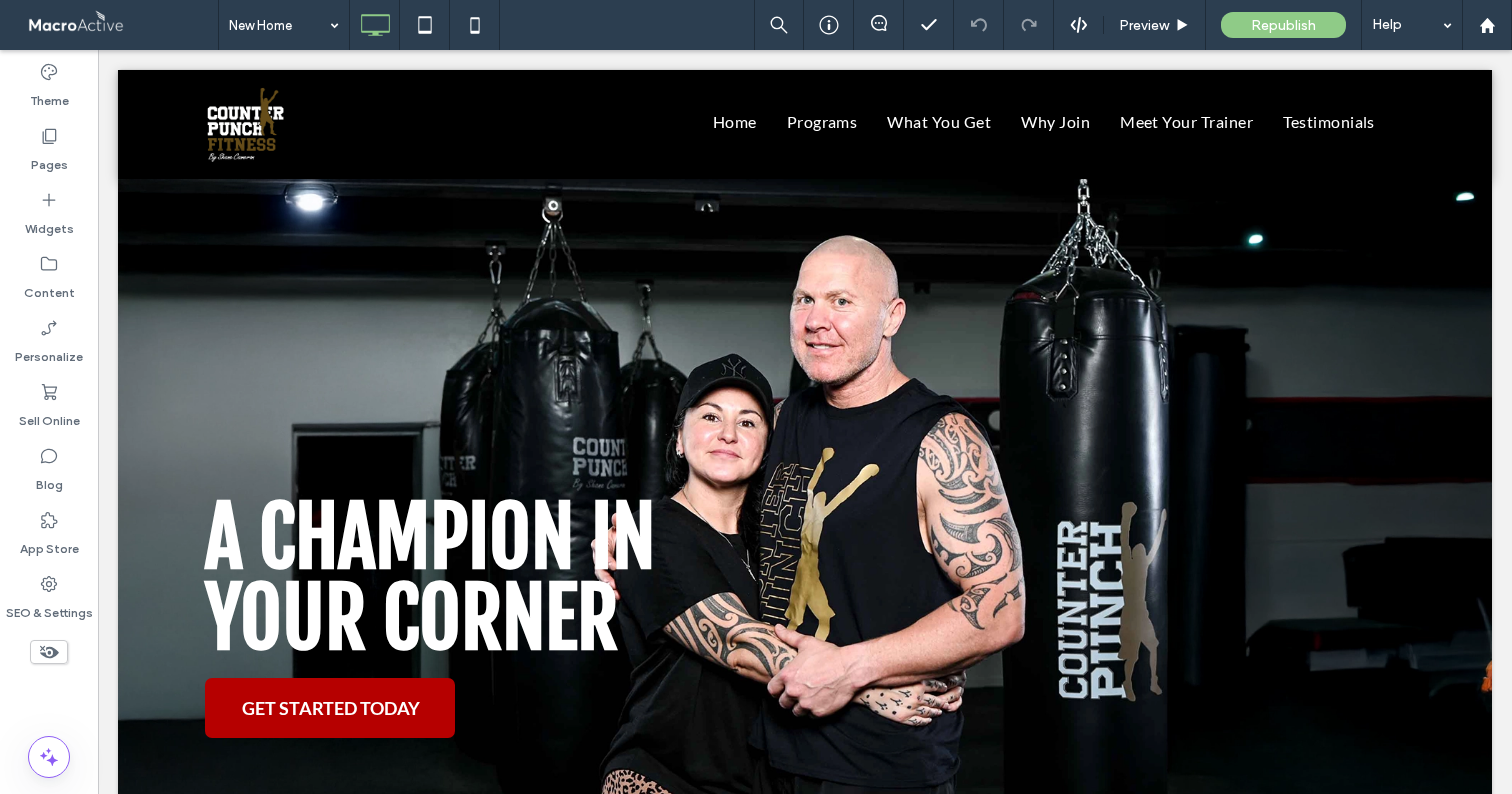 scroll, scrollTop: 0, scrollLeft: 0, axis: both 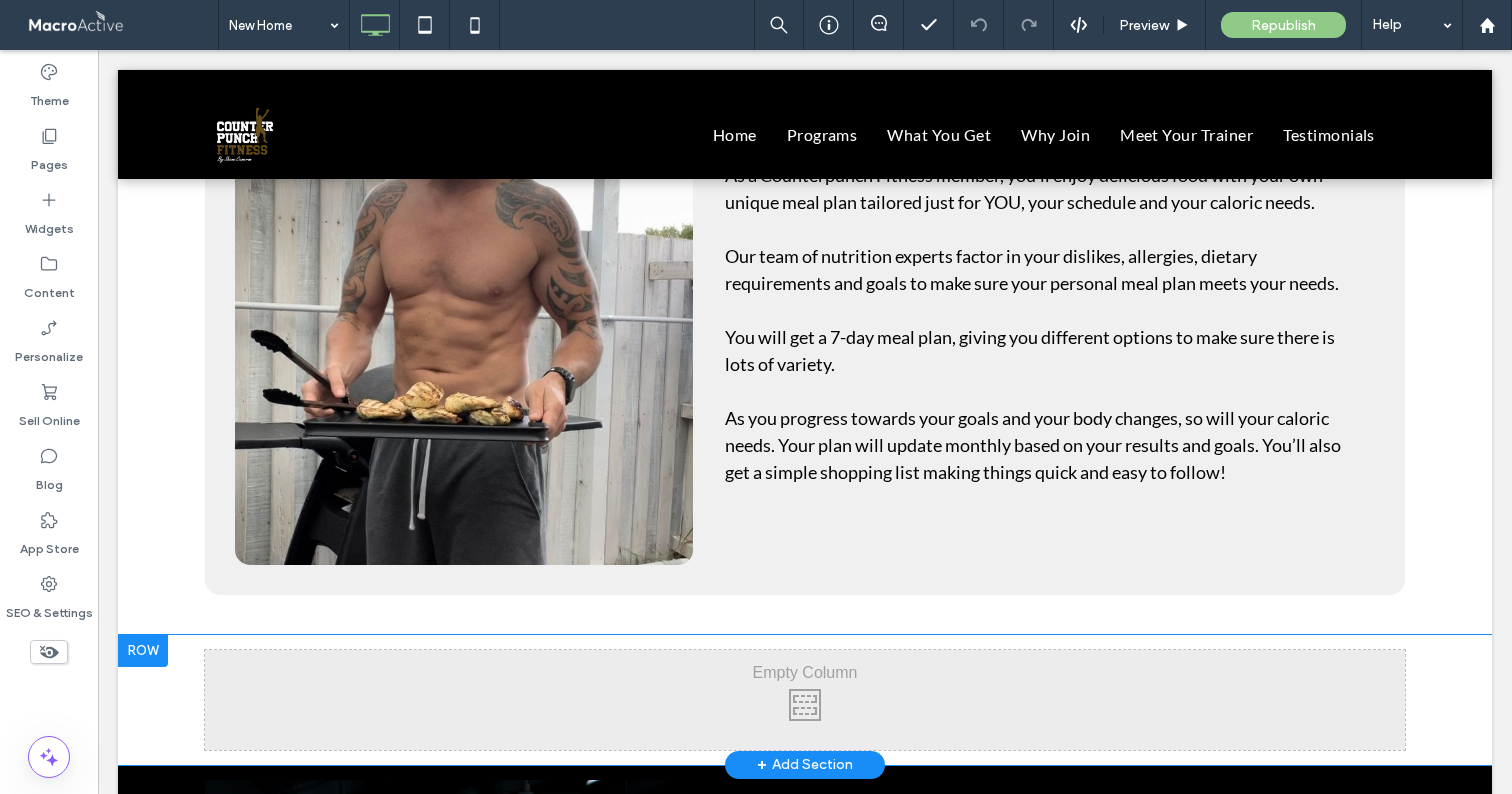 click at bounding box center [143, 651] 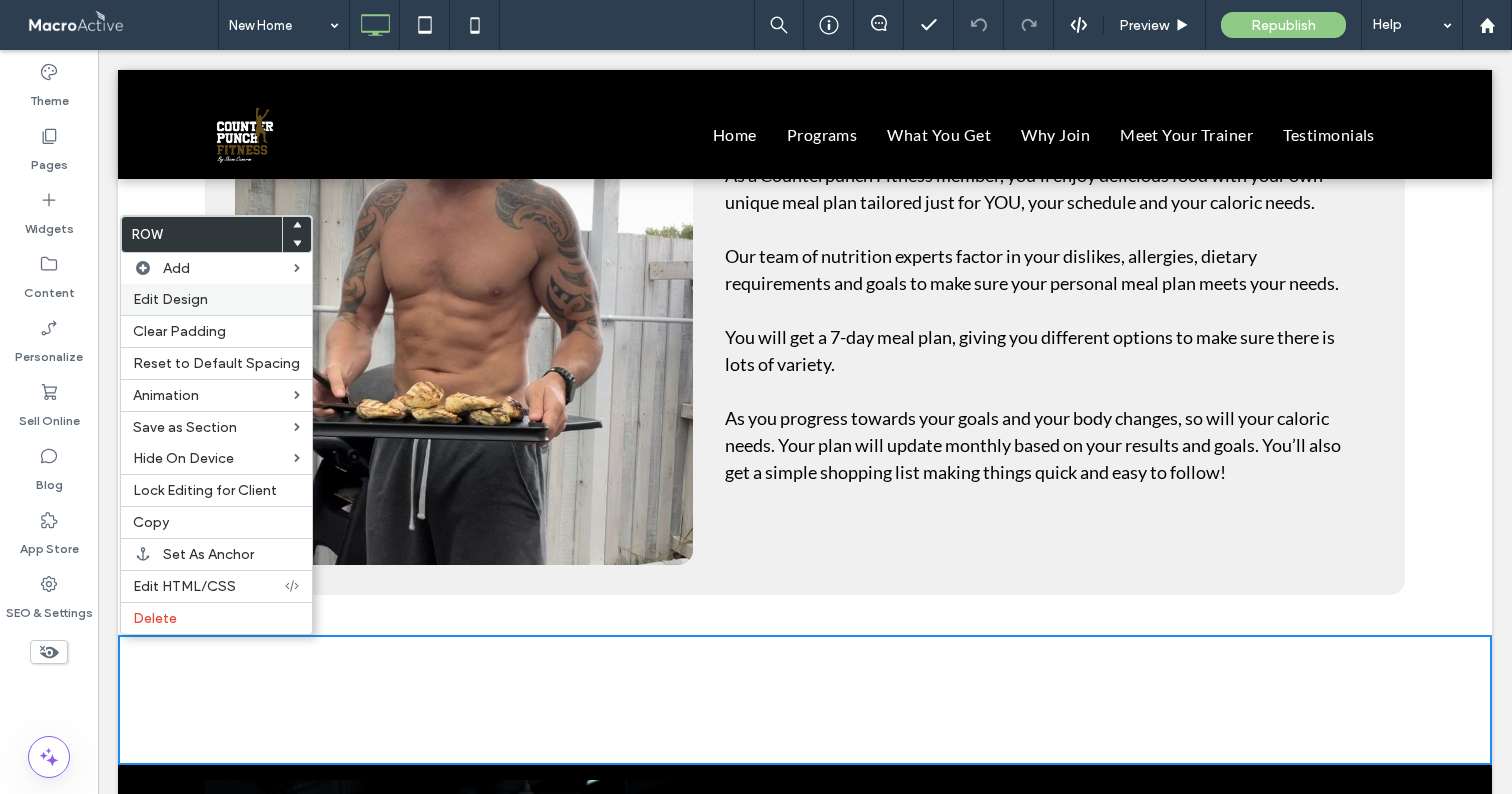 click on "Edit Design" at bounding box center (170, 299) 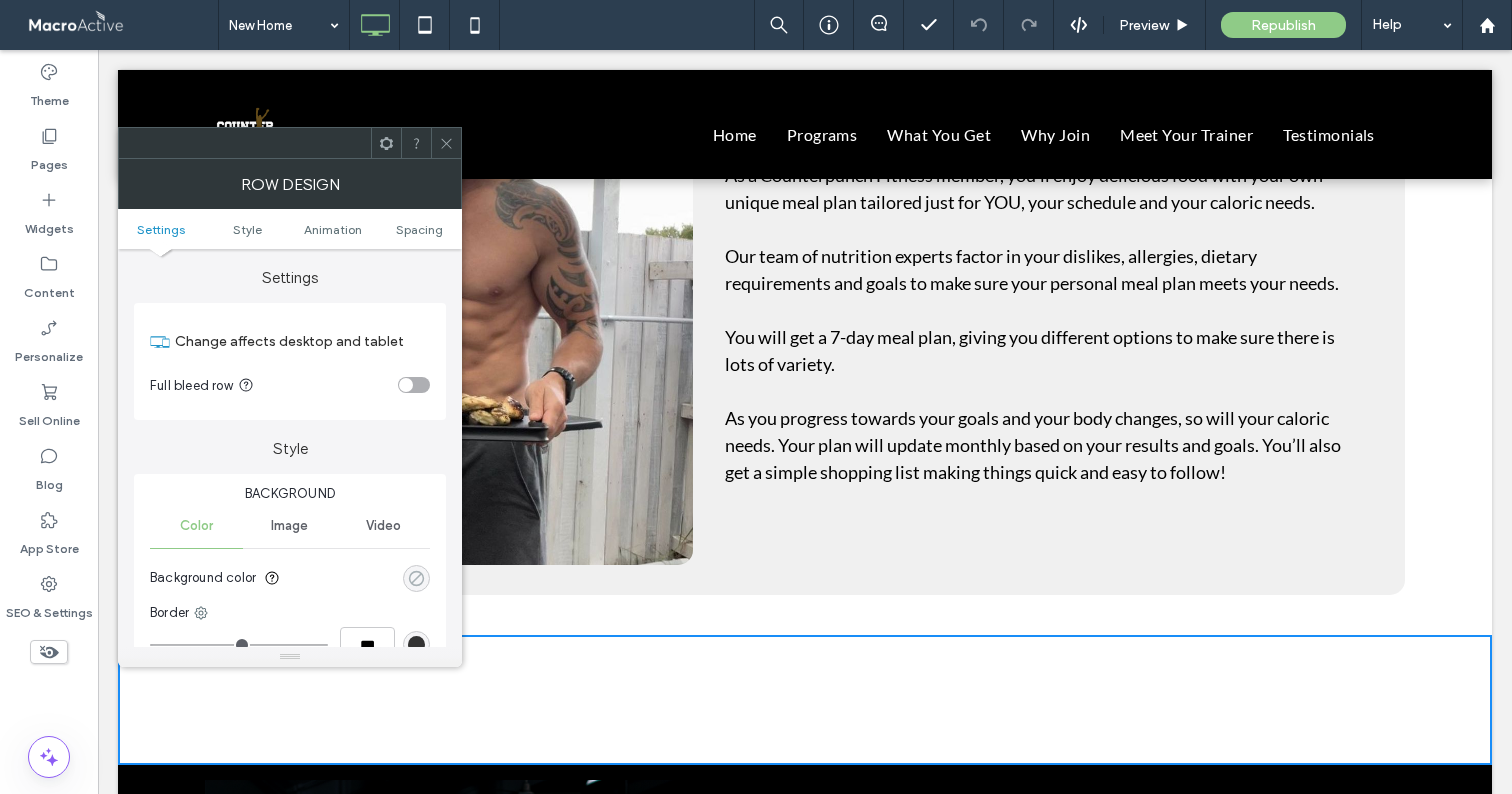 click 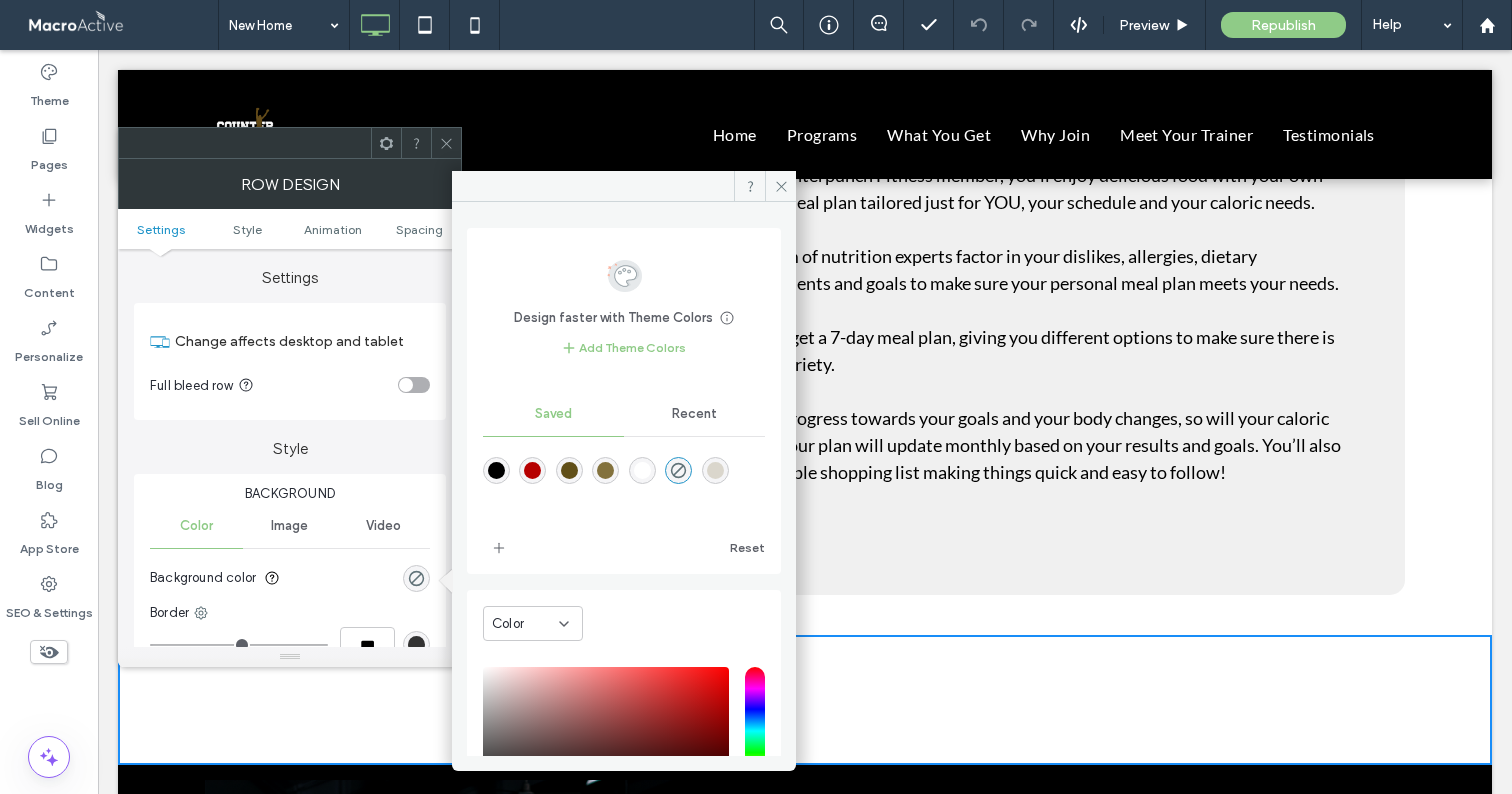 click at bounding box center (496, 470) 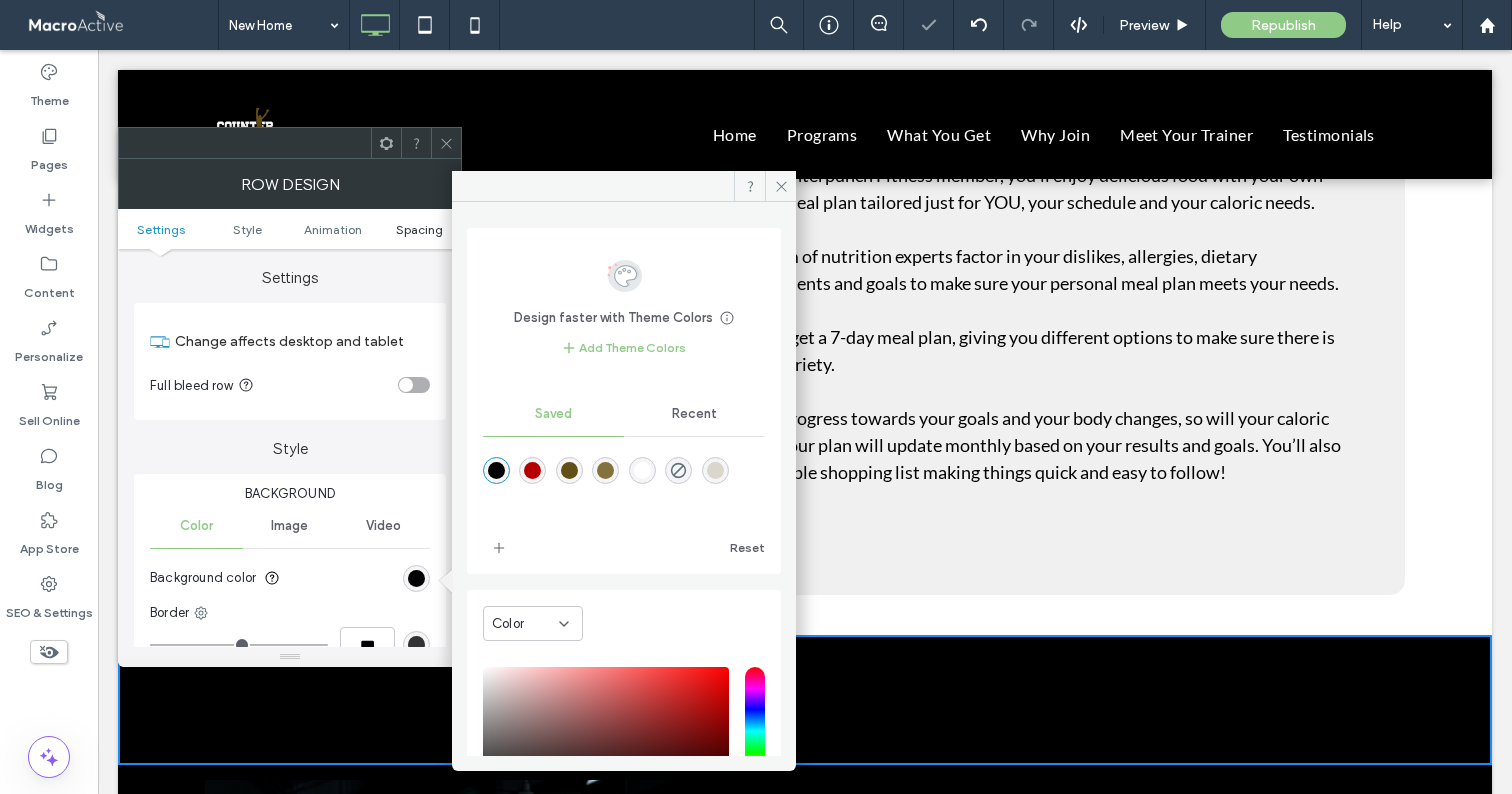 click on "Spacing" at bounding box center (419, 229) 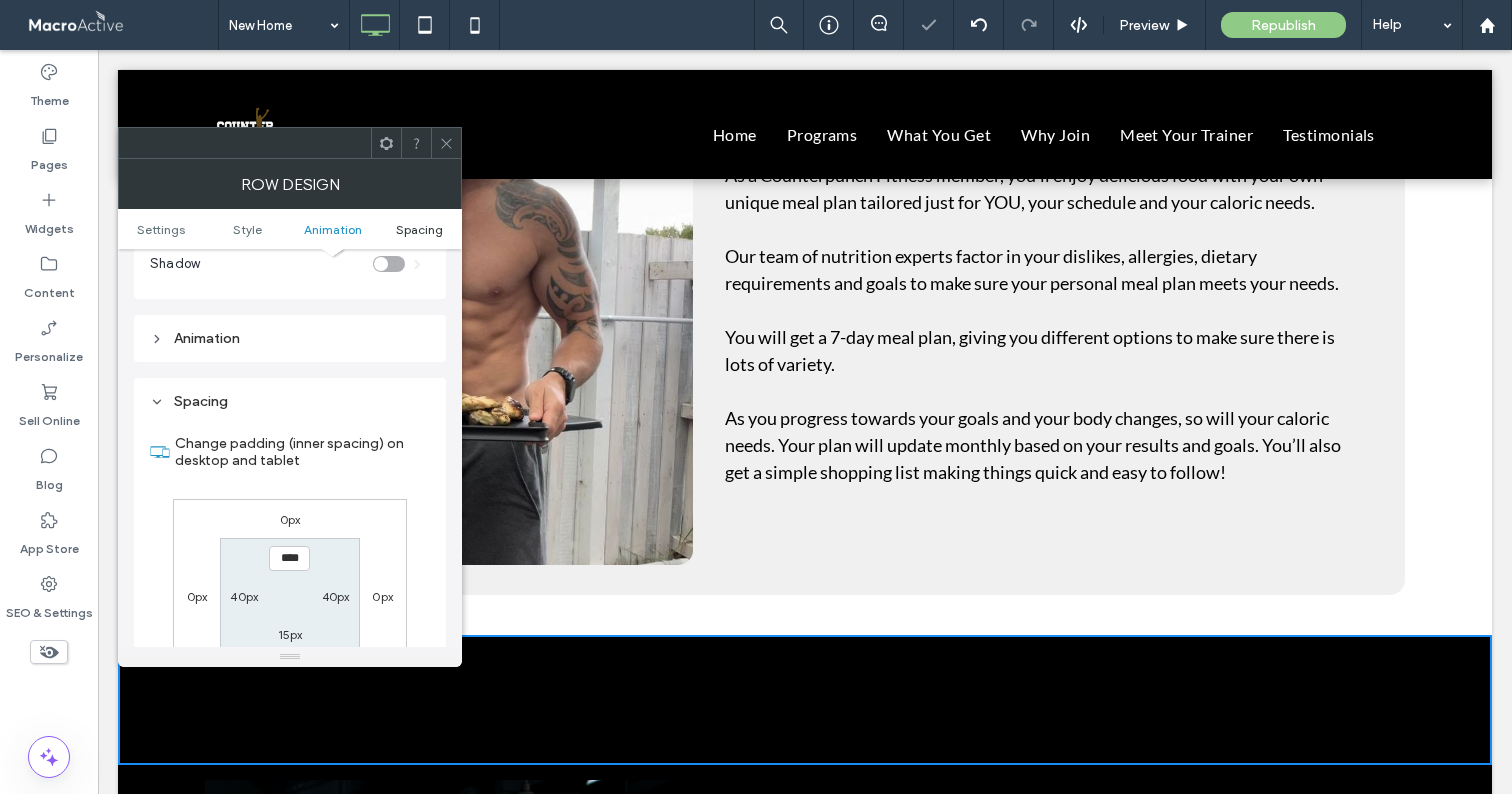 scroll, scrollTop: 566, scrollLeft: 0, axis: vertical 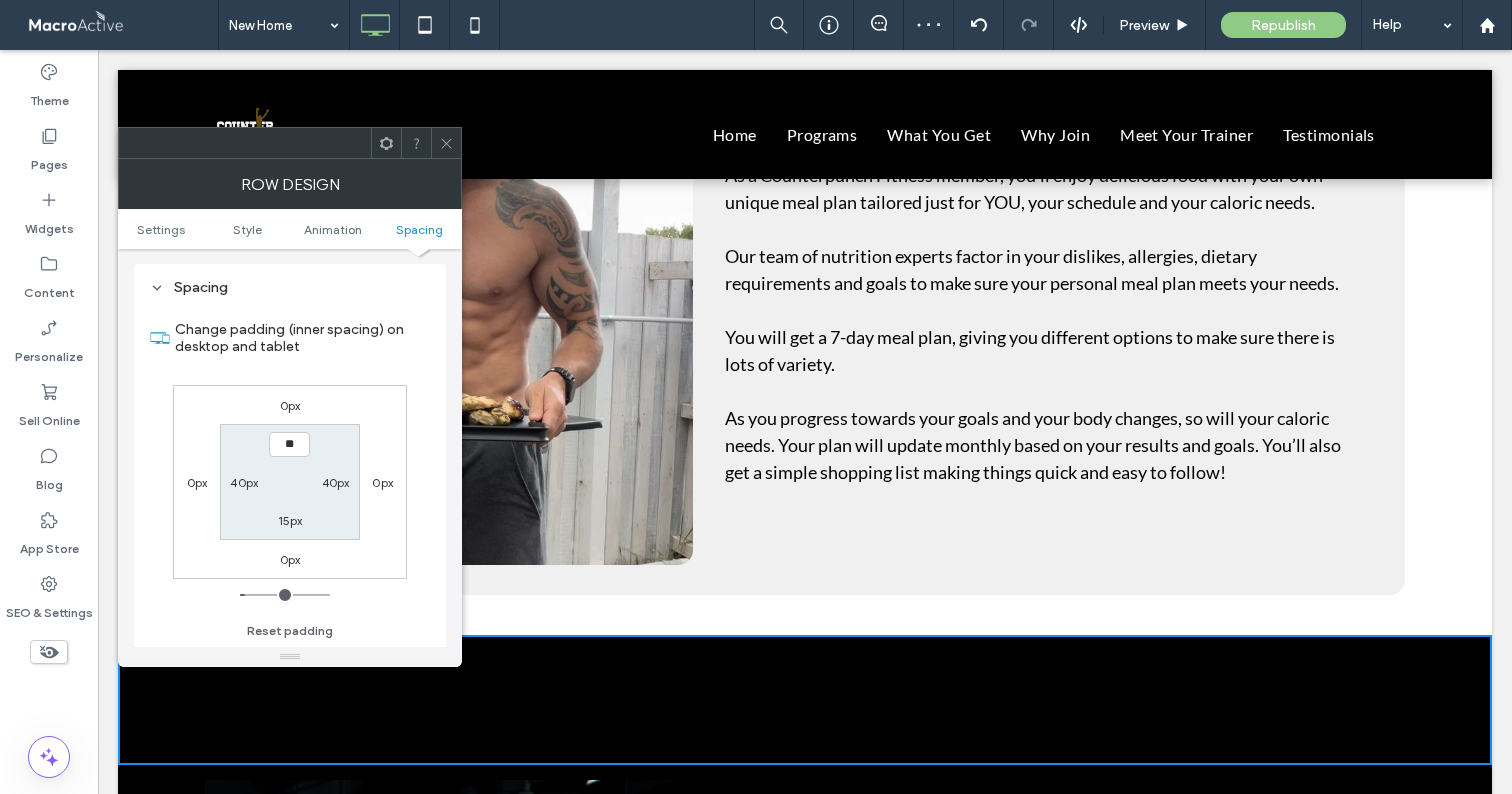 type on "****" 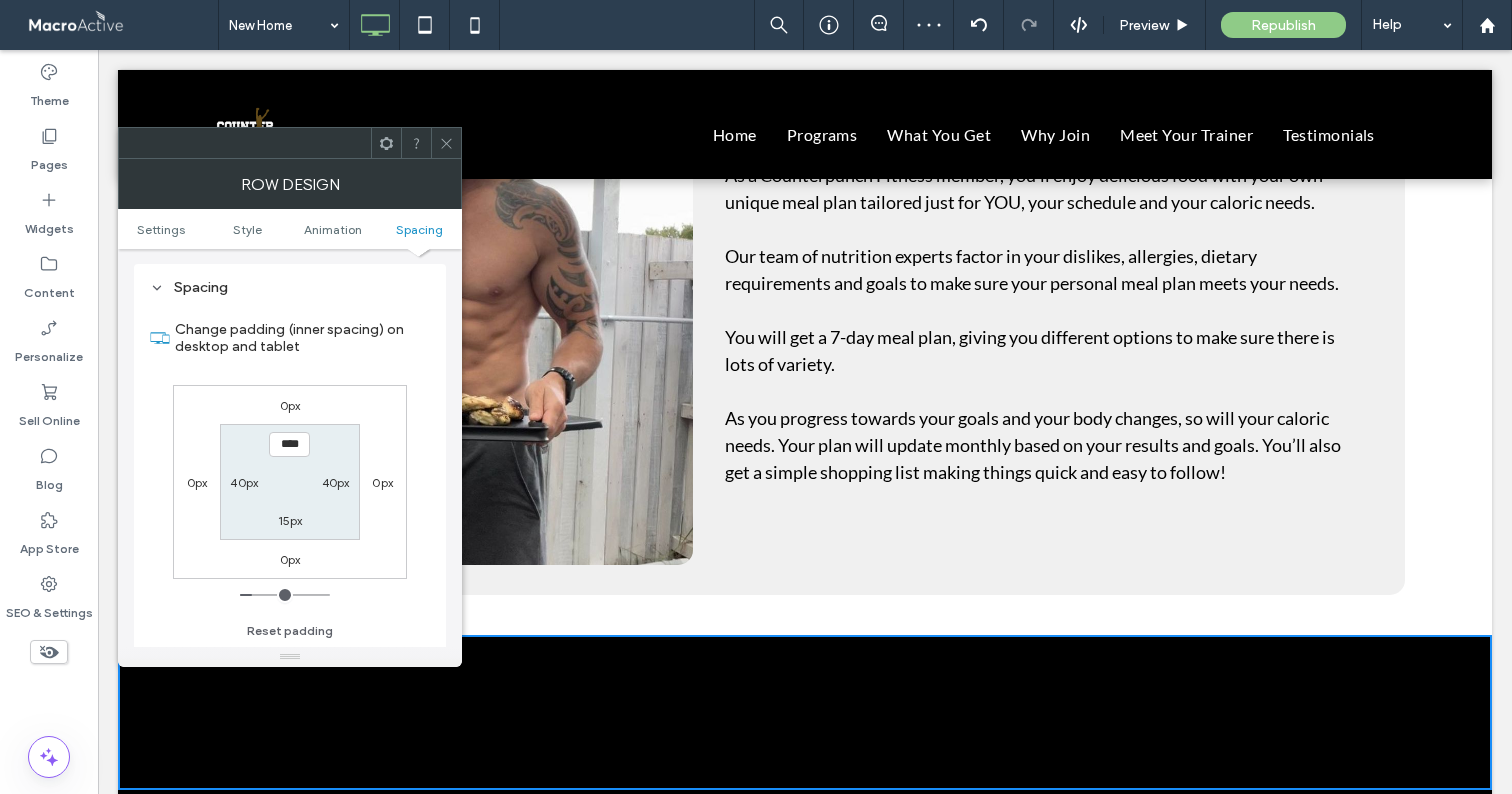 type on "**" 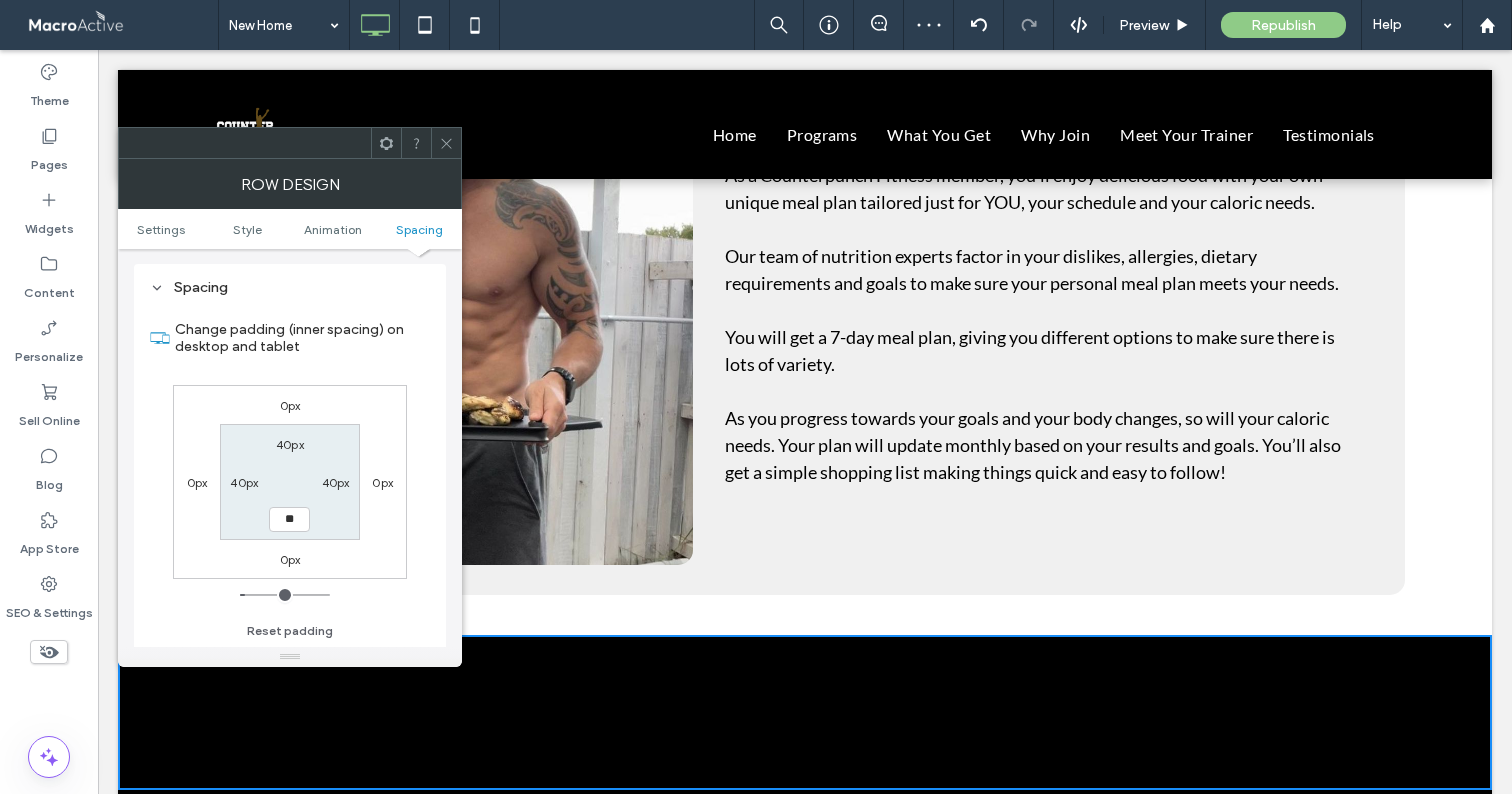type on "**" 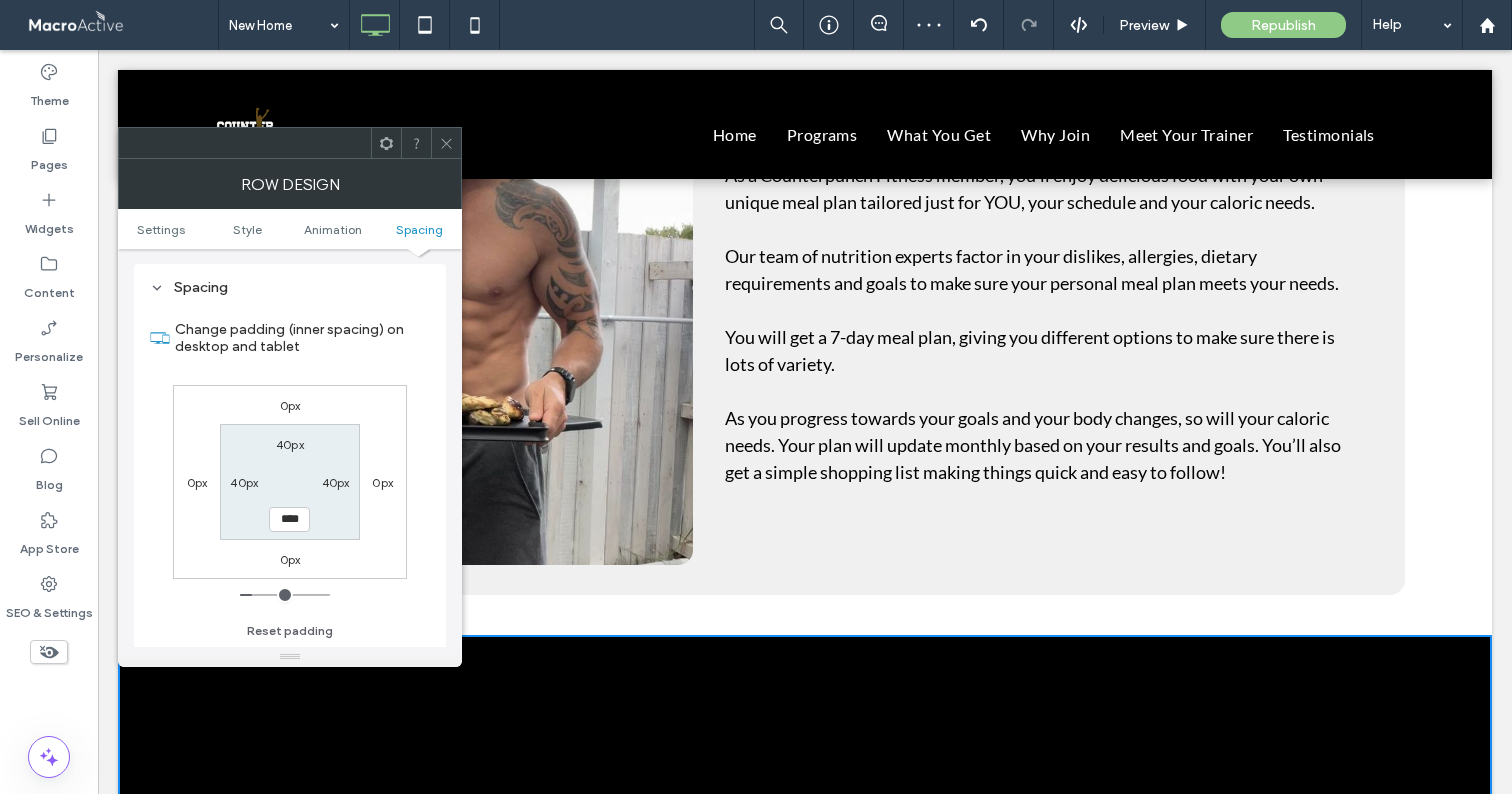 click 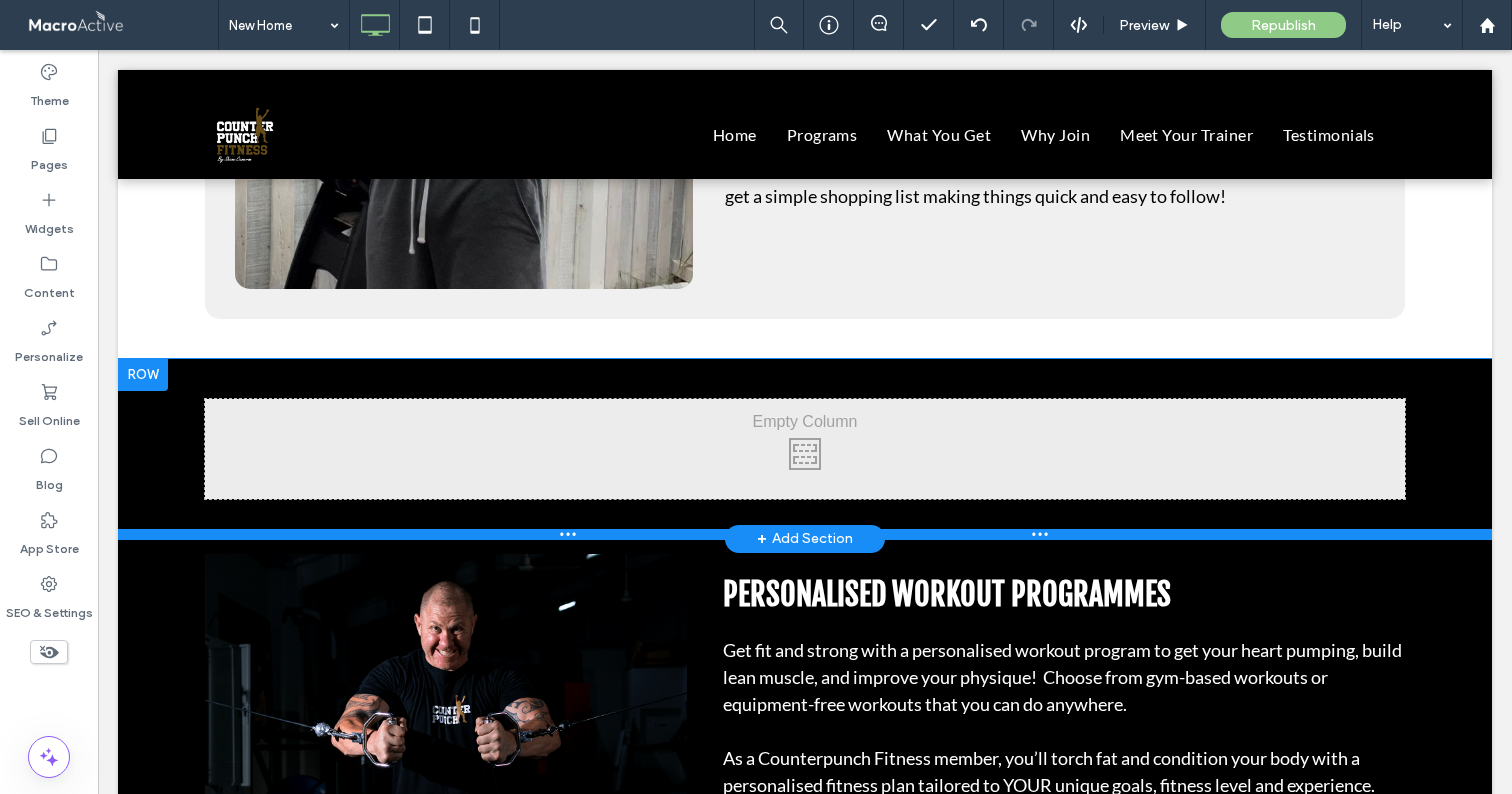 scroll, scrollTop: 4172, scrollLeft: 0, axis: vertical 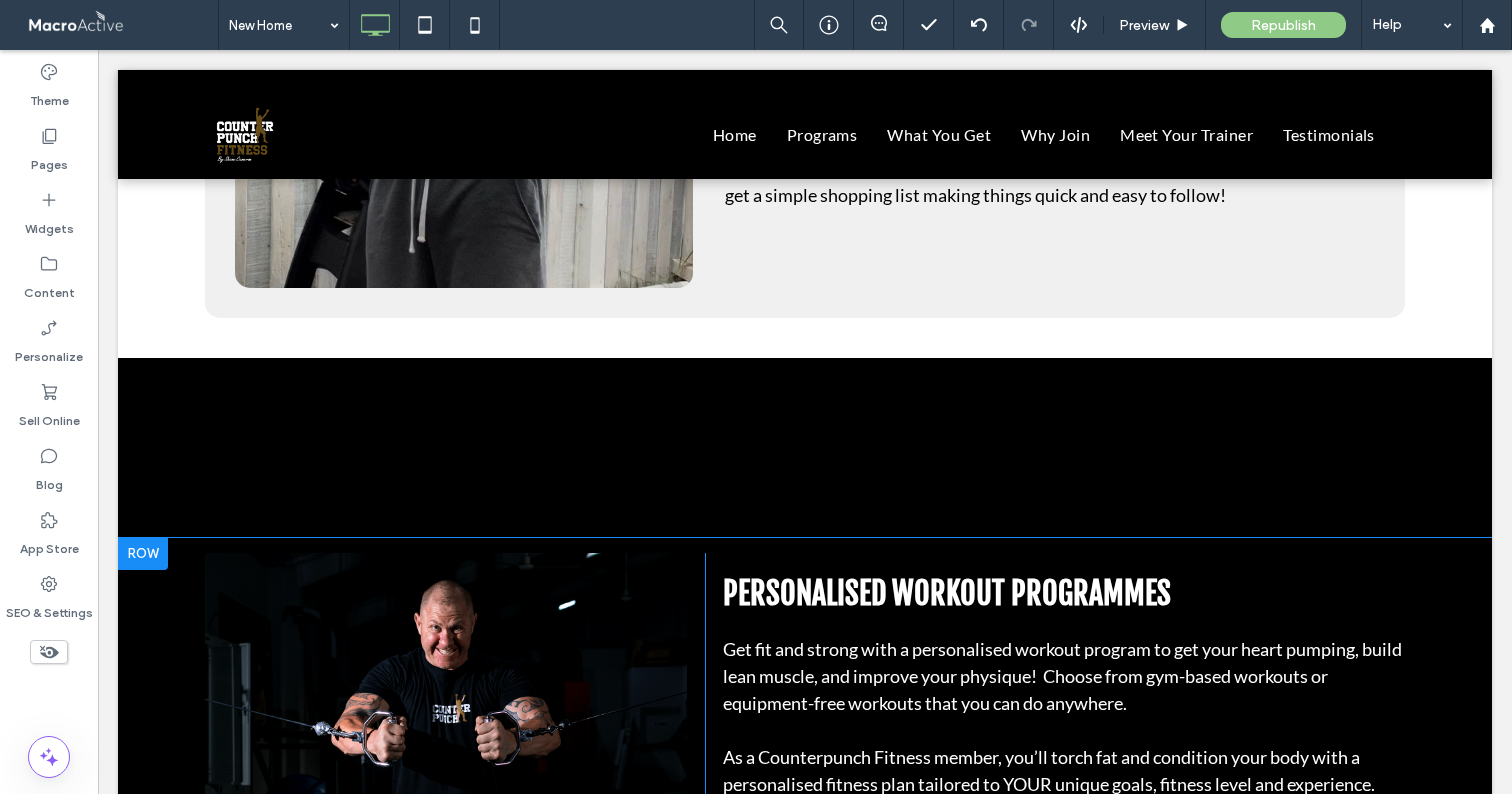 click at bounding box center [143, 554] 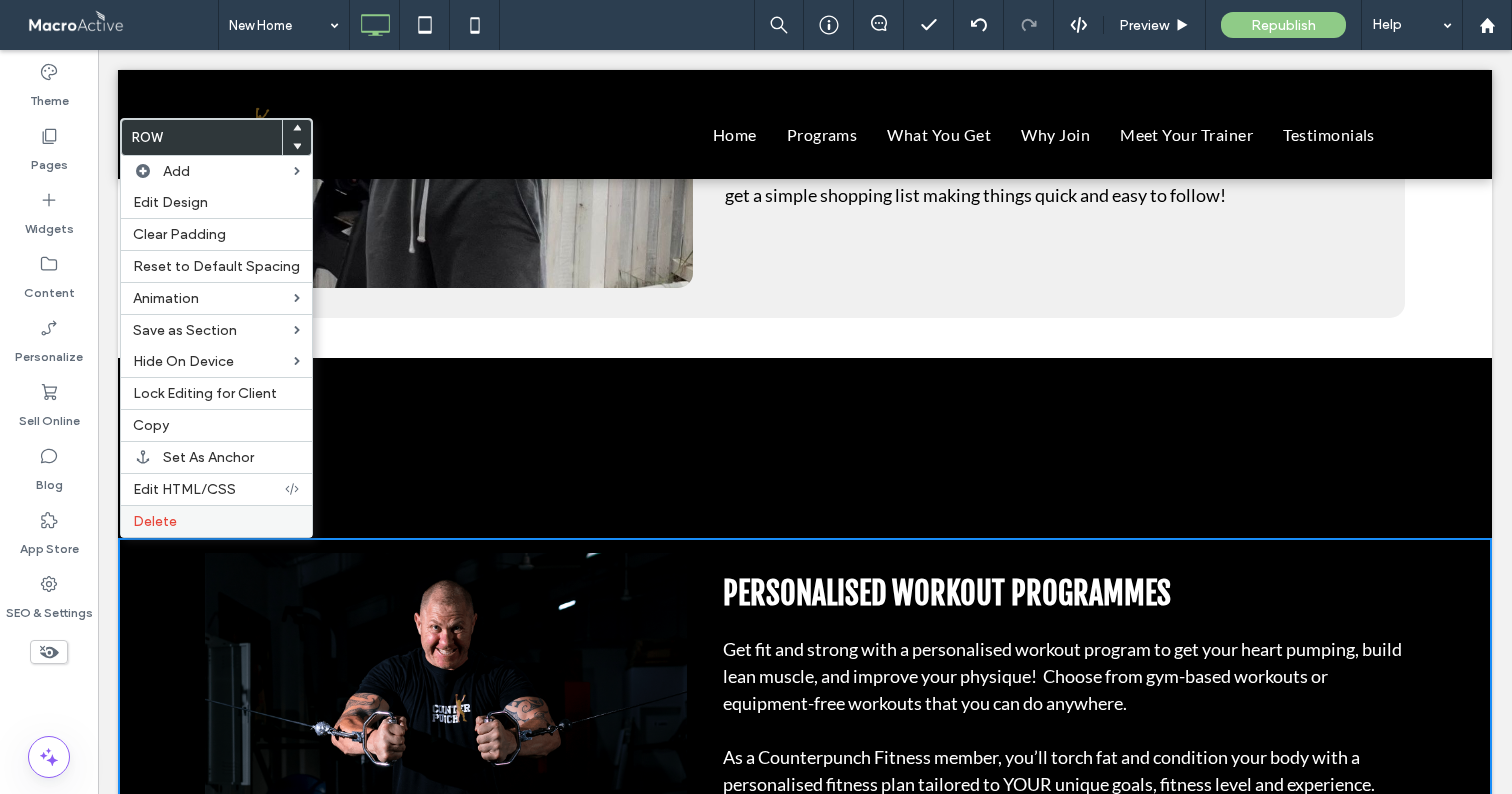 click on "Delete" at bounding box center [155, 521] 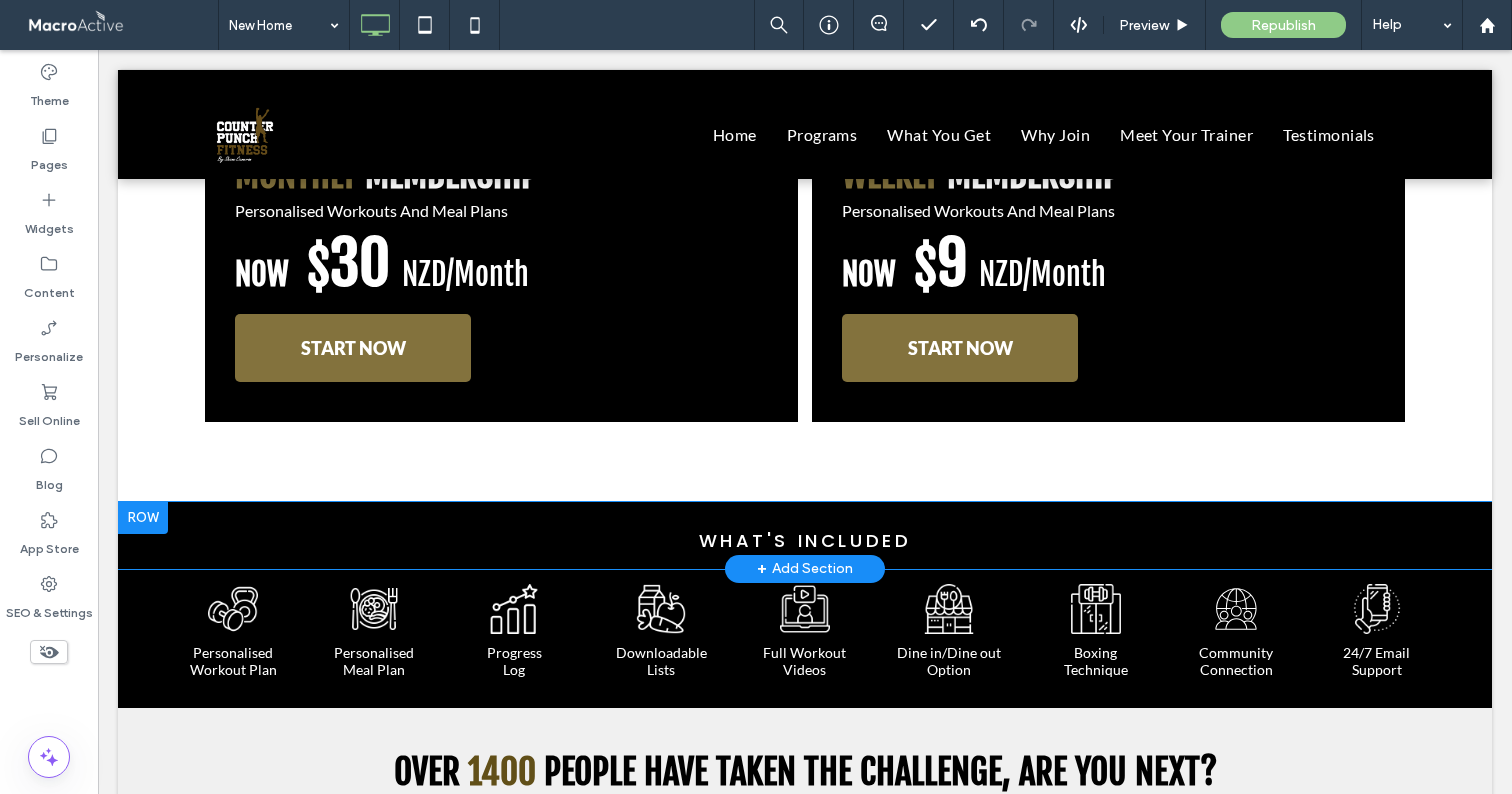 scroll, scrollTop: 1630, scrollLeft: 0, axis: vertical 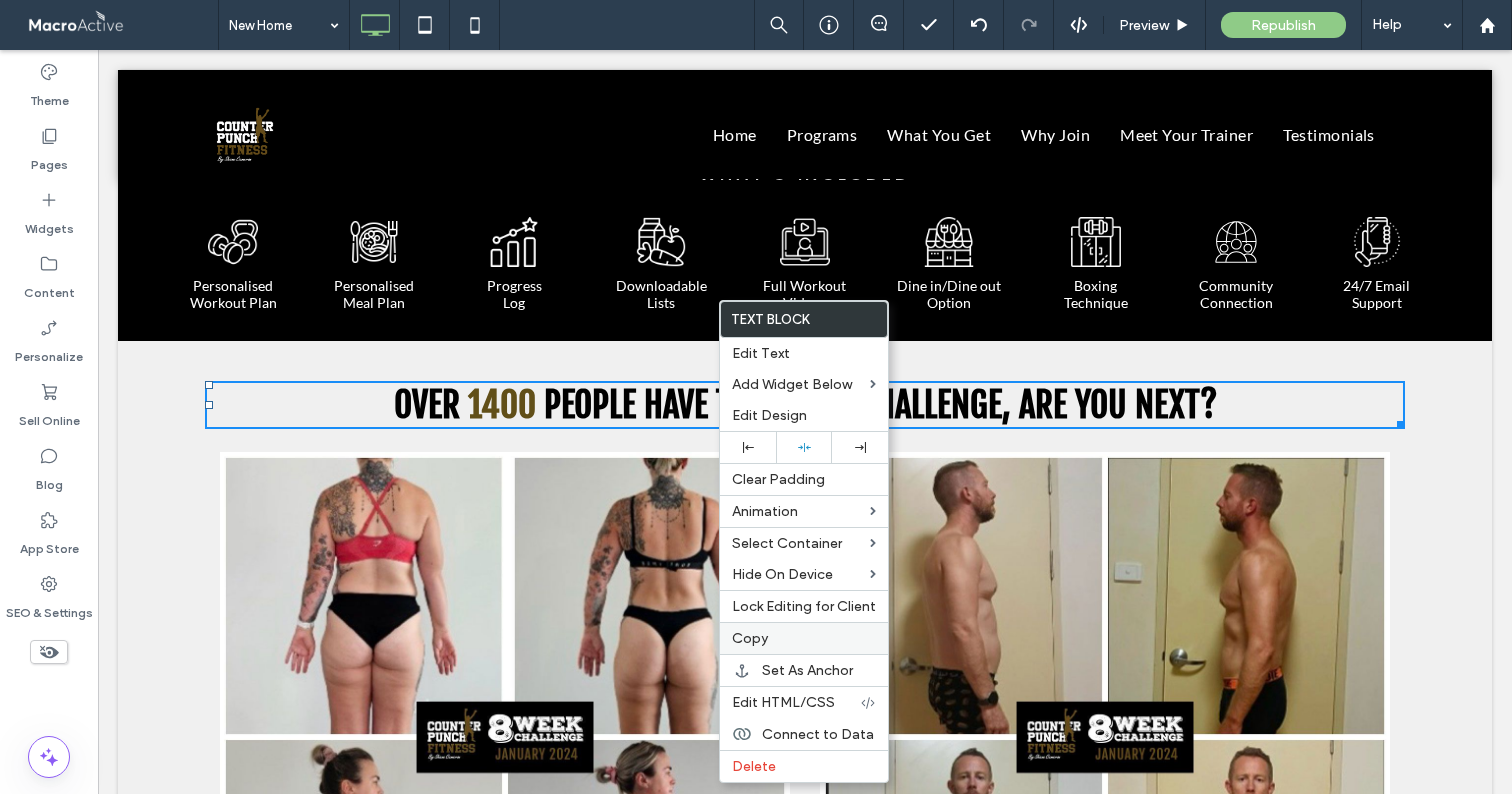 click on "Copy" at bounding box center [804, 638] 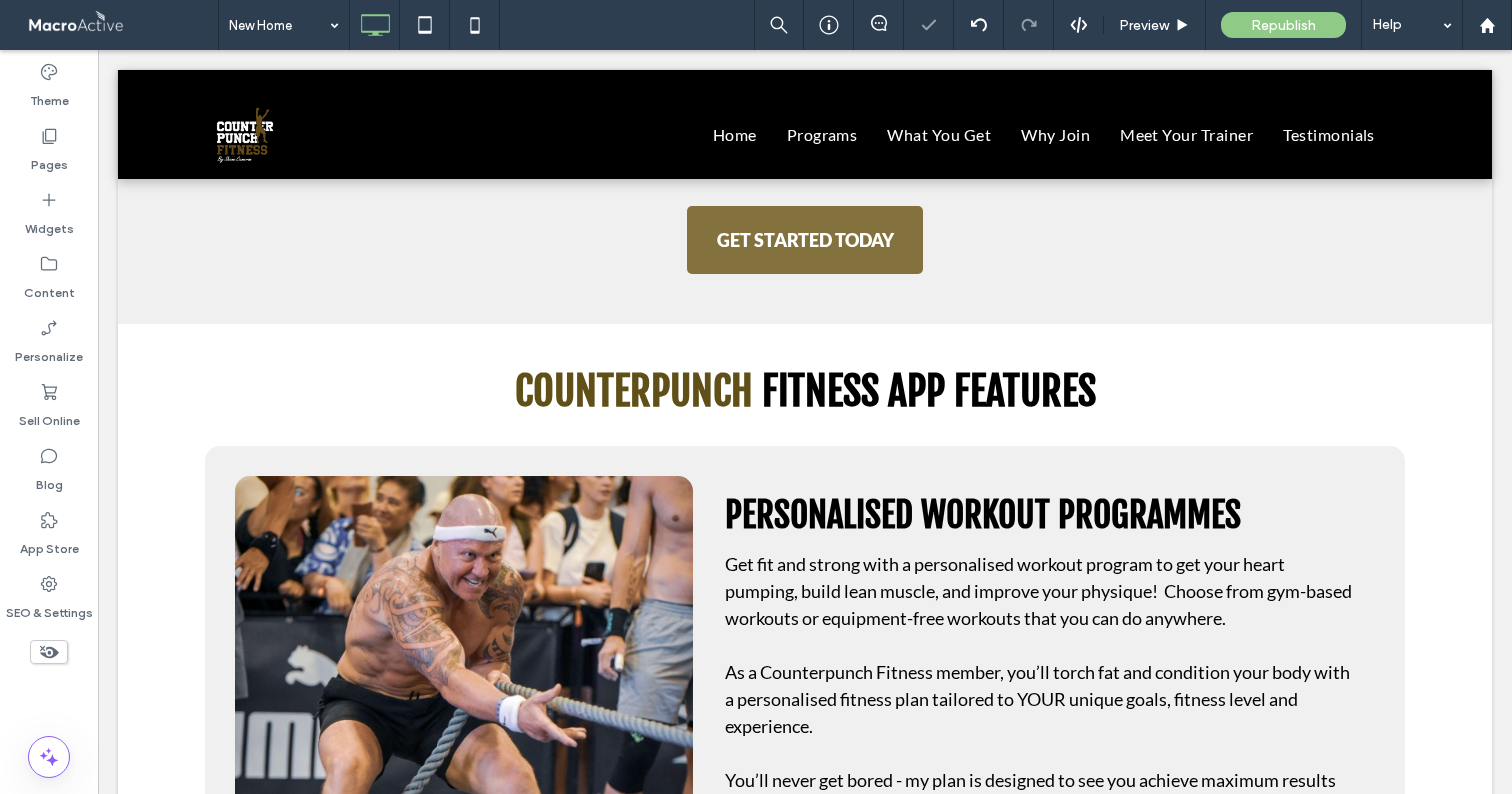 scroll, scrollTop: 4121, scrollLeft: 0, axis: vertical 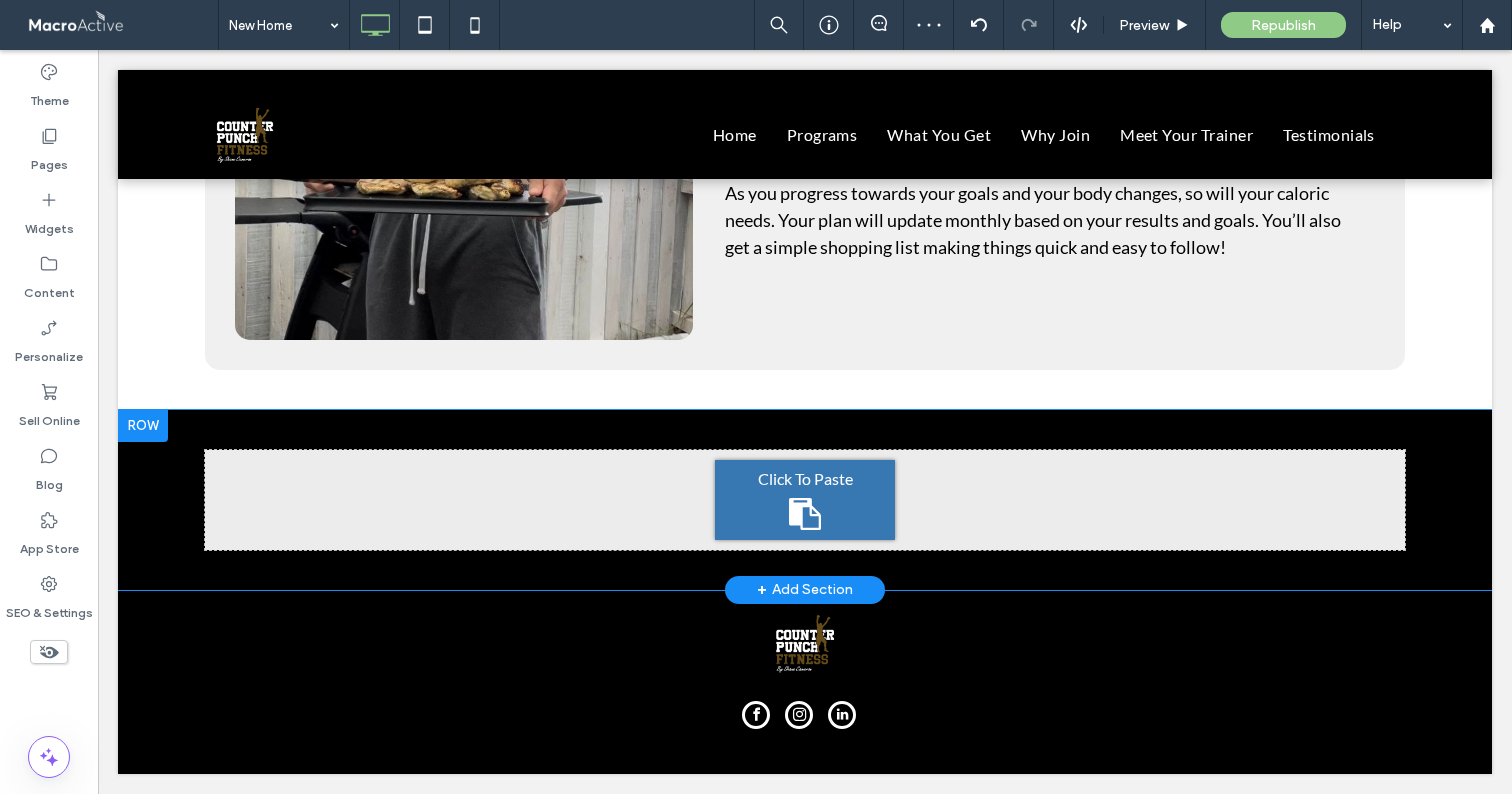 click 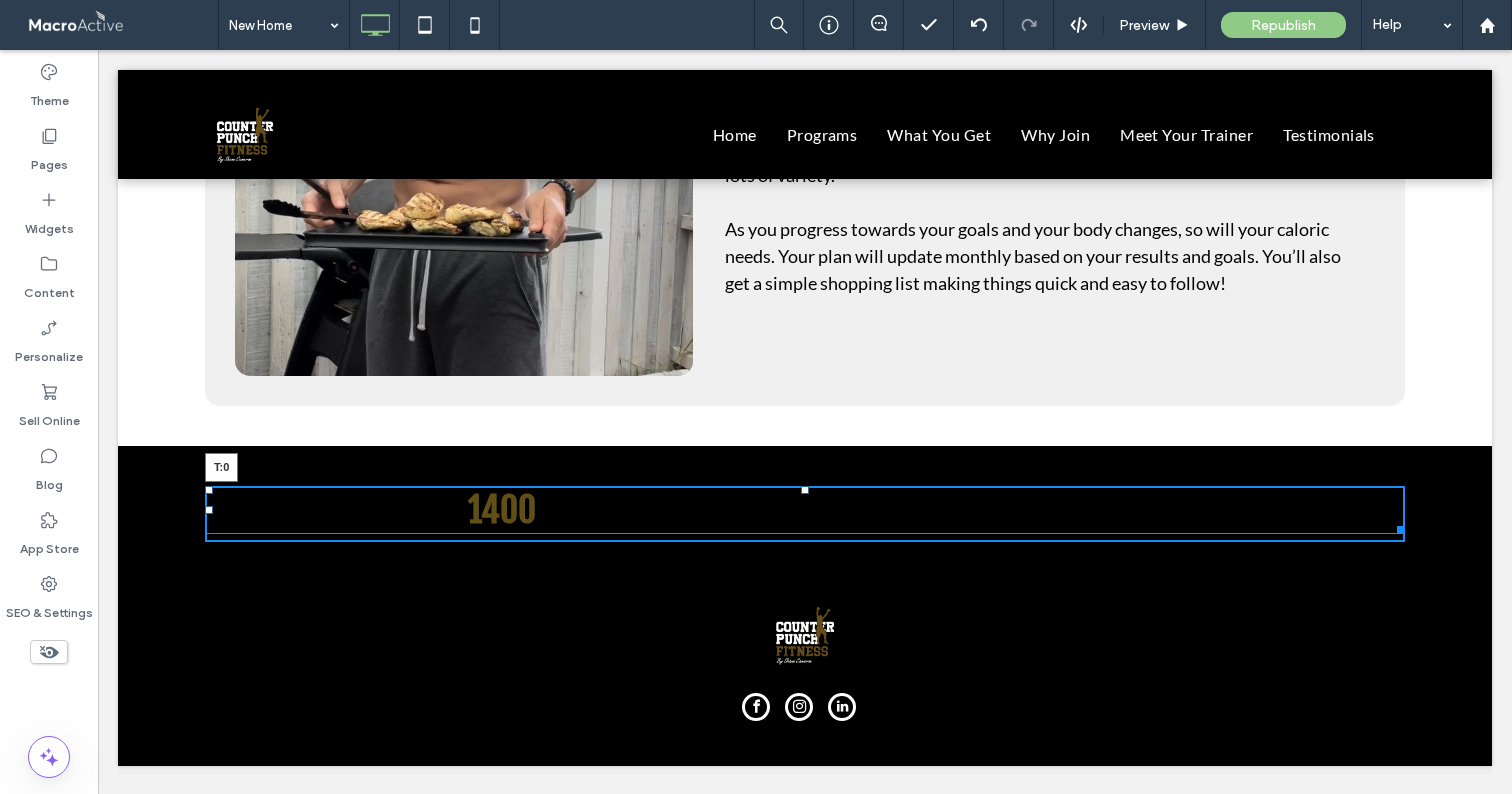 click at bounding box center (805, 490) 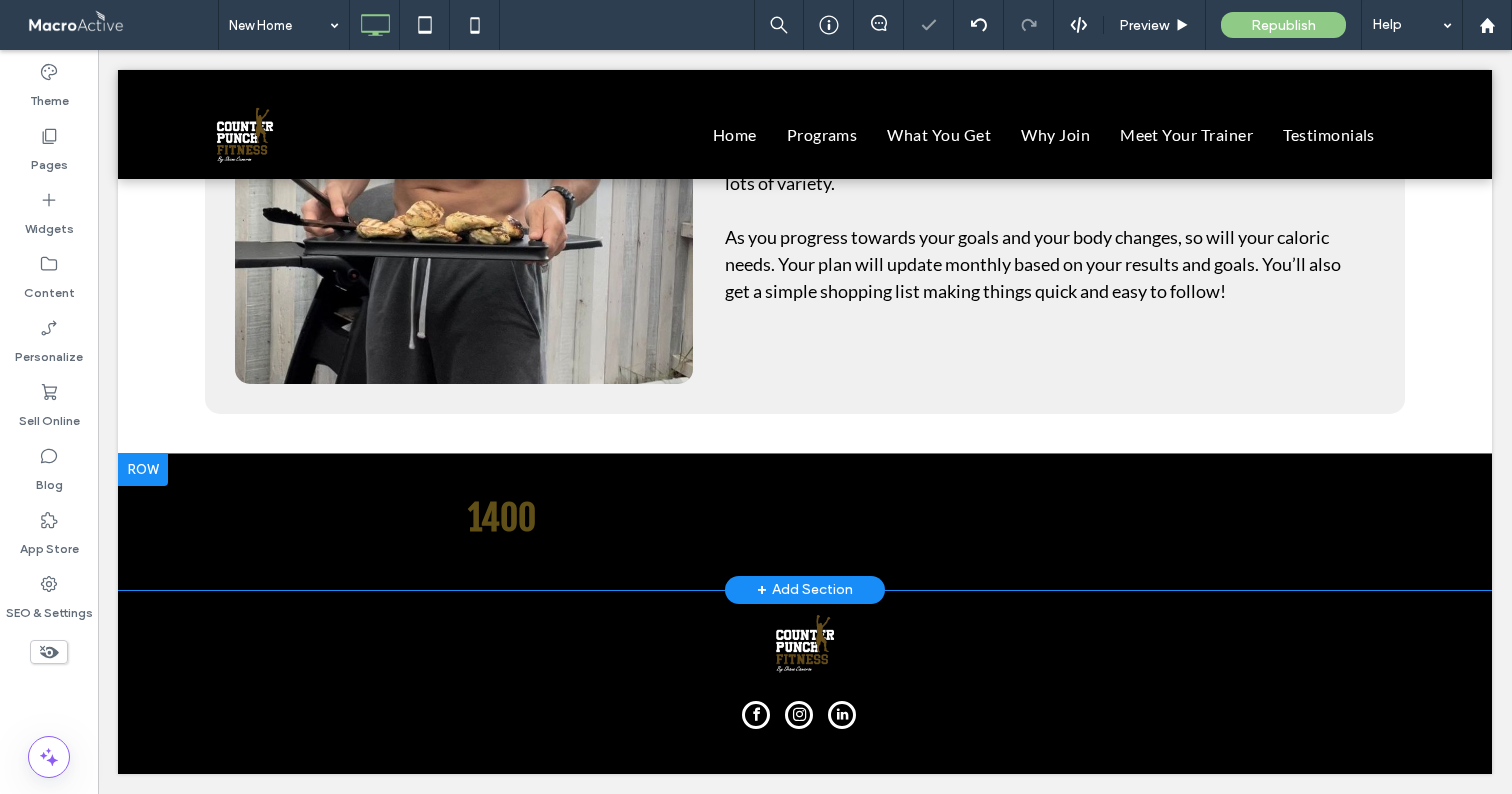 scroll, scrollTop: 4077, scrollLeft: 0, axis: vertical 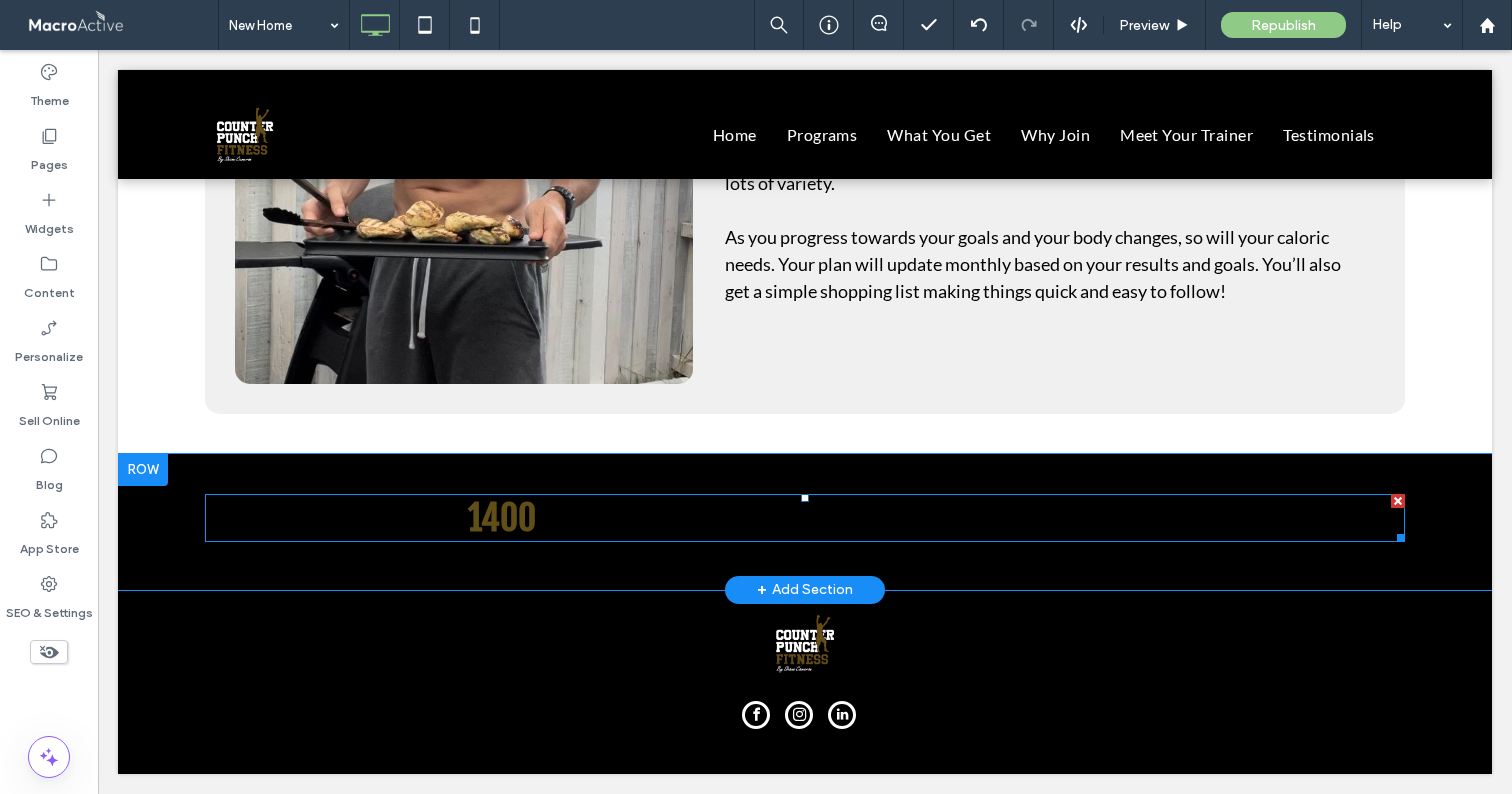click at bounding box center [1398, 501] 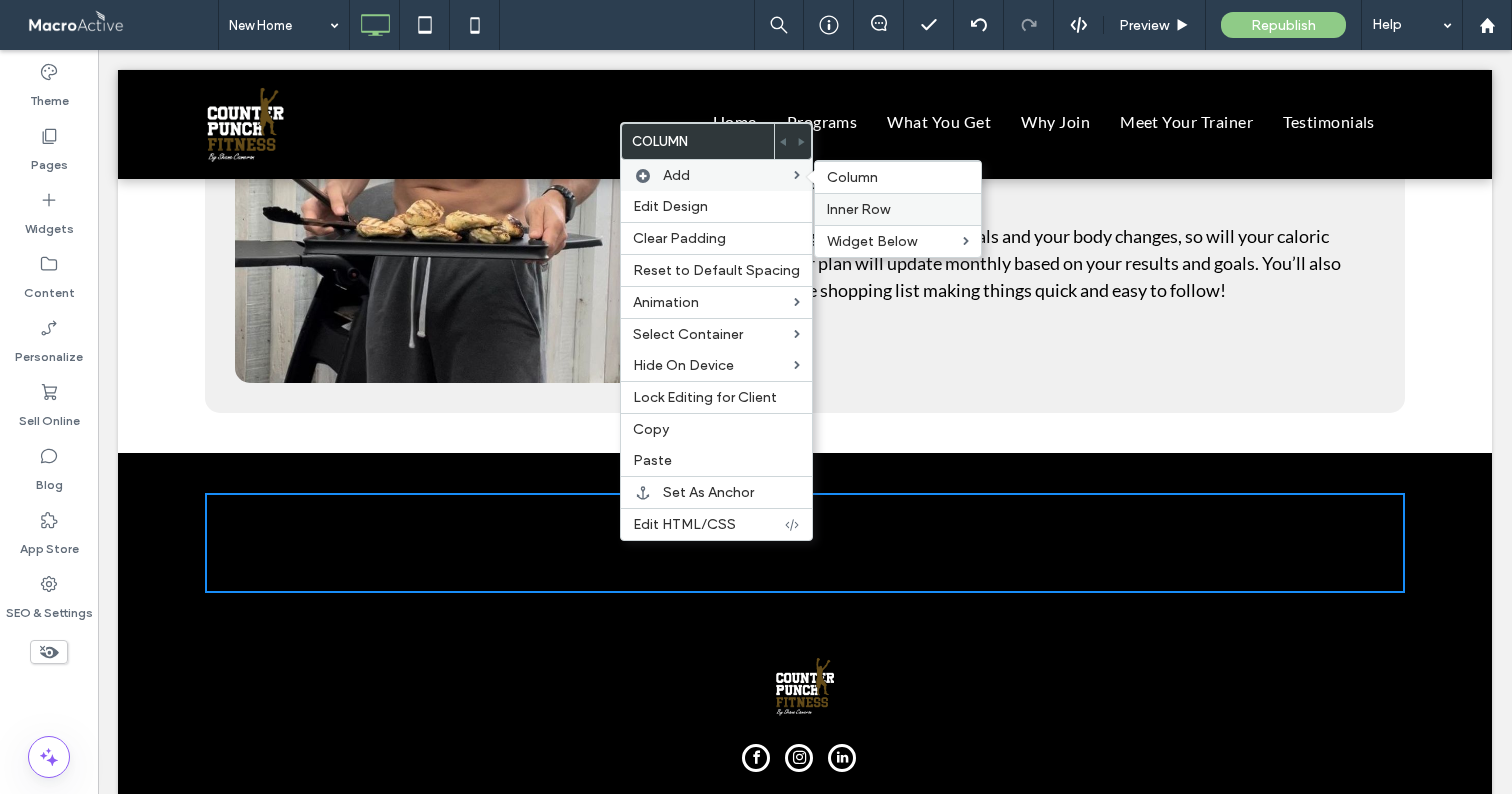 click on "Inner Row" at bounding box center (898, 209) 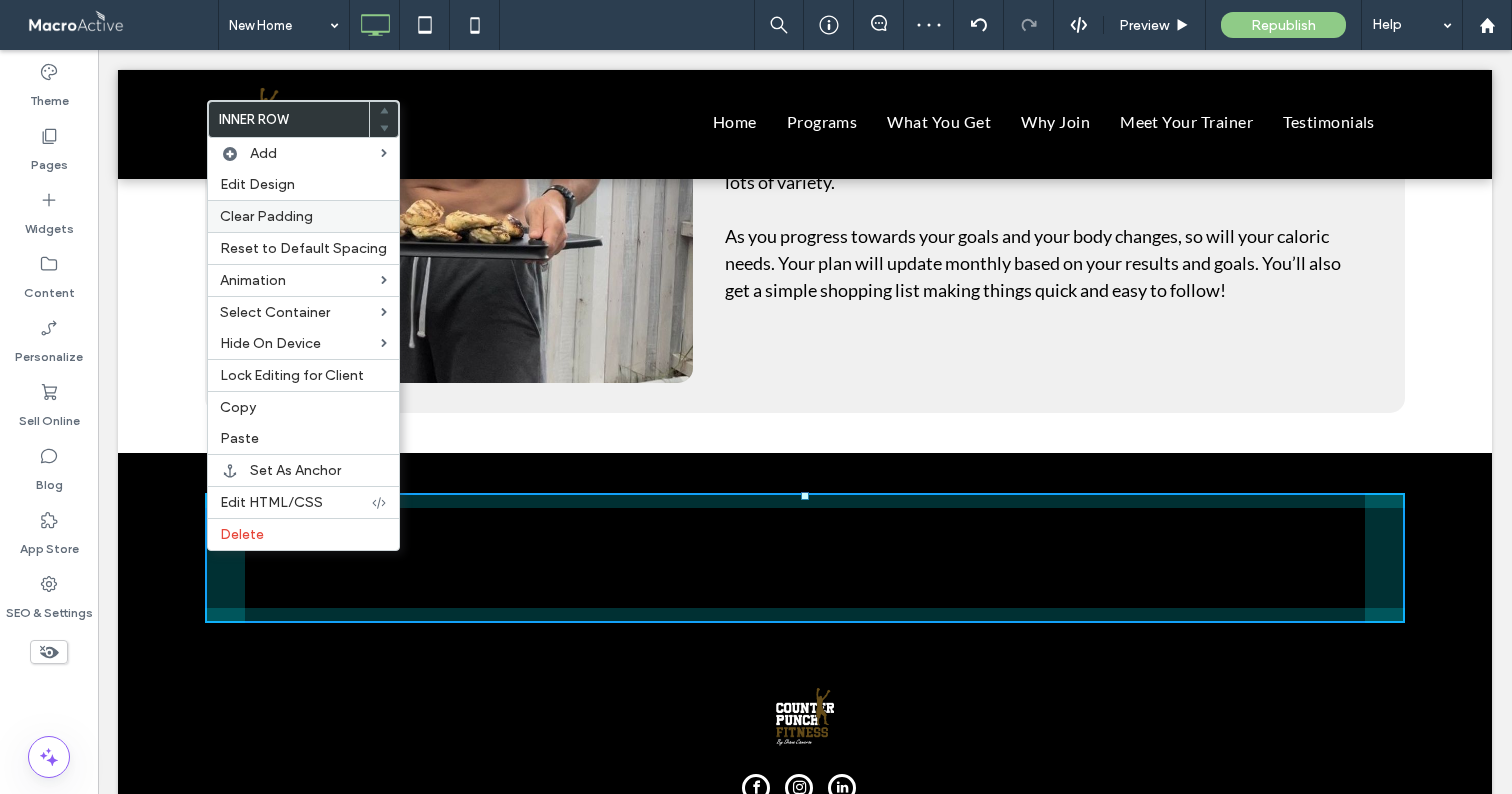 click on "Clear Padding" at bounding box center [266, 216] 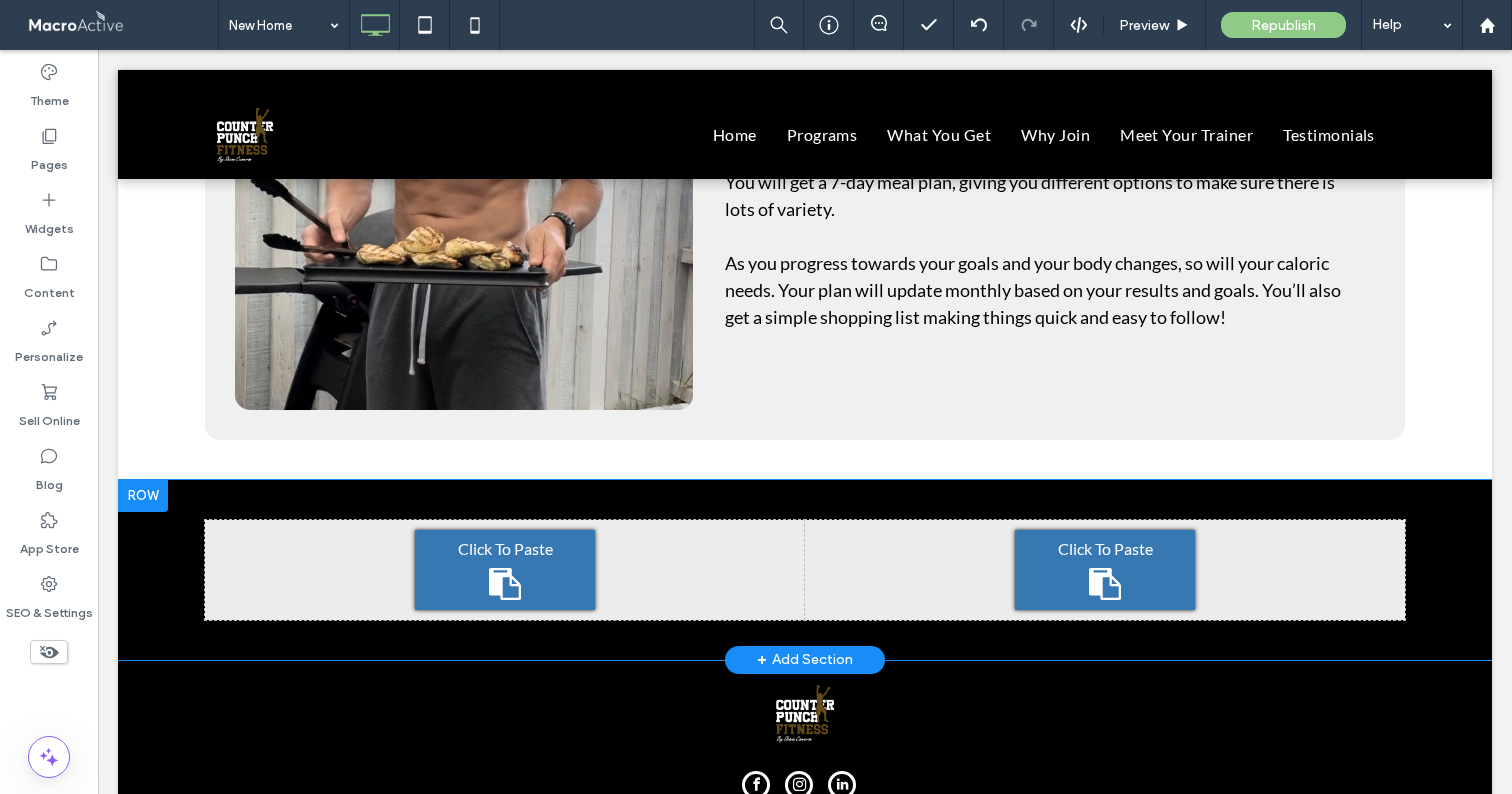 scroll, scrollTop: 4034, scrollLeft: 0, axis: vertical 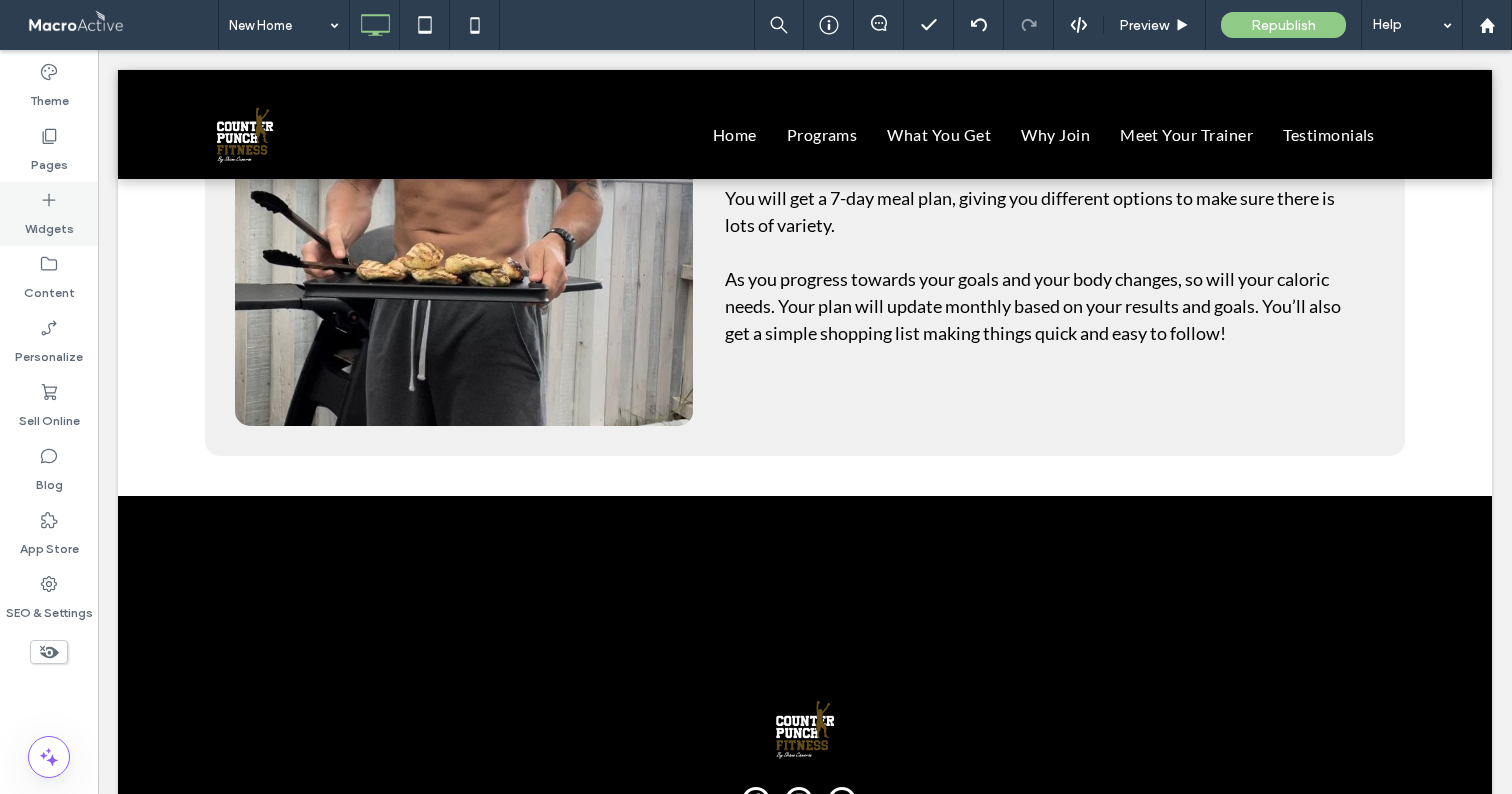 click on "Widgets" at bounding box center (49, 224) 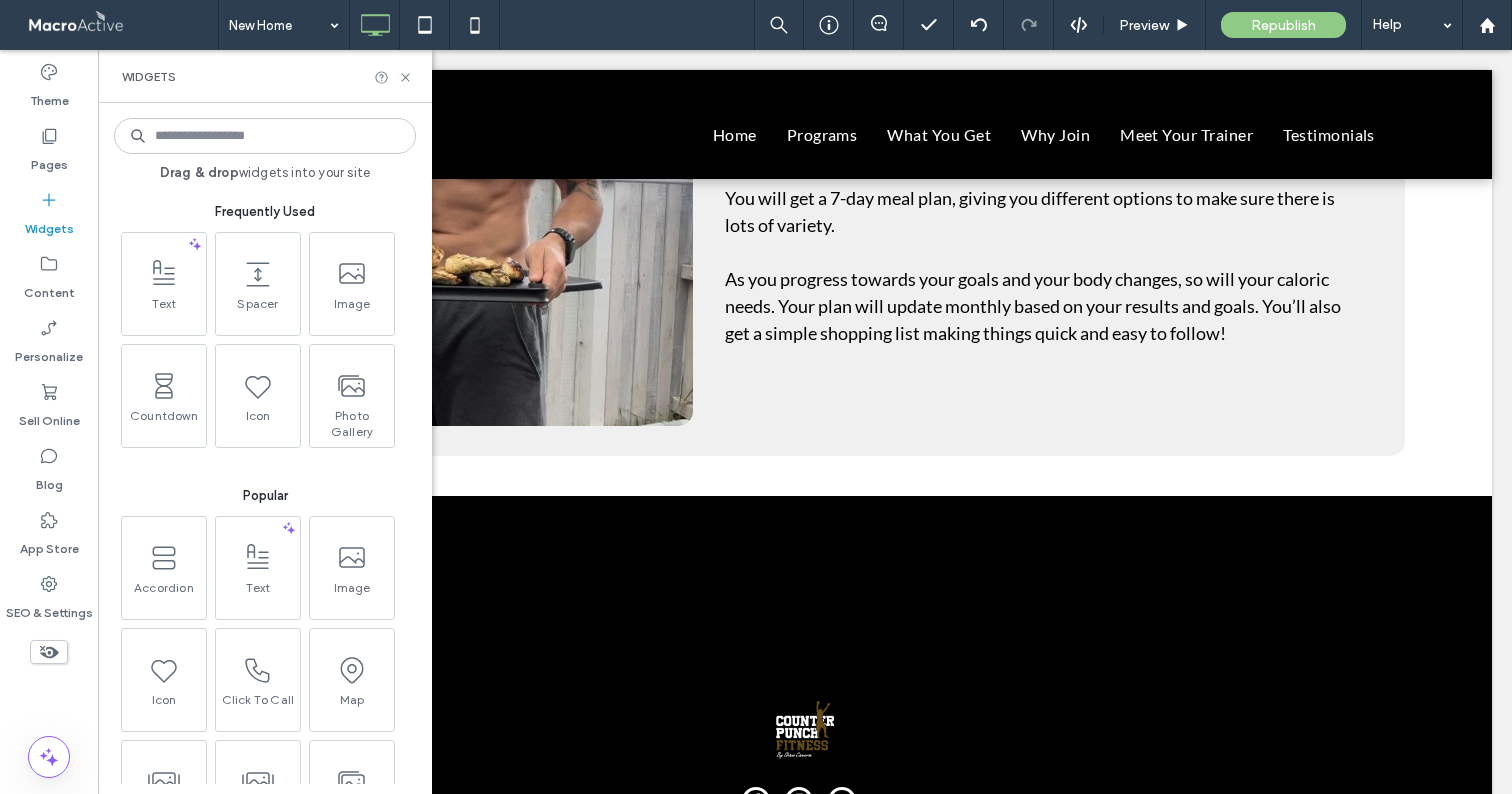 click at bounding box center [265, 136] 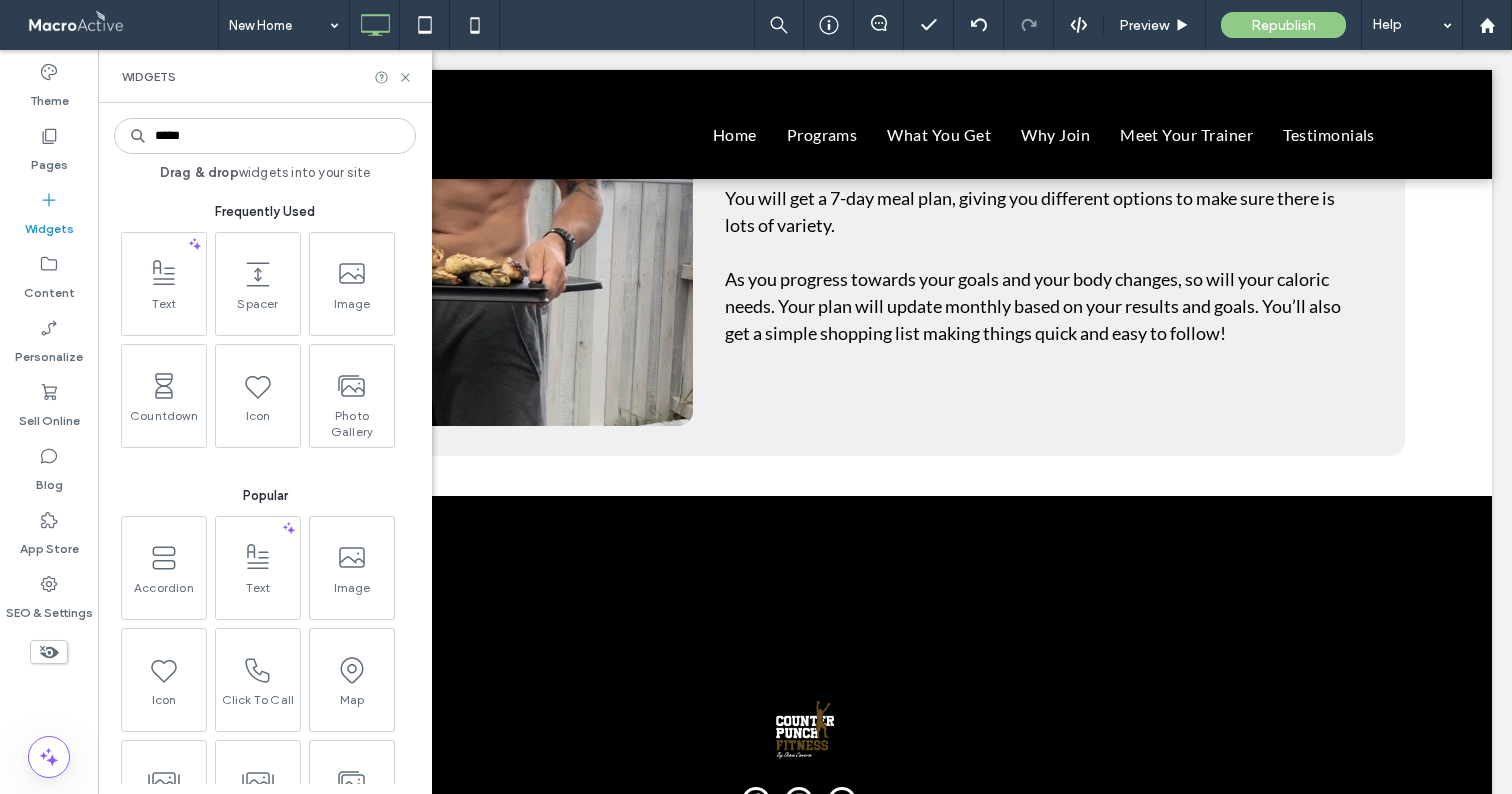 type on "*****" 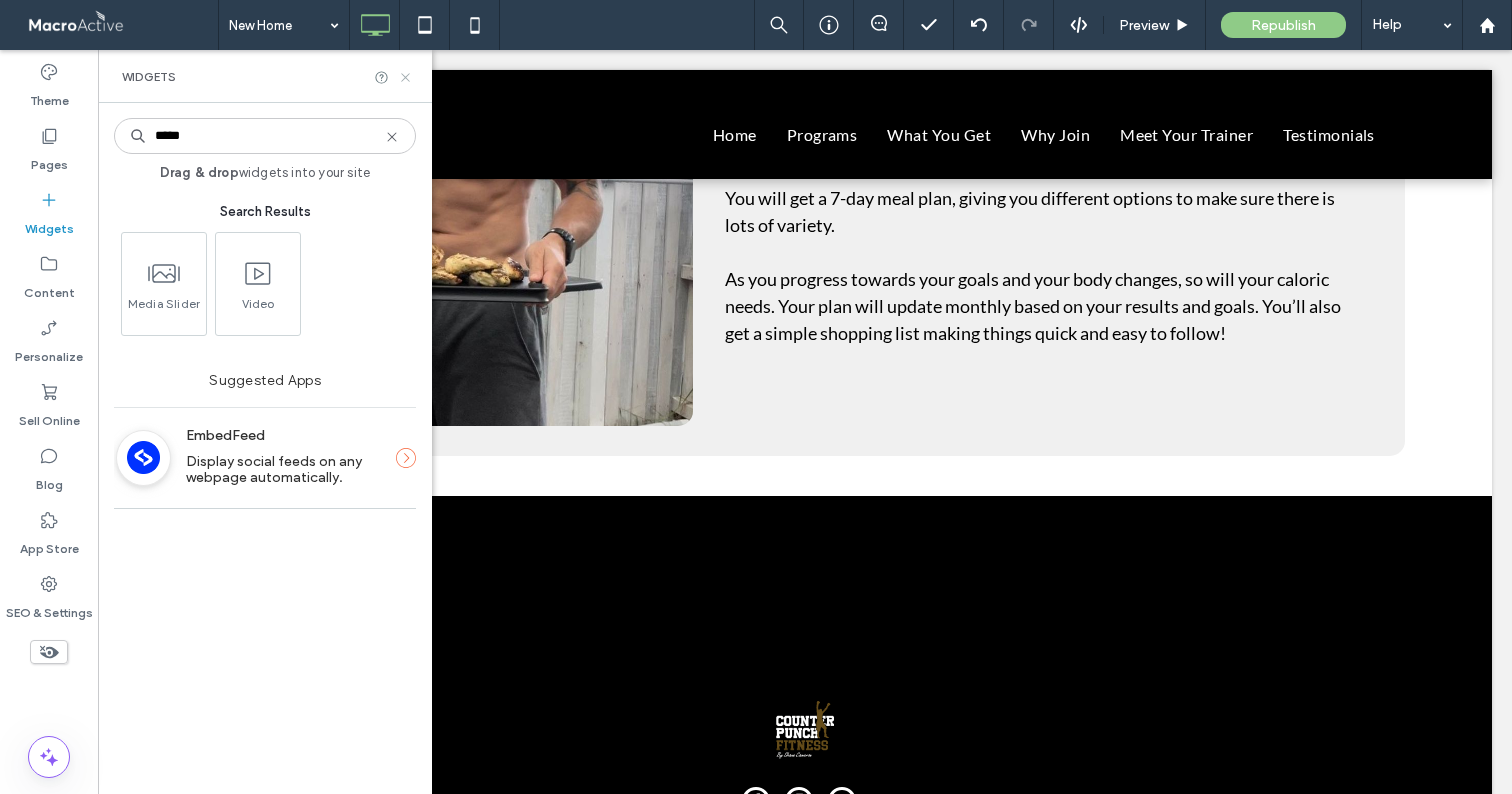 click 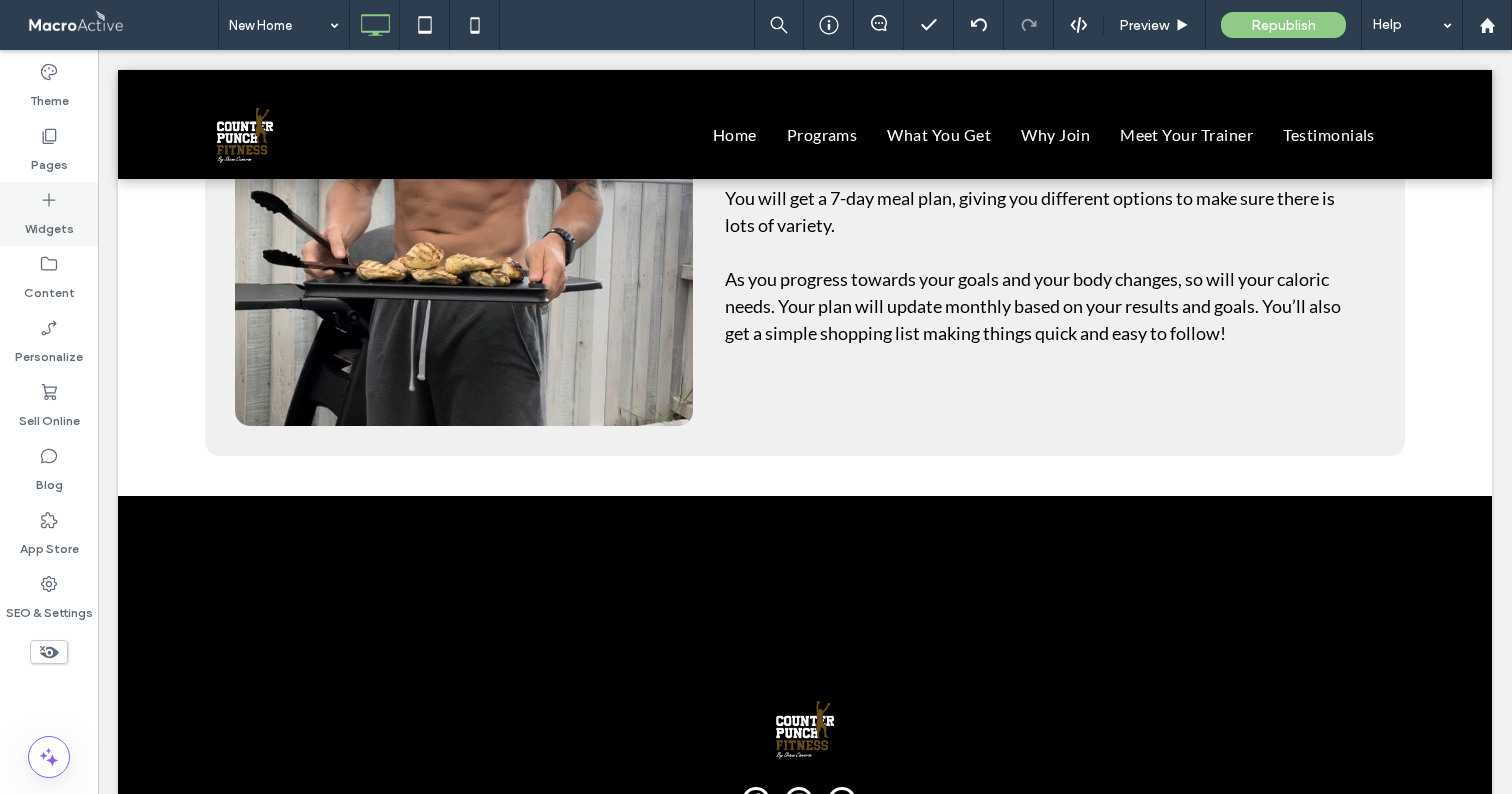 click 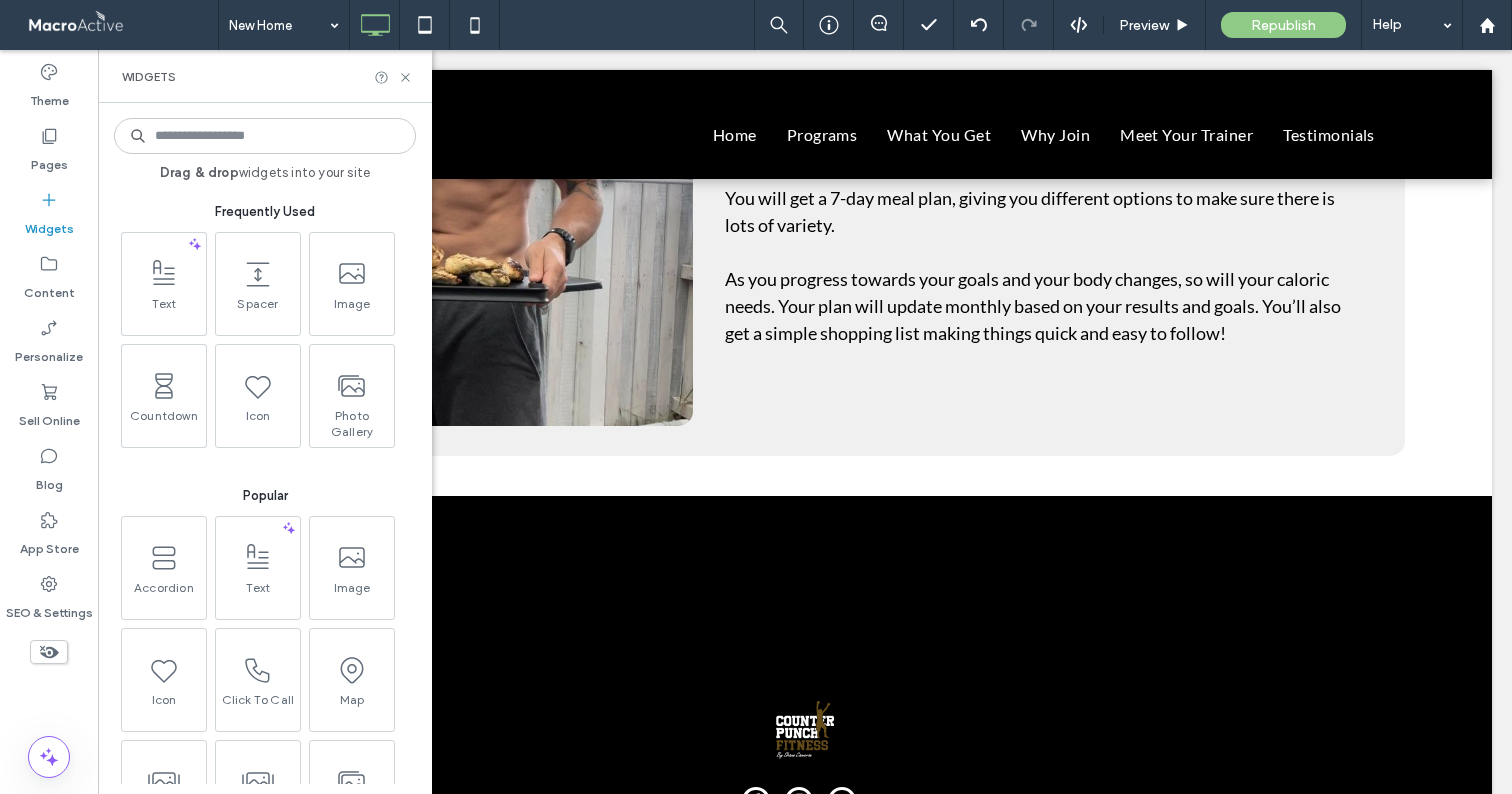 click at bounding box center (265, 136) 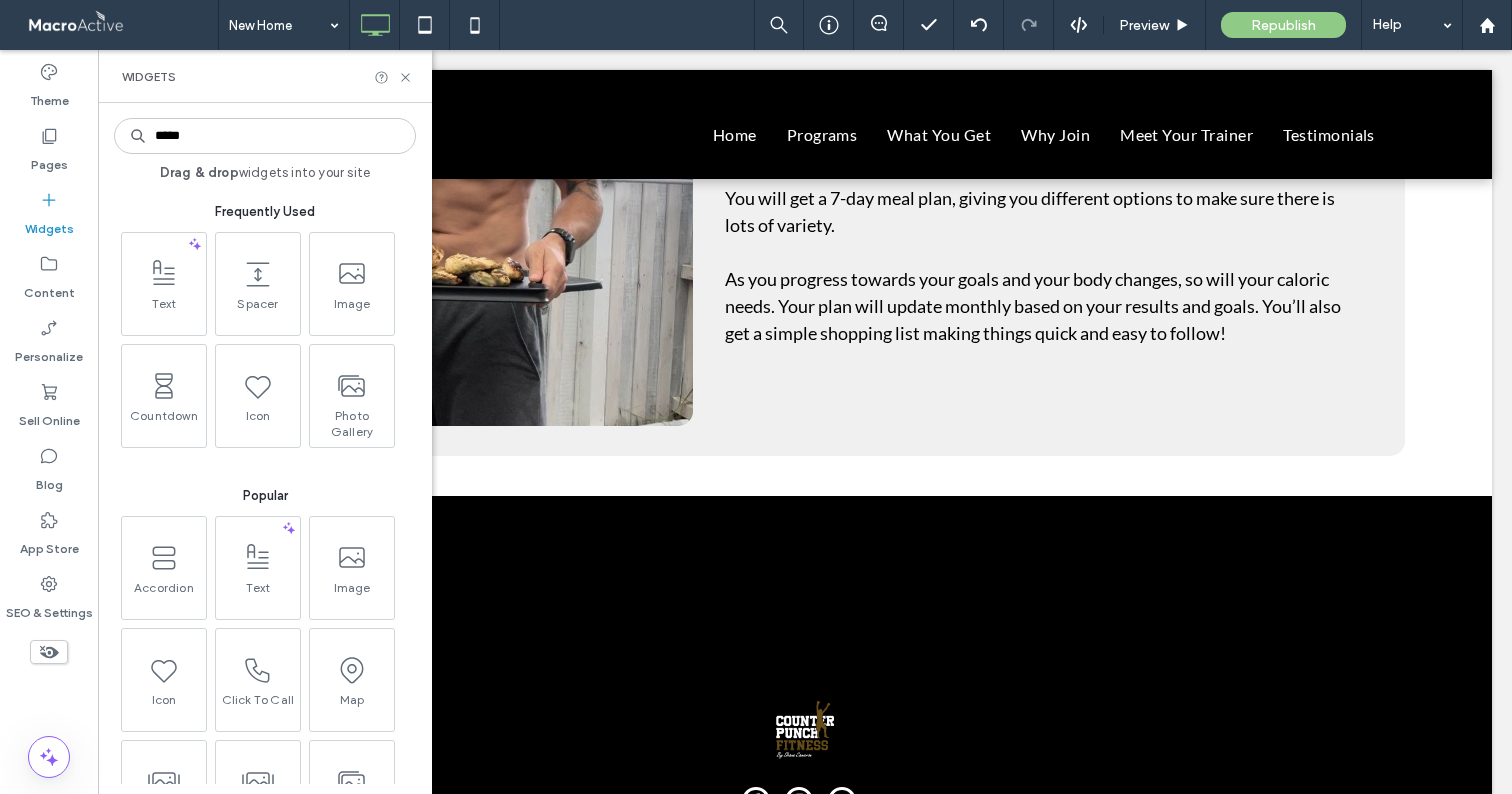 type on "*****" 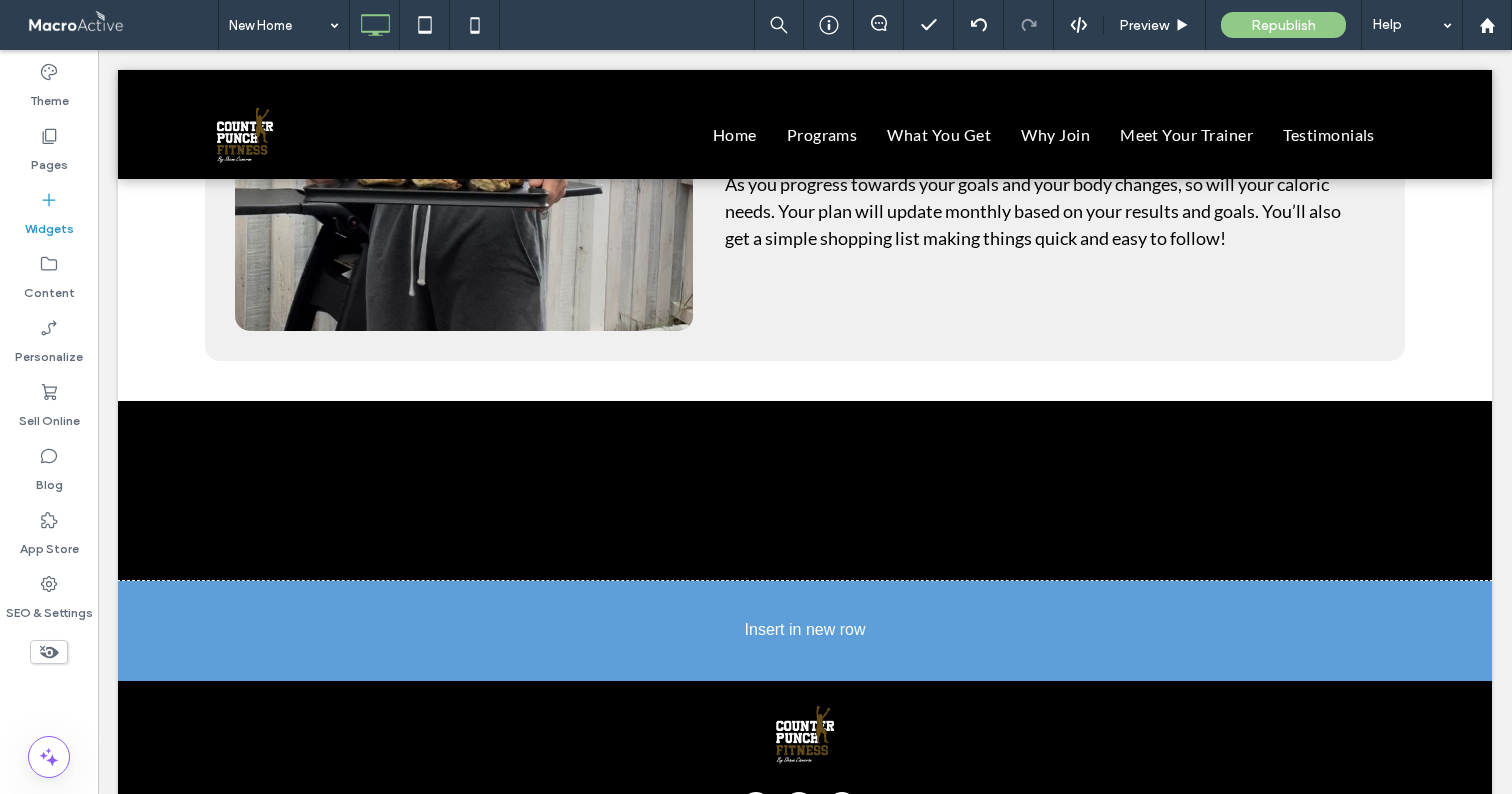 scroll, scrollTop: 4121, scrollLeft: 0, axis: vertical 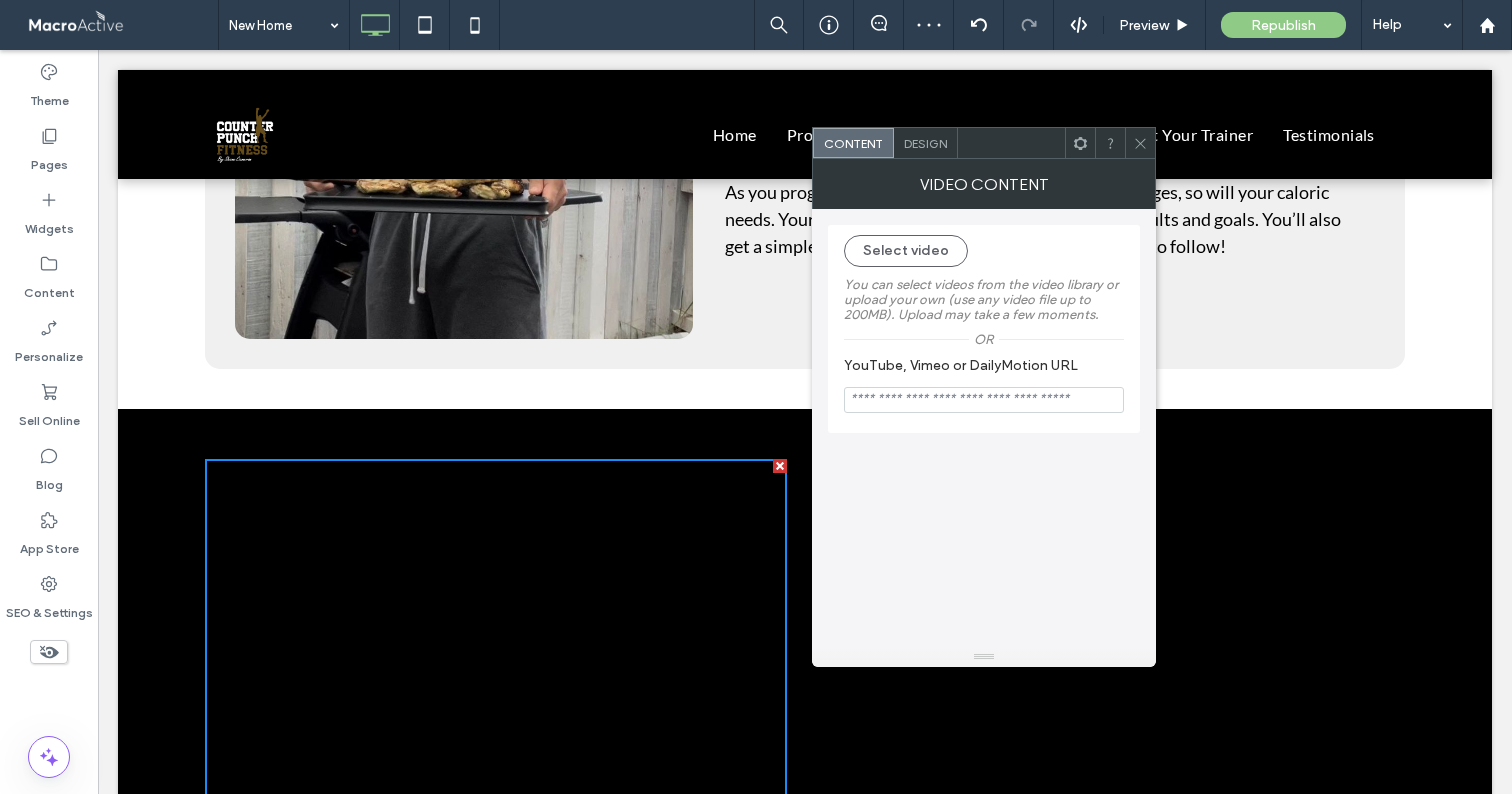 click on "Design" at bounding box center [925, 143] 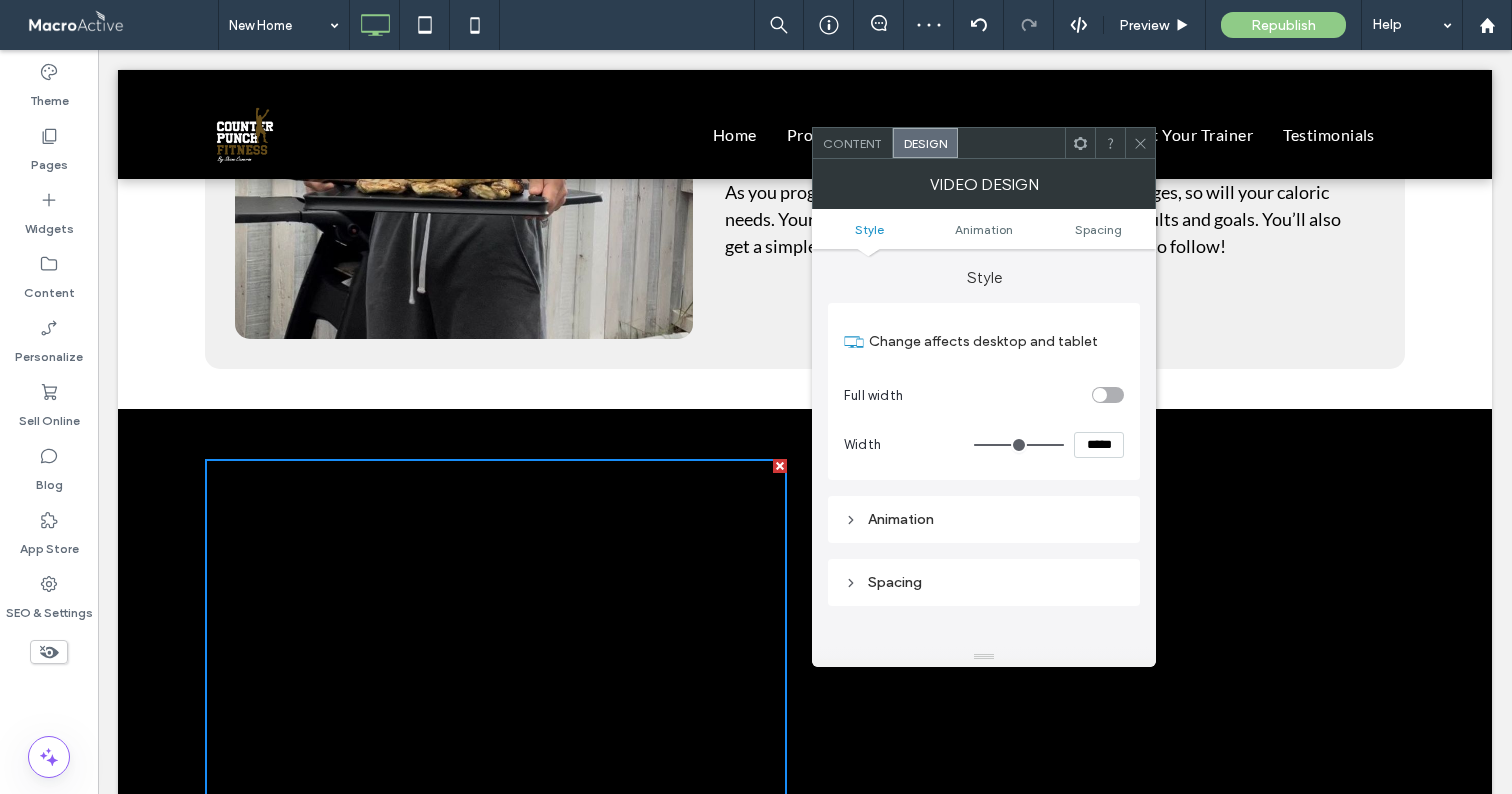 click 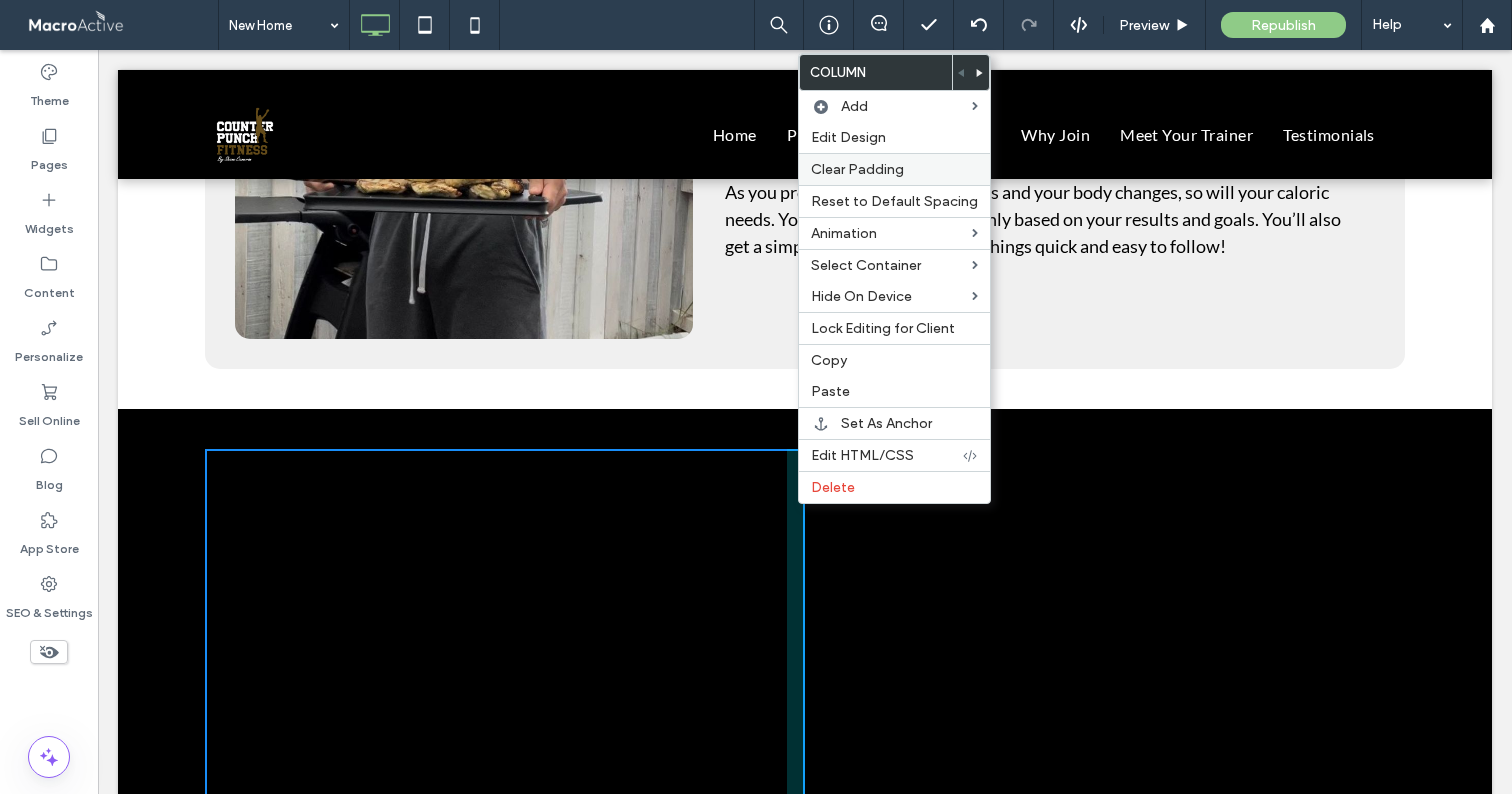 click on "Clear Padding" at bounding box center (857, 169) 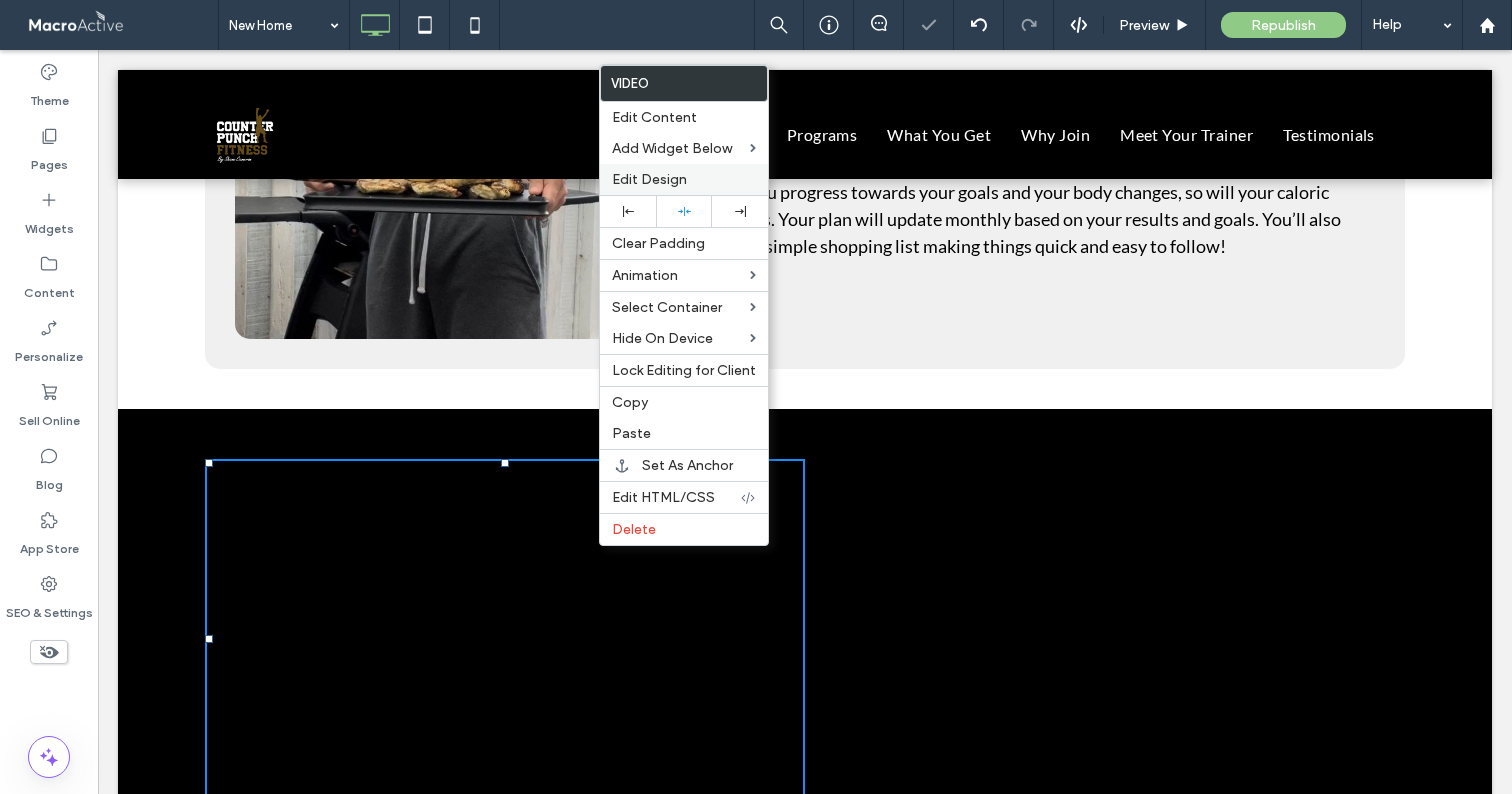 click on "Edit Design" at bounding box center (684, 179) 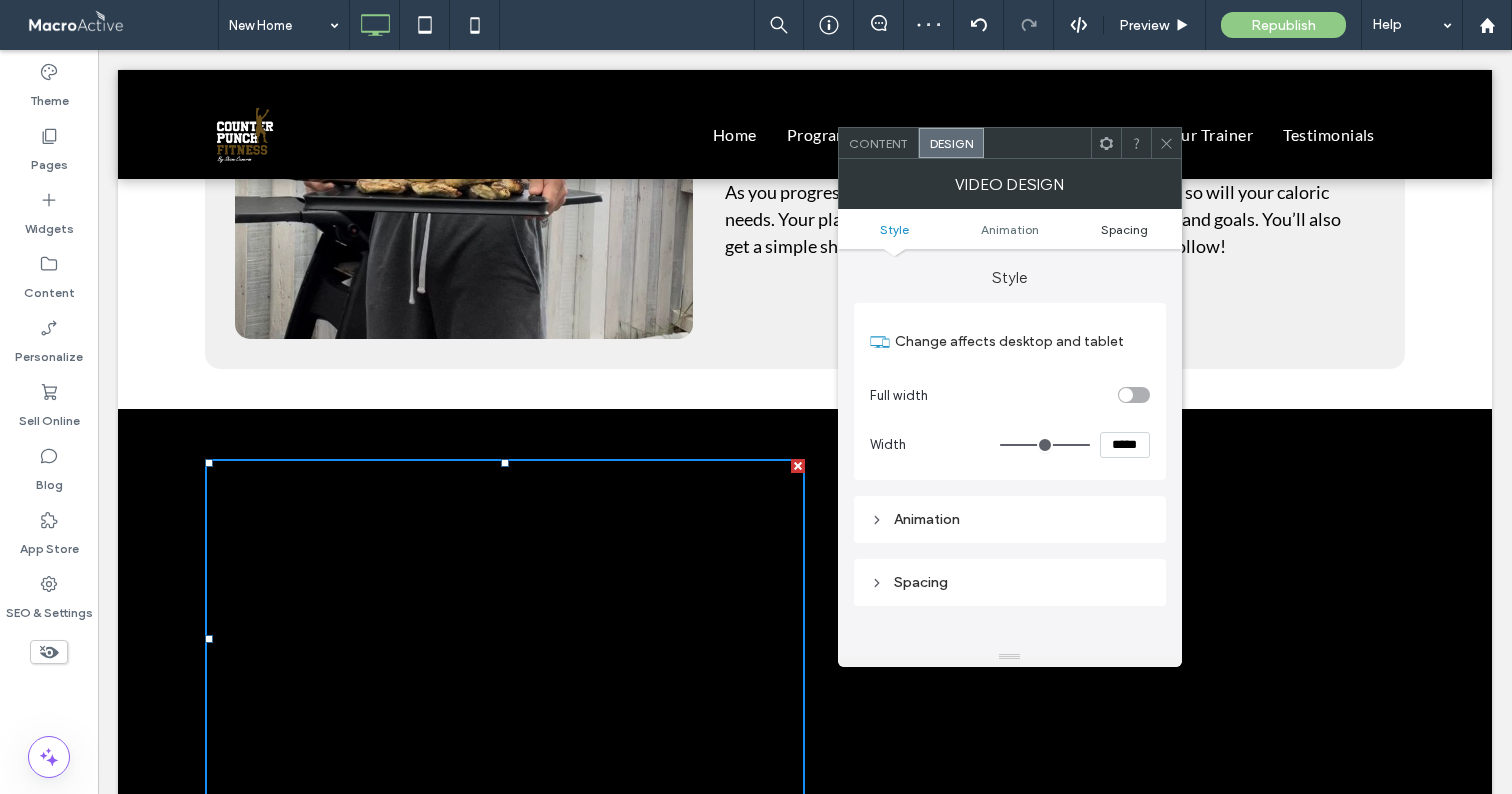 click on "Spacing" at bounding box center [1124, 229] 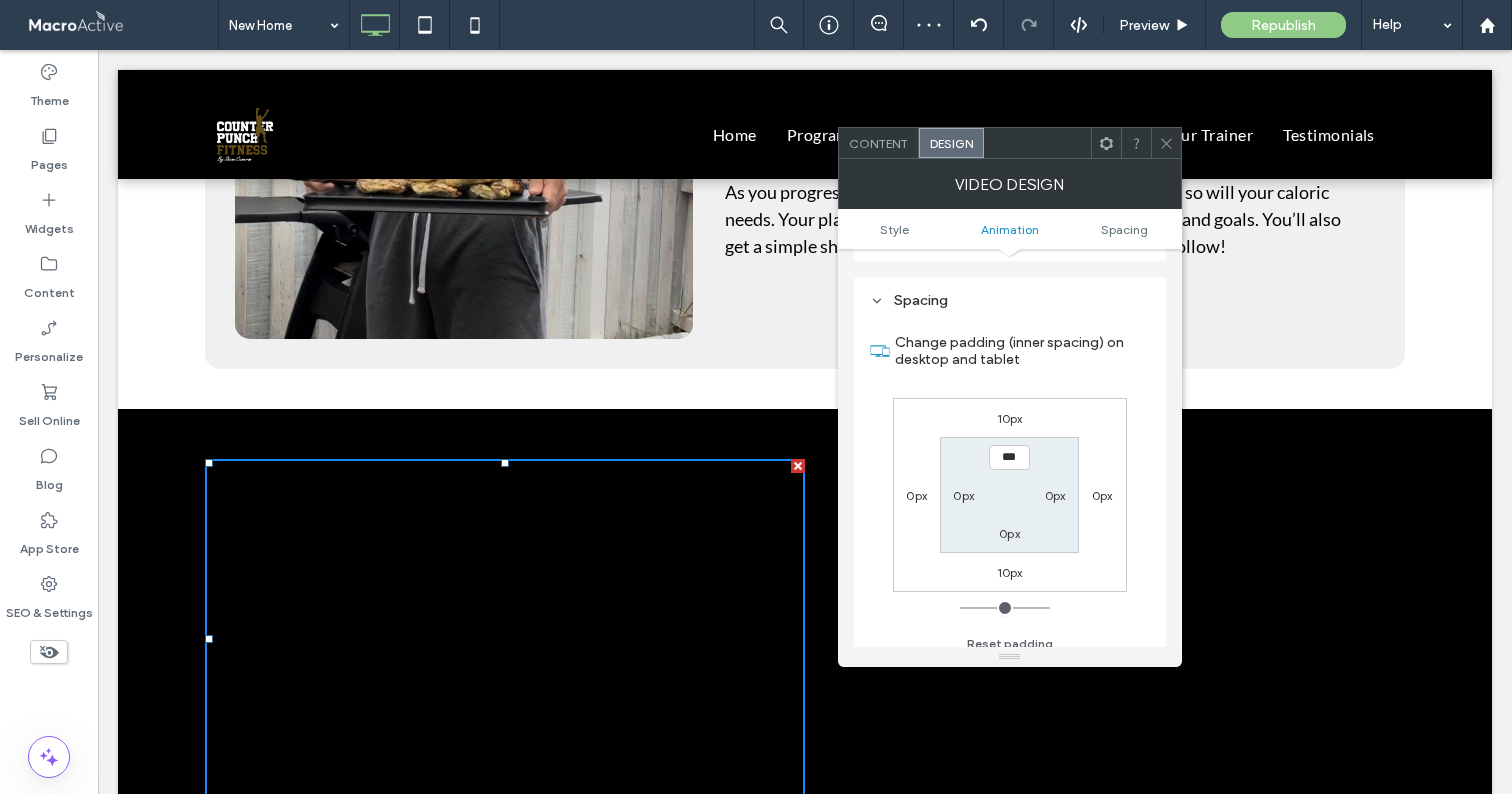 scroll, scrollTop: 295, scrollLeft: 0, axis: vertical 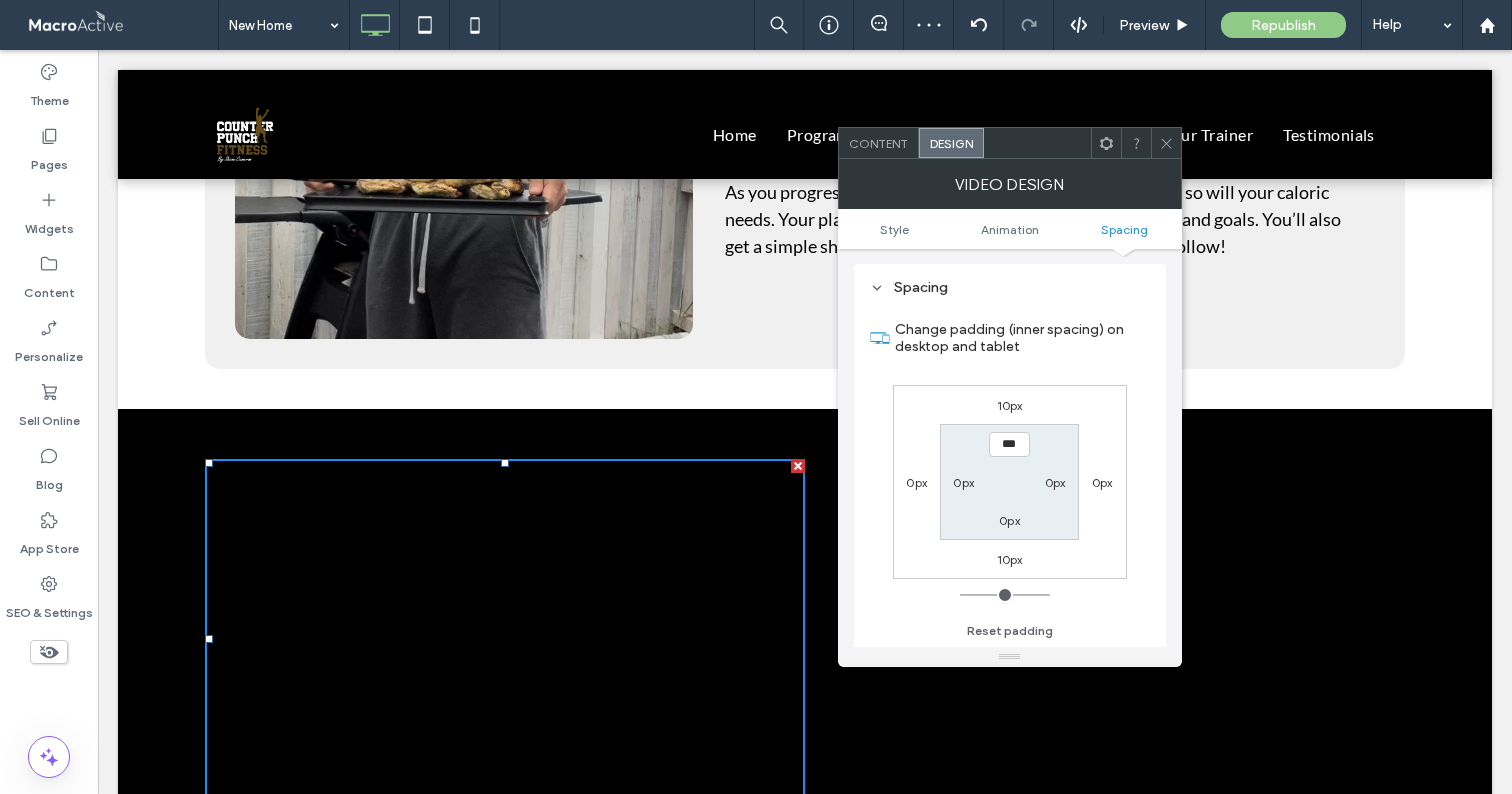 click on "10px" at bounding box center [1010, 405] 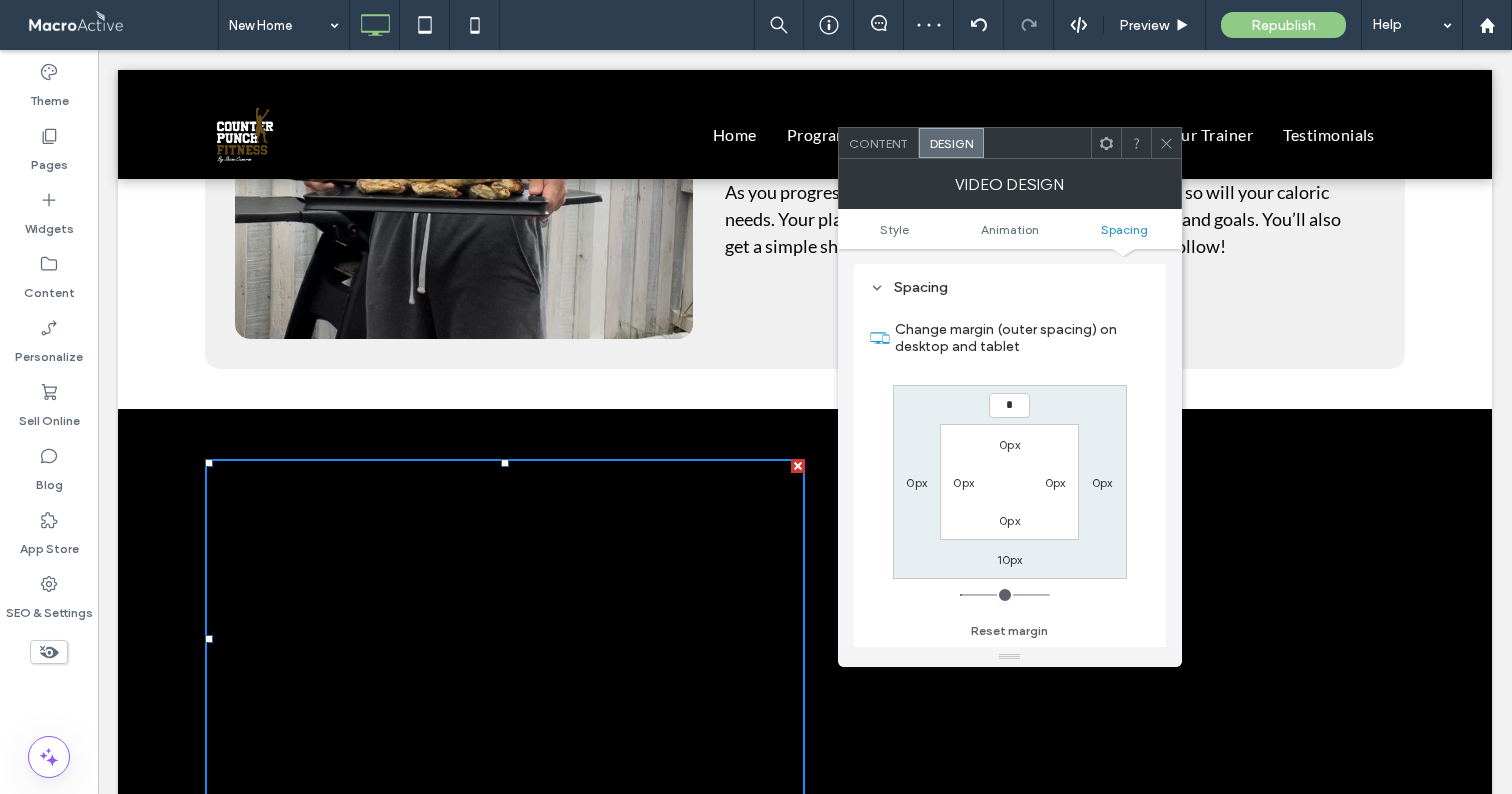 type on "*" 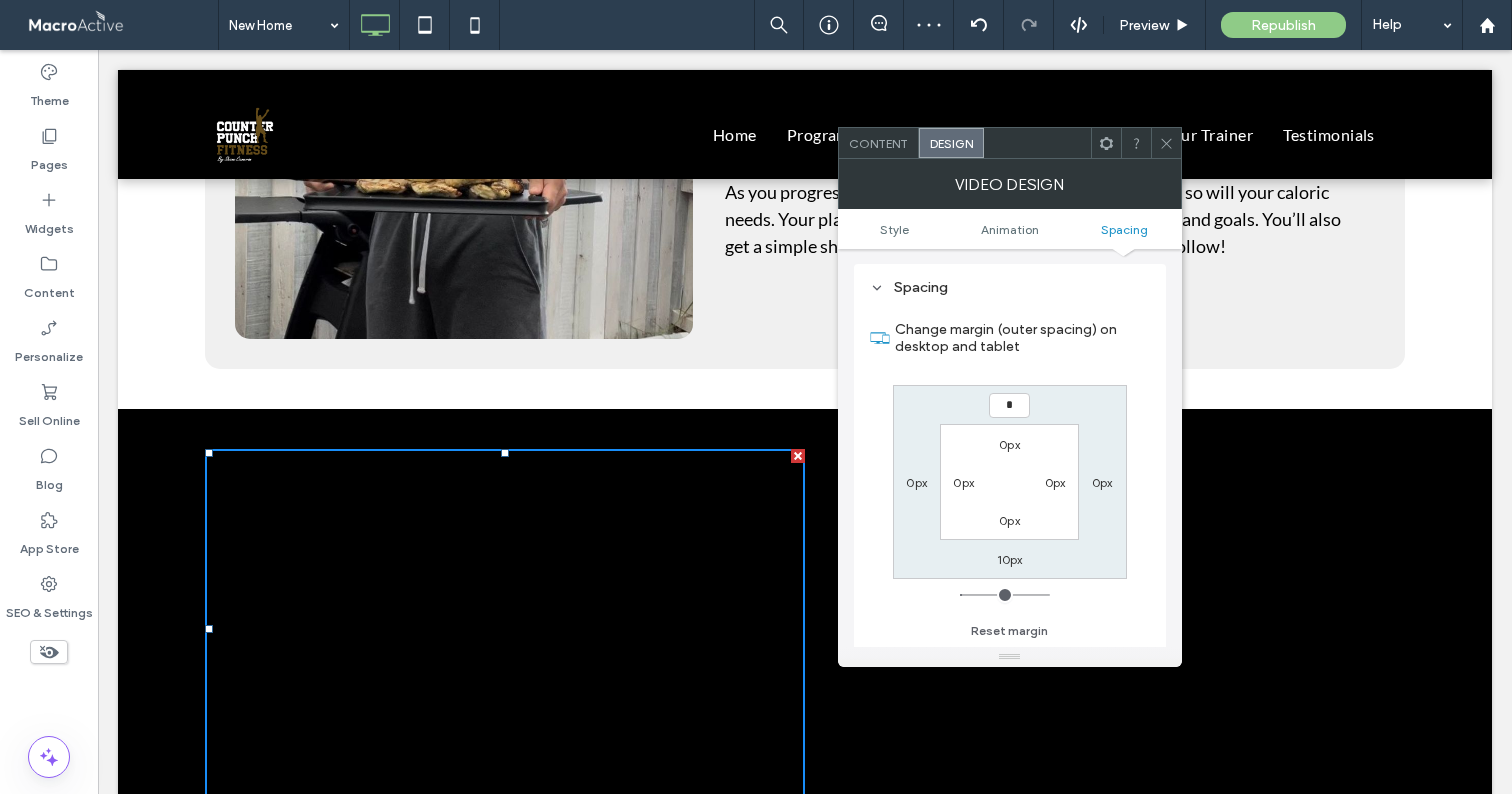 type on "*" 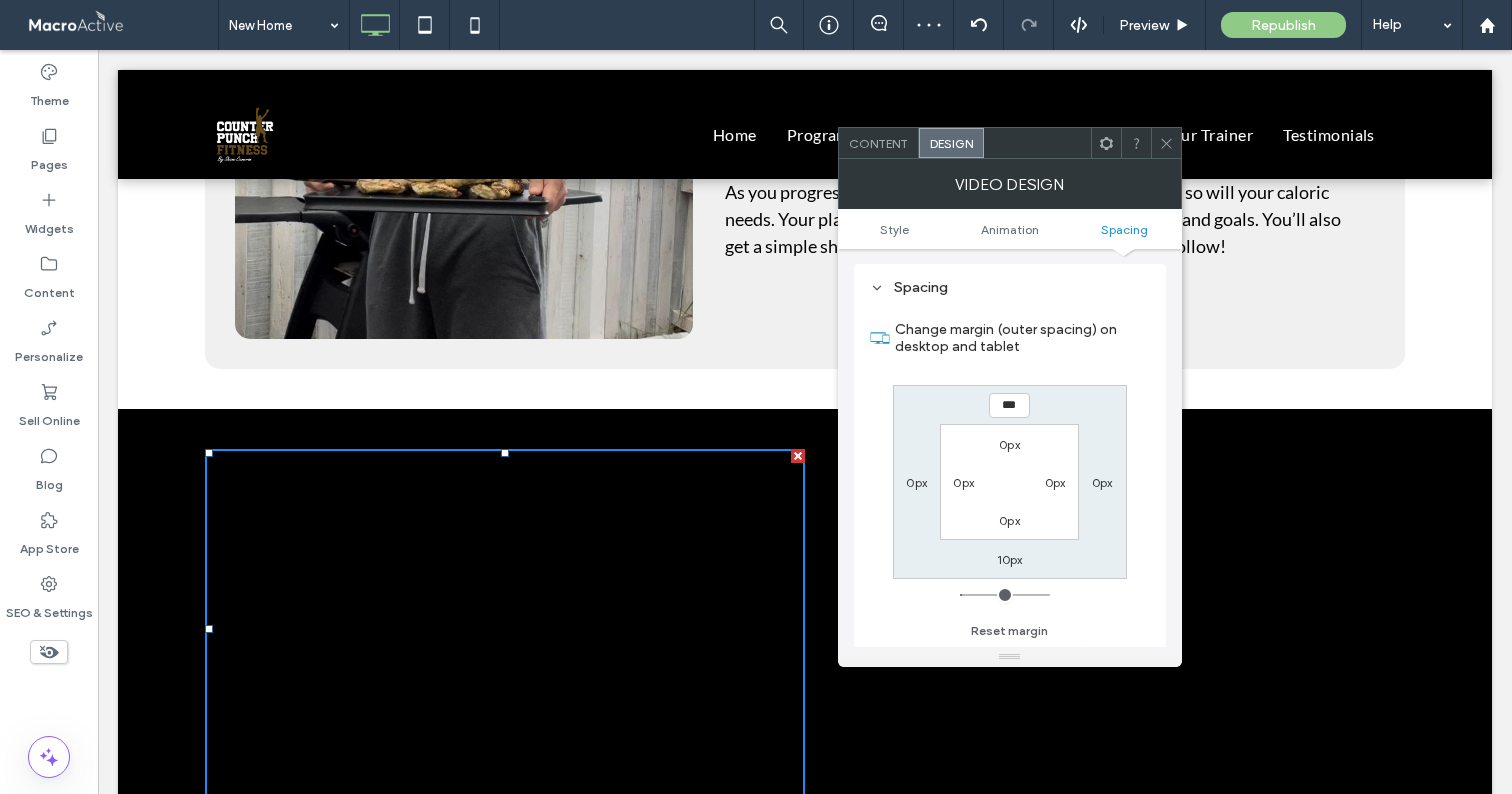 click on "*** 0px 10px 0px 0px 0px 0px 0px" at bounding box center [1010, 482] 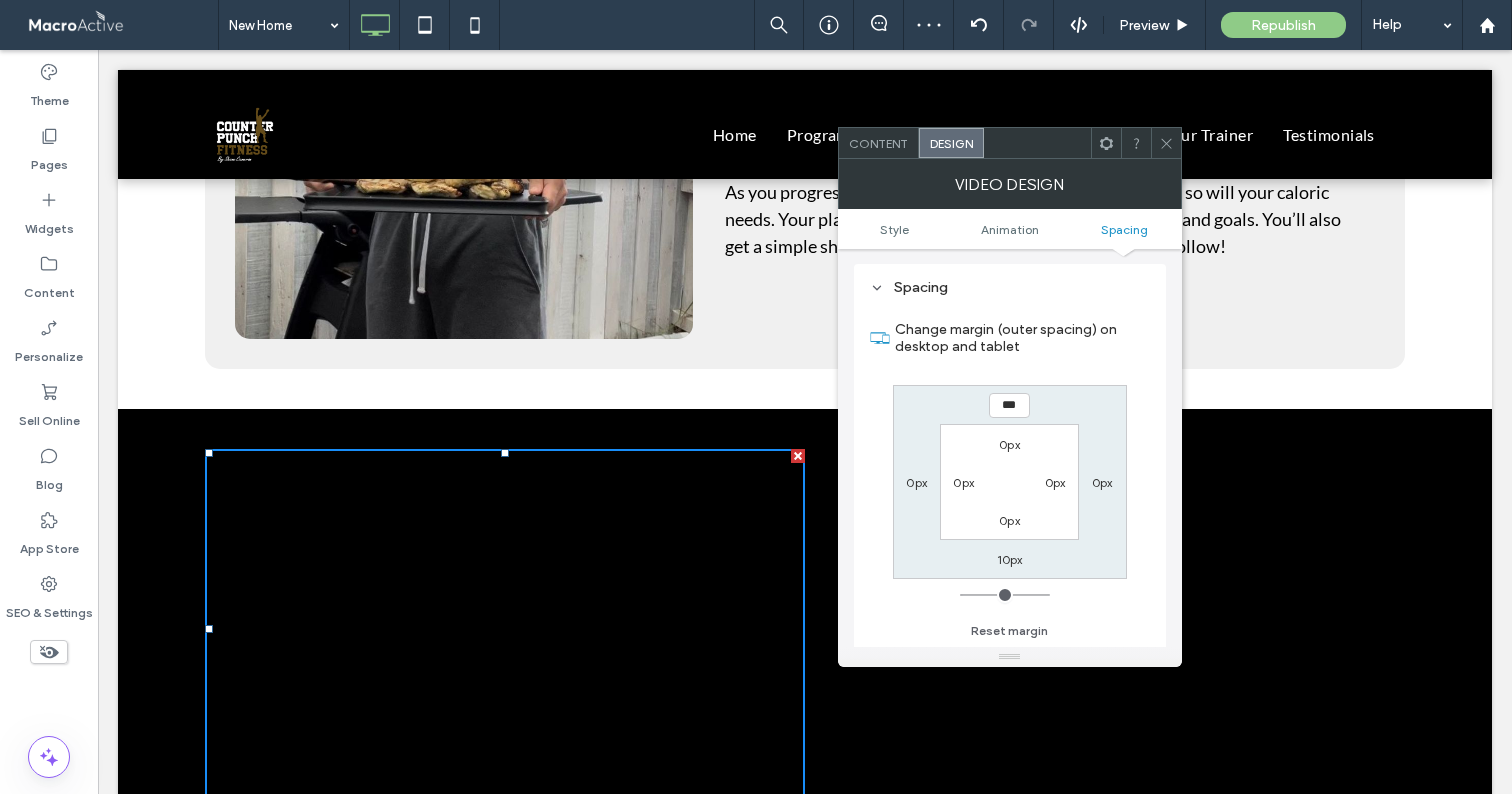 click on "*** 0px 10px 0px 0px 0px 0px 0px" at bounding box center [1010, 482] 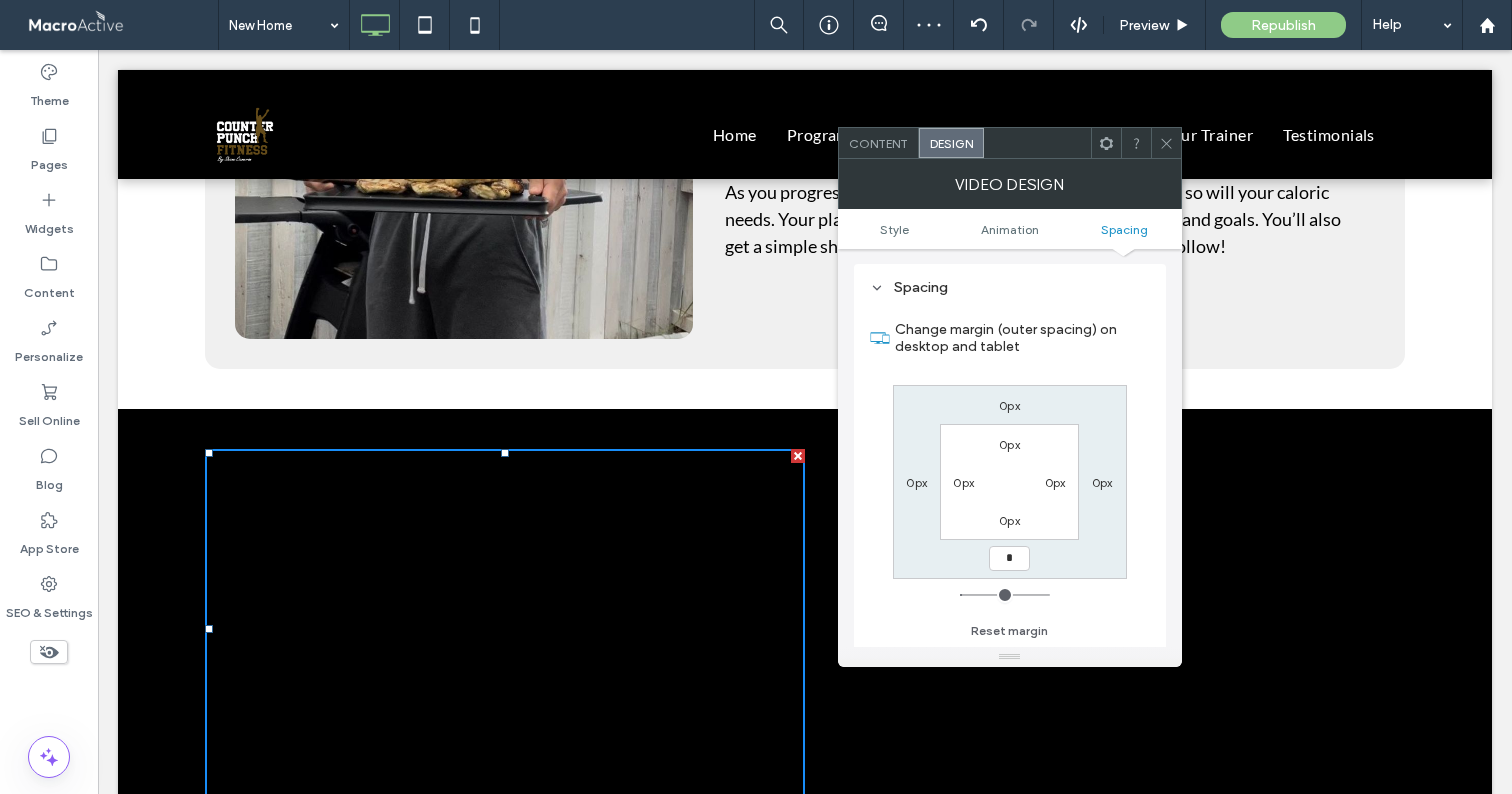 type on "*" 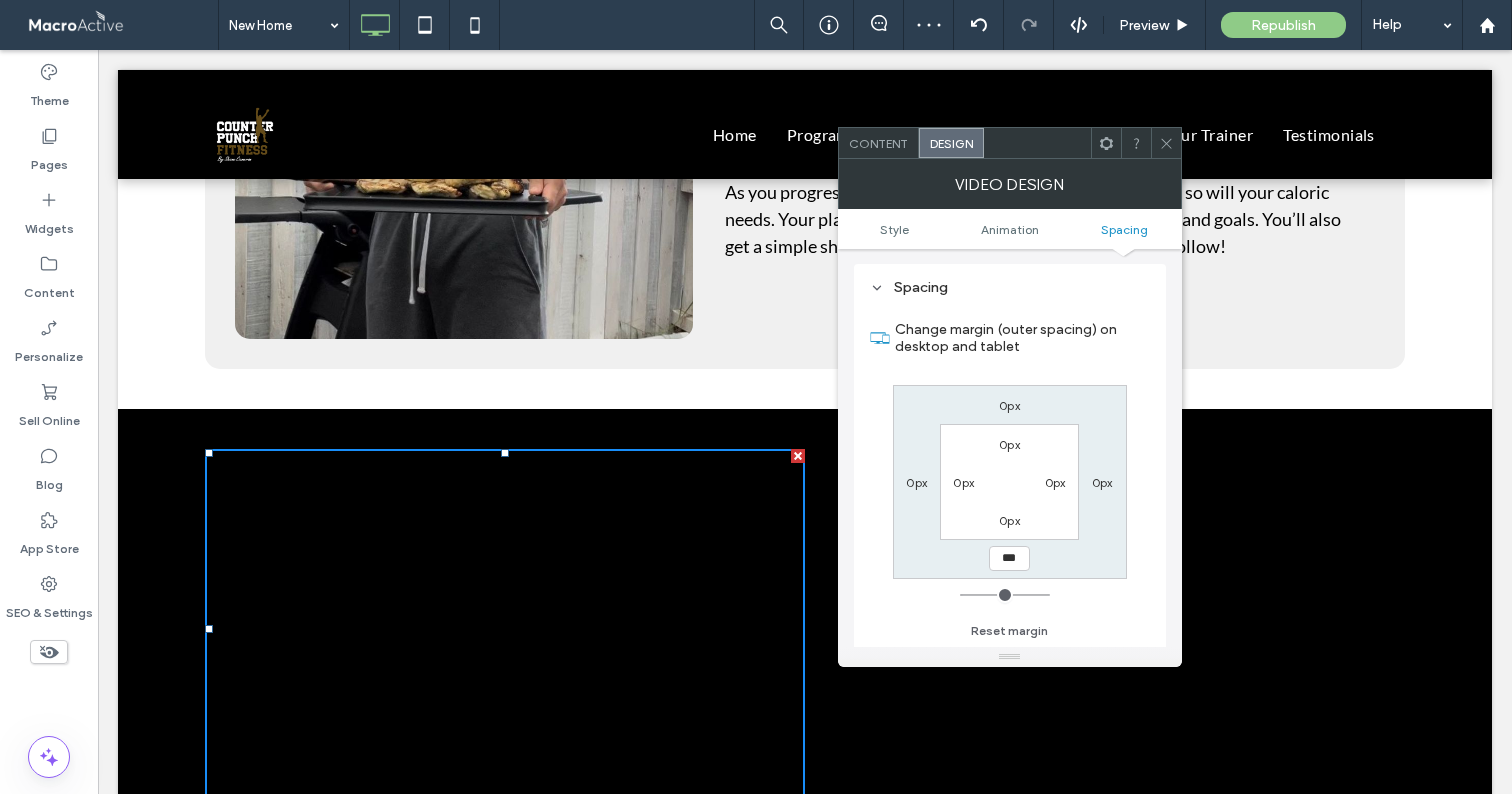 click on "0px 0px *** 0px 0px 0px 0px 0px" at bounding box center [1010, 482] 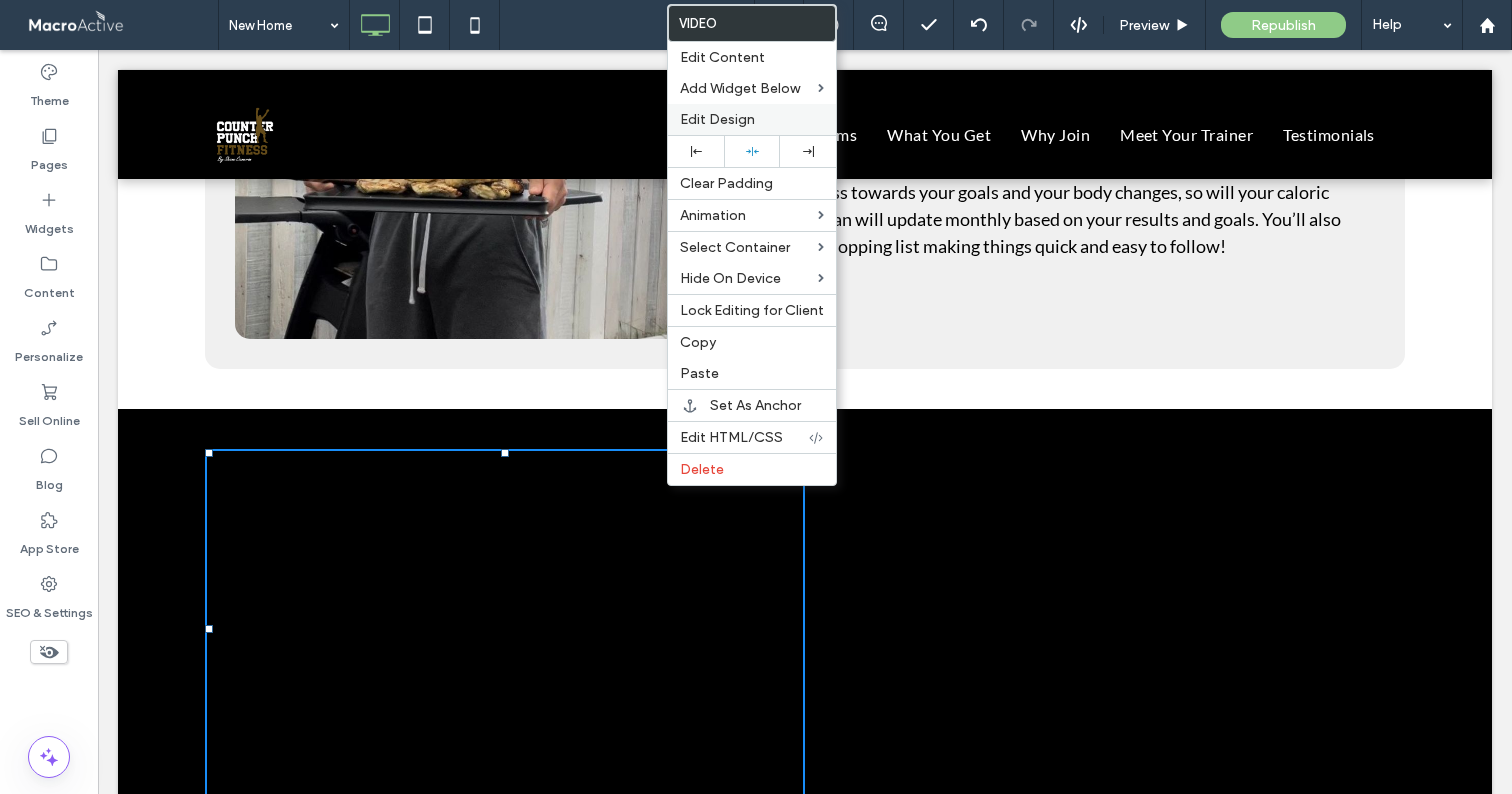 click on "Edit Design" at bounding box center [717, 119] 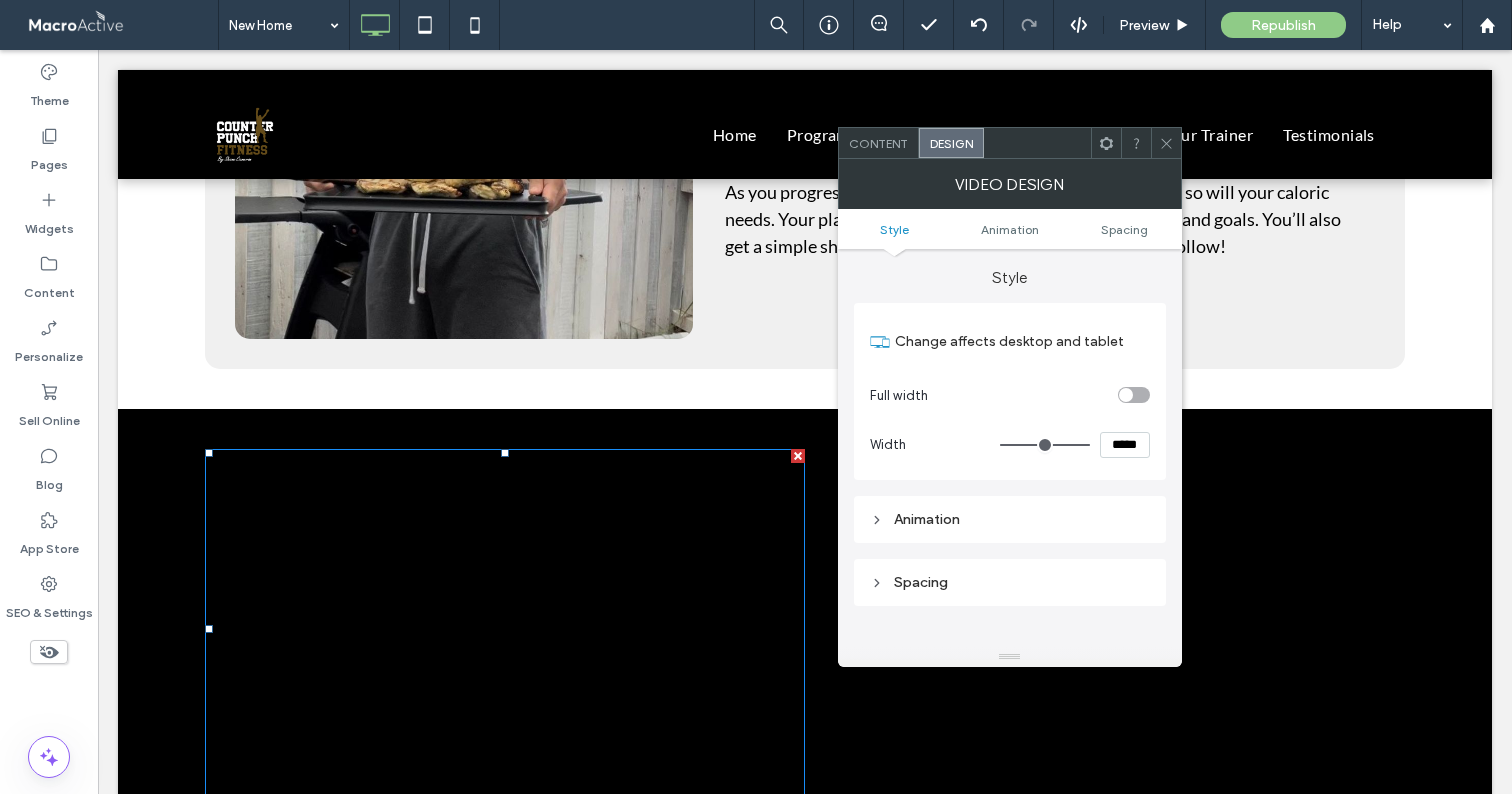 click 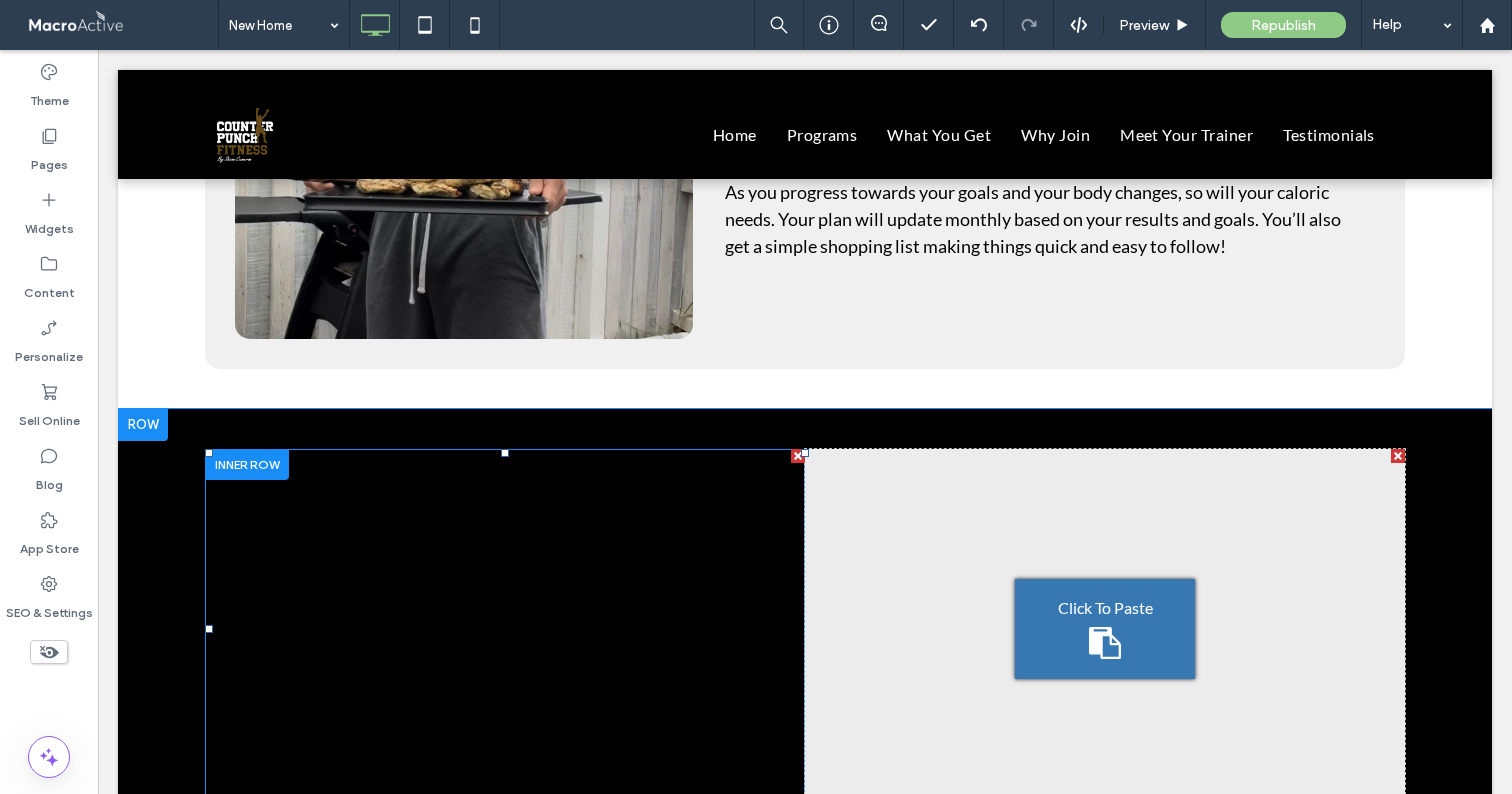 click at bounding box center [505, 629] 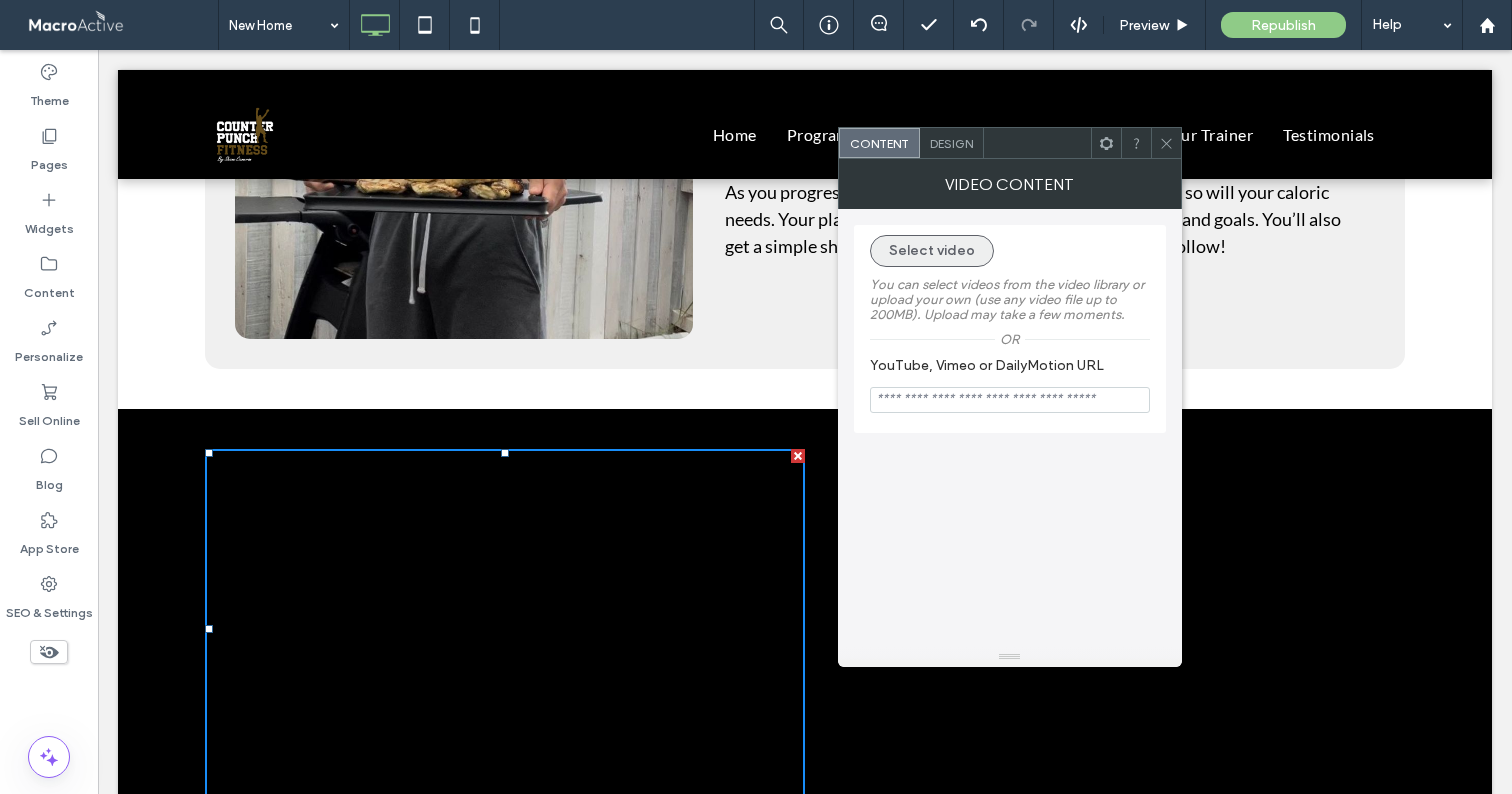 click on "Select video" at bounding box center (932, 251) 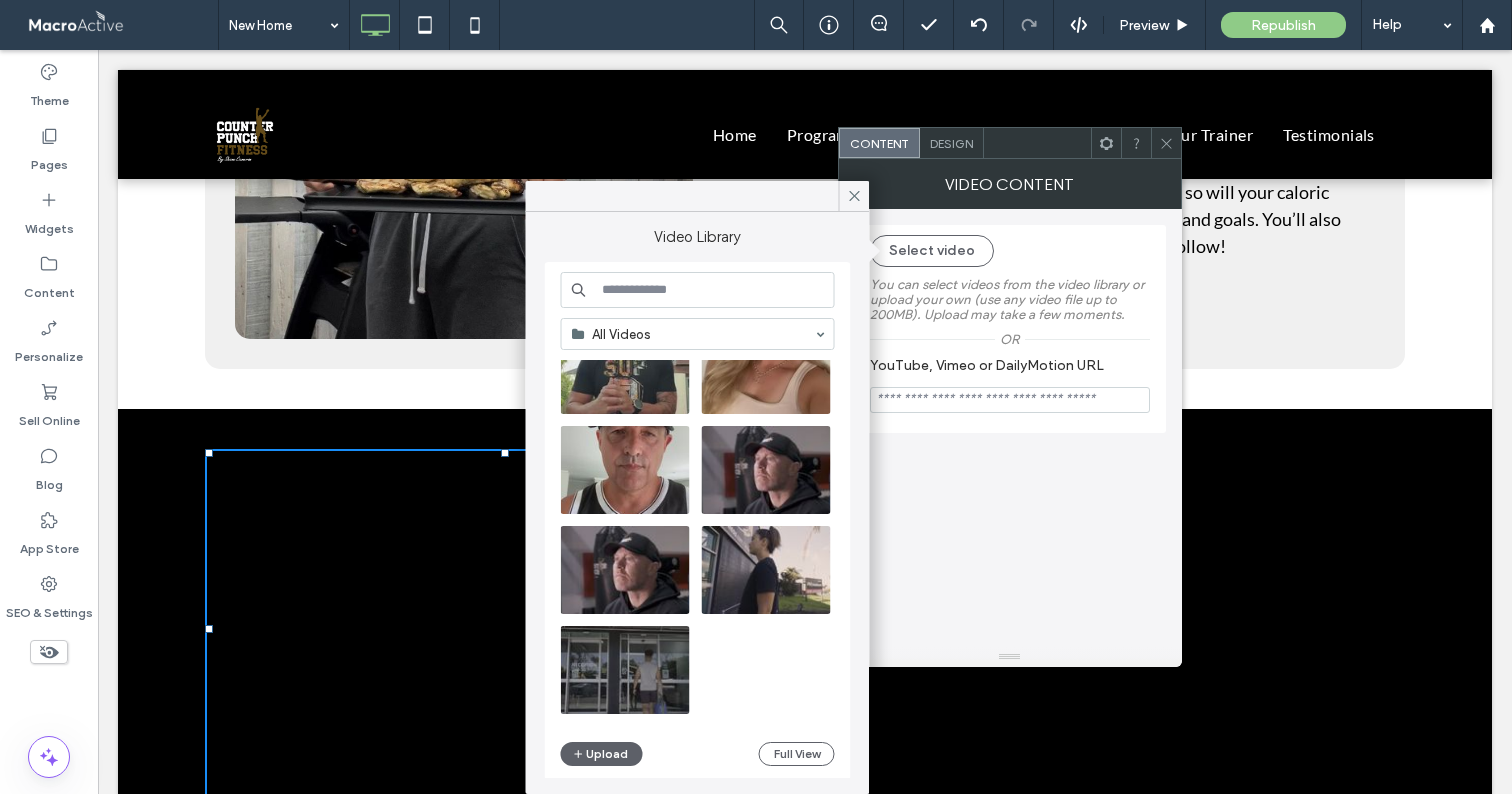 scroll, scrollTop: 384, scrollLeft: 0, axis: vertical 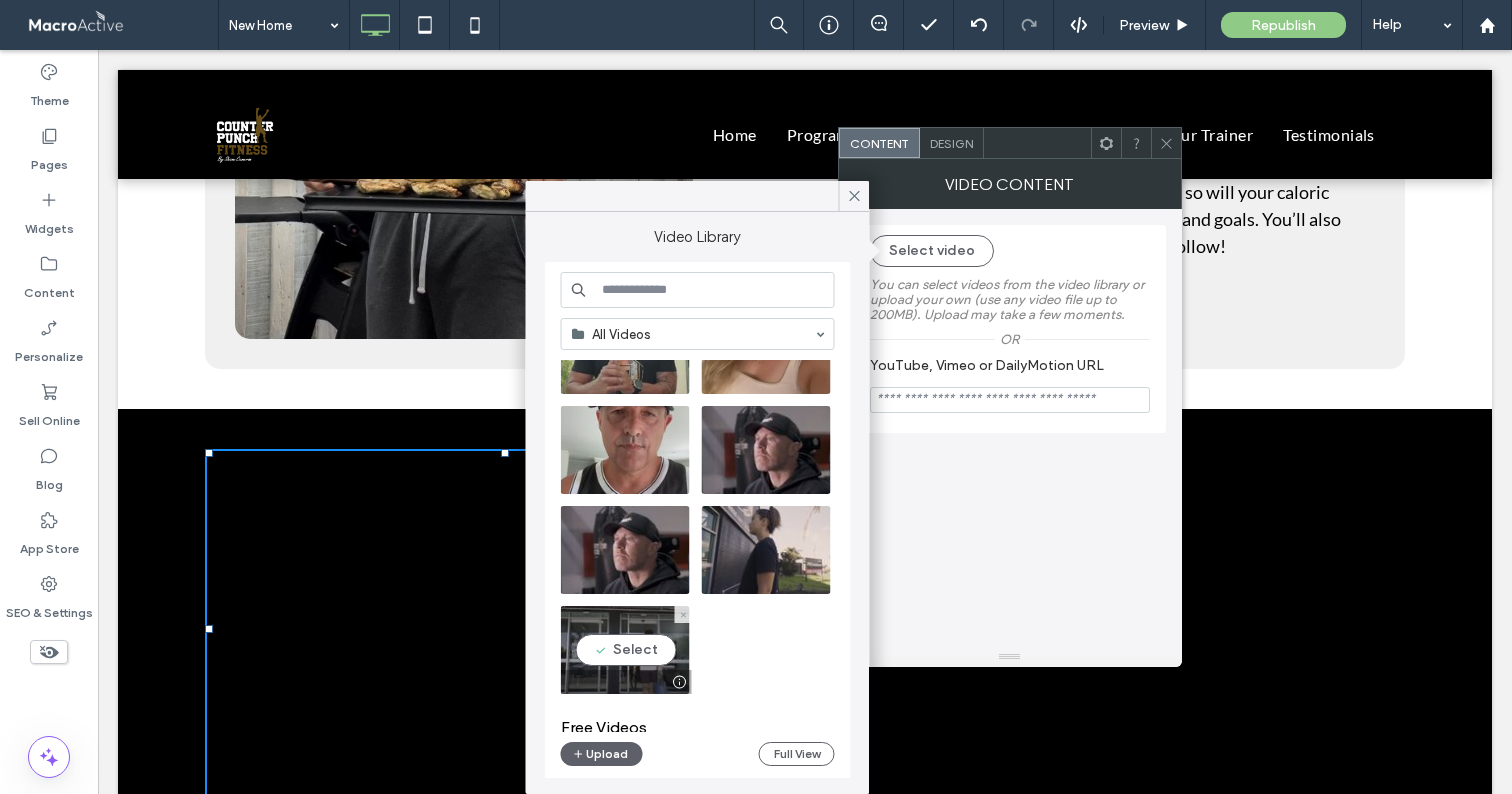 click at bounding box center (625, 650) 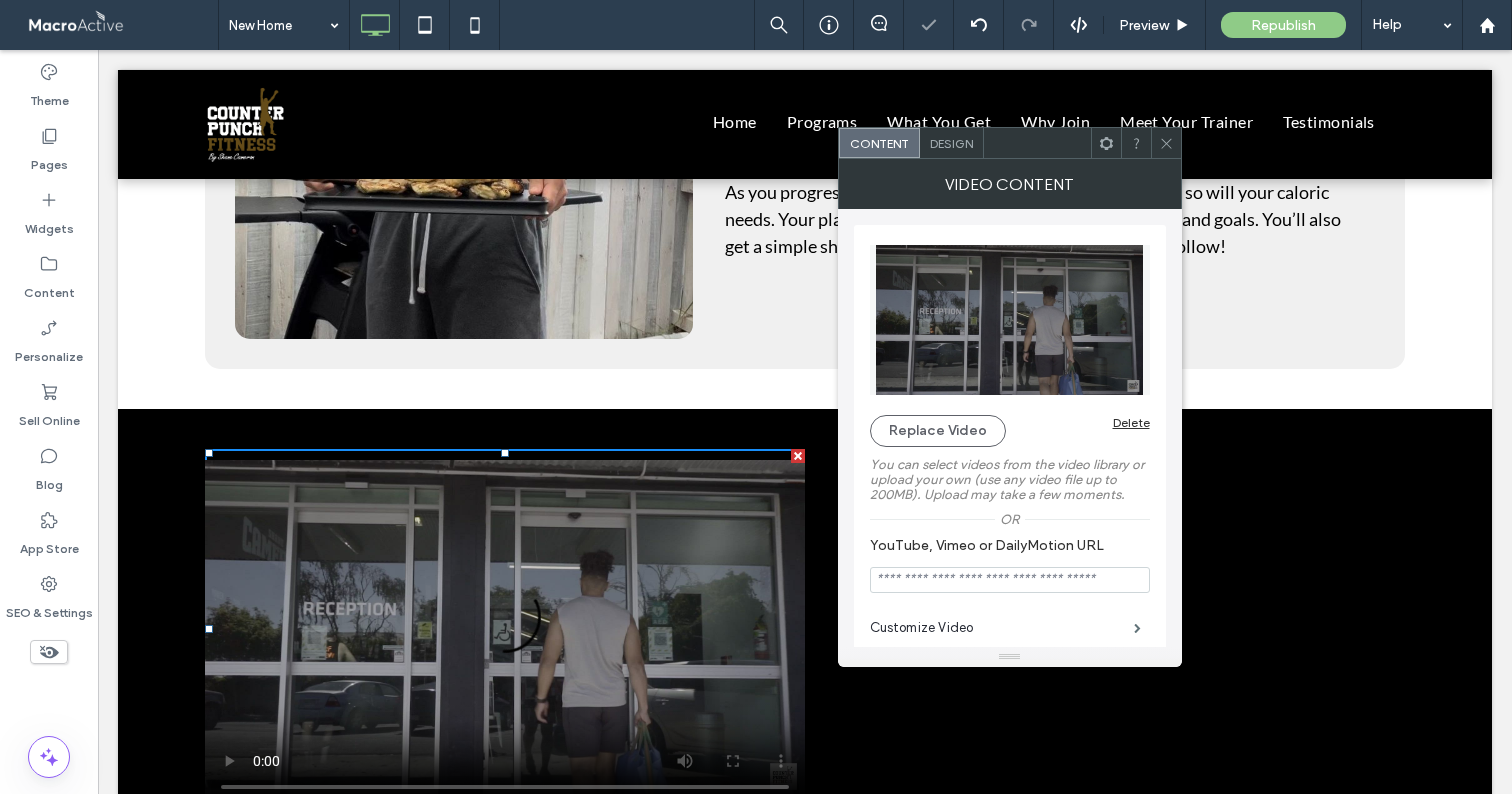 click 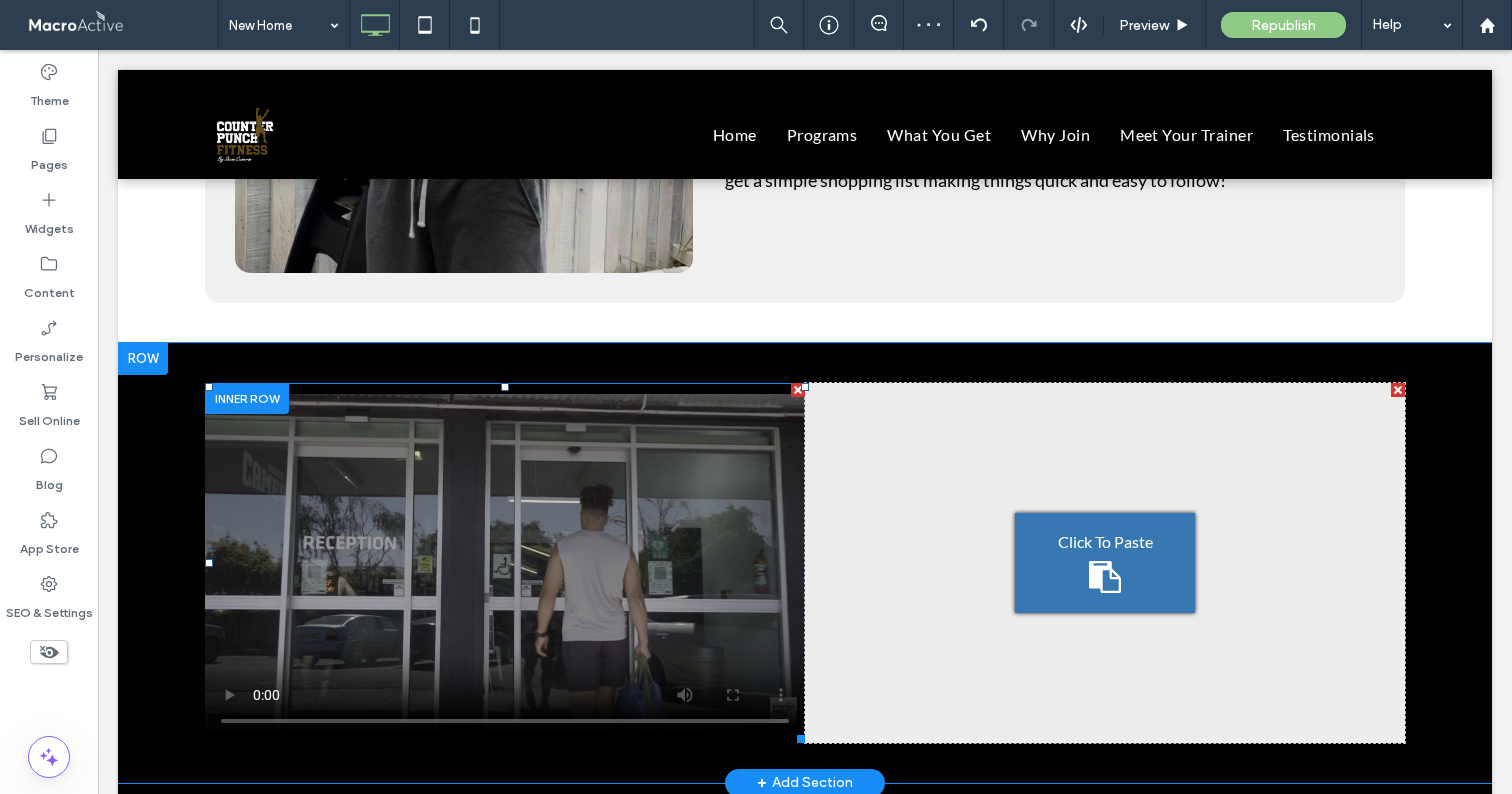 scroll, scrollTop: 4188, scrollLeft: 0, axis: vertical 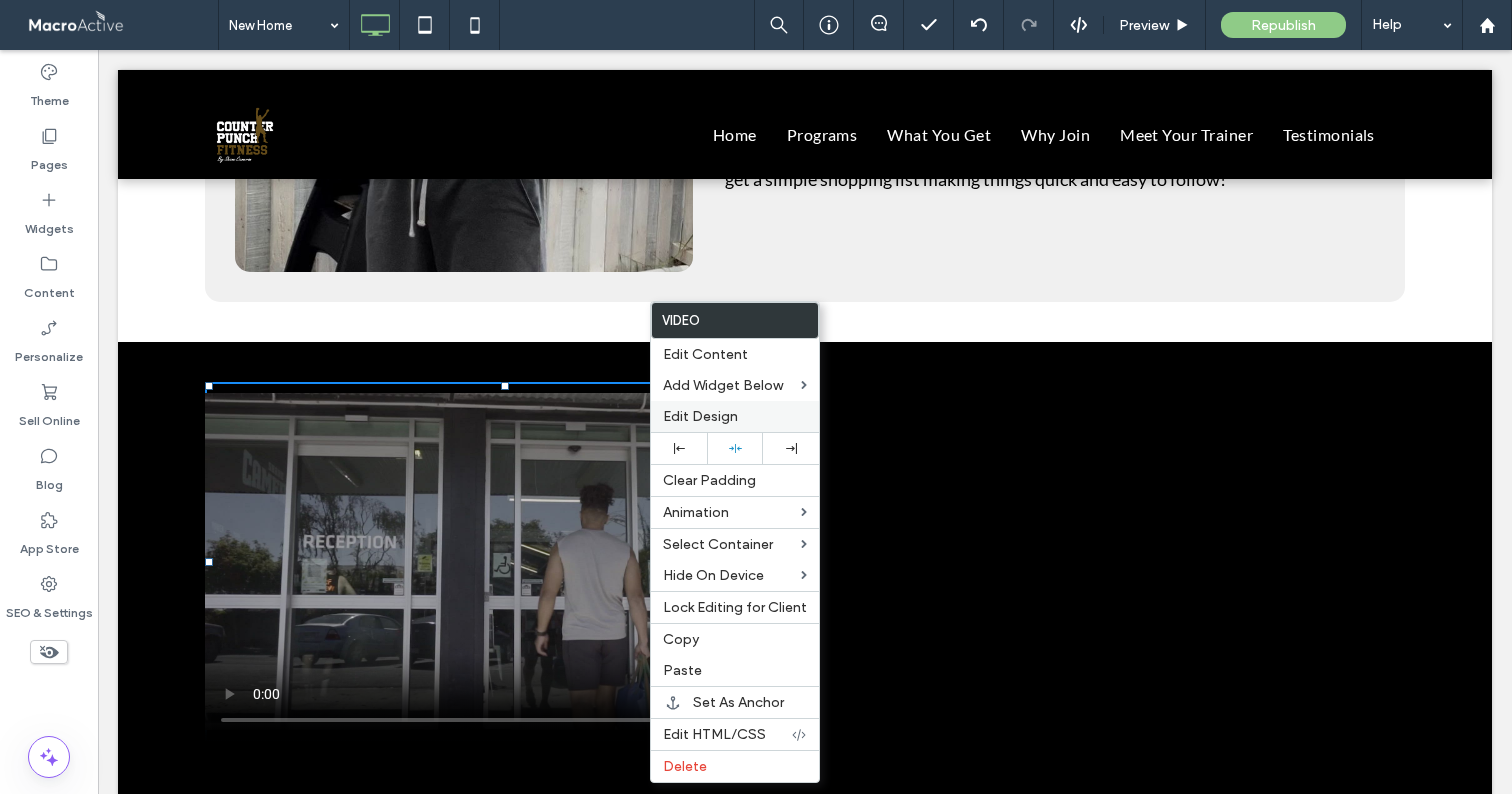click on "Edit Design" at bounding box center [700, 416] 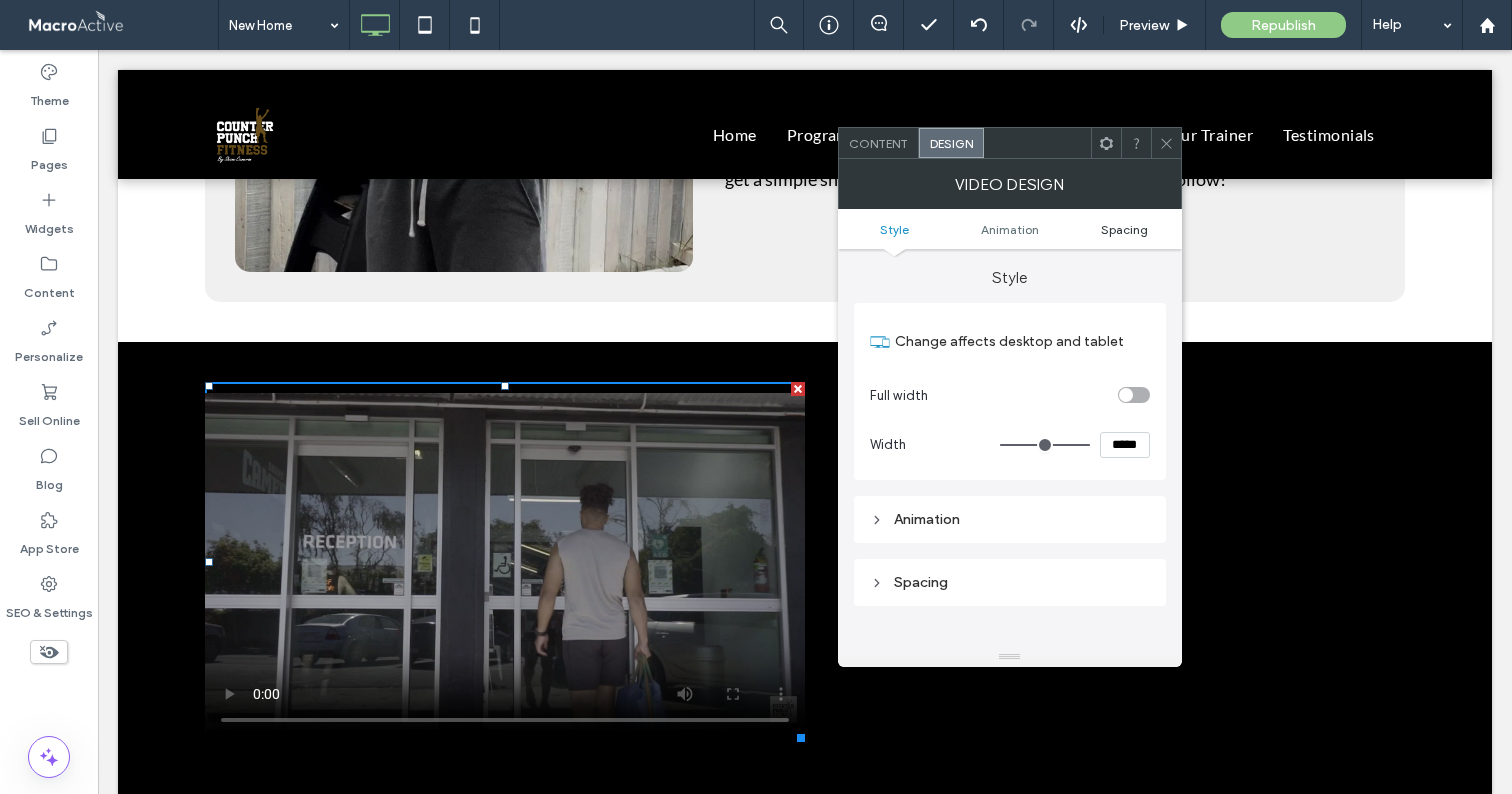 click on "Spacing" at bounding box center (1124, 229) 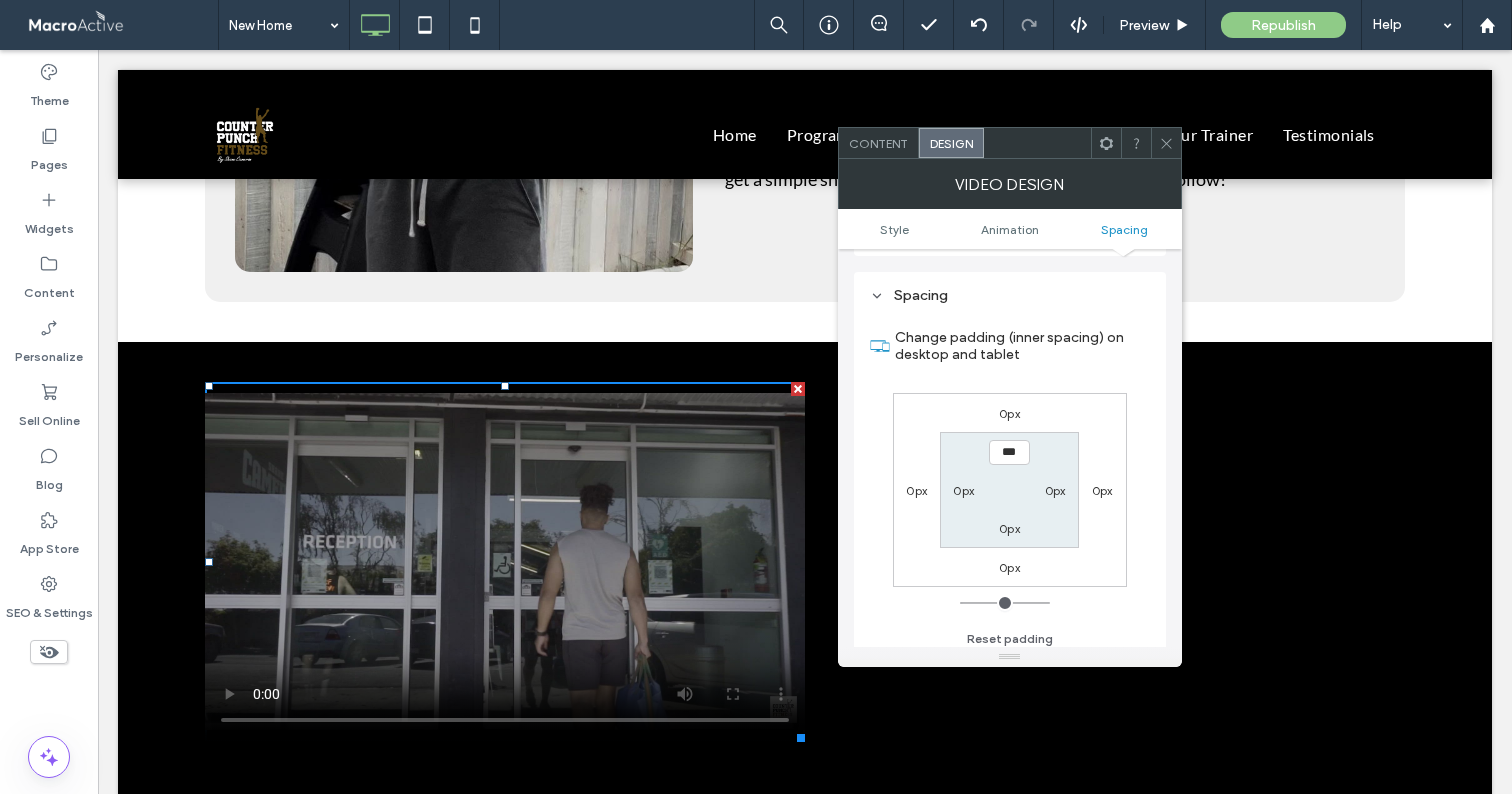 scroll, scrollTop: 295, scrollLeft: 0, axis: vertical 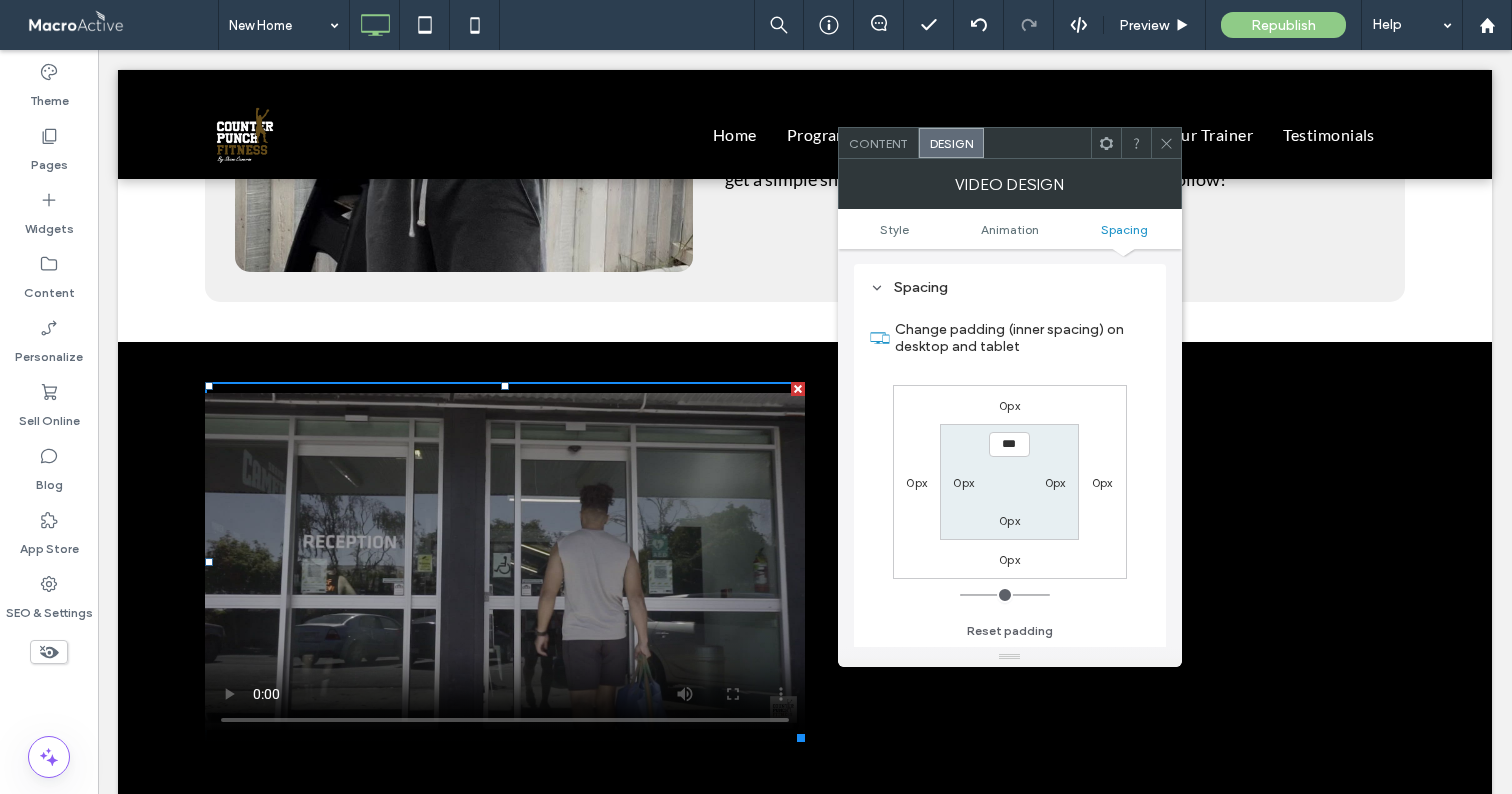 click at bounding box center (1166, 143) 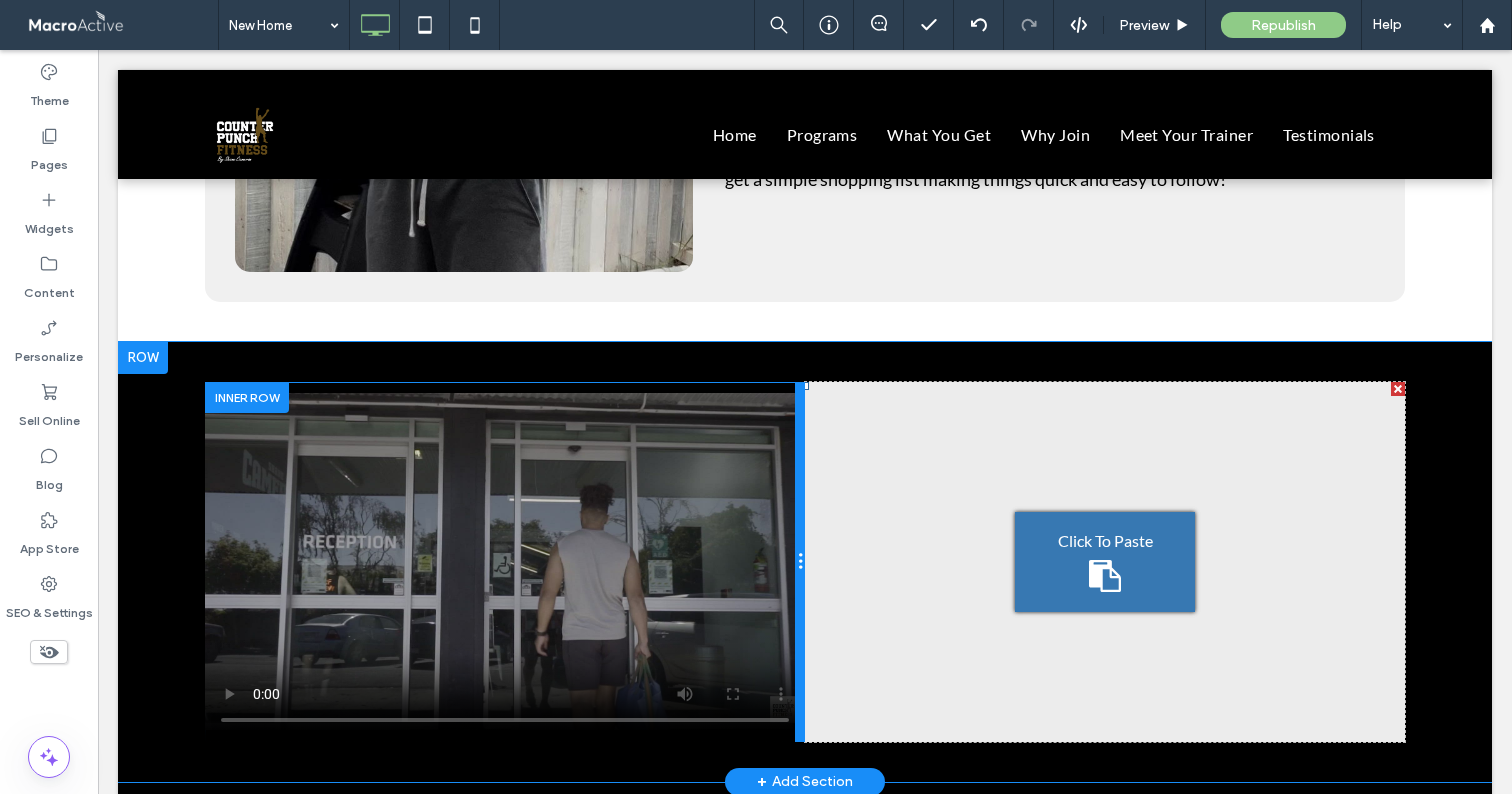 click at bounding box center (800, 562) 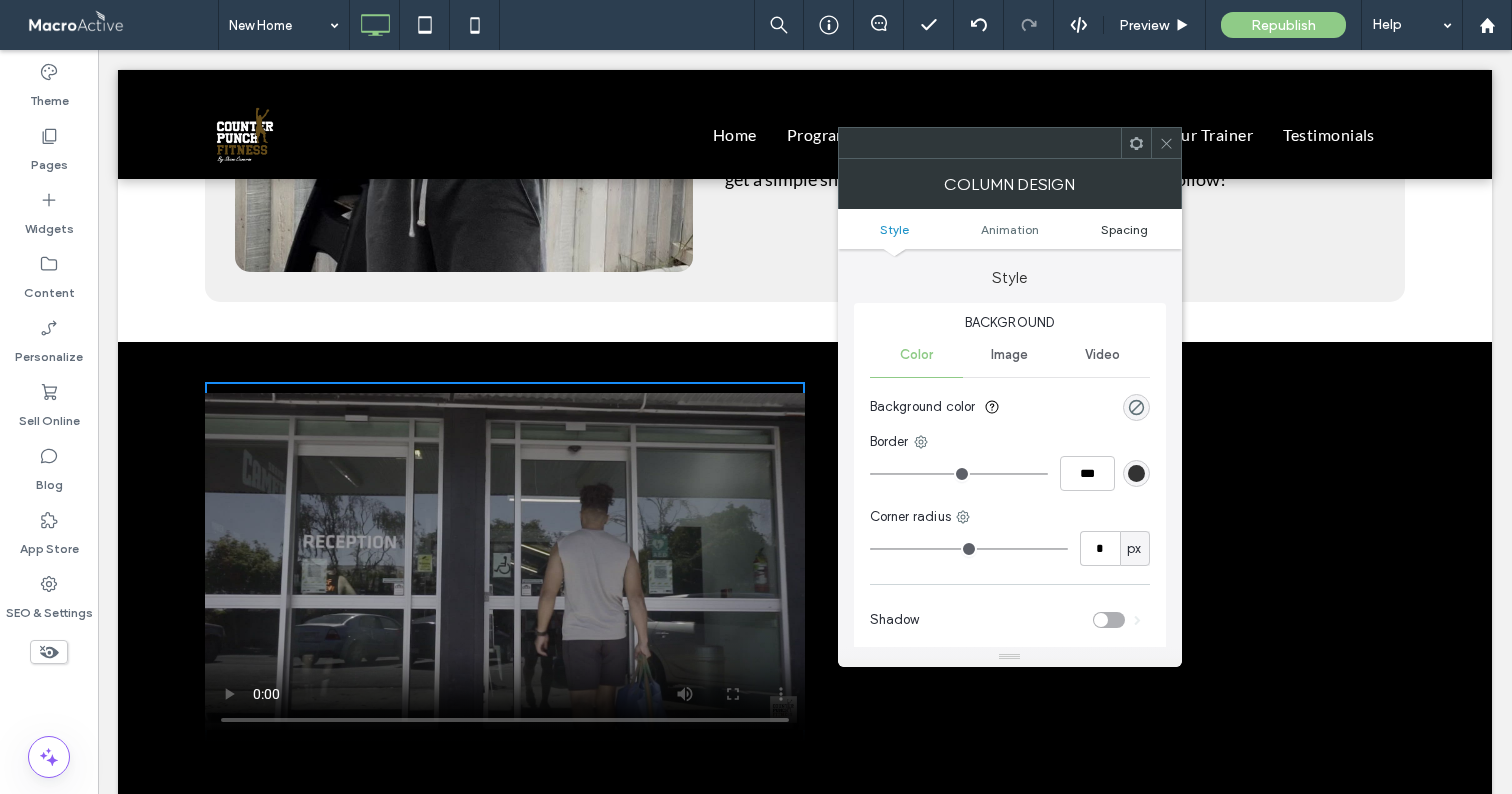 click on "Spacing" at bounding box center (1124, 229) 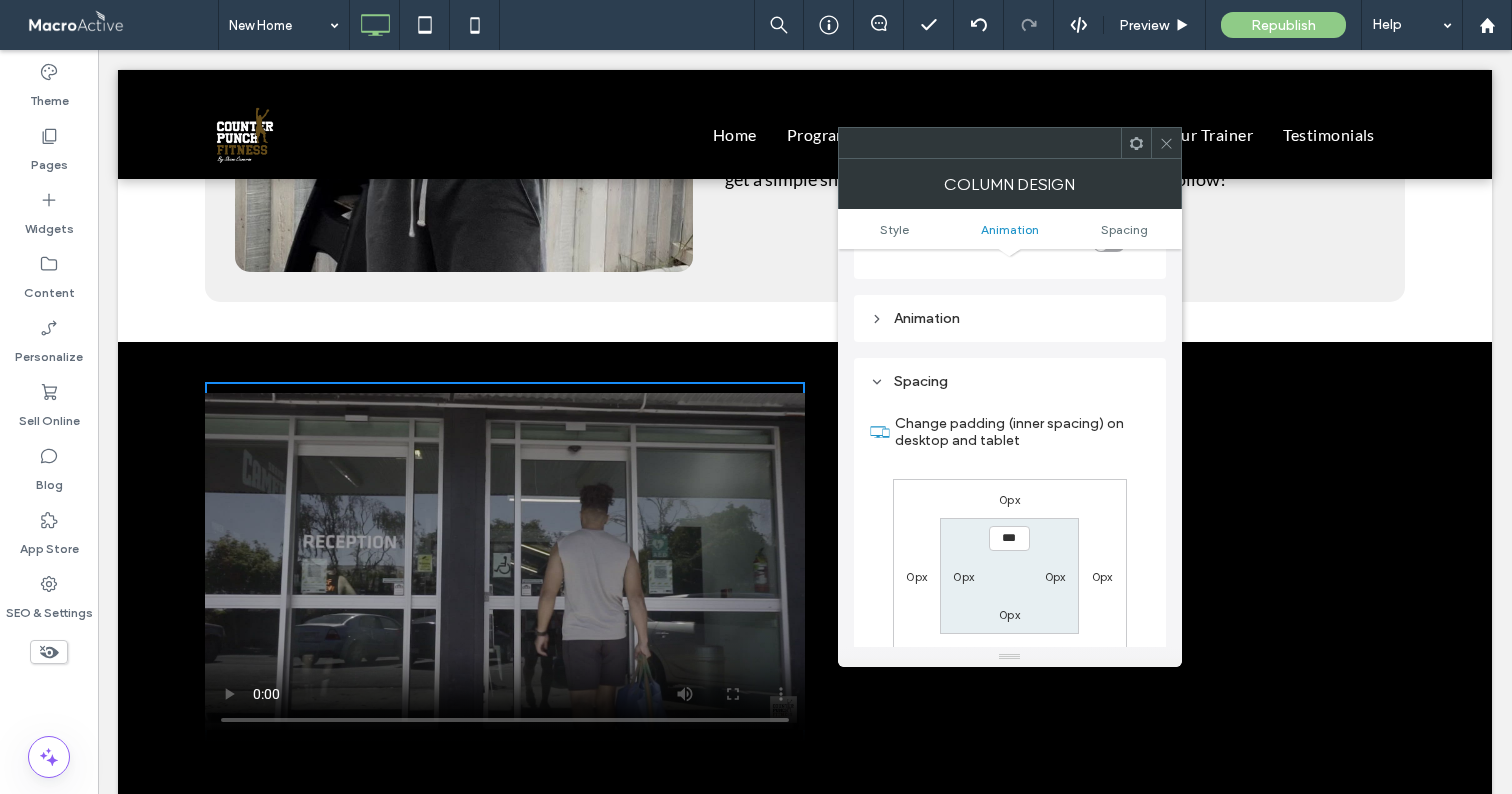 scroll, scrollTop: 470, scrollLeft: 0, axis: vertical 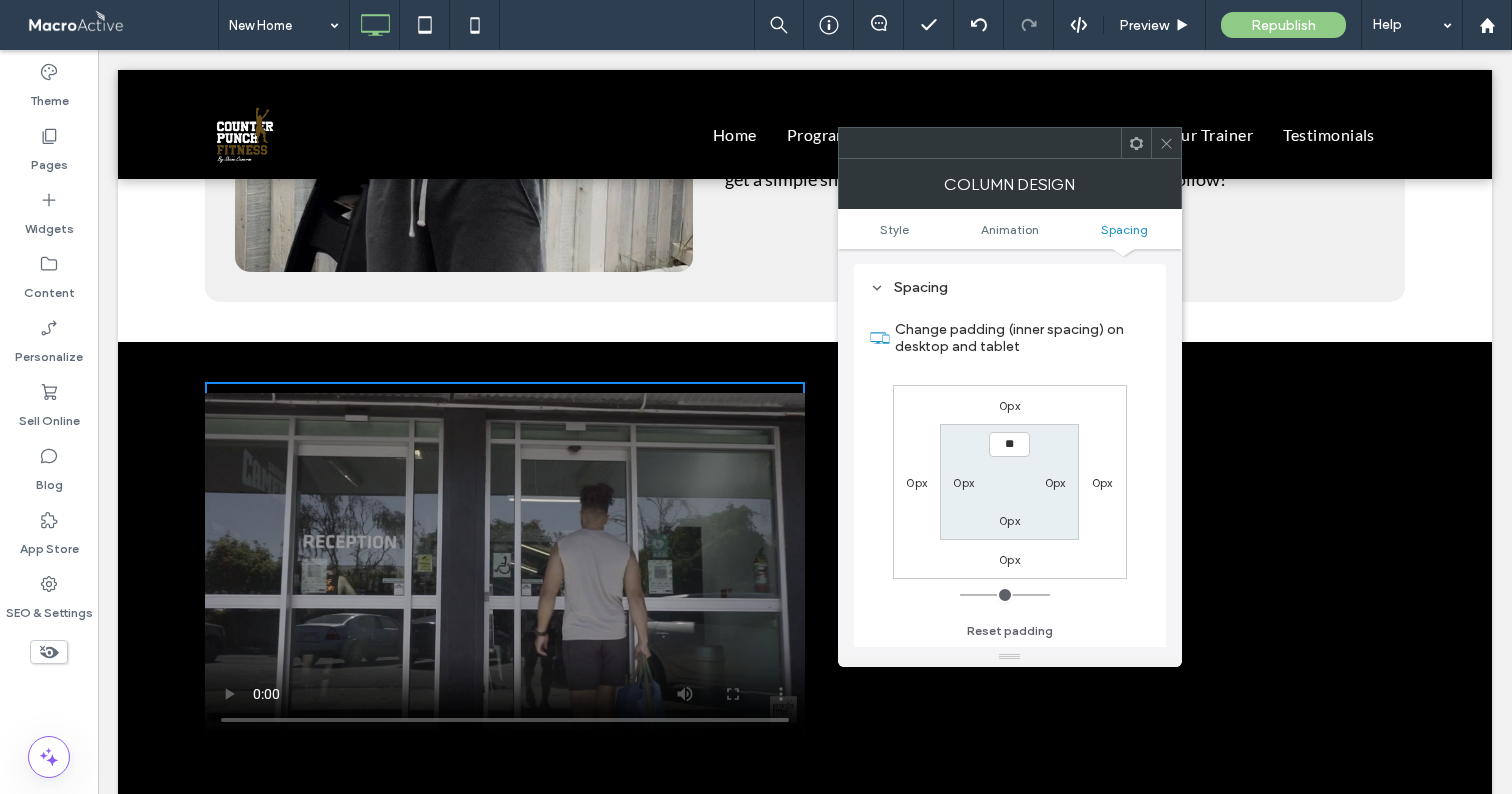 type on "****" 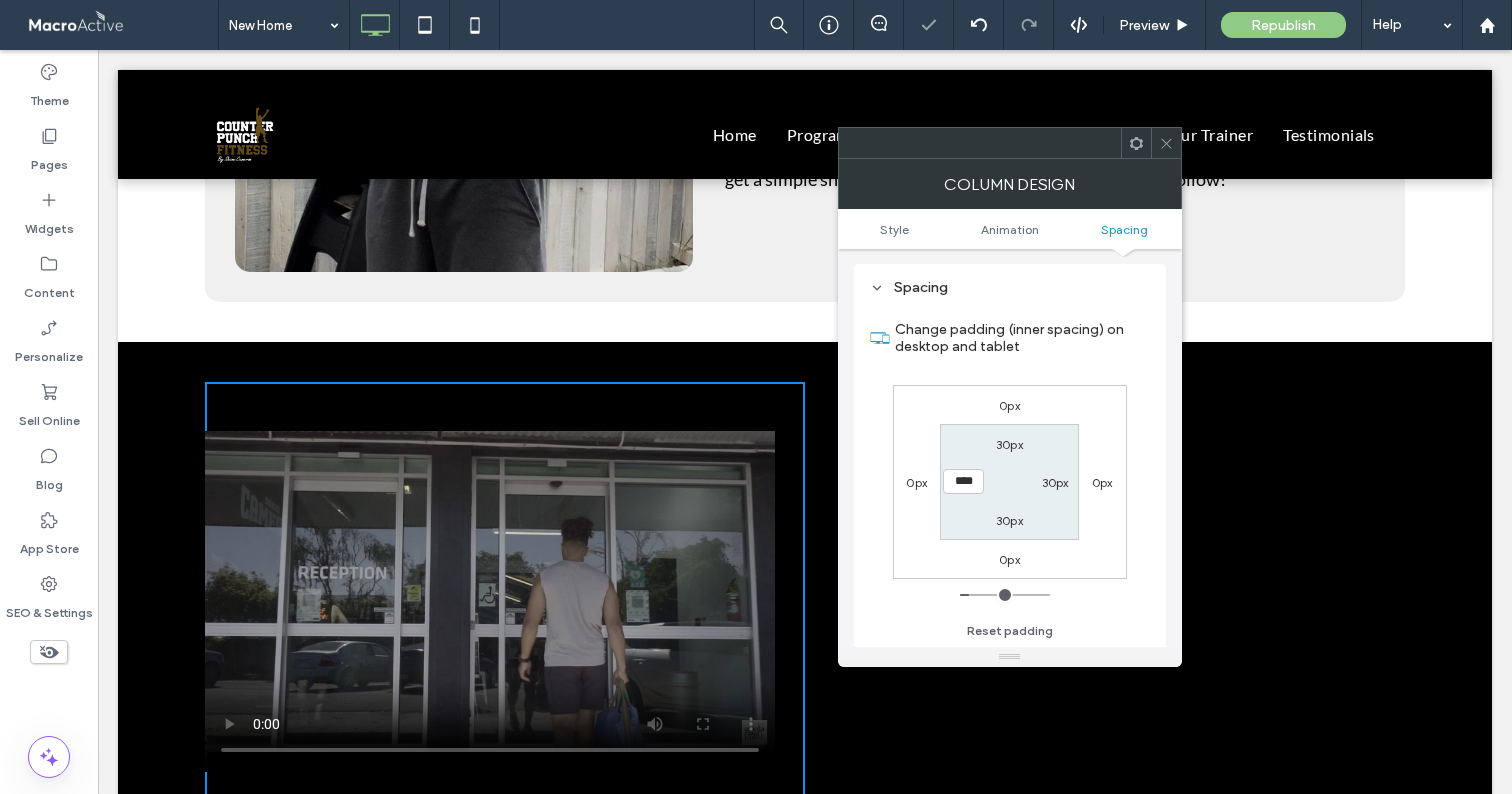 type on "**" 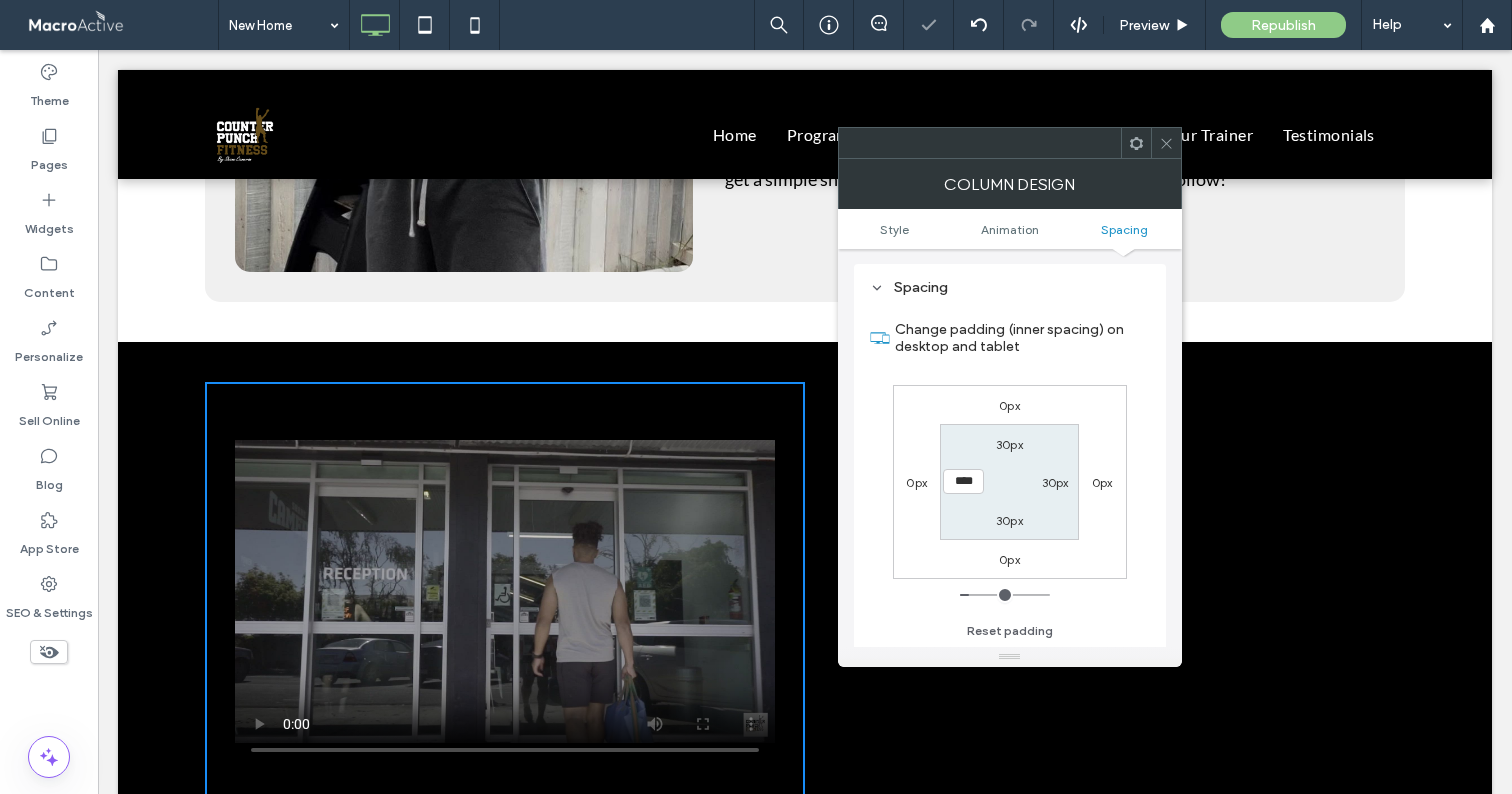 click 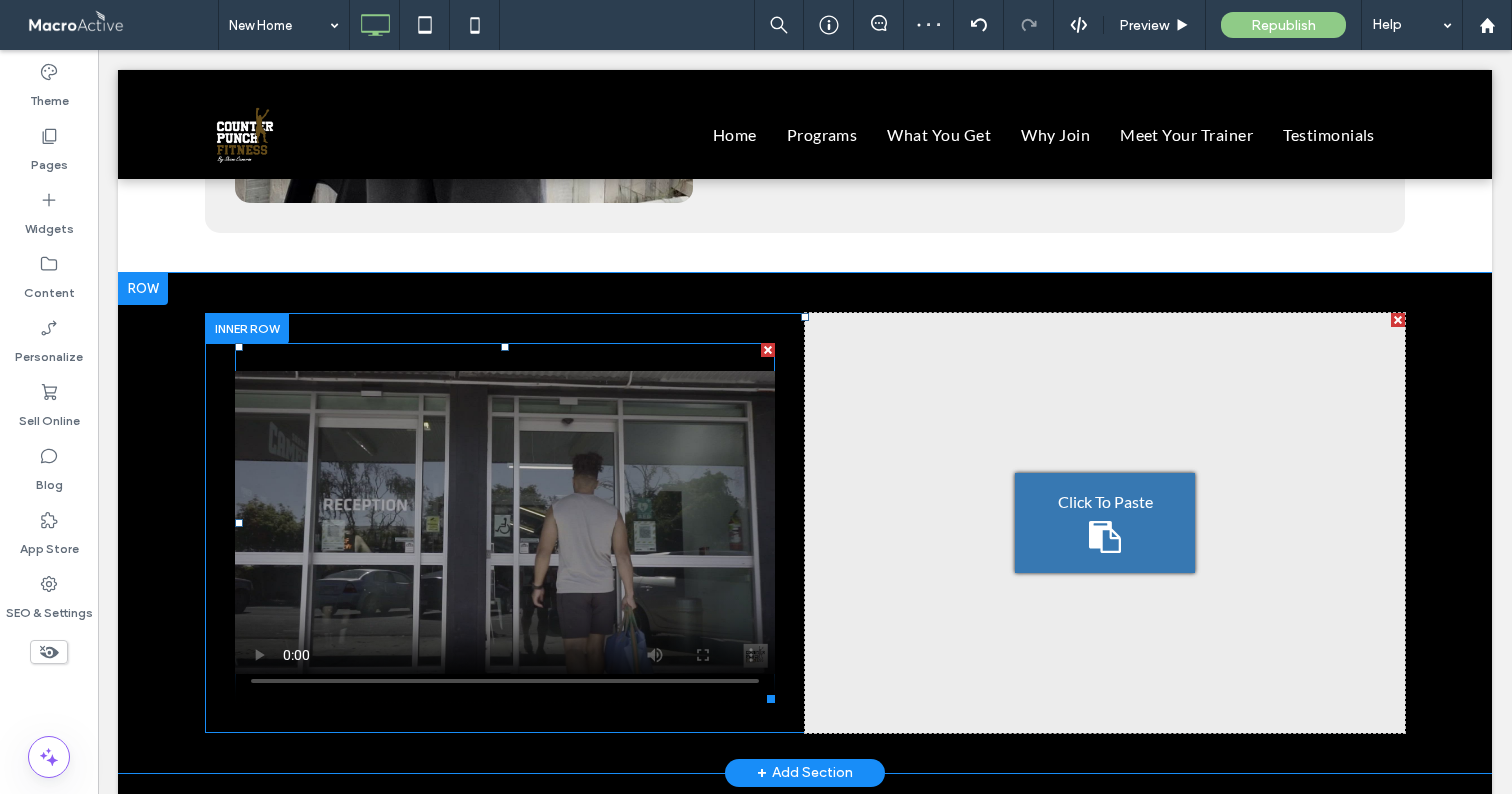 scroll, scrollTop: 4300, scrollLeft: 0, axis: vertical 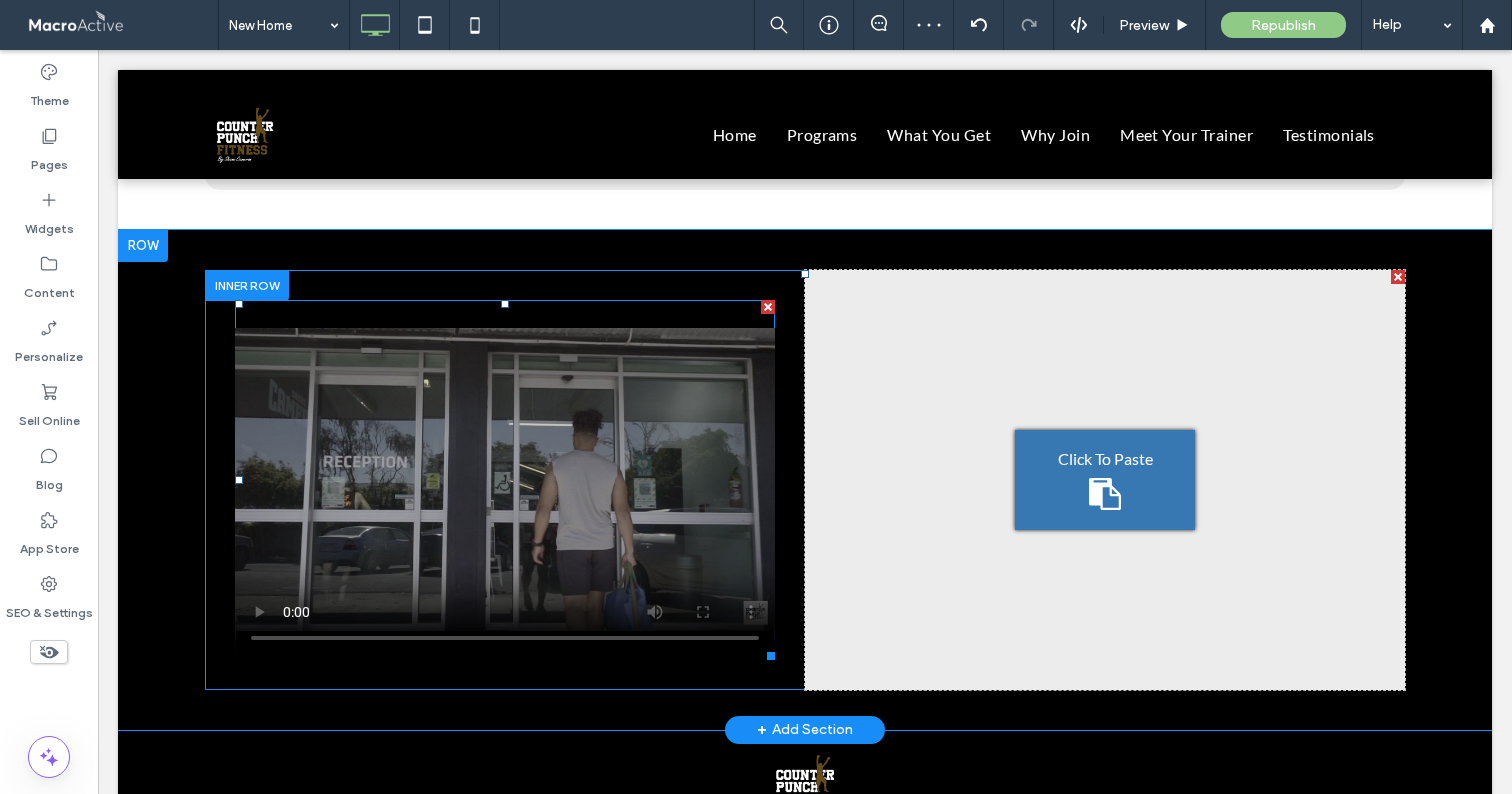 click at bounding box center [505, 480] 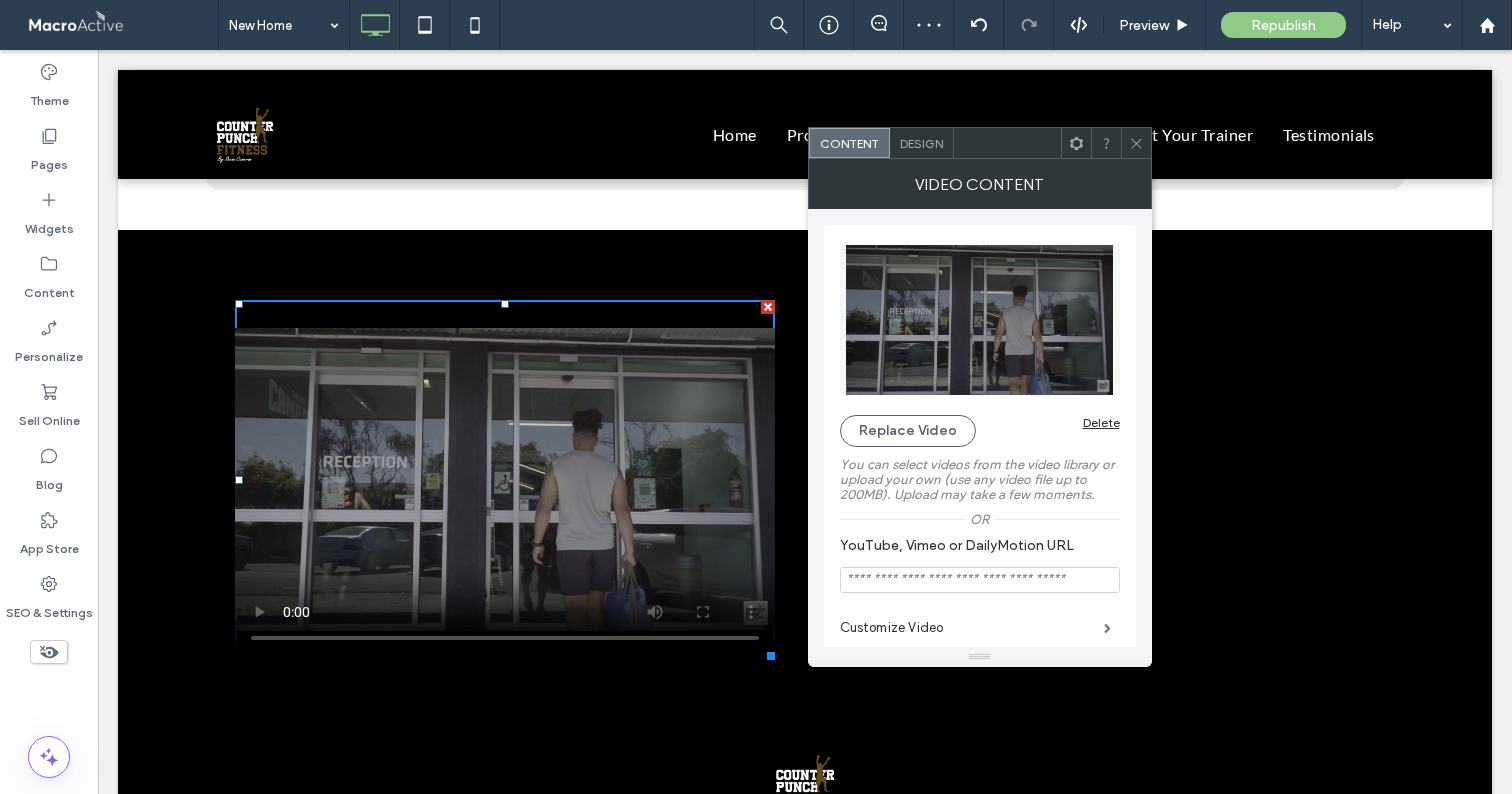 click on "Design" at bounding box center [921, 143] 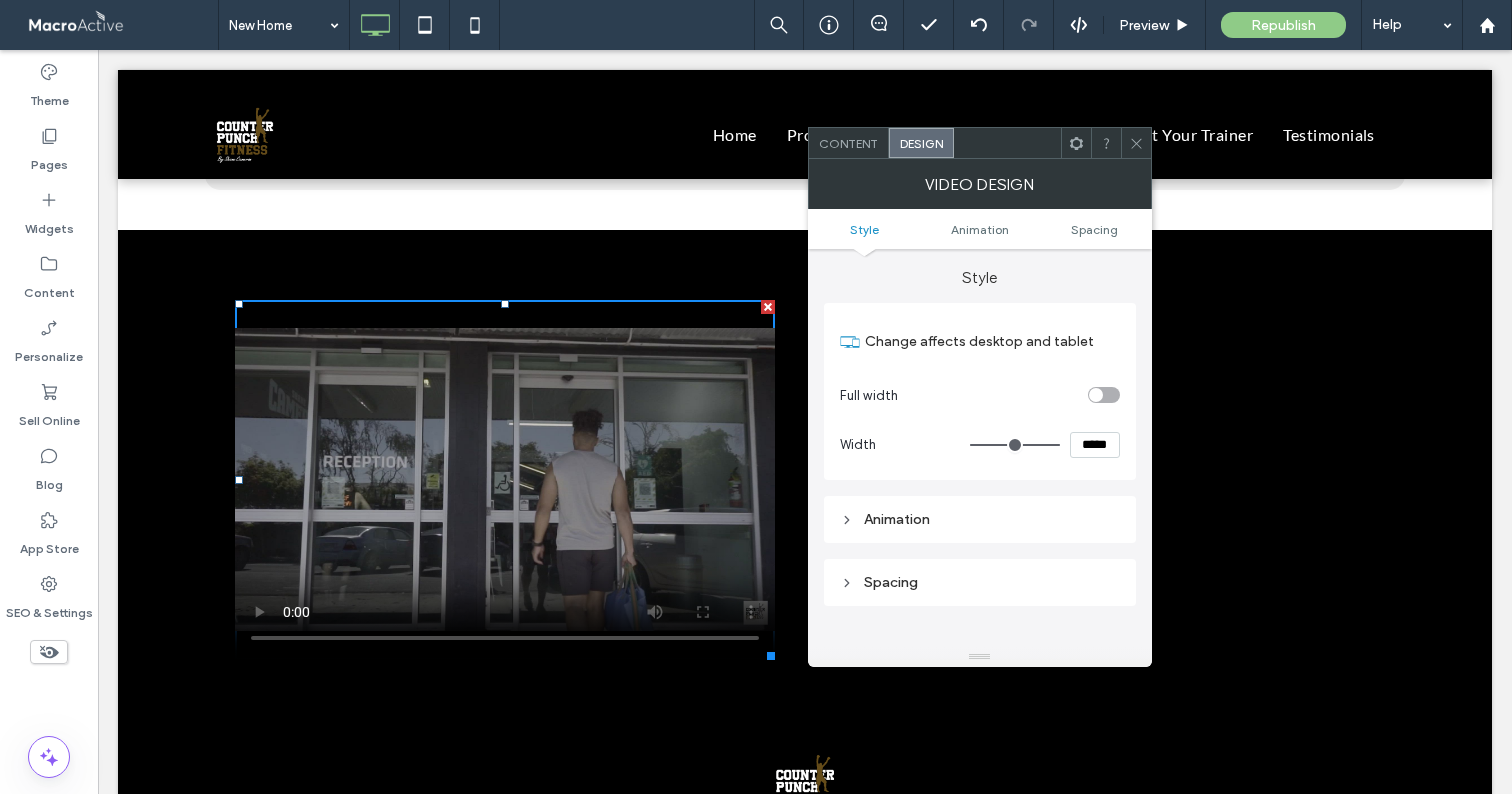 type on "***" 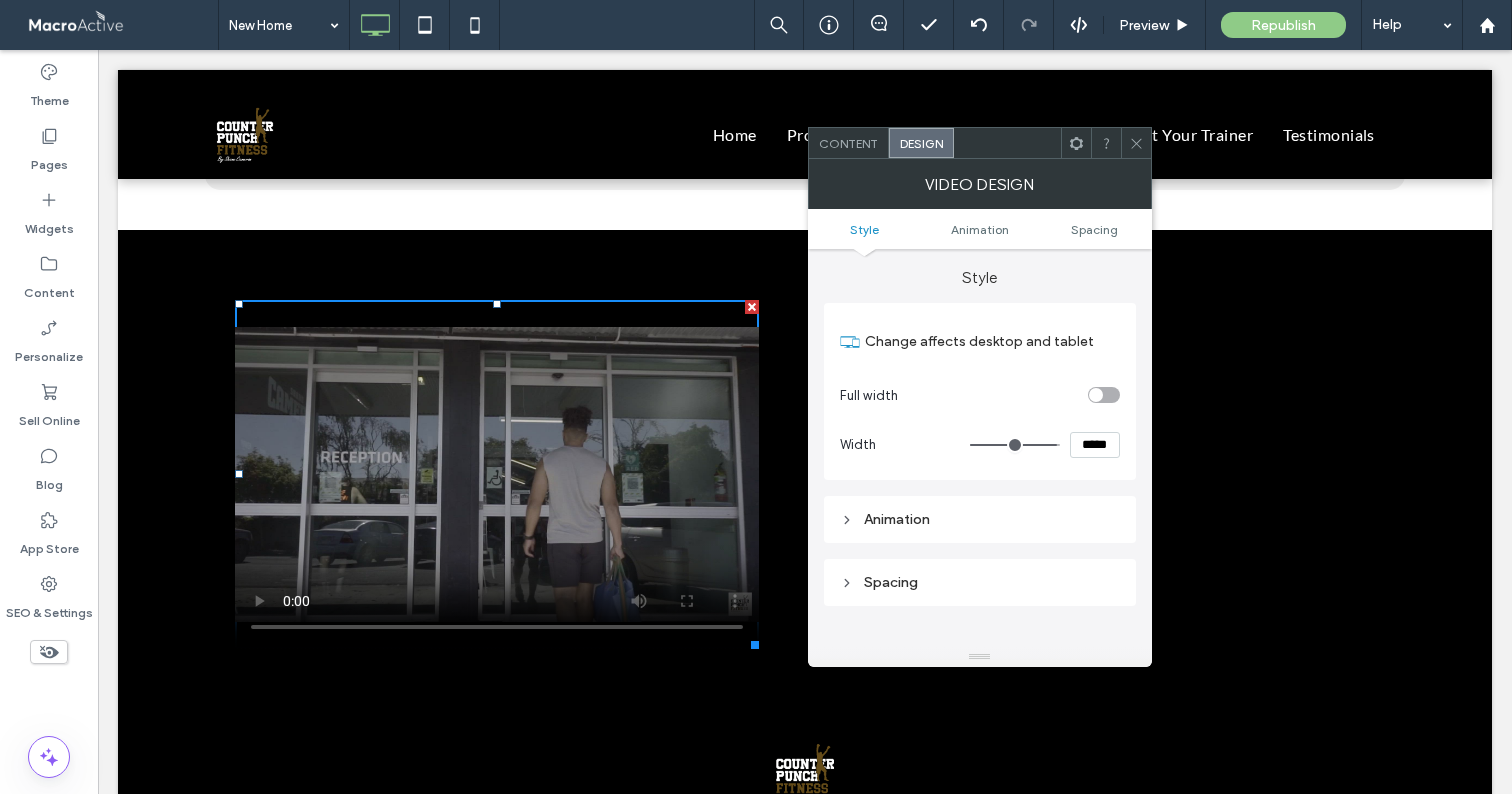 type on "***" 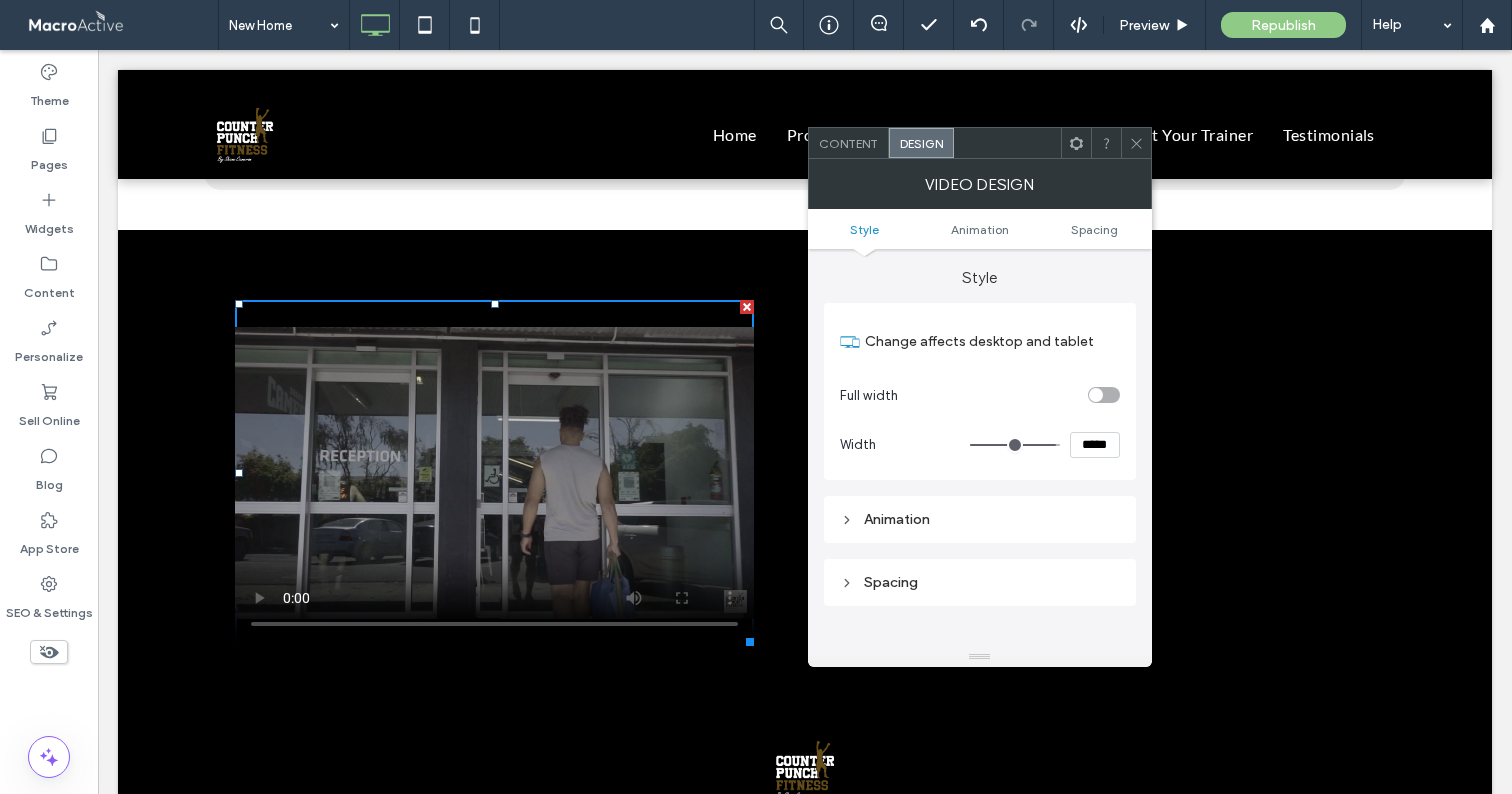 type on "***" 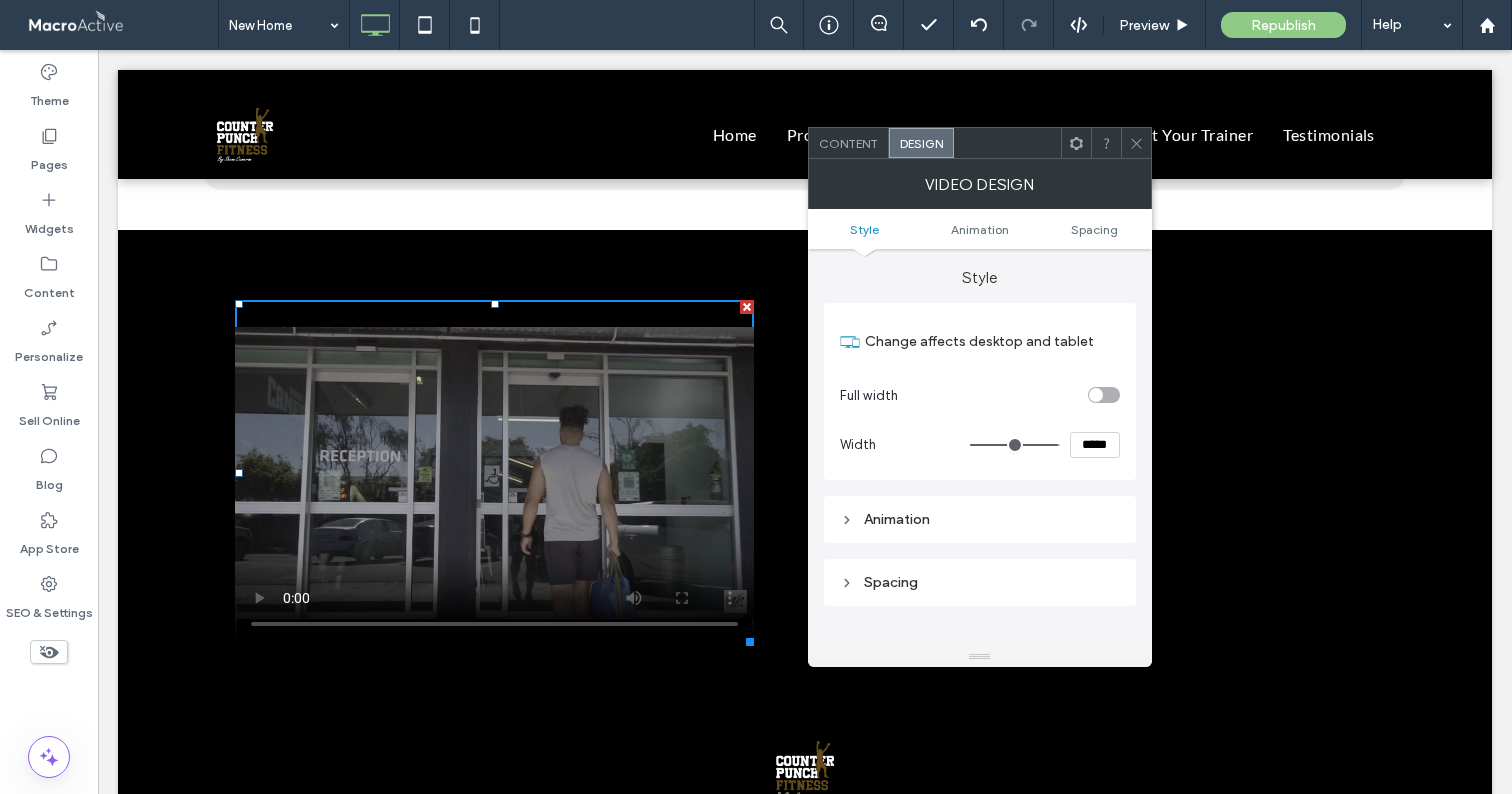 type on "***" 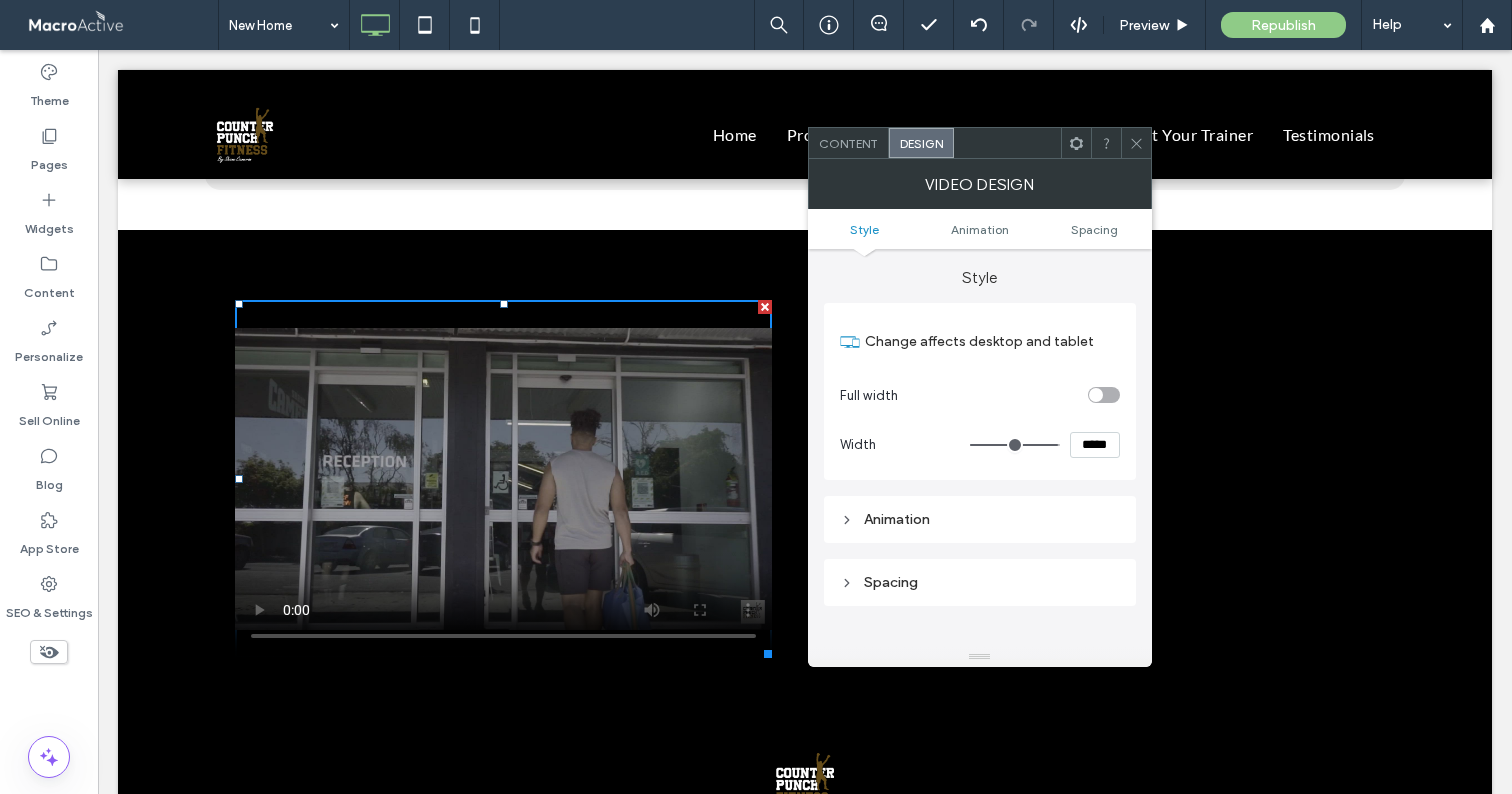type on "***" 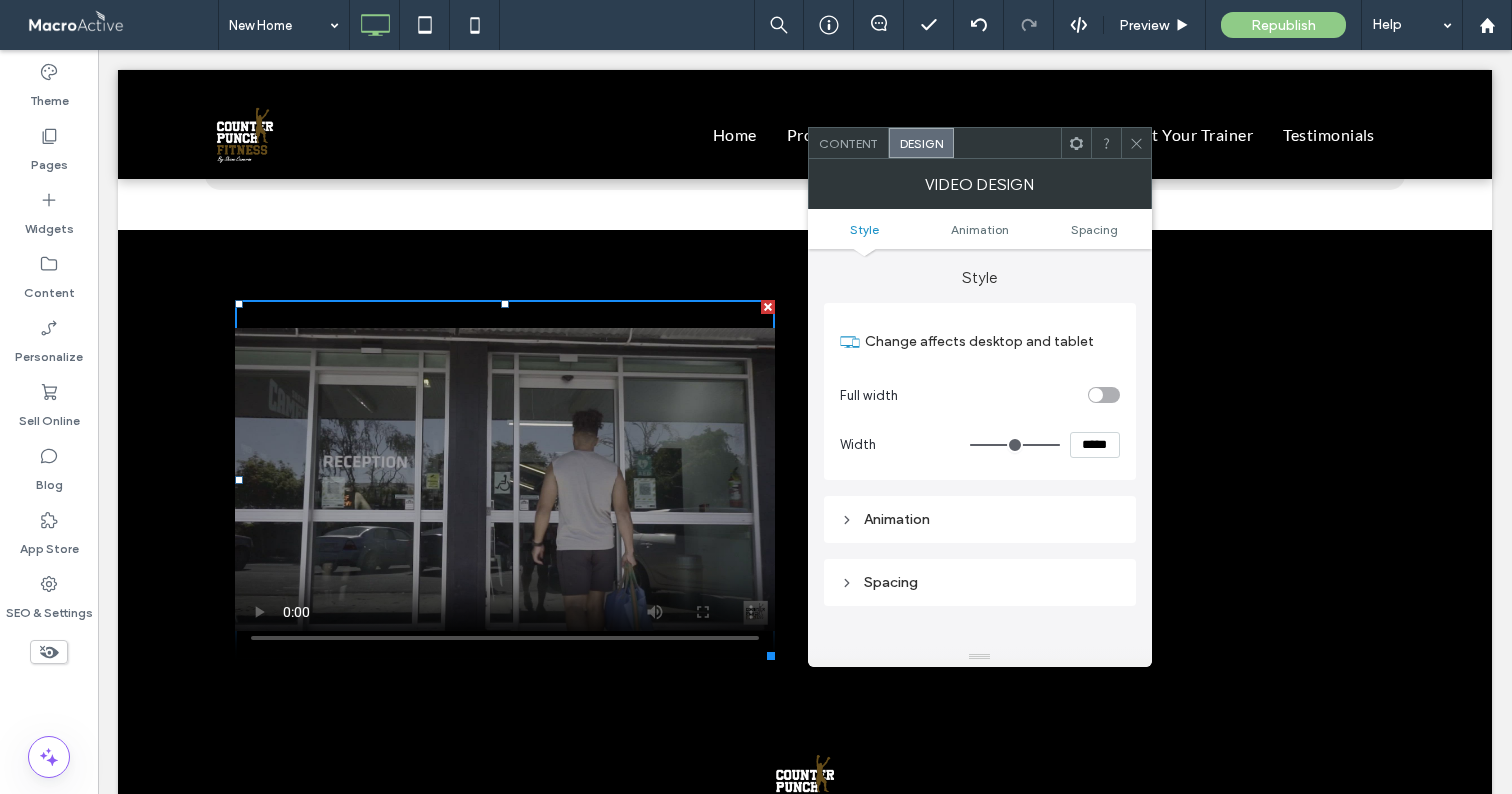 click at bounding box center (1015, 445) 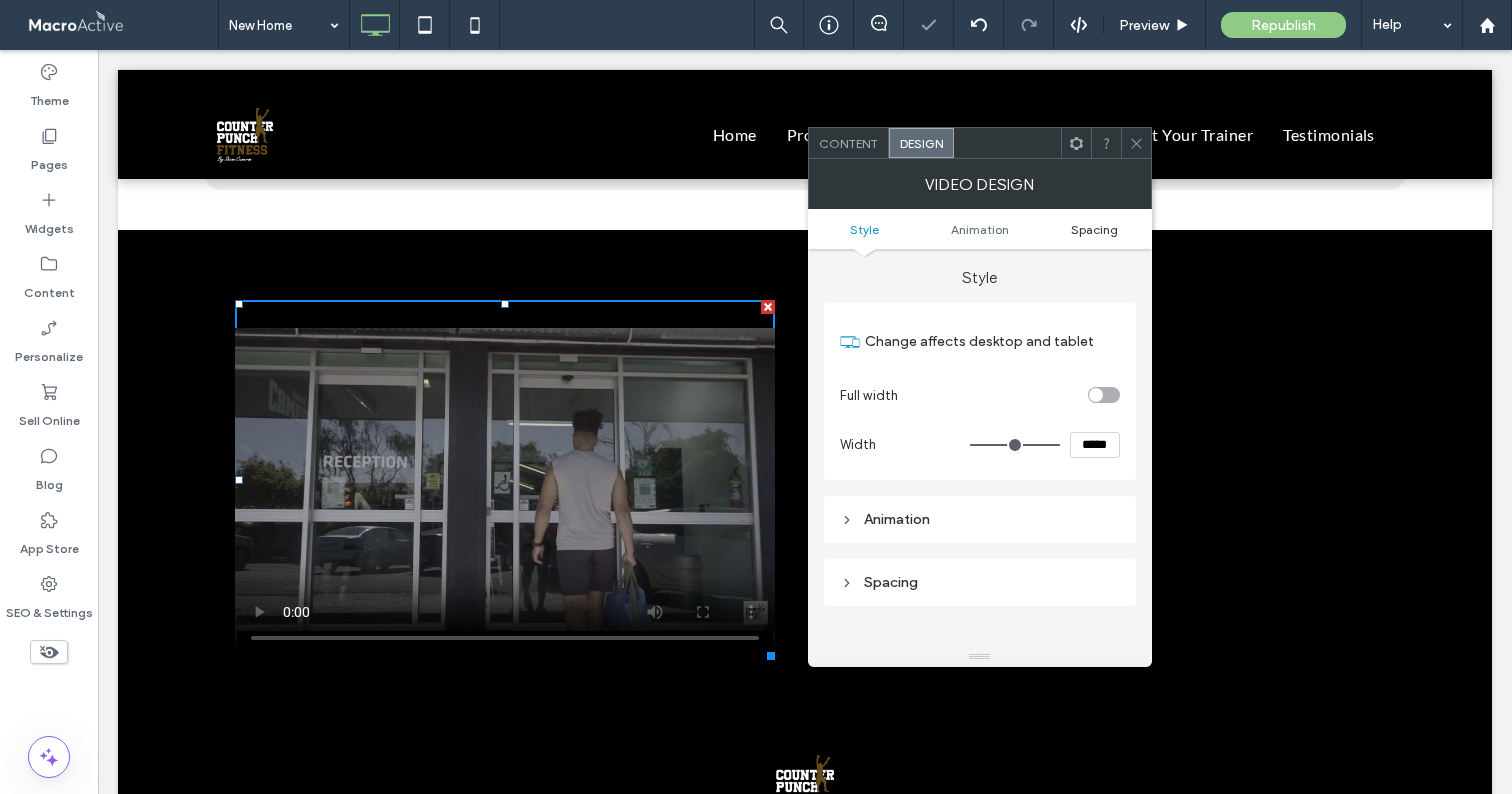 click on "Spacing" at bounding box center (1094, 229) 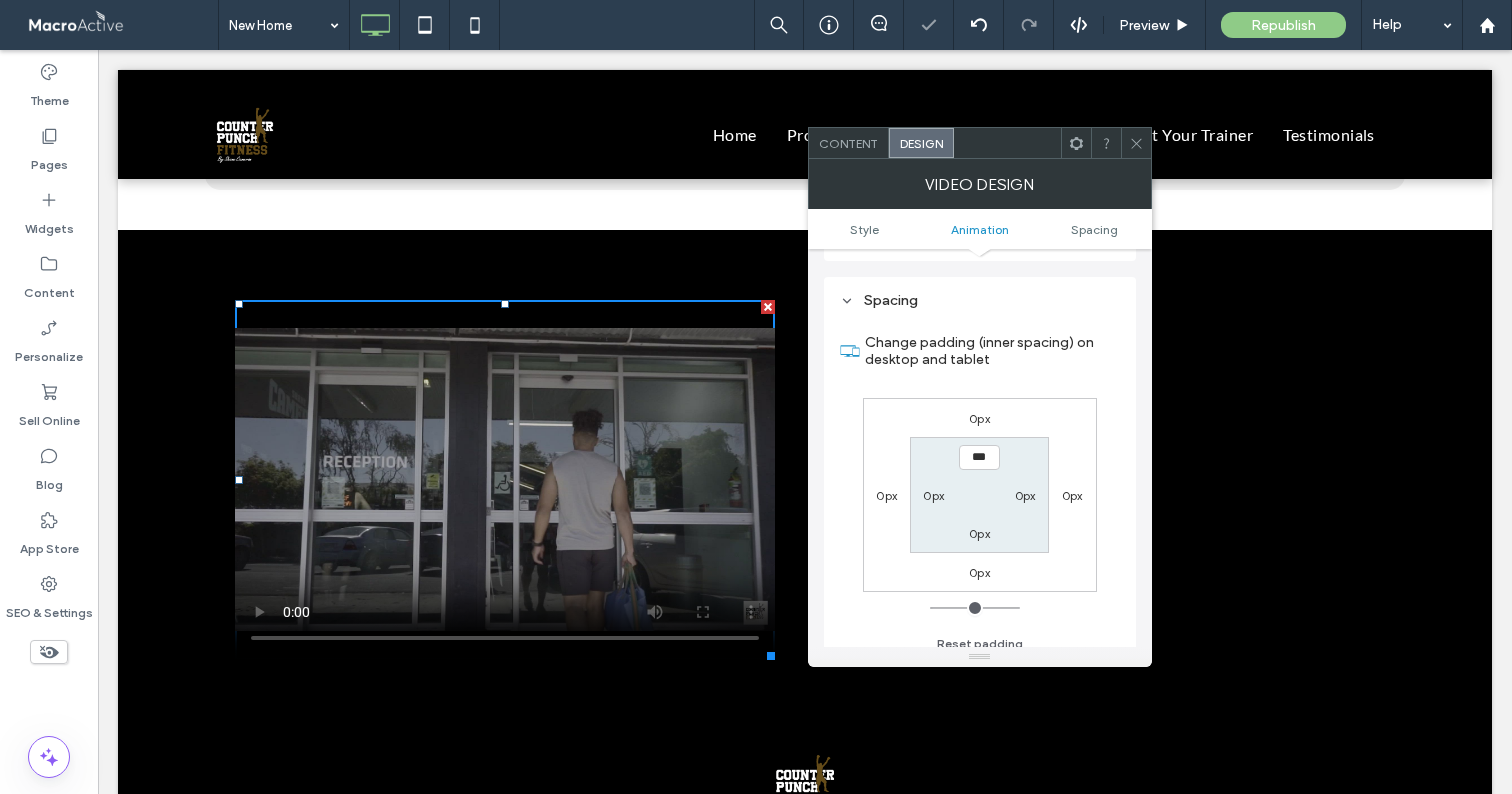 scroll, scrollTop: 295, scrollLeft: 0, axis: vertical 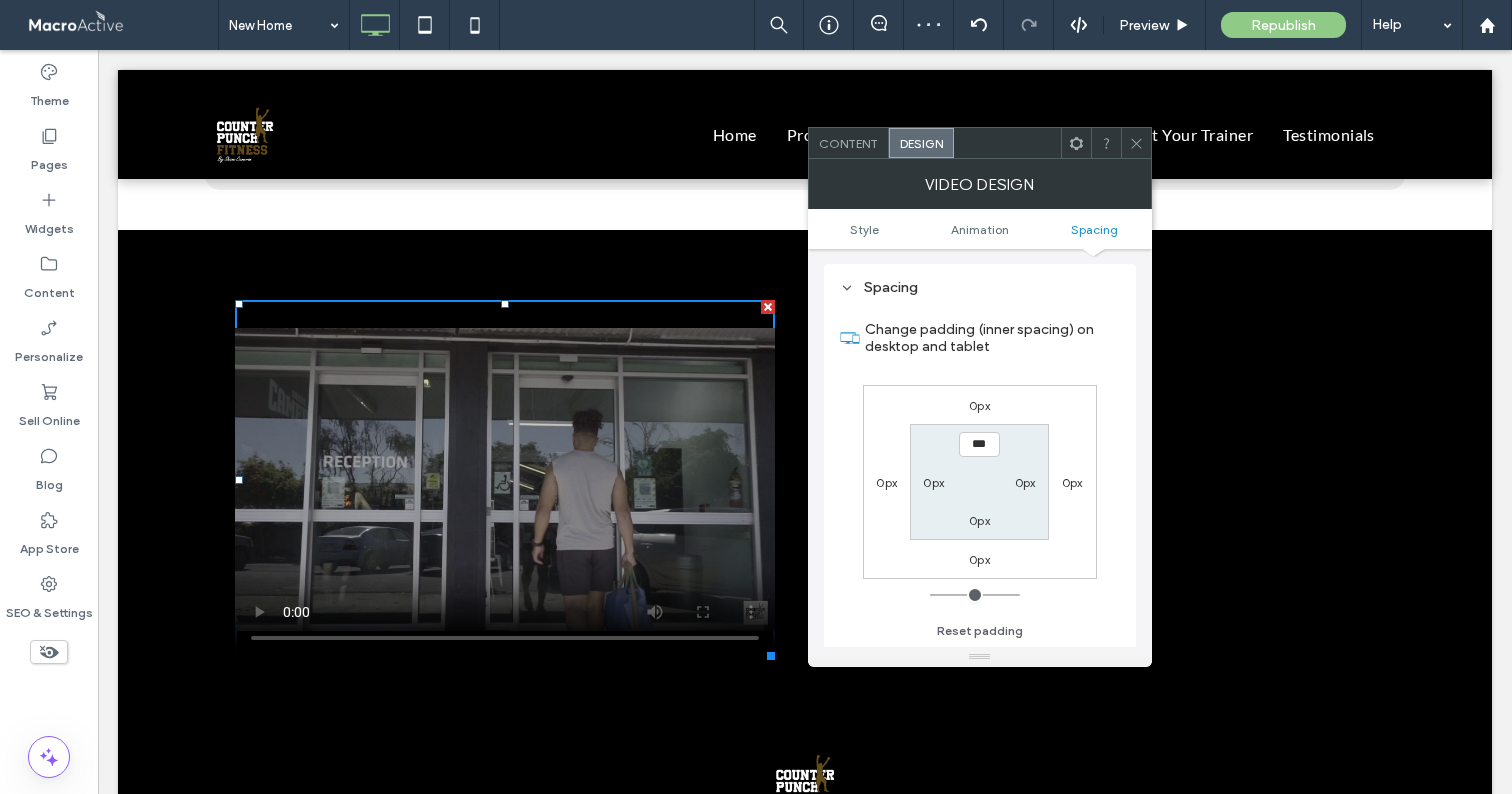 click 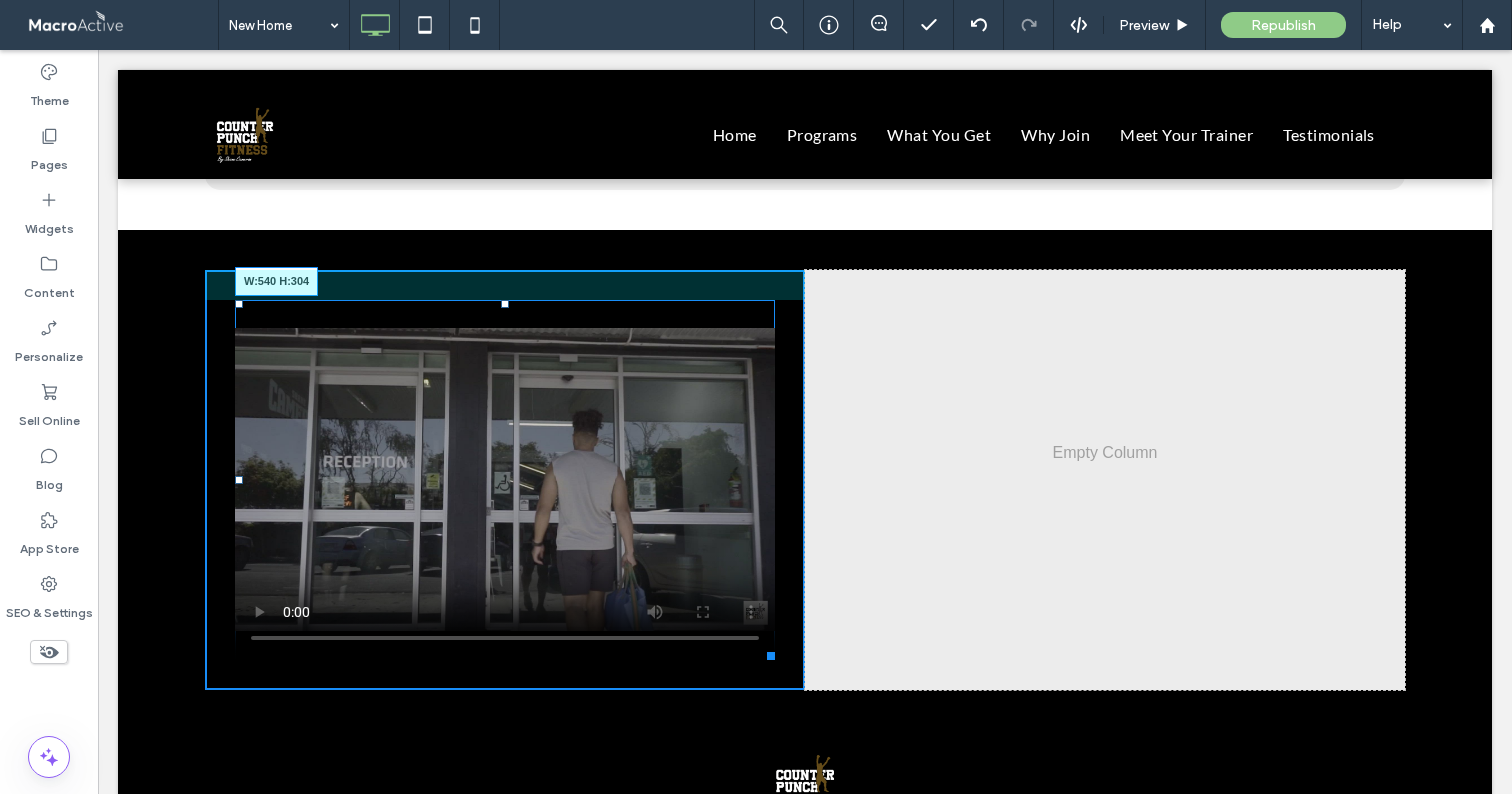 drag, startPoint x: 758, startPoint y: 652, endPoint x: 782, endPoint y: 596, distance: 60.926186 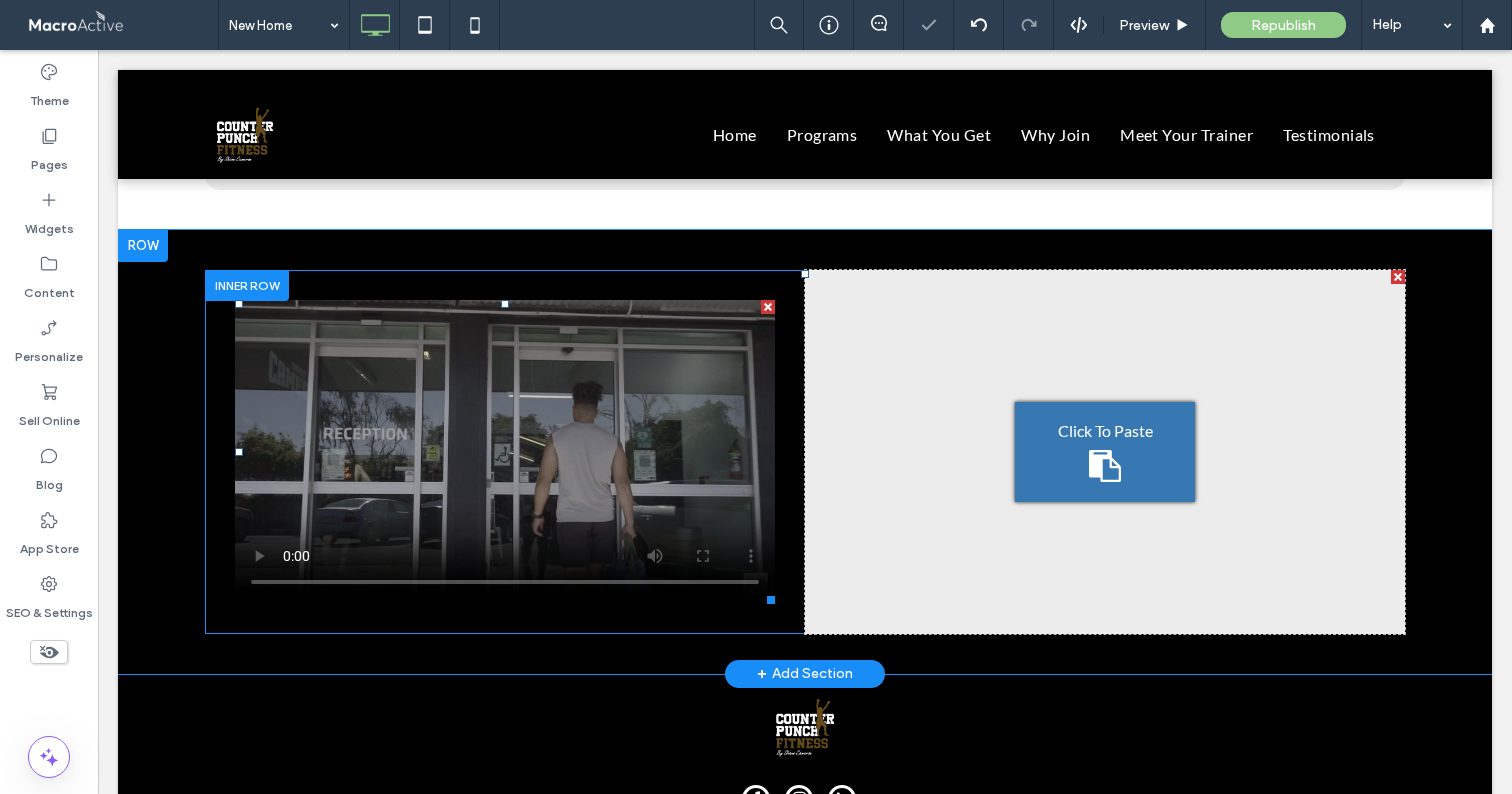 click on "Click To Paste     Click To Paste" at bounding box center (505, 452) 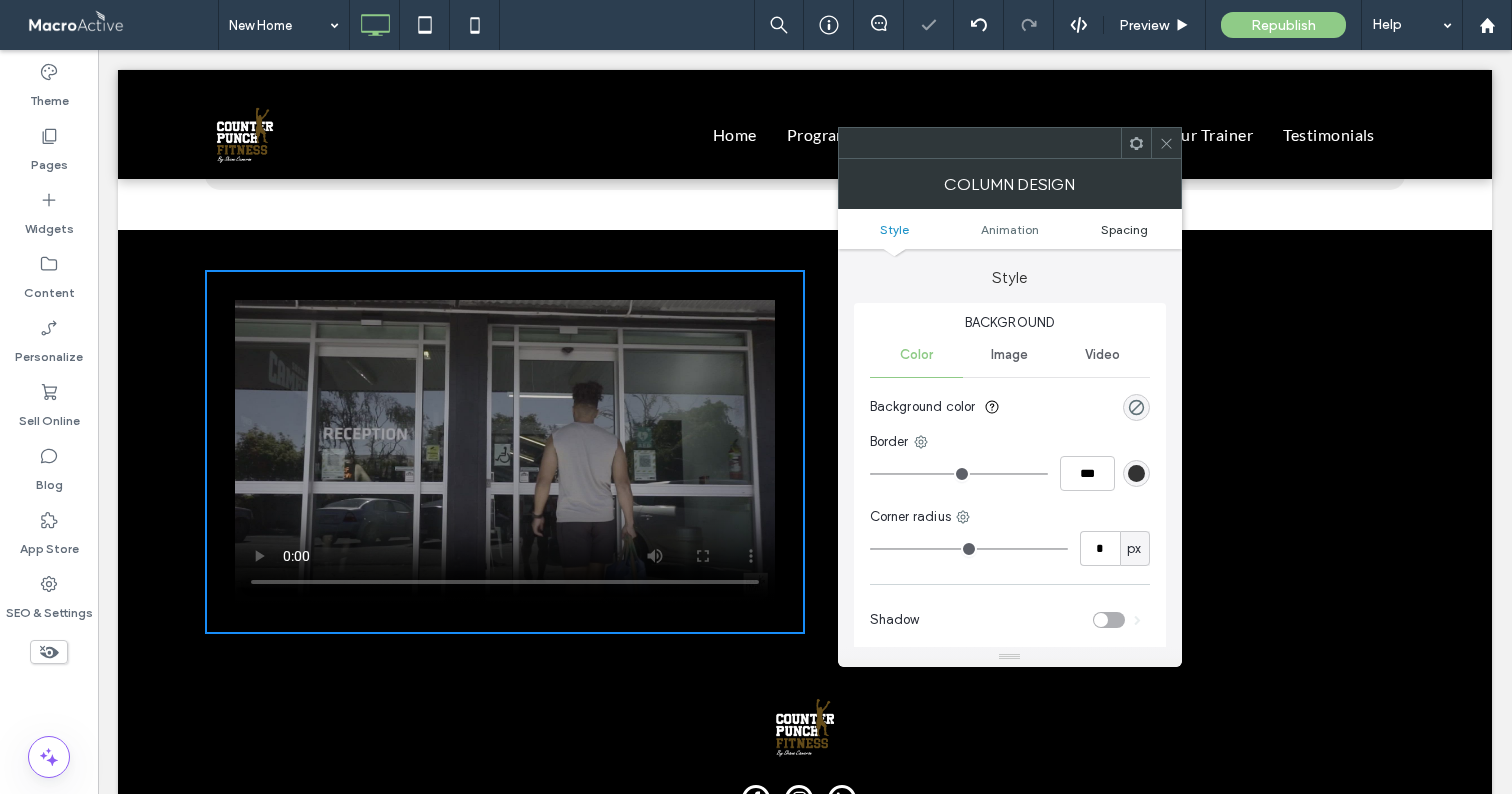 click on "Spacing" at bounding box center [1124, 229] 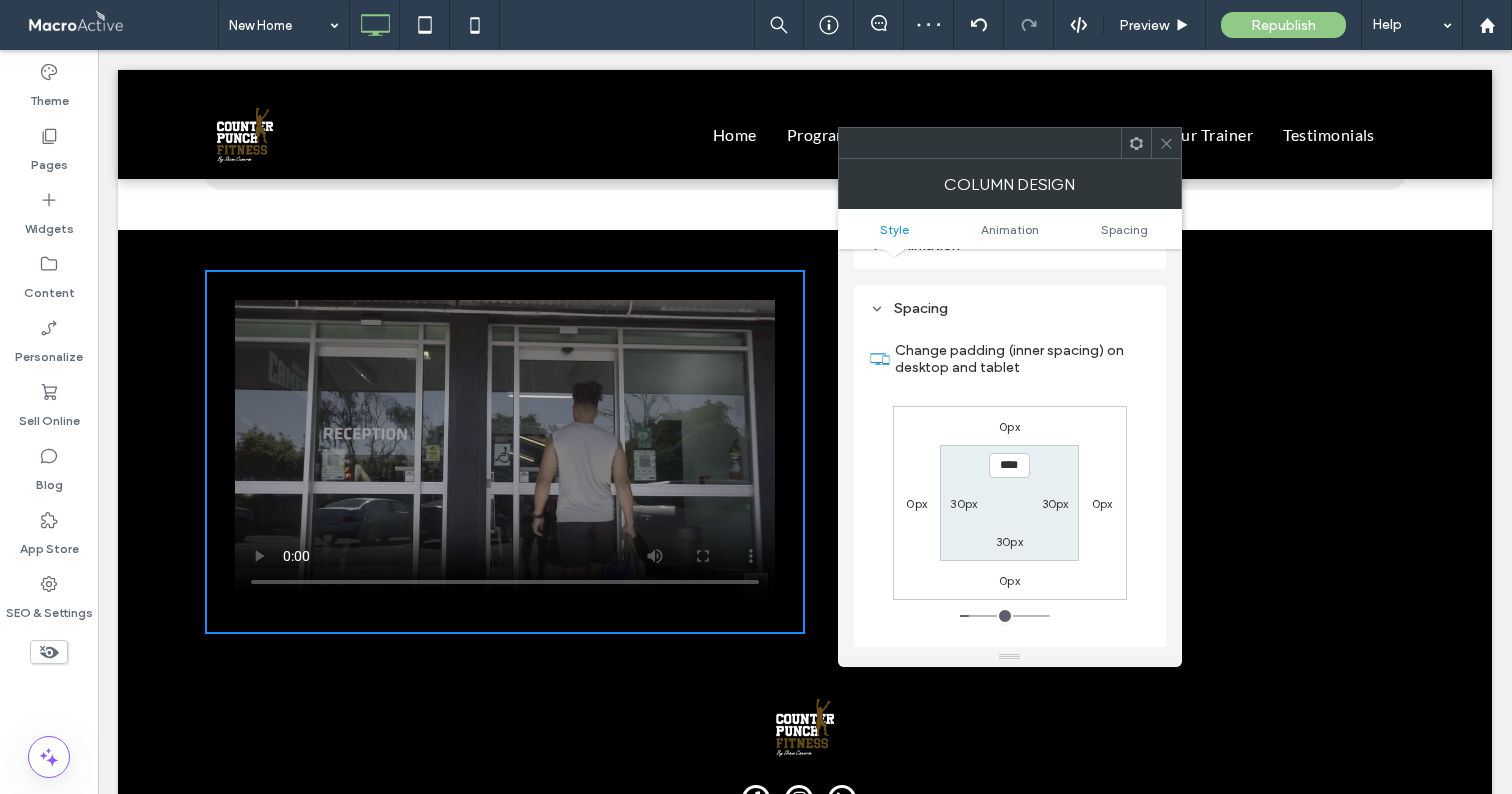 scroll, scrollTop: 470, scrollLeft: 0, axis: vertical 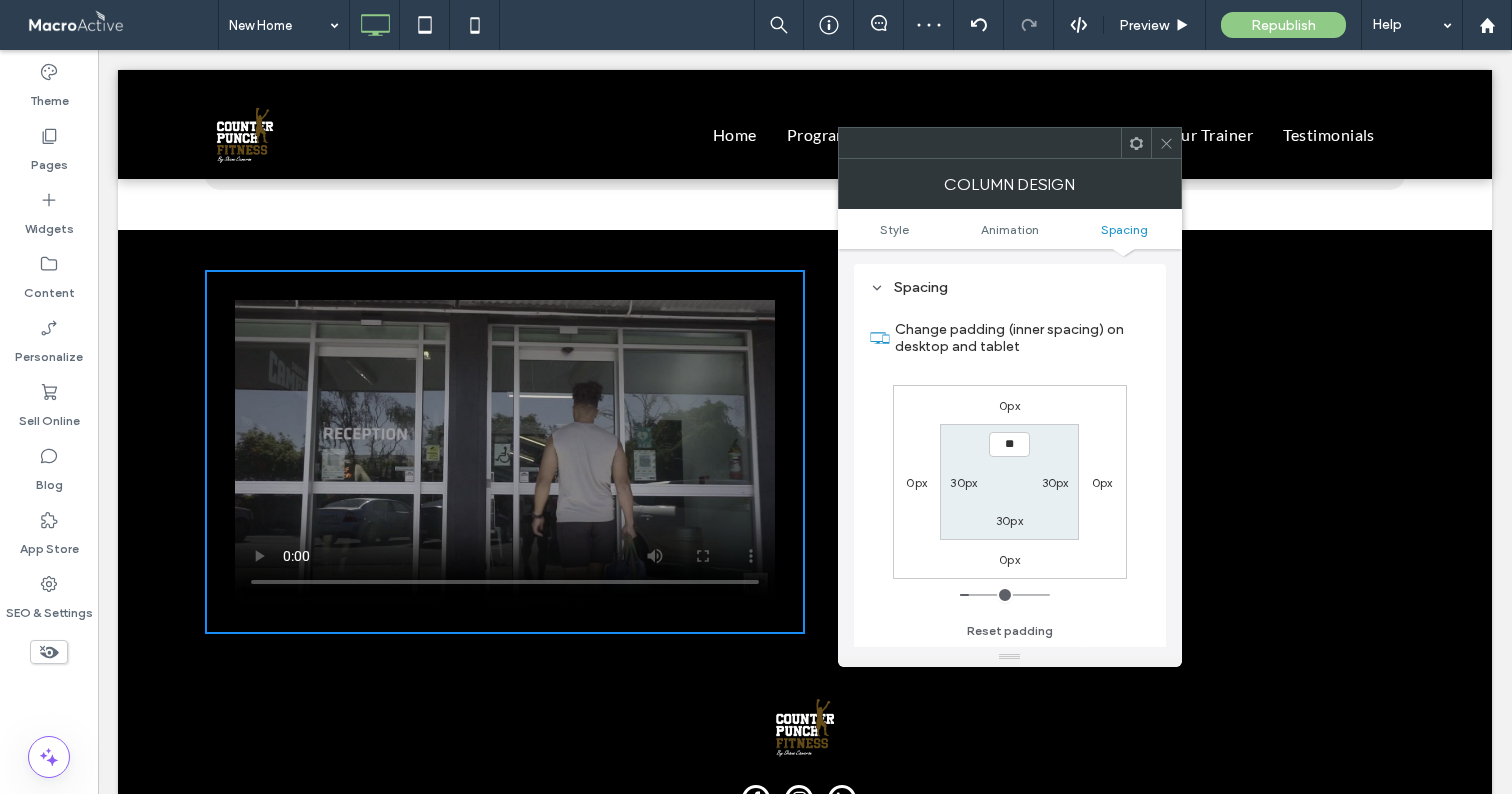 type on "****" 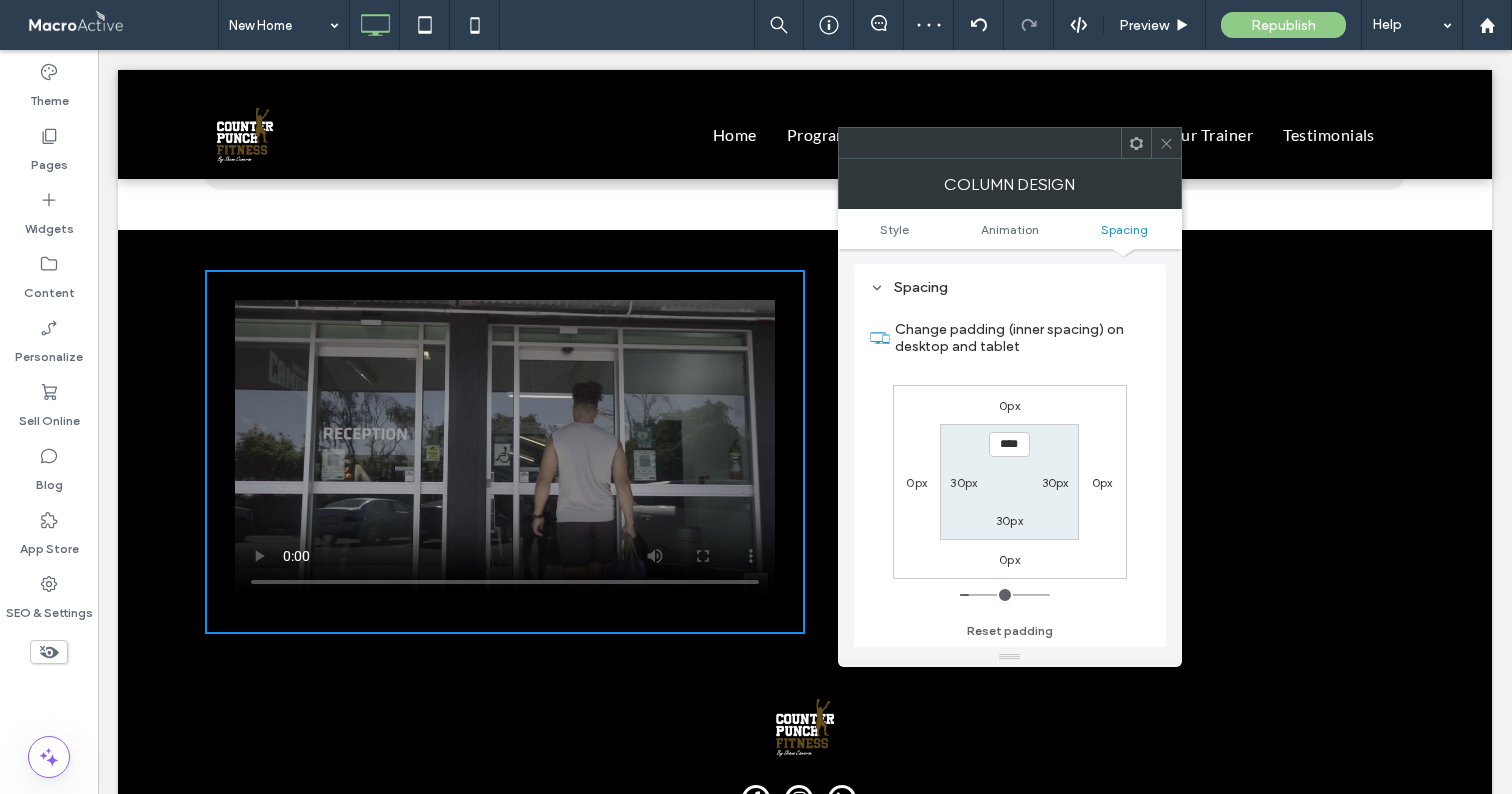 click on "30px" at bounding box center (1055, 482) 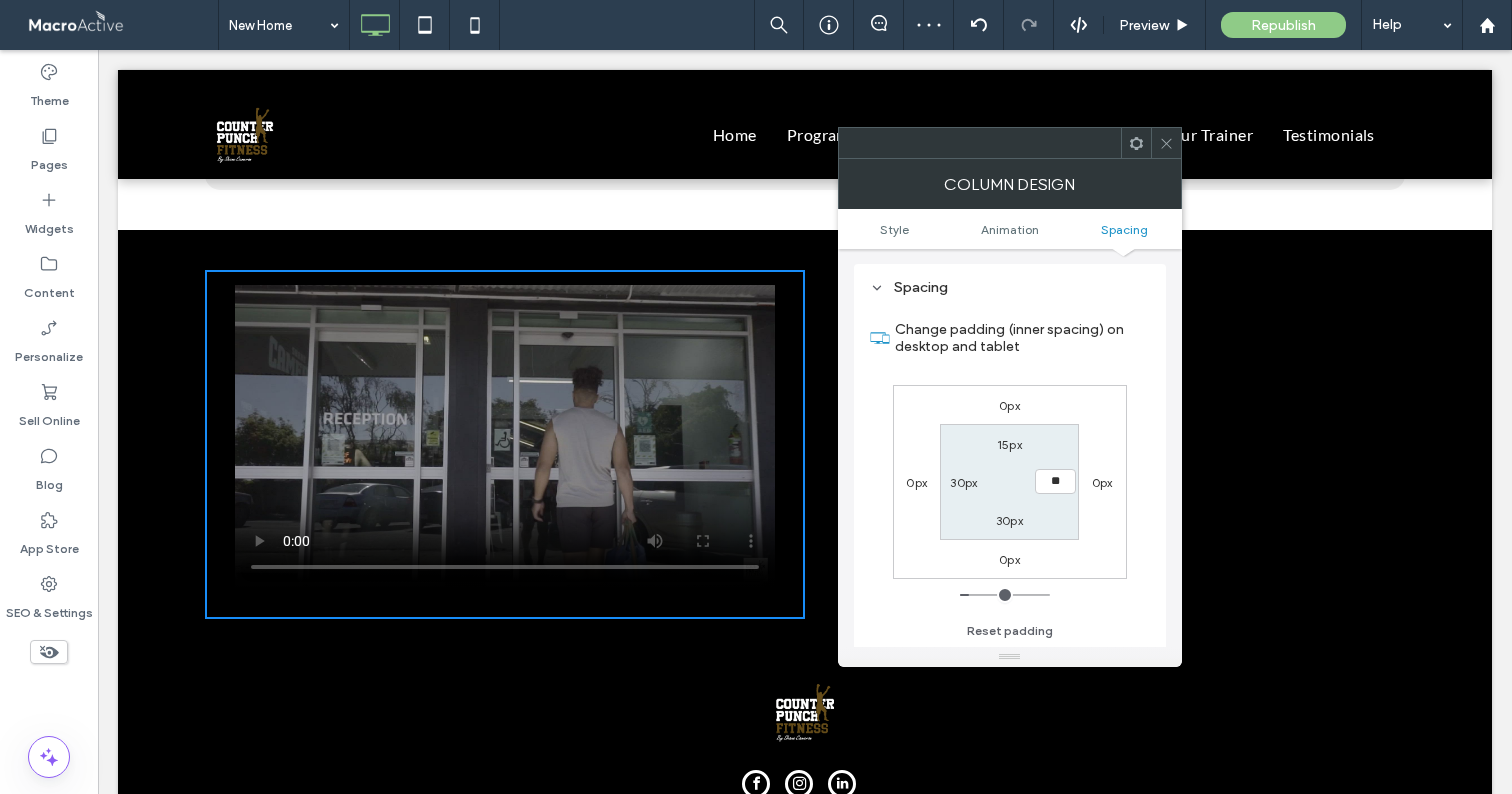 type on "**" 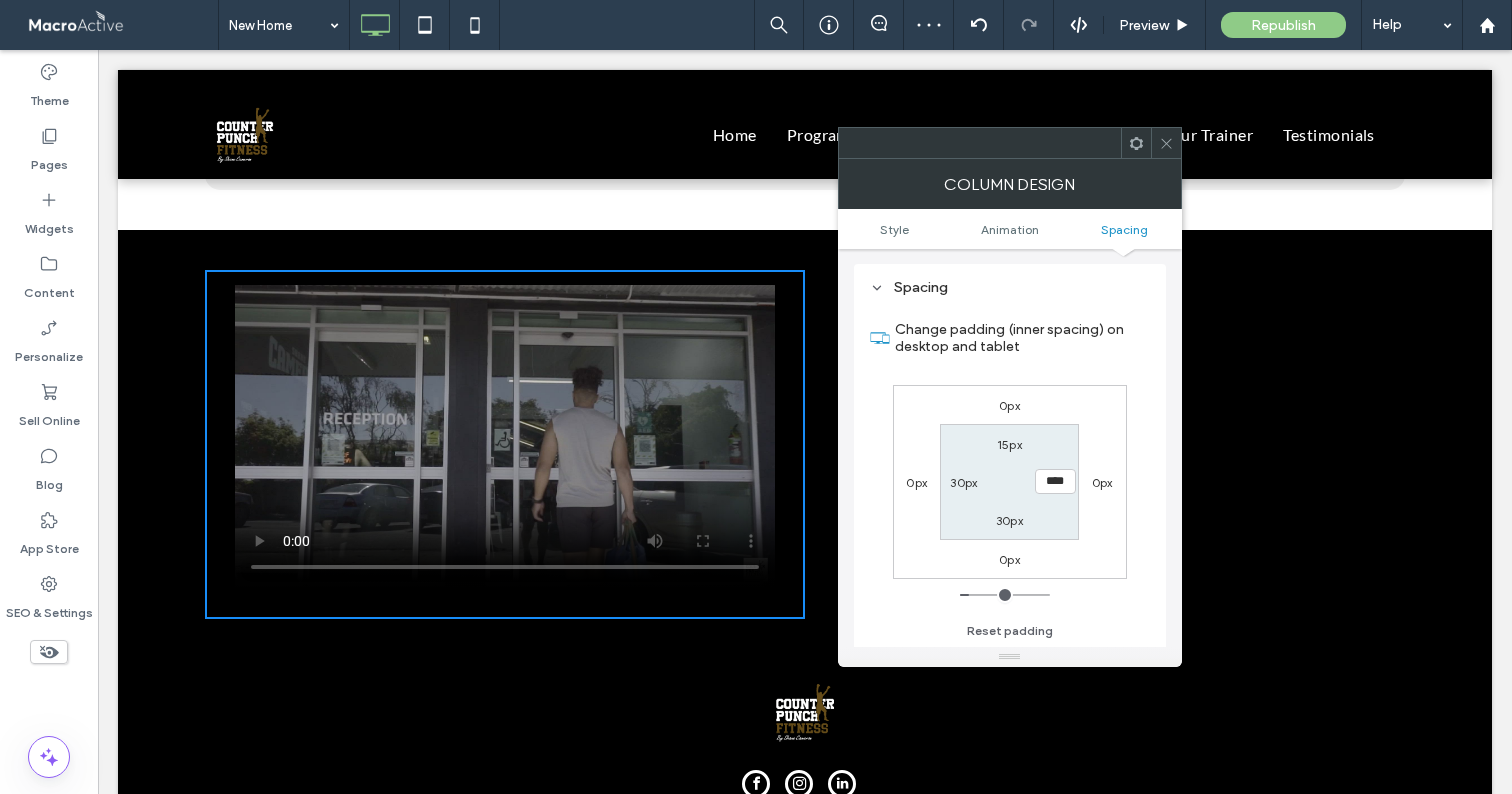 click on "30px" at bounding box center (1009, 520) 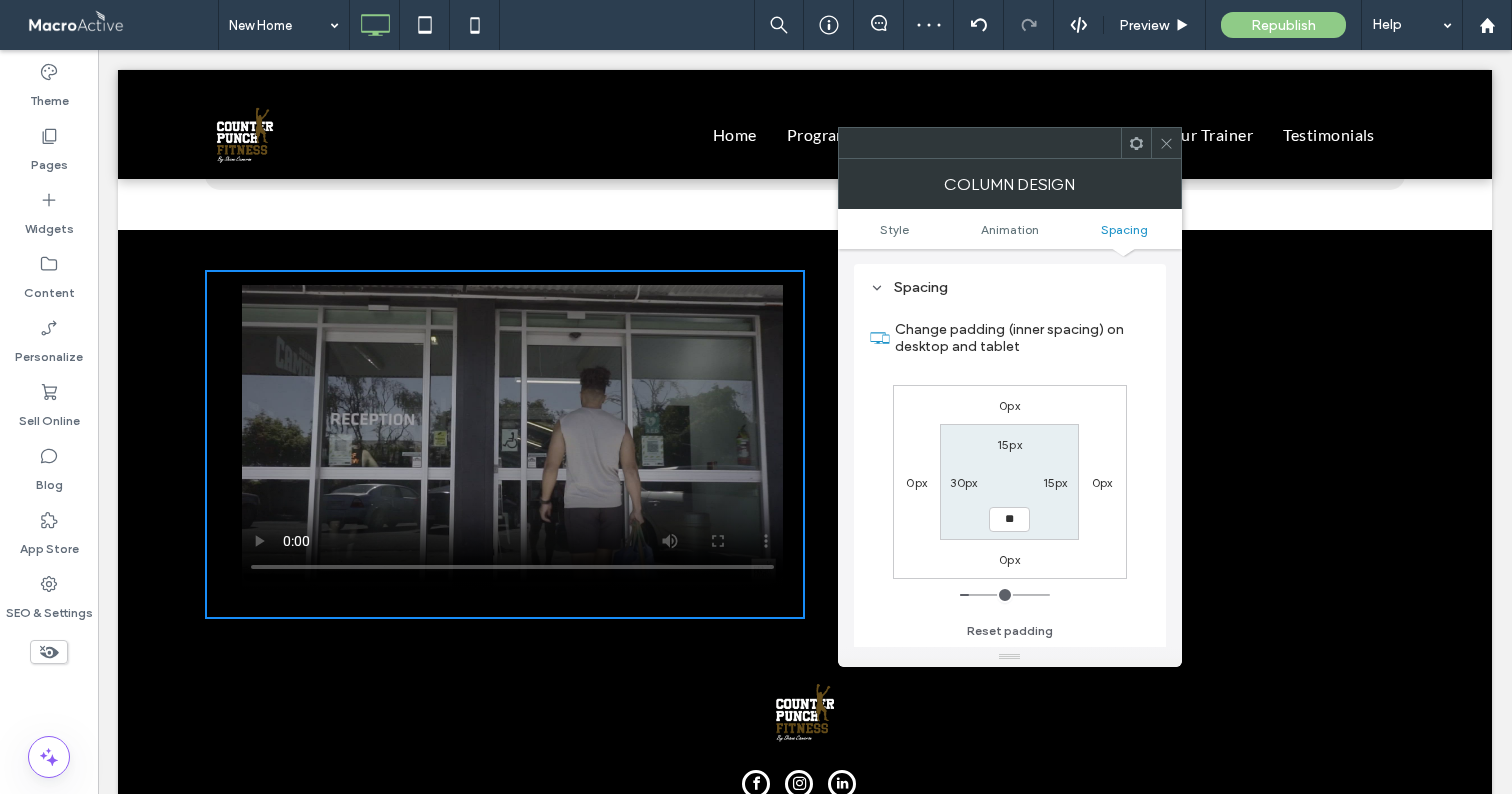 type on "**" 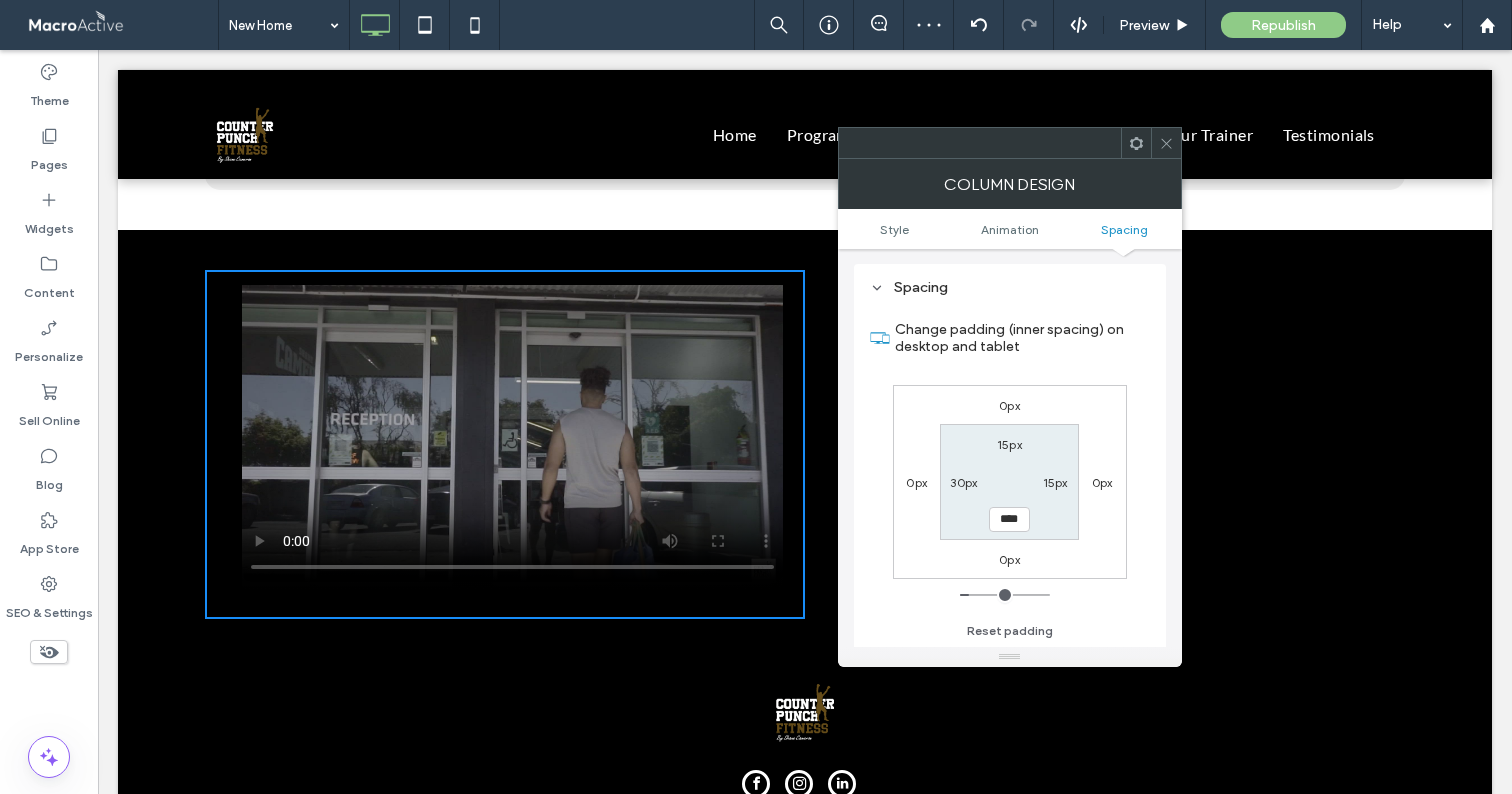 click on "30px" at bounding box center (963, 482) 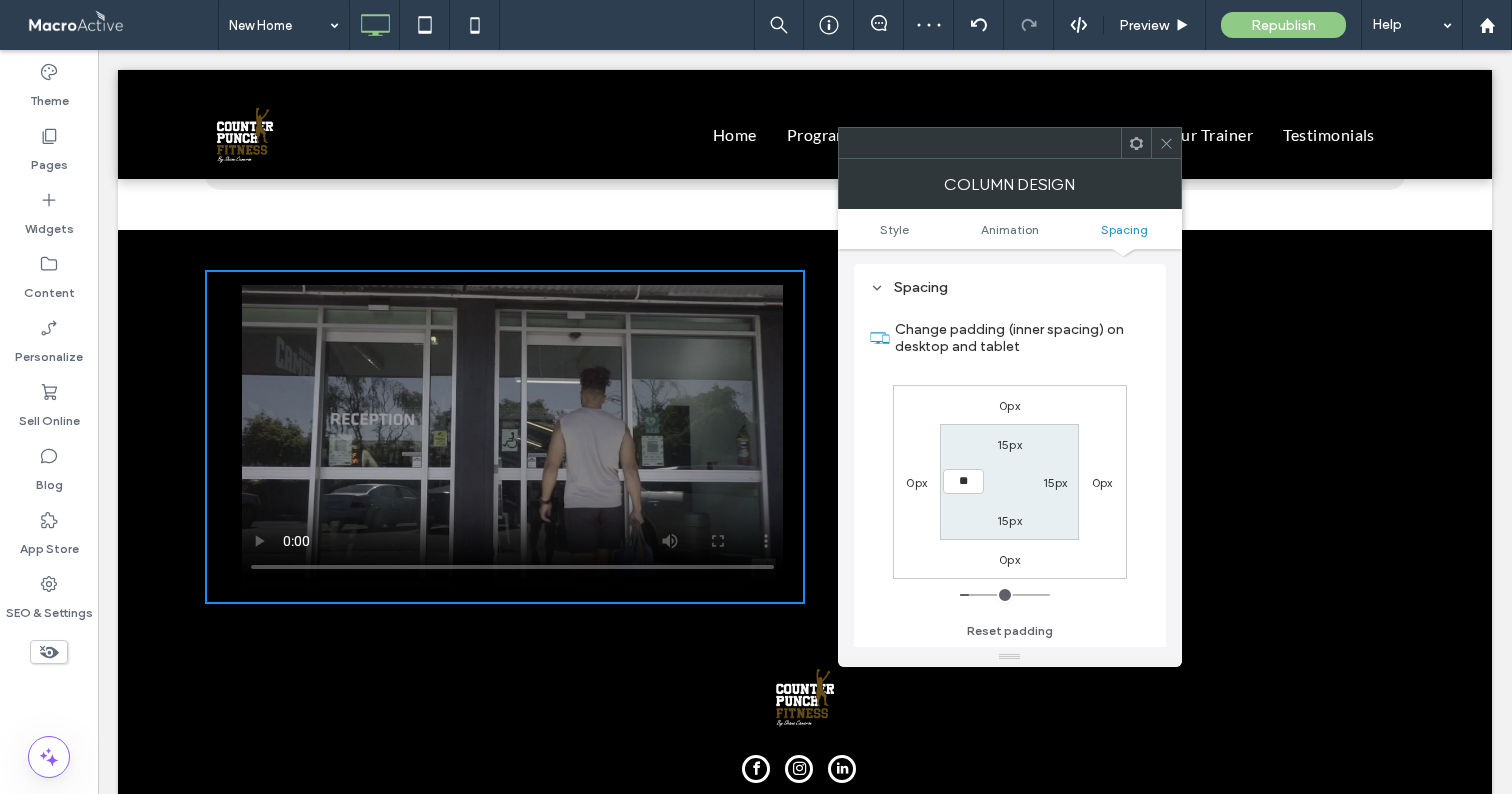 type on "**" 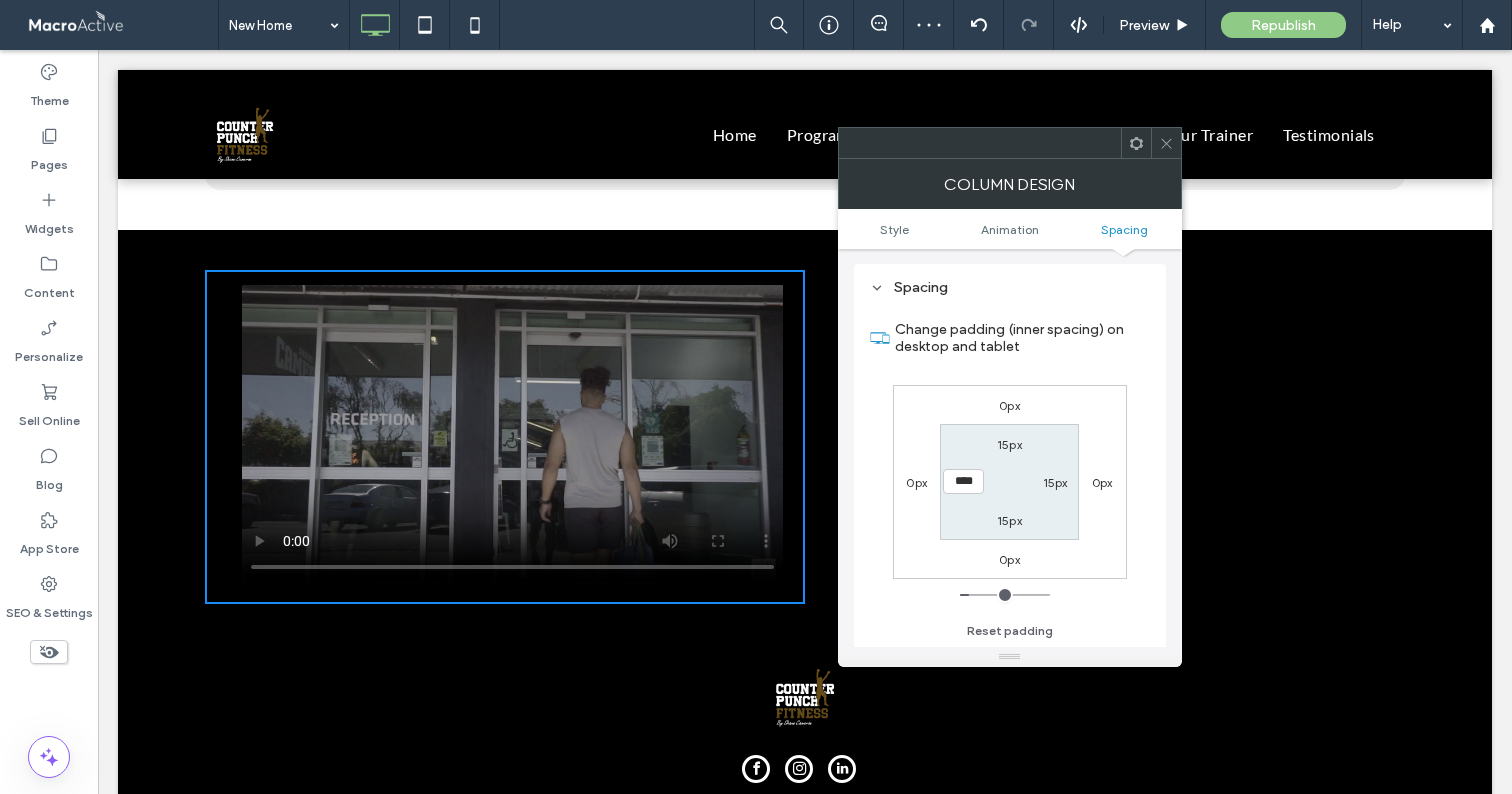 click on "15px 15px 15px ****" at bounding box center [1009, 481] 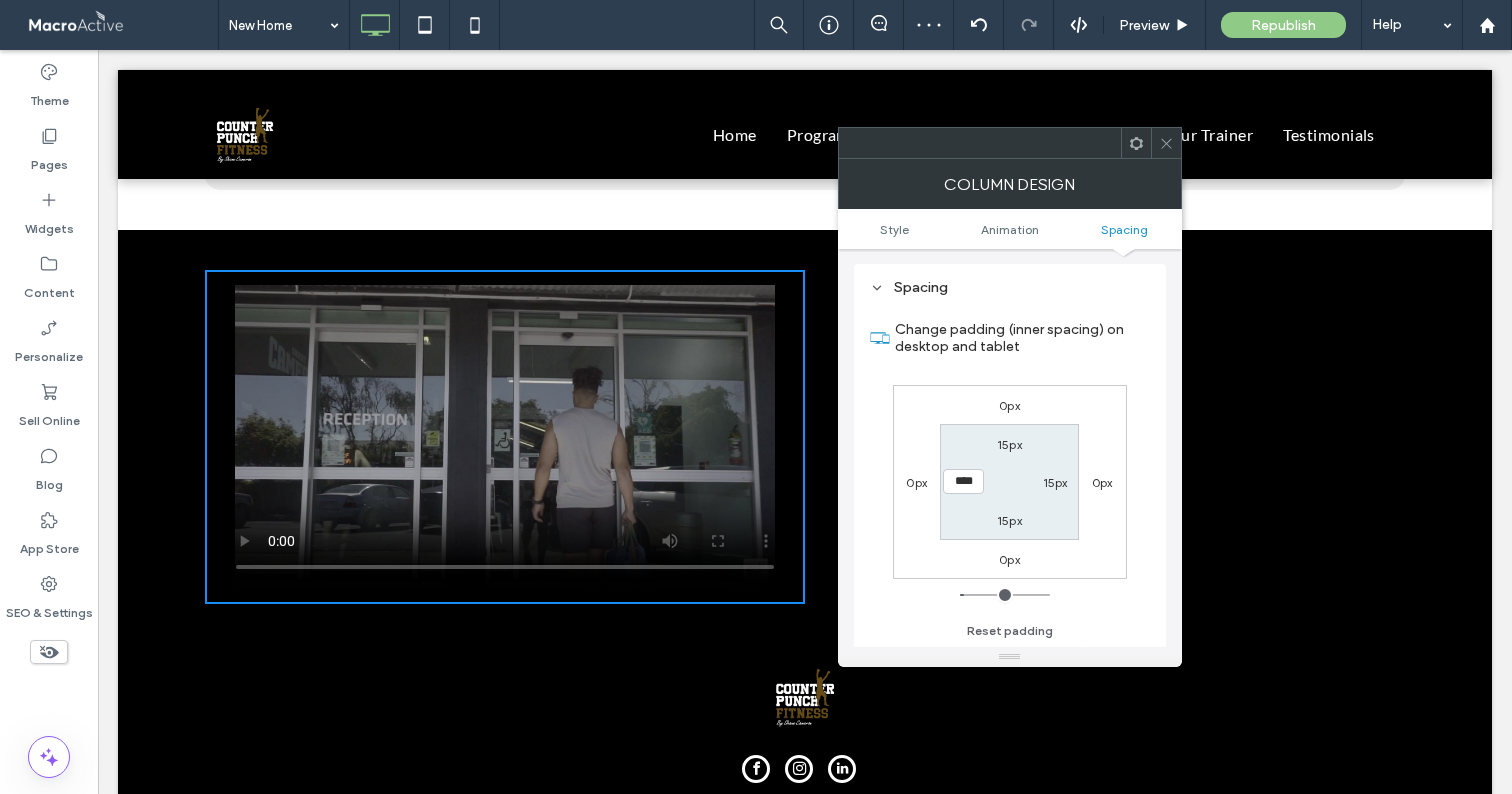 click at bounding box center (1166, 143) 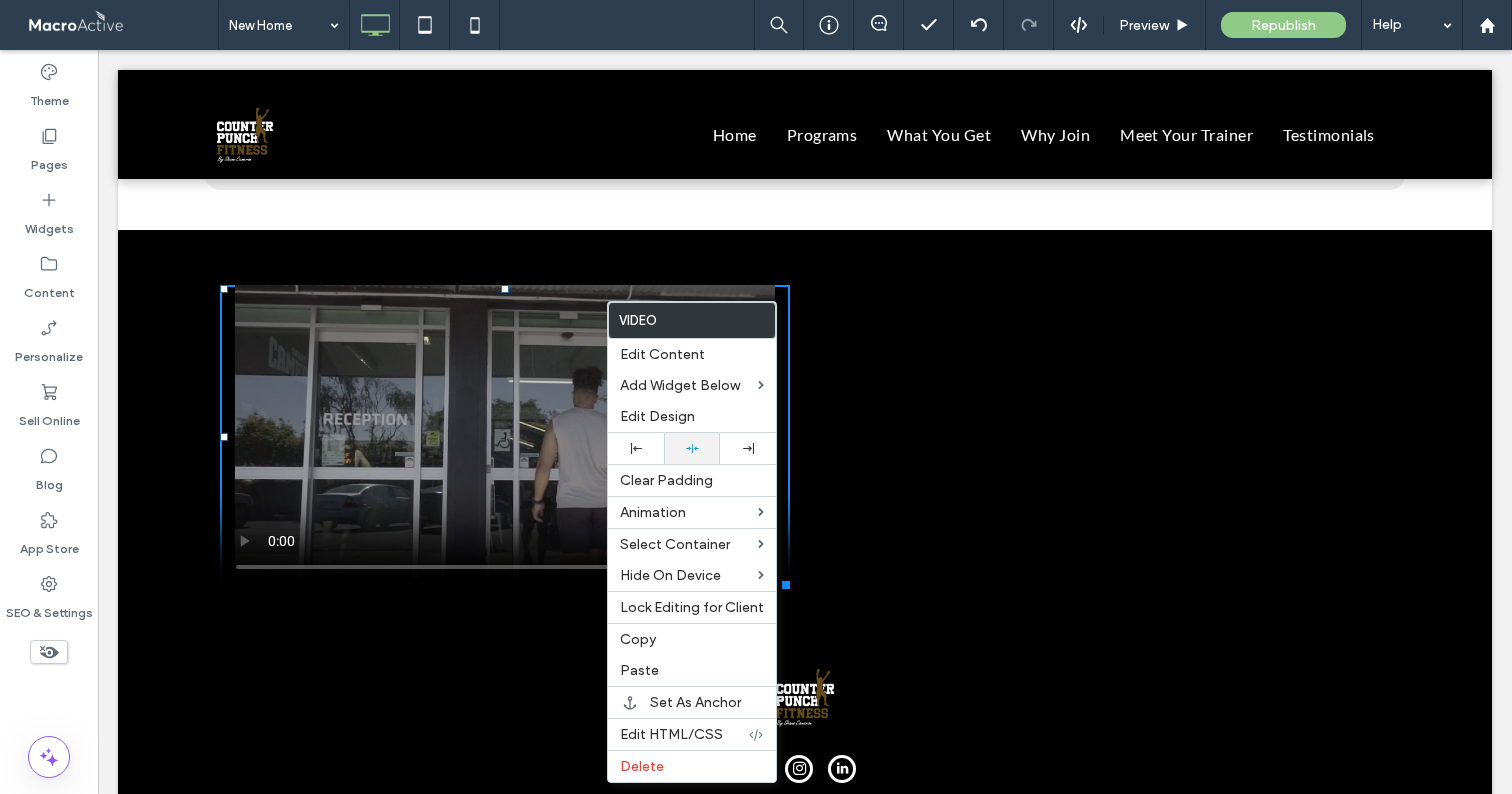 click 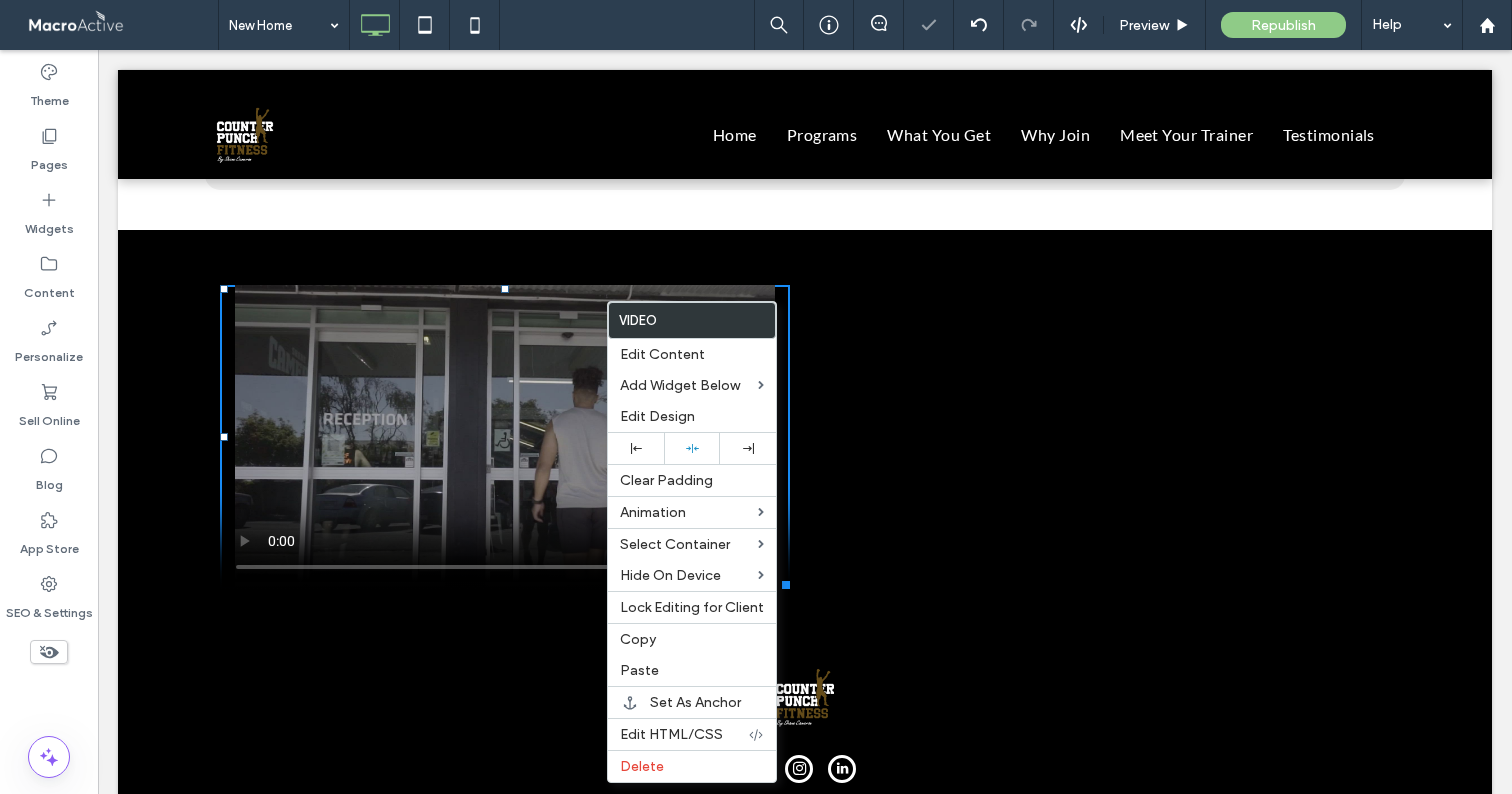 click on "Click To Paste     Click To Paste" at bounding box center [505, 437] 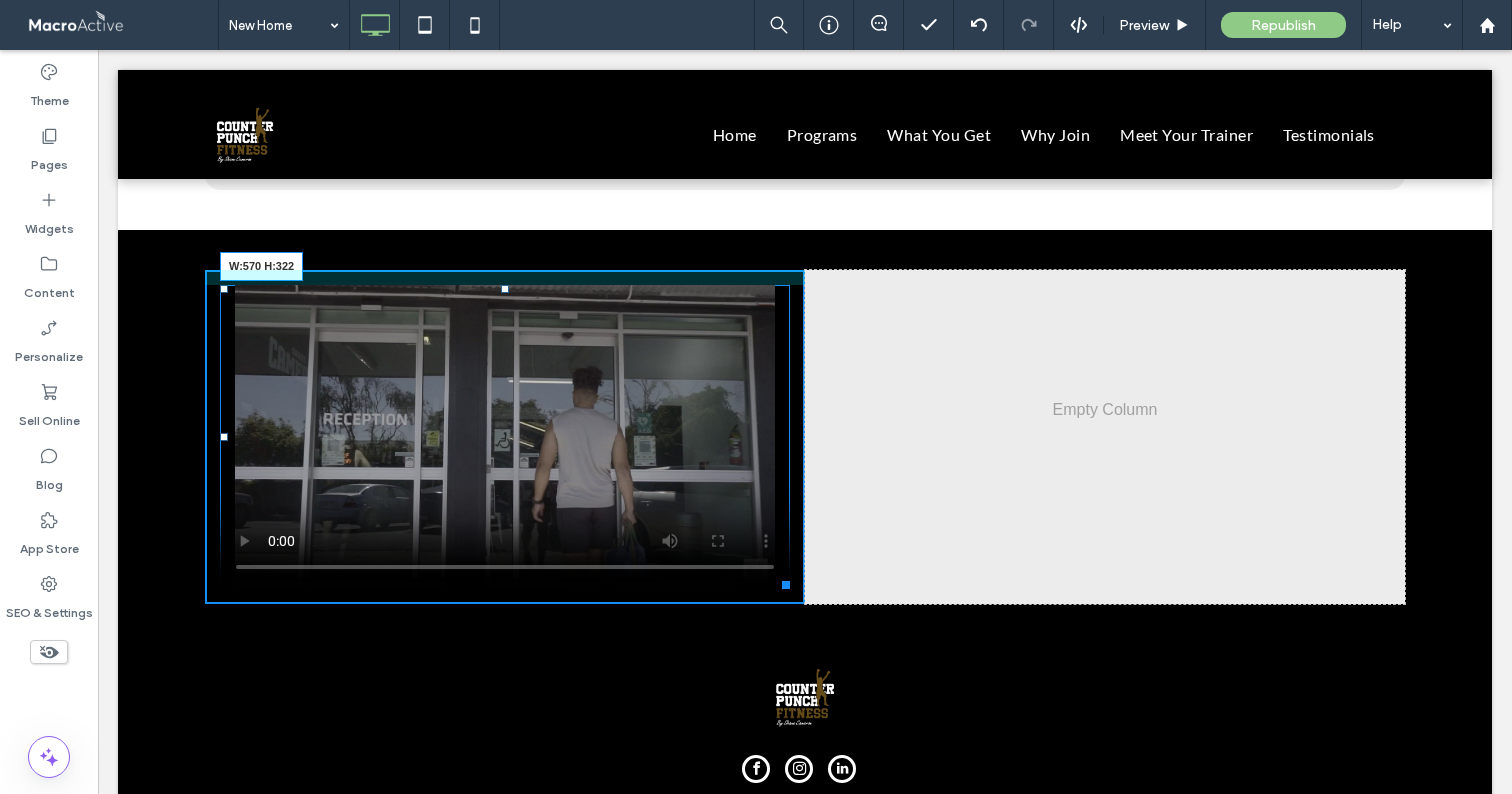 drag, startPoint x: 776, startPoint y: 589, endPoint x: 886, endPoint y: 657, distance: 129.3213 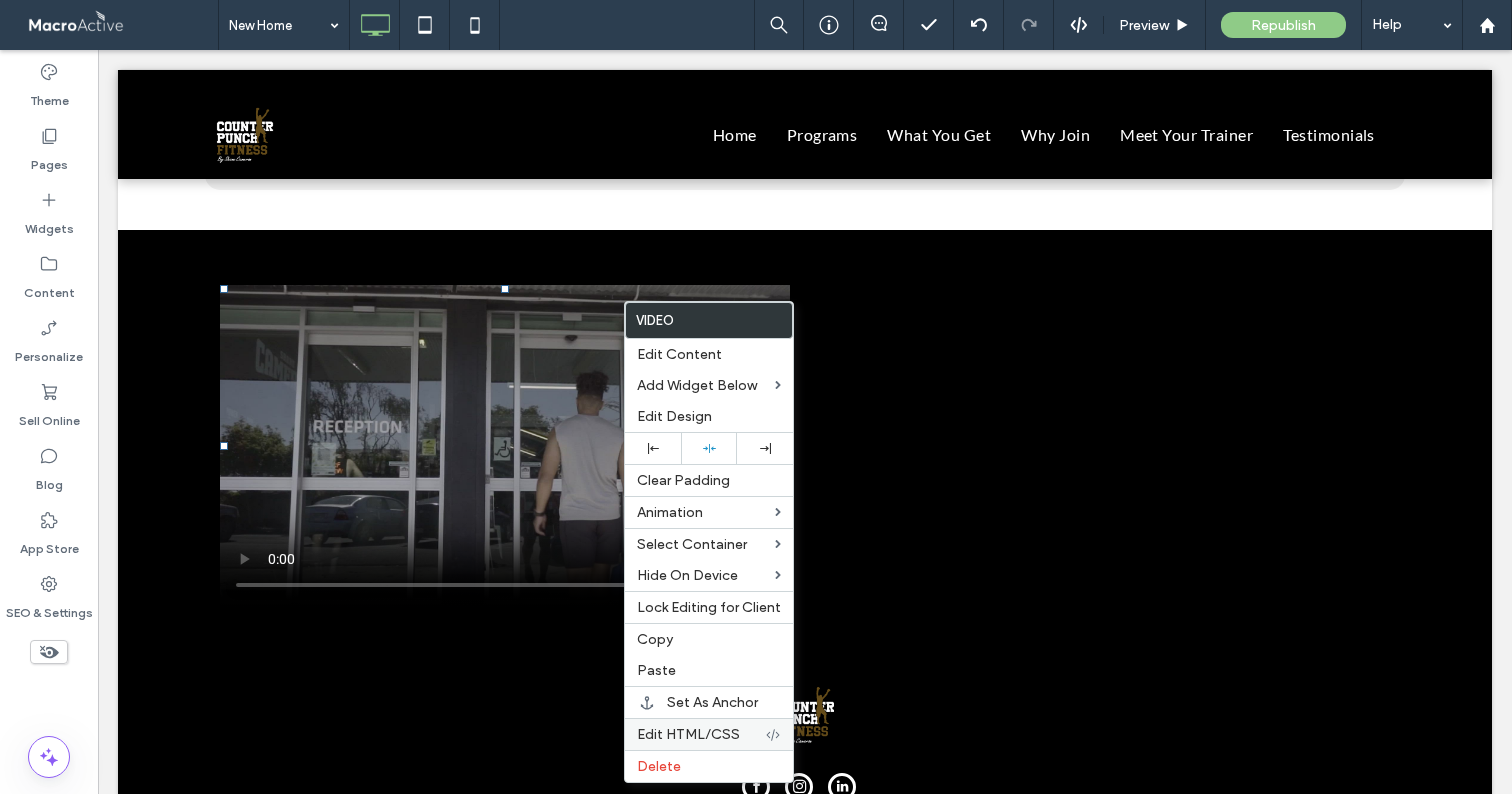 click on "Edit HTML/CSS" at bounding box center [688, 734] 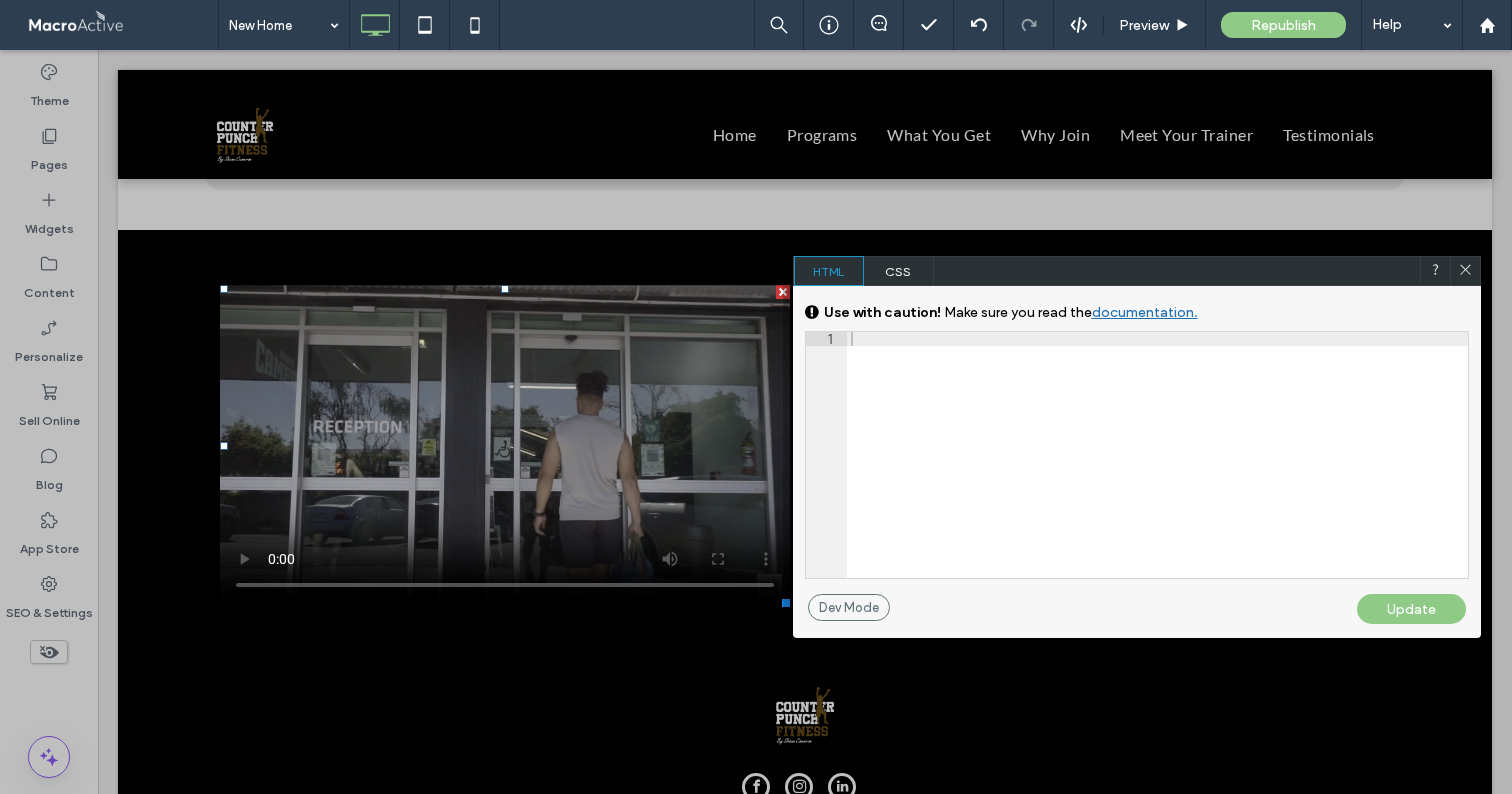 click on "CSS" at bounding box center [899, 271] 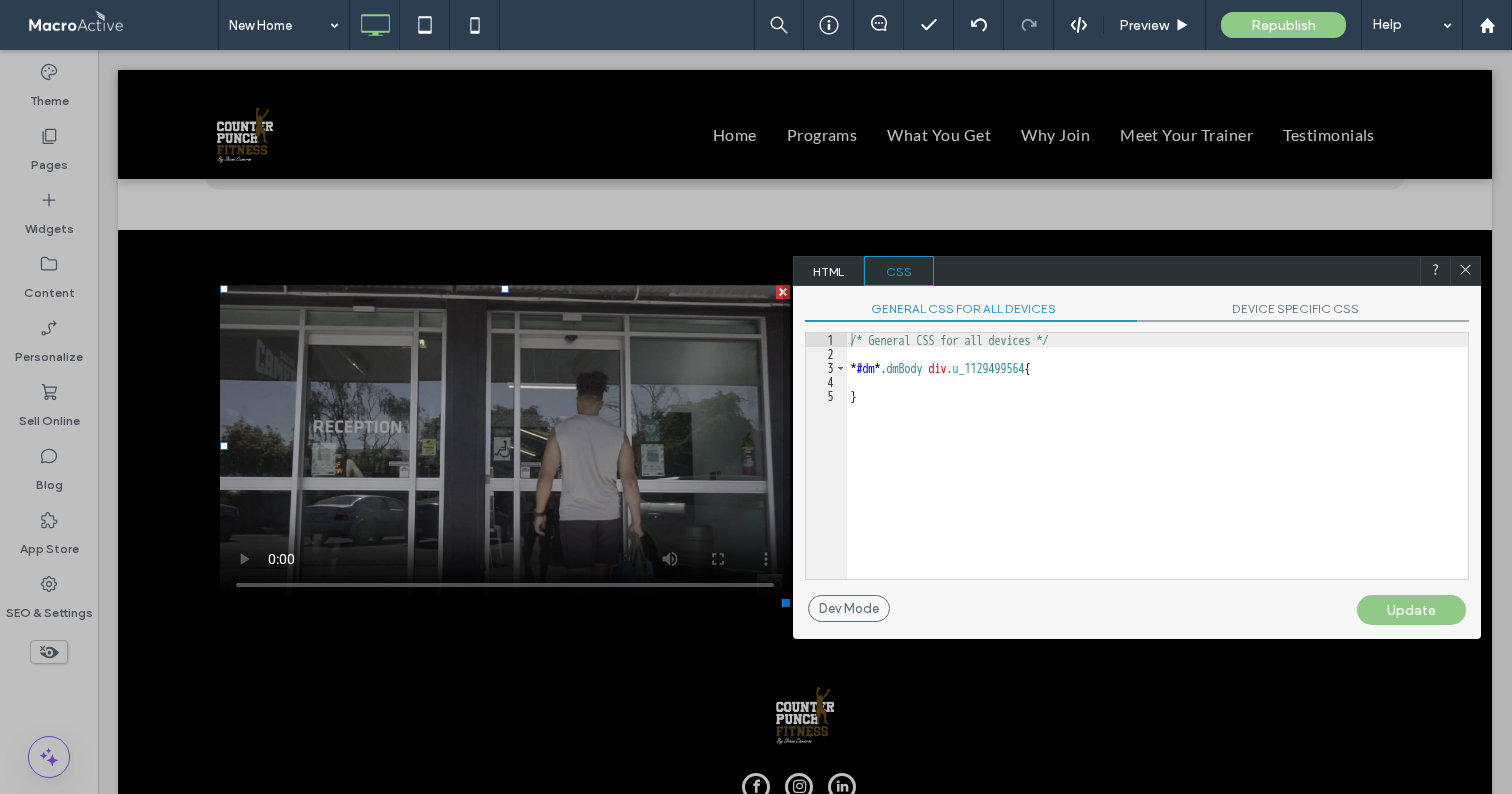 click on "DEVICE SPECIFIC CSS" at bounding box center (1303, 311) 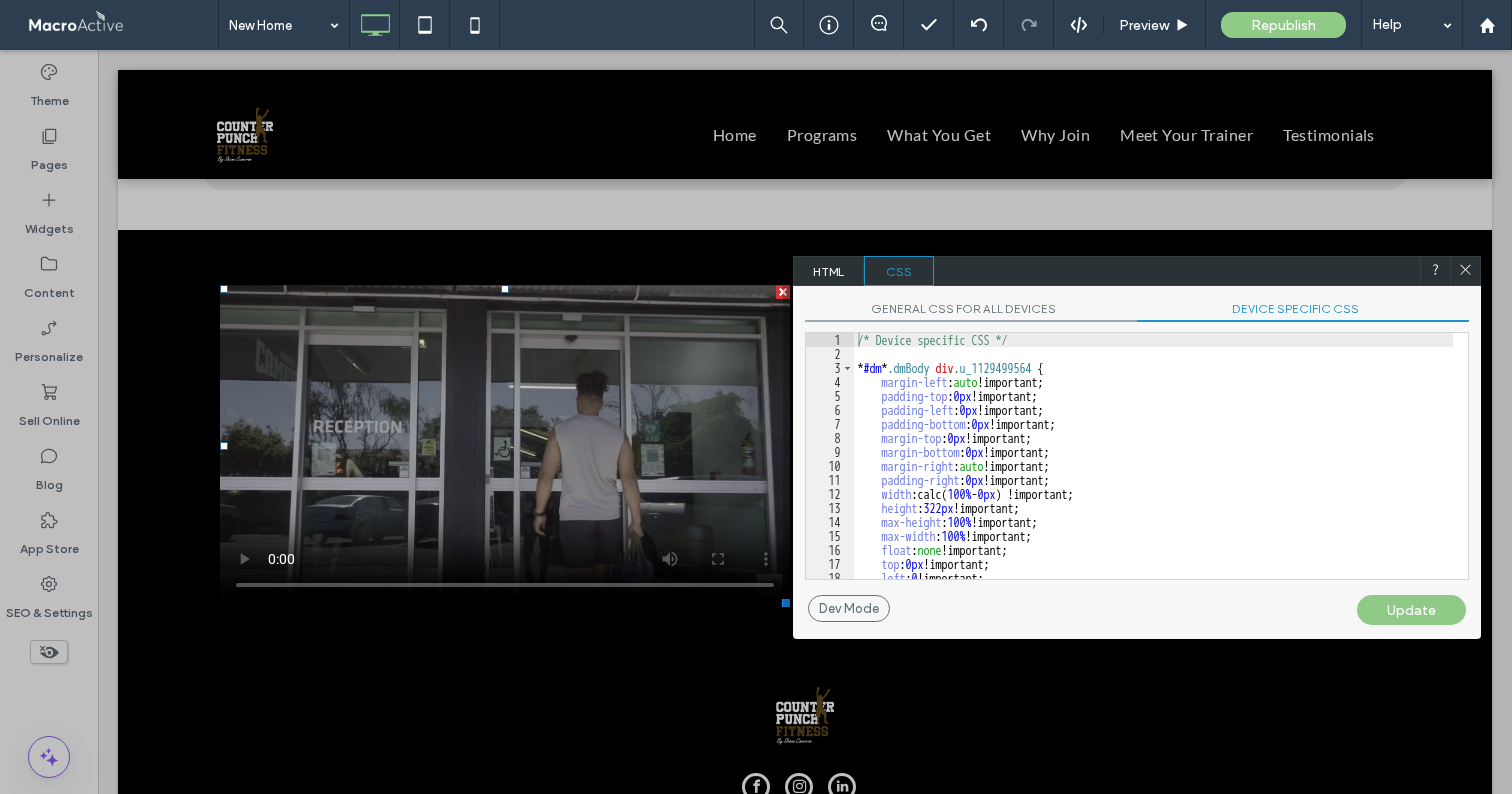 click on "/* Device specific CSS */ * #dm  * .dmBody   div .u_1129499564   {      margin-left : auto  !important;      padding-top : 0 px  !important;      padding-left : 0 px  !important;      padding-bottom : 0 px  !important;      margin-top : 0 px  !important;      margin-bottom : 0 px  !important;      margin-right : auto  !important;      padding-right : 0 px  !important;      width :calc( 100 %  -  0 px ) !important;      height : 322 px  !important;      max-height : 100 %  !important;      max-width : 100 %  !important;      float : none  !important;      top : 0 px  !important;      left : 0  !important;      position : relative  !important;" at bounding box center (1153, 470) 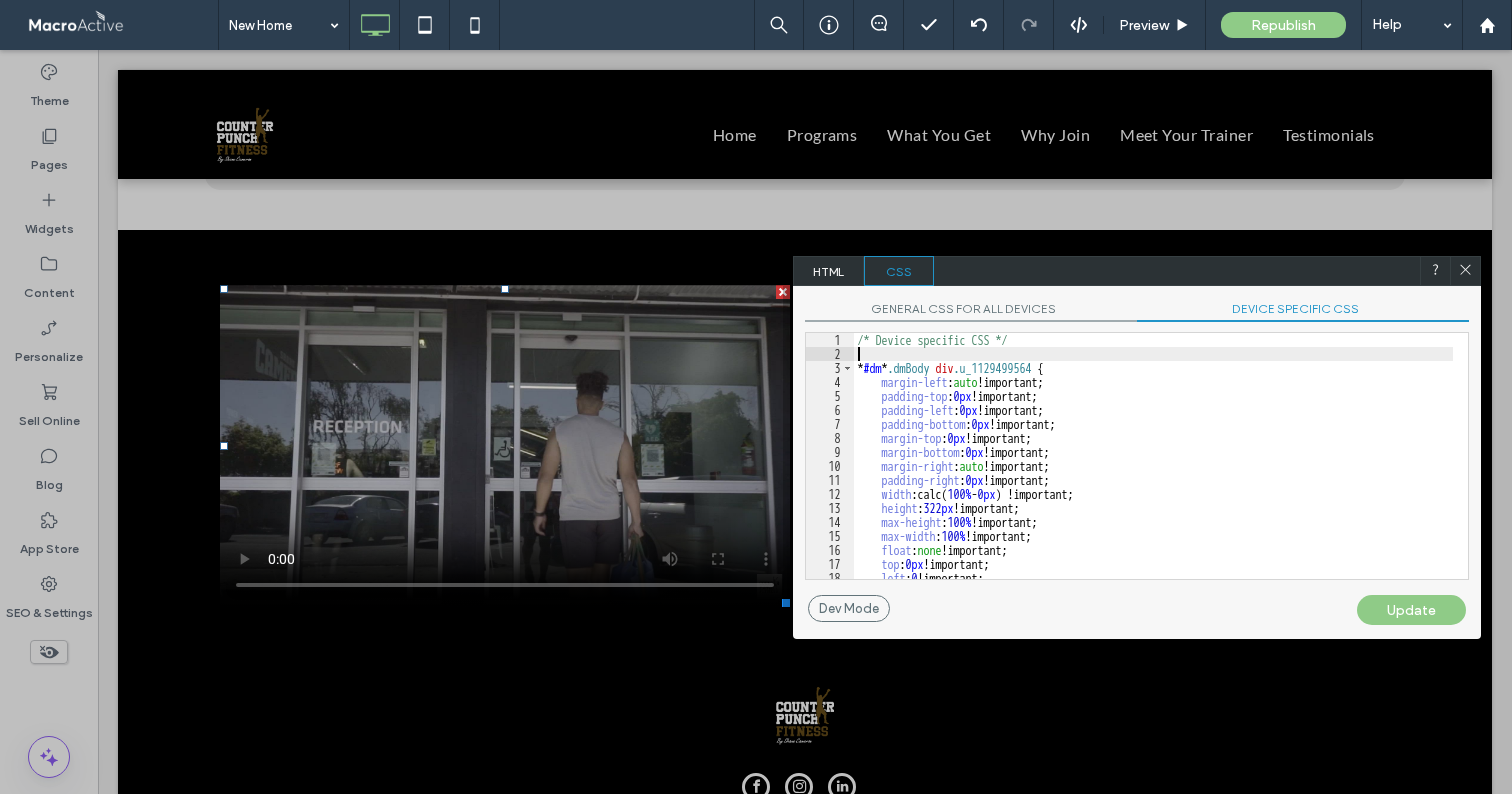 scroll, scrollTop: 104, scrollLeft: 0, axis: vertical 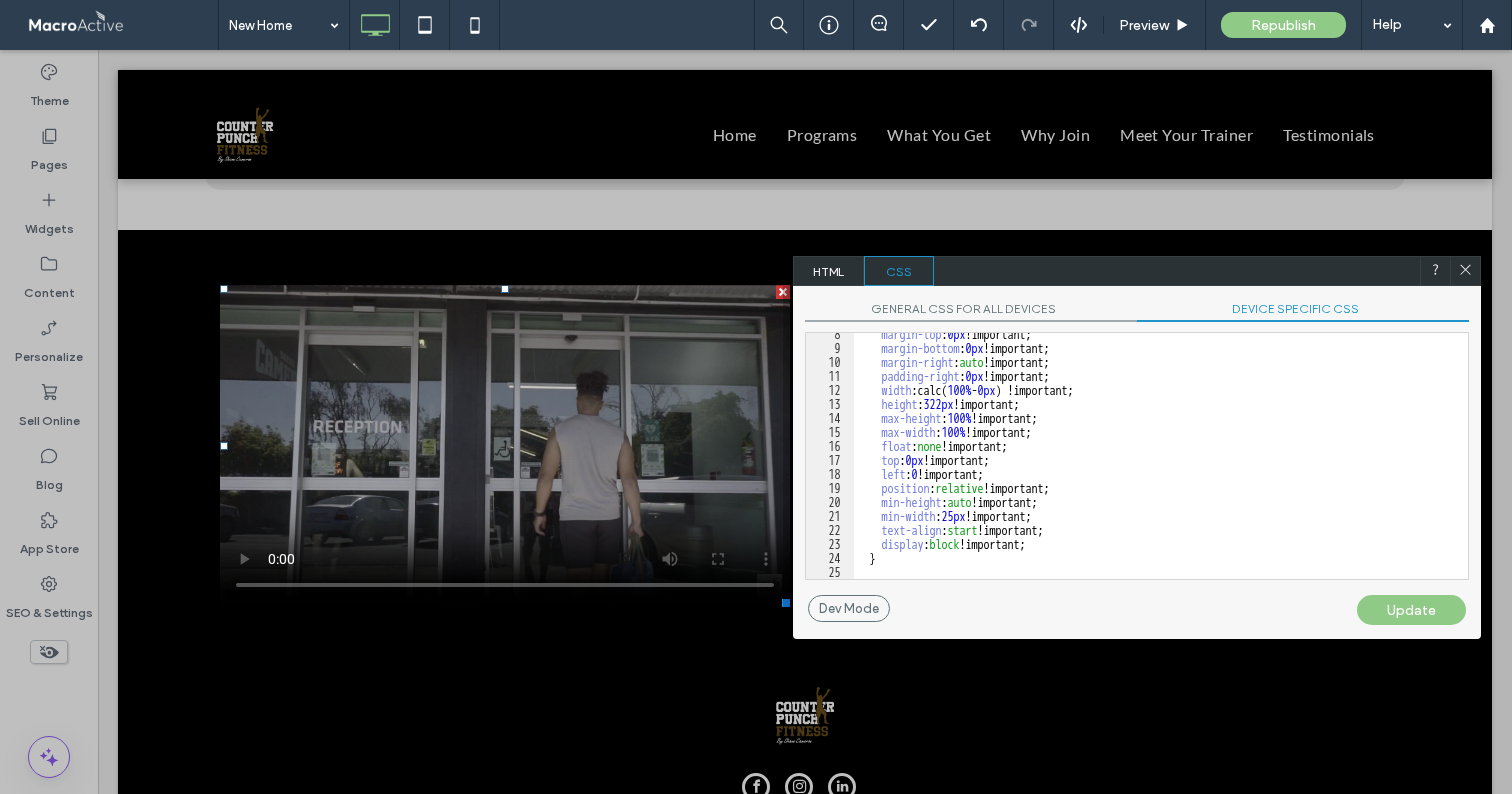 click on "margin-top : 0 px  !important;      margin-bottom : 0 px  !important;      margin-right : auto  !important;      padding-right : 0 px  !important;      width :calc( 100 %  -  0 px ) !important;      height : 322 px  !important;      max-height : 100 %  !important;      max-width : 100 %  !important;      float : none  !important;      top : 0 px  !important;      left : 0  !important;      position : relative  !important;      min-height : auto  !important;      min-width : 25 px  !important;      text-align : start  !important;      display : block  !important;    }" at bounding box center [1153, 464] 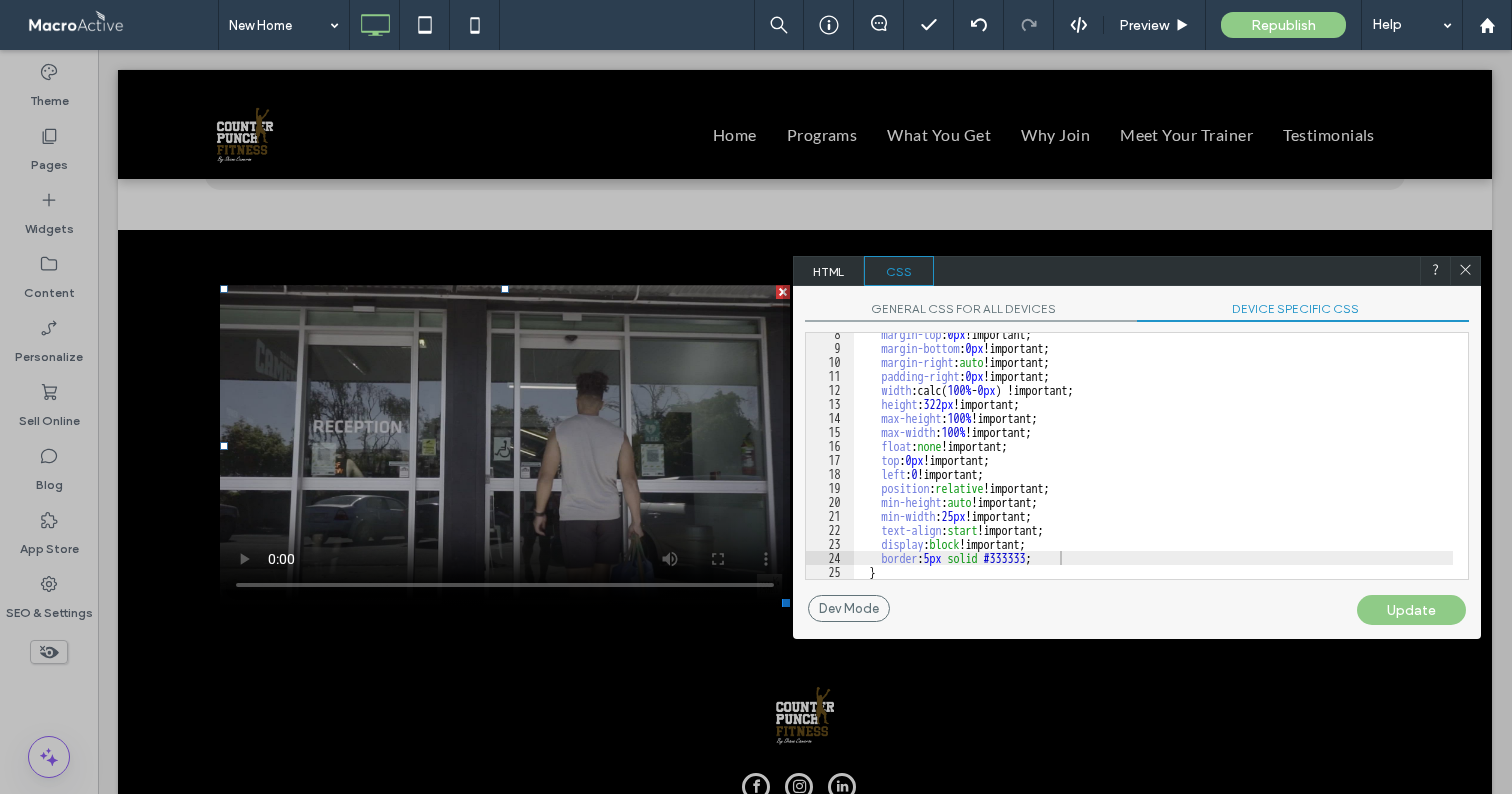 click on "Update" at bounding box center [1411, 610] 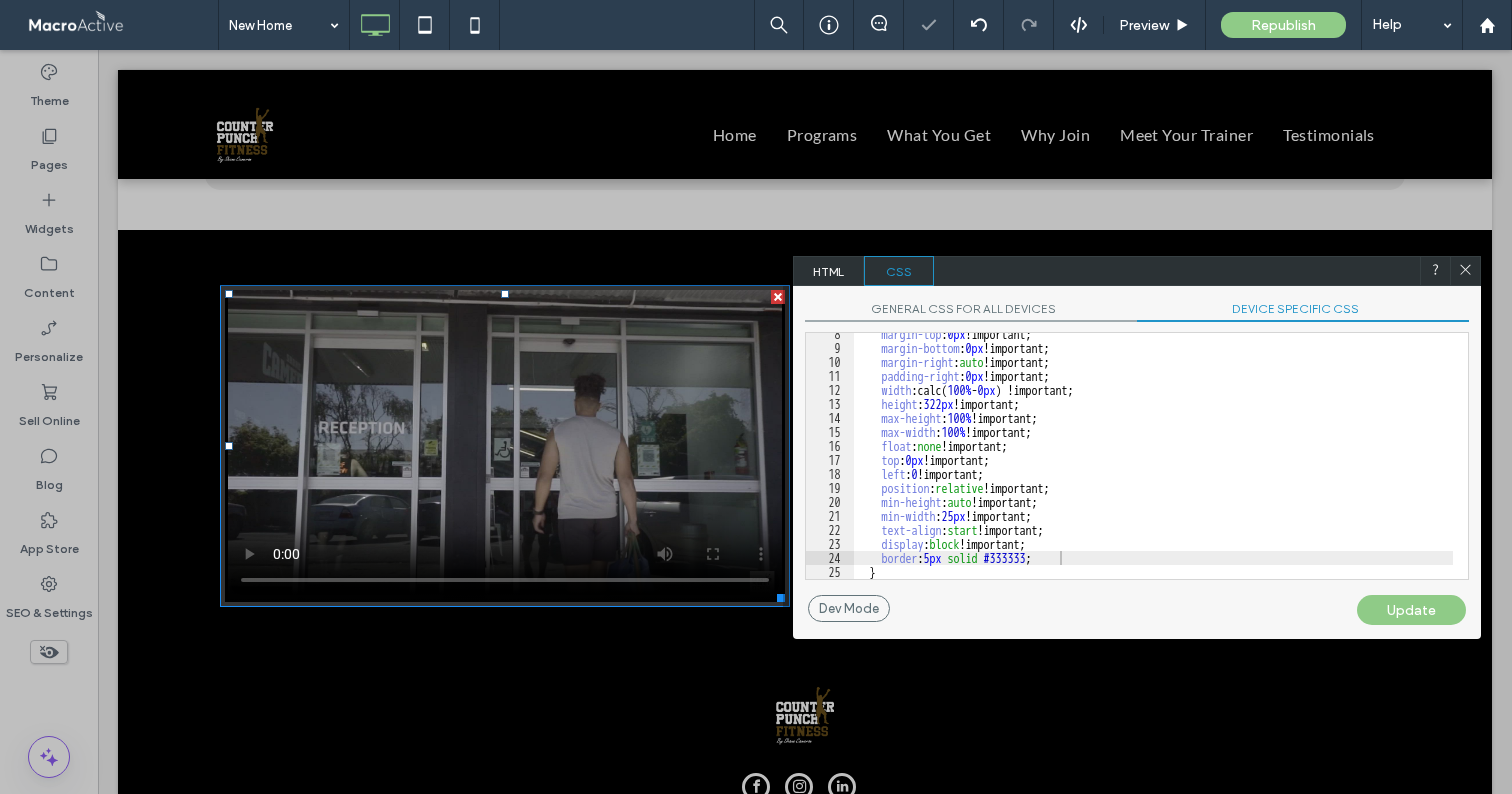 drag, startPoint x: 1465, startPoint y: 270, endPoint x: 1063, endPoint y: 230, distance: 403.98514 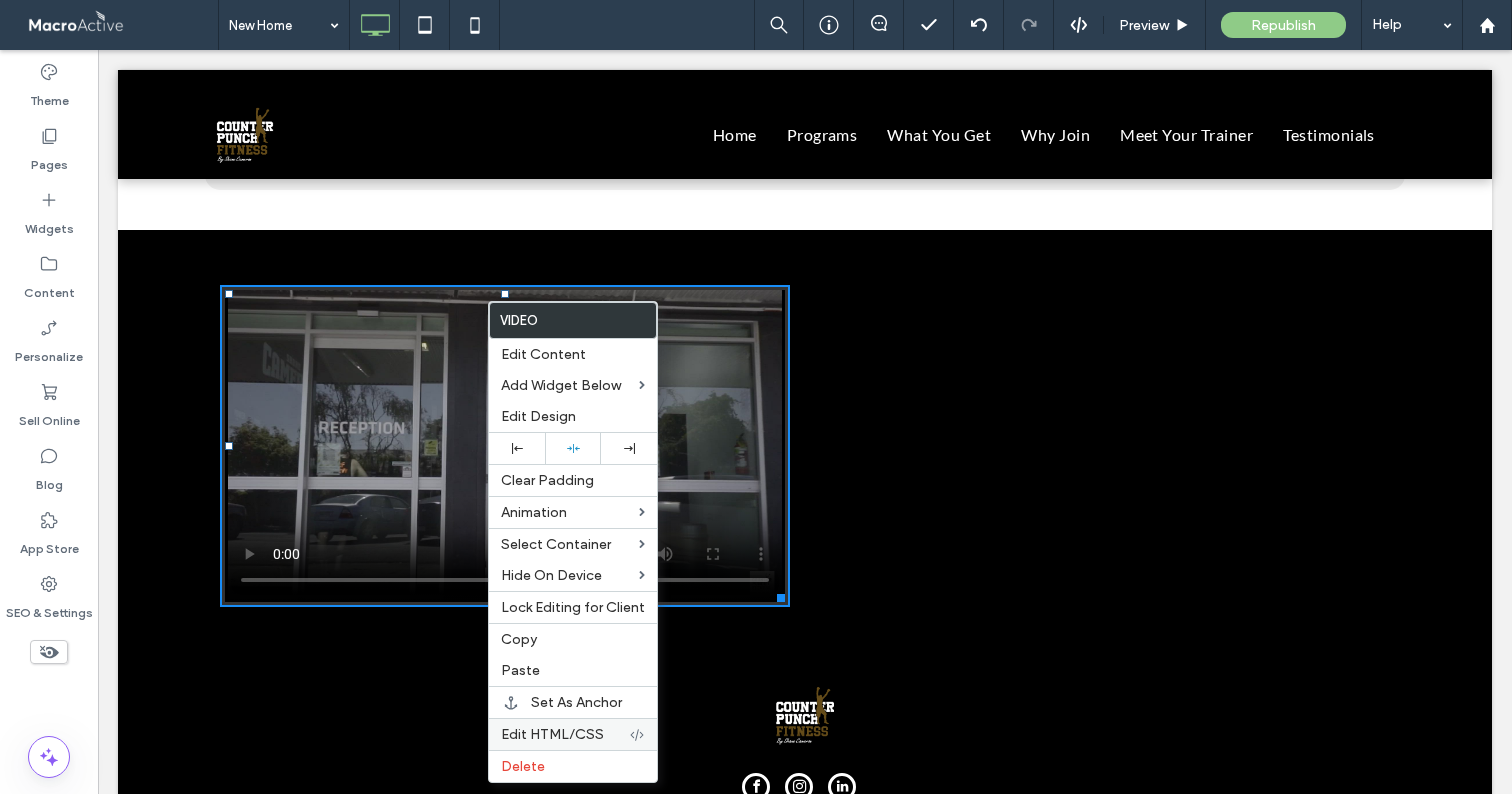 click on "Edit HTML/CSS" at bounding box center (552, 734) 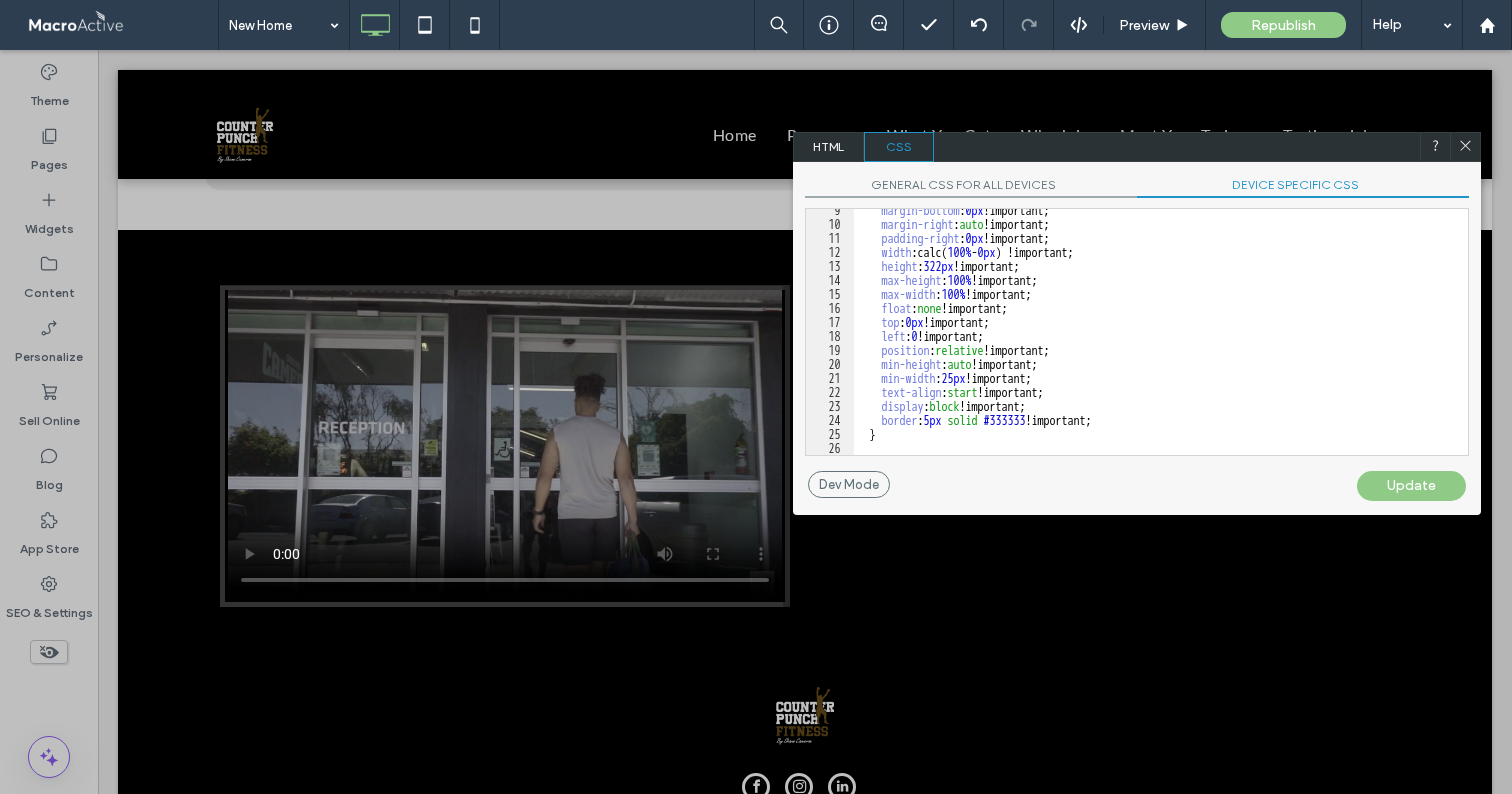 scroll, scrollTop: 118, scrollLeft: 0, axis: vertical 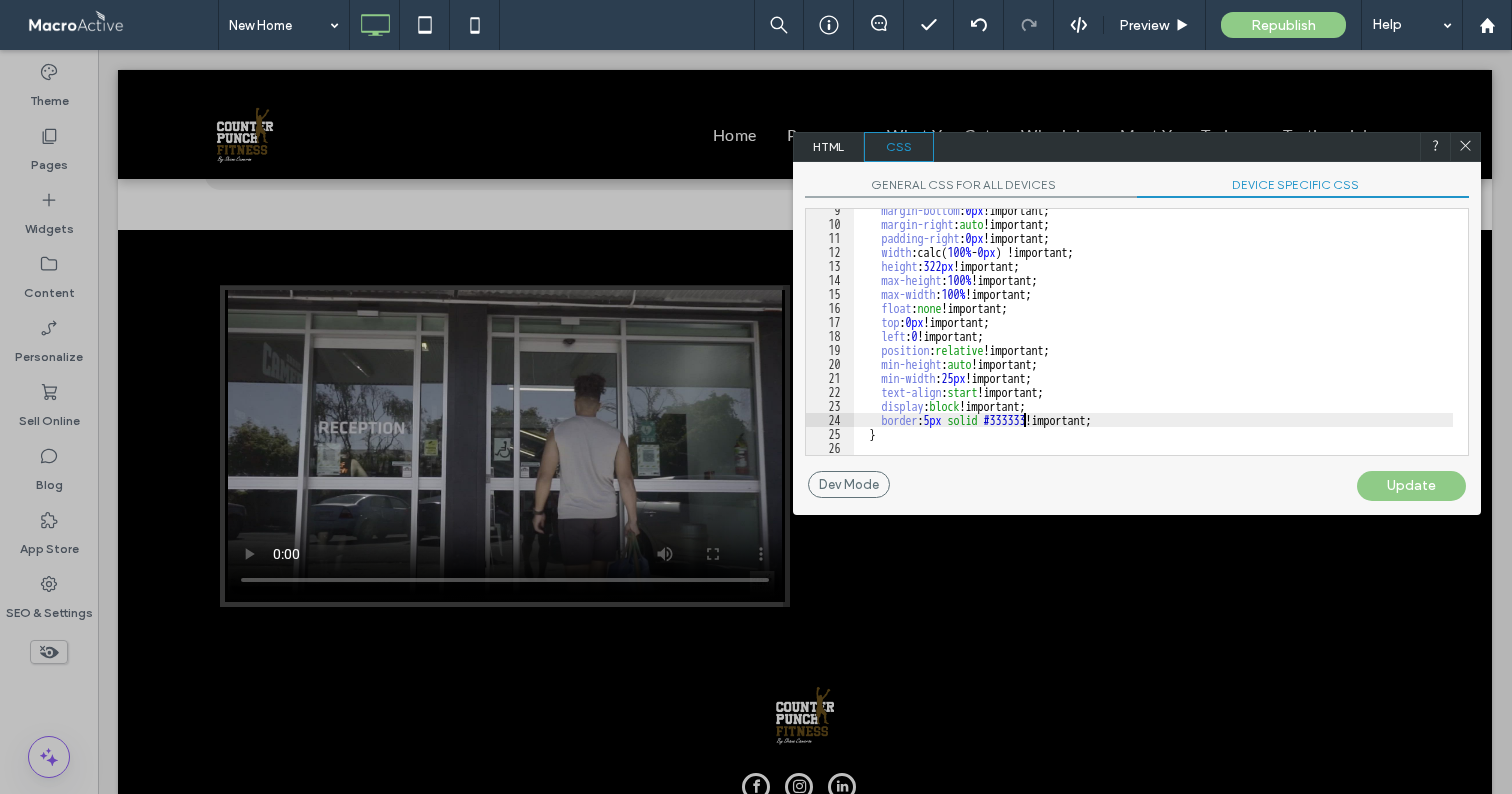 click on "margin-bottom : 0 px  !important;      margin-right : auto  !important;      padding-right : 0 px  !important;      width :calc( 100 %  -  0 px ) !important;      height : 322 px  !important;      max-height : 100 %  !important;      max-width : 100 %  !important;      float : none  !important;      top : 0 px  !important;      left : 0  !important;      position : relative  !important;      min-height : auto  !important;      min-width : 25 px  !important;      text-align : start  !important;      display : block  !important;      border : 5 px   solid   #333333  !important;    }" at bounding box center (1153, 340) 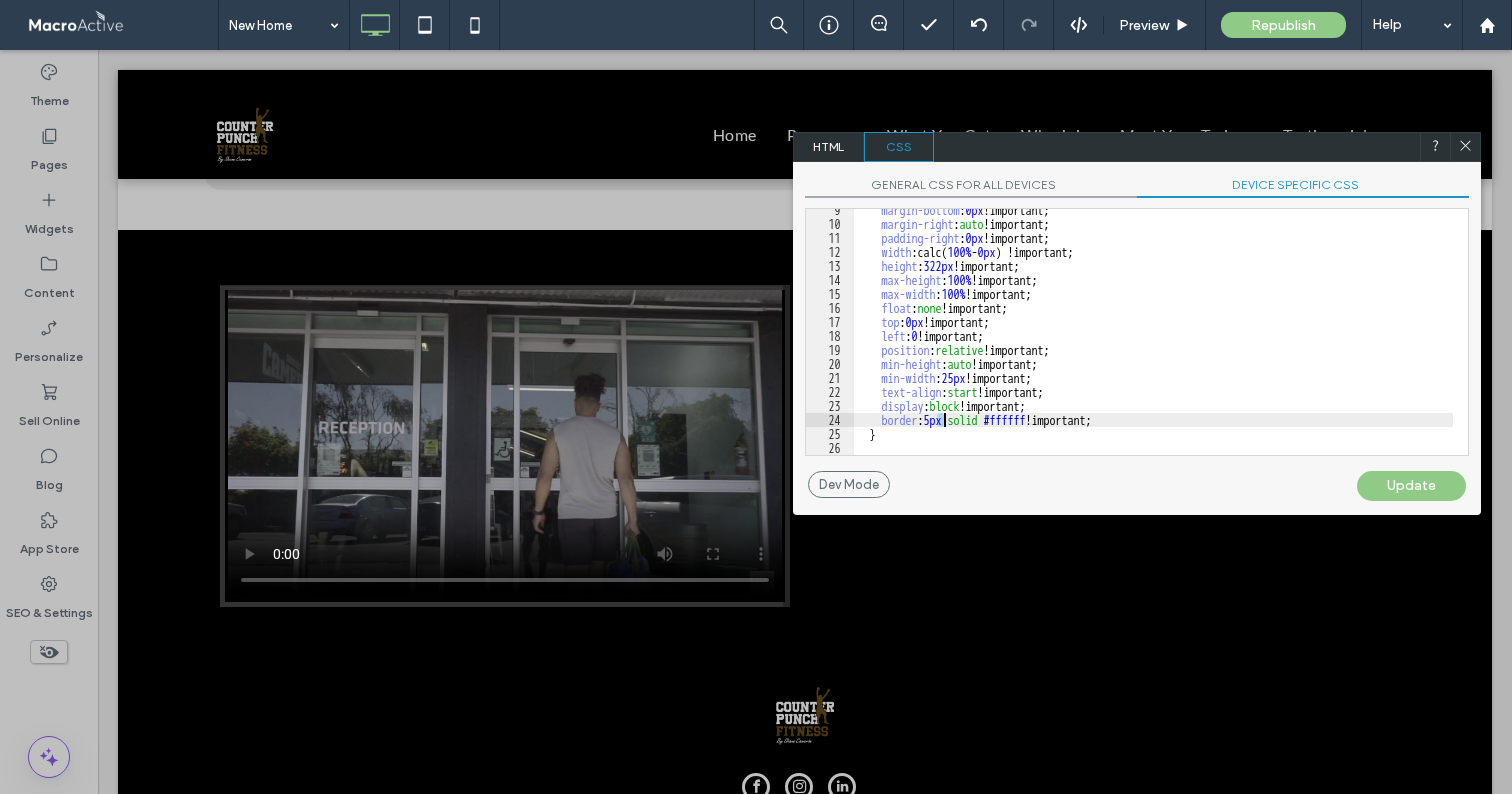 click on "margin-bottom : 0 px  !important;      margin-right : auto  !important;      padding-right : 0 px  !important;      width :calc( 100 %  -  0 px ) !important;      height : 322 px  !important;      max-height : 100 %  !important;      max-width : 100 %  !important;      float : none  !important;      top : 0 px  !important;      left : 0  !important;      position : relative  !important;      min-height : auto  !important;      min-width : 25 px  !important;      text-align : start  !important;      display : block  !important;      border : 5 px   solid   #ffffff  !important;    }" at bounding box center [1153, 340] 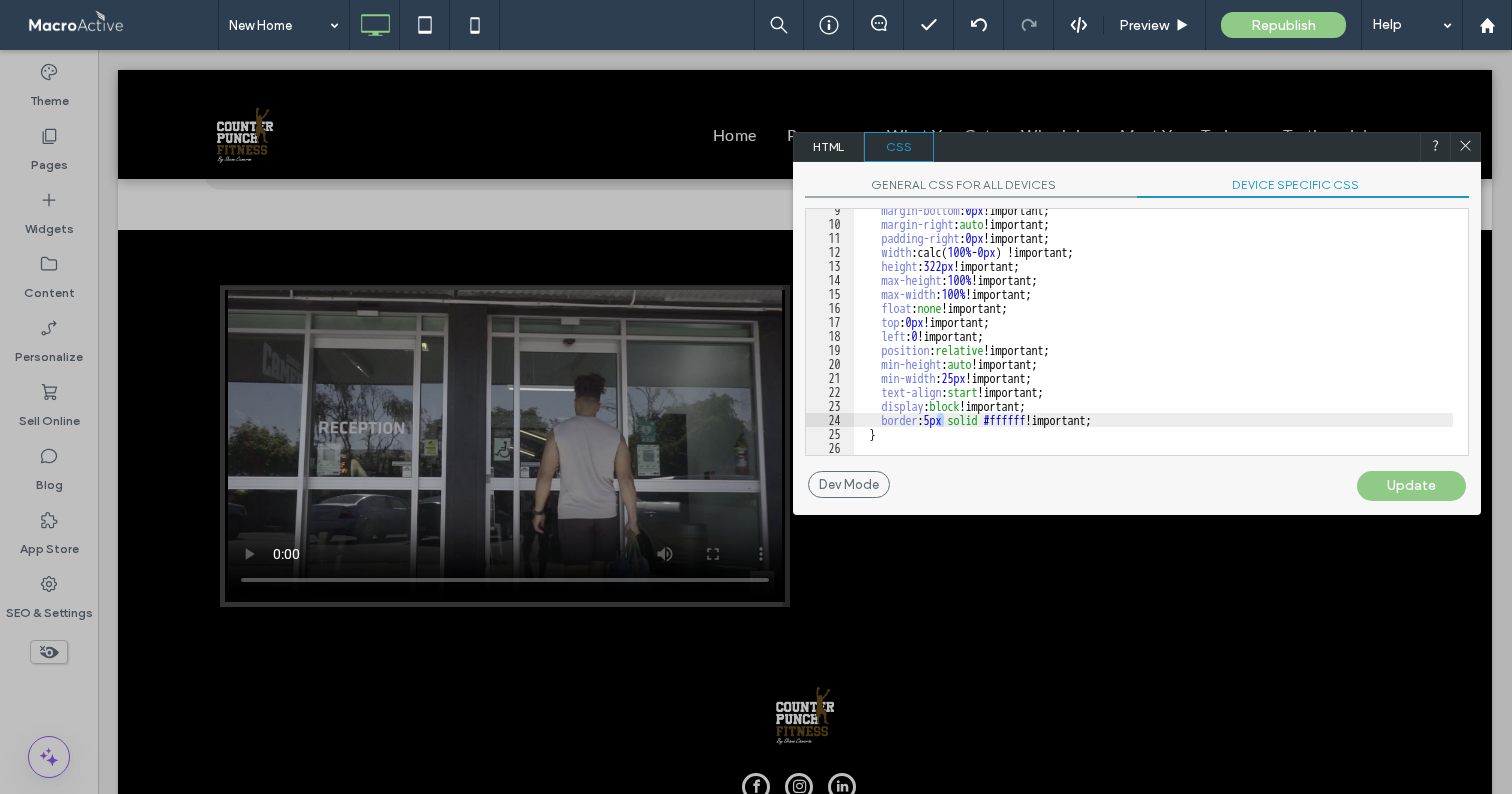 type on "**" 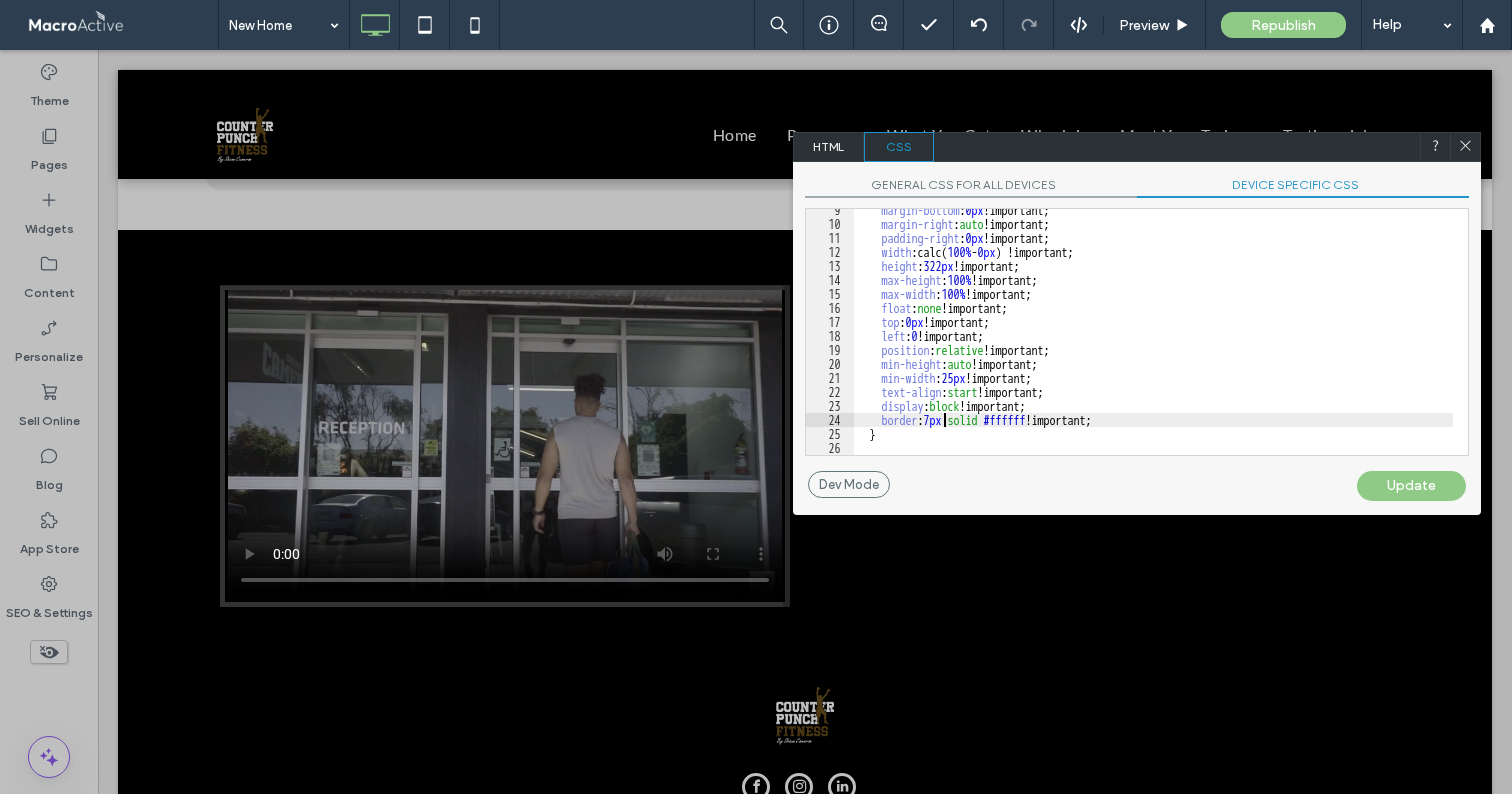click on "Update" at bounding box center [1411, 486] 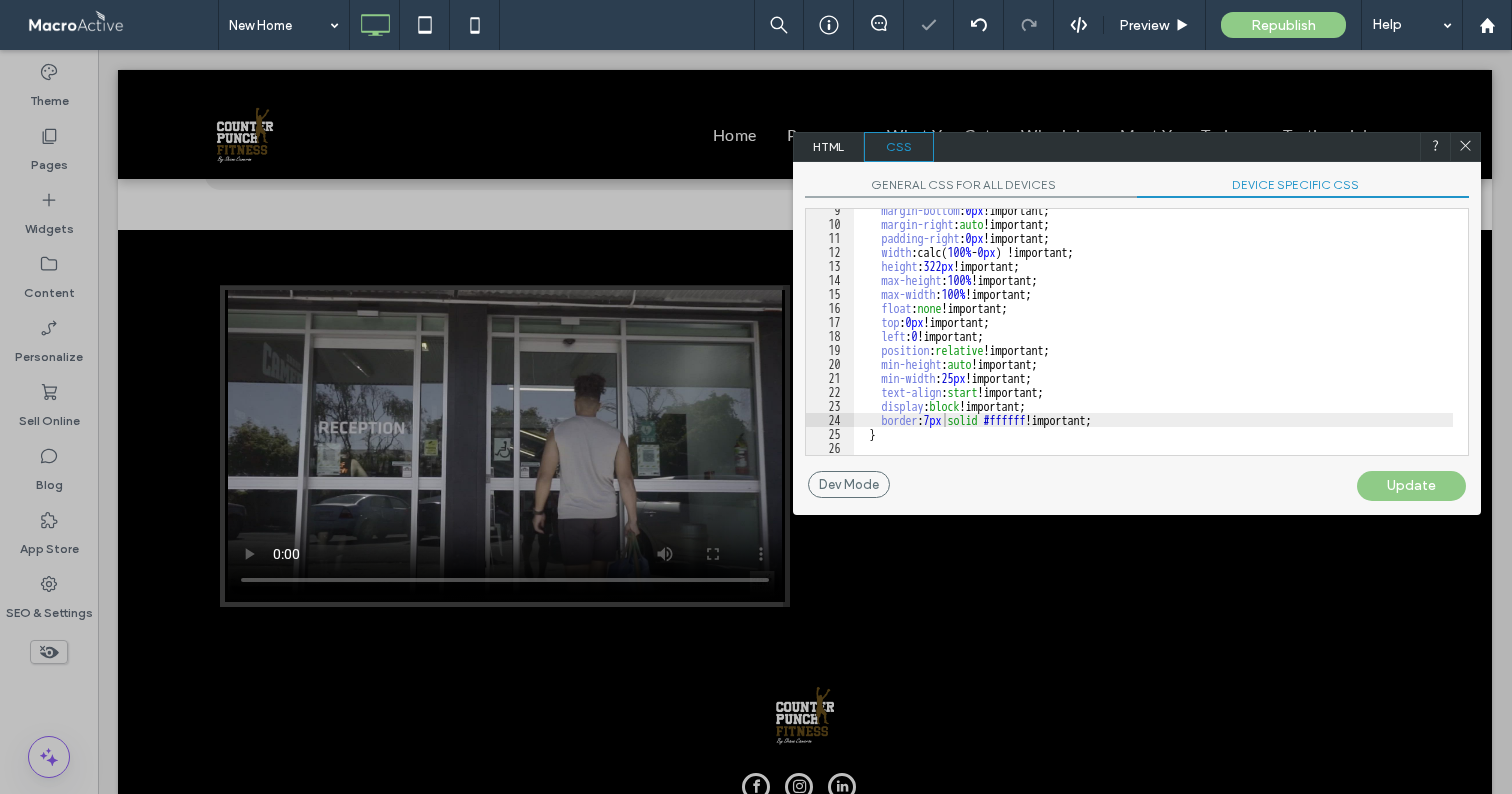 click 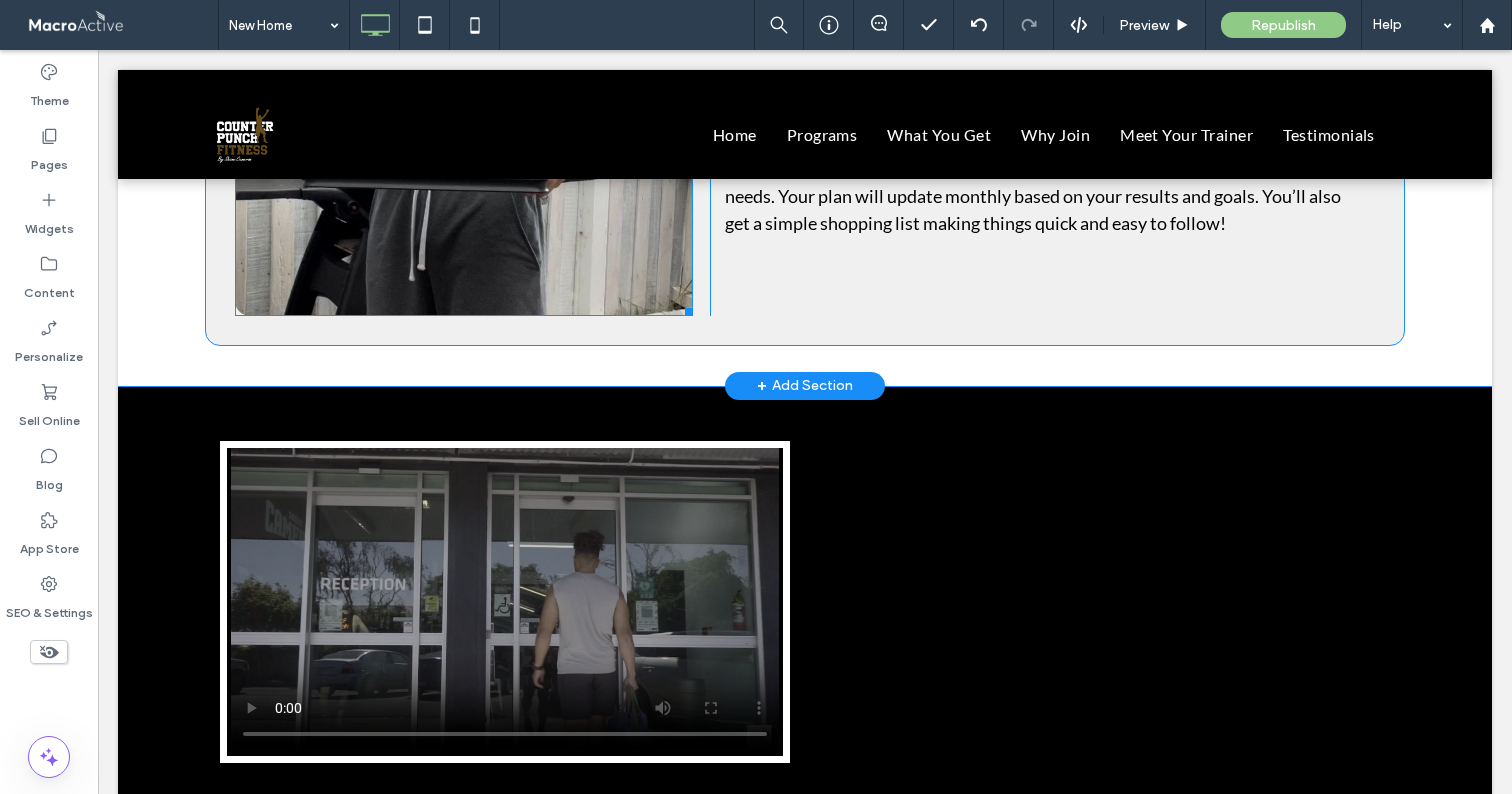 scroll, scrollTop: 4080, scrollLeft: 0, axis: vertical 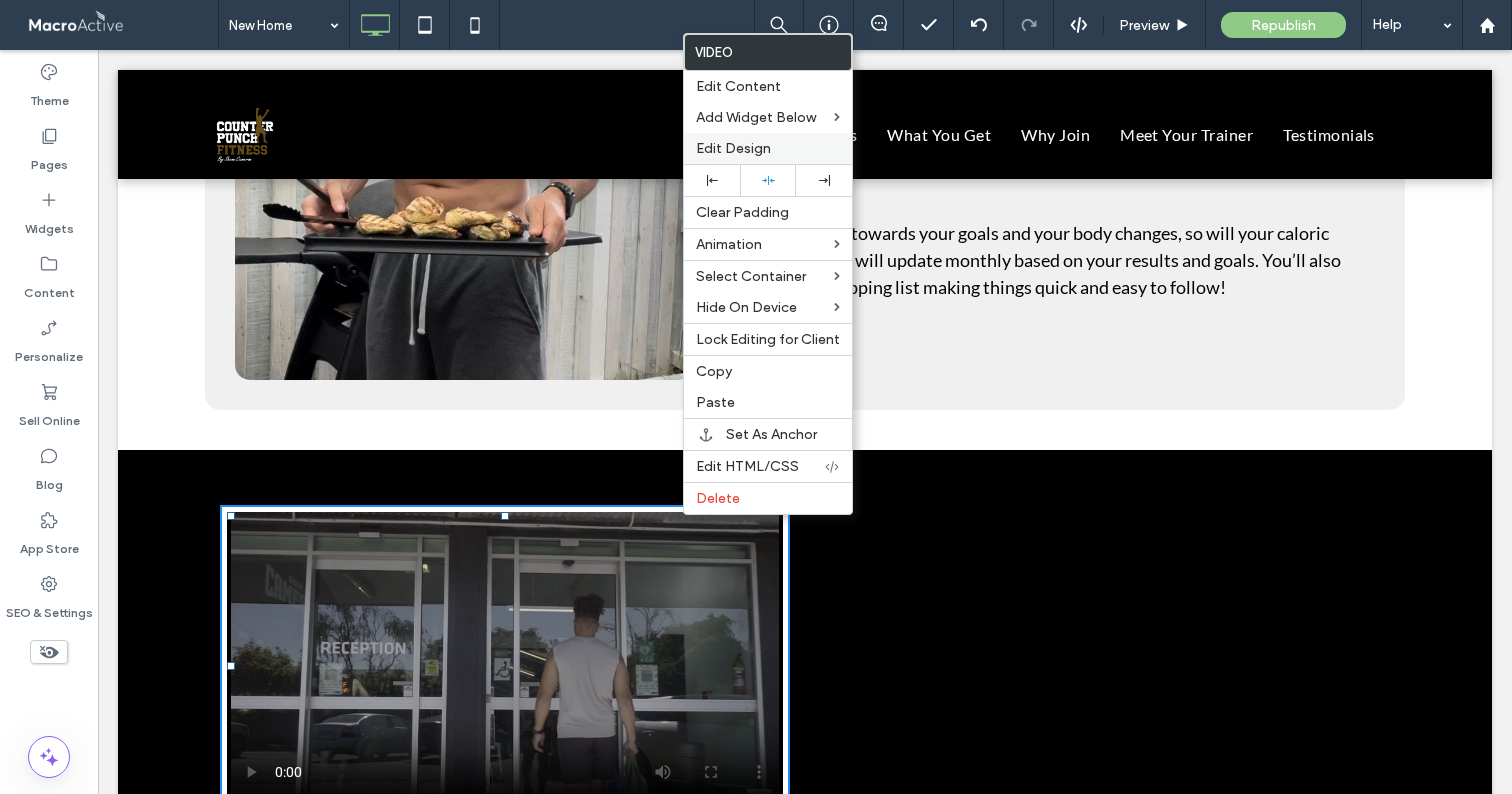 click on "Edit Design" at bounding box center (733, 148) 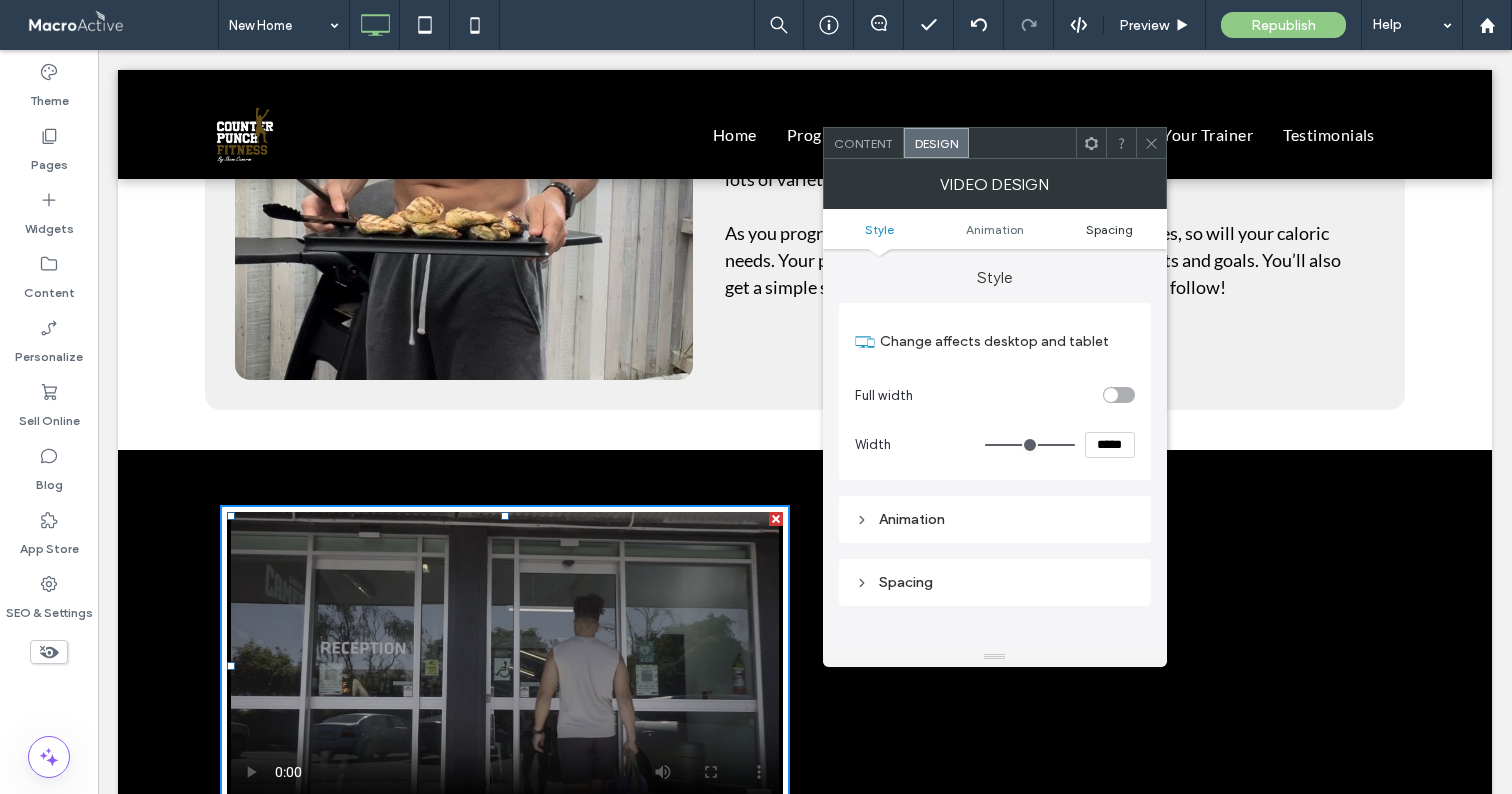 click on "Spacing" at bounding box center [1109, 229] 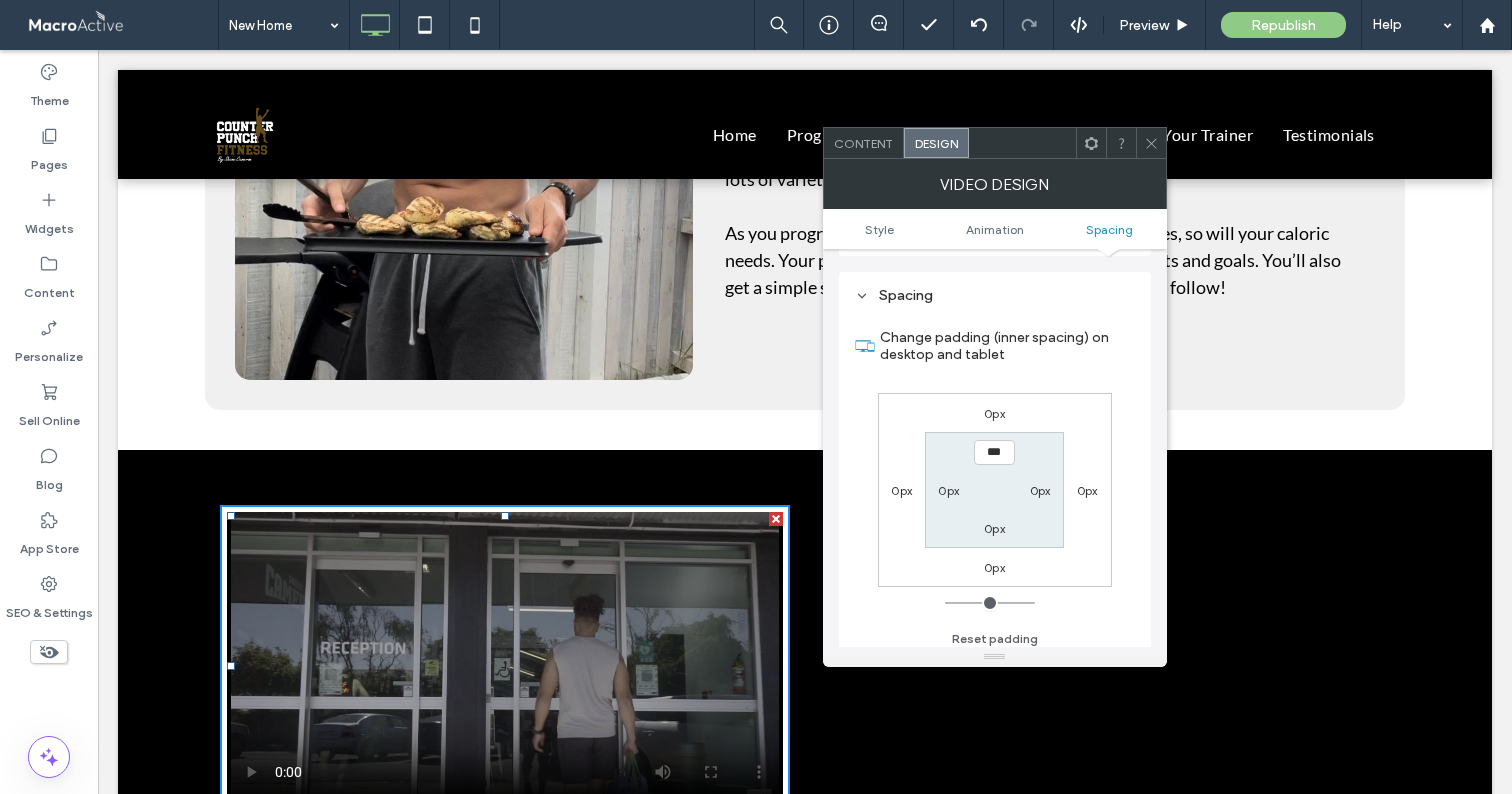 scroll, scrollTop: 295, scrollLeft: 0, axis: vertical 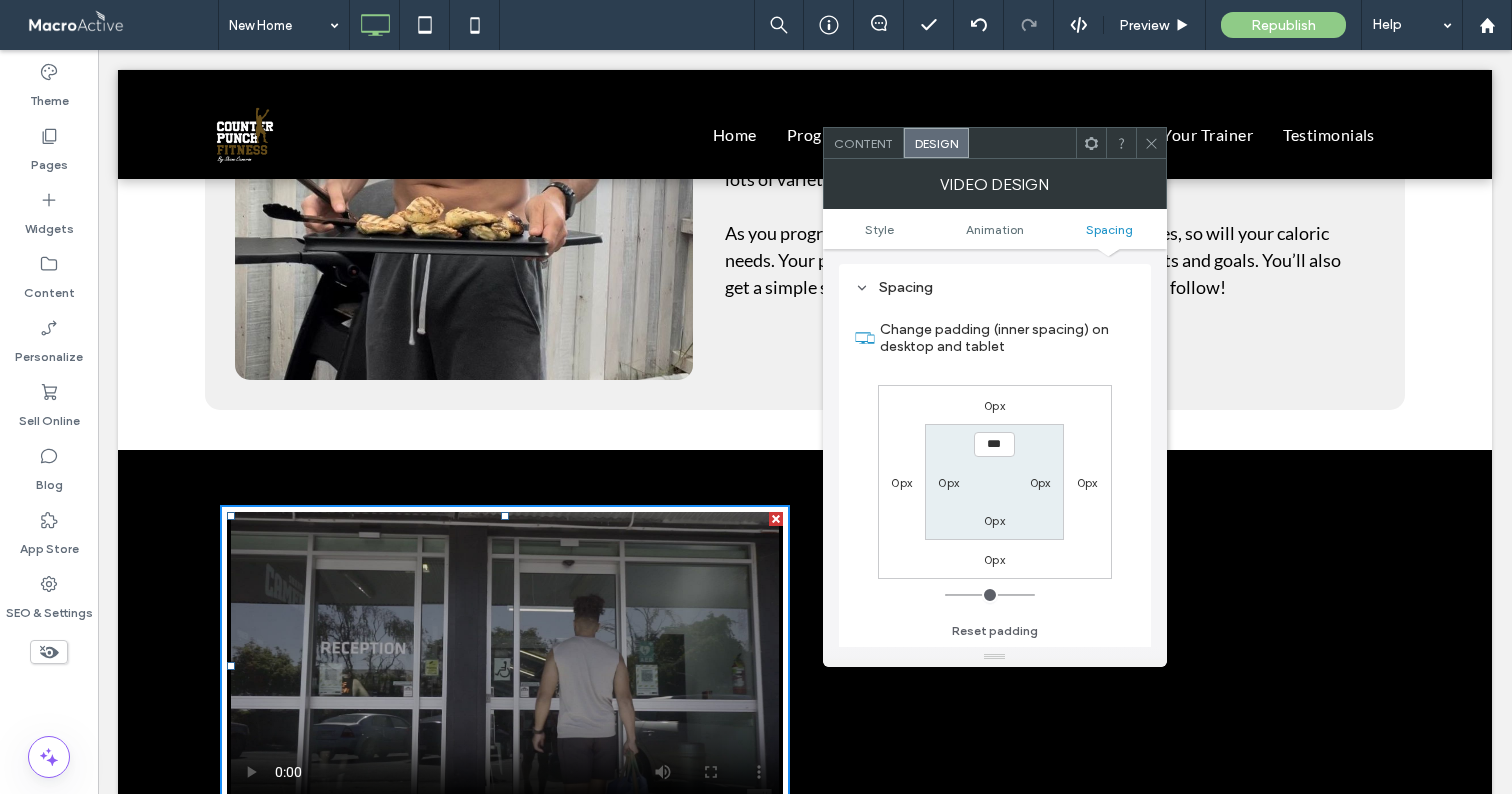 click on "0px" at bounding box center (994, 405) 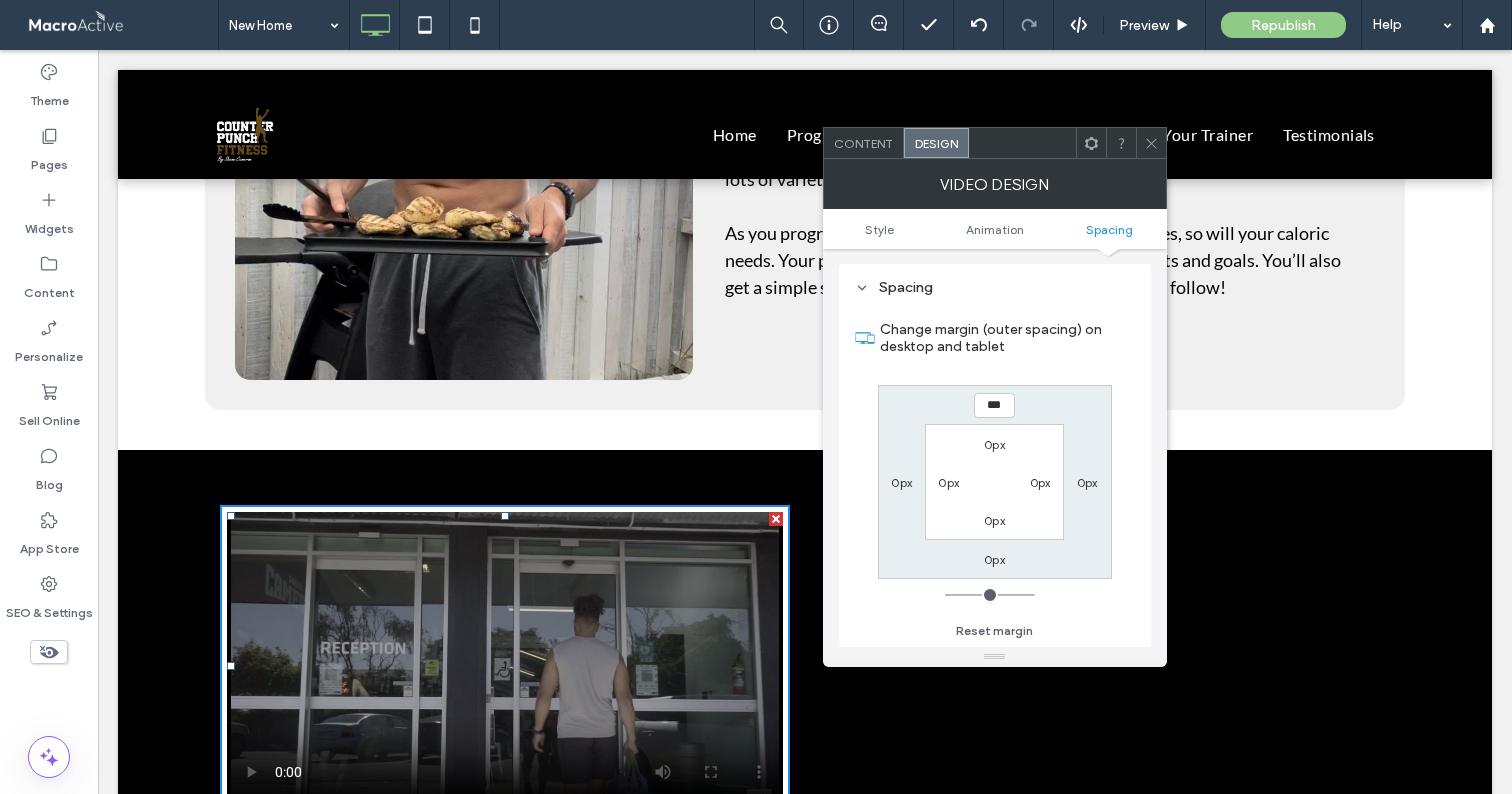 type on "***" 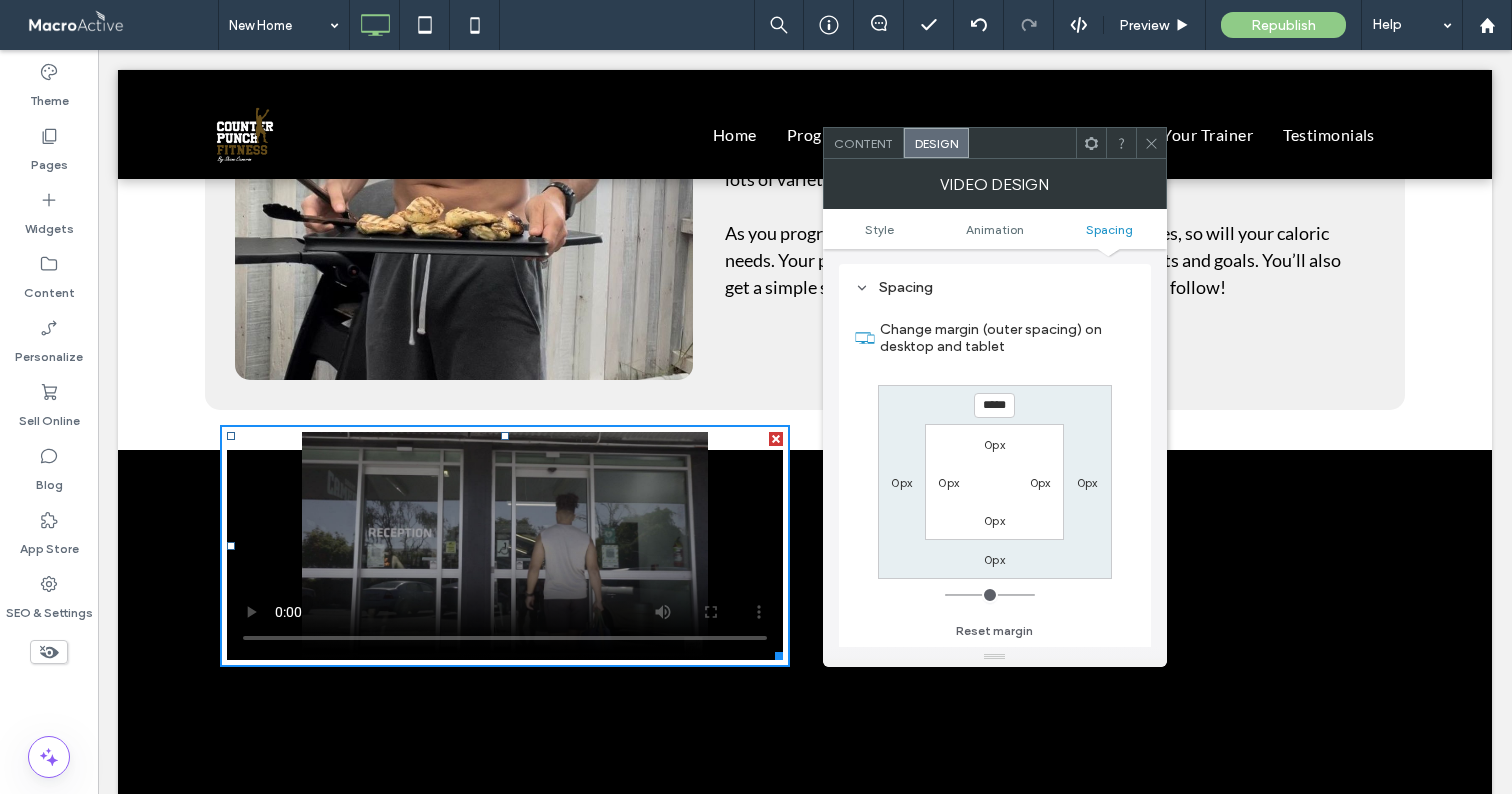 click on "*****" at bounding box center [994, 405] 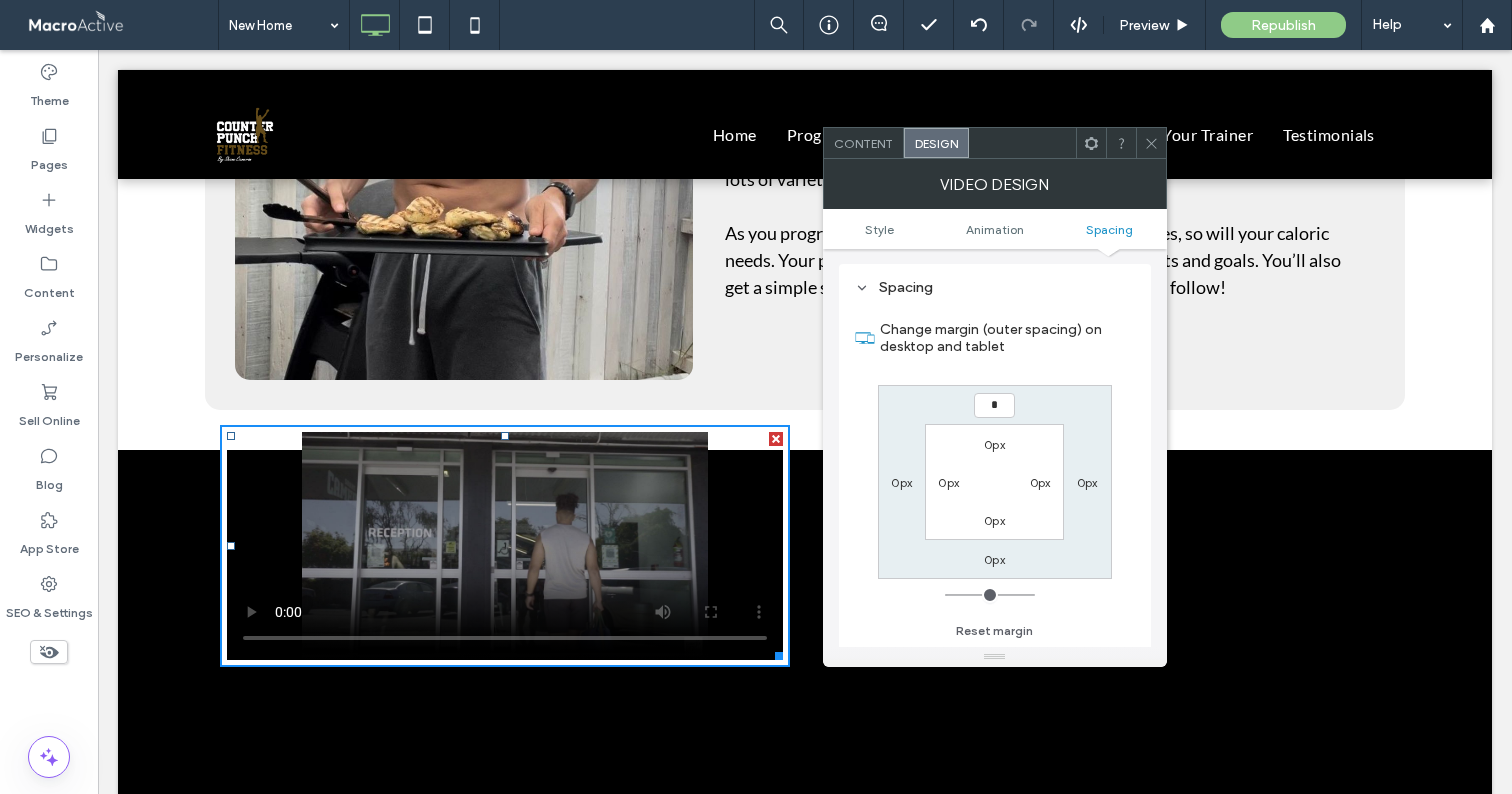 type on "*" 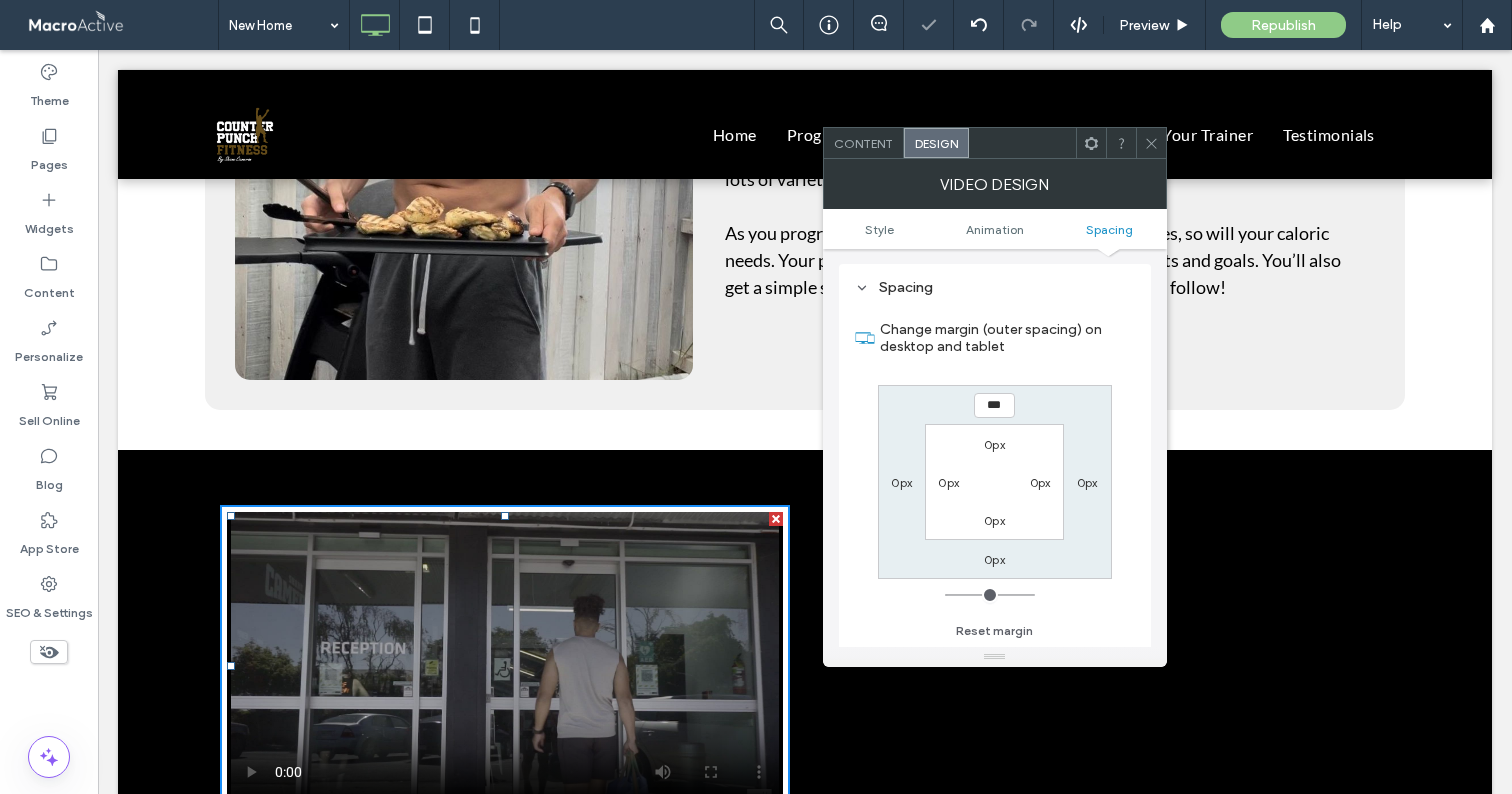 click 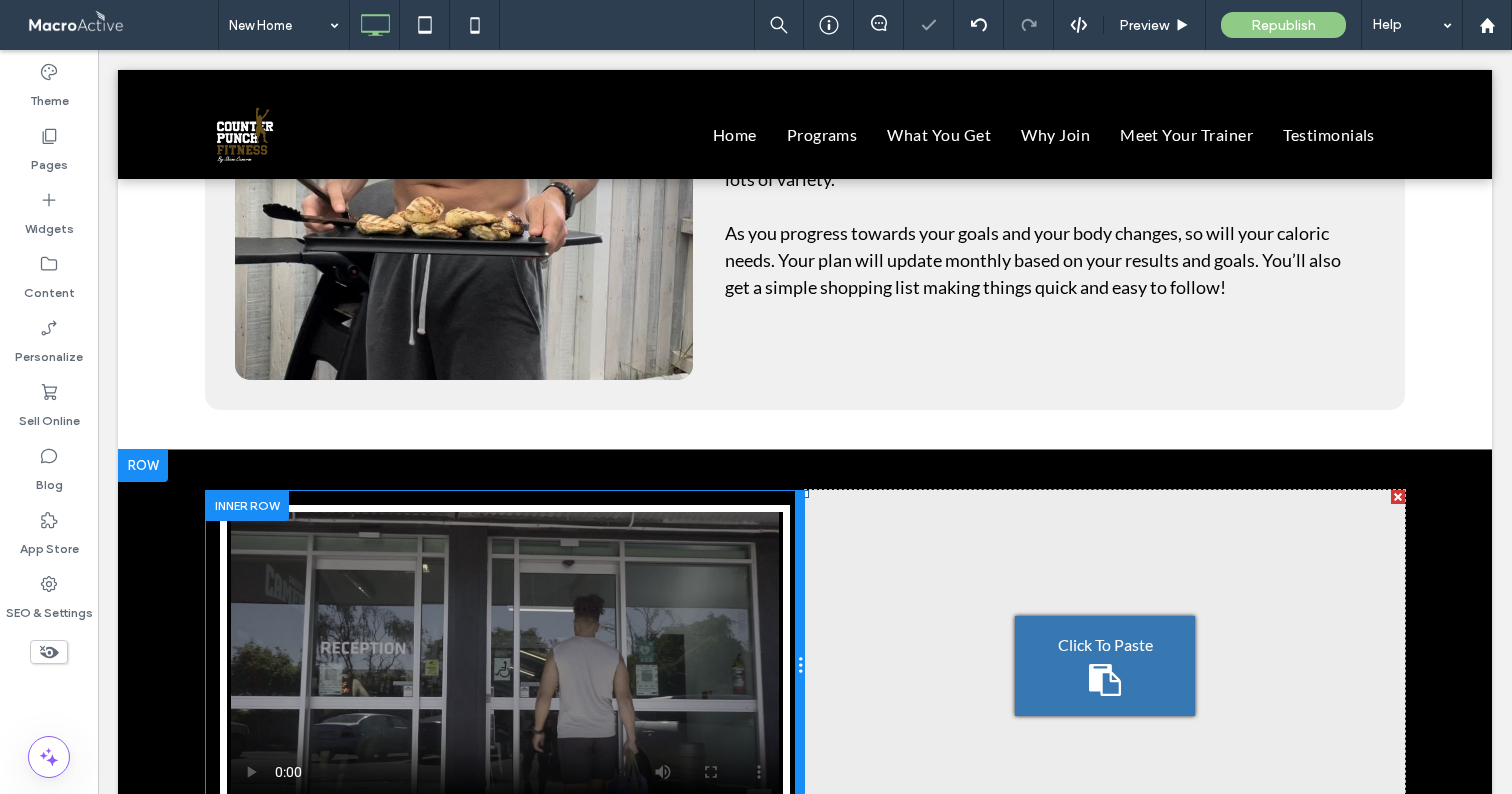 click at bounding box center [800, 666] 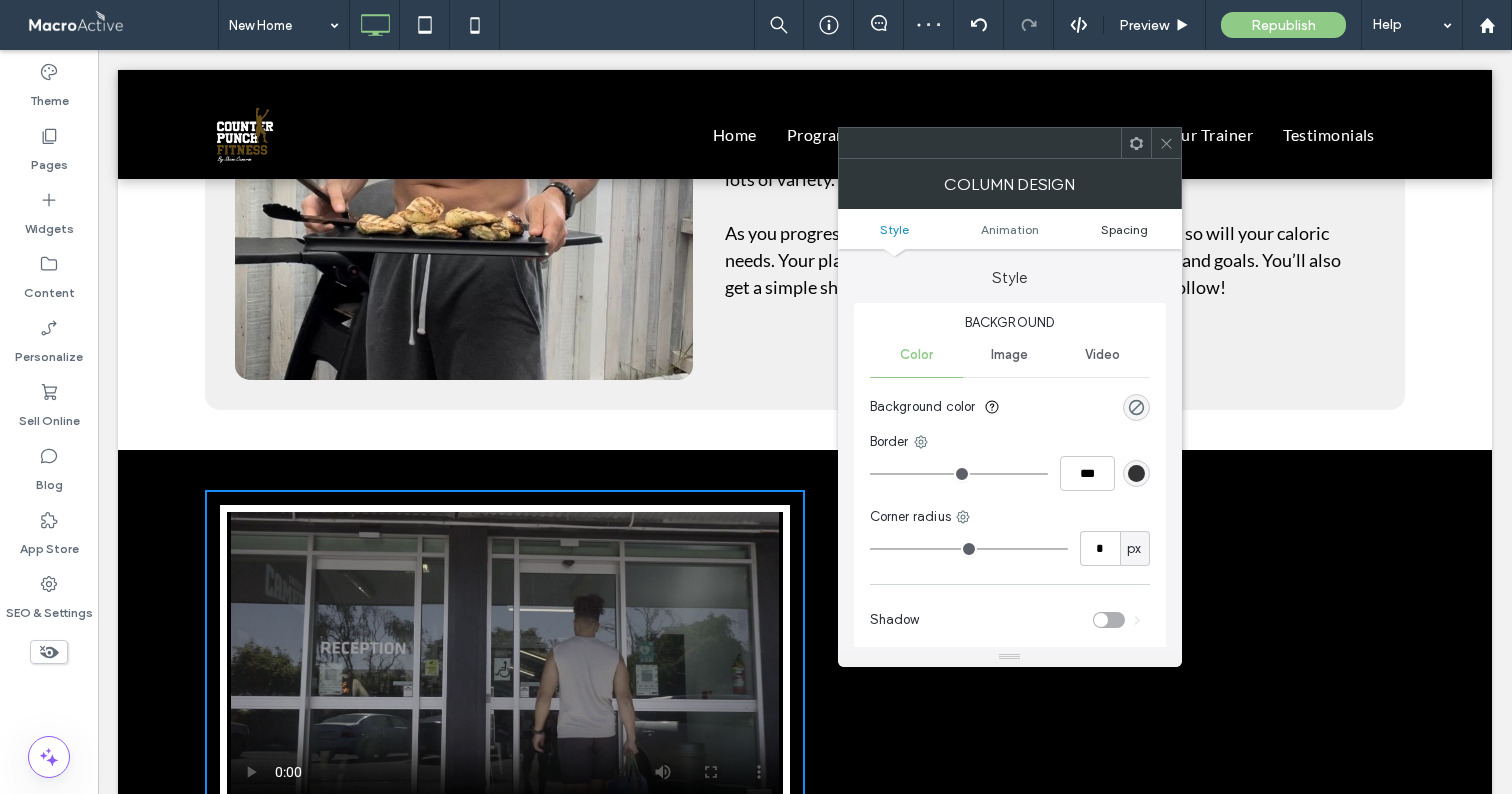 click on "Spacing" at bounding box center (1124, 229) 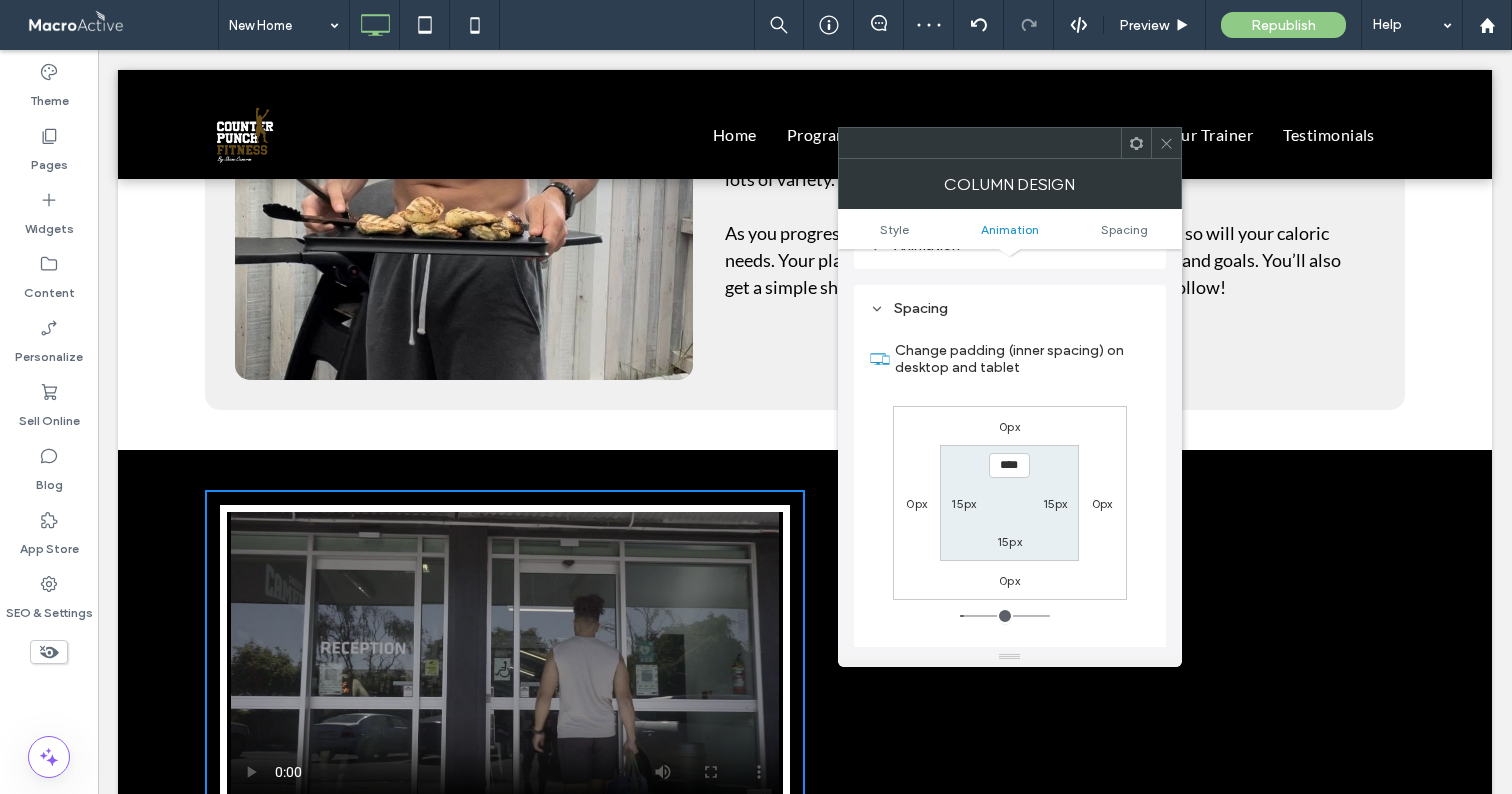 scroll, scrollTop: 470, scrollLeft: 0, axis: vertical 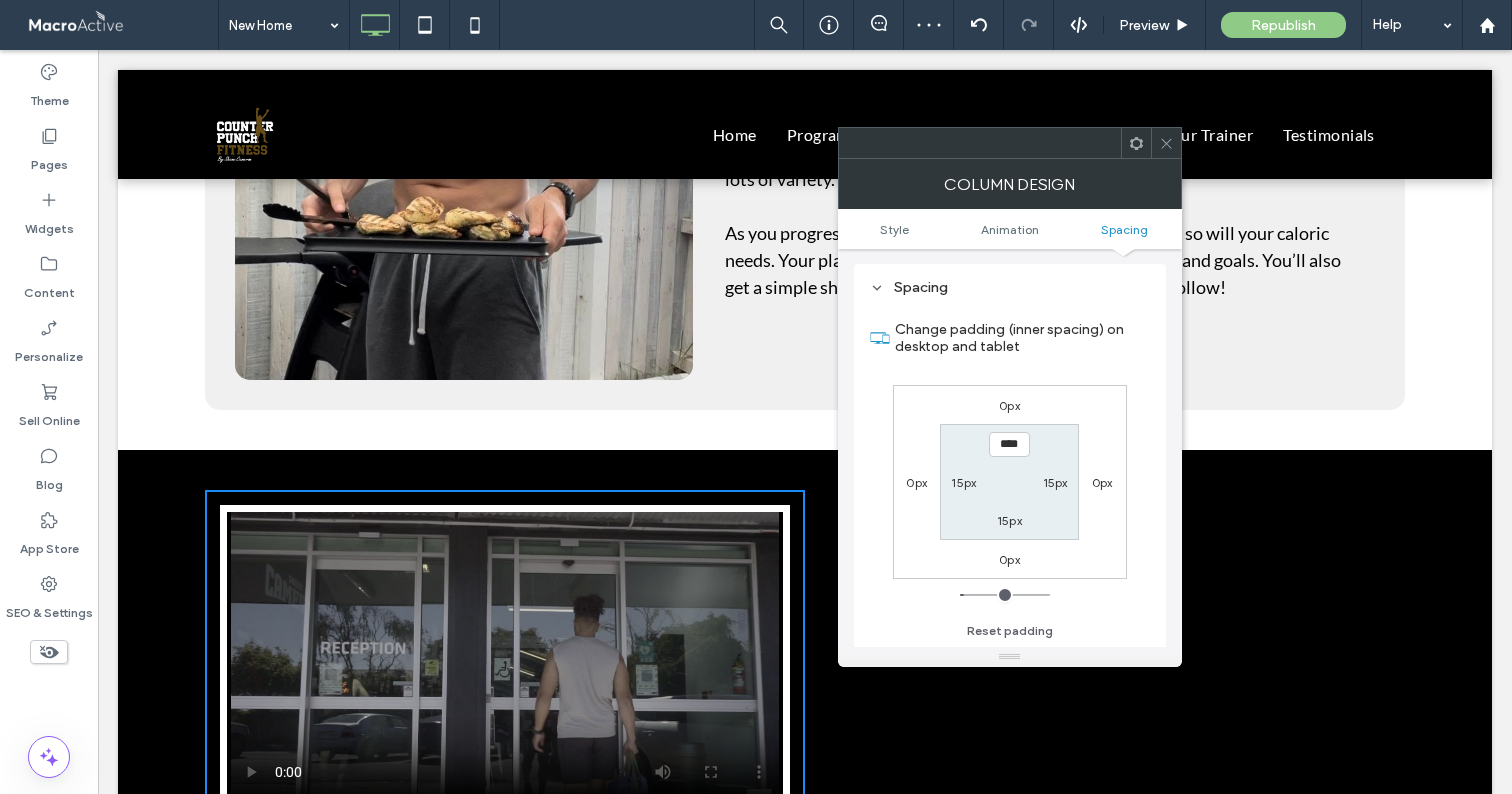 click on "0px" at bounding box center [1009, 405] 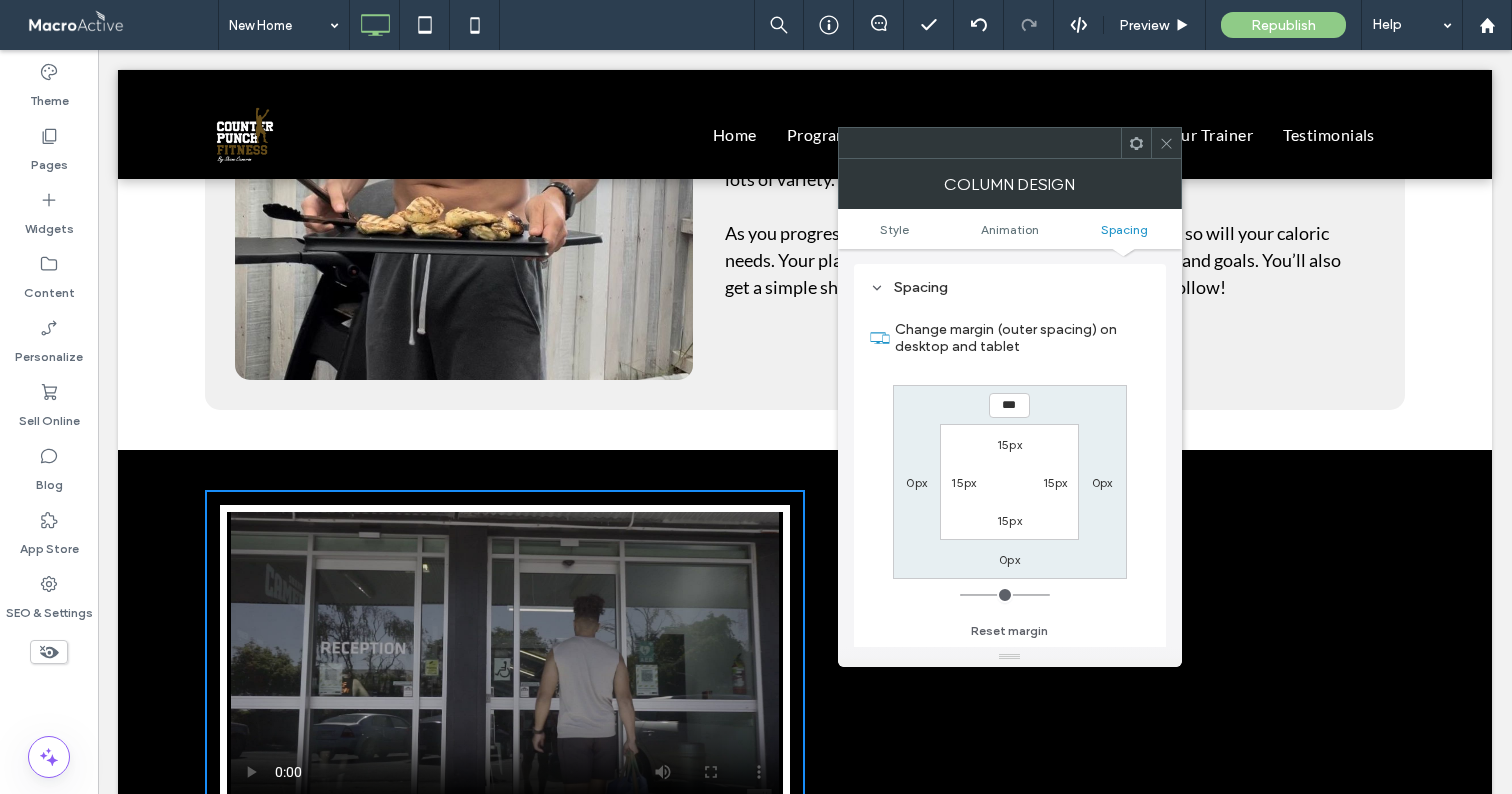 type on "***" 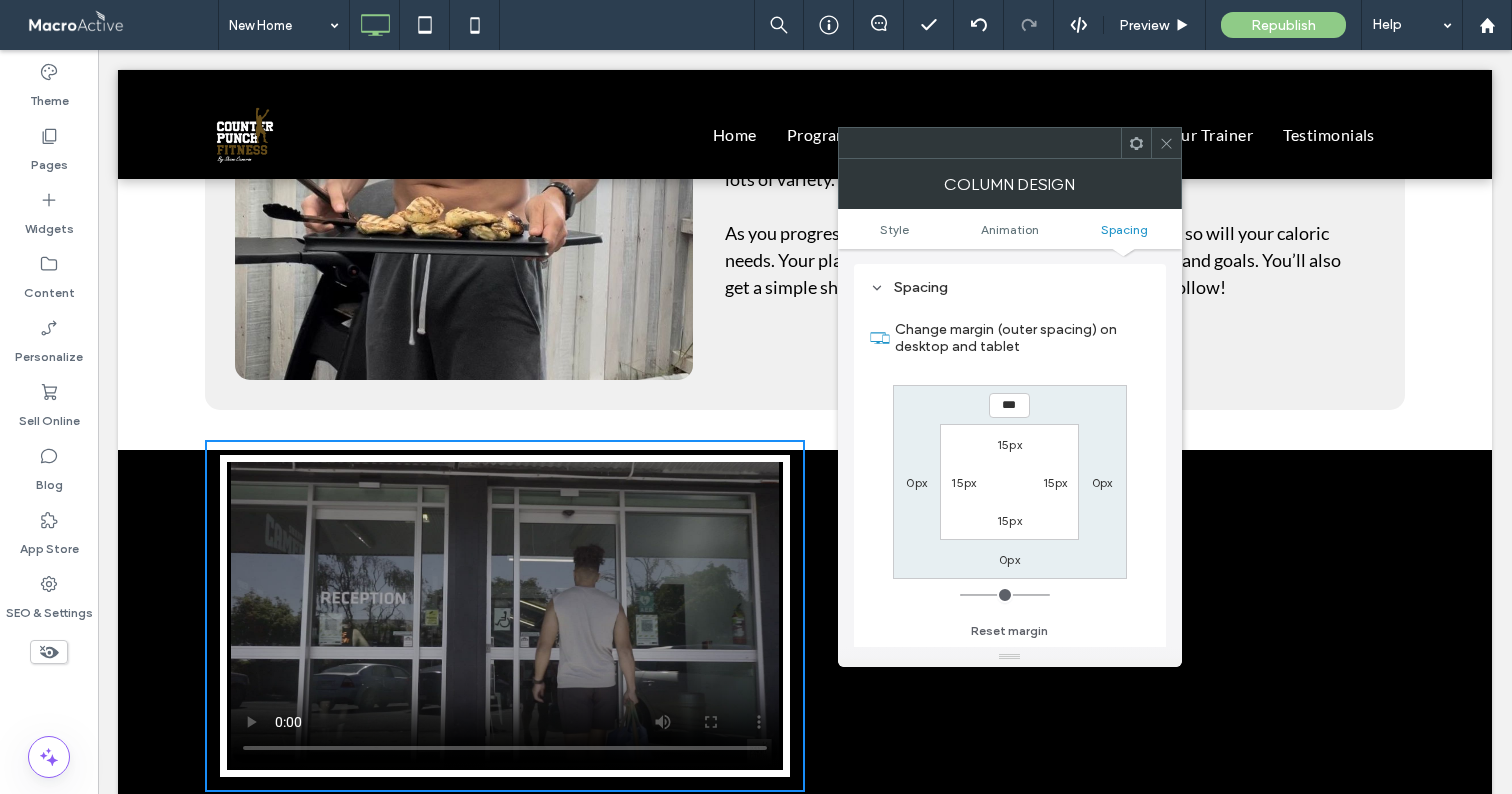 type on "*" 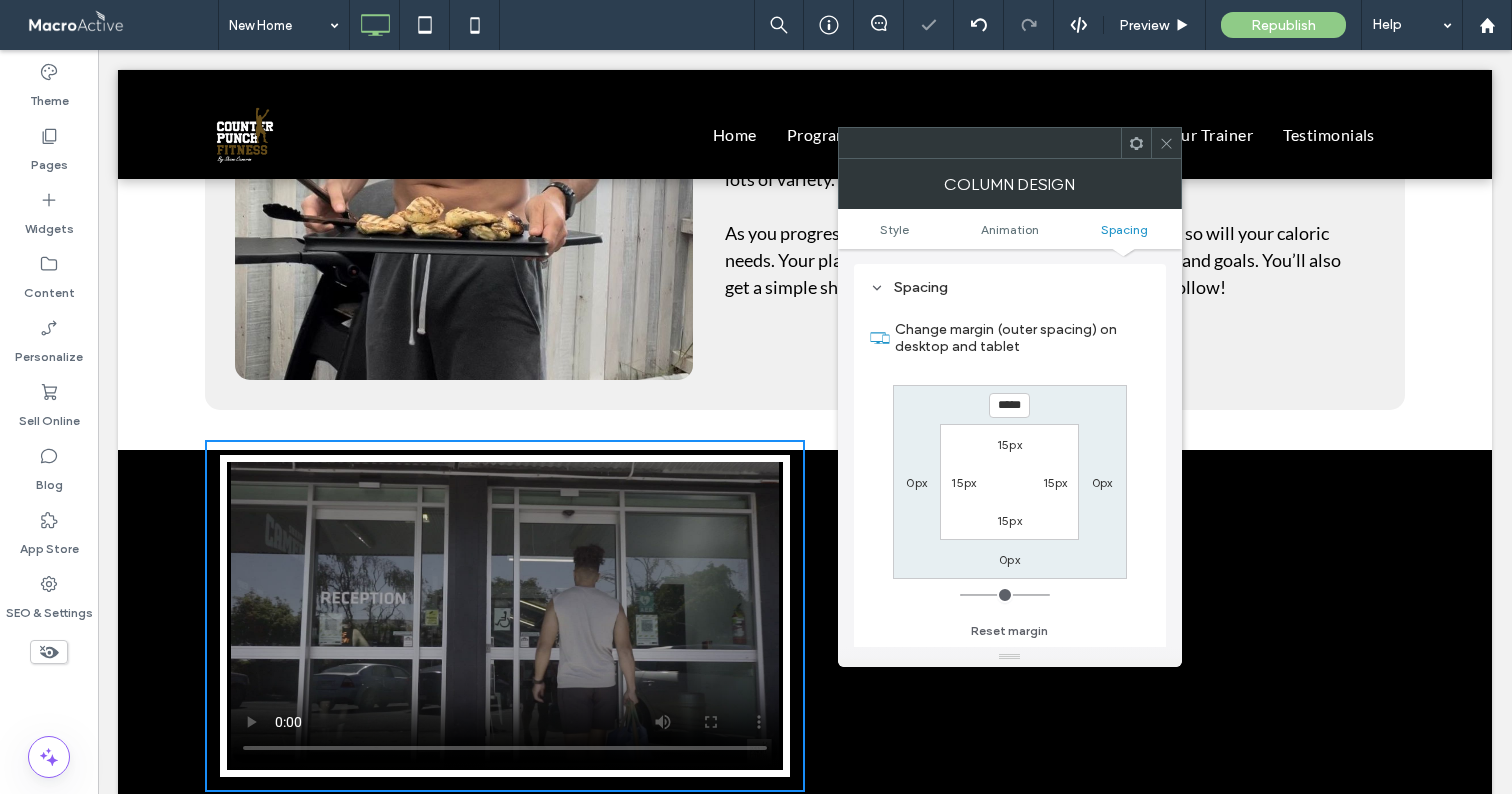 click on "*****" at bounding box center [1009, 405] 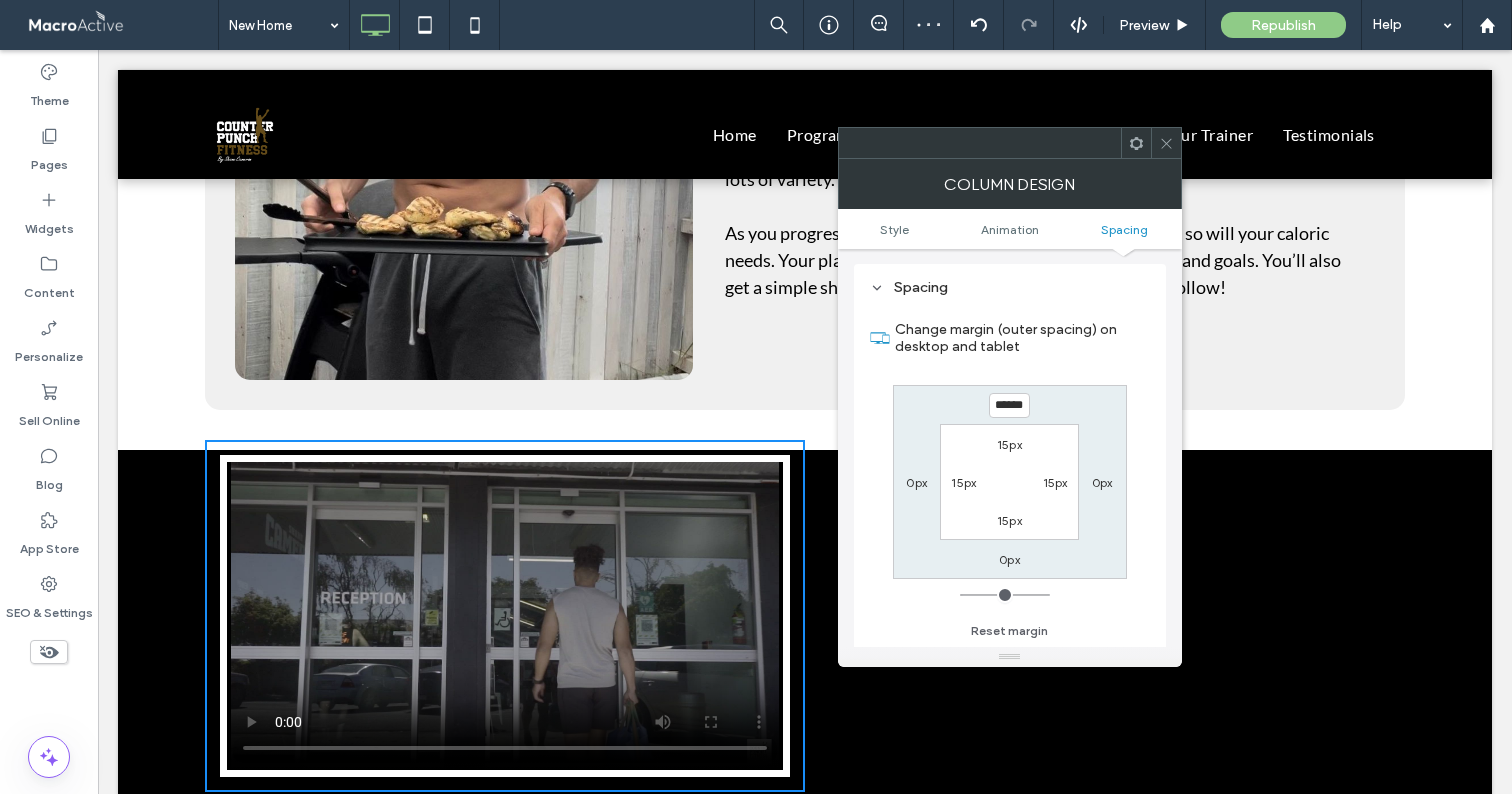 type on "******" 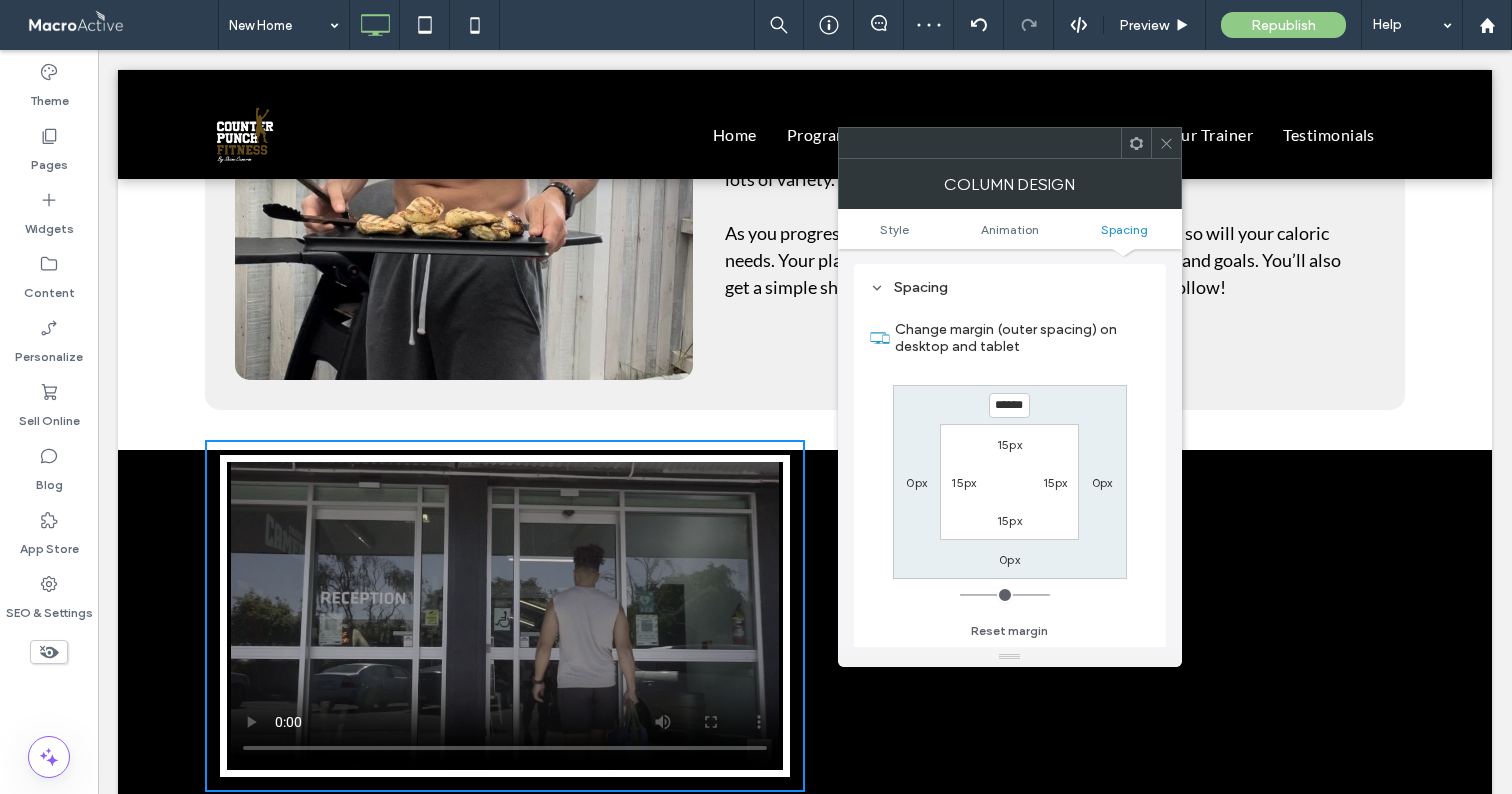 type on "*" 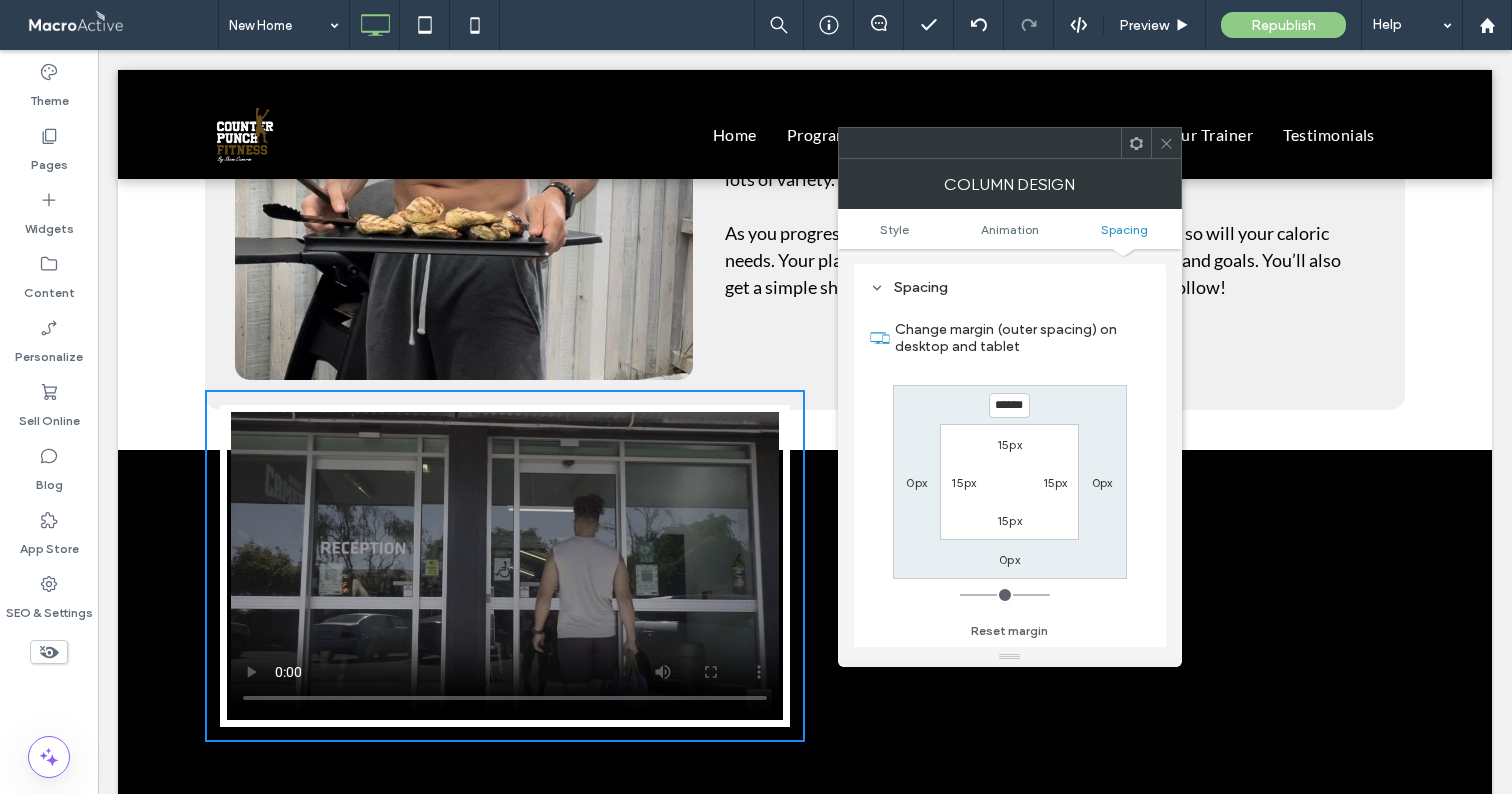click 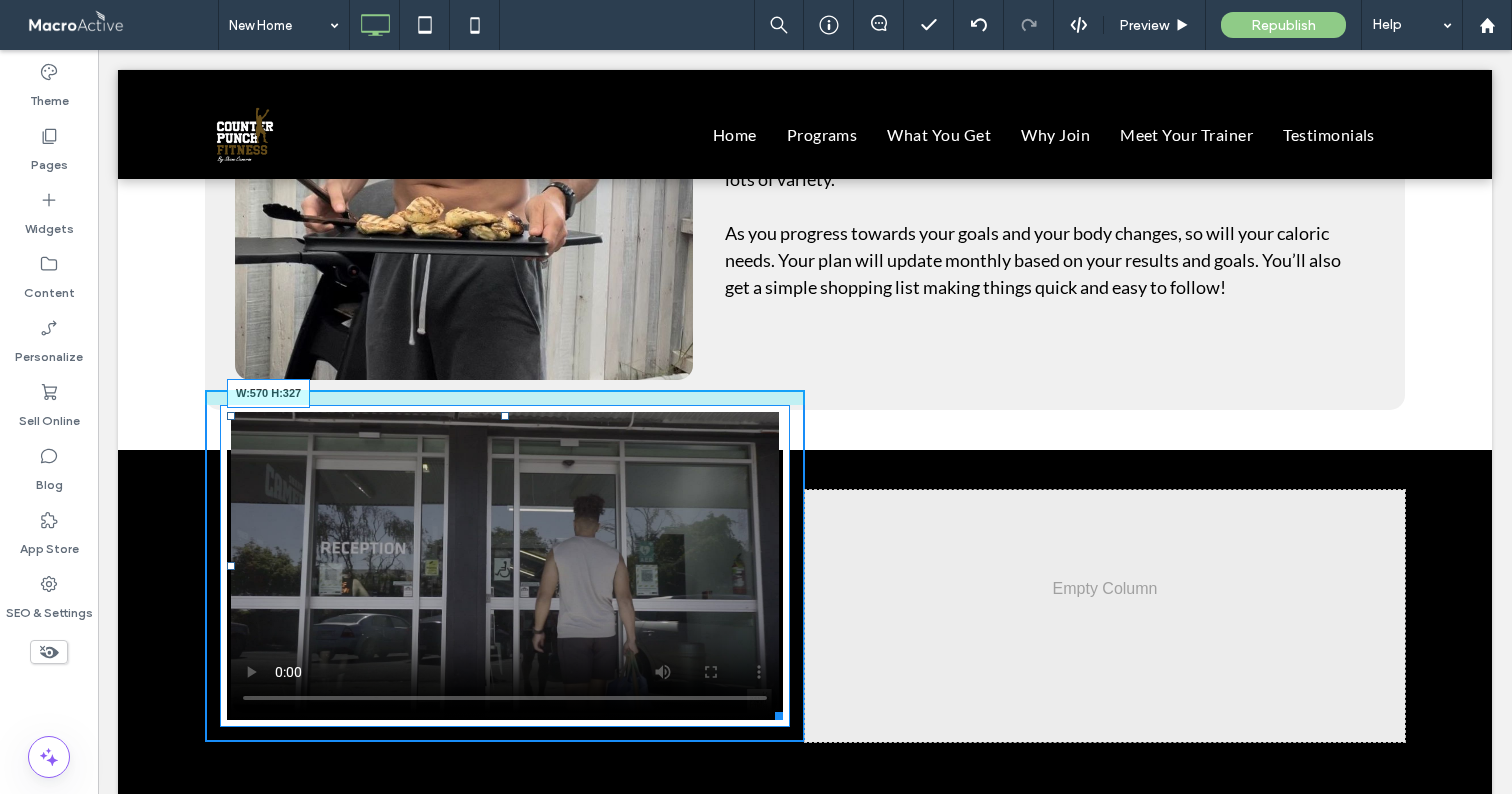 click on "W:570 H:327" at bounding box center (505, 566) 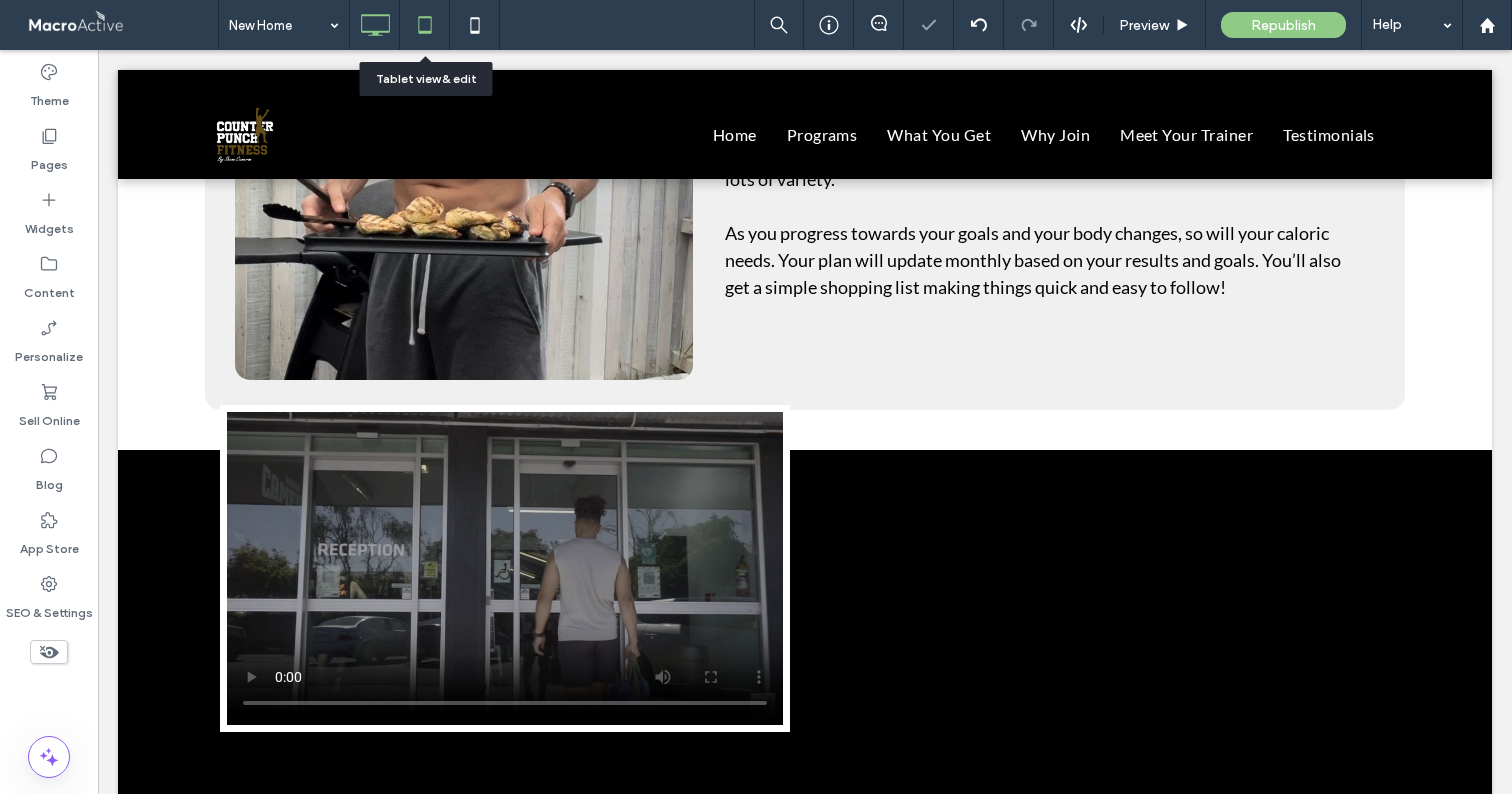 click 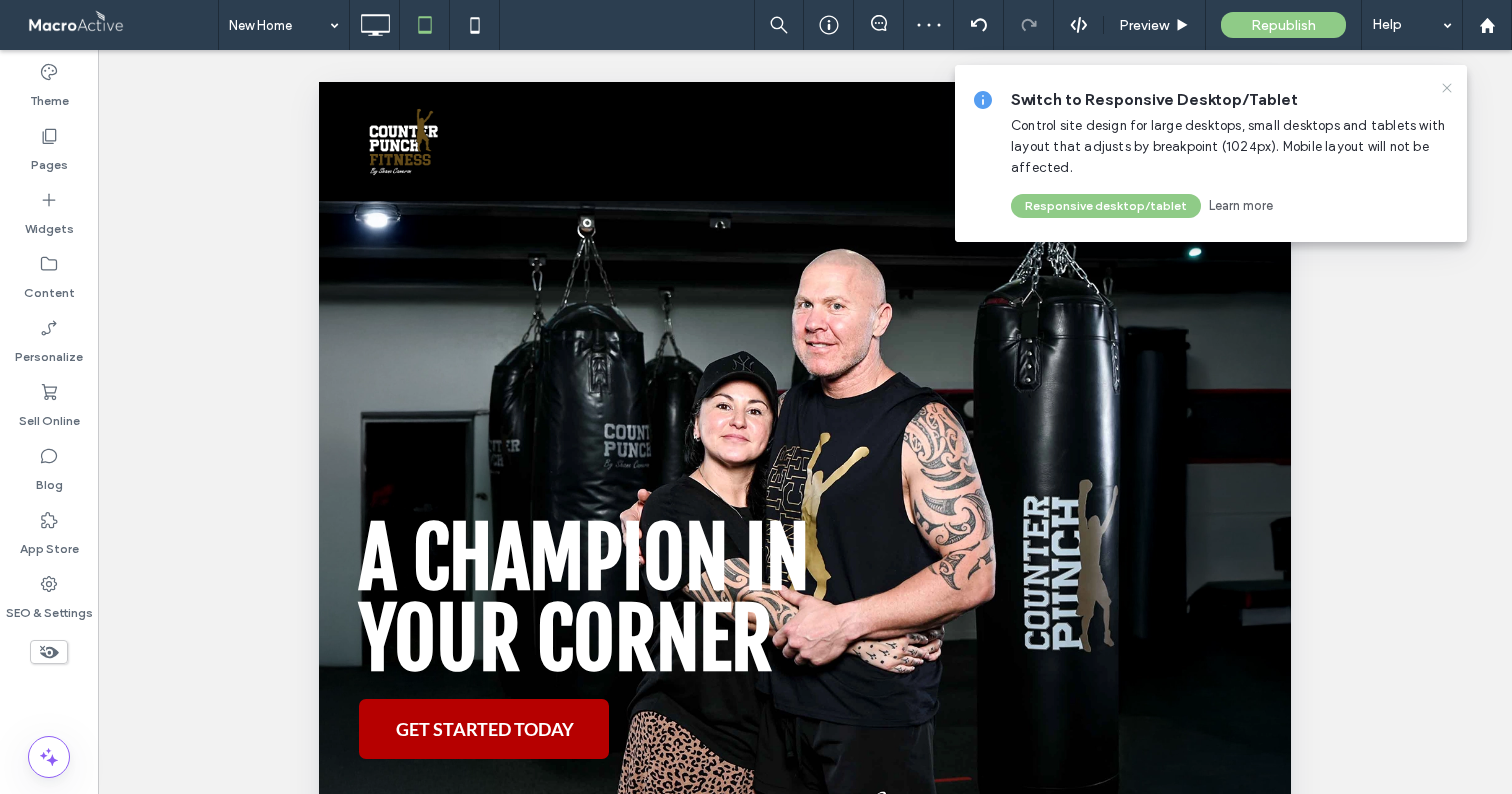 scroll, scrollTop: 0, scrollLeft: 0, axis: both 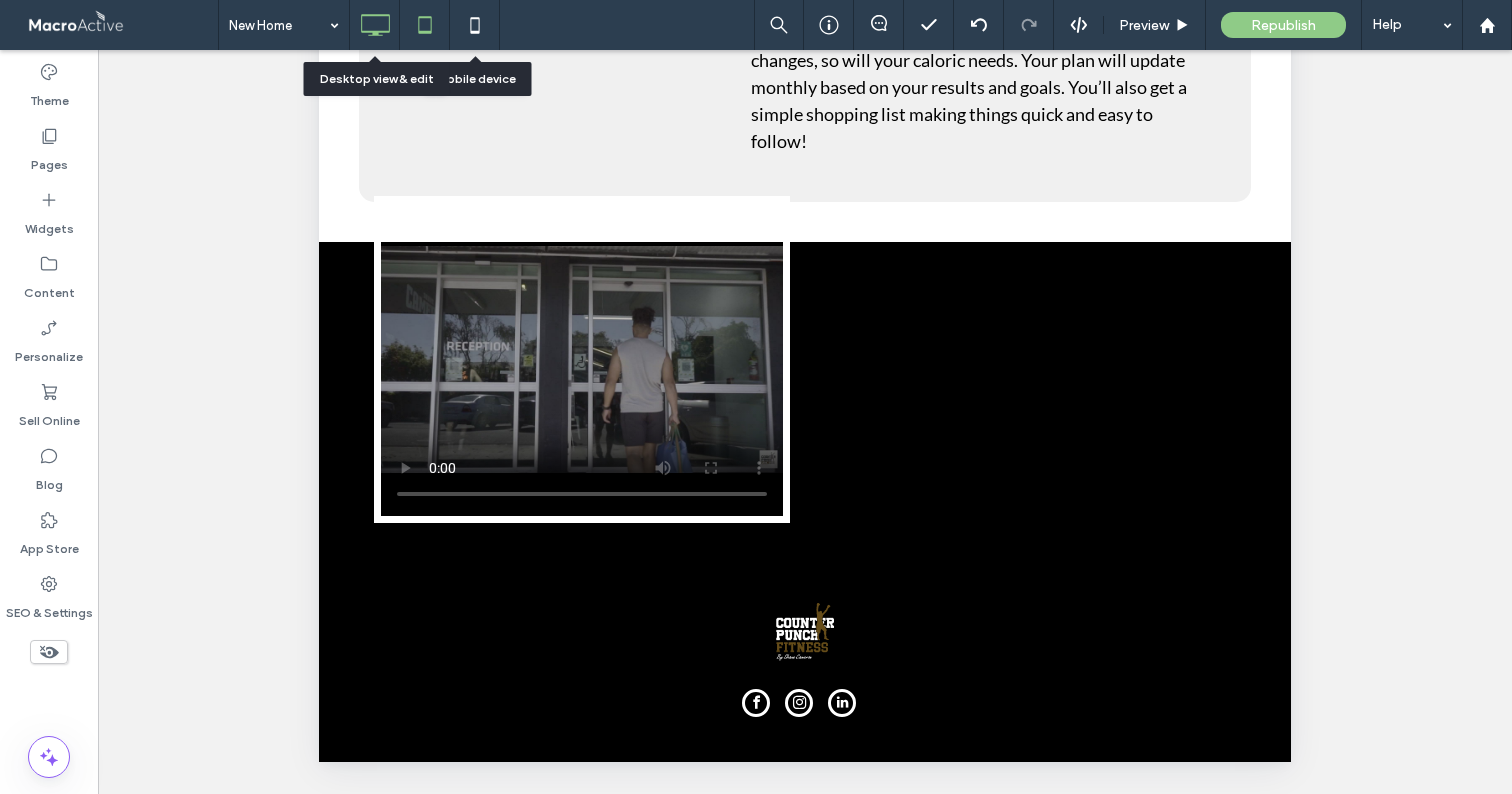 click 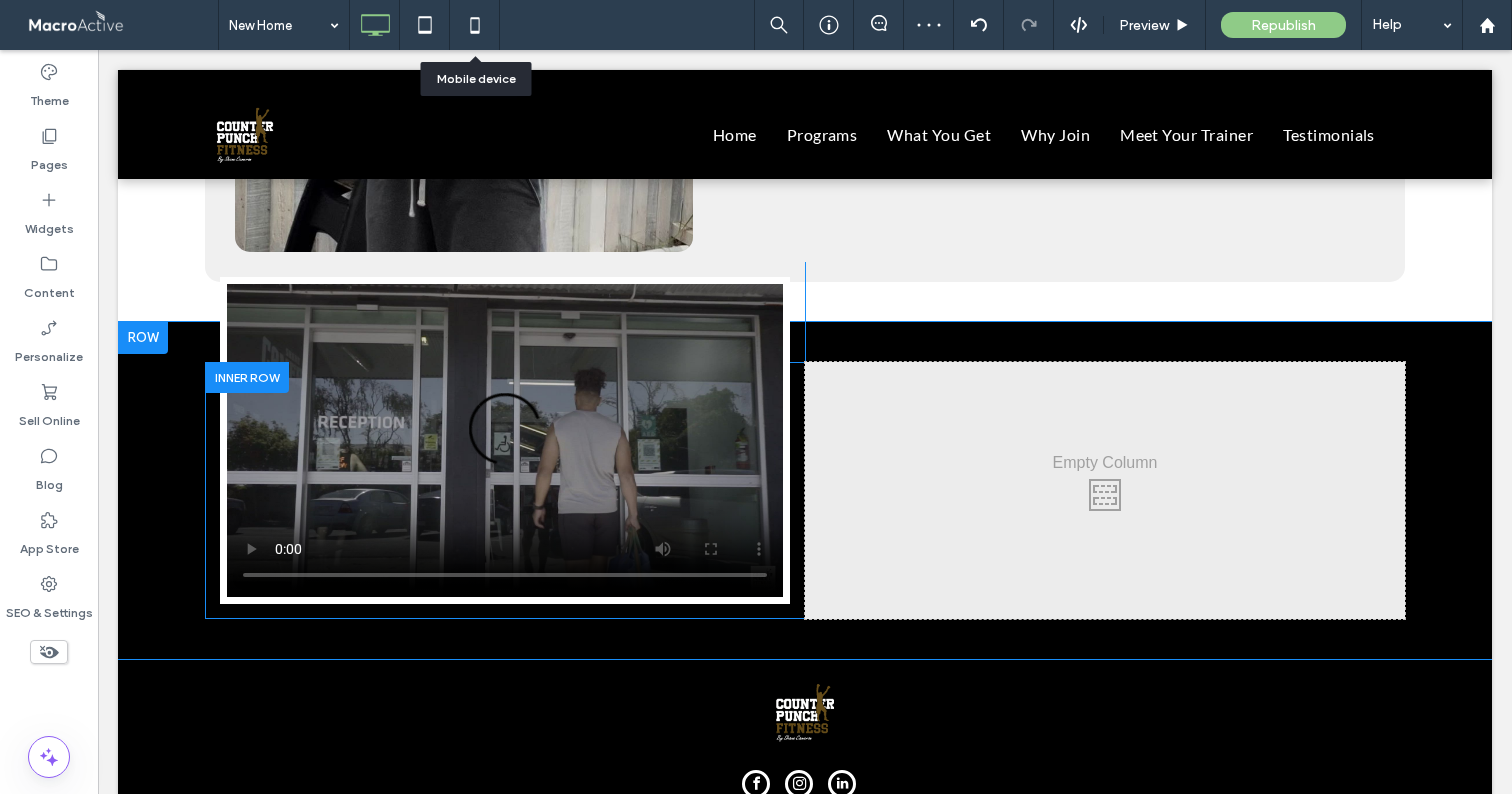 scroll, scrollTop: 4278, scrollLeft: 0, axis: vertical 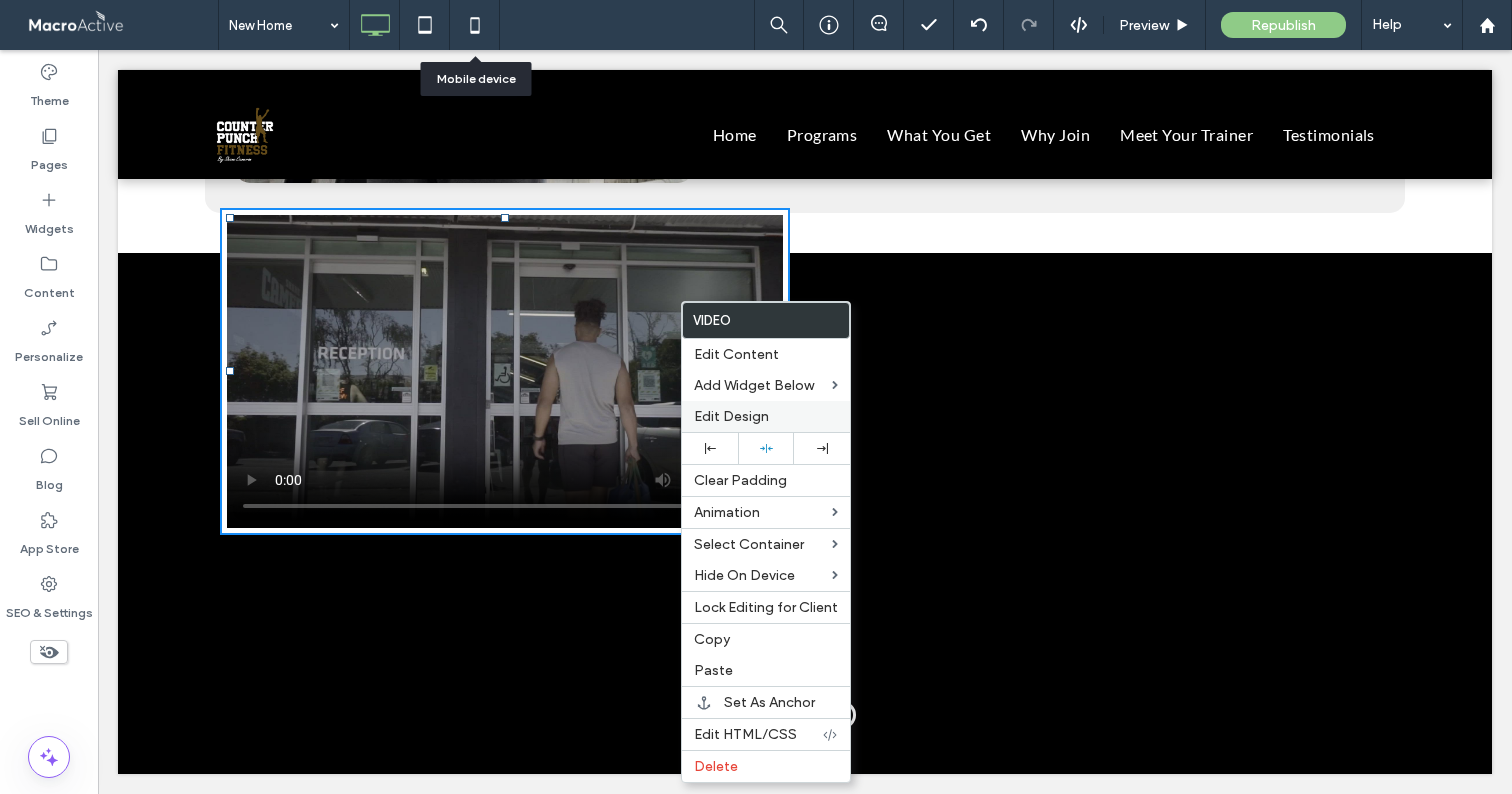 click on "Edit Design" at bounding box center [766, 416] 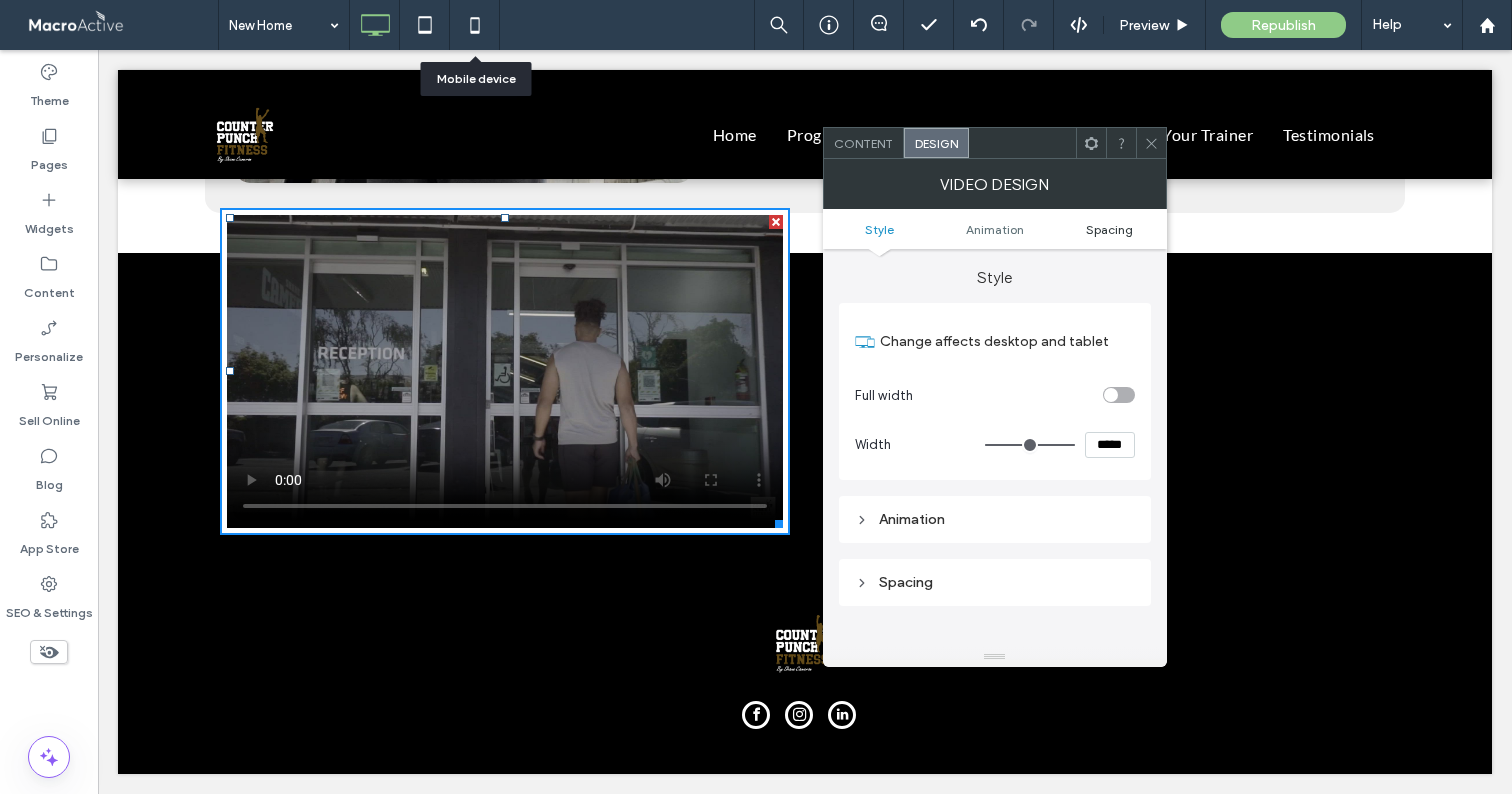 click on "Spacing" at bounding box center [1109, 229] 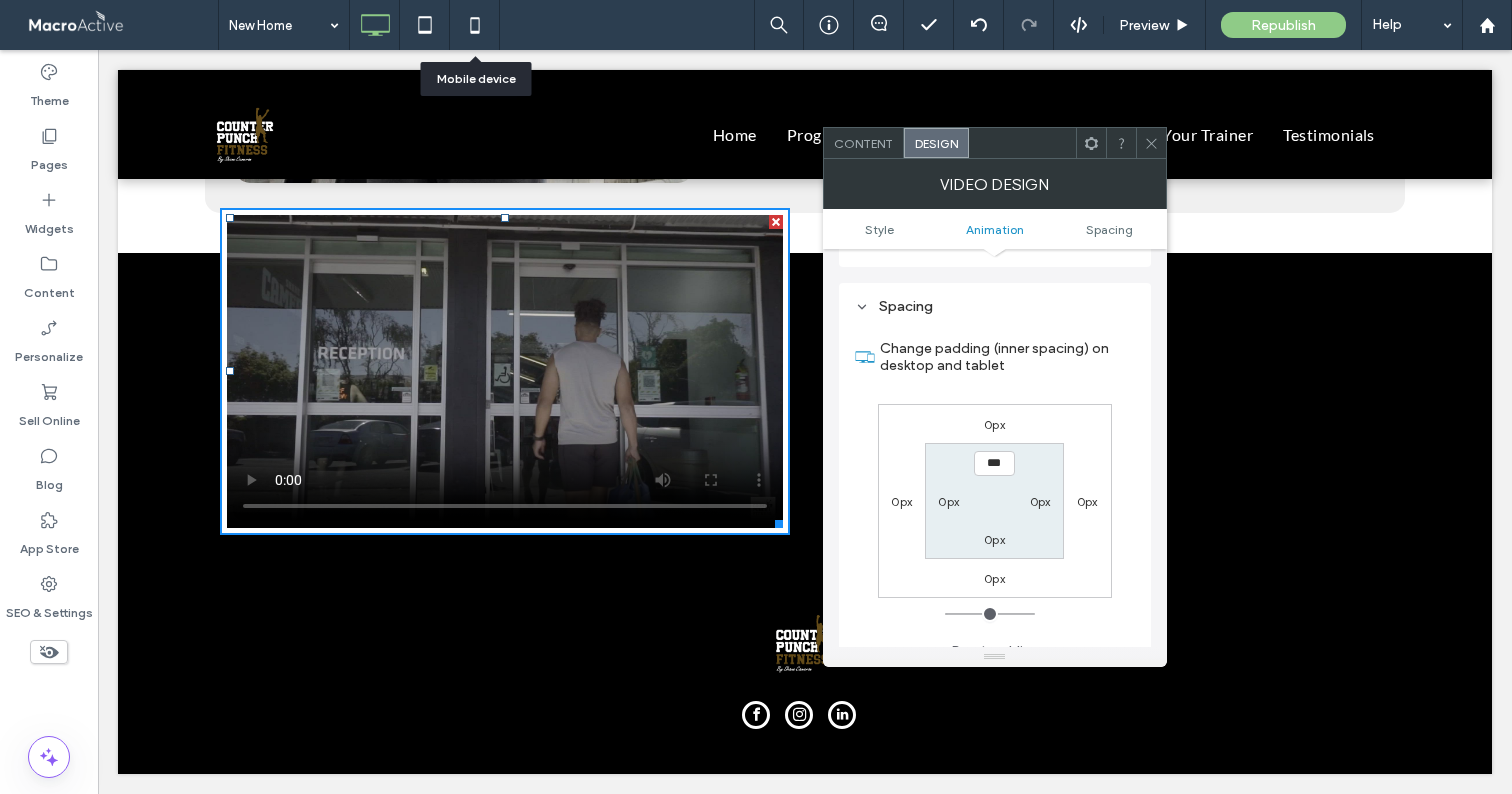 scroll, scrollTop: 295, scrollLeft: 0, axis: vertical 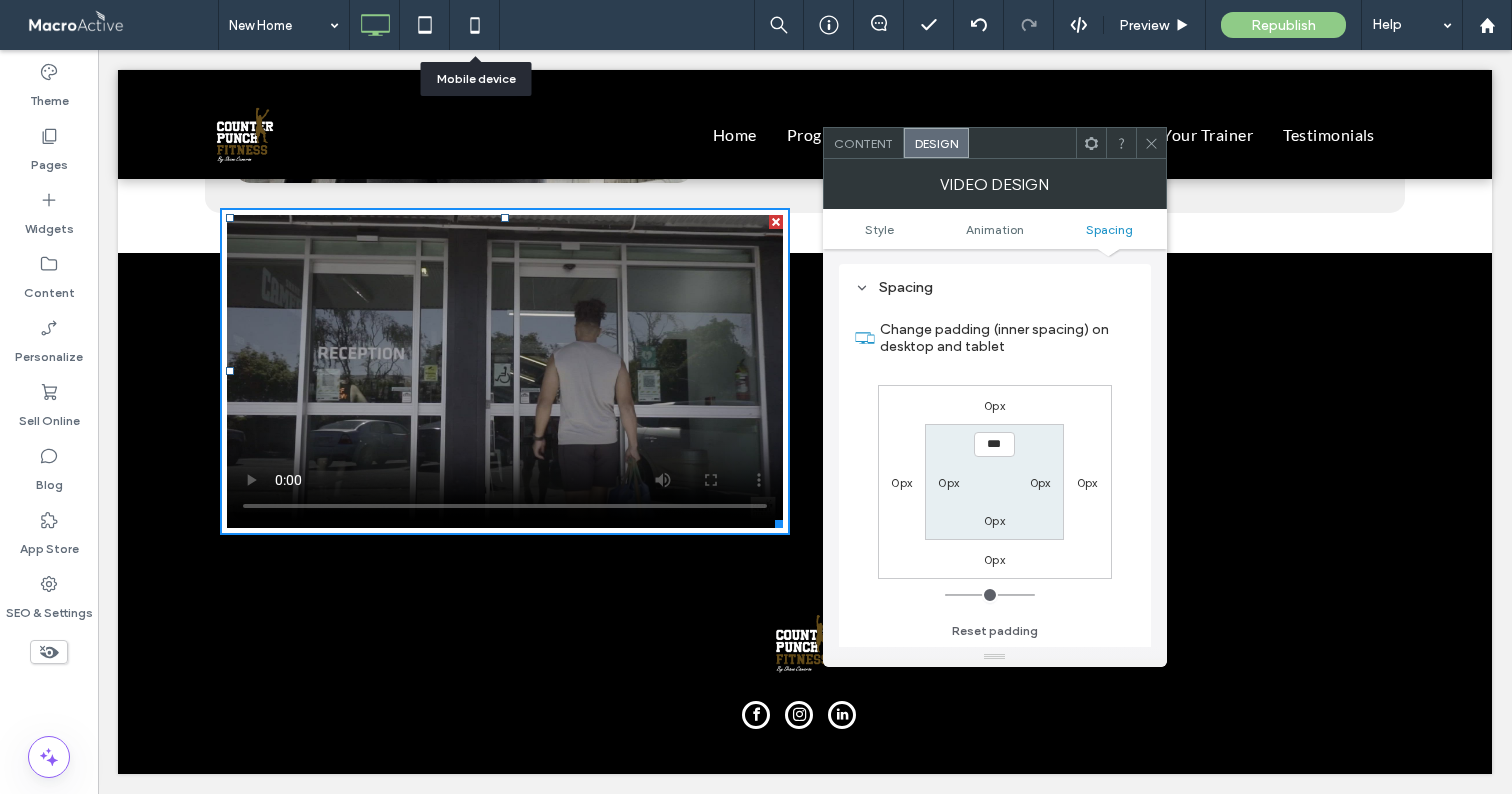 click 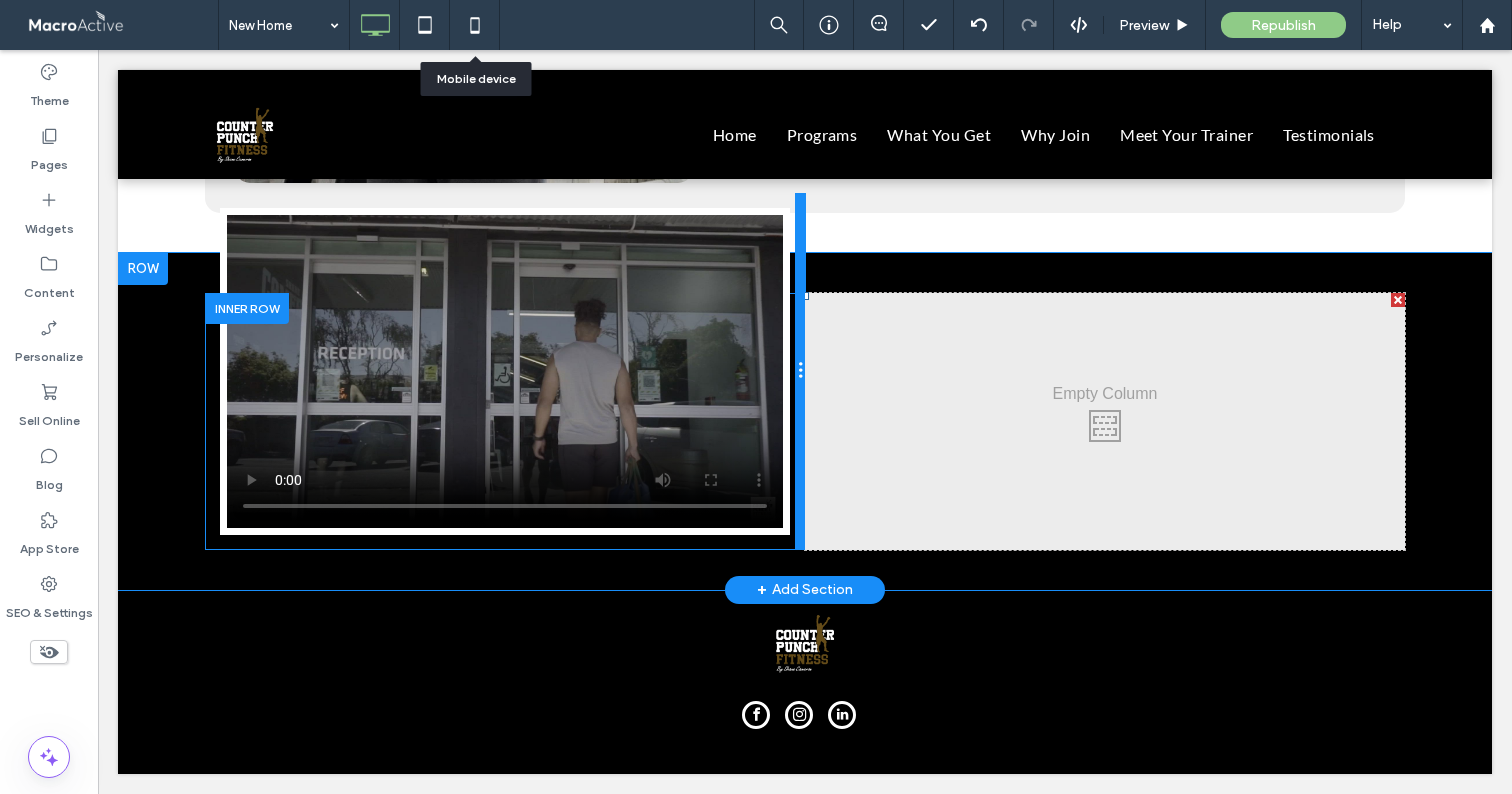 click at bounding box center [800, 371] 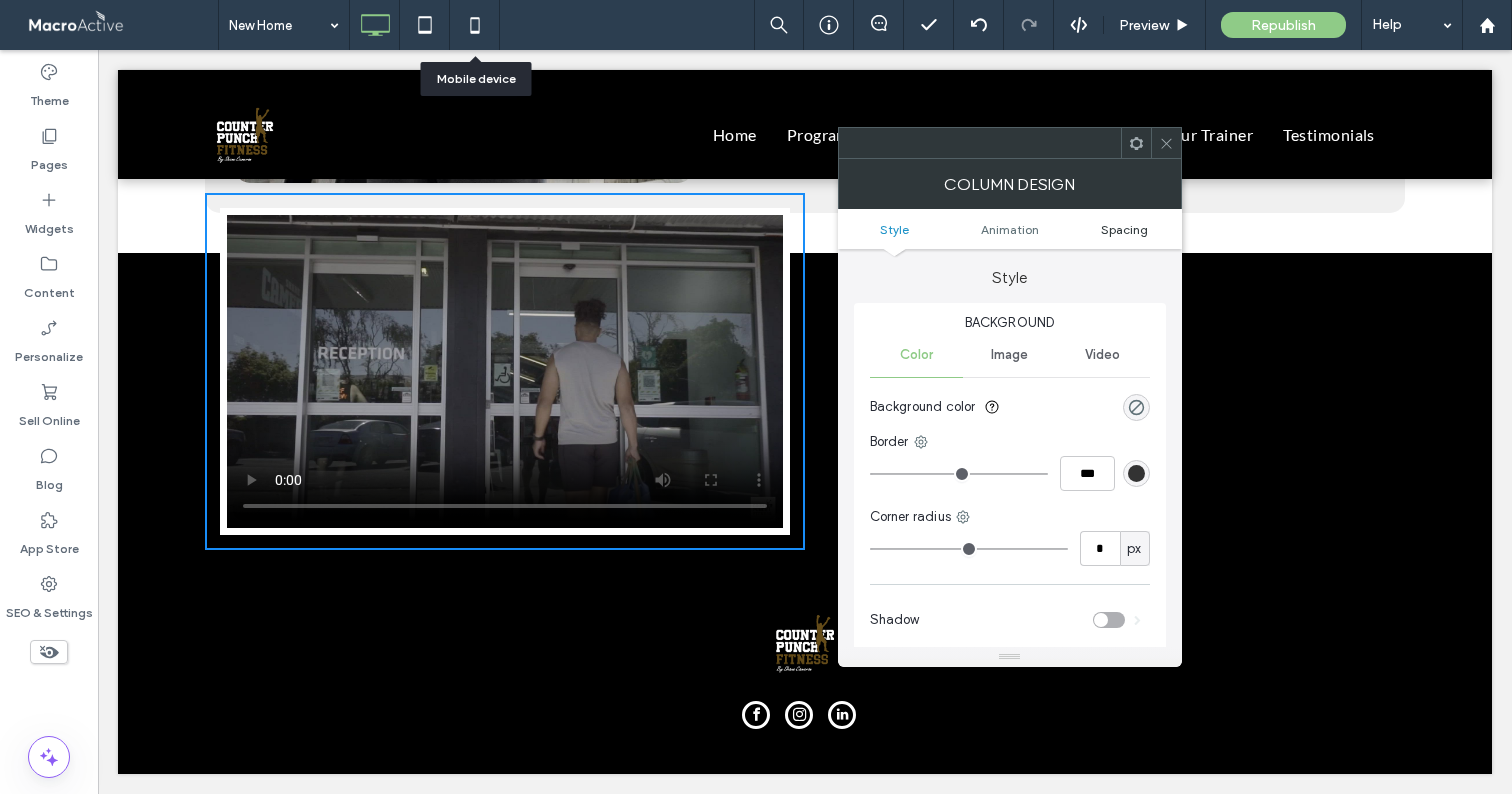 click on "Spacing" at bounding box center (1124, 229) 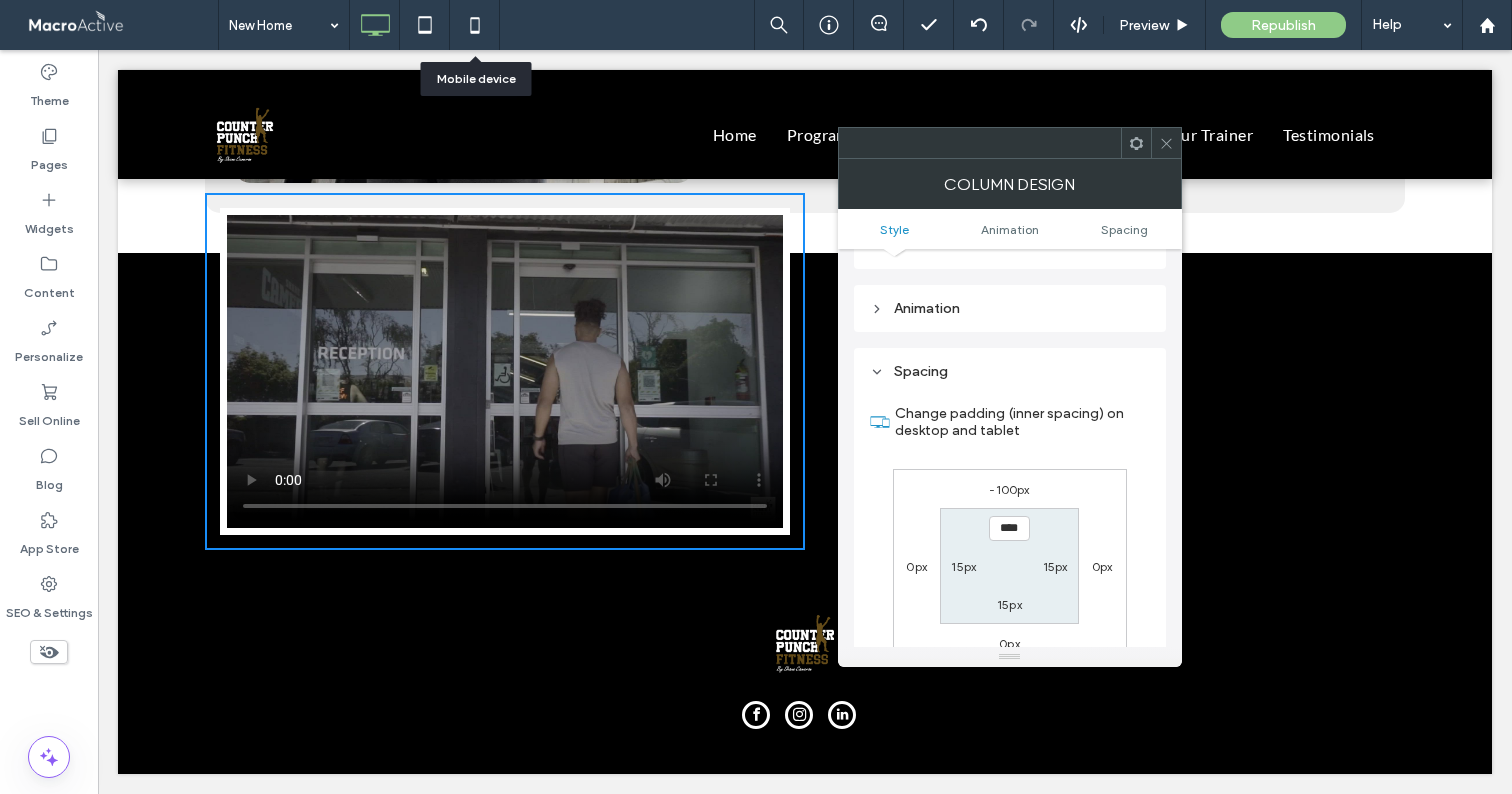 scroll, scrollTop: 470, scrollLeft: 0, axis: vertical 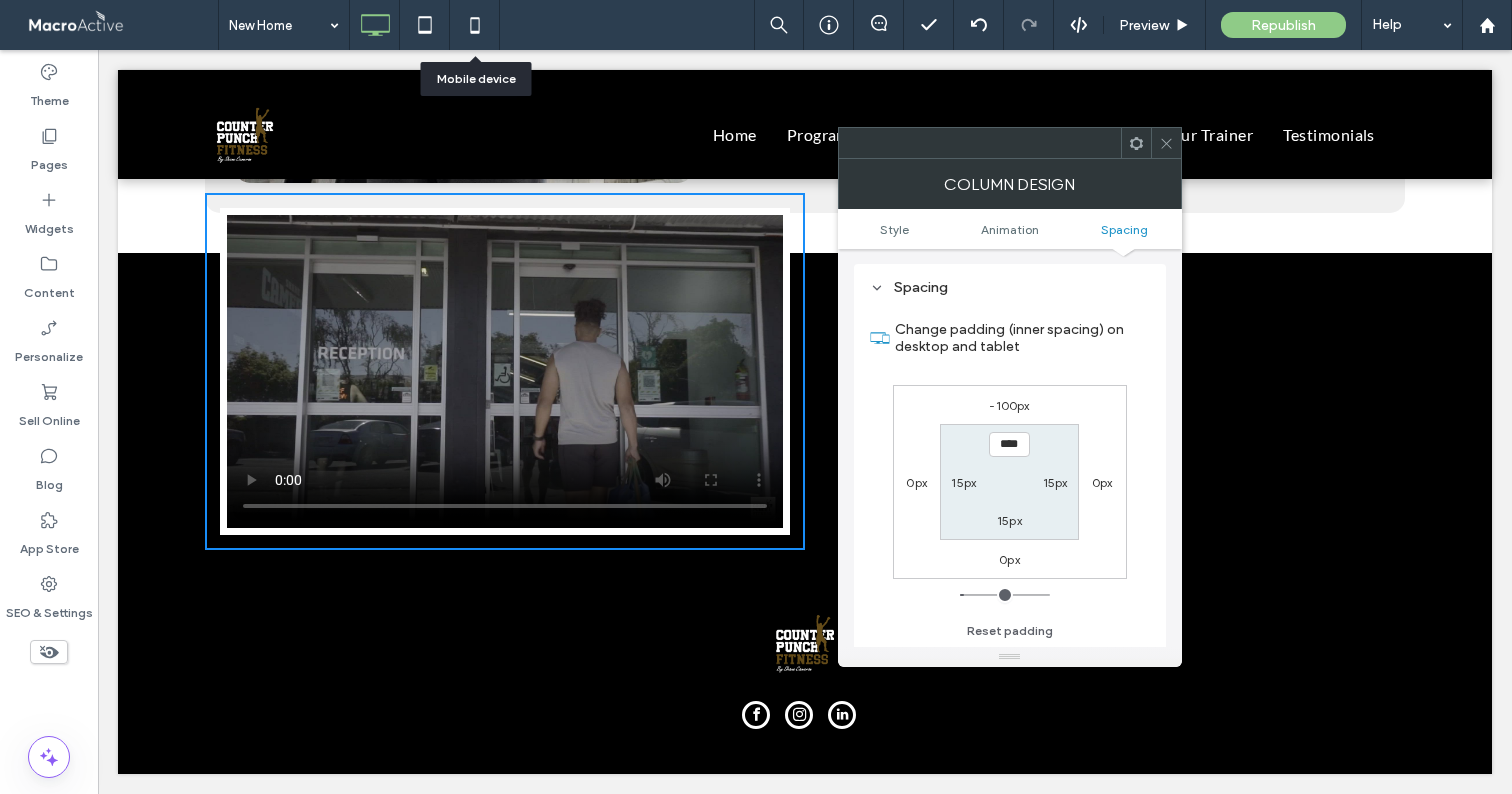 click on "-100px" at bounding box center [1009, 405] 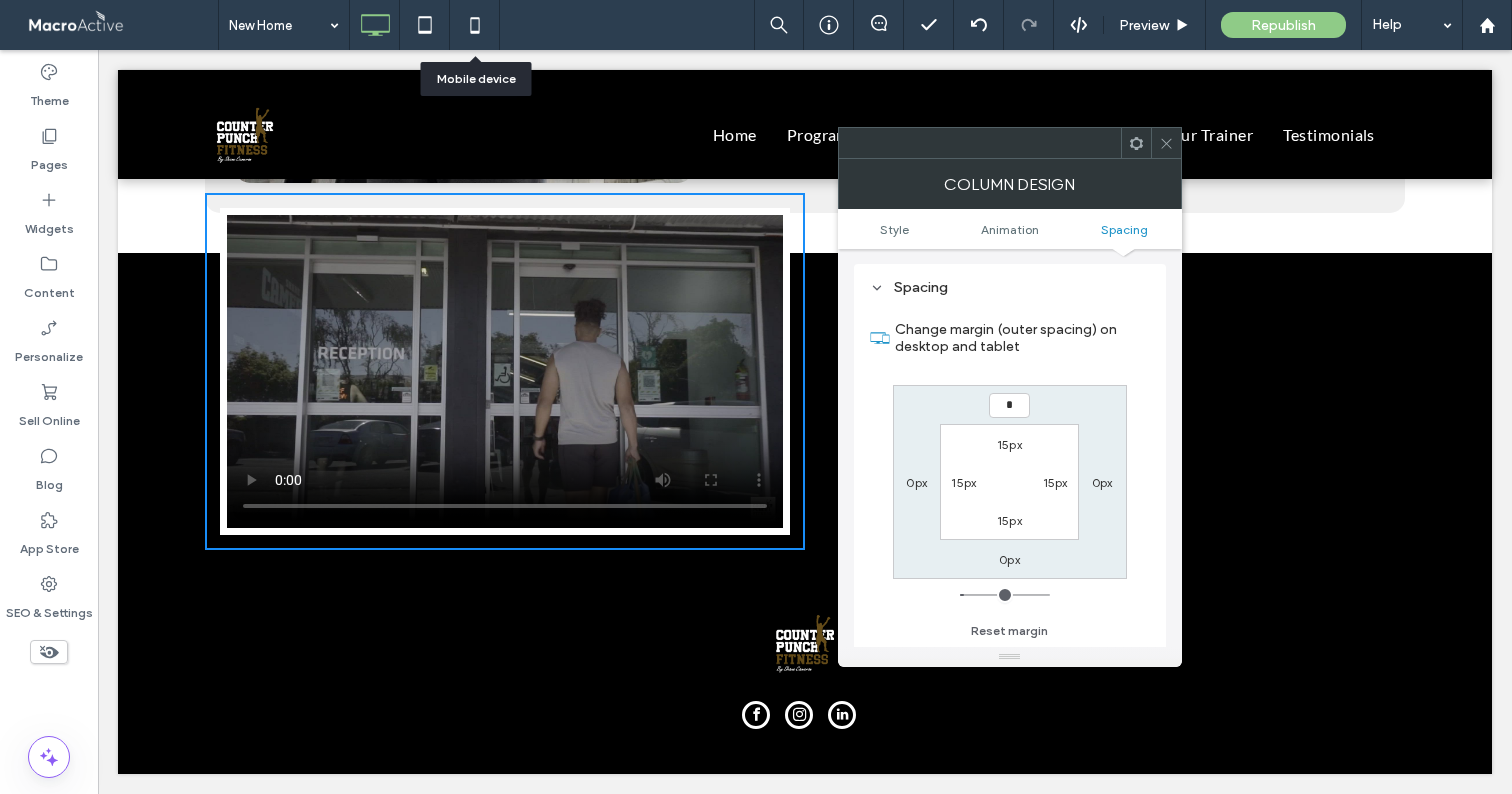 type on "*" 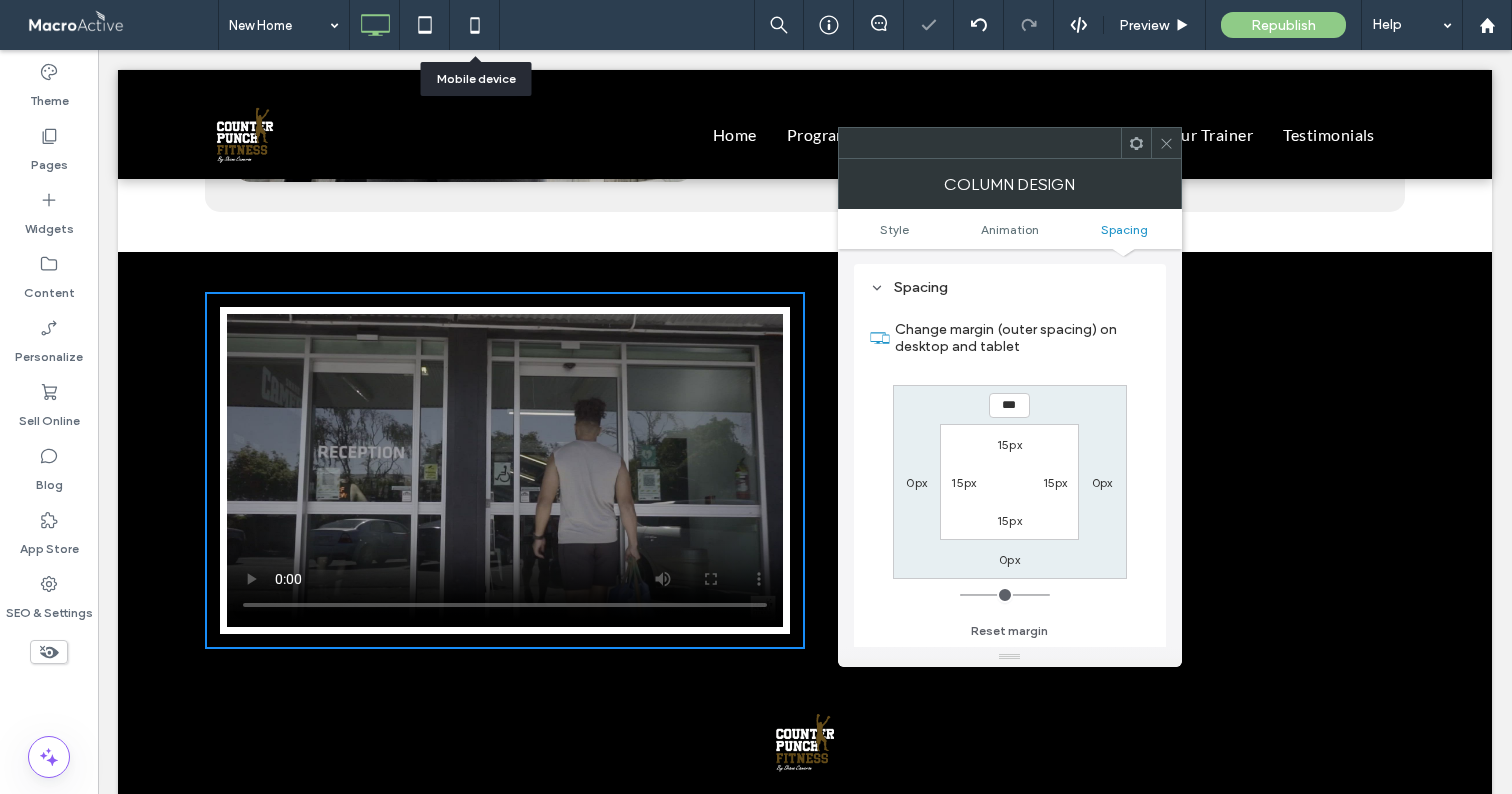 click at bounding box center (1166, 143) 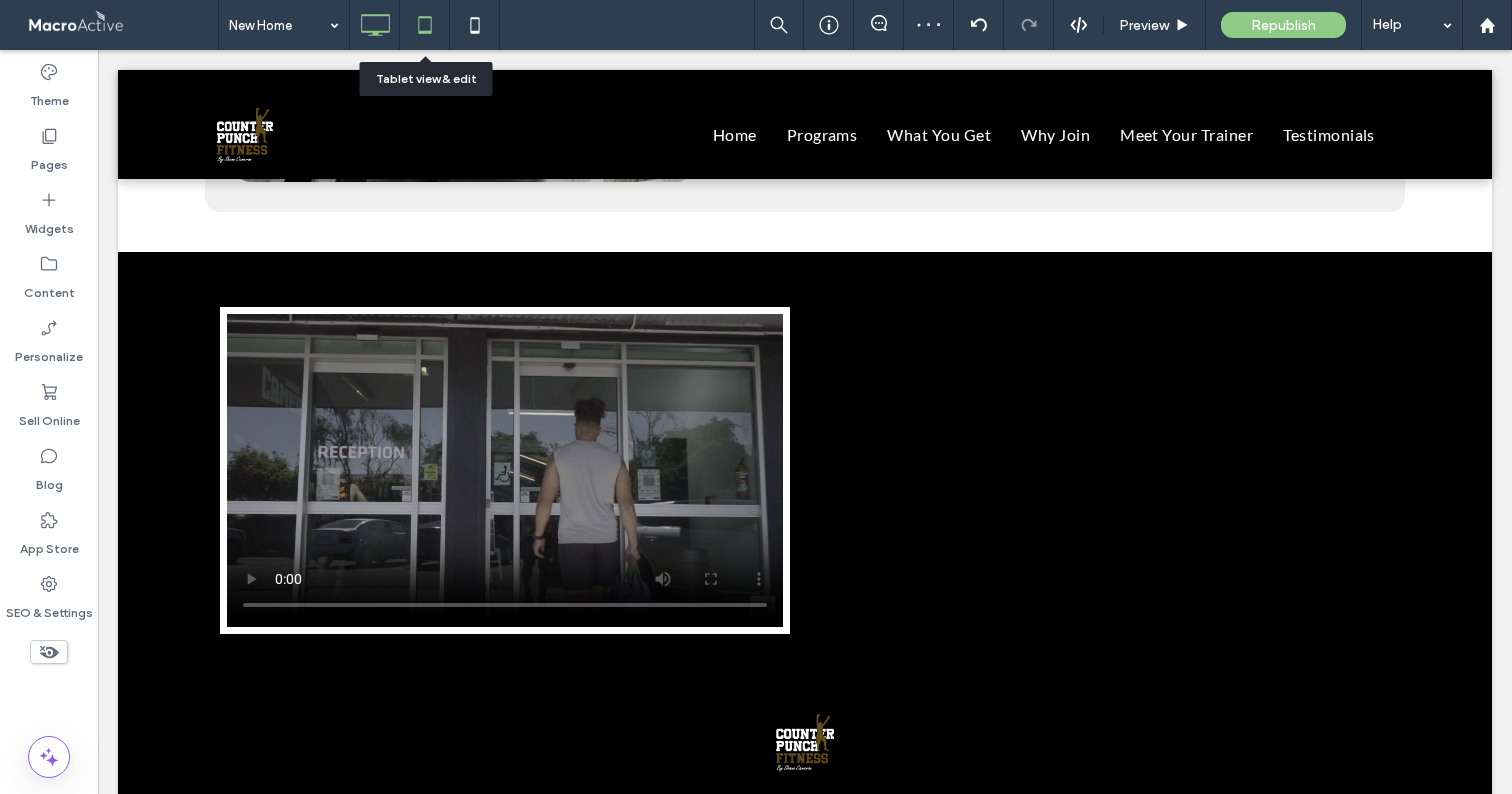 click 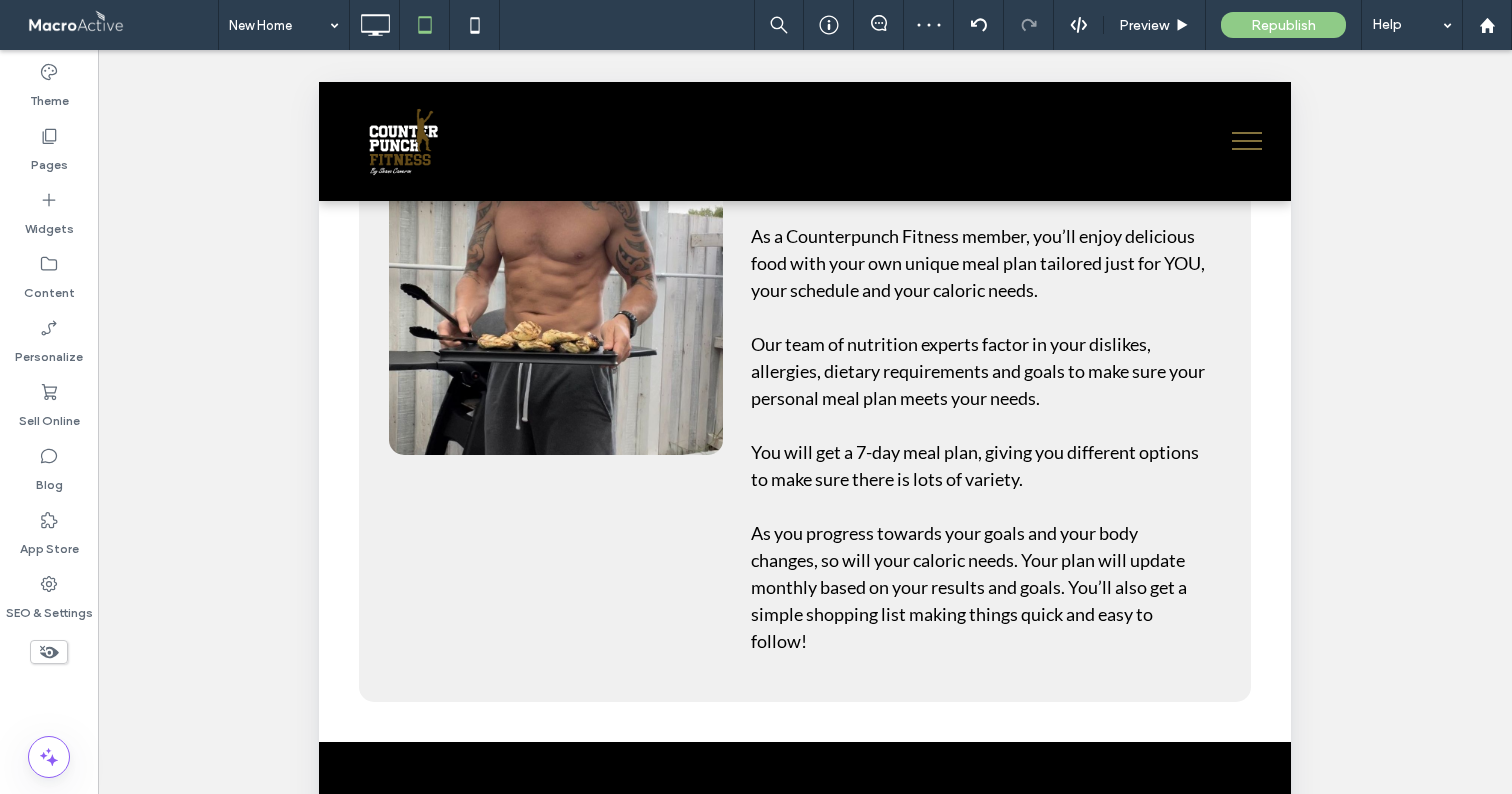 scroll, scrollTop: 3966, scrollLeft: 0, axis: vertical 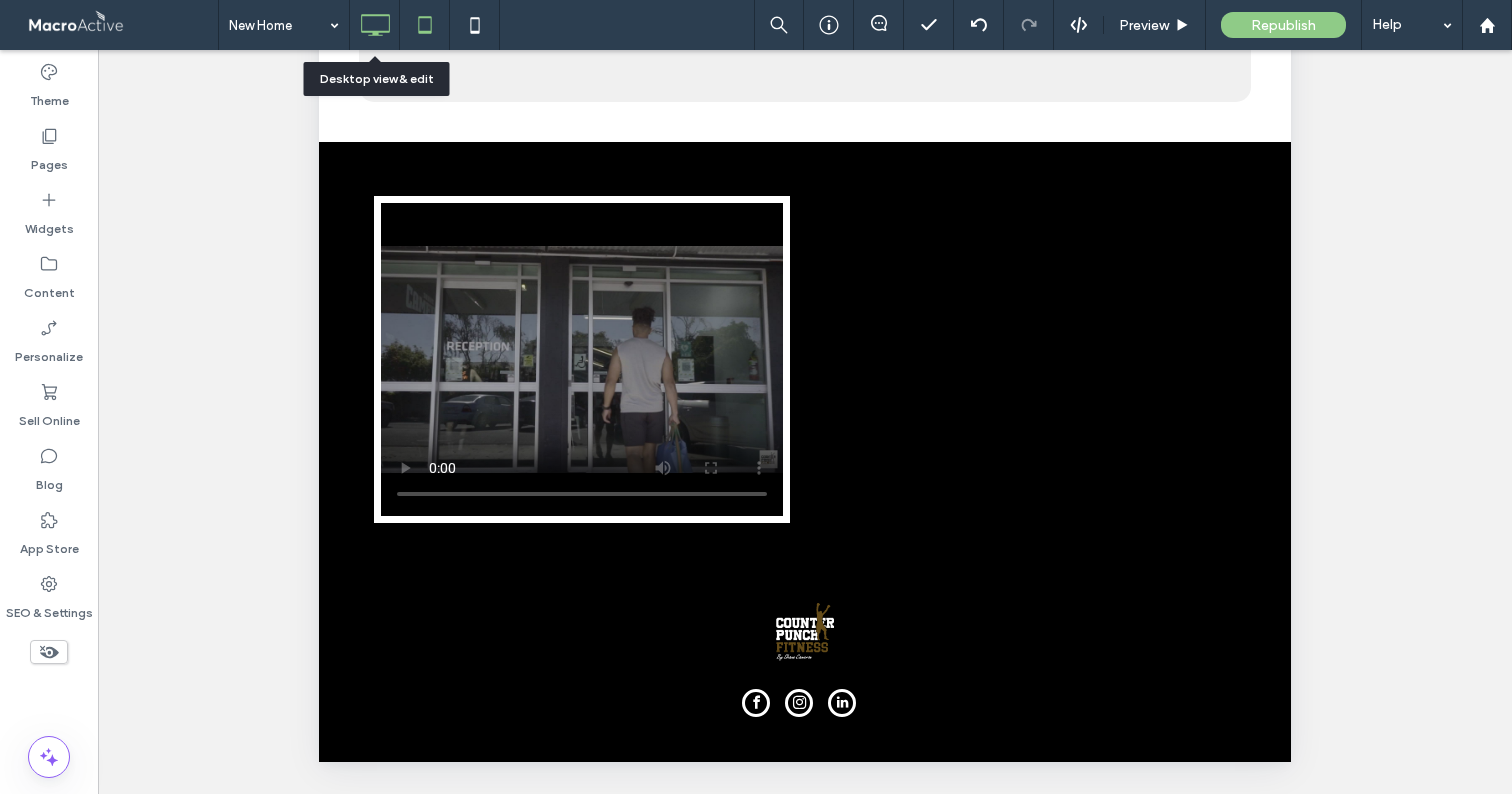 click 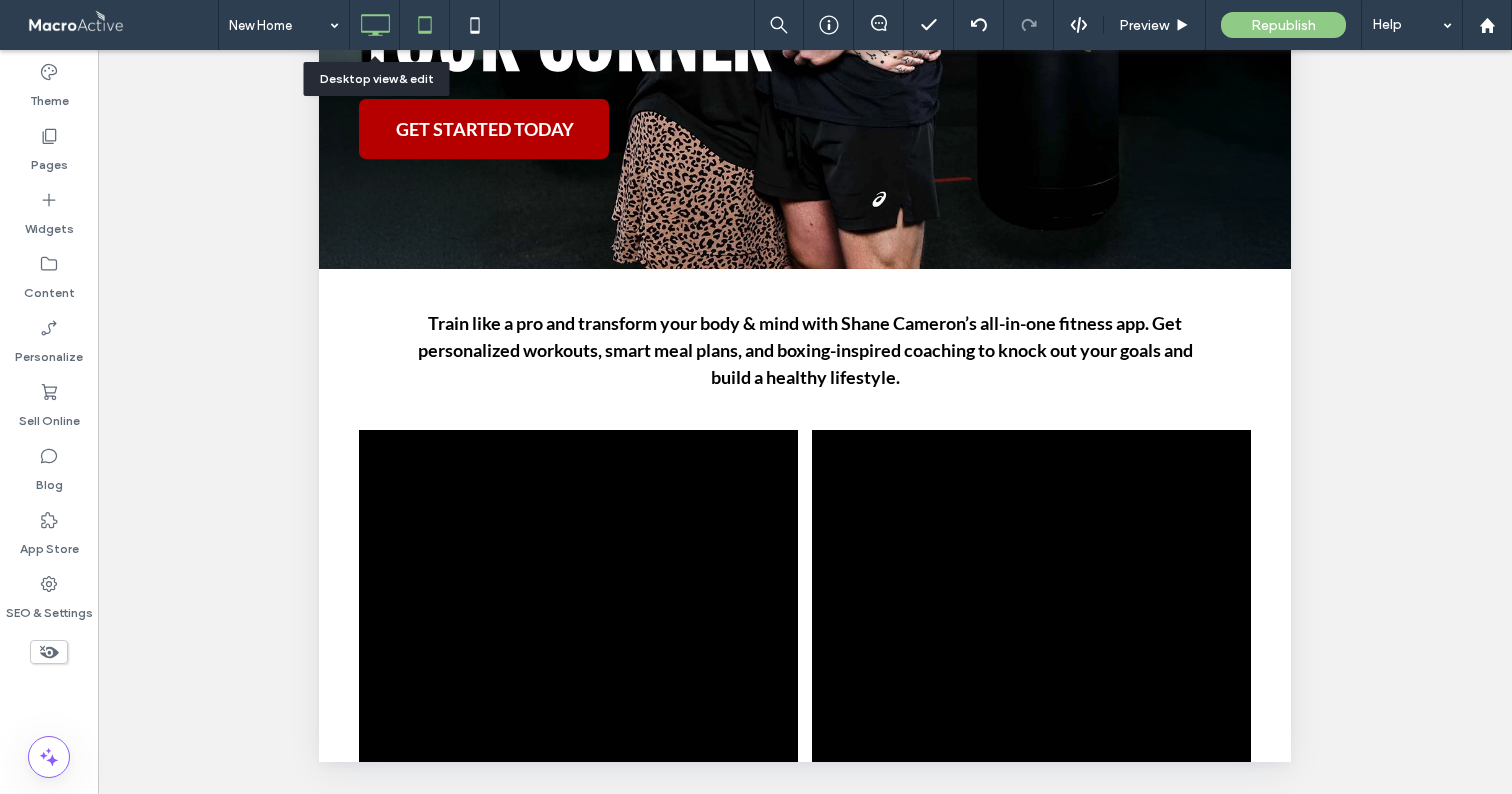scroll, scrollTop: 0, scrollLeft: 0, axis: both 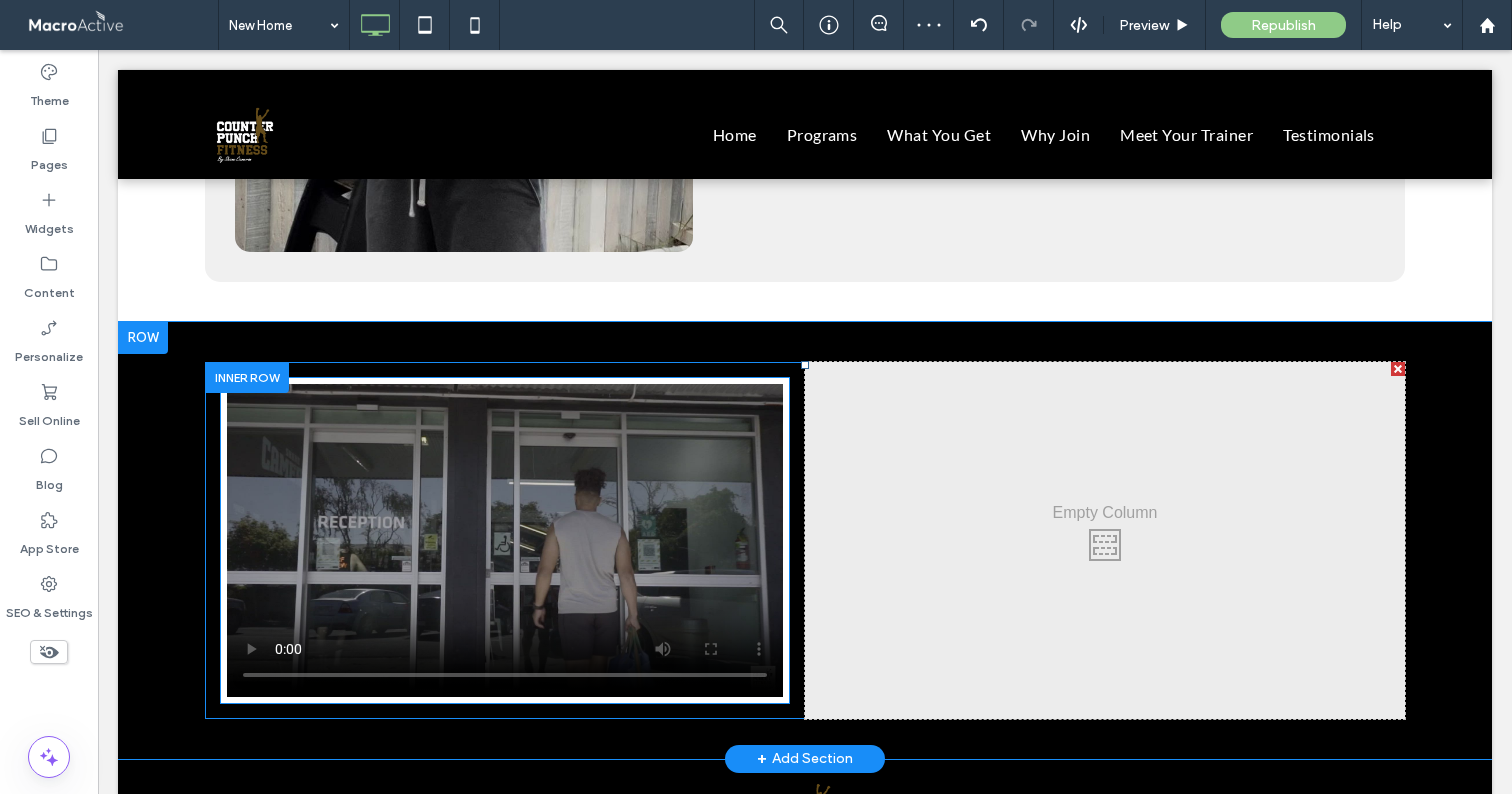 click at bounding box center [505, 540] 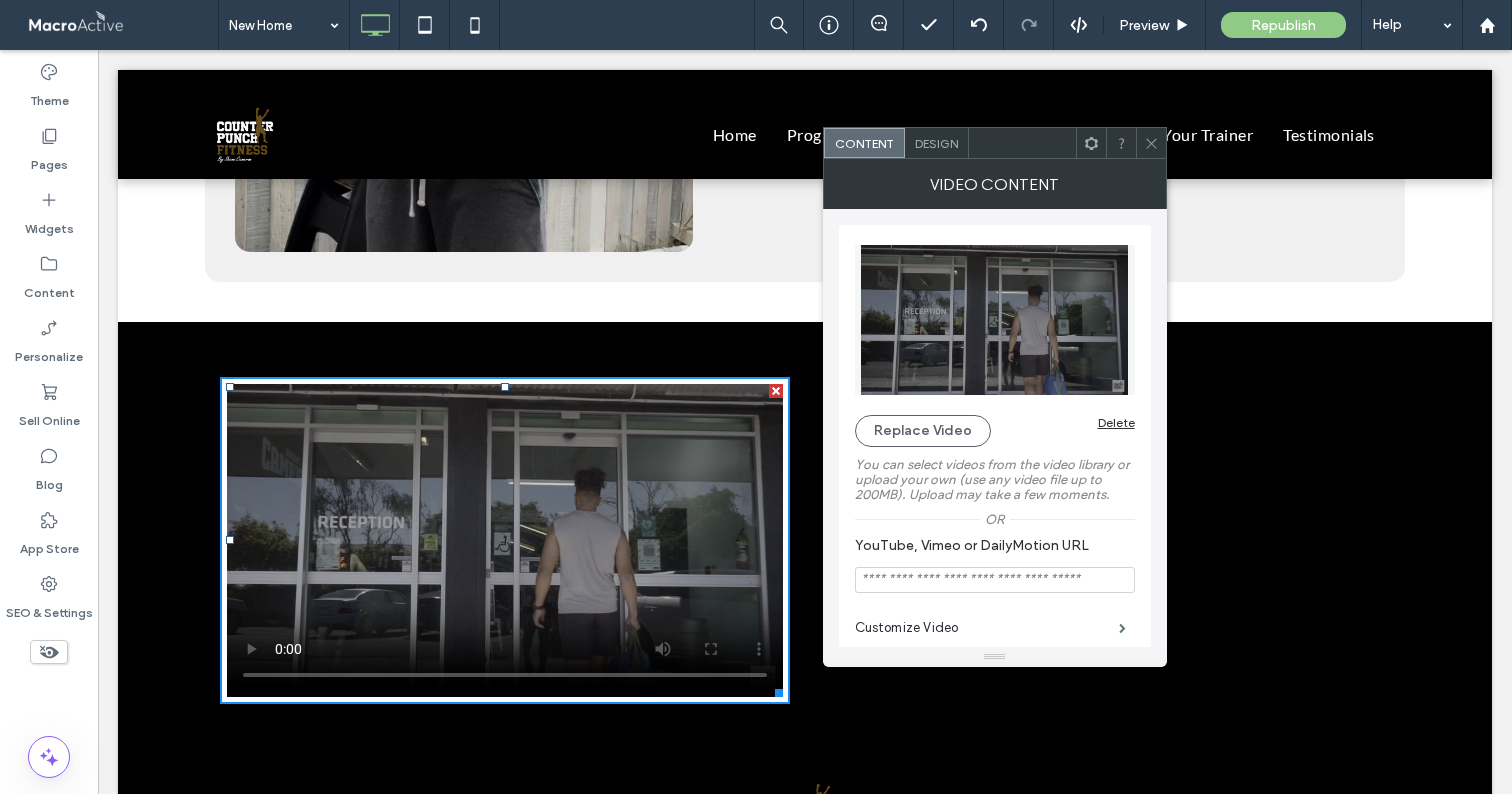 click 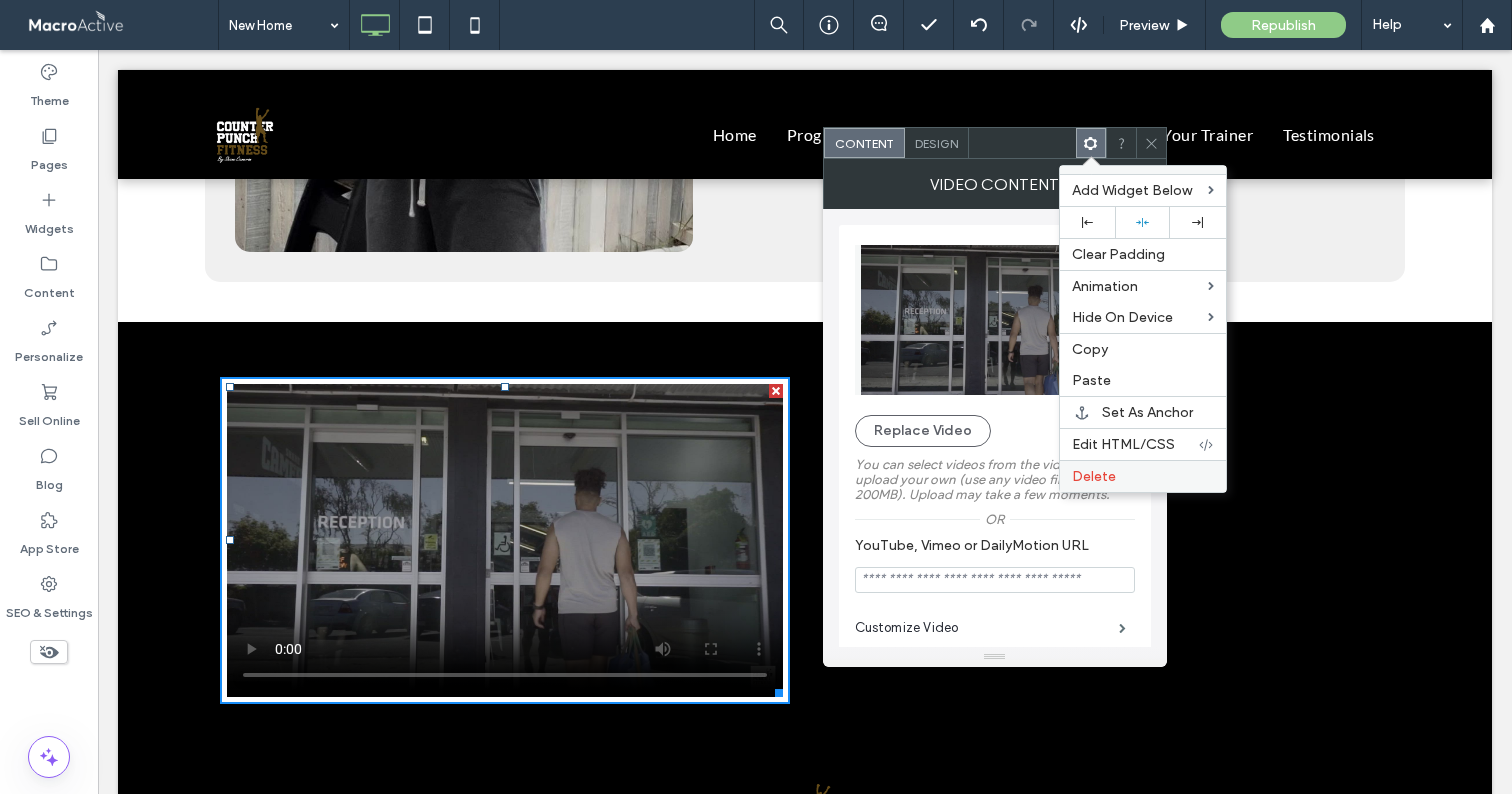 click on "Delete" at bounding box center [1143, 476] 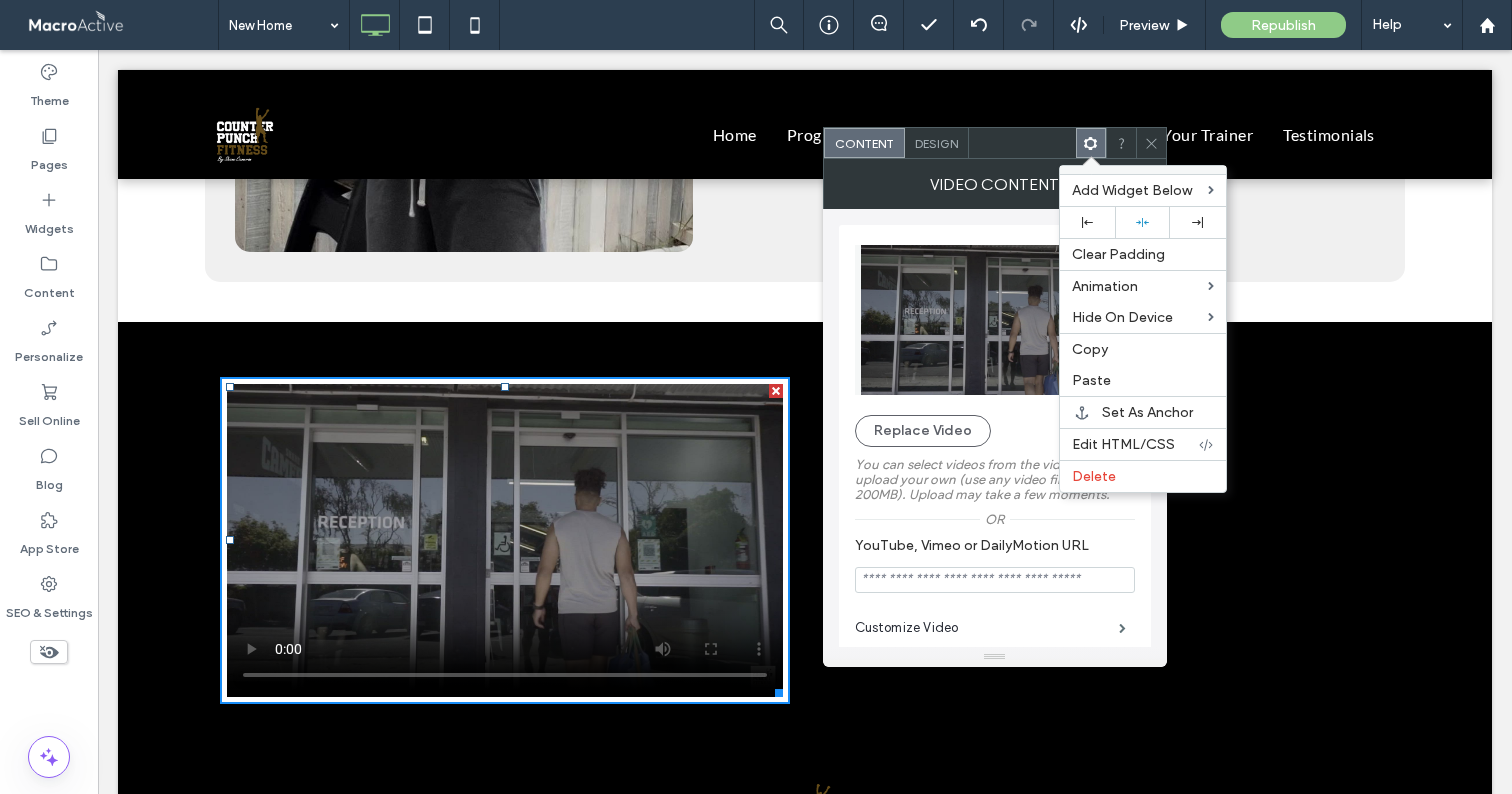 scroll, scrollTop: 4121, scrollLeft: 0, axis: vertical 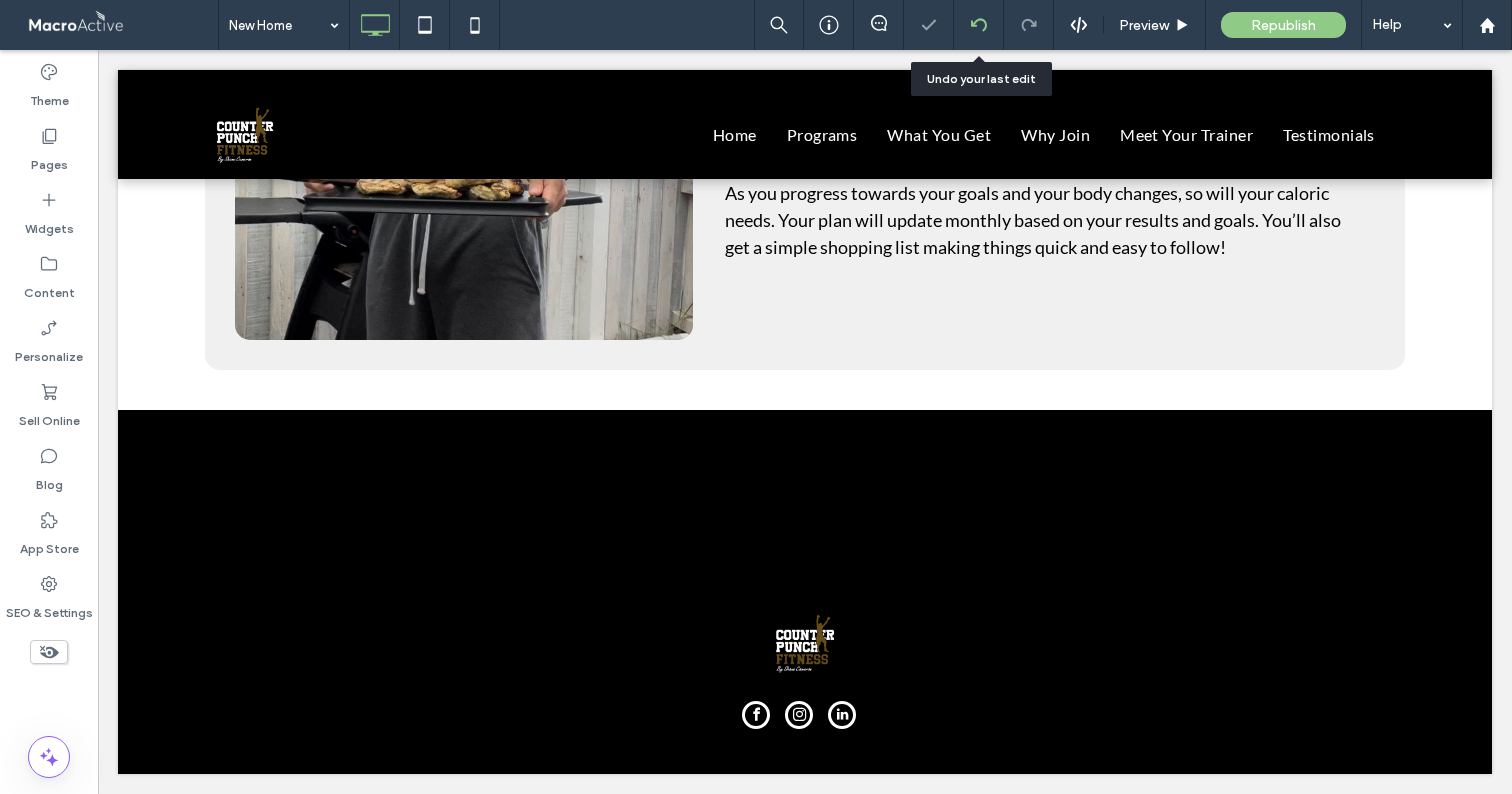 click at bounding box center [978, 25] 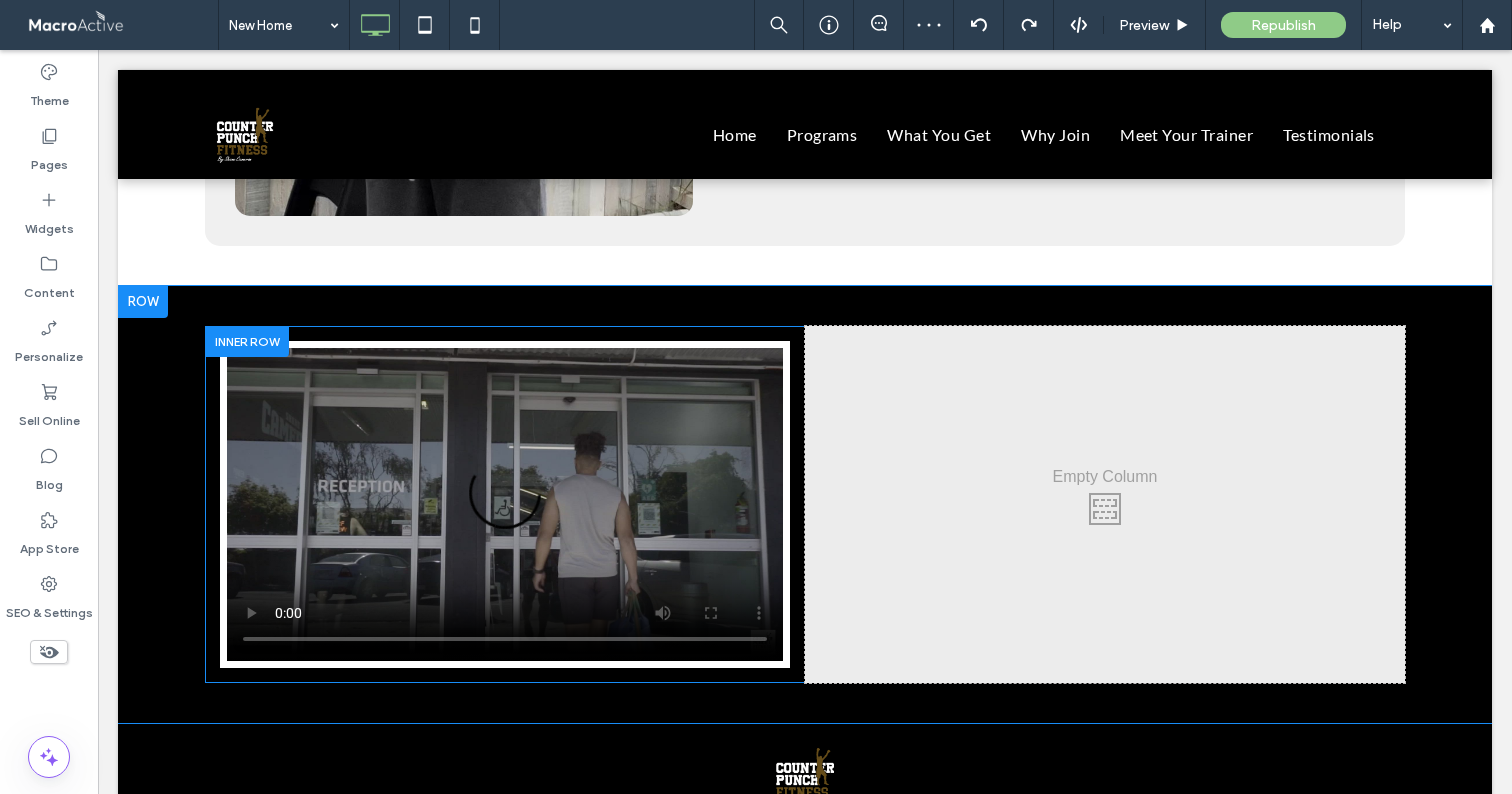 scroll, scrollTop: 4261, scrollLeft: 0, axis: vertical 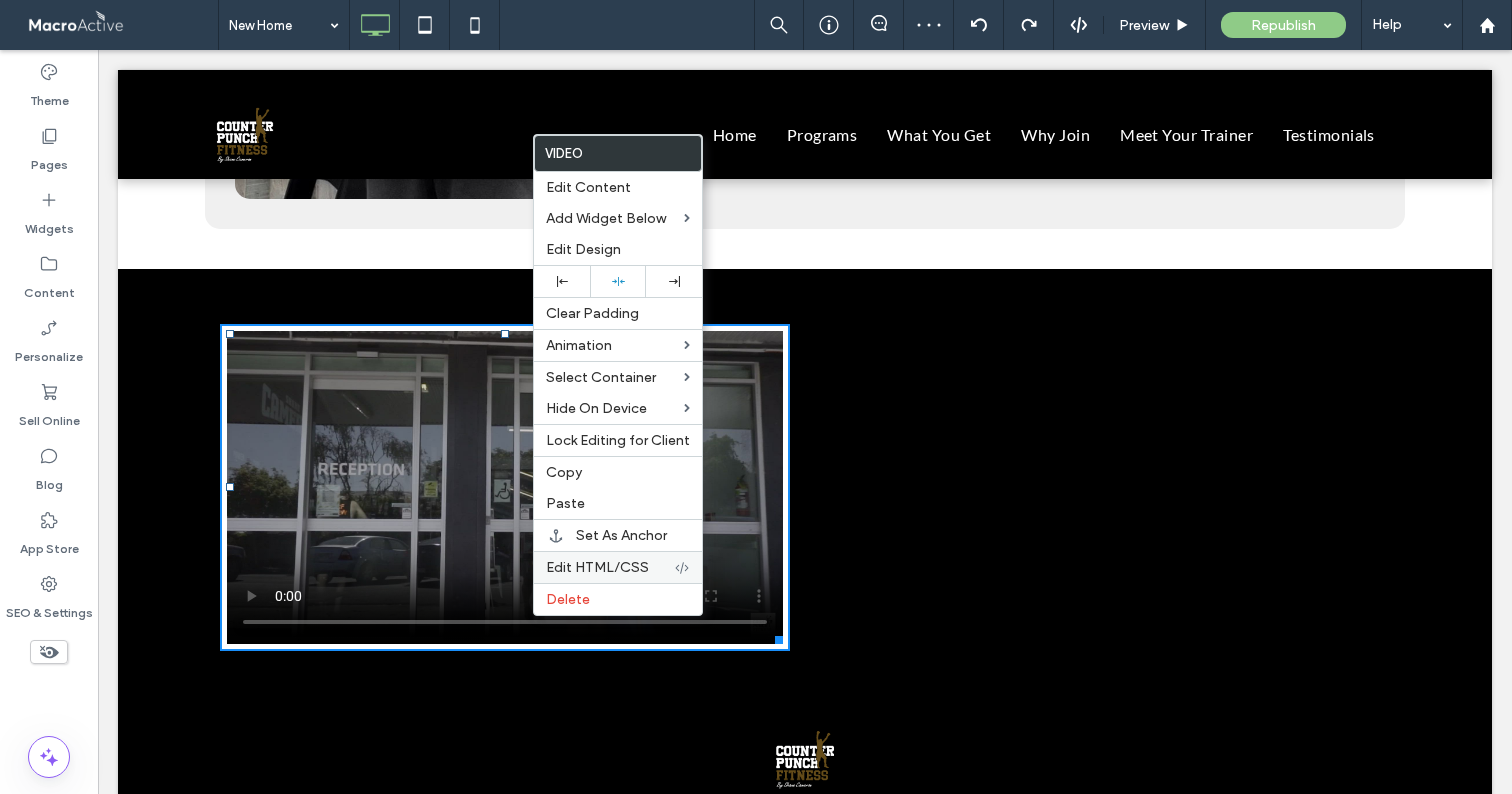 click on "Edit HTML/CSS" at bounding box center [597, 567] 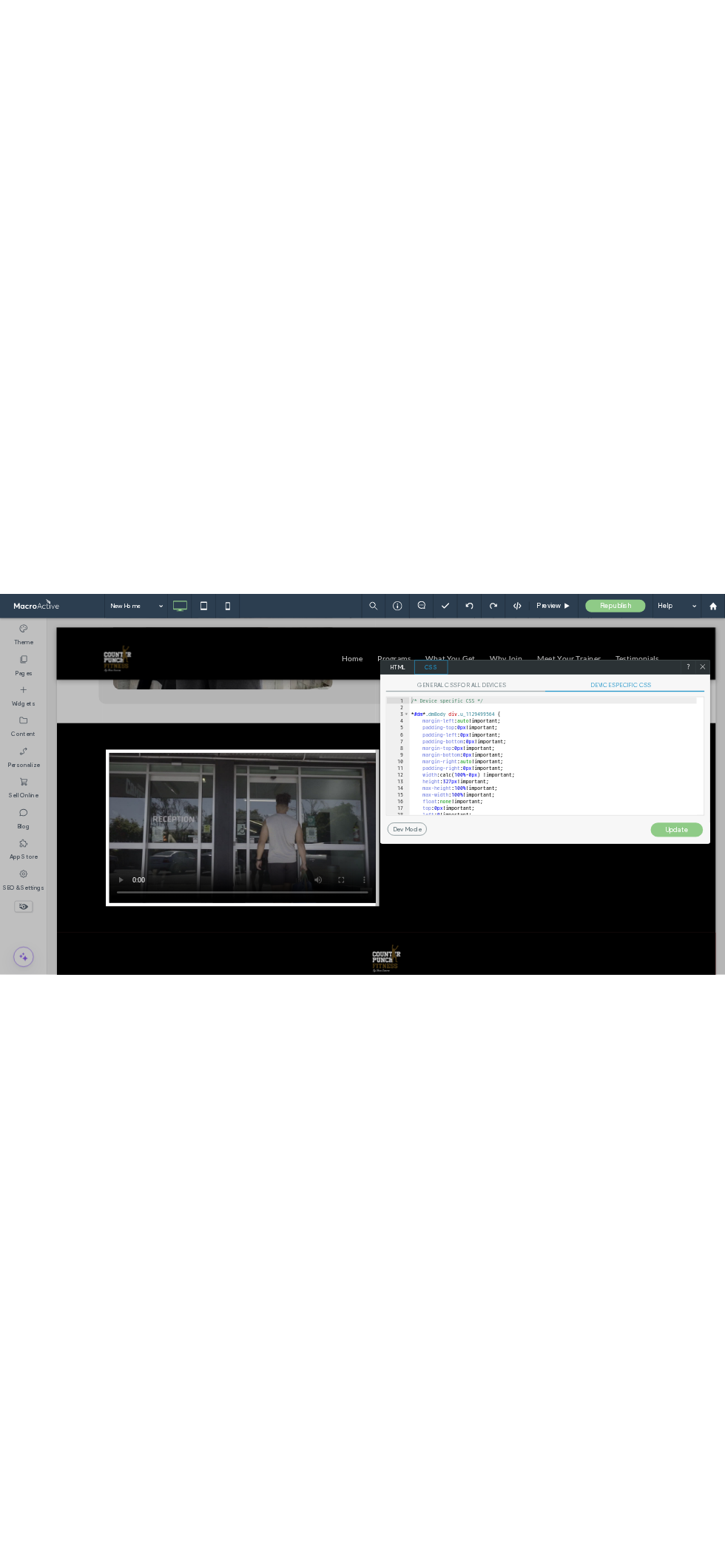 scroll, scrollTop: 87, scrollLeft: 0, axis: vertical 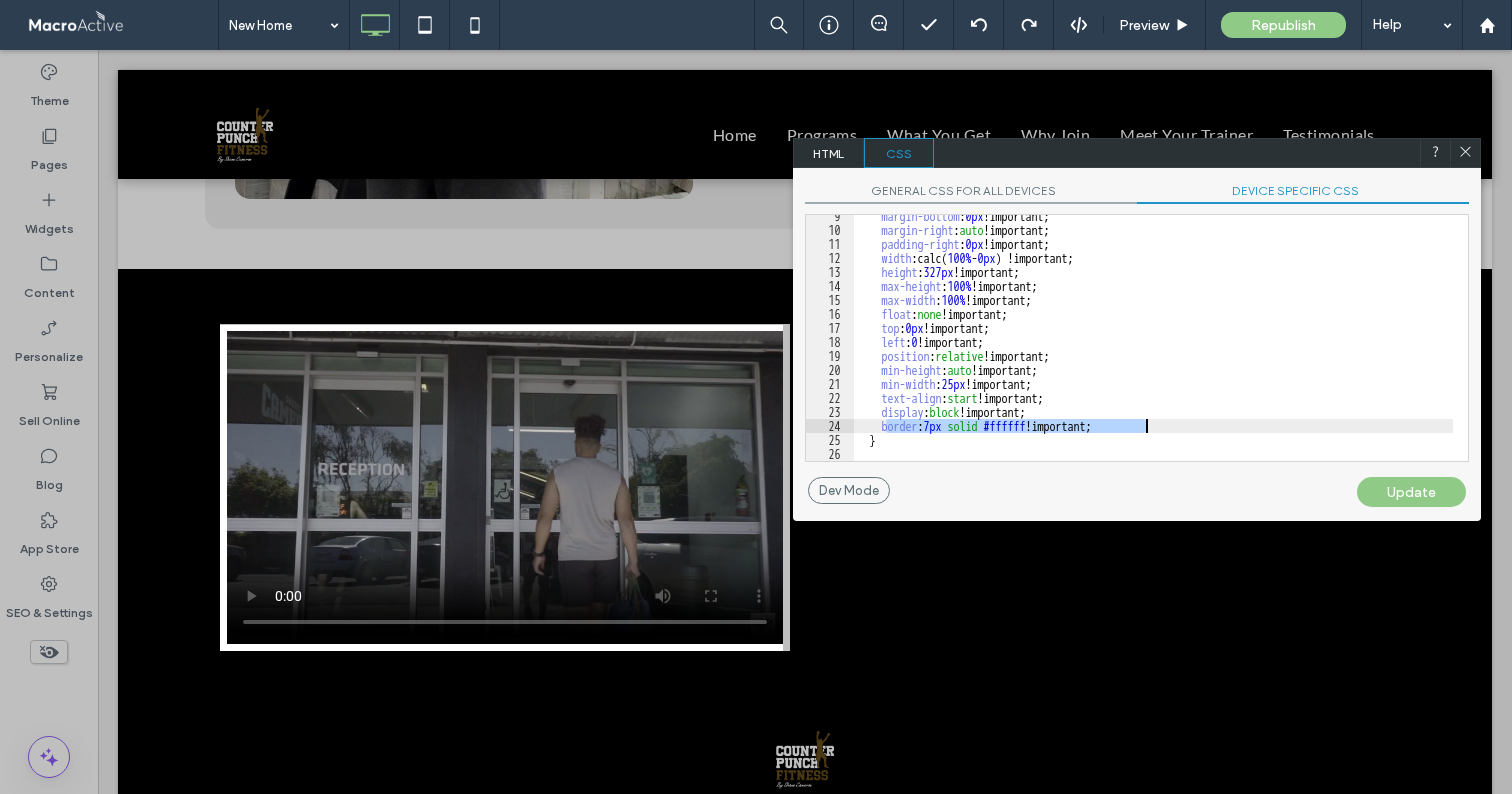 drag, startPoint x: 886, startPoint y: 425, endPoint x: 1161, endPoint y: 425, distance: 275 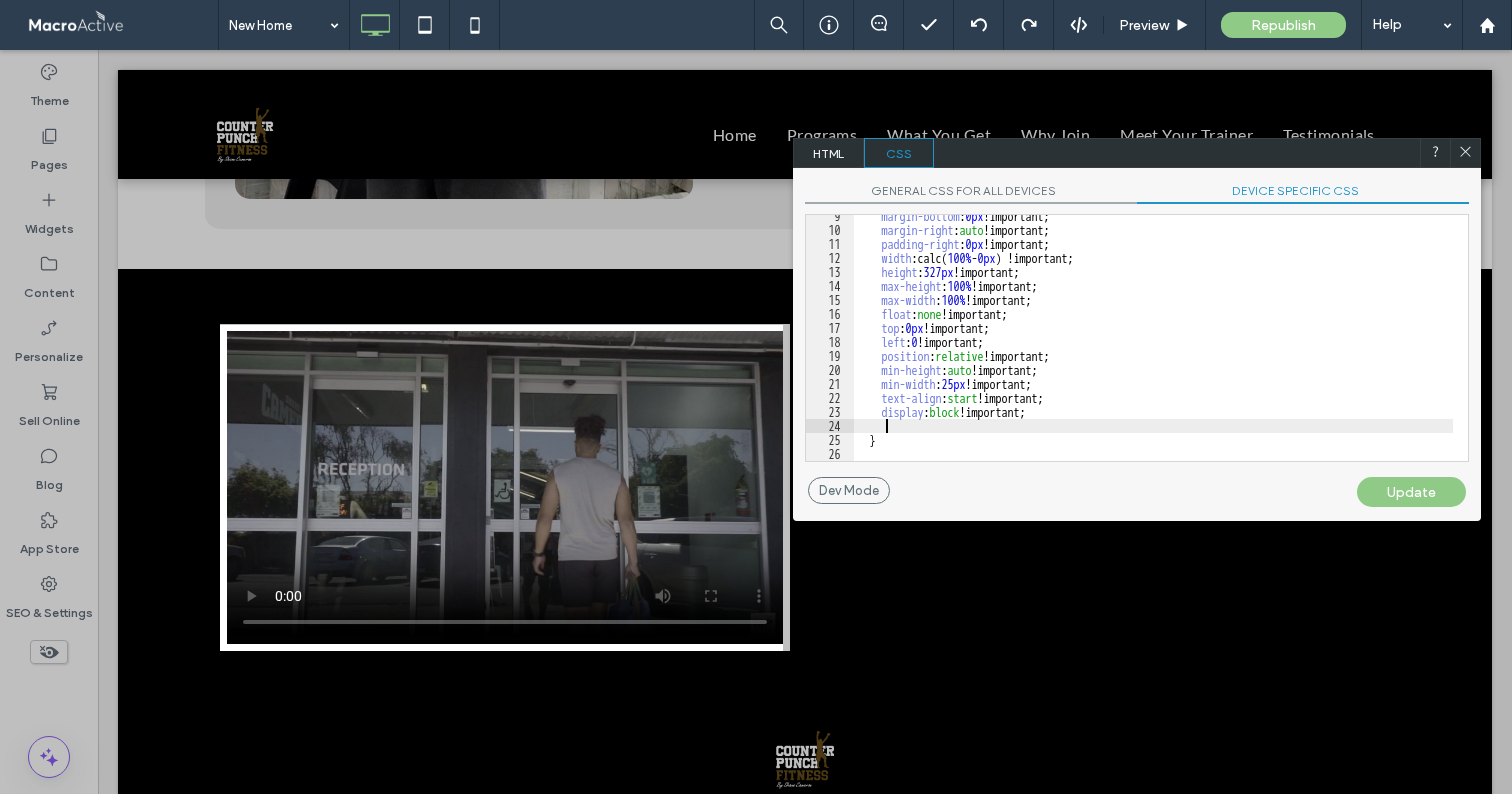 click on "Update" at bounding box center [1411, 492] 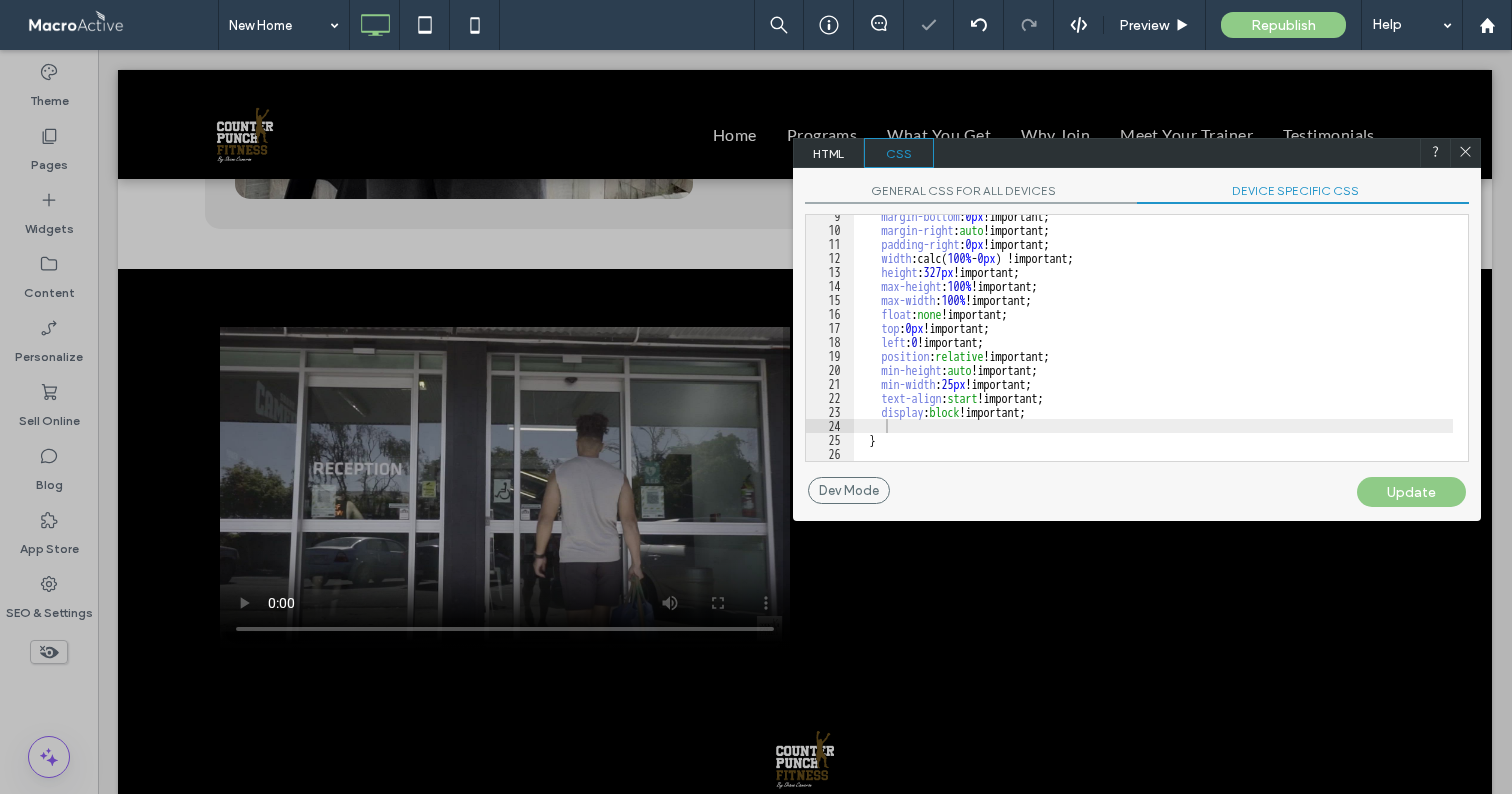 click on "GENERAL CSS FOR ALL DEVICES" at bounding box center (971, 193) 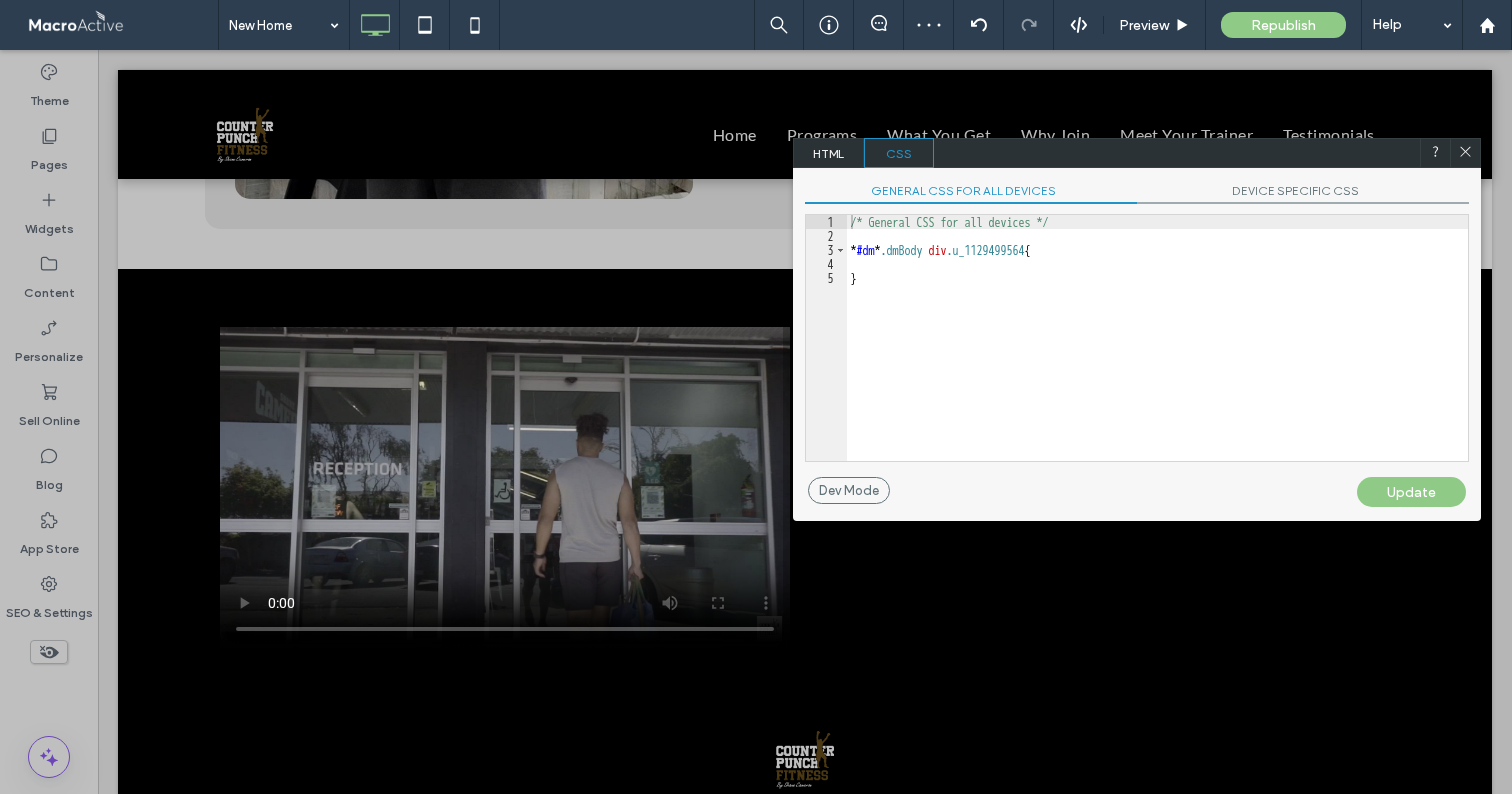 click 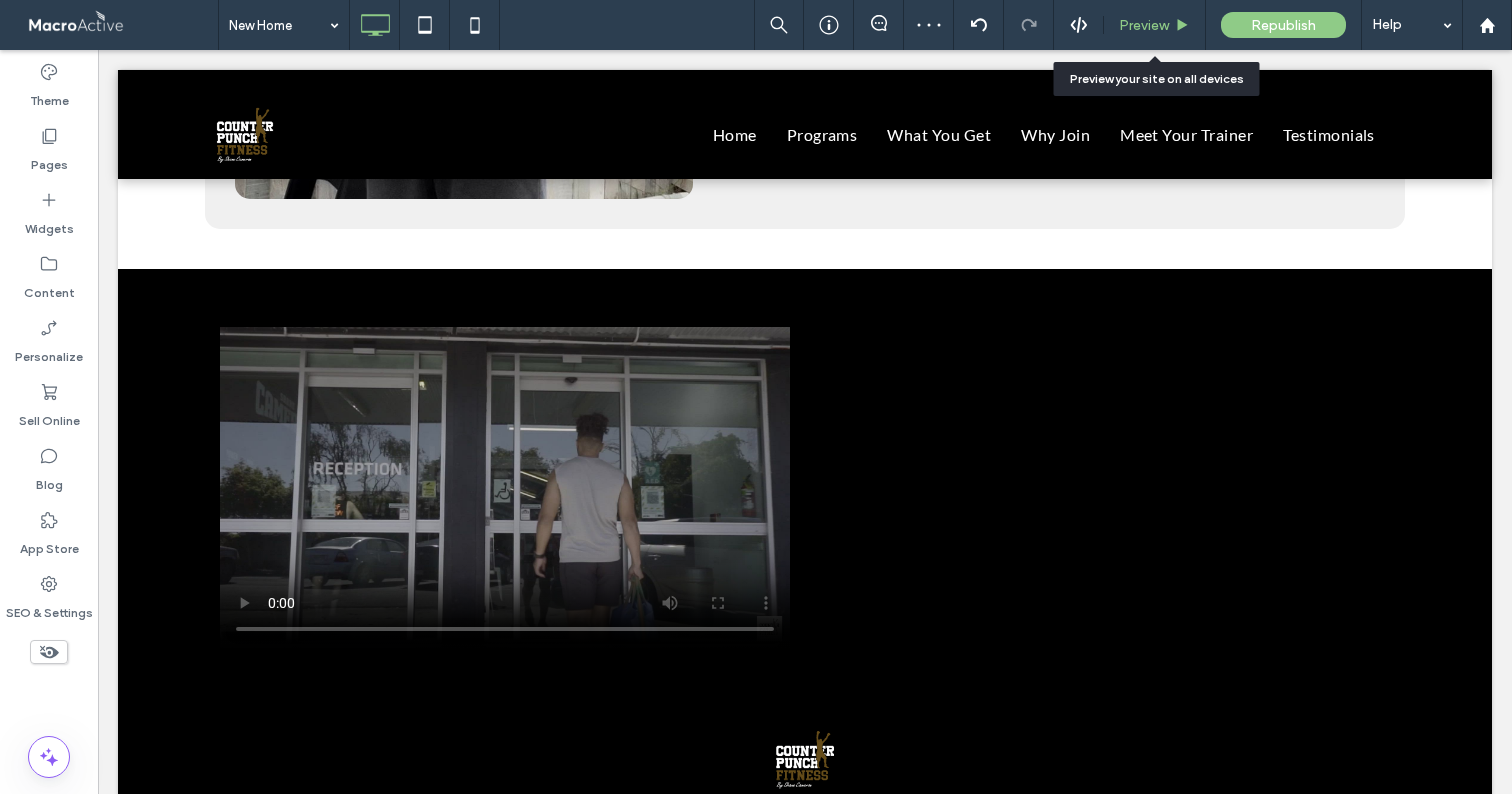 click on "Preview" at bounding box center [1144, 25] 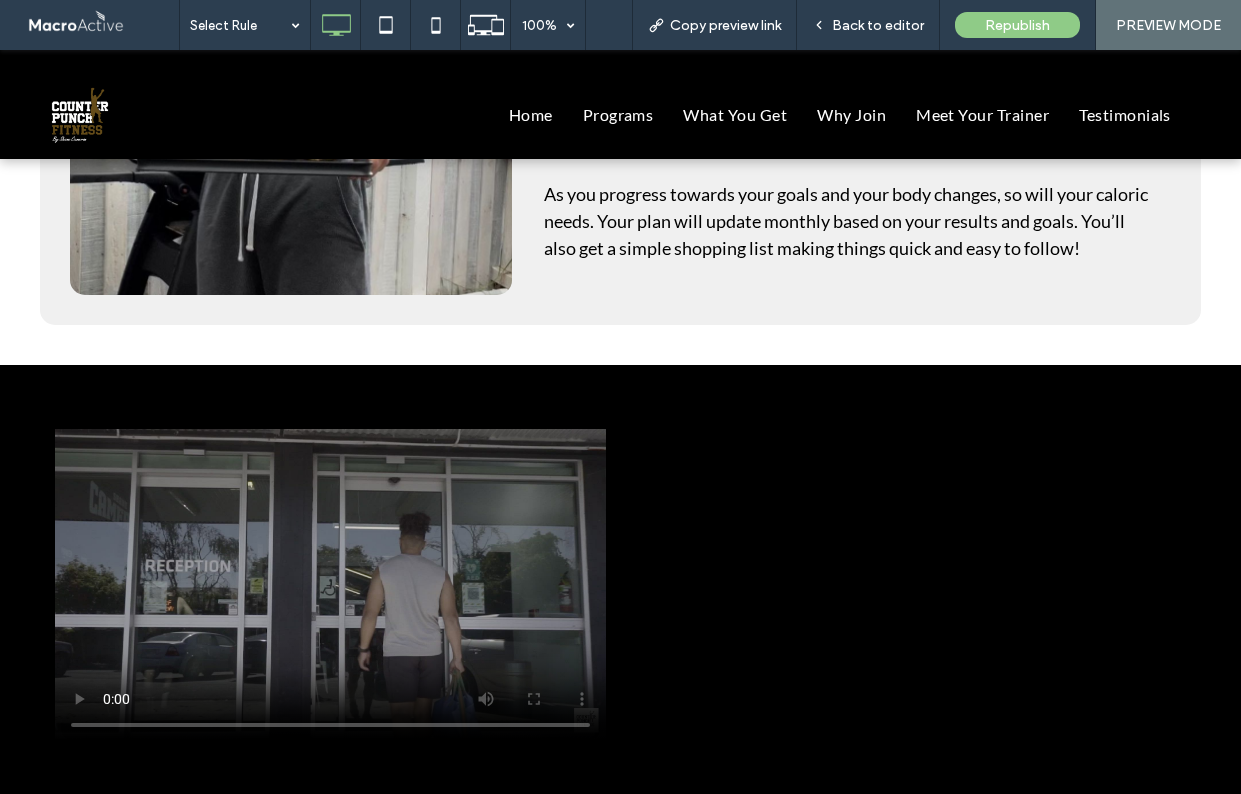 scroll, scrollTop: 4157, scrollLeft: 0, axis: vertical 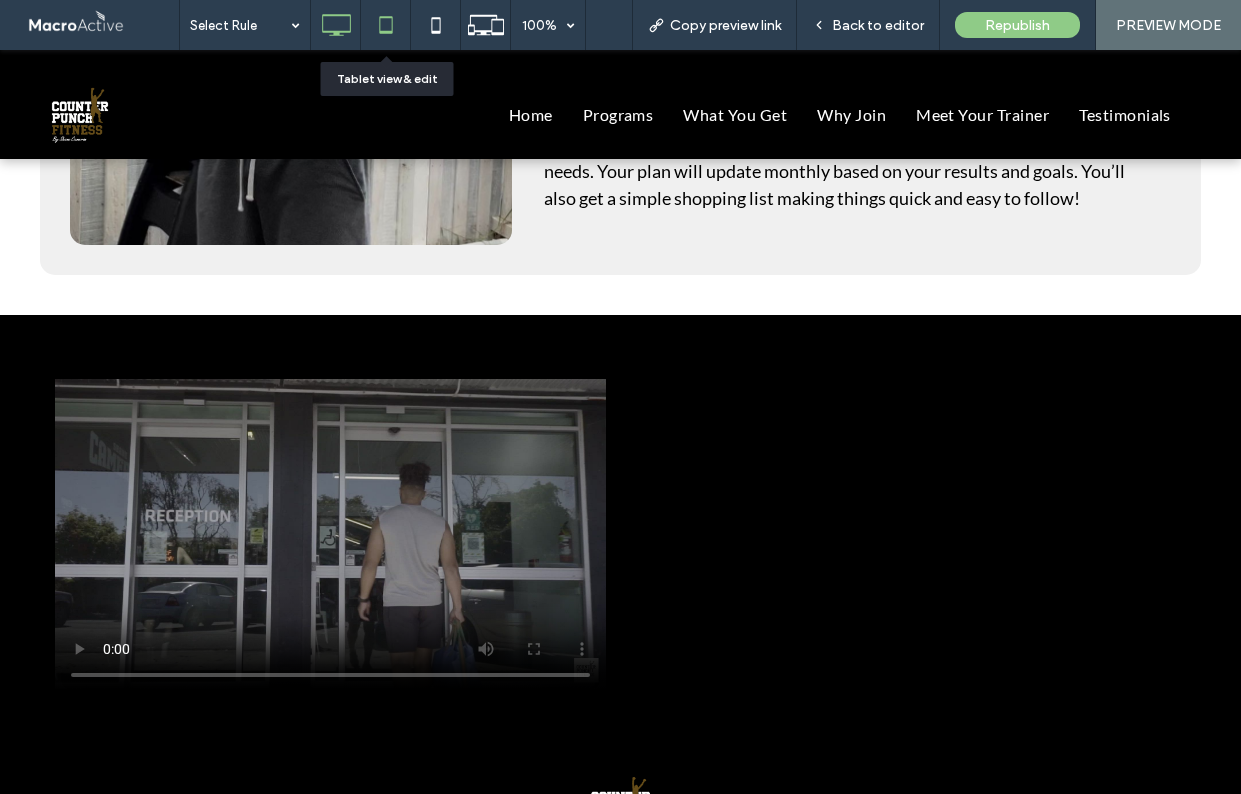 click 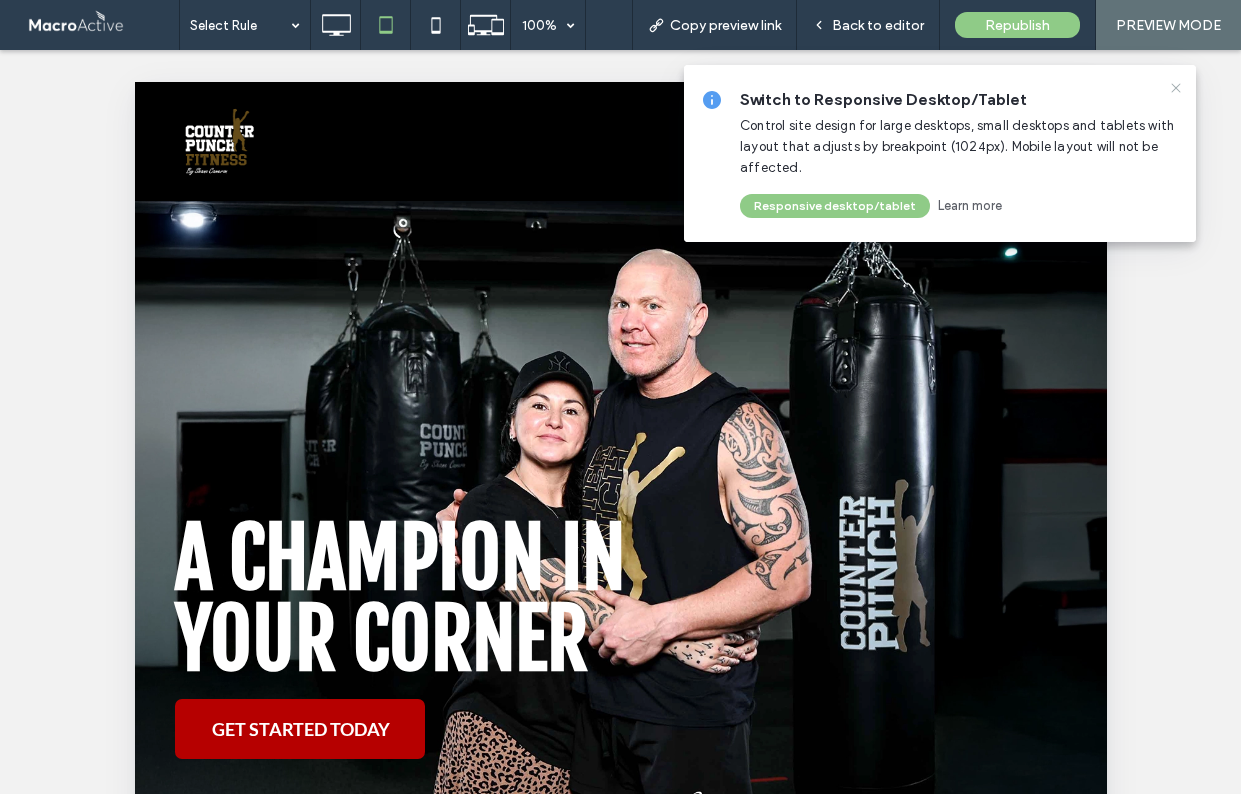 scroll, scrollTop: 0, scrollLeft: 0, axis: both 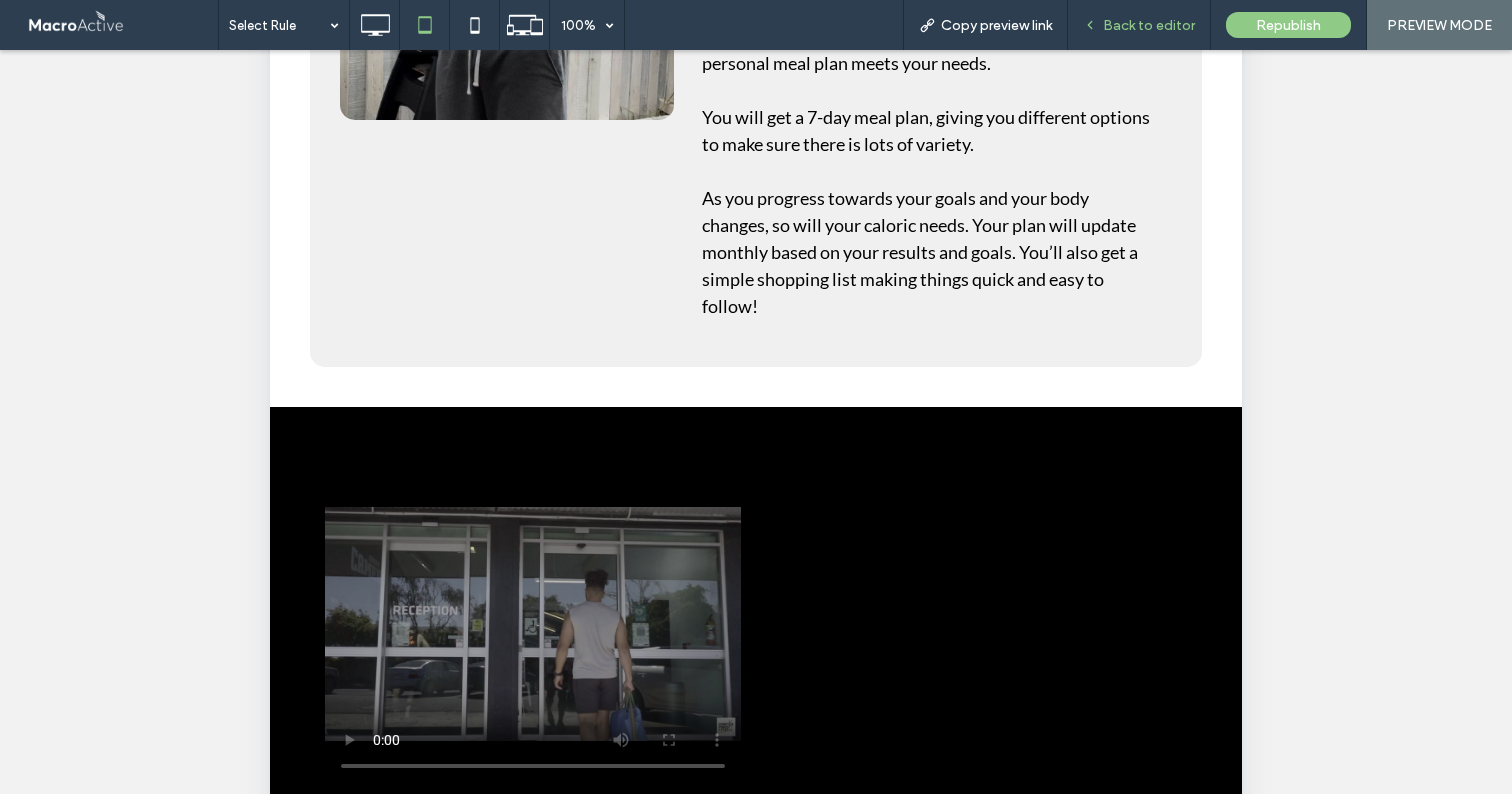click on "Back to editor" at bounding box center [1139, 25] 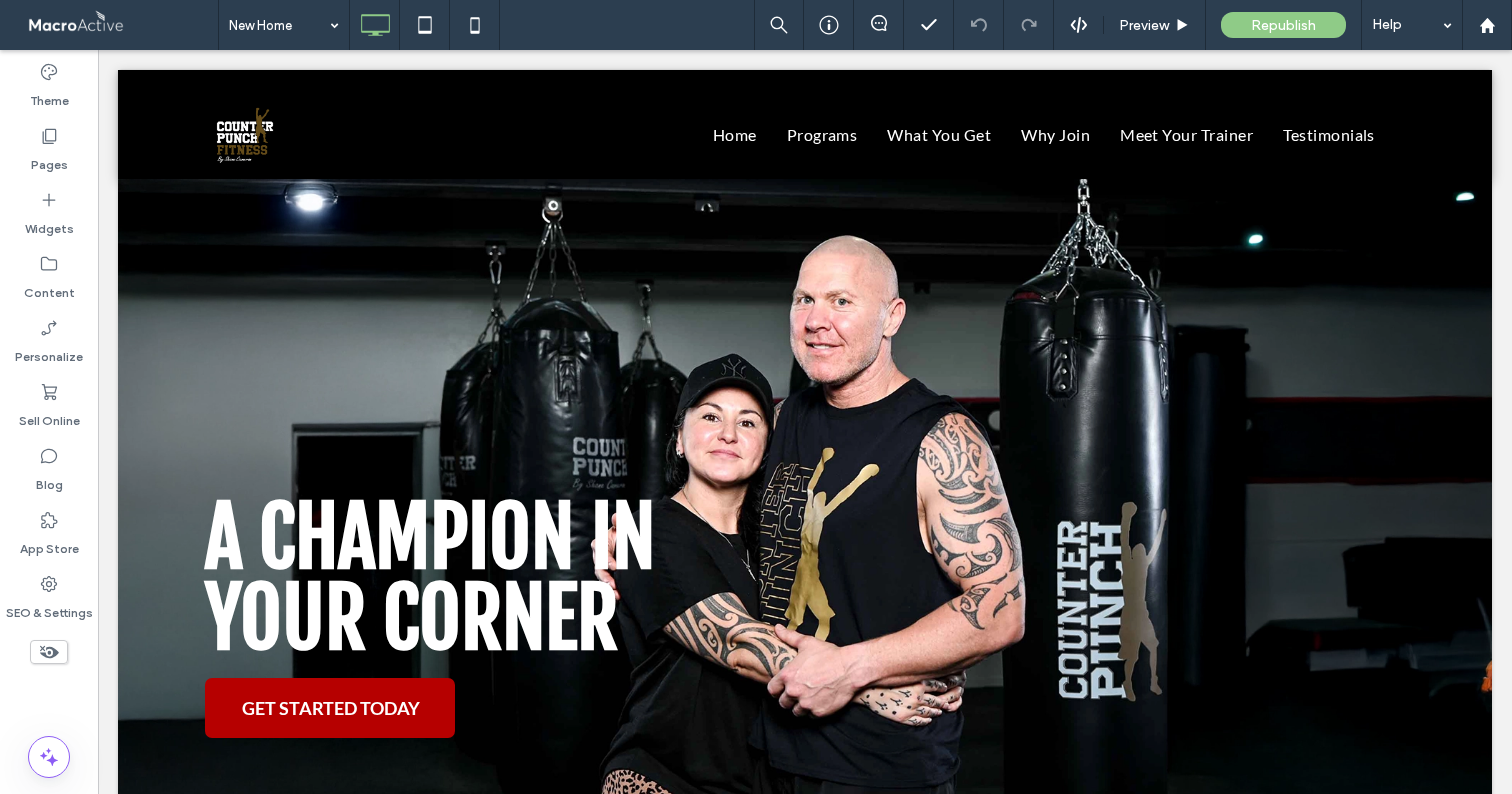 scroll, scrollTop: 4262, scrollLeft: 0, axis: vertical 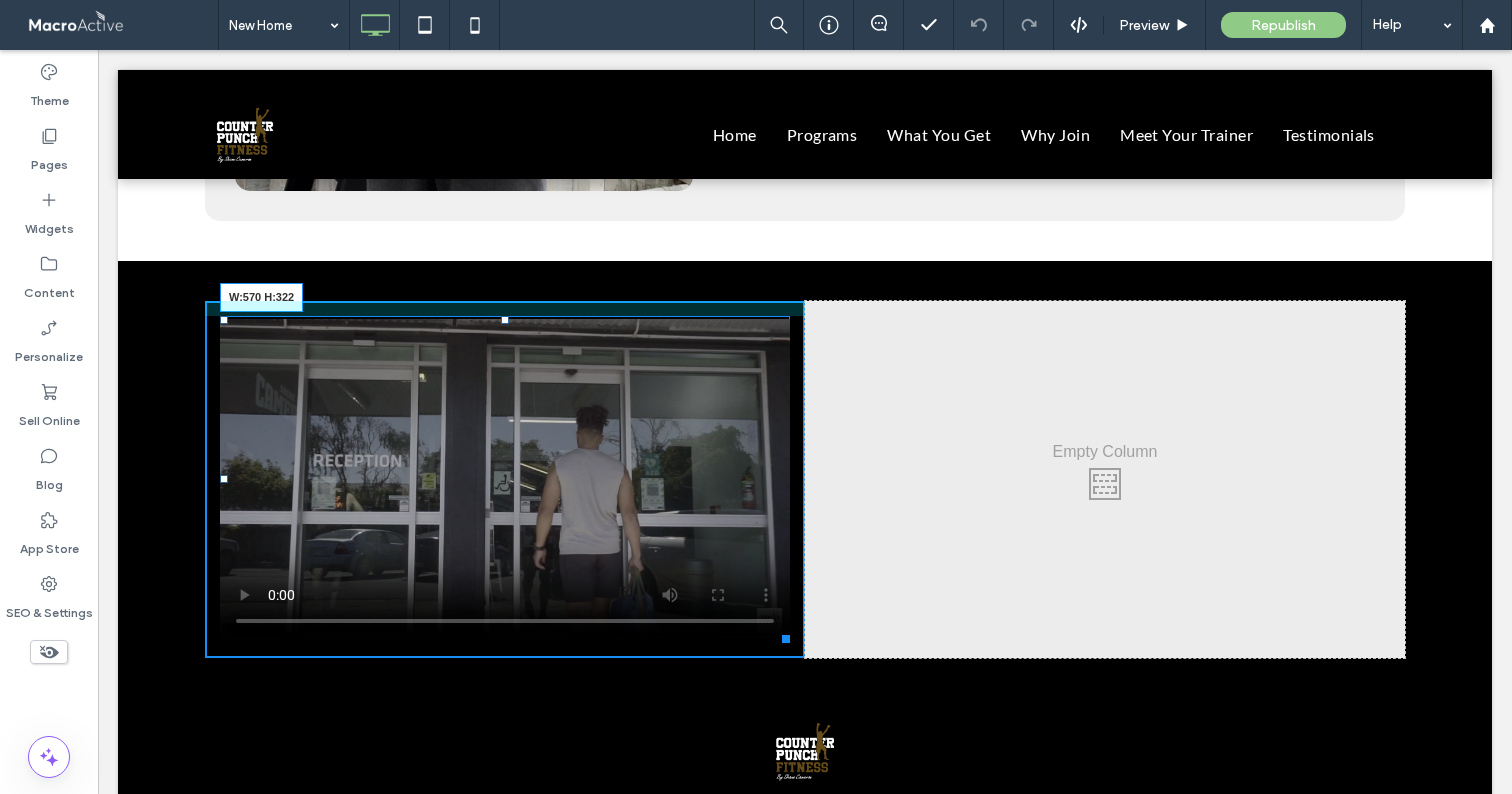 click at bounding box center [782, 635] 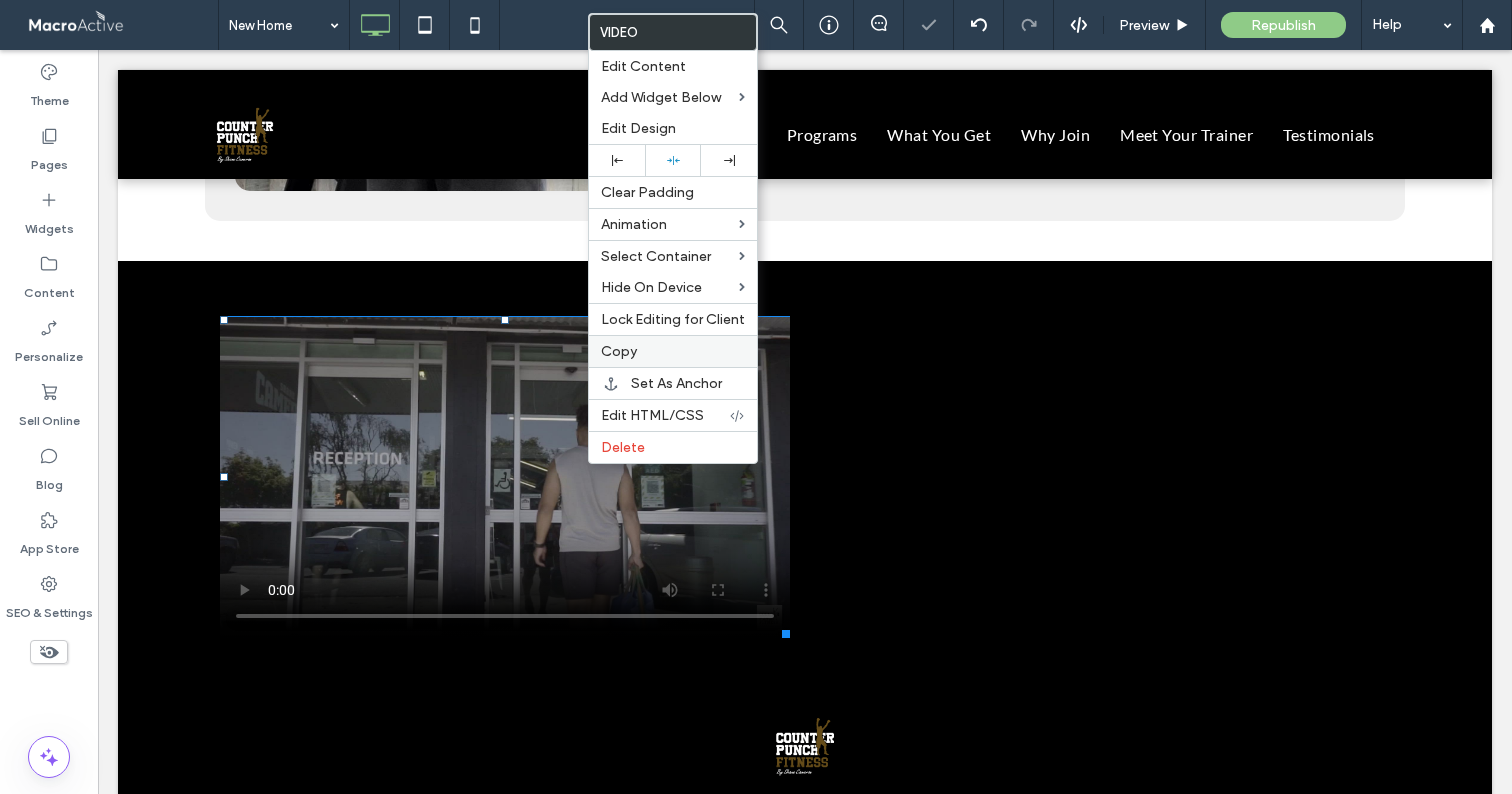 click on "Copy" at bounding box center [673, 351] 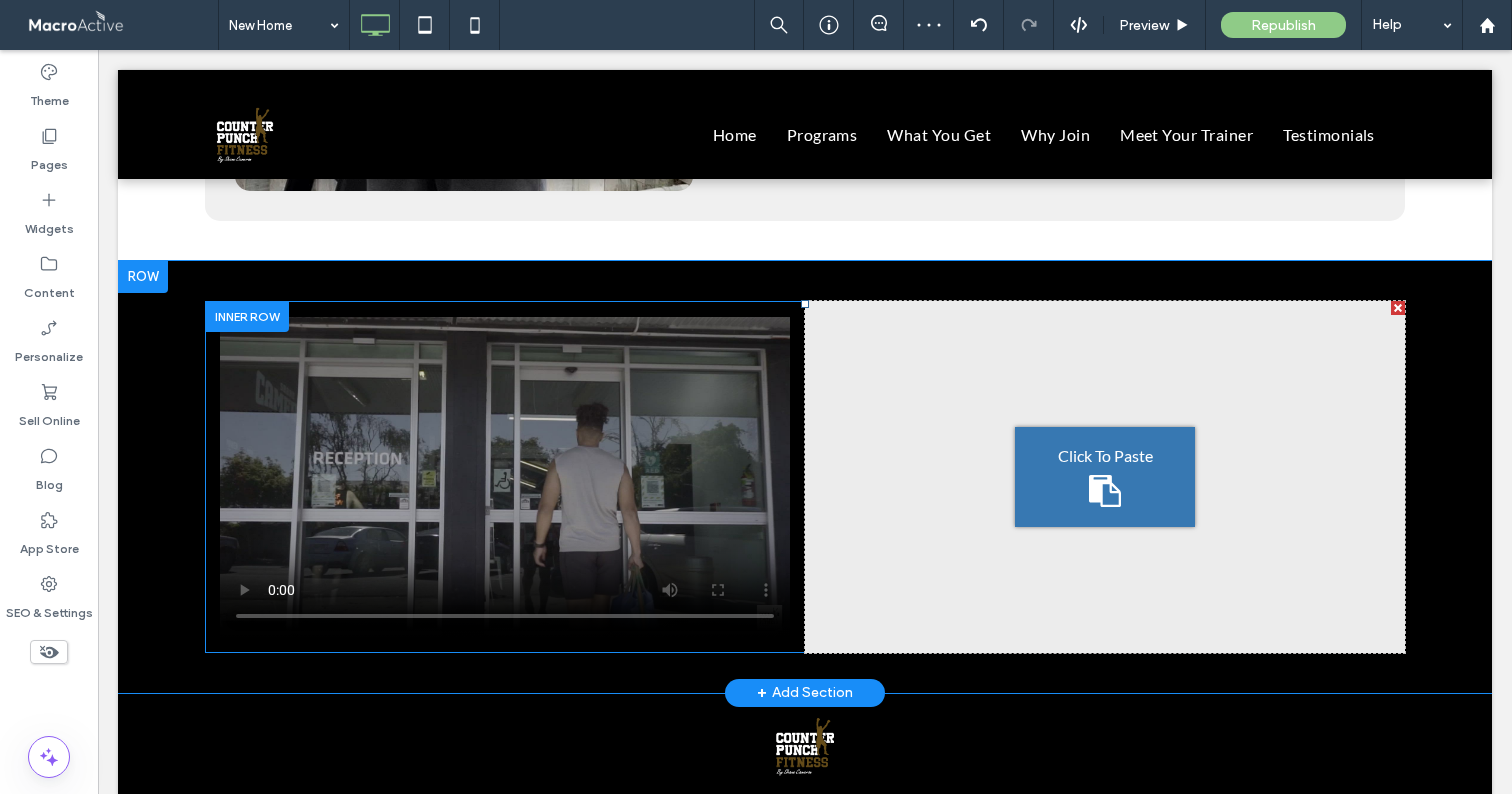 click on "Click To Paste" at bounding box center [1105, 477] 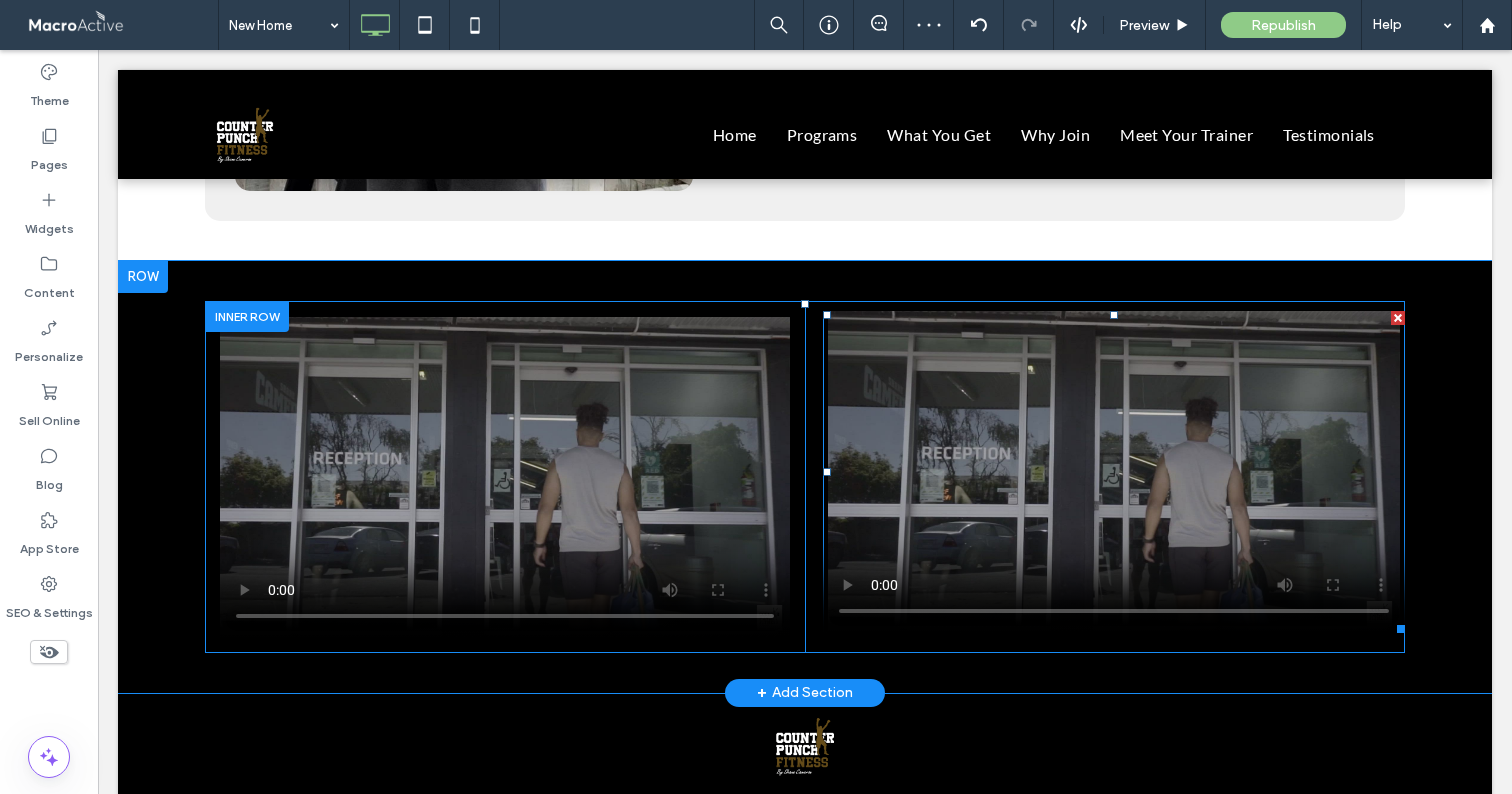 click at bounding box center (1114, 472) 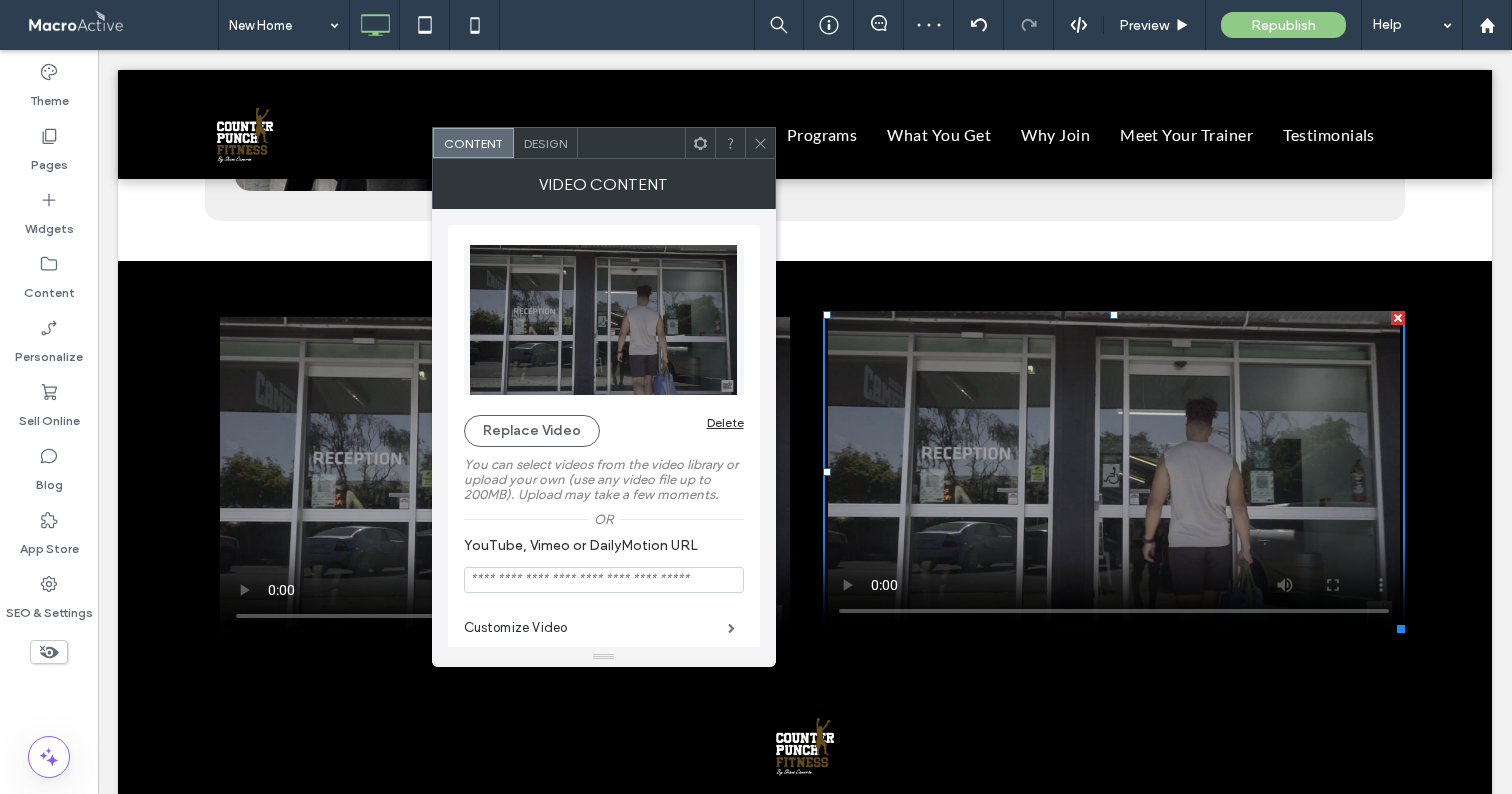 click on "Replace Video Delete You can select videos from the video library or upload your own (use any video file up to 200MB). Upload may take a few moments. Or YouTube, Vimeo or DailyMotion URL" at bounding box center [604, 419] 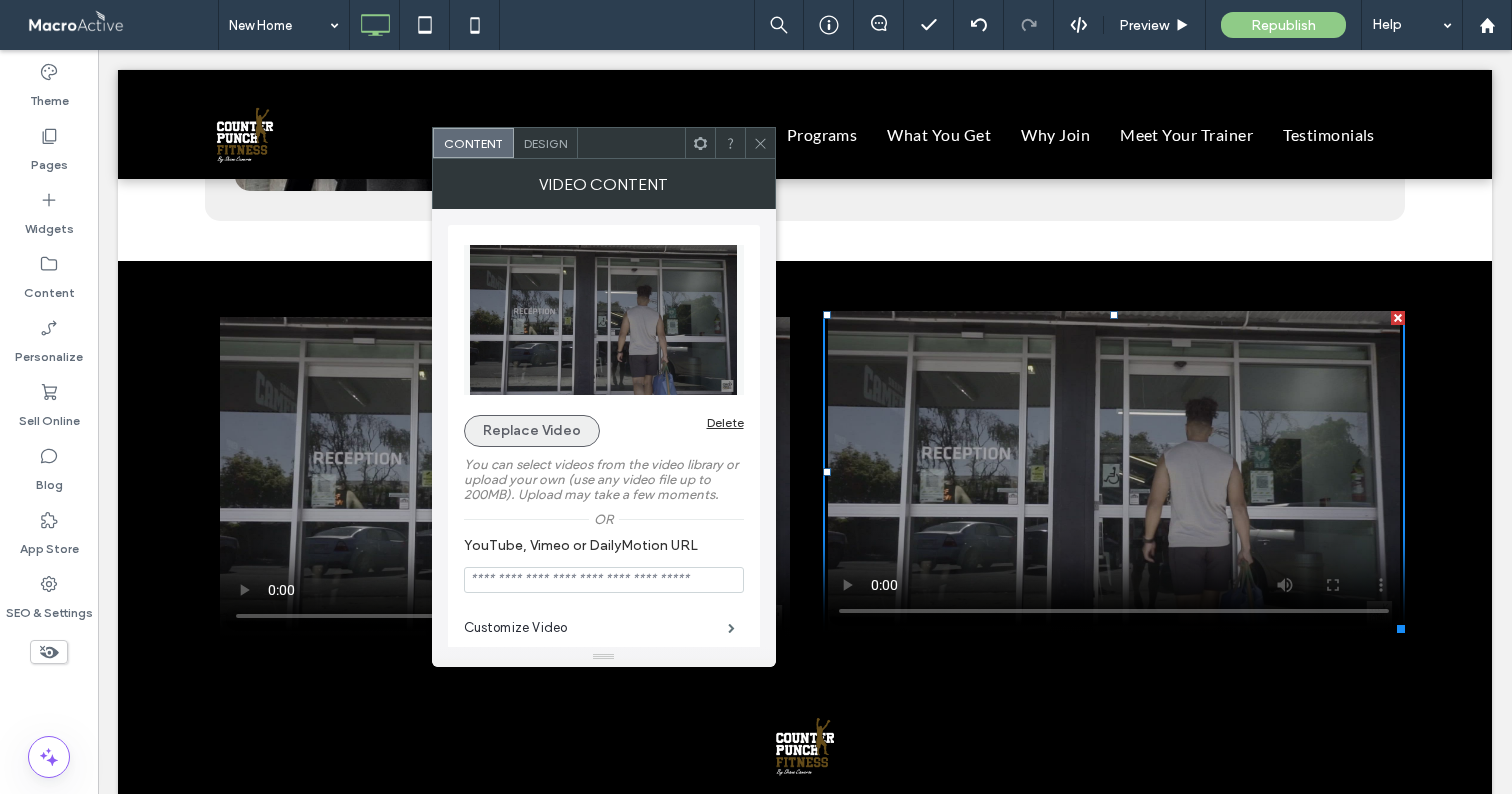 click on "Replace Video" at bounding box center (532, 431) 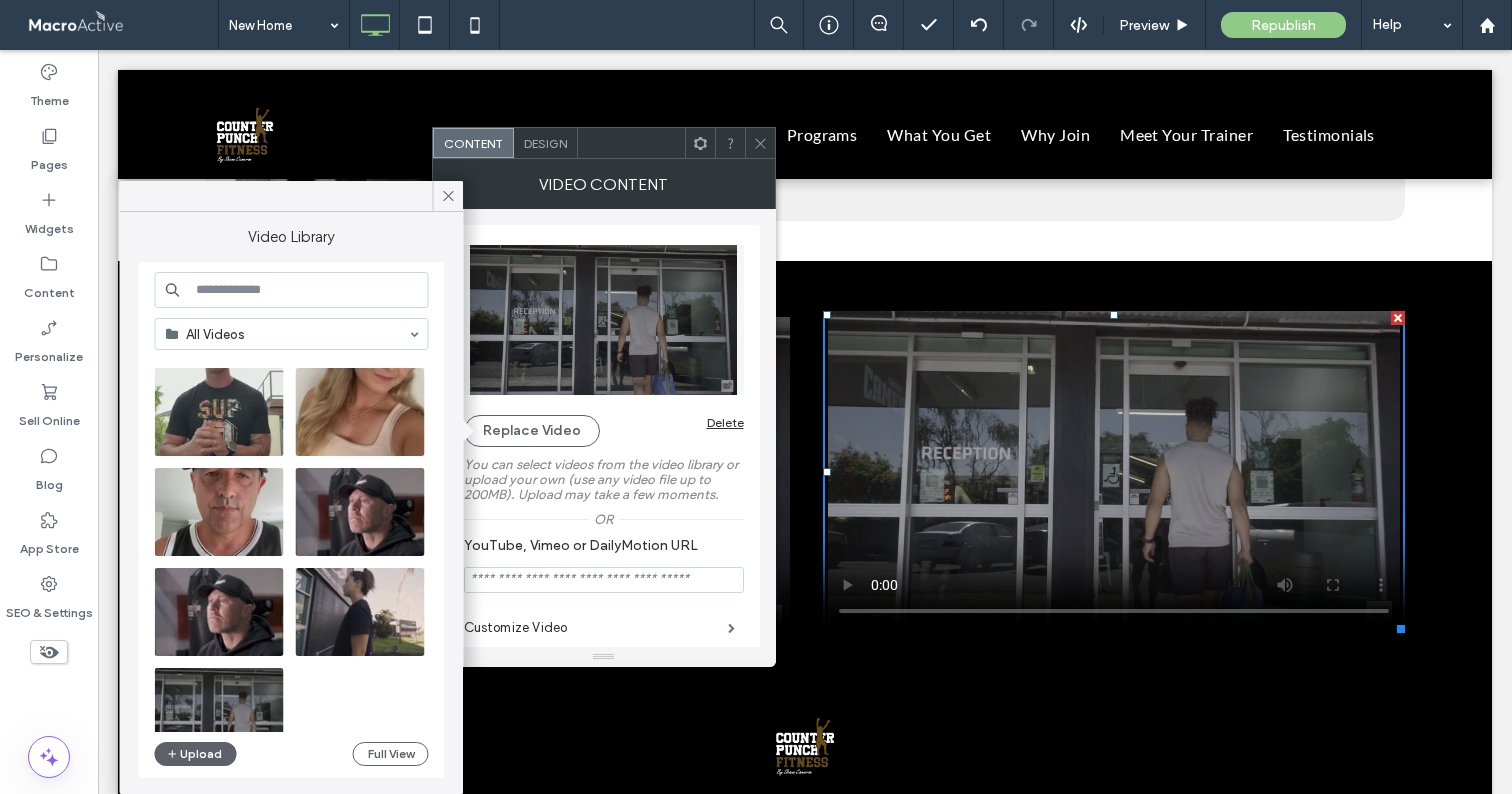 scroll, scrollTop: 327, scrollLeft: 0, axis: vertical 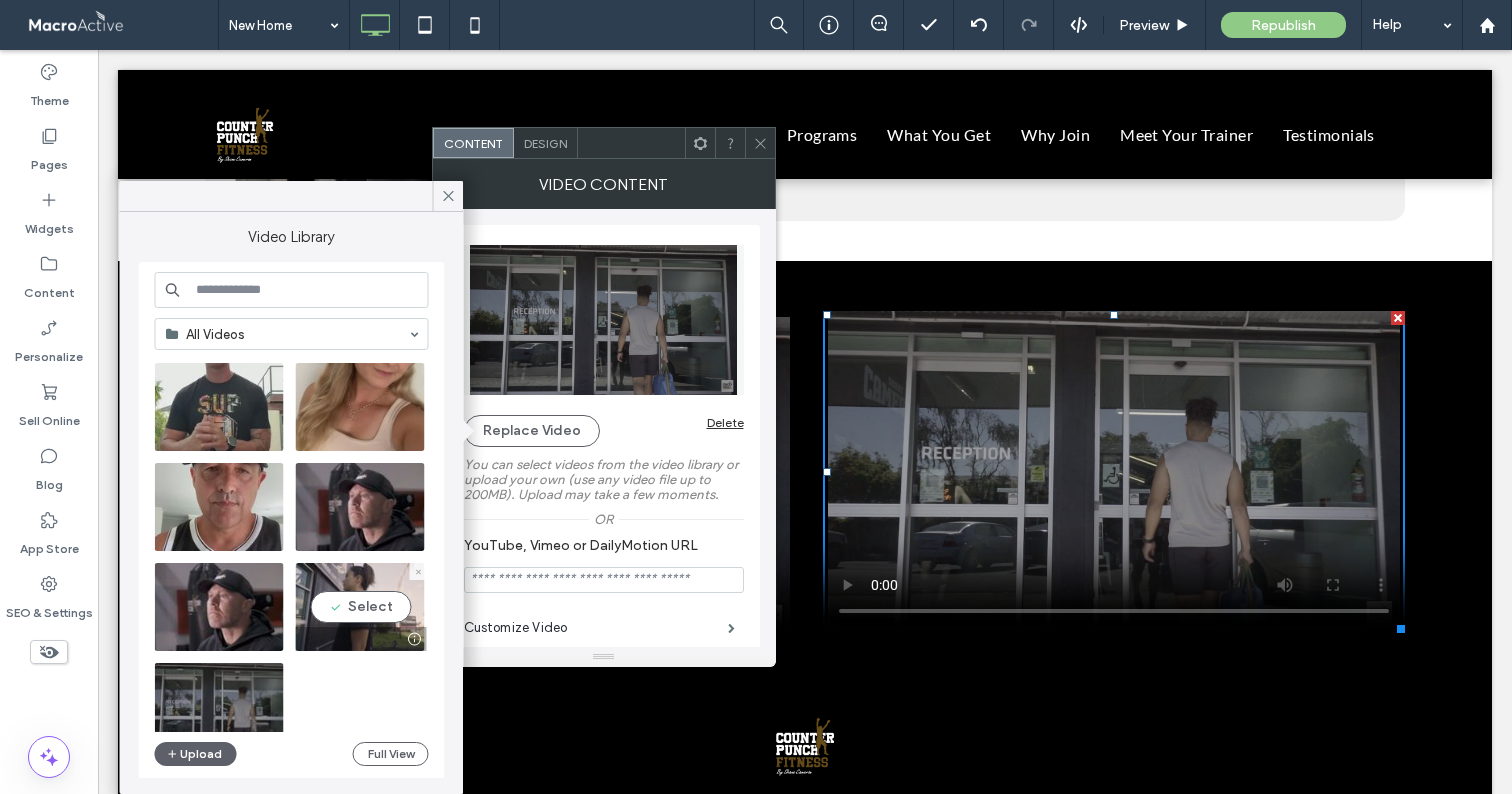 click at bounding box center (360, 607) 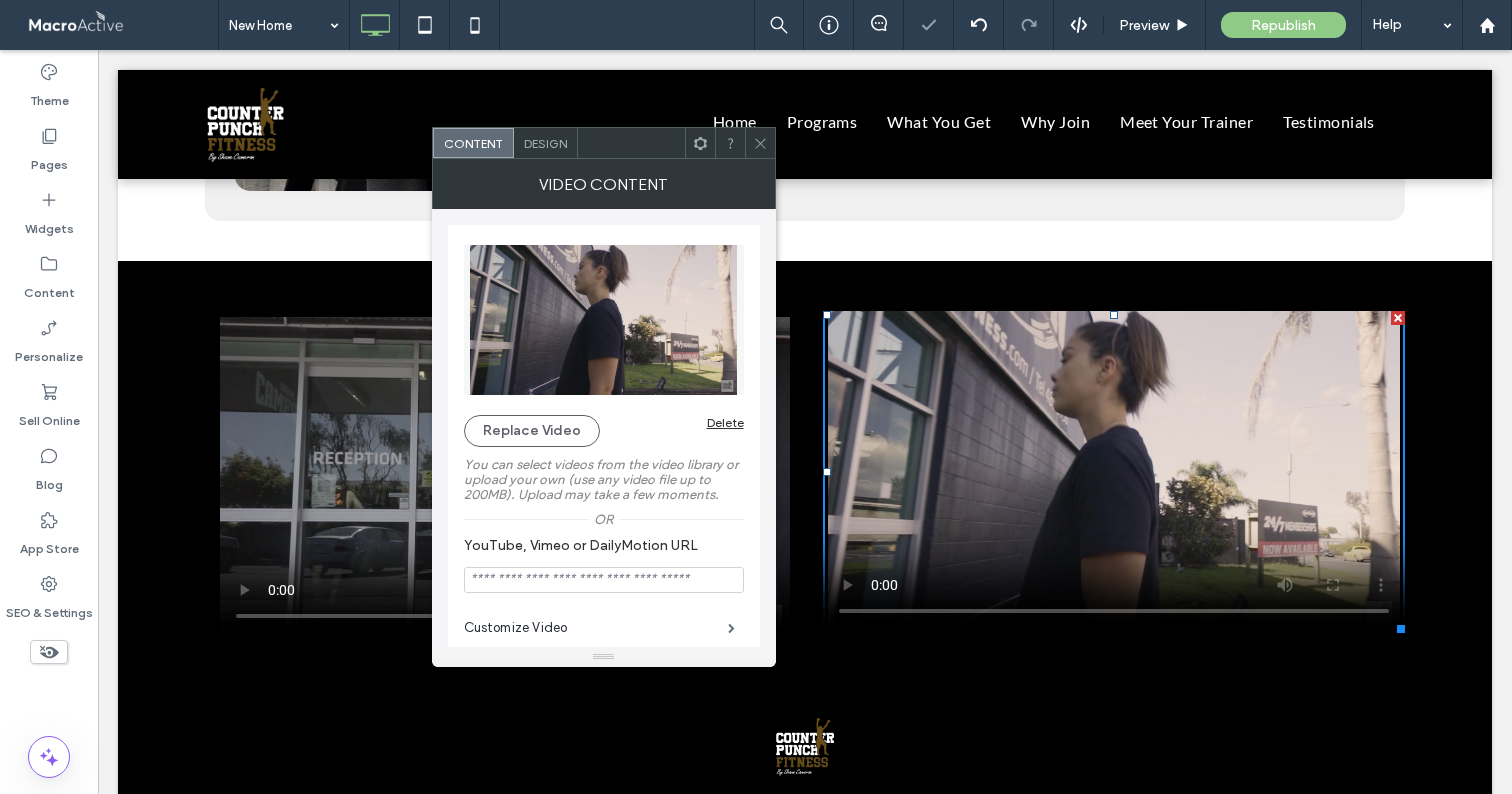 click 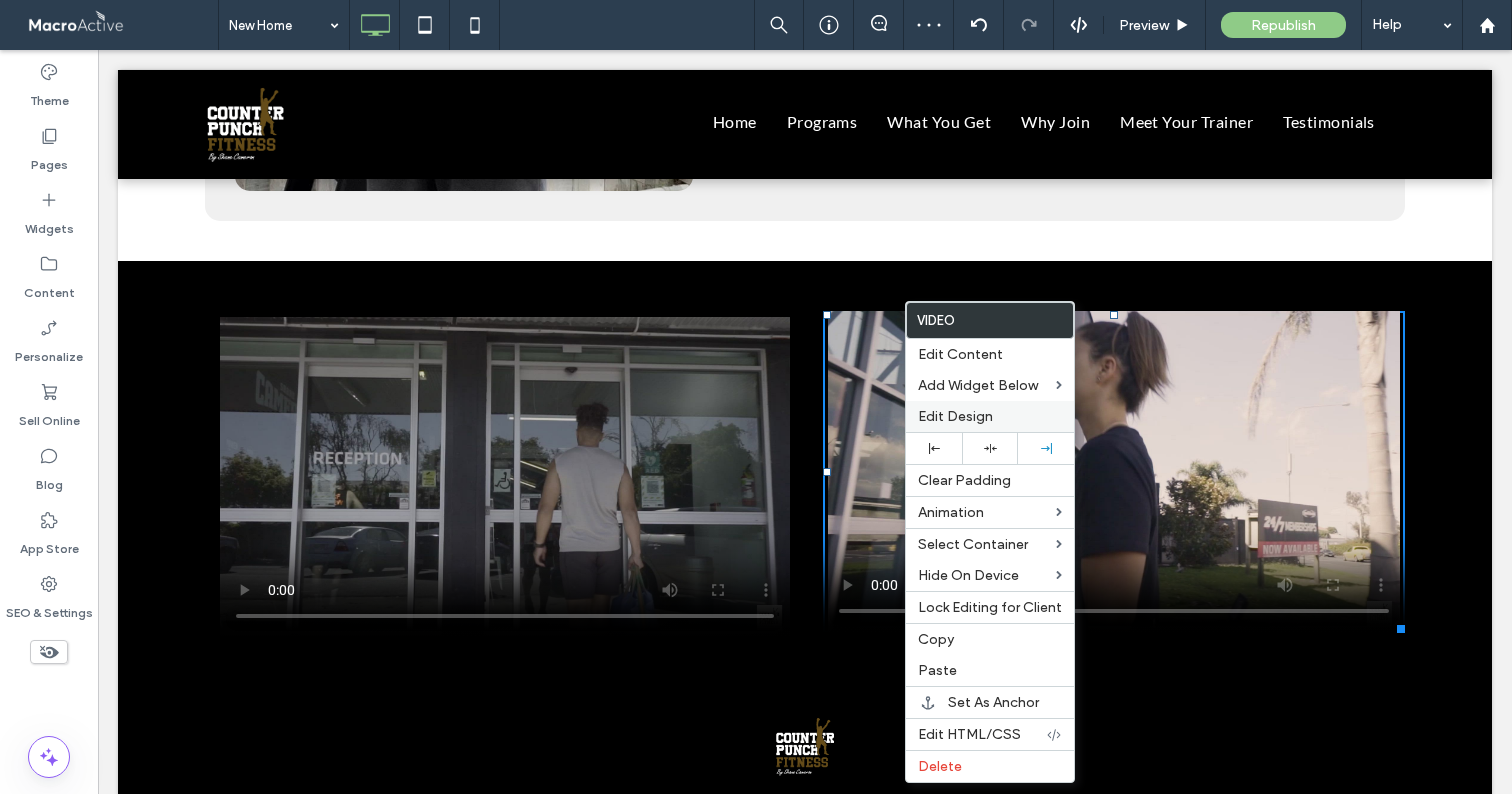 click on "Edit Design" at bounding box center [990, 416] 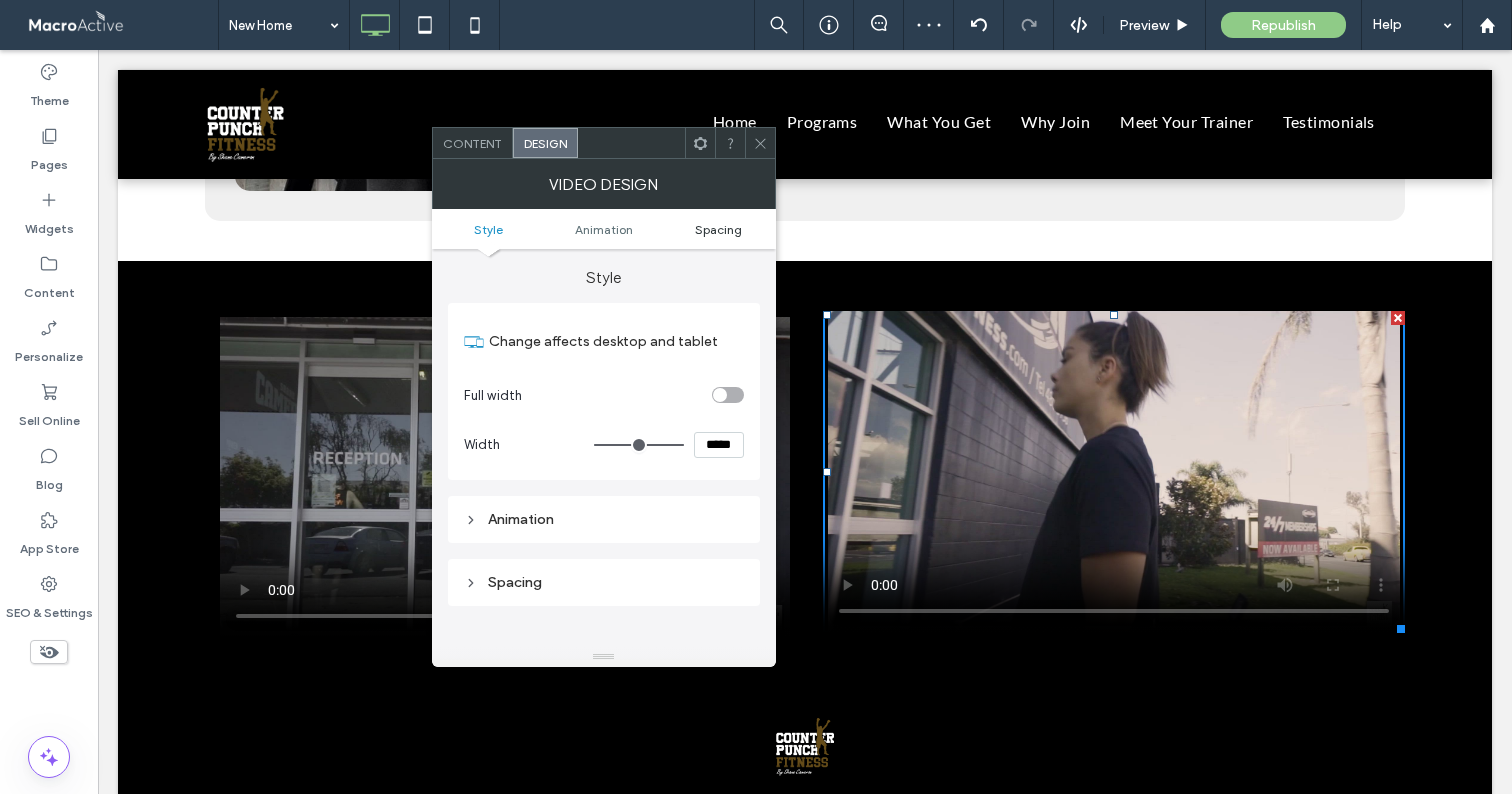 click on "Spacing" at bounding box center [718, 229] 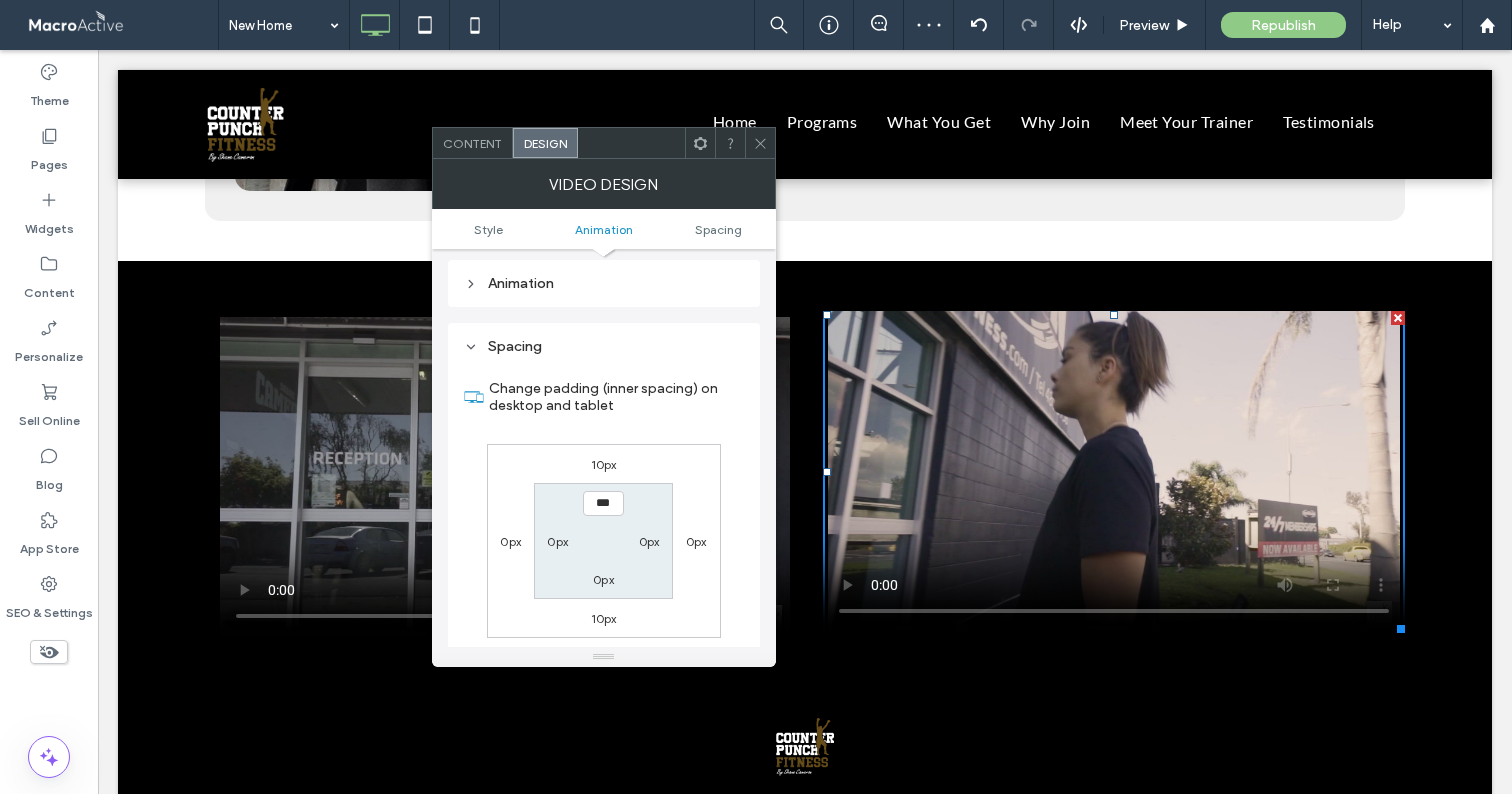 scroll, scrollTop: 295, scrollLeft: 0, axis: vertical 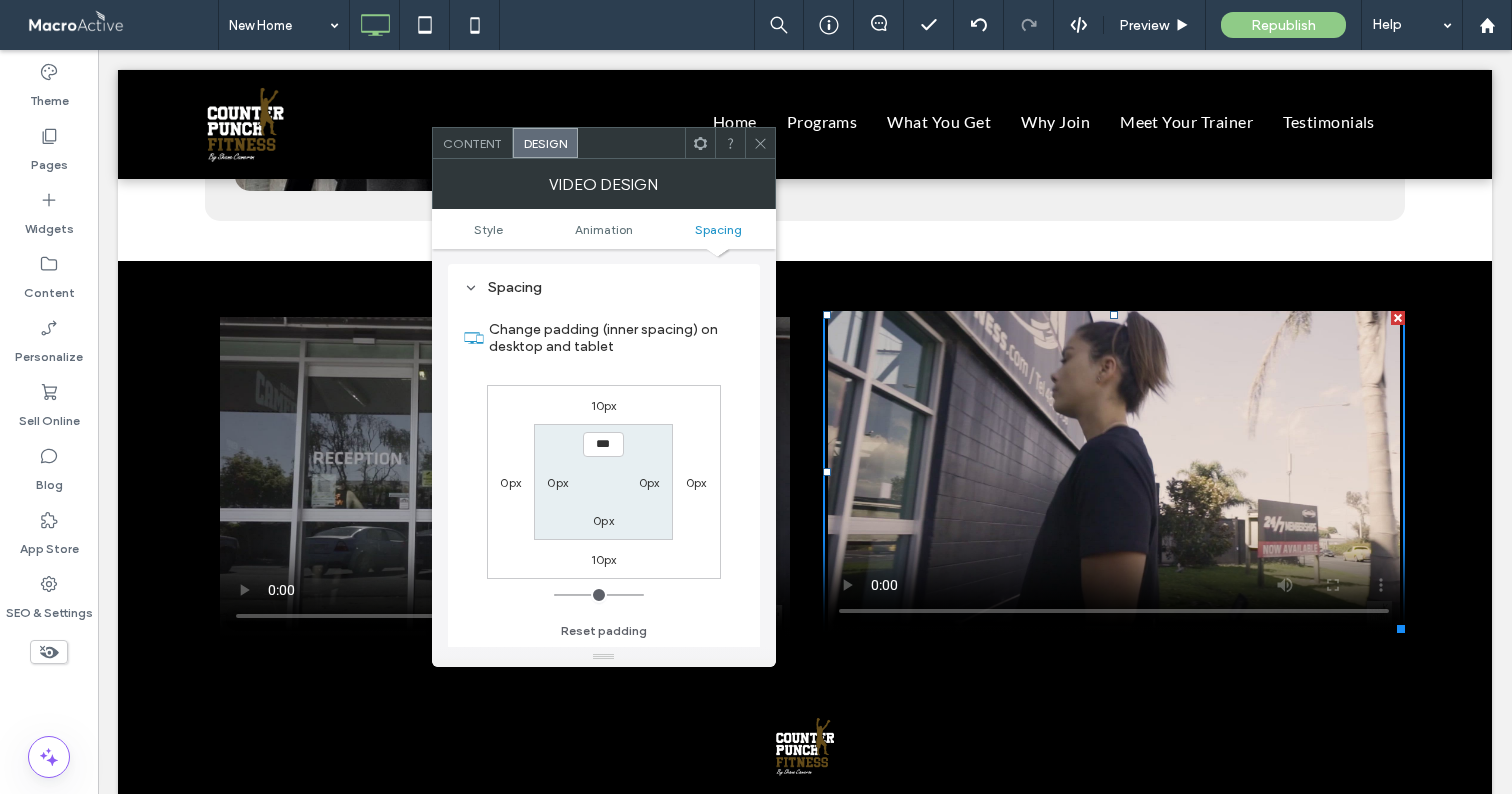 click on "10px" at bounding box center [604, 405] 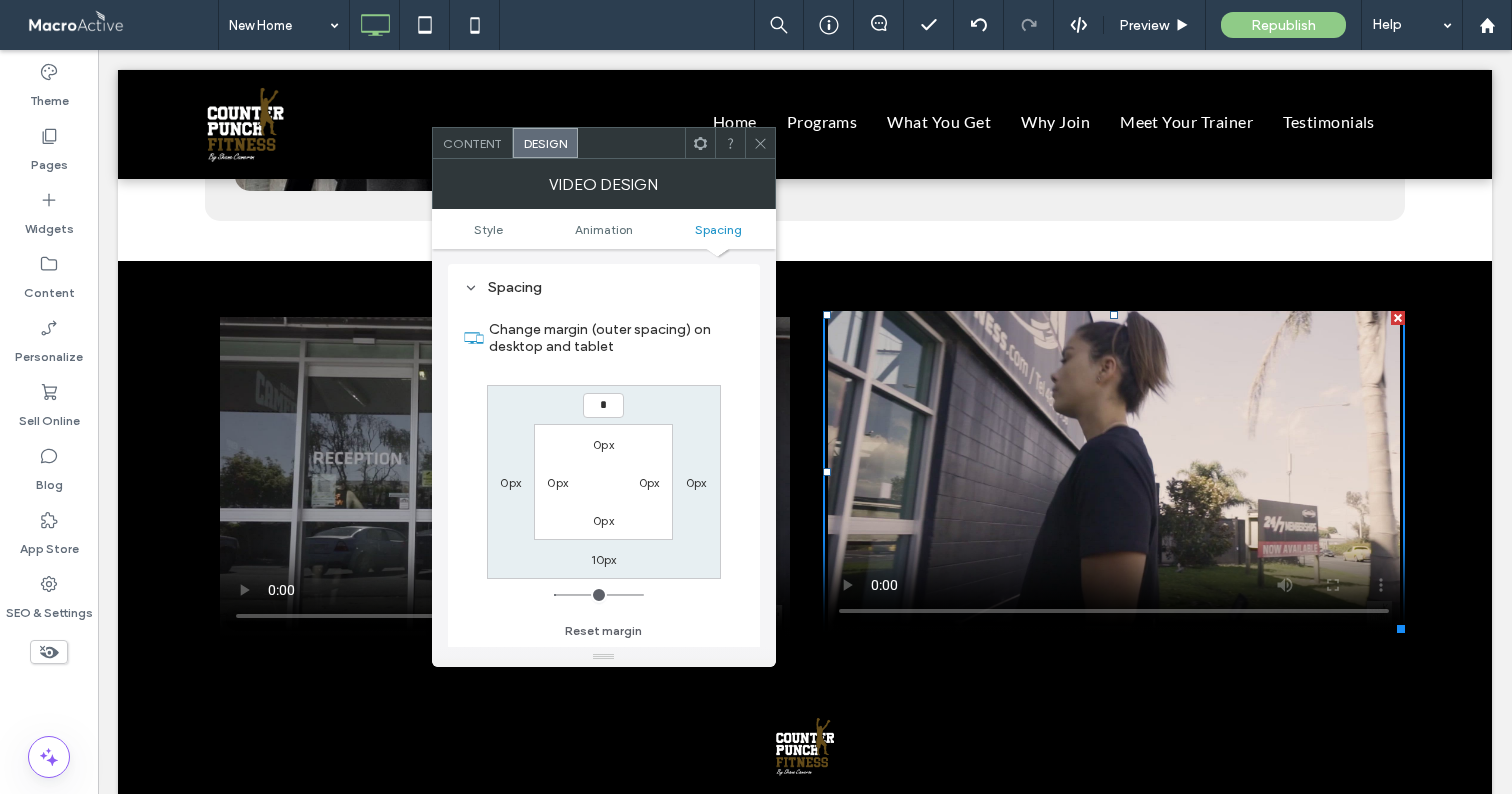 type on "*" 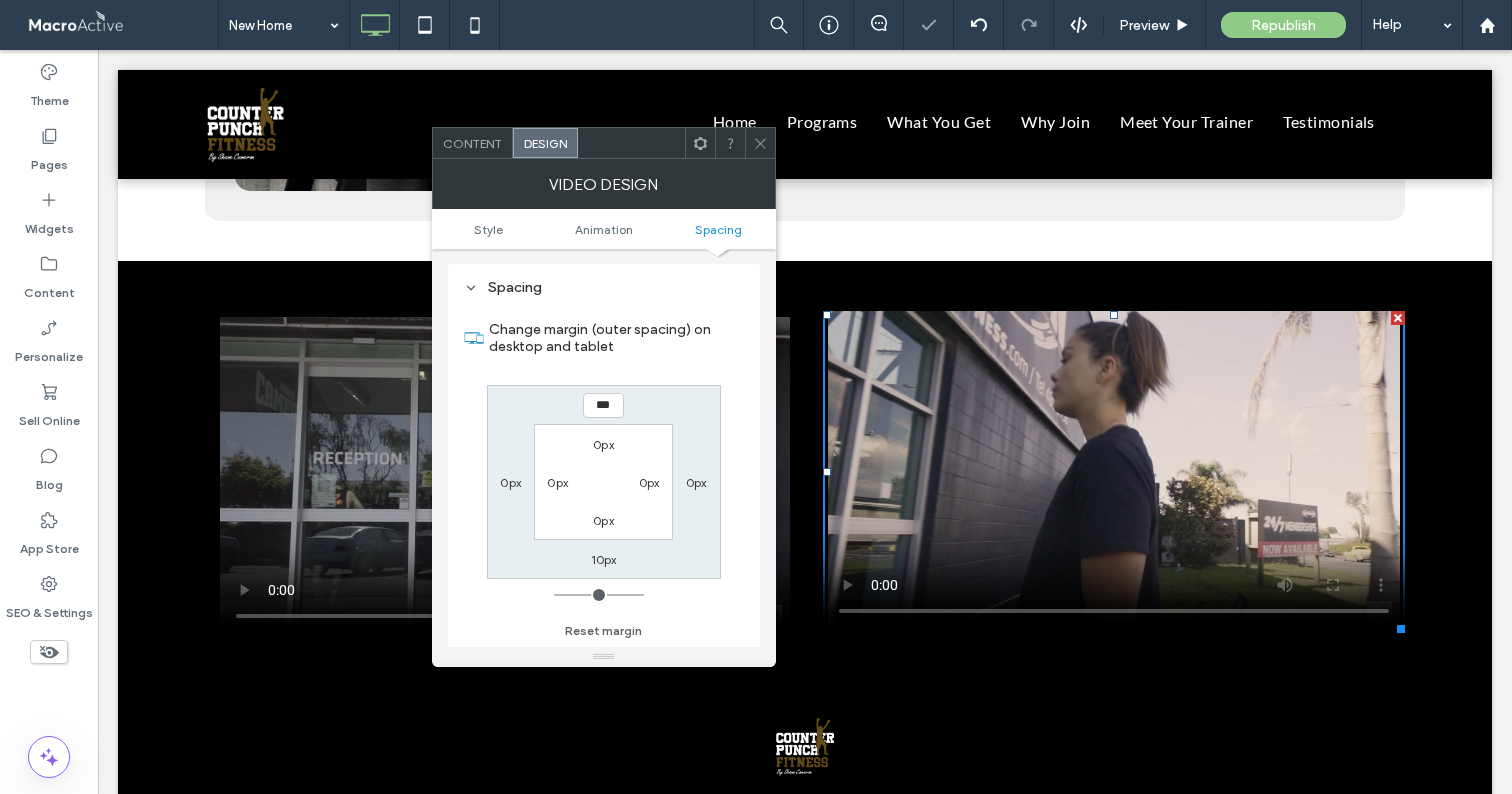 click on "10px" at bounding box center [604, 559] 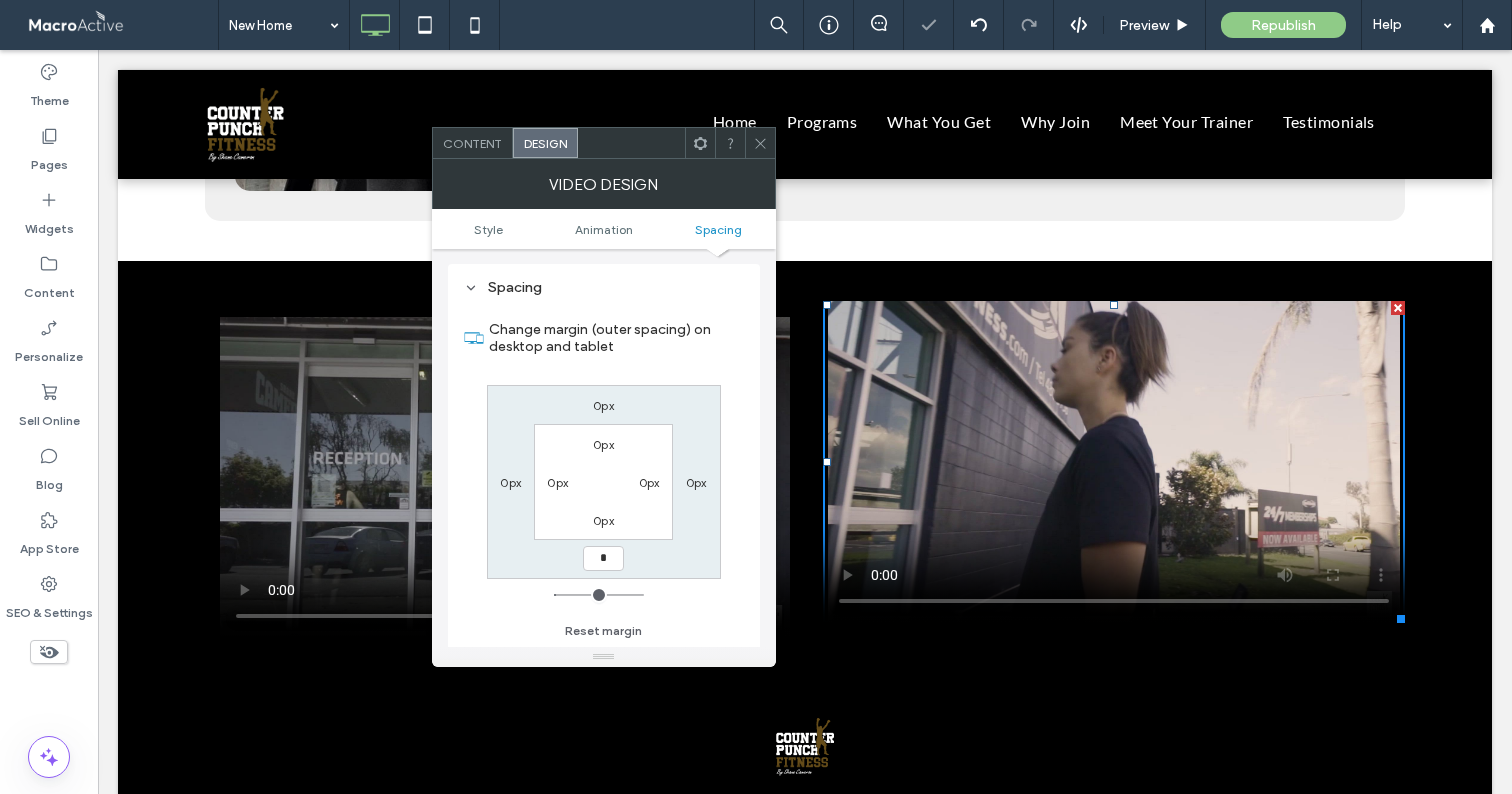 type on "*" 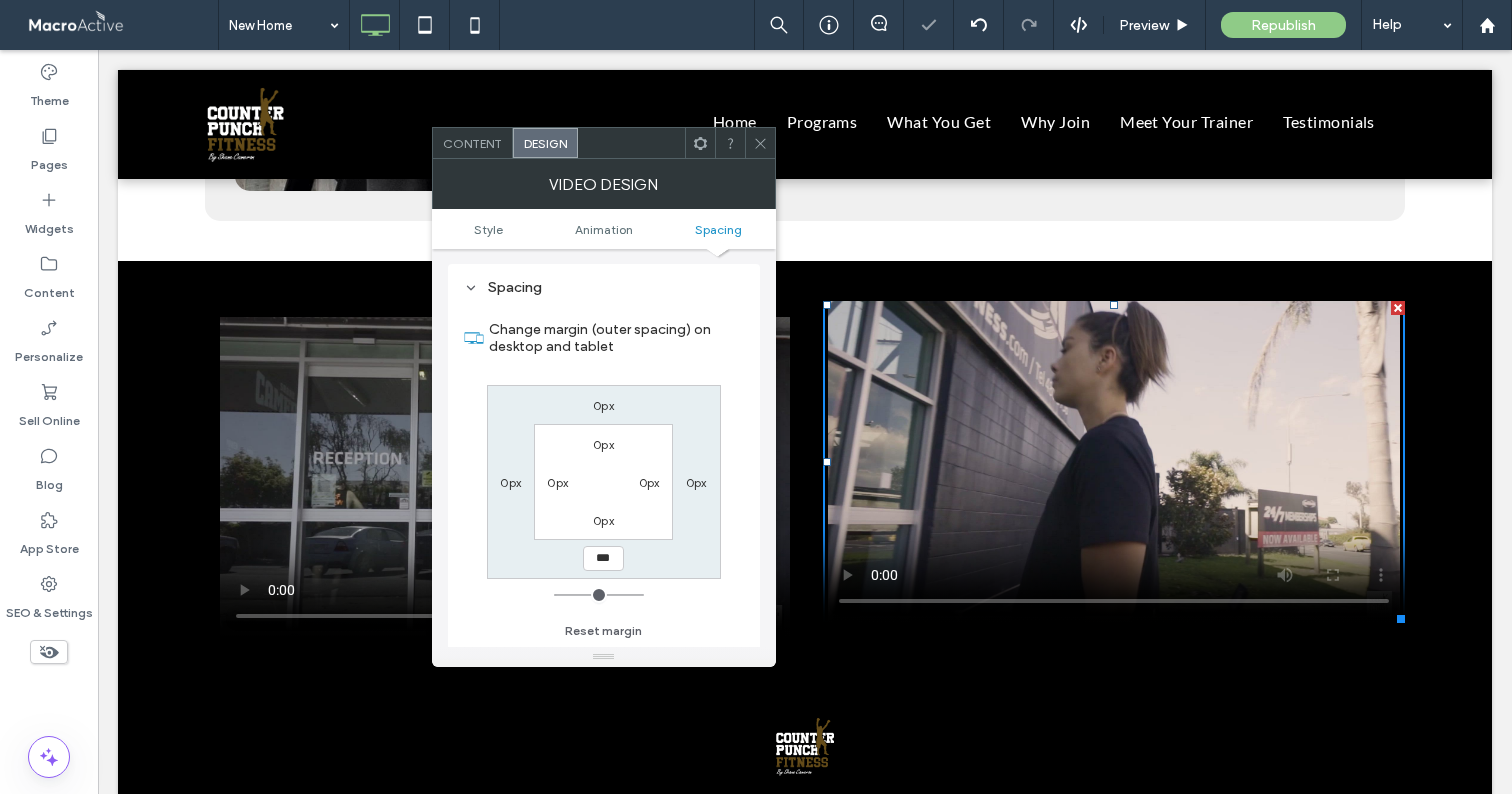 click on "0px 0px *** 0px 0px 0px 0px 0px" at bounding box center (604, 482) 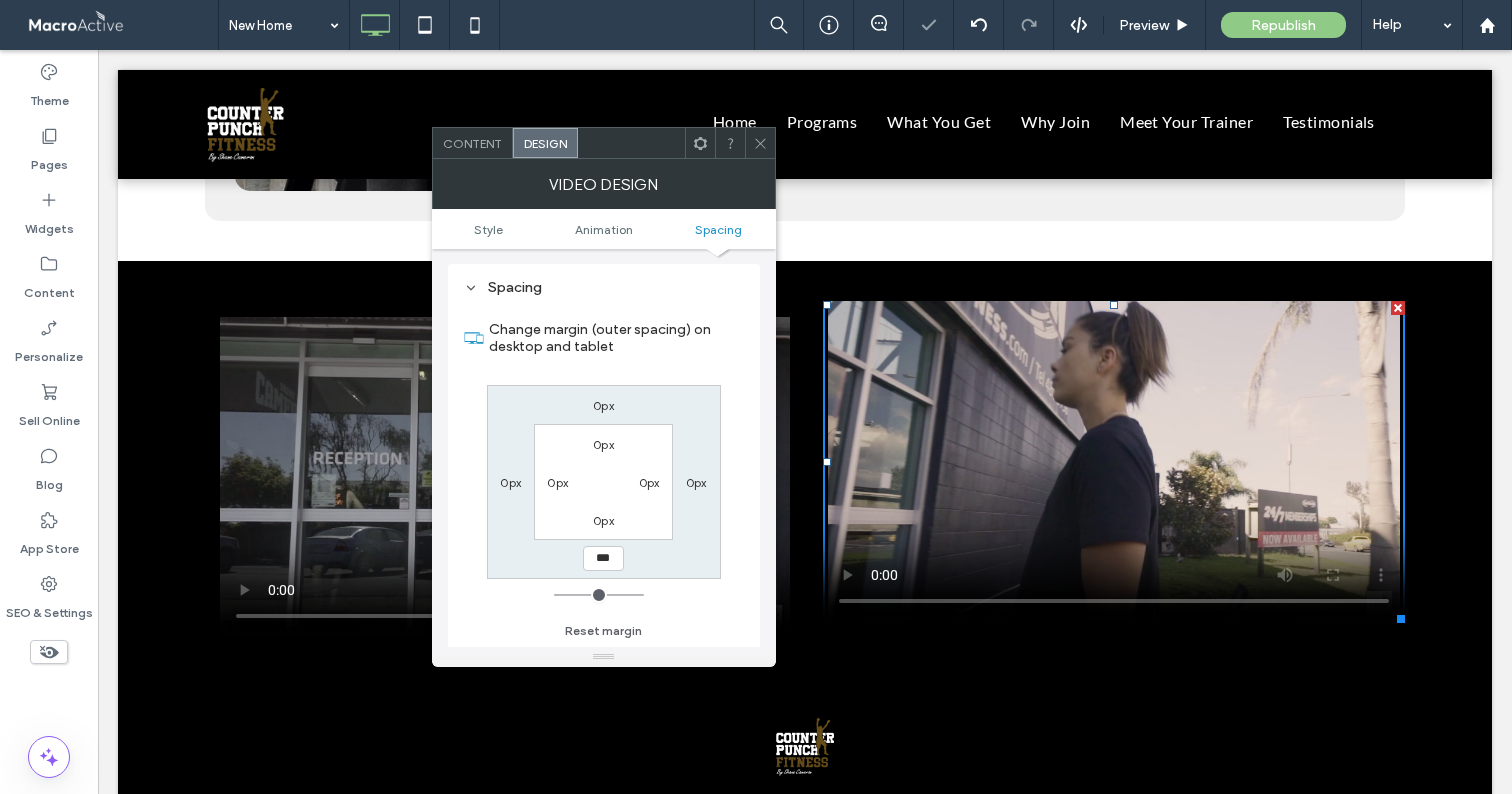 click at bounding box center [760, 143] 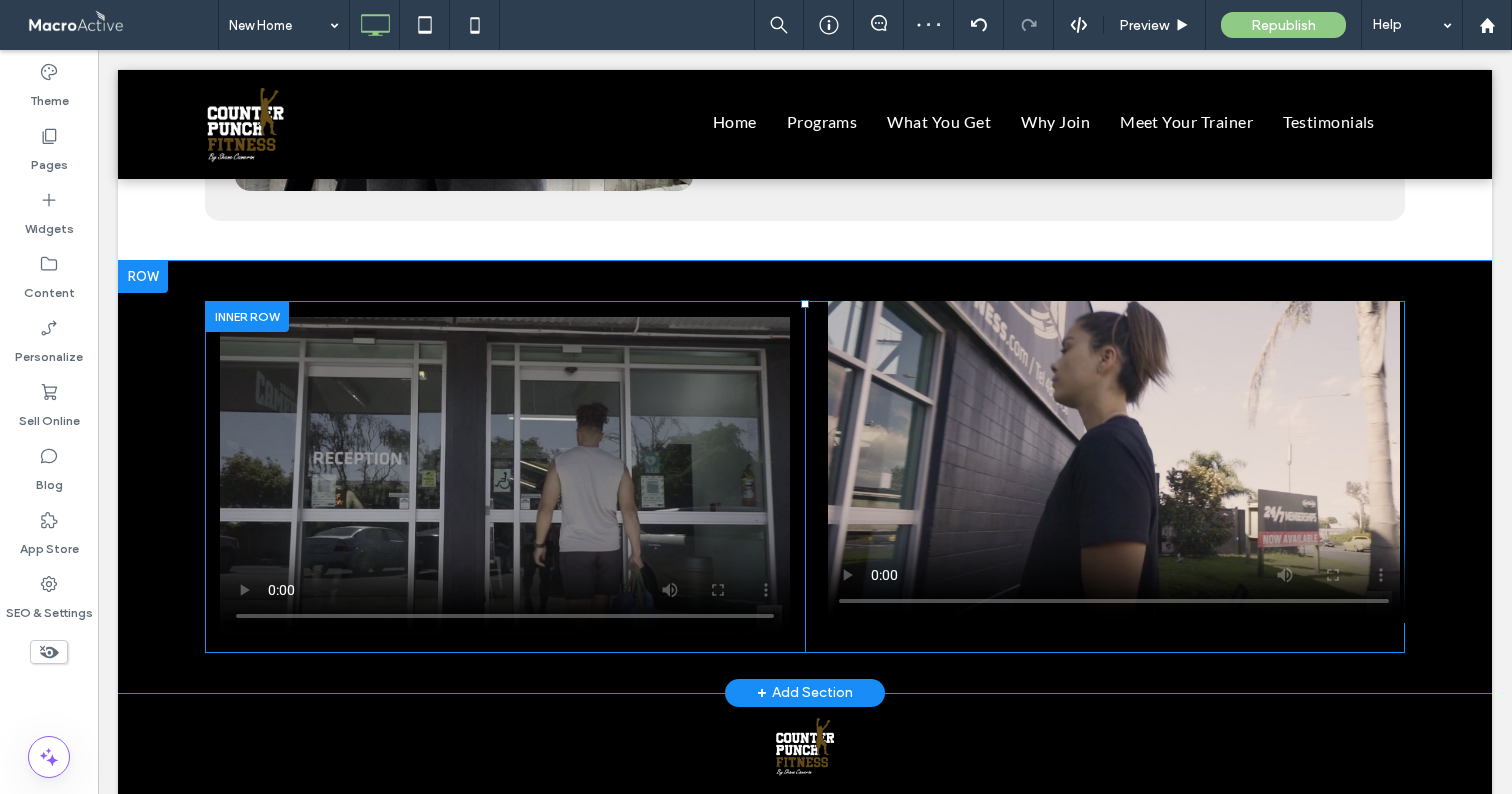 click on "Click To Paste" at bounding box center (505, 477) 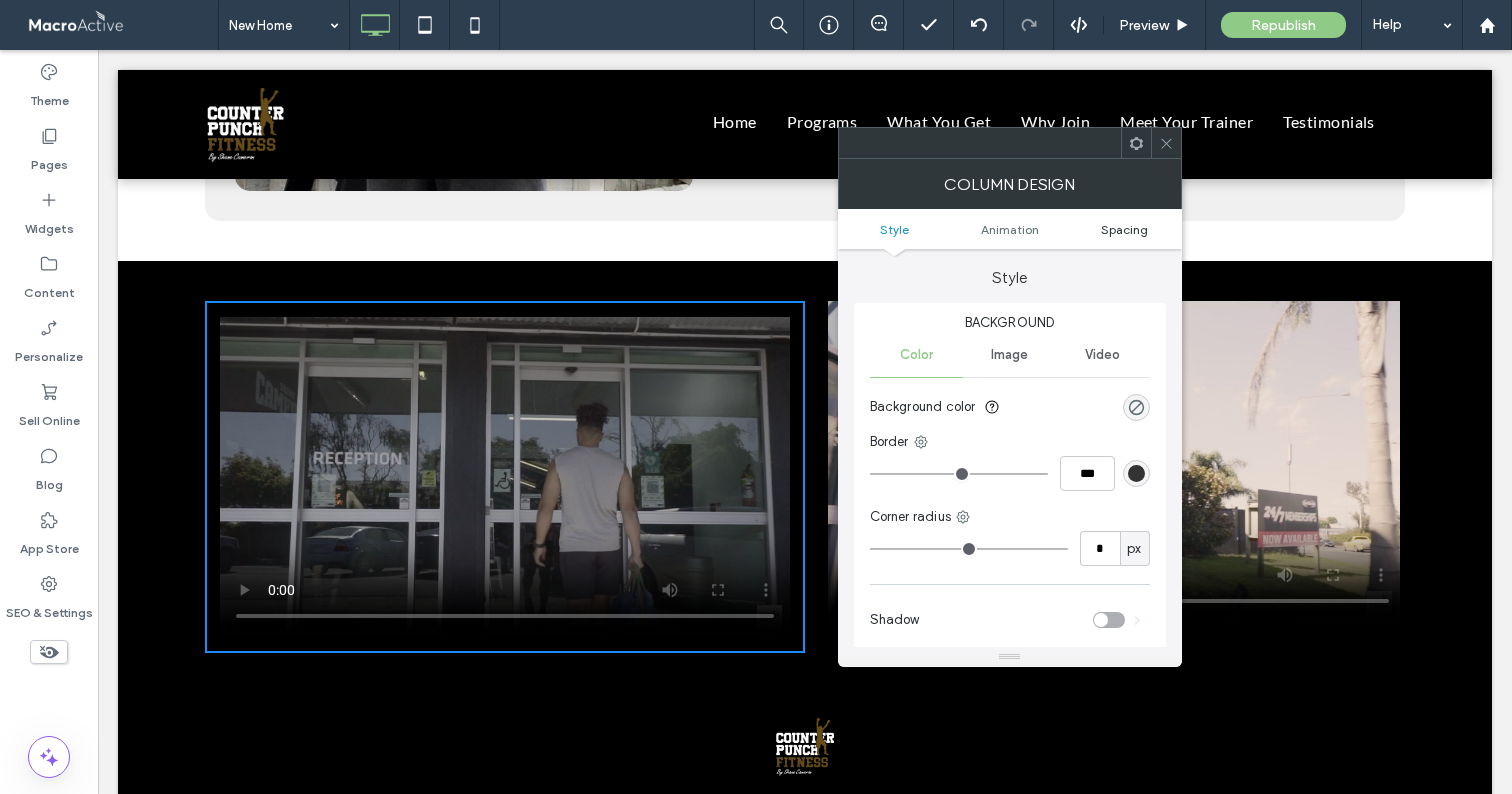 click on "Spacing" at bounding box center [1124, 229] 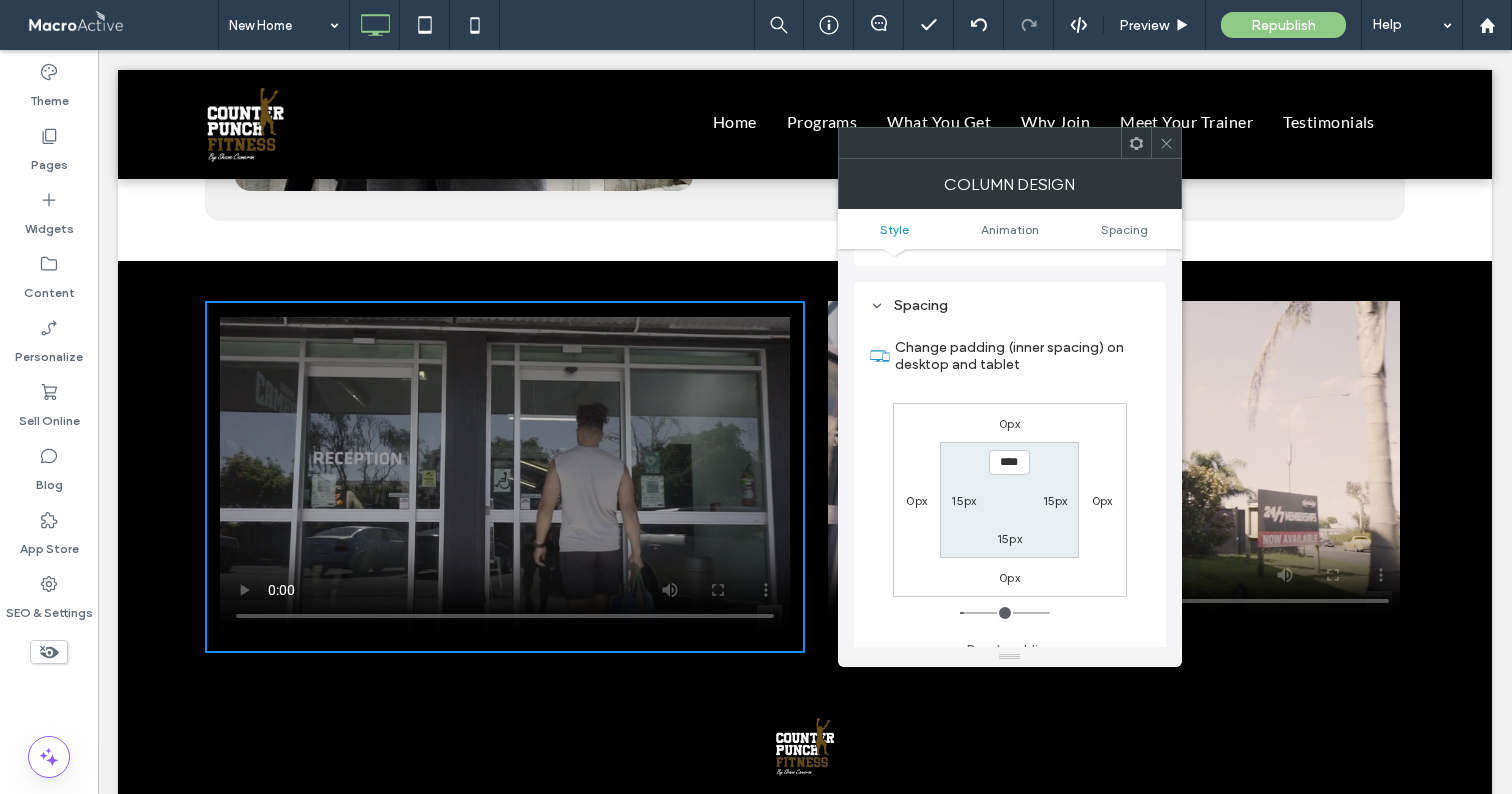 scroll, scrollTop: 470, scrollLeft: 0, axis: vertical 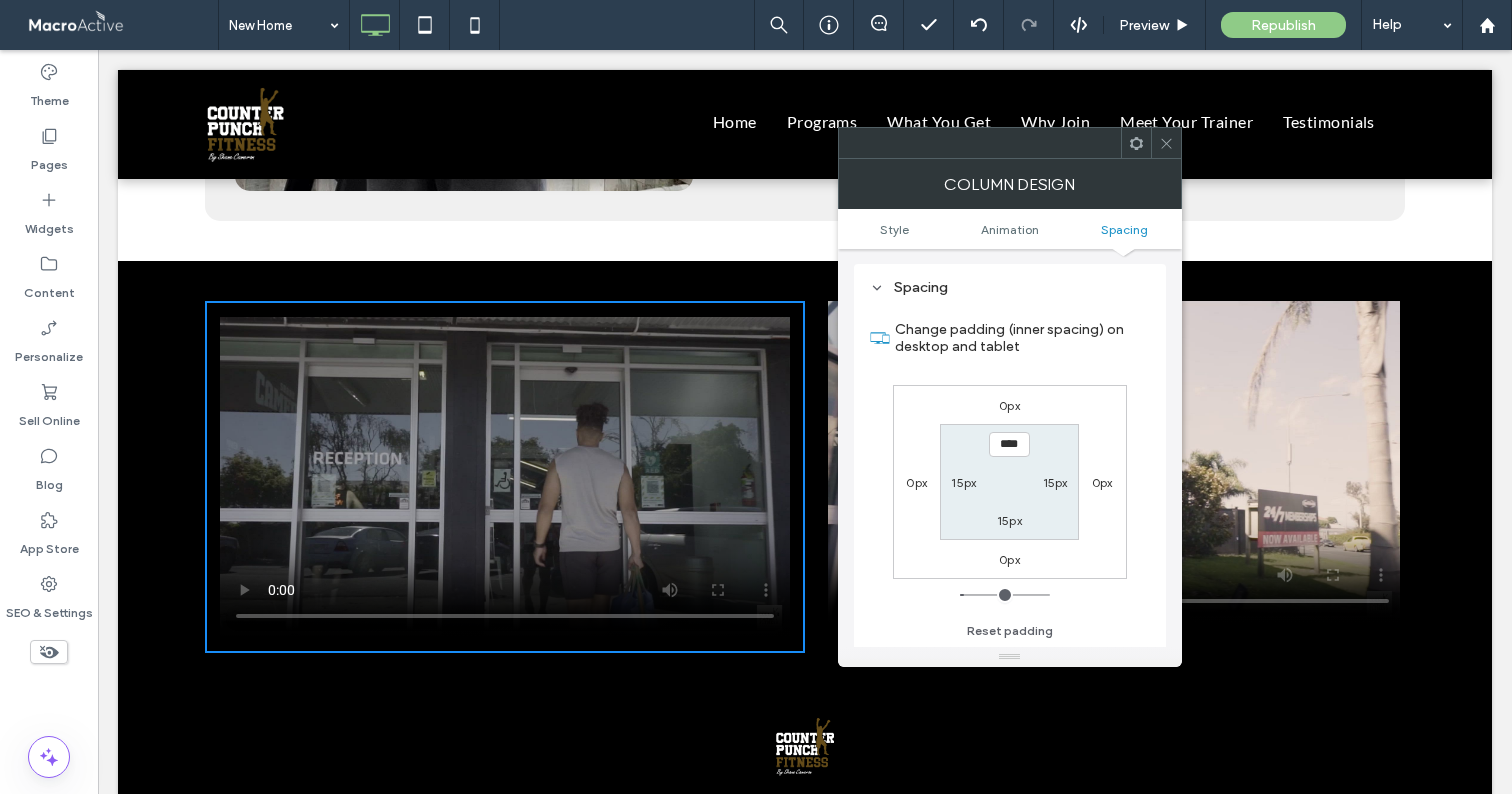 click 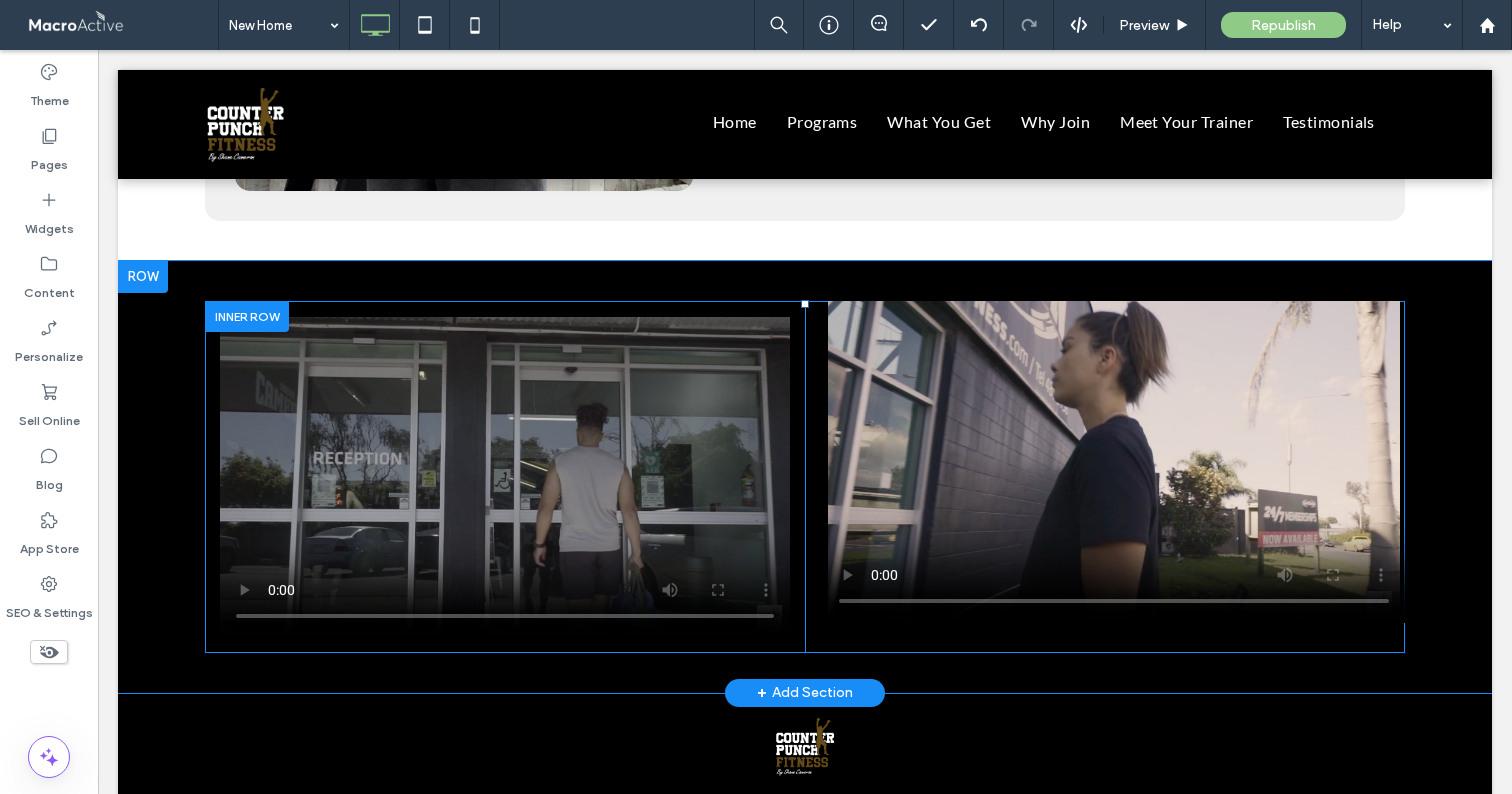 click on "Click To Paste" at bounding box center [1105, 477] 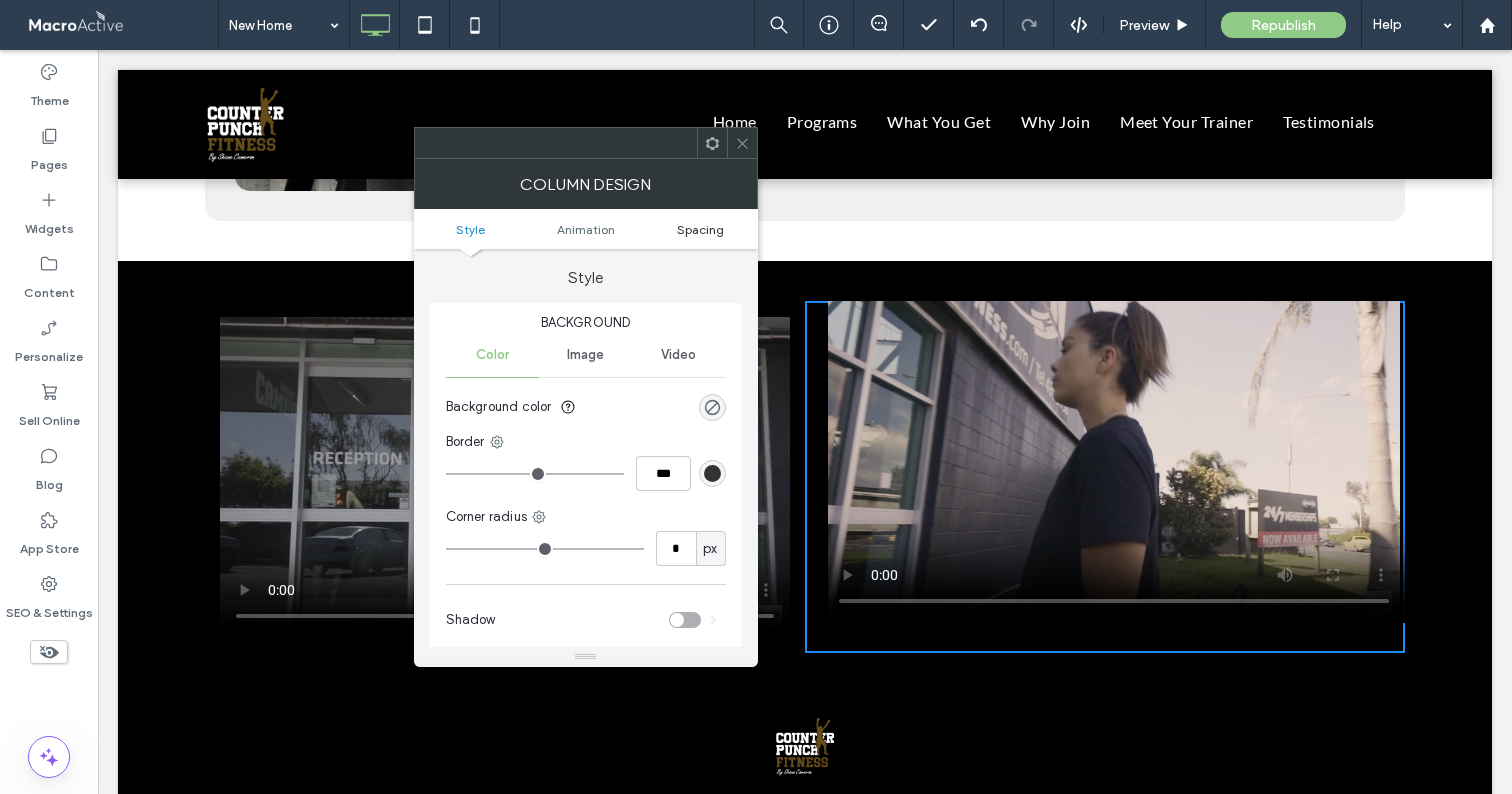 click on "Spacing" at bounding box center [700, 229] 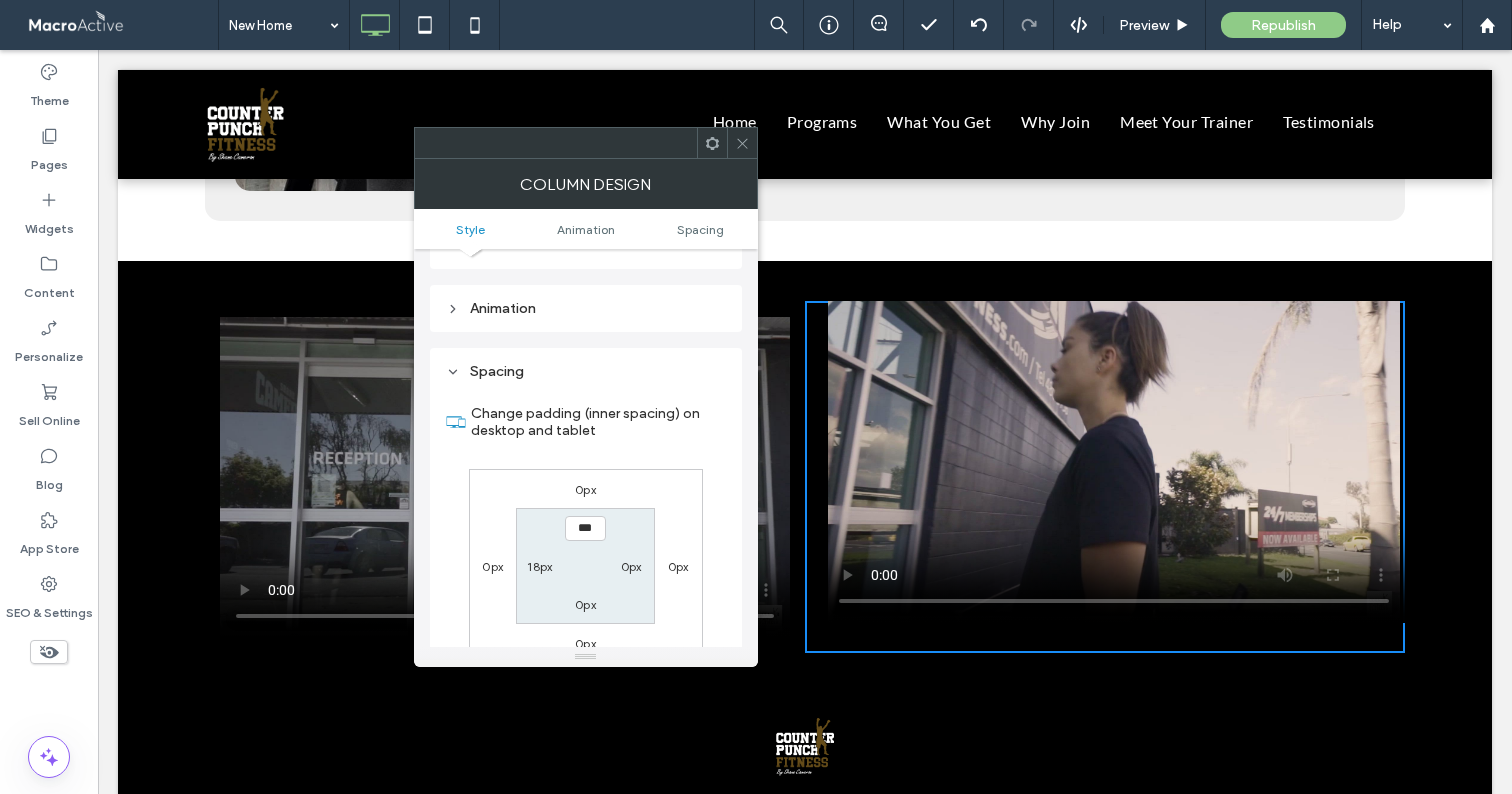 scroll, scrollTop: 470, scrollLeft: 0, axis: vertical 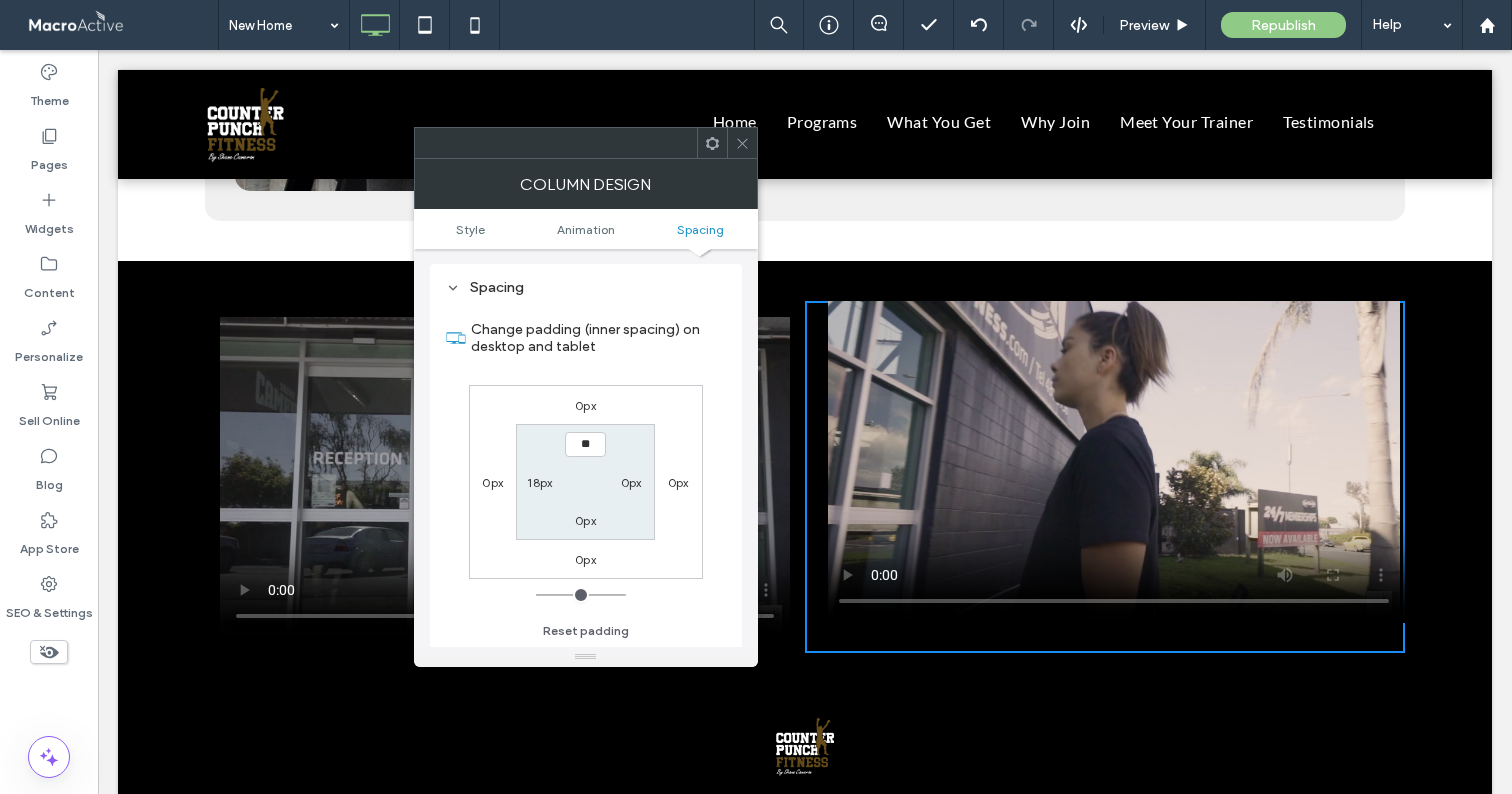 type on "****" 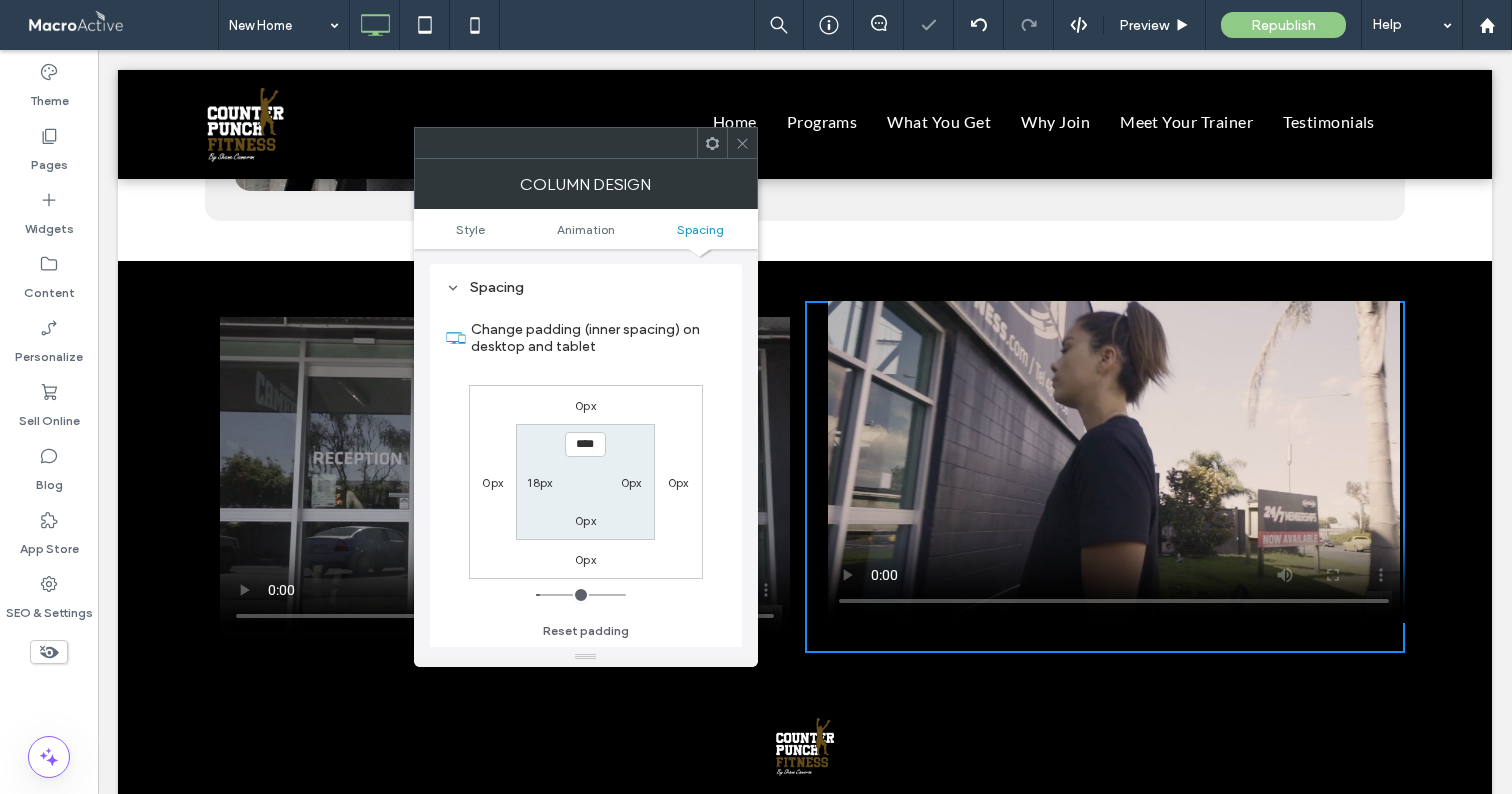 click on "0px" at bounding box center (631, 482) 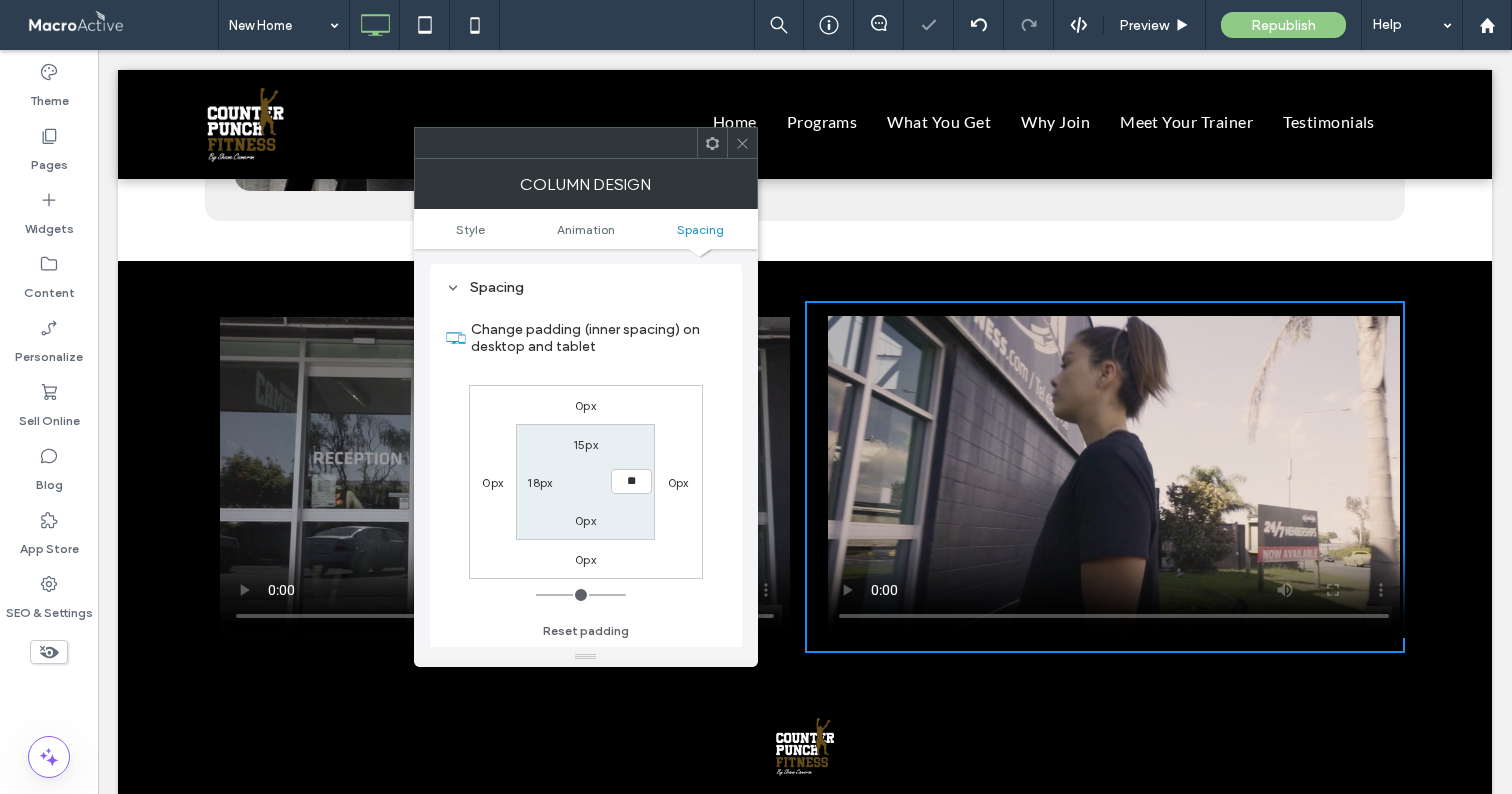 type on "**" 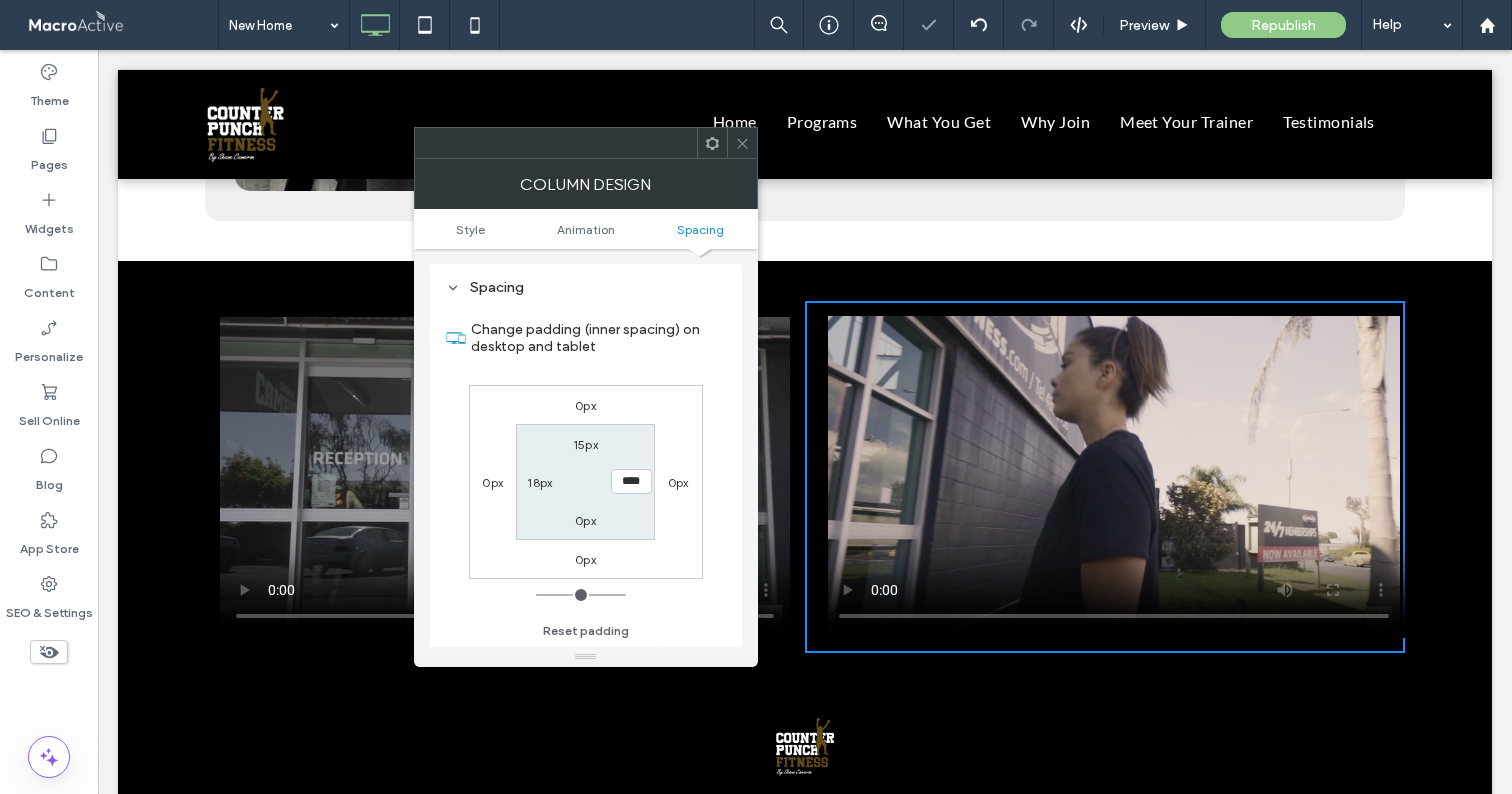 click on "0px" at bounding box center [585, 520] 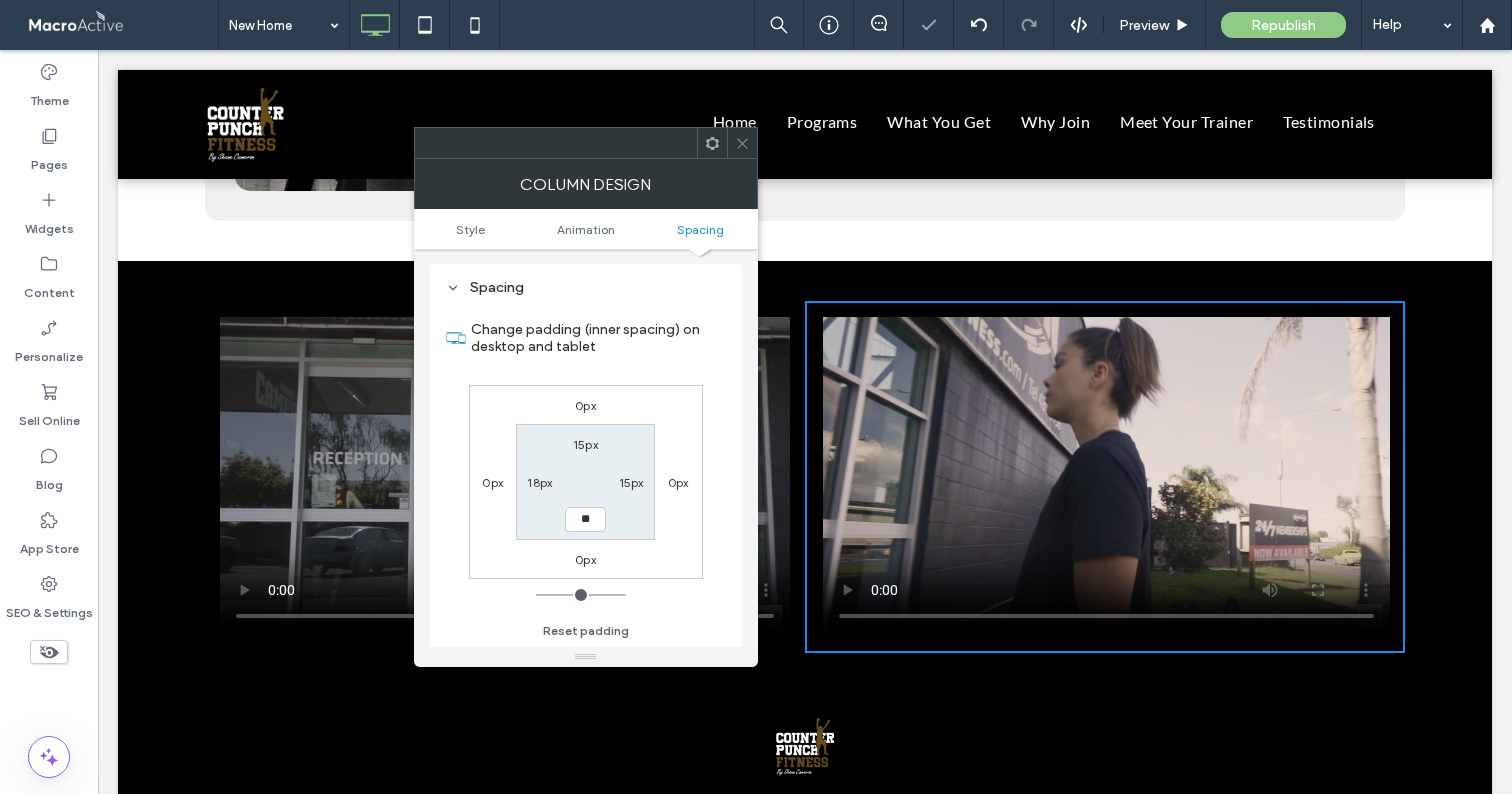 type on "**" 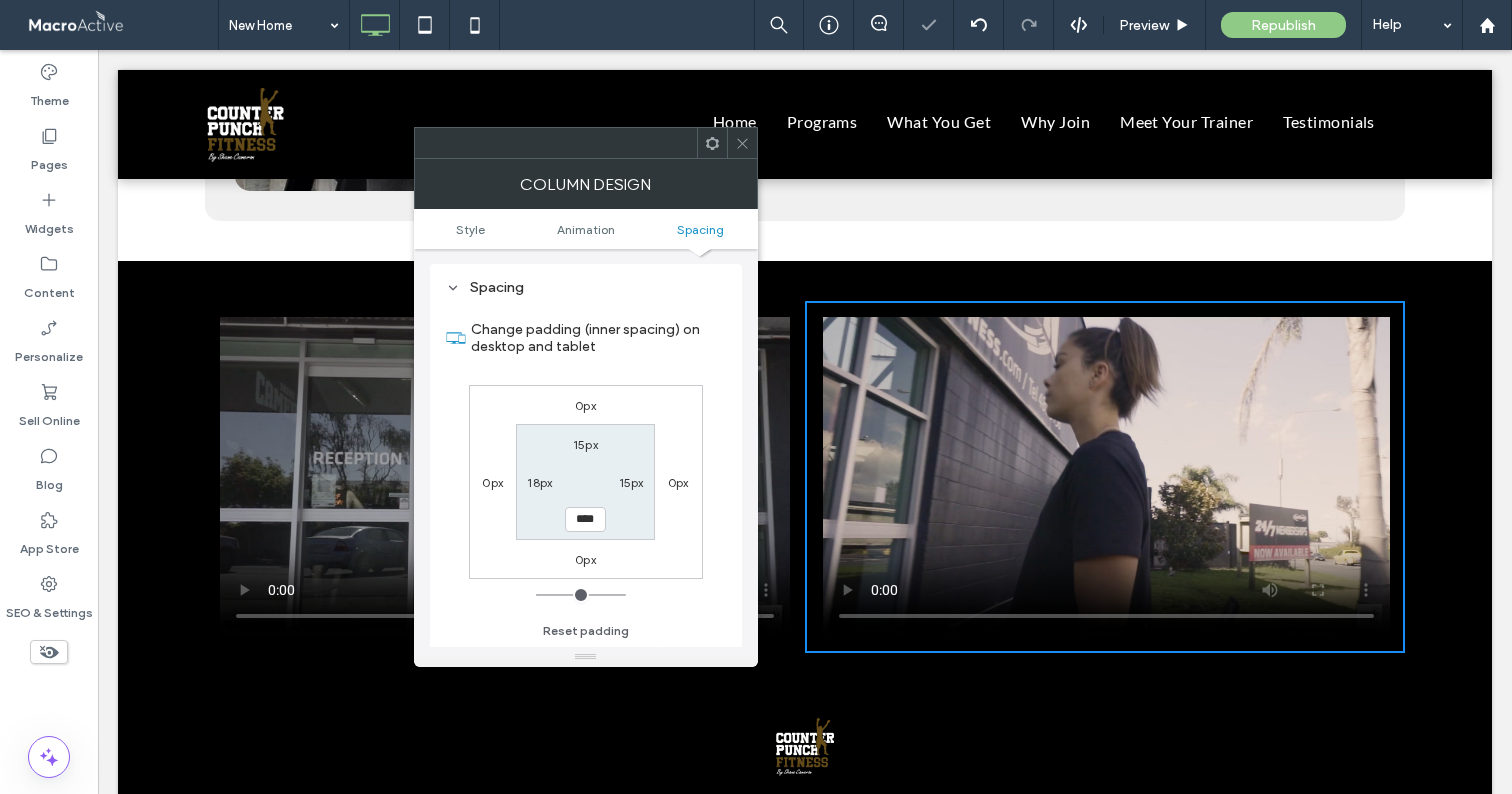 click on "18px" at bounding box center (539, 482) 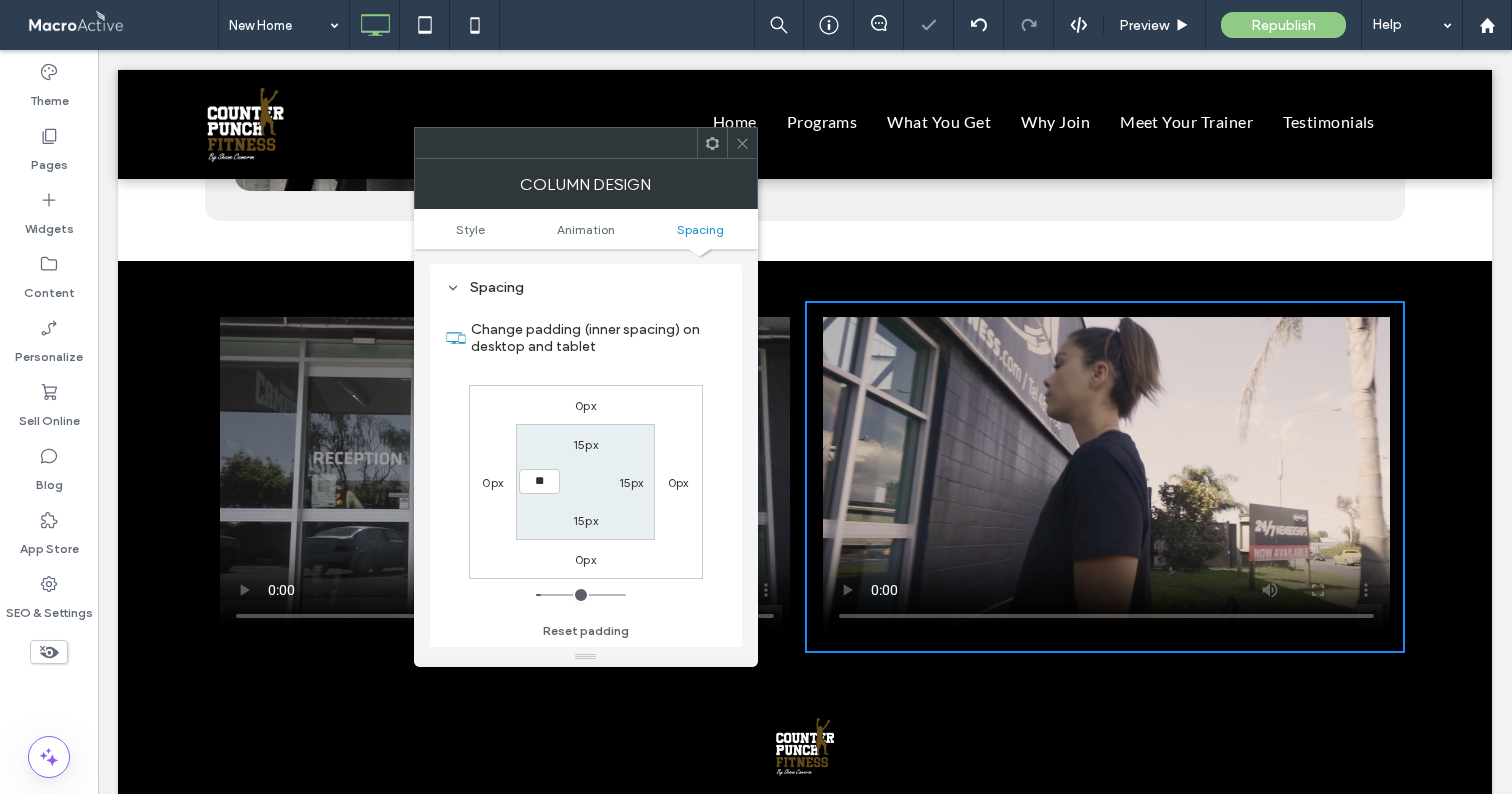 type on "**" 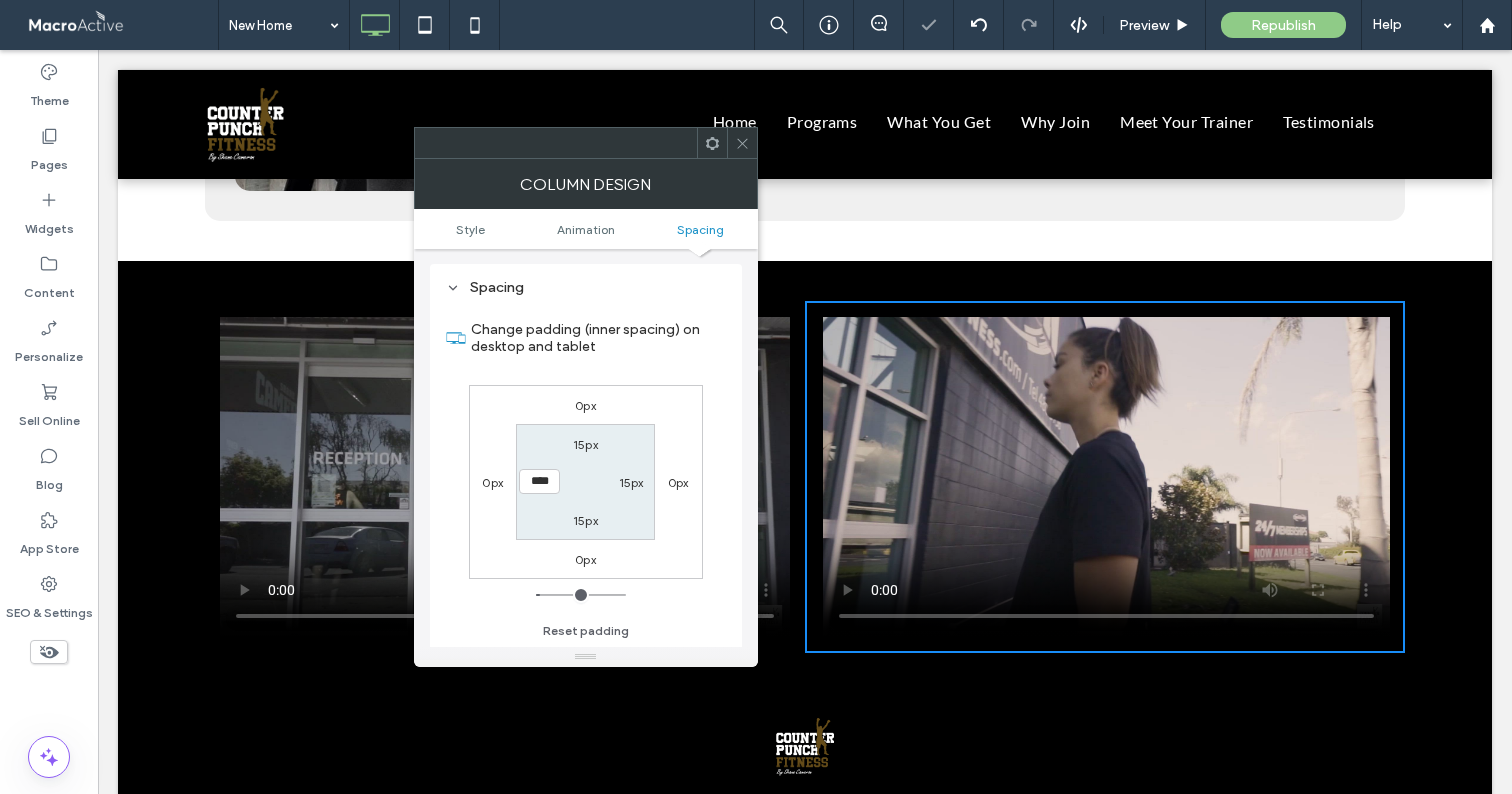 click on "15px 15px 15px ****" at bounding box center (585, 481) 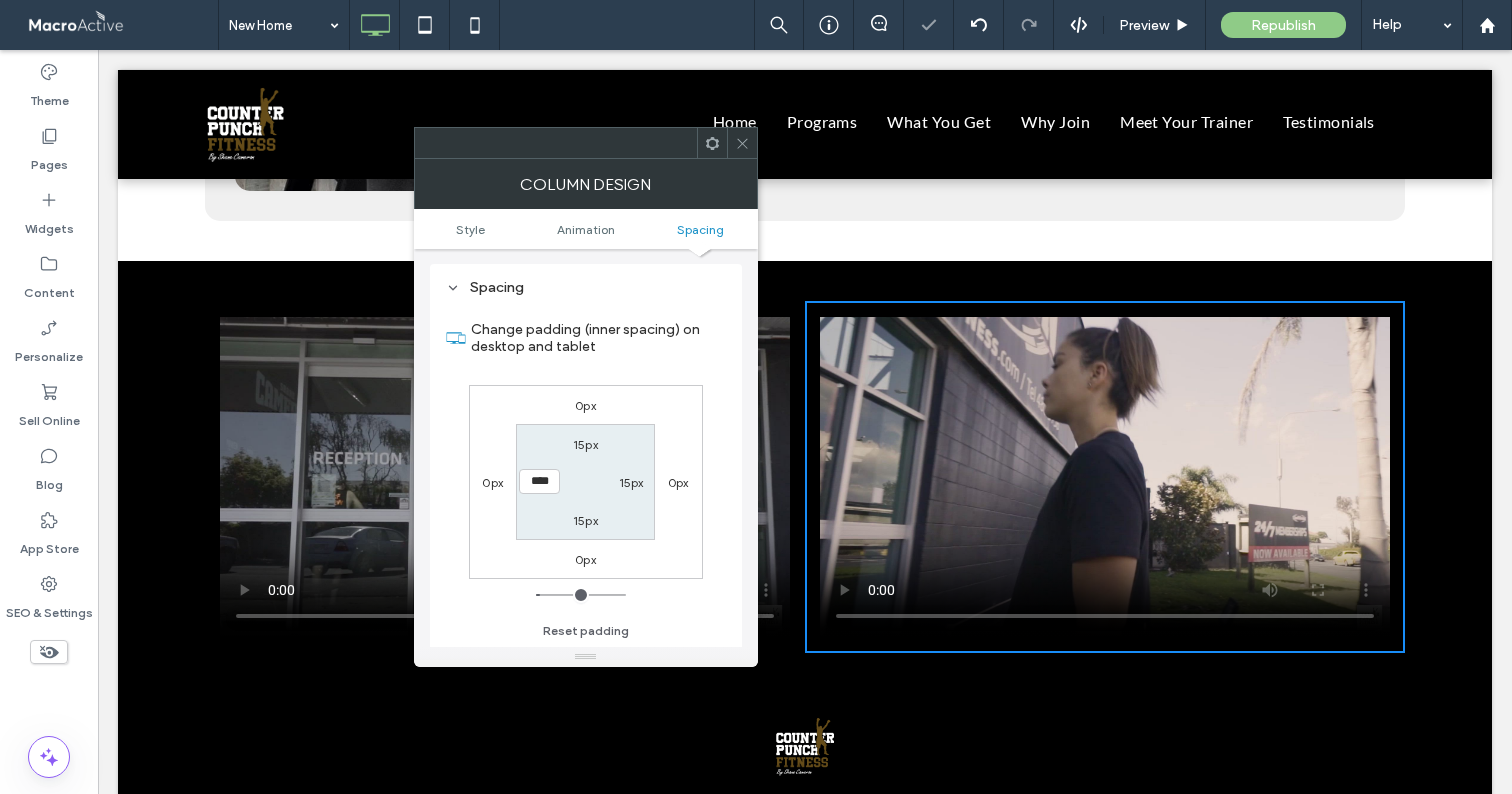 click 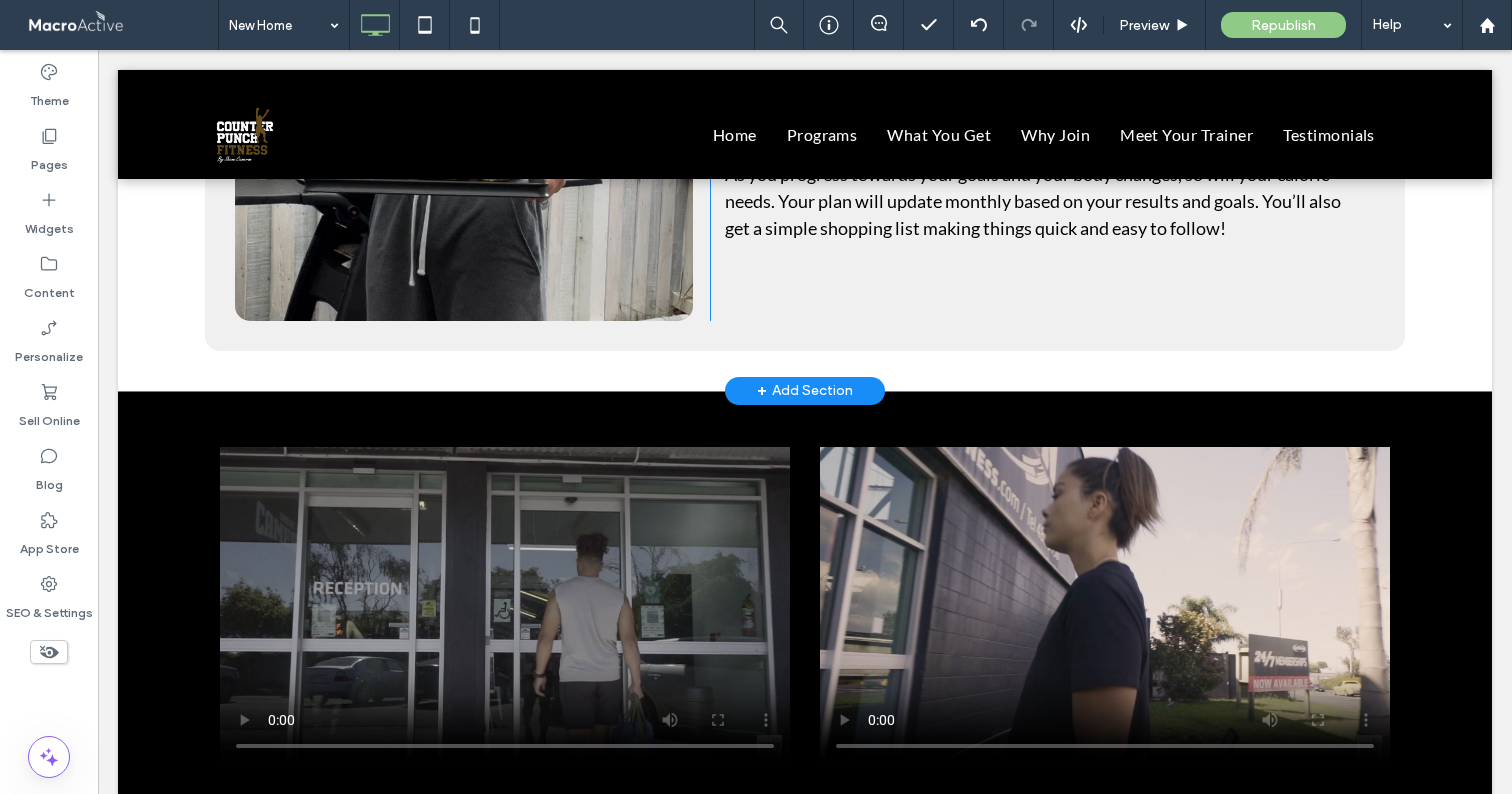 scroll, scrollTop: 4089, scrollLeft: 0, axis: vertical 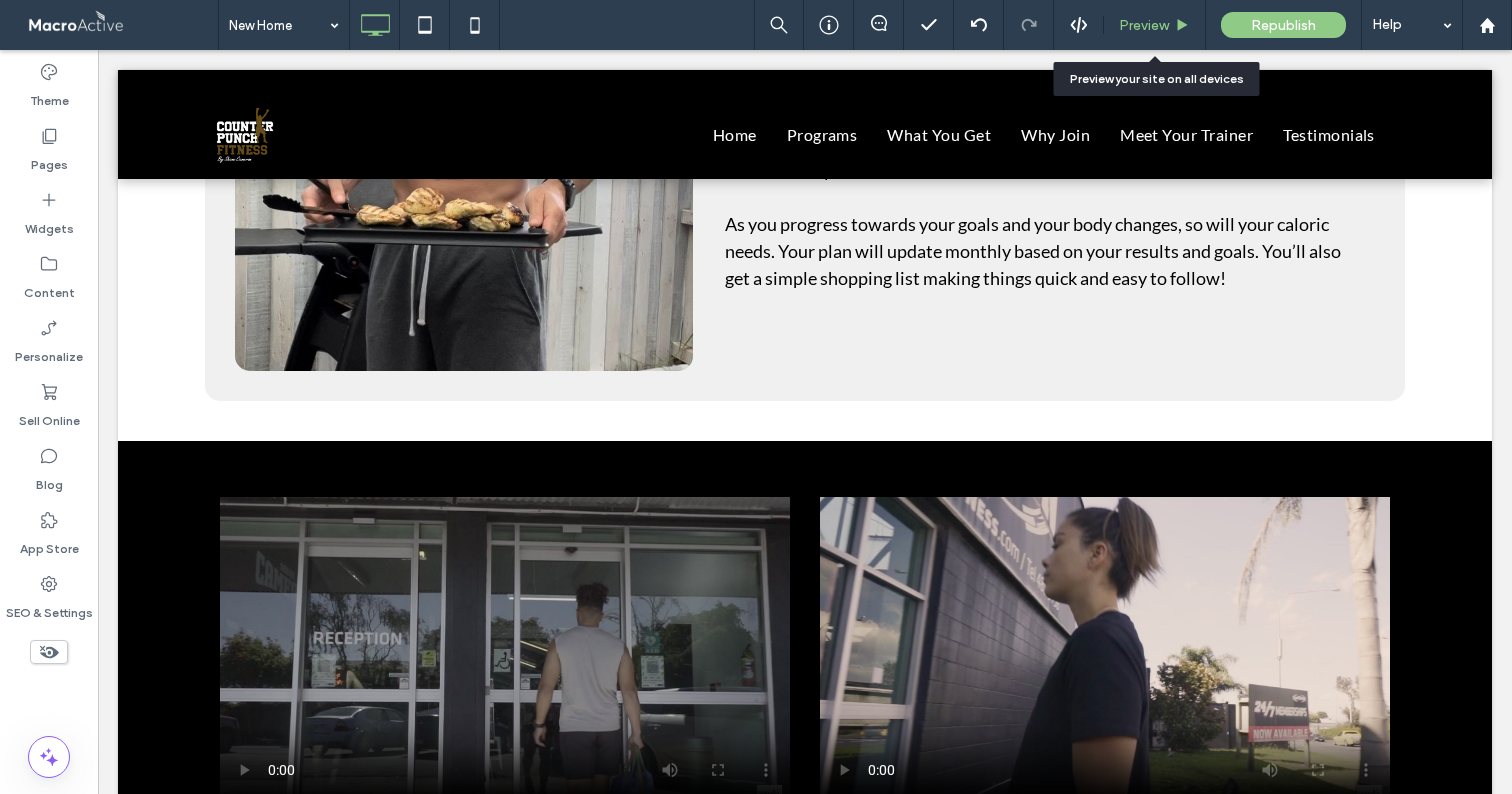 click on "Preview" at bounding box center [1144, 25] 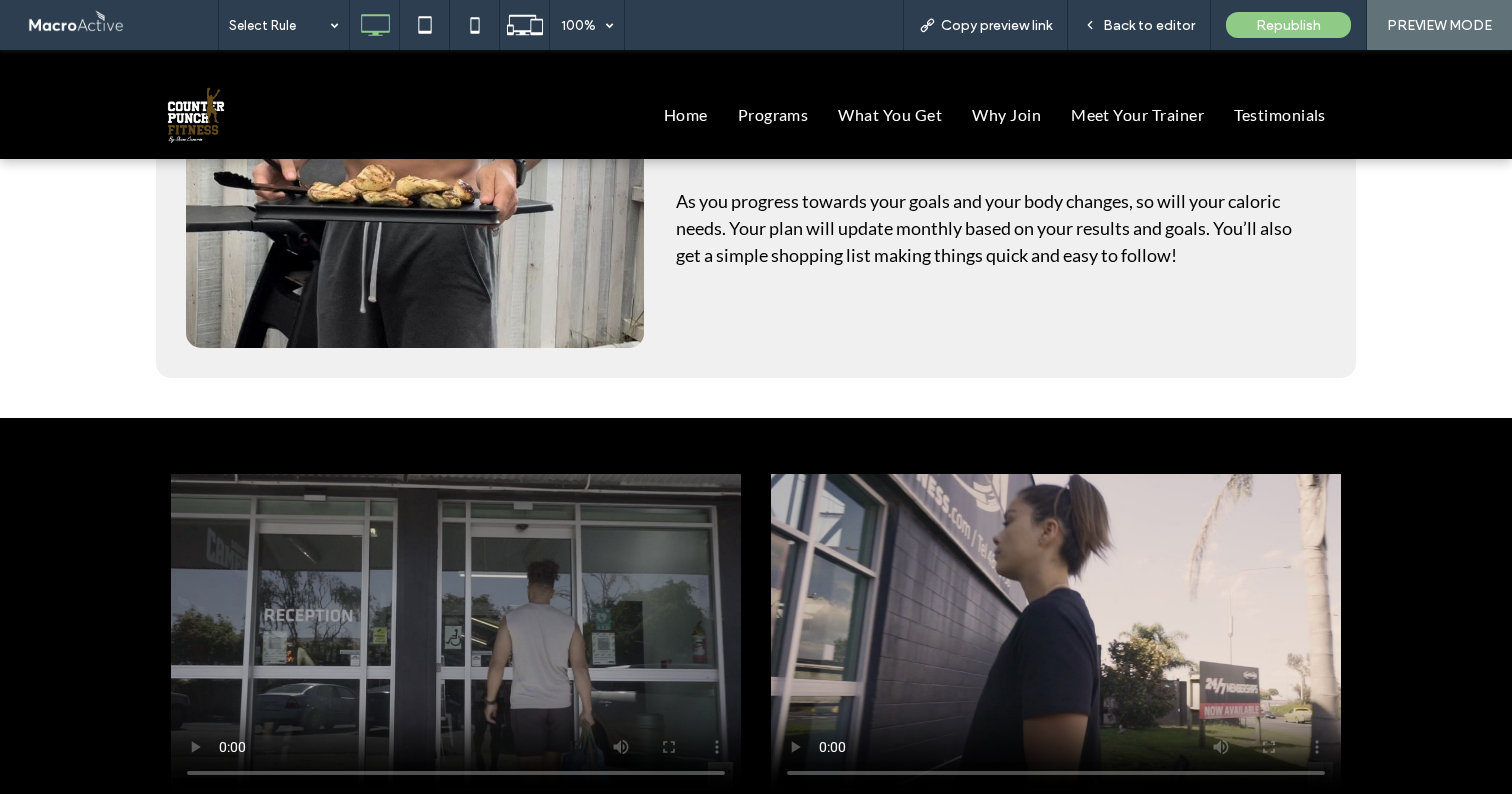 scroll, scrollTop: 4093, scrollLeft: 0, axis: vertical 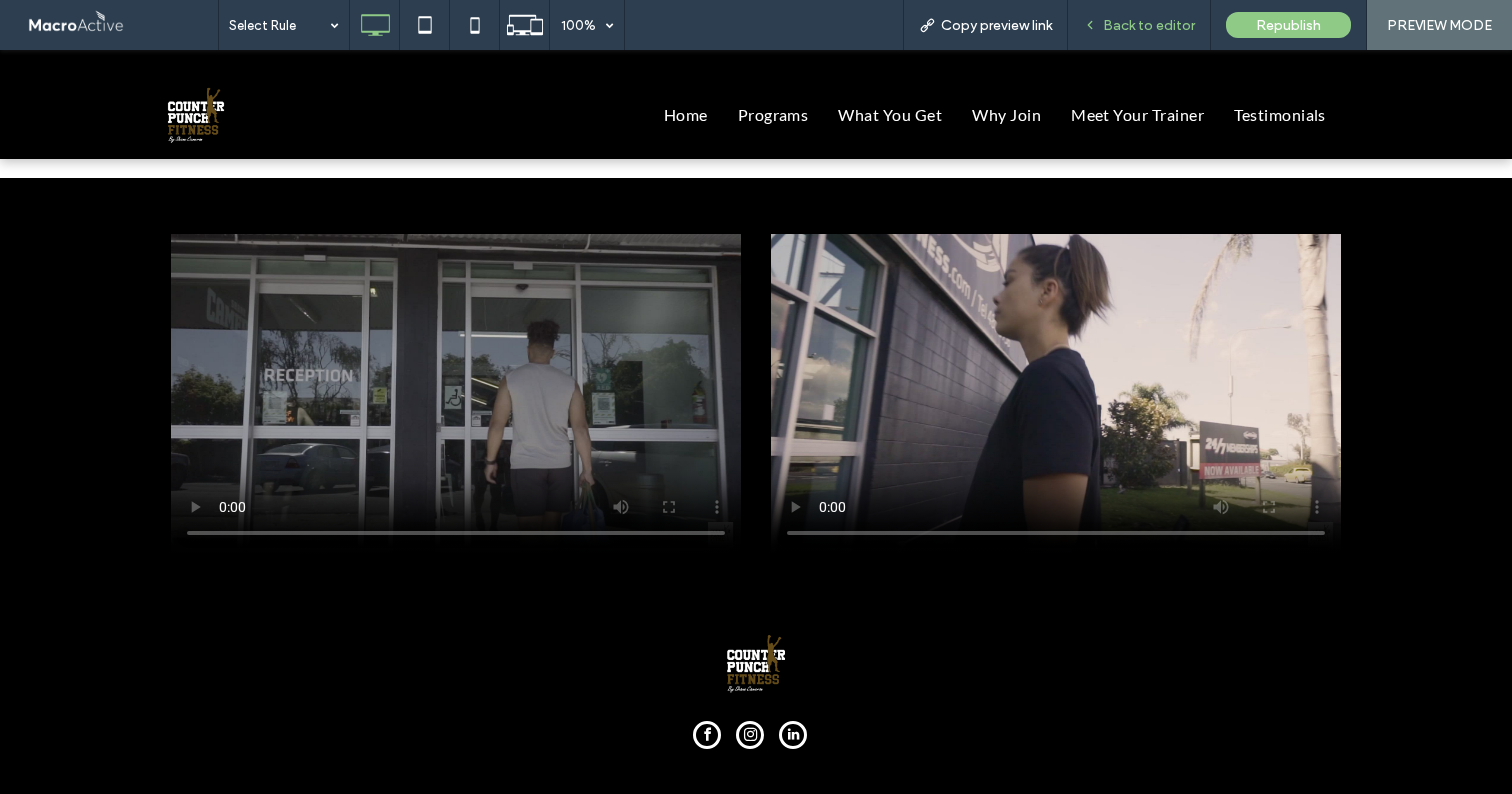click on "Back to editor" at bounding box center [1149, 25] 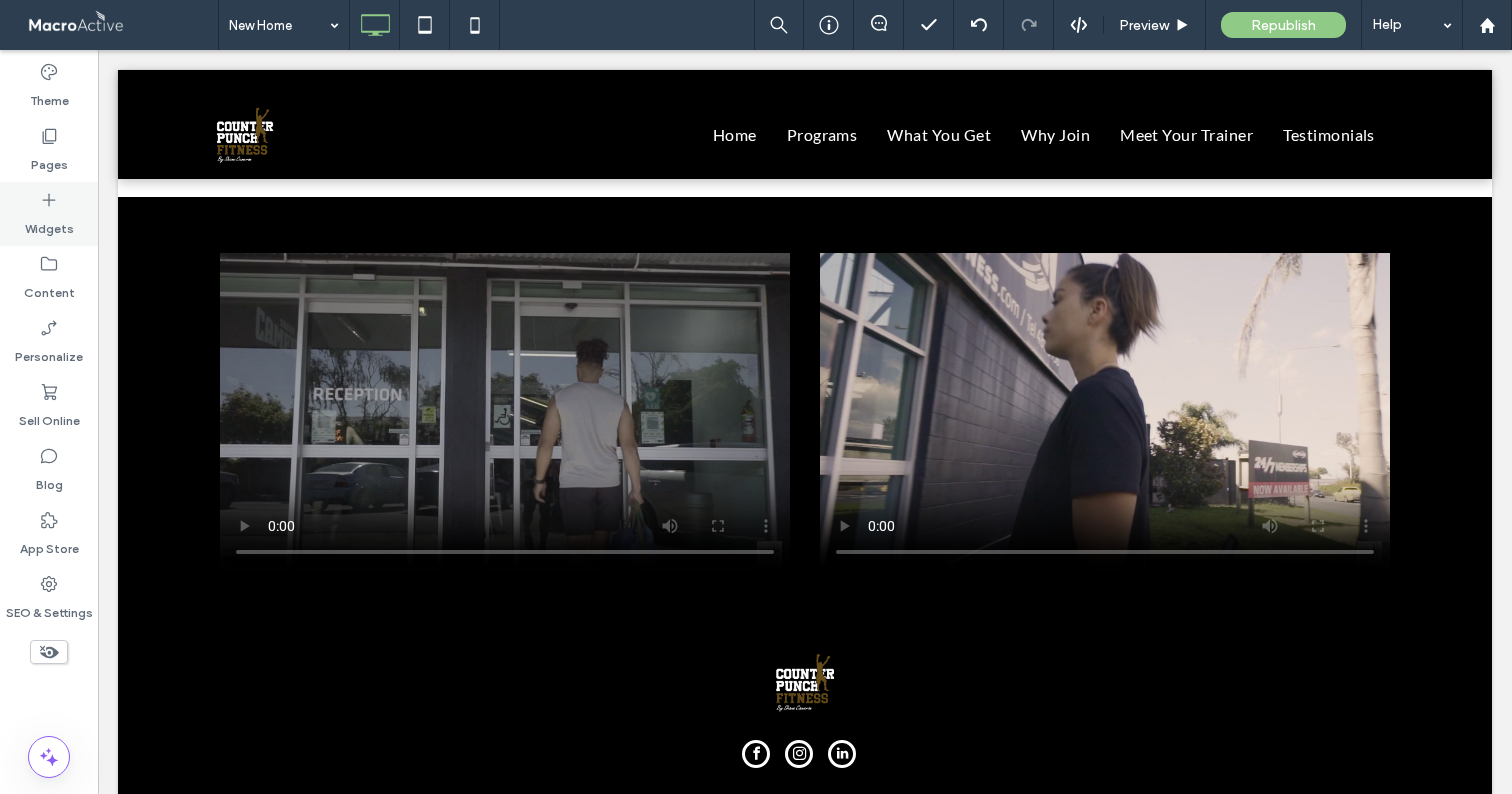 click on "Widgets" at bounding box center [49, 224] 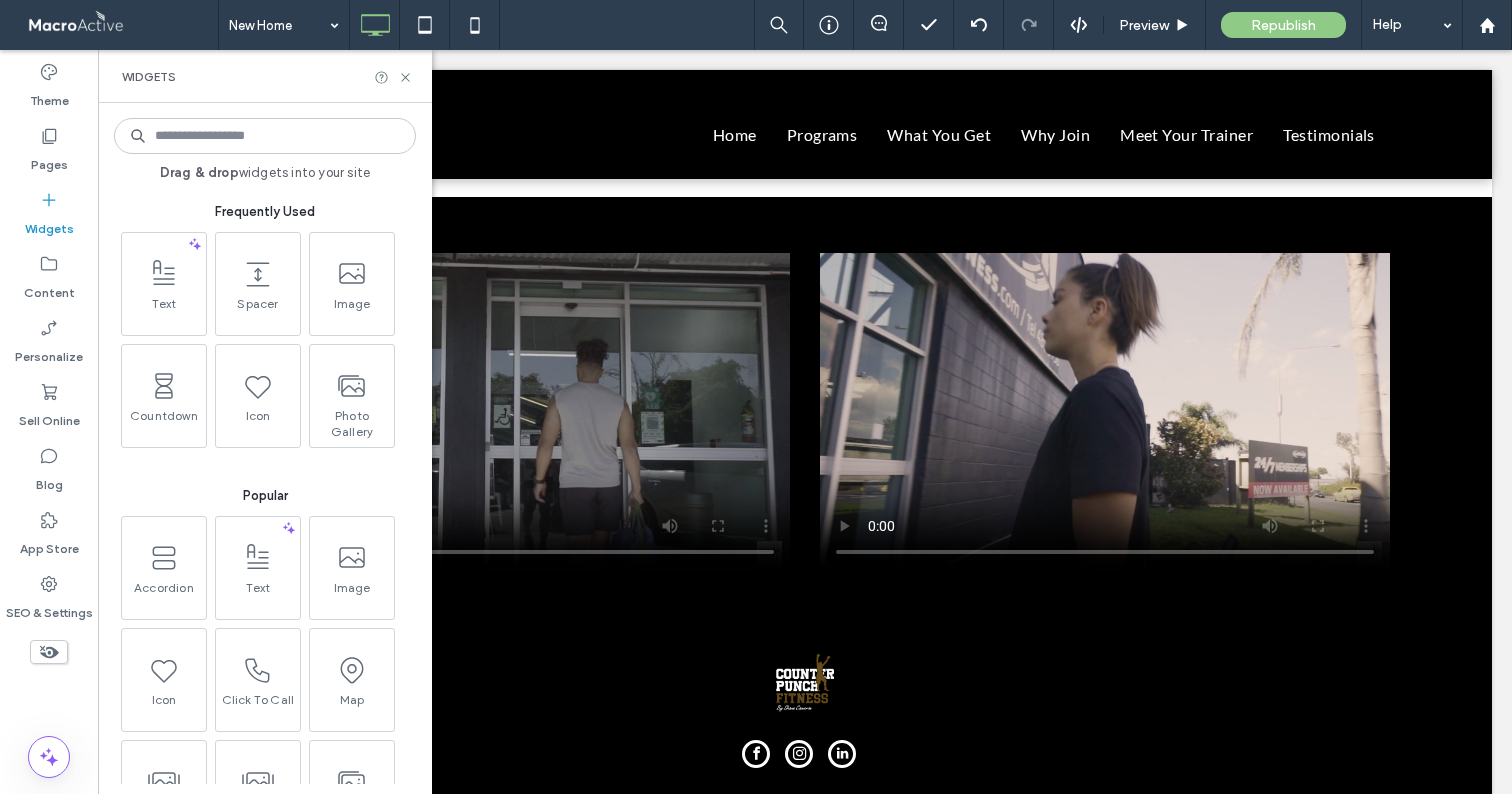 click at bounding box center [265, 136] 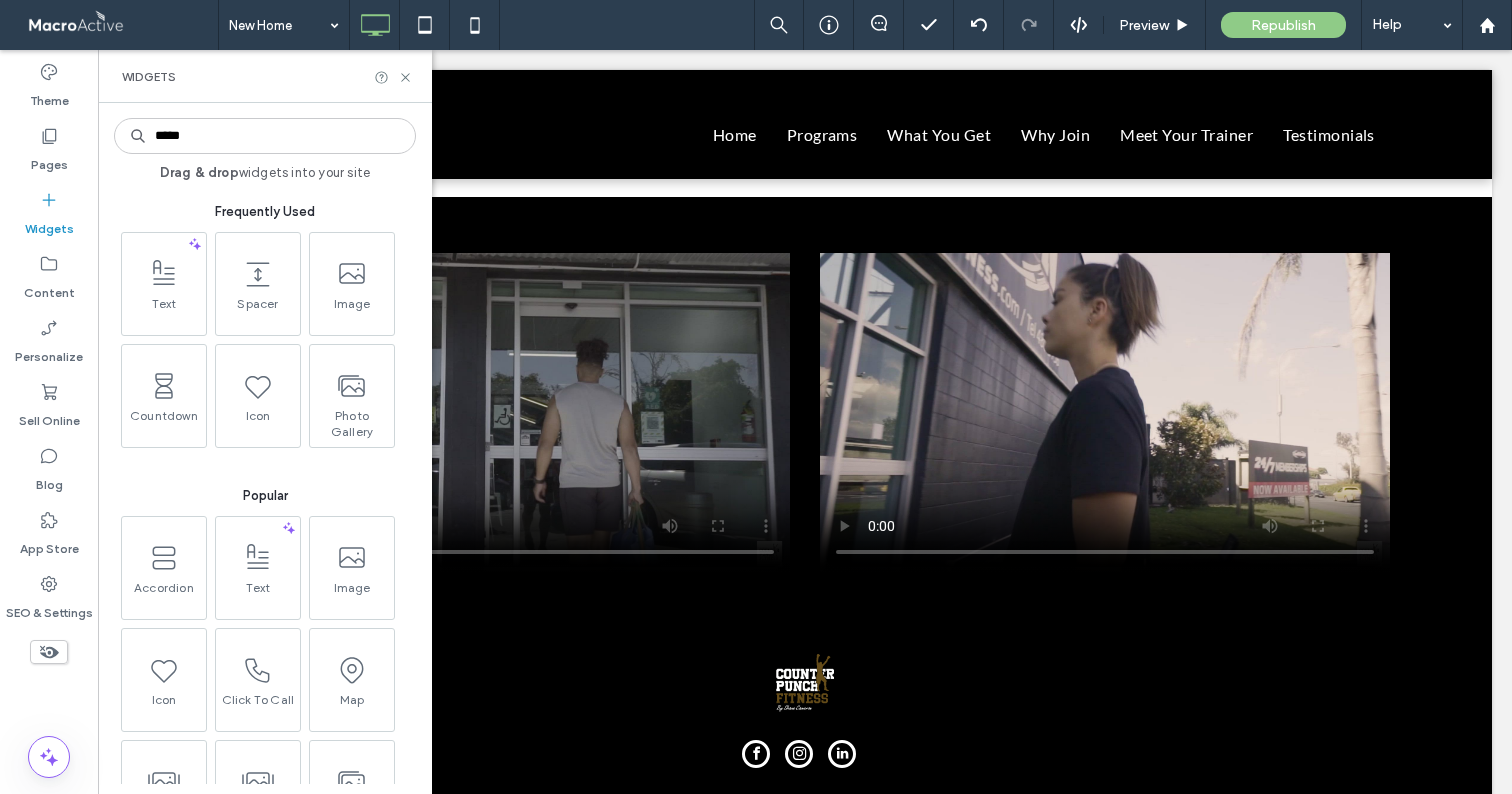 type on "*****" 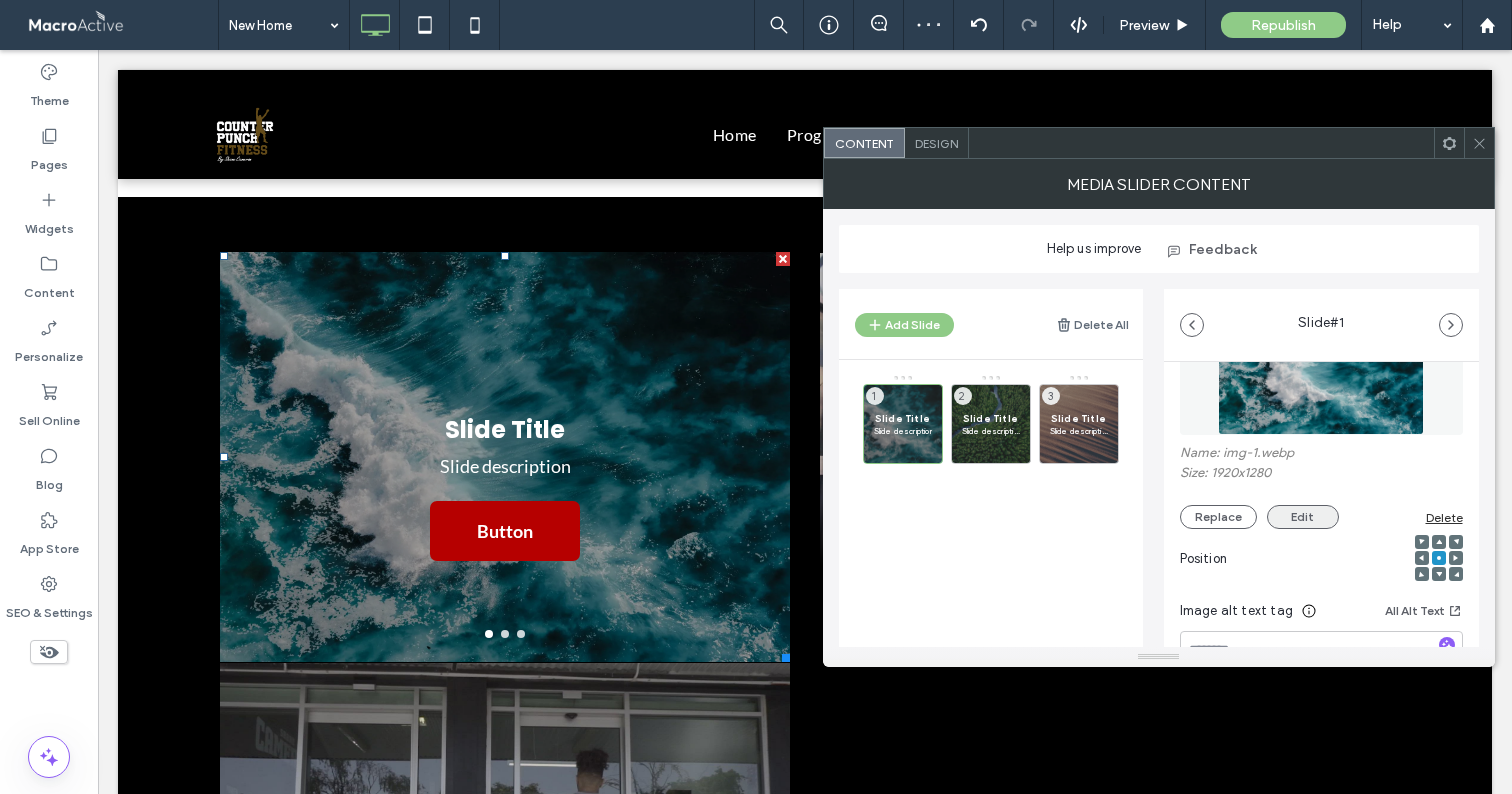 scroll, scrollTop: 145, scrollLeft: 0, axis: vertical 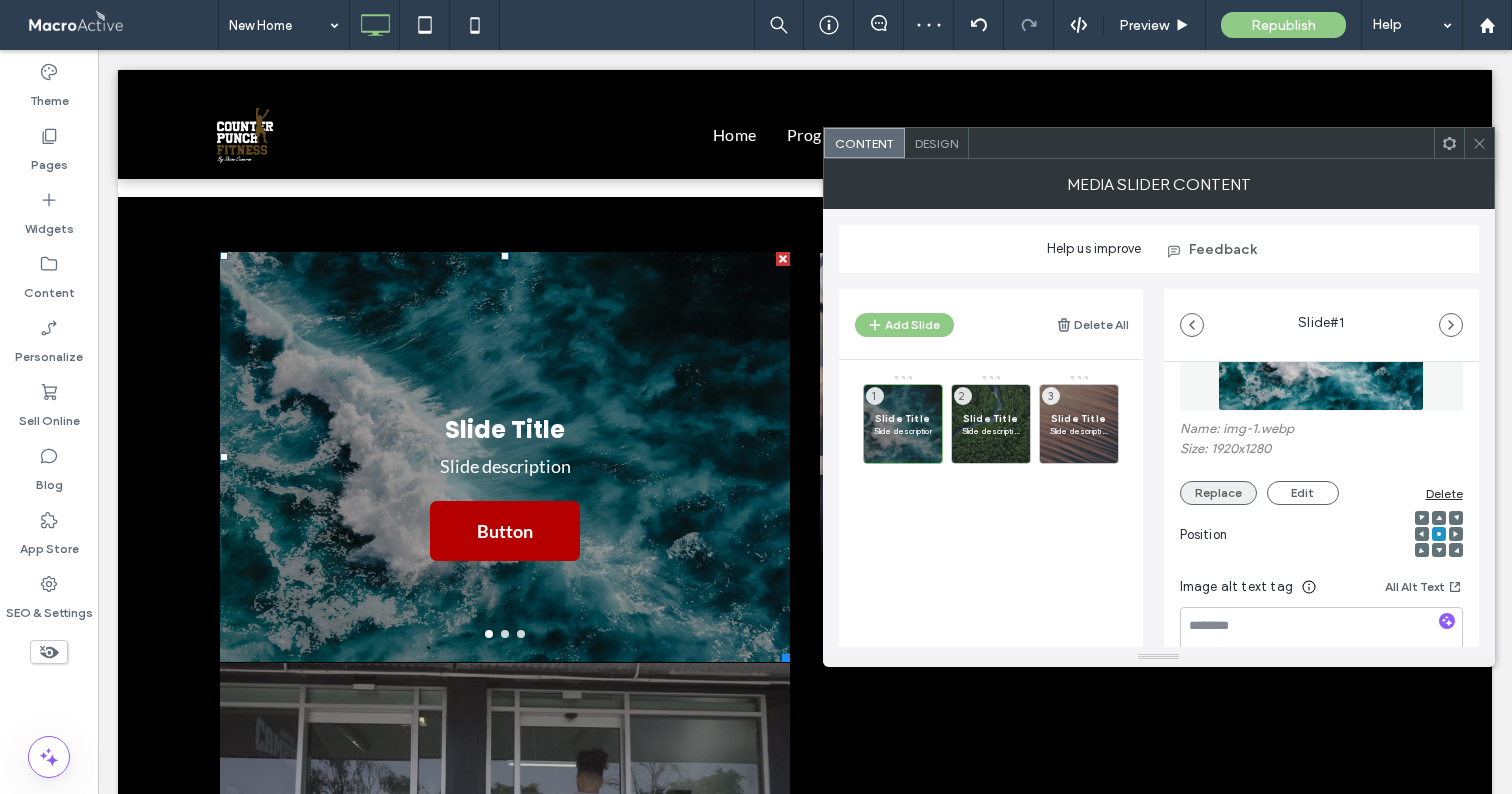 click on "Replace" at bounding box center (1218, 493) 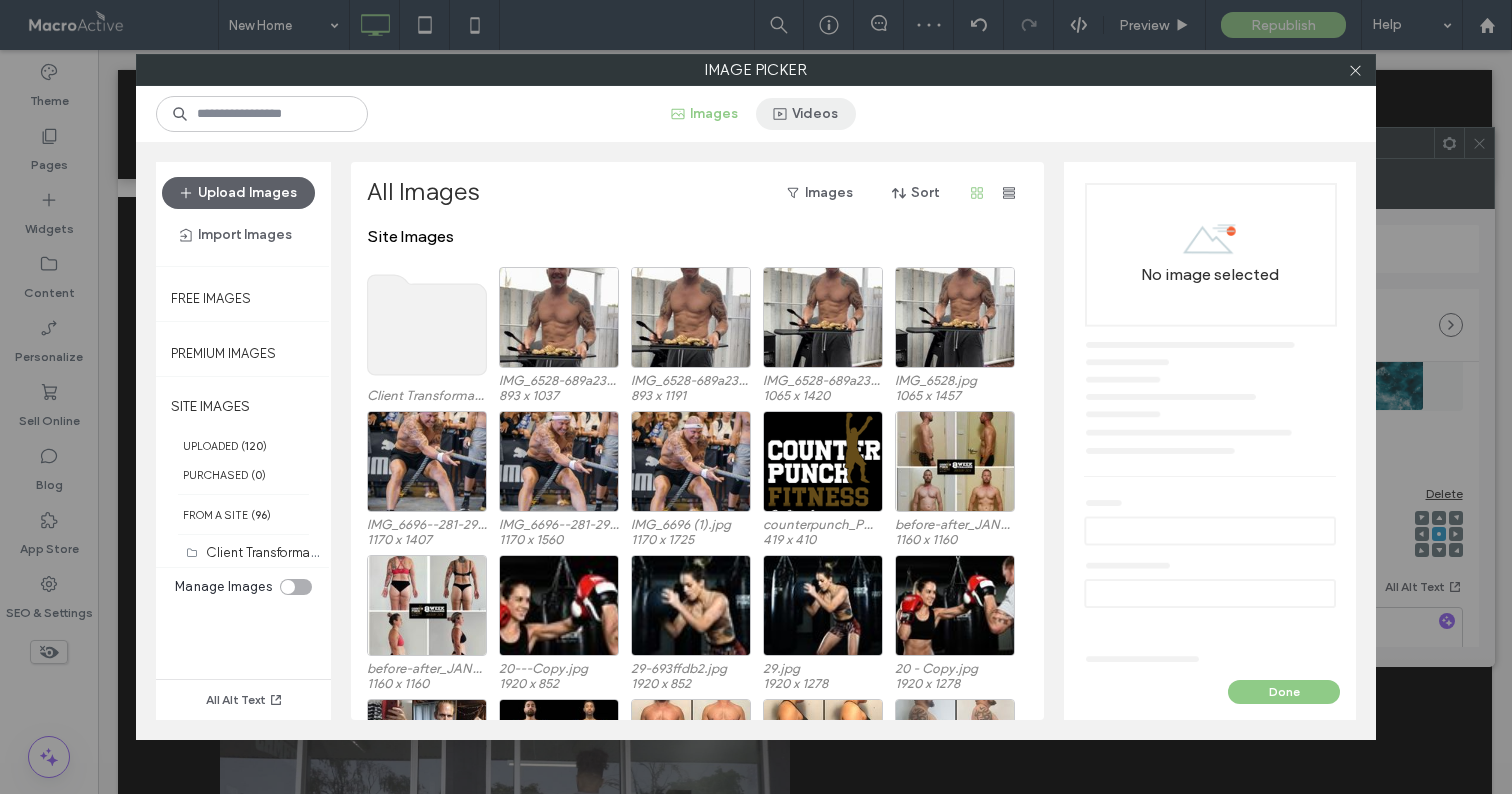 click on "Videos" at bounding box center (806, 114) 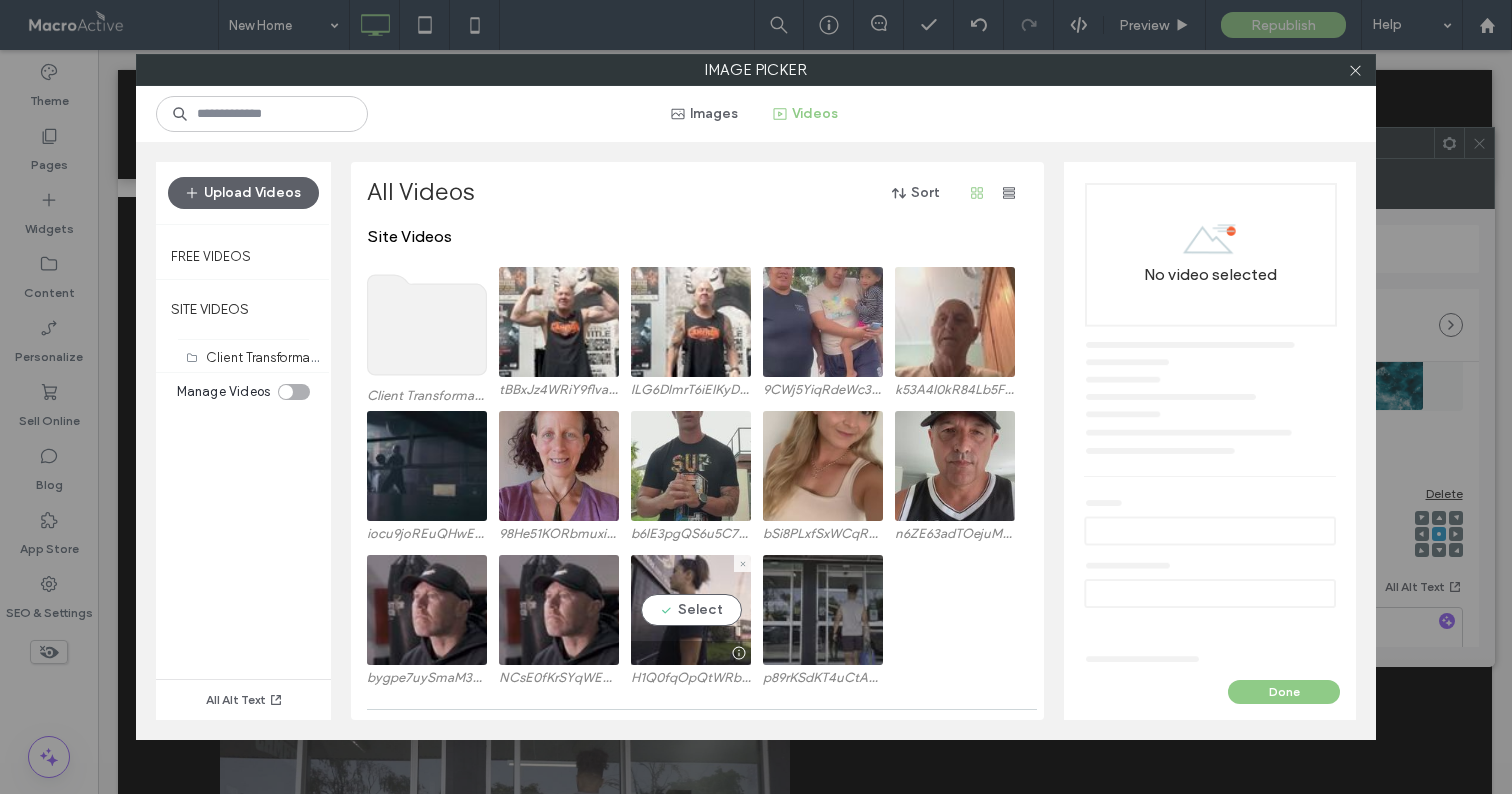 click at bounding box center [691, 610] 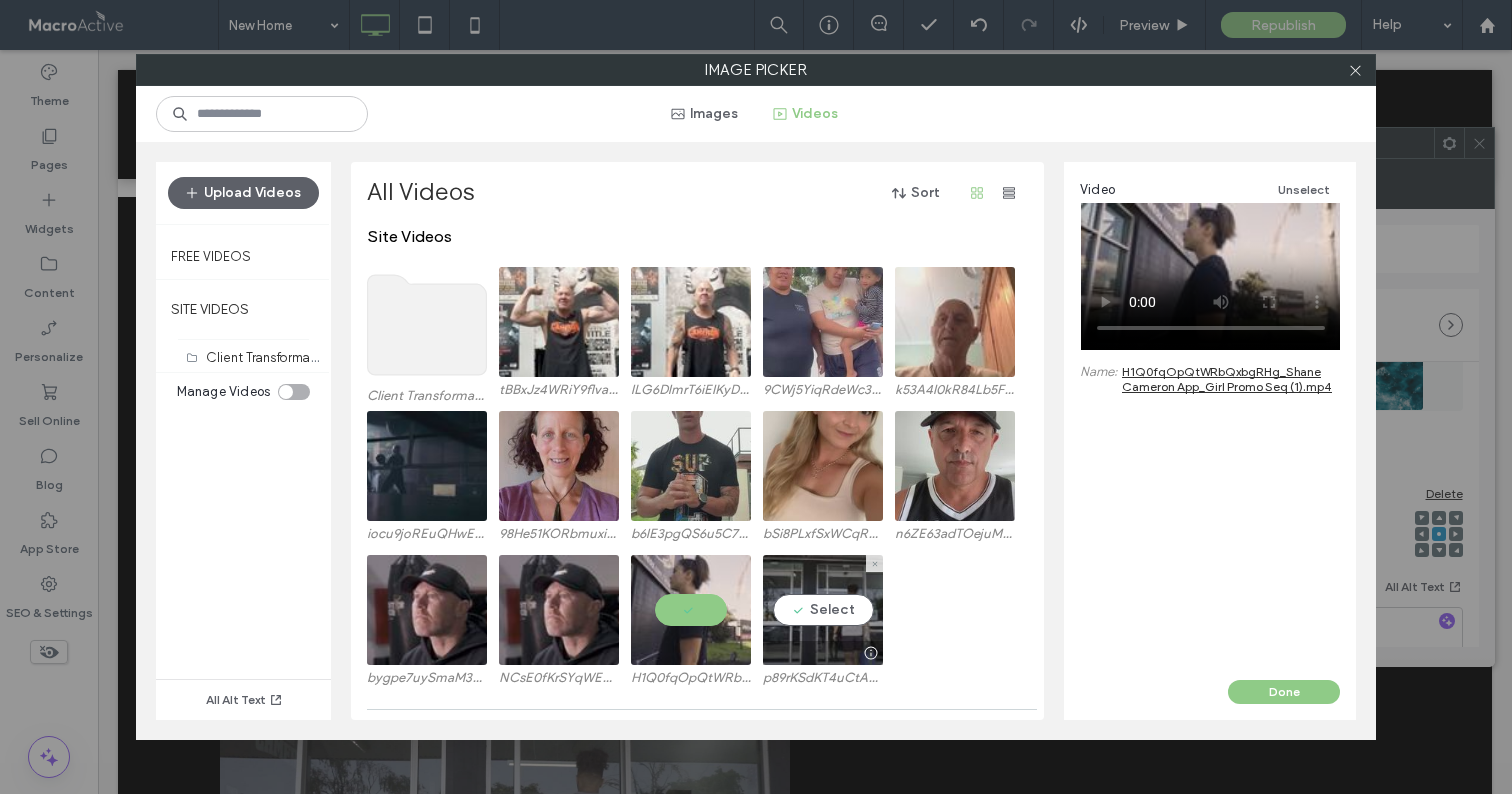 click at bounding box center (823, 610) 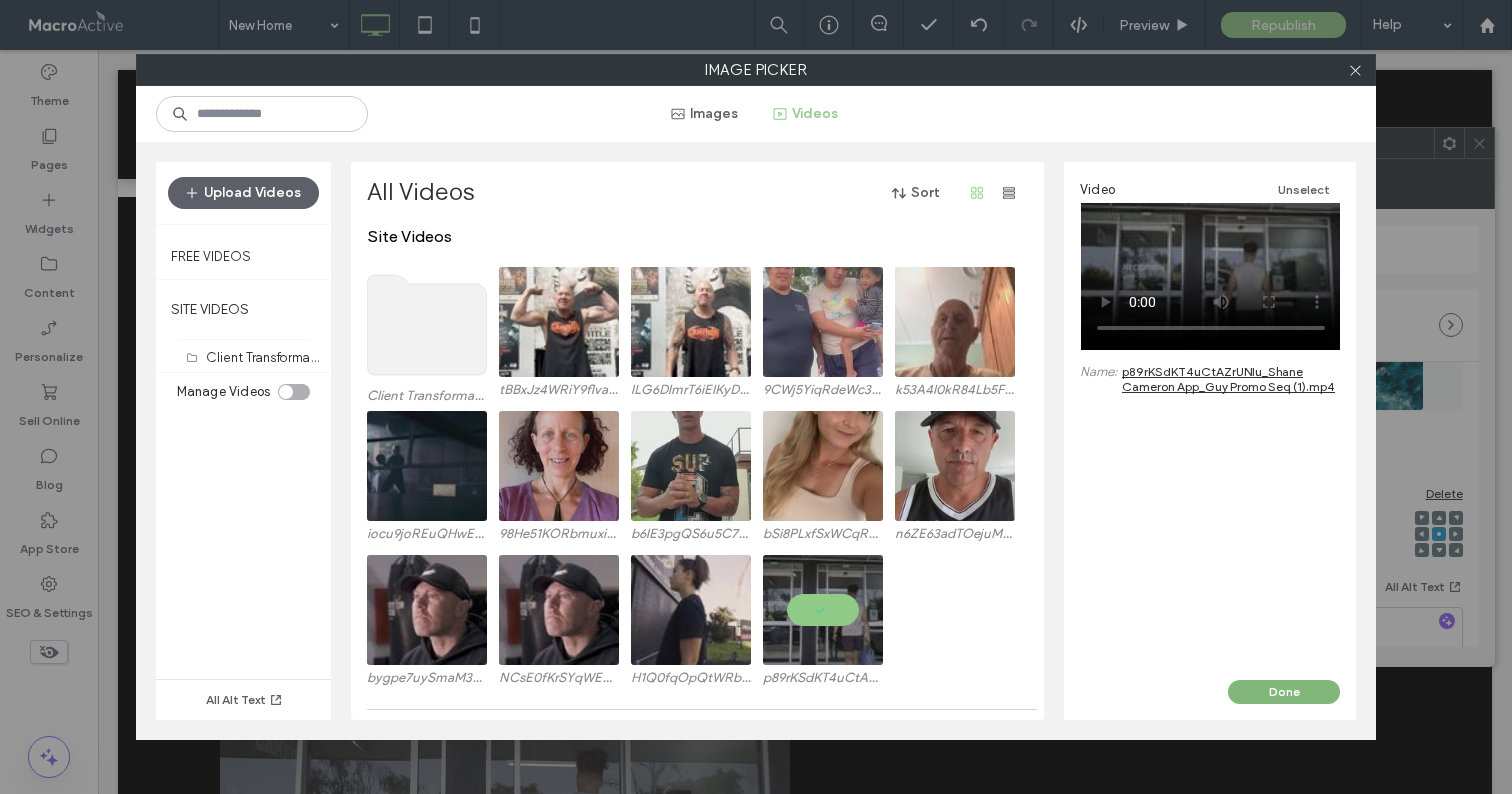 click on "Done" at bounding box center [1284, 692] 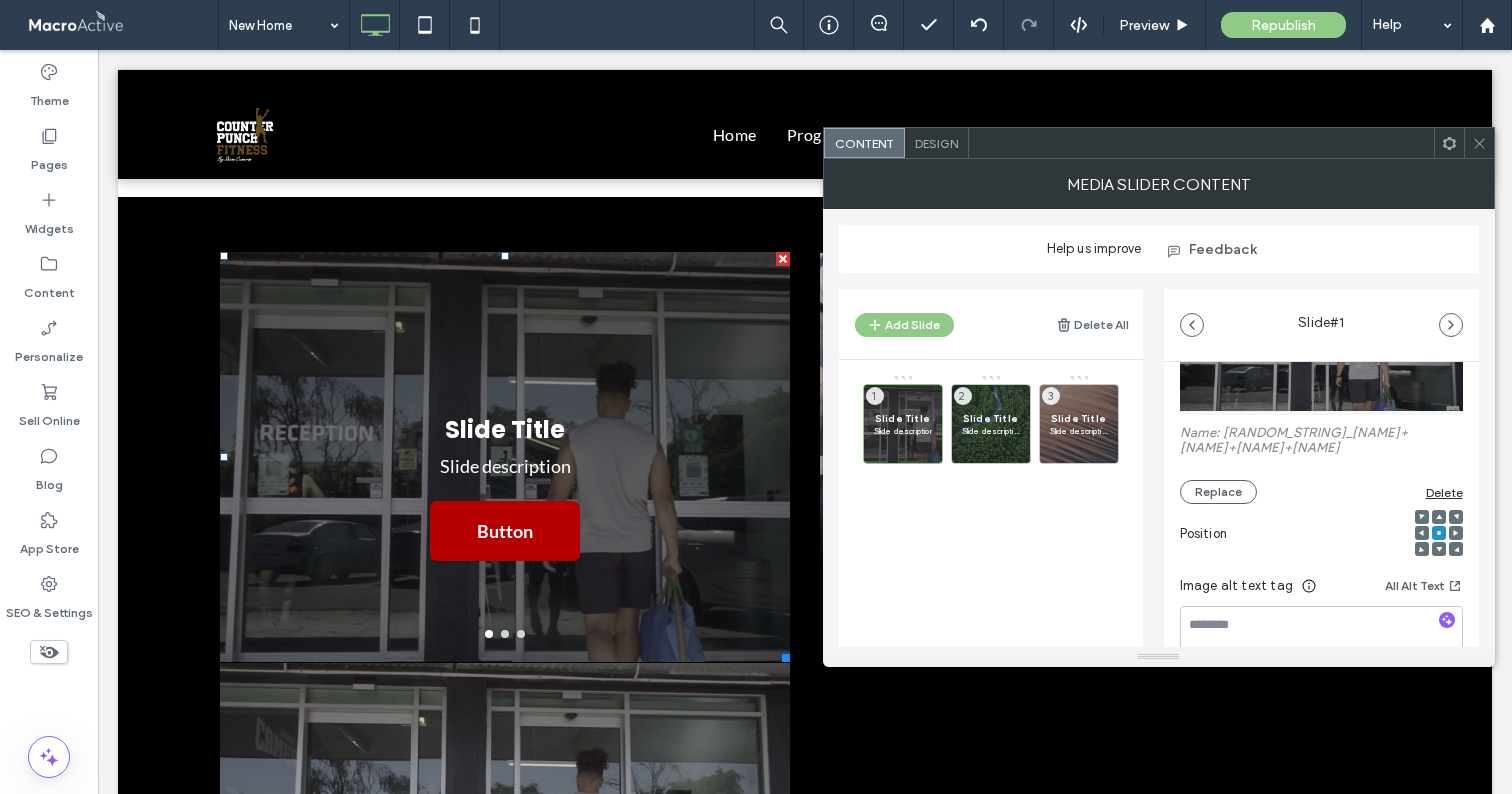 click 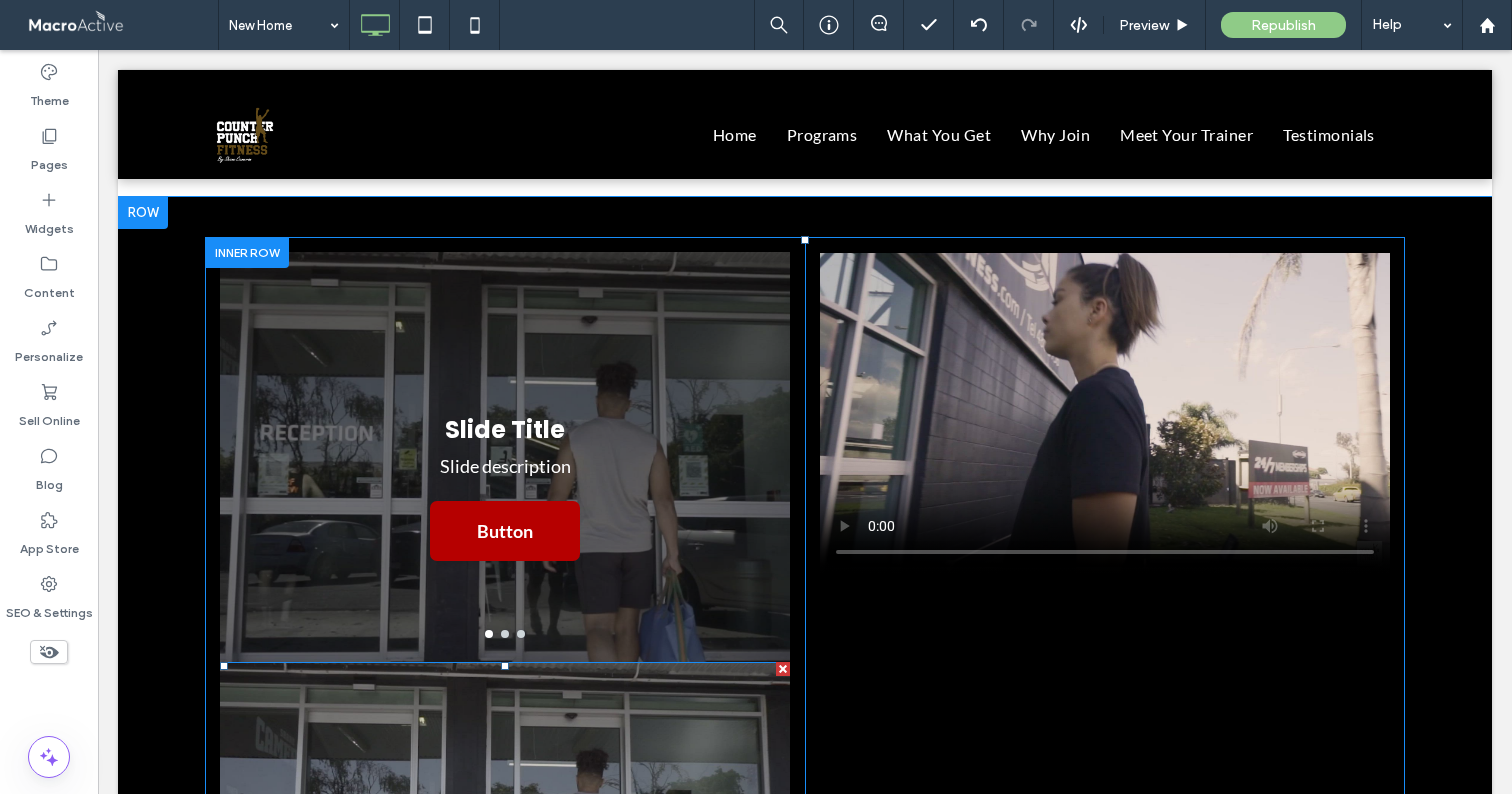 click at bounding box center [783, 669] 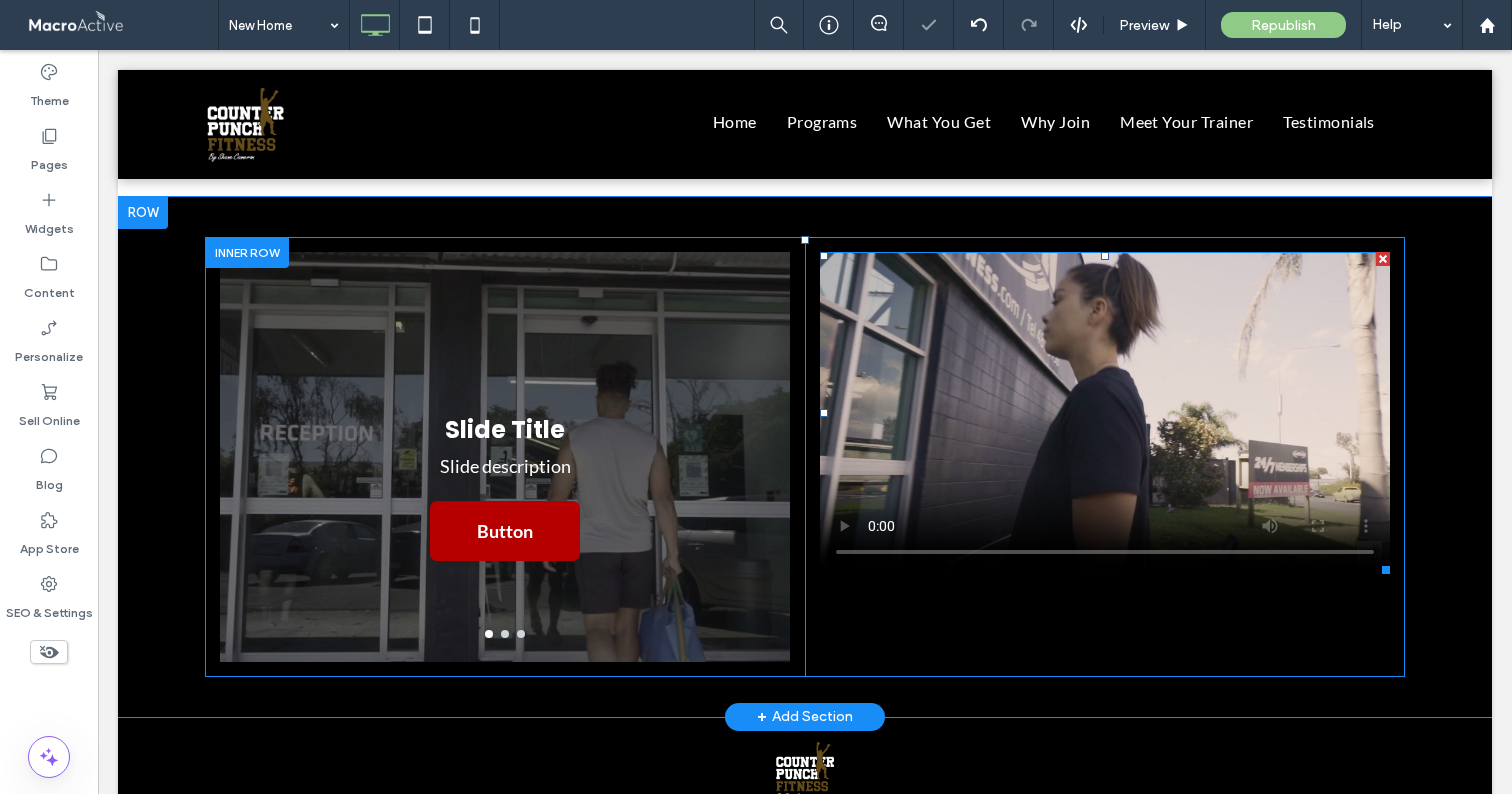click at bounding box center [1383, 259] 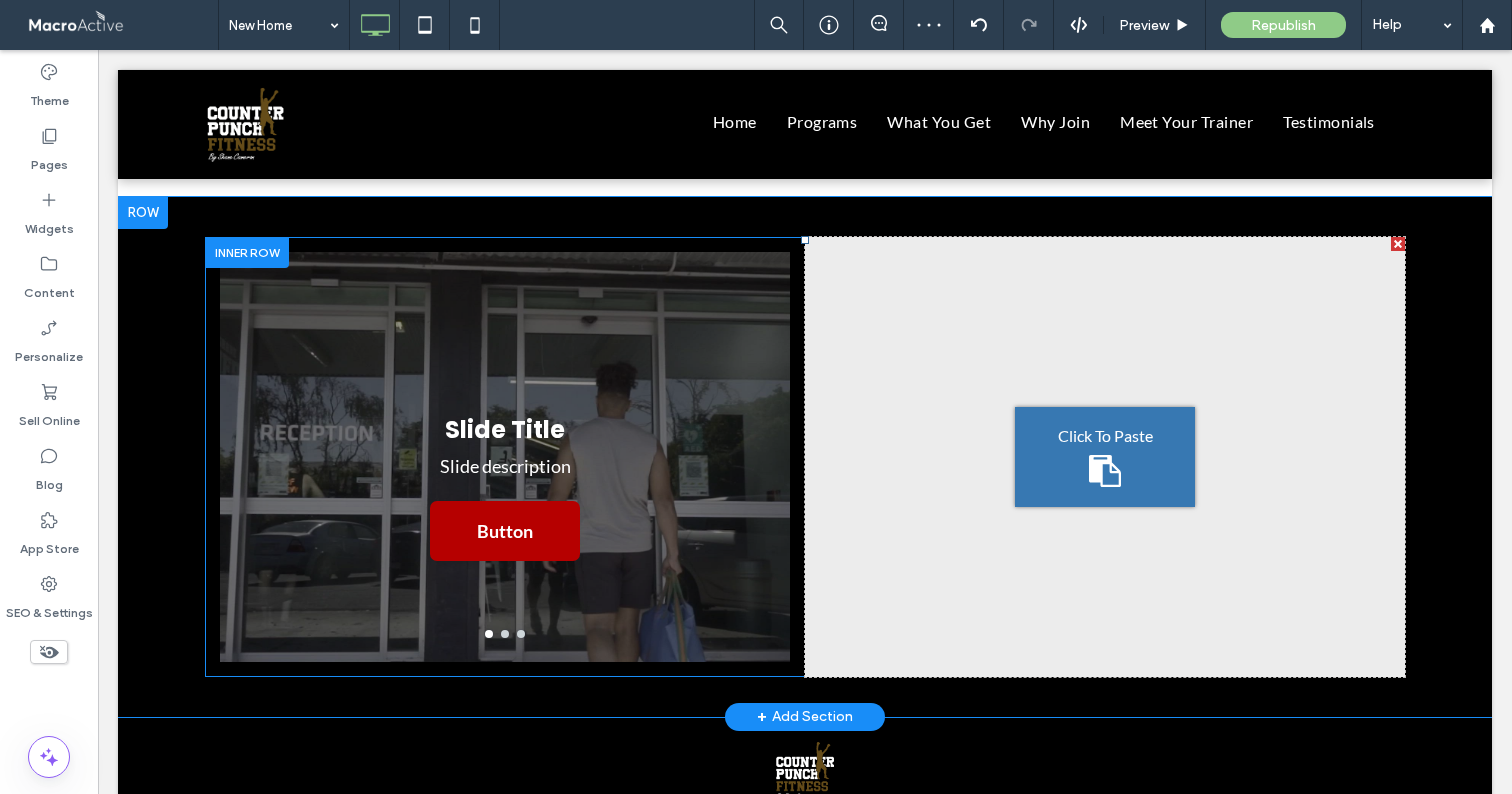 click at bounding box center (1398, 244) 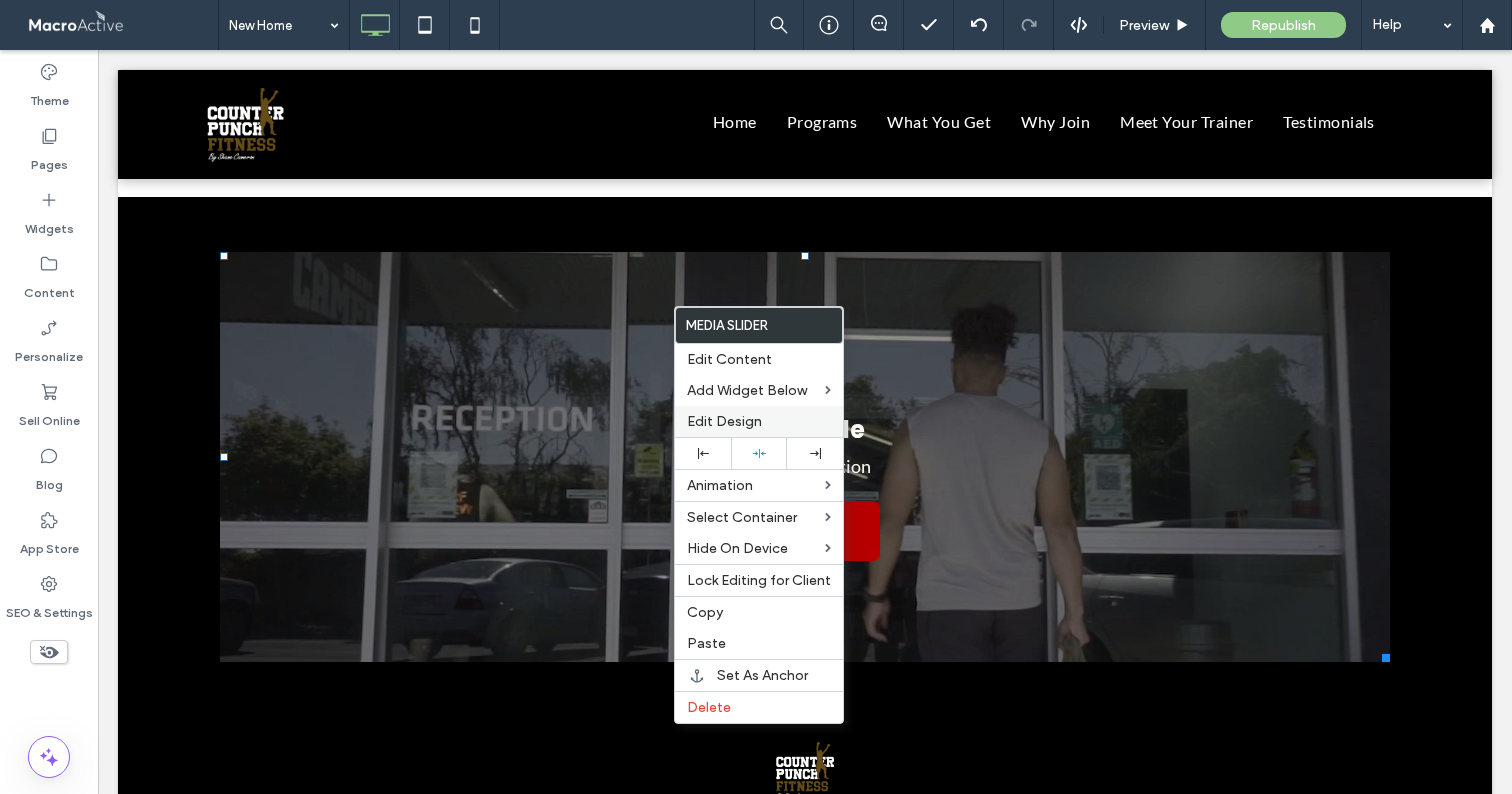 click on "Edit Design" at bounding box center [759, 421] 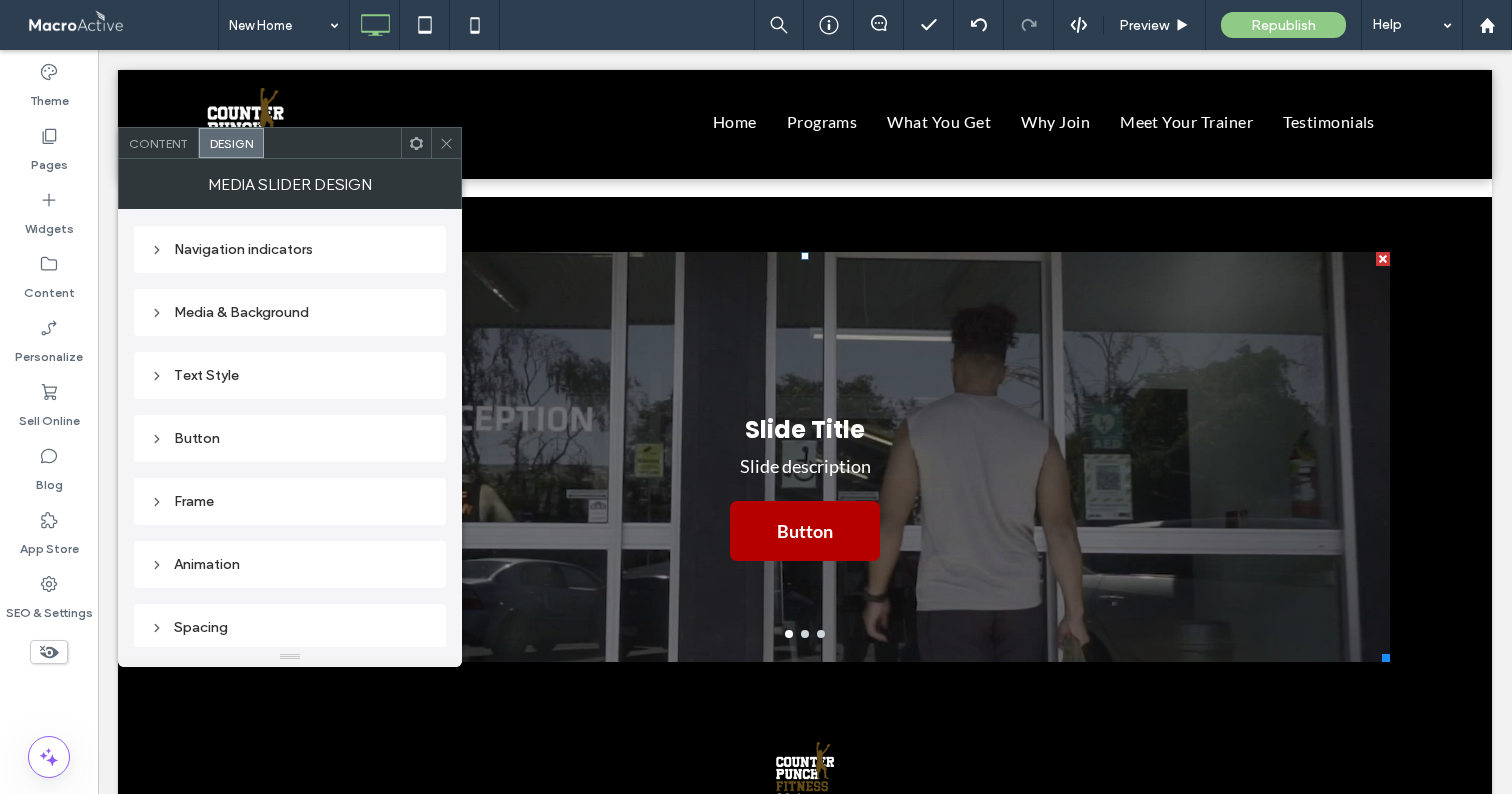 scroll, scrollTop: 339, scrollLeft: 0, axis: vertical 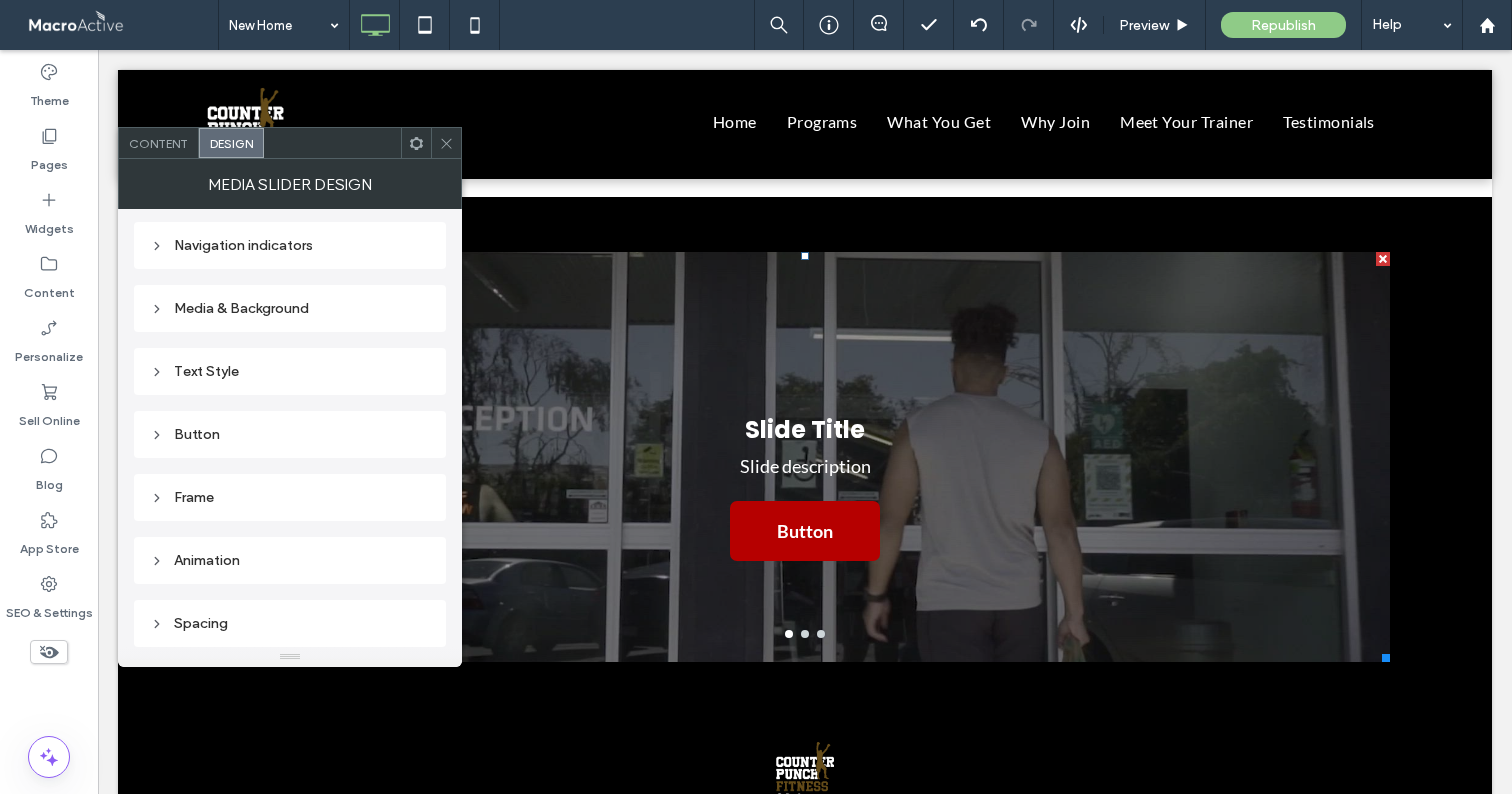 click on "Media & Background" at bounding box center [290, 308] 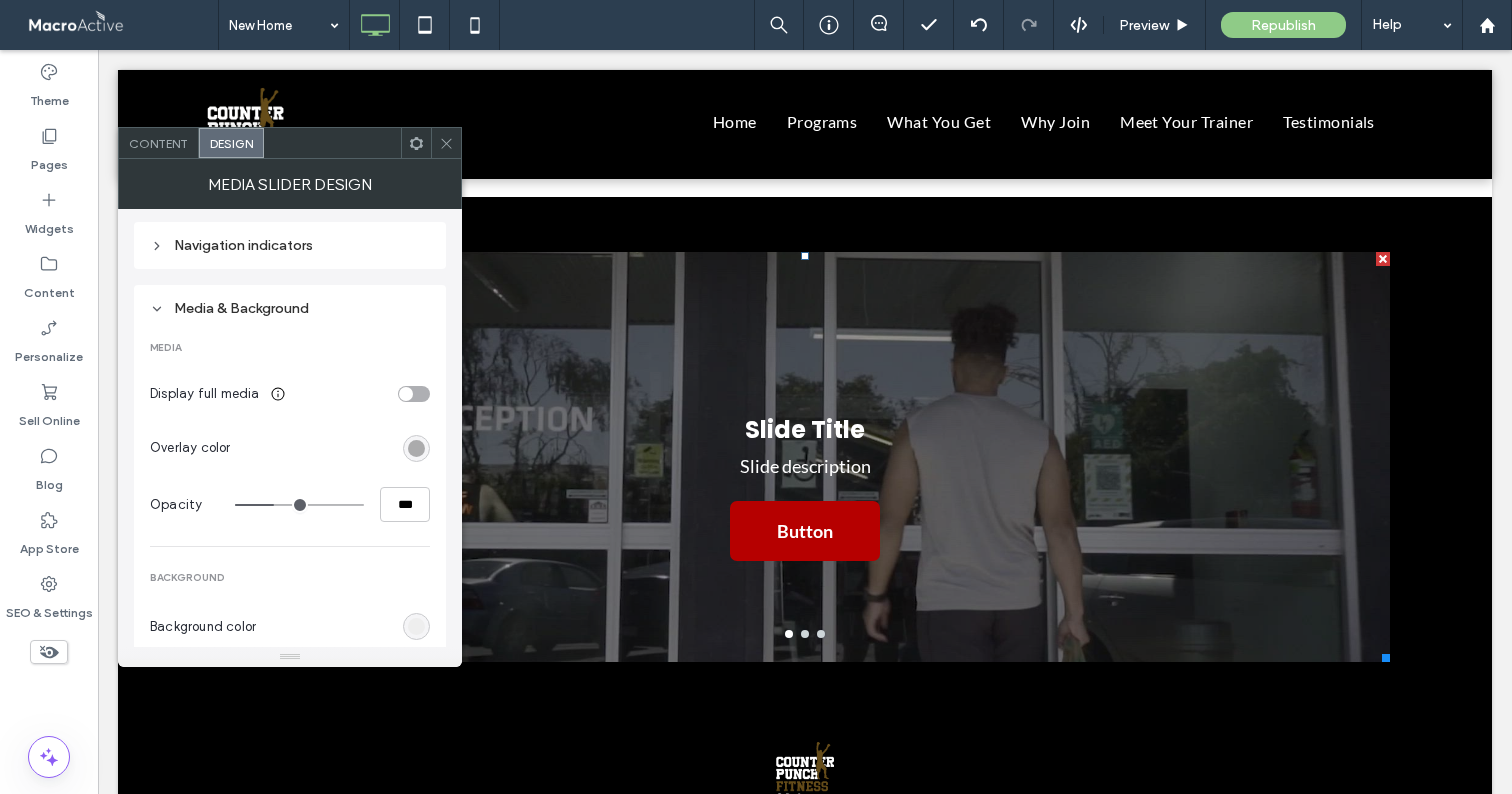 click at bounding box center [446, 143] 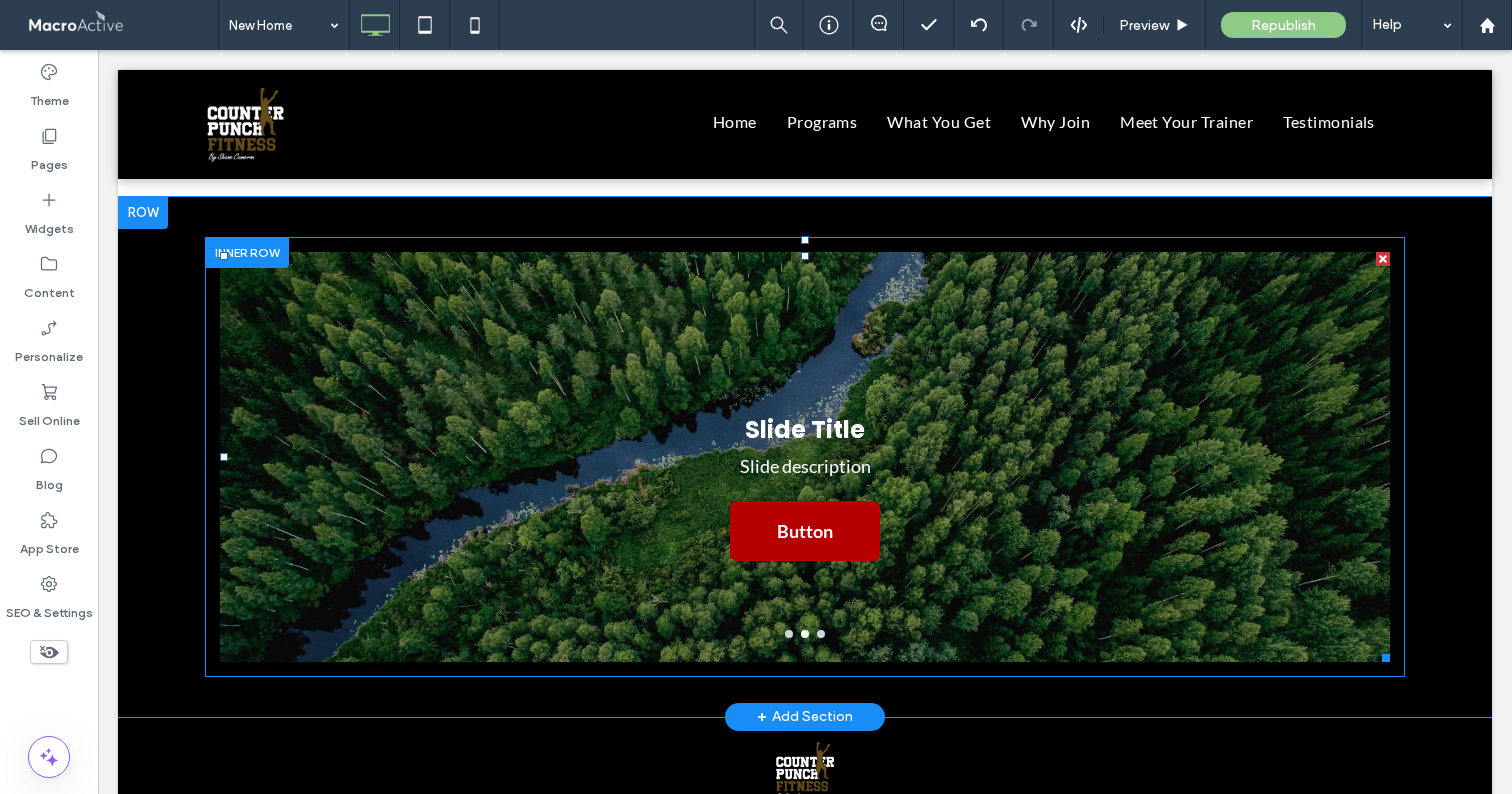 click on "Slide Title Slide description Button Button" at bounding box center [805, 469] 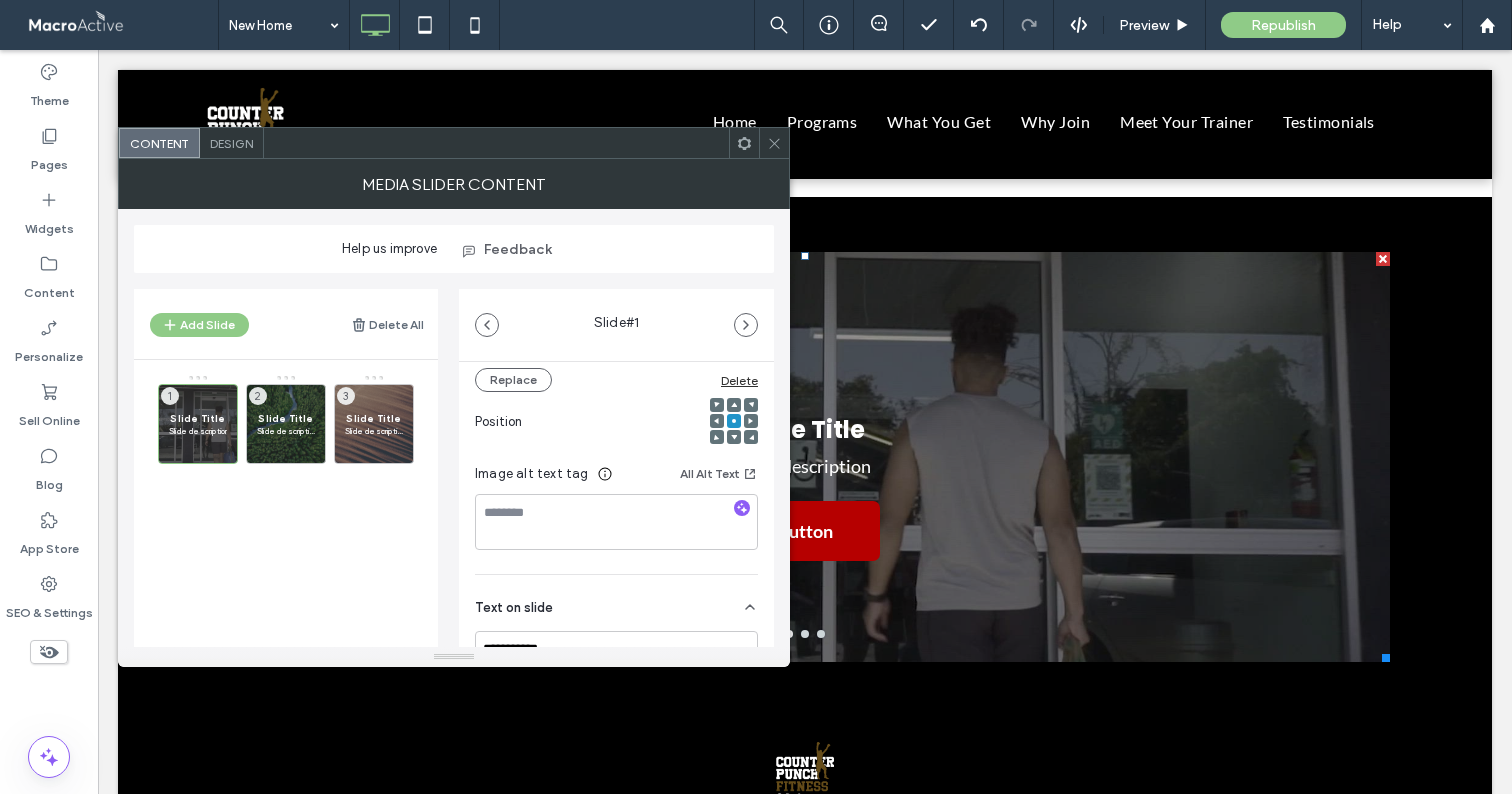 scroll, scrollTop: 258, scrollLeft: 0, axis: vertical 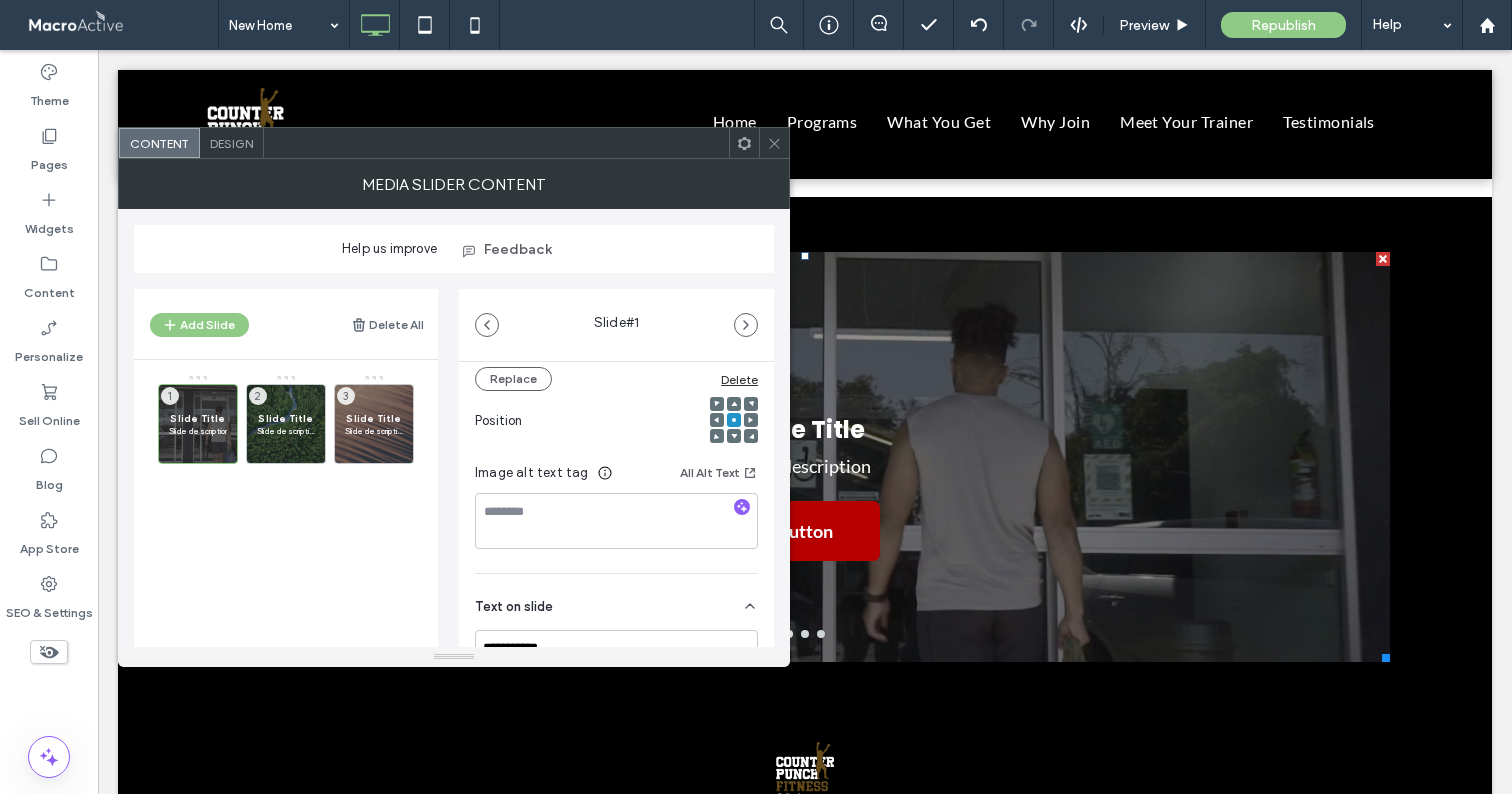 click 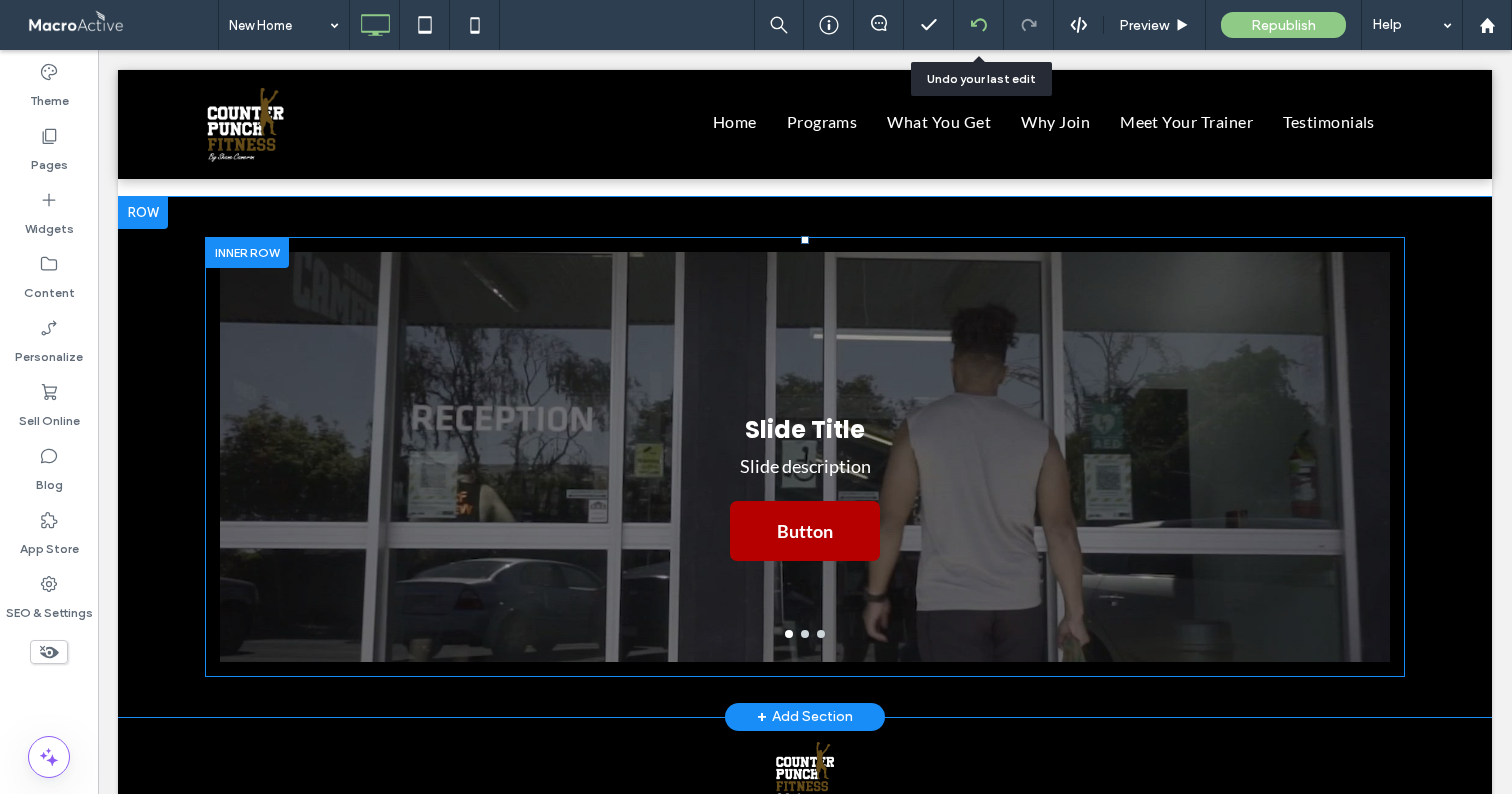 click at bounding box center (978, 25) 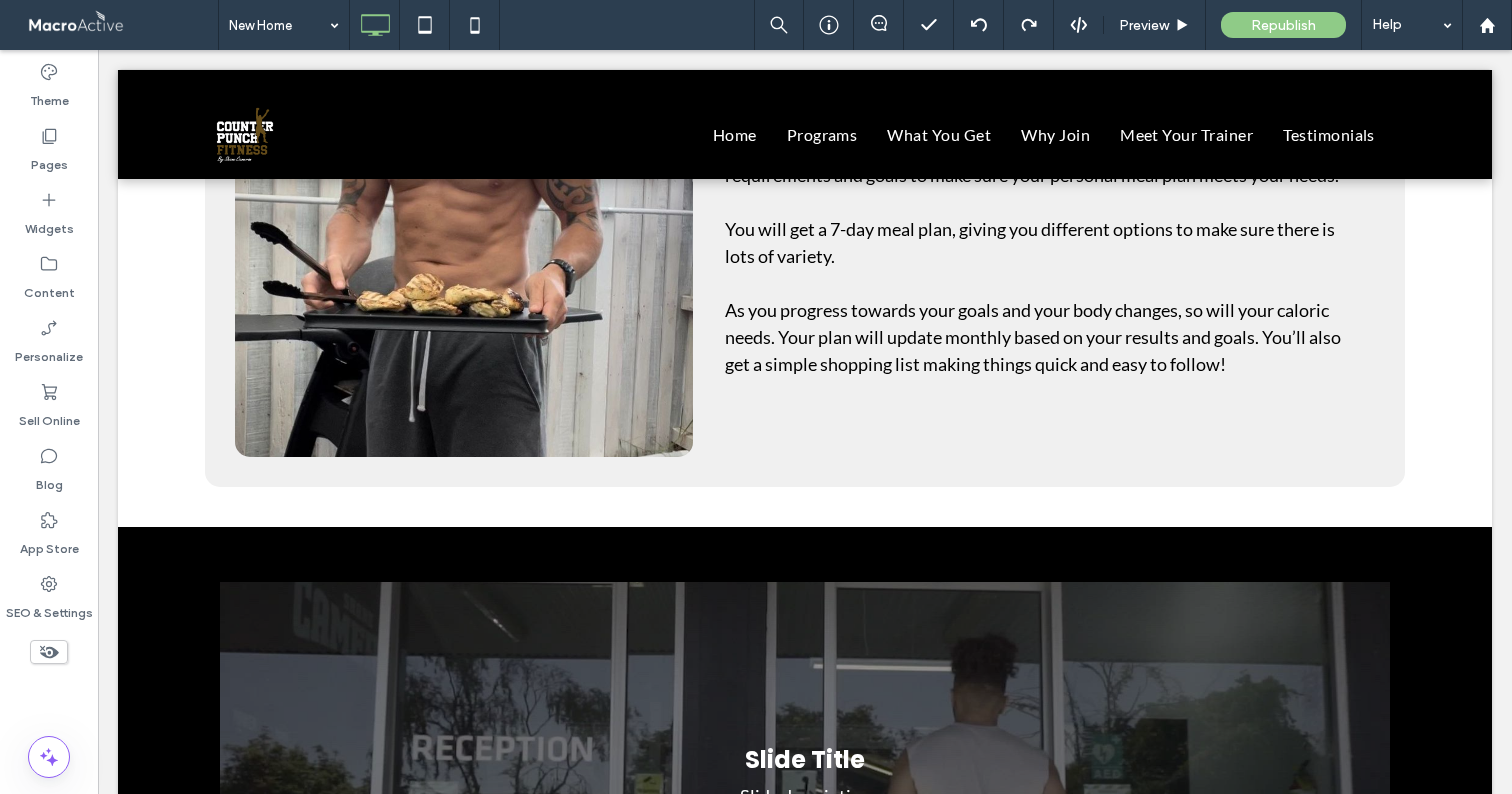 scroll, scrollTop: 4151, scrollLeft: 0, axis: vertical 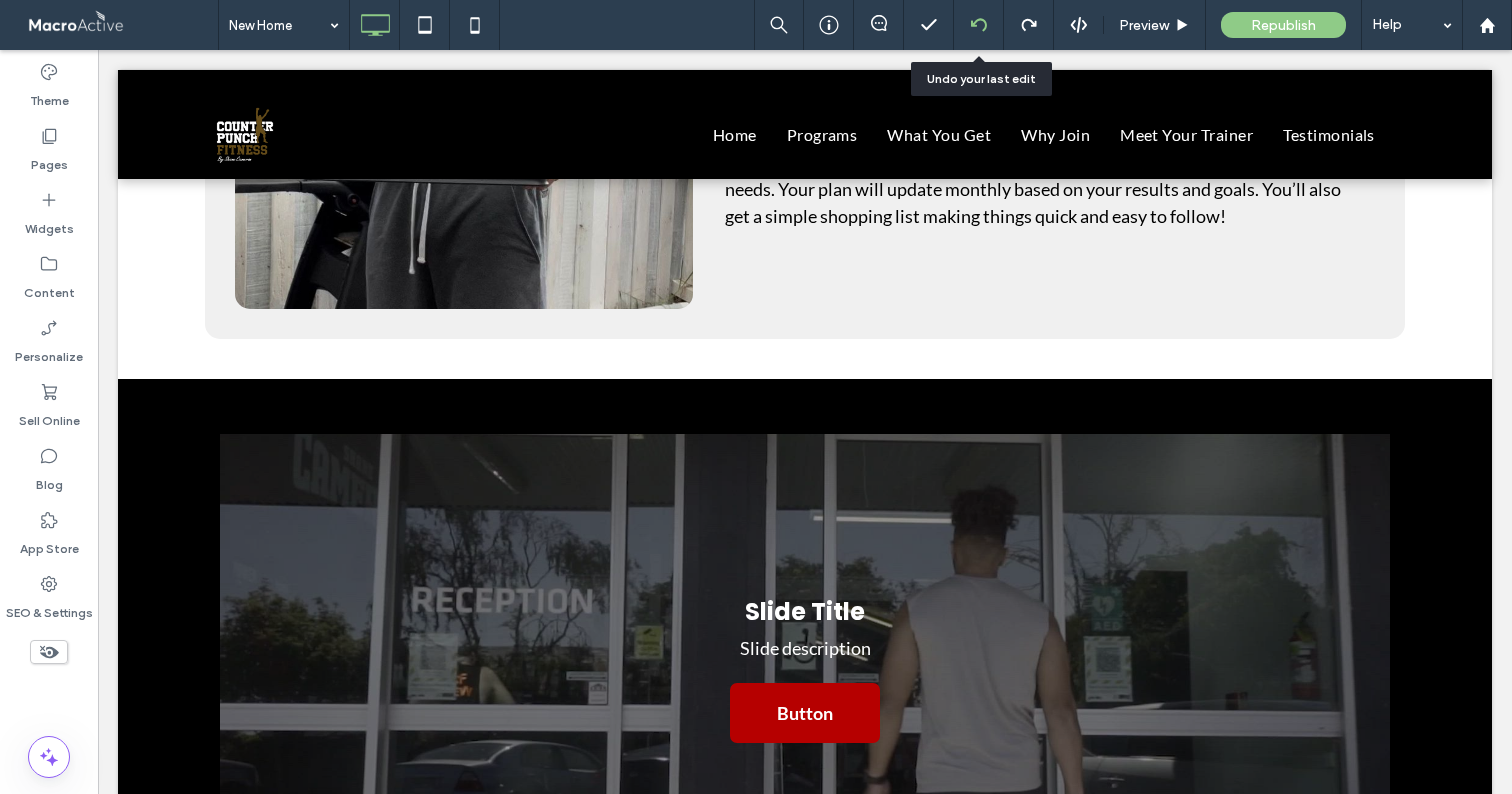 click 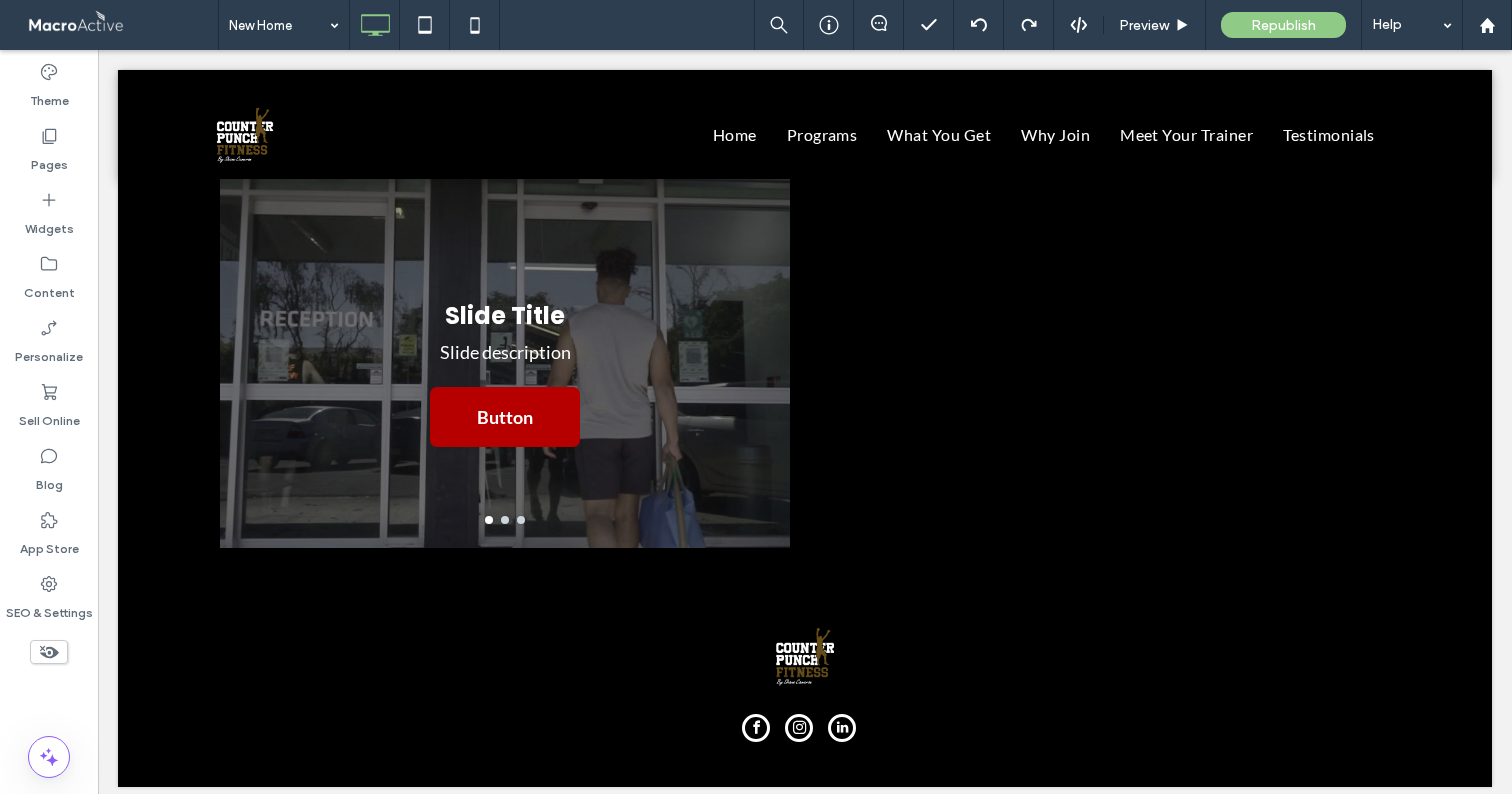 scroll, scrollTop: 4451, scrollLeft: 0, axis: vertical 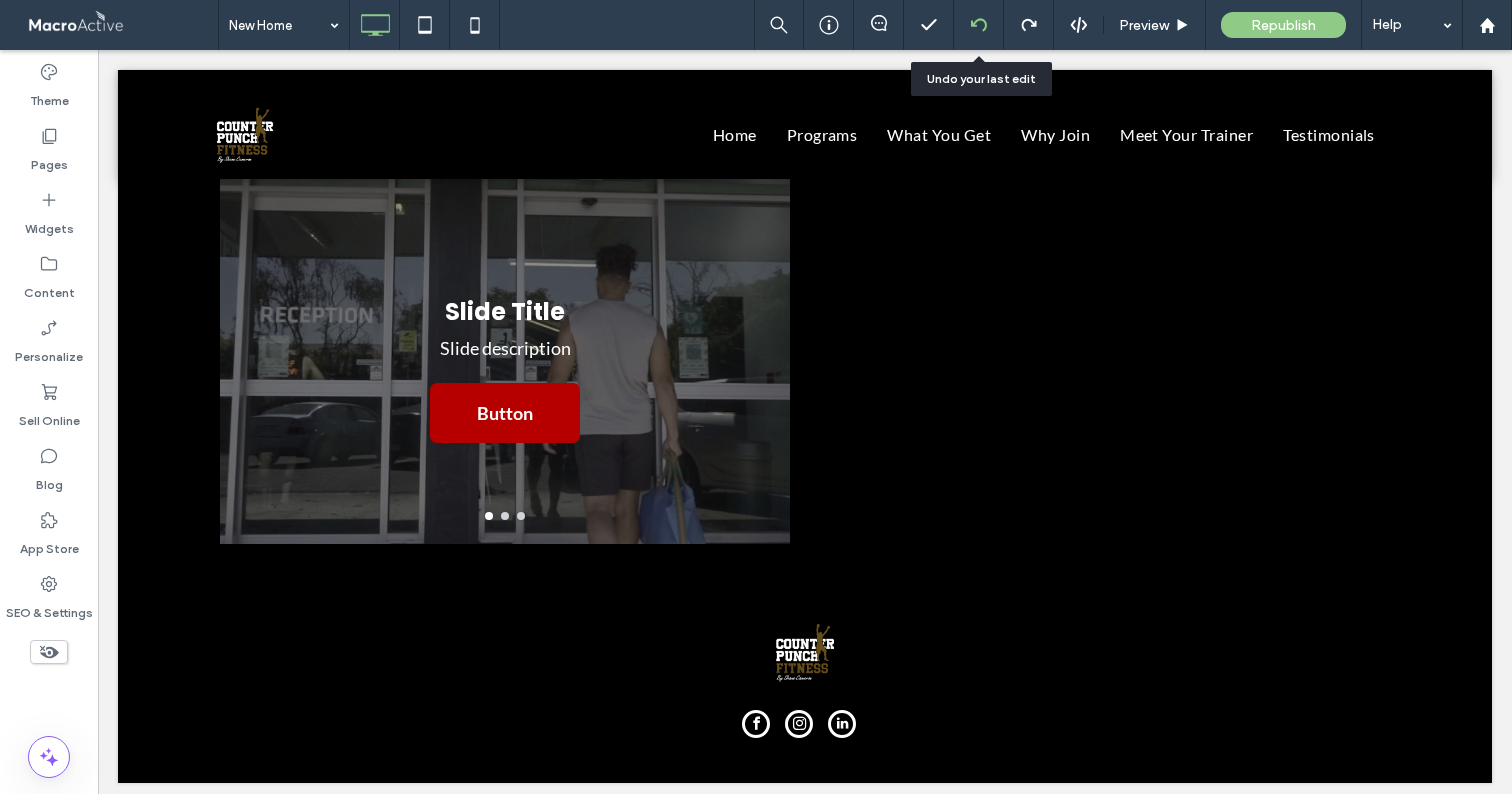 click at bounding box center (978, 25) 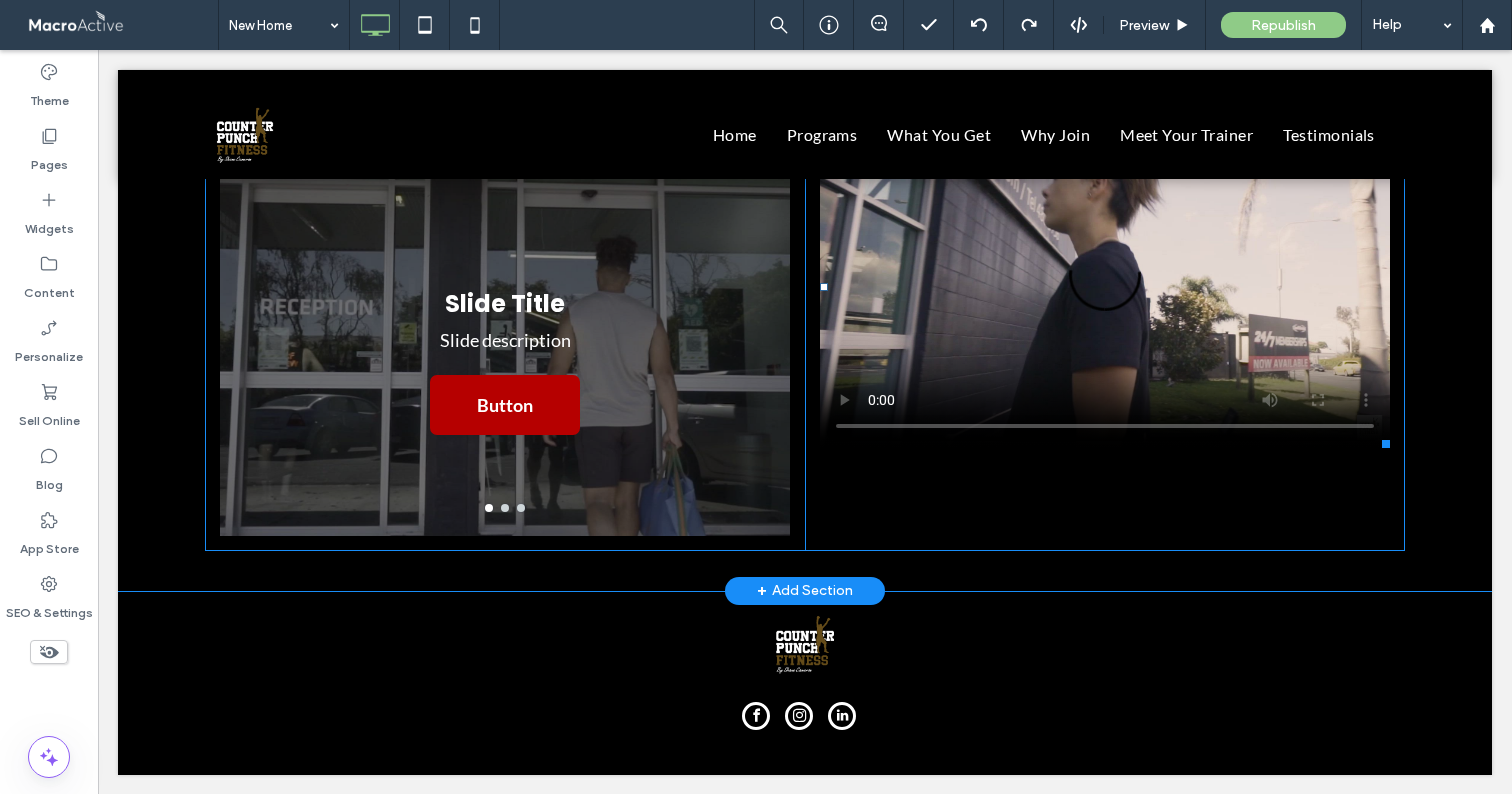 scroll, scrollTop: 4457, scrollLeft: 0, axis: vertical 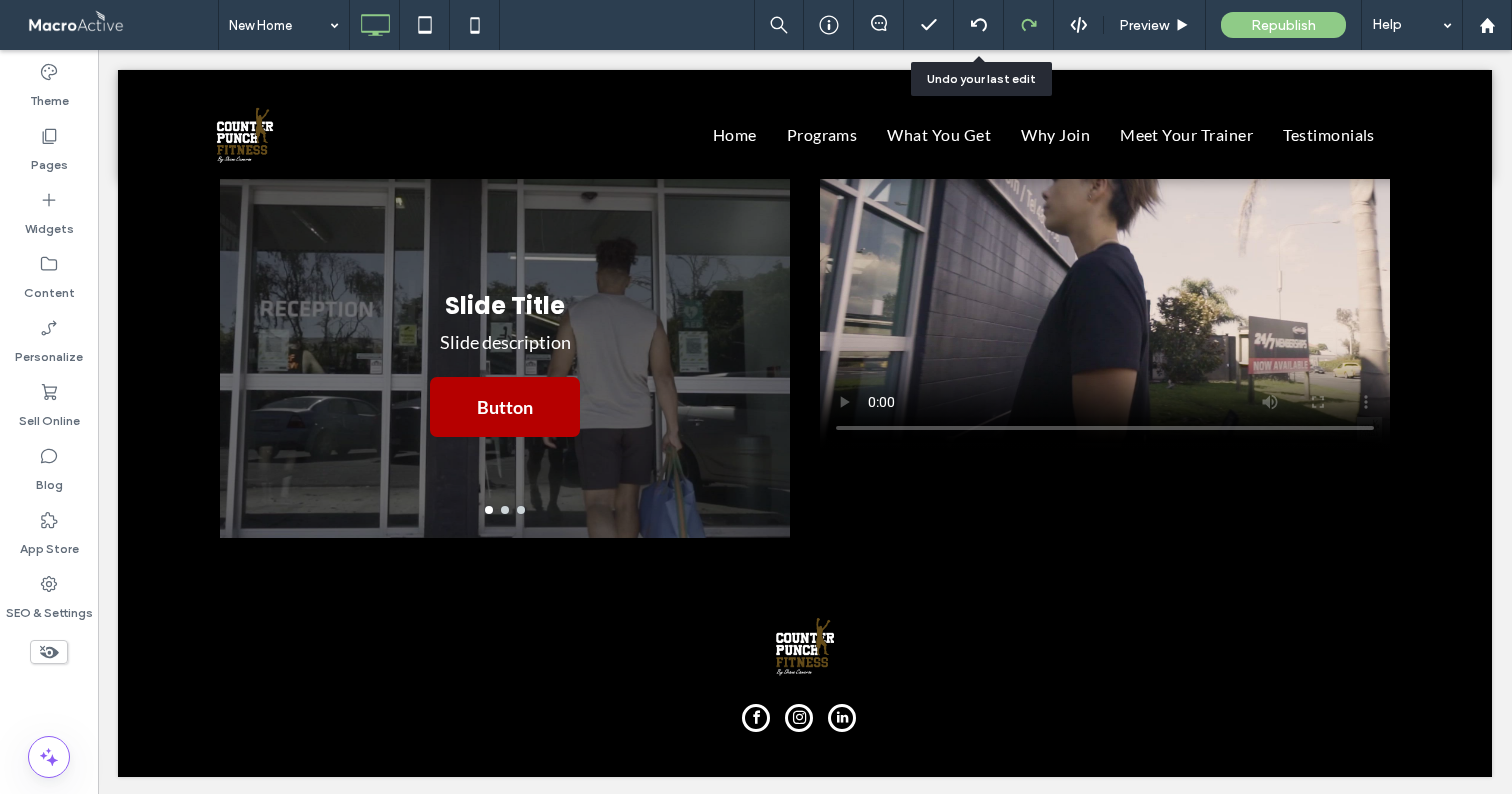 click at bounding box center [1028, 25] 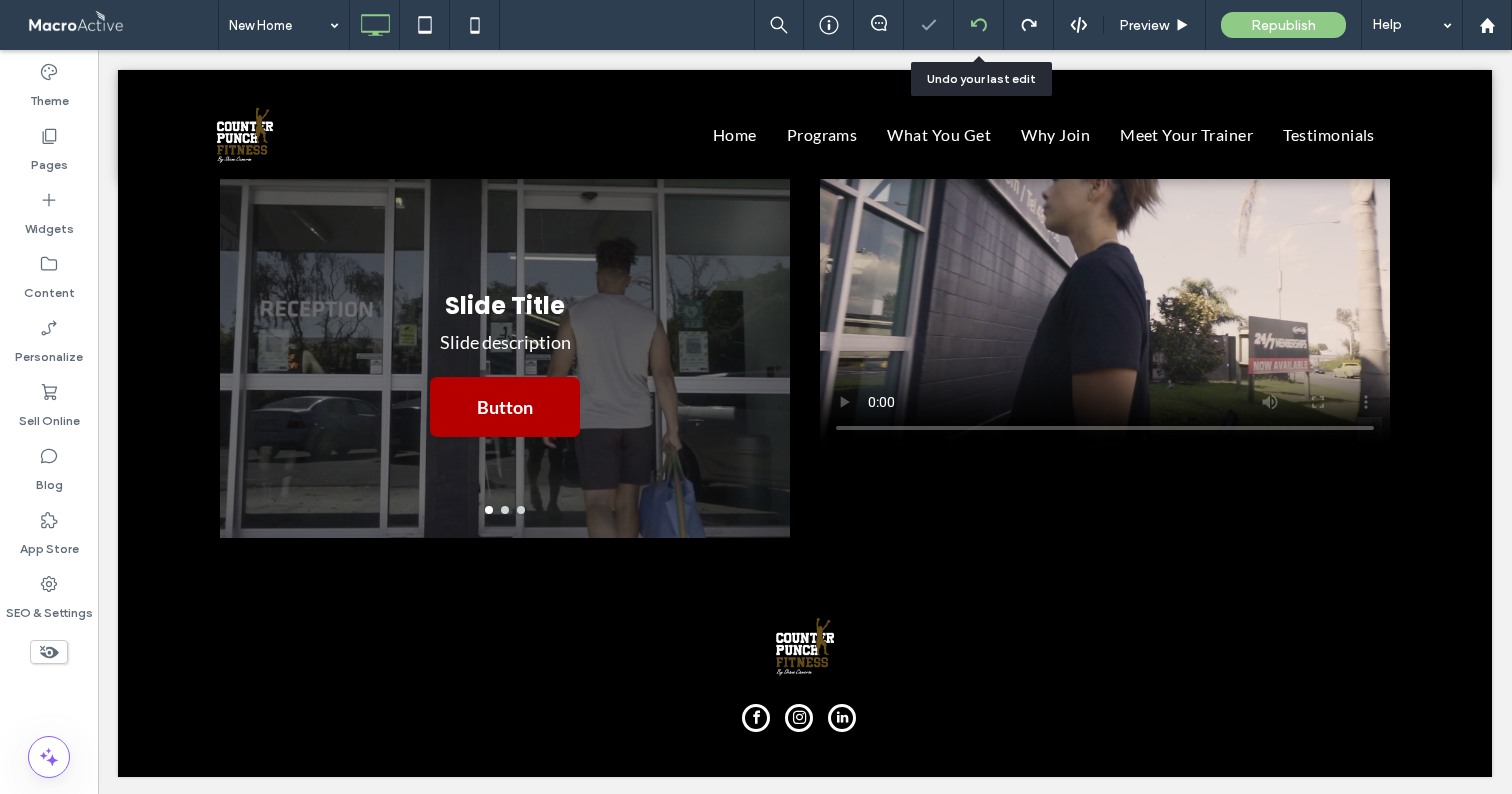 click at bounding box center [756, 397] 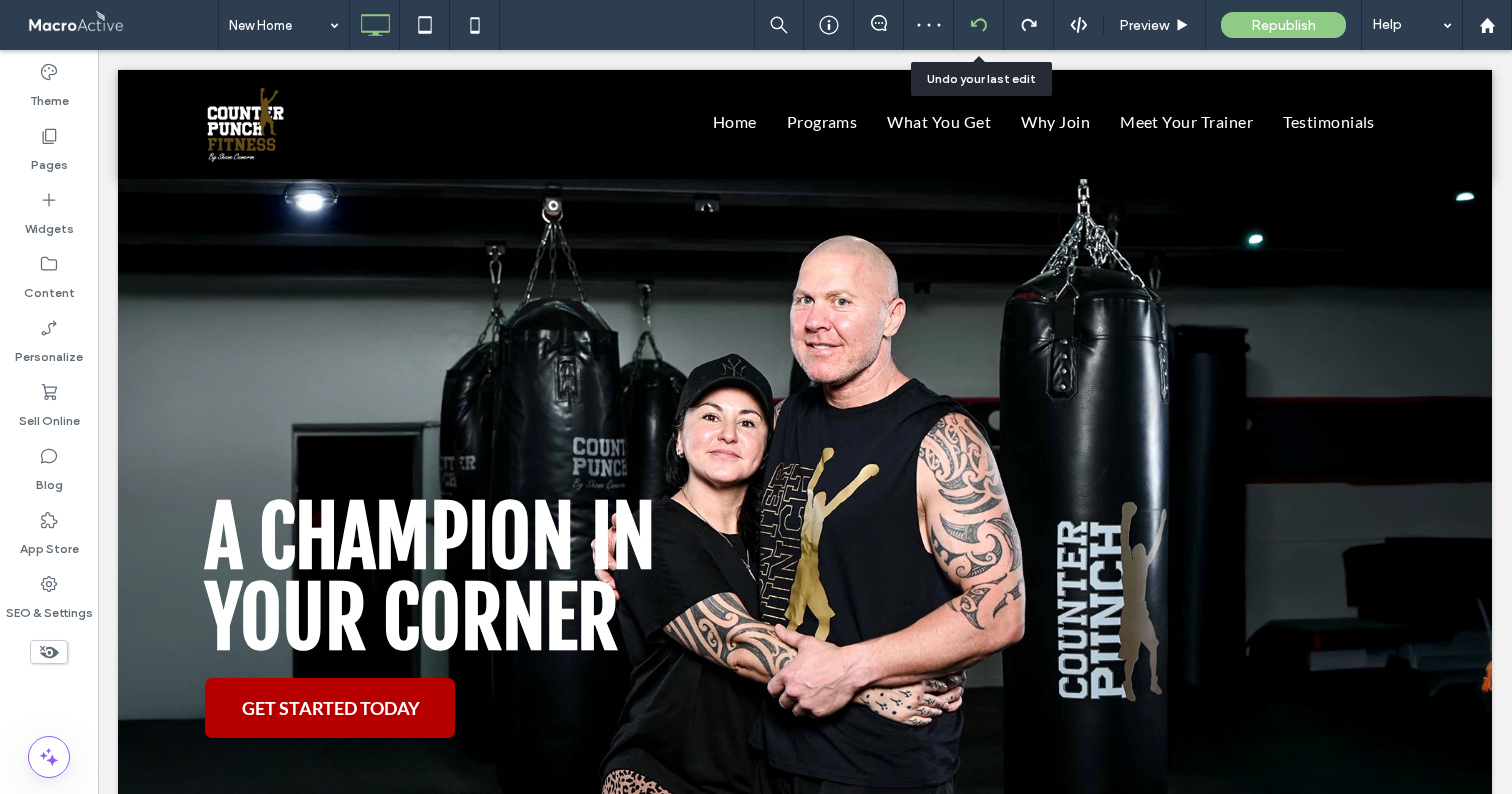 scroll, scrollTop: 0, scrollLeft: 0, axis: both 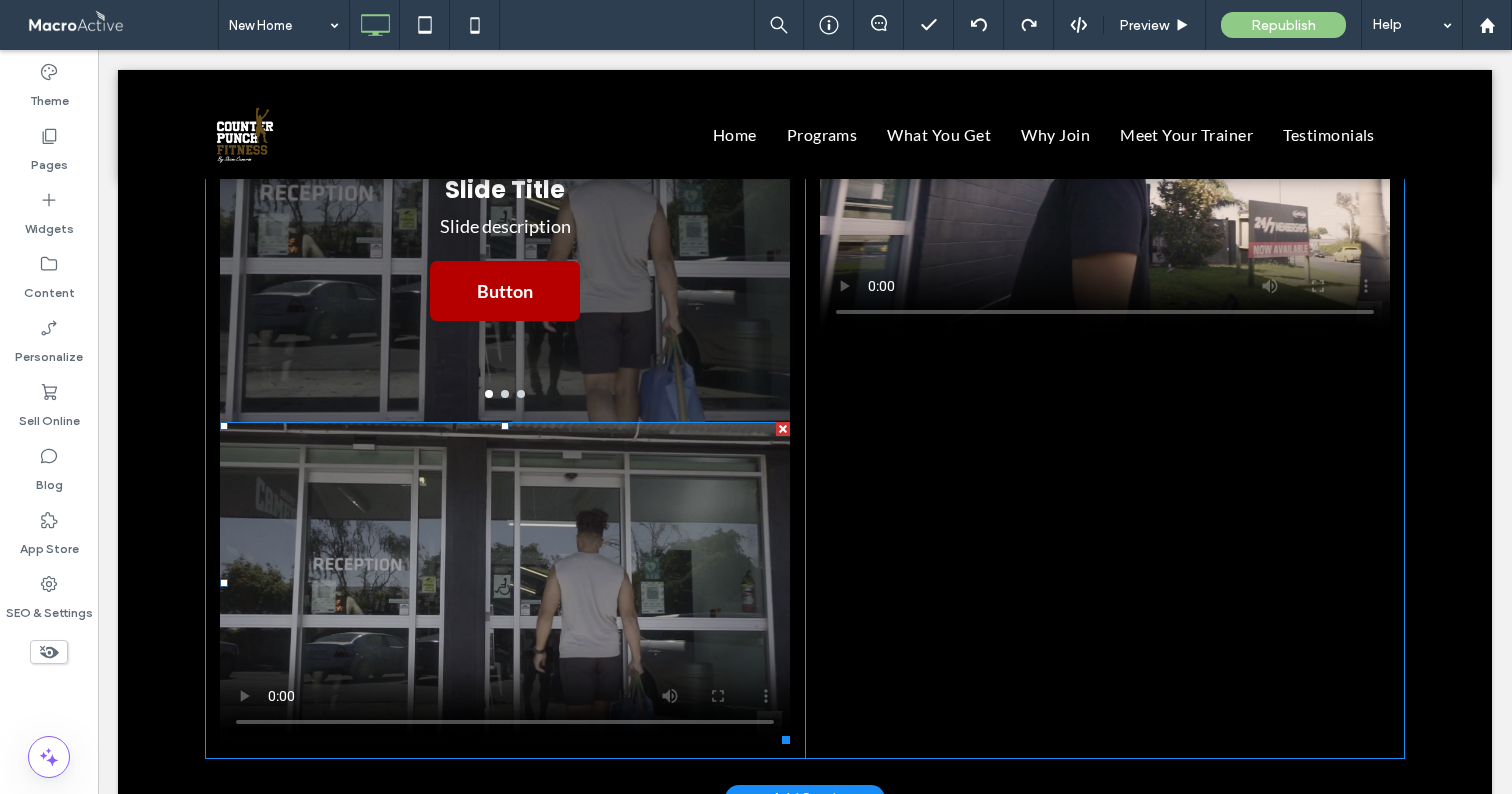 click at bounding box center (505, 583) 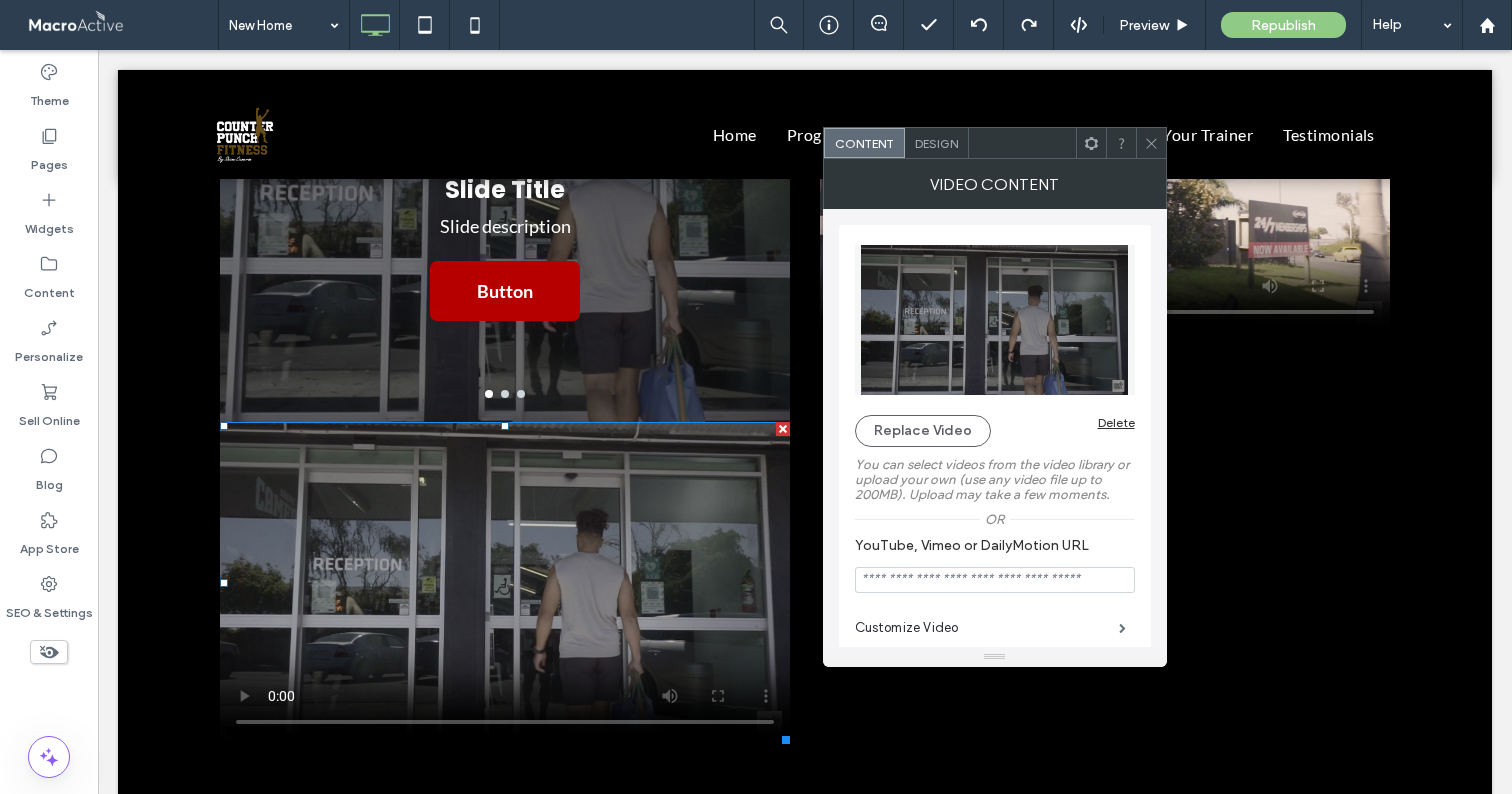 click 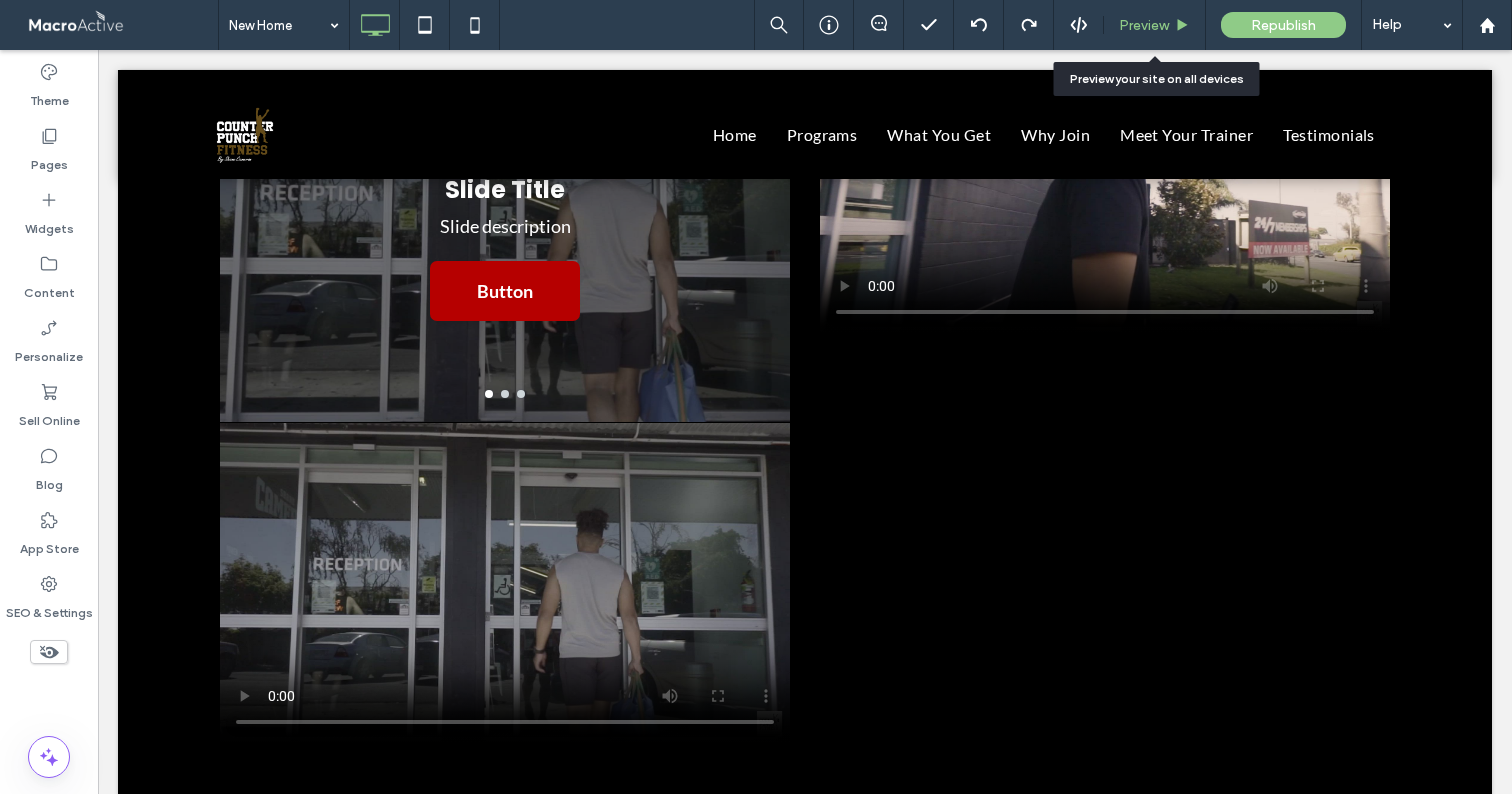 click on "Preview" at bounding box center [1144, 25] 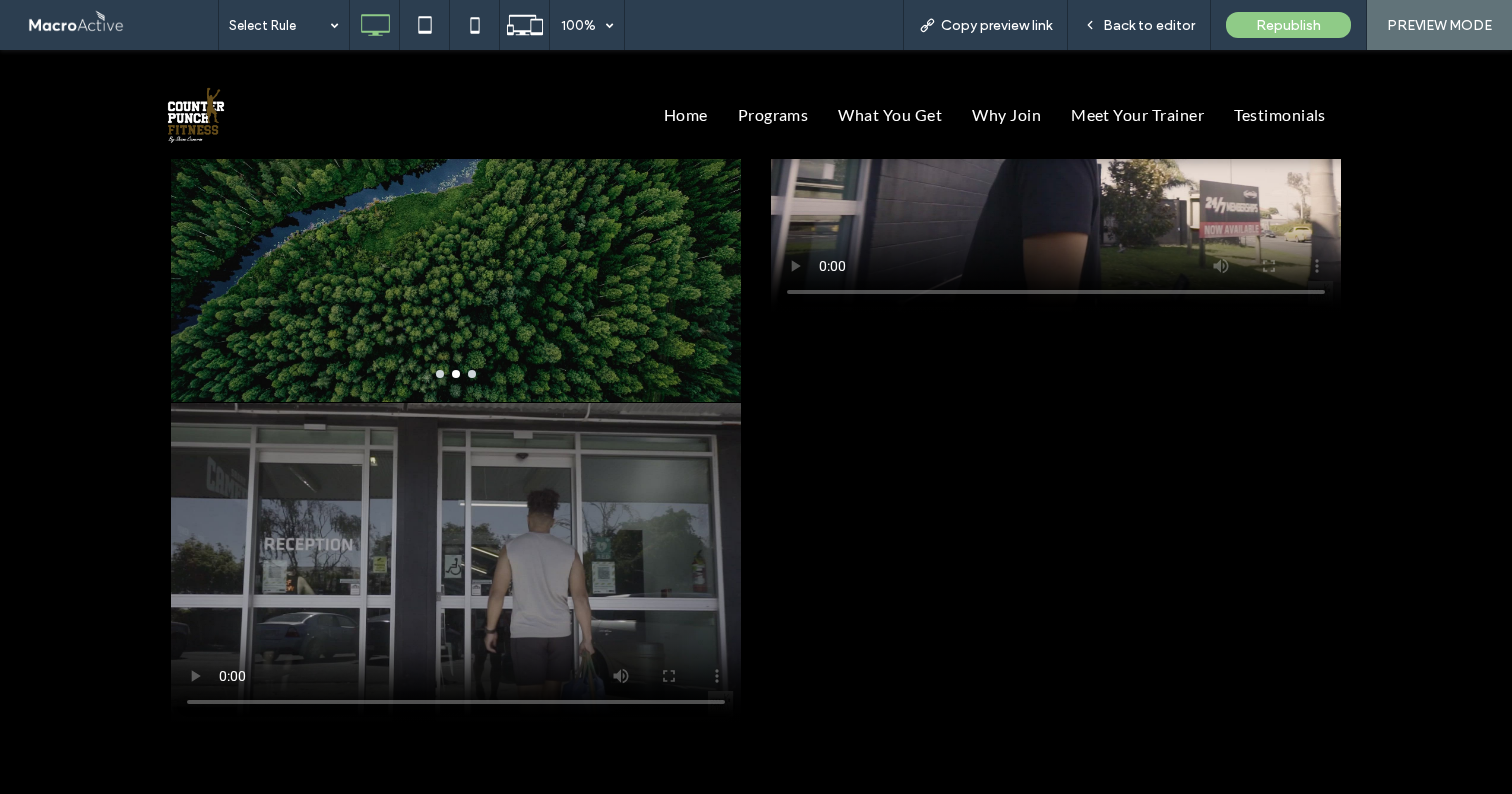 type 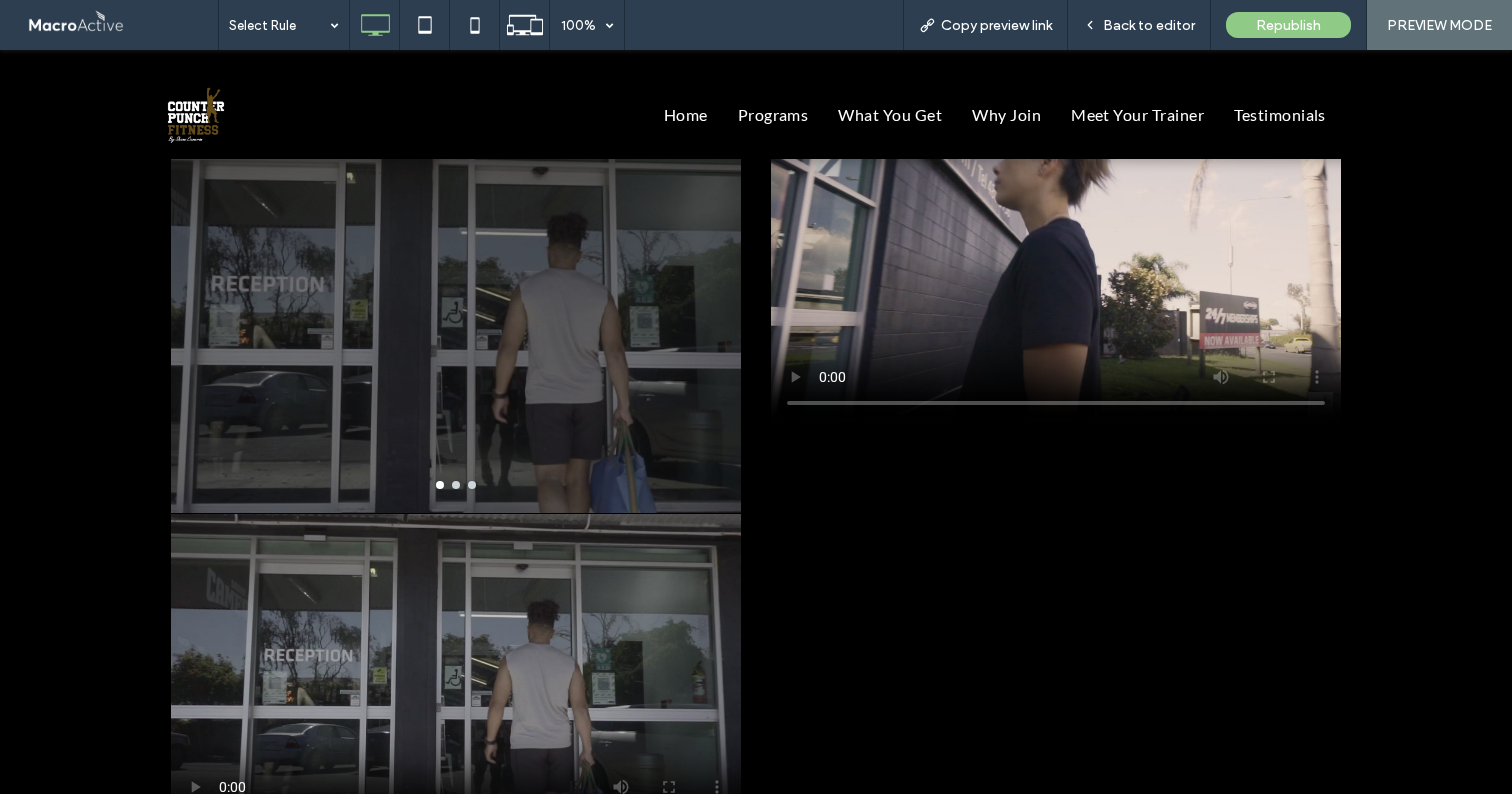 scroll, scrollTop: 4461, scrollLeft: 0, axis: vertical 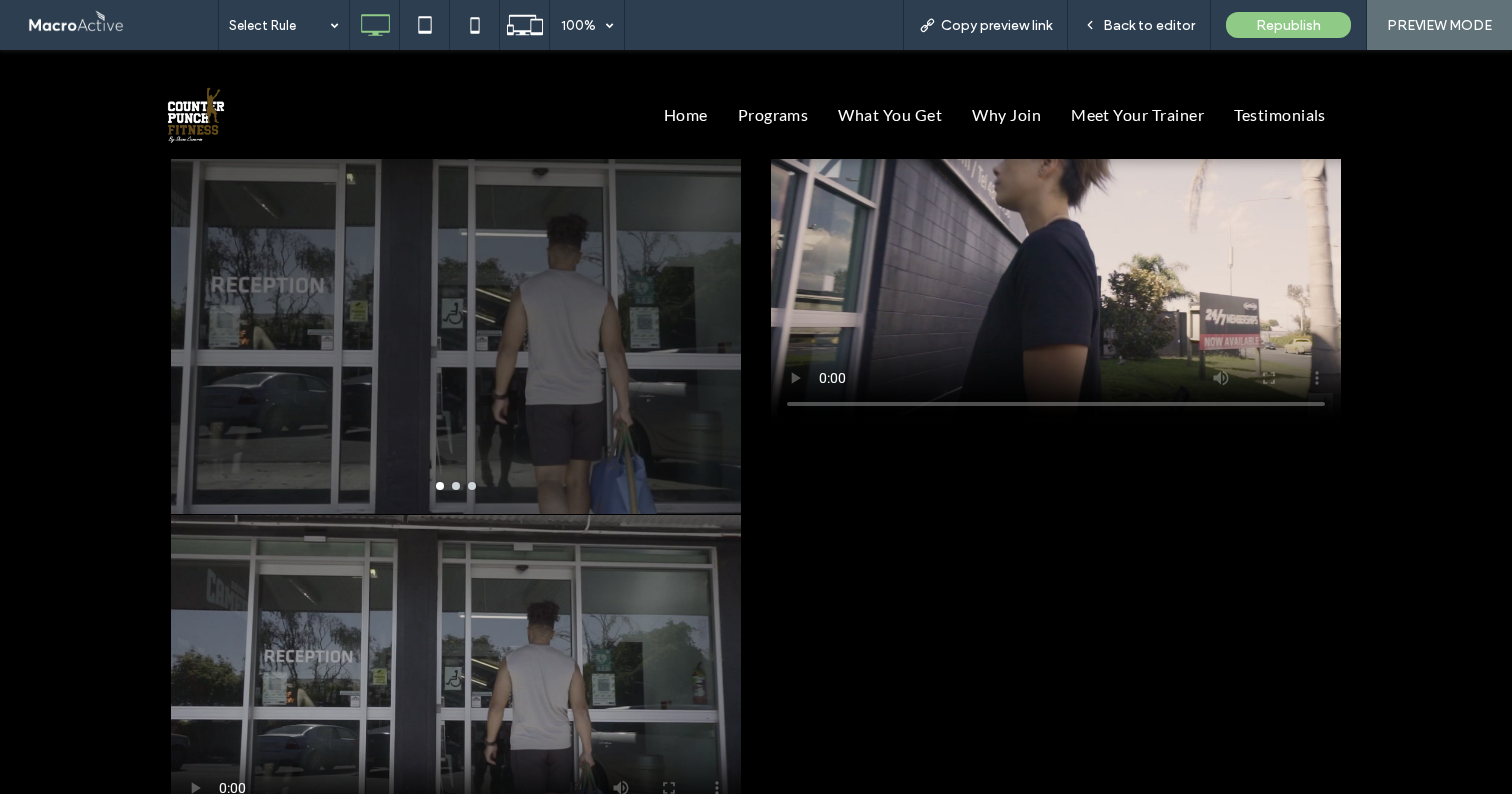 click at bounding box center [456, 675] 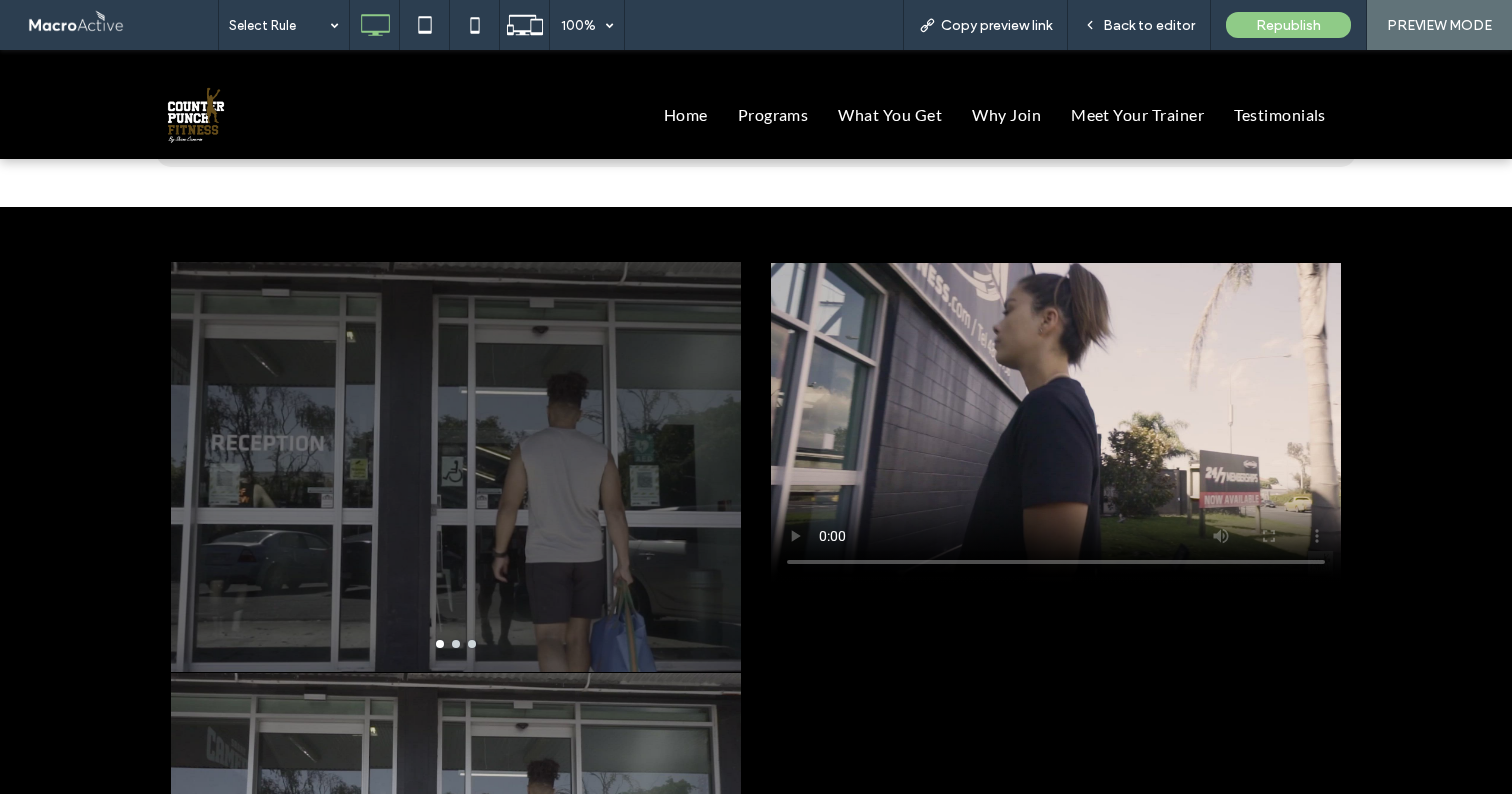 scroll, scrollTop: 4298, scrollLeft: 0, axis: vertical 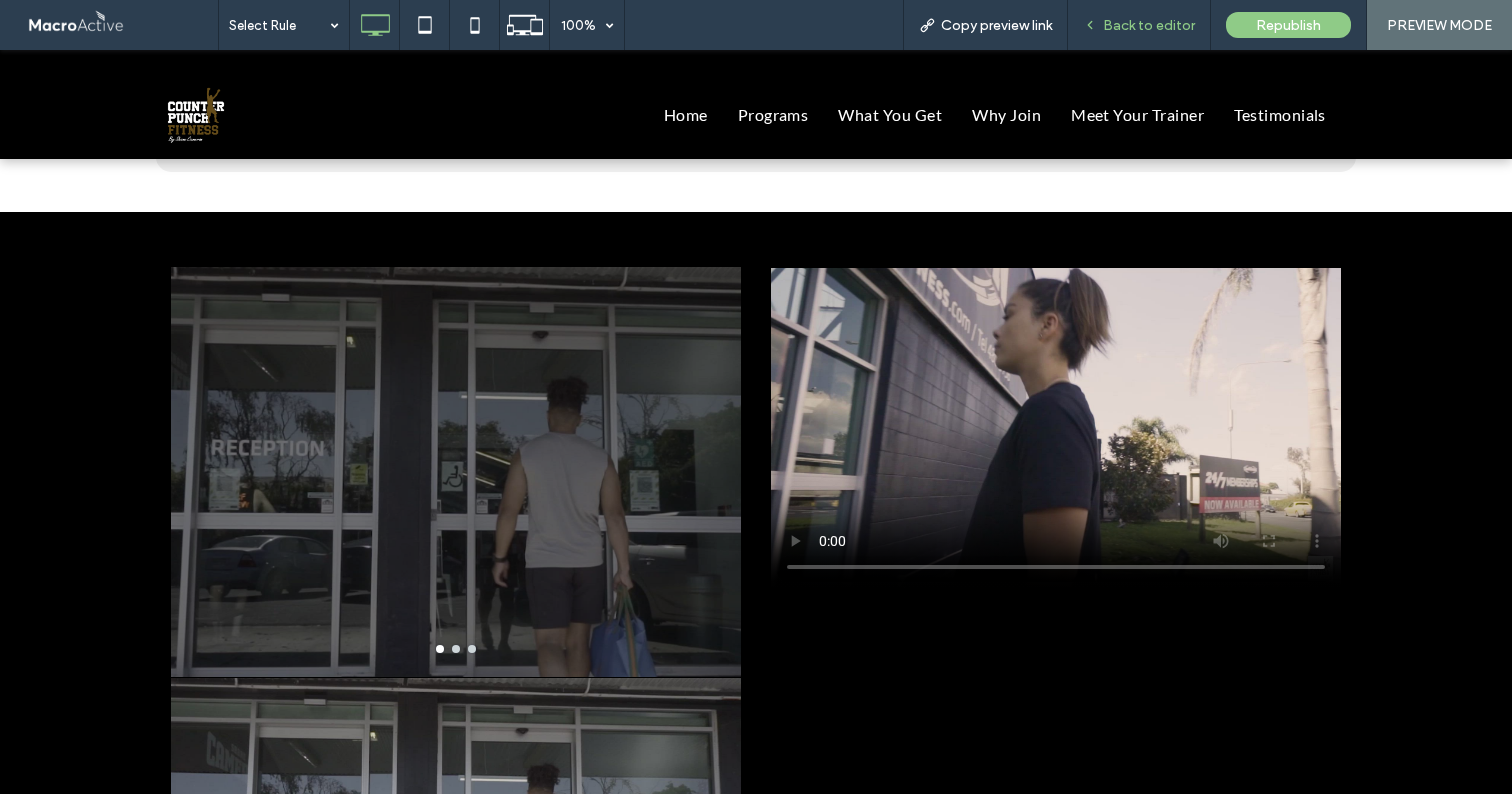 click on "Back to editor" at bounding box center (1149, 25) 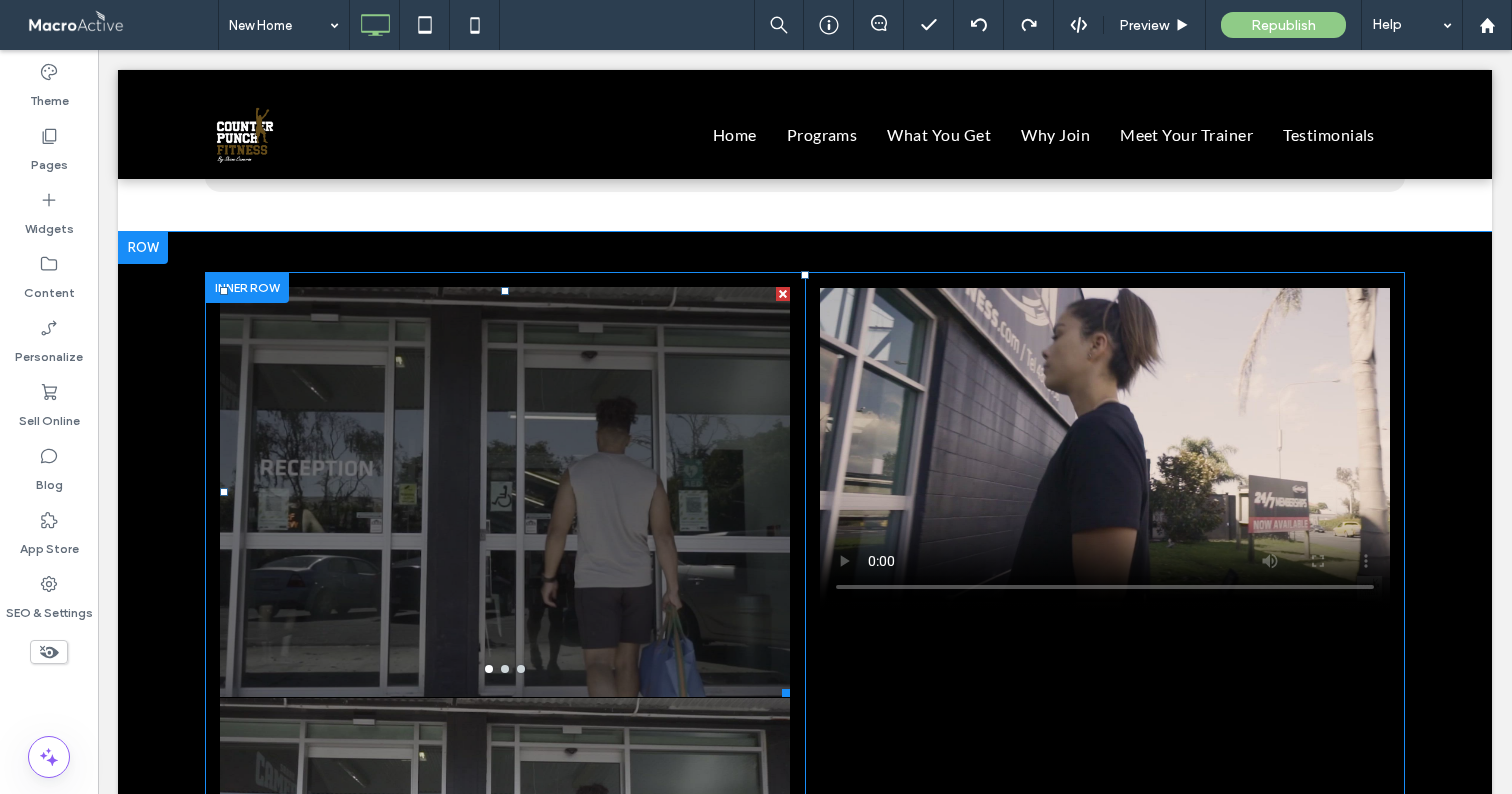 click at bounding box center (505, 492) 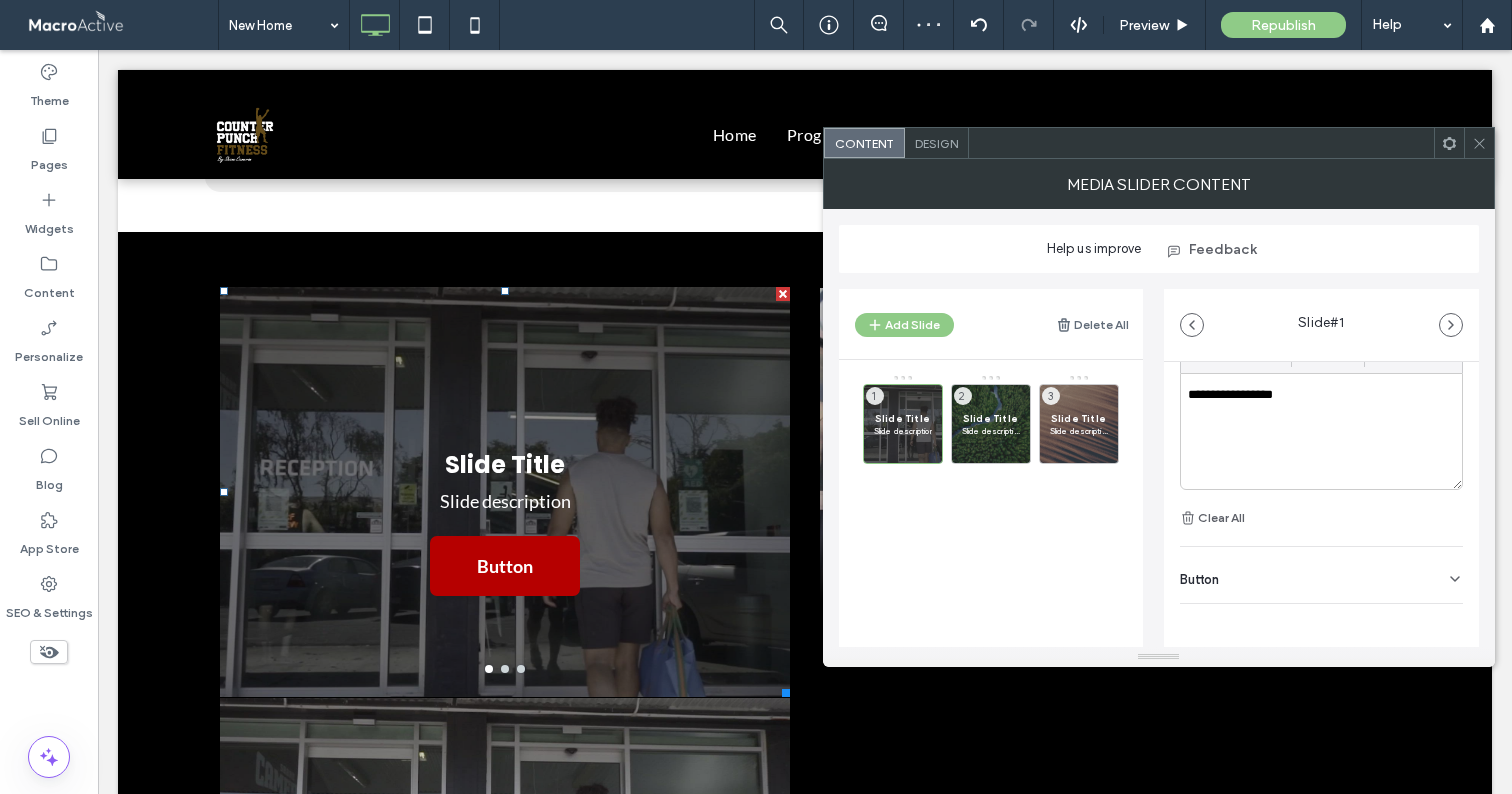 scroll, scrollTop: 631, scrollLeft: 0, axis: vertical 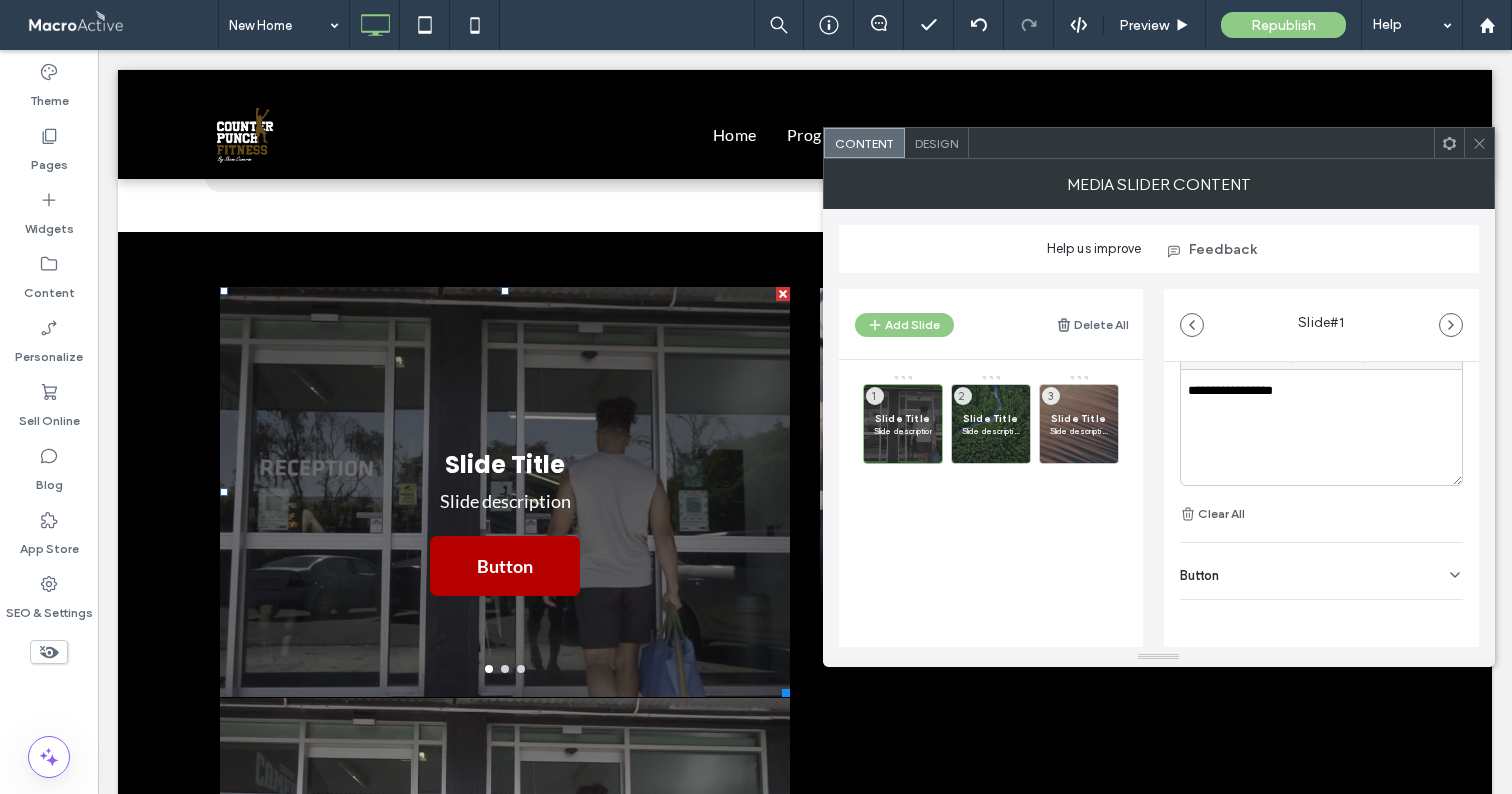 click on "Design" at bounding box center (936, 143) 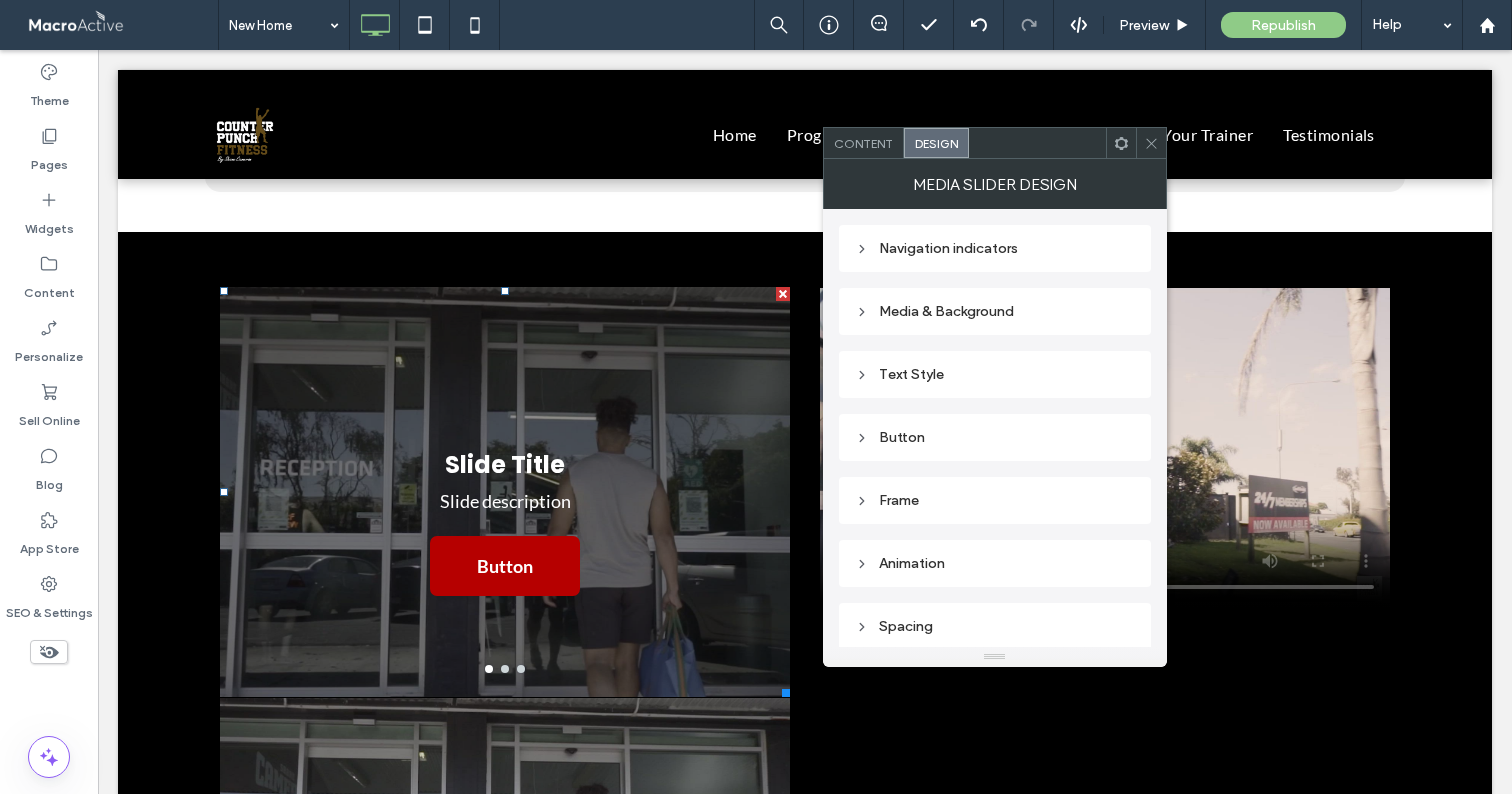 scroll, scrollTop: 339, scrollLeft: 0, axis: vertical 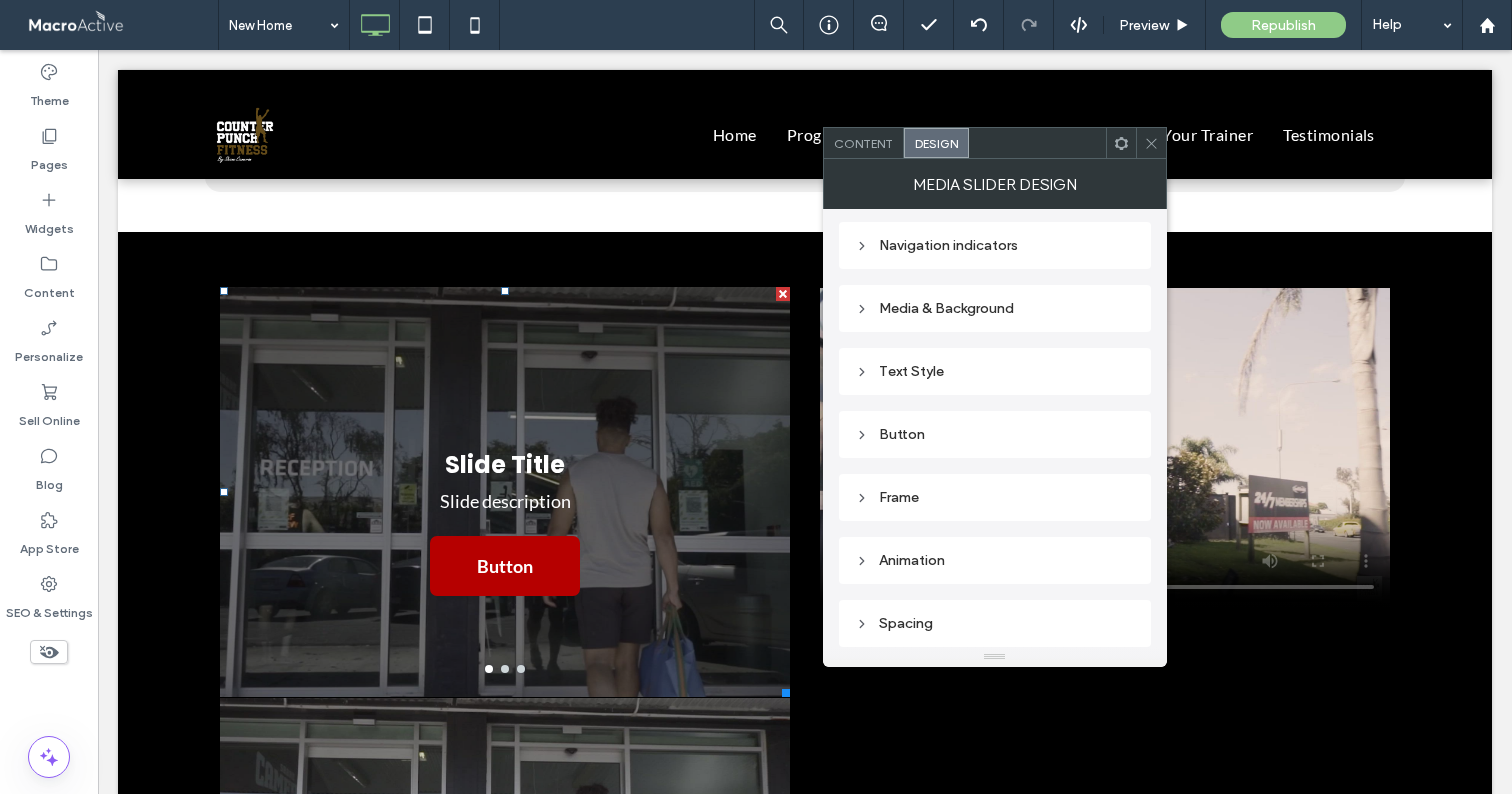 click at bounding box center [1151, 143] 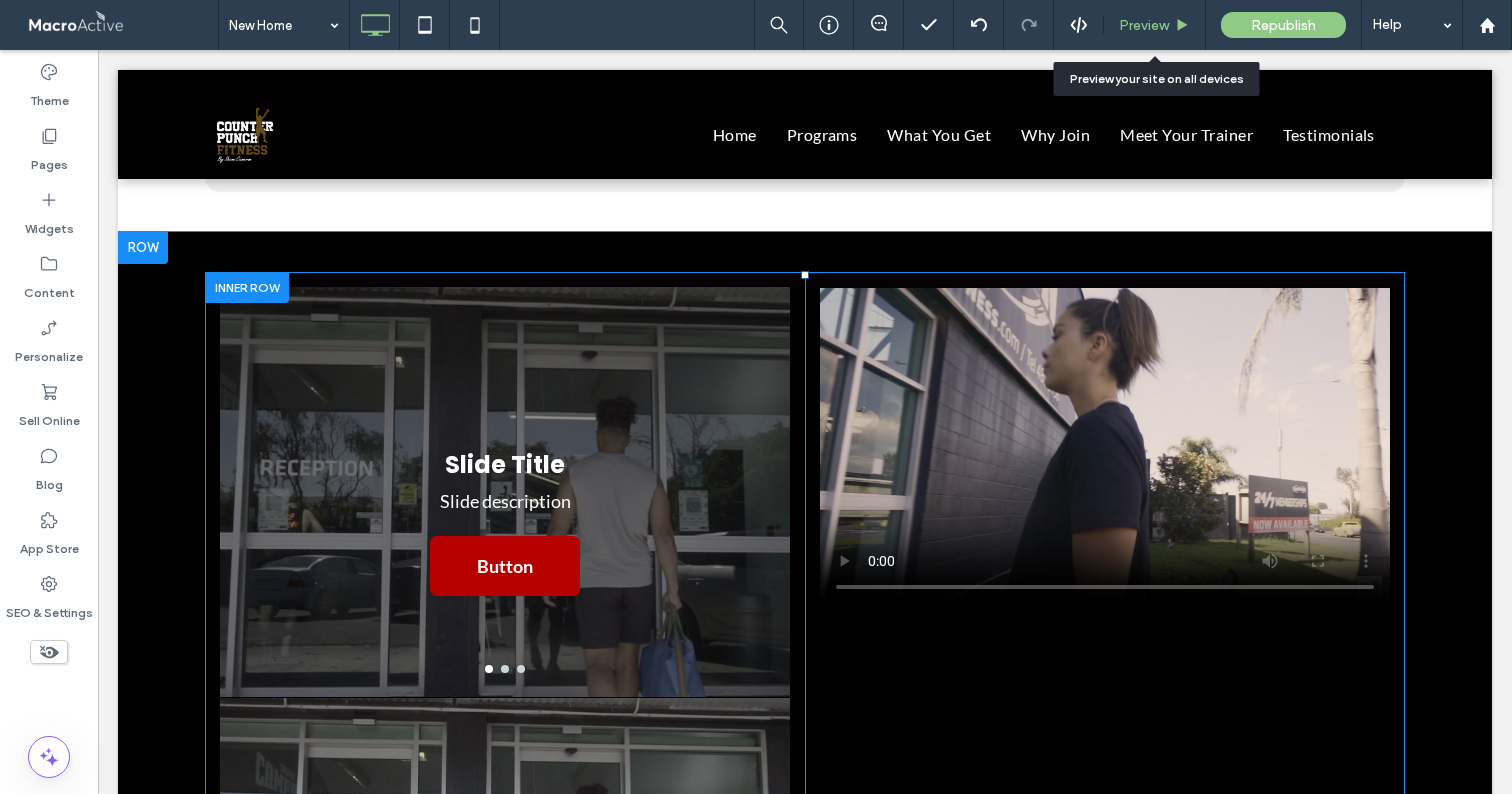 click on "Preview" at bounding box center (1144, 25) 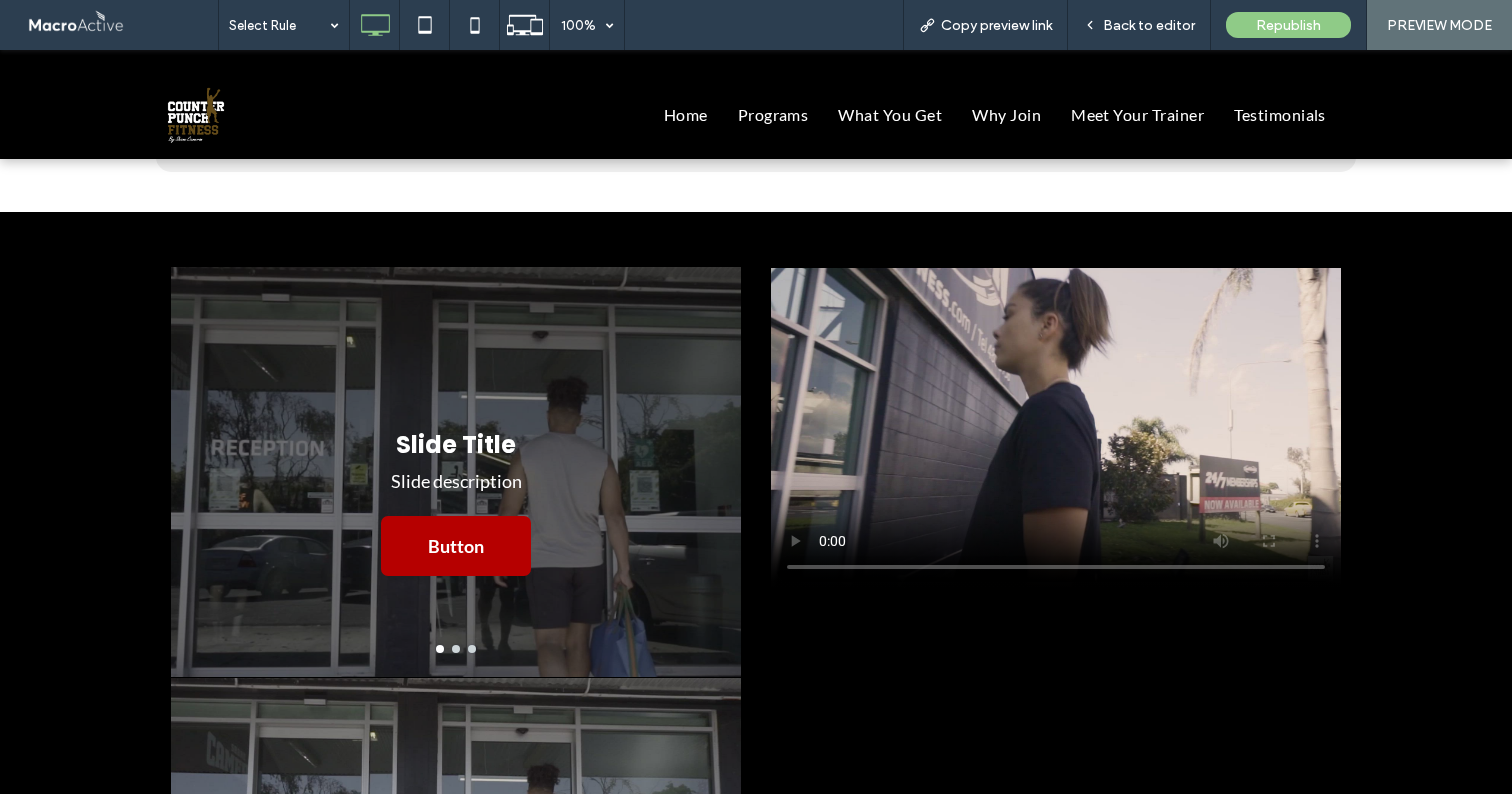 click on "Slide Title Slide description Button" at bounding box center (456, 484) 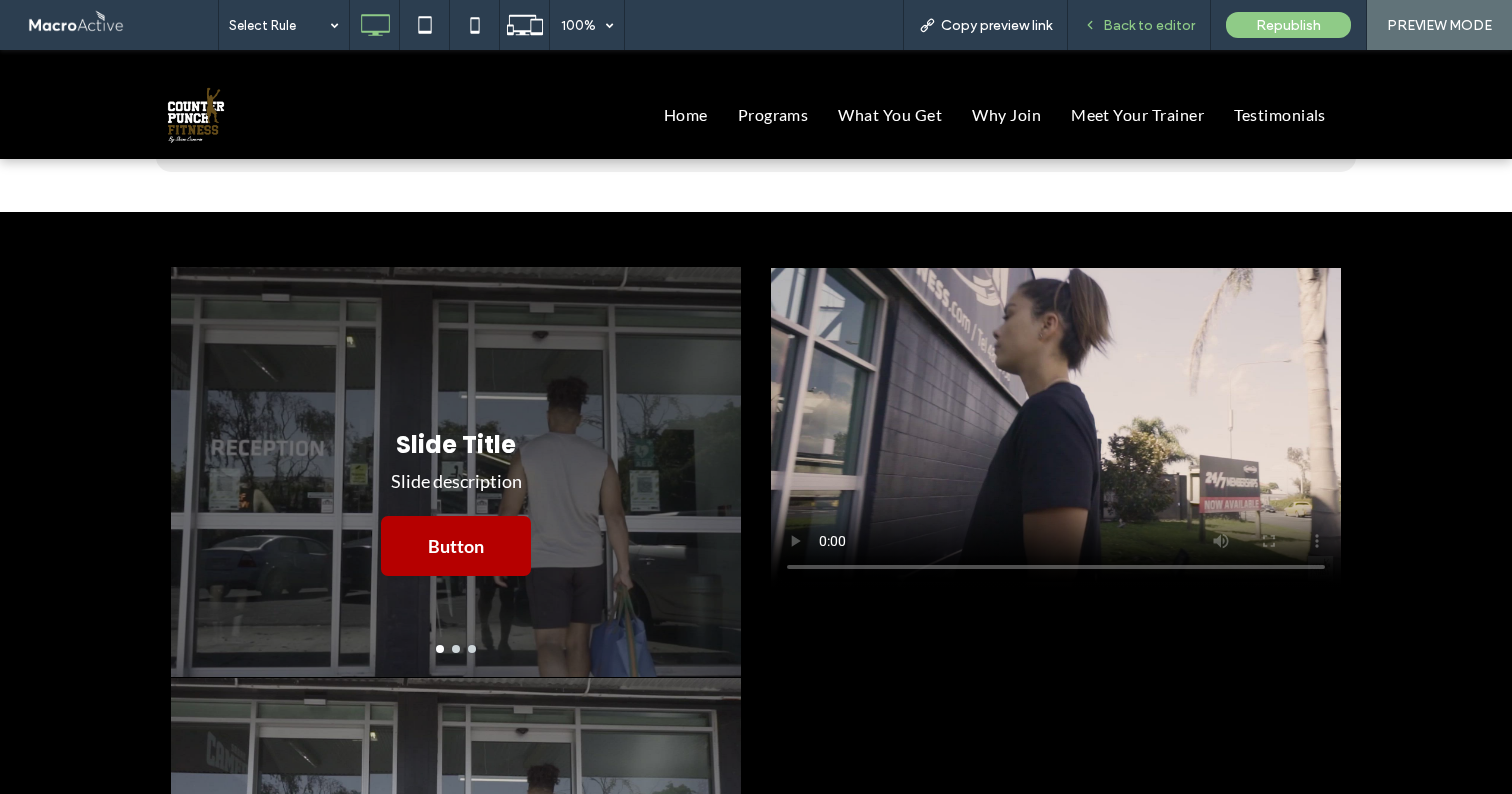 click on "Back to editor" at bounding box center [1149, 25] 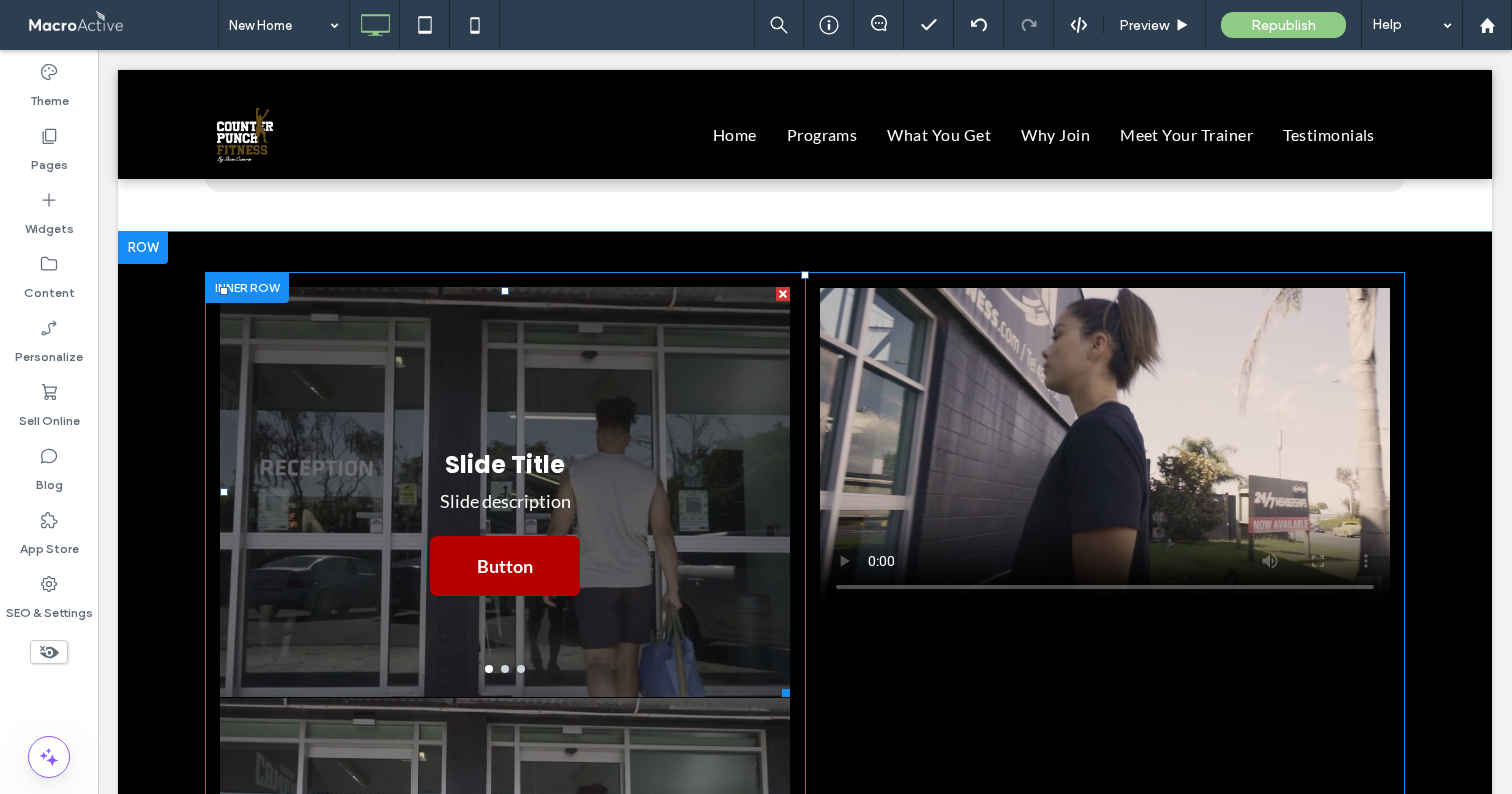click at bounding box center (783, 294) 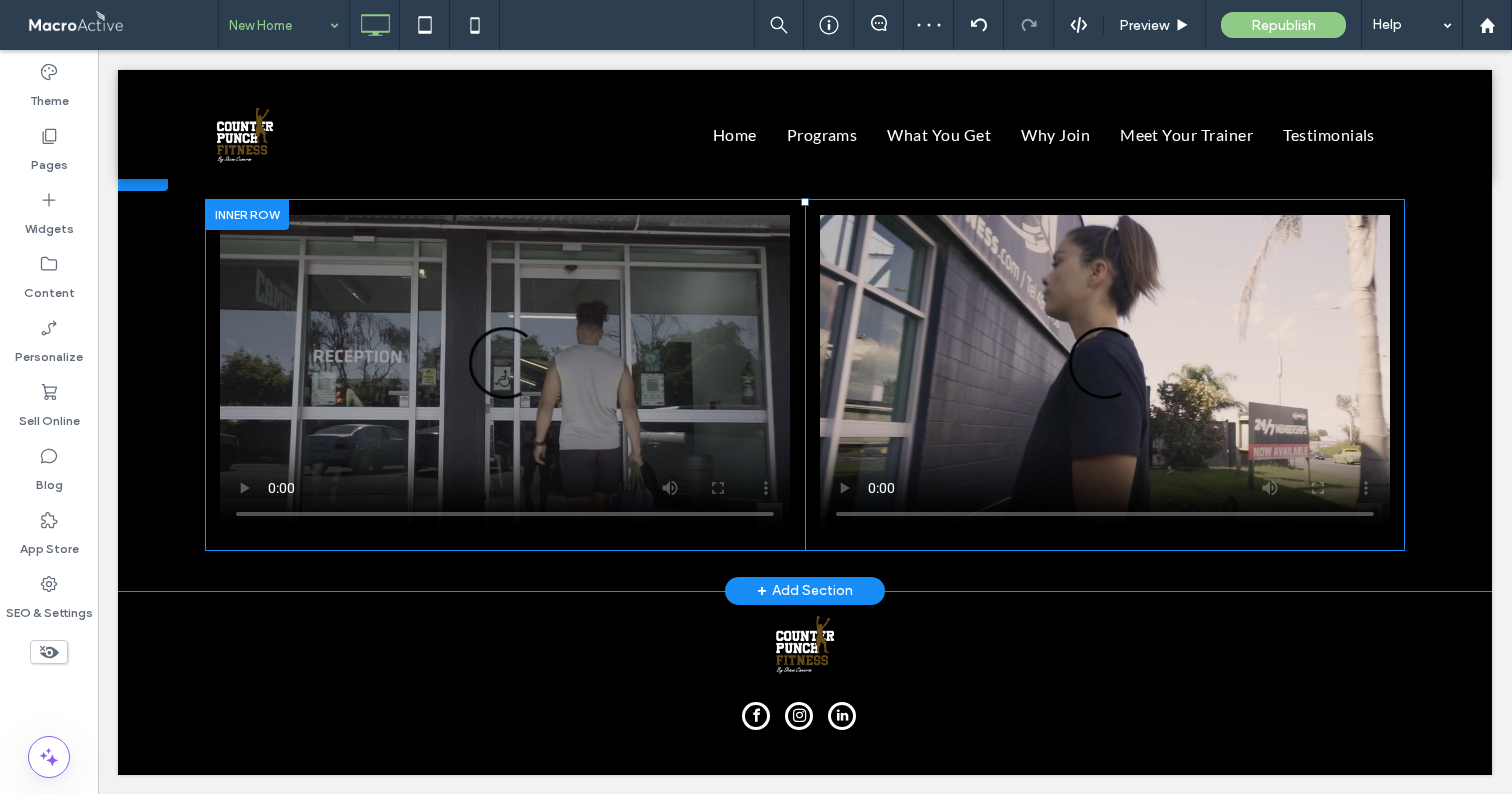 scroll, scrollTop: 4369, scrollLeft: 0, axis: vertical 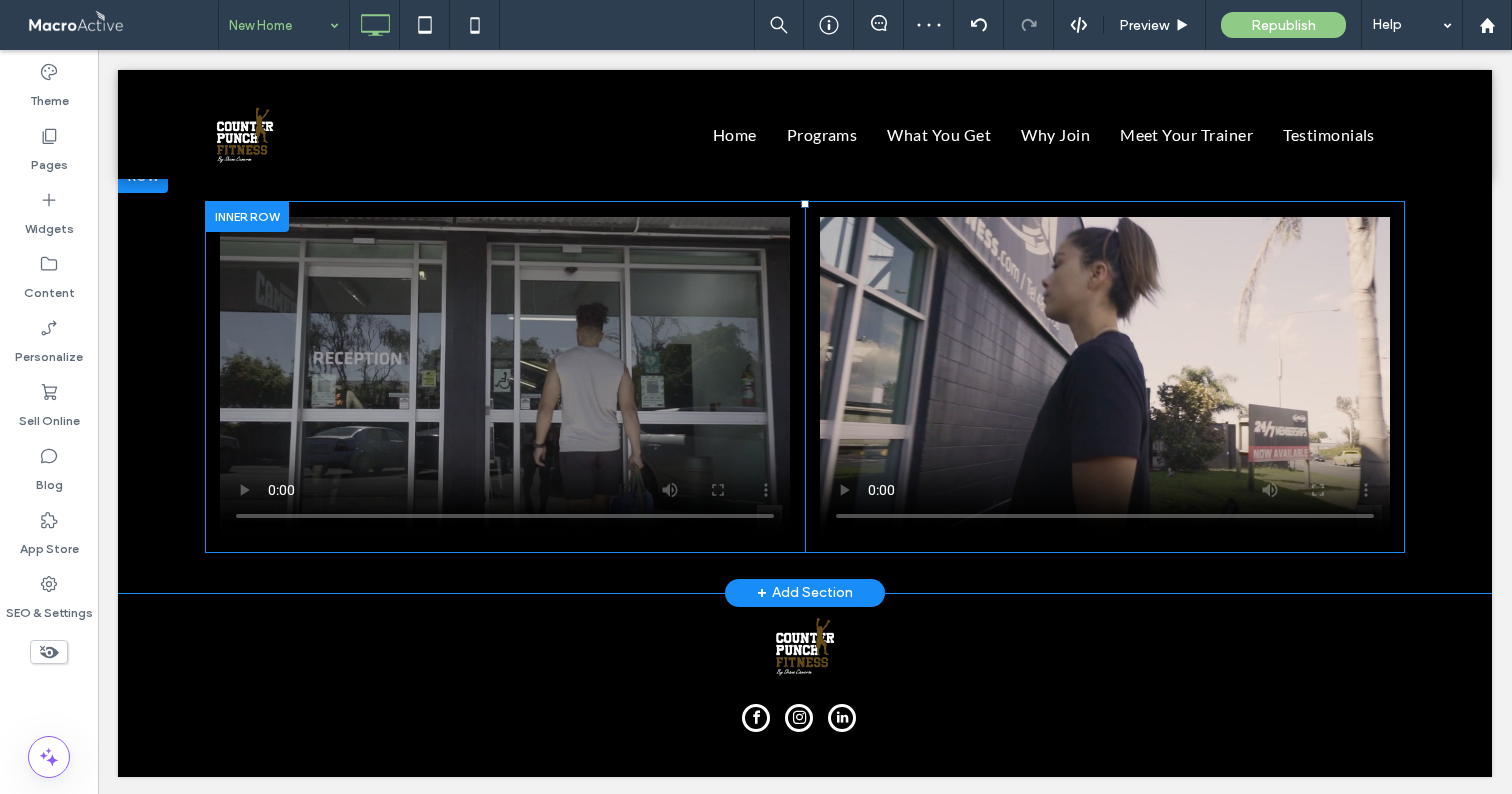 click at bounding box center [247, 216] 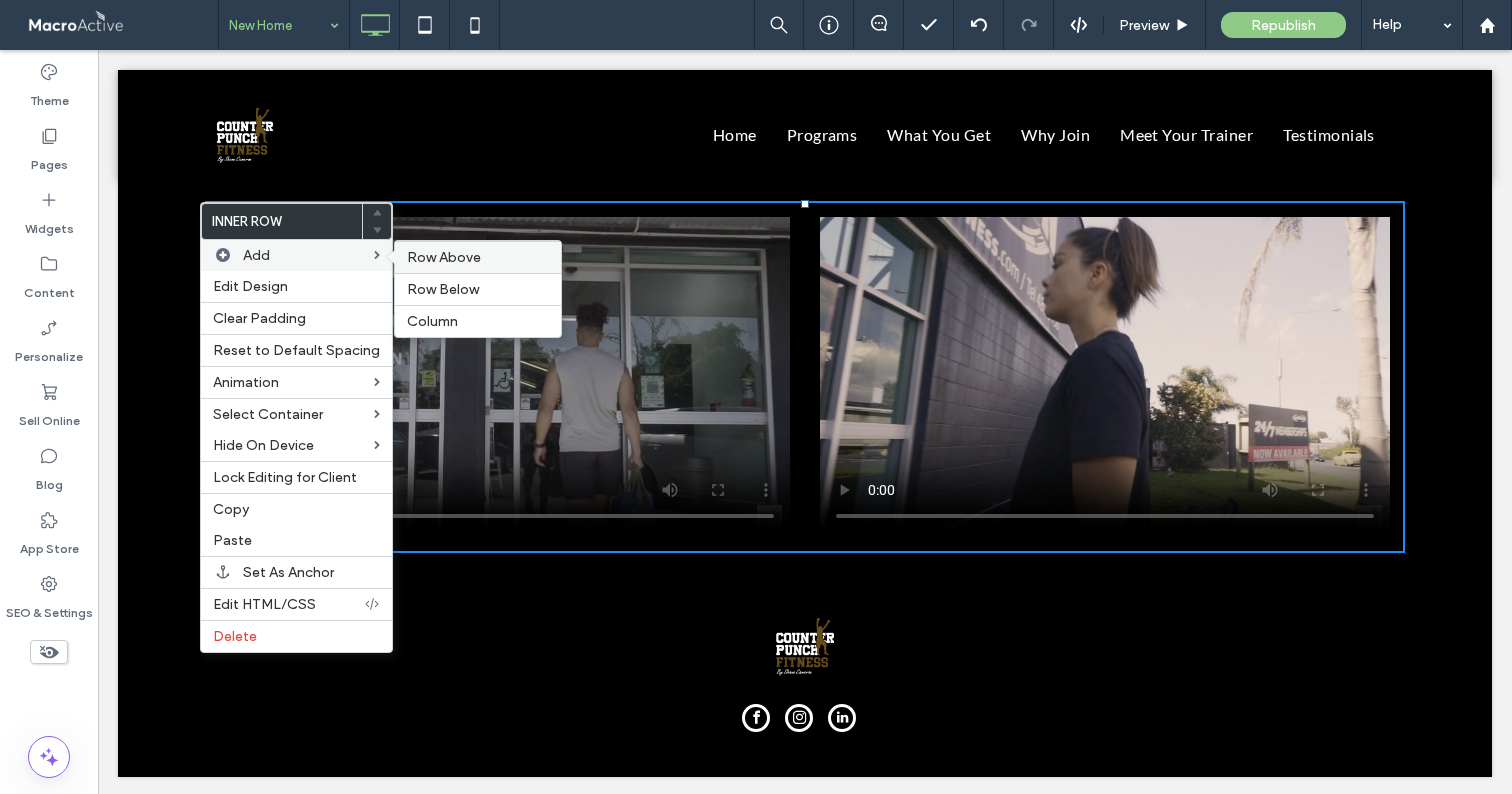 click on "Row Above" at bounding box center [444, 257] 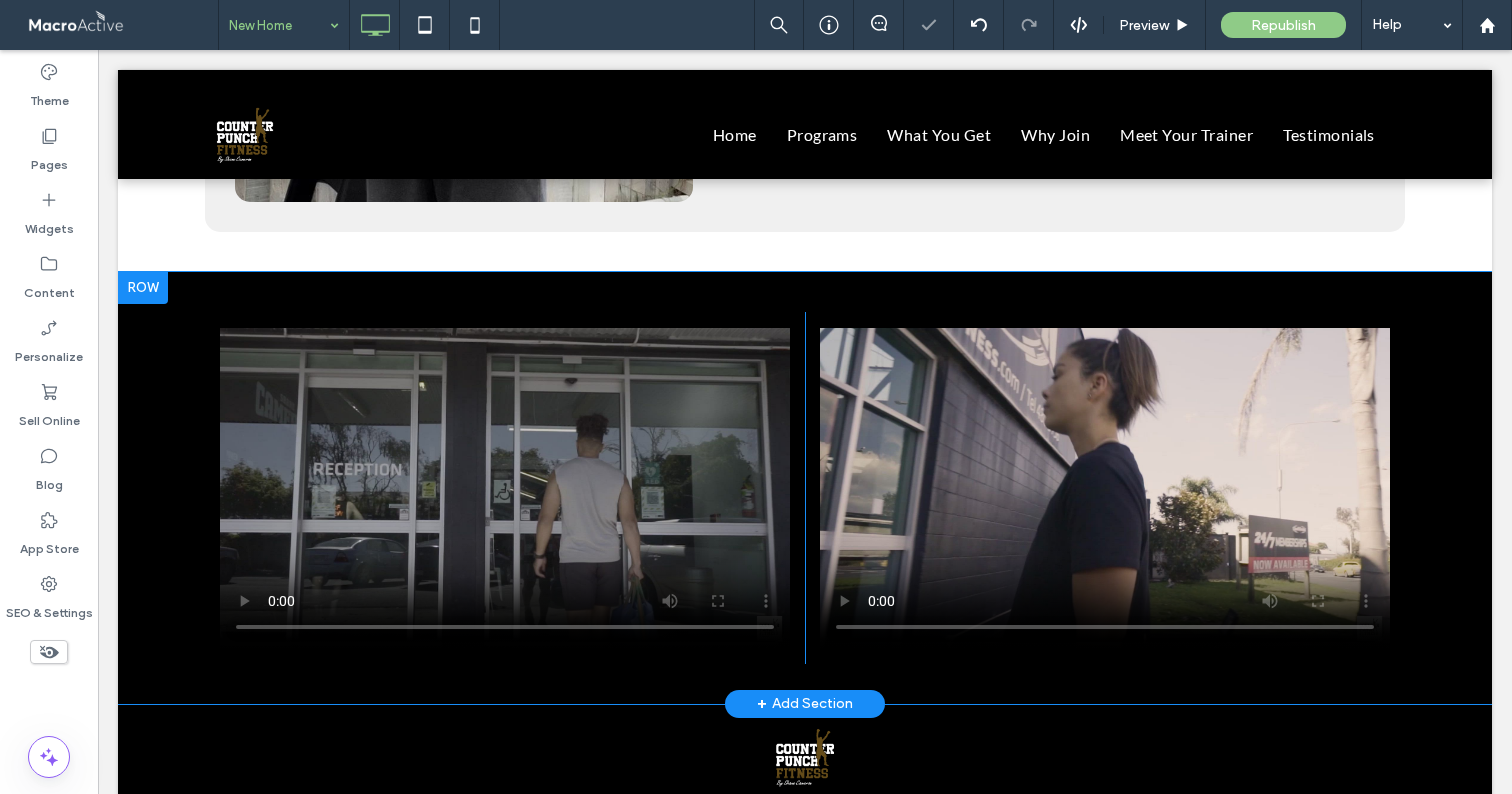 scroll, scrollTop: 4250, scrollLeft: 0, axis: vertical 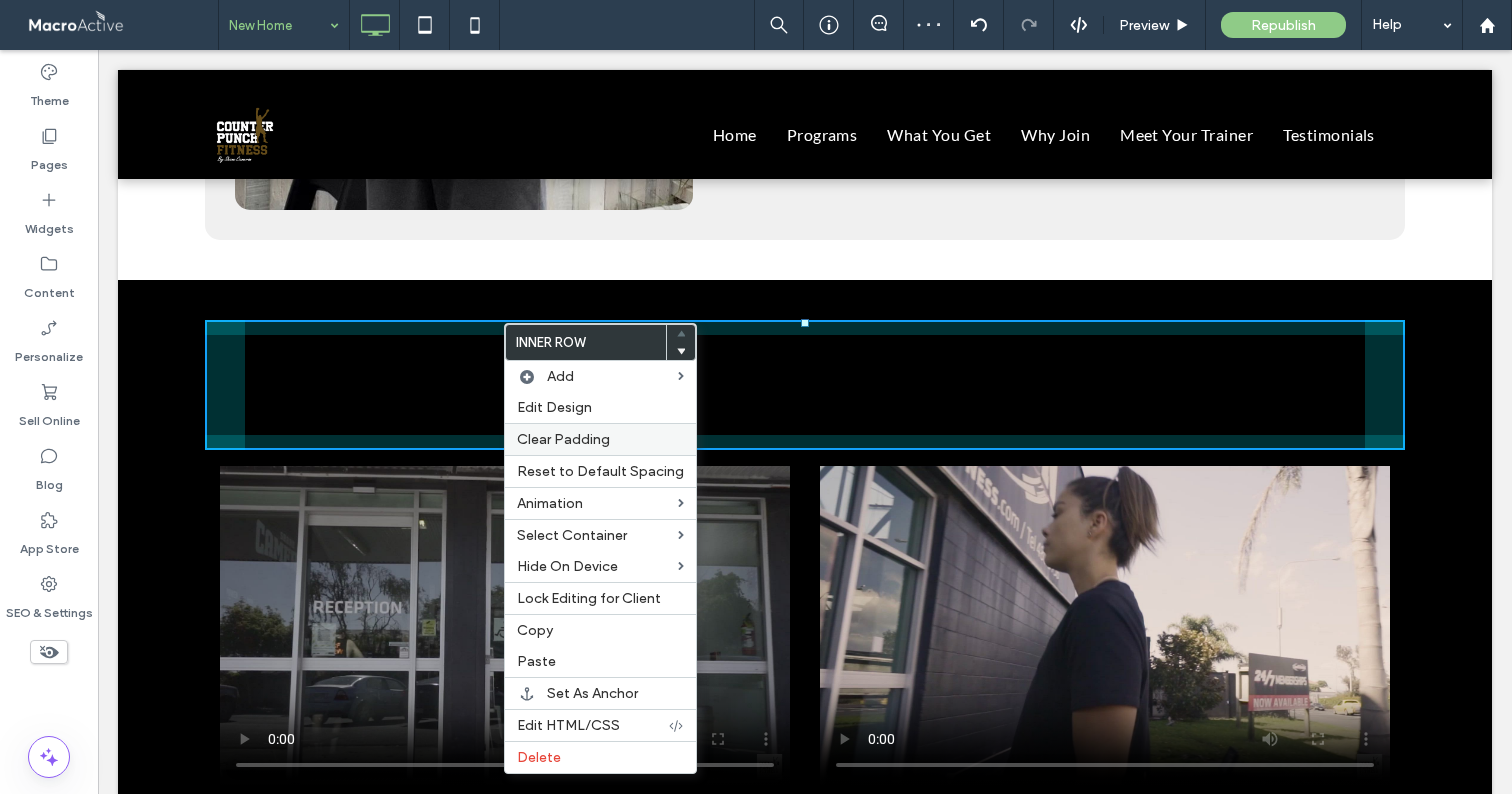 click on "Clear Padding" at bounding box center (563, 439) 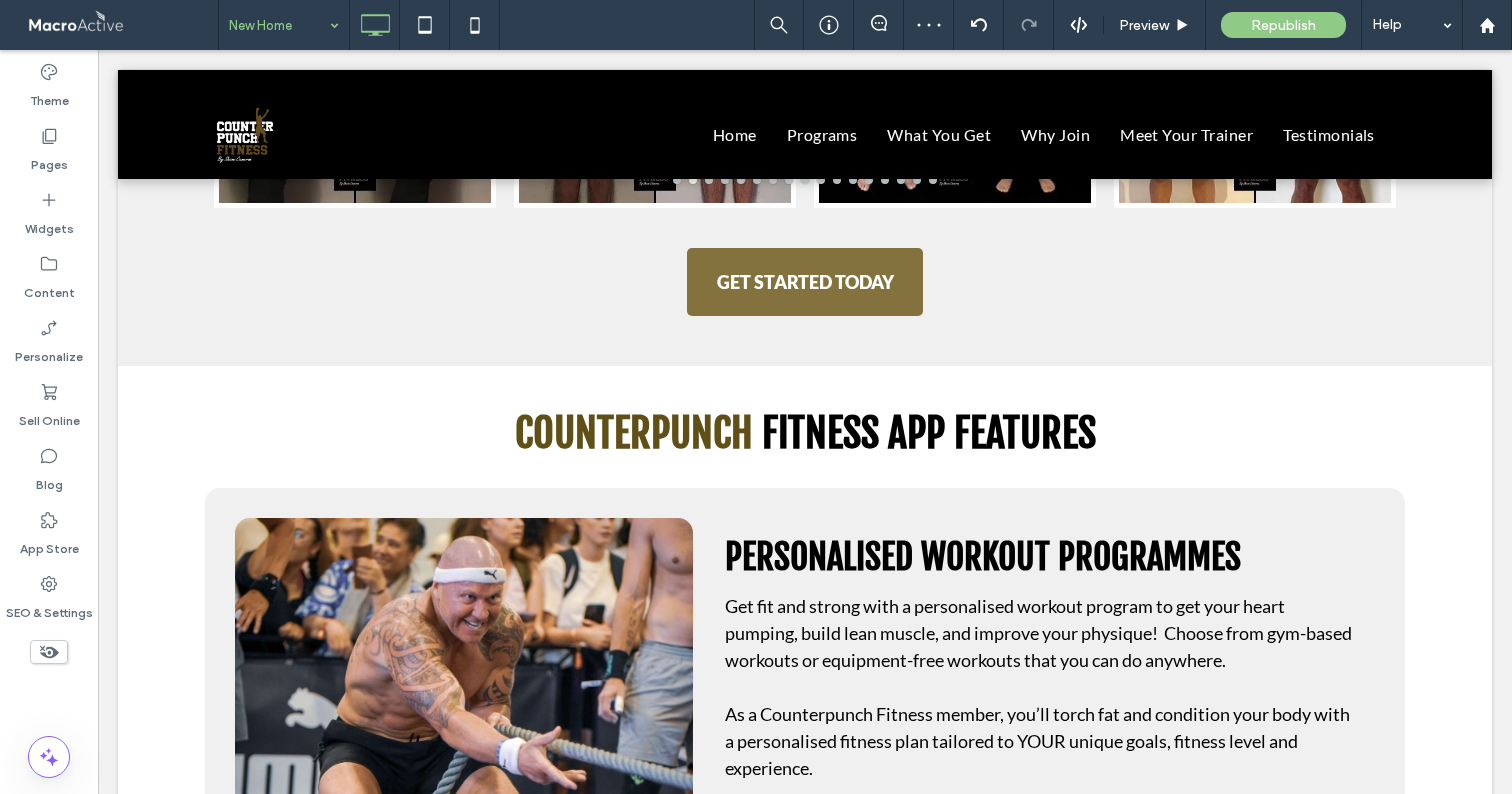 scroll, scrollTop: 2743, scrollLeft: 0, axis: vertical 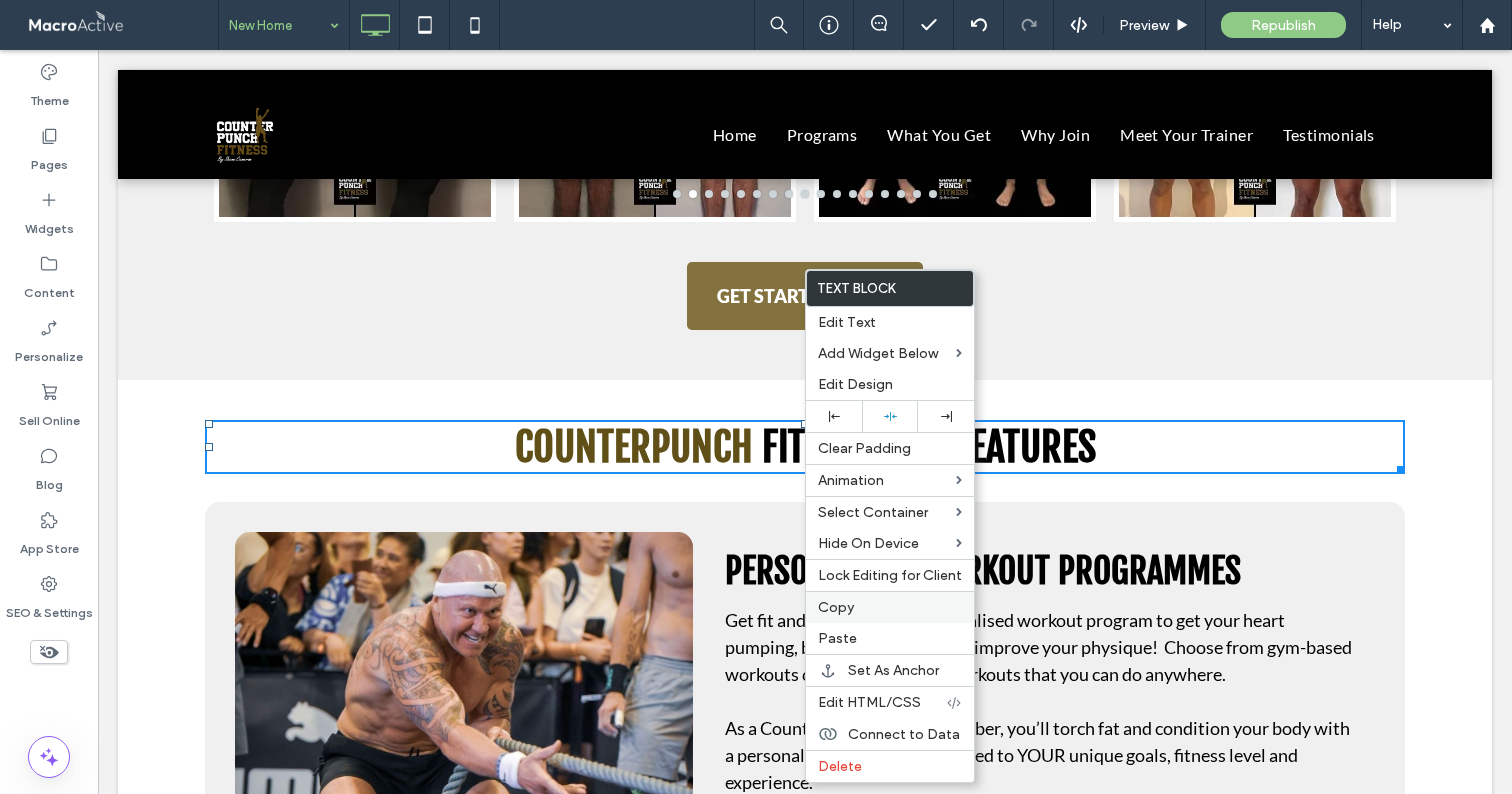 click on "Copy" at bounding box center (890, 607) 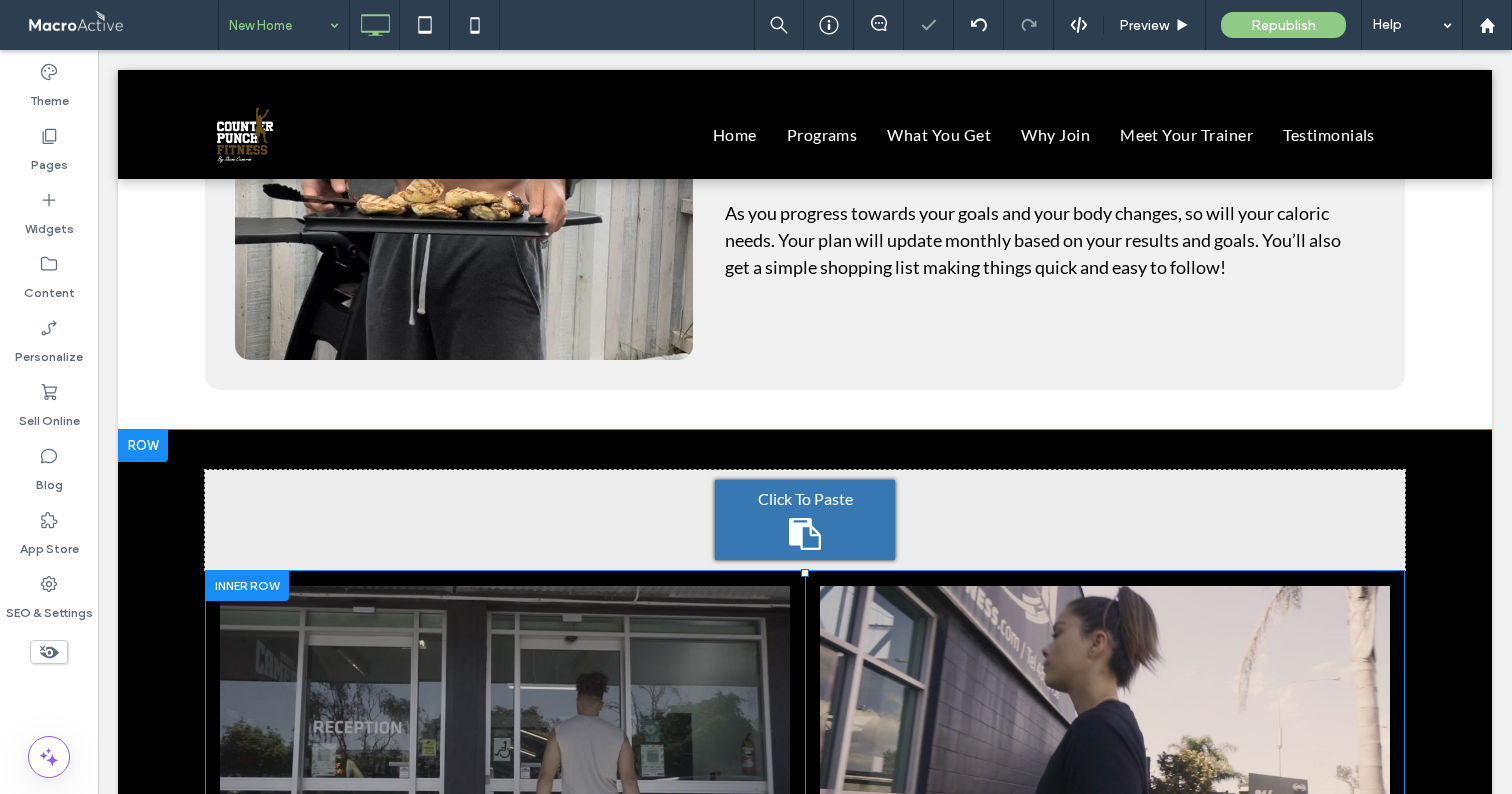 scroll, scrollTop: 4149, scrollLeft: 0, axis: vertical 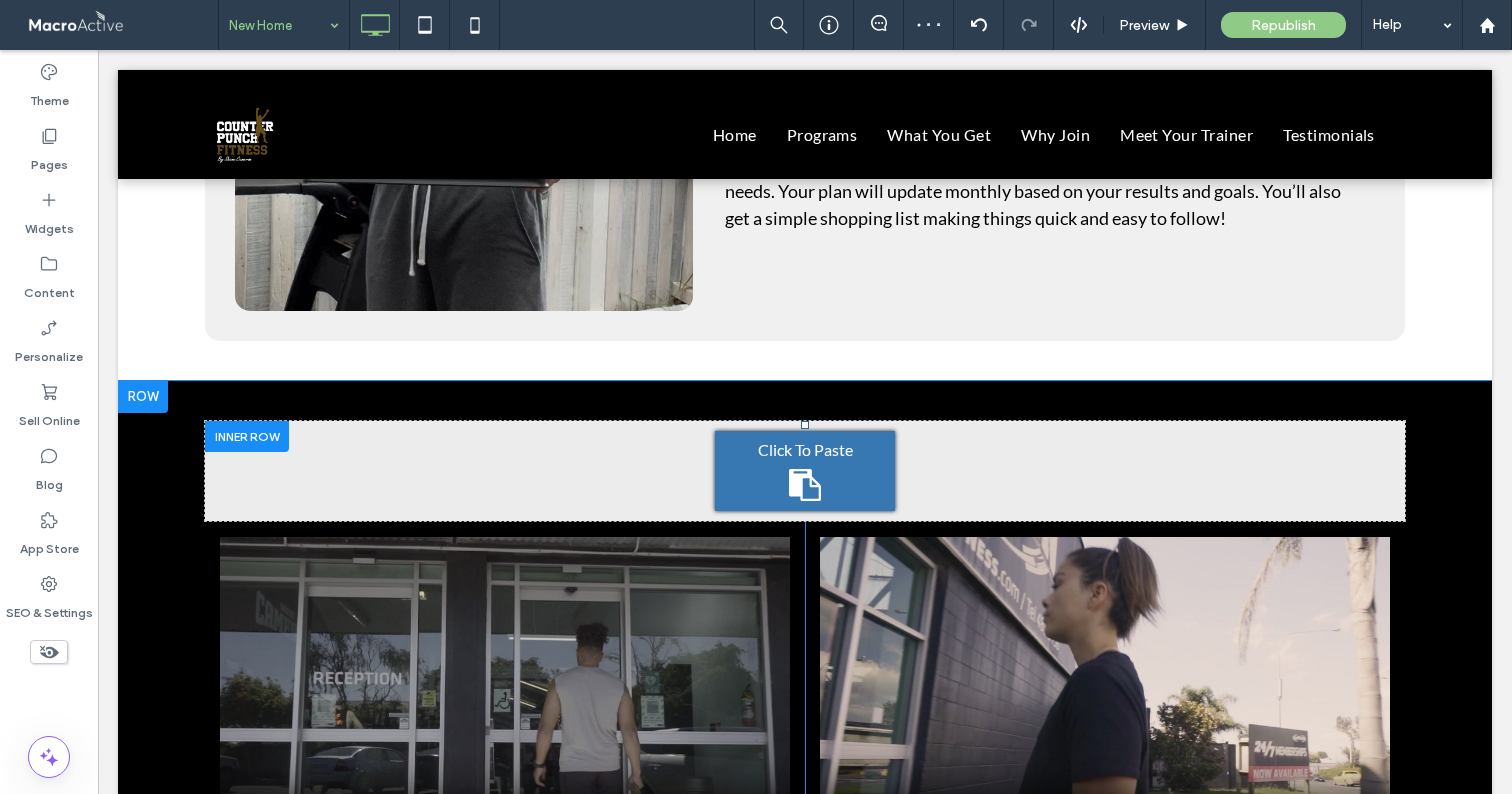 click on "Click To Paste" at bounding box center (805, 471) 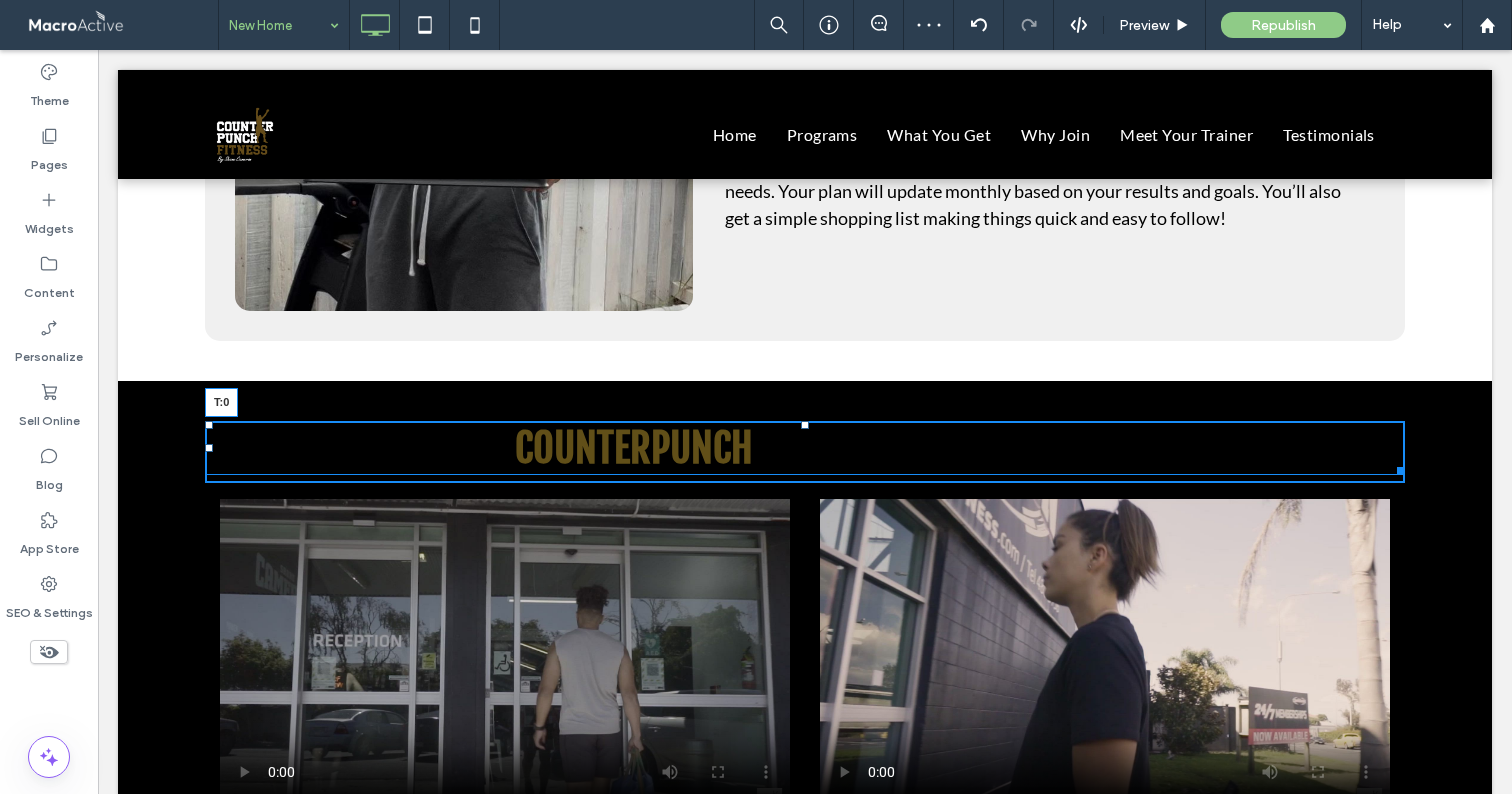 drag, startPoint x: 799, startPoint y: 433, endPoint x: 714, endPoint y: 163, distance: 283.0636 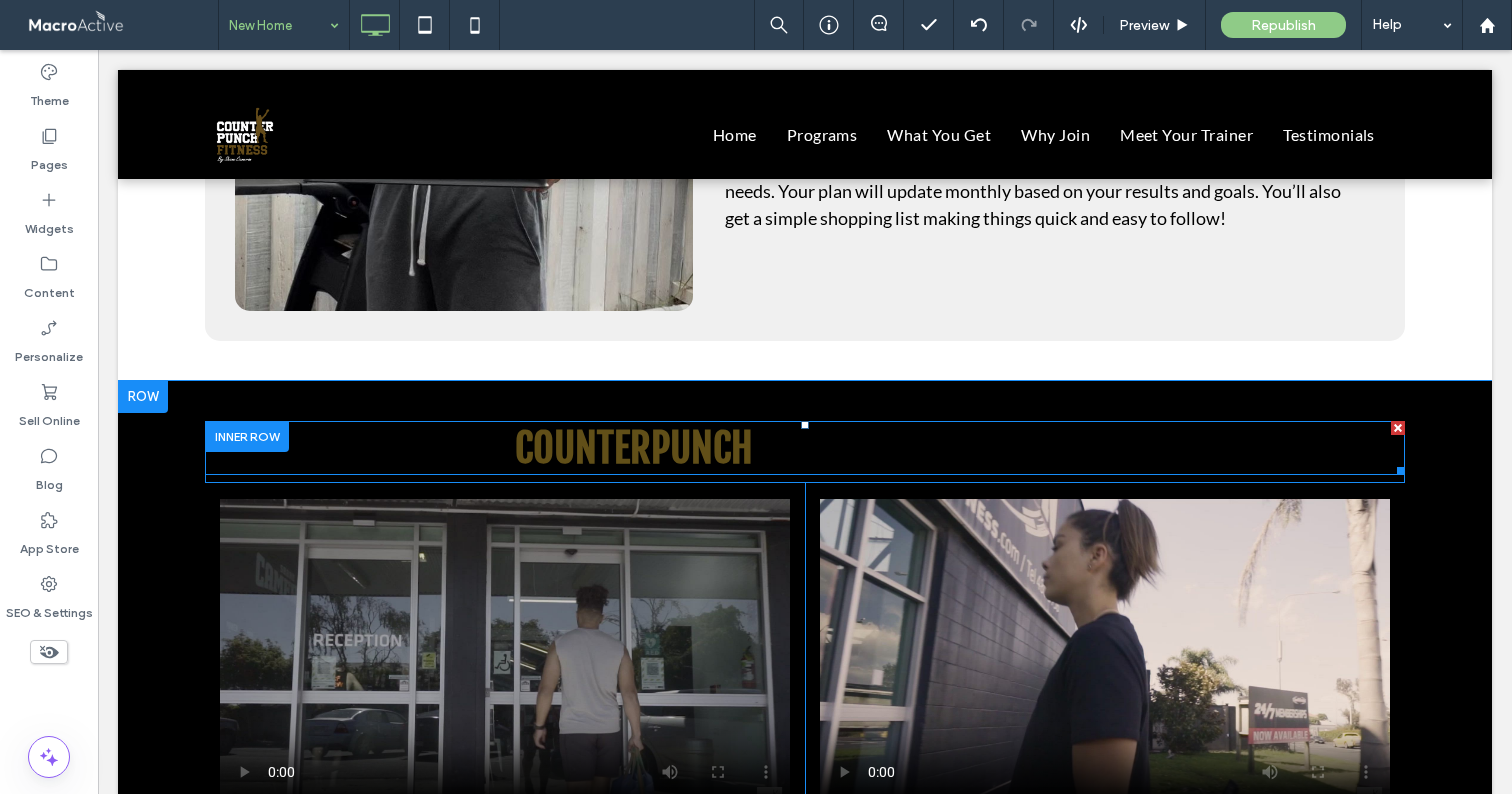 click on "FITNESS APP FEATURES" at bounding box center (929, 448) 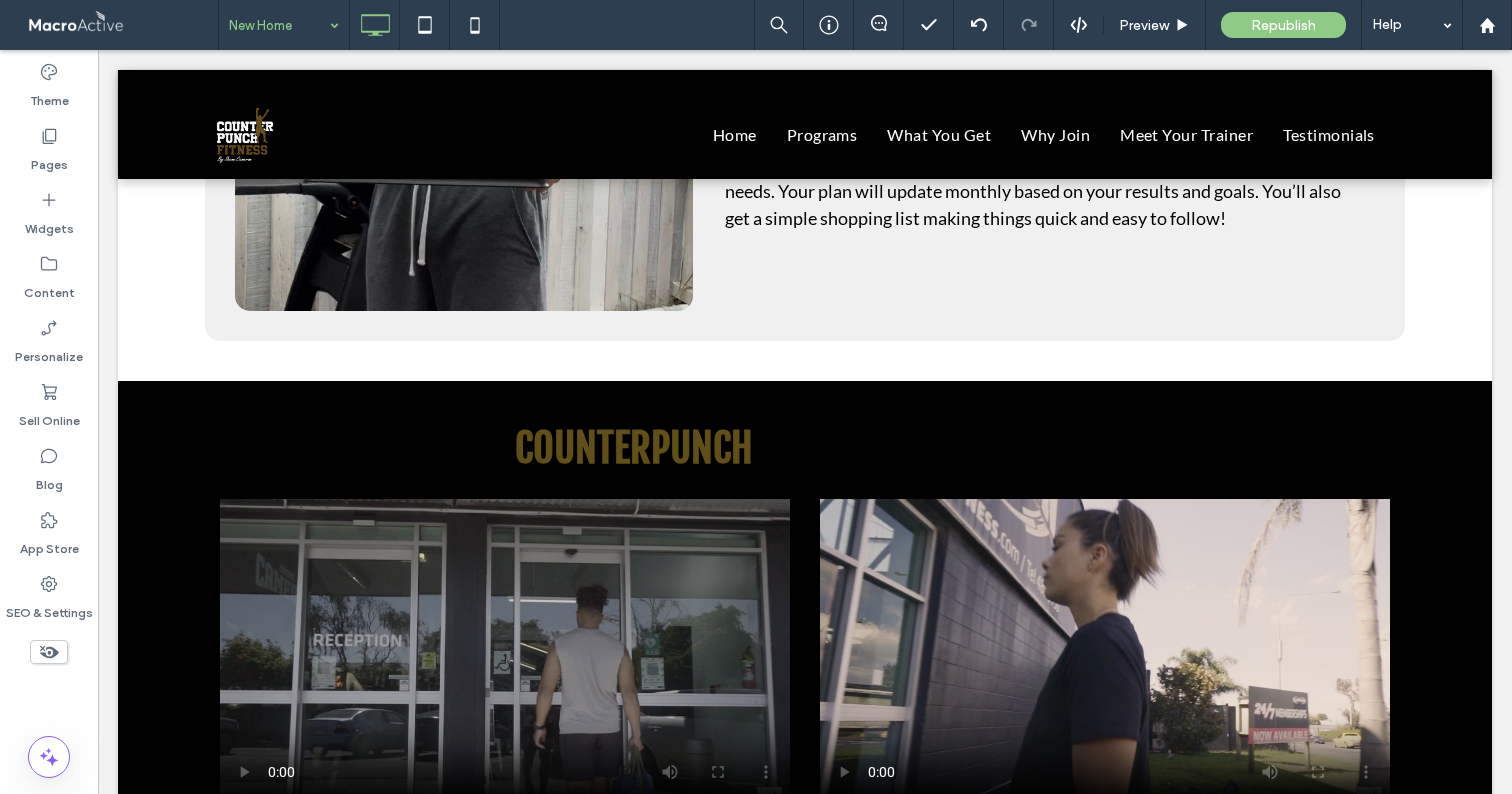 click on "FITNESS APP FEATURES" at bounding box center (929, 448) 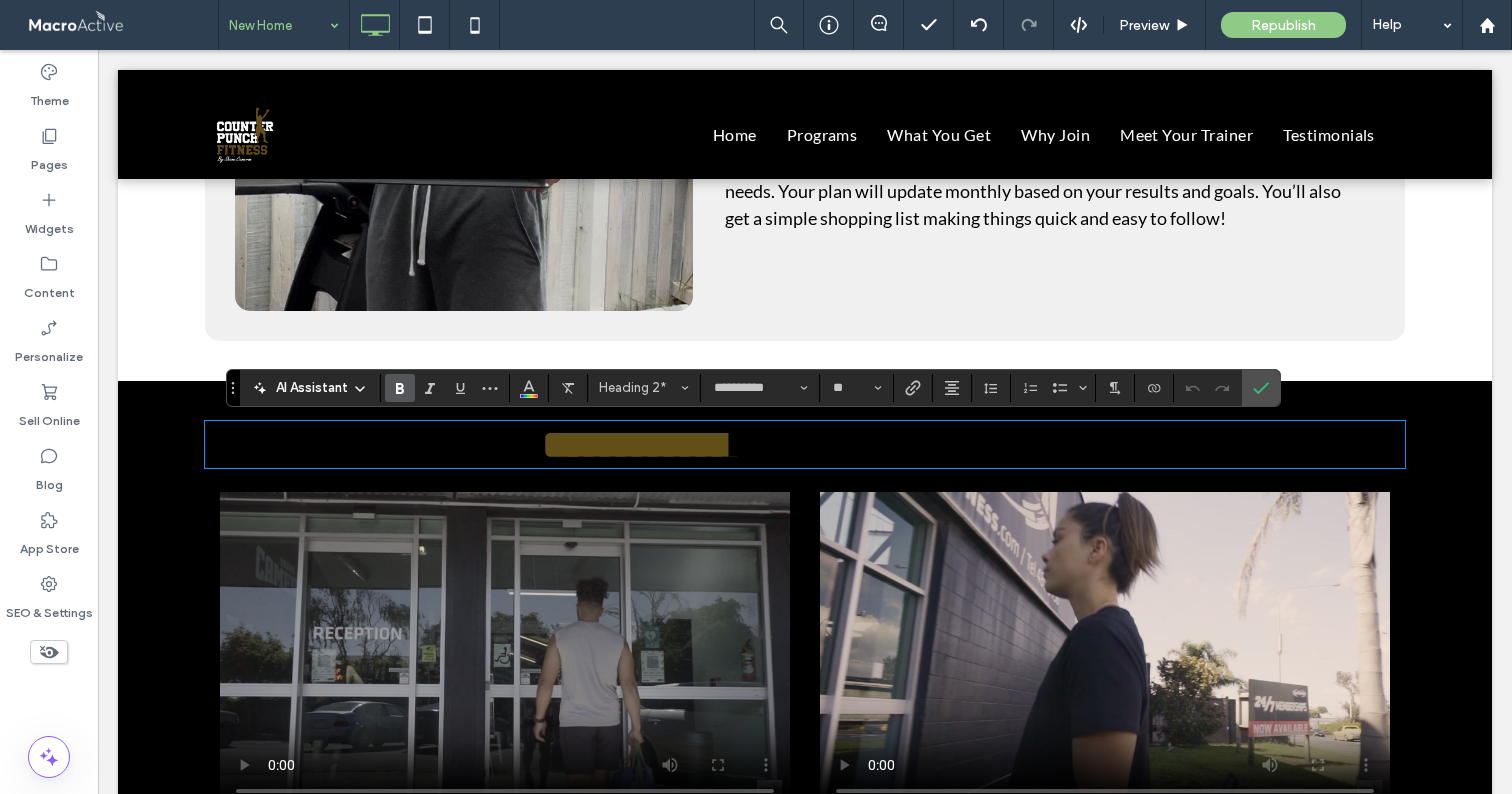 click on "**********" at bounding box center (900, 444) 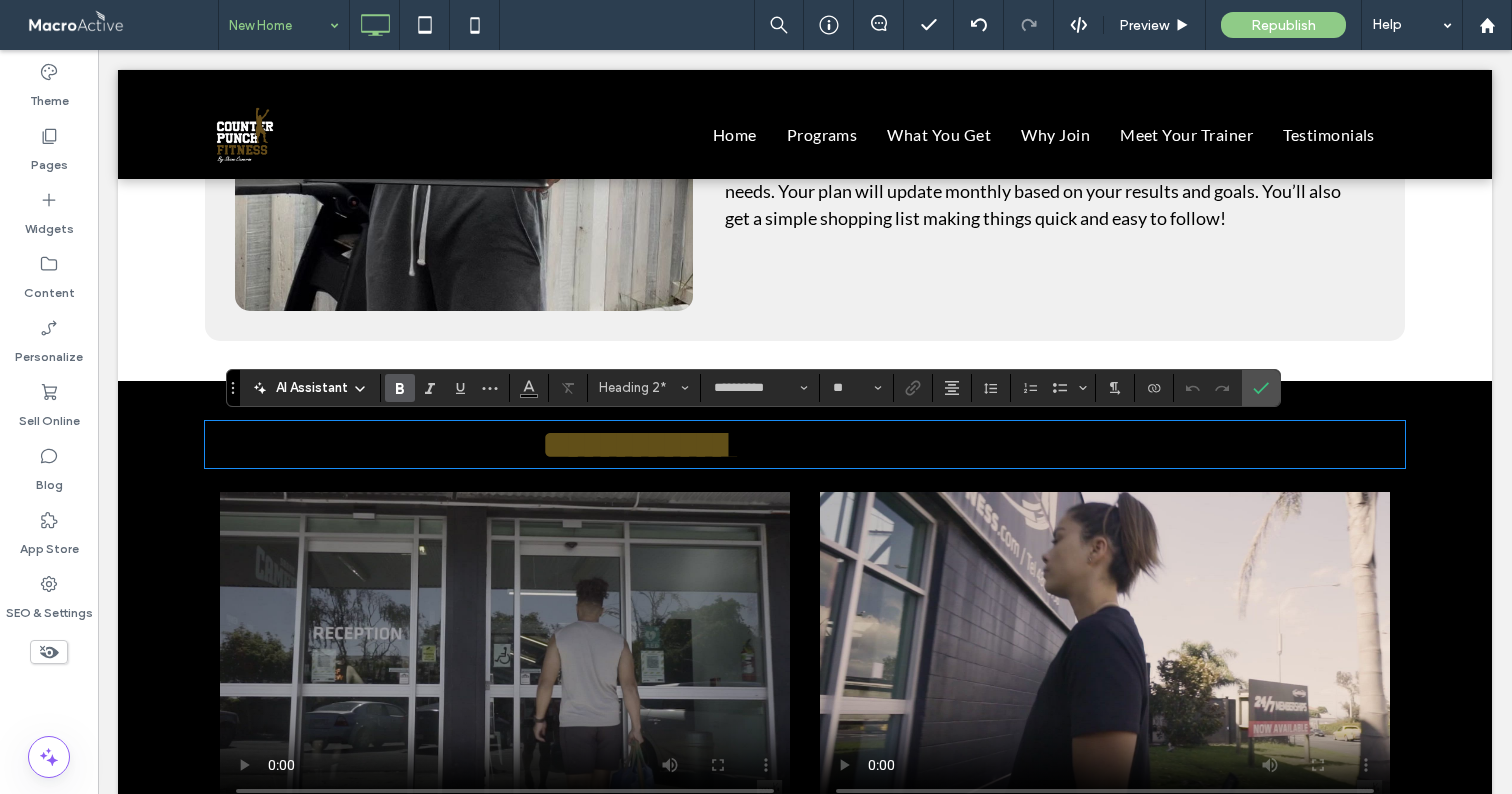 click on "**********" at bounding box center (900, 444) 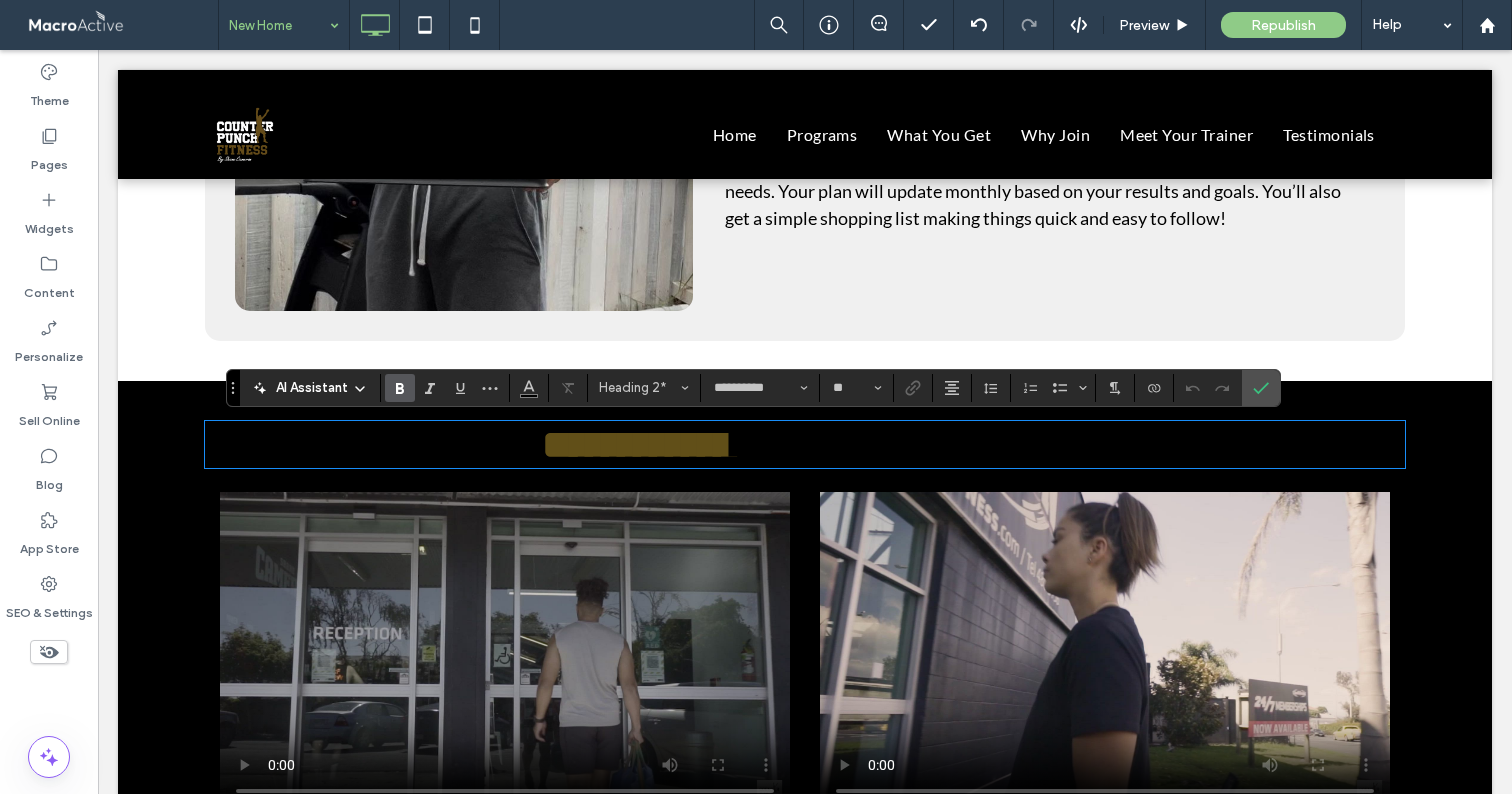 click on "**********" at bounding box center (900, 444) 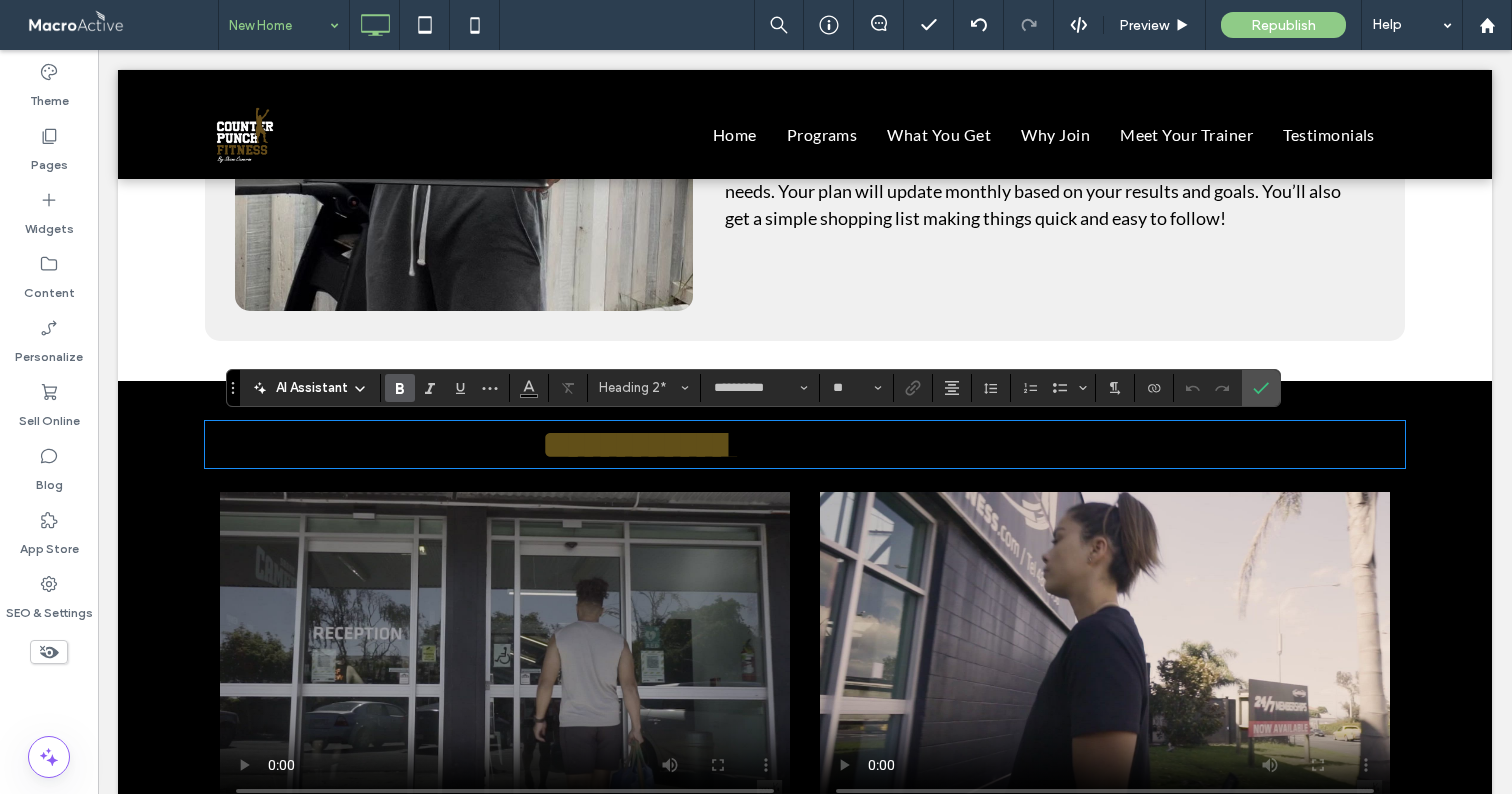 click on "**********" at bounding box center (900, 444) 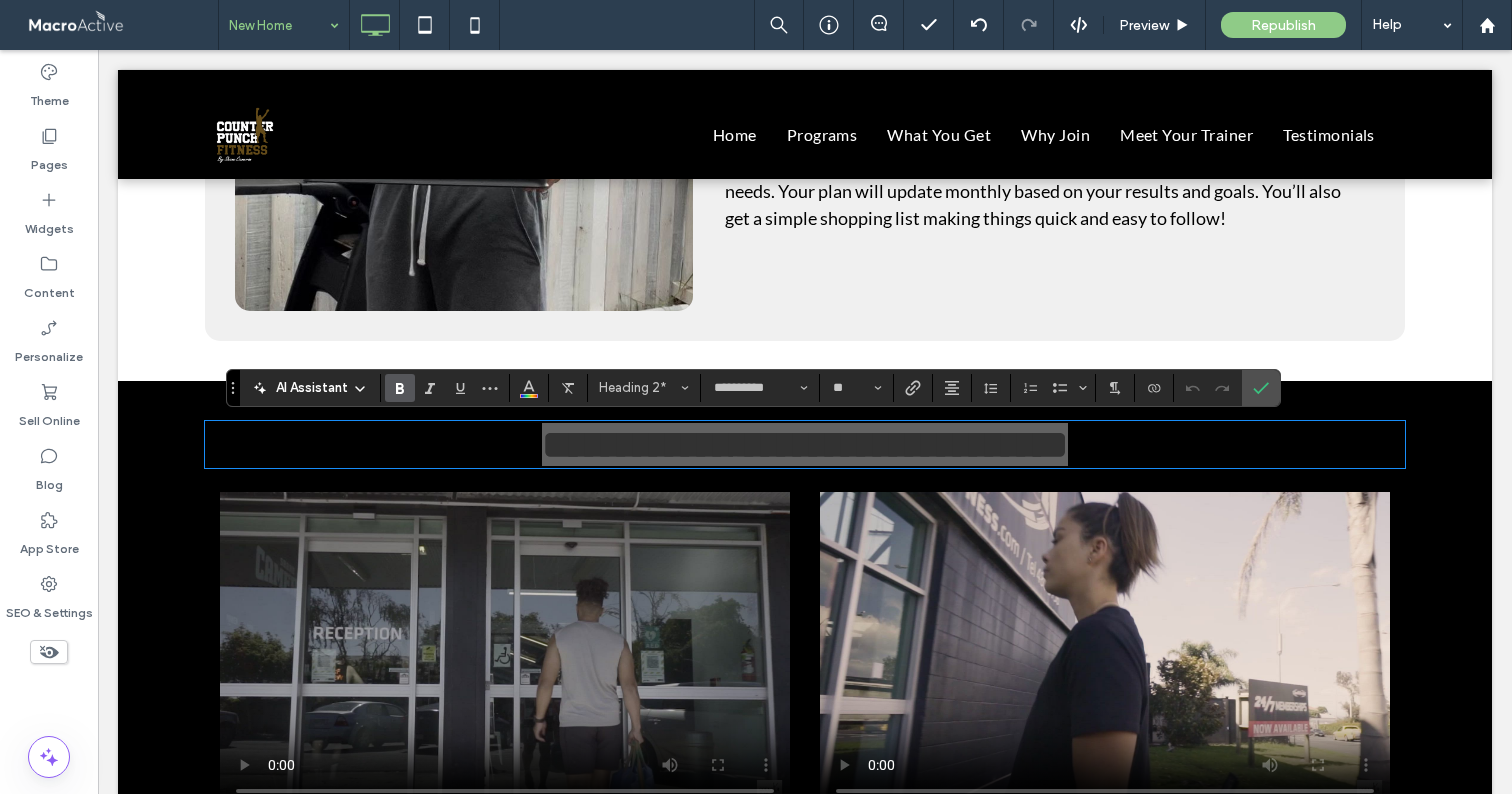 click at bounding box center [529, 388] 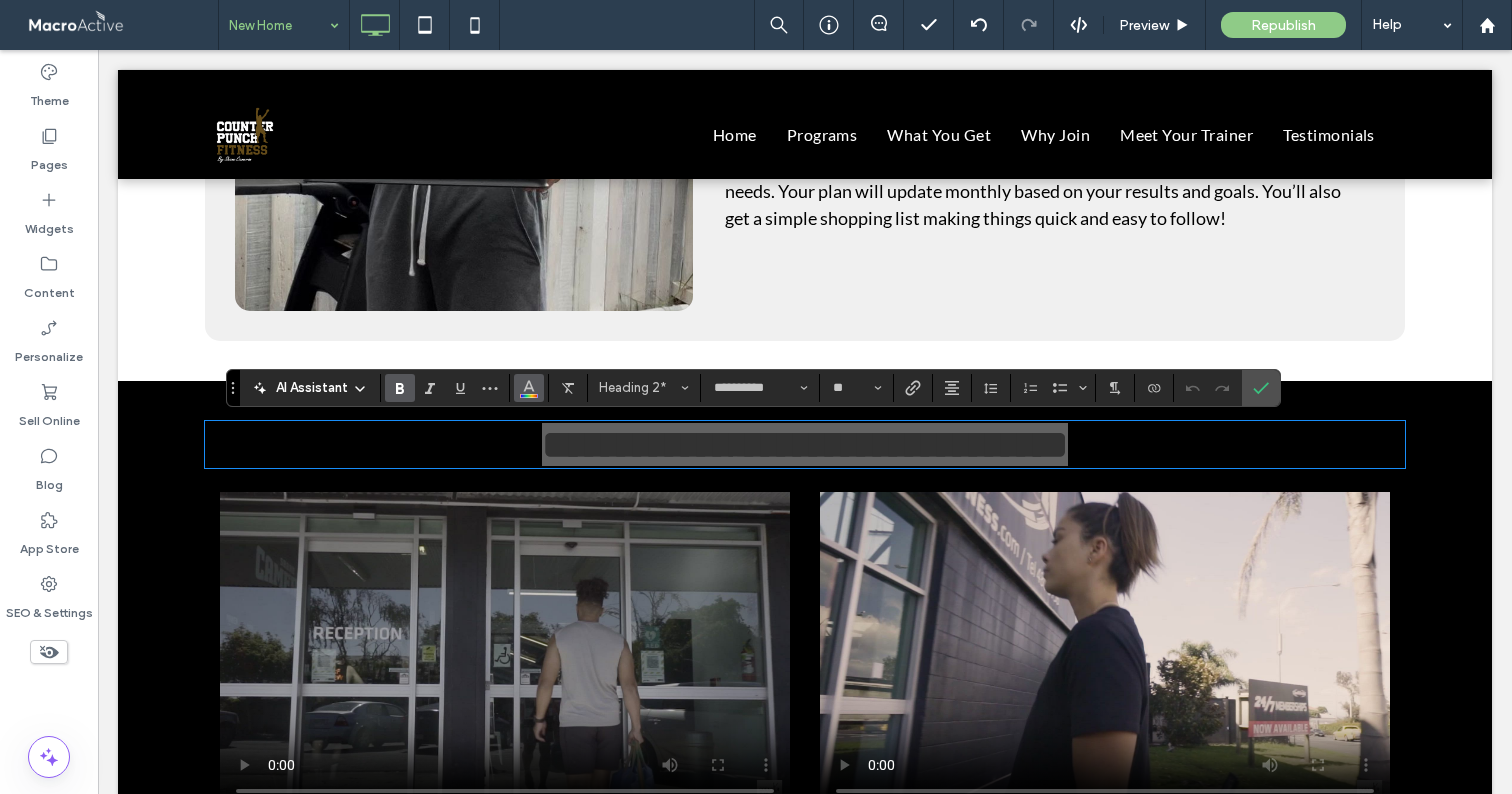 click at bounding box center [529, 388] 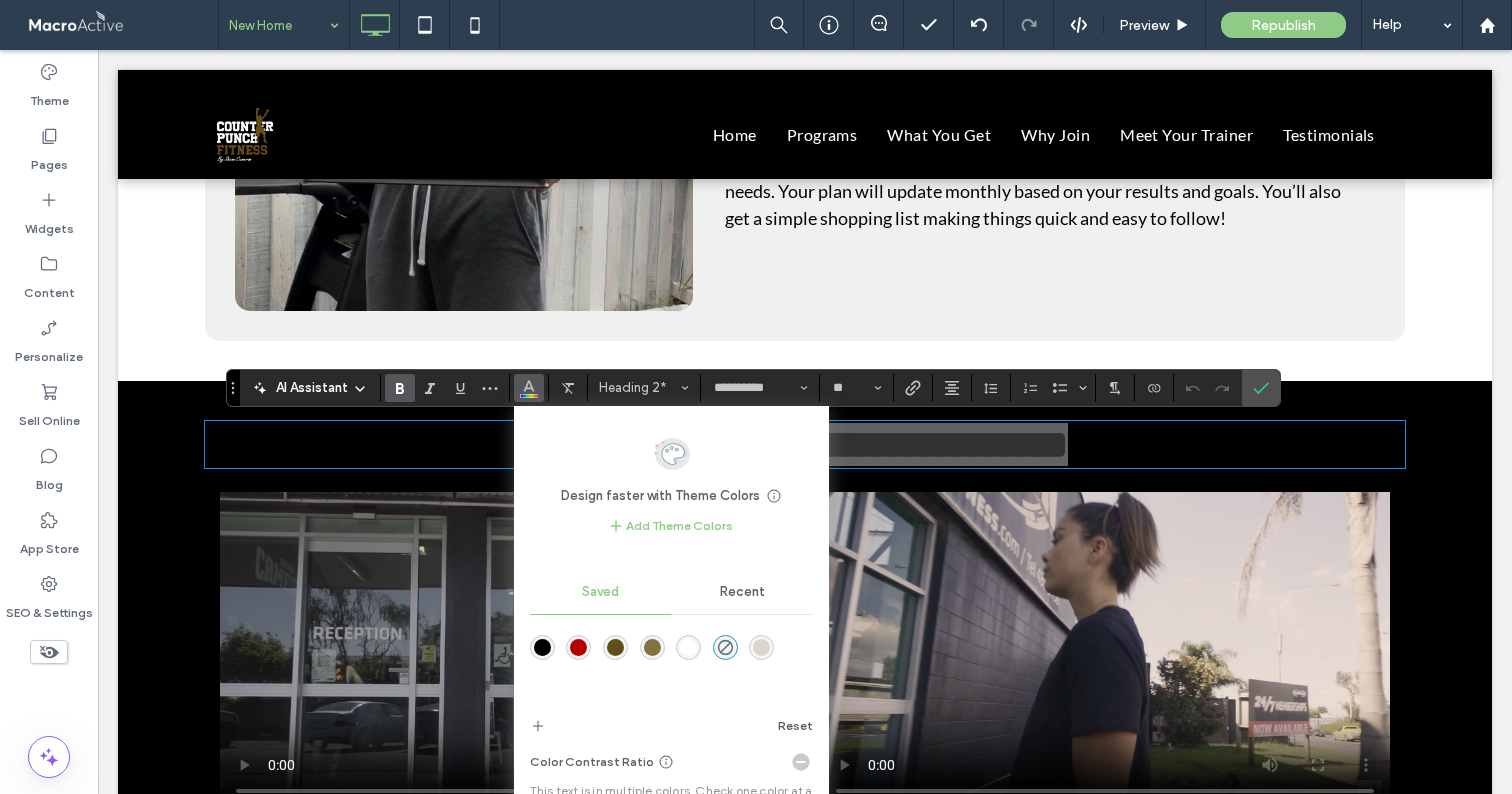 click at bounding box center (688, 647) 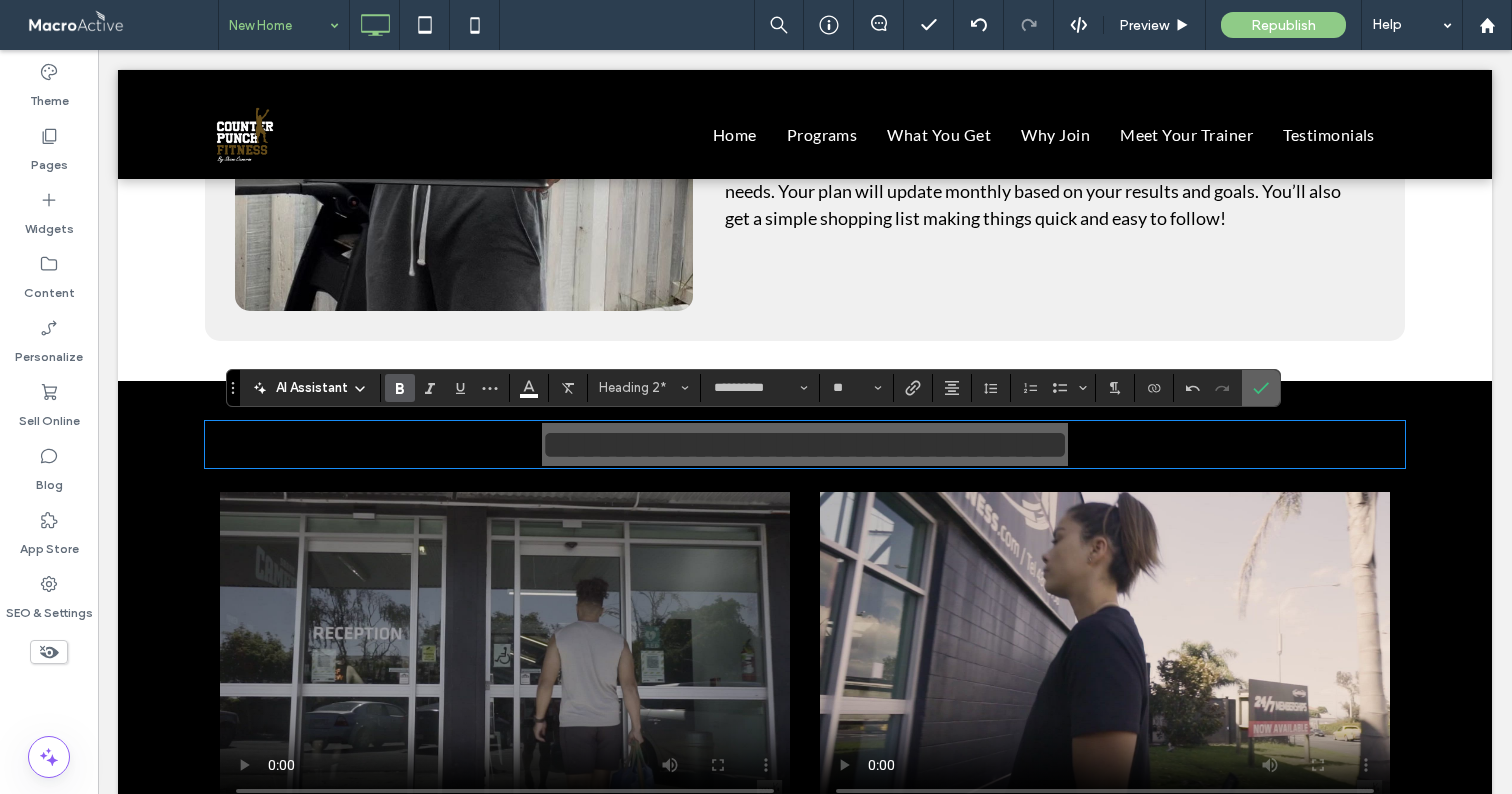 click 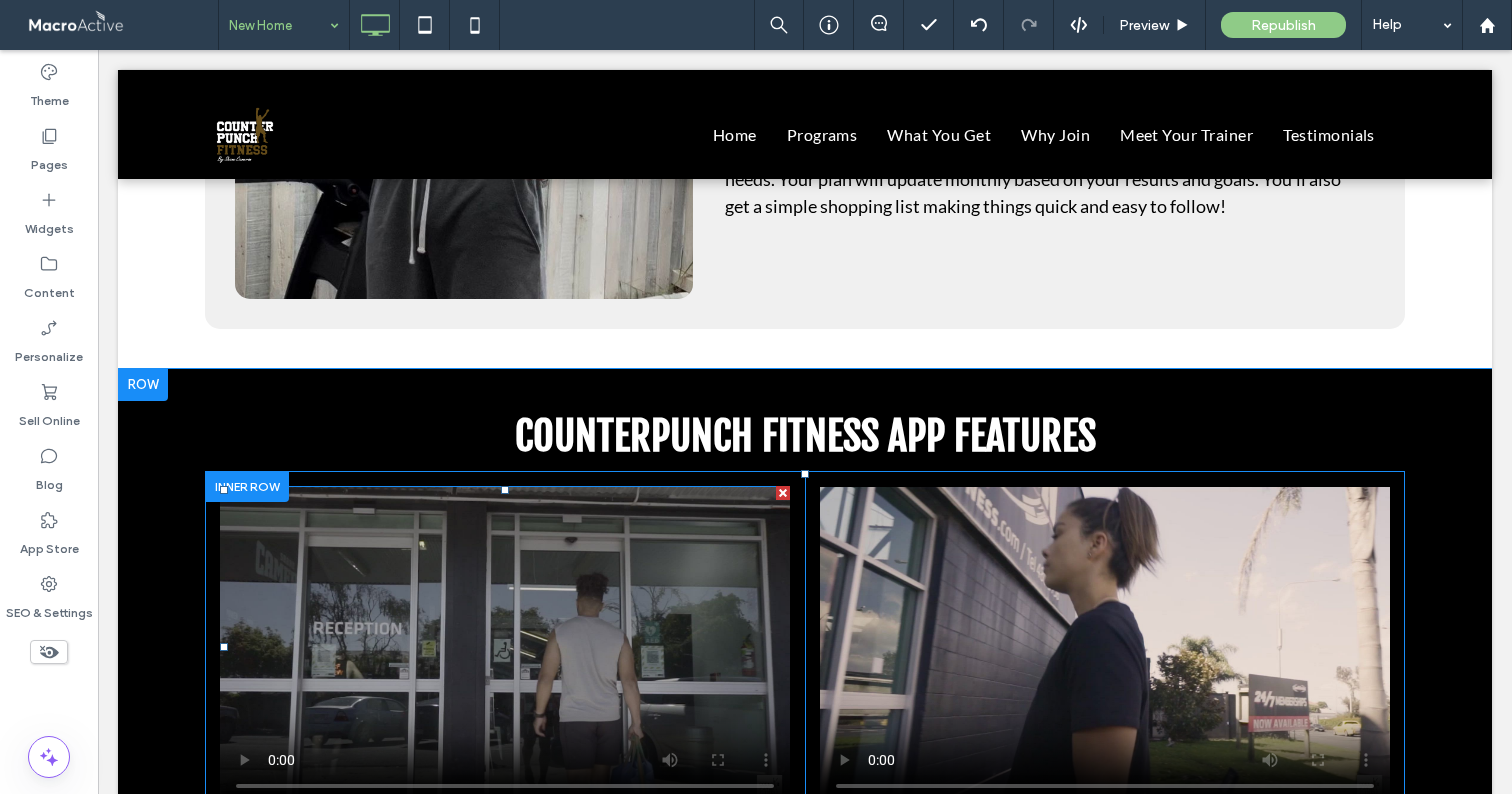 scroll, scrollTop: 4185, scrollLeft: 0, axis: vertical 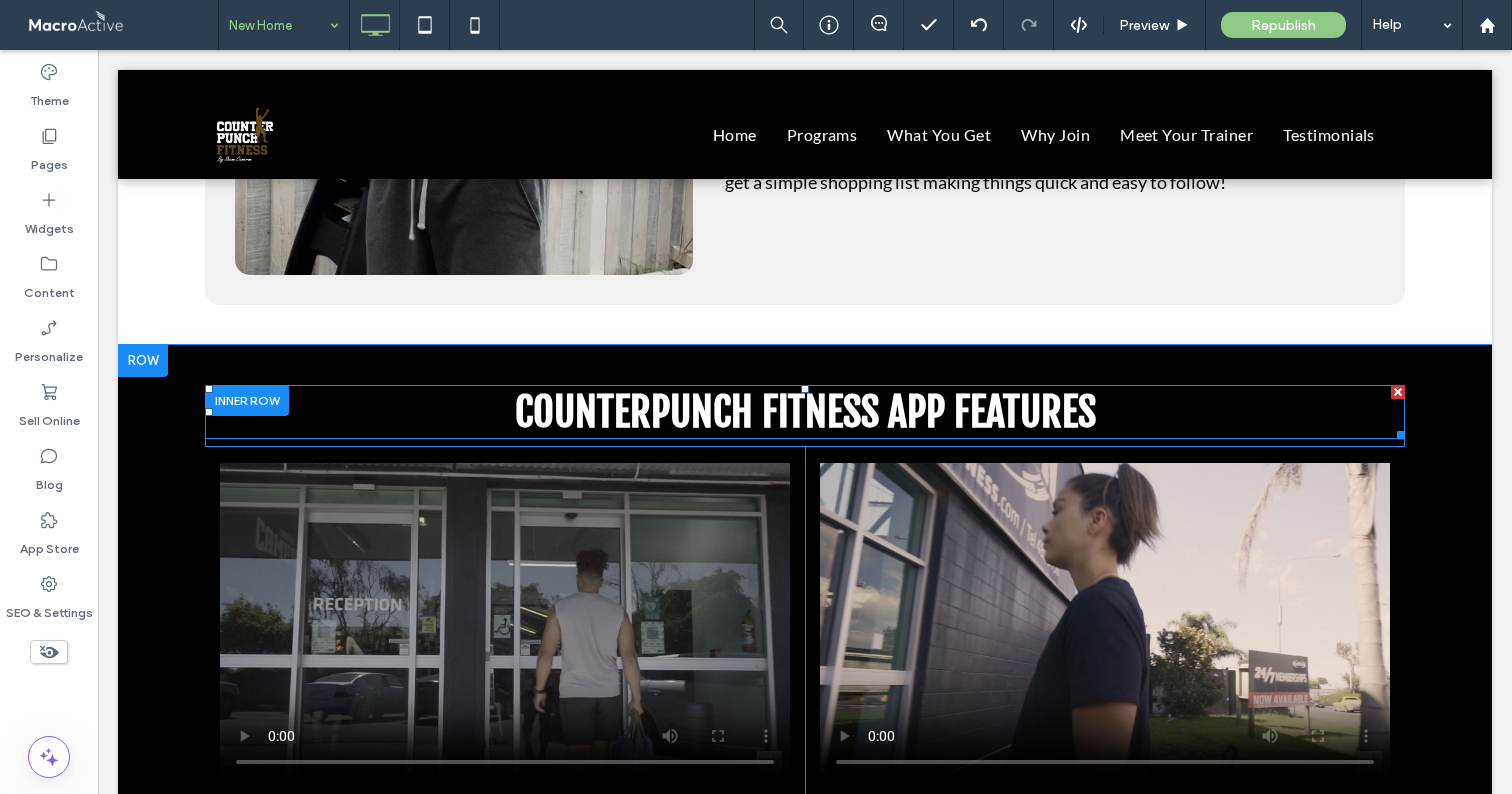 click on "COUNTERPUNCH FITNESS APP FEATURES" at bounding box center (805, 412) 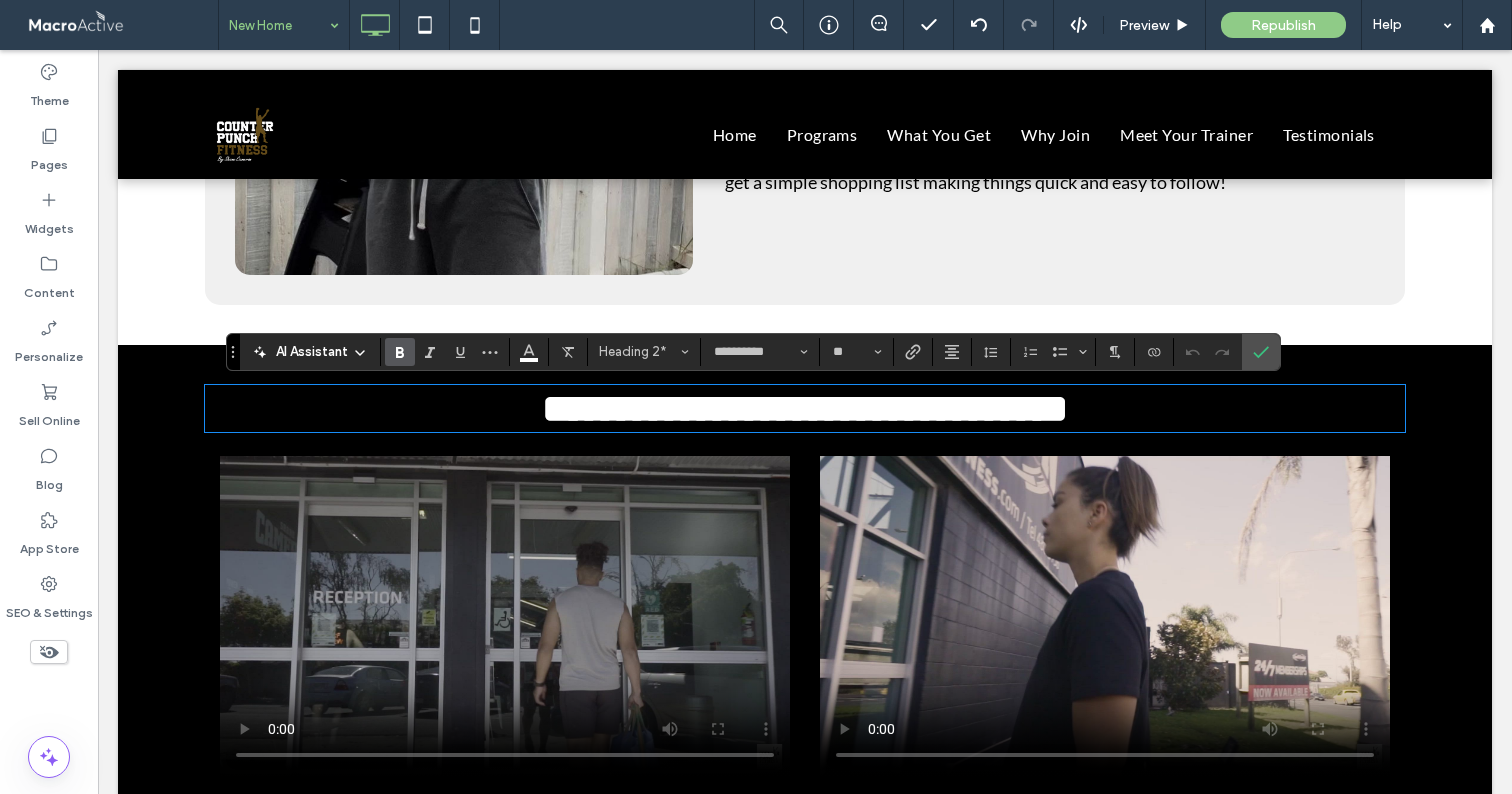 click on "**********" at bounding box center [805, 408] 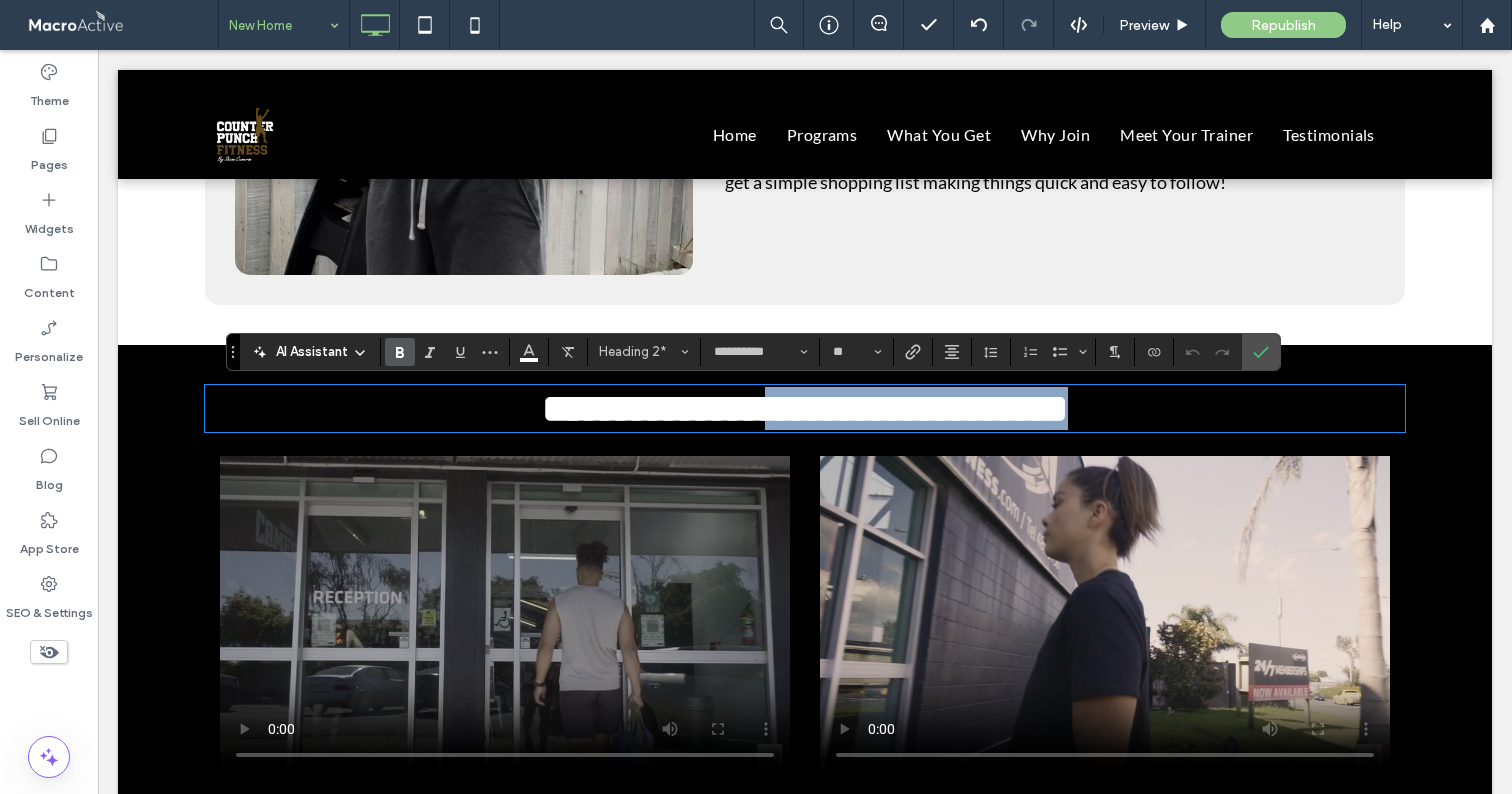 drag, startPoint x: 765, startPoint y: 415, endPoint x: 1126, endPoint y: 416, distance: 361.00137 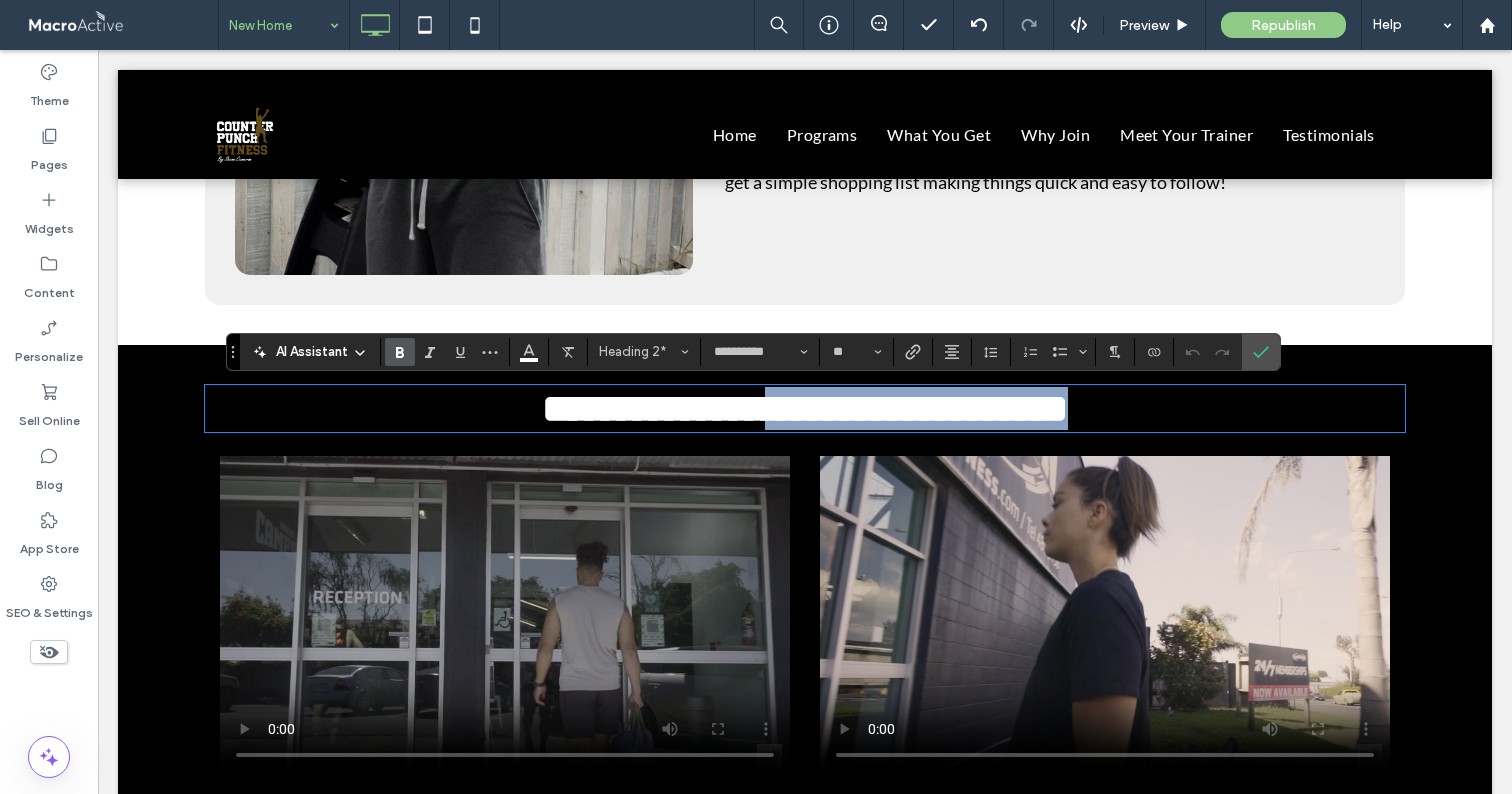 type 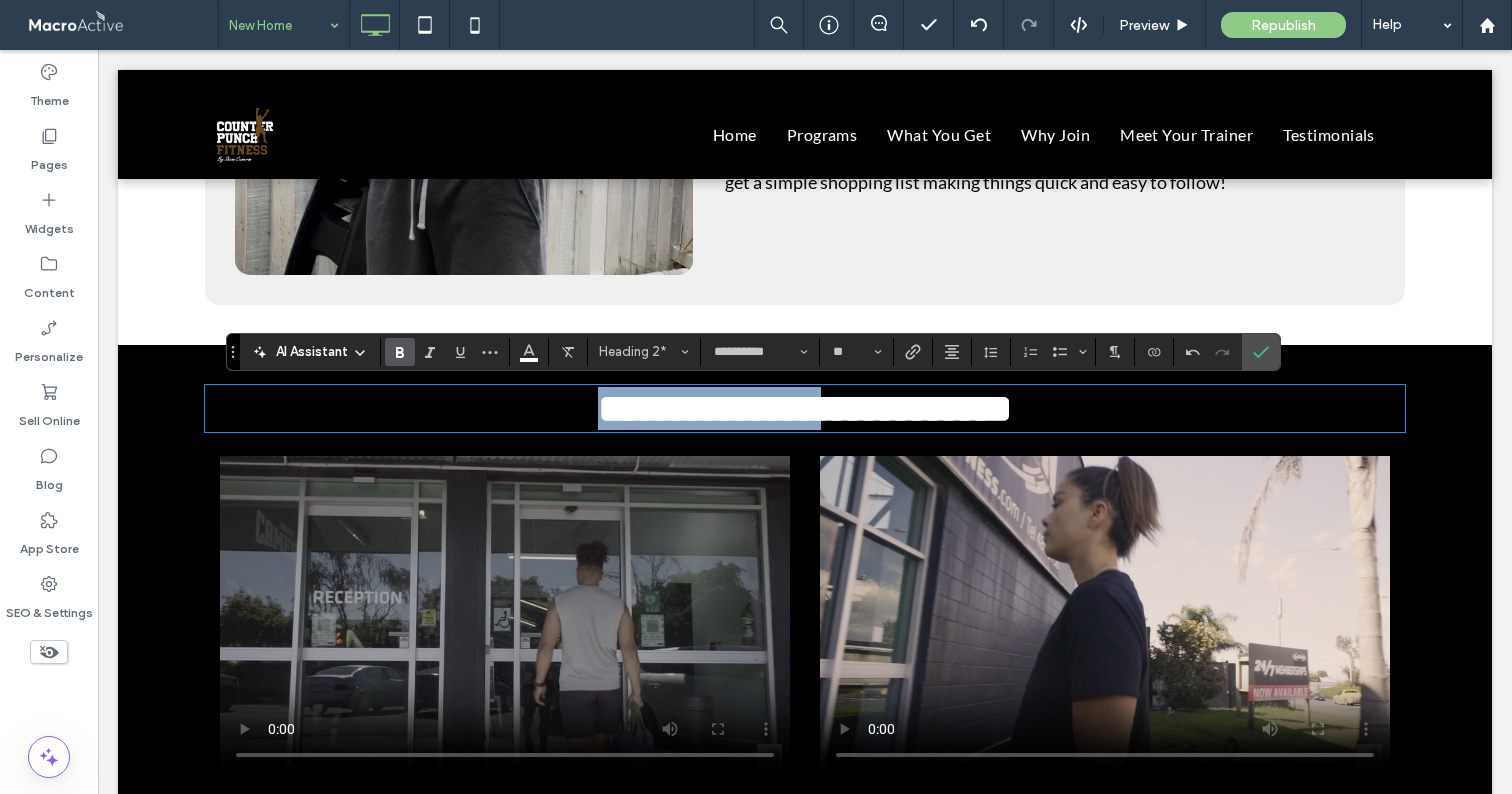 drag, startPoint x: 828, startPoint y: 419, endPoint x: 287, endPoint y: 370, distance: 543.2145 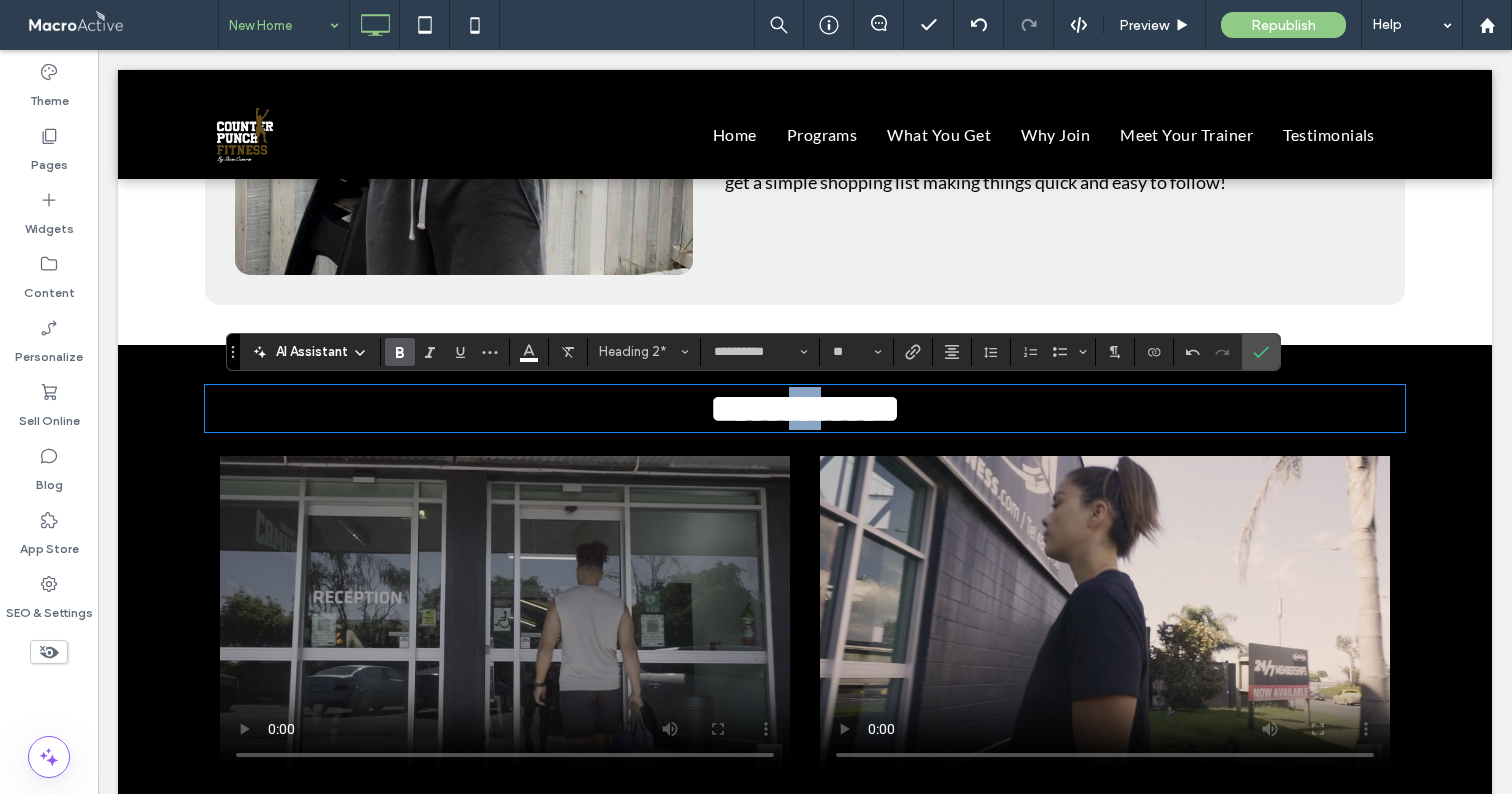 drag, startPoint x: 773, startPoint y: 415, endPoint x: 809, endPoint y: 414, distance: 36.013885 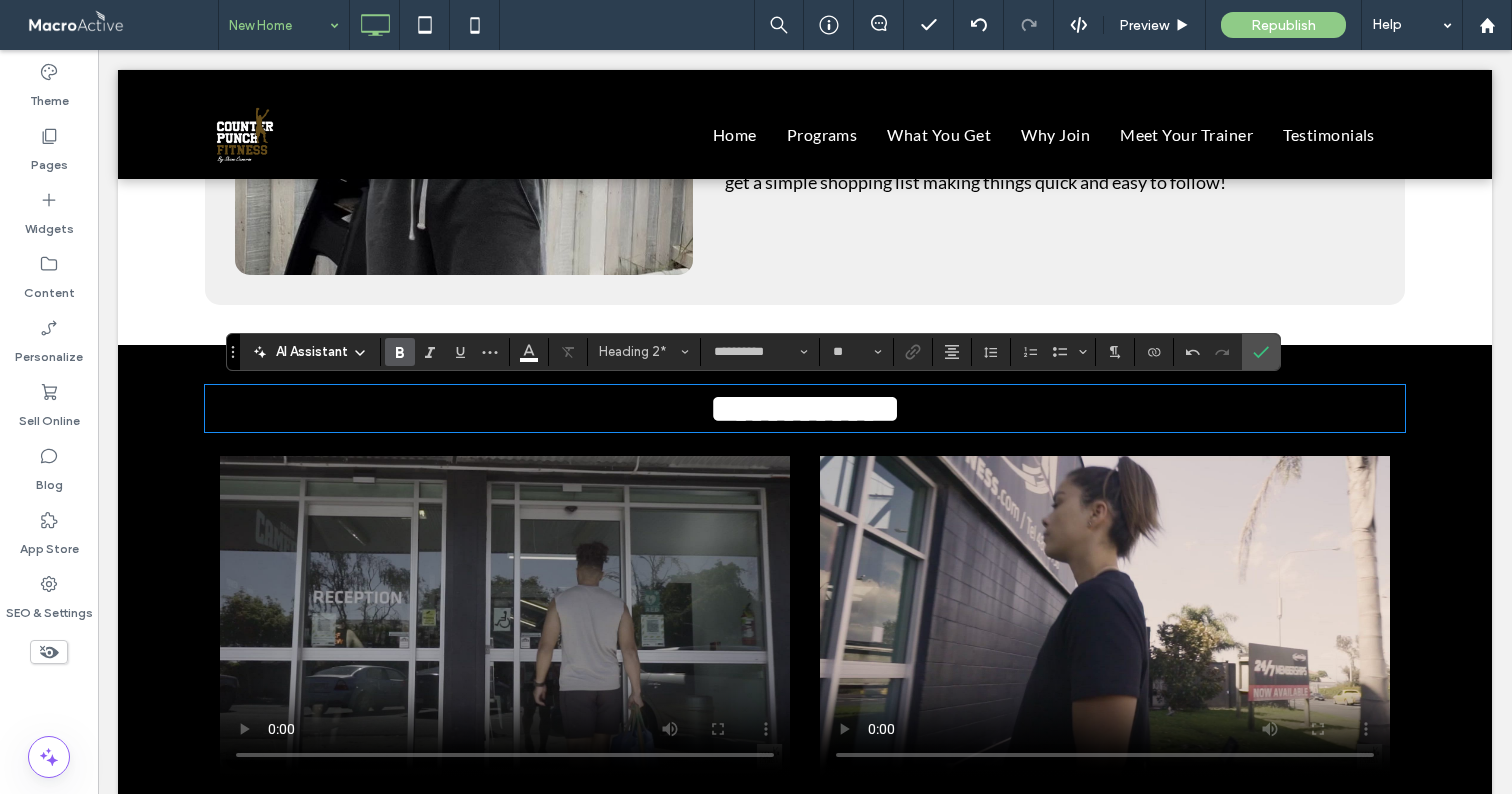 click on "**********" at bounding box center [805, 408] 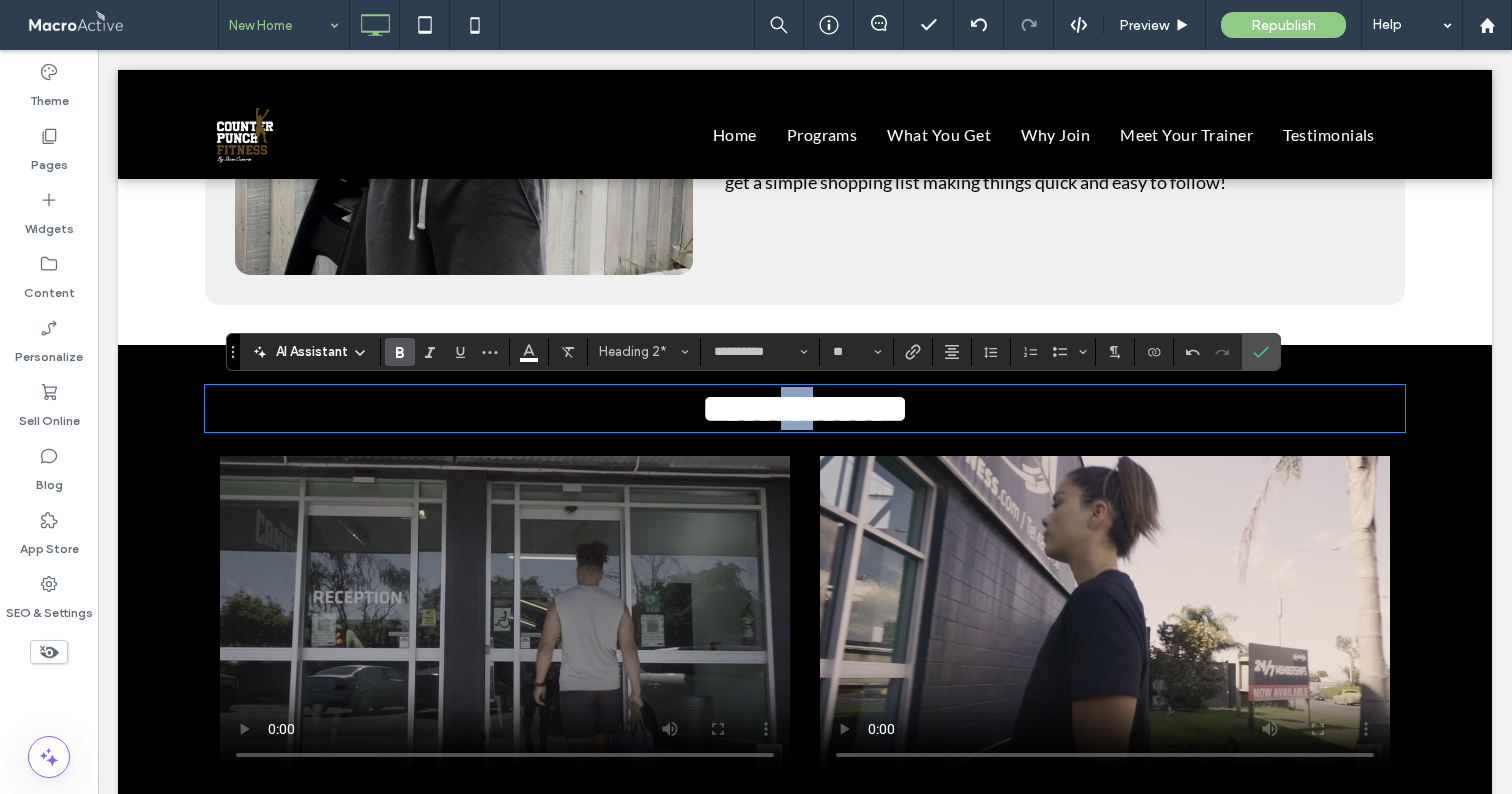 drag, startPoint x: 773, startPoint y: 407, endPoint x: 805, endPoint y: 401, distance: 32.55764 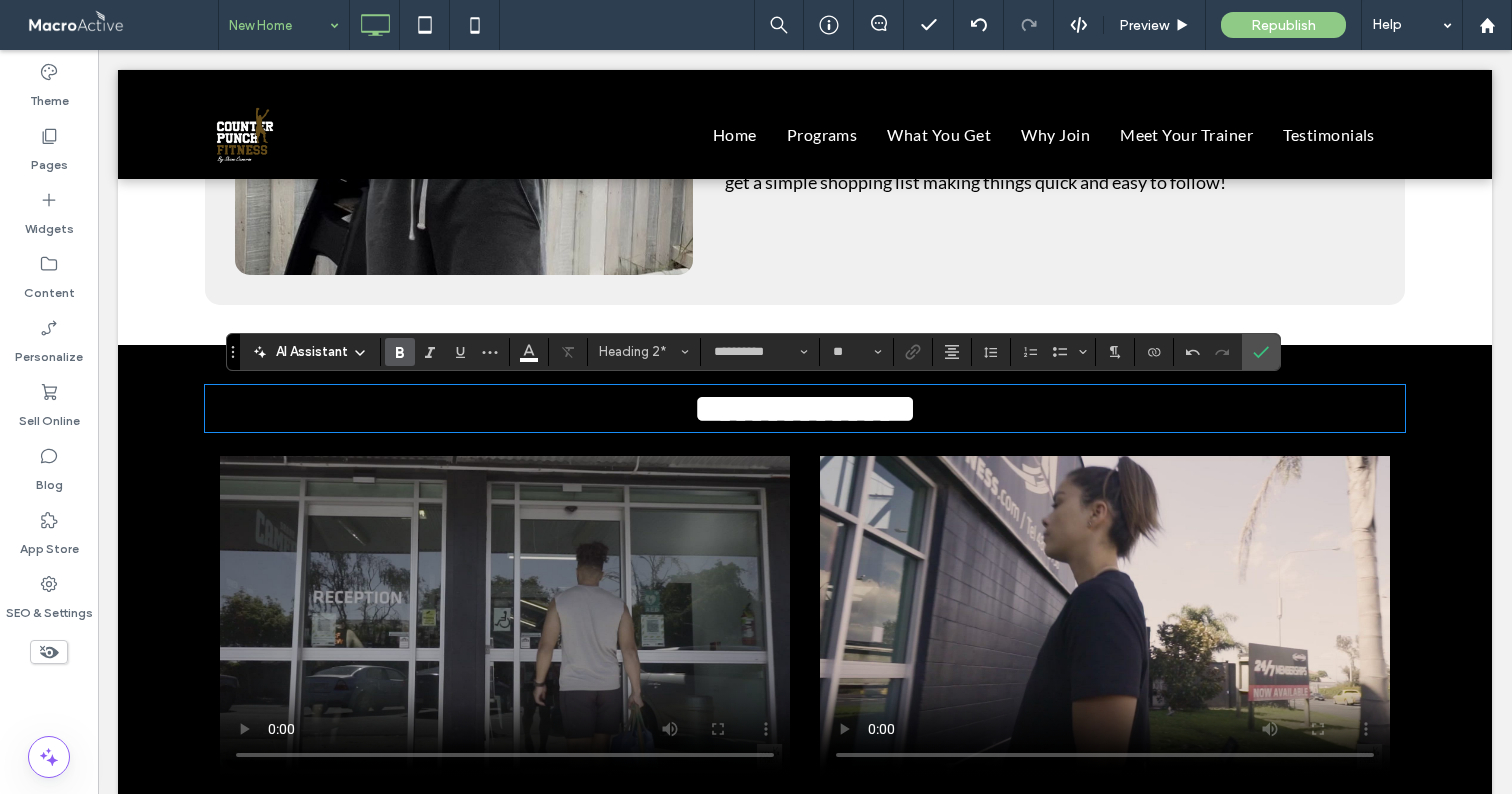 click on "**********" at bounding box center (805, 408) 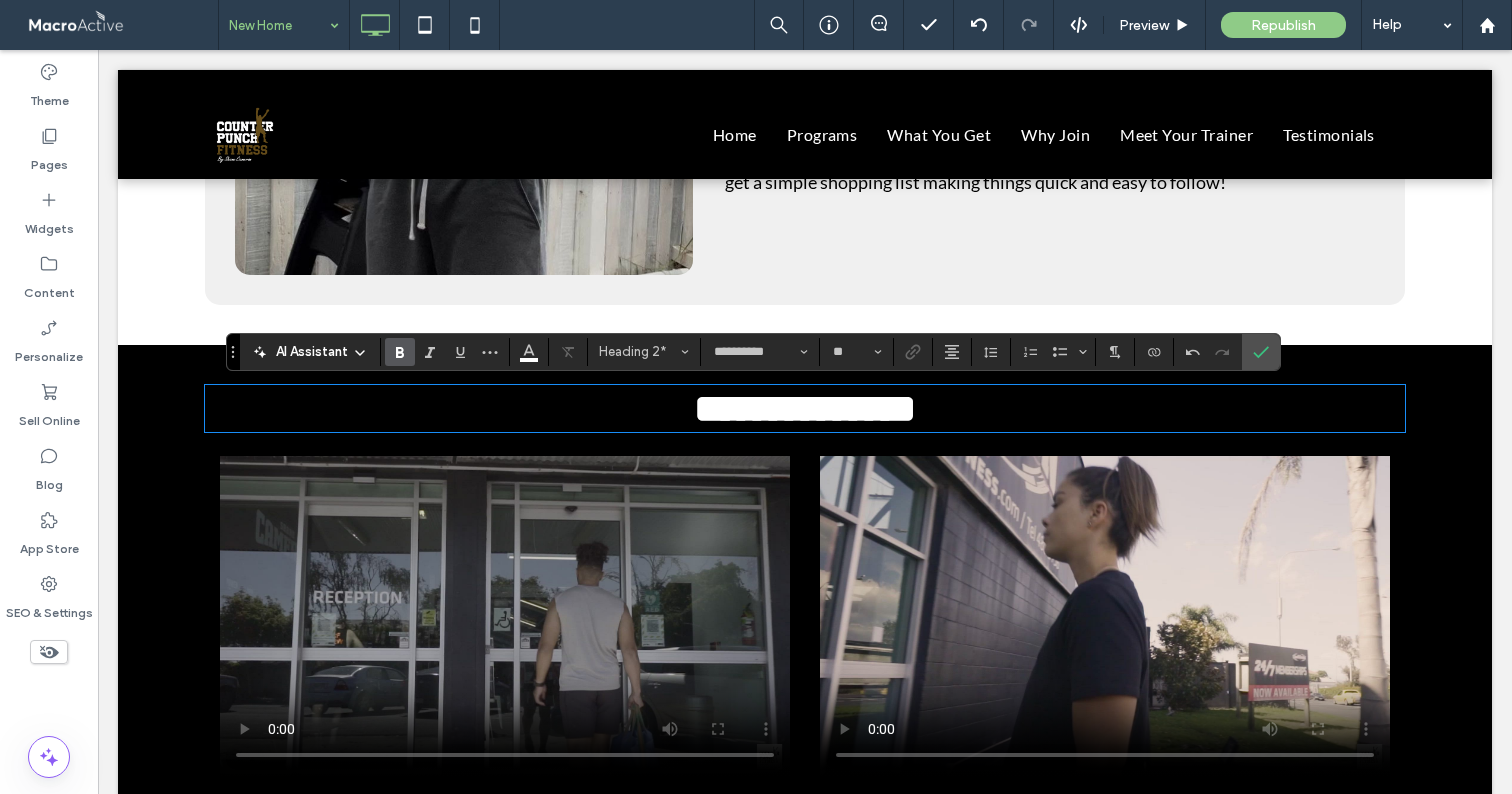 click on "**********" at bounding box center (805, 408) 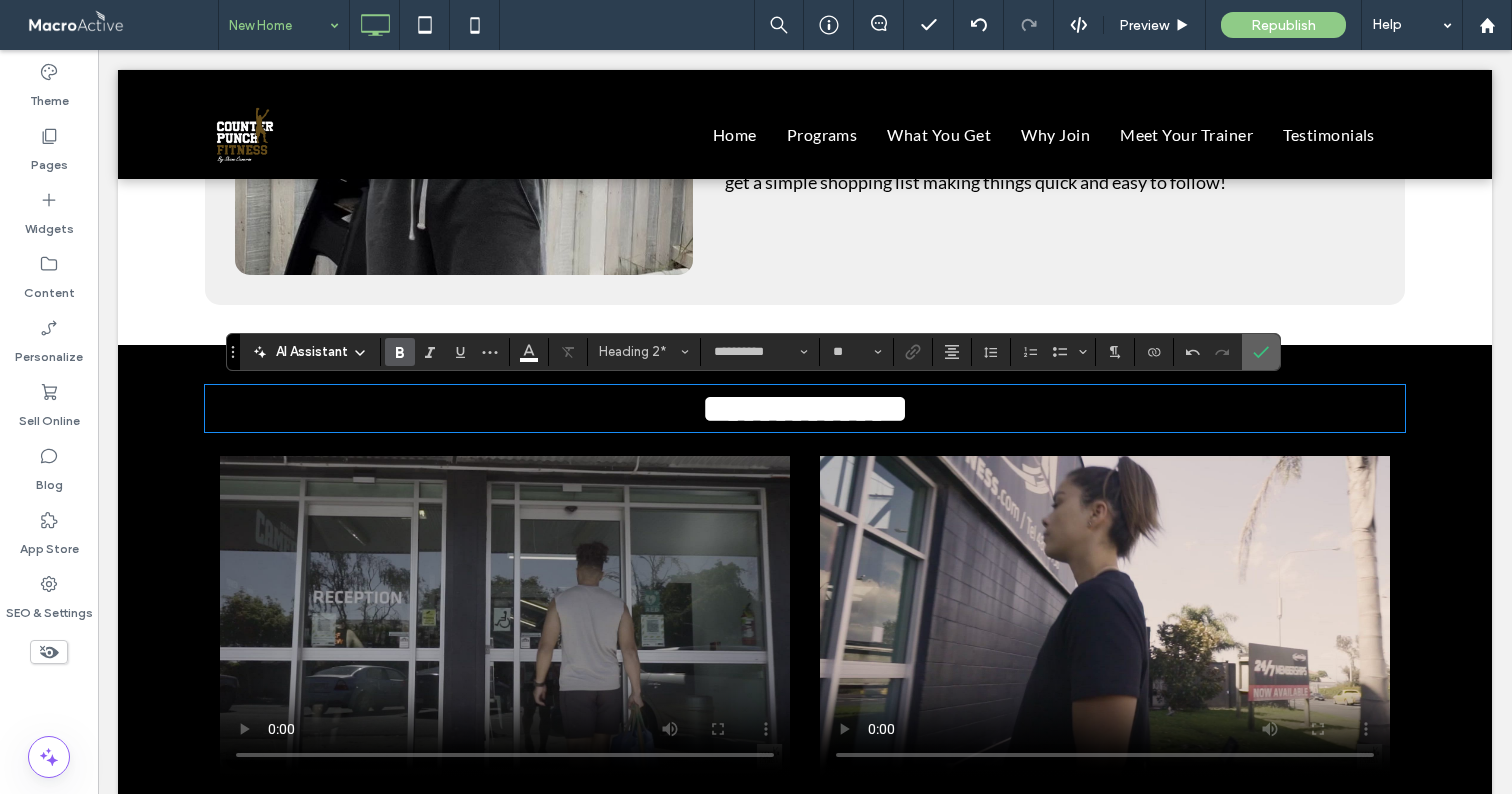 click 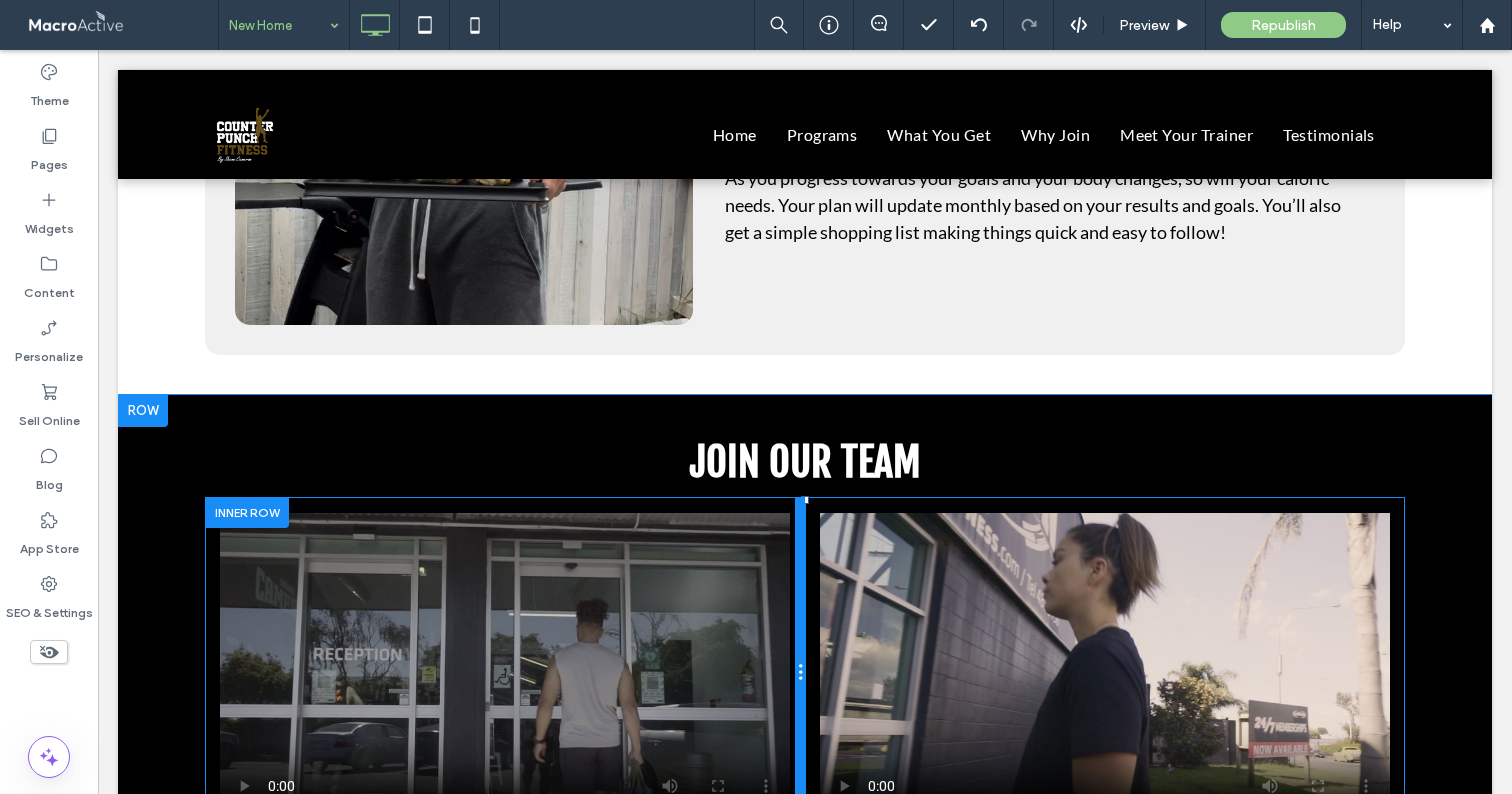 scroll, scrollTop: 4140, scrollLeft: 0, axis: vertical 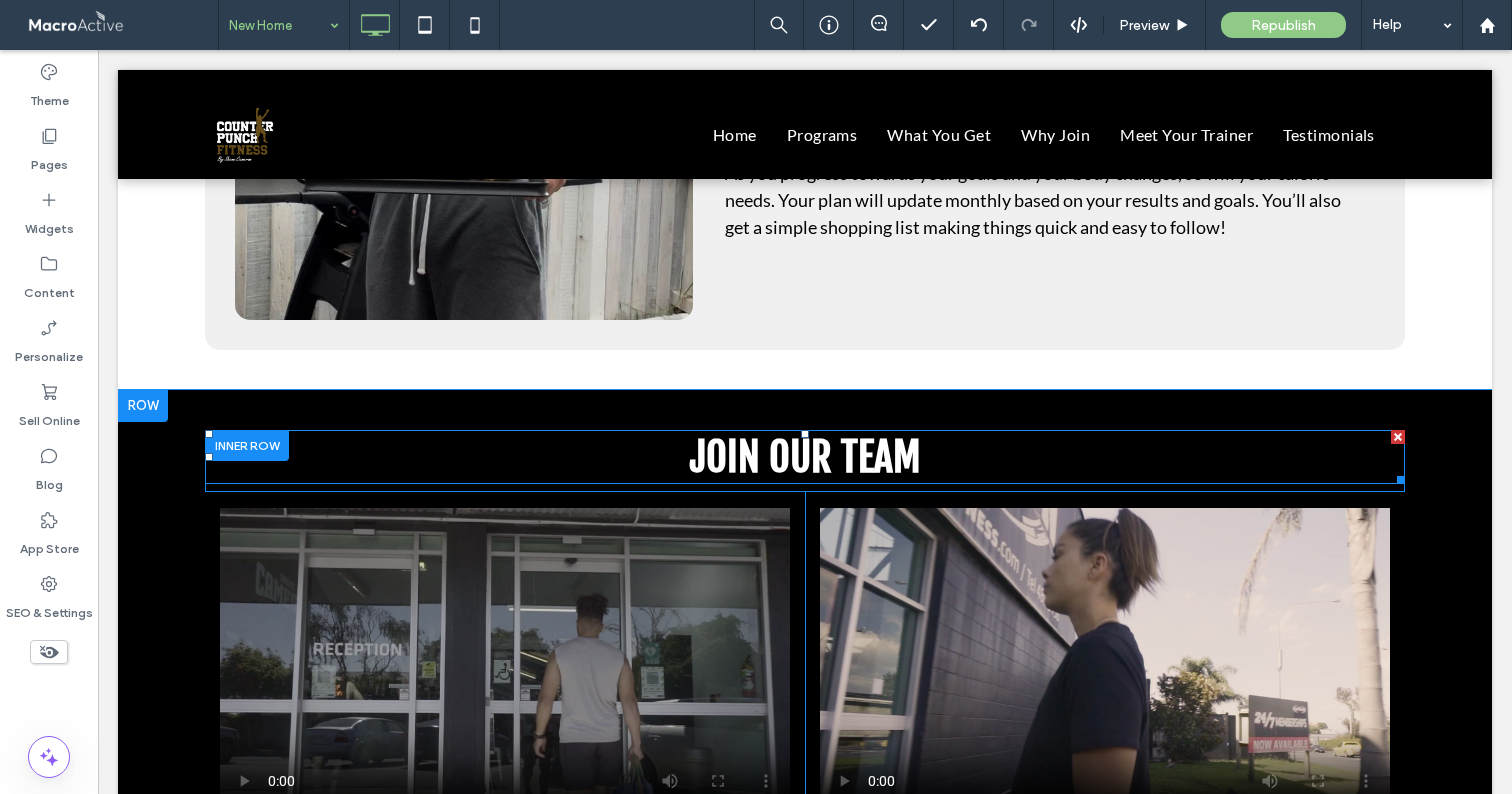 click on "JOIN OUR TEAM" at bounding box center (805, 457) 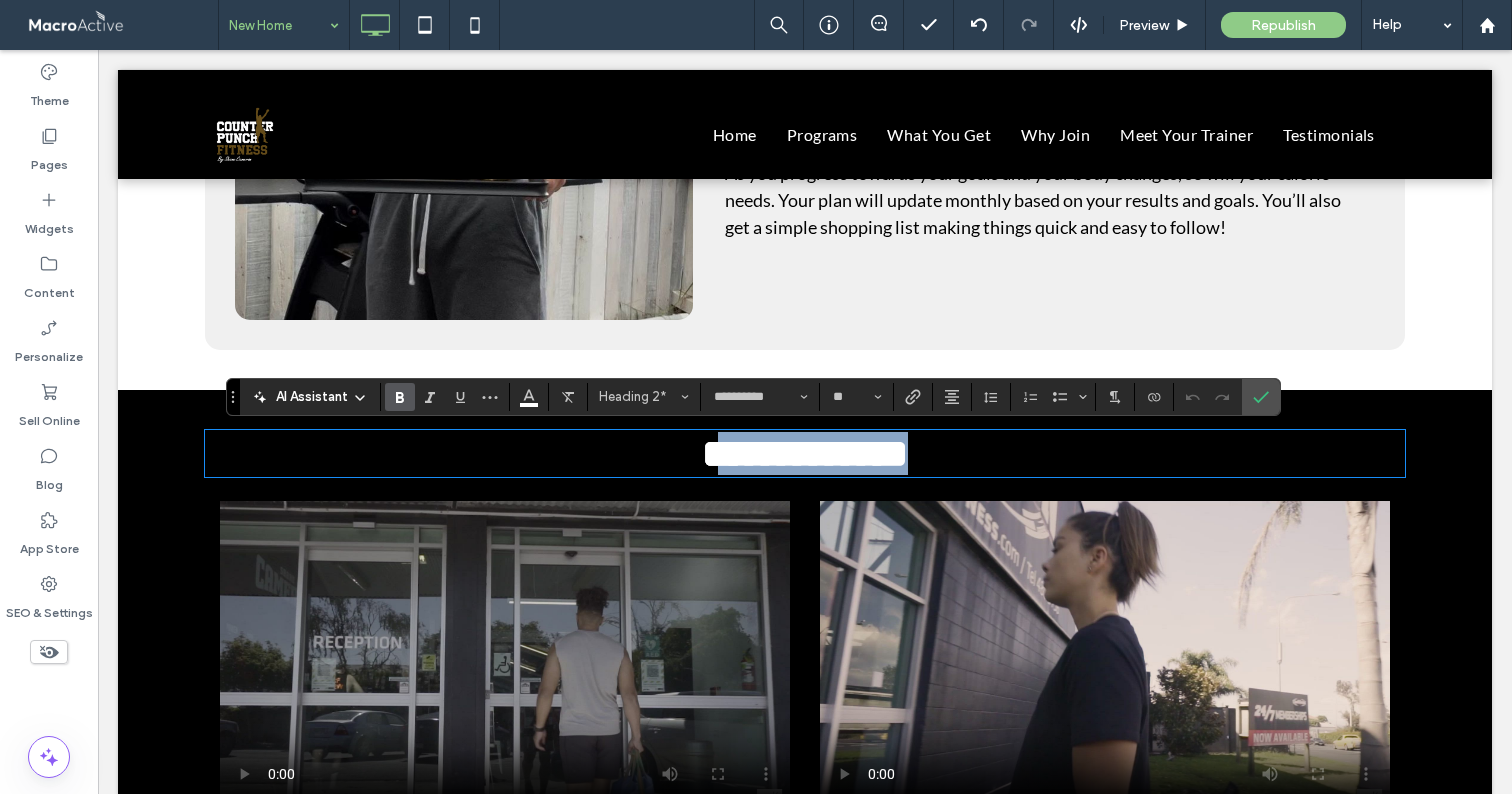drag, startPoint x: 701, startPoint y: 459, endPoint x: 937, endPoint y: 462, distance: 236.01907 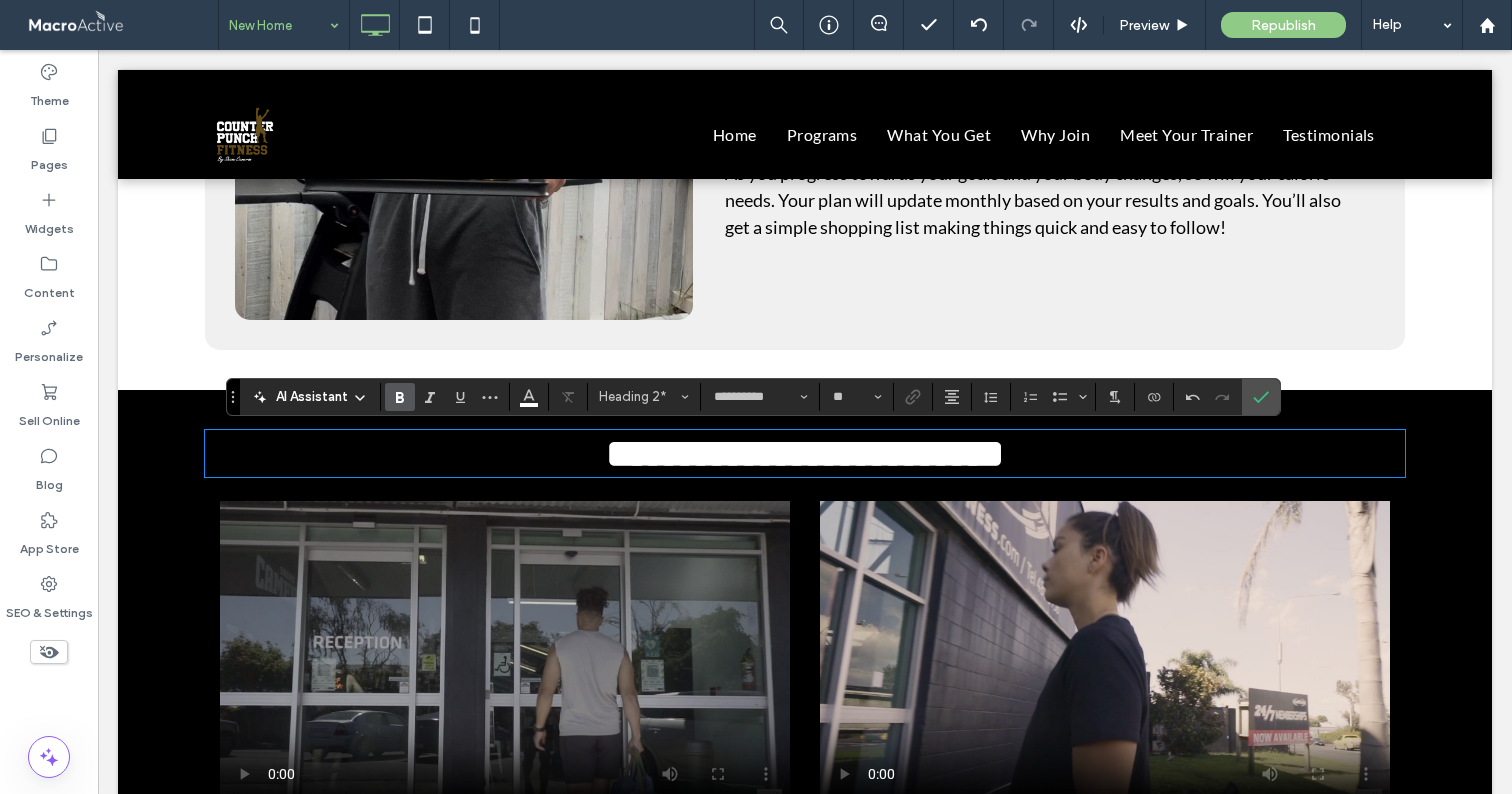 click on "**********" at bounding box center (805, 453) 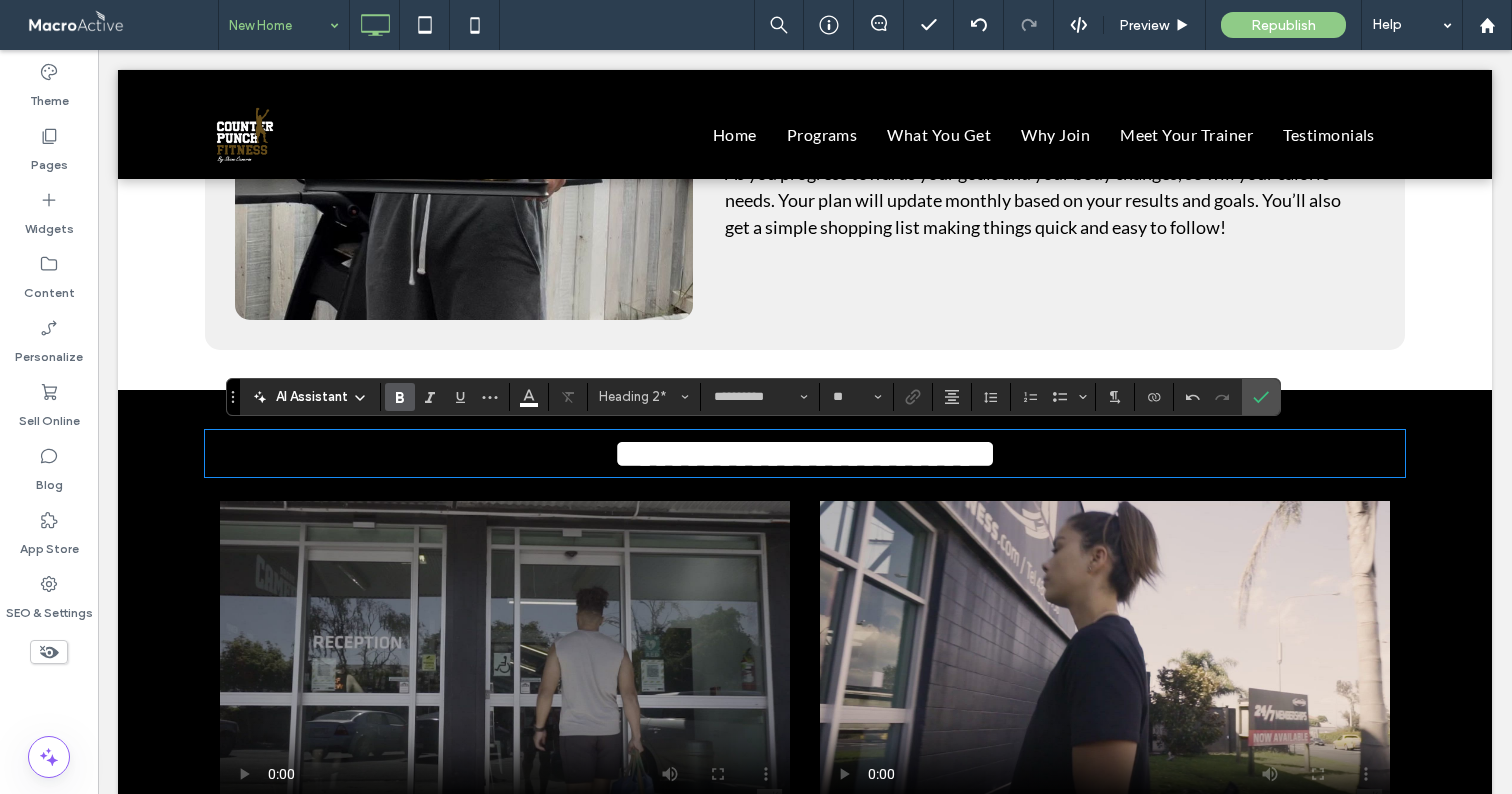 click on "**********" at bounding box center (805, 453) 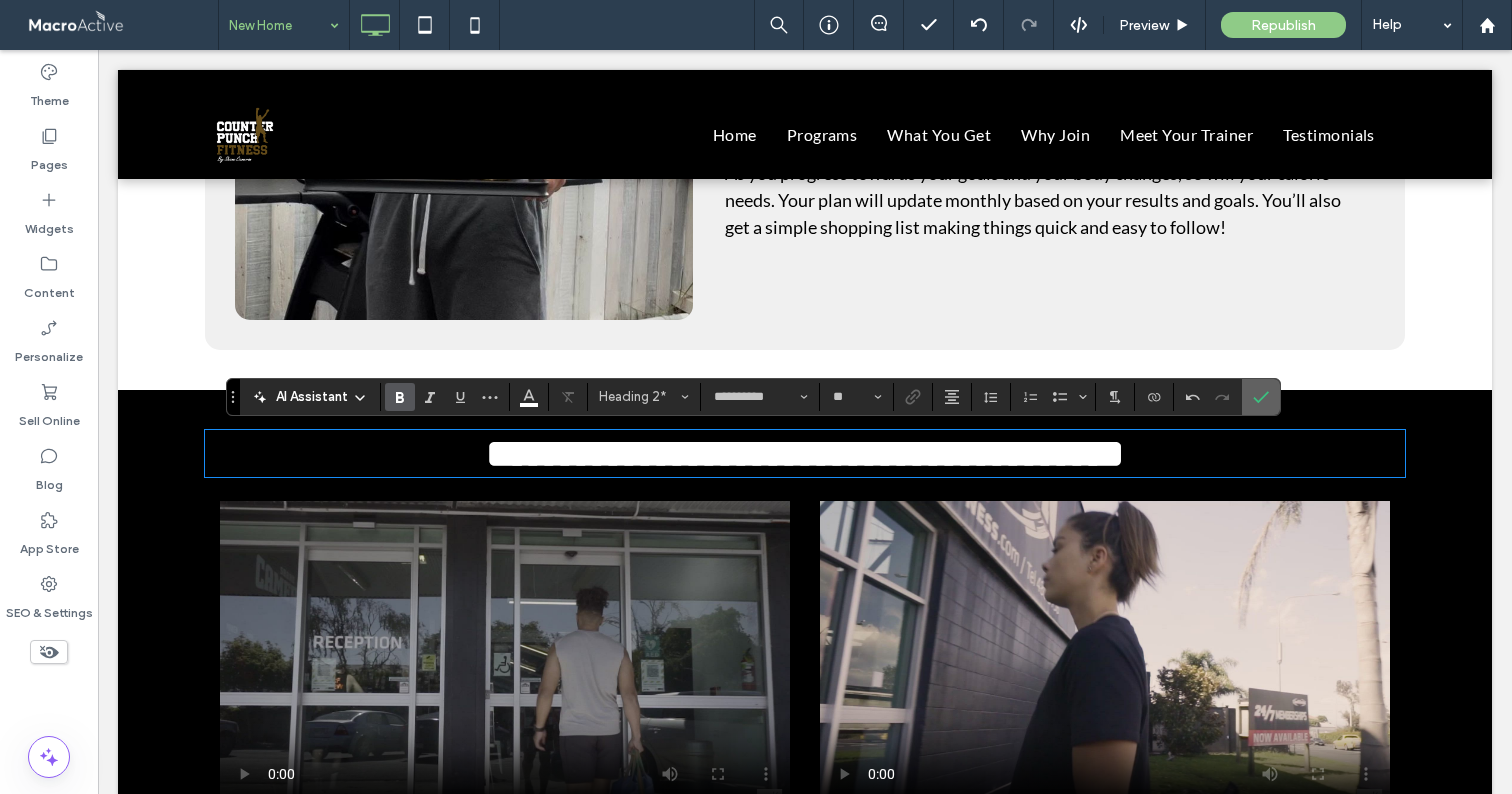 click 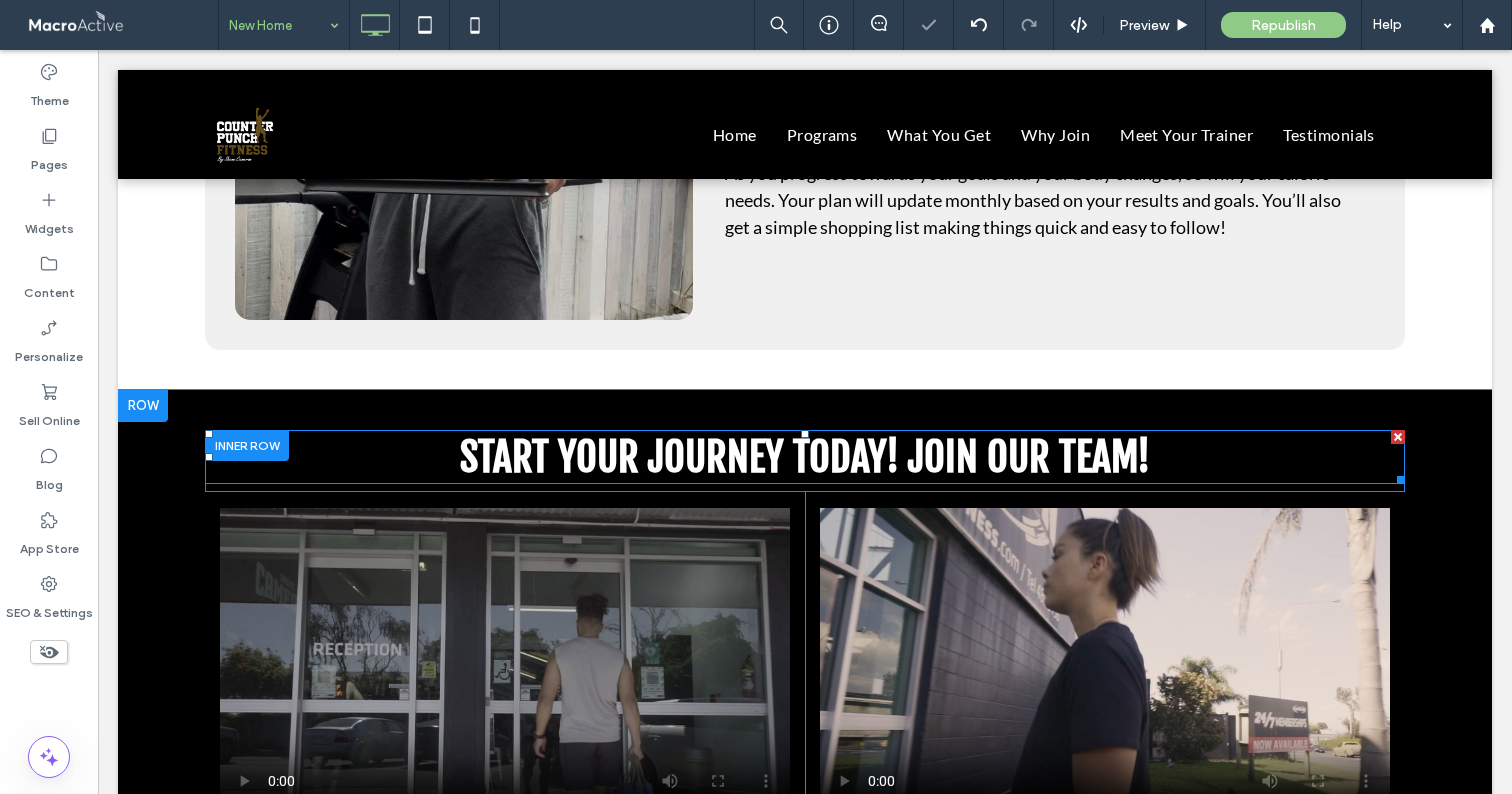 click on "START YOUR JOURNEY TODAY! JOIN OUR TEAM!" at bounding box center (805, 457) 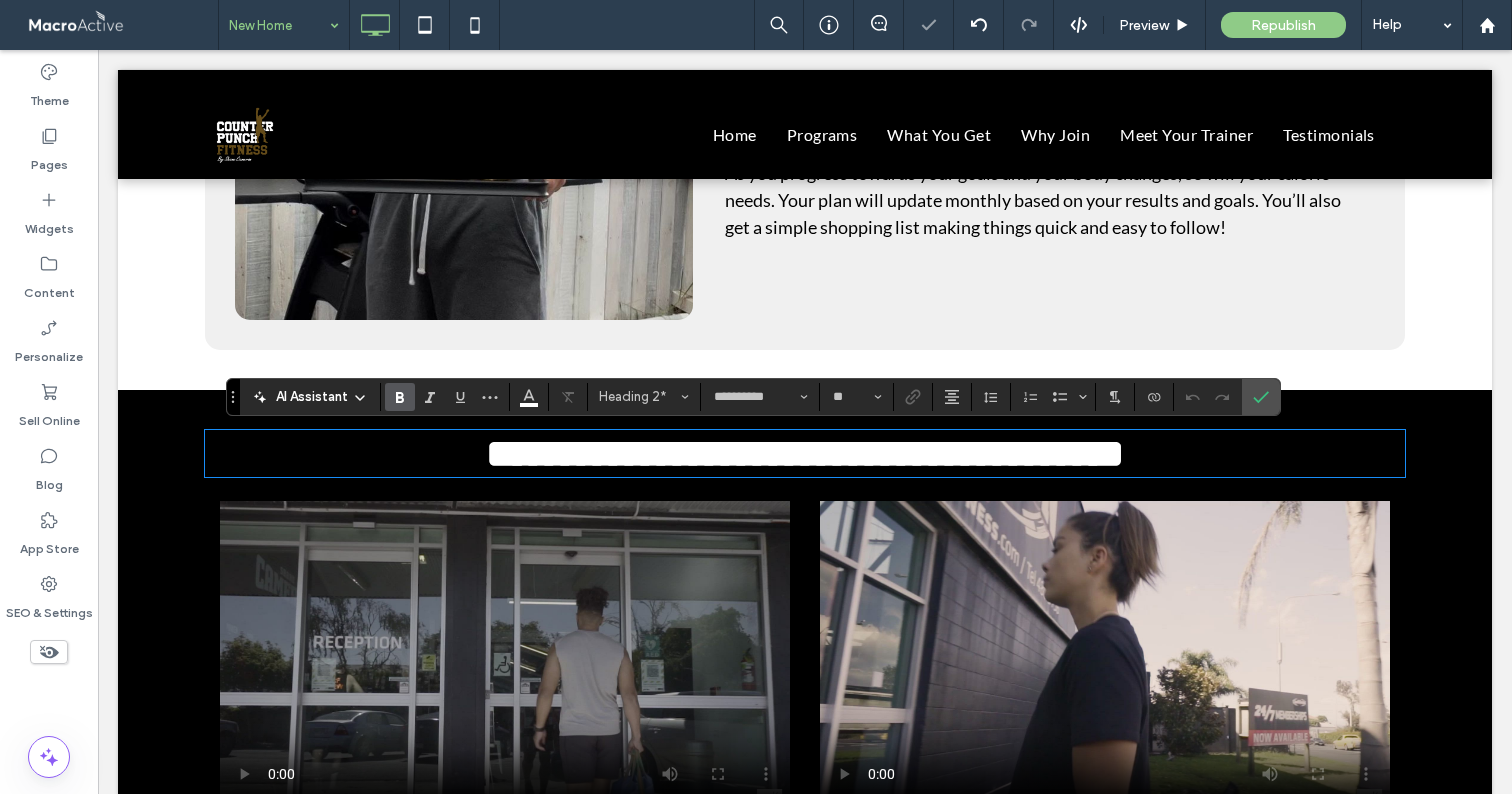click on "**********" at bounding box center (805, 453) 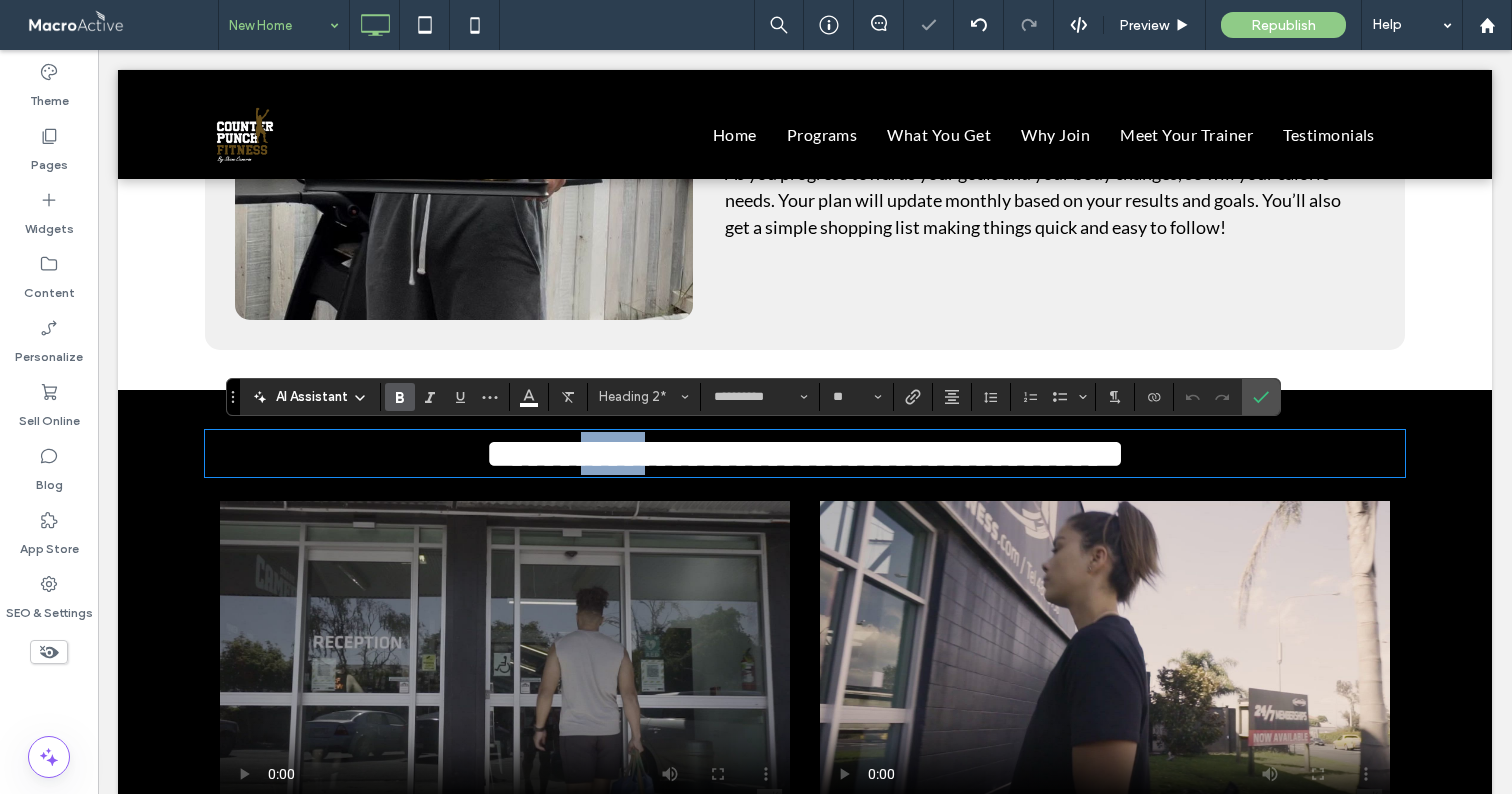 drag, startPoint x: 635, startPoint y: 459, endPoint x: 552, endPoint y: 458, distance: 83.00603 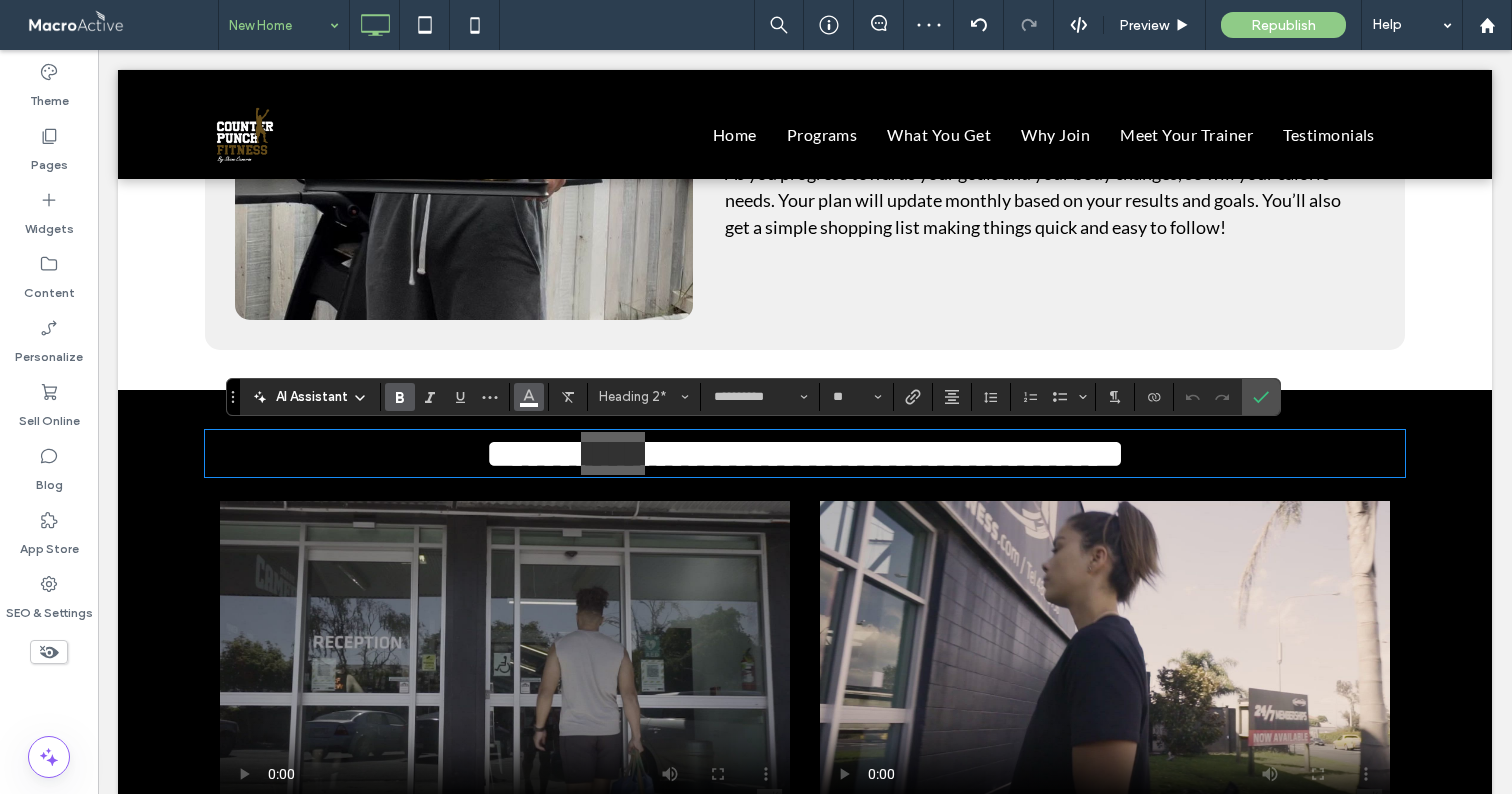 click 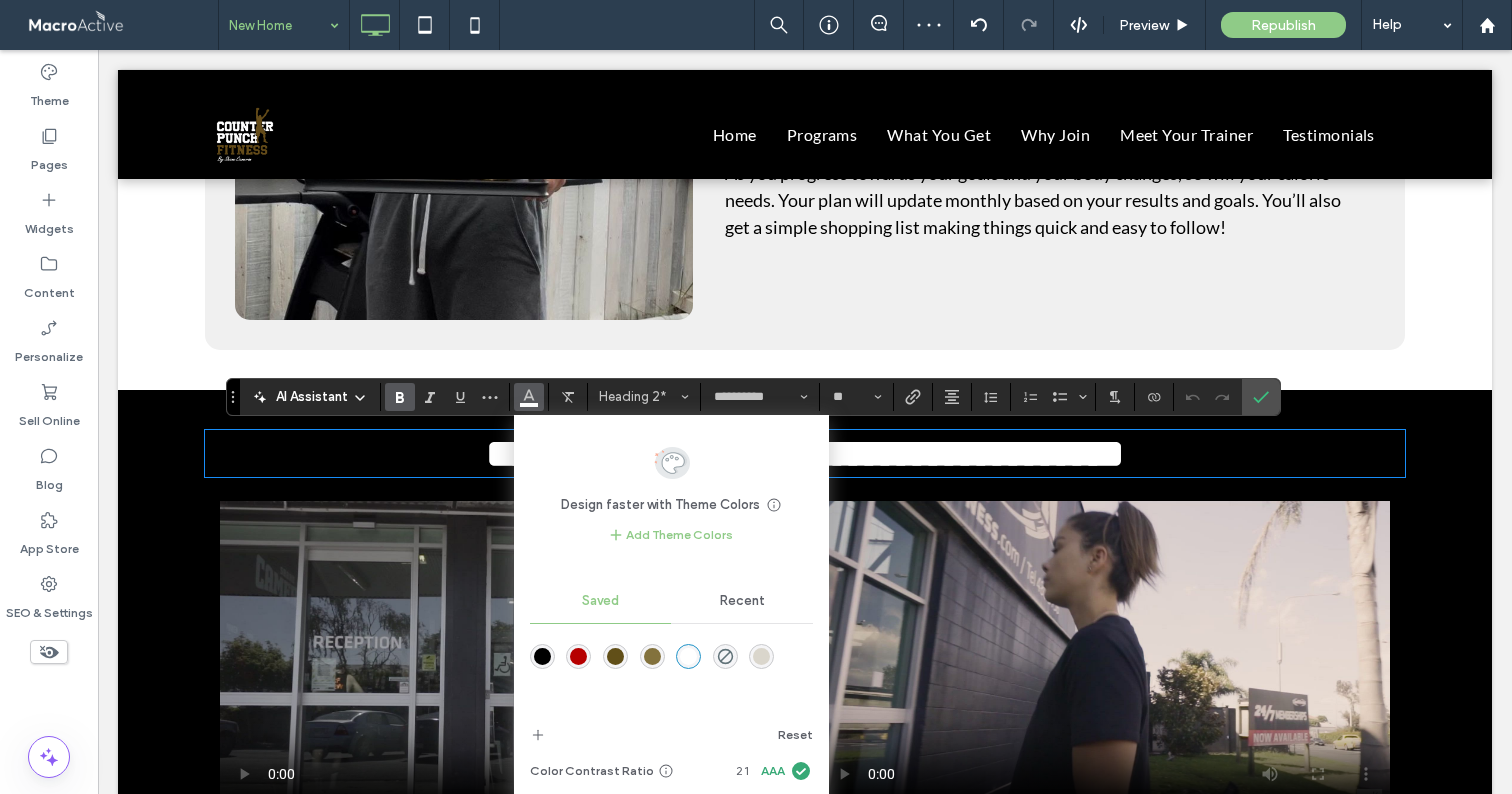 drag, startPoint x: 611, startPoint y: 657, endPoint x: 1081, endPoint y: 475, distance: 504.00793 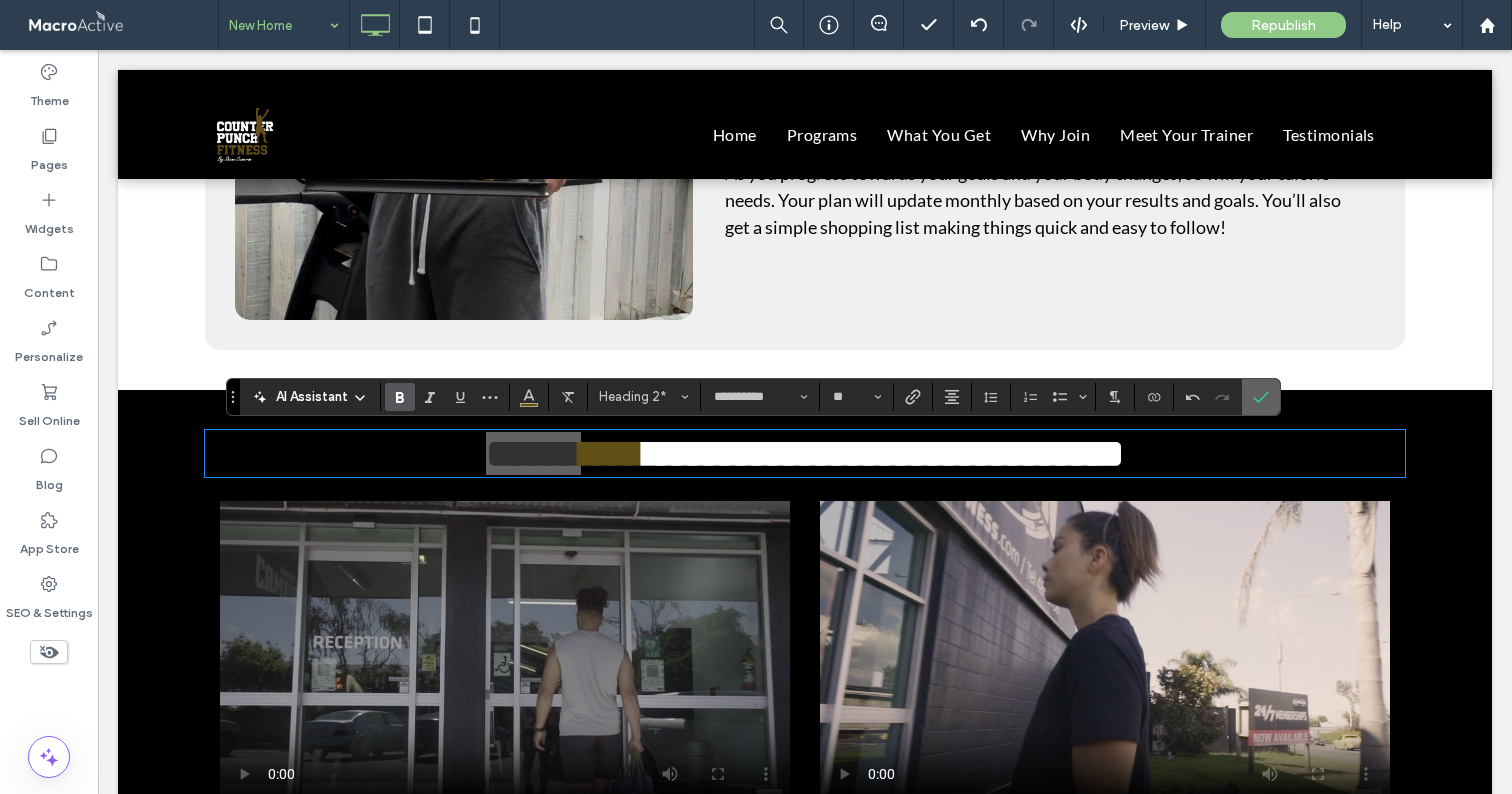 drag, startPoint x: 1264, startPoint y: 394, endPoint x: 896, endPoint y: 271, distance: 388.0116 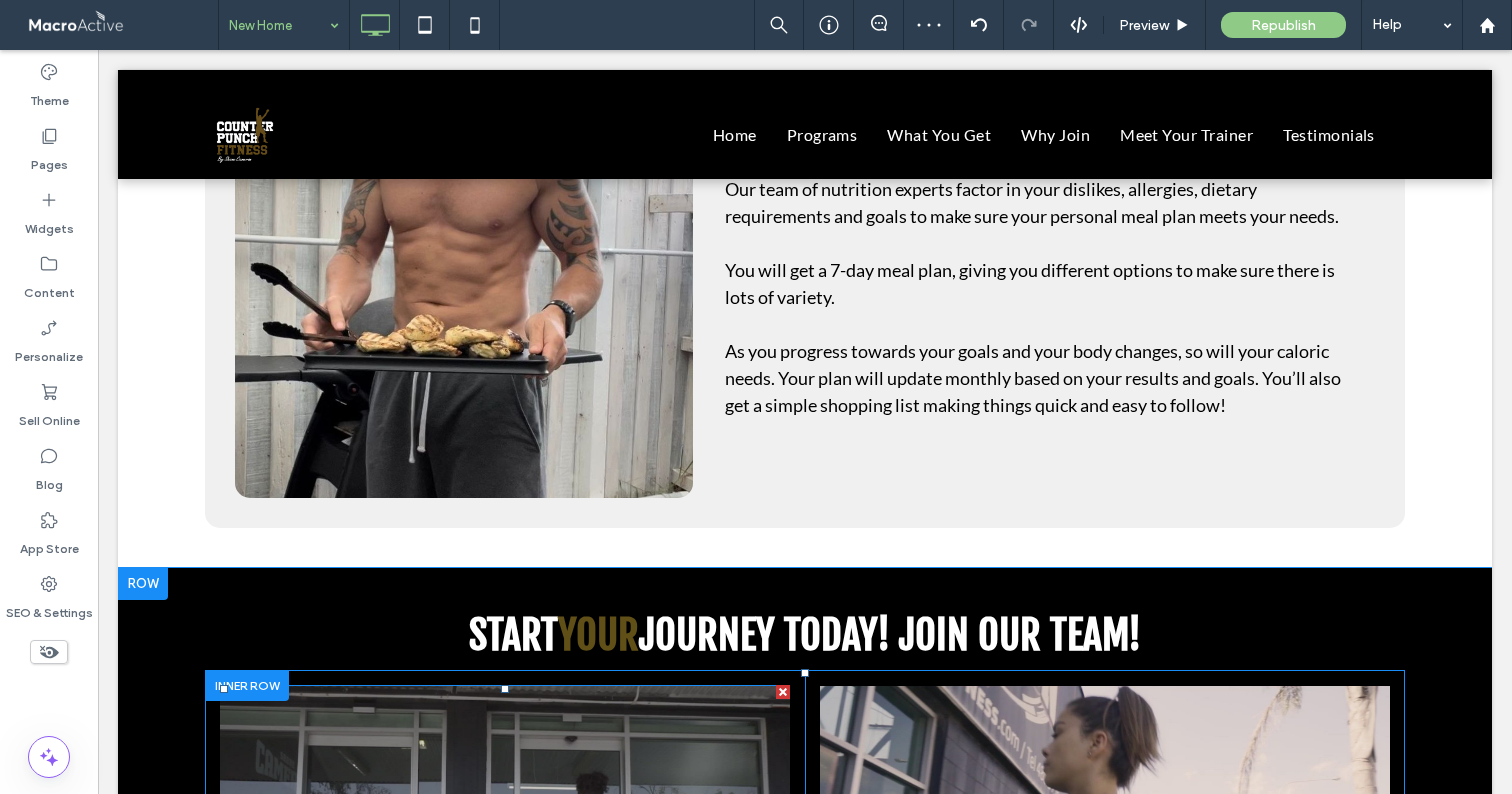 scroll, scrollTop: 3906, scrollLeft: 0, axis: vertical 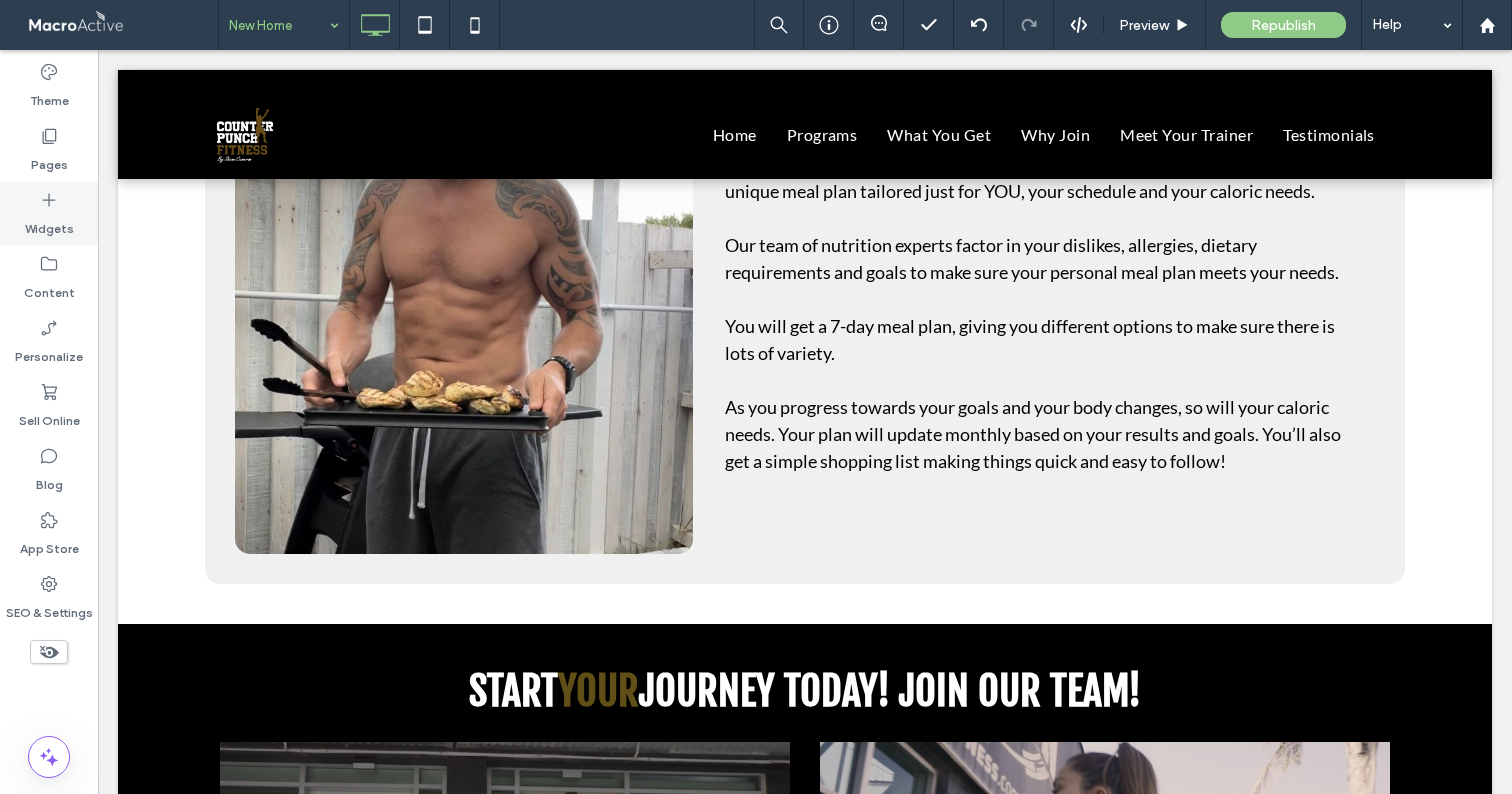 drag, startPoint x: 54, startPoint y: 207, endPoint x: 75, endPoint y: 203, distance: 21.377558 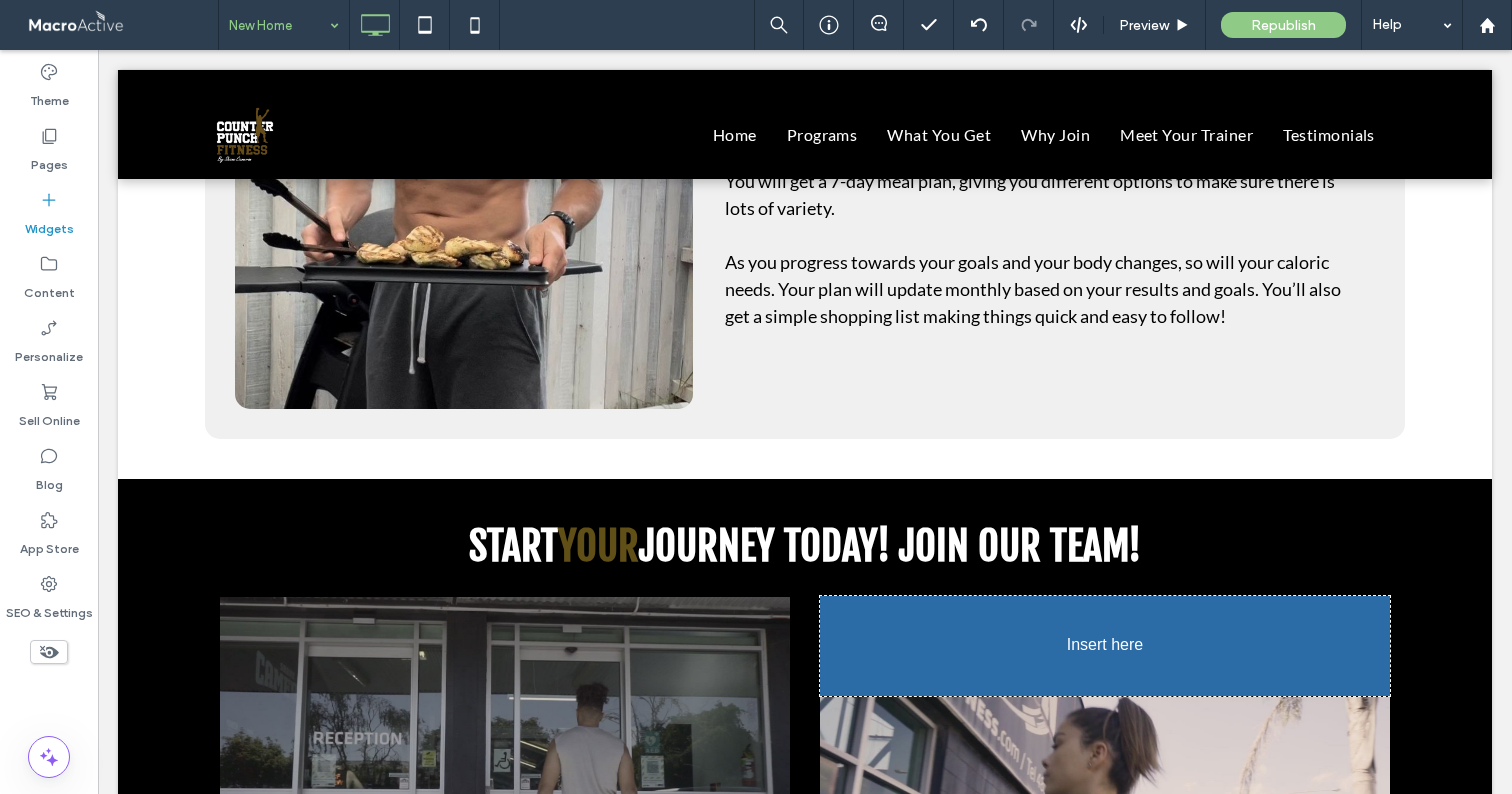 scroll, scrollTop: 4091, scrollLeft: 0, axis: vertical 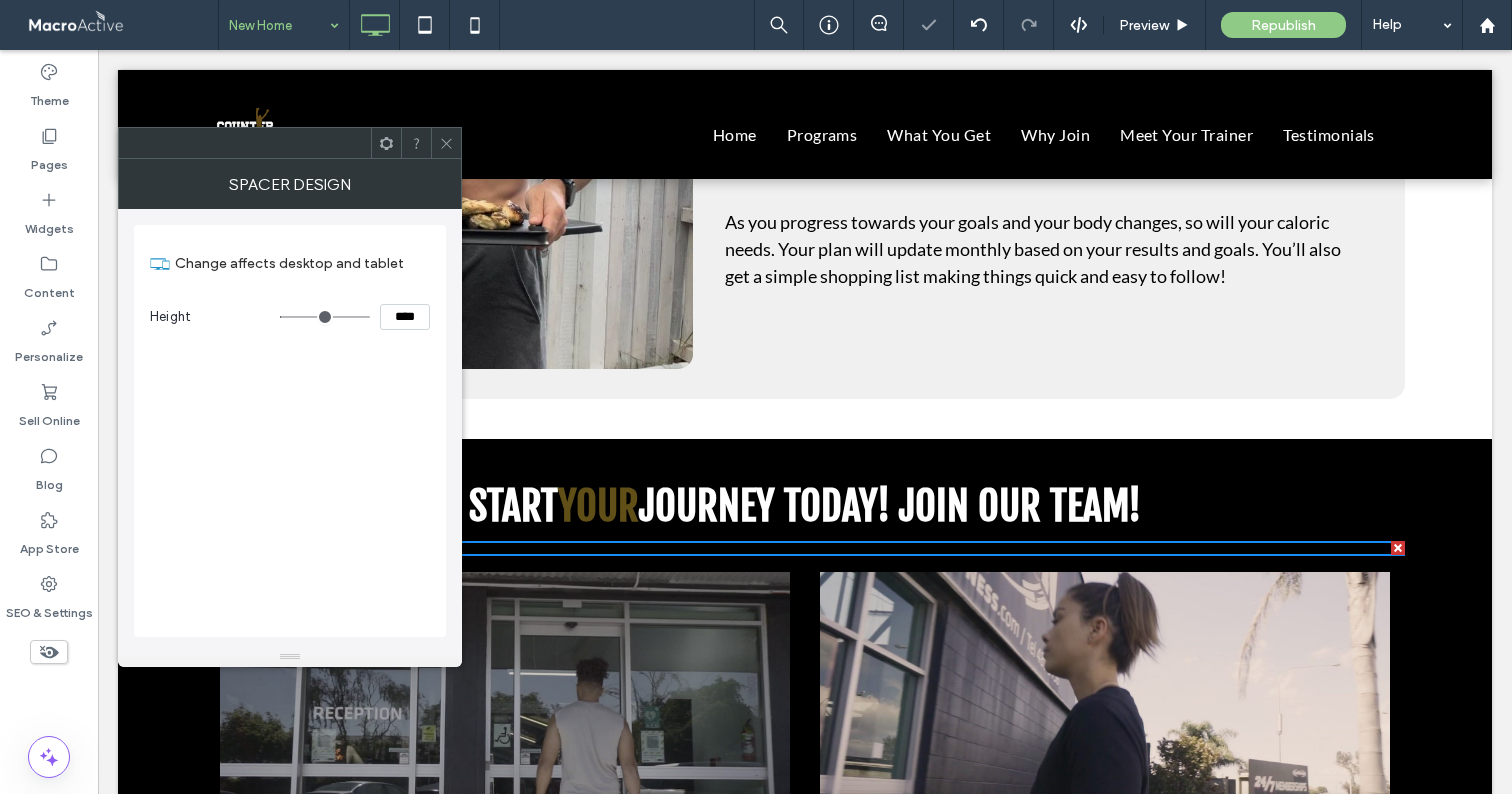 click 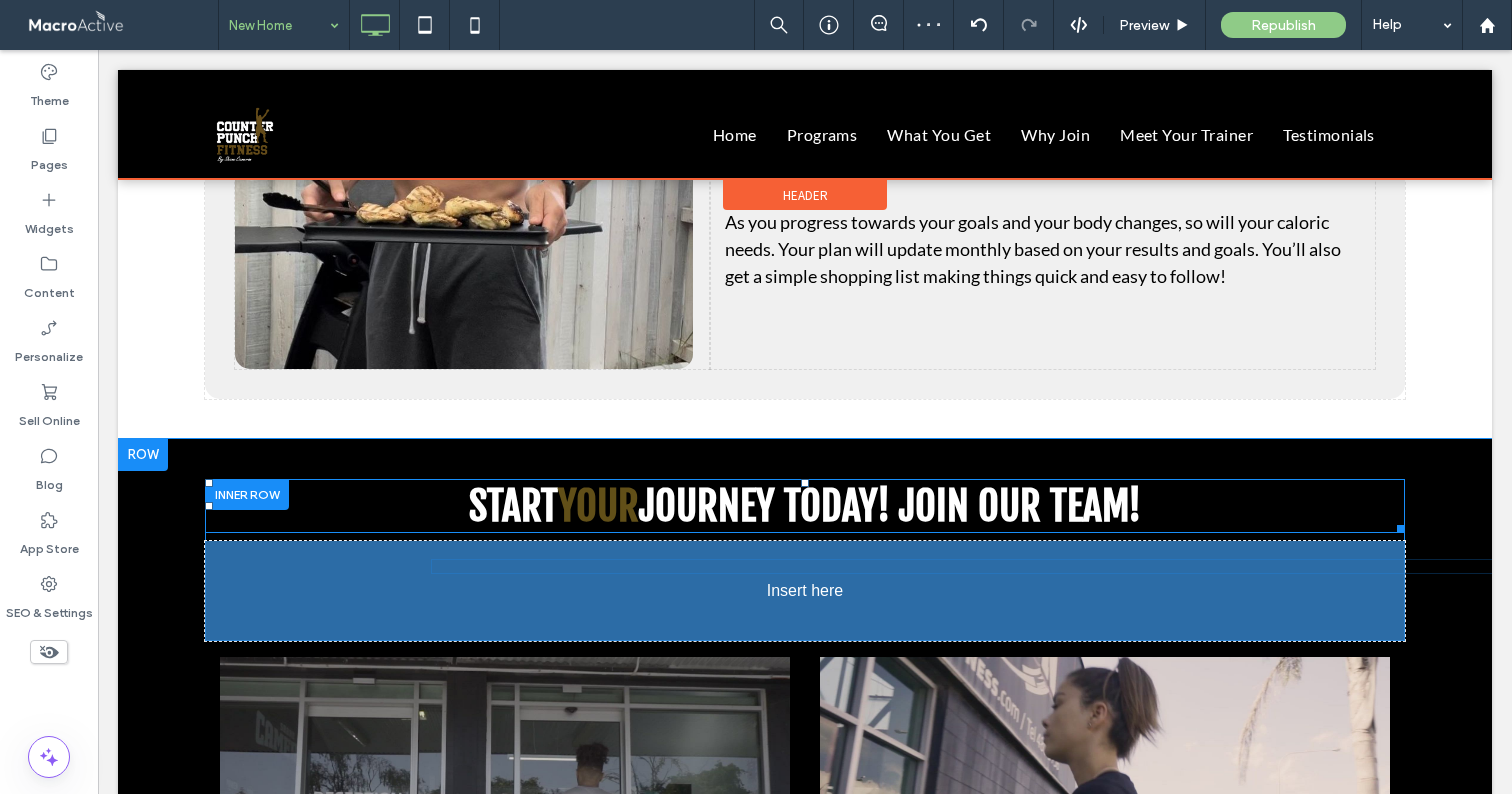 drag, startPoint x: 648, startPoint y: 545, endPoint x: 649, endPoint y: 563, distance: 18.027756 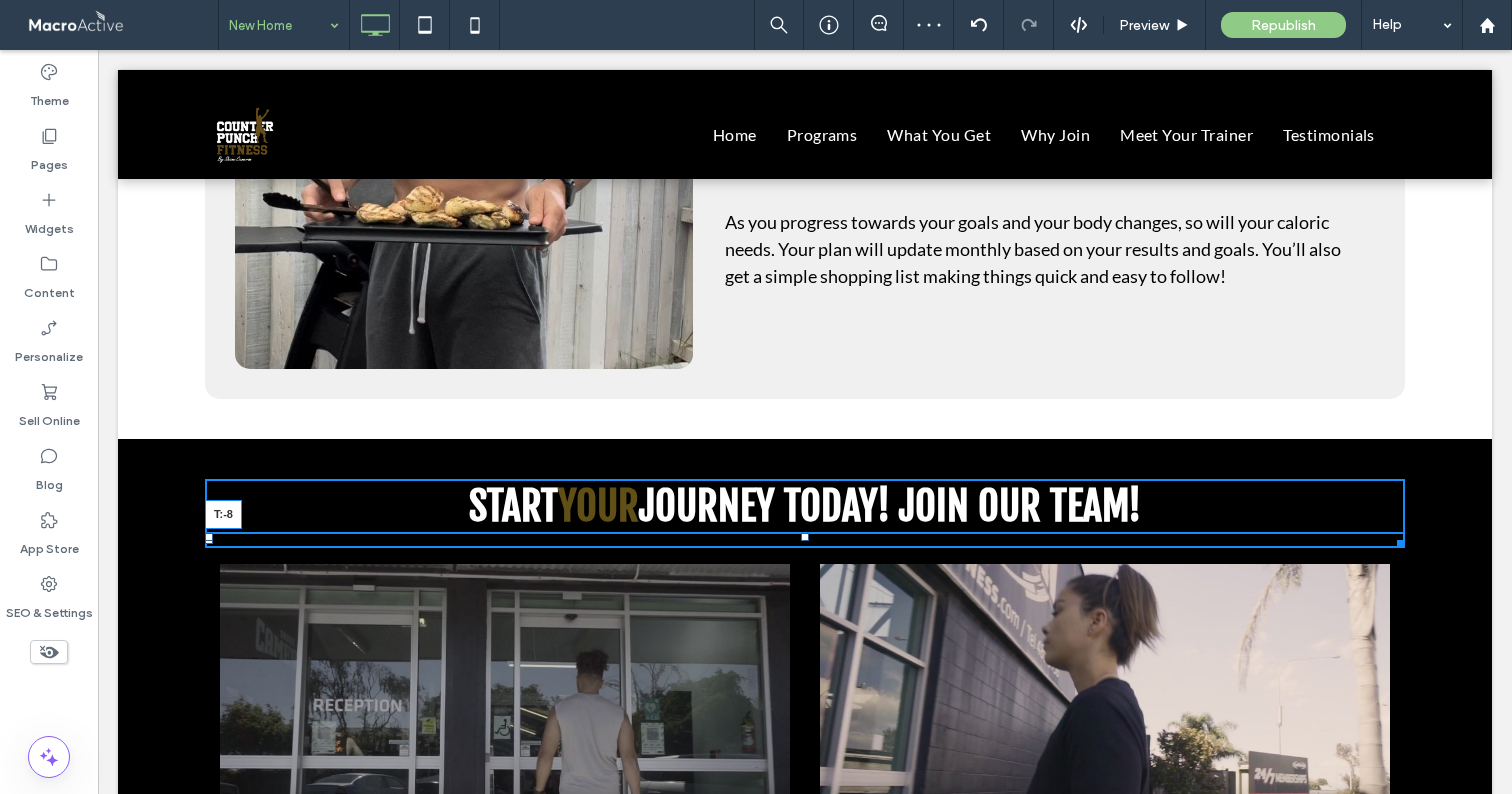 drag, startPoint x: 798, startPoint y: 542, endPoint x: 800, endPoint y: 517, distance: 25.079872 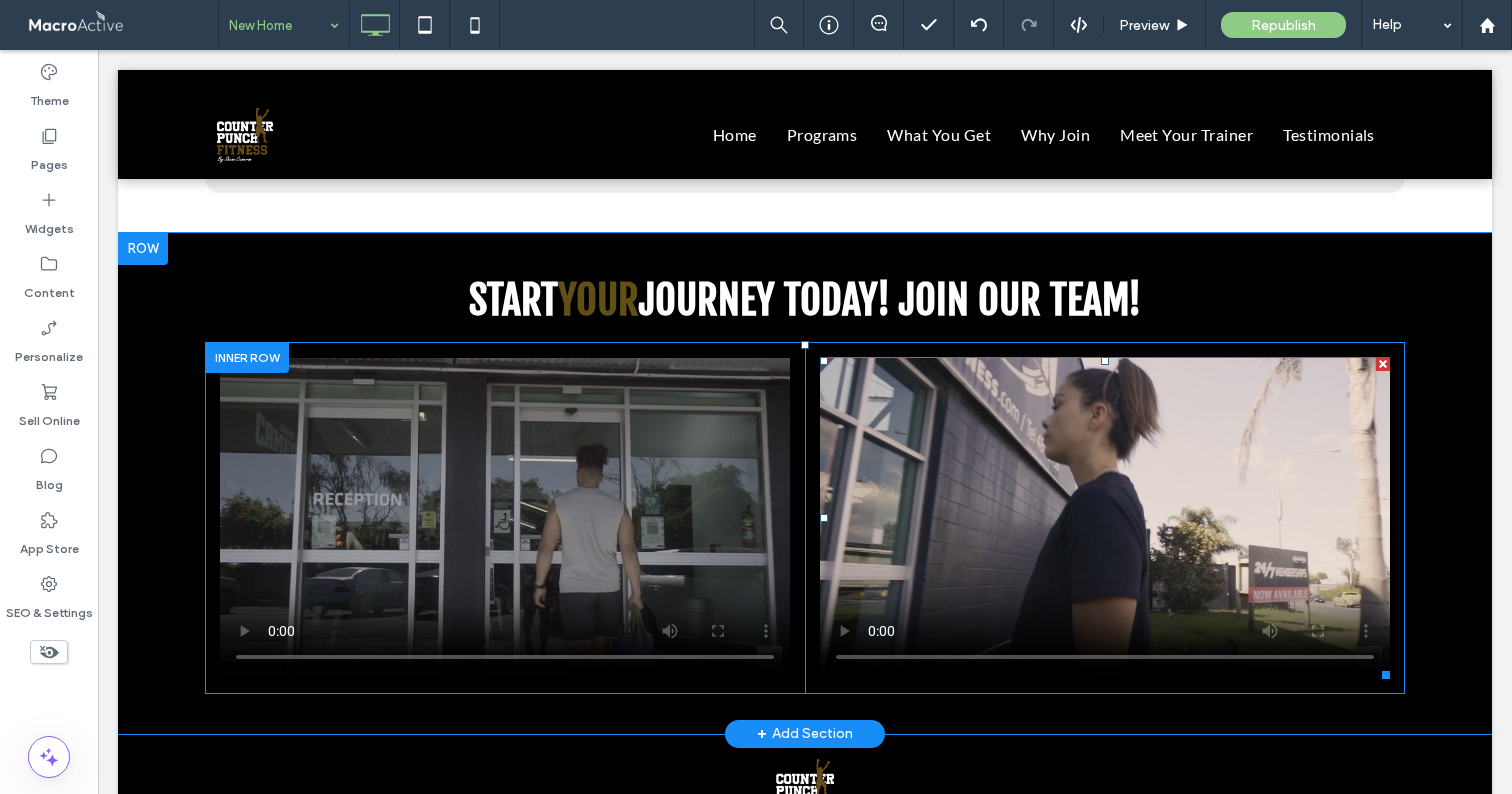 scroll, scrollTop: 4293, scrollLeft: 0, axis: vertical 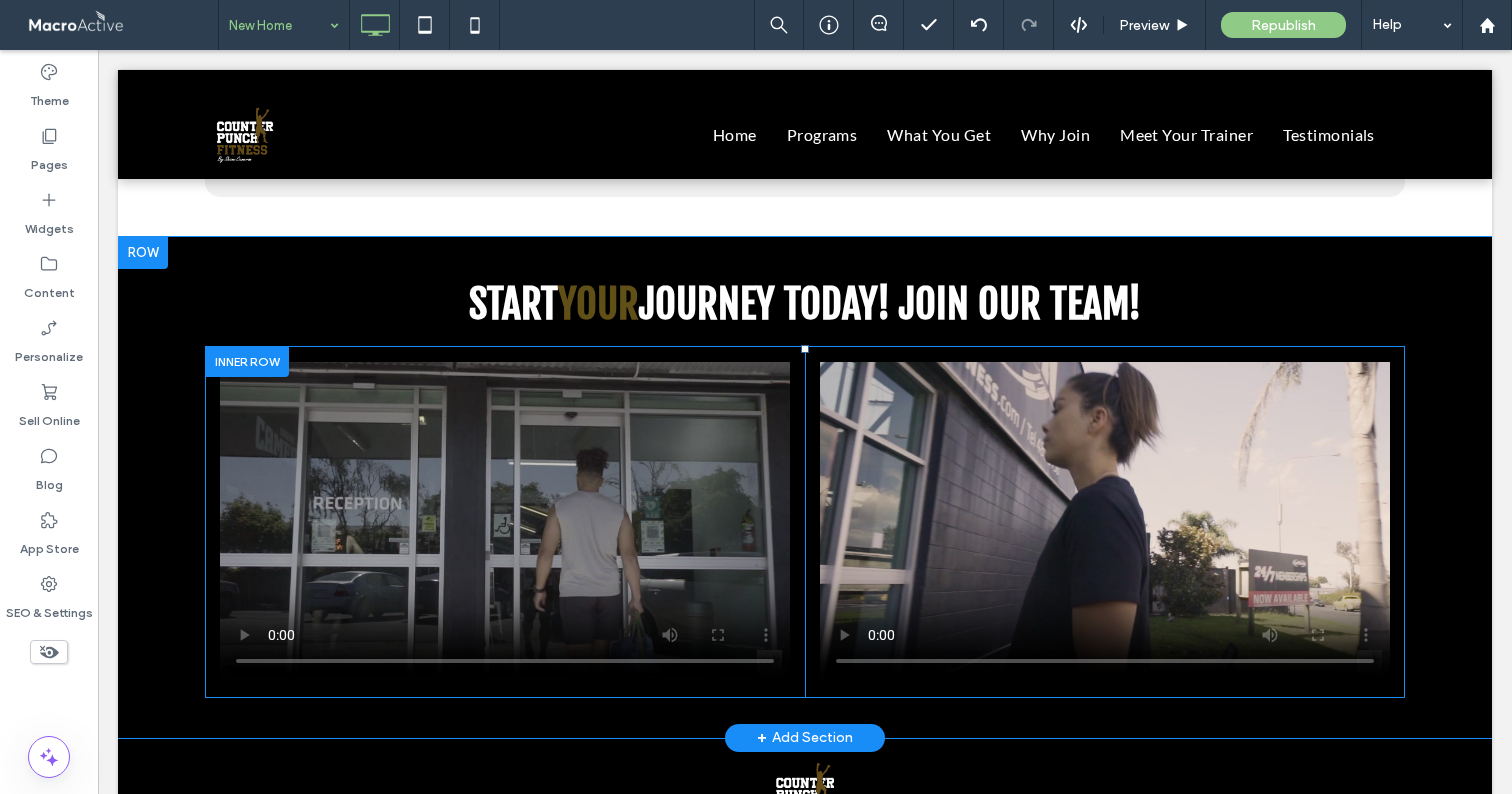 click at bounding box center (247, 361) 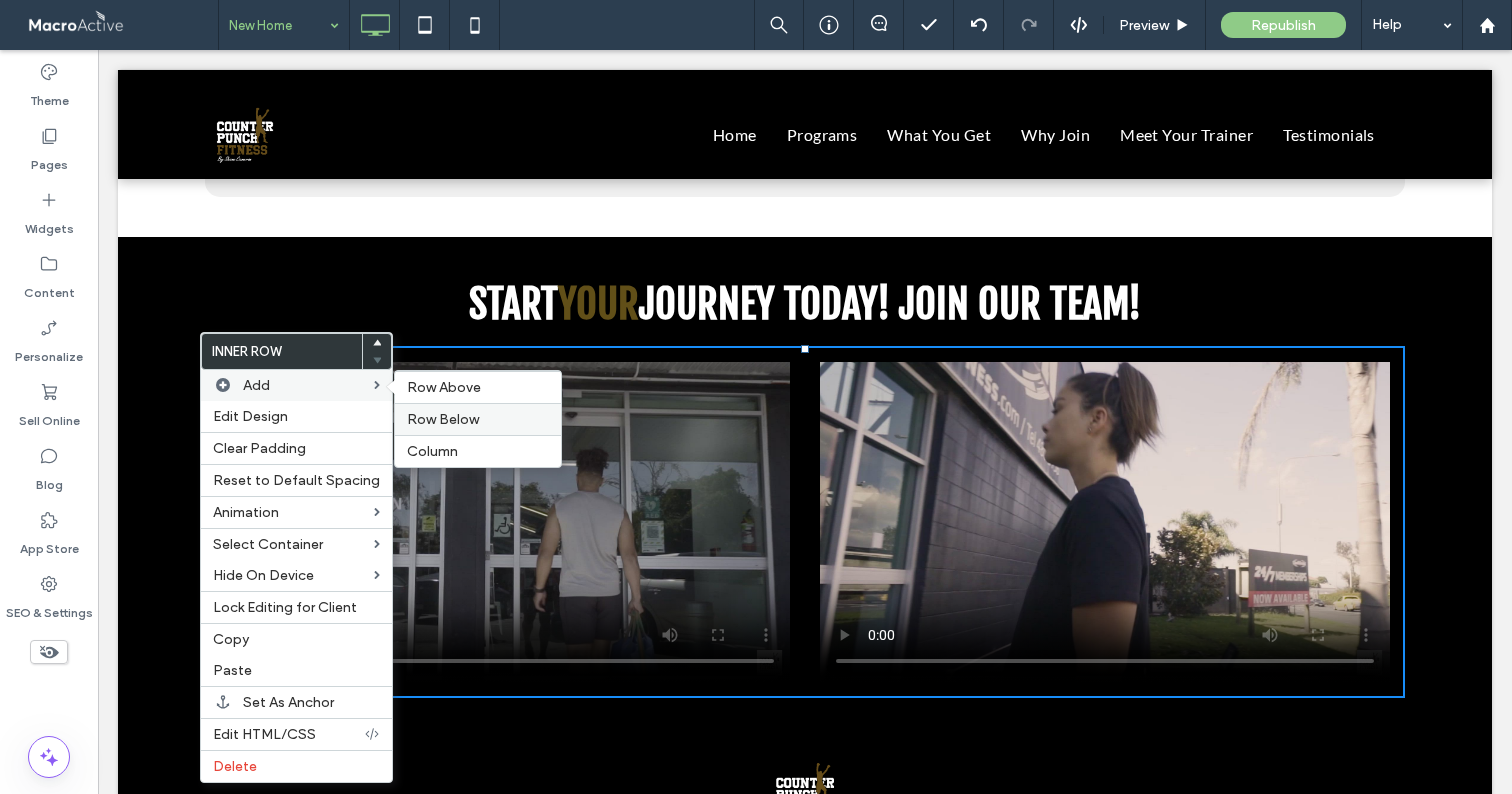 click on "Row Below" at bounding box center (443, 419) 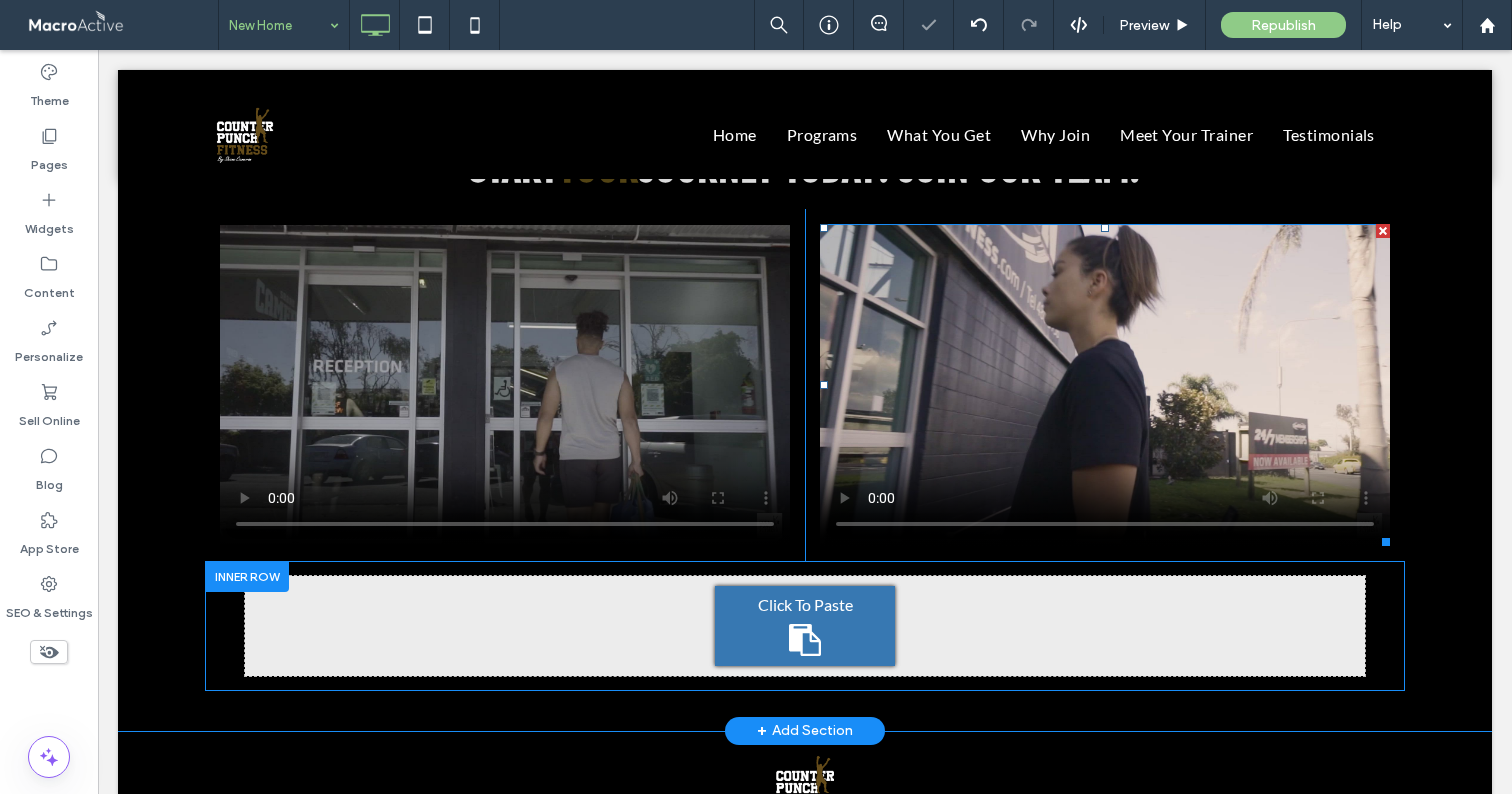 scroll, scrollTop: 4432, scrollLeft: 0, axis: vertical 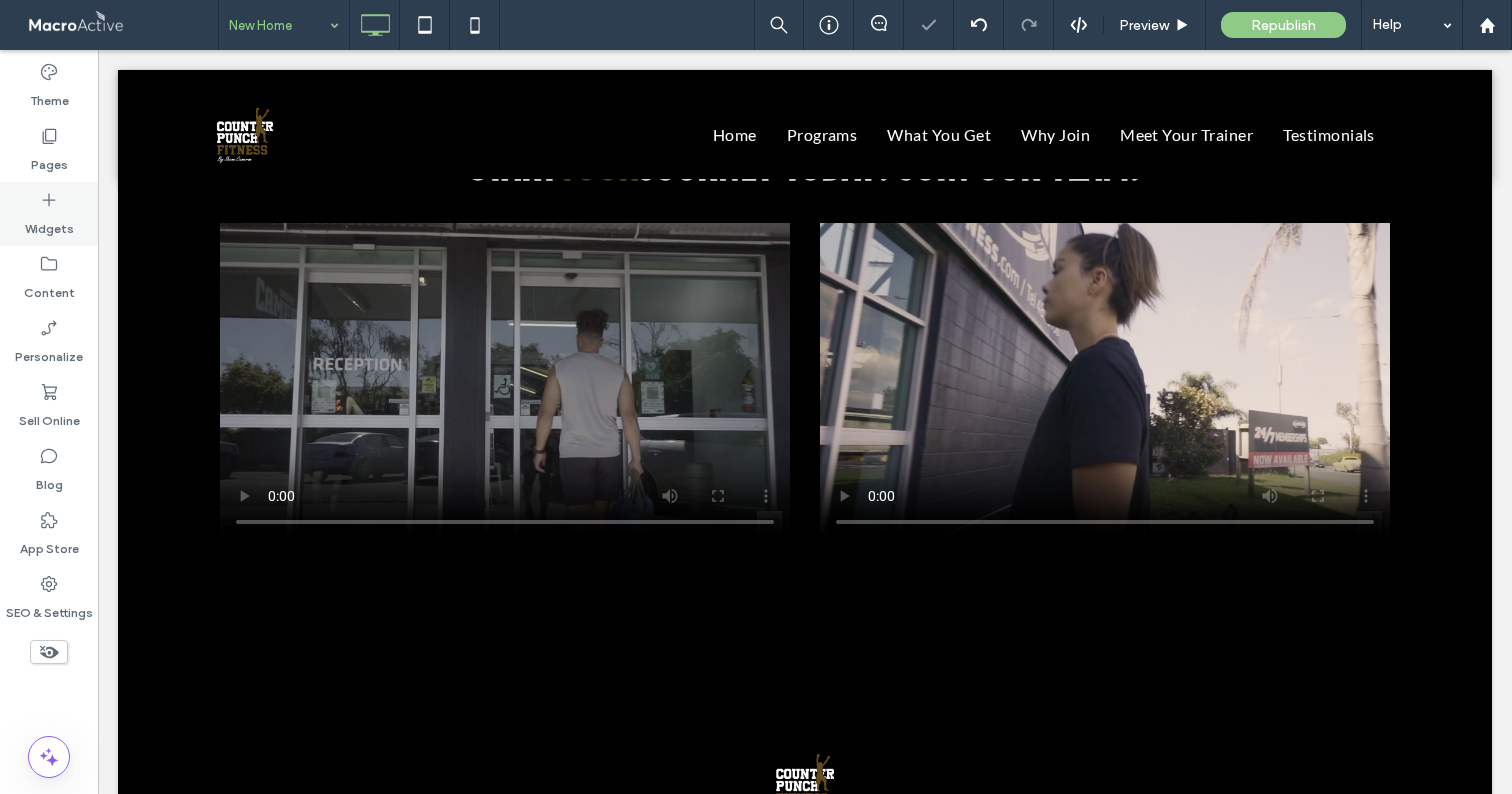 click on "Widgets" at bounding box center [49, 214] 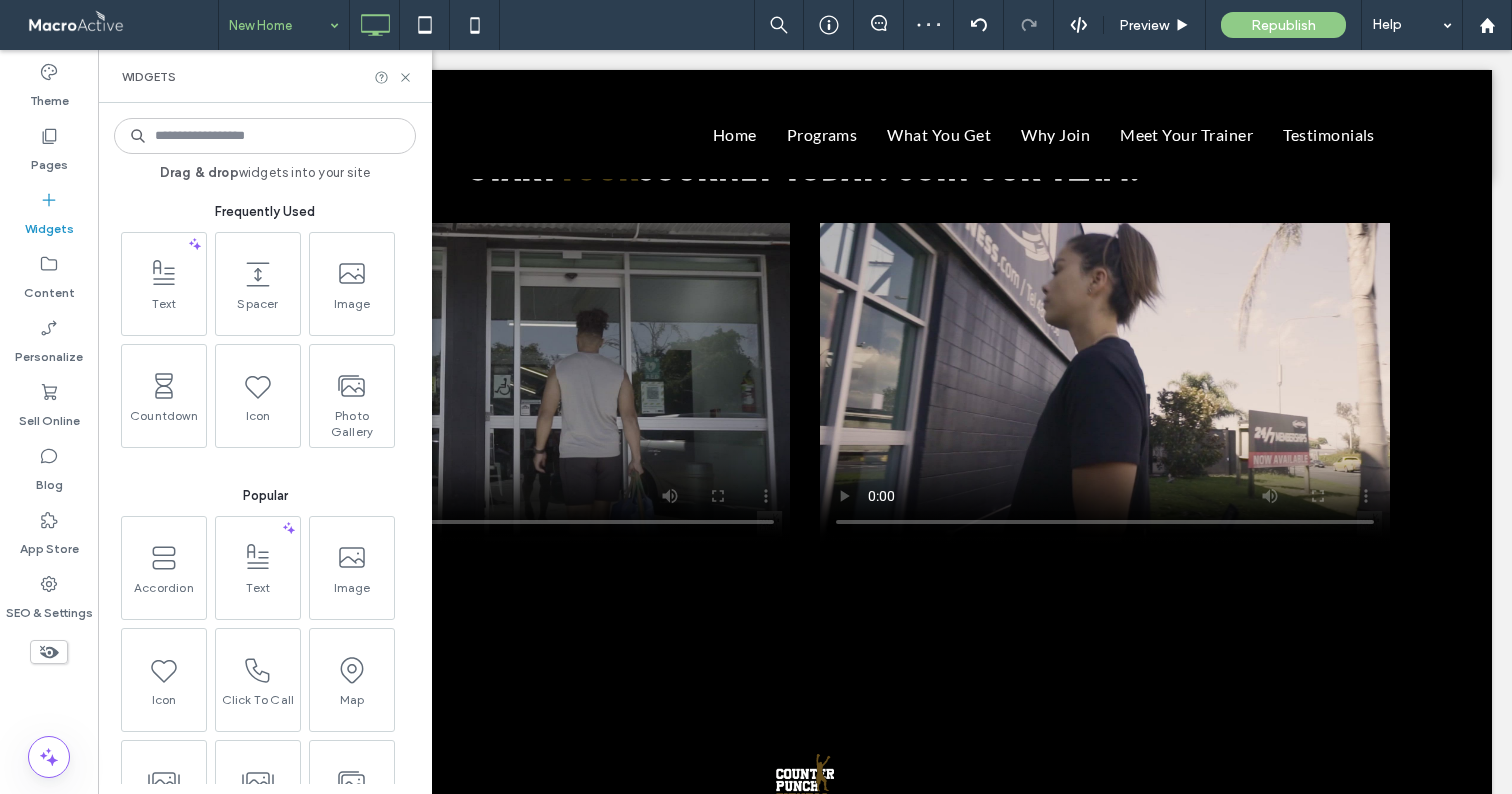 click at bounding box center (265, 136) 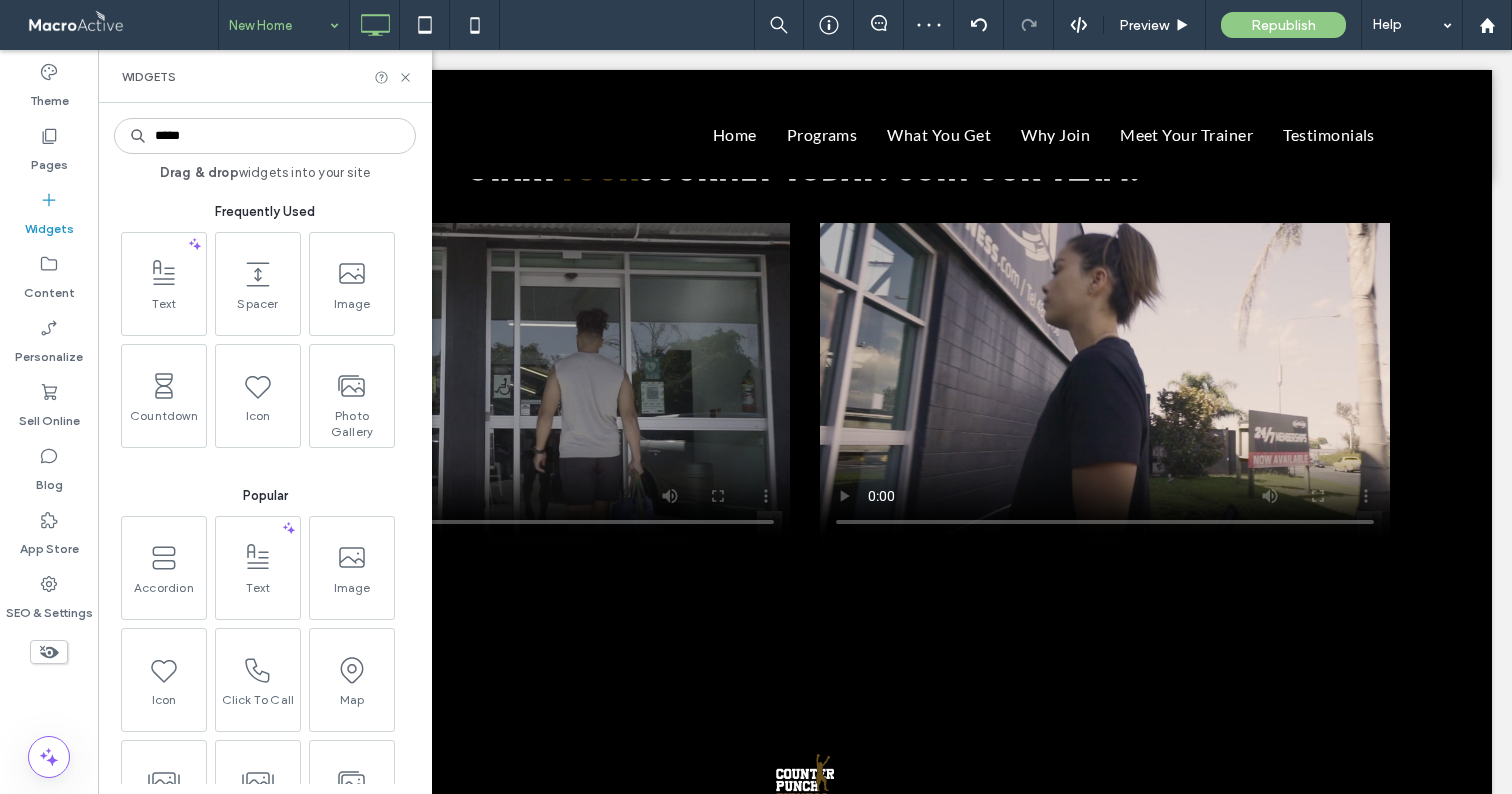 type on "*****" 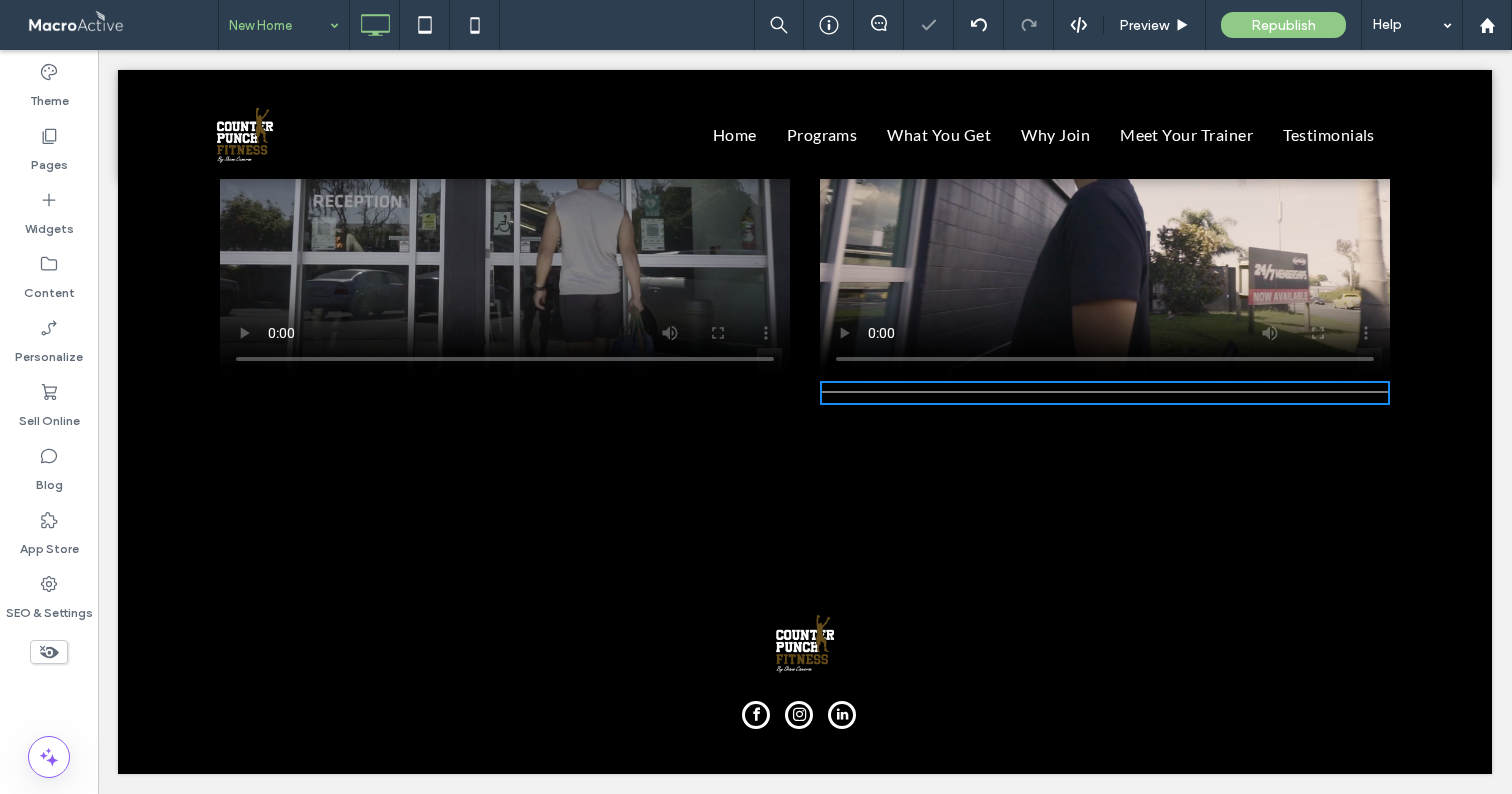 scroll, scrollTop: 4573, scrollLeft: 0, axis: vertical 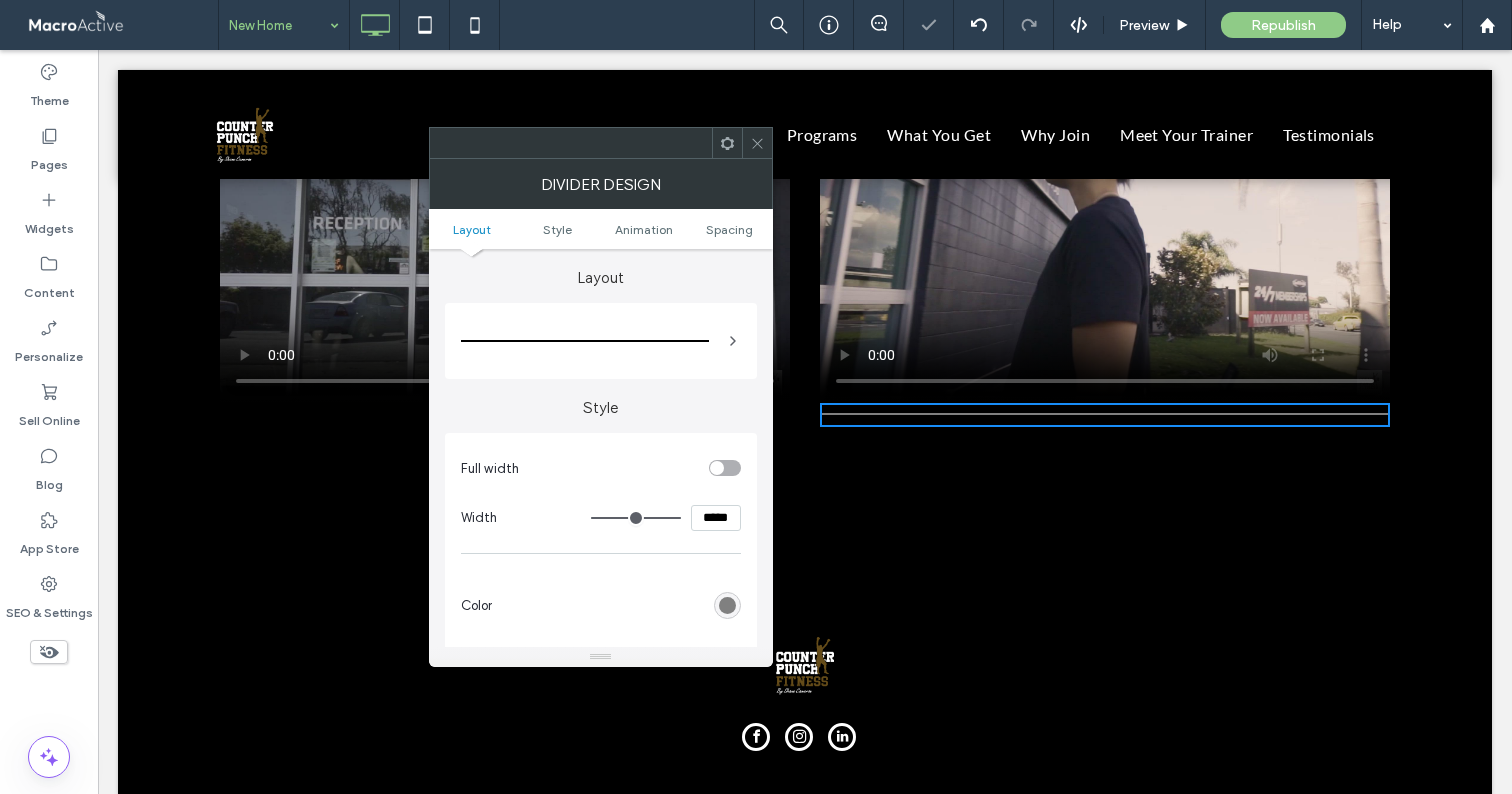click at bounding box center (757, 143) 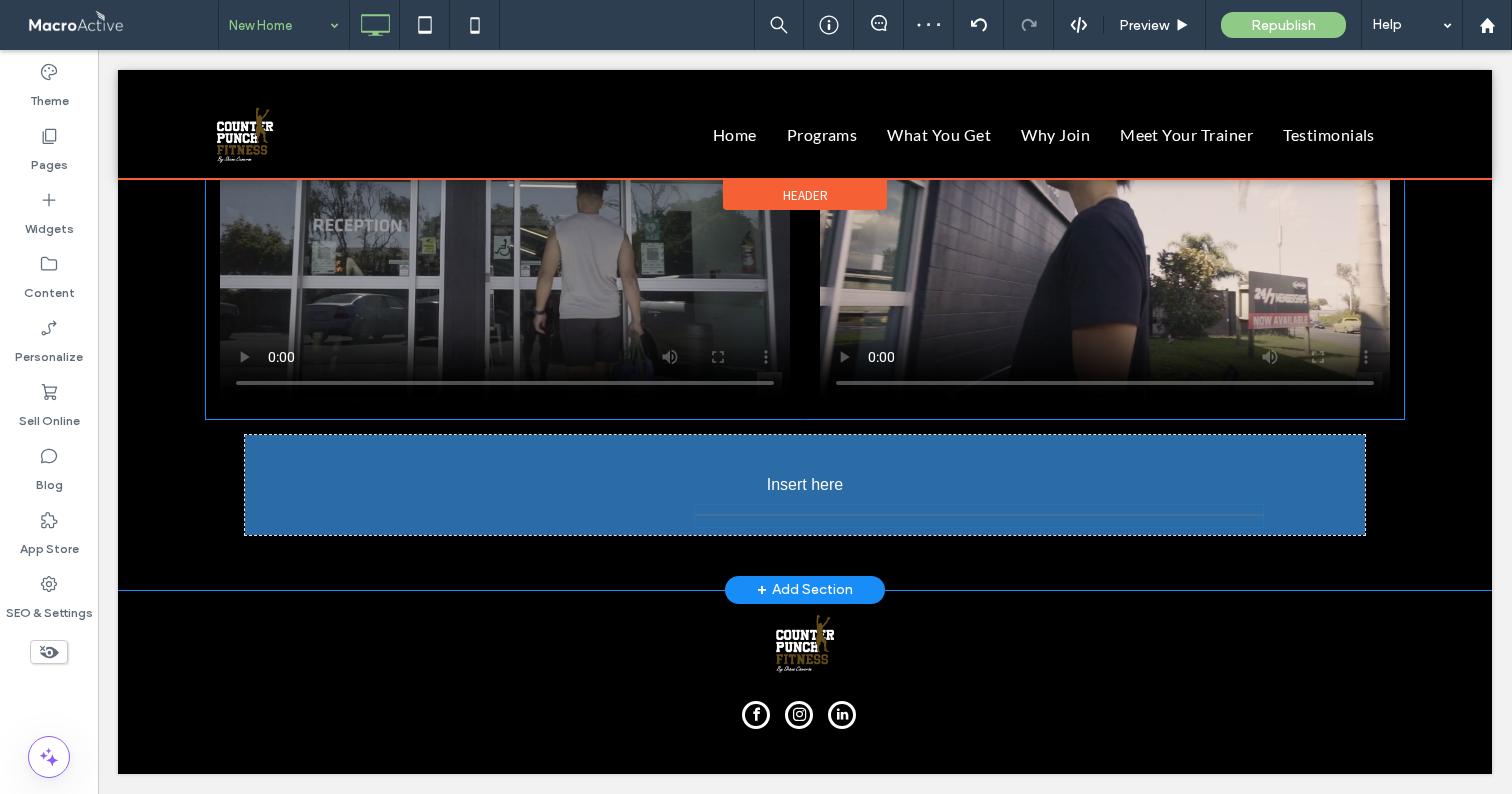 drag, startPoint x: 898, startPoint y: 418, endPoint x: 729, endPoint y: 517, distance: 195.8622 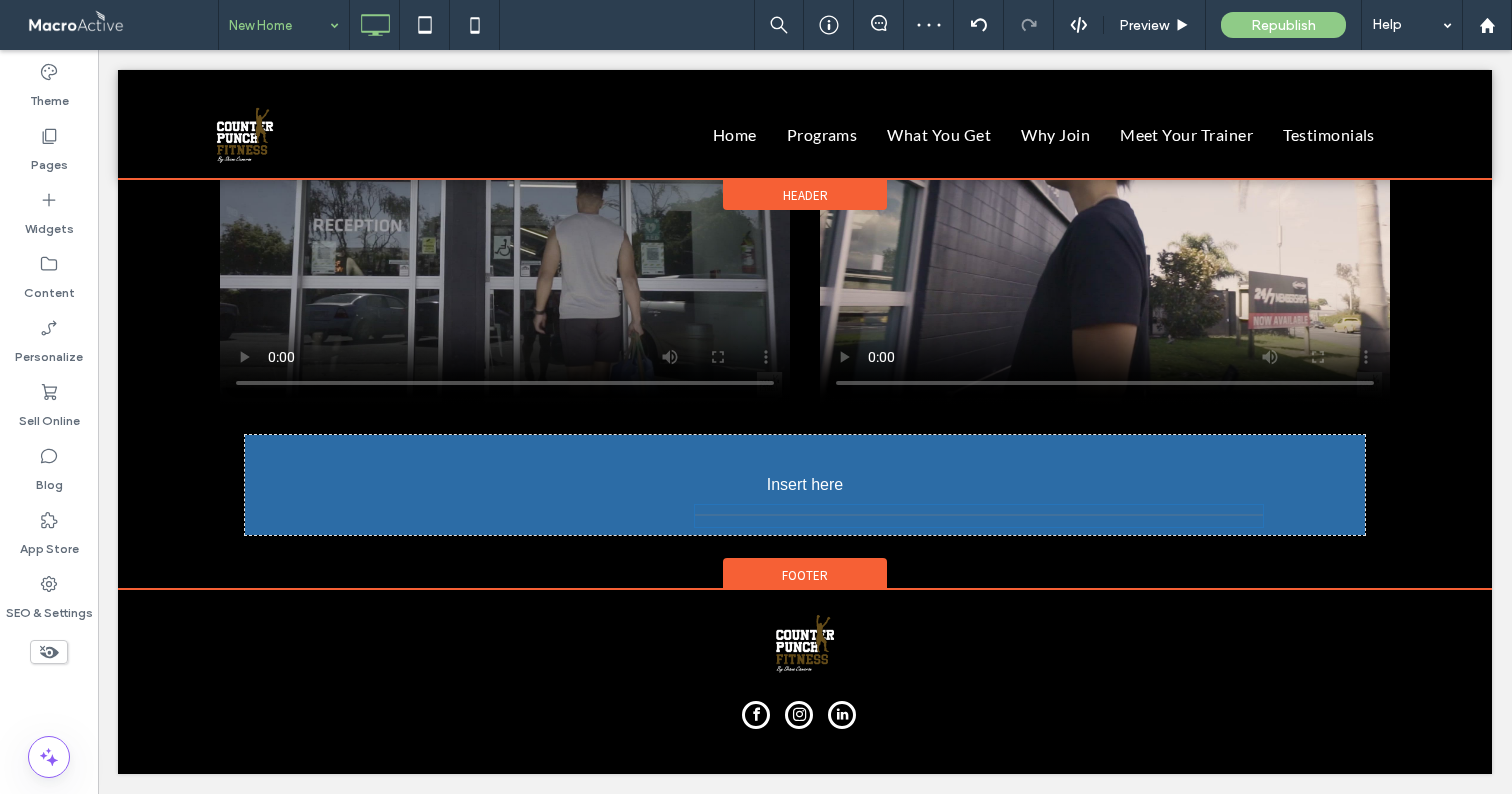 scroll, scrollTop: 4497, scrollLeft: 0, axis: vertical 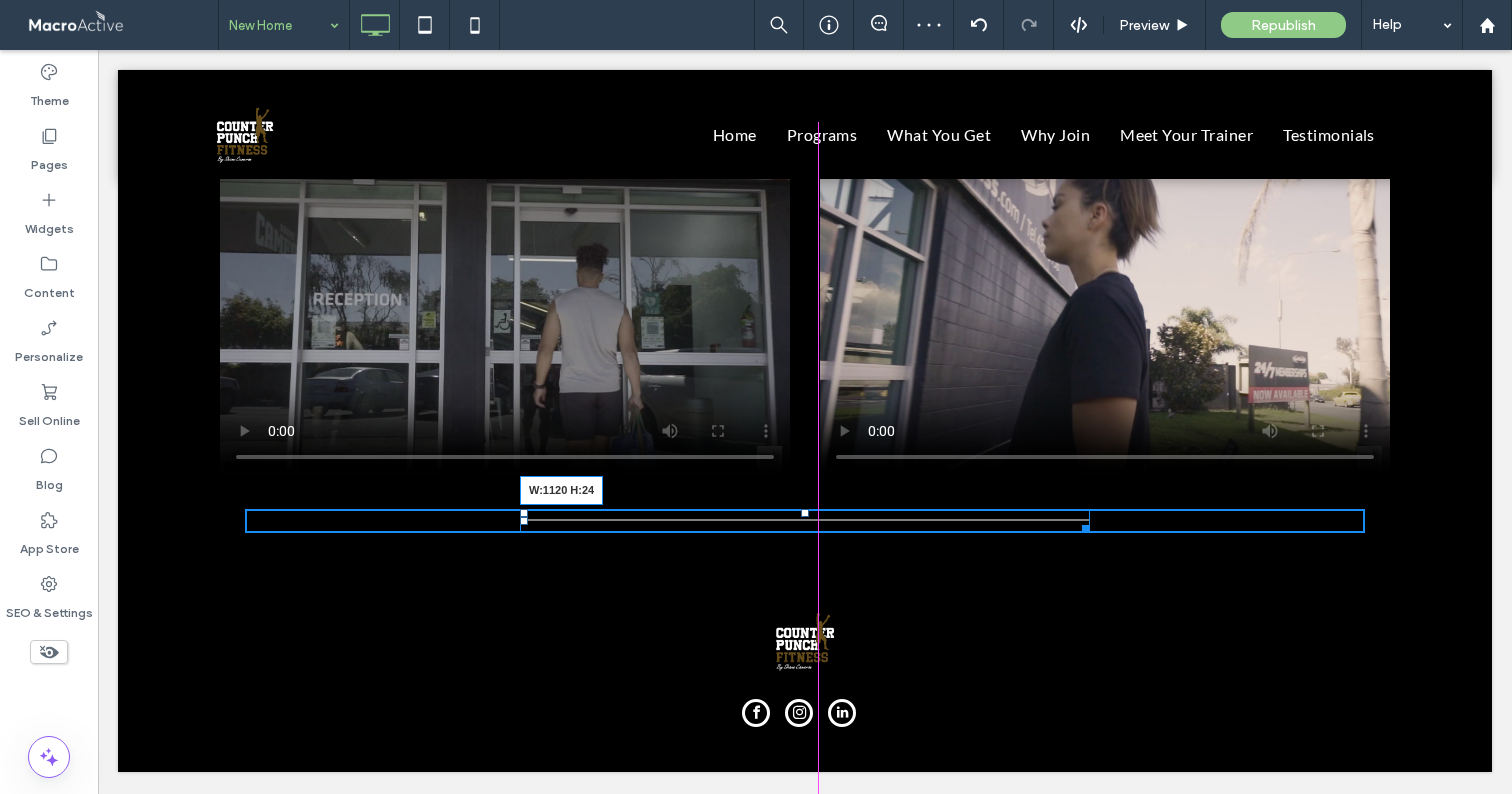 drag, startPoint x: 1077, startPoint y: 527, endPoint x: 1509, endPoint y: 524, distance: 432.0104 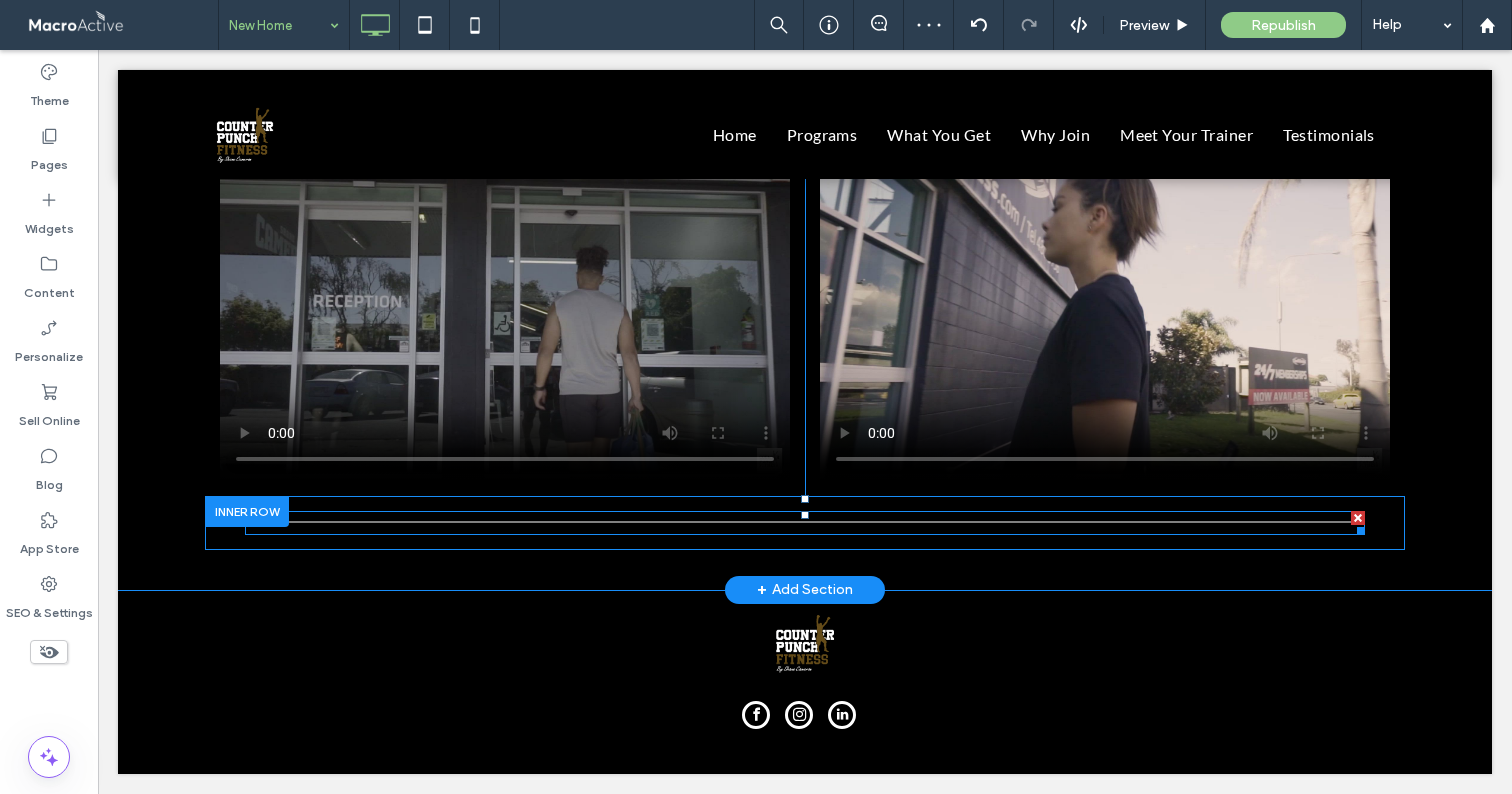 click at bounding box center (805, 523) 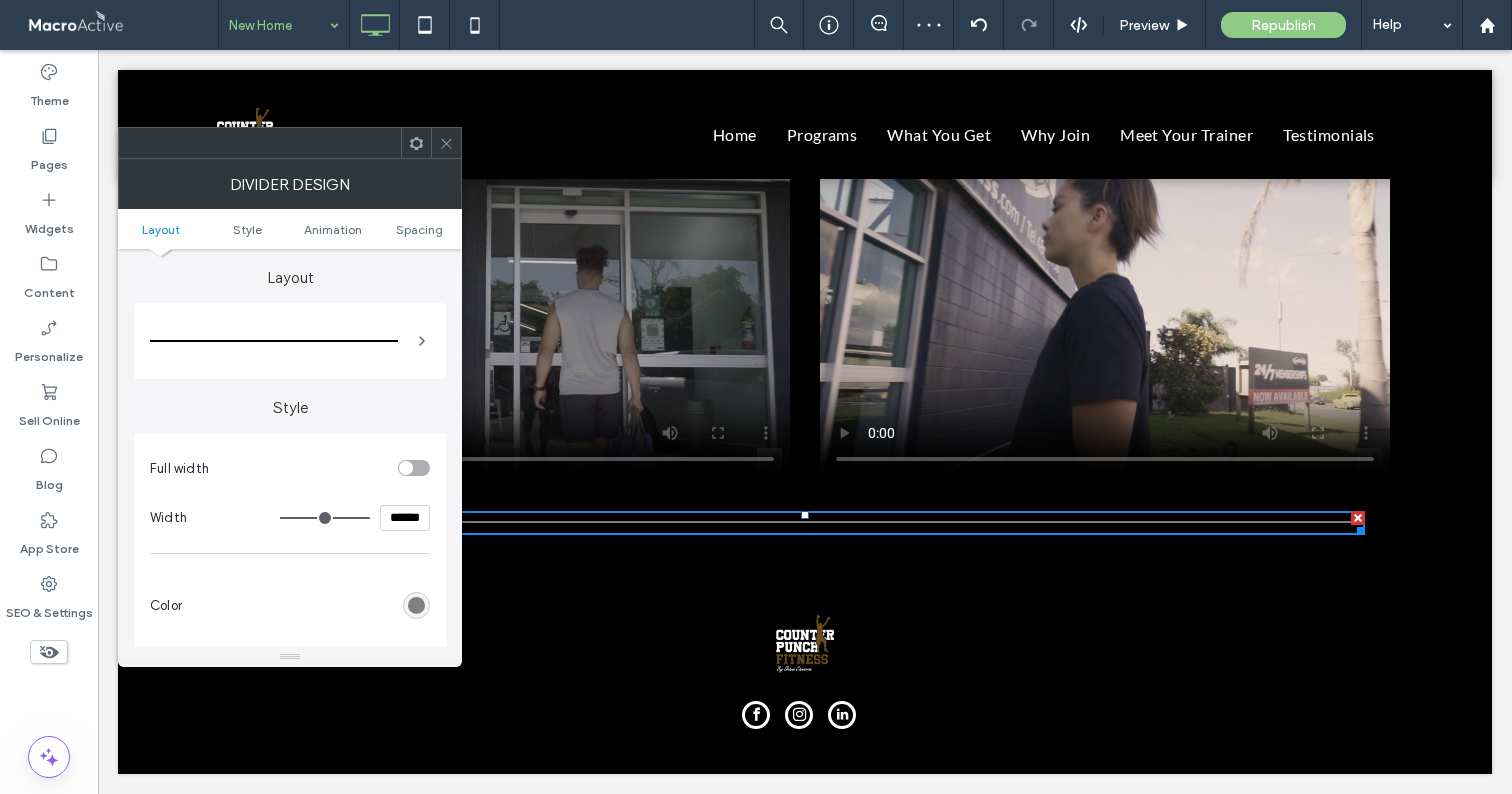 click 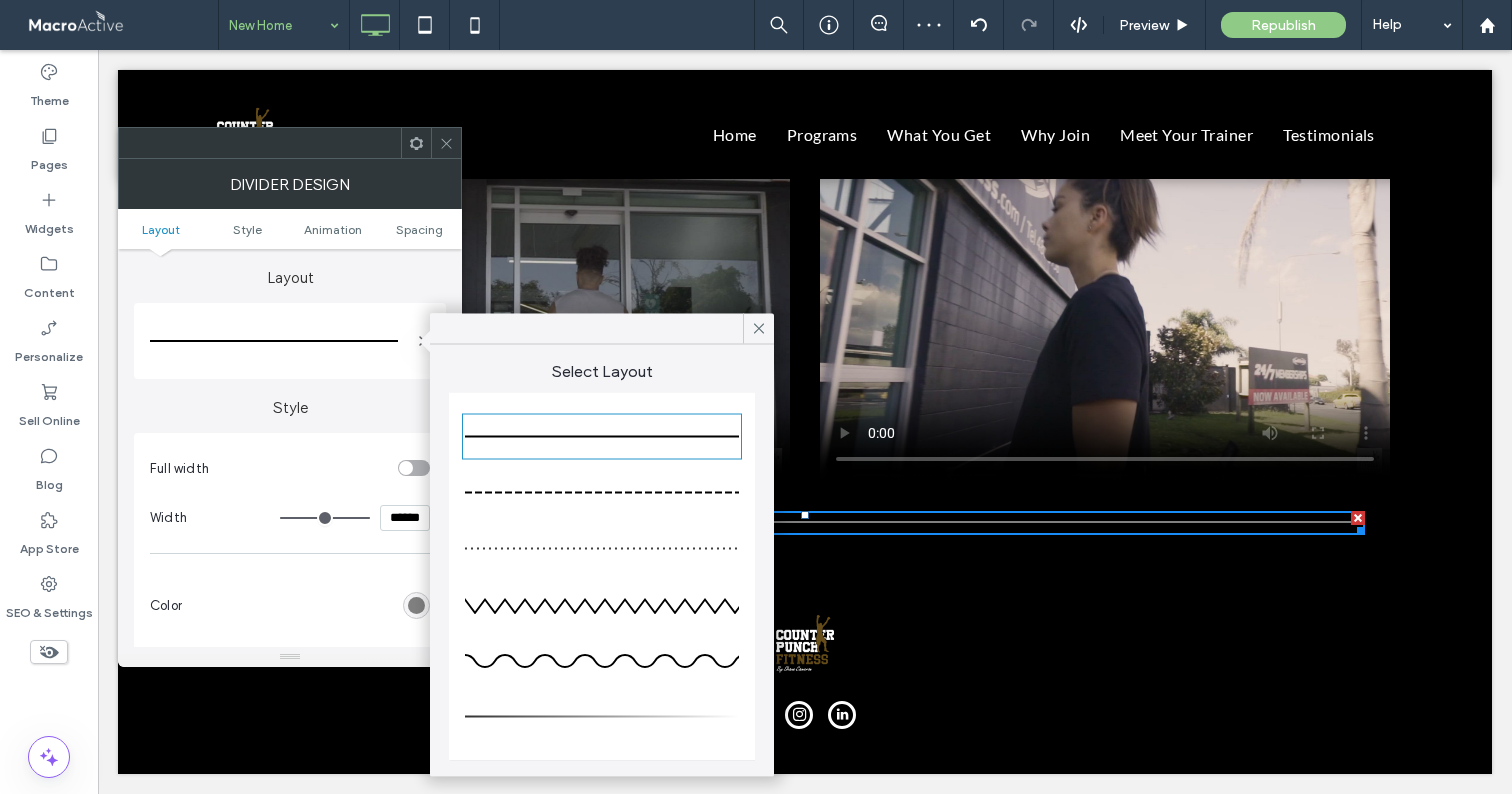 click at bounding box center (602, 493) 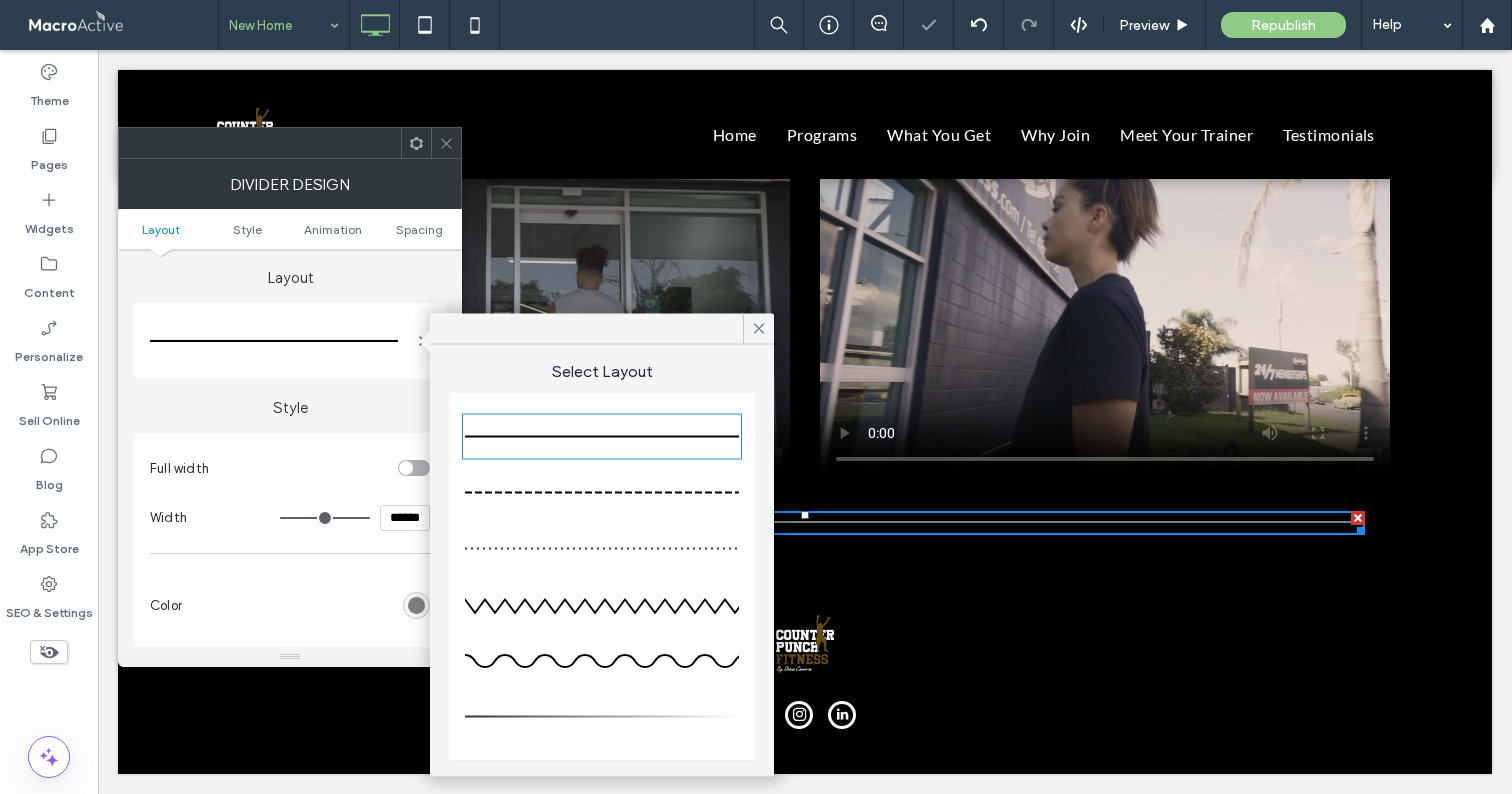 type on "*" 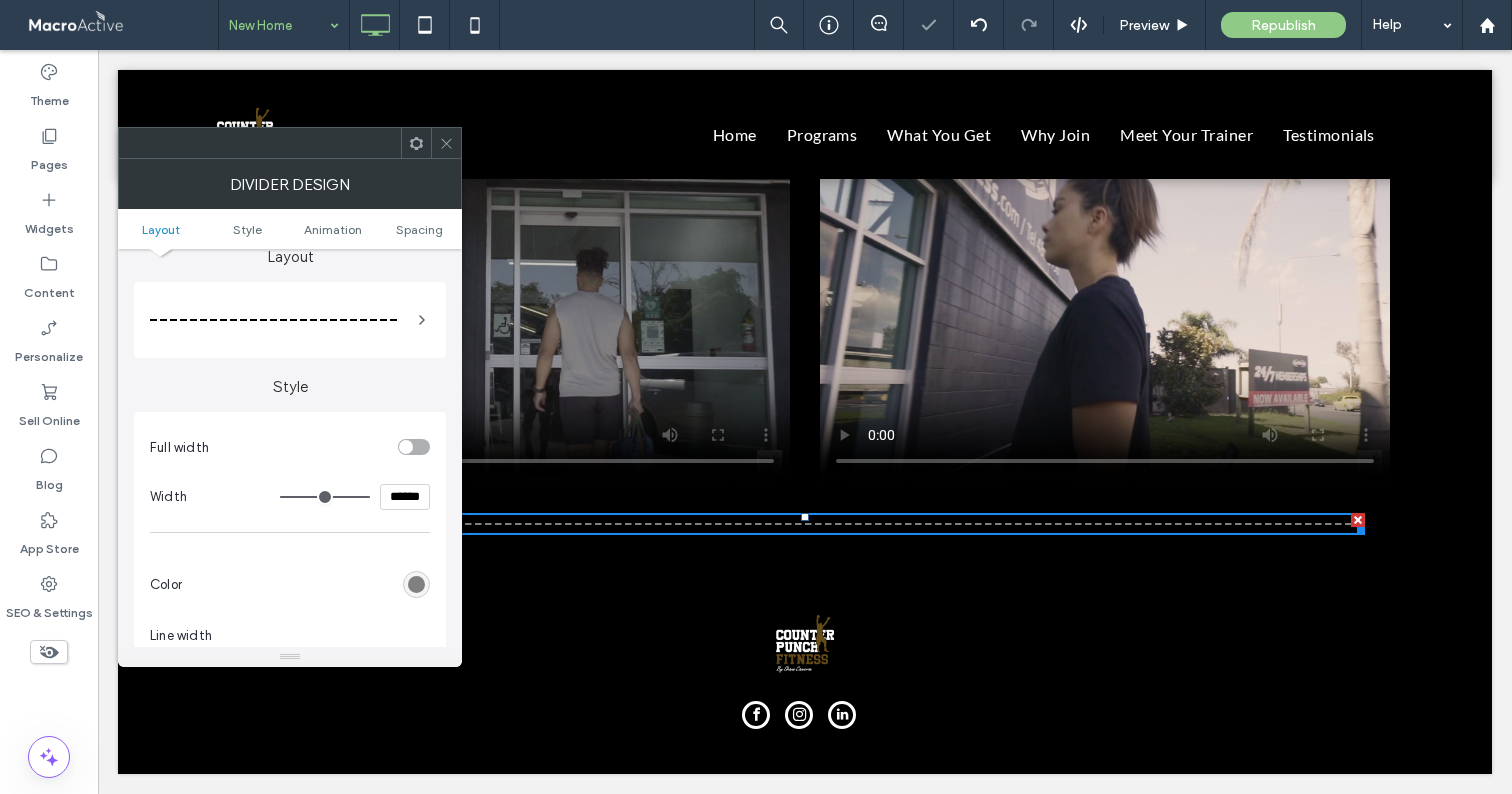 scroll, scrollTop: 30, scrollLeft: 0, axis: vertical 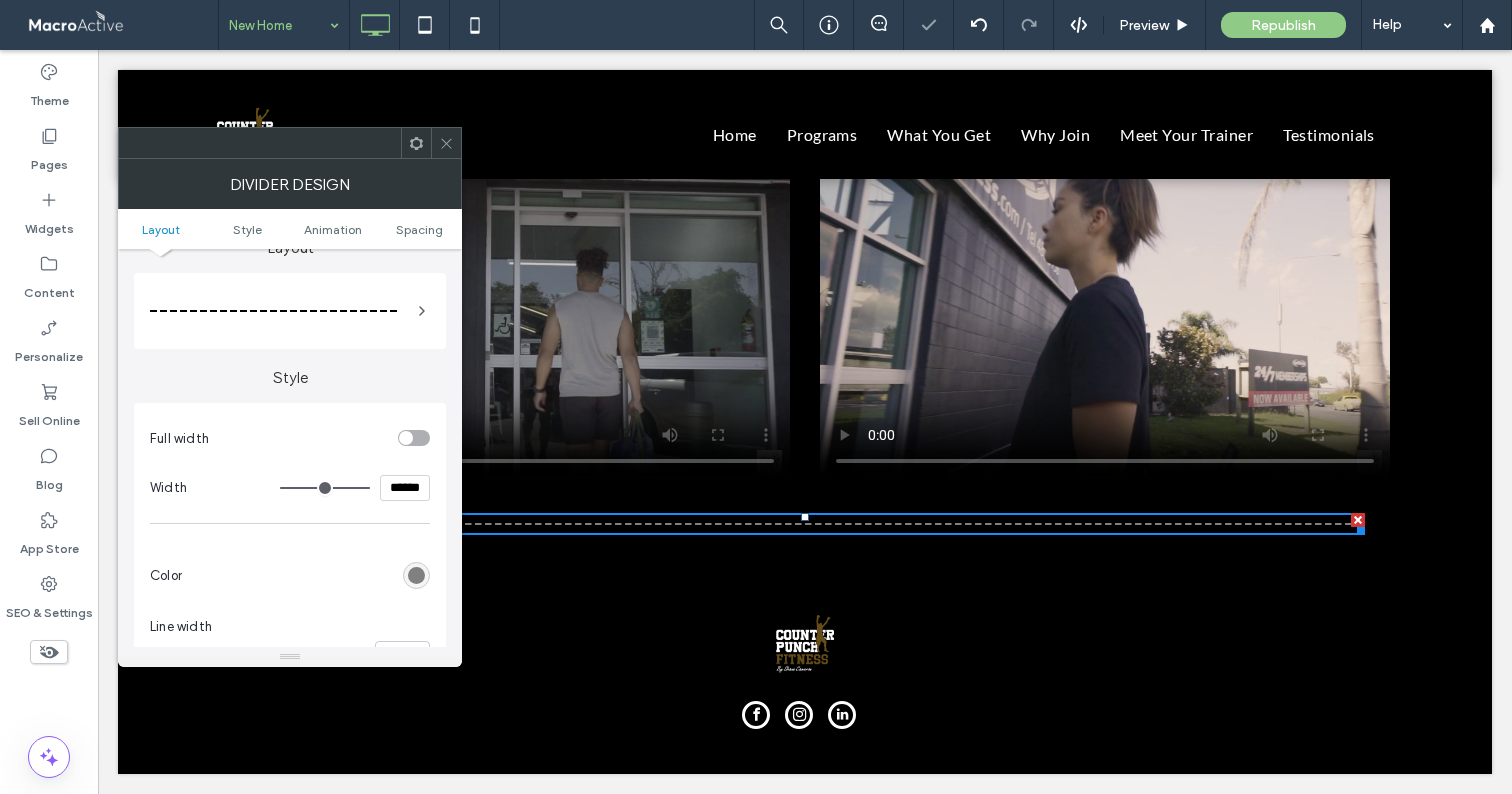 click at bounding box center (416, 575) 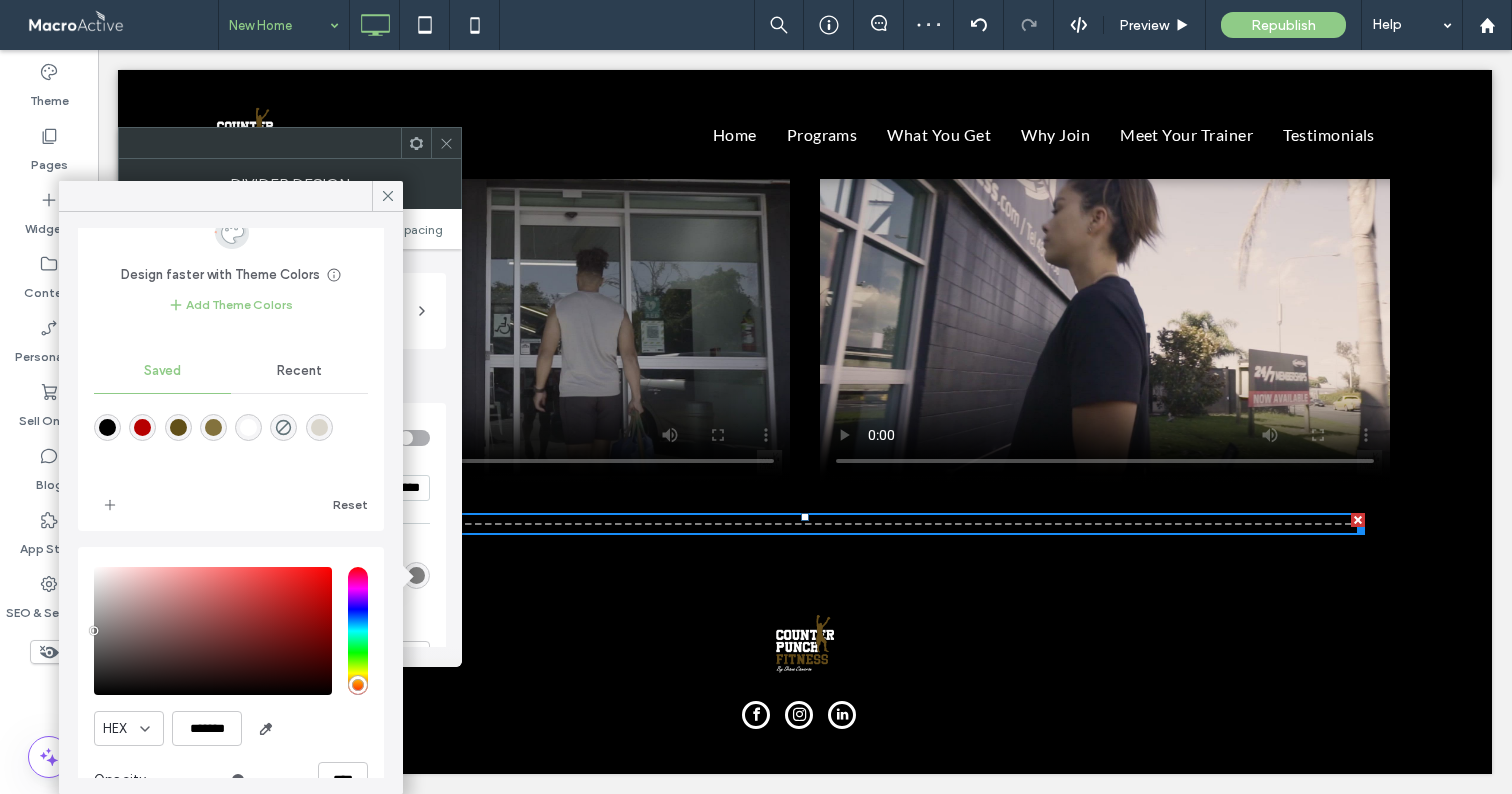 scroll, scrollTop: 103, scrollLeft: 0, axis: vertical 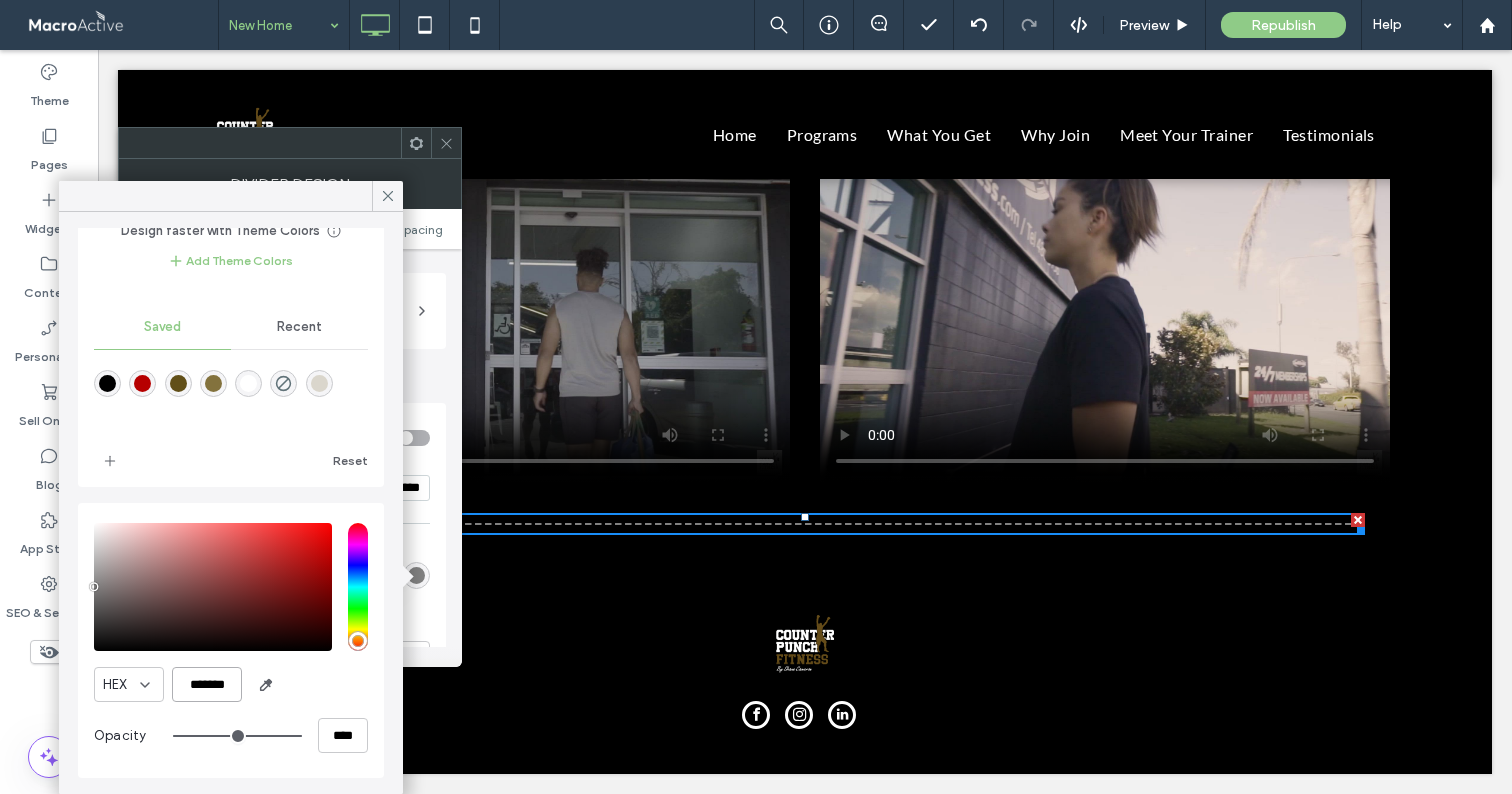 click on "*******" at bounding box center [207, 684] 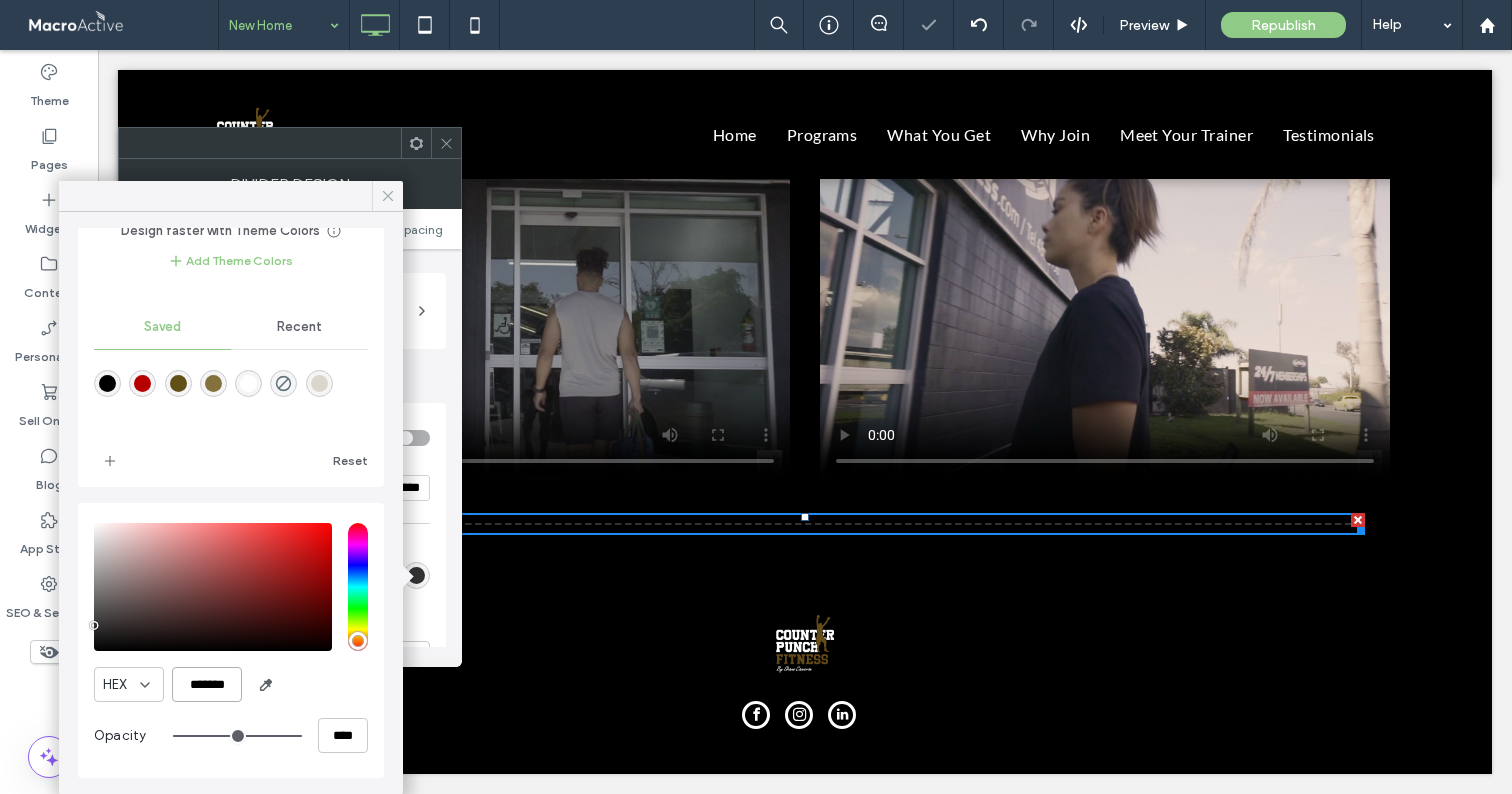 type on "*******" 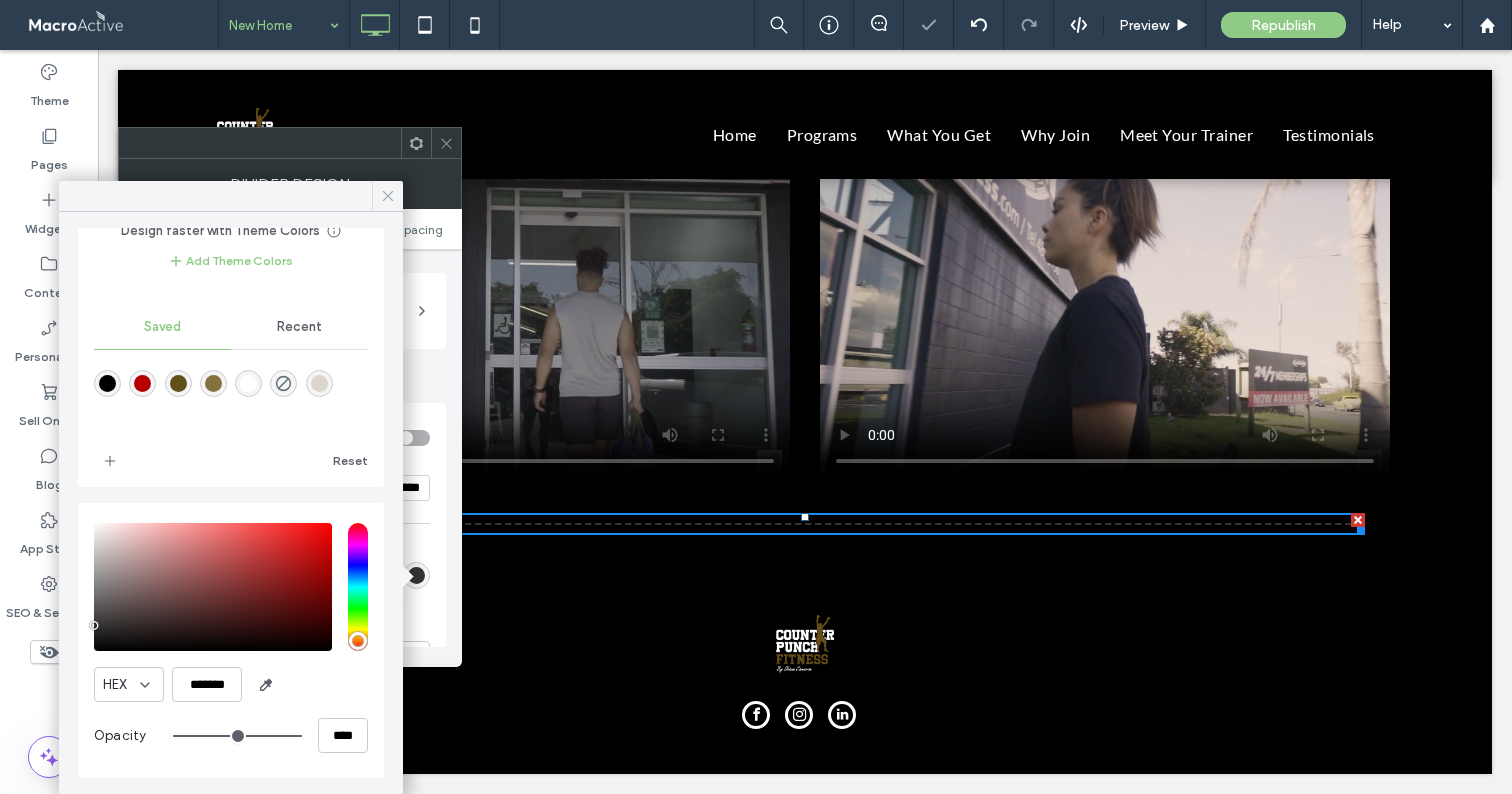 click 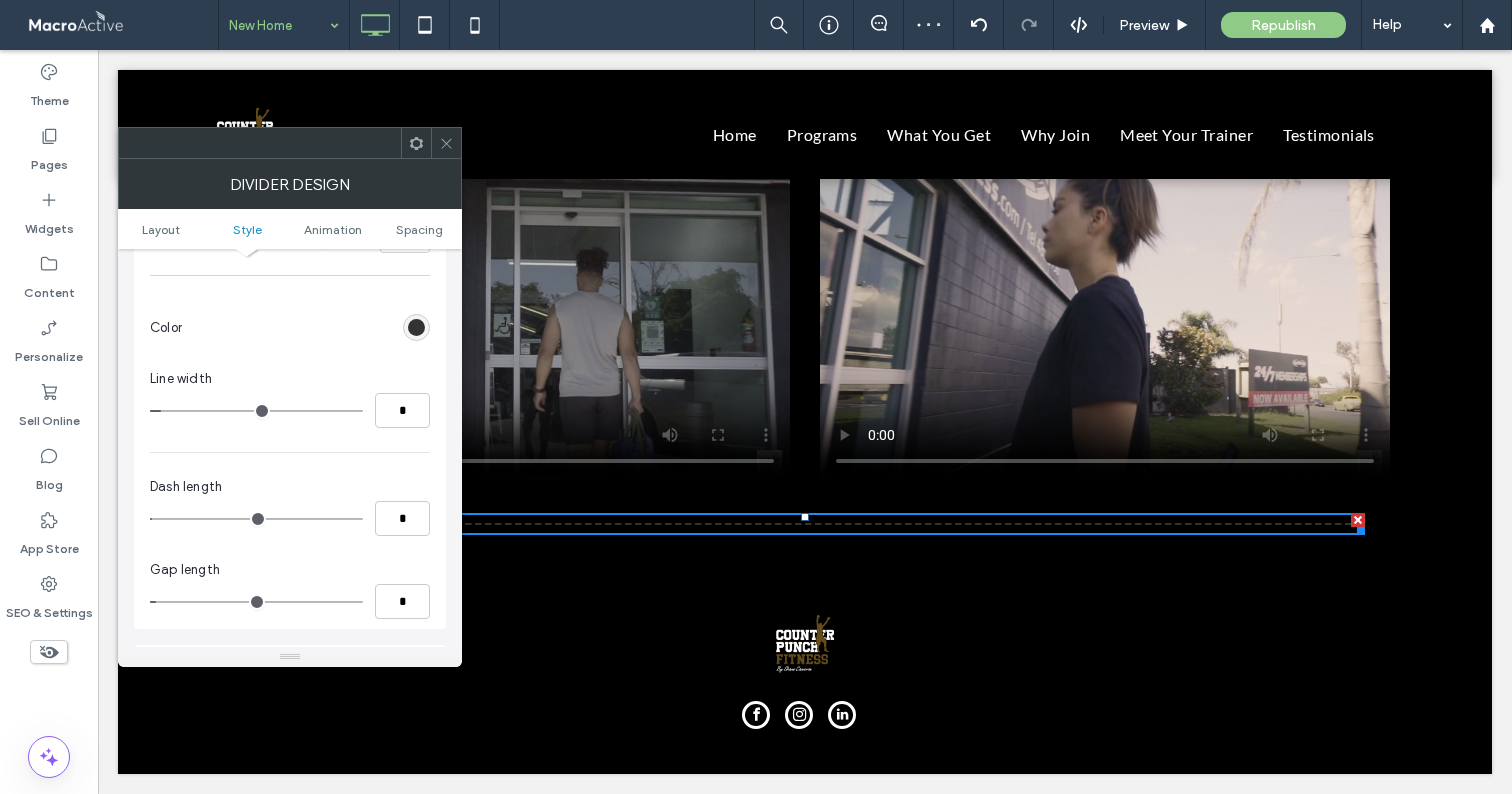 scroll, scrollTop: 278, scrollLeft: 0, axis: vertical 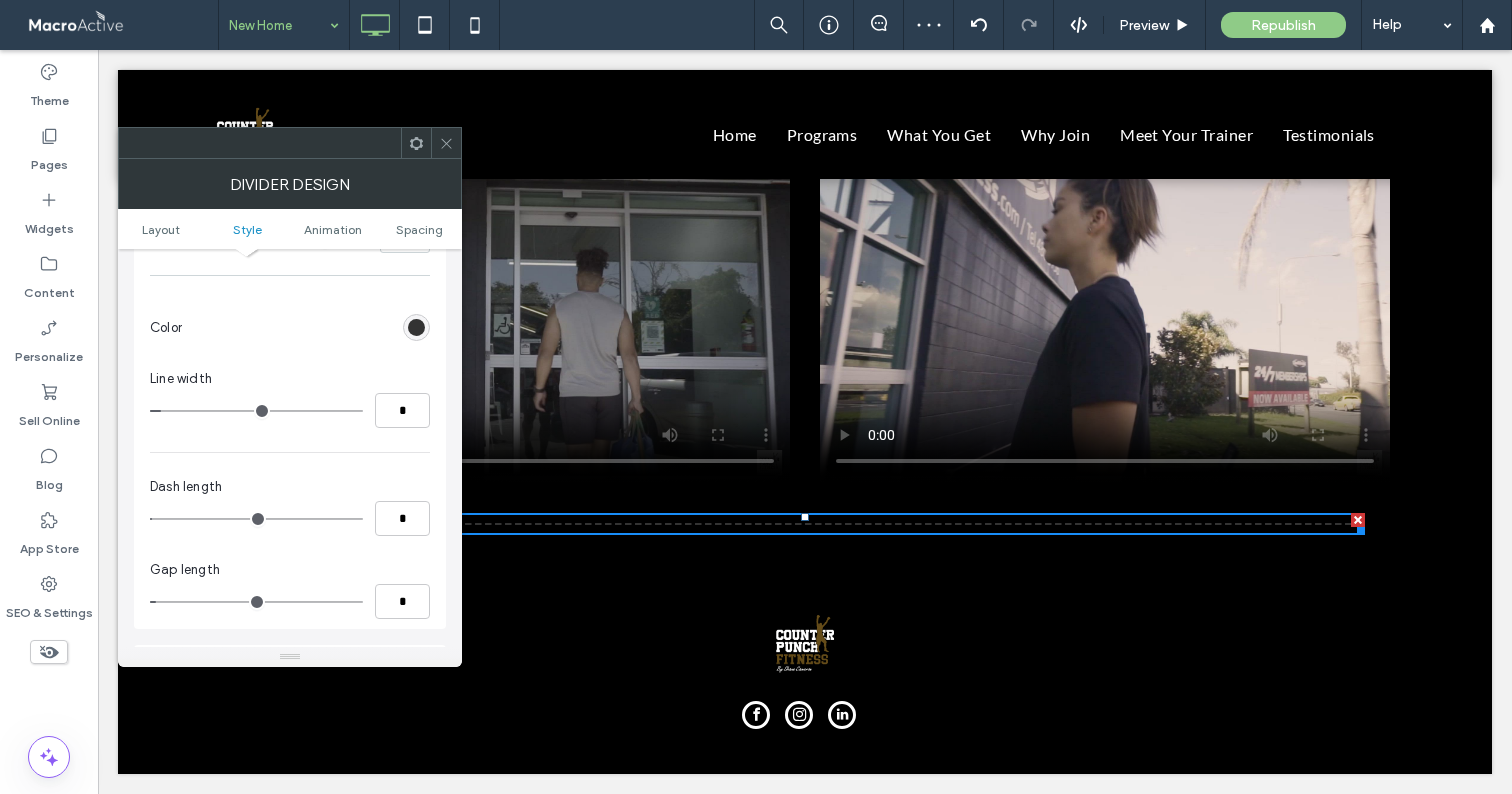 type on "*" 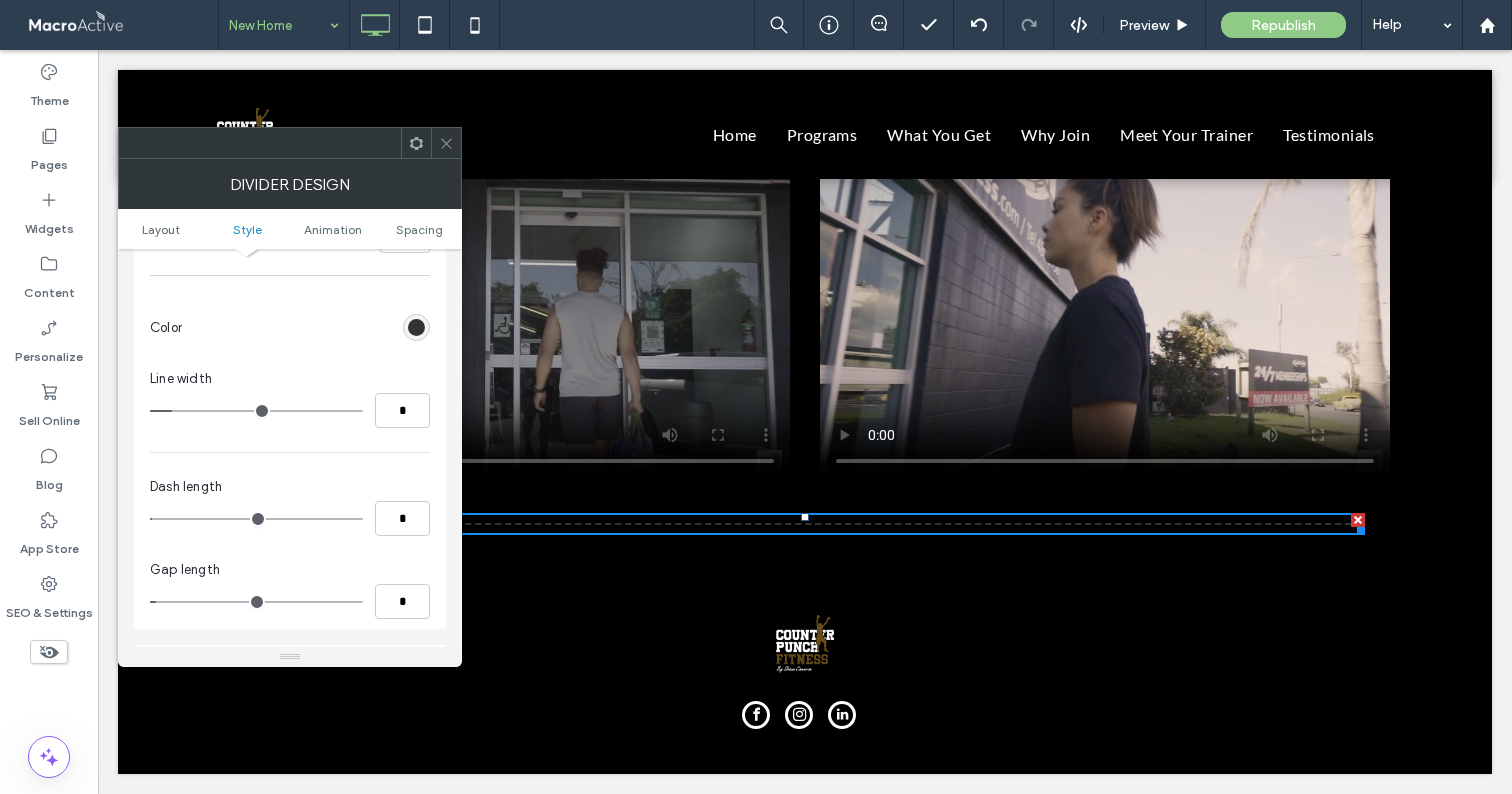 drag, startPoint x: 173, startPoint y: 410, endPoint x: 183, endPoint y: 411, distance: 10.049875 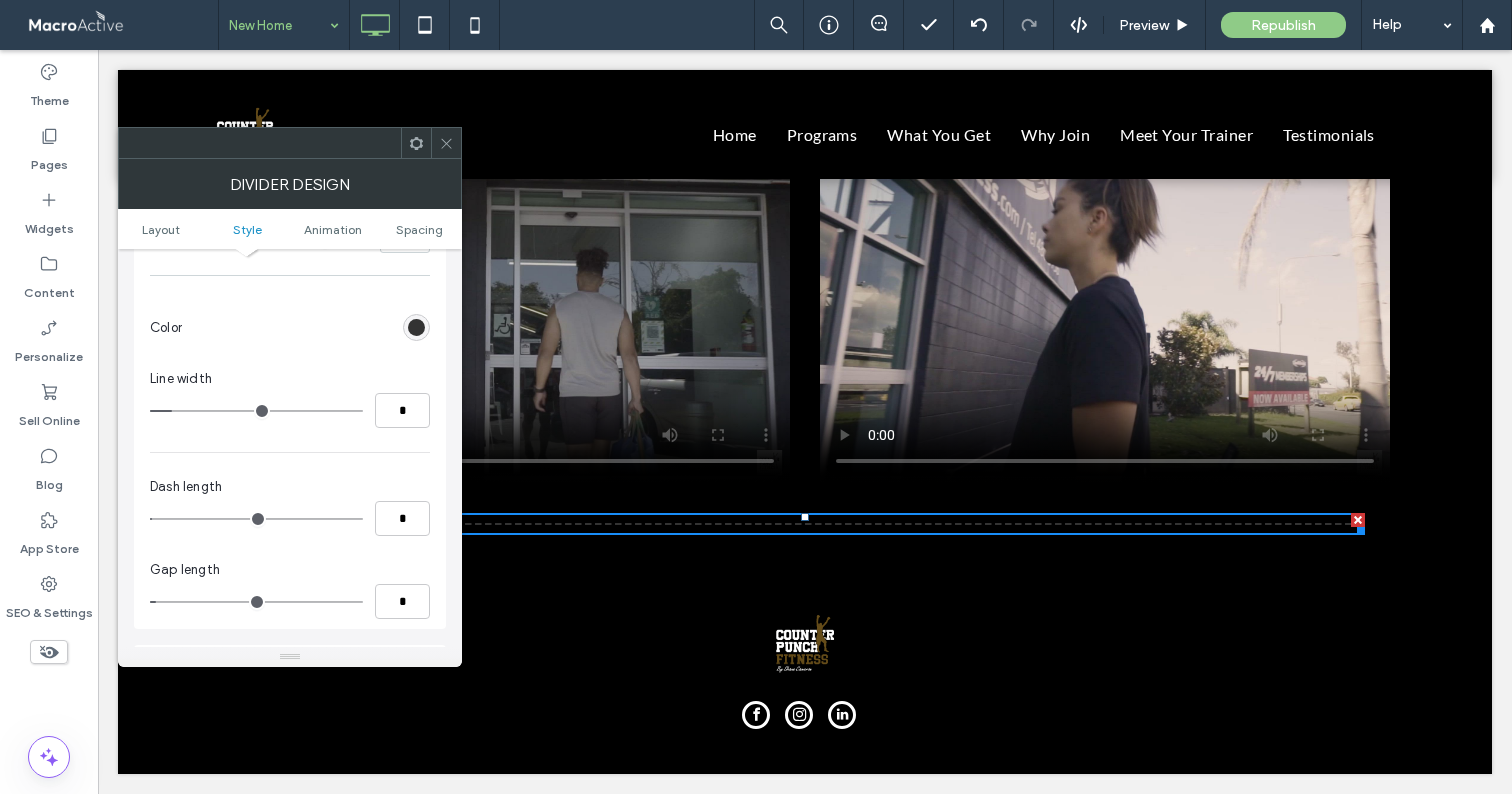 click at bounding box center [256, 411] 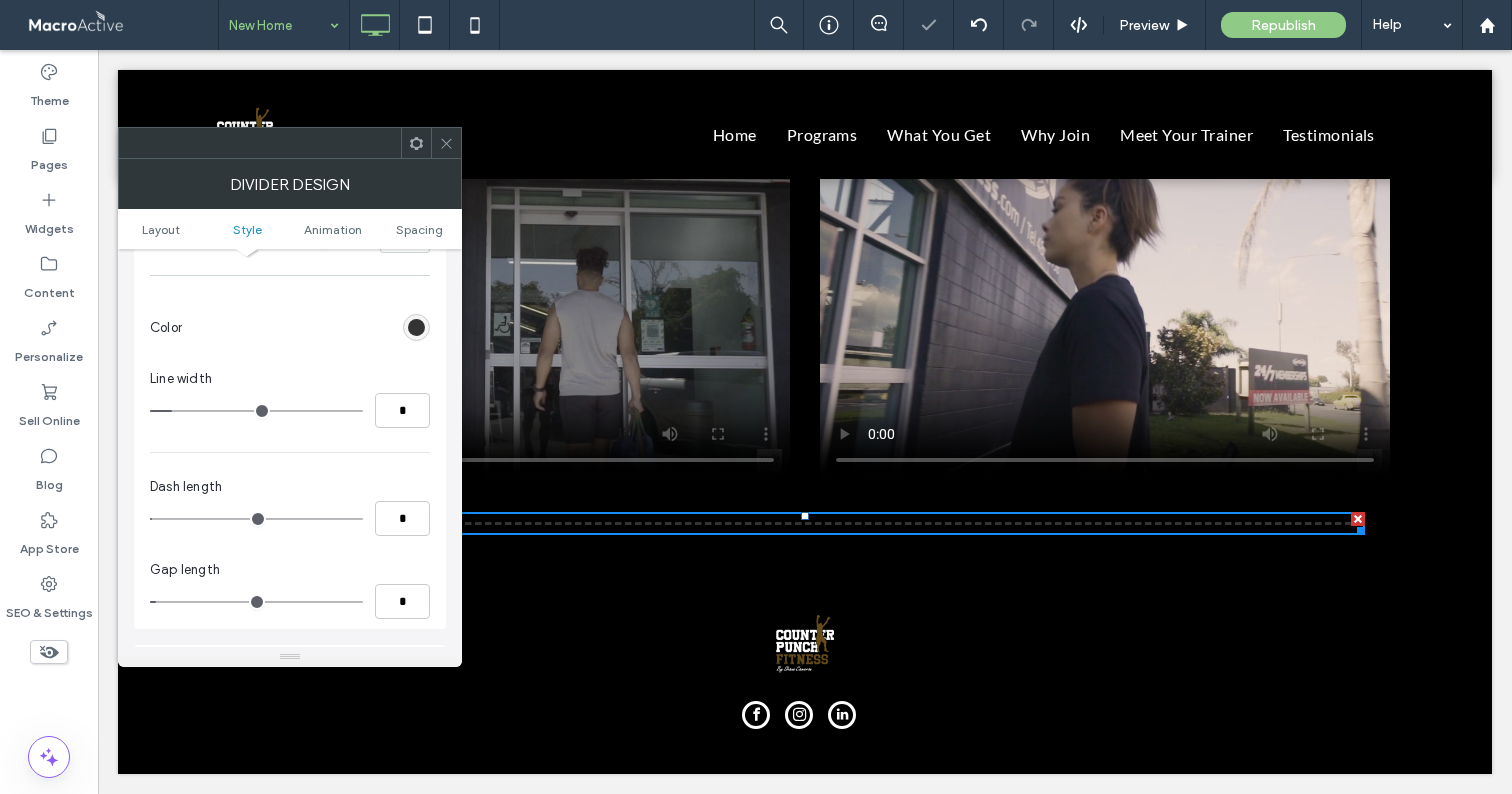 type on "*" 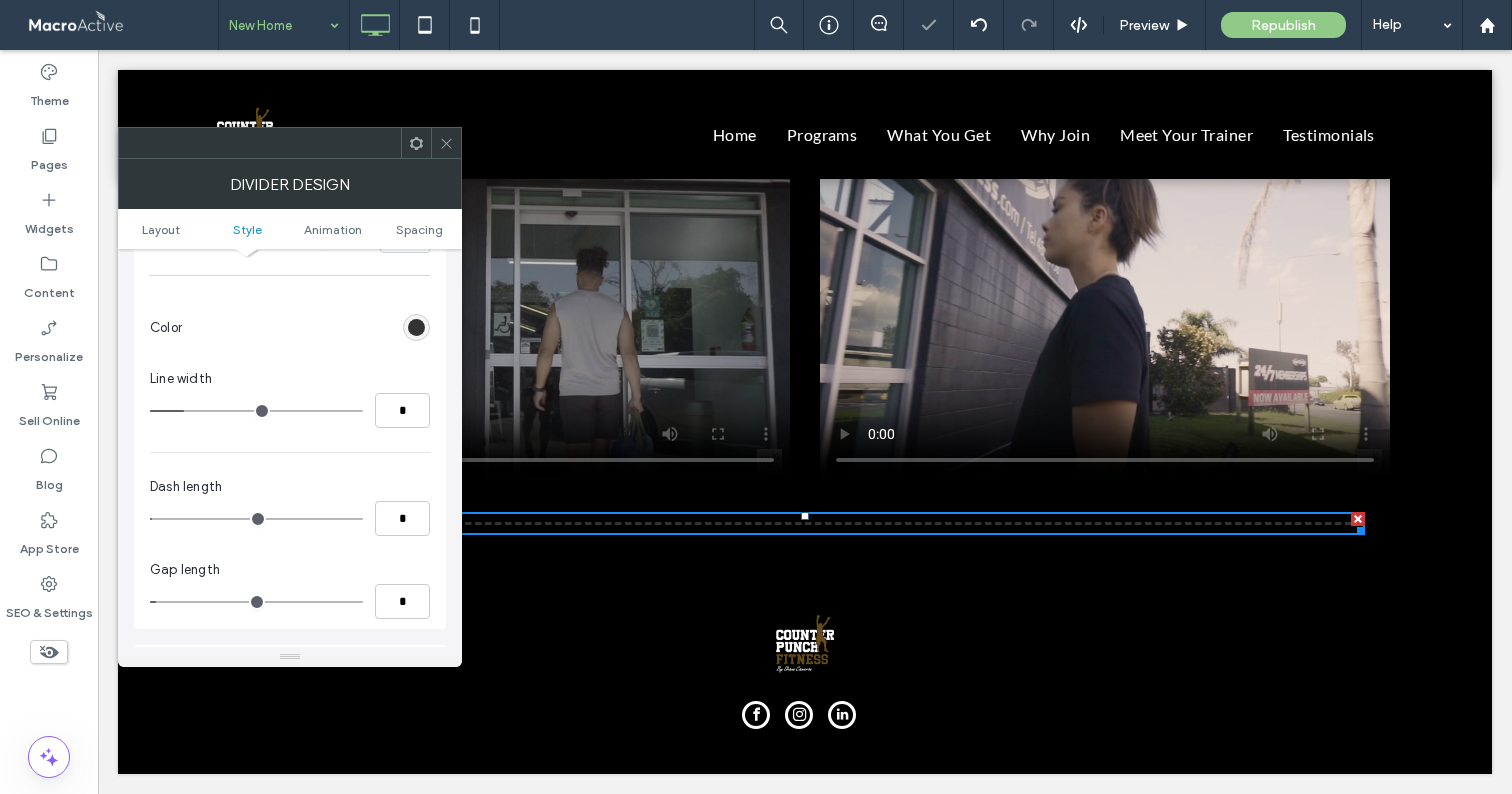 drag, startPoint x: 178, startPoint y: 410, endPoint x: 189, endPoint y: 408, distance: 11.18034 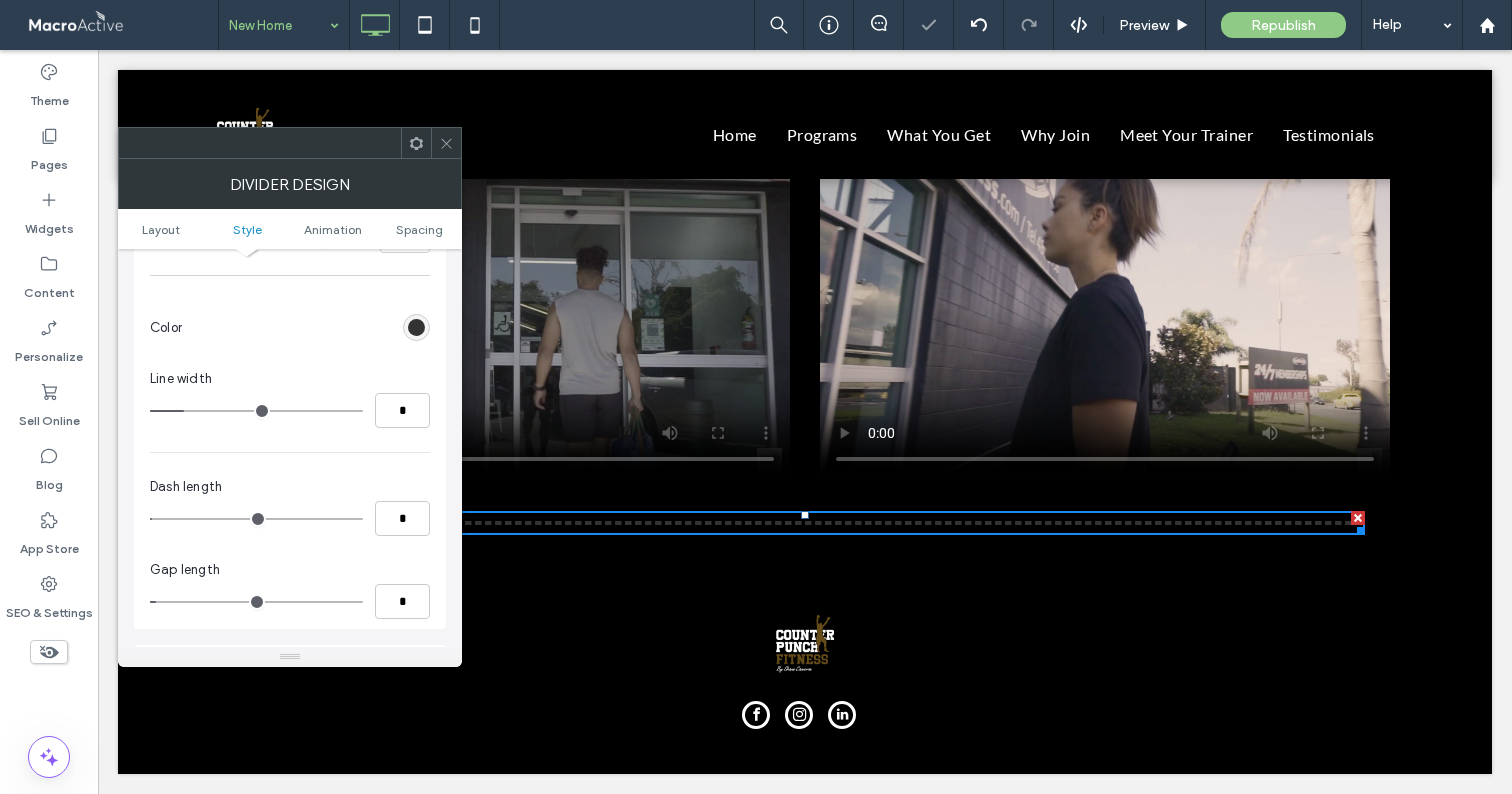 type on "*" 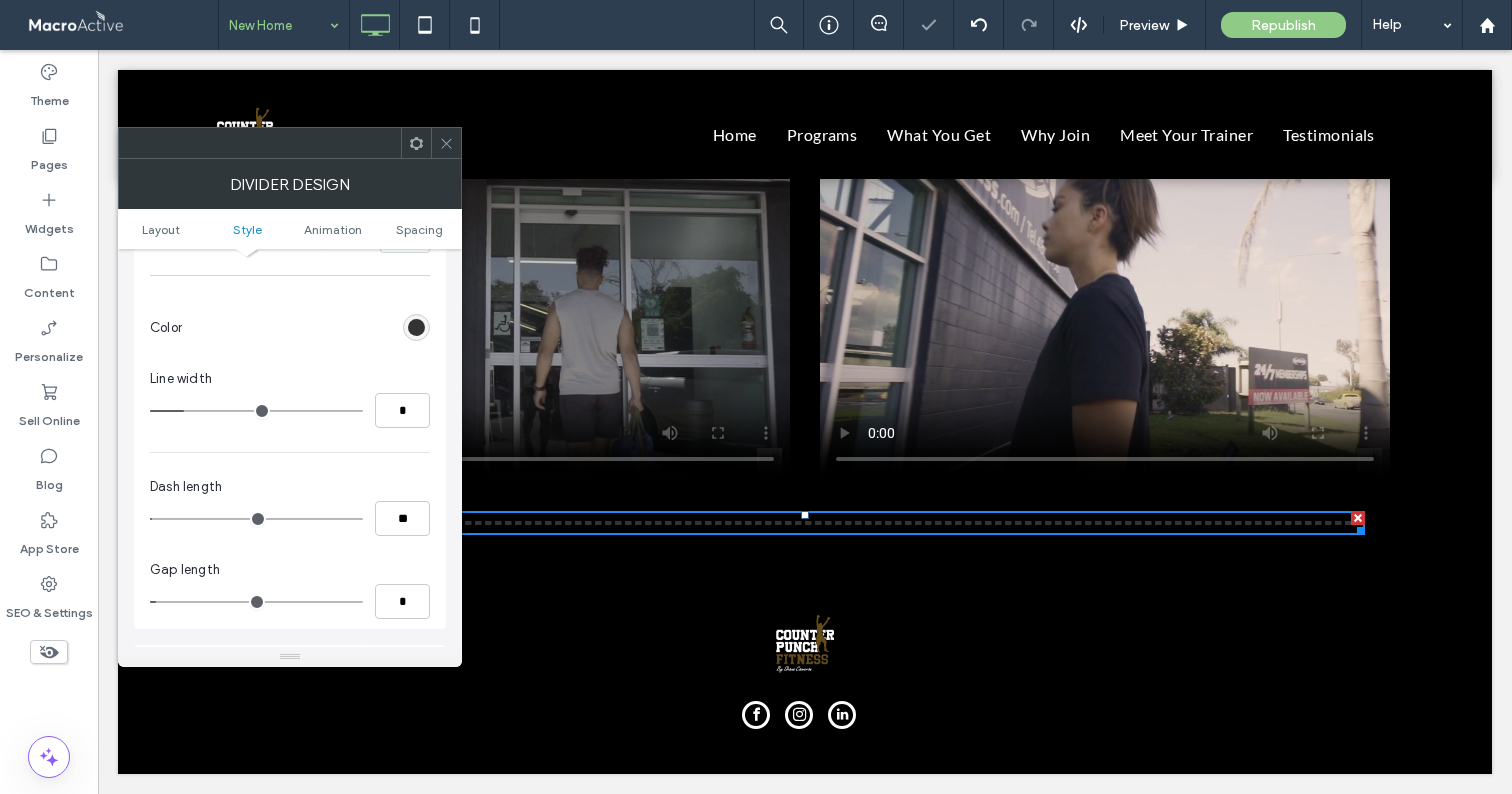 type on "**" 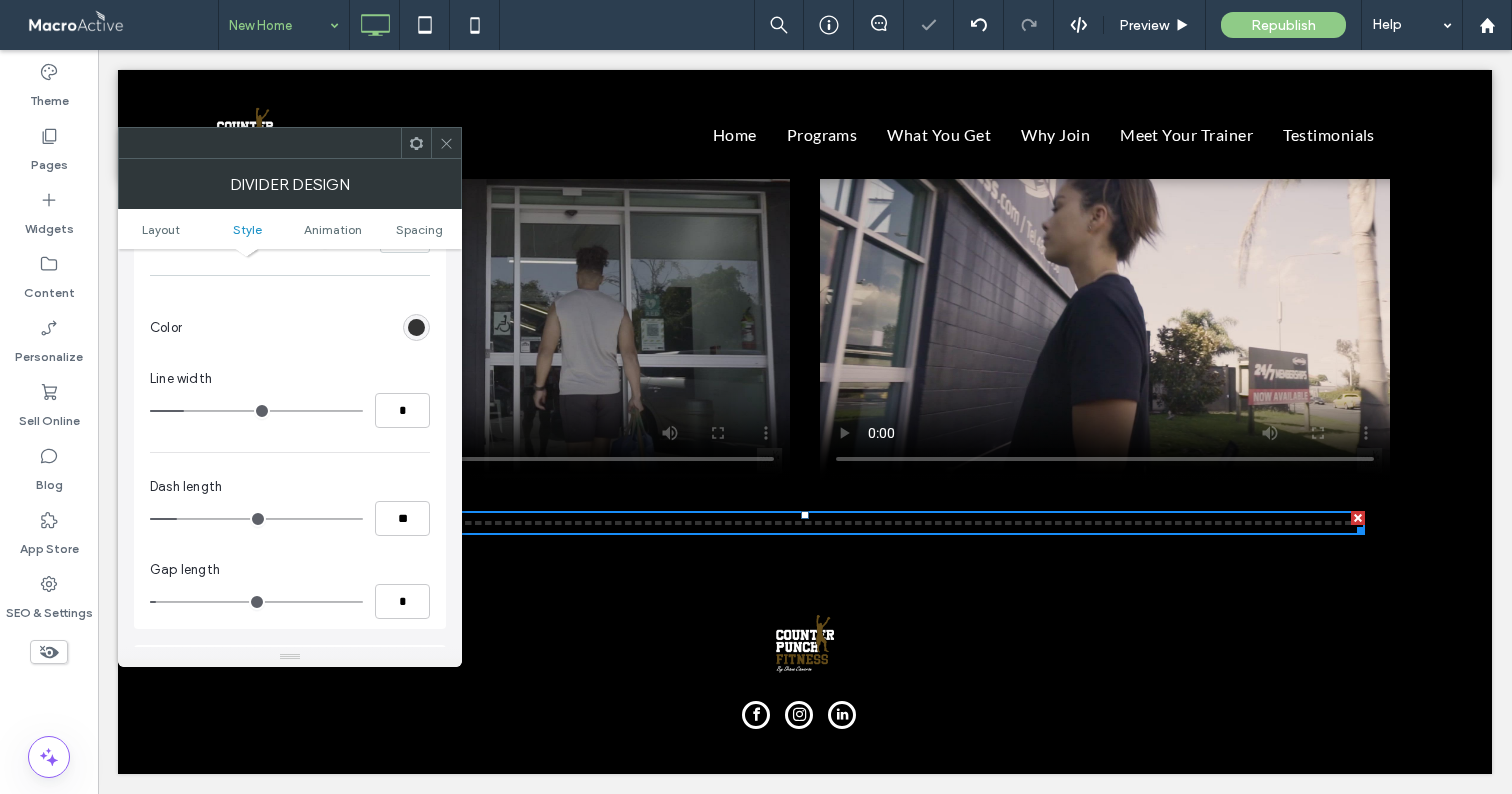 type on "**" 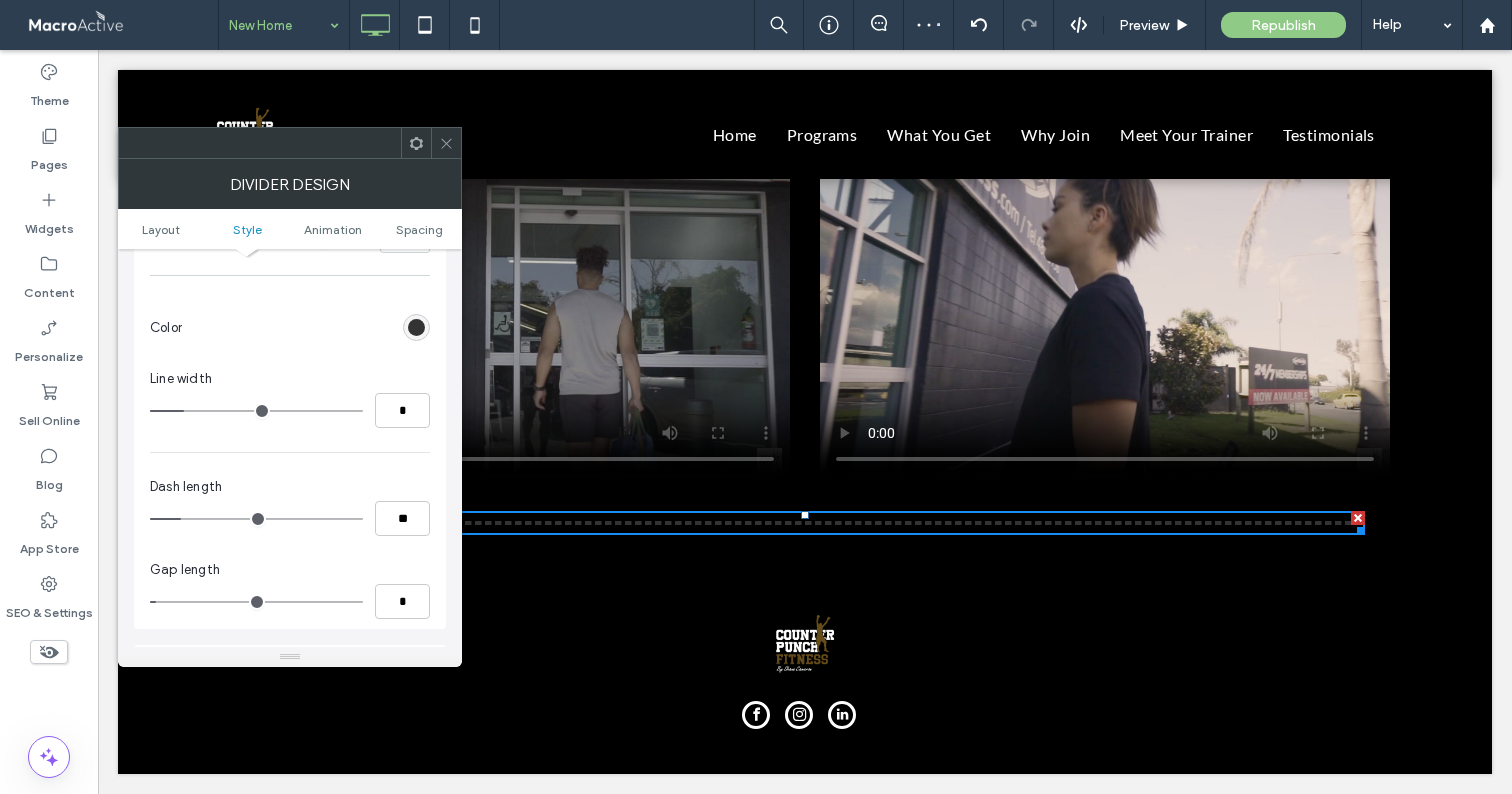 drag, startPoint x: 163, startPoint y: 520, endPoint x: 188, endPoint y: 518, distance: 25.079872 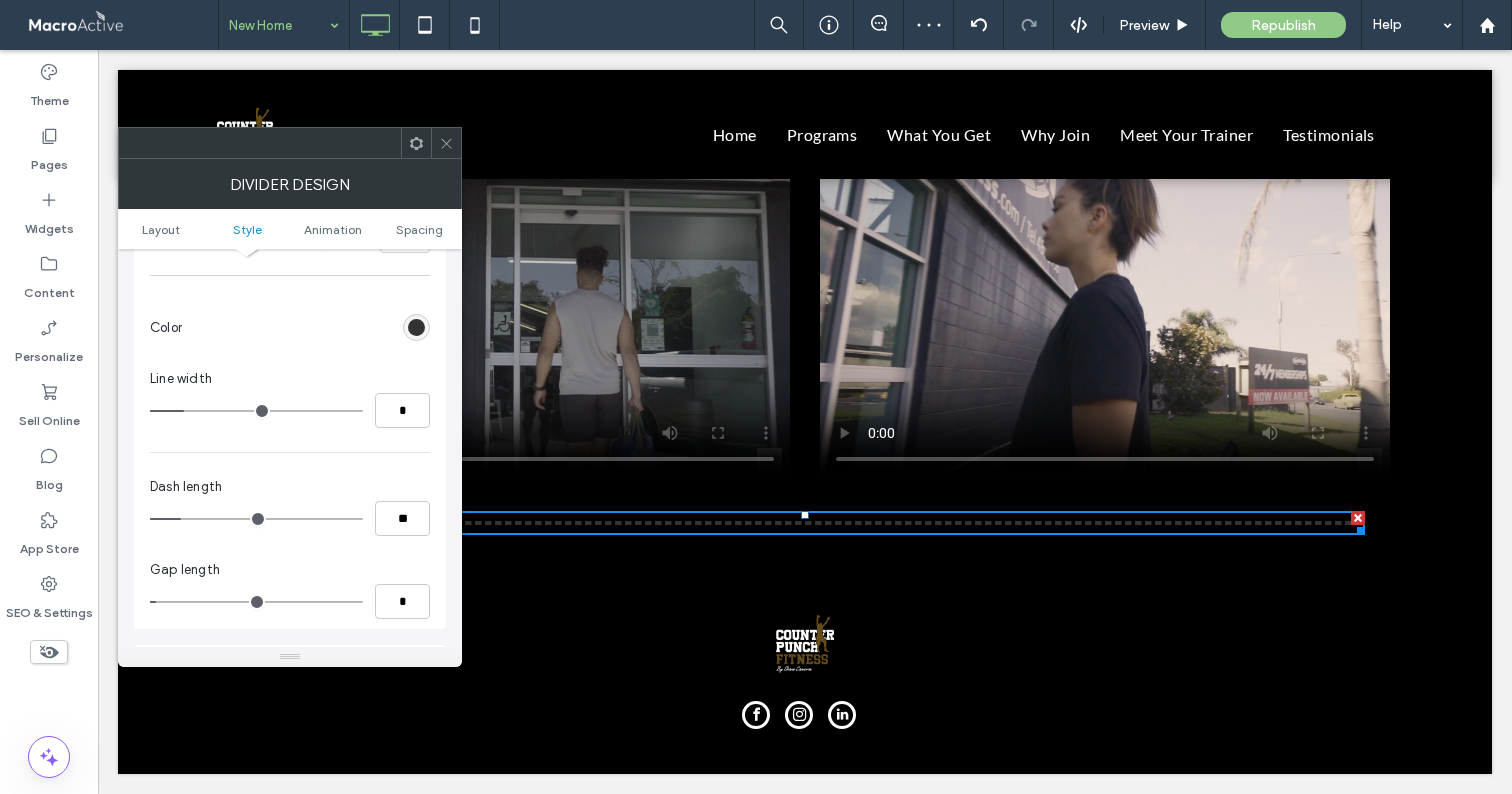 type on "**" 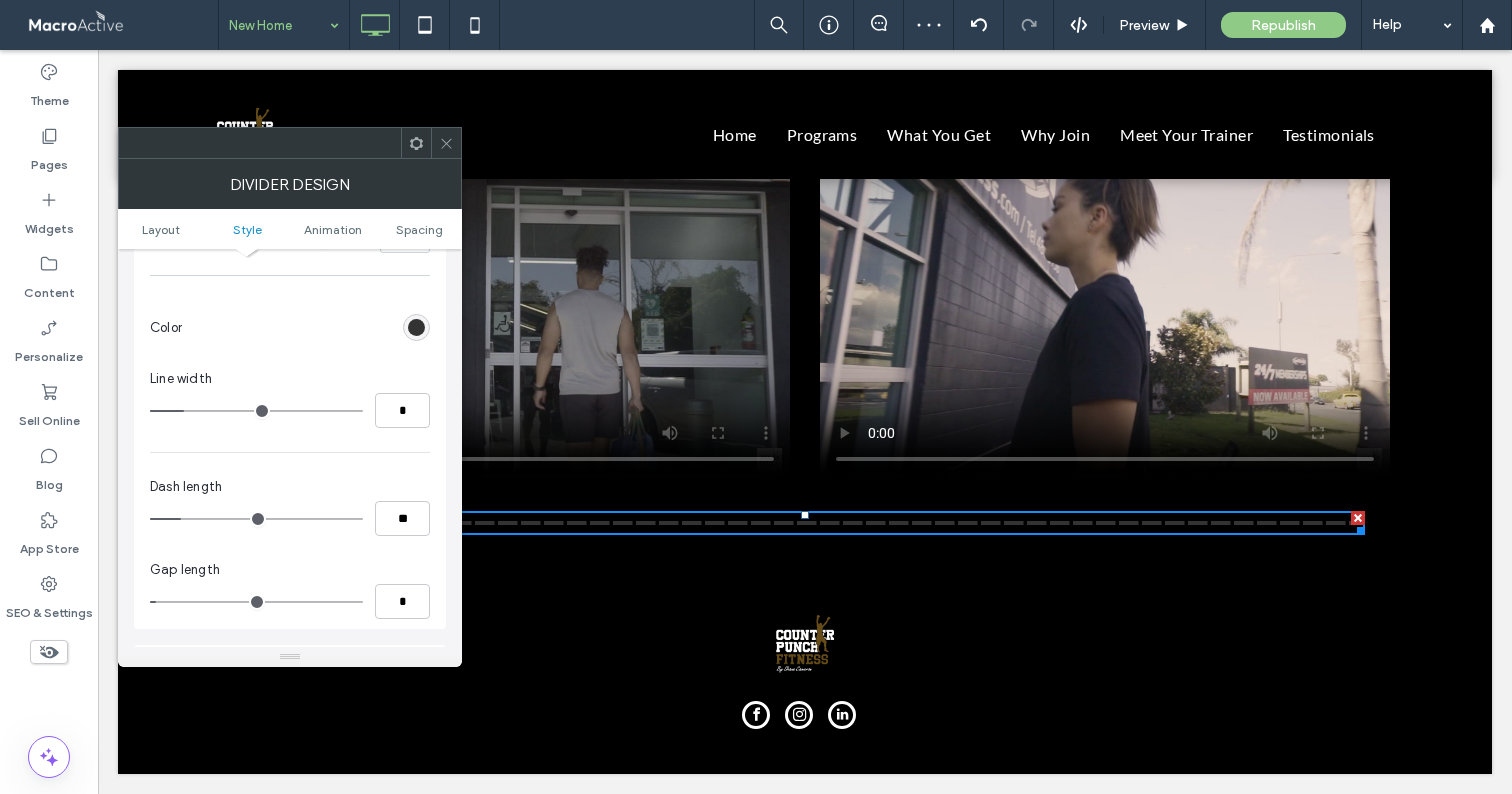 type on "*" 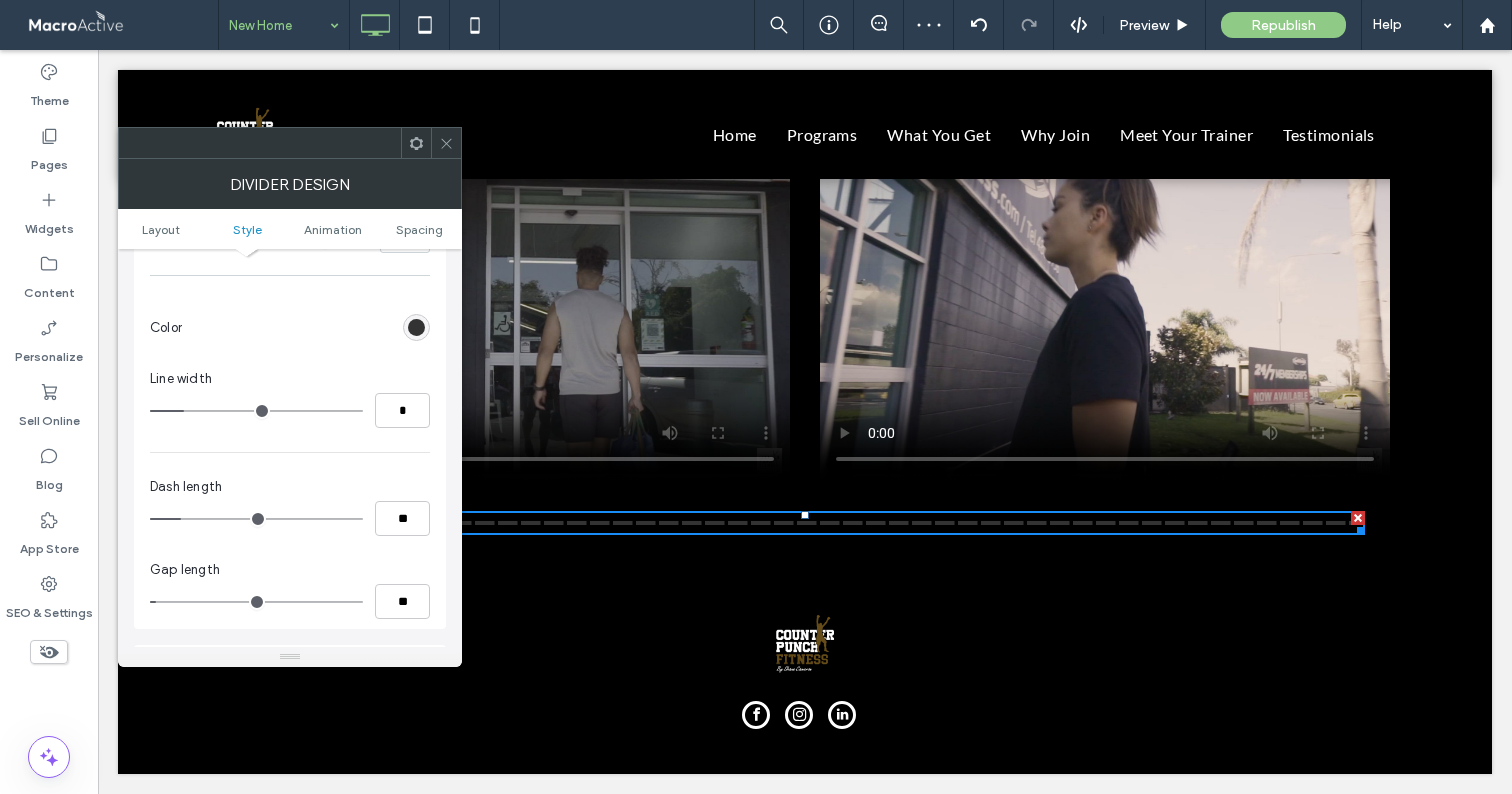 type on "**" 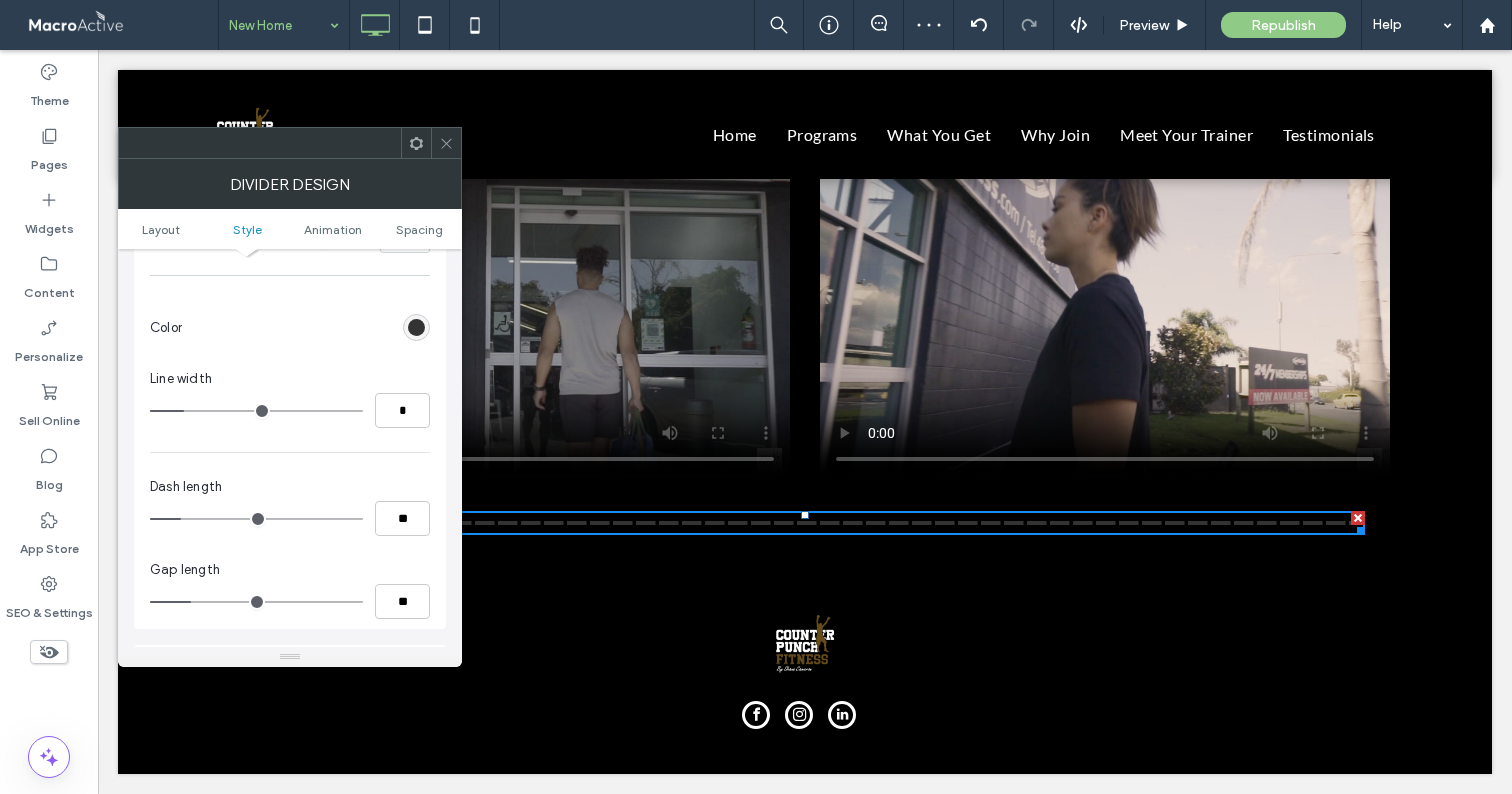 type on "**" 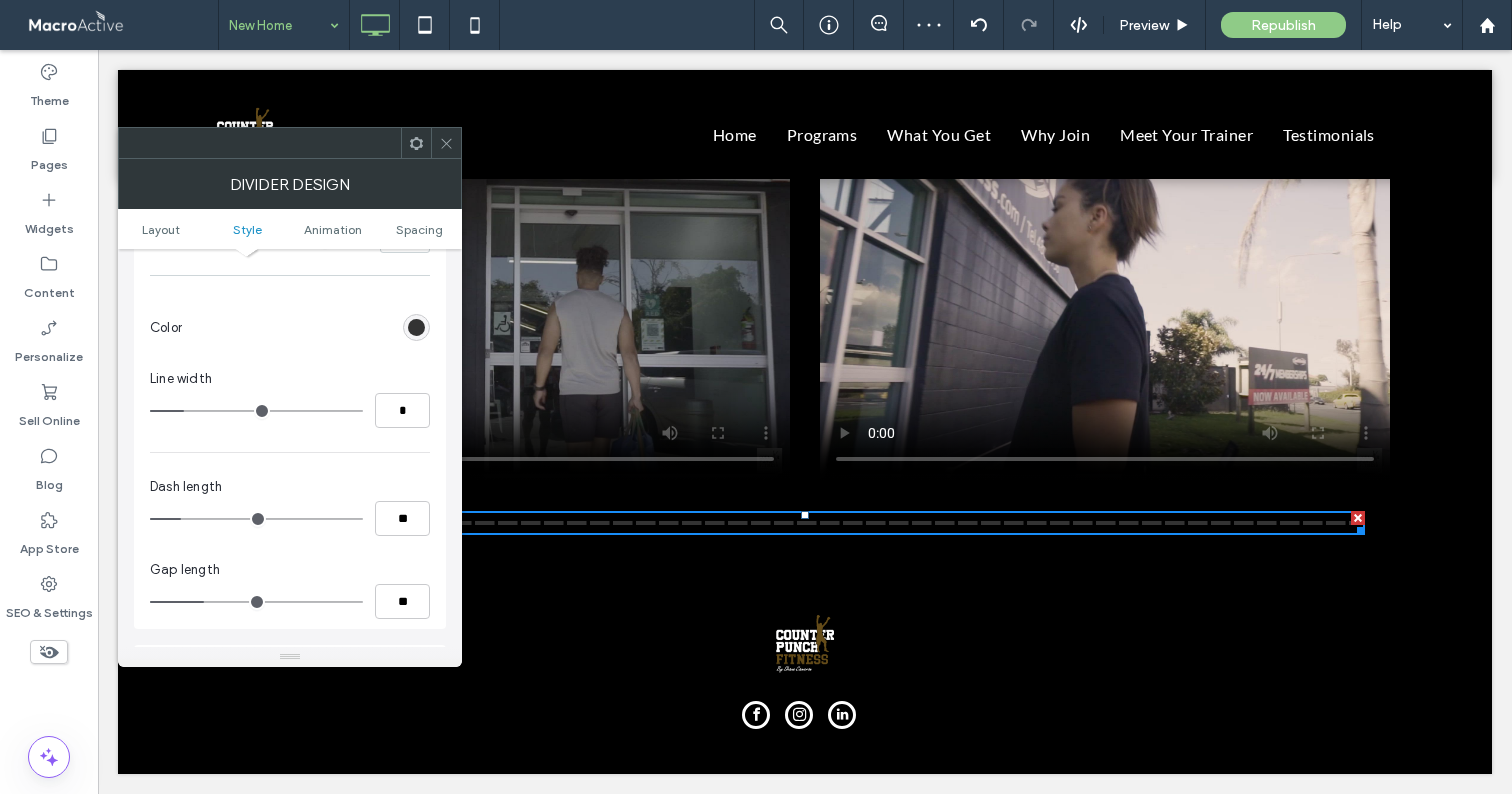 drag, startPoint x: 171, startPoint y: 601, endPoint x: 207, endPoint y: 598, distance: 36.124783 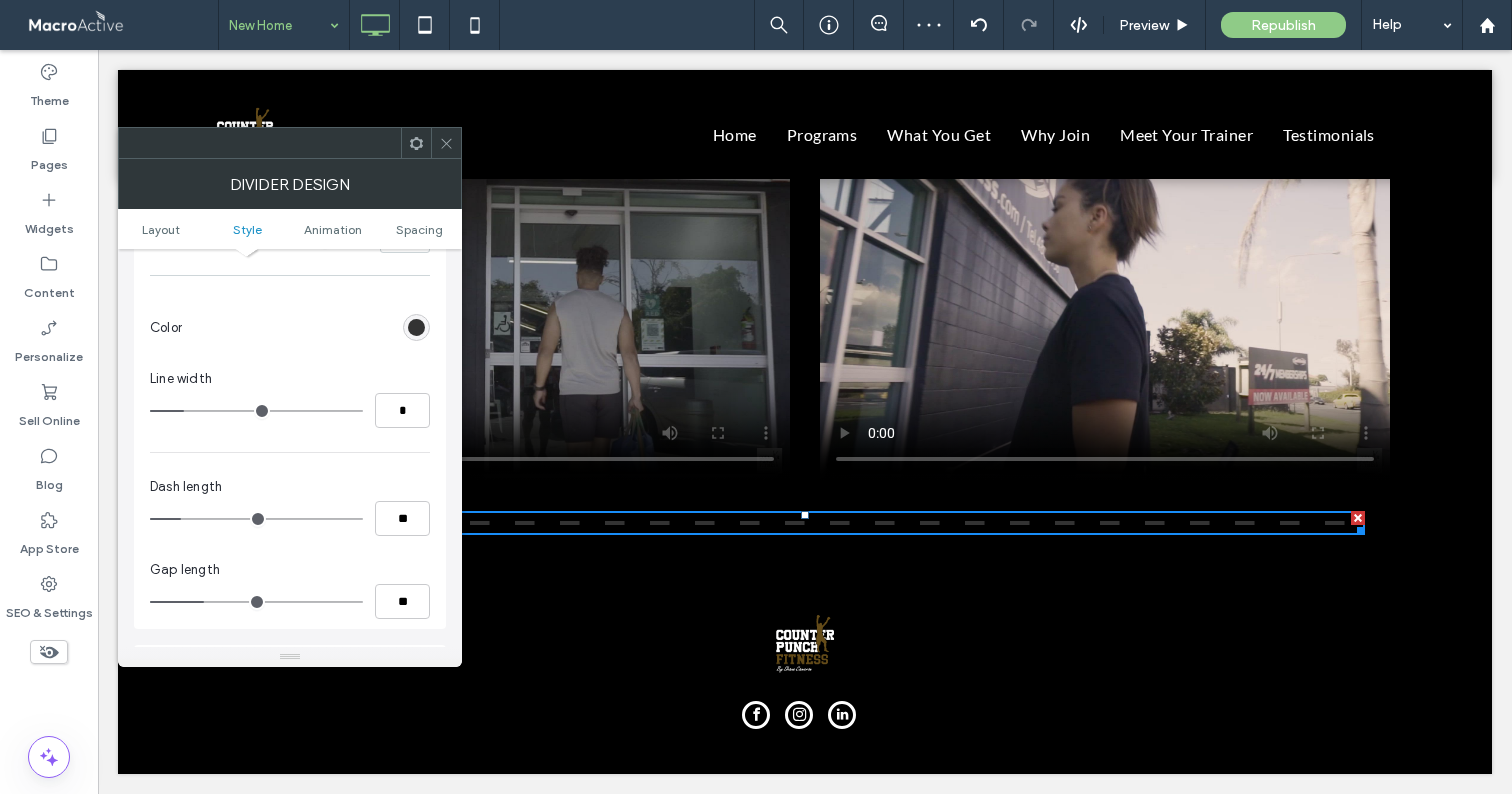 type on "**" 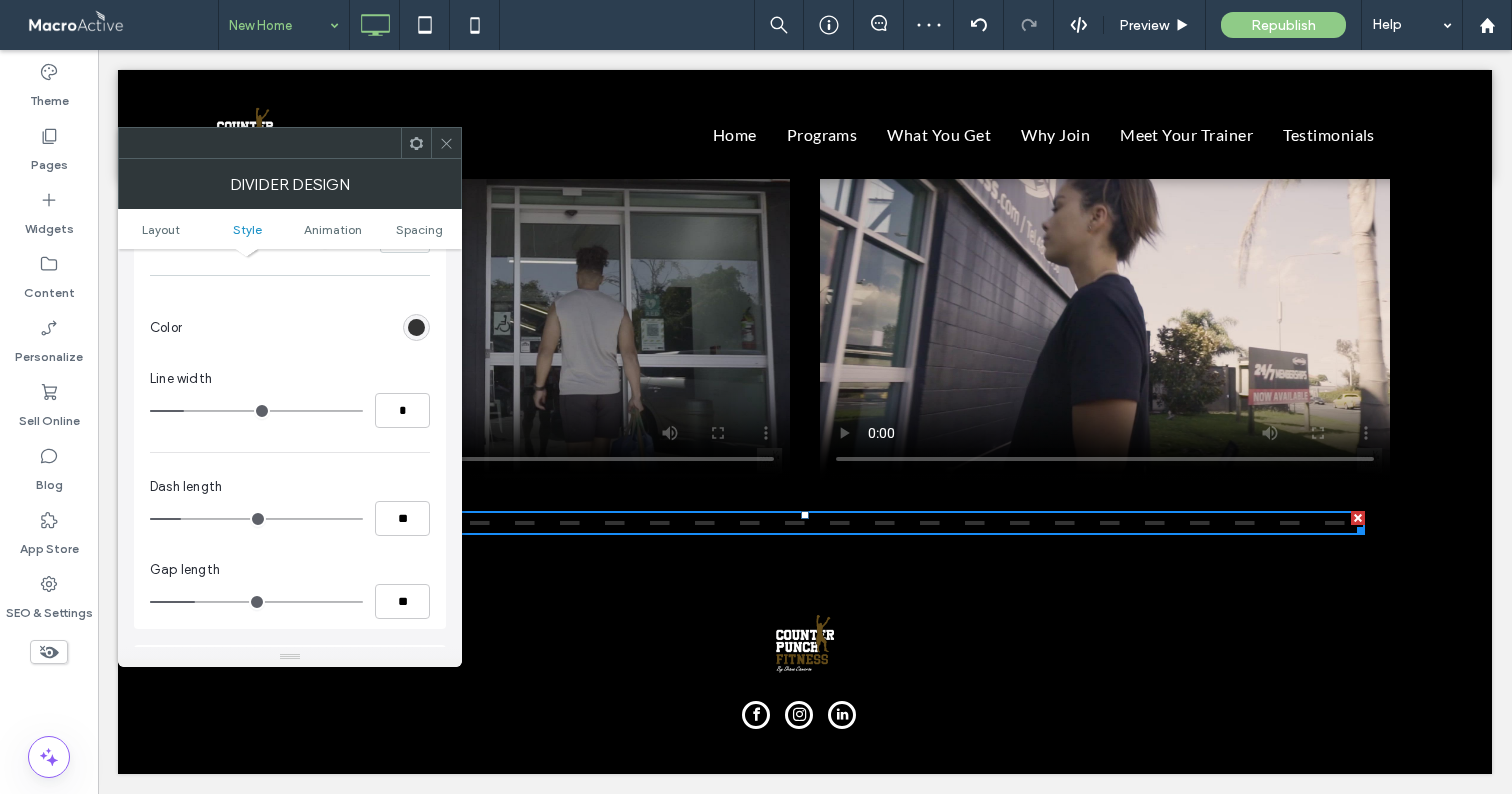 type on "**" 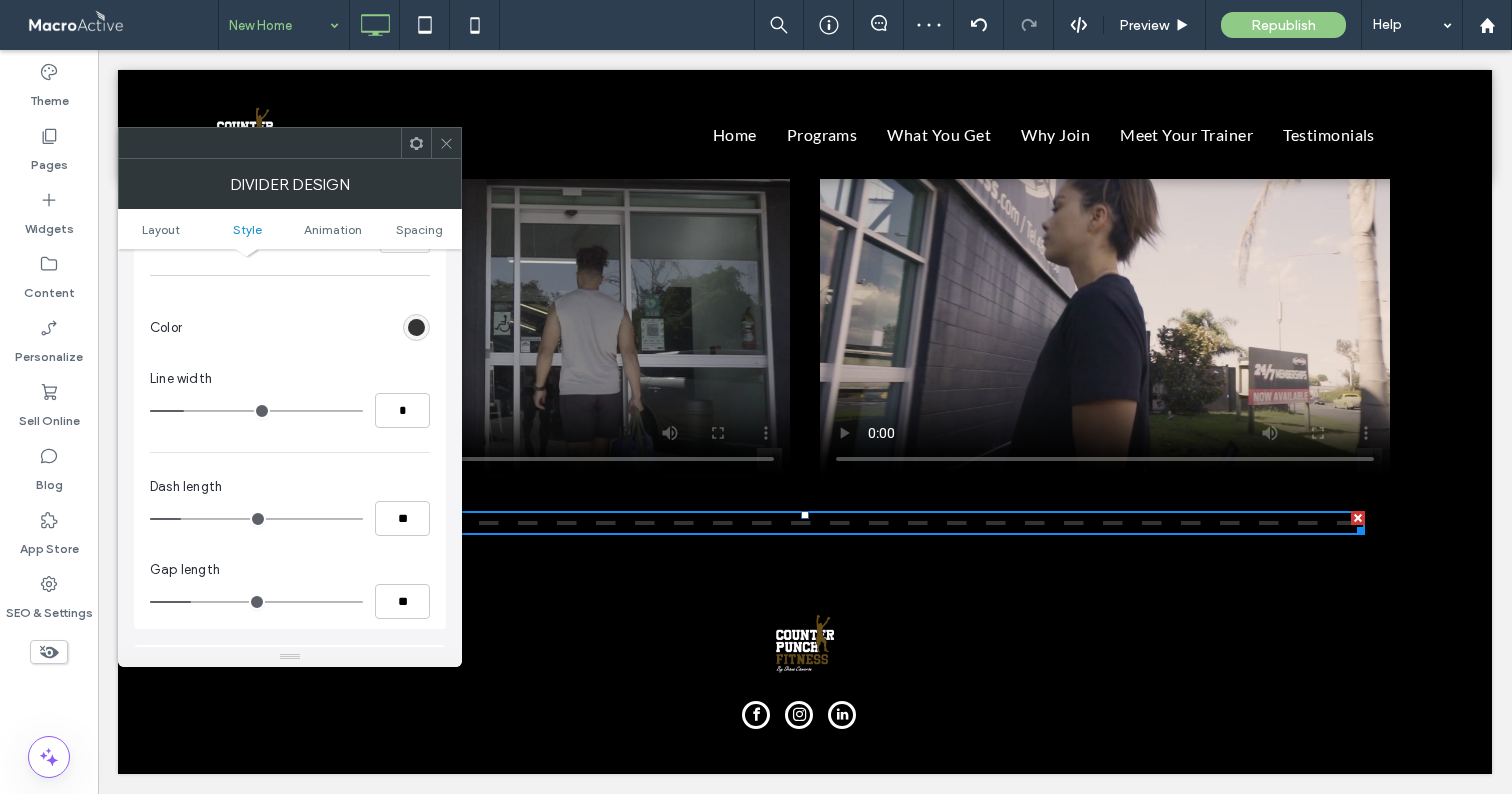 type on "**" 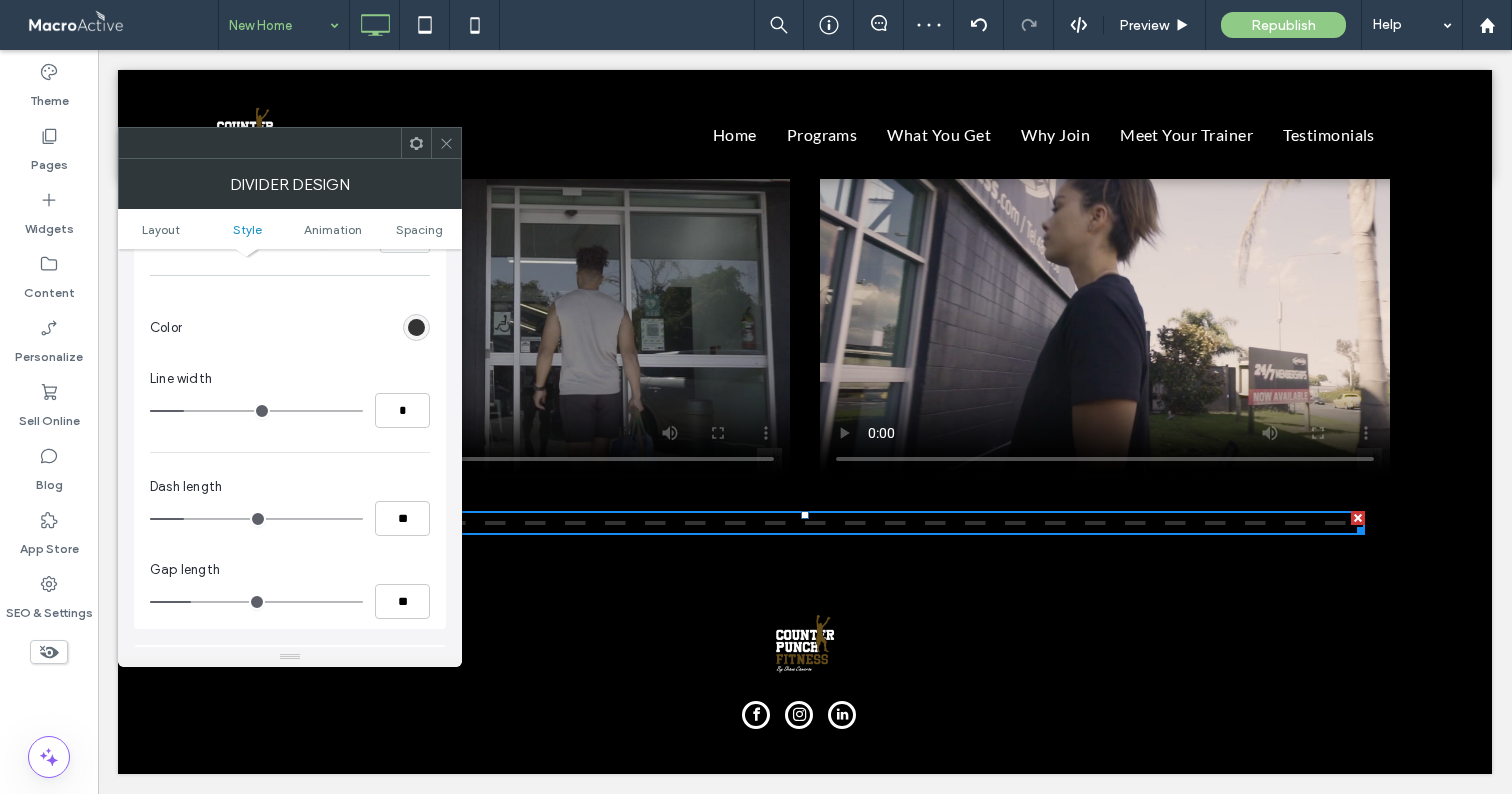 click at bounding box center (256, 411) 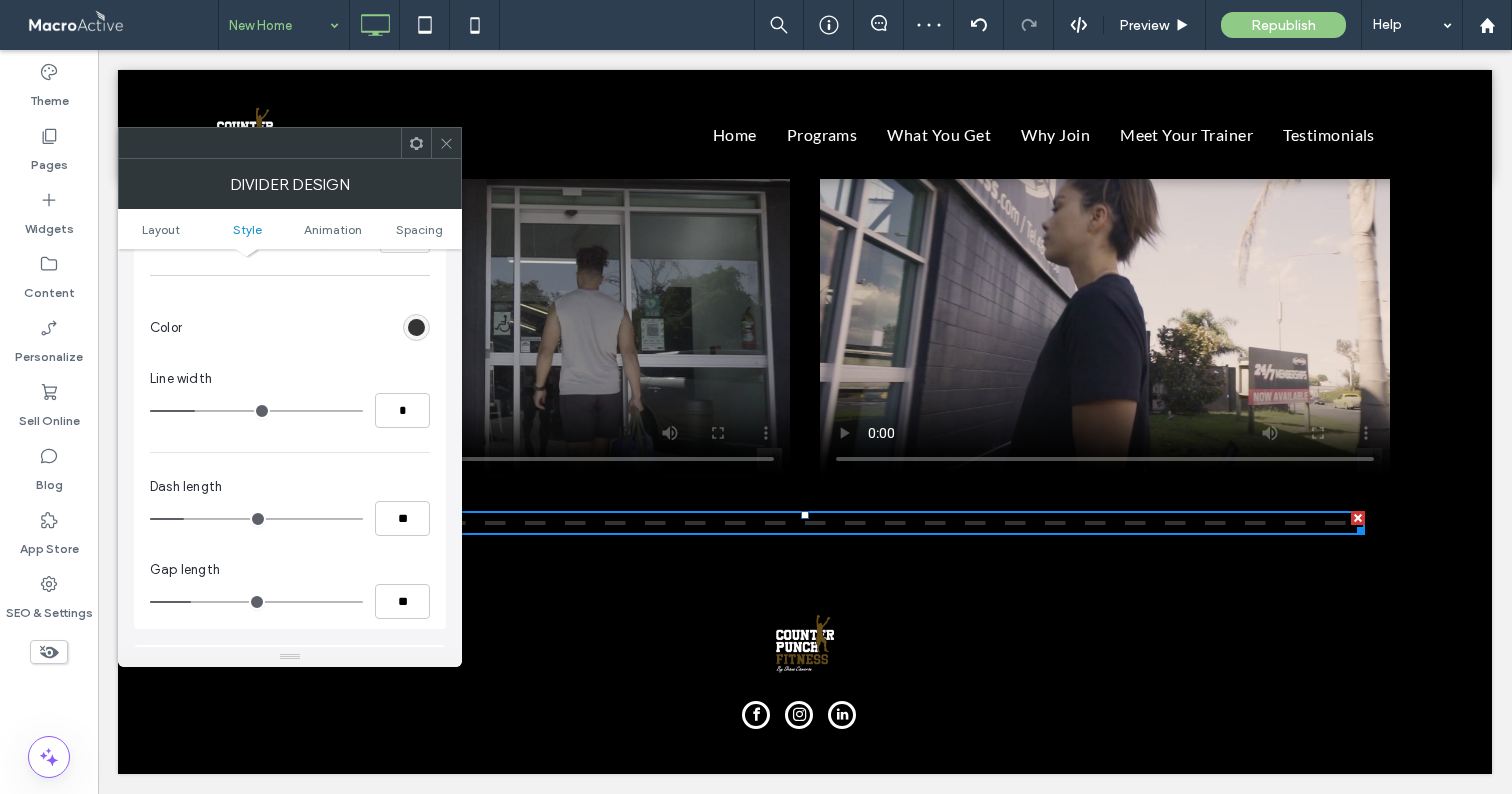click at bounding box center [256, 411] 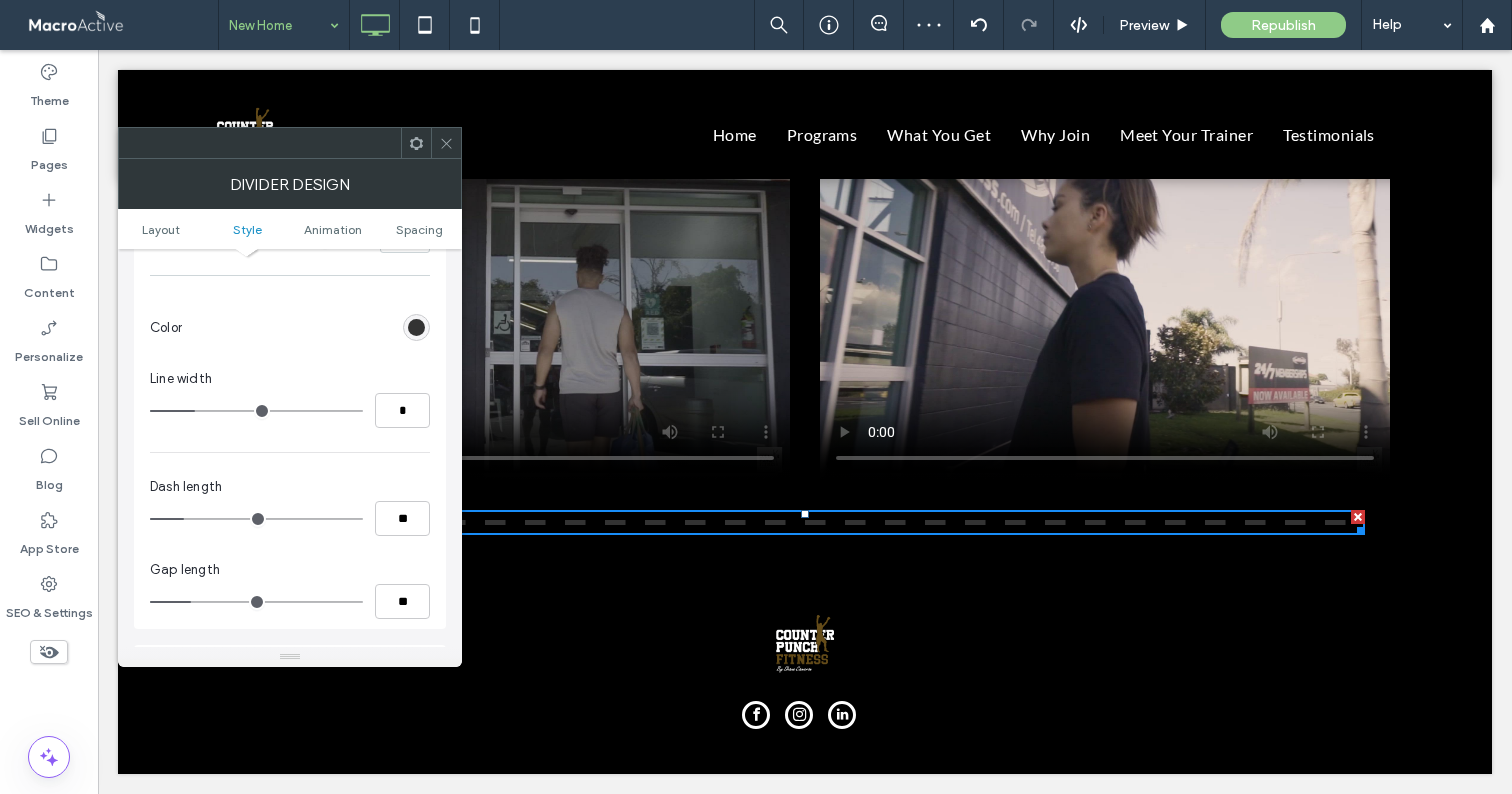 type on "*" 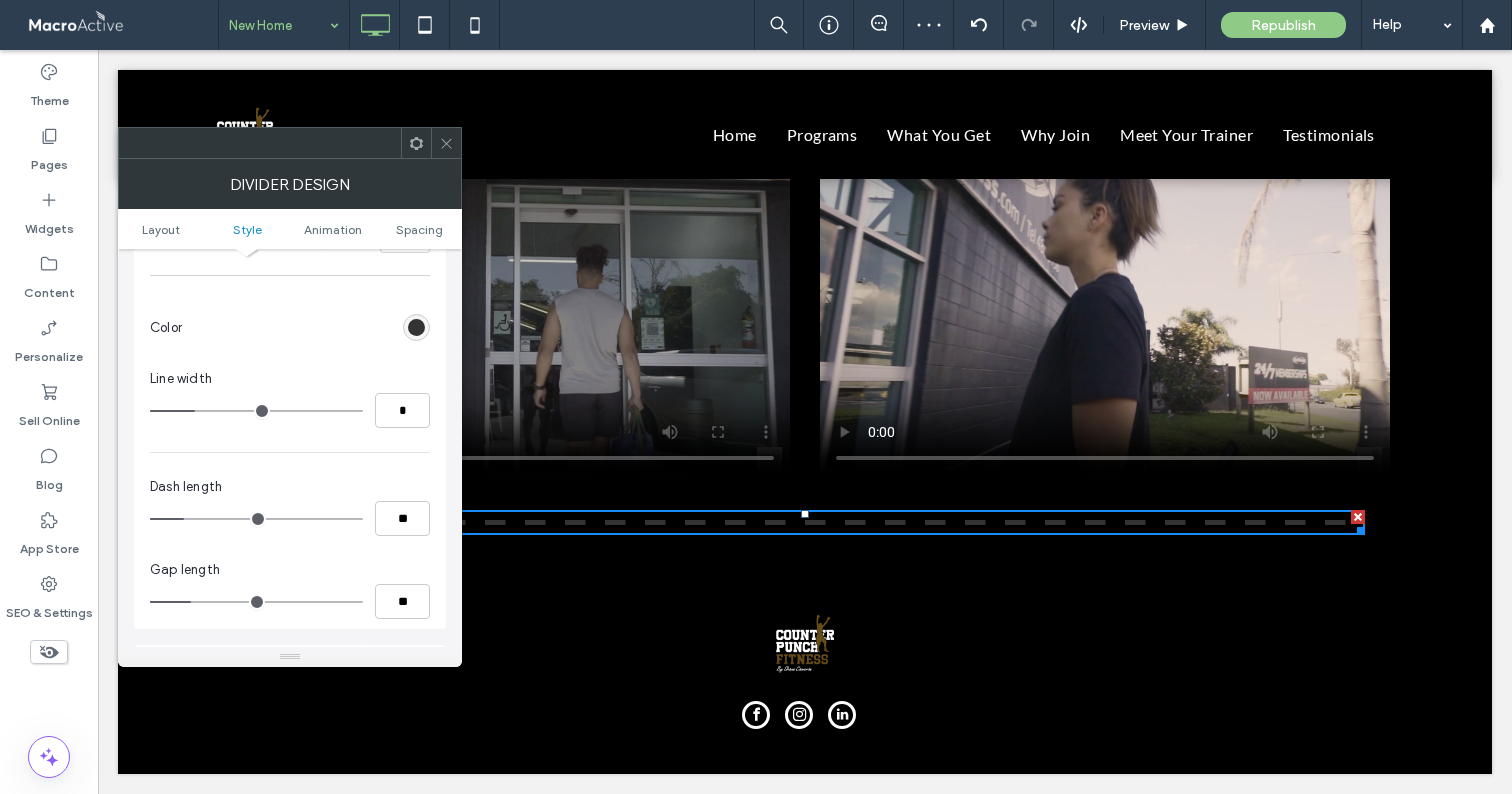 type on "*" 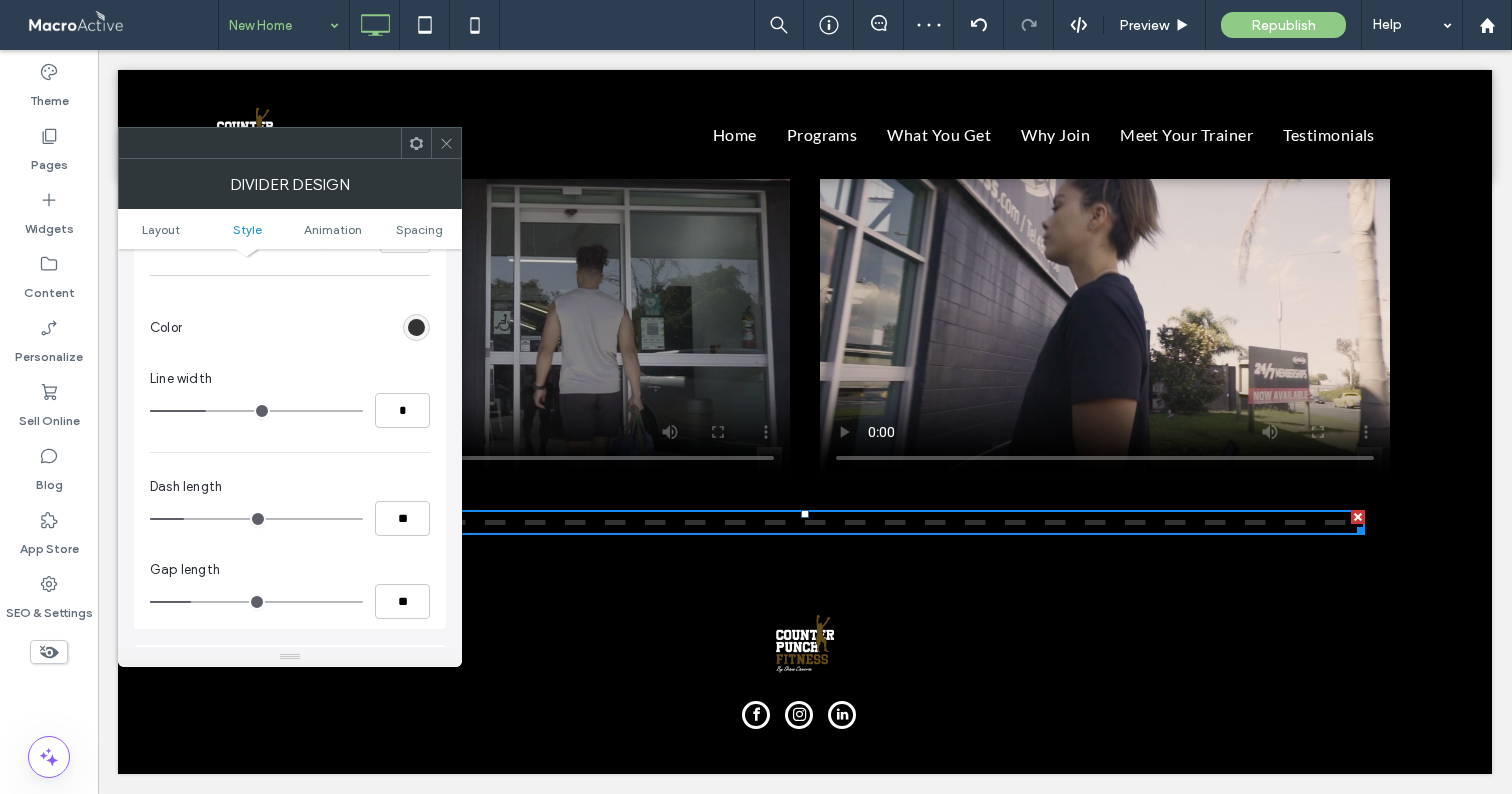 type on "*" 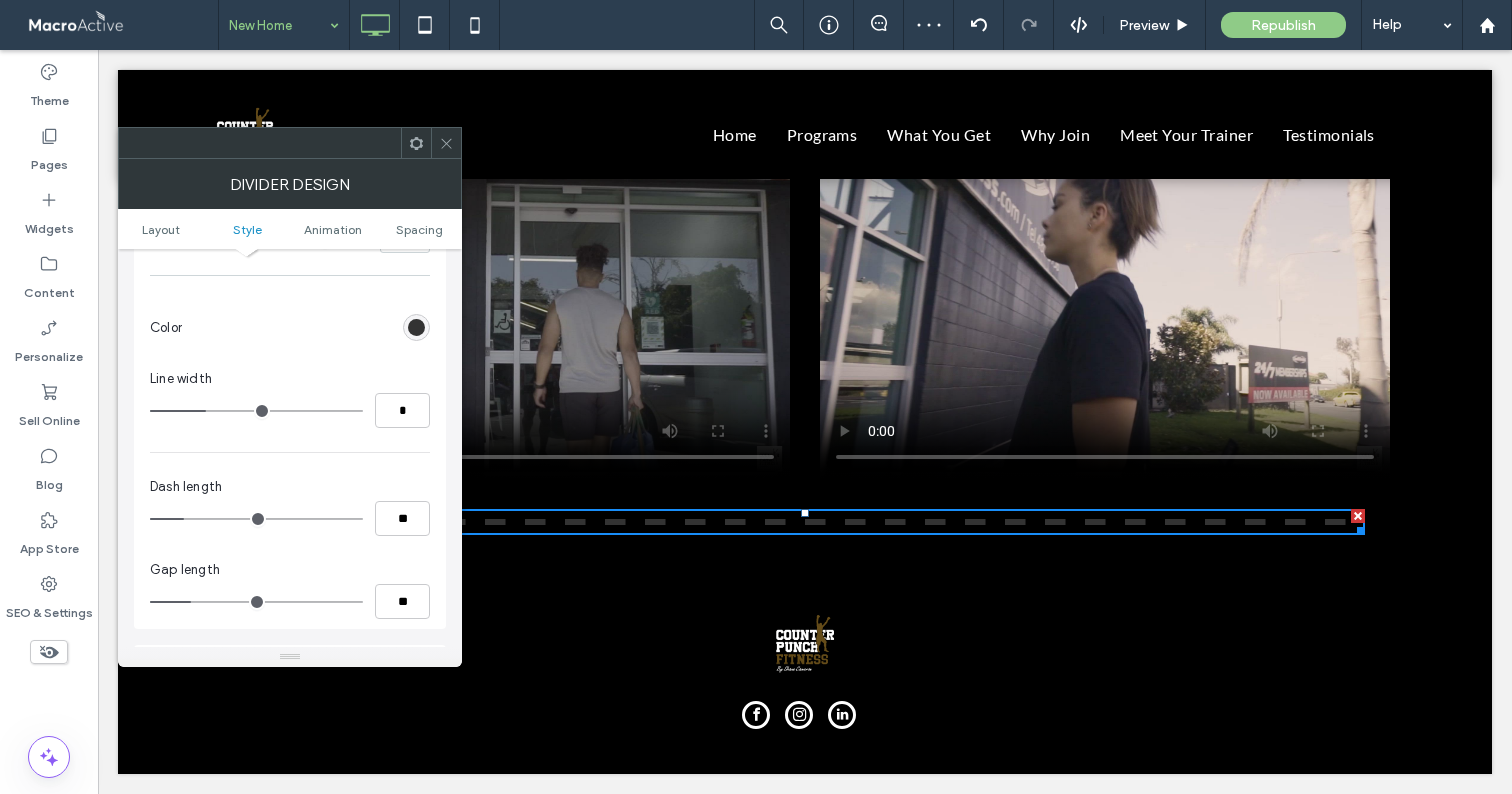 type on "**" 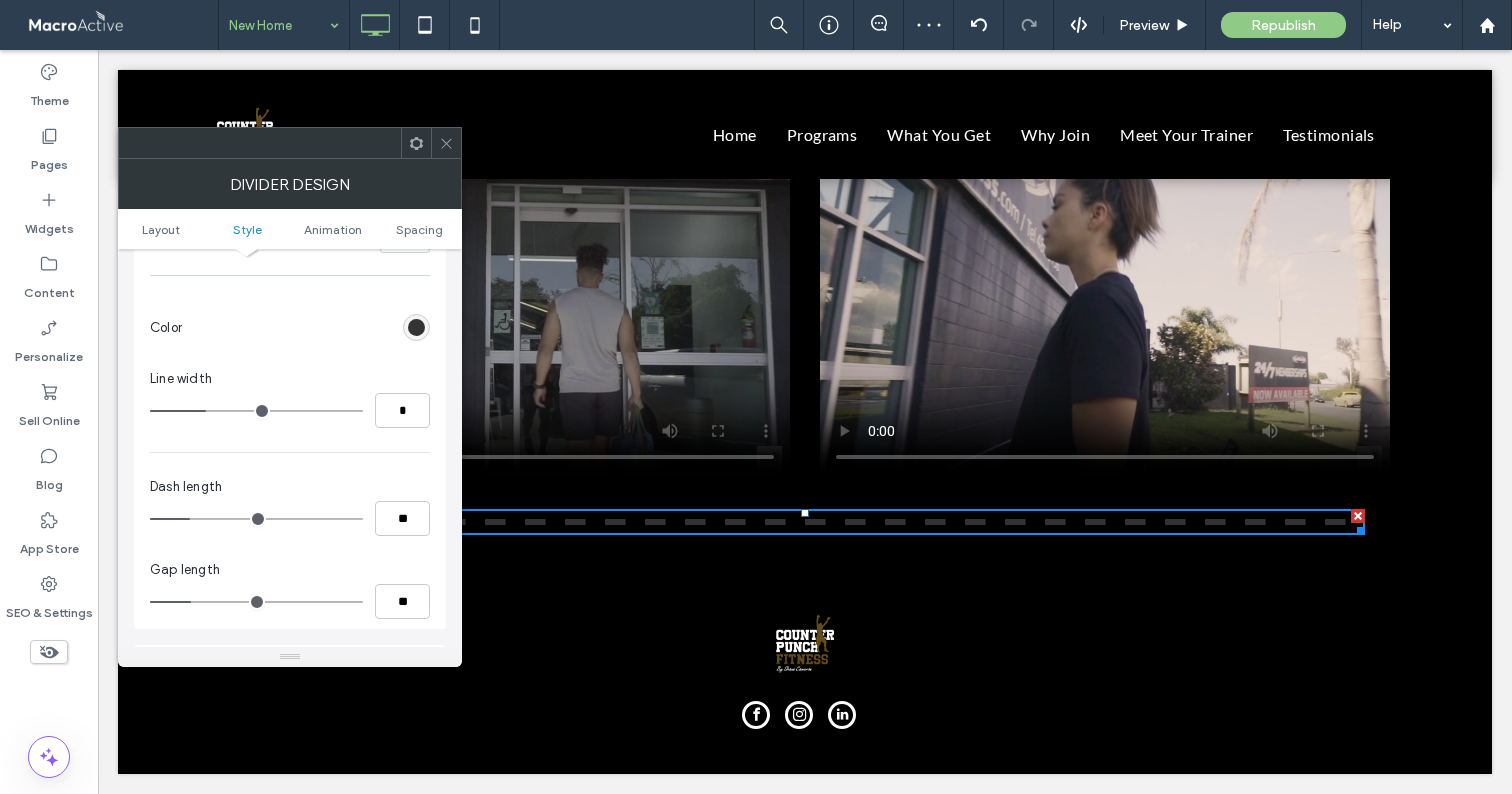 type on "**" 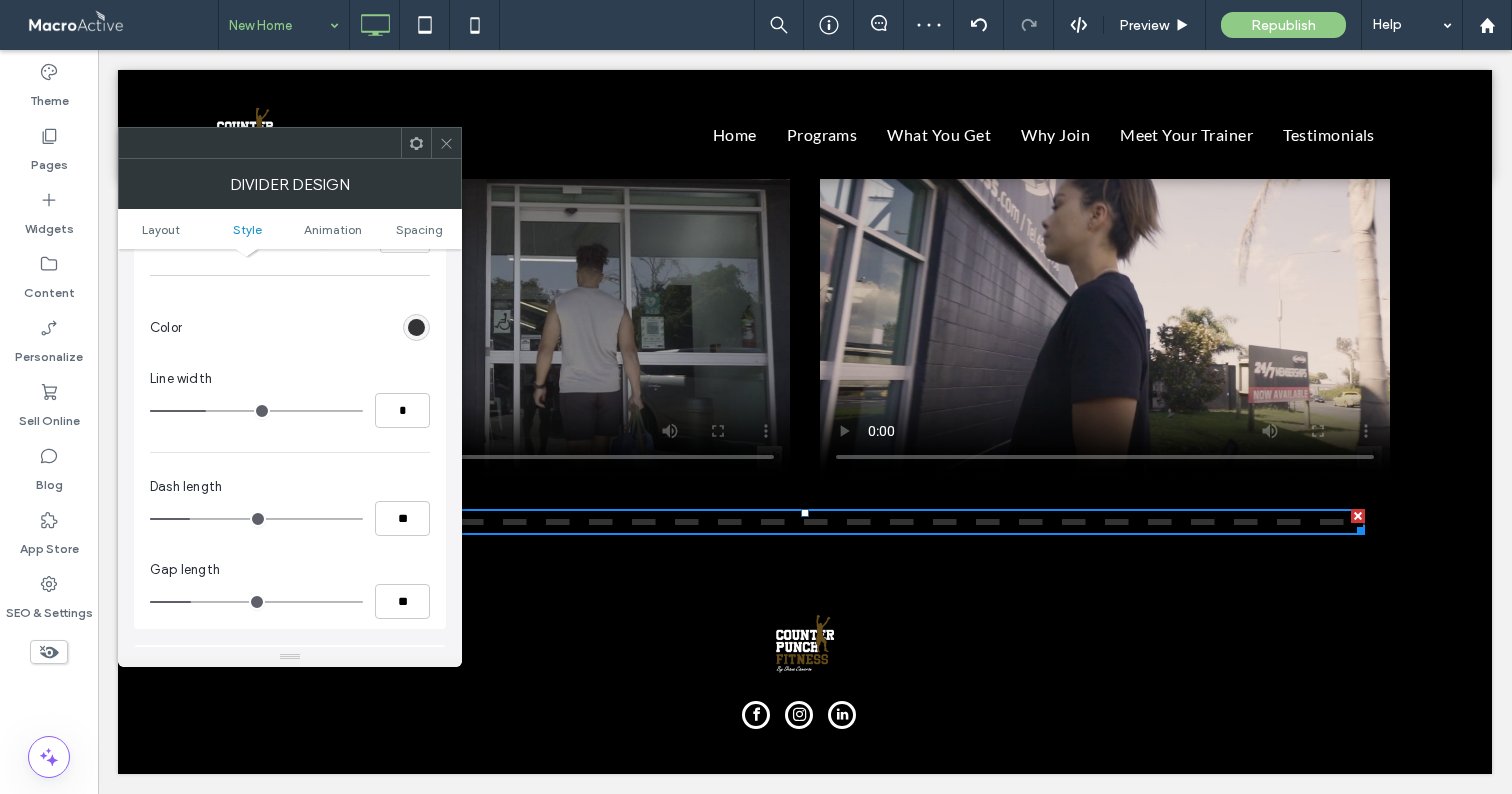 type on "**" 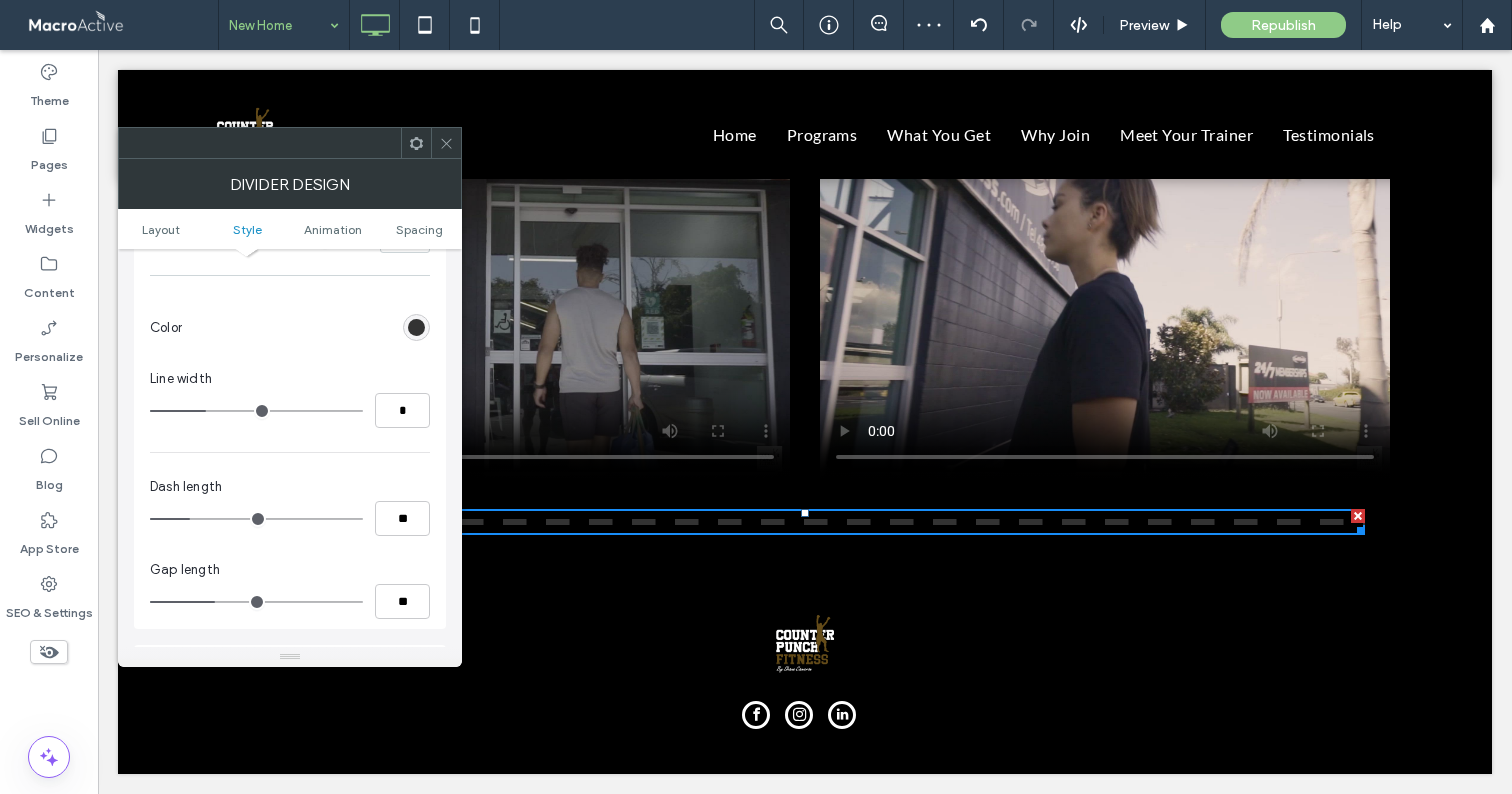 type on "**" 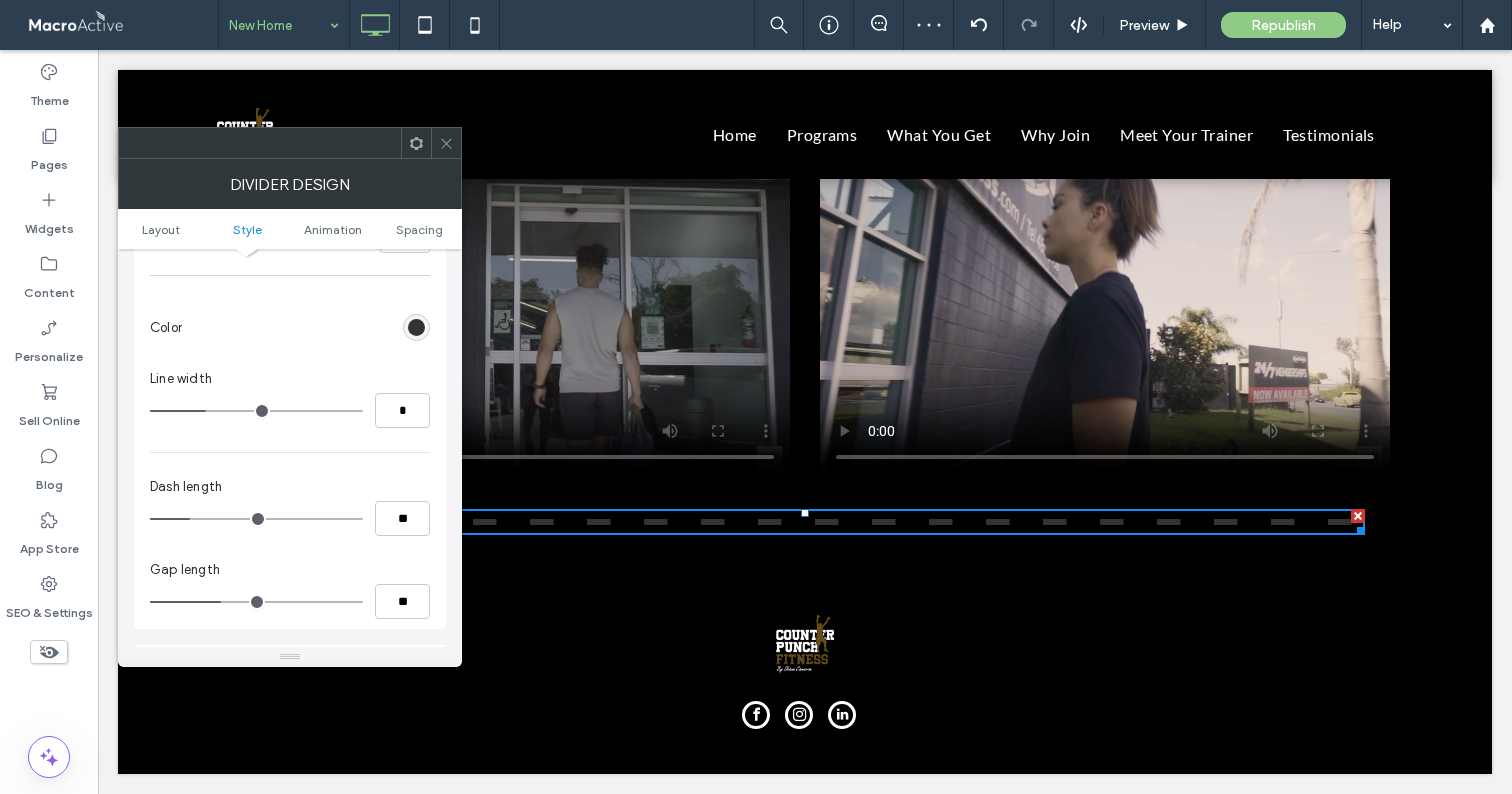 type on "**" 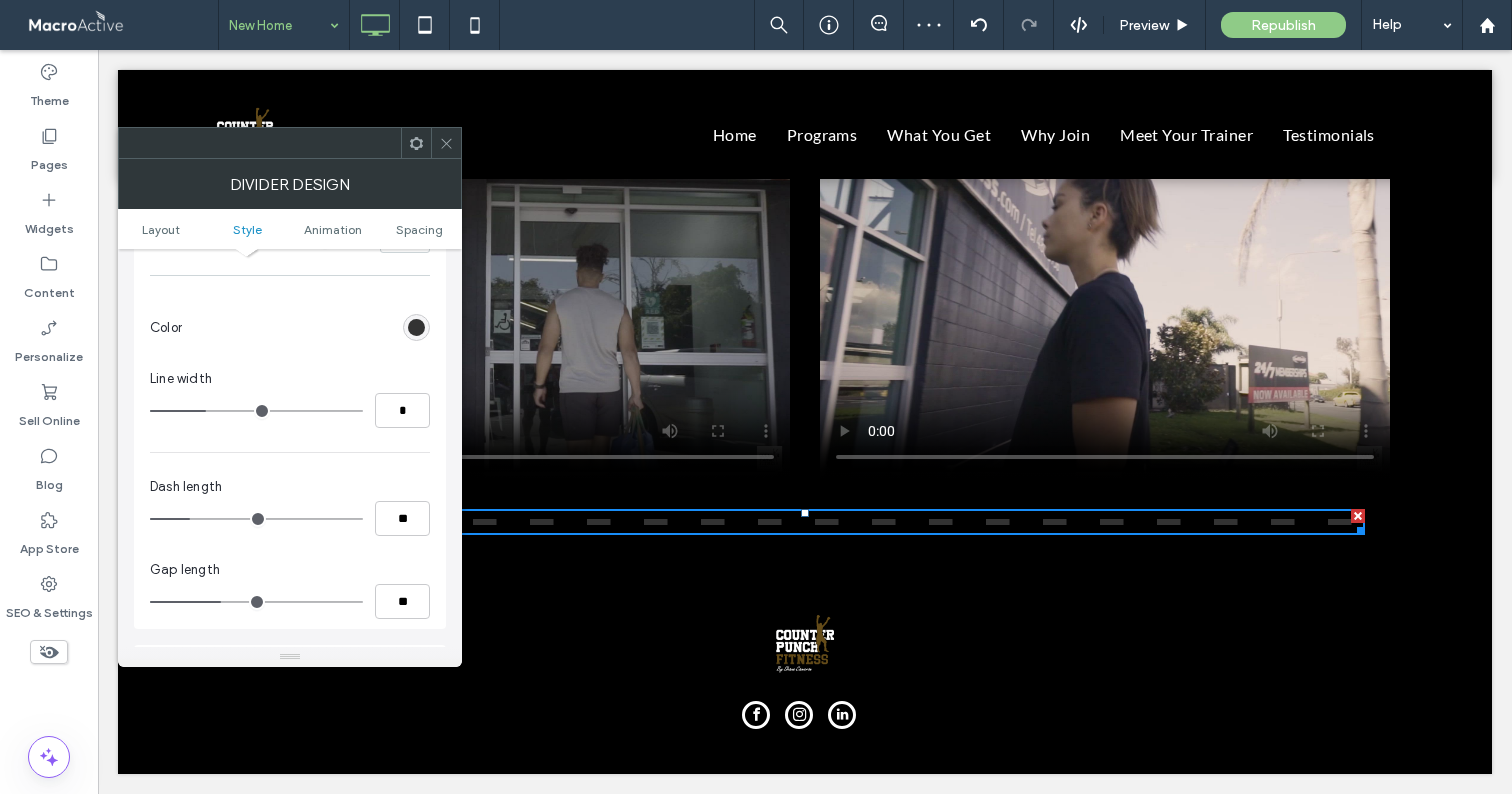 type on "**" 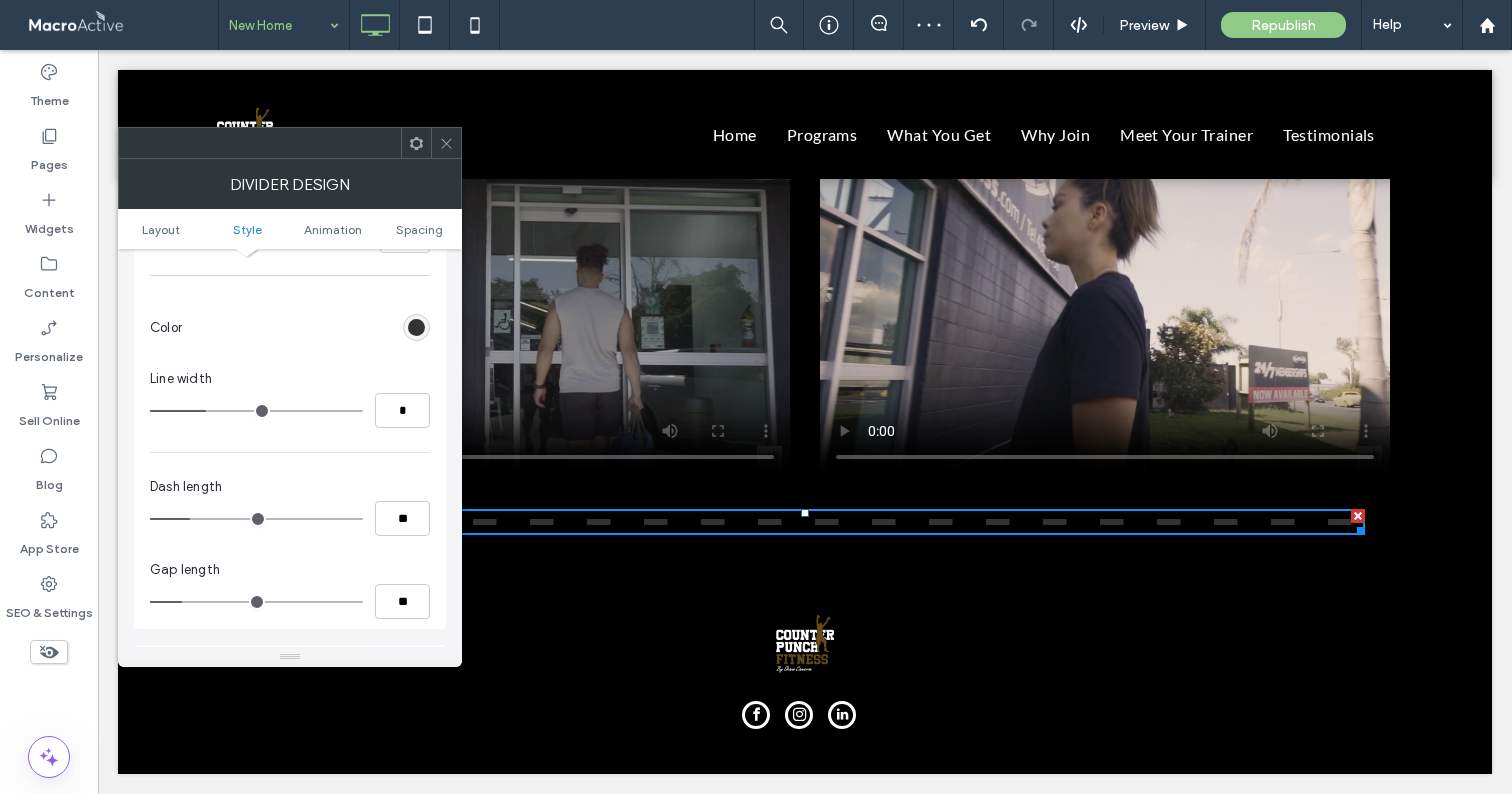 drag, startPoint x: 209, startPoint y: 602, endPoint x: 187, endPoint y: 597, distance: 22.561028 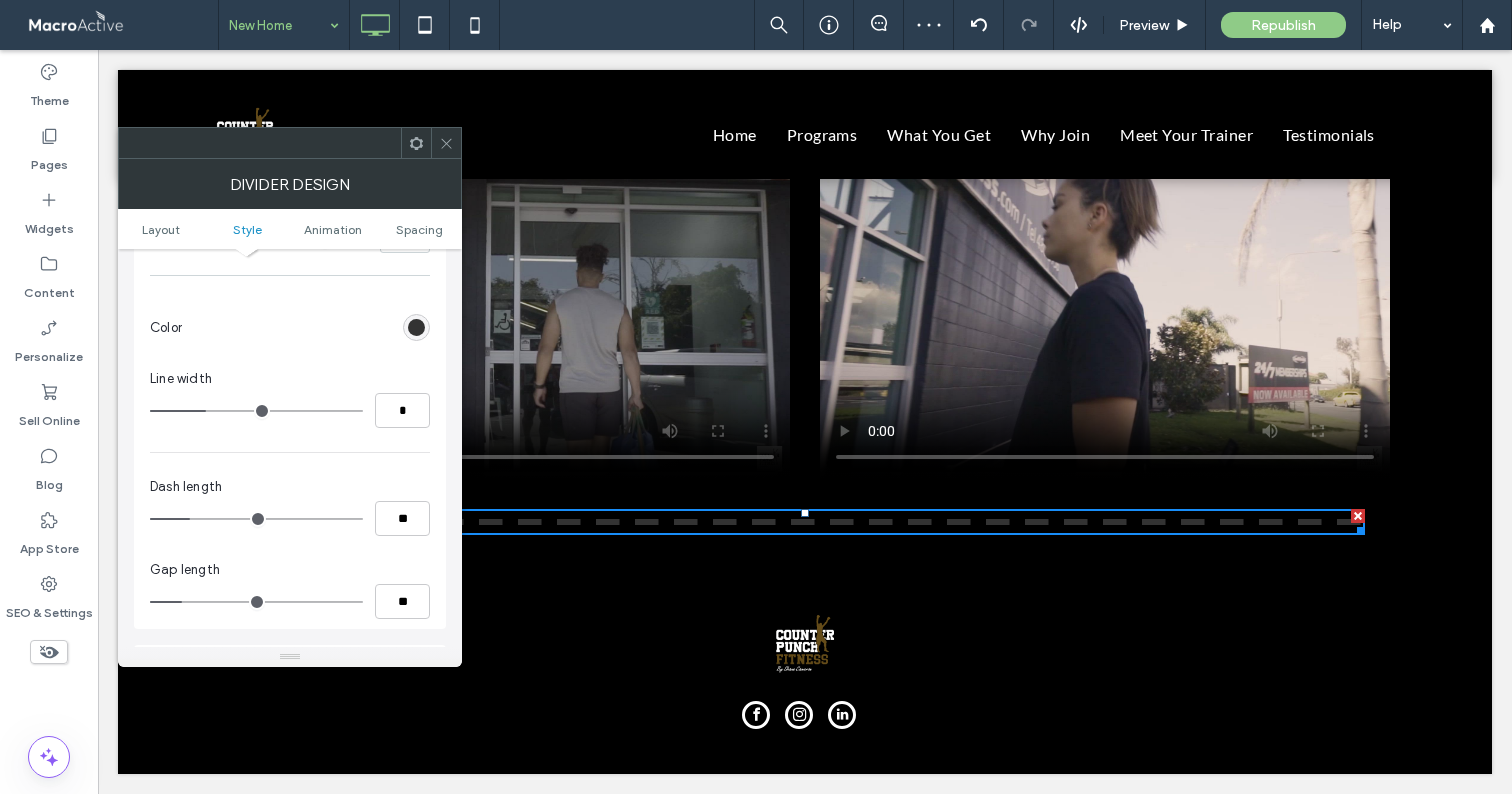 type on "**" 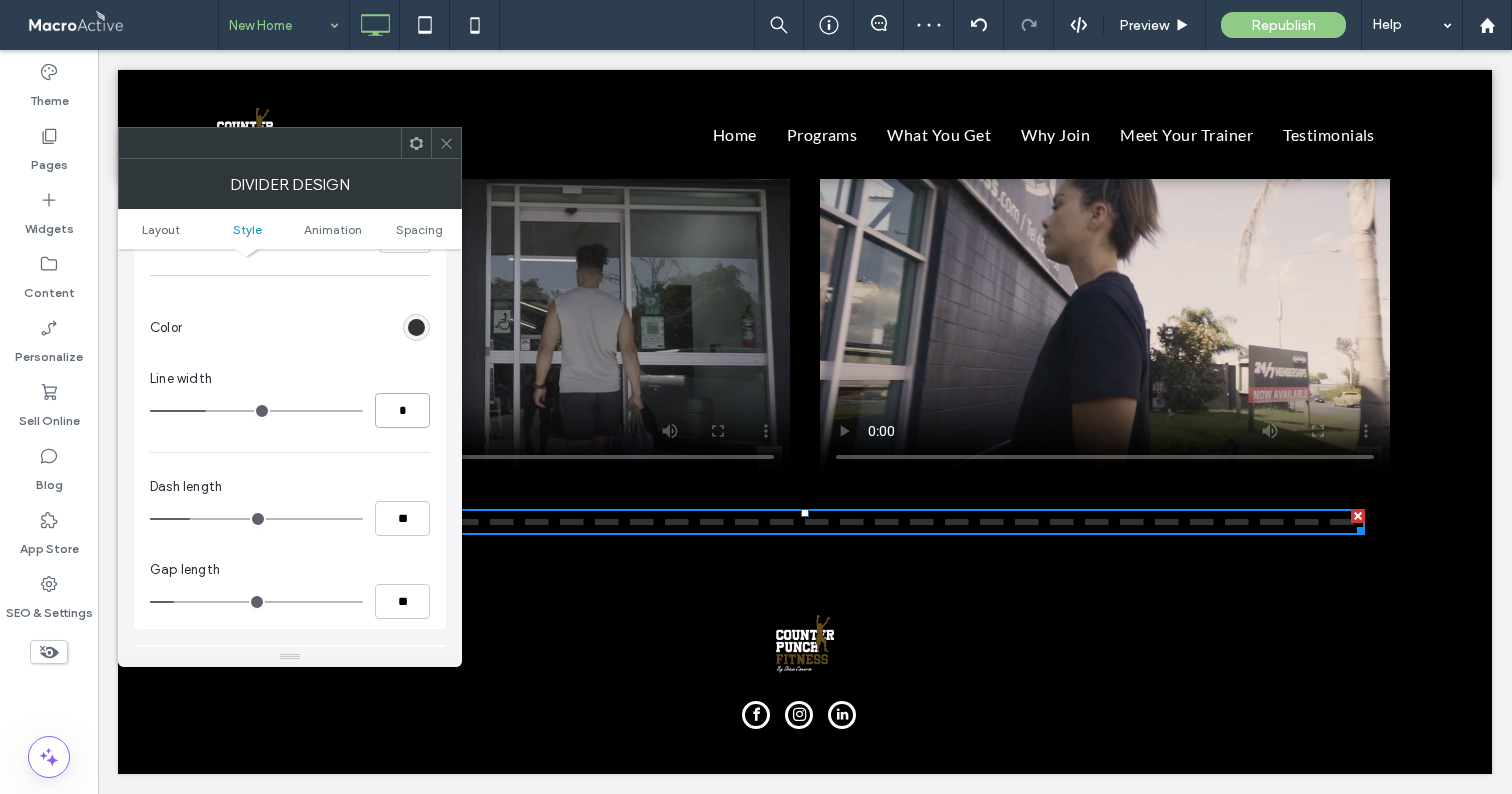click on "*" at bounding box center [402, 410] 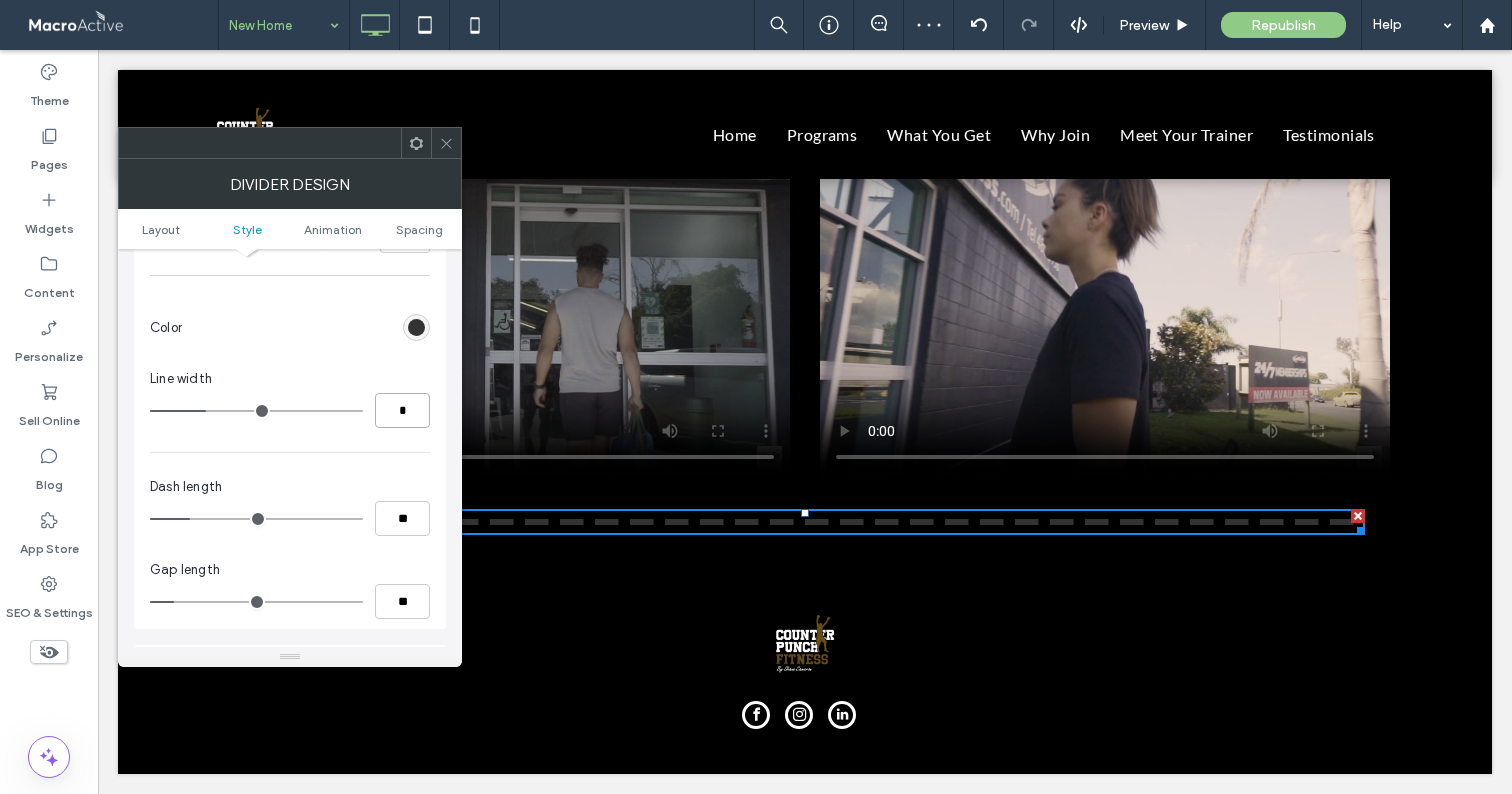 click on "*" at bounding box center (402, 410) 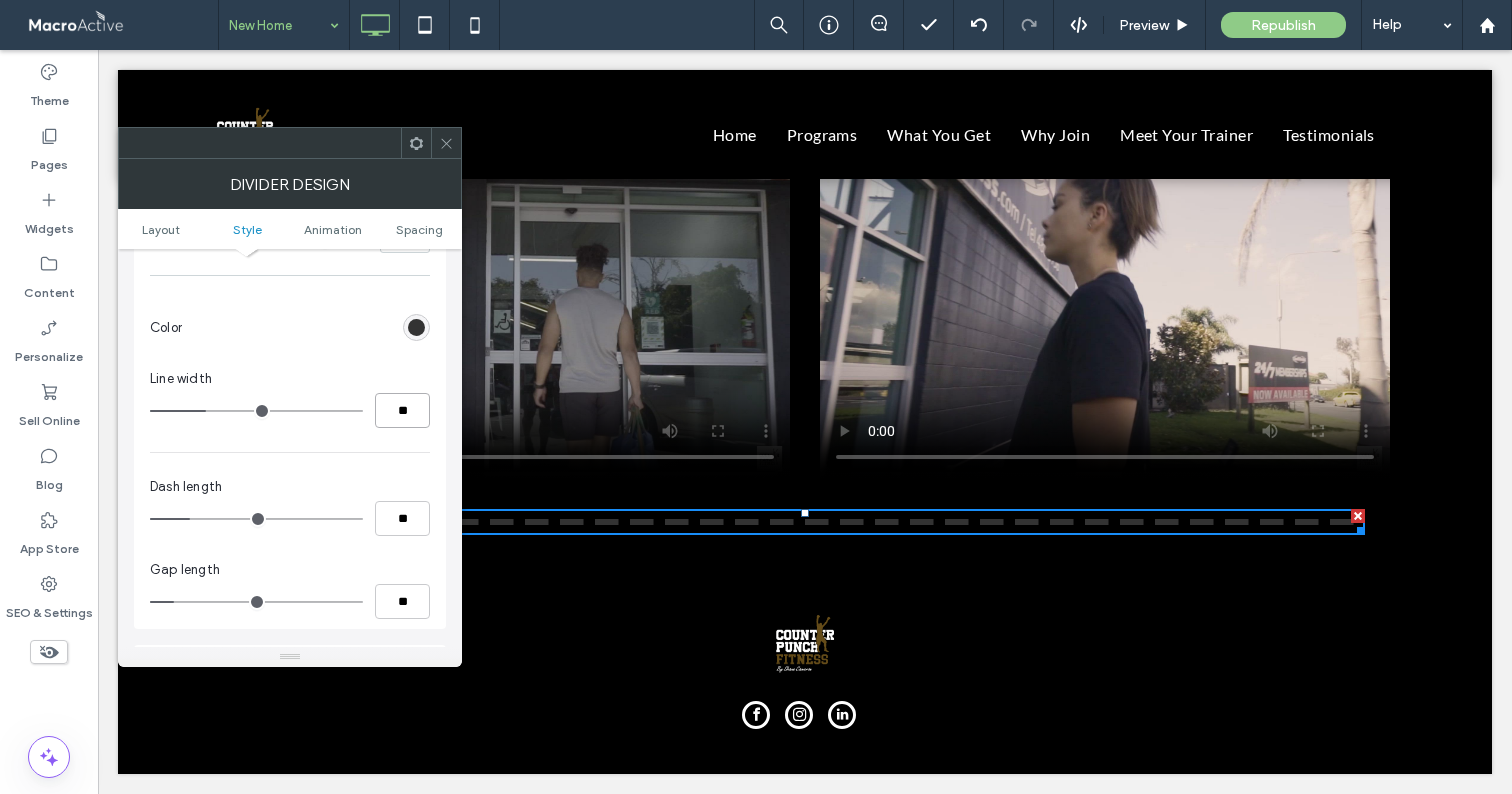 type on "**" 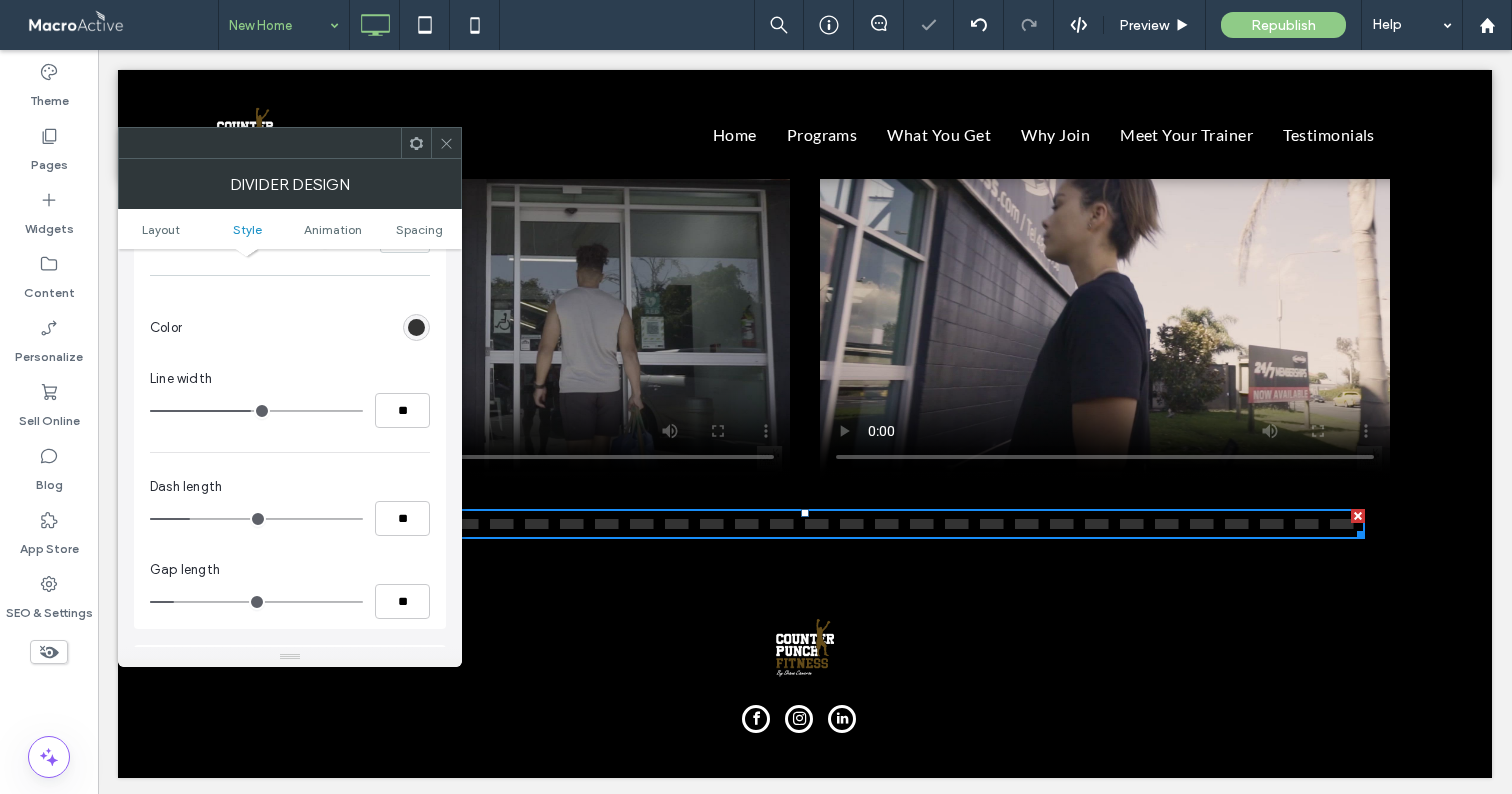 drag, startPoint x: 455, startPoint y: 142, endPoint x: 368, endPoint y: 81, distance: 106.25441 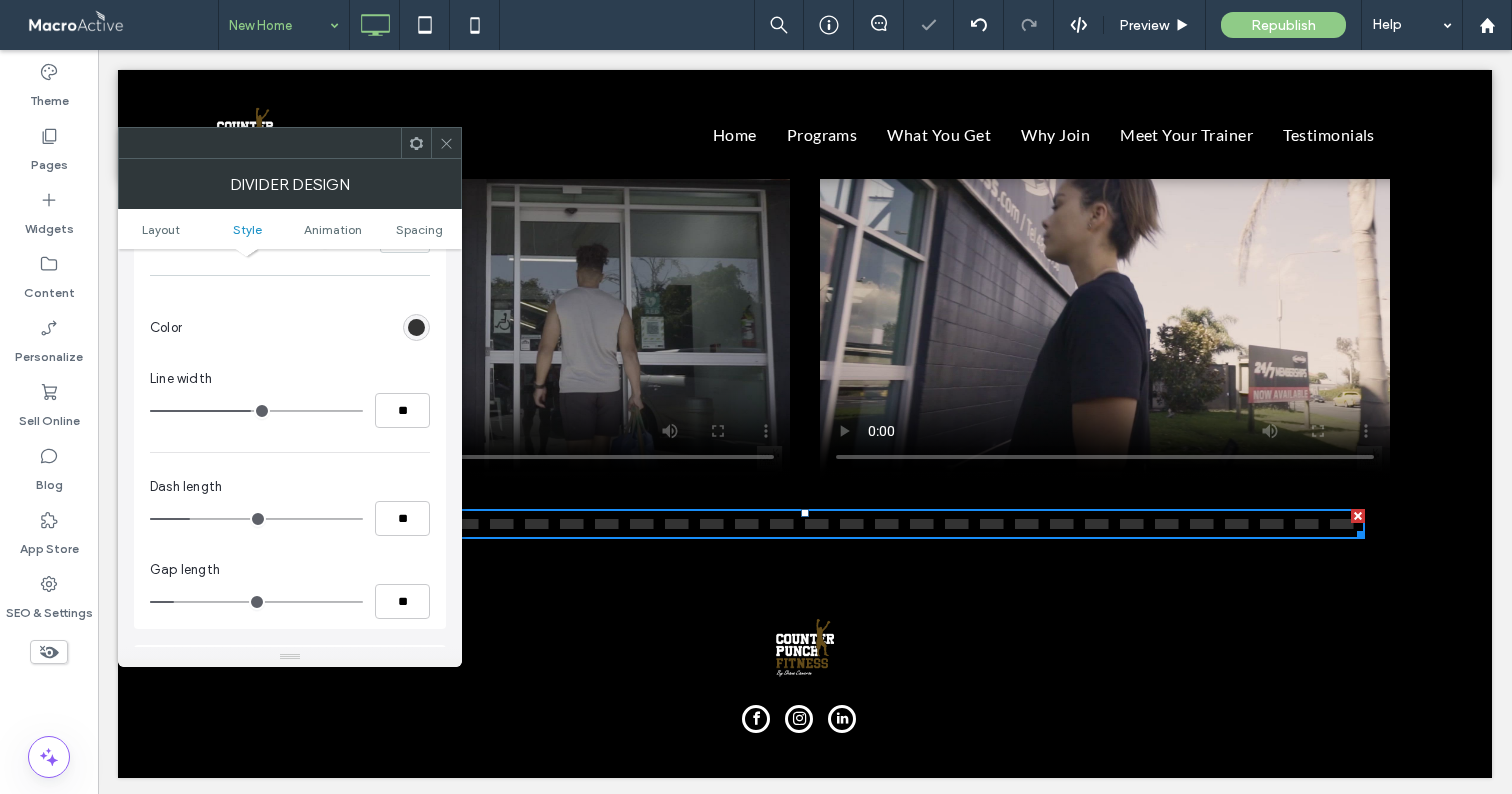 click at bounding box center (446, 143) 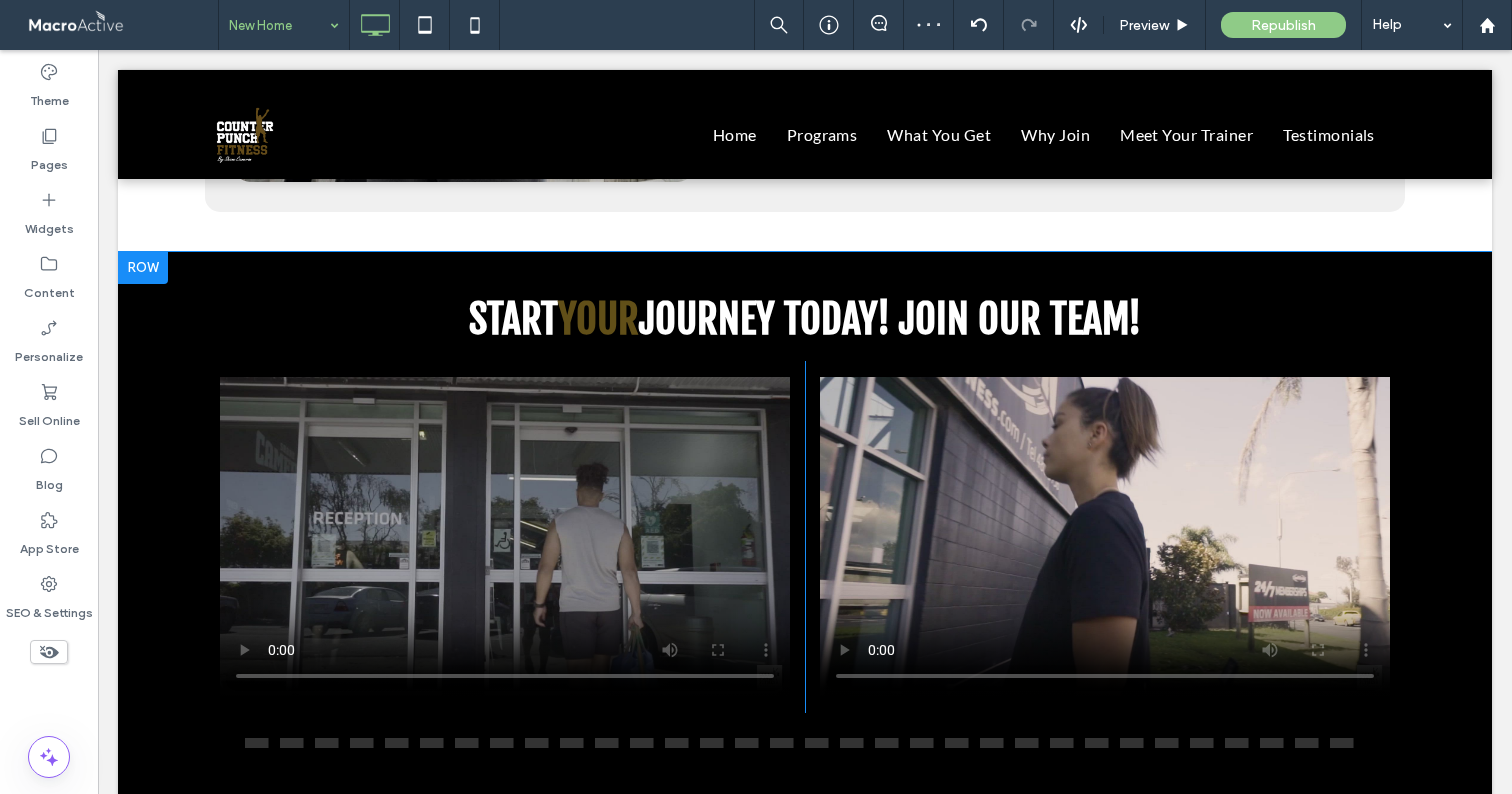 scroll, scrollTop: 4393, scrollLeft: 0, axis: vertical 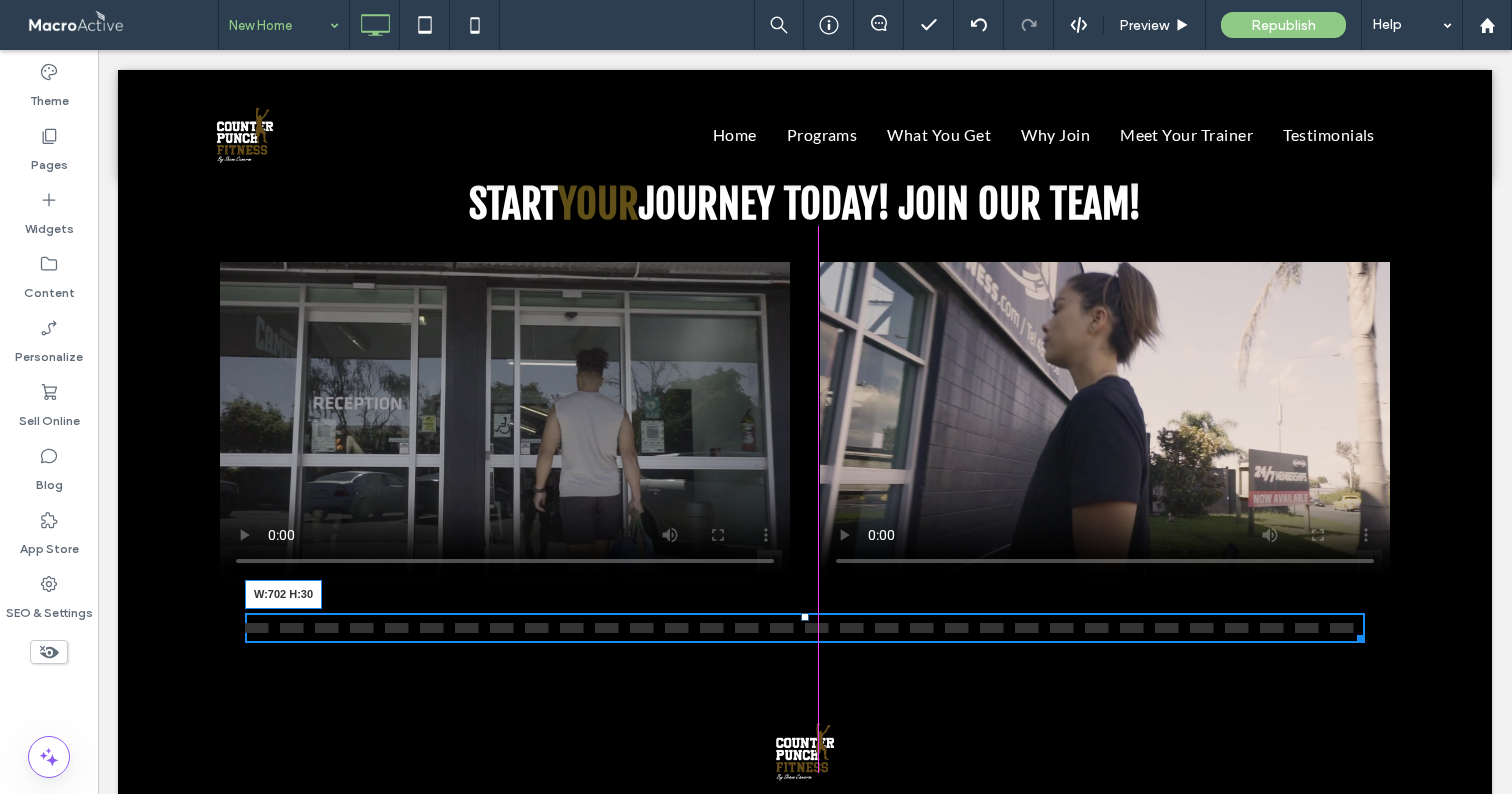 drag, startPoint x: 1348, startPoint y: 637, endPoint x: 1139, endPoint y: 637, distance: 209 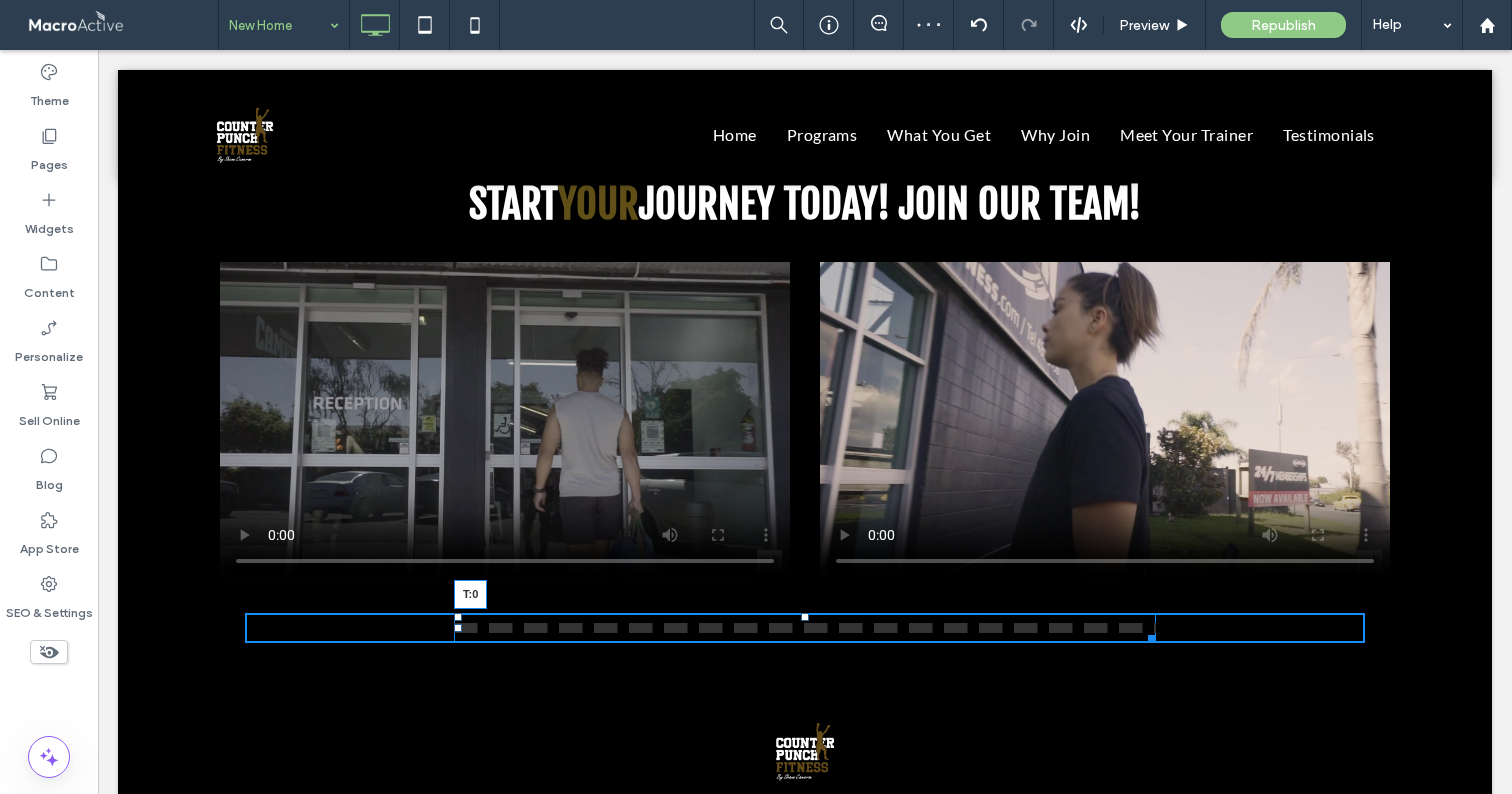 click on "T:0" at bounding box center [805, 628] 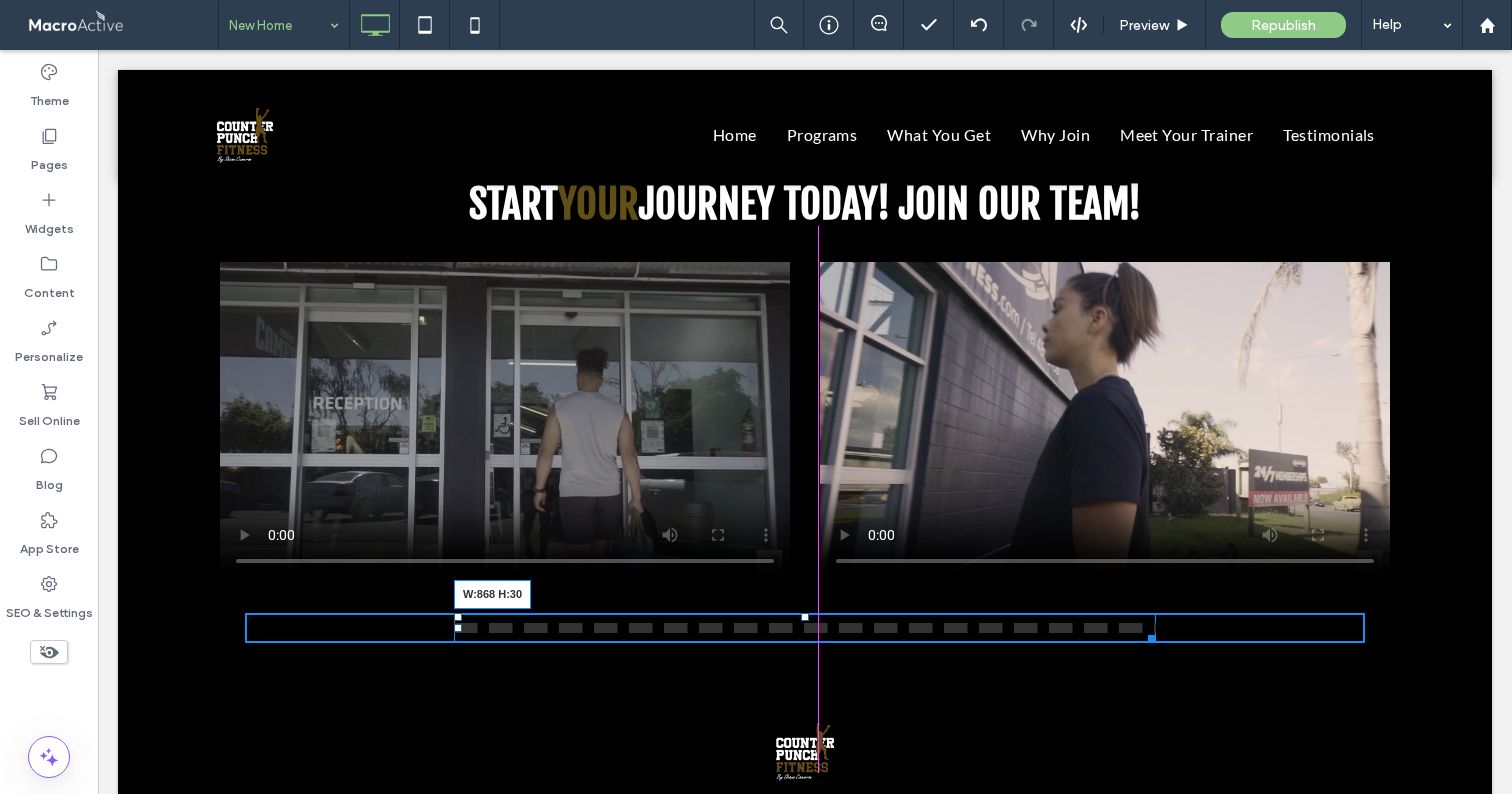 drag, startPoint x: 1144, startPoint y: 636, endPoint x: 1227, endPoint y: 633, distance: 83.0542 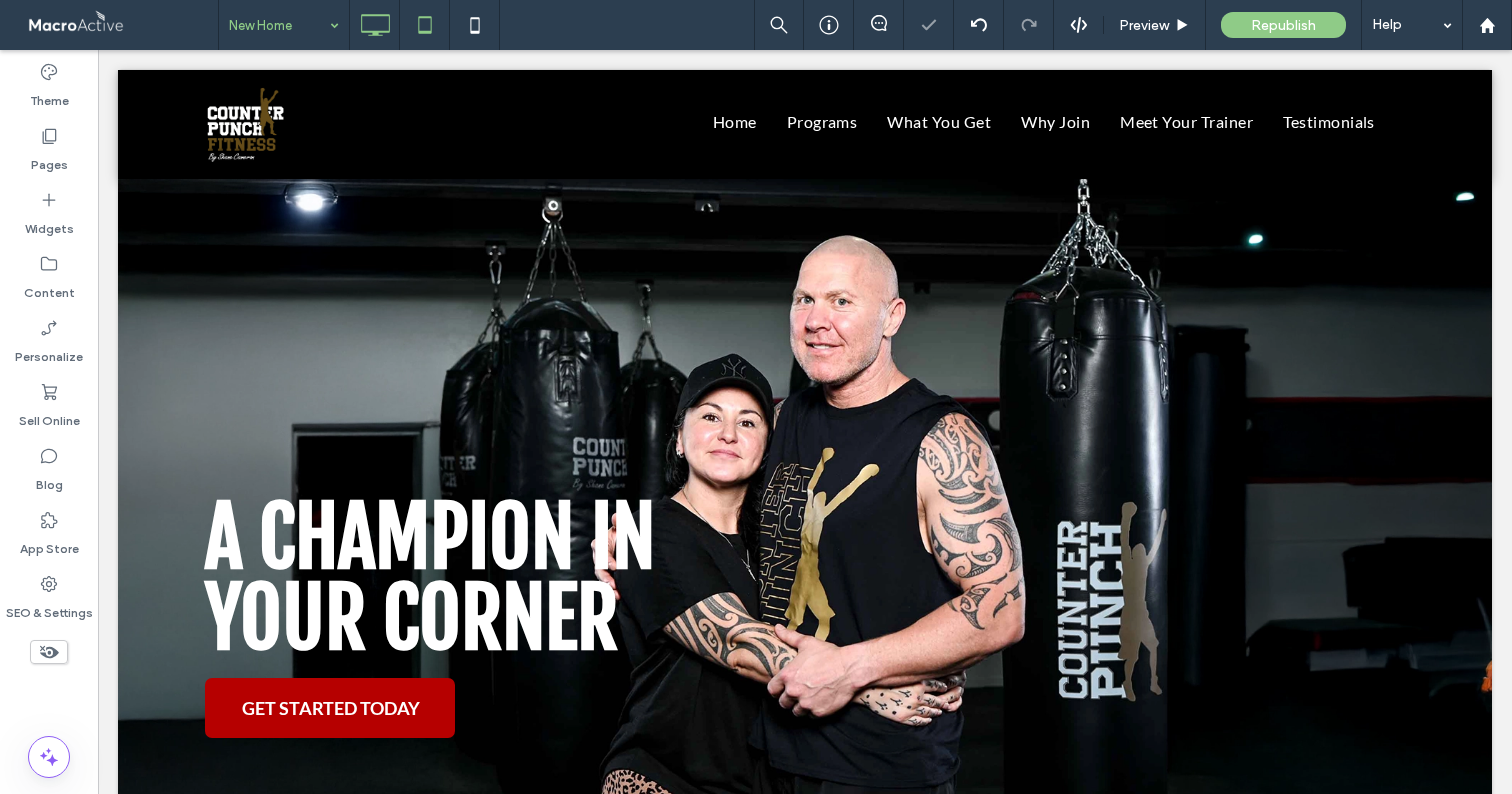 scroll, scrollTop: 0, scrollLeft: 0, axis: both 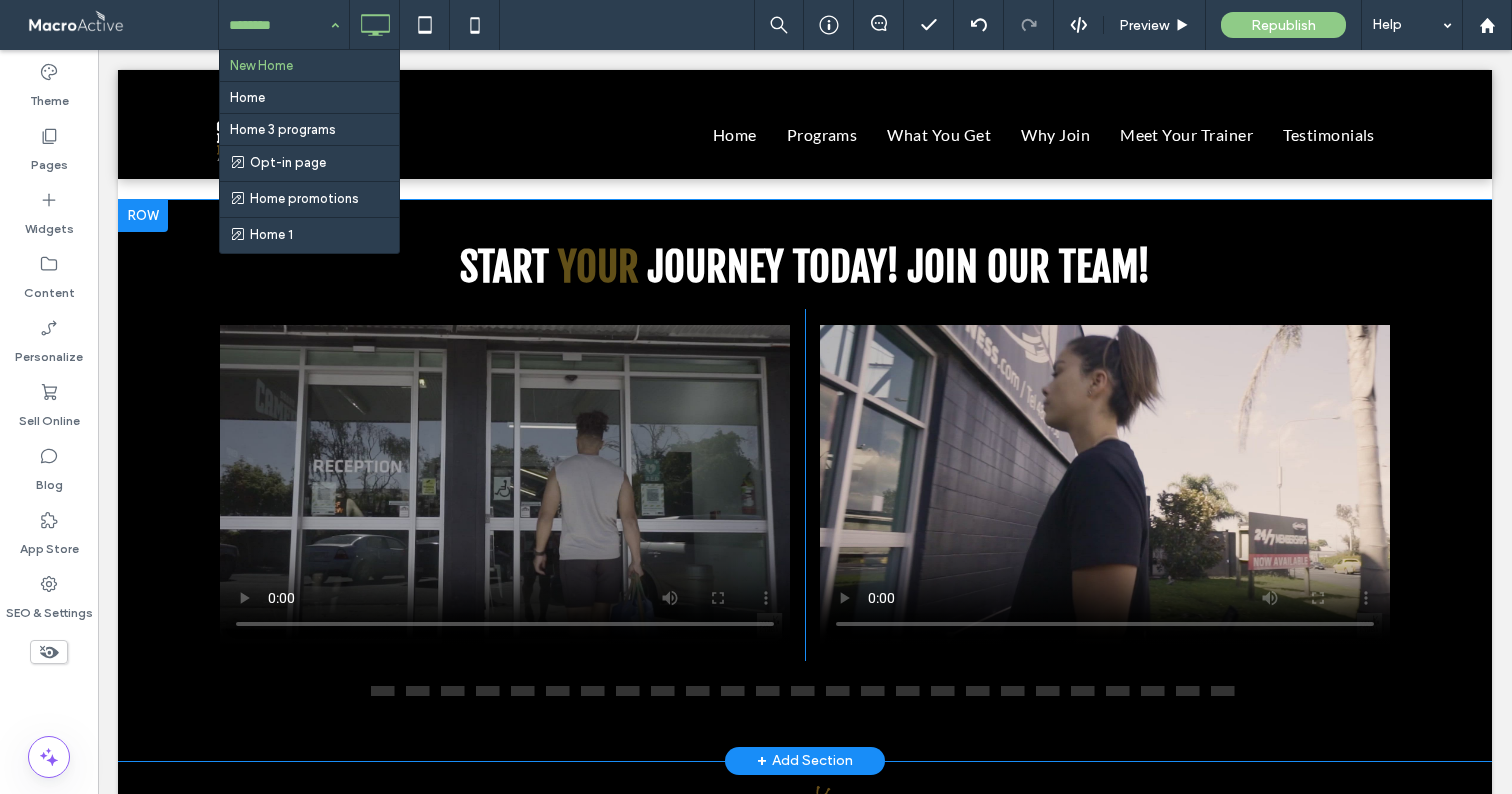 click at bounding box center [143, 216] 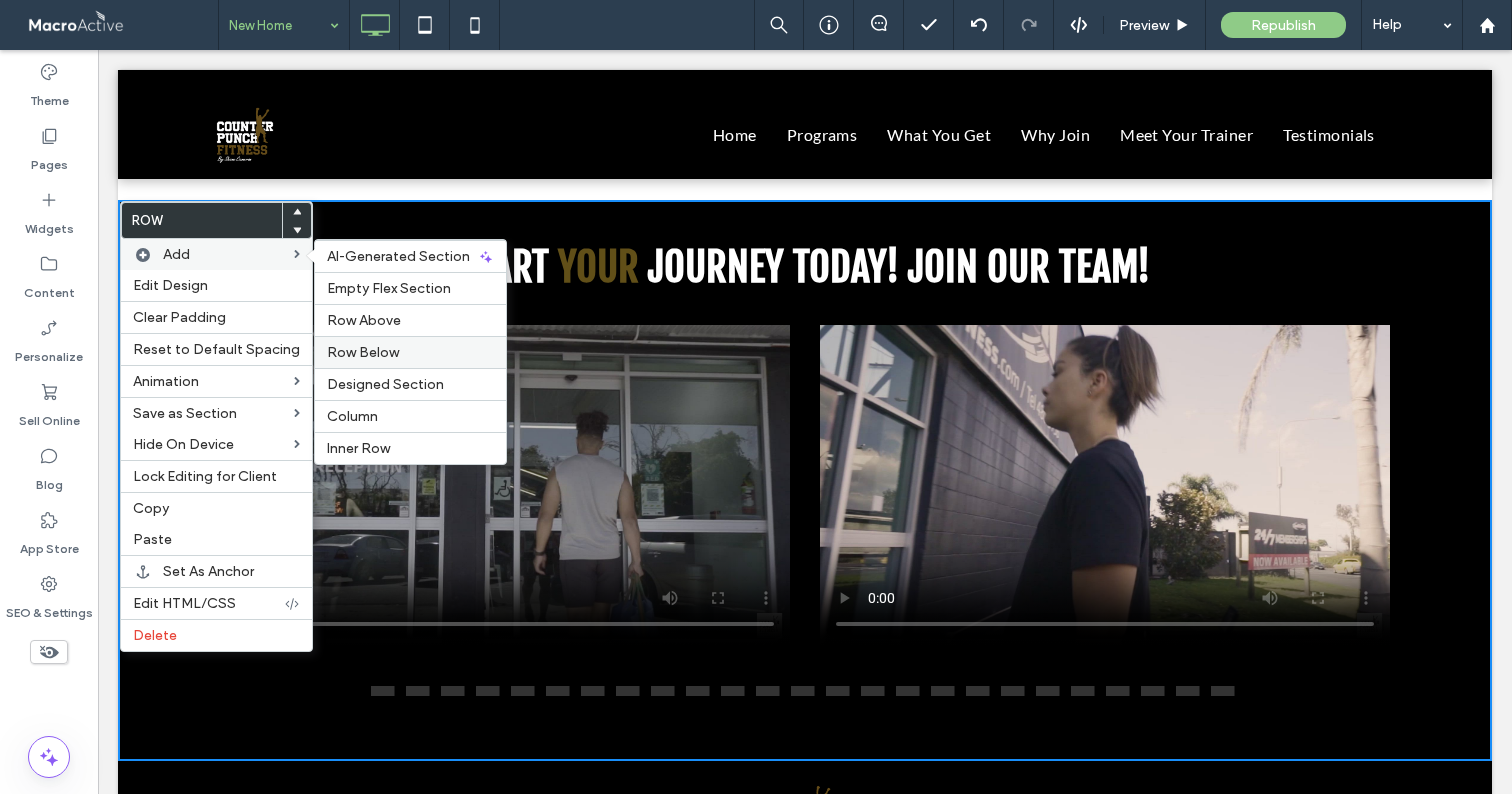 click on "Row Below" at bounding box center [363, 352] 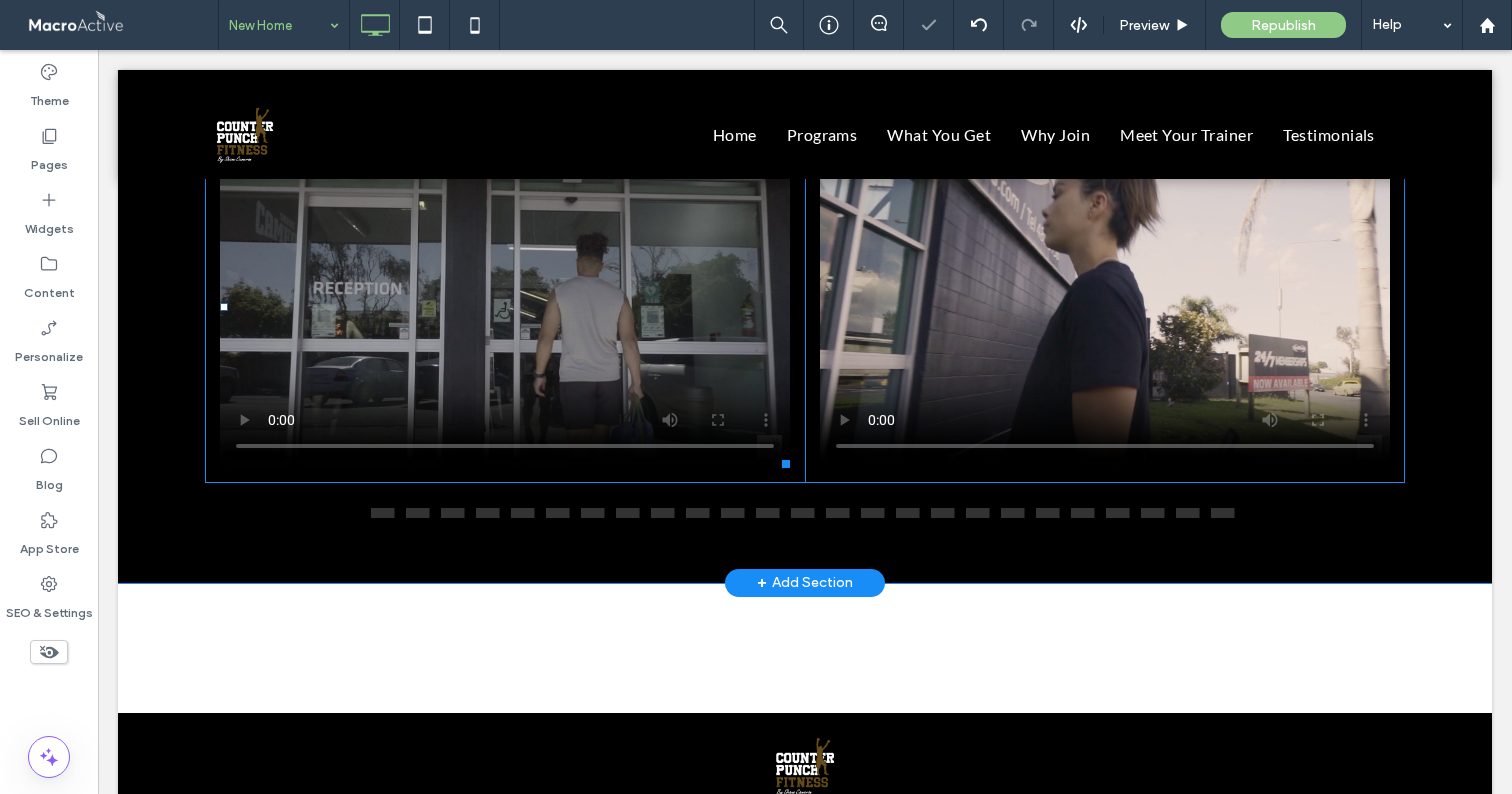 scroll, scrollTop: 4587, scrollLeft: 0, axis: vertical 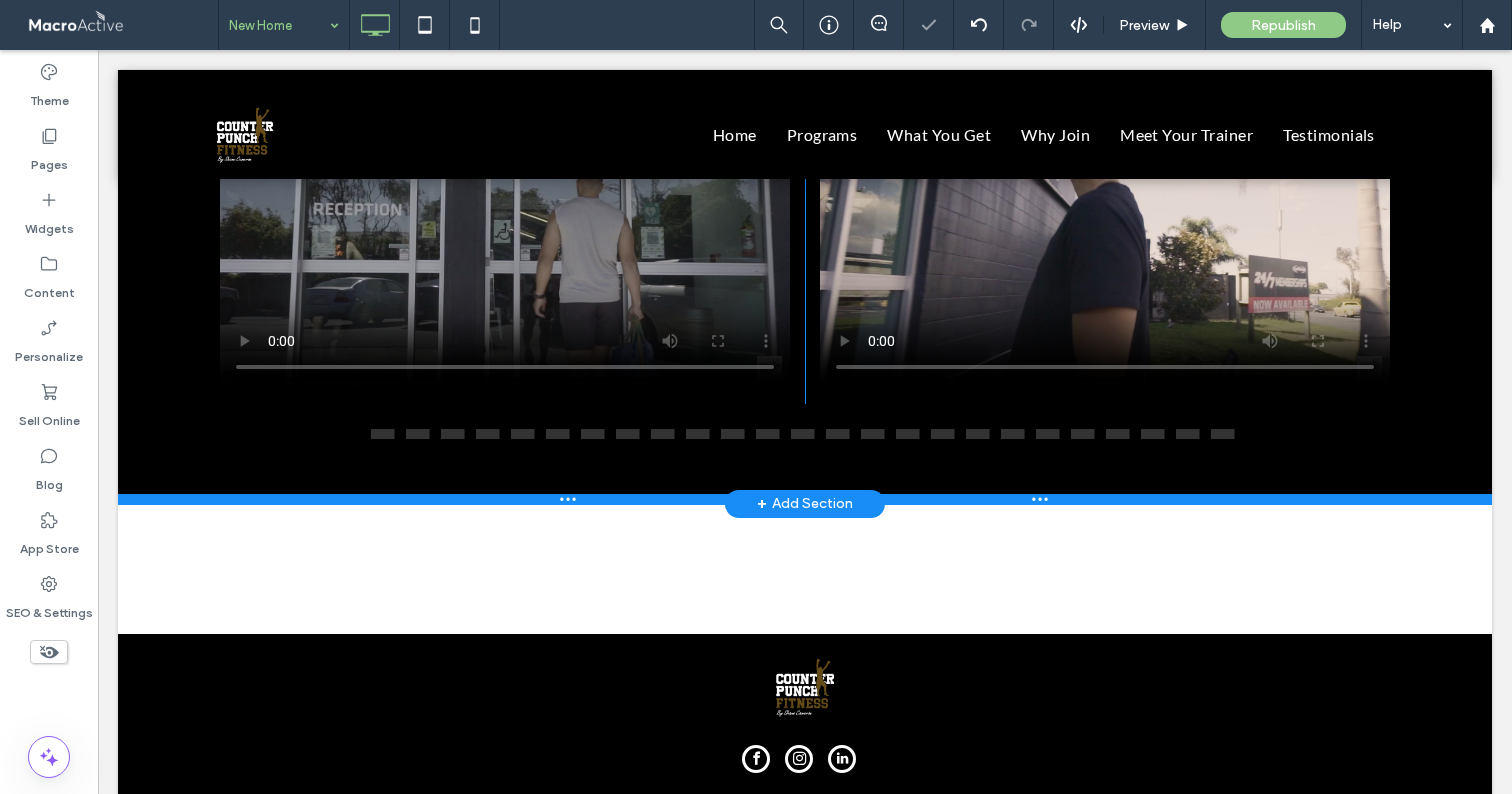 click at bounding box center [805, 499] 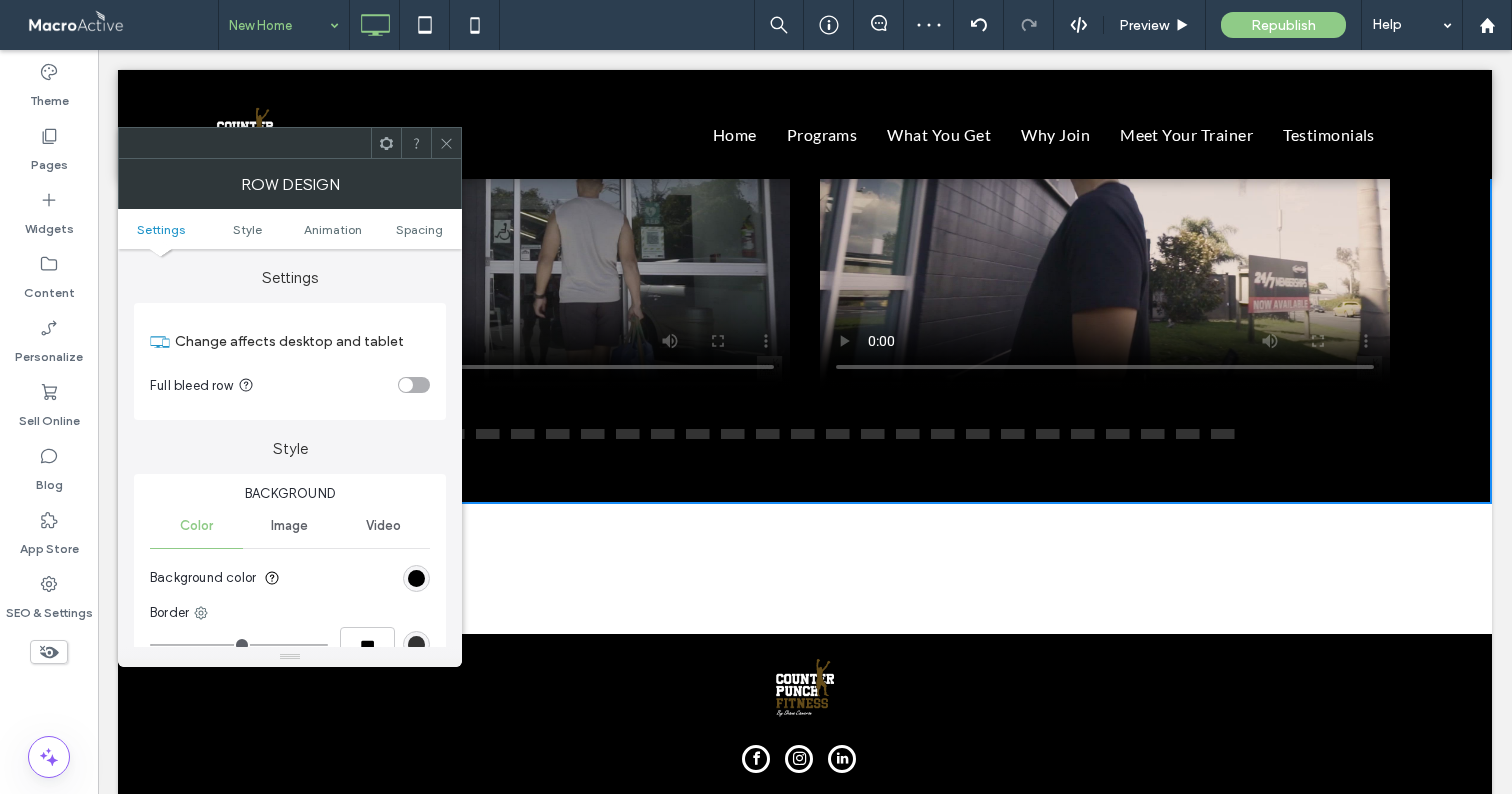click 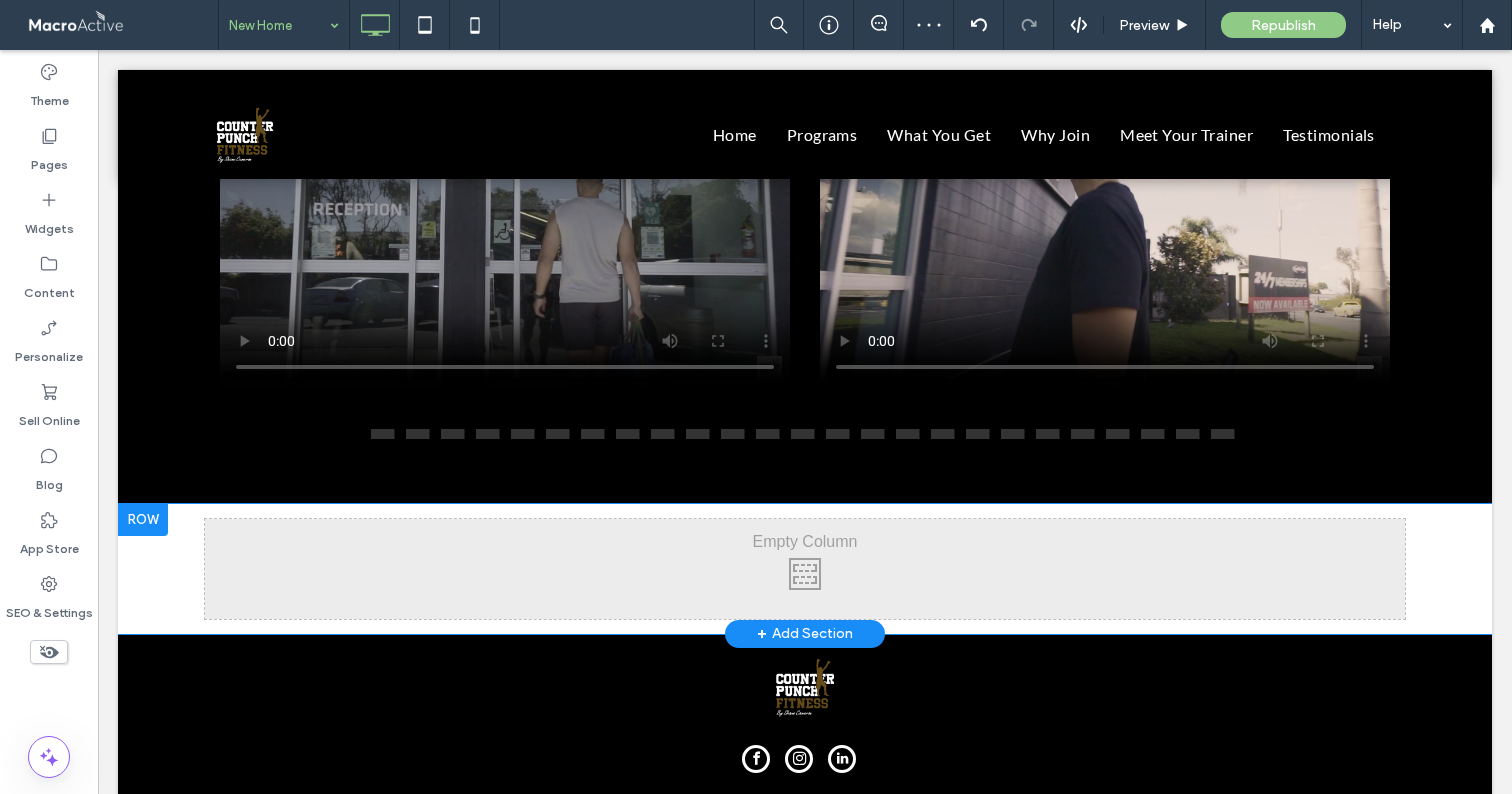 click on "Click To Paste     Click To Paste
Row + Add Section" at bounding box center [805, 569] 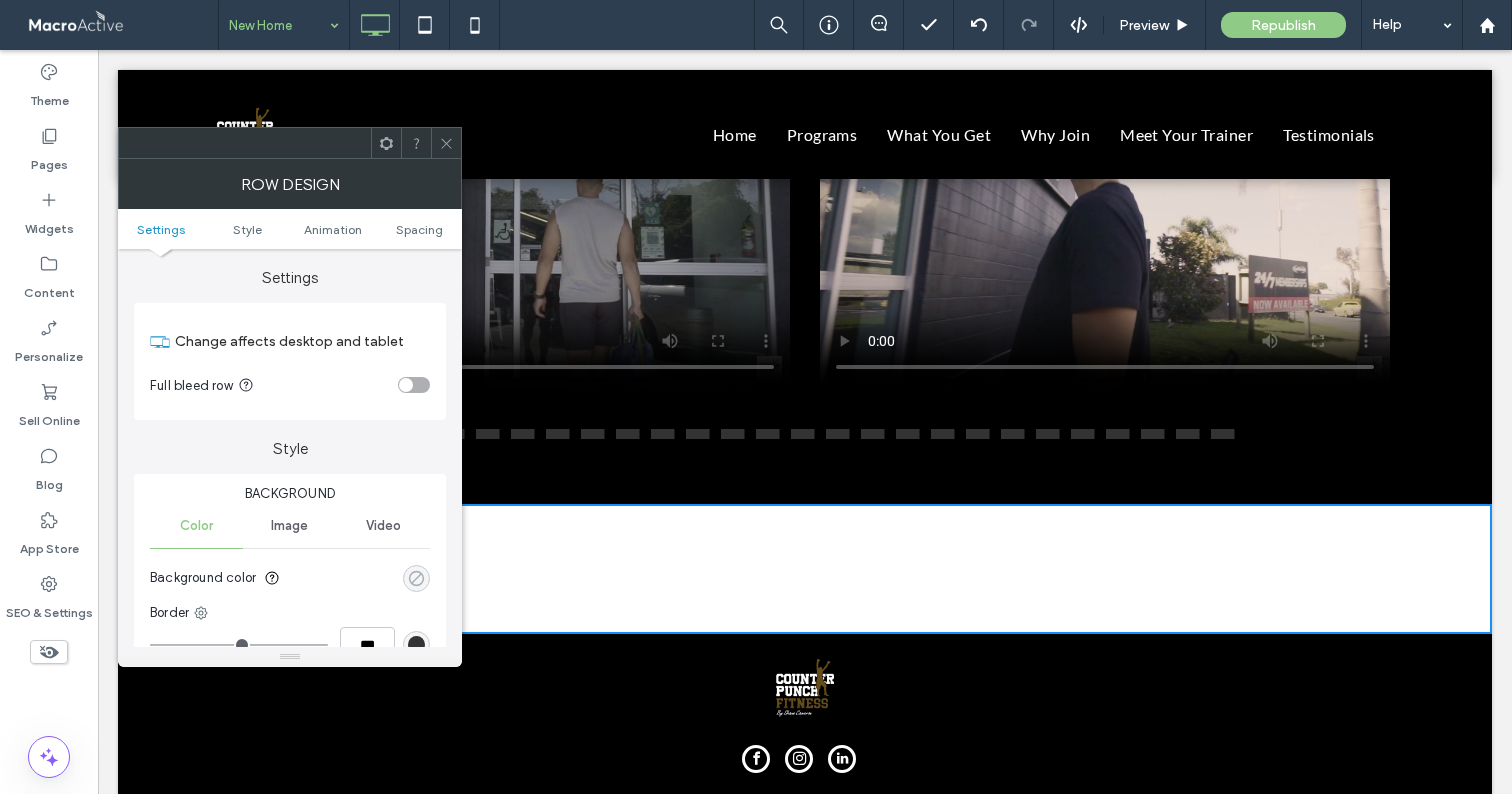 click at bounding box center (416, 578) 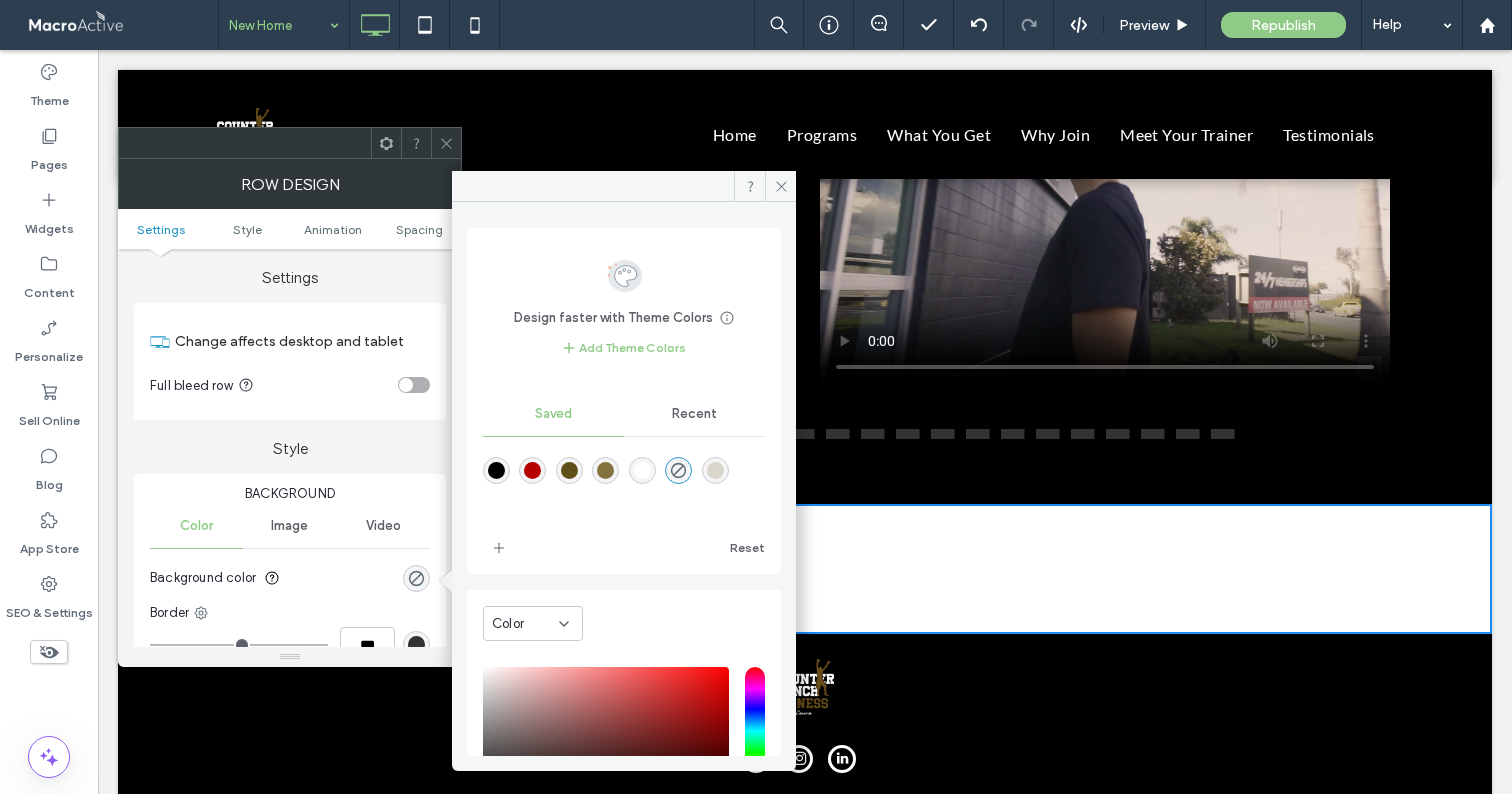 click at bounding box center (496, 470) 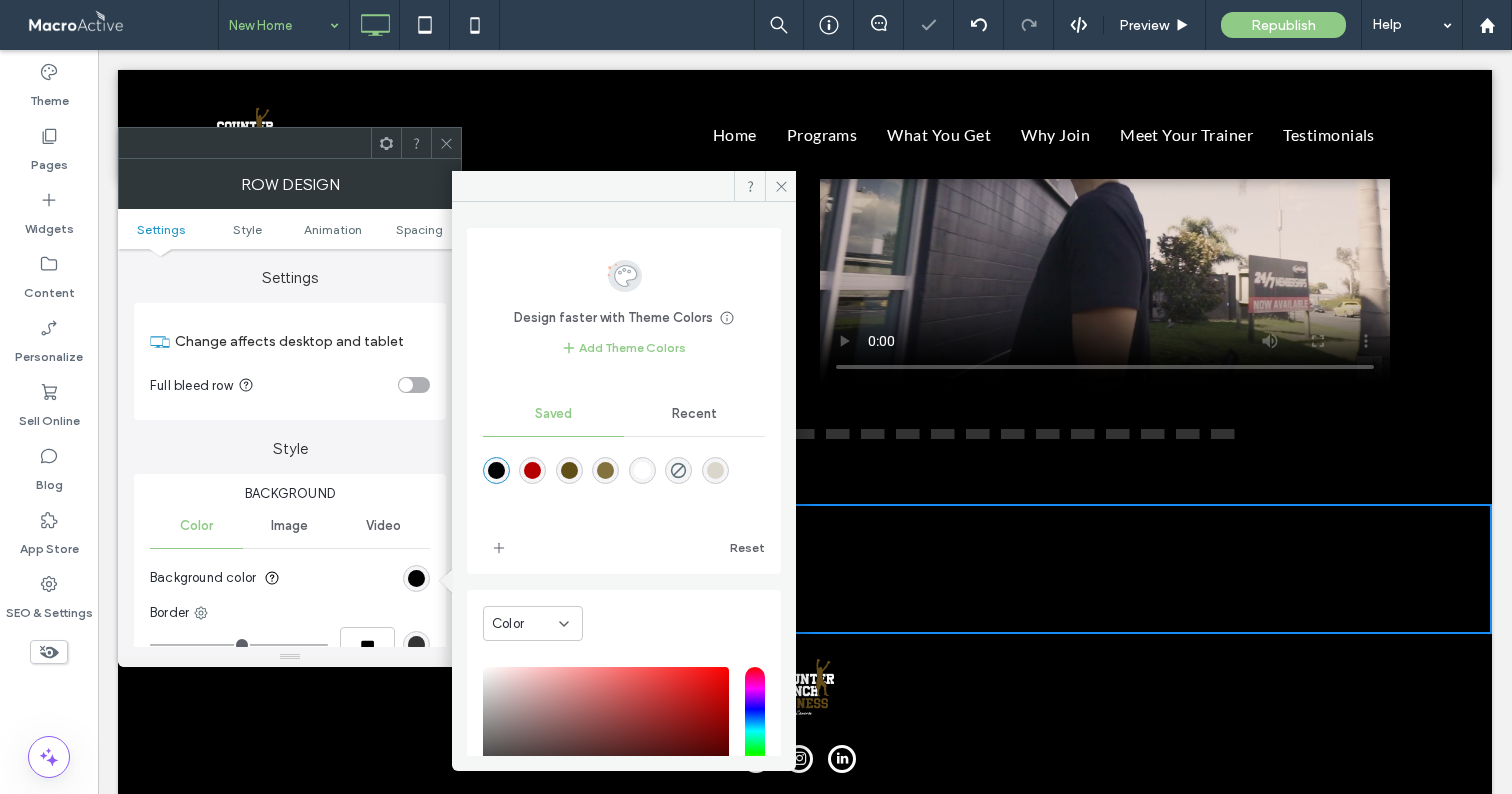 click at bounding box center [446, 143] 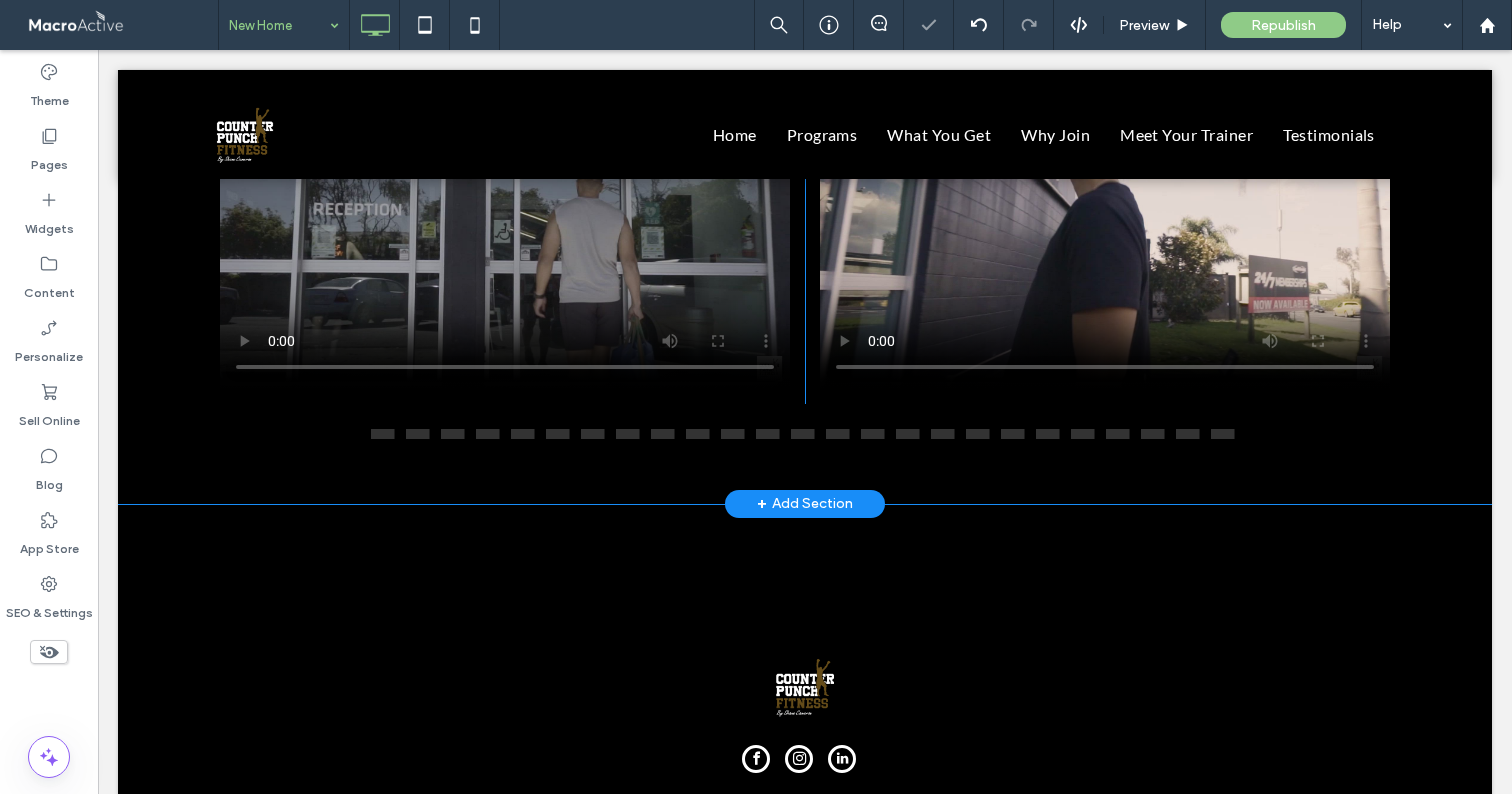 click on "START
YOUR   JOURNEY TODAY! JOIN OUR TEAM!
Click To Paste
Click To Paste
Click To Paste
Click To Paste
Click To Paste
Row + Add Section" at bounding box center [805, 223] 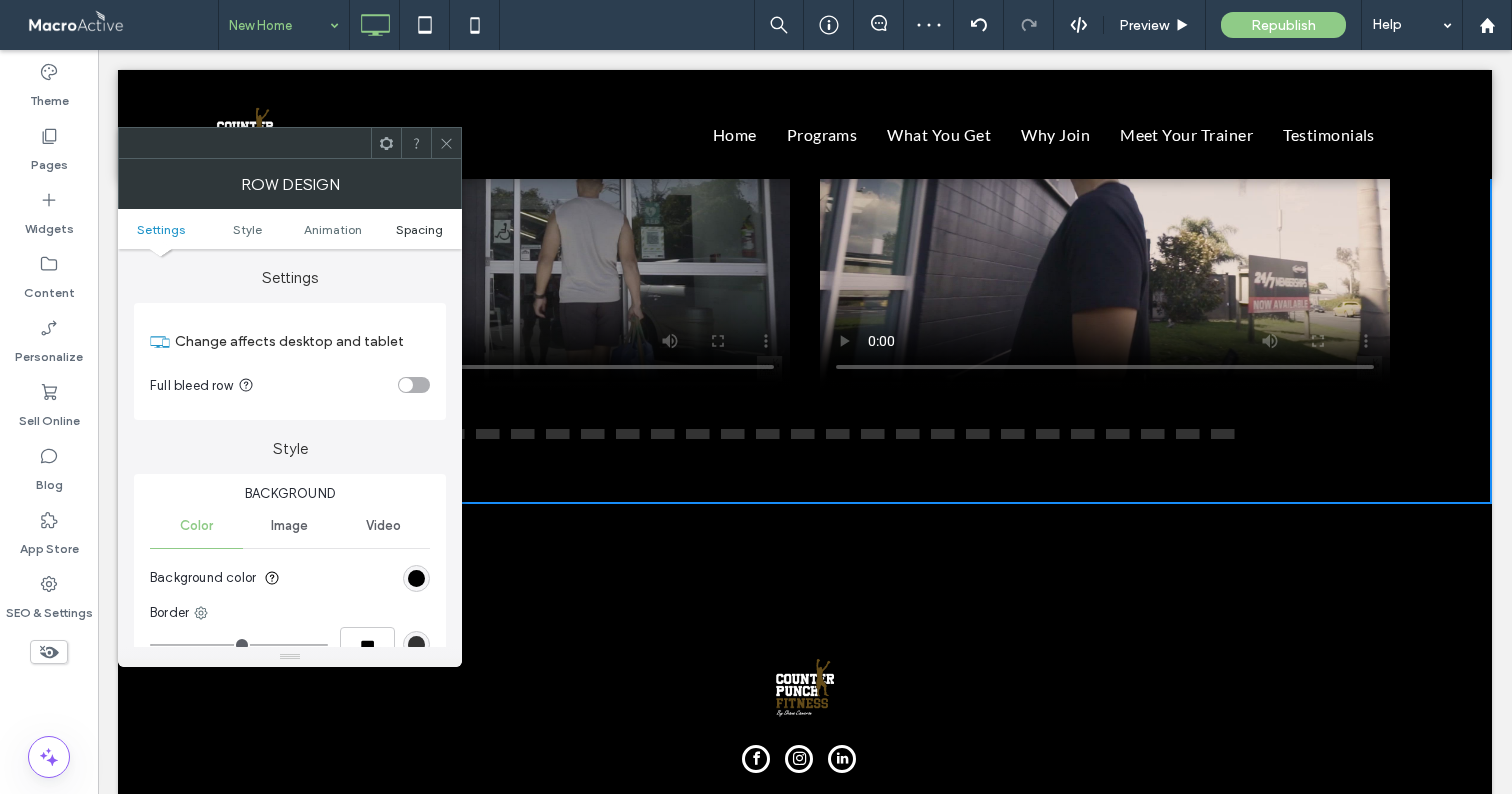 click on "Spacing" at bounding box center [419, 229] 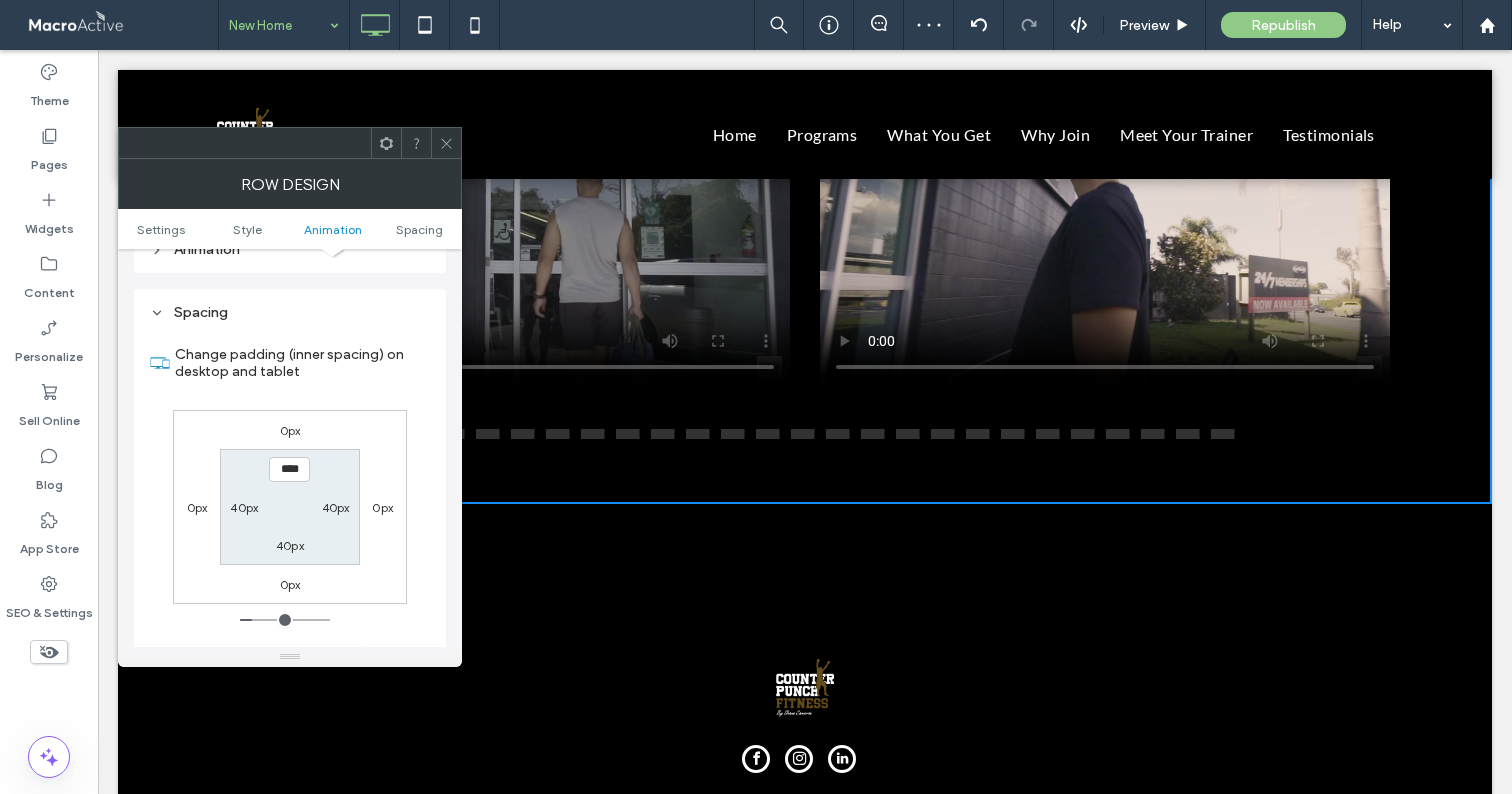 scroll, scrollTop: 566, scrollLeft: 0, axis: vertical 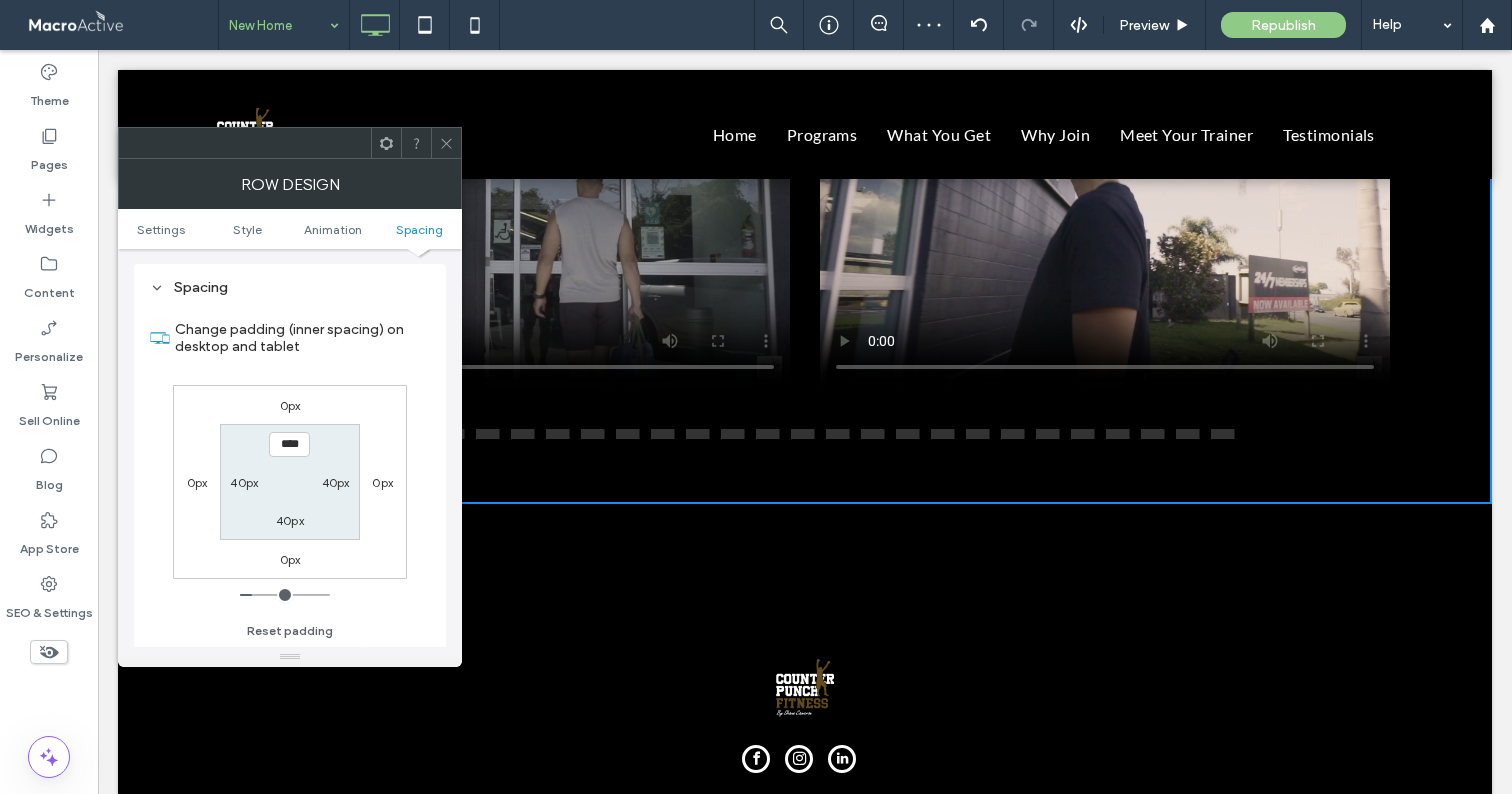 click on "40px" at bounding box center [290, 520] 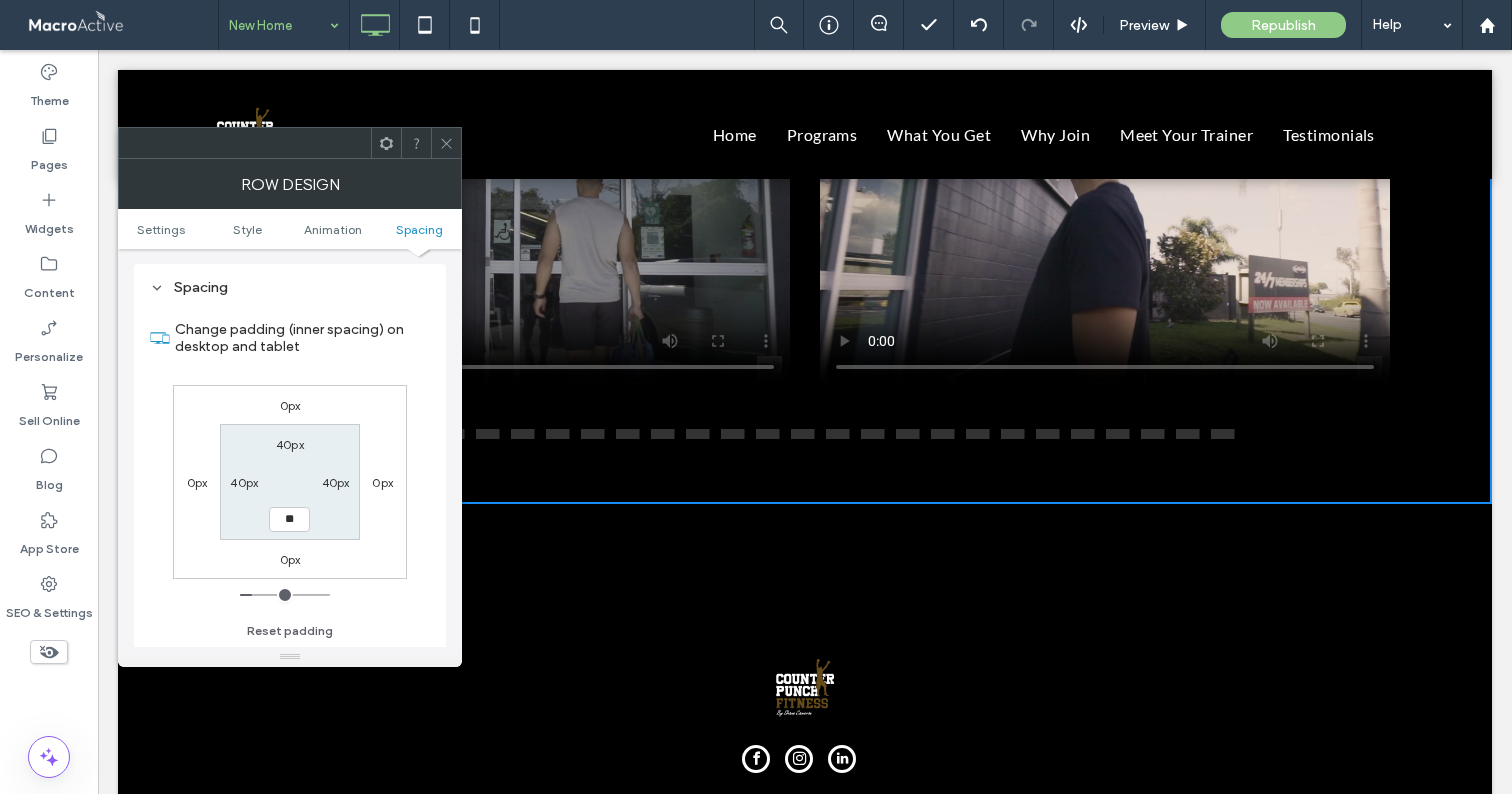 type on "**" 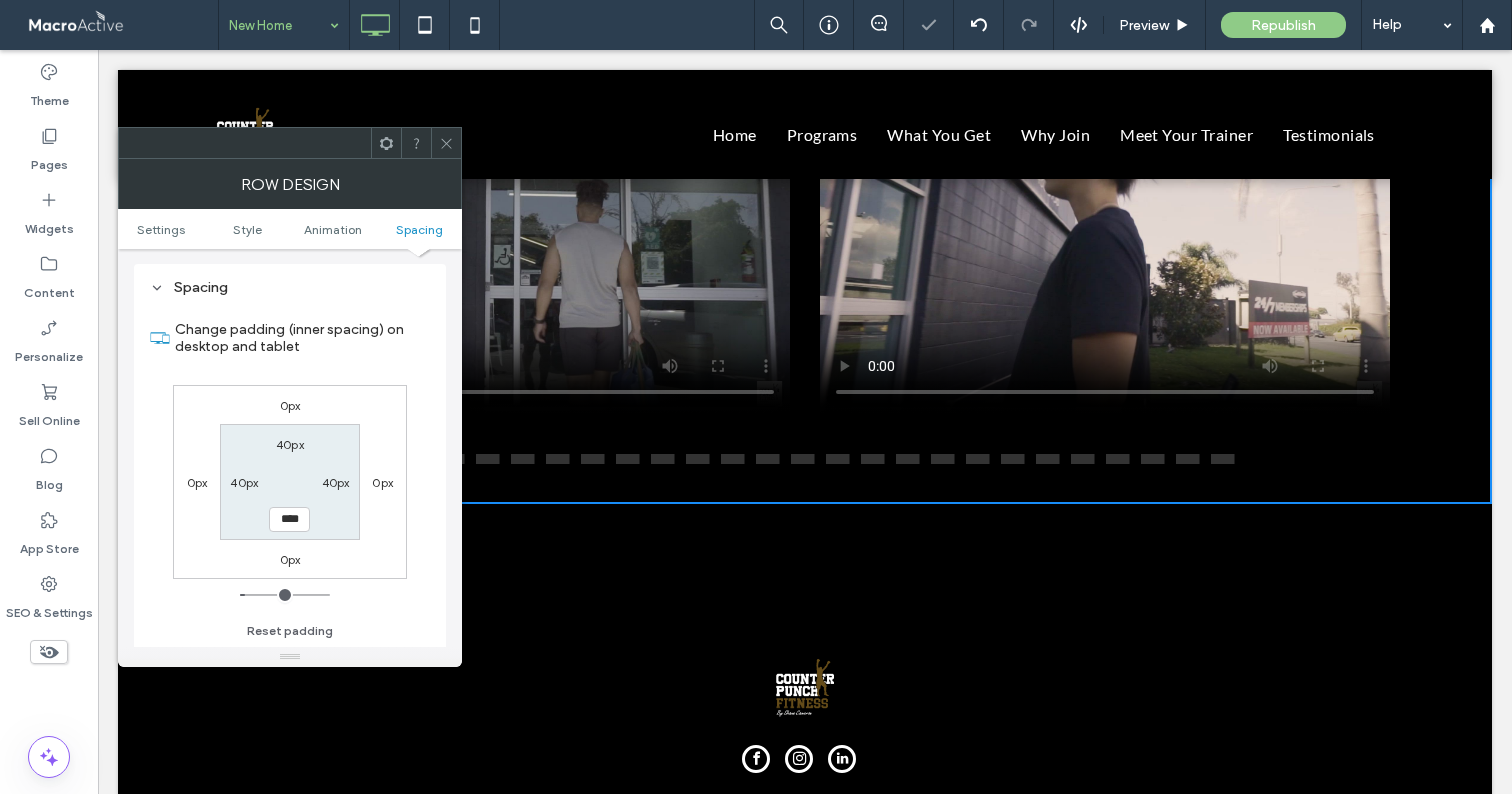 click 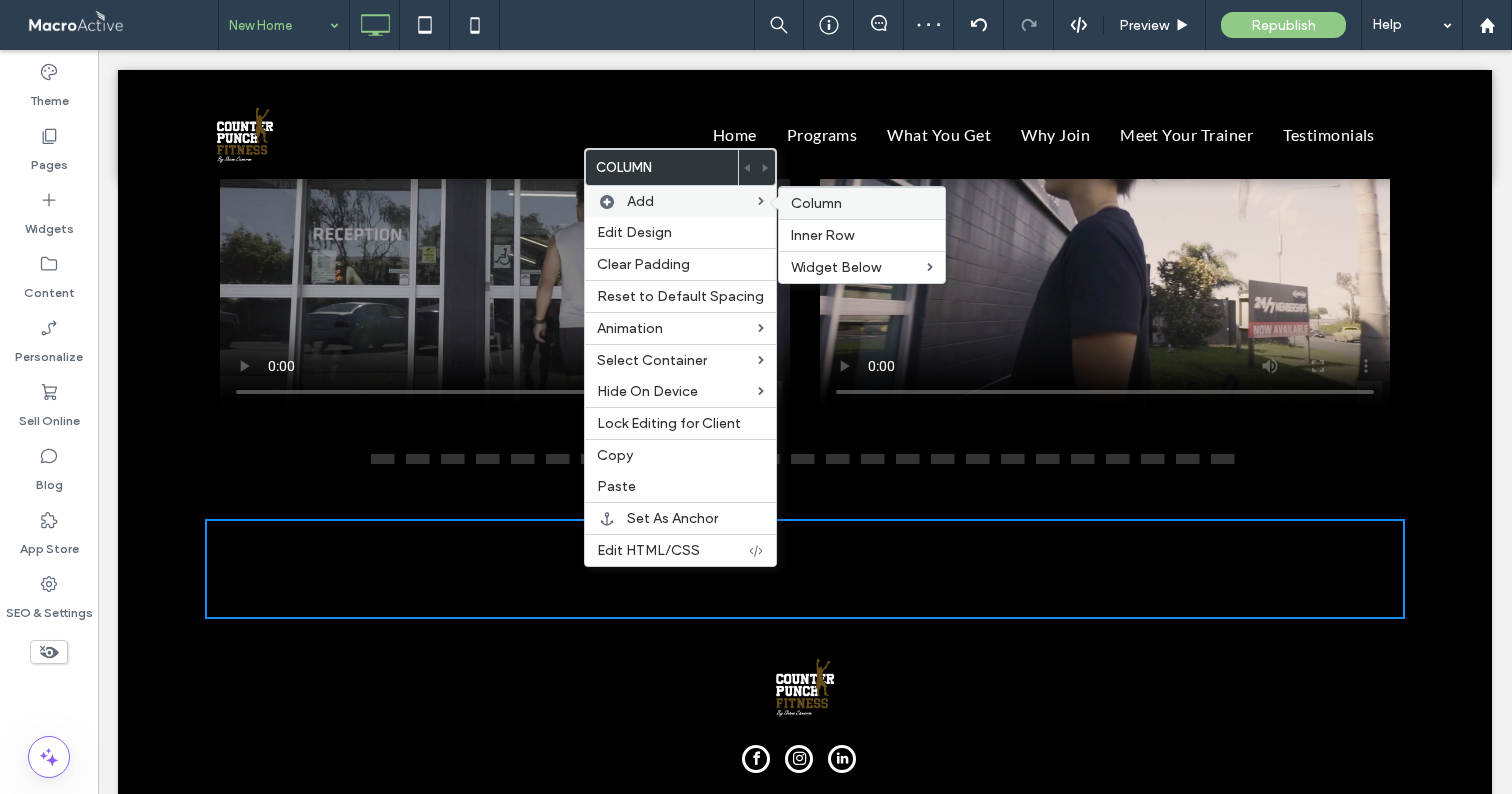 click on "Column" at bounding box center [816, 203] 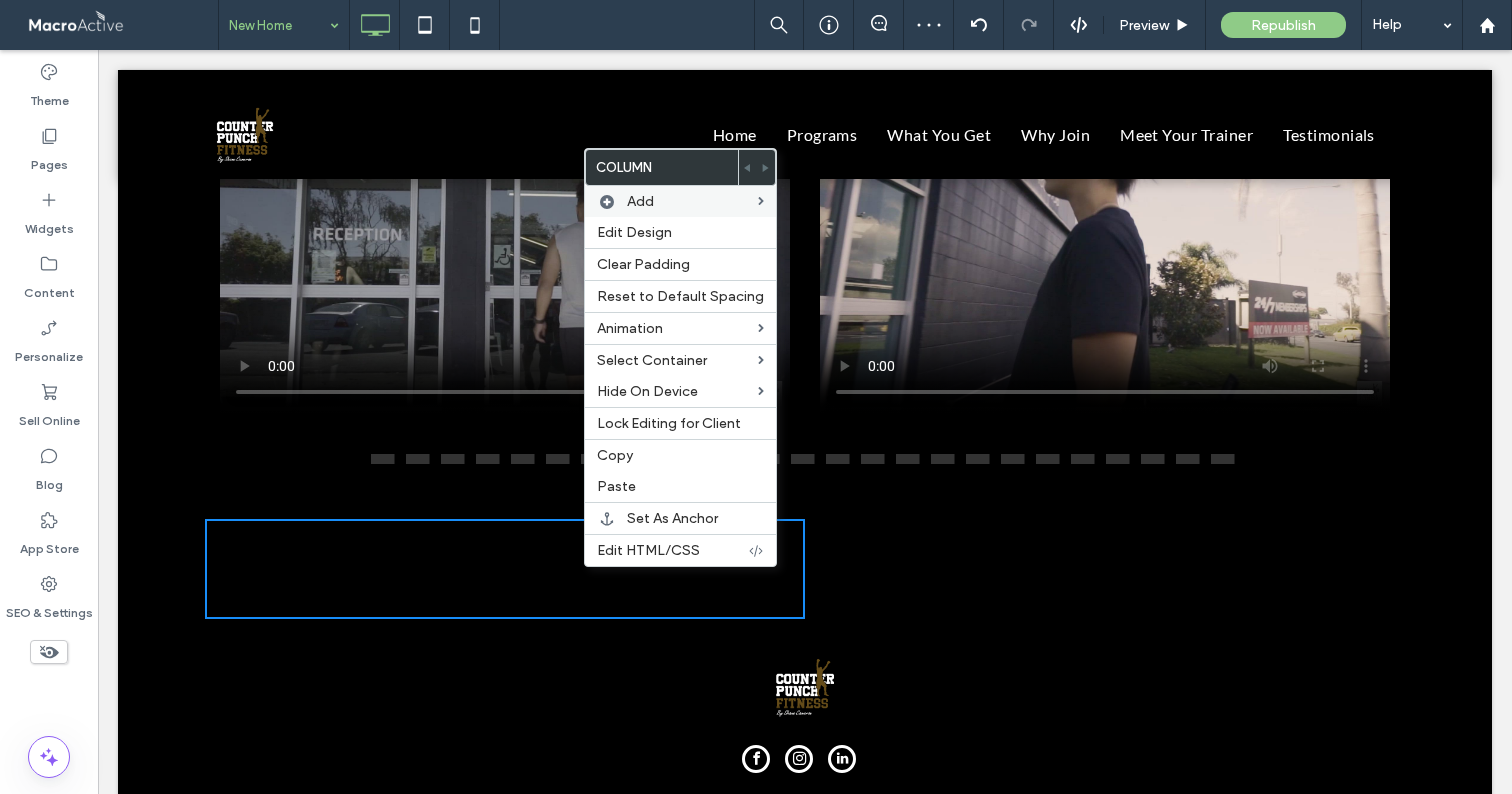 click on "Click To Paste     Click To Paste" at bounding box center [1105, 569] 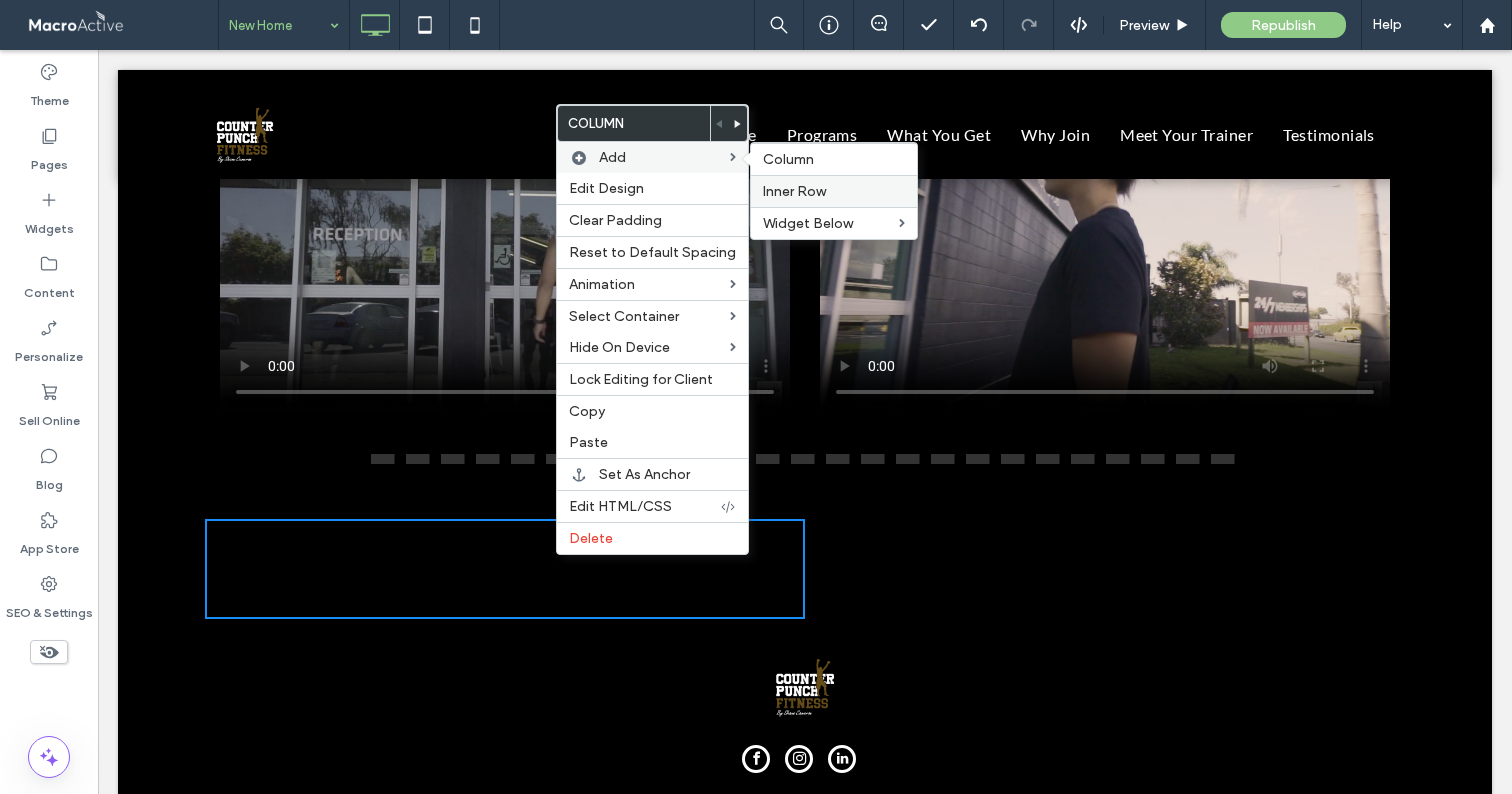 click on "Inner Row" at bounding box center [834, 191] 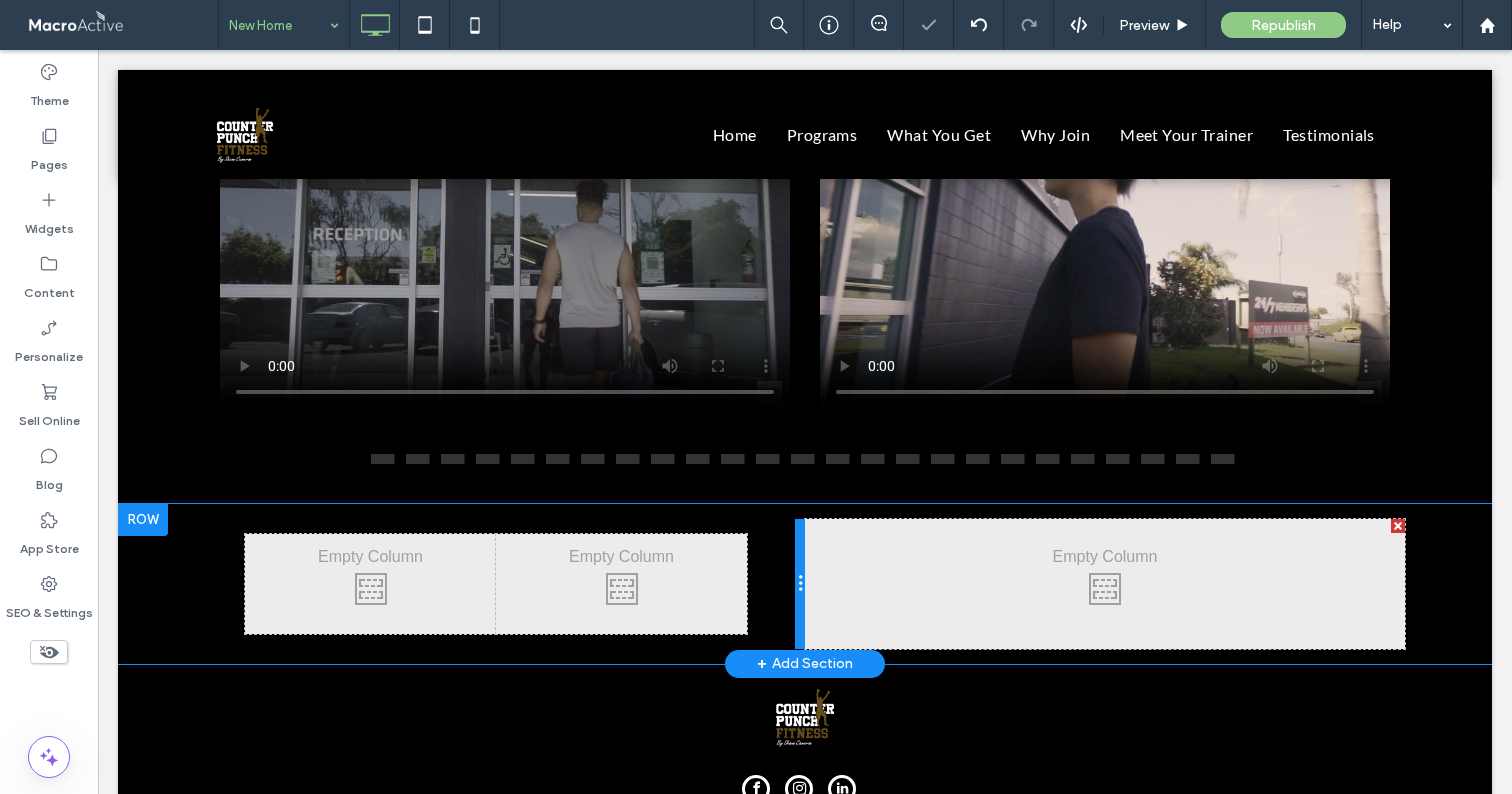 click at bounding box center (800, 584) 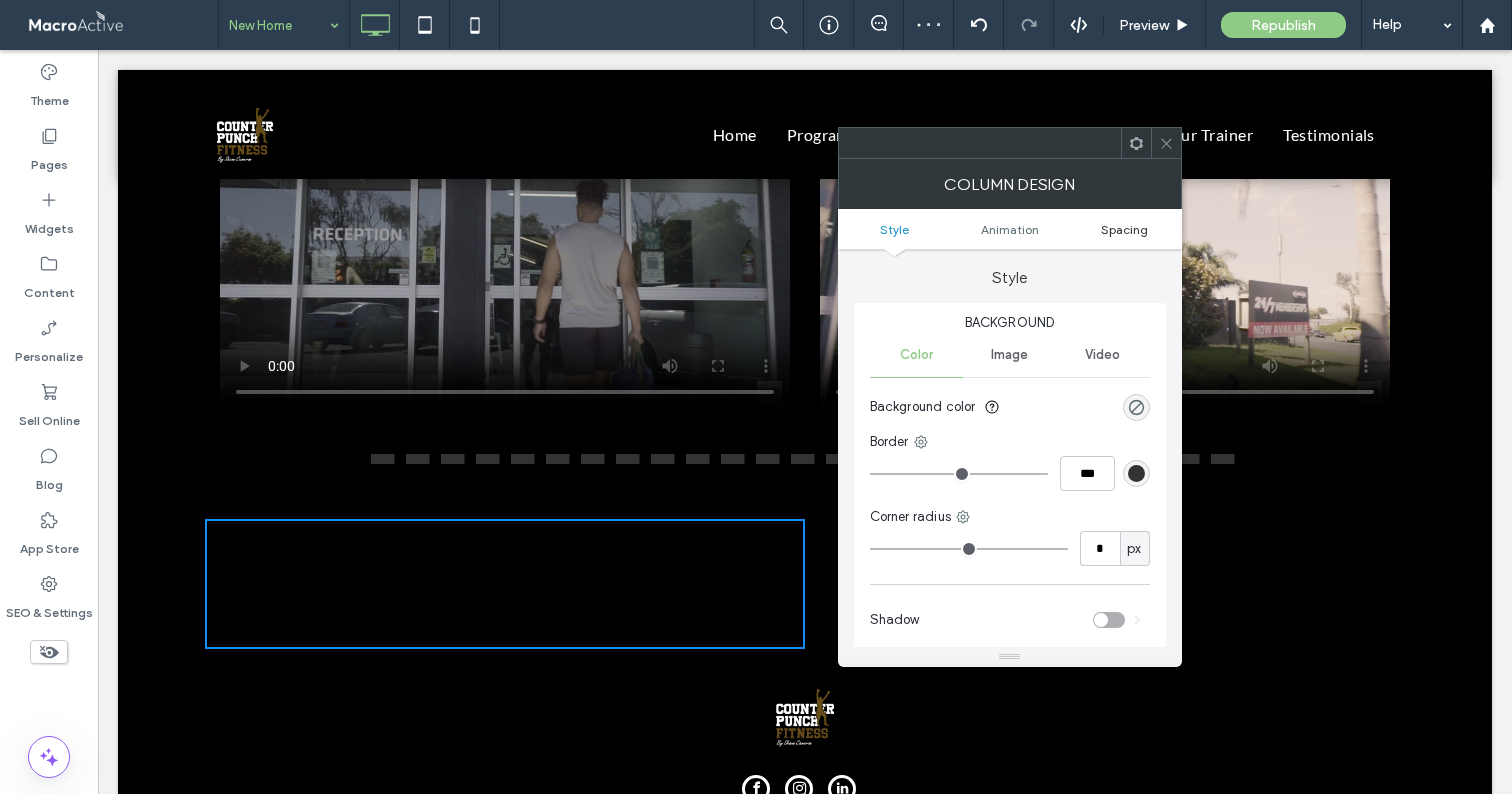 click on "Spacing" at bounding box center (1124, 229) 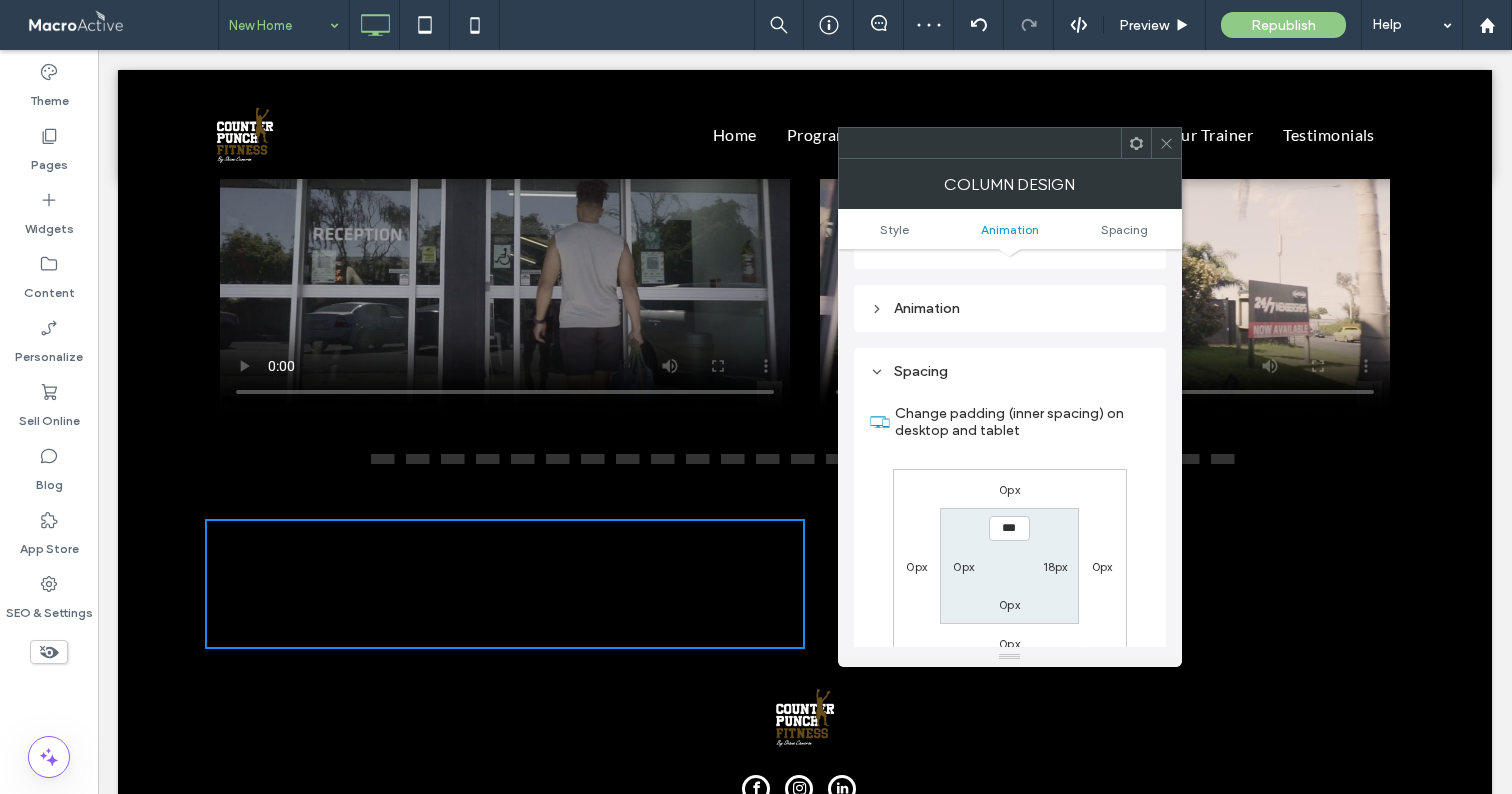 scroll, scrollTop: 470, scrollLeft: 0, axis: vertical 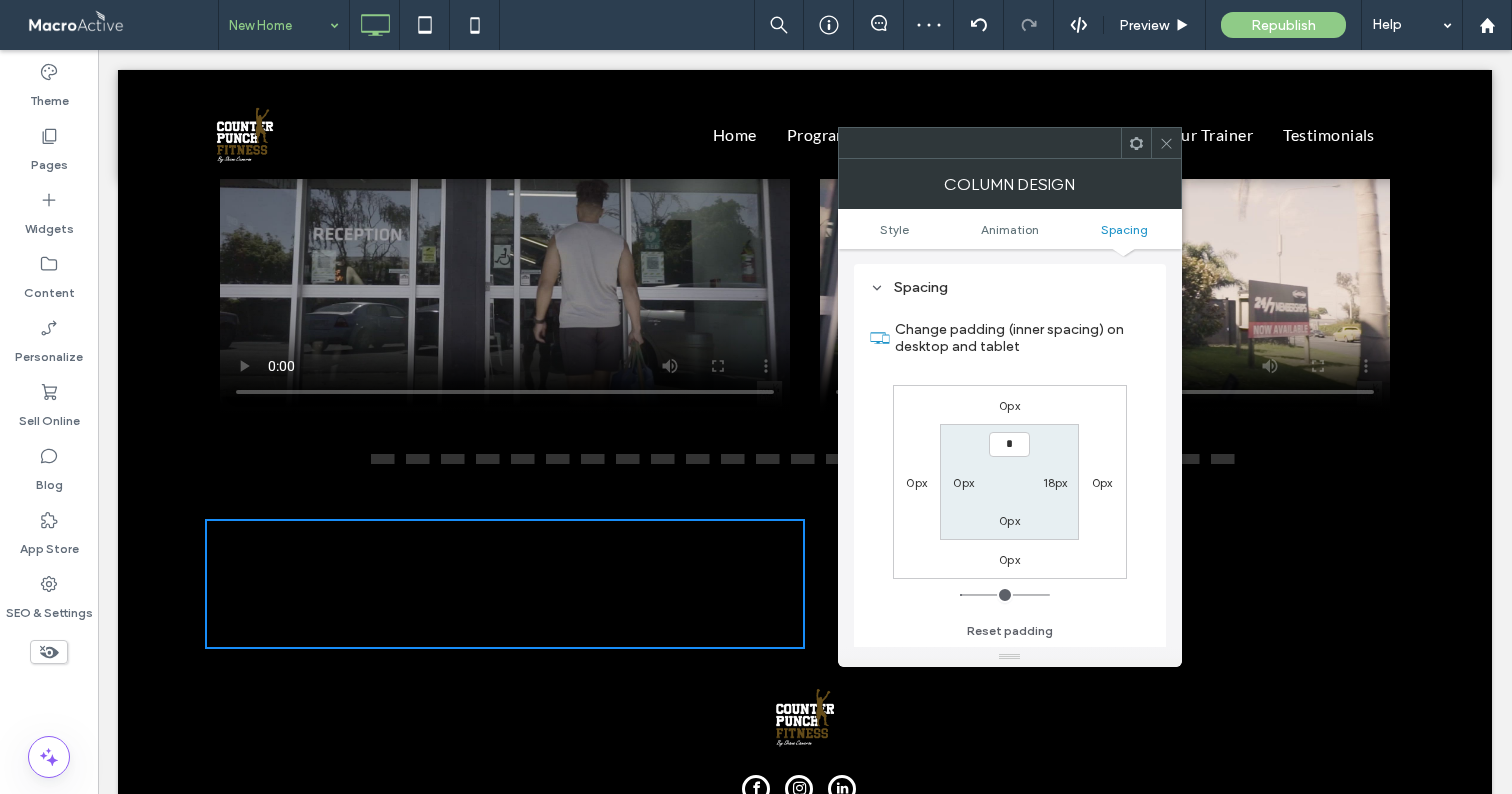 type on "***" 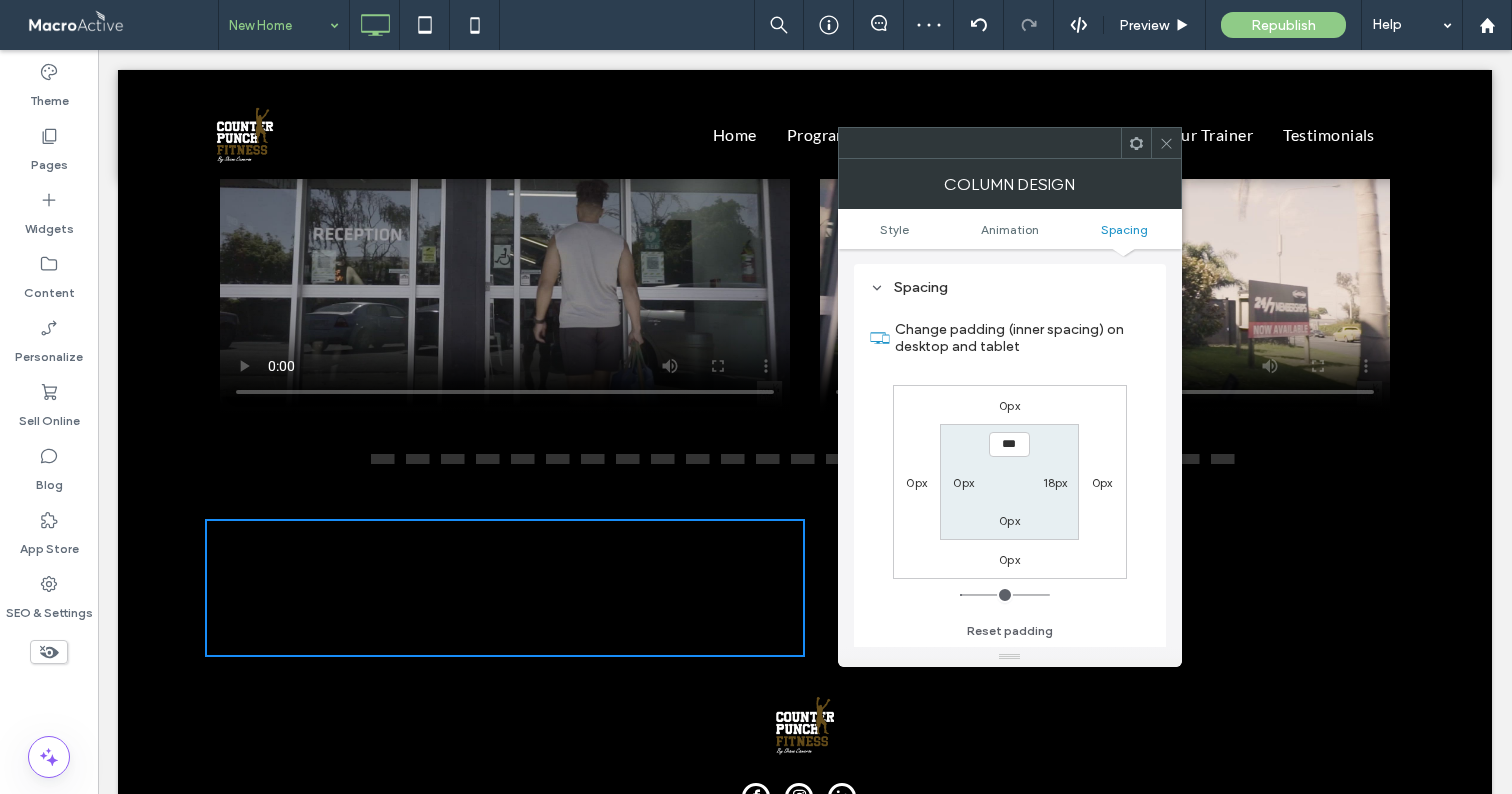 click on "18px" at bounding box center [1055, 482] 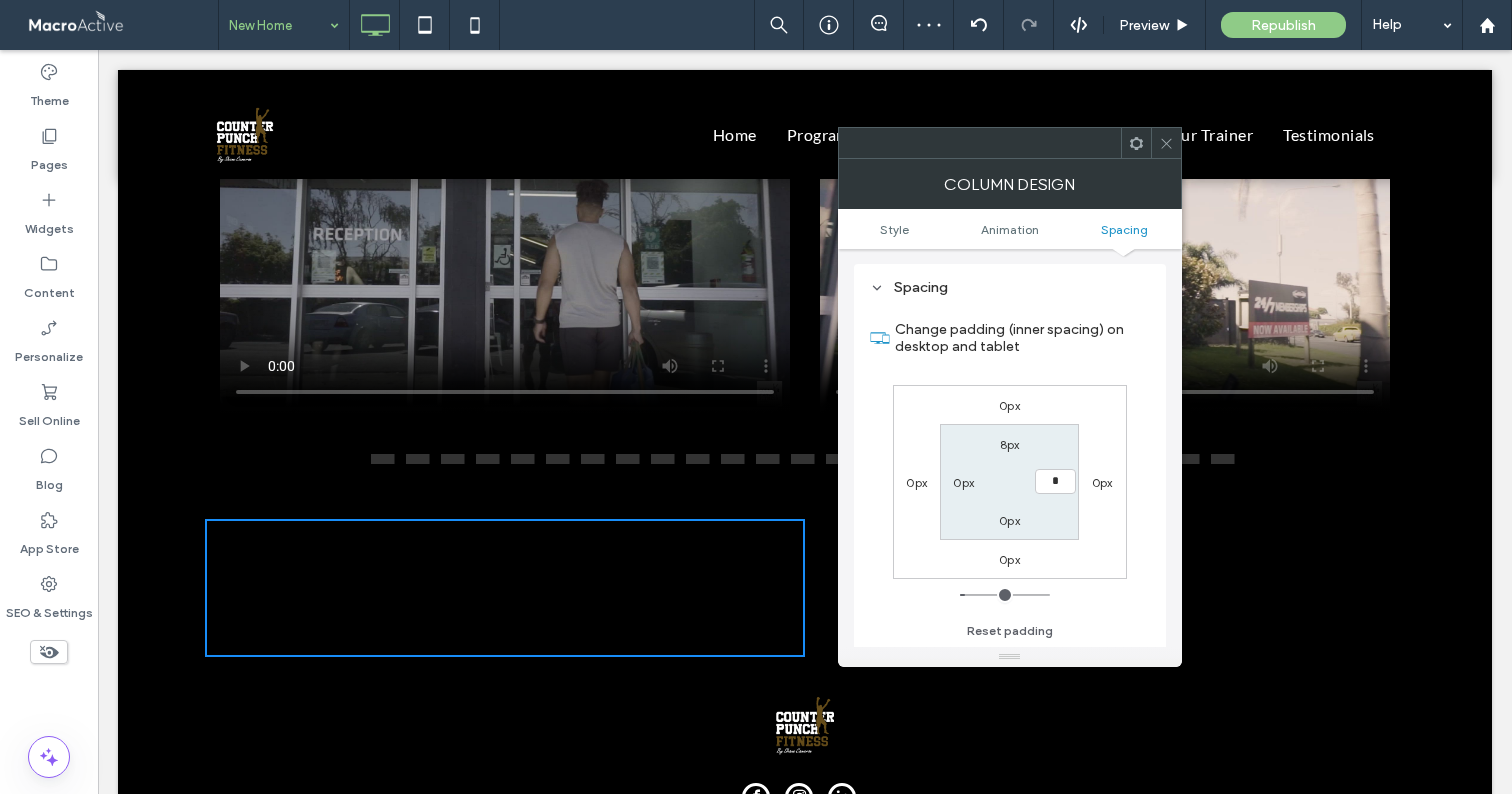type on "*" 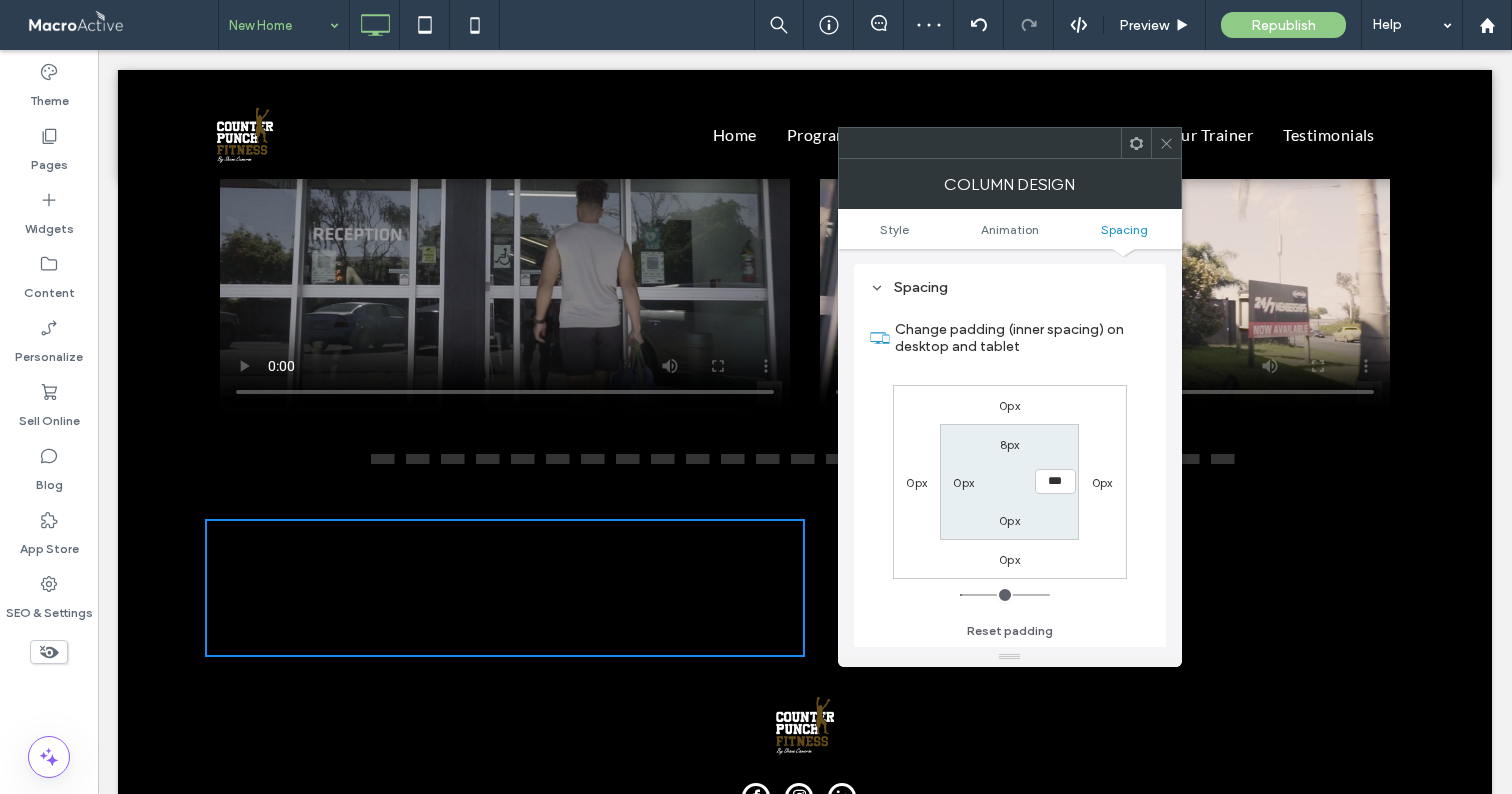 click on "0px" at bounding box center [1009, 520] 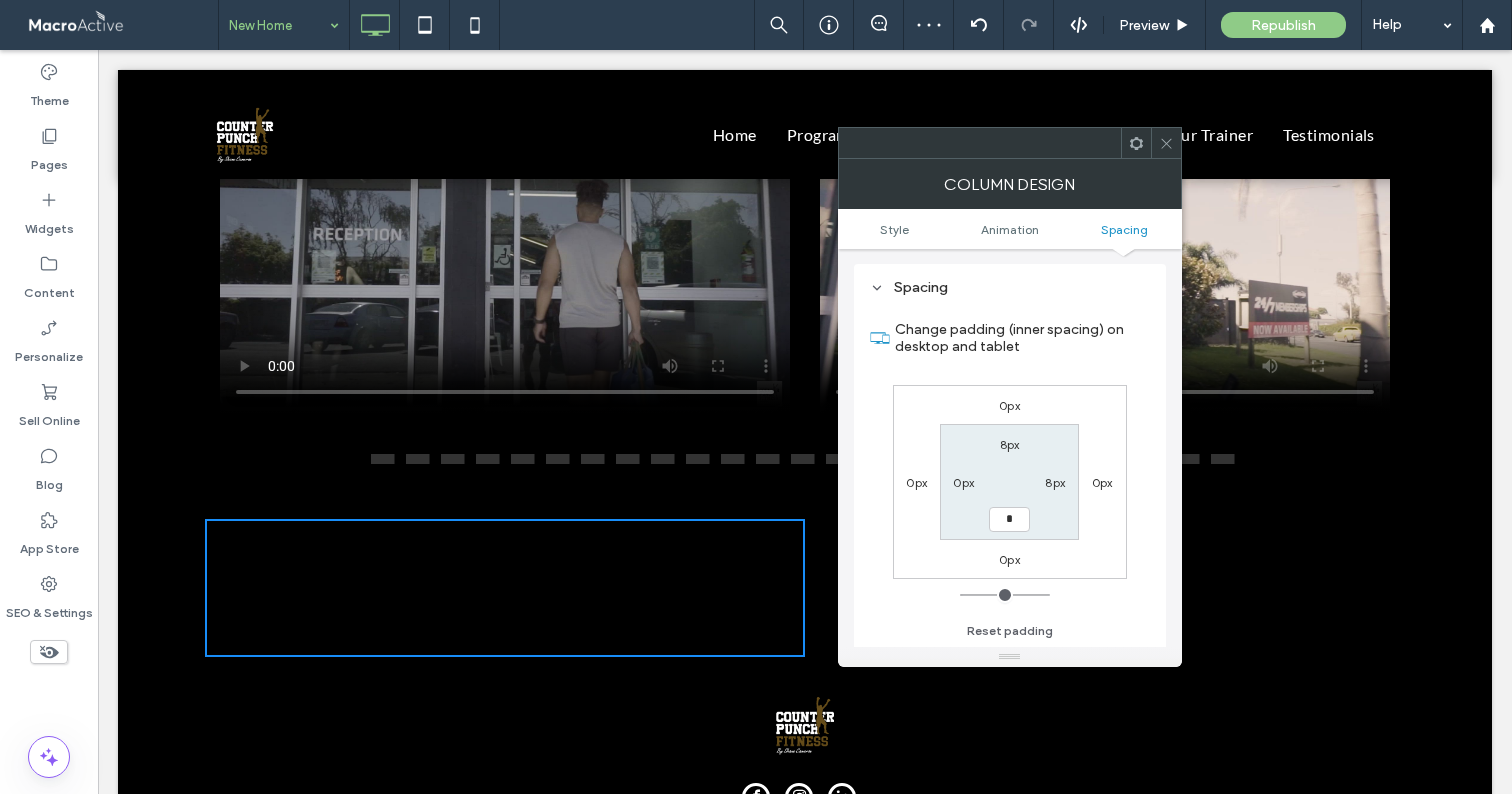 type on "*" 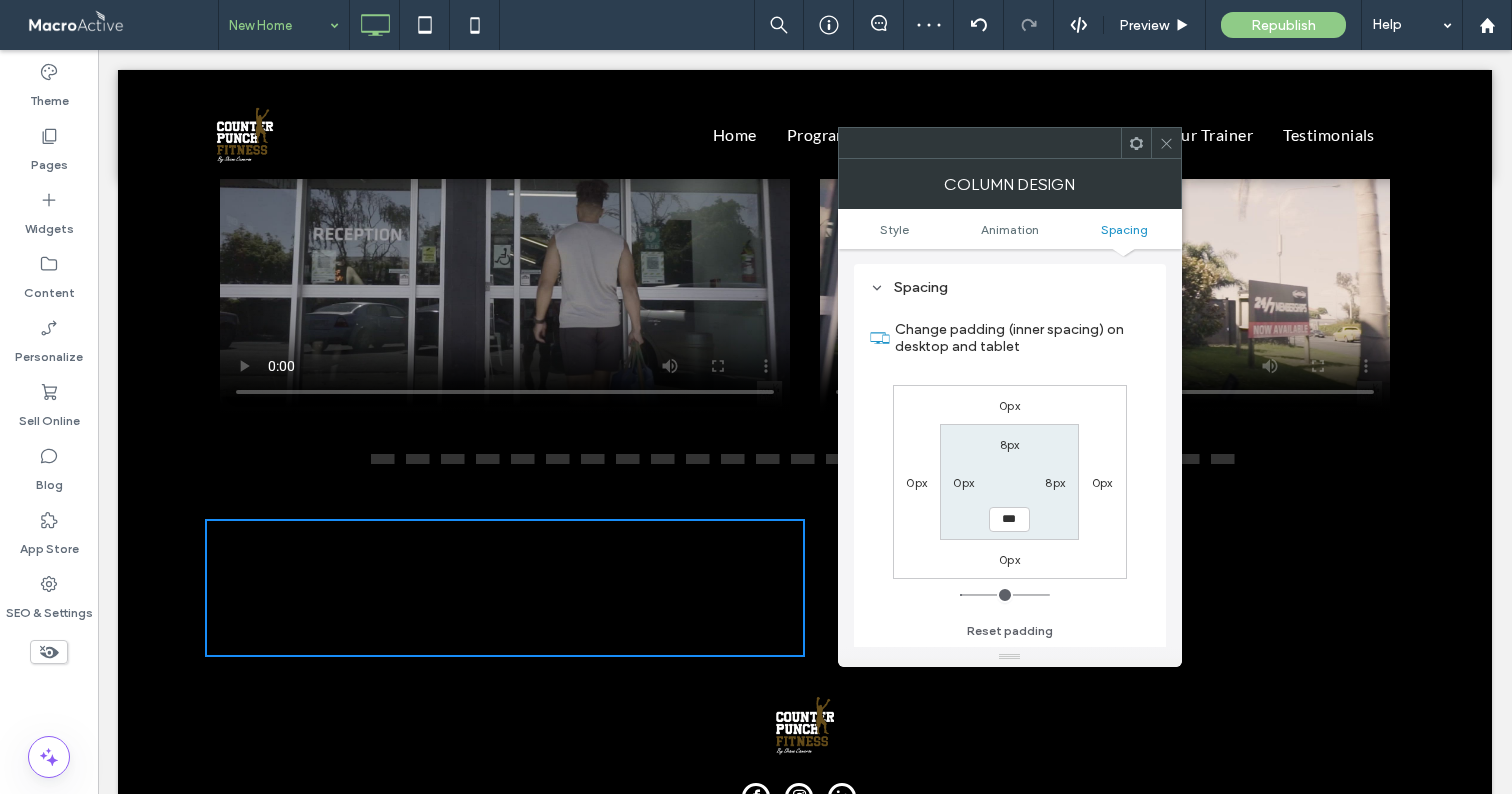 click on "0px" at bounding box center [963, 482] 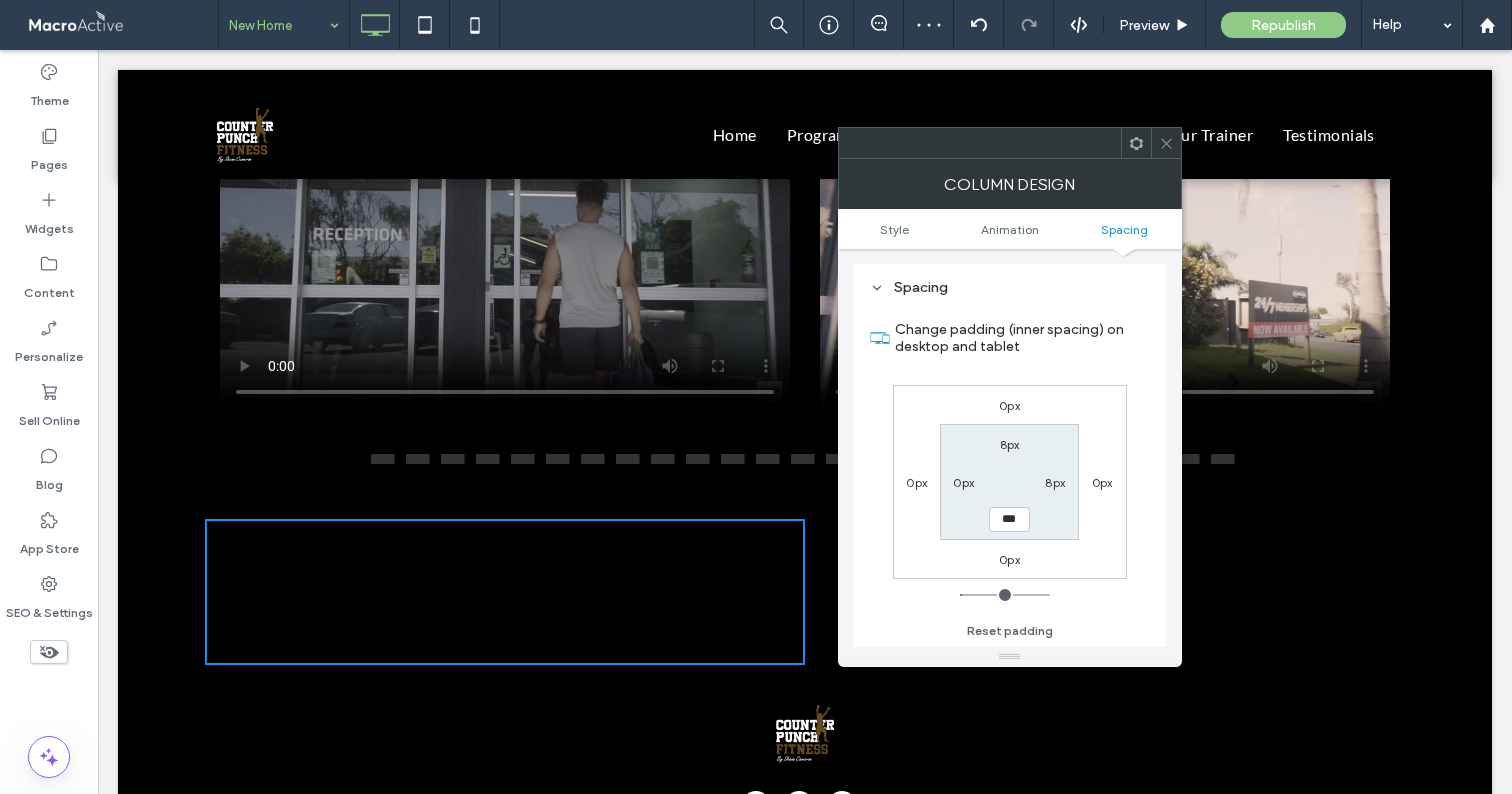 type on "*" 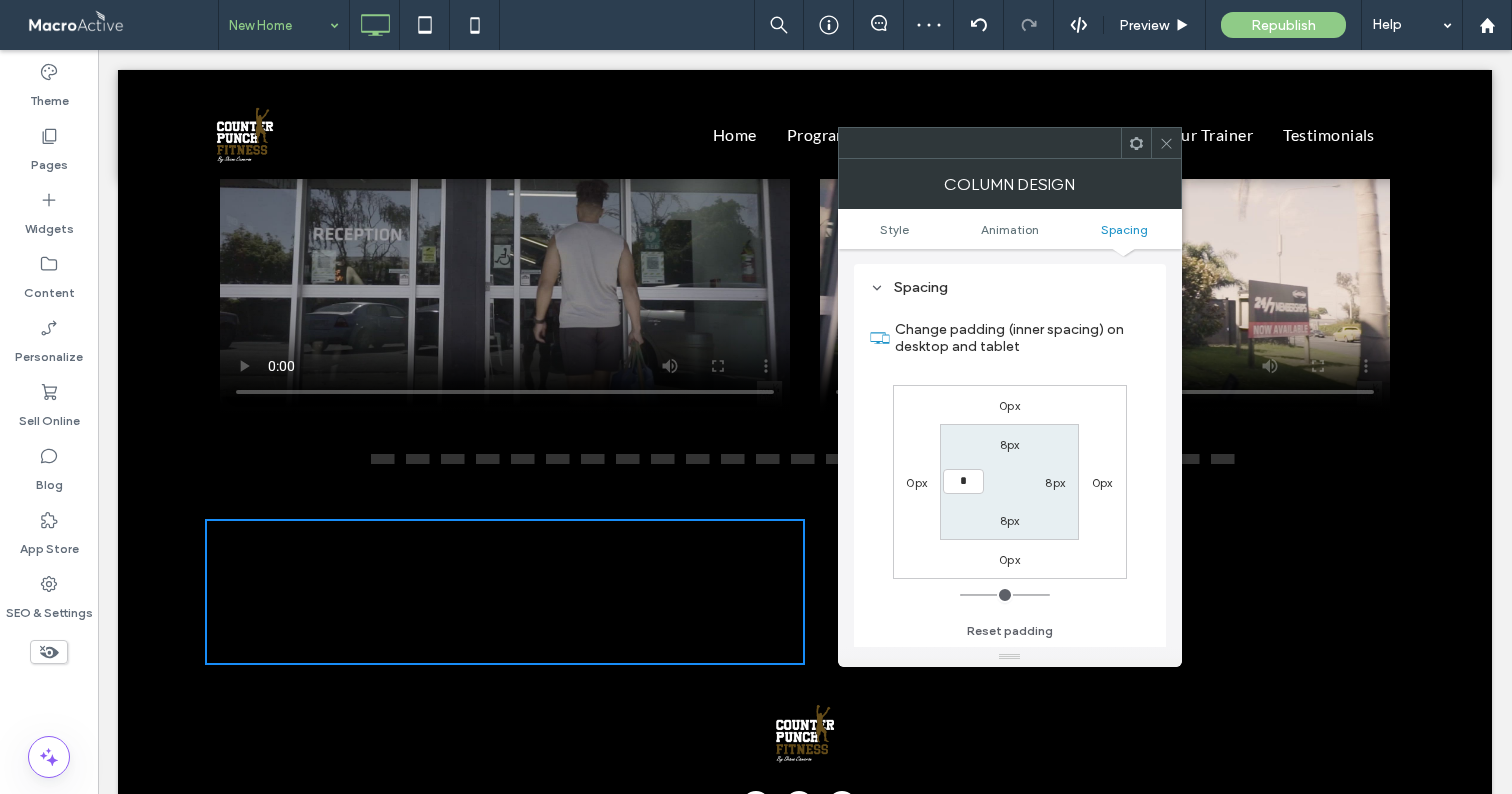 type on "*" 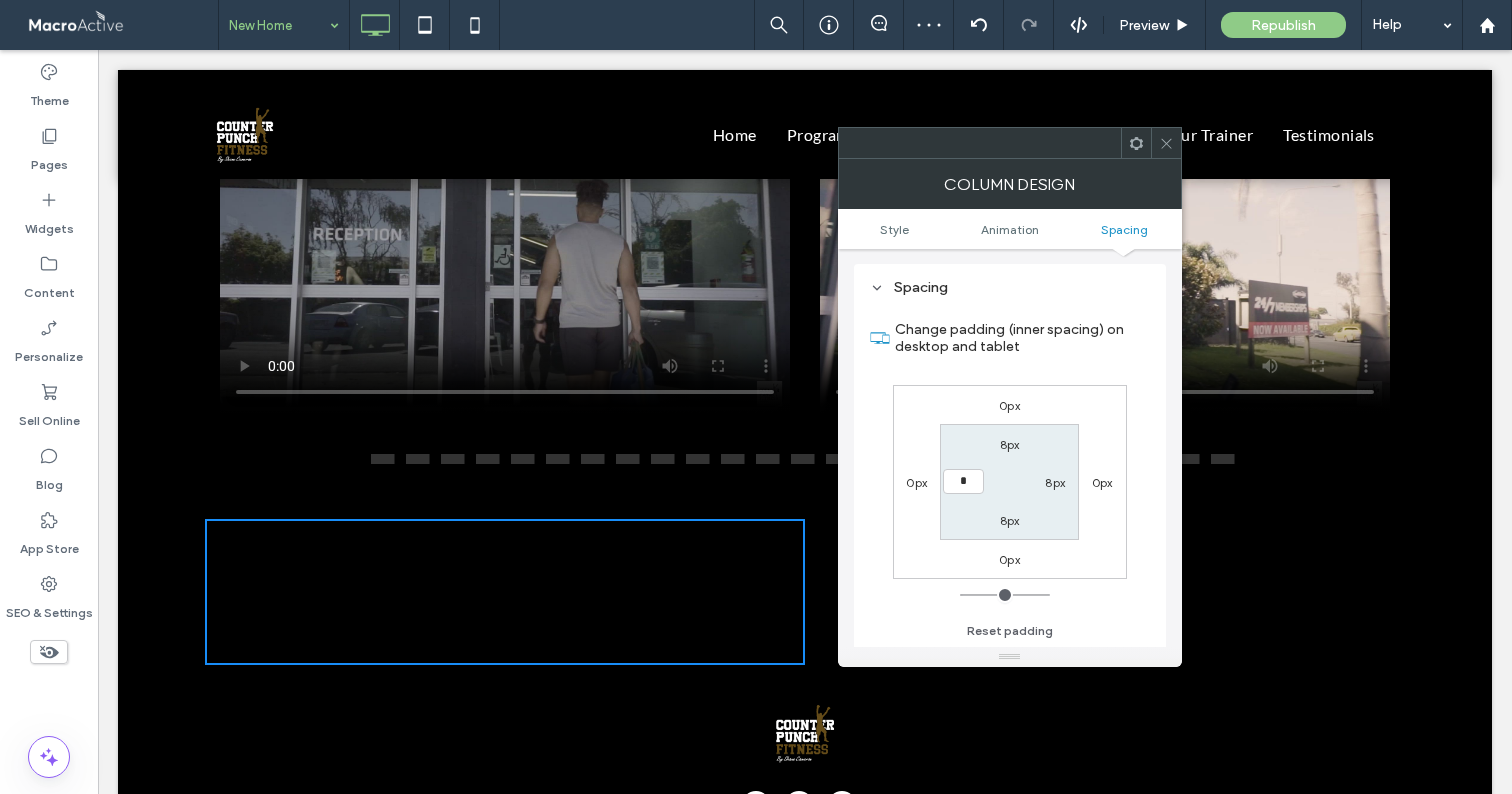 type on "*" 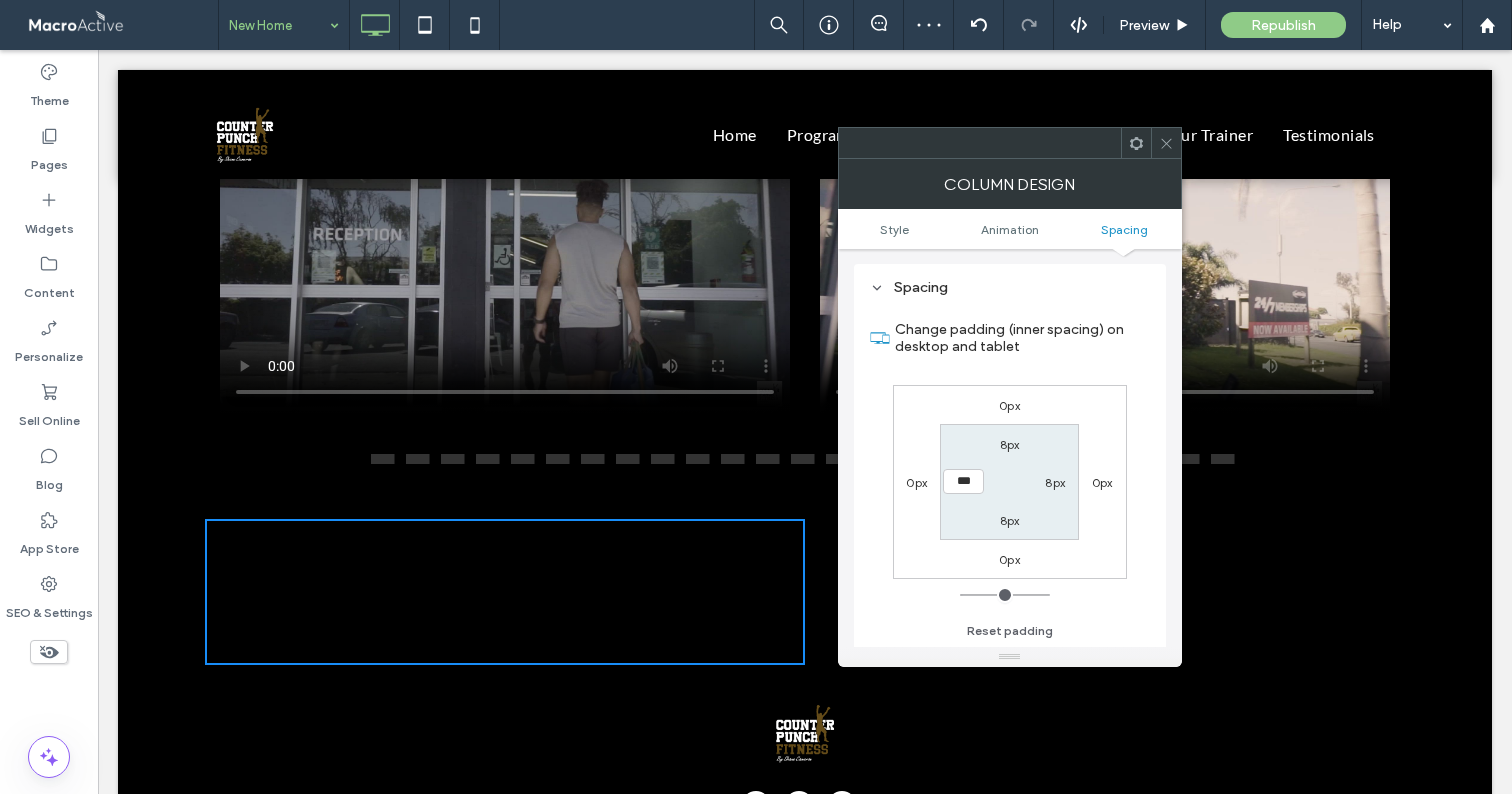 click on "8px 8px 8px ***" at bounding box center [1009, 481] 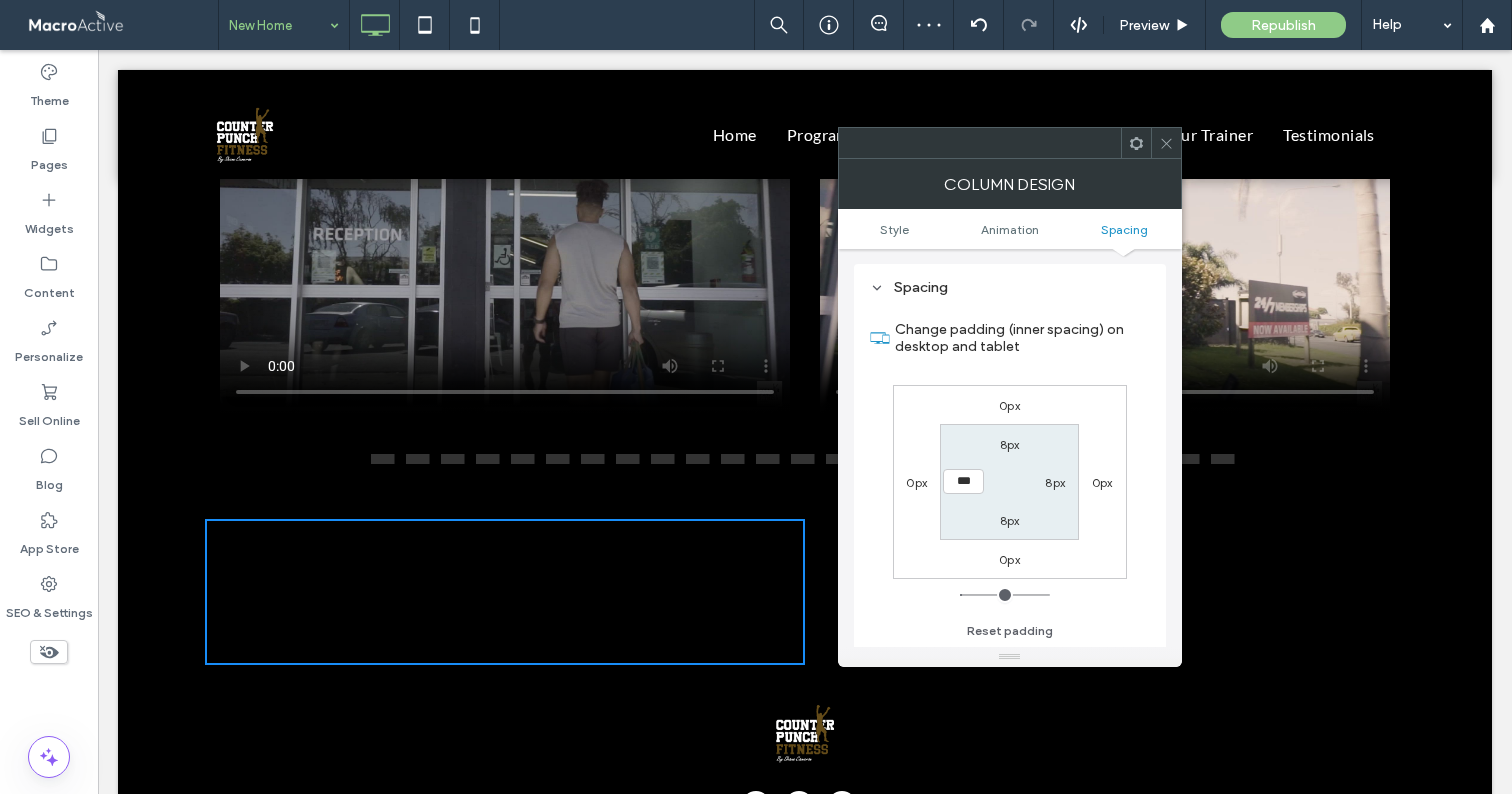 click 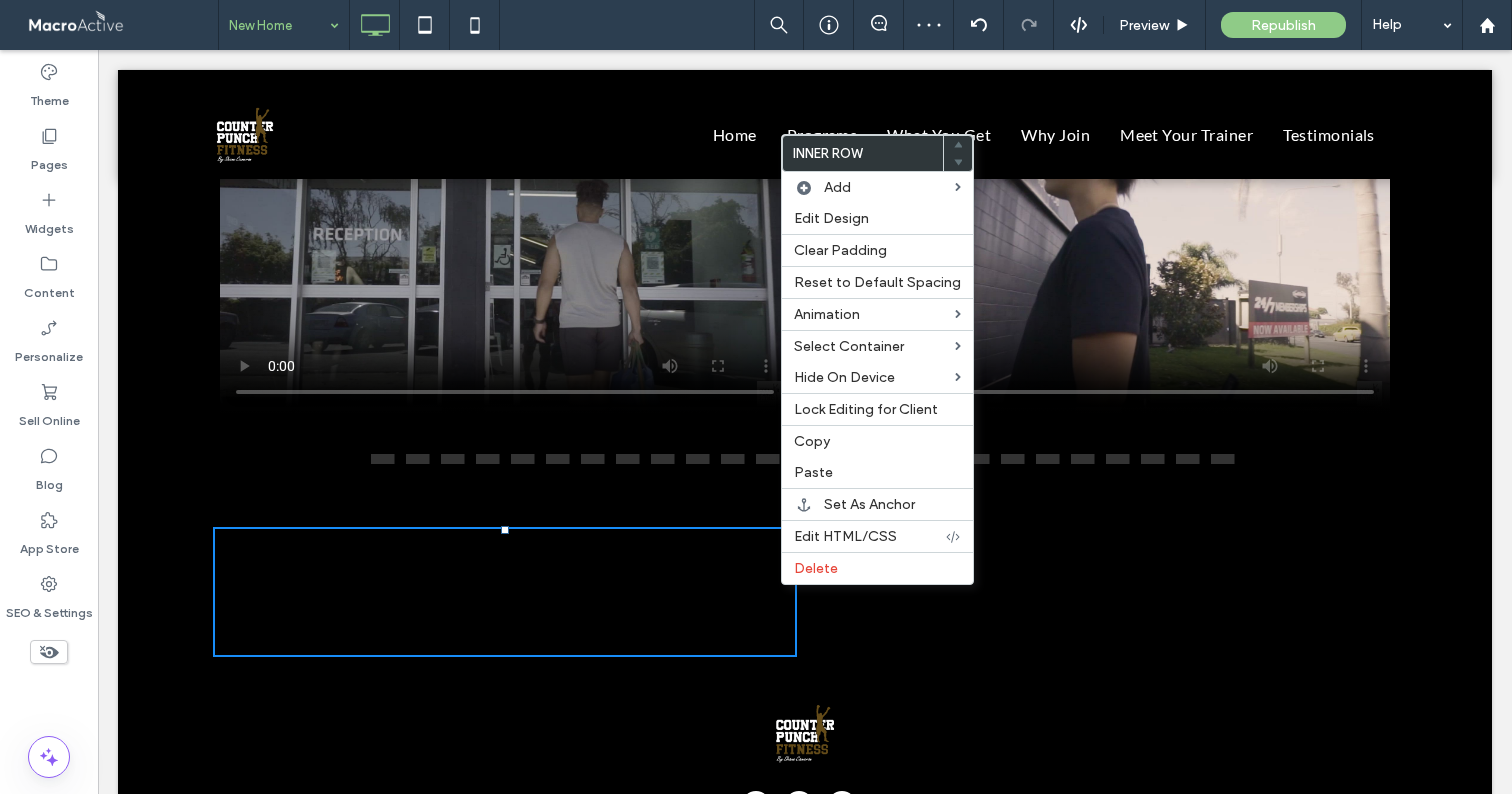 drag, startPoint x: 779, startPoint y: 586, endPoint x: 907, endPoint y: 607, distance: 129.71121 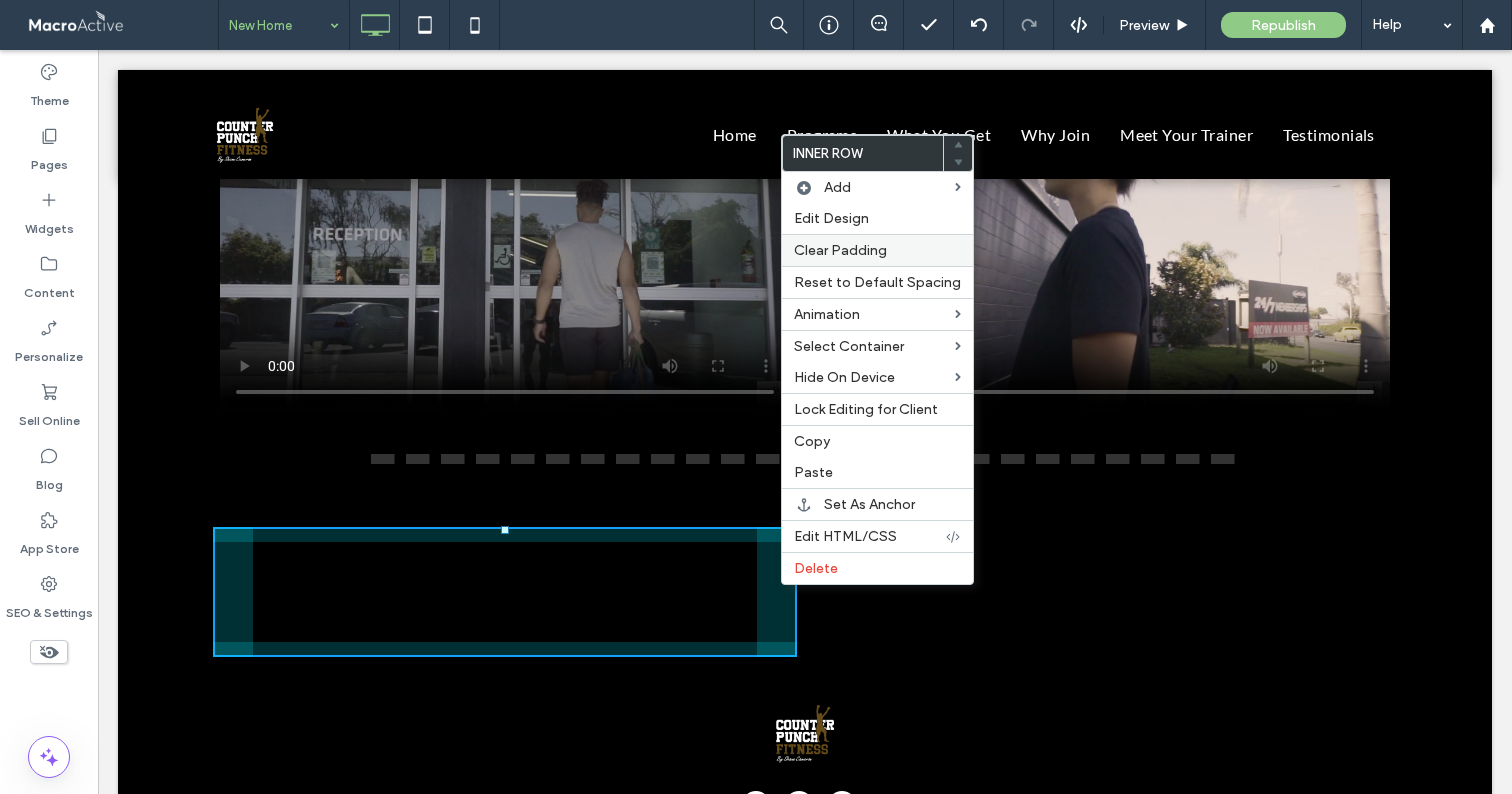 click on "Clear Padding" at bounding box center (840, 250) 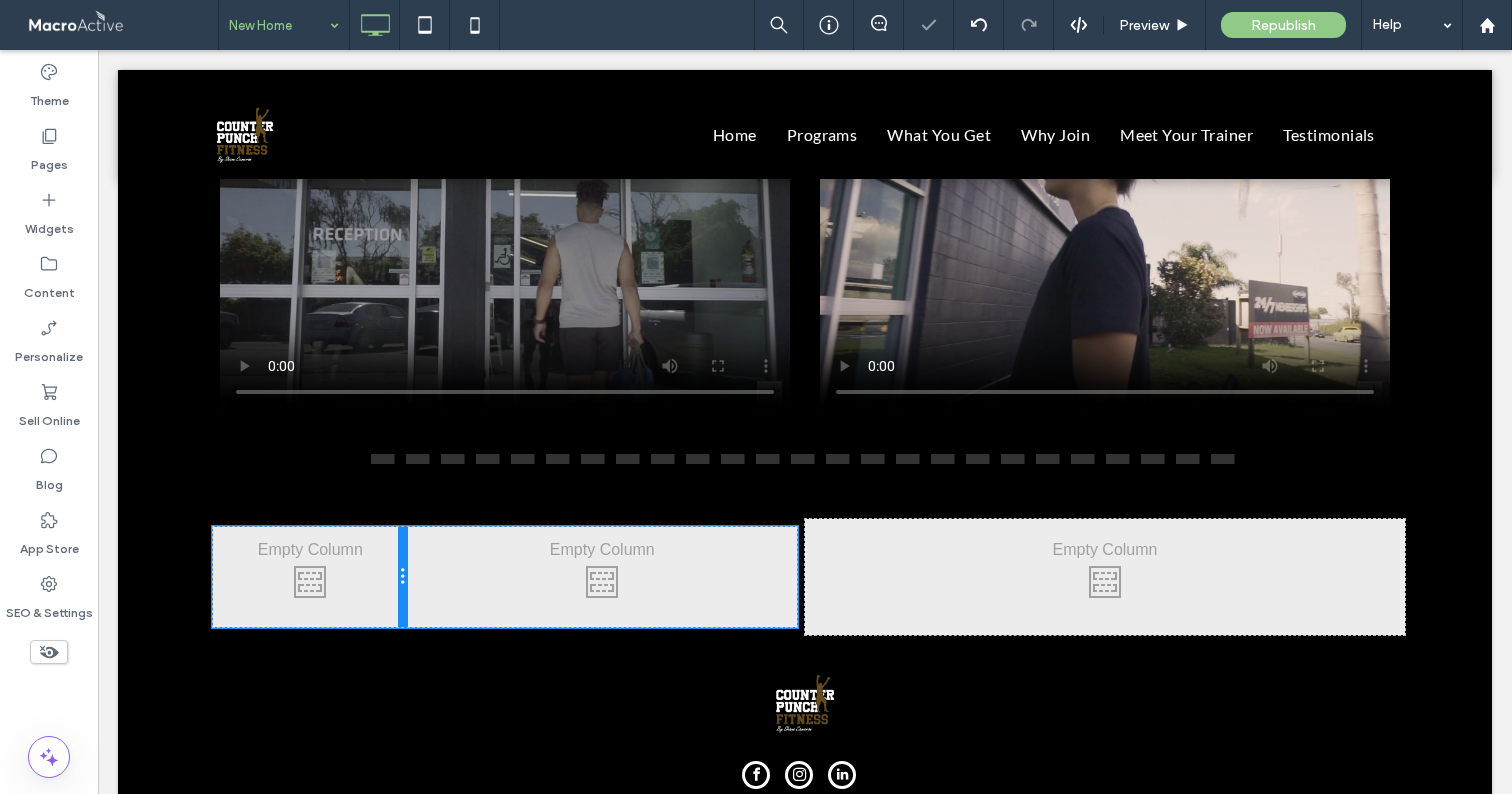 drag, startPoint x: 495, startPoint y: 586, endPoint x: 506, endPoint y: 625, distance: 40.5216 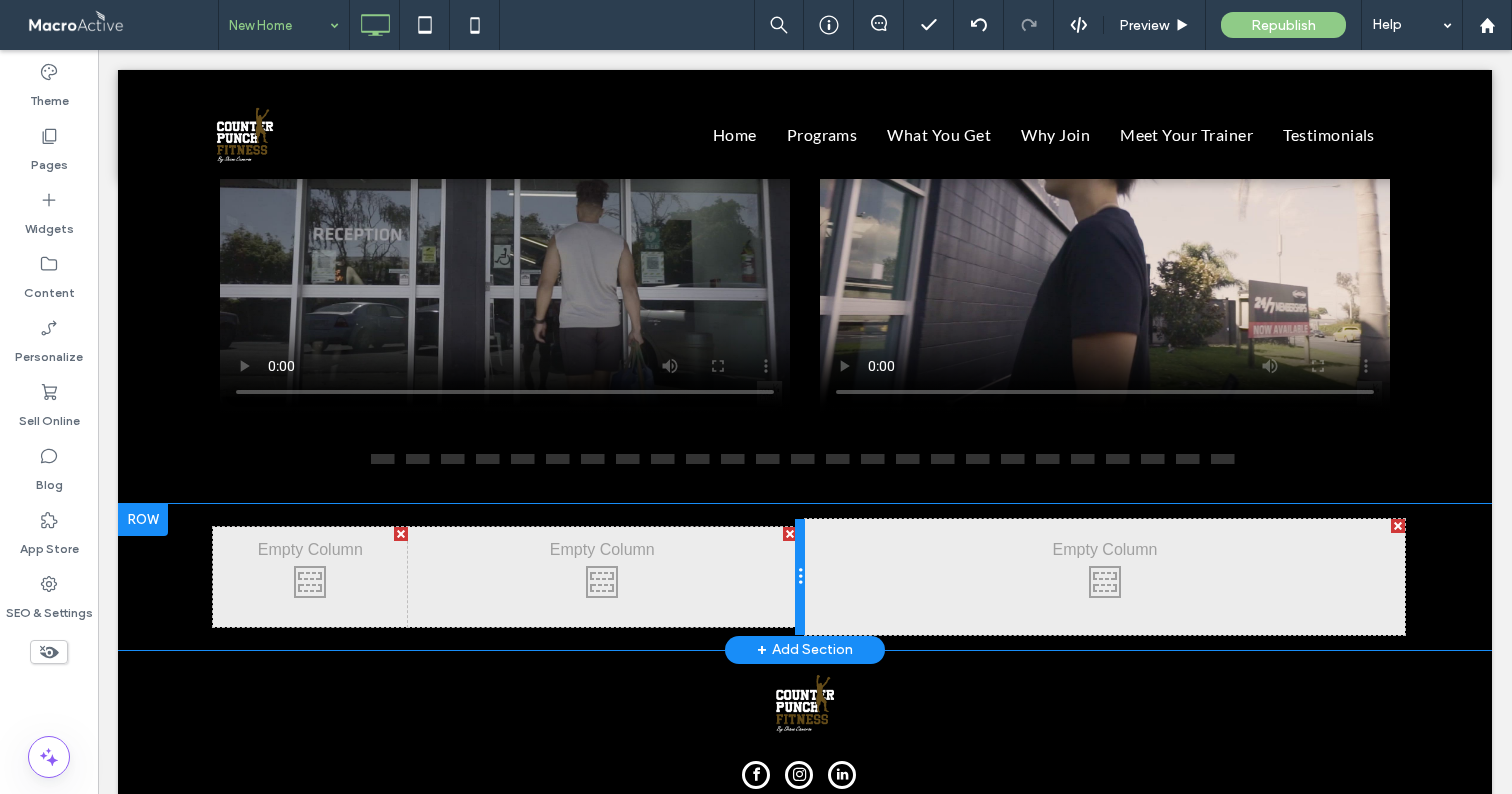 click at bounding box center (800, 577) 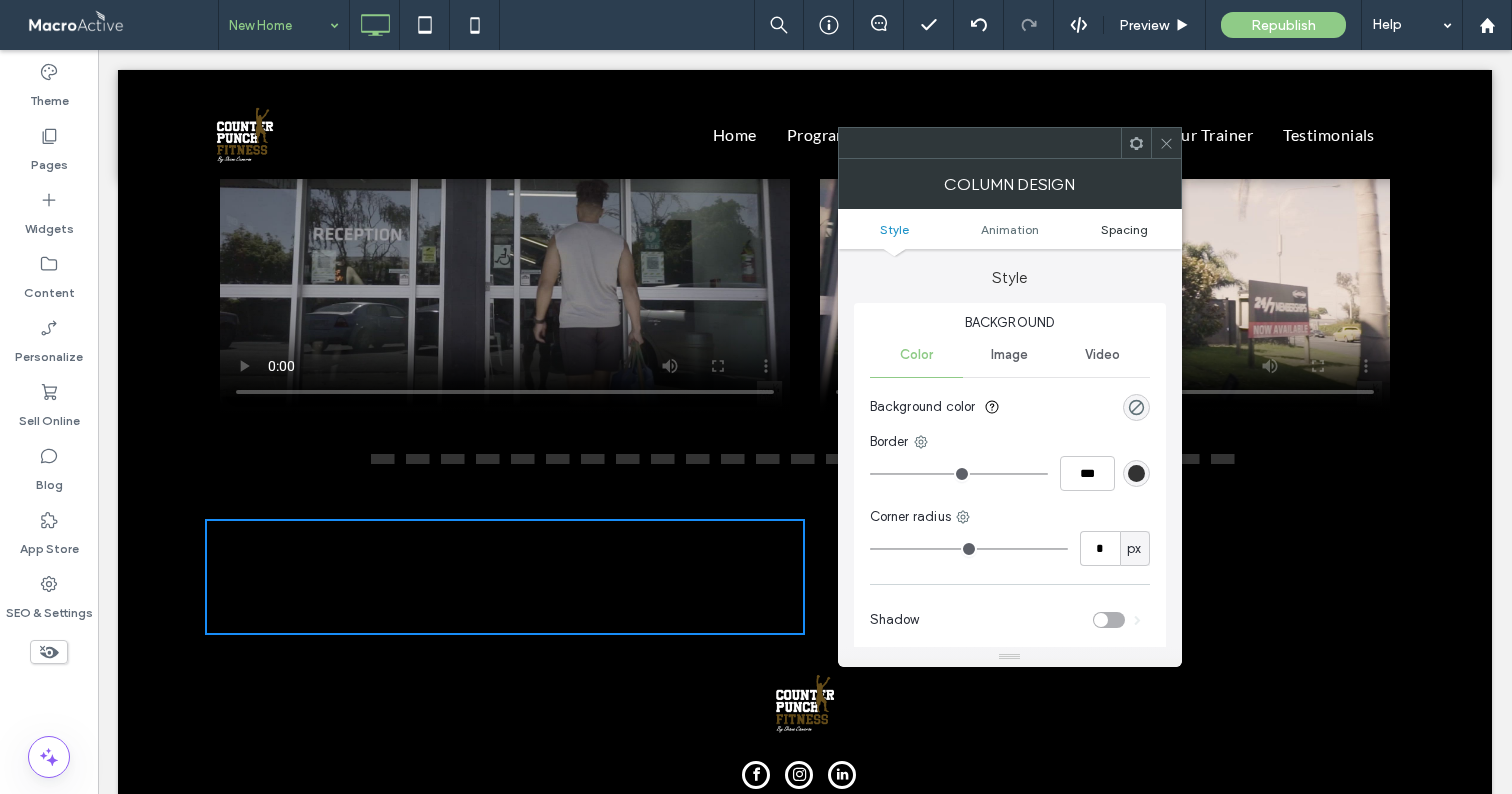 click on "Spacing" at bounding box center (1124, 229) 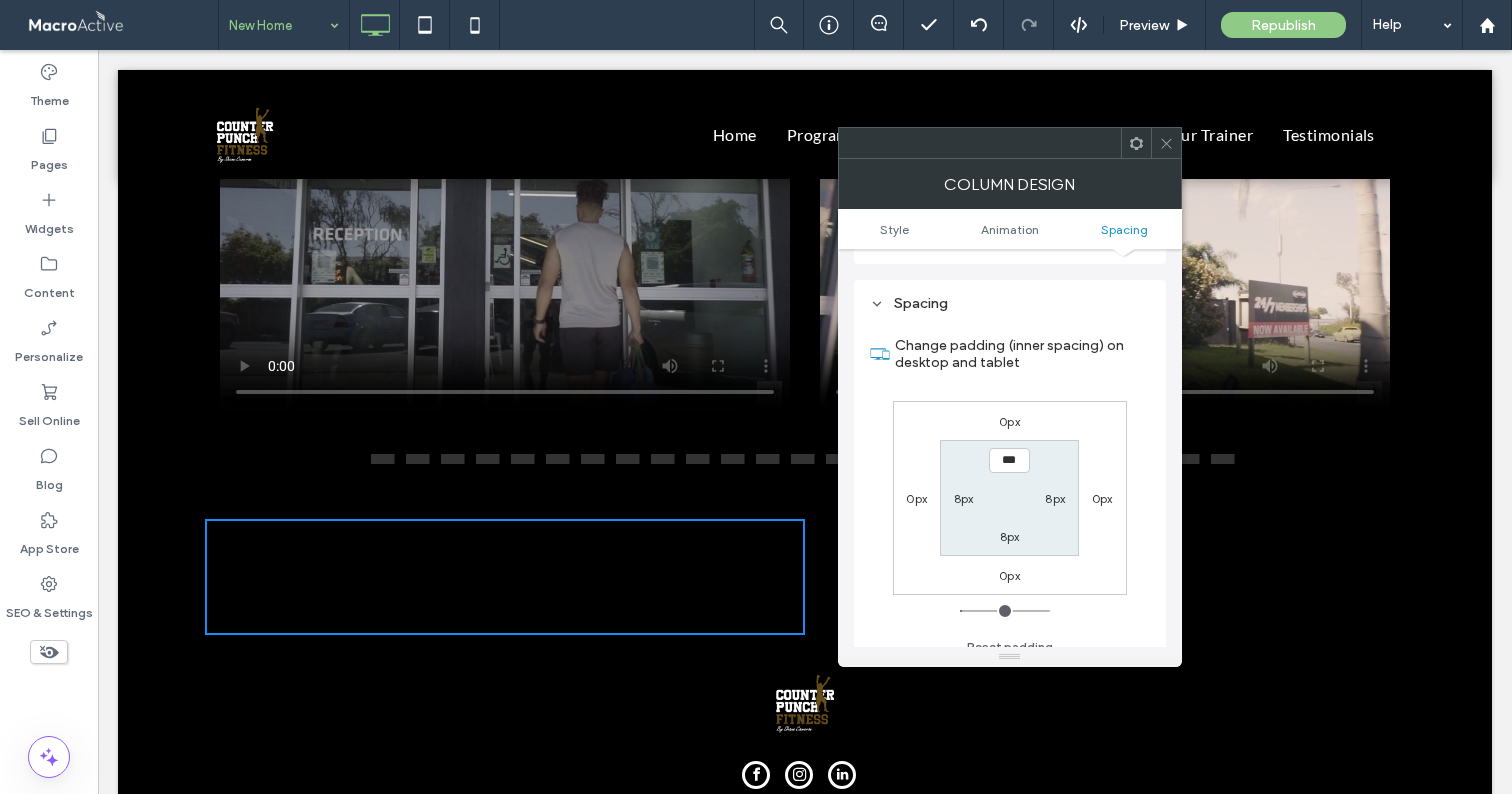 scroll, scrollTop: 470, scrollLeft: 0, axis: vertical 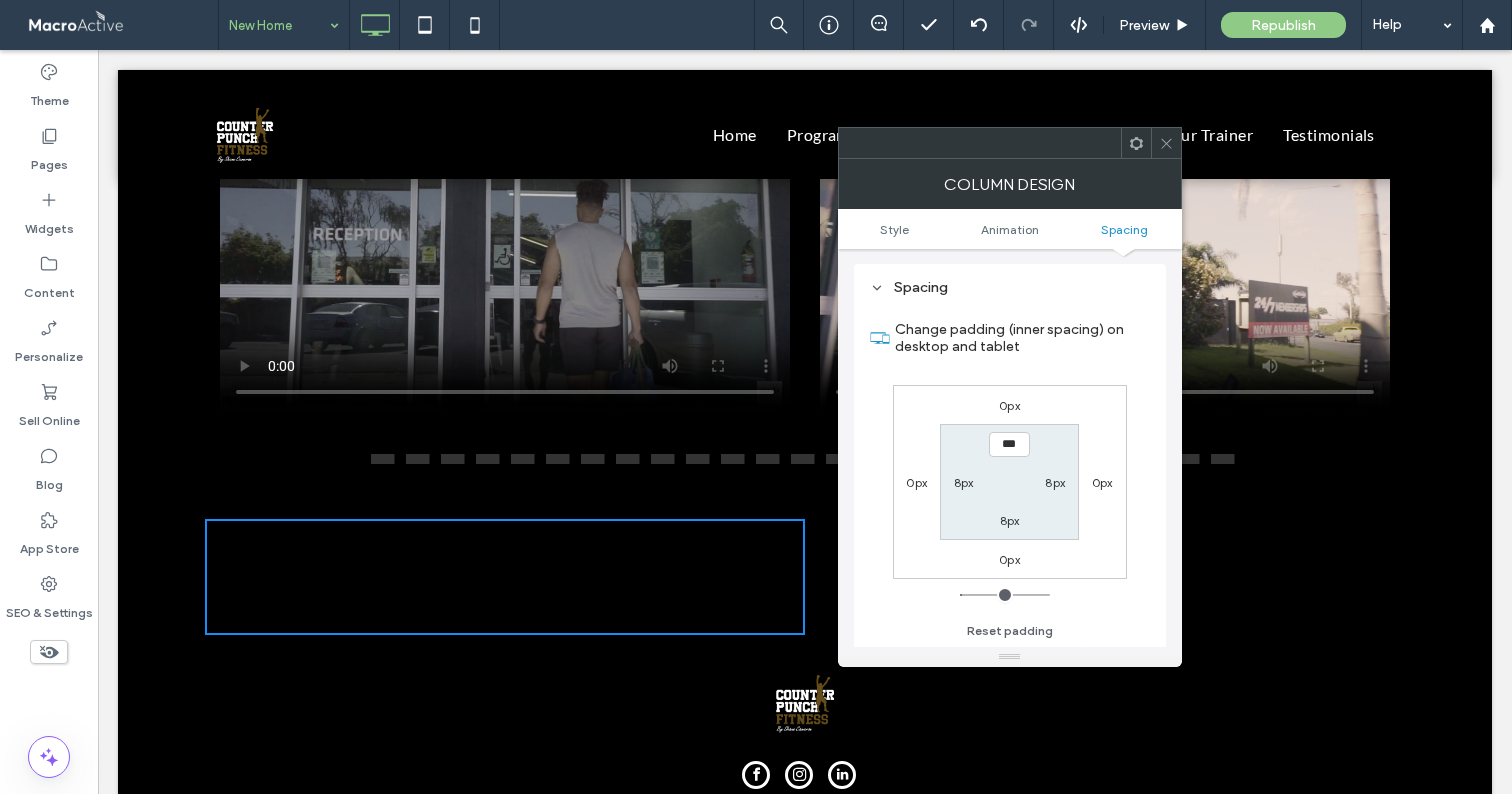click at bounding box center [1166, 143] 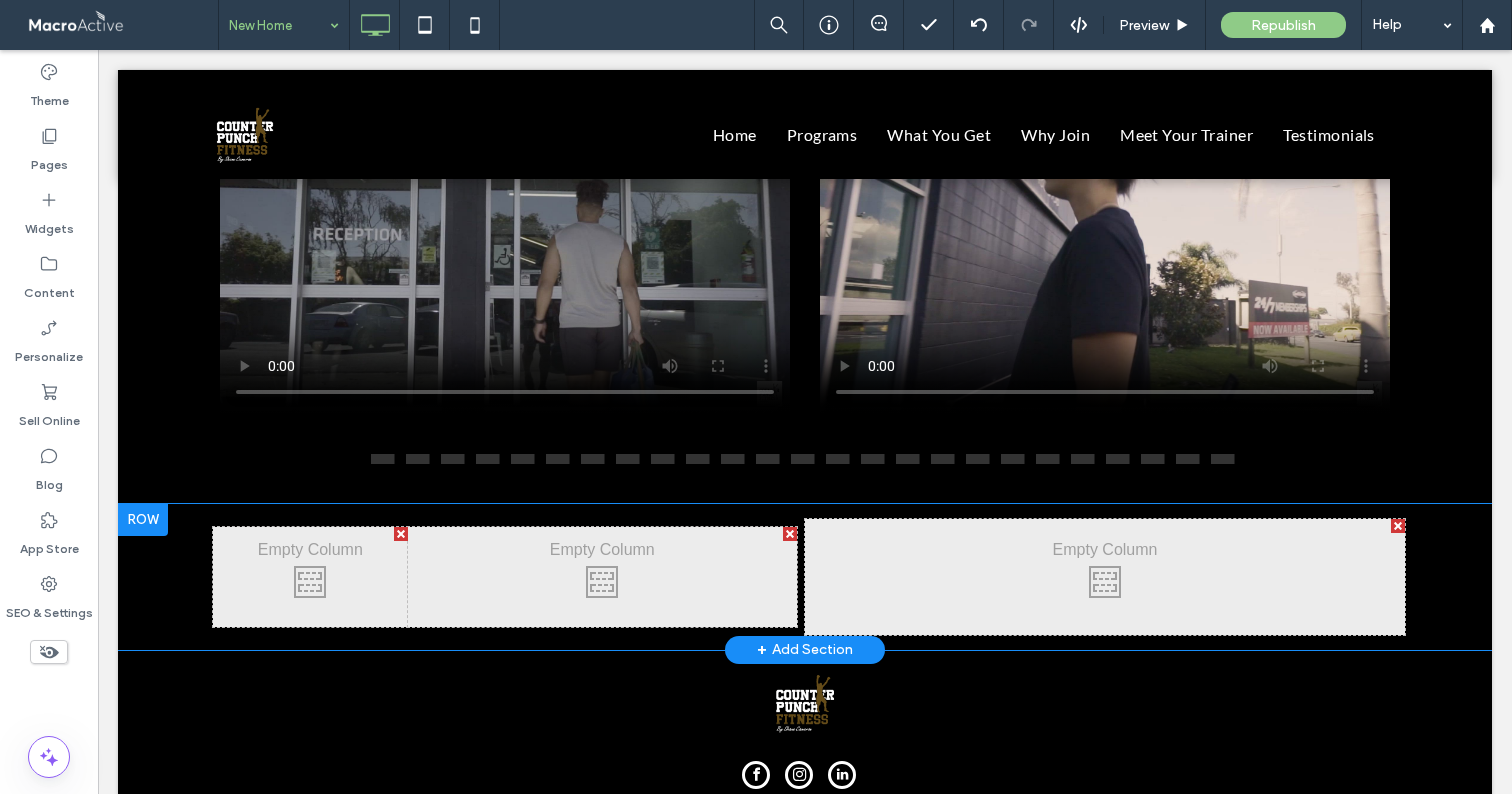 click on "Click To Paste     Click To Paste" at bounding box center [1105, 577] 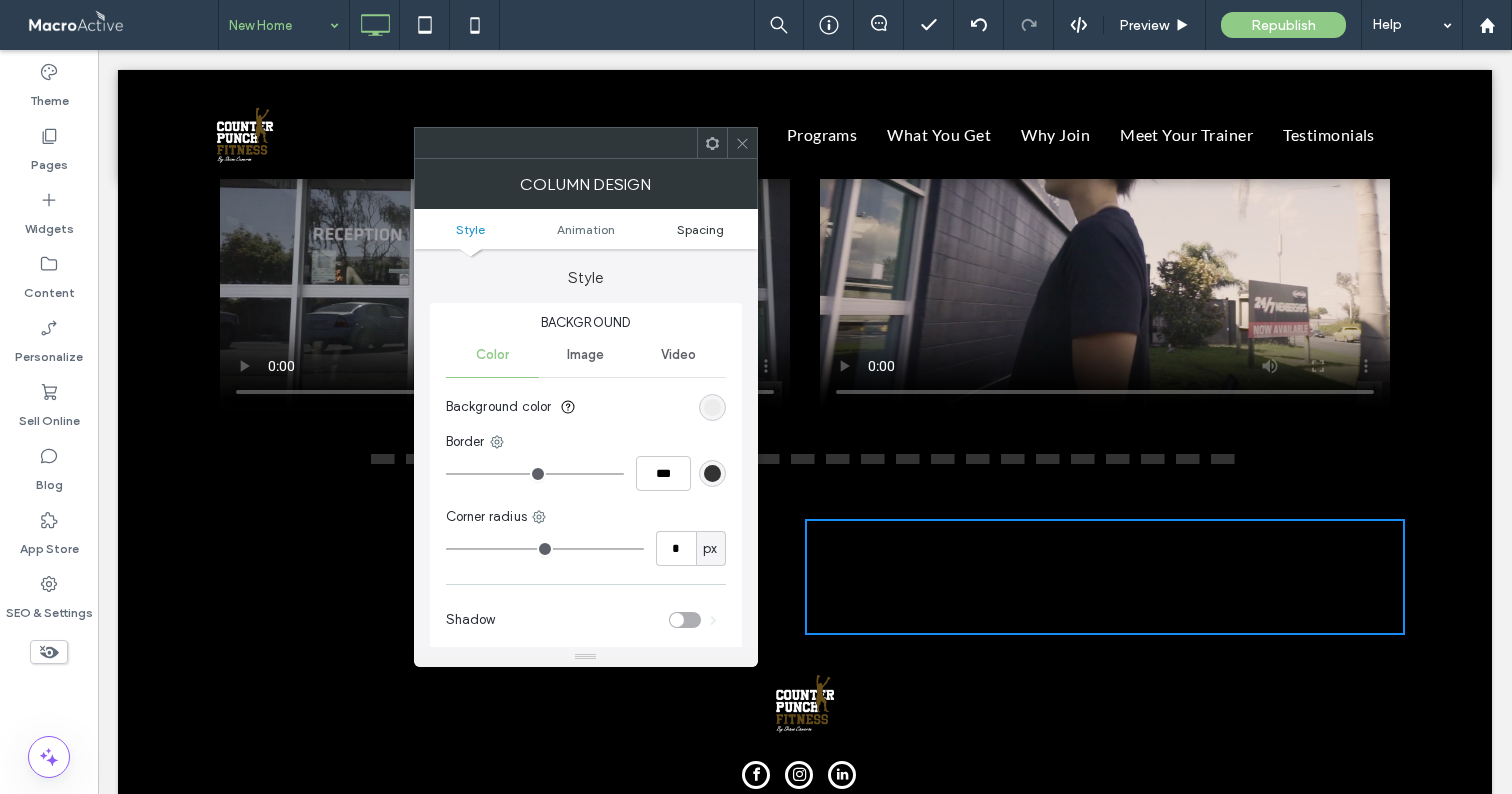click on "Spacing" at bounding box center (700, 229) 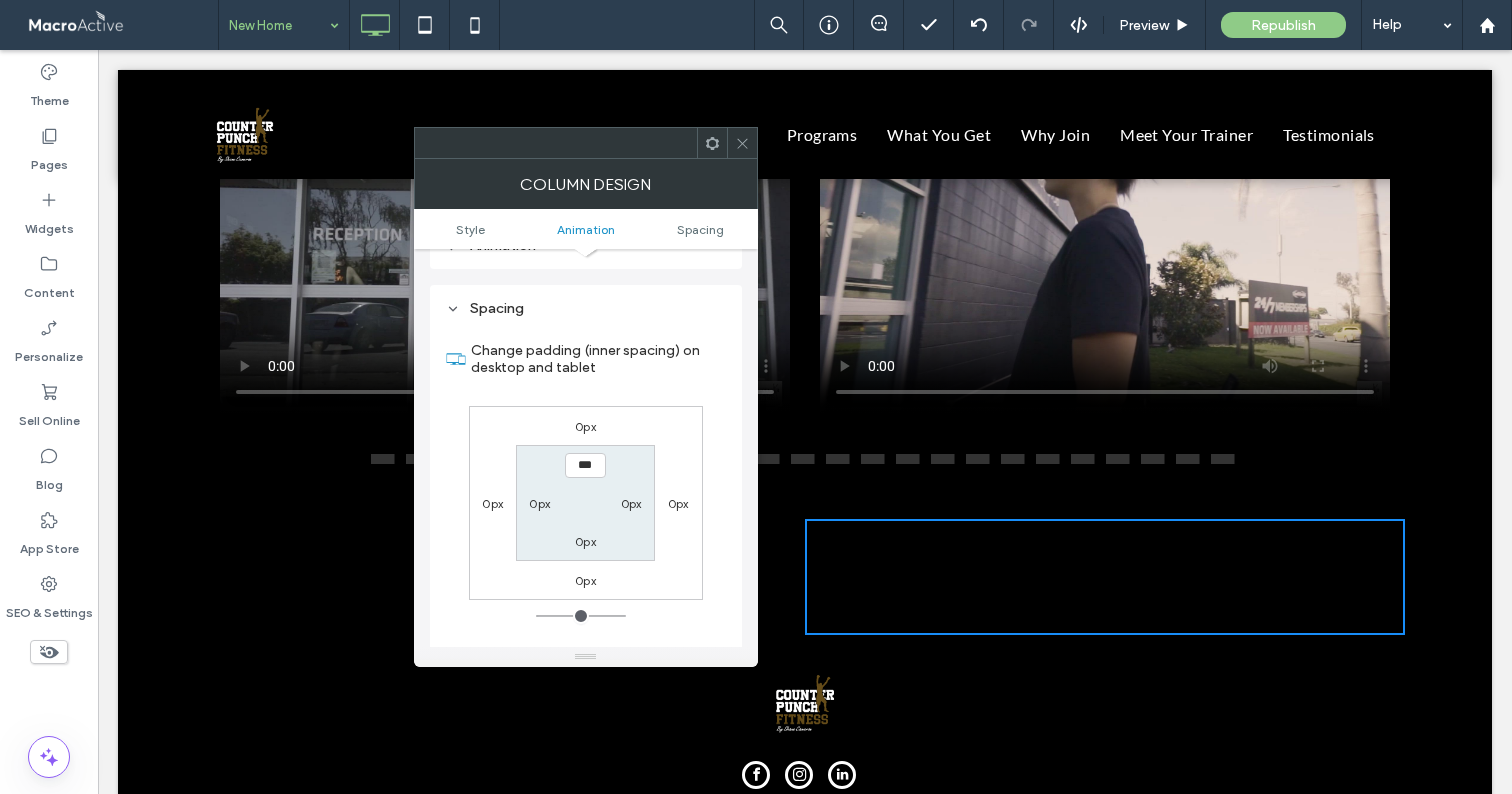 scroll, scrollTop: 470, scrollLeft: 0, axis: vertical 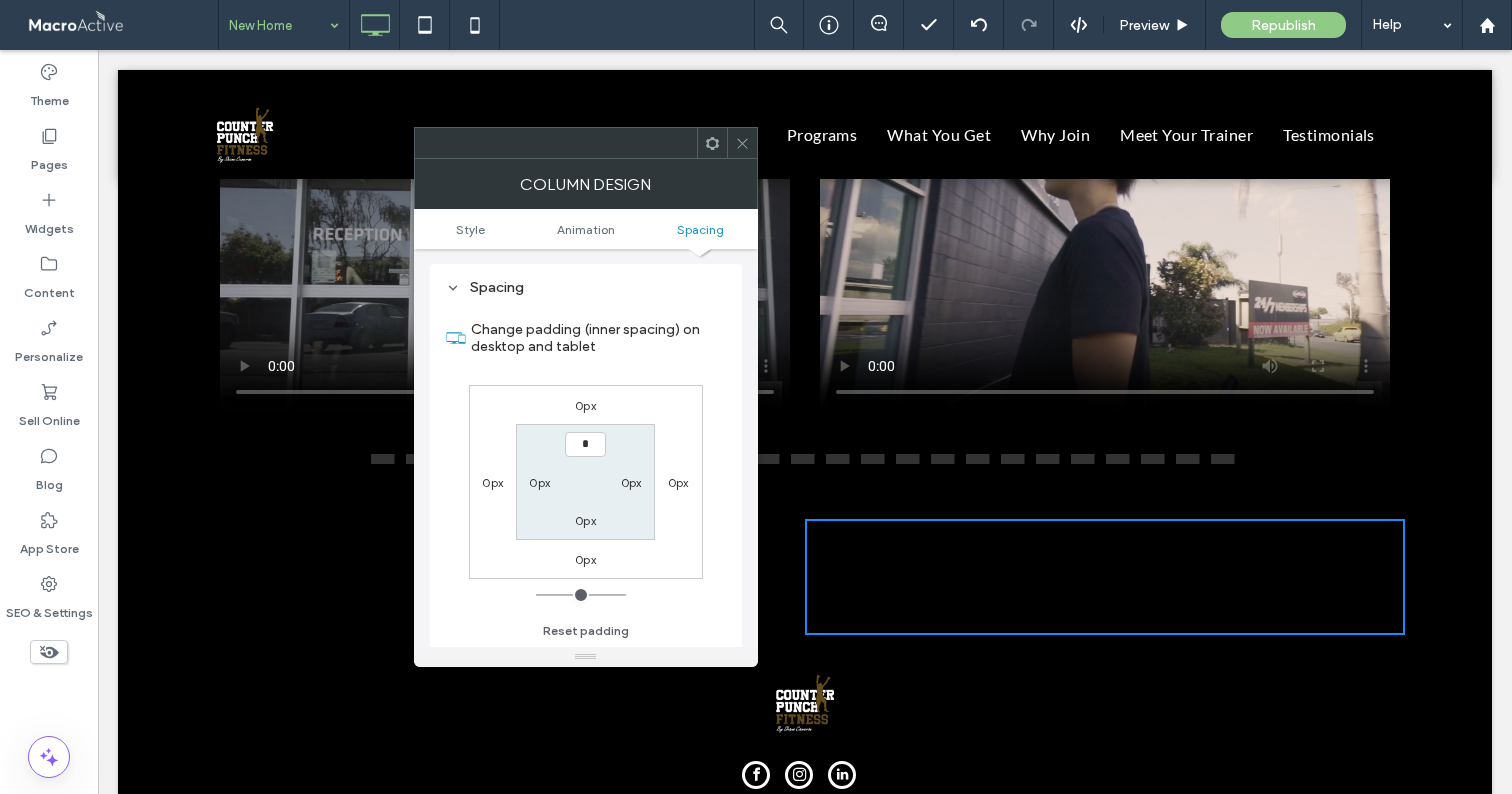type on "***" 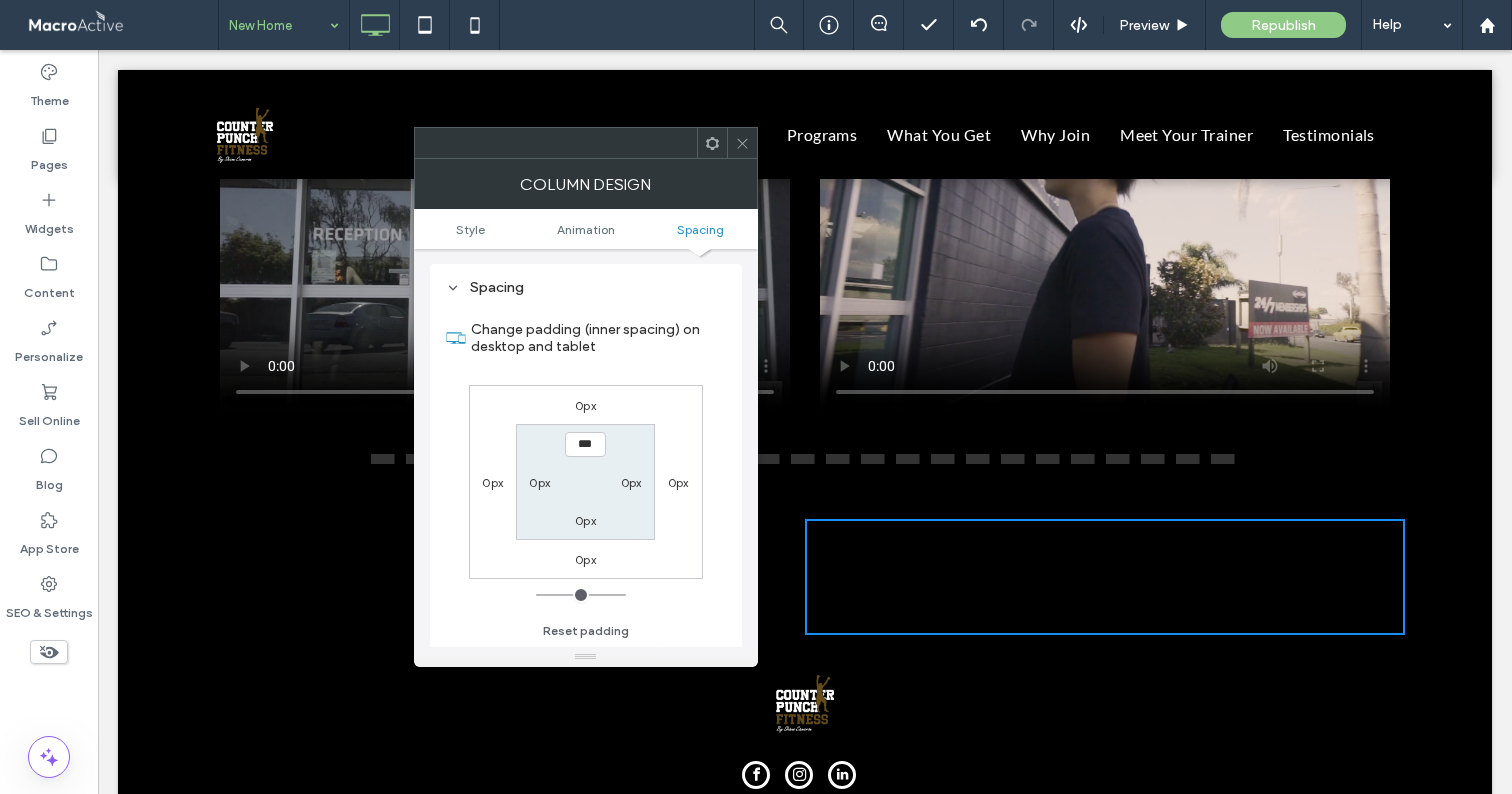 click on "0px" at bounding box center [631, 482] 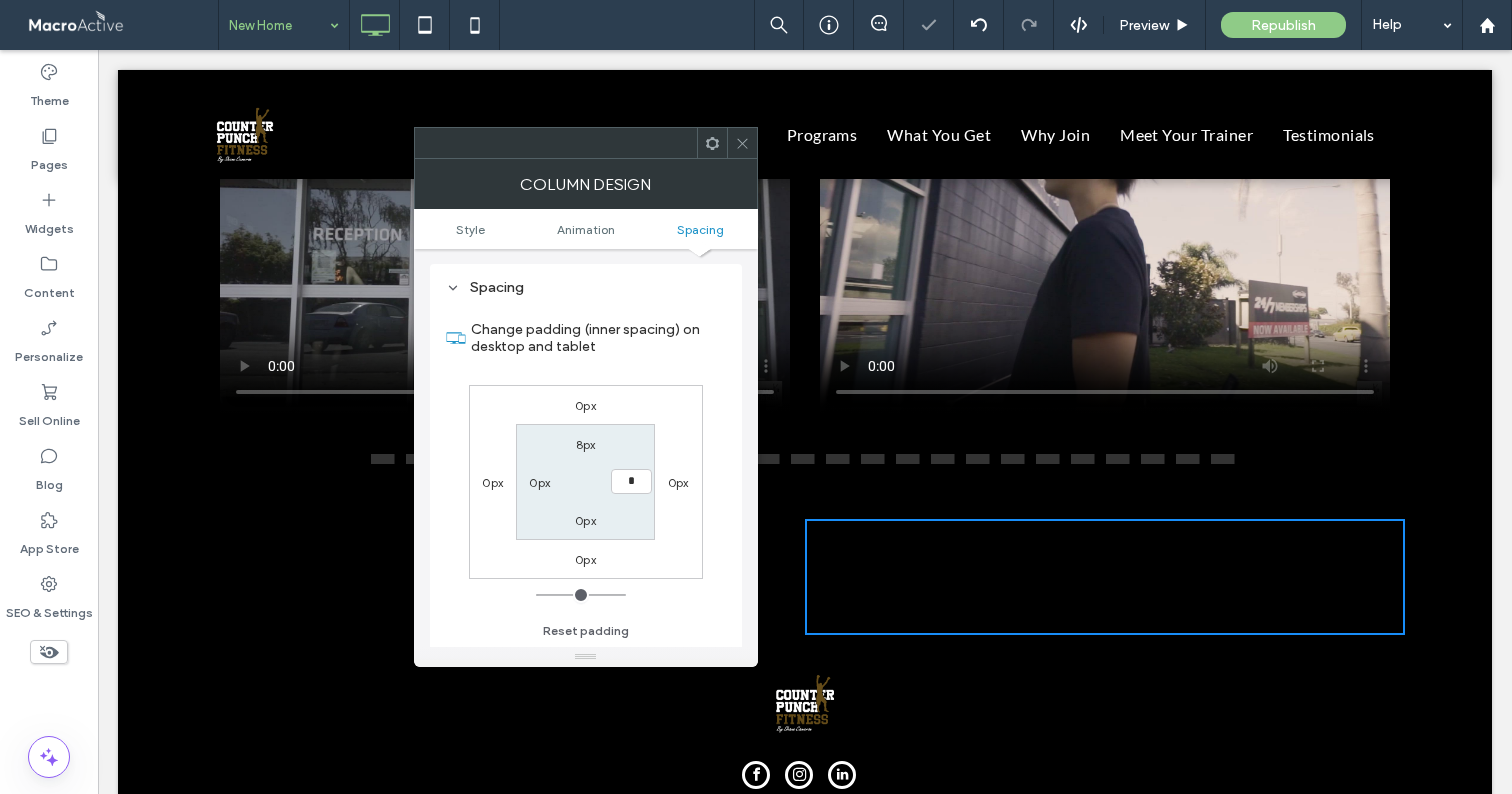 type on "*" 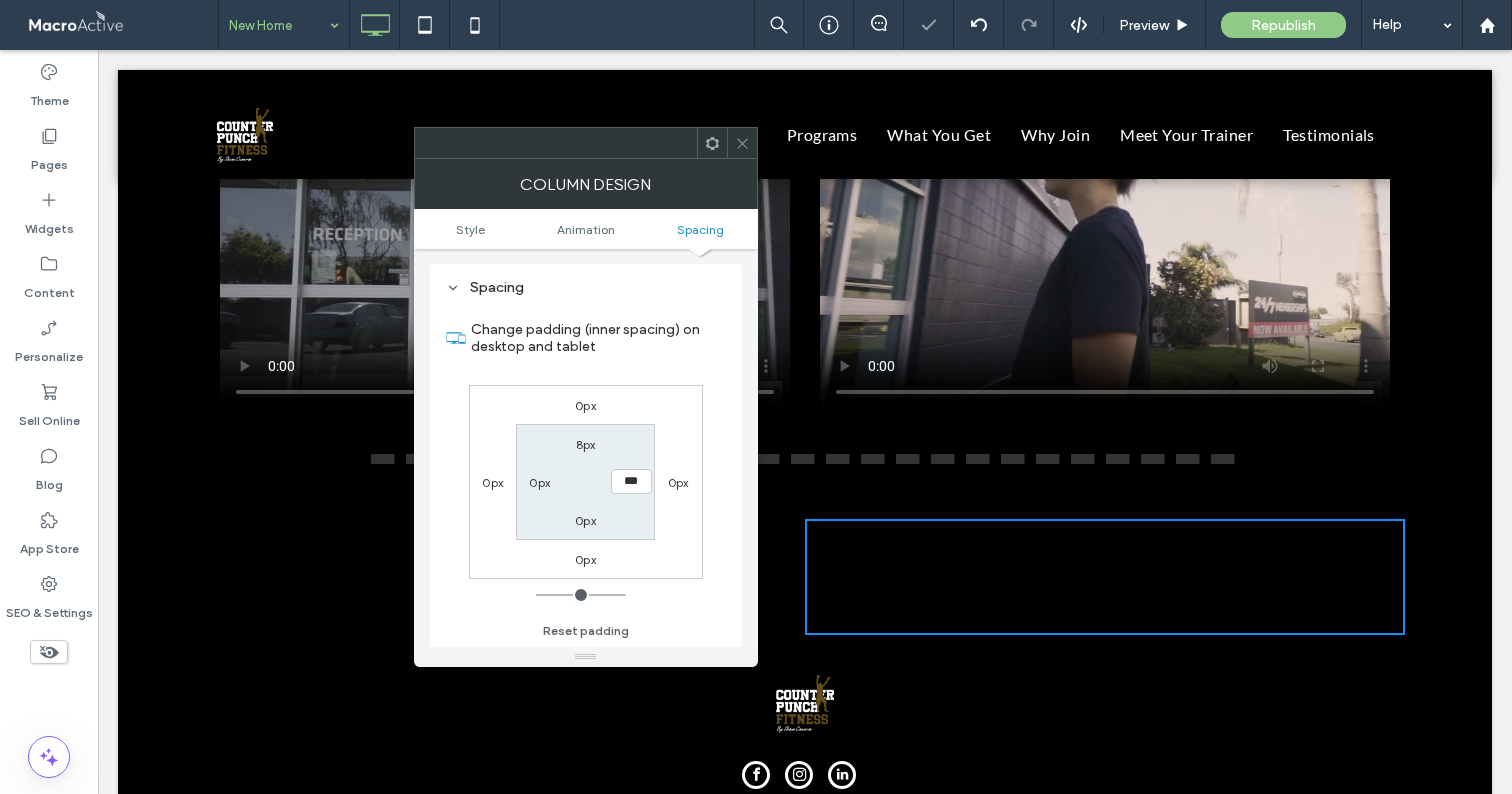 click on "0px" at bounding box center [585, 520] 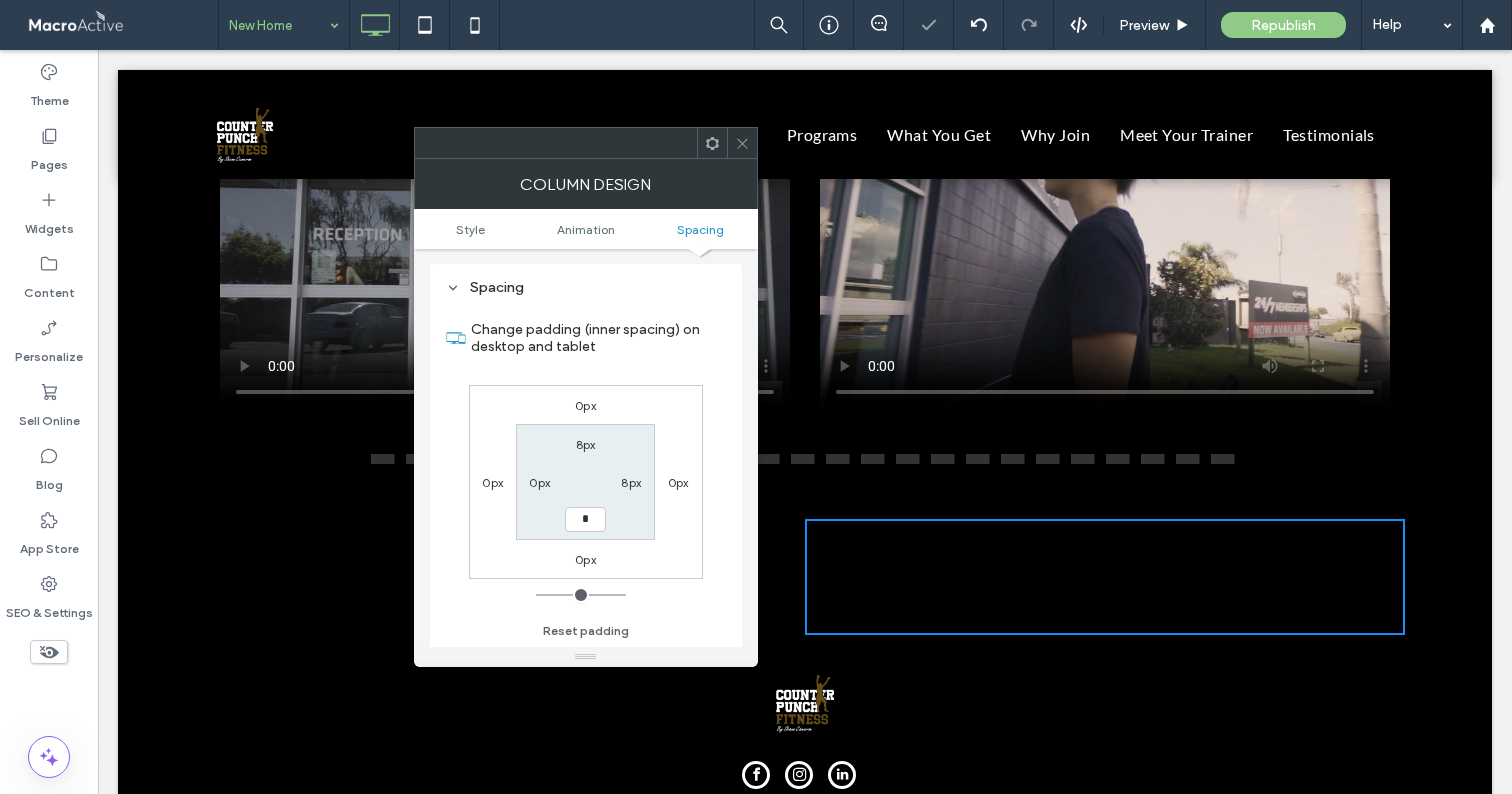 type on "*" 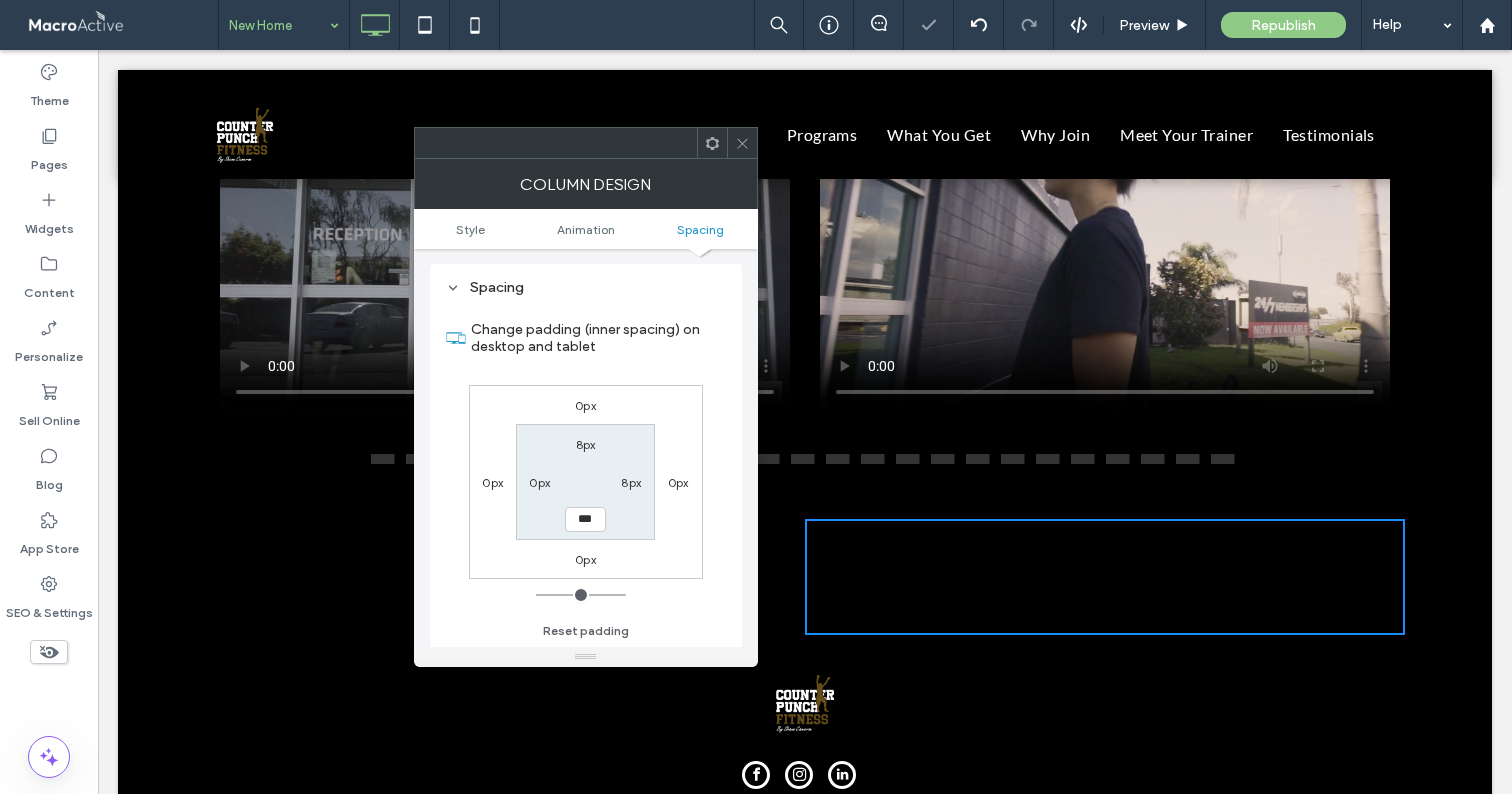 click on "0px" at bounding box center [539, 482] 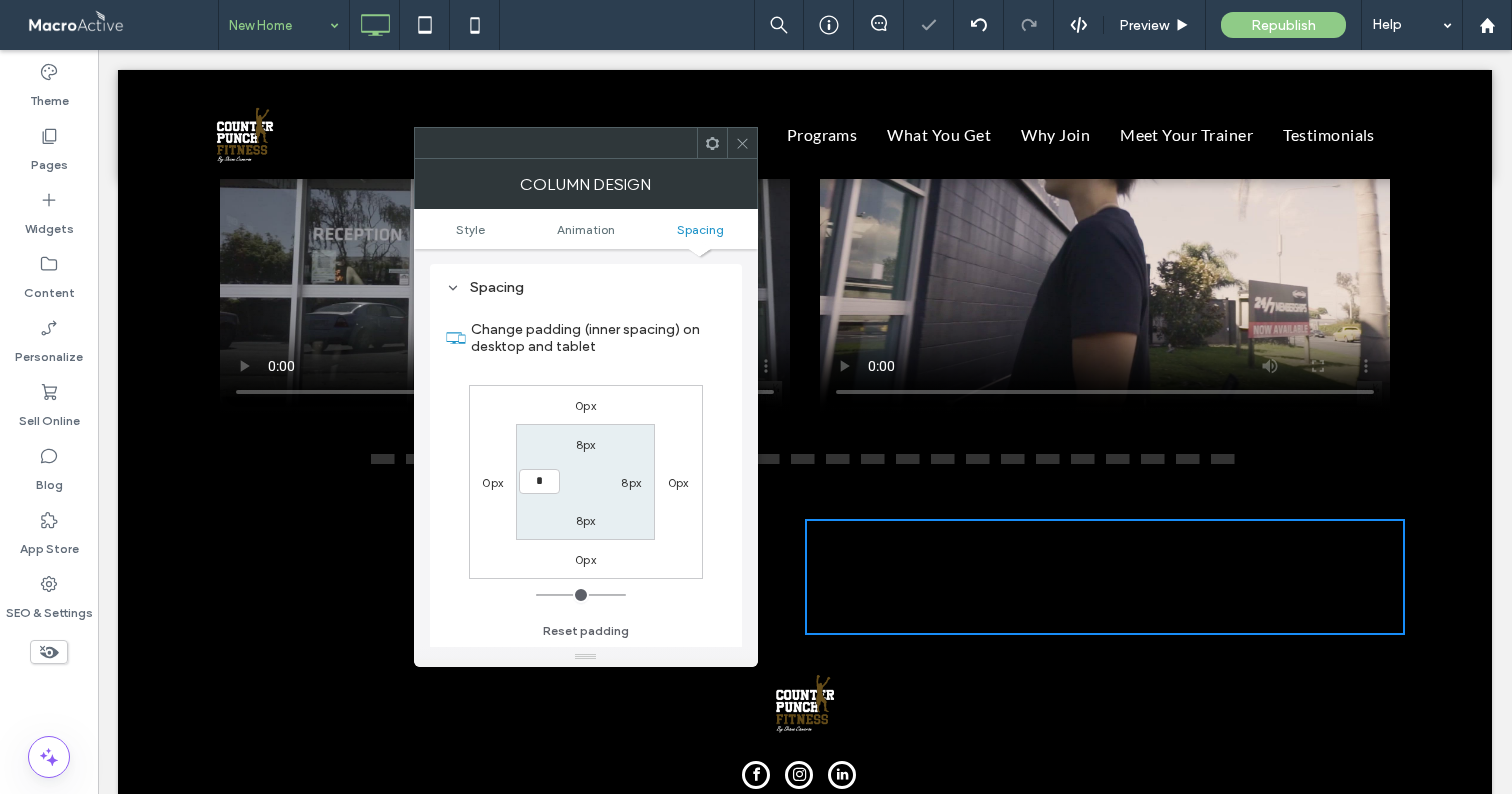 type on "*" 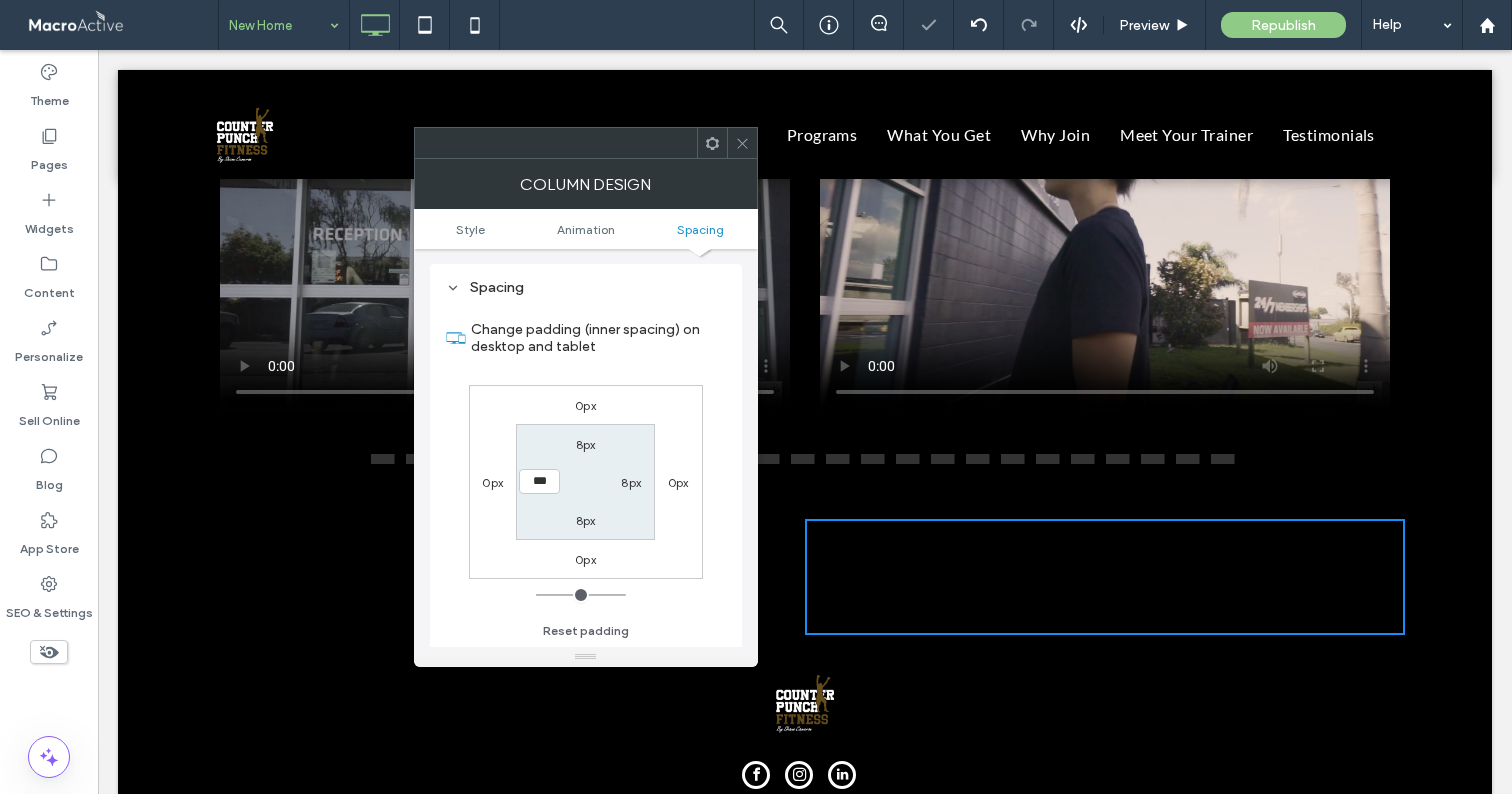 click on "8px" at bounding box center [631, 482] 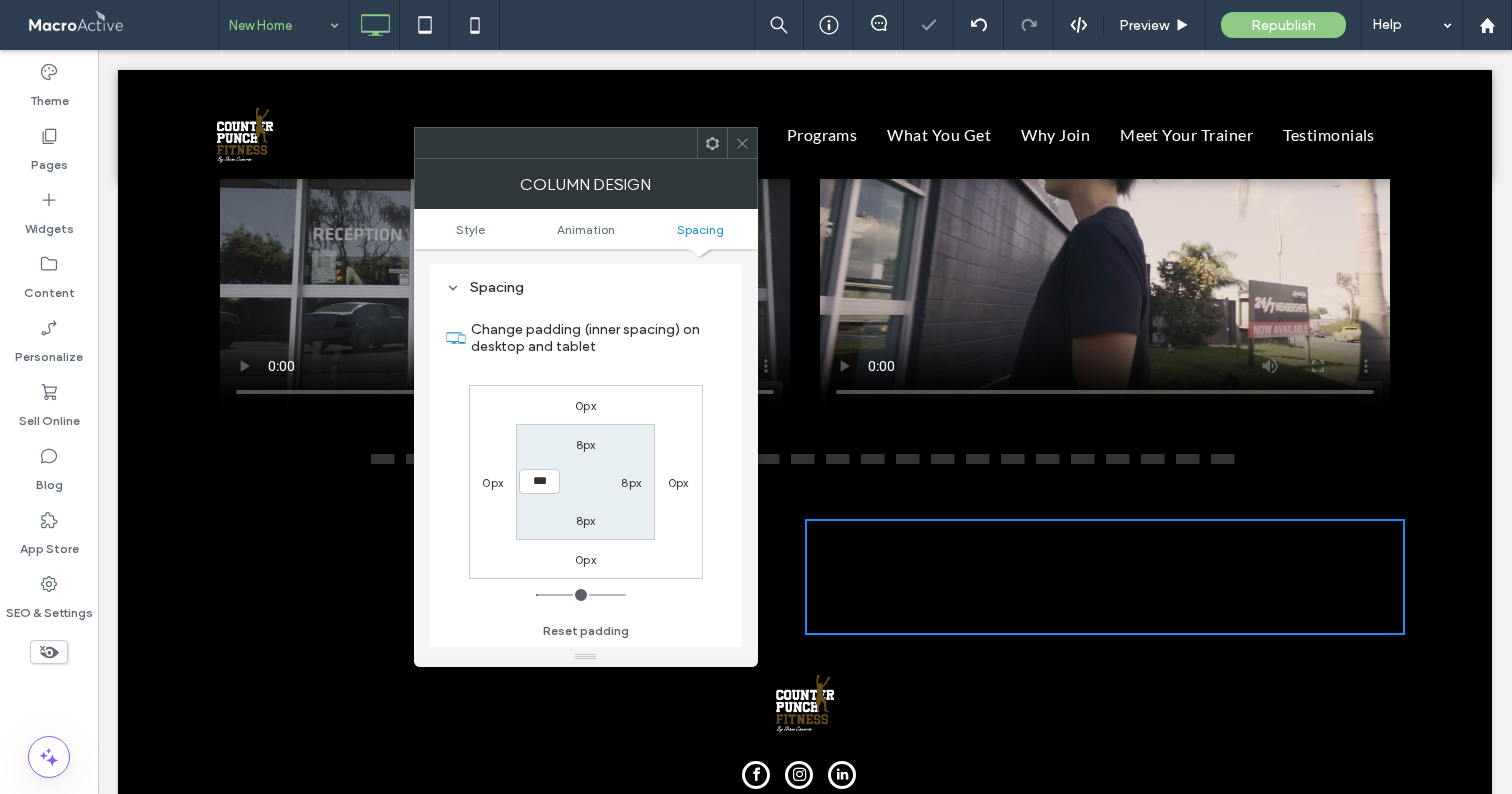 click 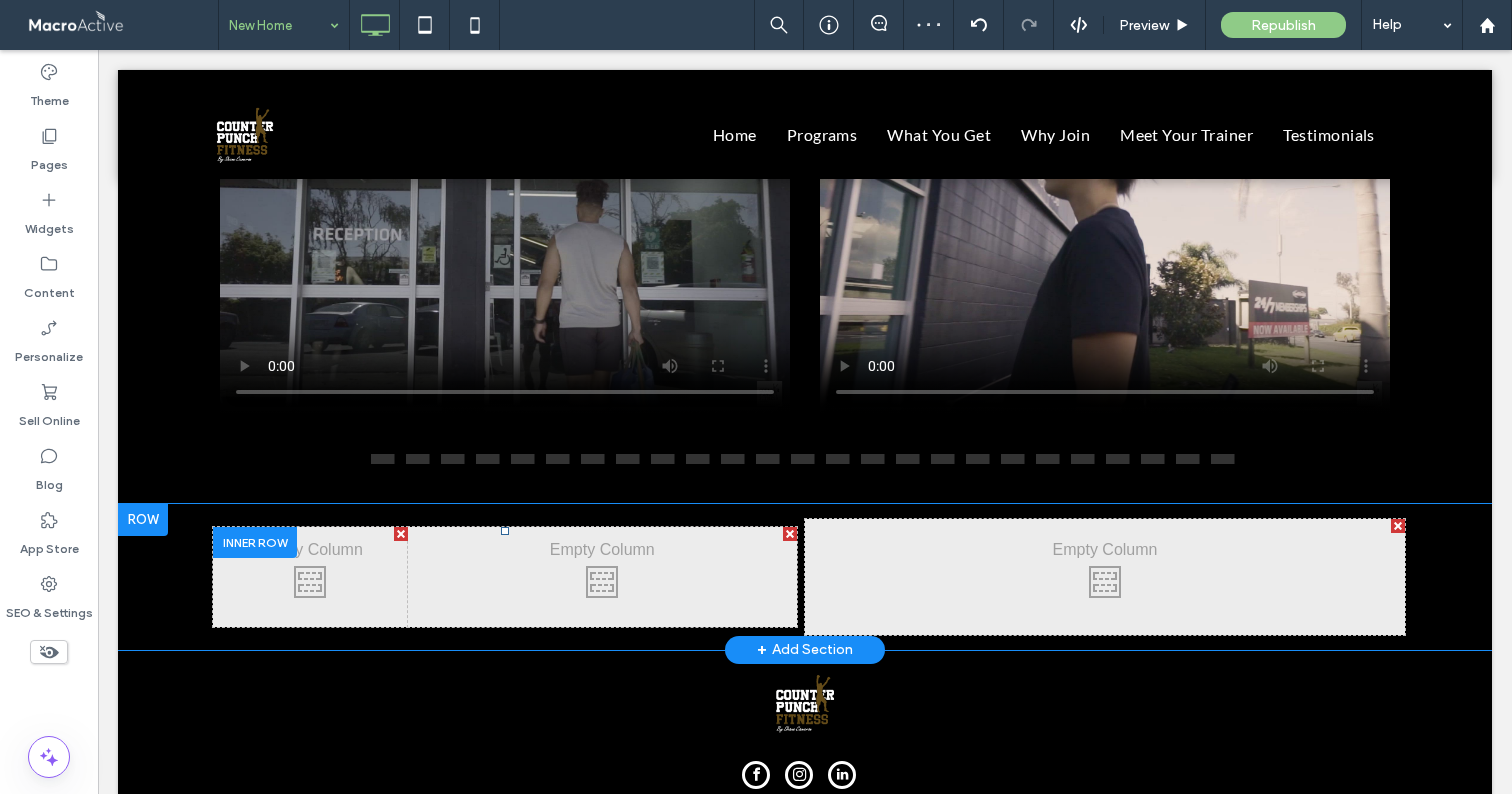 click at bounding box center (255, 542) 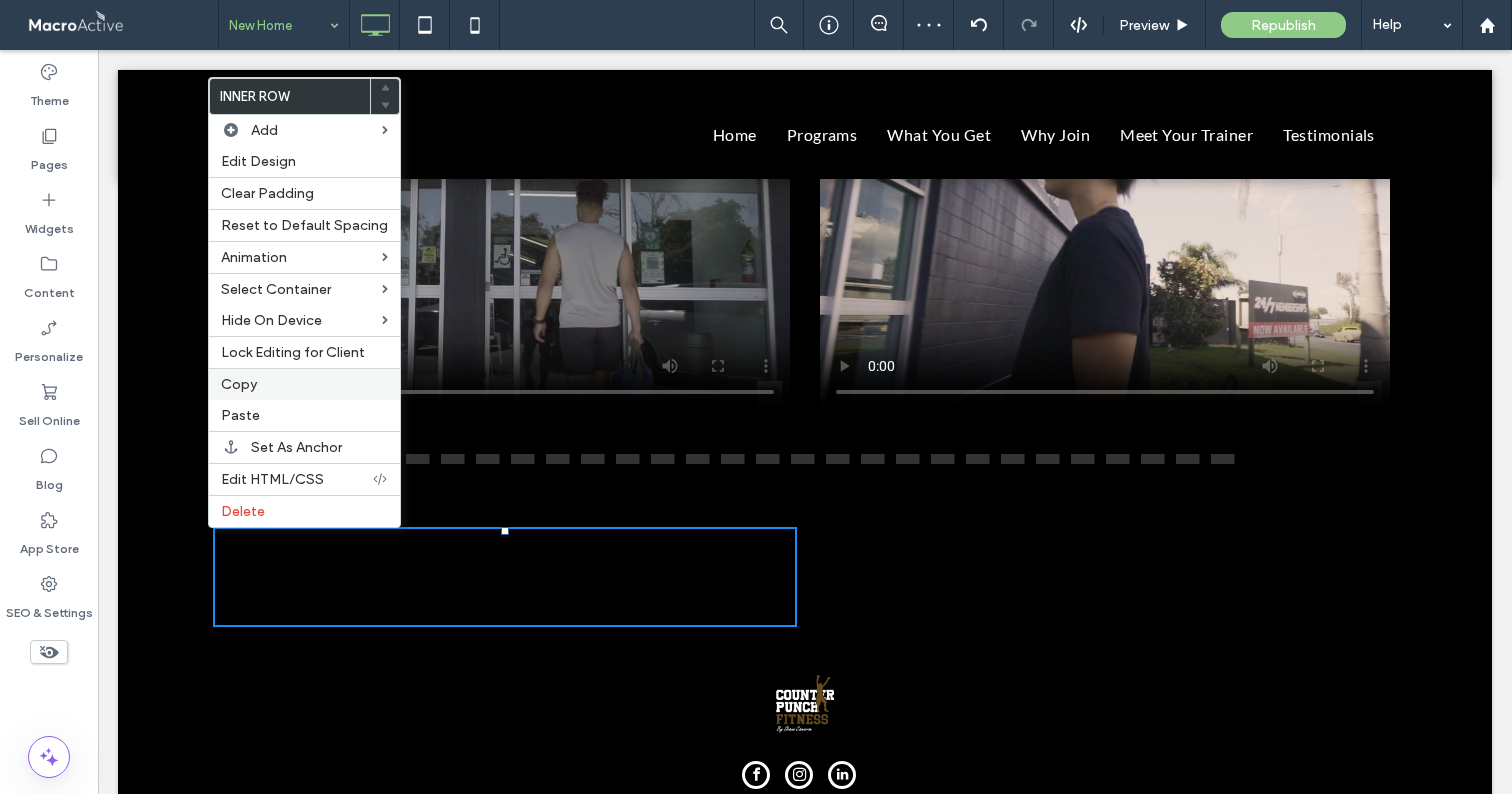 click on "Copy" at bounding box center [239, 384] 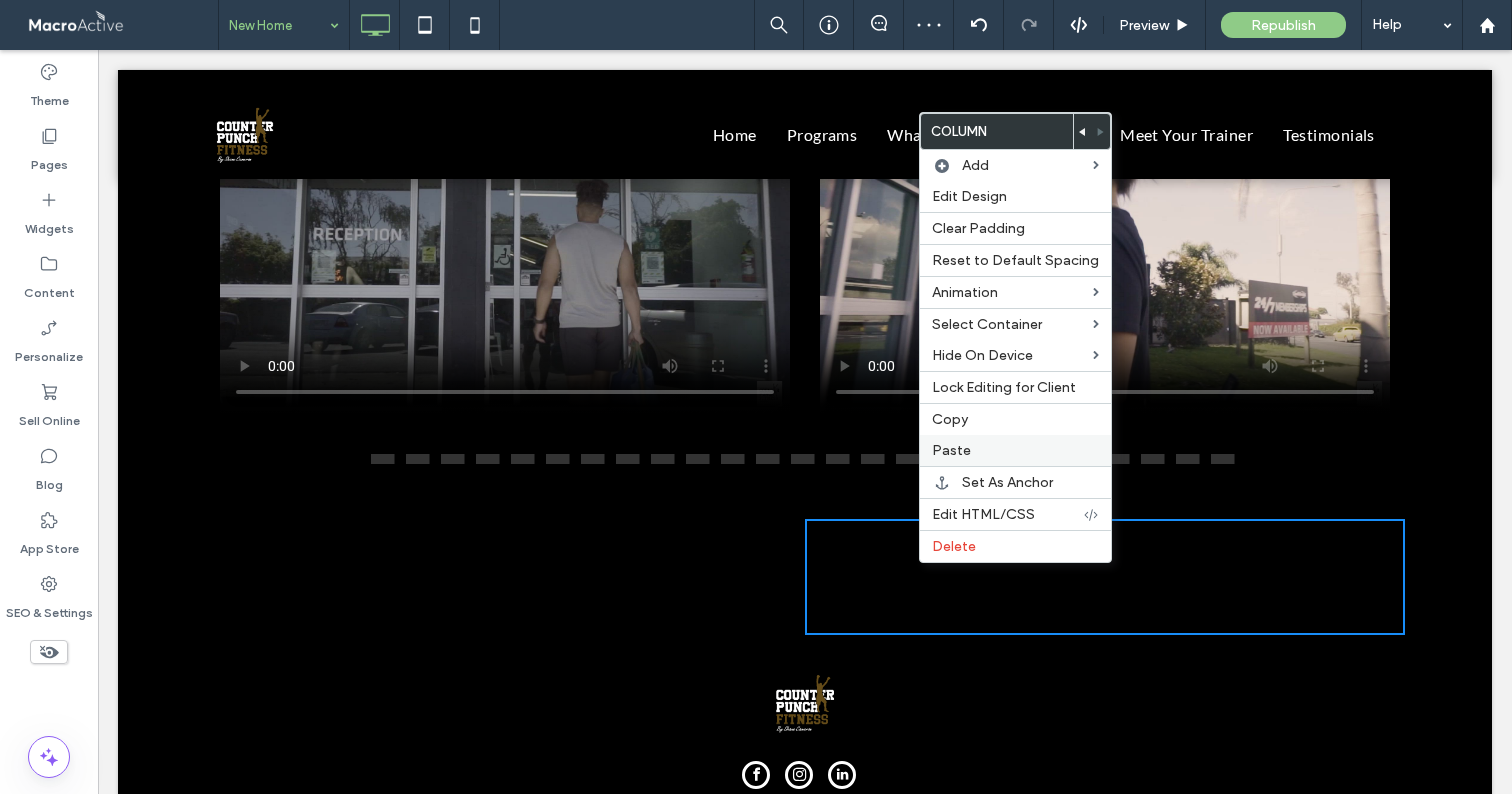 click on "Paste" at bounding box center [1015, 450] 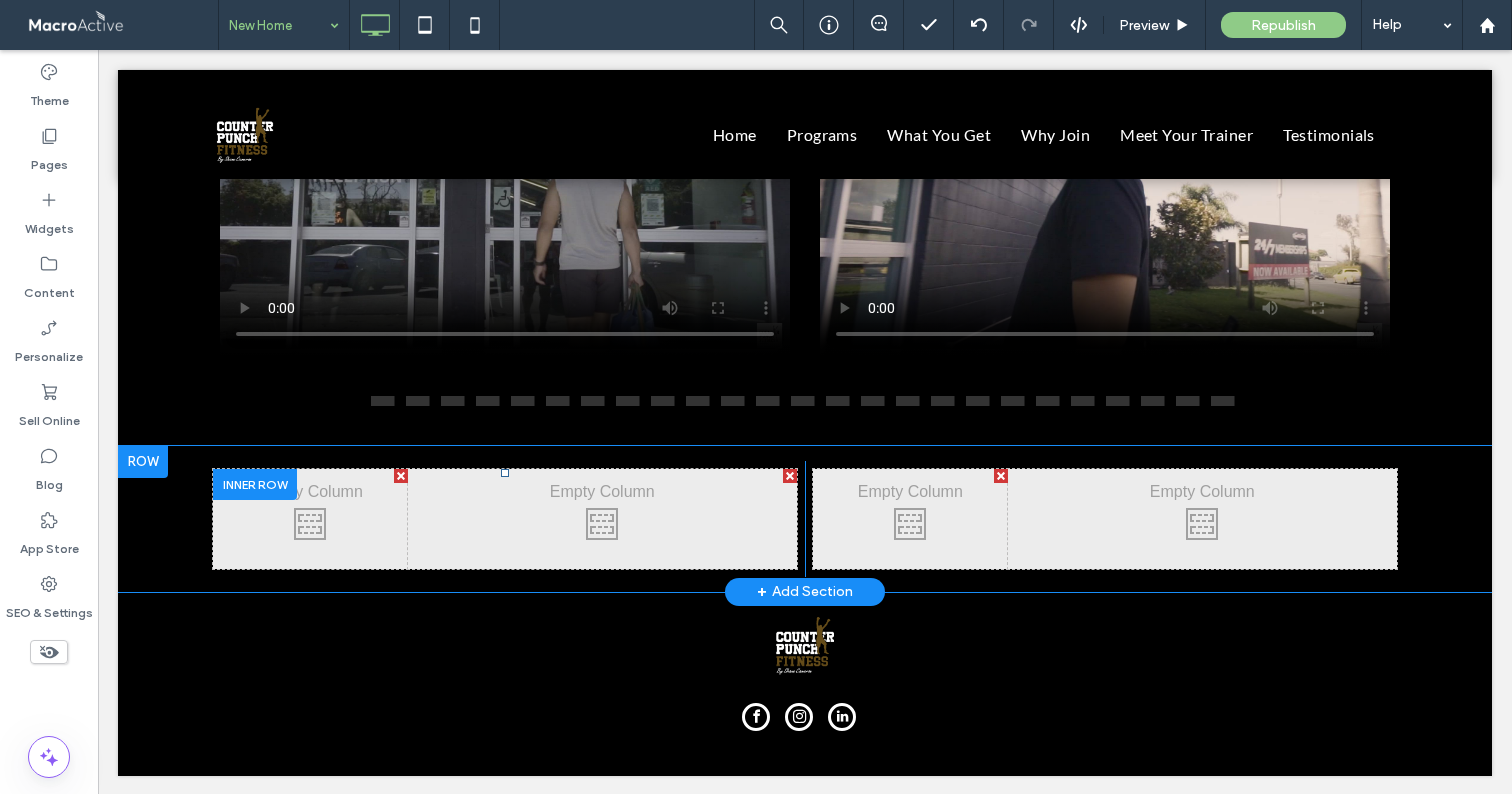 scroll, scrollTop: 4624, scrollLeft: 0, axis: vertical 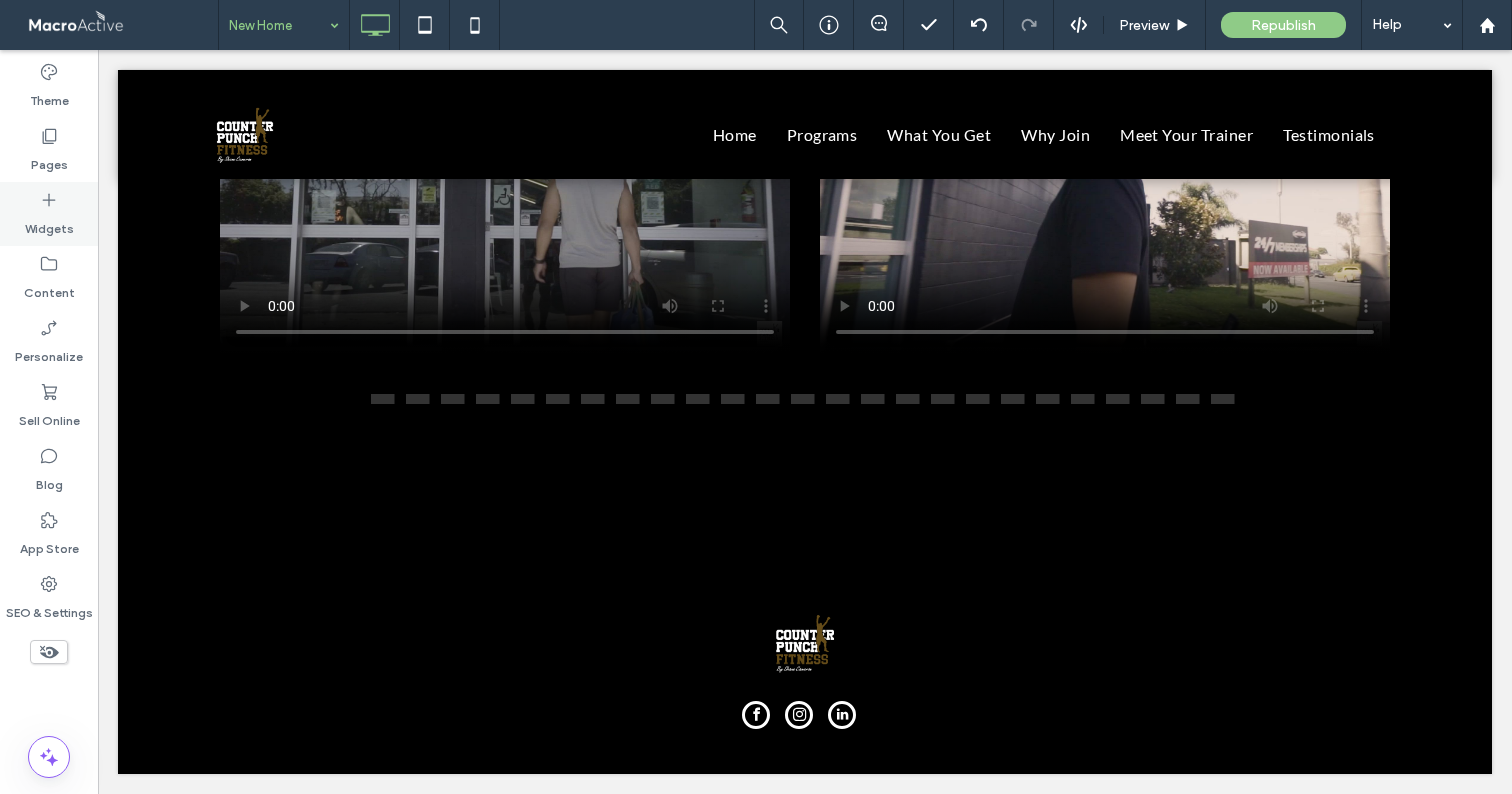 click on "Widgets" at bounding box center (49, 224) 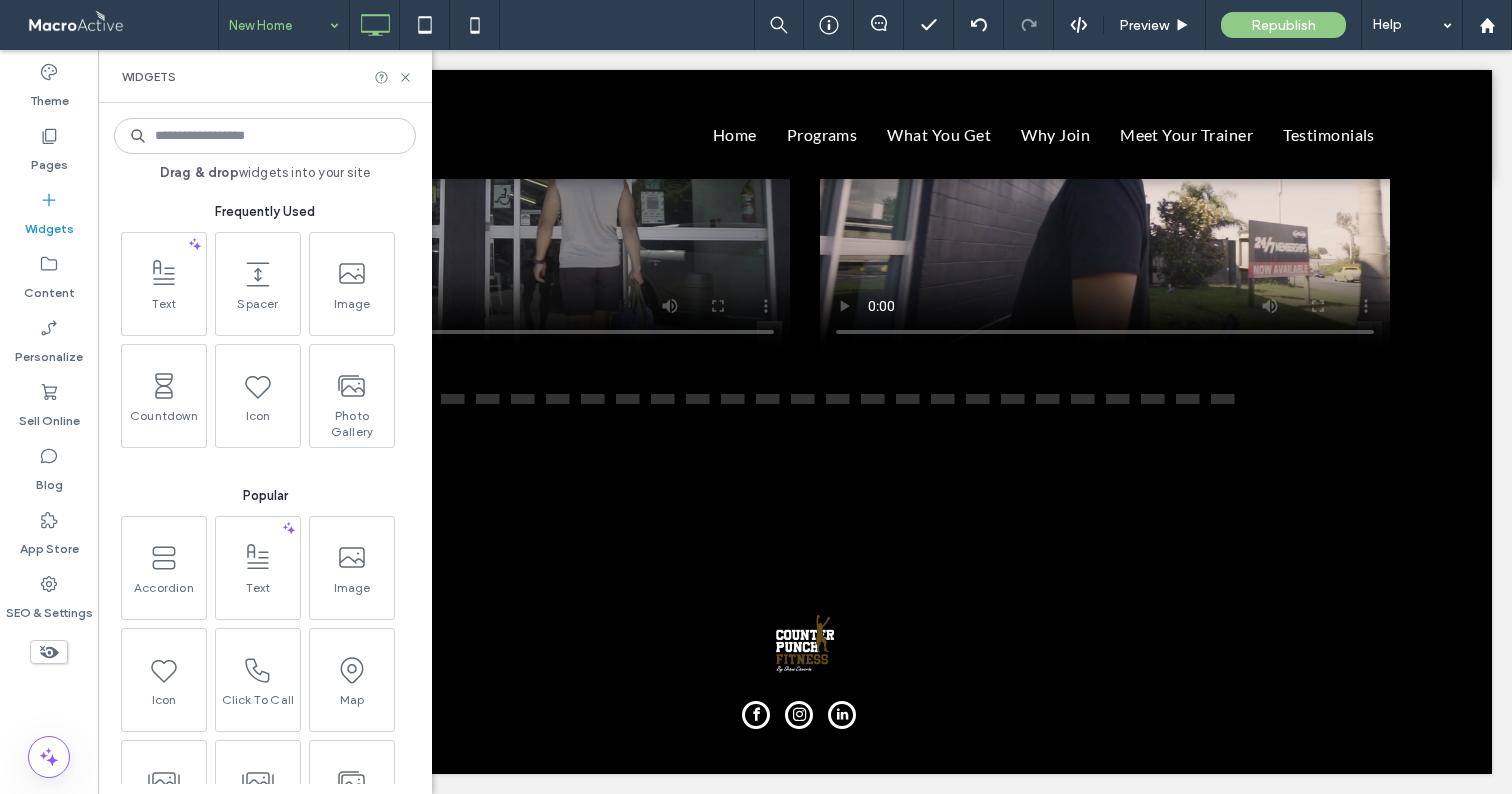 click at bounding box center (265, 136) 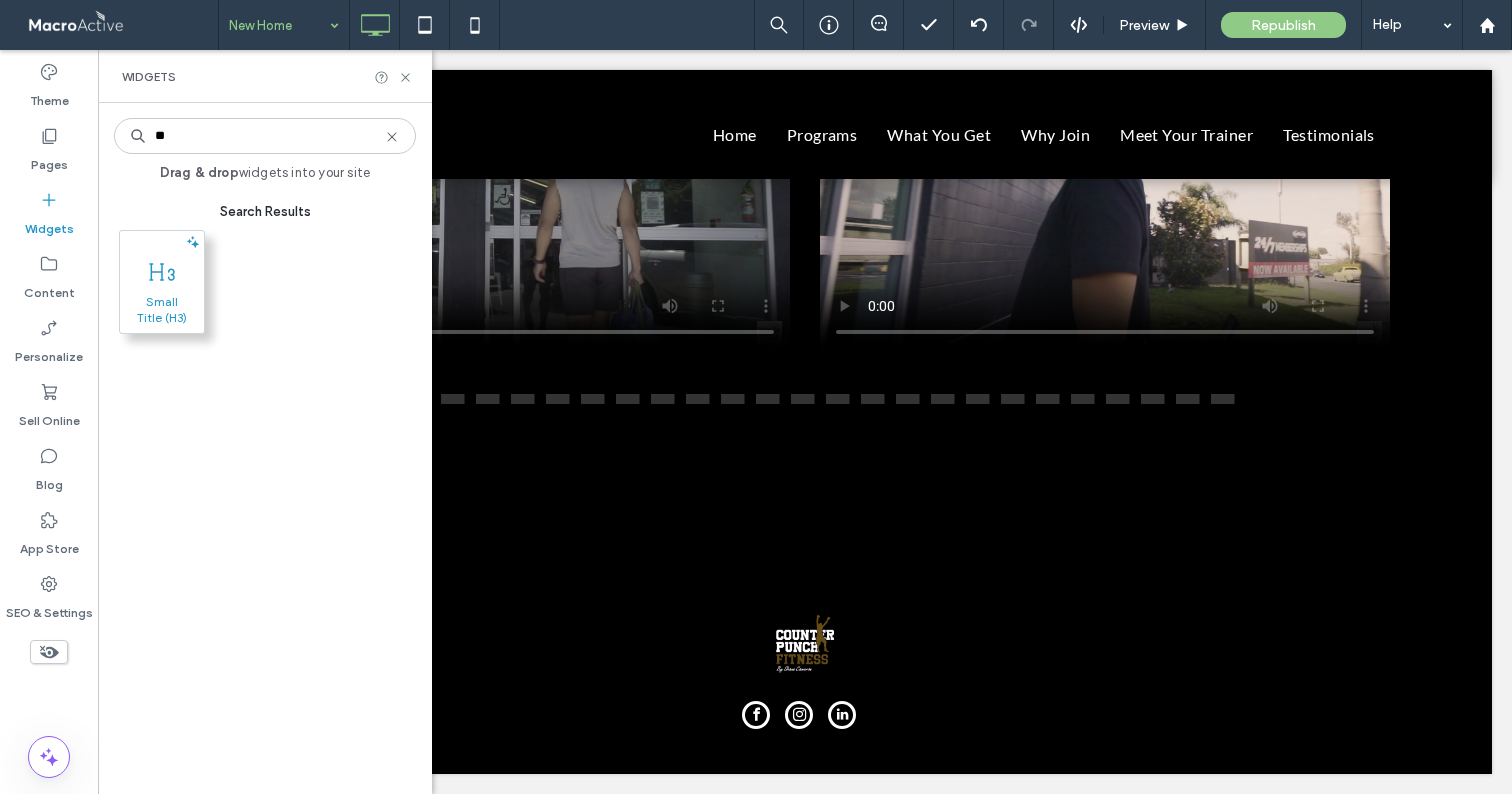 type on "**" 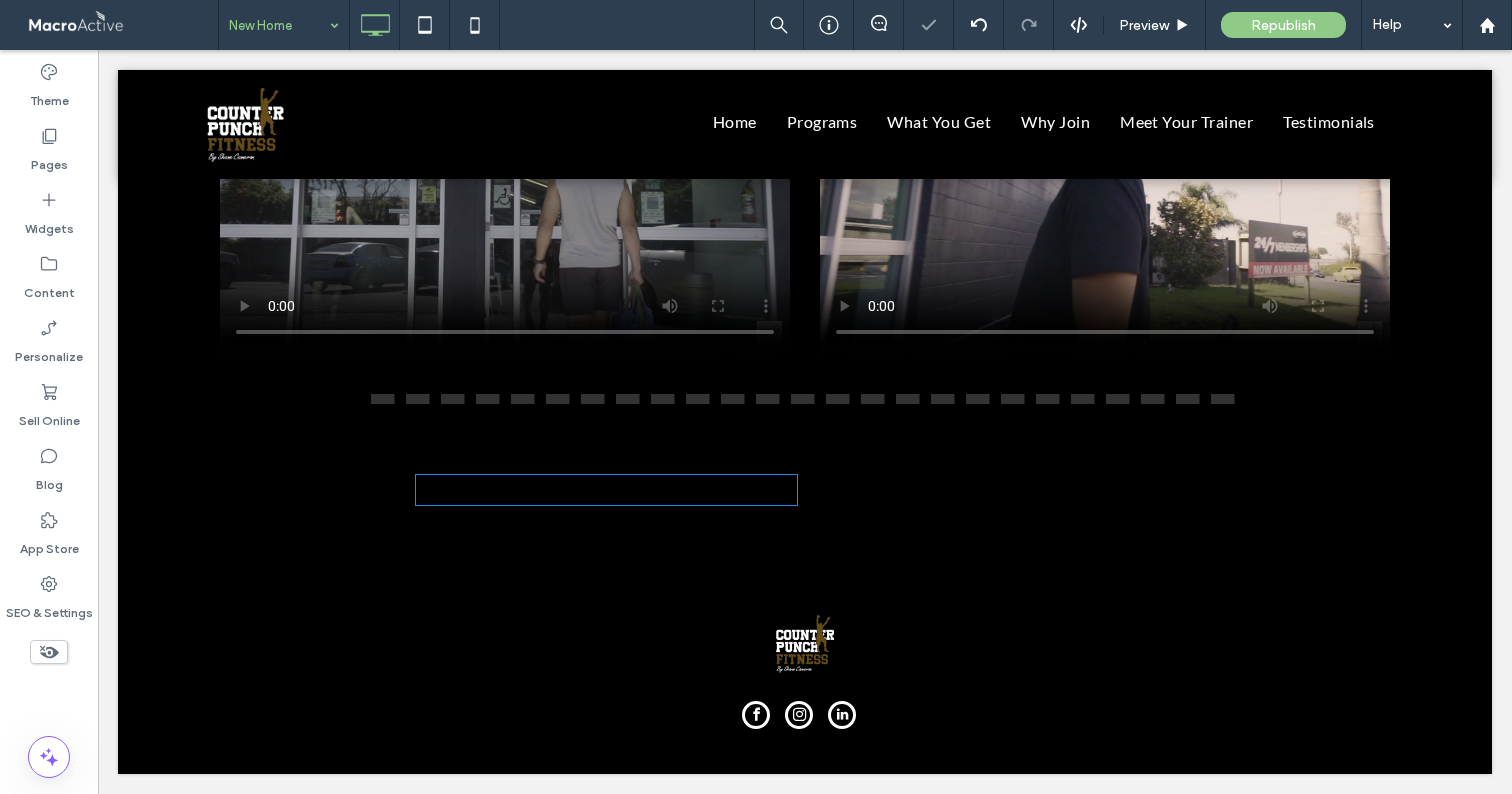 type on "*******" 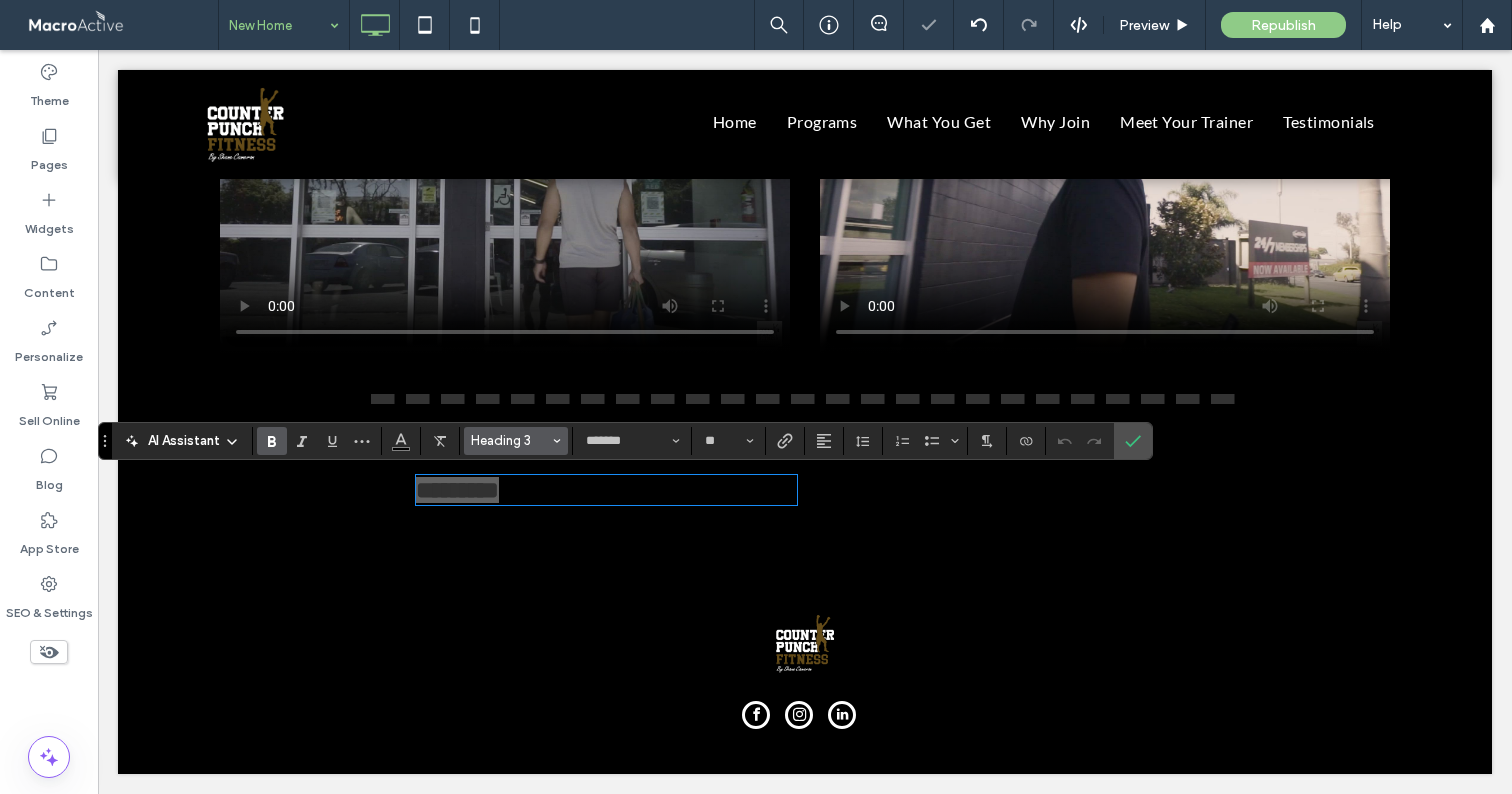 click on "Heading 3" at bounding box center [516, 441] 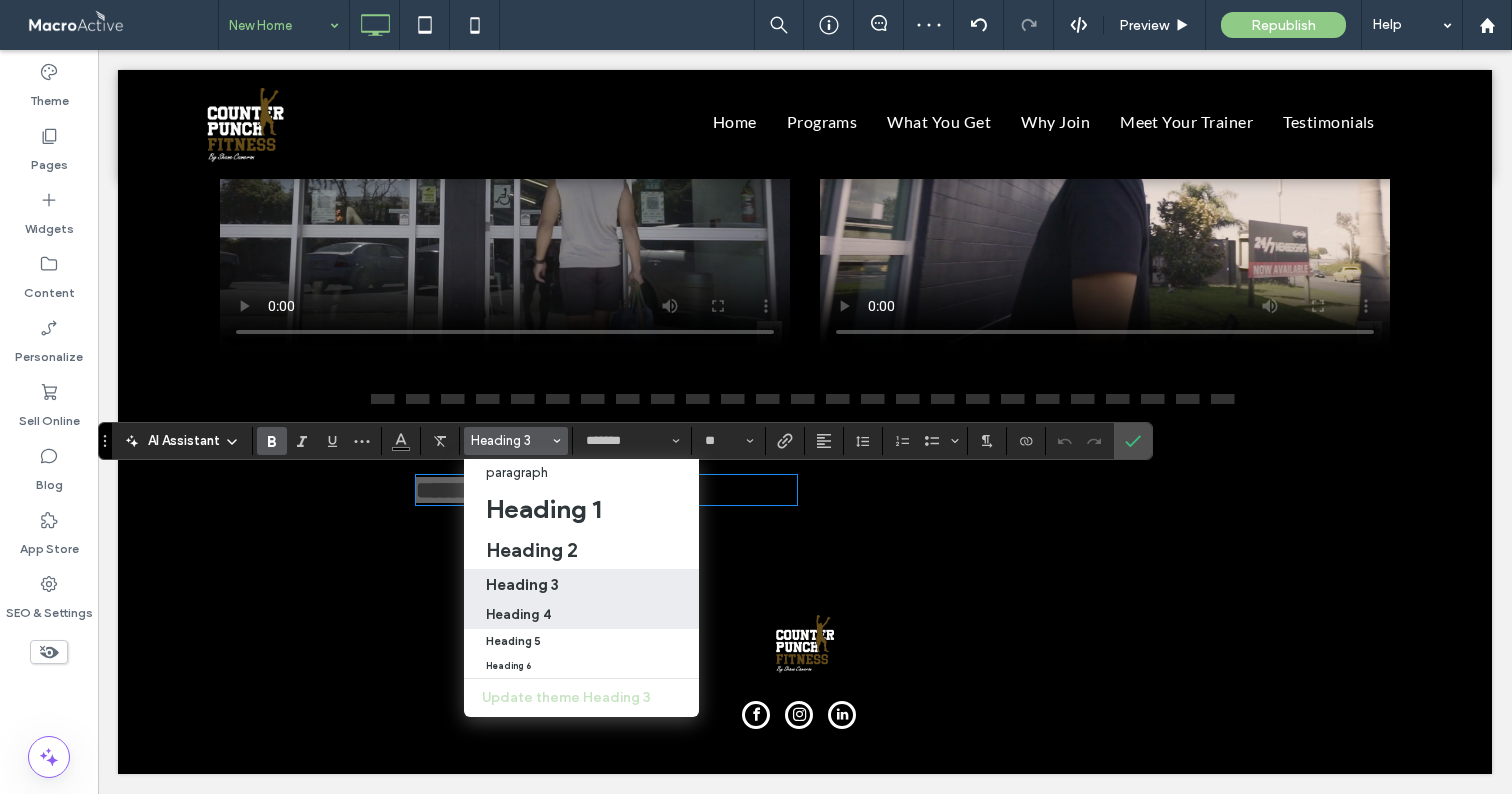 click on "Heading 4" at bounding box center [518, 614] 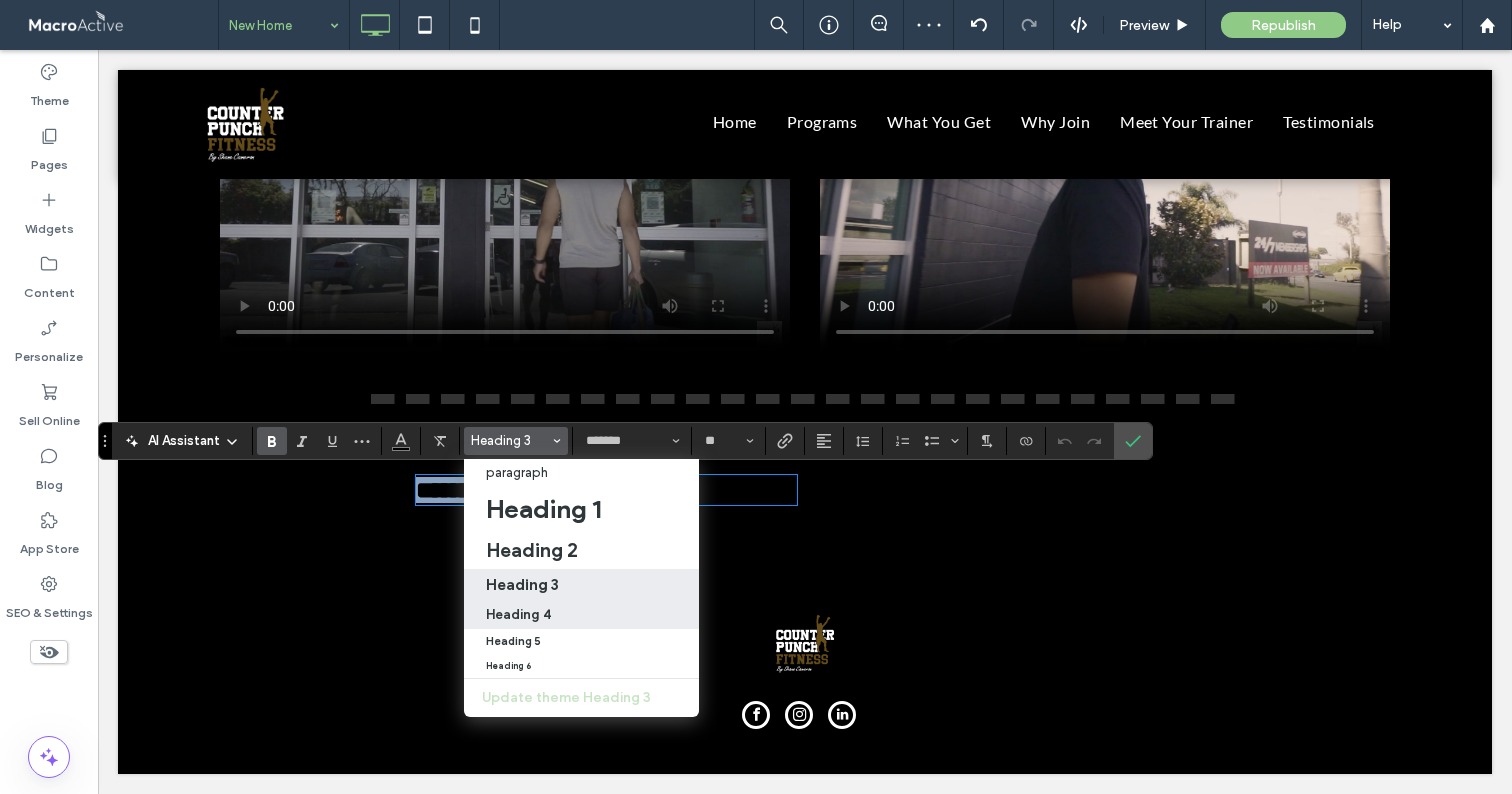 type on "**********" 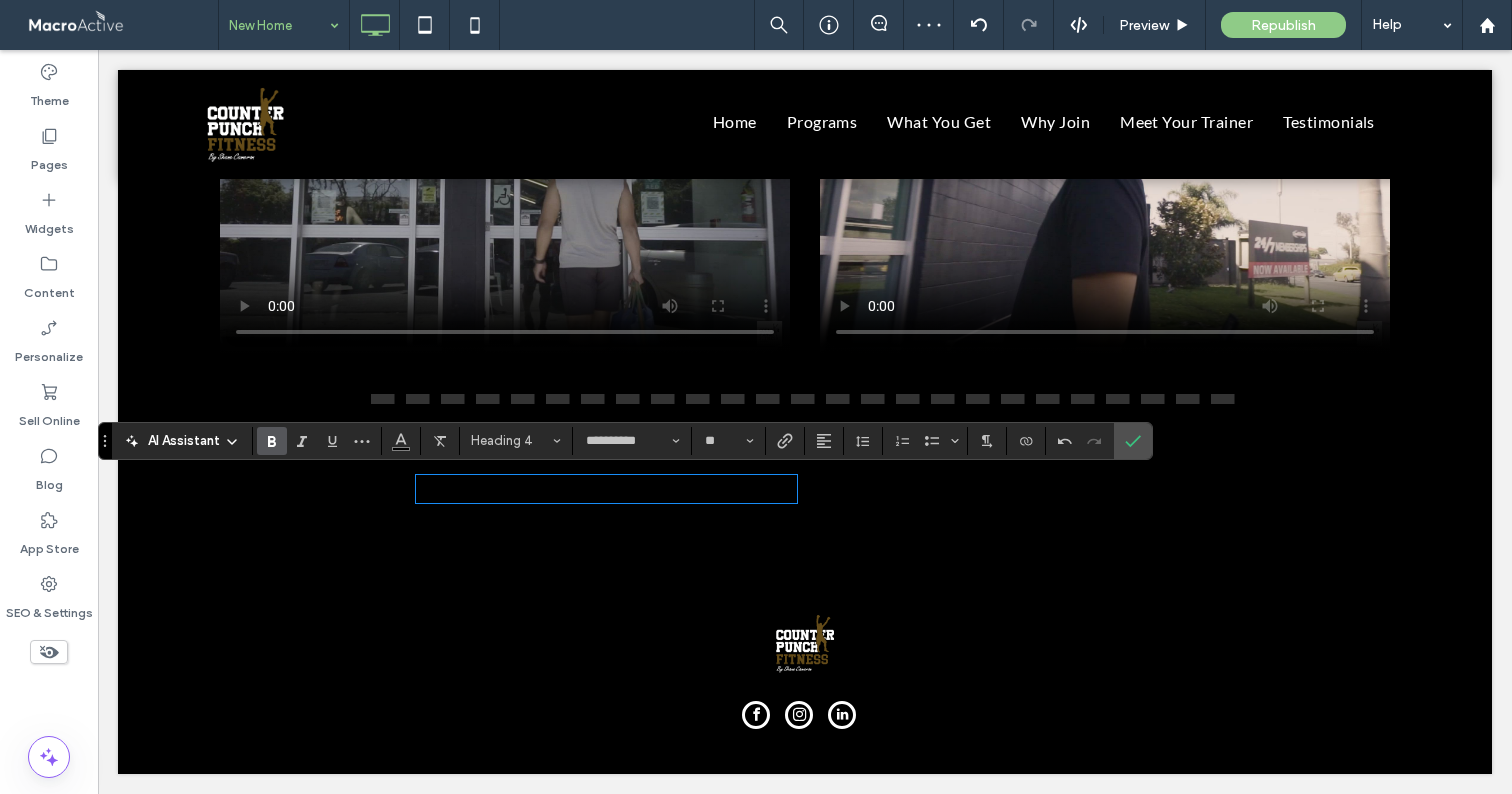 click on "*********" at bounding box center (455, 489) 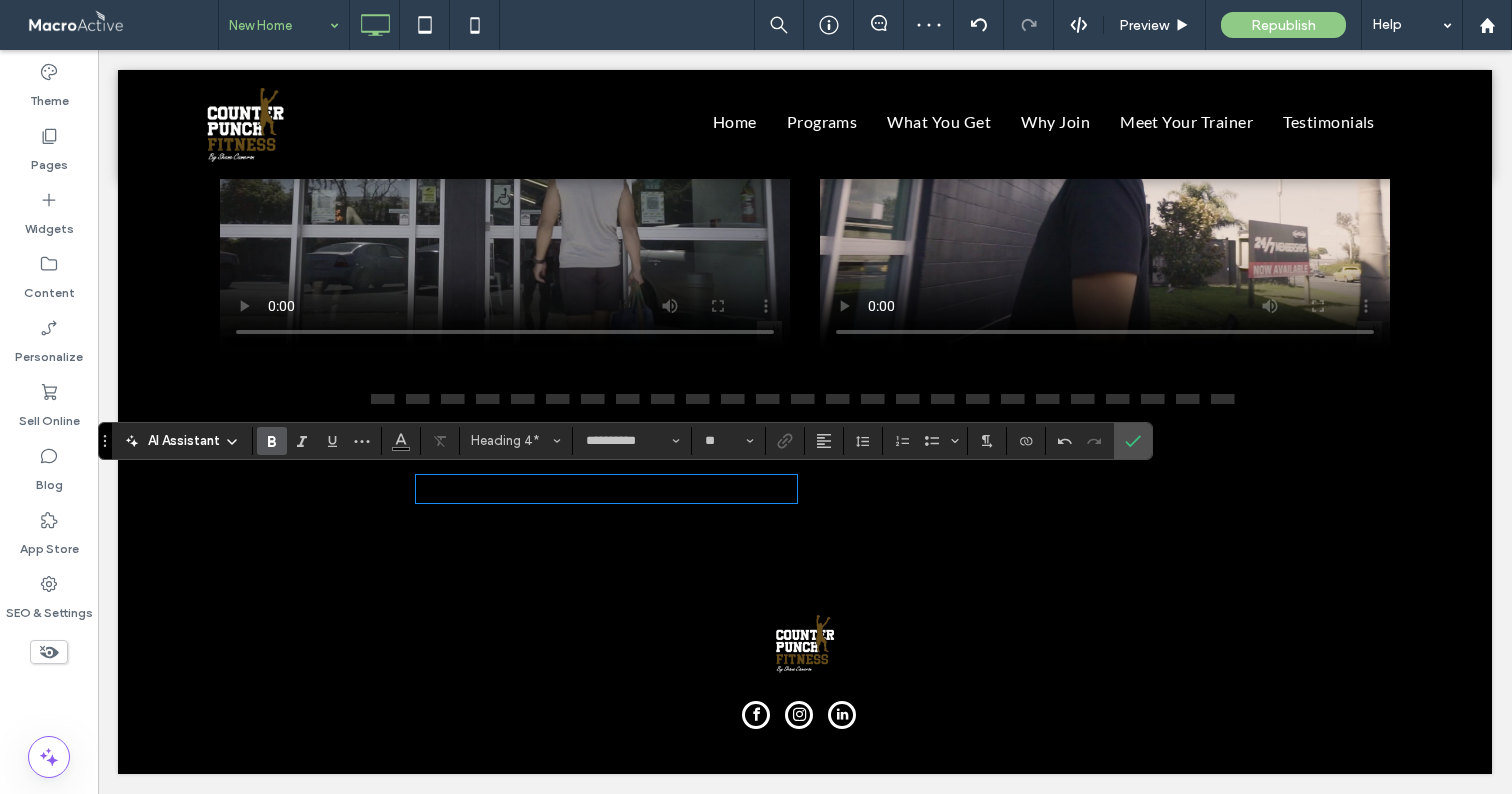 click on "*********" at bounding box center (455, 489) 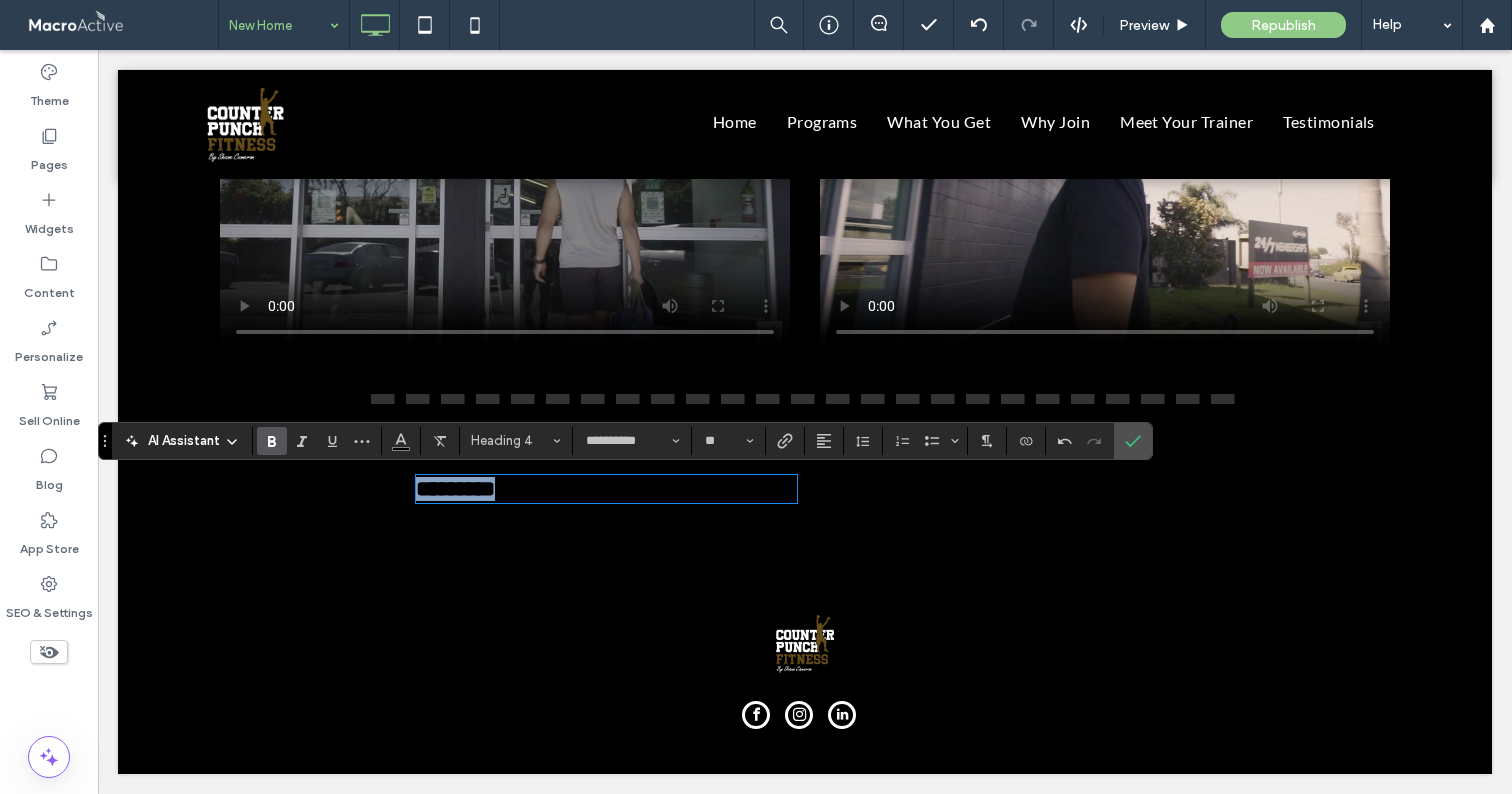 type on "****" 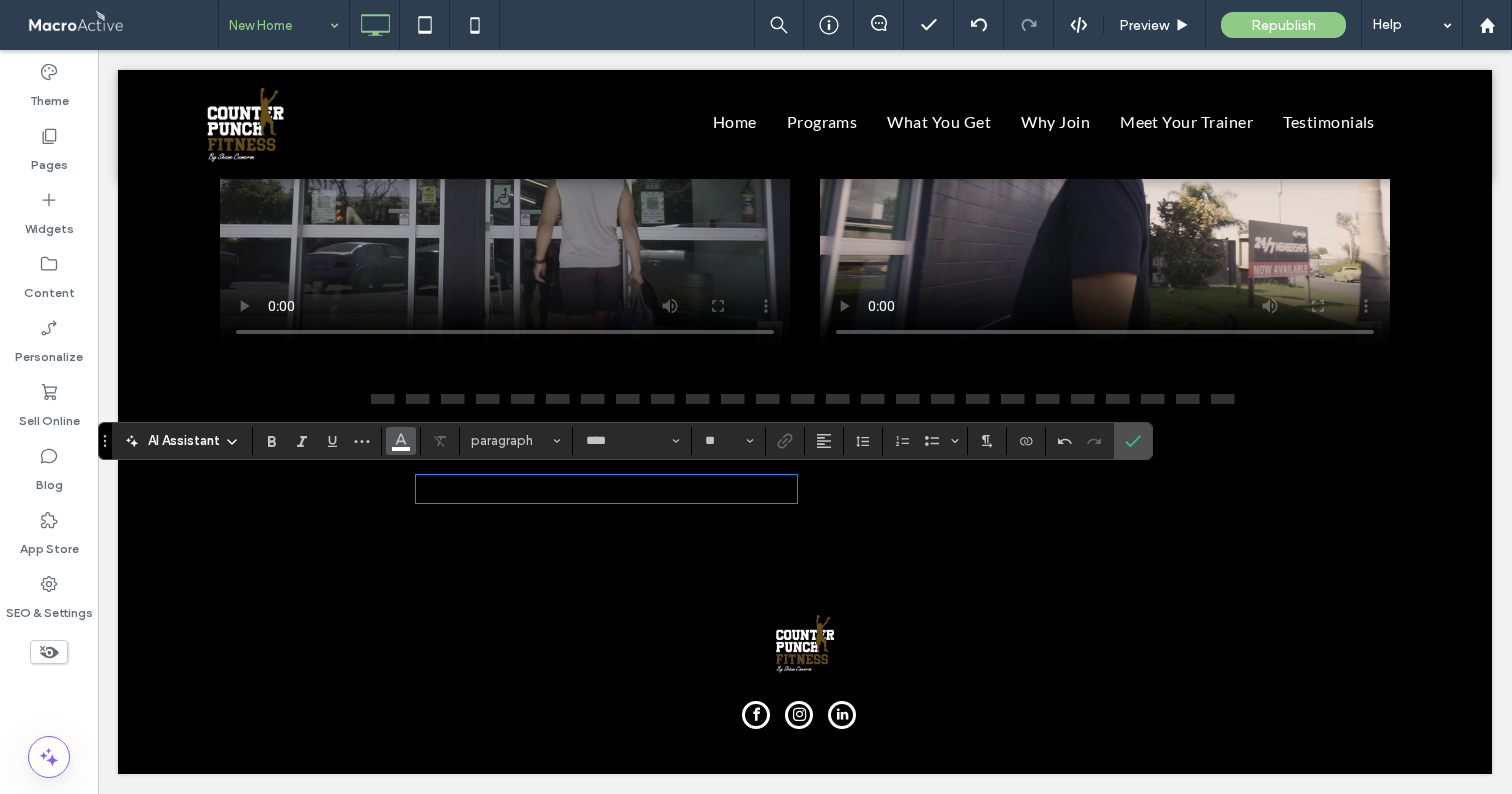 type 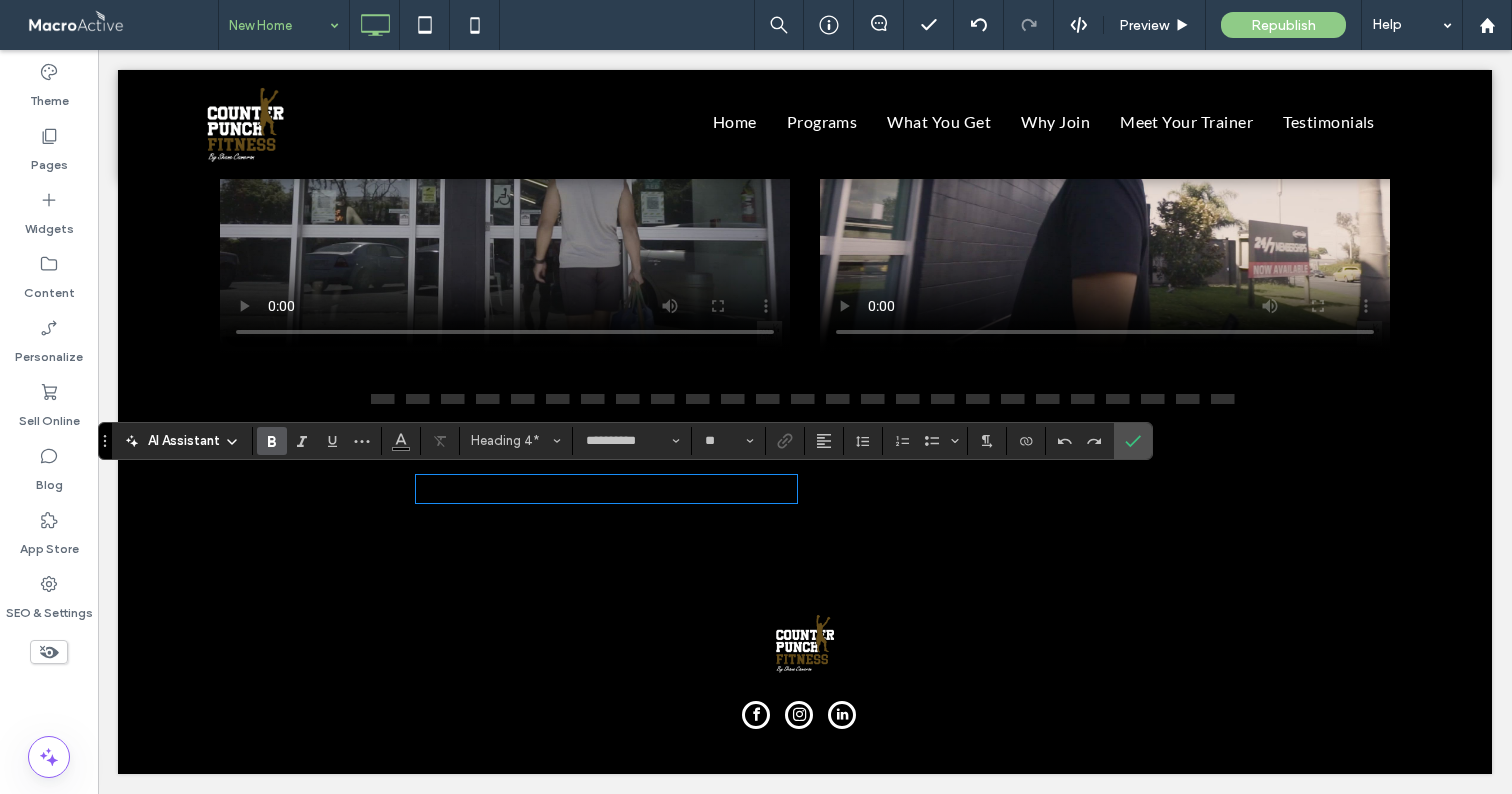 click on "*********" at bounding box center (455, 489) 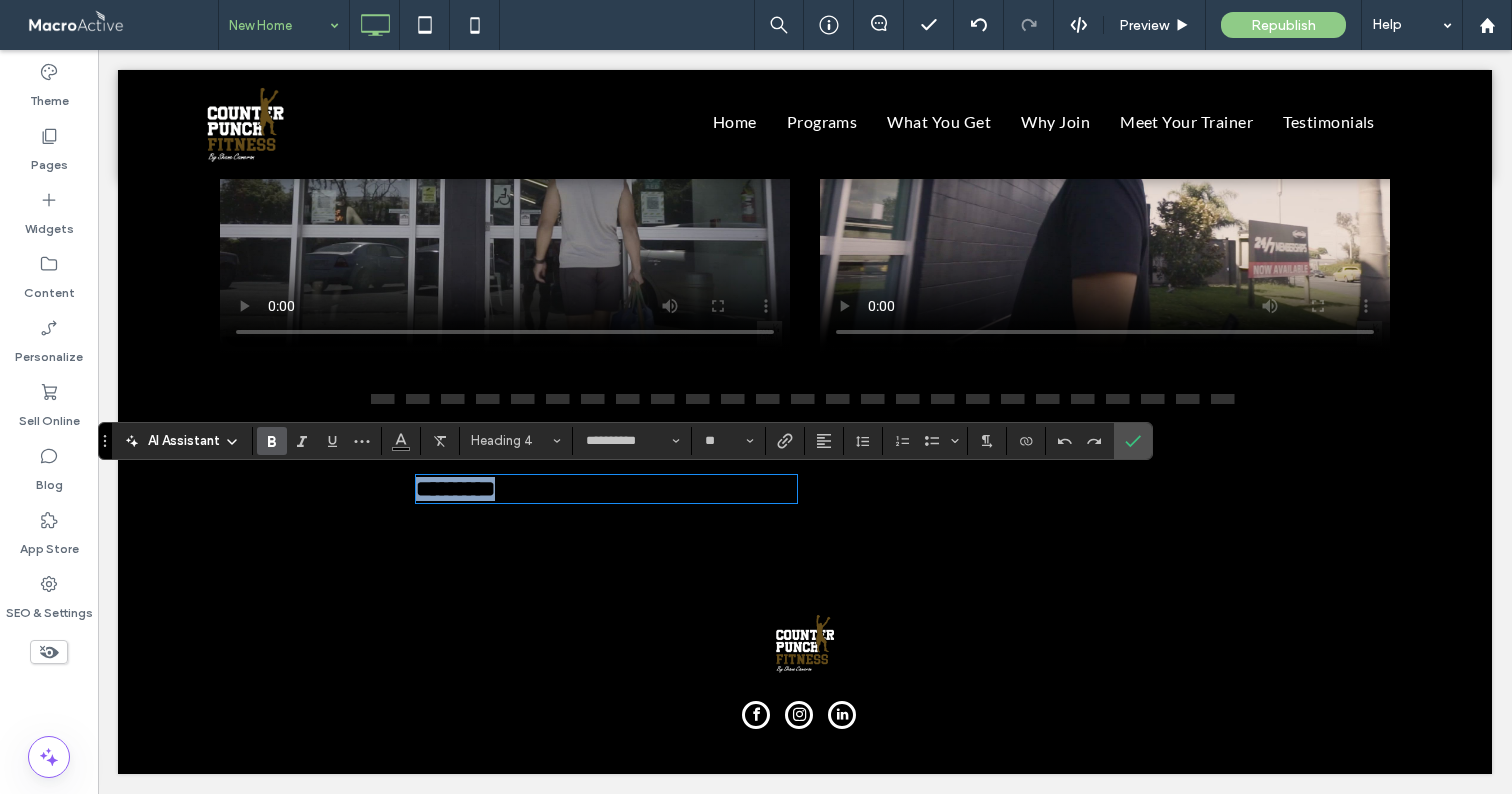 click on "*********" at bounding box center (455, 489) 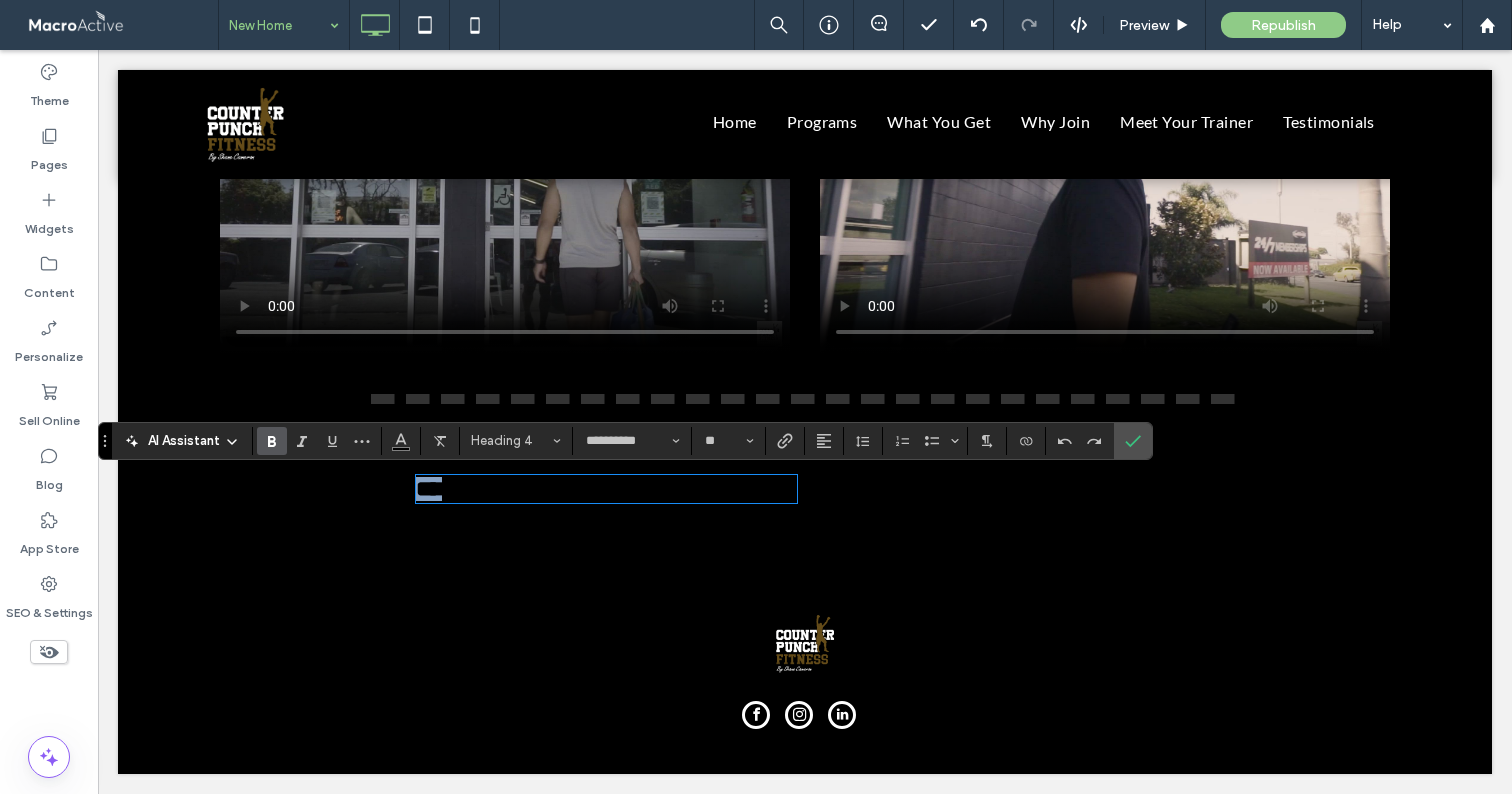 click on "*********" at bounding box center (455, 489) 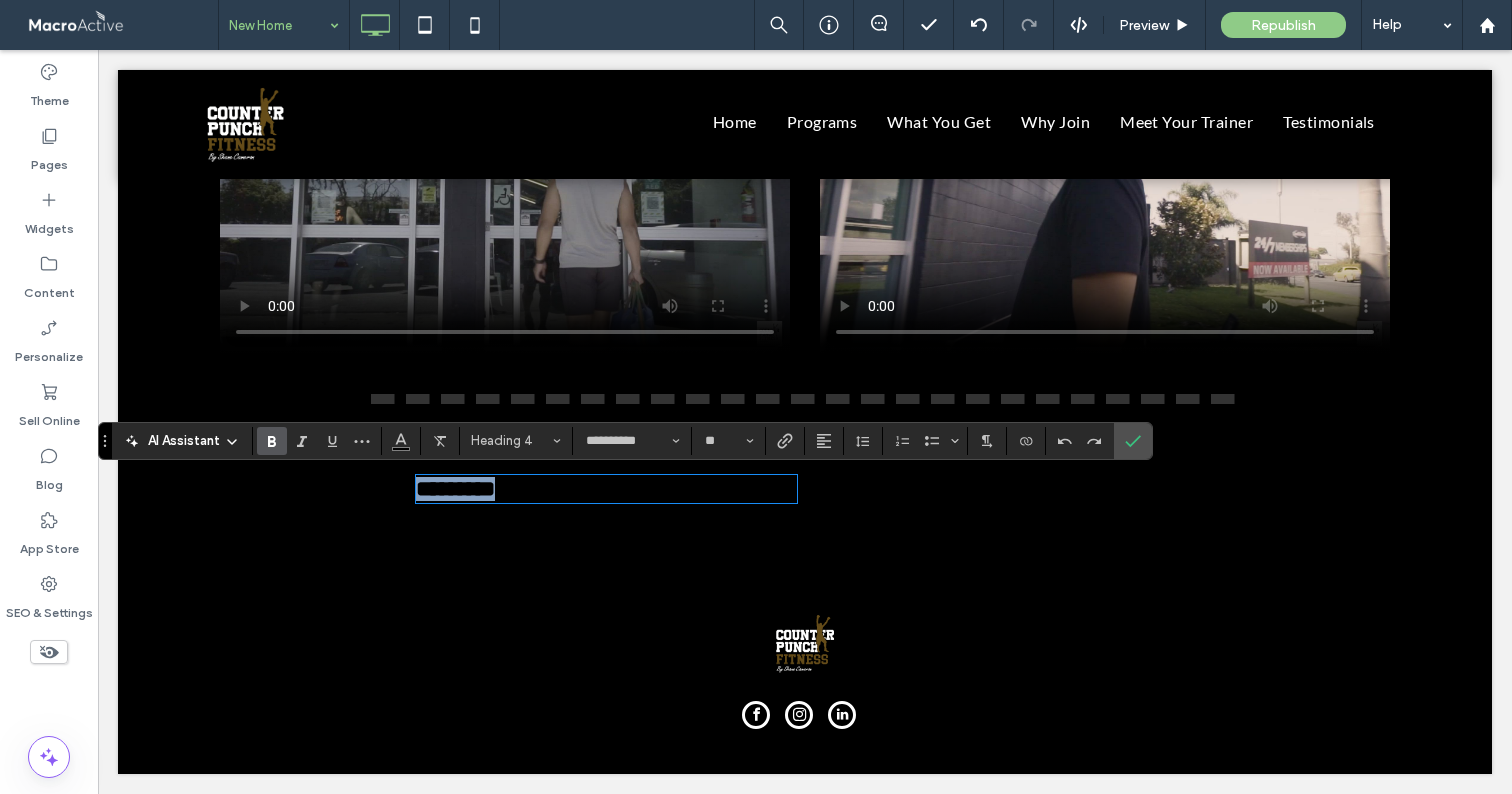 click on "*********" at bounding box center (455, 489) 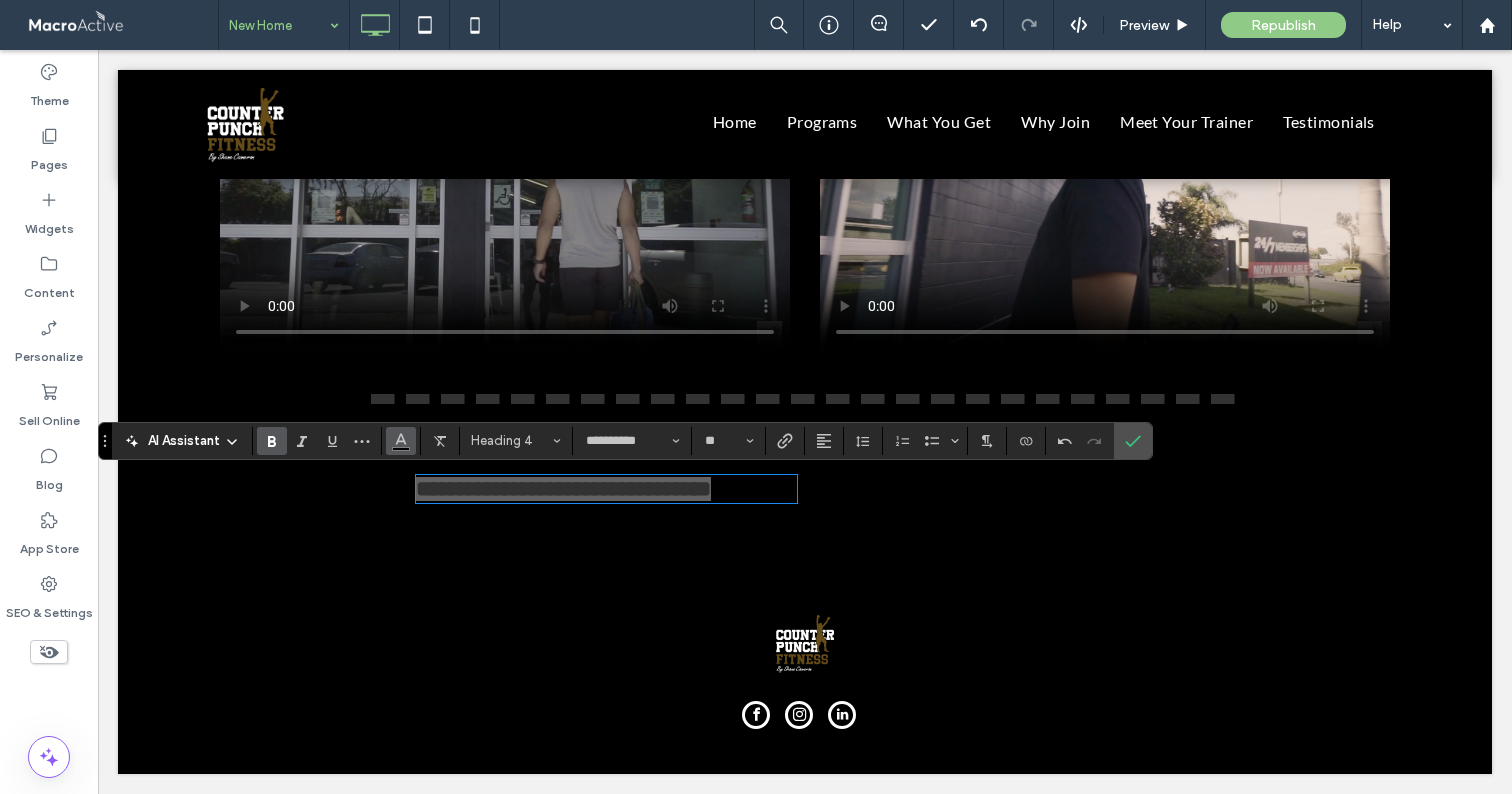 click at bounding box center [401, 441] 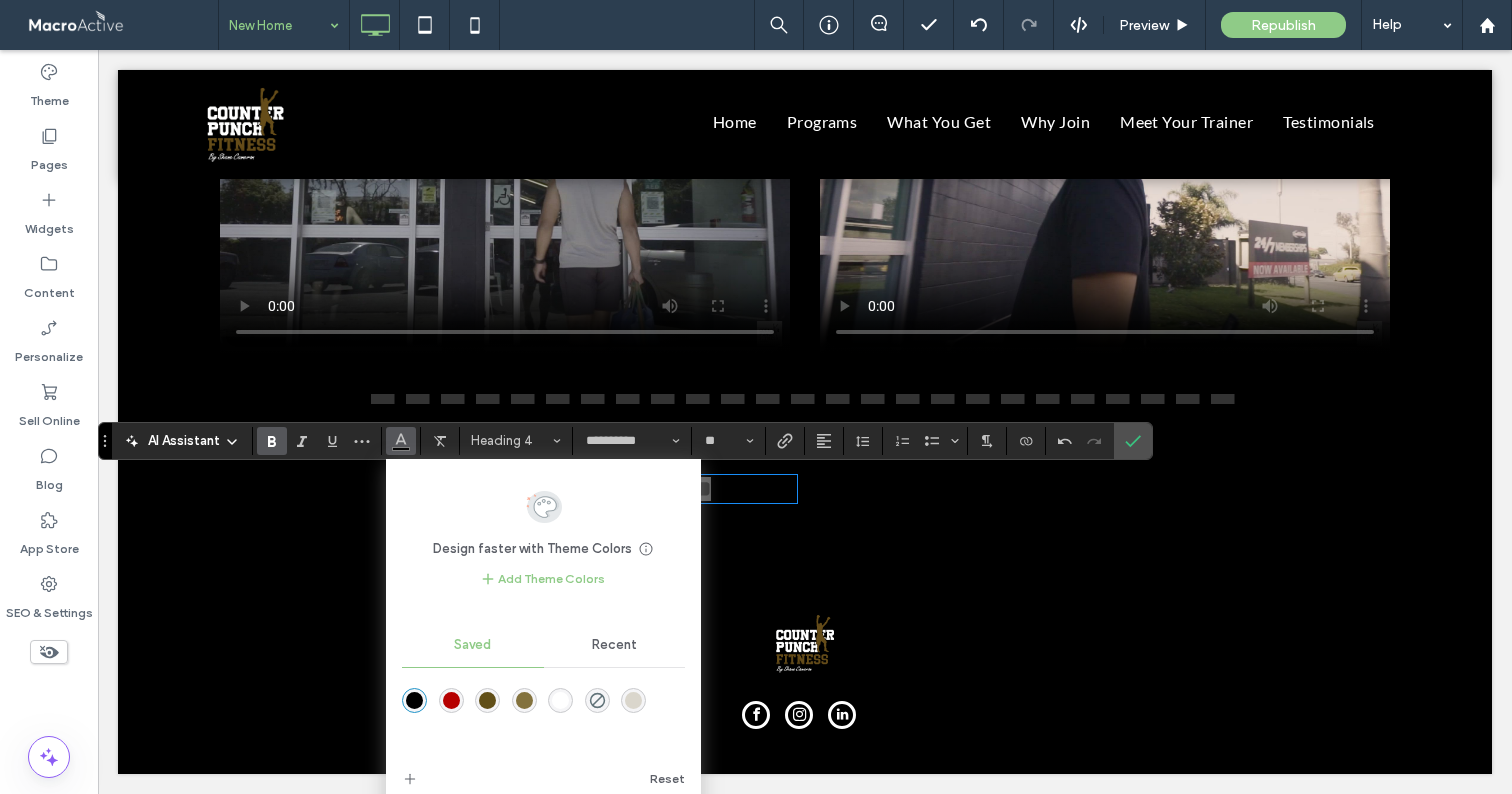 click at bounding box center (560, 700) 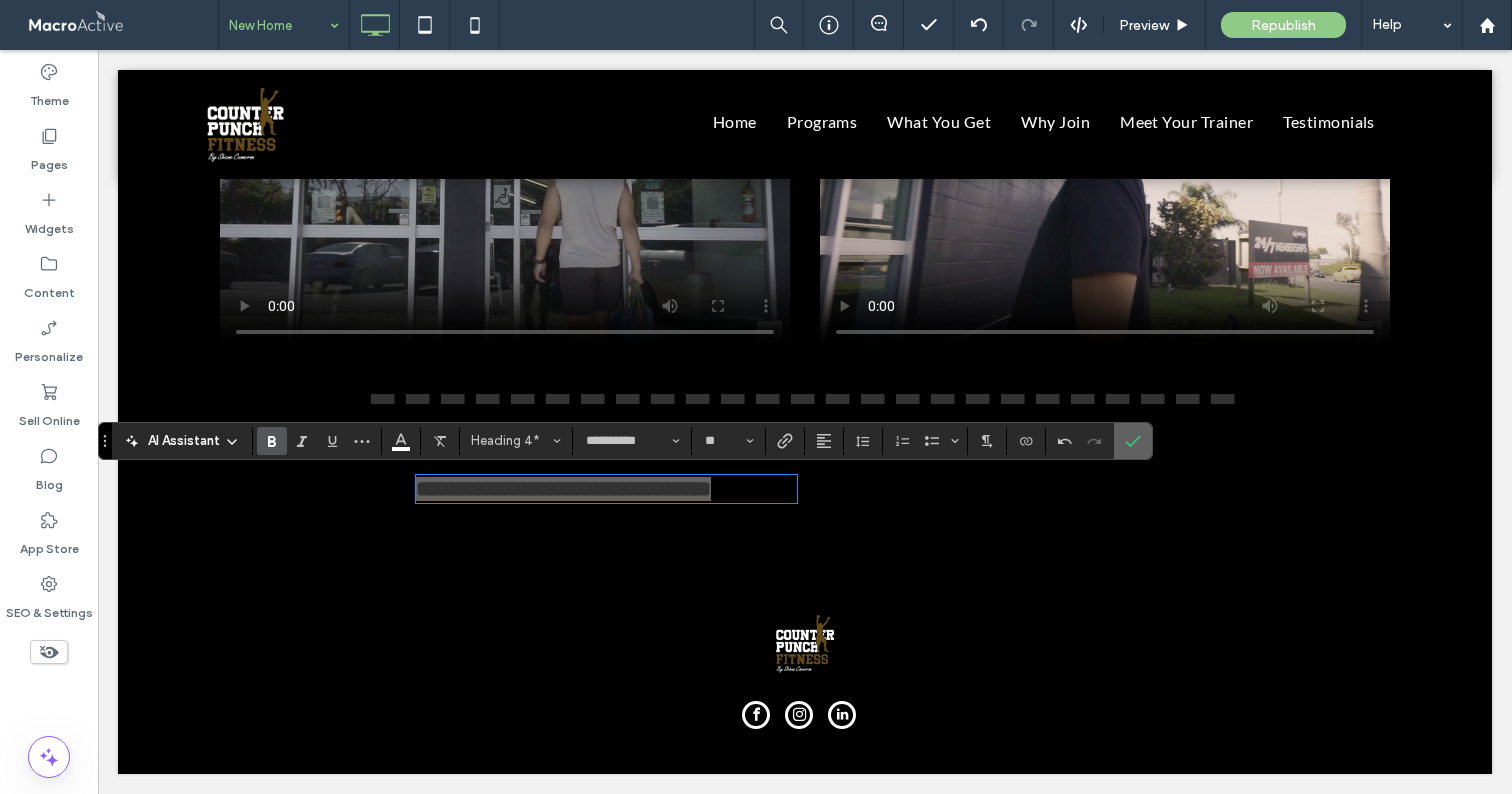 click at bounding box center [1133, 441] 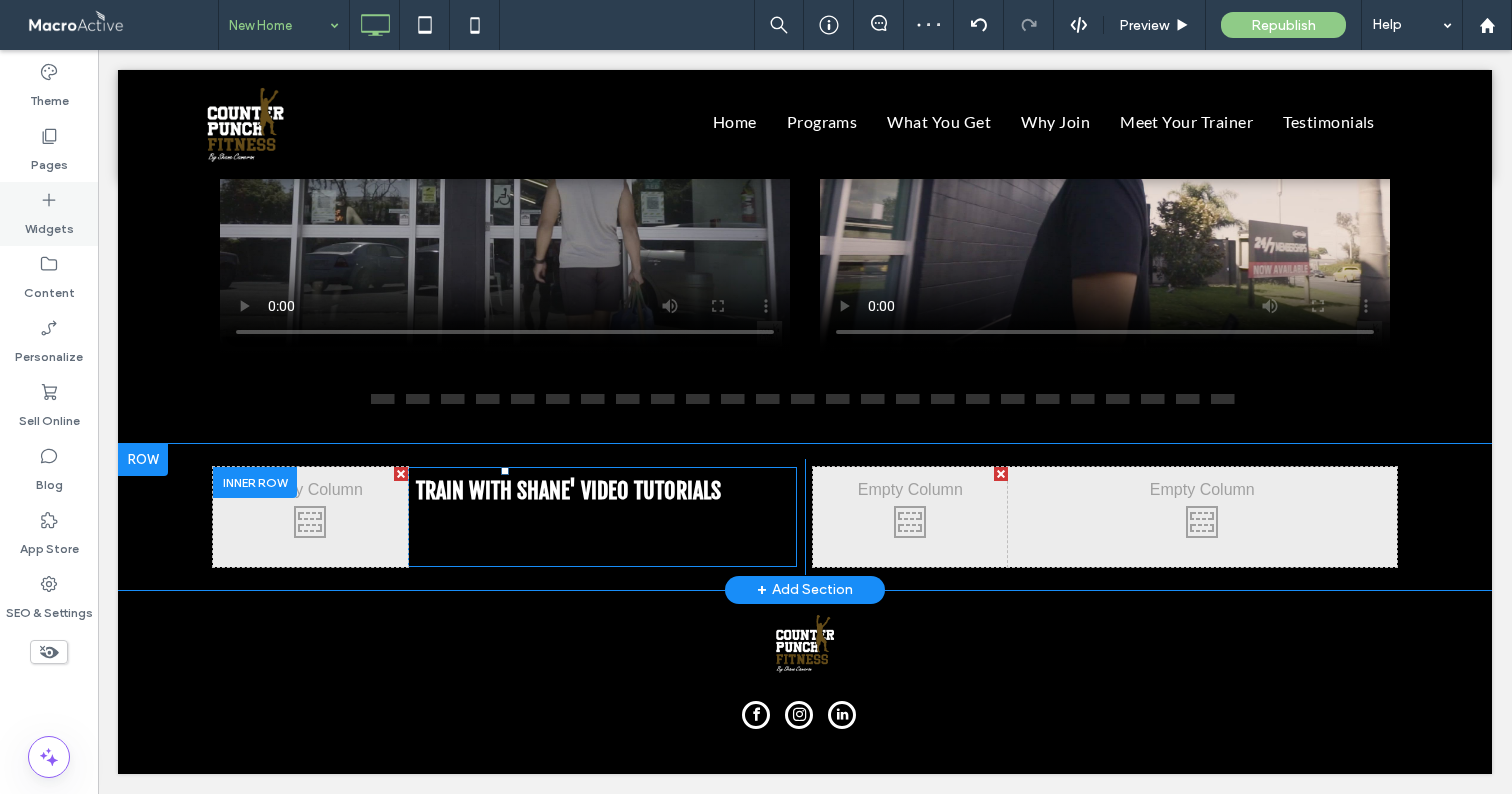 click on "Widgets" at bounding box center (49, 224) 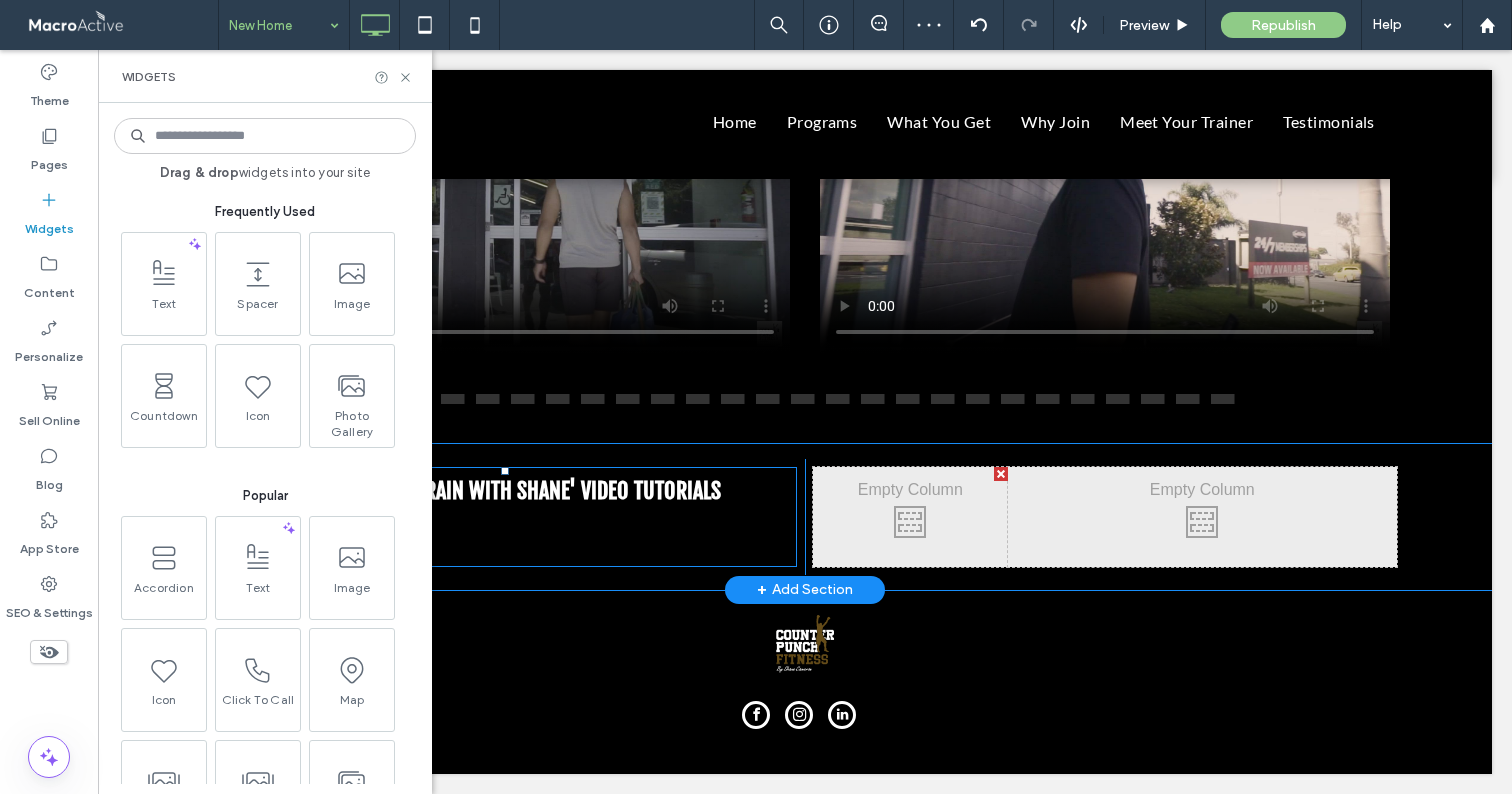 click at bounding box center [265, 136] 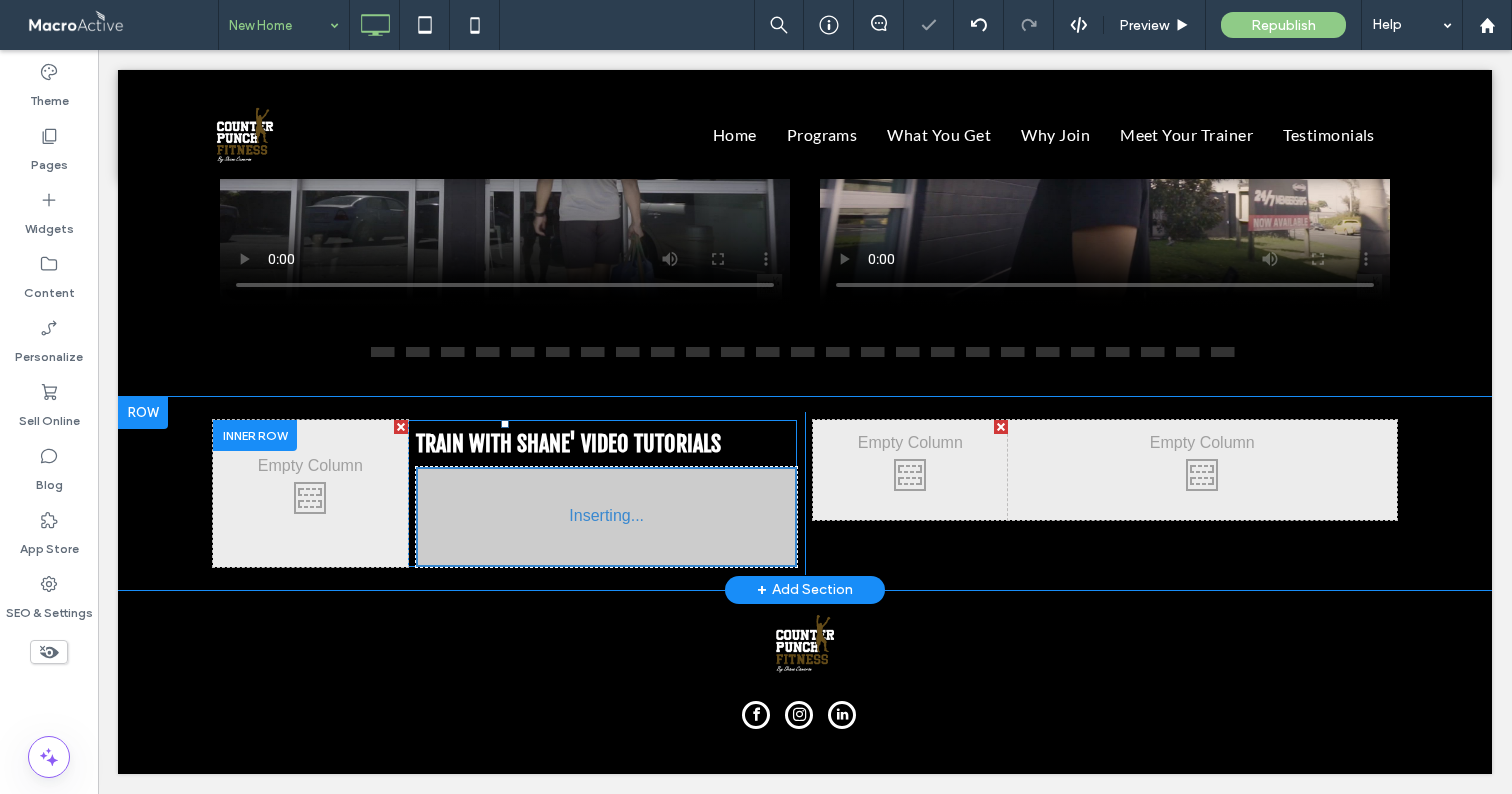 scroll, scrollTop: 4624, scrollLeft: 0, axis: vertical 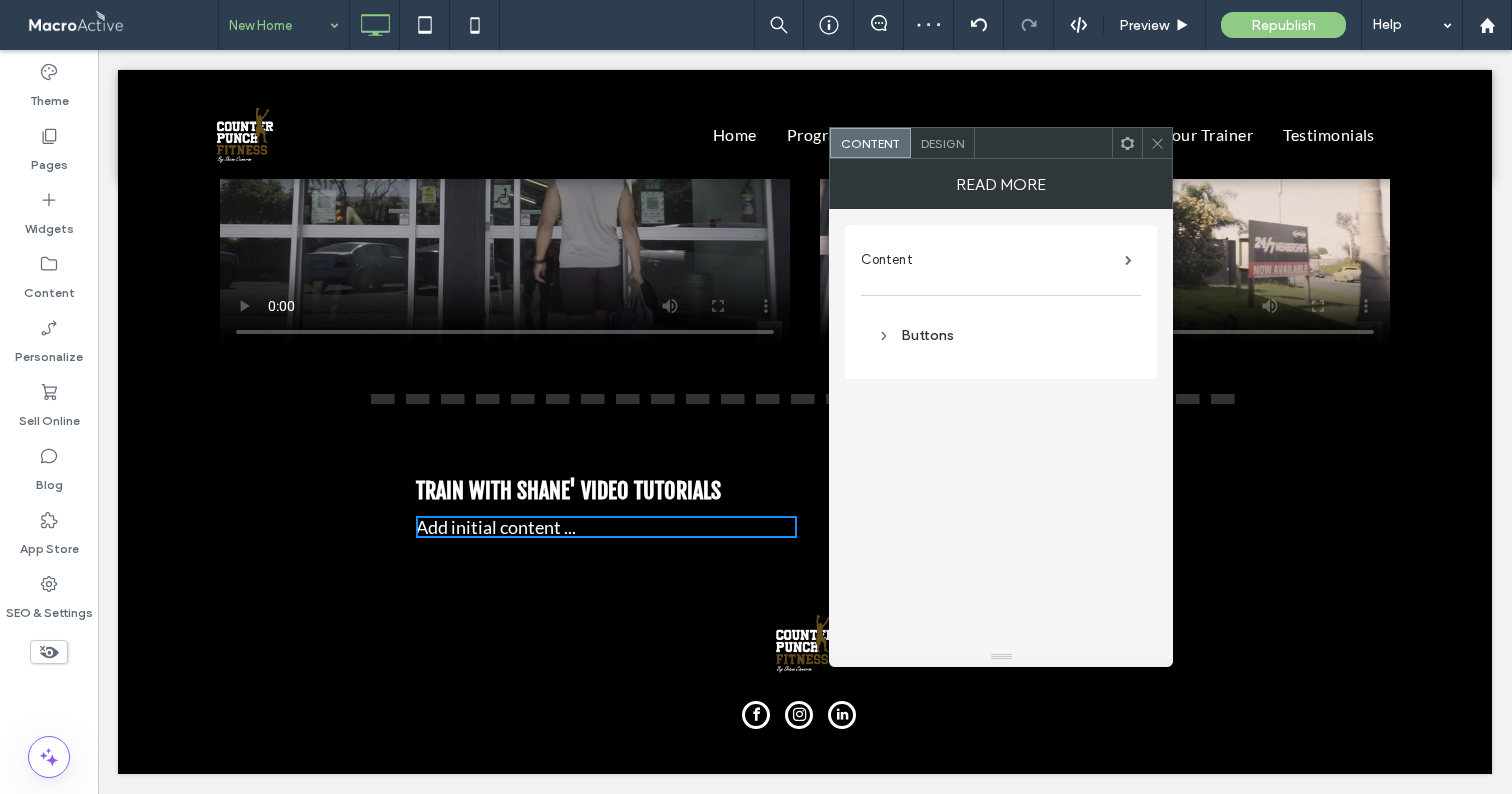 click on "Design" at bounding box center [942, 143] 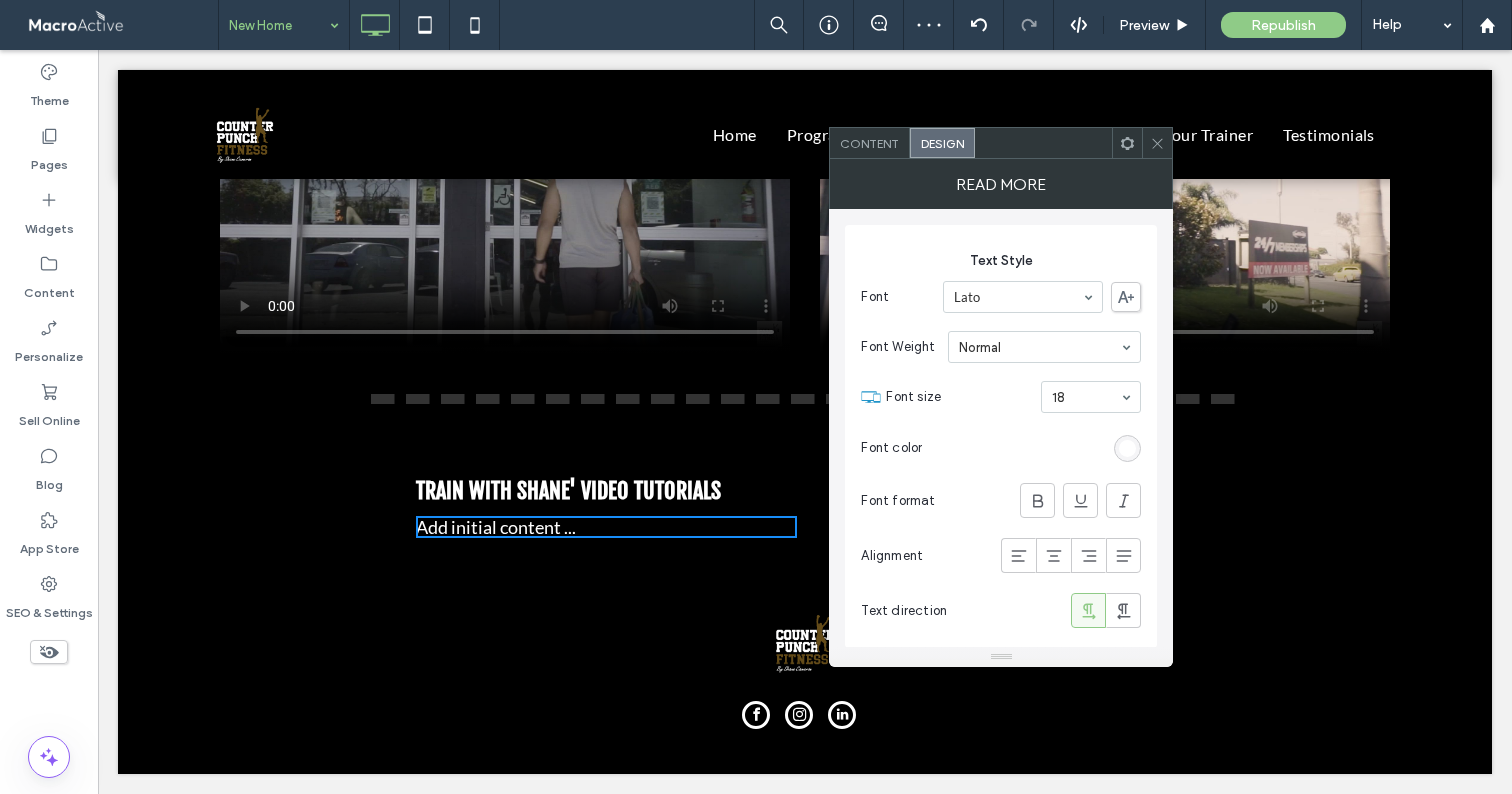 click at bounding box center [1127, 448] 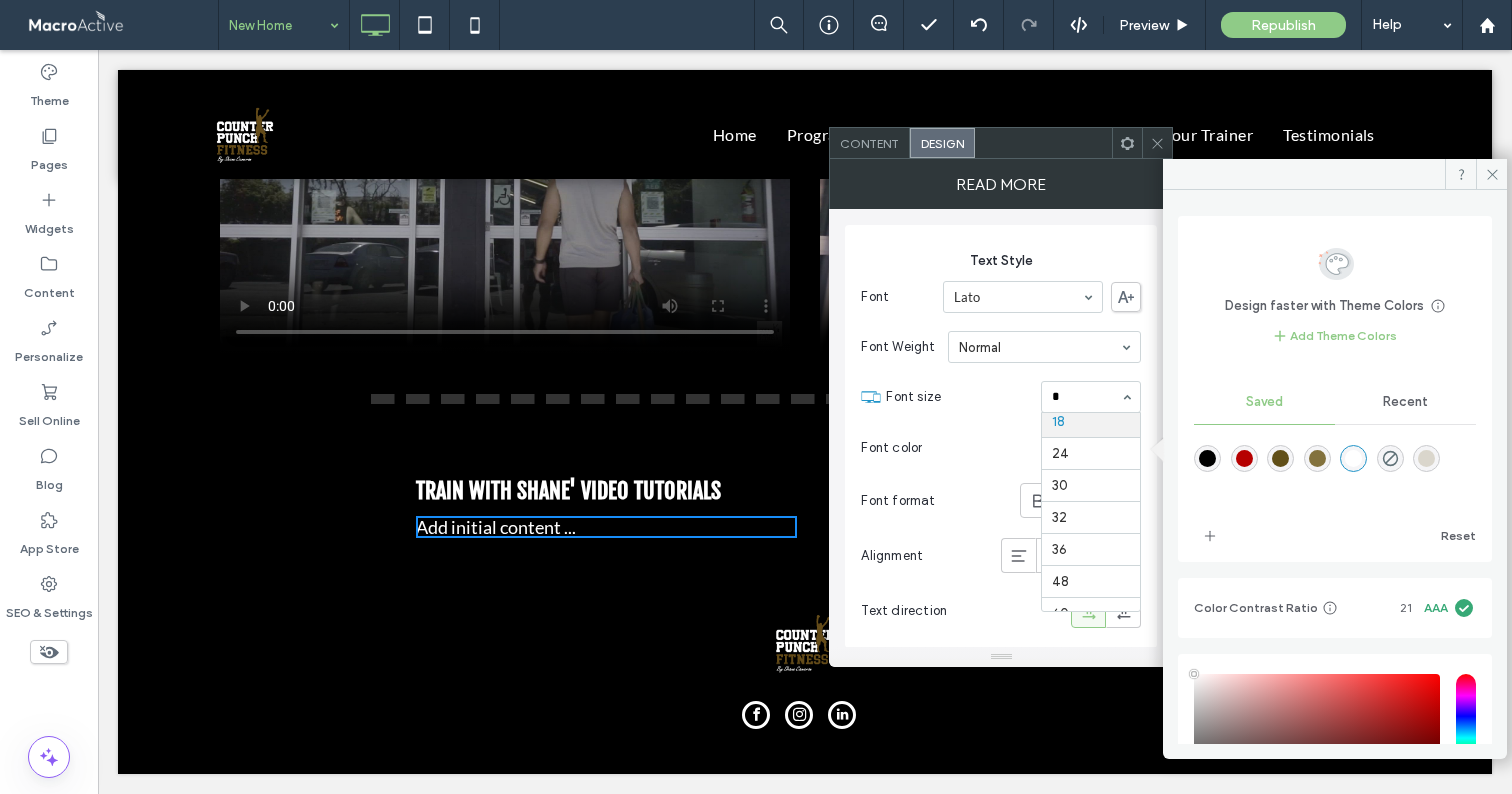 scroll, scrollTop: 0, scrollLeft: 0, axis: both 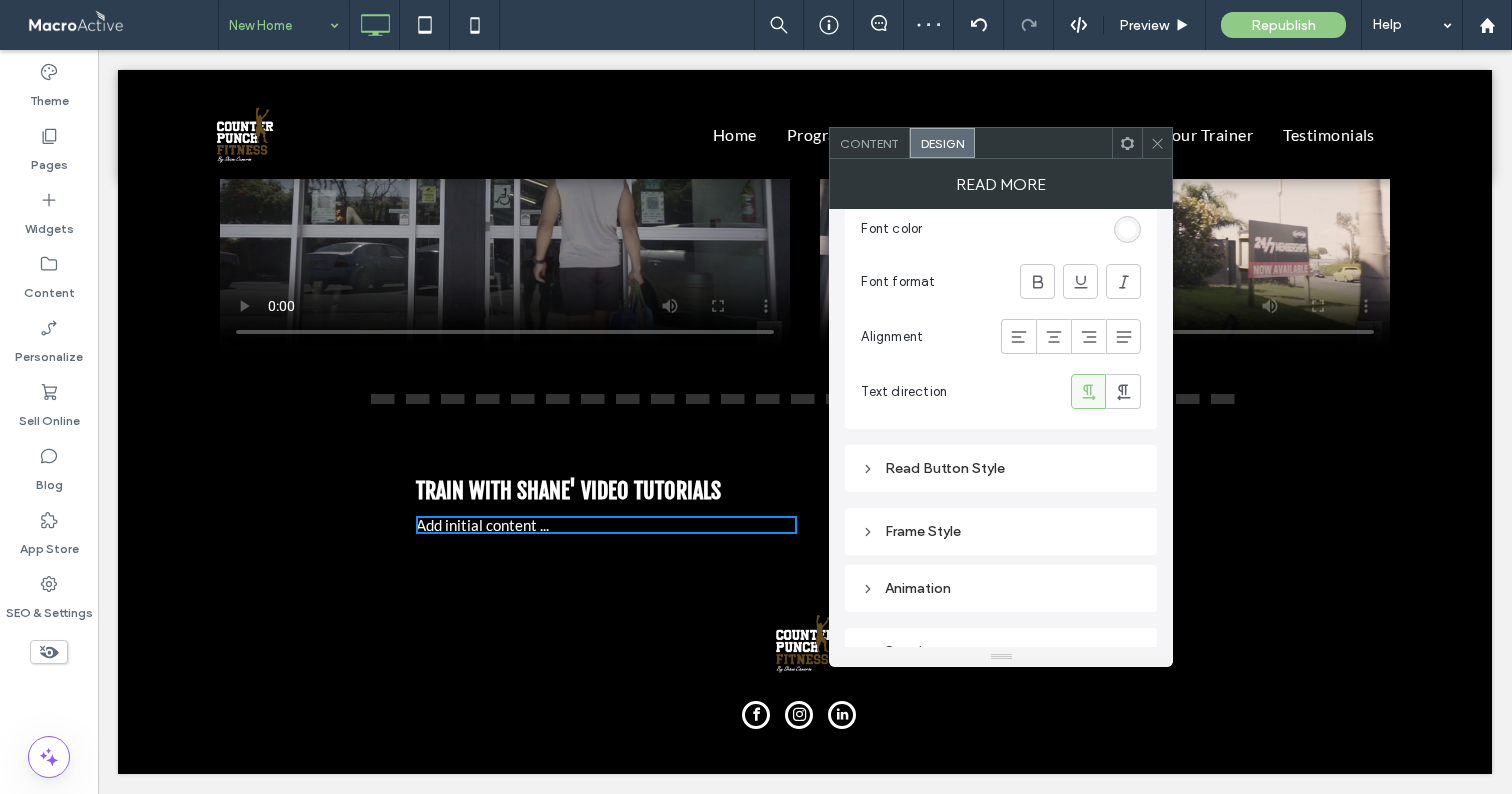 click on "Read Button Style" at bounding box center (1001, 468) 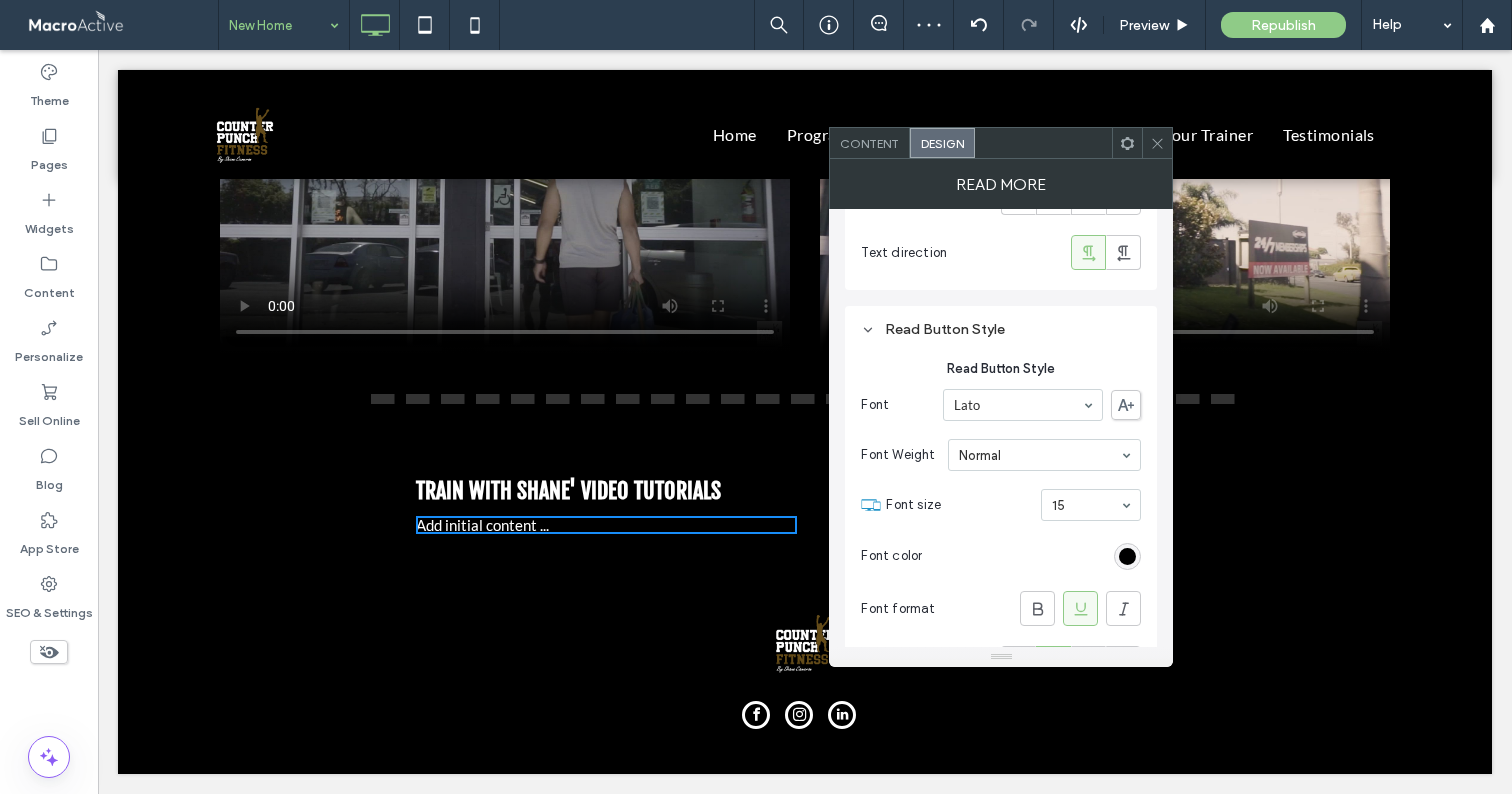 scroll, scrollTop: 360, scrollLeft: 0, axis: vertical 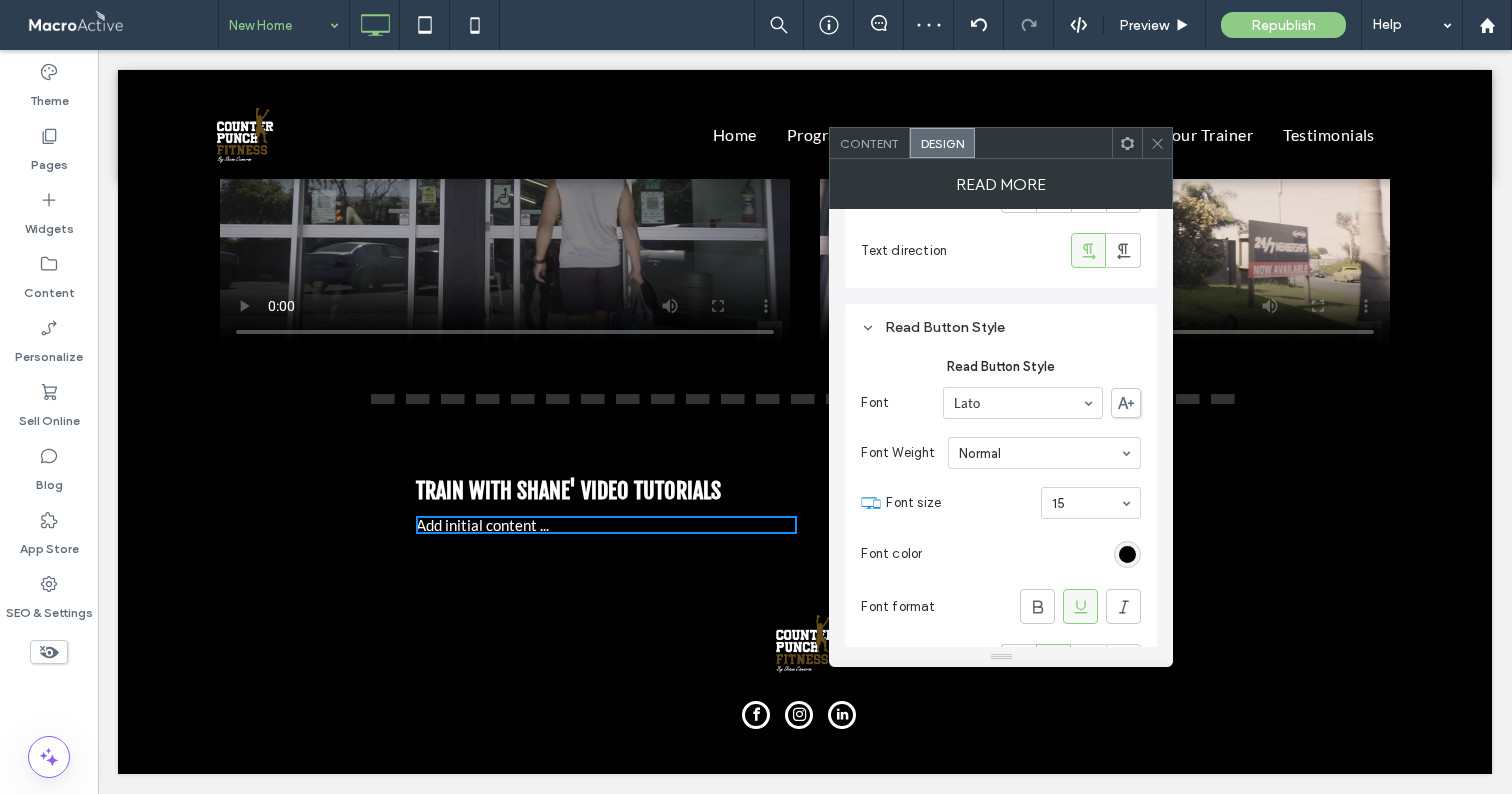 click at bounding box center [1127, 554] 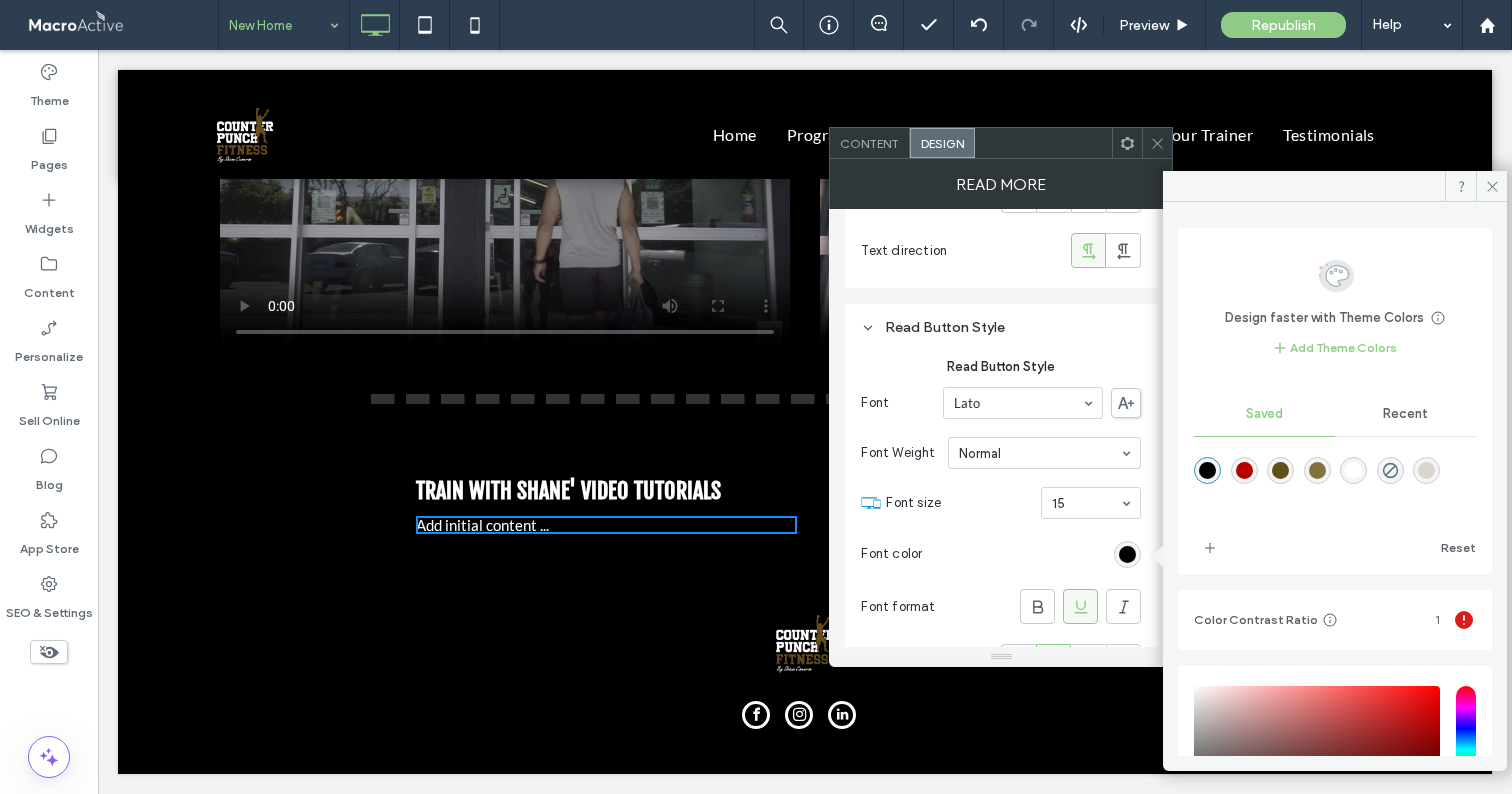 click at bounding box center [1353, 470] 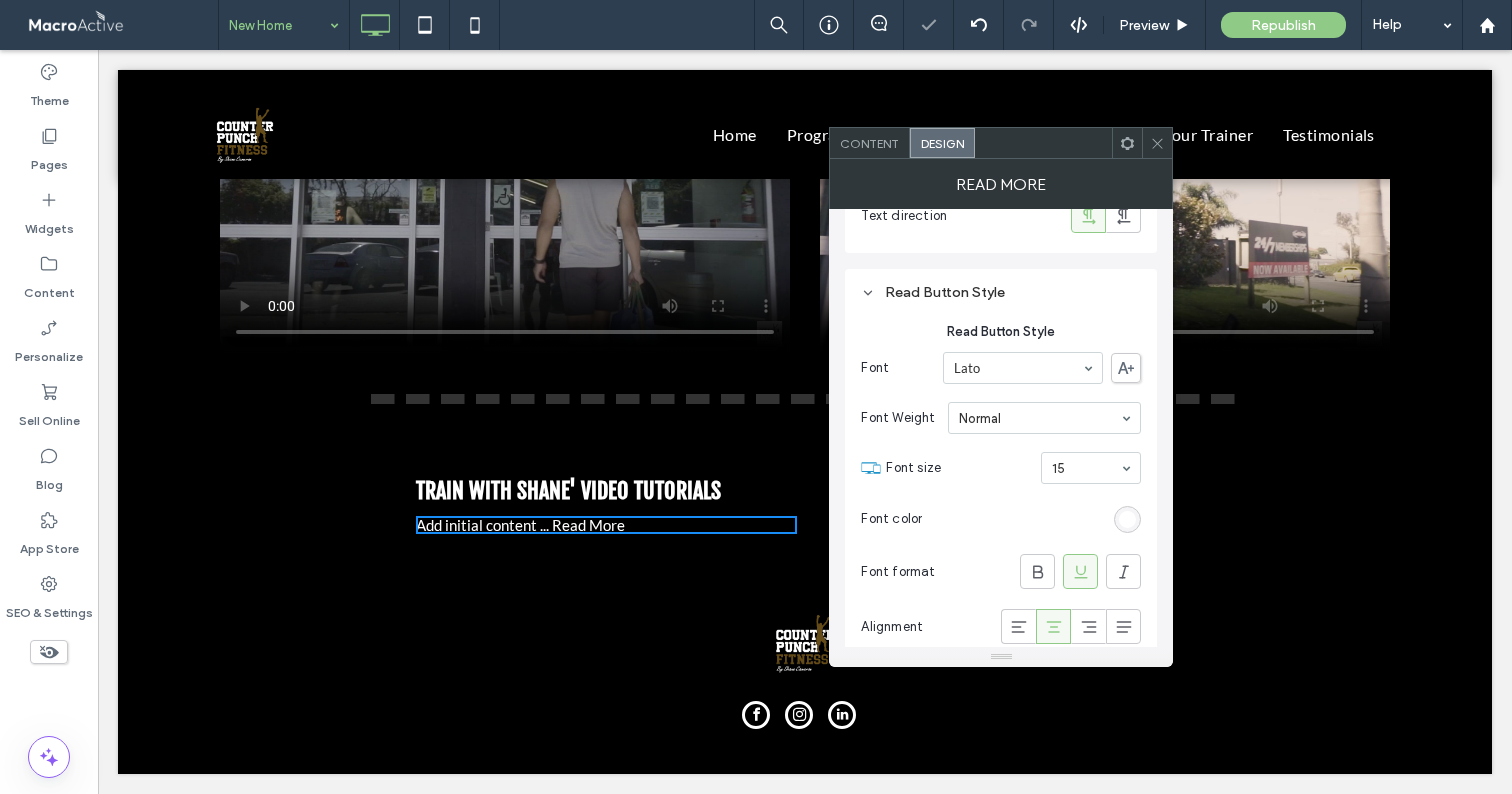 scroll, scrollTop: 393, scrollLeft: 0, axis: vertical 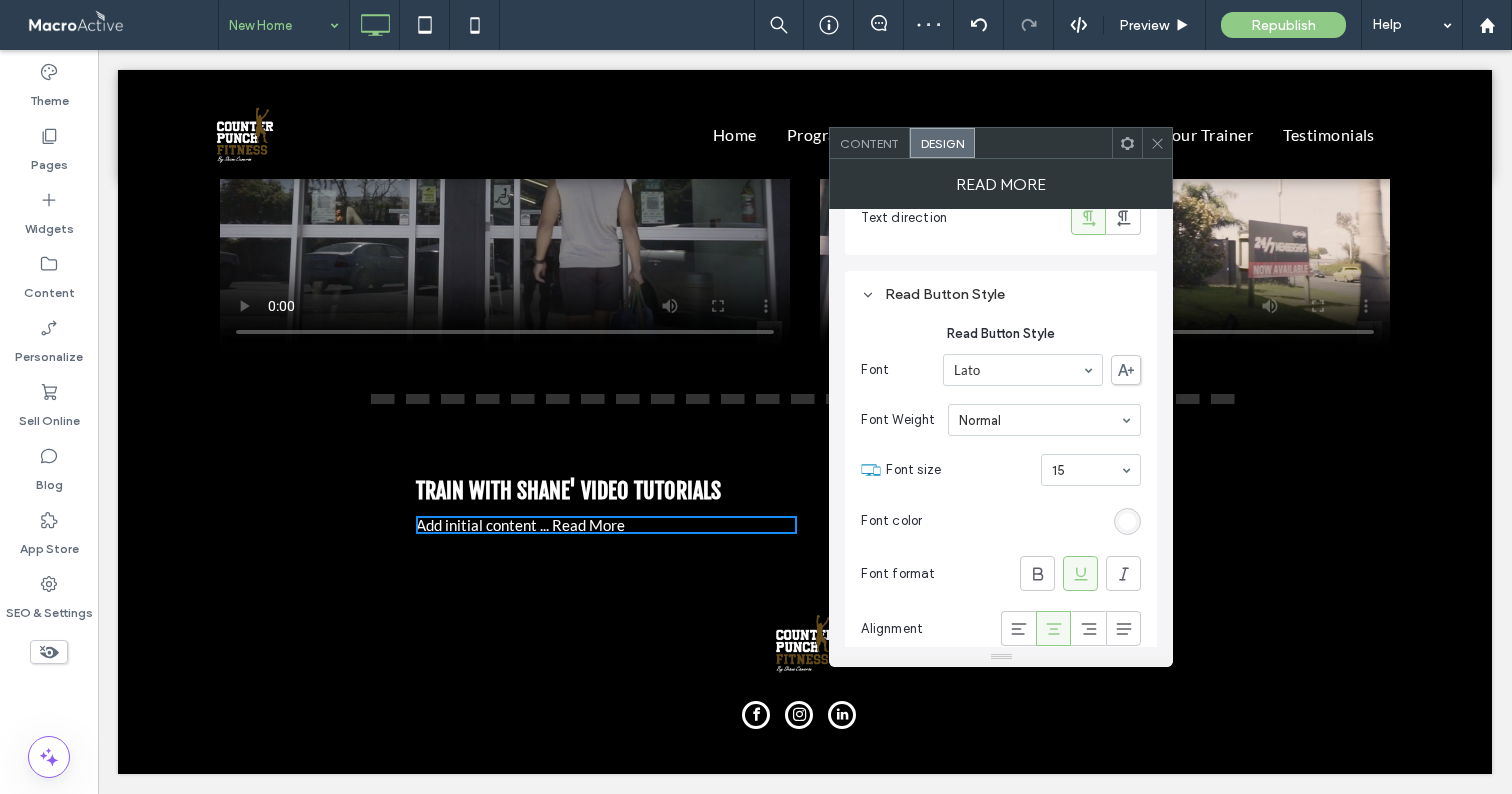 click 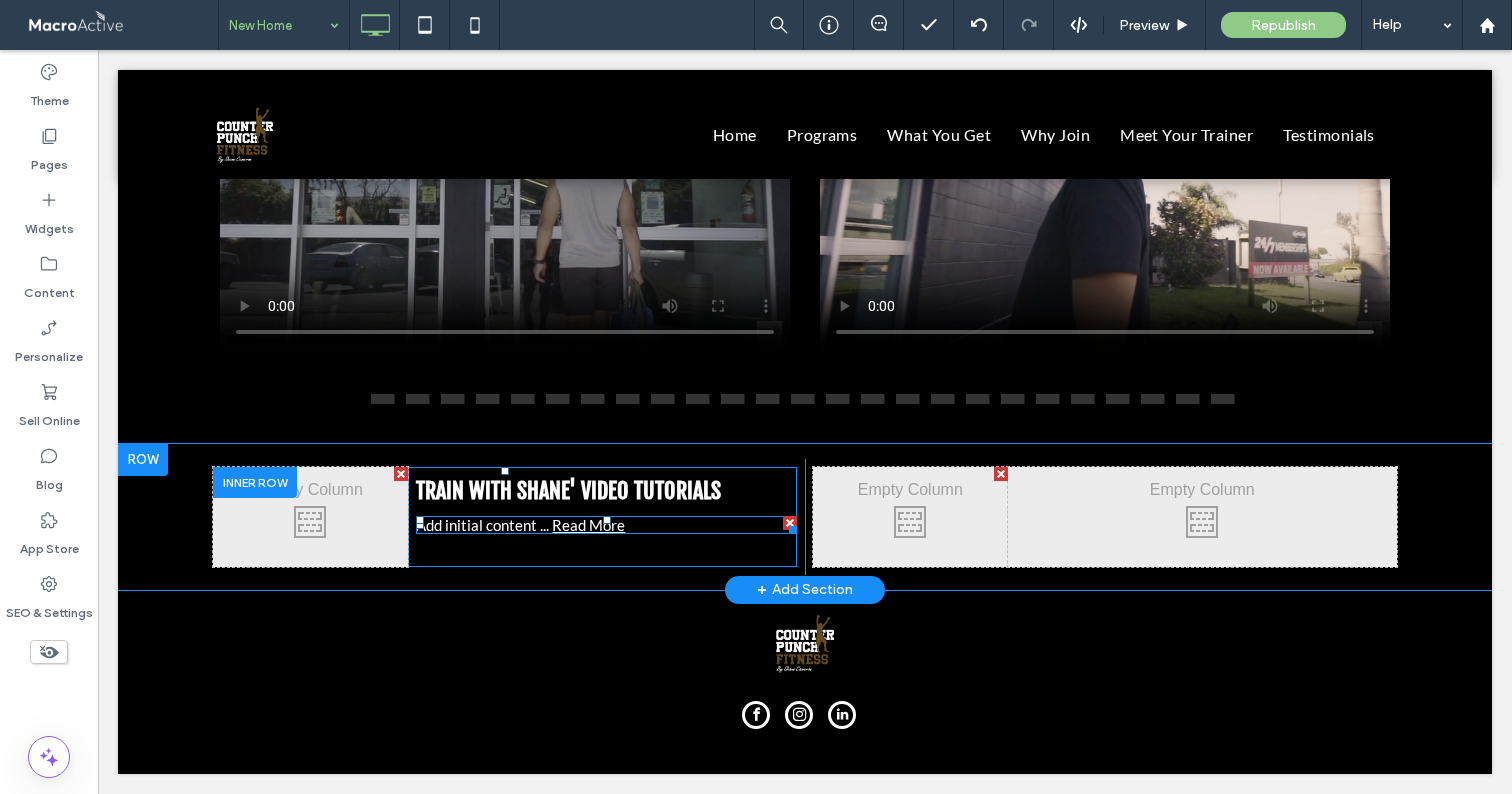 click at bounding box center (606, 525) 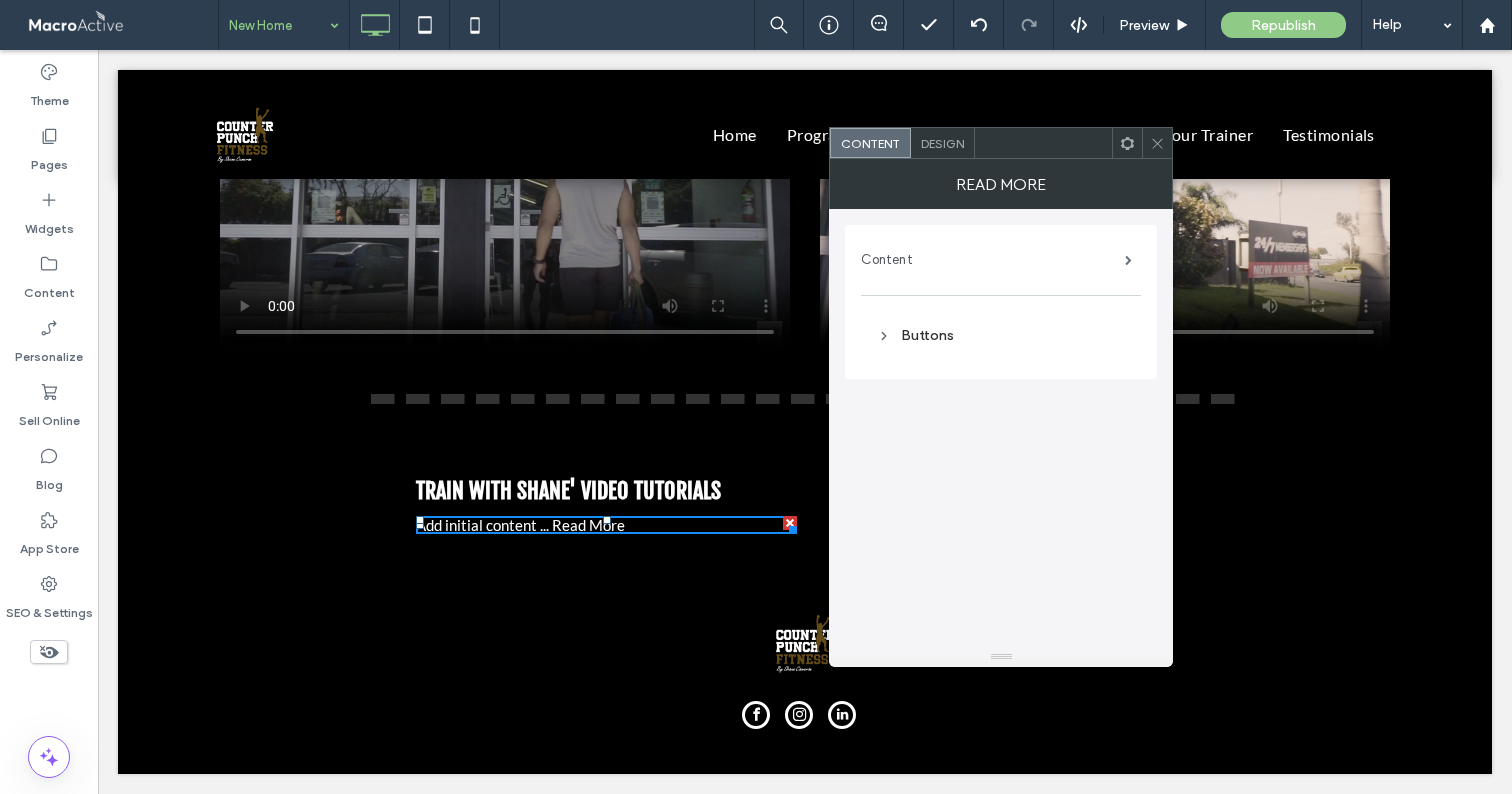 click on "Content" at bounding box center (993, 260) 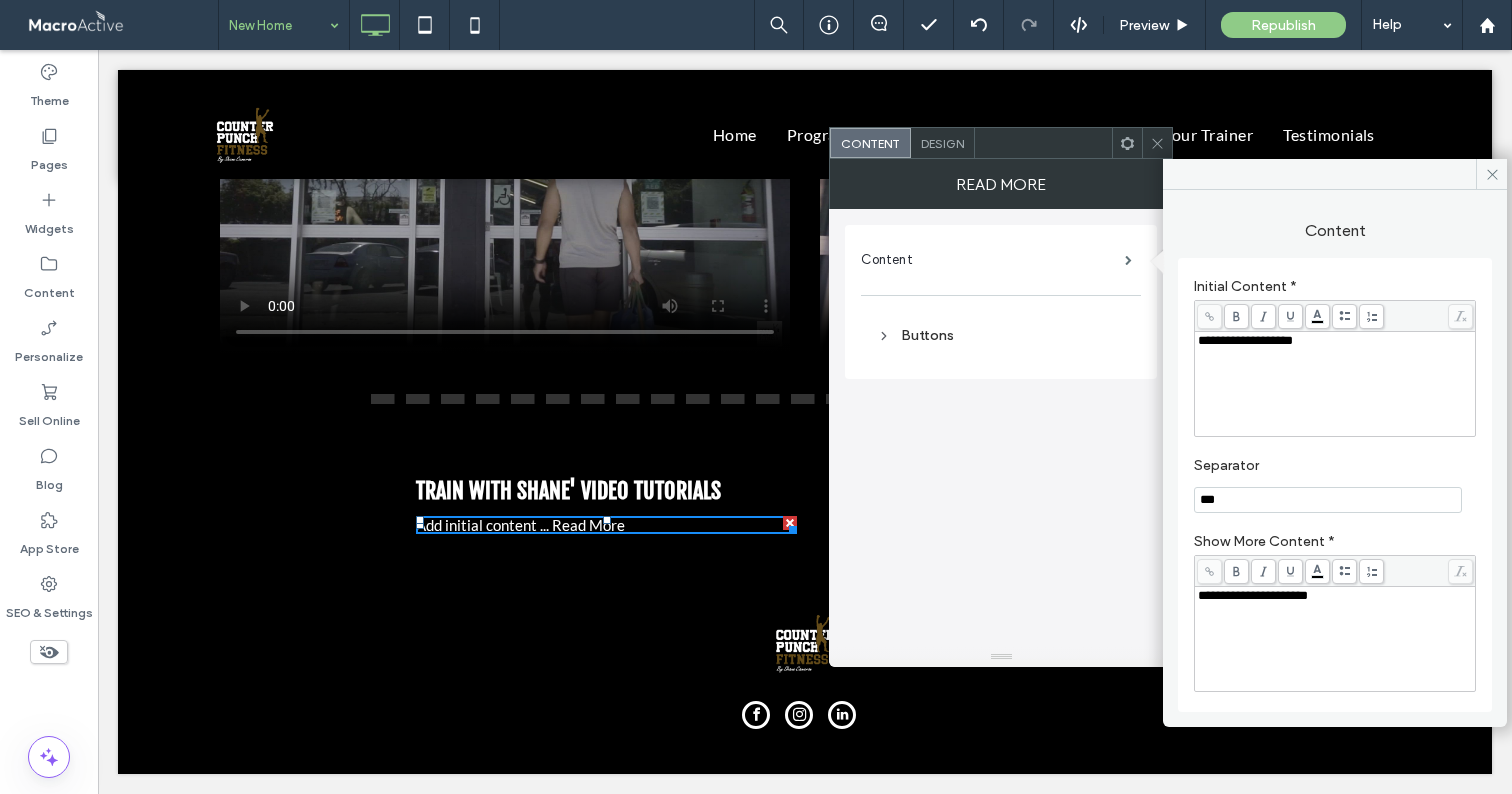 click on "**********" at bounding box center (1335, 384) 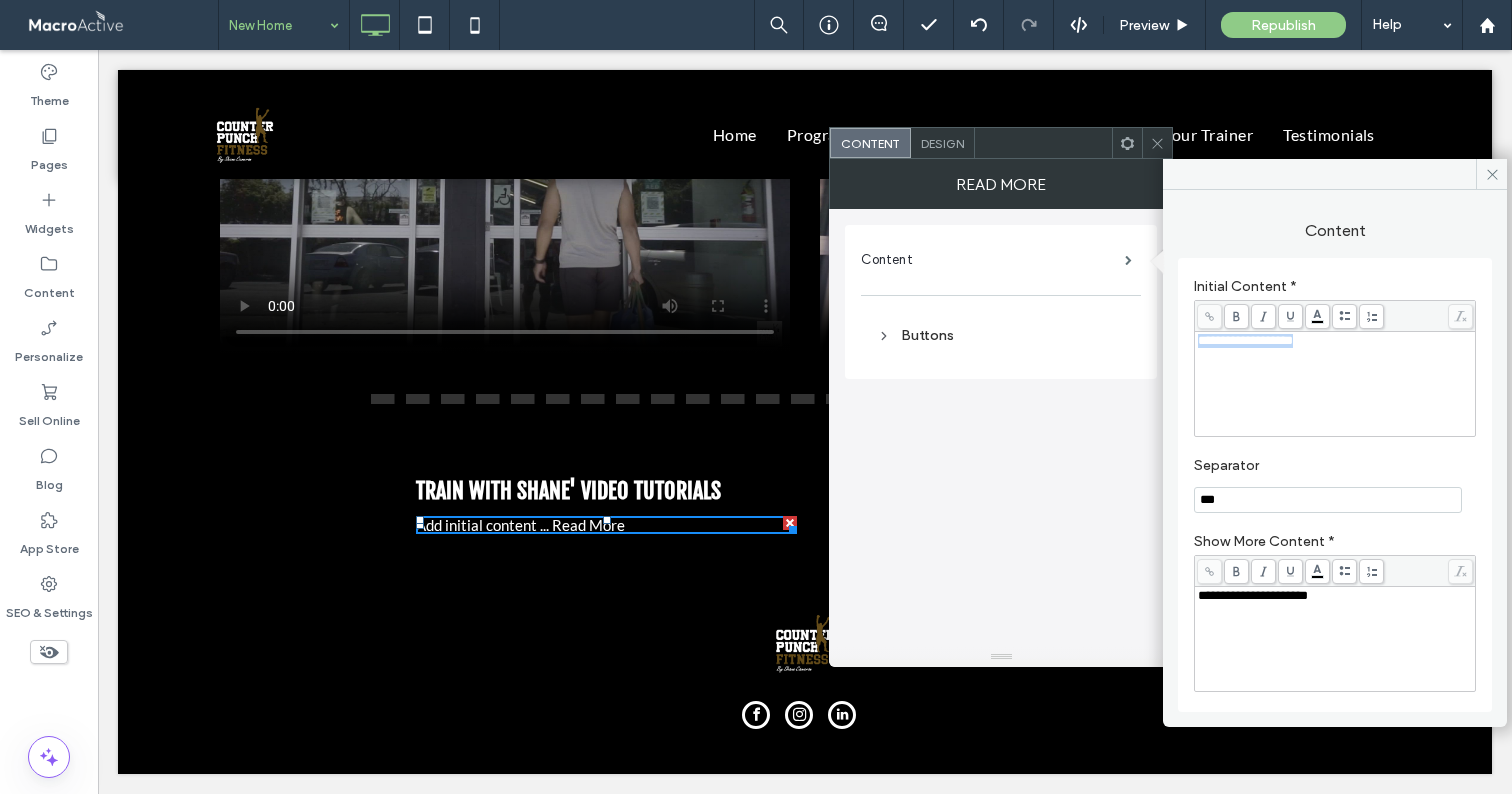 click on "**********" at bounding box center (1335, 384) 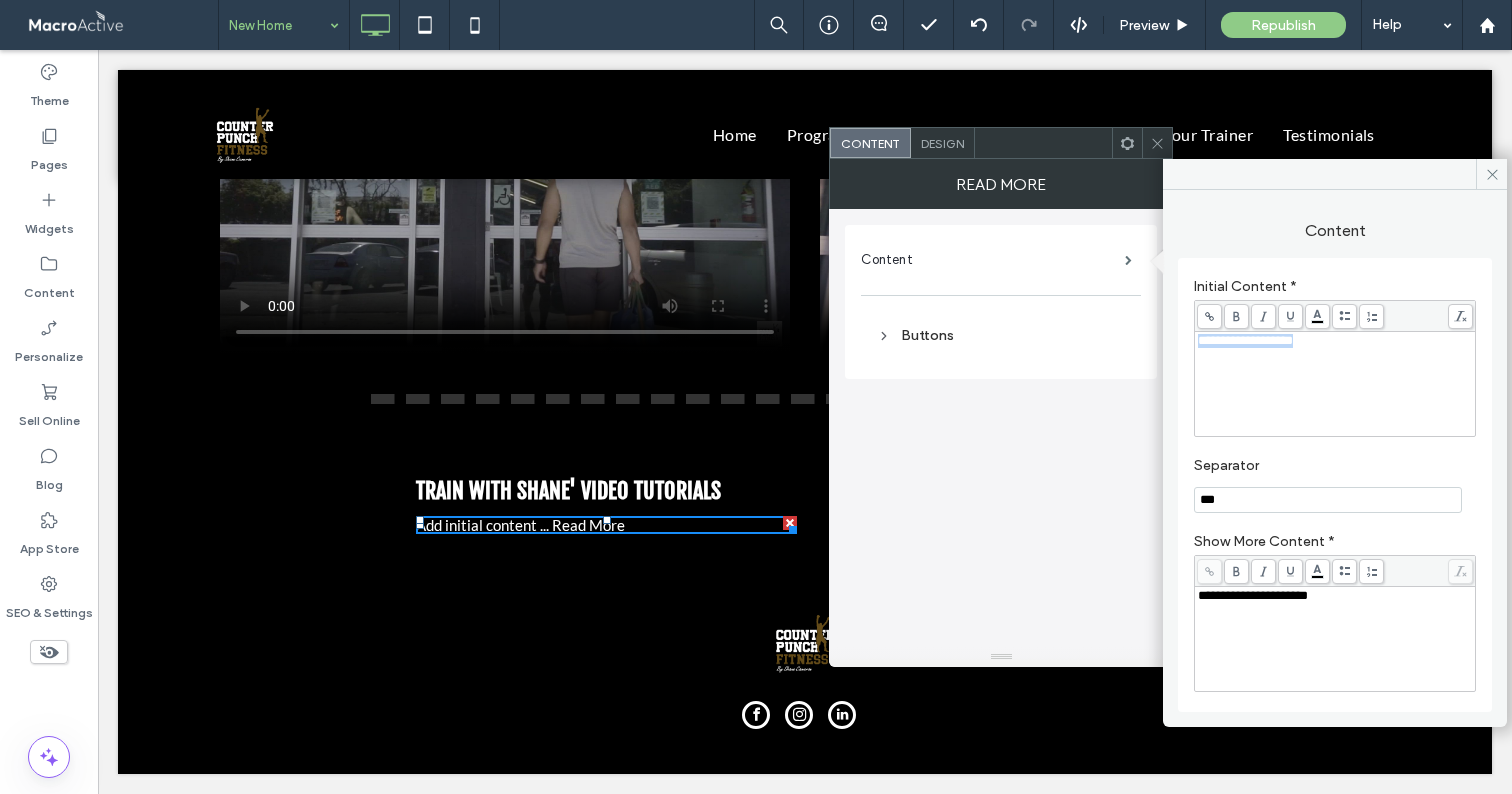 paste 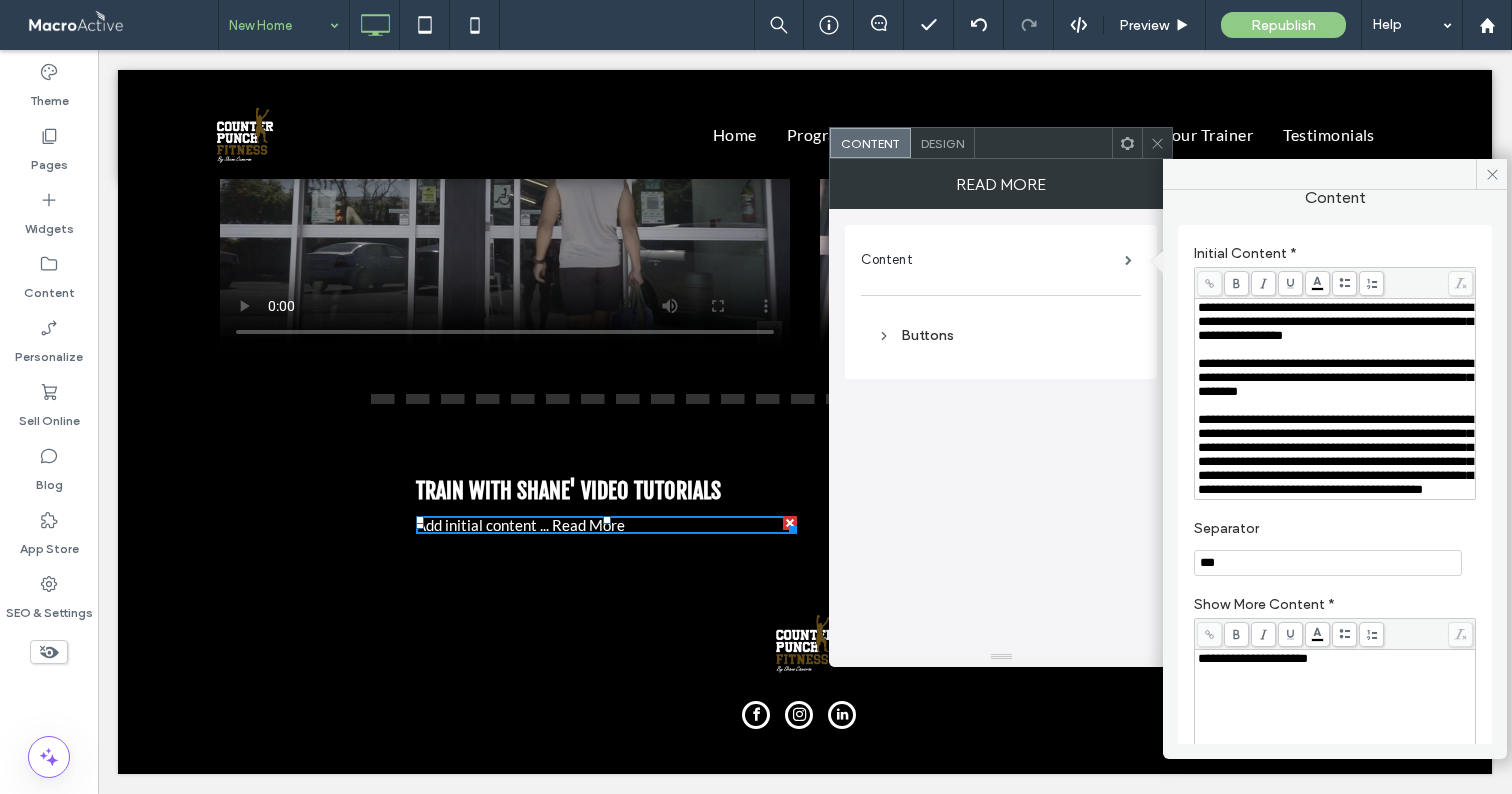 scroll, scrollTop: 36, scrollLeft: 0, axis: vertical 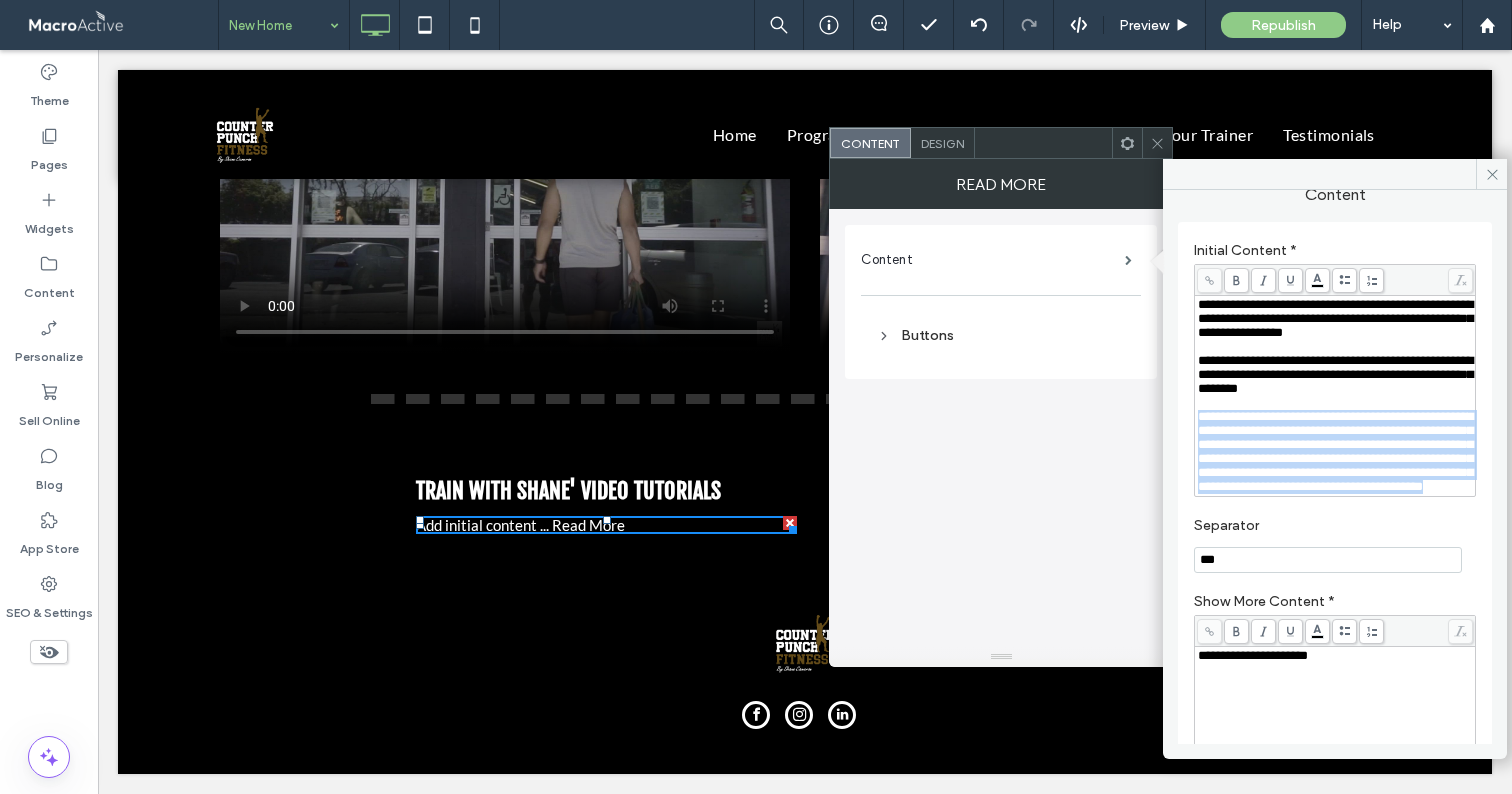 drag, startPoint x: 1197, startPoint y: 435, endPoint x: 1388, endPoint y: 544, distance: 219.91362 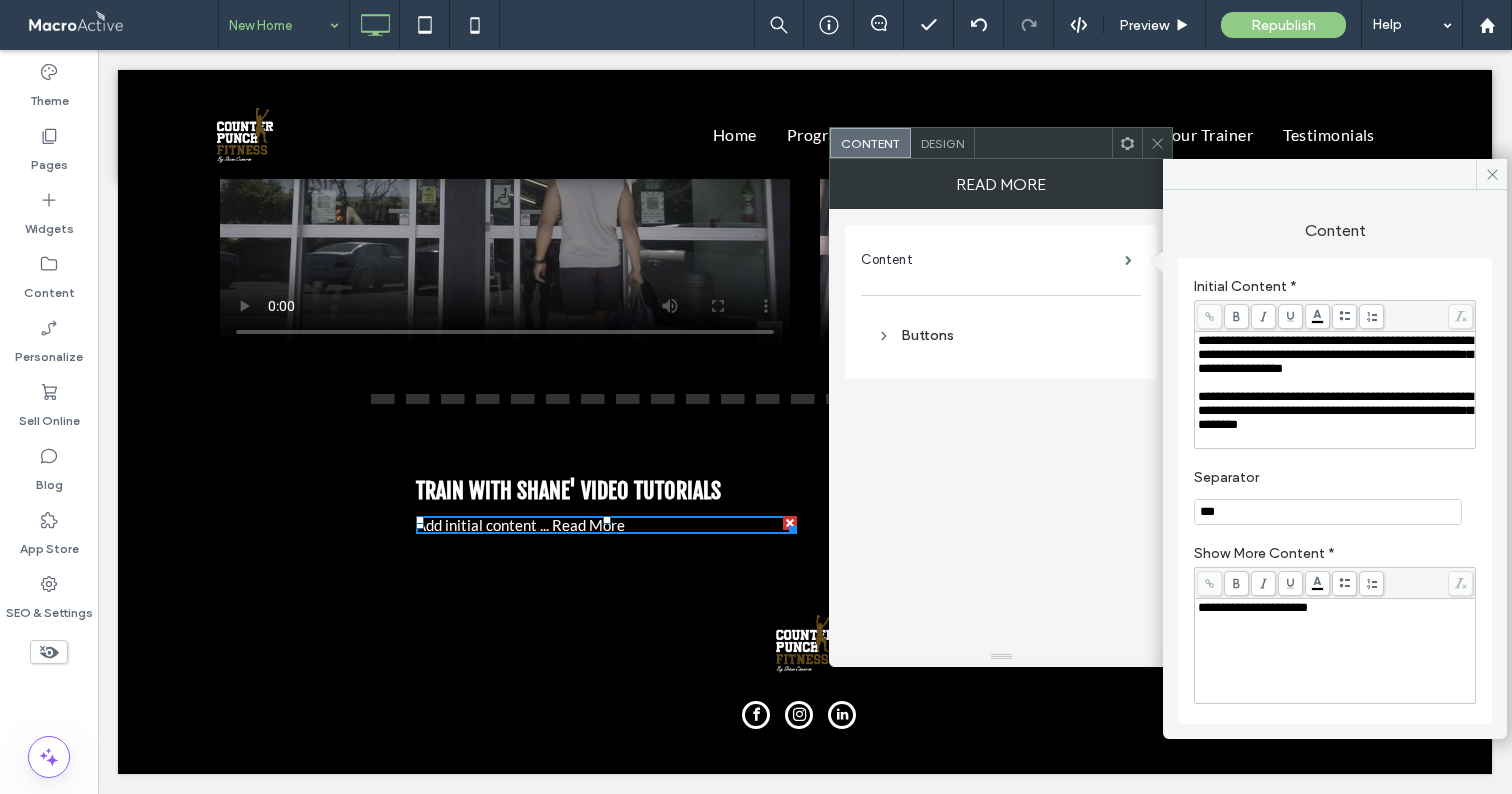 scroll, scrollTop: 0, scrollLeft: 0, axis: both 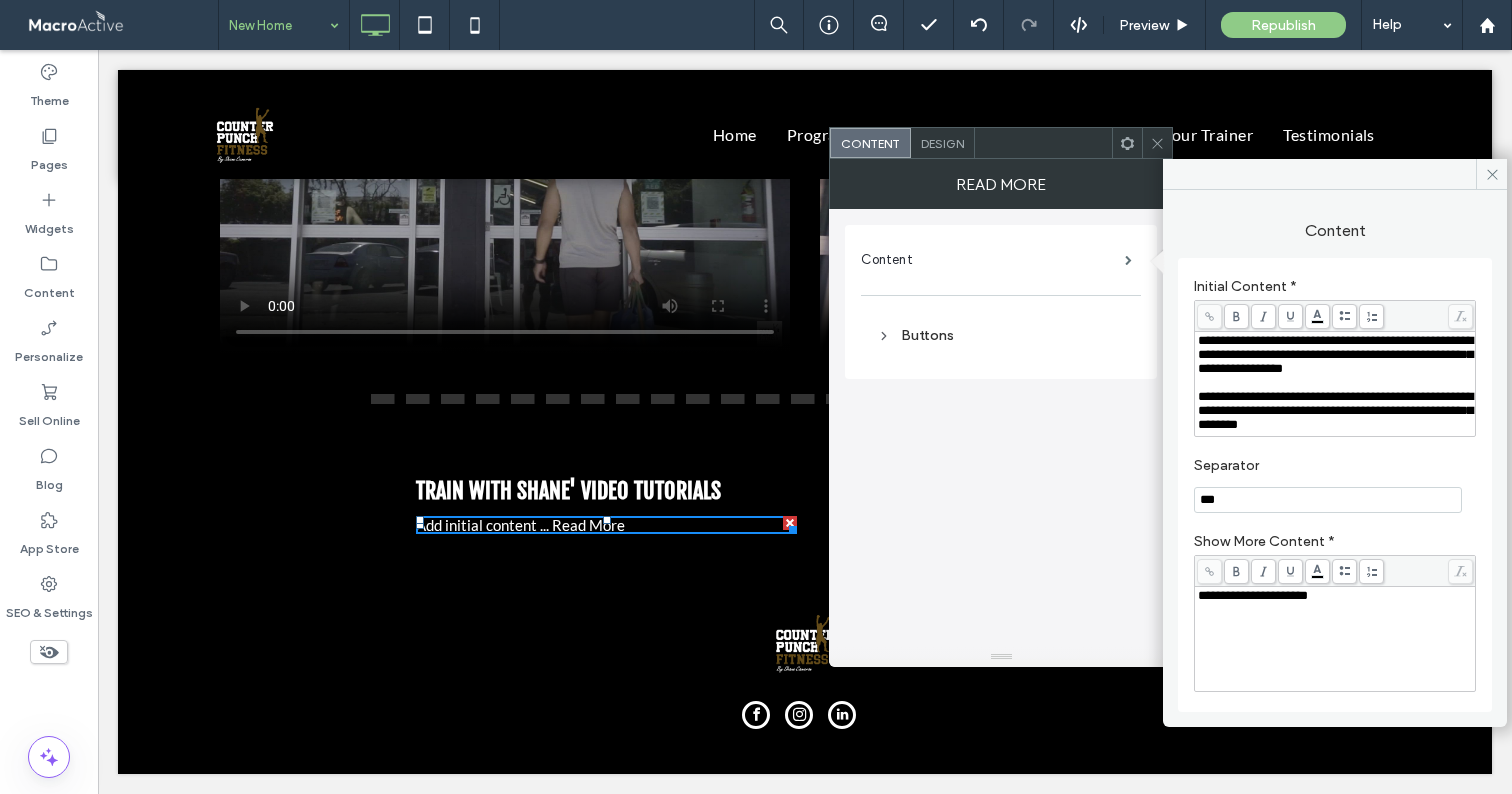 click on "**********" at bounding box center [1335, 639] 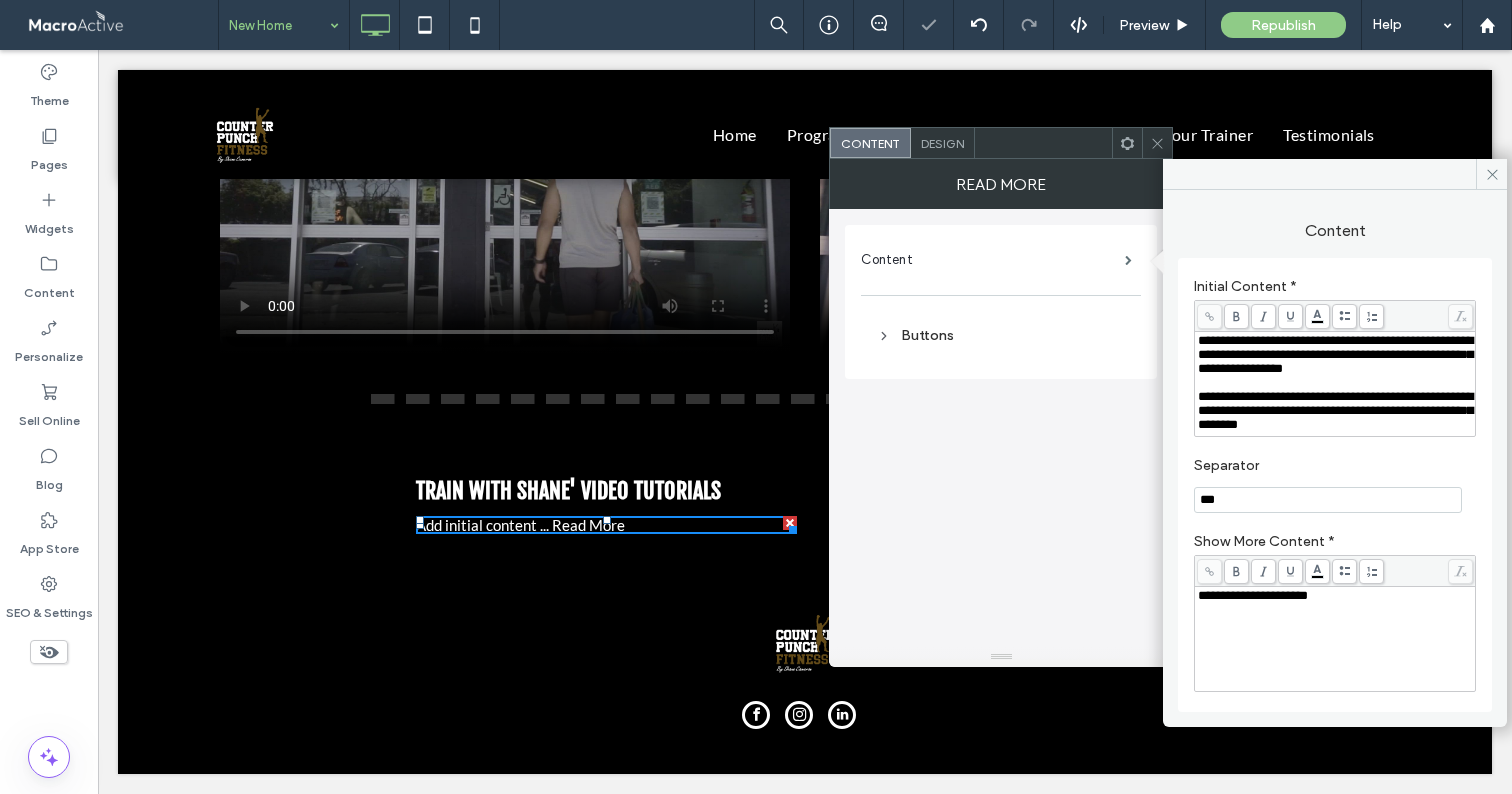 click on "**********" at bounding box center (1335, 639) 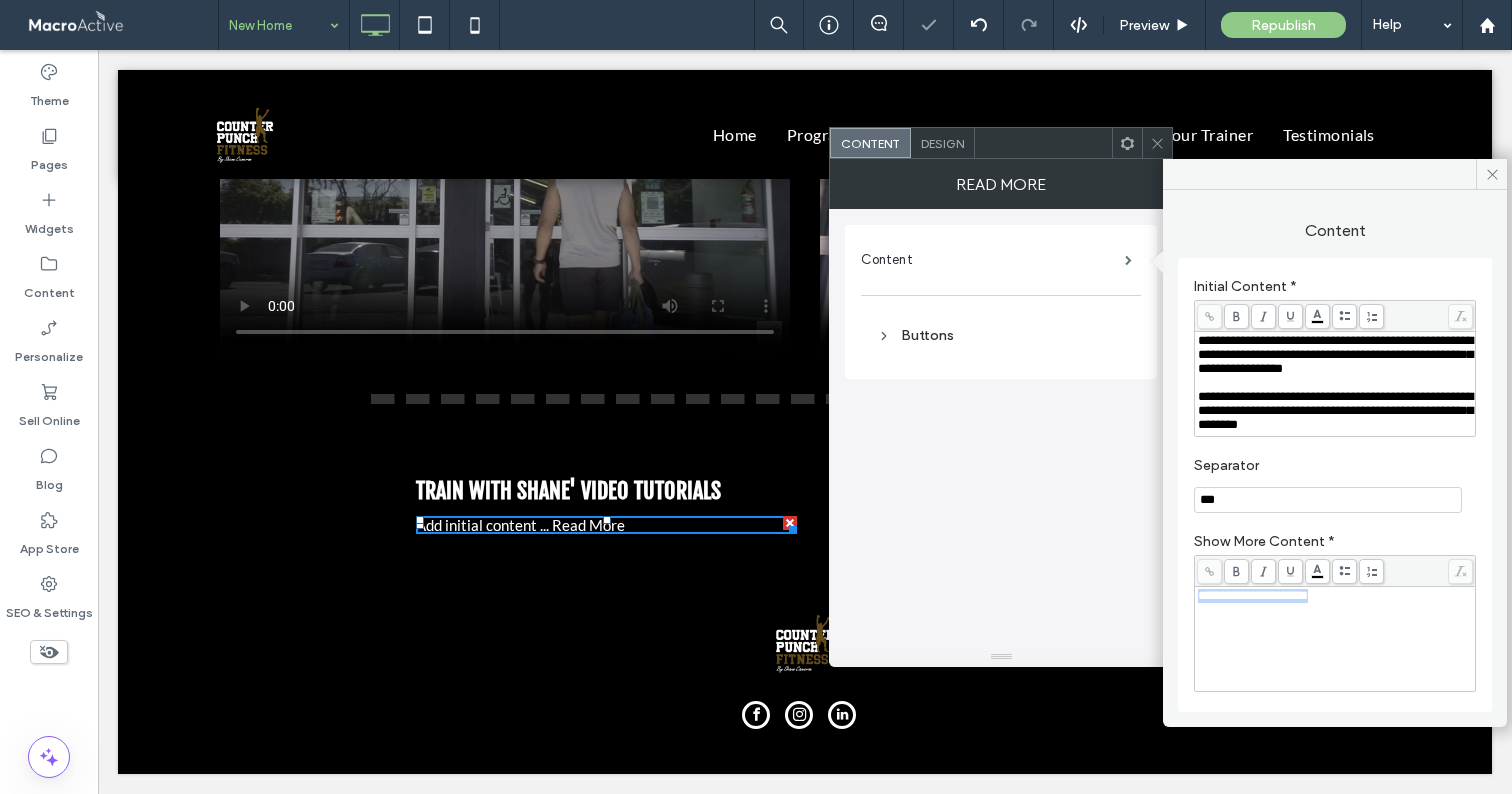 click on "**********" at bounding box center (1335, 639) 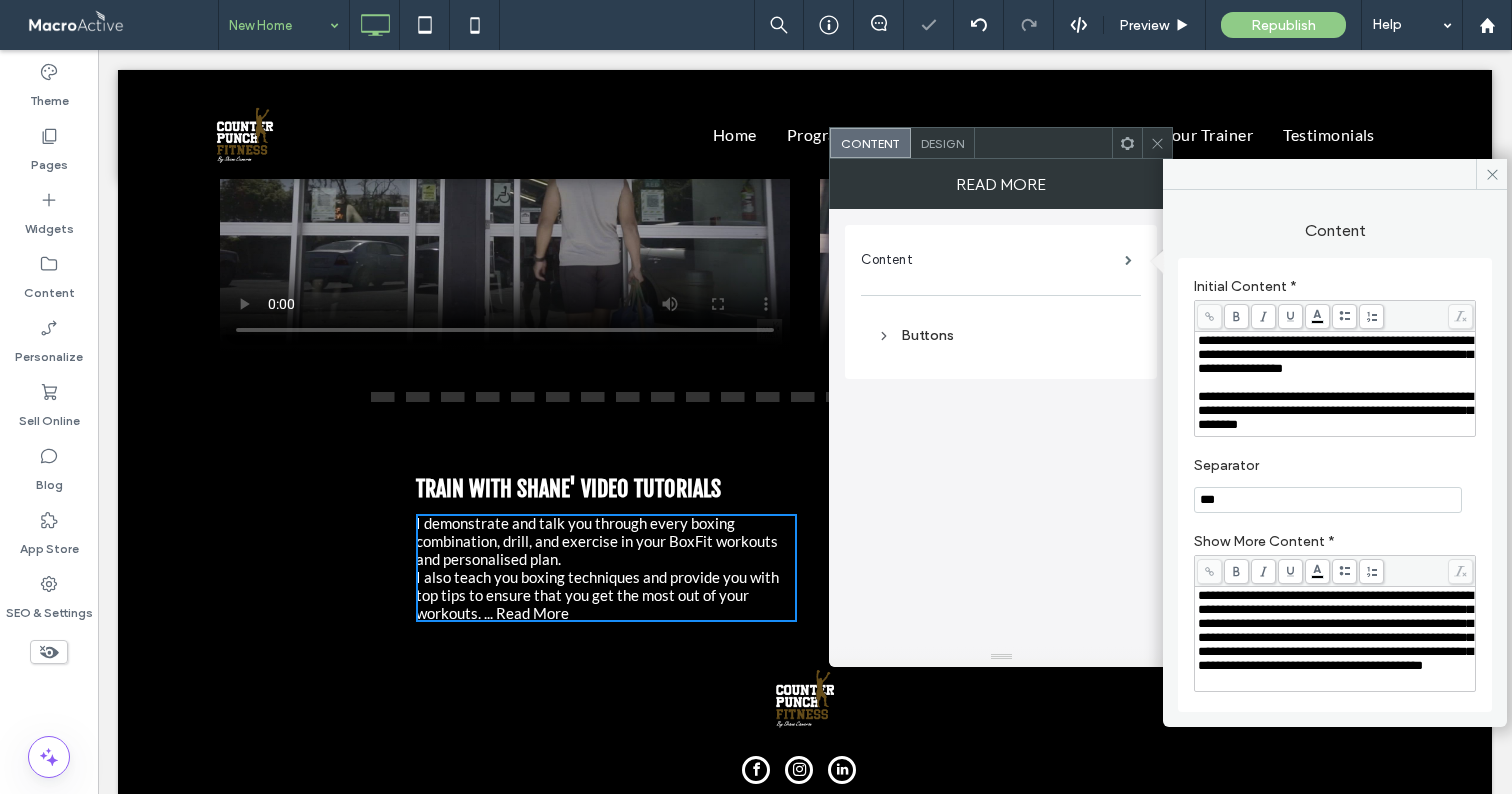 click on "**********" at bounding box center (1335, 357) 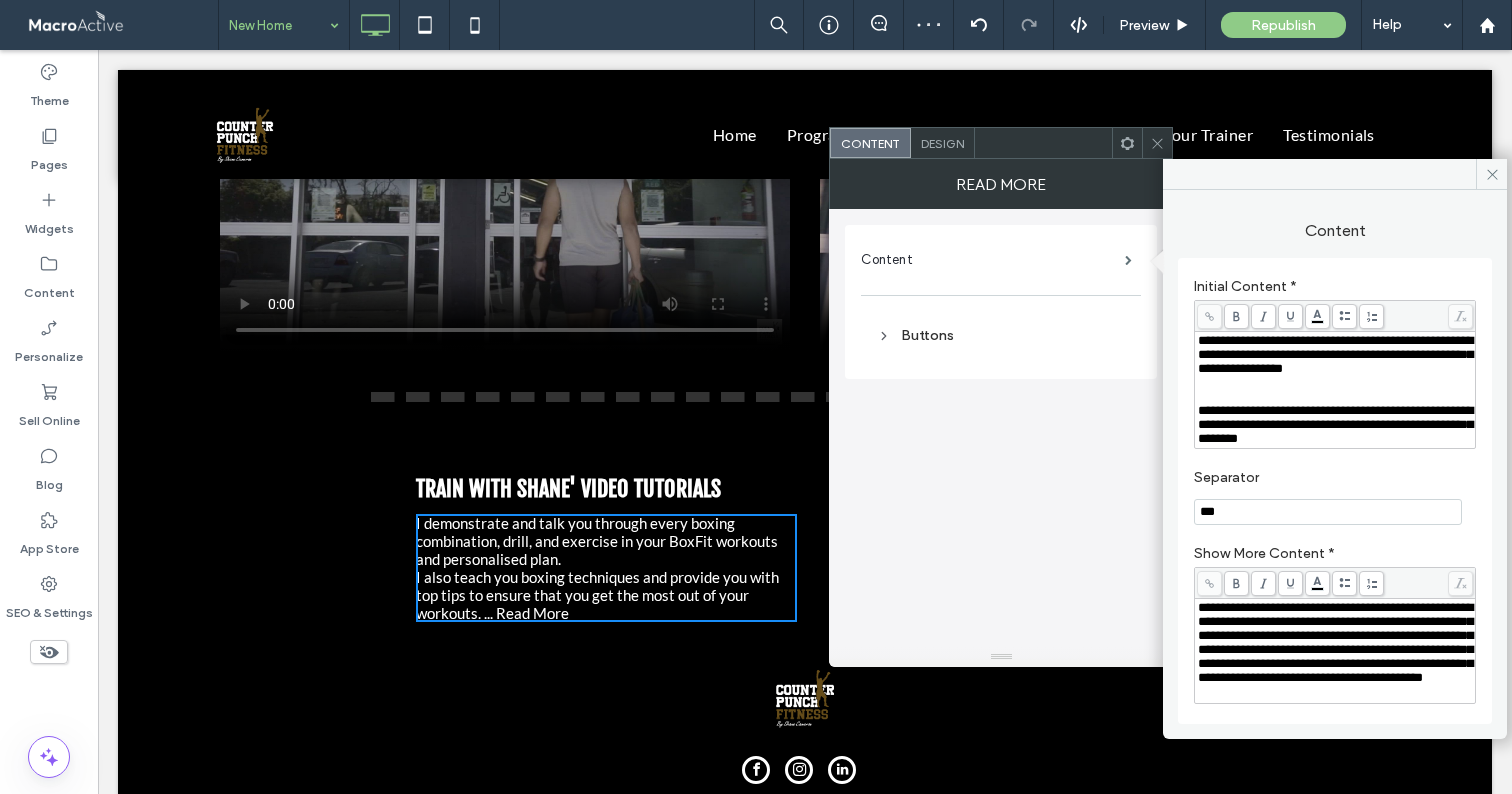 click on "**********" at bounding box center [1335, 491] 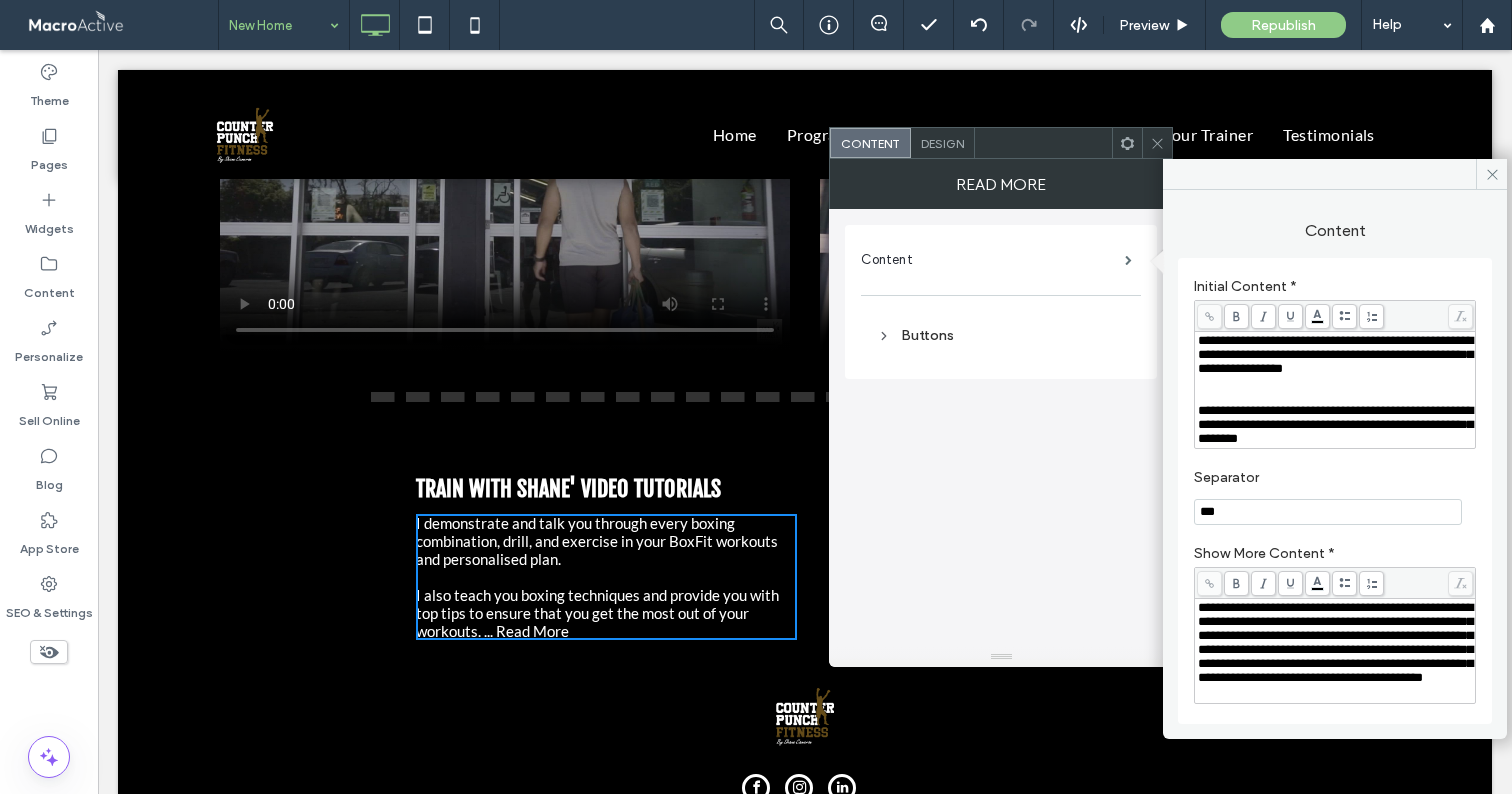 click on "**********" at bounding box center (1335, 642) 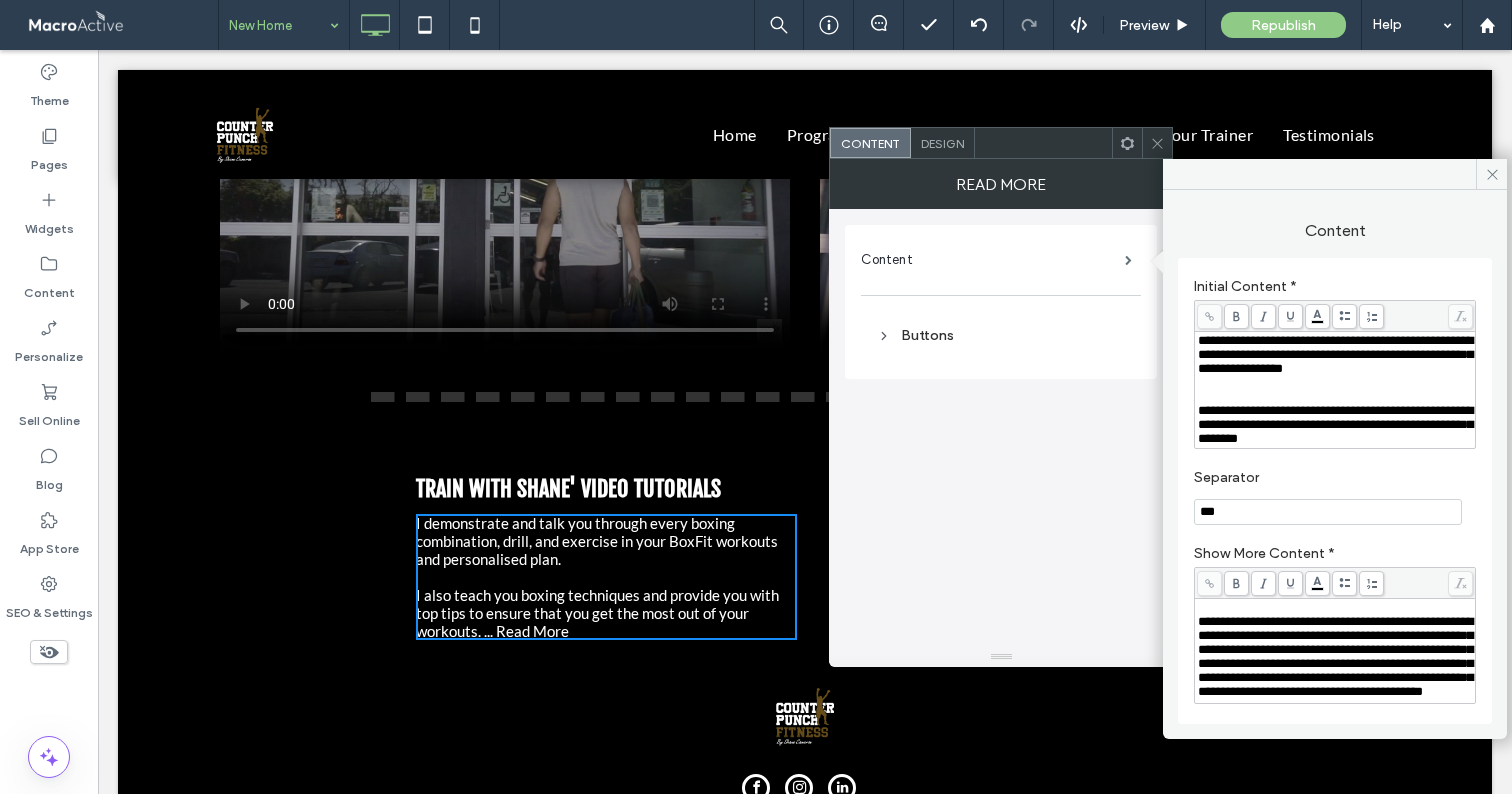 click on "Separator" at bounding box center (1331, 480) 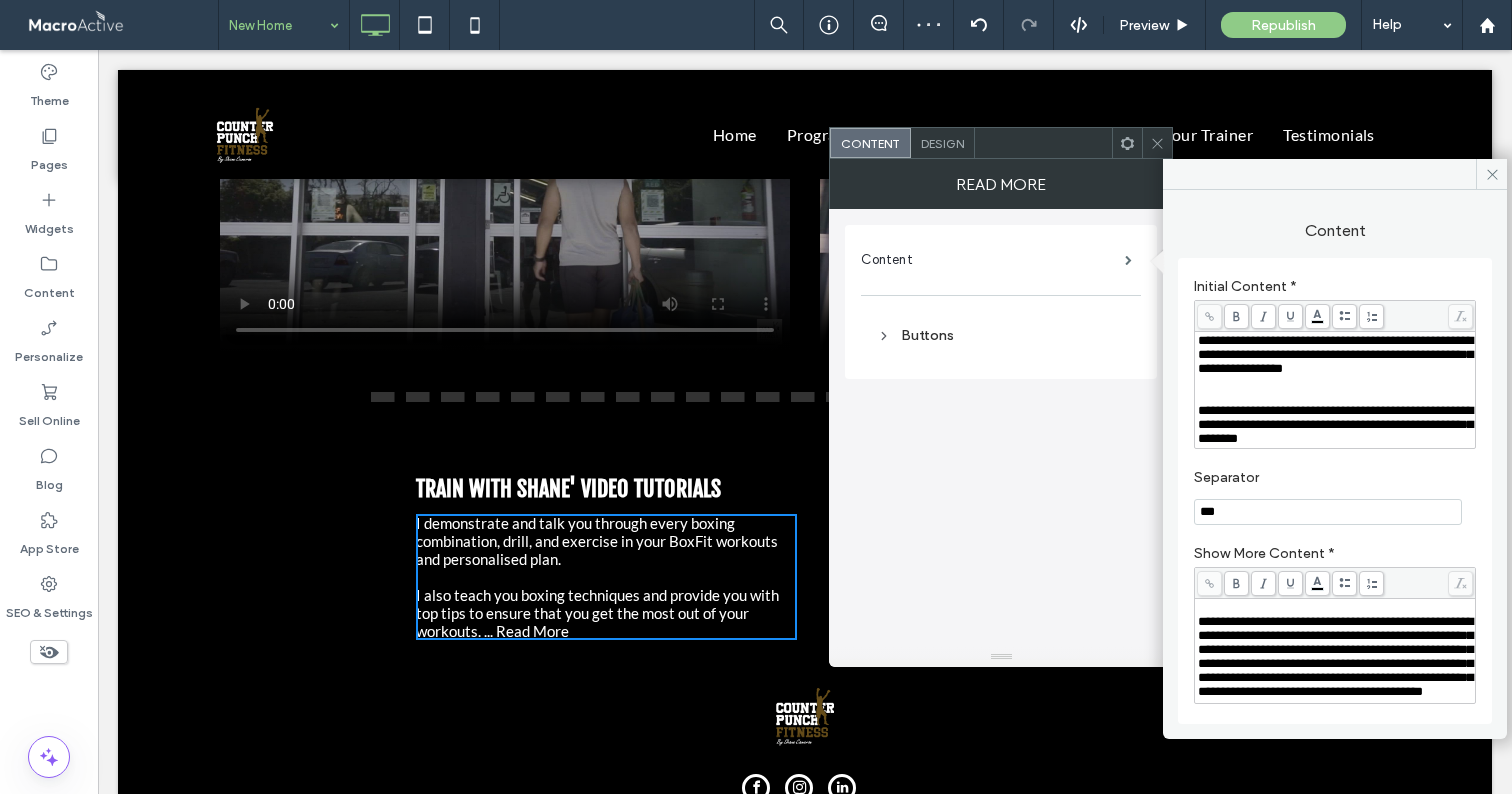 click on "Design" at bounding box center [943, 143] 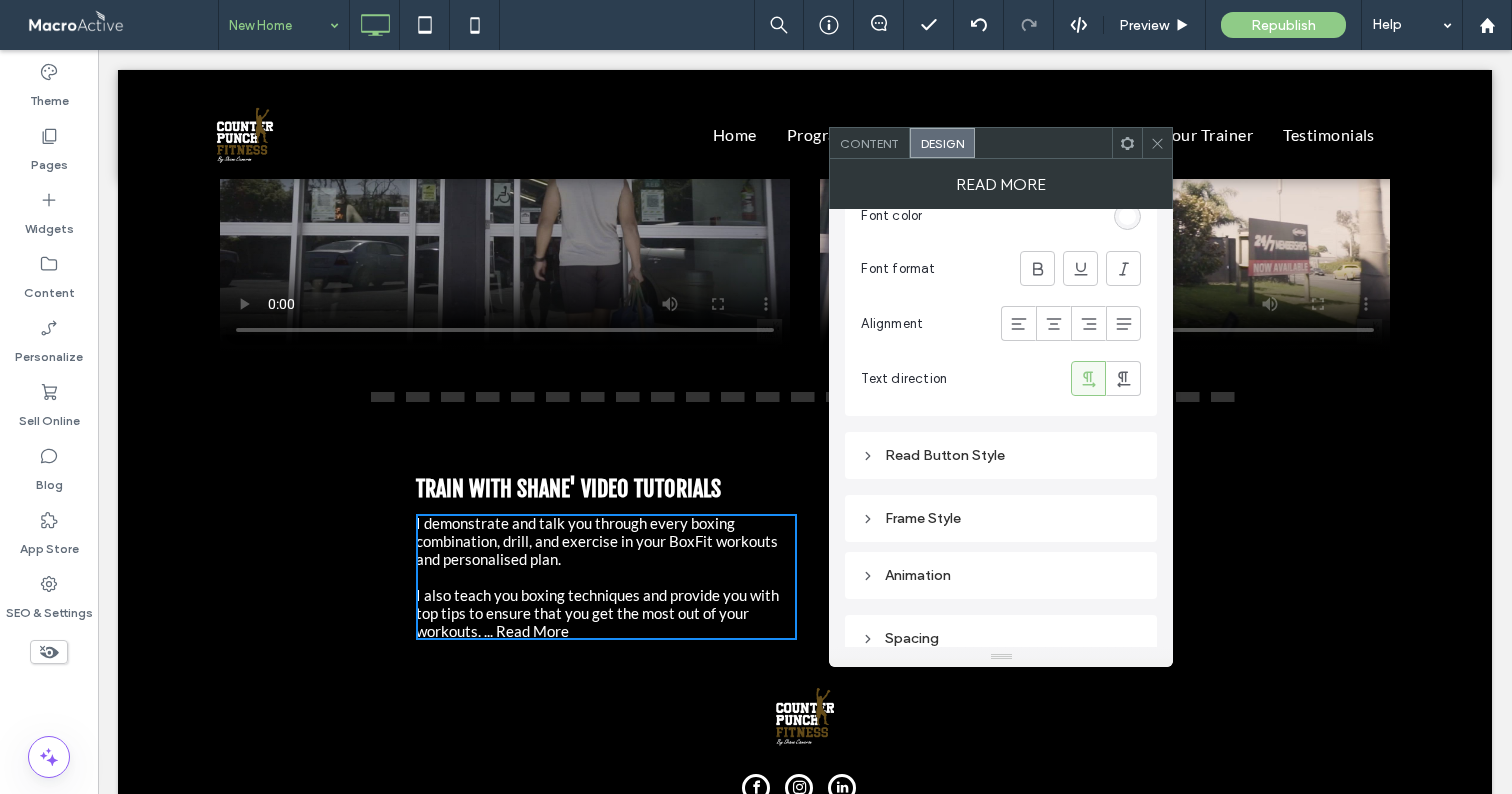 scroll, scrollTop: 247, scrollLeft: 0, axis: vertical 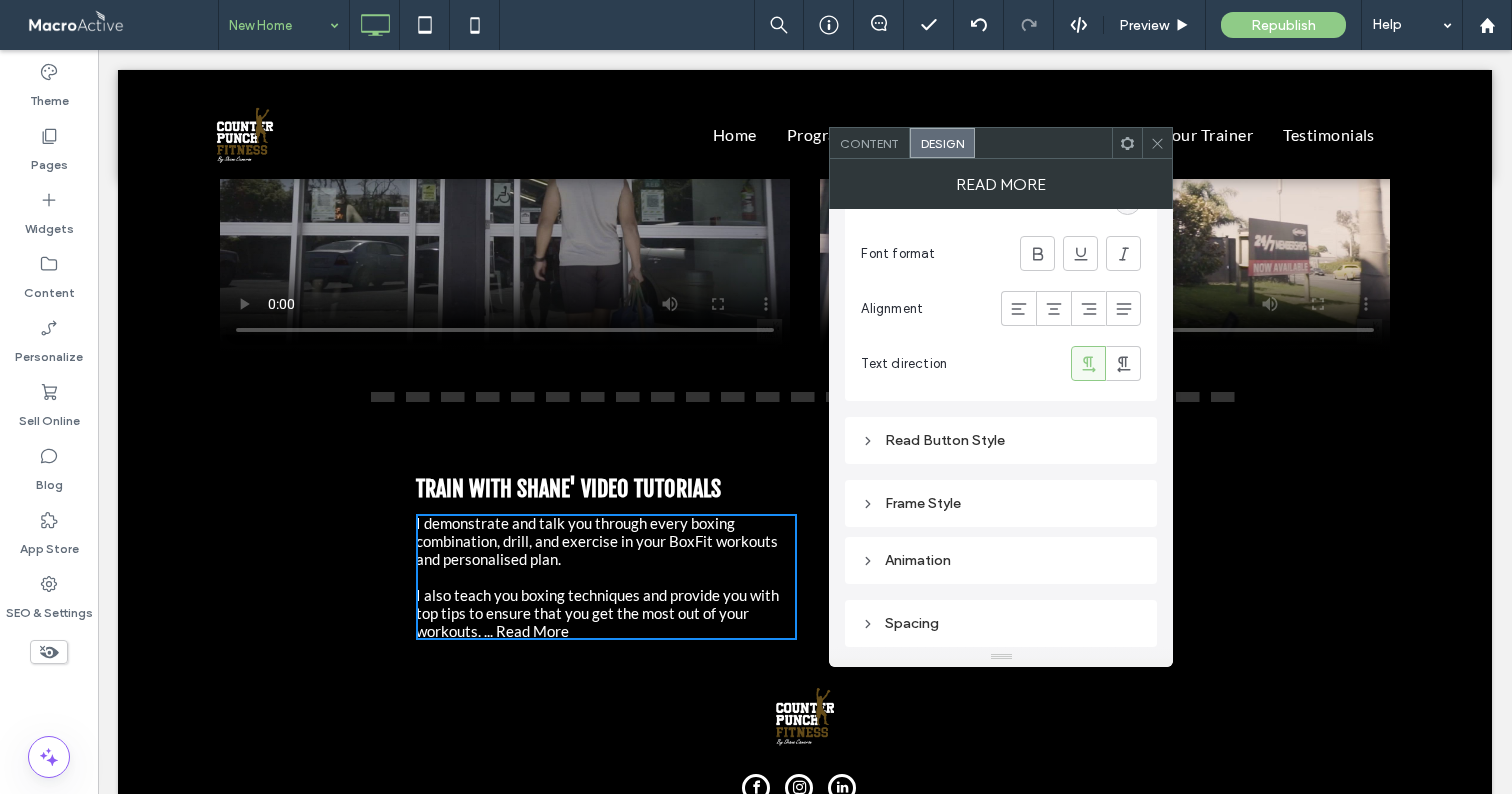 click on "Read Button Style" at bounding box center (1001, 440) 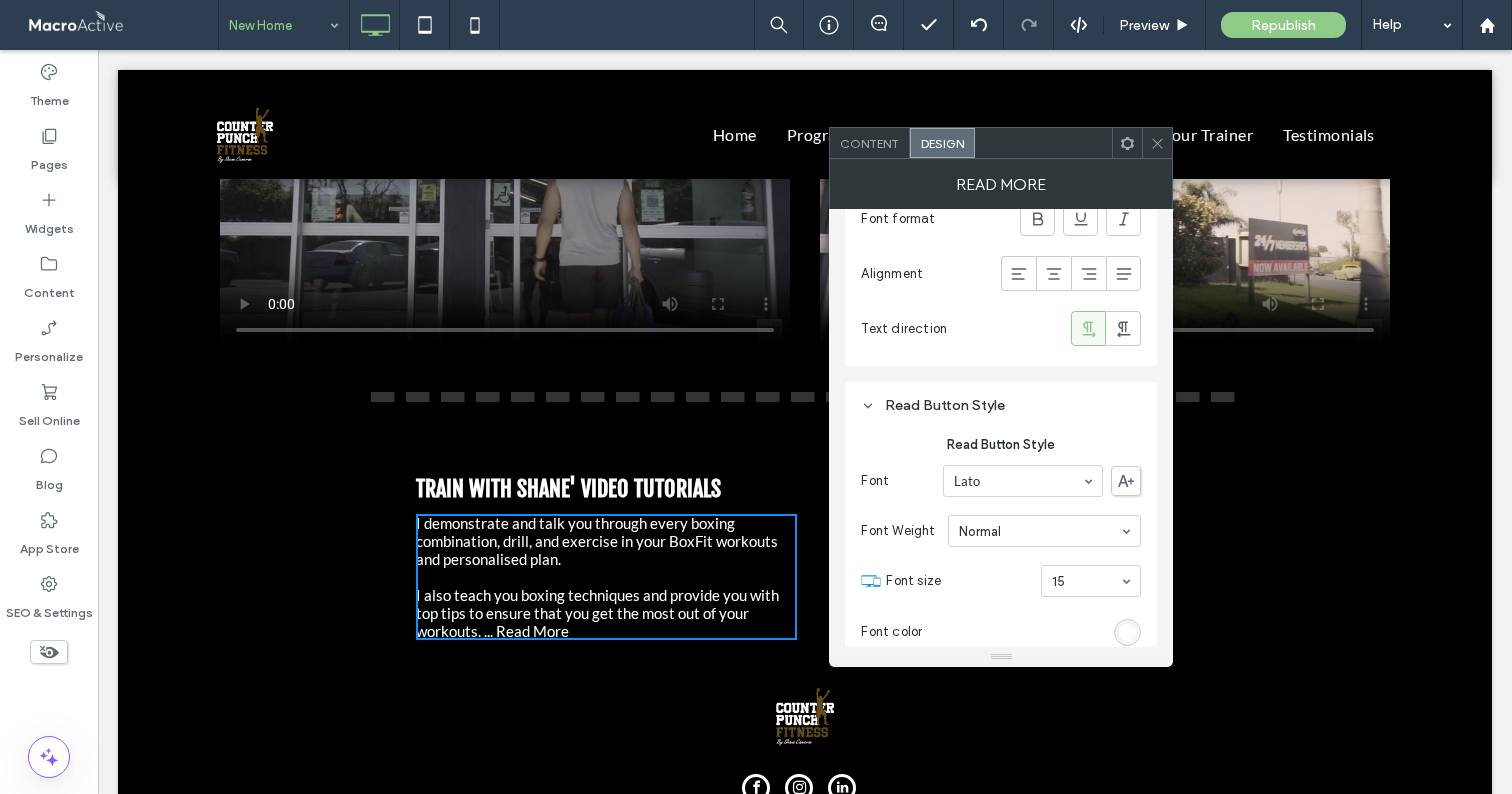scroll, scrollTop: 285, scrollLeft: 0, axis: vertical 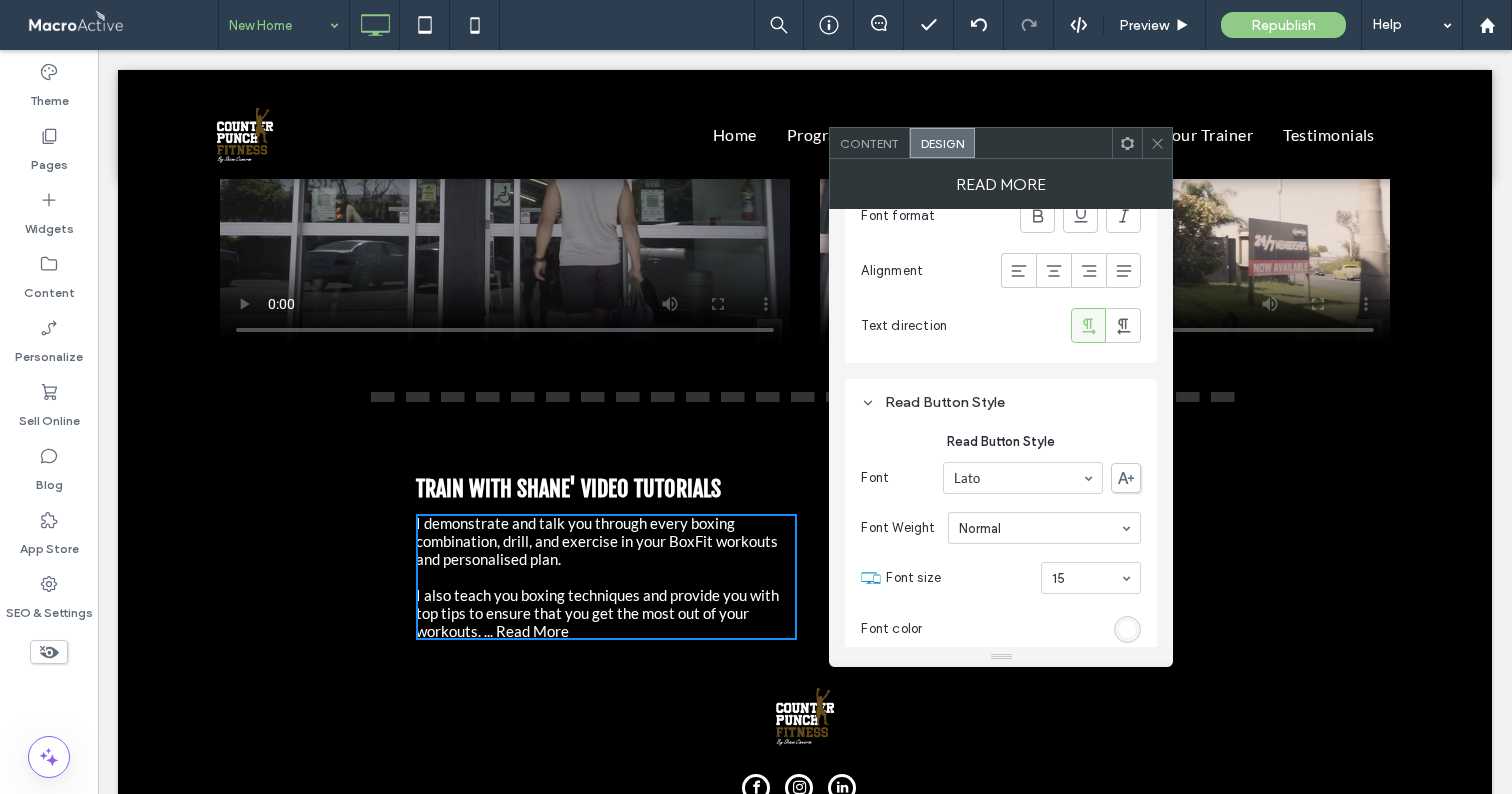 click at bounding box center [1127, 629] 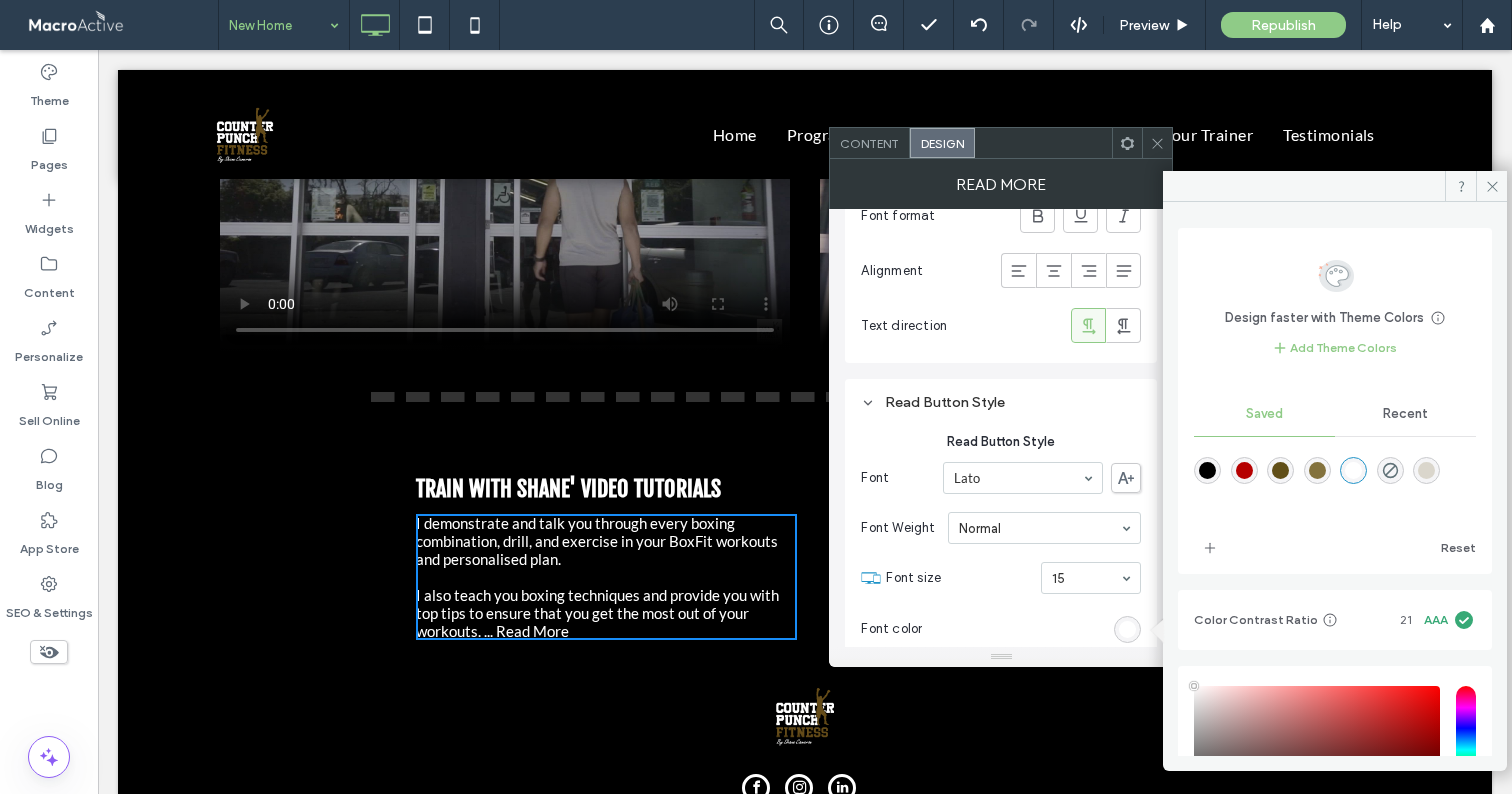 click at bounding box center (1280, 470) 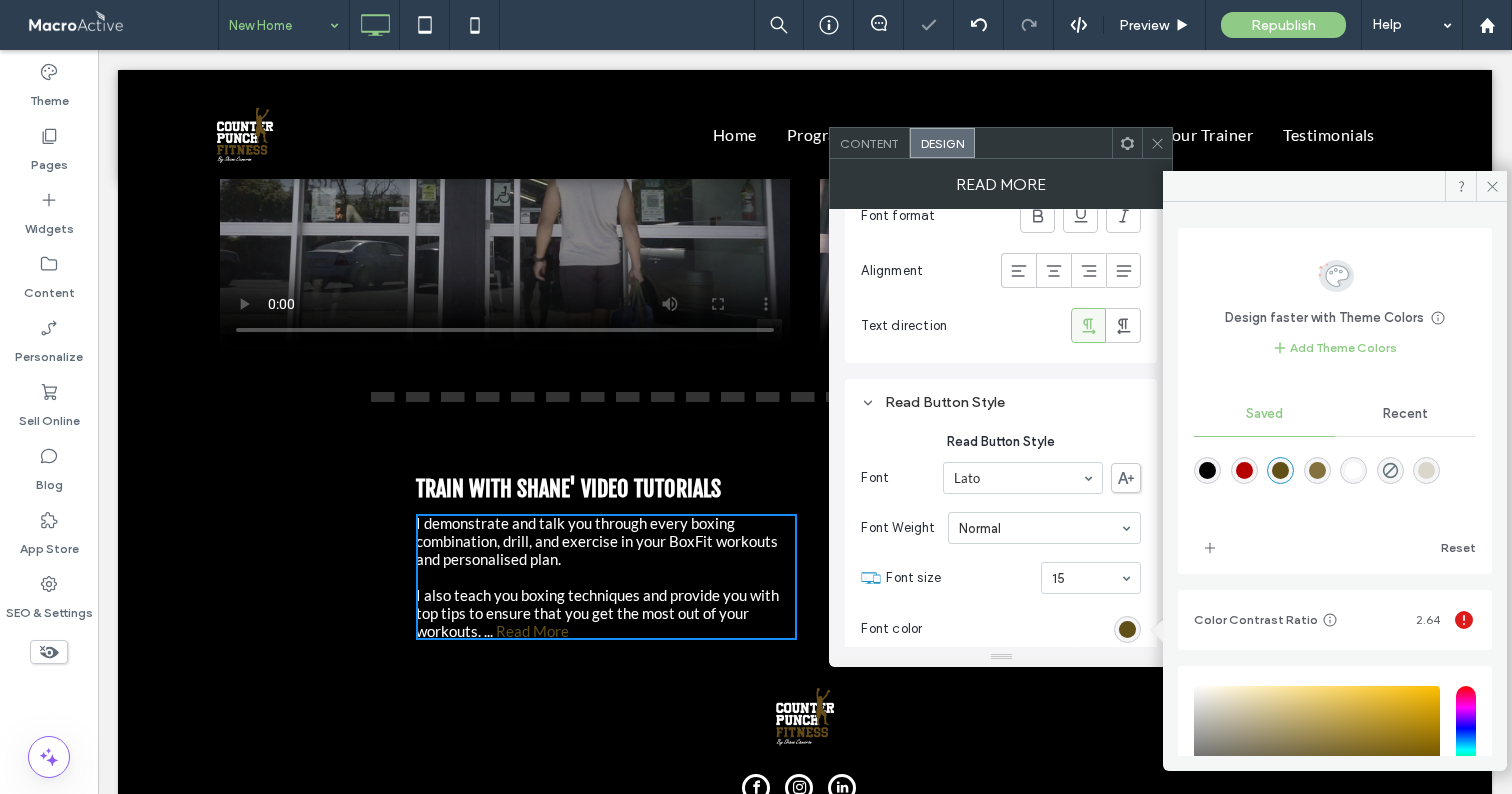 drag, startPoint x: 1159, startPoint y: 139, endPoint x: 1113, endPoint y: 161, distance: 50.990196 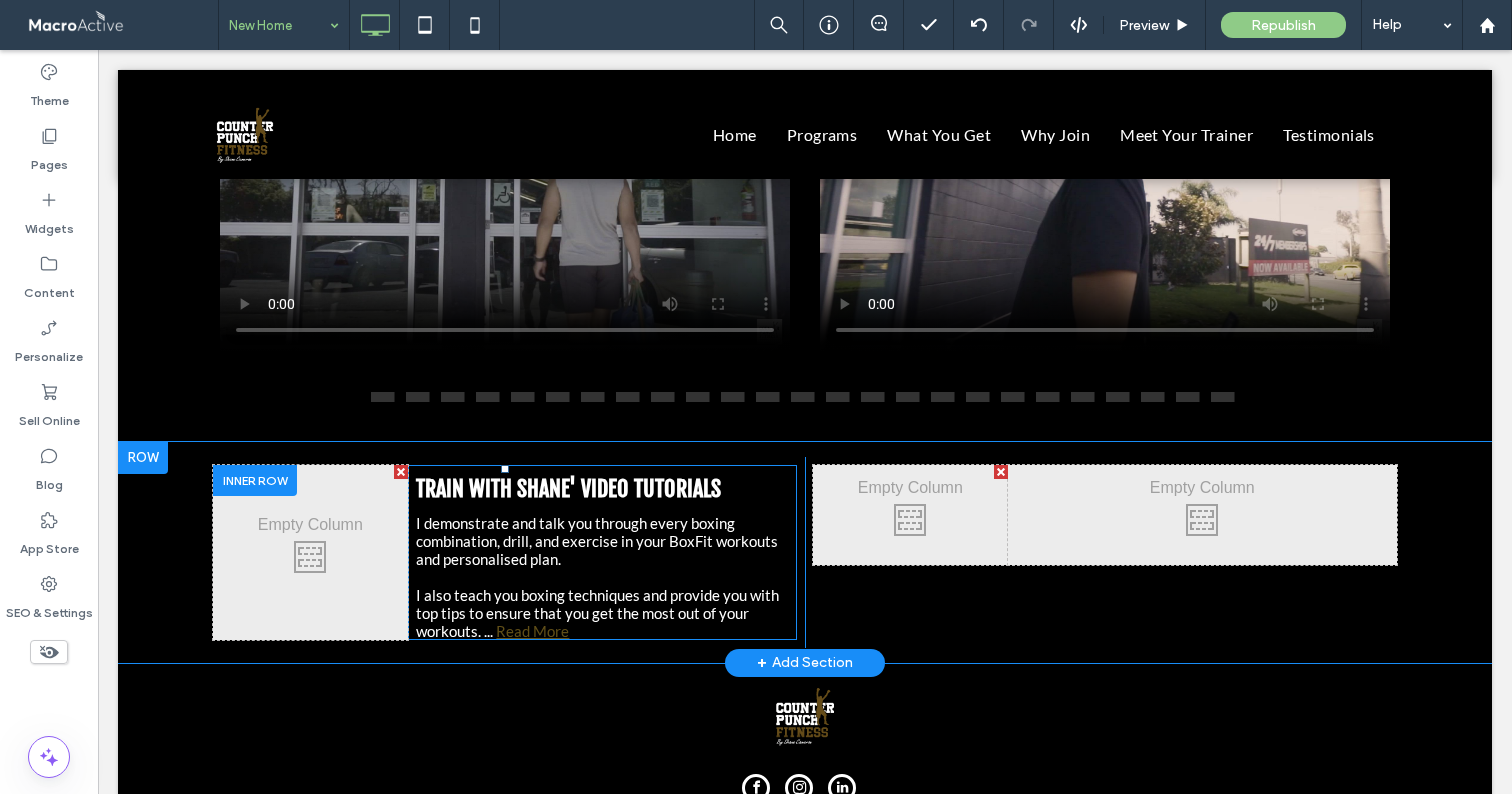 click on "Click To Paste     Click To Paste     TRAIN WITH SHANE' VIDEO TUTORIALS       I demonstrate and talk you through every boxing combination, drill, and exercise in your BoxFit workouts and personalised plan. I also teach you boxing techniques and provide you with top tips to ensure that you get the most out of your workouts.
...
In addition, I have included complete training videos.  That’s right - as a bonus, you can ‘join me’ for an entire BoxFit or bodyweight workout.  I have included several videos for you to choose from of different lengths and styles with more being added all the time.  You and me, face to face, getting it done together.
Read More
Read Less" at bounding box center (602, 552) 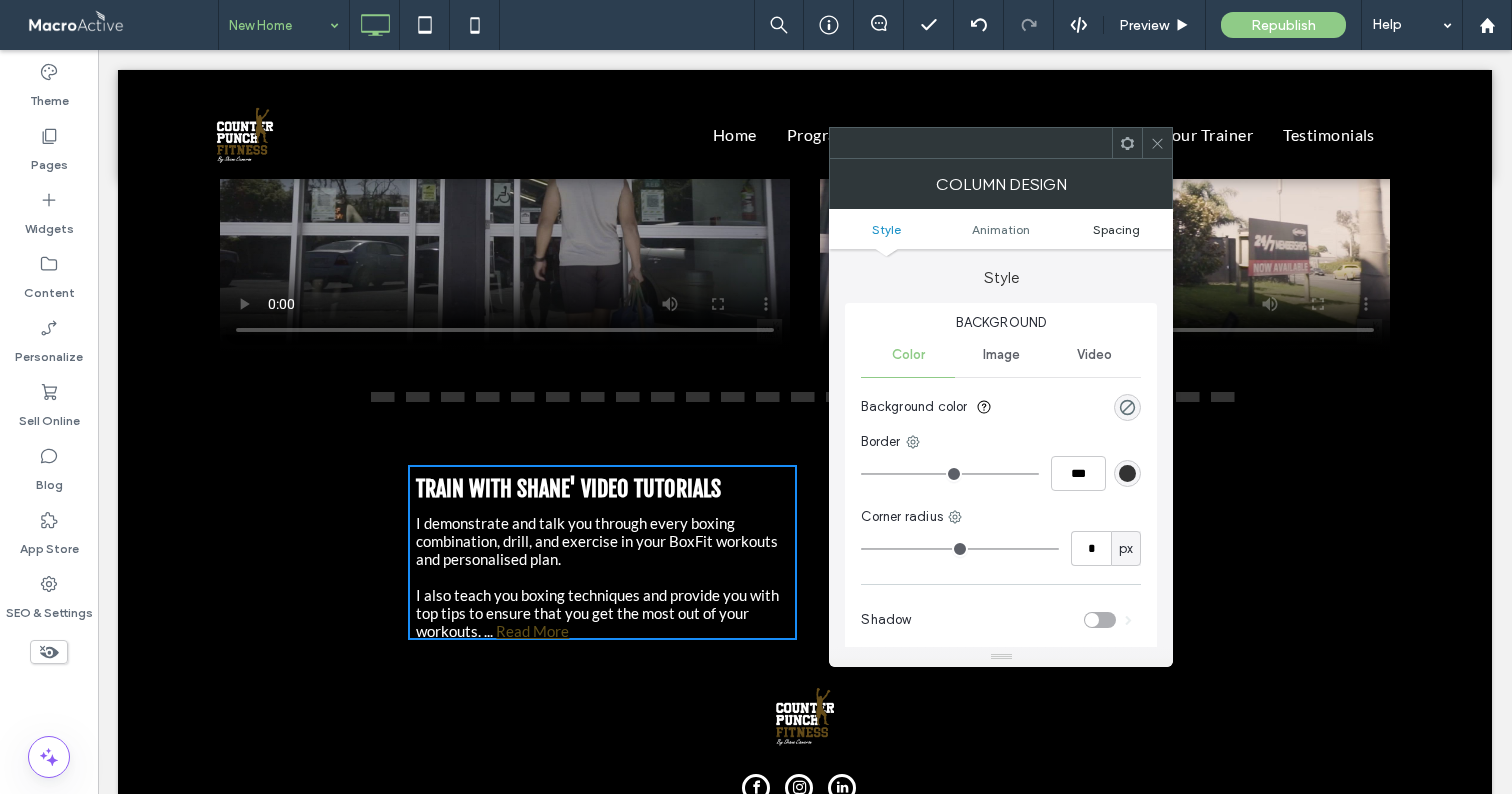 click on "Spacing" at bounding box center [1116, 229] 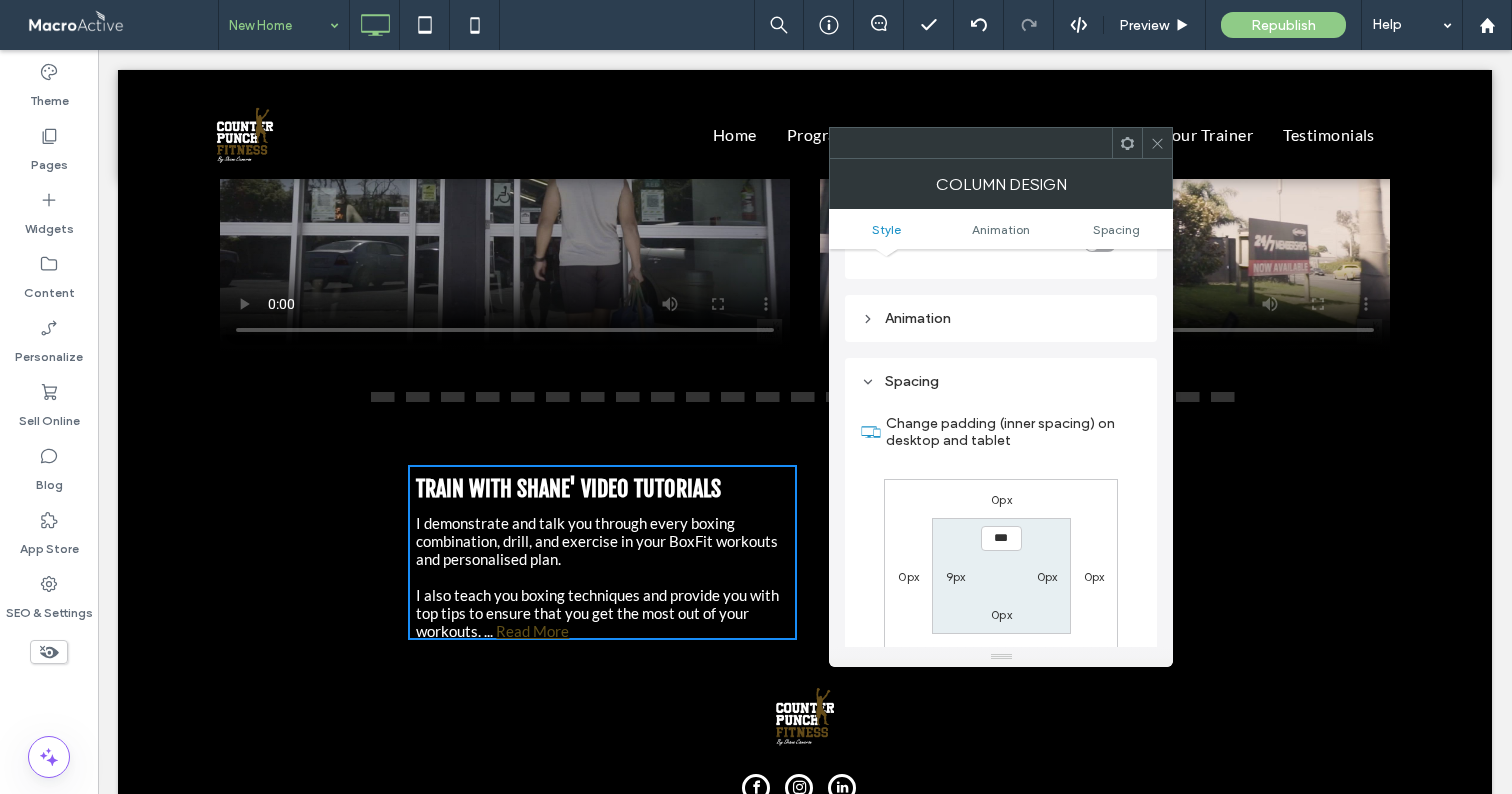 scroll, scrollTop: 470, scrollLeft: 0, axis: vertical 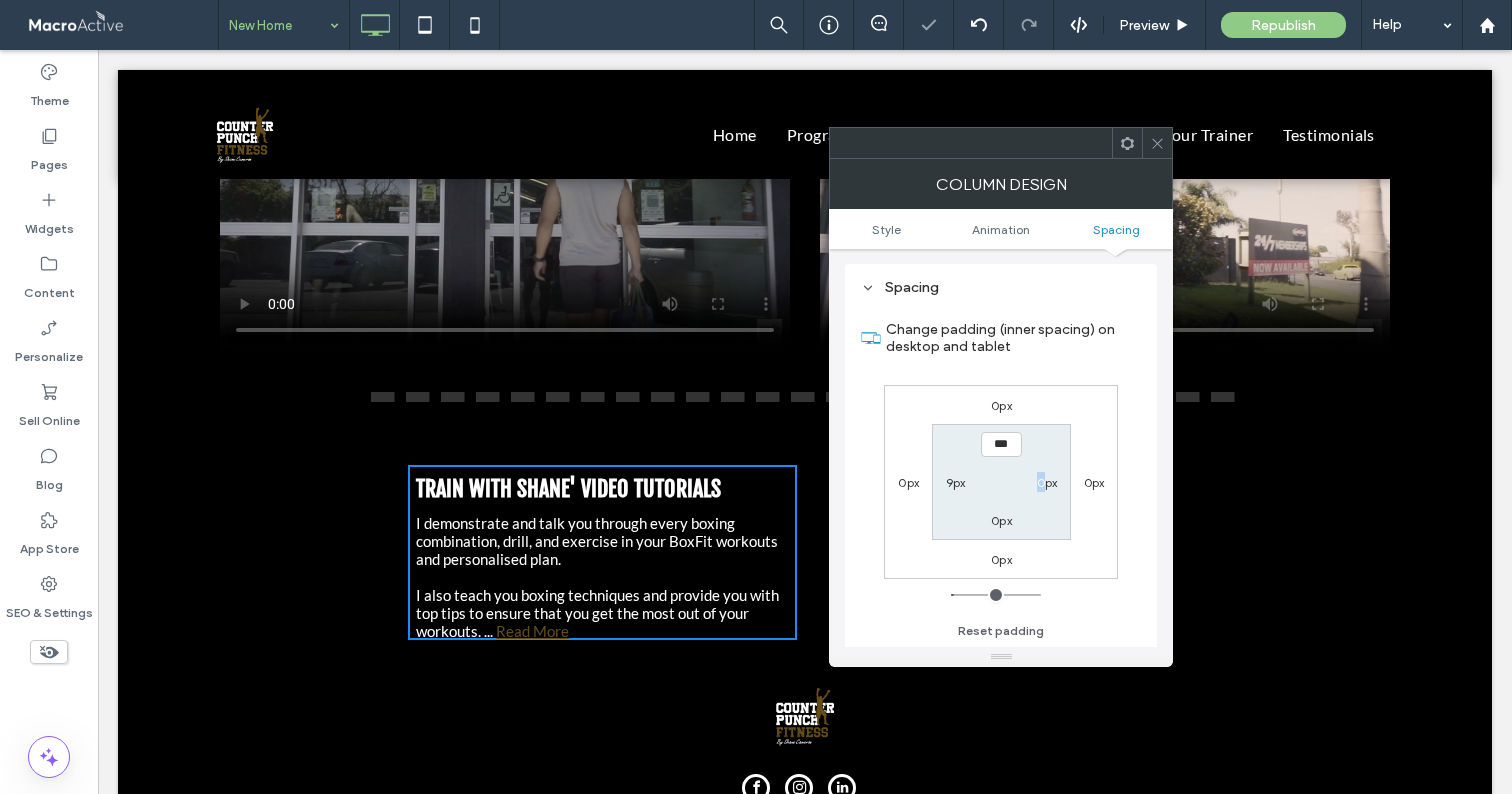 click on "0px" at bounding box center (1047, 482) 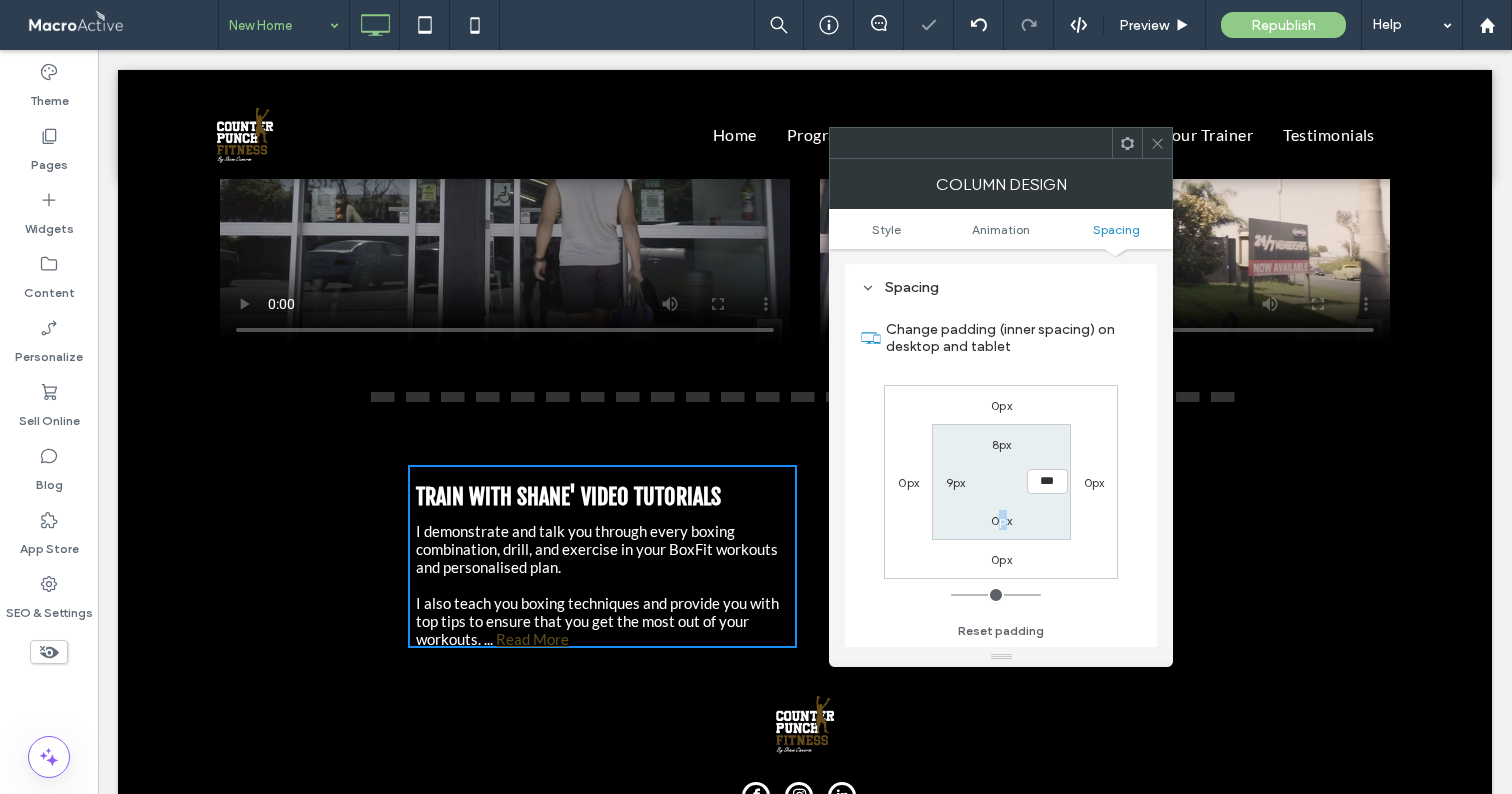 click on "0px" at bounding box center [1001, 520] 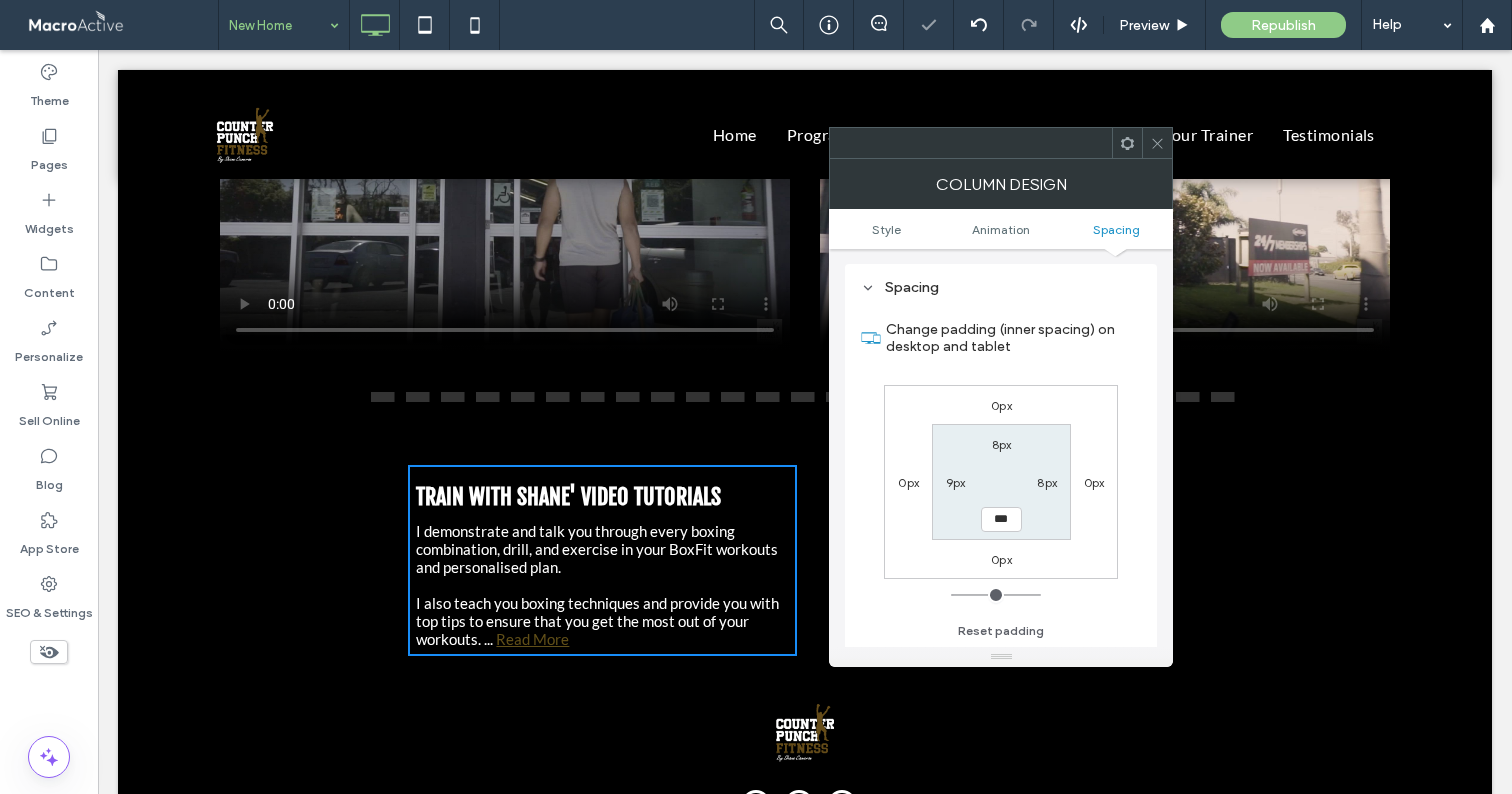 click on "9px" at bounding box center [956, 482] 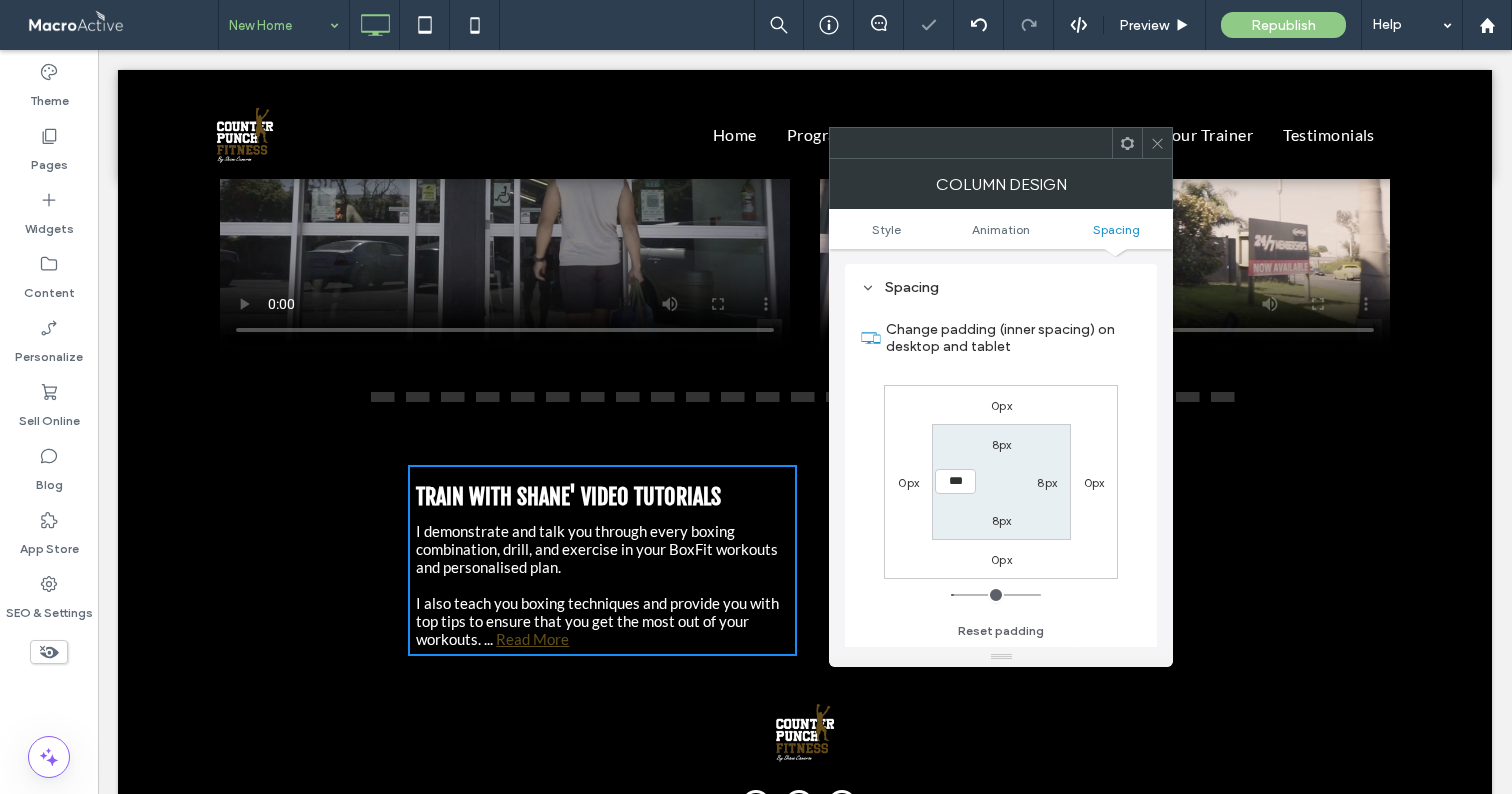 click on "8px 8px 8px ***" at bounding box center [1001, 481] 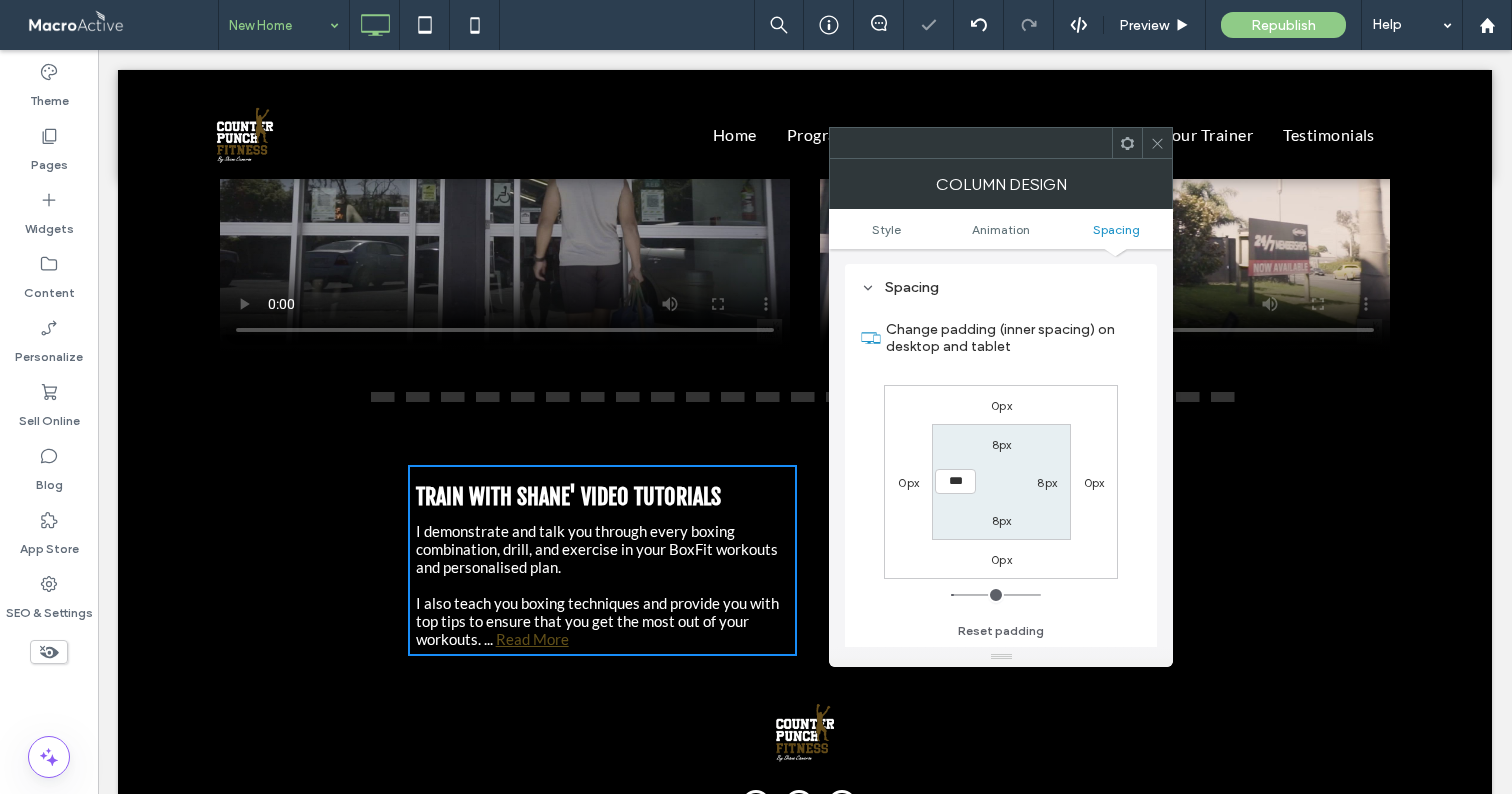 click 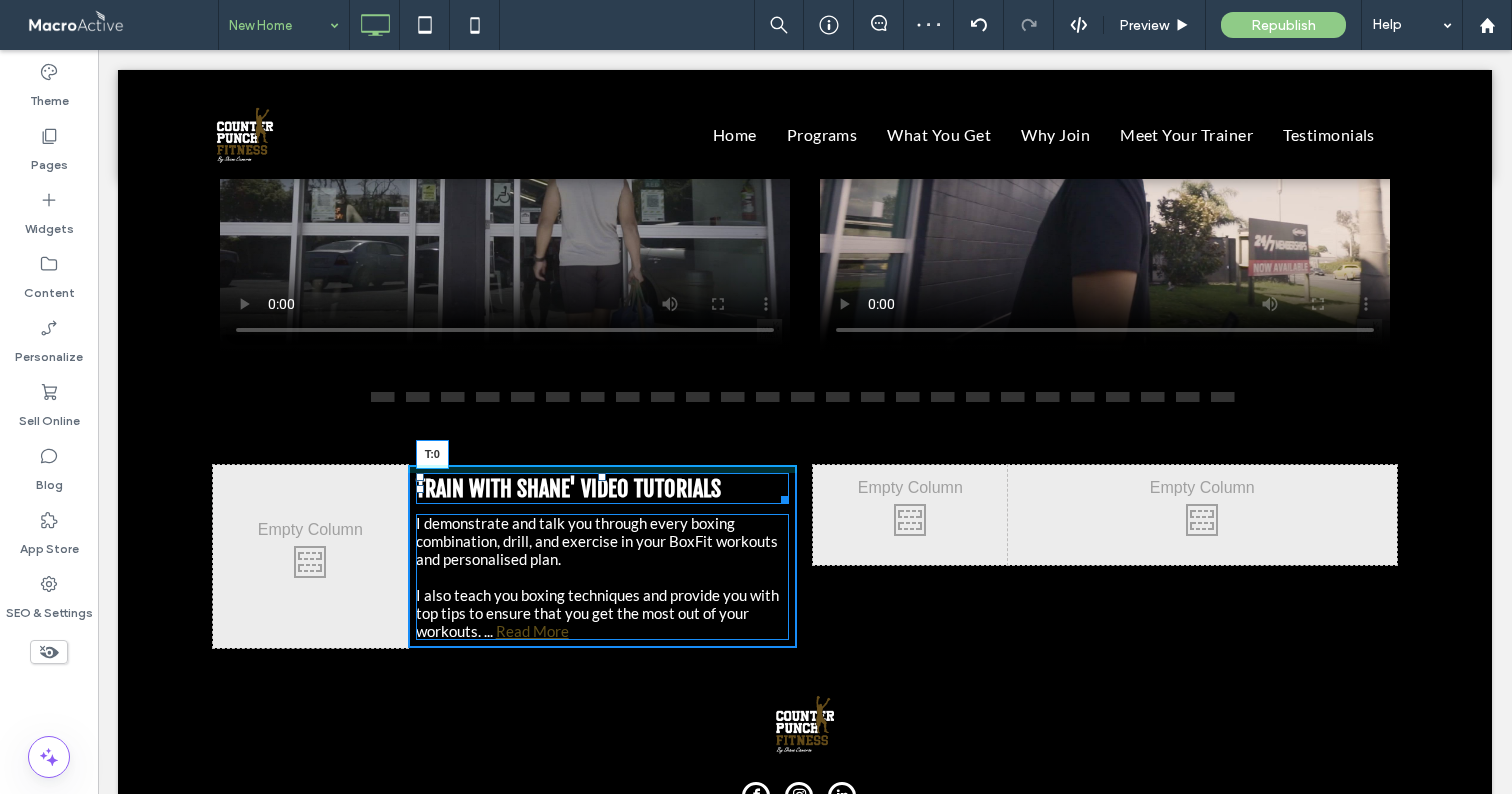 click on "TRAIN WITH SHANE' VIDEO TUTORIALS T:0" at bounding box center [602, 489] 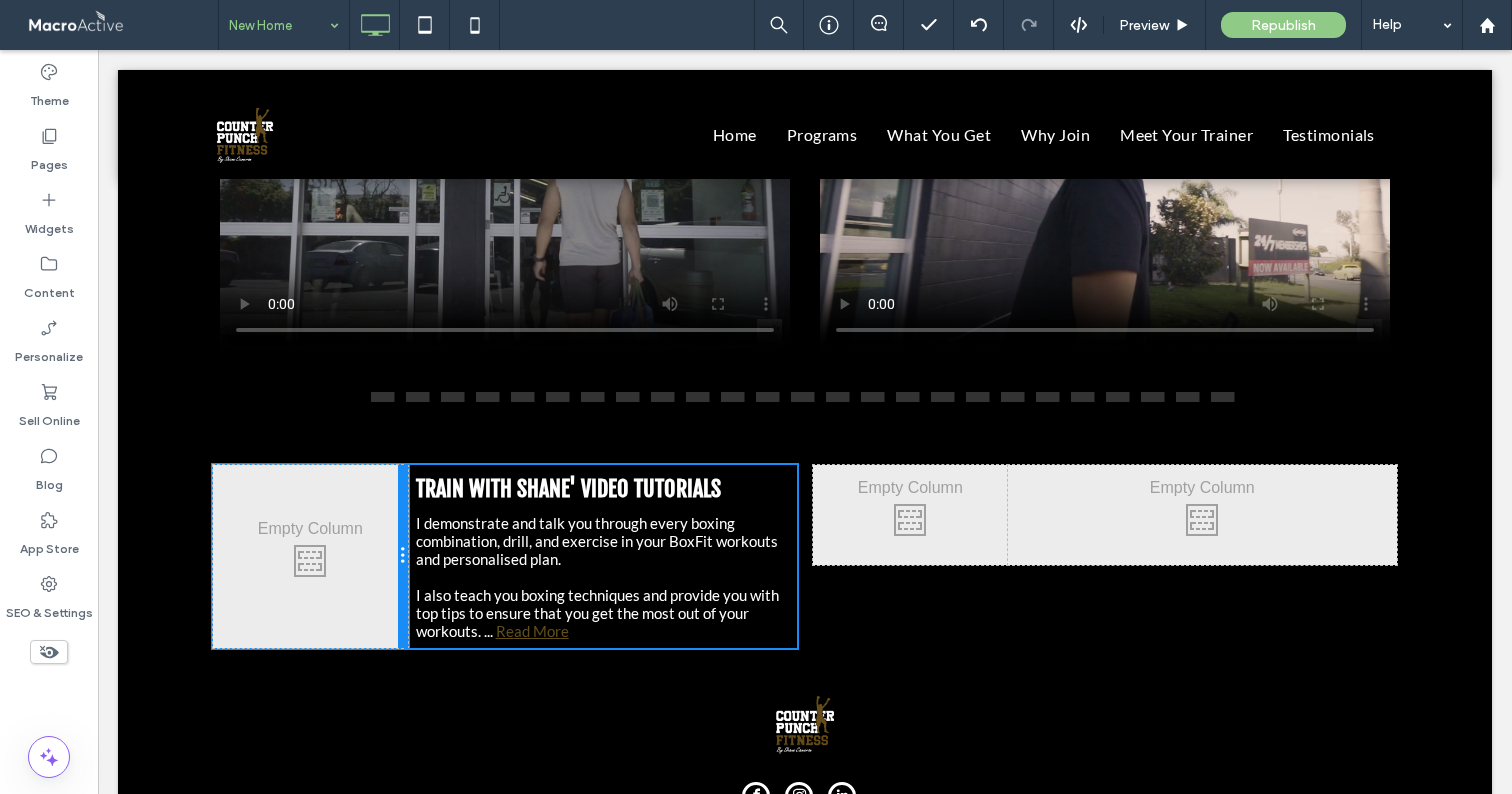 drag, startPoint x: 397, startPoint y: 543, endPoint x: 486, endPoint y: 586, distance: 98.84331 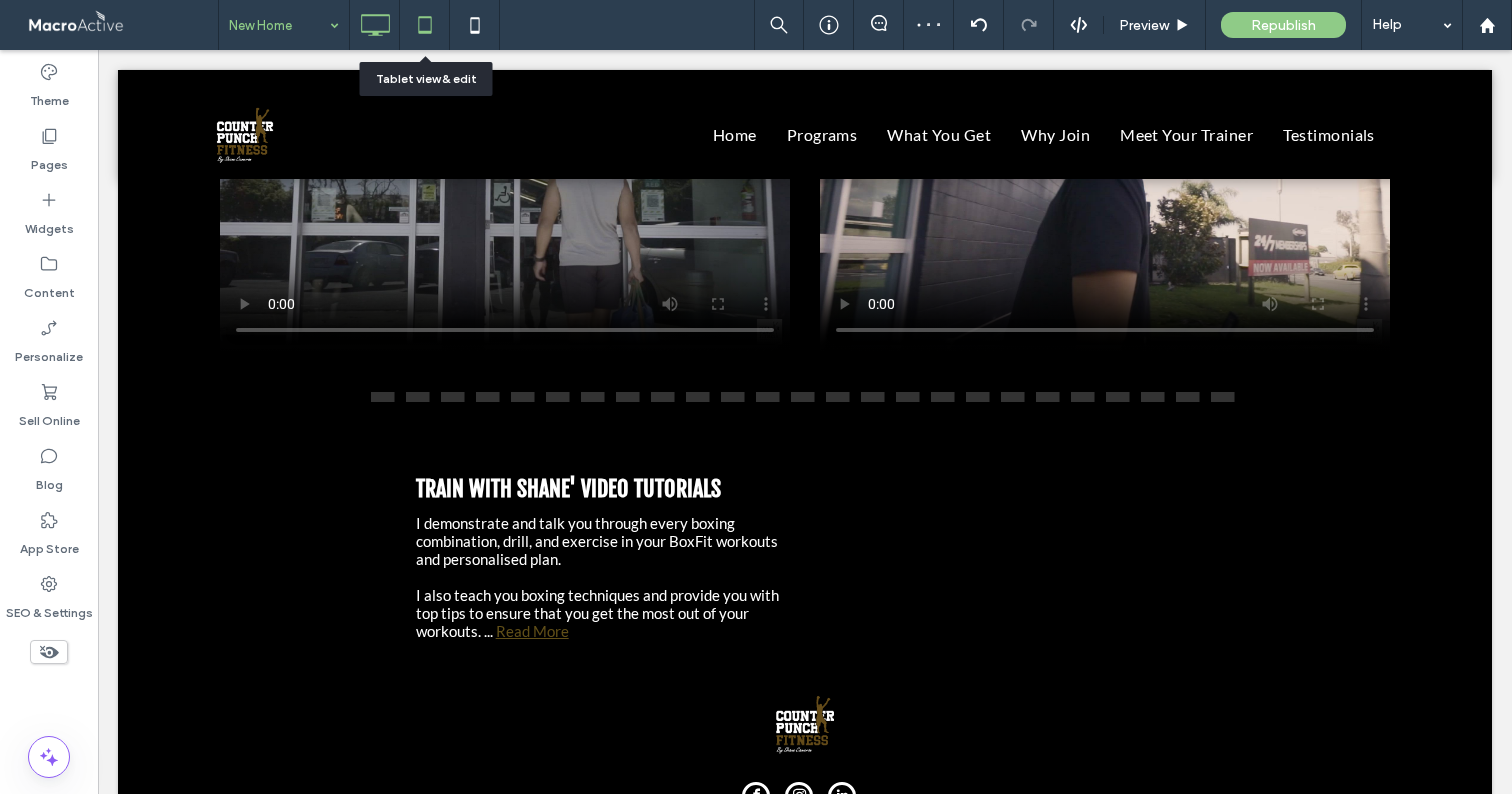 click 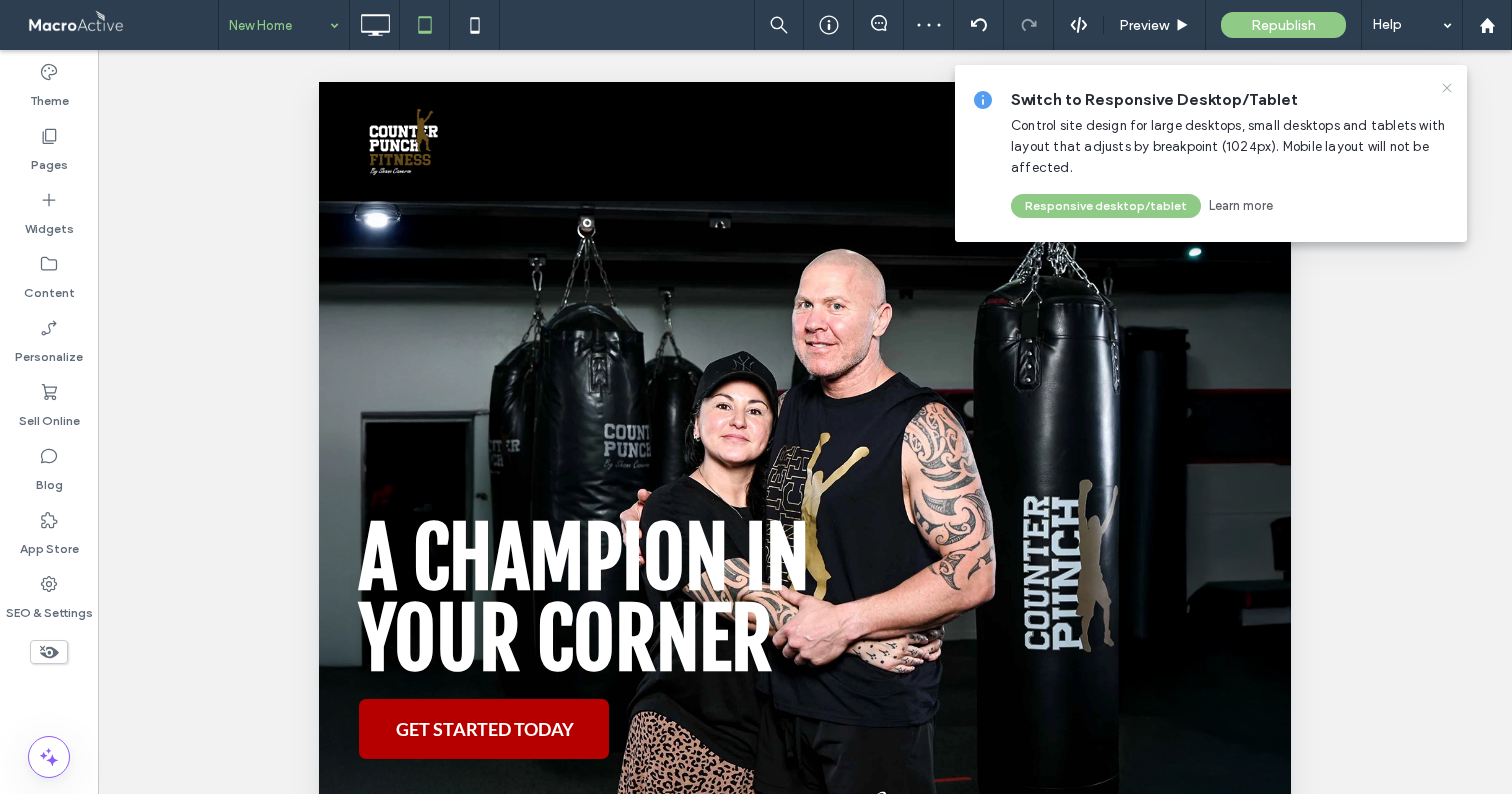 scroll, scrollTop: 0, scrollLeft: 0, axis: both 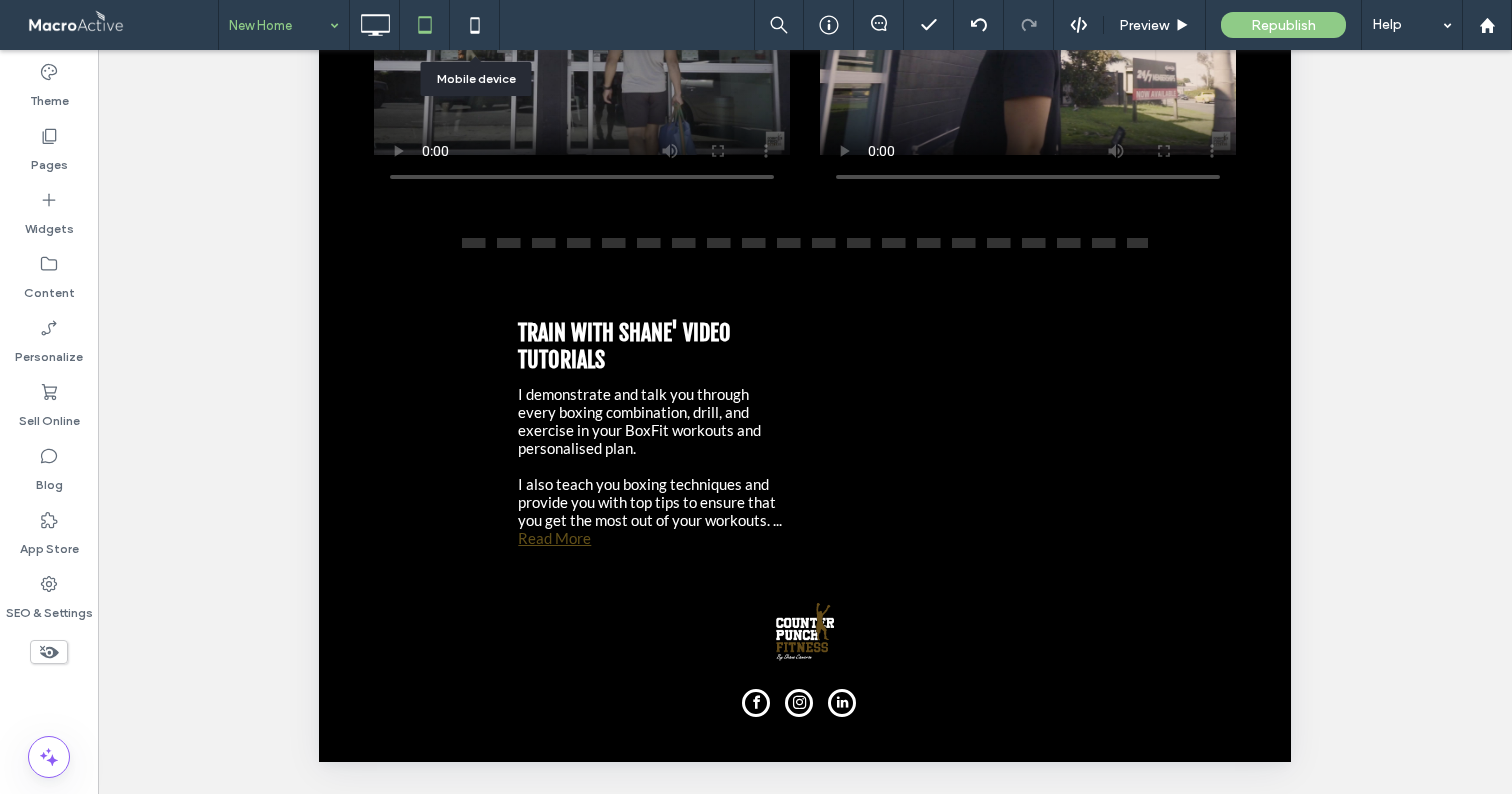 click 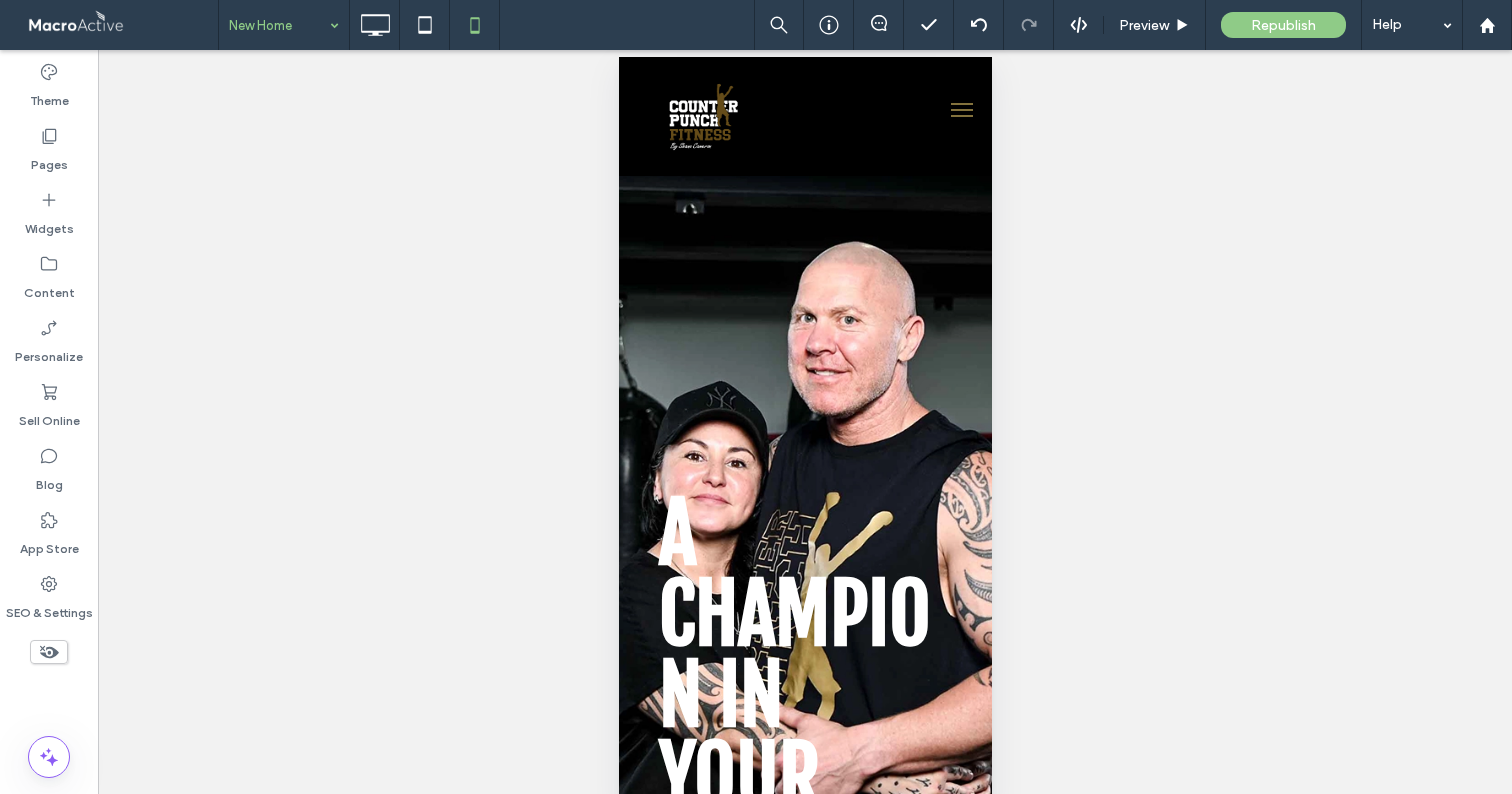 scroll, scrollTop: 33, scrollLeft: 0, axis: vertical 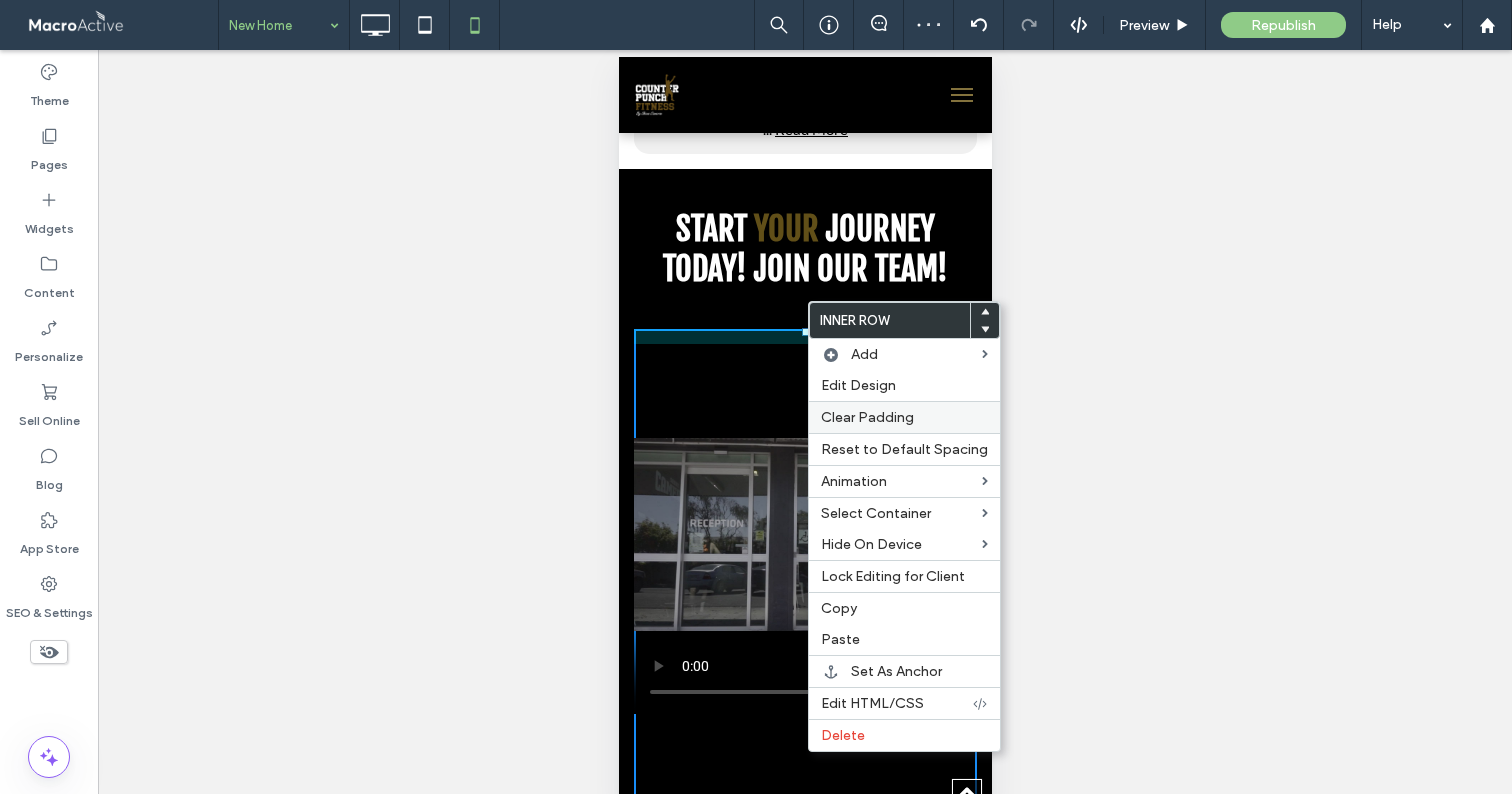 click on "Clear Padding" at bounding box center [904, 417] 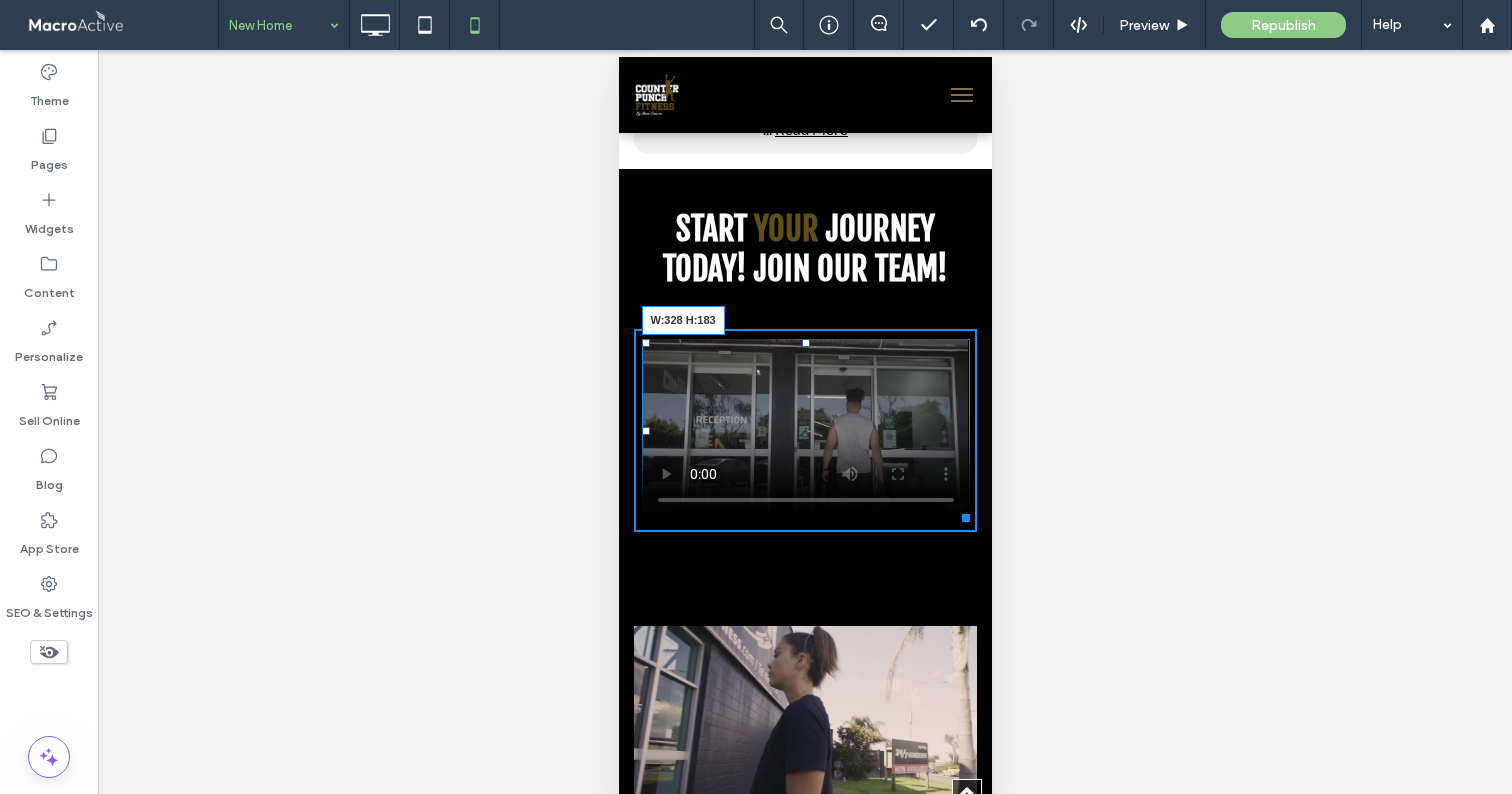 drag, startPoint x: 954, startPoint y: 653, endPoint x: 1544, endPoint y: 485, distance: 613.4525 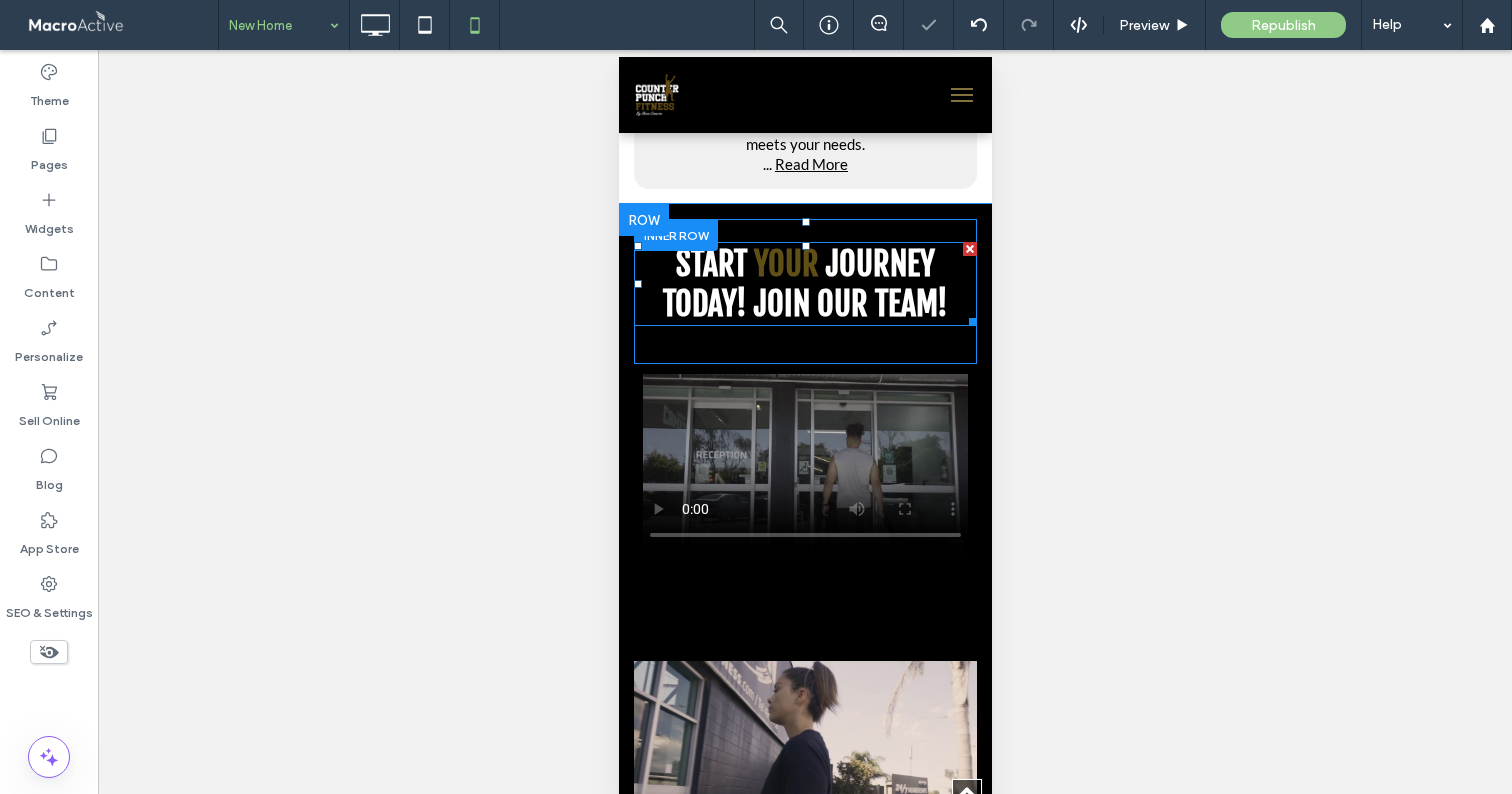 scroll, scrollTop: 4813, scrollLeft: 0, axis: vertical 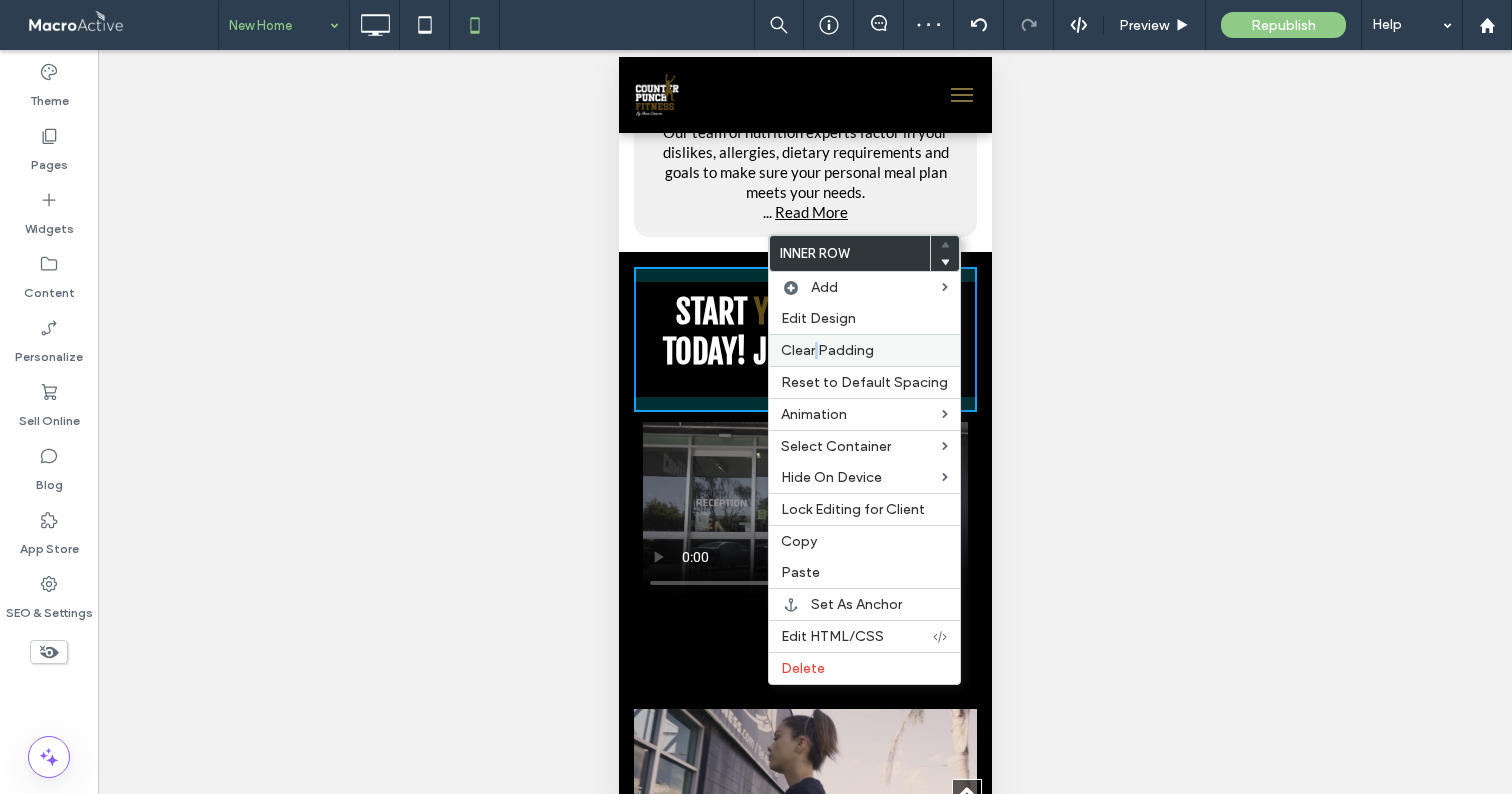 click on "Clear Padding" at bounding box center [827, 350] 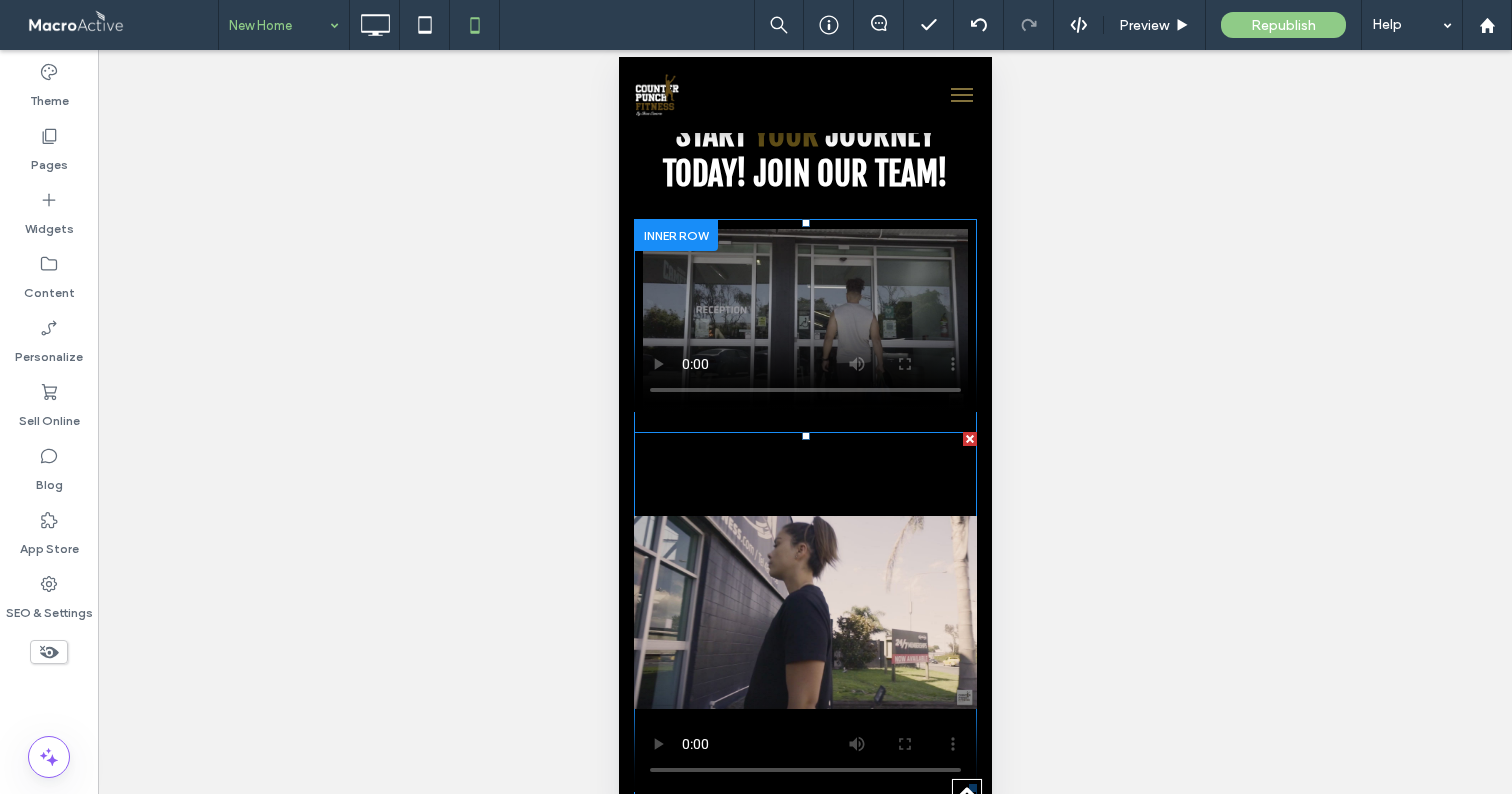 scroll, scrollTop: 4993, scrollLeft: 0, axis: vertical 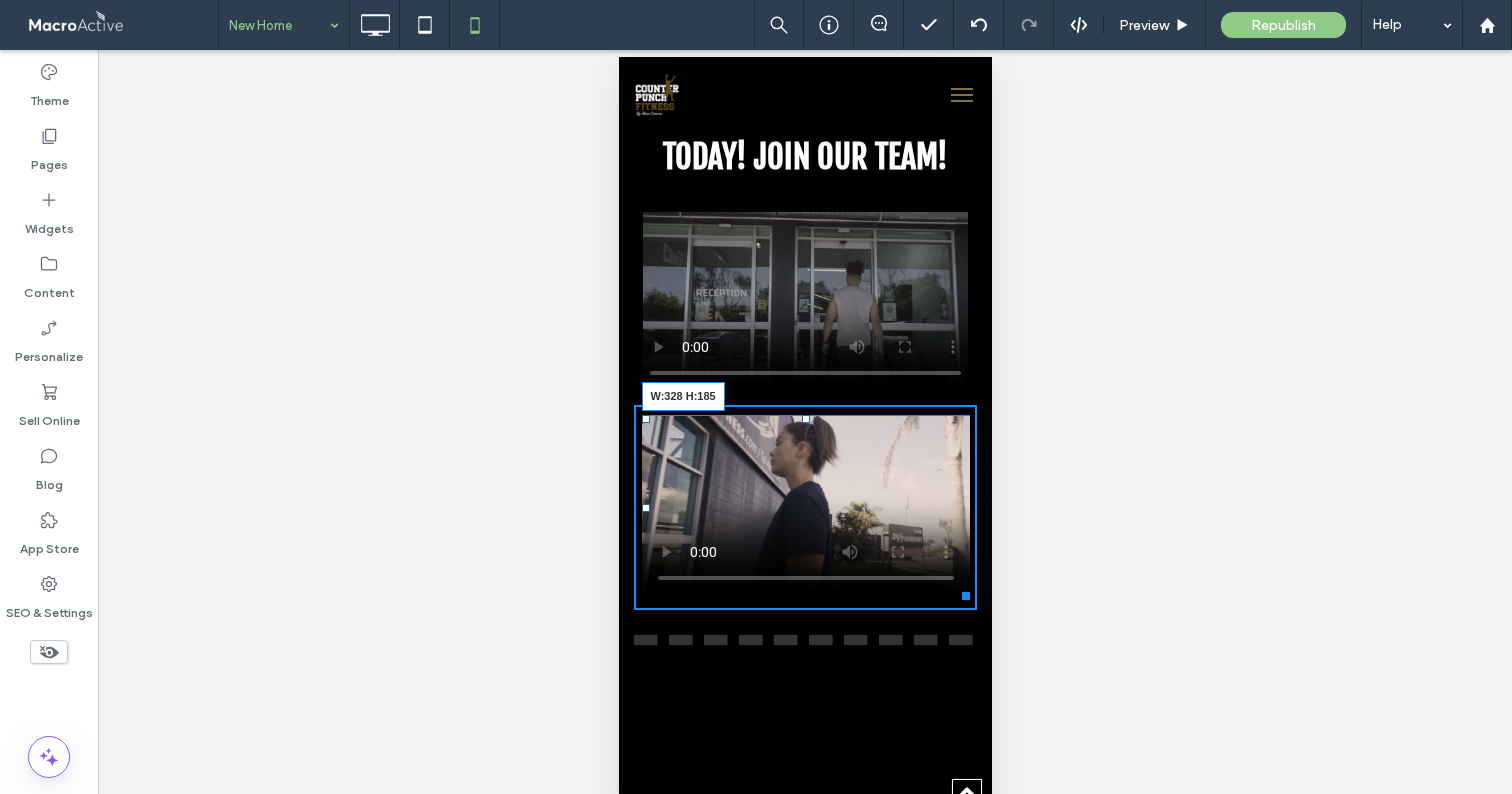 drag, startPoint x: 953, startPoint y: 736, endPoint x: 981, endPoint y: 561, distance: 177.22585 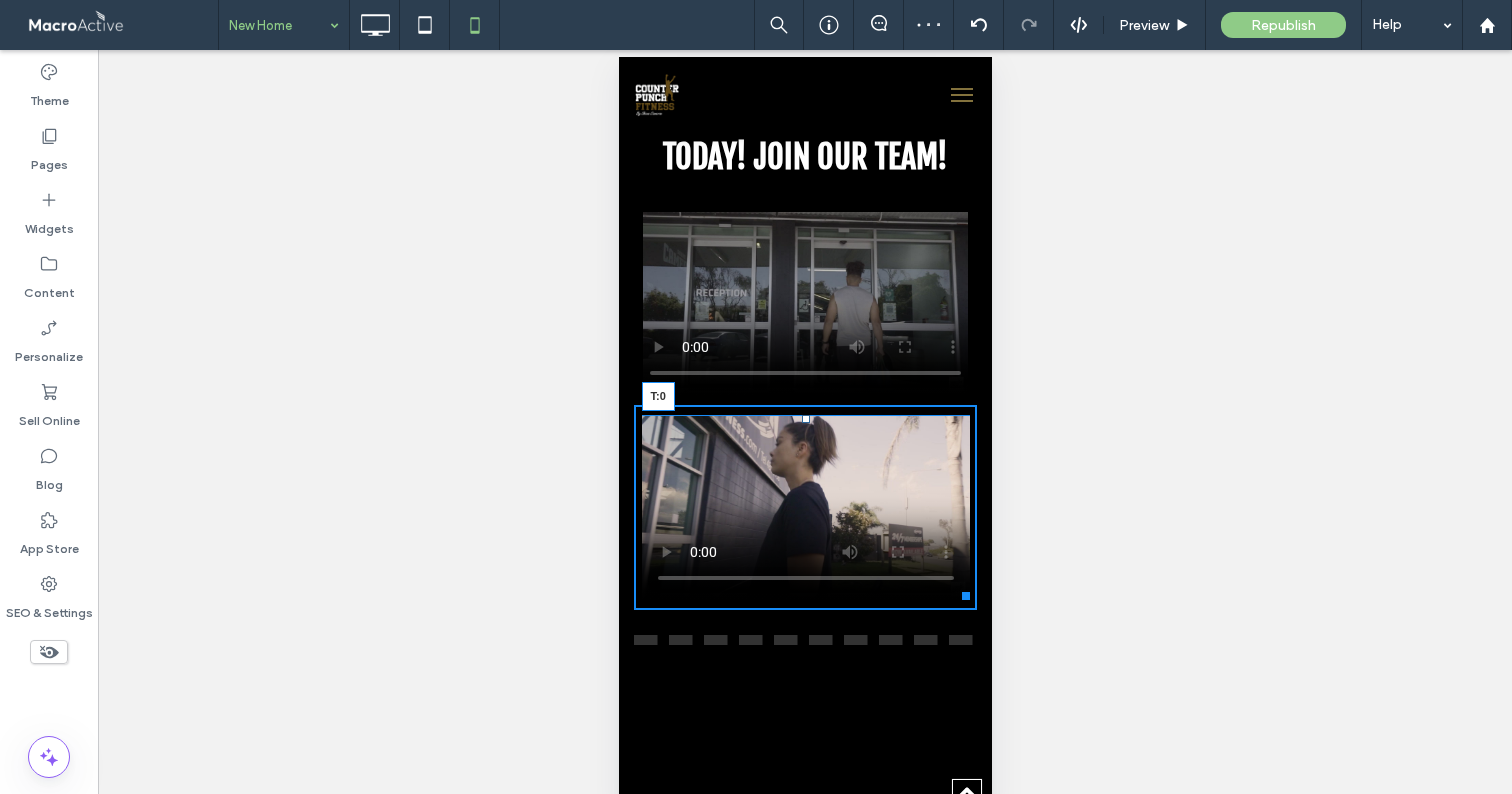 drag, startPoint x: 794, startPoint y: 381, endPoint x: 1411, endPoint y: 419, distance: 618.16907 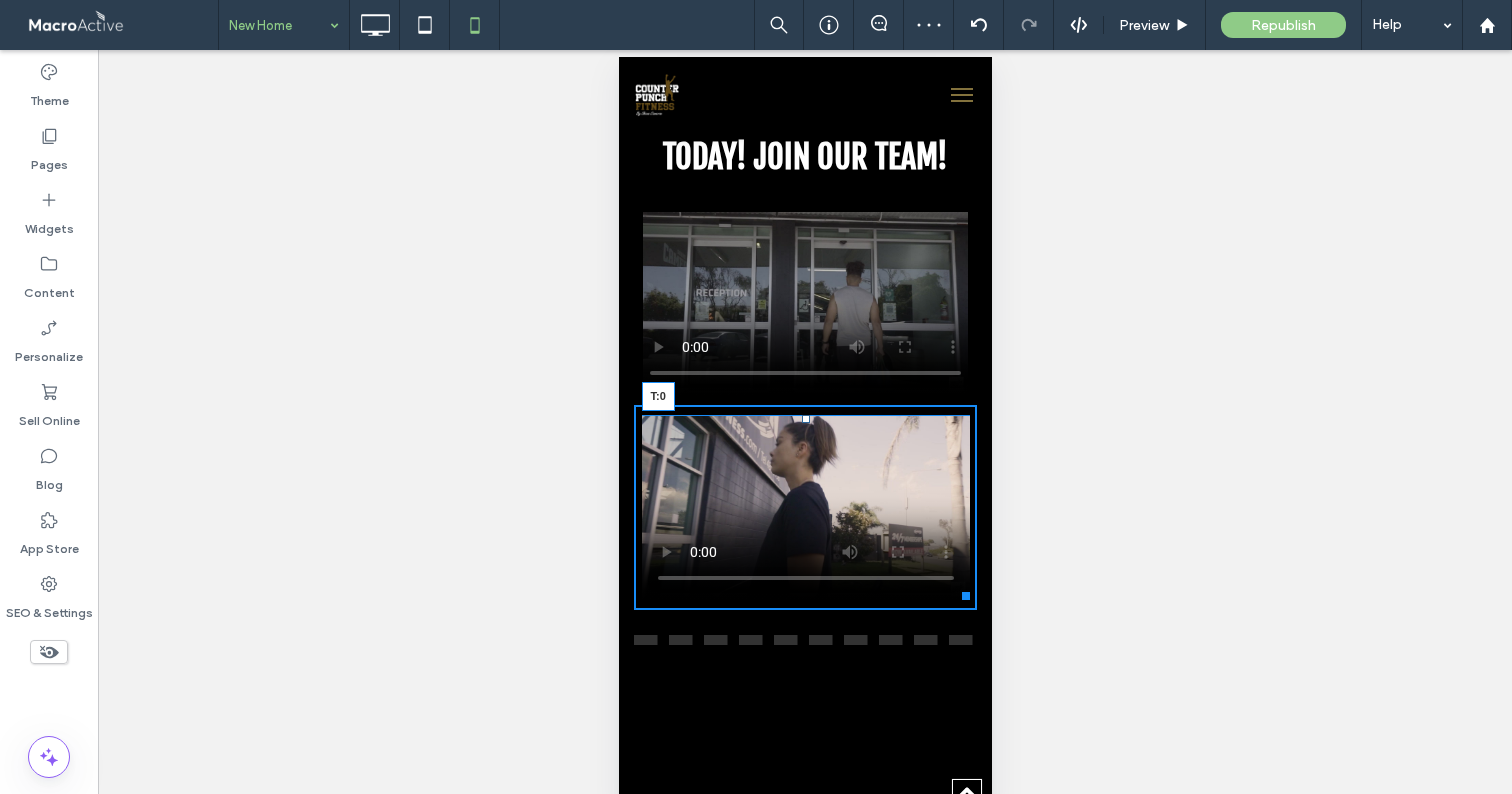 click at bounding box center (805, 419) 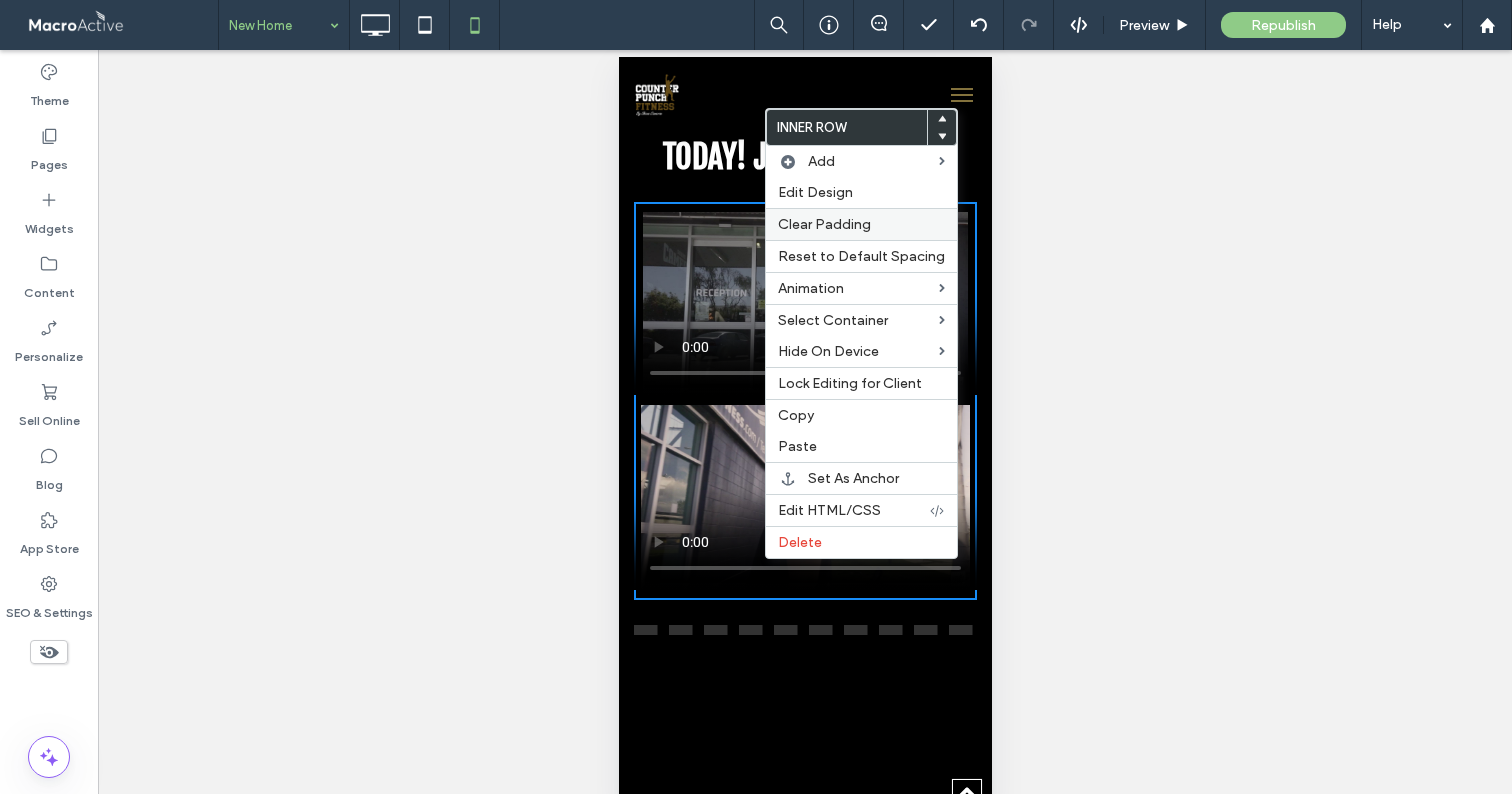 click on "Clear Padding" at bounding box center (824, 224) 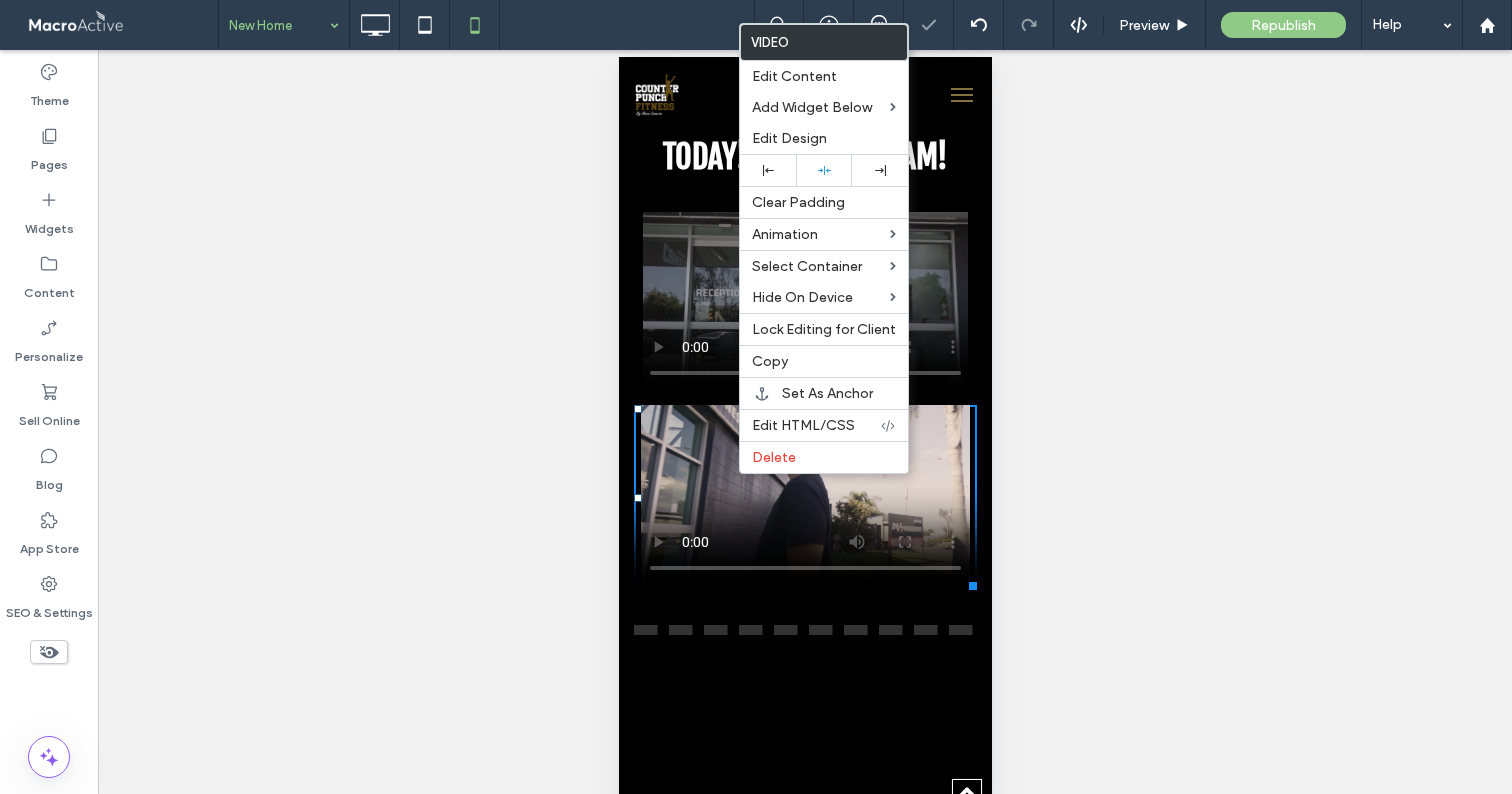 click at bounding box center [804, 303] 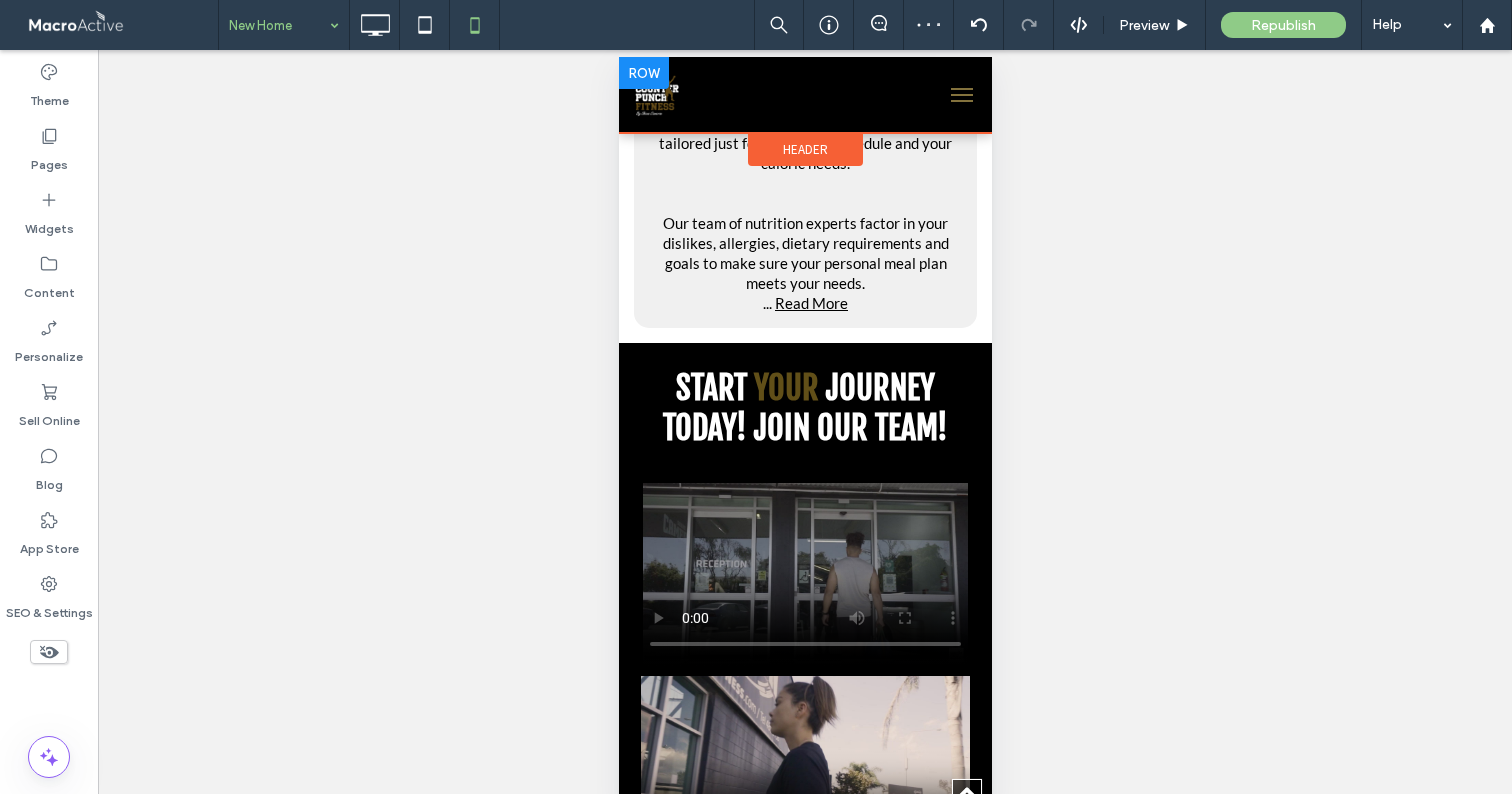scroll, scrollTop: 4715, scrollLeft: 0, axis: vertical 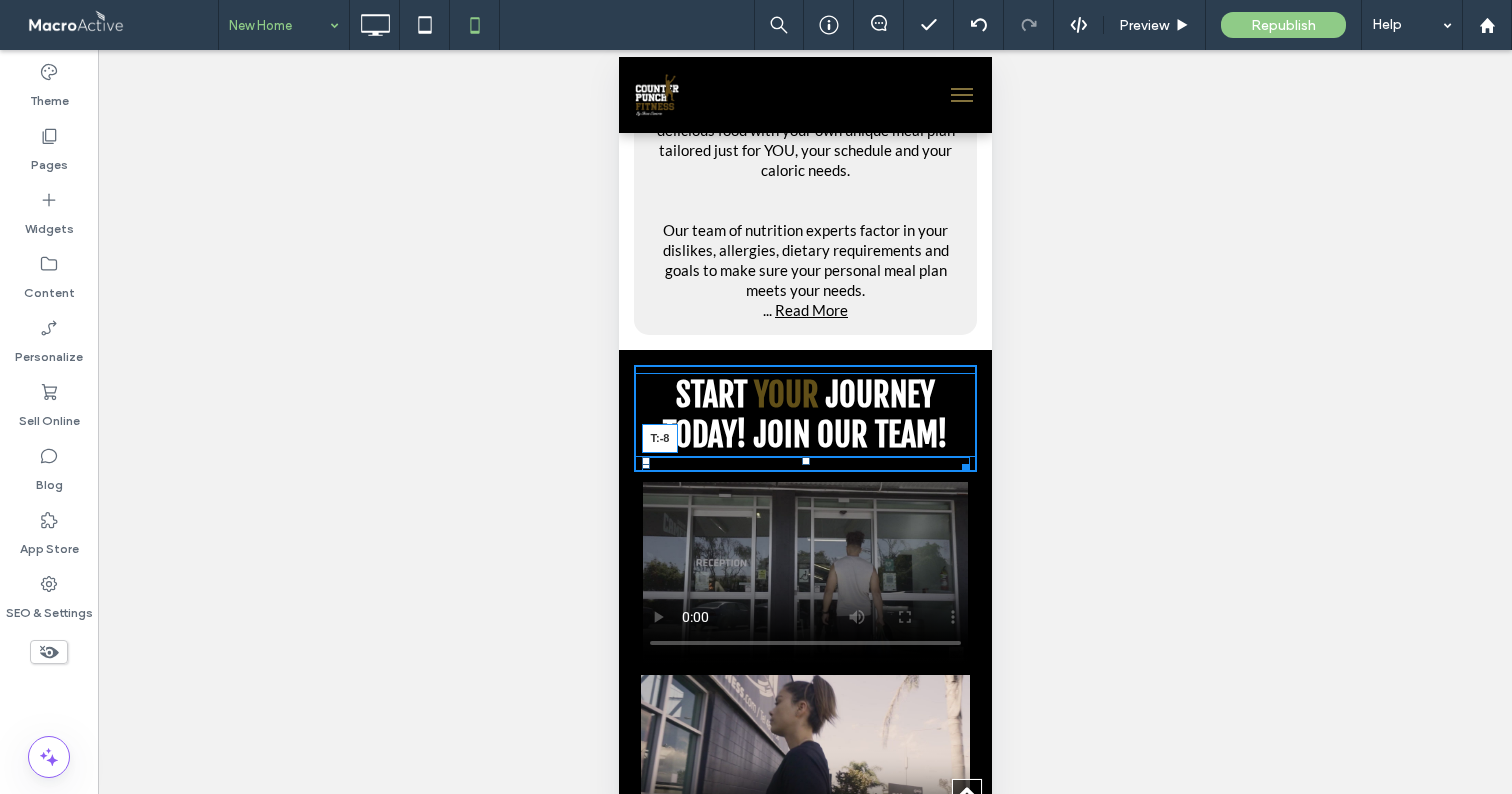 drag, startPoint x: 799, startPoint y: 432, endPoint x: 808, endPoint y: 367, distance: 65.62012 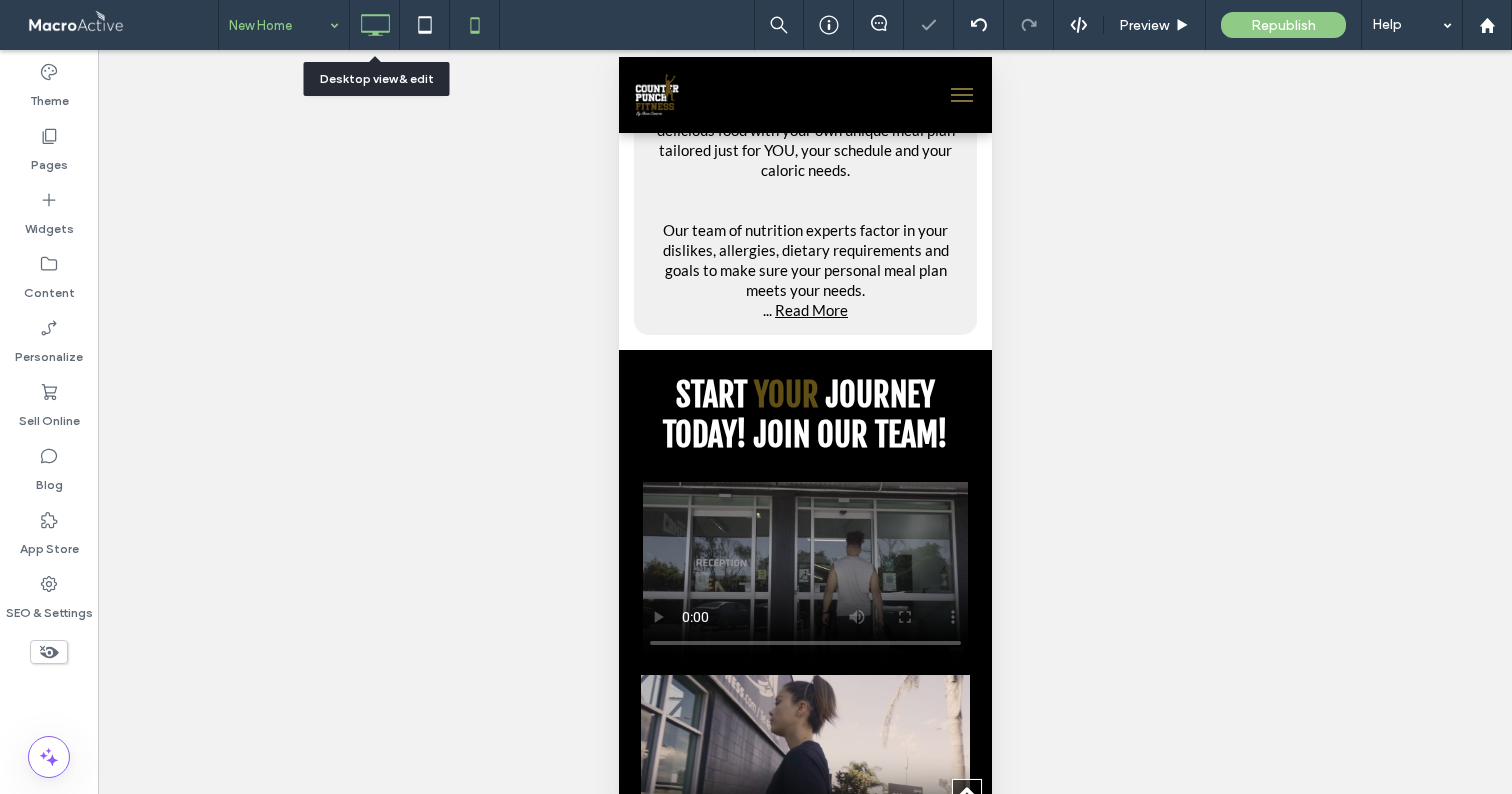 click 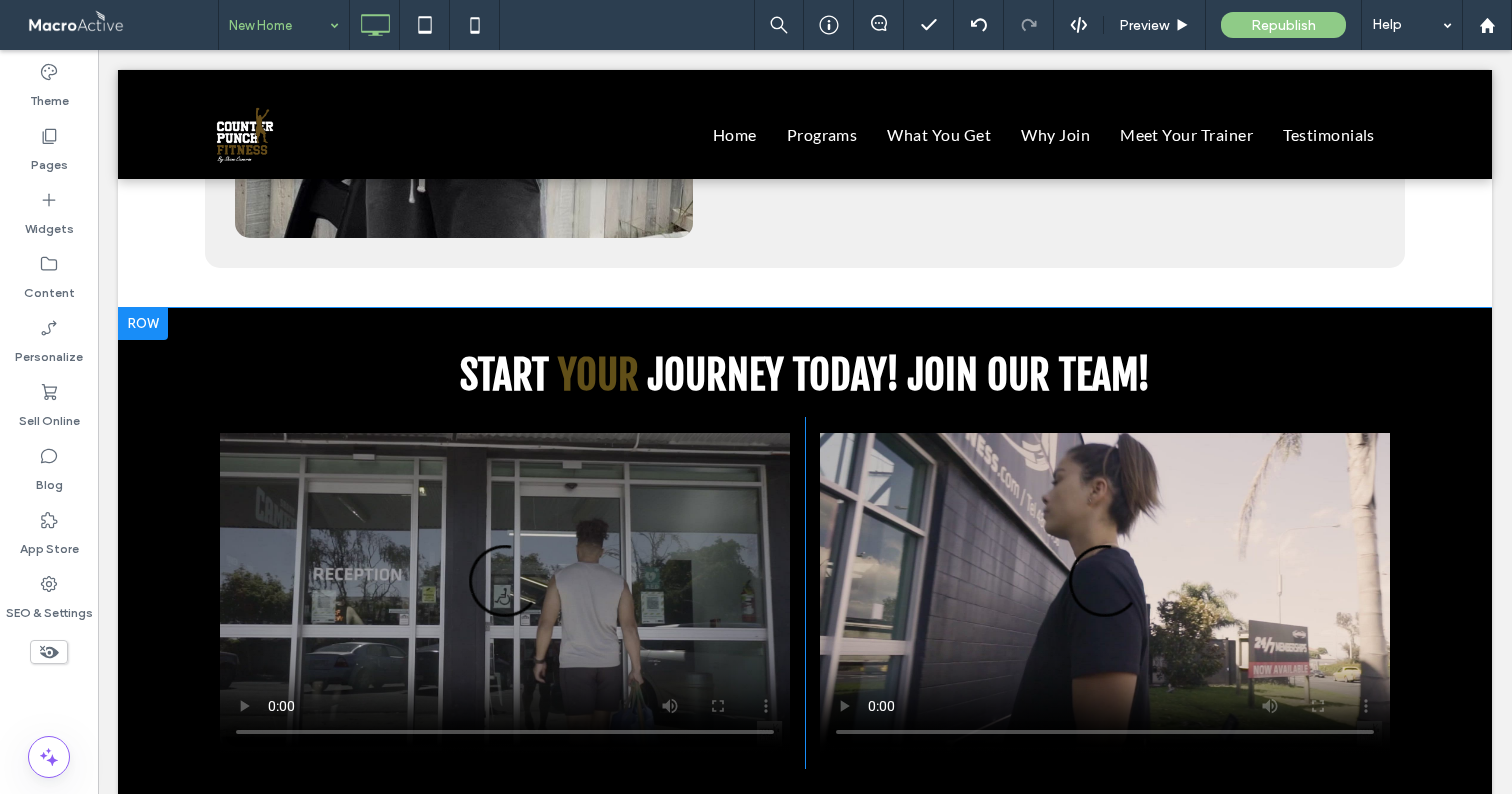 scroll, scrollTop: 4244, scrollLeft: 0, axis: vertical 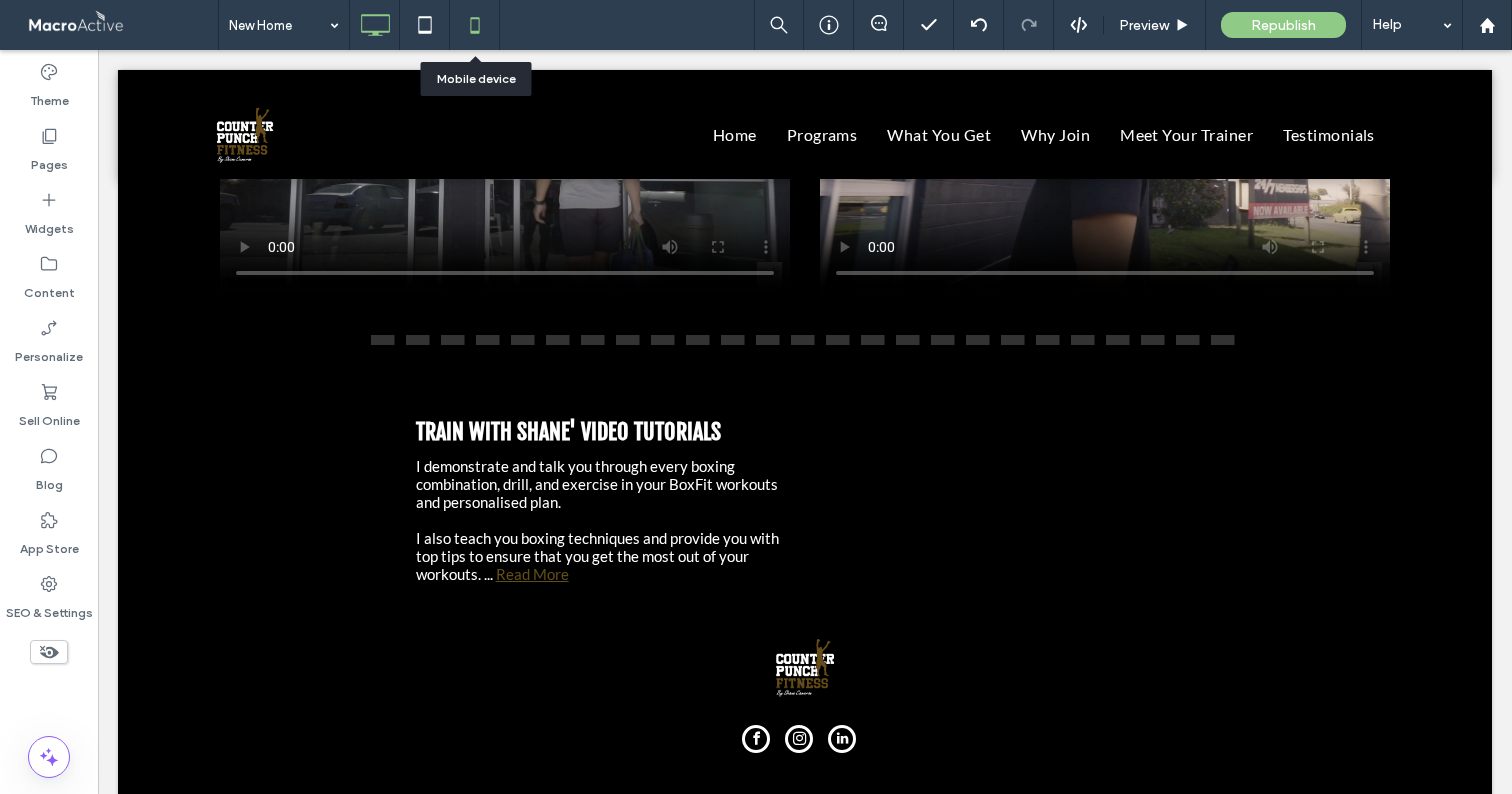click 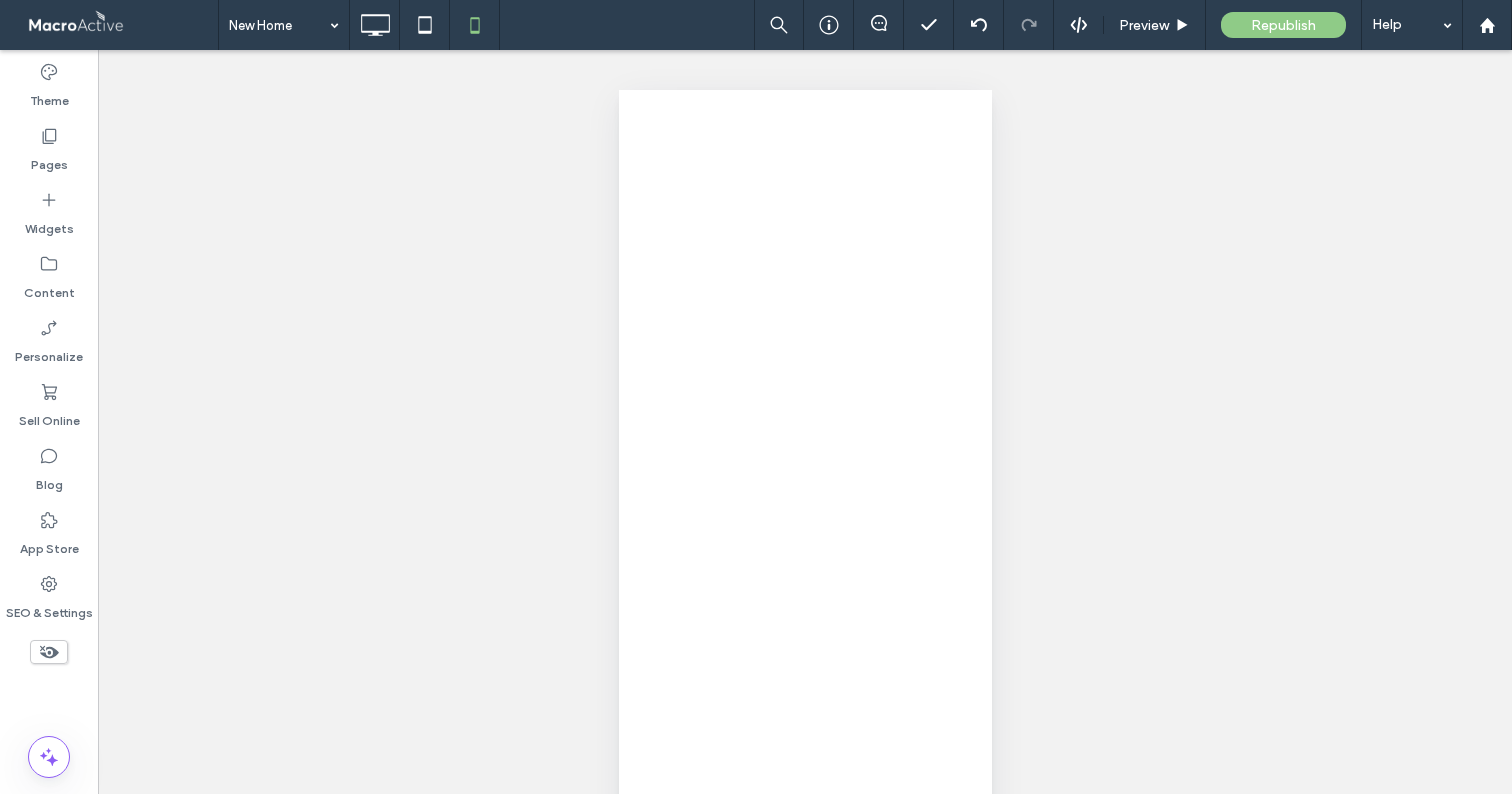 scroll, scrollTop: 0, scrollLeft: 0, axis: both 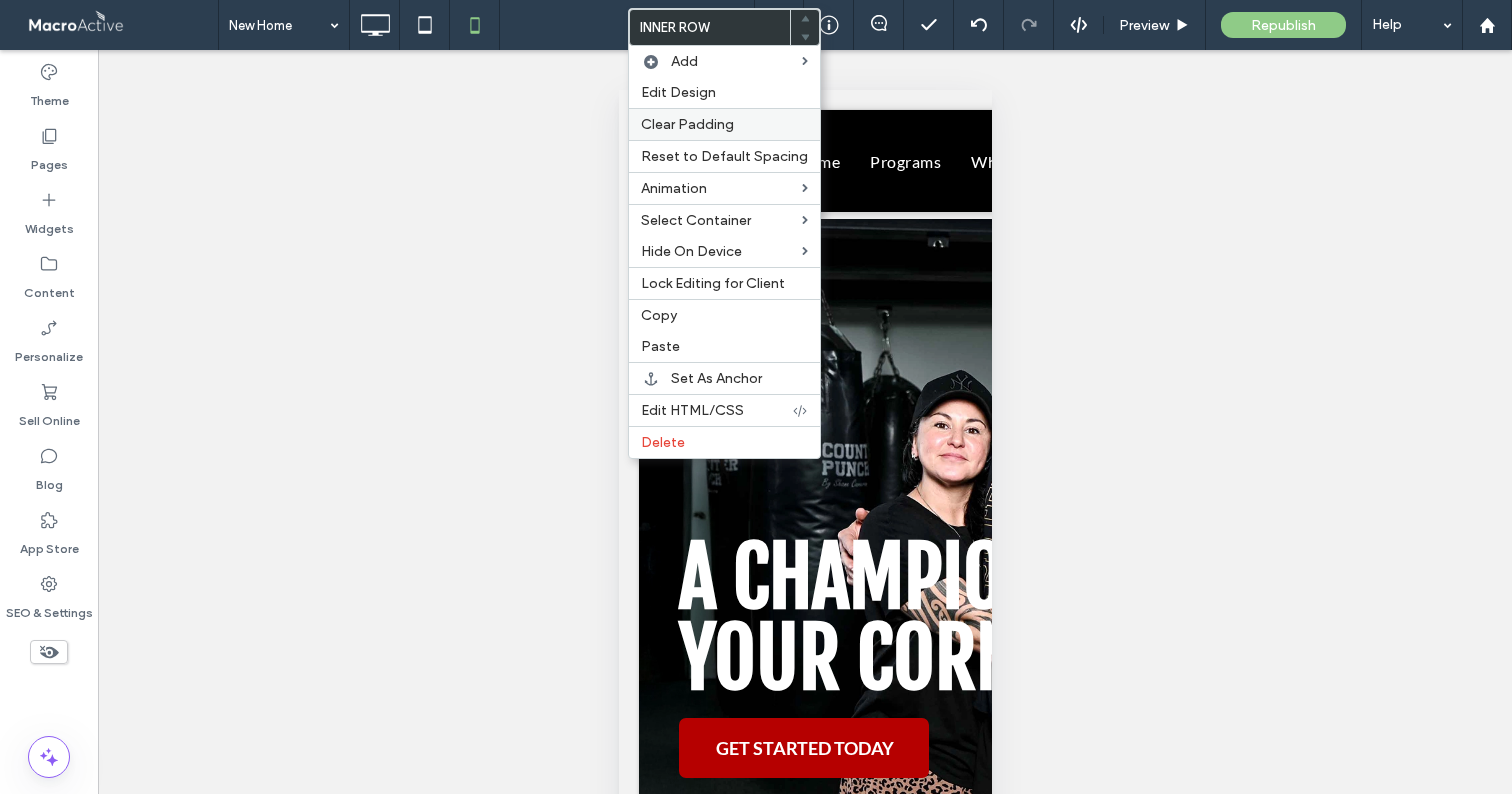 drag, startPoint x: 688, startPoint y: 103, endPoint x: 678, endPoint y: 111, distance: 12.806249 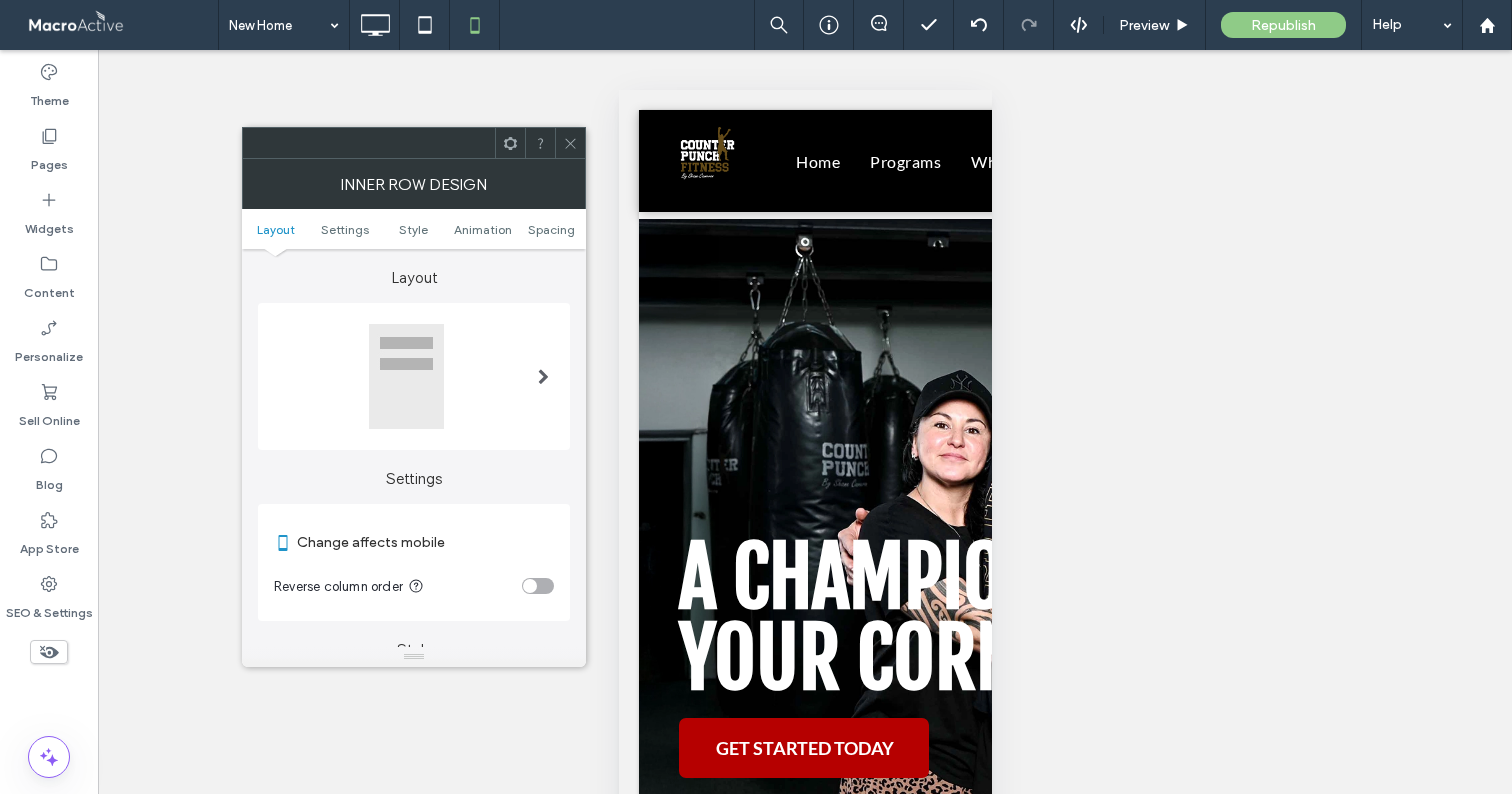 click at bounding box center (543, 377) 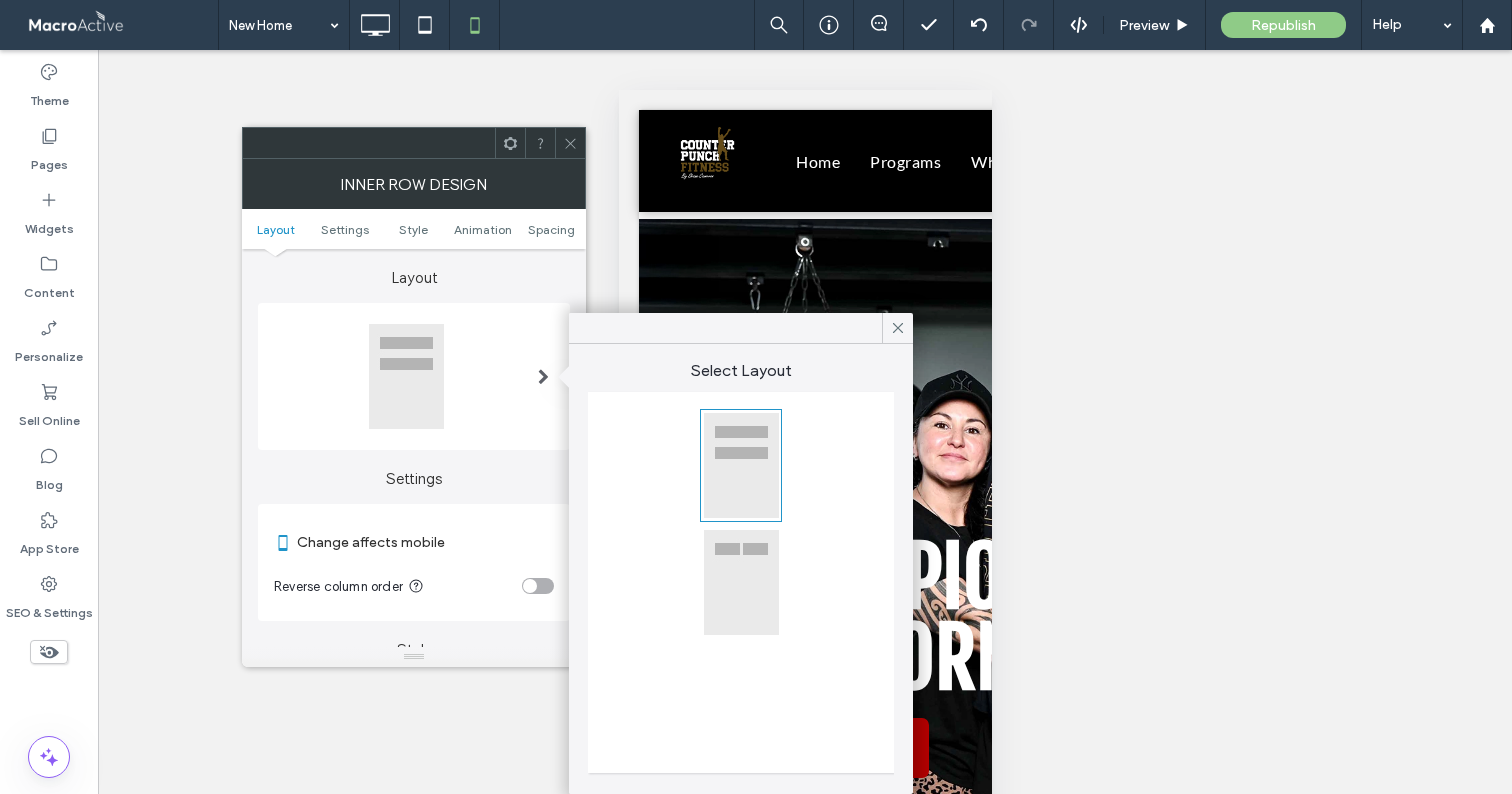 click at bounding box center (741, 582) 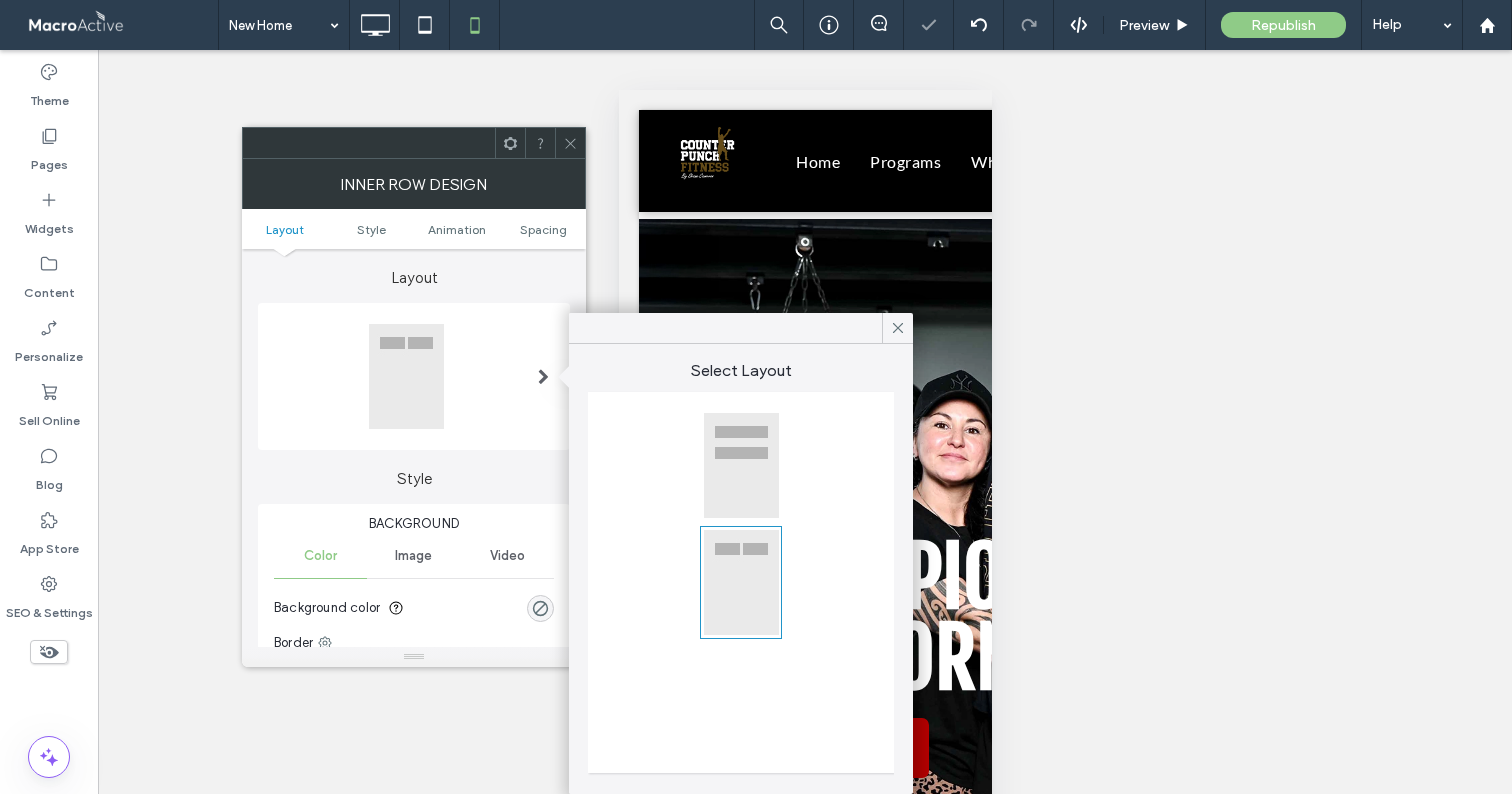click 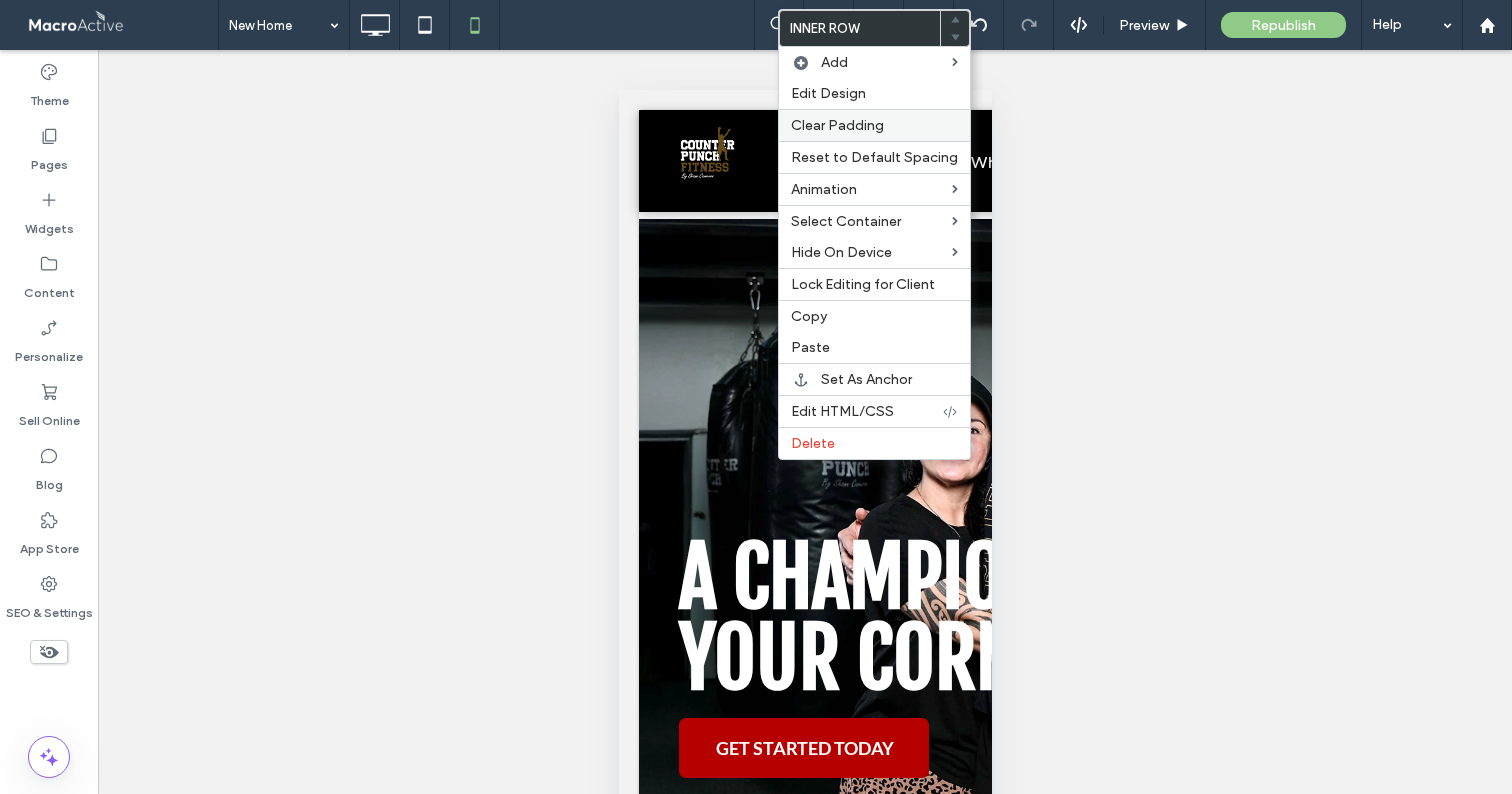 click on "Clear Padding" at bounding box center [837, 125] 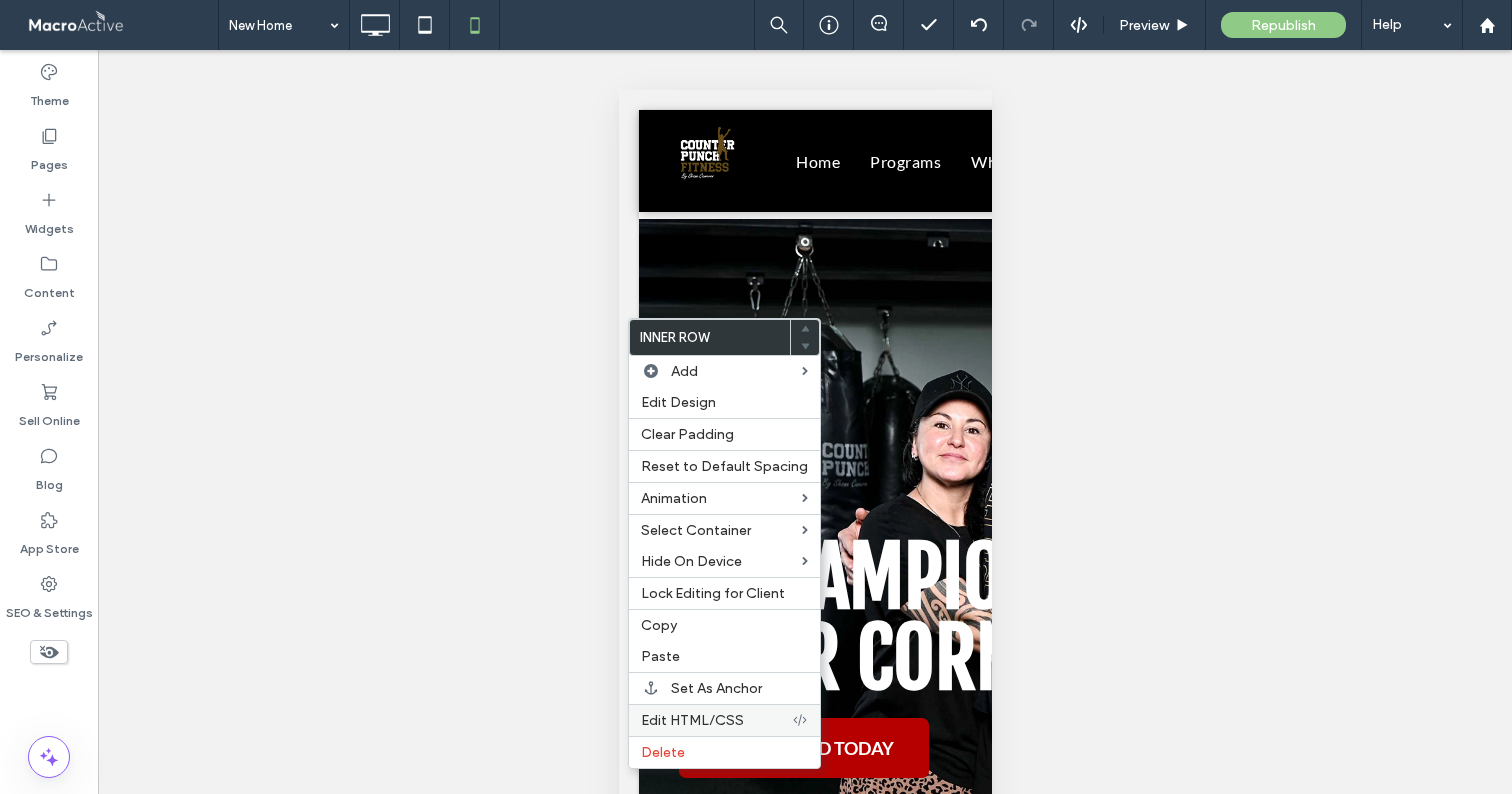 click on "Edit HTML/CSS" at bounding box center (692, 720) 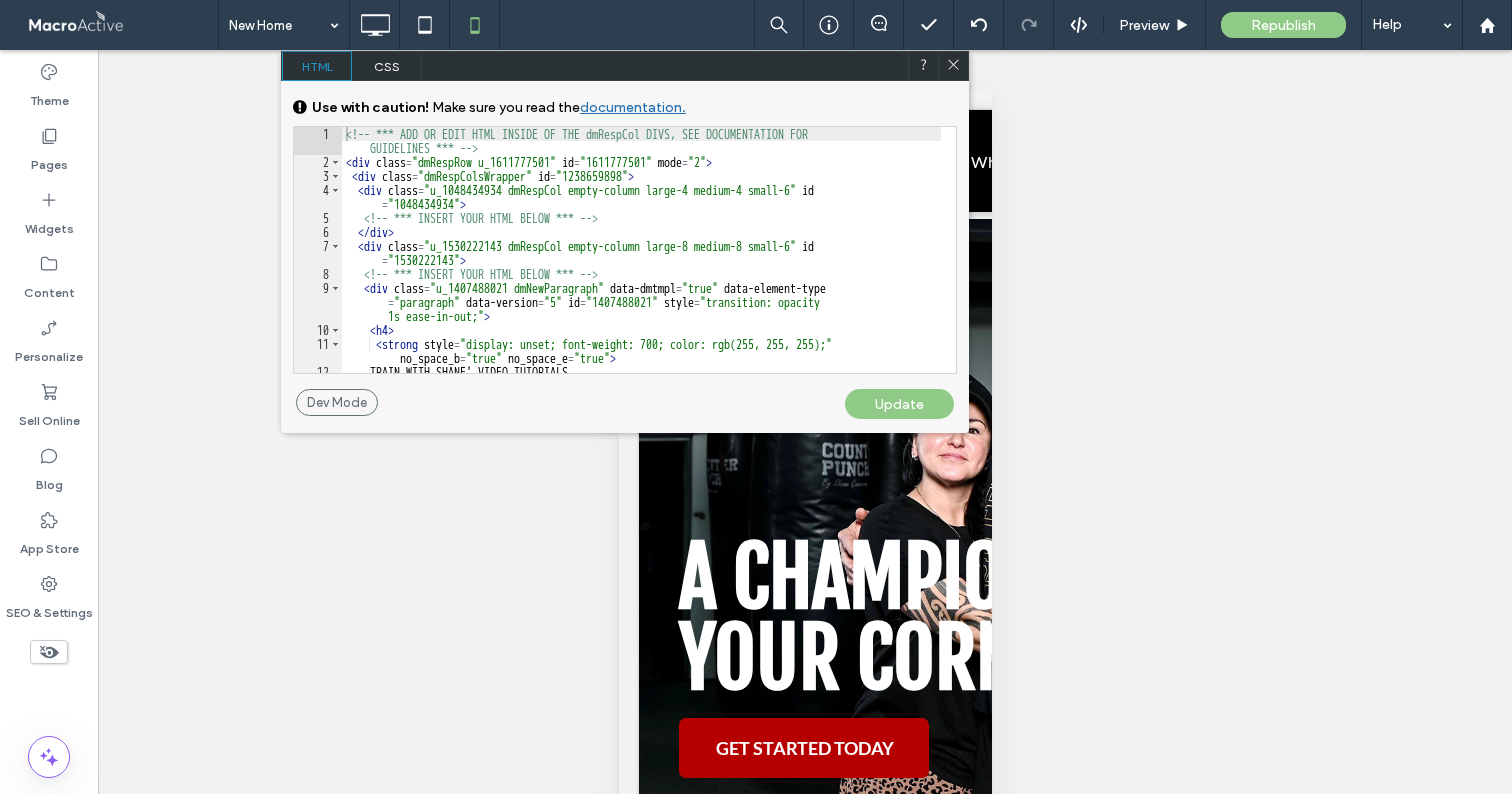 scroll, scrollTop: 2, scrollLeft: 0, axis: vertical 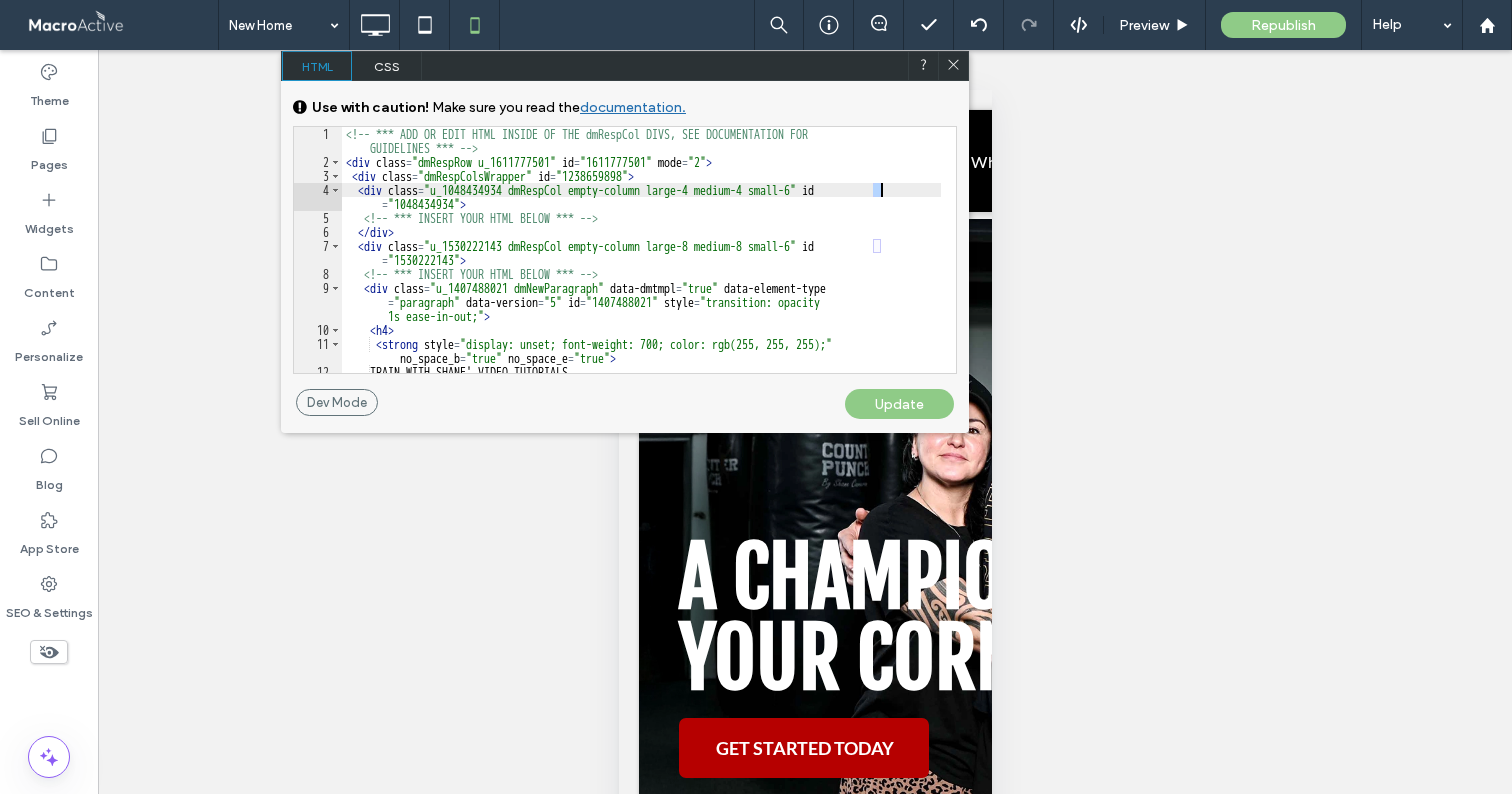 click on "<!-- *** ADD OR EDIT HTML INSIDE OF THE dmRespCol DIVS, SEE DOCUMENTATION FOR       GUIDELINES *** --> < div   class = "dmRespRow u_1611777501"   id = "1611777501"   mode = "2" >   < div   class = "dmRespColsWrapper"   id = "1238659898" >    < div   class = "u_1048434934 dmRespCol empty-column large-4 medium-4 small-6"   id        = "1048434934" >     <!-- *** INSERT YOUR HTML BELOW *** -->    </ div >    < div   class = "u_1530222143 dmRespCol empty-column large-8 medium-8 small-6"   id        = "1530222143" >     <!-- *** INSERT YOUR HTML BELOW *** -->     < div   class = "u_1407488021 dmNewParagraph"   data-dmtmpl = "true"   data-element-type         = "paragraph"   data-version = "5"   id = "1407488021"   style = "transition: opacity          1s ease-in-out;" >      < h4 >        < strong   style = "display: unset; font-weight: 700; color: rgb(255, 255, 255);"             no_space_b = "true"   no_space_e = "true" >        TRAIN WITH SHANE' VIDEO TUTORIALS        </ >" at bounding box center (641, 271) 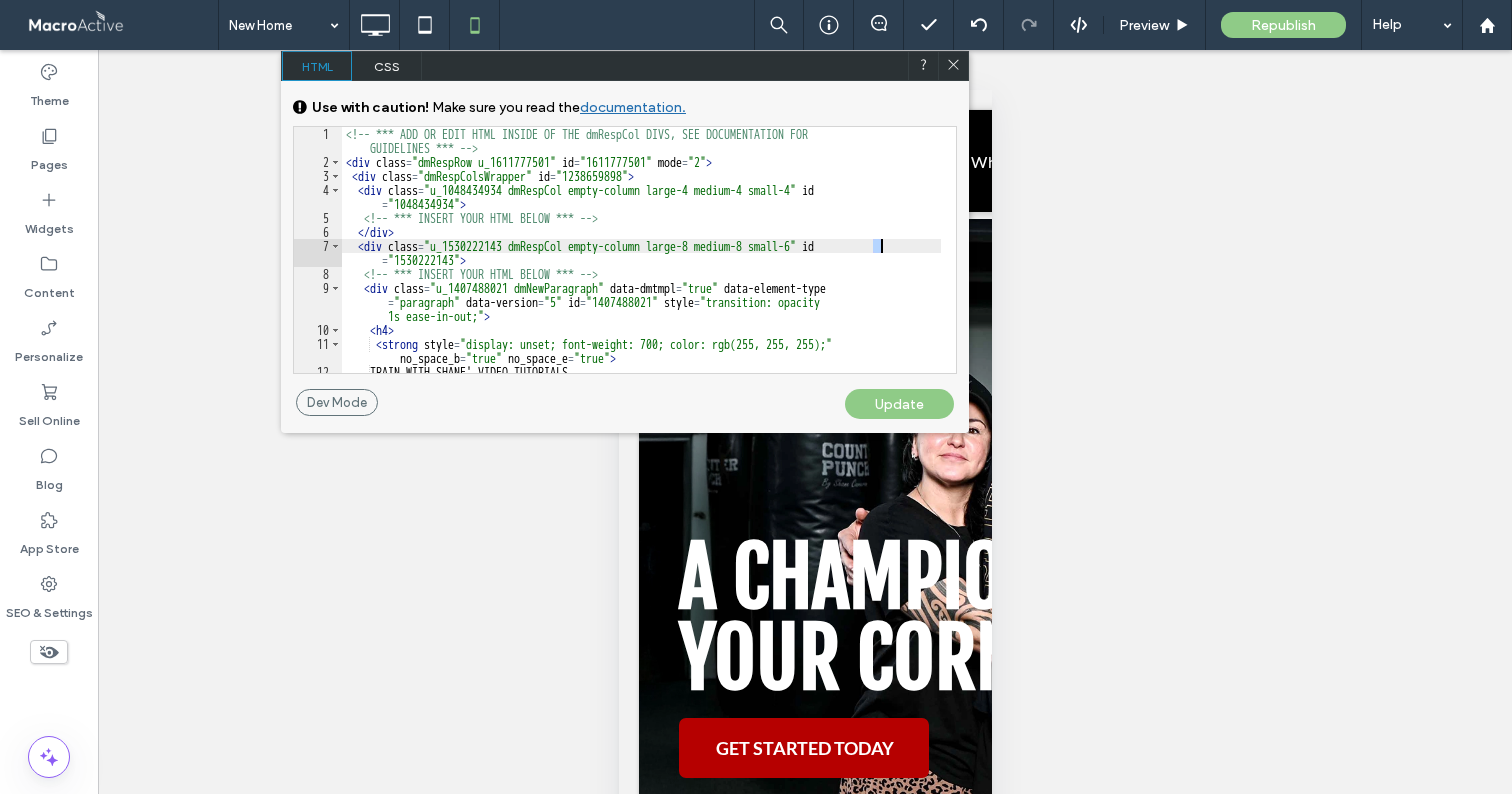 click on "<!-- *** ADD OR EDIT HTML INSIDE OF THE dmRespCol DIVS, SEE DOCUMENTATION FOR       GUIDELINES *** --> < div   class = "dmRespRow u_1611777501"   id = "1611777501"   mode = "2" >   < div   class = "dmRespColsWrapper"   id = "1238659898" >    < div   class = "u_1048434934 dmRespCol empty-column large-4 medium-4 small-4"   id        = "1048434934" >     <!-- *** INSERT YOUR HTML BELOW *** -->    </ div >    < div   class = "u_1530222143 dmRespCol empty-column large-8 medium-8 small-6"   id        = "1530222143" >     <!-- *** INSERT YOUR HTML BELOW *** -->     < div   class = "u_1407488021 dmNewParagraph"   data-dmtmpl = "true"   data-element-type         = "paragraph"   data-version = "5"   id = "1407488021"   style = "transition: opacity          1s ease-in-out;" >      < h4 >        < strong   style = "display: unset; font-weight: 700; color: rgb(255, 255, 255);"             no_space_b = "true"   no_space_e = "true" >        TRAIN WITH SHANE' VIDEO TUTORIALS        </ >" at bounding box center [641, 271] 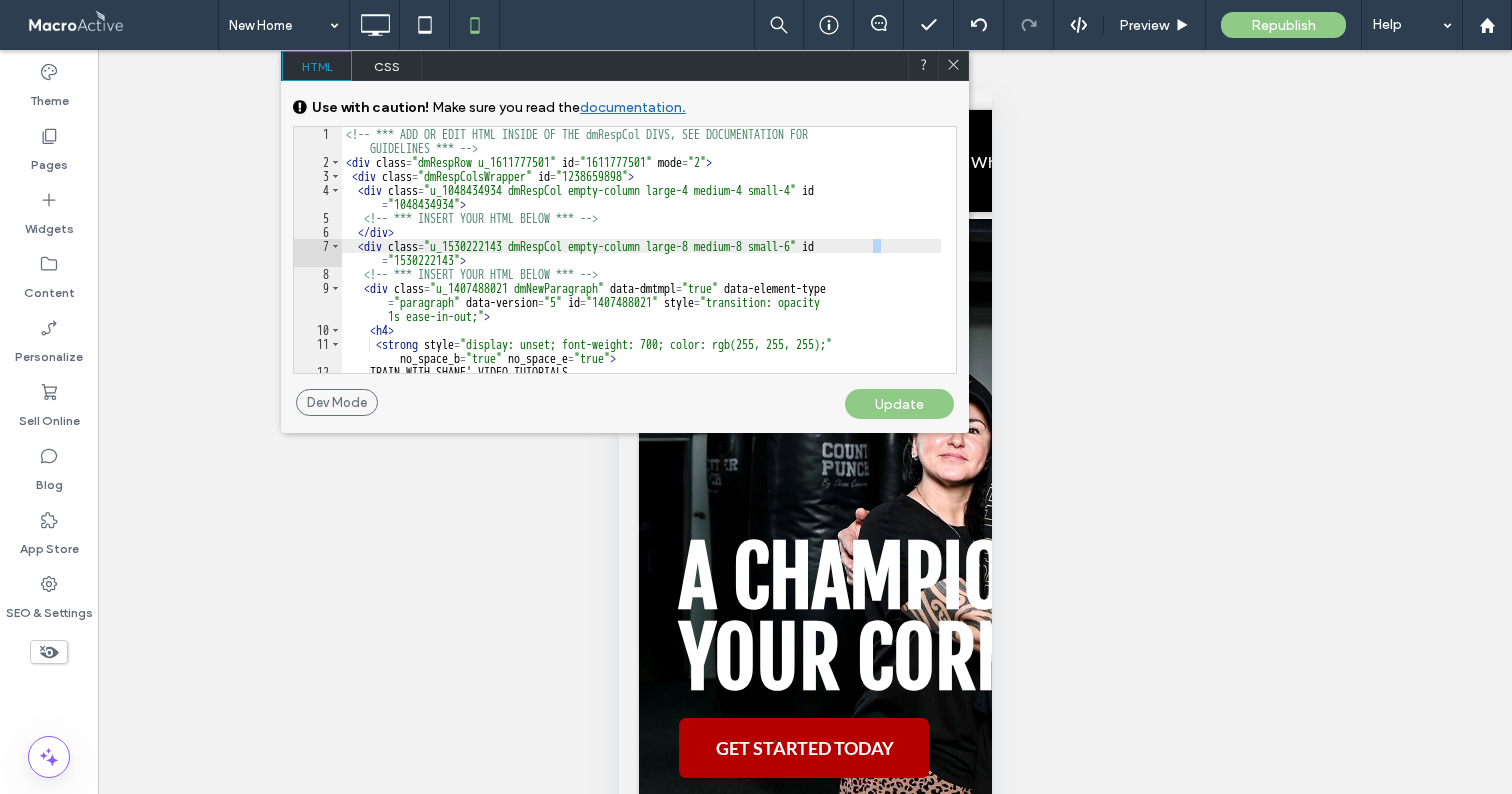 type on "**" 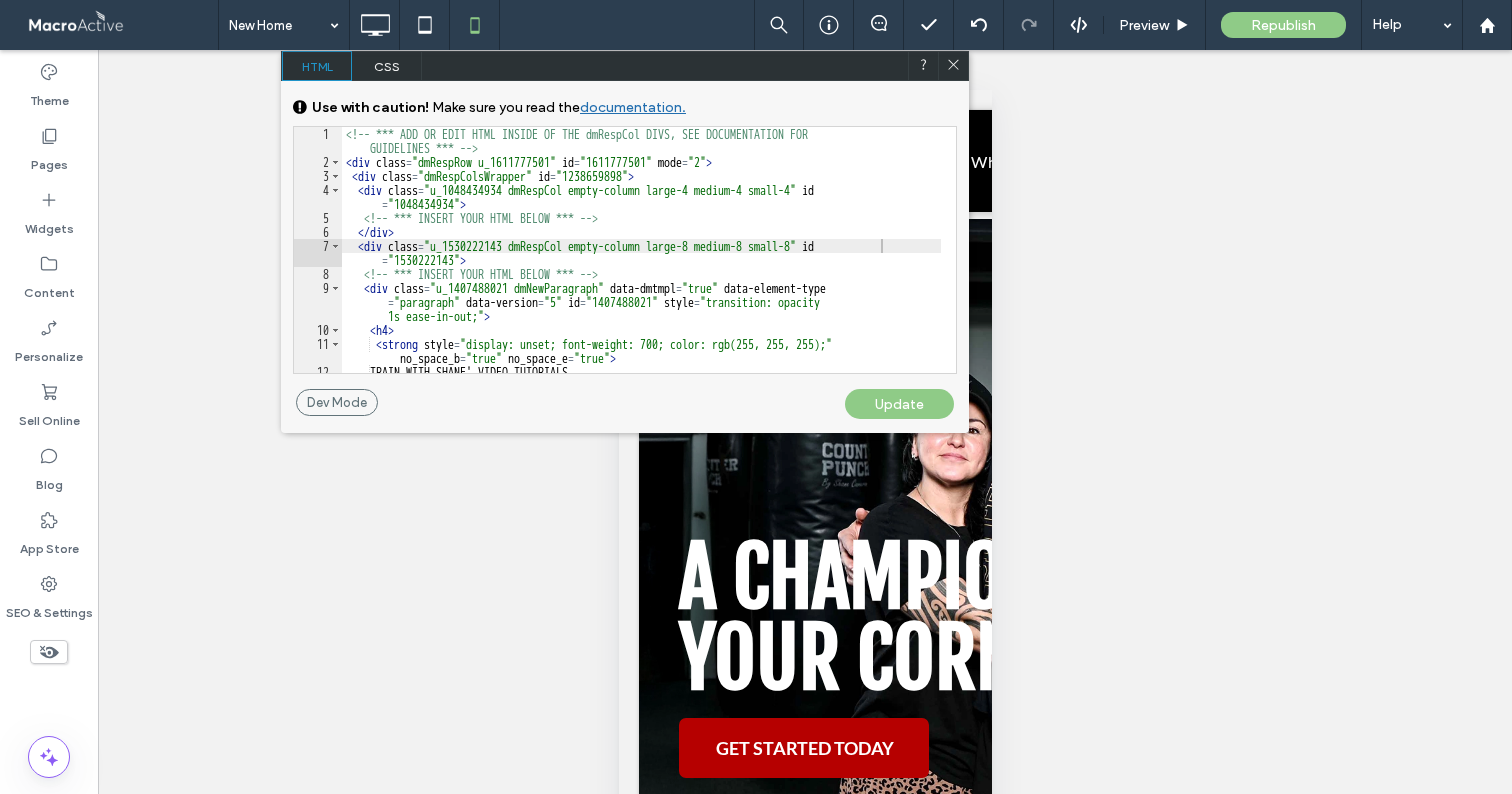 click on "Update" at bounding box center (899, 404) 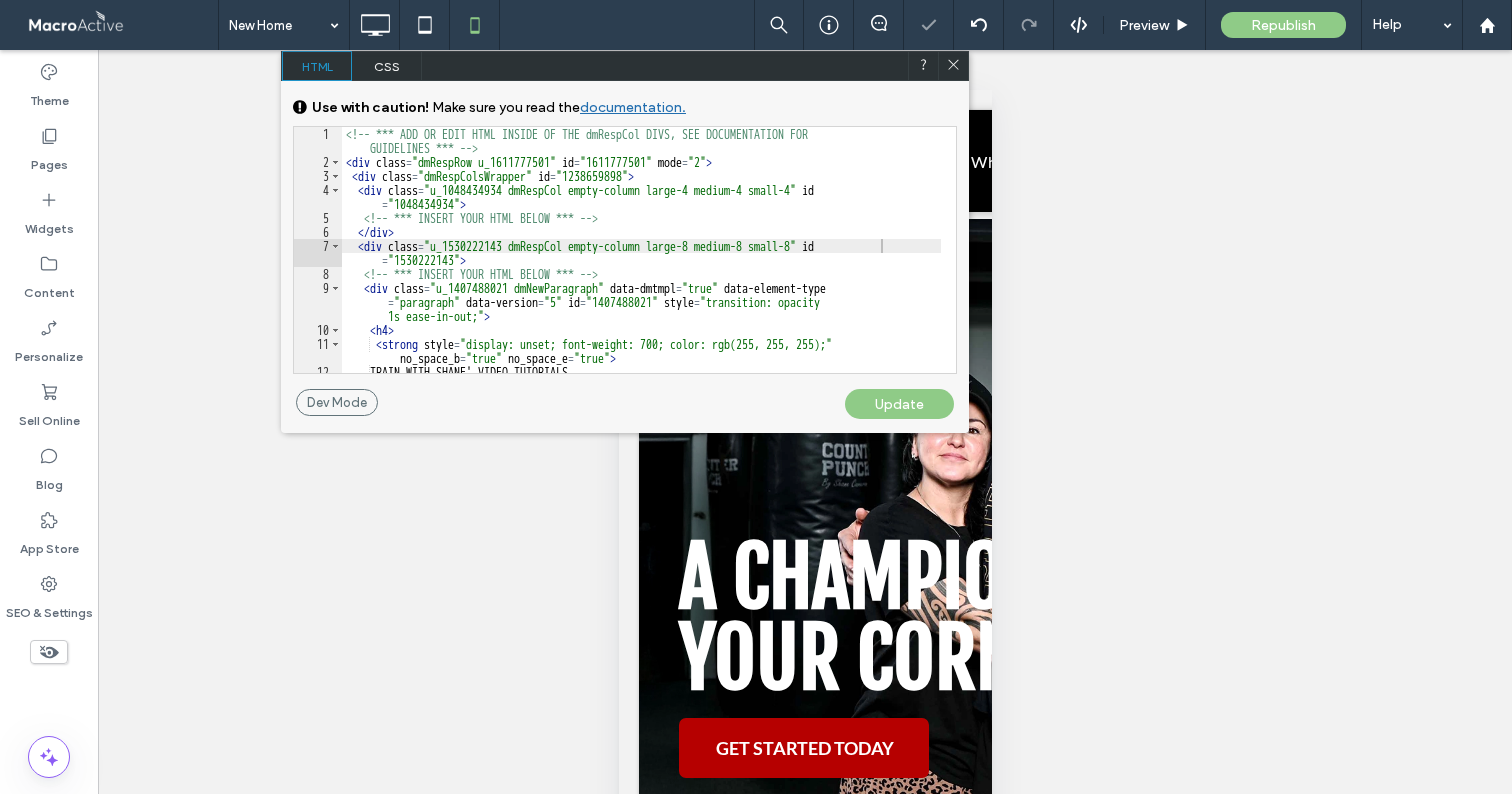 click 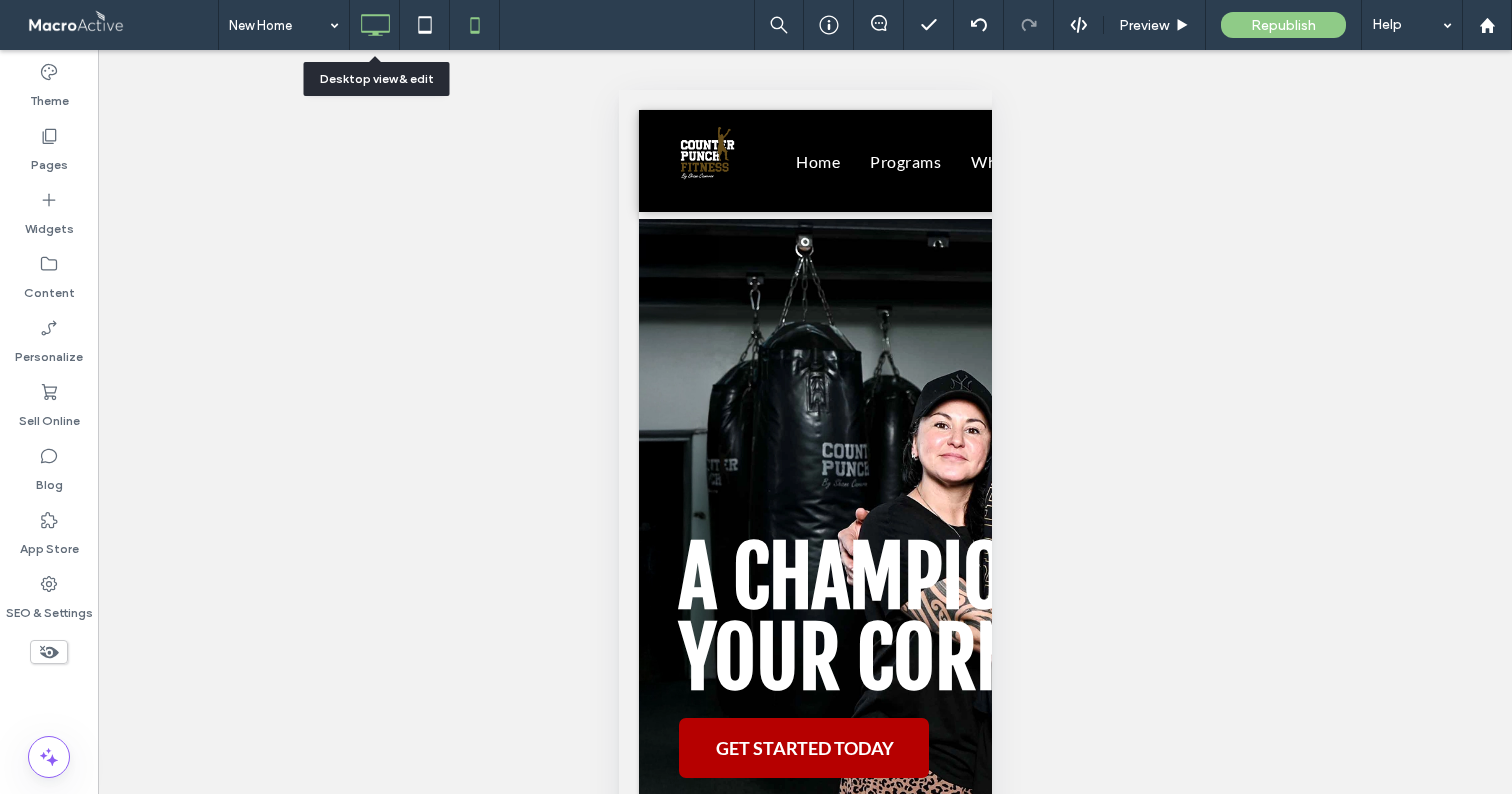 click 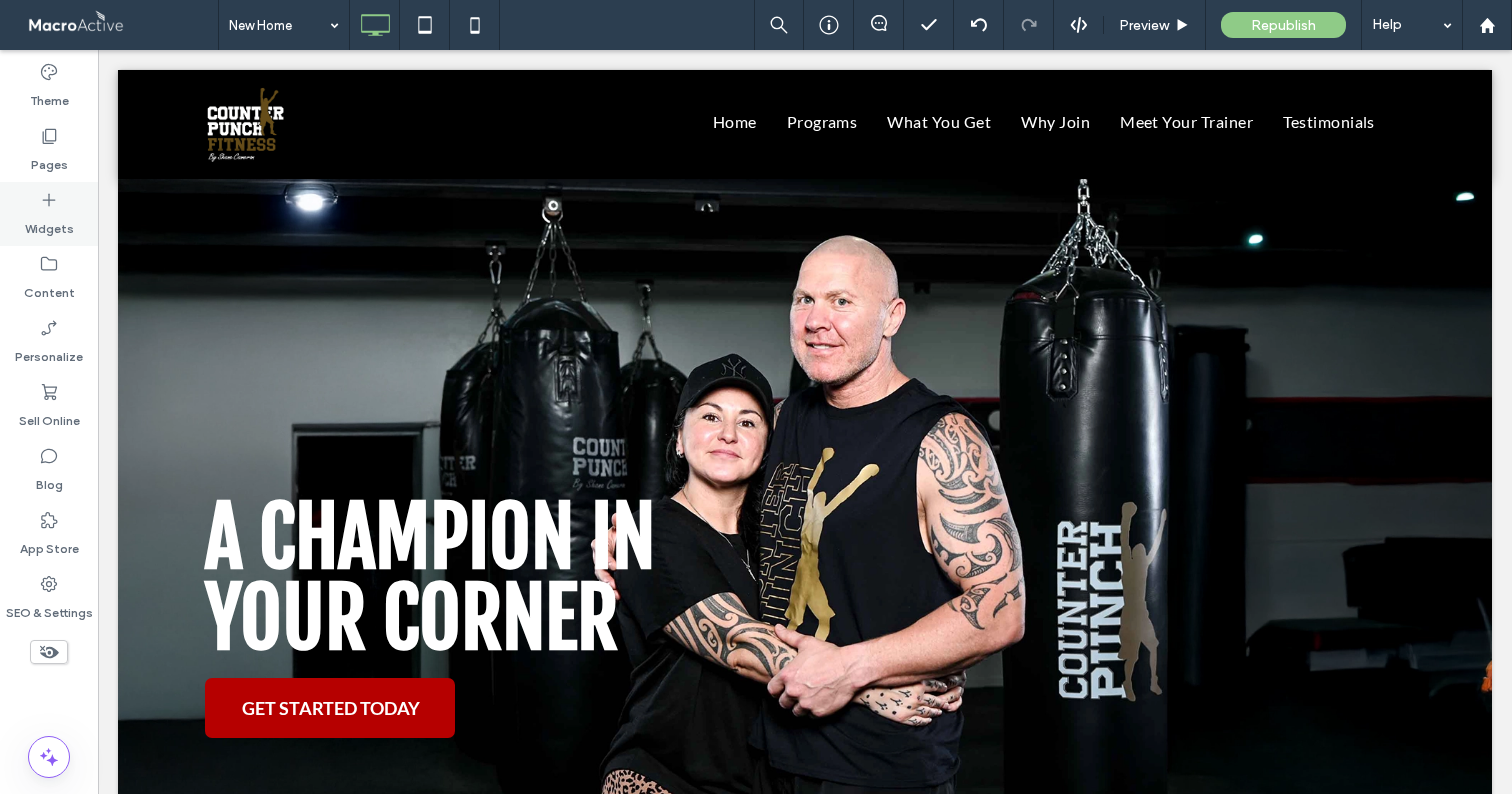 click on "Widgets" at bounding box center [49, 224] 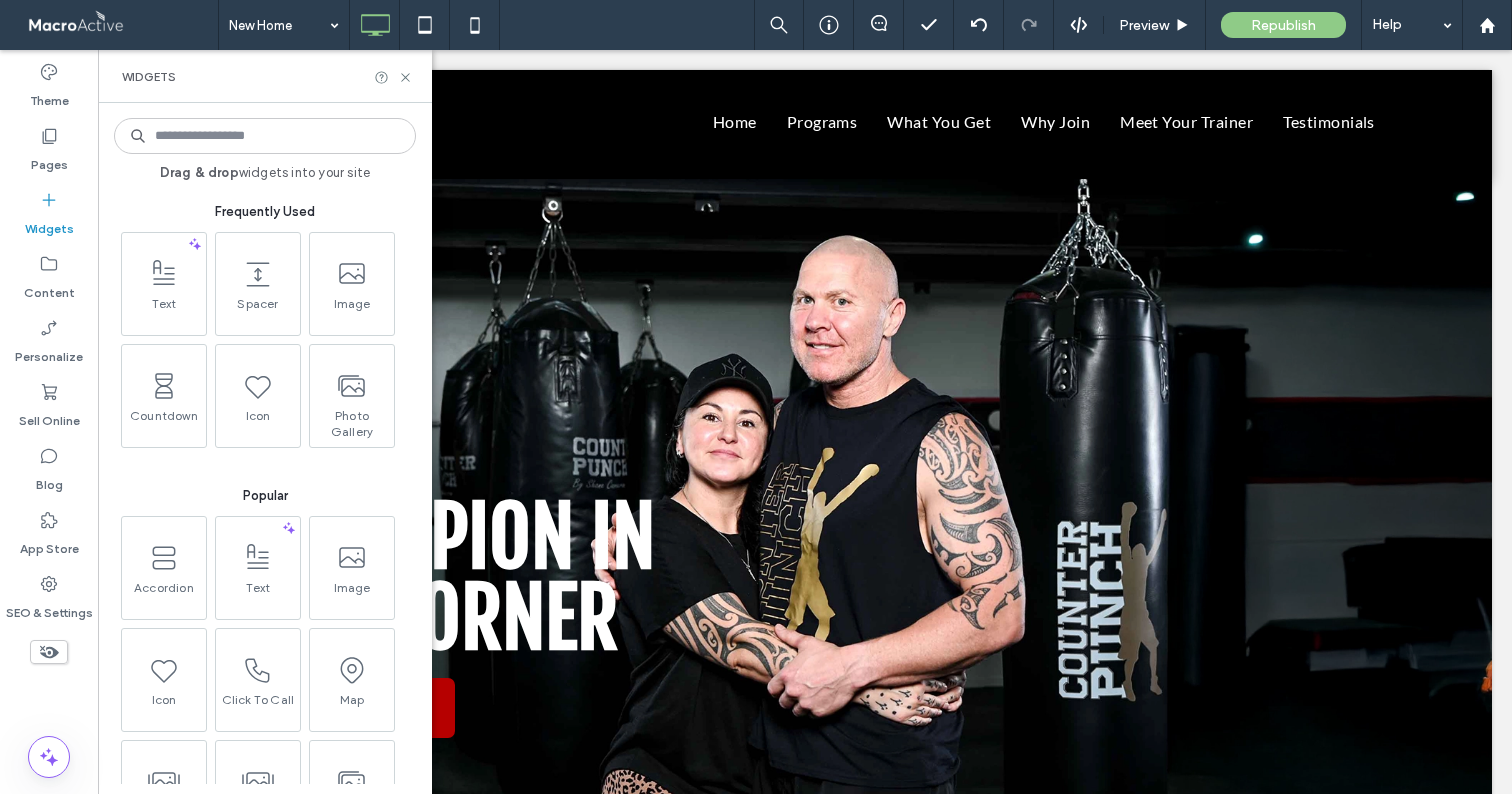 click at bounding box center (265, 136) 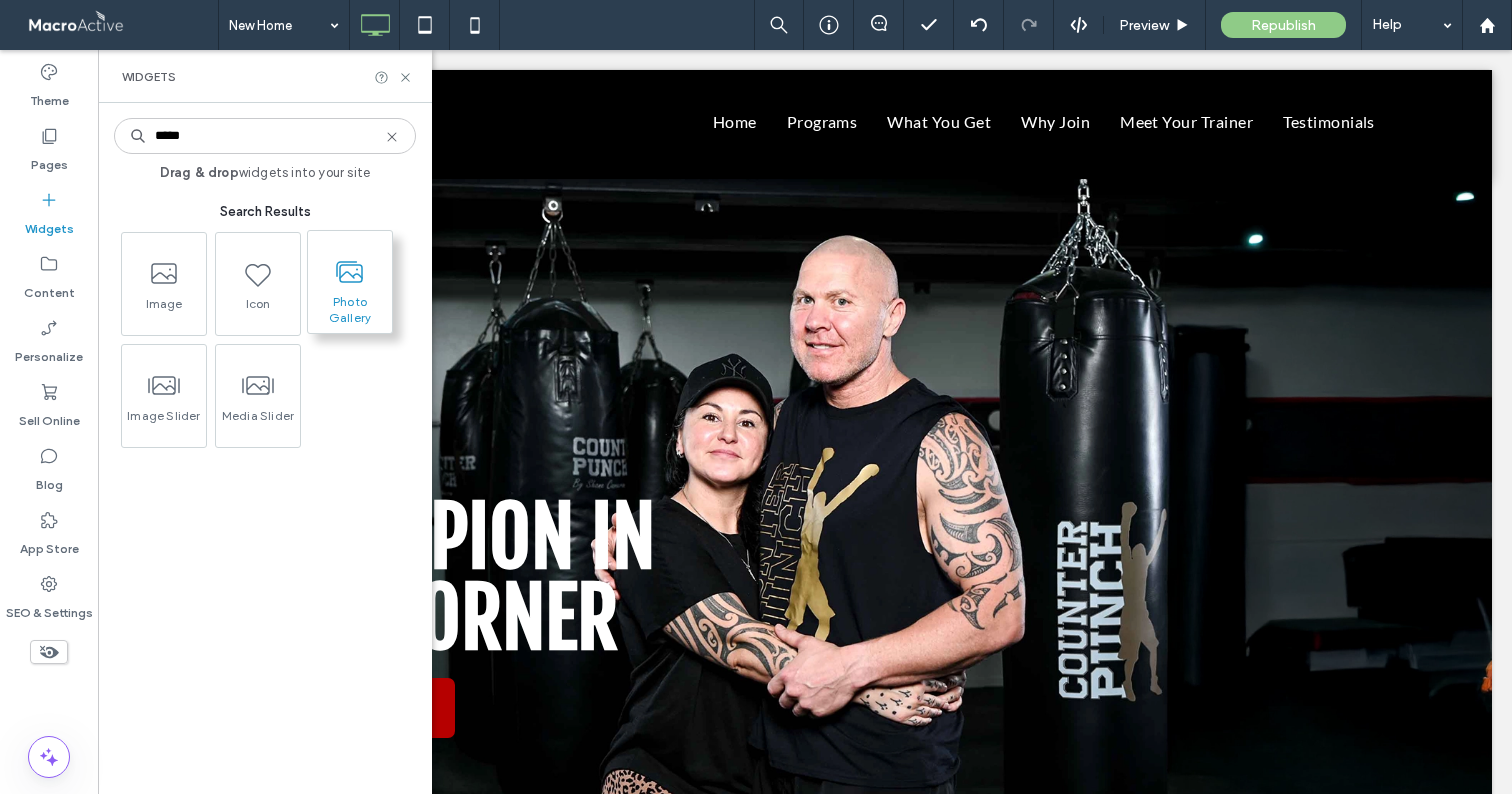 type on "*****" 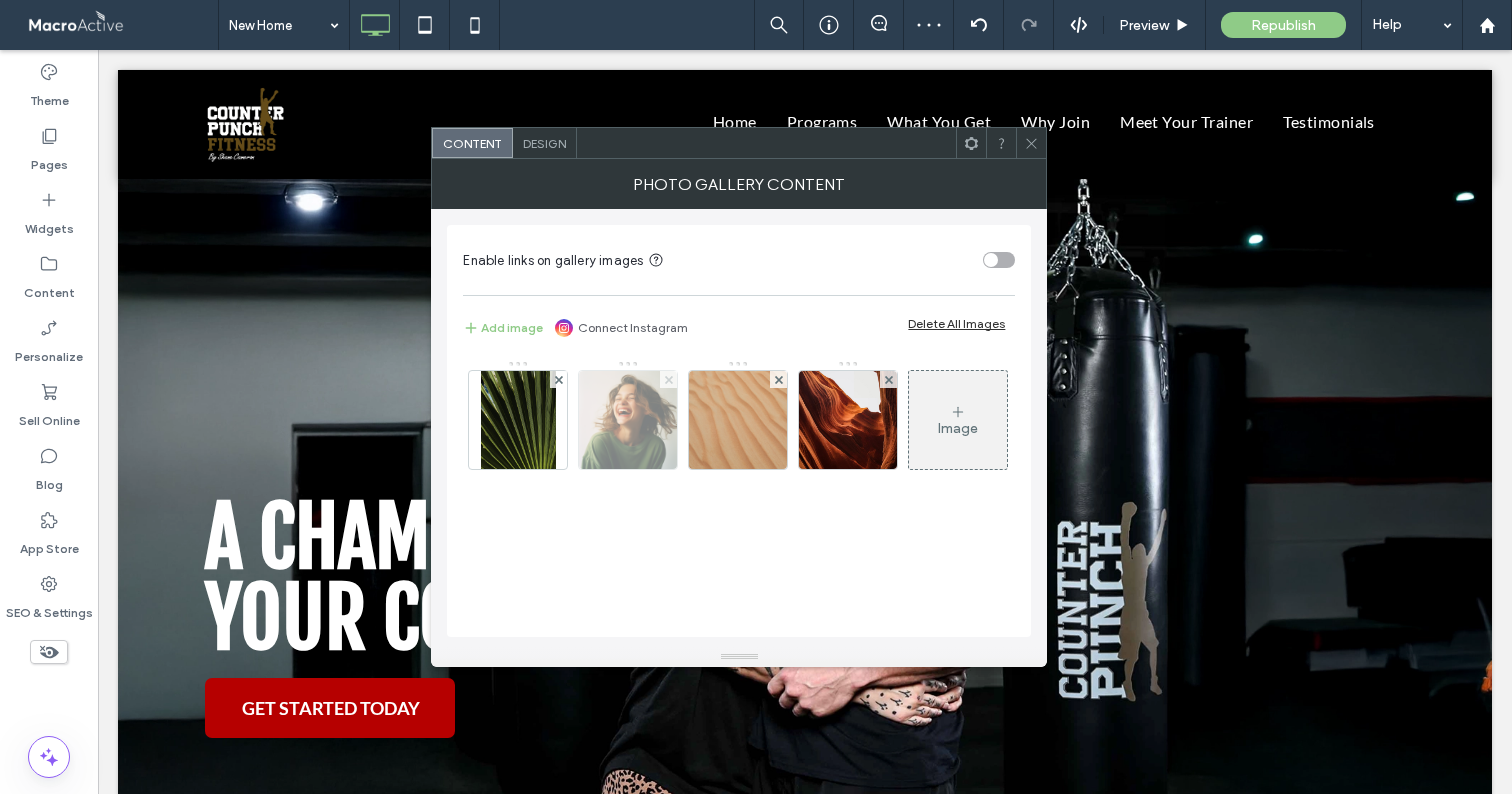 click 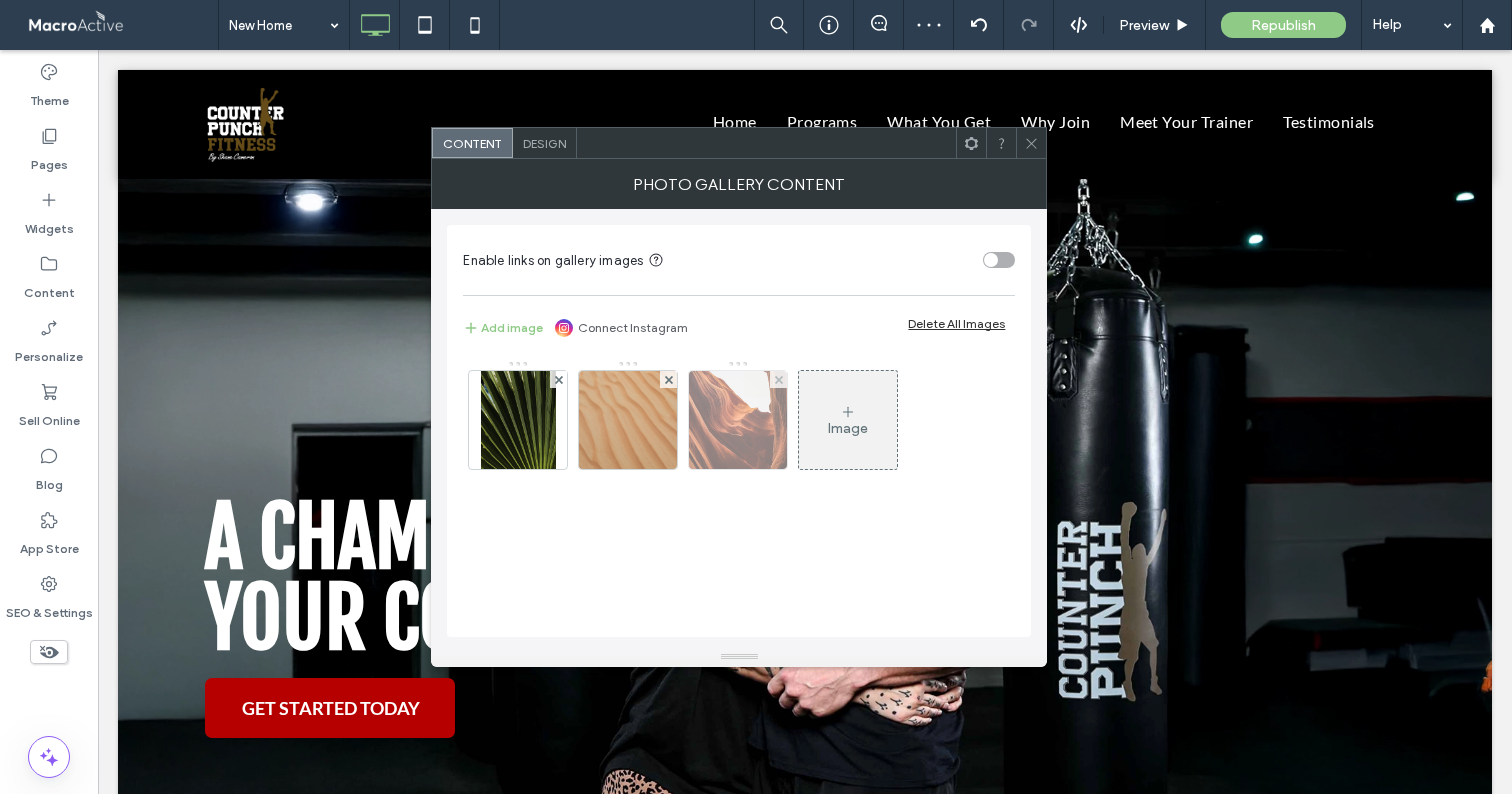 click at bounding box center [778, 379] 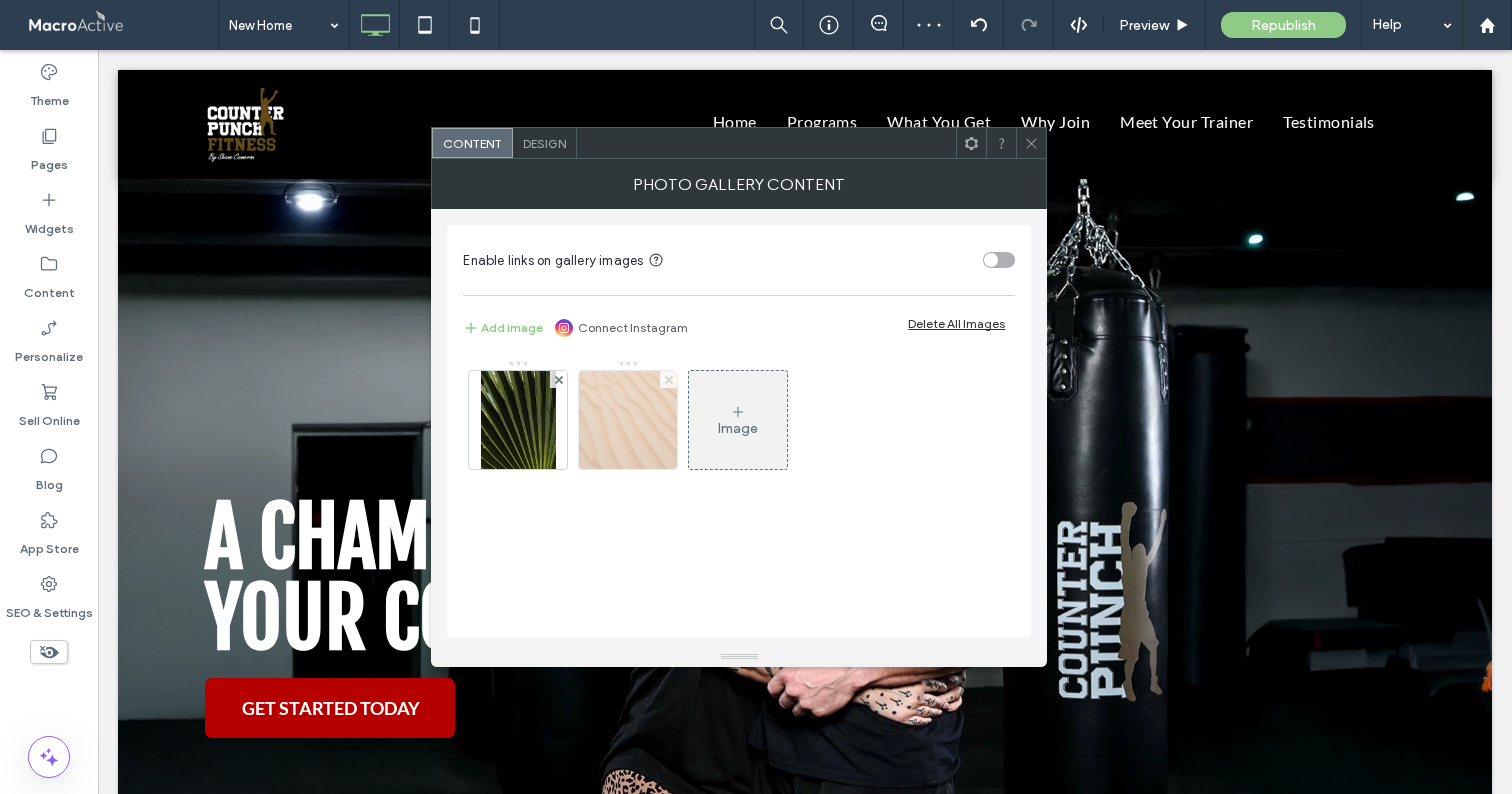 click at bounding box center [669, 379] 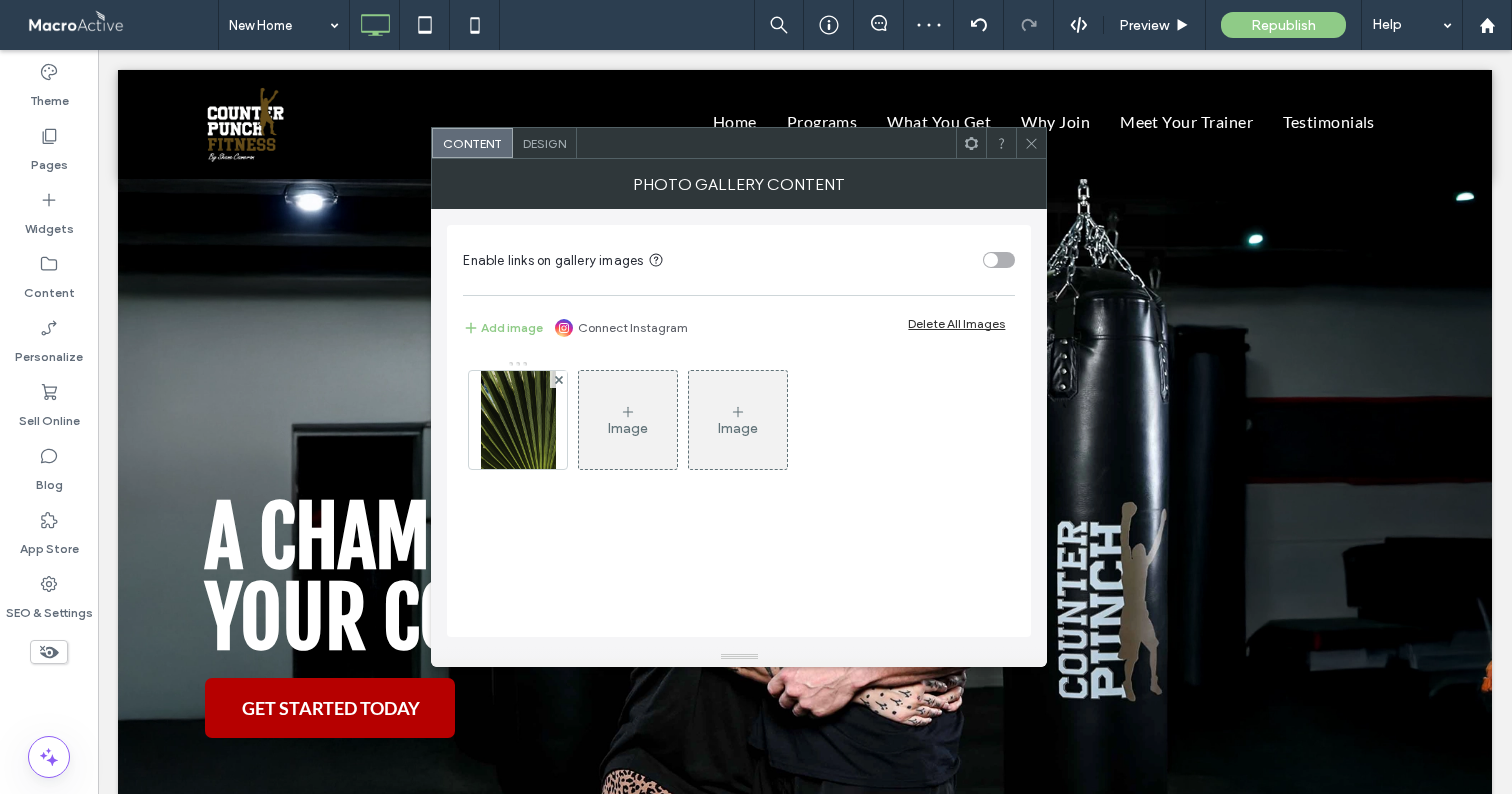 click on "Design" at bounding box center [544, 143] 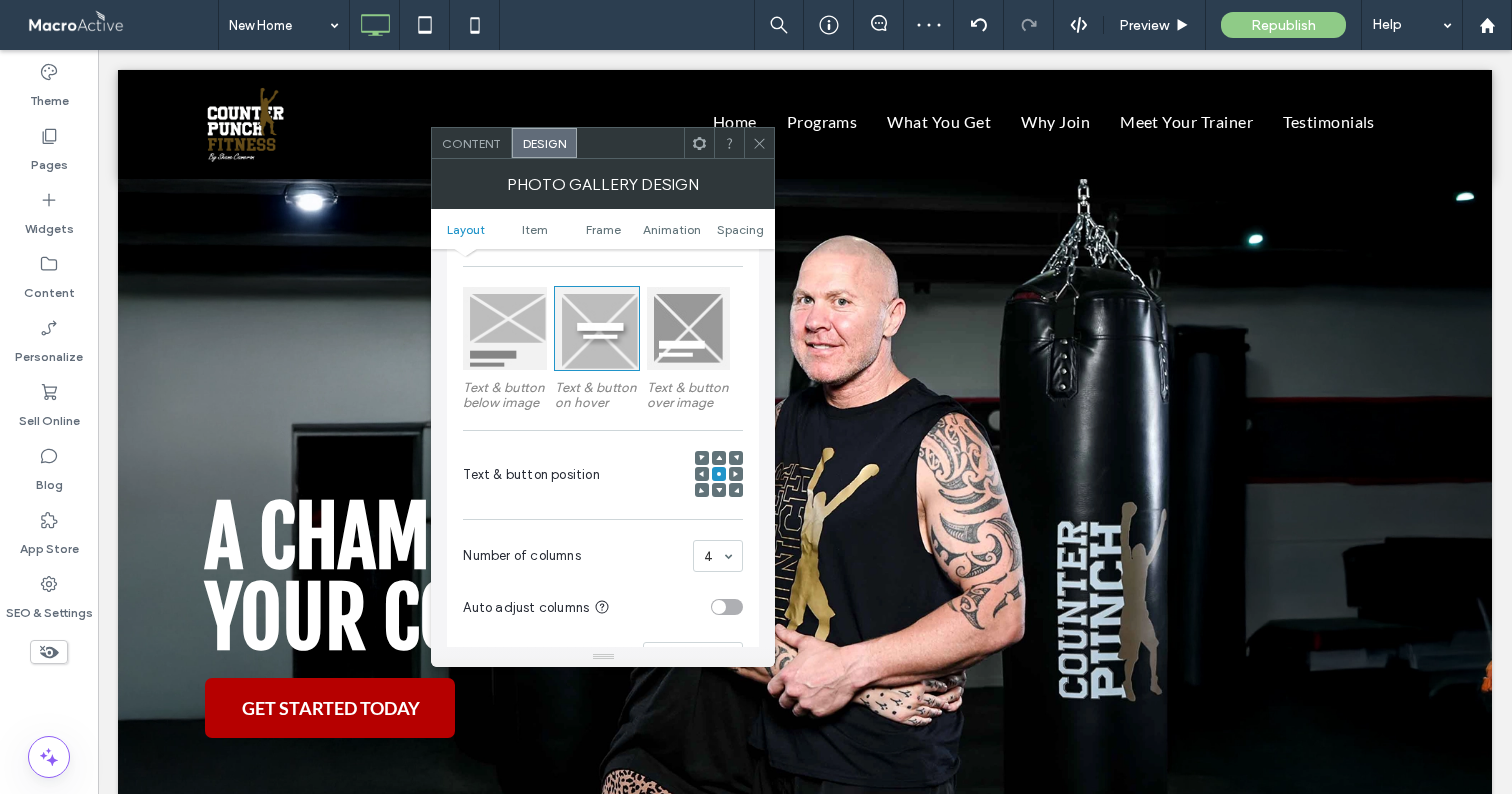 scroll, scrollTop: 283, scrollLeft: 0, axis: vertical 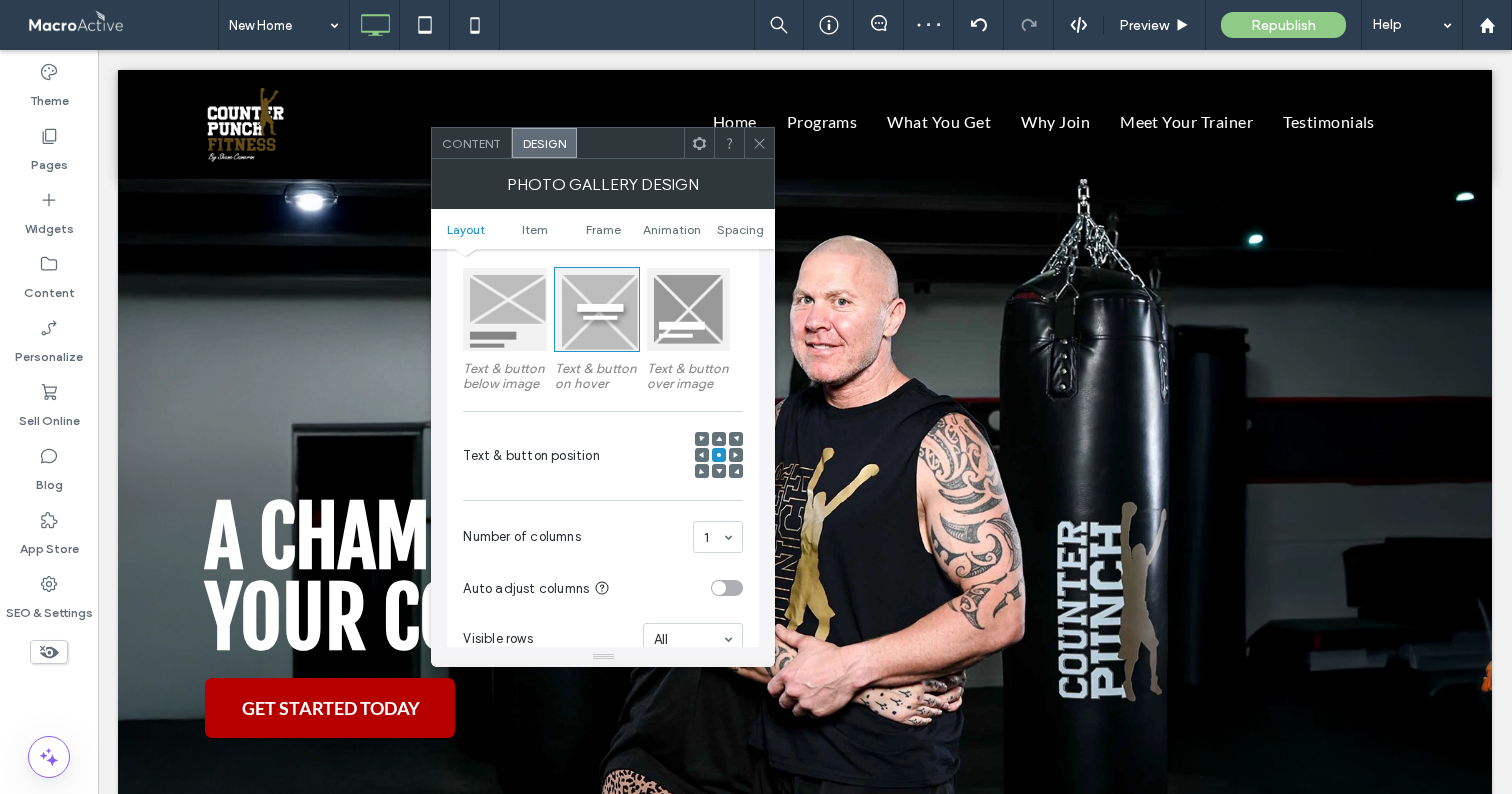 click on "Content" at bounding box center [472, 143] 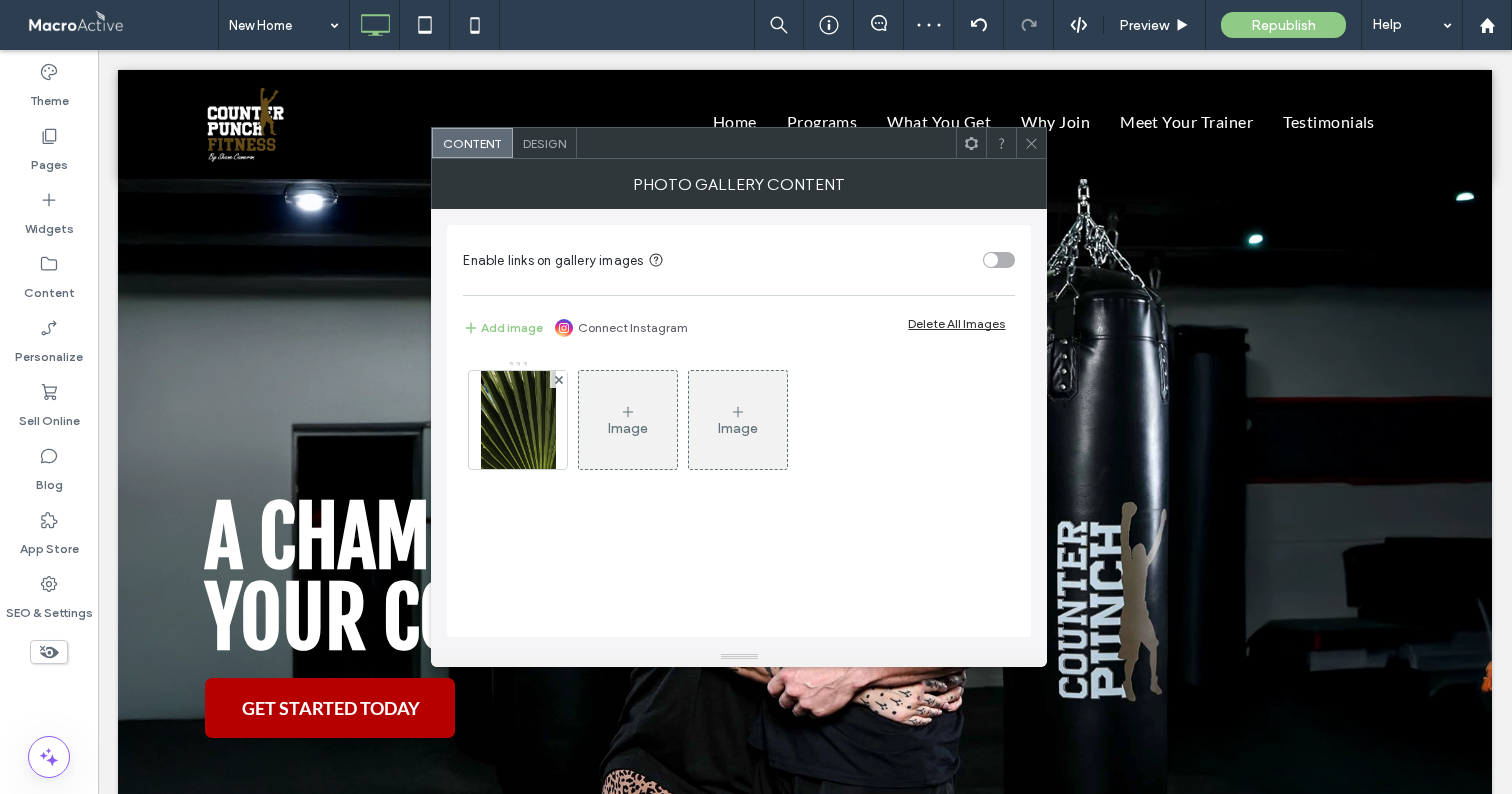 click 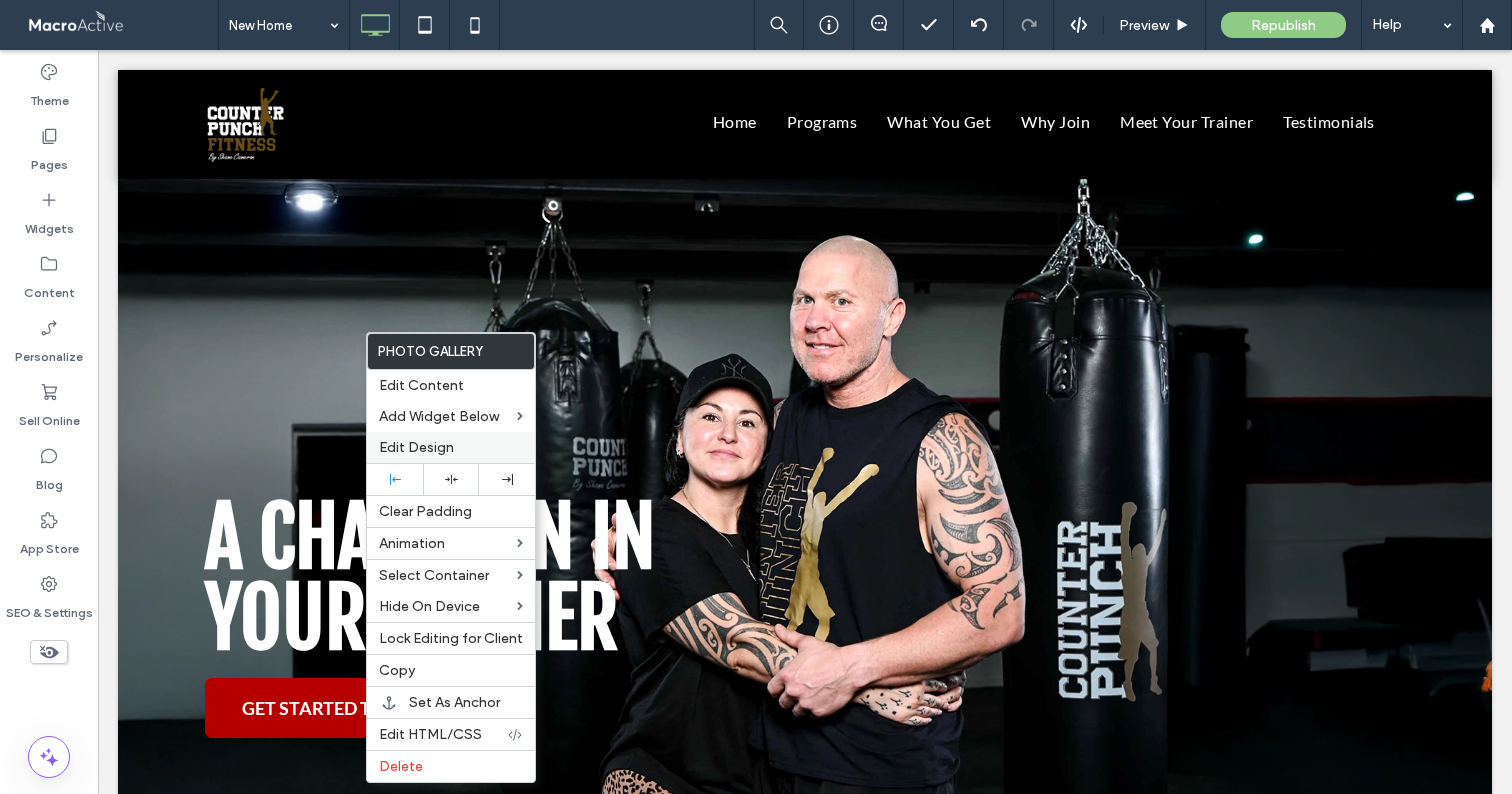 click on "Edit Design" at bounding box center [416, 447] 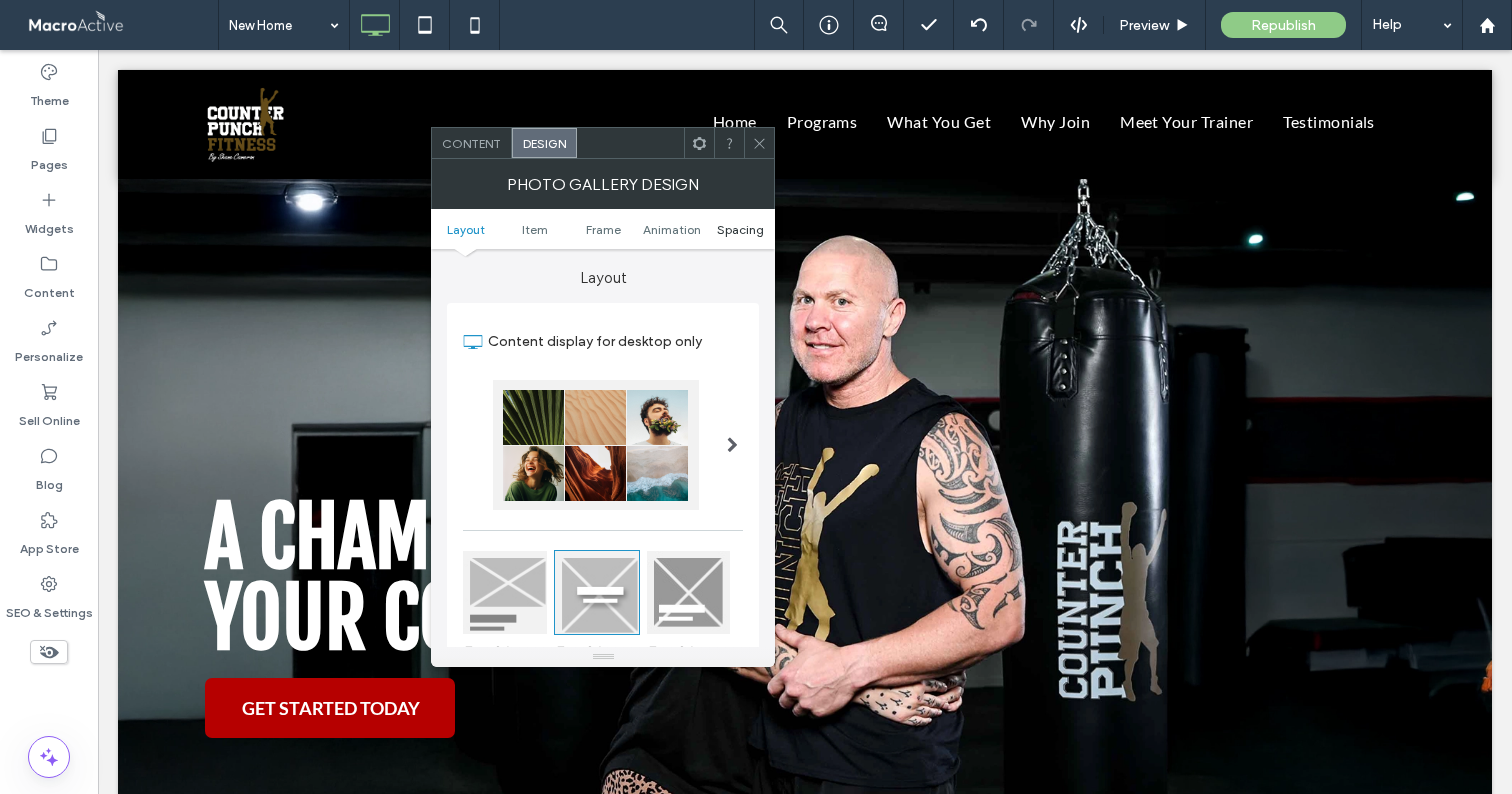 click on "Spacing" at bounding box center (740, 229) 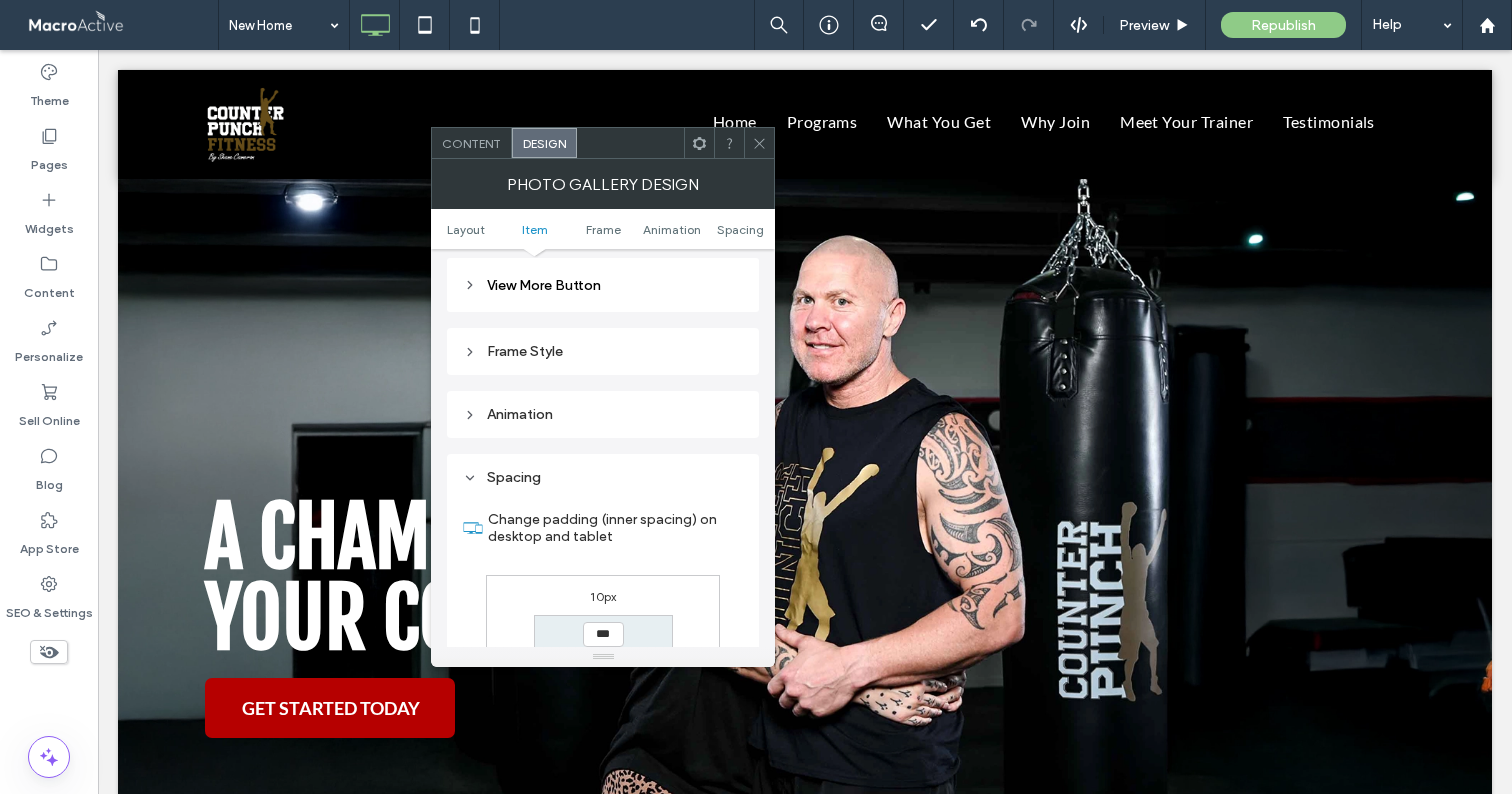 scroll, scrollTop: 1072, scrollLeft: 0, axis: vertical 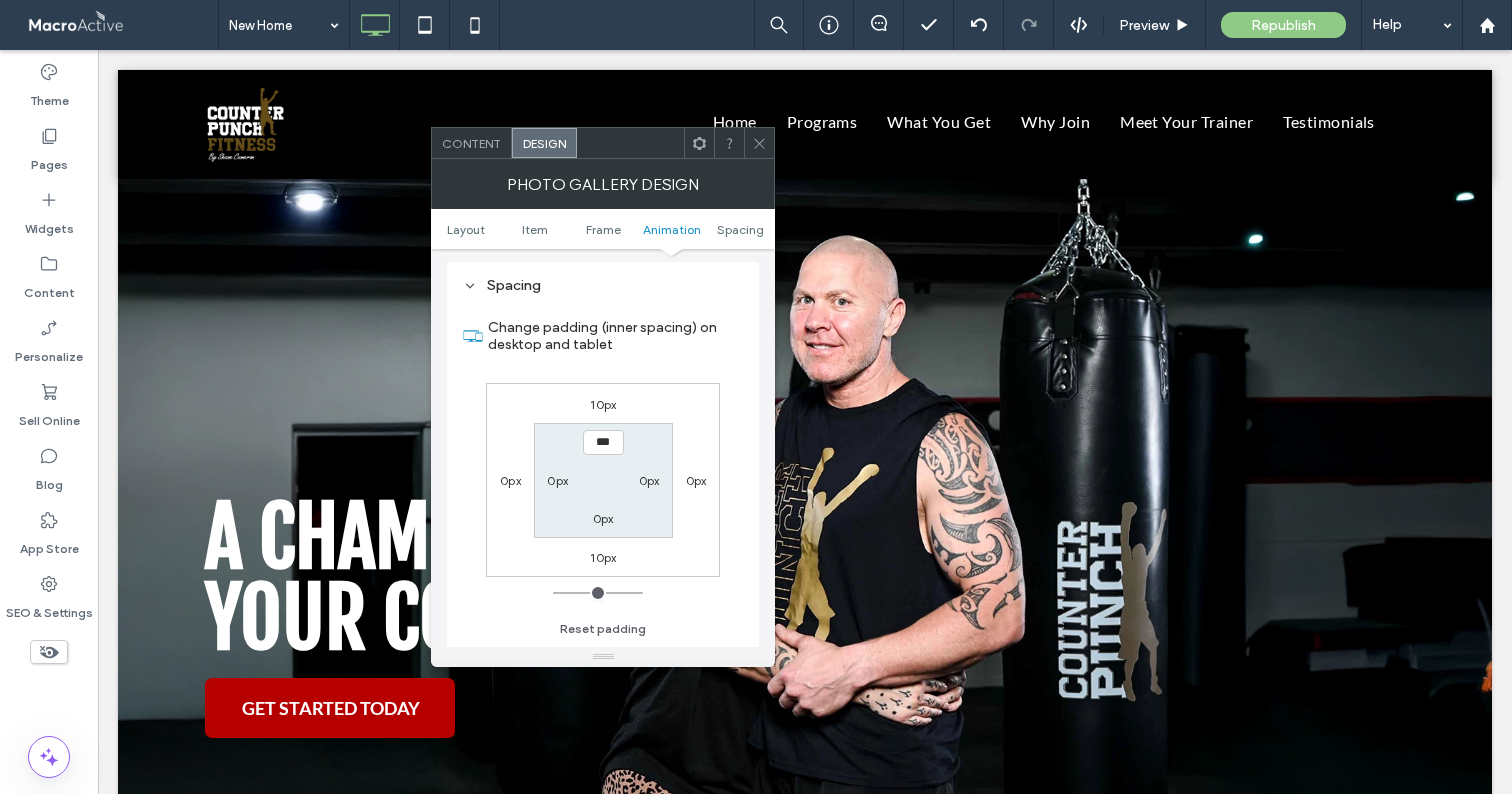 click on "10px" at bounding box center (603, 404) 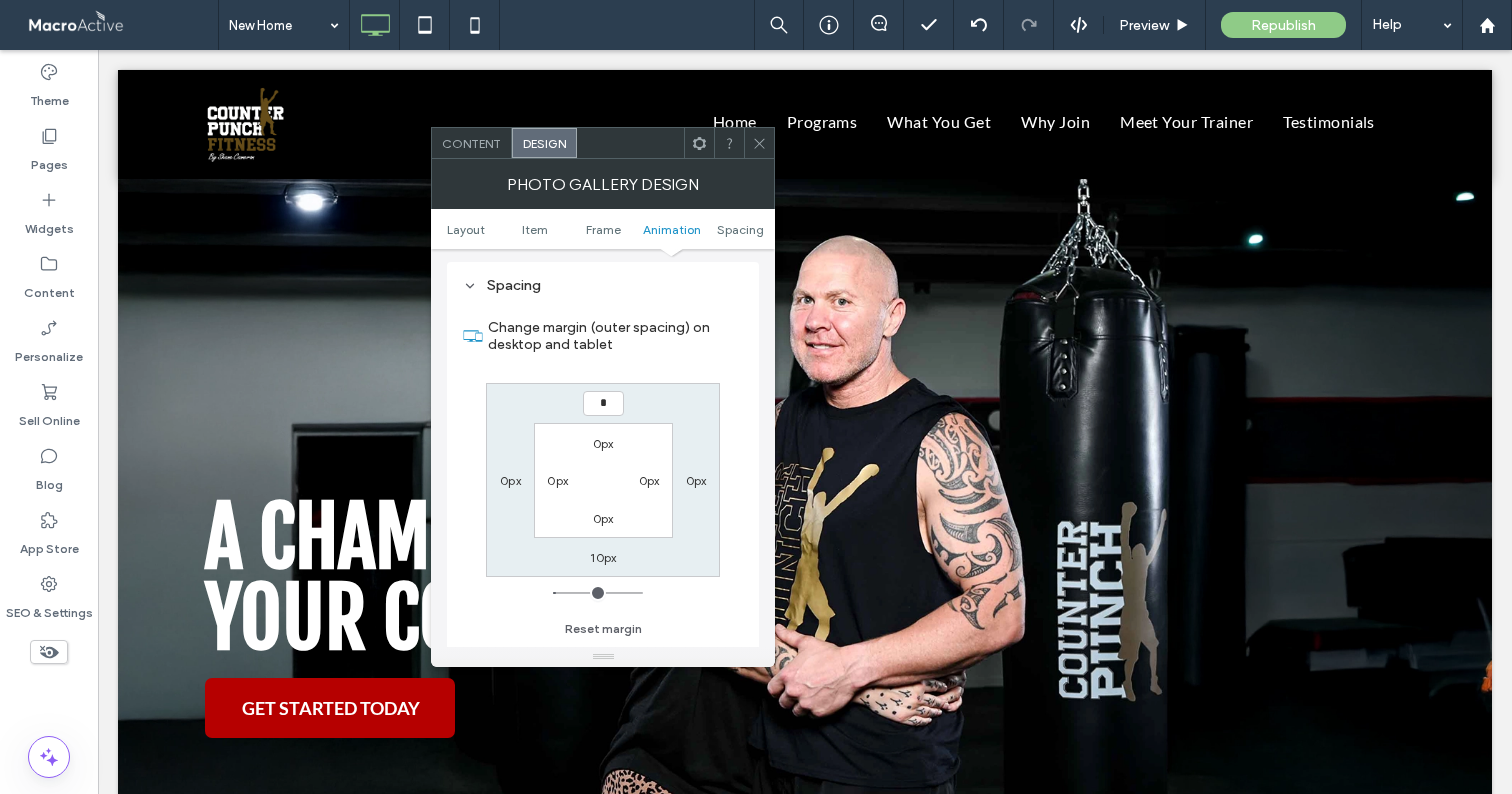 type on "*" 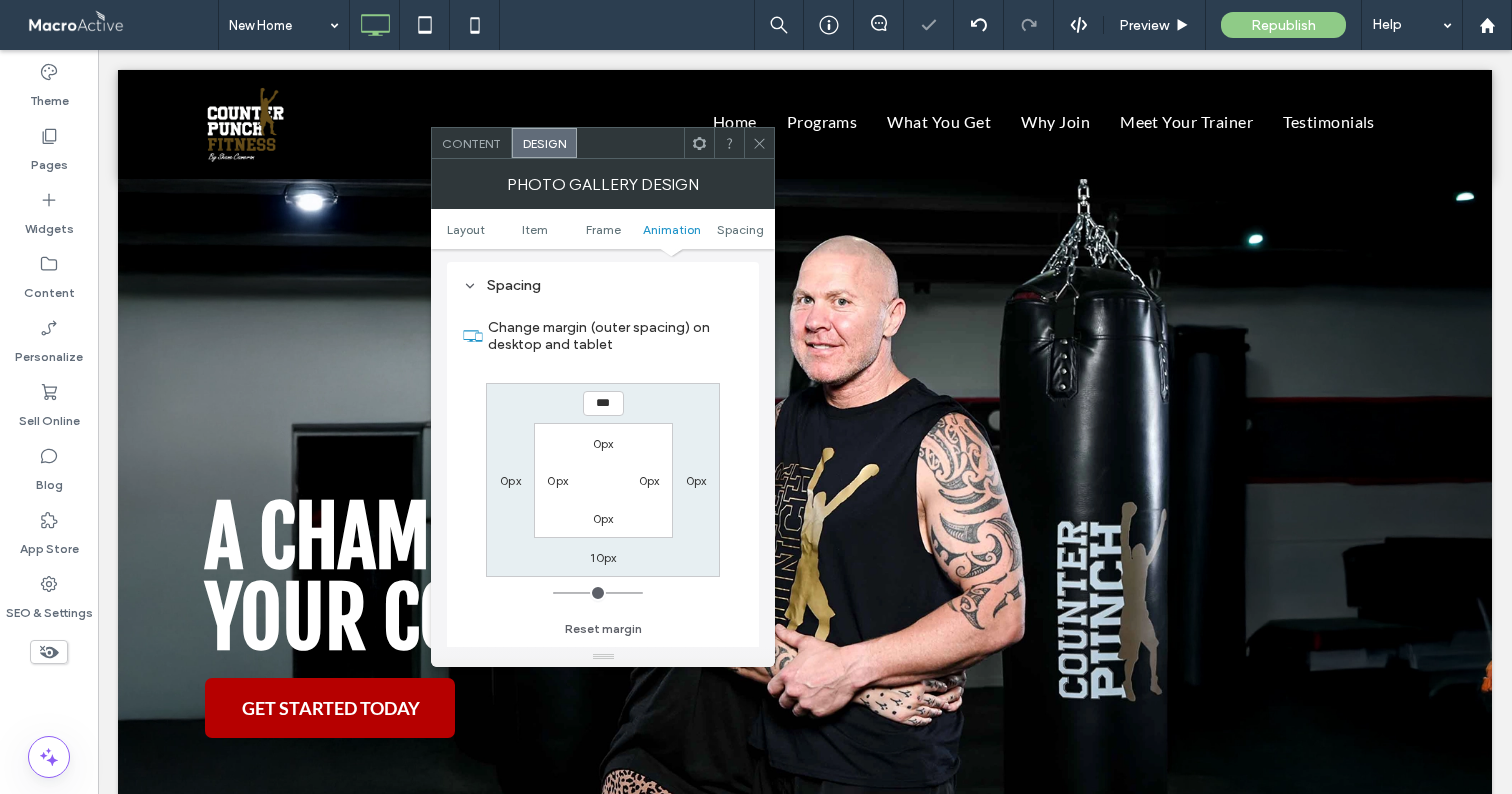 click on "*** 0px 10px 0px 0px 0px 0px 0px" at bounding box center [603, 480] 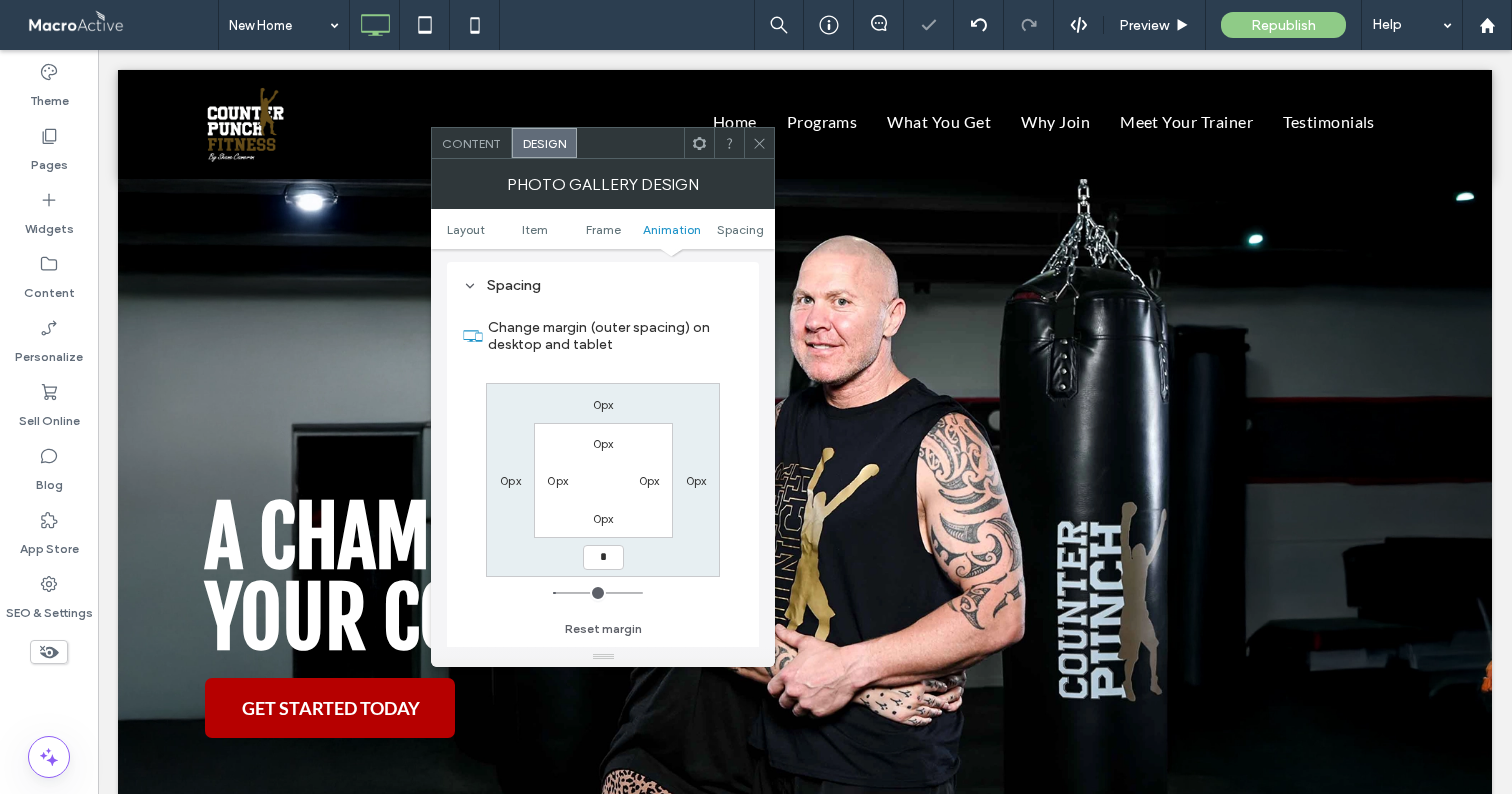 type on "*" 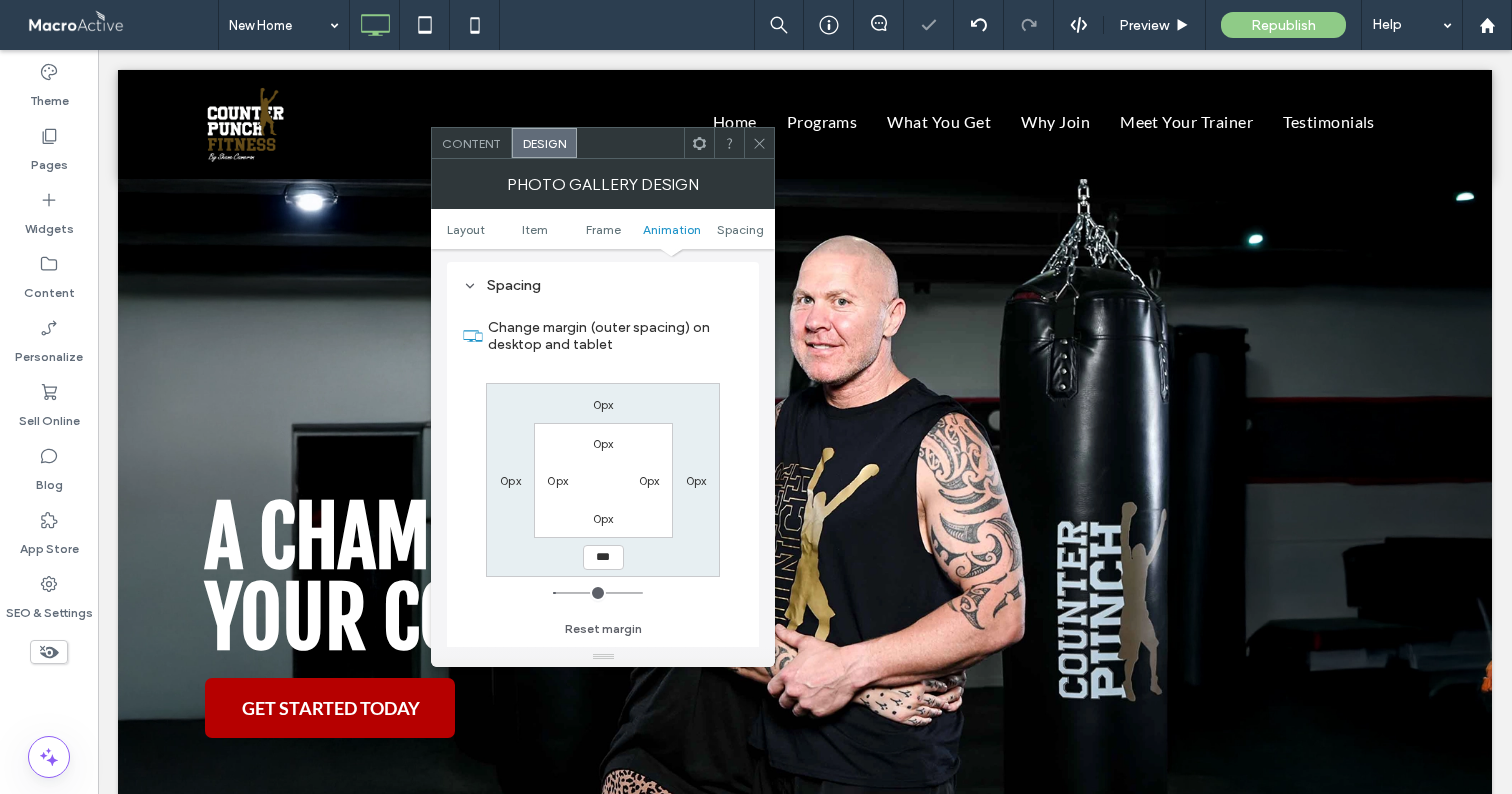 click on "0px 0px *** 0px 0px 0px 0px 0px" at bounding box center (603, 480) 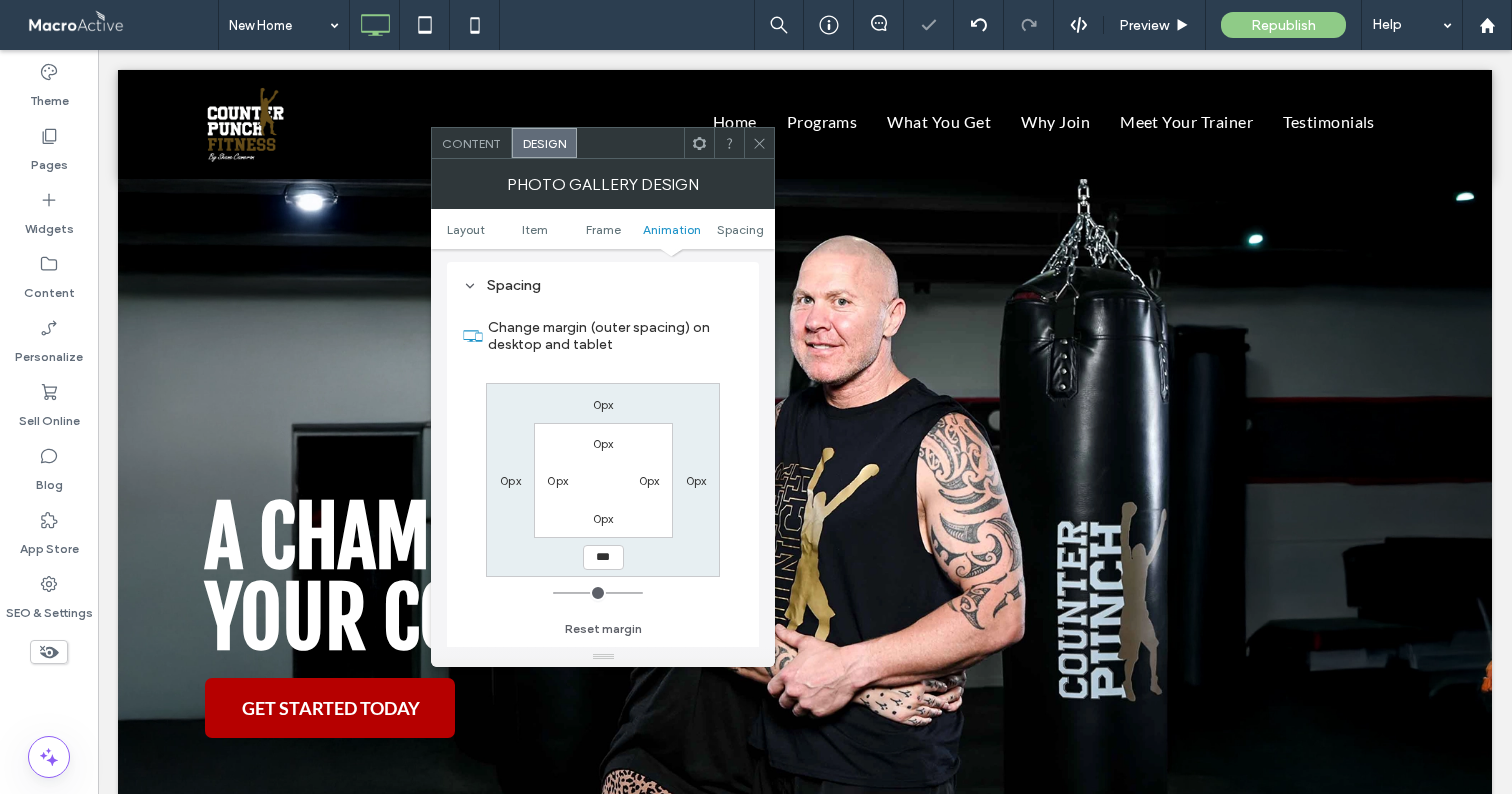 click at bounding box center [759, 143] 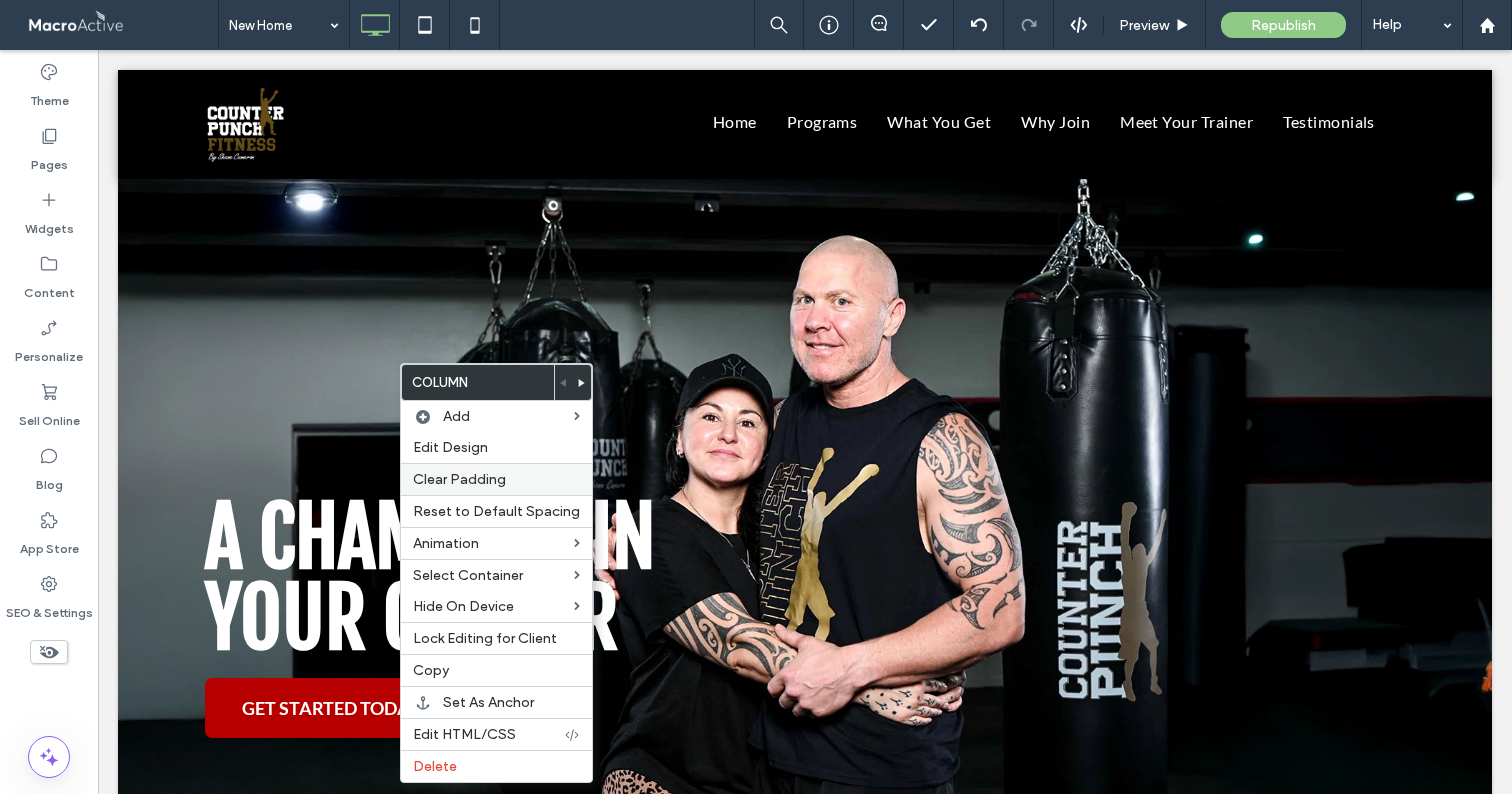 click on "Clear Padding" at bounding box center [459, 479] 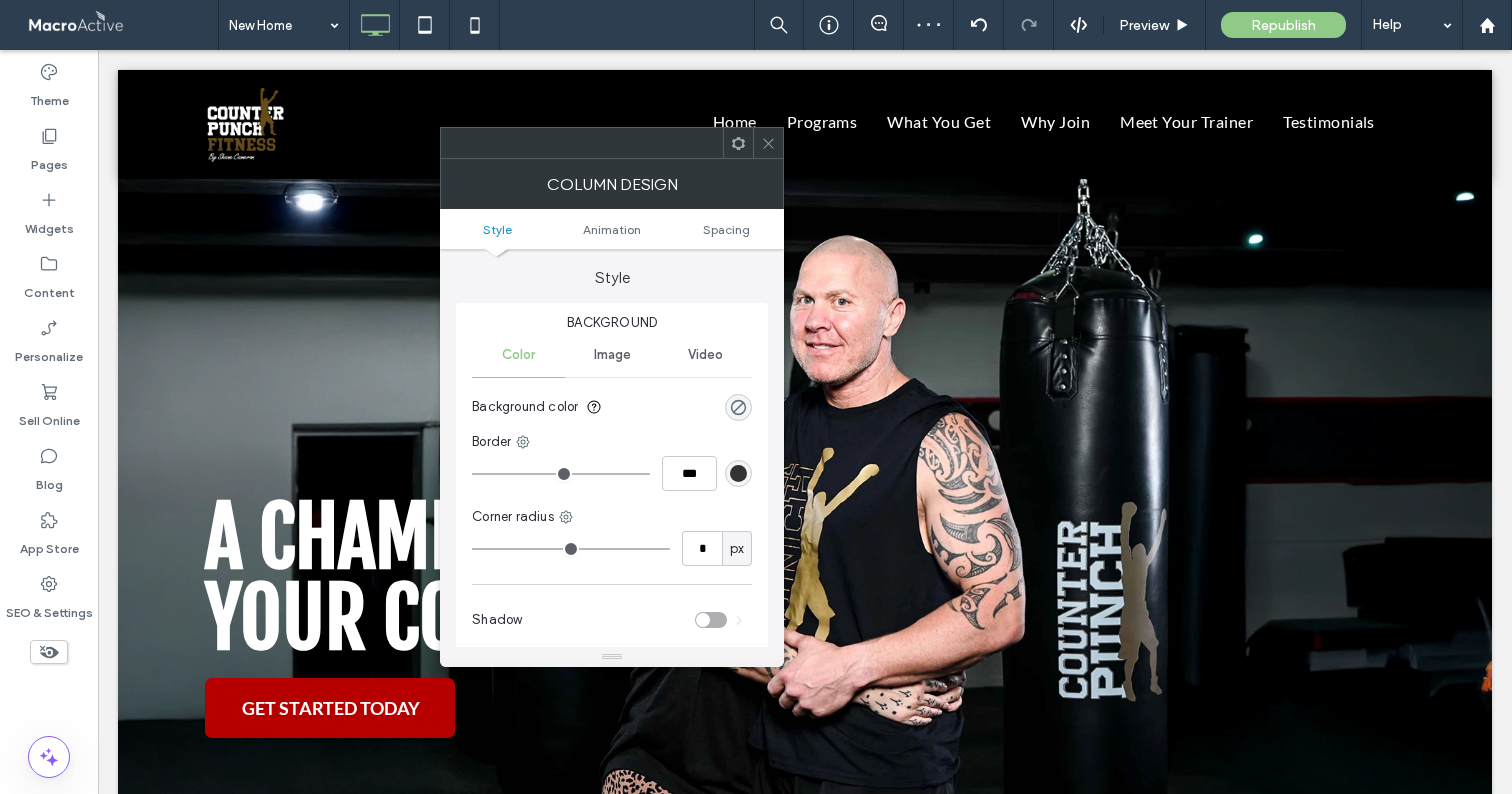 click 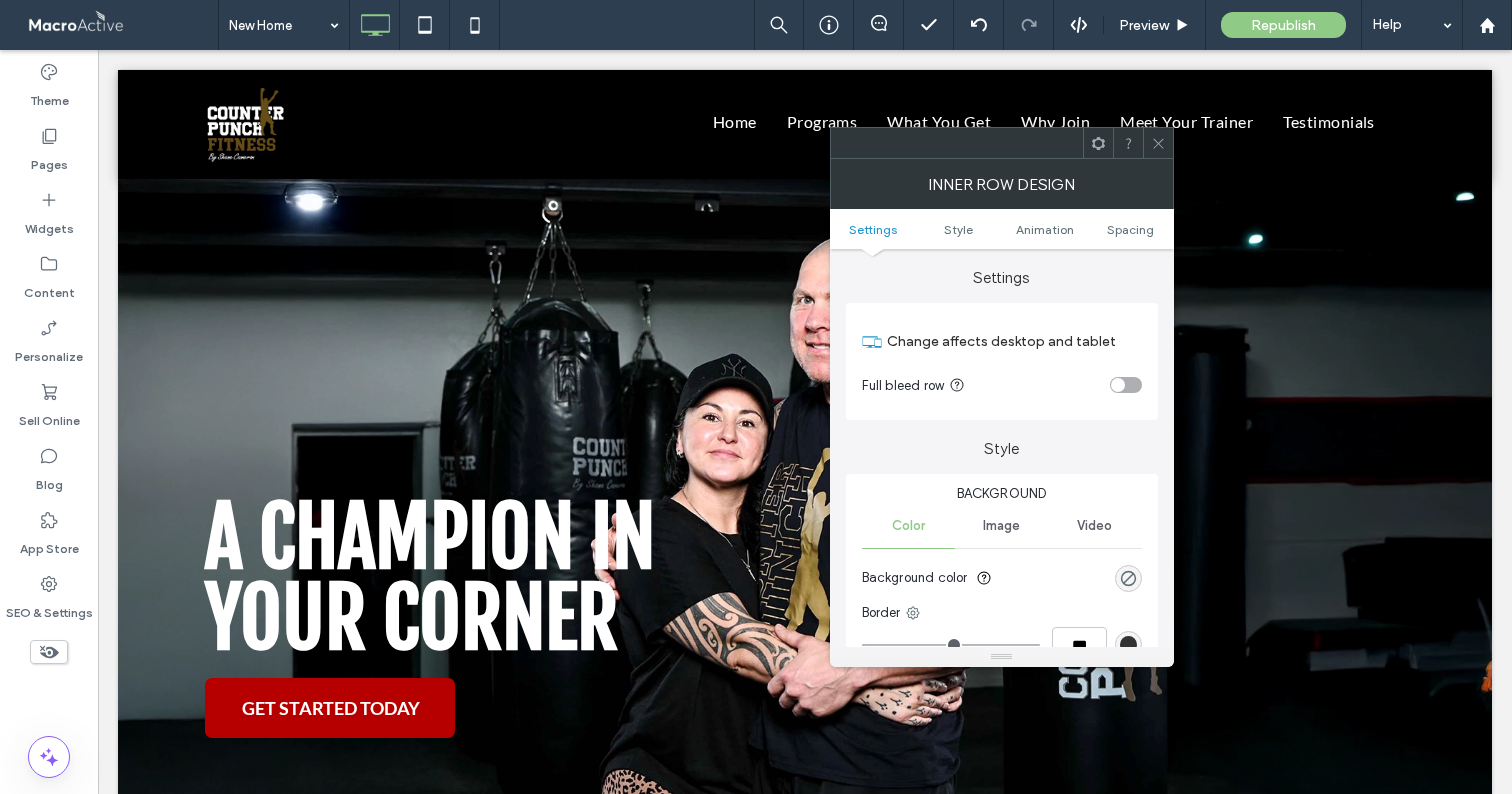 click 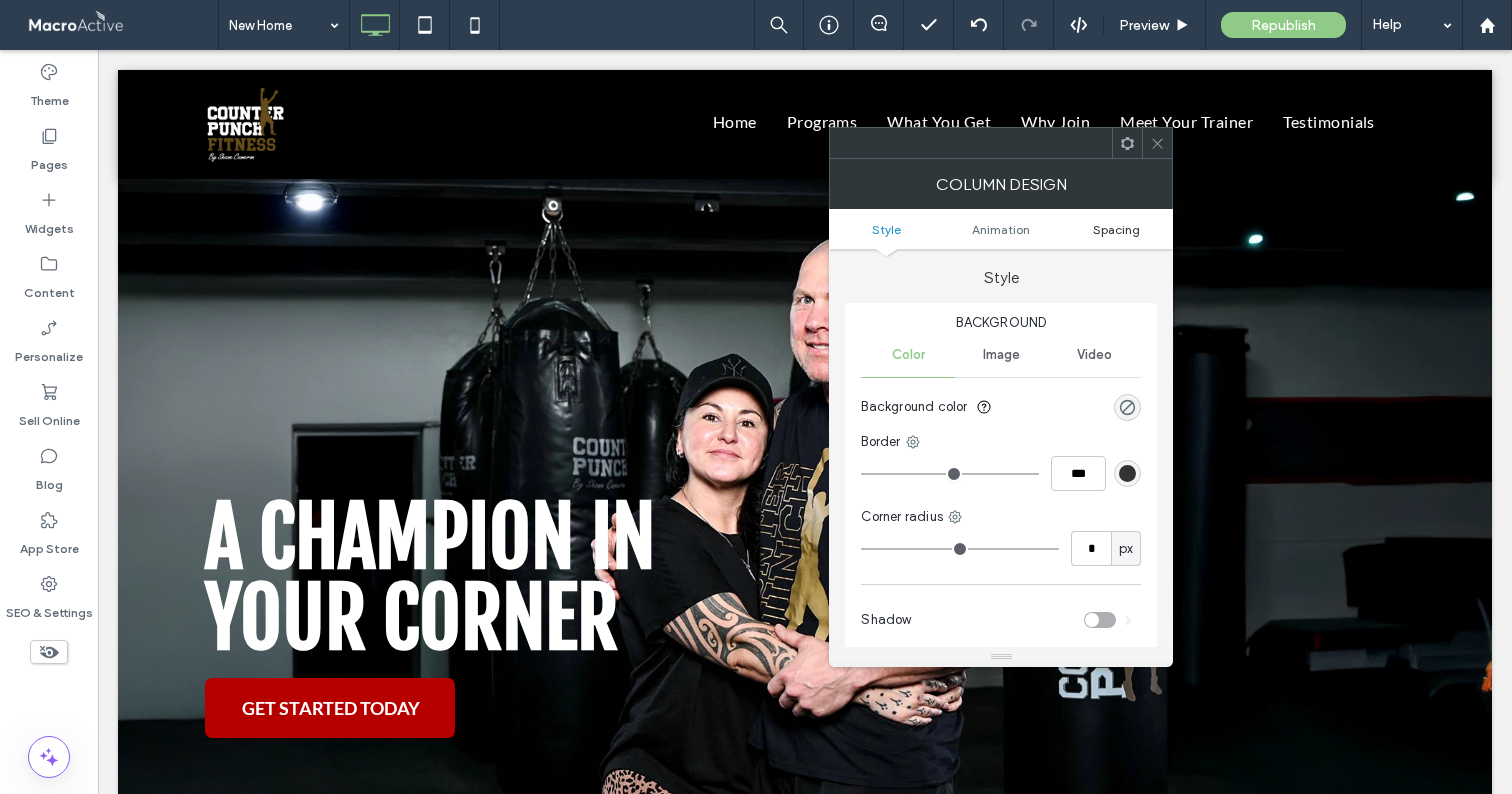click on "Spacing" at bounding box center [1116, 229] 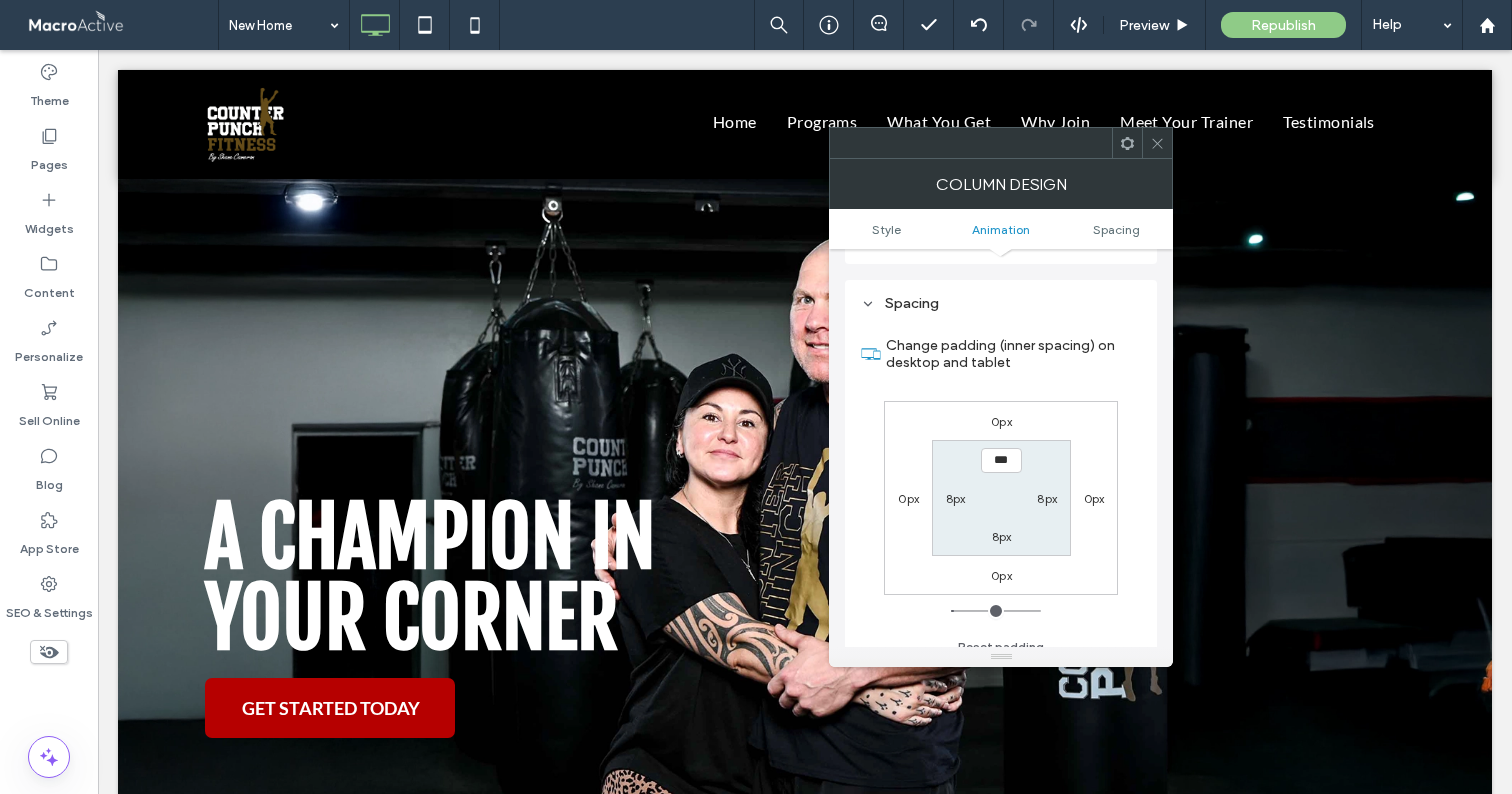 scroll, scrollTop: 470, scrollLeft: 0, axis: vertical 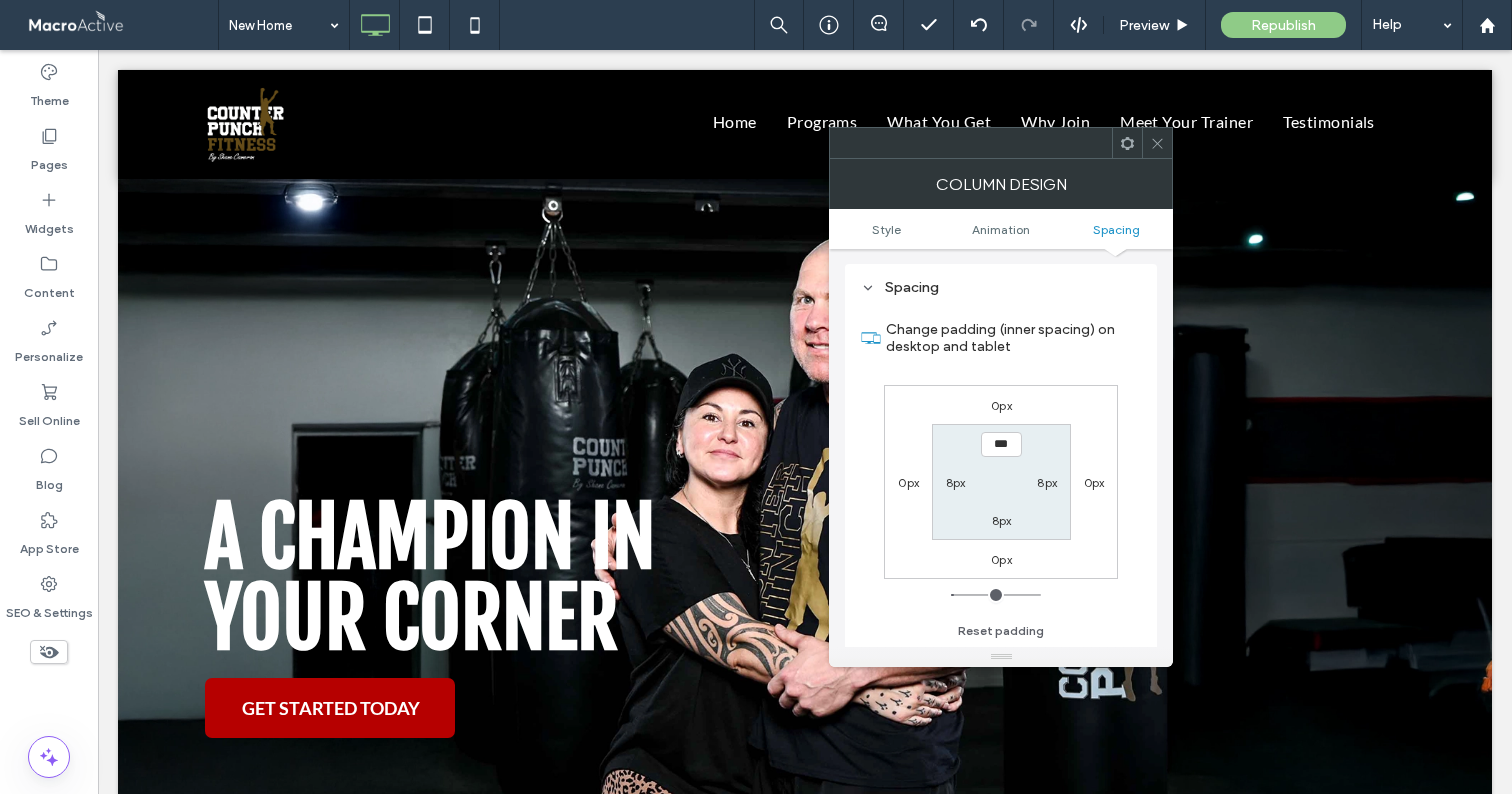 click on "8px" at bounding box center [956, 482] 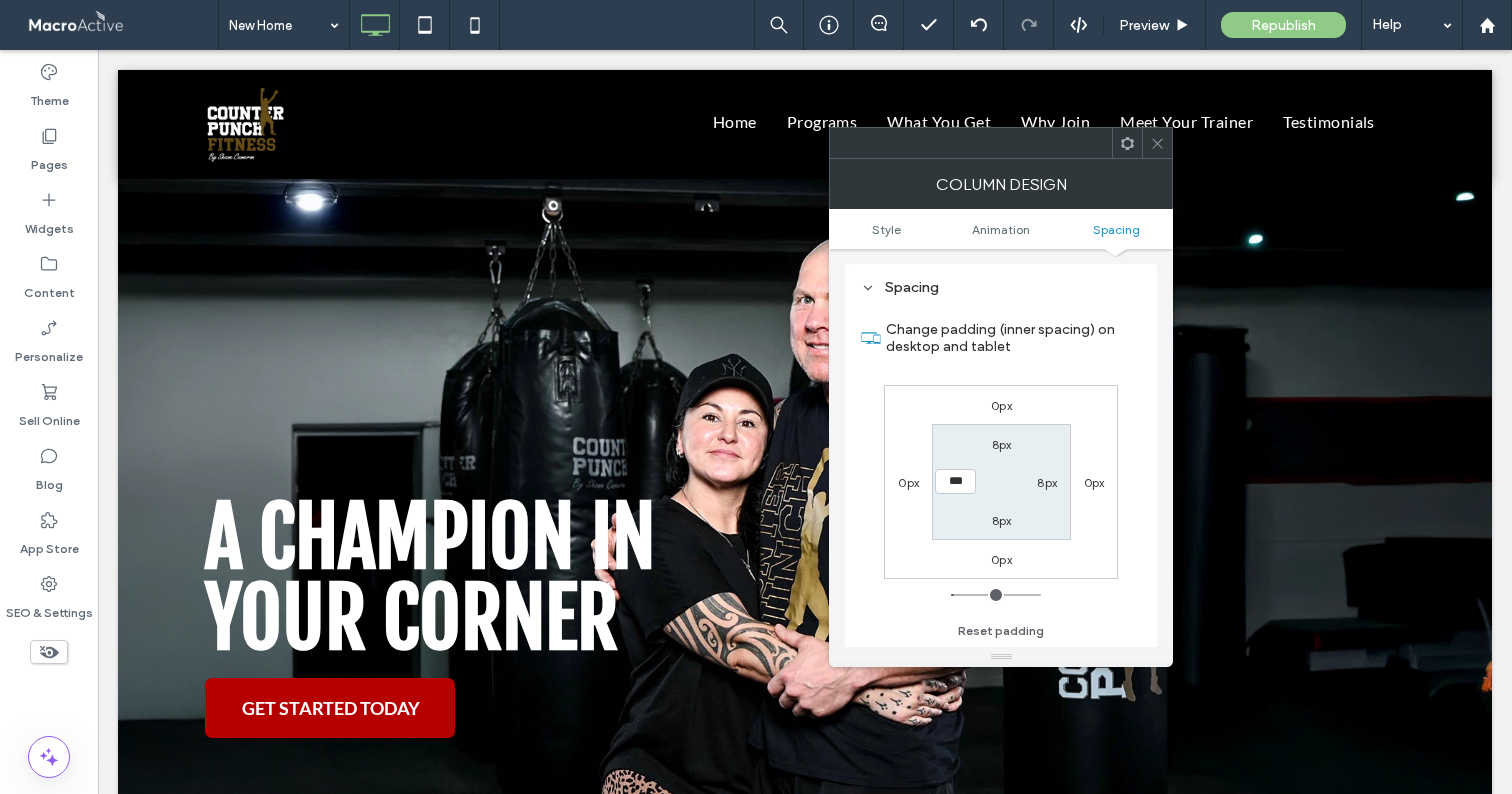 click at bounding box center [1157, 143] 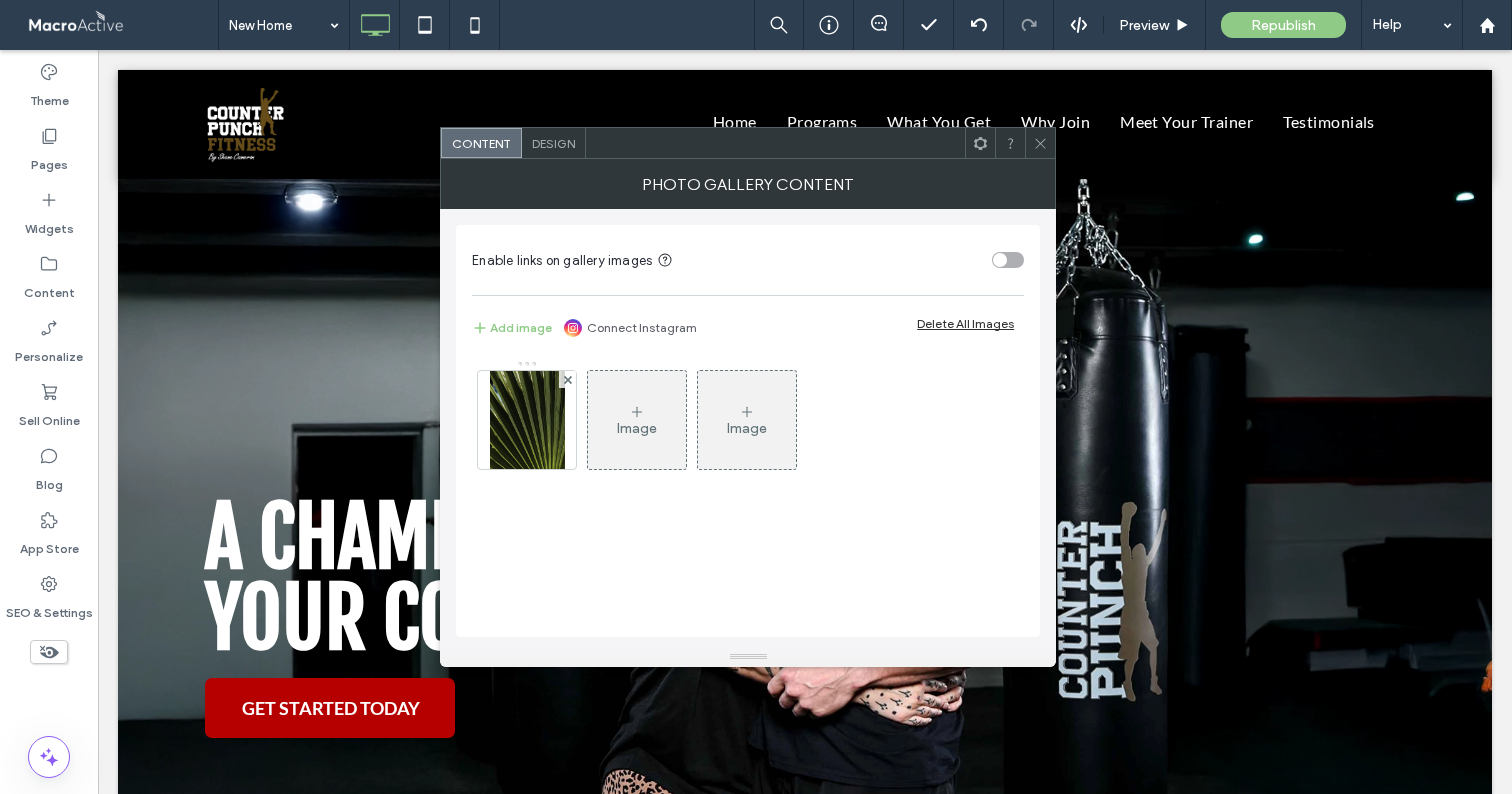 click on "Image" at bounding box center [637, 420] 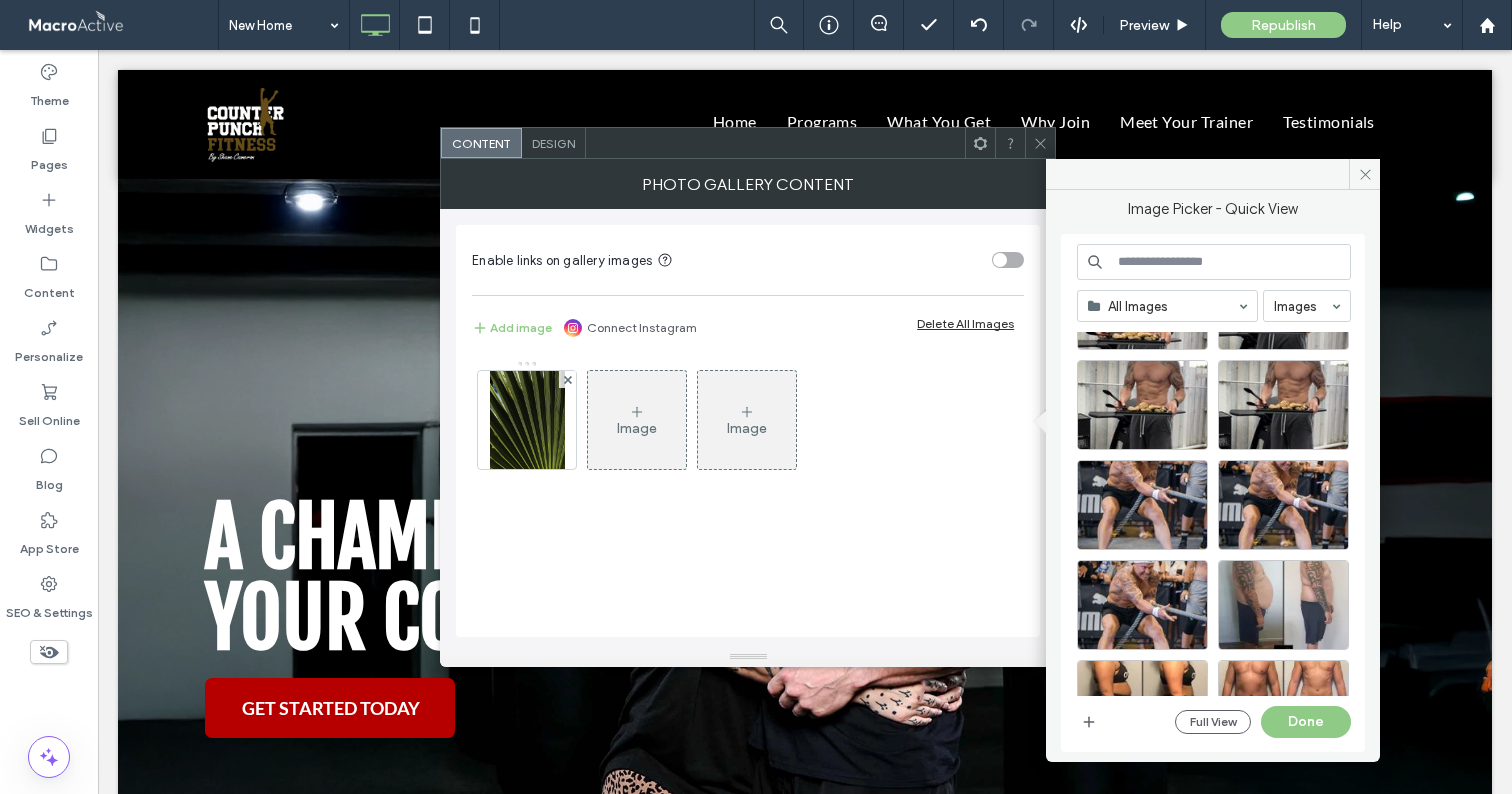 scroll, scrollTop: 128, scrollLeft: 0, axis: vertical 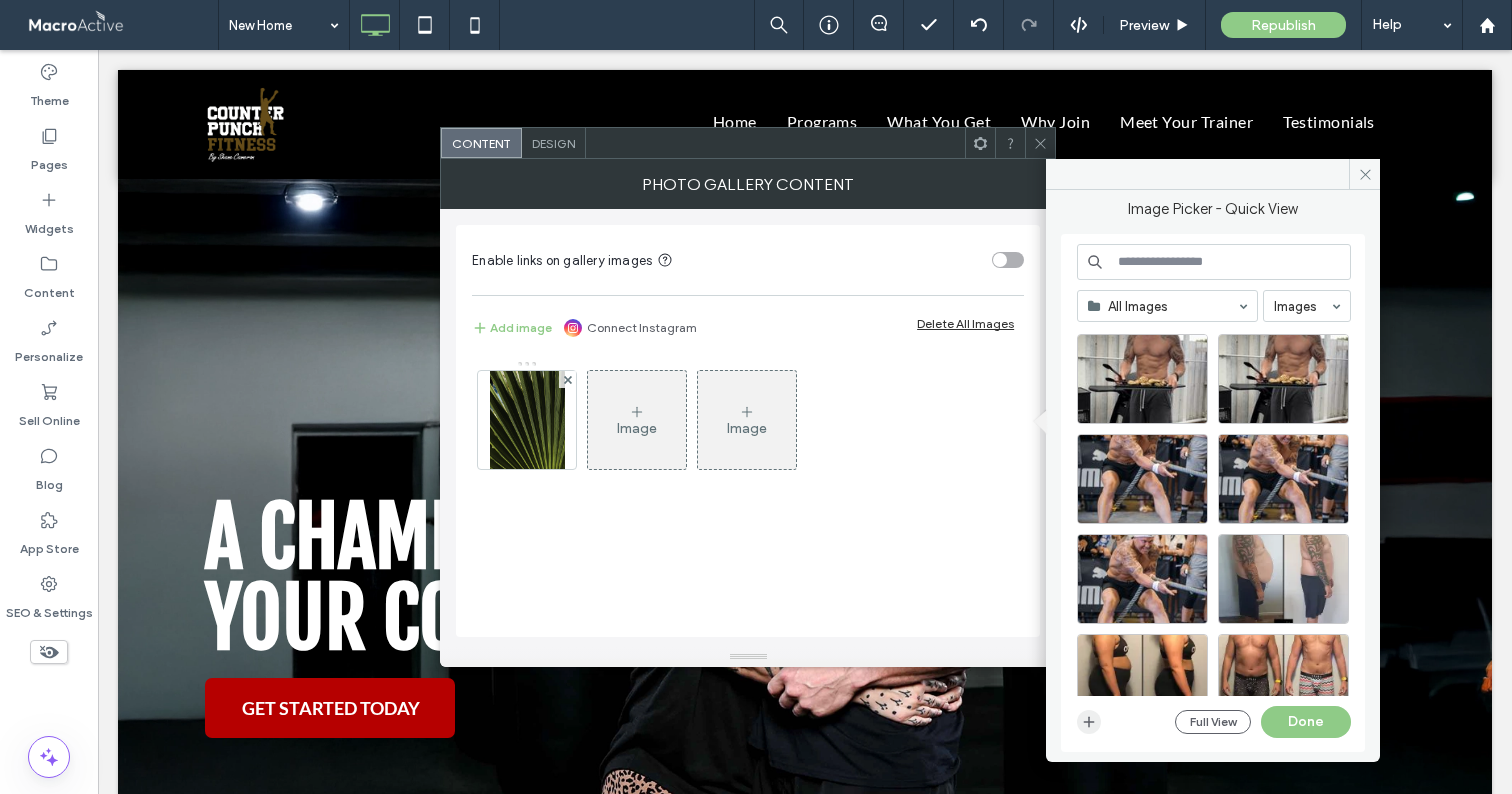click 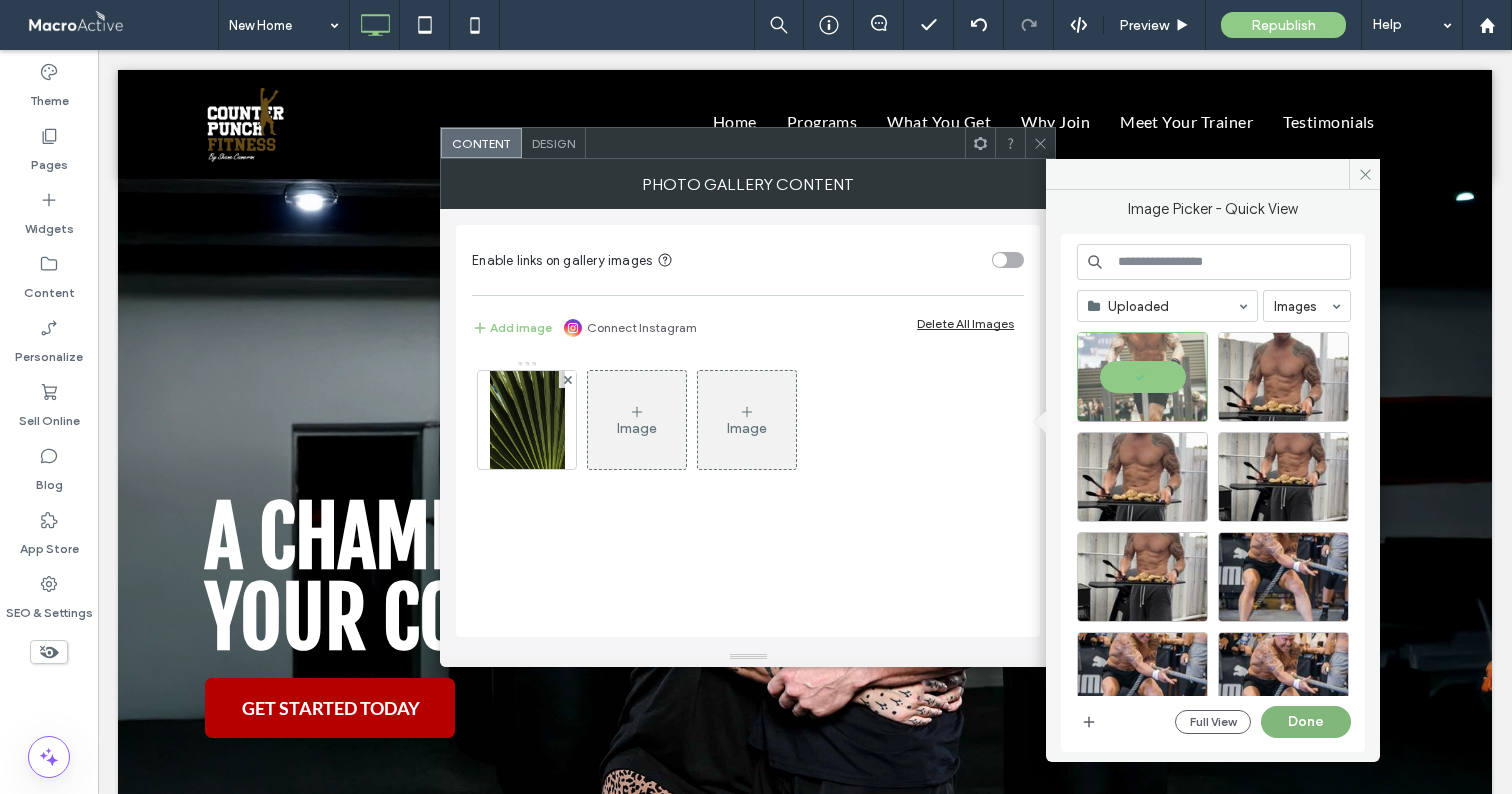 click on "Done" at bounding box center (1306, 722) 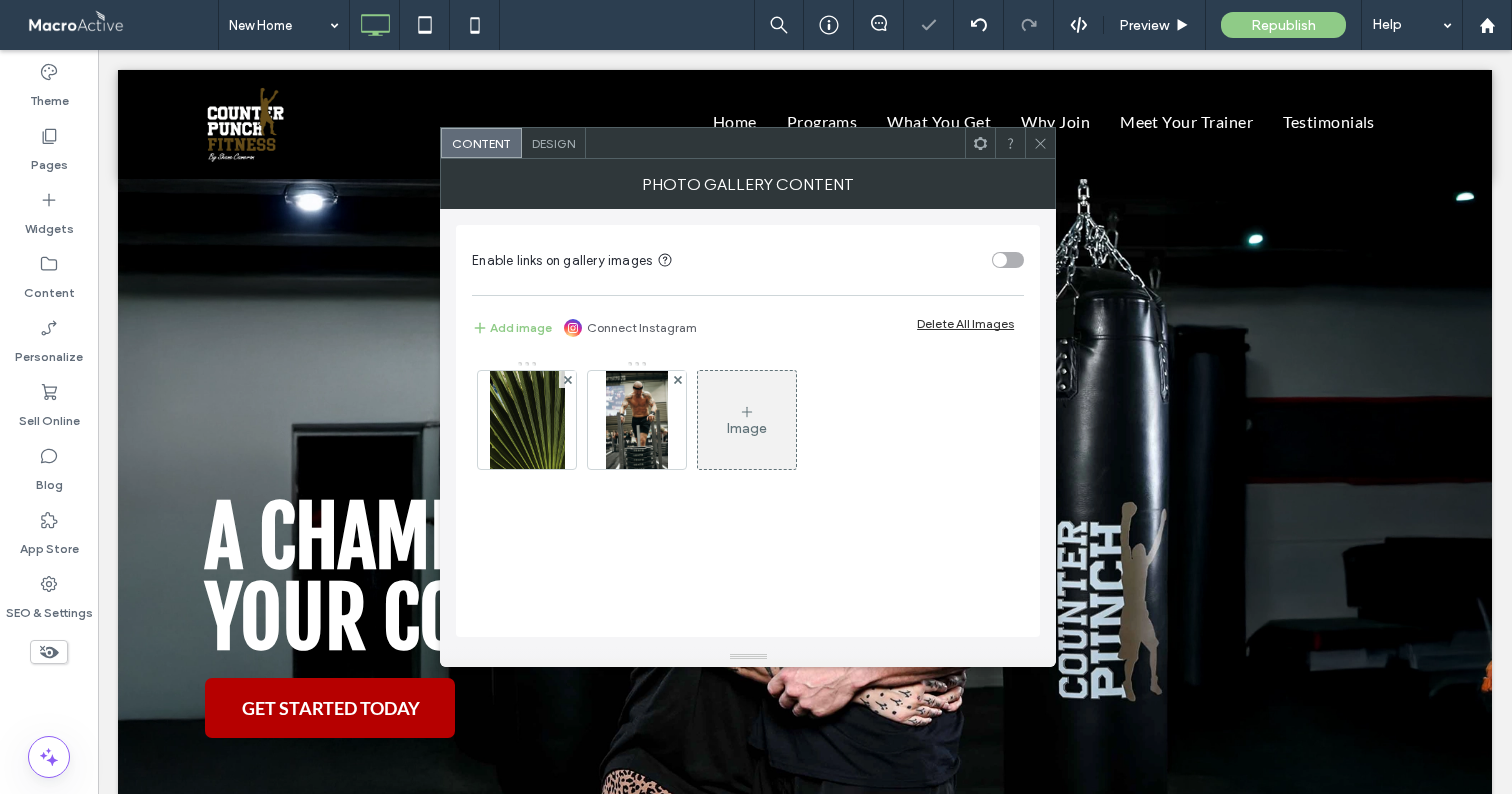 click at bounding box center [527, 415] 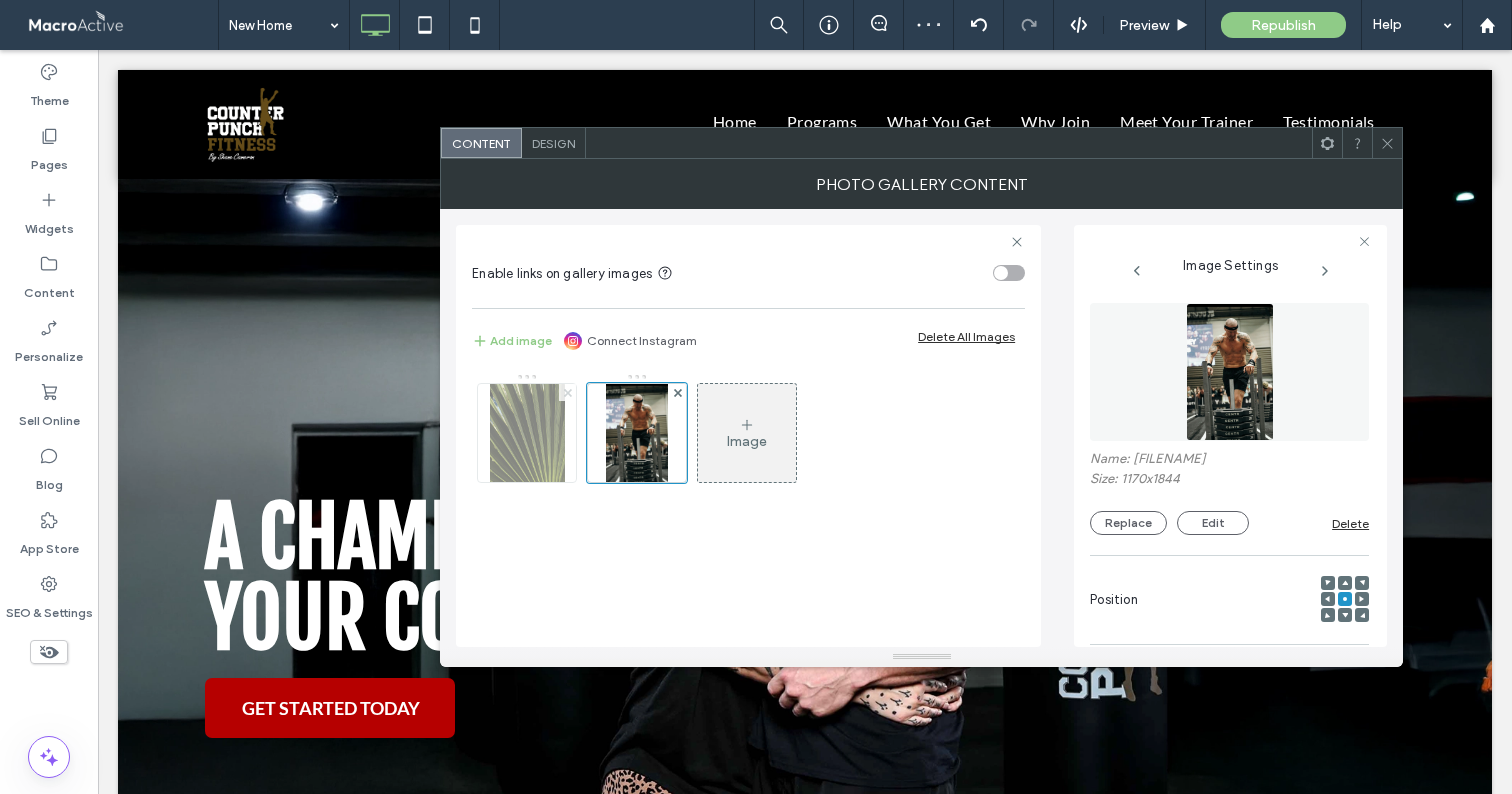 click 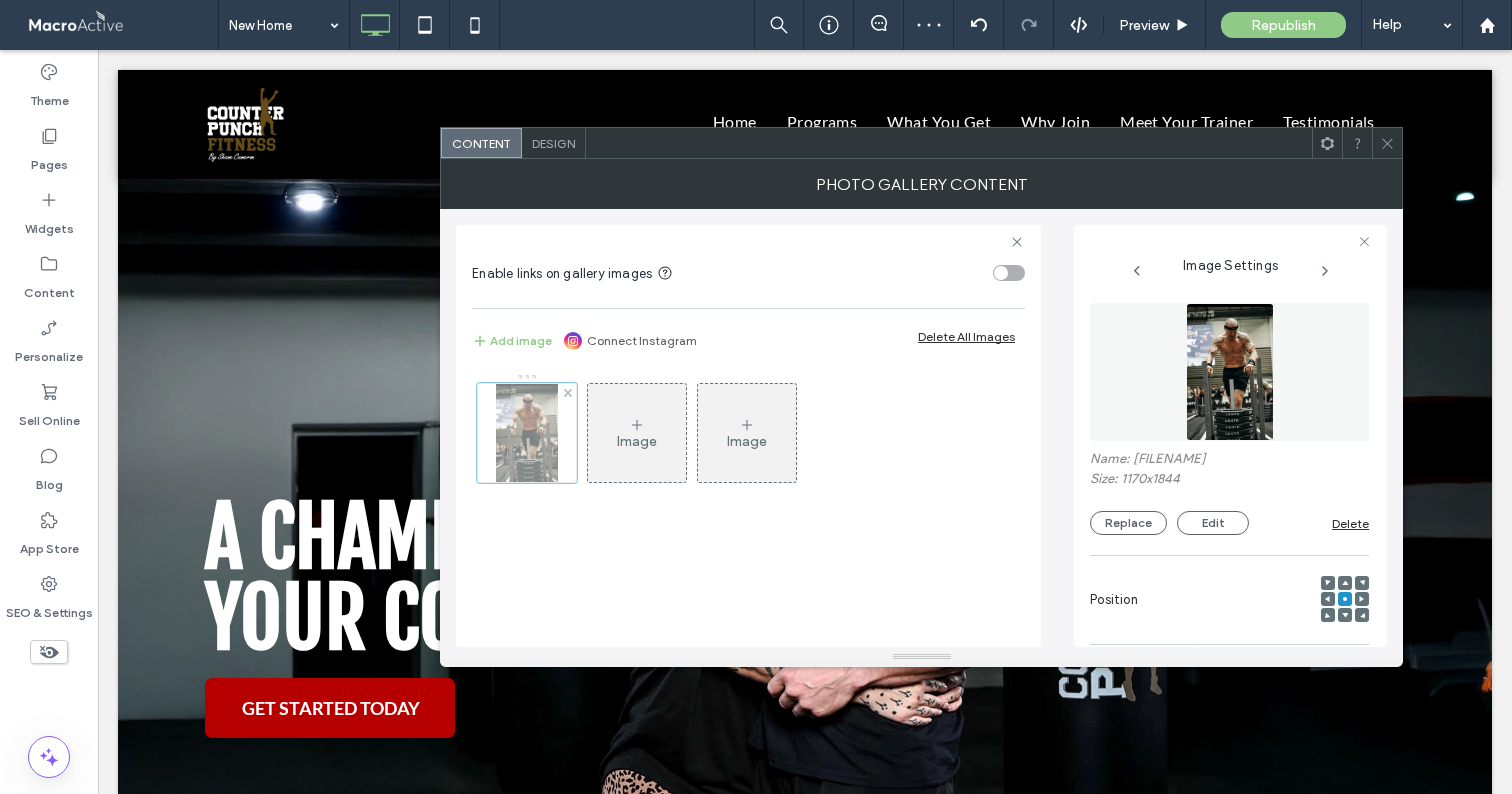 click at bounding box center [527, 433] 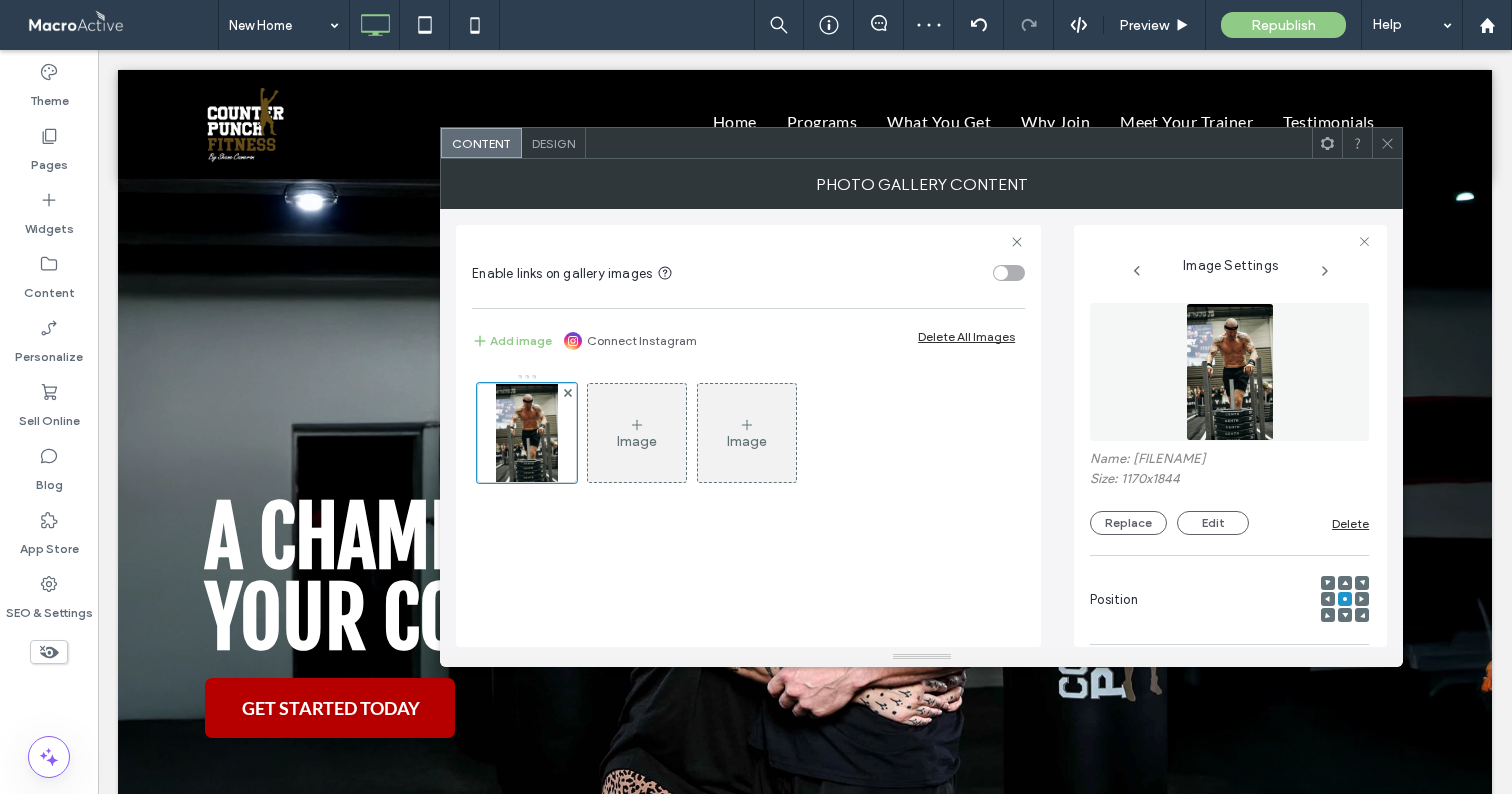 click at bounding box center [1345, 583] 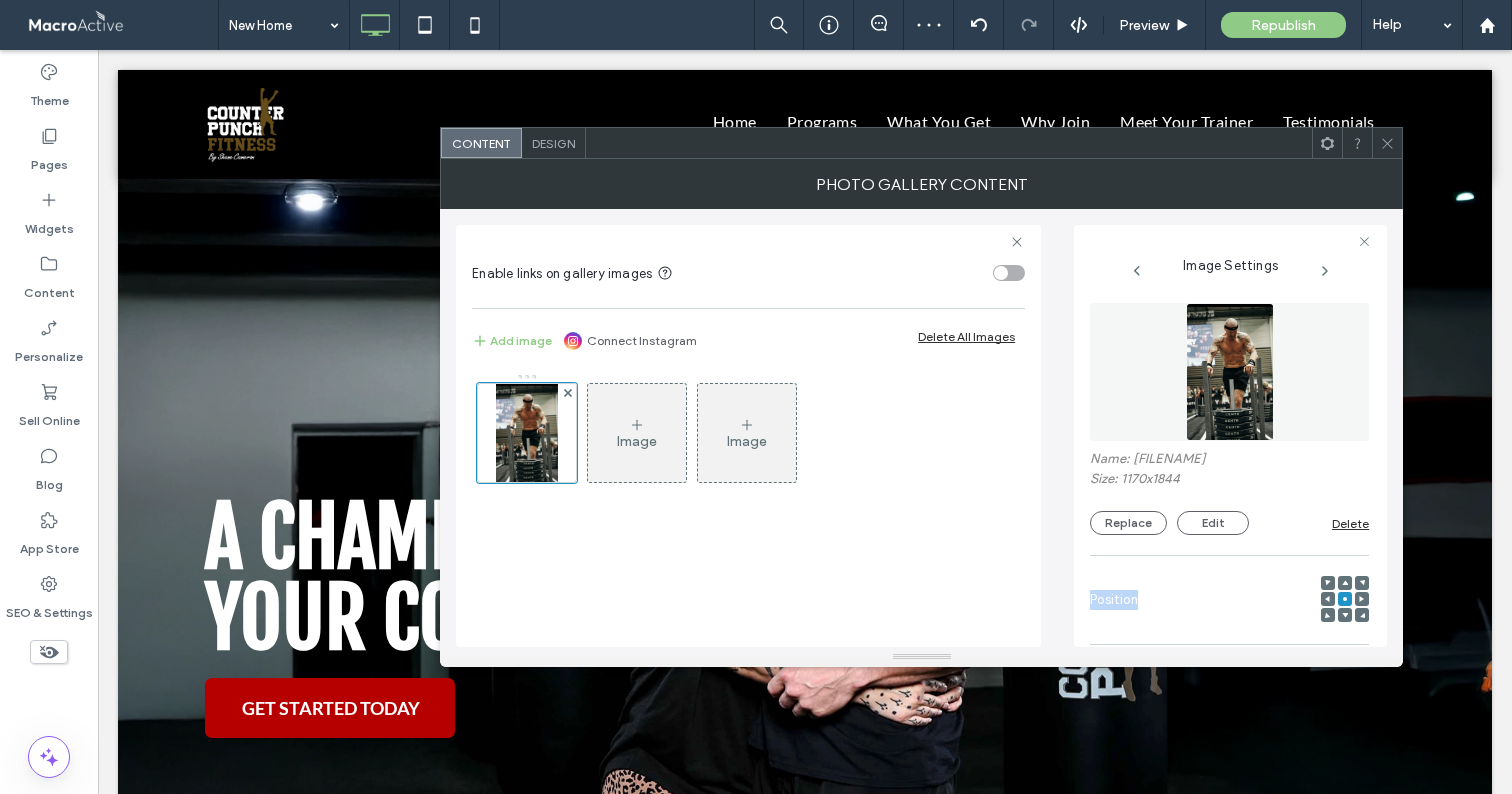 click at bounding box center [1345, 583] 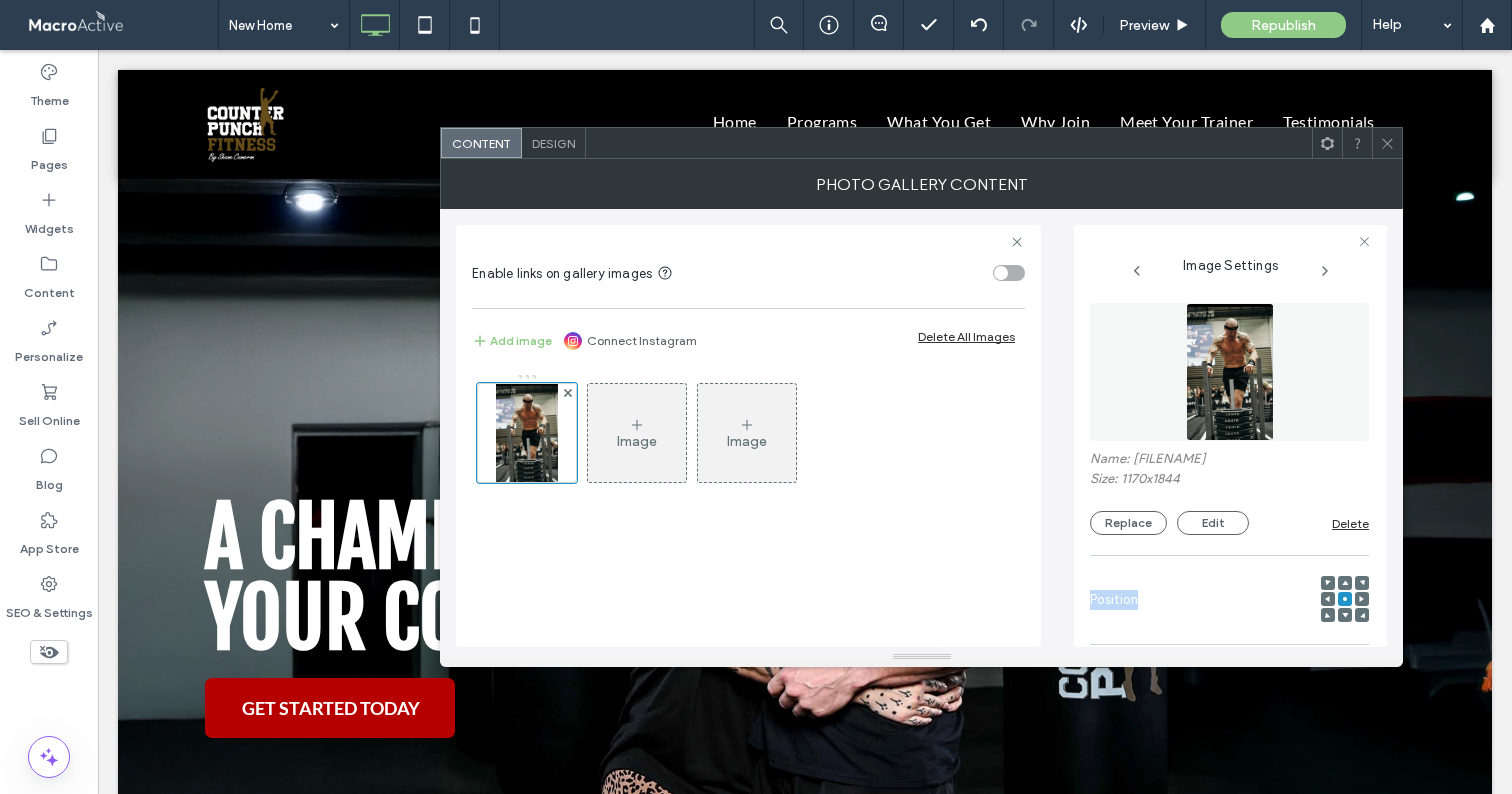 click 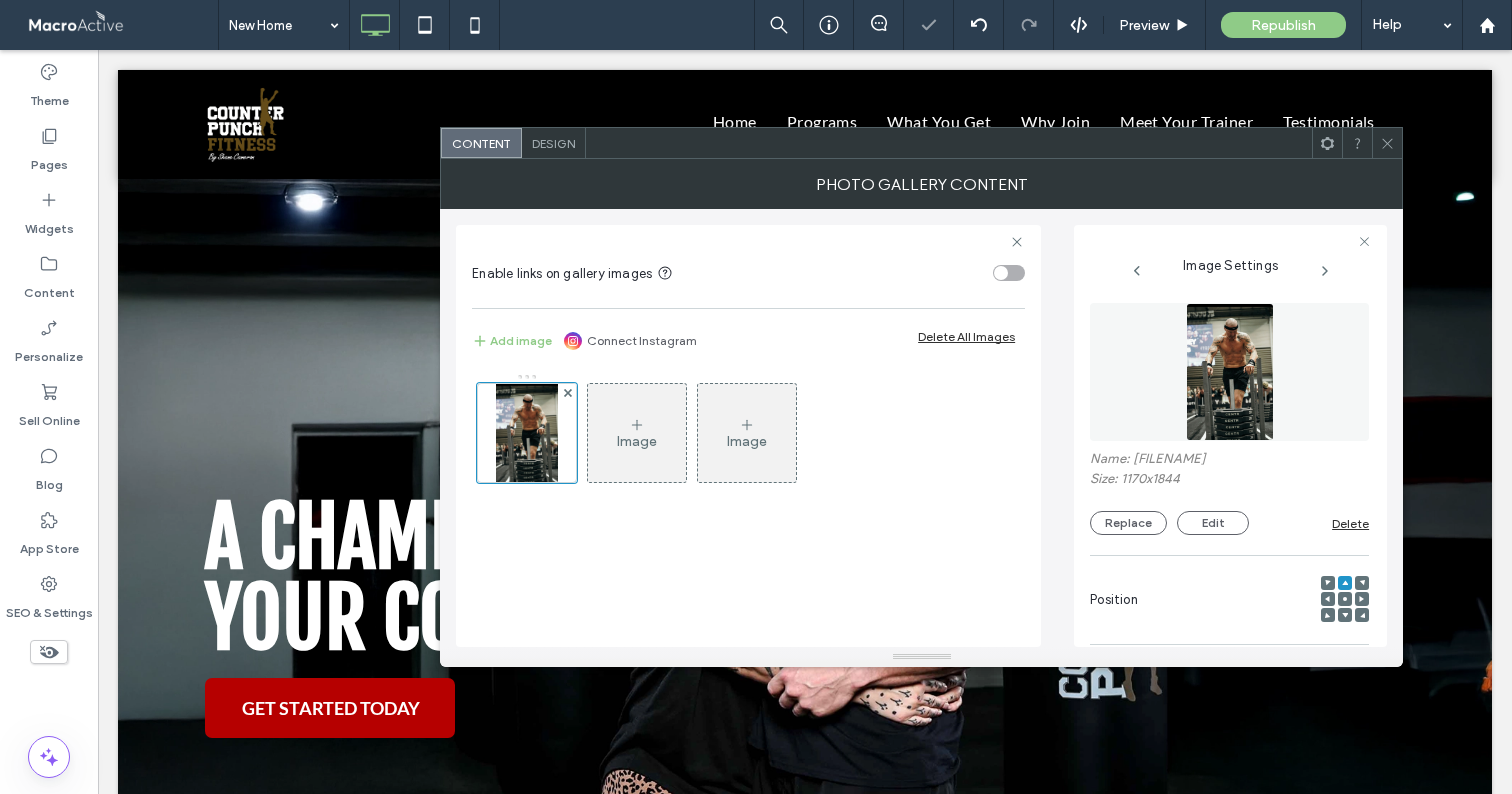 click on "Design" at bounding box center [553, 143] 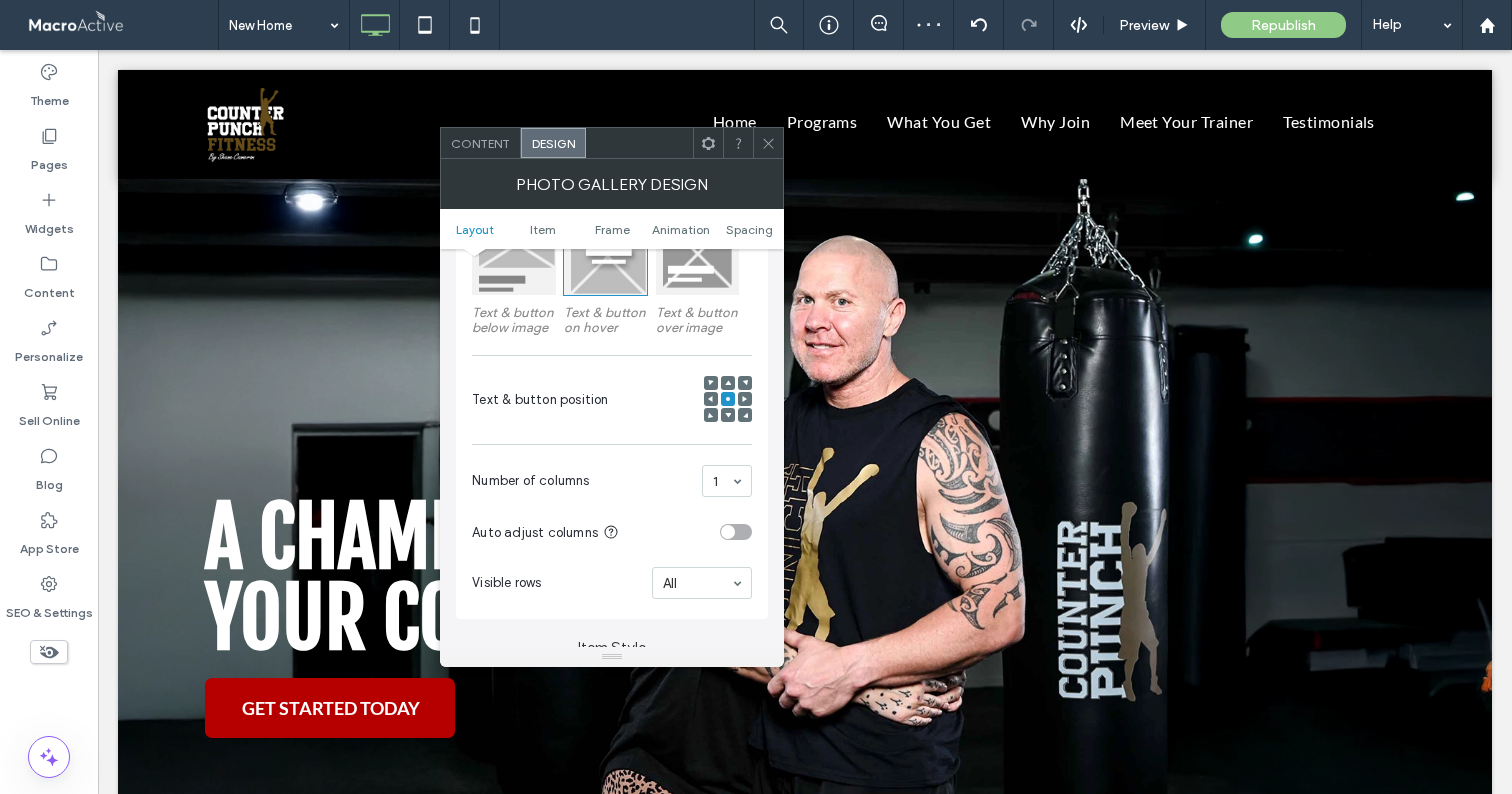 scroll, scrollTop: 344, scrollLeft: 0, axis: vertical 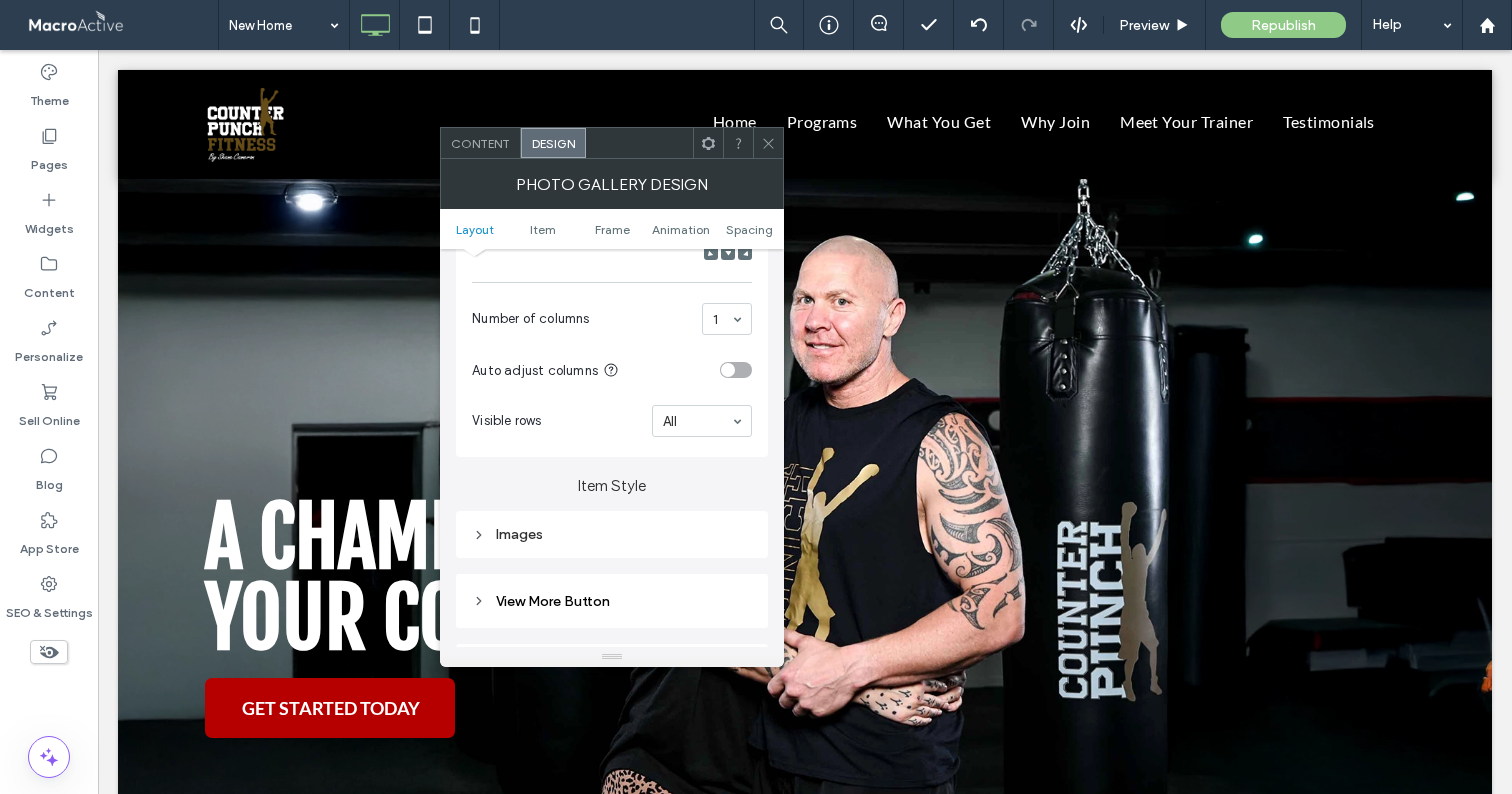 click on "Images" at bounding box center (612, 534) 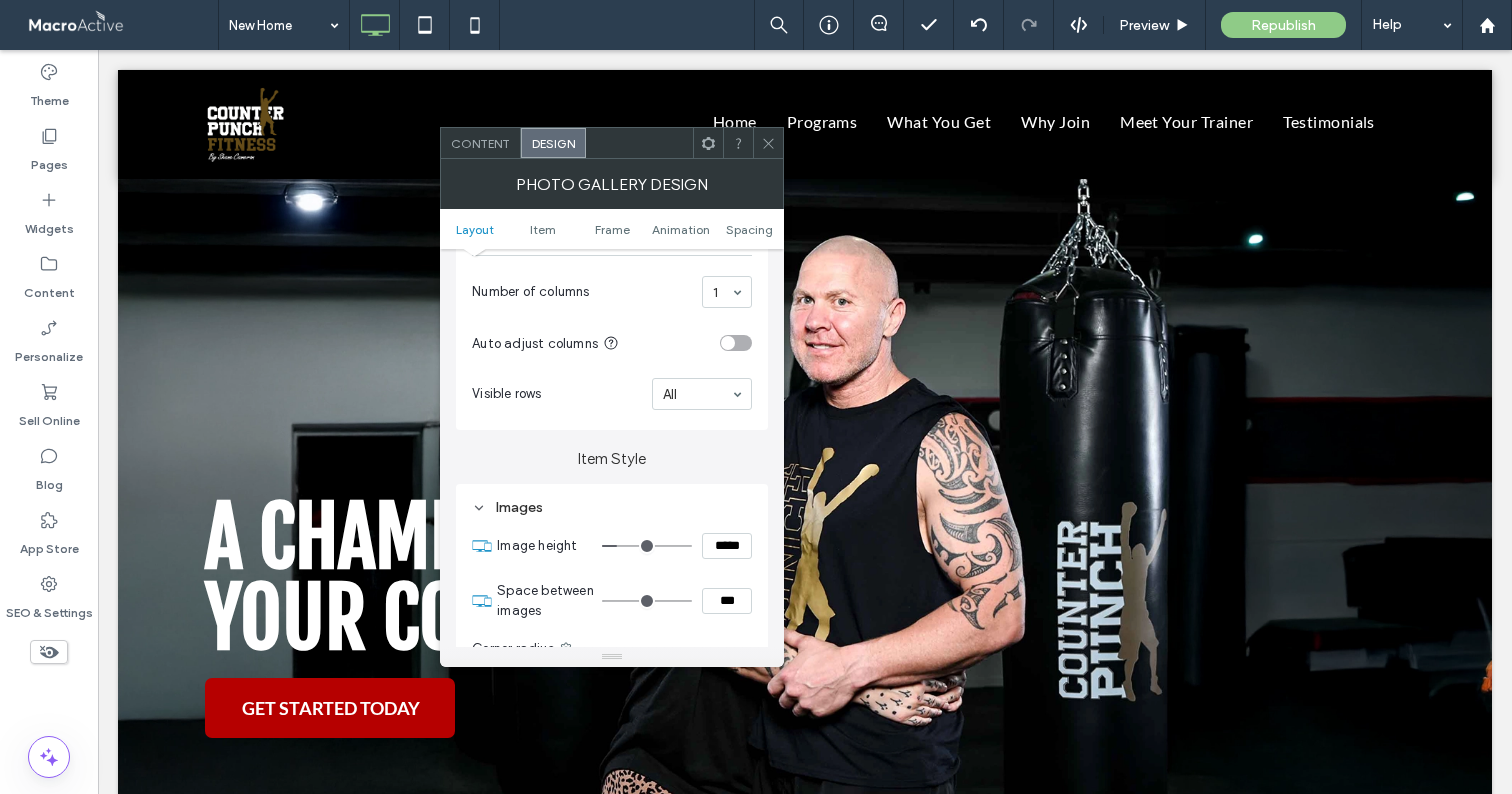 scroll, scrollTop: 531, scrollLeft: 0, axis: vertical 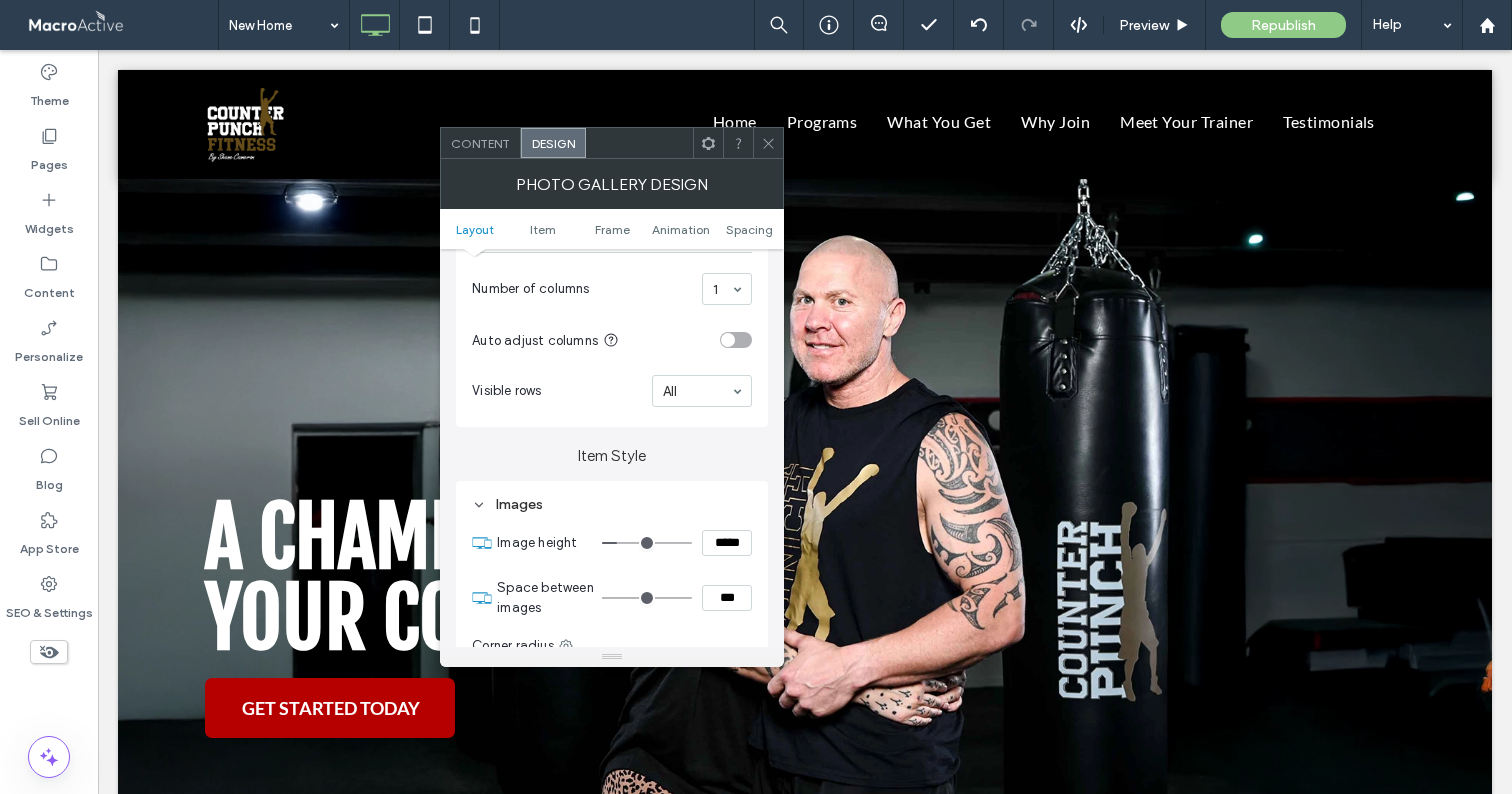 drag, startPoint x: 728, startPoint y: 543, endPoint x: 605, endPoint y: 525, distance: 124.3101 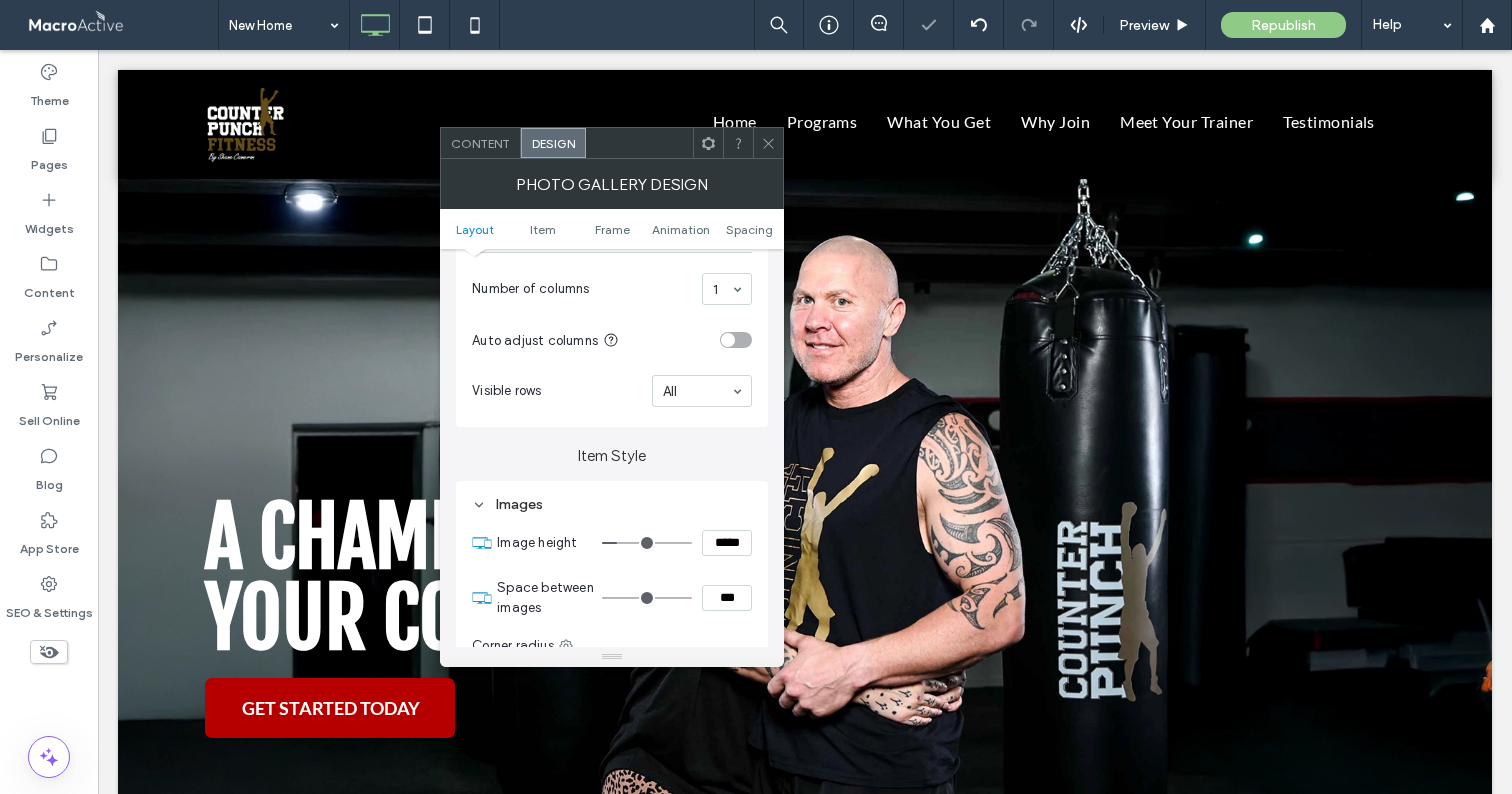 click 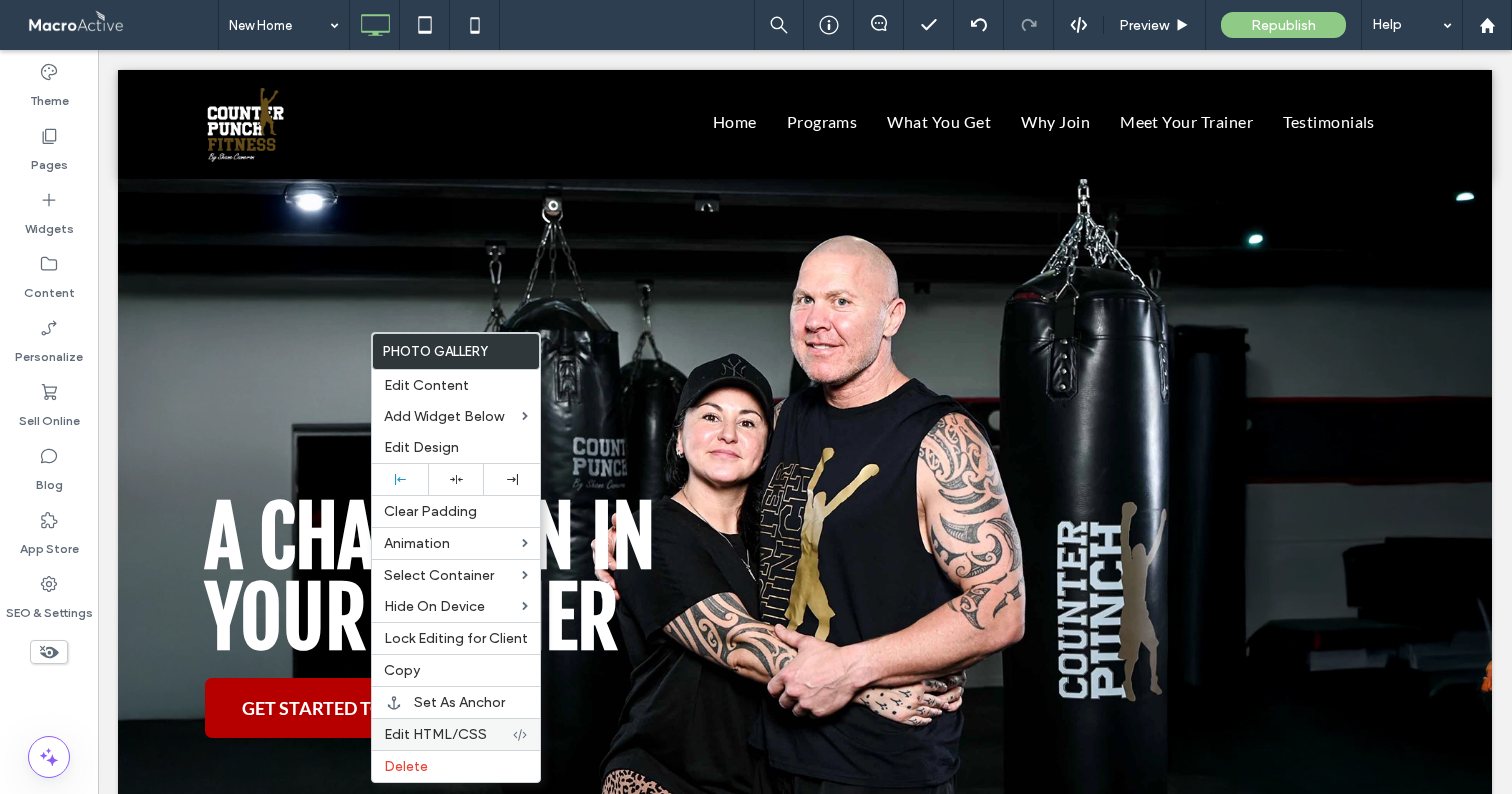 click on "Edit HTML/CSS" at bounding box center (435, 734) 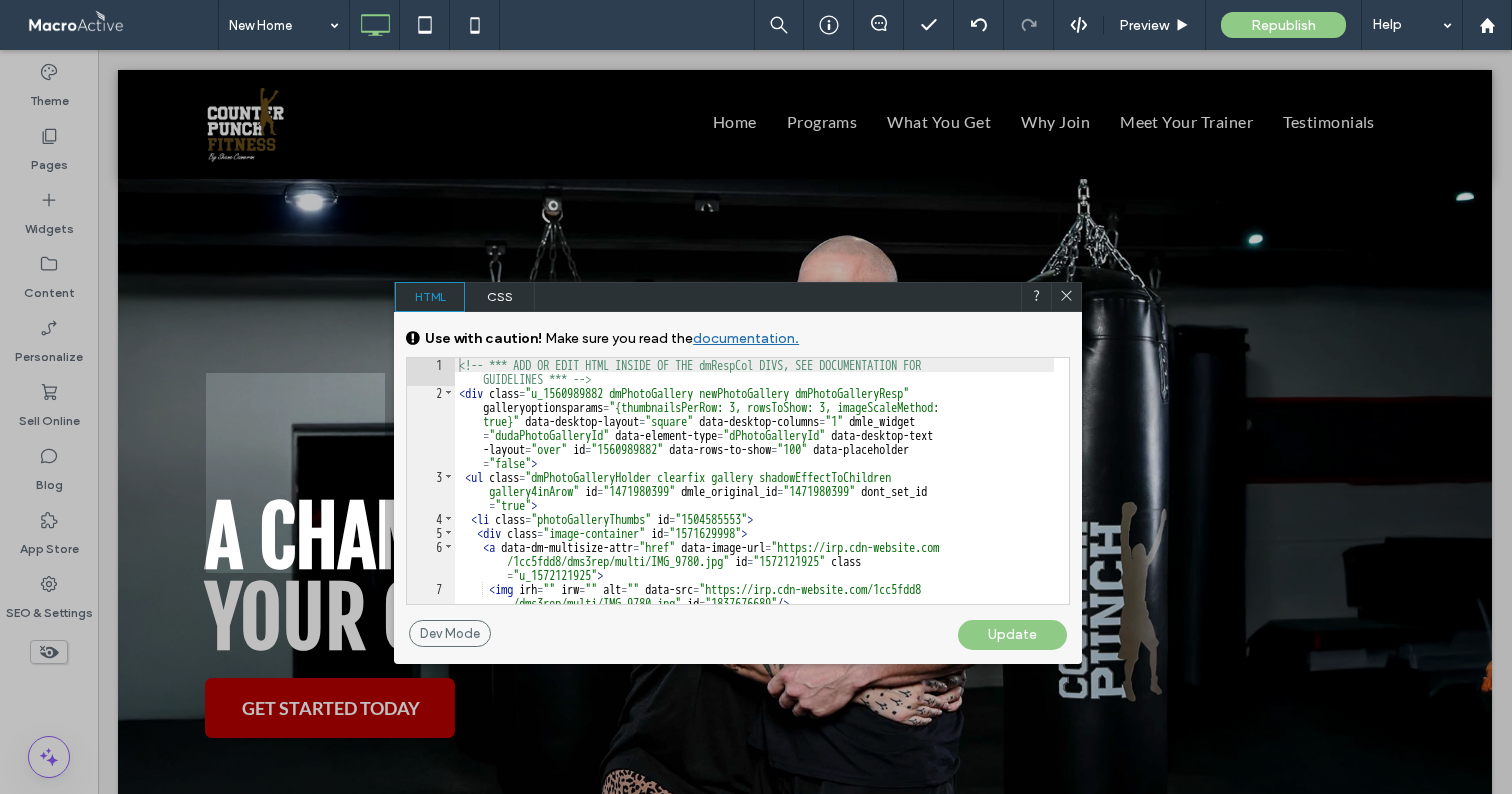 click on "CSS" at bounding box center (500, 297) 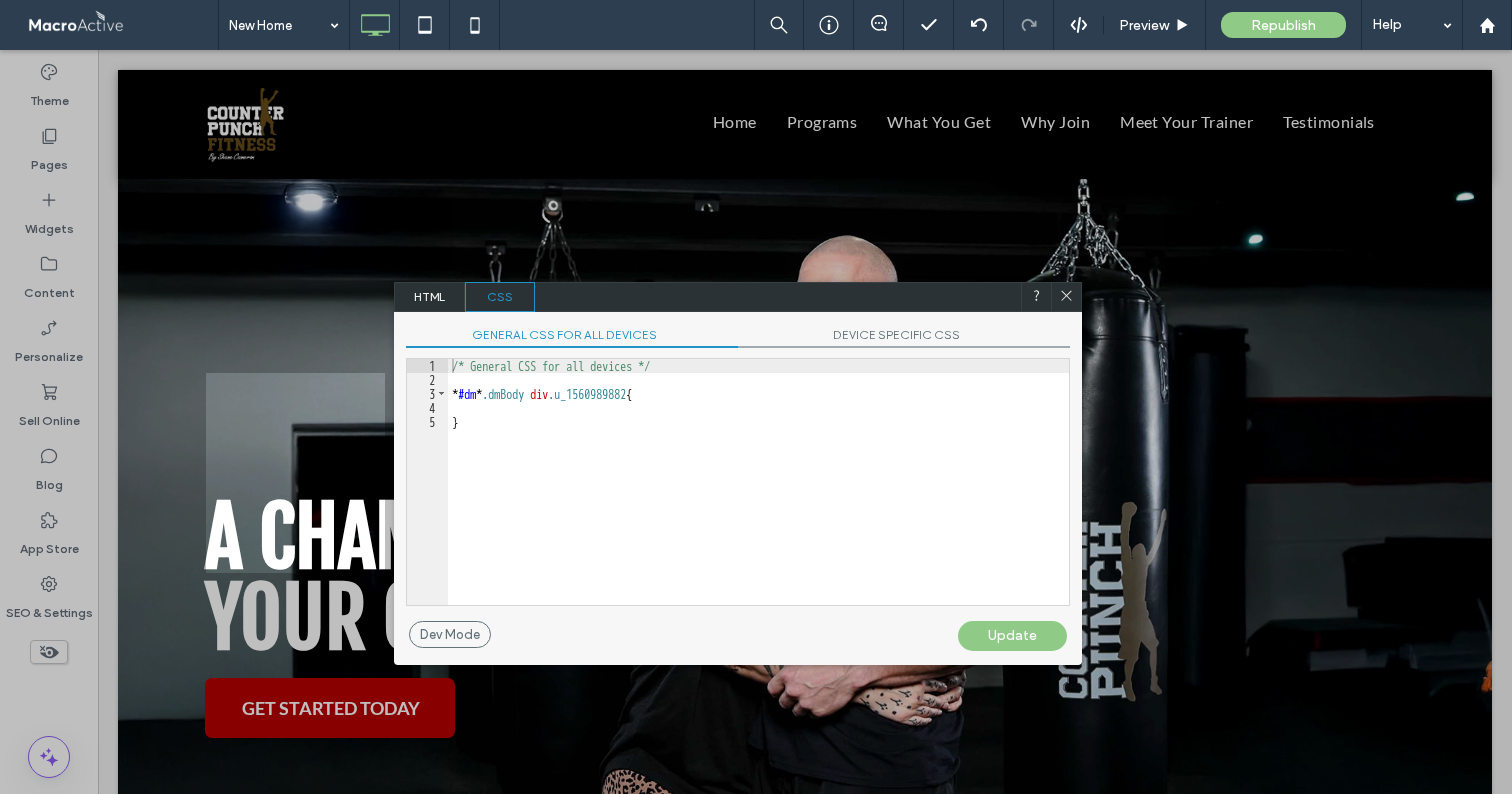click on "DEVICE SPECIFIC CSS" at bounding box center [904, 337] 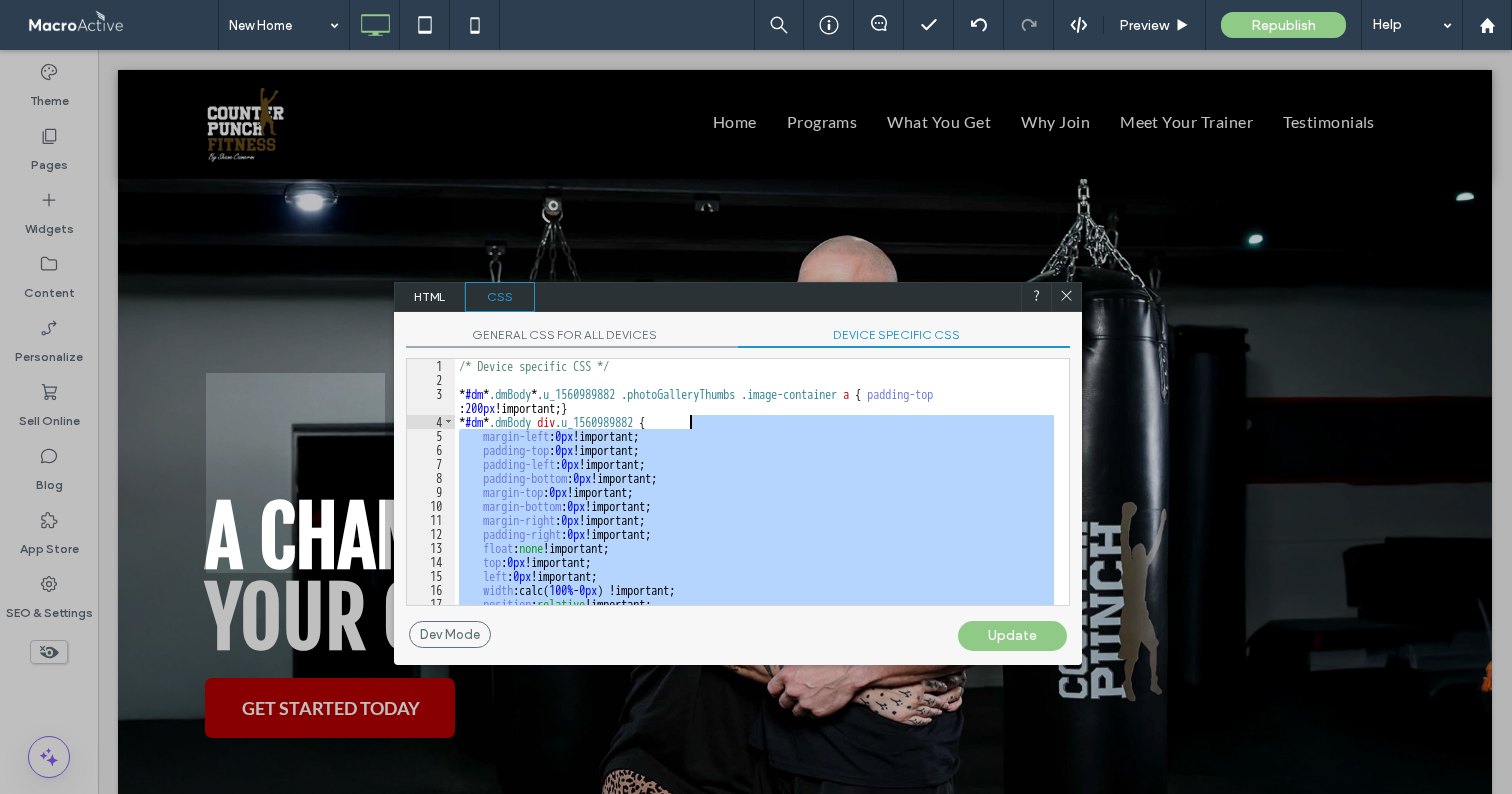click on "/* Device specific CSS */ * #dm  * .dmBody  * .u_1560989882   .photoGalleryThumbs   .image-container   a   {   padding-top     : 200 px  !important;  } * #dm  * .dmBody   div .u_1560989882   {      margin-left : 0 px  !important;      padding-top : 0 px  !important;      padding-left : 0 px  !important;      padding-bottom : 0 px  !important;      margin-top : 0 px  !important;      margin-bottom : 0 px  !important;      margin-right : 0 px  !important;      padding-right : 0 px  !important;      float : none  !important;      top : 0 px  !important;      left : 0 px  !important;      width :calc( 100 %  -  0 px ) !important;      position : relative  !important;      height : auto  !important;" at bounding box center (754, 482) 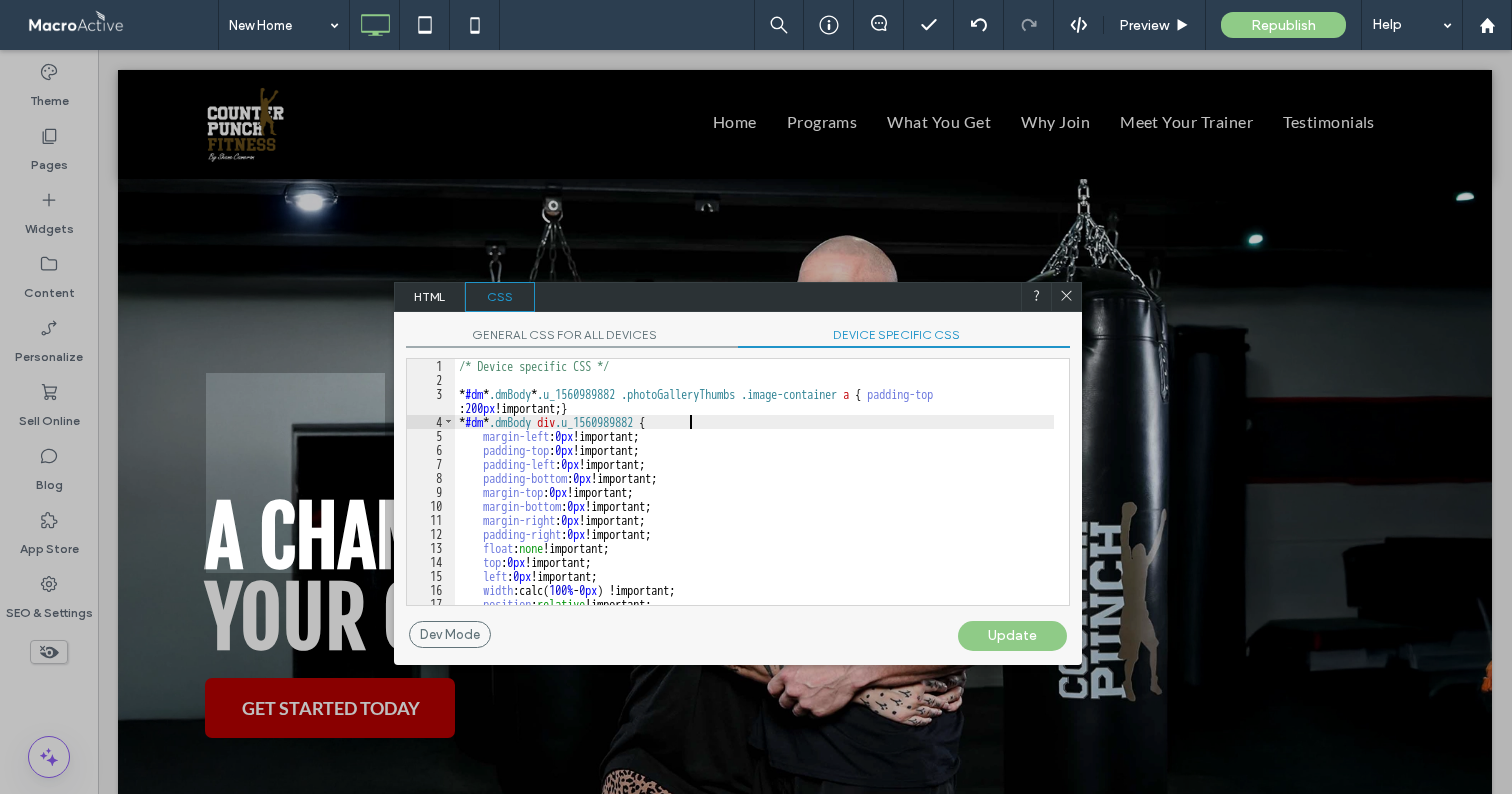 click on "/* Device specific CSS */ * #dm  * .dmBody  * .u_1560989882   .photoGalleryThumbs   .image-container   a   {   padding-top     : 200 px  !important;  } * #dm  * .dmBody   div .u_1560989882   {      margin-left : 0 px  !important;      padding-top : 0 px  !important;      padding-left : 0 px  !important;      padding-bottom : 0 px  !important;      margin-top : 0 px  !important;      margin-bottom : 0 px  !important;      margin-right : 0 px  !important;      padding-right : 0 px  !important;      float : none  !important;      top : 0 px  !important;      left : 0 px  !important;      width :calc( 100 %  -  0 px ) !important;      position : relative  !important;      height : auto  !important;" at bounding box center [754, 496] 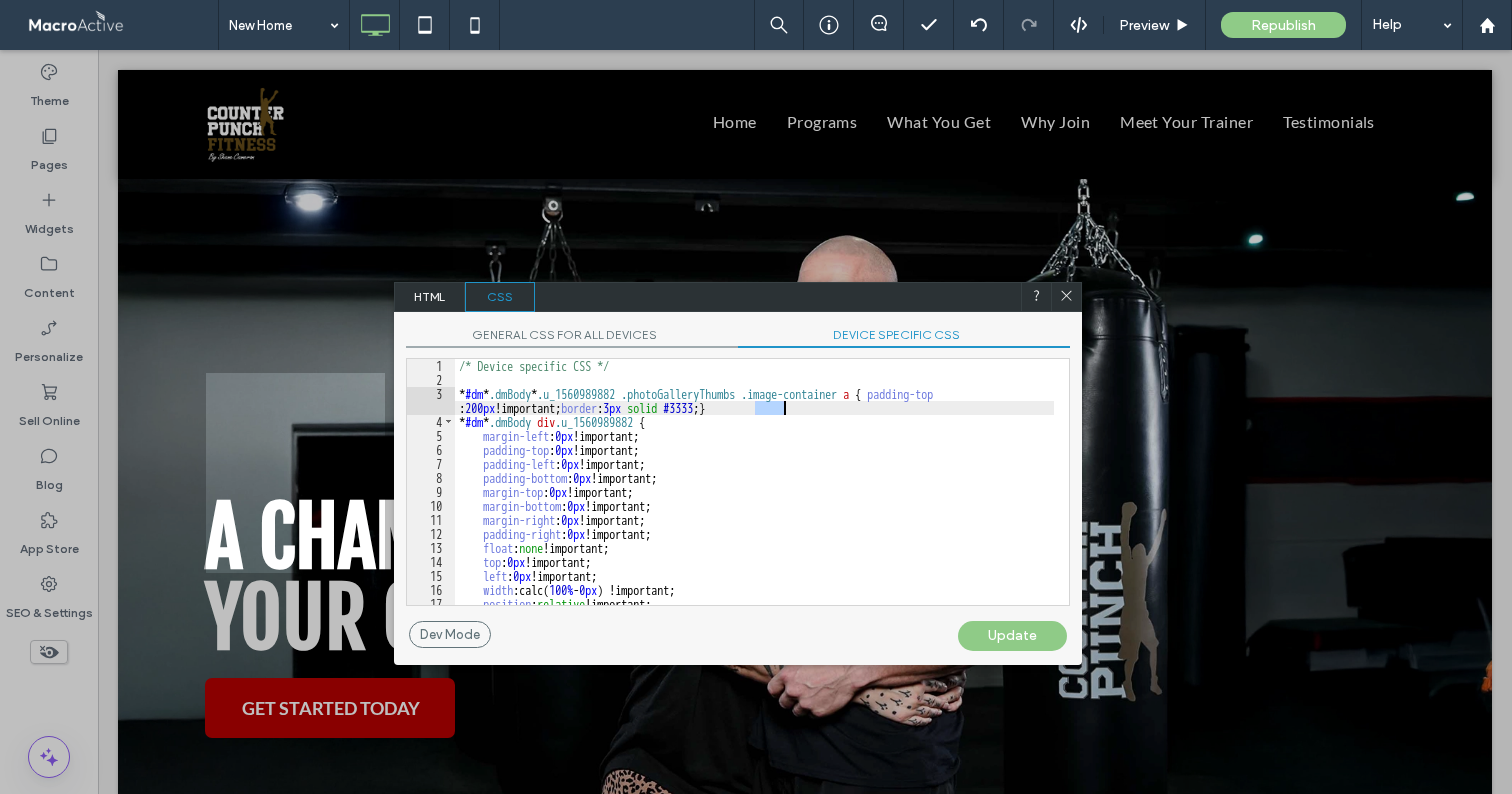 drag, startPoint x: 755, startPoint y: 407, endPoint x: 787, endPoint y: 404, distance: 32.140316 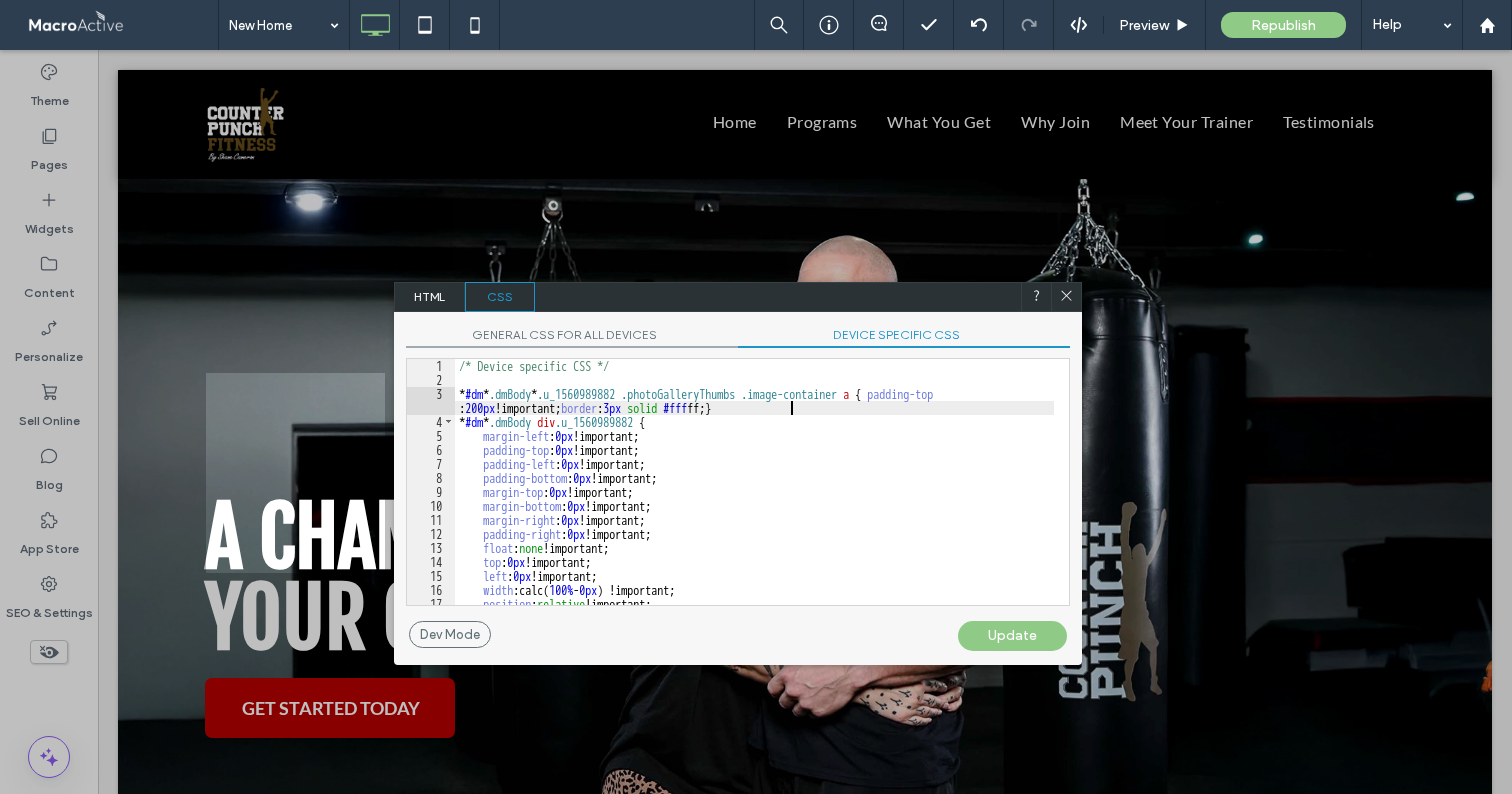 type on "**" 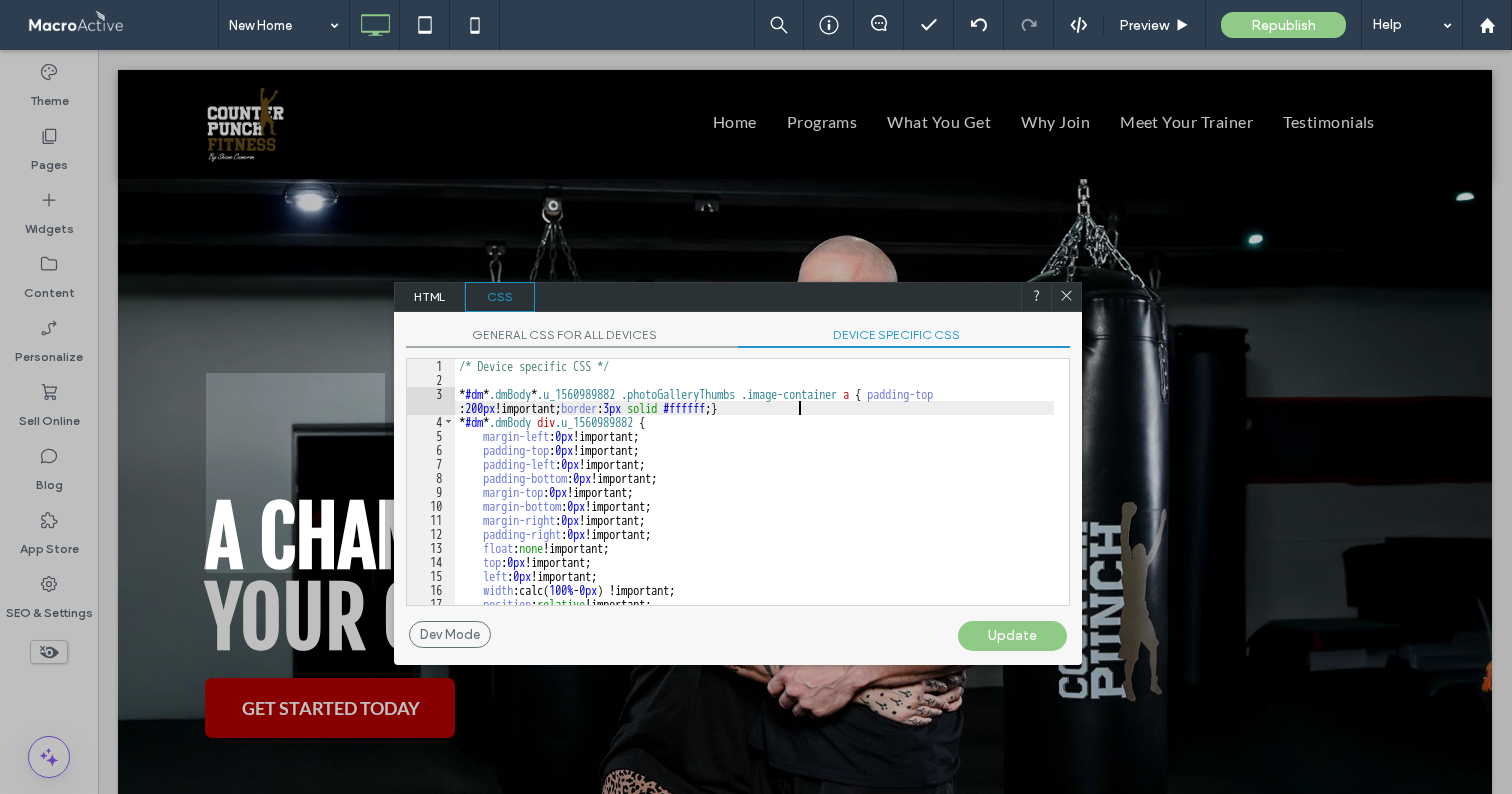 click on "Update" at bounding box center [1012, 636] 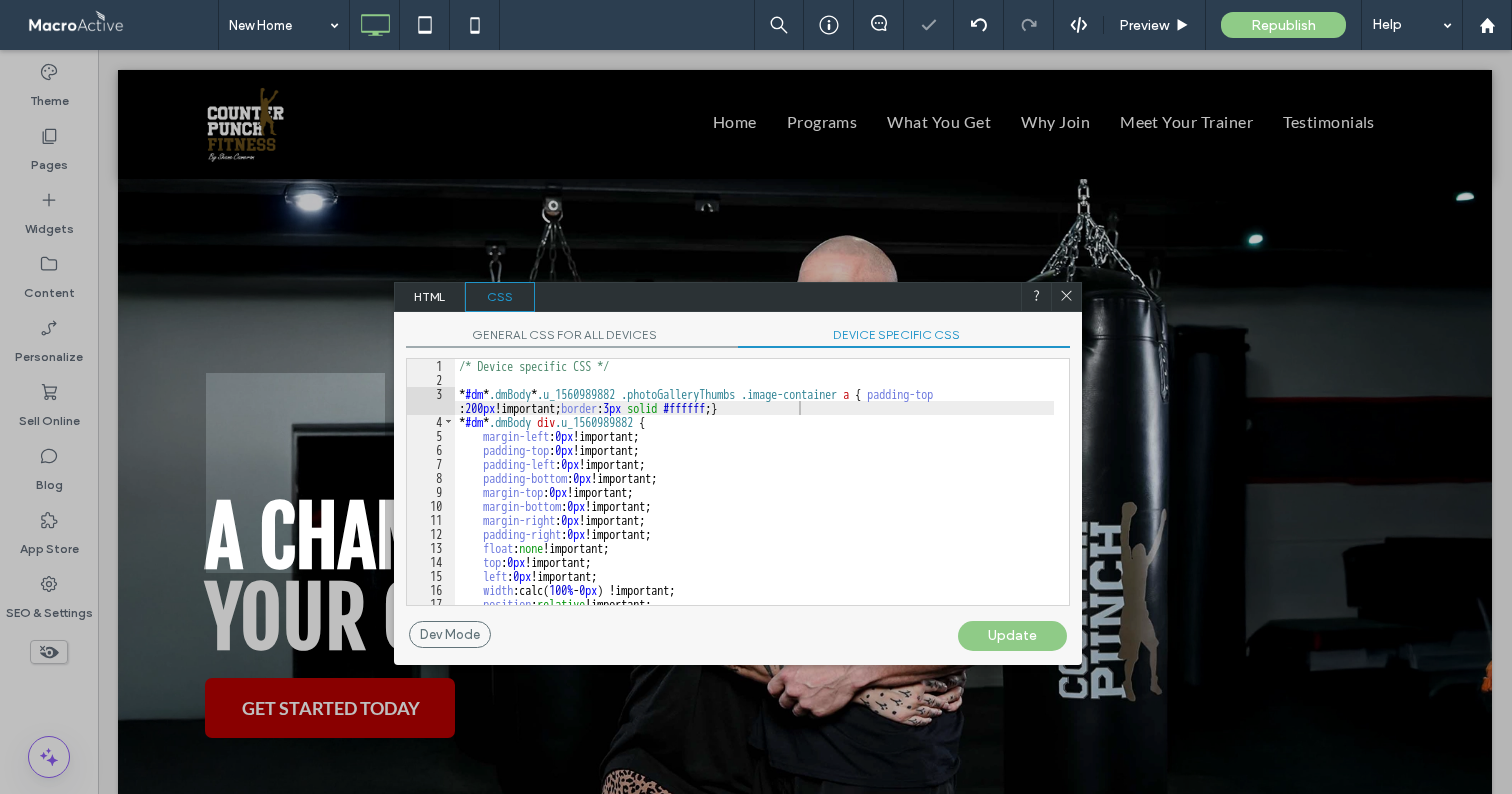 click 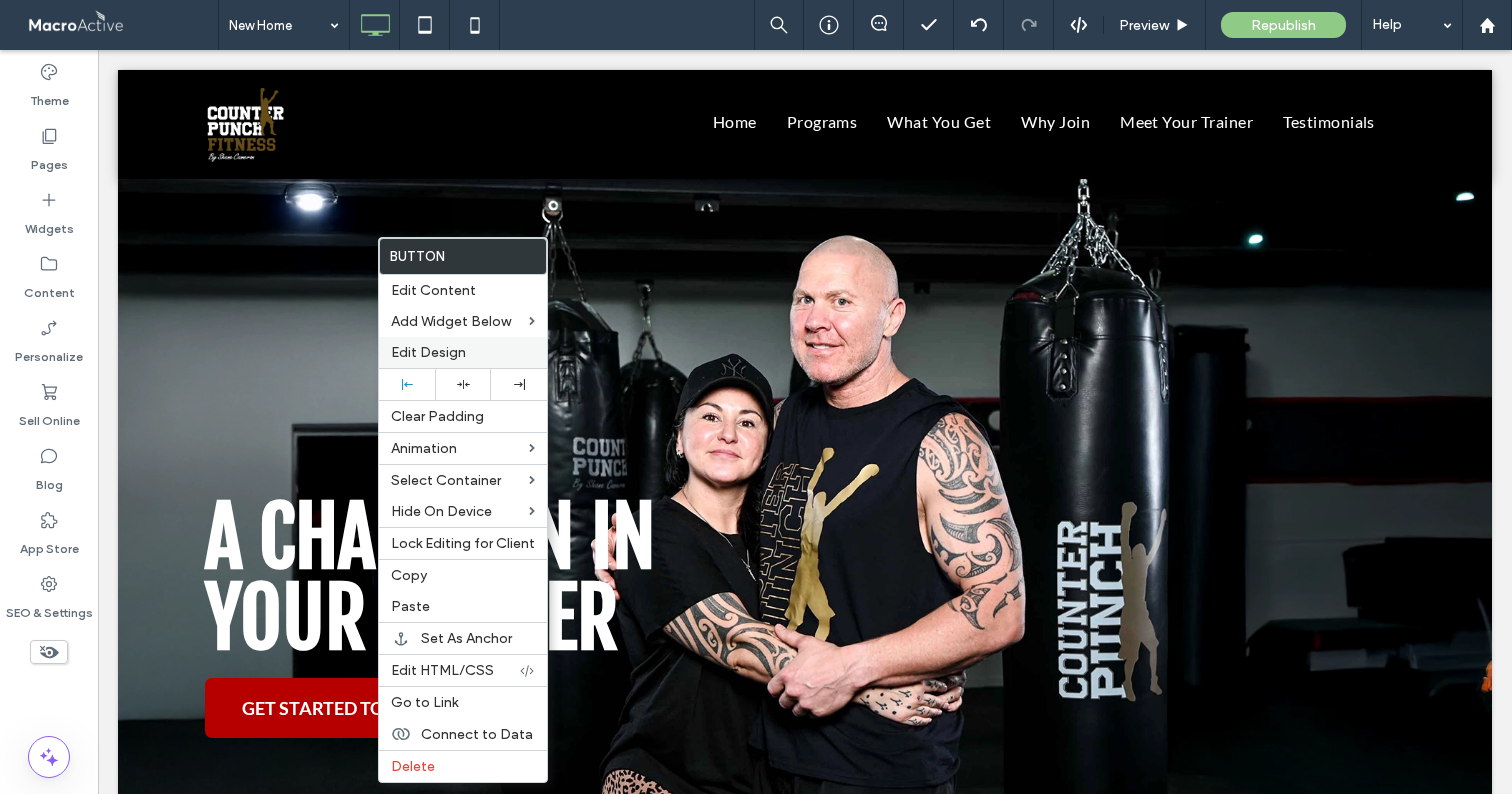 click on "Edit Design" at bounding box center [428, 352] 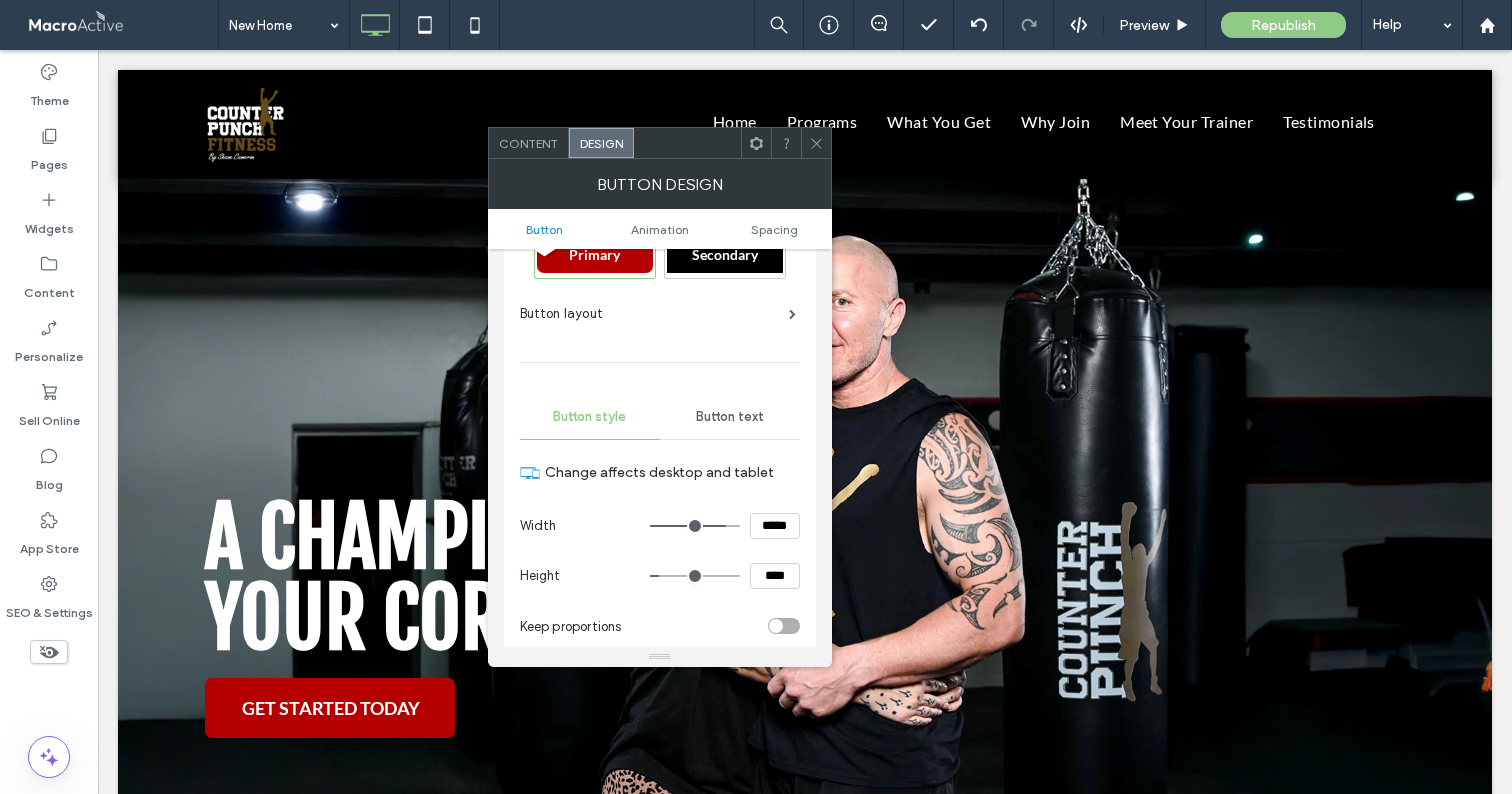 scroll, scrollTop: 187, scrollLeft: 0, axis: vertical 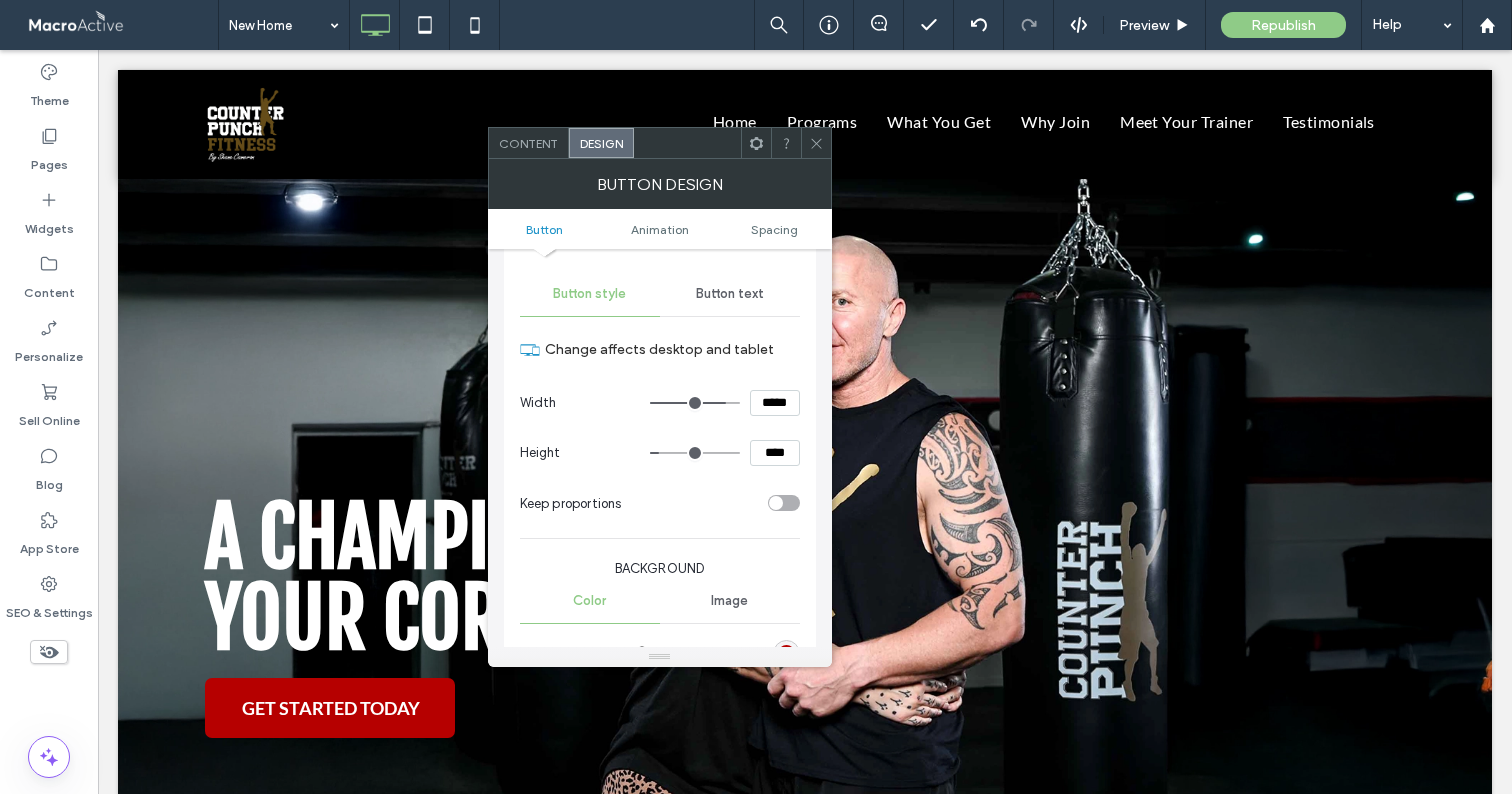 click at bounding box center (786, 653) 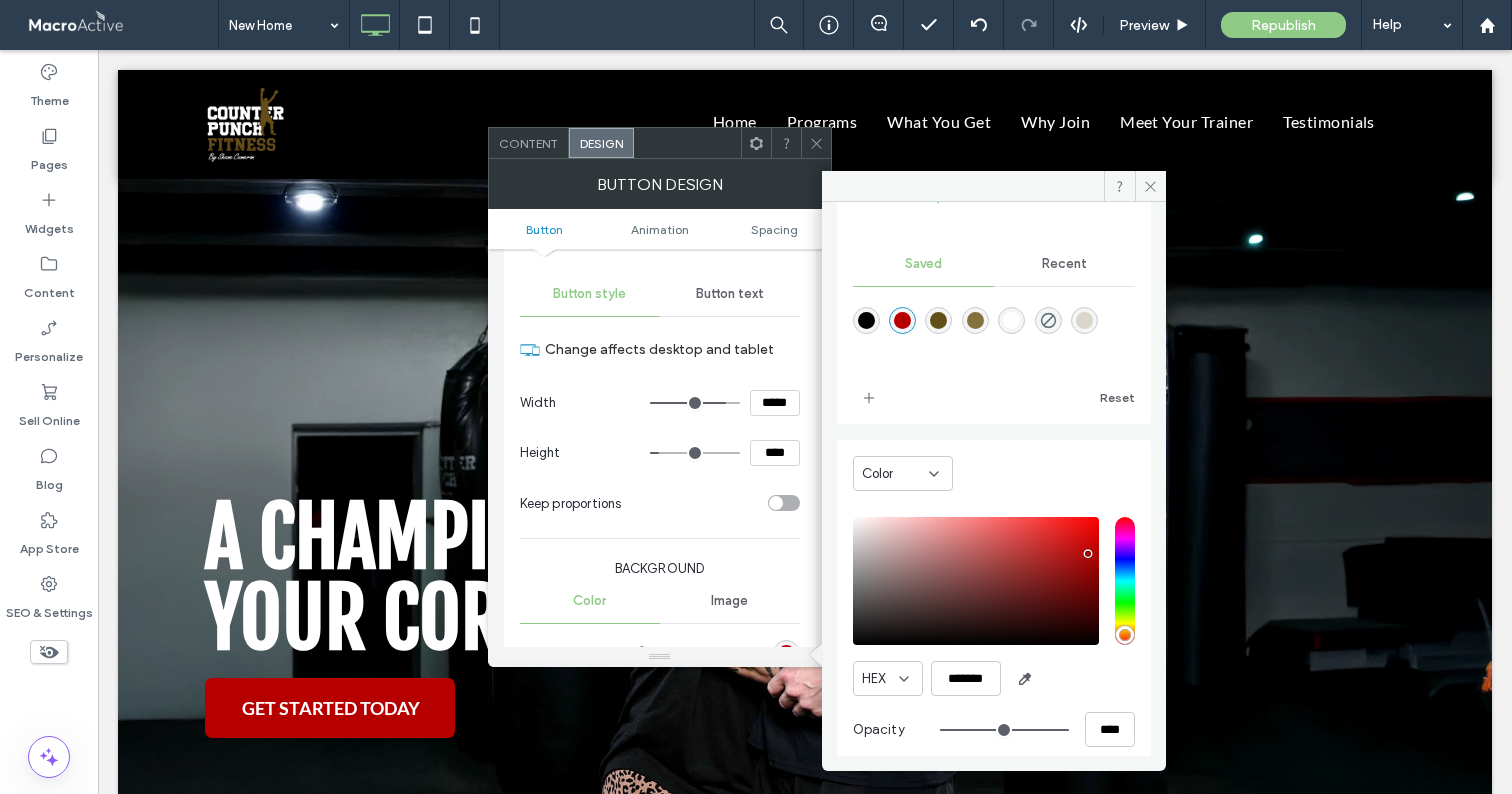 scroll, scrollTop: 156, scrollLeft: 0, axis: vertical 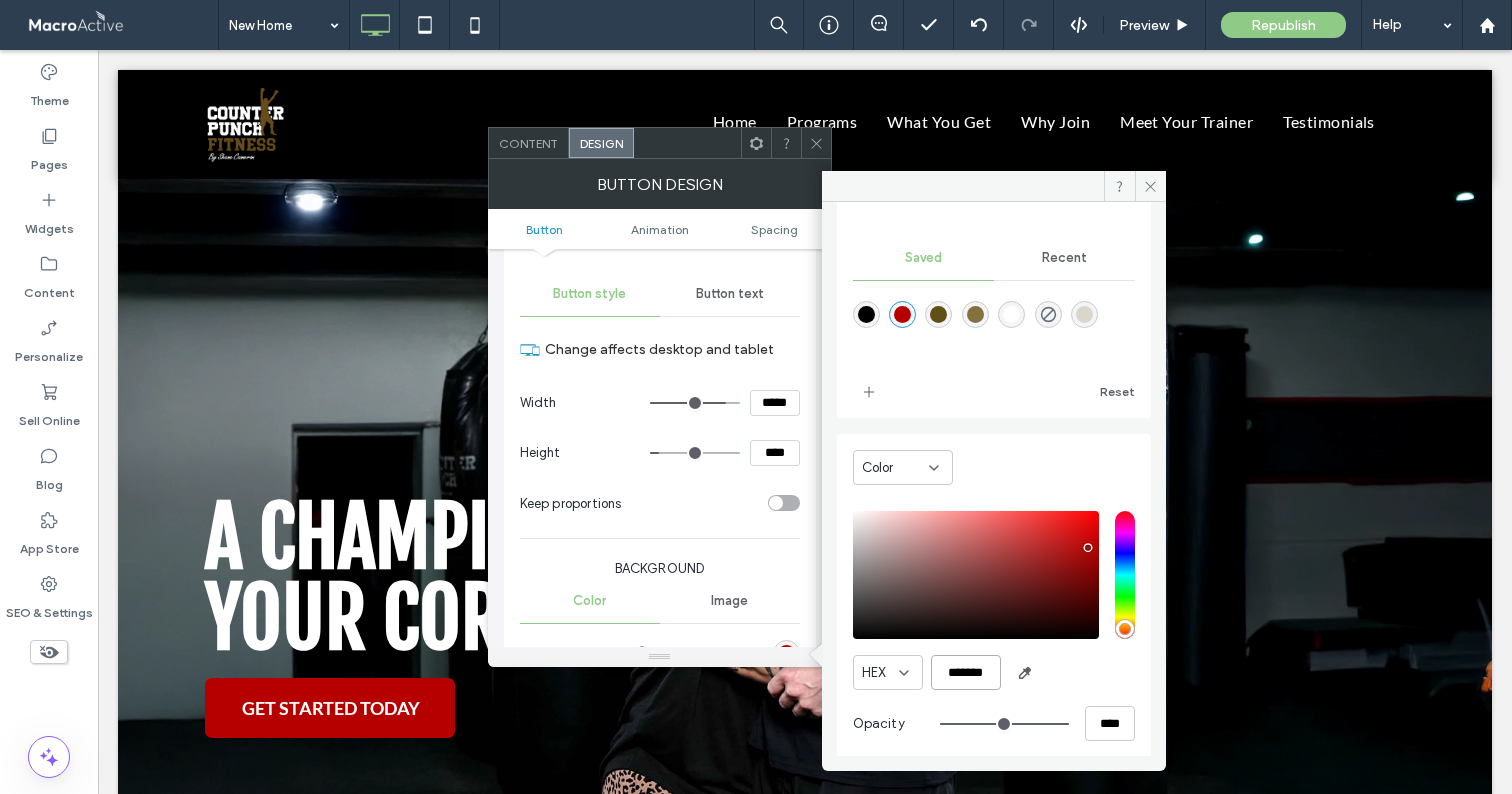 click on "*******" at bounding box center [966, 672] 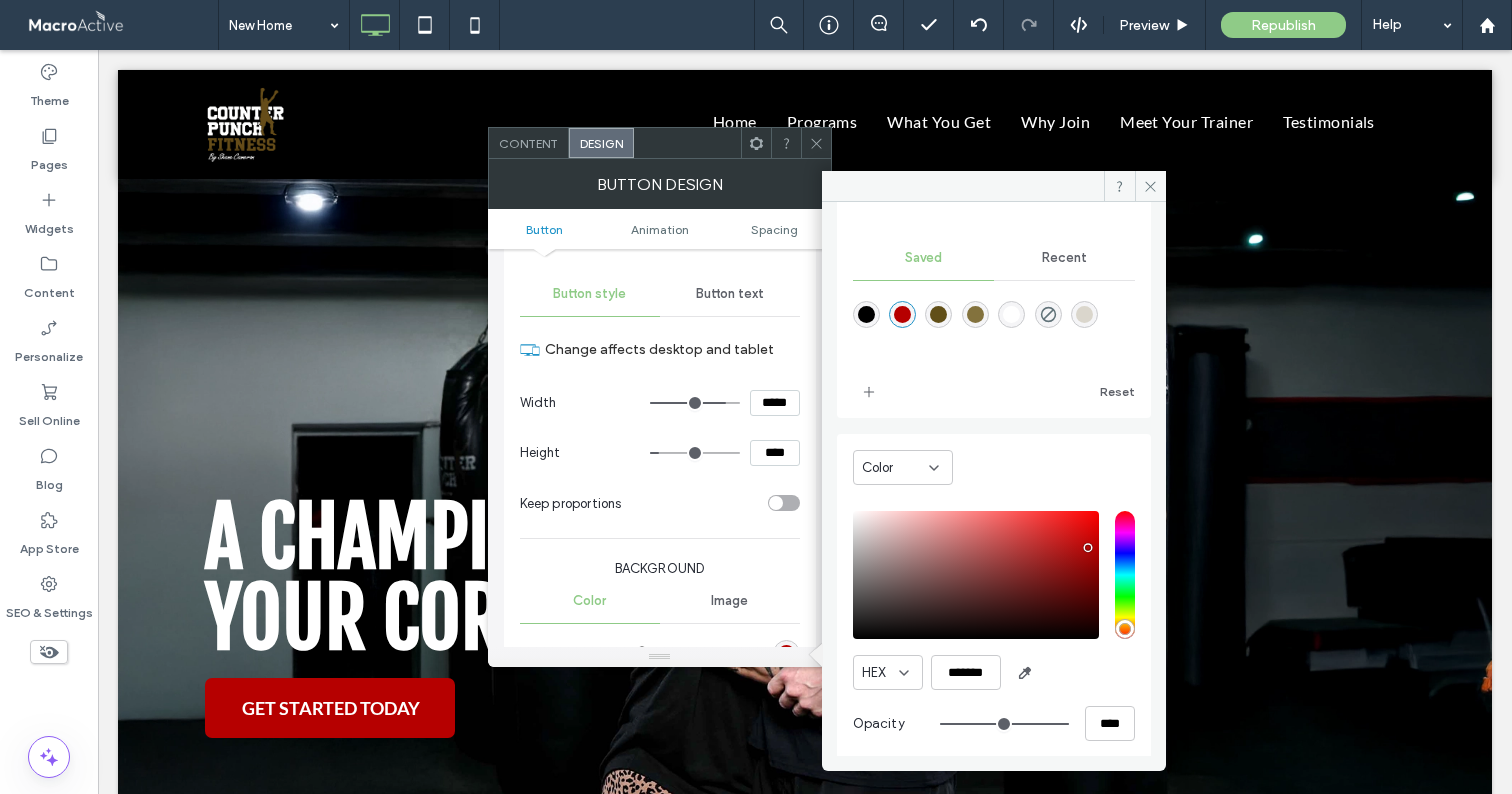 click 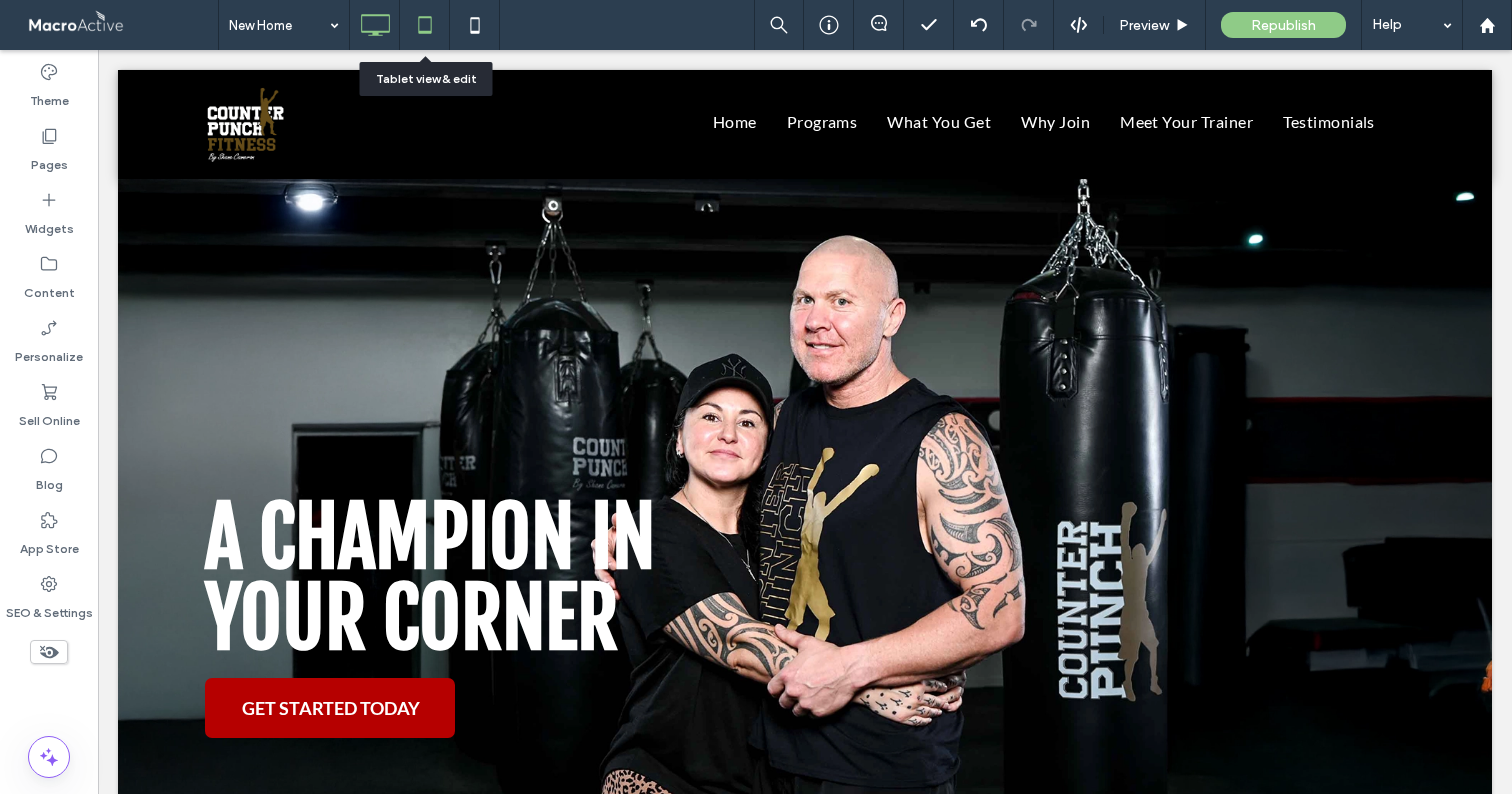 click 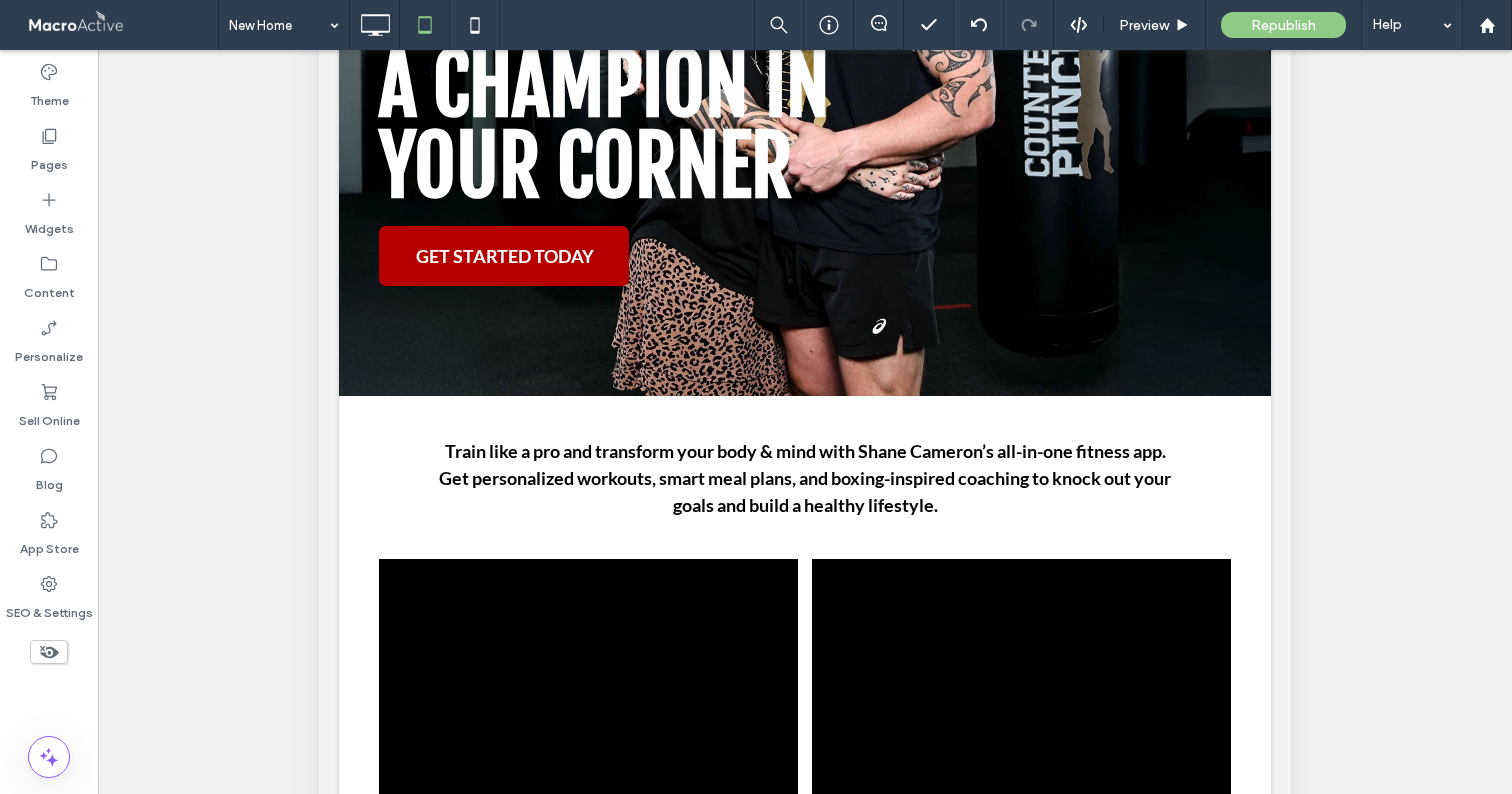 scroll, scrollTop: 488, scrollLeft: 0, axis: vertical 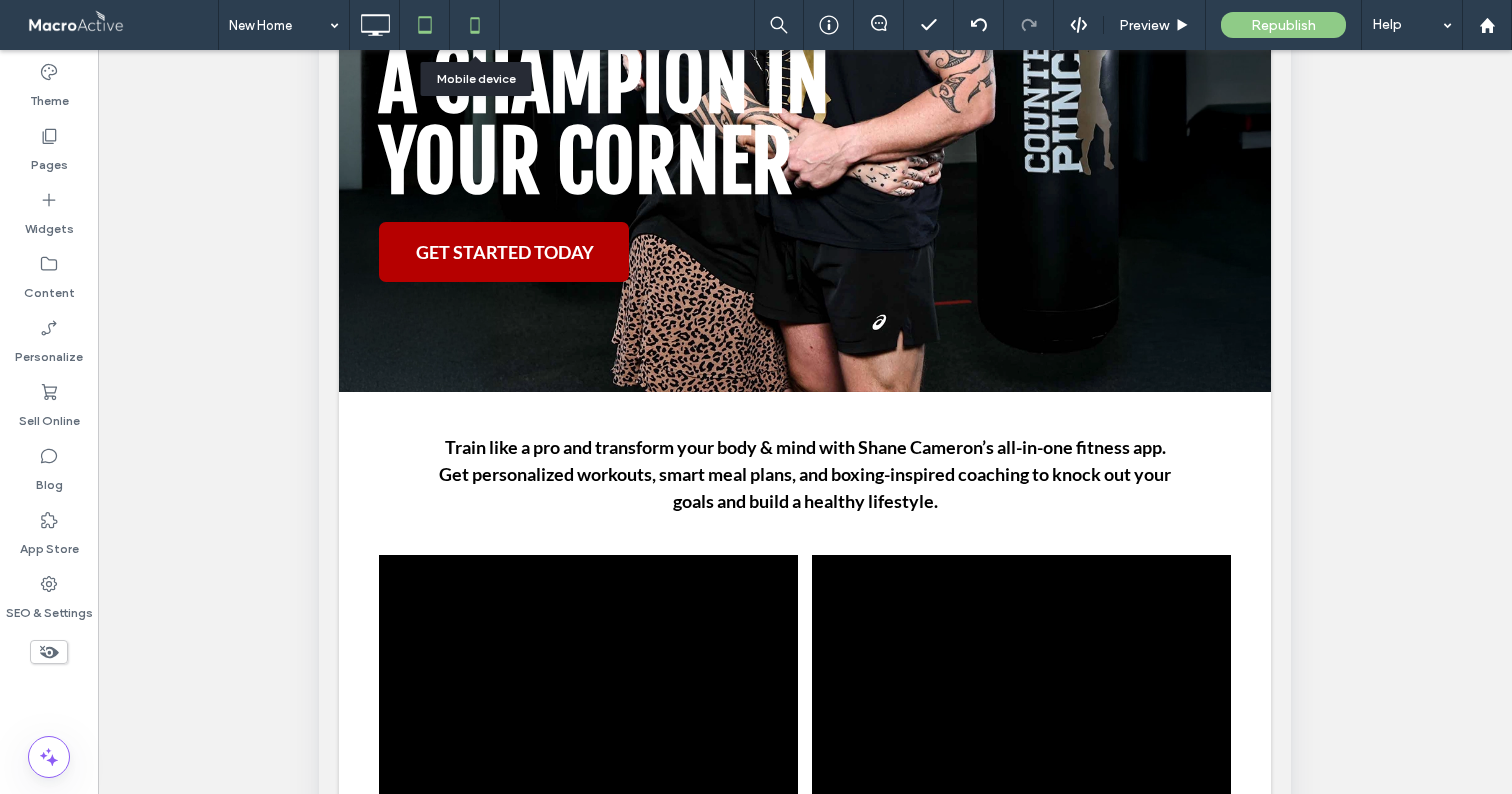 click 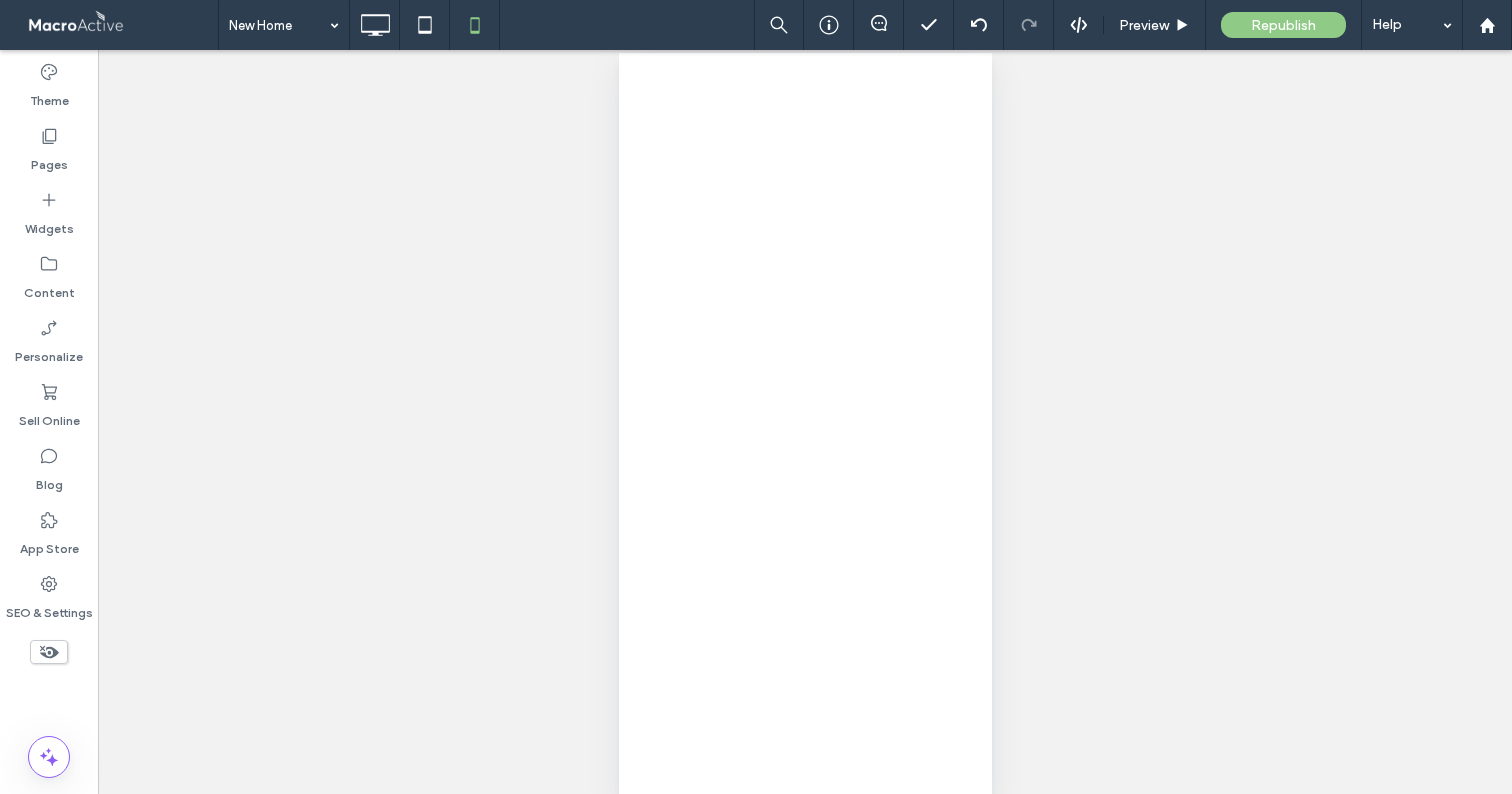 scroll, scrollTop: 33, scrollLeft: 0, axis: vertical 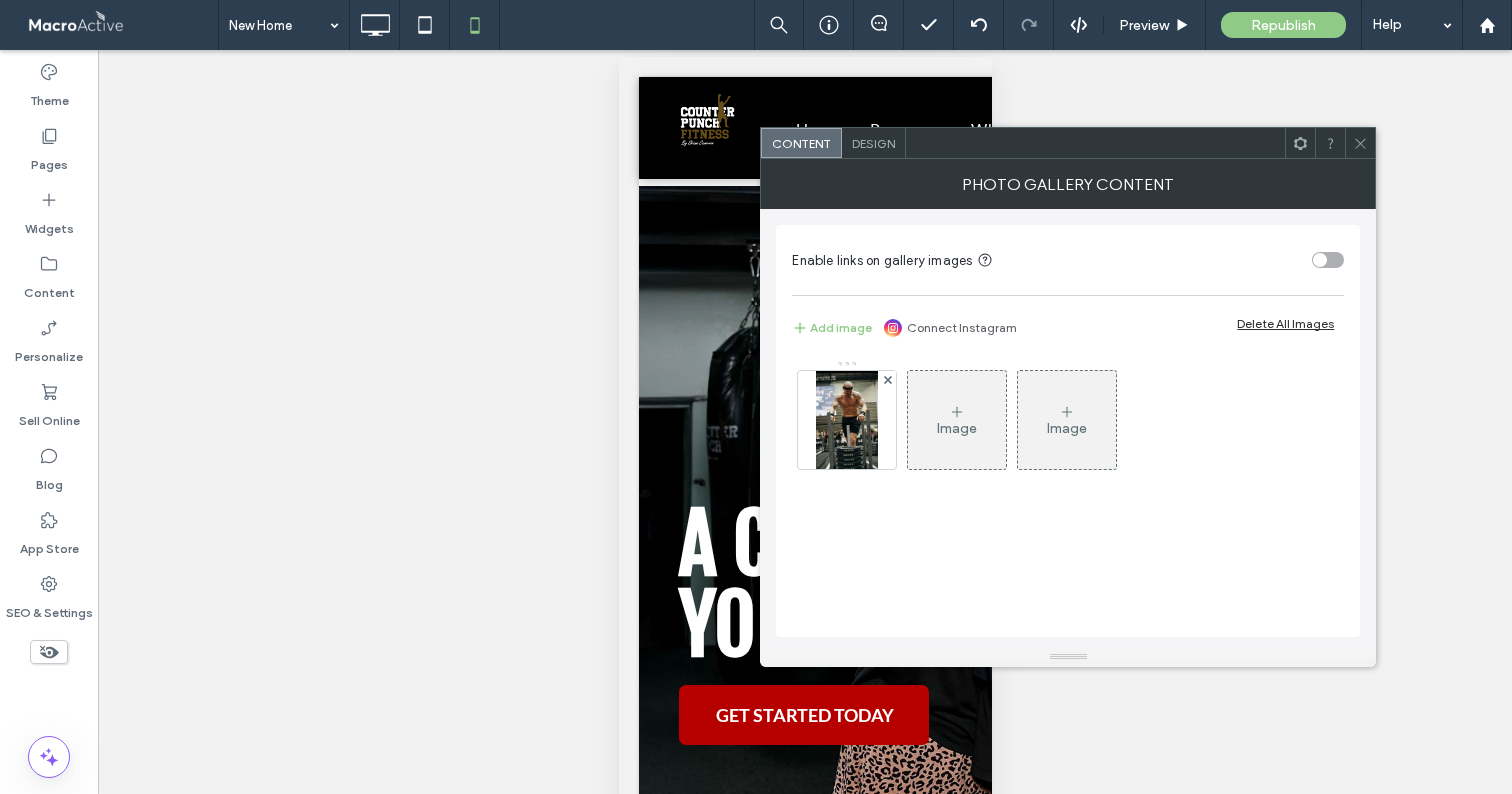 click on "Design" at bounding box center [874, 143] 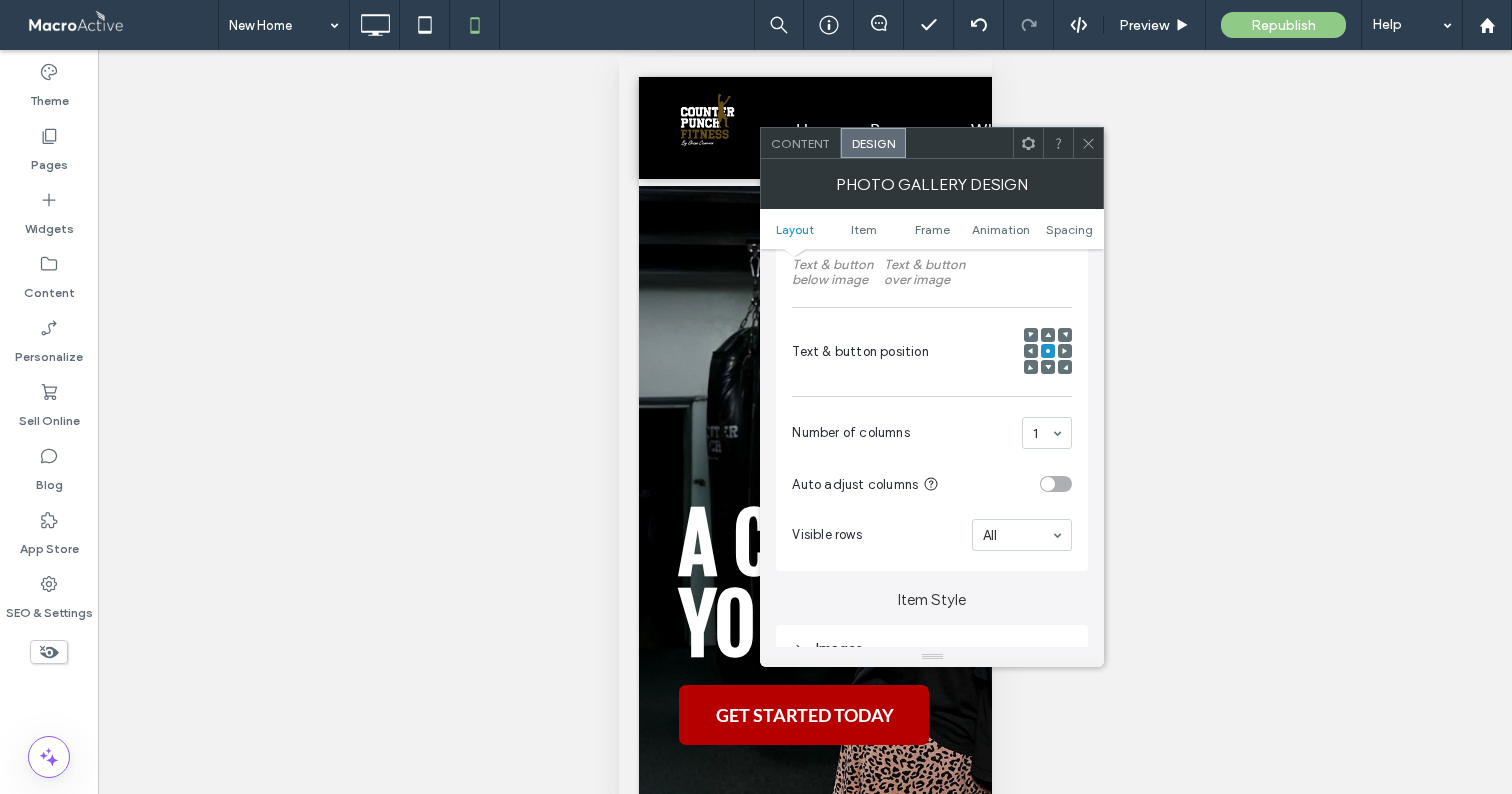 scroll, scrollTop: 501, scrollLeft: 0, axis: vertical 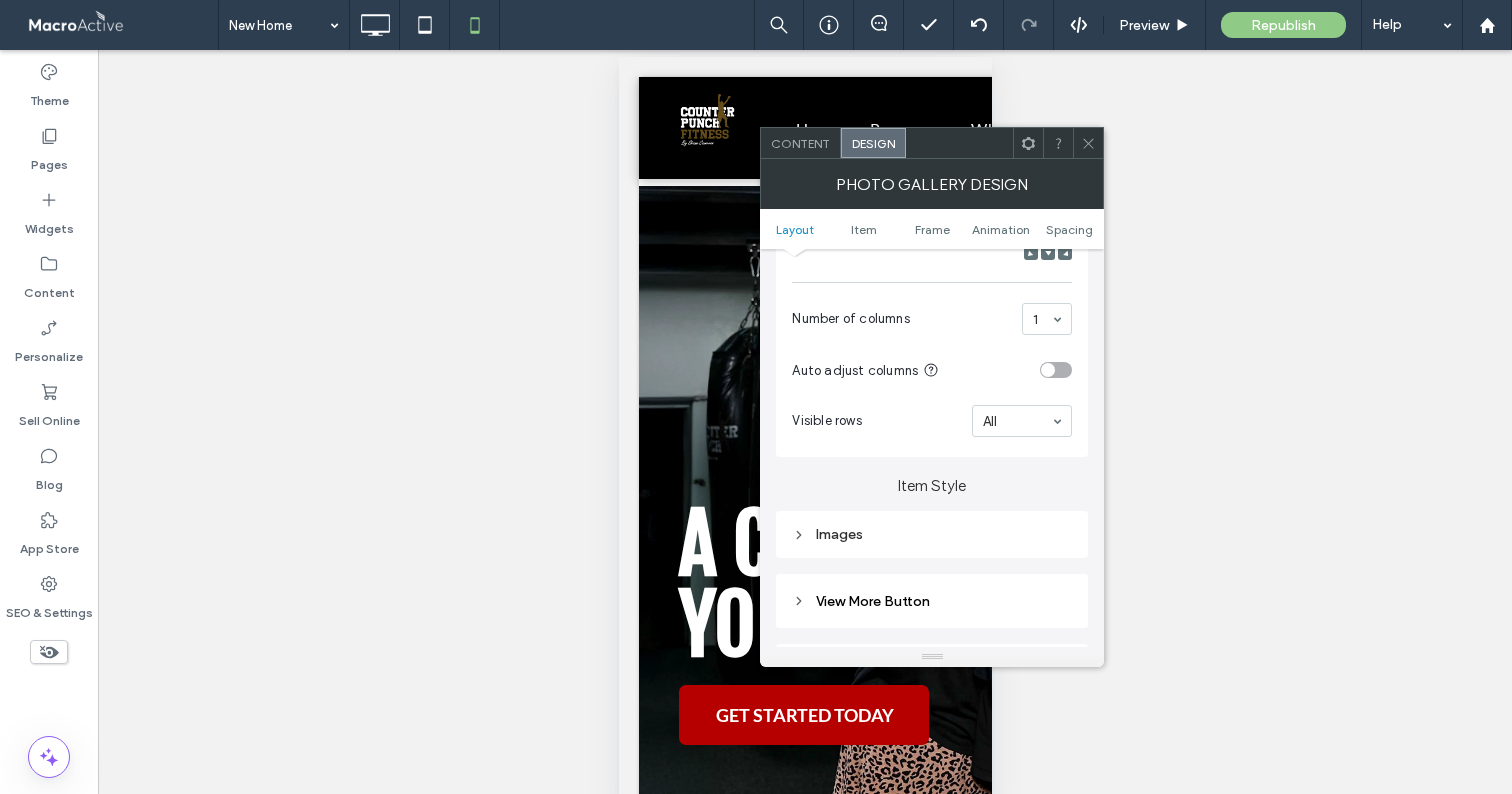 click on "Images" at bounding box center (932, 534) 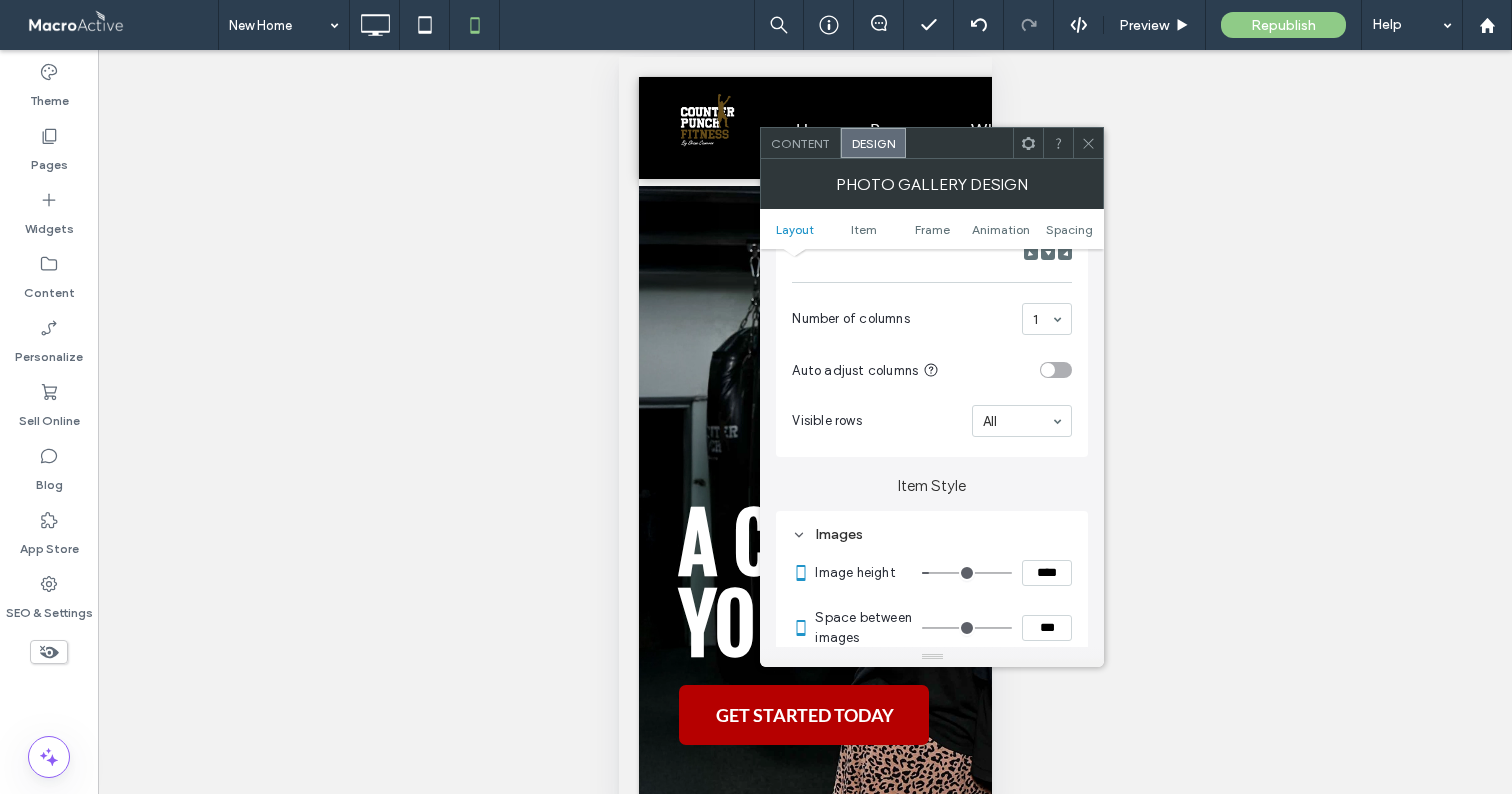 type on "*" 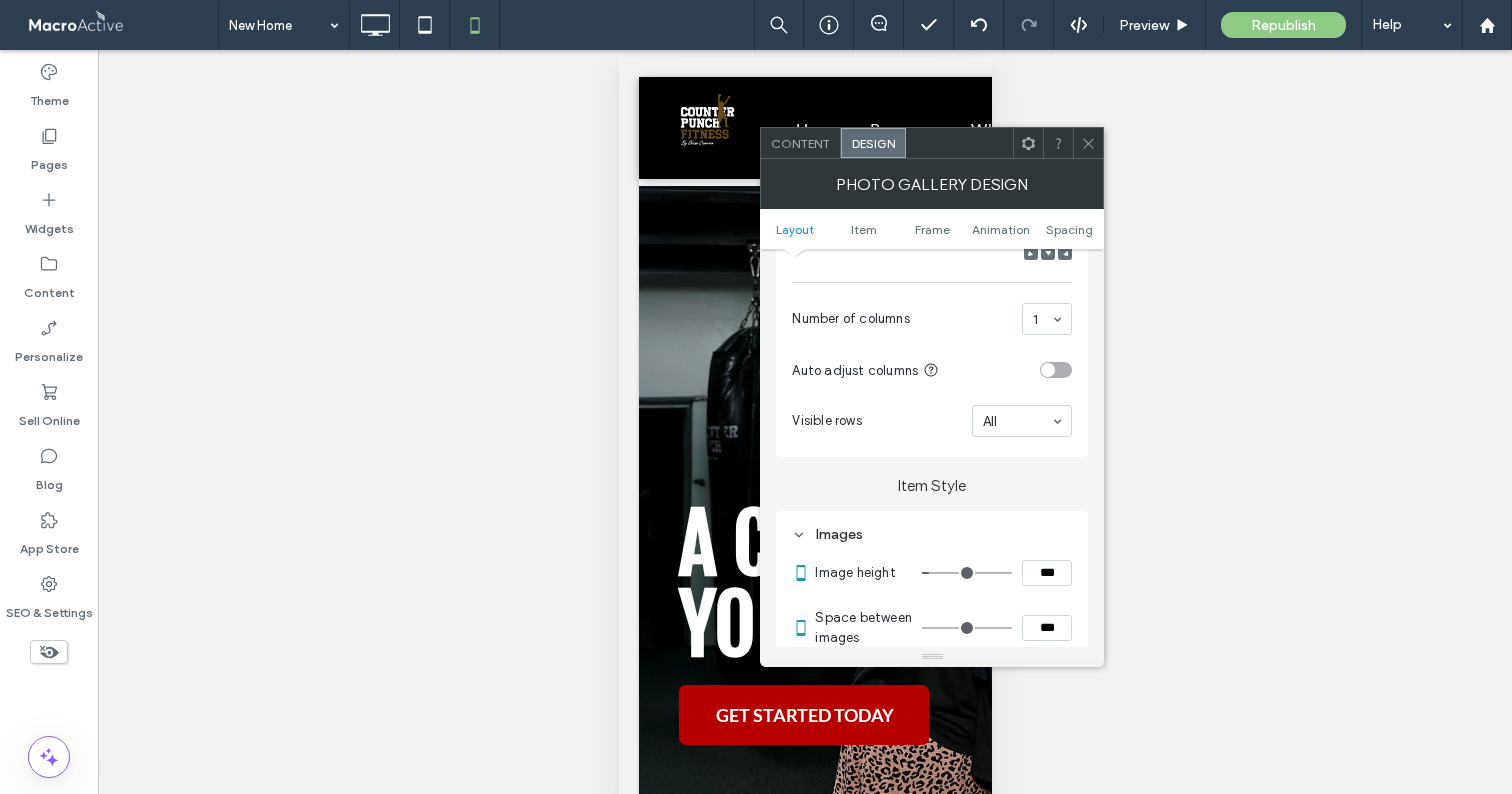 type on "*" 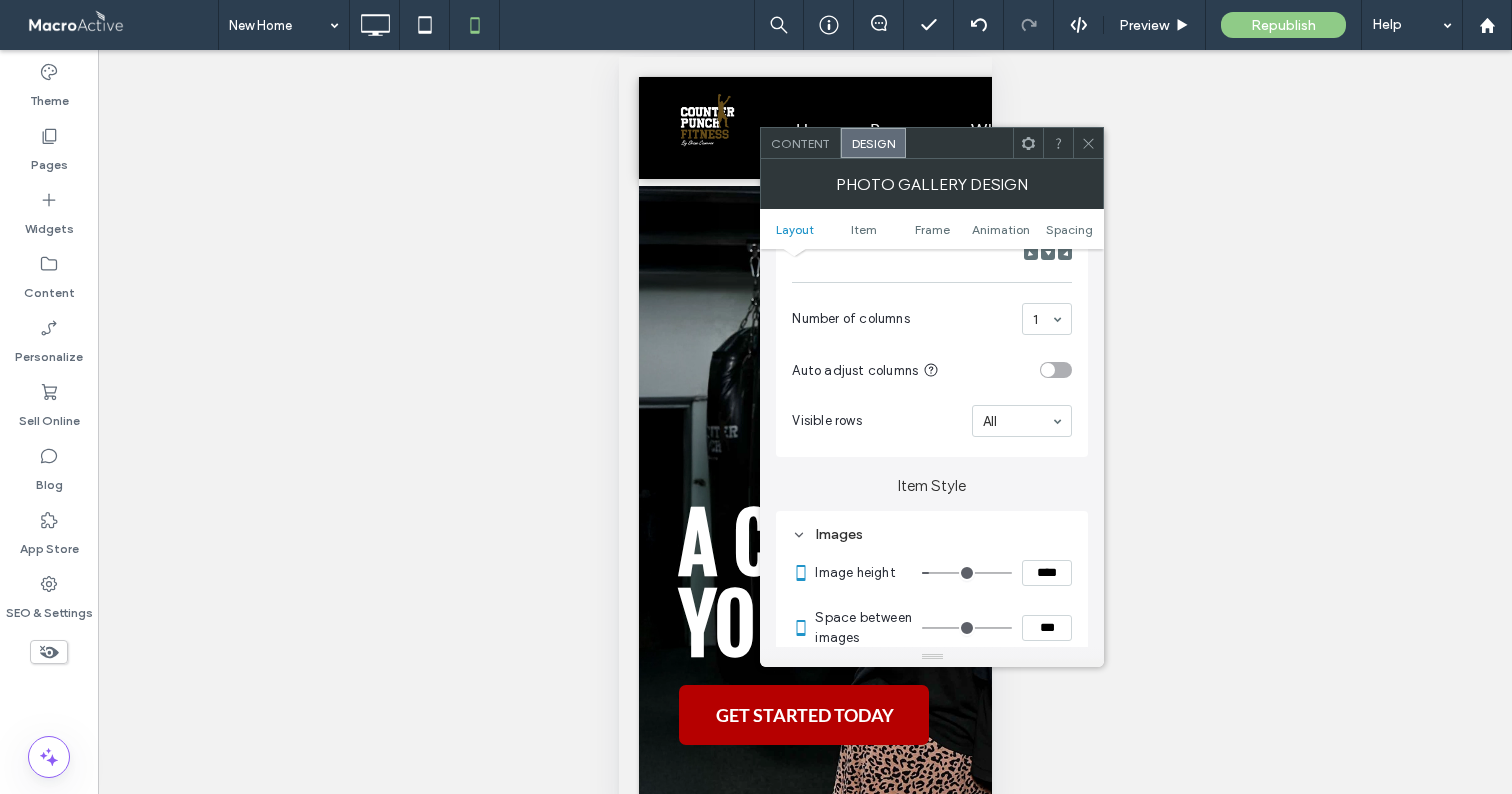 type on "**" 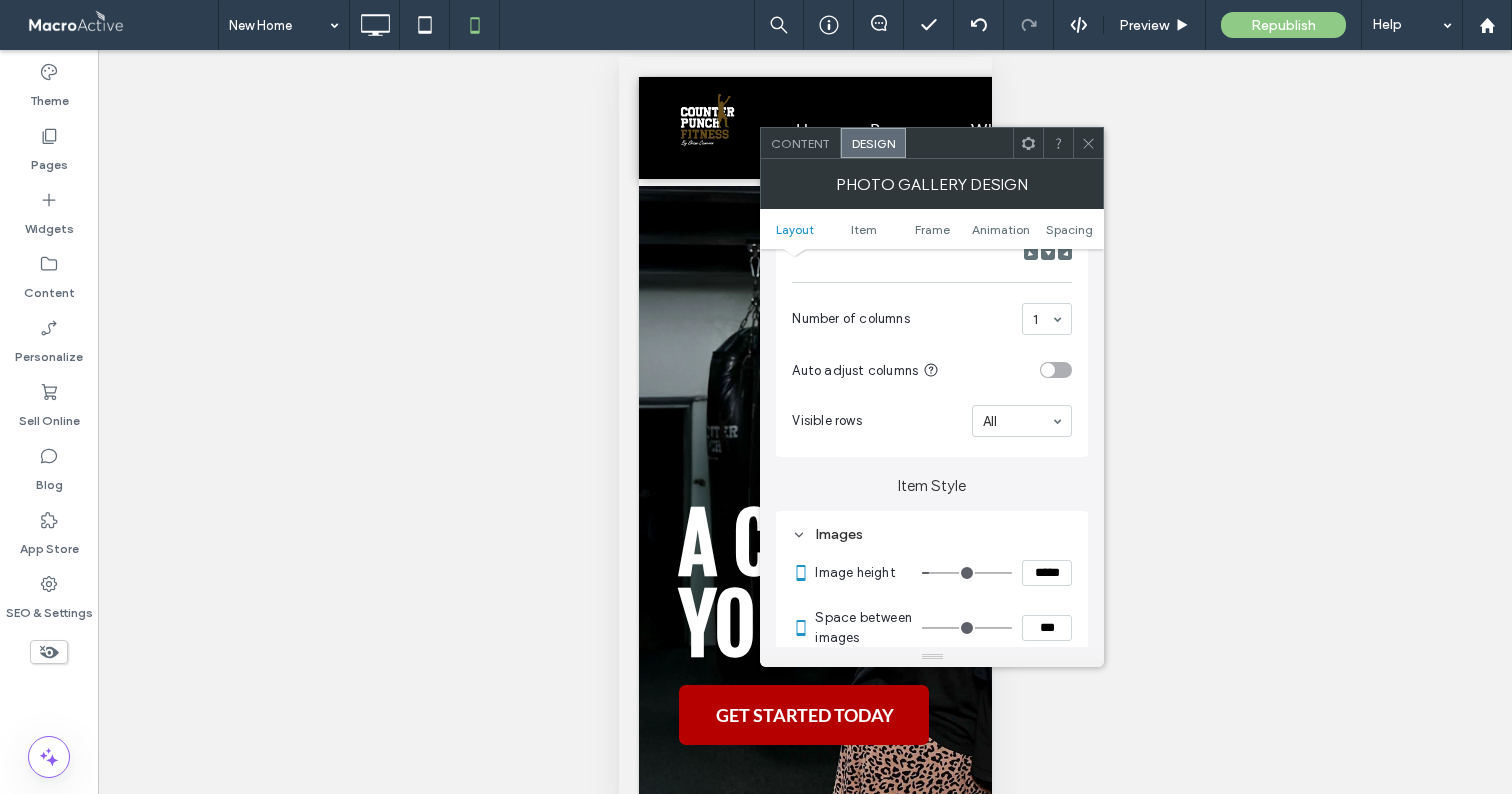 type on "***" 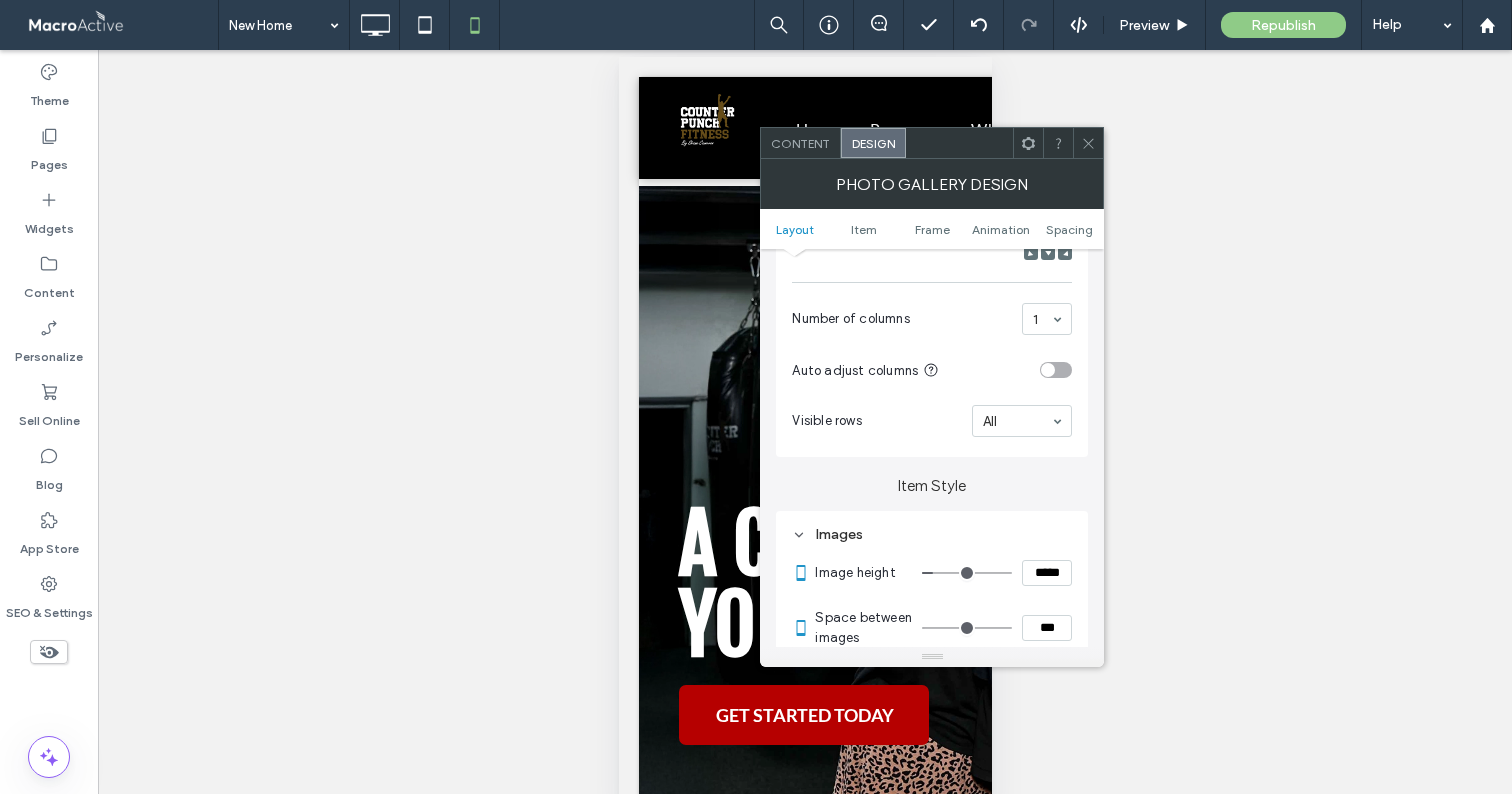 type on "***" 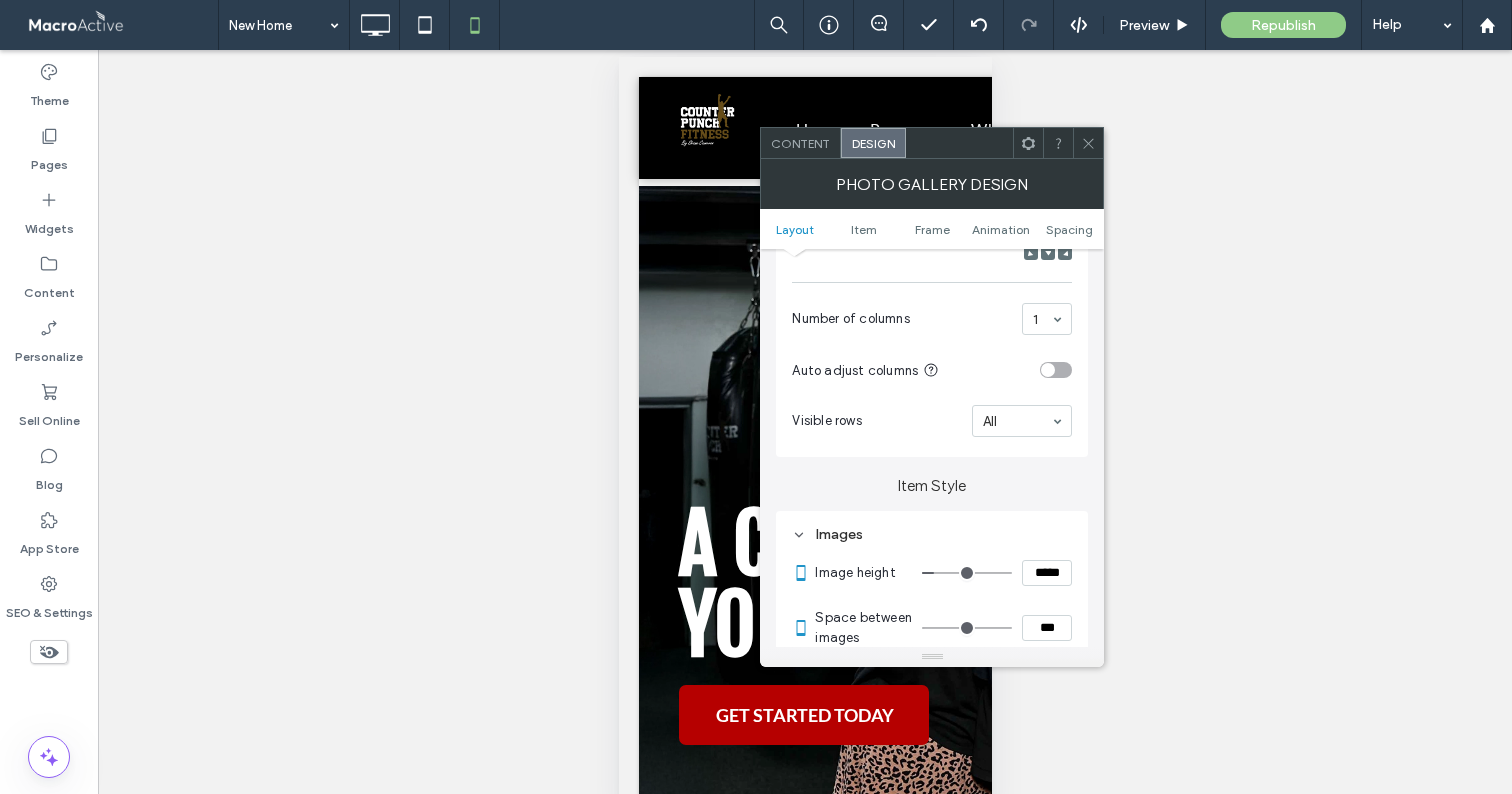type on "***" 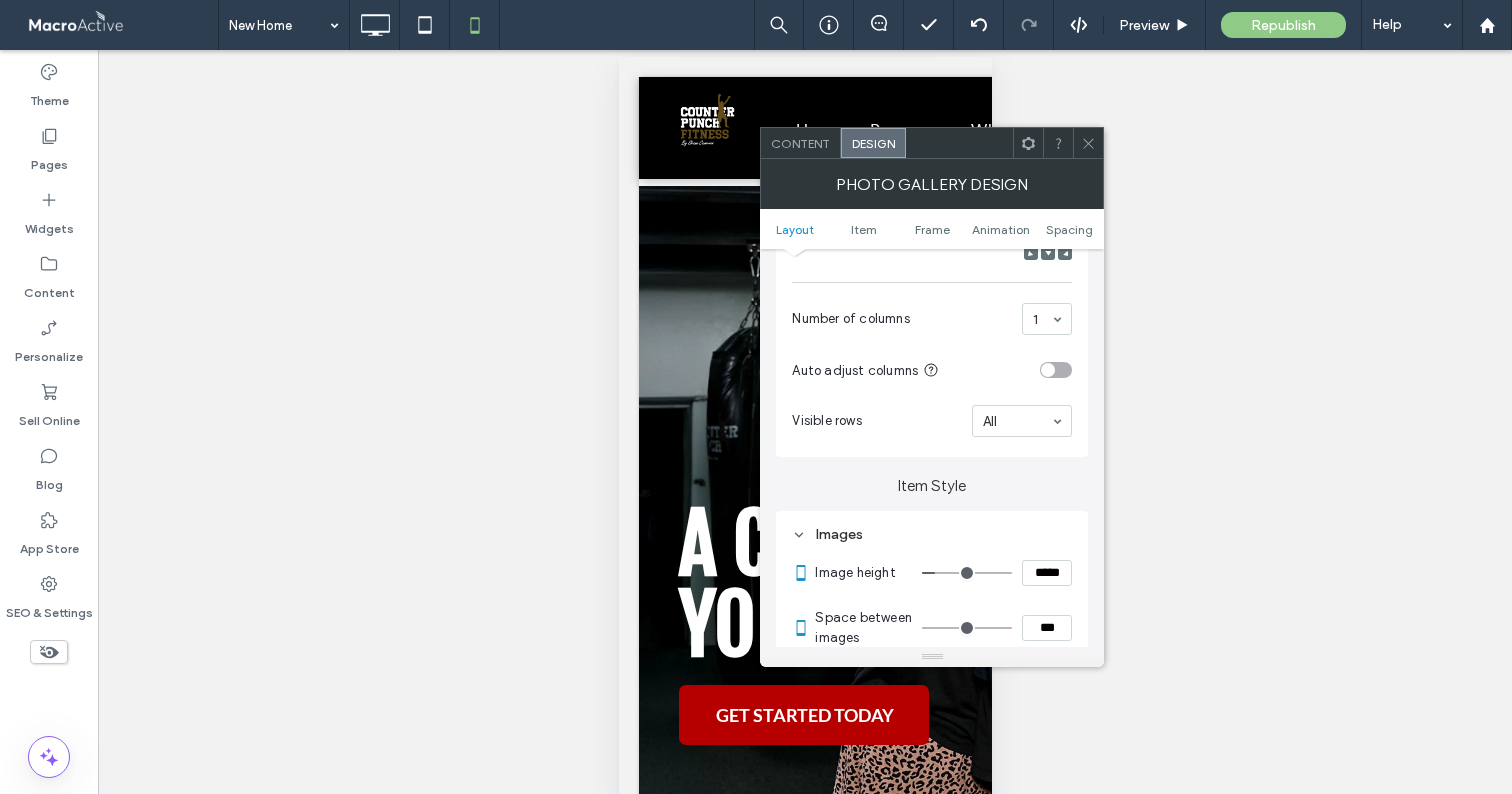 type on "***" 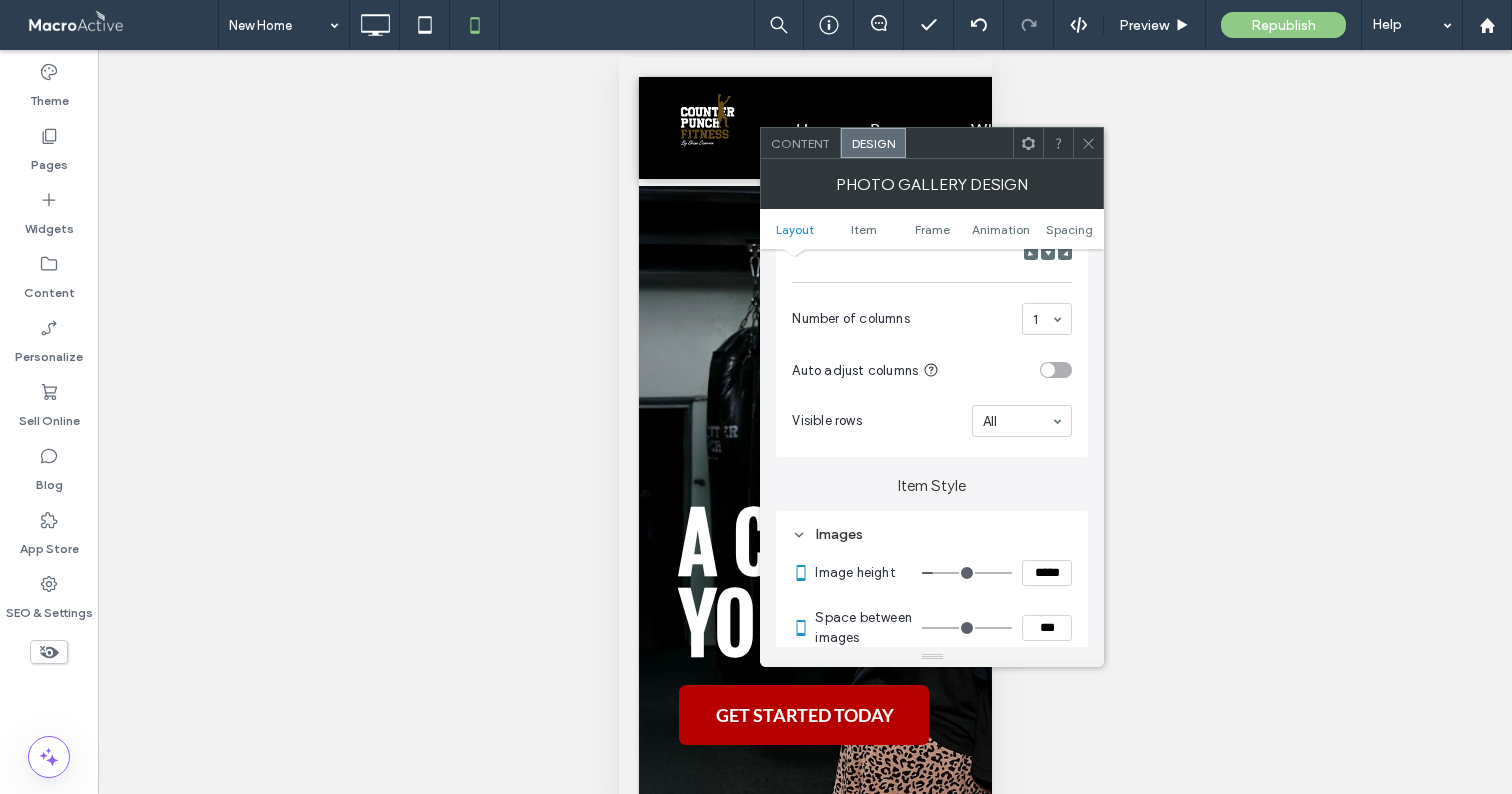 type on "***" 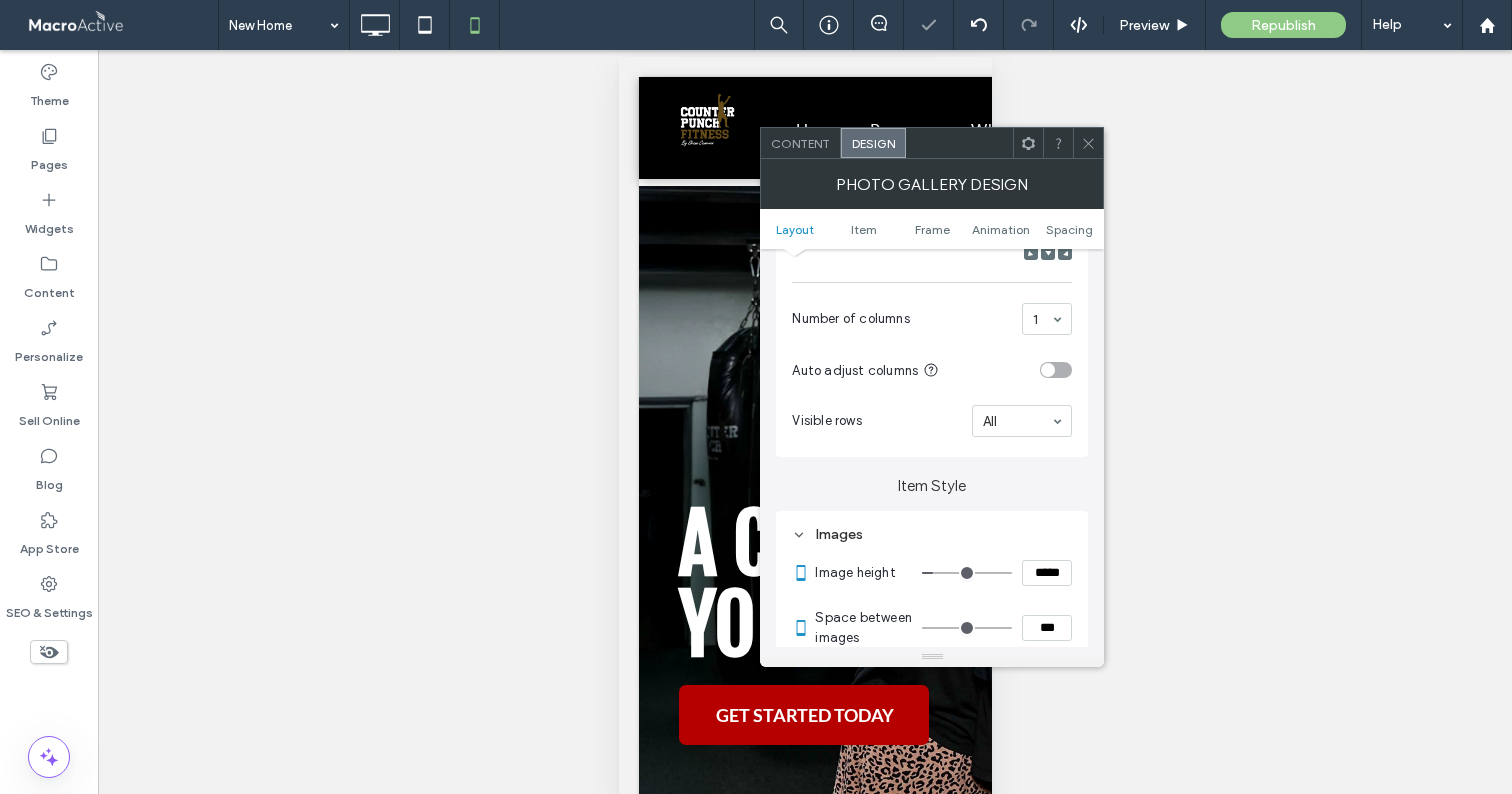 click on "*****" at bounding box center (1047, 573) 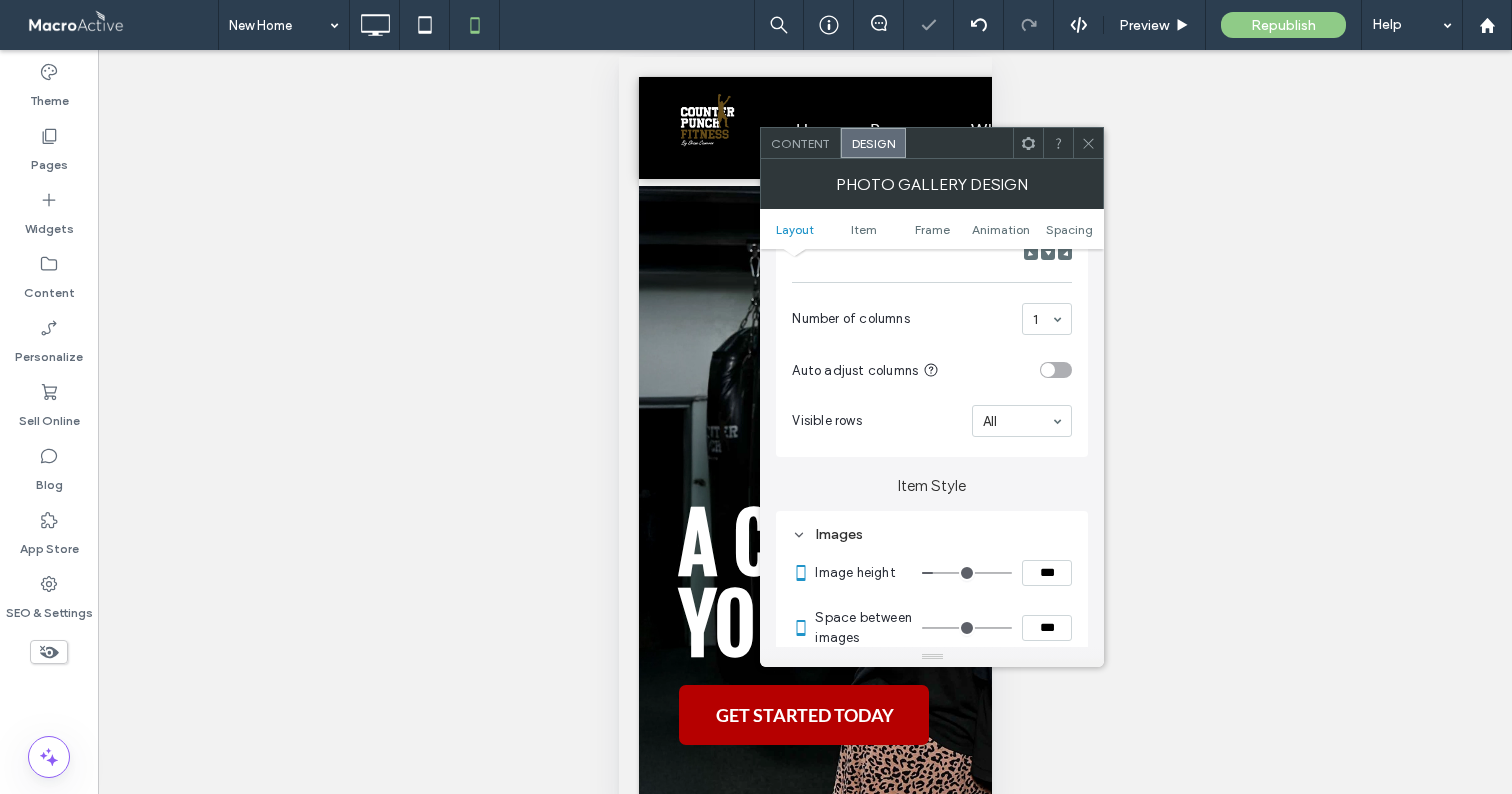 type on "*****" 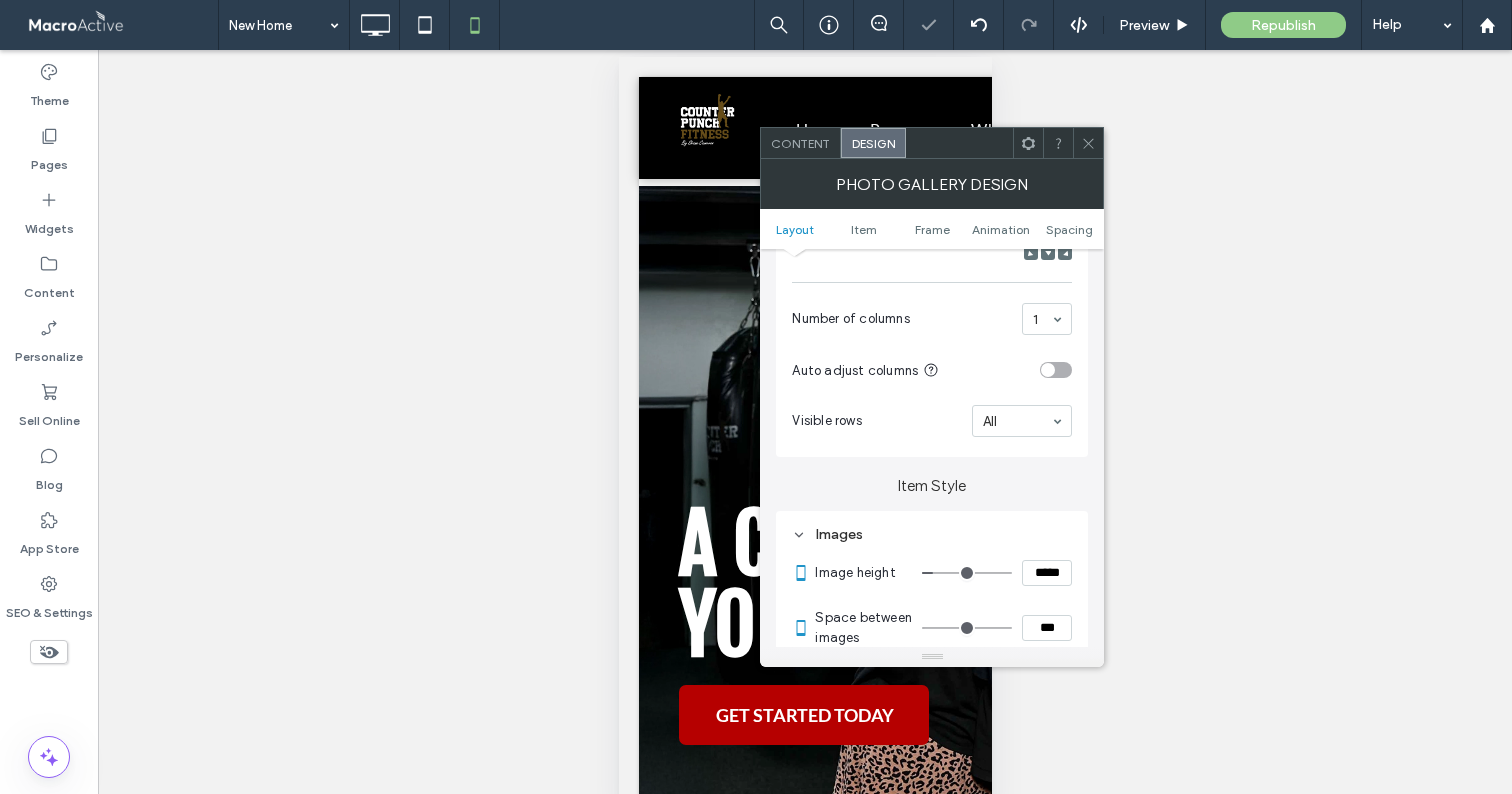 type on "***" 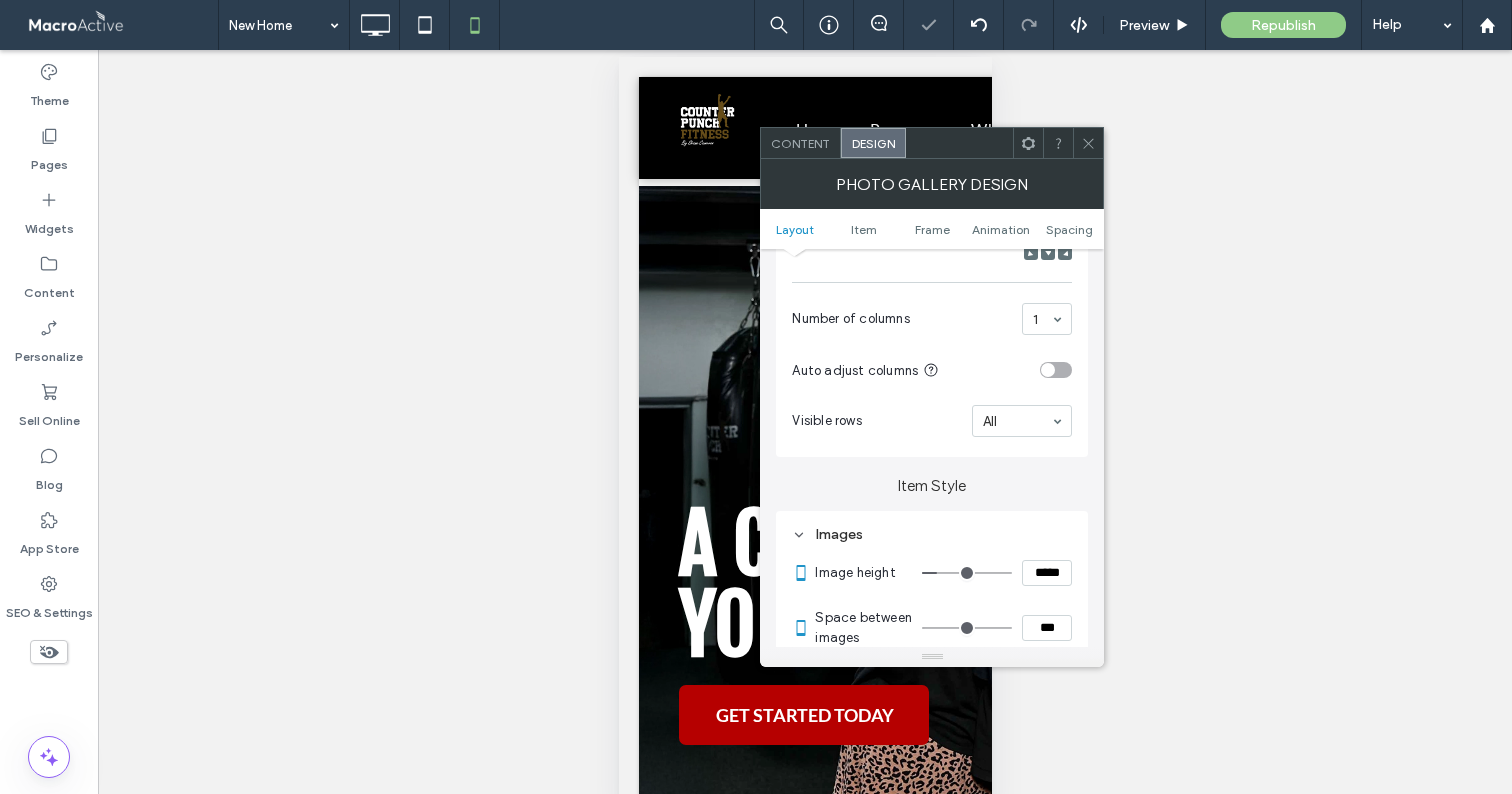 click at bounding box center (1088, 143) 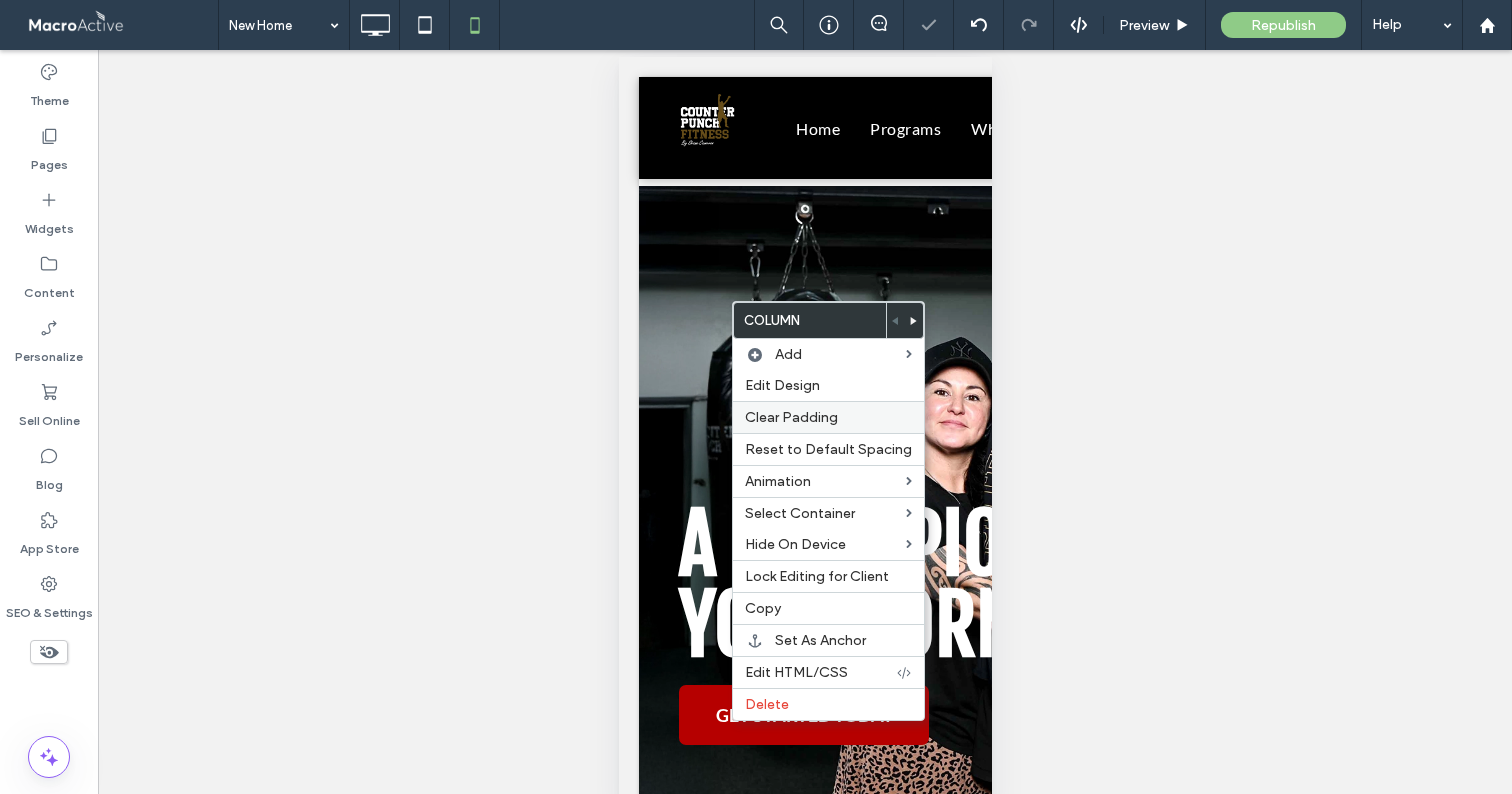 click on "Clear Padding" at bounding box center [828, 417] 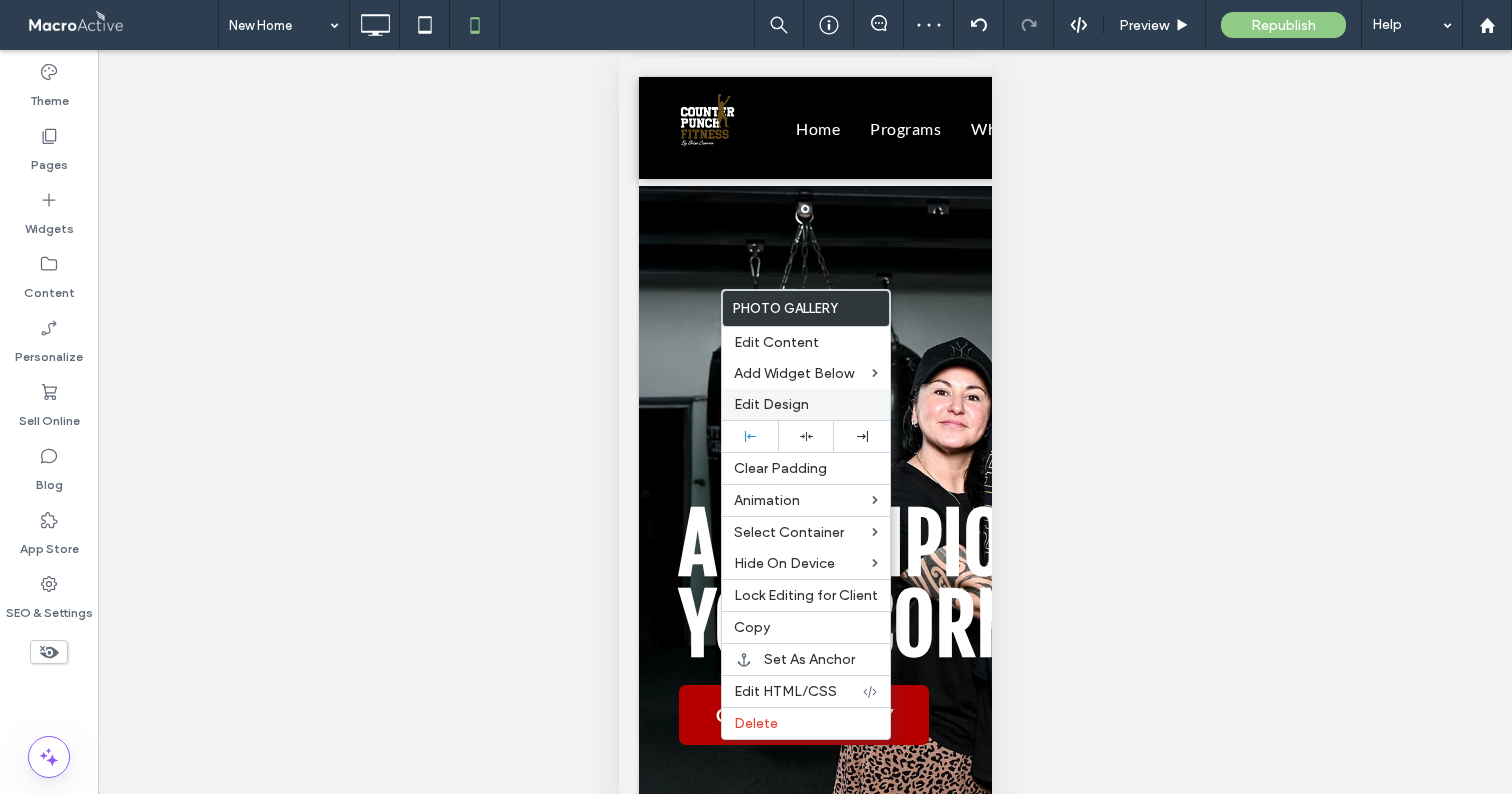 click on "Edit Design" at bounding box center (771, 404) 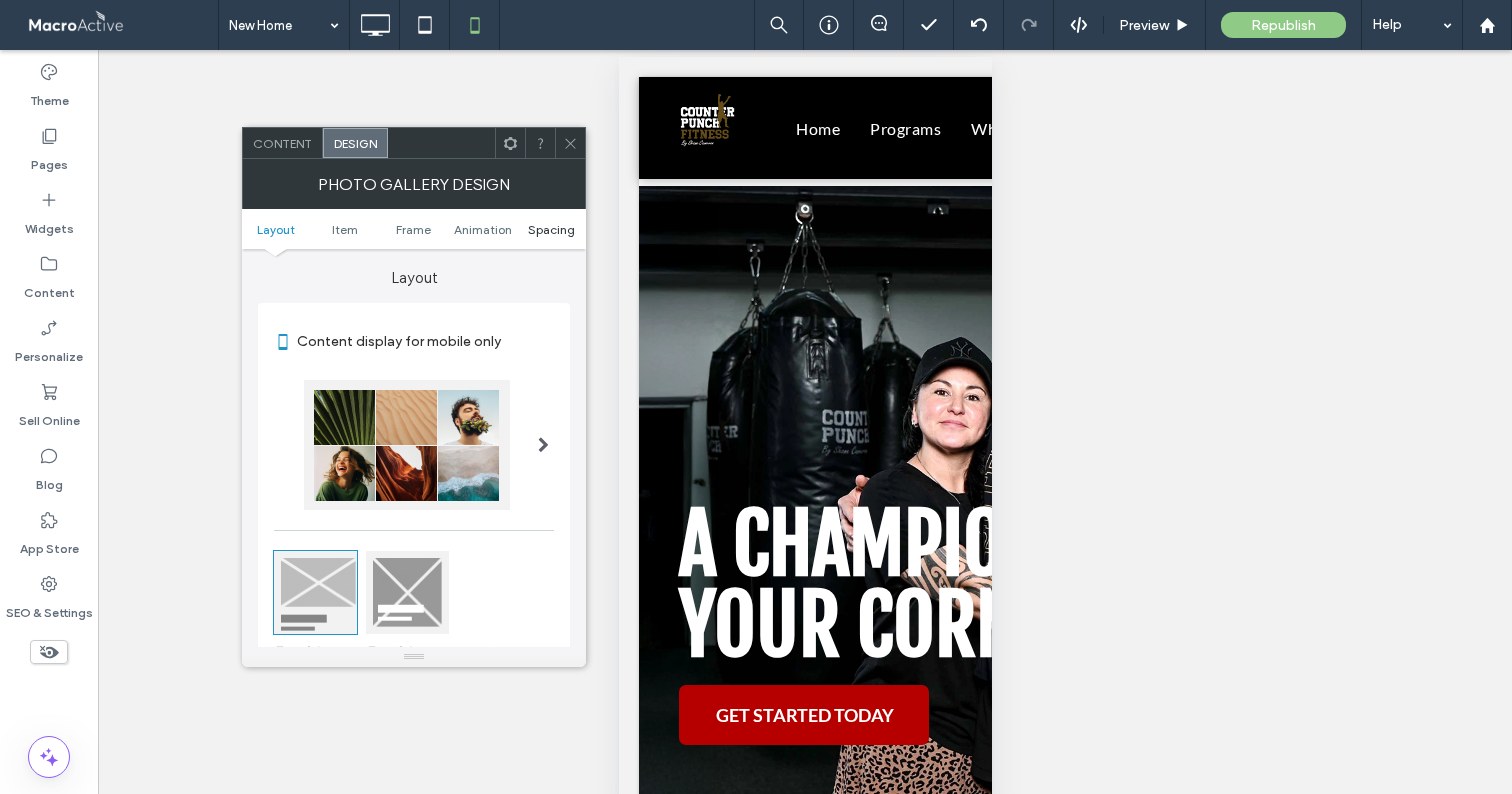 click on "Spacing" at bounding box center [551, 229] 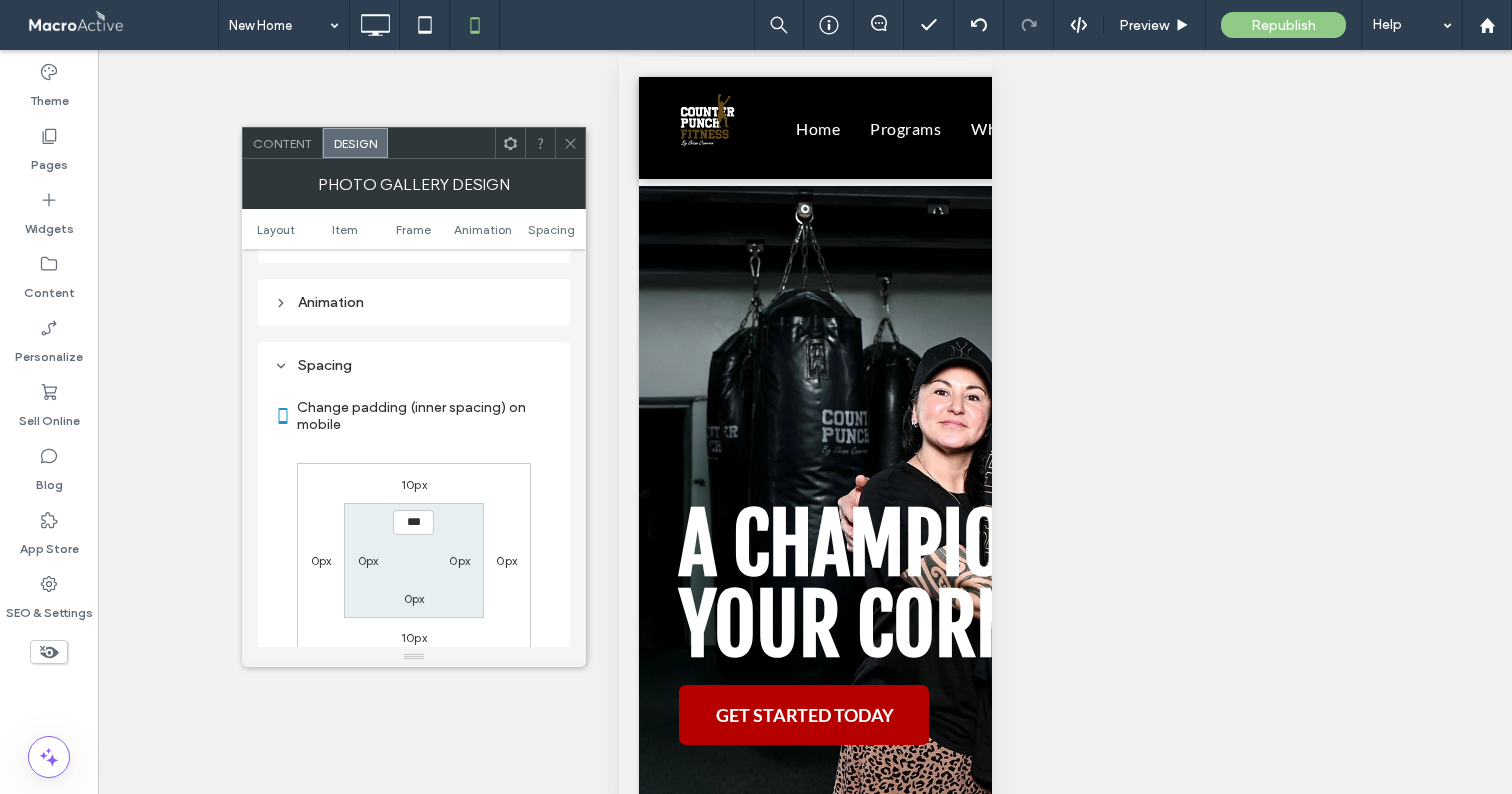 scroll, scrollTop: 1009, scrollLeft: 0, axis: vertical 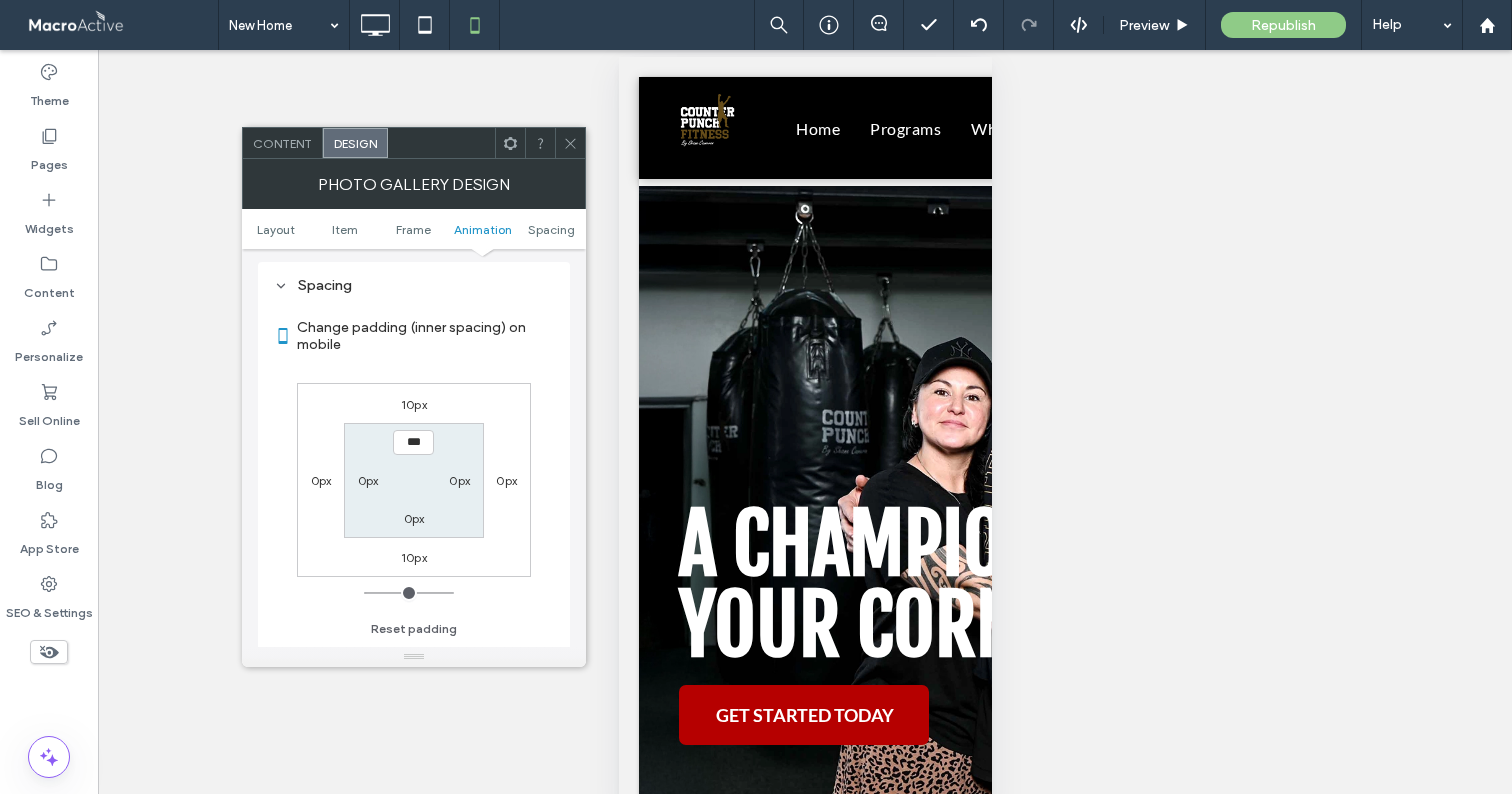 click on "10px" at bounding box center [414, 404] 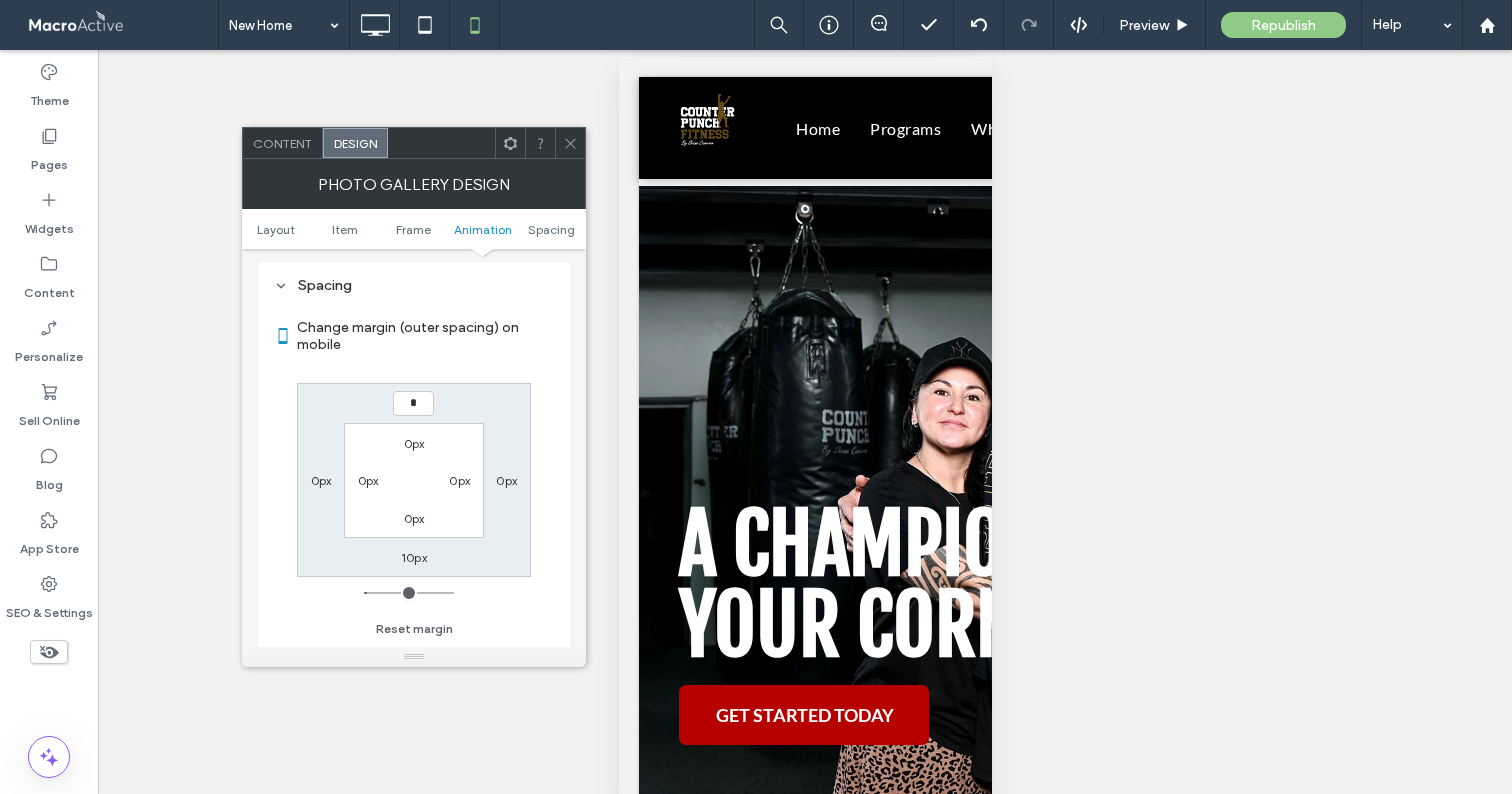 type on "*" 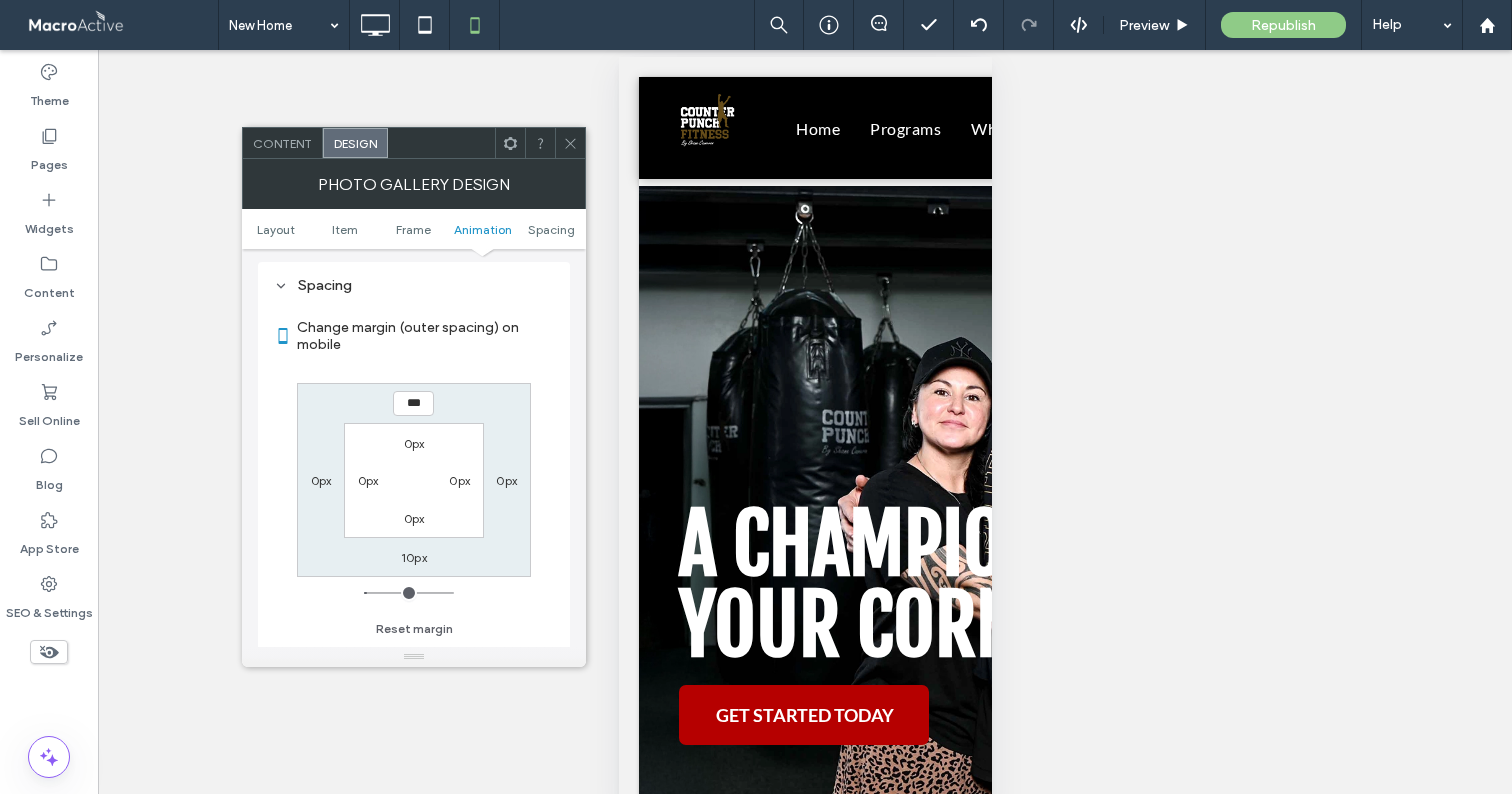 click on "Change margin (outer spacing) on mobile *** 0px 10px 0px 0px 0px 0px 0px Reset margin" at bounding box center [414, 471] 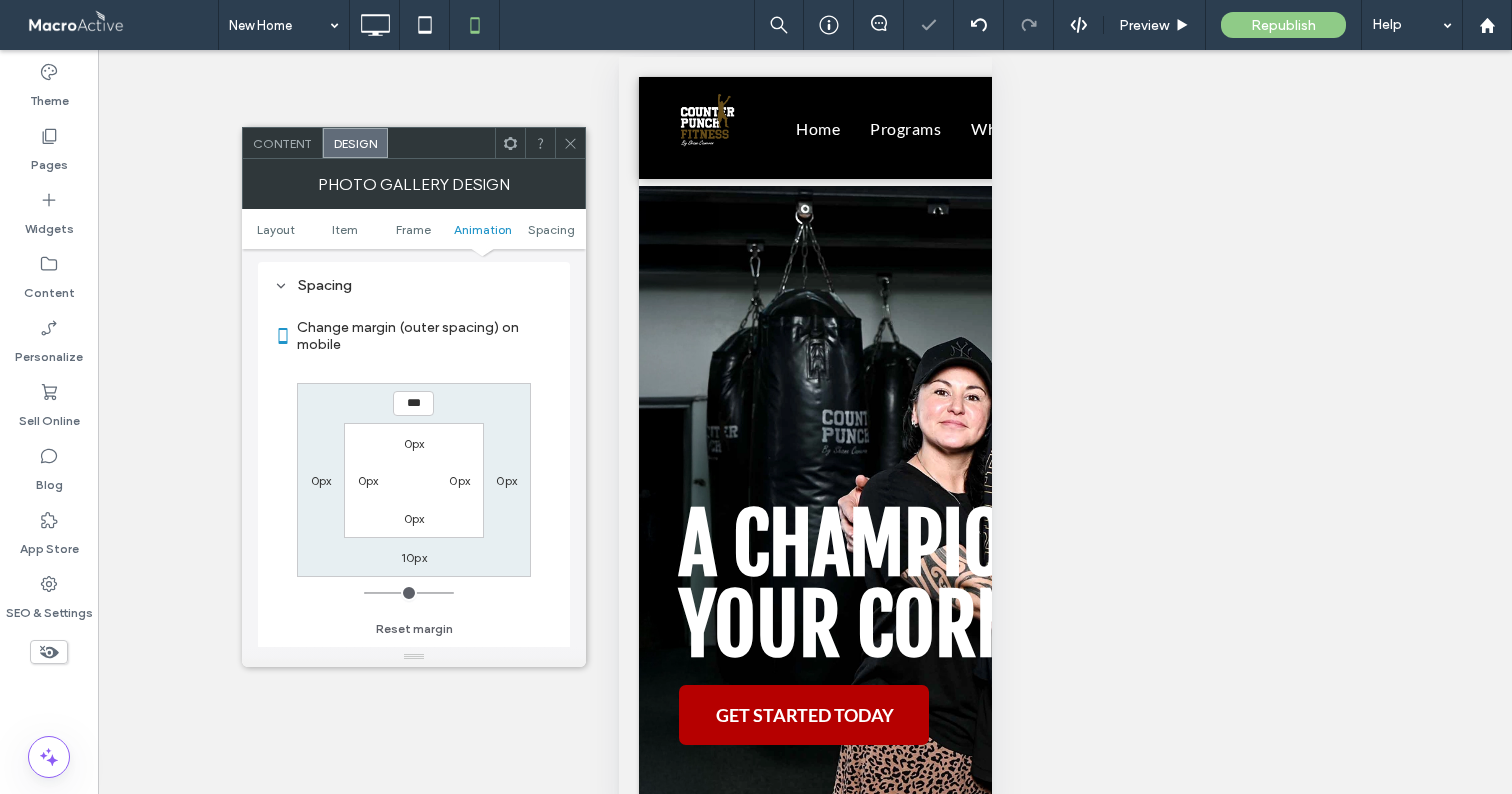 click 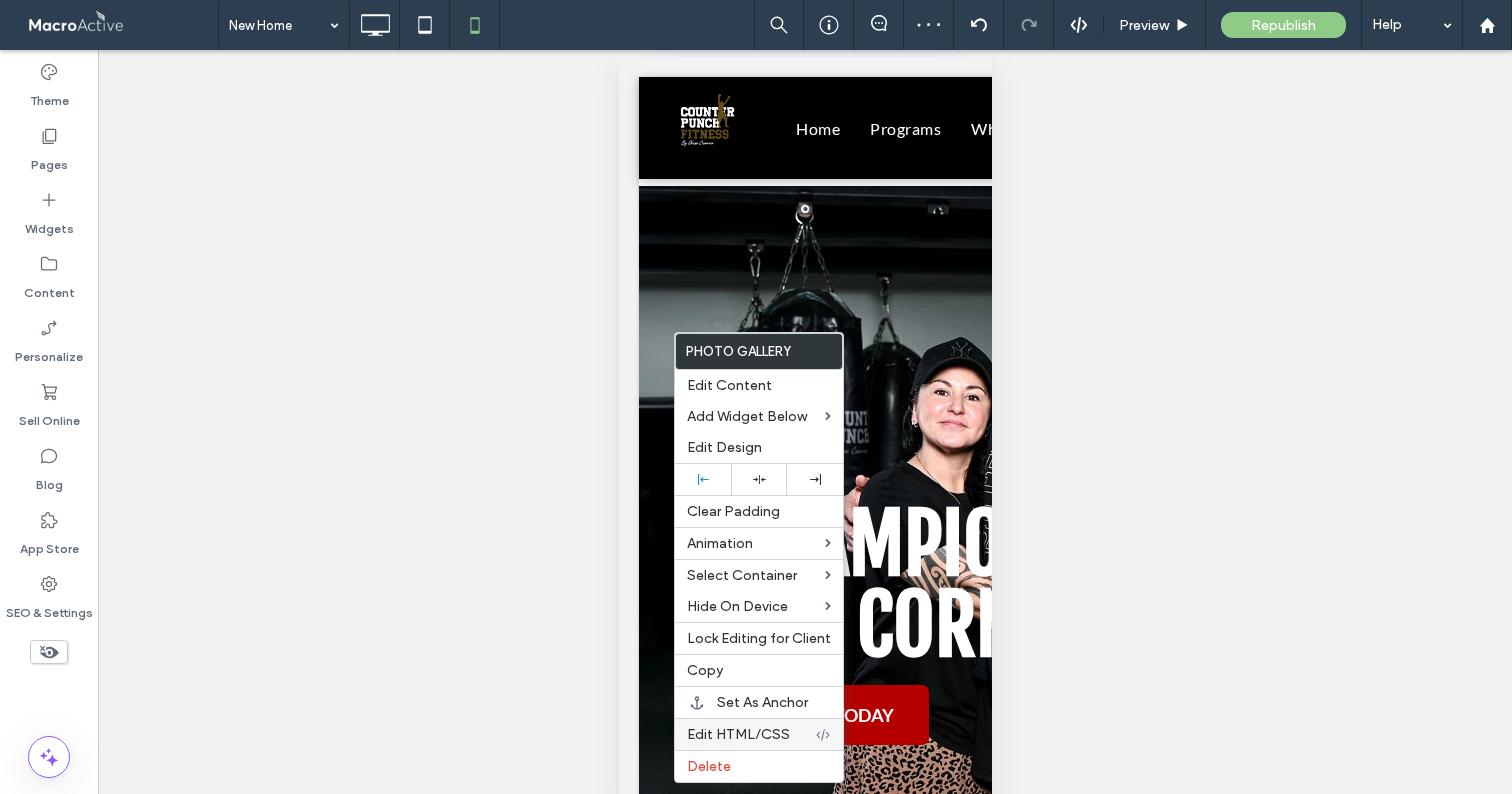click on "Edit HTML/CSS" at bounding box center [738, 734] 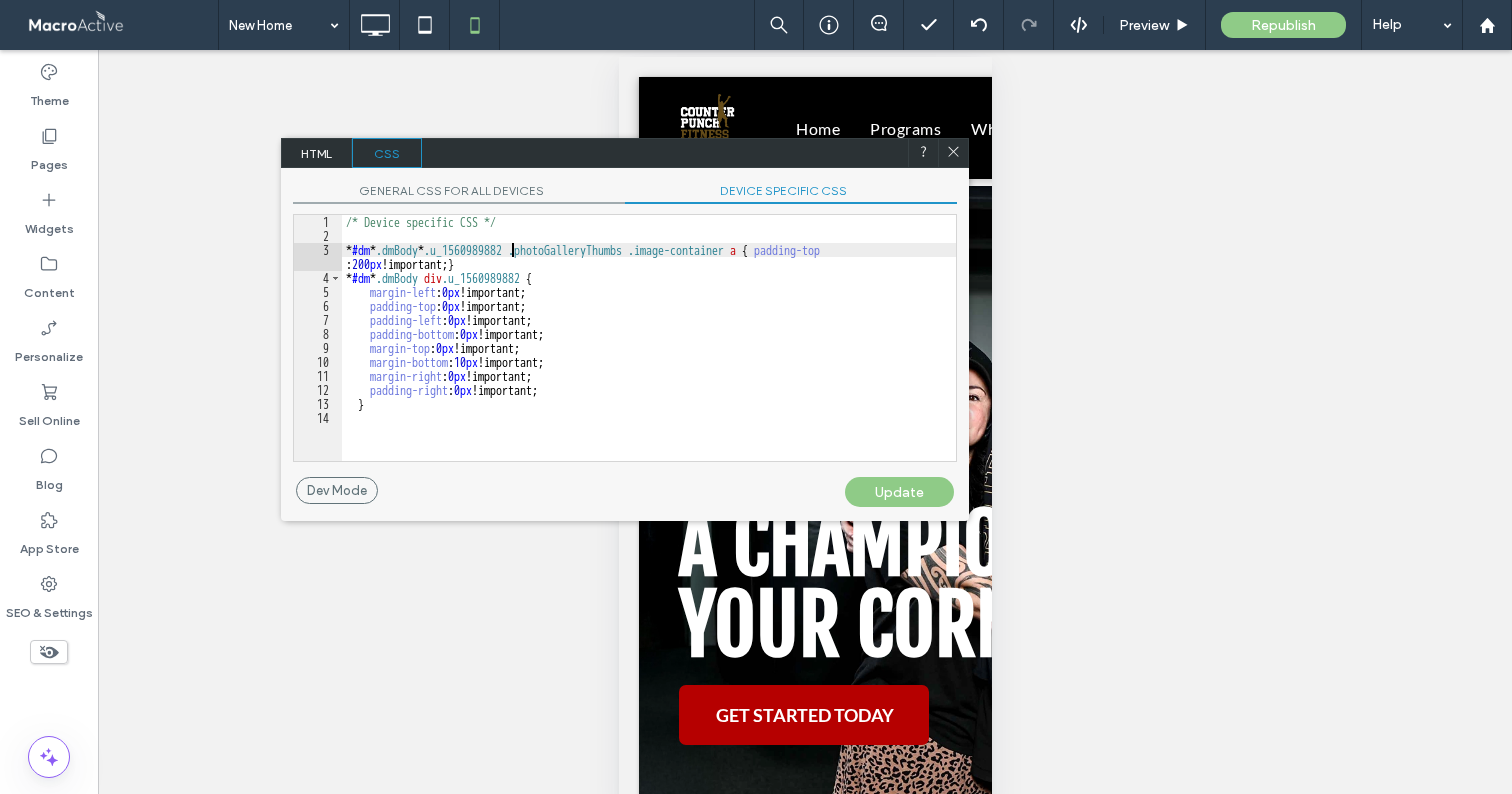 click on "/* Device specific CSS */ * #dm  * .dmBody  * .u_1560989882   .photoGalleryThumbs   .image-container   a   {   padding-top     : 200 px  !important;  } * #dm  * .dmBody   div .u_1560989882   {      margin-left : 0 px  !important;      padding-top : 0 px  !important;      padding-left : 0 px  !important;      padding-bottom : 0 px  !important;      margin-top : 0 px  !important;      margin-bottom : 10 px  !important;      margin-right : 0 px  !important;      padding-right : 0 px  !important;    }" at bounding box center [649, 352] 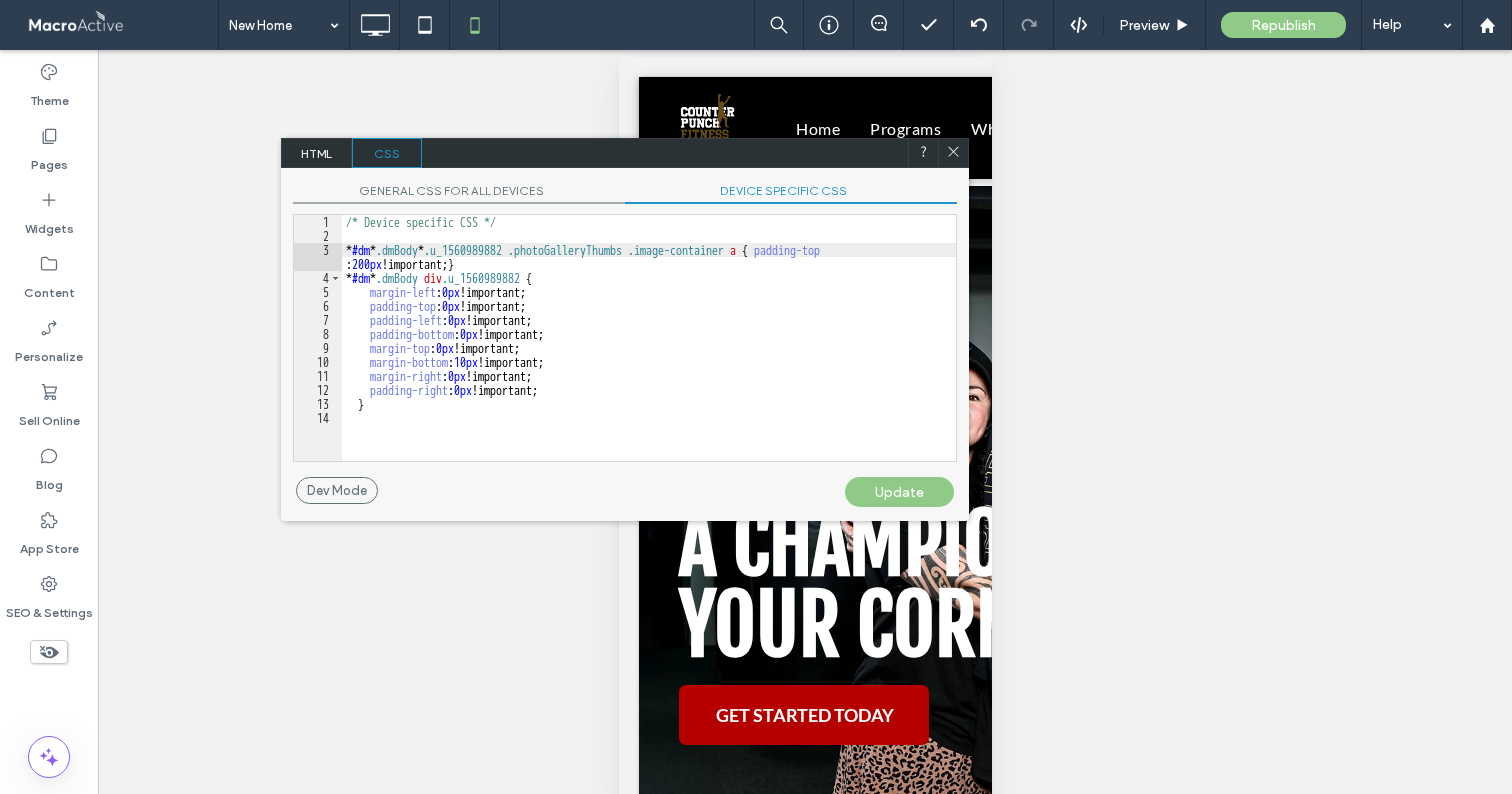 click on "/* Device specific CSS */ * #dm  * .dmBody  * .u_1560989882   .photoGalleryThumbs   .image-container   a   {   padding-top     : 200 px  !important;  } * #dm  * .dmBody   div .u_1560989882   {      margin-left : 0 px  !important;      padding-top : 0 px  !important;      padding-left : 0 px  !important;      padding-bottom : 0 px  !important;      margin-top : 0 px  !important;      margin-bottom : 10 px  !important;      margin-right : 0 px  !important;      padding-right : 0 px  !important;    }" at bounding box center [649, 352] 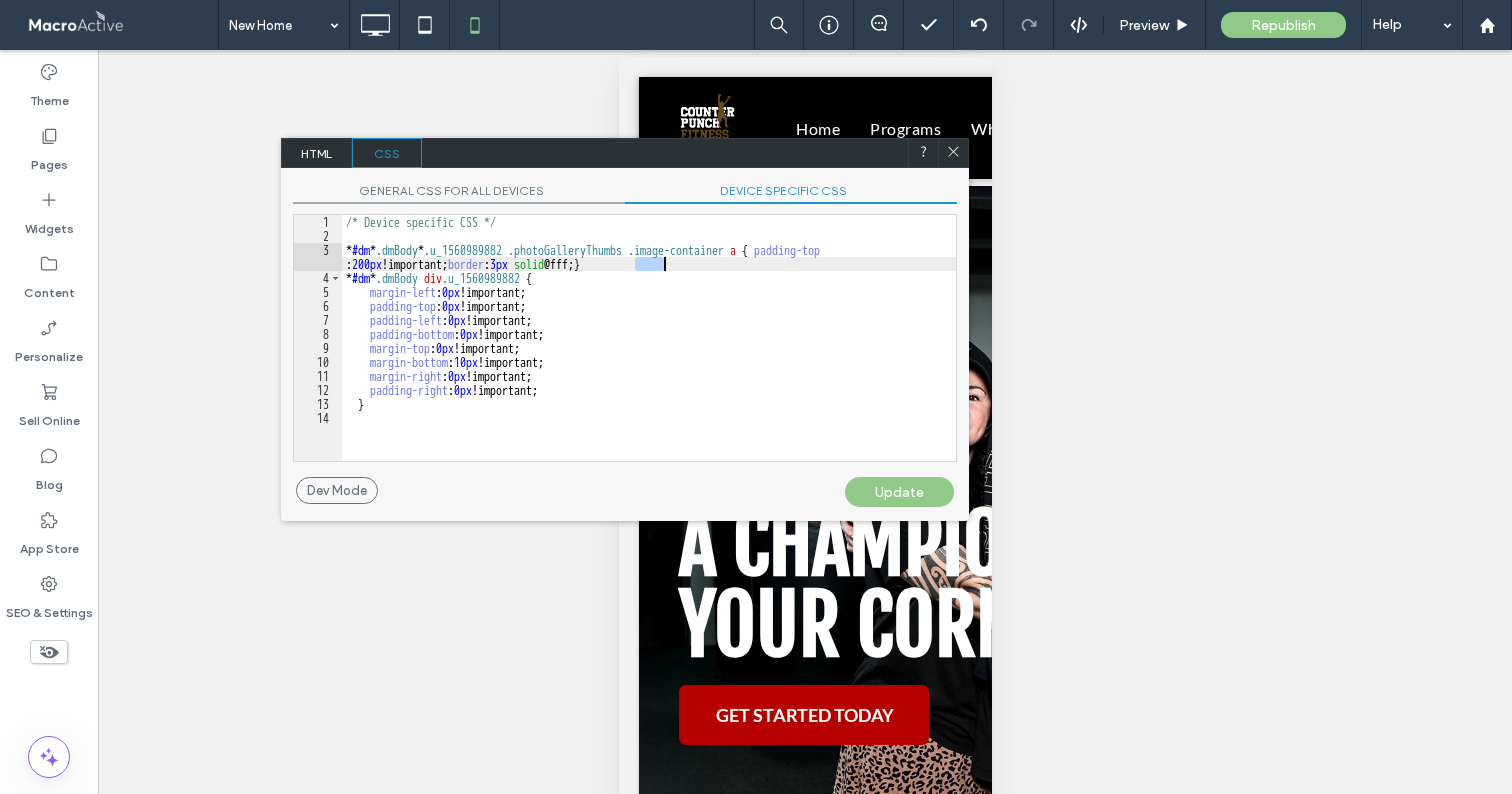 drag, startPoint x: 635, startPoint y: 266, endPoint x: 663, endPoint y: 265, distance: 28.01785 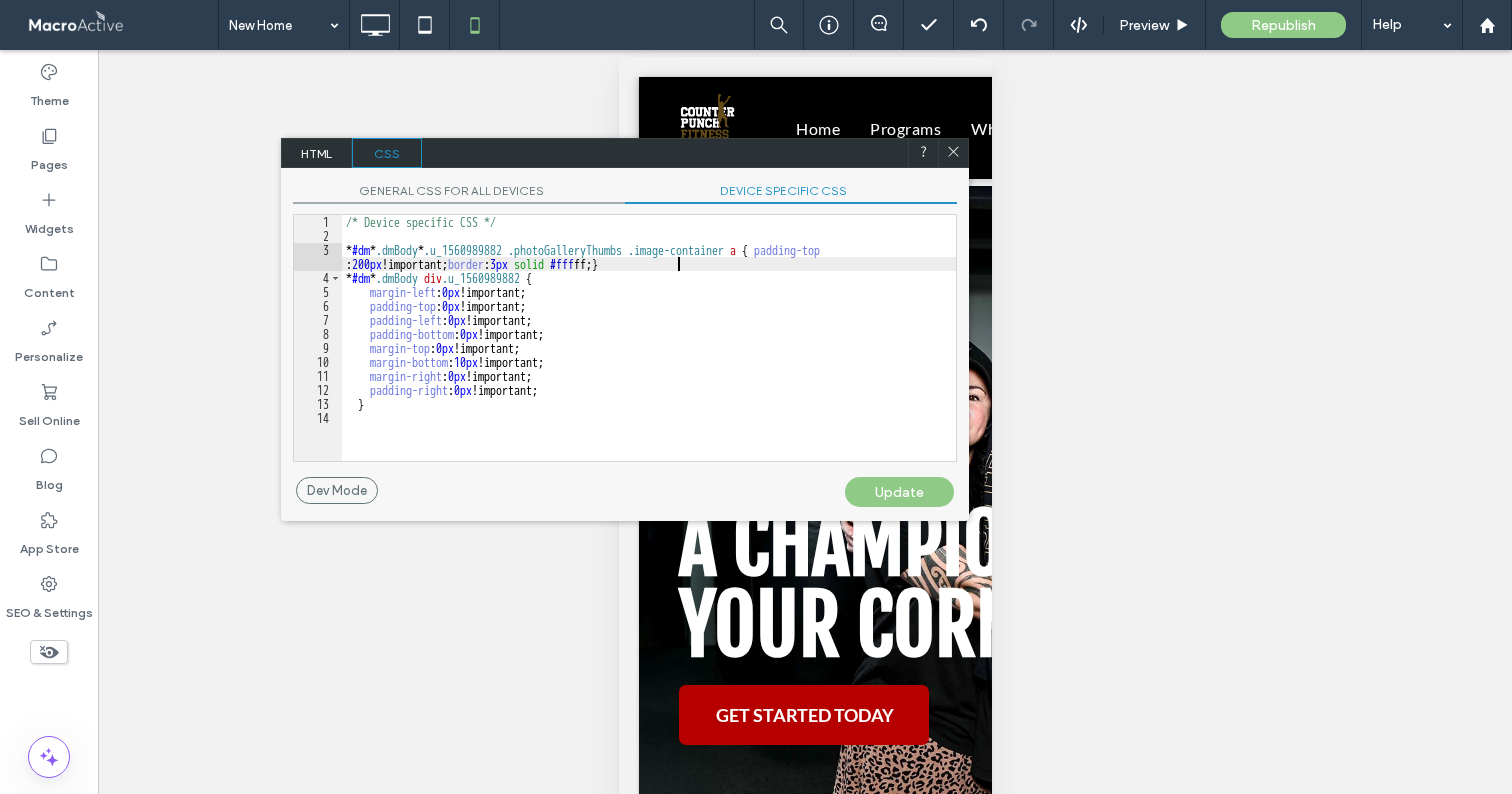 type on "**" 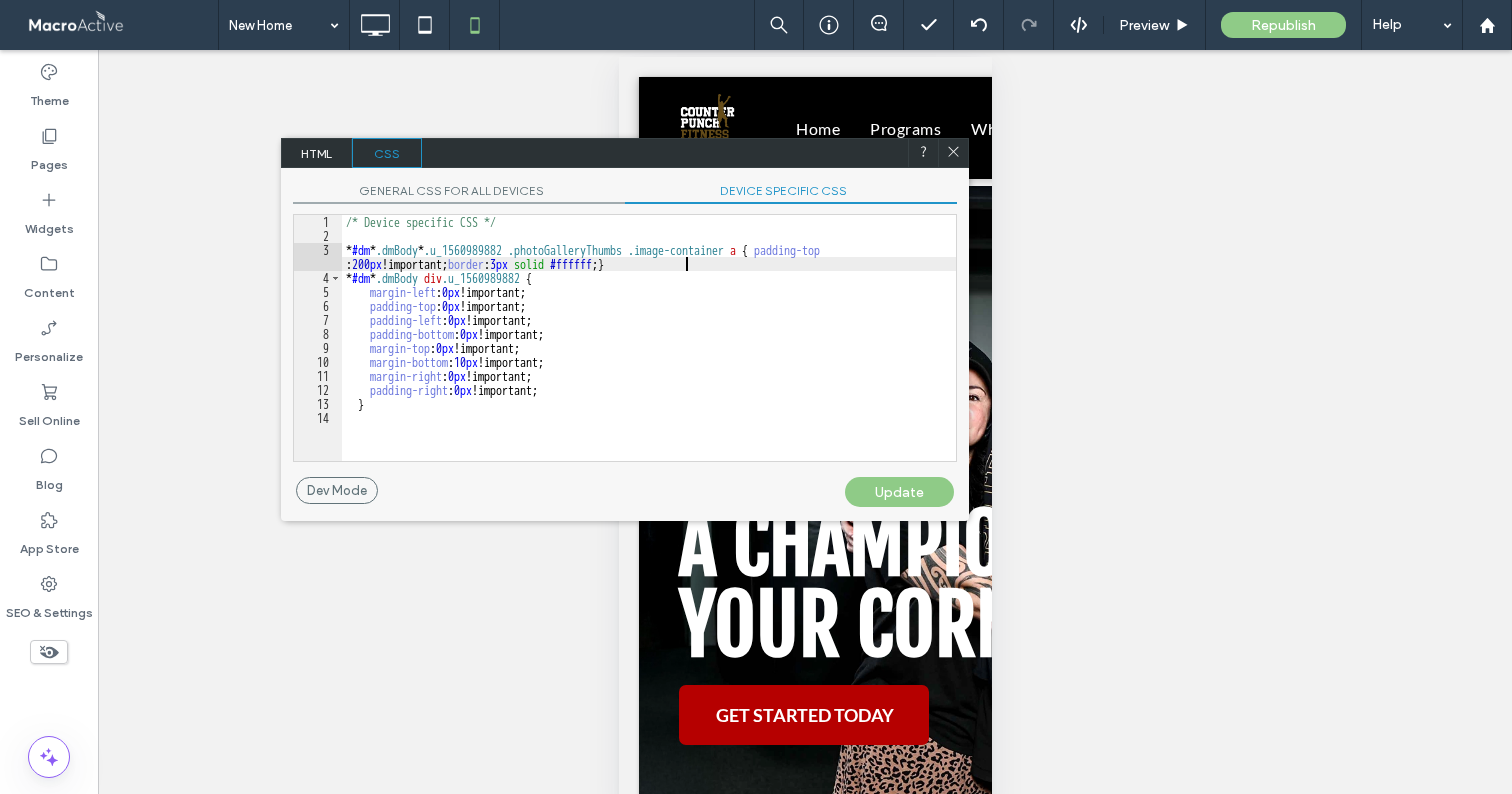 click on "Update" at bounding box center [899, 492] 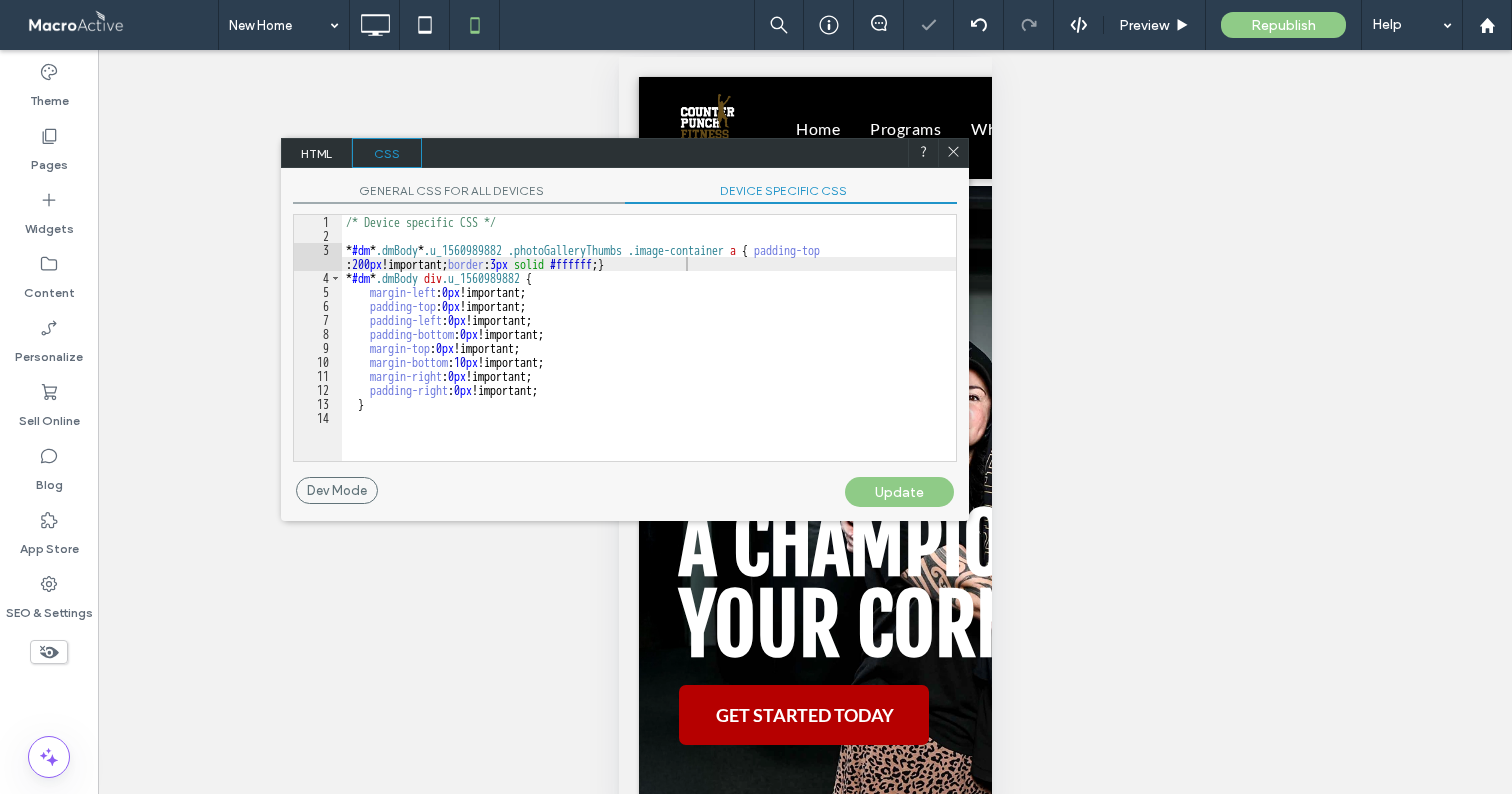 click 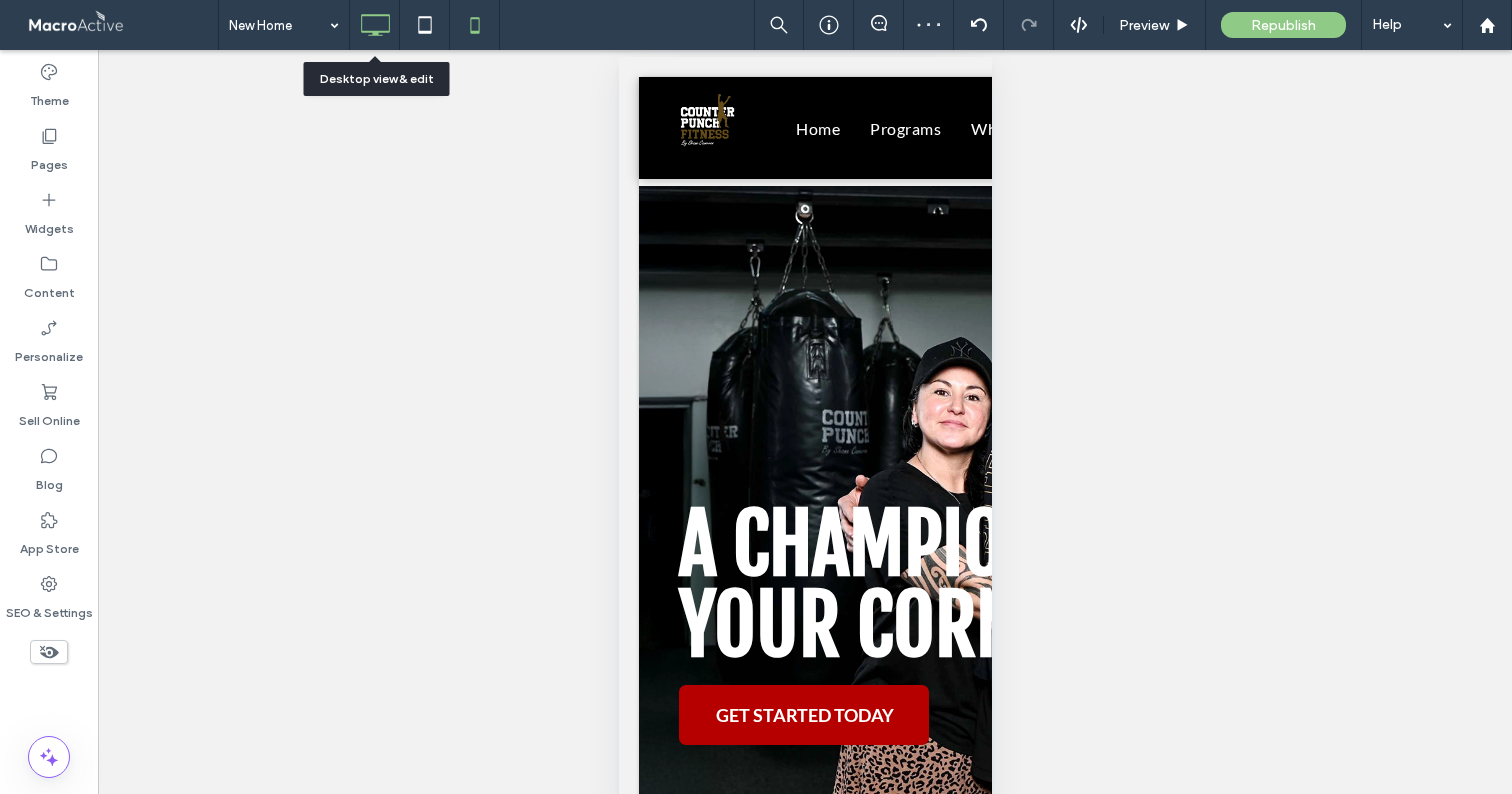 click 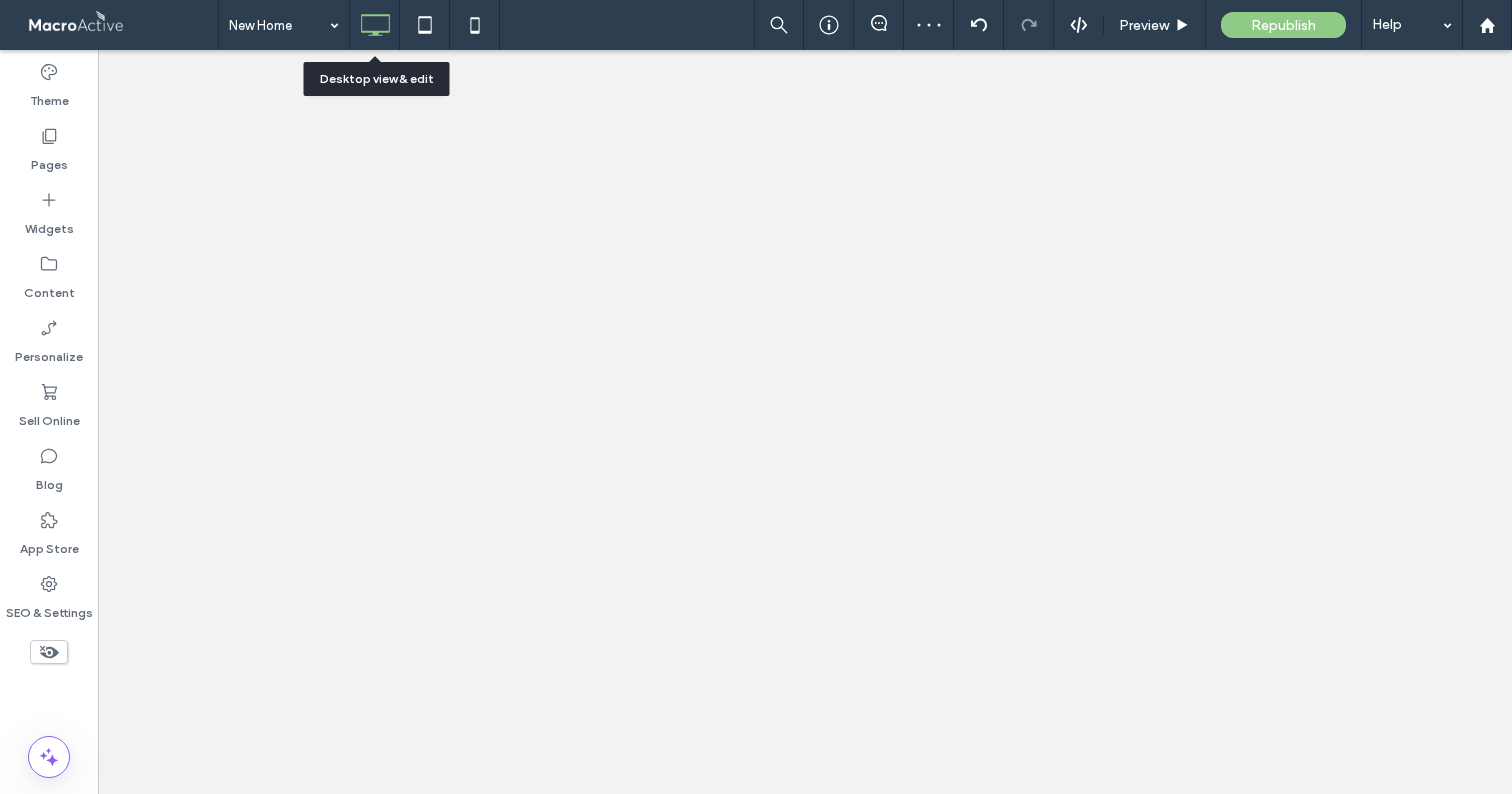 scroll, scrollTop: 0, scrollLeft: 0, axis: both 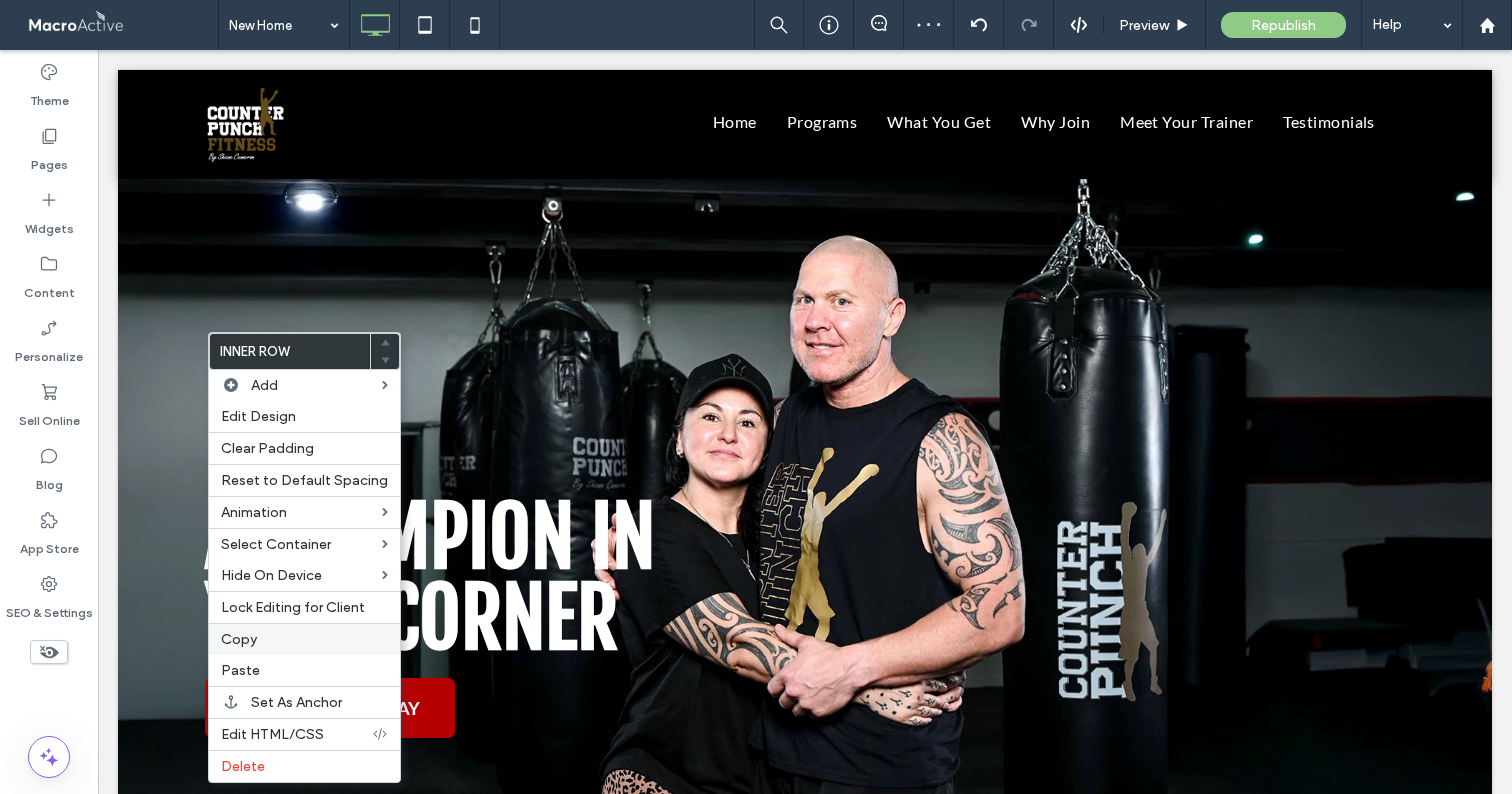 click on "Copy" at bounding box center (304, 639) 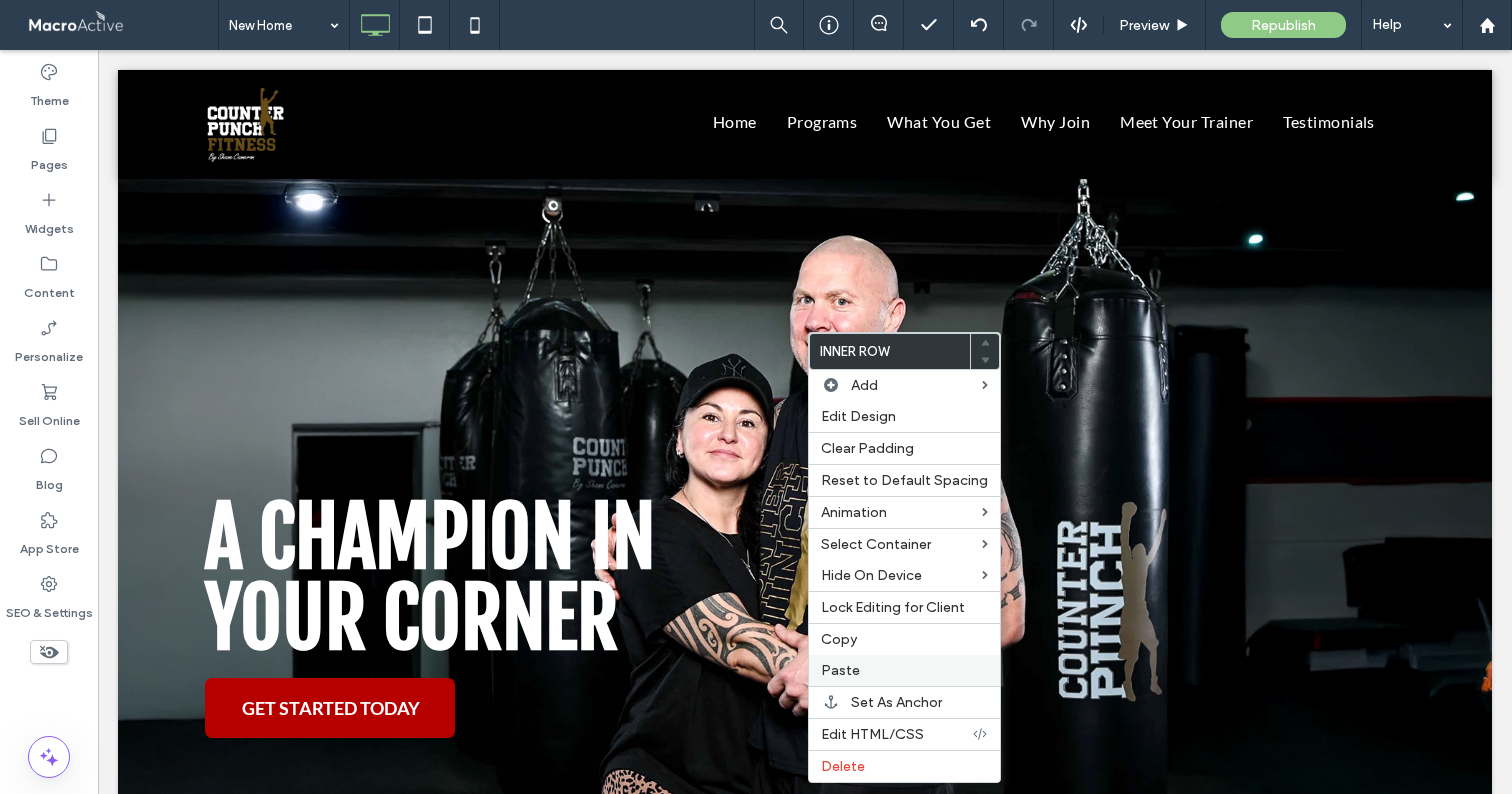 click on "Paste" at bounding box center [904, 670] 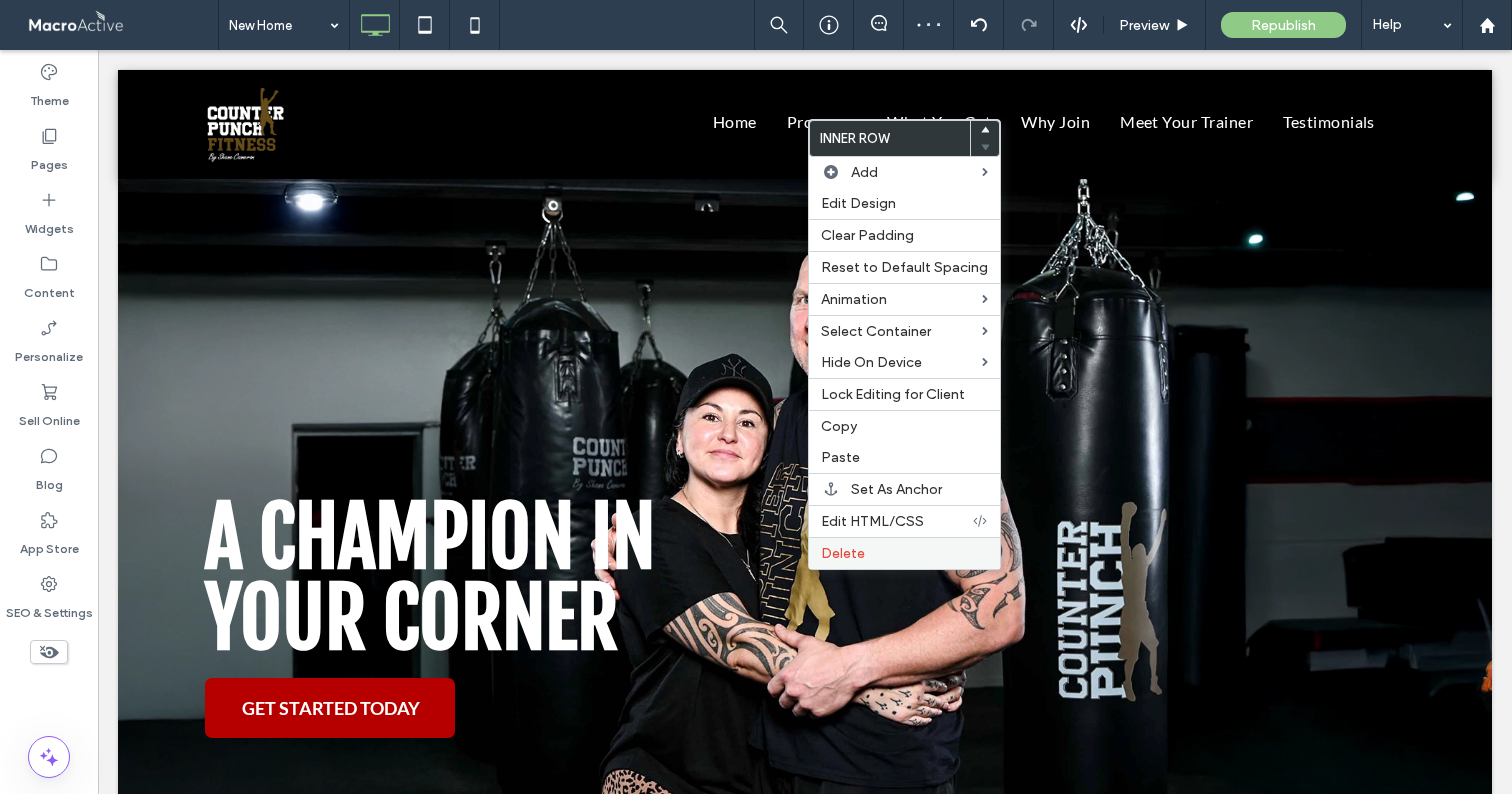 click on "Delete" at bounding box center [904, 553] 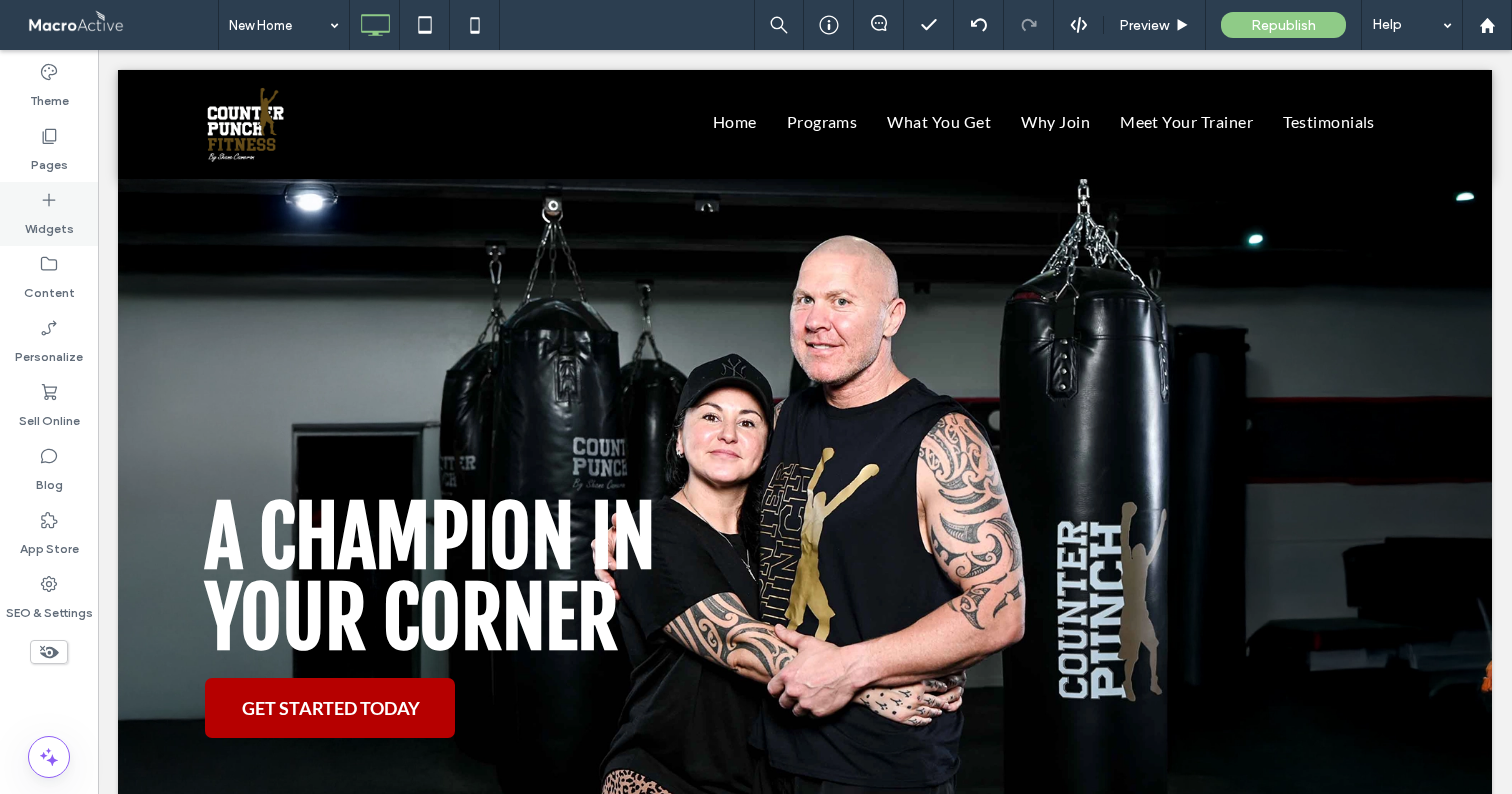 click on "Widgets" at bounding box center (49, 224) 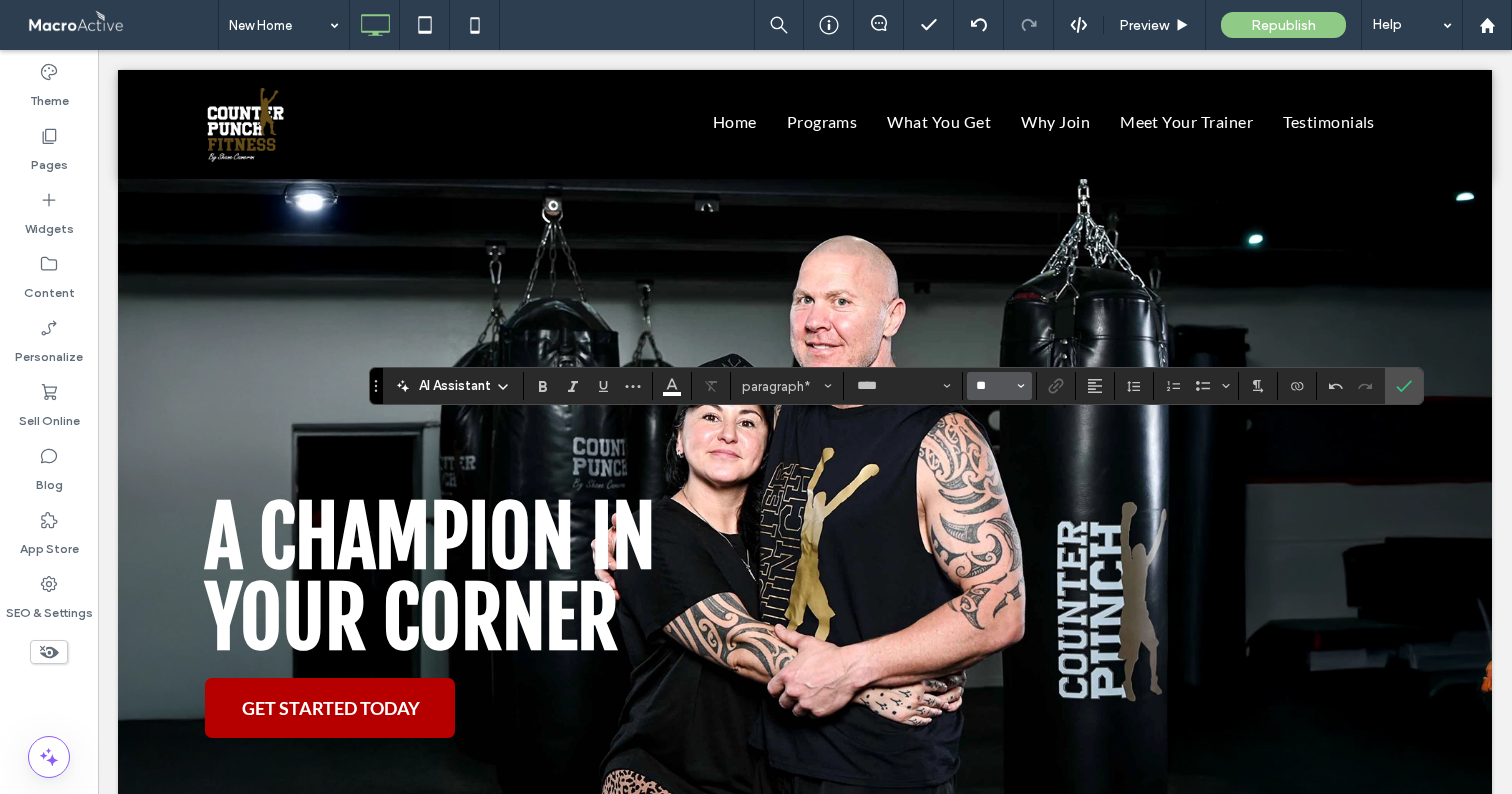 click on "**" at bounding box center (993, 386) 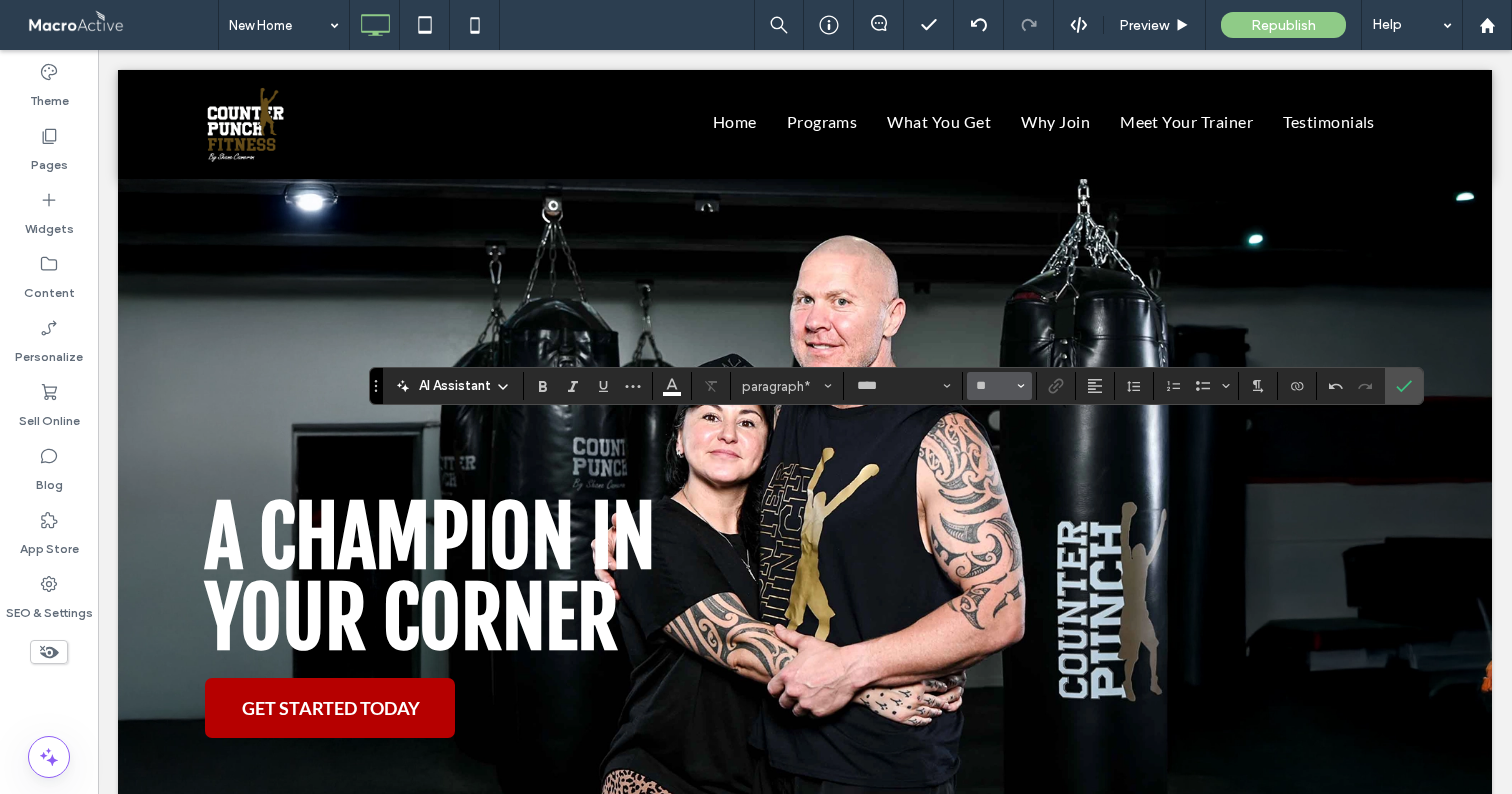 type on "**" 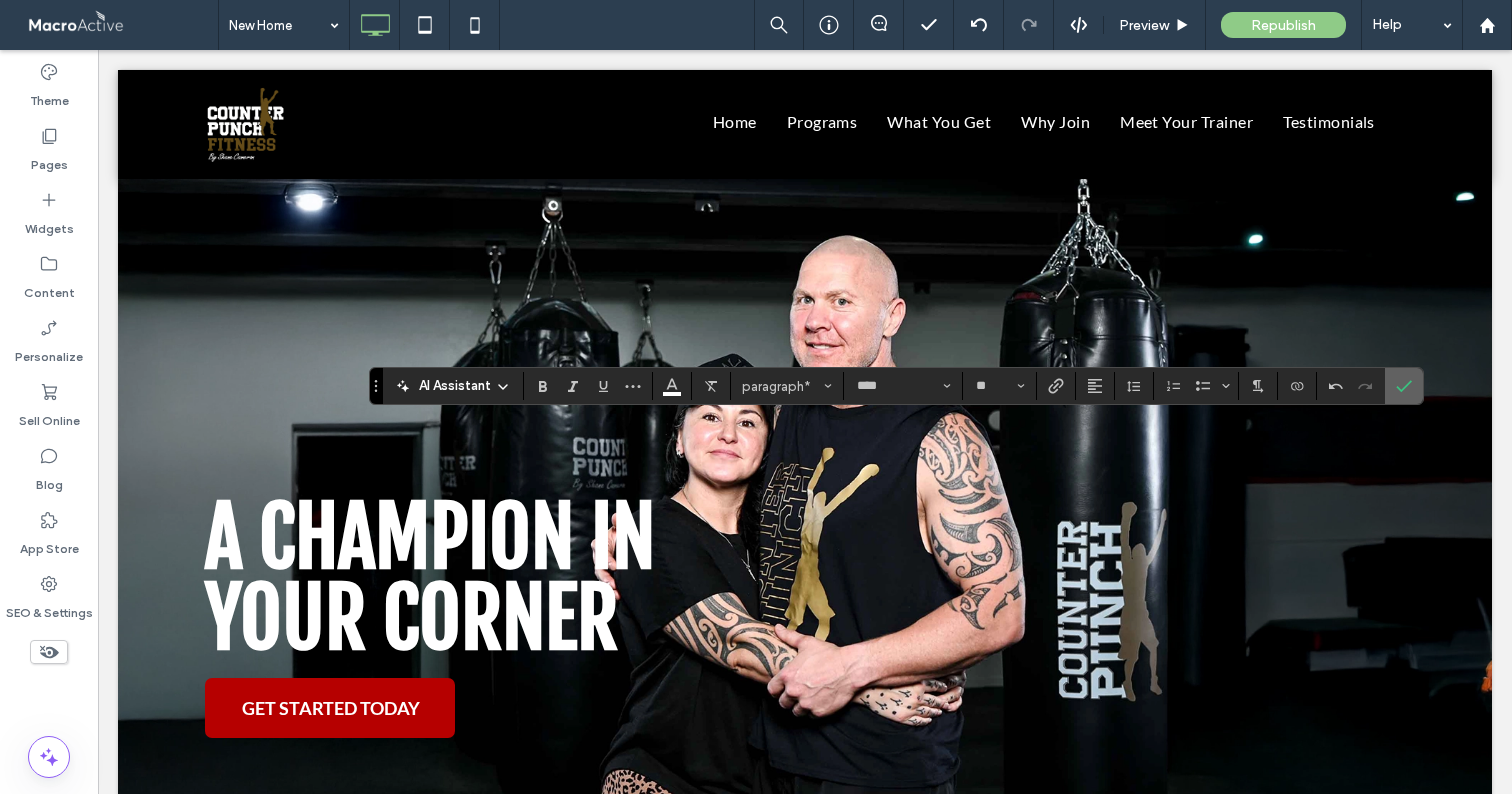 click at bounding box center [1404, 386] 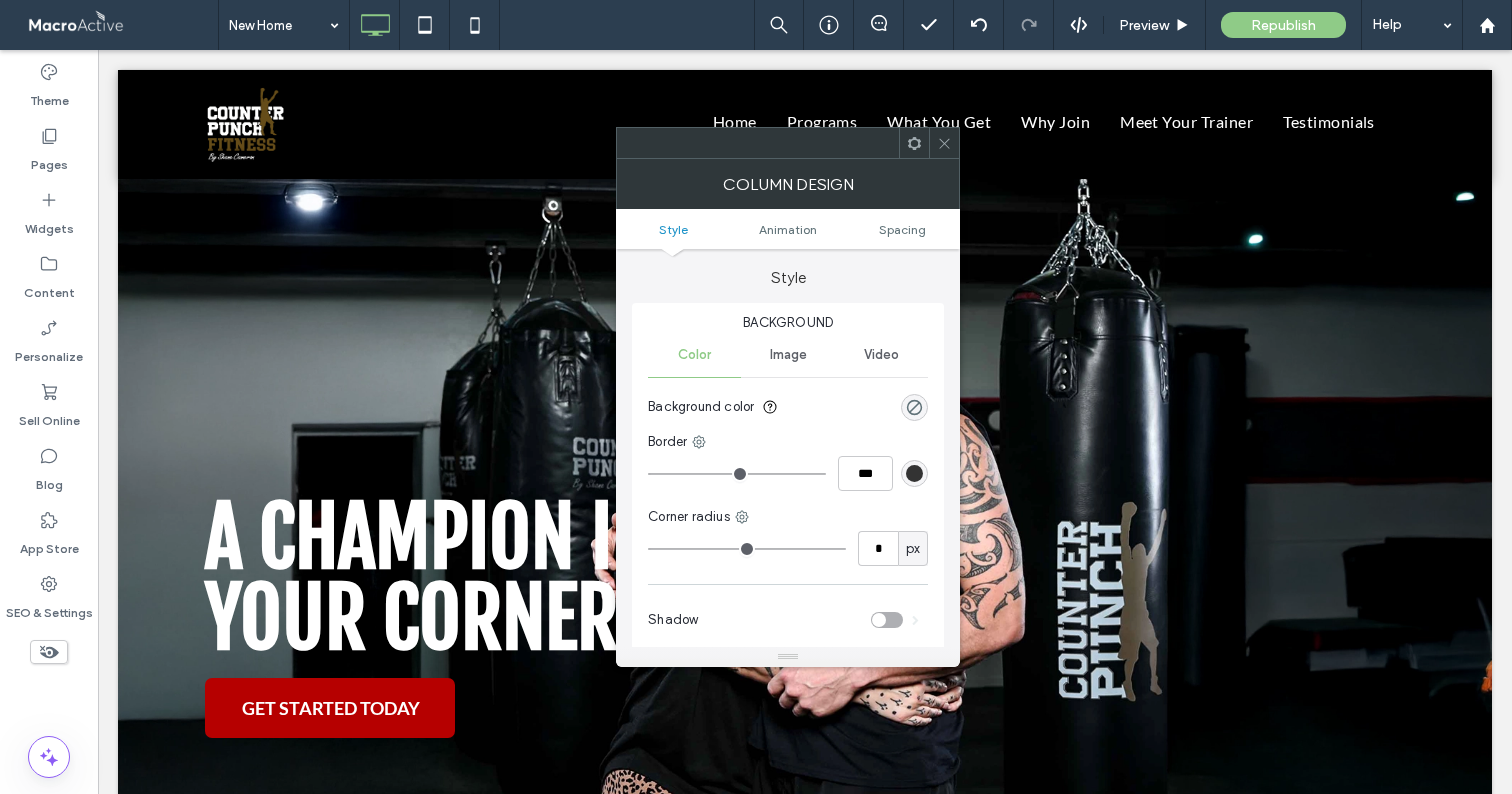 click 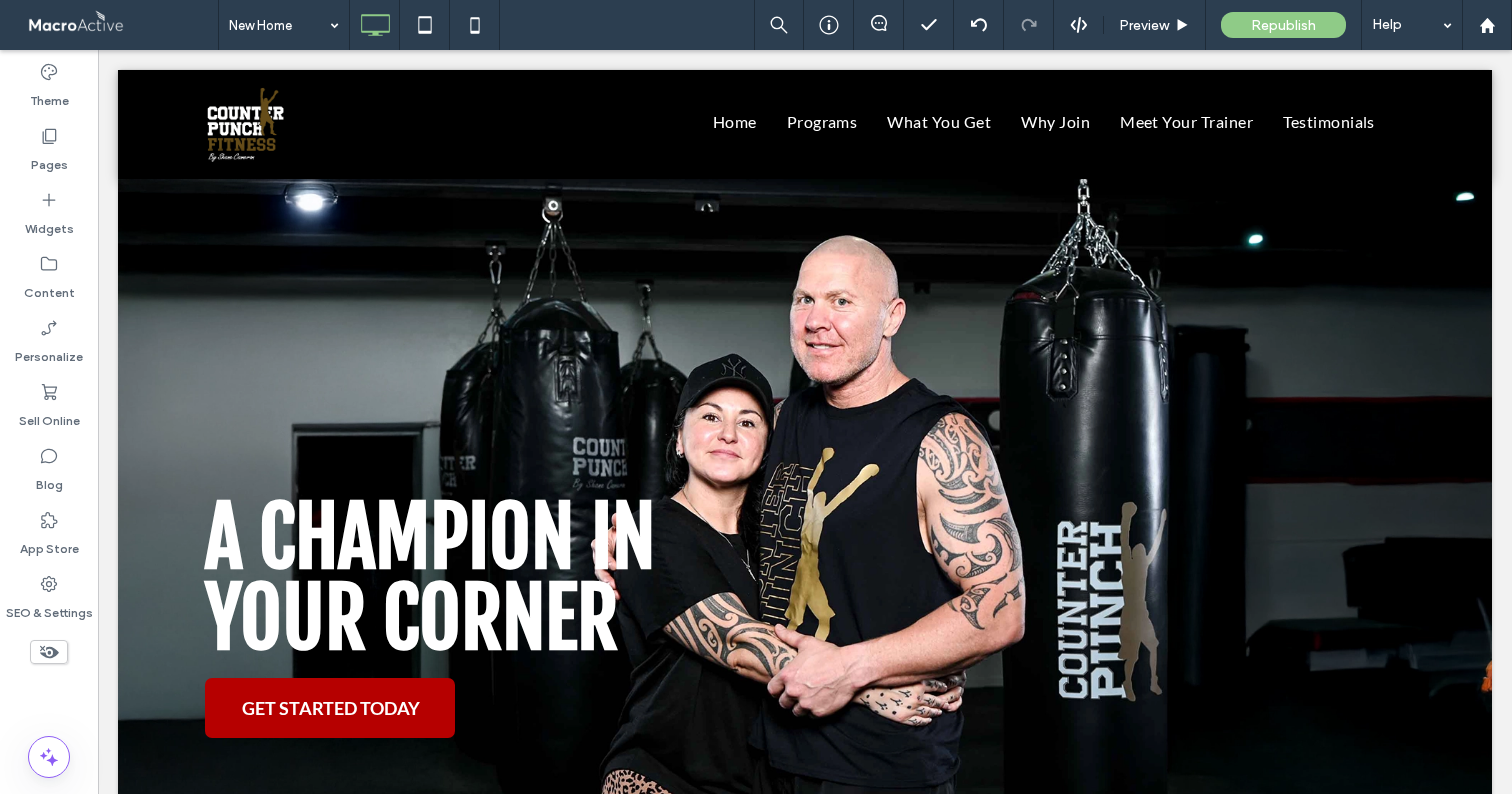 type on "**********" 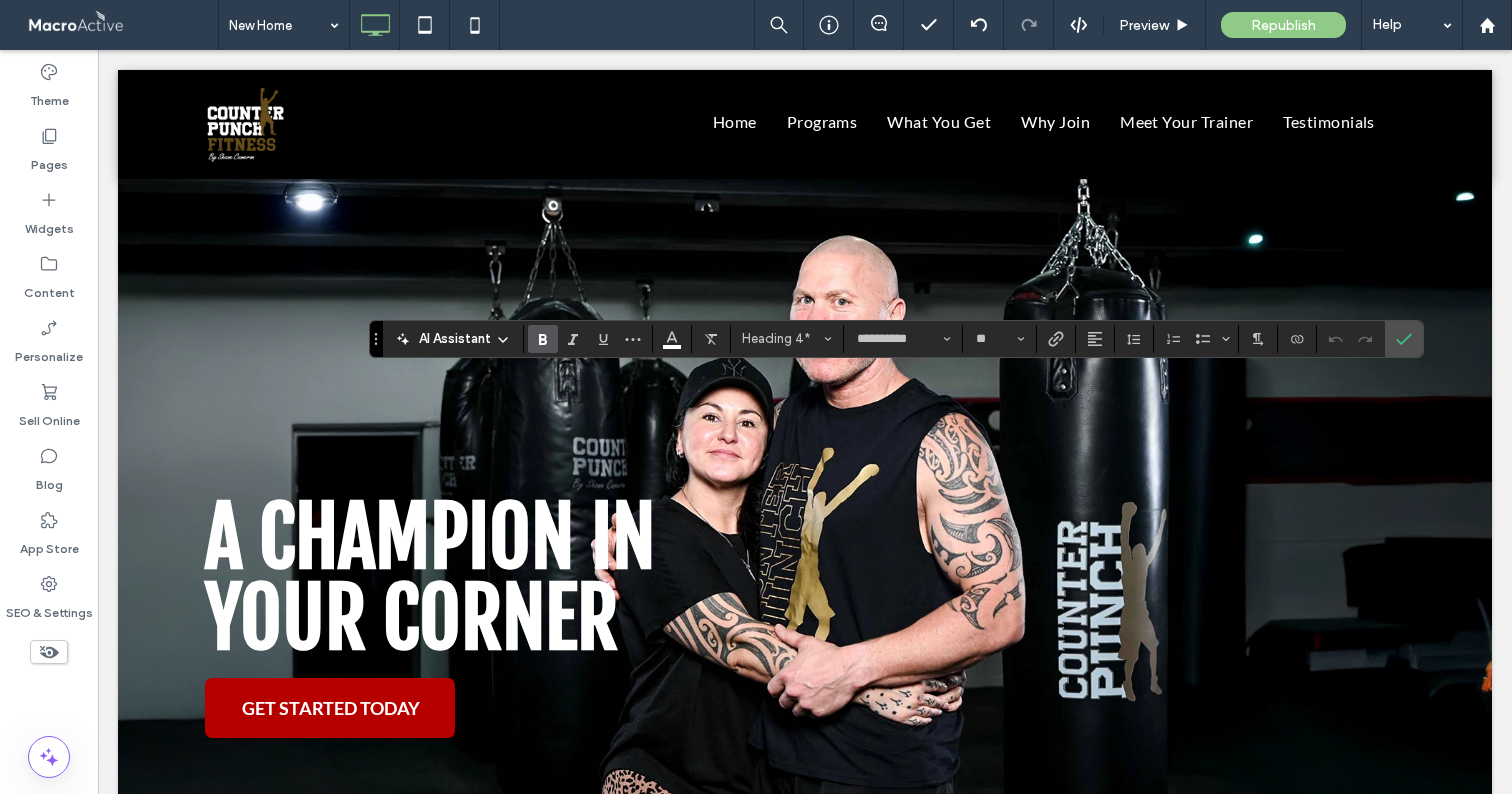 type on "****" 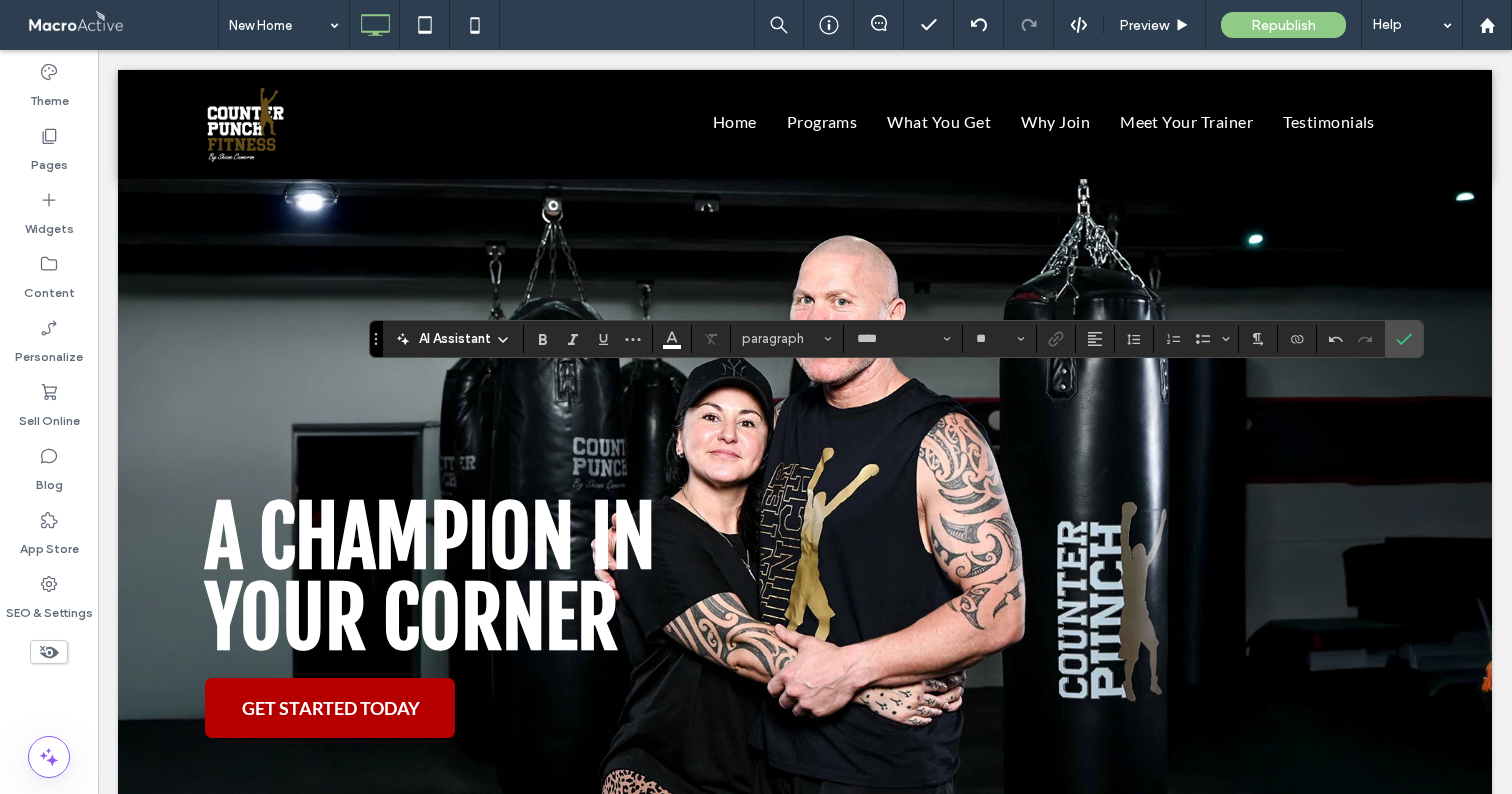 type on "**********" 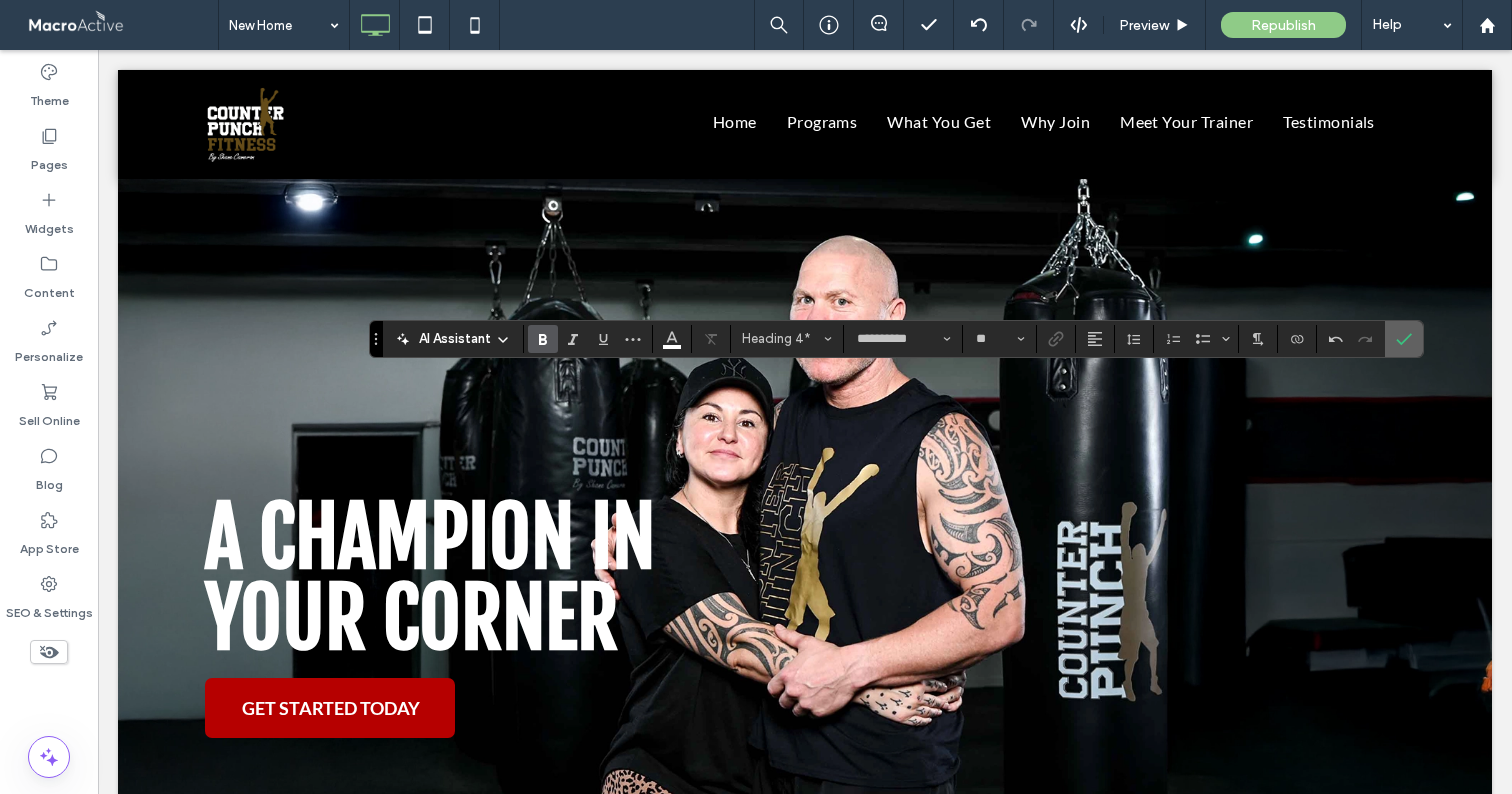 click 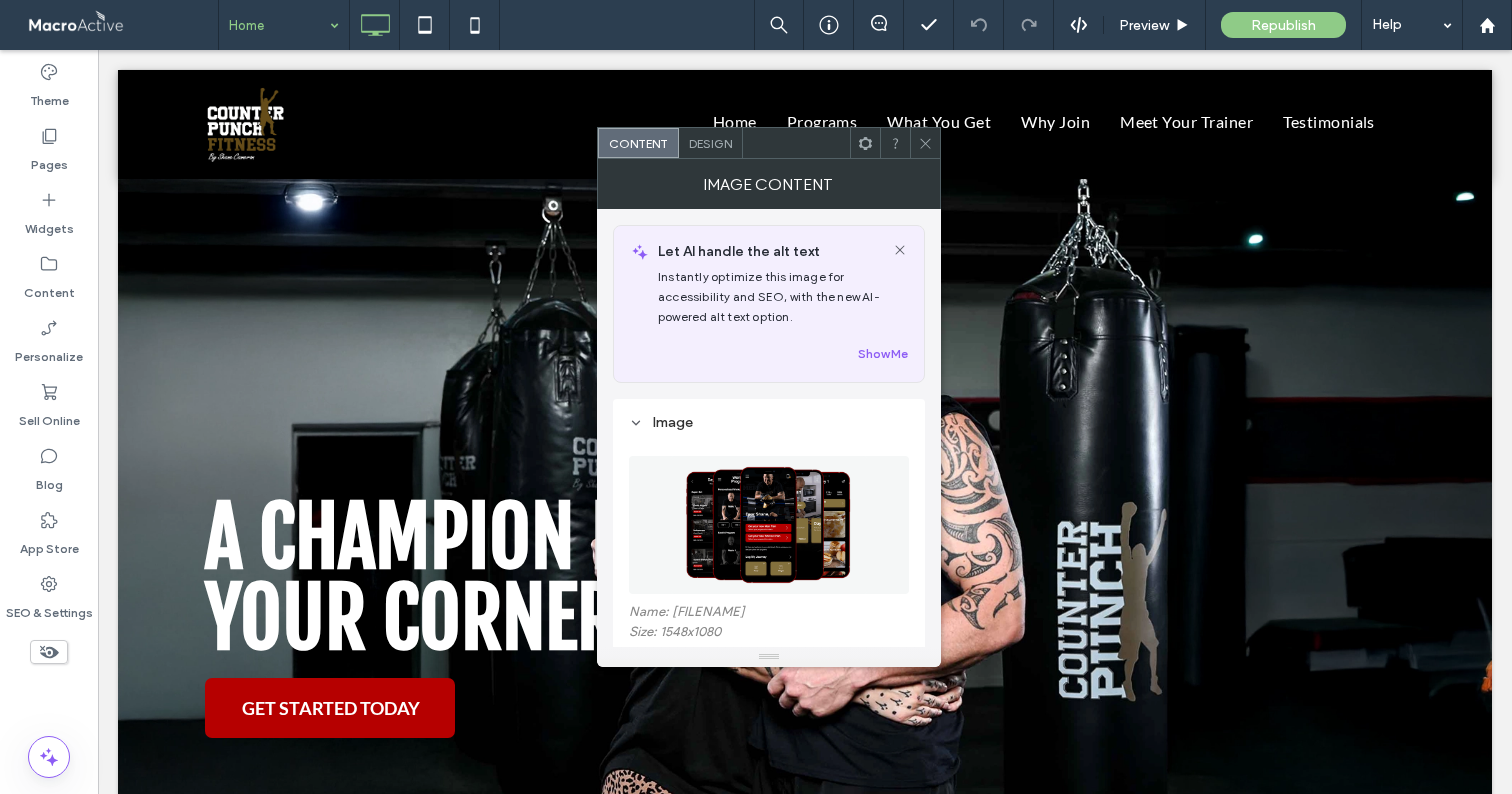 click 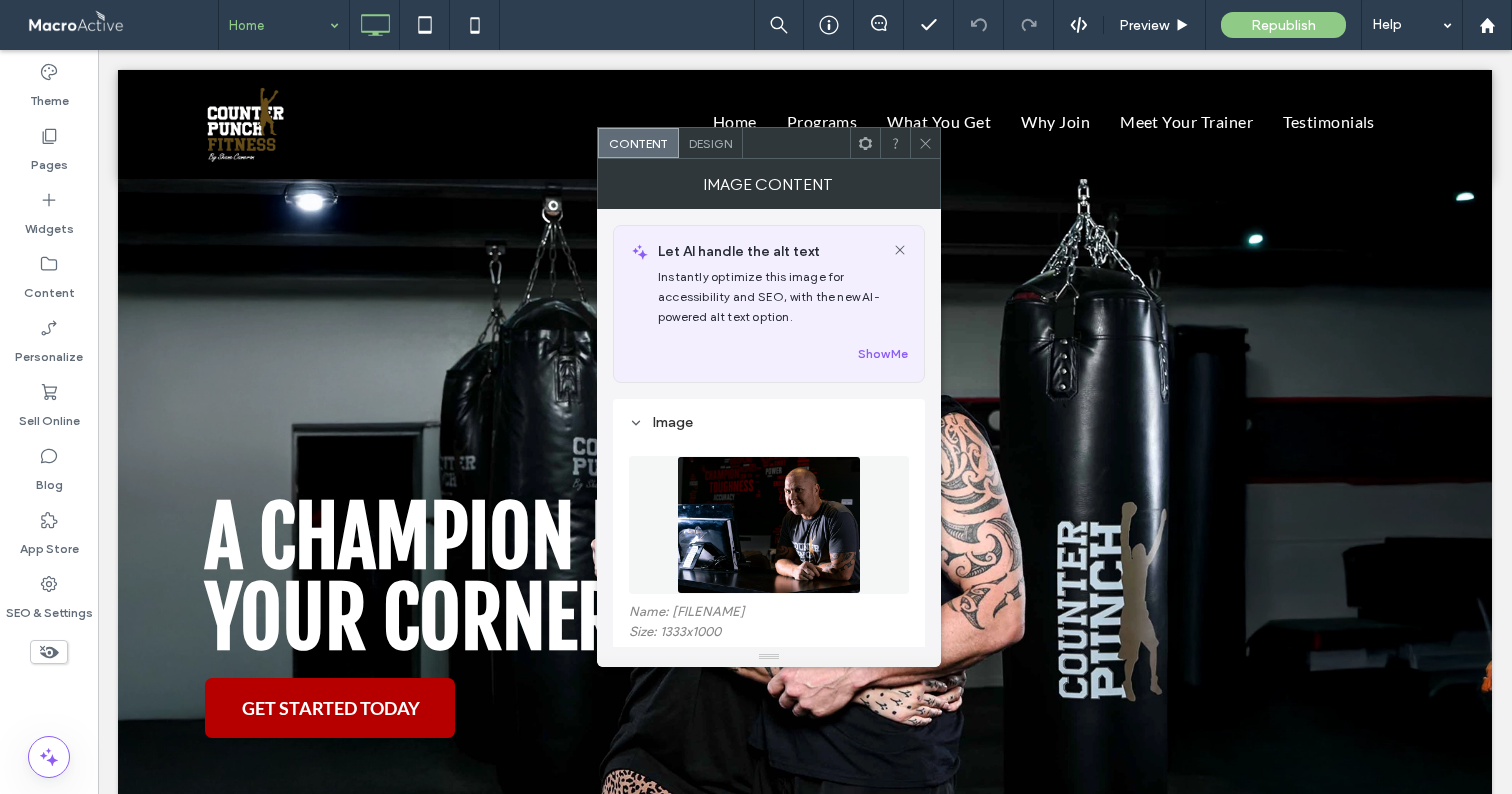 click at bounding box center (925, 143) 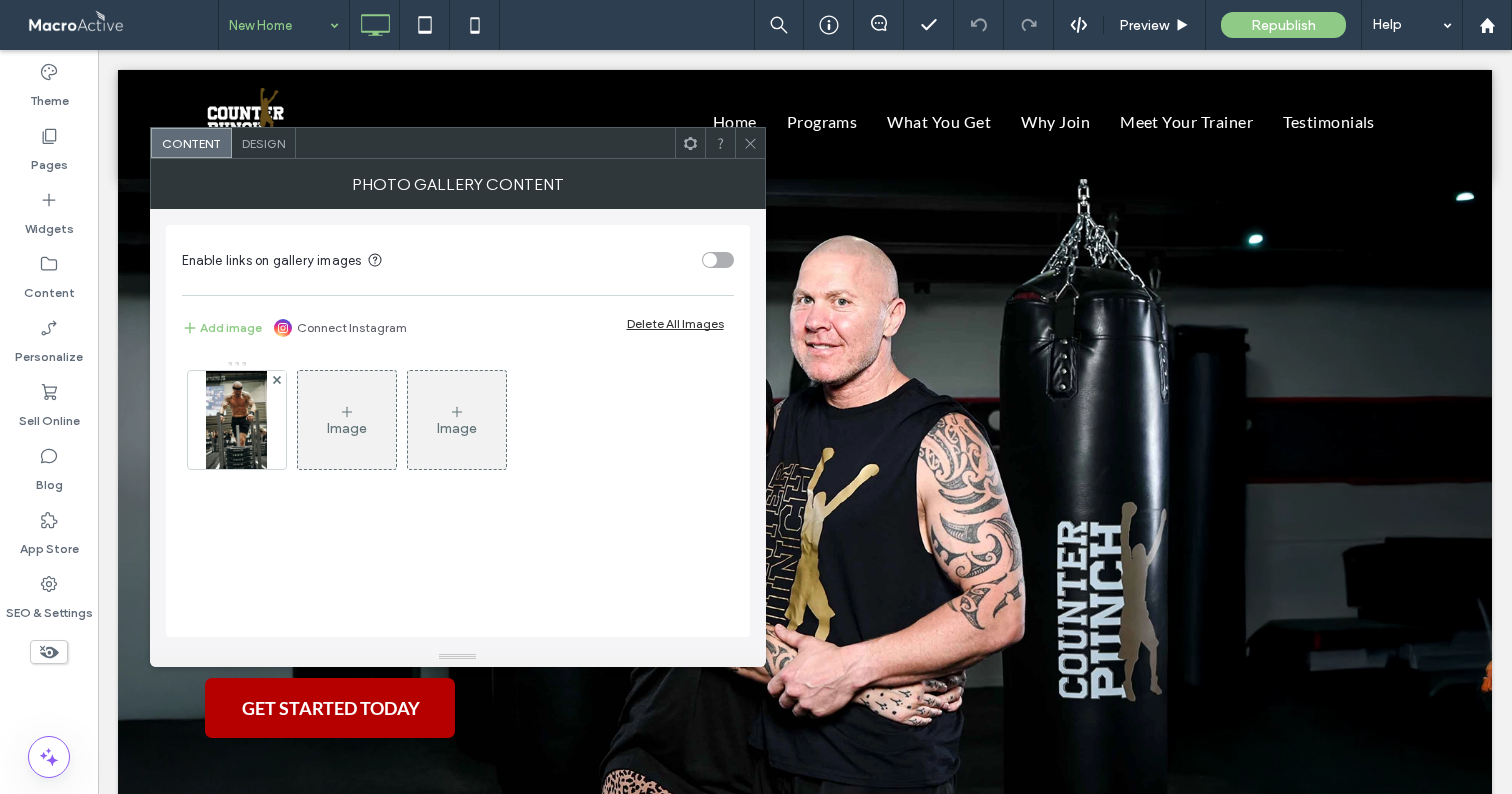 click on "Delete All Images" at bounding box center (675, 323) 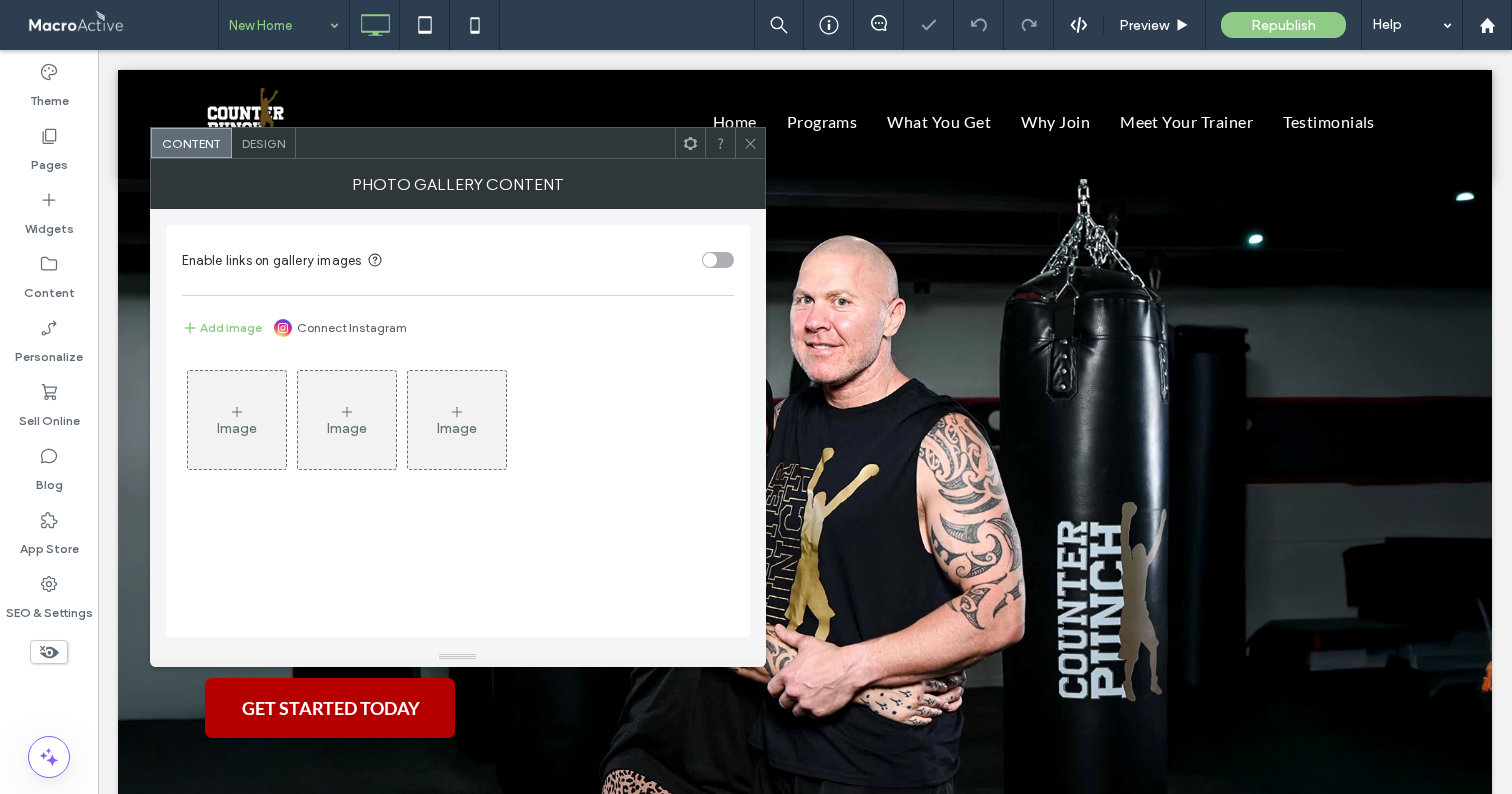 click on "Image" at bounding box center [237, 420] 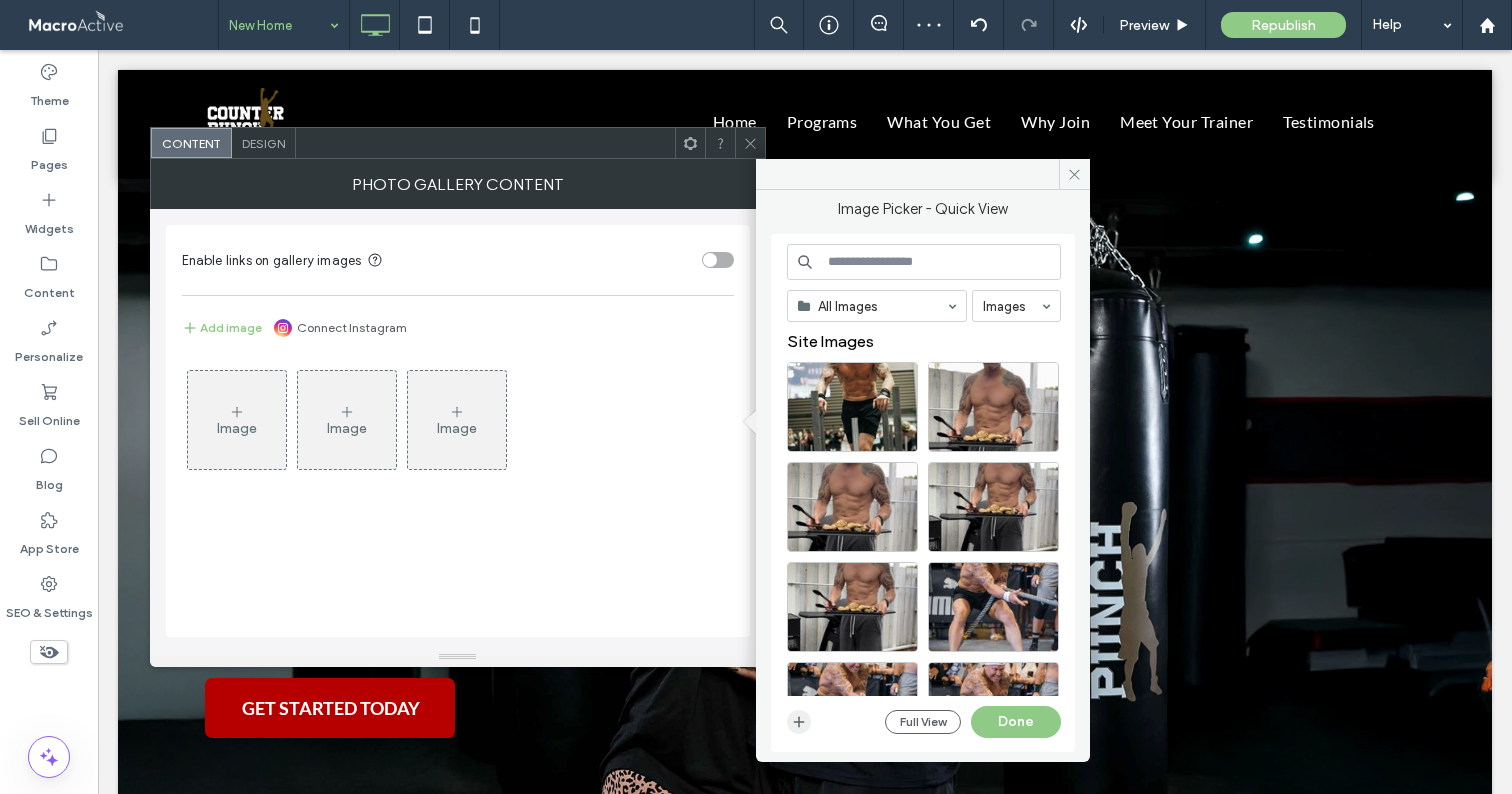 click 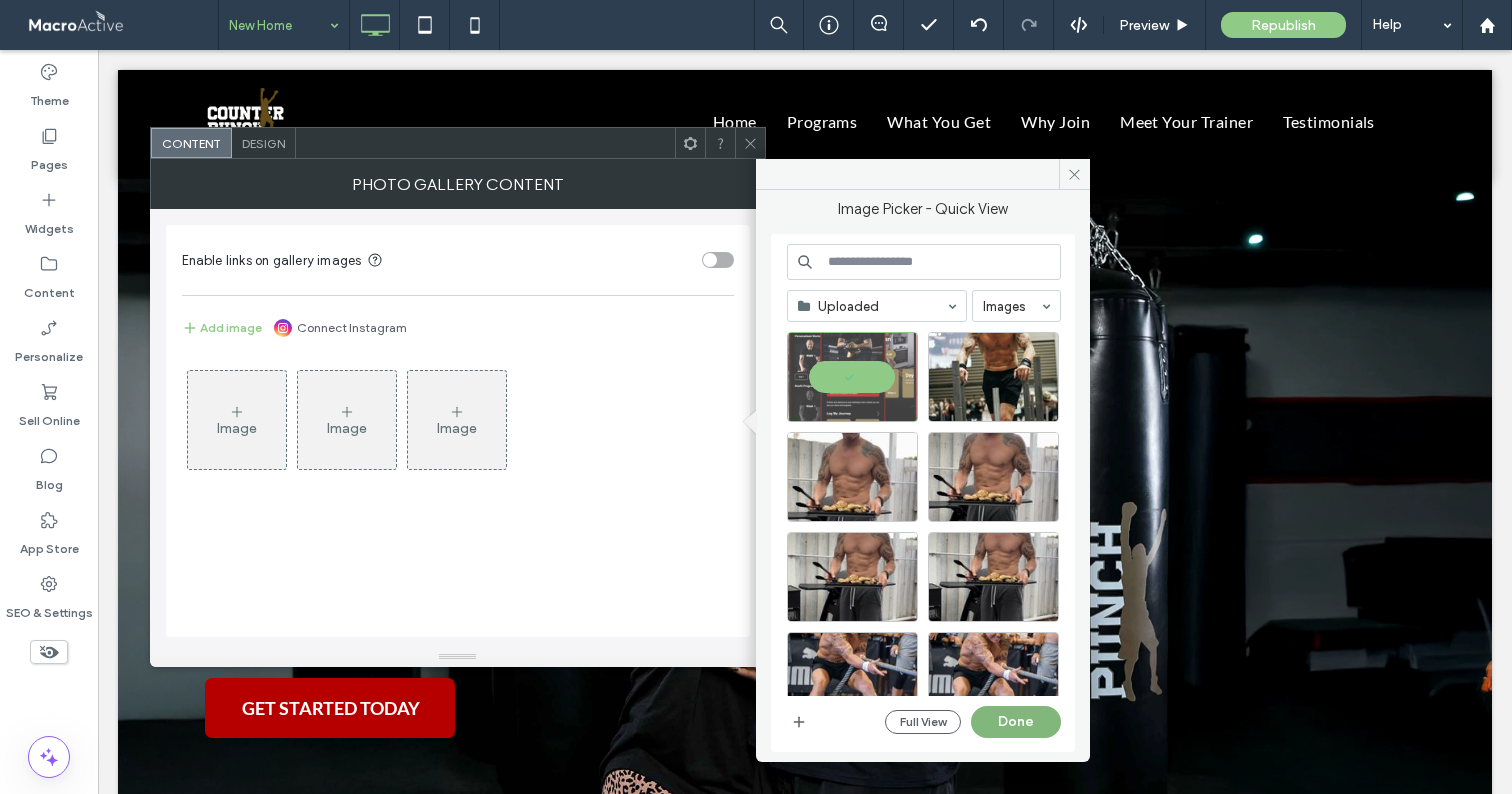 click on "Done" at bounding box center (1016, 722) 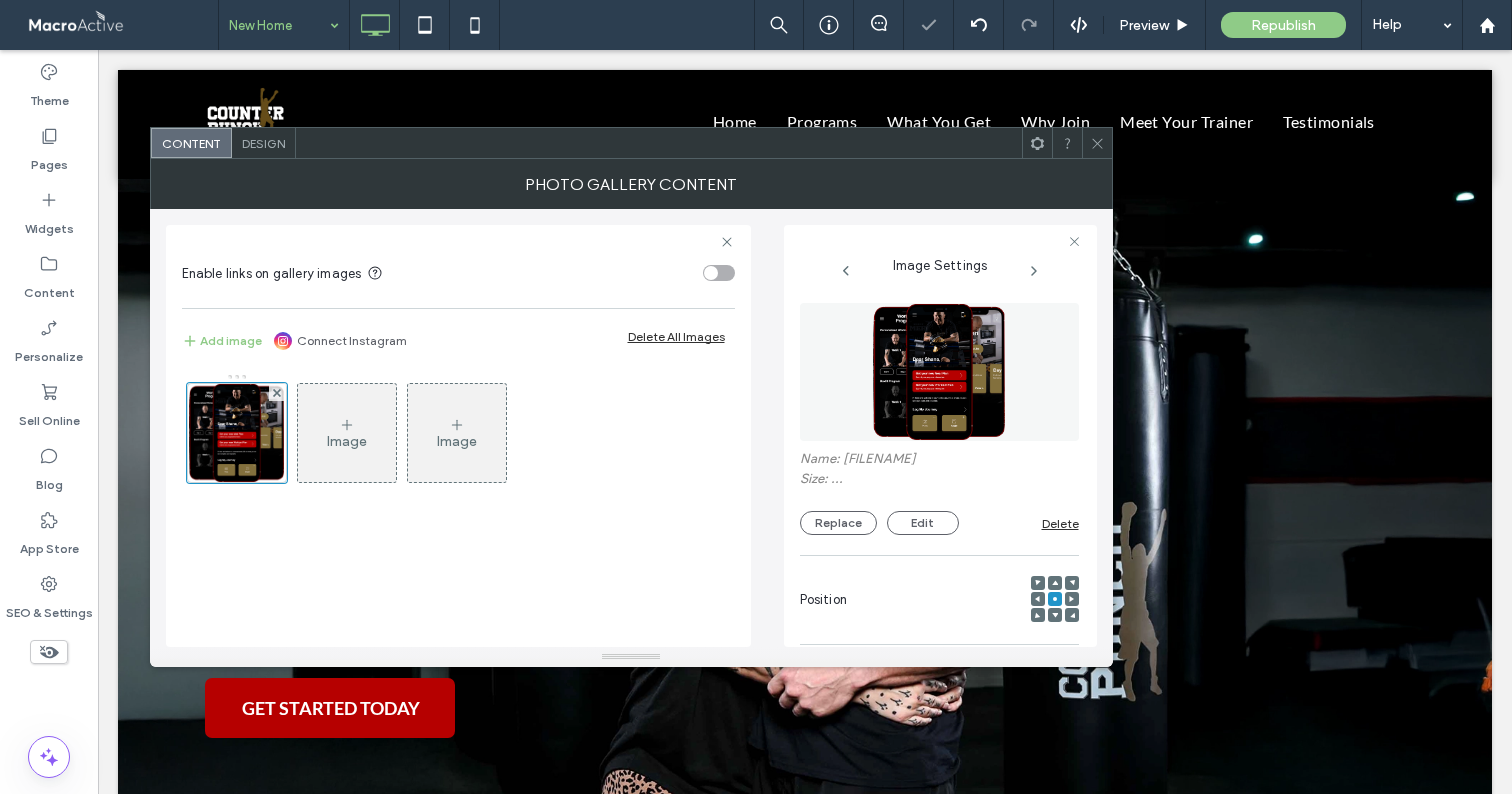 click 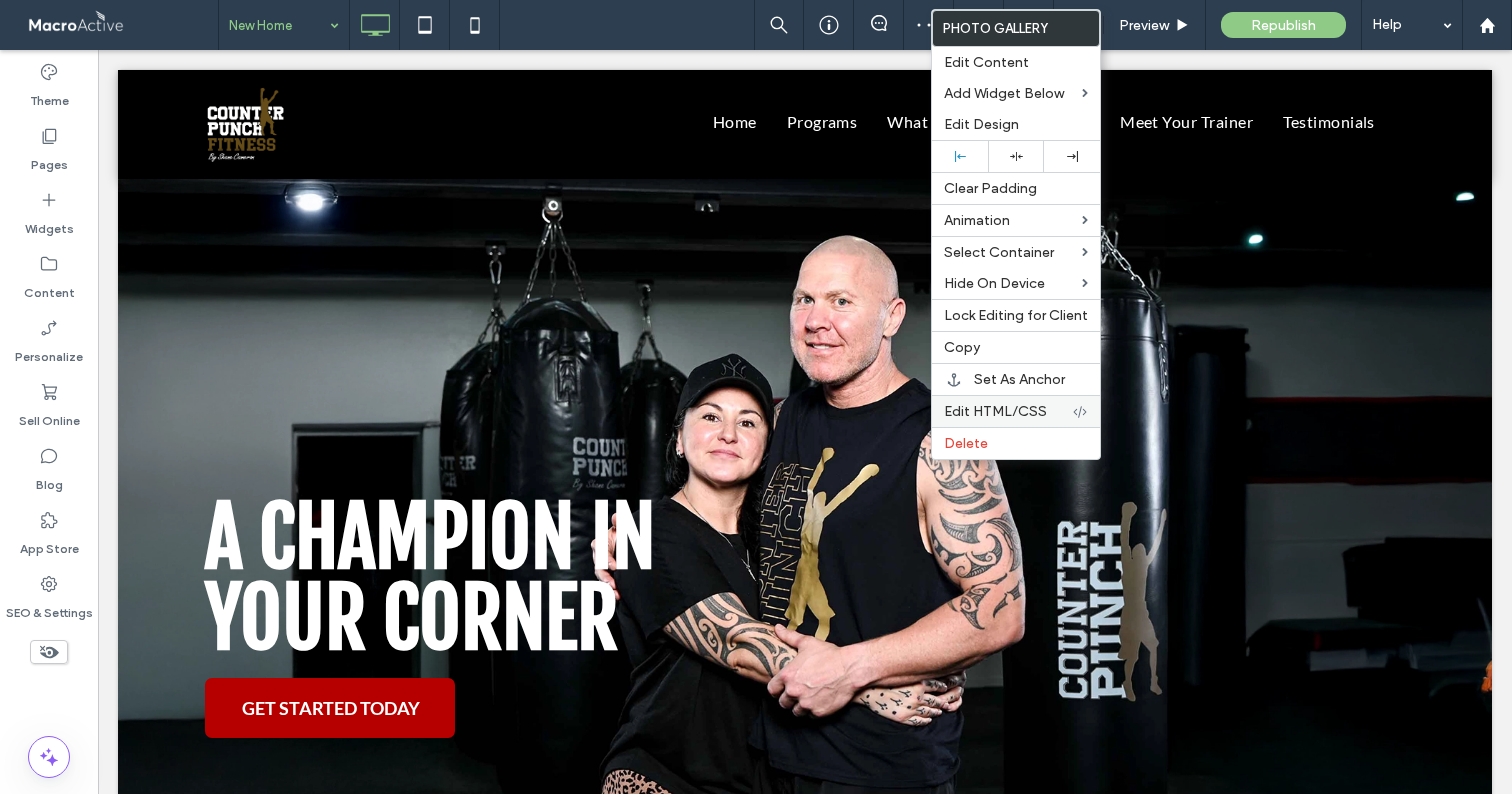 click on "Edit HTML/CSS" at bounding box center (995, 411) 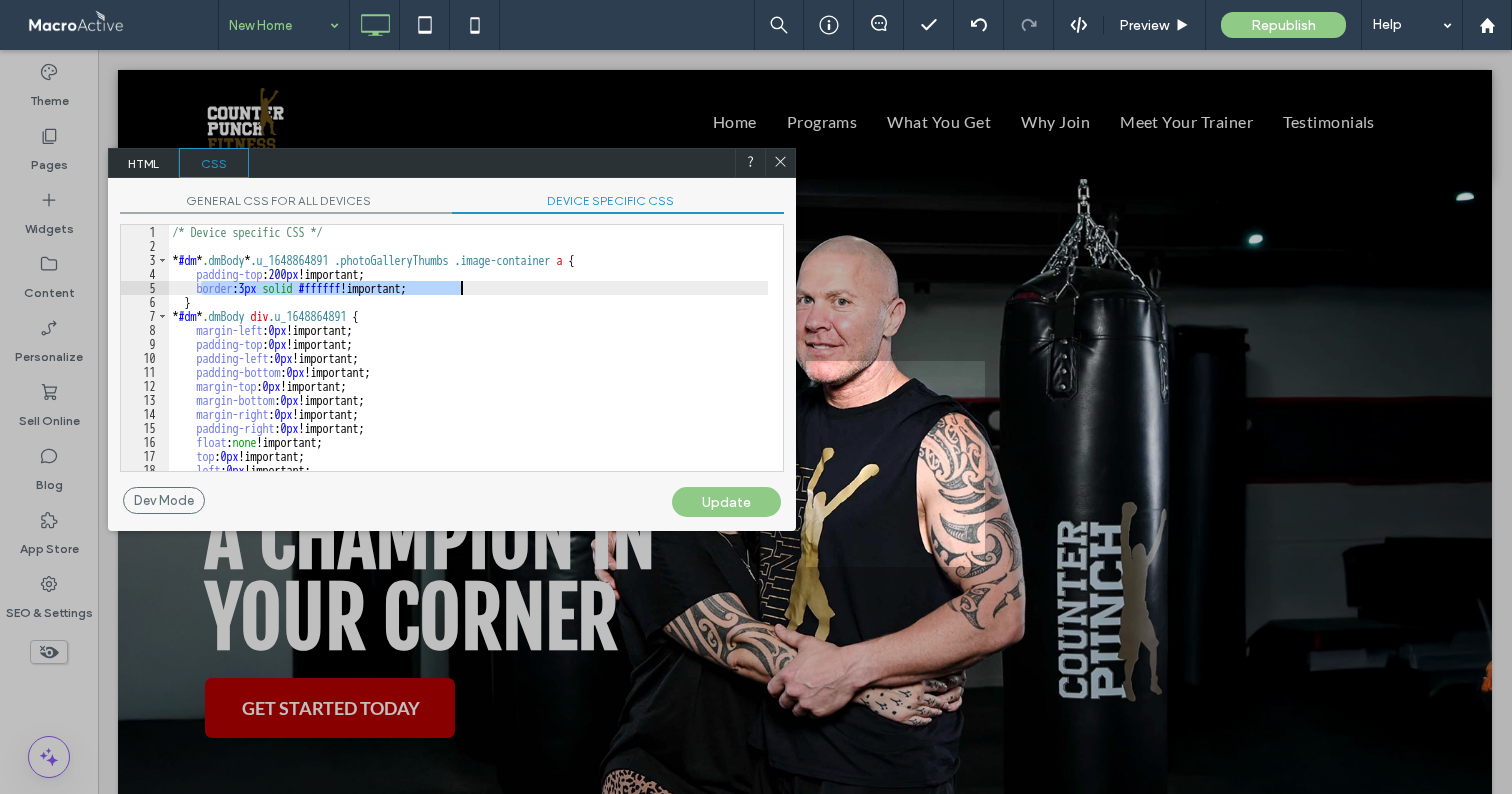 drag, startPoint x: 203, startPoint y: 284, endPoint x: 524, endPoint y: 283, distance: 321.00156 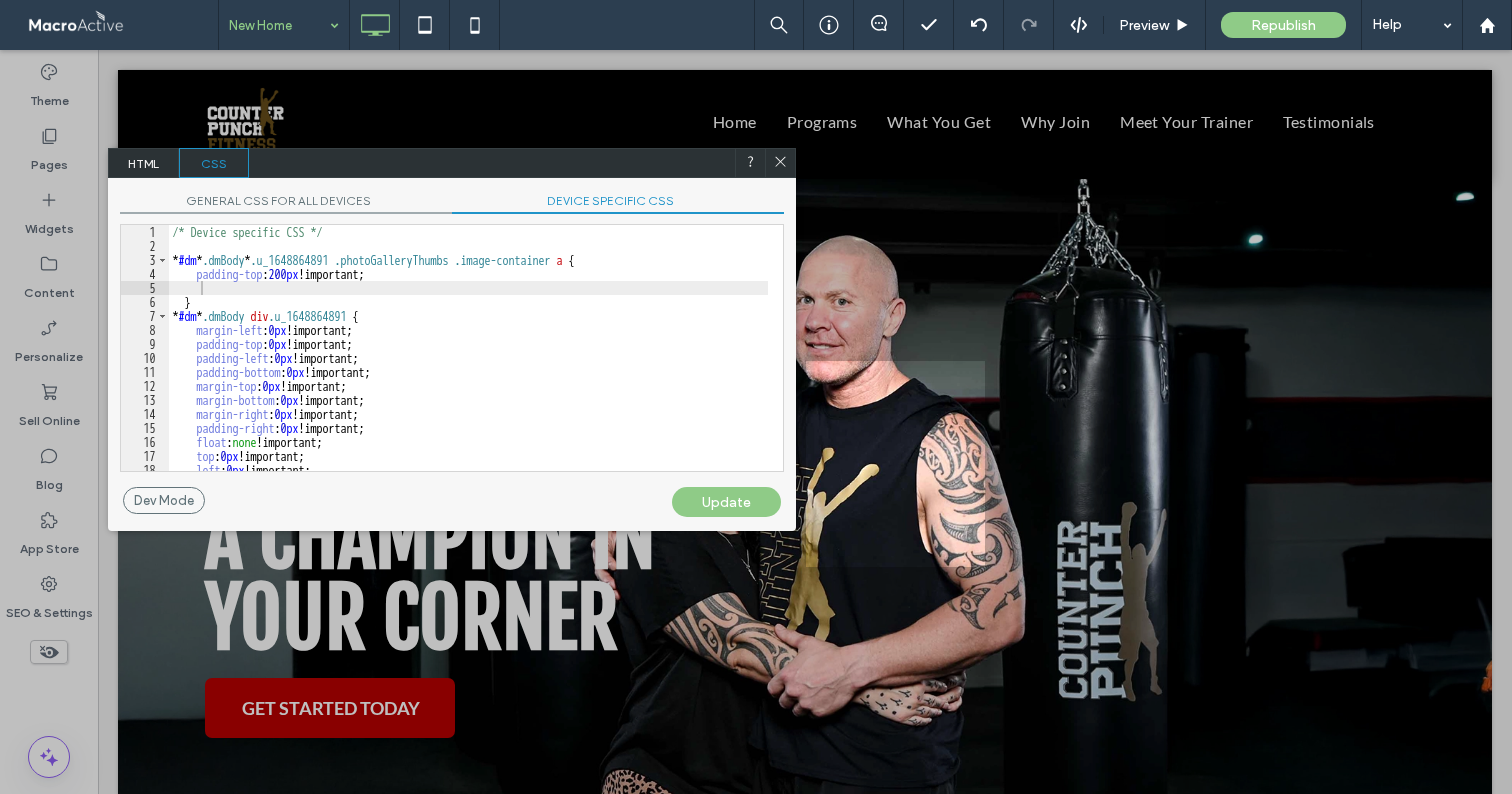 click on "Update" at bounding box center [726, 502] 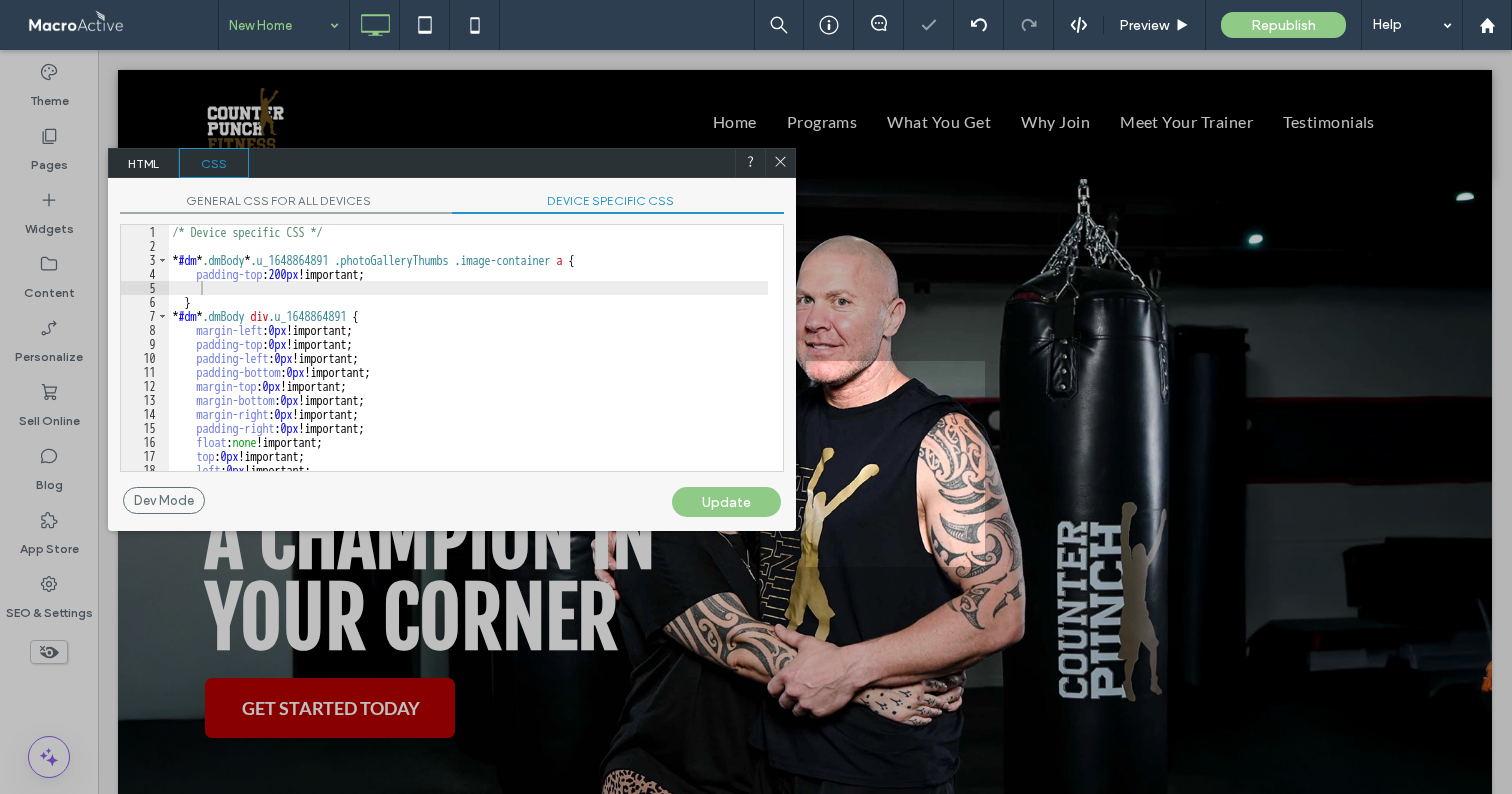 click at bounding box center [780, 163] 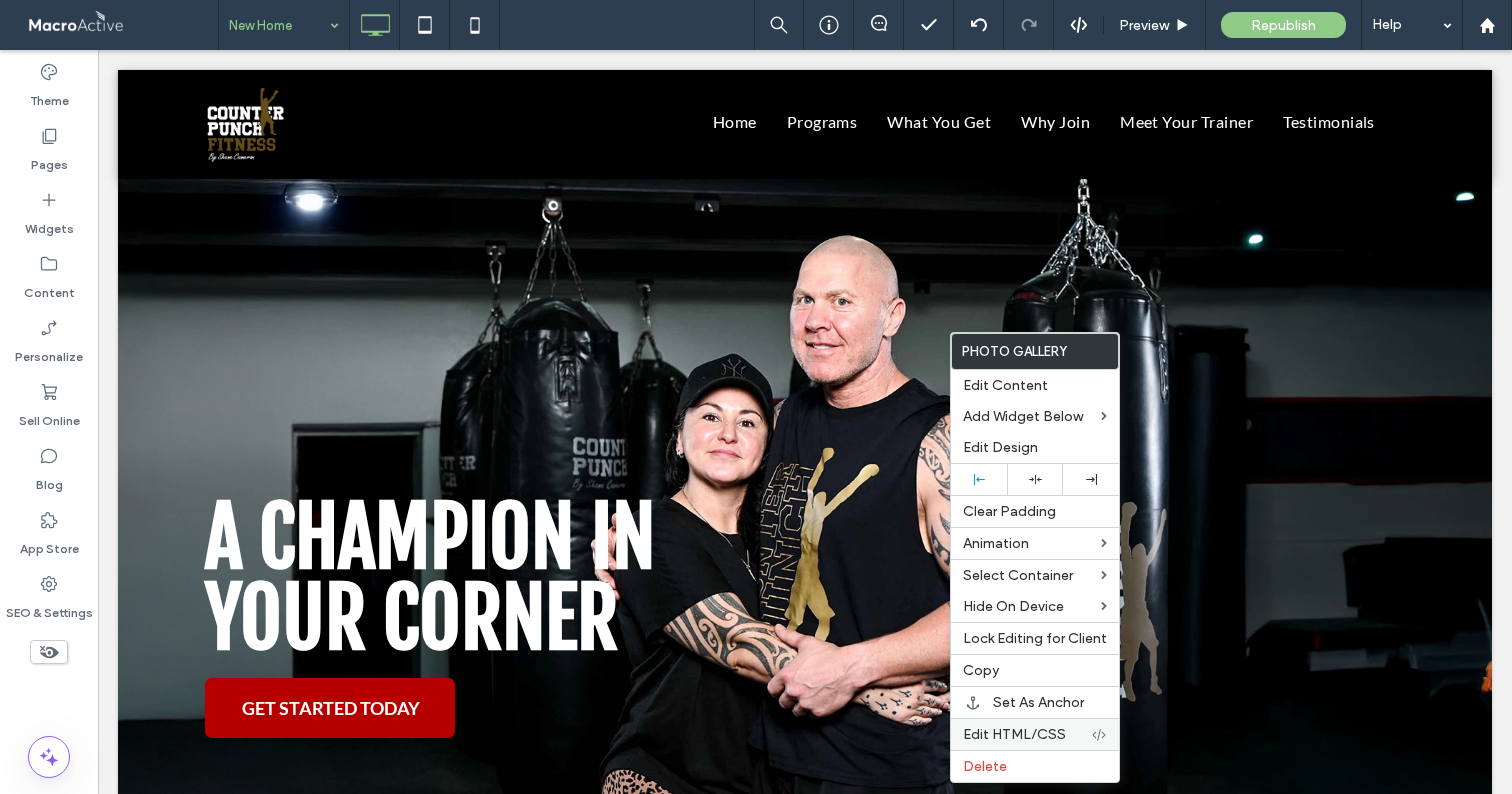 click on "Edit HTML/CSS" at bounding box center (1014, 734) 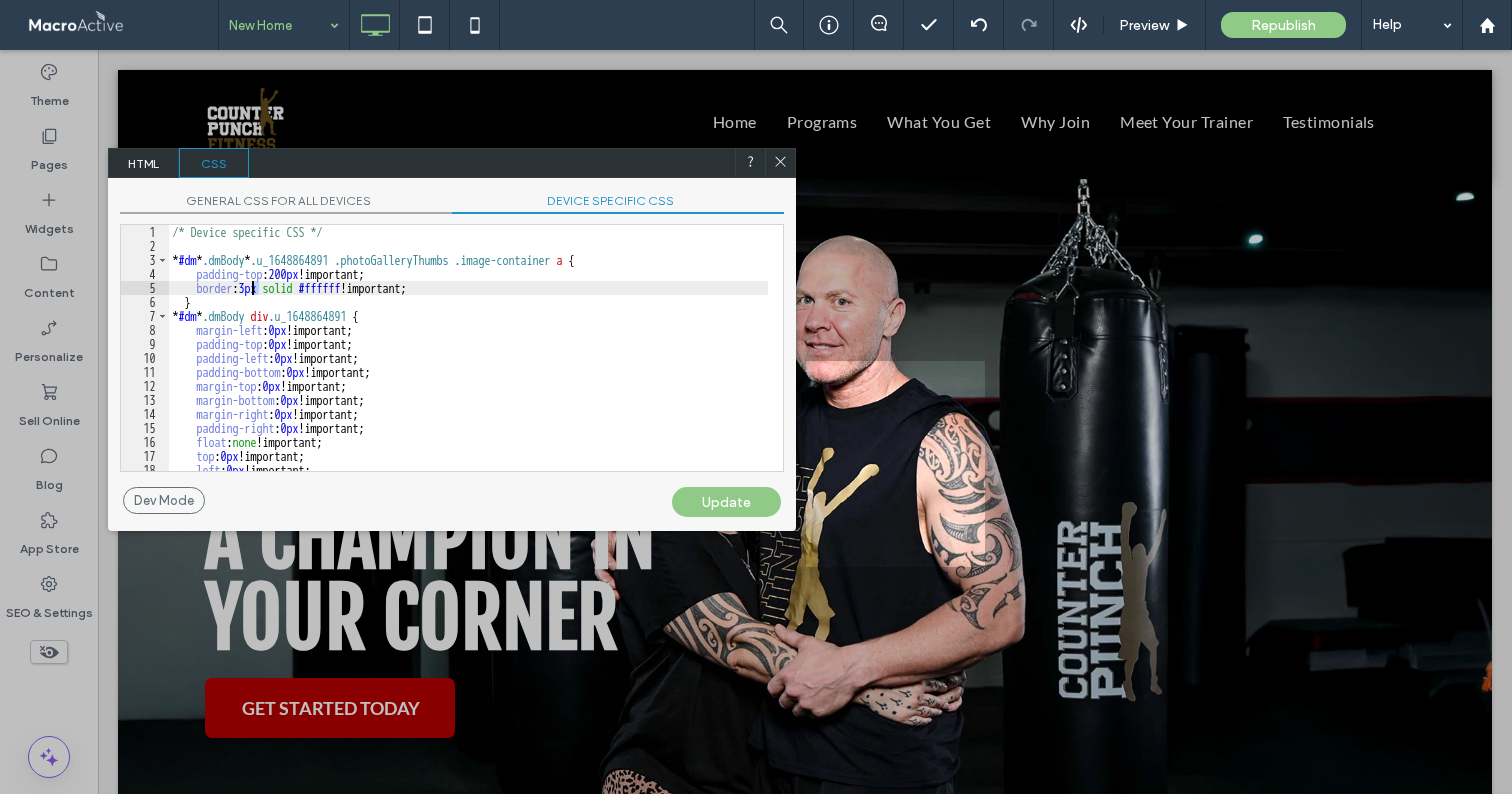 click on "/* Device specific CSS */ * #dm  * .dmBody  * .u_1648864891   .photoGalleryThumbs   .image-container   a   {      padding-top : 200 px  !important;      border : 3 px   solid   #ffffff  !important;    } * #dm  * .dmBody   div .u_1648864891   {      margin-left : 0 px  !important;      padding-top : 0 px  !important;      padding-left : 0 px  !important;      padding-bottom : 0 px  !important;      margin-top : 0 px  !important;      margin-bottom : 0 px  !important;      margin-right : 0 px  !important;      padding-right : 0 px  !important;      float : none  !important;      top : 0 px  !important;      left : 0 px  !important;      width :calc( 100 %  -  0 px ) !important;" at bounding box center [468, 362] 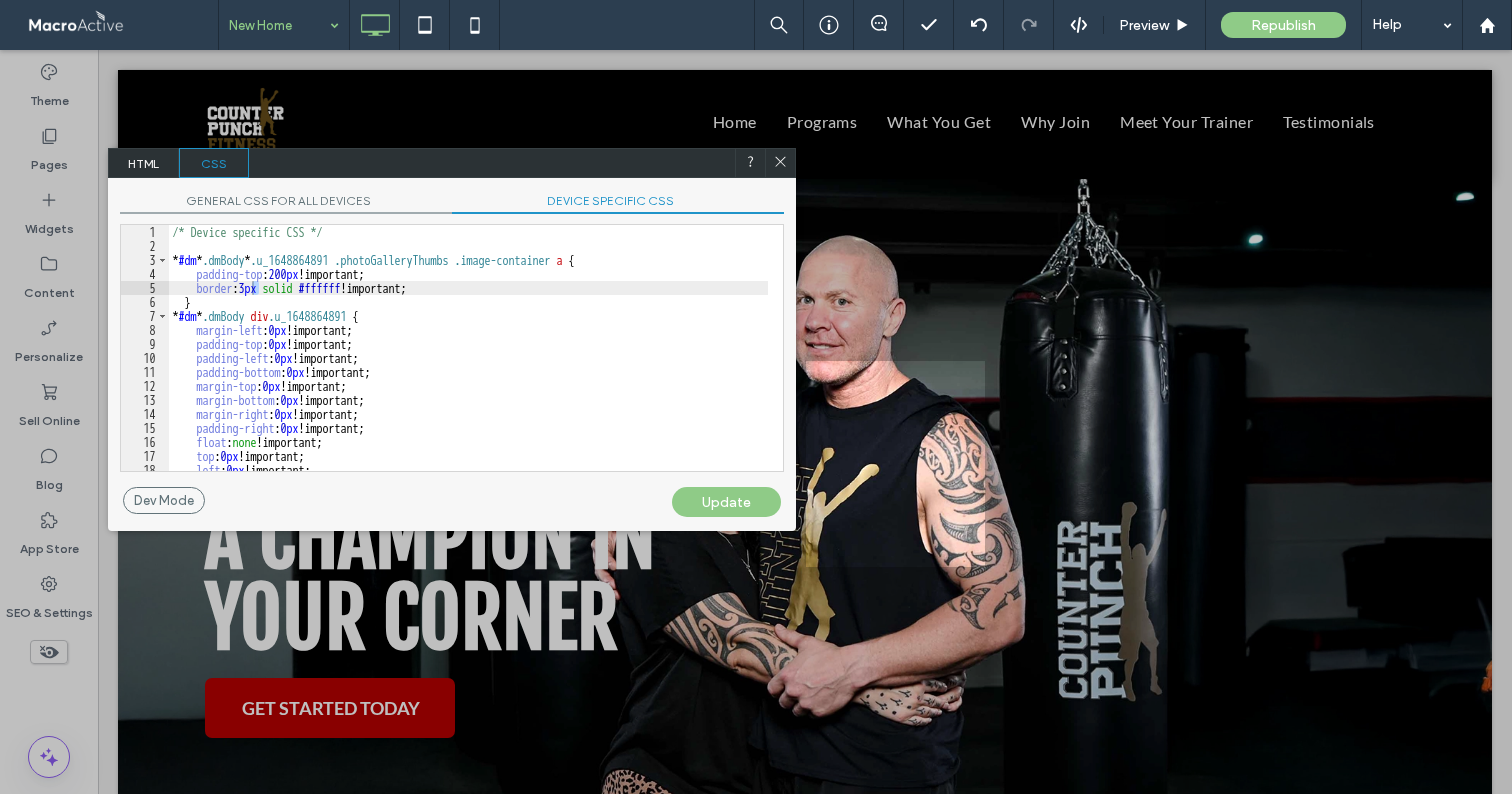 click on "/* Device specific CSS */ * #dm  * .dmBody  * .u_1648864891   .photoGalleryThumbs   .image-container   a   {      padding-top : 200 px  !important;      border : 3 px   solid   #ffffff  !important;    } * #dm  * .dmBody   div .u_1648864891   {      margin-left : 0 px  !important;      padding-top : 0 px  !important;      padding-left : 0 px  !important;      padding-bottom : 0 px  !important;      margin-top : 0 px  !important;      margin-bottom : 0 px  !important;      margin-right : 0 px  !important;      padding-right : 0 px  !important;      float : none  !important;      top : 0 px  !important;      left : 0 px  !important;      width :calc( 100 %  -  0 px ) !important;" at bounding box center [468, 362] 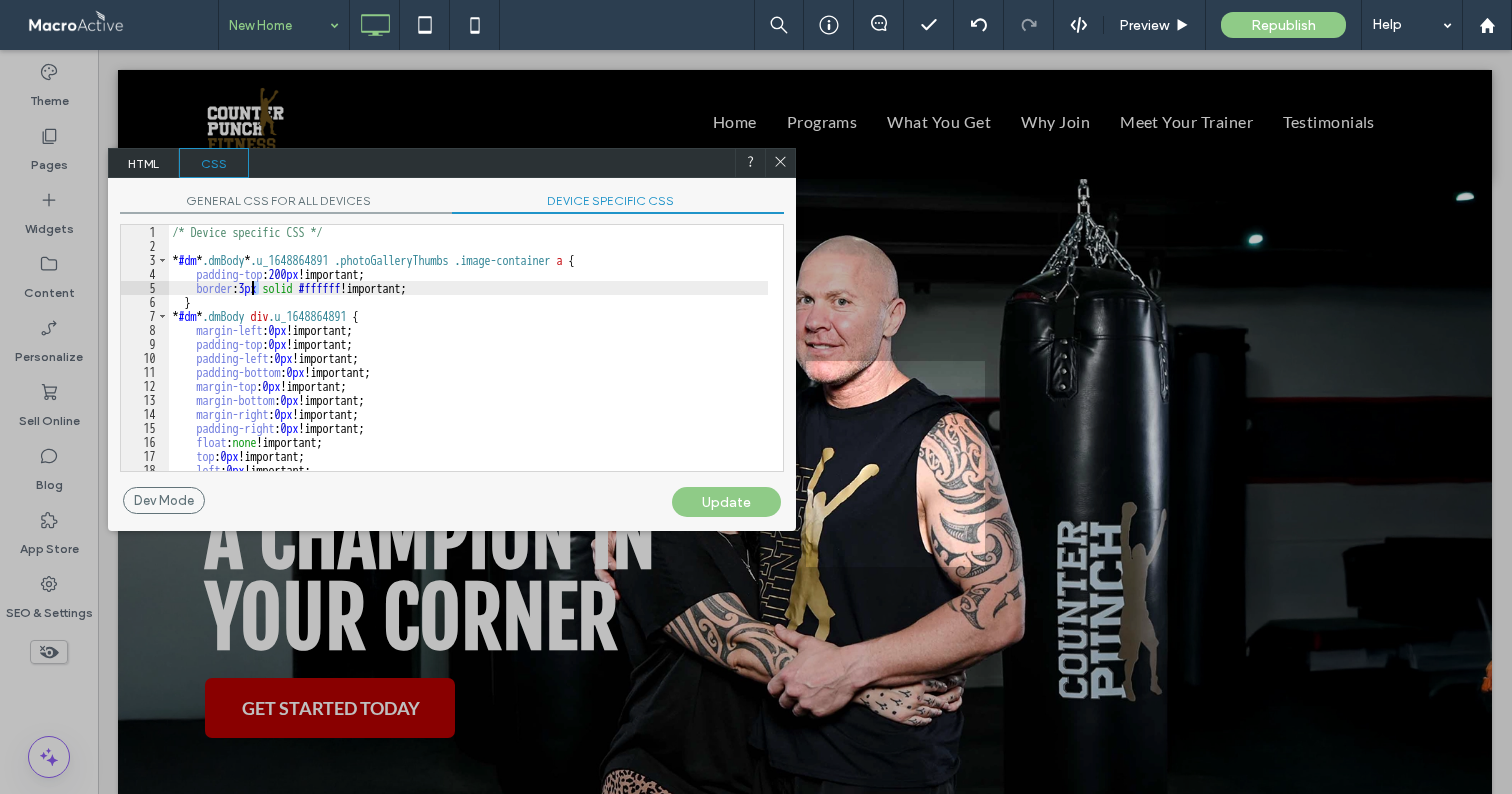 click on "/* Device specific CSS */ * #dm  * .dmBody  * .u_1648864891   .photoGalleryThumbs   .image-container   a   {      padding-top : 200 px  !important;      border : 3 px   solid   #ffffff  !important;    } * #dm  * .dmBody   div .u_1648864891   {      margin-left : 0 px  !important;      padding-top : 0 px  !important;      padding-left : 0 px  !important;      padding-bottom : 0 px  !important;      margin-top : 0 px  !important;      margin-bottom : 0 px  !important;      margin-right : 0 px  !important;      padding-right : 0 px  !important;      float : none  !important;      top : 0 px  !important;      left : 0 px  !important;      width :calc( 100 %  -  0 px ) !important;" at bounding box center (468, 362) 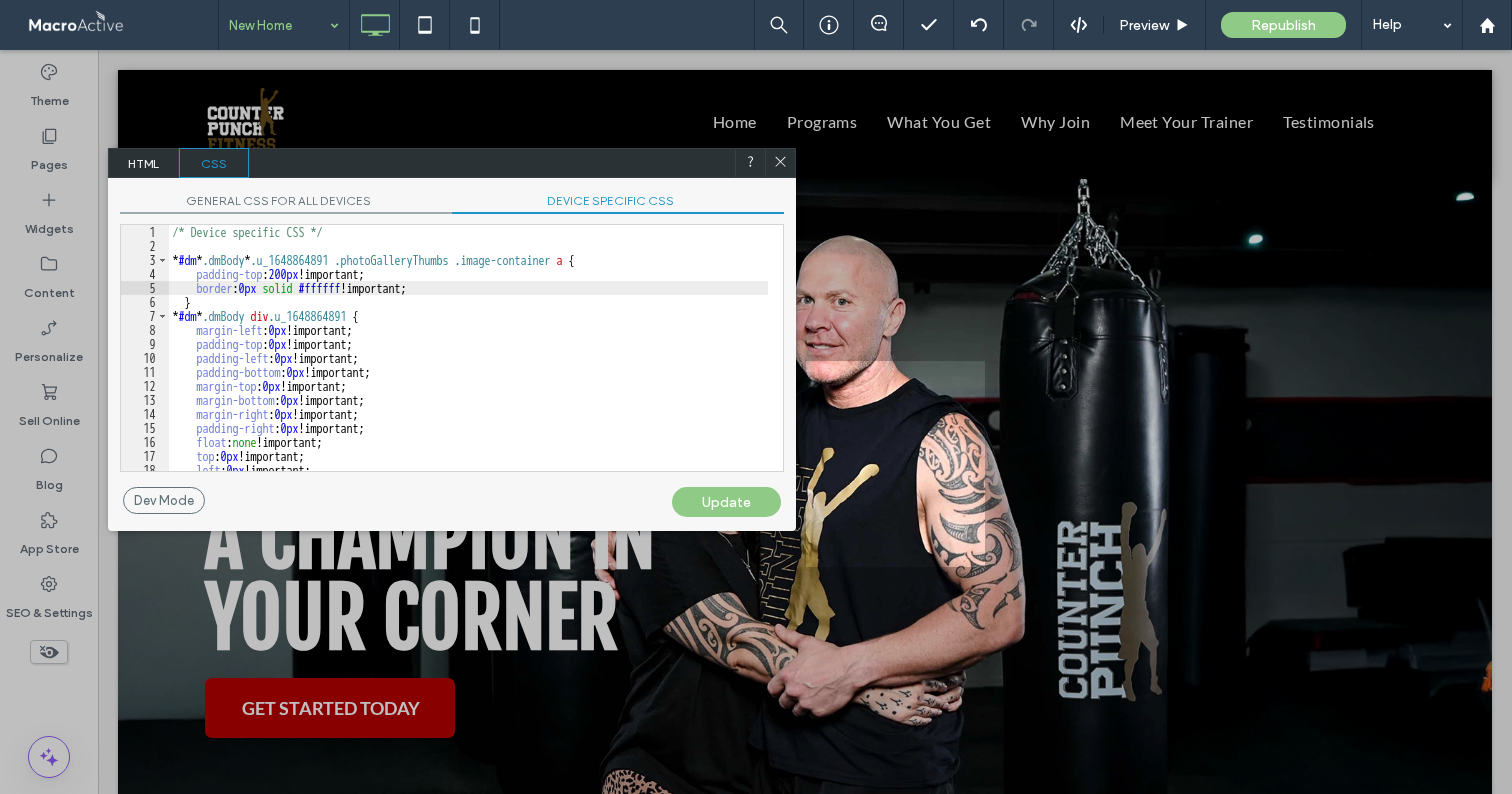 click on "Update" at bounding box center (726, 502) 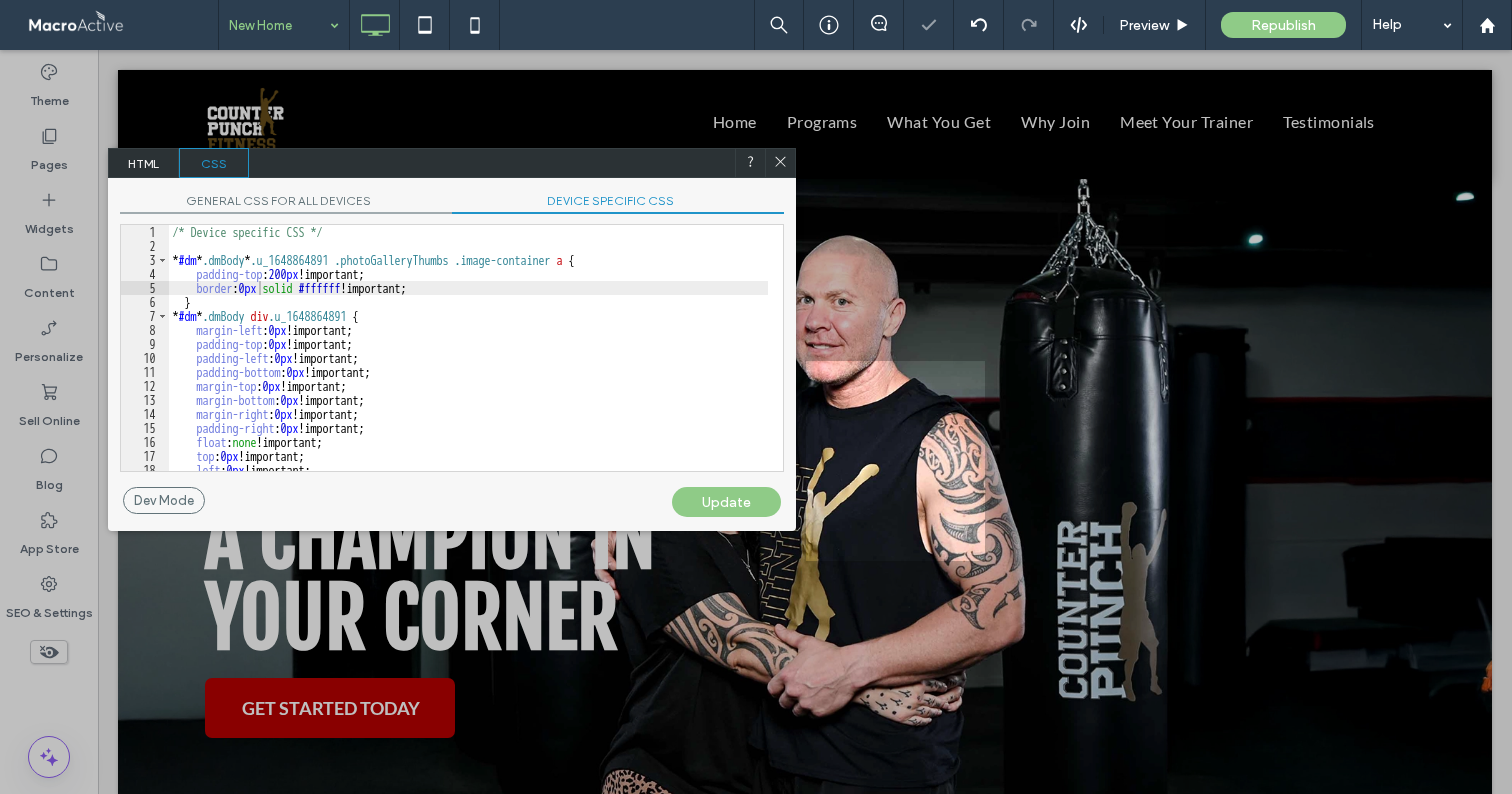 click 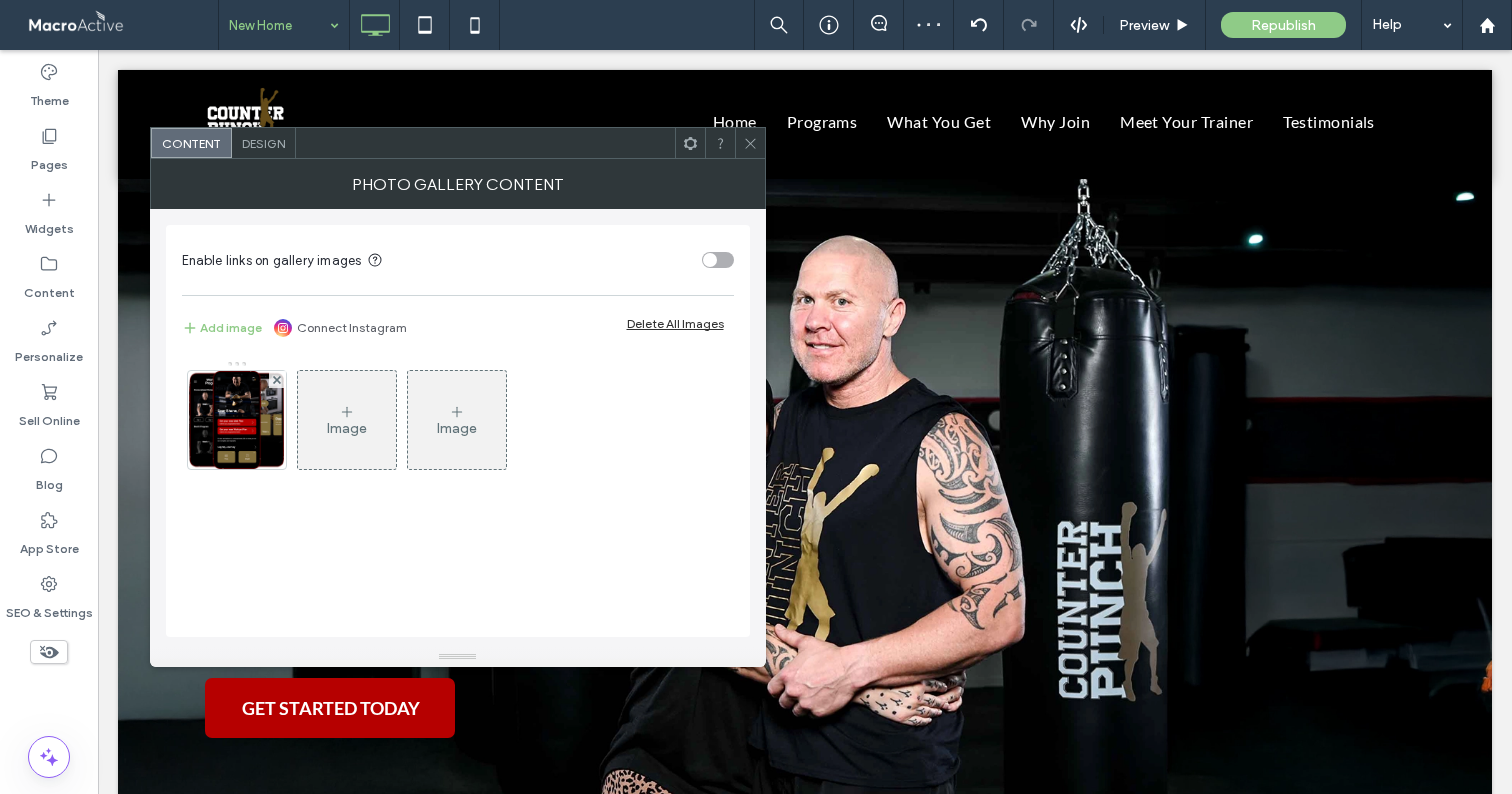 click on "Design" at bounding box center (264, 143) 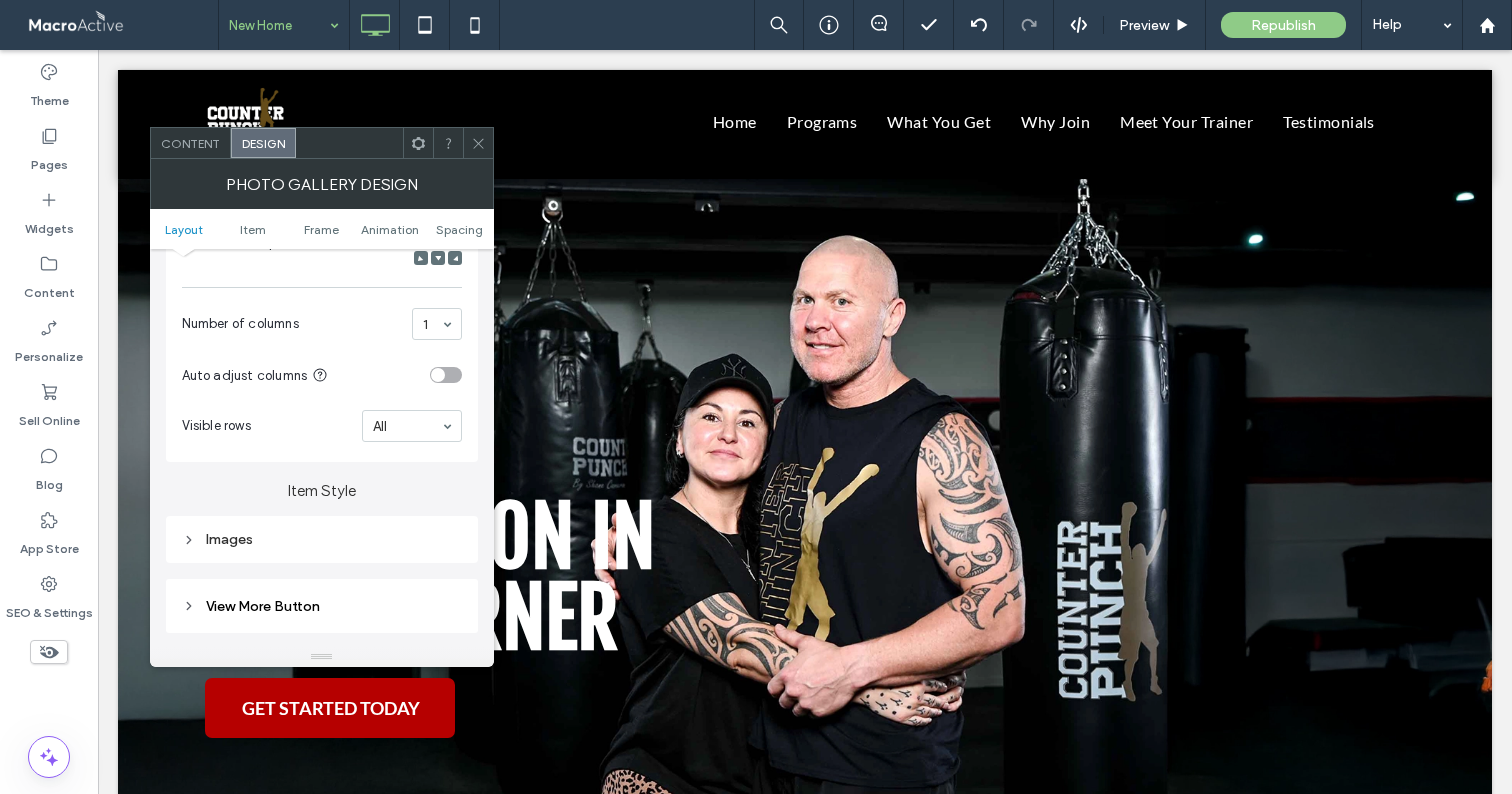 scroll, scrollTop: 695, scrollLeft: 0, axis: vertical 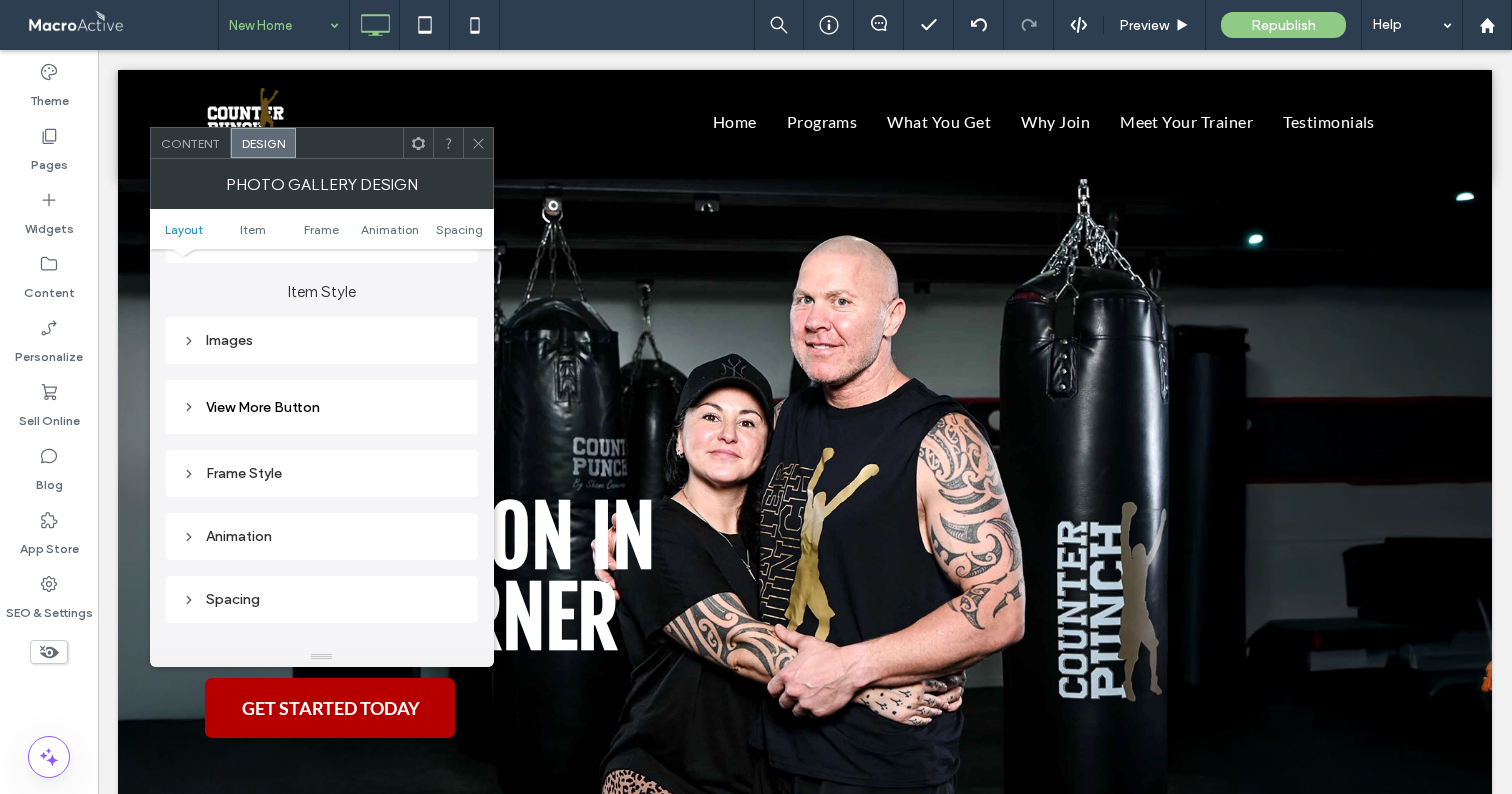 click on "Images" at bounding box center (322, 340) 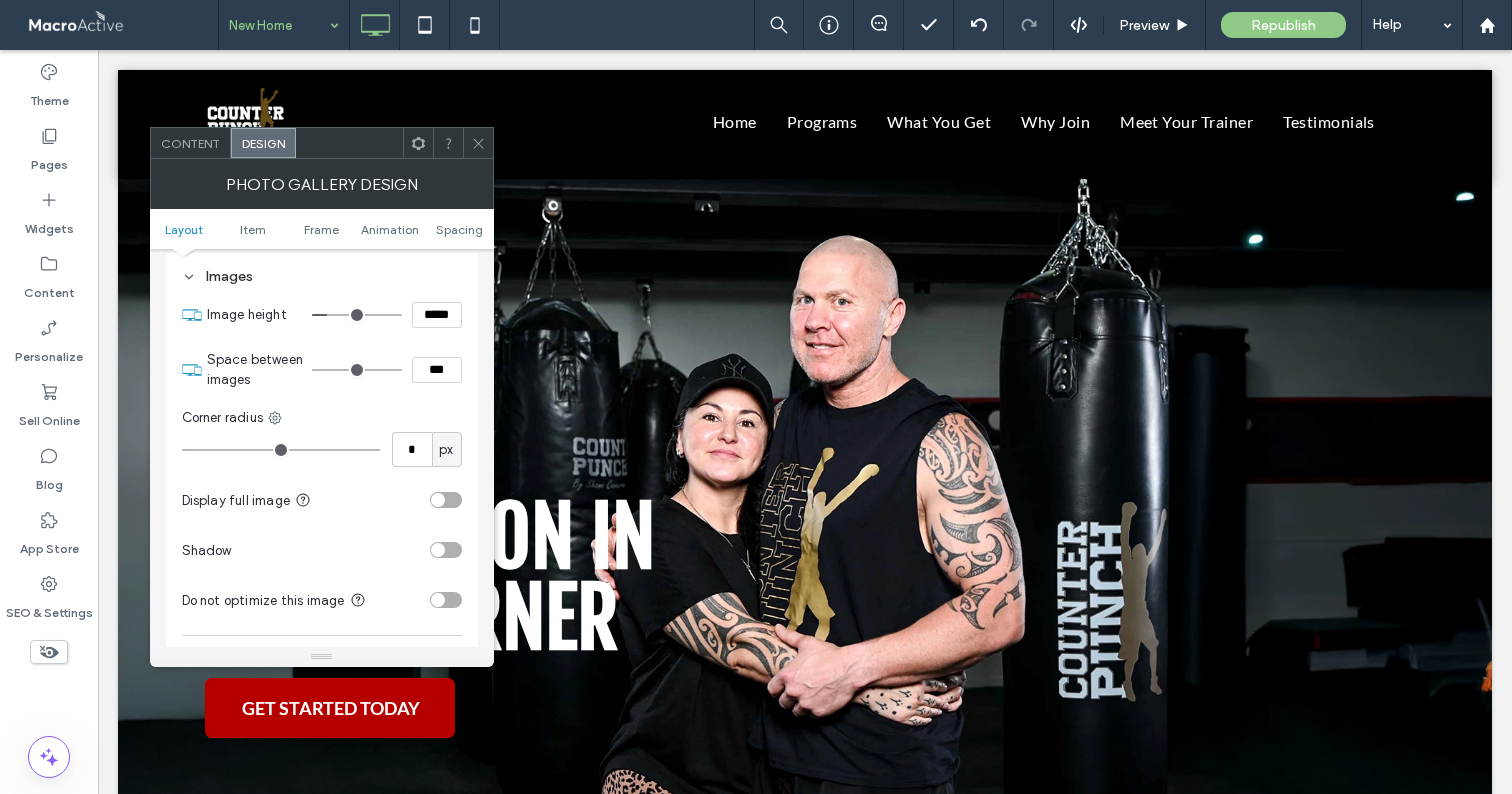 scroll, scrollTop: 839, scrollLeft: 0, axis: vertical 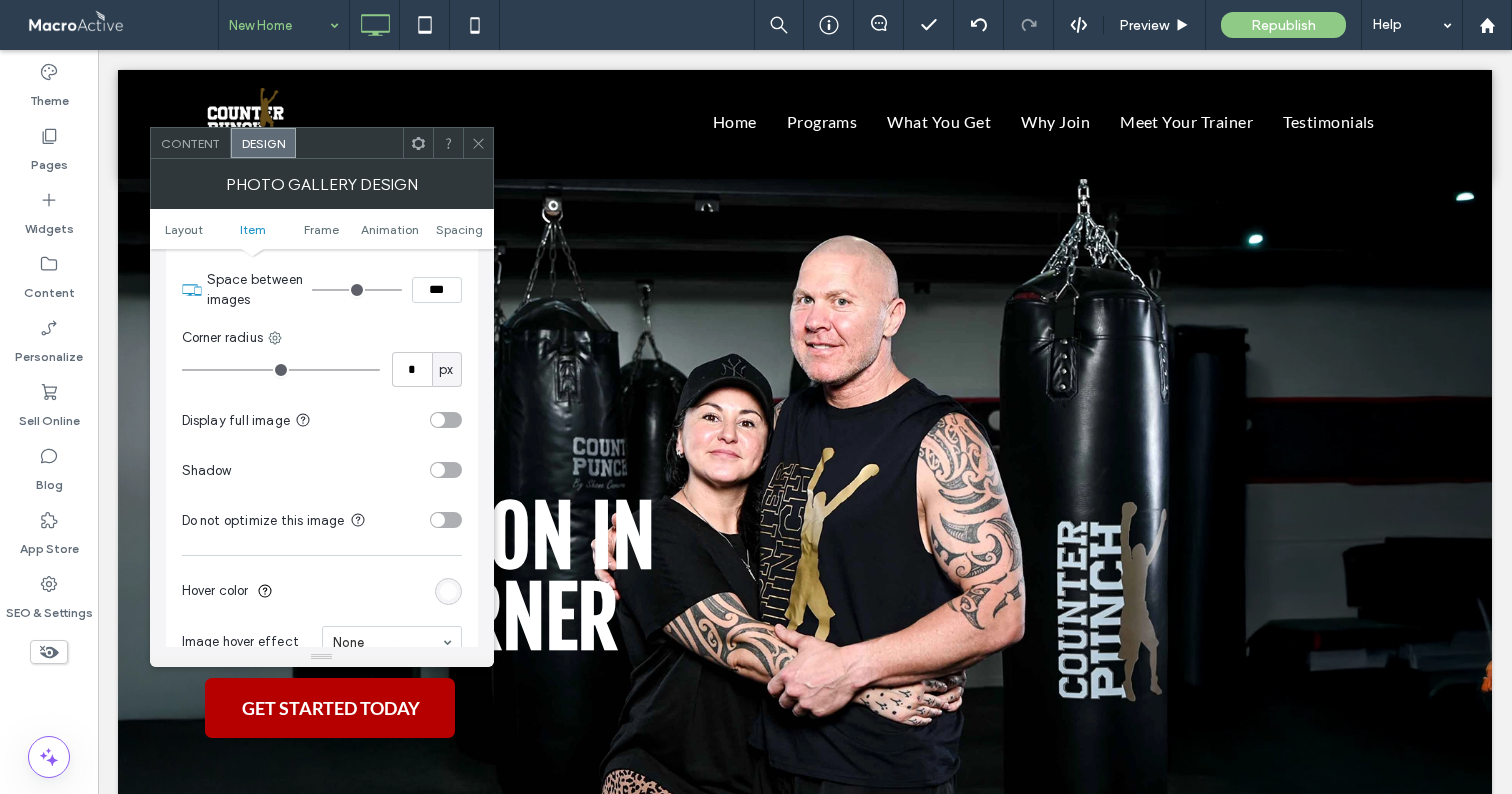 click at bounding box center (446, 420) 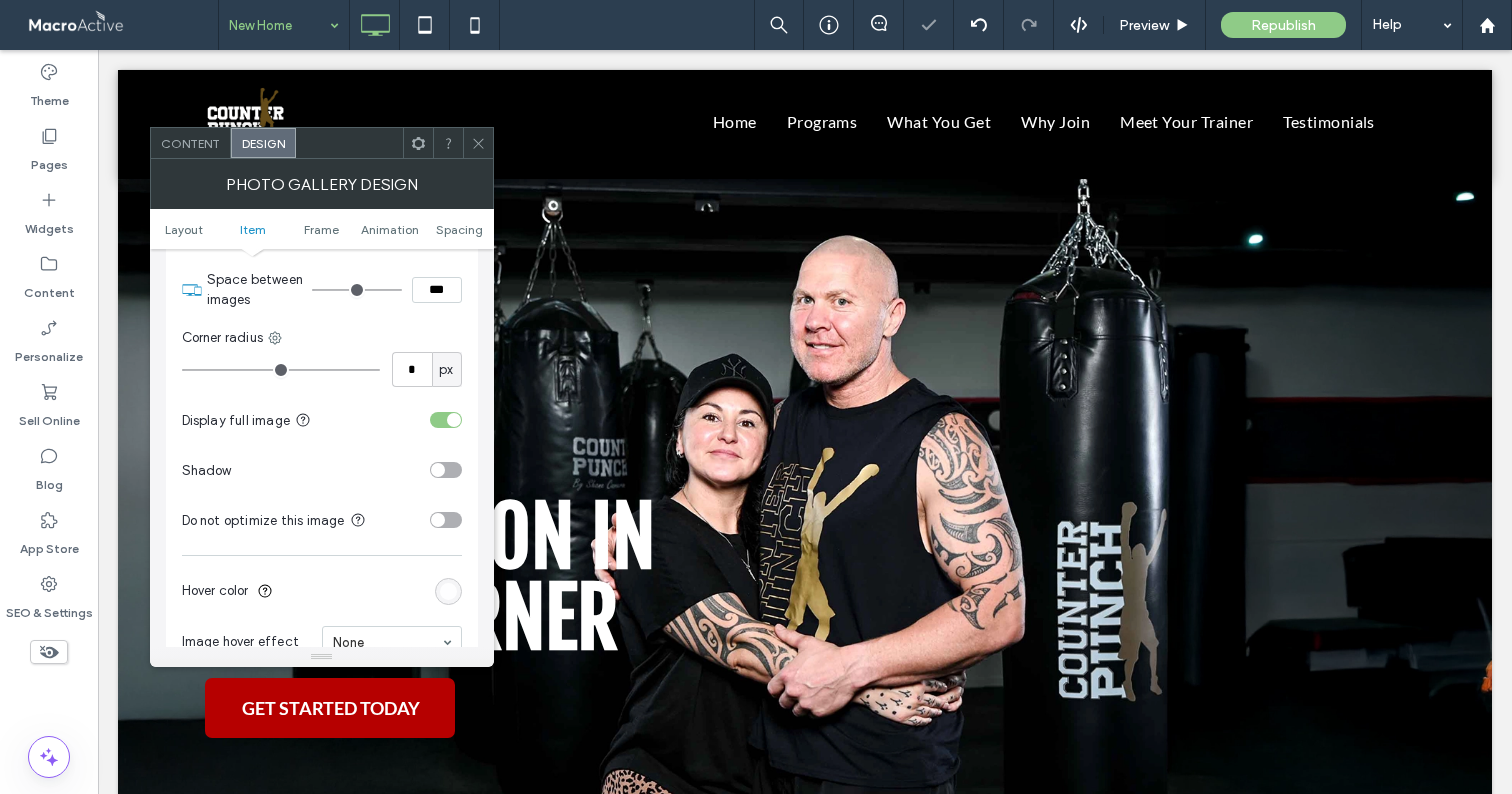 click at bounding box center (478, 143) 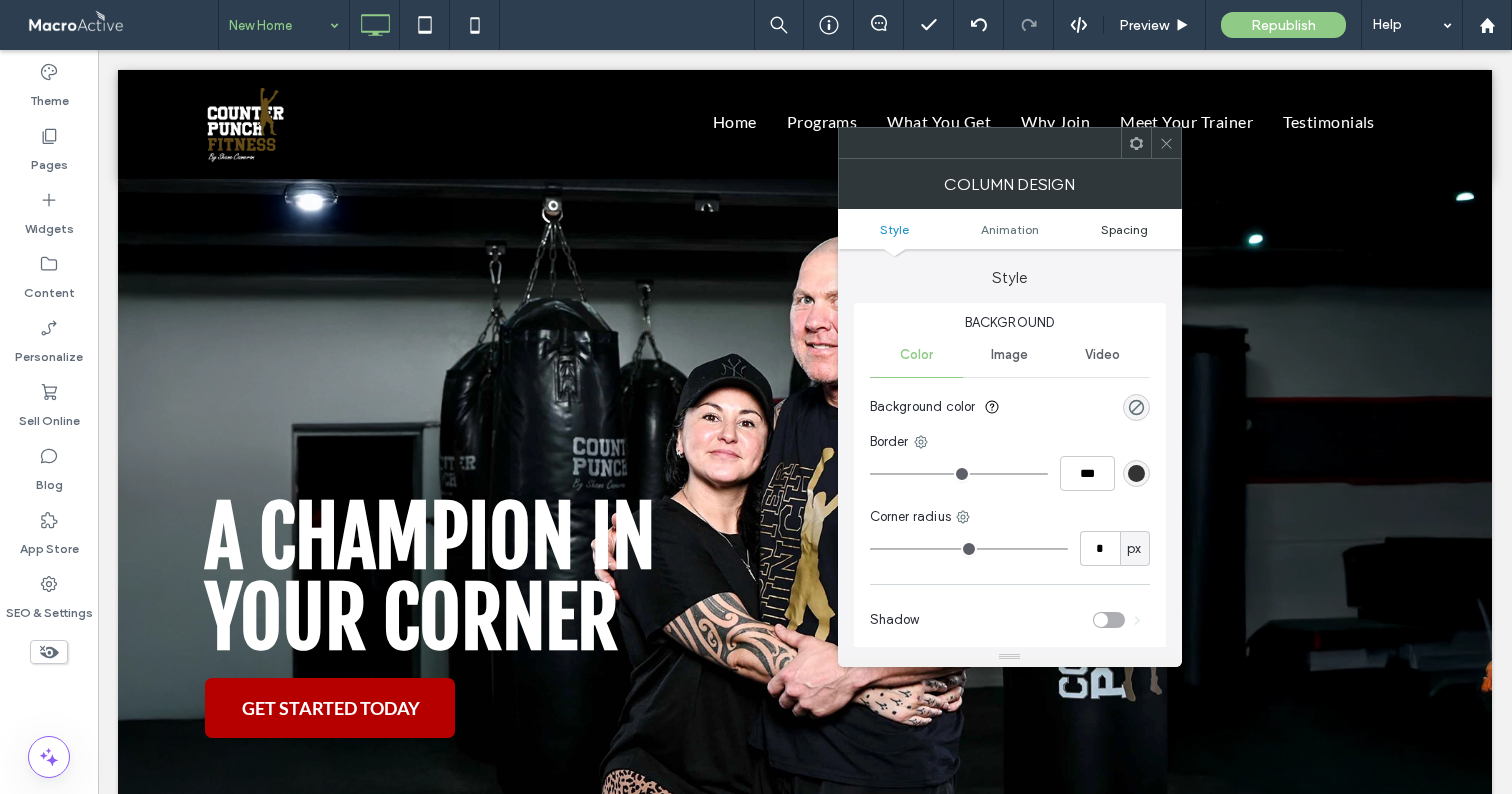 click on "Spacing" at bounding box center (1124, 229) 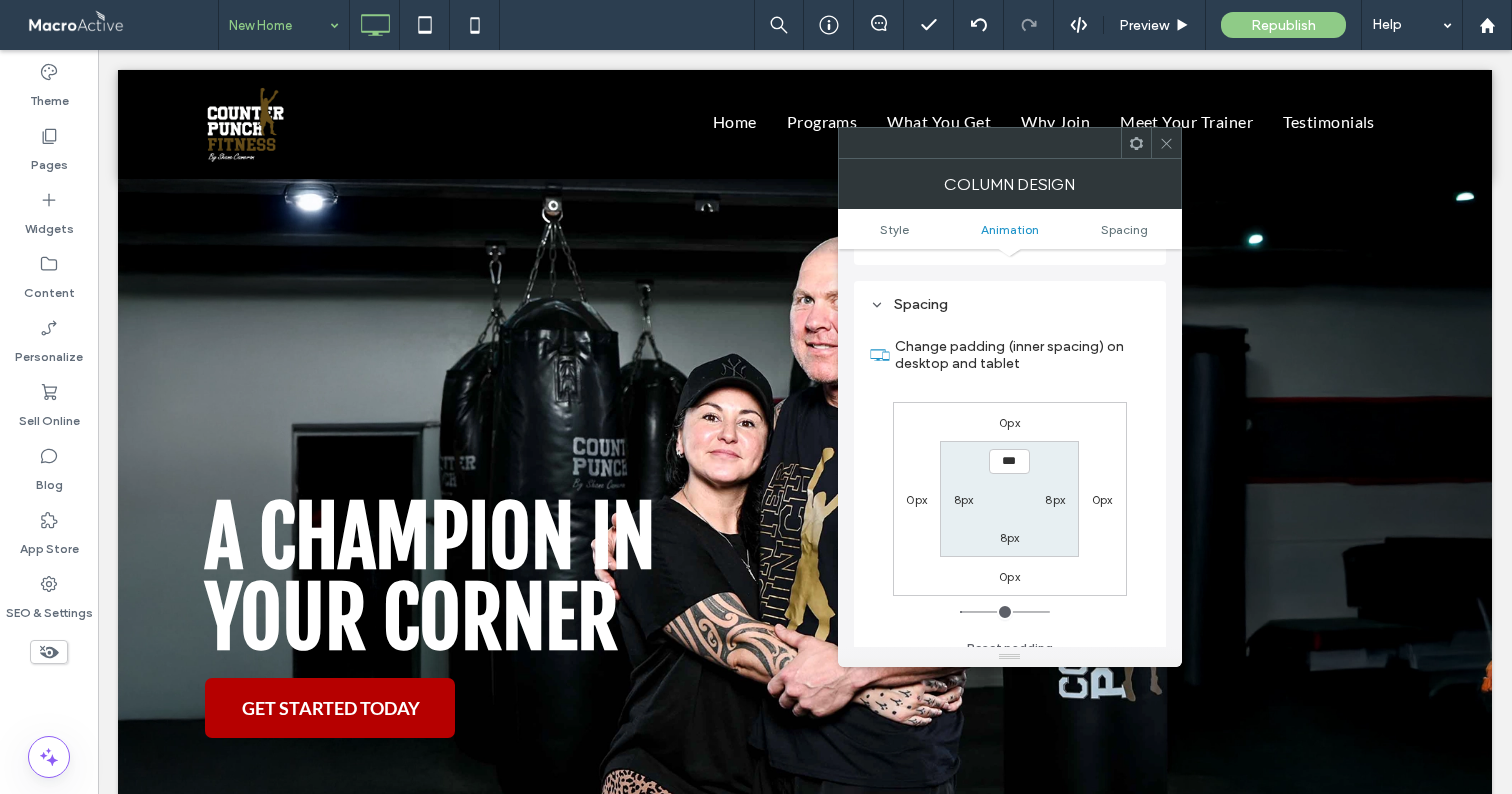 scroll, scrollTop: 470, scrollLeft: 0, axis: vertical 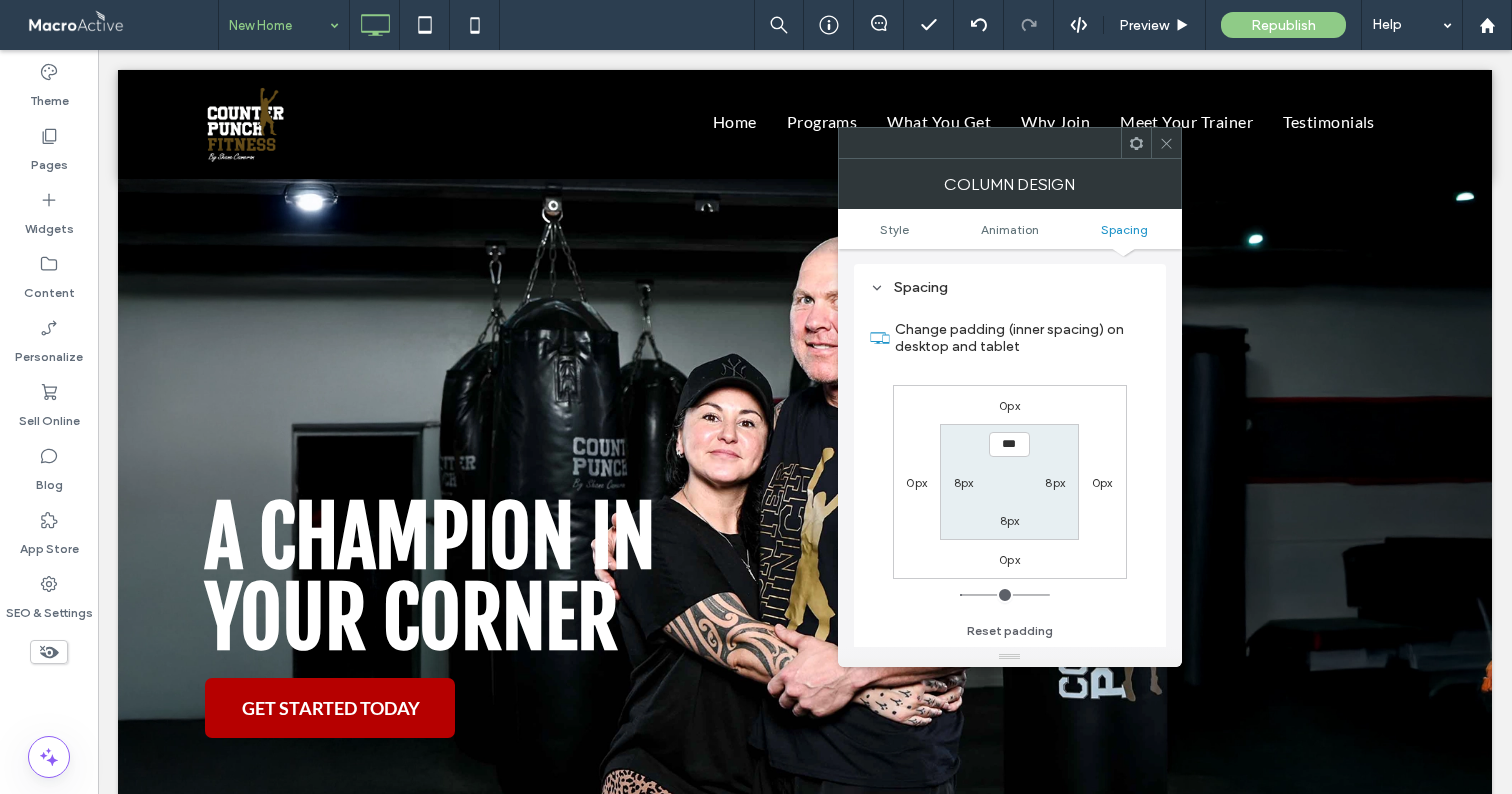 click on "8px" at bounding box center (1055, 482) 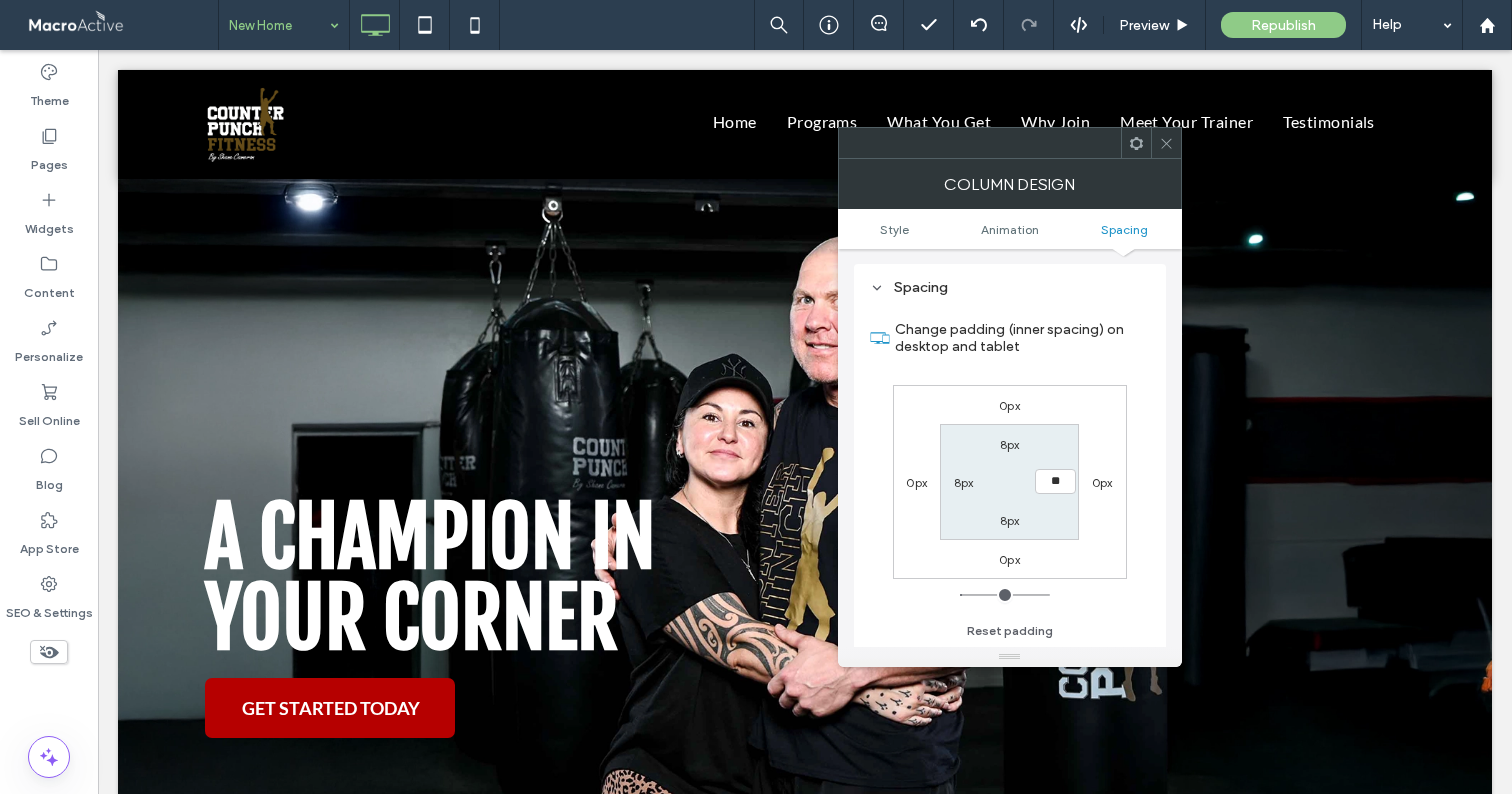 type on "**" 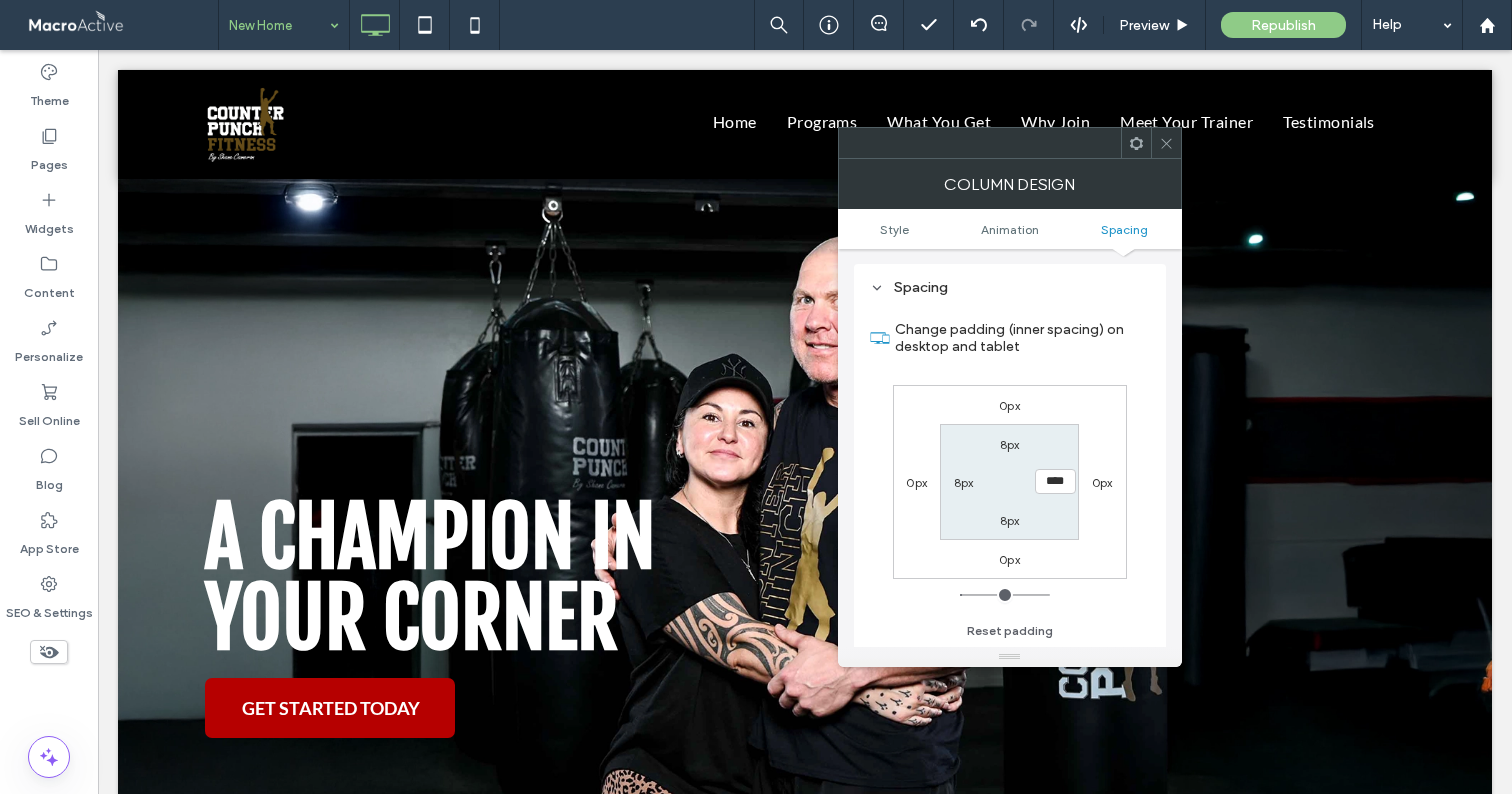 click on "0px 0px 0px 0px 8px **** 8px 8px" at bounding box center (1010, 482) 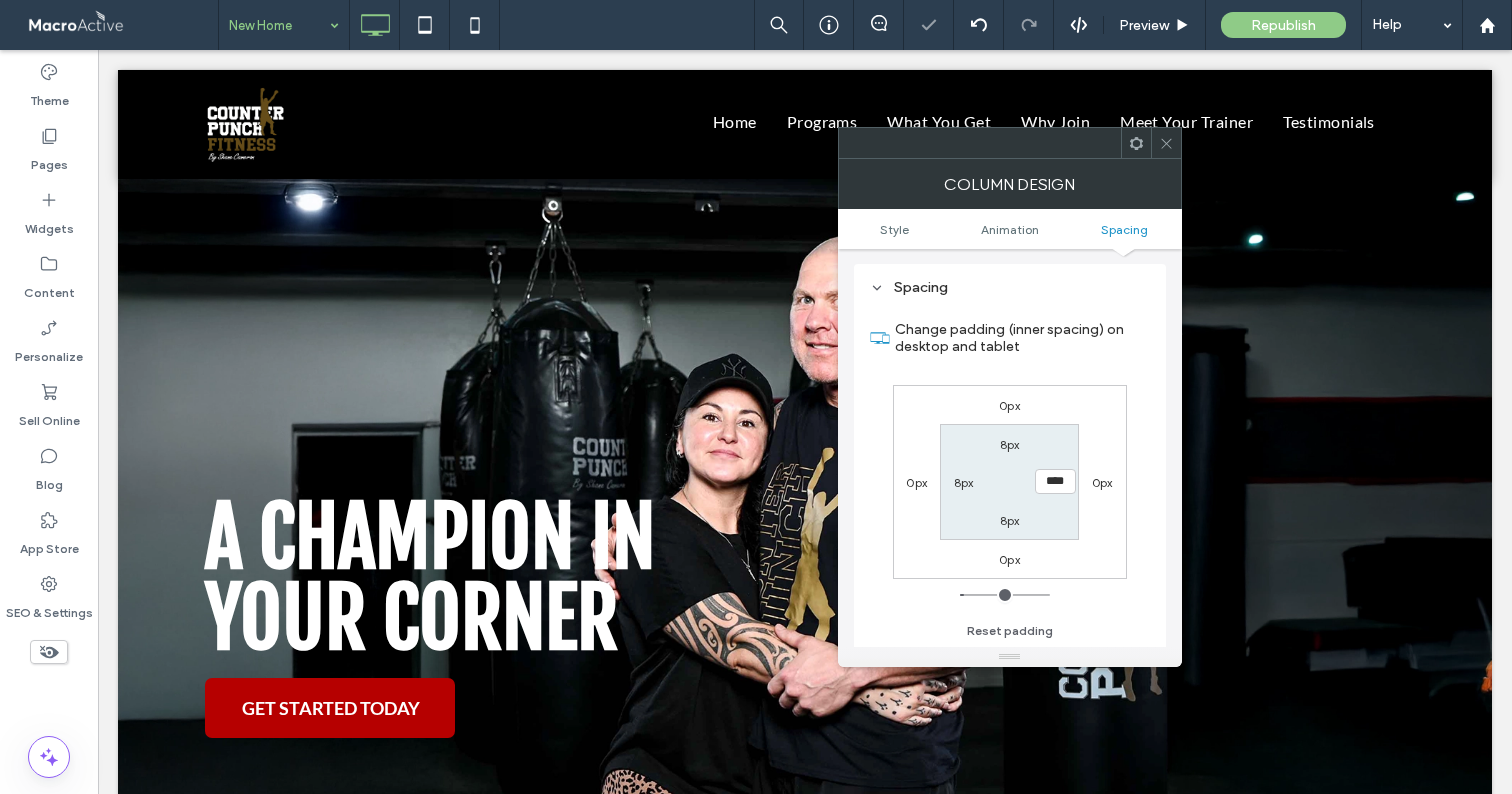 click 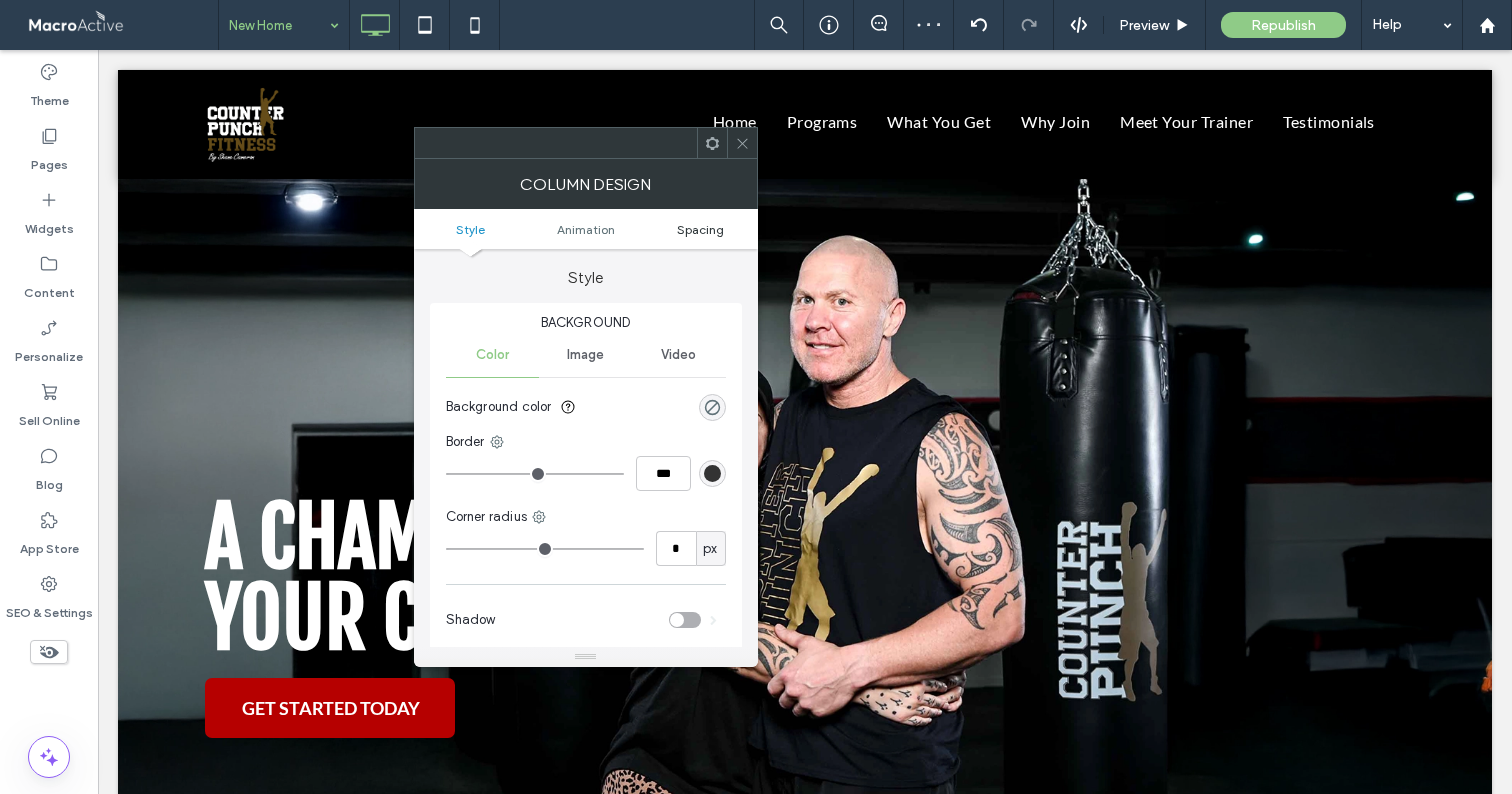 click on "Spacing" at bounding box center (700, 229) 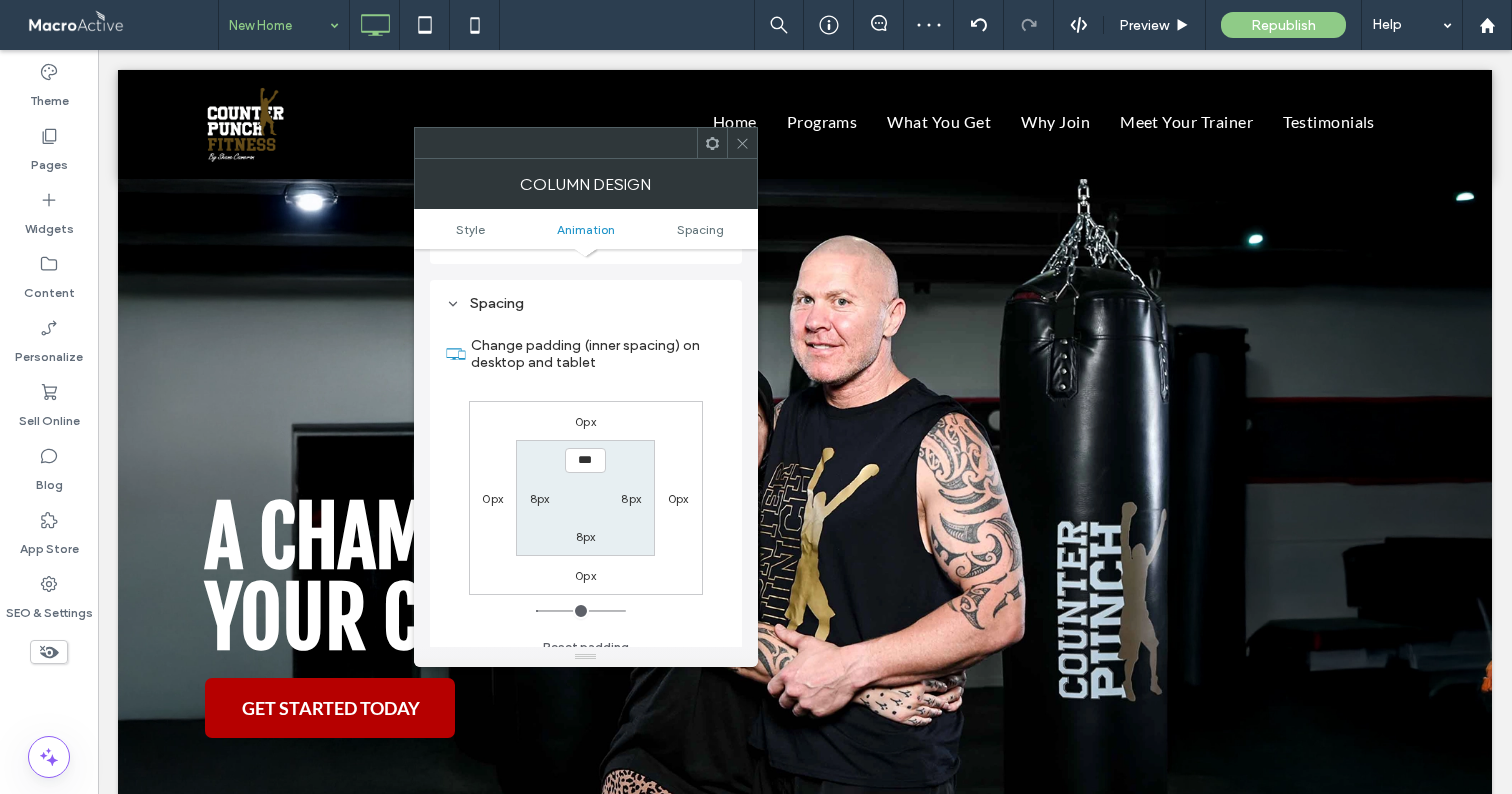 scroll, scrollTop: 470, scrollLeft: 0, axis: vertical 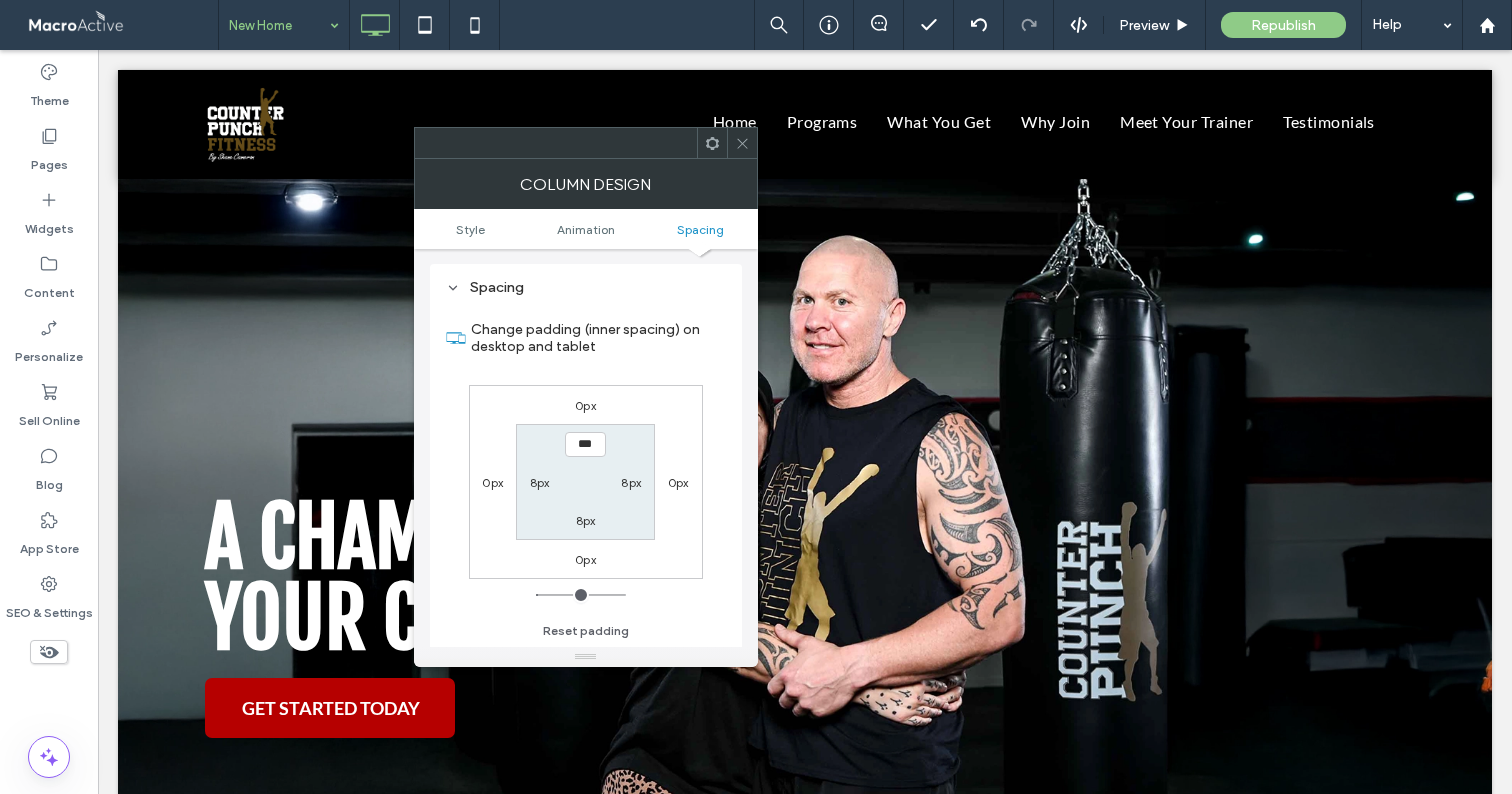 click on "8px" at bounding box center [540, 482] 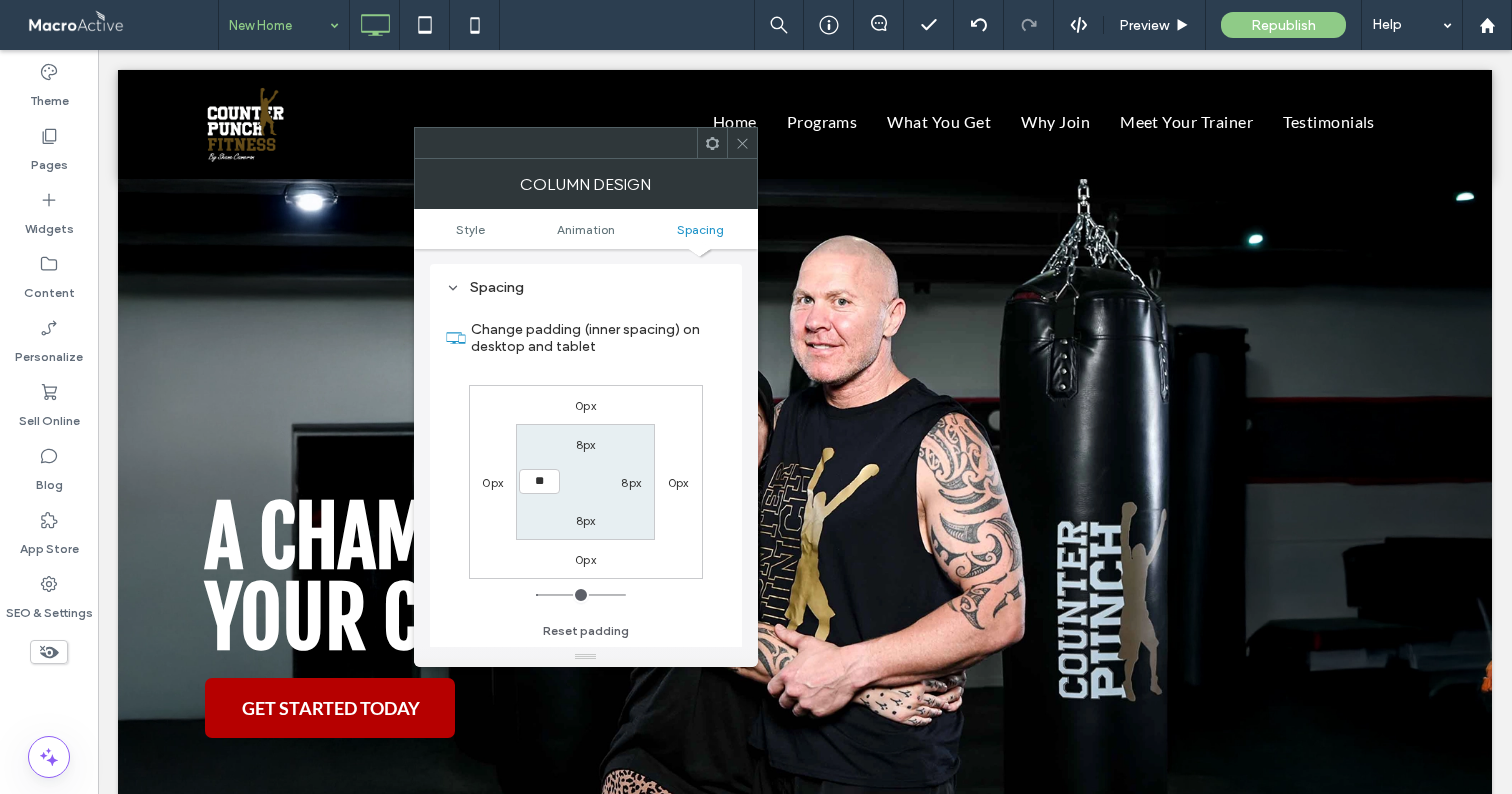 type on "**" 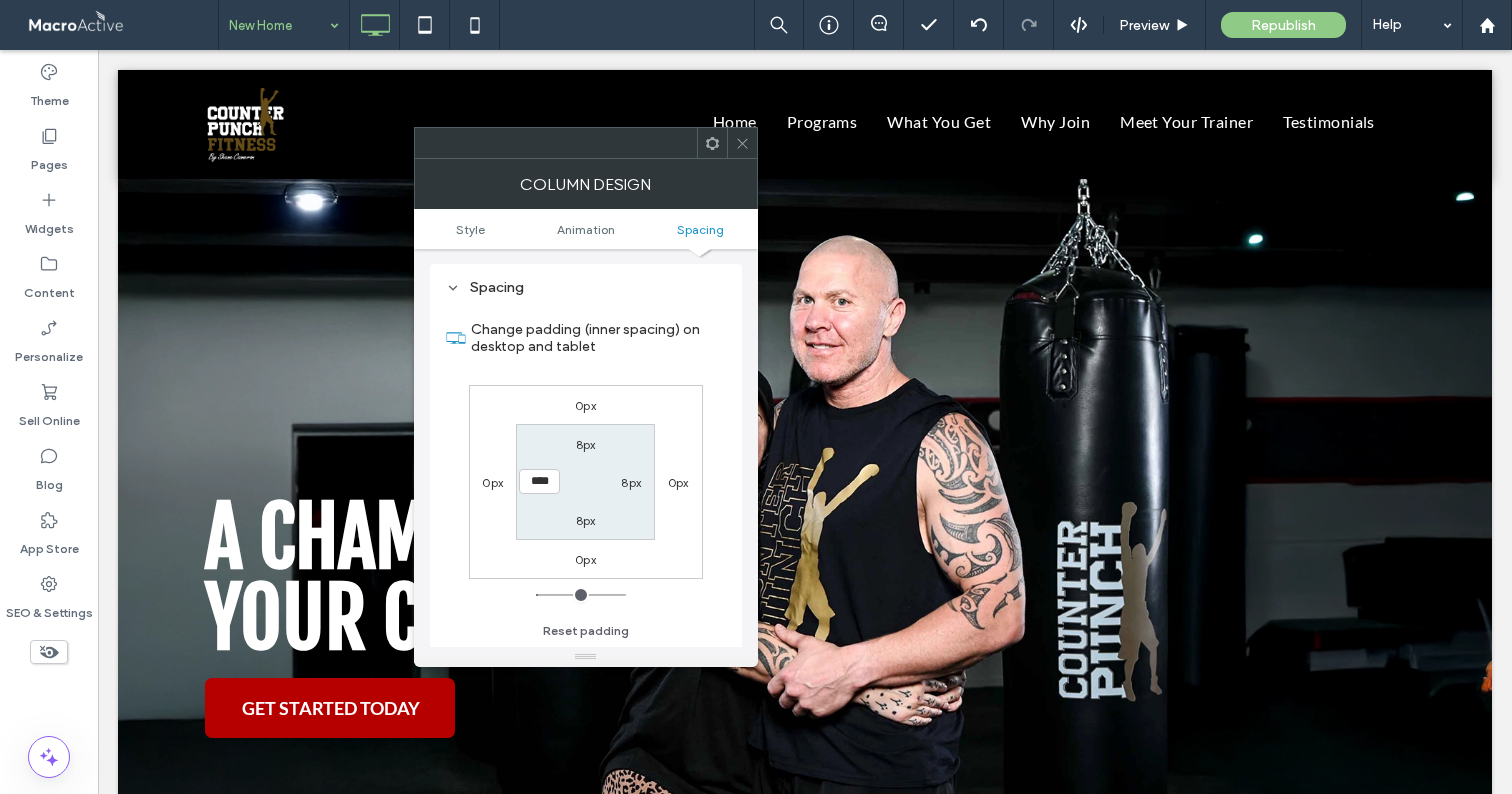 click on "8px 8px 8px ****" at bounding box center [585, 481] 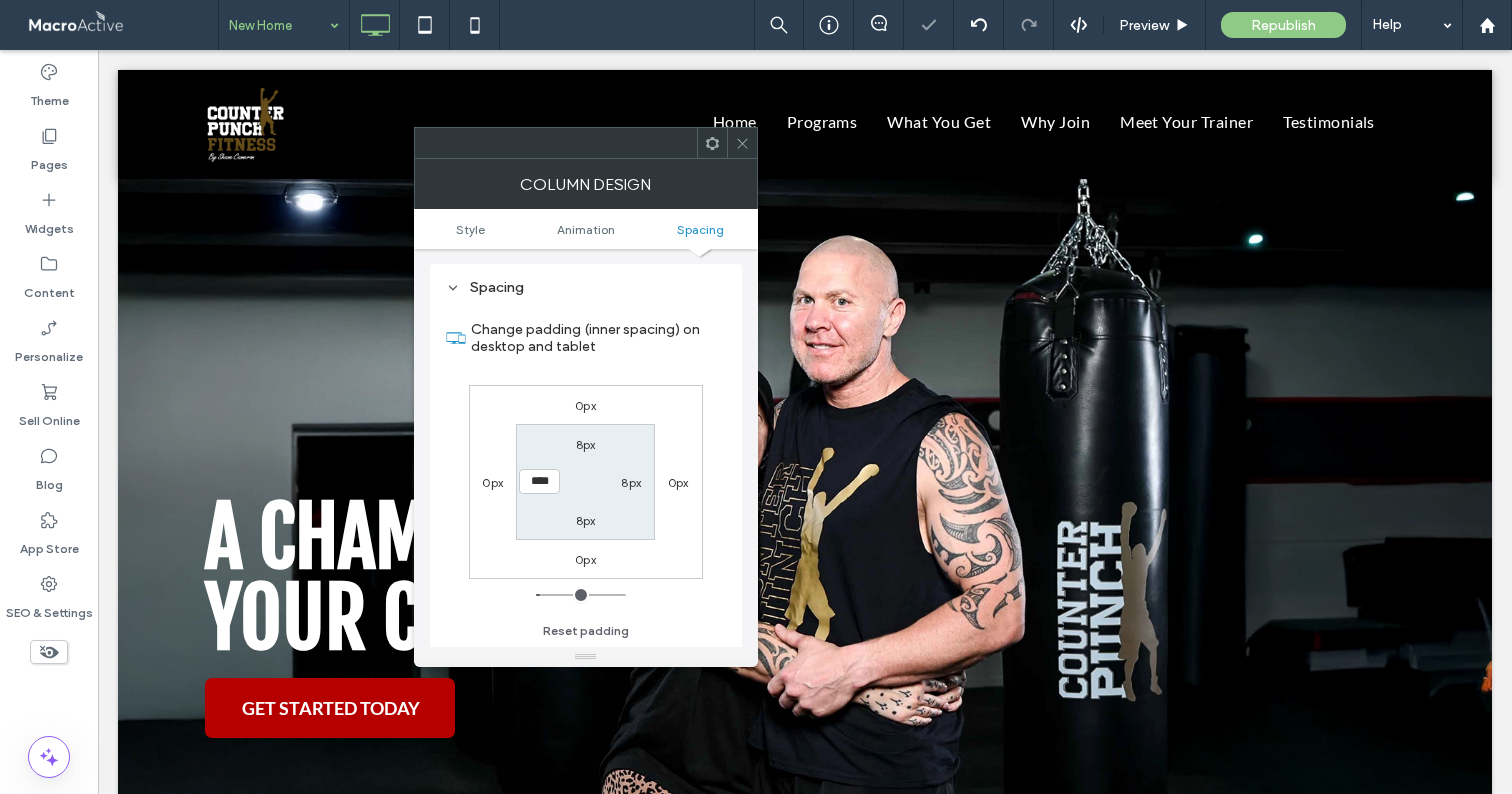 click 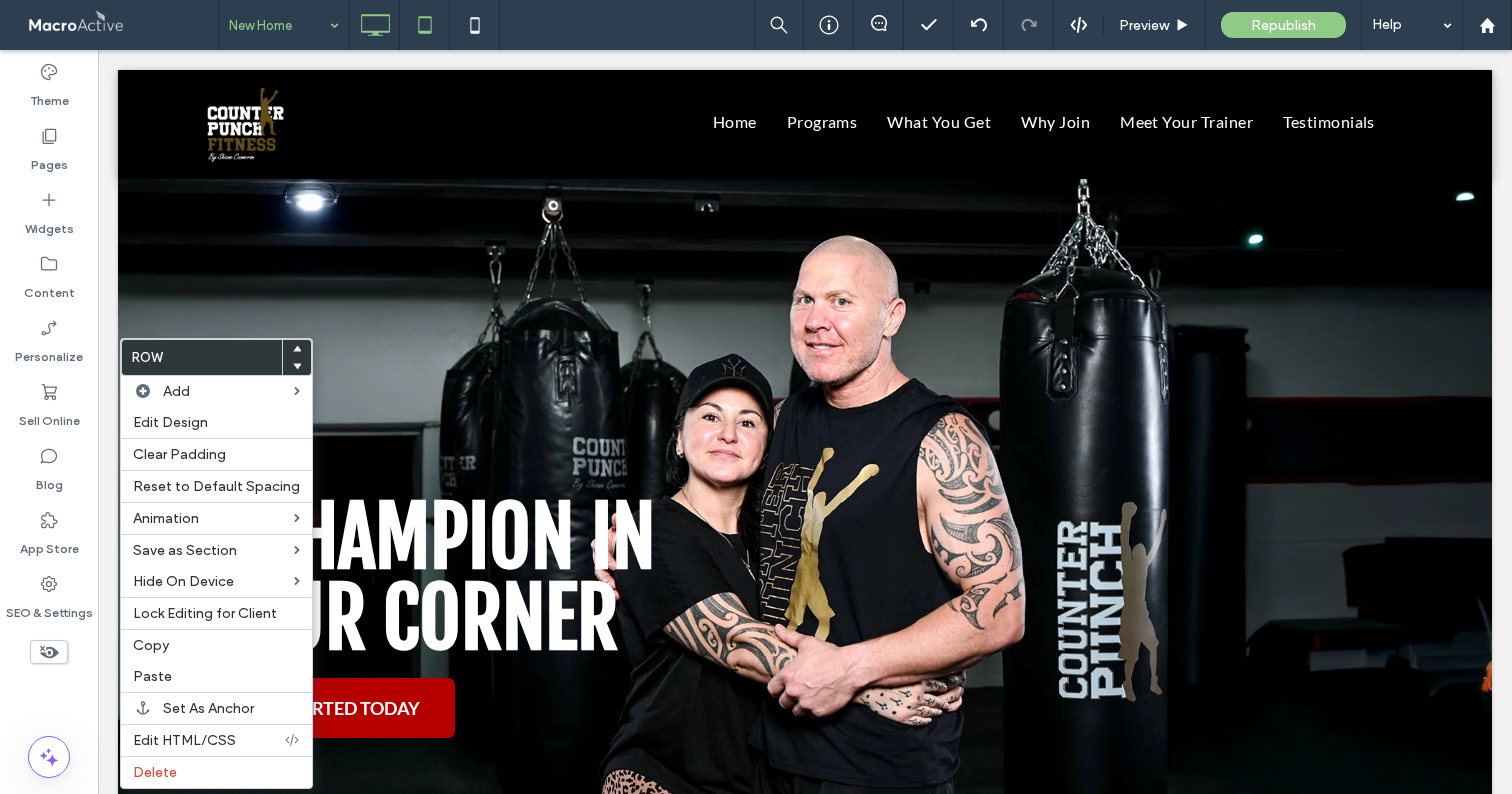 click 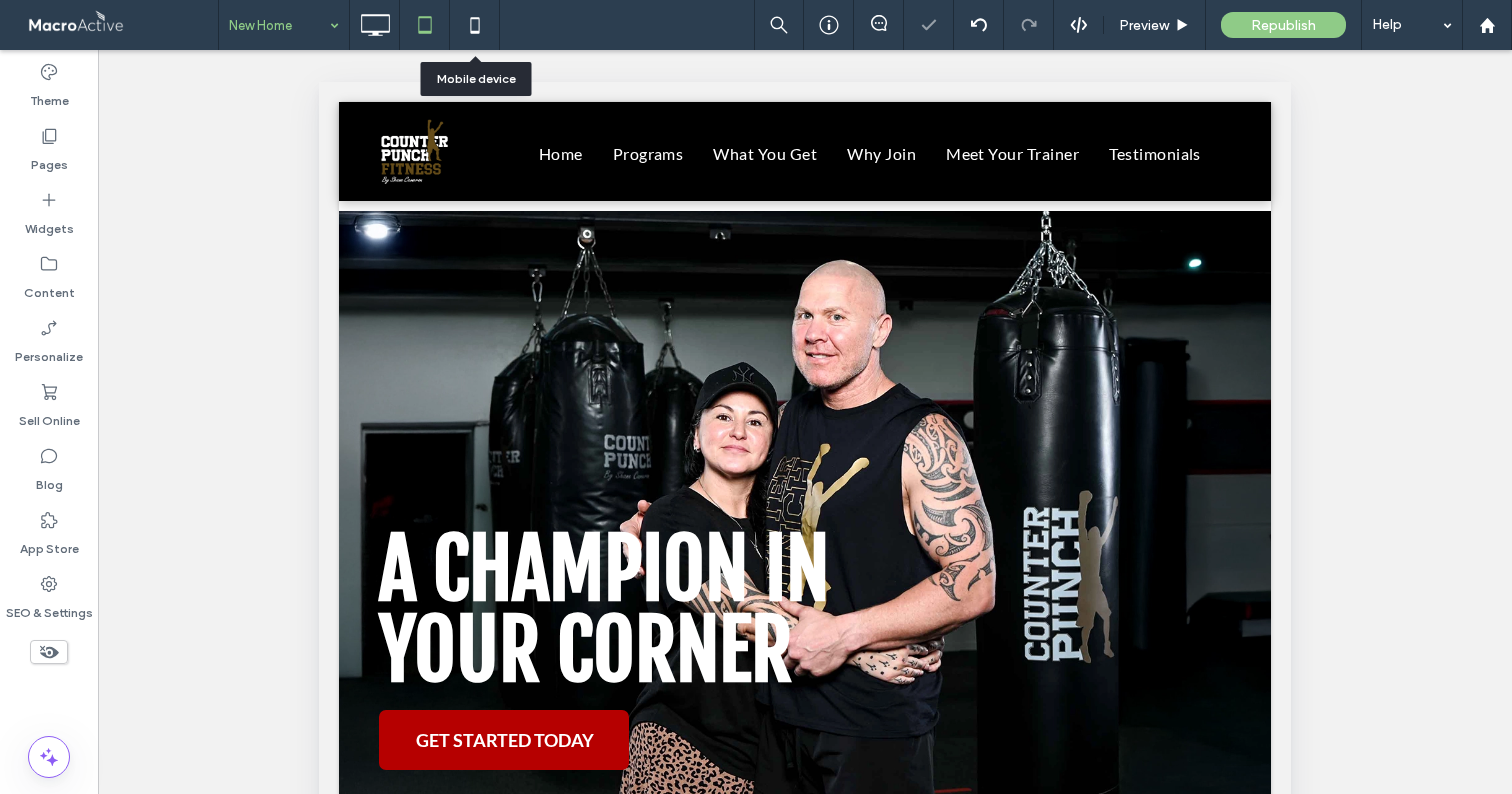 click 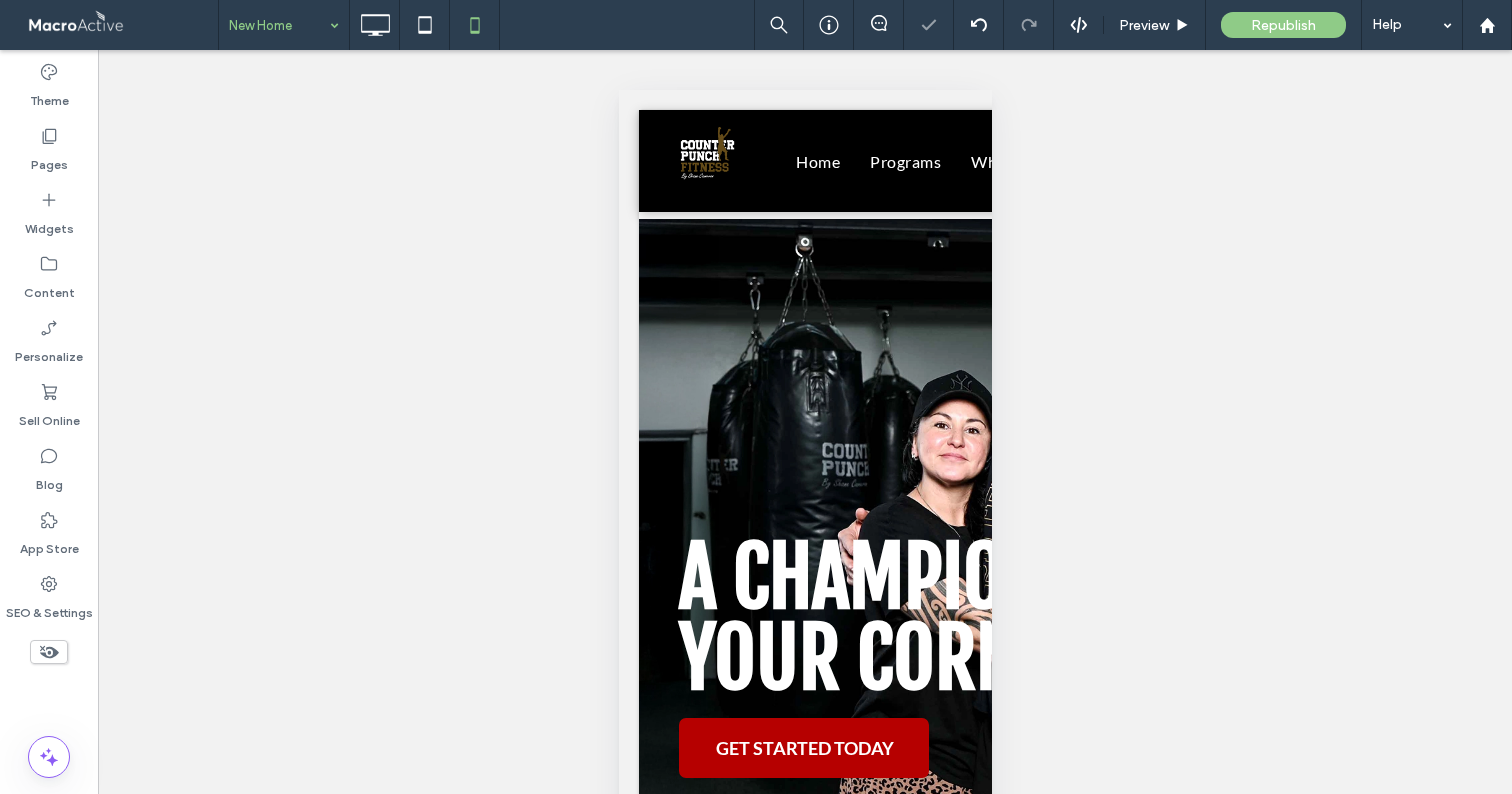 scroll, scrollTop: 4, scrollLeft: 0, axis: vertical 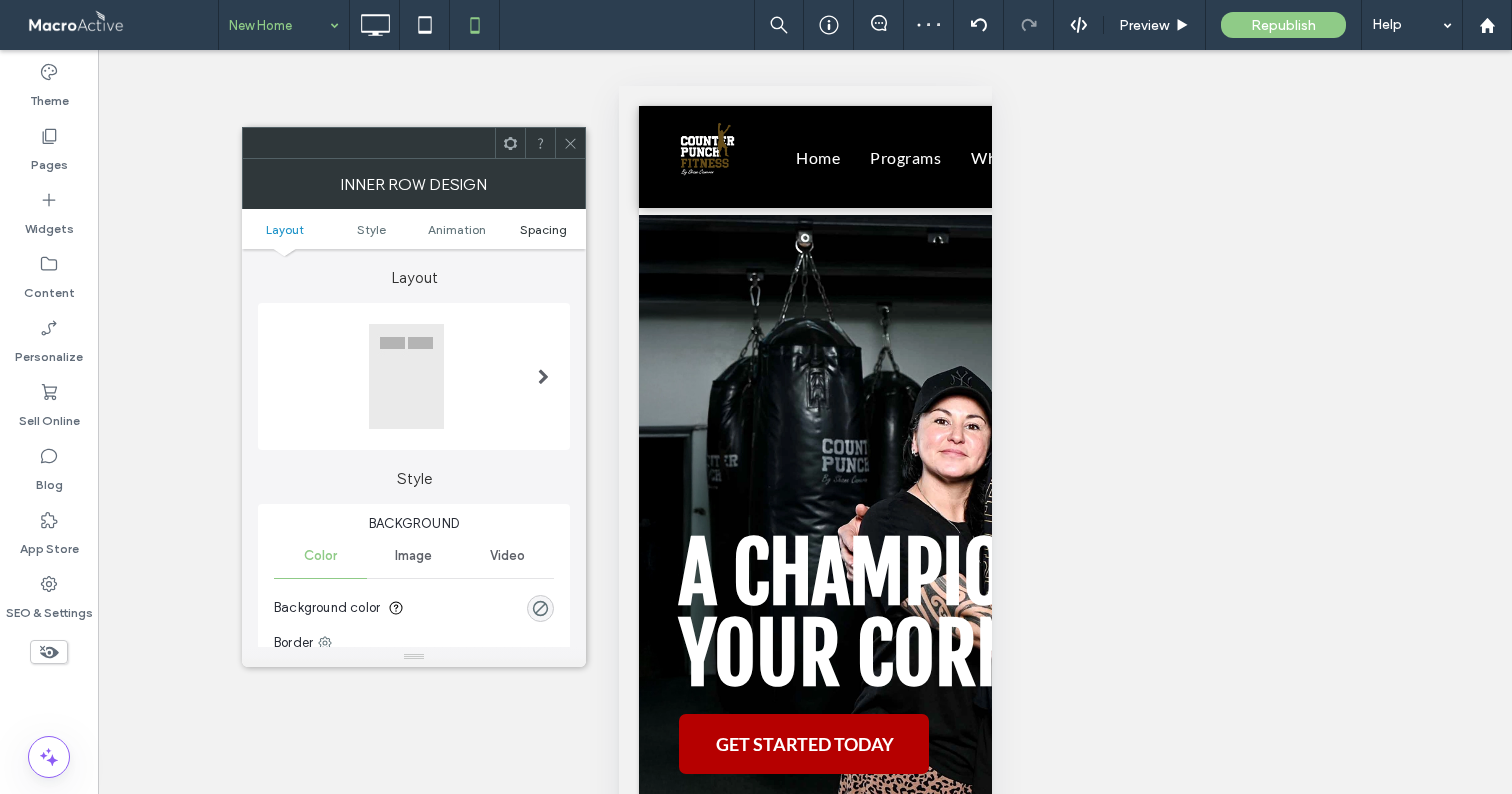 click on "Spacing" at bounding box center (543, 229) 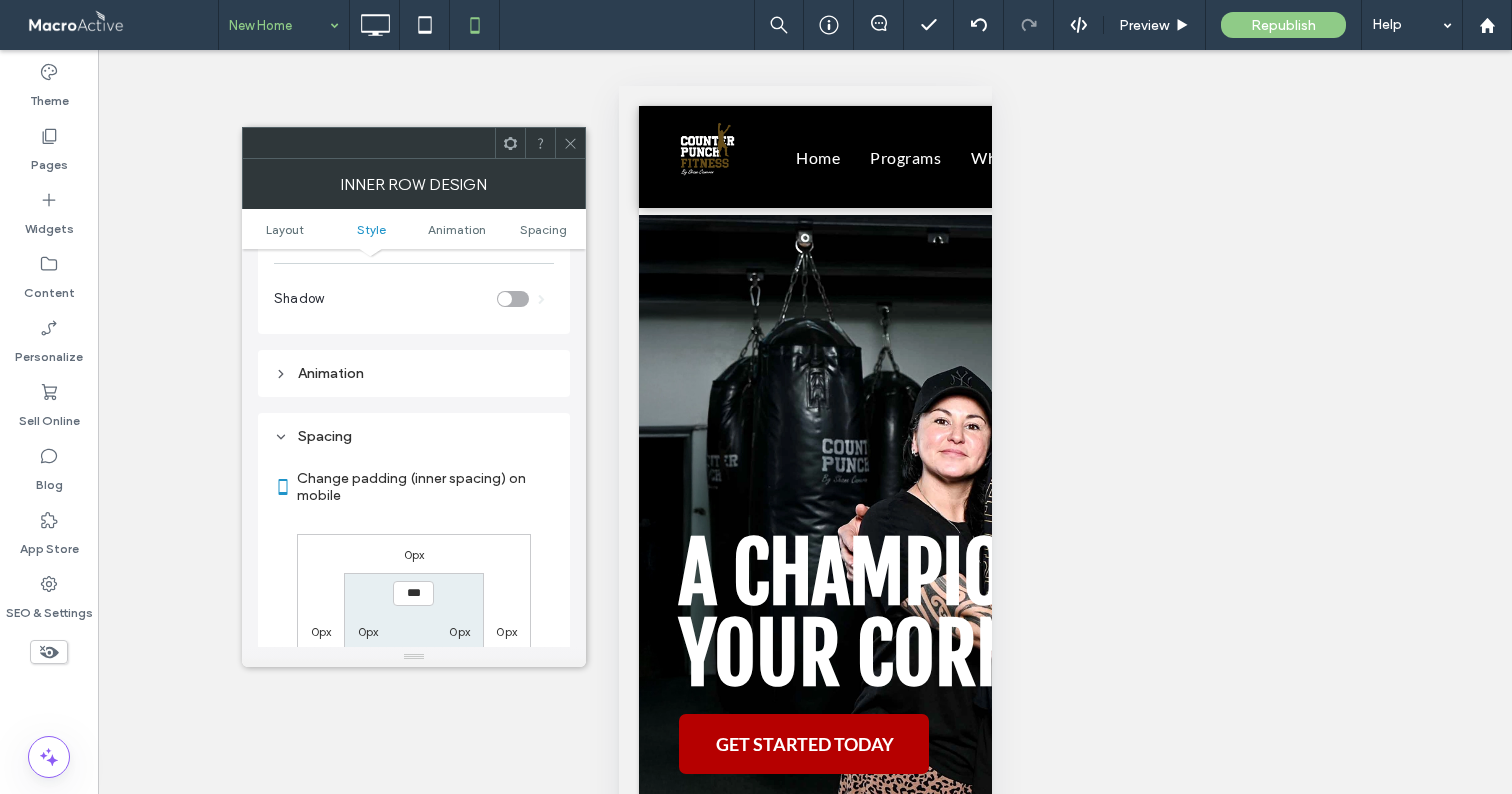 scroll, scrollTop: 671, scrollLeft: 0, axis: vertical 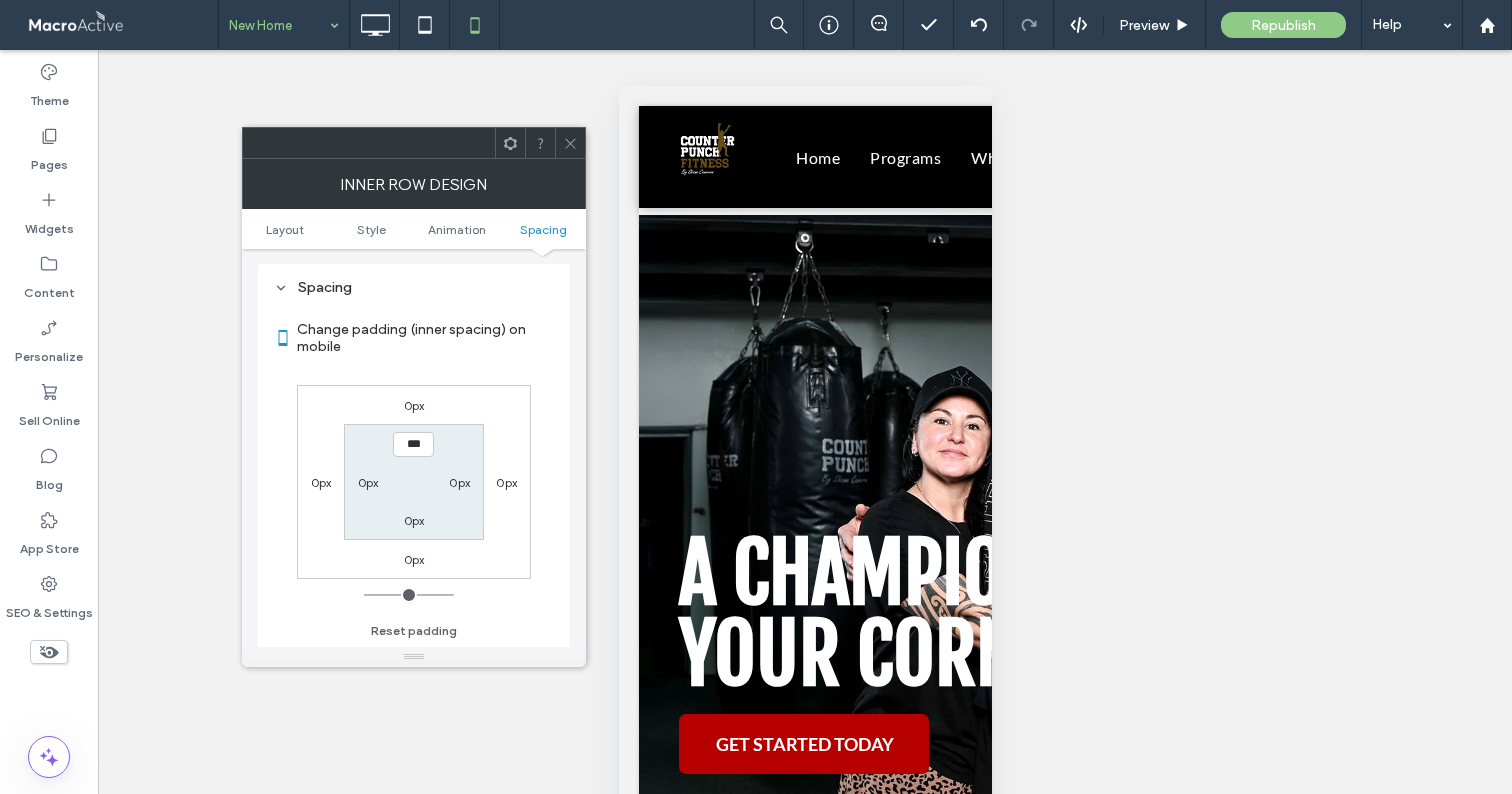click on "0px" at bounding box center (414, 520) 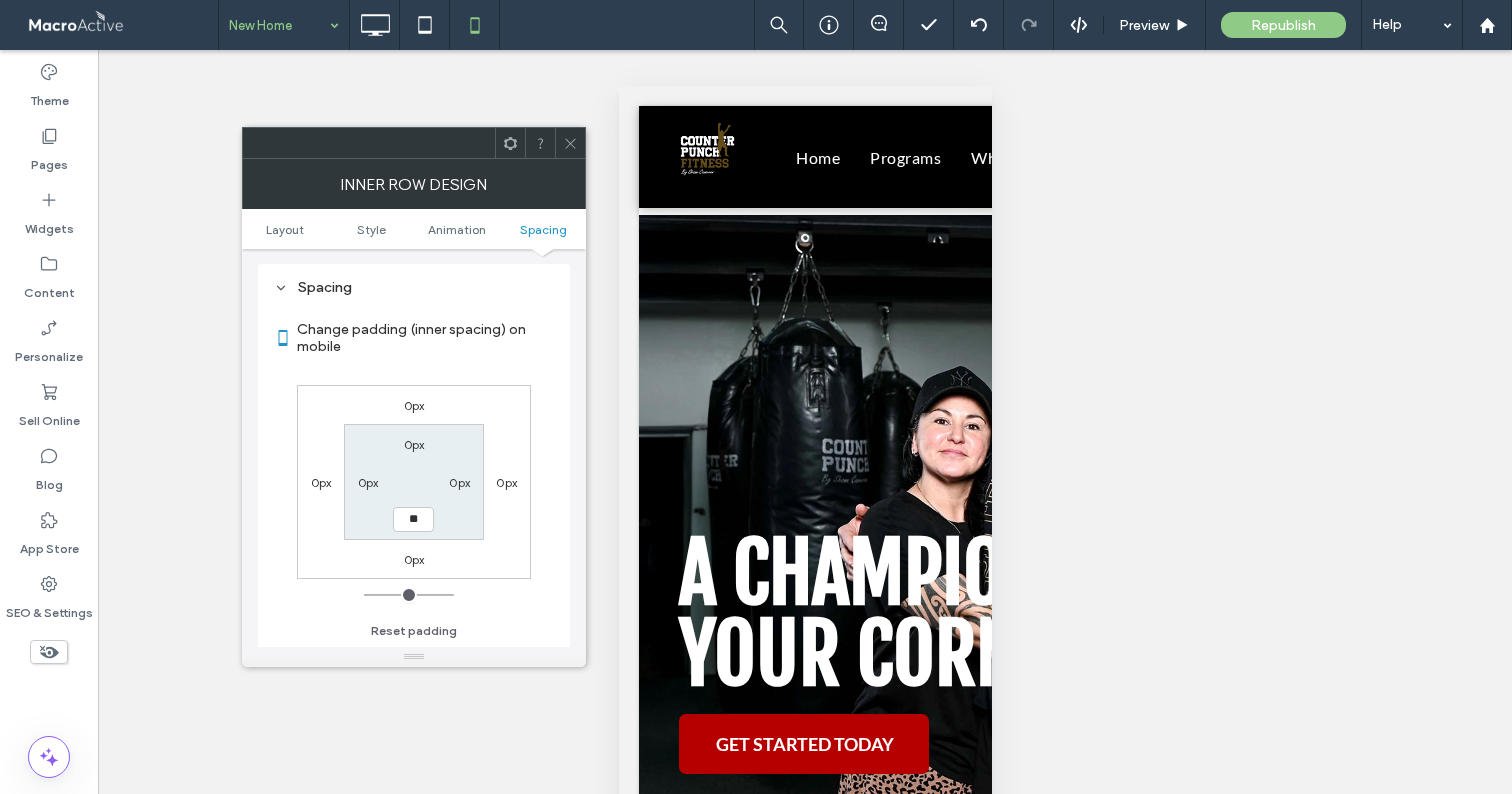 type on "**" 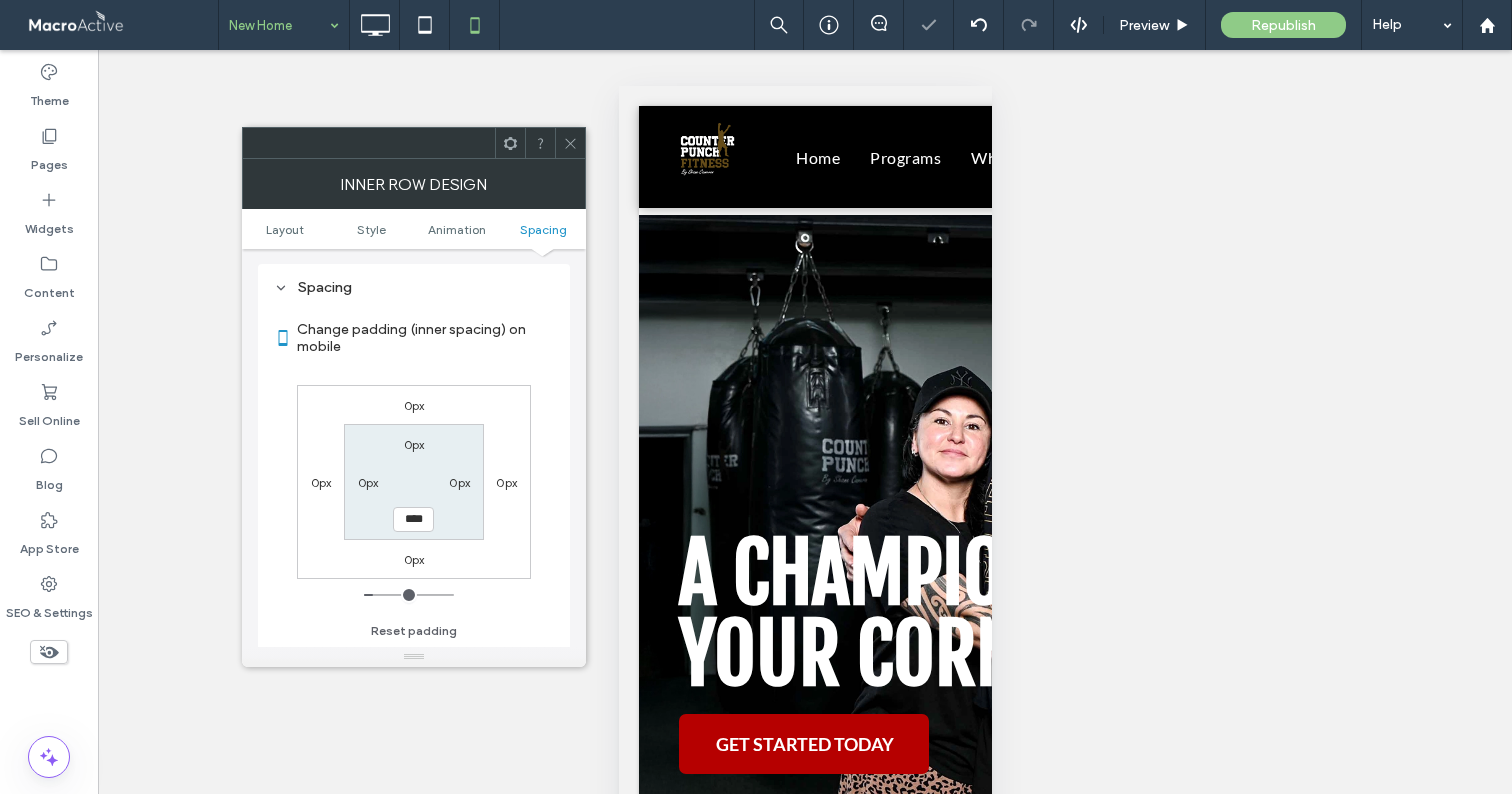 click at bounding box center (570, 143) 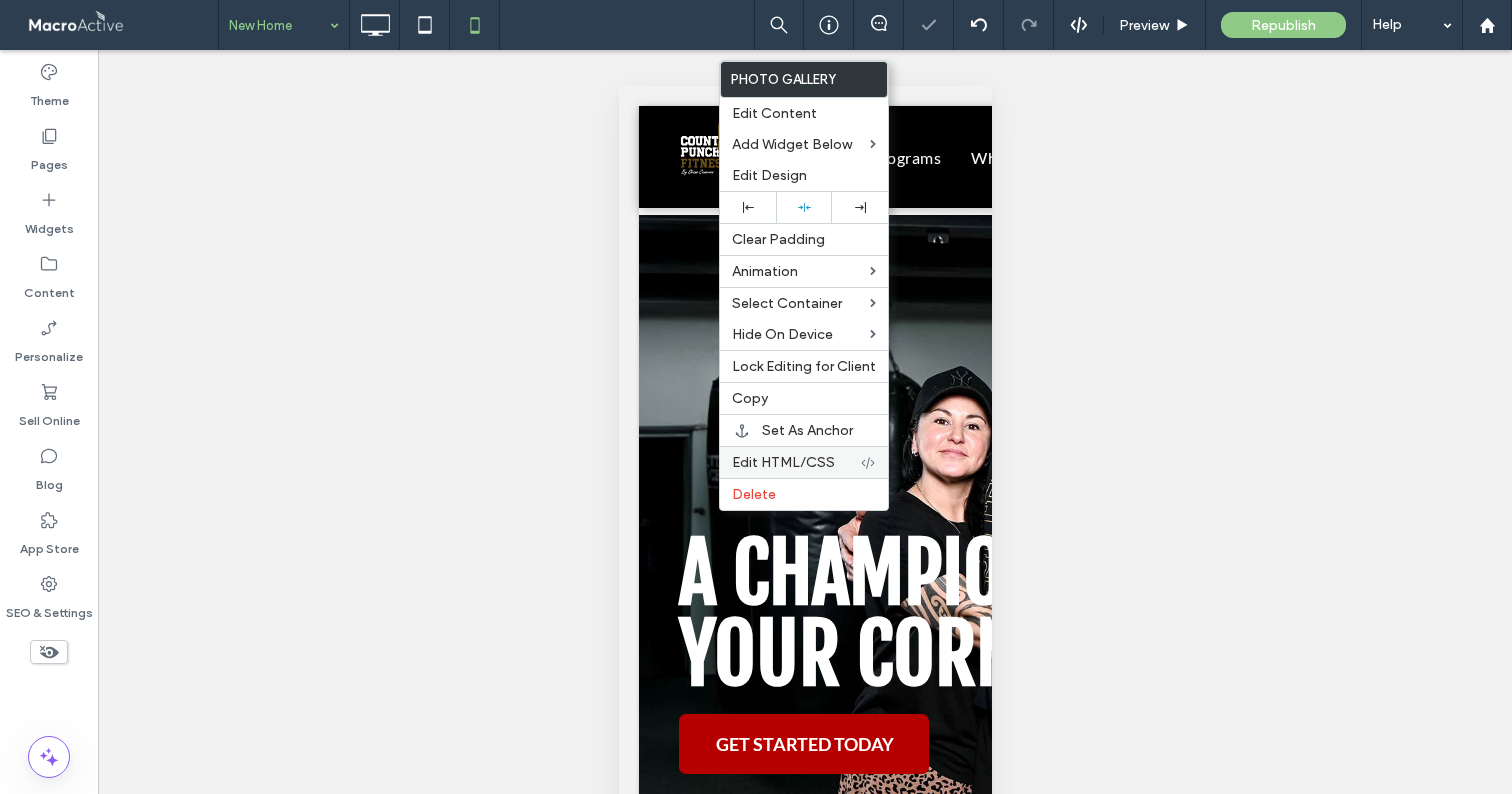 click on "Edit HTML/CSS" at bounding box center (783, 462) 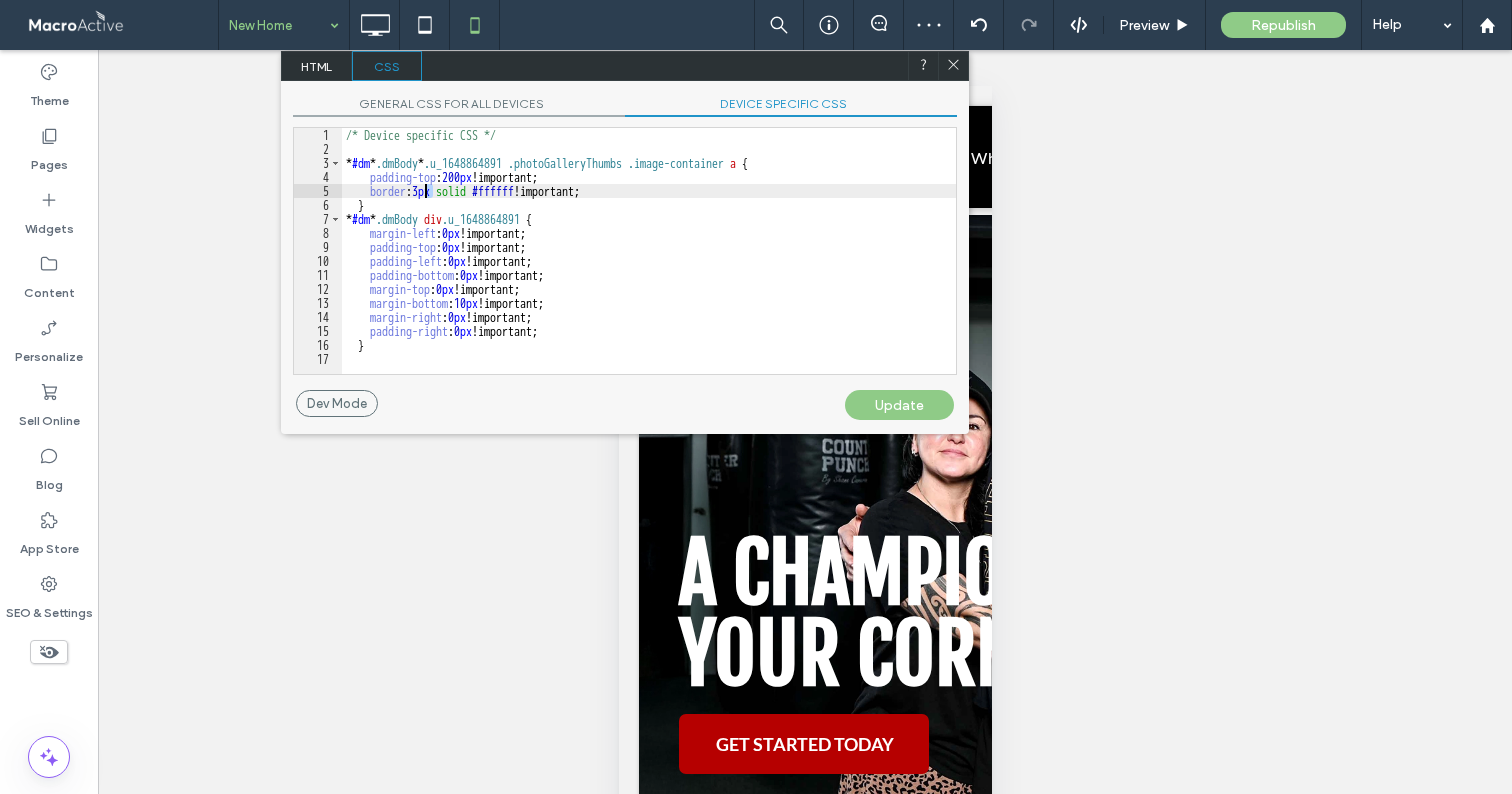 click on "/* Device specific CSS */ * #dm  * .dmBody  * .u_1648864891   .photoGalleryThumbs   .image-container   a   {      padding-top : 200 px  !important;      border : 3 px   solid   #ffffff  !important;    } * #dm  * .dmBody   div .u_1648864891   {      margin-left : 0 px  !important;      padding-top : 0 px  !important;      padding-left : 0 px  !important;      padding-bottom : 0 px  !important;      margin-top : 0 px  !important;      margin-bottom : 10 px  !important;      margin-right : 0 px  !important;      padding-right : 0 px  !important;    }" at bounding box center (649, 265) 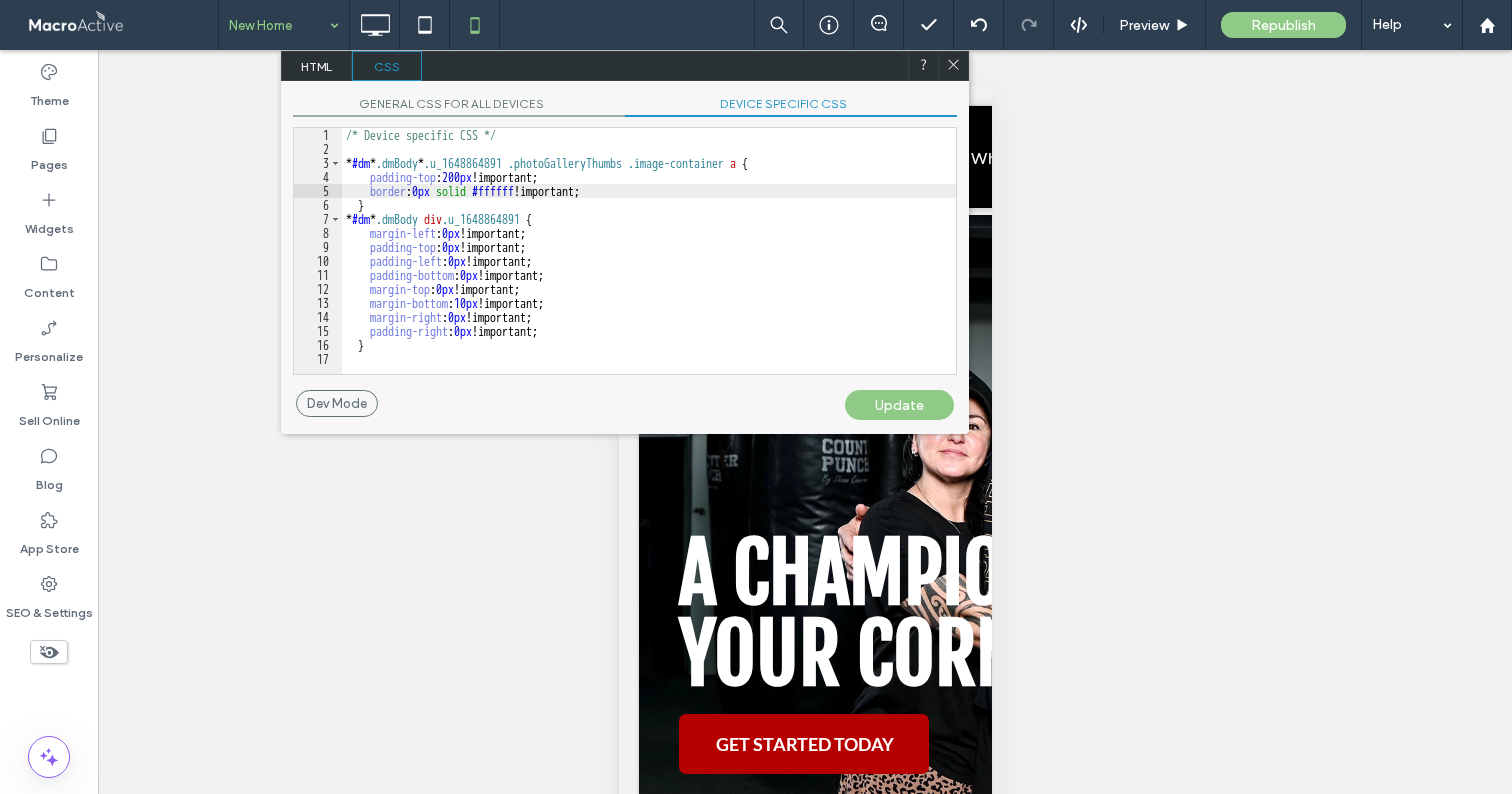 click on "Dev Mode
Undo
Update" at bounding box center [625, 412] 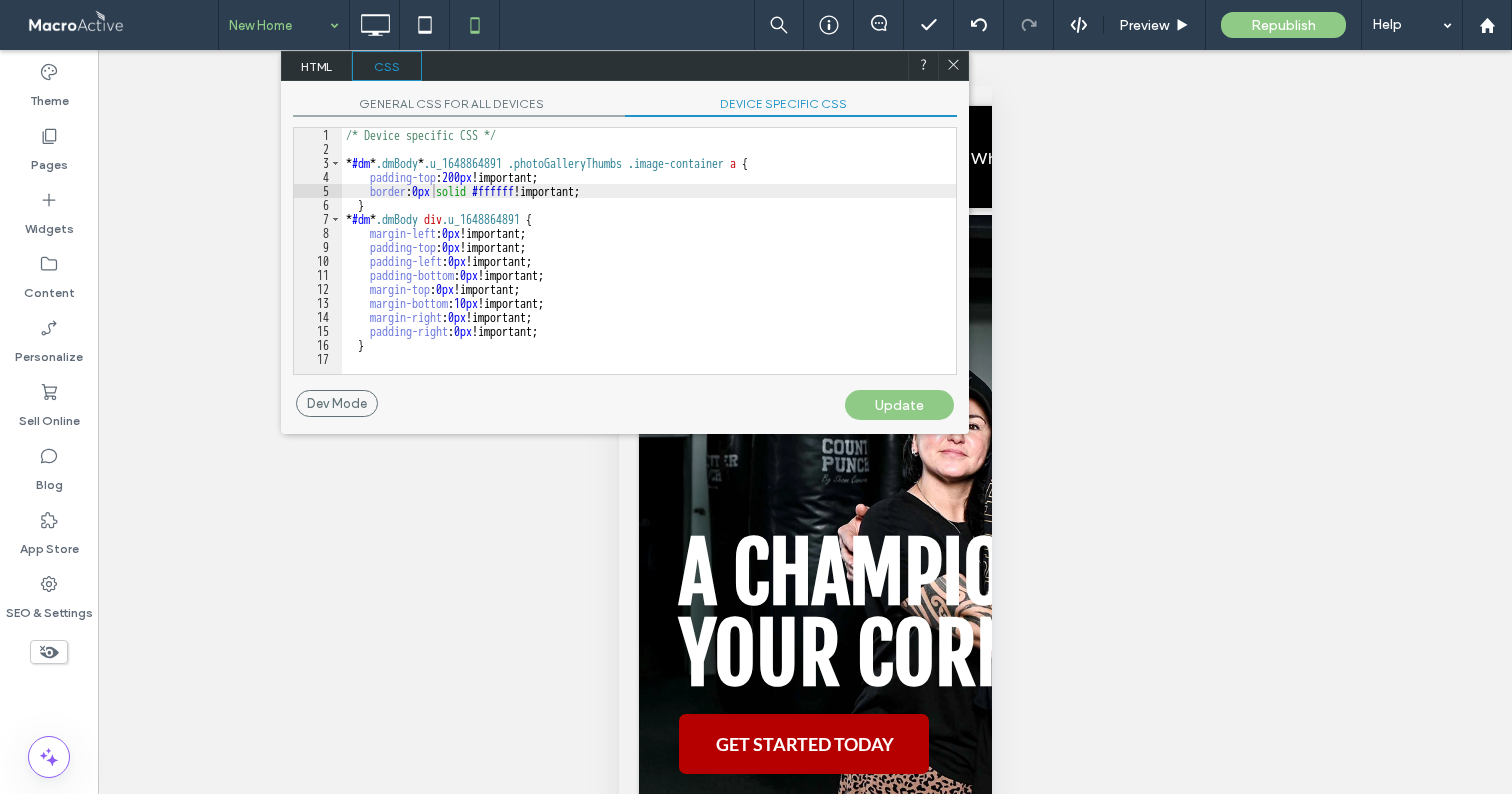 click 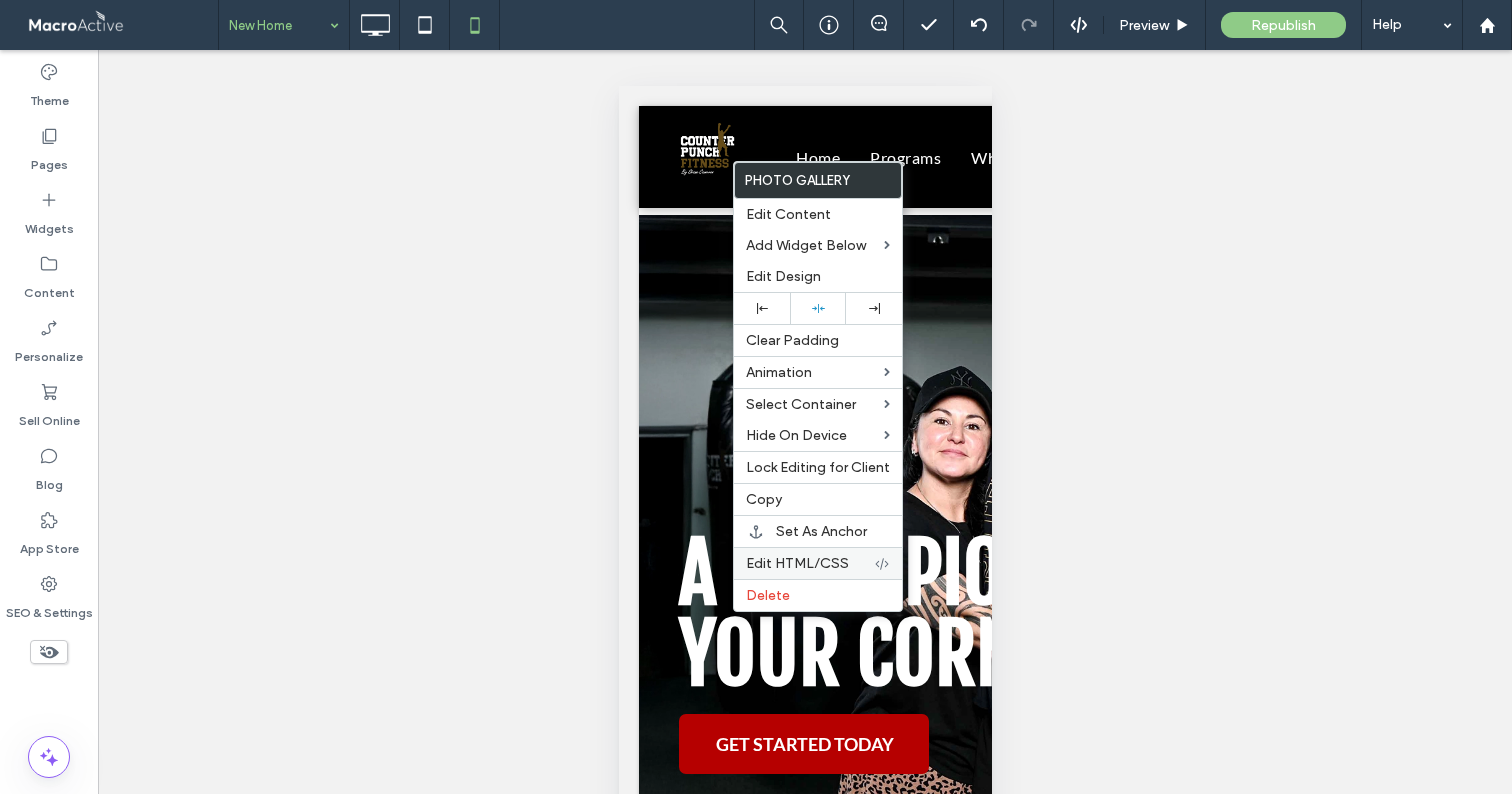 click on "Edit HTML/CSS" at bounding box center (797, 563) 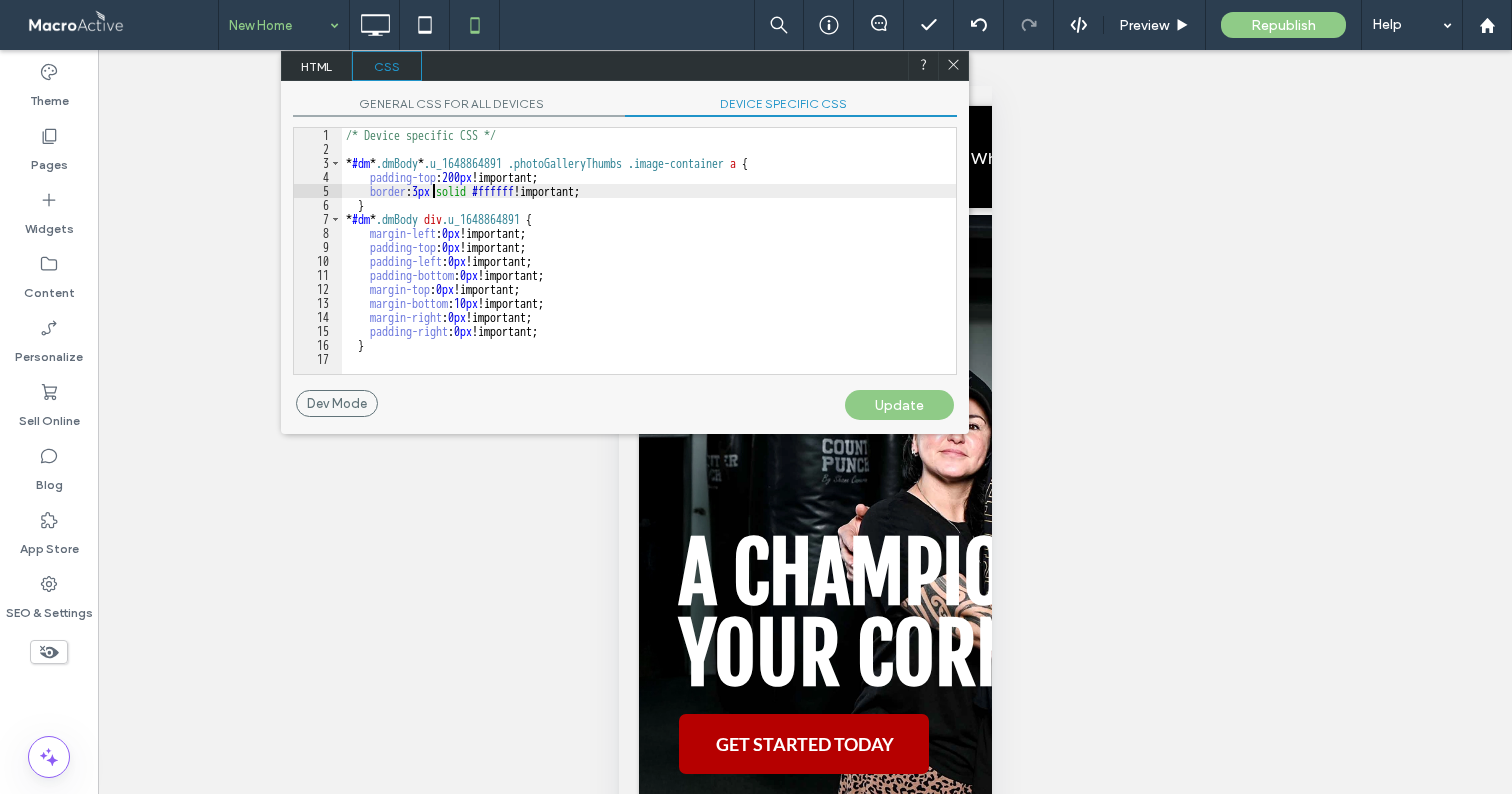 click on "/* Device specific CSS */ * #dm  * .dmBody  * .u_1648864891   .photoGalleryThumbs   .image-container   a   {      padding-top : 200 px  !important;      border : 3 px   solid   #ffffff  !important;    } * #dm  * .dmBody   div .u_1648864891   {      margin-left : 0 px  !important;      padding-top : 0 px  !important;      padding-left : 0 px  !important;      padding-bottom : 0 px  !important;      margin-top : 0 px  !important;      margin-bottom : 10 px  !important;      margin-right : 0 px  !important;      padding-right : 0 px  !important;    }" at bounding box center [649, 265] 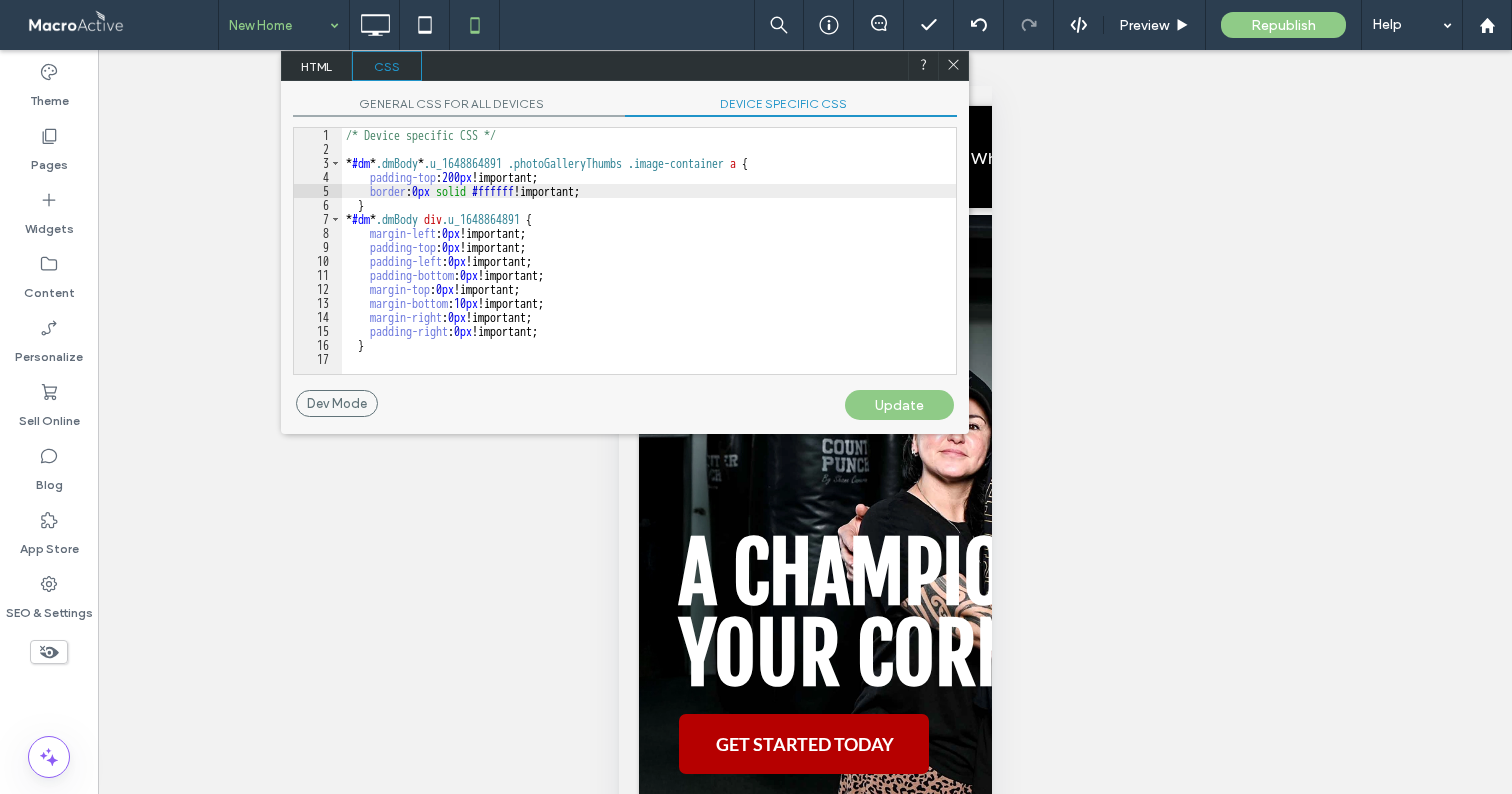 click on "Update" at bounding box center [899, 405] 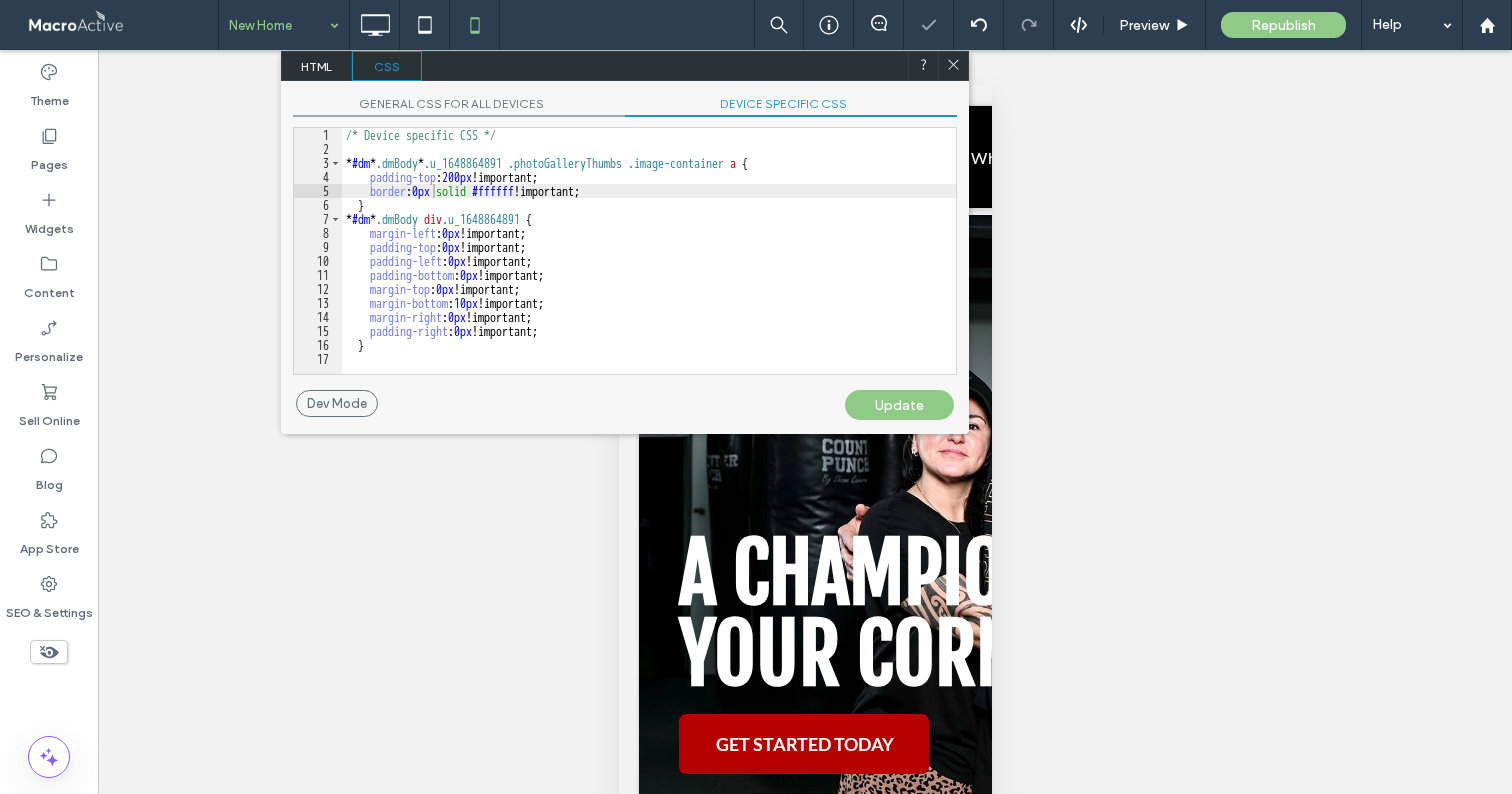 click 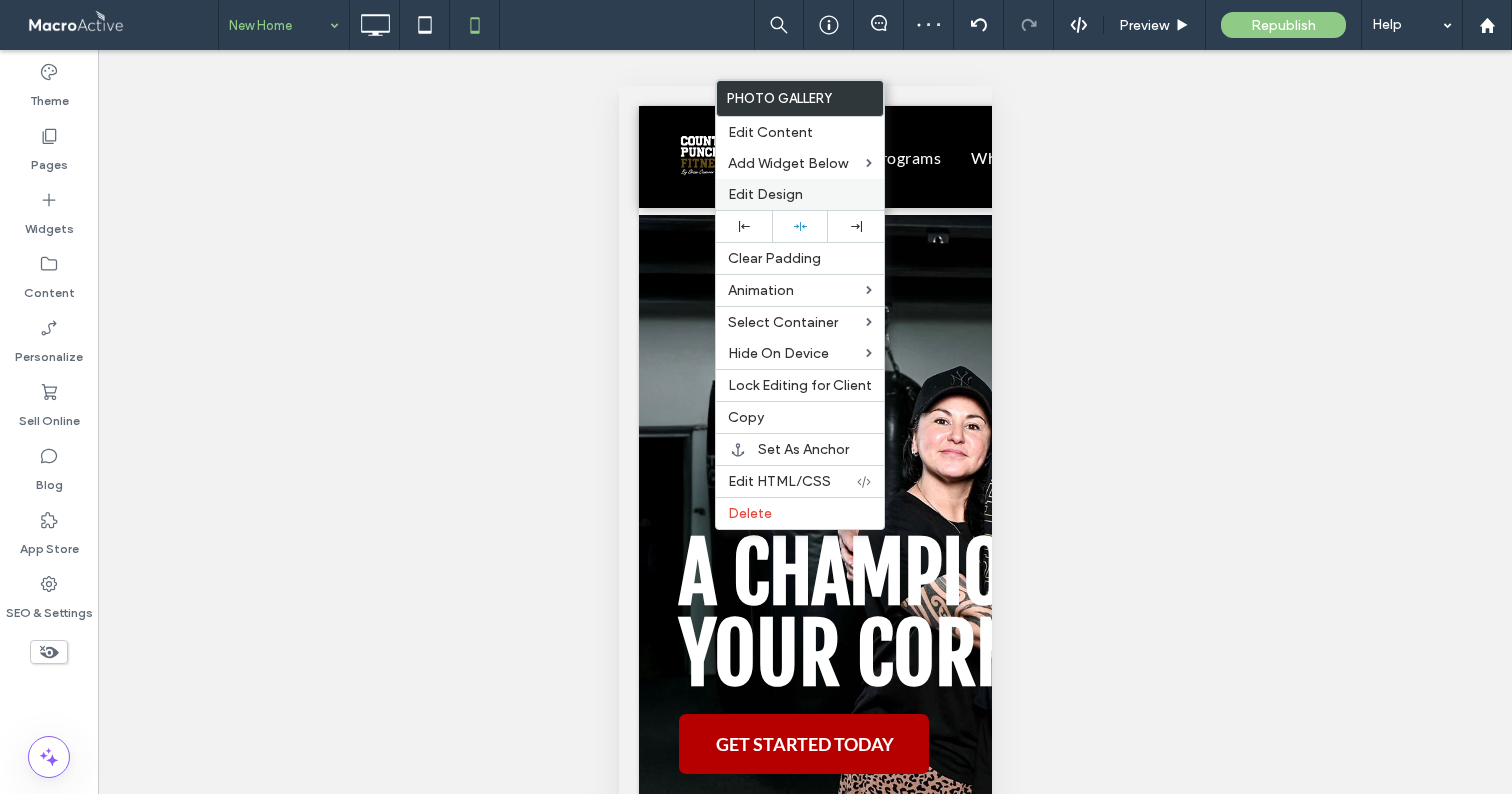 click on "Edit Design" at bounding box center [765, 194] 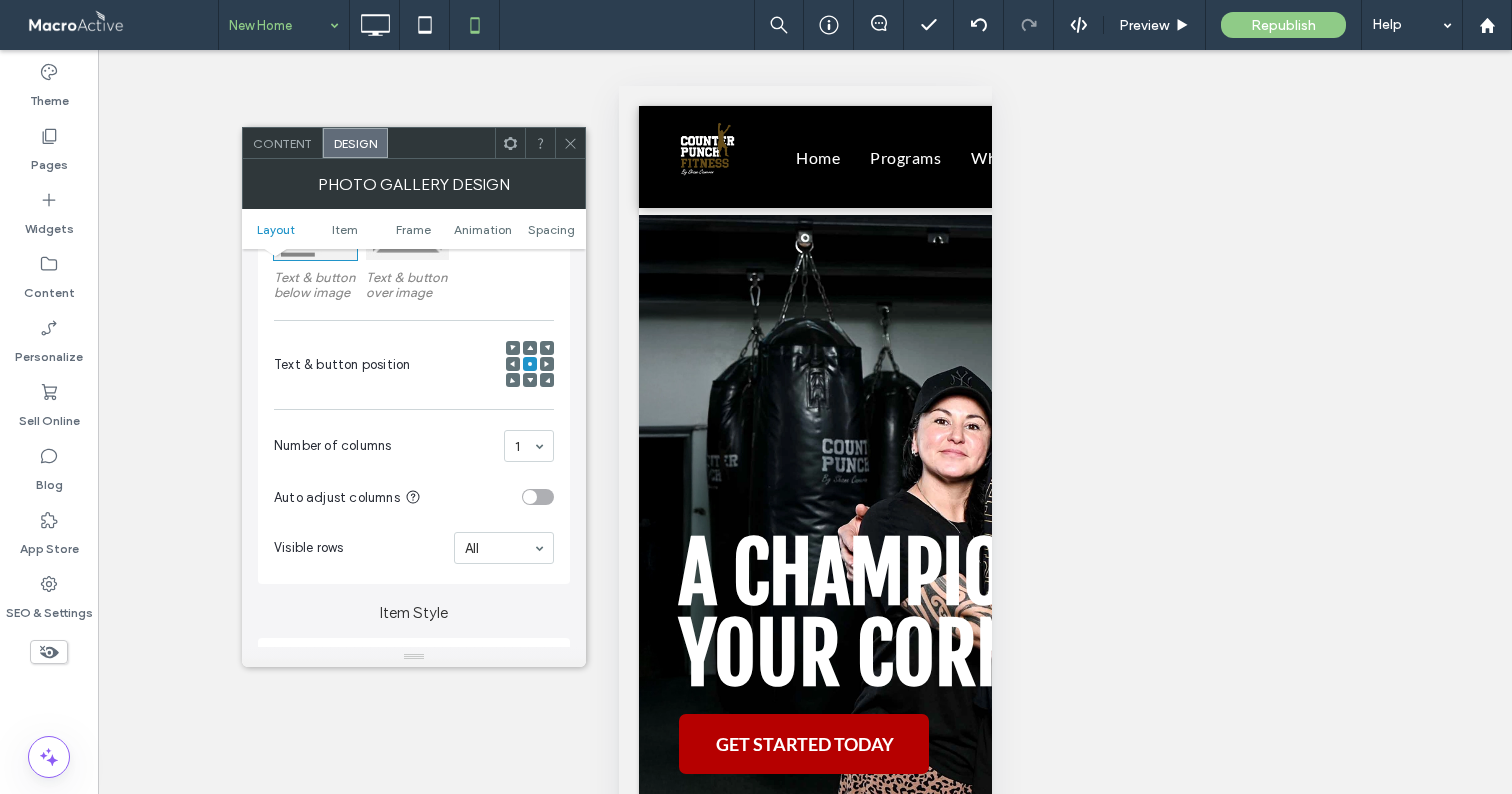 scroll, scrollTop: 670, scrollLeft: 0, axis: vertical 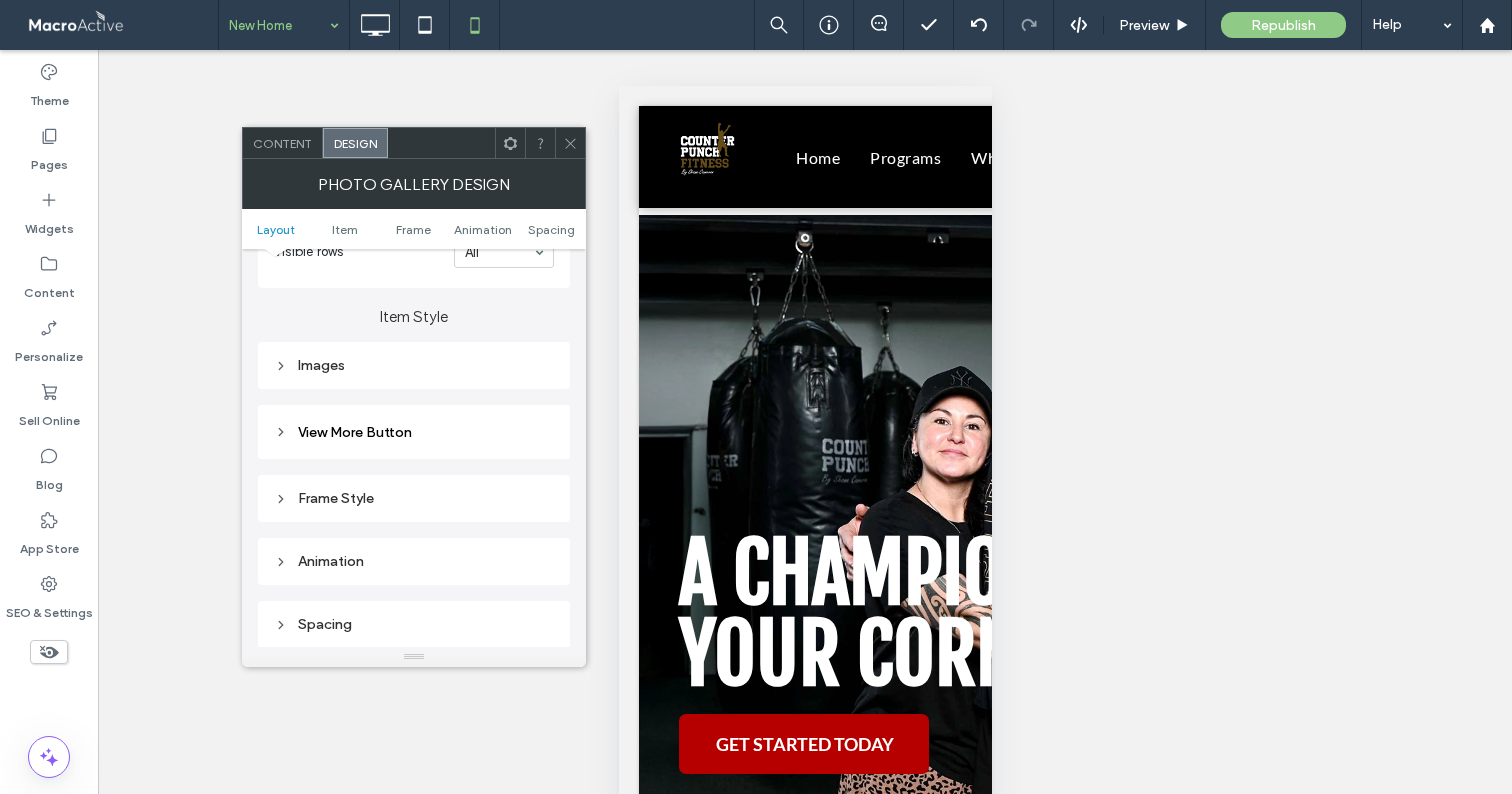 click on "Images" at bounding box center (414, 365) 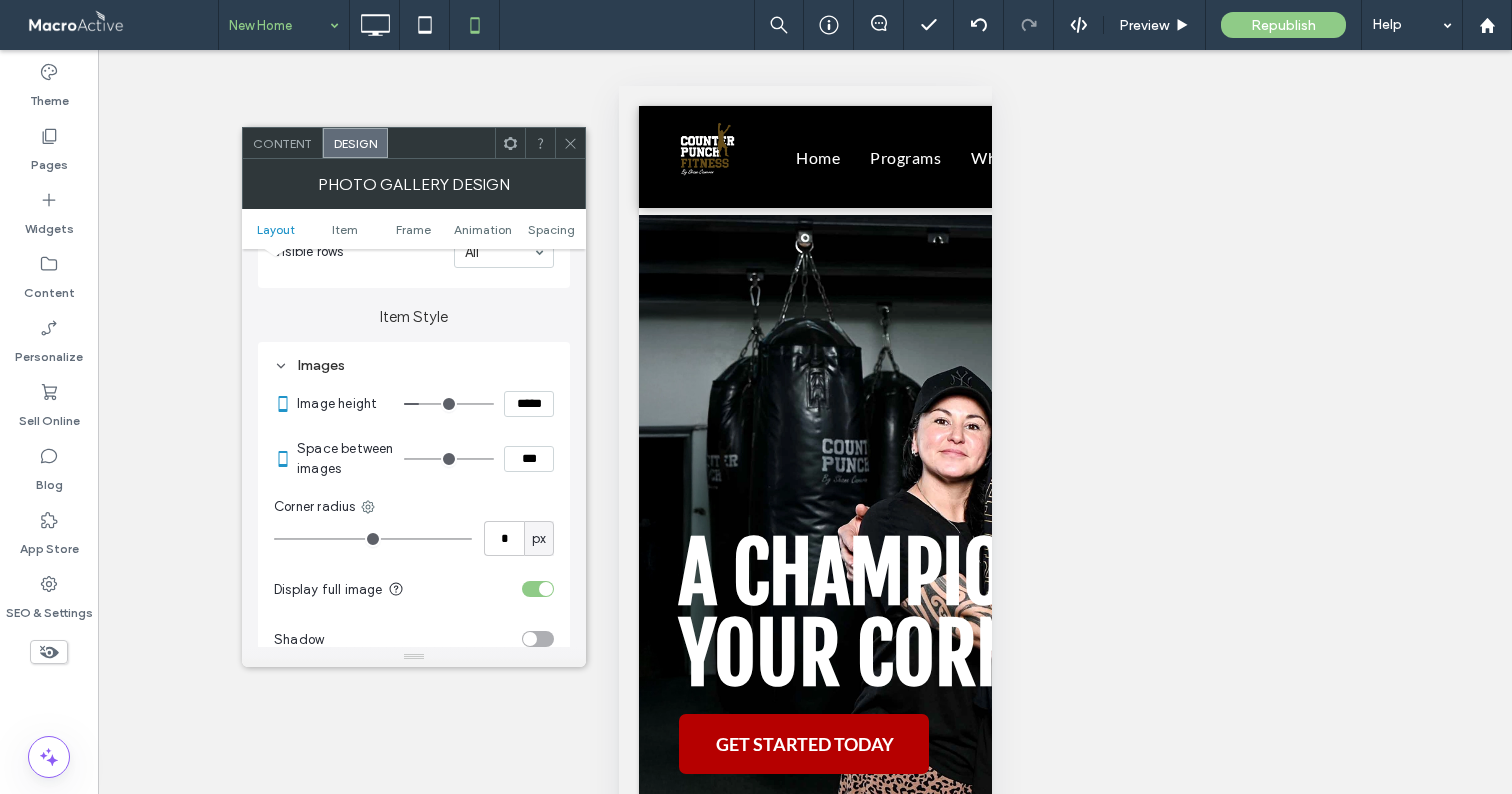 type on "***" 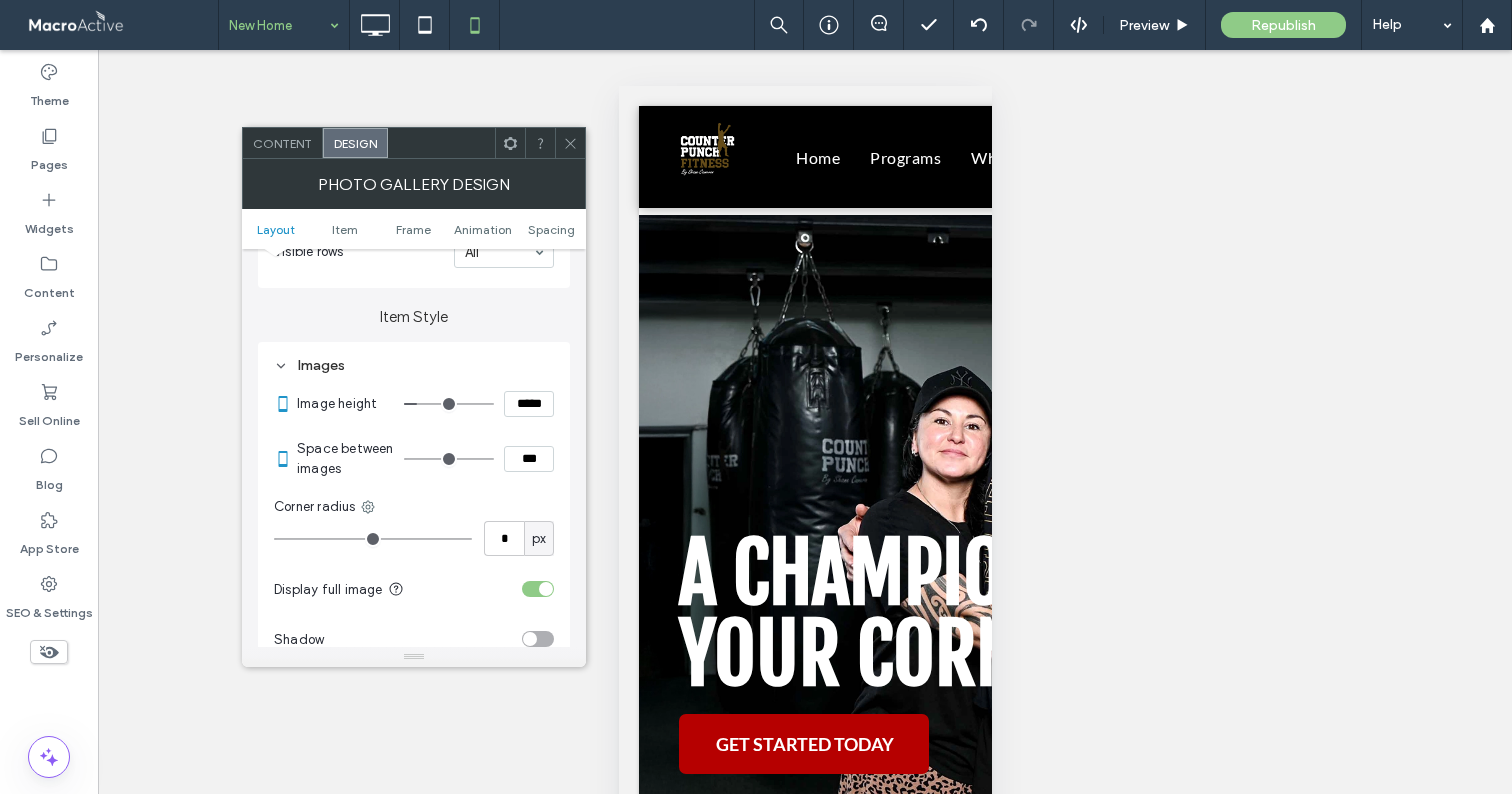 type on "***" 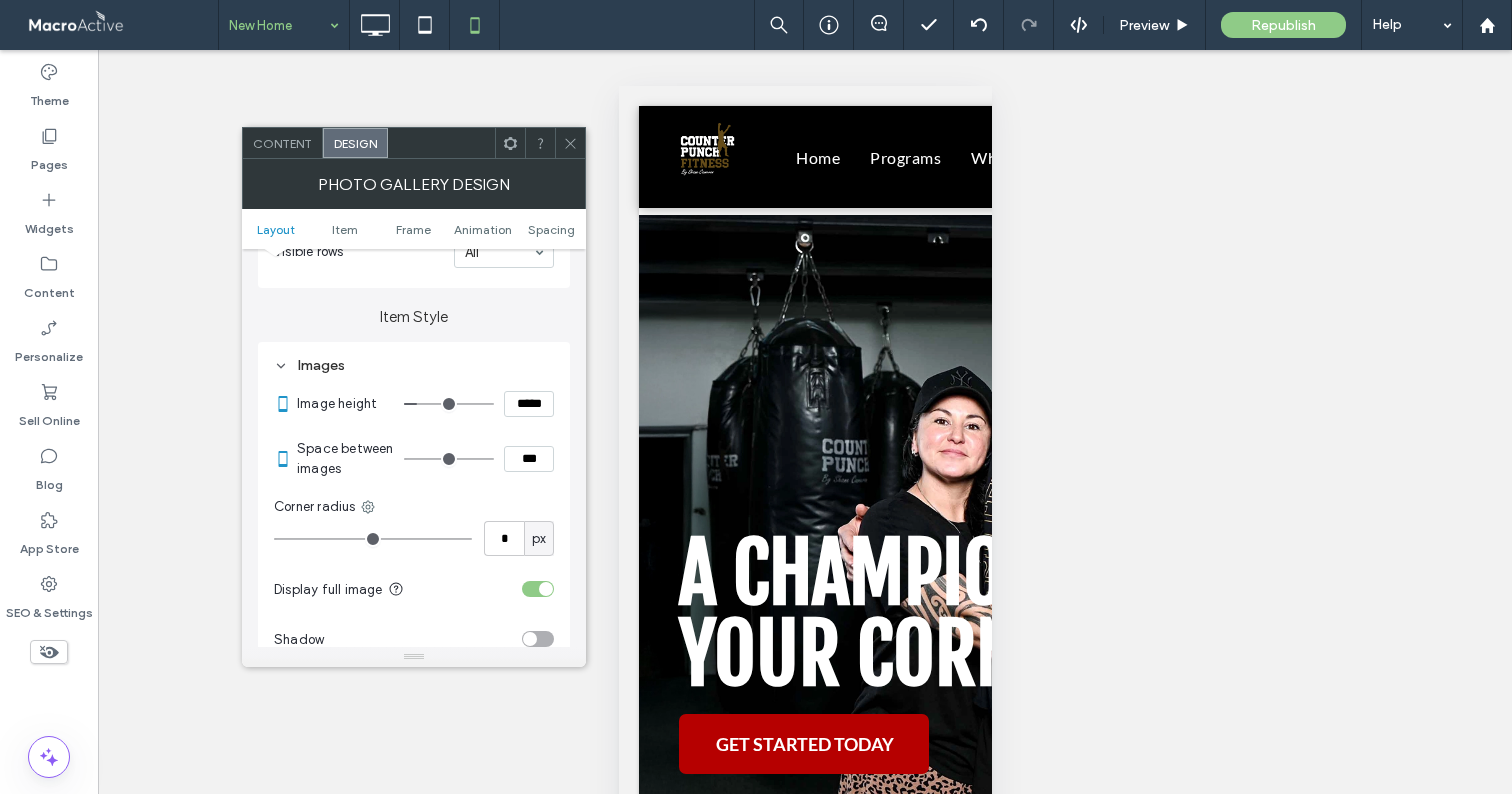 type on "*****" 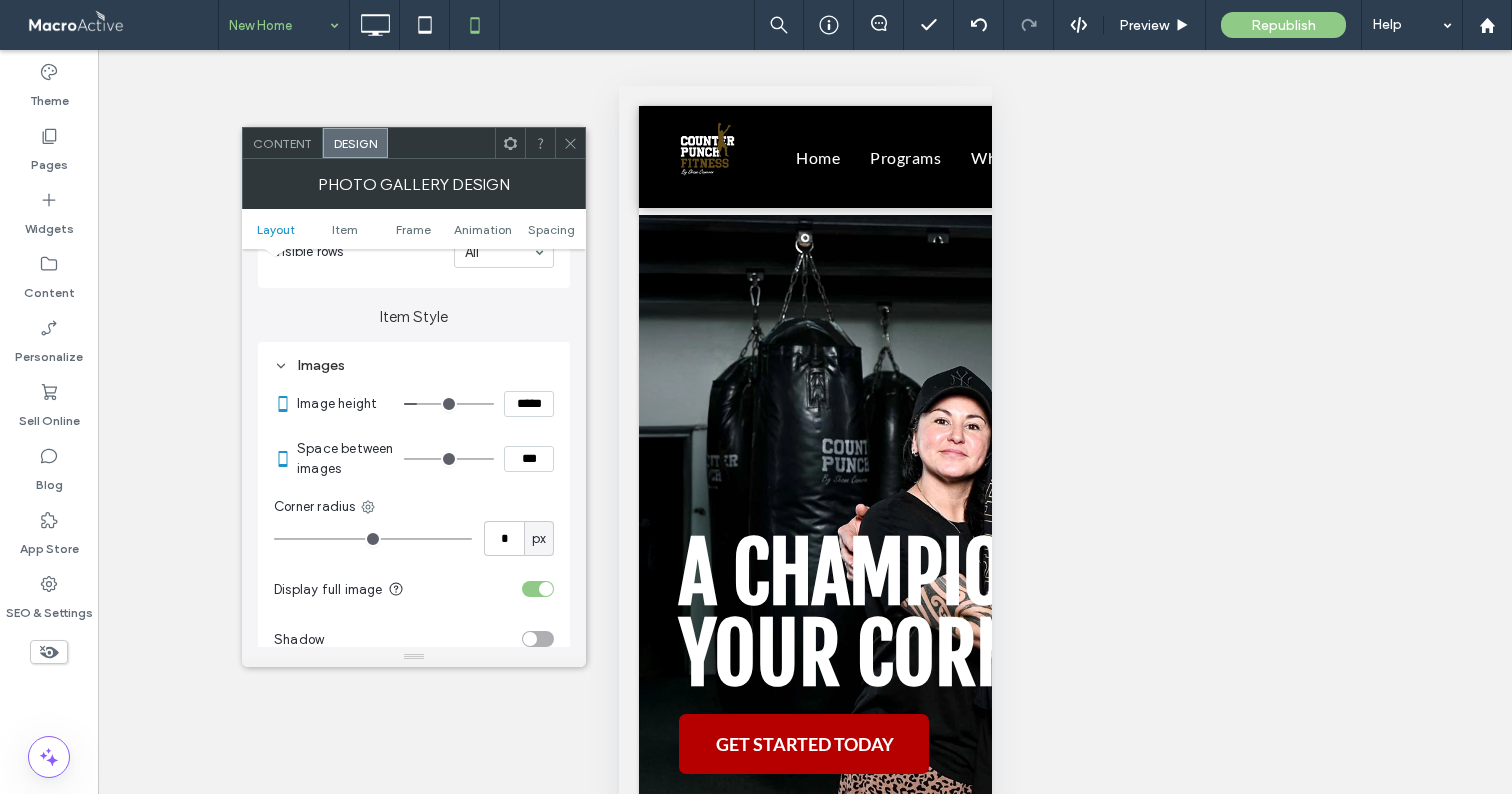 type on "***" 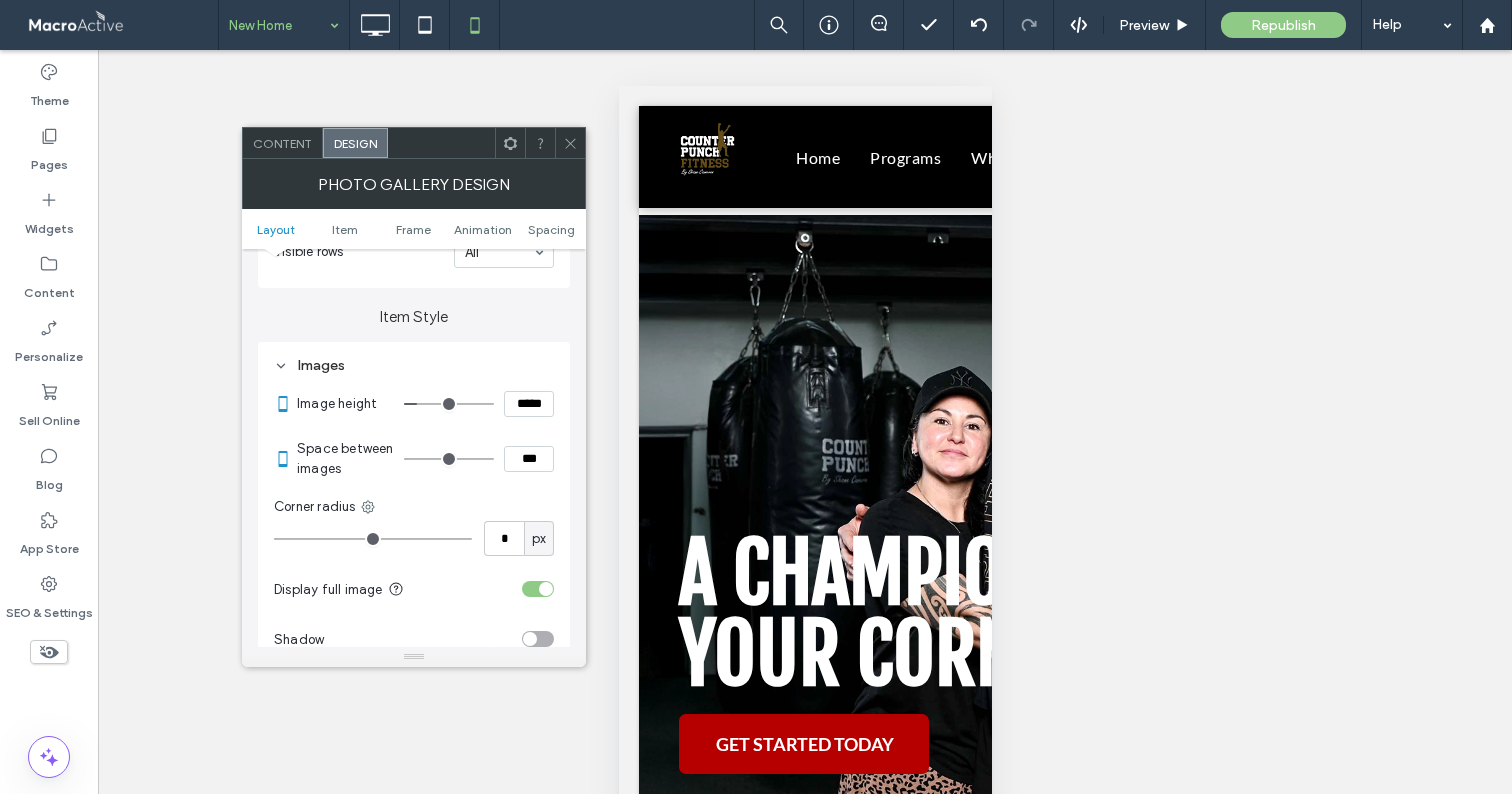 type on "*****" 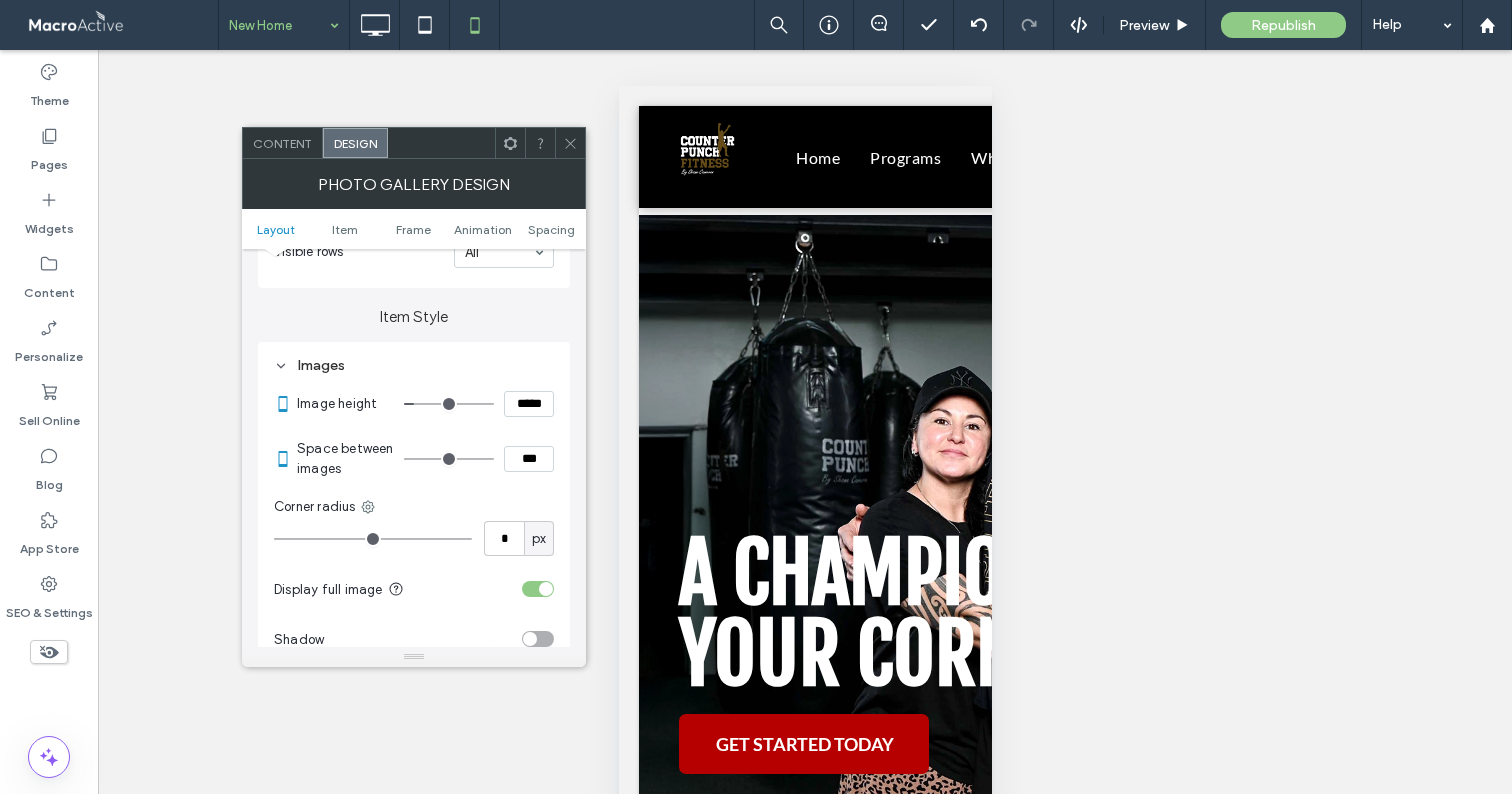 type on "***" 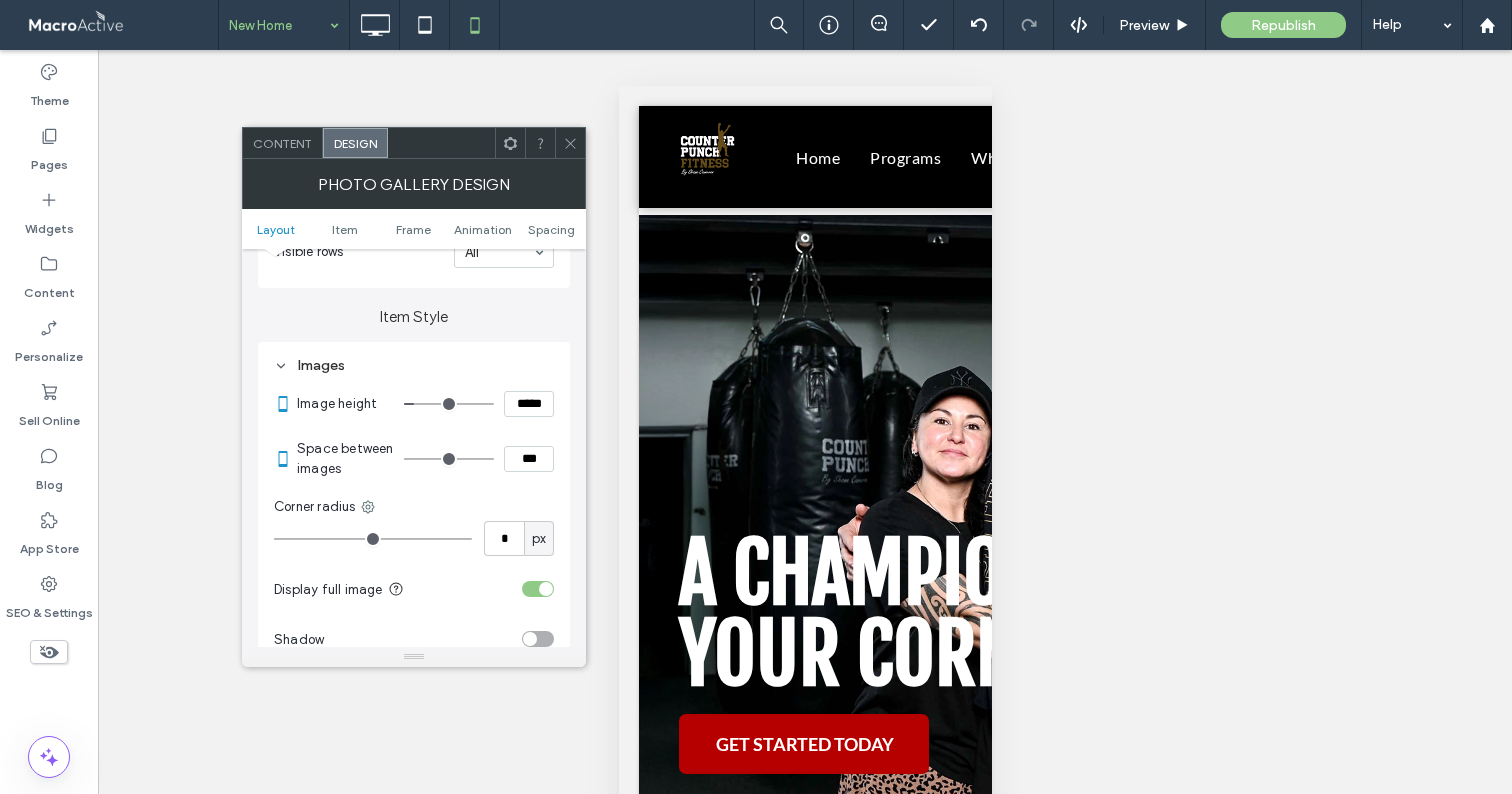 click at bounding box center [449, 404] 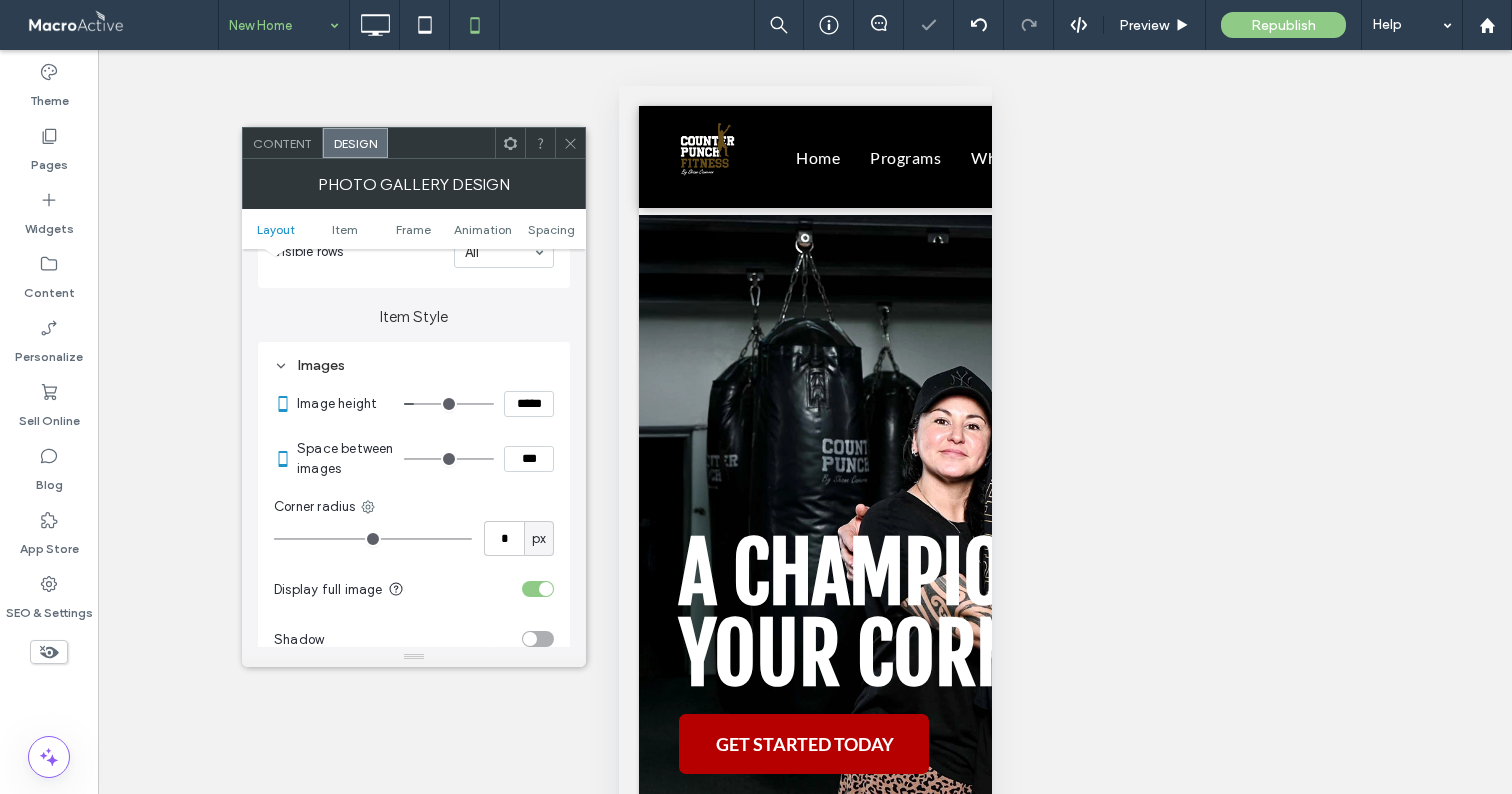 click 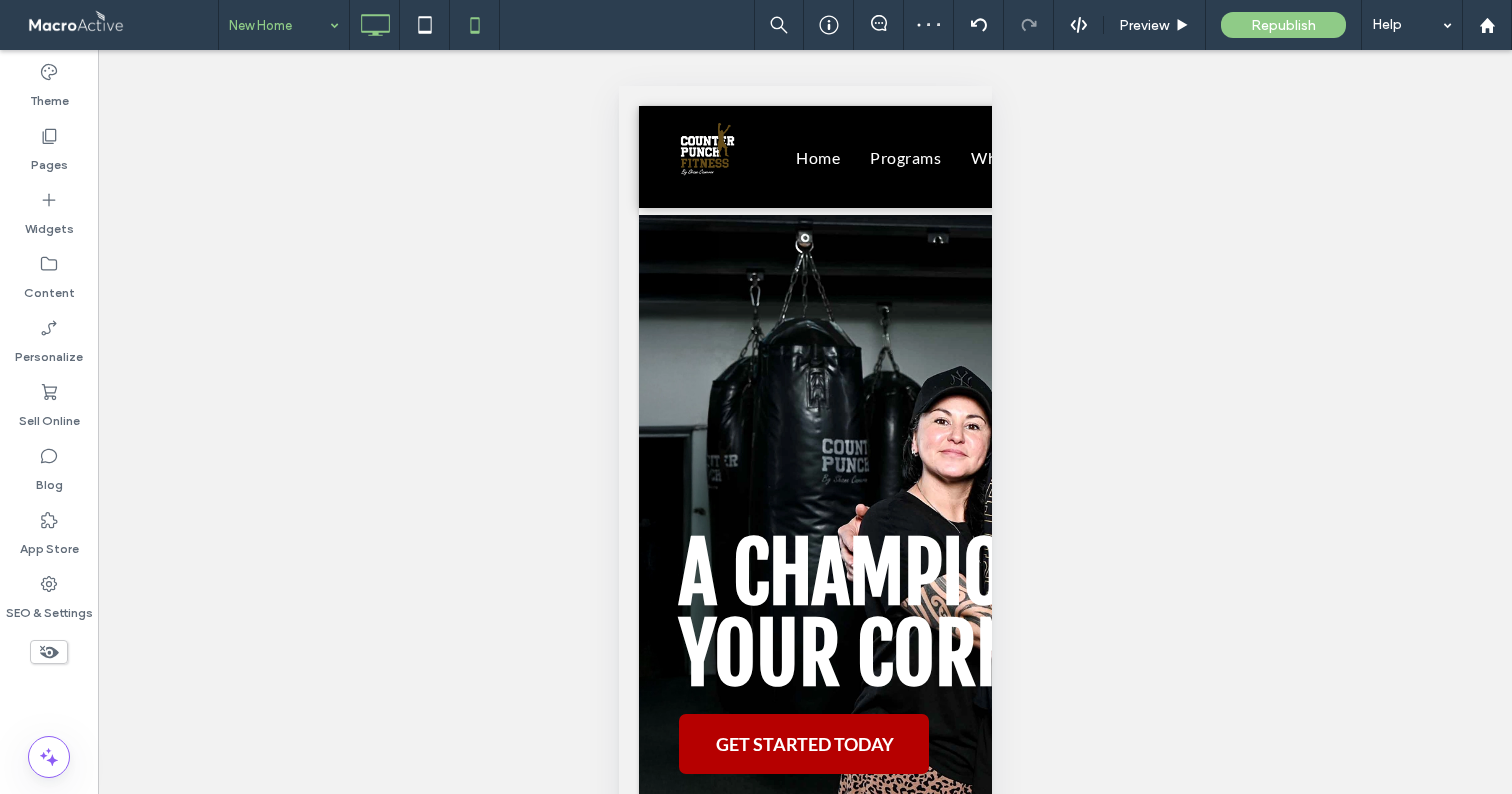 click 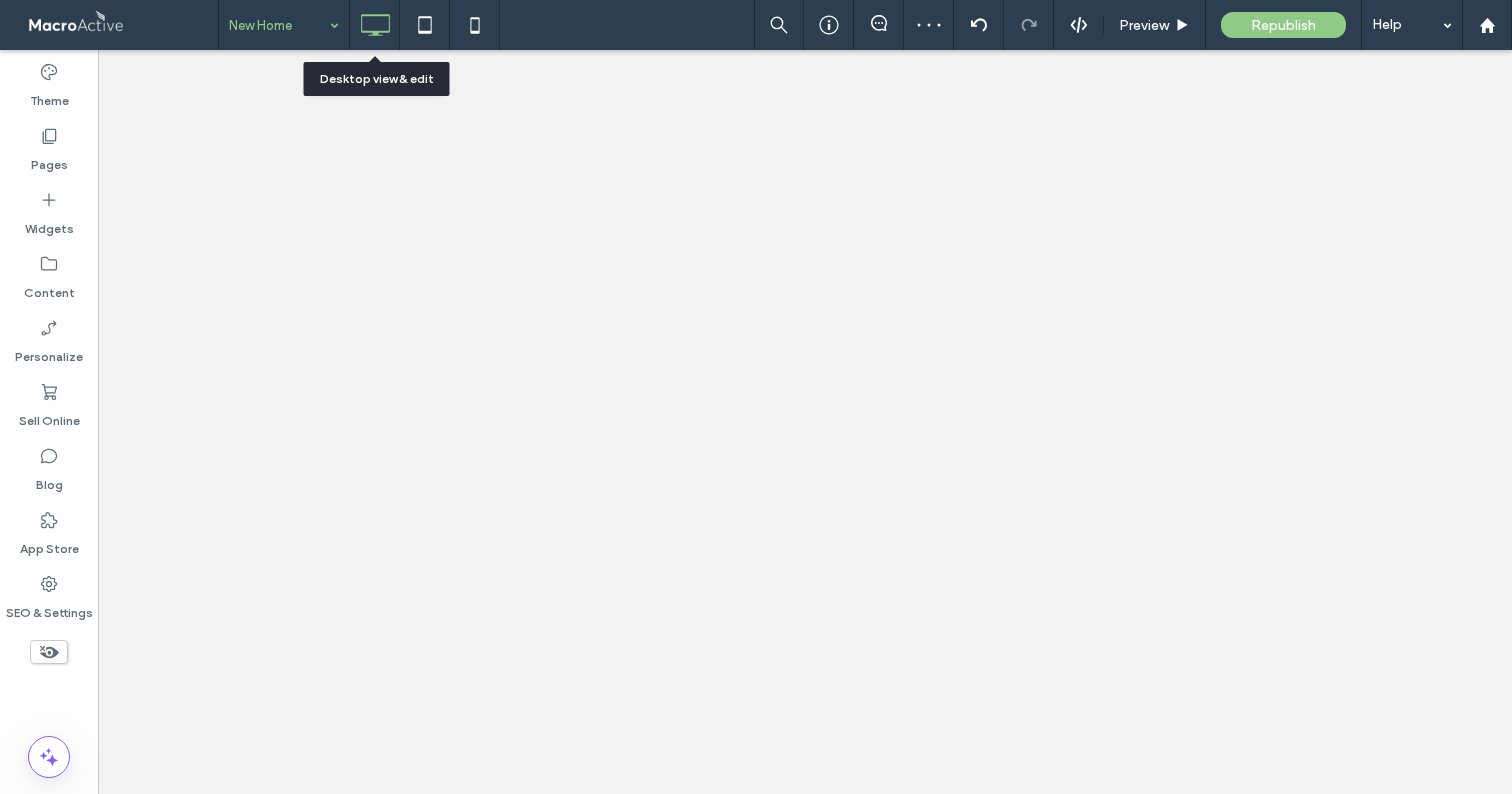 scroll, scrollTop: 0, scrollLeft: 0, axis: both 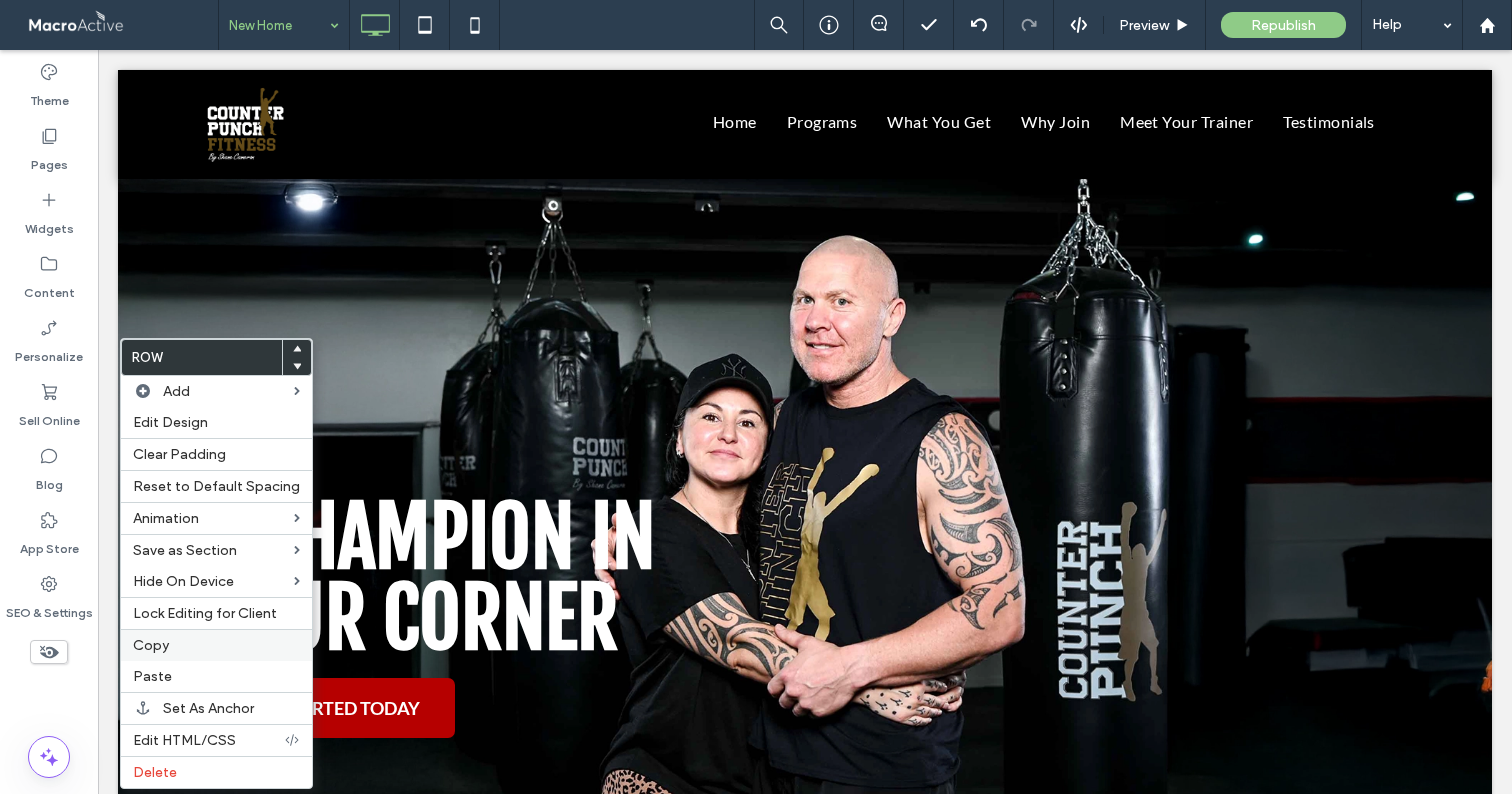 click on "Copy" at bounding box center [151, 645] 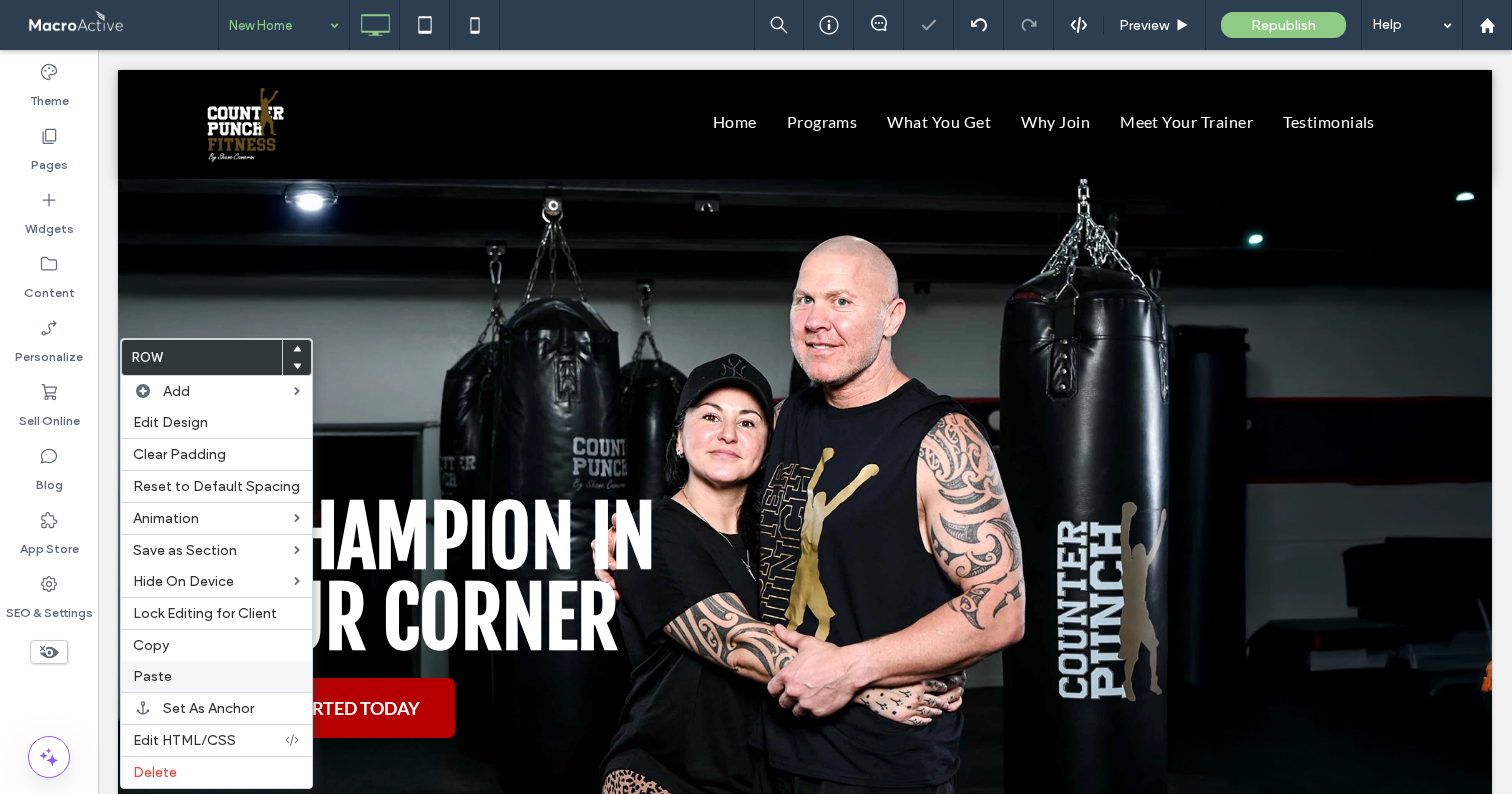 click on "Paste" at bounding box center [216, 676] 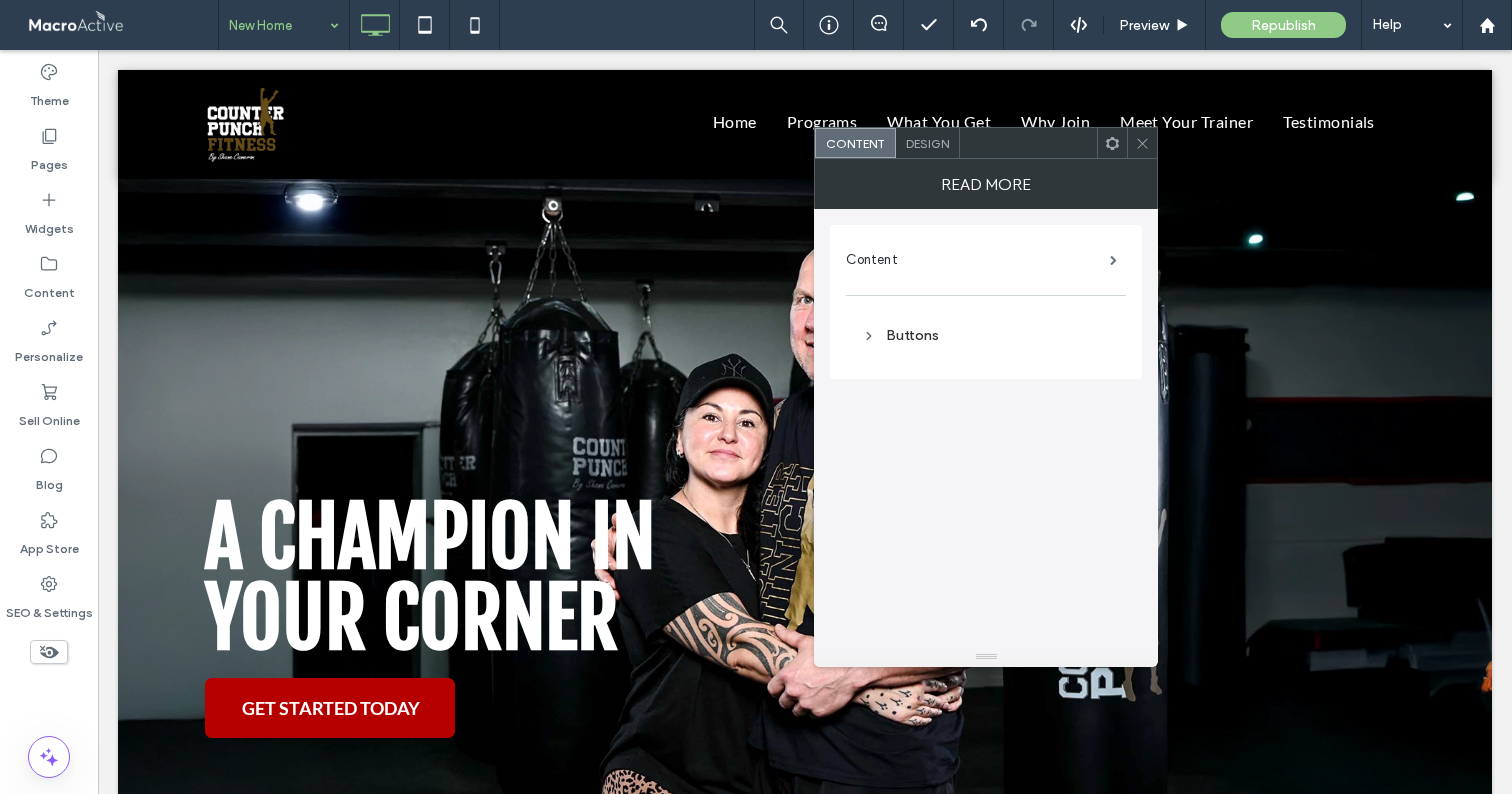 click at bounding box center (1142, 143) 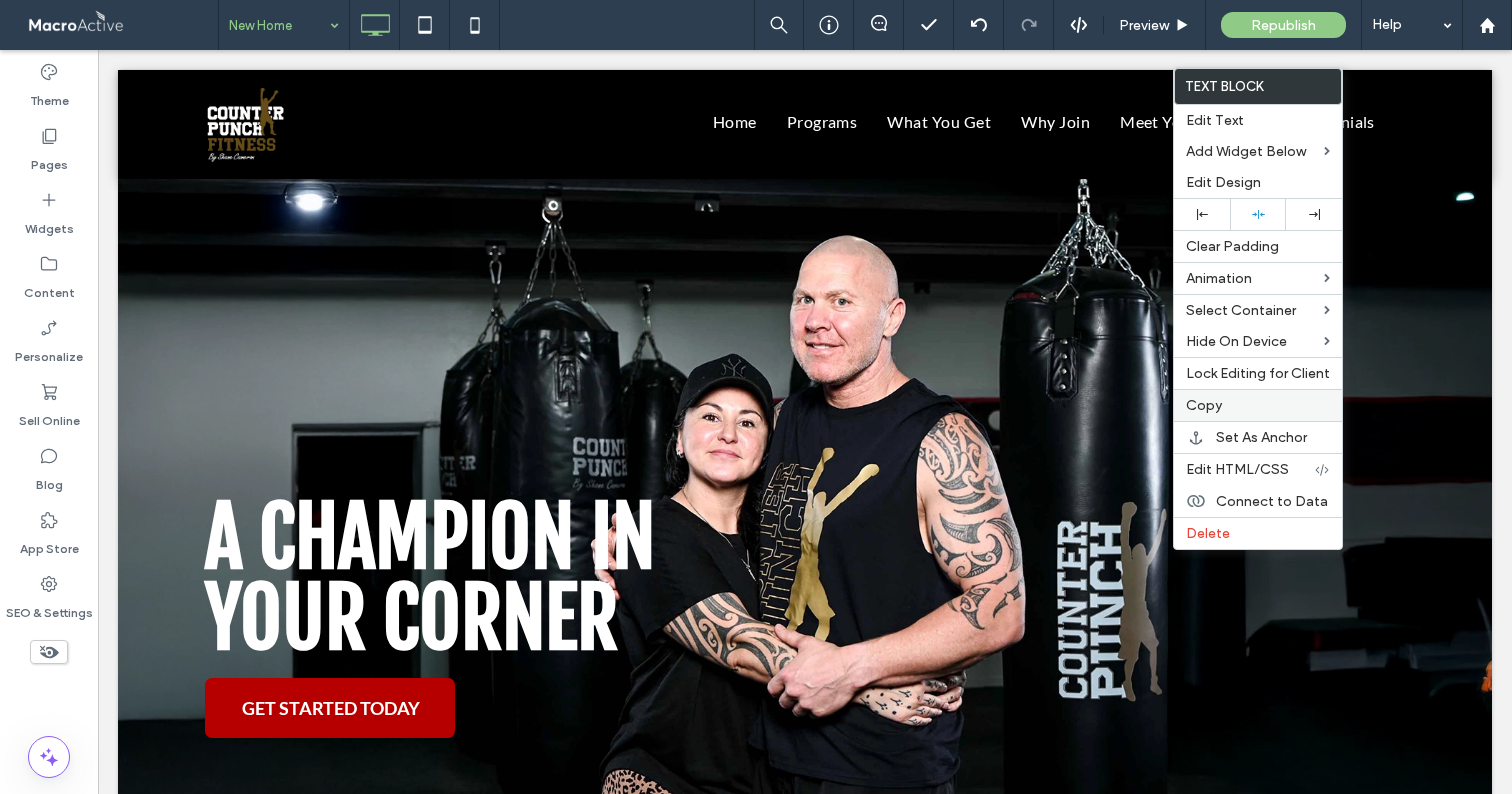 click on "Copy" at bounding box center (1204, 405) 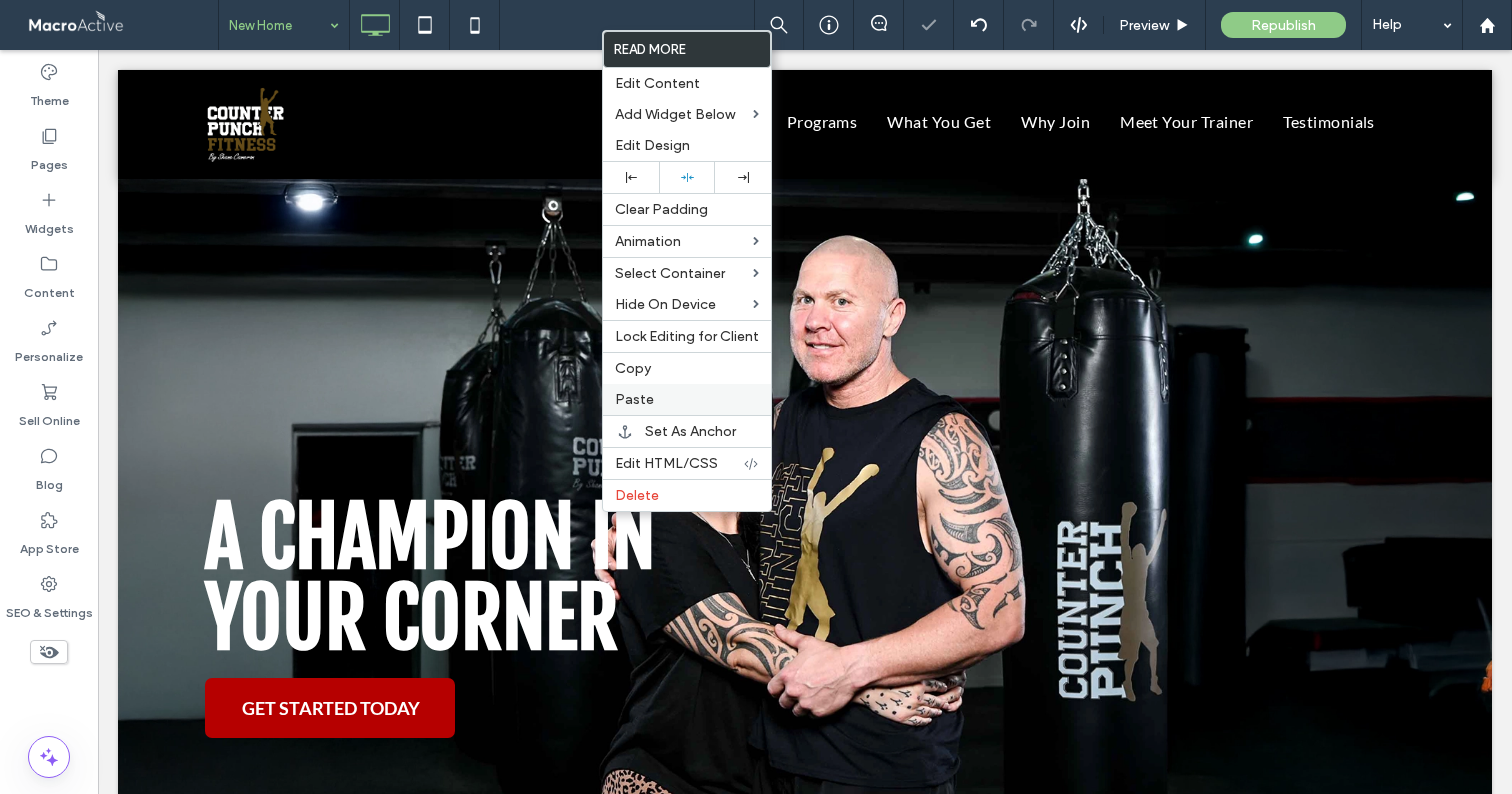 click on "Paste" at bounding box center [634, 399] 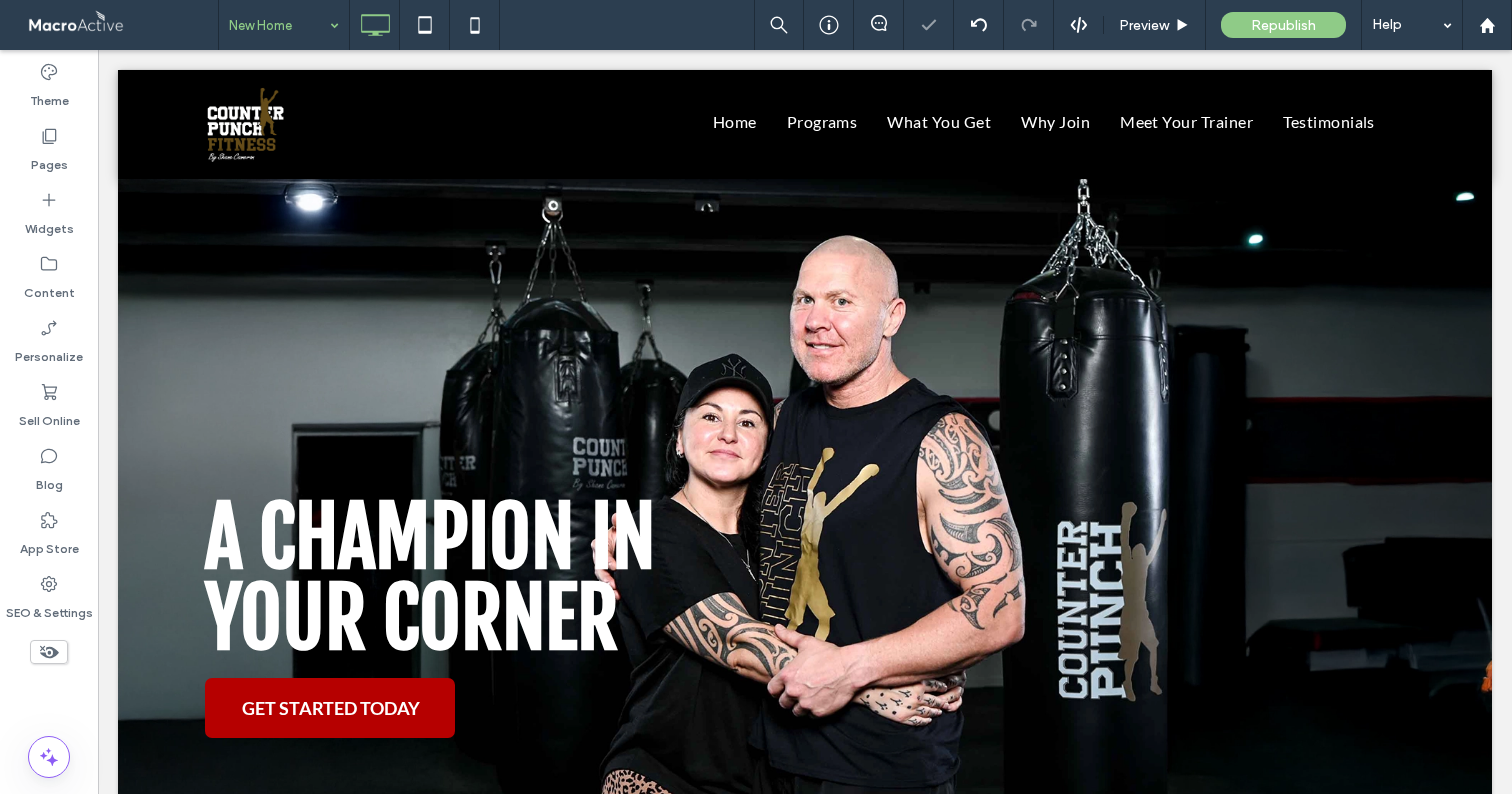 type on "****" 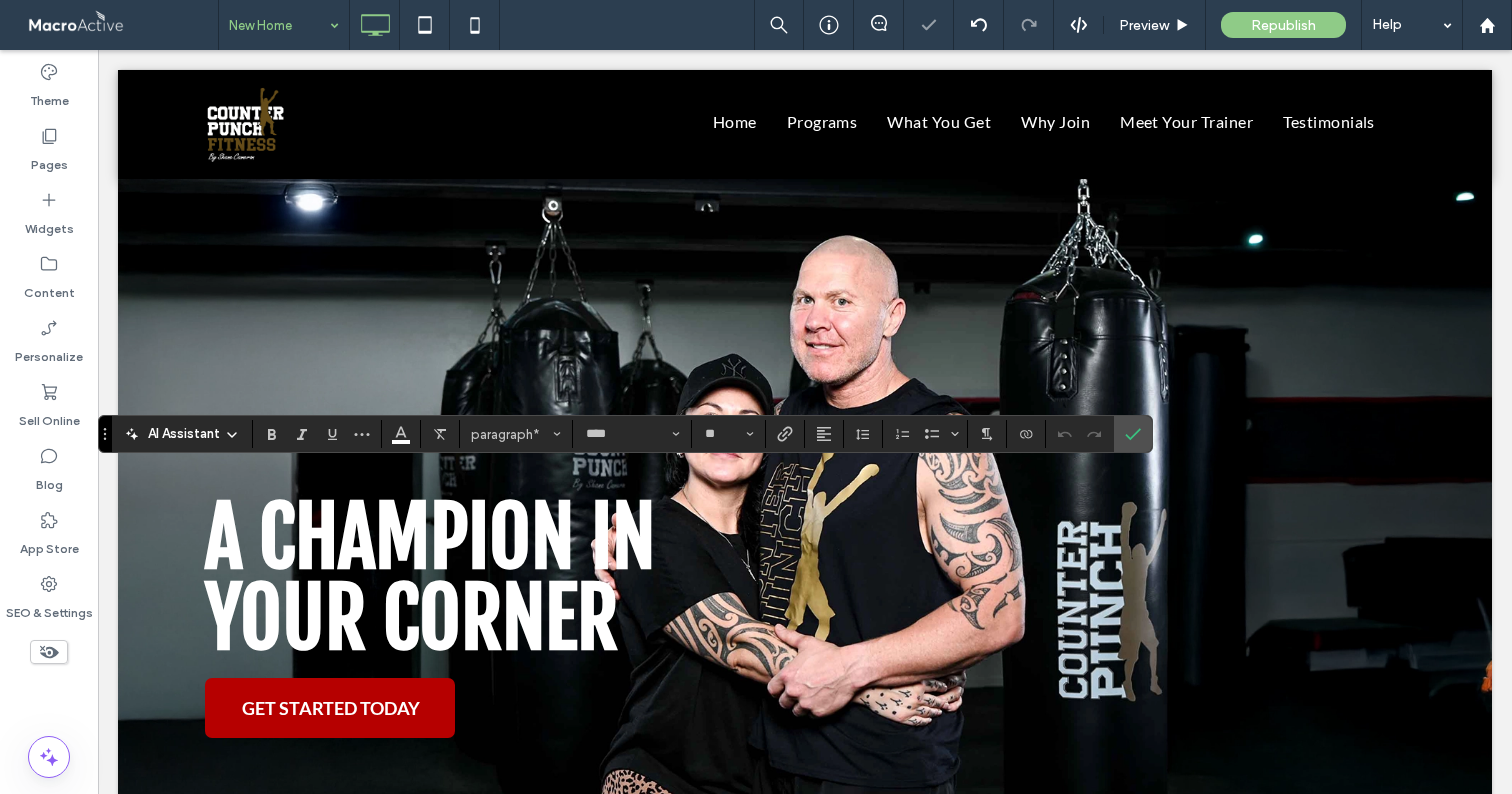 type on "**" 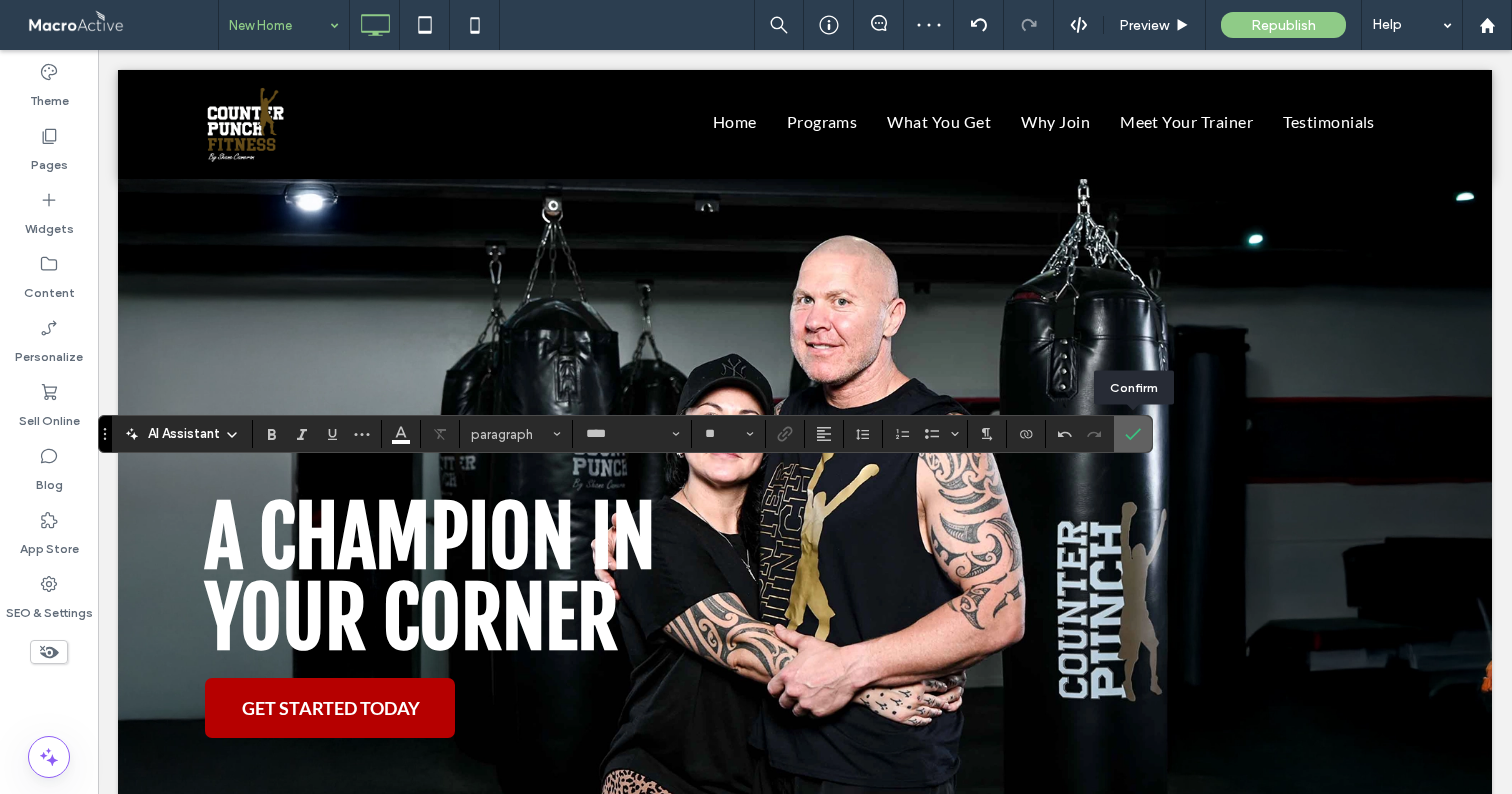 click at bounding box center (1133, 434) 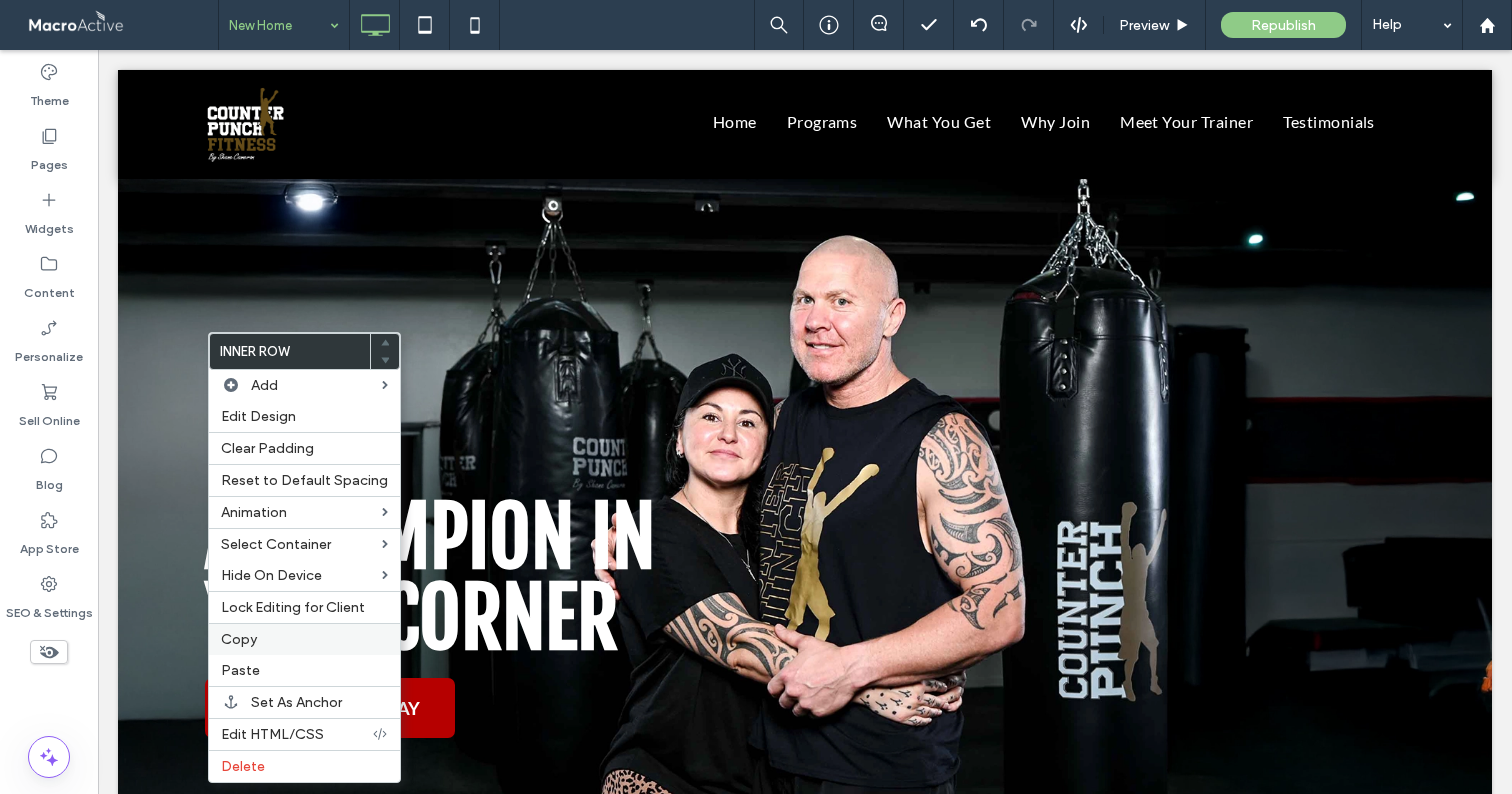 click on "Copy" at bounding box center (304, 639) 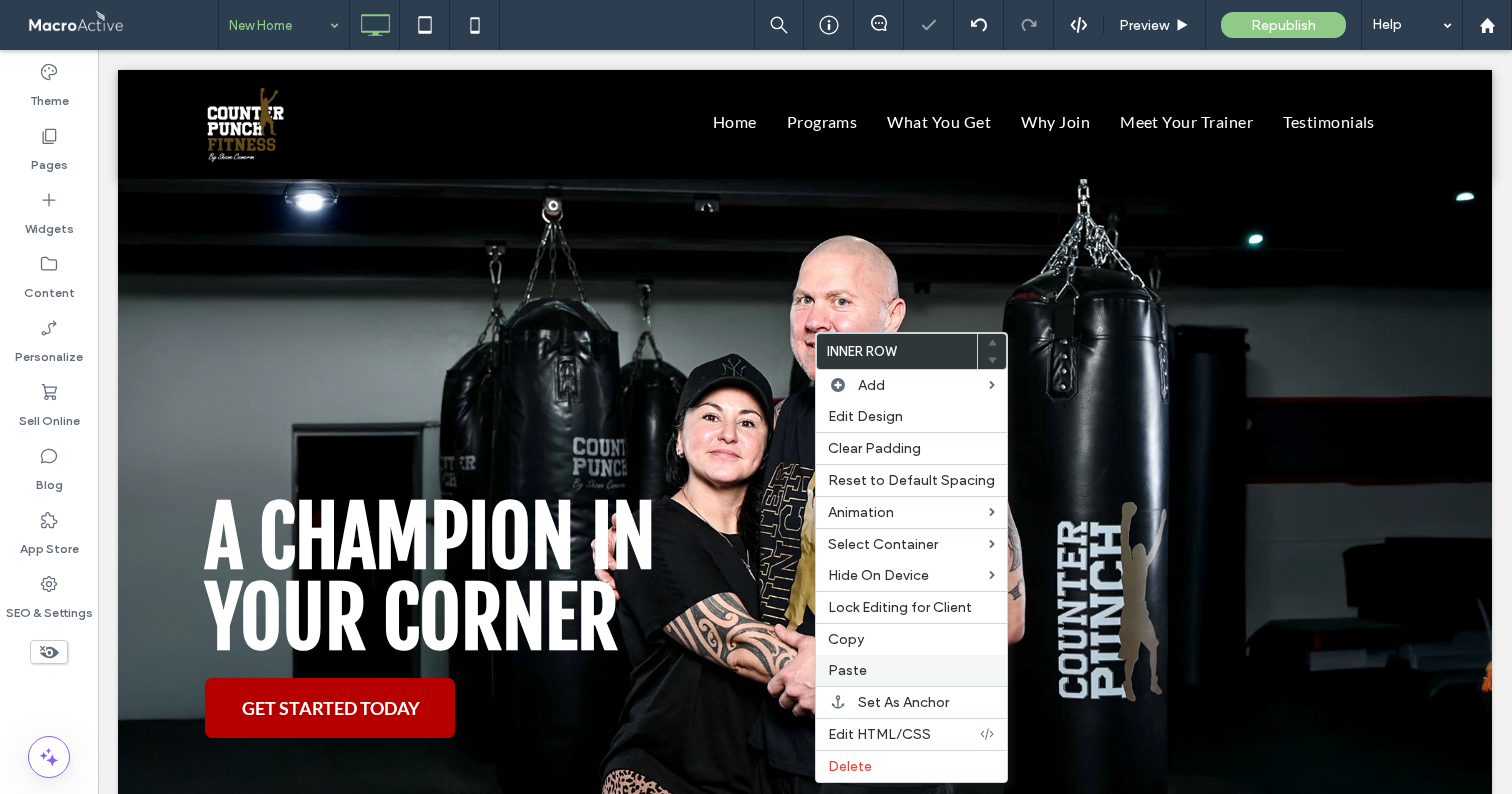 click on "Paste" at bounding box center (911, 670) 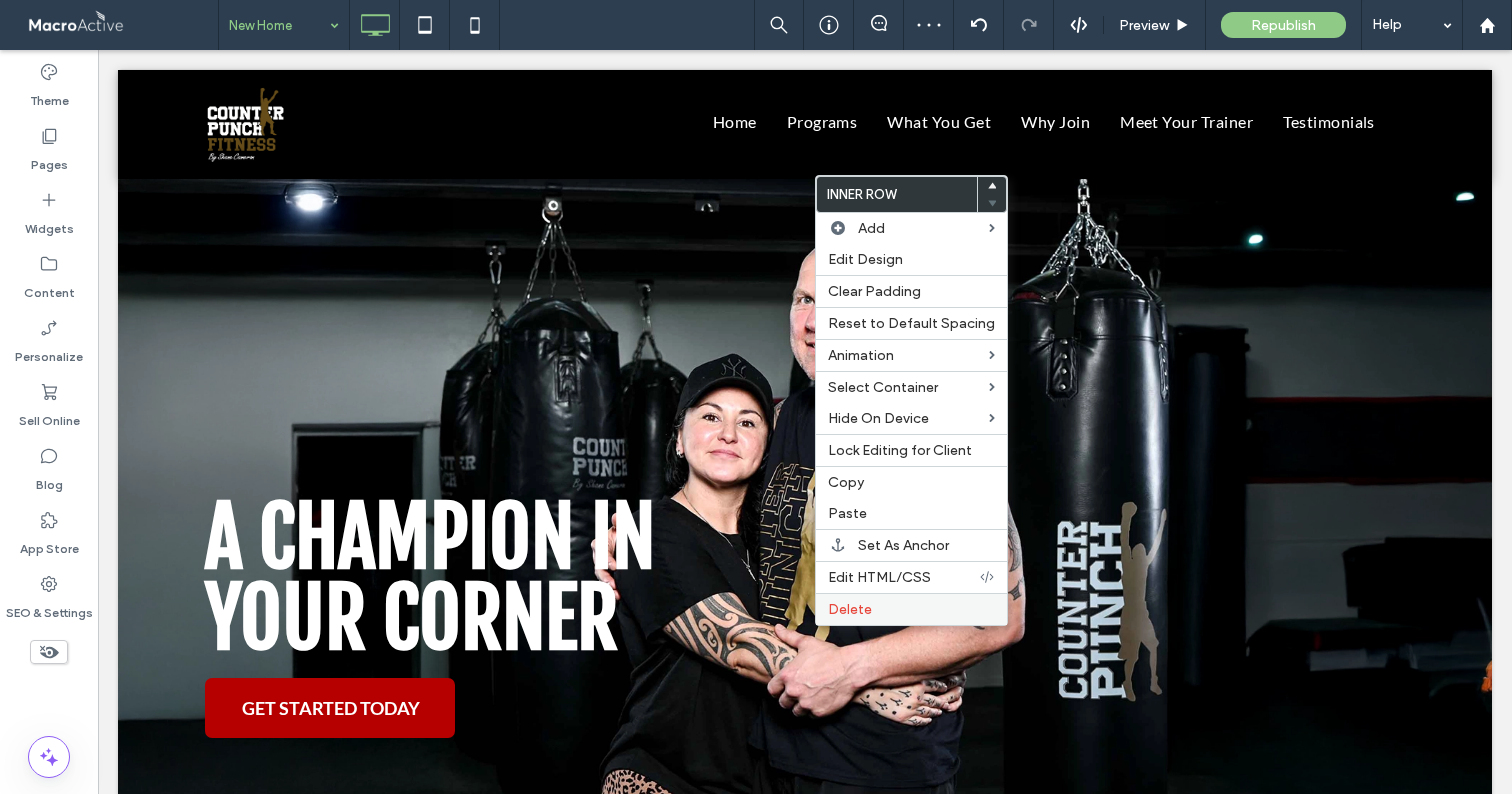 click on "Delete" at bounding box center (850, 609) 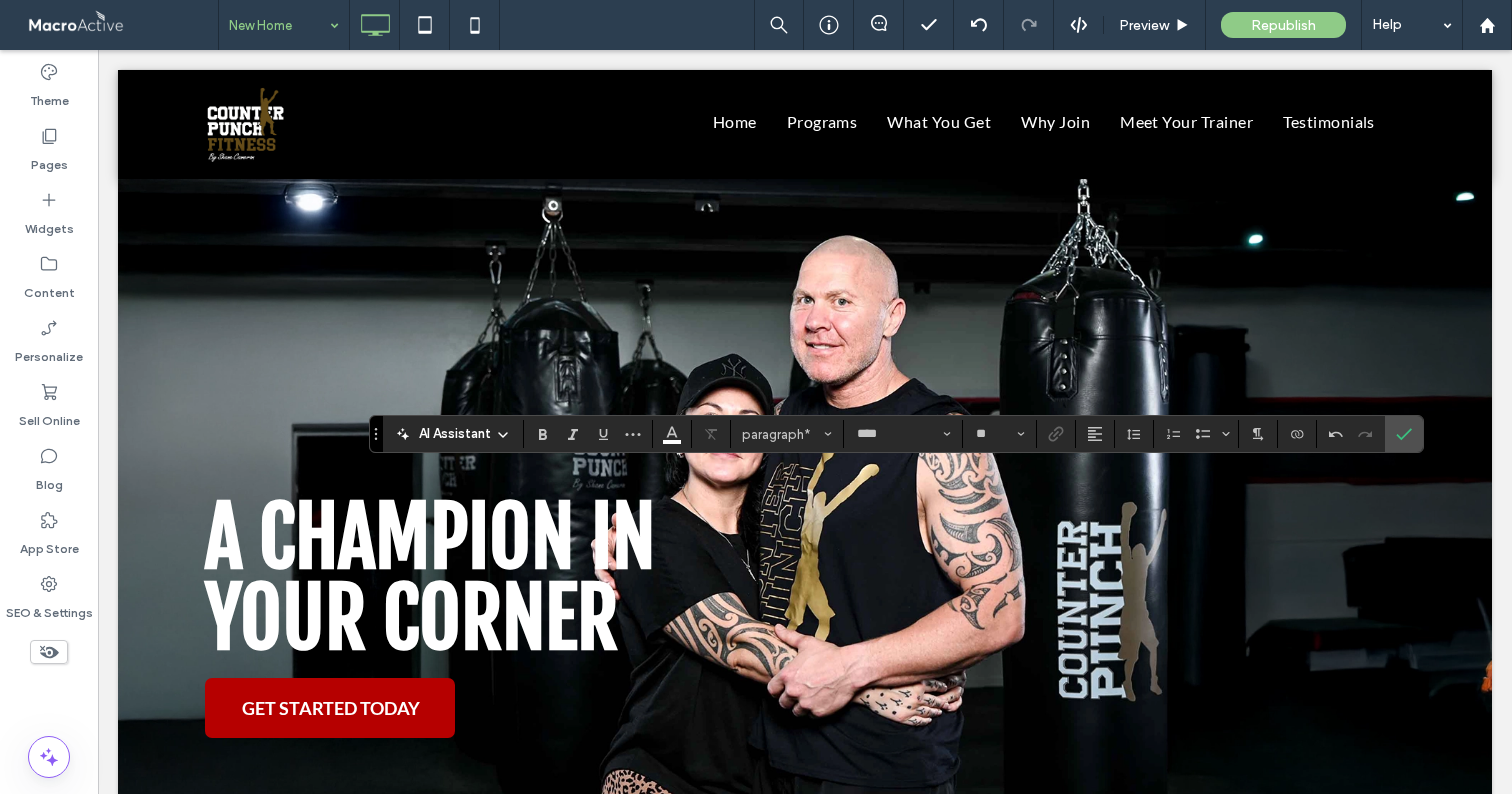 type on "**" 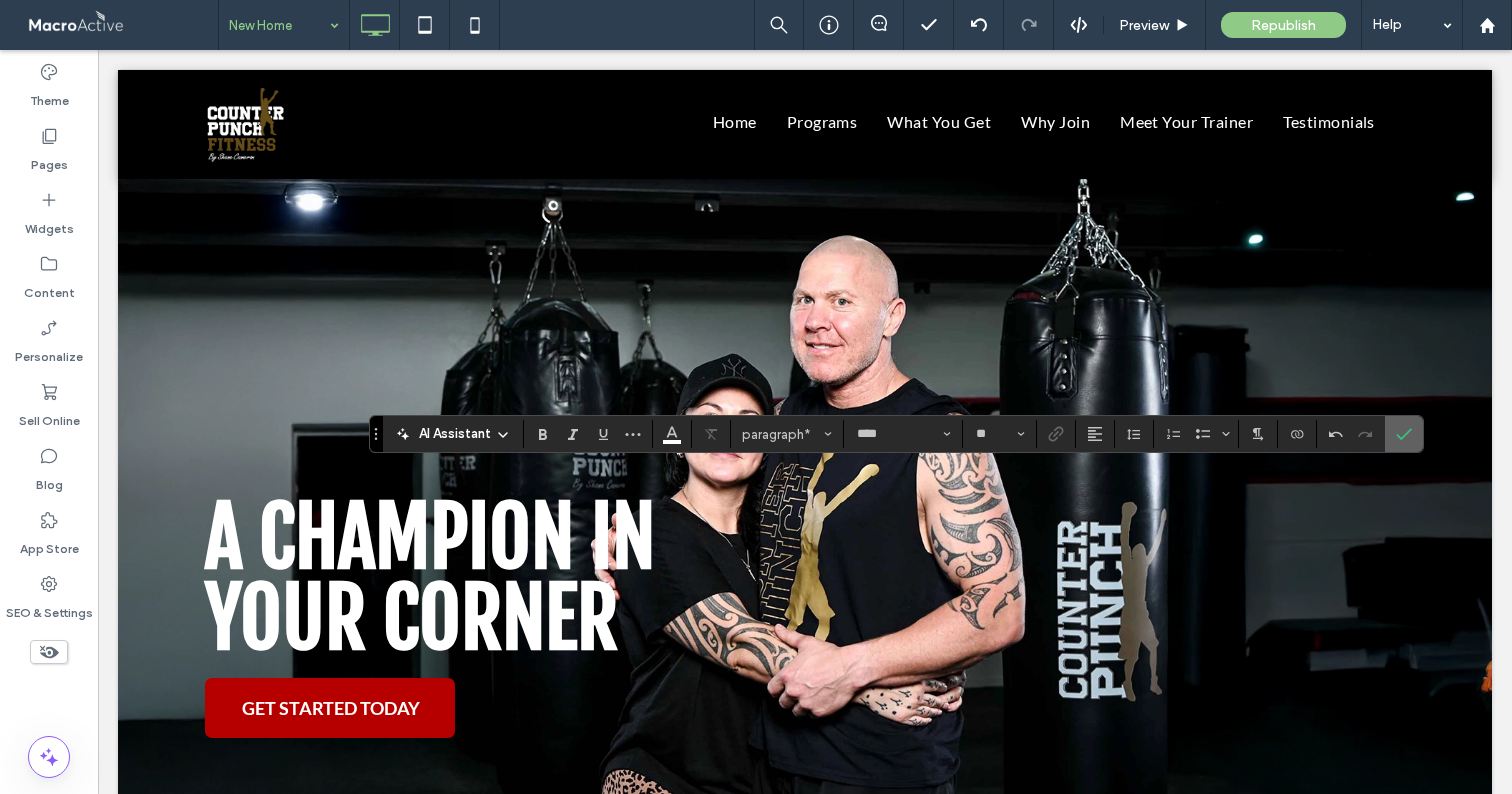 click 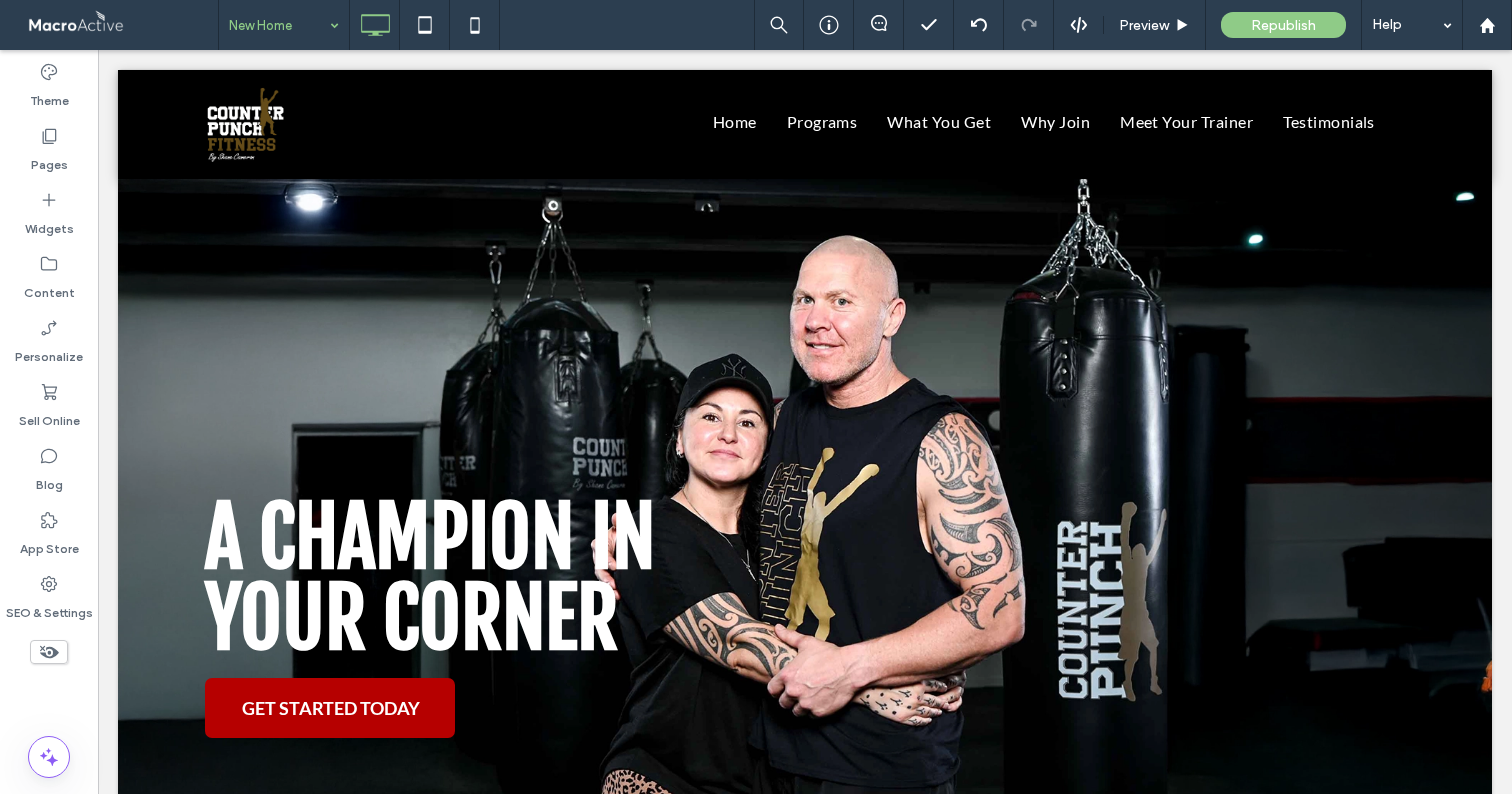 type on "****" 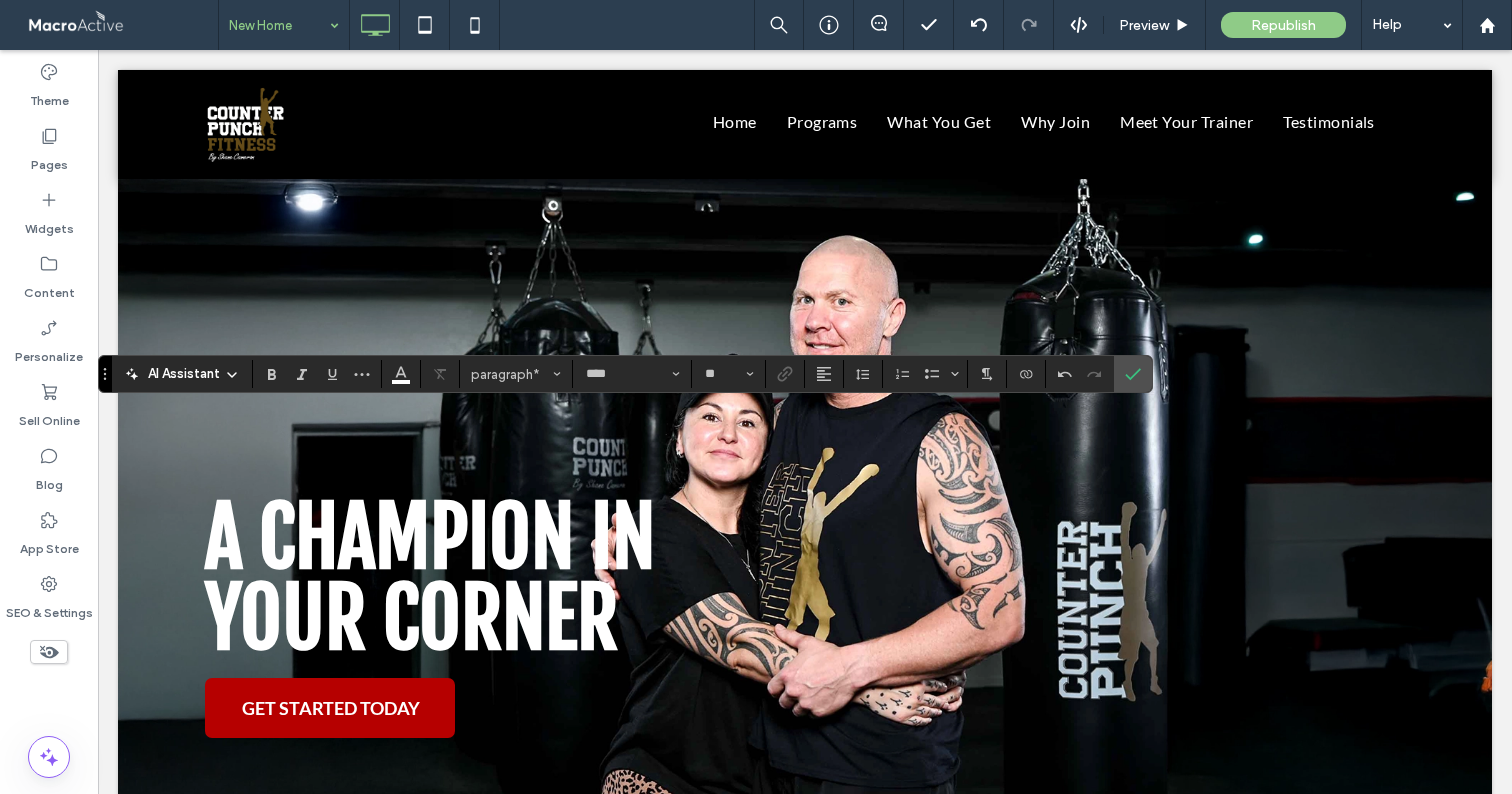 type on "**" 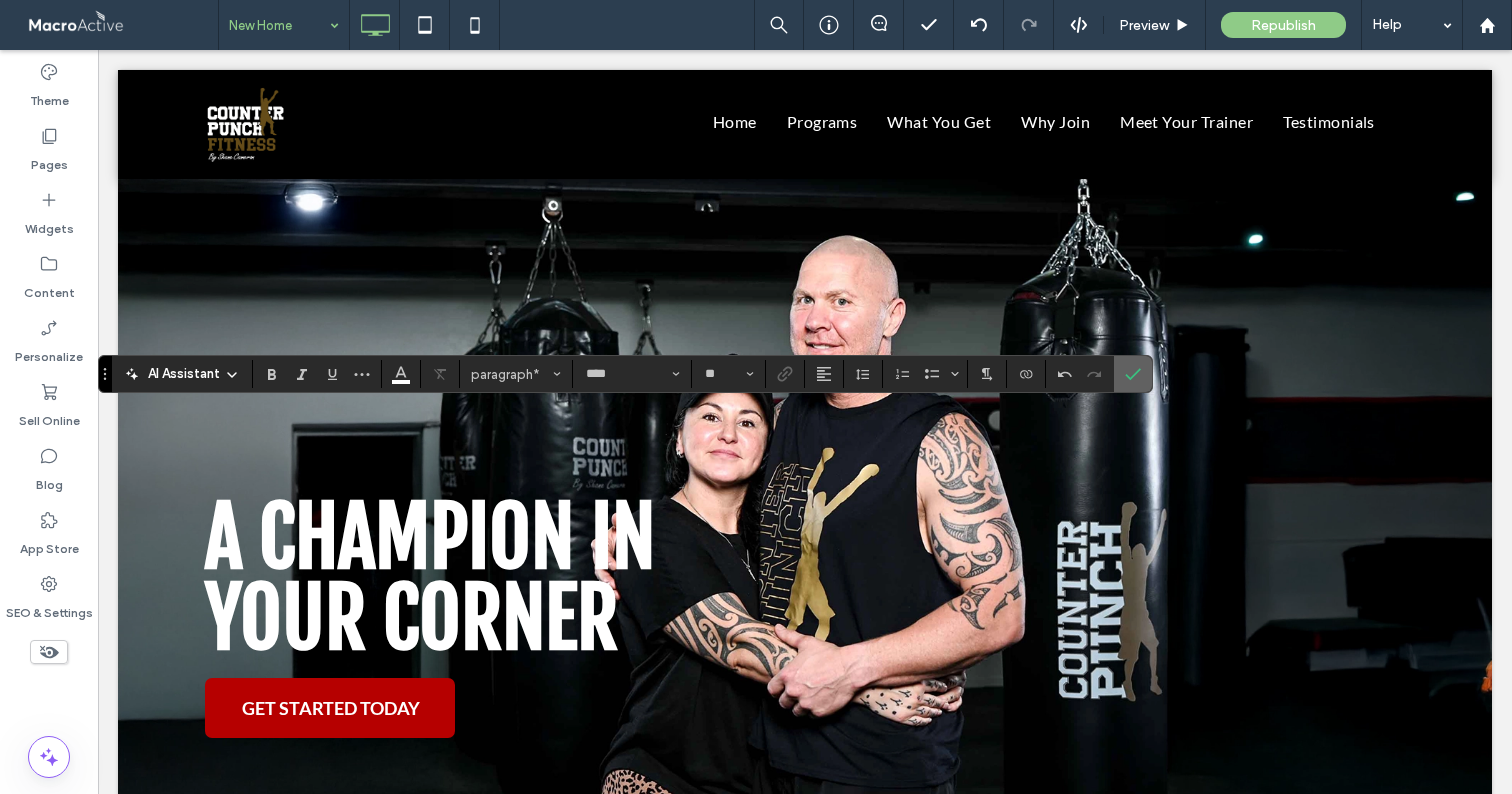 click 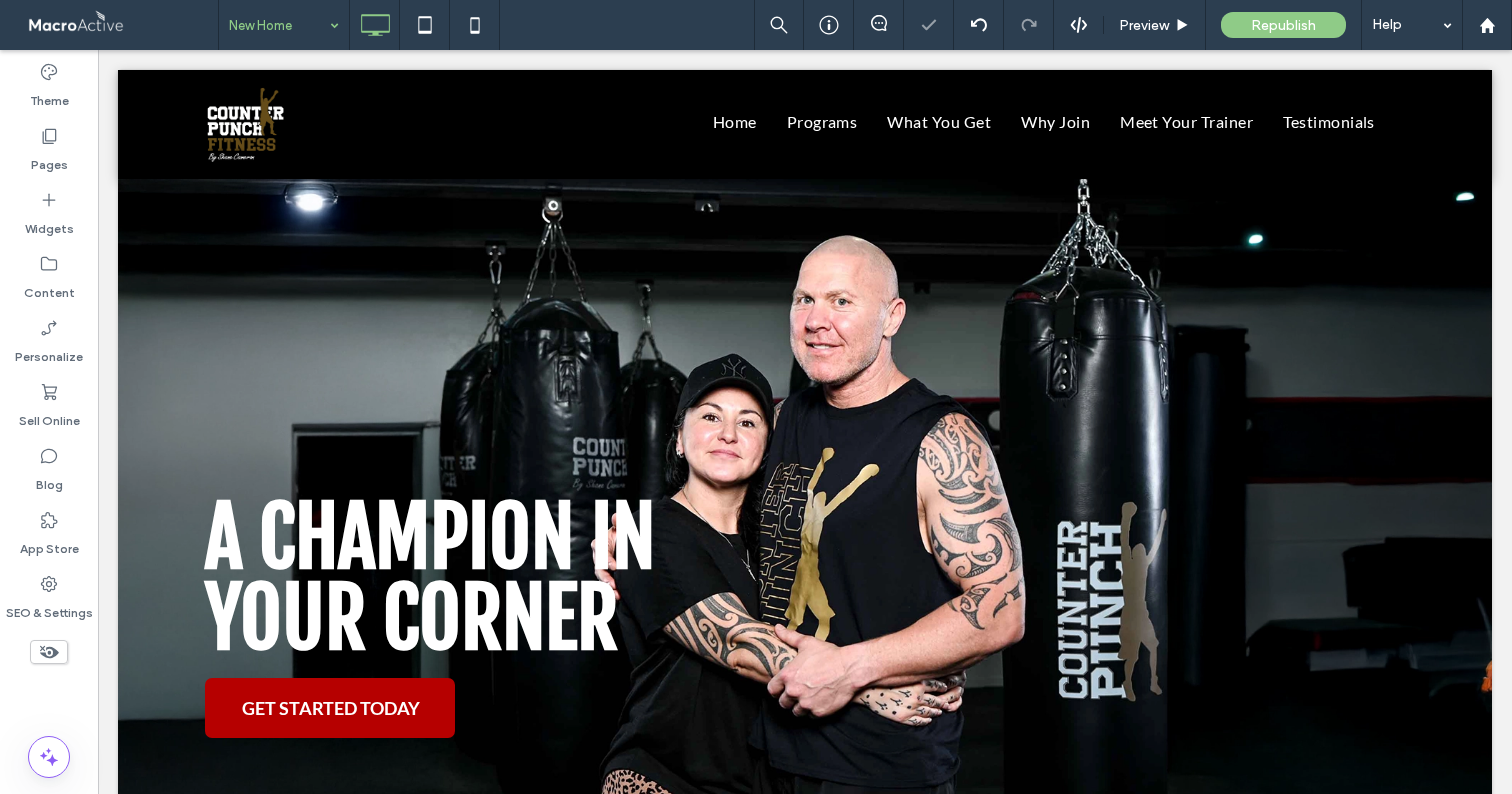 type on "****" 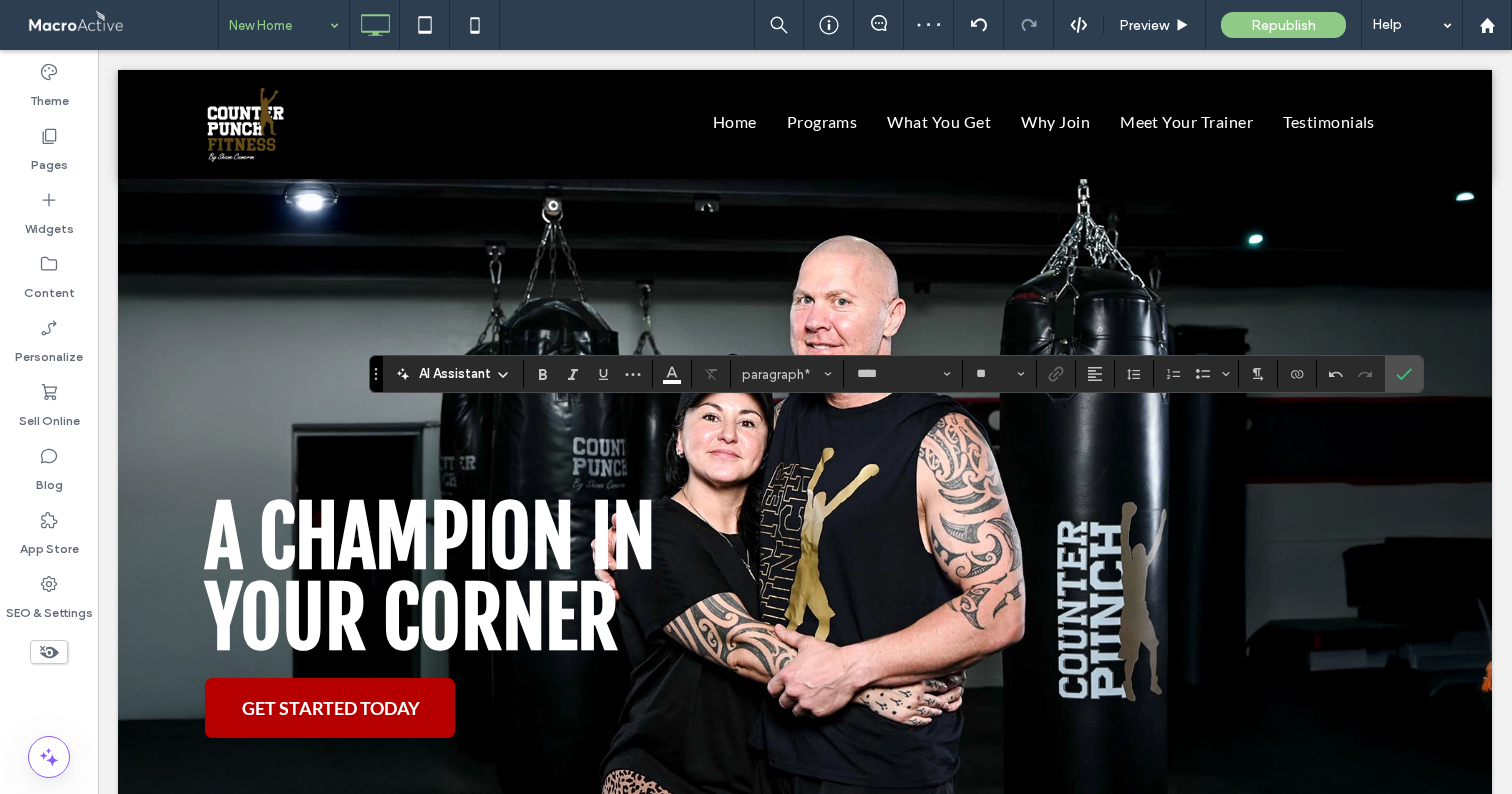 type on "**" 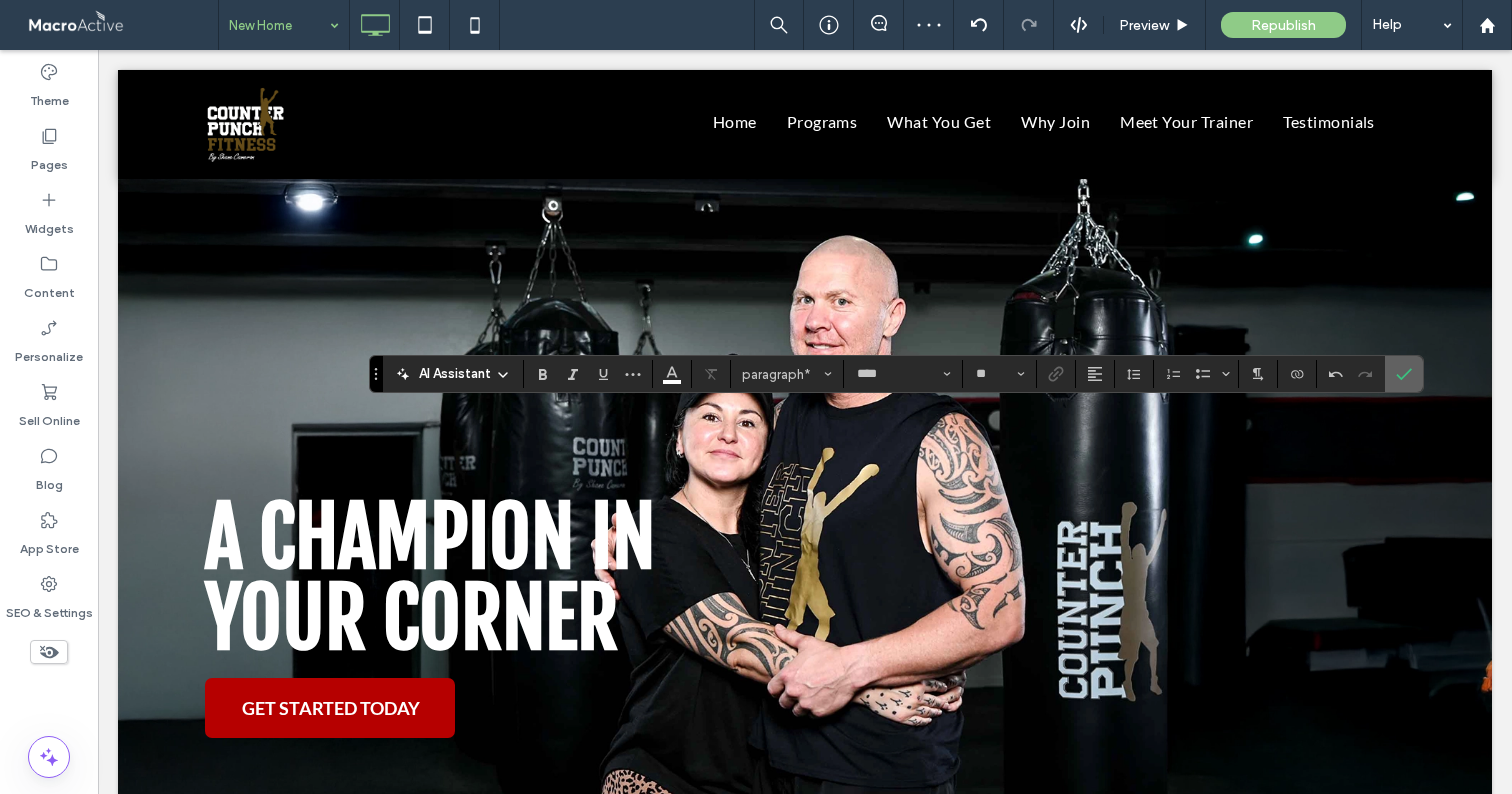 click 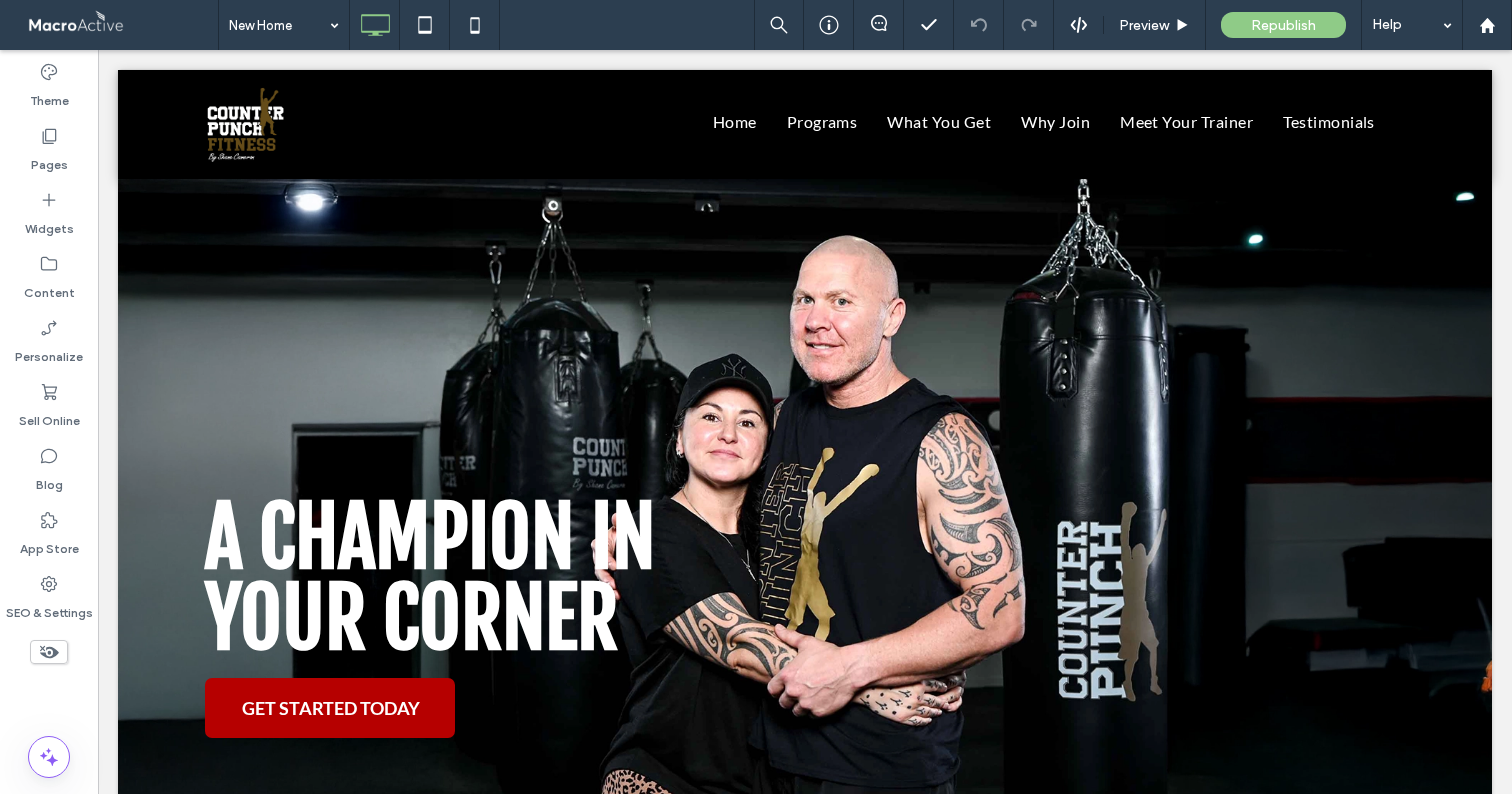 scroll, scrollTop: 0, scrollLeft: 0, axis: both 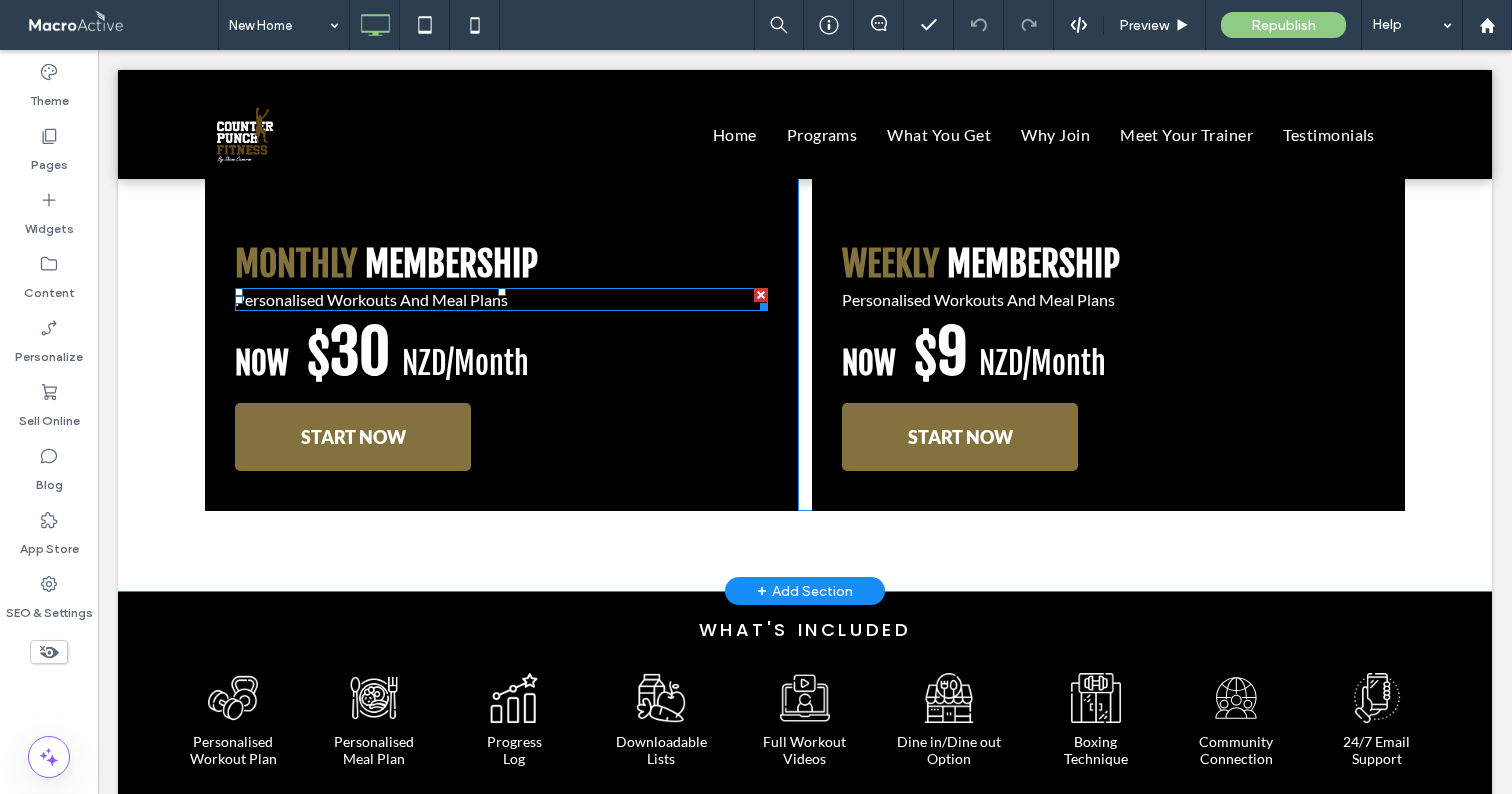 click on "Personalised Workouts And Meal Plans" at bounding box center [371, 299] 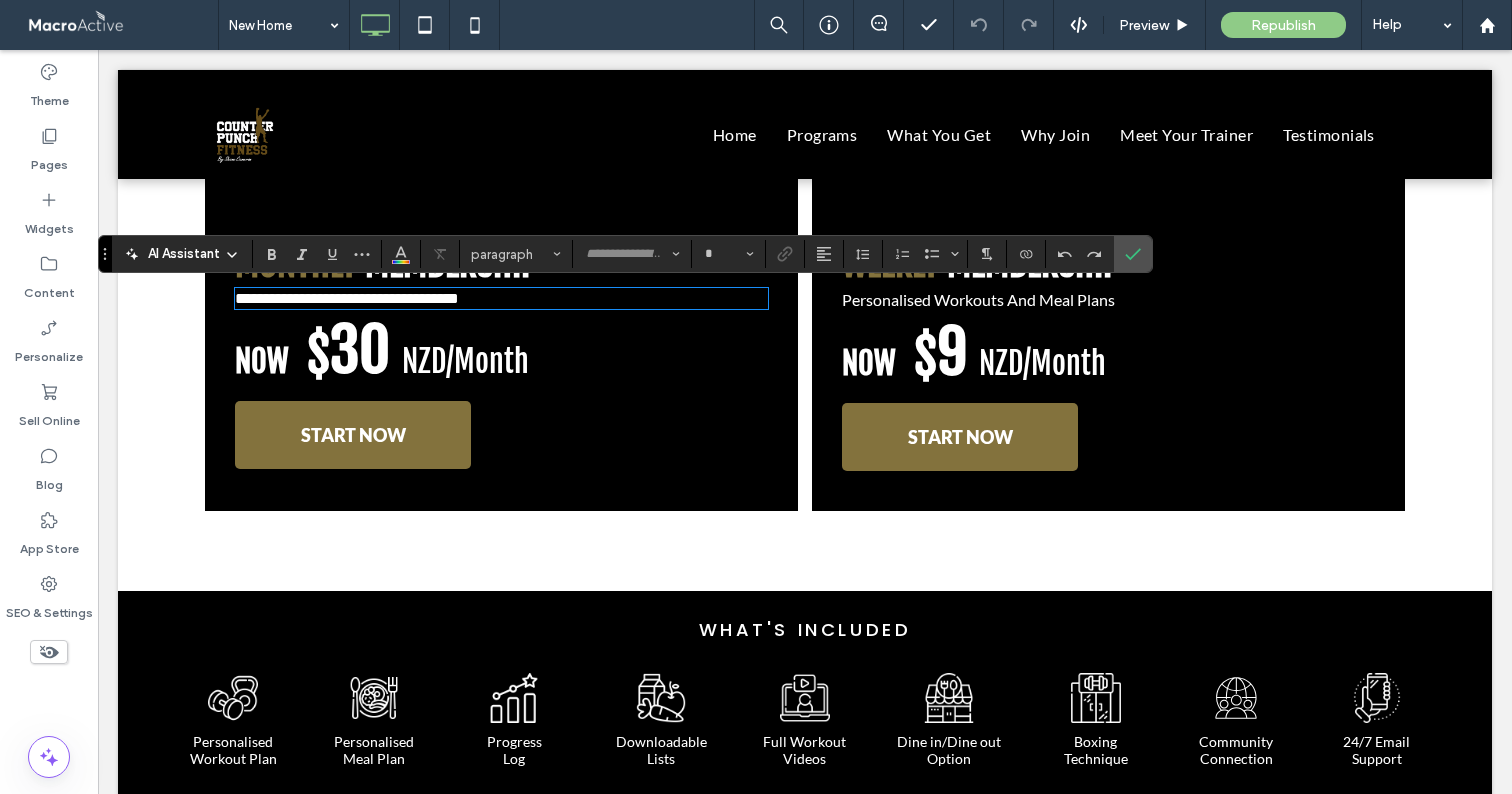 type on "****" 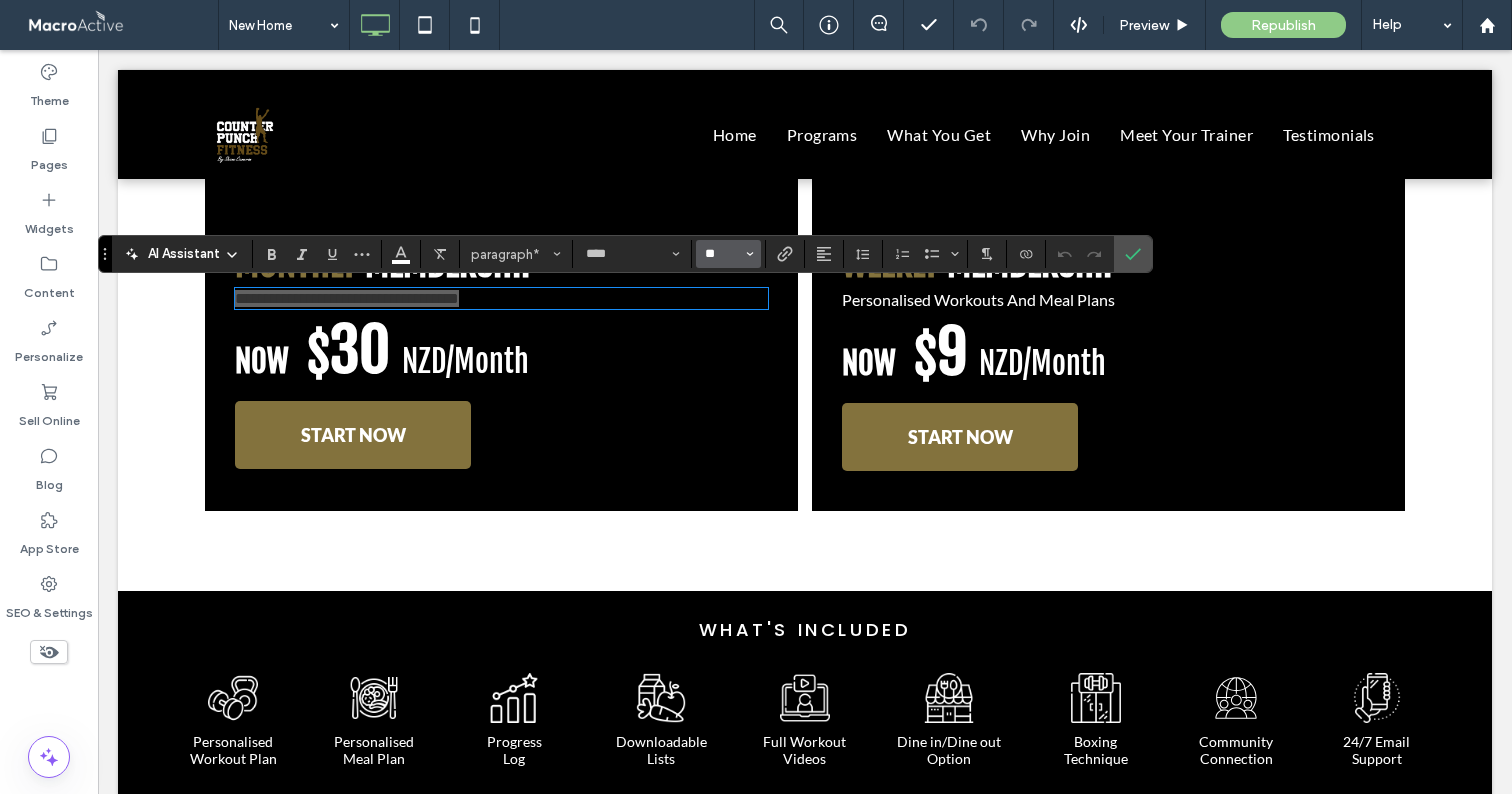 click on "**" at bounding box center [722, 254] 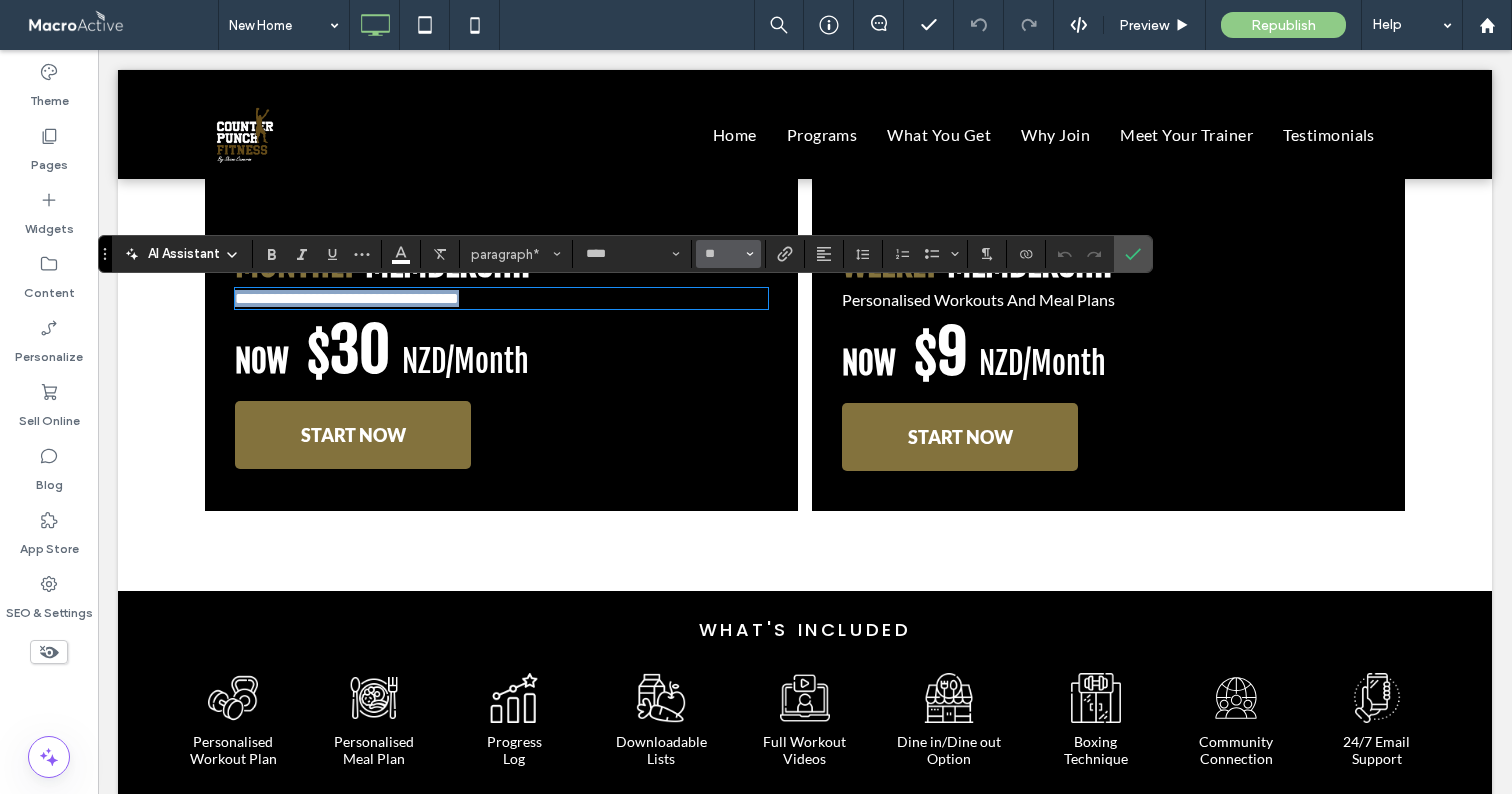 type on "**" 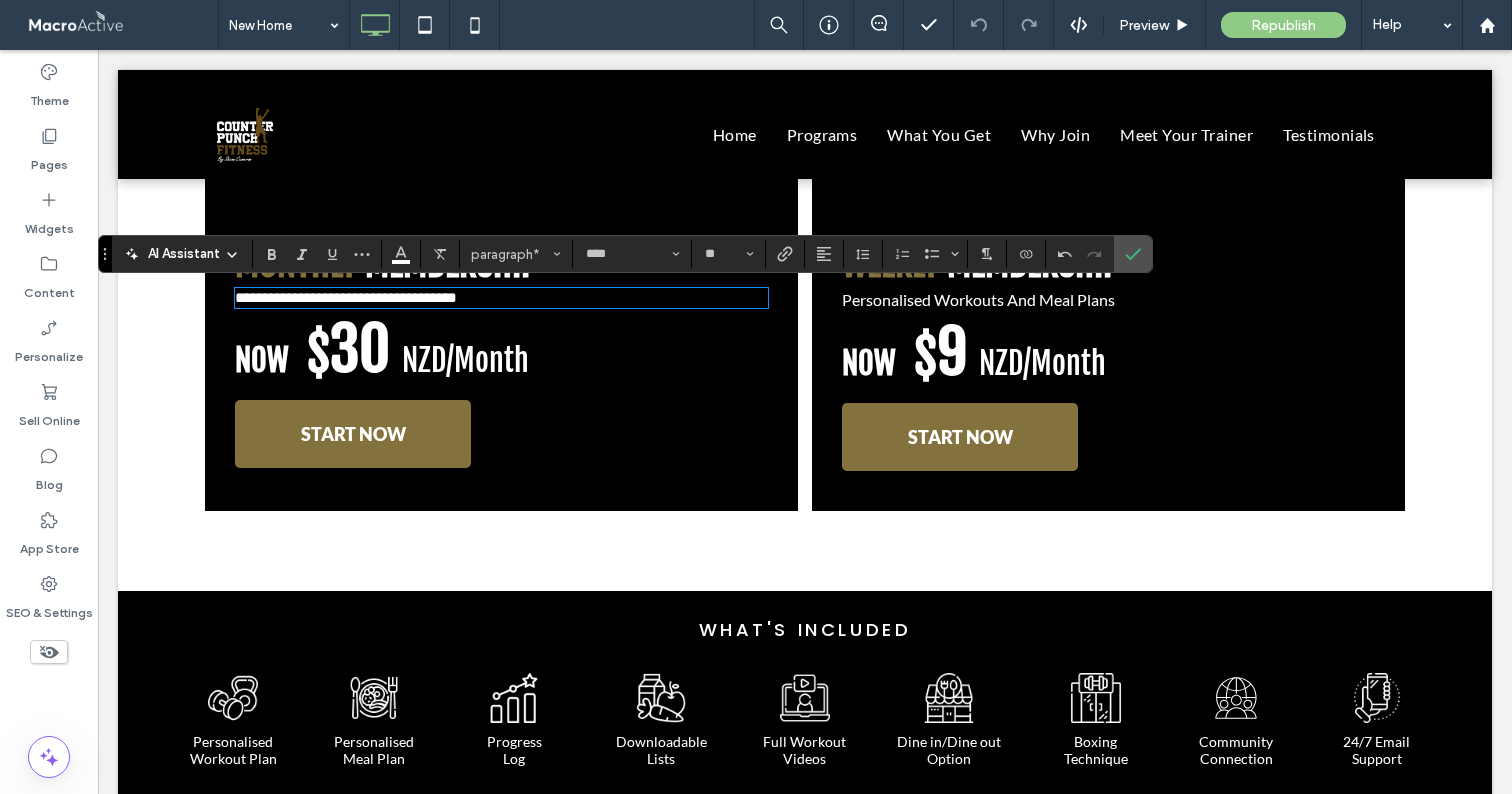 click on "Personalised Workouts And Meal Plans" at bounding box center (978, 299) 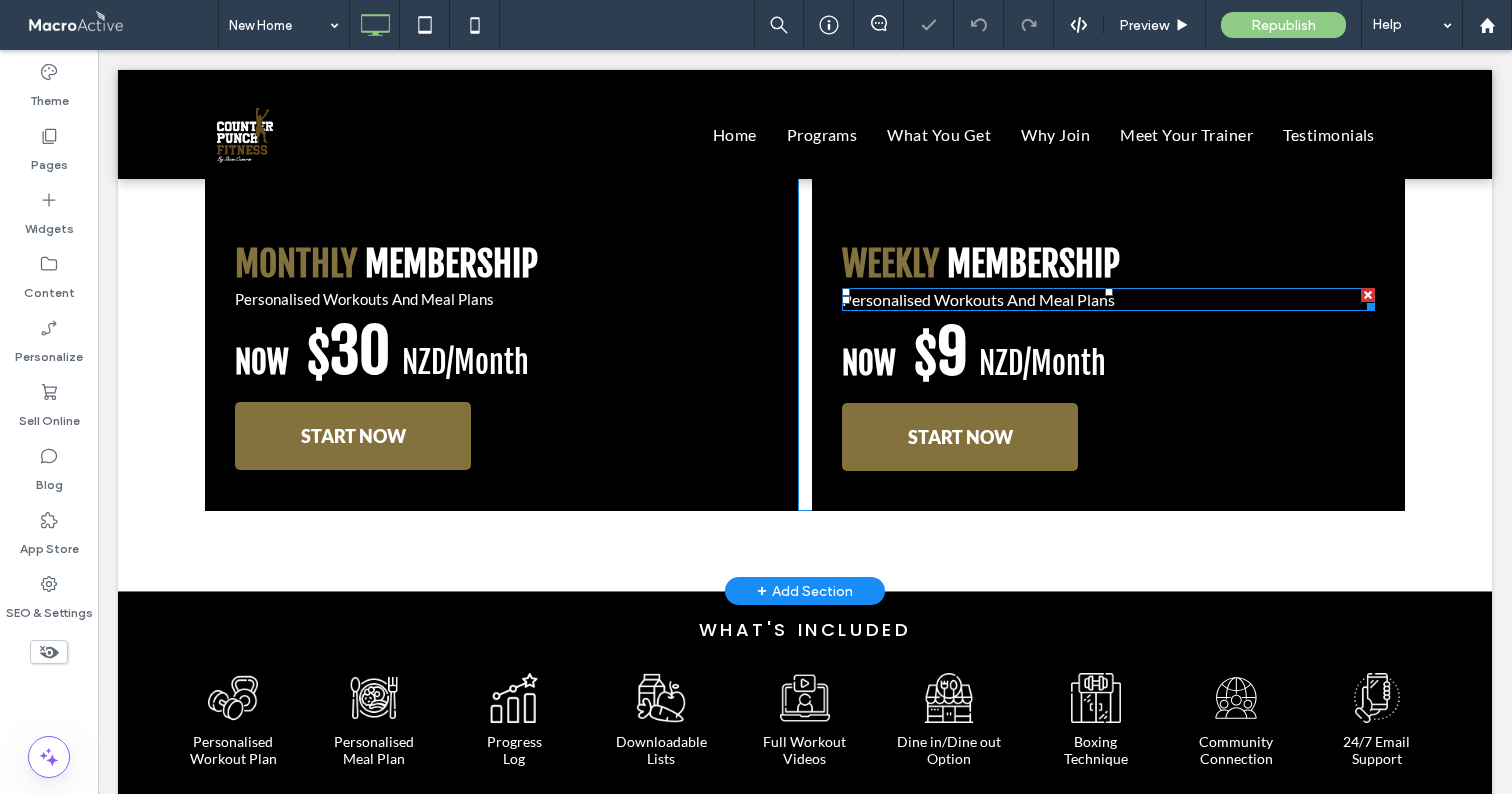 click on "Personalised Workouts And Meal Plans" at bounding box center [978, 299] 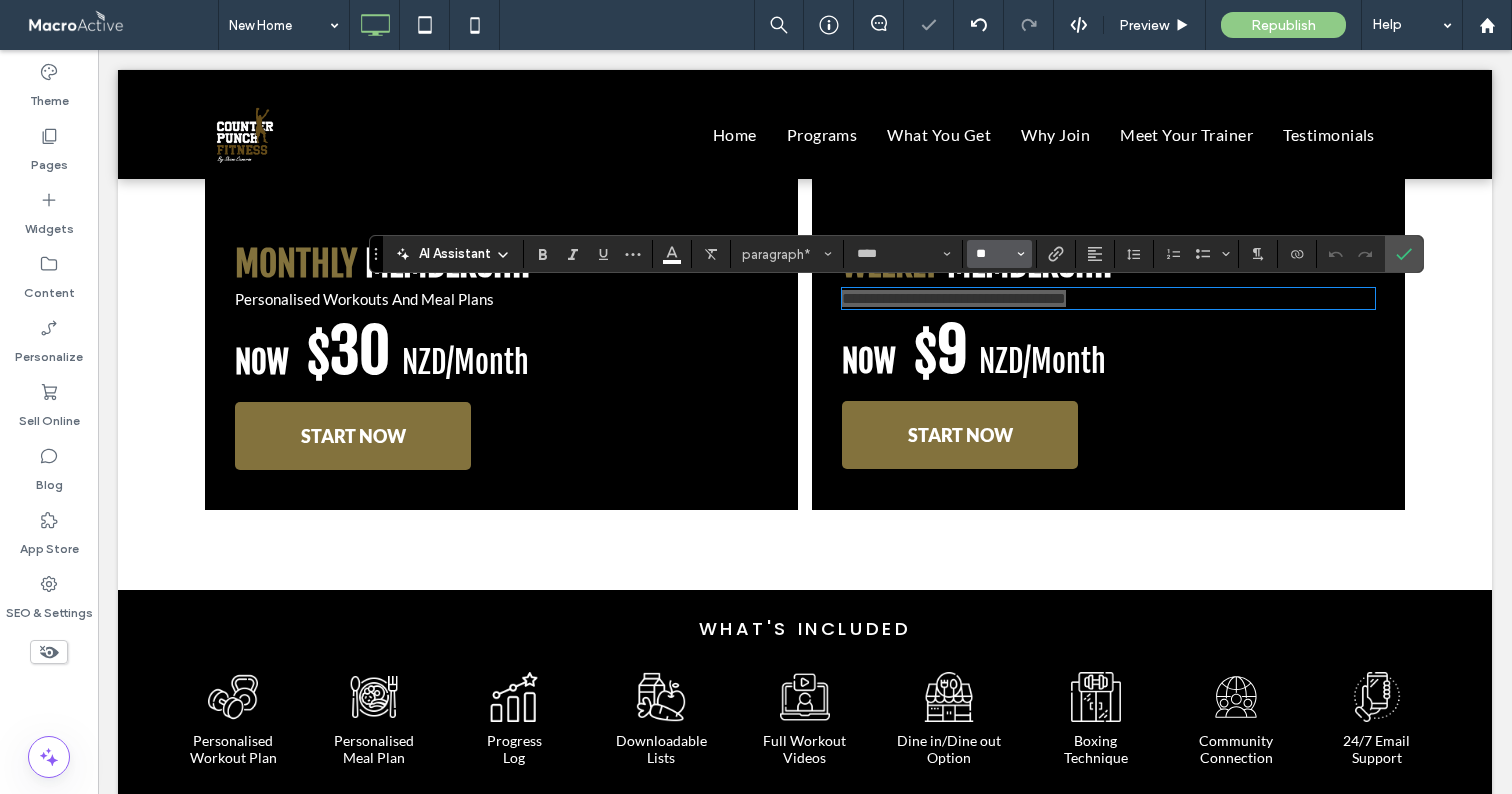 click on "**" at bounding box center (993, 254) 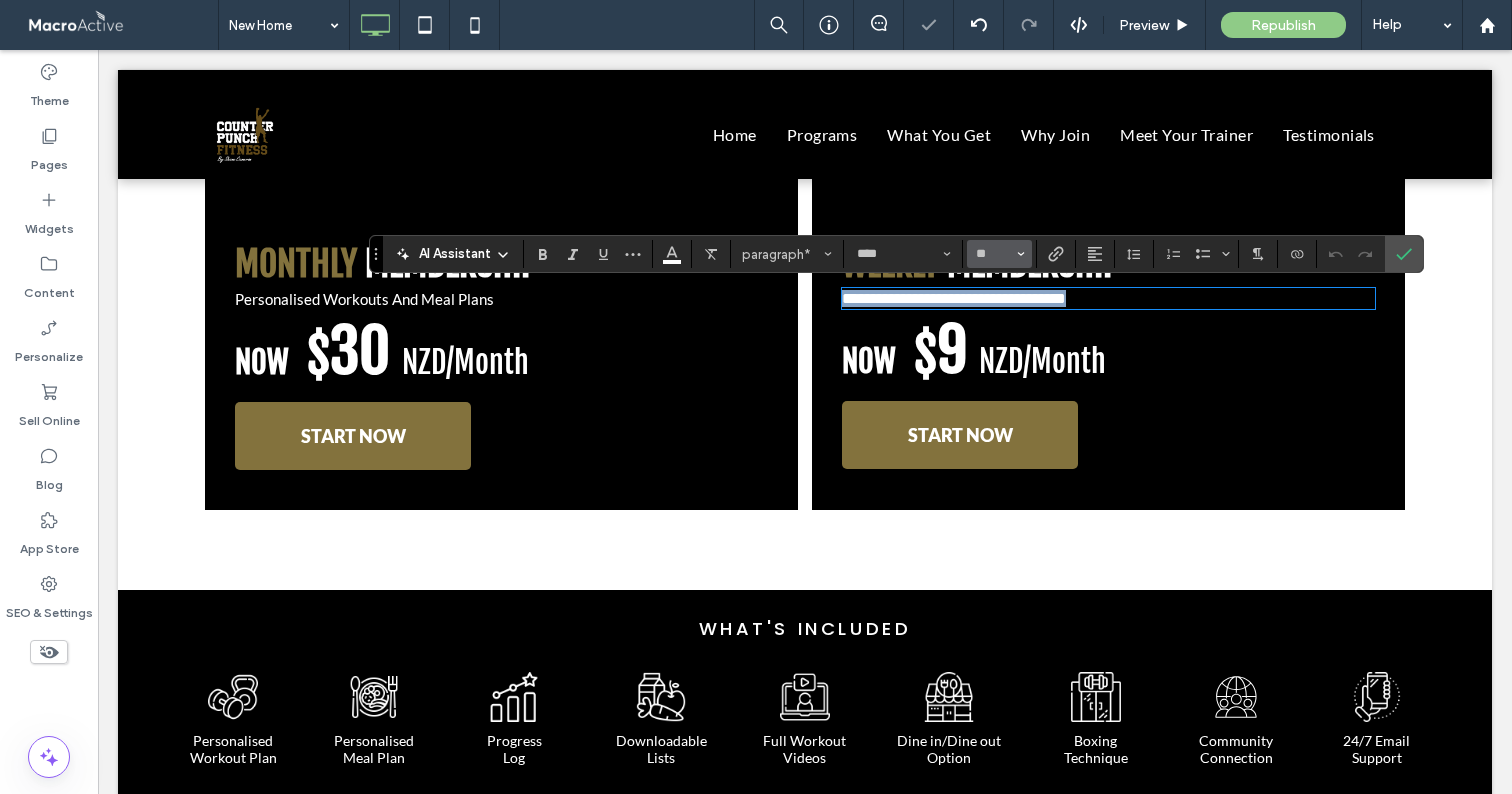 type on "**" 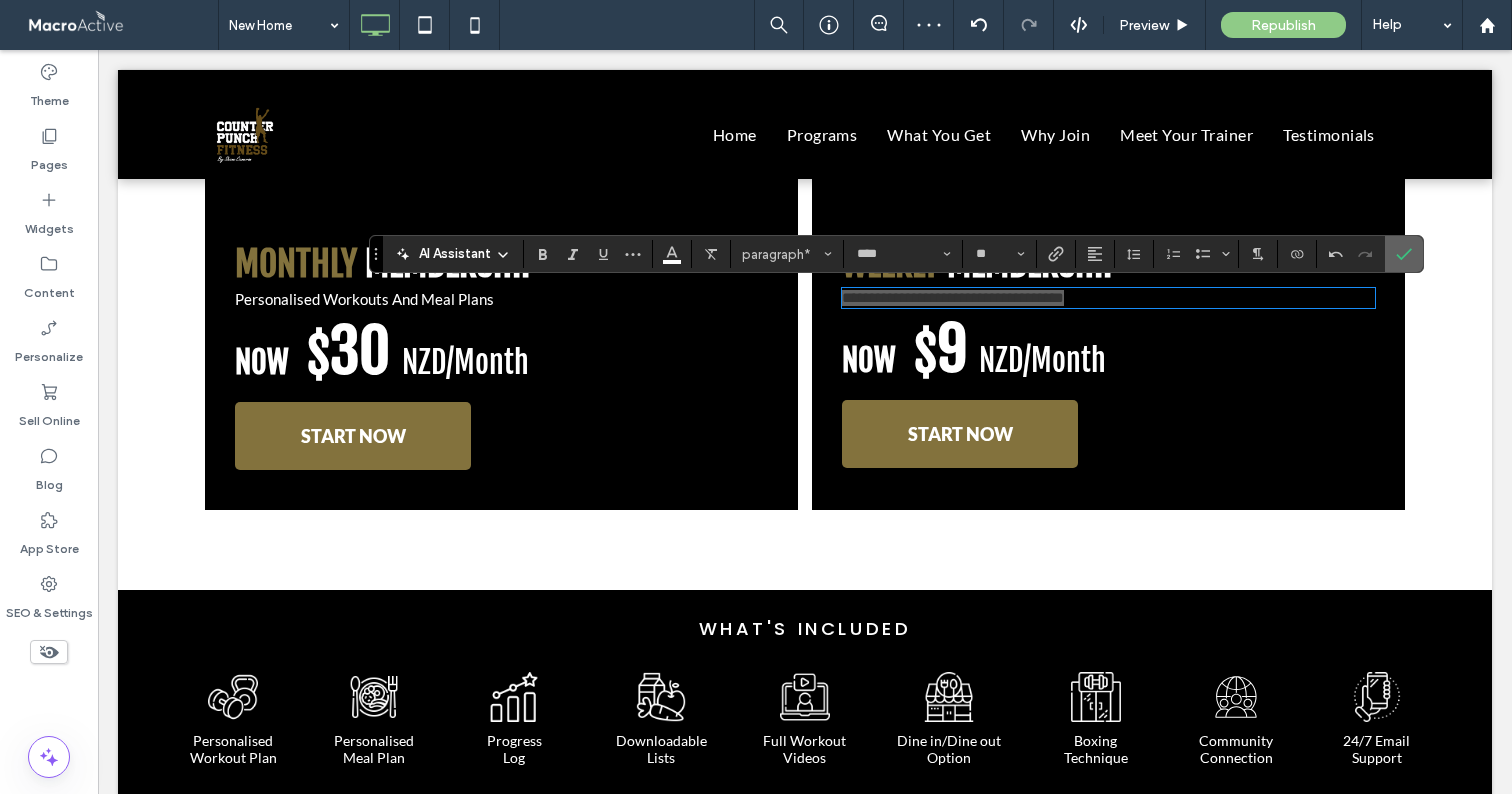 click at bounding box center (1404, 254) 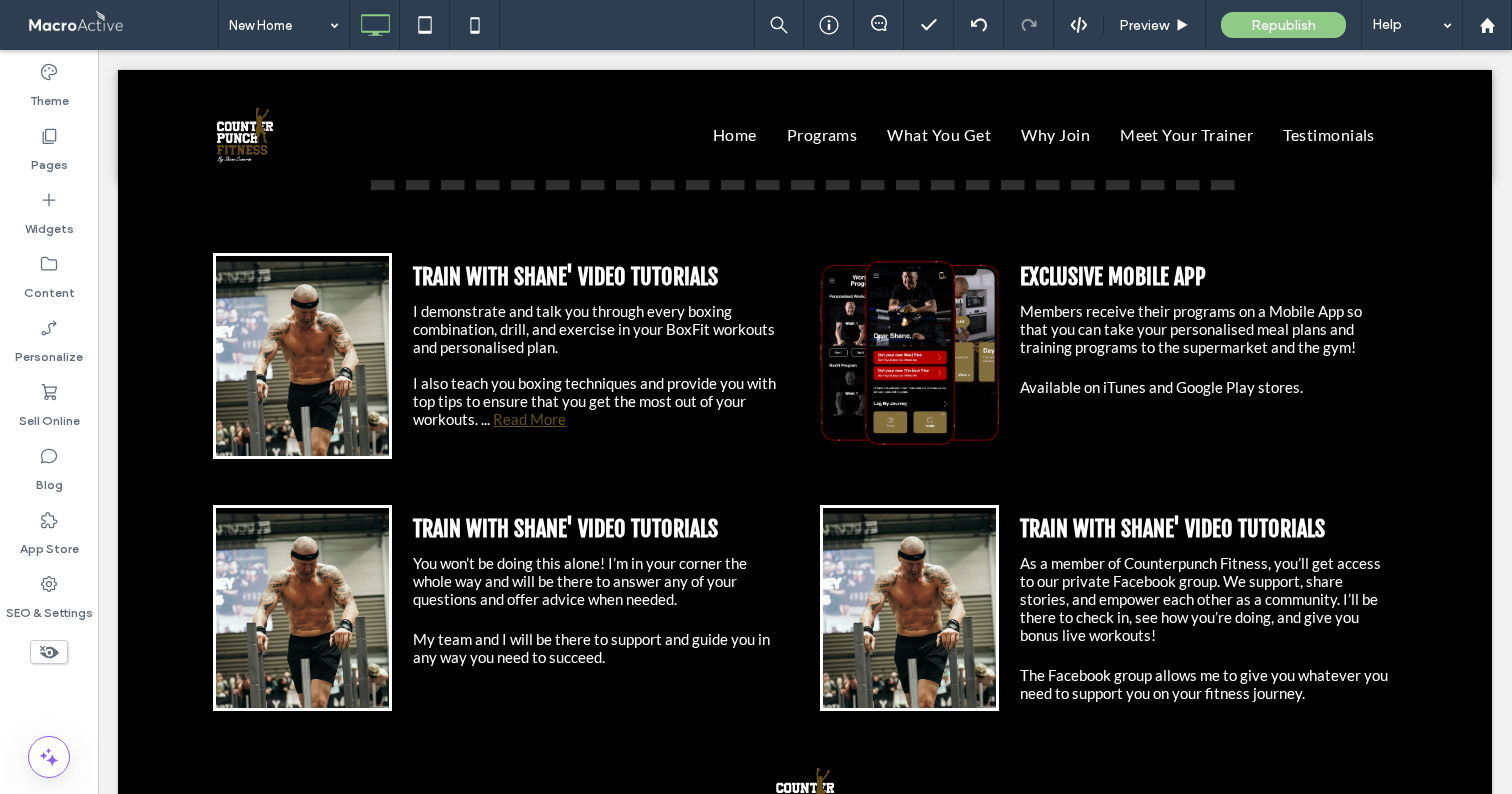 scroll, scrollTop: 4959, scrollLeft: 0, axis: vertical 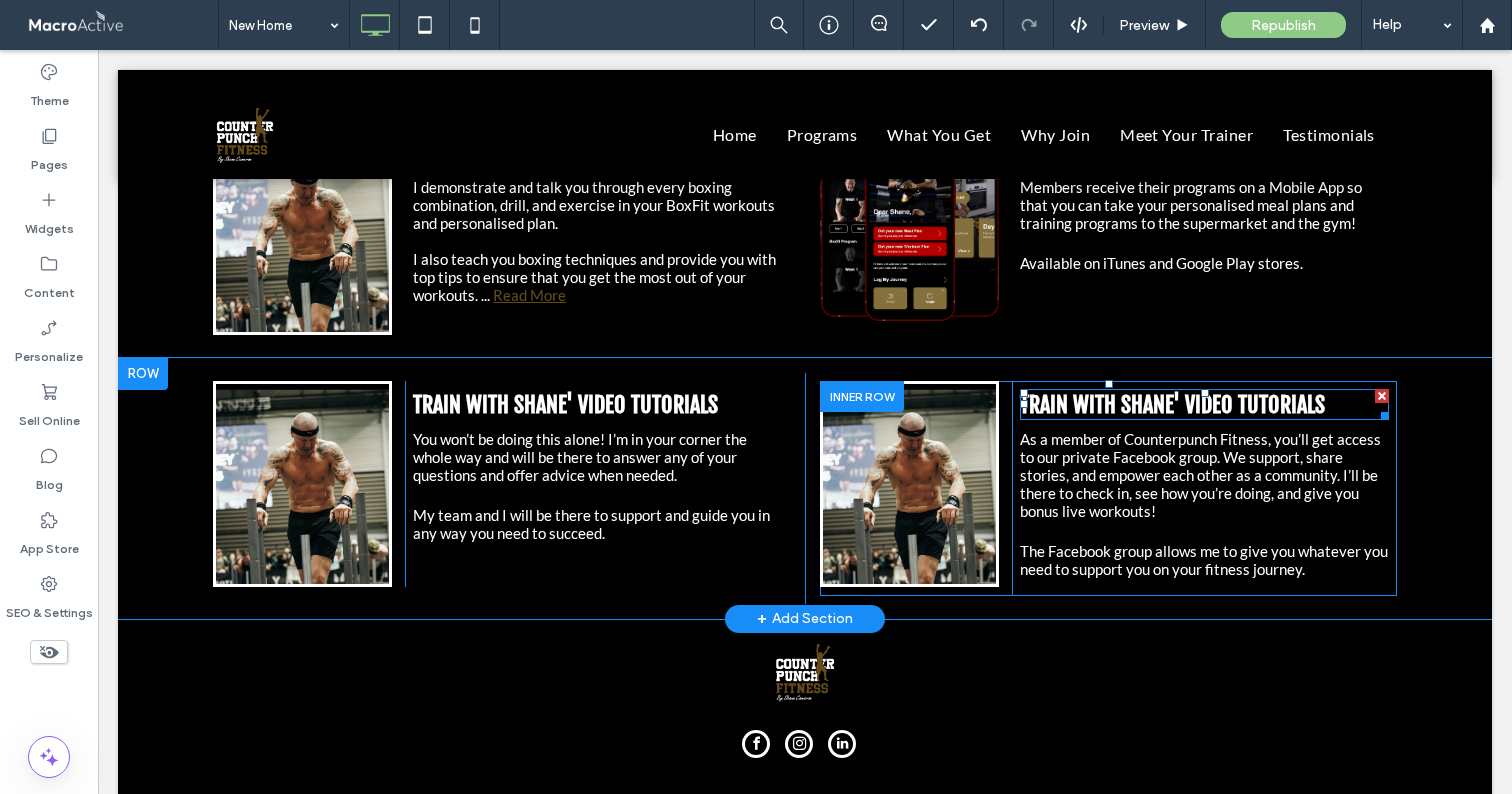 click on "TRAIN WITH SHANE' VIDEO TUTORIALS" at bounding box center (1172, 404) 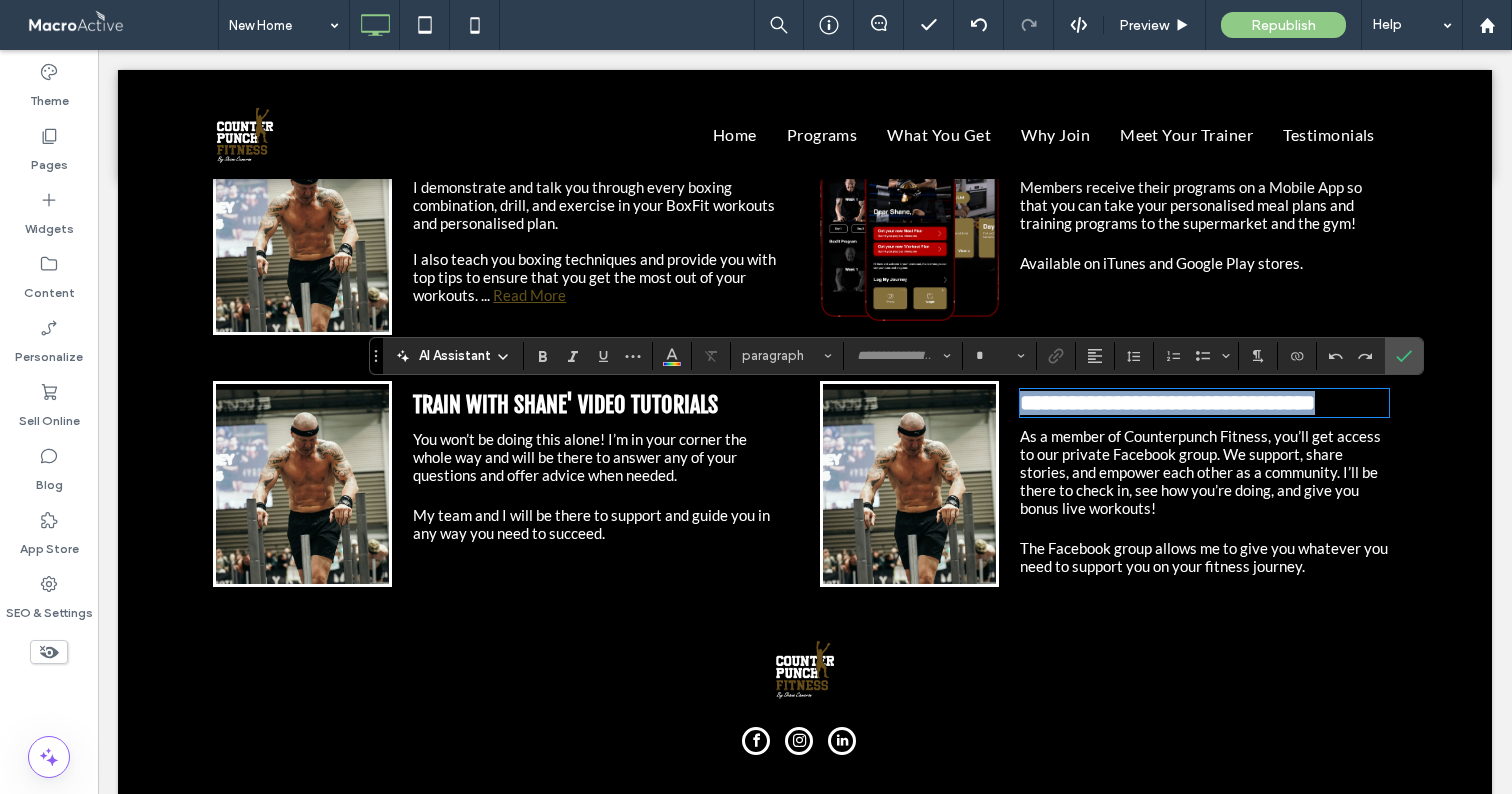 type on "**********" 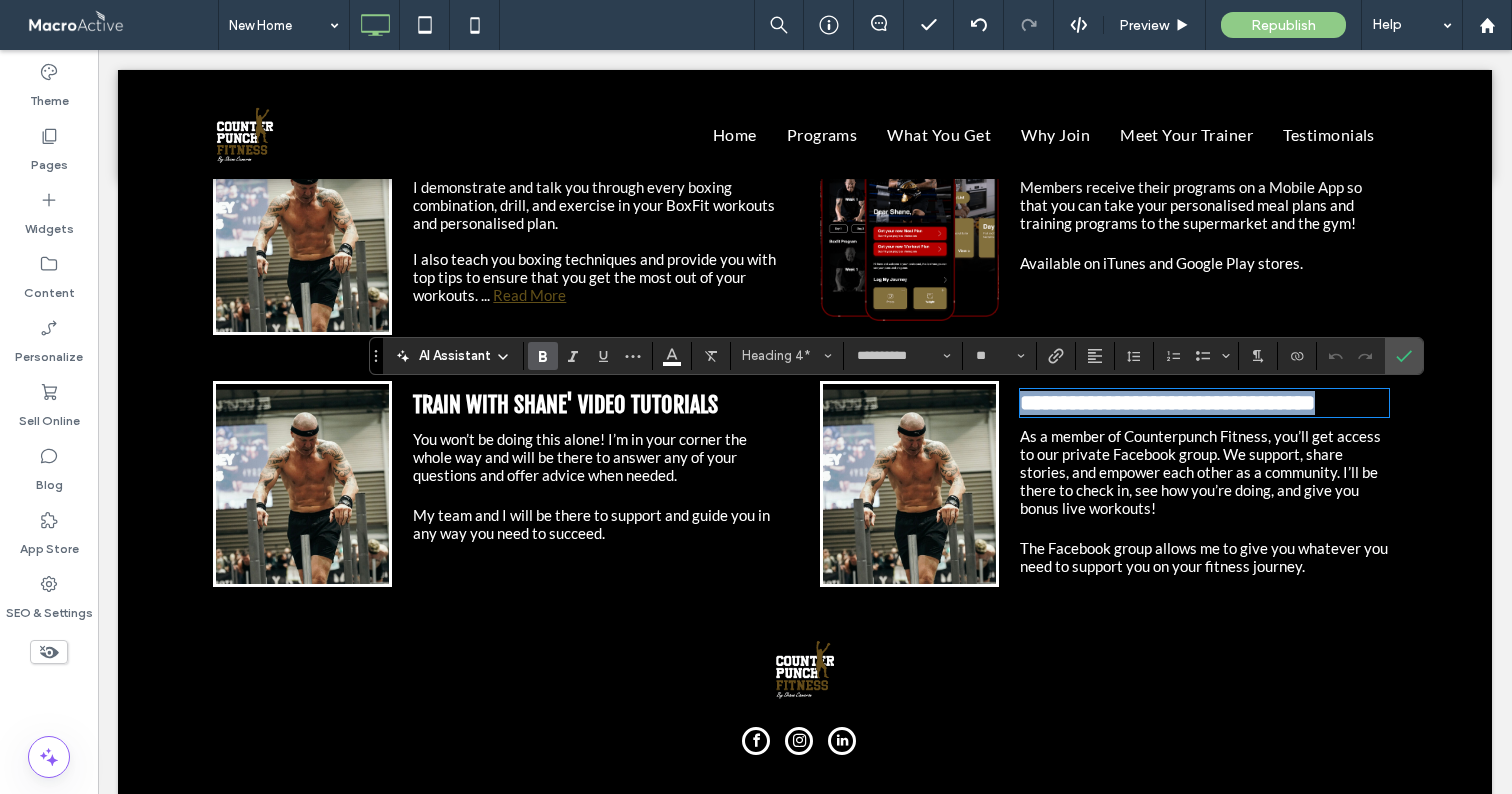 click on "**********" at bounding box center (1167, 403) 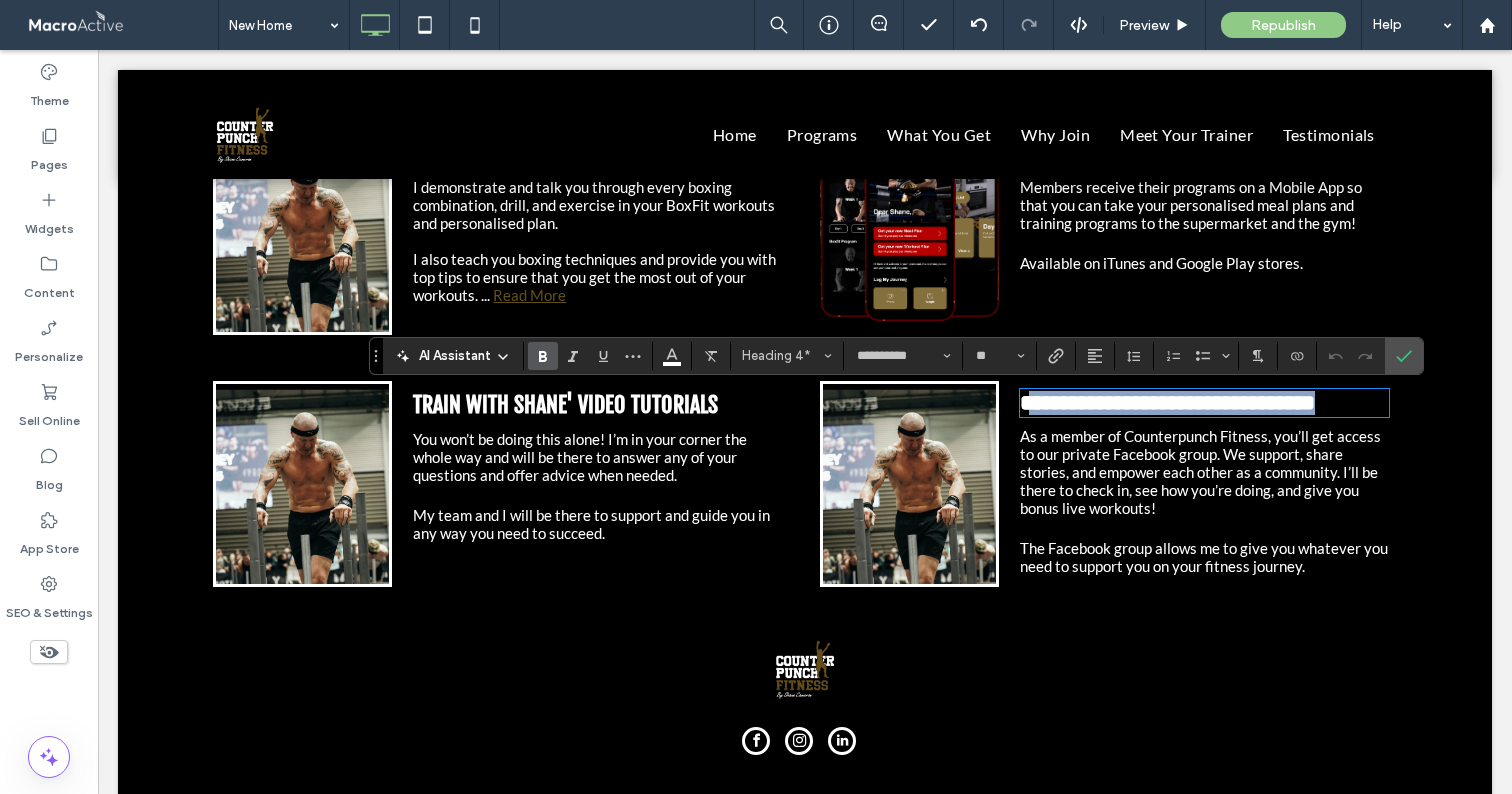 drag, startPoint x: 1024, startPoint y: 407, endPoint x: 1342, endPoint y: 417, distance: 318.1572 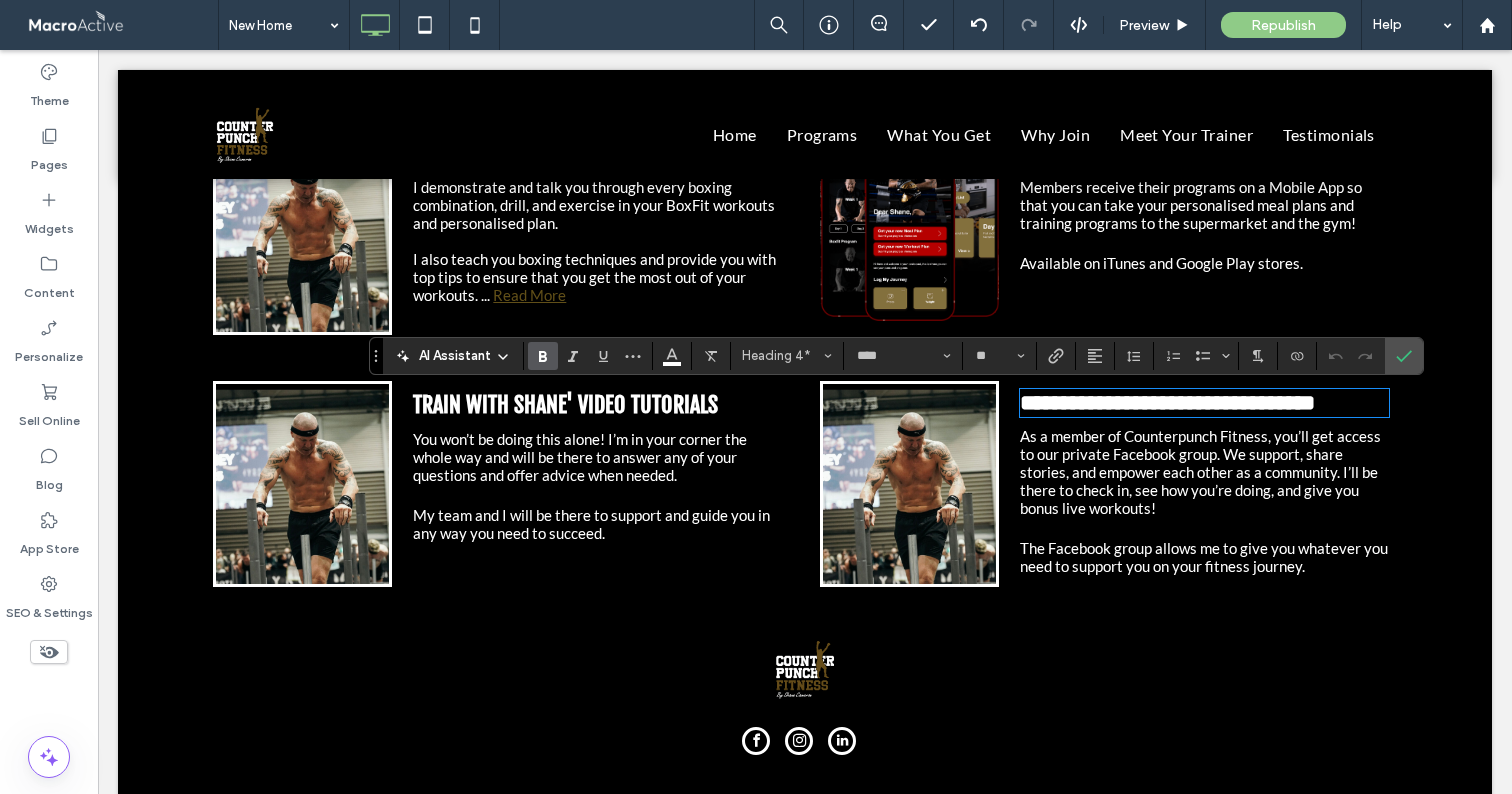 scroll, scrollTop: 0, scrollLeft: 0, axis: both 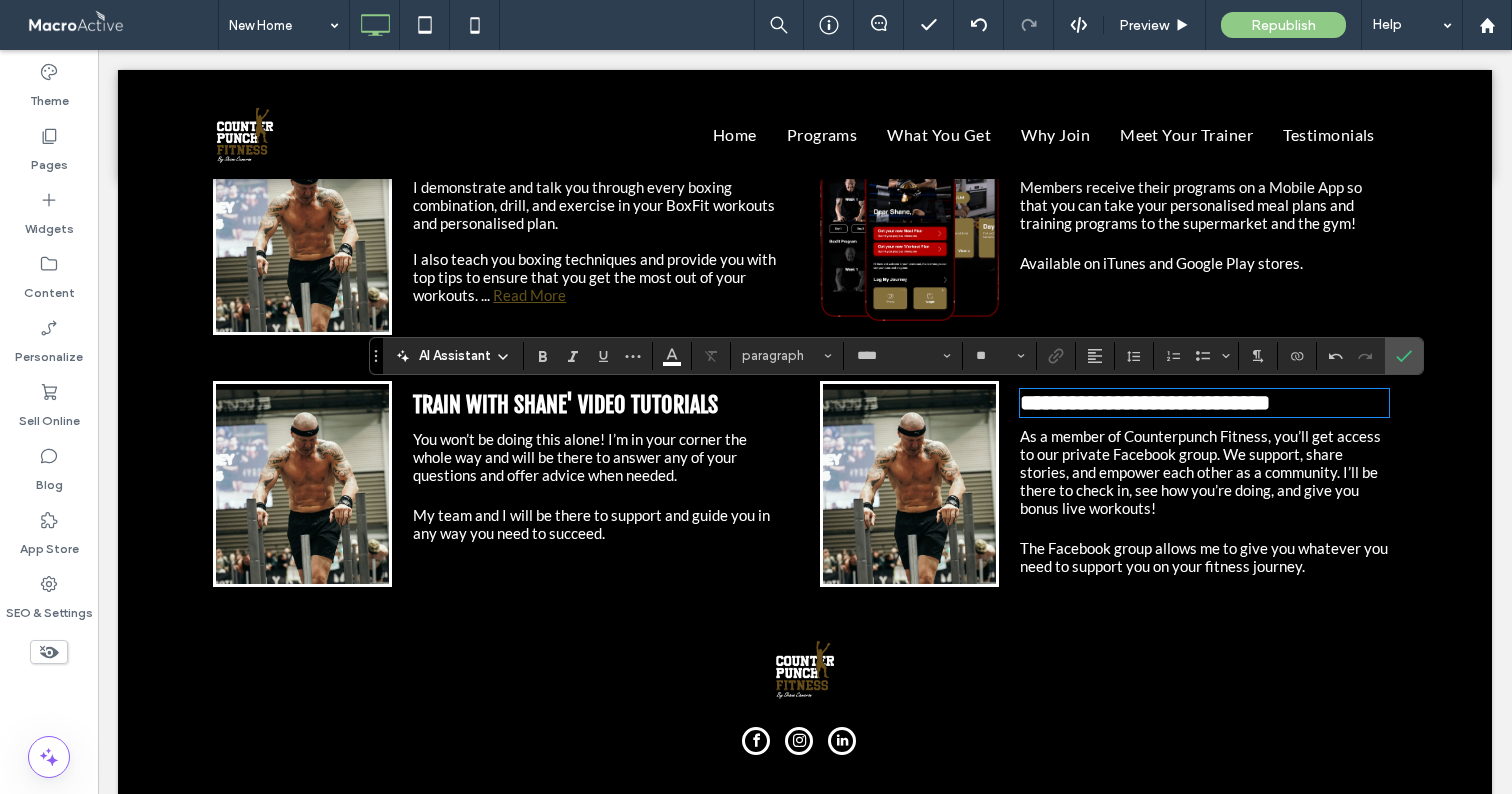 type on "**********" 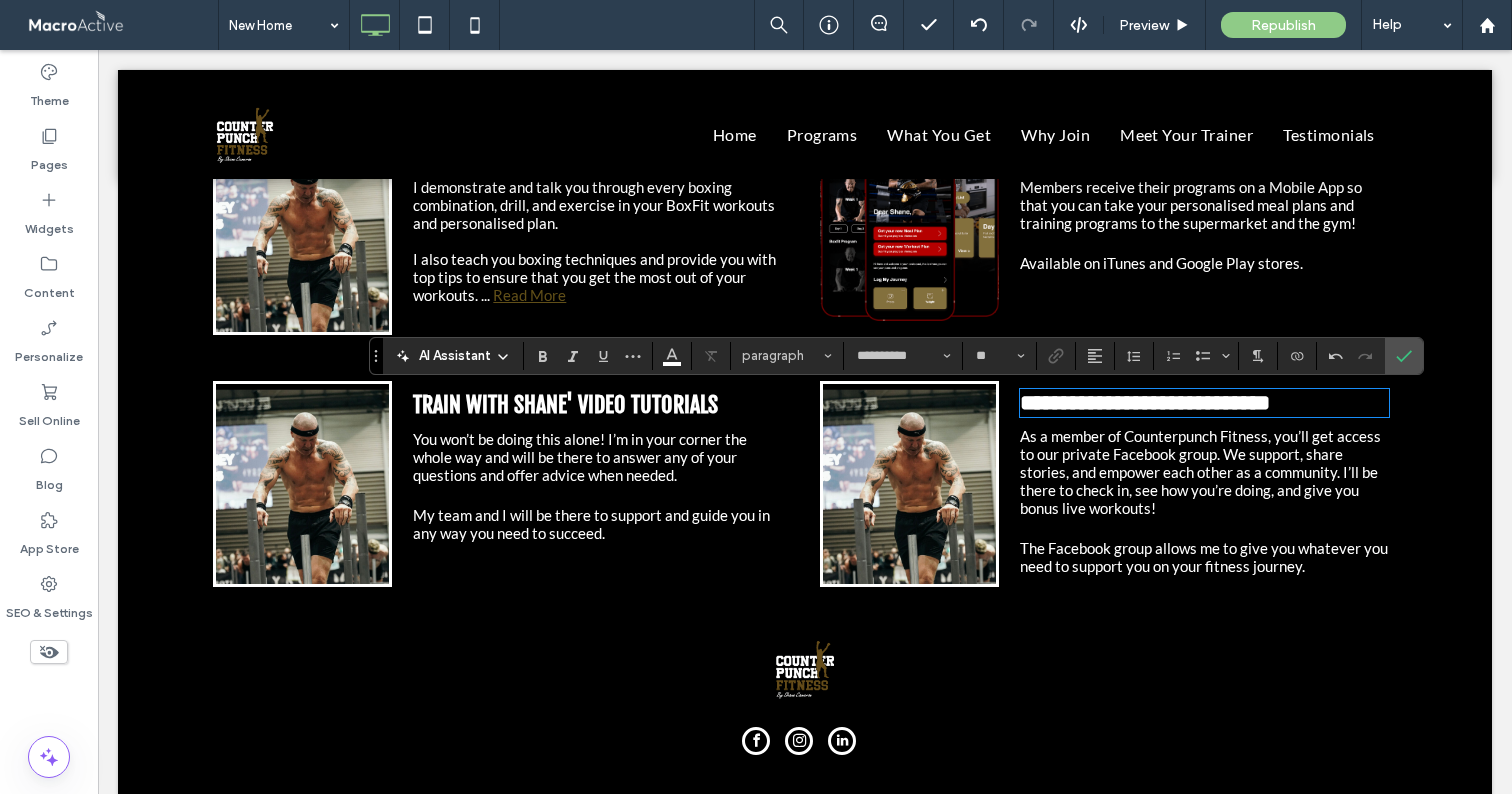 click on "*" at bounding box center (1028, 403) 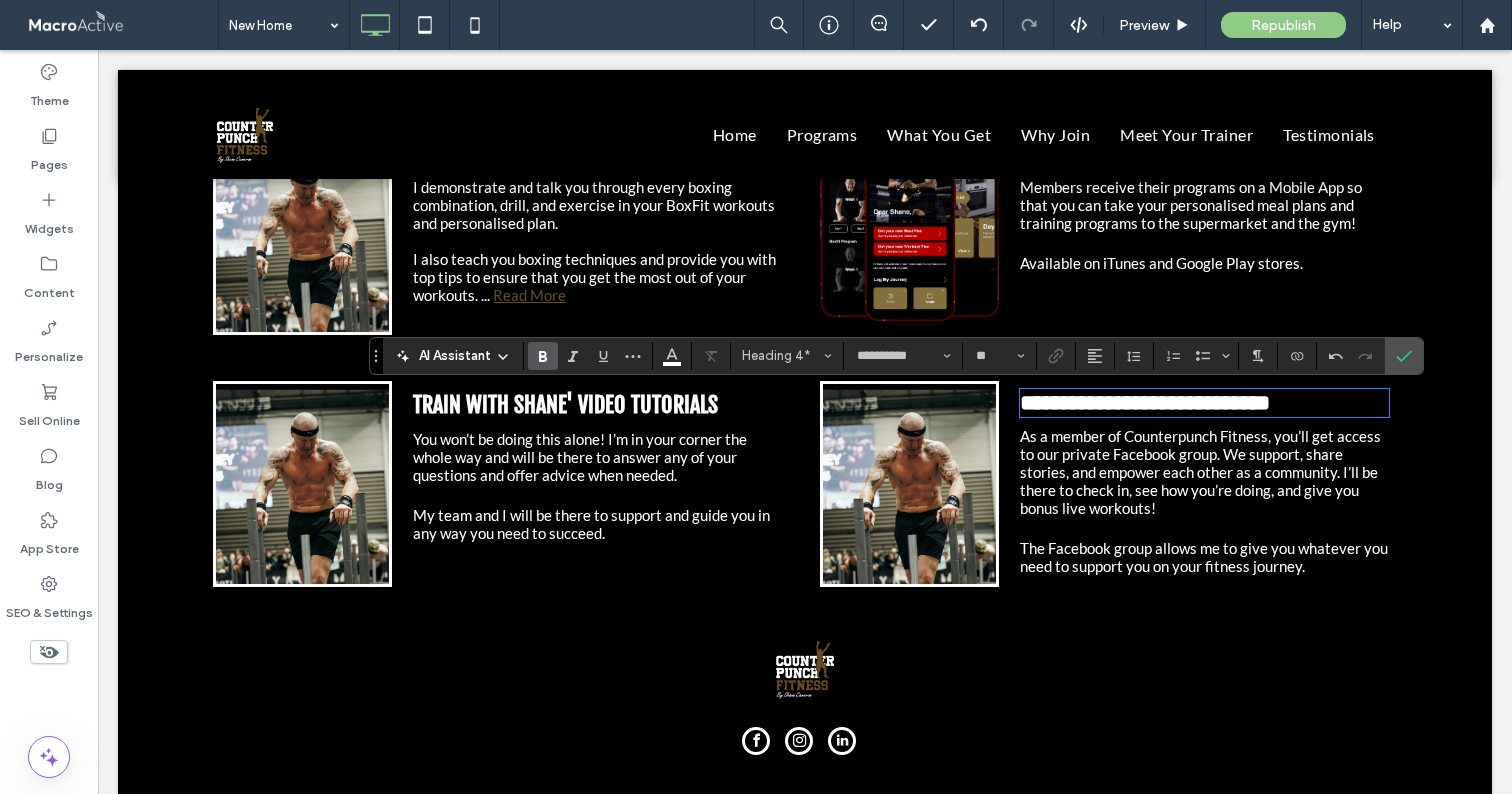click on "*" at bounding box center (1028, 403) 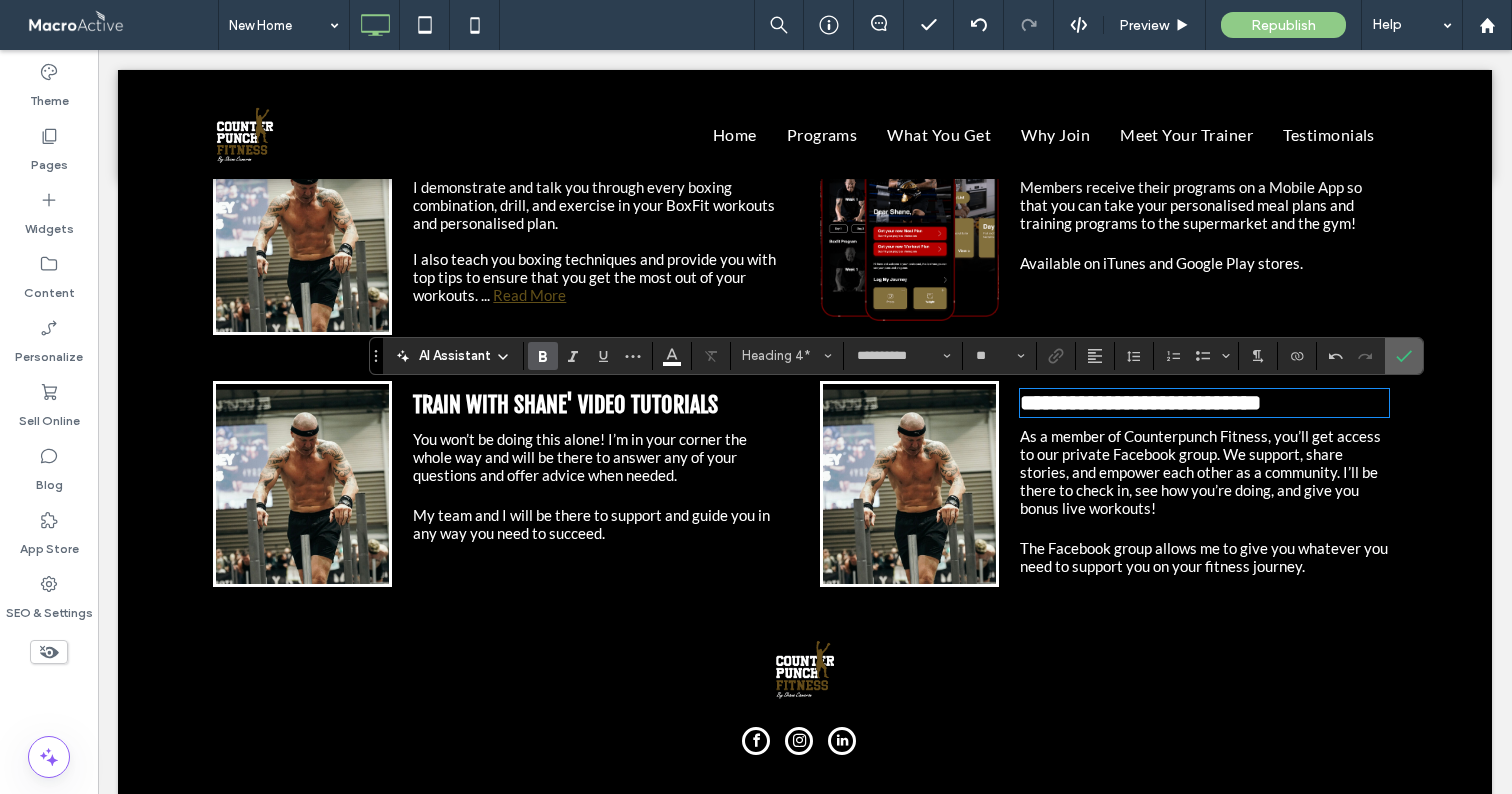 click 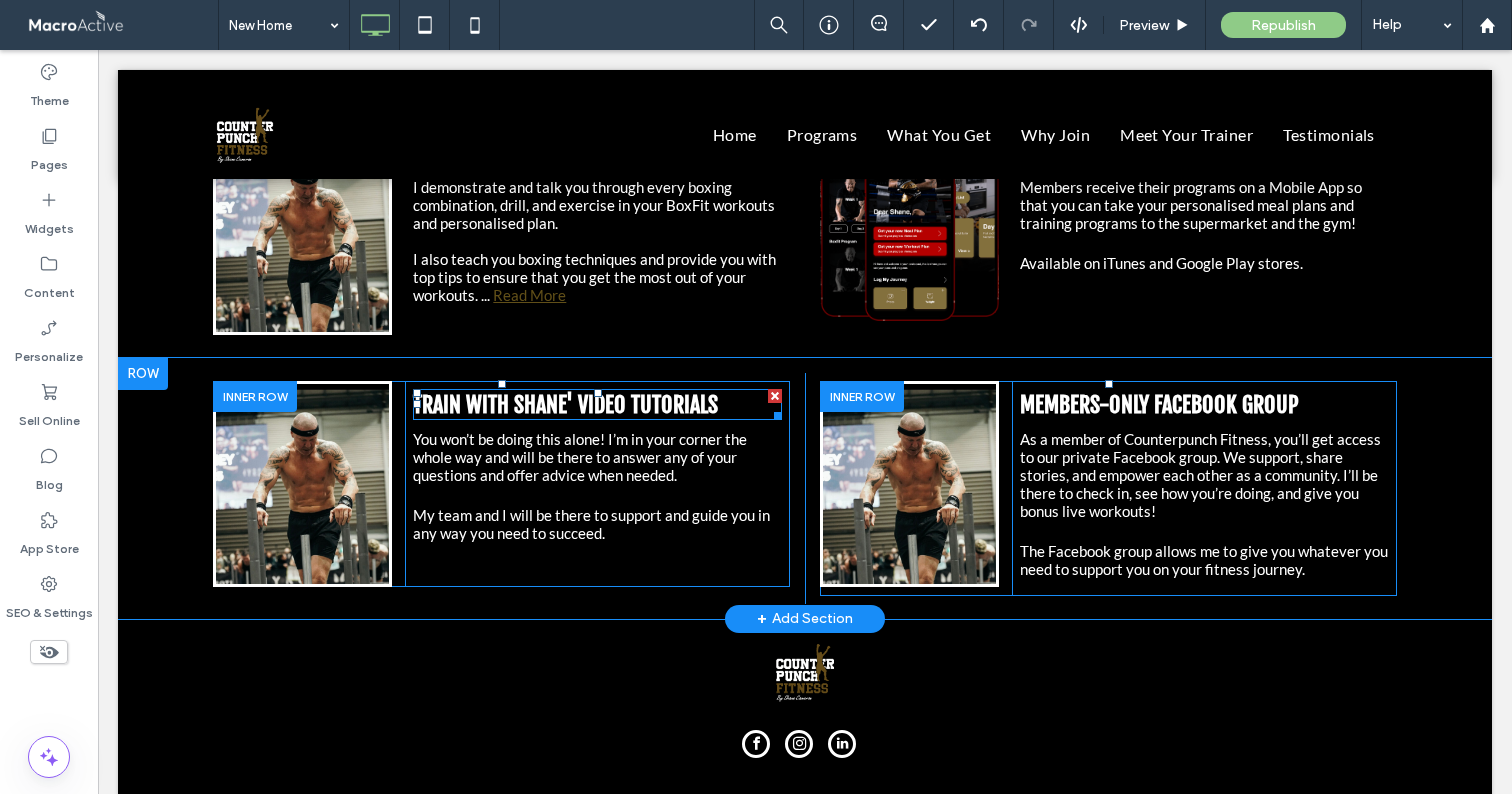 click on "TRAIN WITH SHANE' VIDEO TUTORIALS" at bounding box center [565, 404] 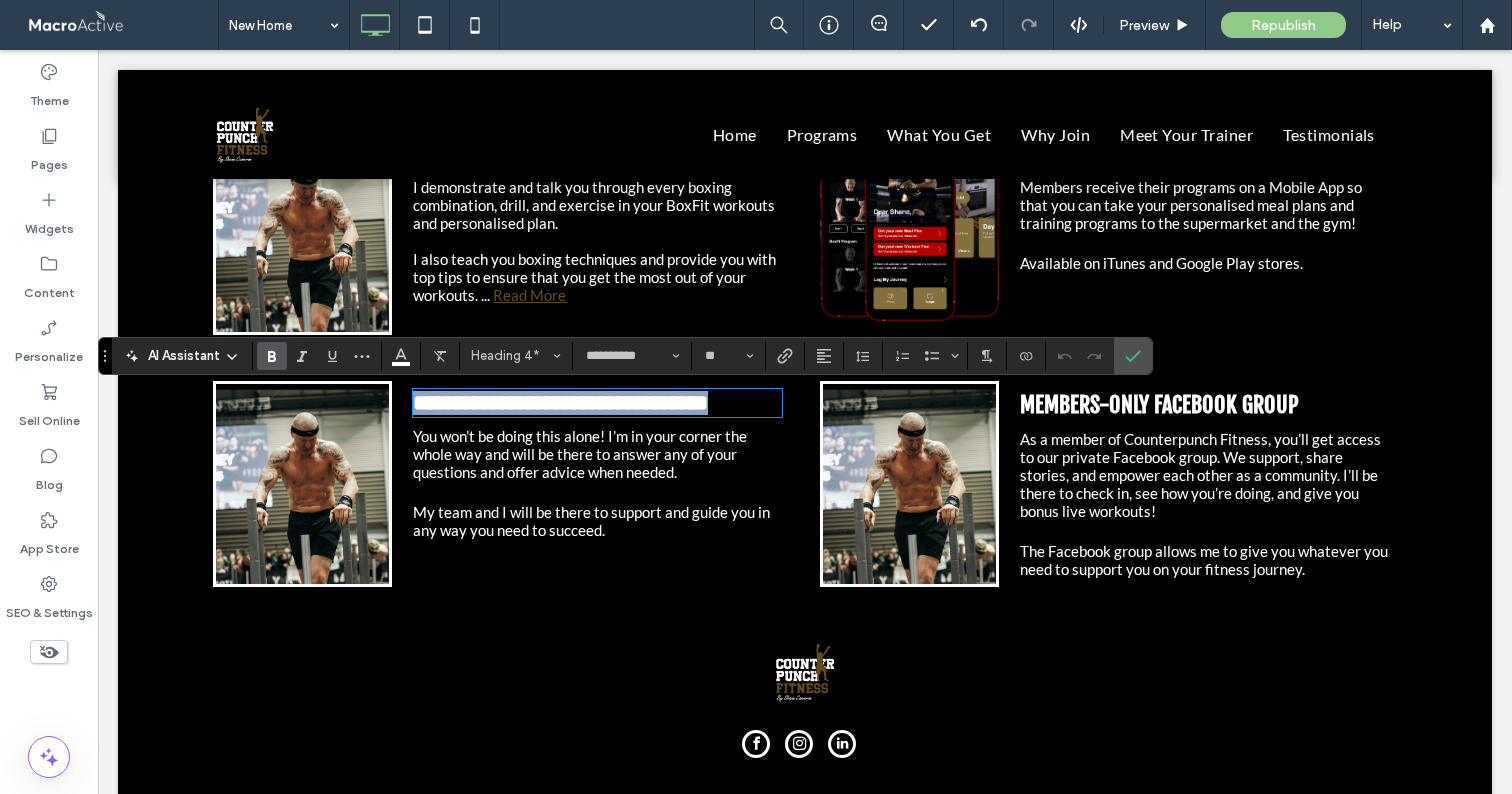 click on "**********" at bounding box center (560, 403) 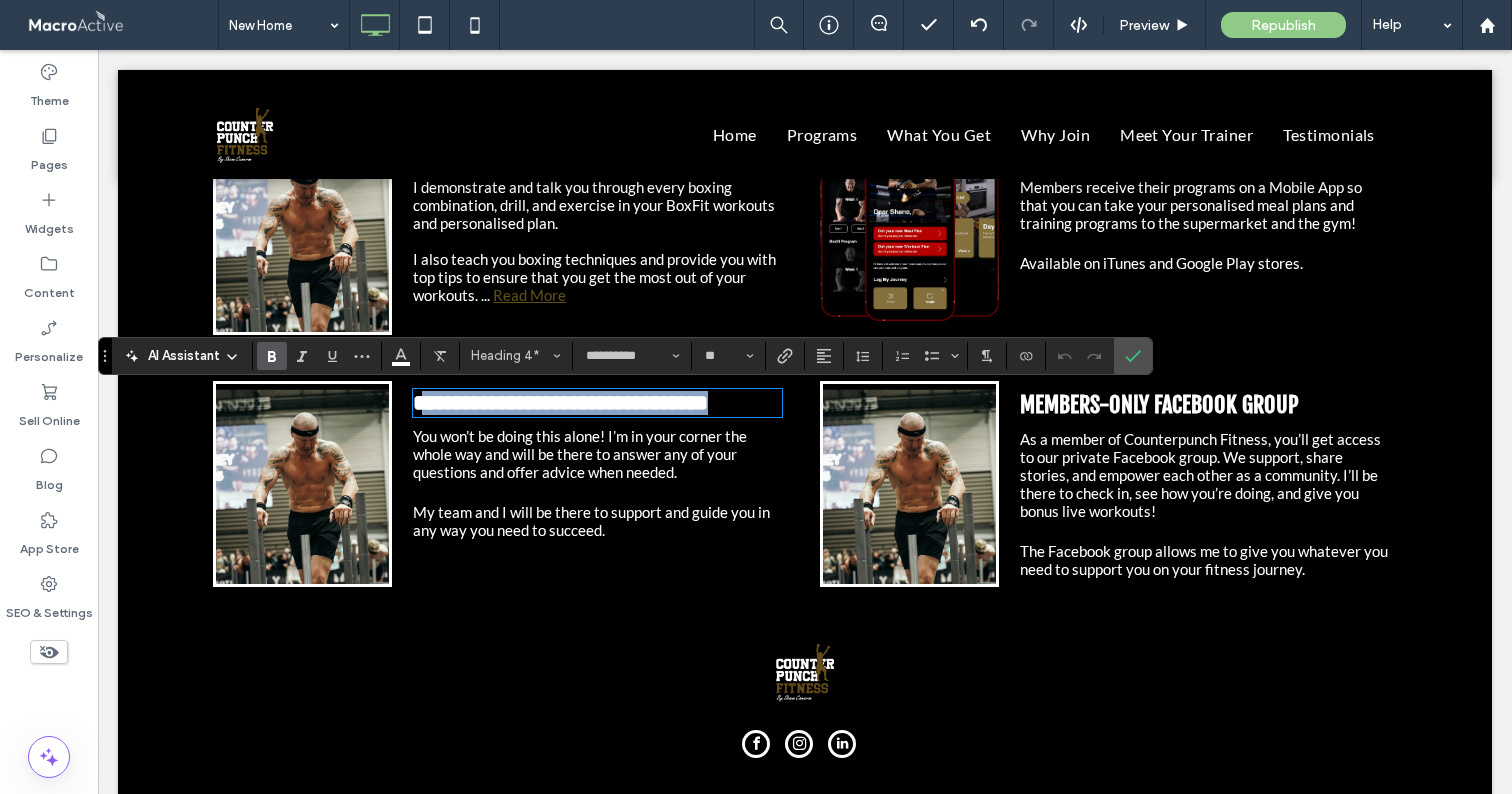 drag, startPoint x: 416, startPoint y: 408, endPoint x: 768, endPoint y: 412, distance: 352.02274 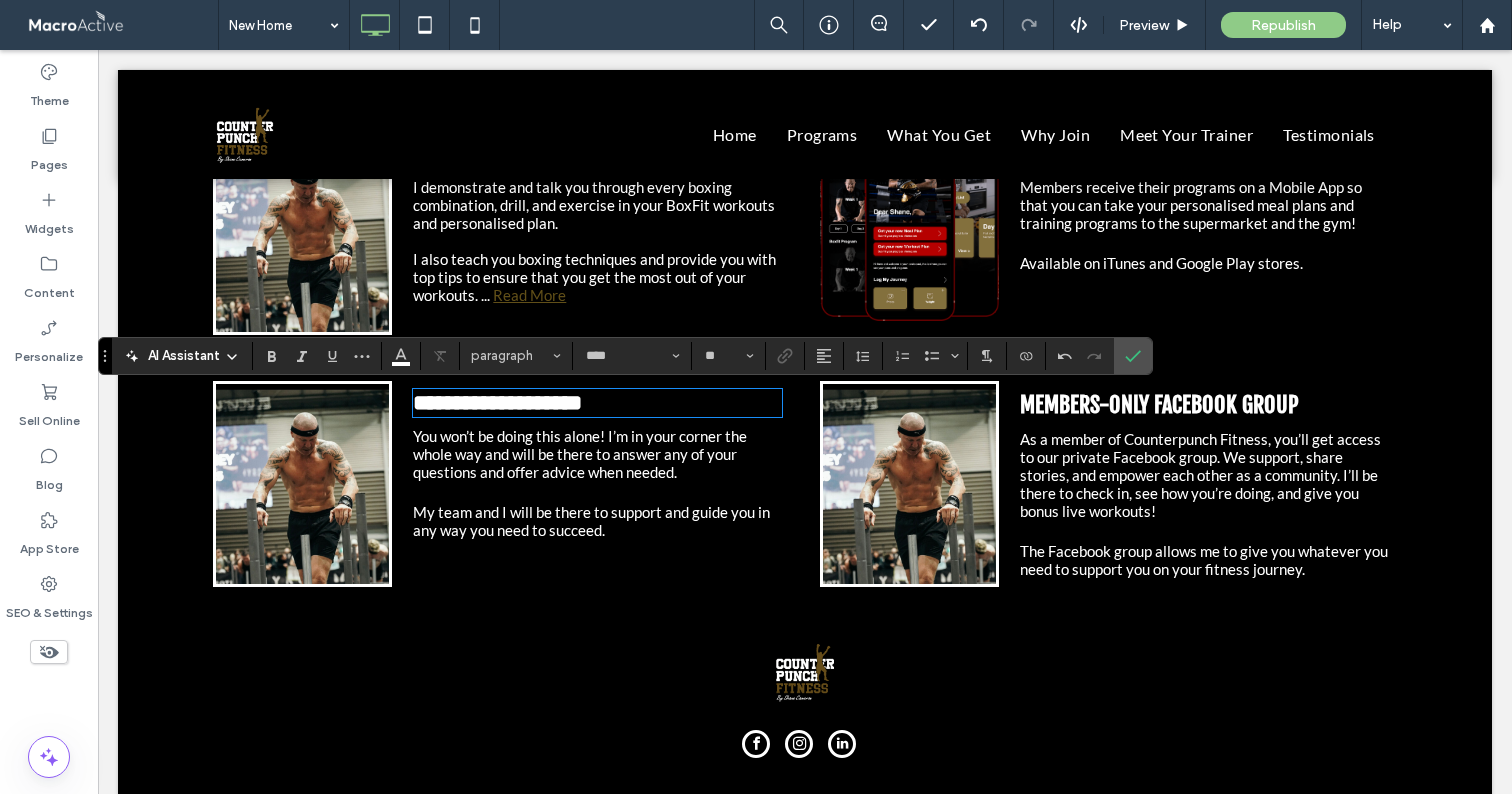 type on "**********" 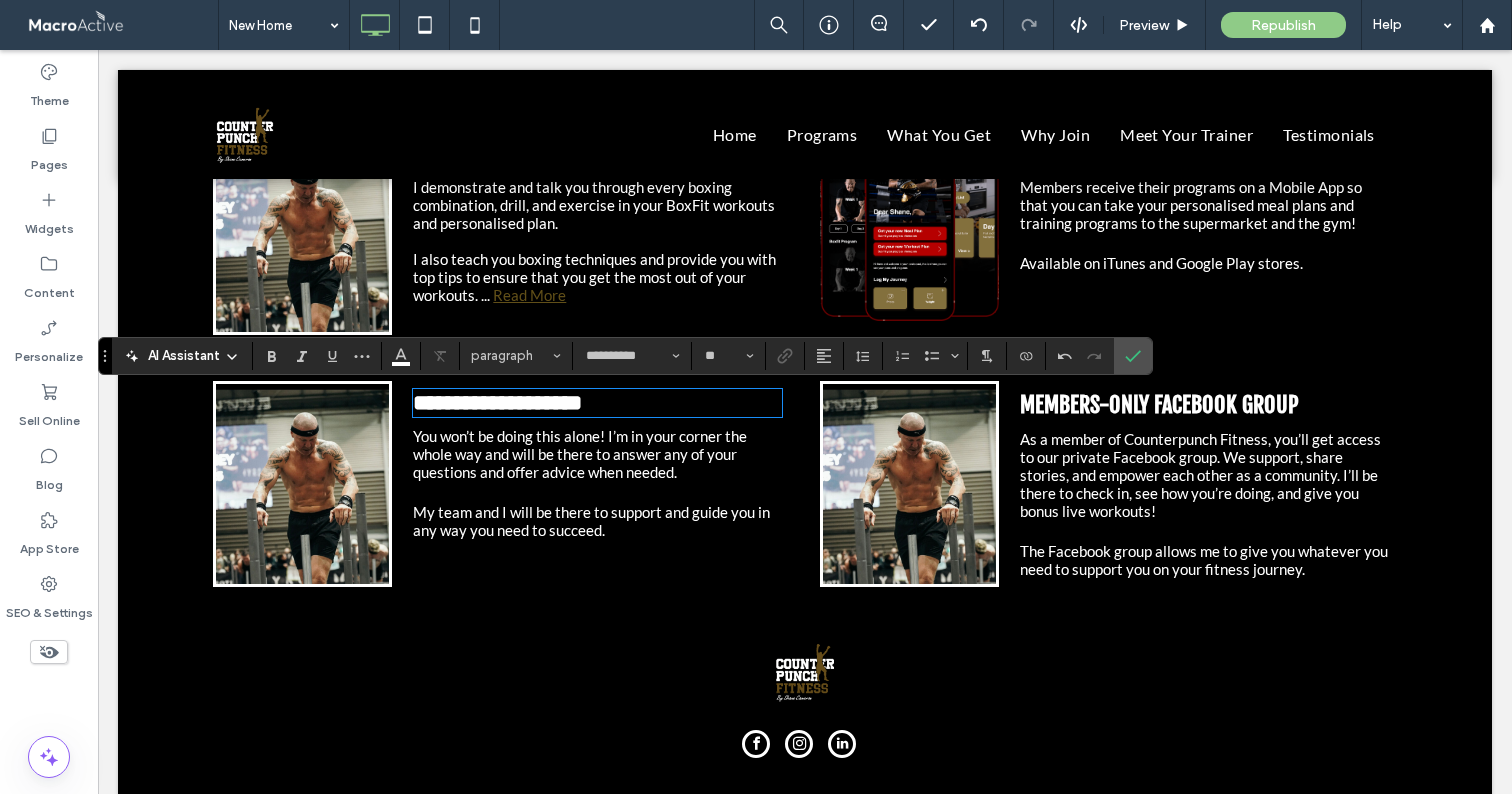 click on "**********" at bounding box center (497, 403) 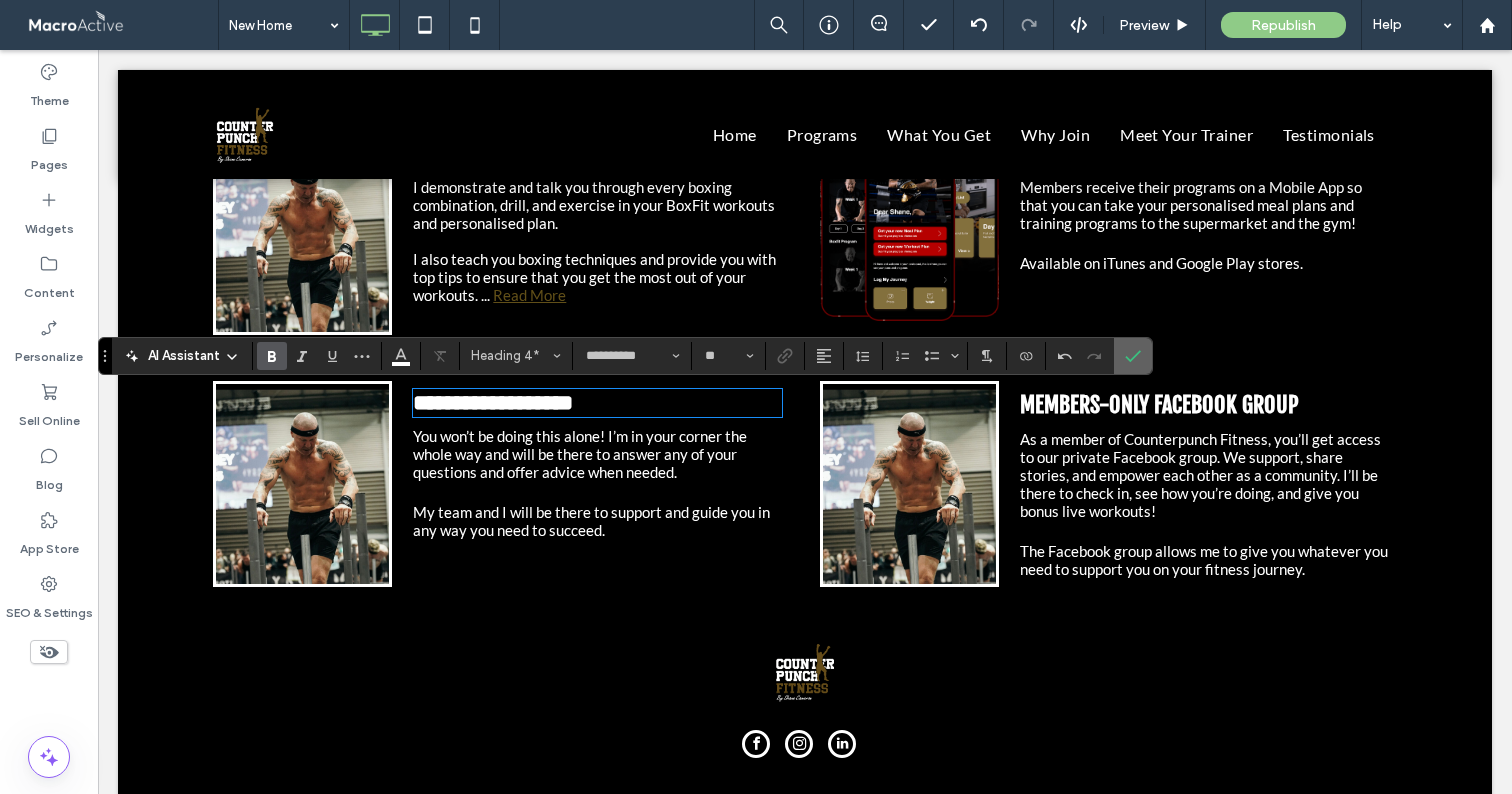 click at bounding box center (1133, 356) 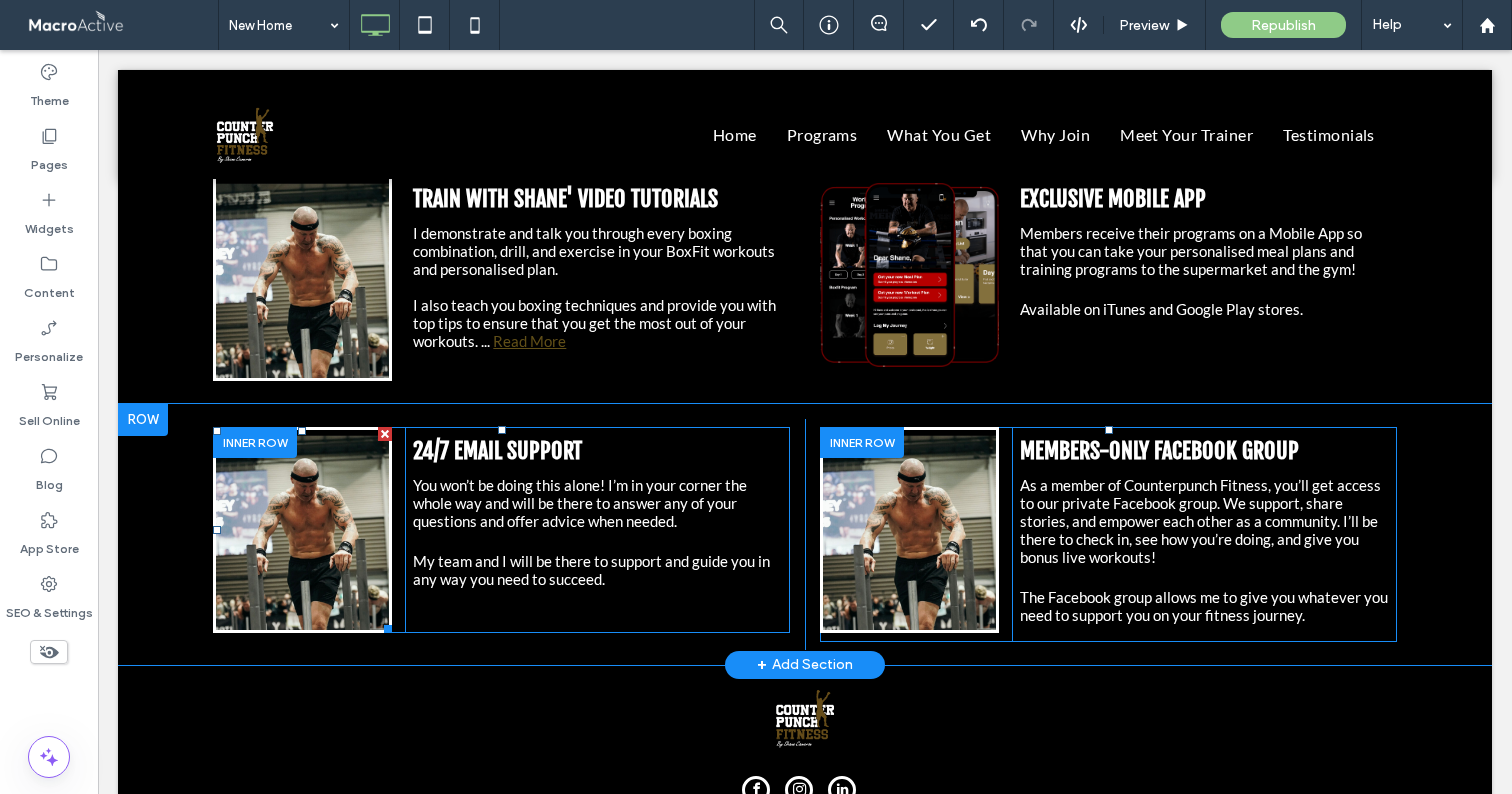 scroll, scrollTop: 4902, scrollLeft: 0, axis: vertical 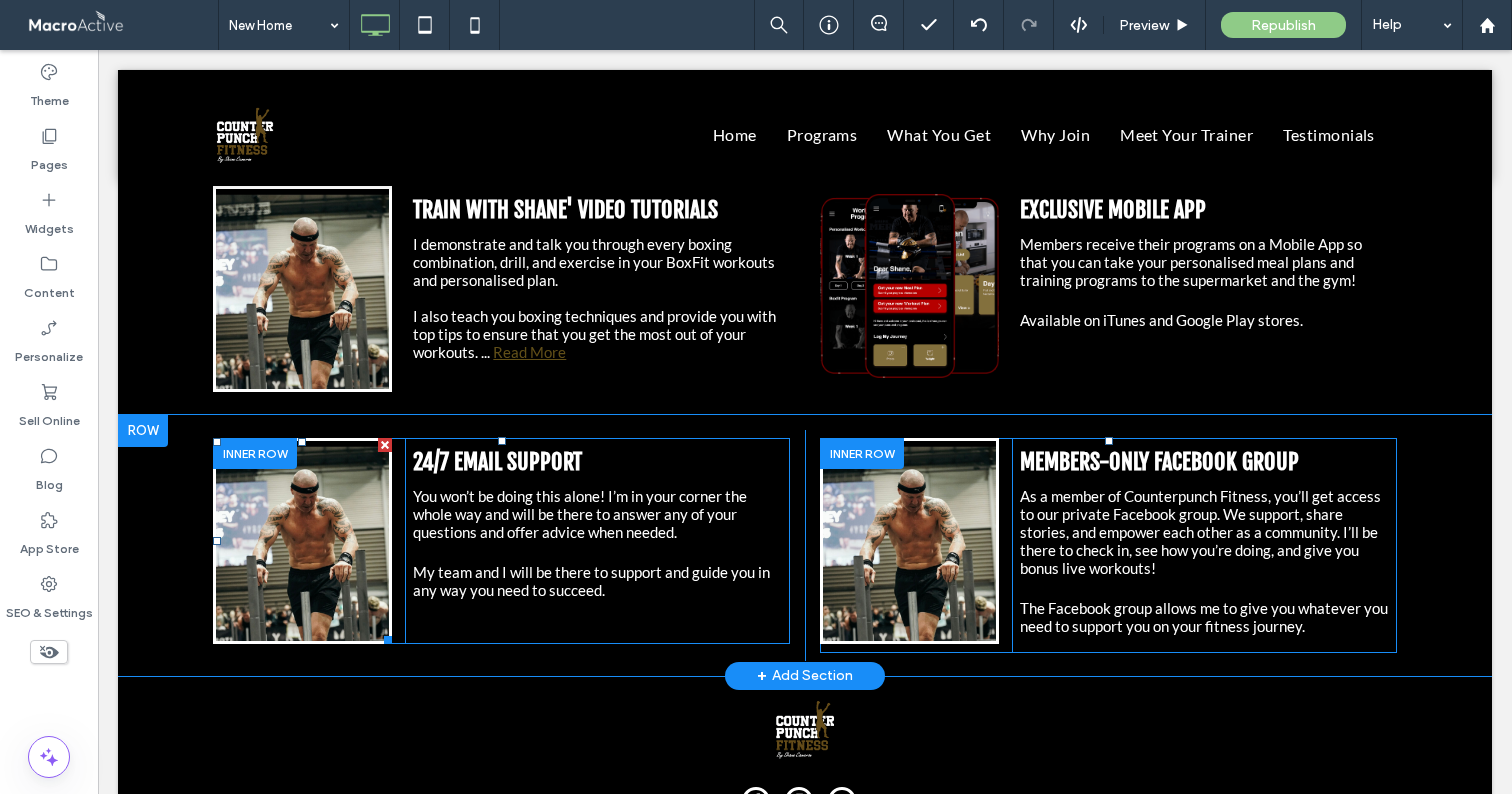 click at bounding box center (302, 541) 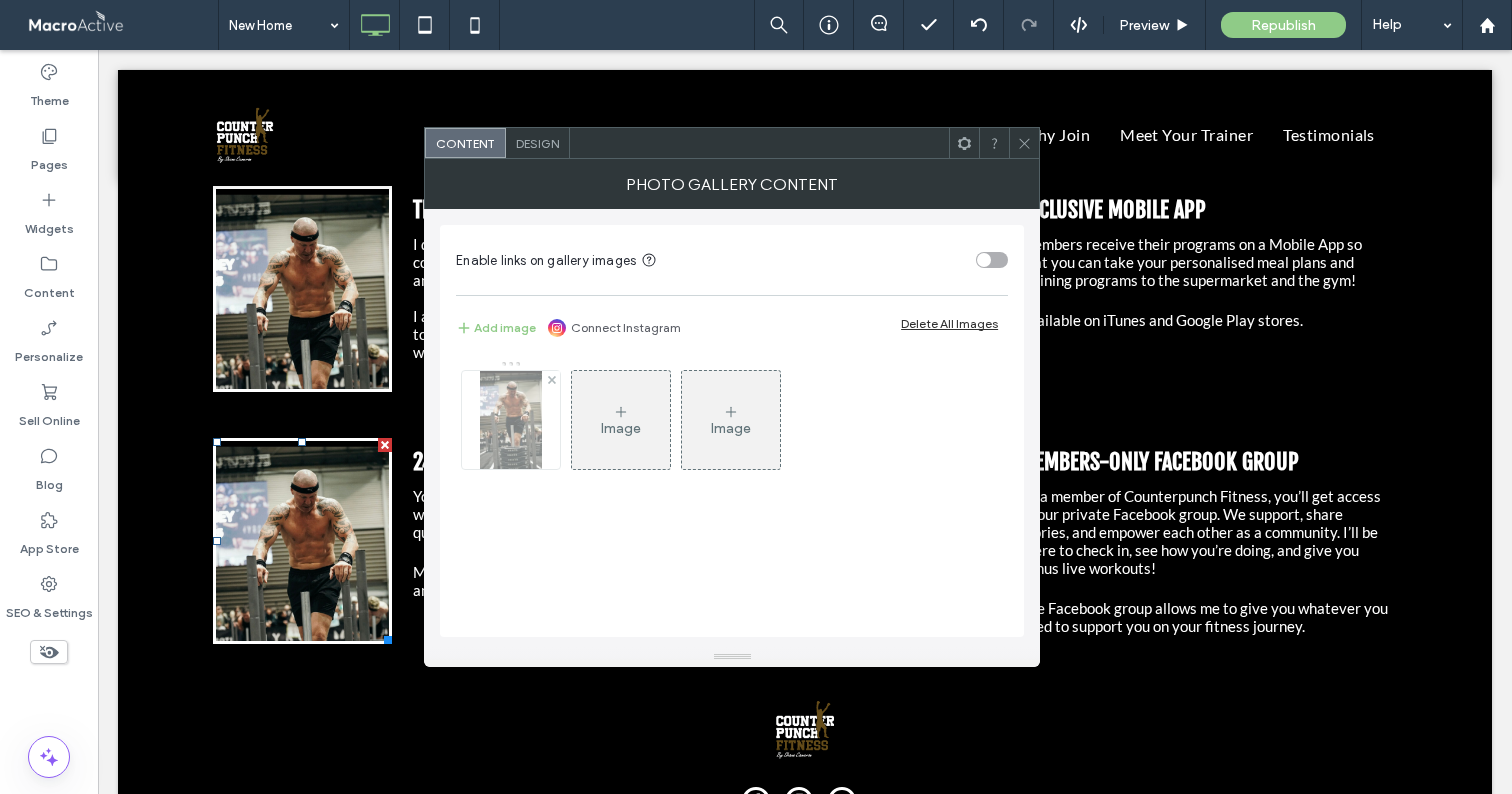 click at bounding box center (511, 420) 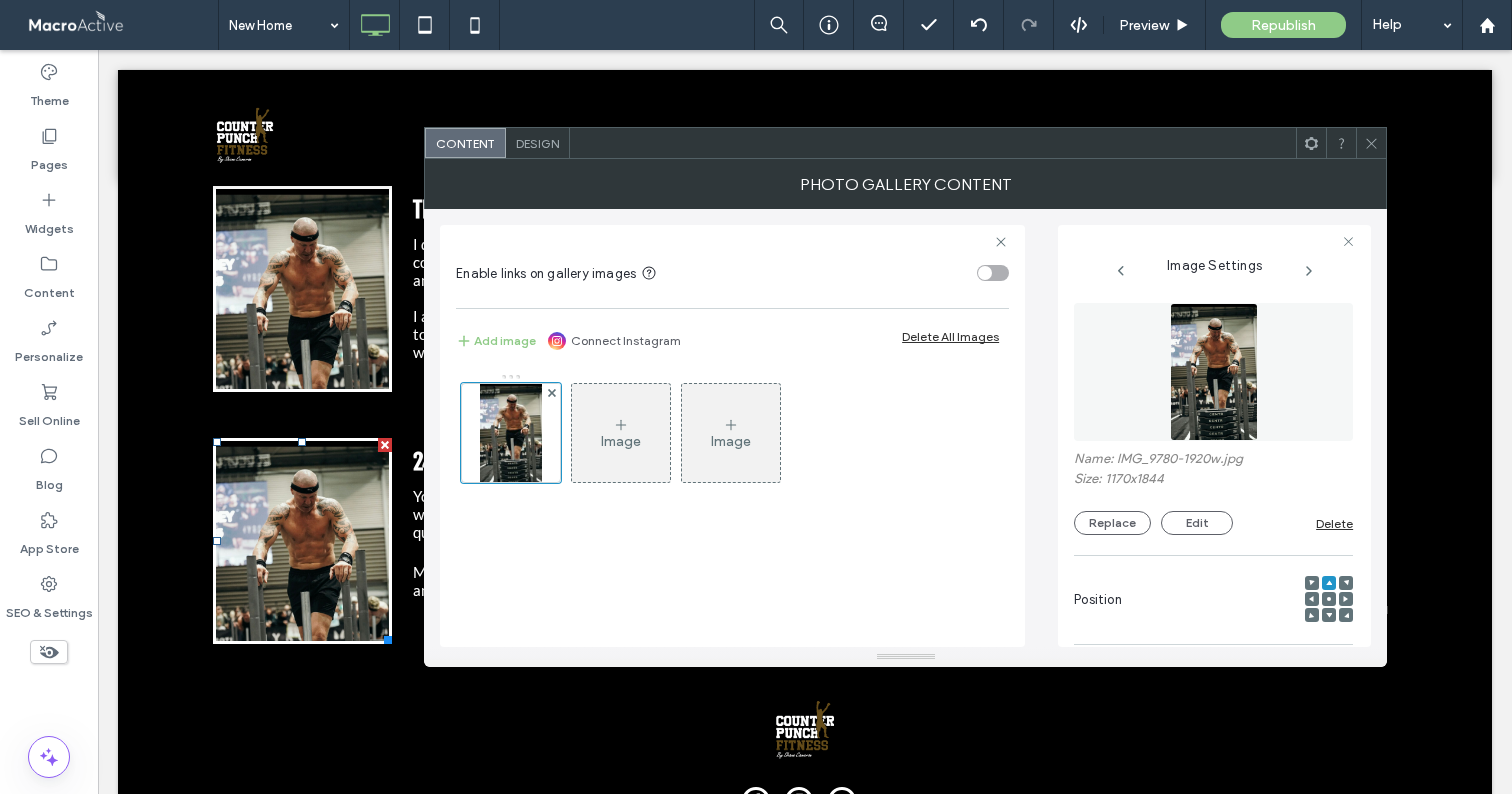 click at bounding box center [1214, 372] 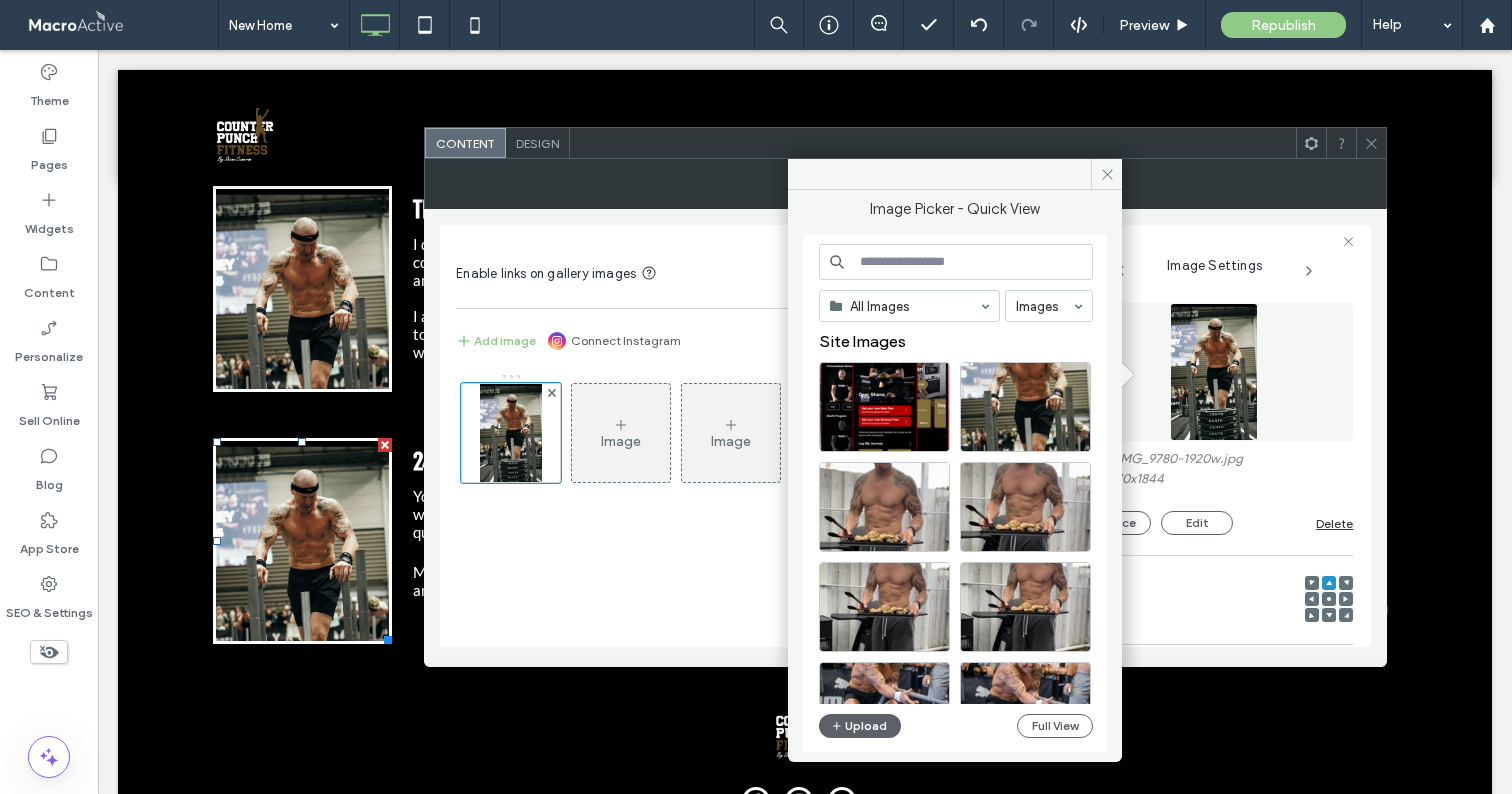 click at bounding box center (956, 262) 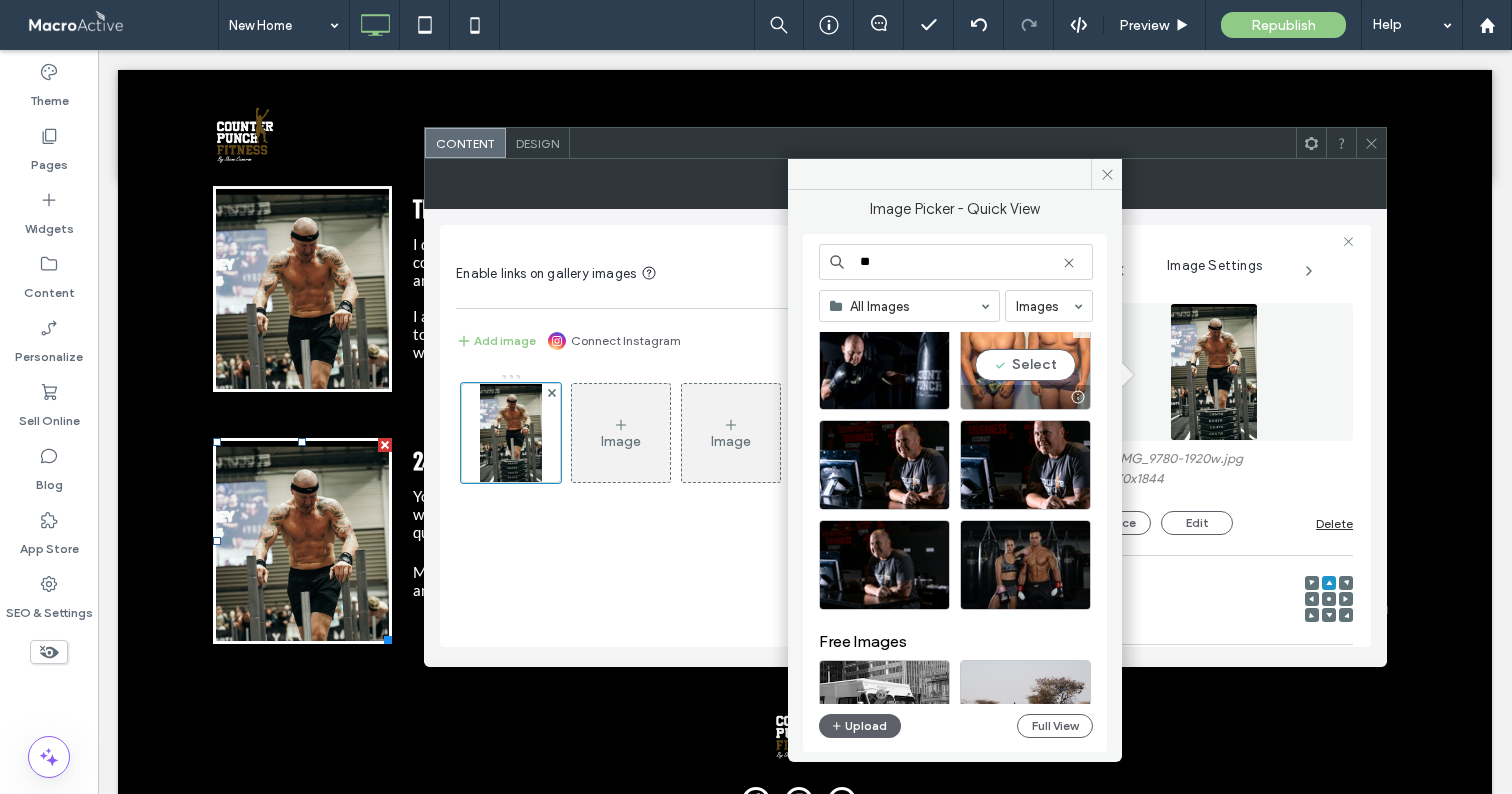 scroll, scrollTop: 388, scrollLeft: 0, axis: vertical 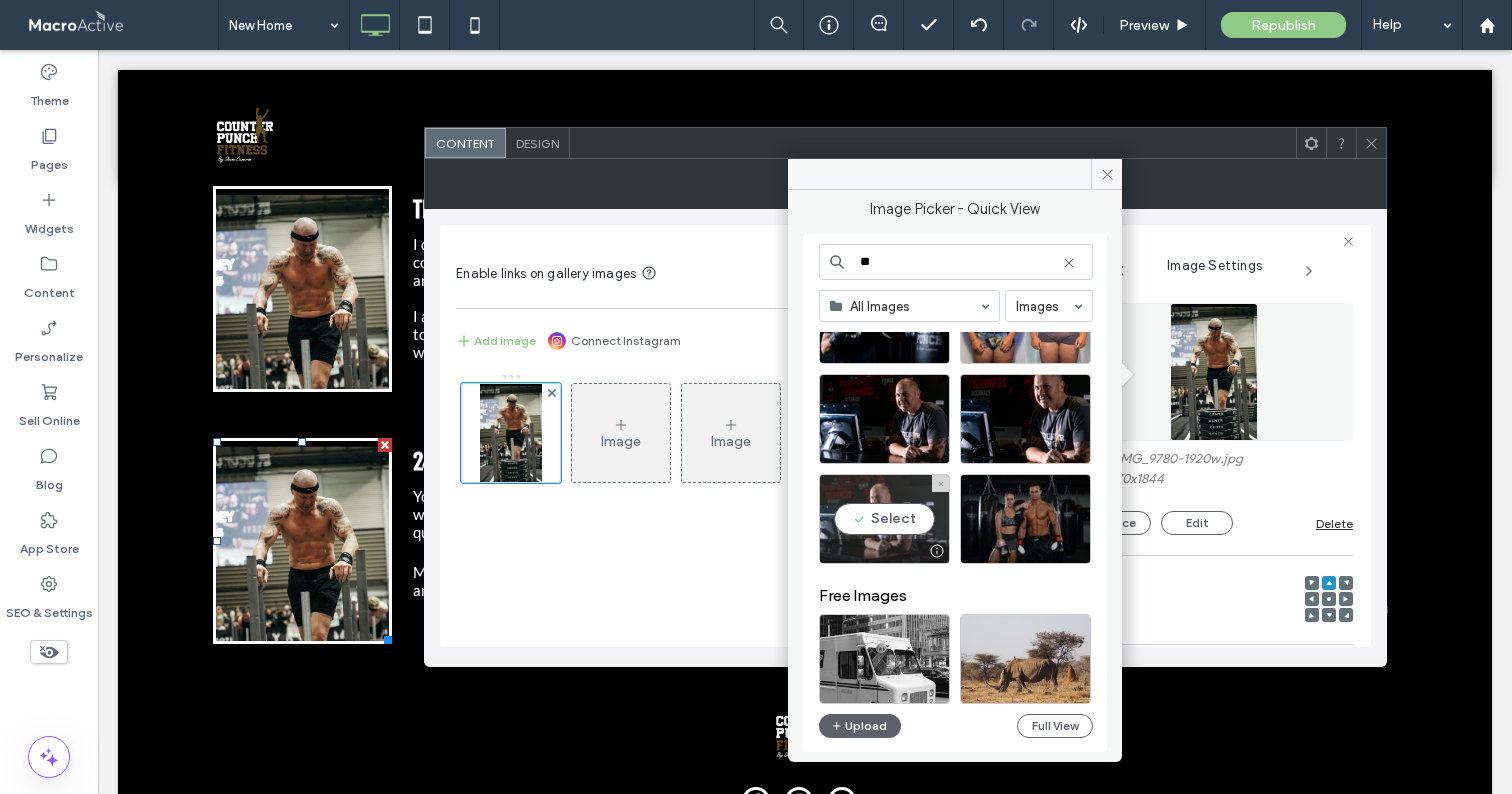 type on "**" 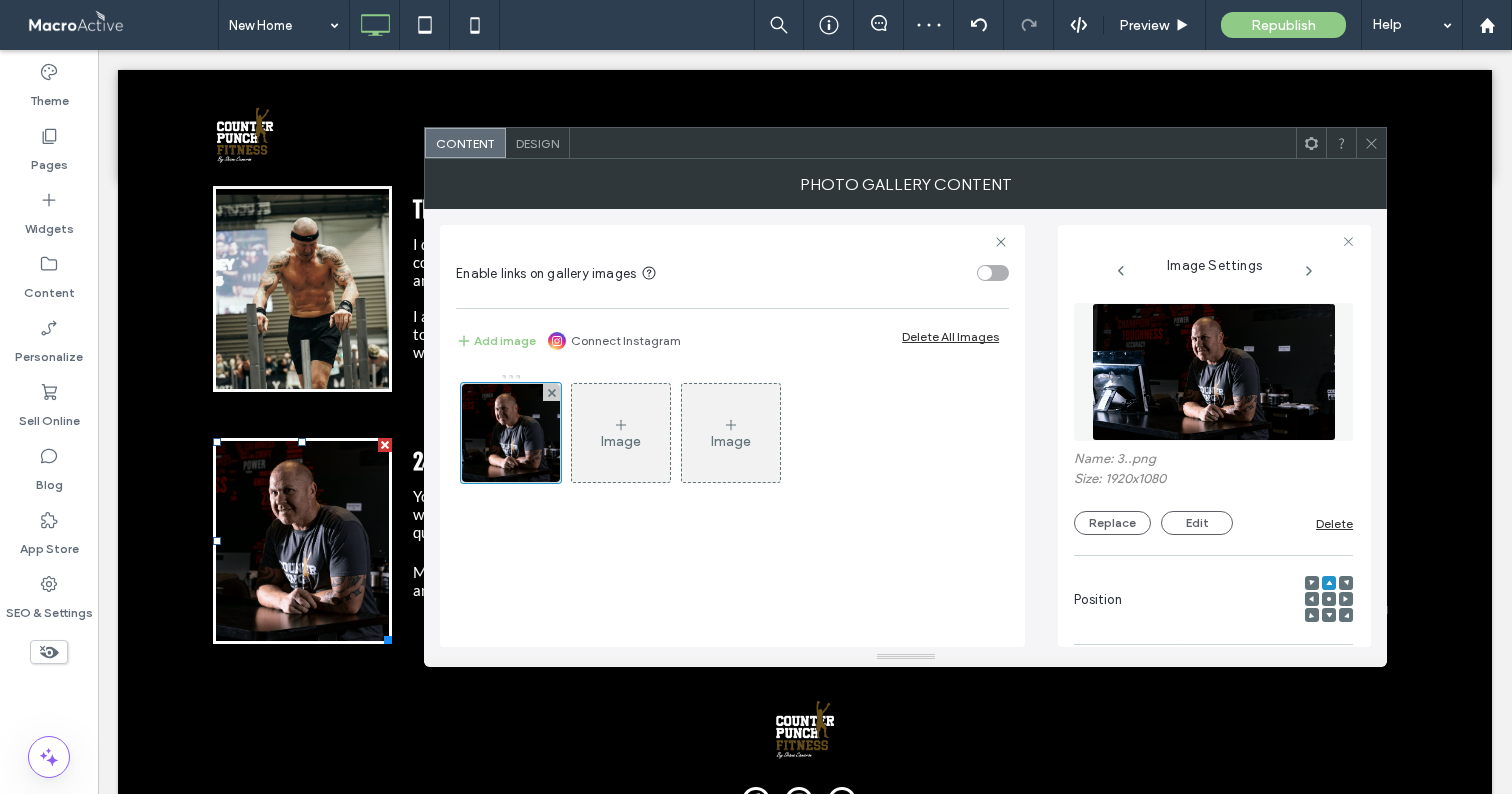 click 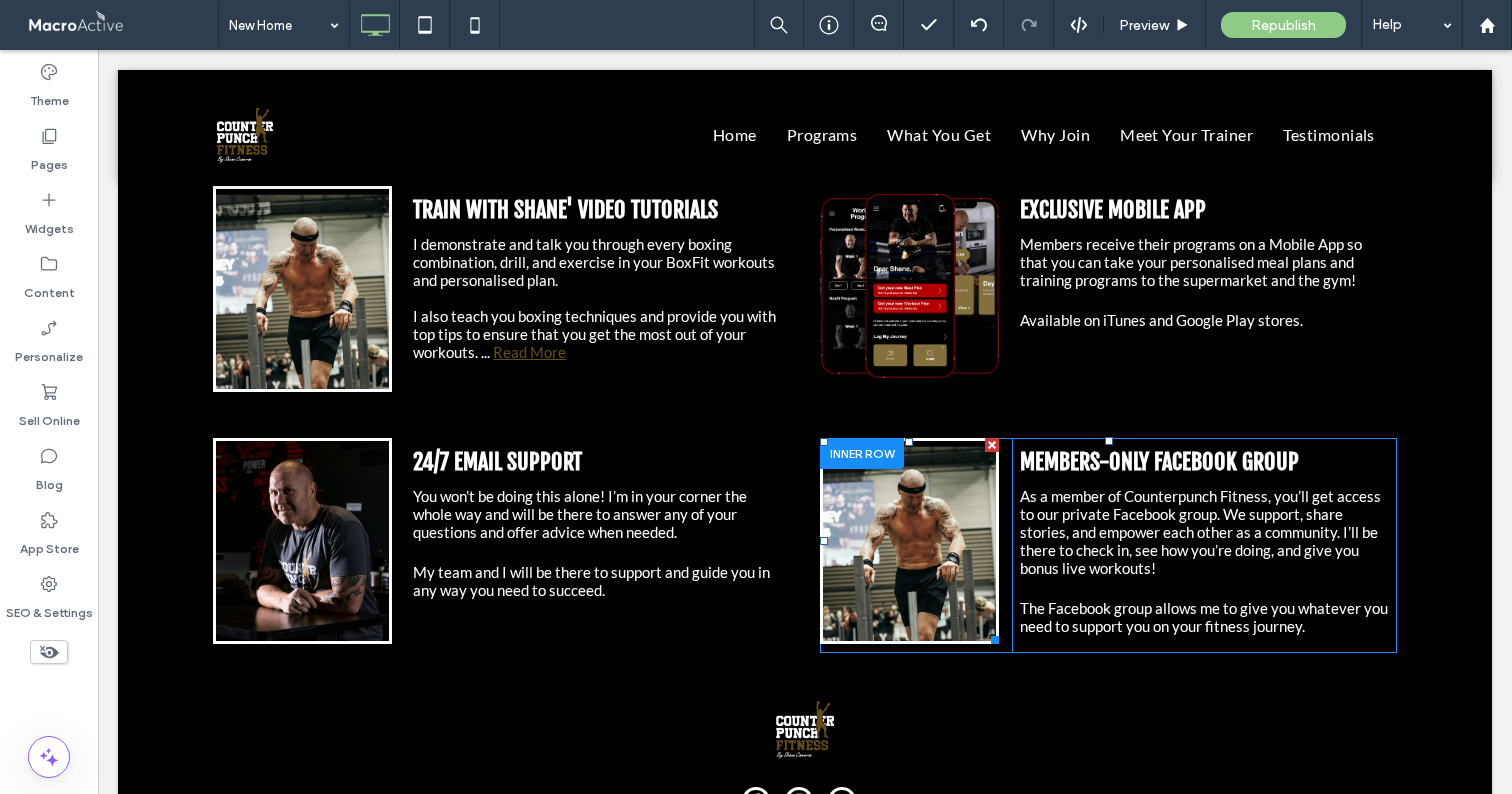 click at bounding box center (909, 541) 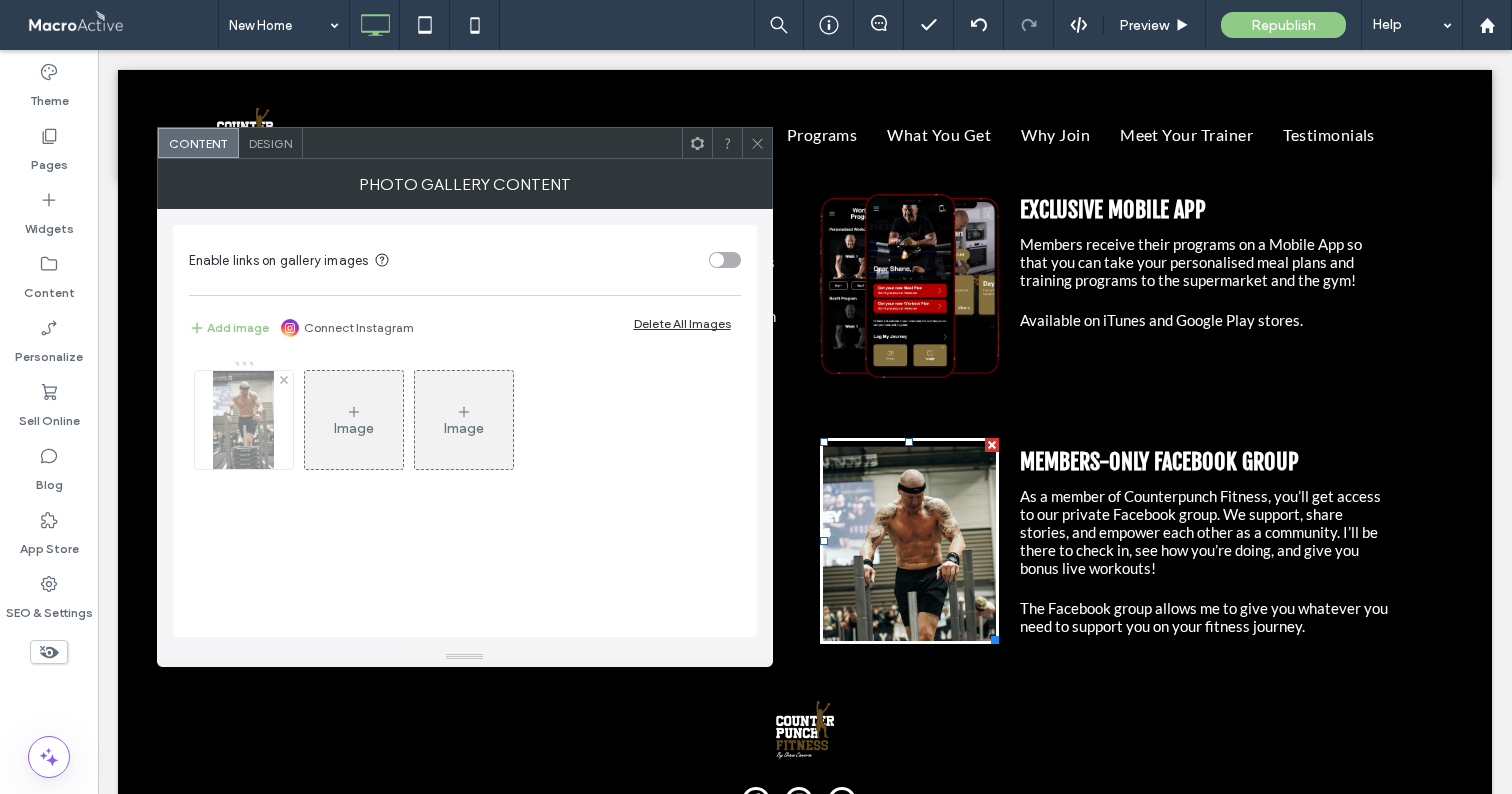 click at bounding box center [244, 420] 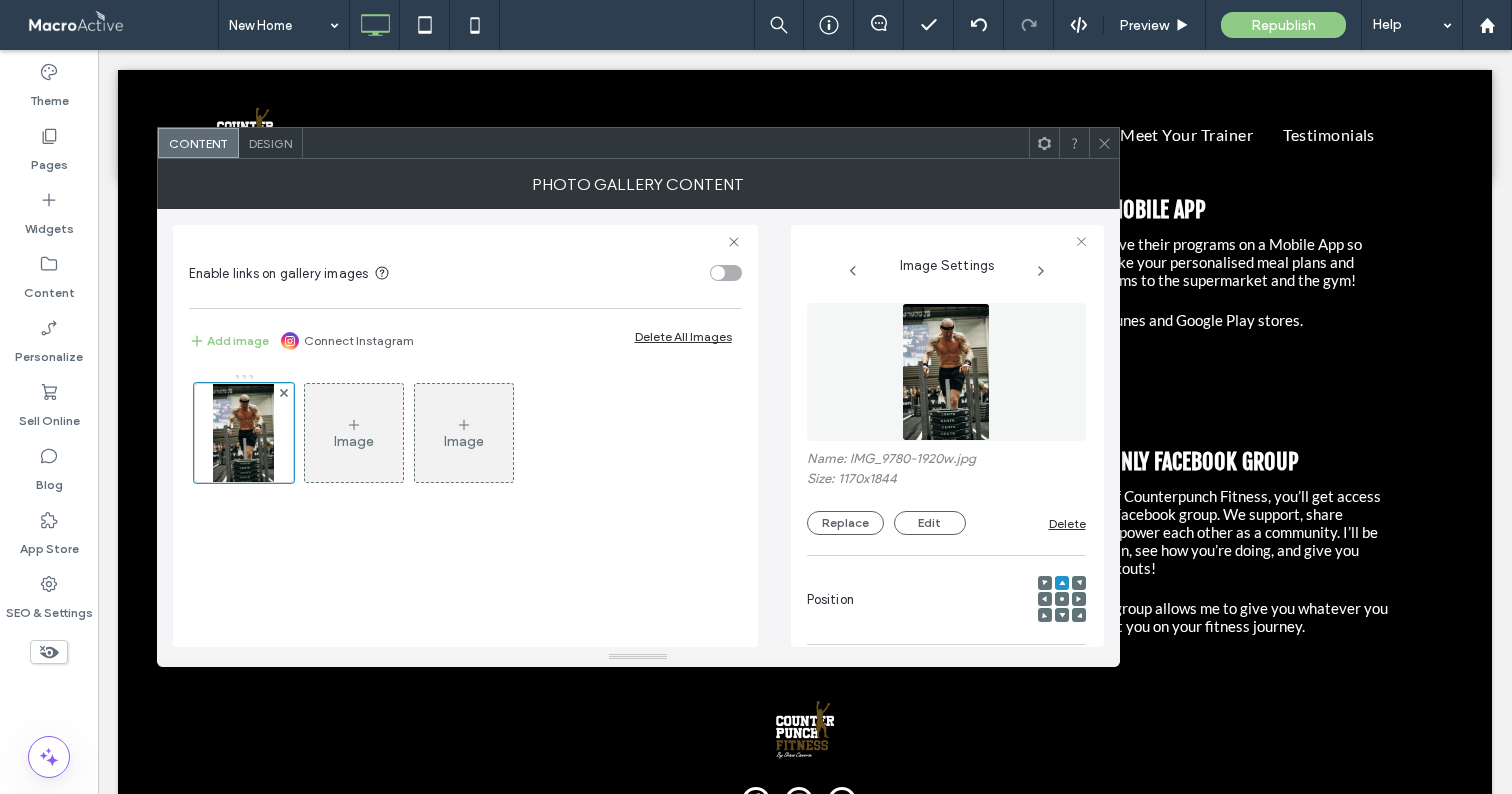 click at bounding box center [946, 372] 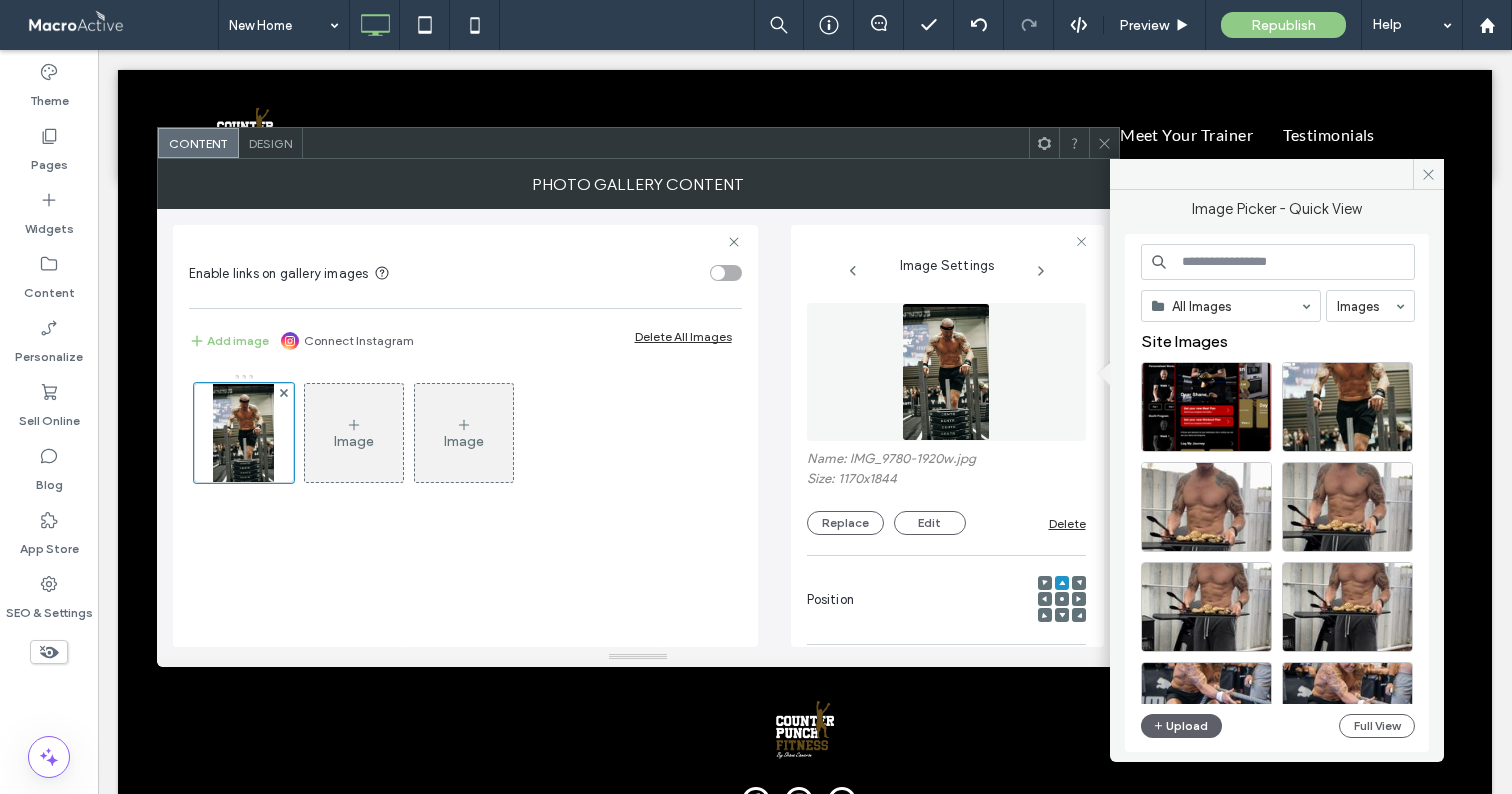 click at bounding box center (1278, 262) 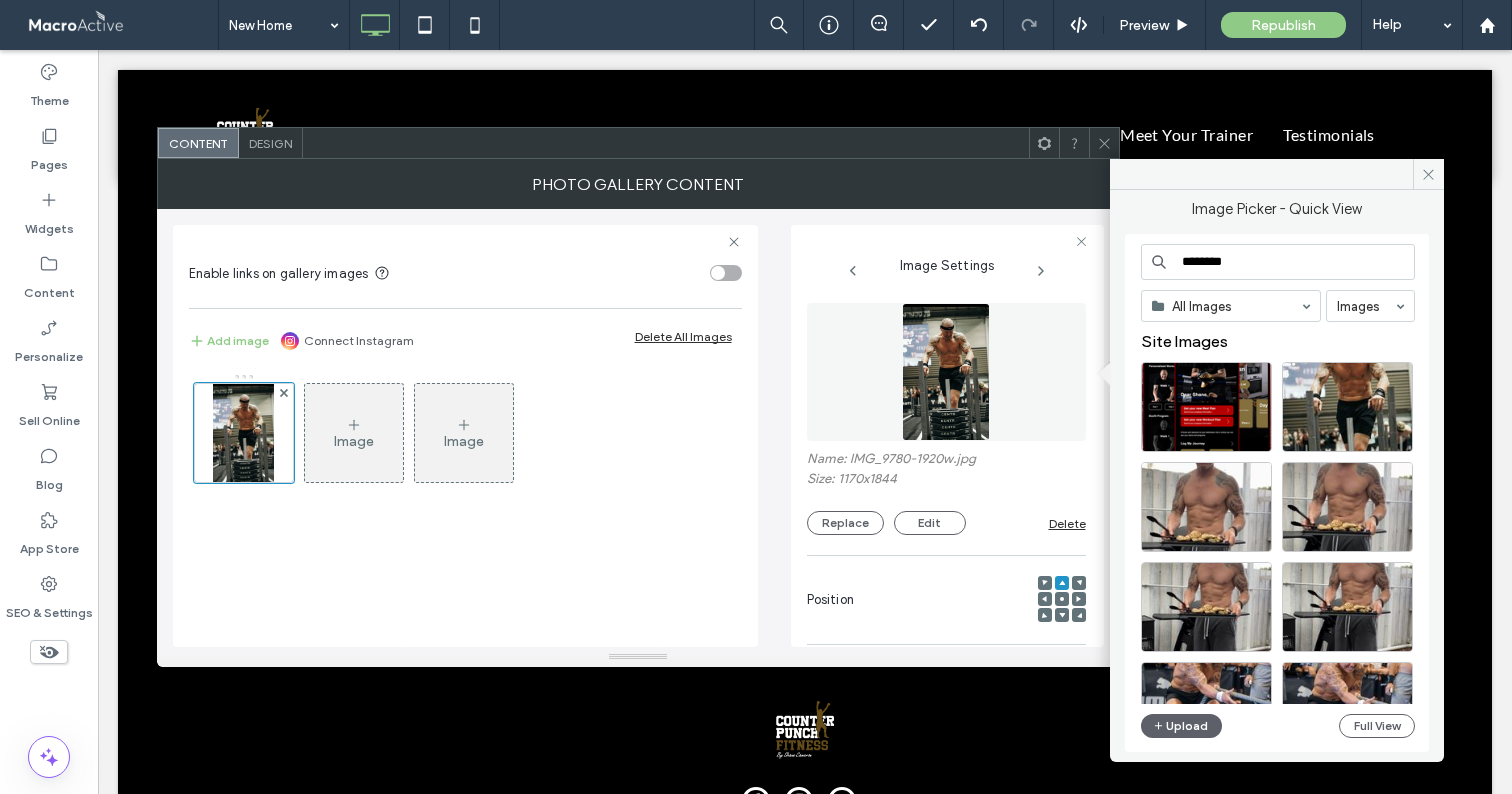 type on "********" 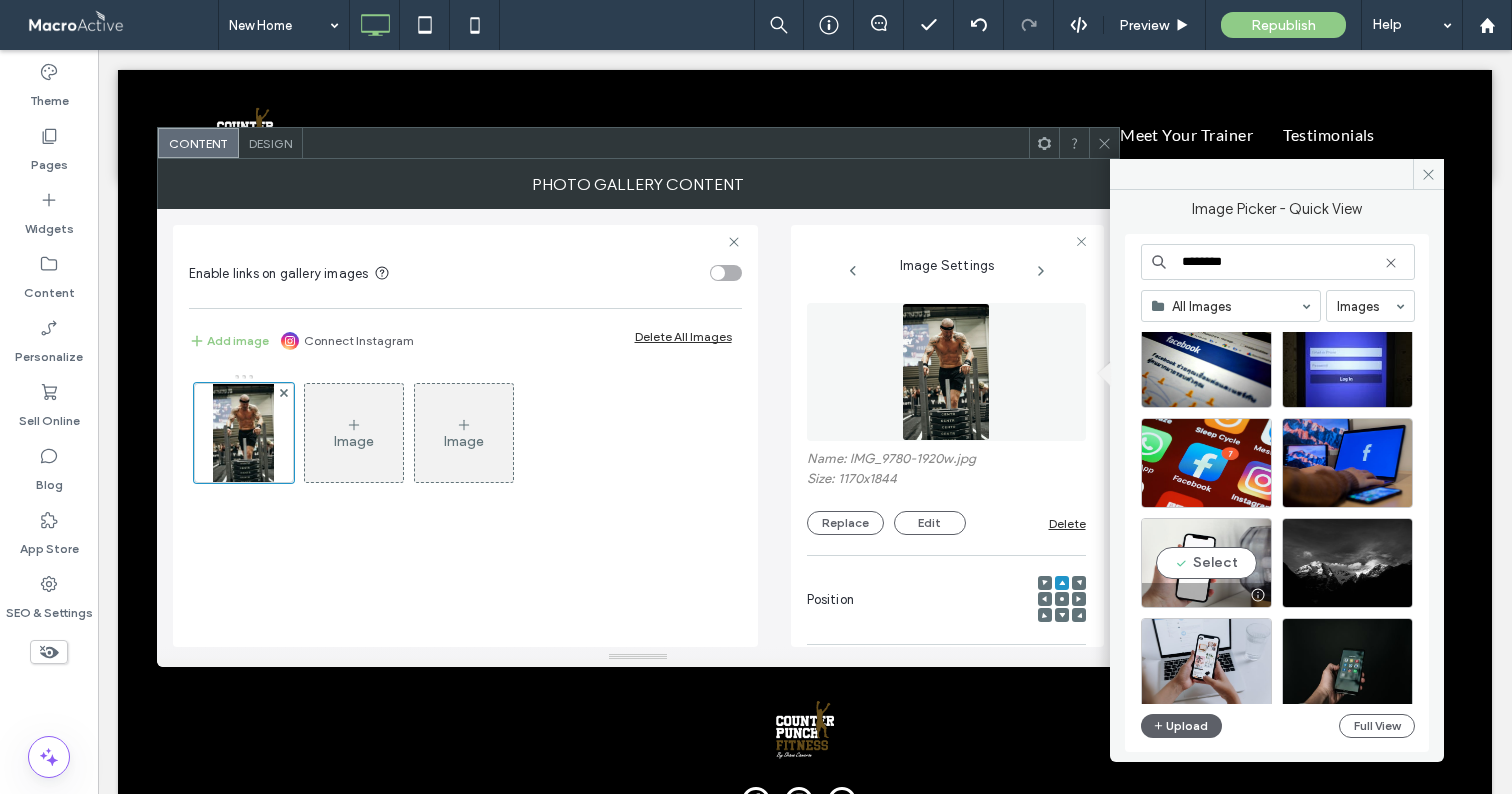 scroll, scrollTop: 1240, scrollLeft: 0, axis: vertical 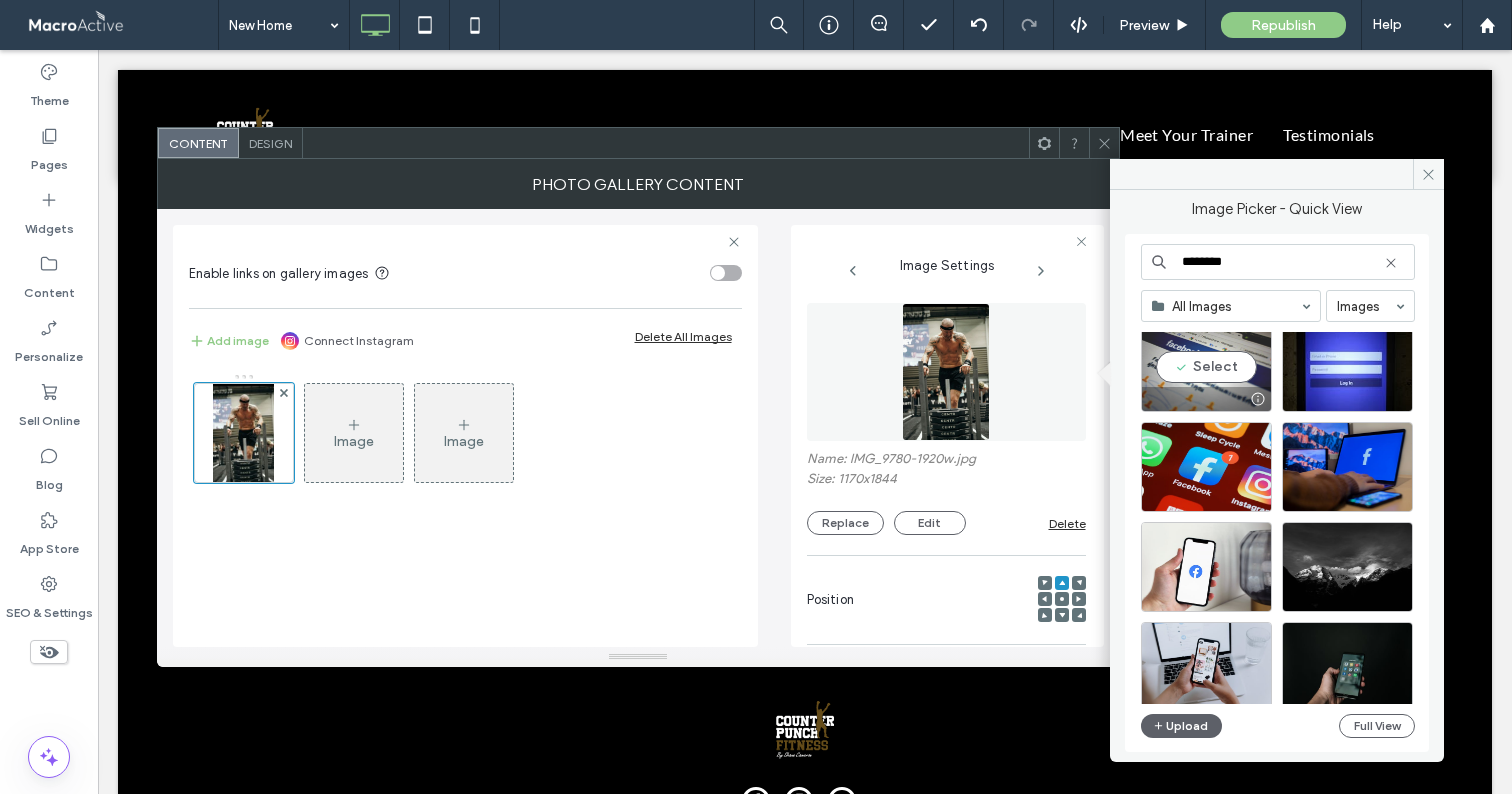 click on "Select" at bounding box center [1206, 367] 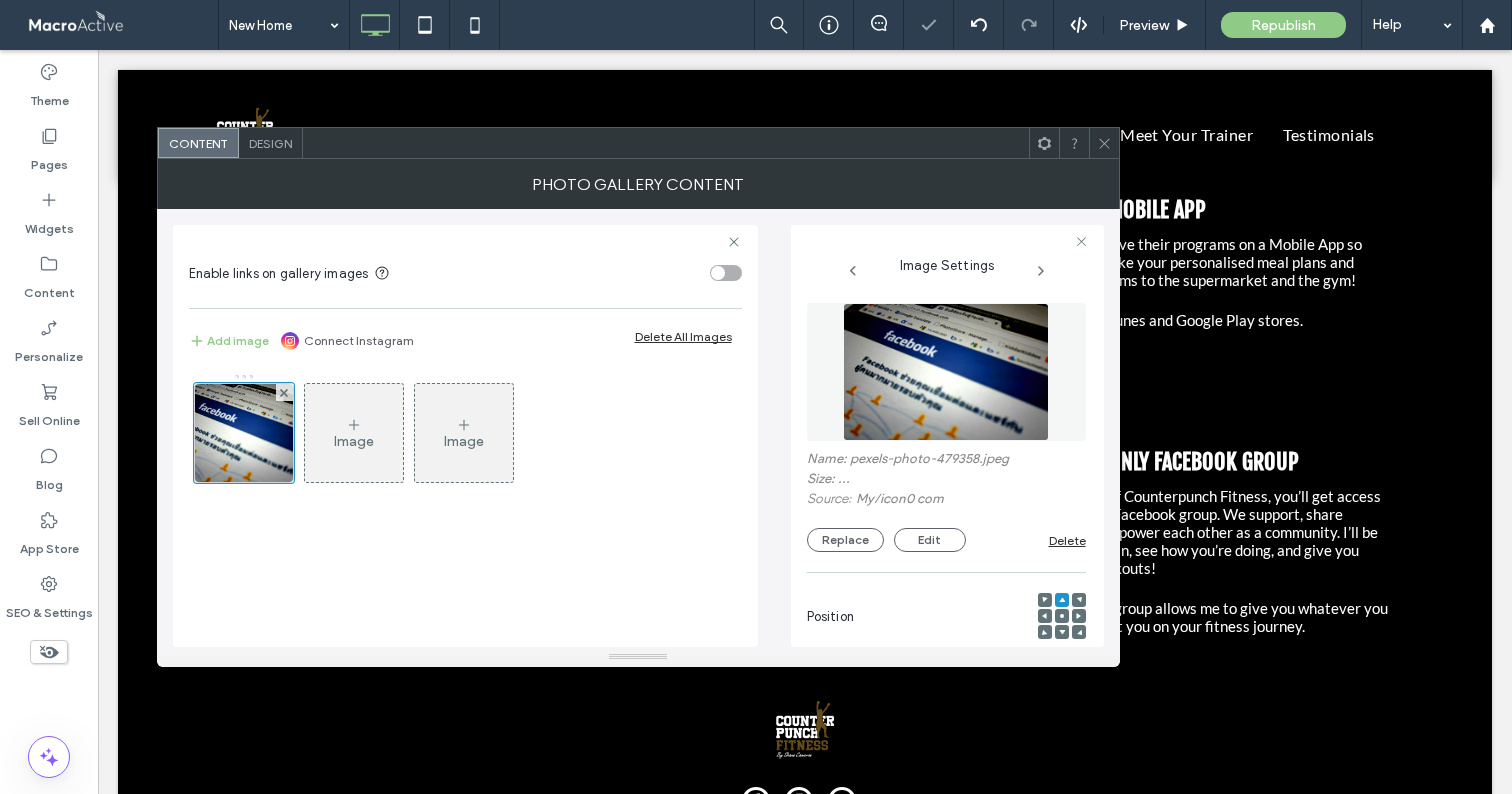 click 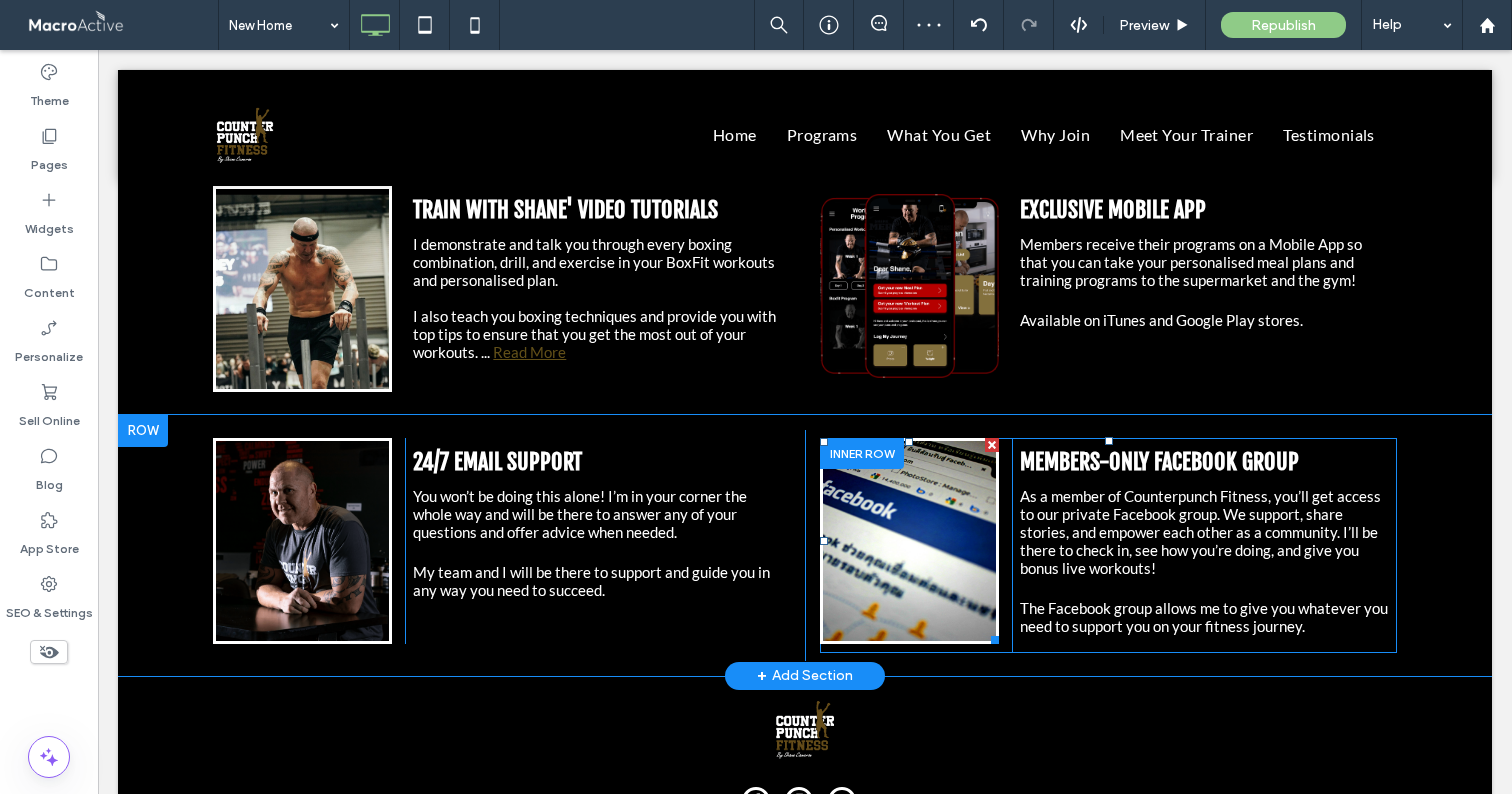 click at bounding box center [909, 541] 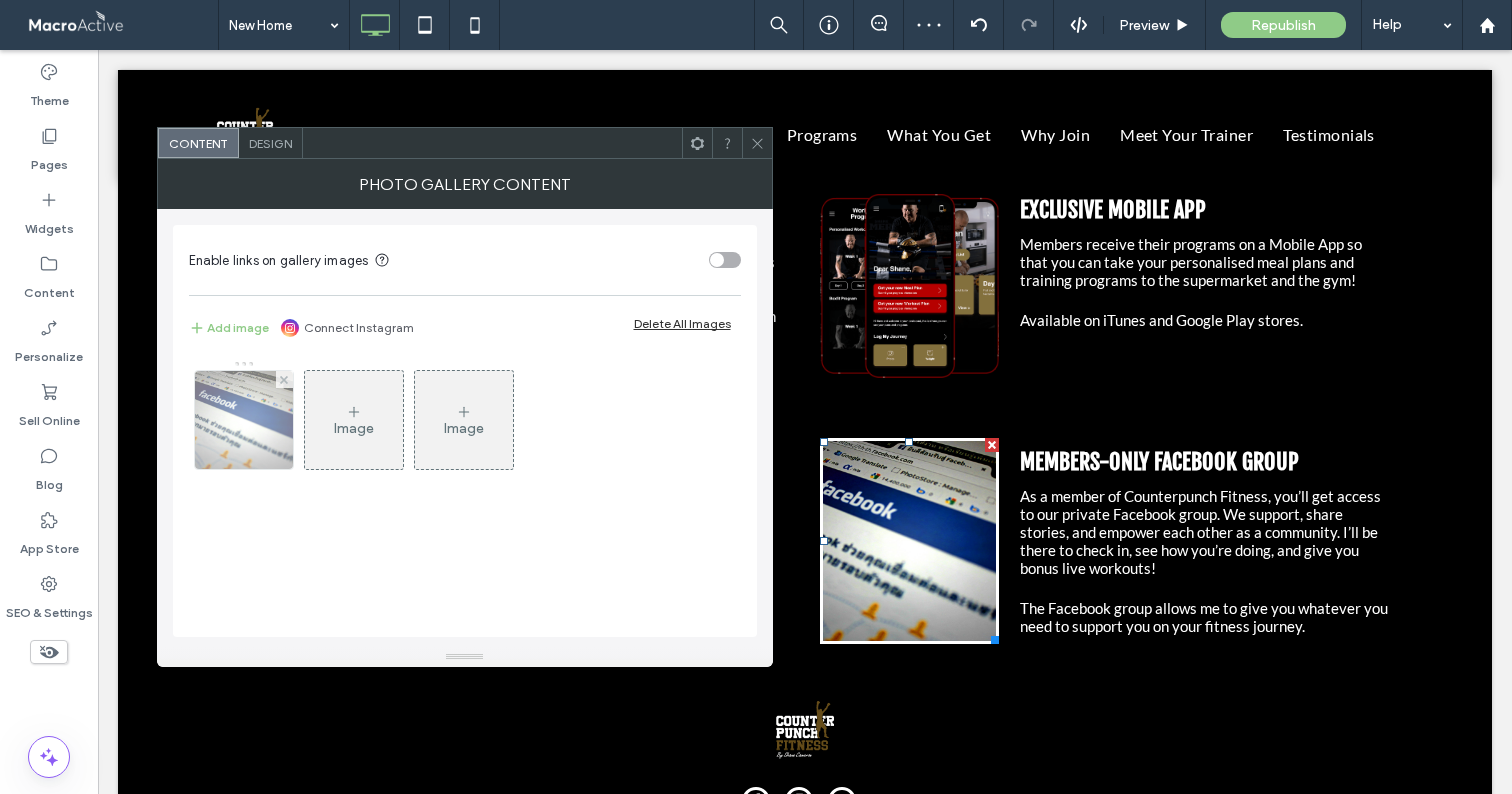 click at bounding box center (243, 420) 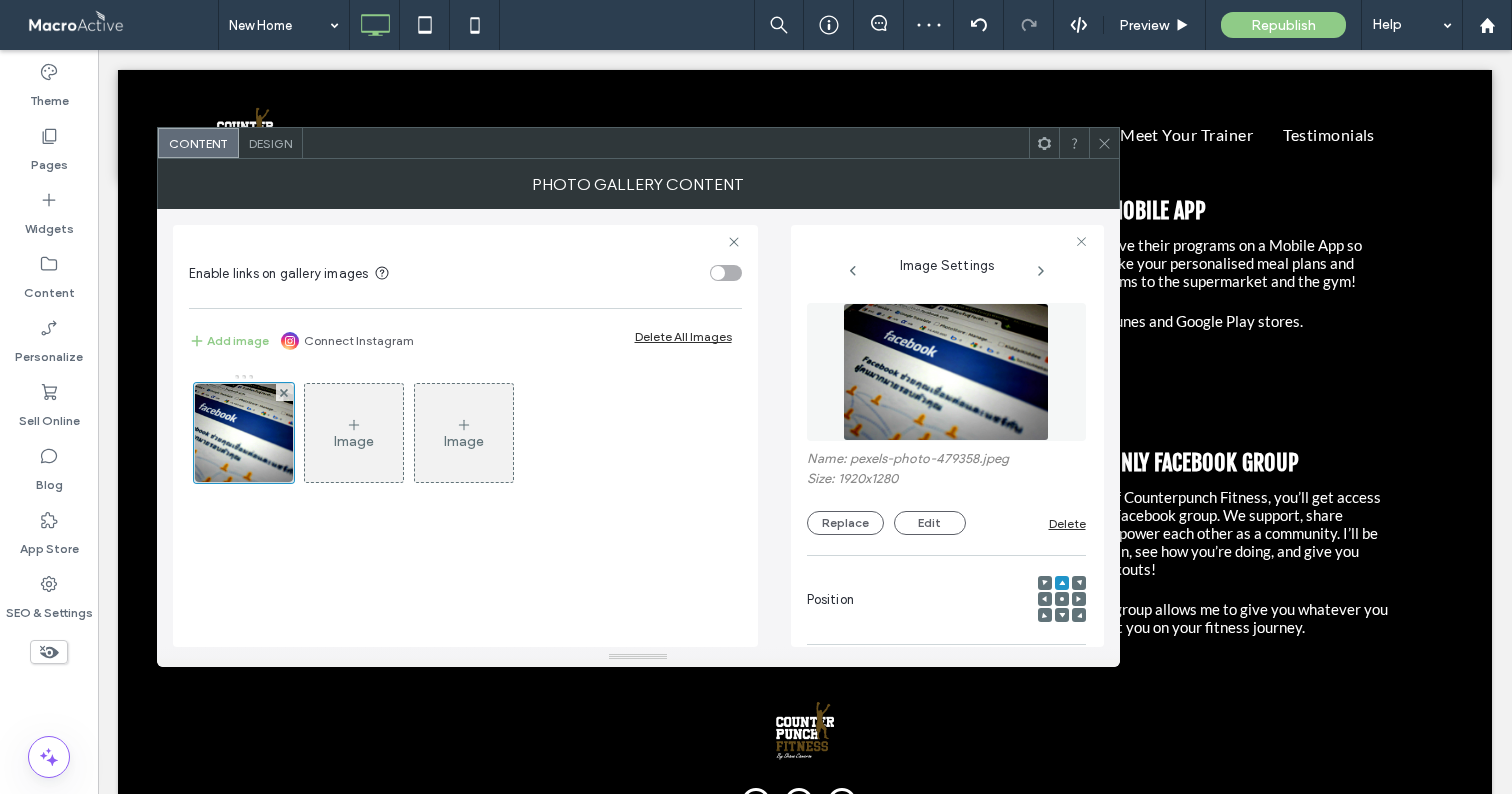 scroll, scrollTop: 4898, scrollLeft: 0, axis: vertical 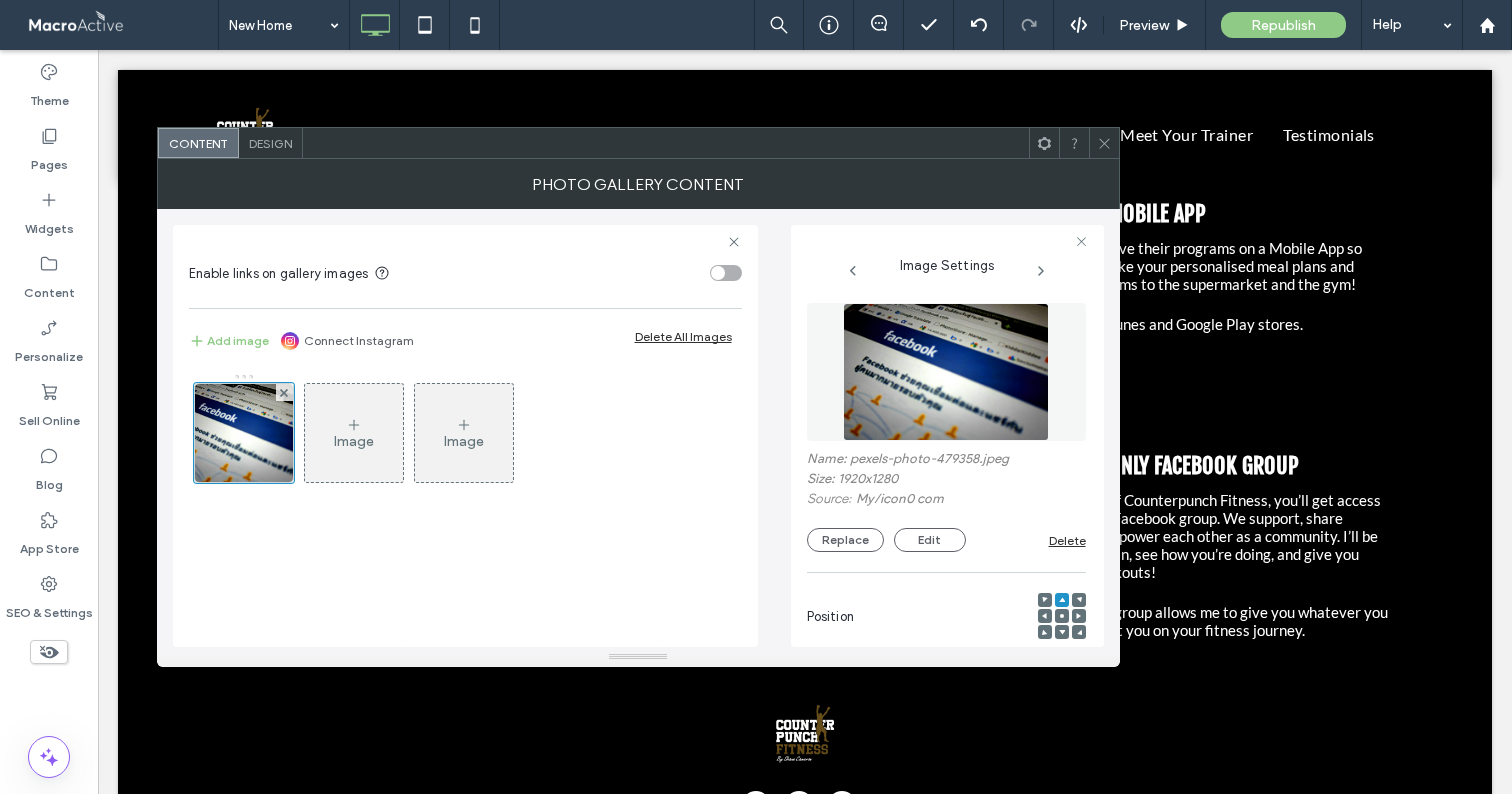 click at bounding box center [946, 372] 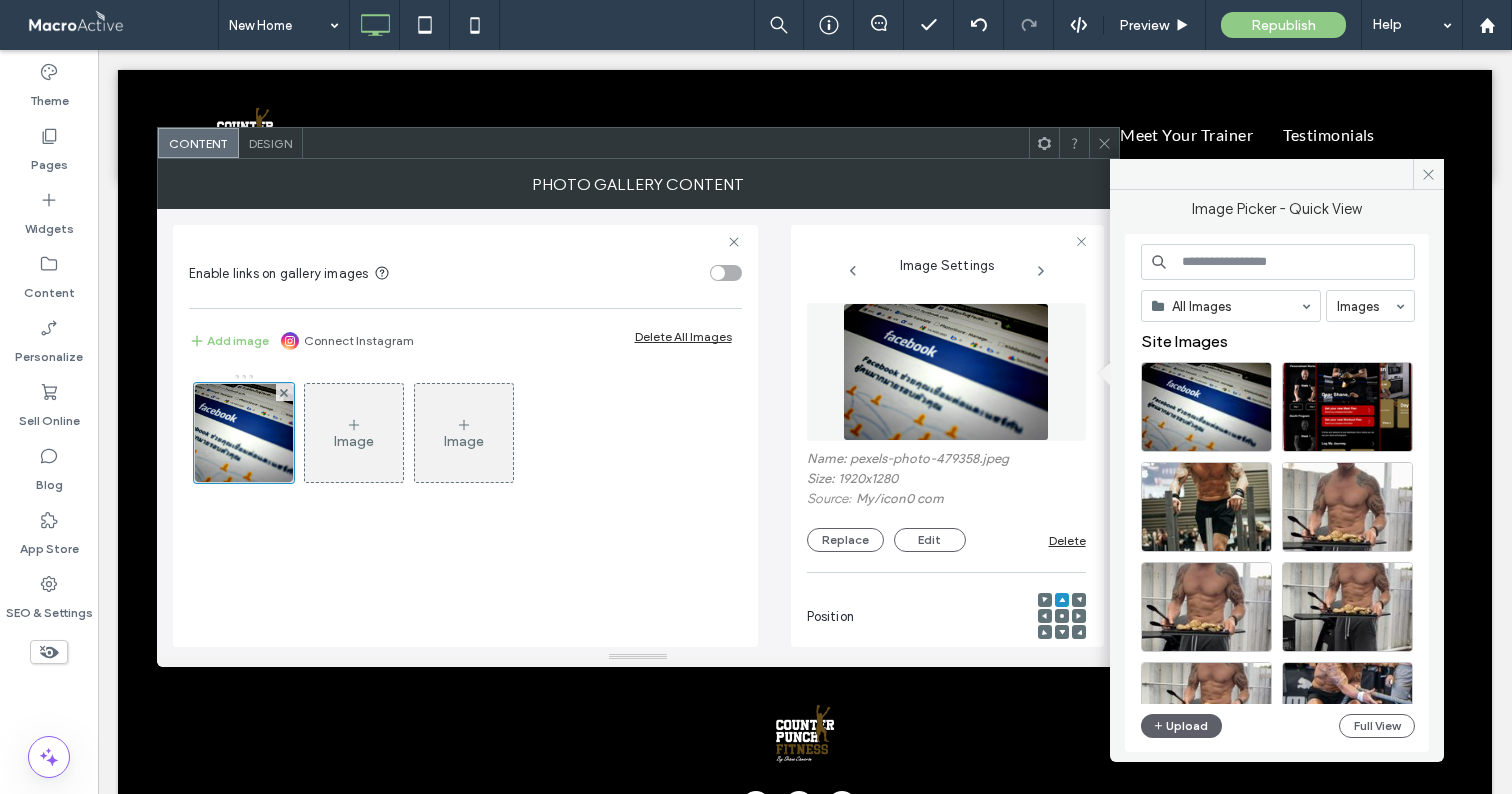 click at bounding box center [1278, 262] 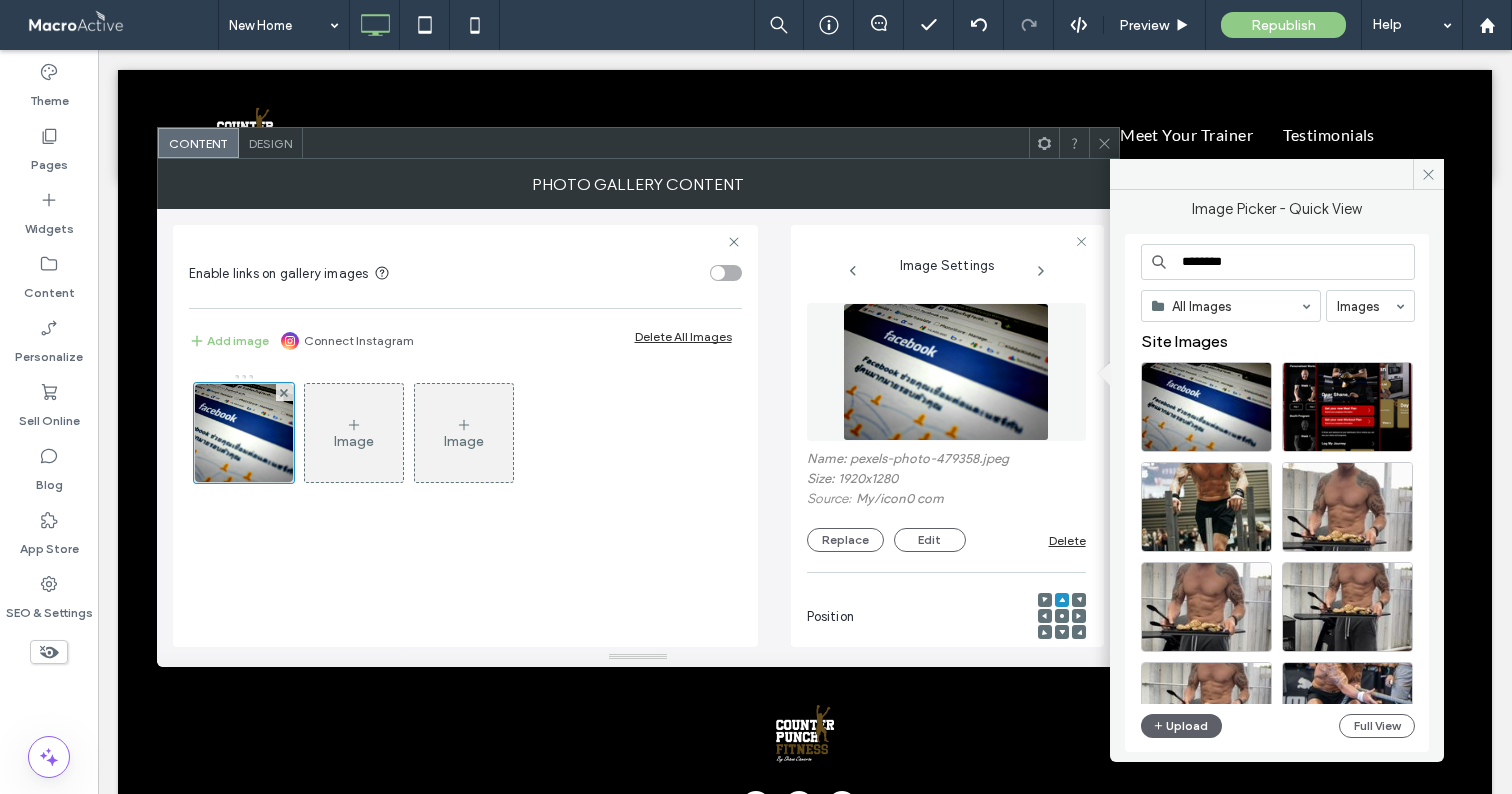 type on "********" 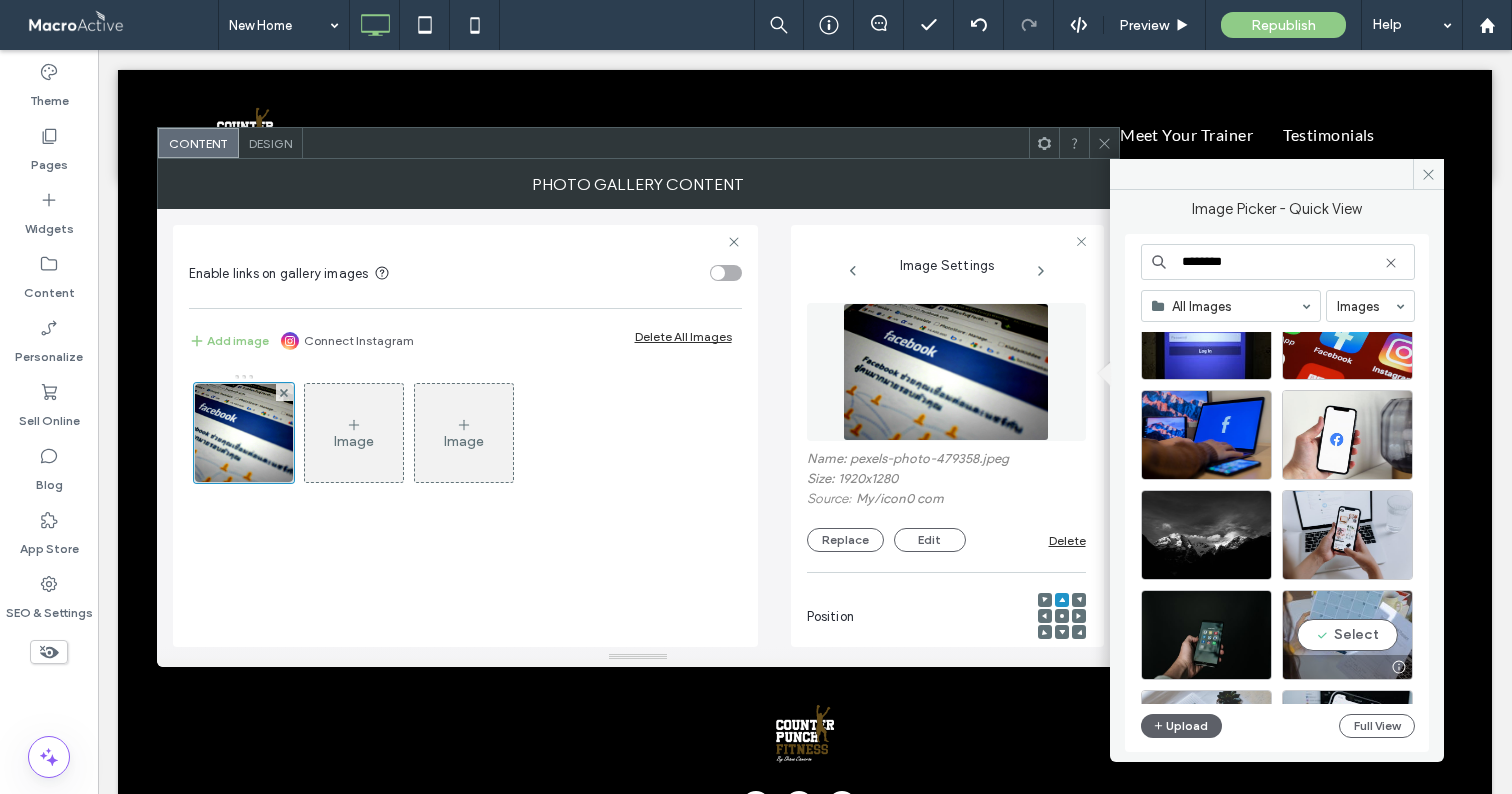 scroll, scrollTop: 1417, scrollLeft: 0, axis: vertical 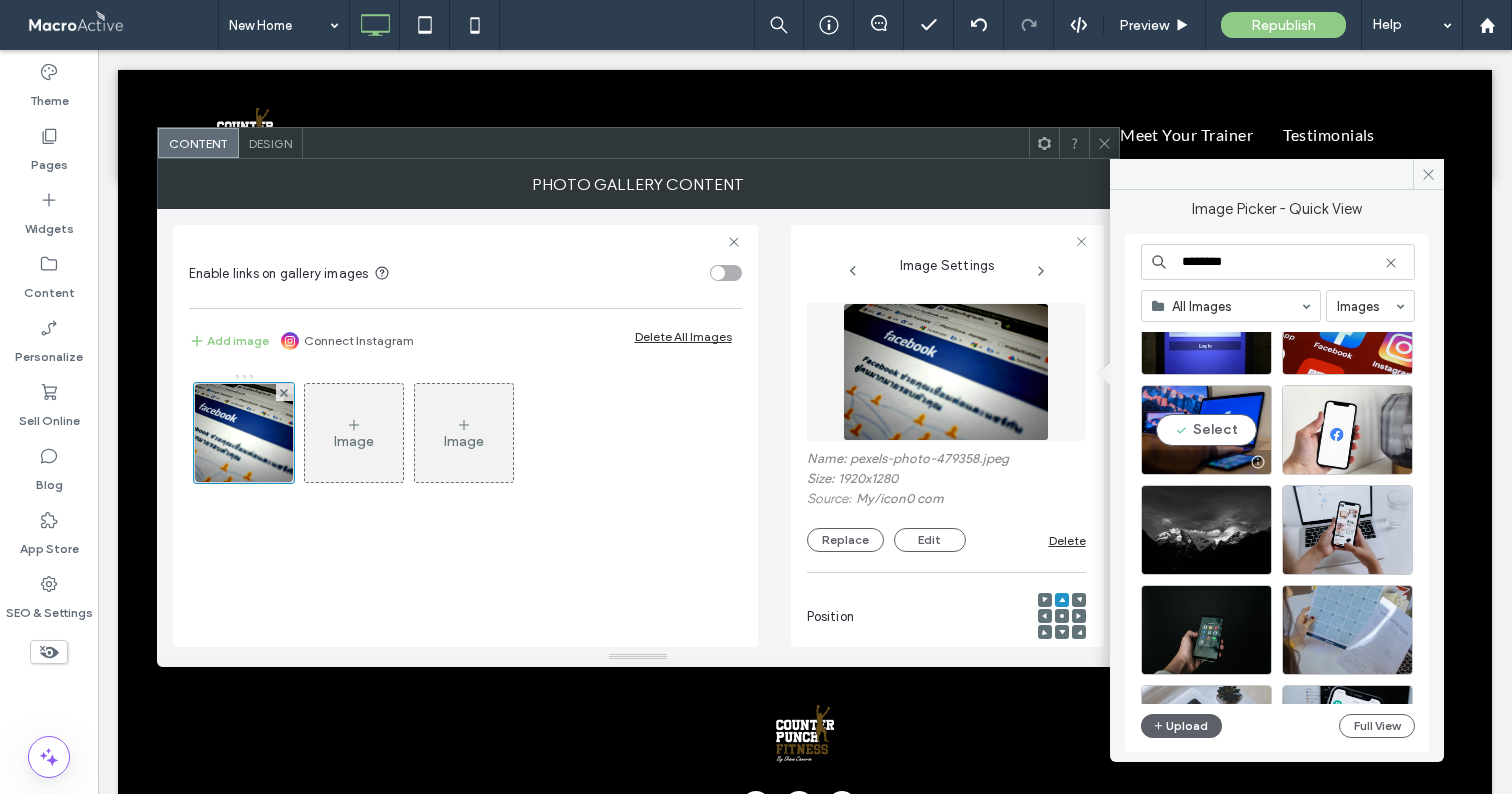 click on "Select" at bounding box center [1206, 430] 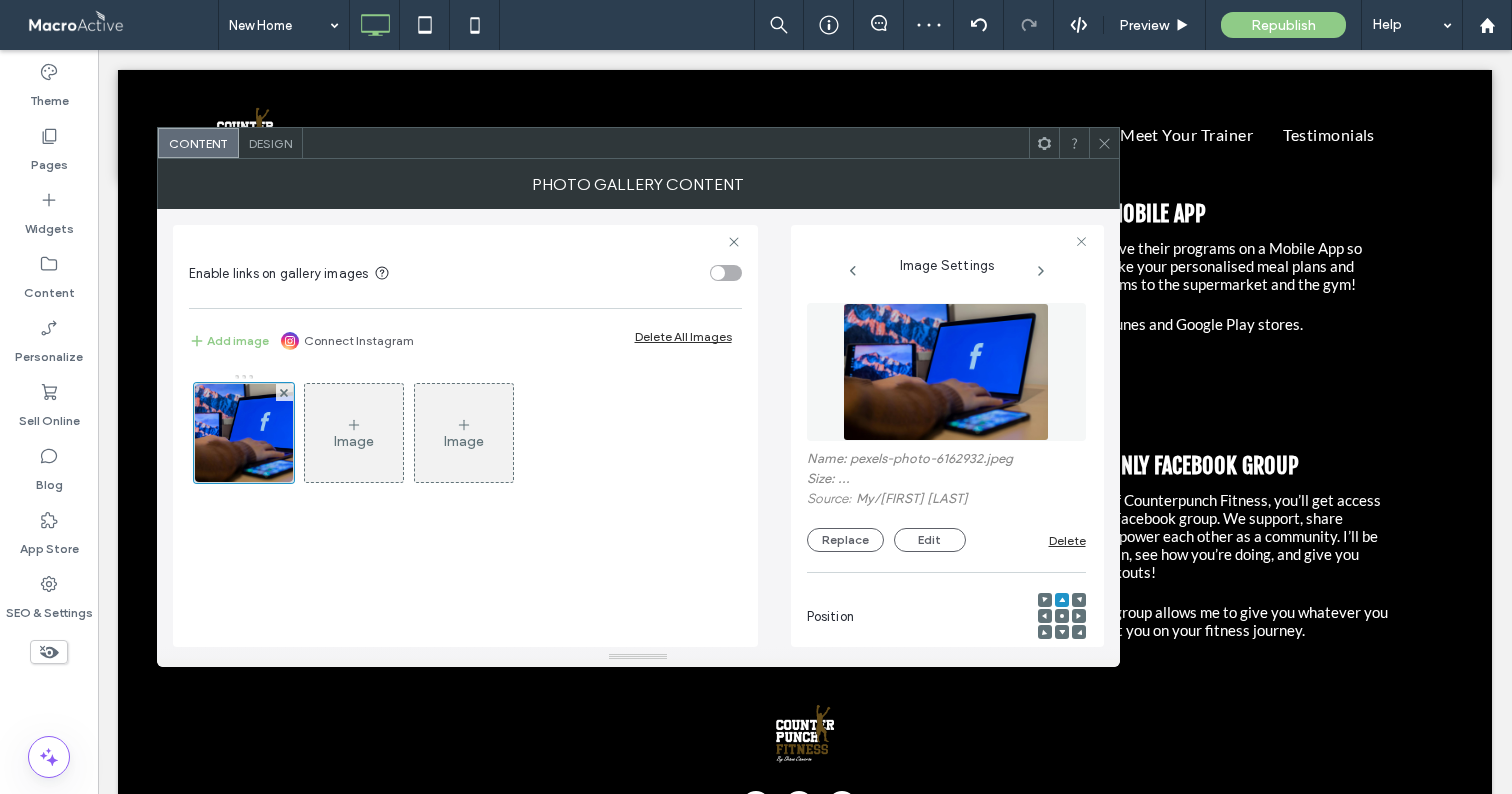 click 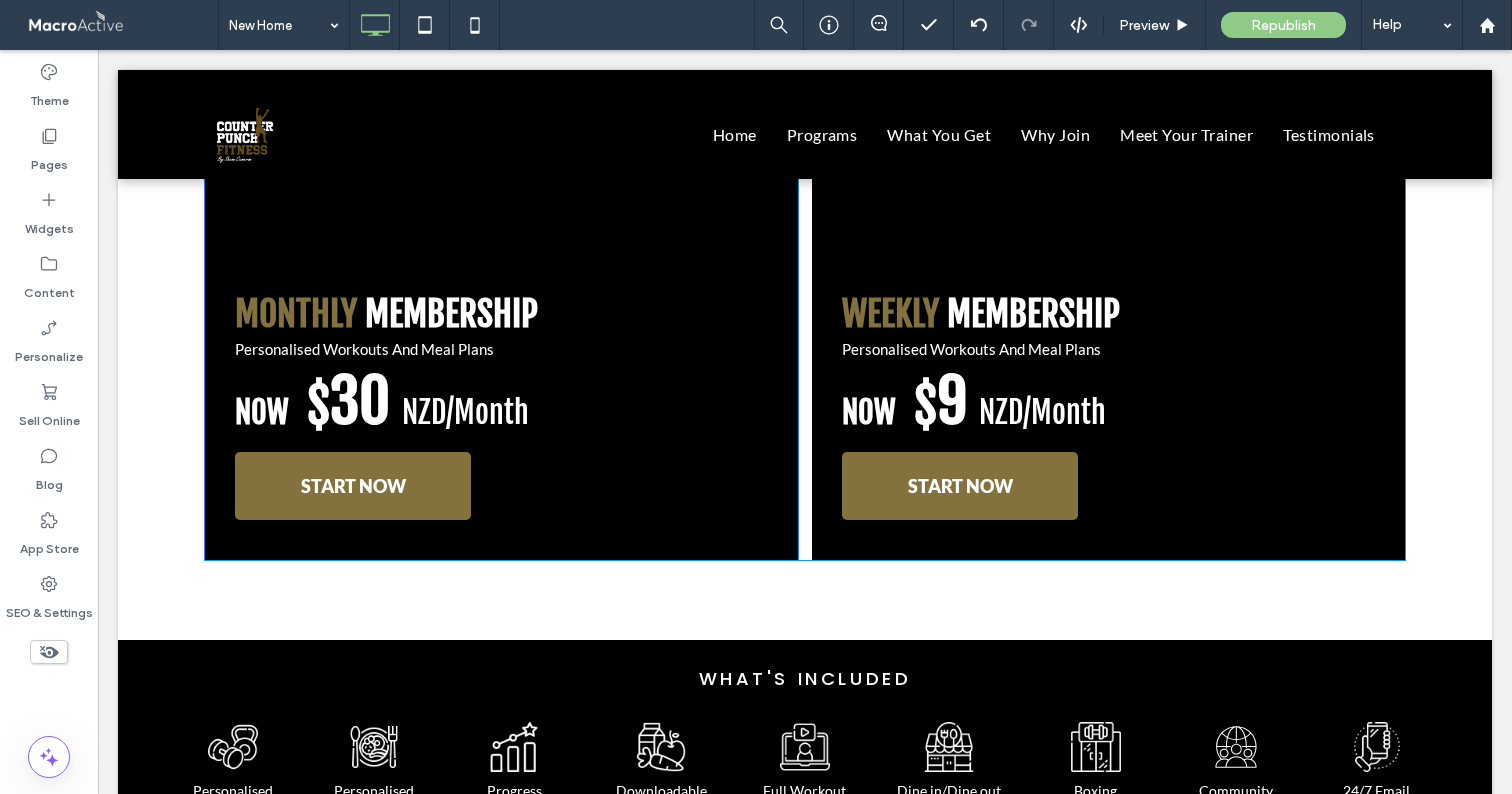 scroll, scrollTop: 0, scrollLeft: 0, axis: both 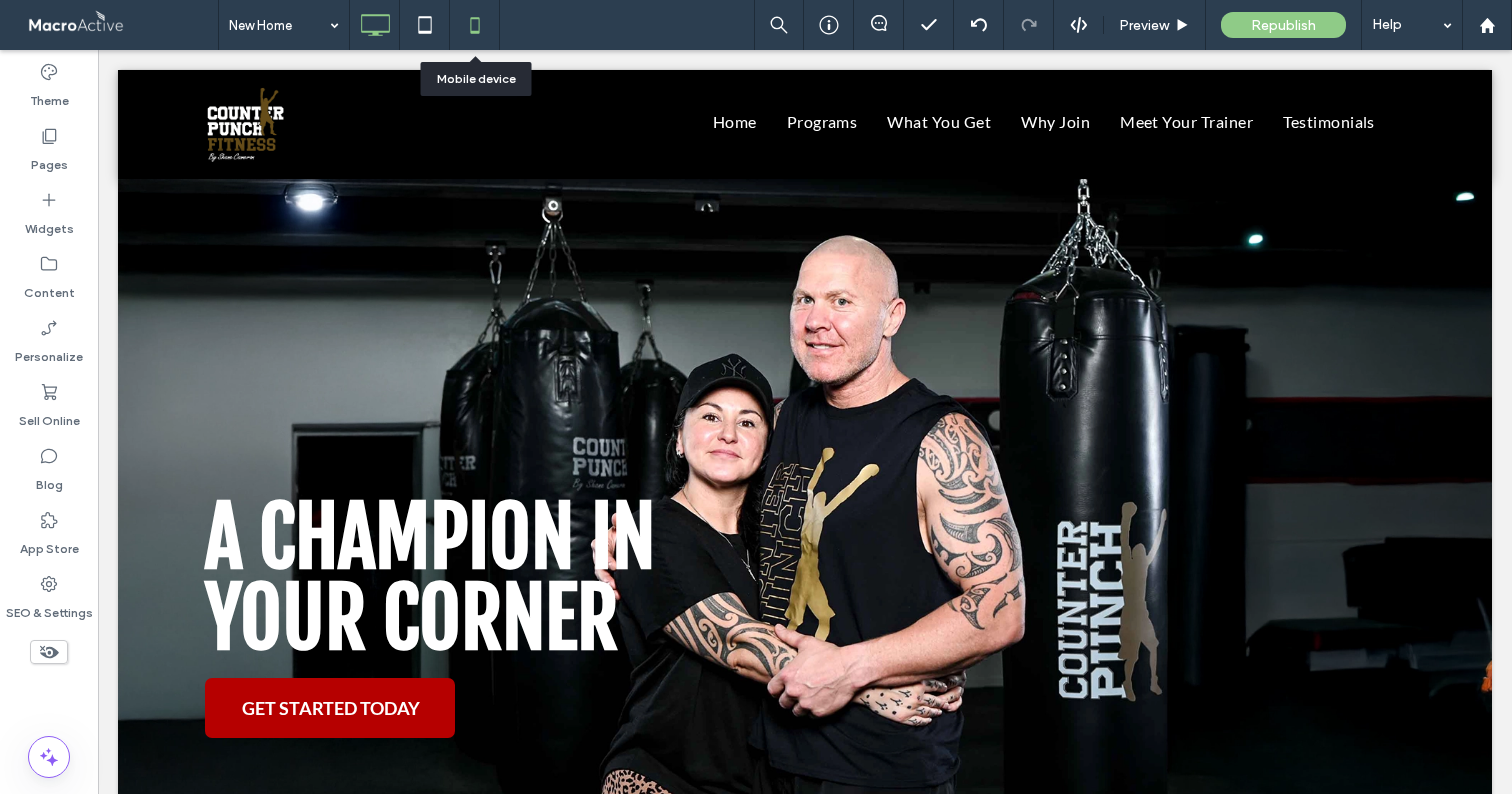 click 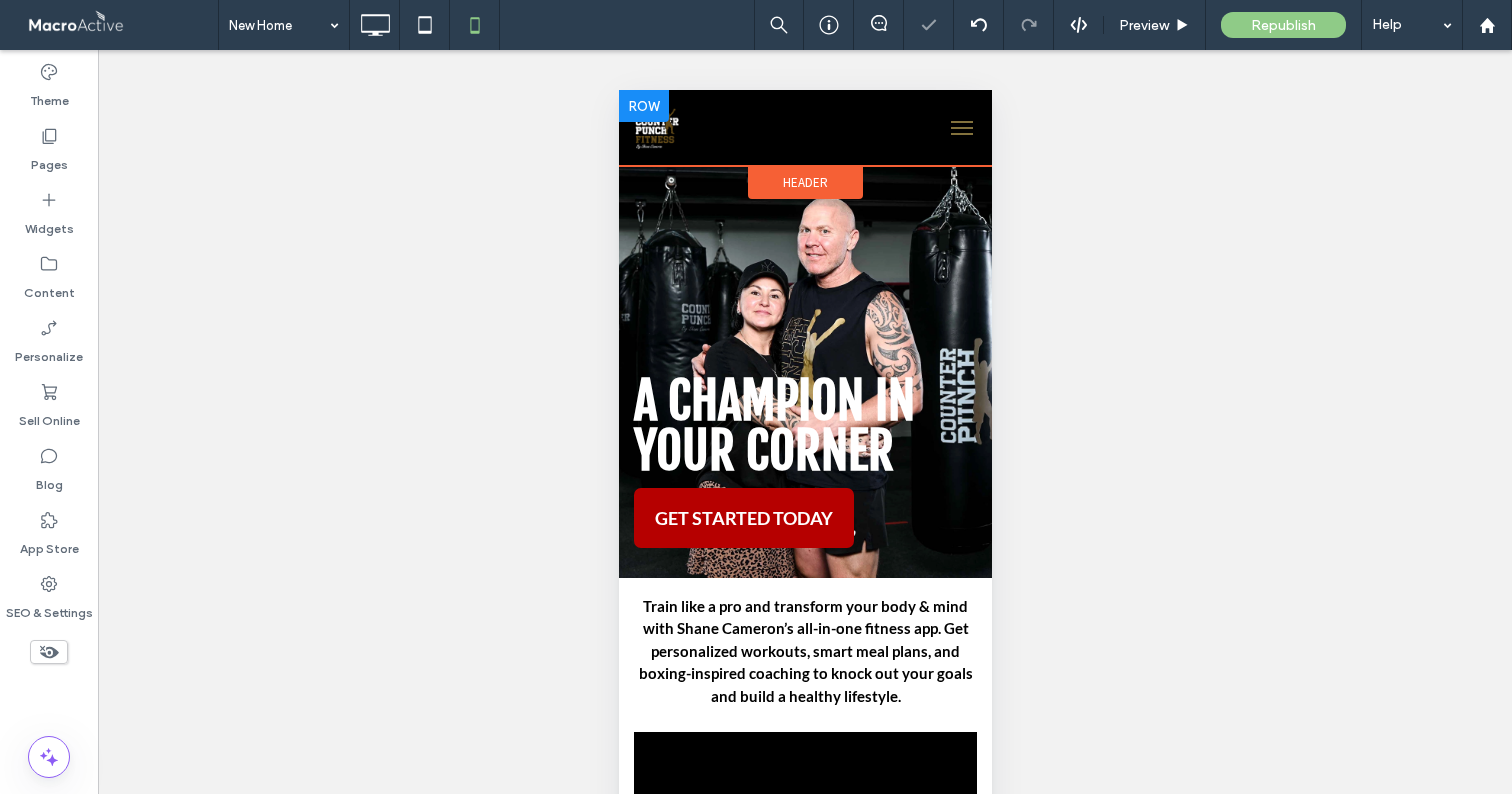 scroll, scrollTop: 0, scrollLeft: 0, axis: both 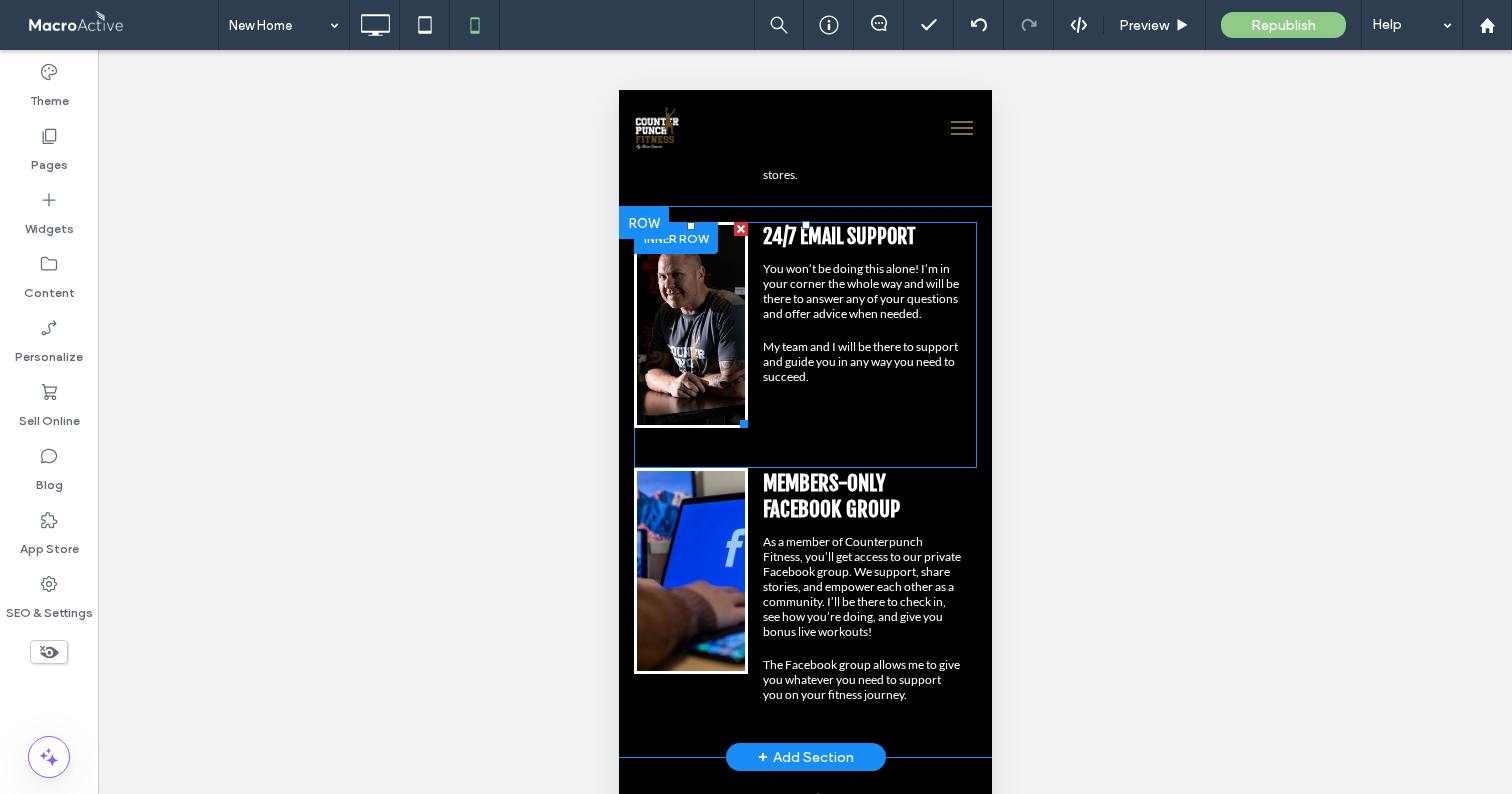 click at bounding box center (690, 325) 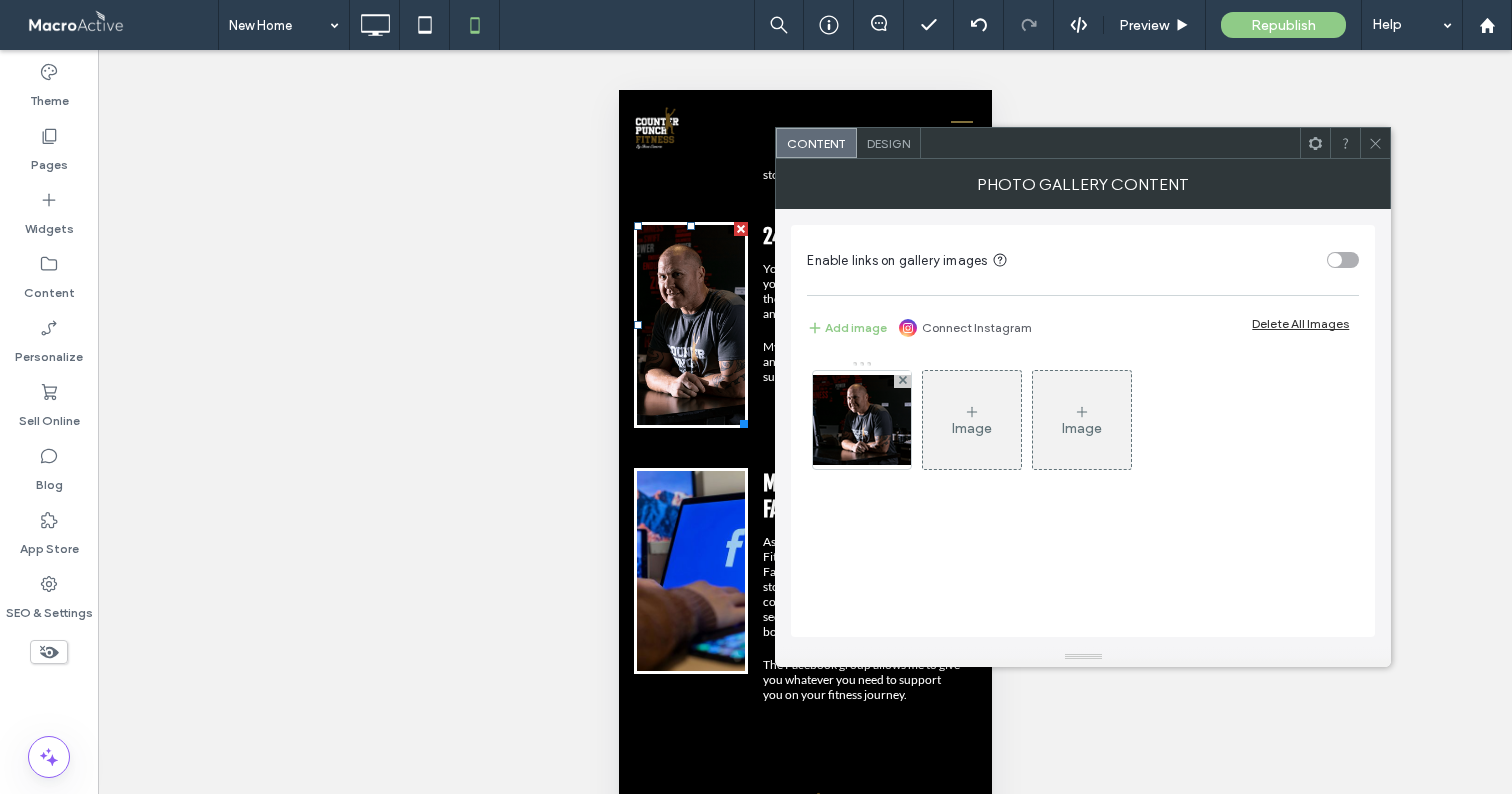 click on "Design" at bounding box center (888, 143) 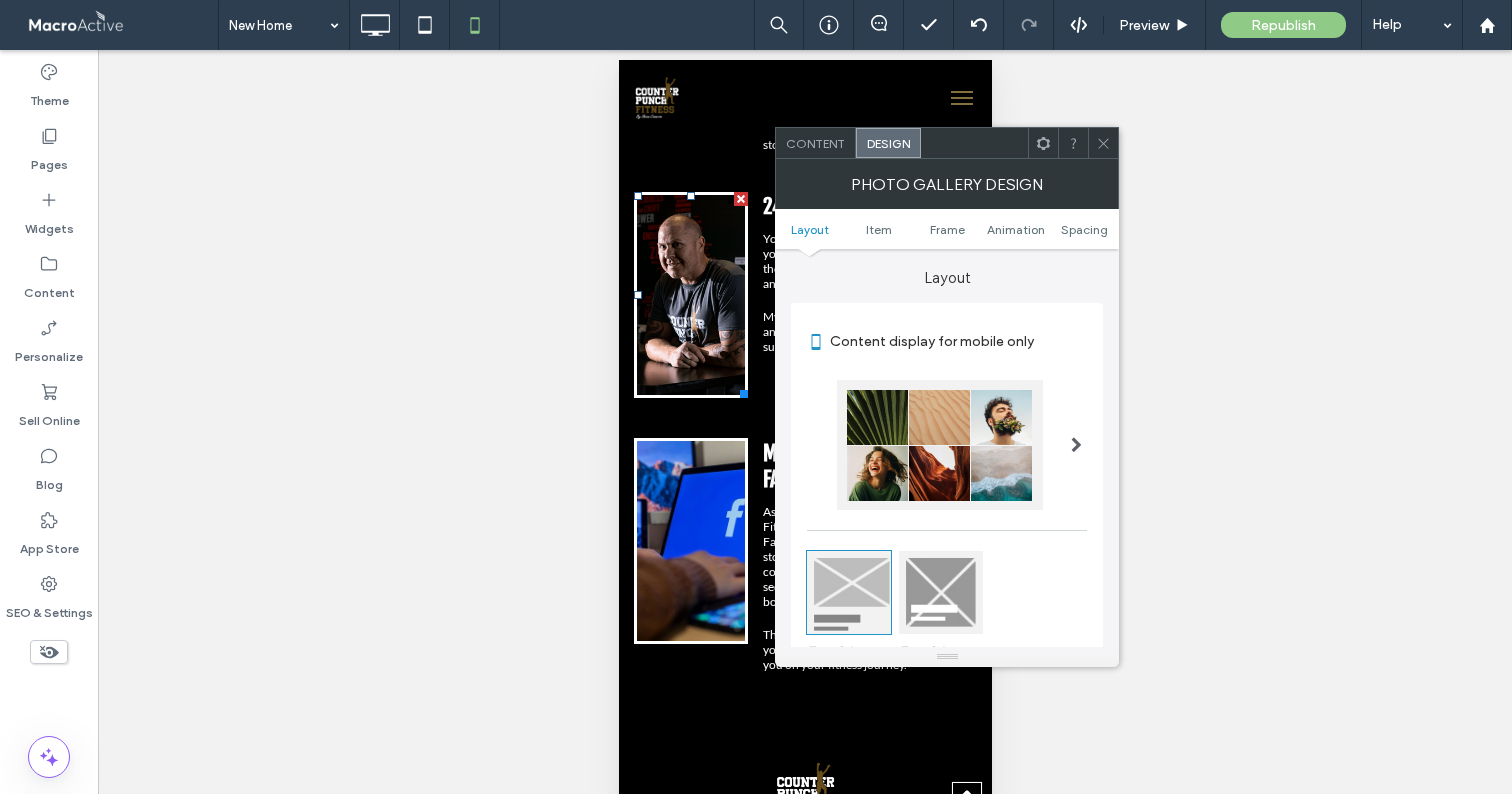 scroll, scrollTop: 33, scrollLeft: 0, axis: vertical 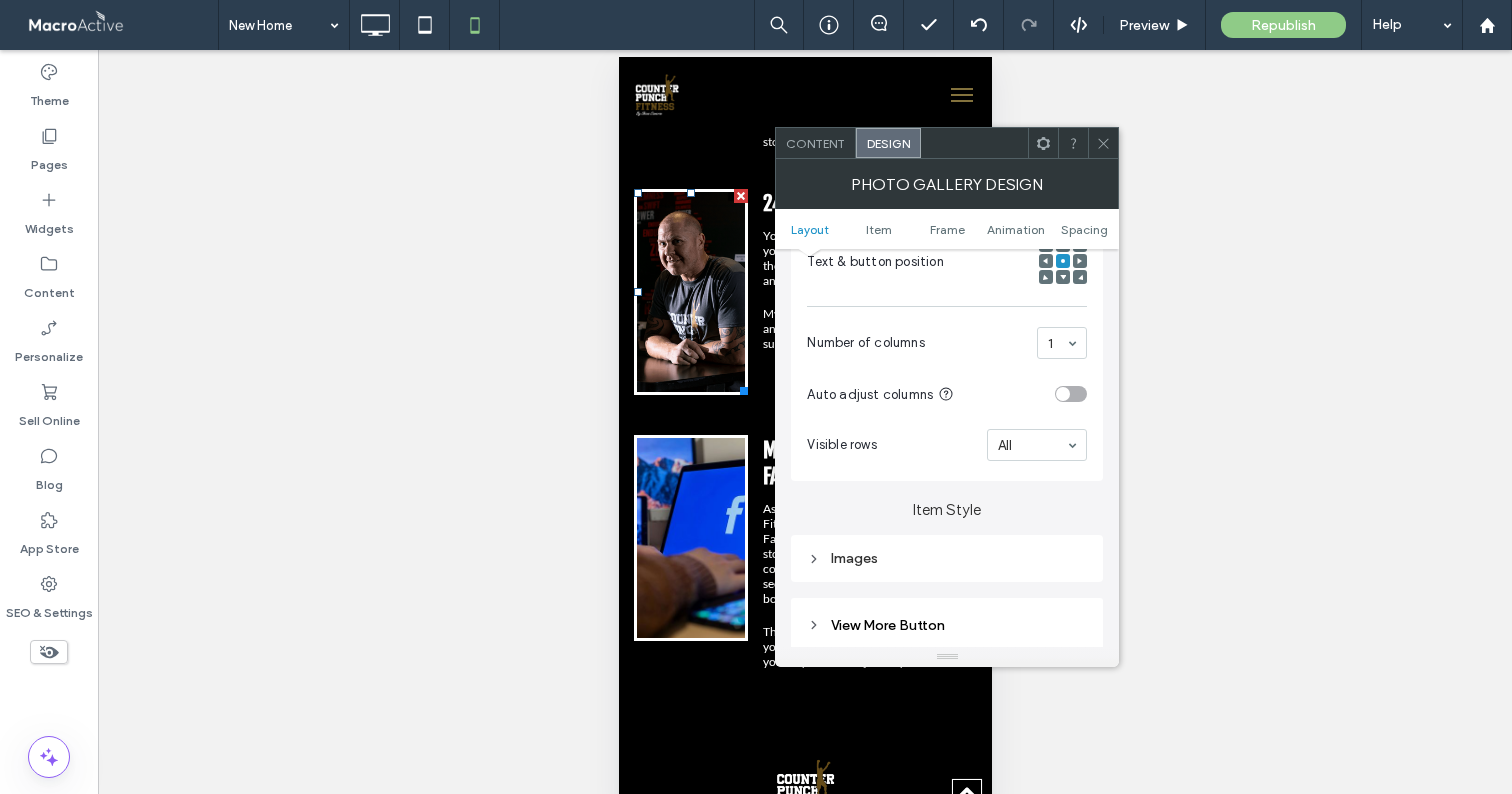 click on "Images" at bounding box center (947, 558) 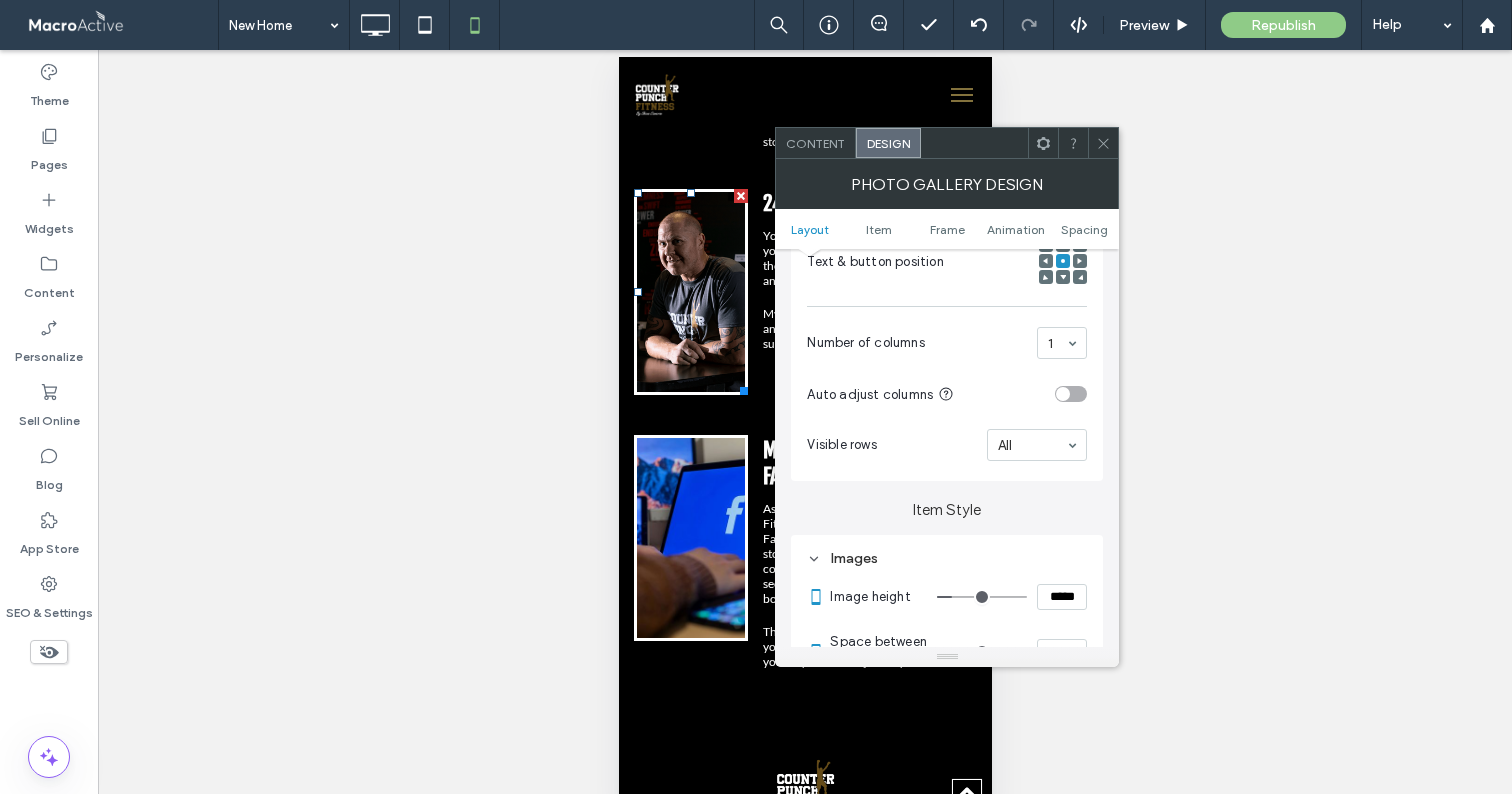 drag, startPoint x: 1057, startPoint y: 598, endPoint x: 1026, endPoint y: 593, distance: 31.400637 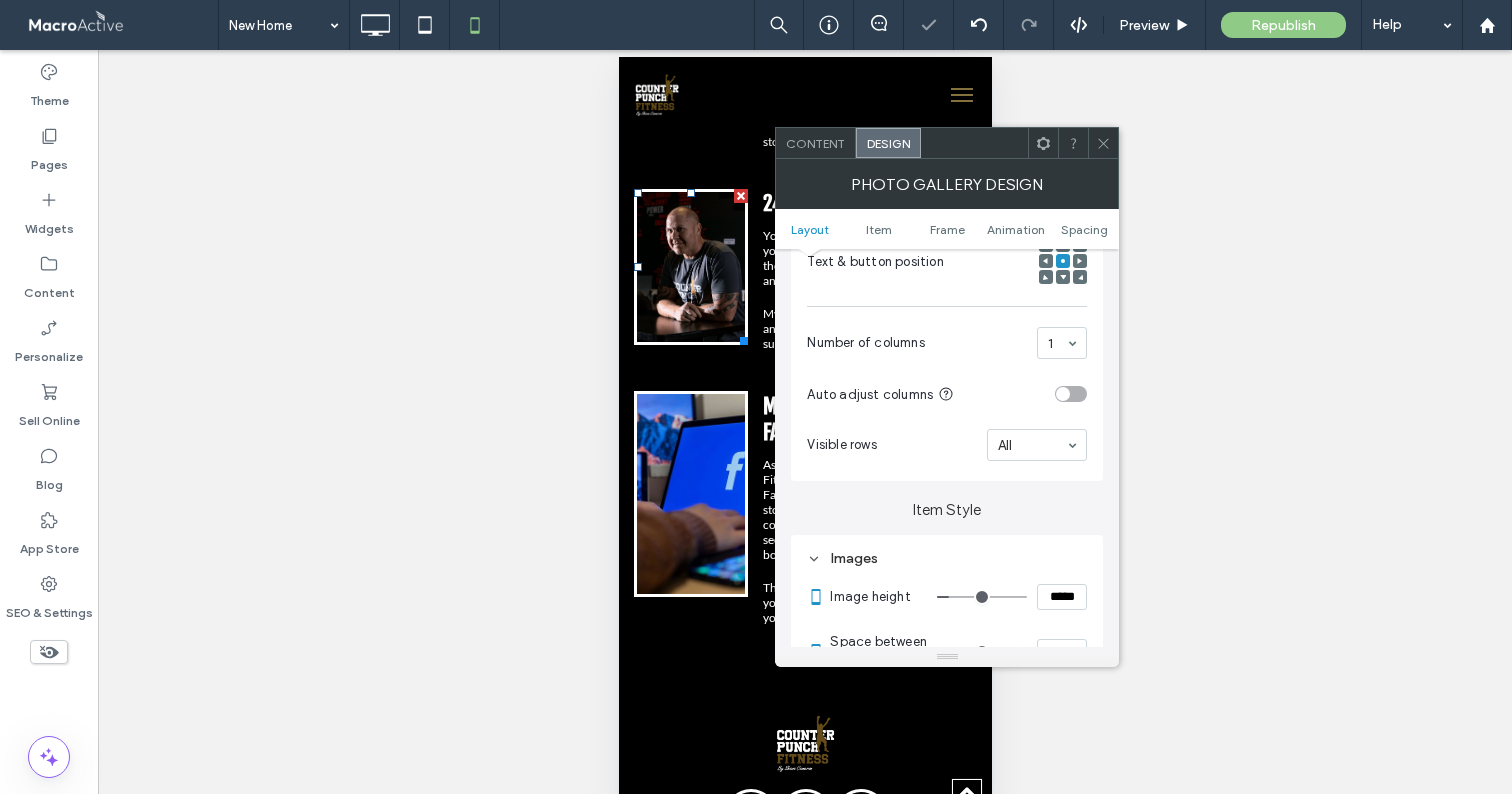 click 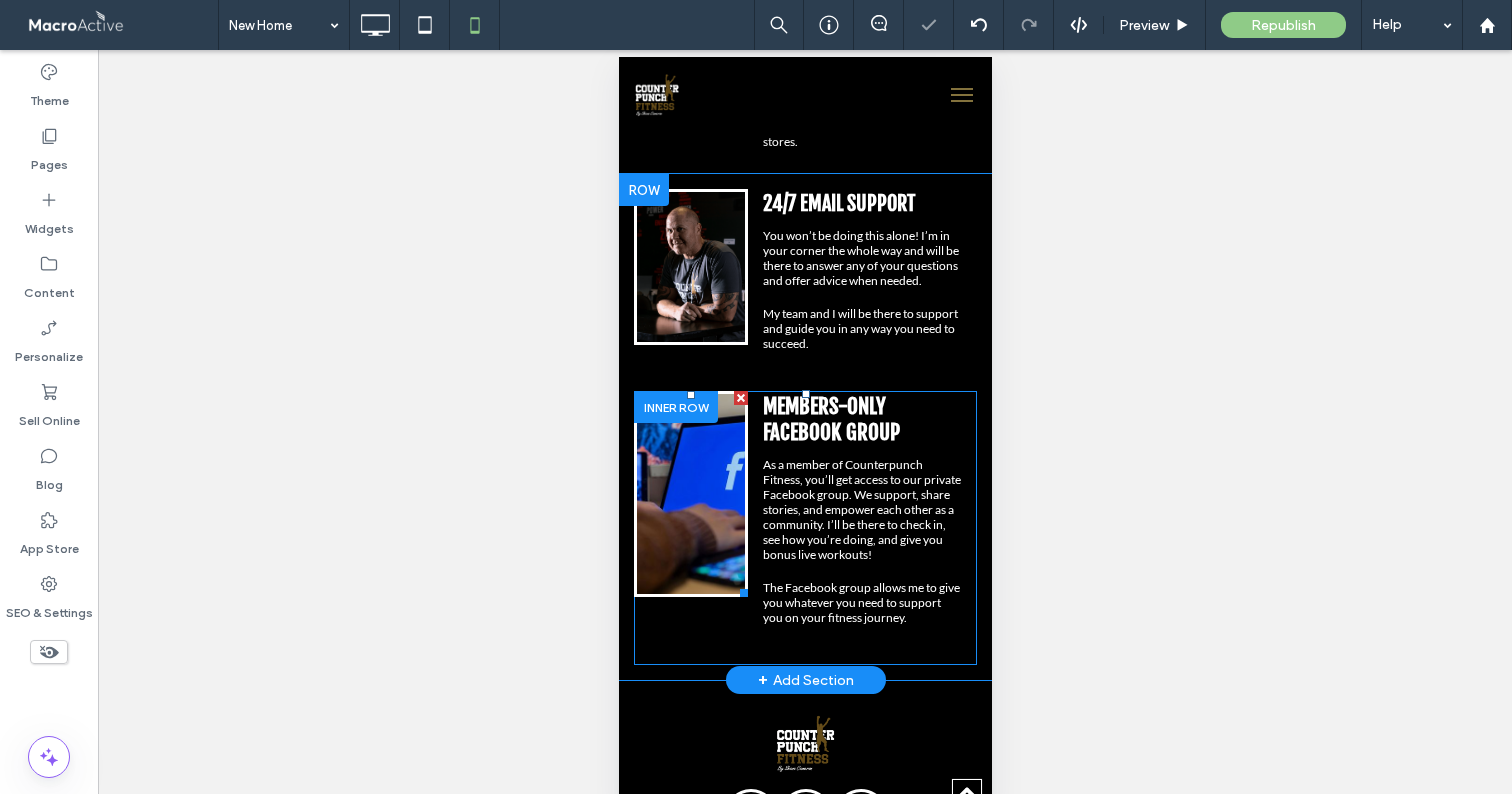 click at bounding box center [690, 494] 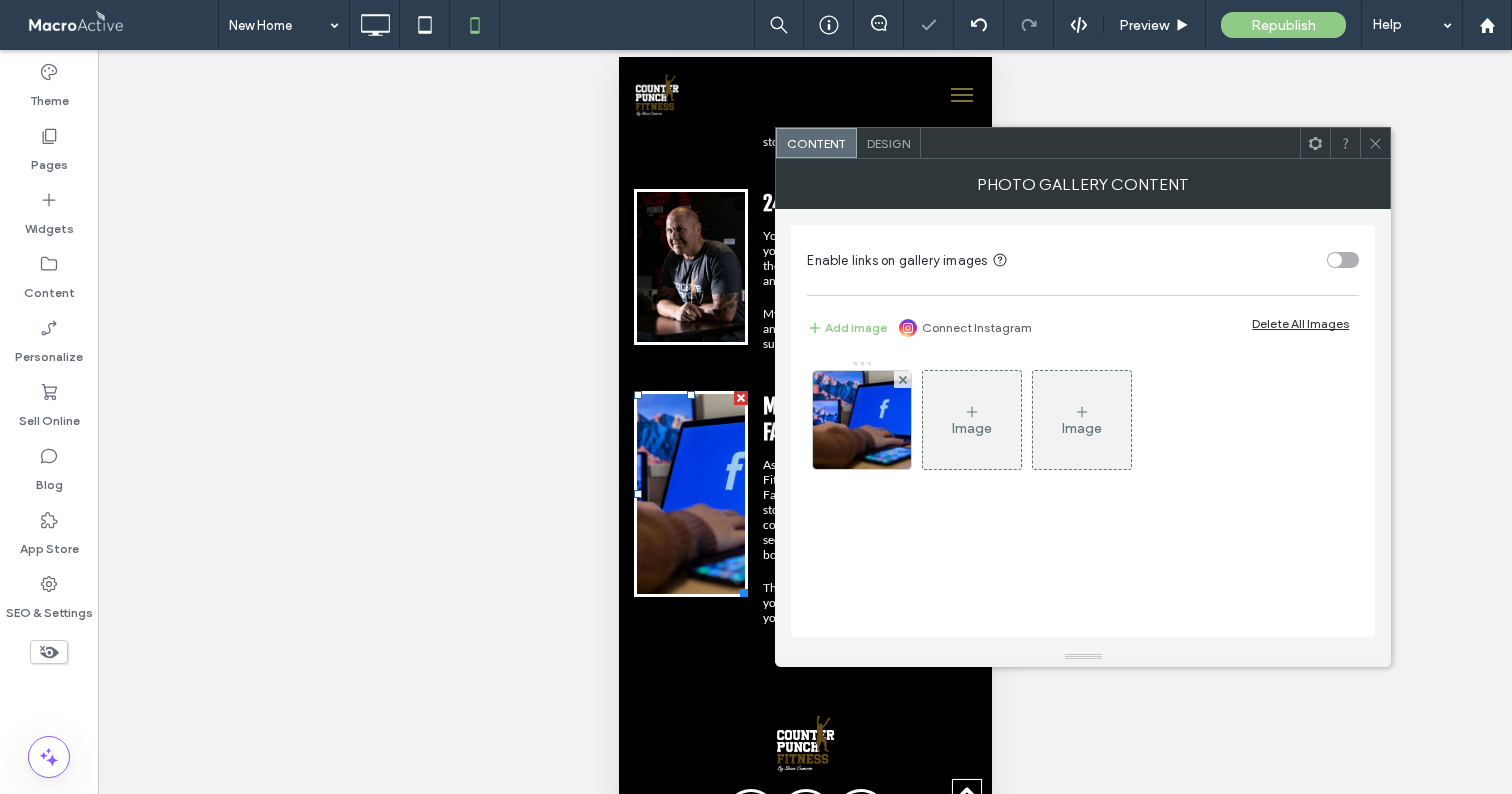 click on "Design" at bounding box center [888, 143] 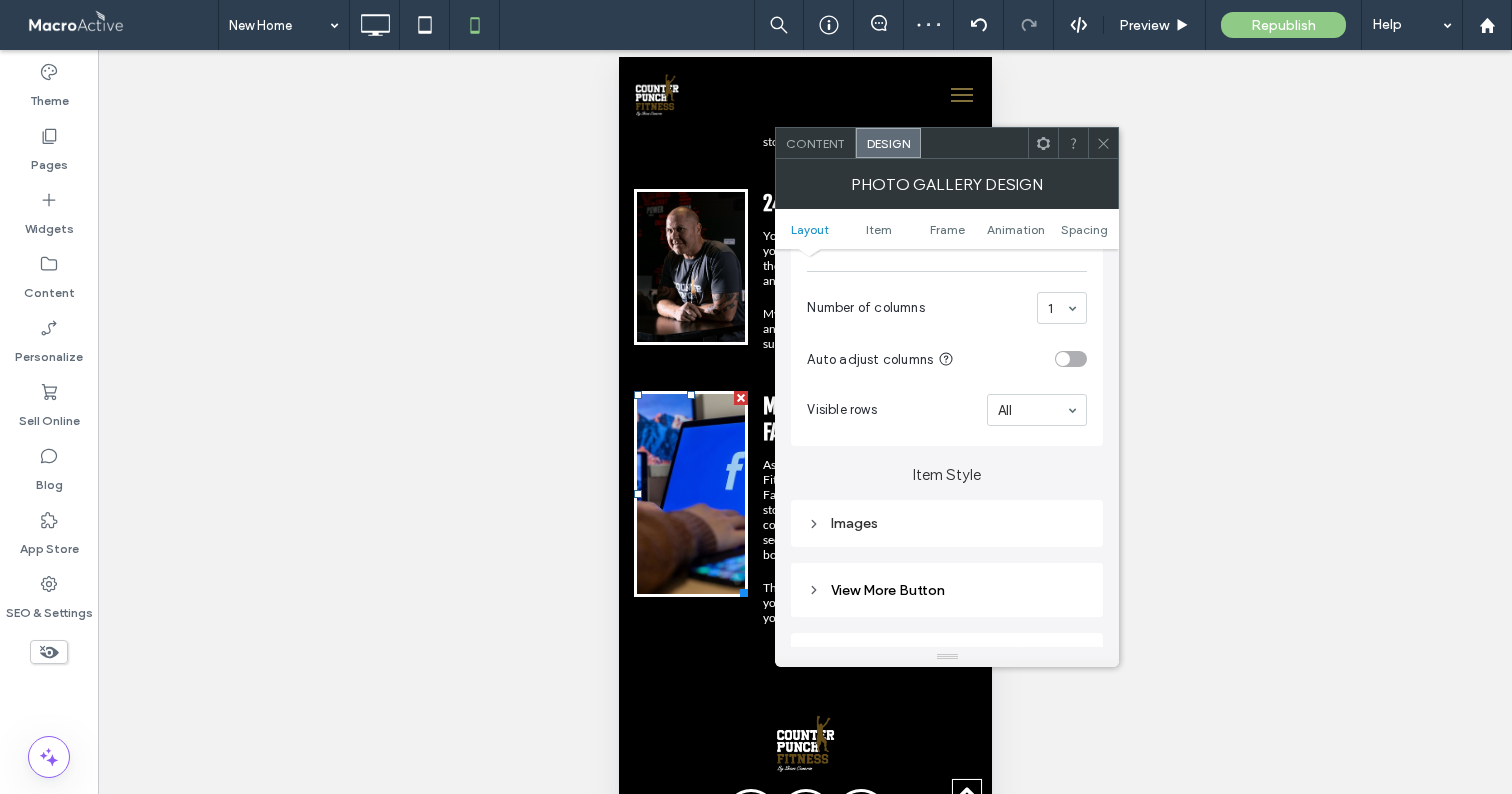 click on "Images" at bounding box center [947, 523] 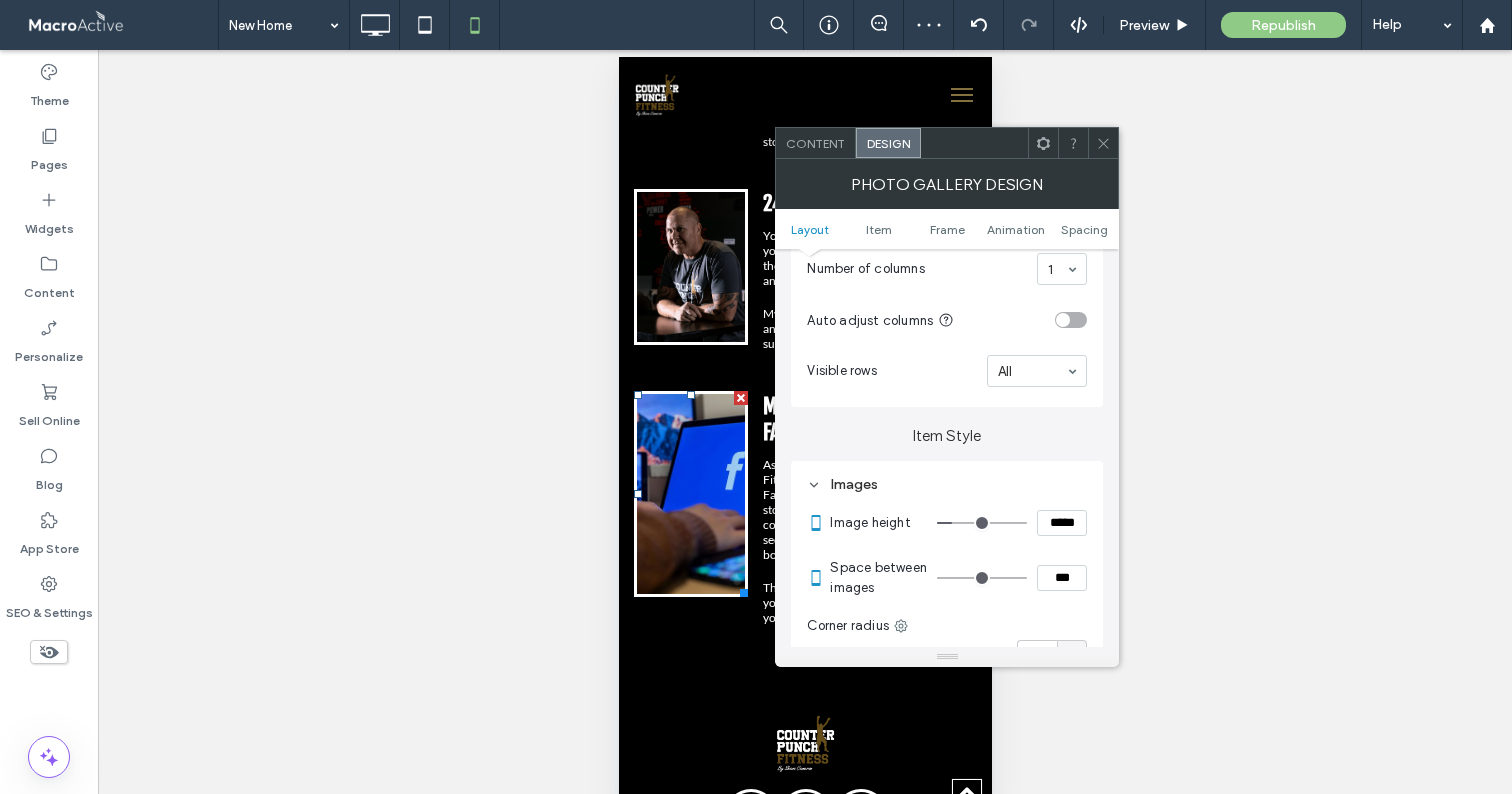 scroll, scrollTop: 554, scrollLeft: 0, axis: vertical 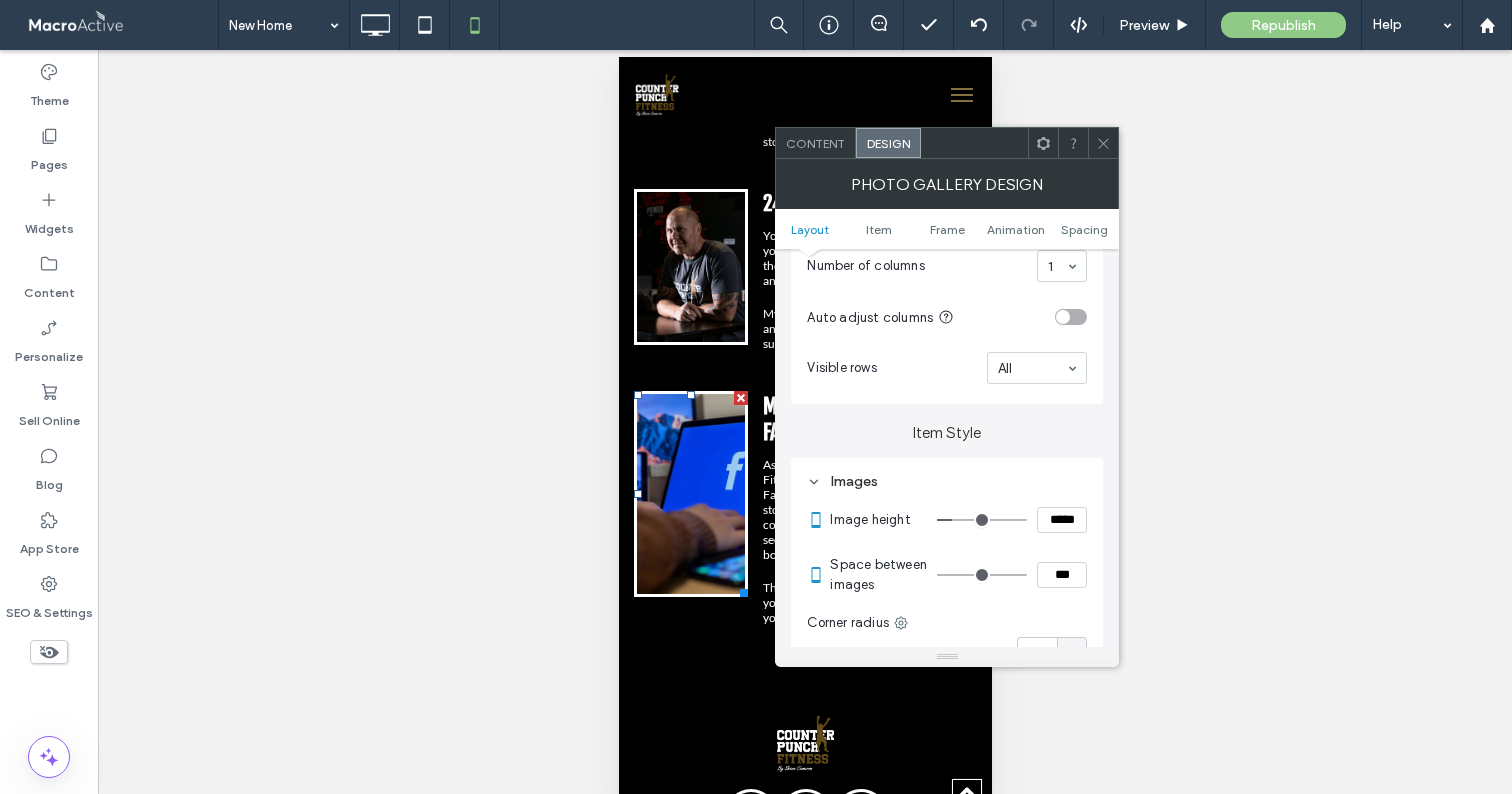 drag, startPoint x: 1027, startPoint y: 522, endPoint x: 986, endPoint y: 519, distance: 41.109608 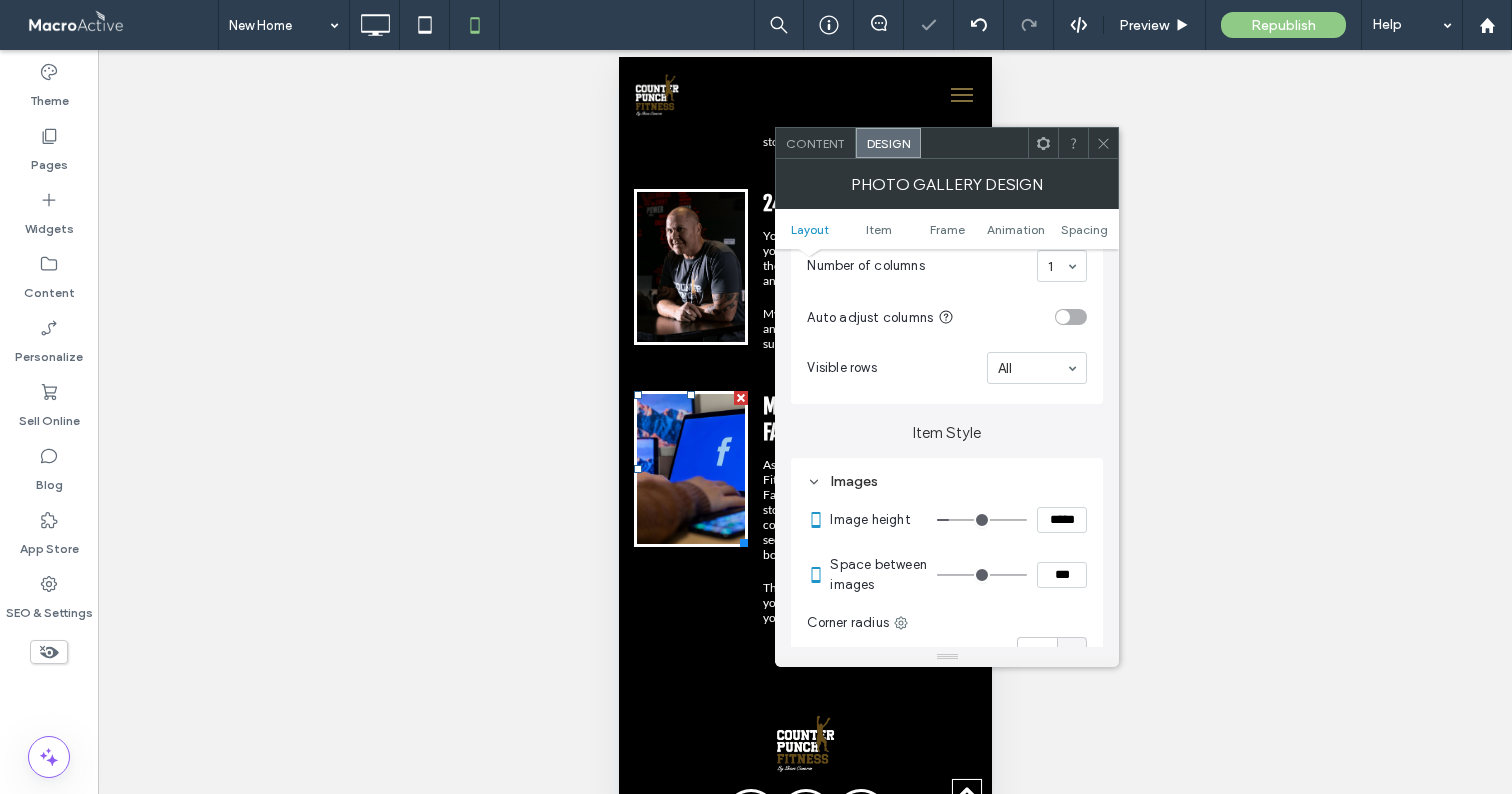 click at bounding box center (1103, 143) 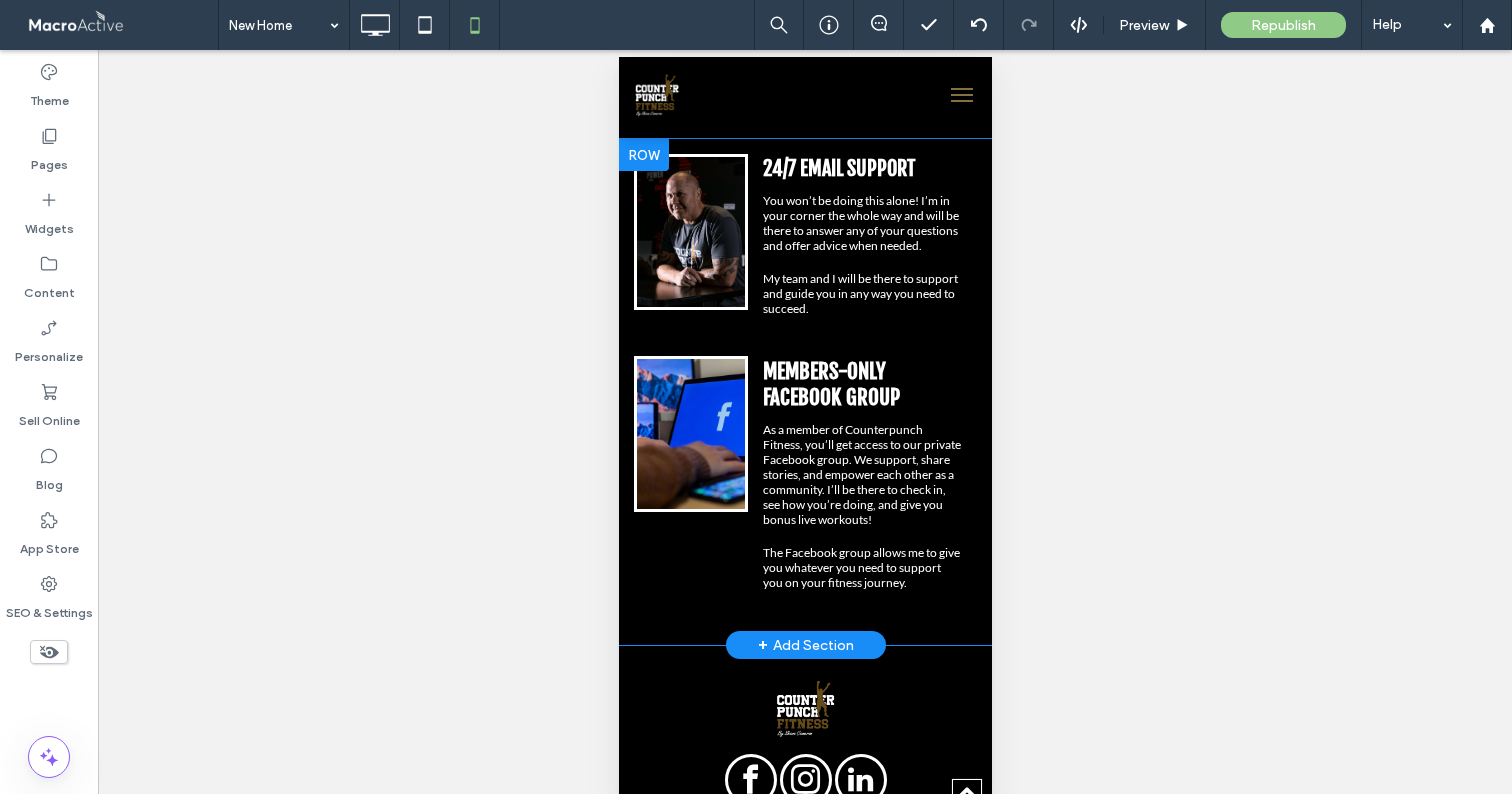 scroll, scrollTop: 6033, scrollLeft: 0, axis: vertical 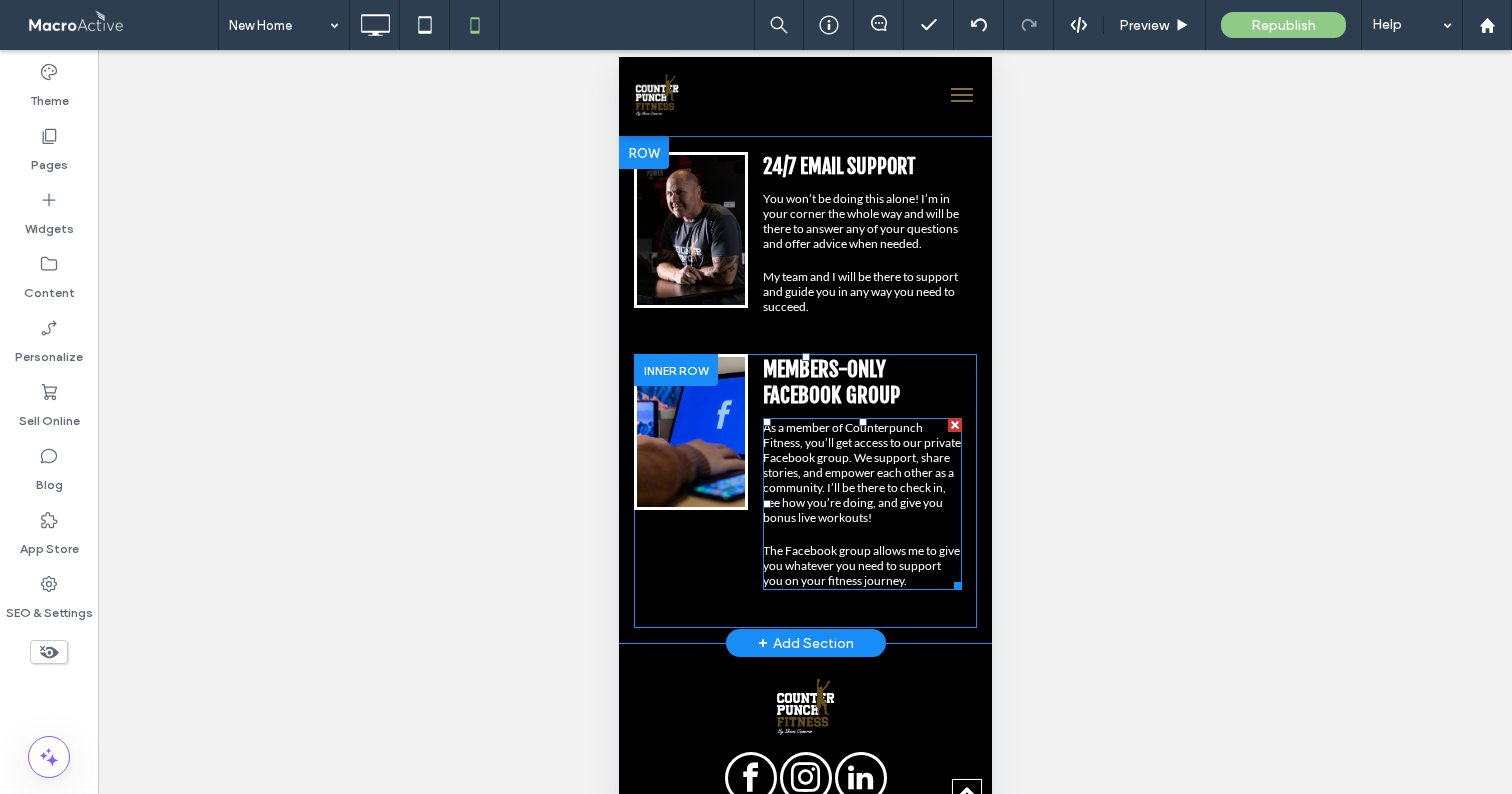 click on "As a member of Counterpunch Fitness, you’ll get access to our private Facebook group. We support, share stories, and empower each other as a community. I’ll be there to check in, see how you’re doing, and give you bonus live workouts!" at bounding box center (861, 472) 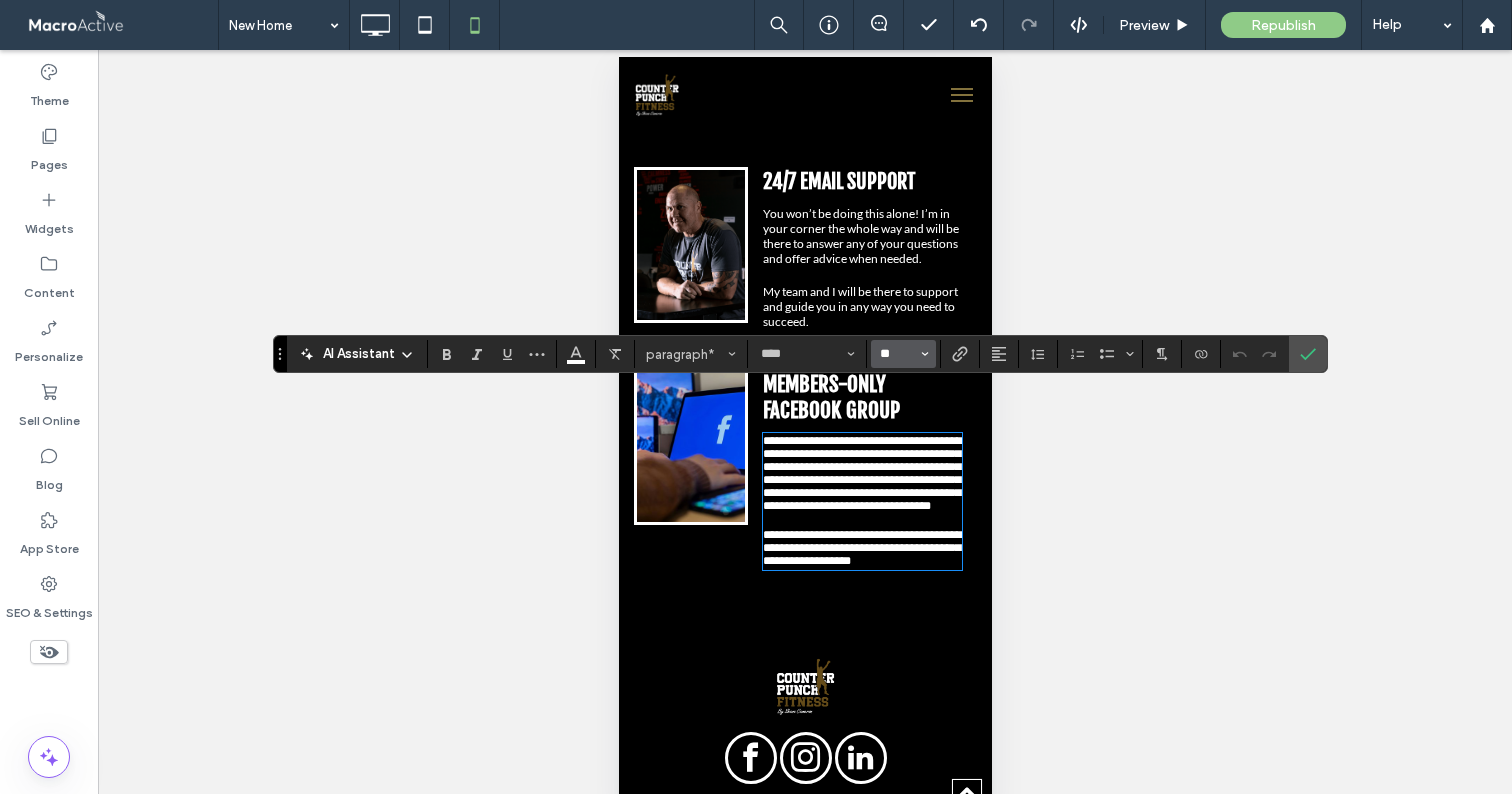 click on "**" at bounding box center [897, 354] 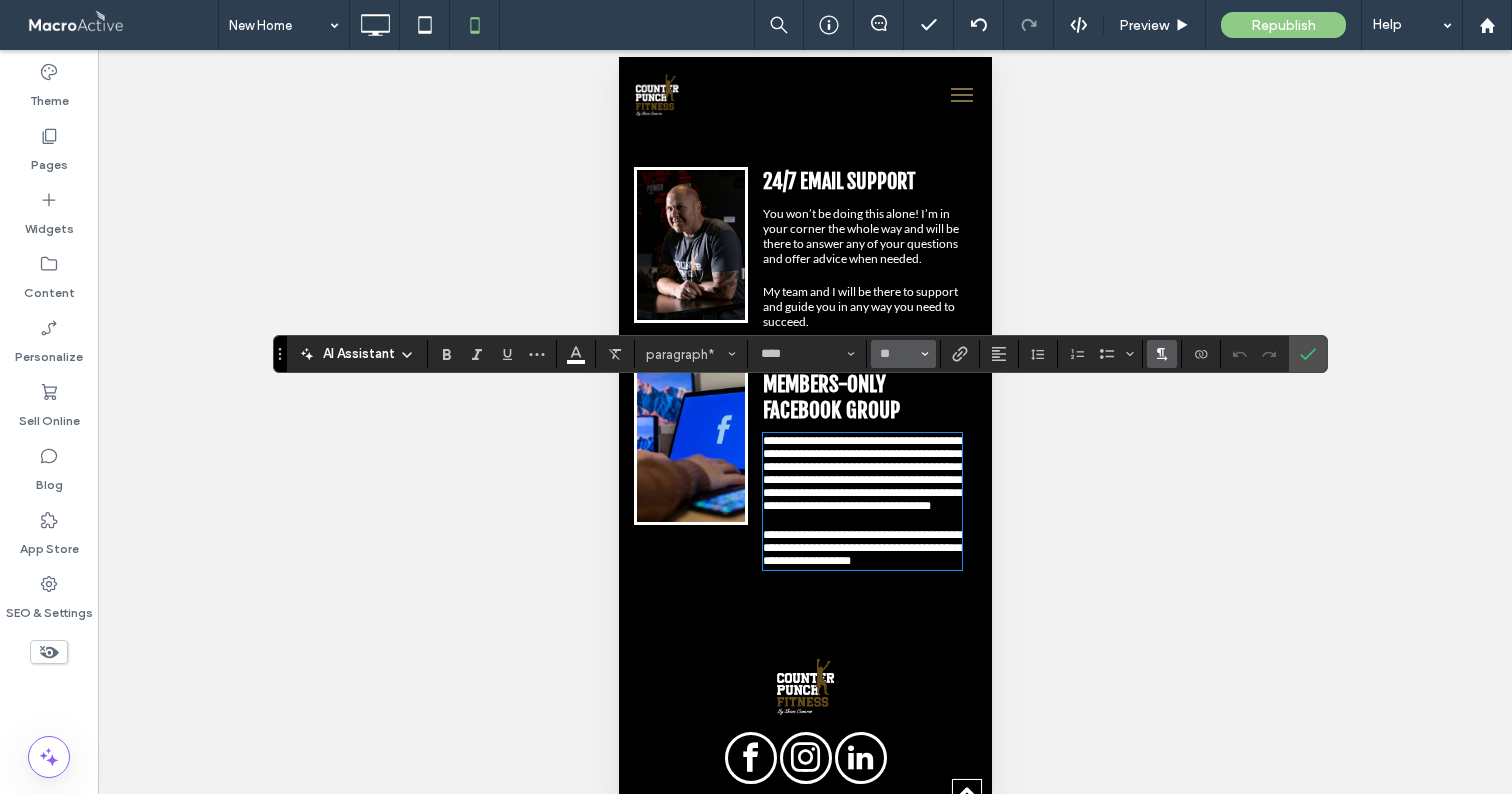 type on "**" 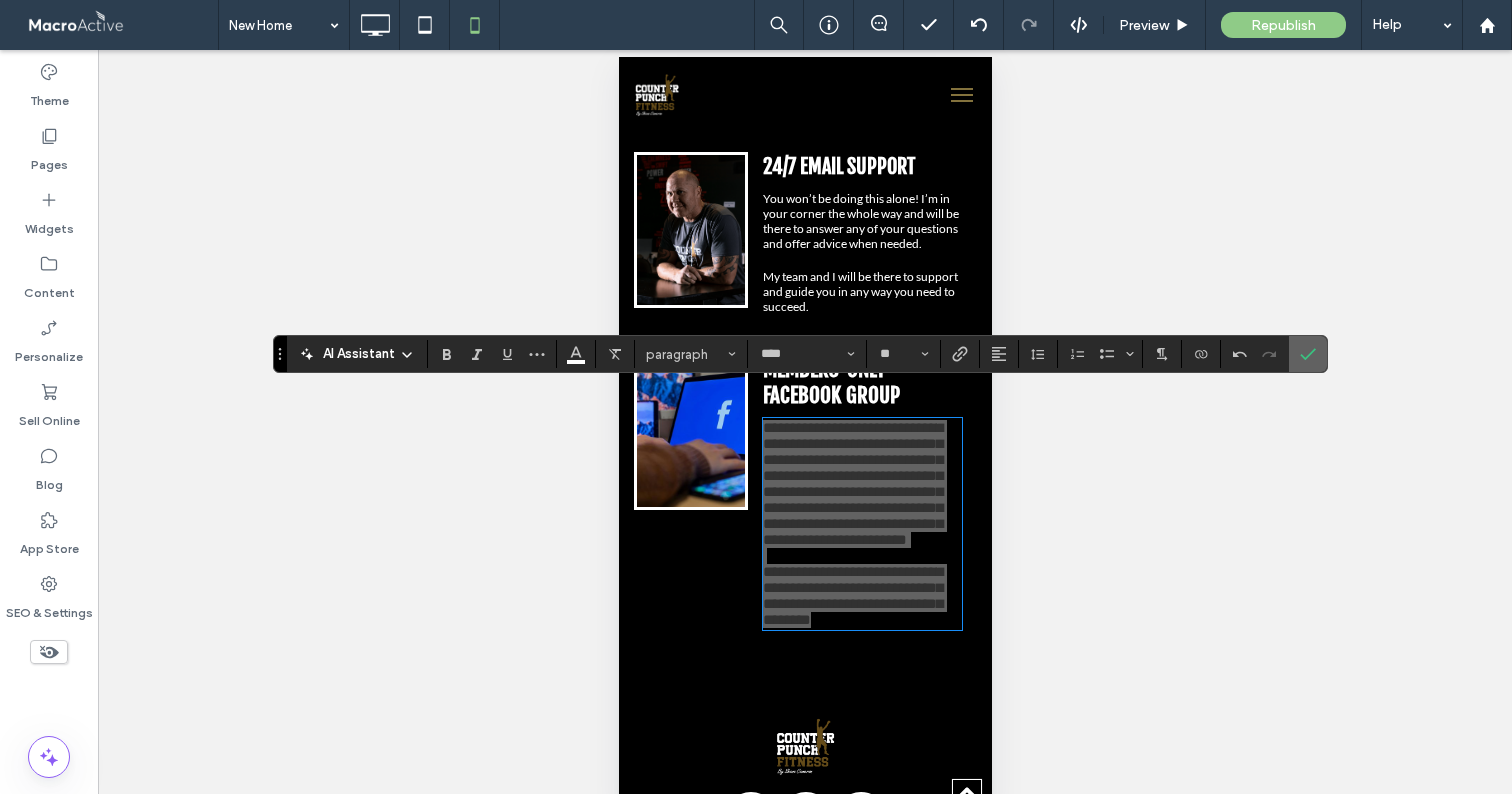 click at bounding box center [1308, 354] 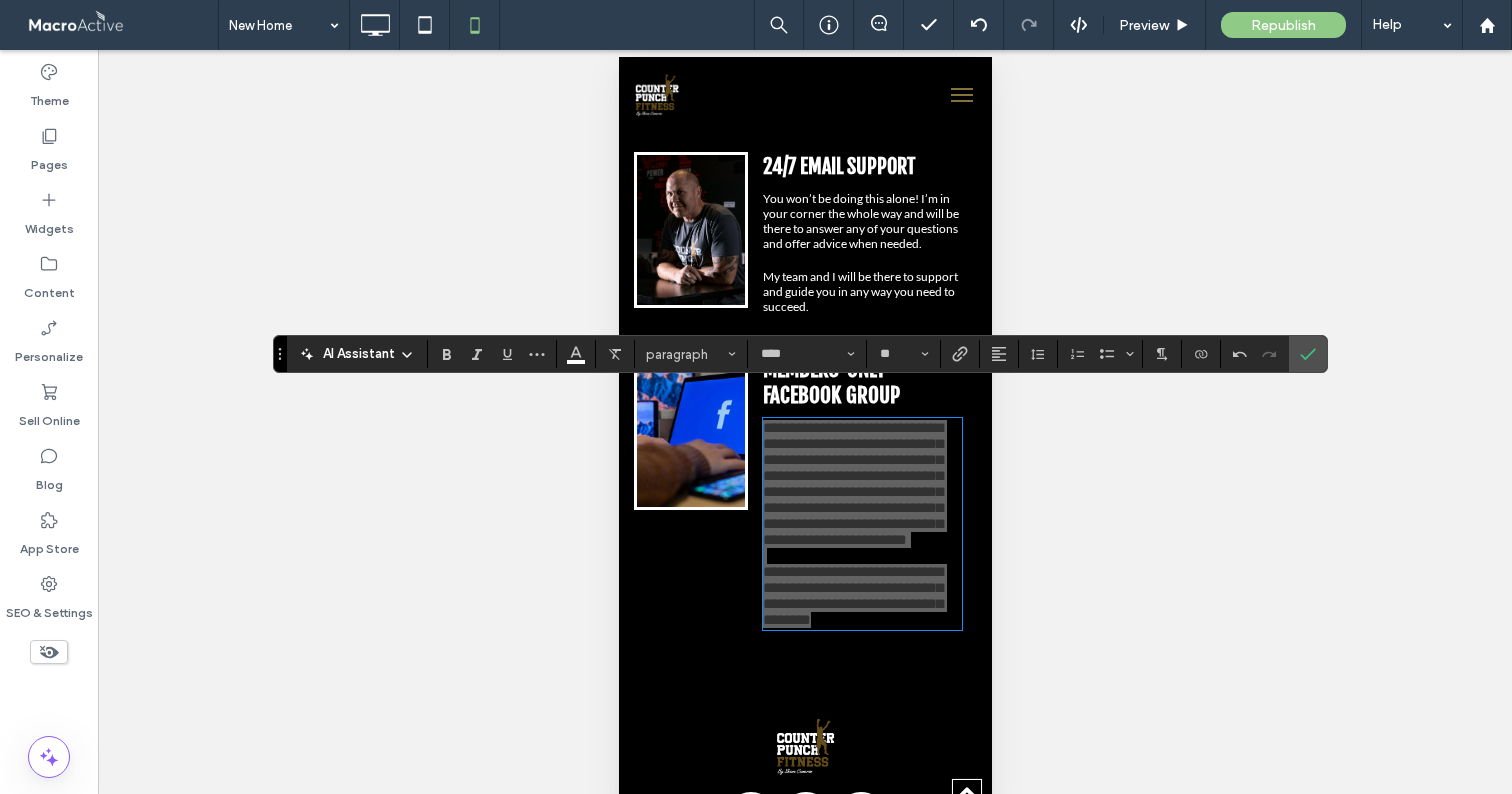 drag, startPoint x: 1305, startPoint y: 358, endPoint x: 1287, endPoint y: 356, distance: 18.110771 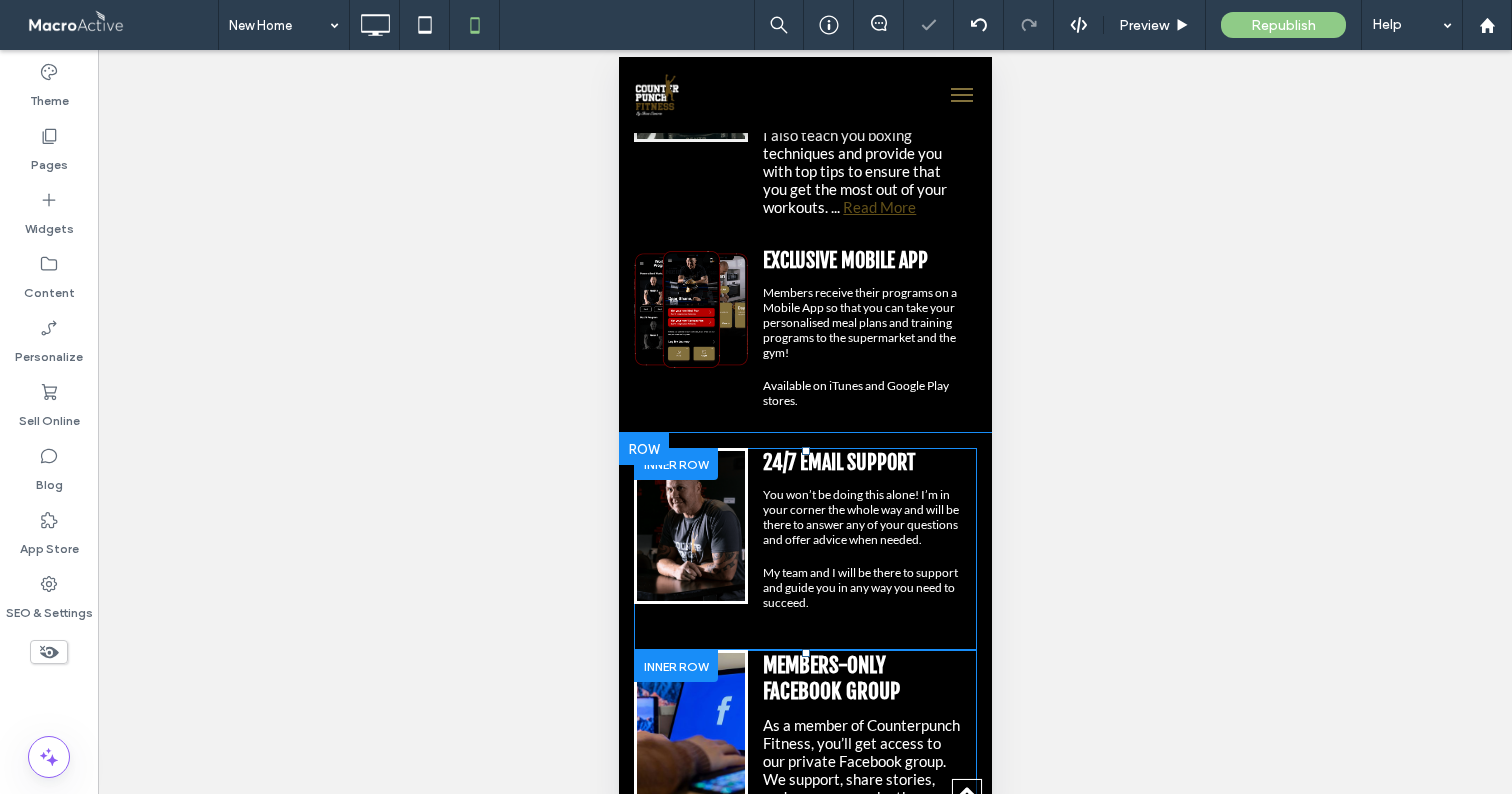 scroll, scrollTop: 5693, scrollLeft: 0, axis: vertical 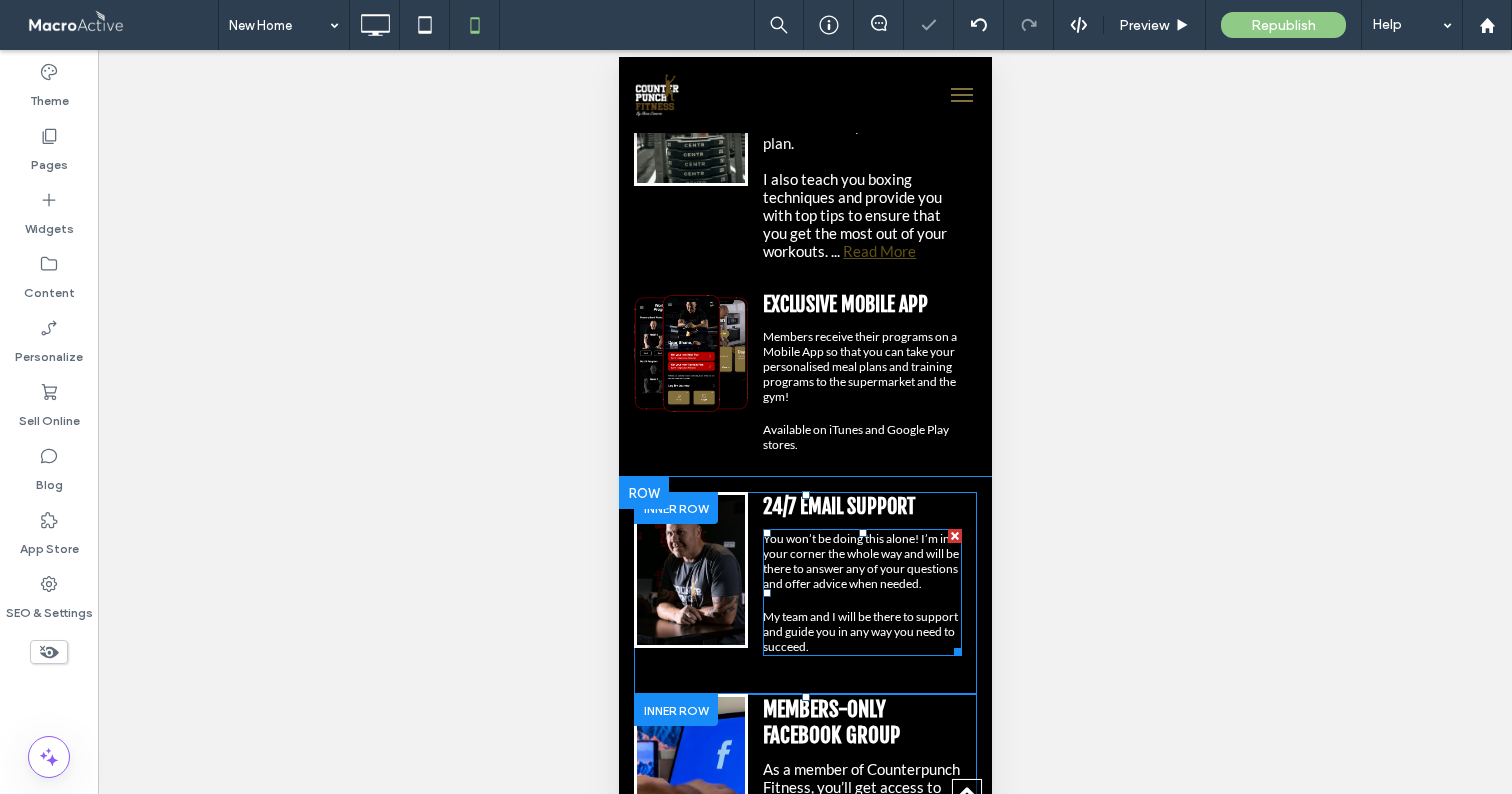 click on "You won’t be doing this alone! I’m in your corner the whole way and will be there to answer any of your questions and offer advice when needed." at bounding box center [860, 561] 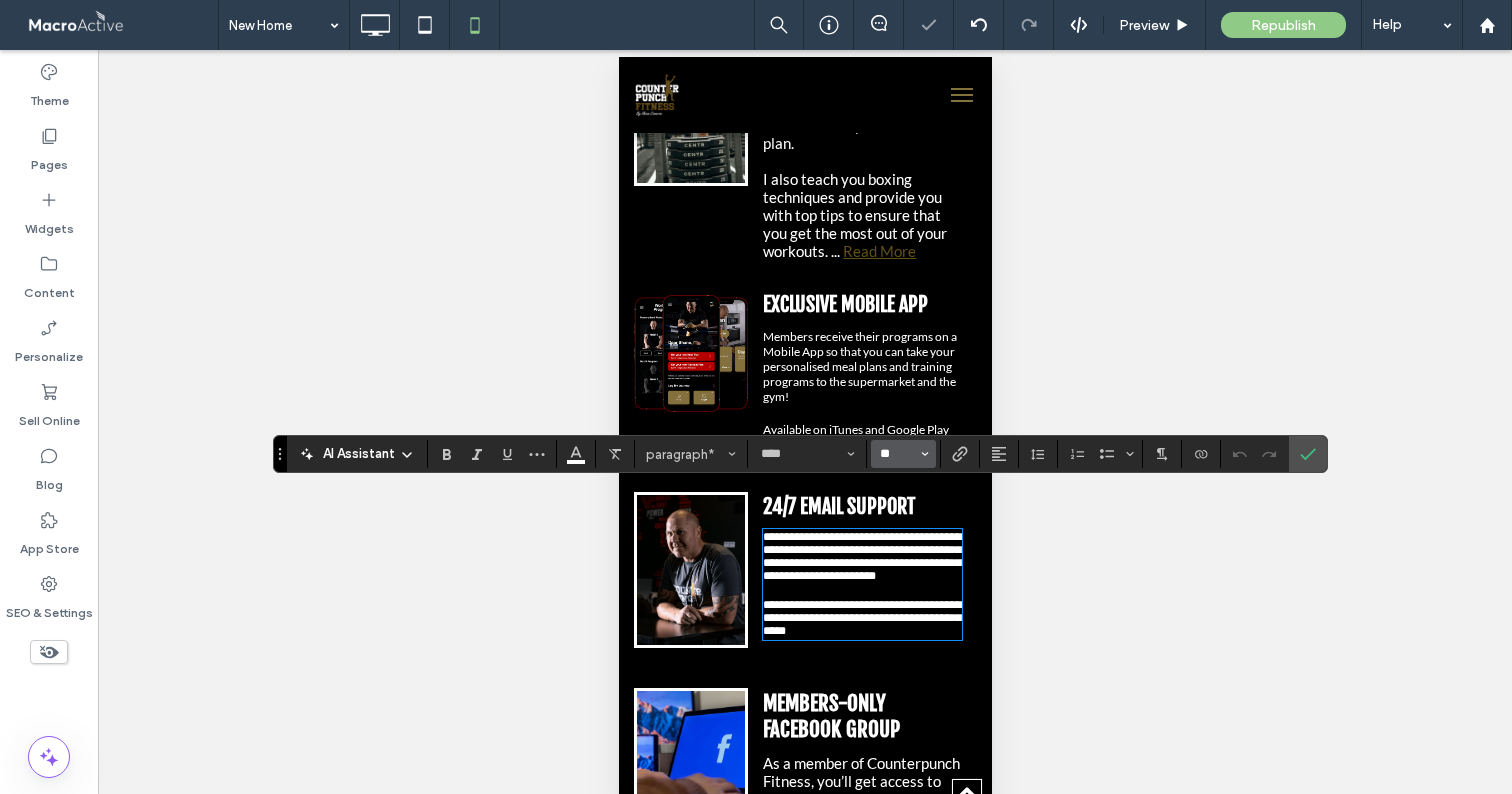 click on "**" at bounding box center (897, 454) 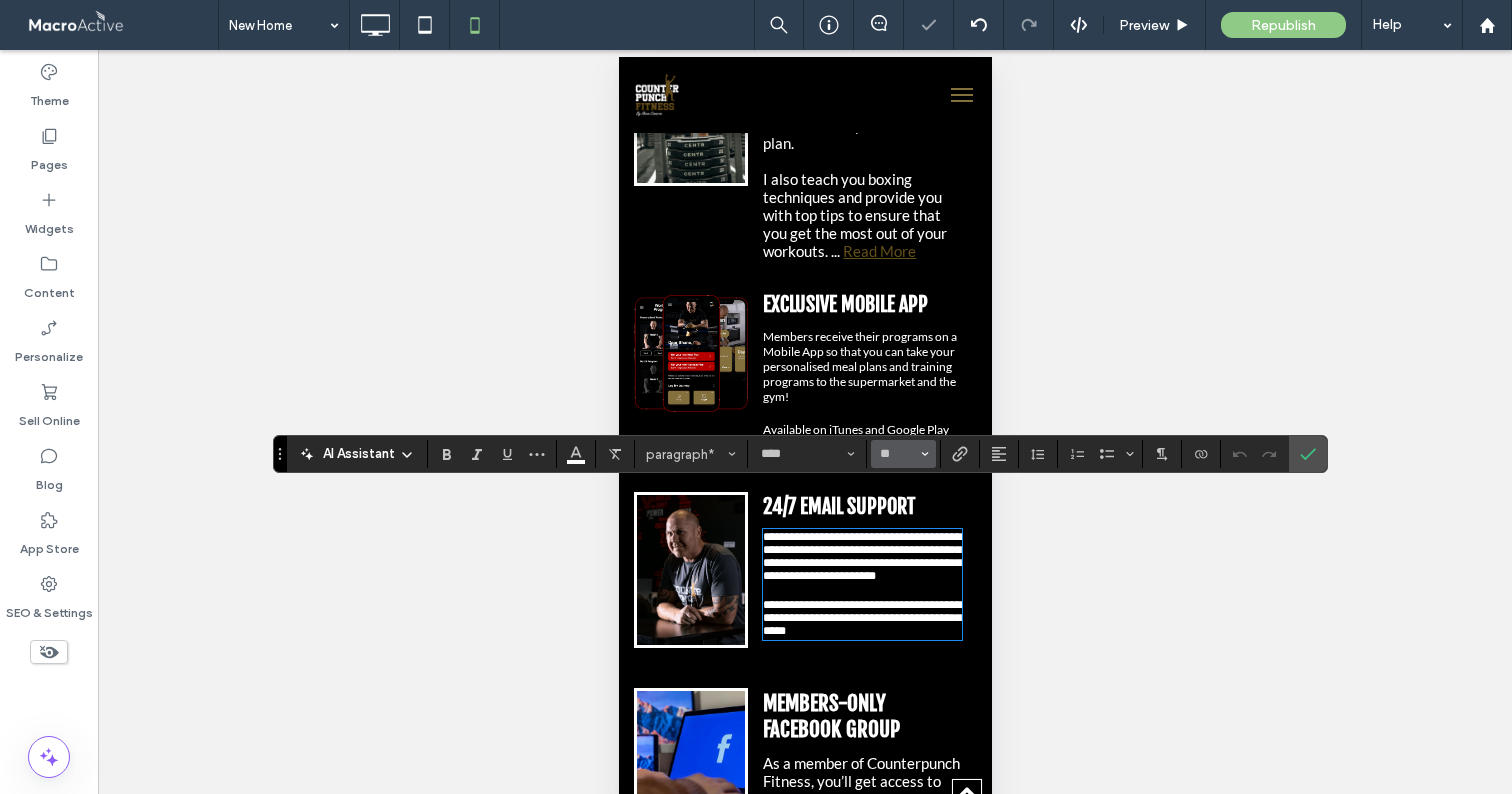 type on "**" 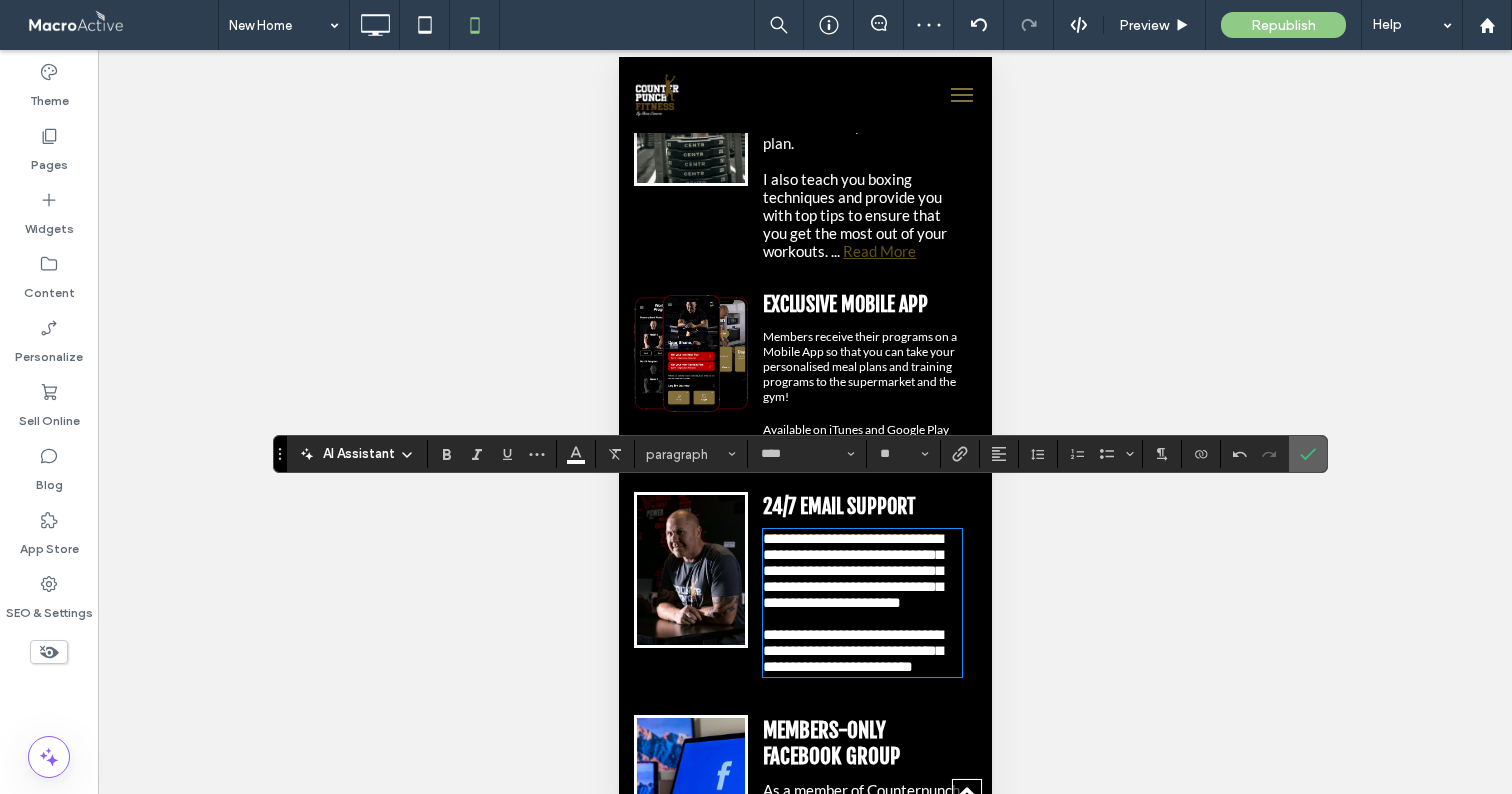 click 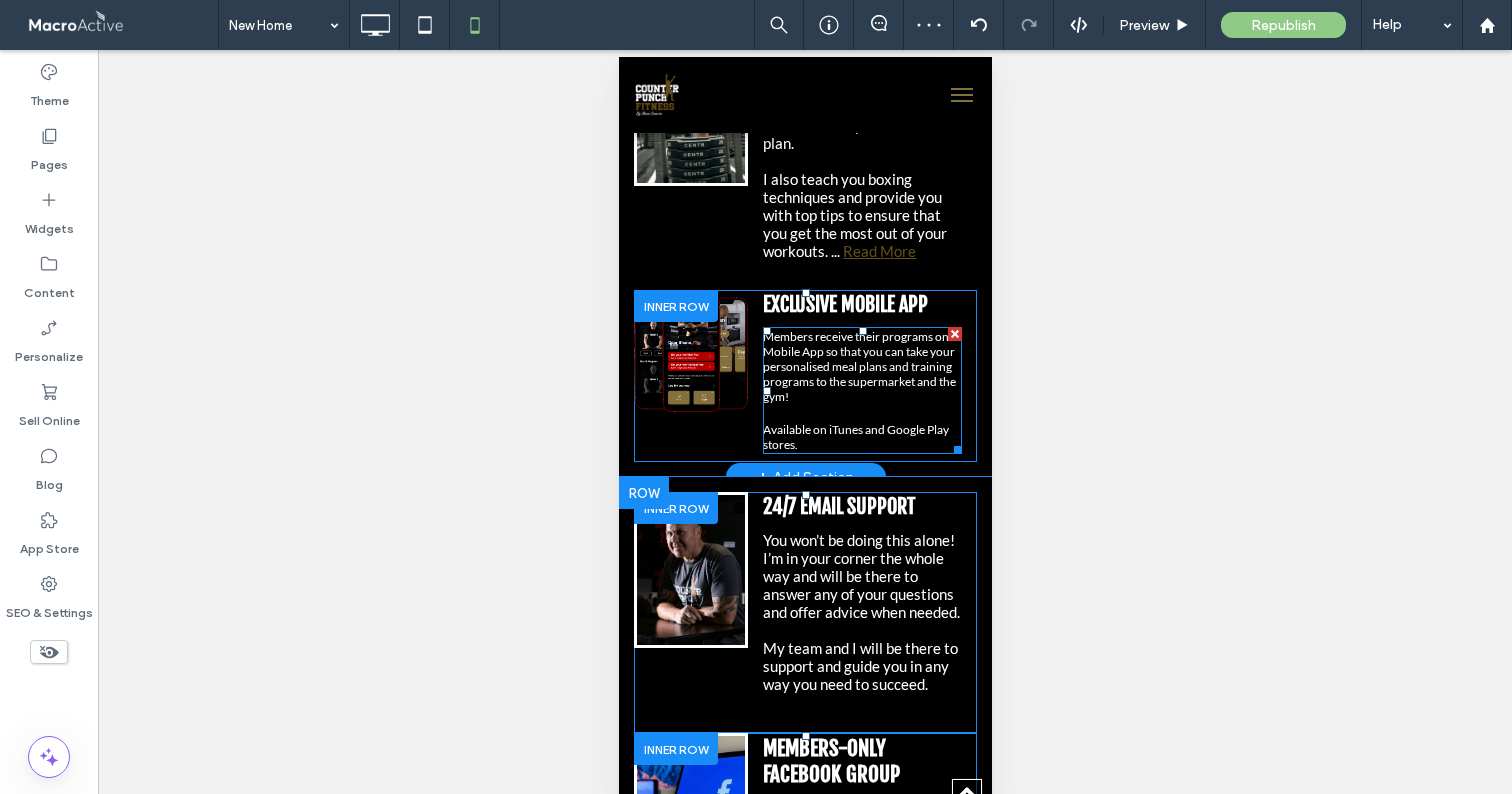 click on "Members receive their programs on a Mobile App so that you can take your personalised meal plans and training programs to the supermarket and the gym!" at bounding box center [859, 366] 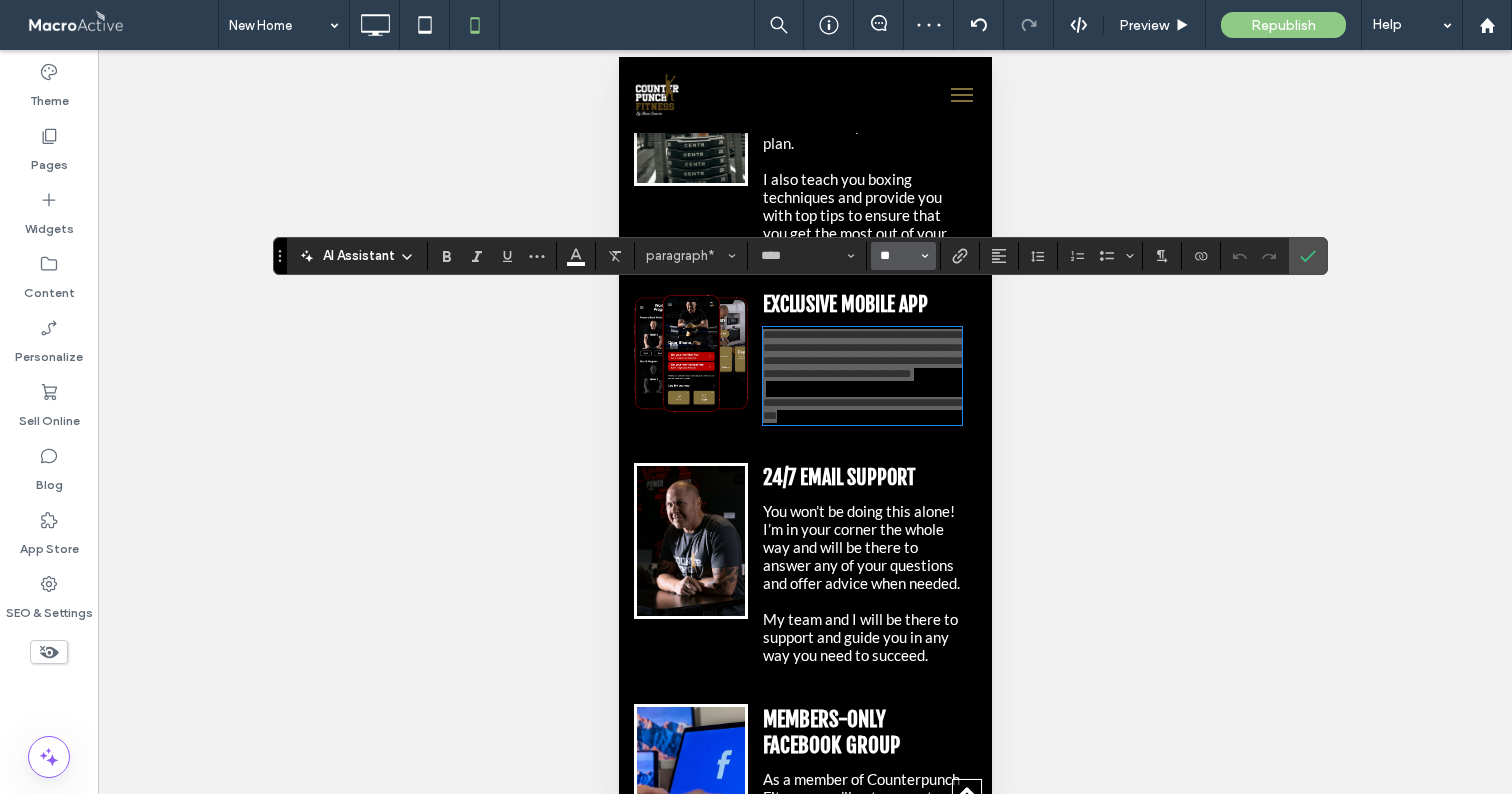 click on "**" at bounding box center [897, 256] 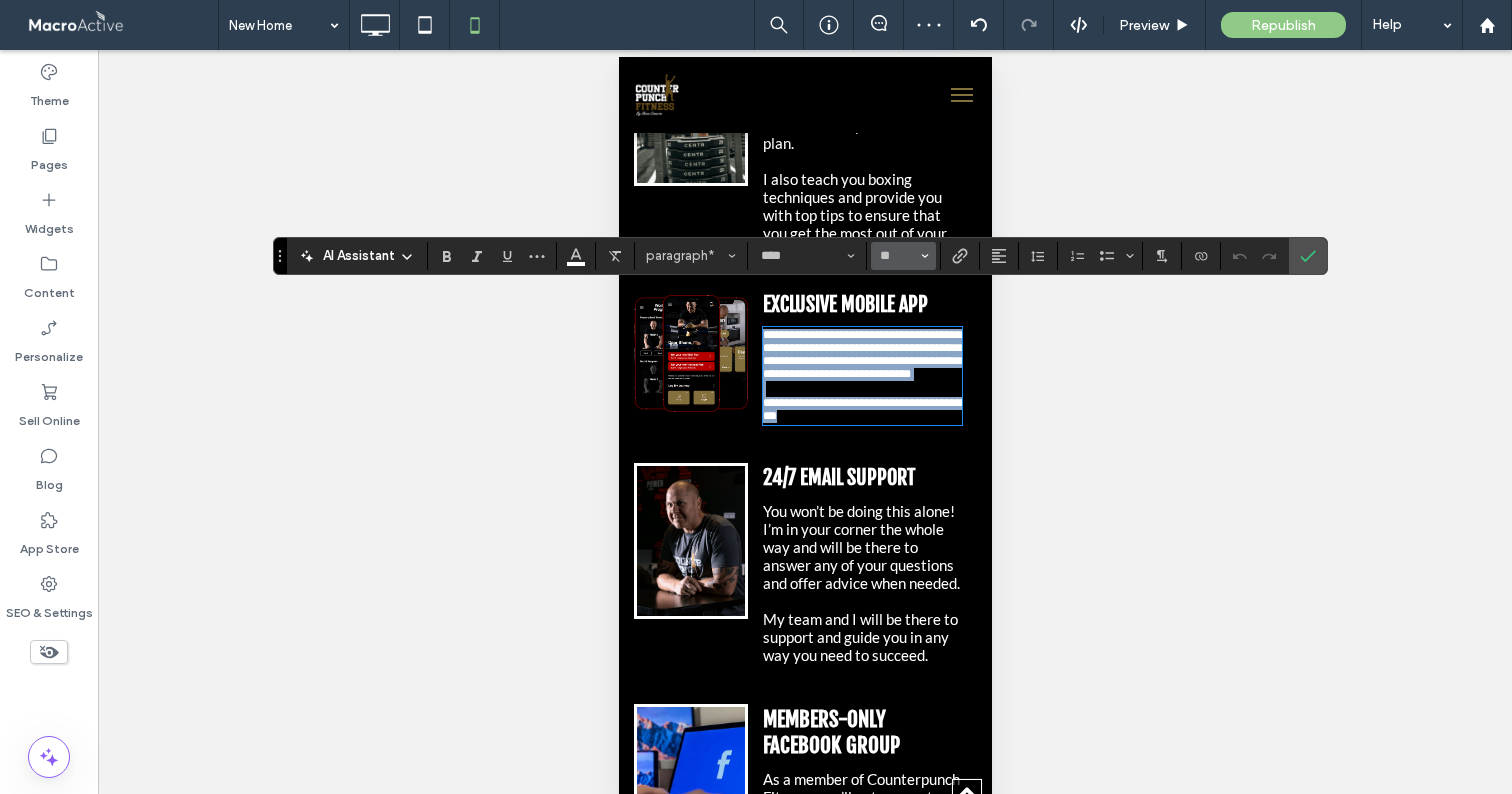 type on "**" 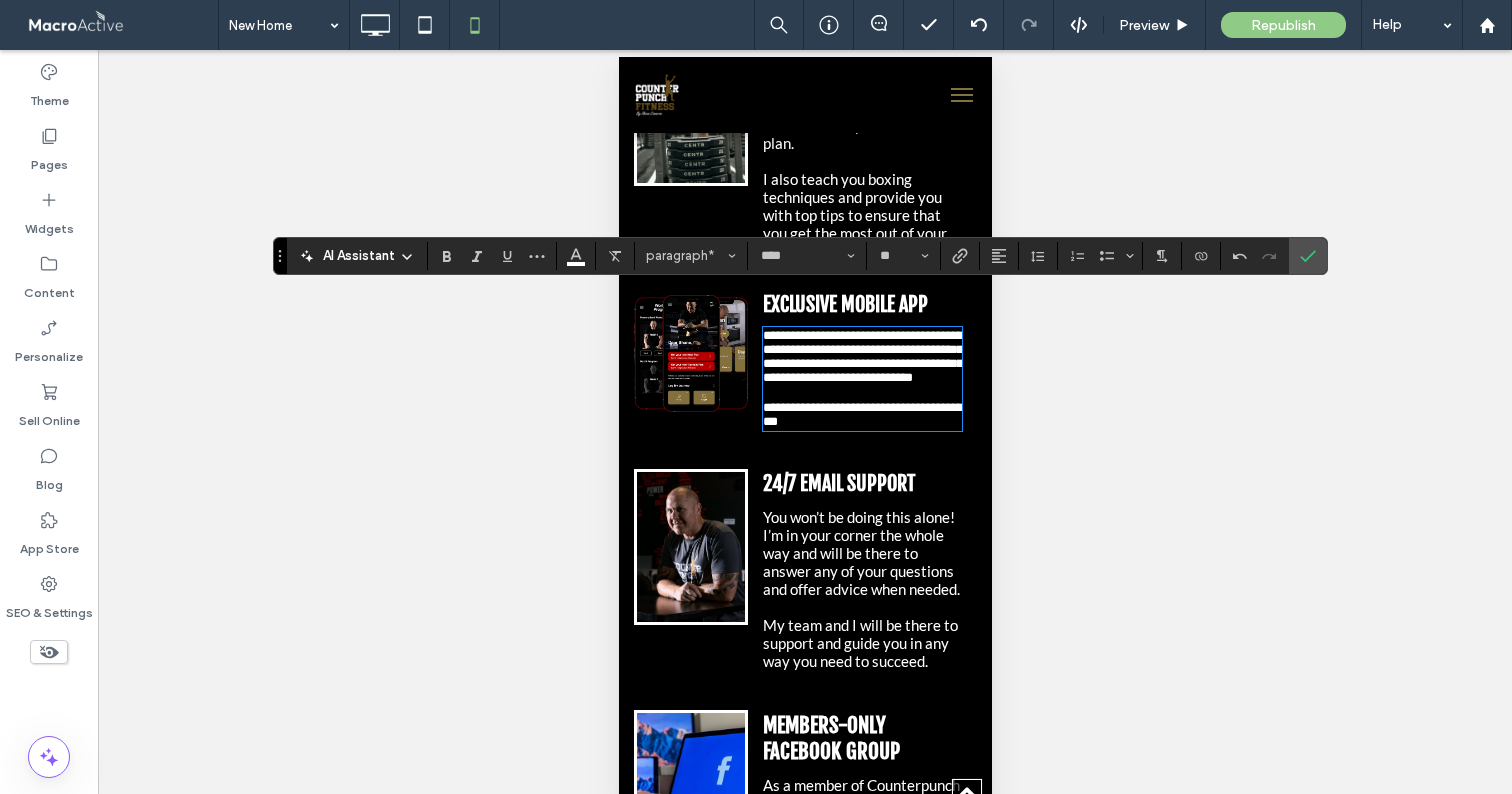 click on "I also teach you boxing techniques and provide you with top tips to ensure that you get the most out of your workouts." at bounding box center (854, 215) 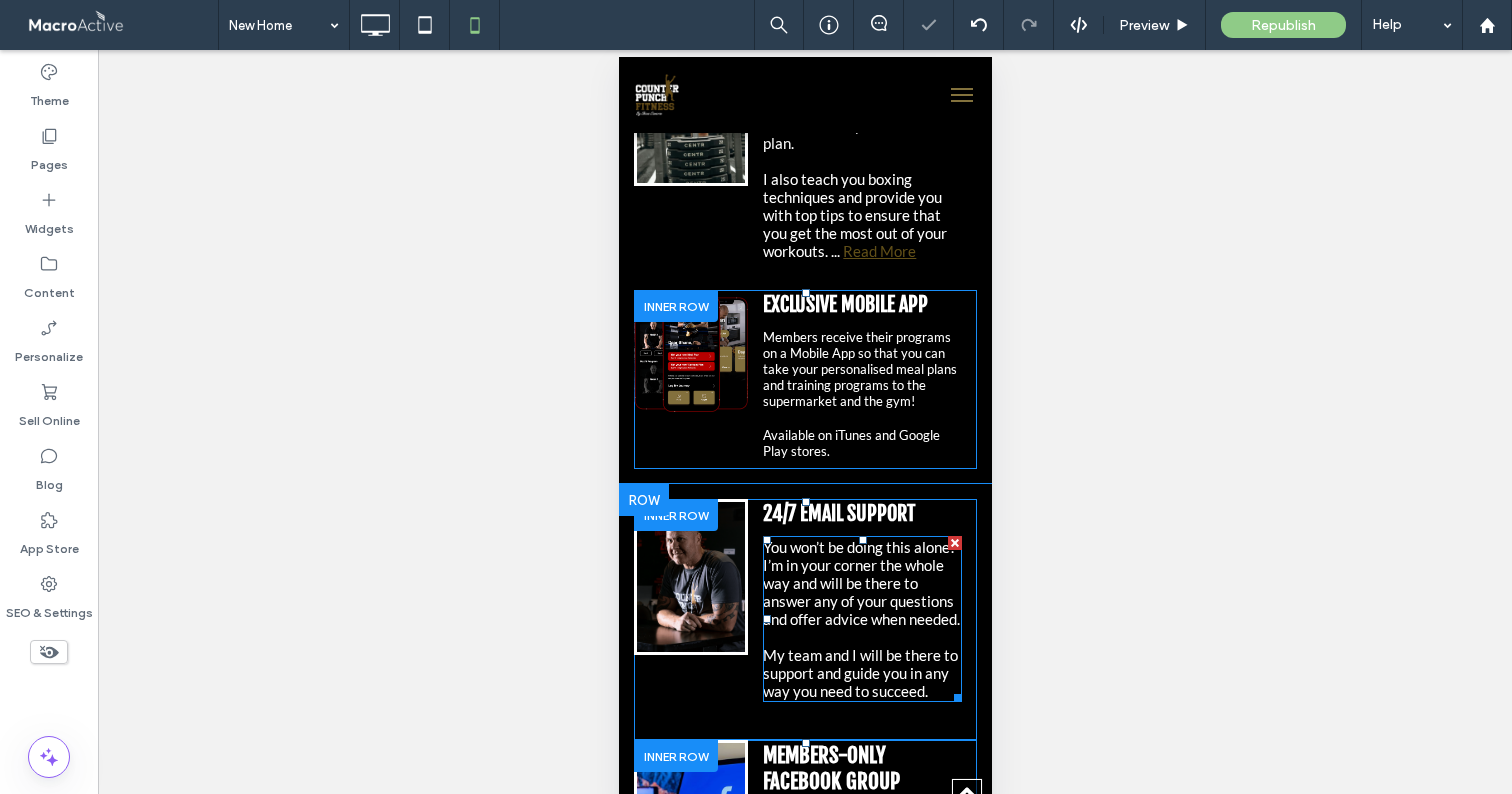 click on "You won’t be doing this alone! I’m in your corner the whole way and will be there to answer any of your questions and offer advice when needed." at bounding box center (860, 583) 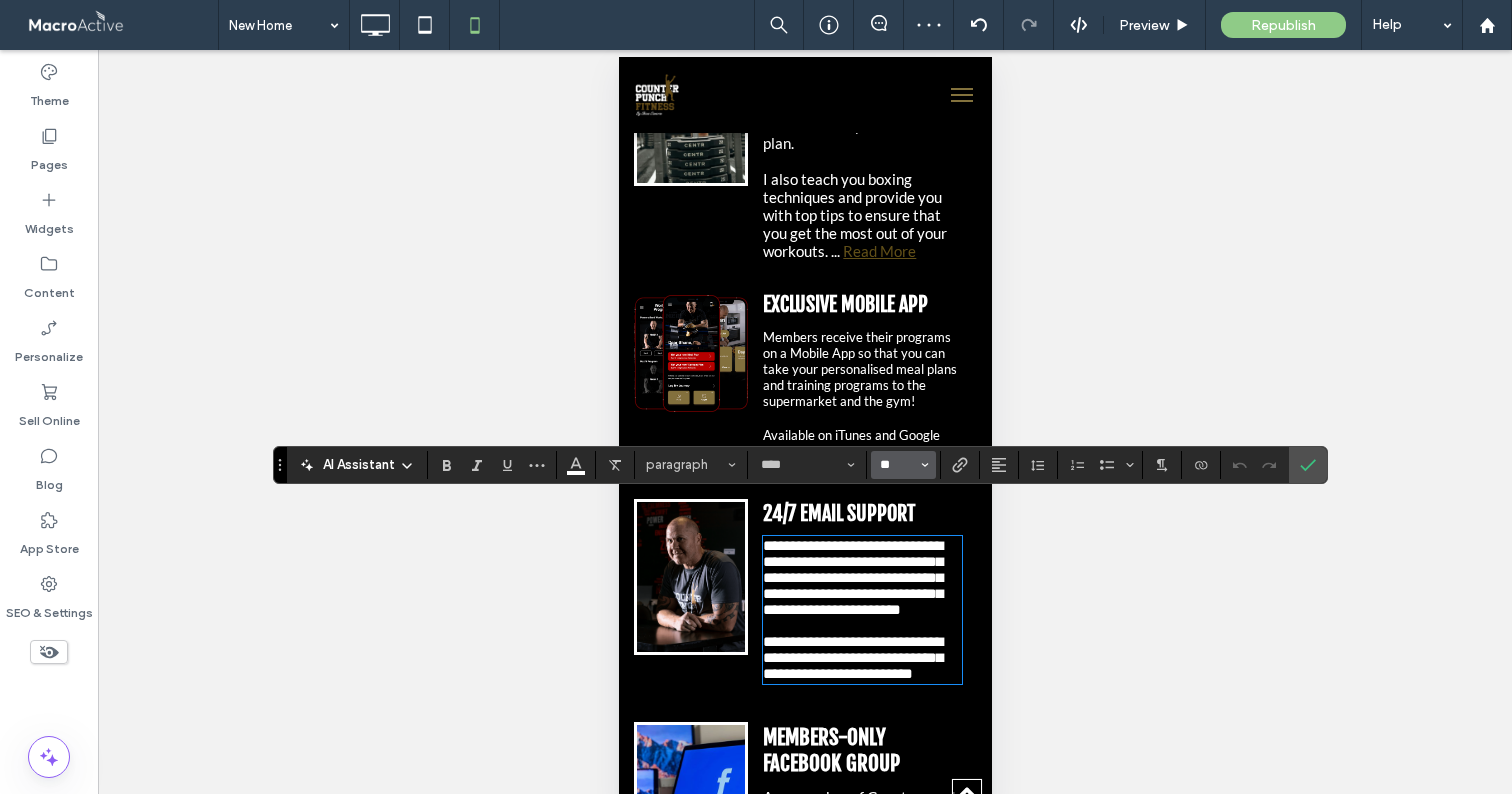 click on "**" at bounding box center [897, 465] 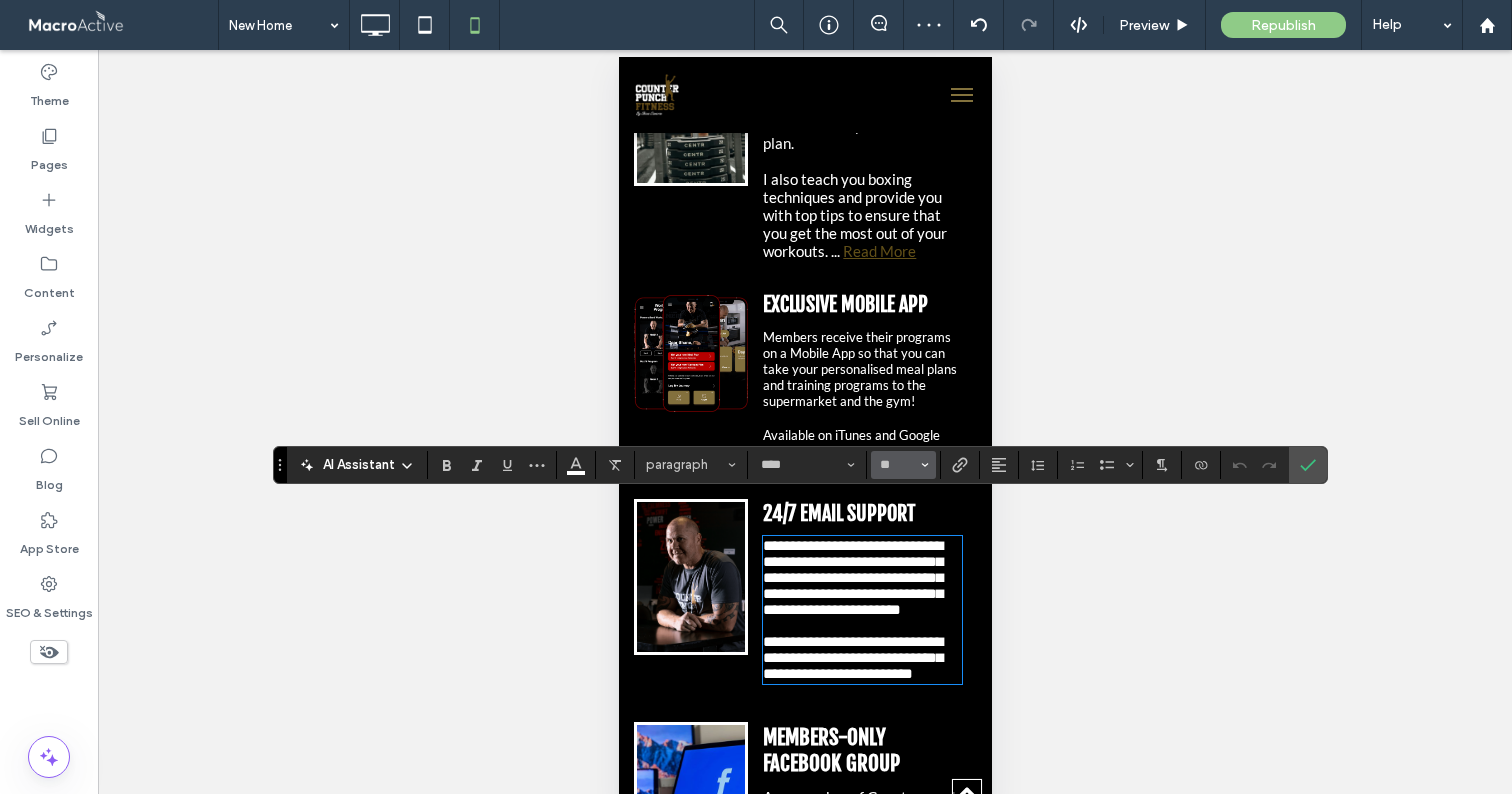 type on "**" 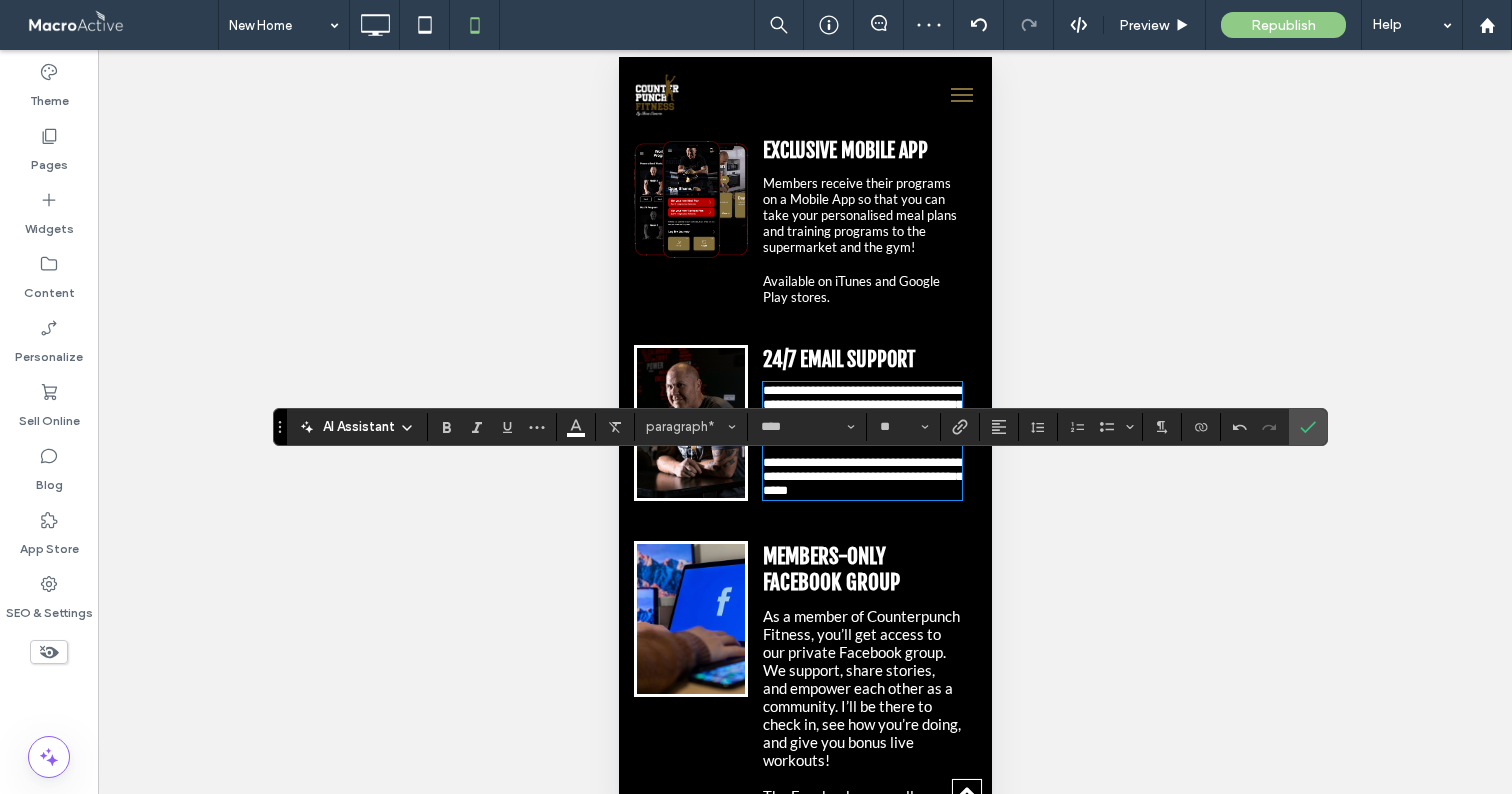 scroll, scrollTop: 5884, scrollLeft: 0, axis: vertical 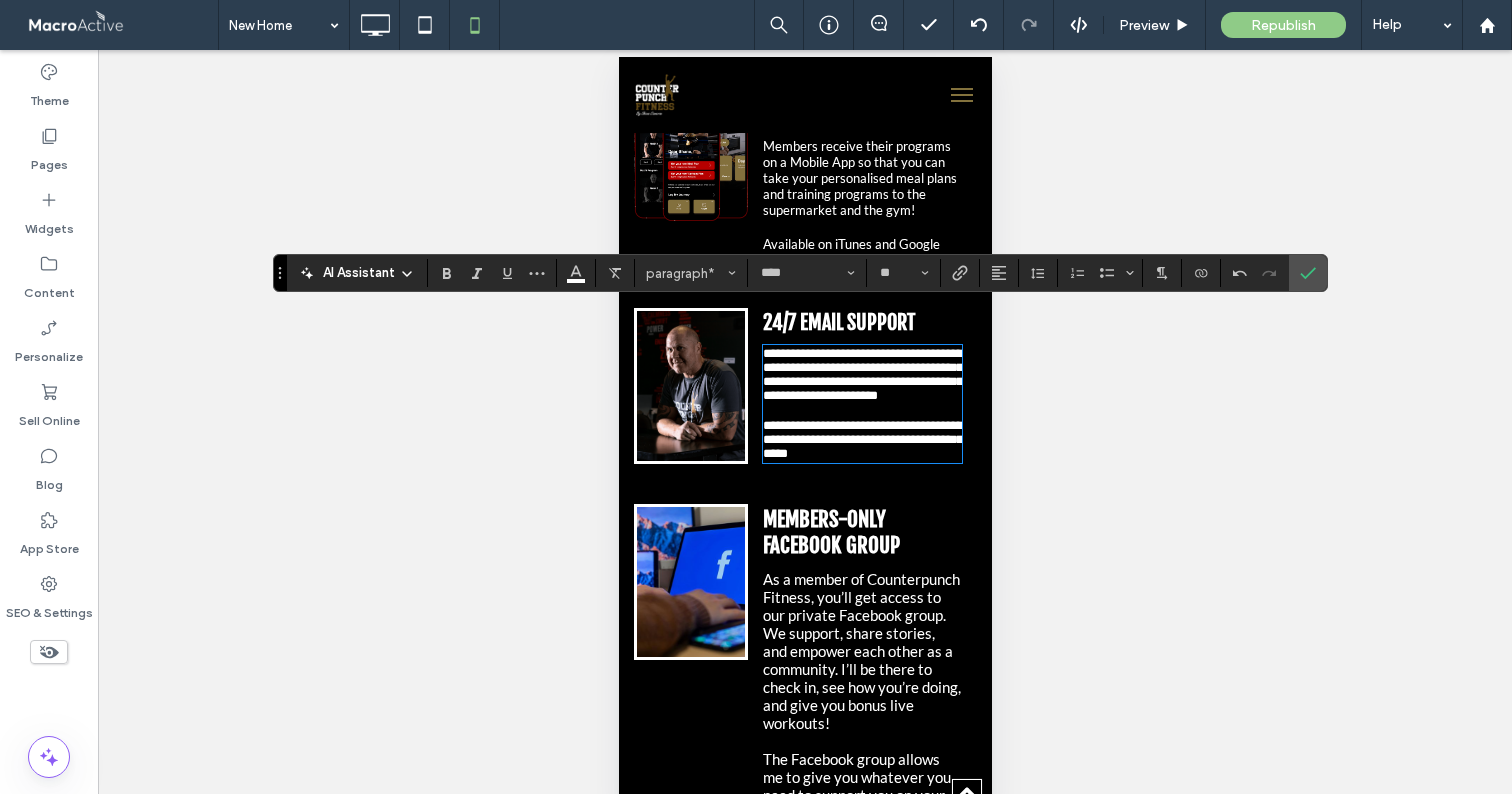 click on "As a member of Counterpunch Fitness, you’ll get access to our private Facebook group. We support, share stories, and empower each other as a community. I’ll be there to check in, see how you’re doing, and give you bonus live workouts!" at bounding box center [861, 651] 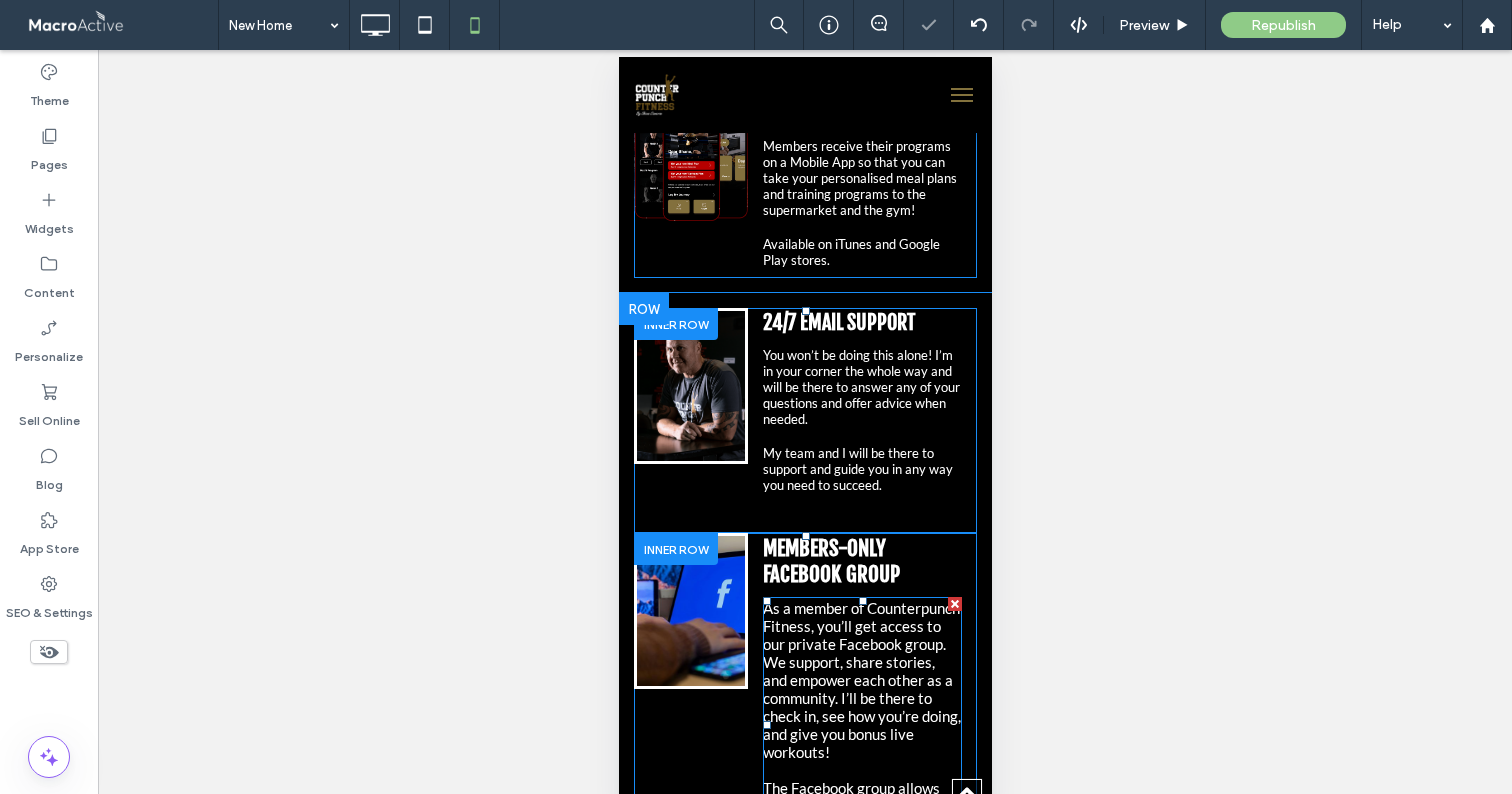click on "As a member of Counterpunch Fitness, you’ll get access to our private Facebook group. We support, share stories, and empower each other as a community. I’ll be there to check in, see how you’re doing, and give you bonus live workouts!" at bounding box center [861, 680] 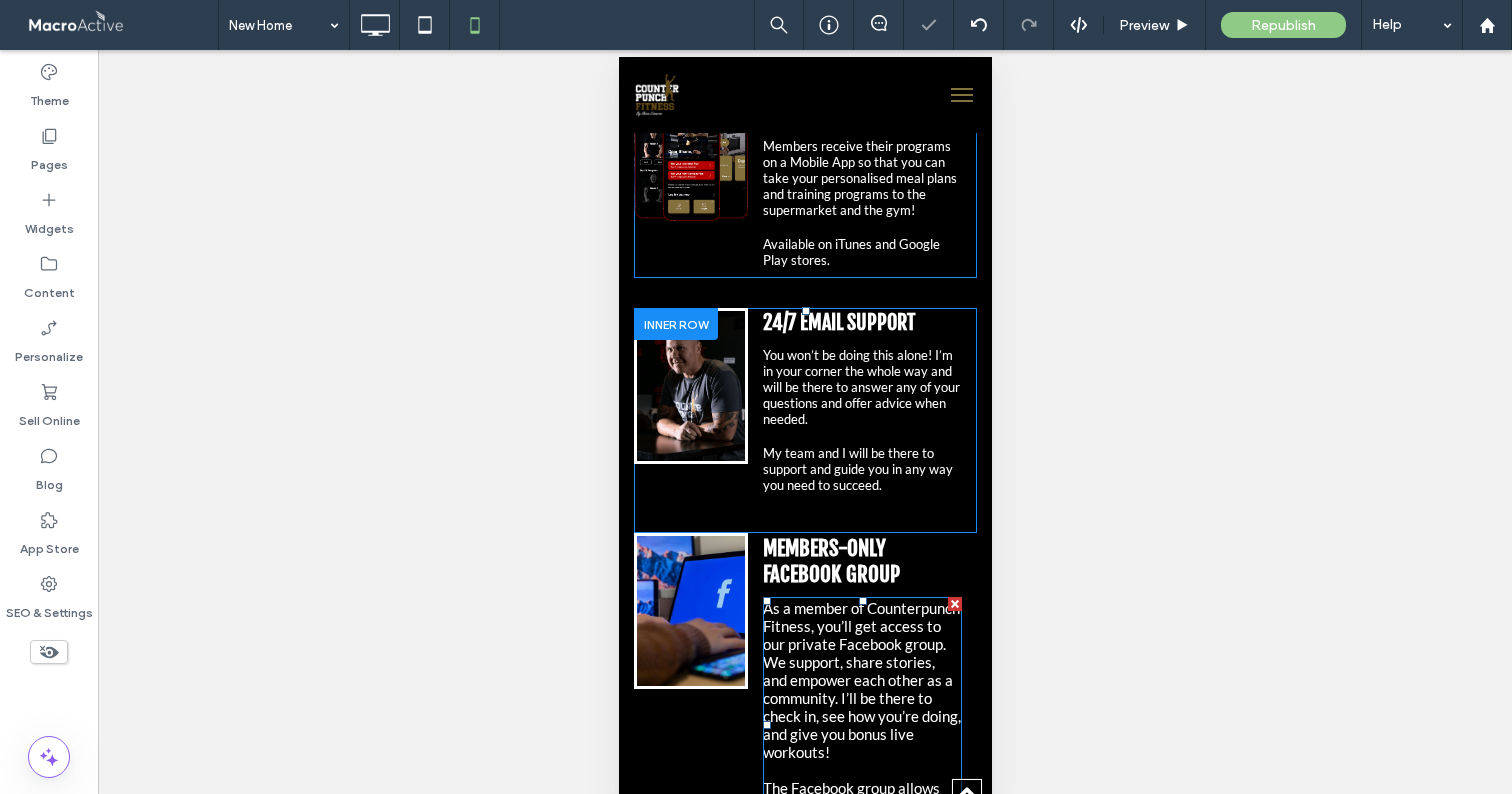 scroll, scrollTop: 24, scrollLeft: 0, axis: vertical 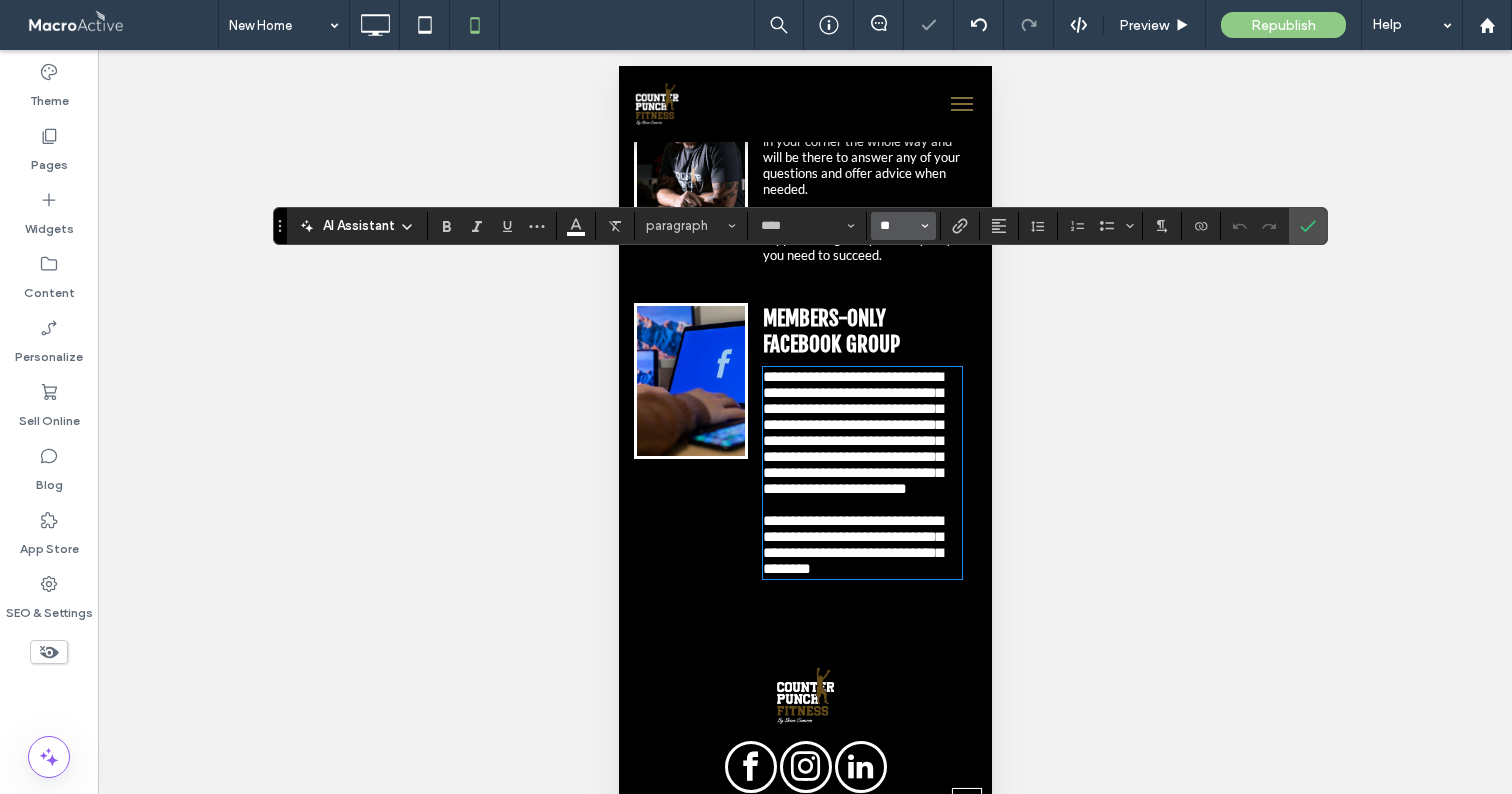 click on "**" at bounding box center (897, 226) 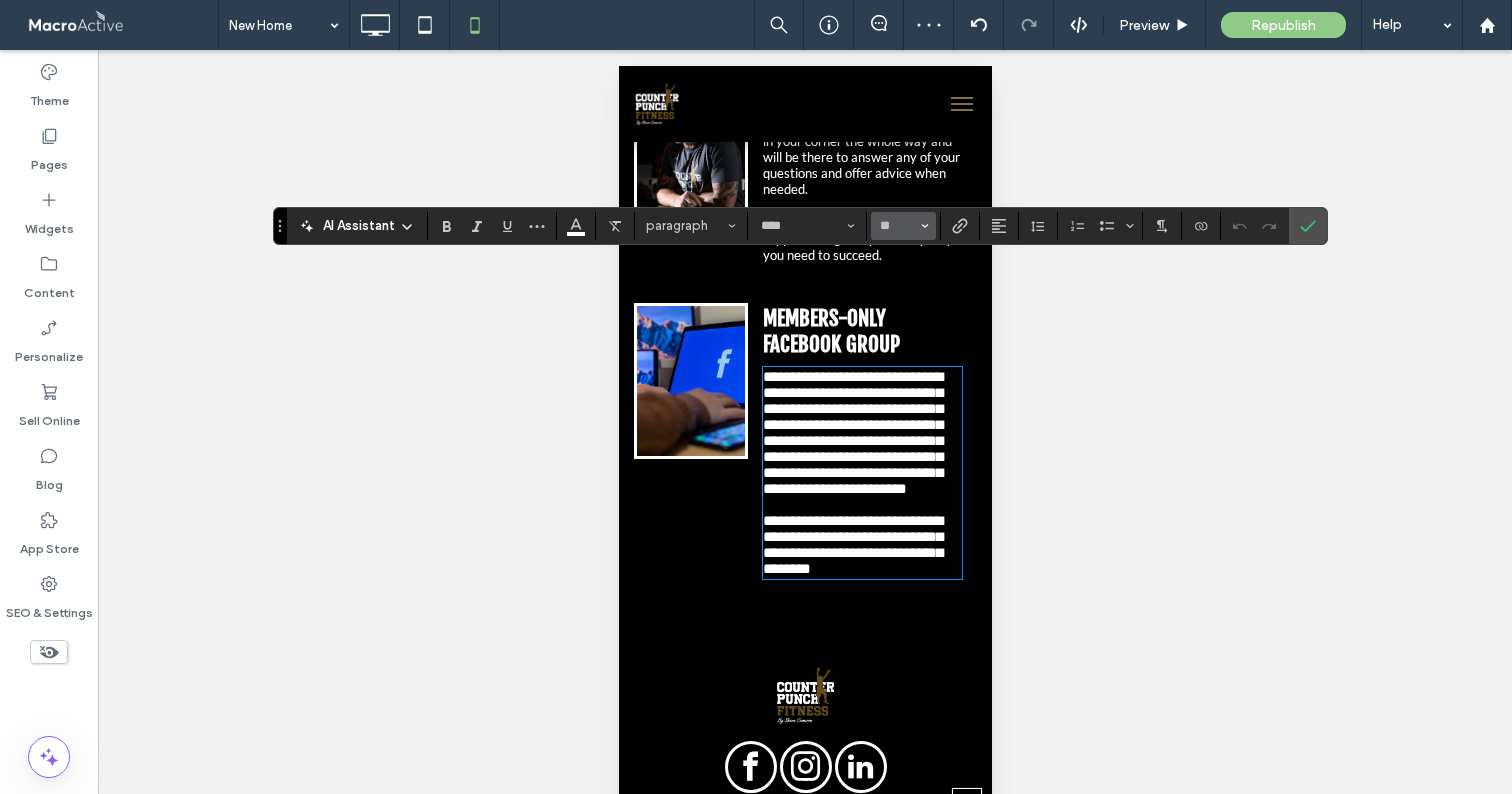 type on "**" 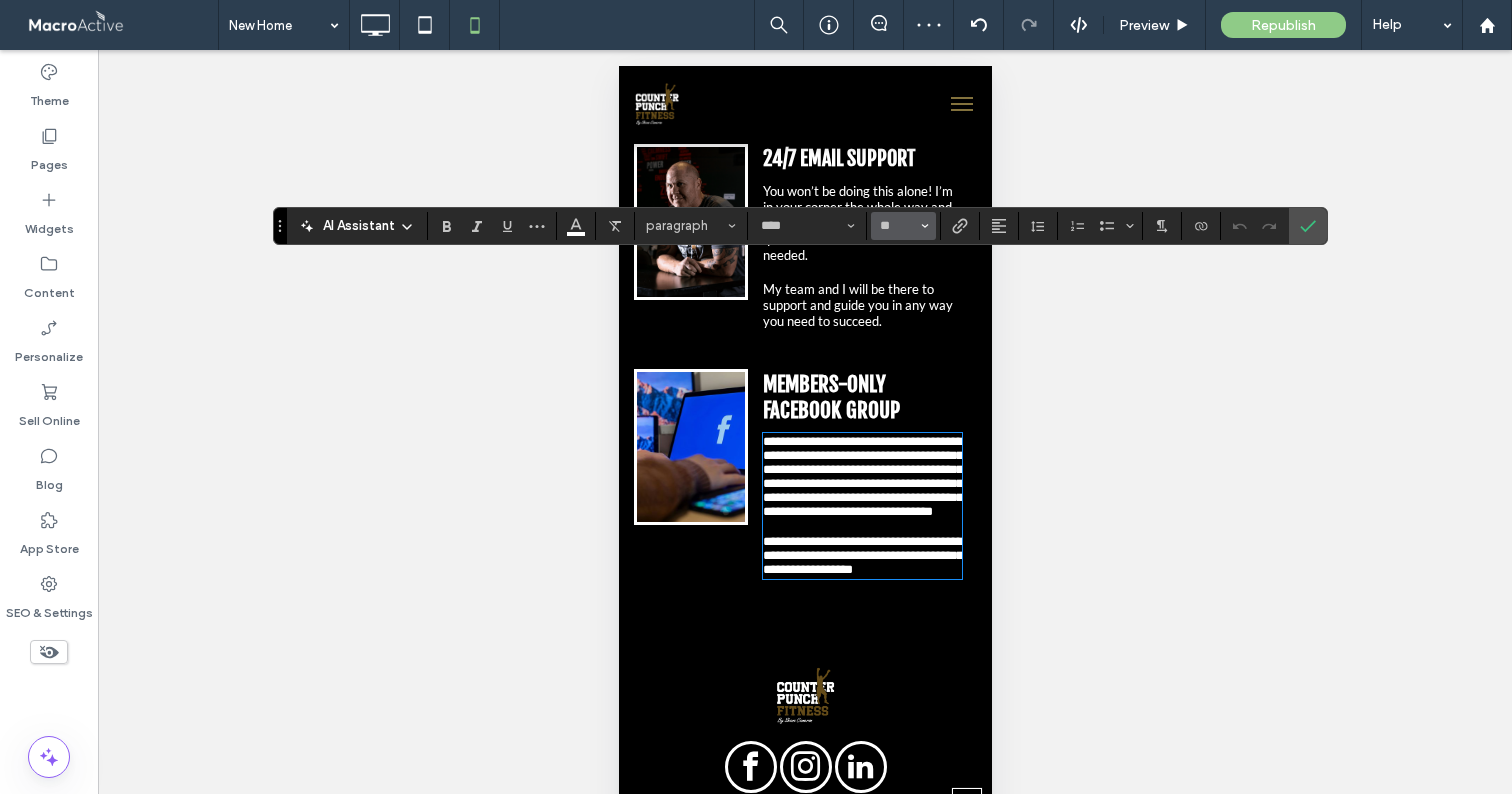 scroll, scrollTop: 6088, scrollLeft: 0, axis: vertical 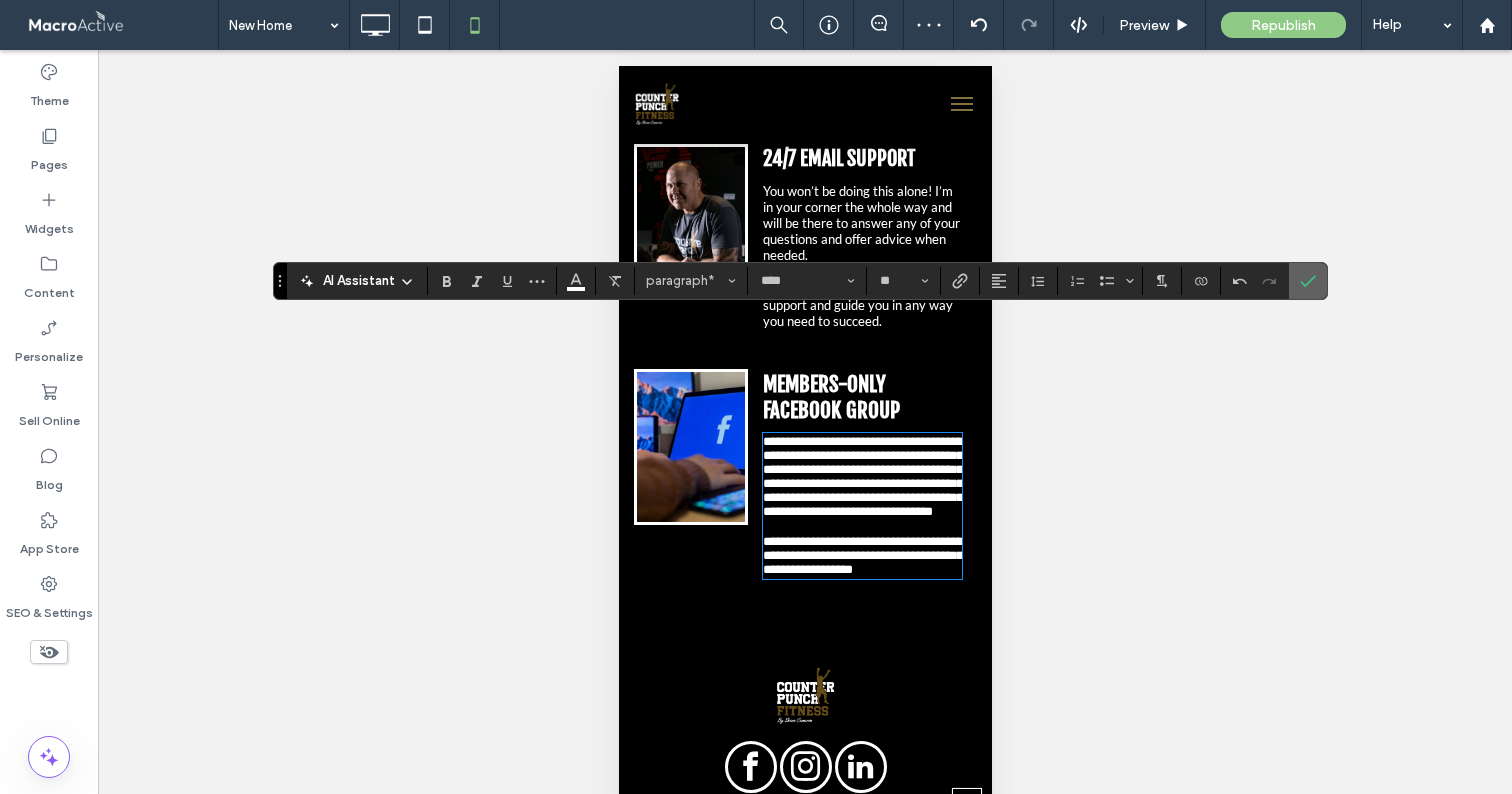 click 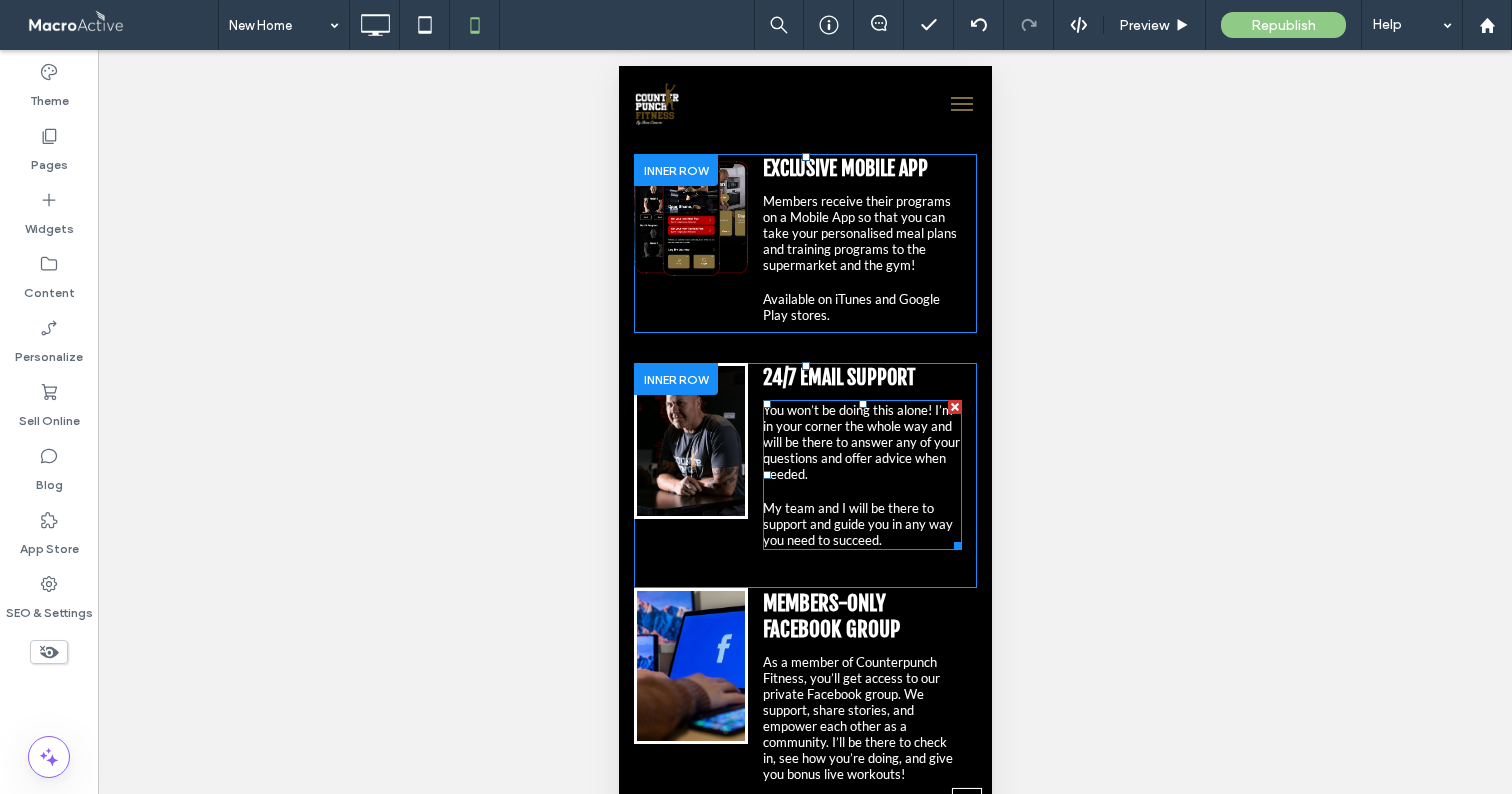scroll, scrollTop: 5836, scrollLeft: 0, axis: vertical 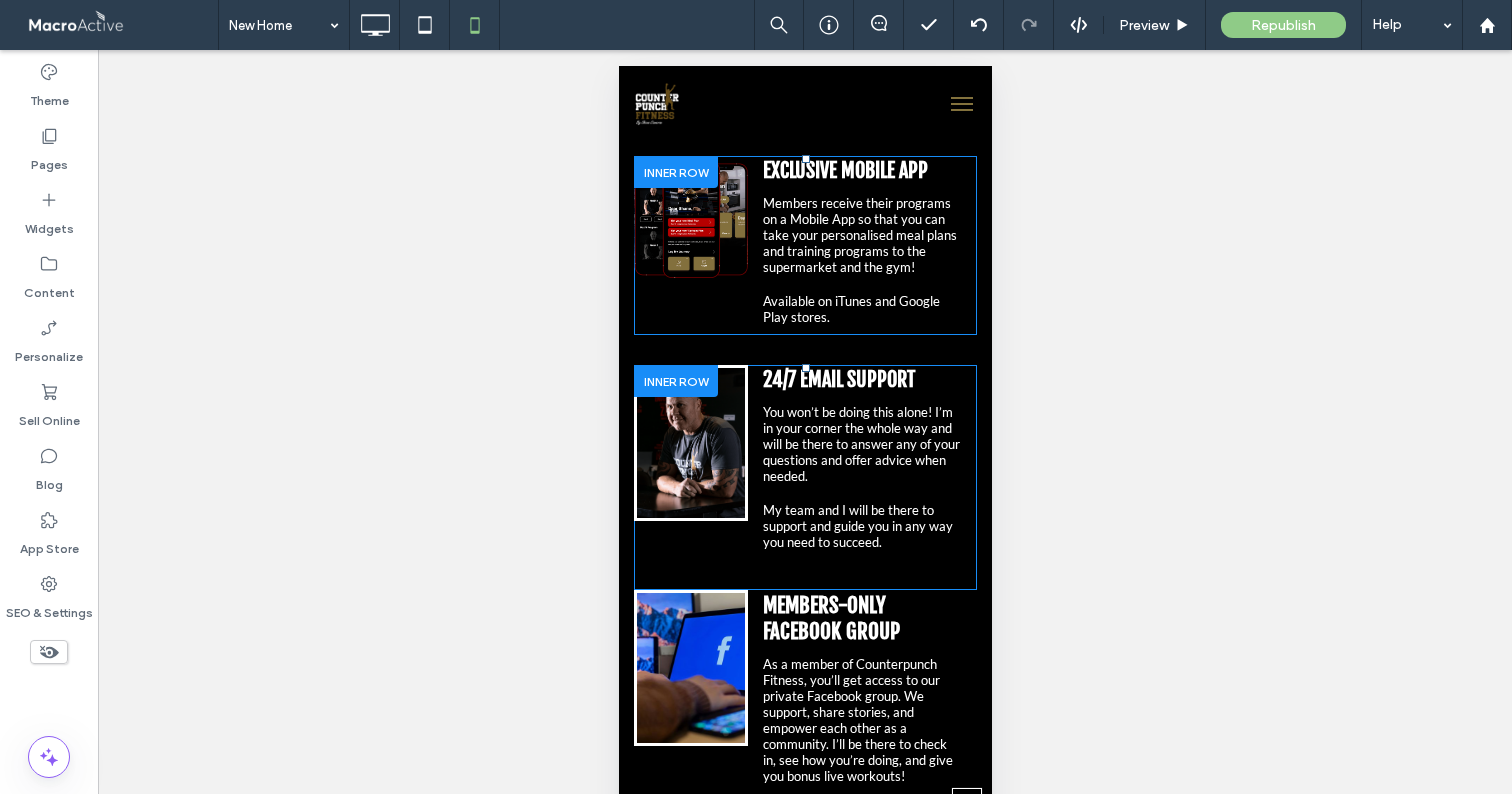 click on "24/7 EMAIL SUPPORT
You won’t be doing this alone! I’m in your corner the whole way and will be there to answer any of your questions and offer advice when needed. My team and I will be there to support and guide you in any way you need to succeed.
Click To Paste" at bounding box center (861, 462) 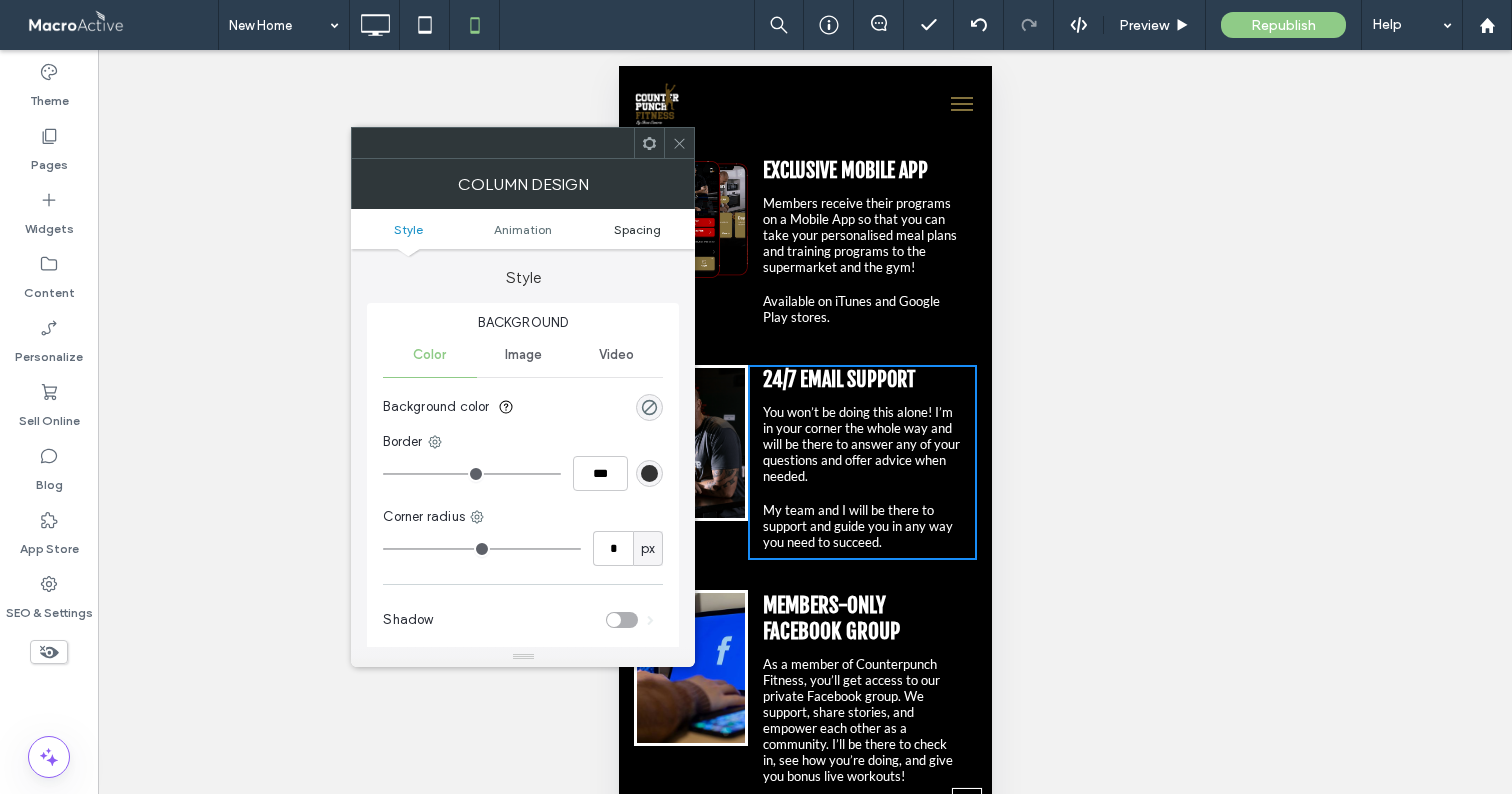 click on "Spacing" at bounding box center [637, 229] 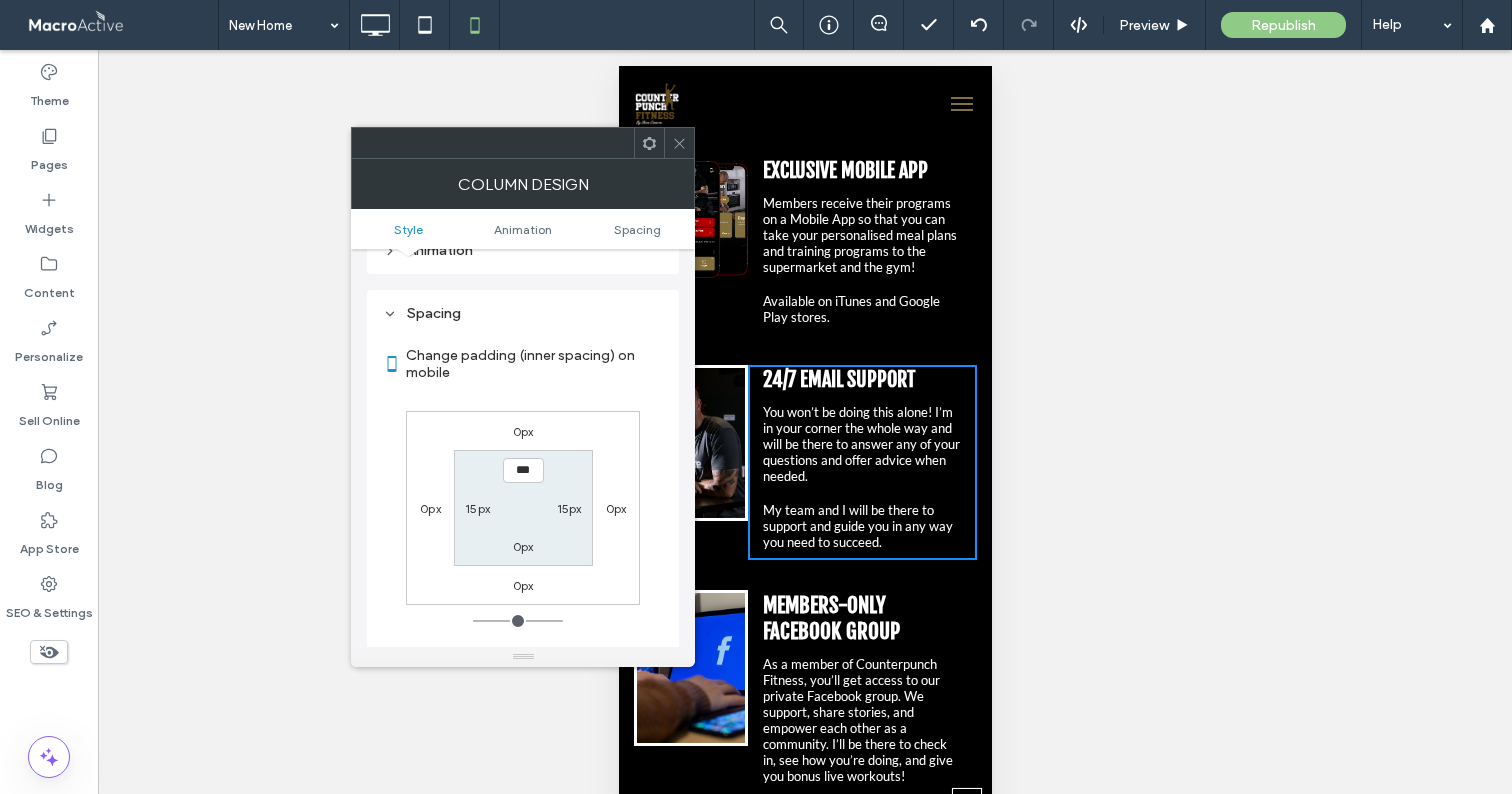 scroll, scrollTop: 470, scrollLeft: 0, axis: vertical 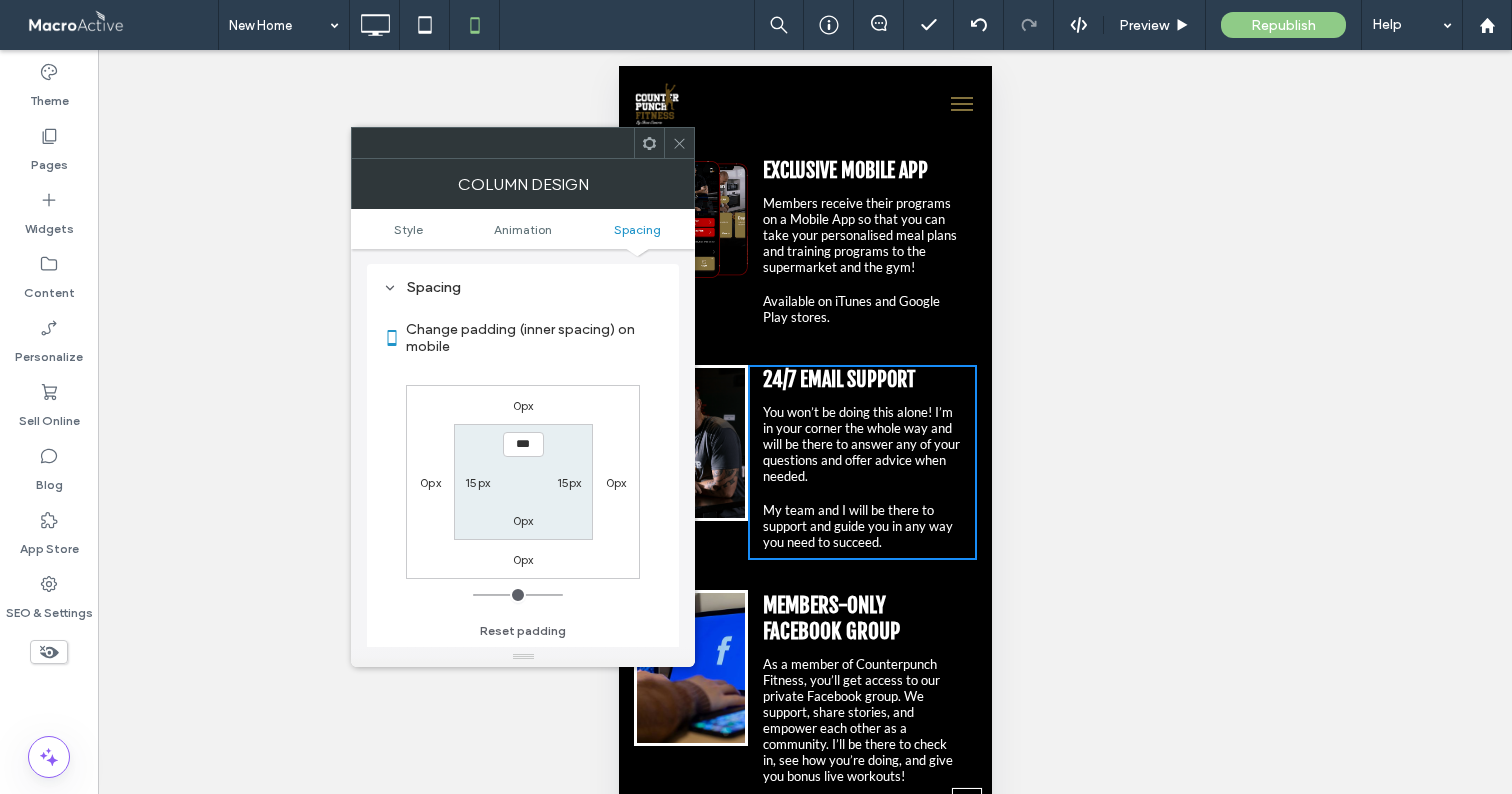 click on "15px" at bounding box center [569, 482] 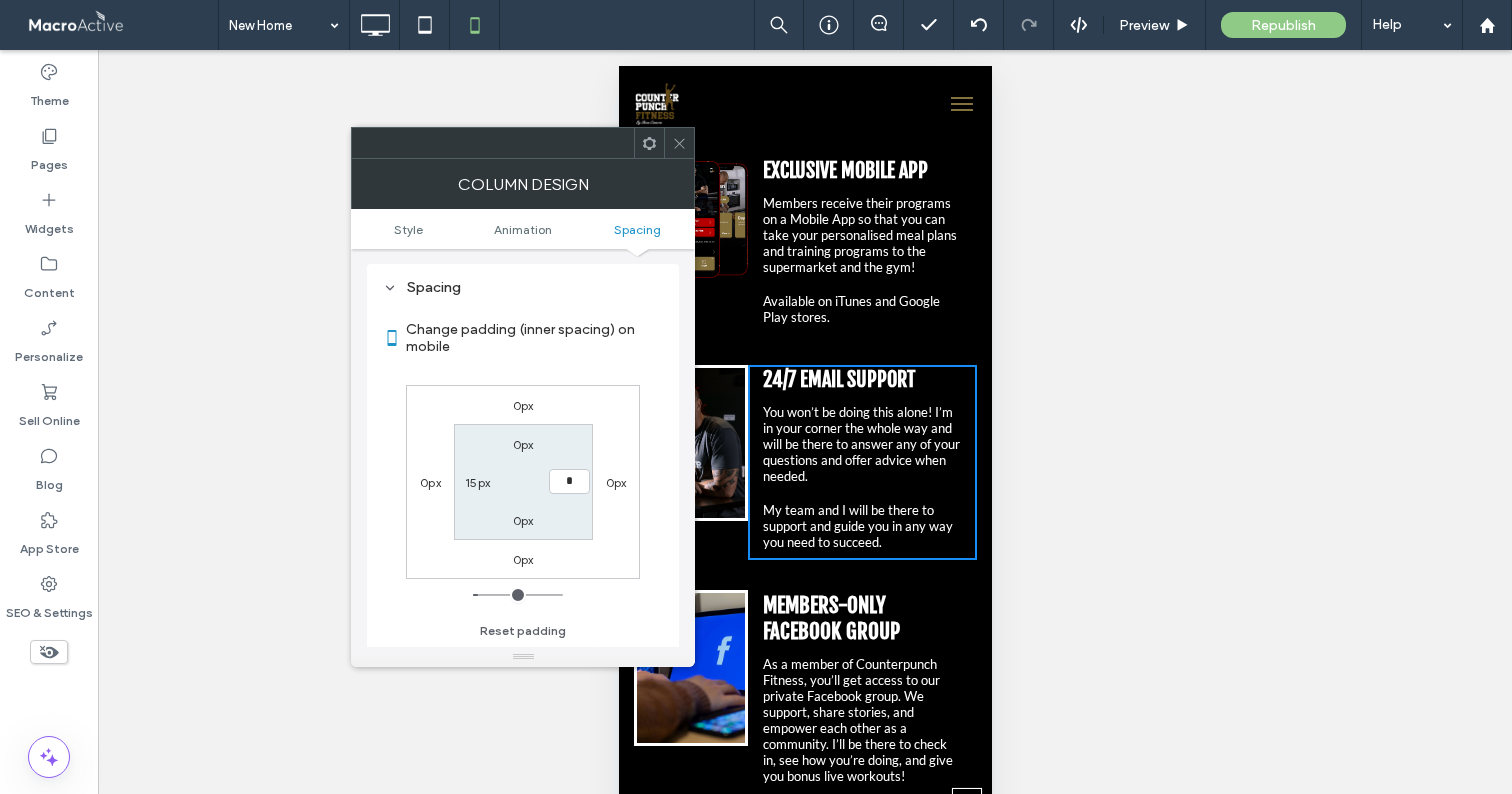 type on "*" 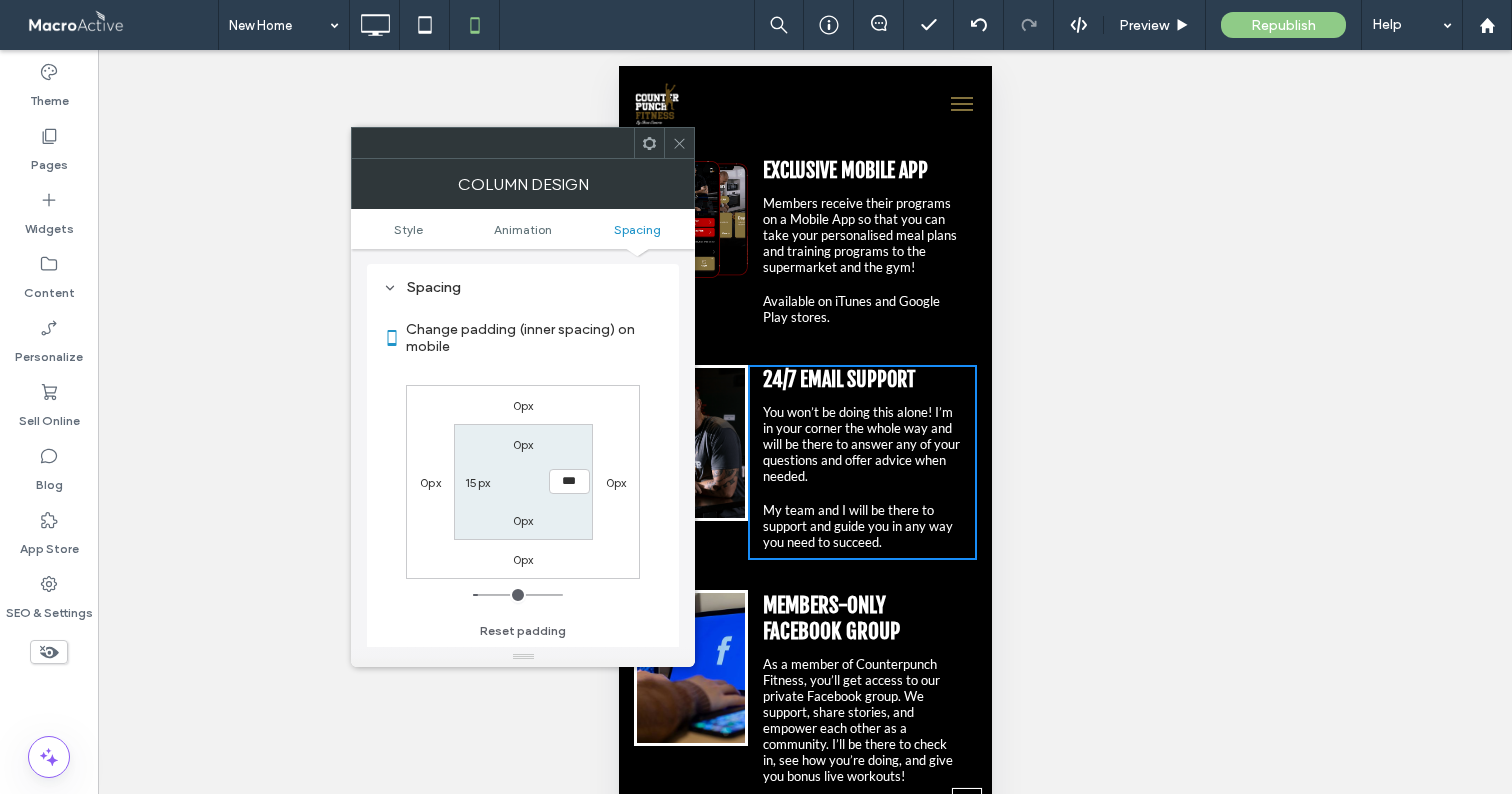 click on "0px 0px 0px 0px 0px *** 0px 15px" at bounding box center [523, 482] 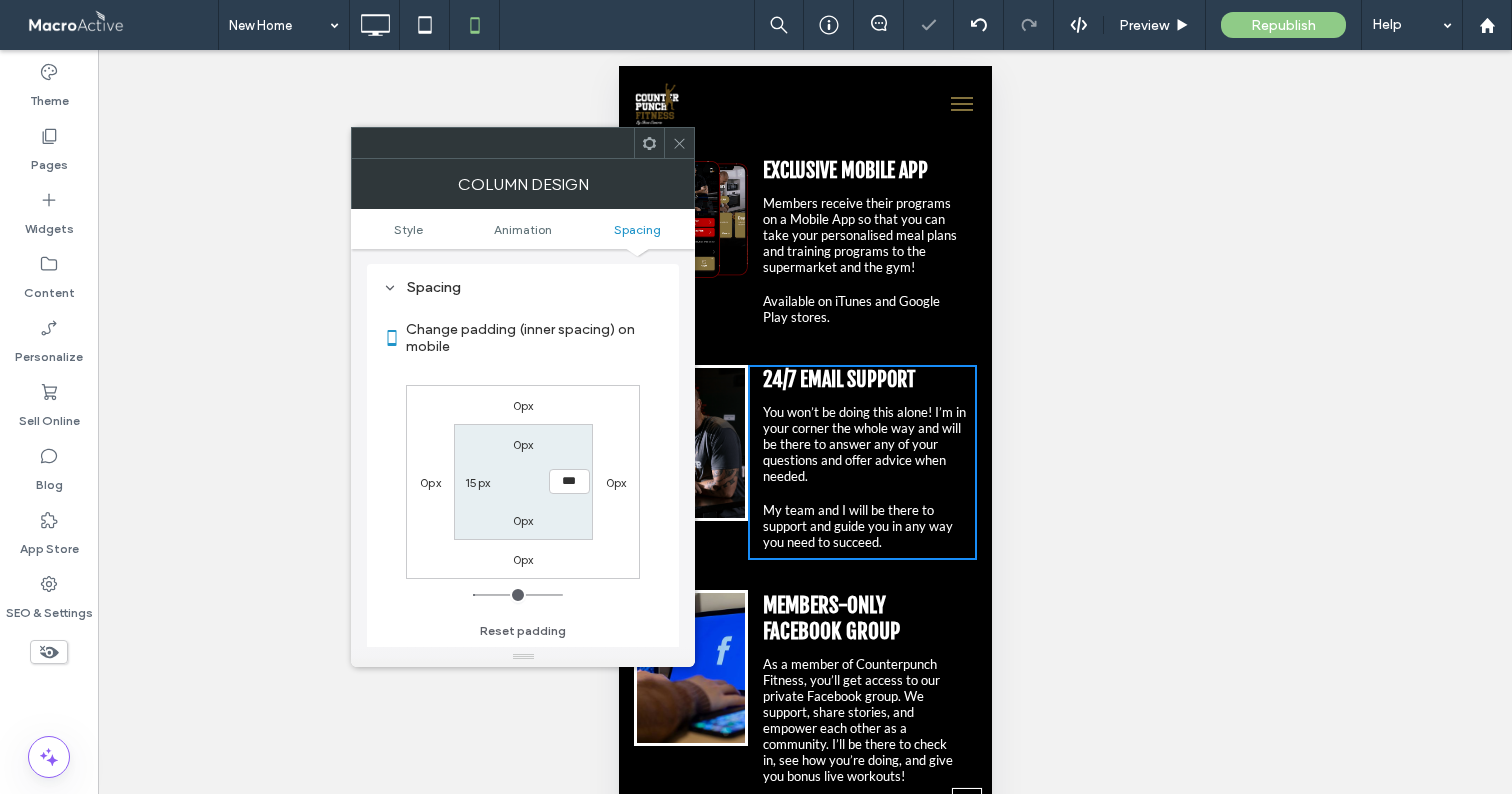 click 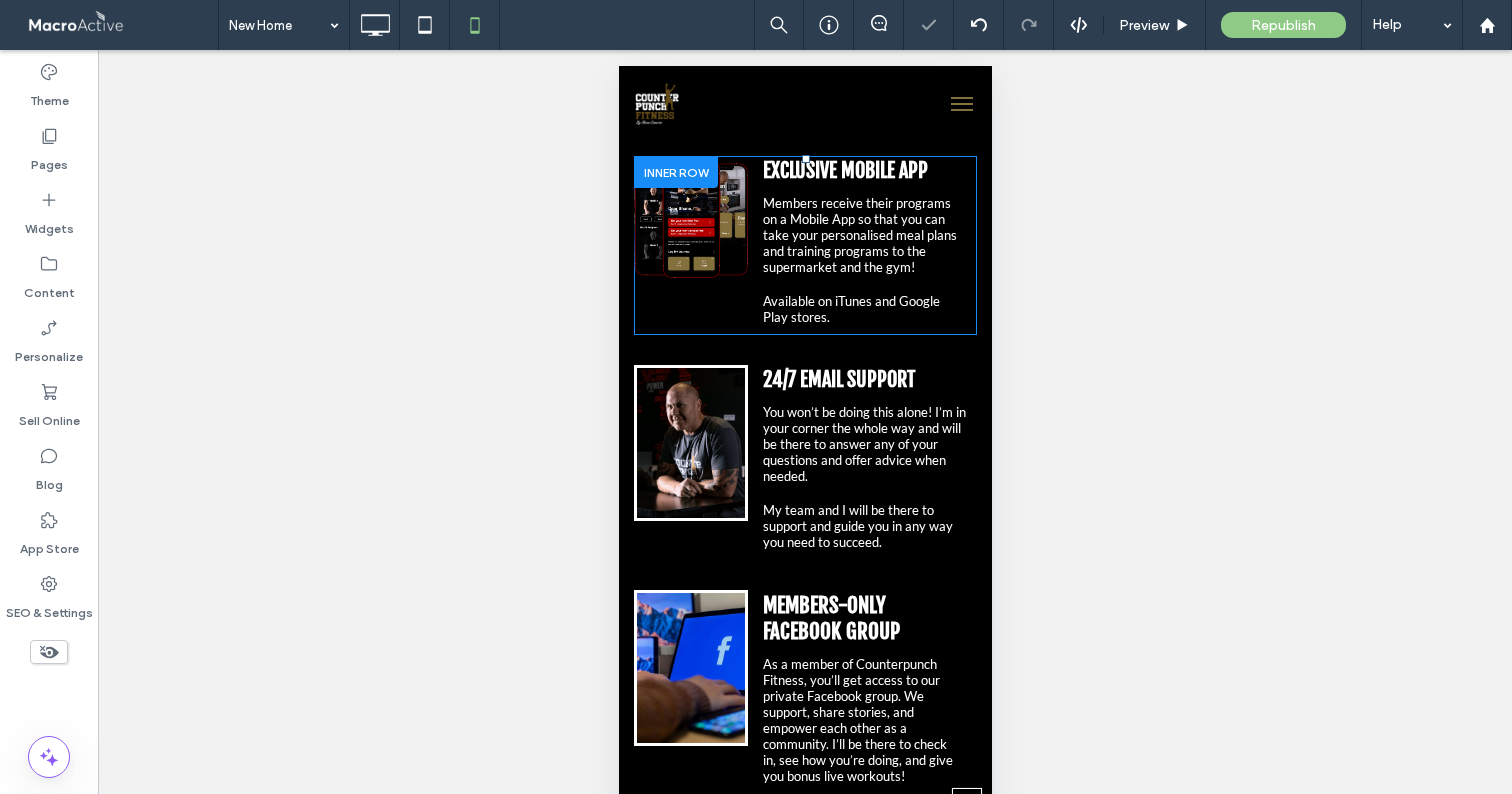 click on "EXCLUSIVE MOBILE APP
Members receive their programs on a Mobile App so that you can take your personalised meal plans and training programs to the supermarket and the gym! Available on iTunes and Google Play stores.
Click To Paste" at bounding box center [861, 245] 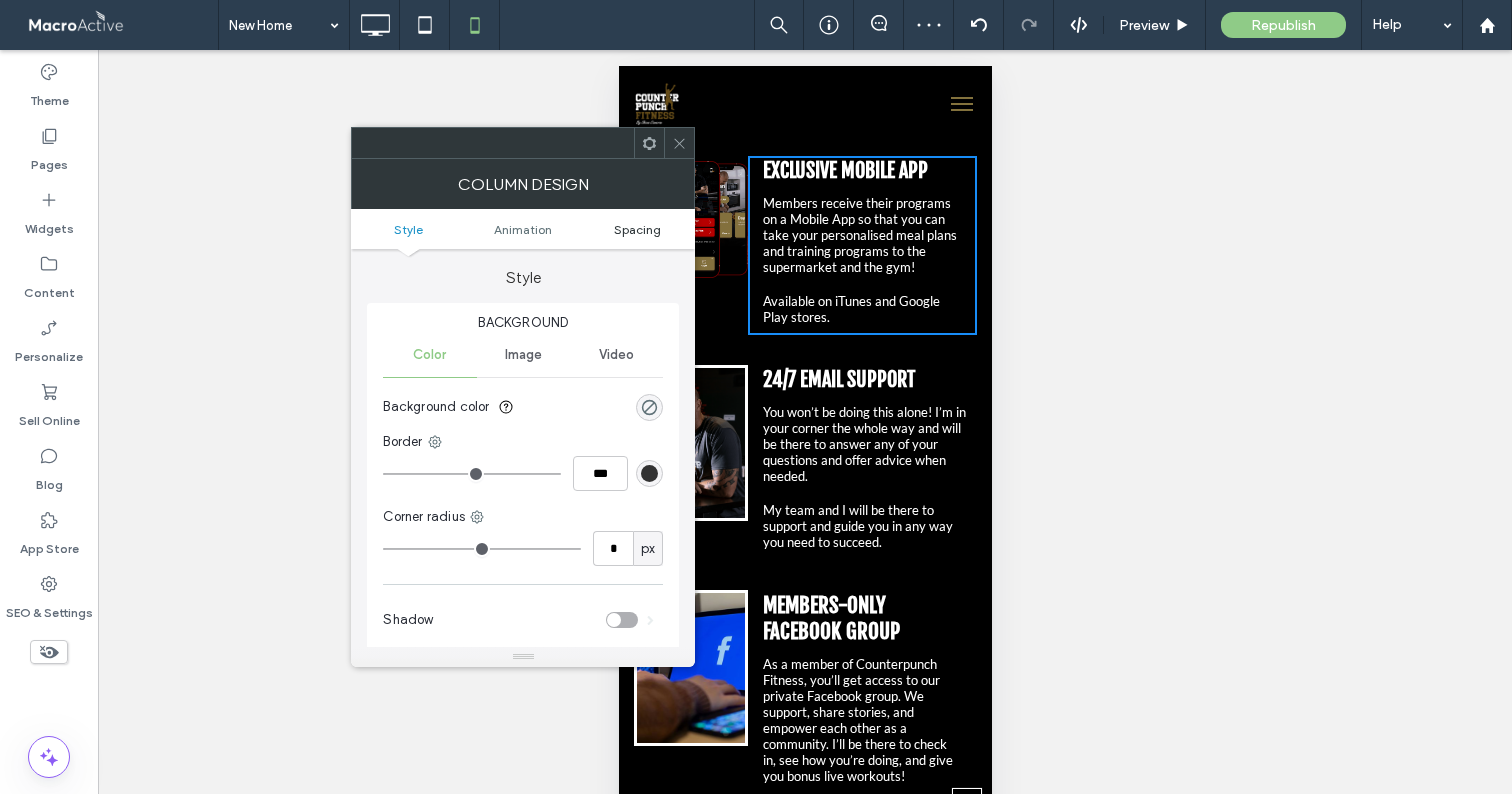 click on "Spacing" at bounding box center (637, 229) 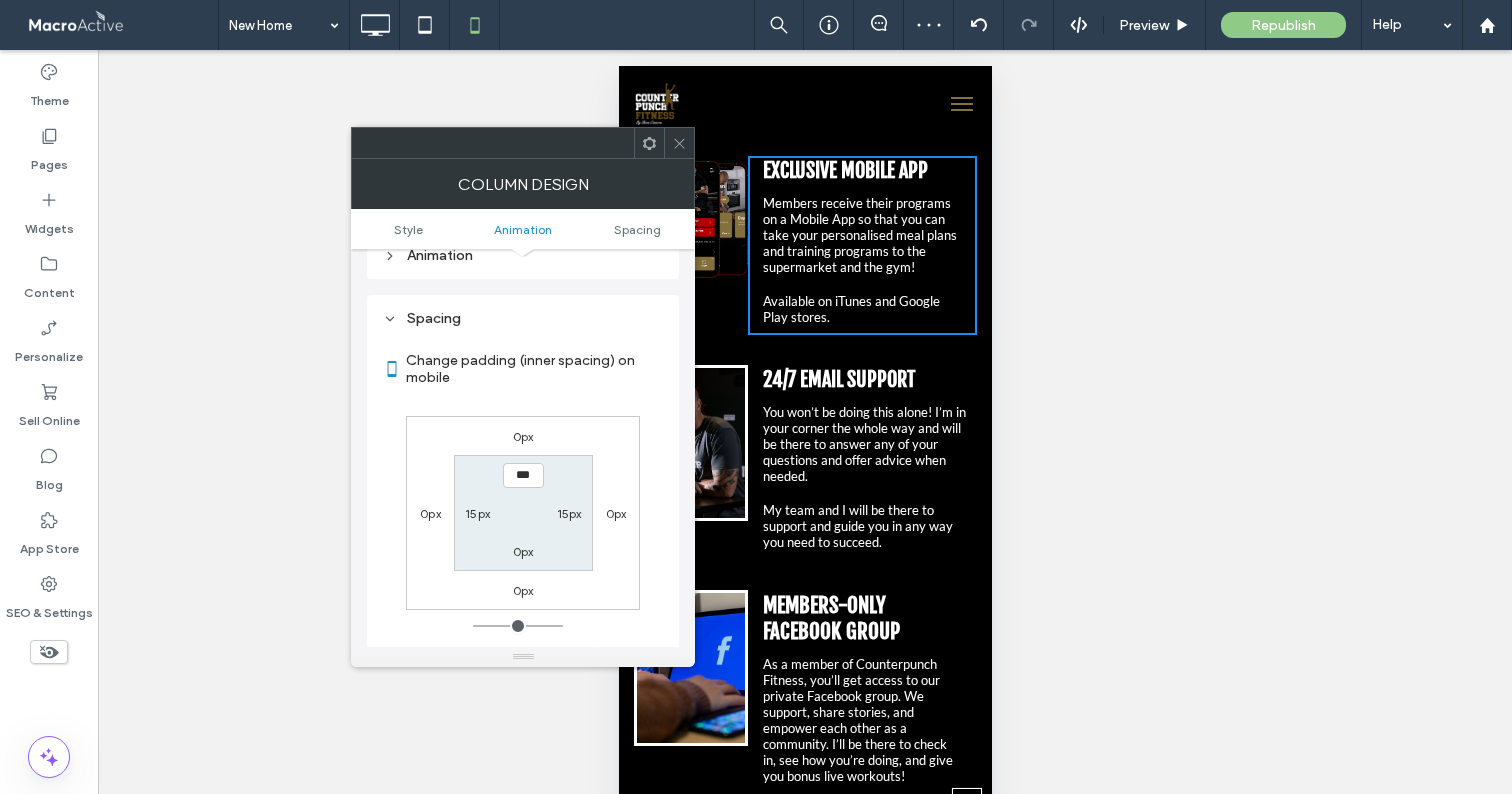 scroll, scrollTop: 470, scrollLeft: 0, axis: vertical 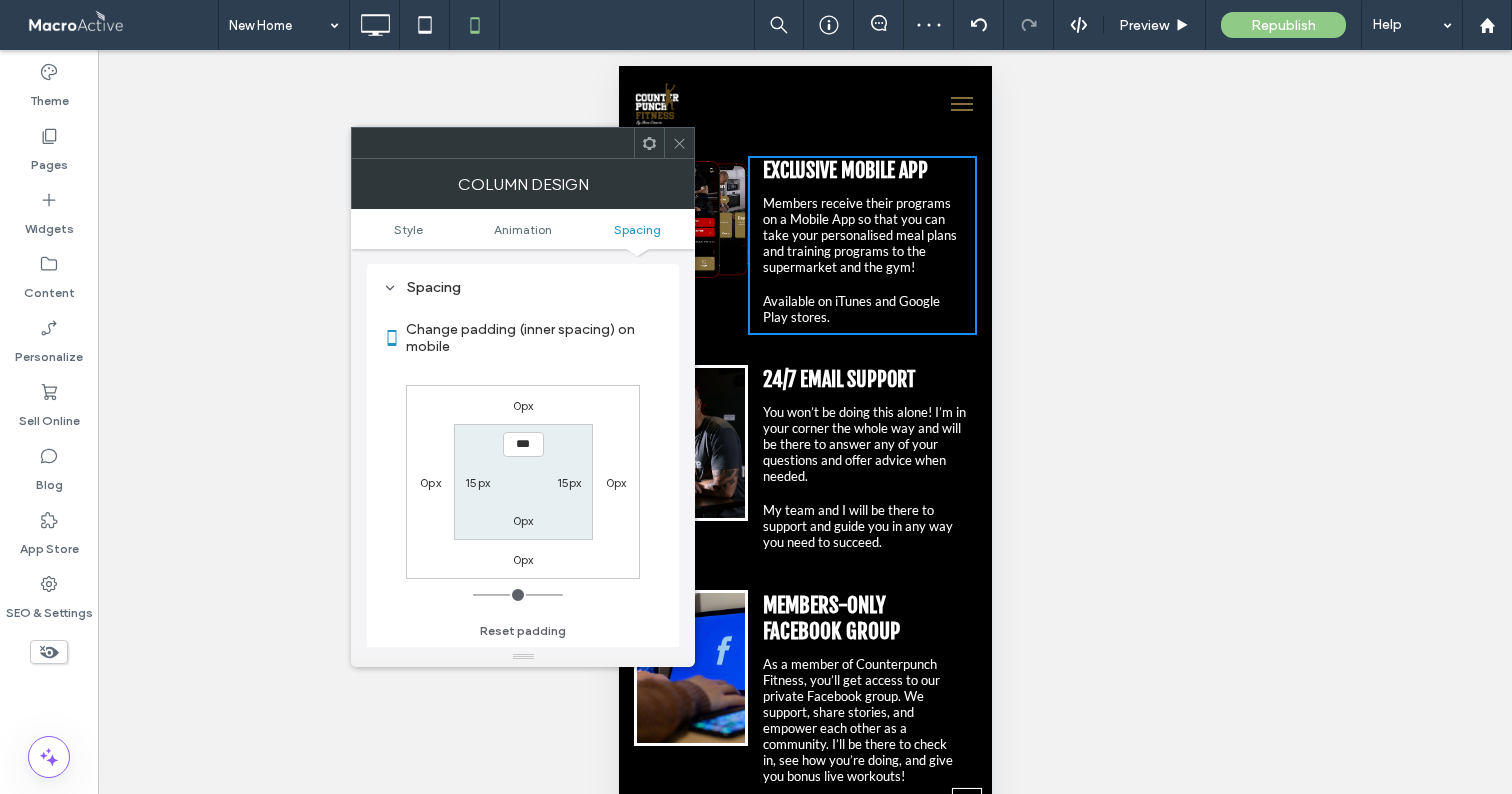 click on "15px" at bounding box center [569, 482] 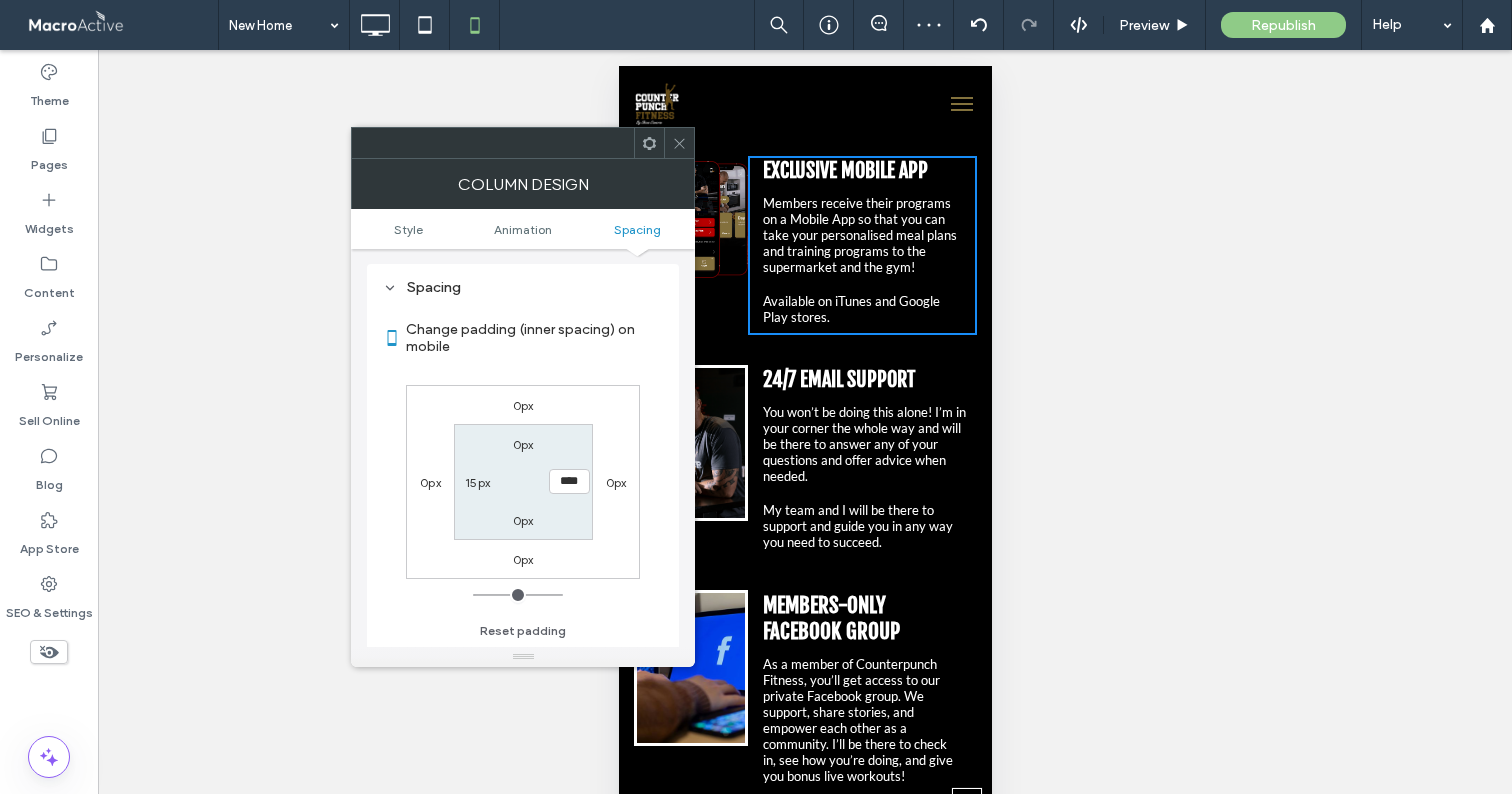 type on "**" 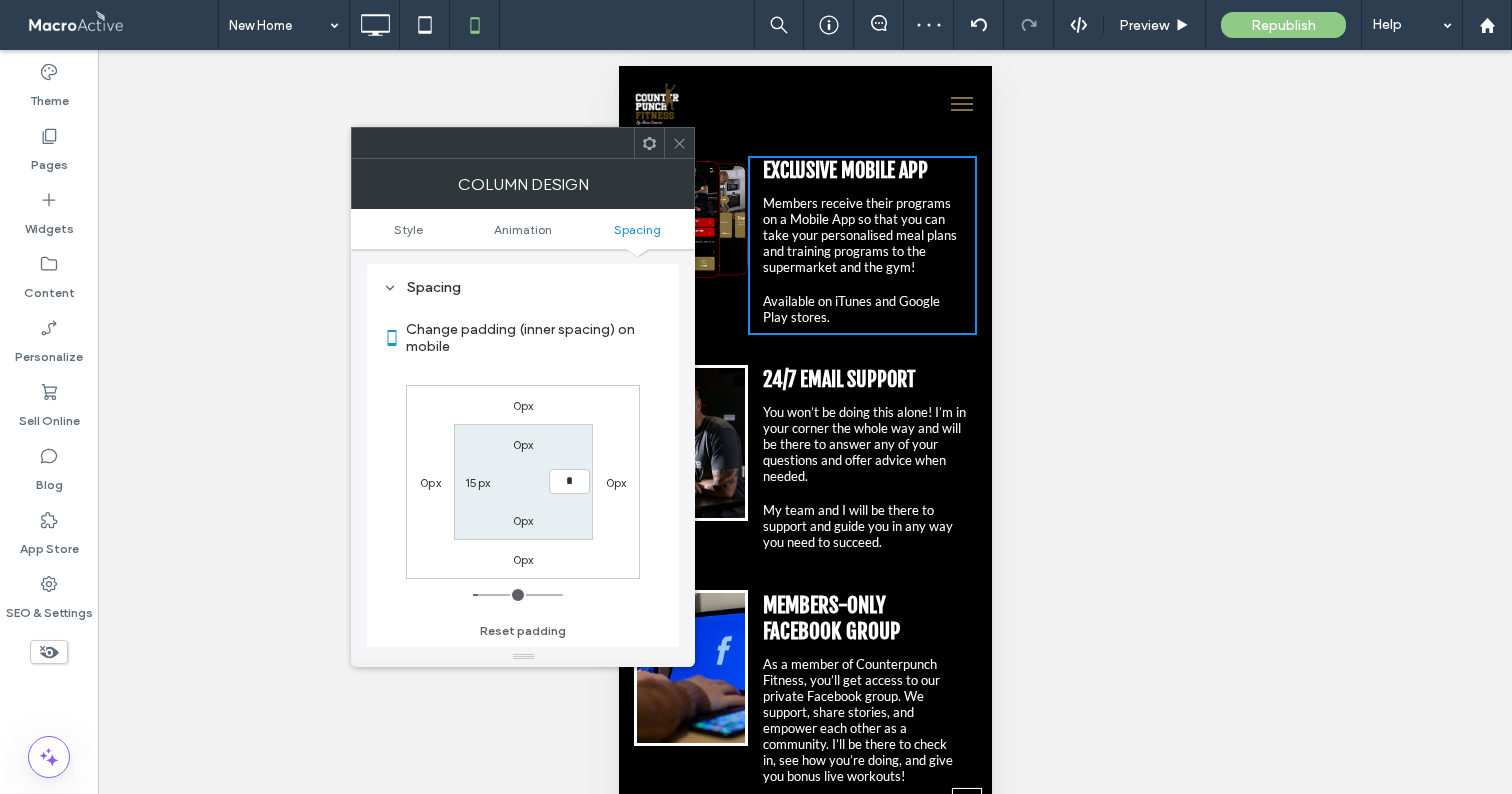 type on "*" 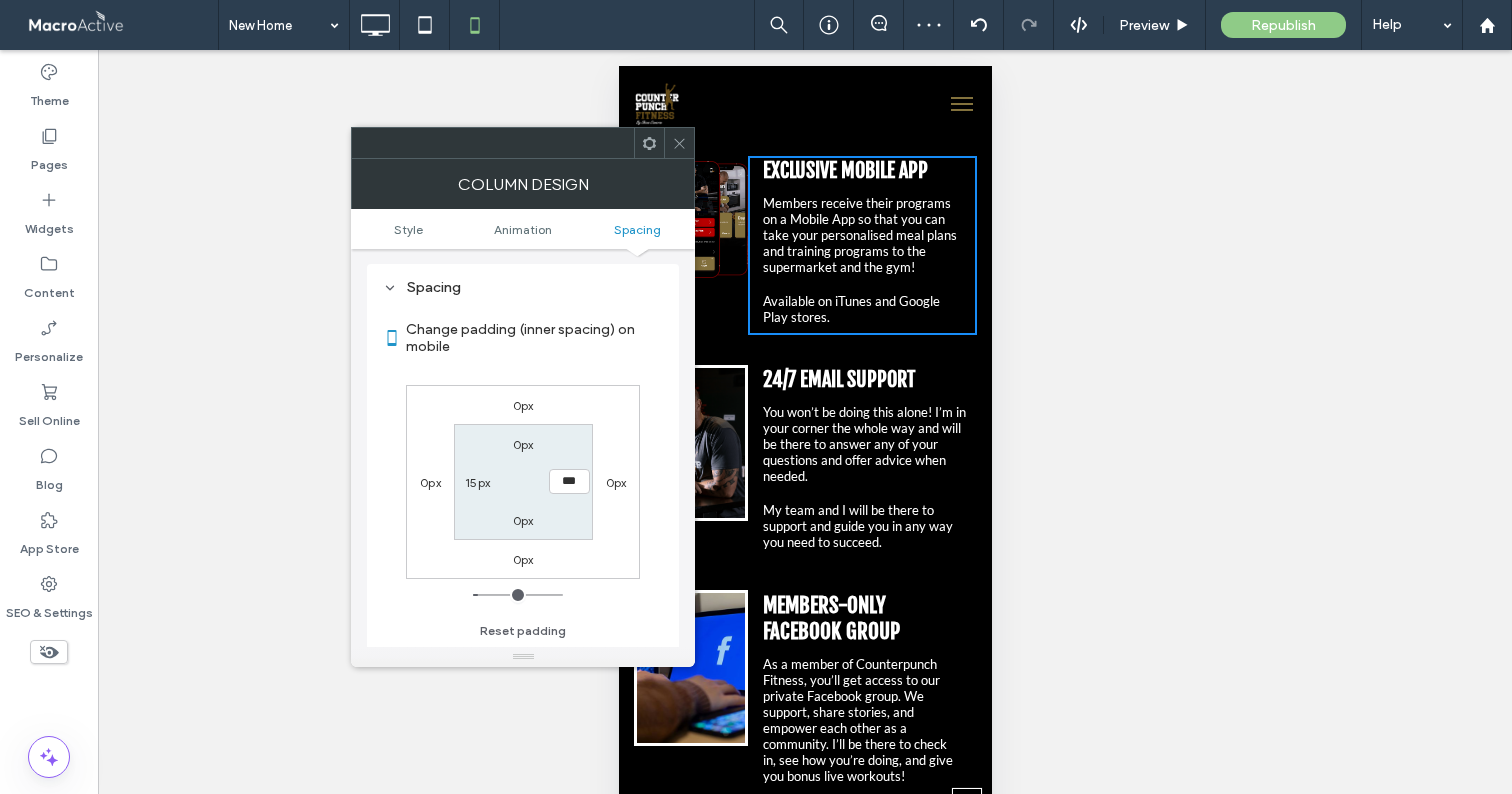 click on "0px 0px 0px 0px 0px *** 0px 15px" at bounding box center [523, 482] 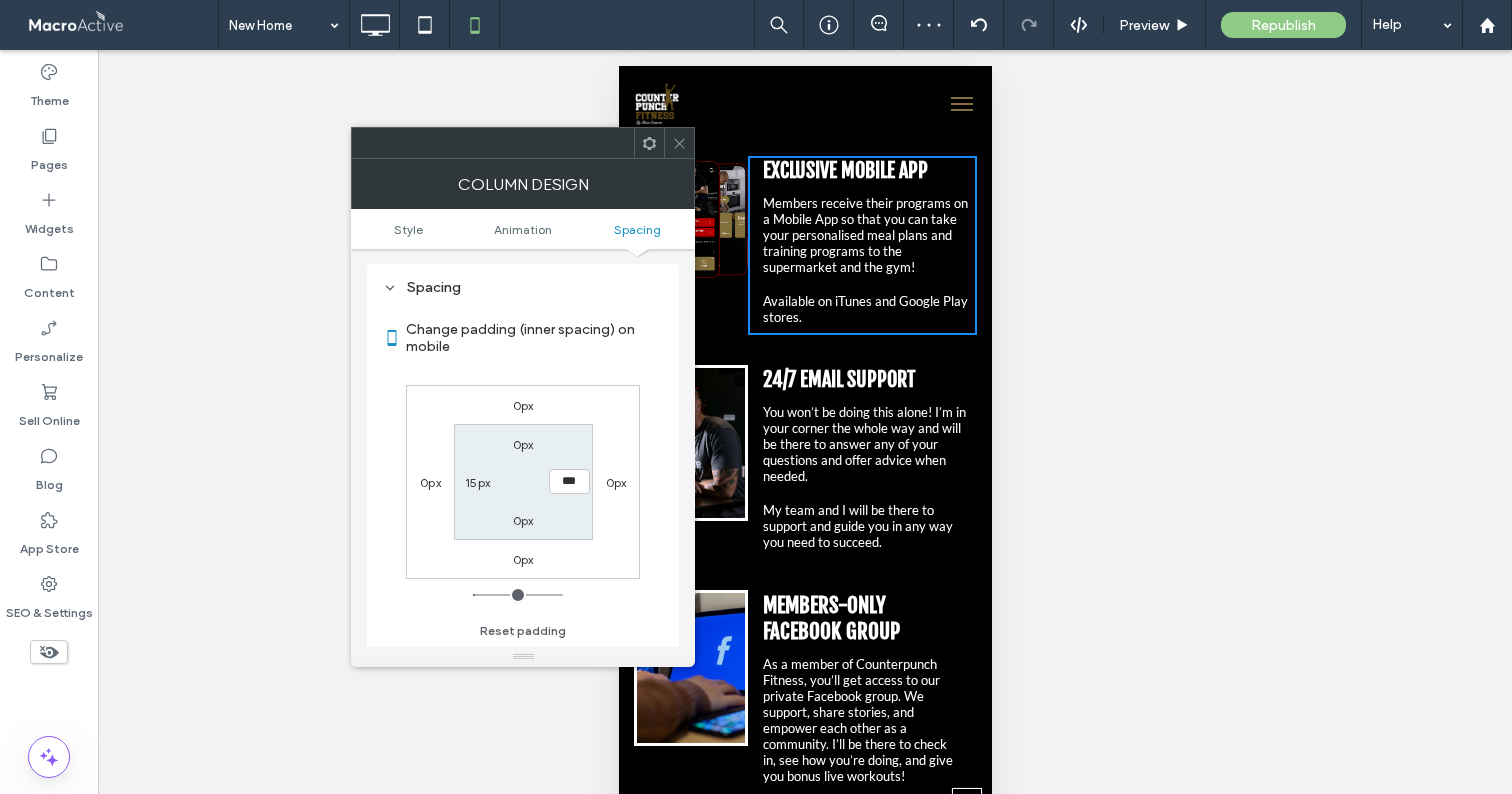 click 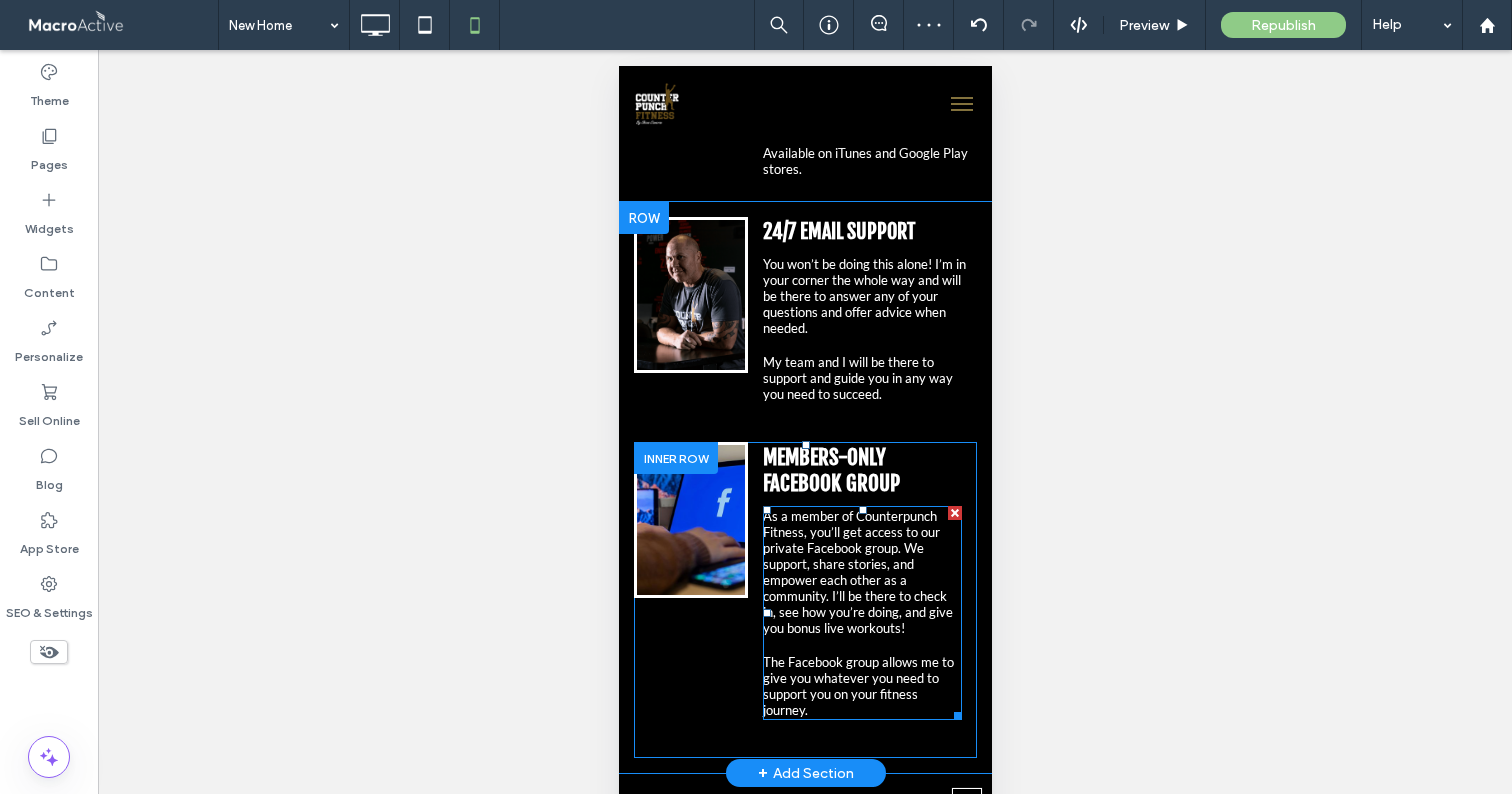 scroll, scrollTop: 5998, scrollLeft: 0, axis: vertical 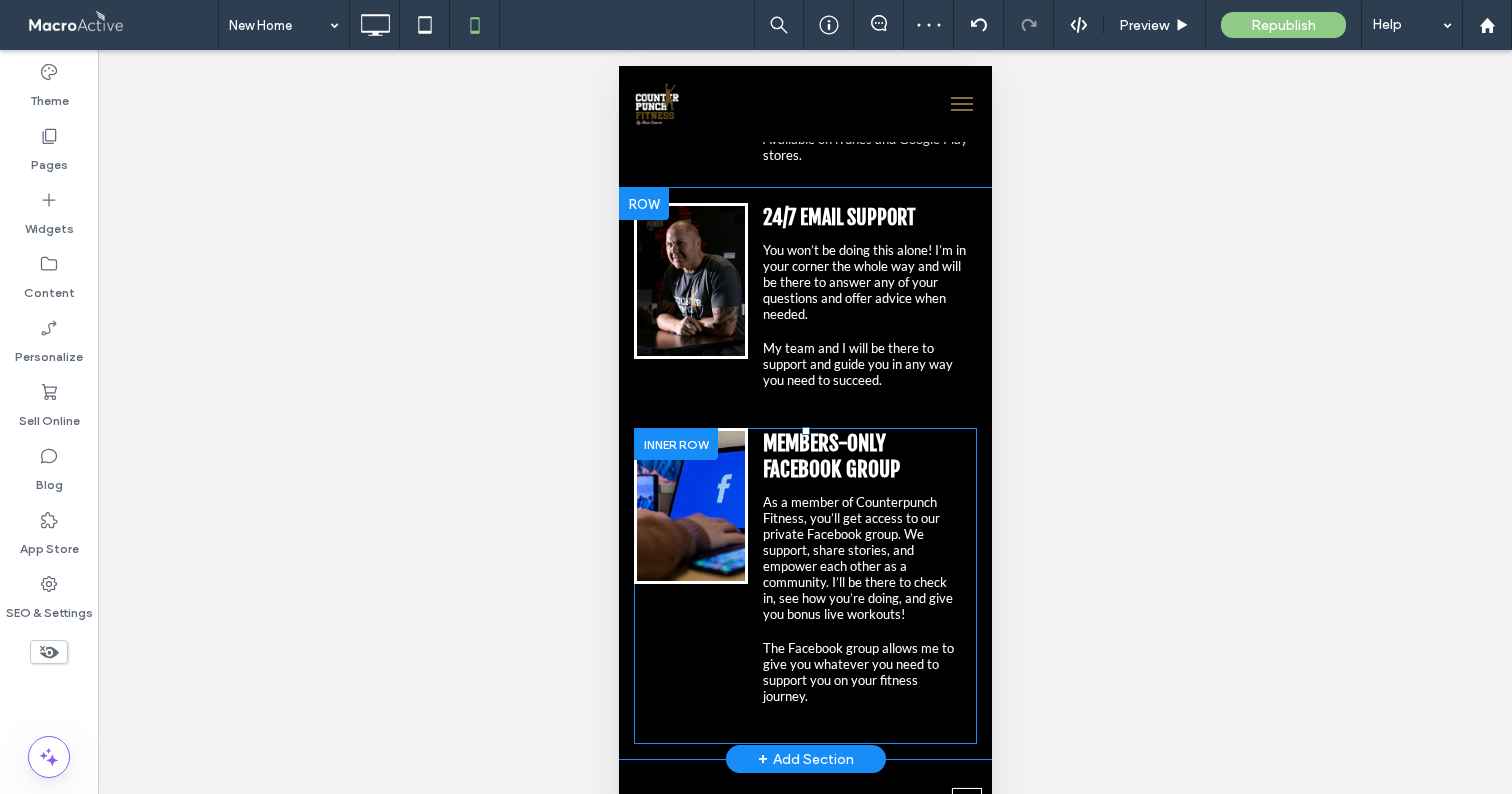 click on "MEMBERS-ONLY FACEBOOK GROUP
As a member of Counterpunch Fitness, you’ll get access to our private Facebook group. We support, share stories, and empower each other as a community. I’ll be there to check in, see how you’re doing, and give you bonus live workouts! The Facebook group allows me to give you whatever you need to support you on your fitness journey.
Click To Paste" at bounding box center [861, 571] 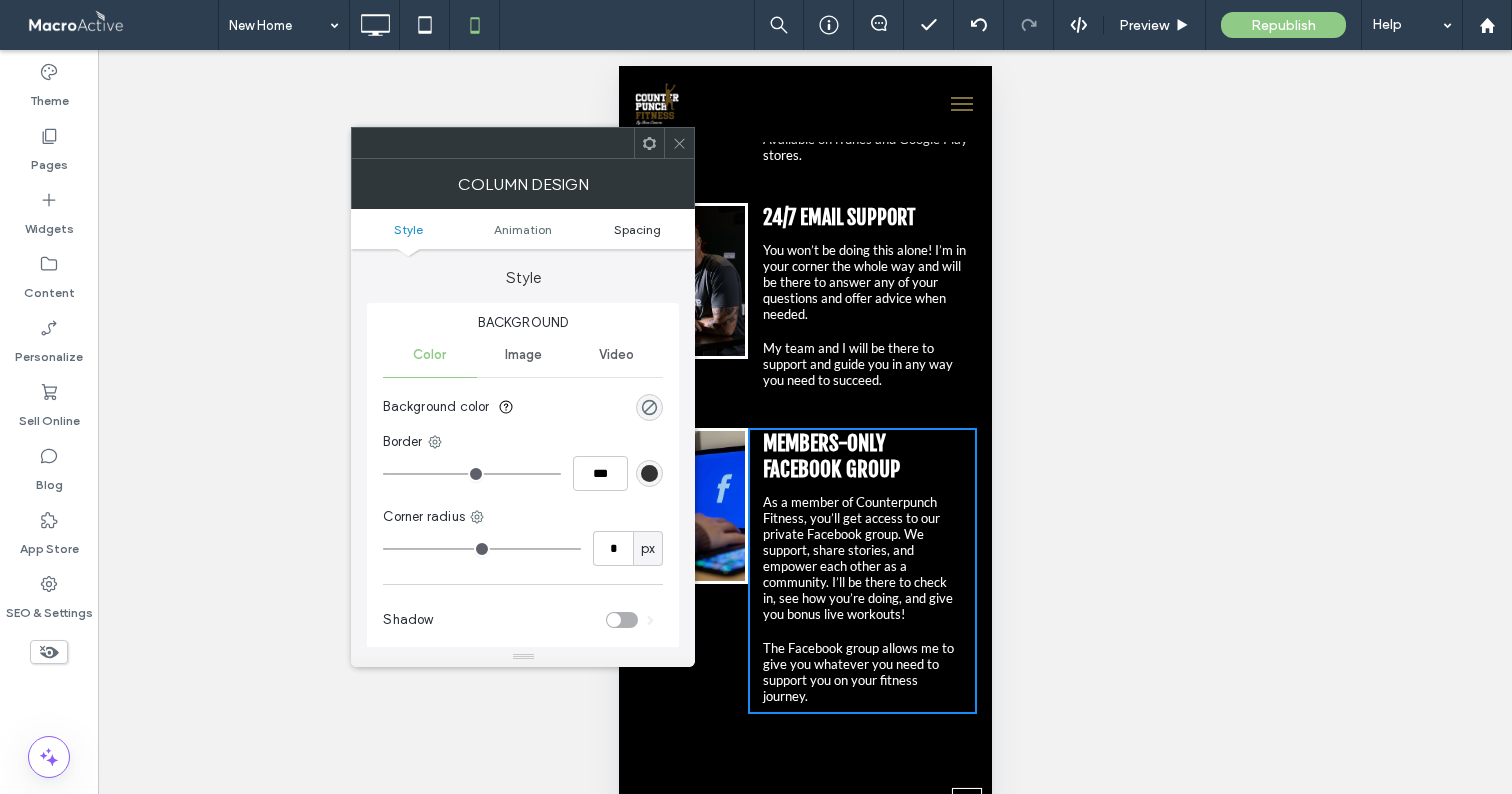 click on "Spacing" at bounding box center (637, 229) 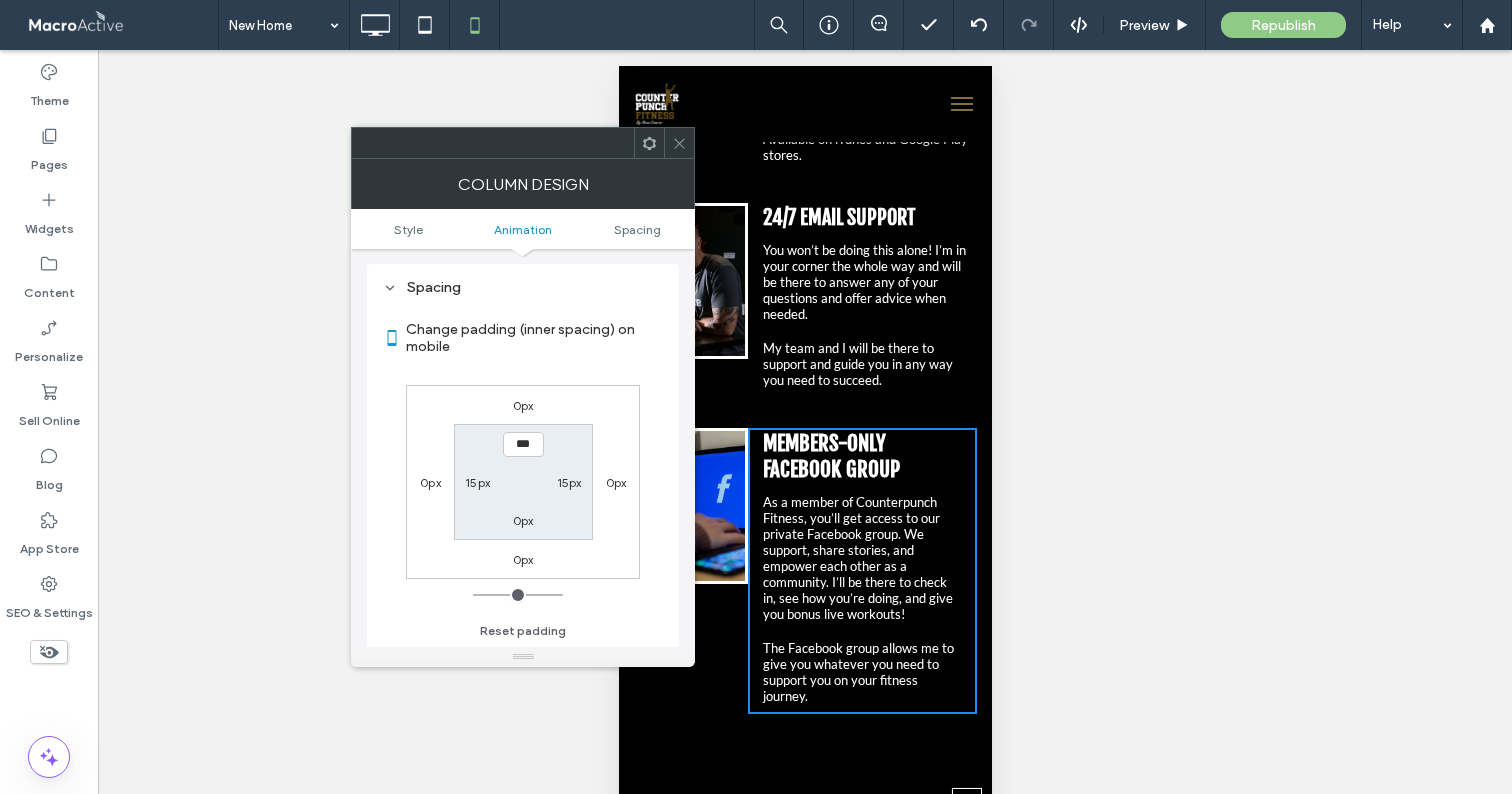 scroll, scrollTop: 470, scrollLeft: 0, axis: vertical 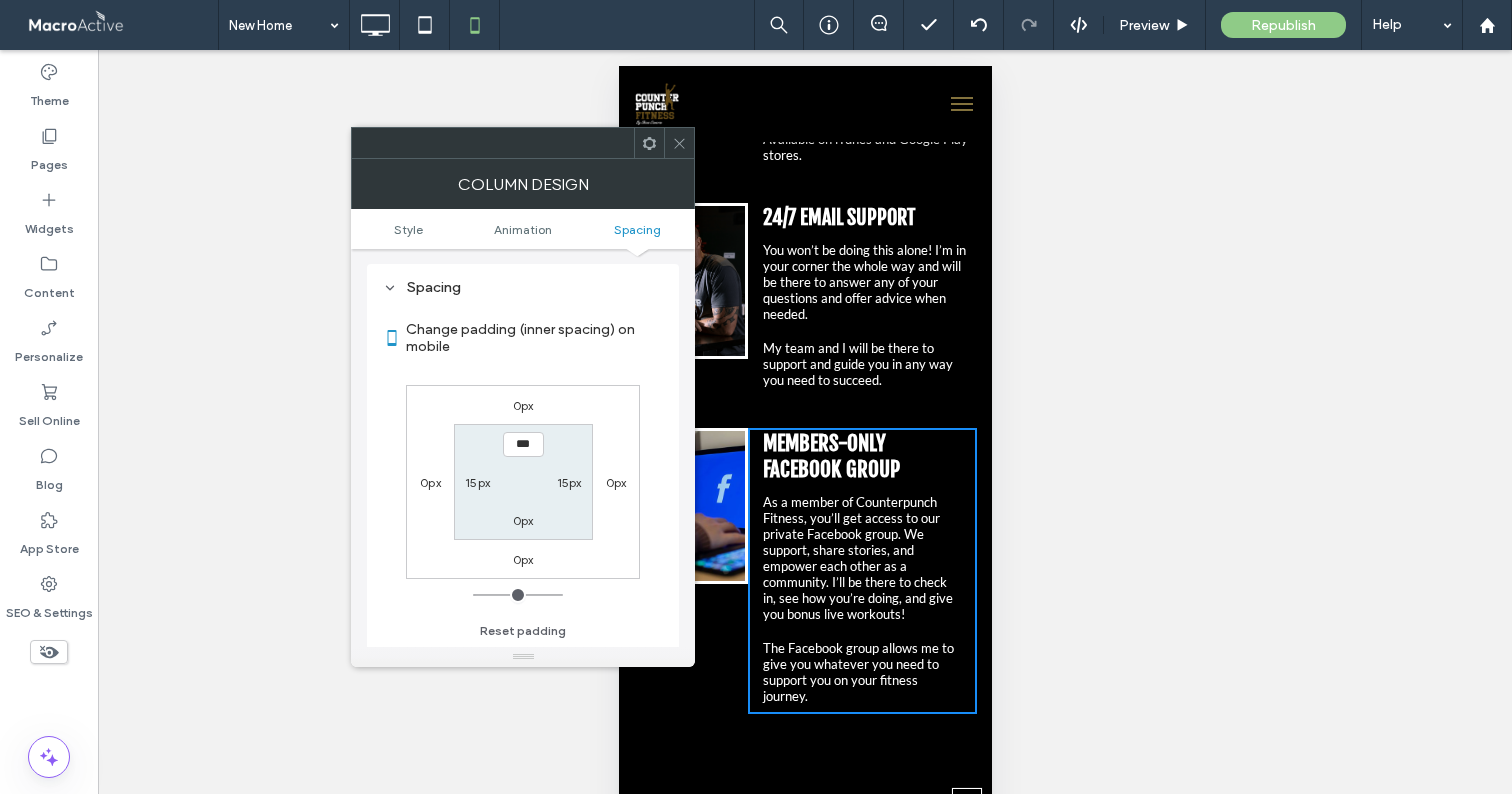 click on "15px" at bounding box center (569, 482) 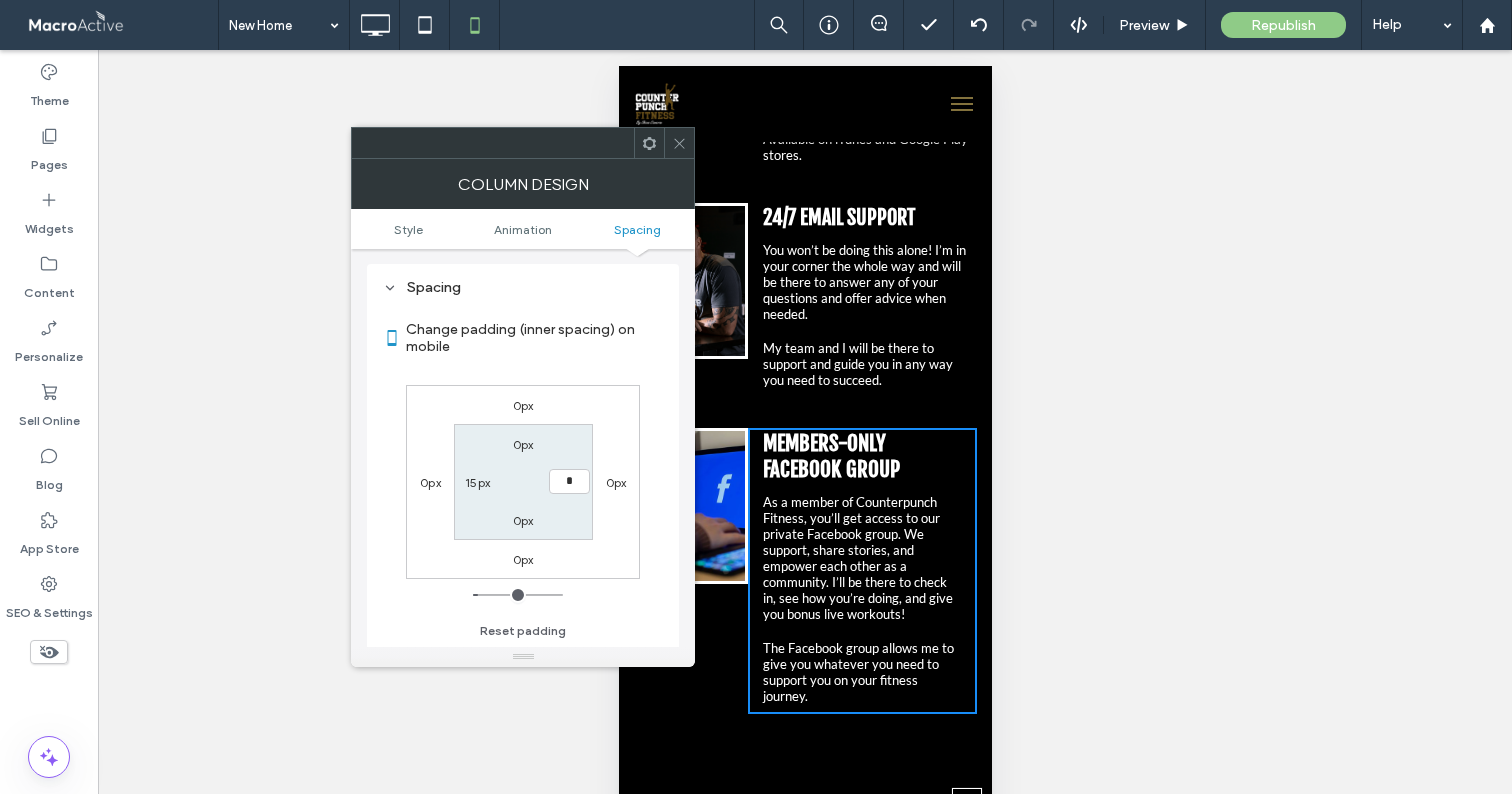 type on "*" 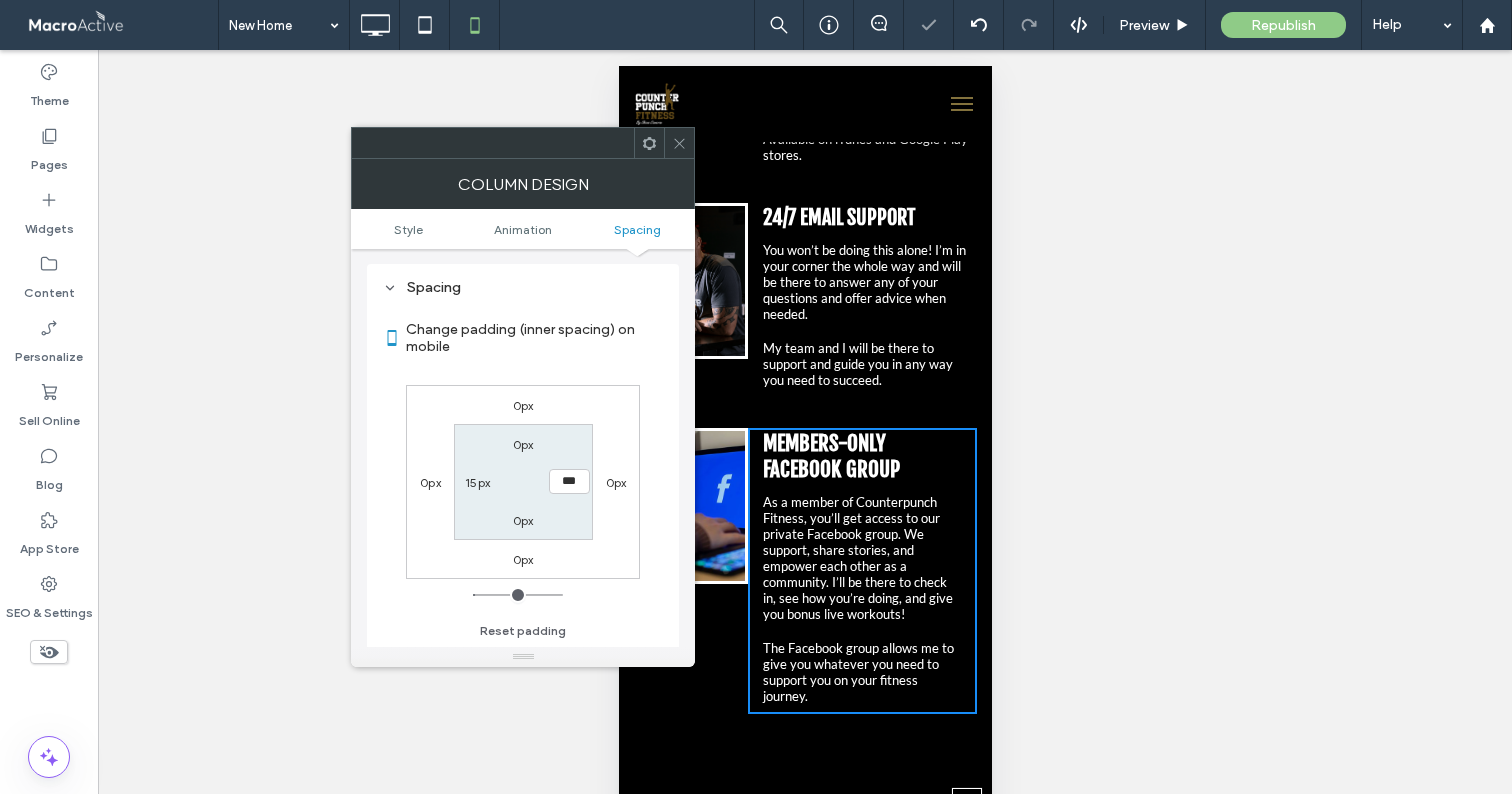 click on "0px 0px 0px 0px 0px *** 0px 15px" at bounding box center [523, 482] 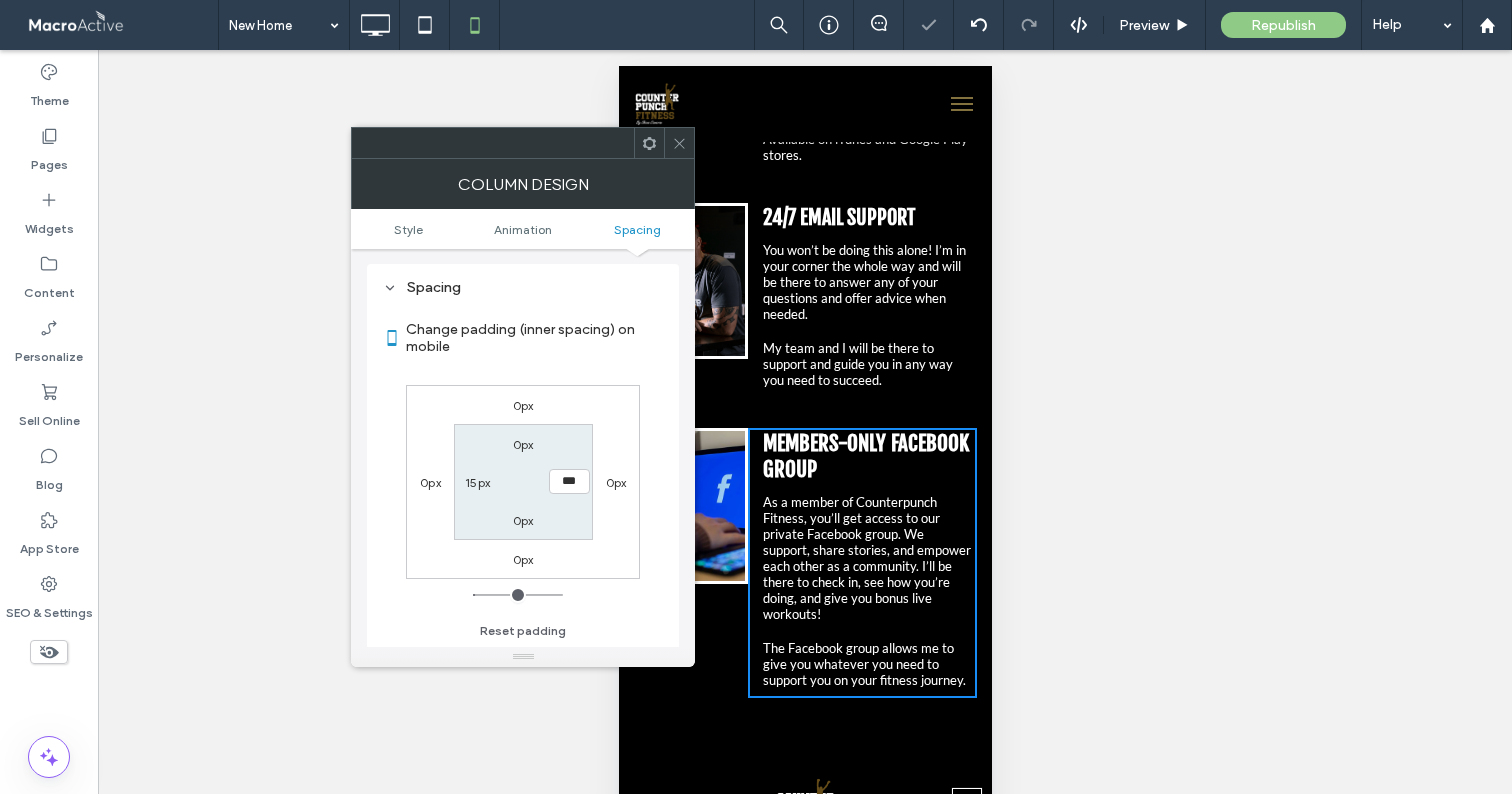 click 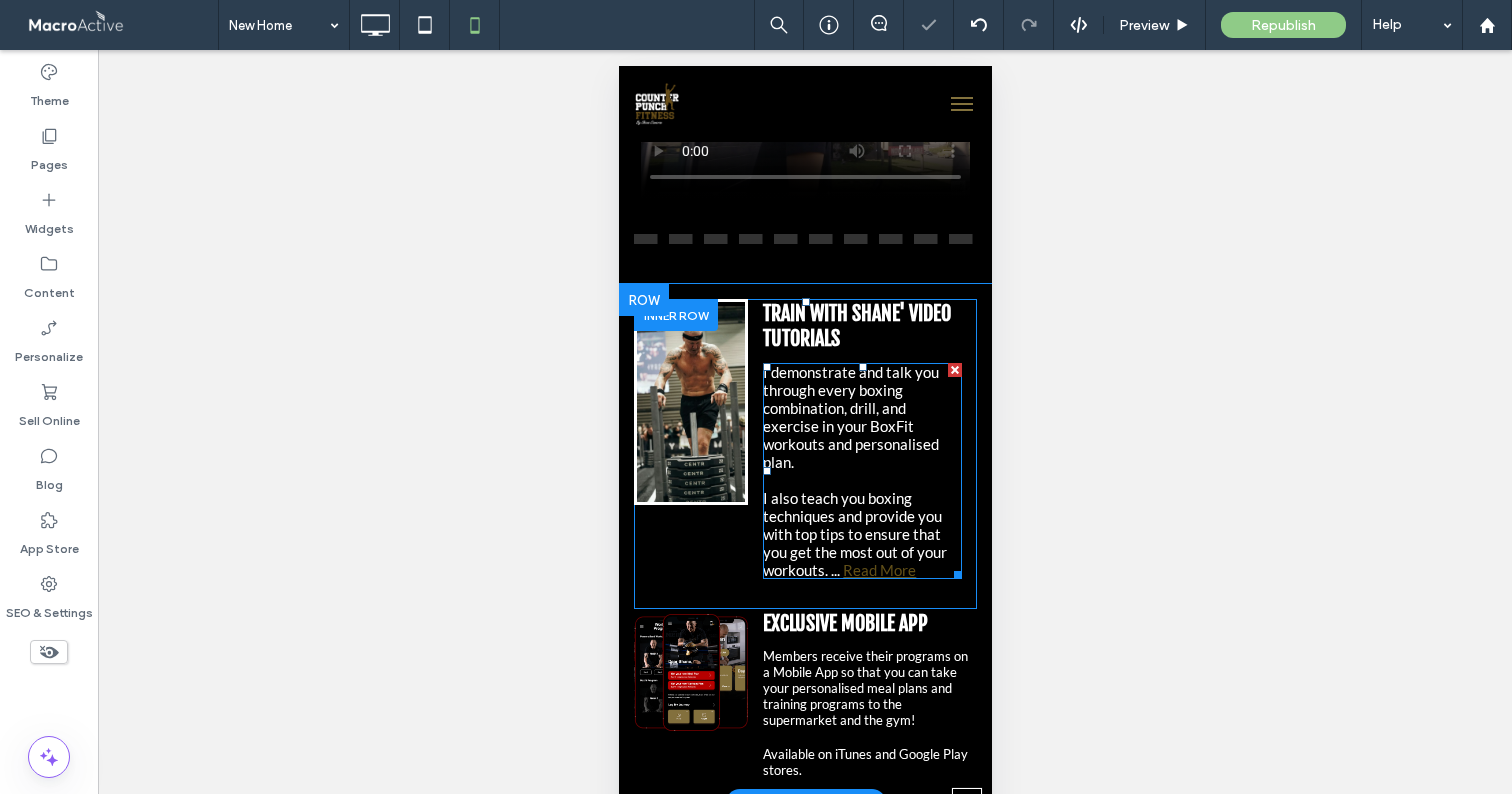 scroll, scrollTop: 5357, scrollLeft: 0, axis: vertical 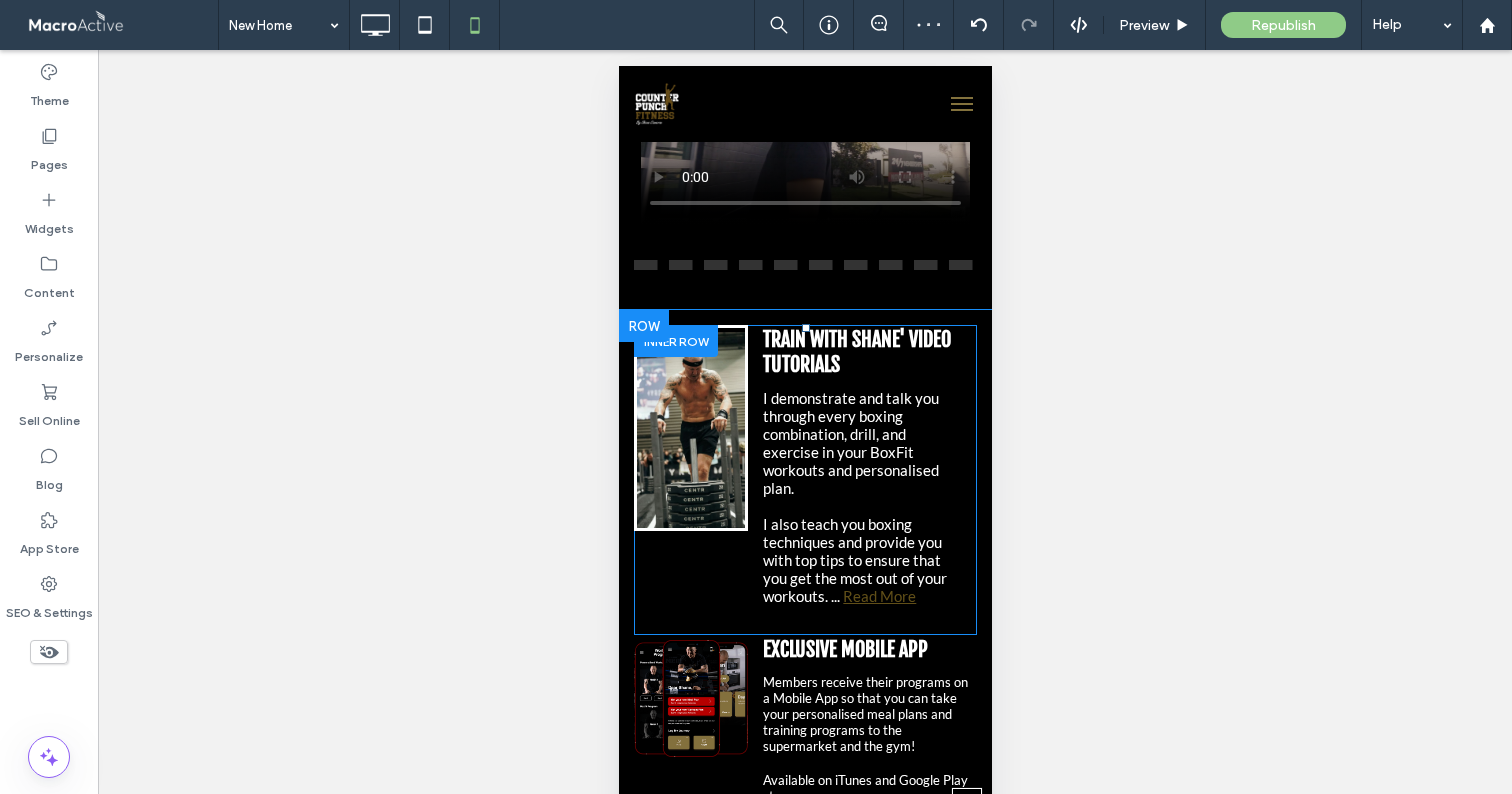 click on "TRAIN WITH SHANE' VIDEO TUTORIALS
I demonstrate and talk you through every boxing combination, drill, and exercise in your BoxFit workouts and personalised plan. I also teach you boxing techniques and provide you with top tips to ensure that you get the most out of your workouts.
...
In addition, I have included complete training videos.  That’s right - as a bonus, you can ‘join me’ for an entire BoxFit or bodyweight workout.  I have included several videos for you to choose from of different lengths and styles with more being added all the time.  You and me, face to face, getting it done together.
Read More
Read Less
Click To Paste" at bounding box center (861, 465) 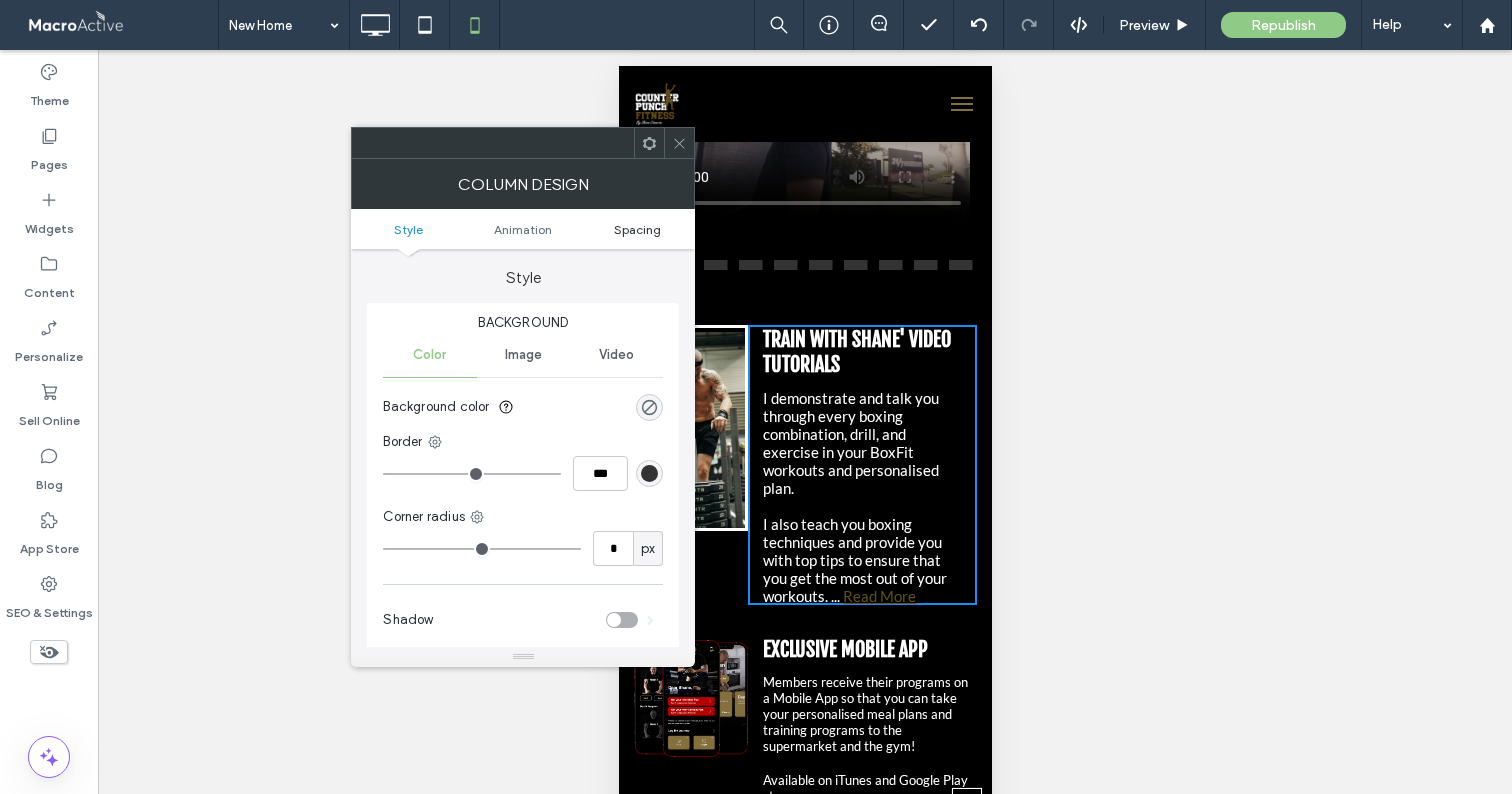 click on "Spacing" at bounding box center (637, 229) 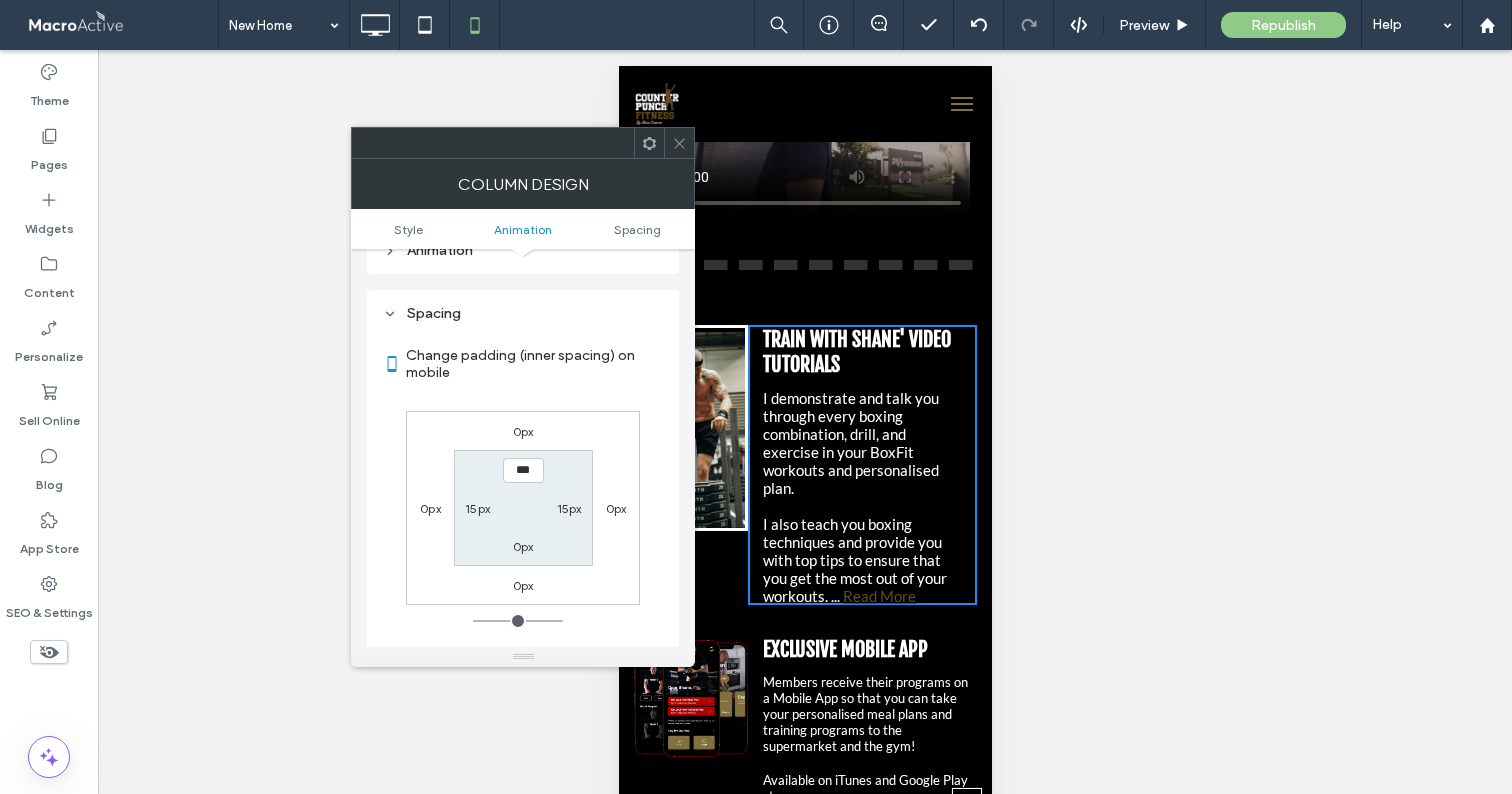 scroll, scrollTop: 470, scrollLeft: 0, axis: vertical 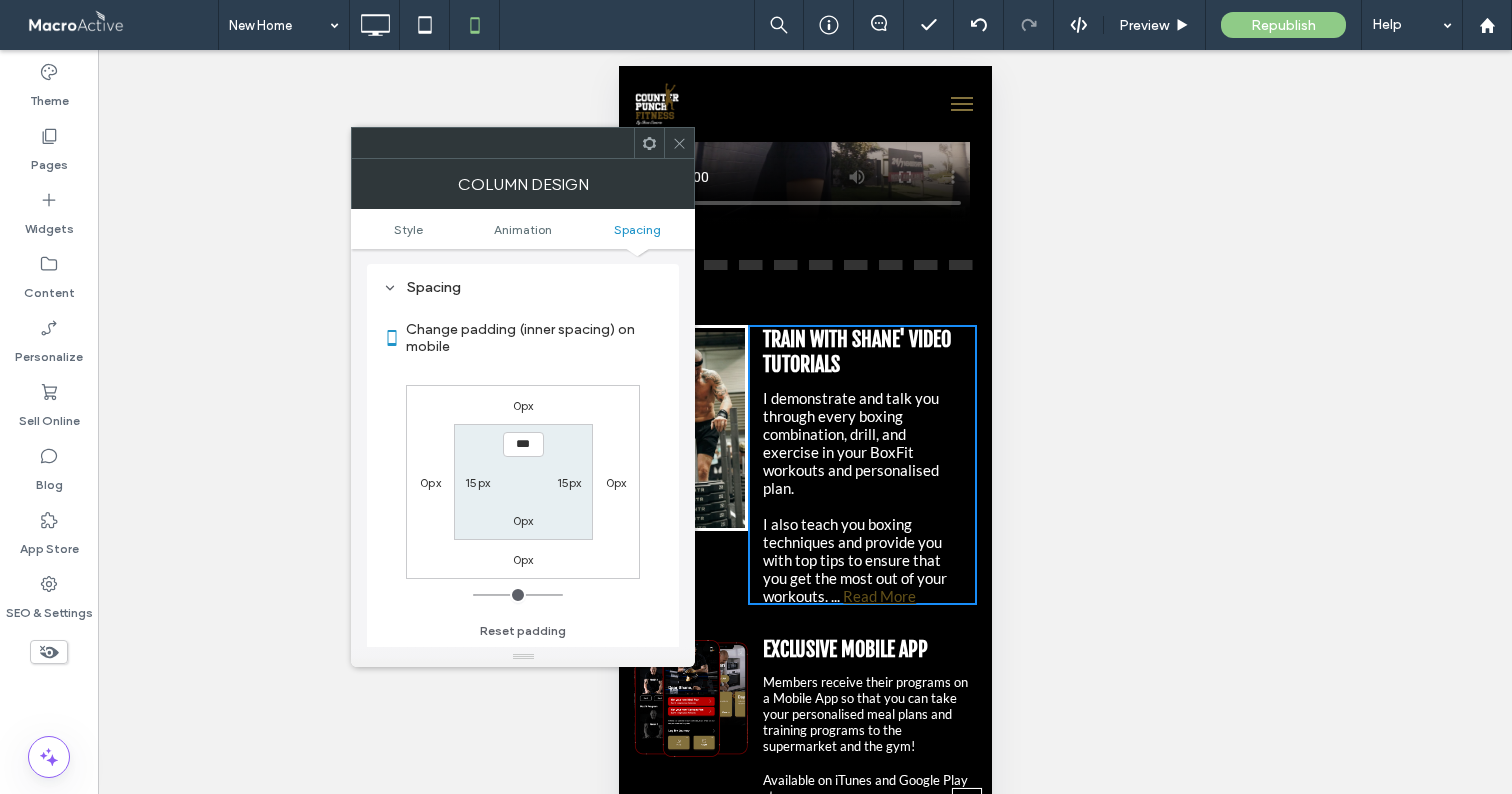 click on "15px" at bounding box center [569, 482] 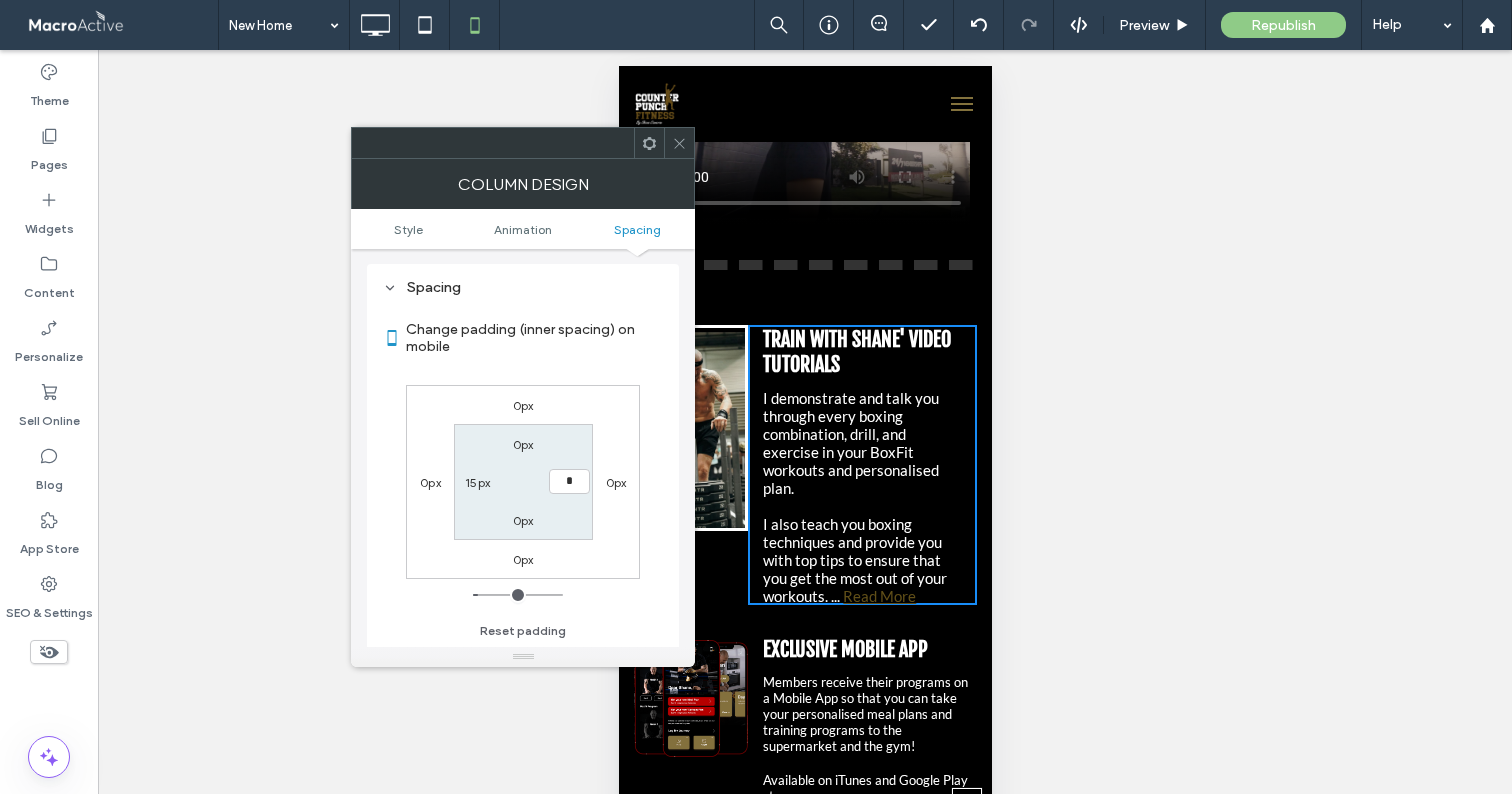 type on "*" 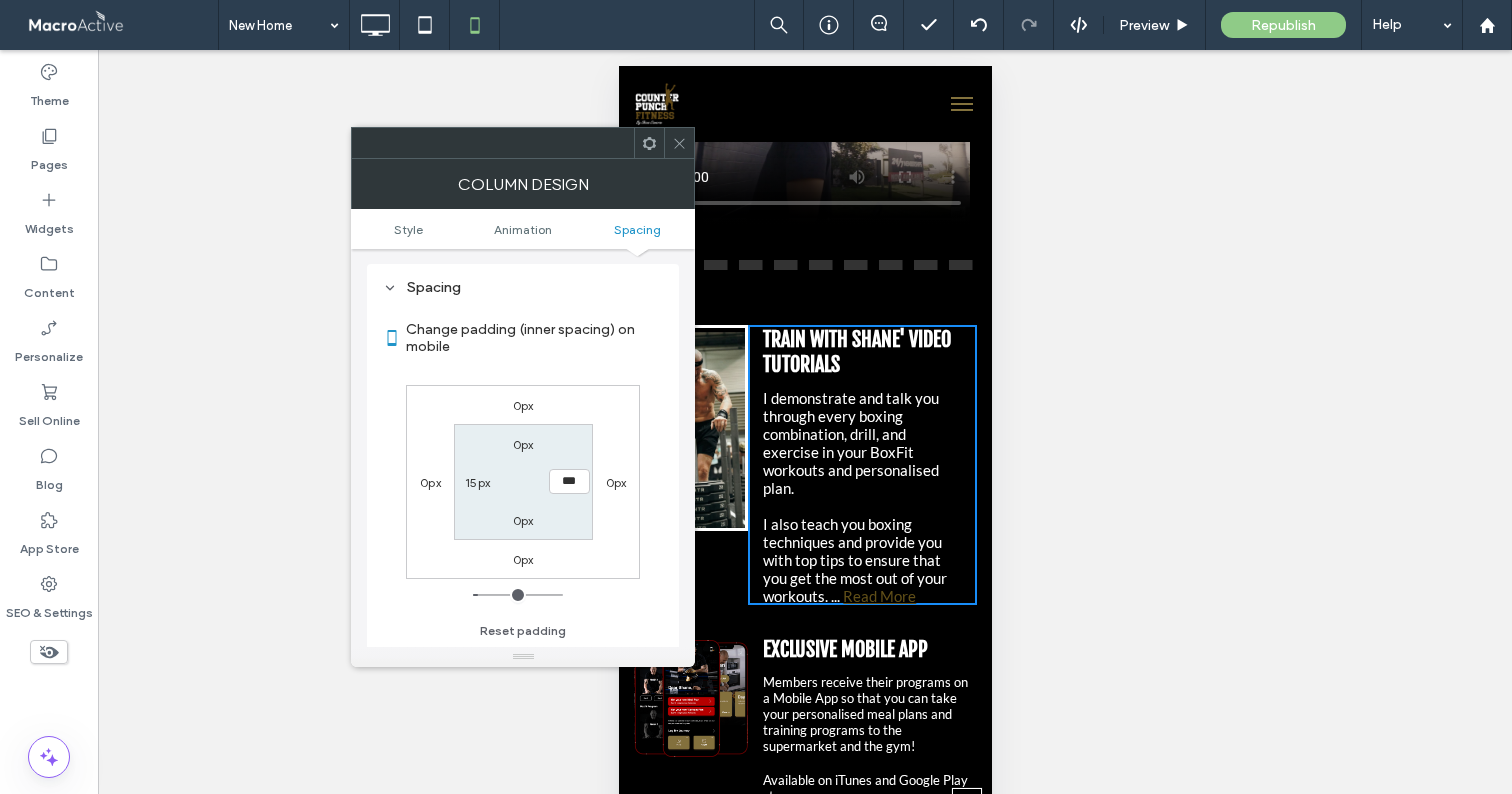 click on "0px 0px 0px 0px 0px *** 0px 15px" at bounding box center [523, 482] 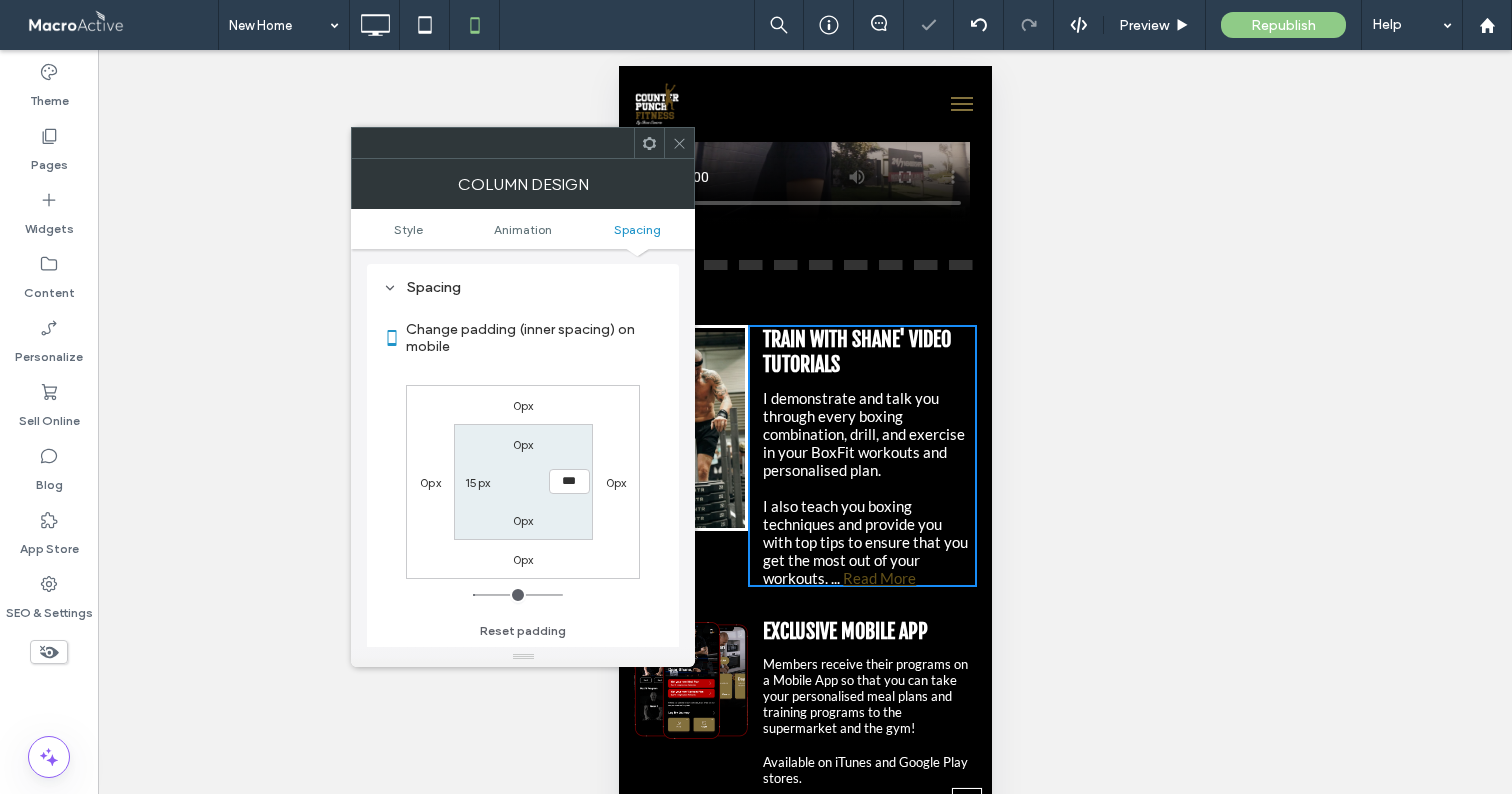 click 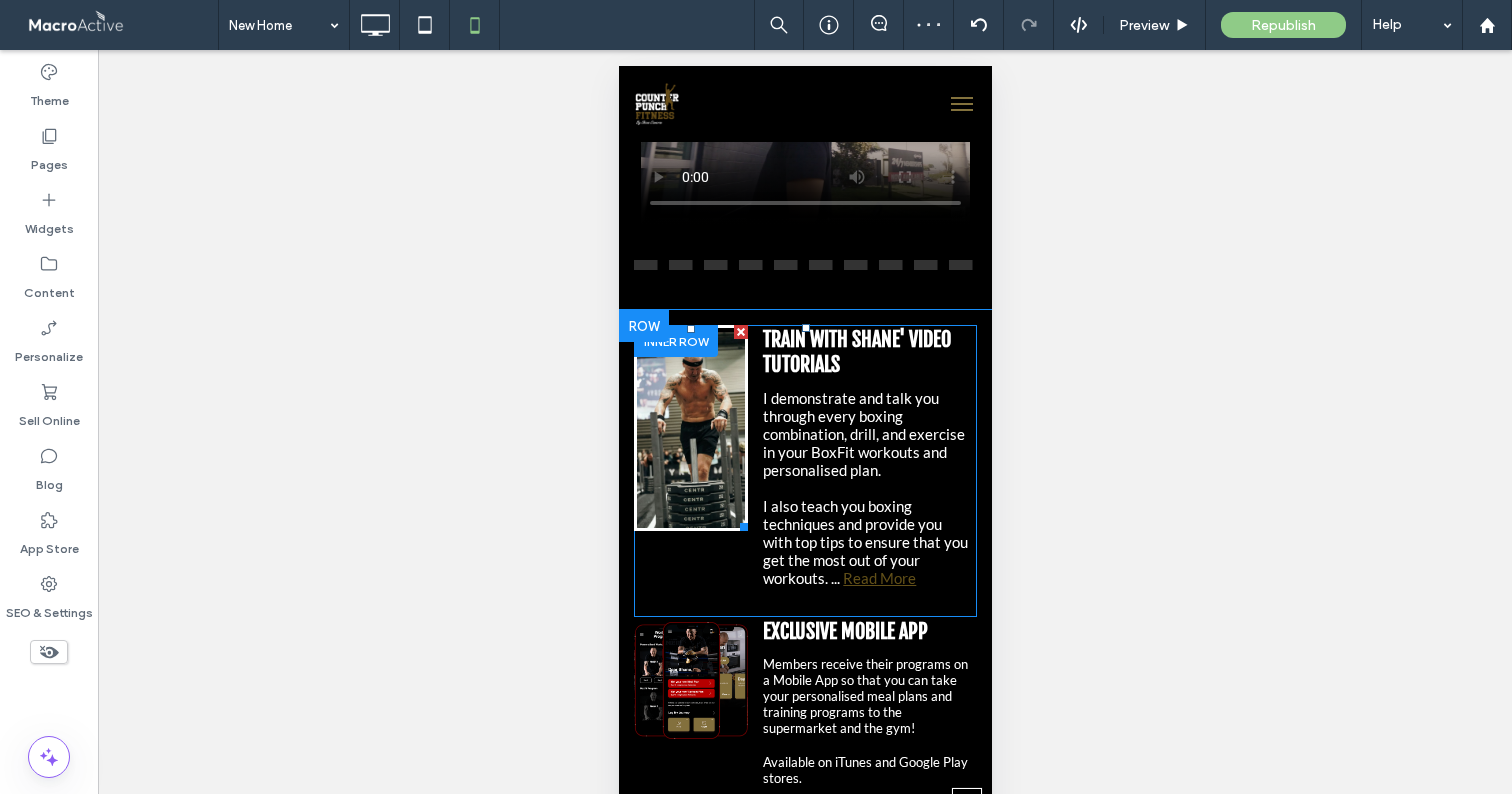 click at bounding box center (690, 428) 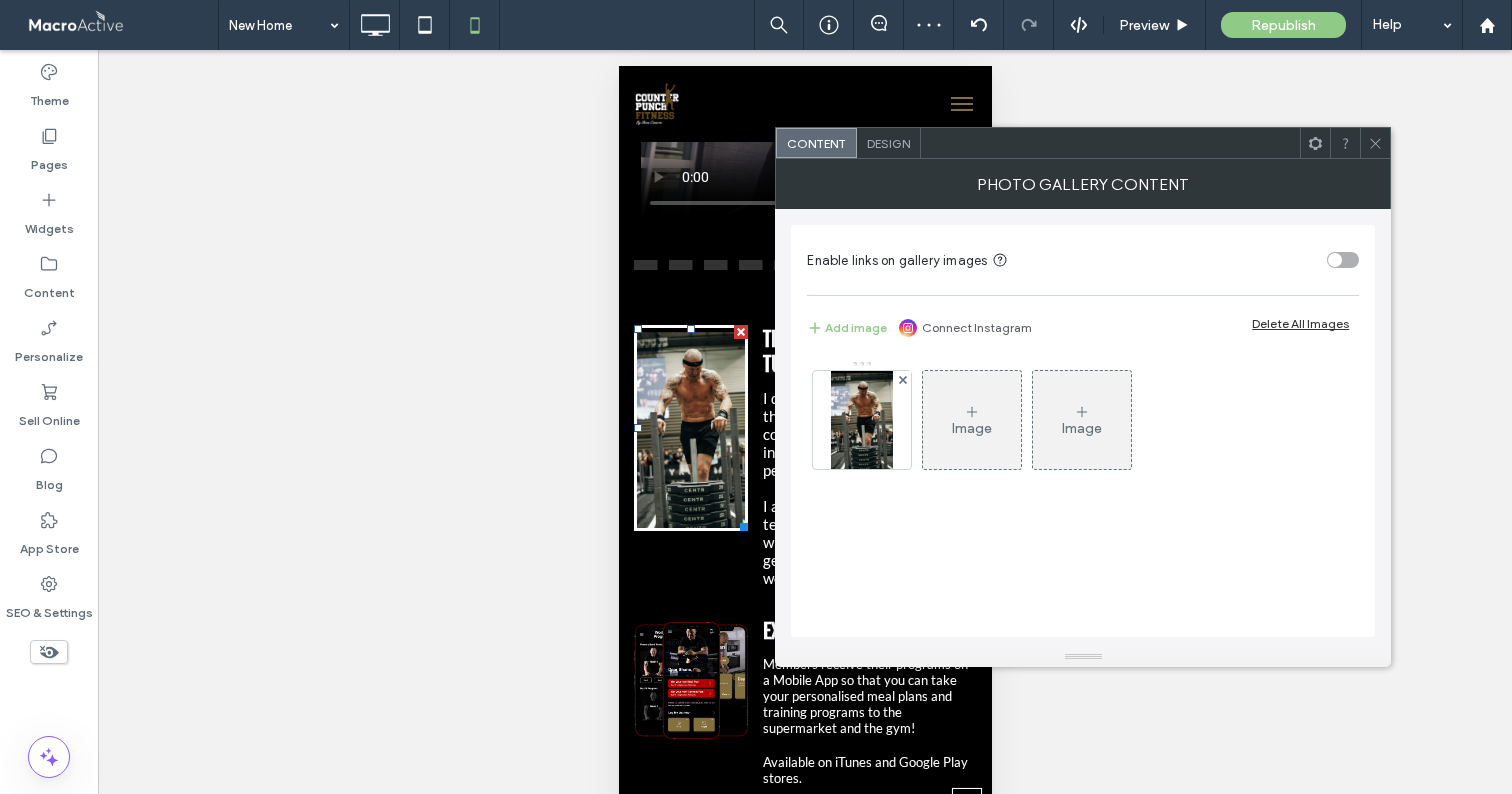 click on "Design" at bounding box center [889, 143] 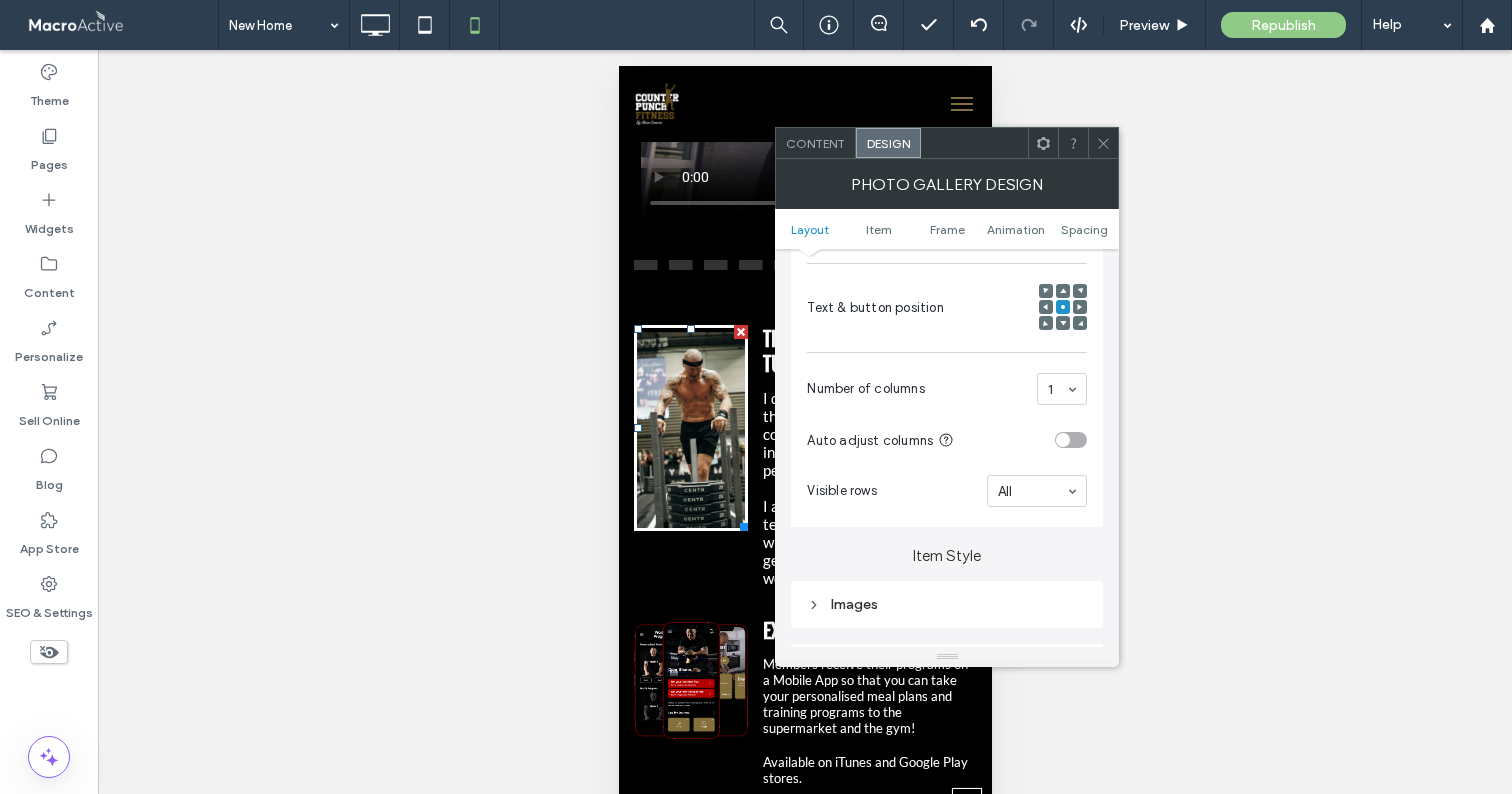 scroll, scrollTop: 501, scrollLeft: 0, axis: vertical 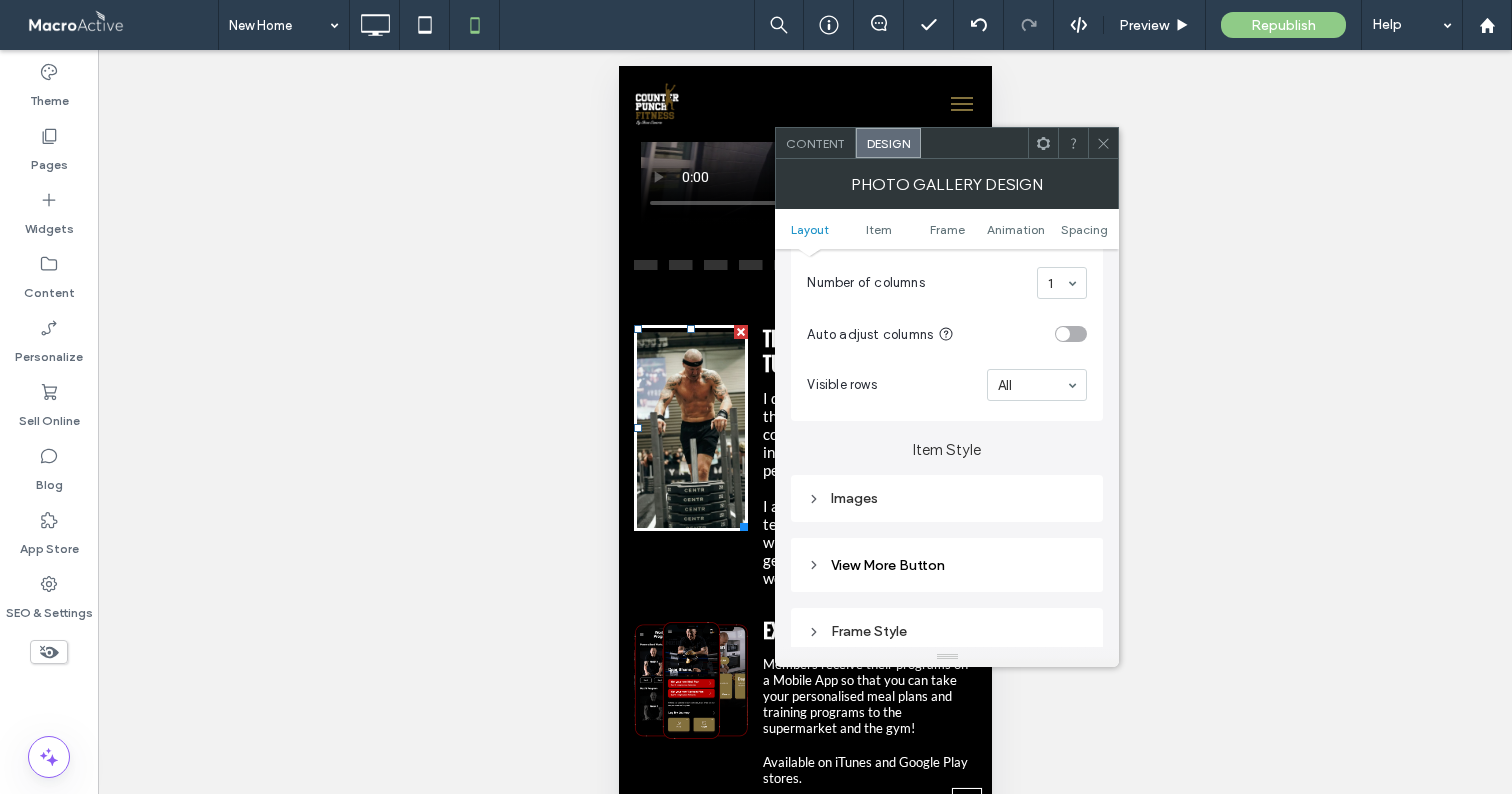 drag, startPoint x: 922, startPoint y: 497, endPoint x: 963, endPoint y: 502, distance: 41.303753 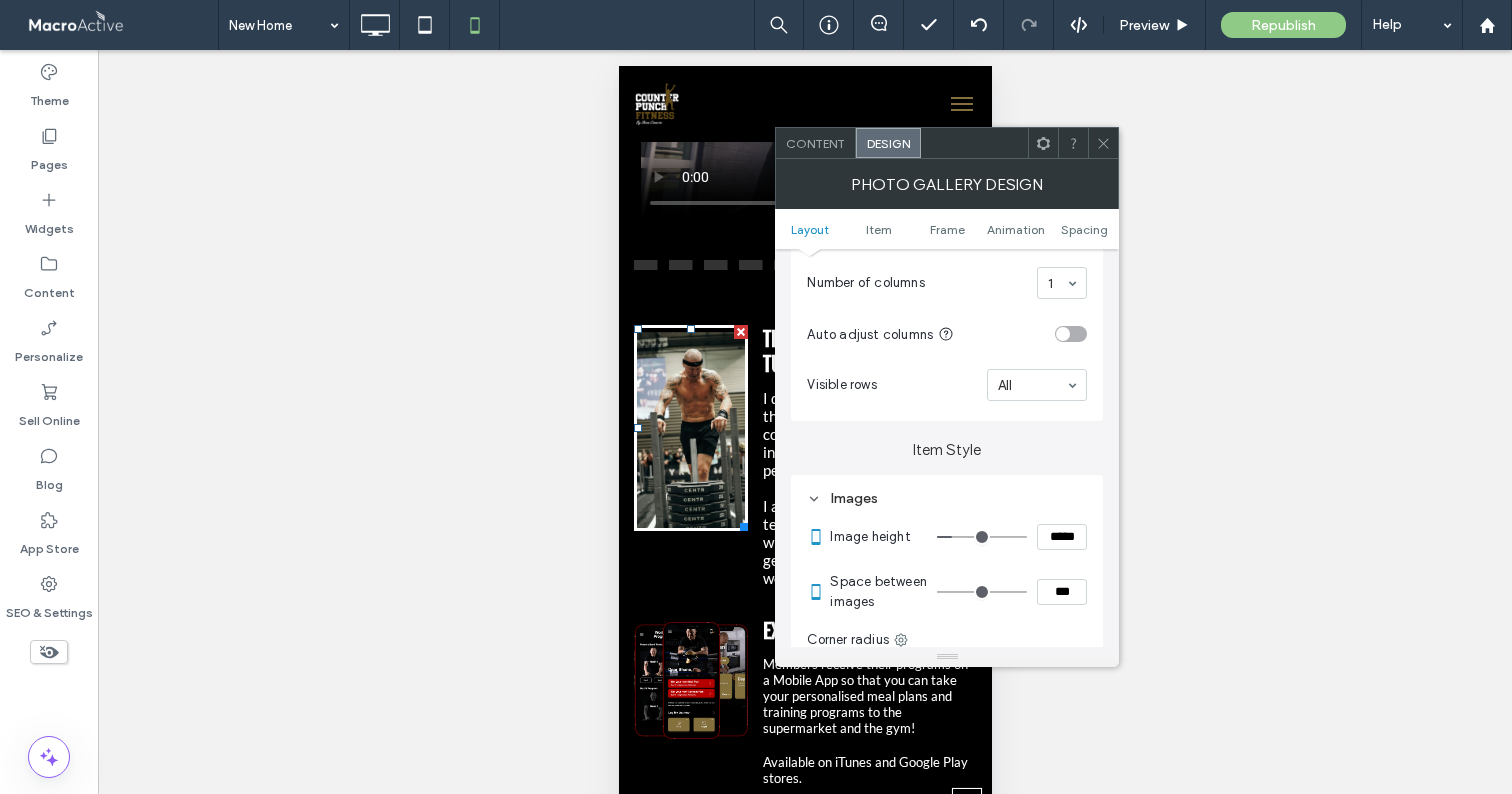 scroll, scrollTop: 541, scrollLeft: 0, axis: vertical 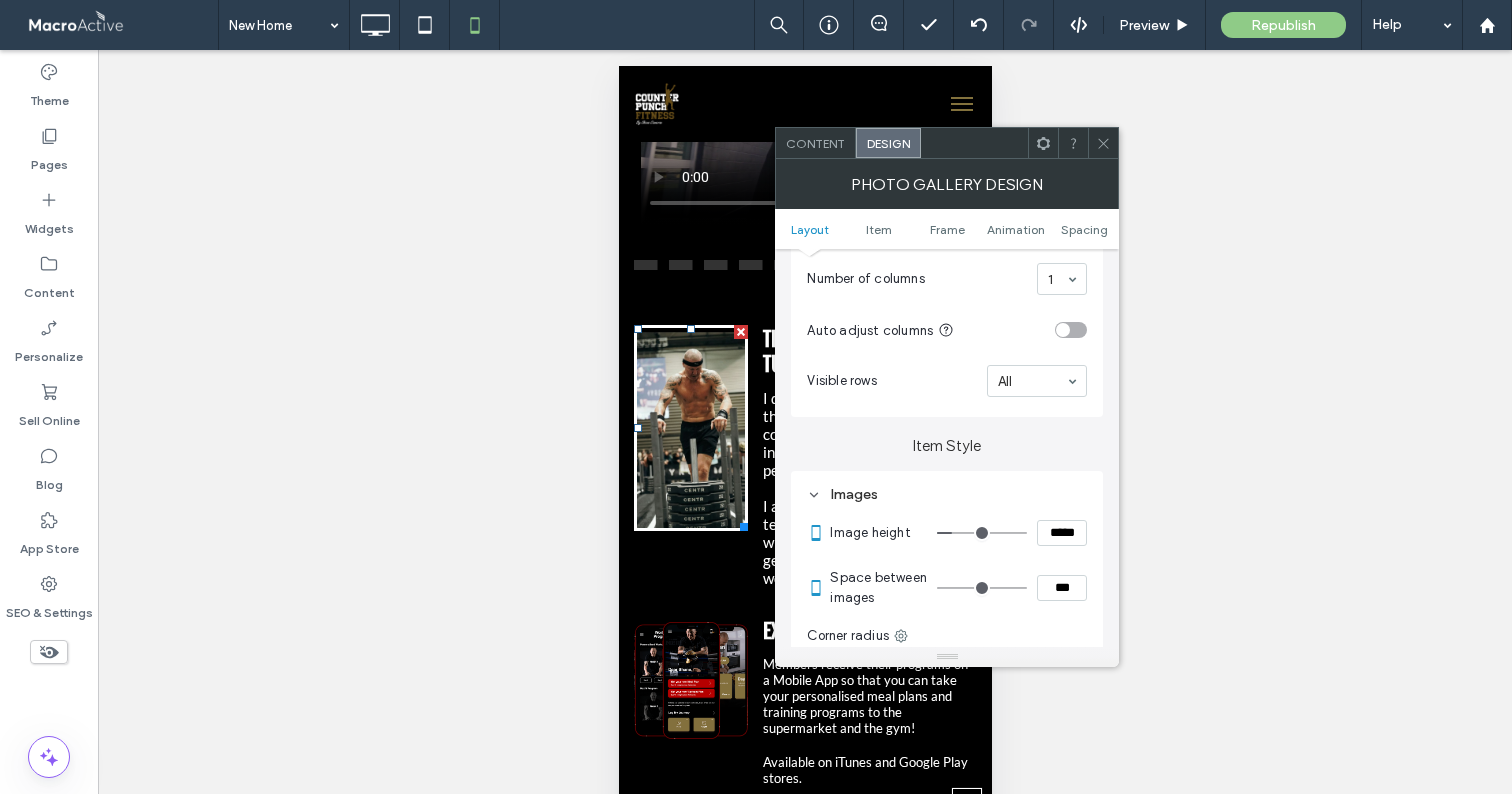 click on "*****" at bounding box center [1062, 533] 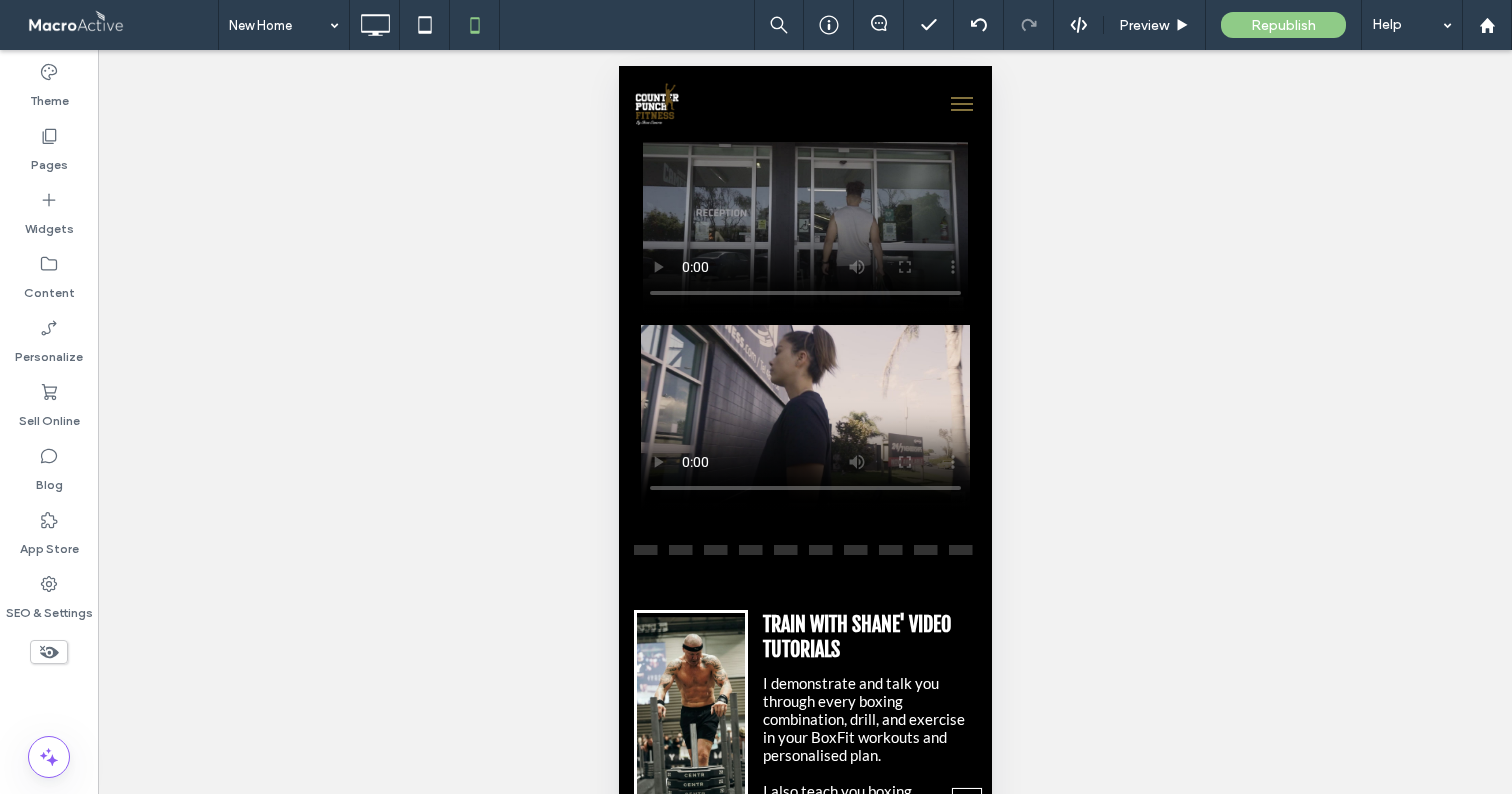 scroll, scrollTop: 5068, scrollLeft: 0, axis: vertical 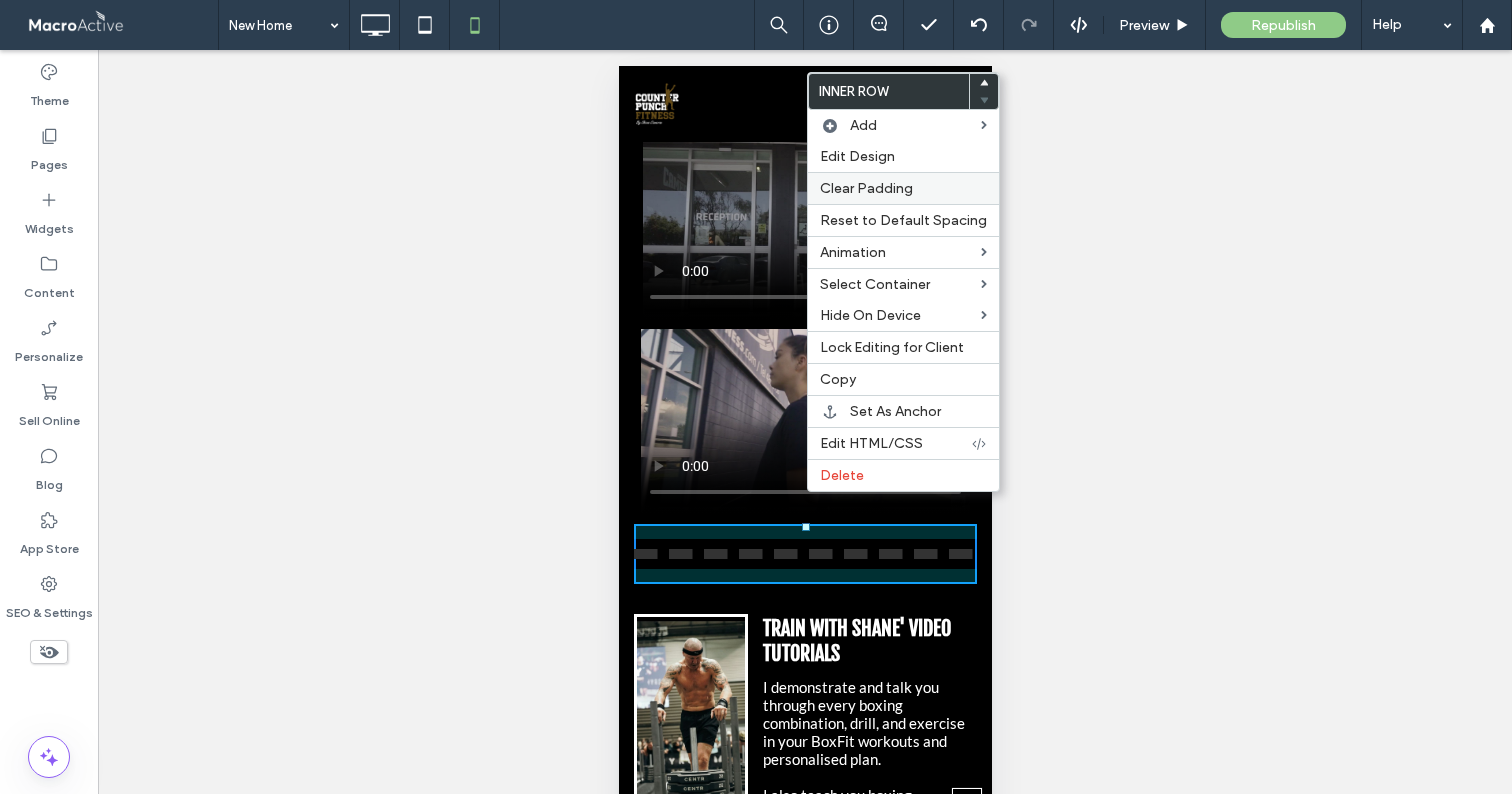 click on "Clear Padding" at bounding box center [866, 188] 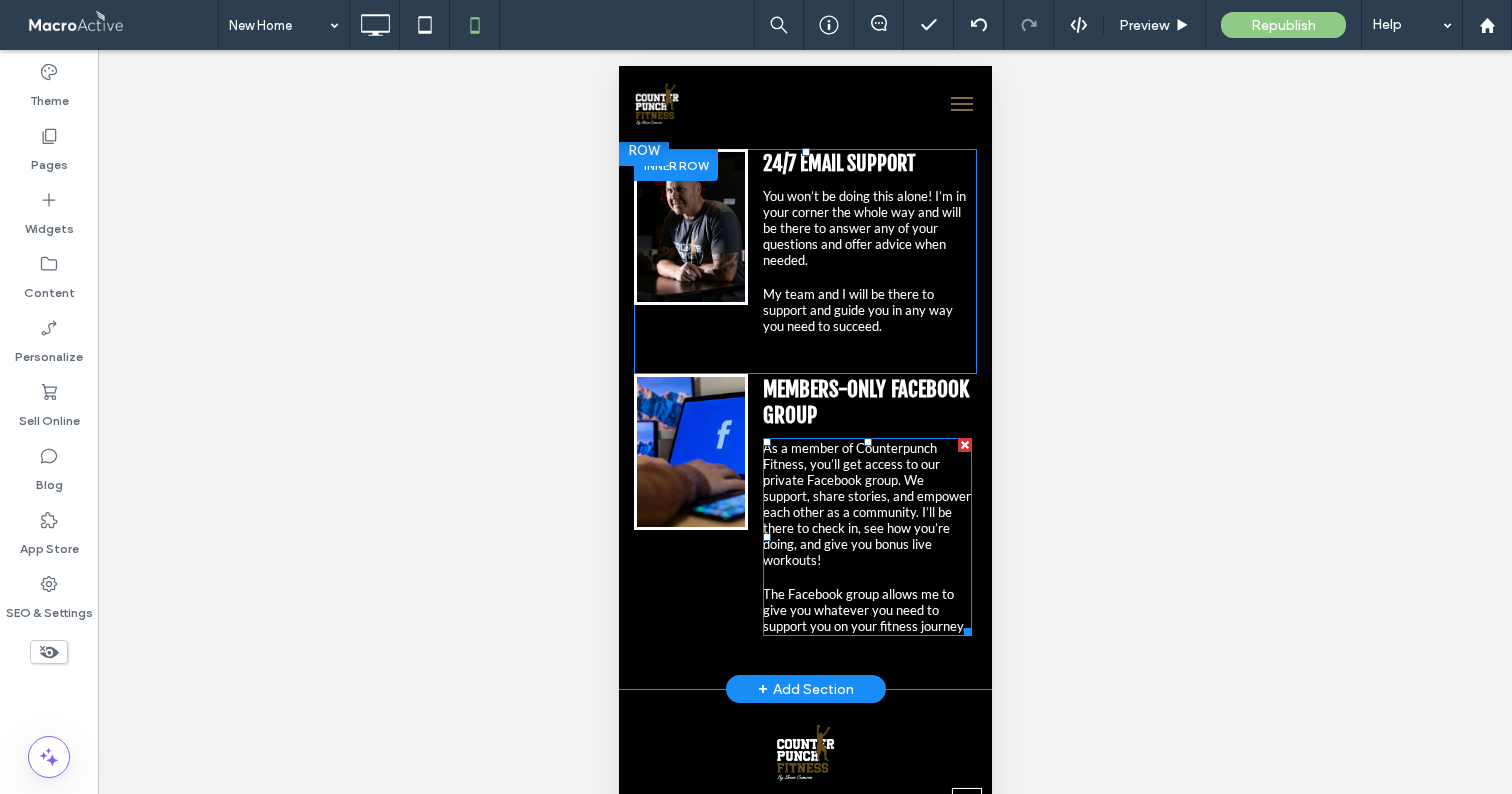 scroll, scrollTop: 6008, scrollLeft: 0, axis: vertical 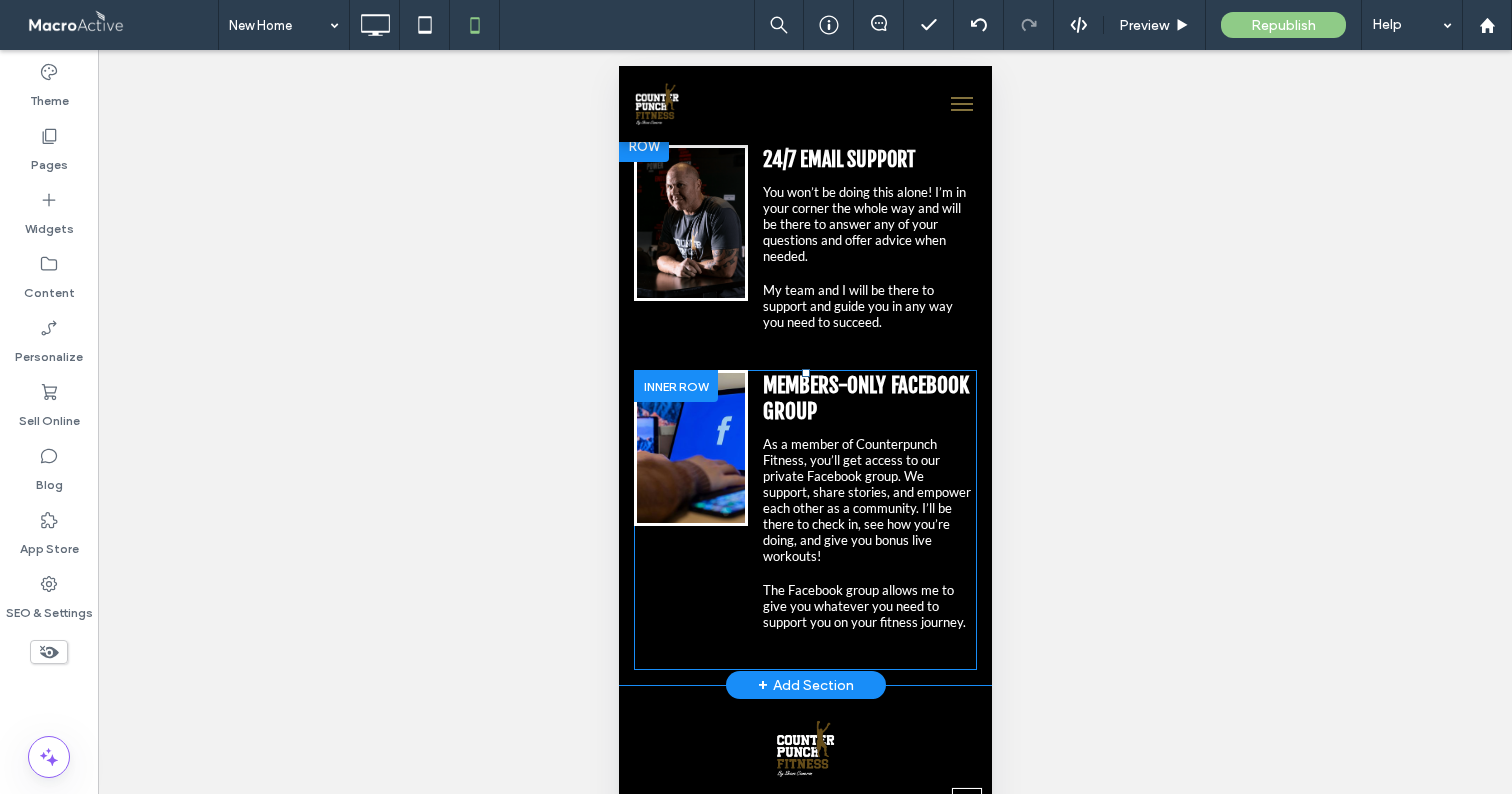 click on "Button
View more
Click To Paste
MEMBERS-ONLY FACEBOOK GROUP
As a member of Counterpunch Fitness, you’ll get access to our private Facebook group. We support, share stories, and empower each other as a community. I’ll be there to check in, see how you’re doing, and give you bonus live workouts! The Facebook group allows me to give you whatever you need to support you on your fitness journey.
Click To Paste" at bounding box center (804, 520) 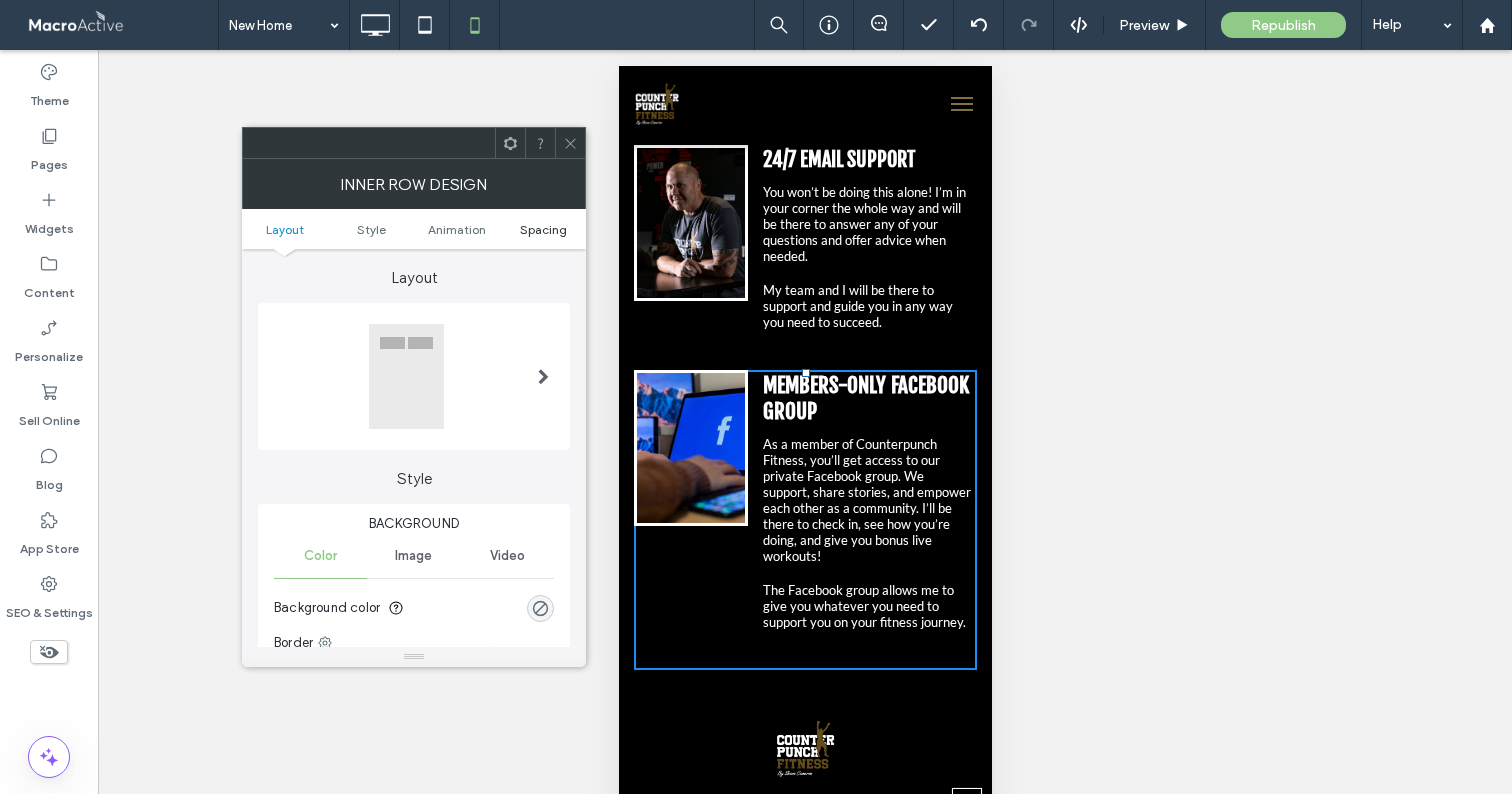 click on "Spacing" at bounding box center [543, 229] 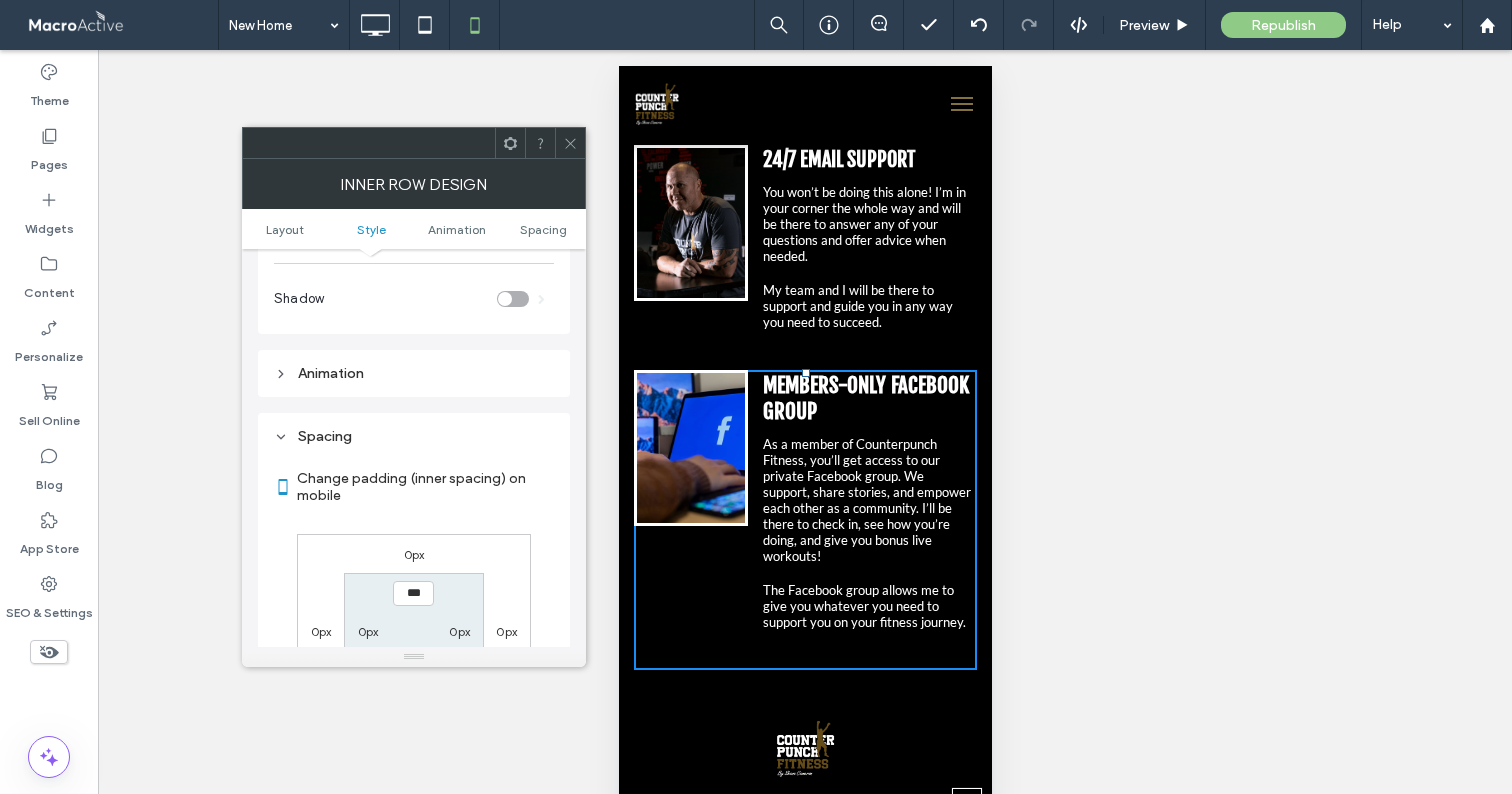 scroll, scrollTop: 671, scrollLeft: 0, axis: vertical 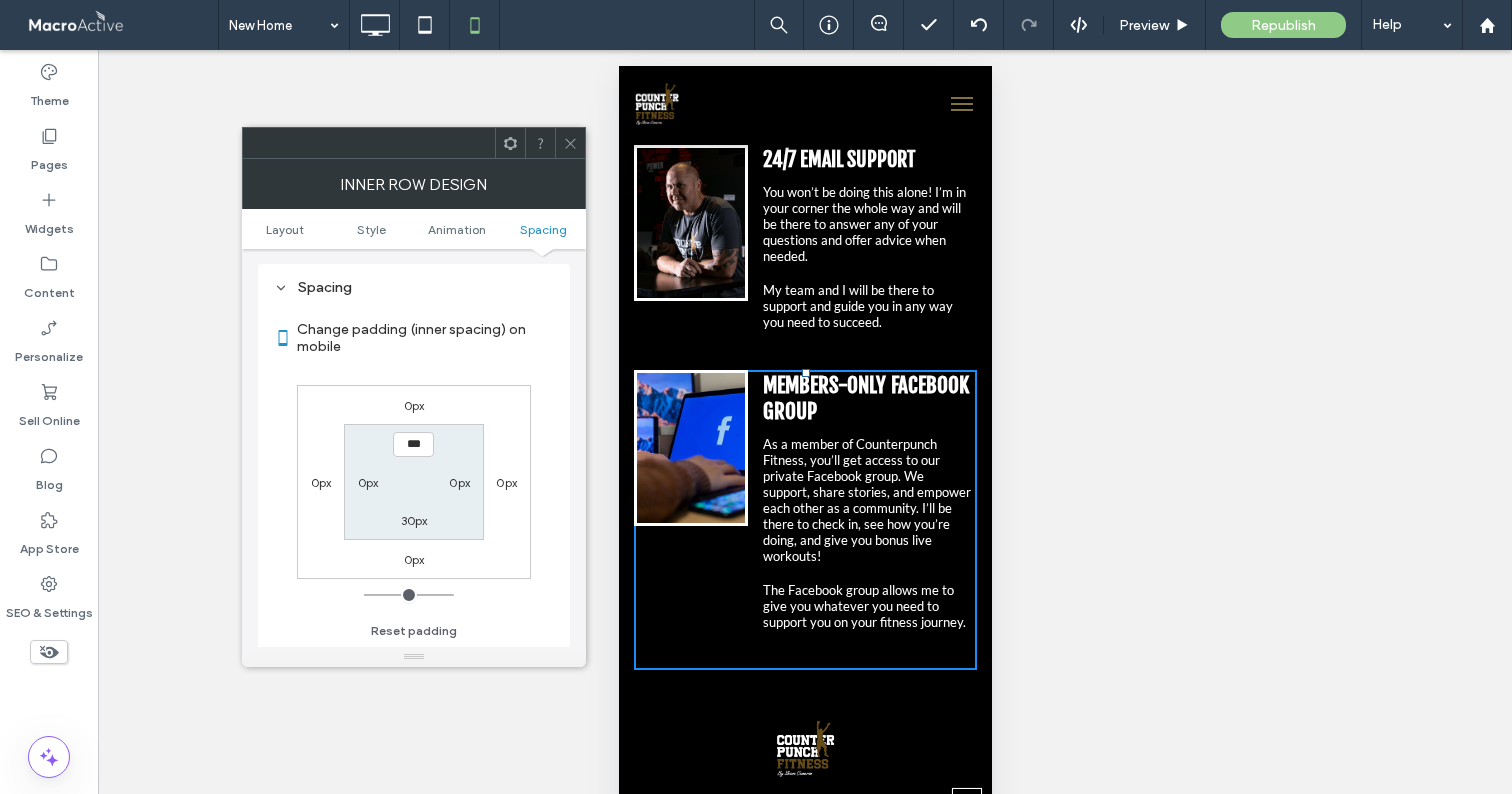 click on "30px" at bounding box center [414, 520] 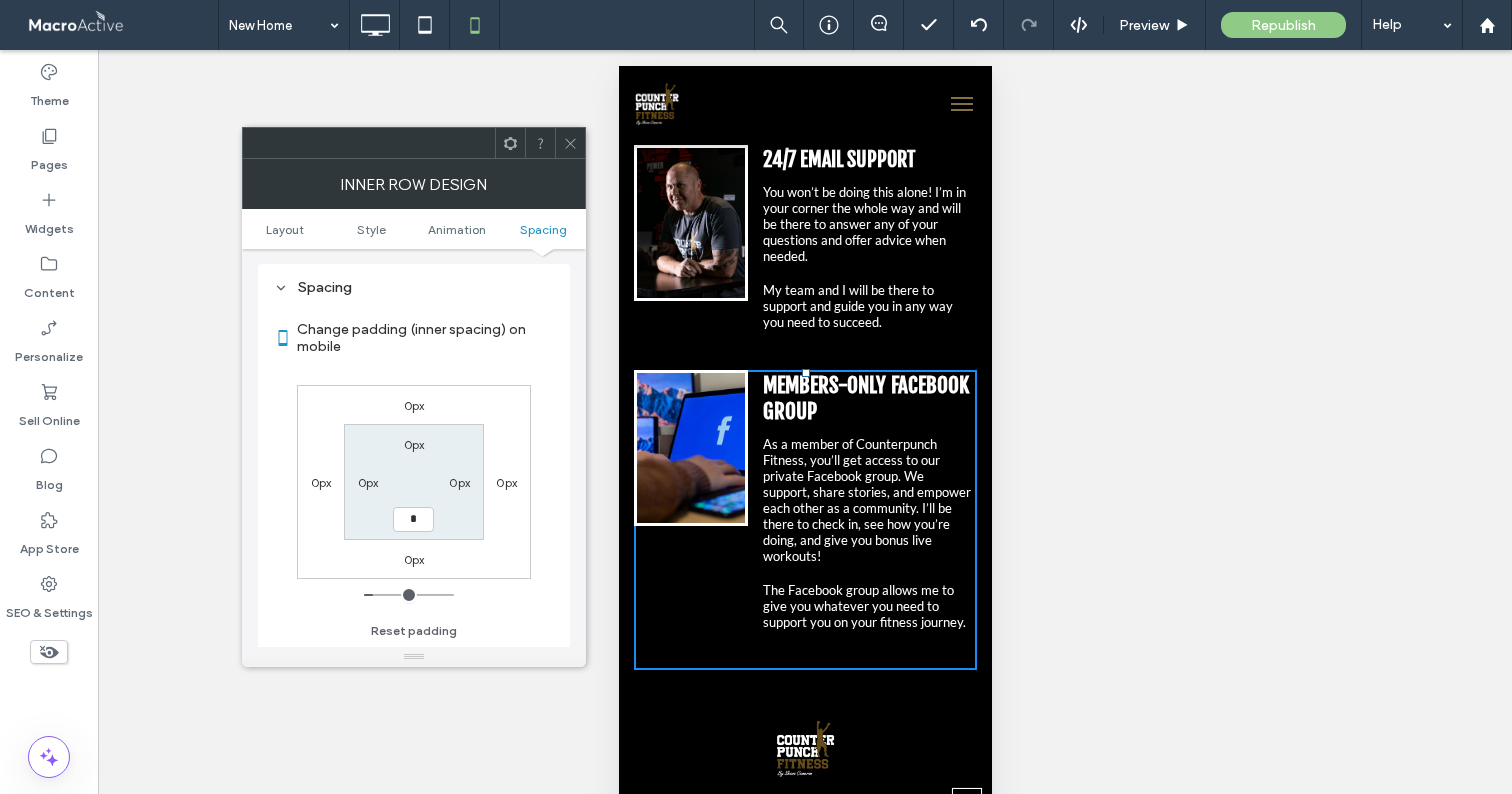 type on "*" 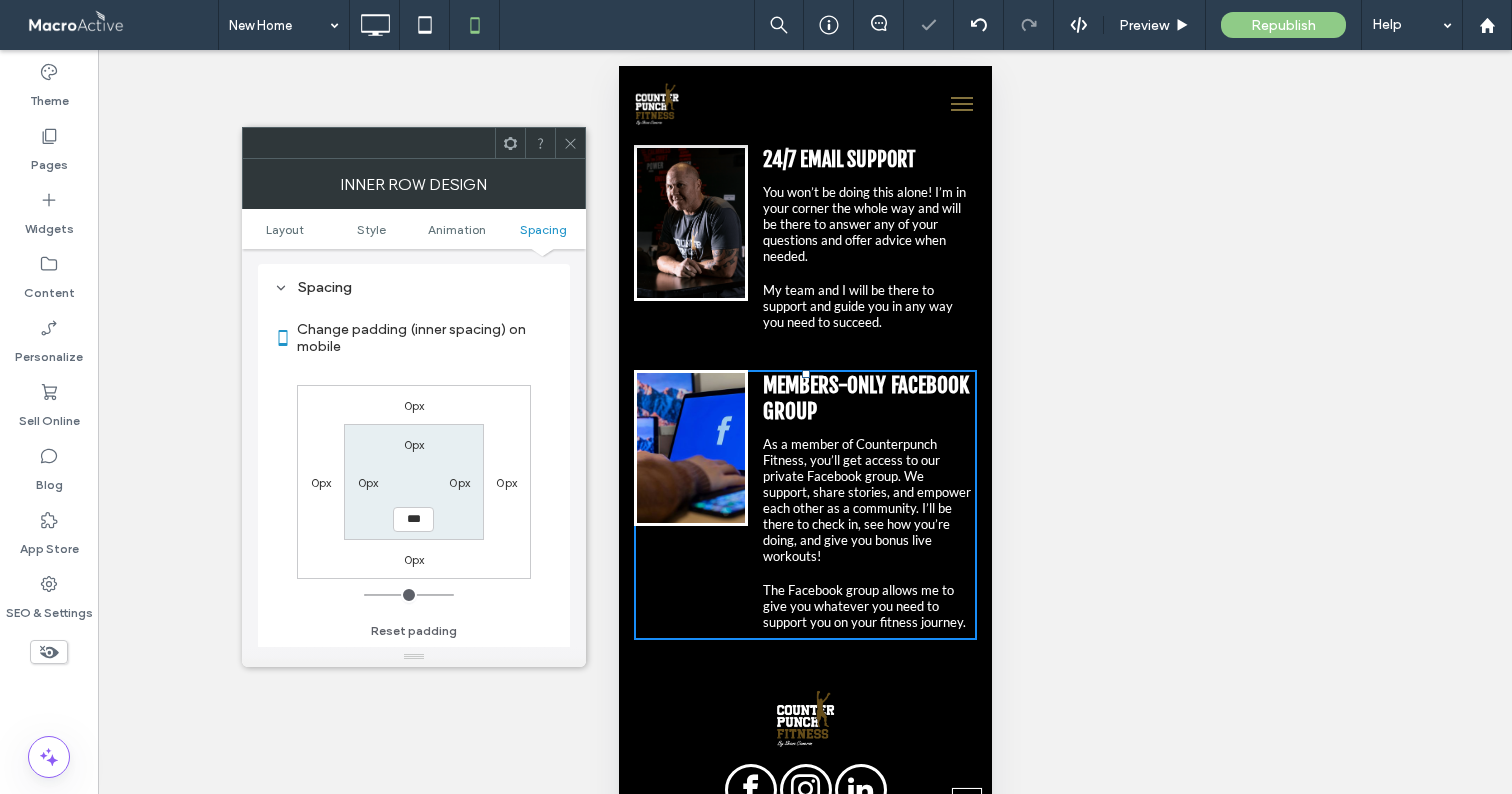 click at bounding box center (570, 143) 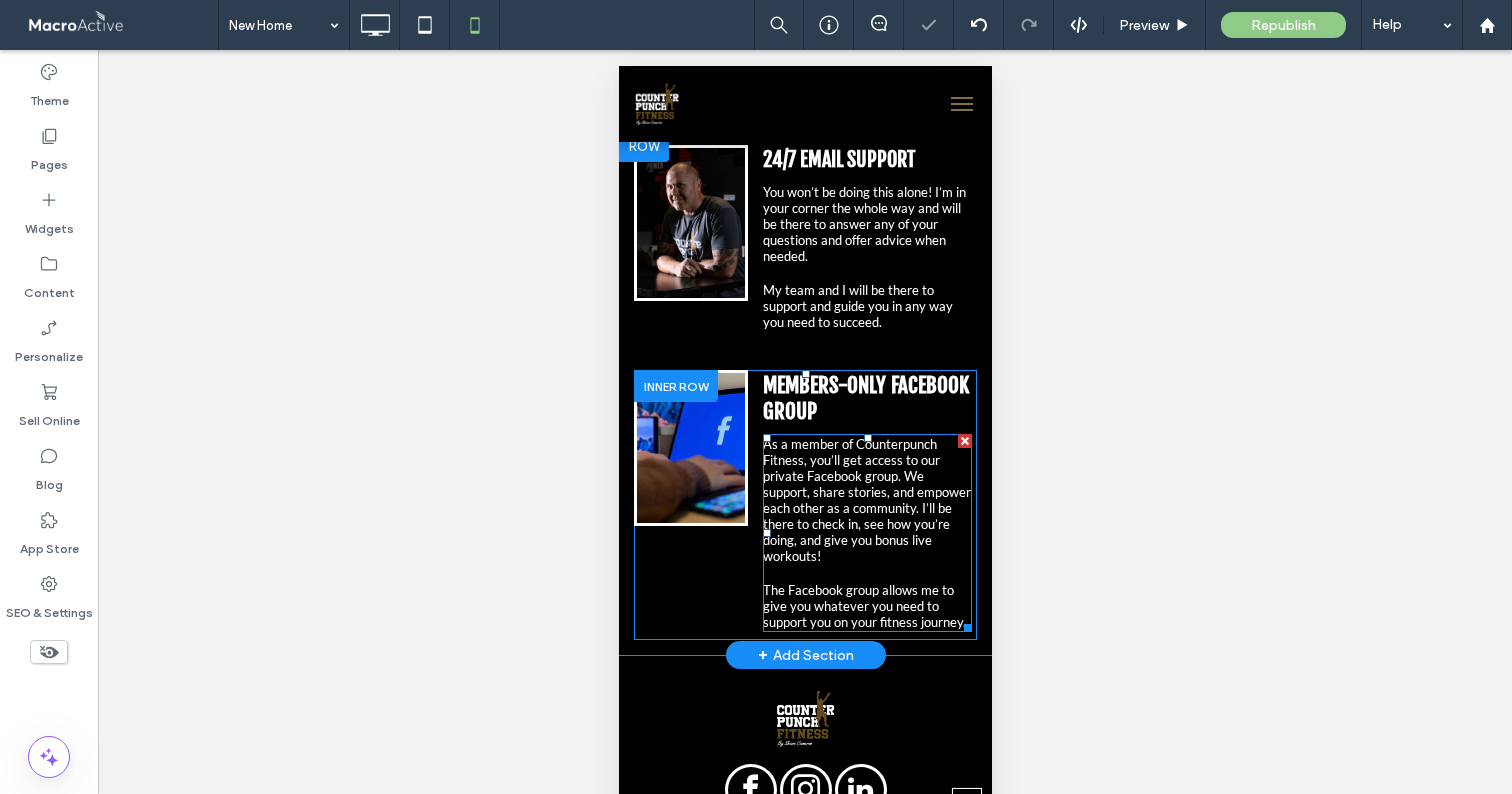 click on "As a member of Counterpunch Fitness, you’ll get access to our private Facebook group. We support, share stories, and empower each other as a community. I’ll be there to check in, see how you’re doing, and give you bonus live workouts!" at bounding box center [866, 500] 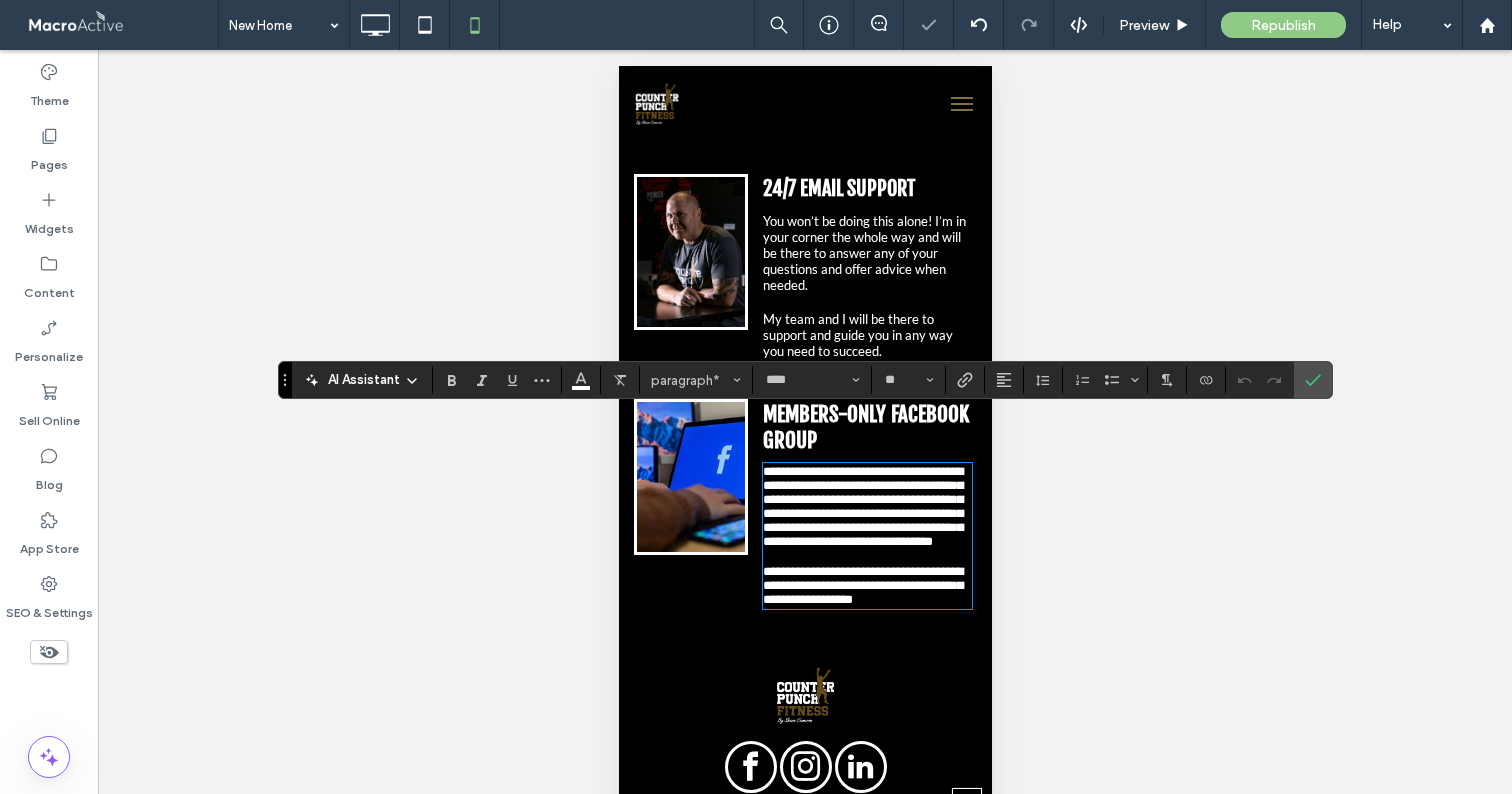 click 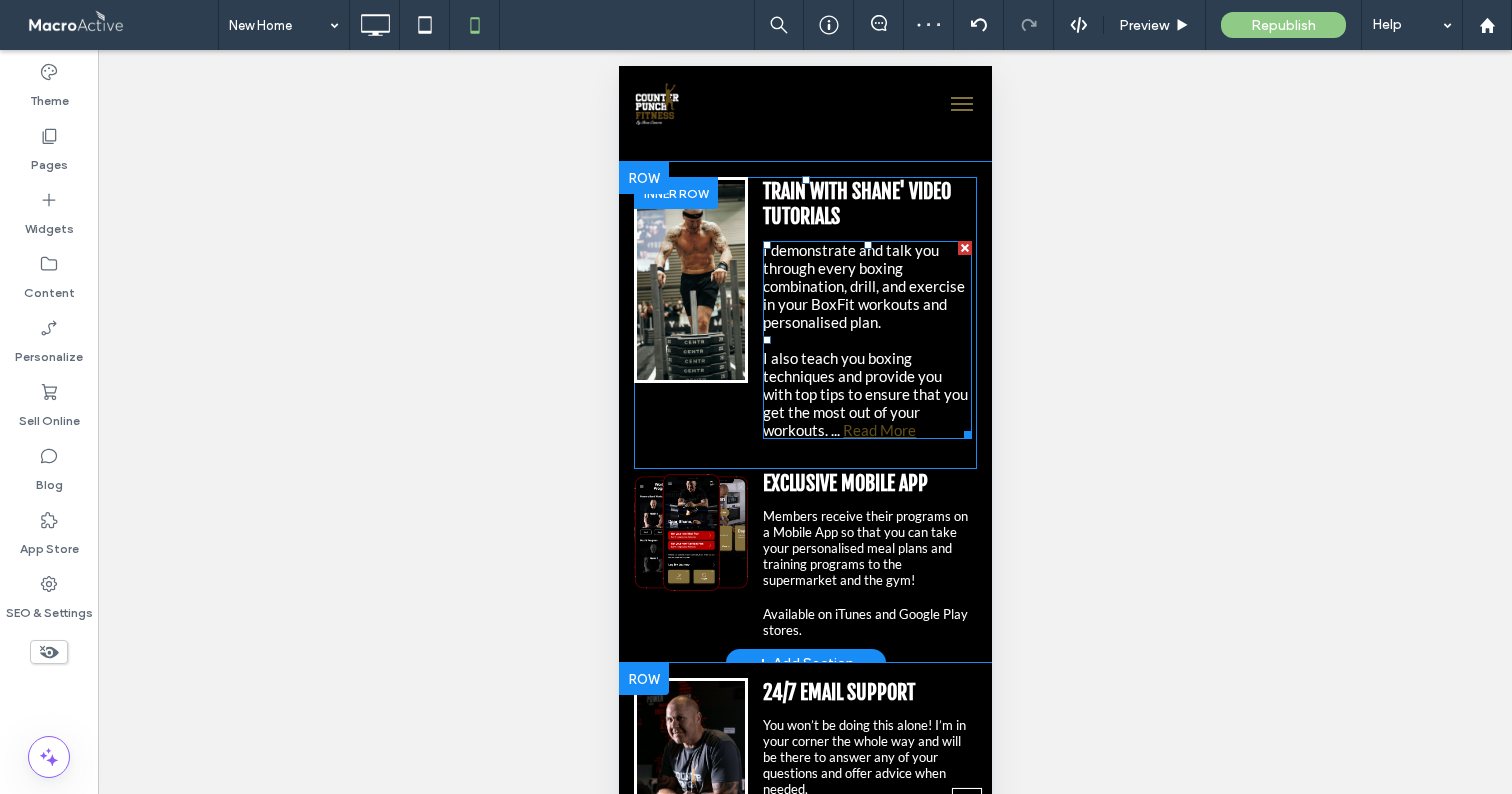 scroll, scrollTop: 5471, scrollLeft: 0, axis: vertical 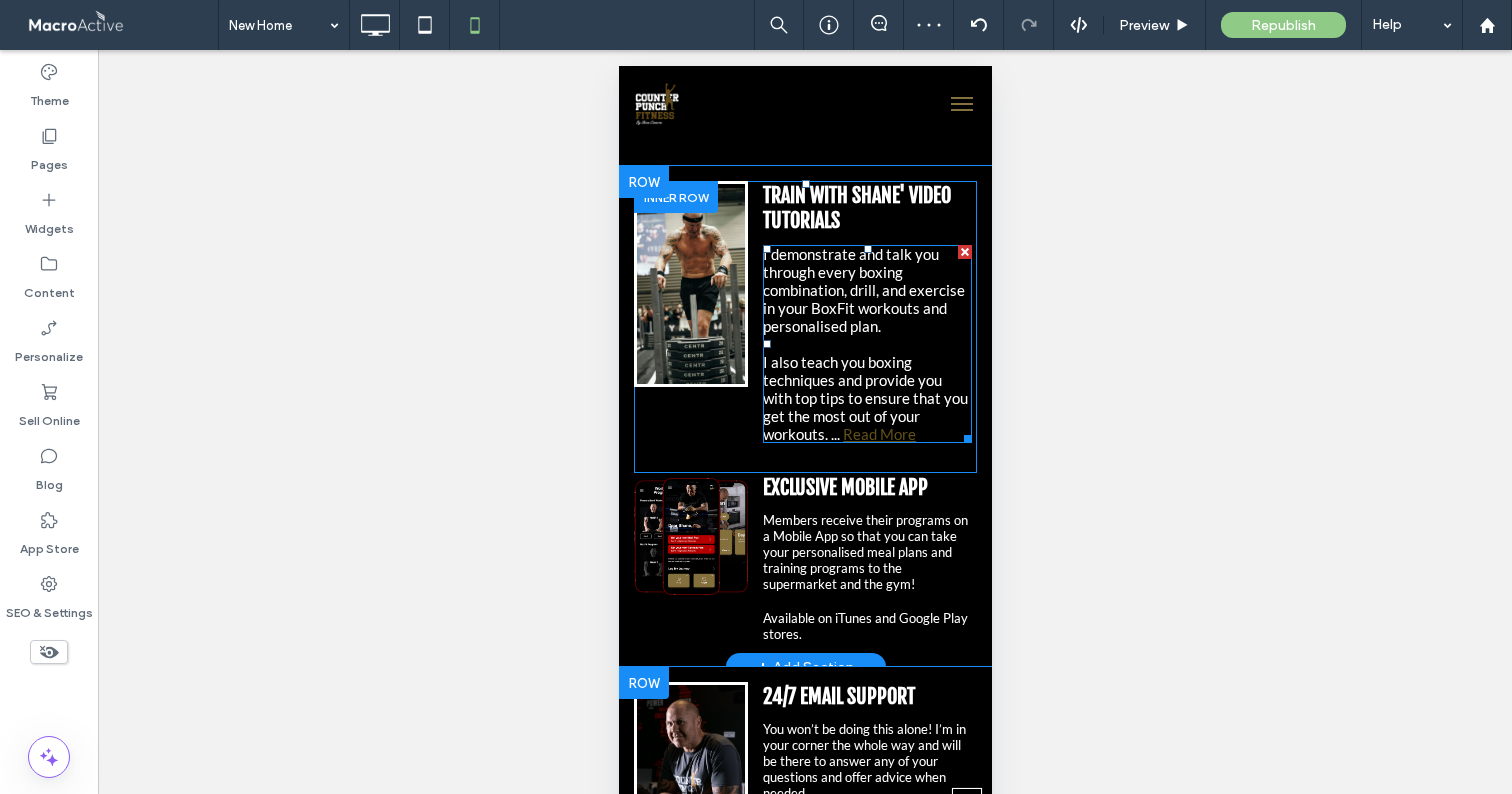 click at bounding box center [866, 344] 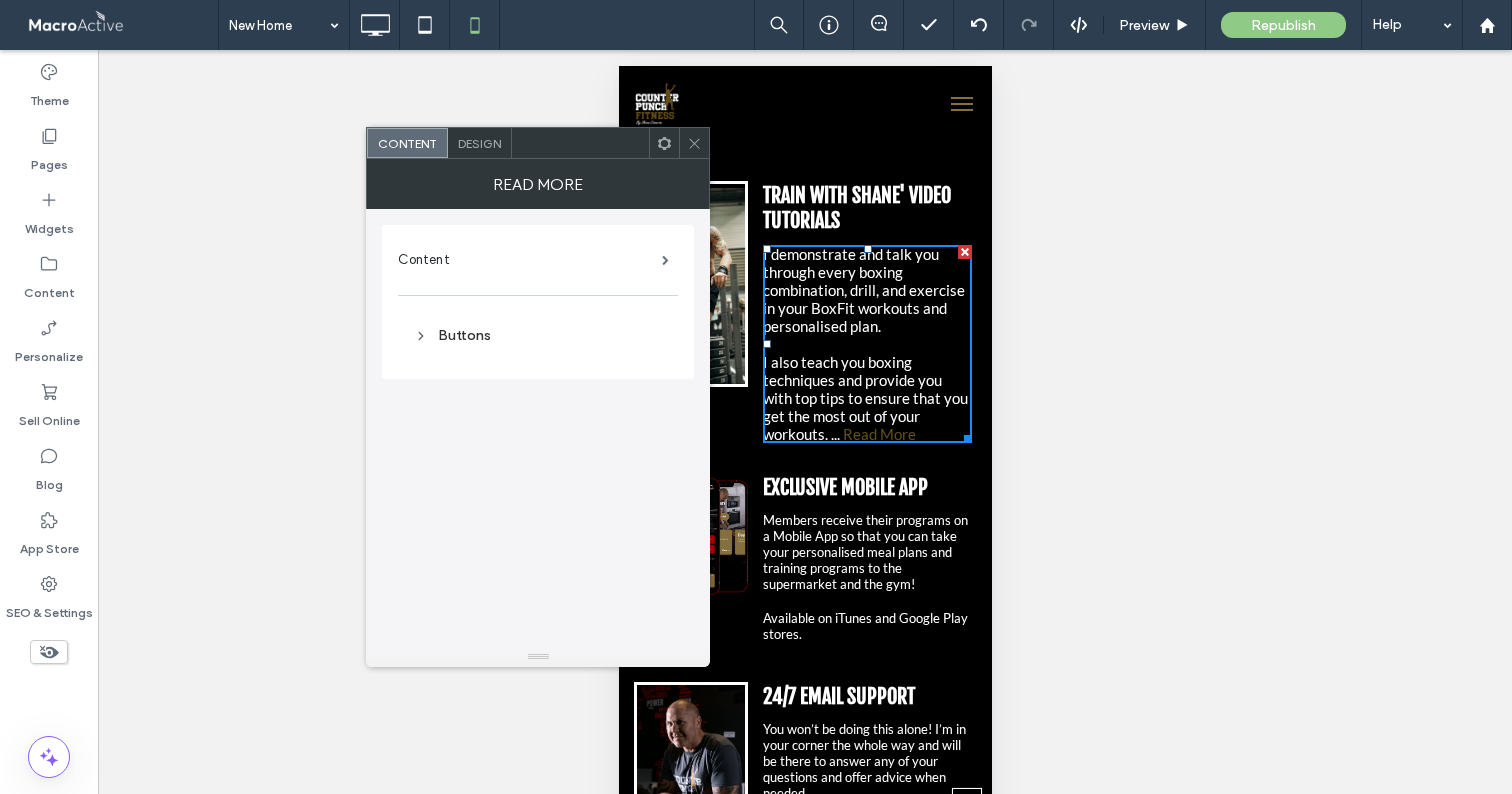 click on "Design" at bounding box center [480, 143] 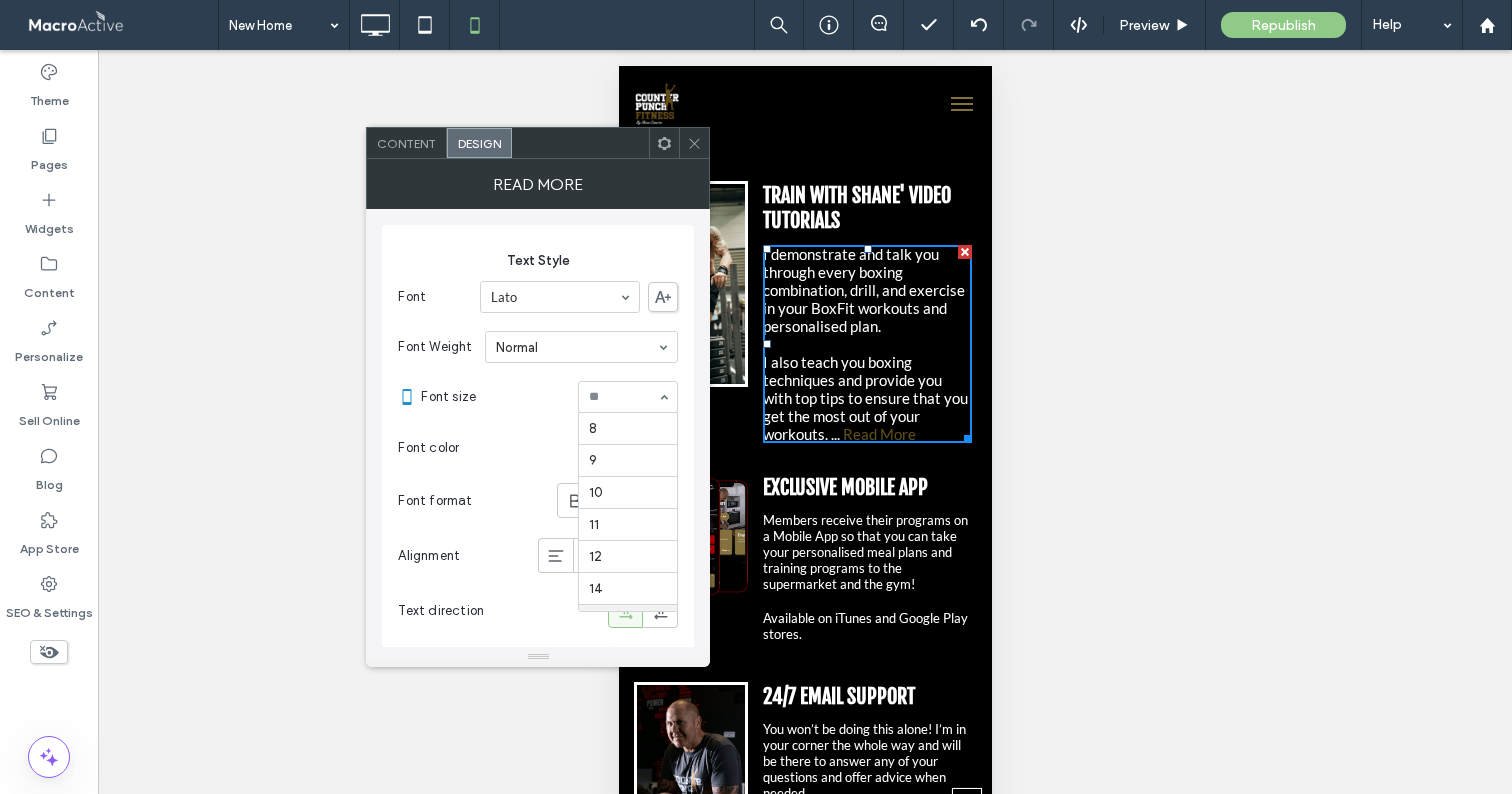 scroll, scrollTop: 198, scrollLeft: 0, axis: vertical 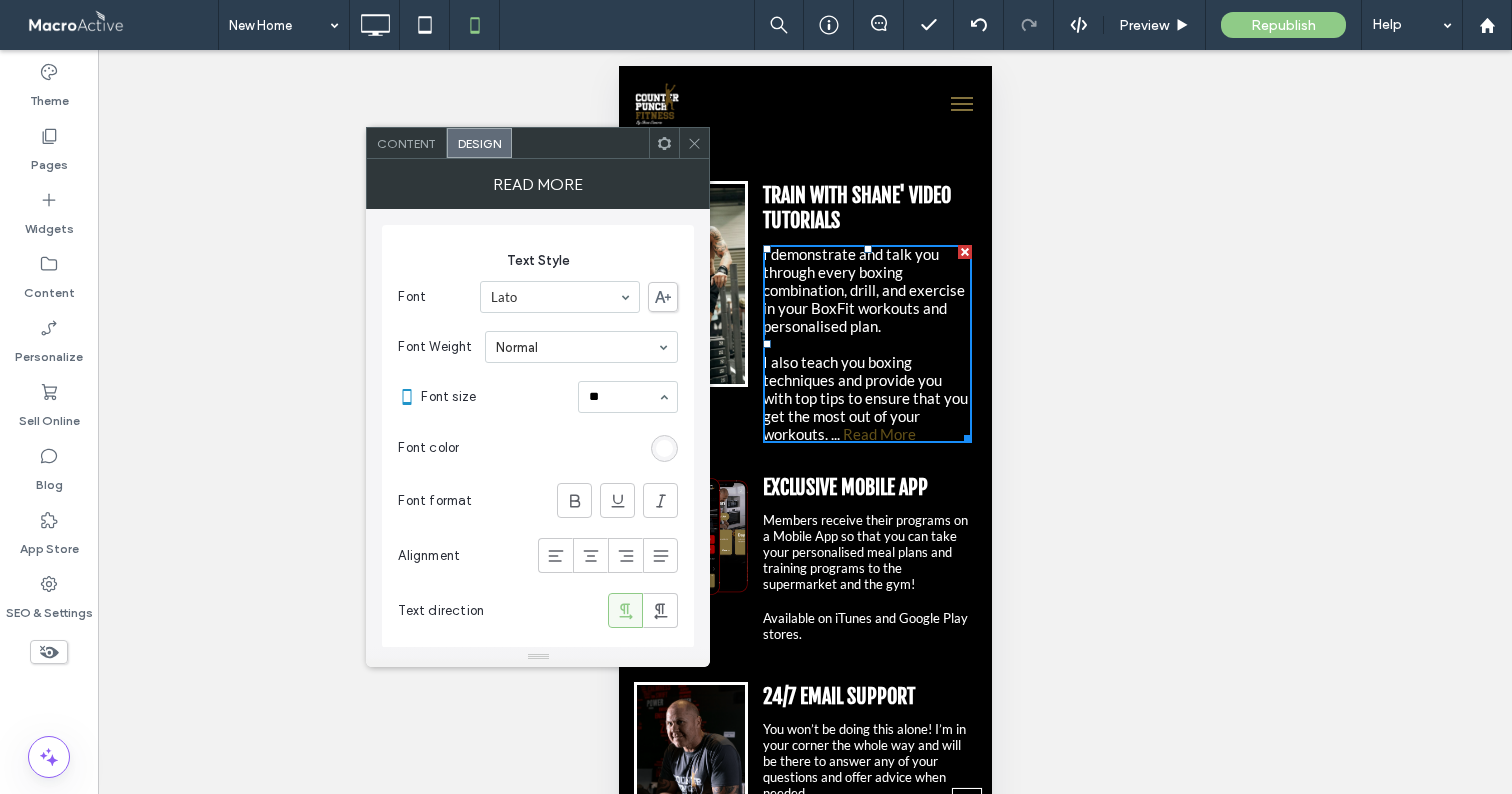 click on "**" at bounding box center [623, 397] 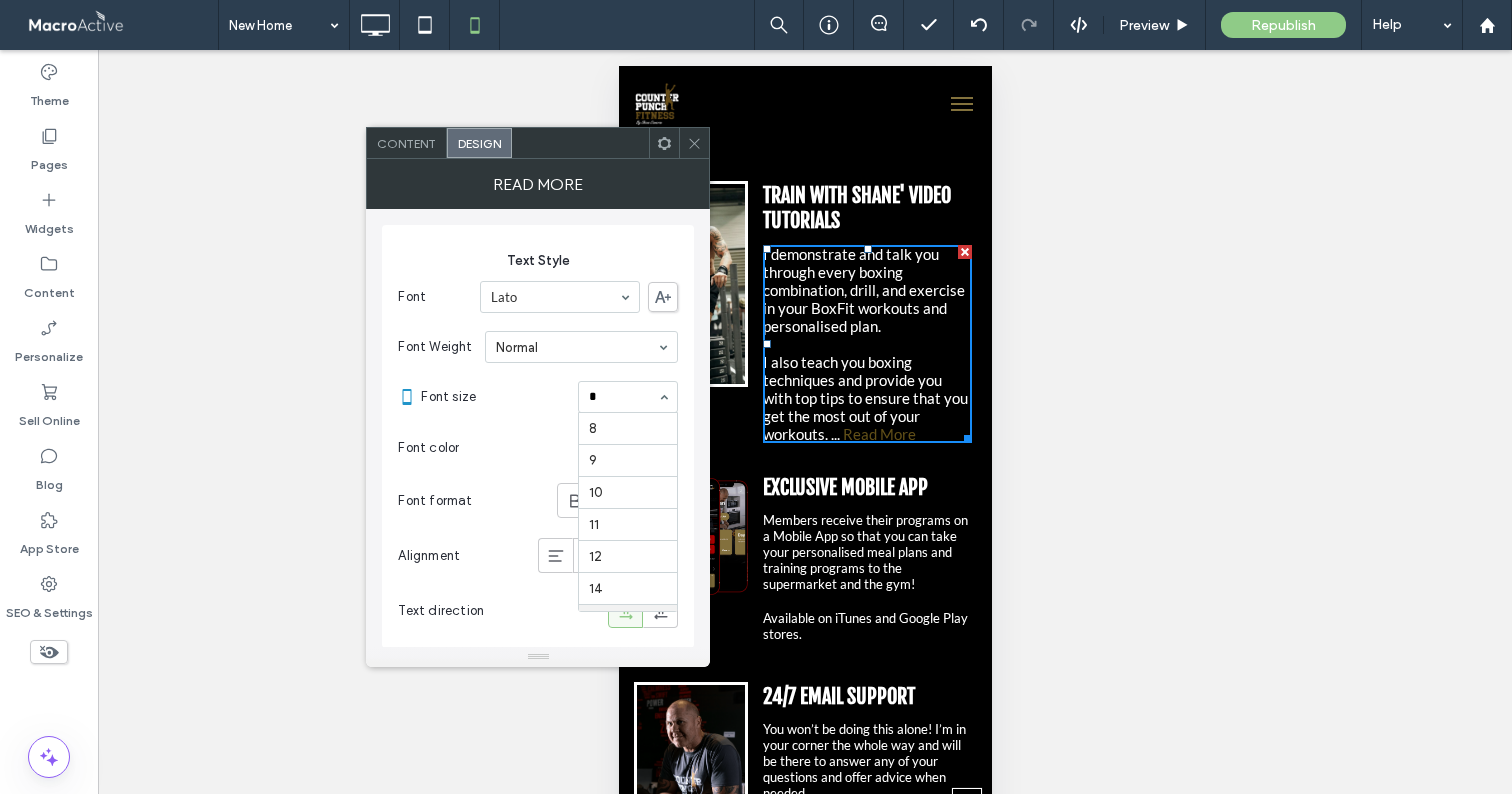 type on "**" 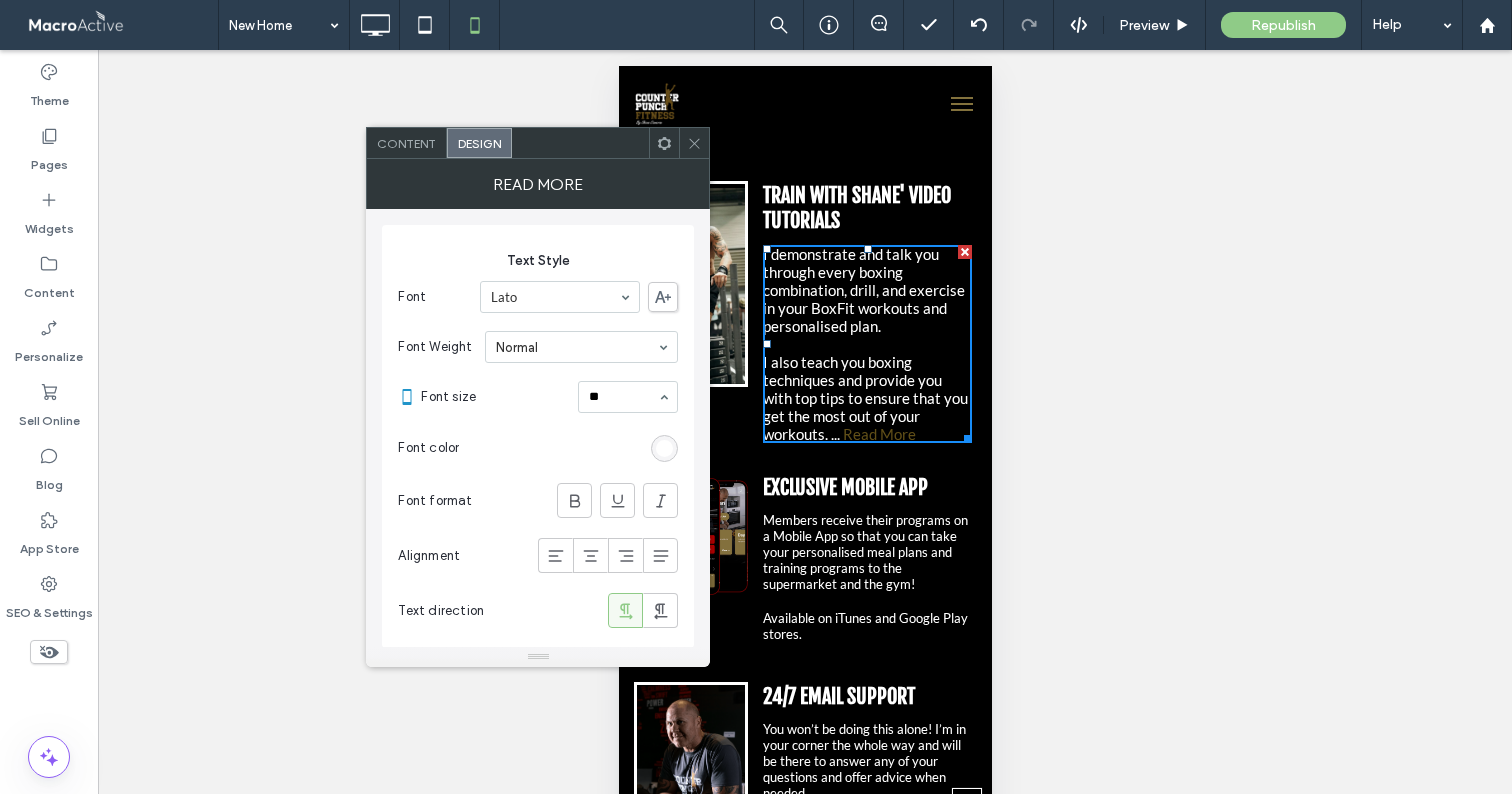 type 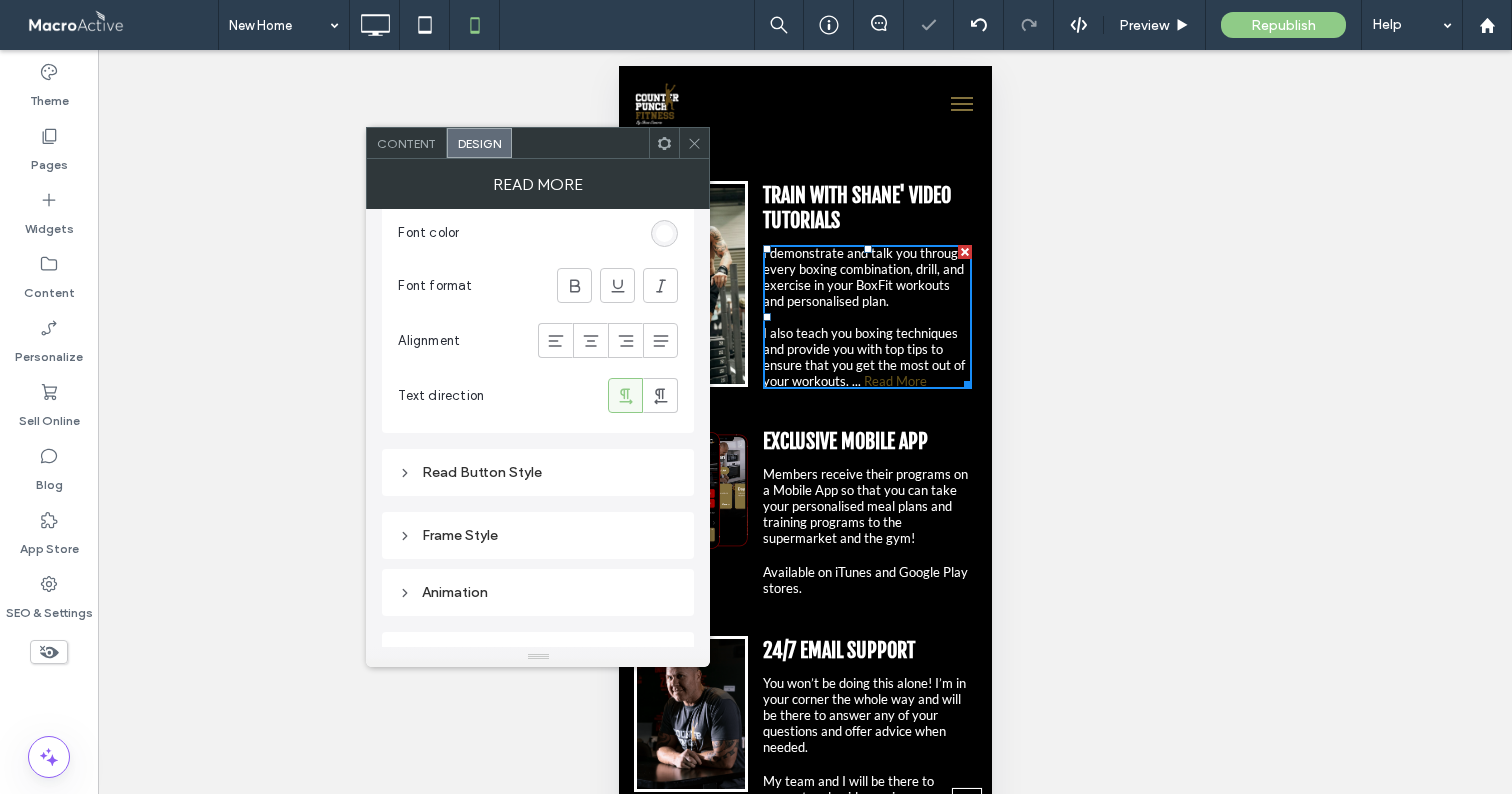 scroll, scrollTop: 247, scrollLeft: 0, axis: vertical 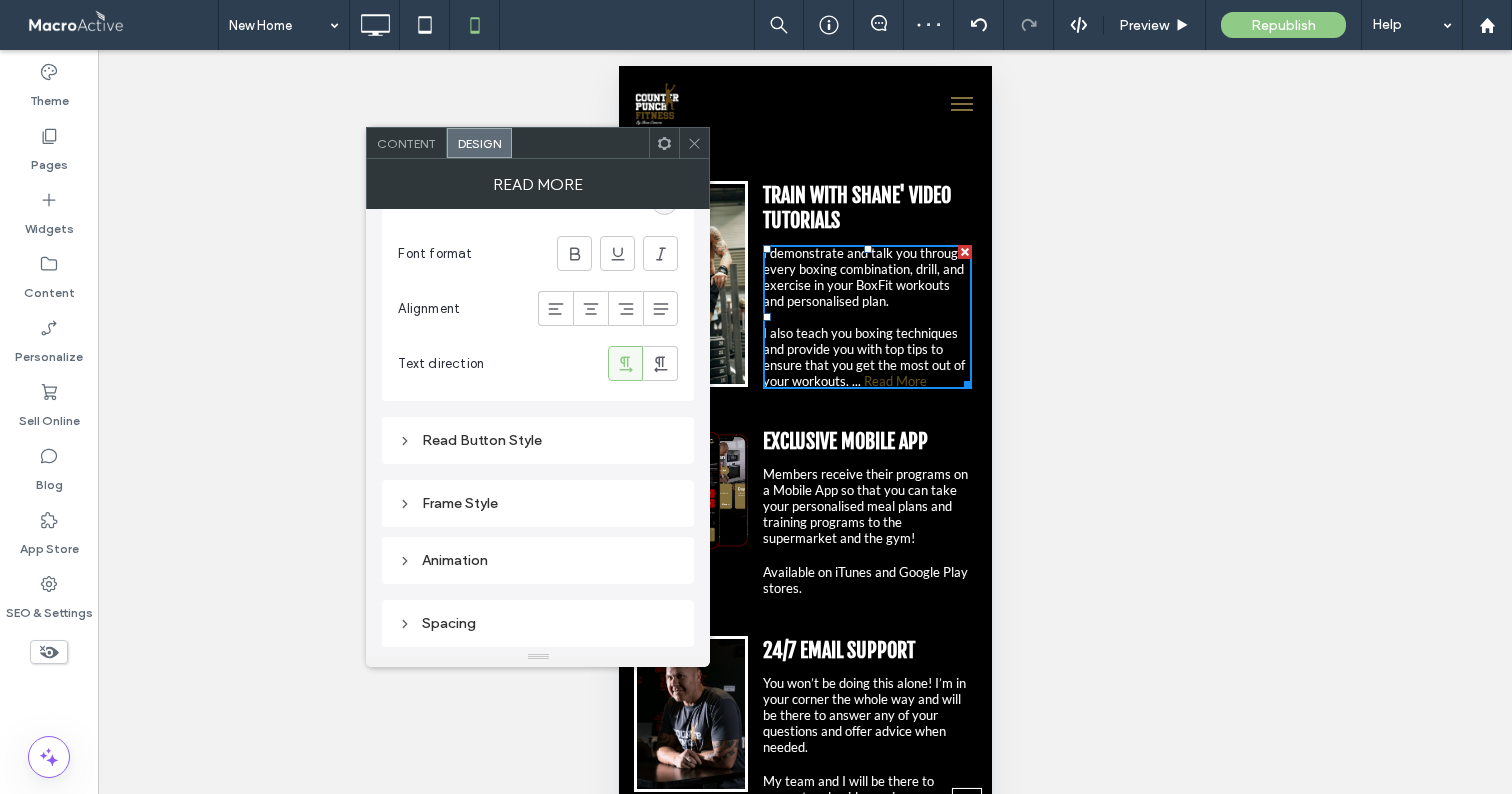 click on "Read Button Style" at bounding box center [538, 440] 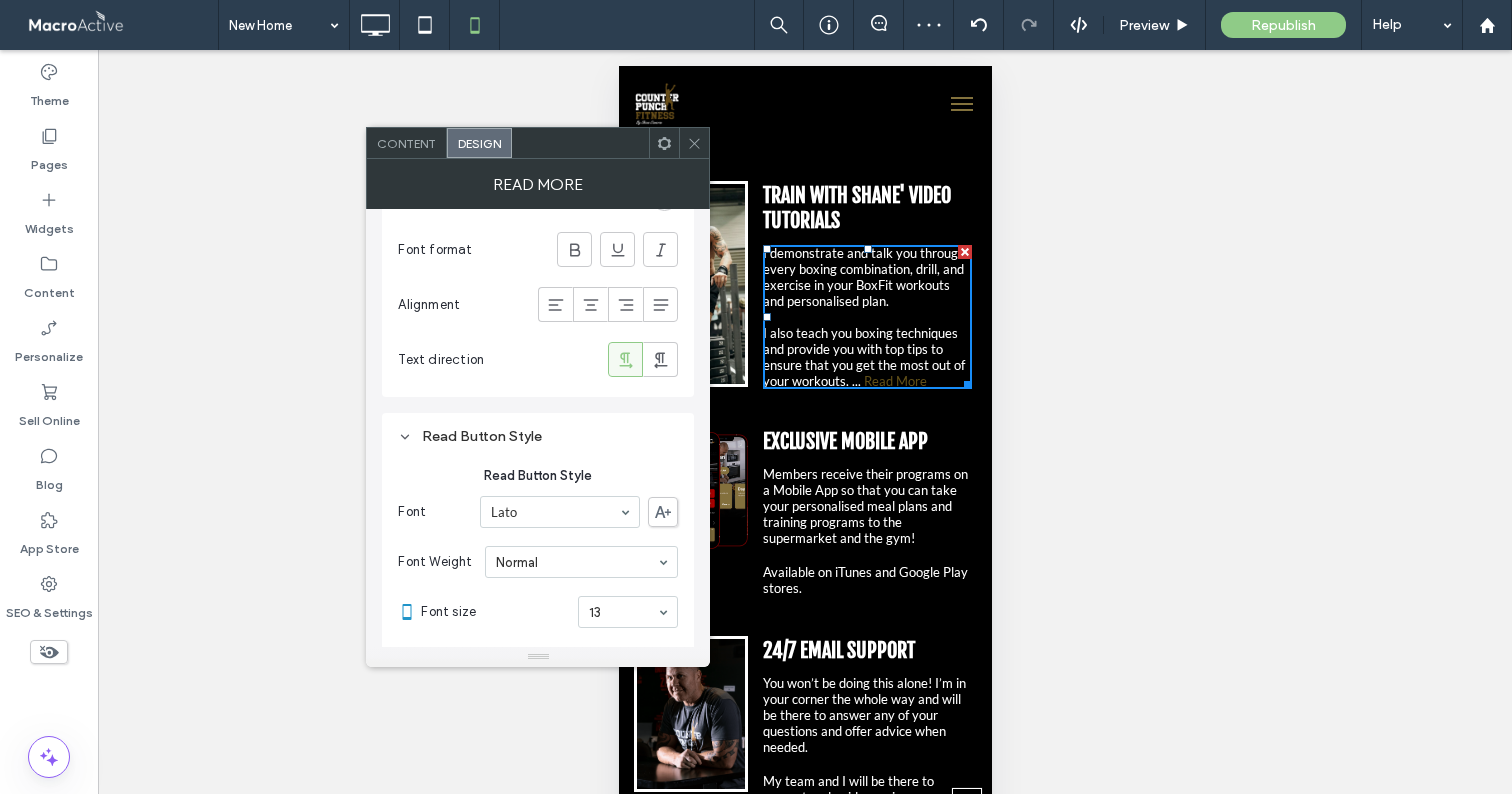 scroll, scrollTop: 270, scrollLeft: 0, axis: vertical 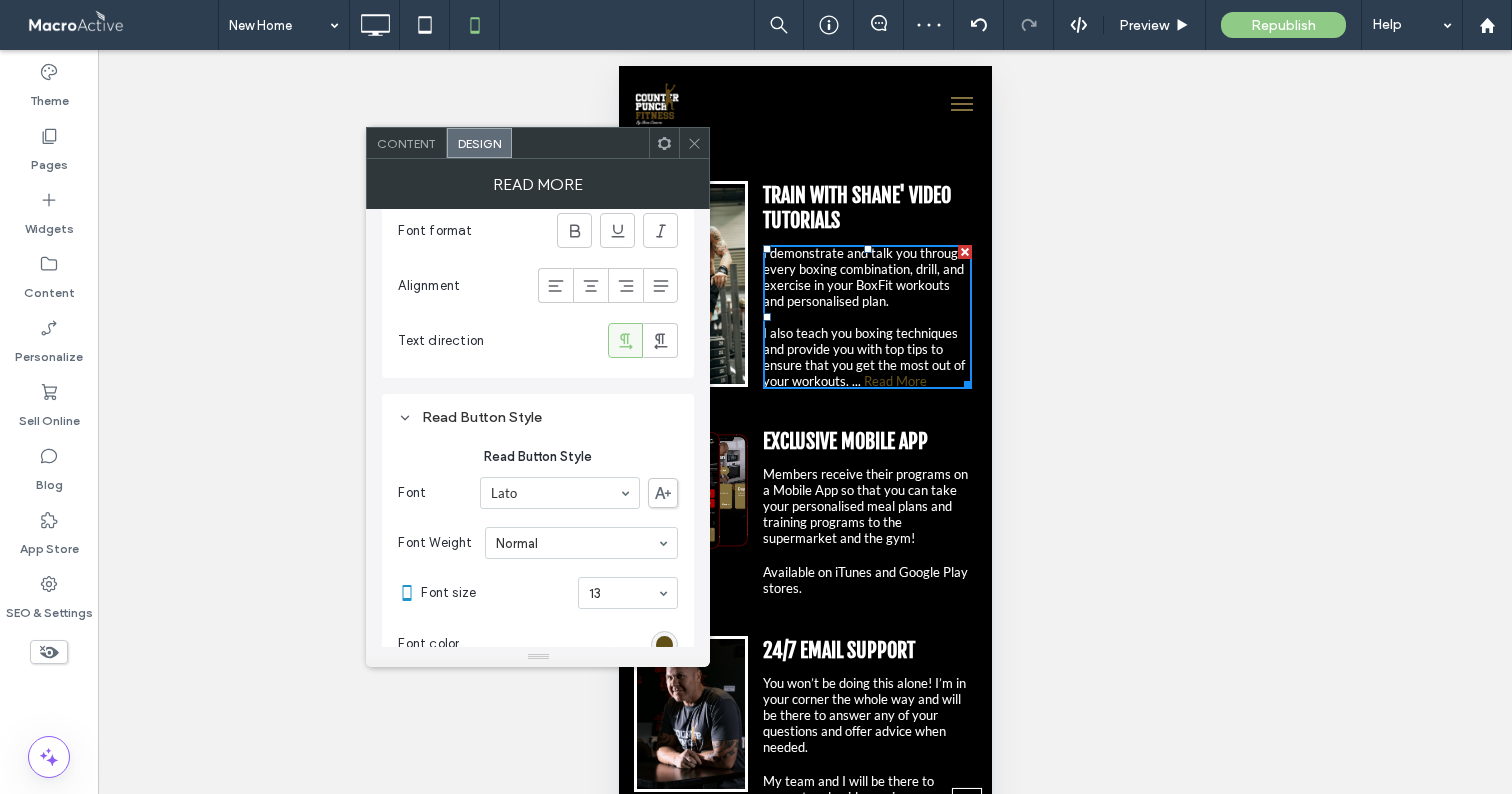 click 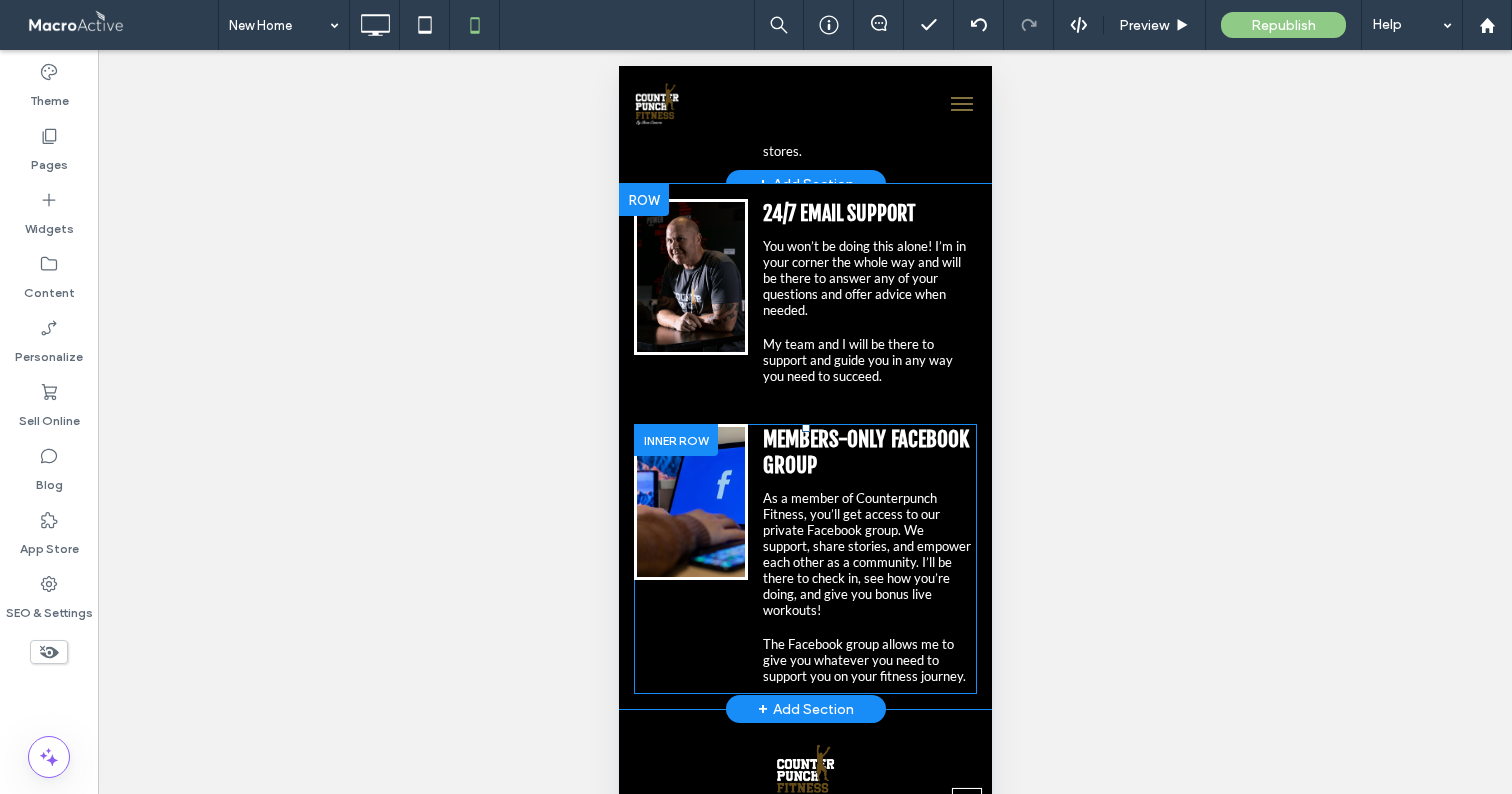scroll, scrollTop: 5912, scrollLeft: 0, axis: vertical 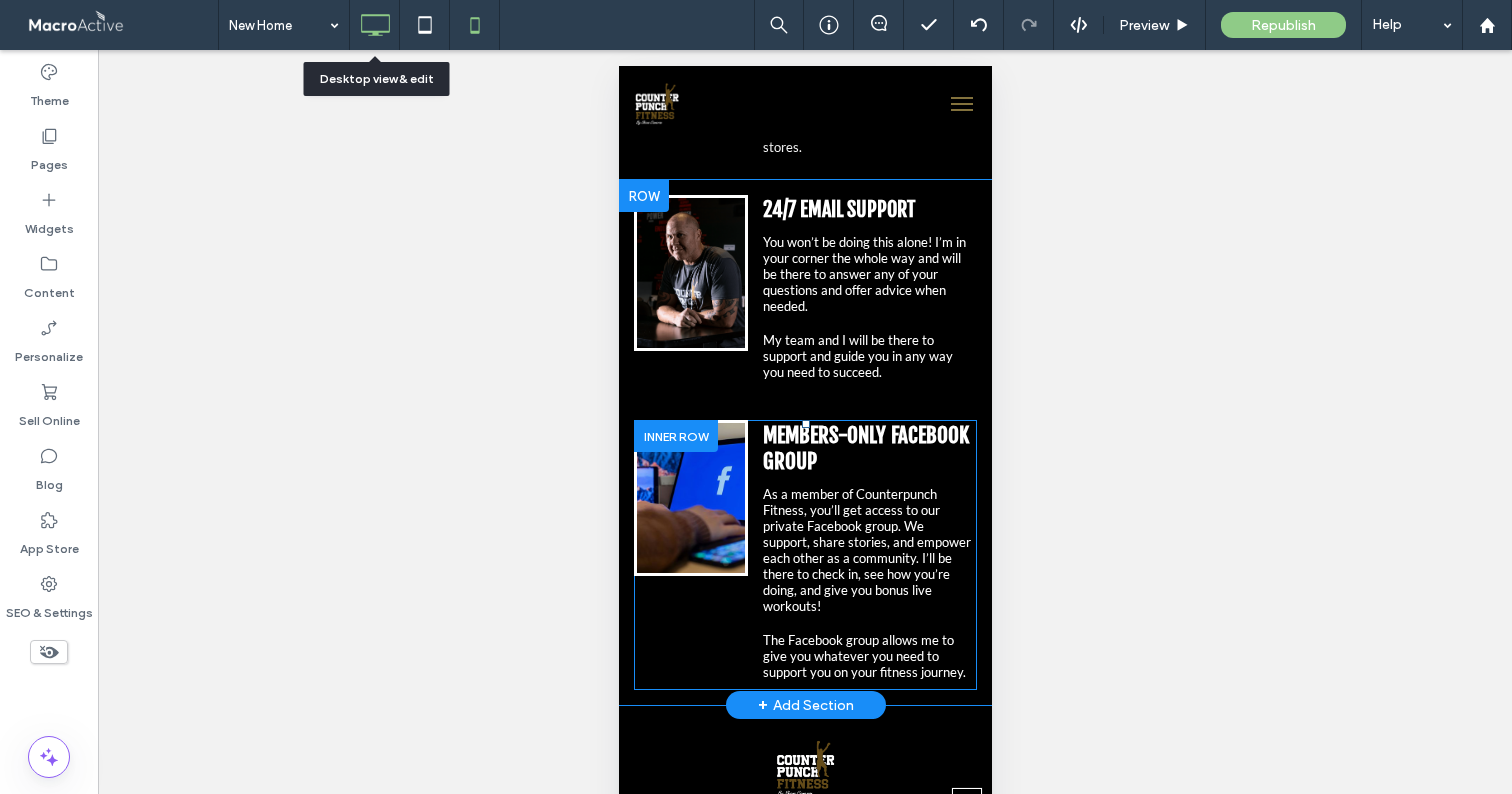 click 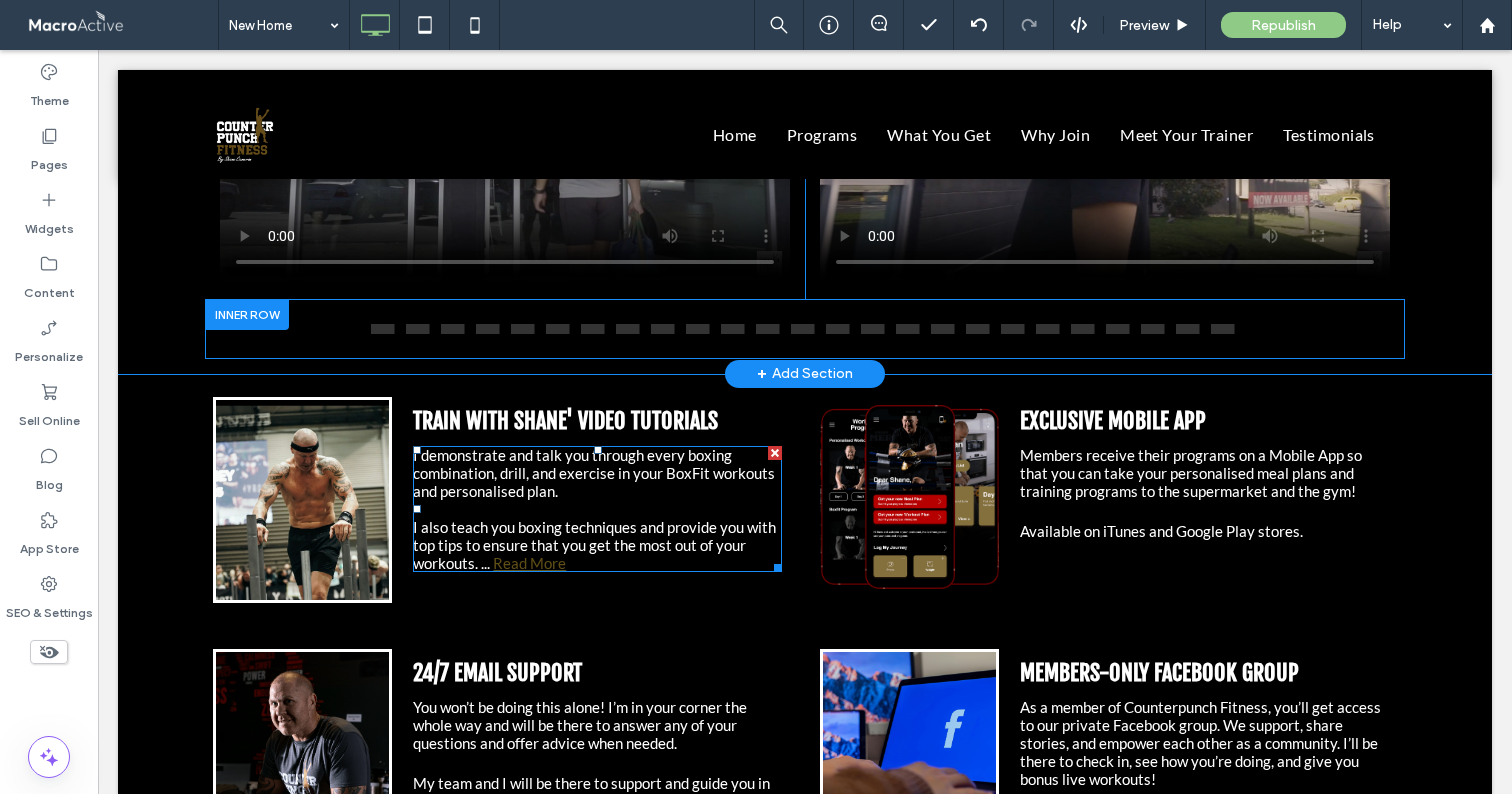 scroll, scrollTop: 4639, scrollLeft: 0, axis: vertical 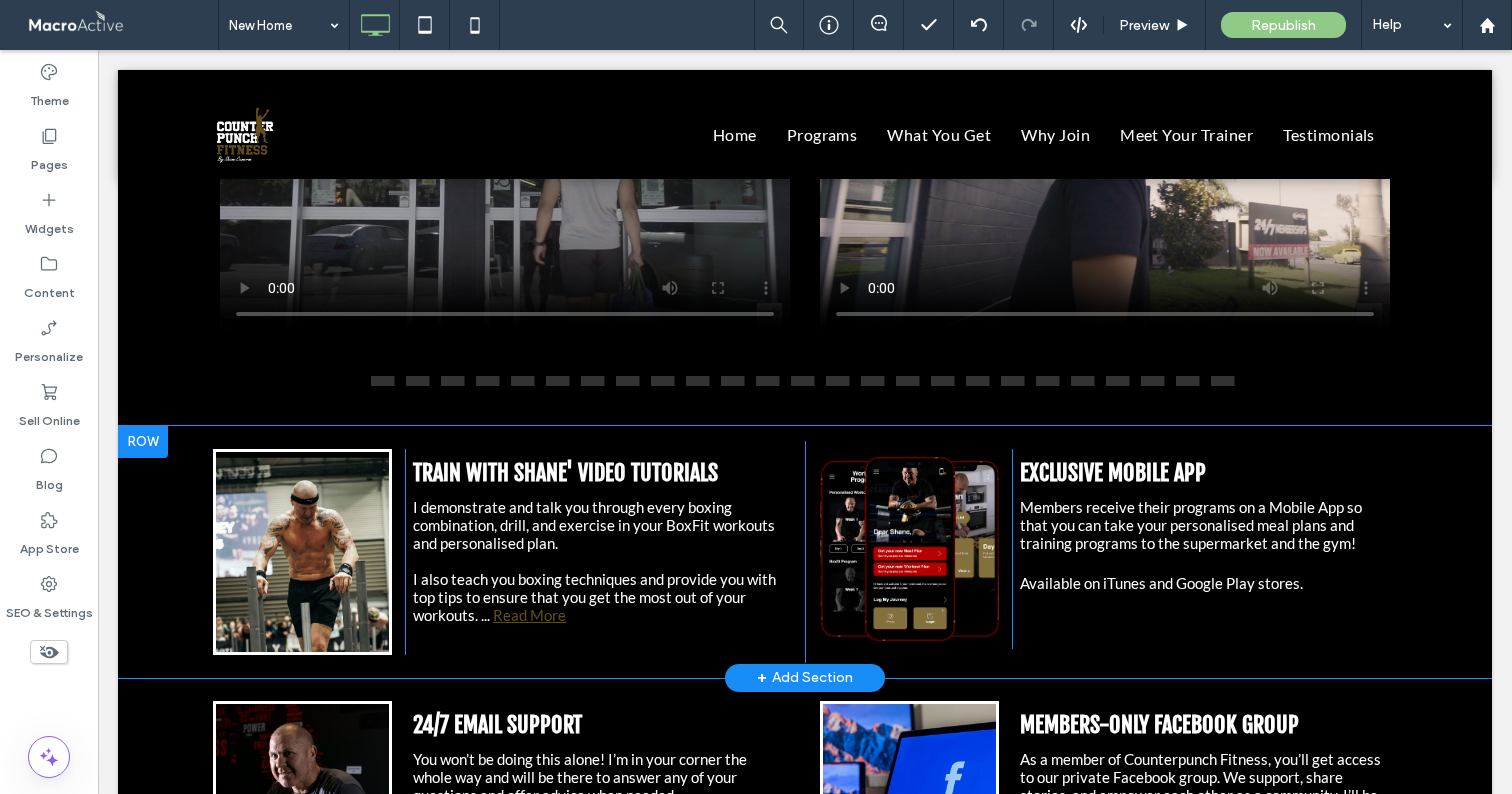 click at bounding box center (143, 442) 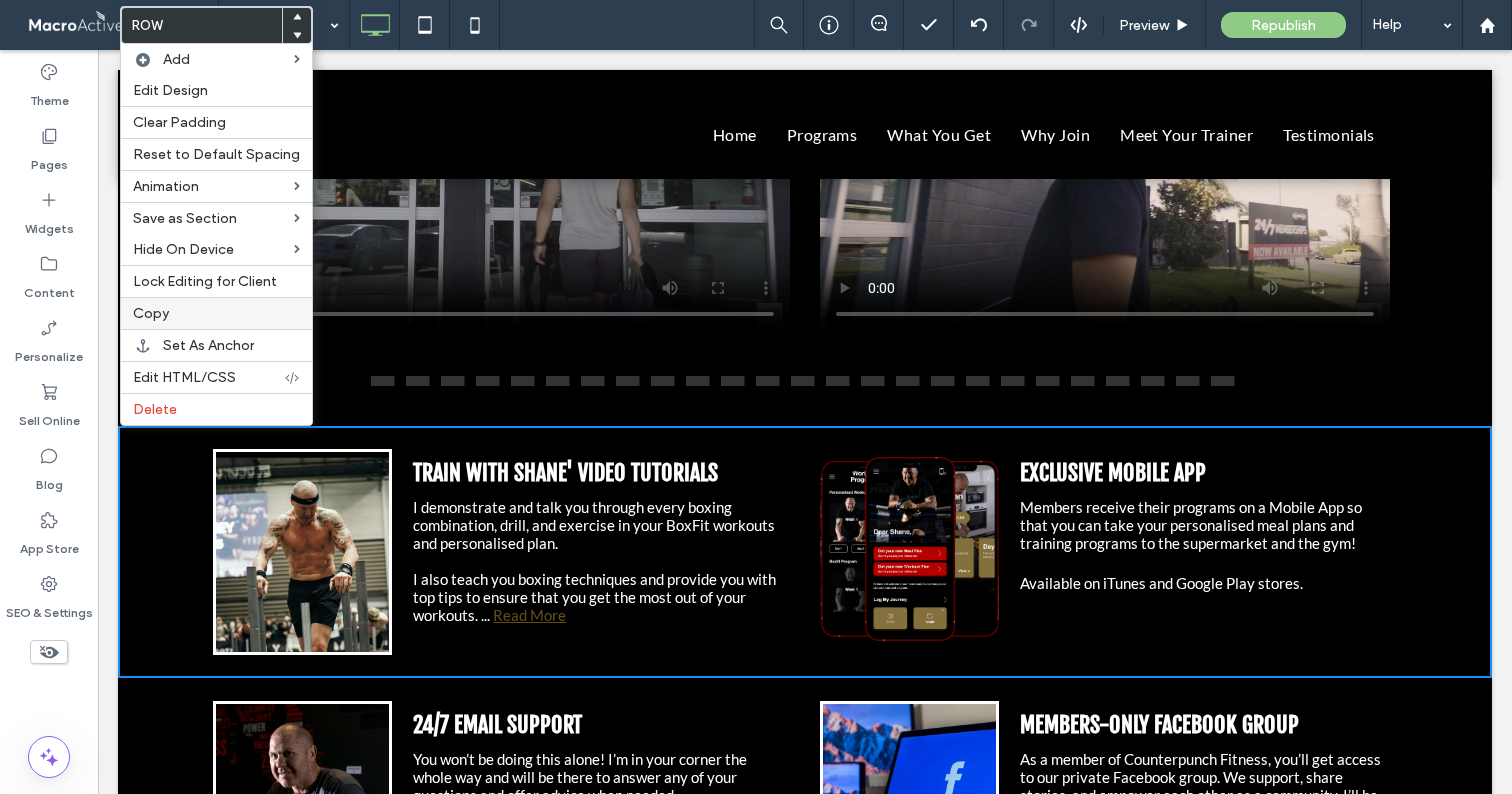 click on "Copy" at bounding box center (151, 313) 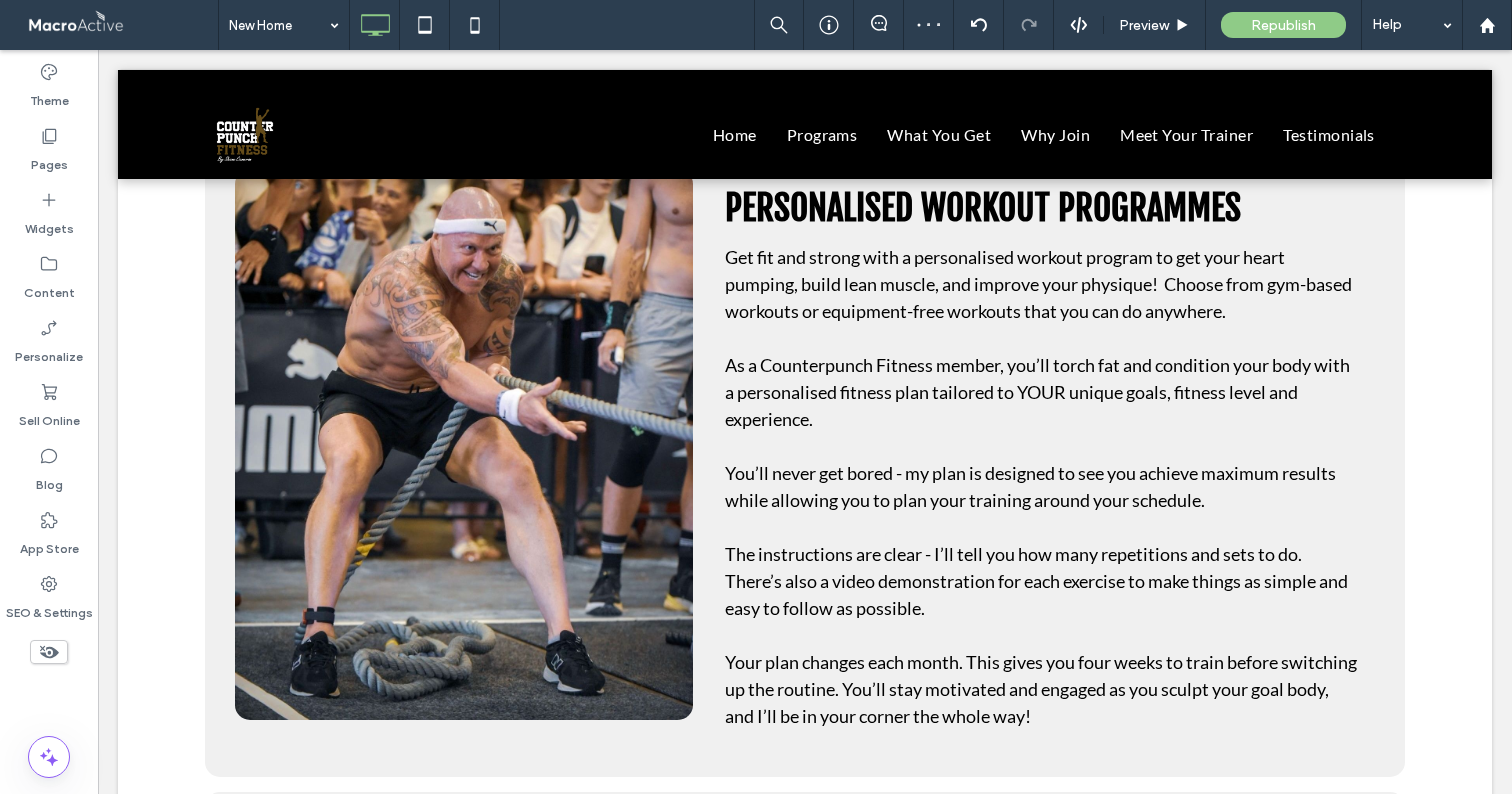scroll, scrollTop: 2751, scrollLeft: 0, axis: vertical 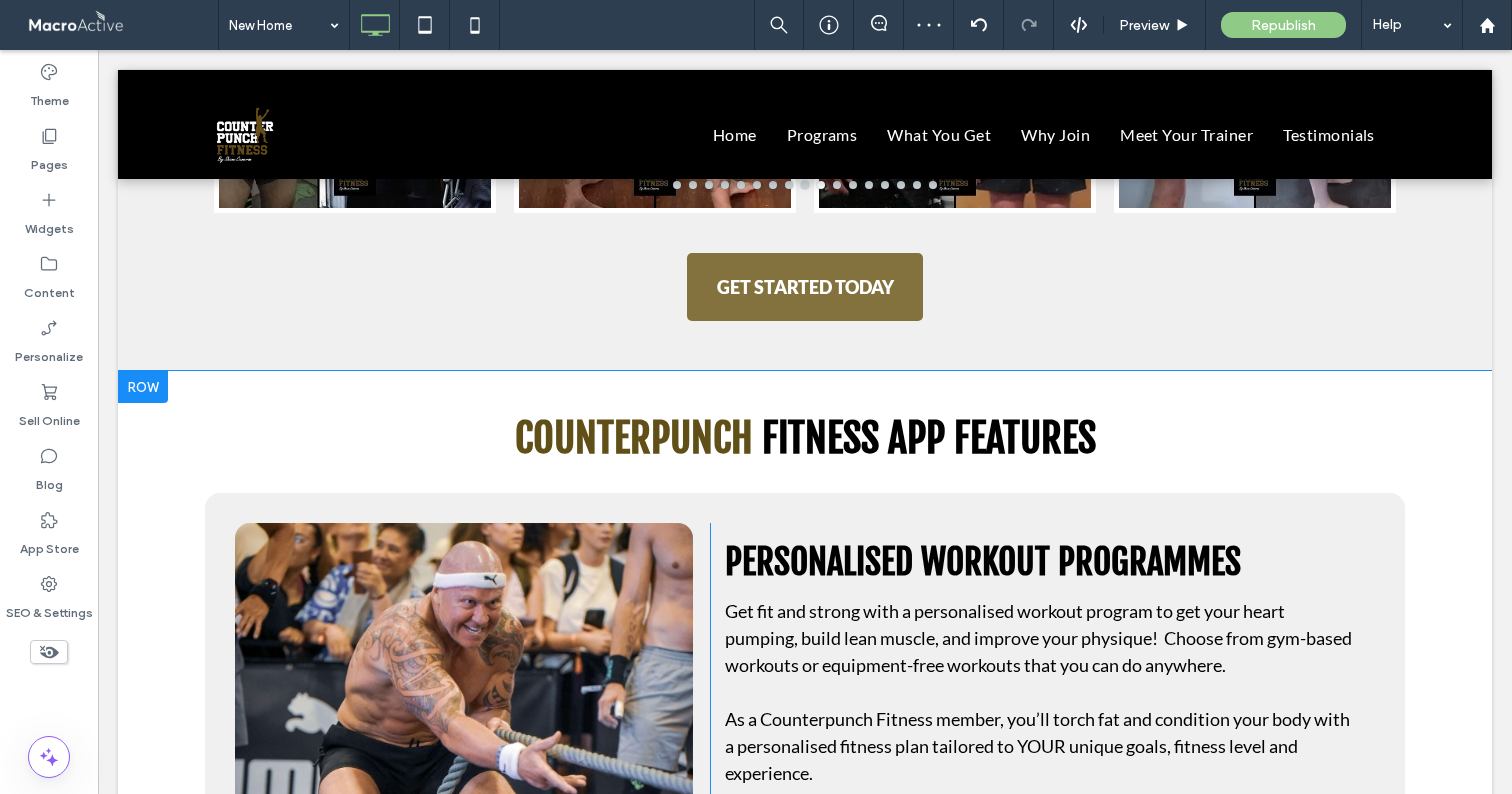 click at bounding box center [143, 387] 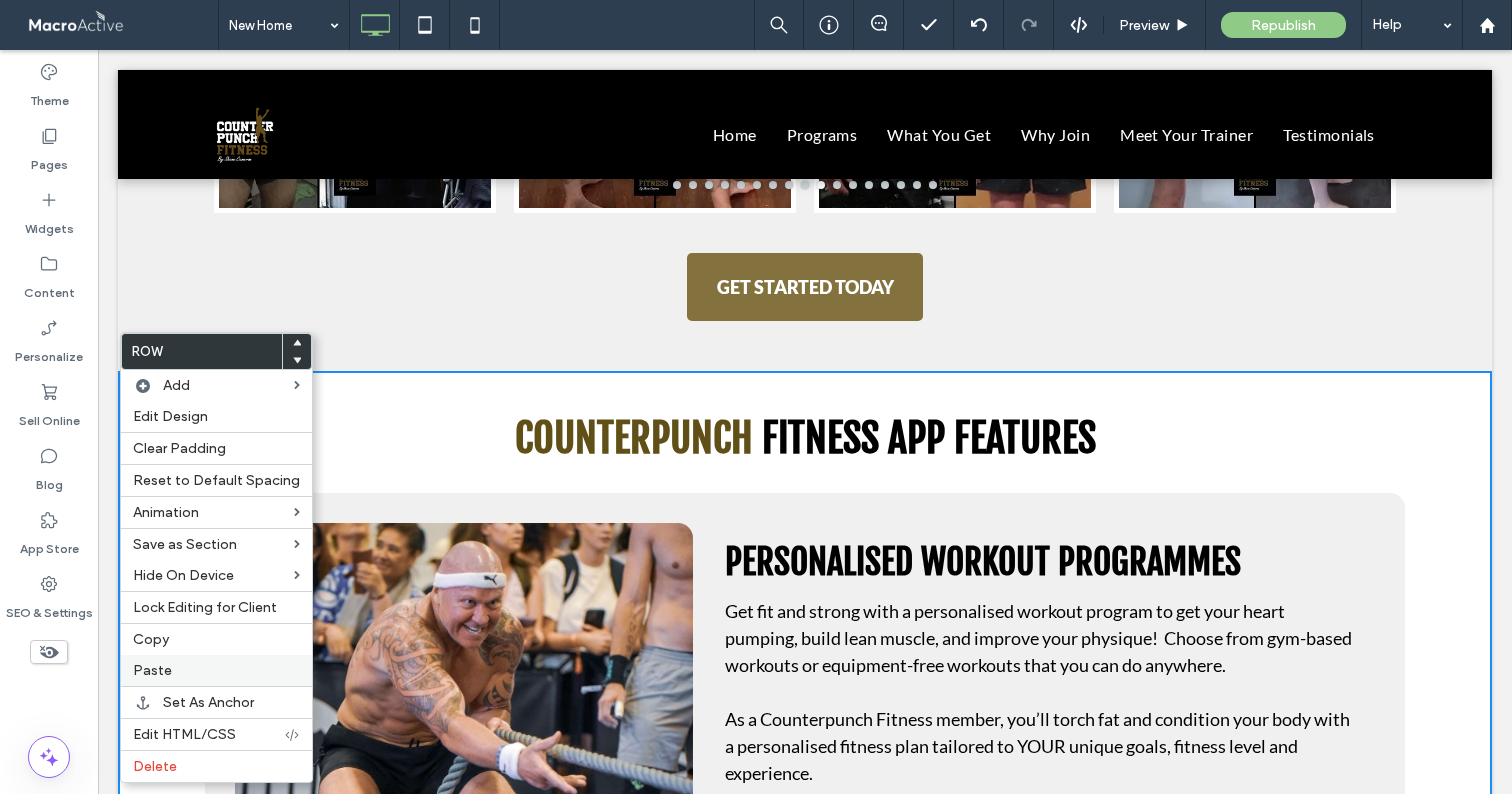 click on "Paste" at bounding box center [216, 670] 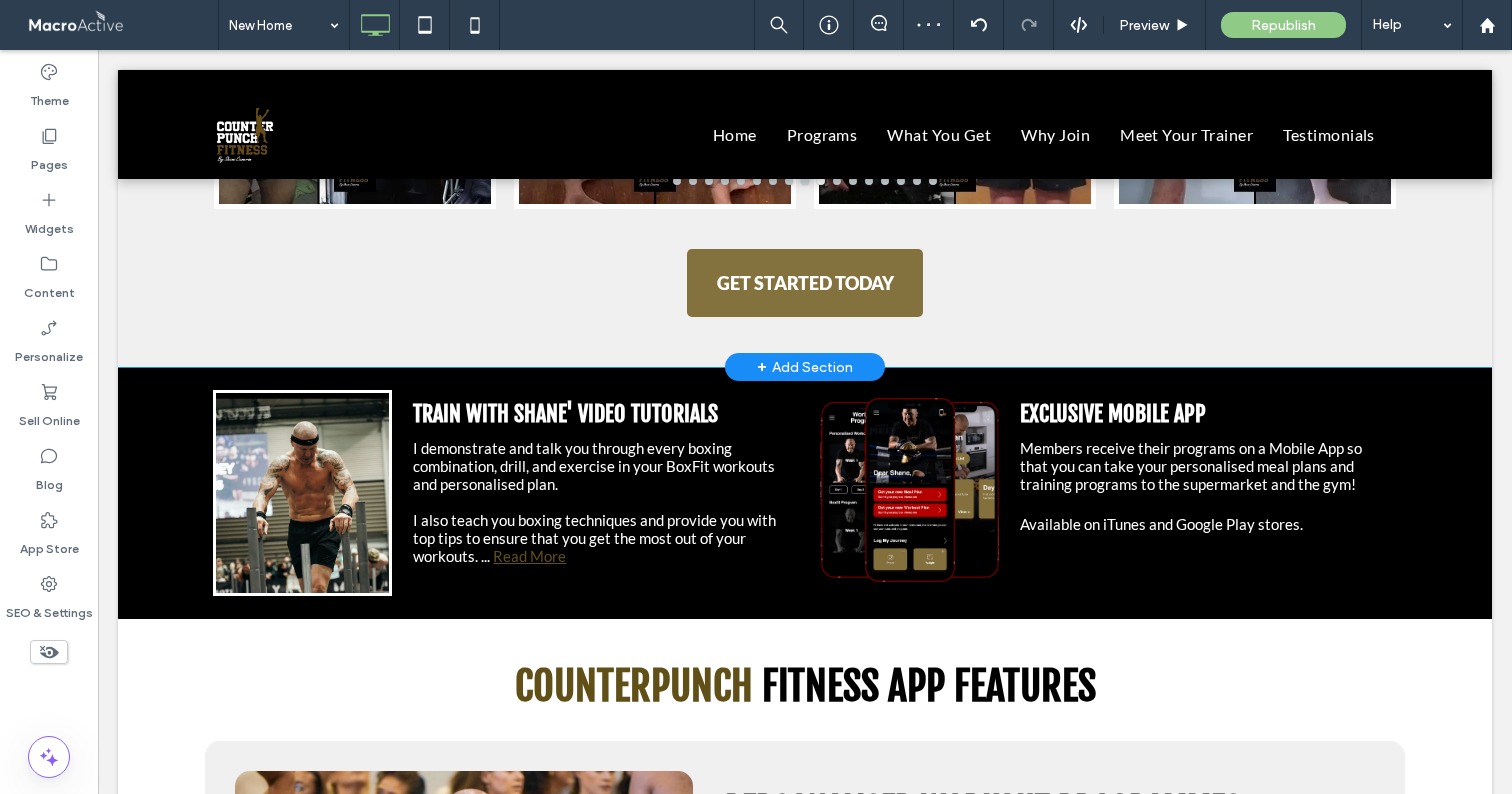 scroll, scrollTop: 2765, scrollLeft: 0, axis: vertical 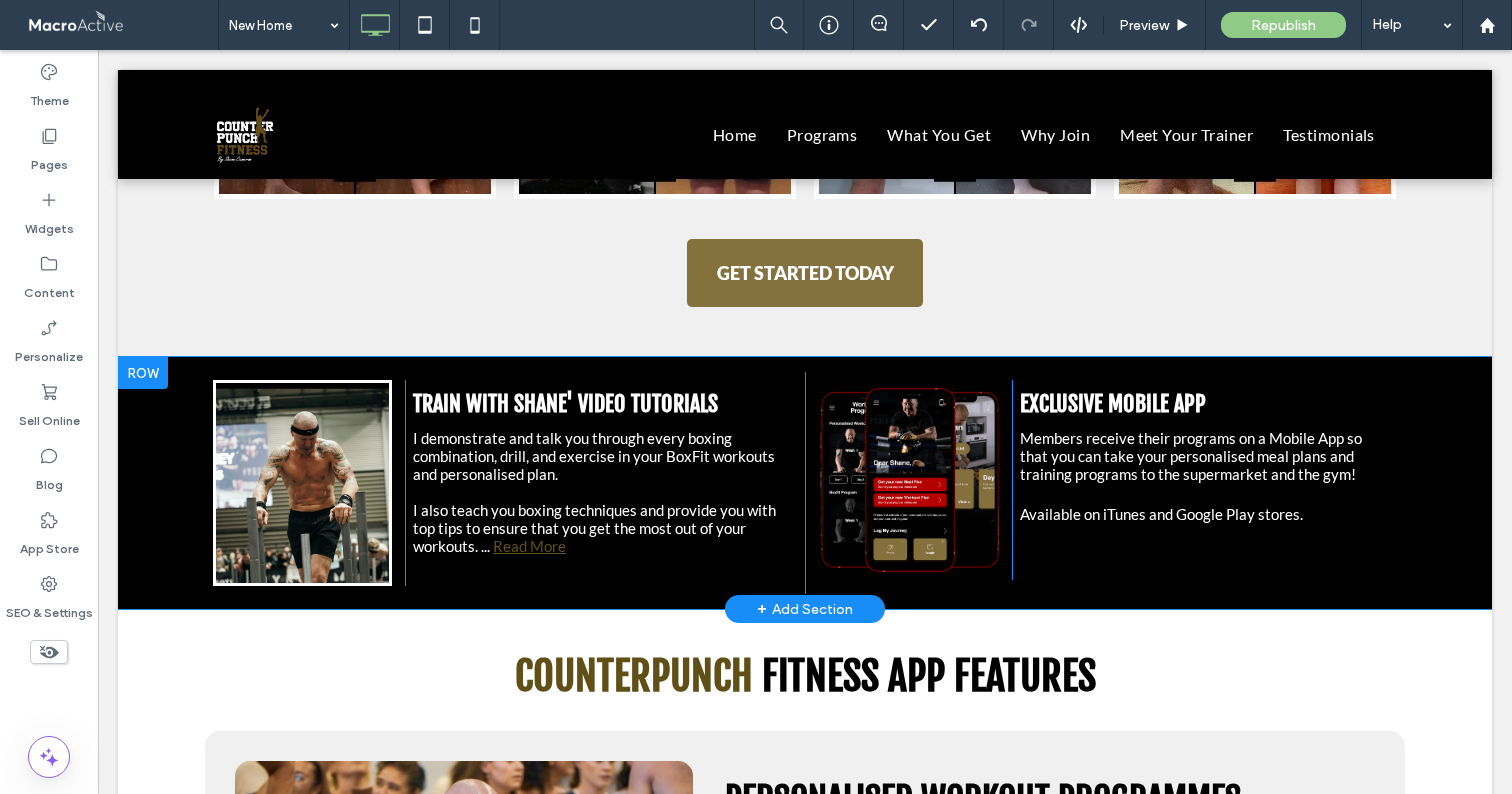 click at bounding box center (143, 373) 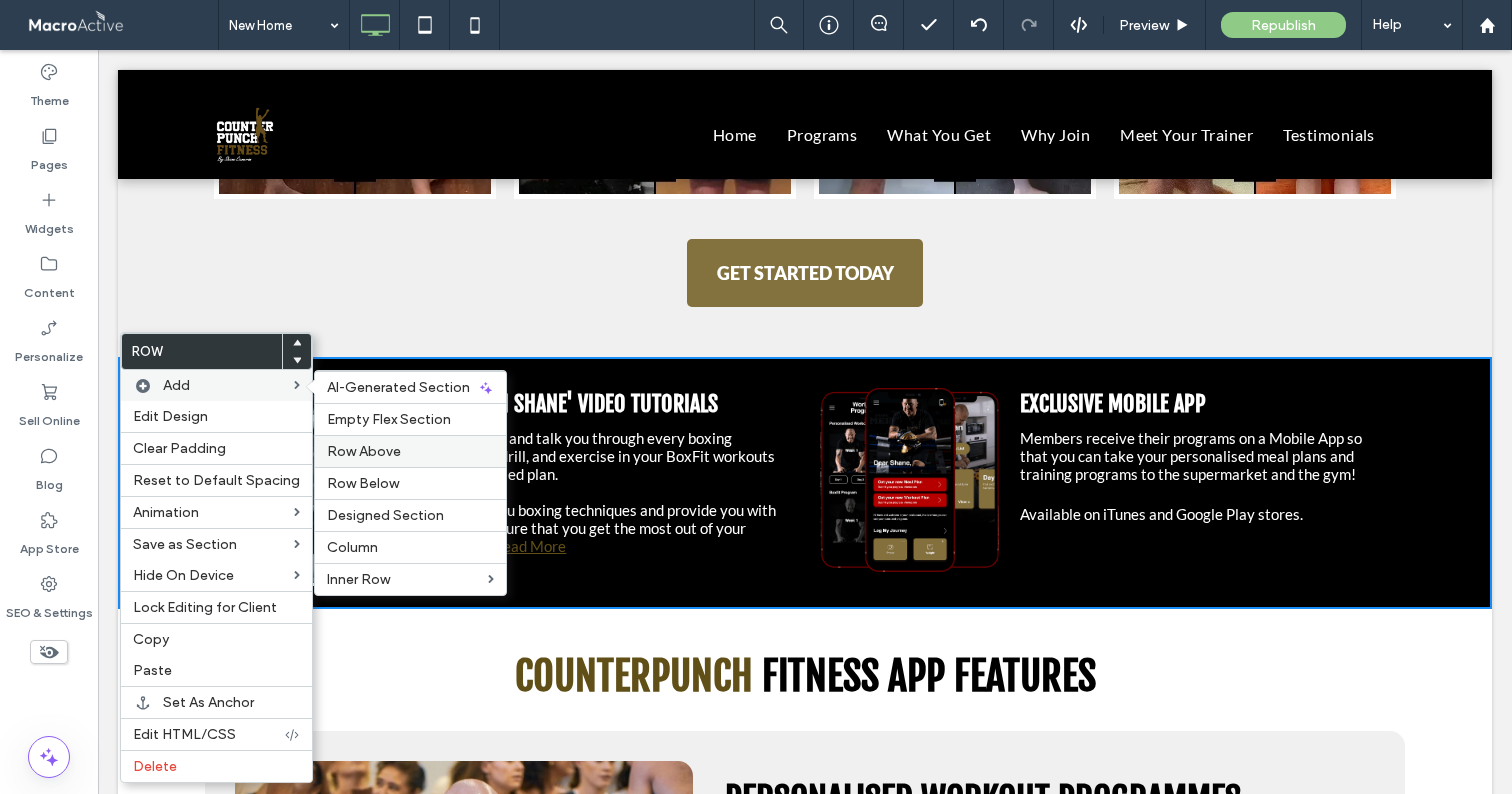 click on "Row Above" at bounding box center [364, 451] 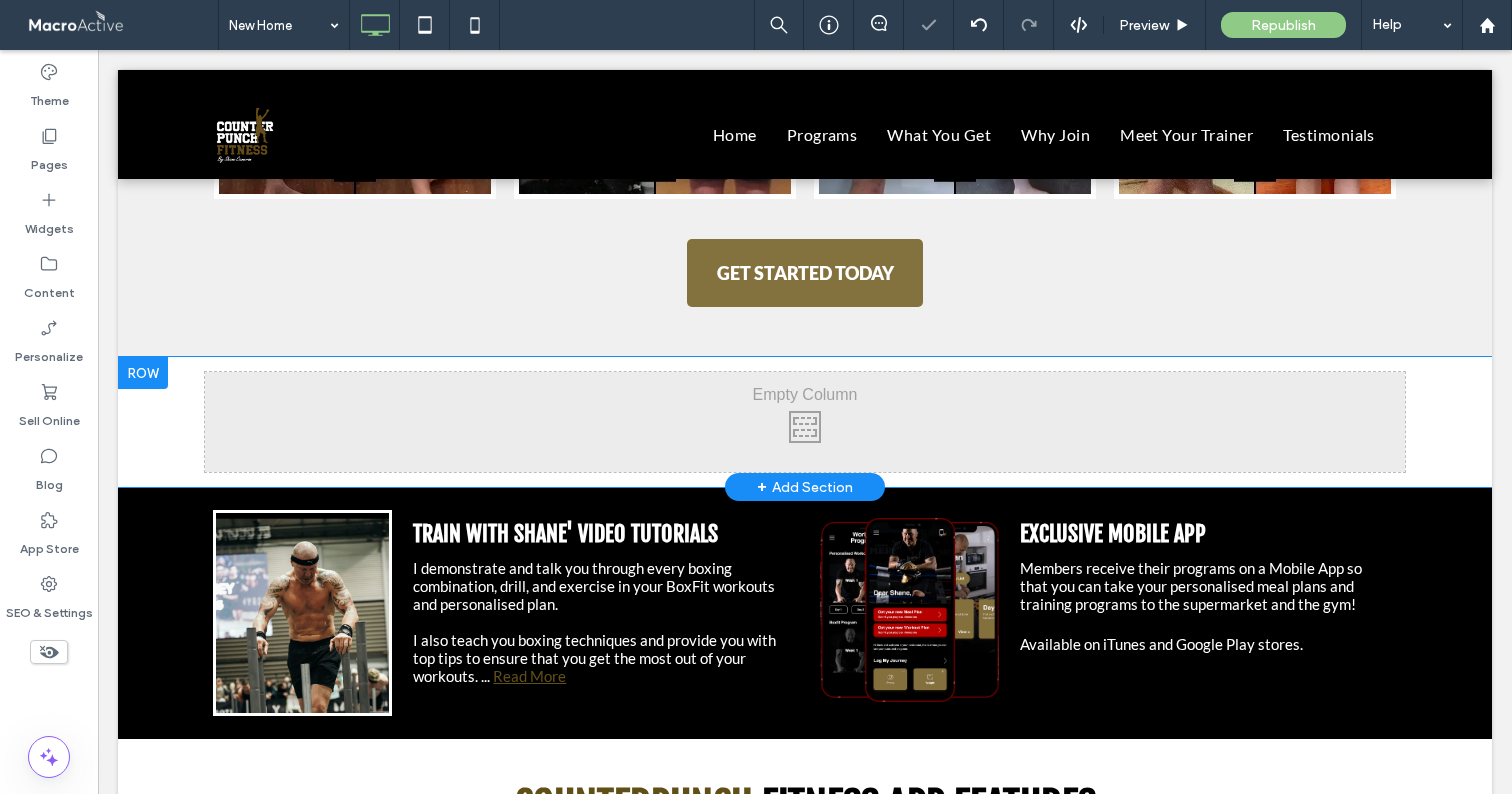 click on "Click To Paste     Click To Paste
Row + Add Section" at bounding box center (805, 422) 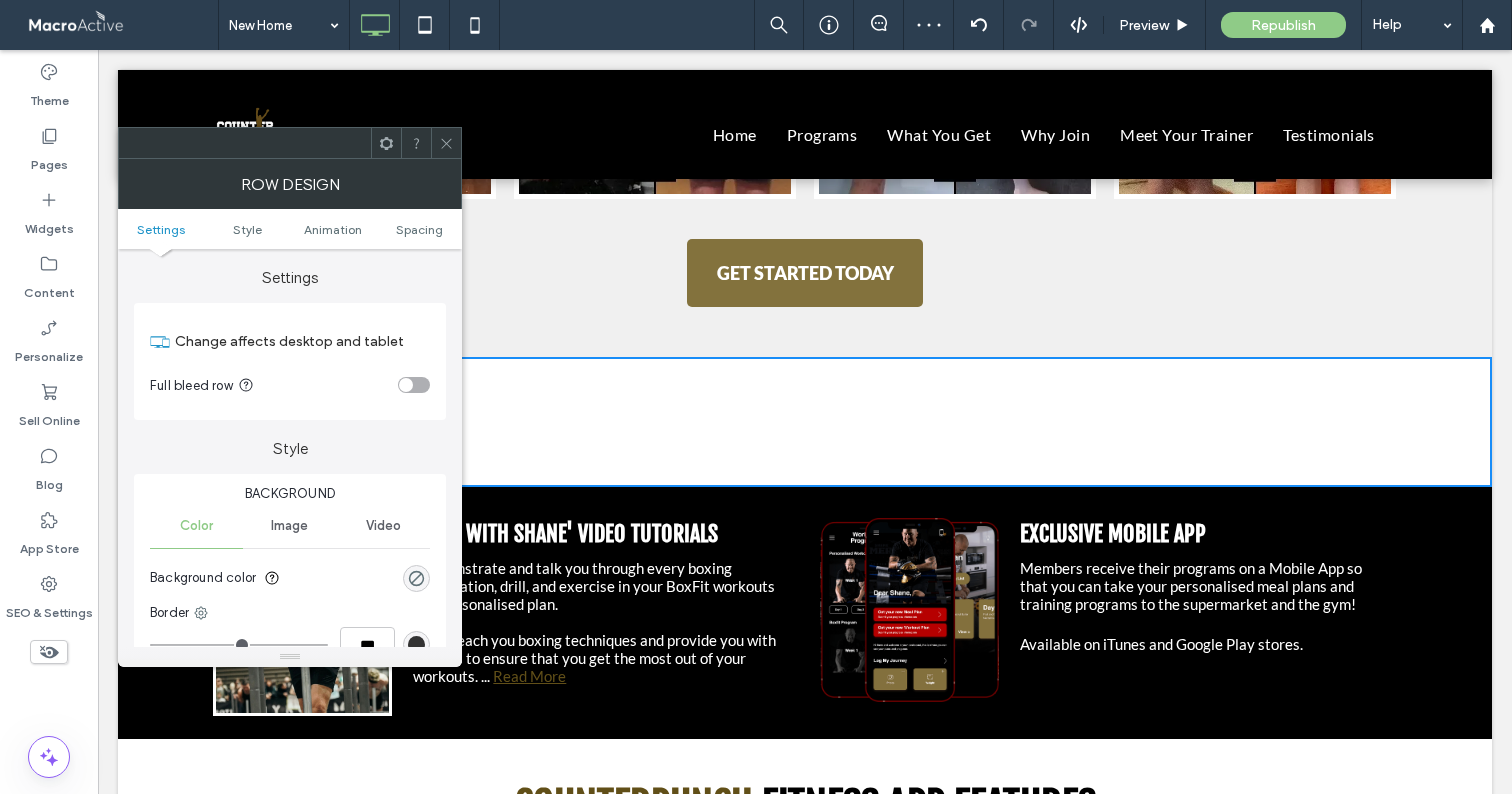 click at bounding box center [416, 578] 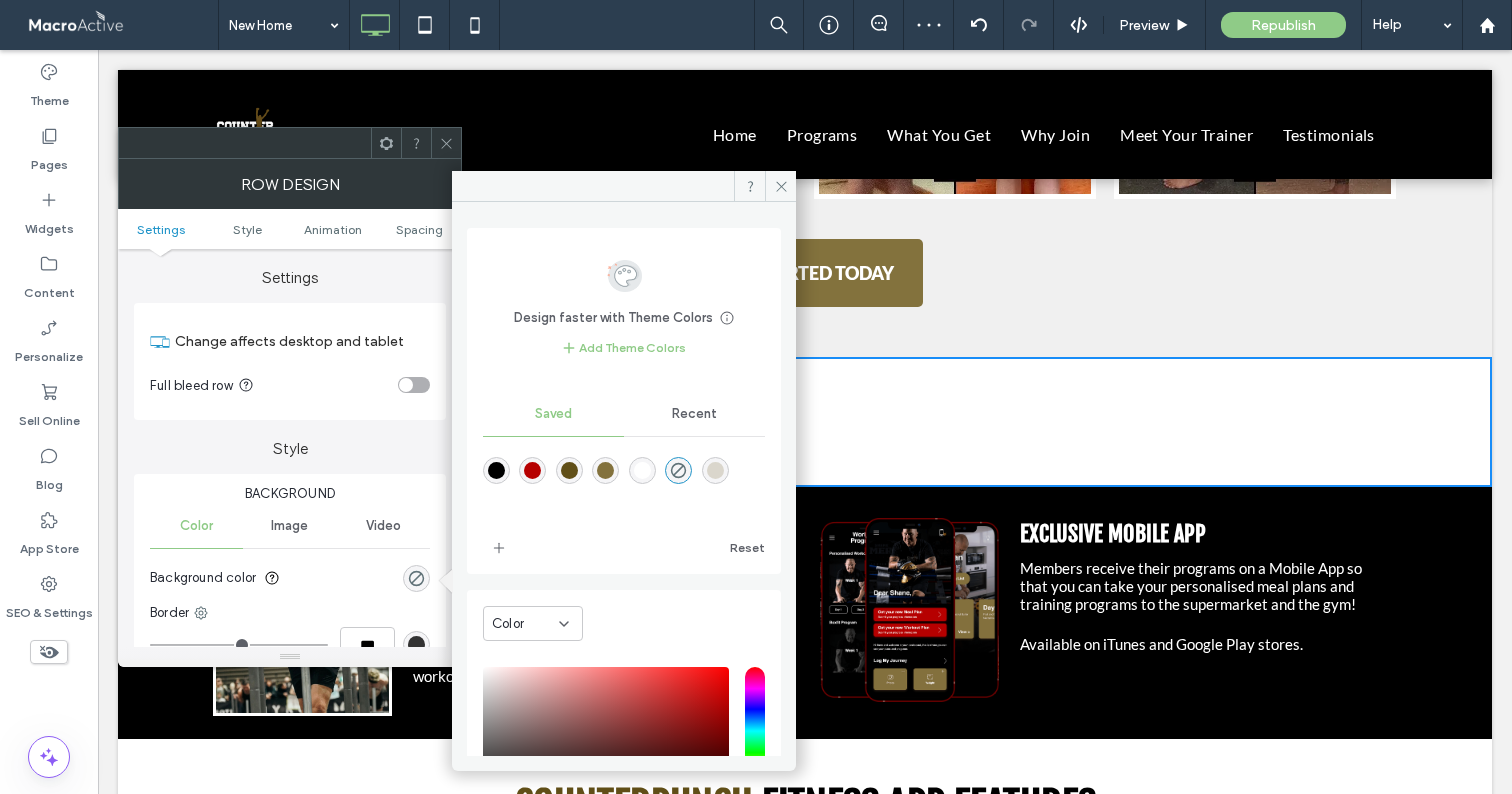 click at bounding box center [496, 470] 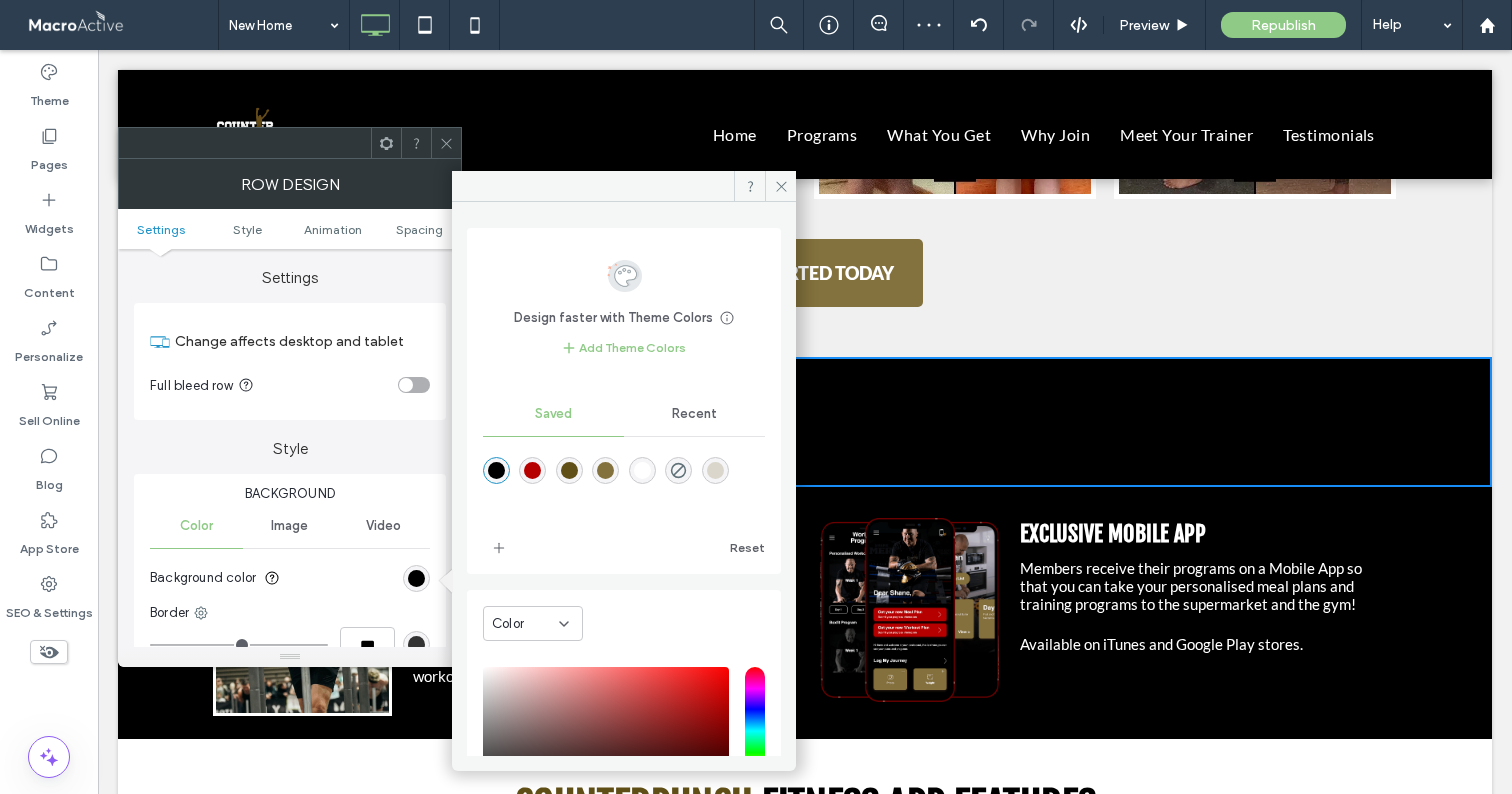 click at bounding box center (446, 143) 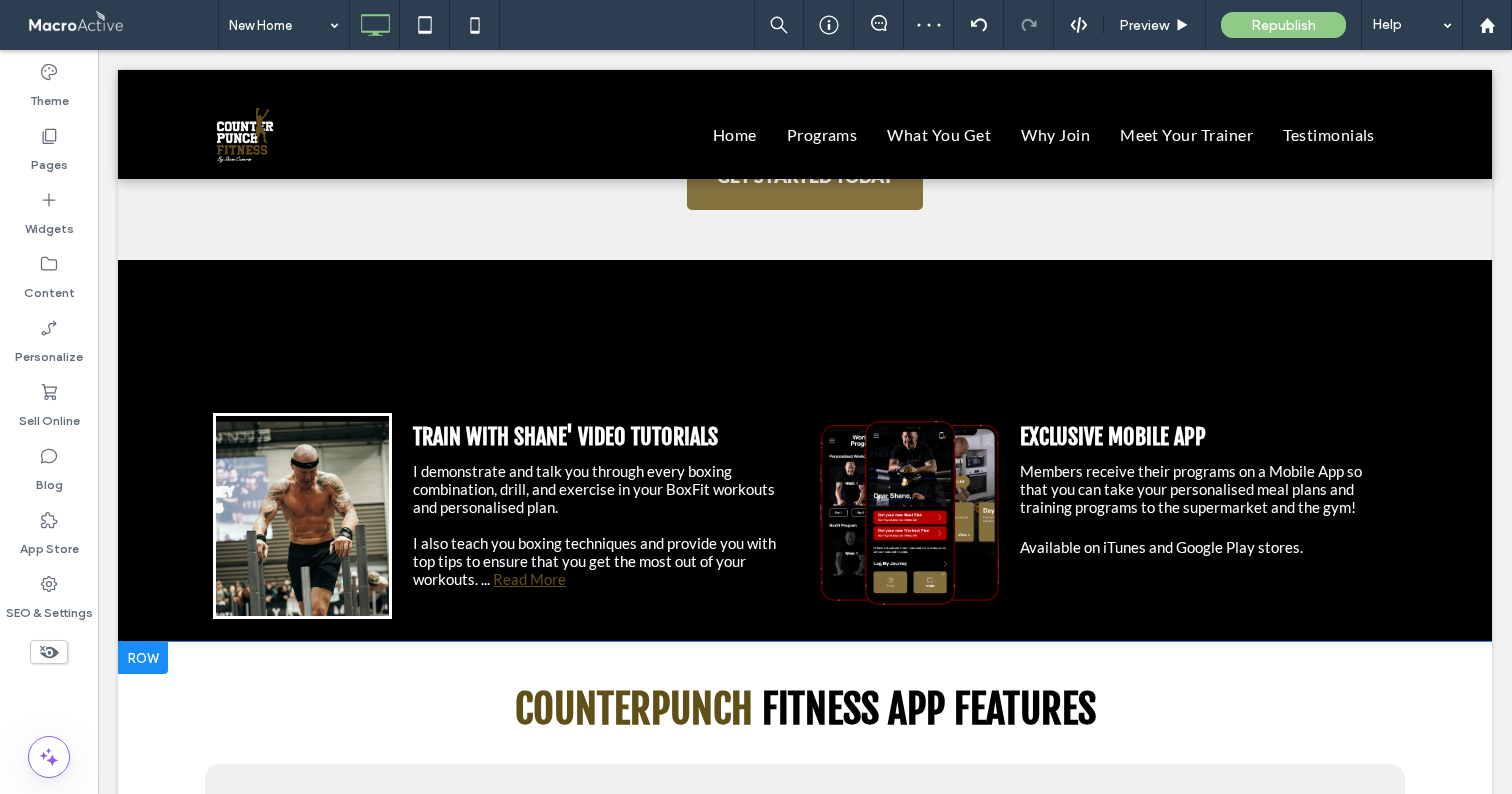 scroll, scrollTop: 2871, scrollLeft: 0, axis: vertical 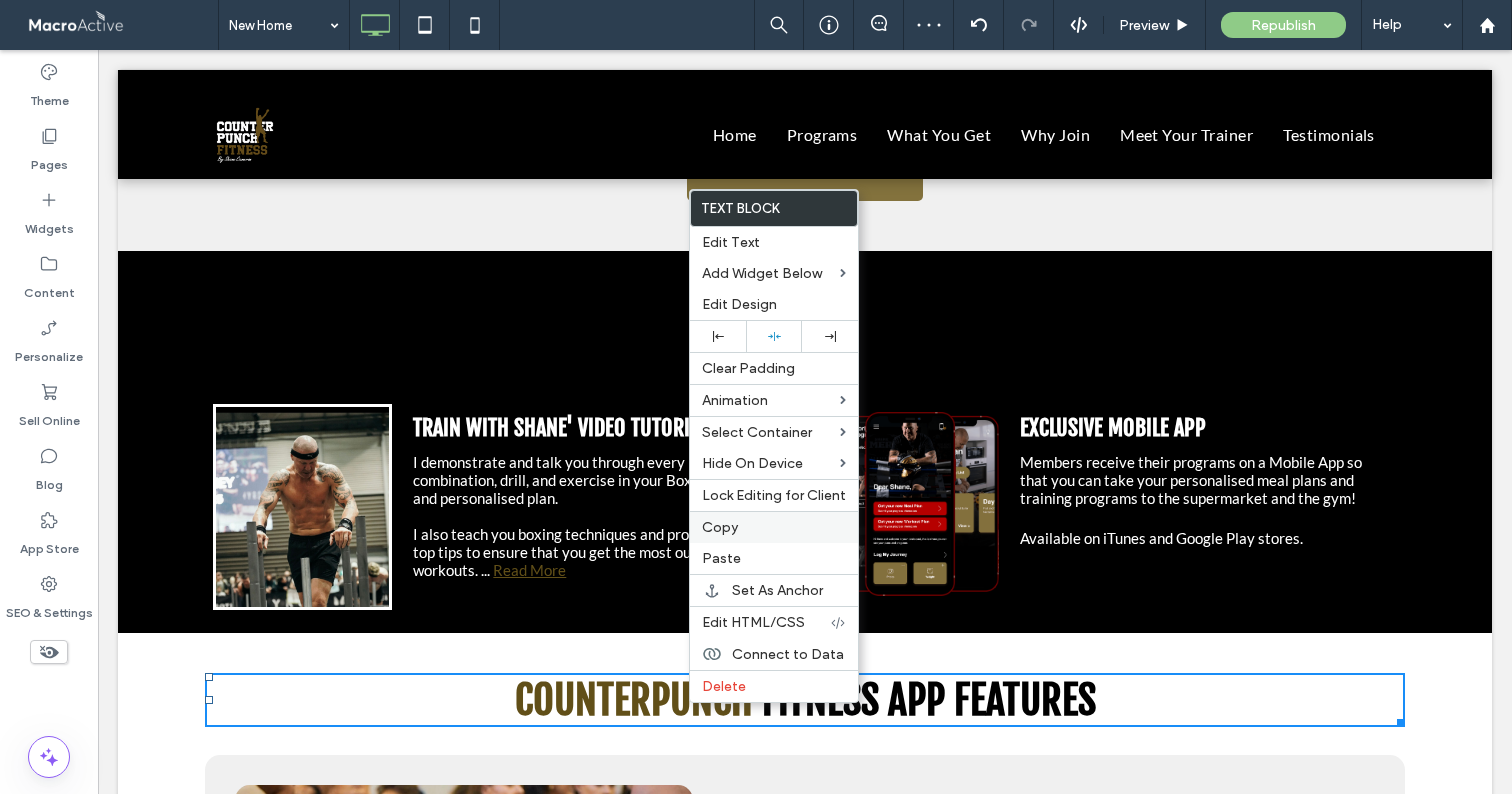 click on "Copy" at bounding box center [720, 527] 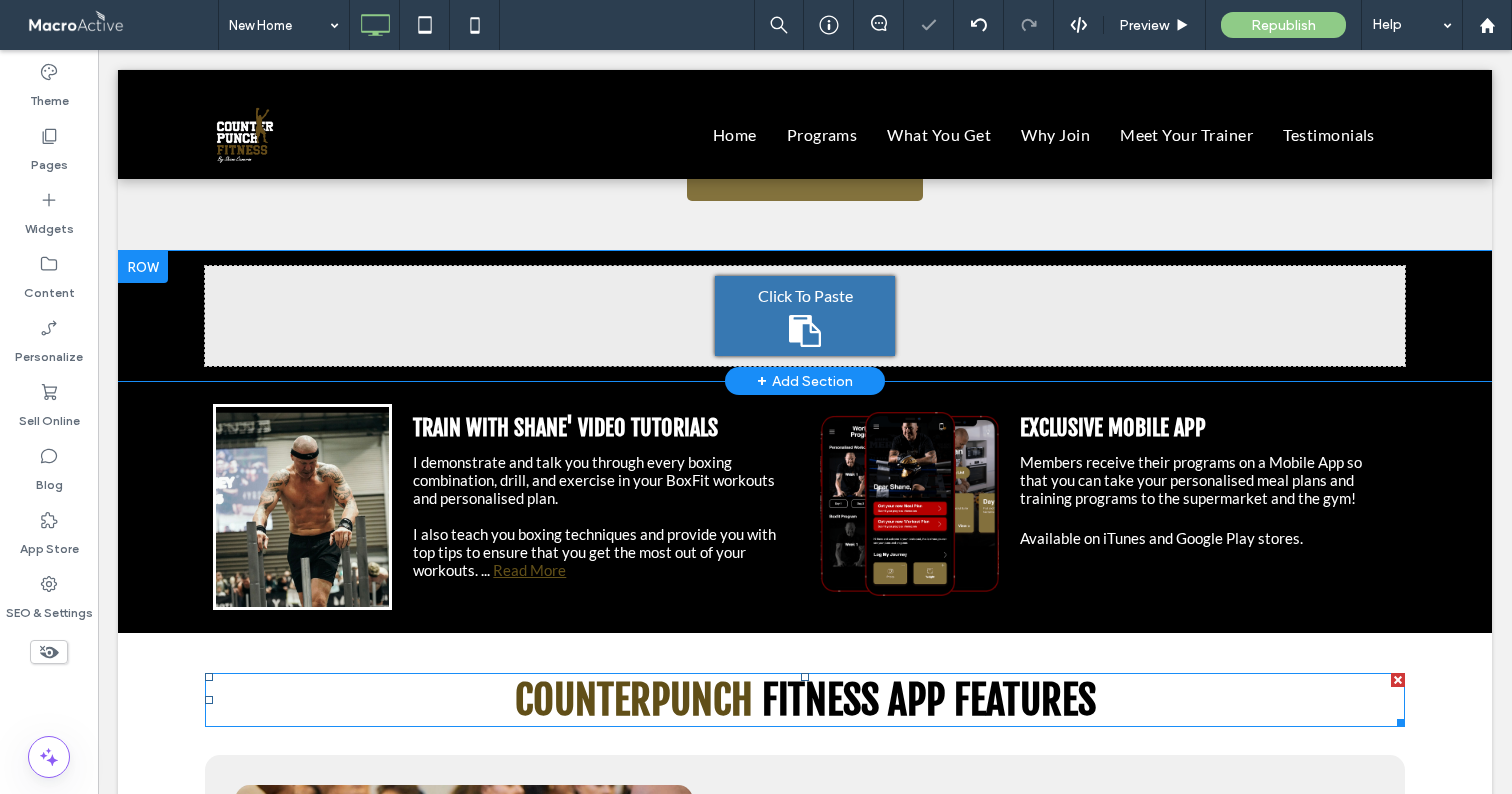 click 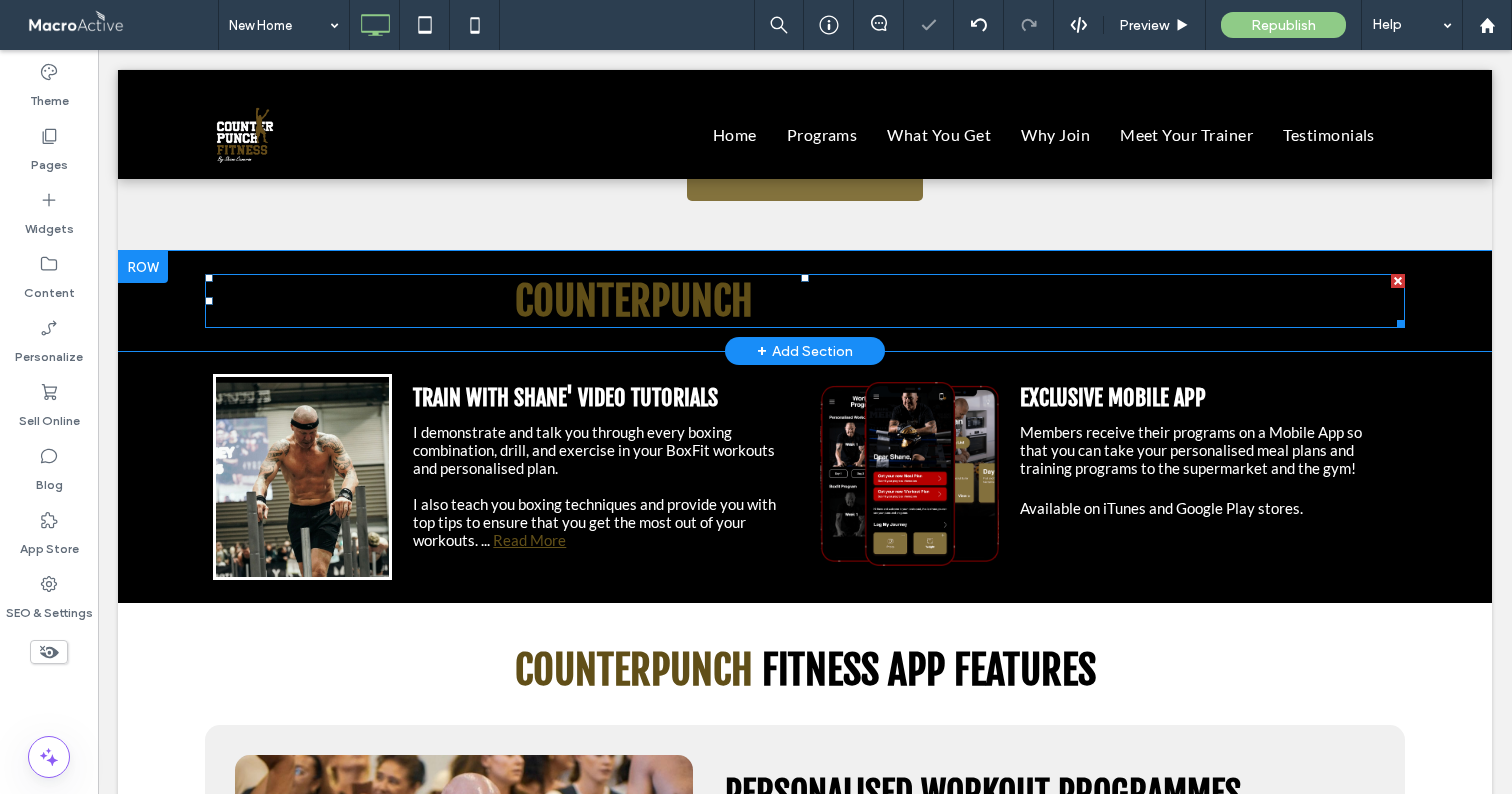 click on "FITNESS APP FEATURES" at bounding box center (929, 301) 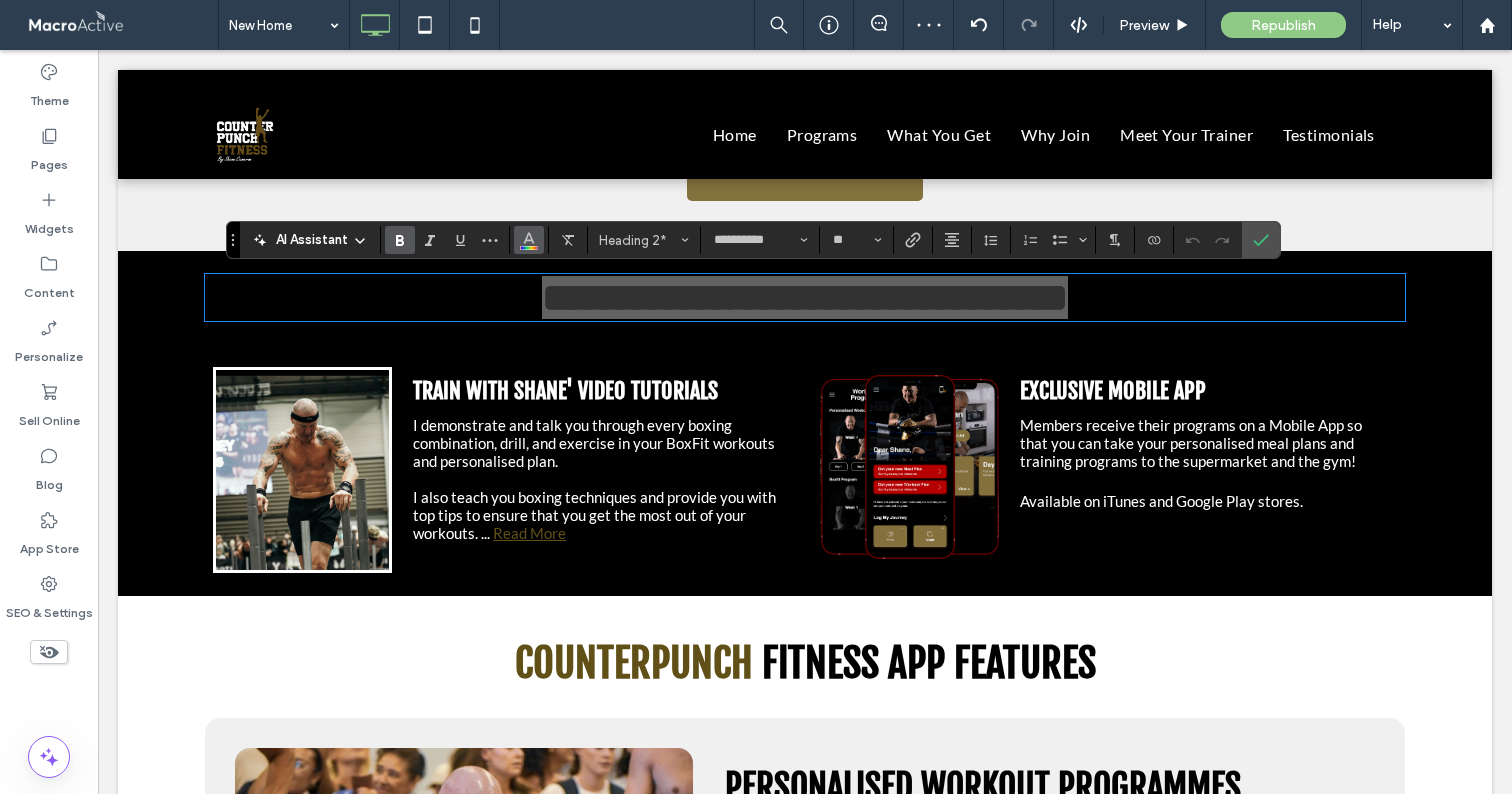 click at bounding box center [529, 240] 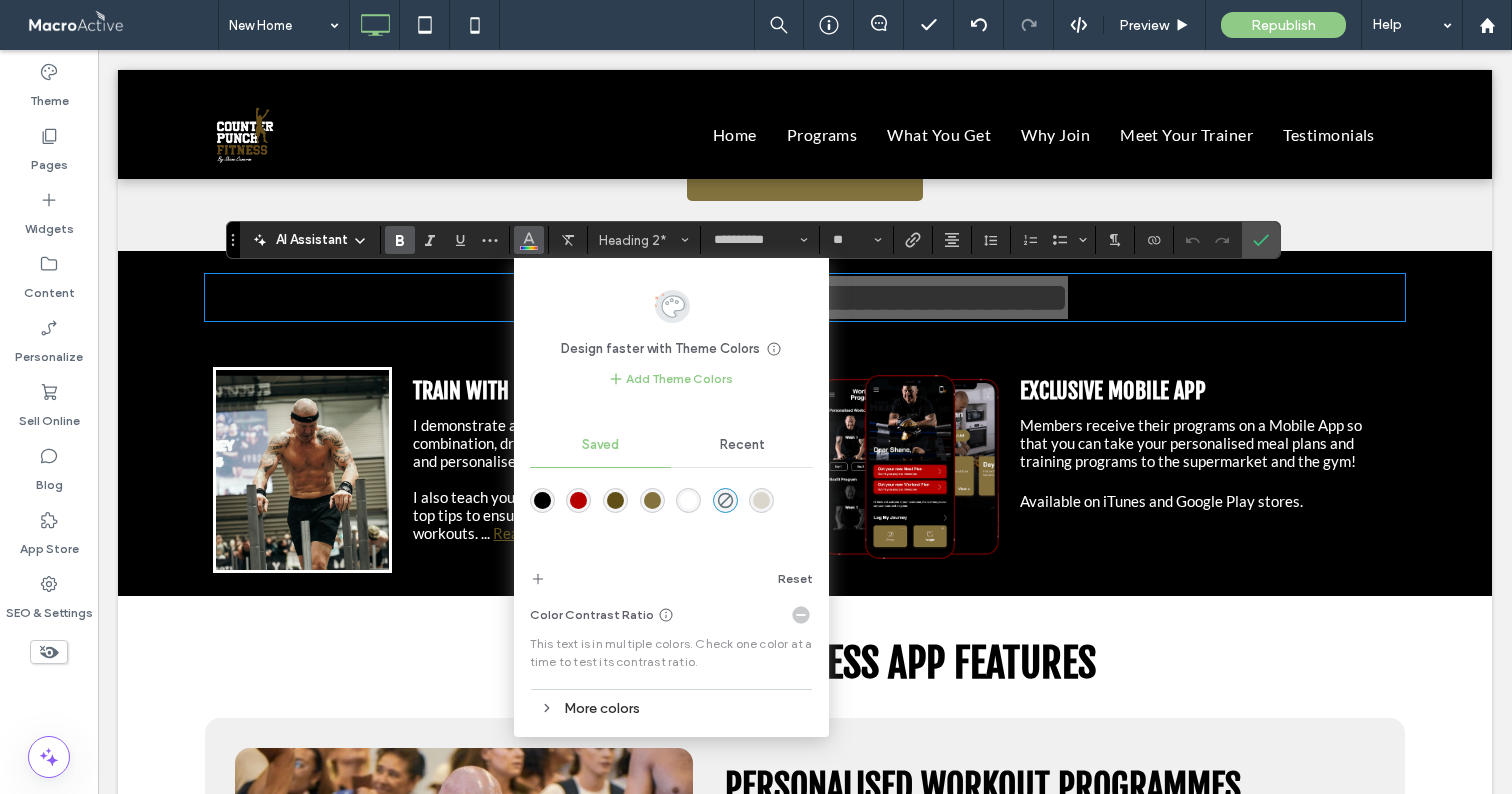 drag, startPoint x: 681, startPoint y: 504, endPoint x: 583, endPoint y: 453, distance: 110.47624 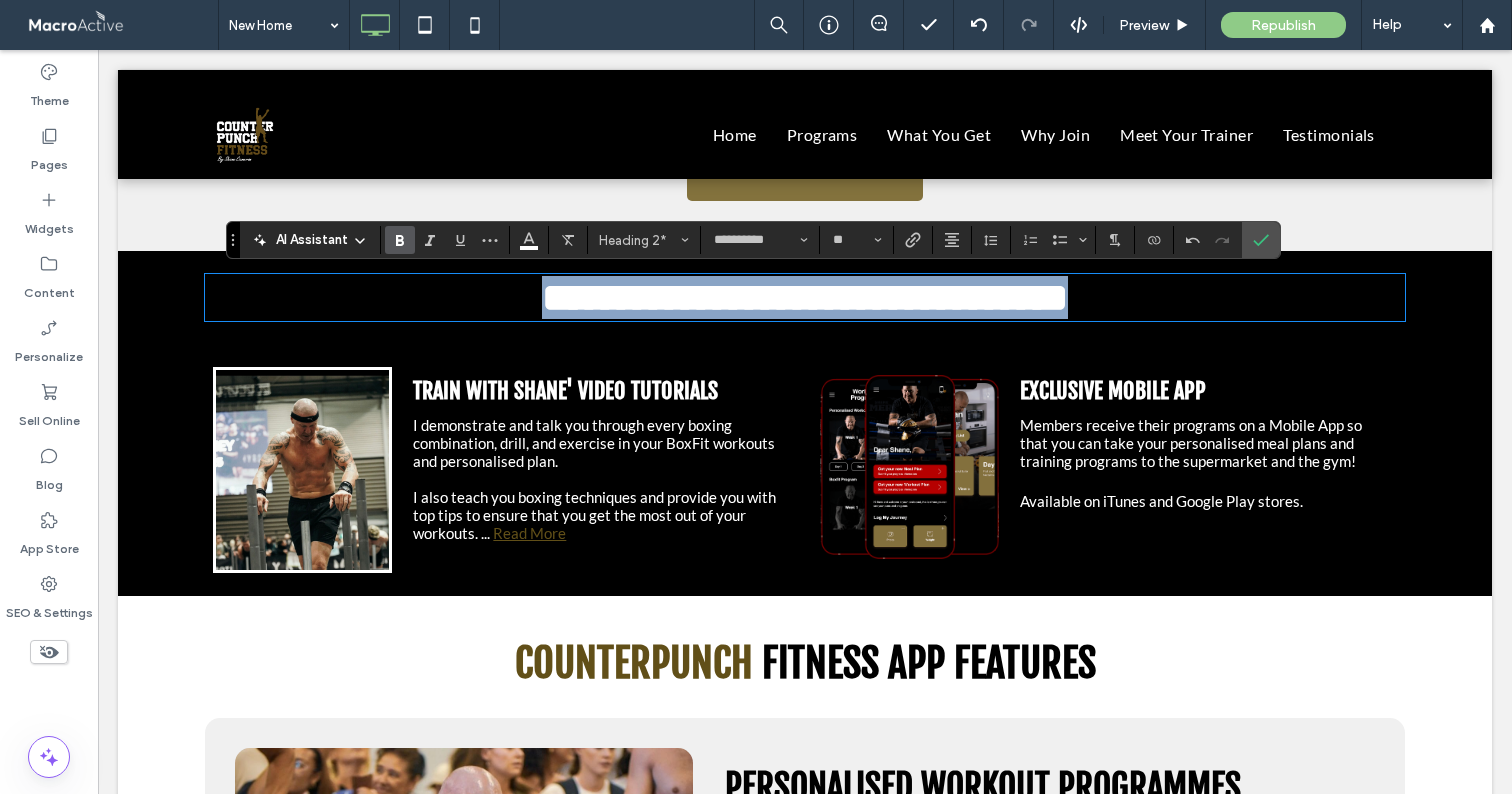 click on "**********" at bounding box center (805, 297) 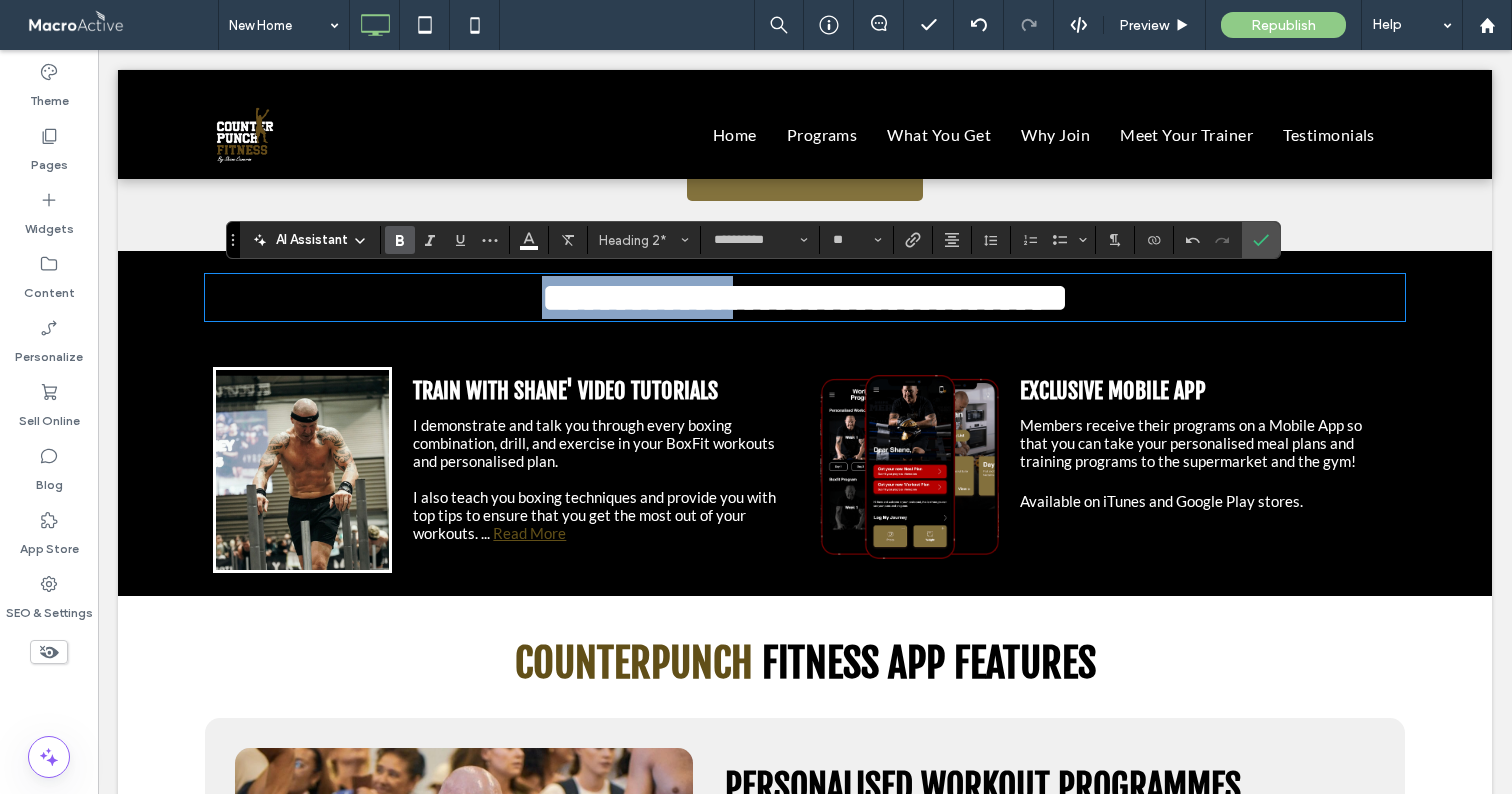 drag, startPoint x: 743, startPoint y: 301, endPoint x: 424, endPoint y: 287, distance: 319.30707 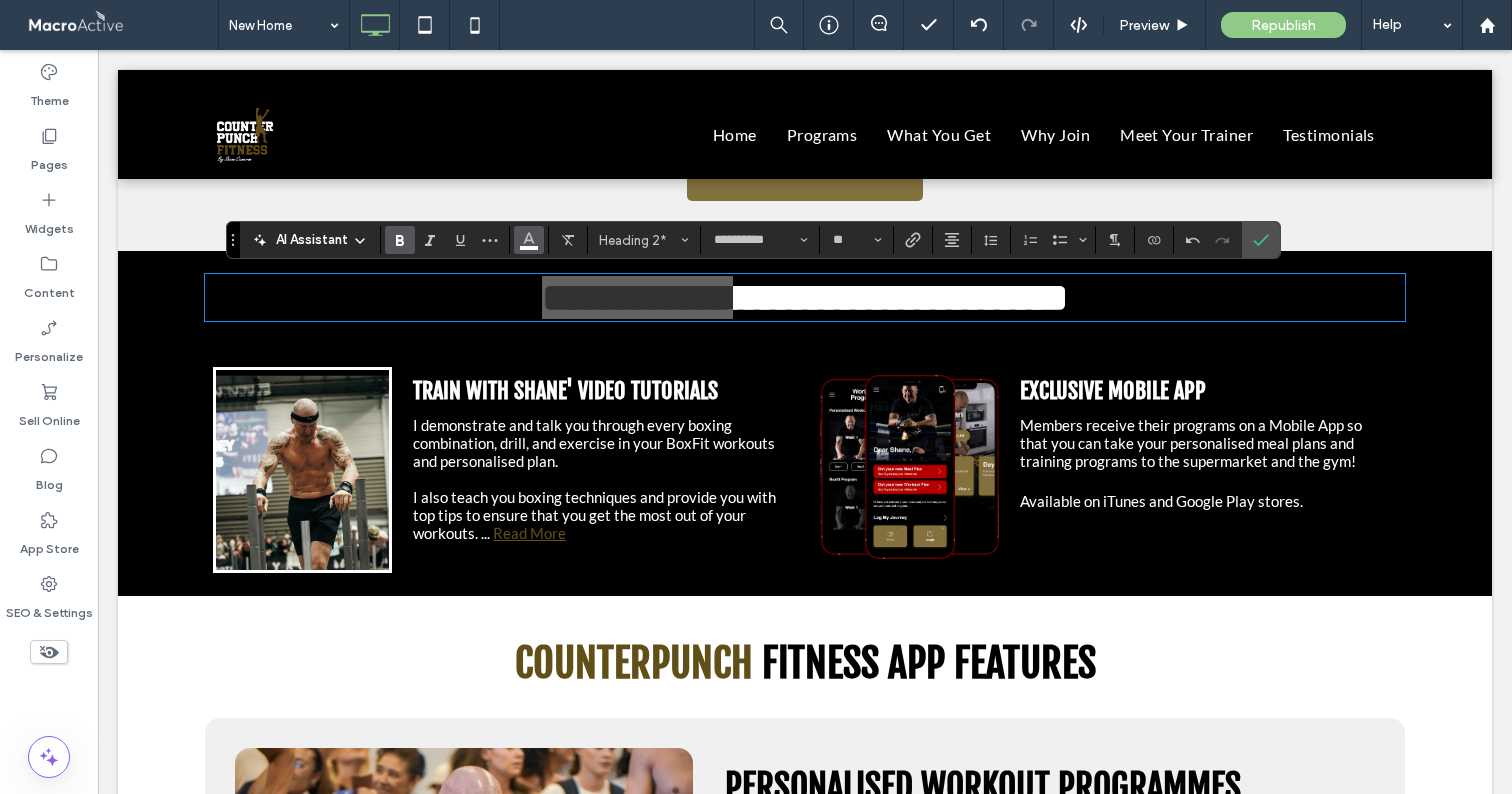 click at bounding box center (529, 238) 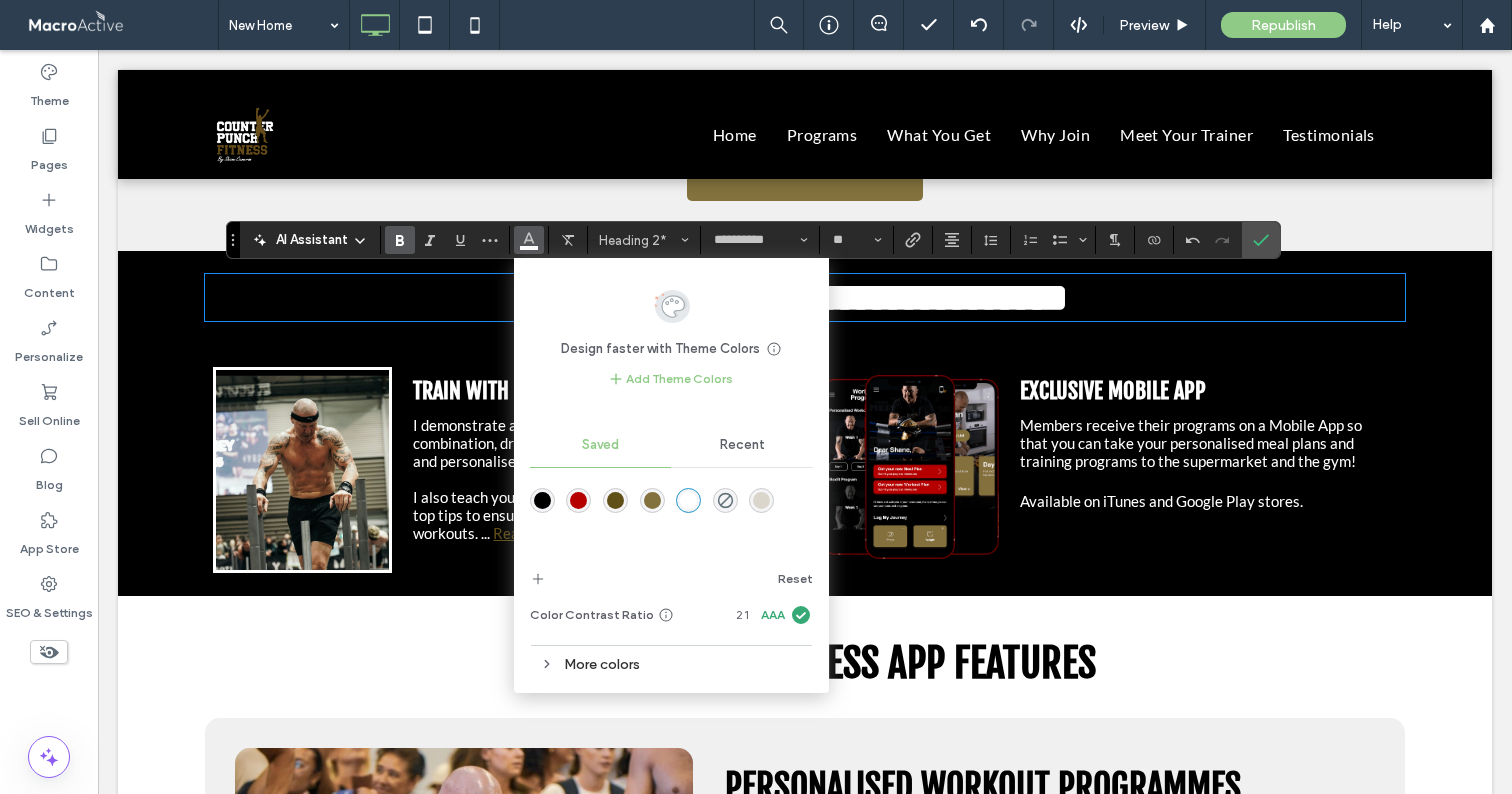 click 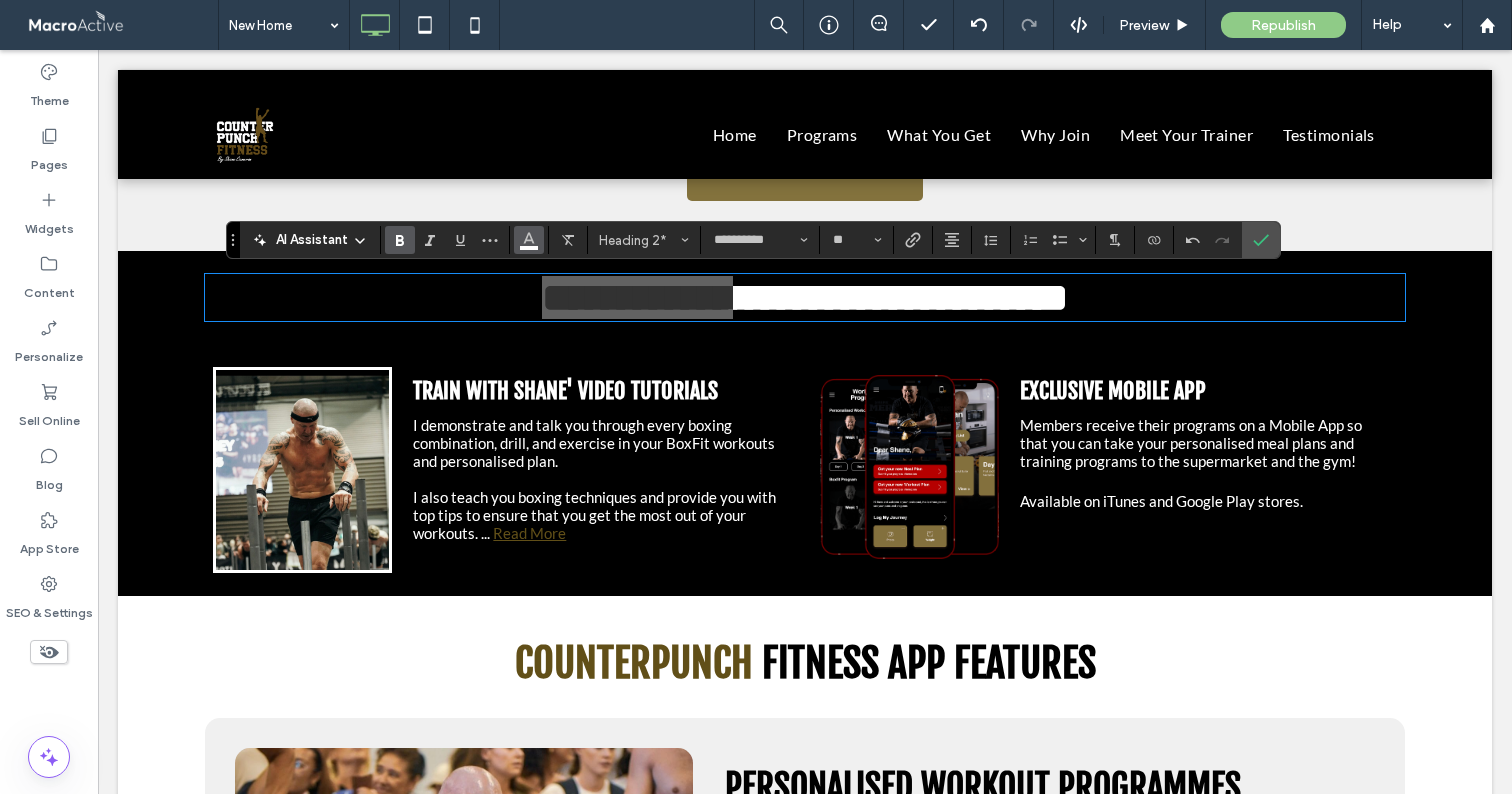 click at bounding box center [529, 238] 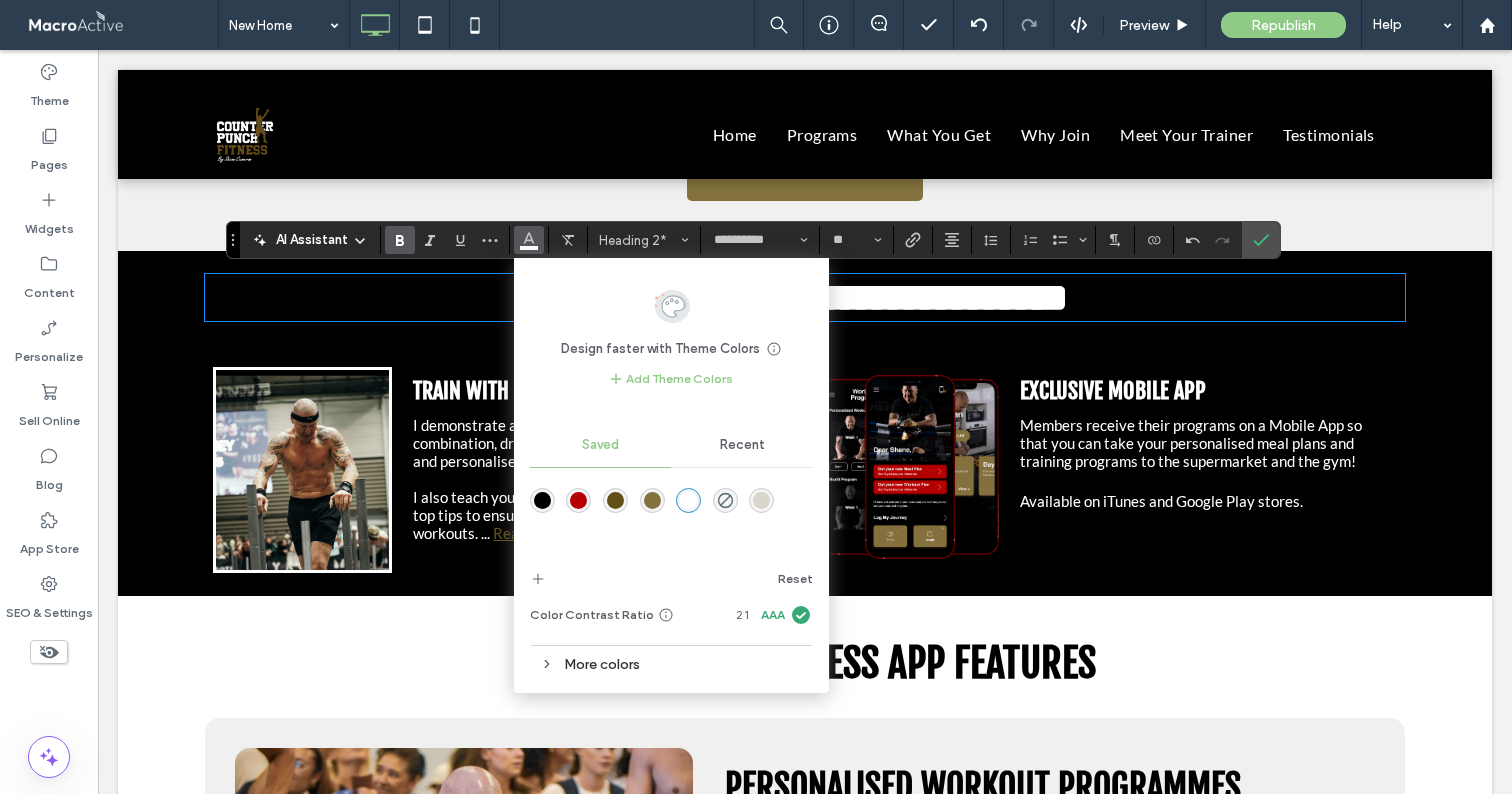 click at bounding box center (652, 500) 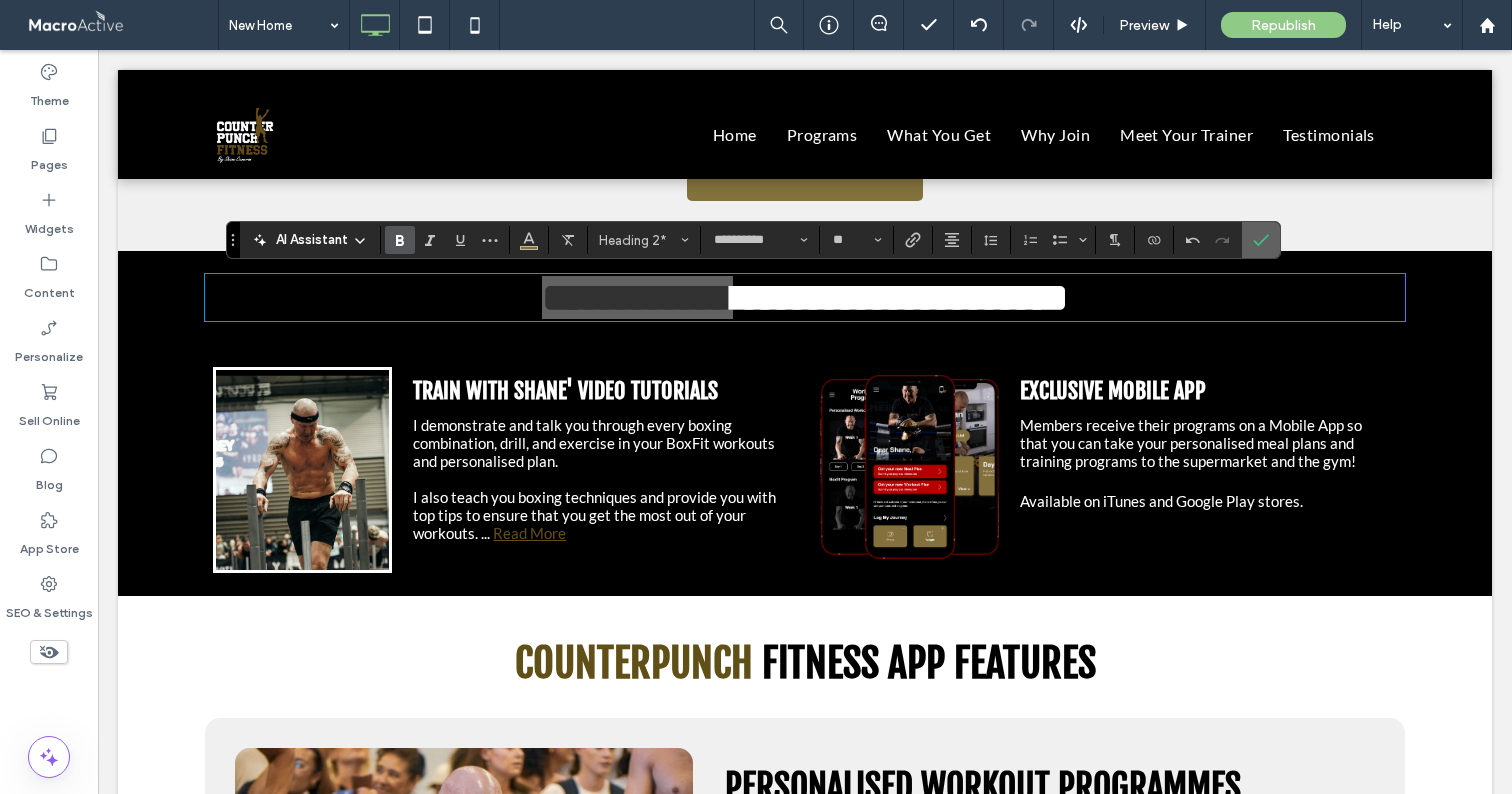 click 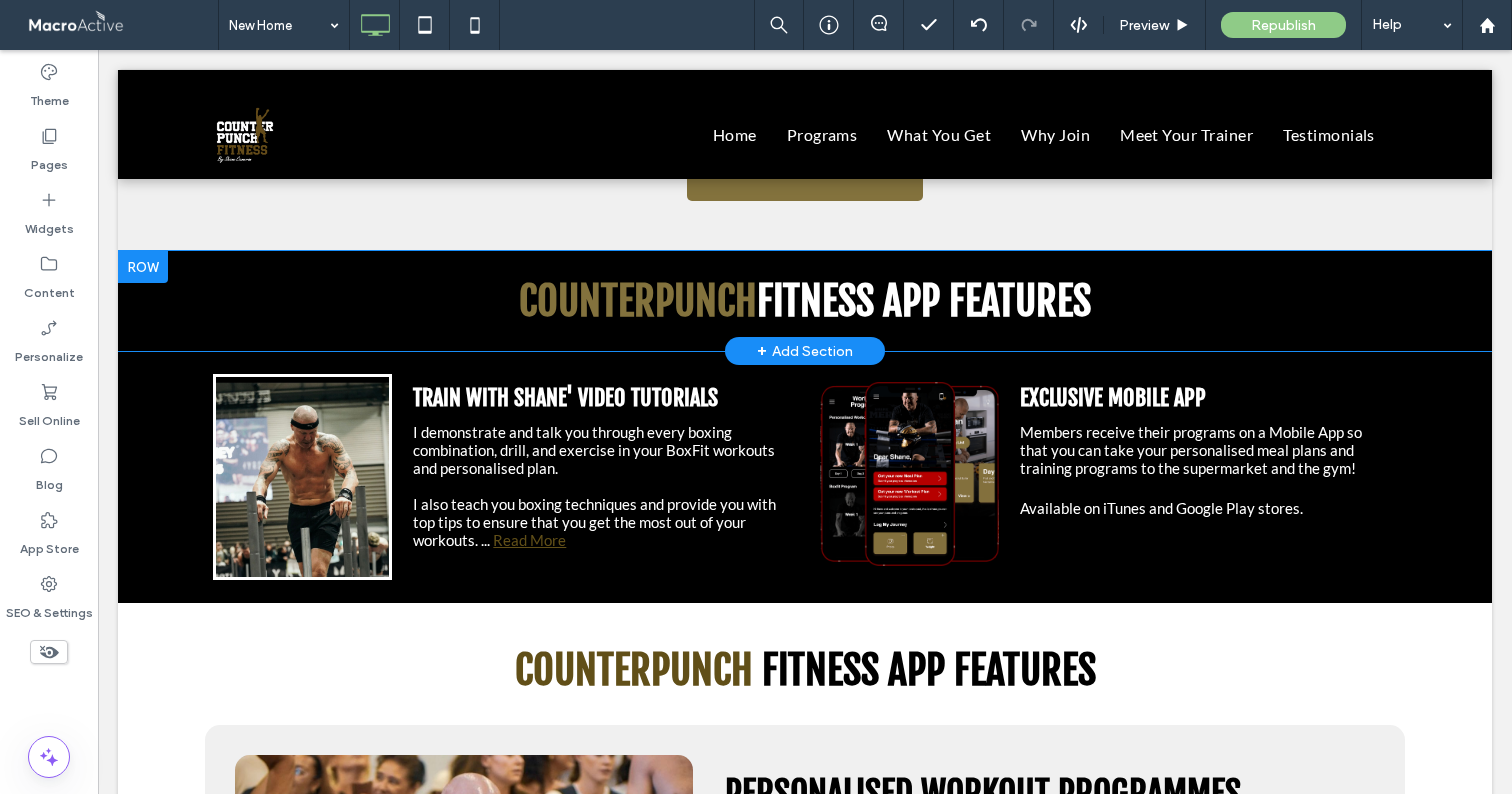 click on "Click To Paste     Click To Paste     COUNTERPUNCH  FITNESS APP FEATURES
Row + Add Section" at bounding box center [805, 301] 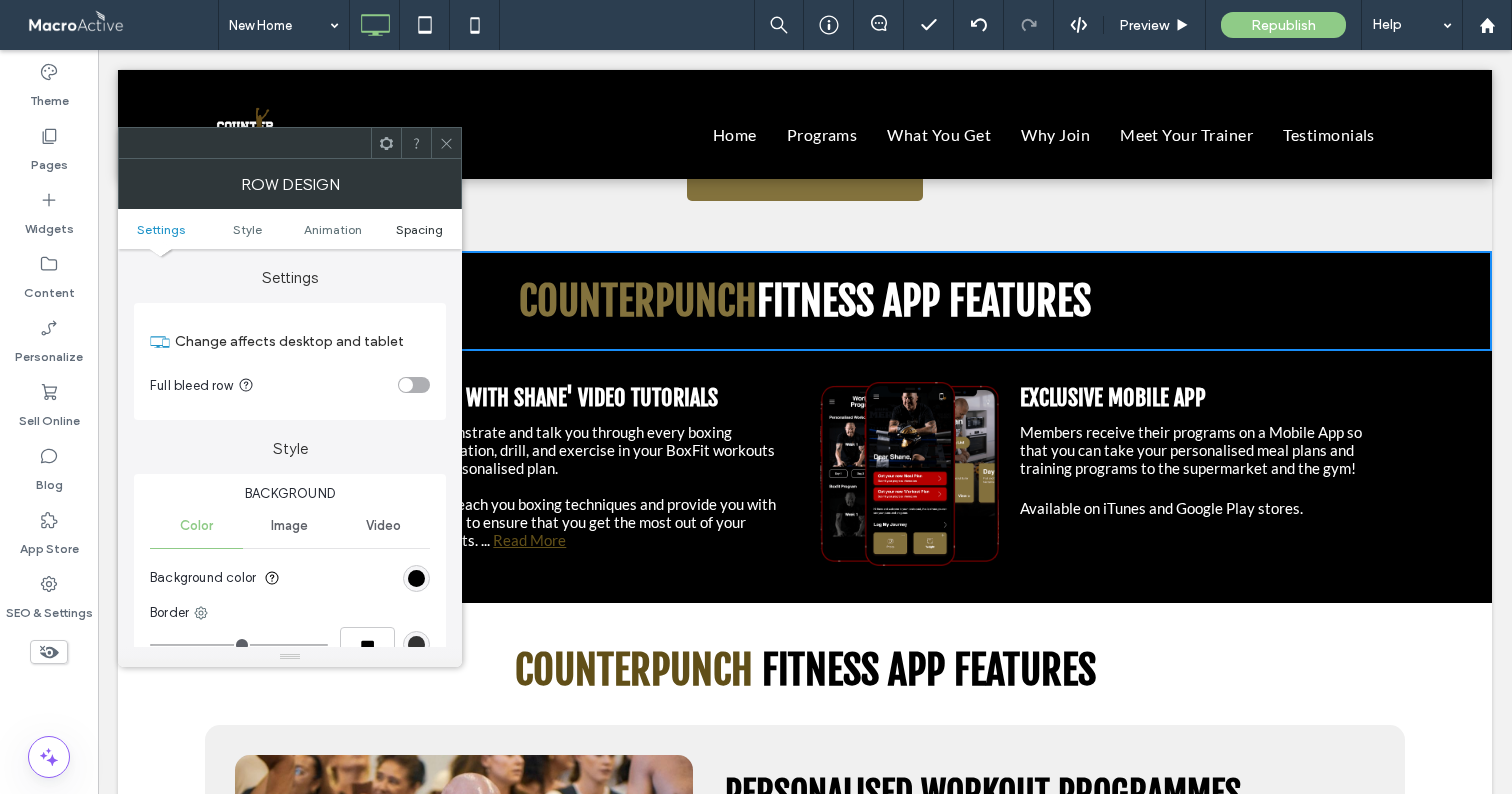 click on "Spacing" at bounding box center (419, 229) 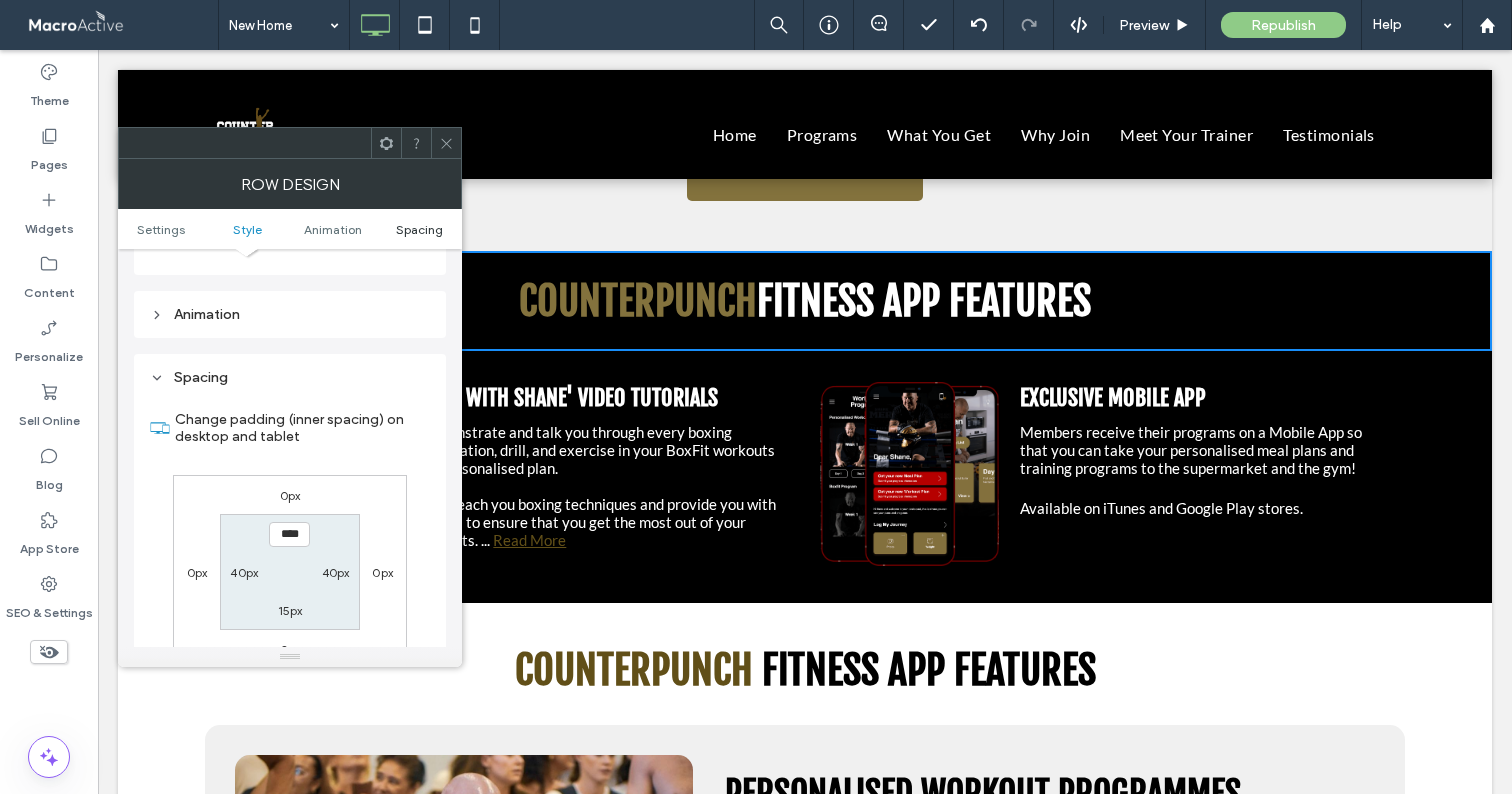 scroll, scrollTop: 566, scrollLeft: 0, axis: vertical 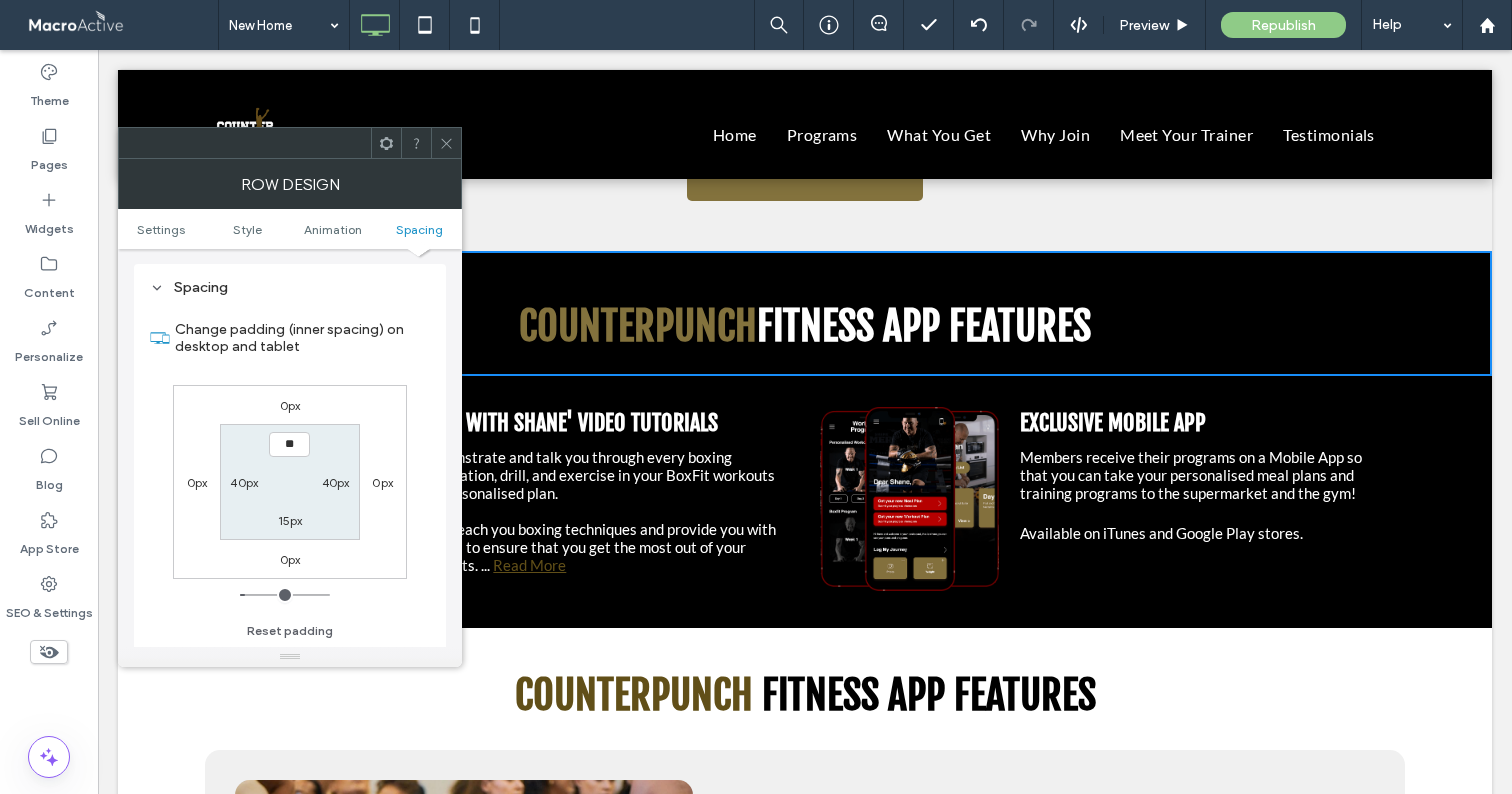 type on "****" 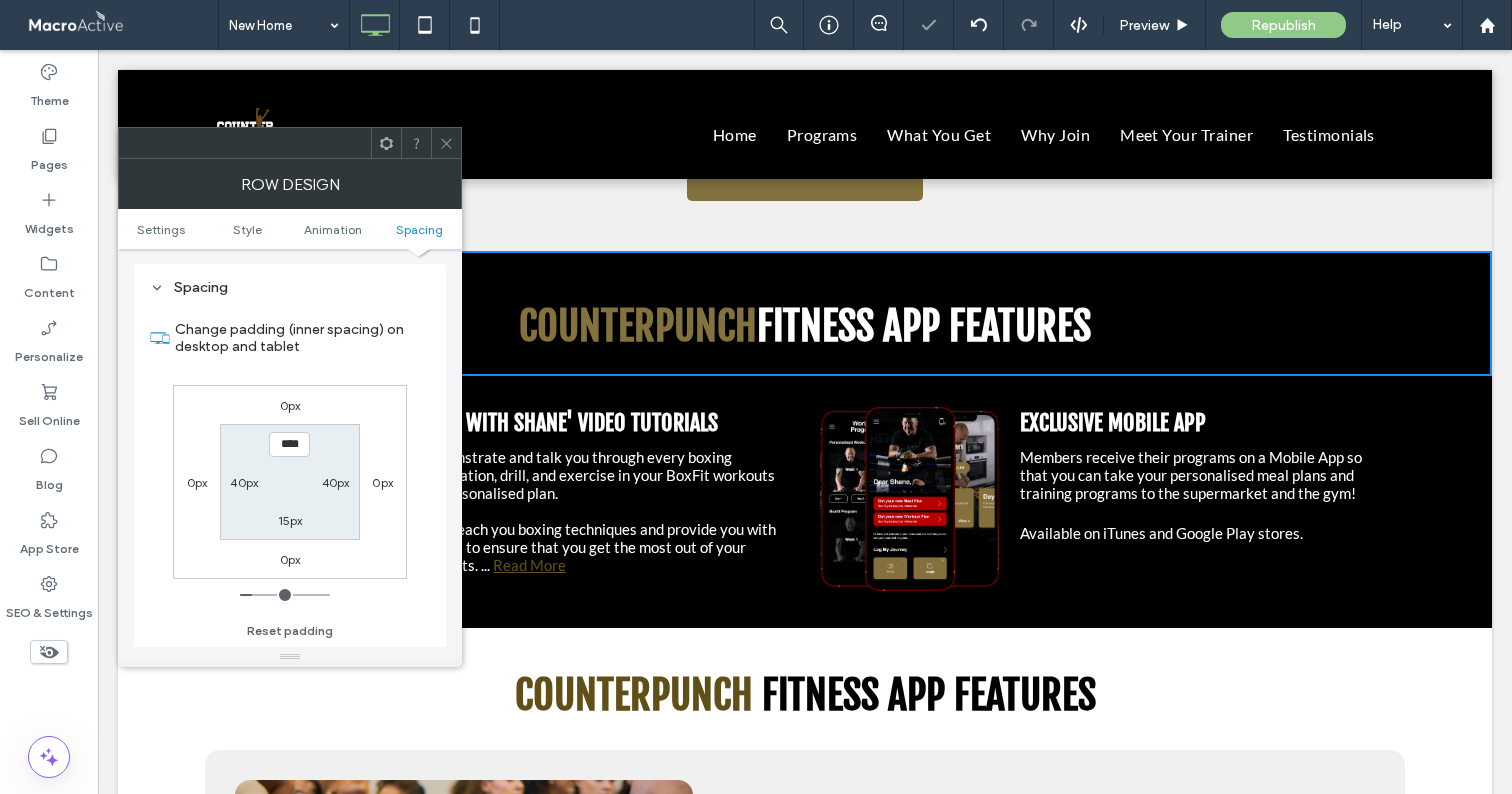 click at bounding box center (446, 143) 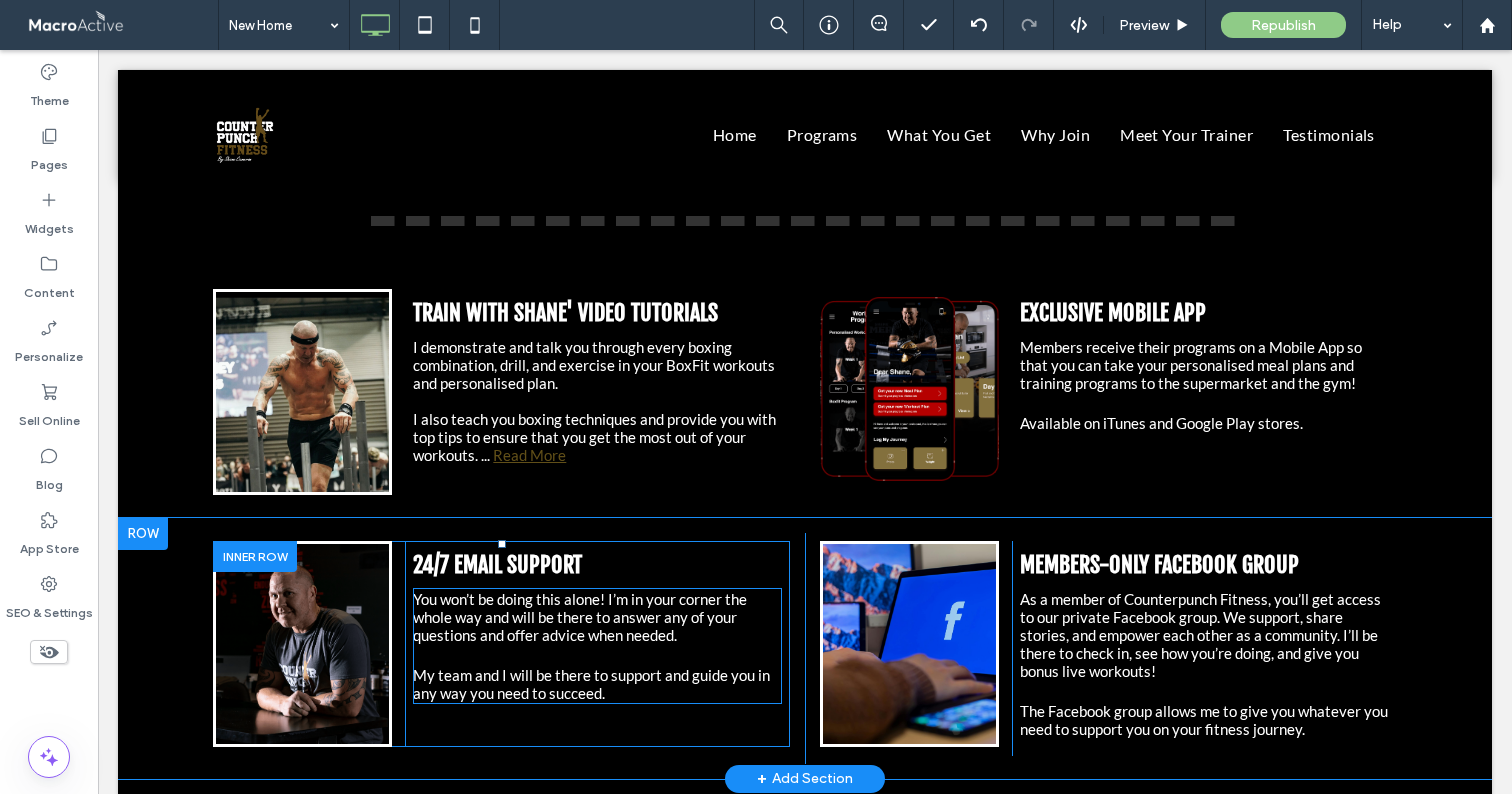 scroll, scrollTop: 5195, scrollLeft: 0, axis: vertical 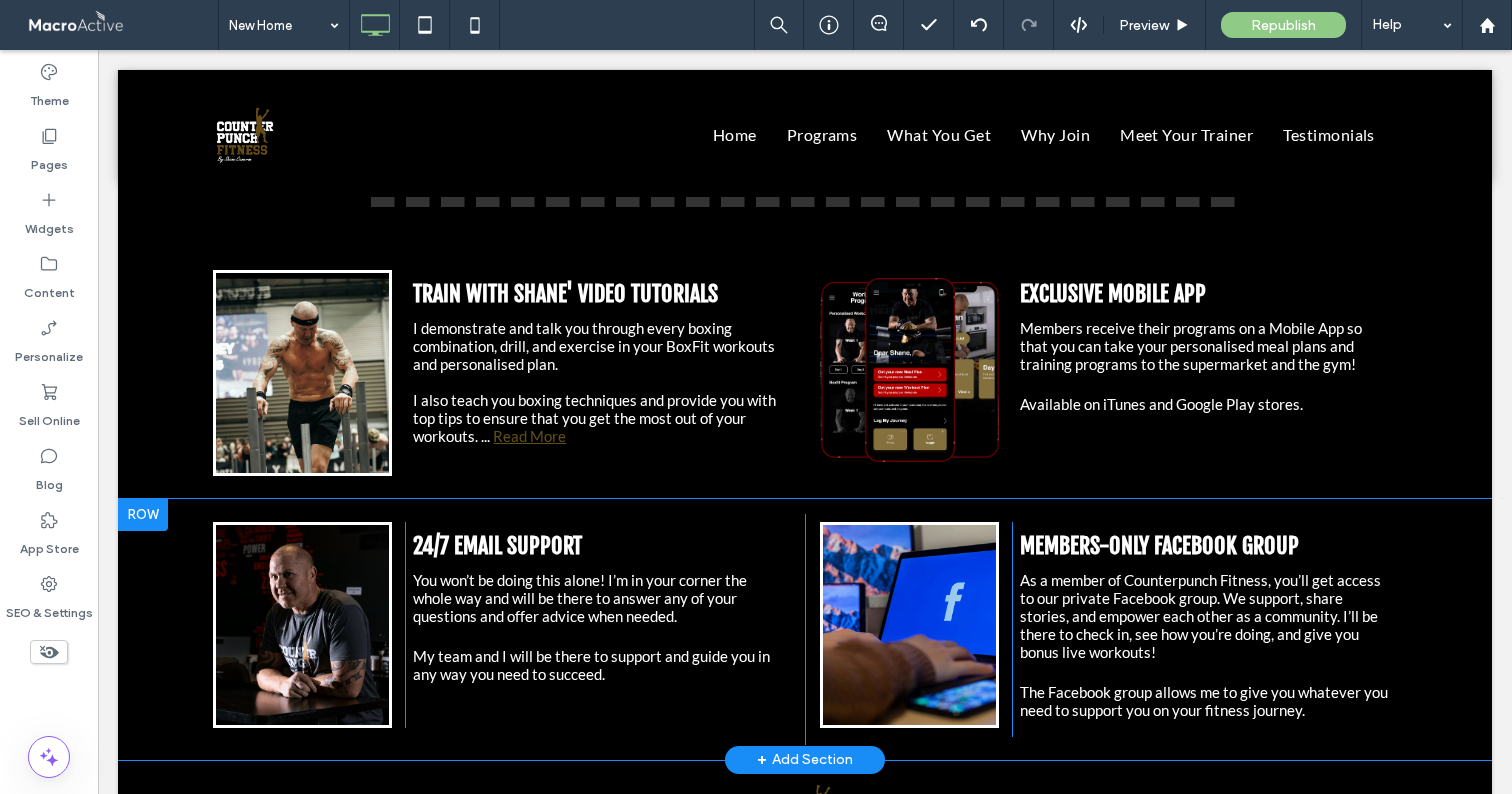 click at bounding box center [143, 515] 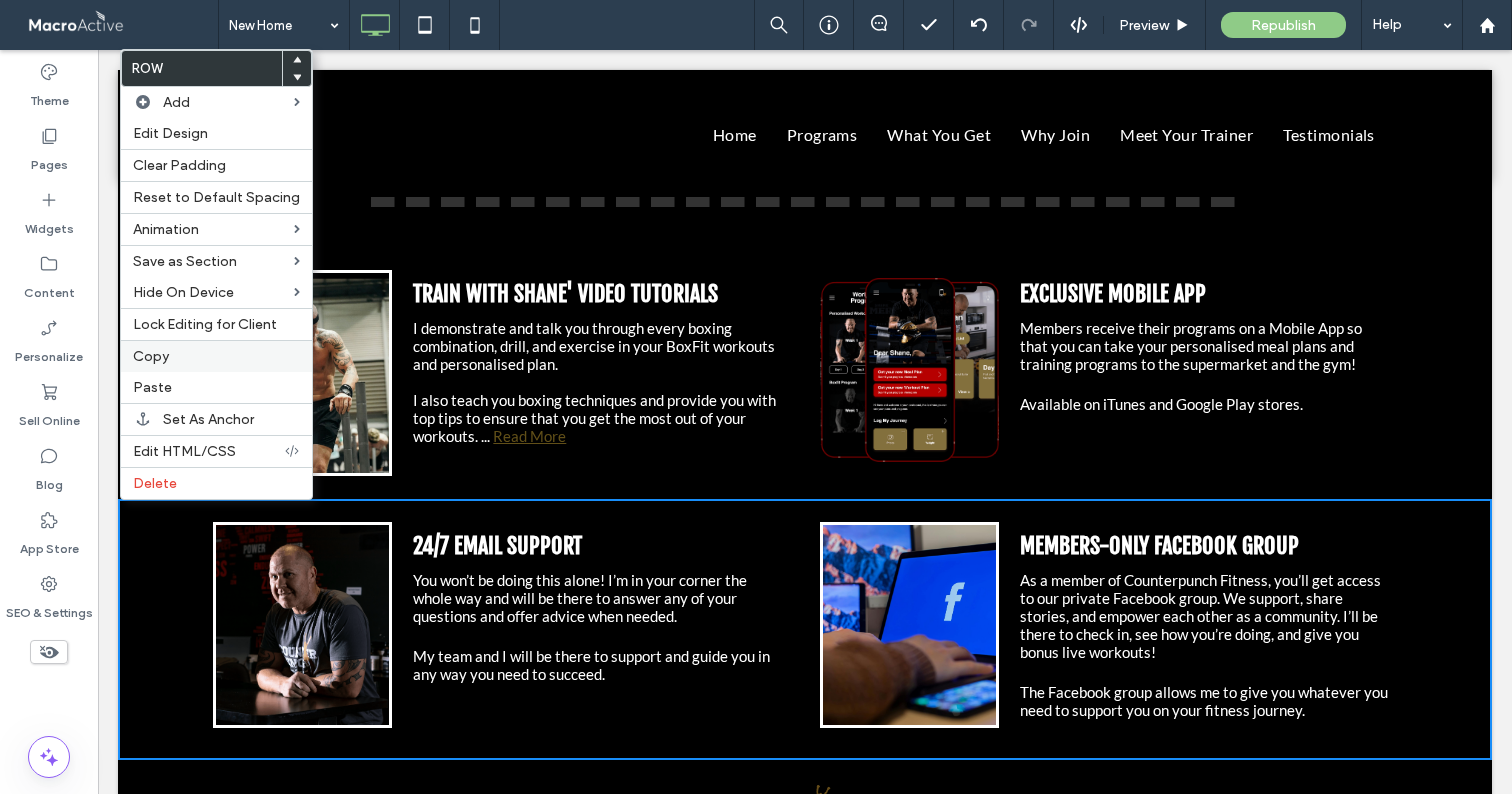 click on "Copy" at bounding box center [151, 356] 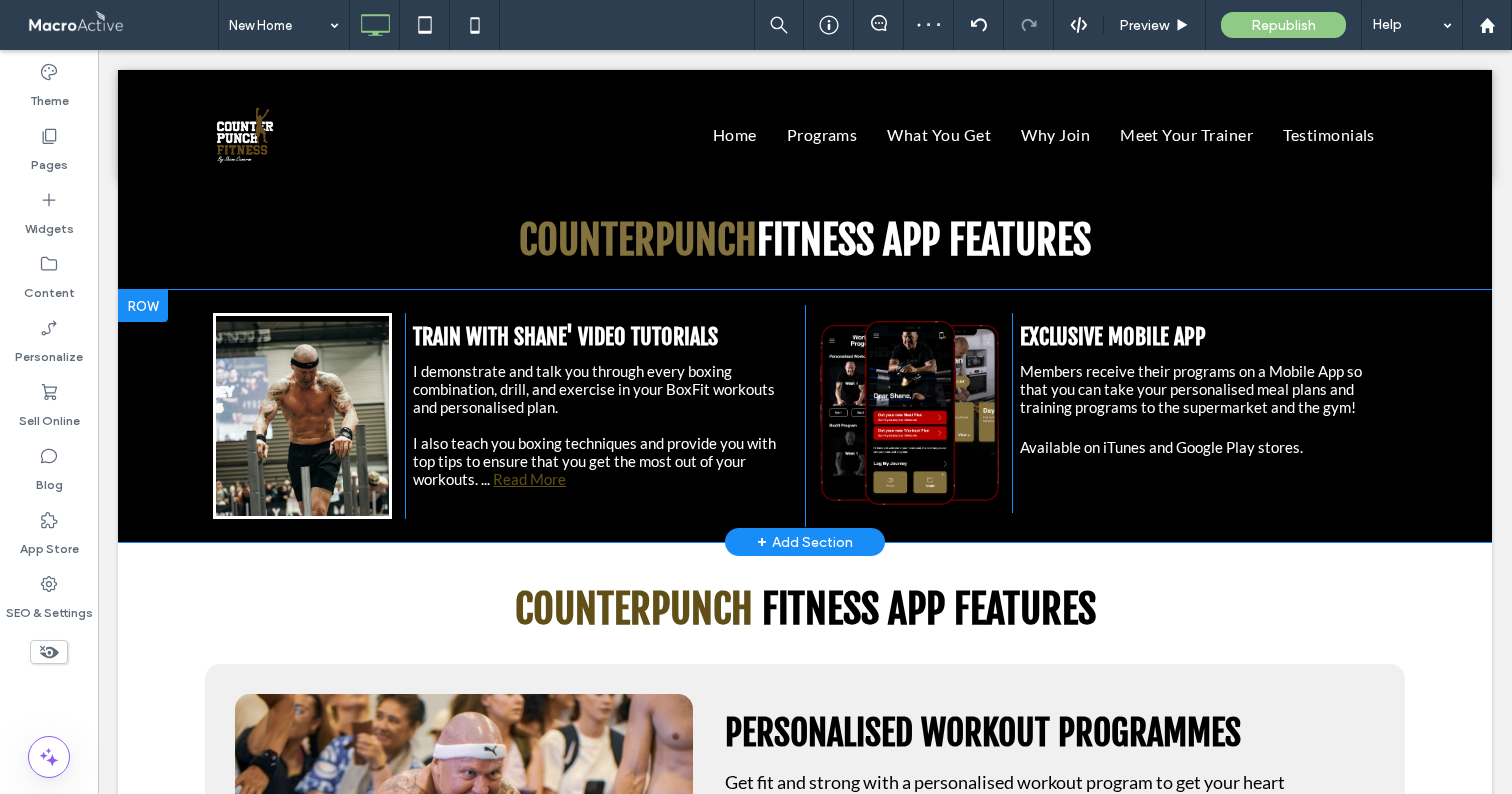 scroll, scrollTop: 2936, scrollLeft: 0, axis: vertical 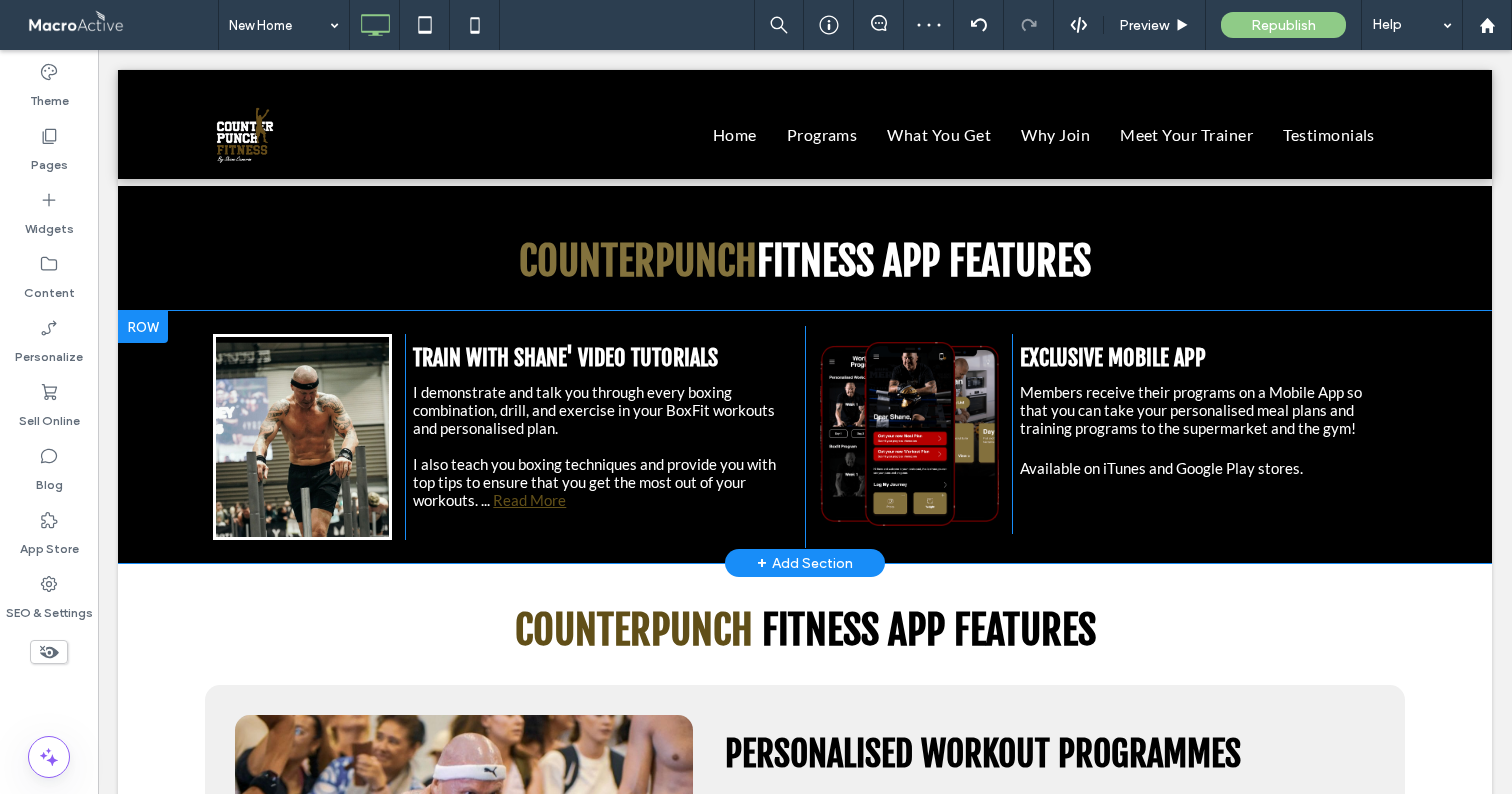 click at bounding box center [143, 327] 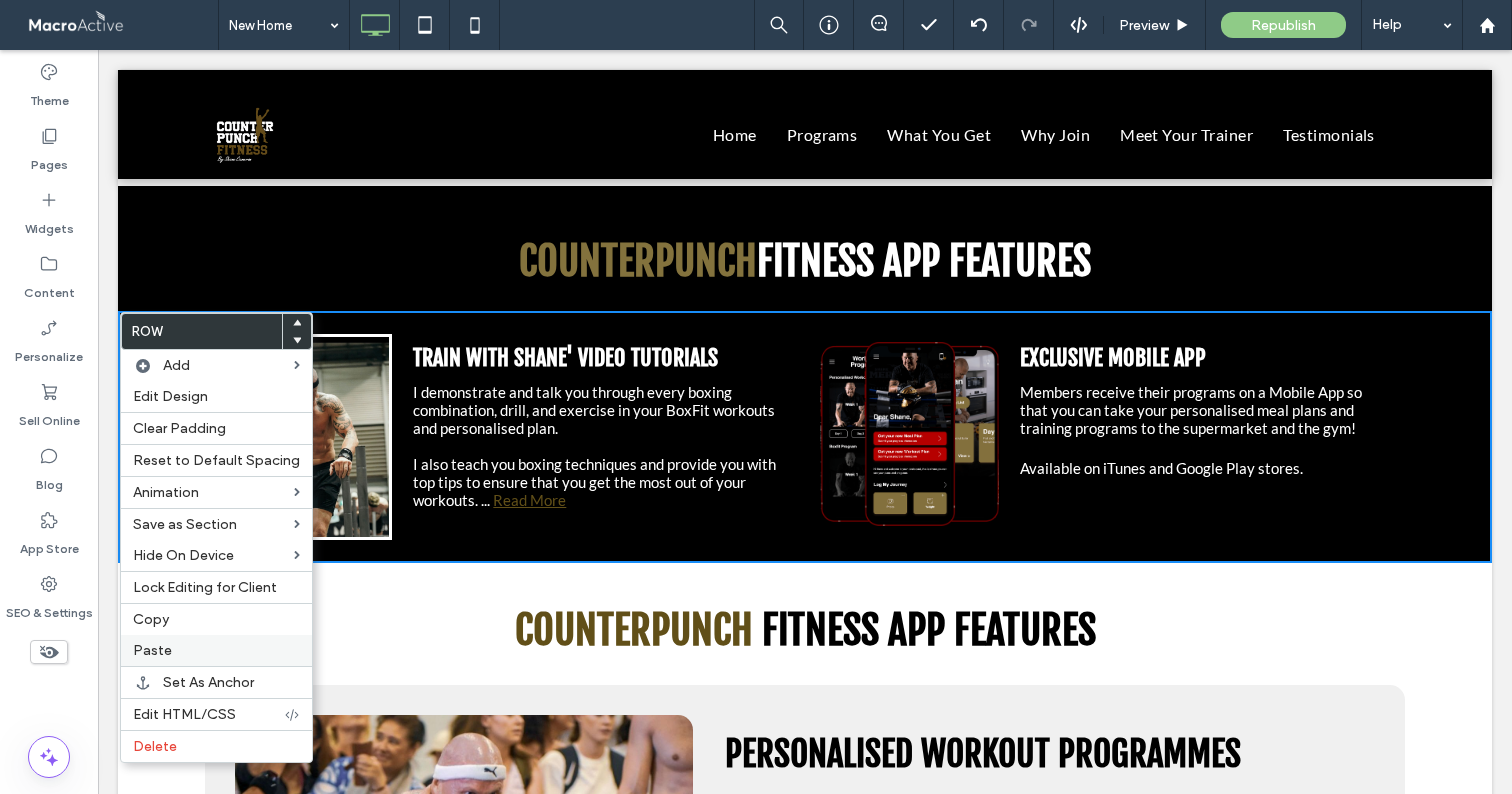 click on "Paste" at bounding box center (216, 650) 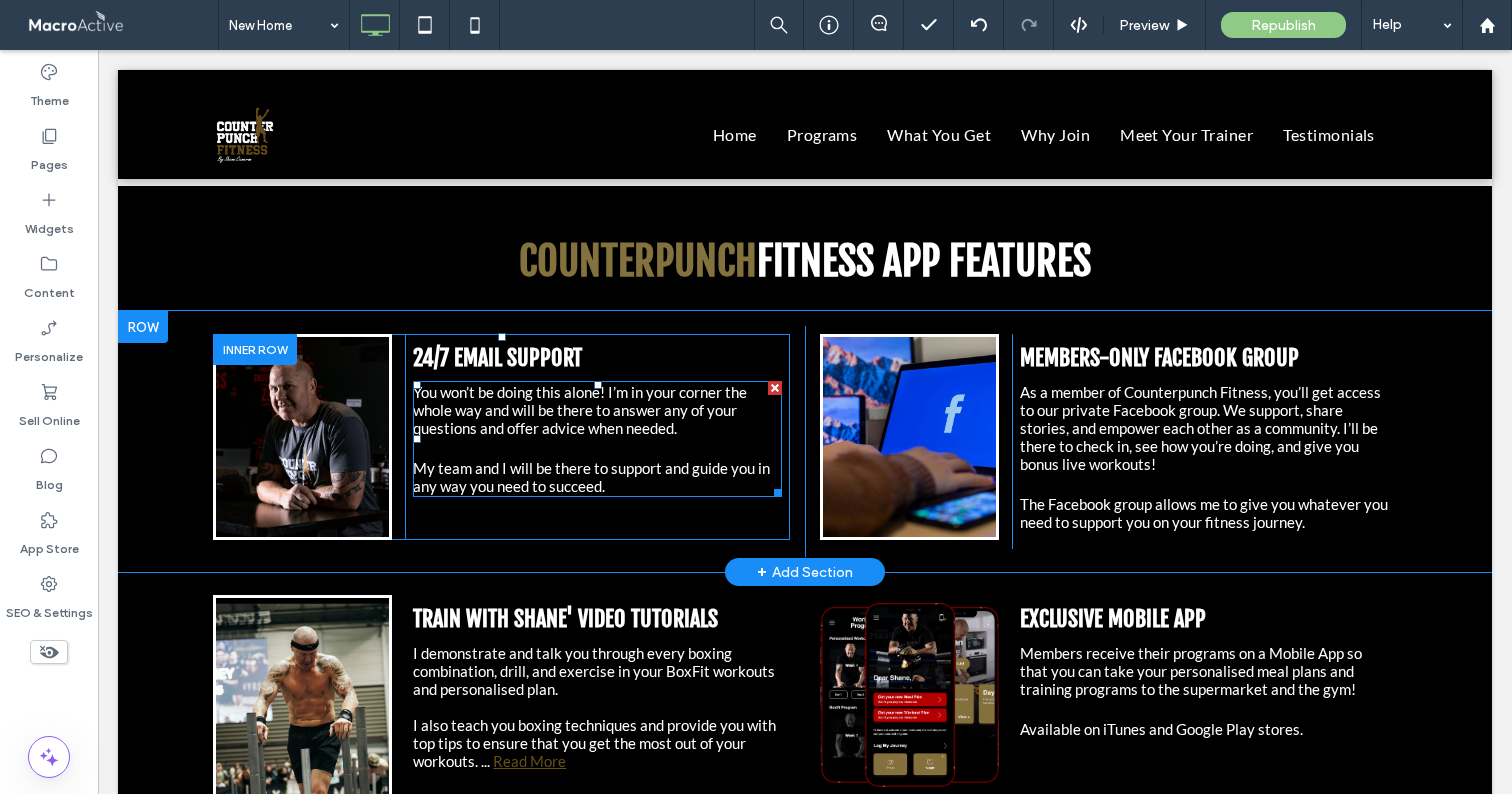 click at bounding box center [597, 448] 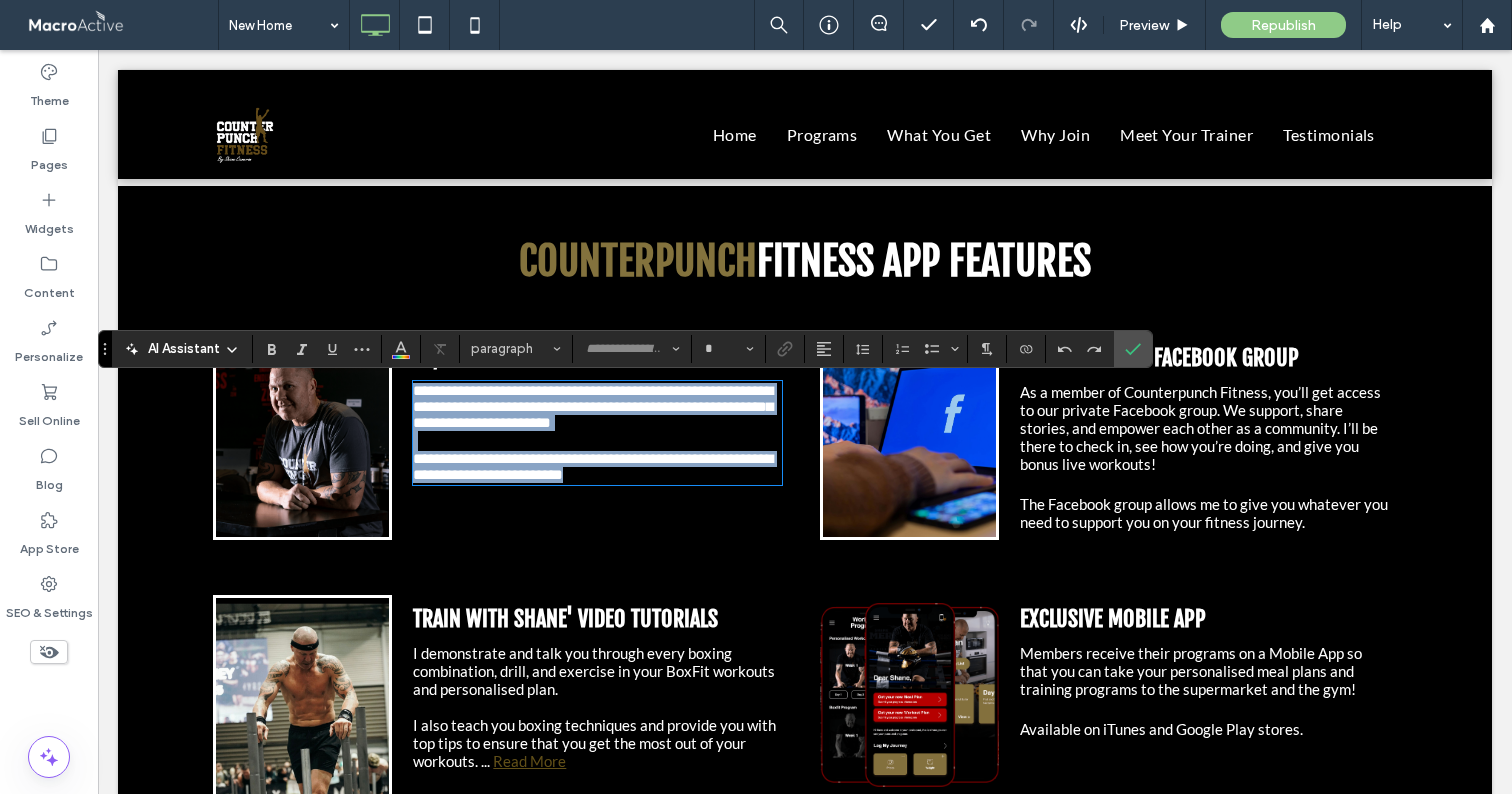 type on "****" 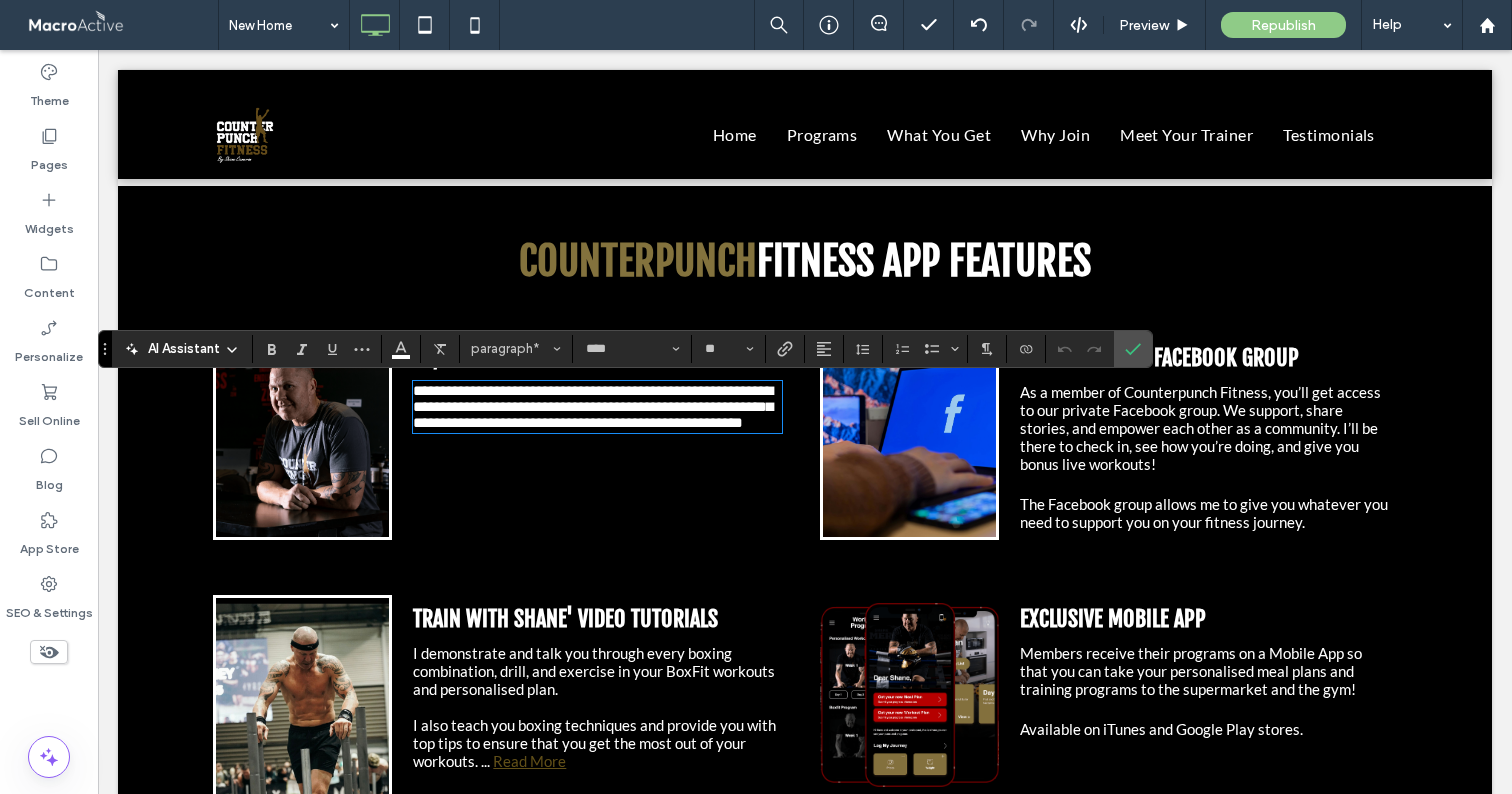 type on "**" 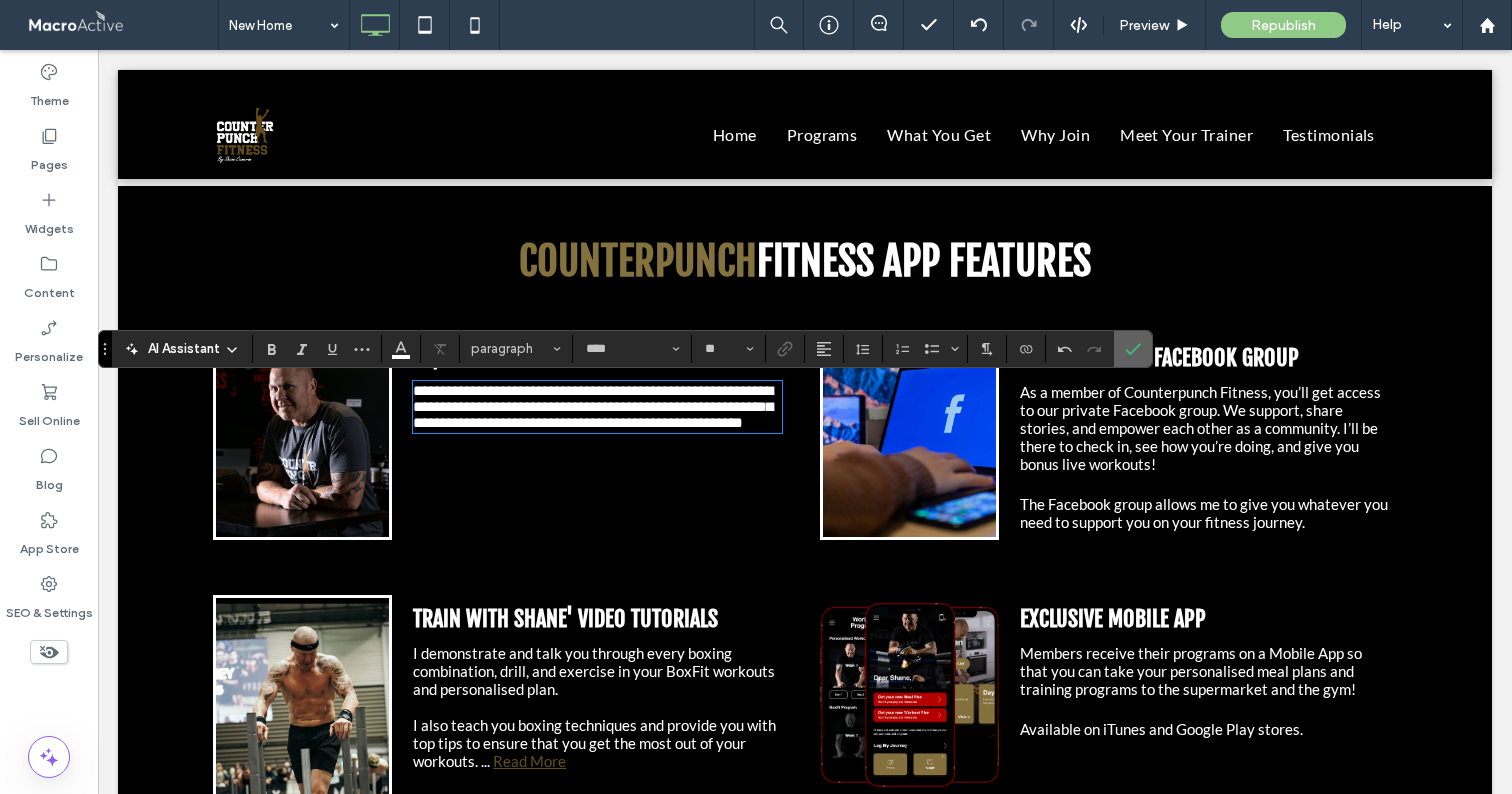 click 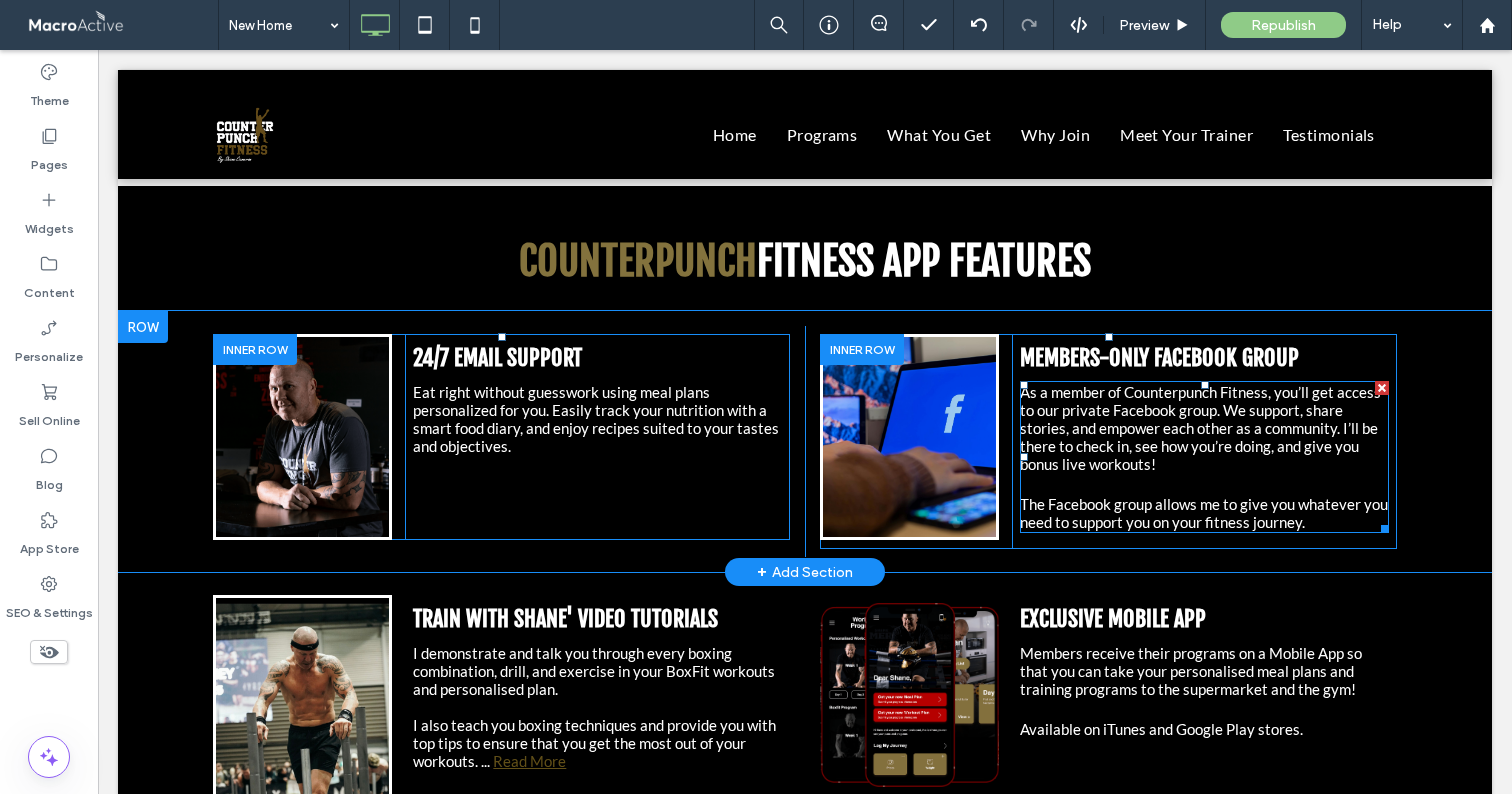click on "As a member of Counterpunch Fitness, you’ll get access to our private Facebook group. We support, share stories, and empower each other as a community. I’ll be there to check in, see how you’re doing, and give you bonus live workouts!" at bounding box center (1200, 428) 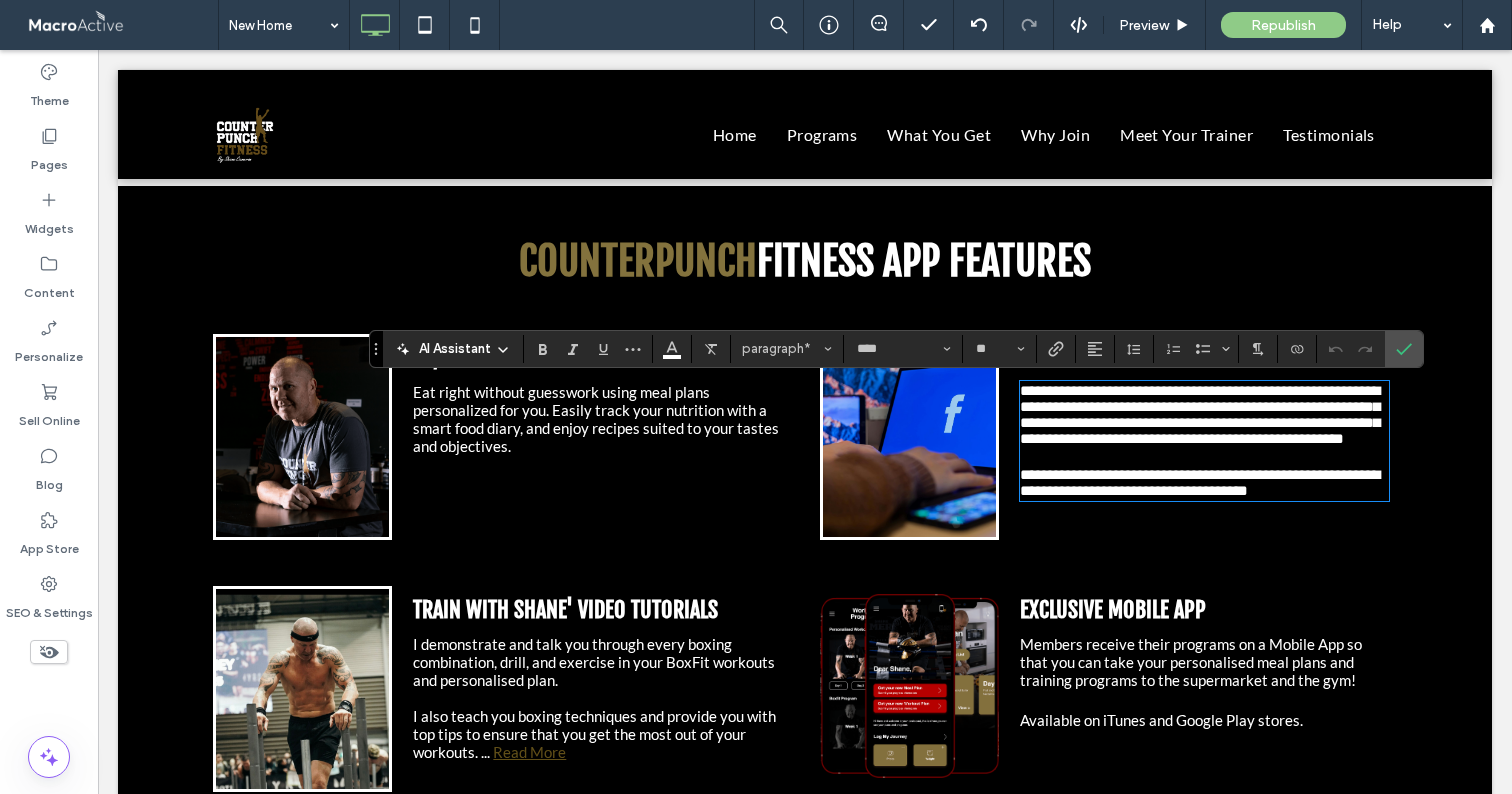 type on "**" 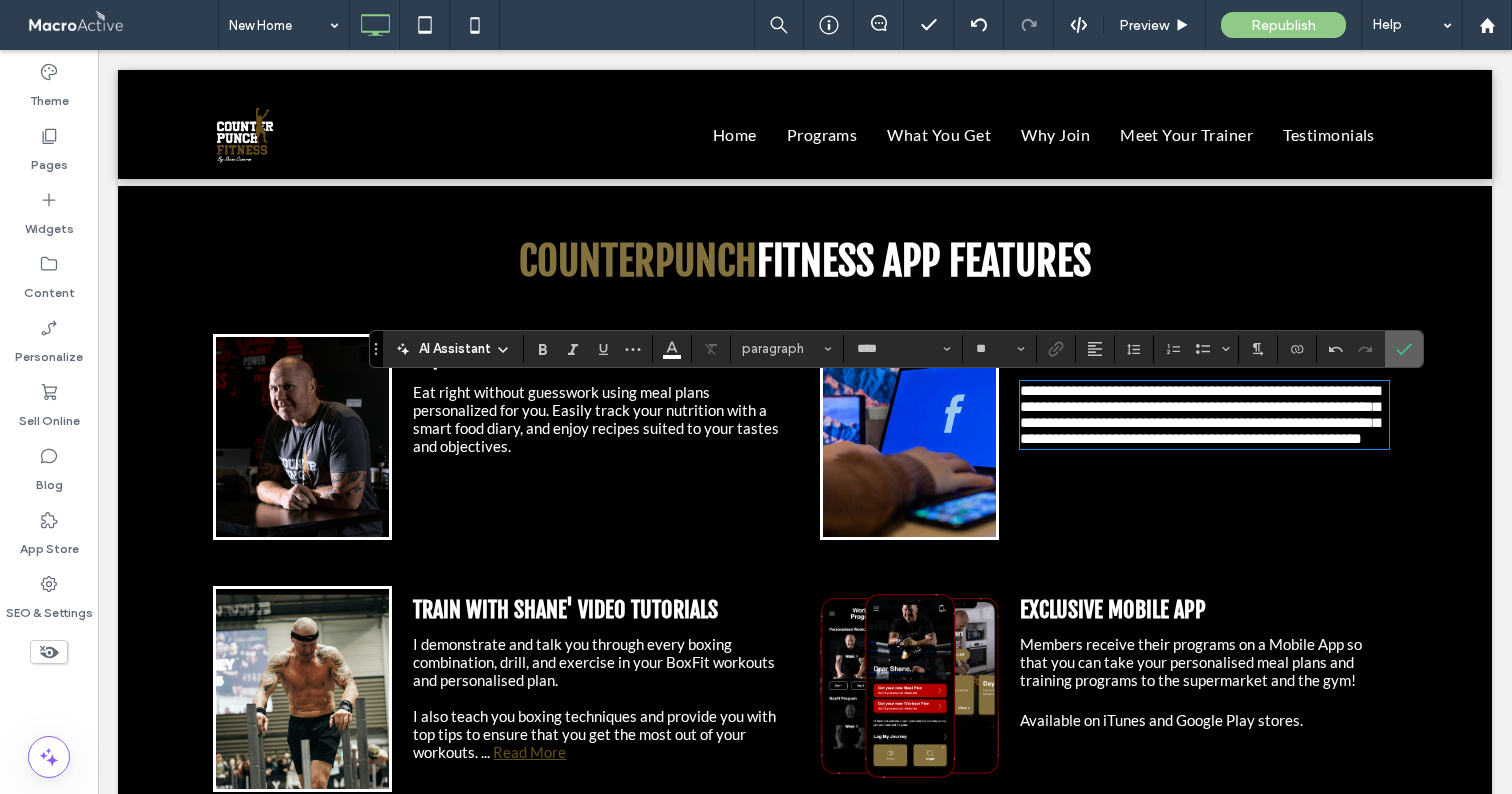 click 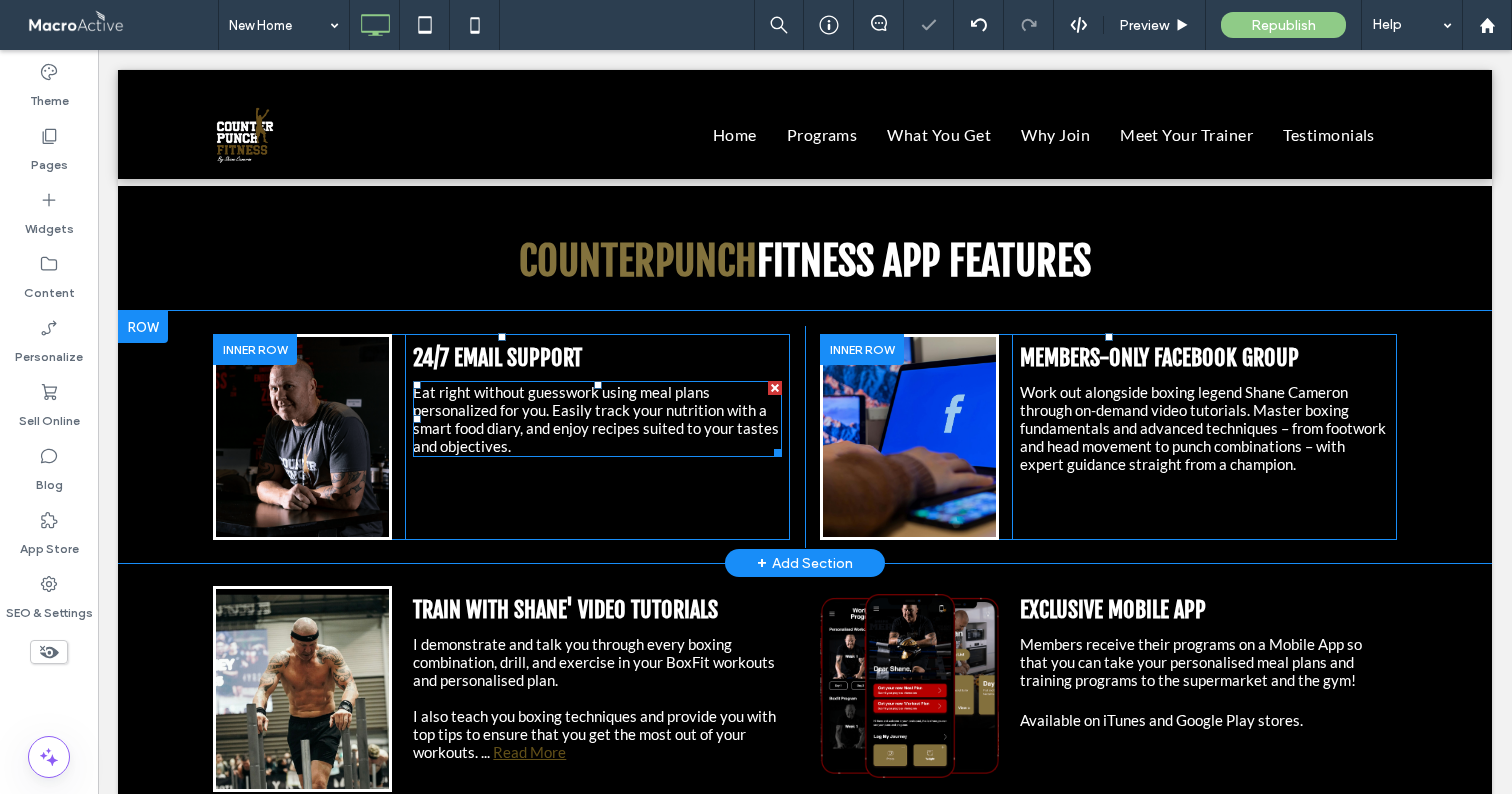 click on "Eat right without guesswork using meal plans personalized for you. Easily track your nutrition with a smart food diary, and enjoy recipes suited to your tastes and objectives." at bounding box center [596, 419] 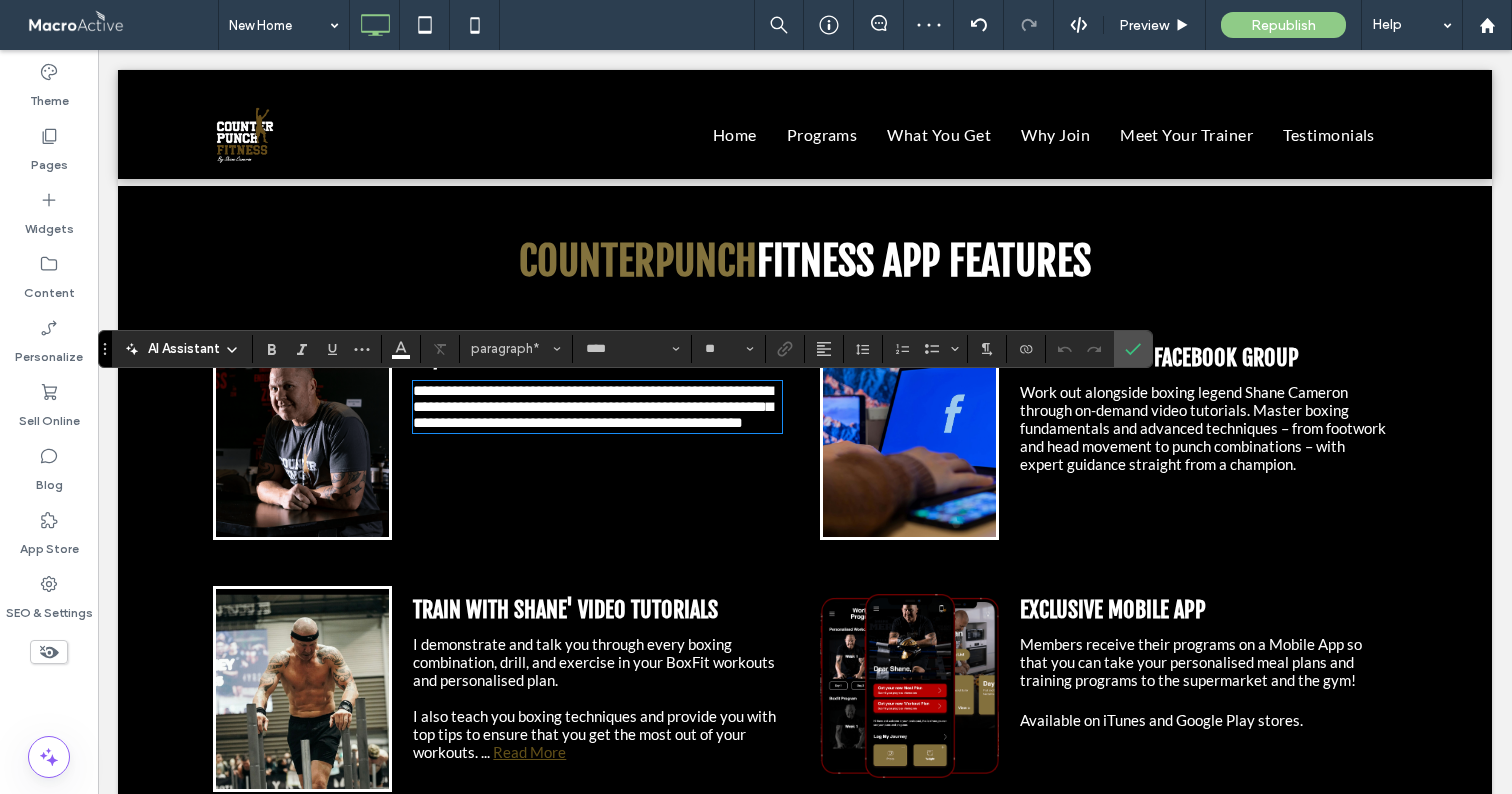 click on "**********" at bounding box center (593, 406) 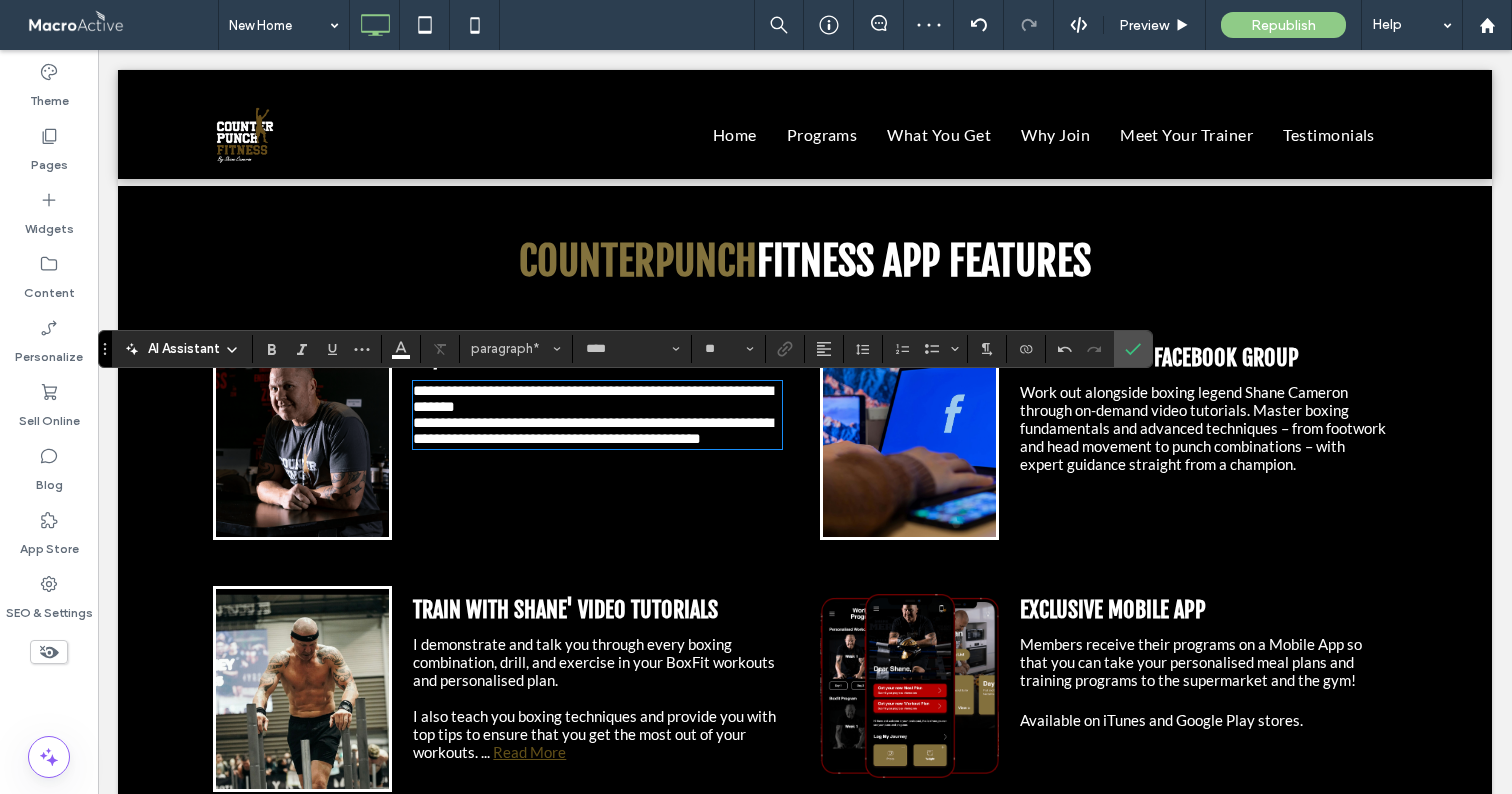 type on "**" 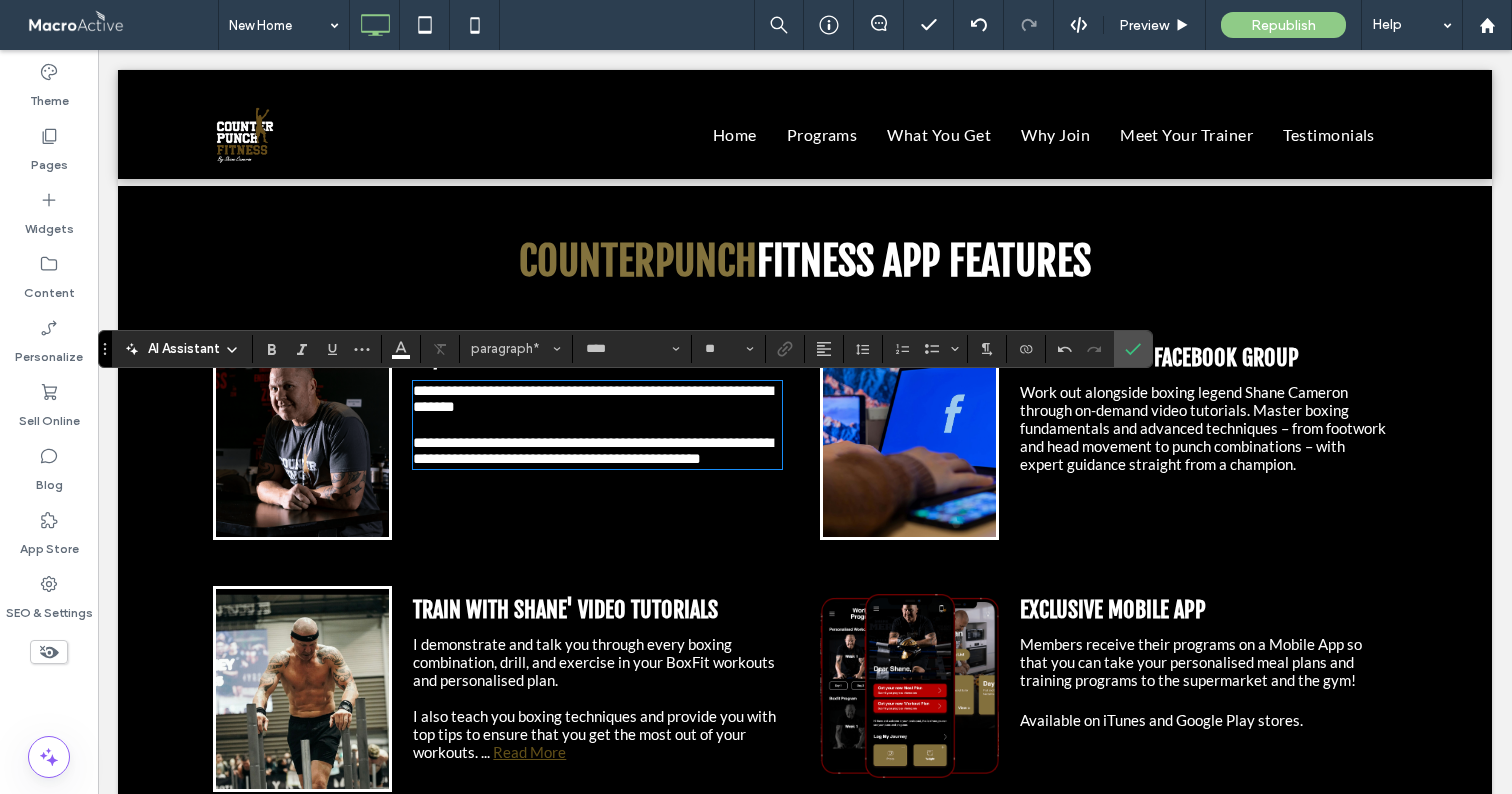 click on "Work out alongside boxing legend Shane Cameron through on-demand video tutorials. Master boxing fundamentals and advanced techniques – from footwork and head movement to punch combinations – with expert guidance straight from a champion." at bounding box center [1203, 428] 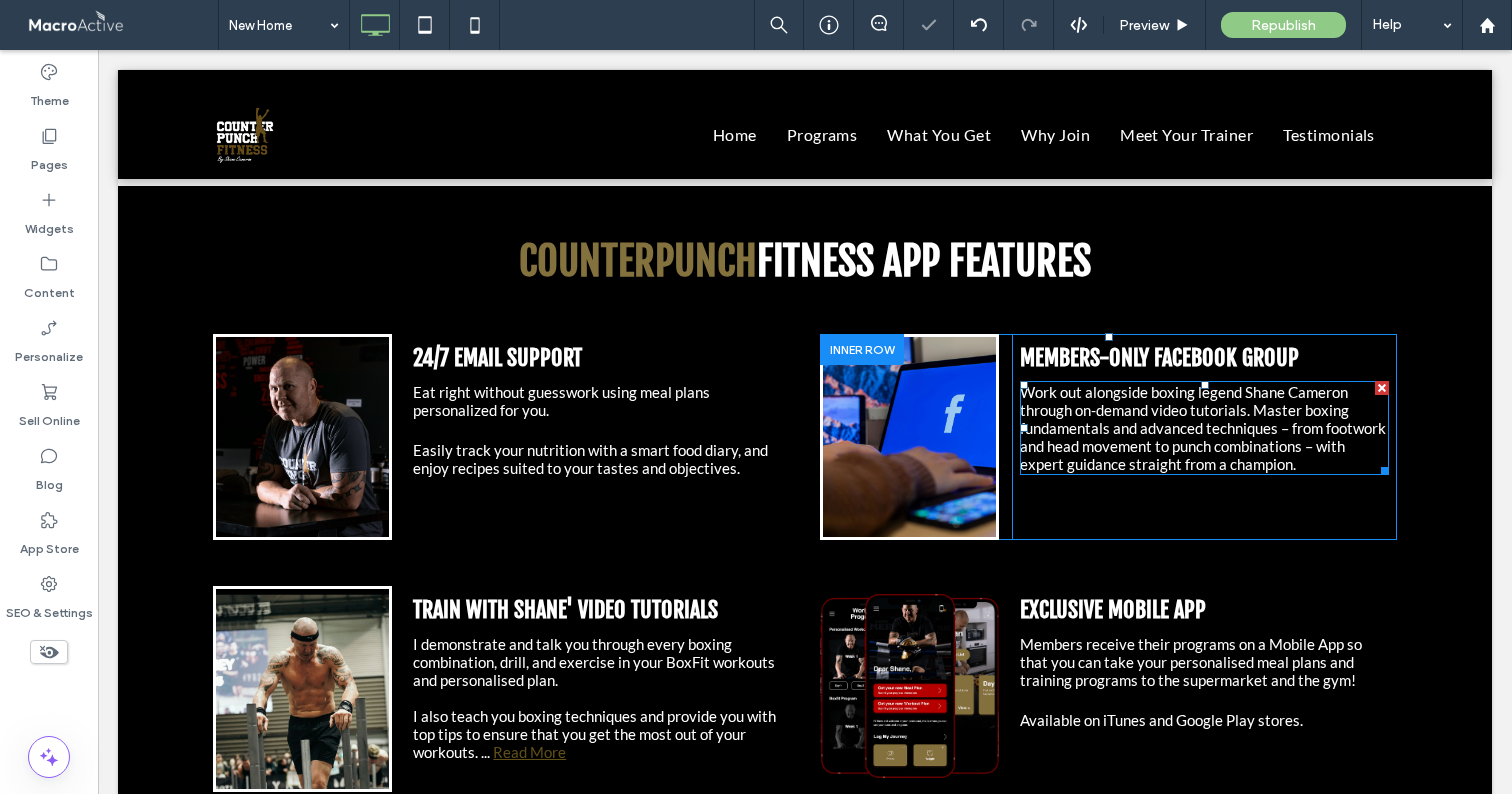 click on "Work out alongside boxing legend Shane Cameron through on-demand video tutorials. Master boxing fundamentals and advanced techniques – from footwork and head movement to punch combinations – with expert guidance straight from a champion." at bounding box center (1203, 428) 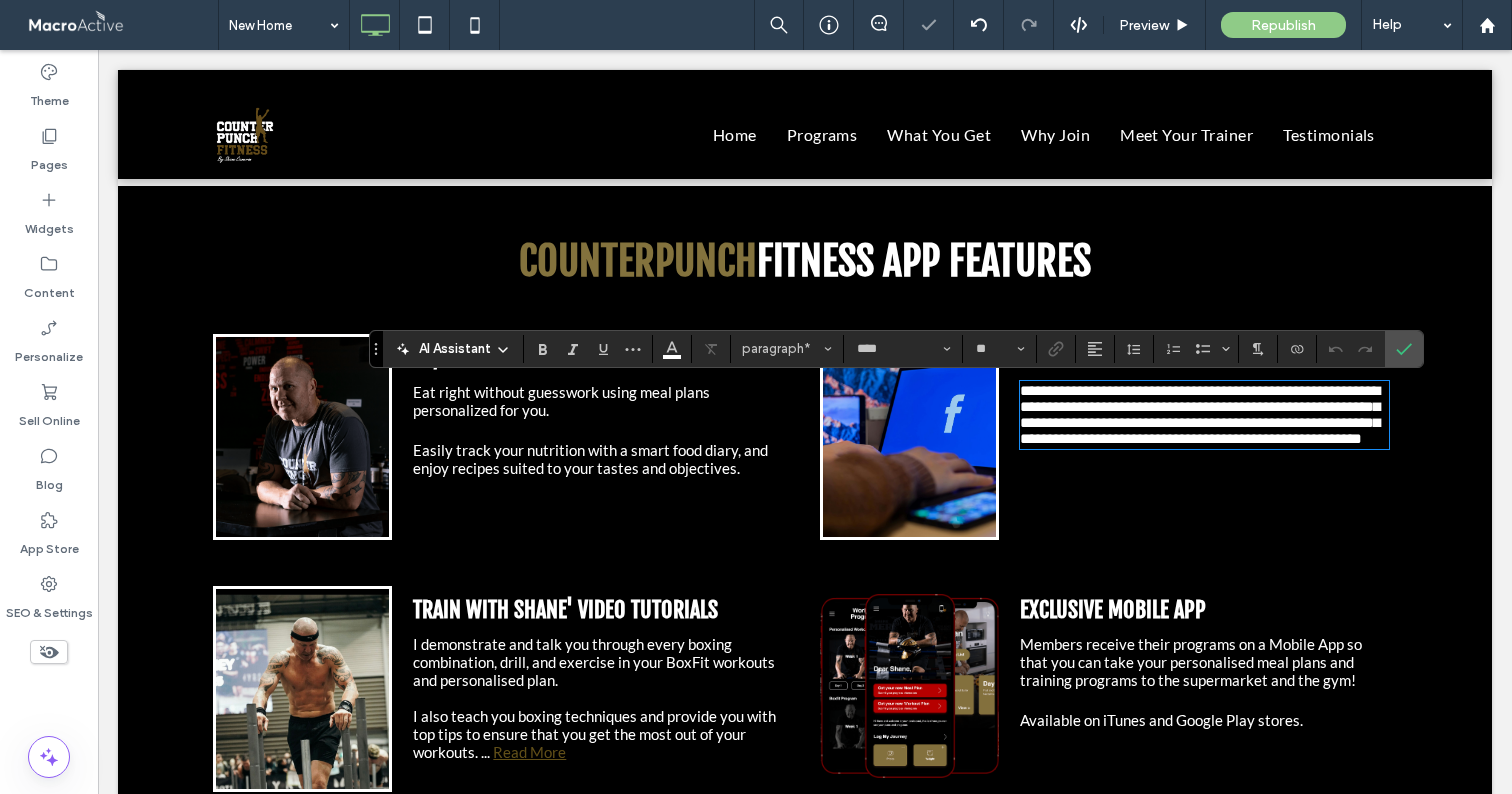 click on "**********" at bounding box center (1200, 414) 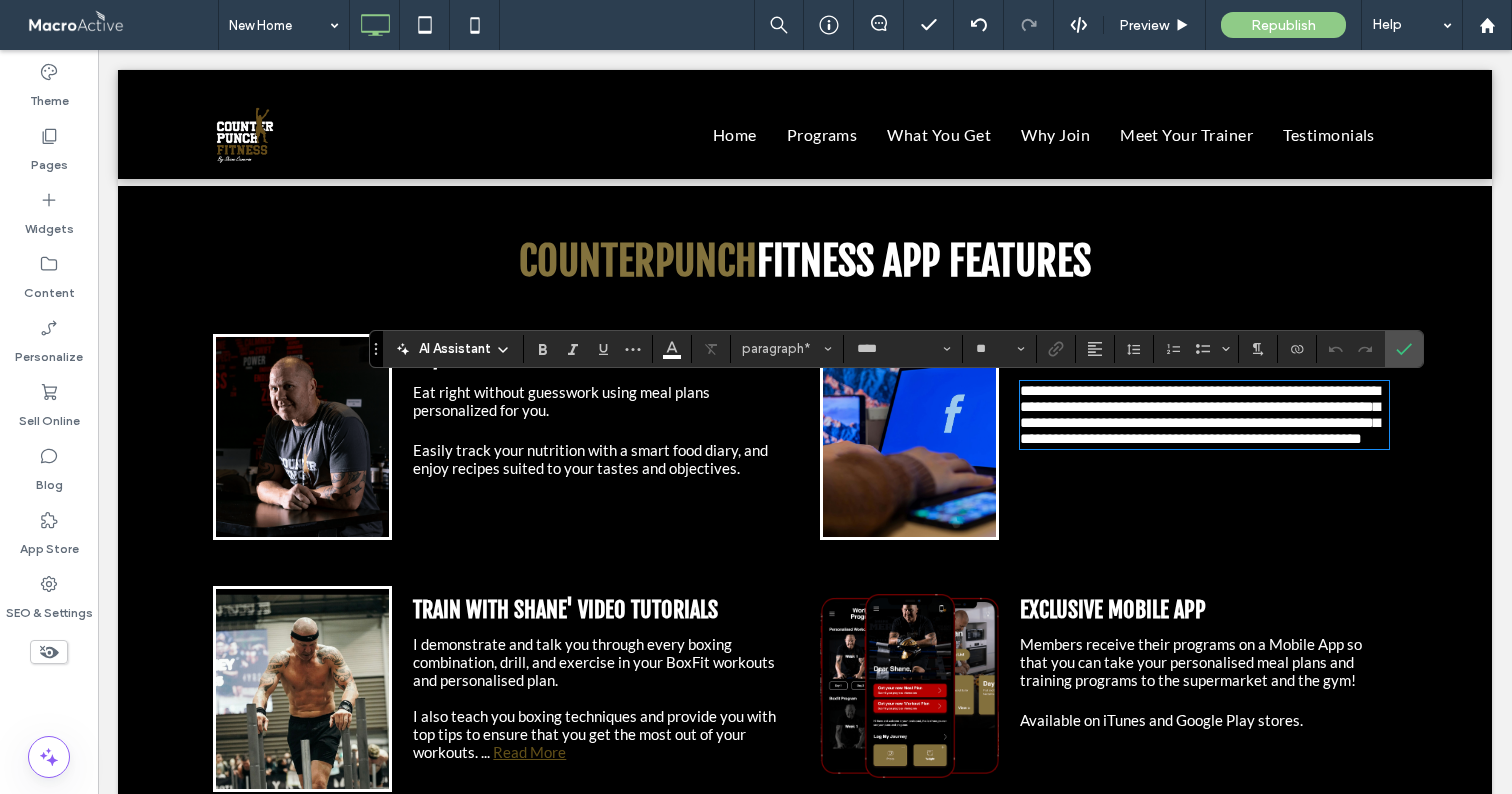 click on "**********" at bounding box center [1200, 414] 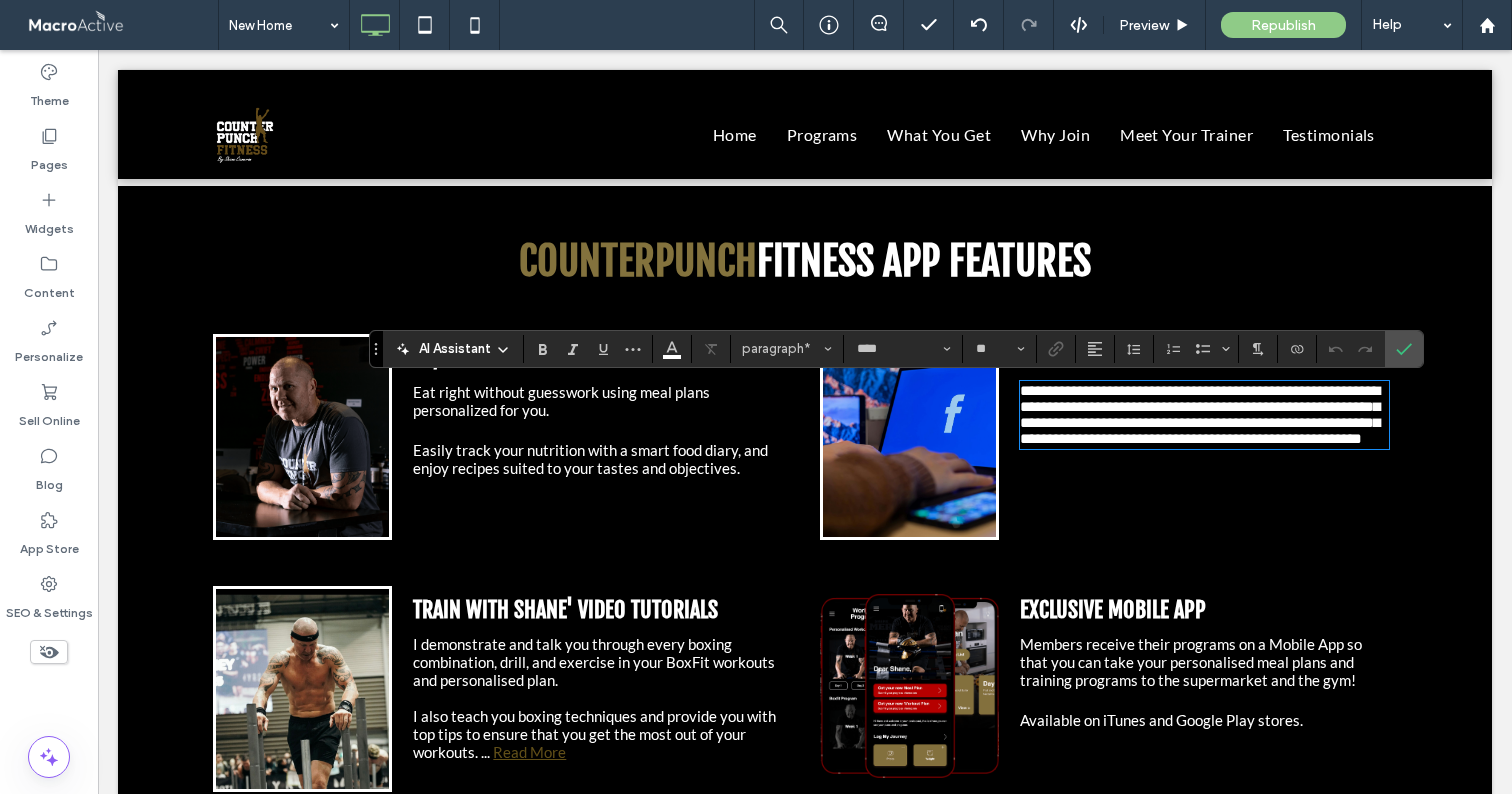 type 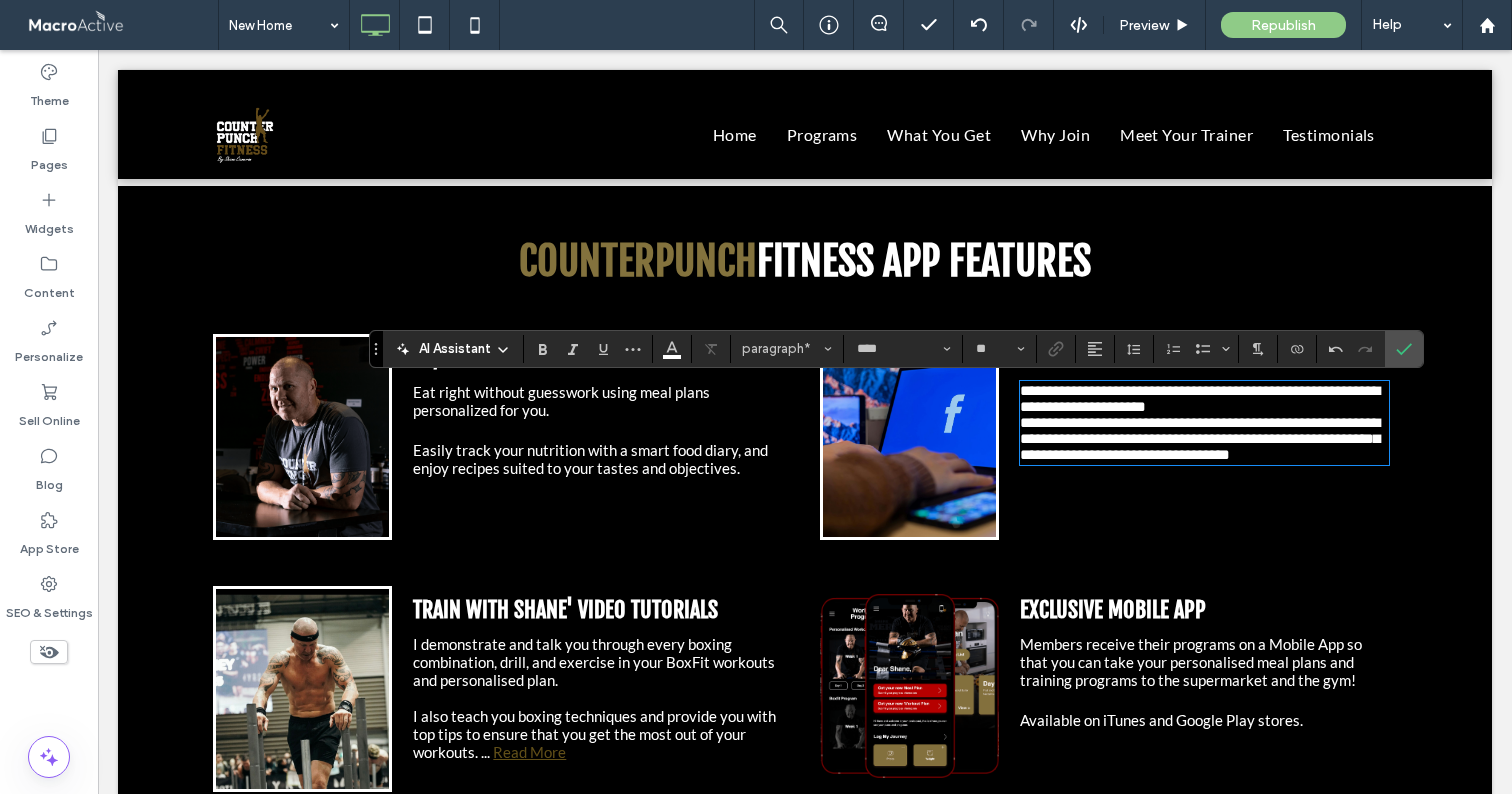 type on "**" 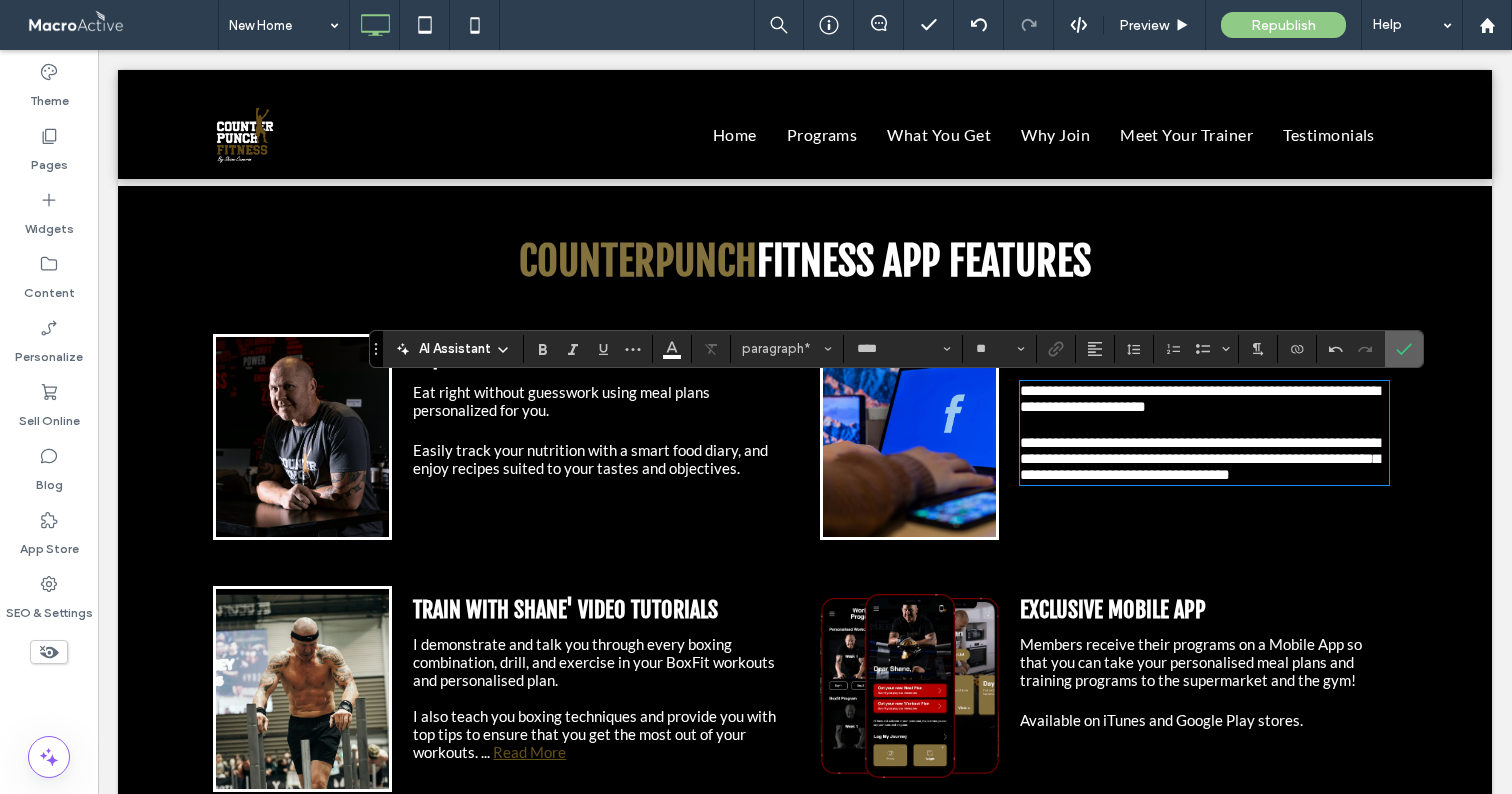 click 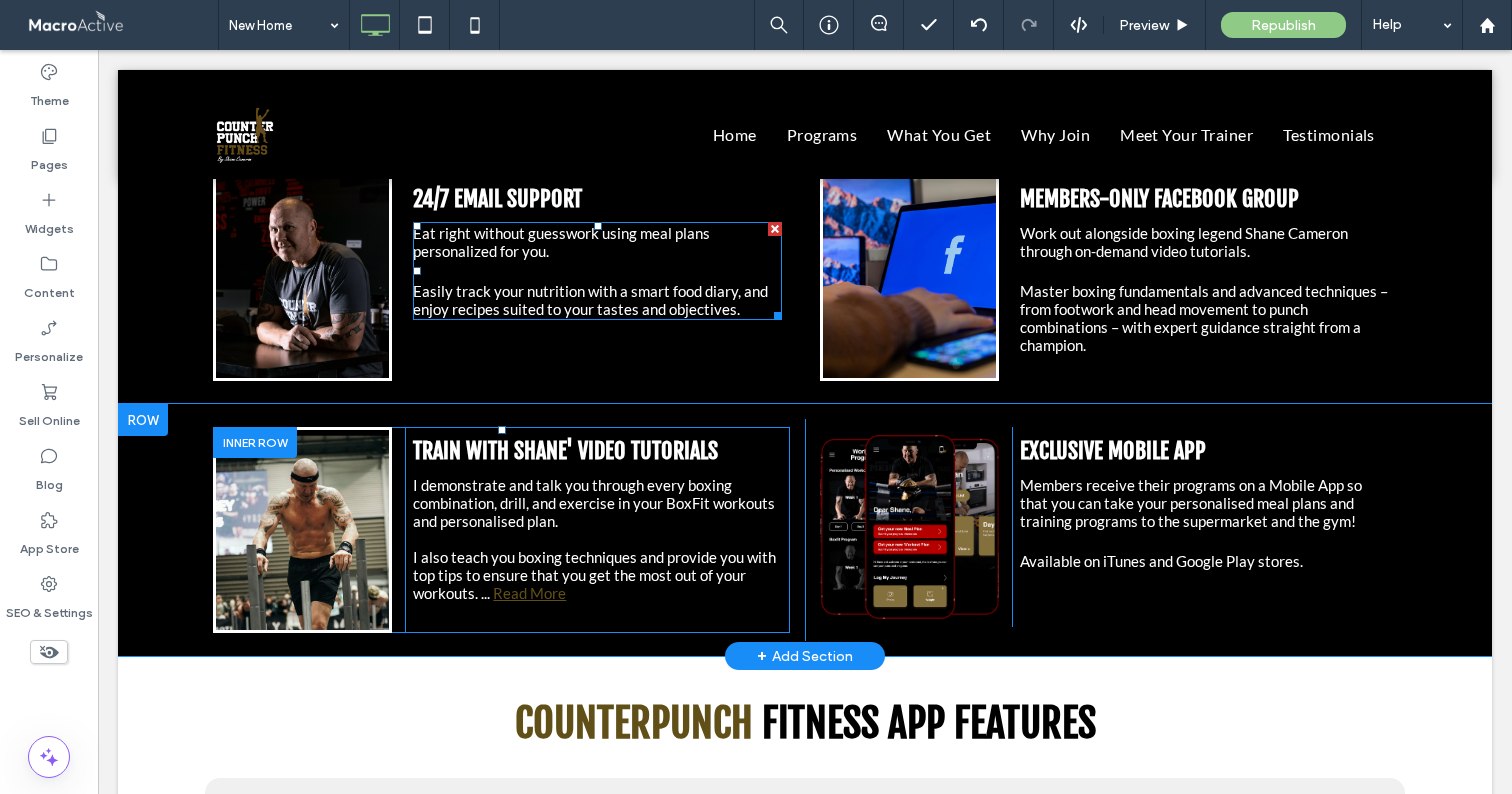 scroll, scrollTop: 3202, scrollLeft: 0, axis: vertical 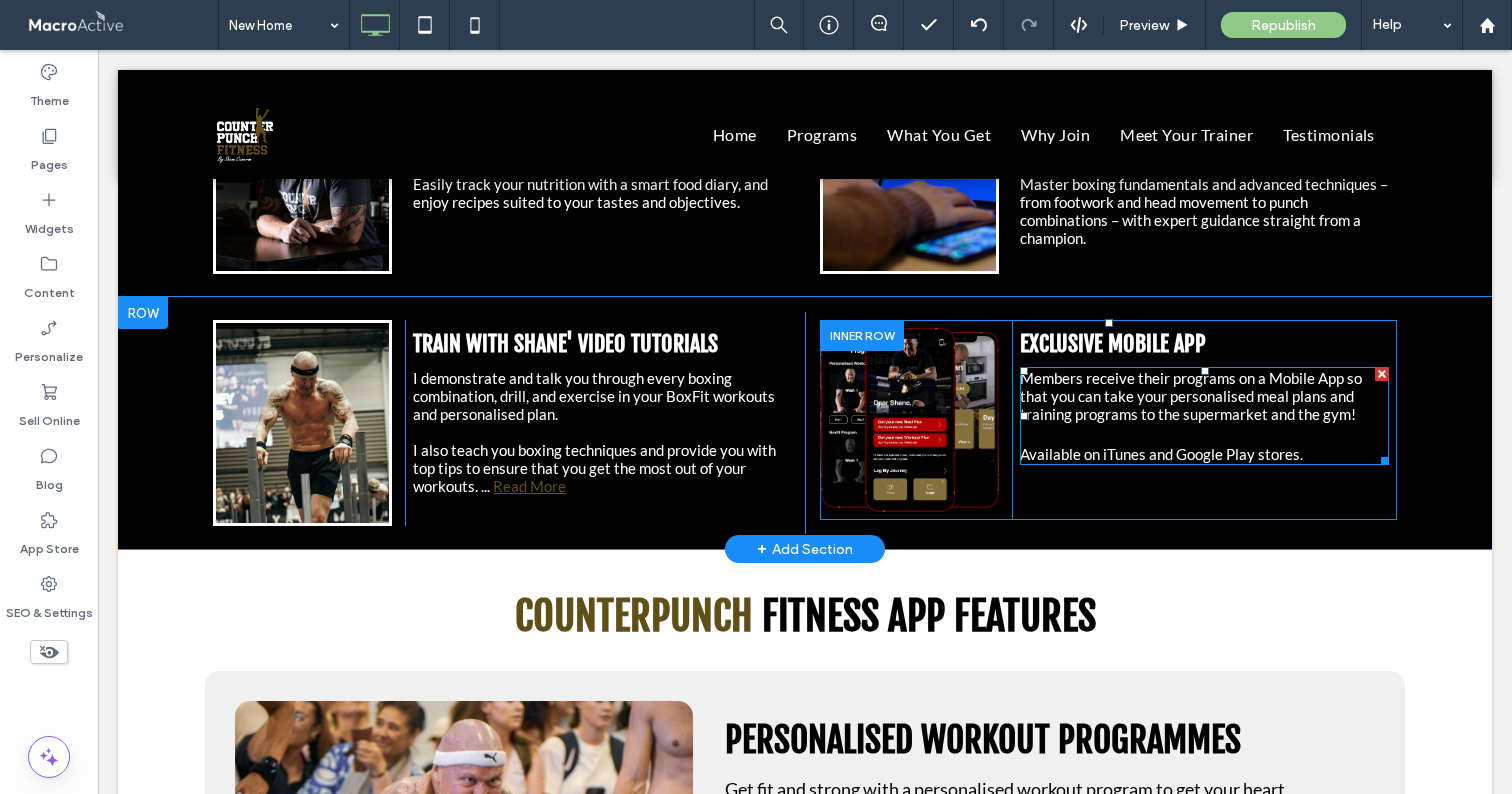 click on "Members receive their programs on a Mobile App so that you can take your personalised meal plans and training programs to the supermarket and the gym!" at bounding box center [1191, 396] 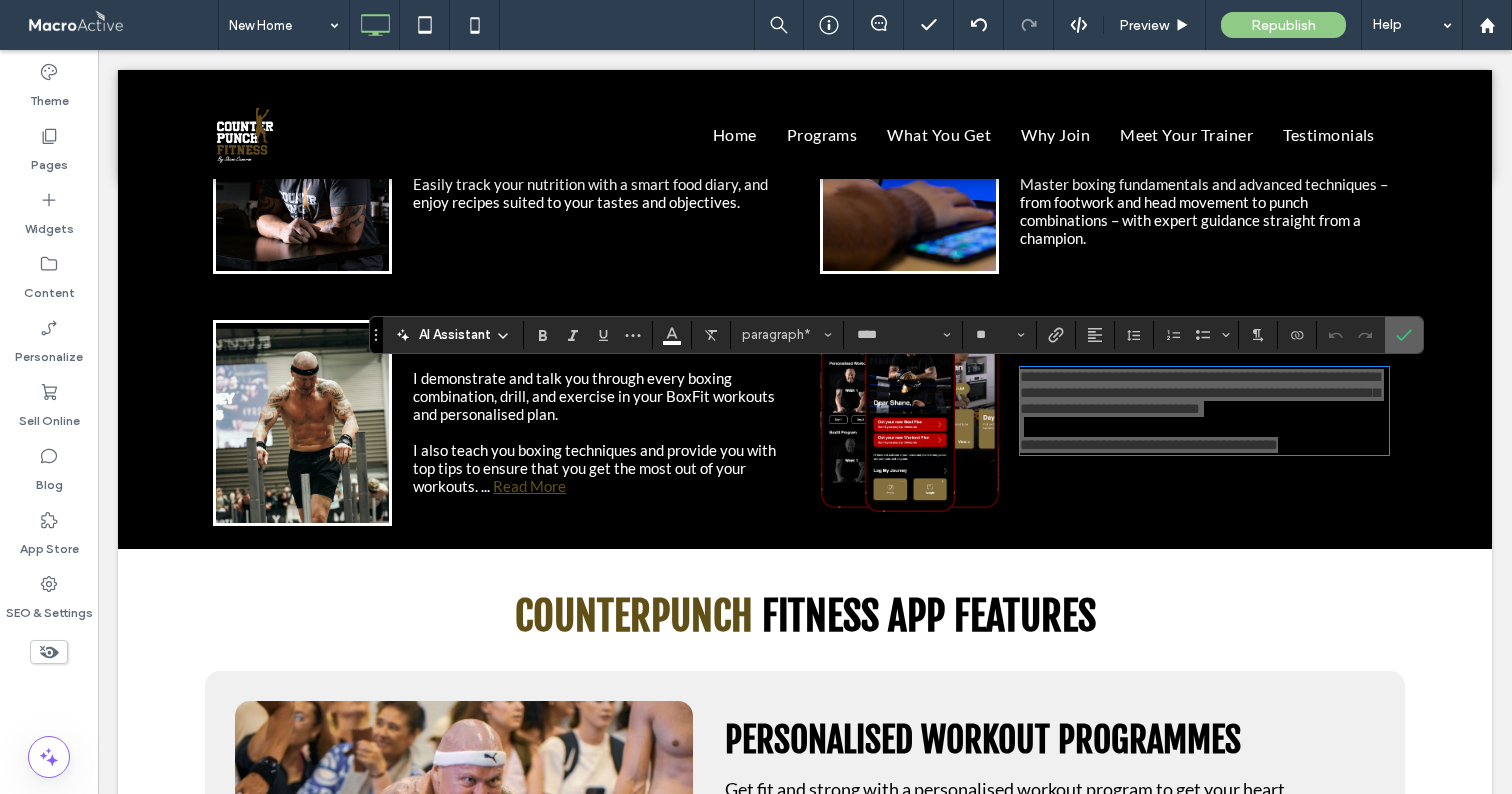 click at bounding box center (1404, 335) 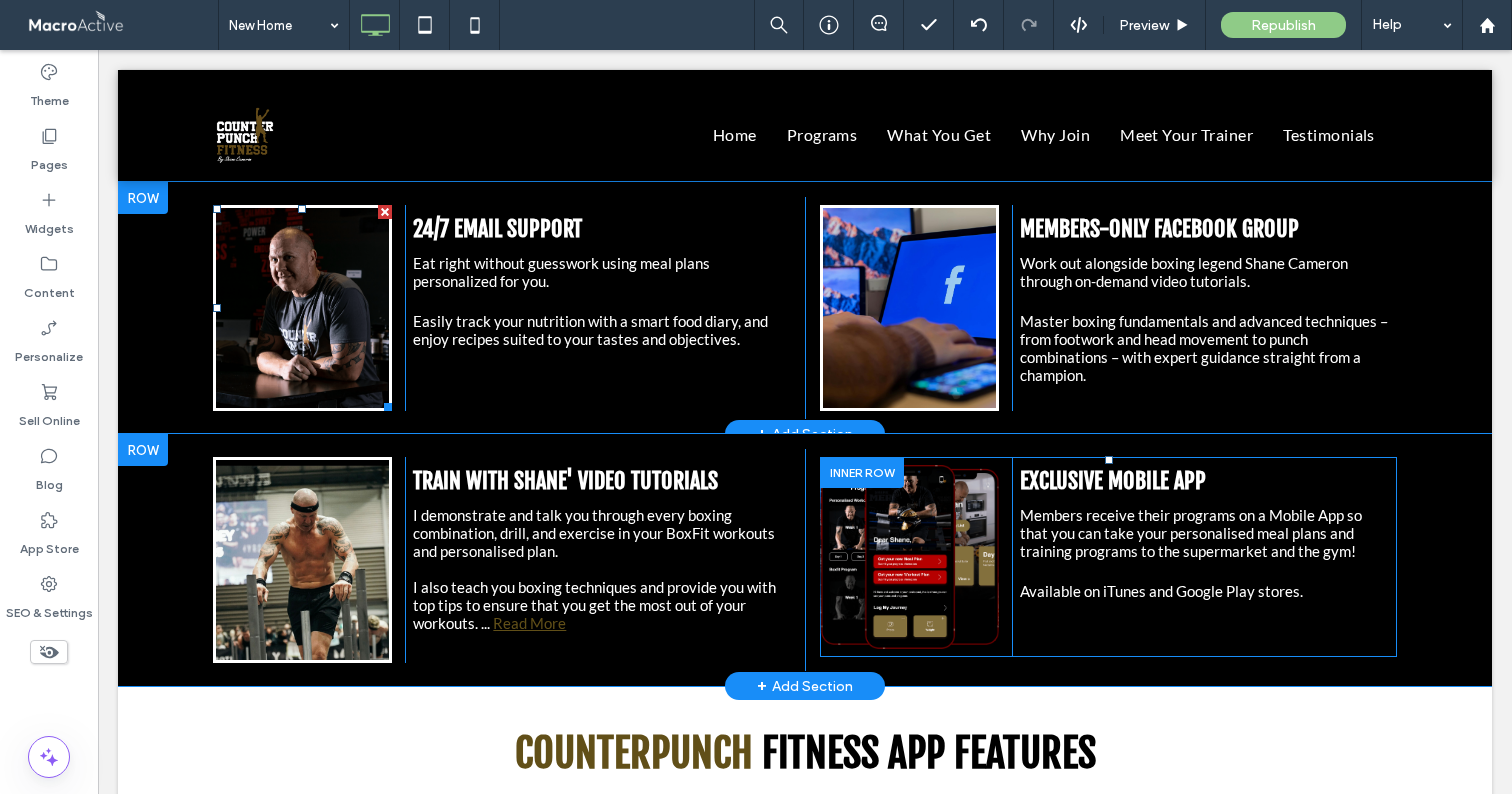 scroll, scrollTop: 3047, scrollLeft: 0, axis: vertical 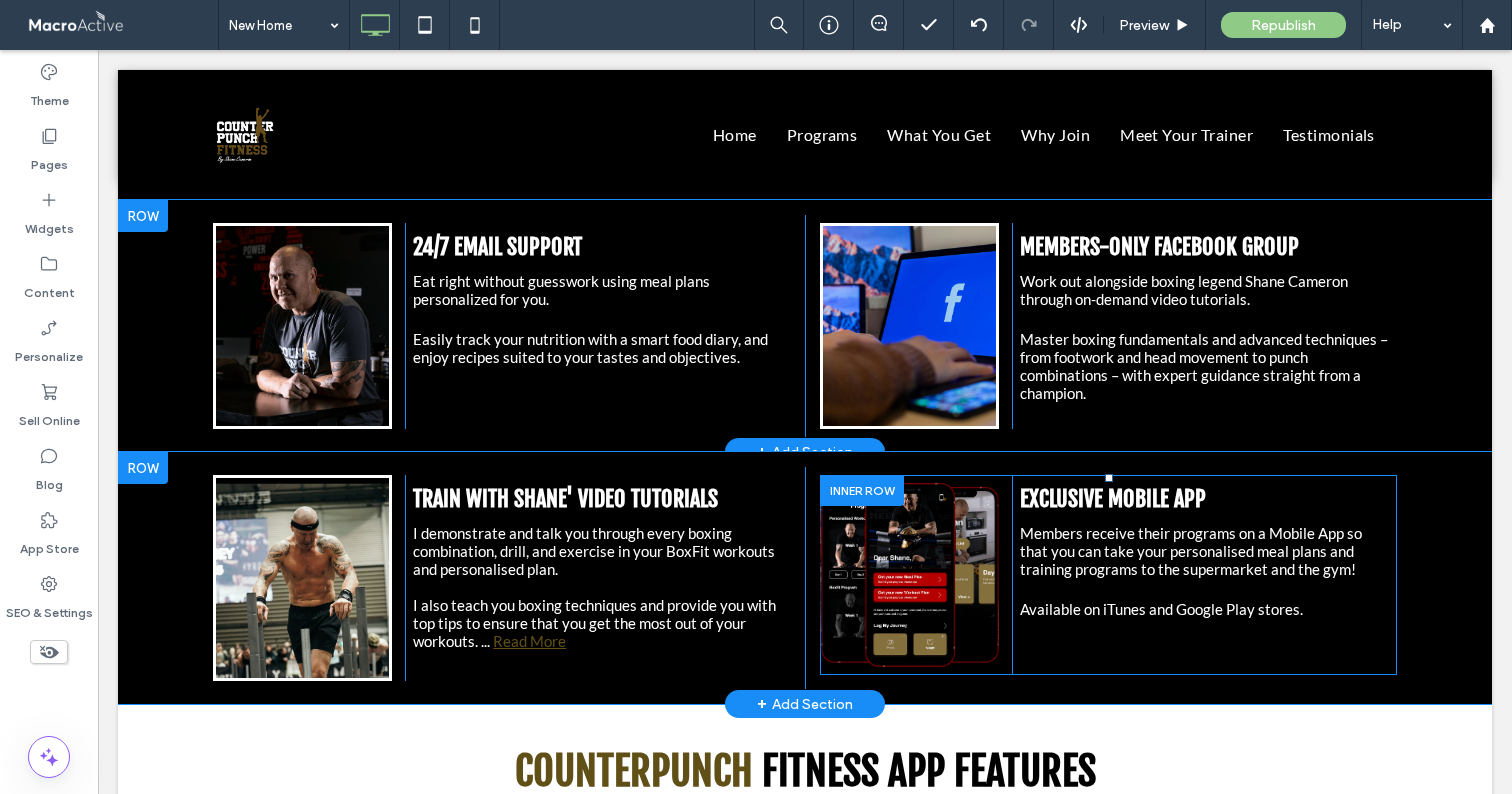 click at bounding box center [143, 216] 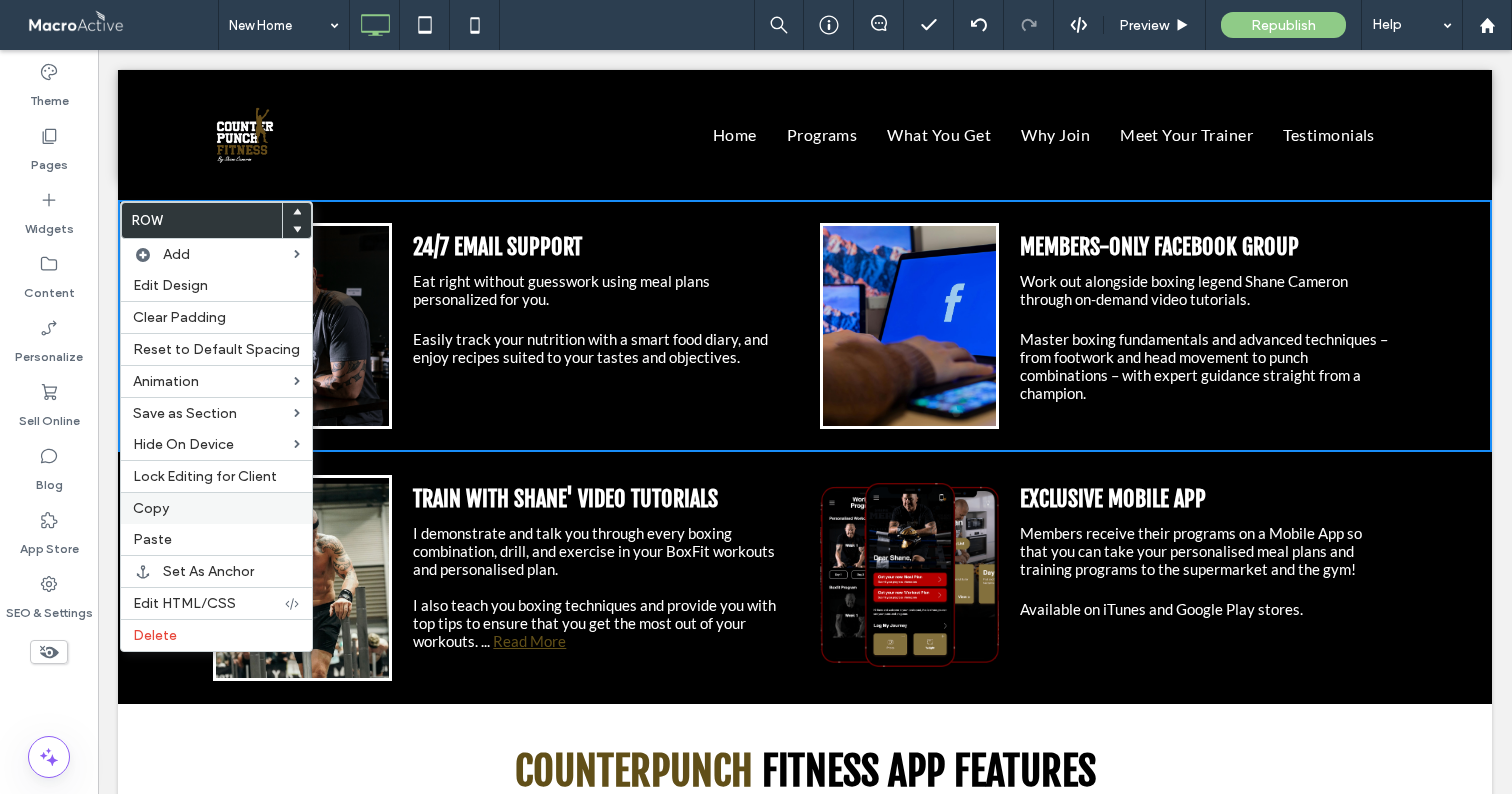 click on "Copy" at bounding box center (151, 508) 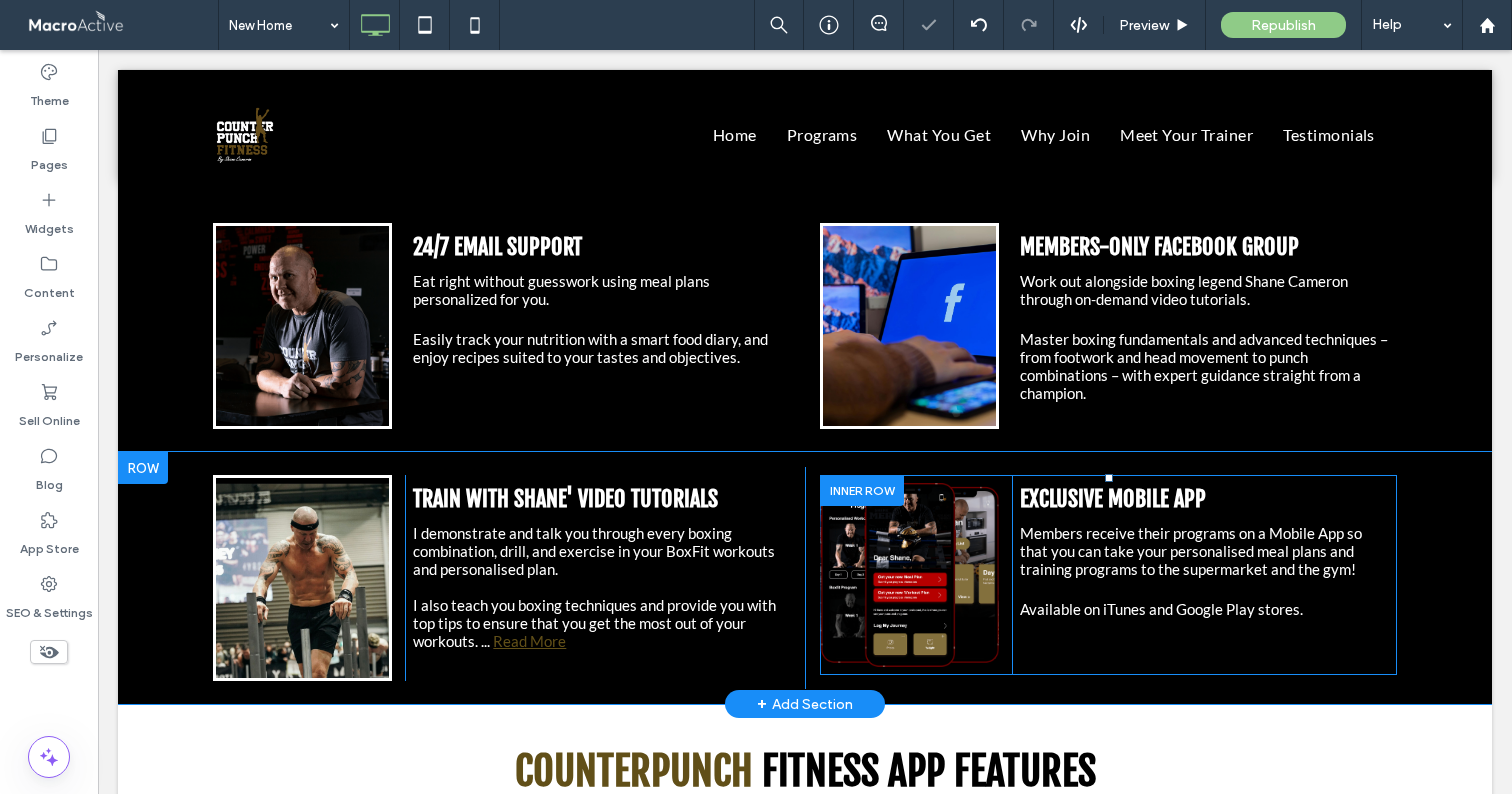 click at bounding box center [143, 468] 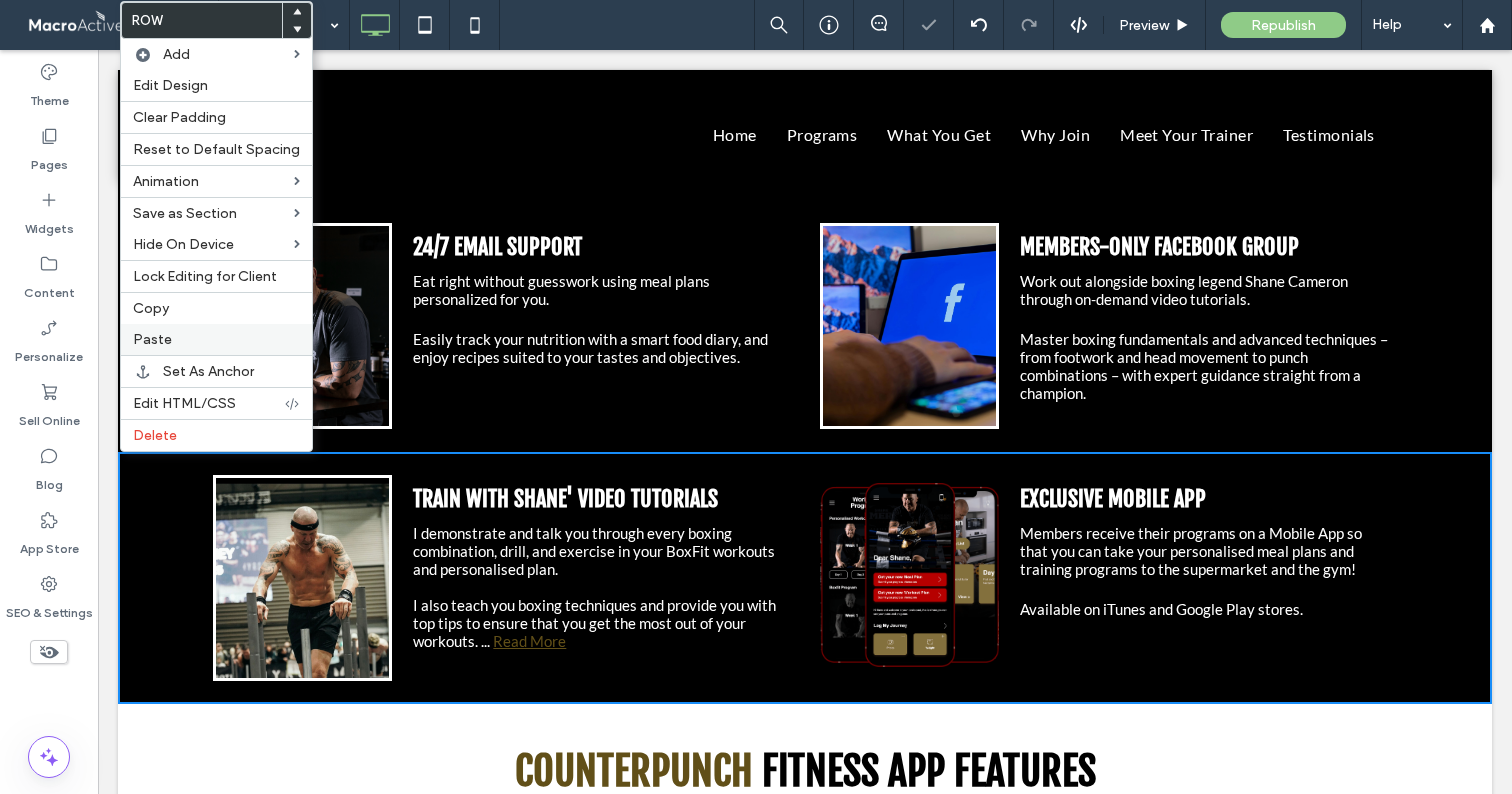 click on "Paste" at bounding box center [152, 339] 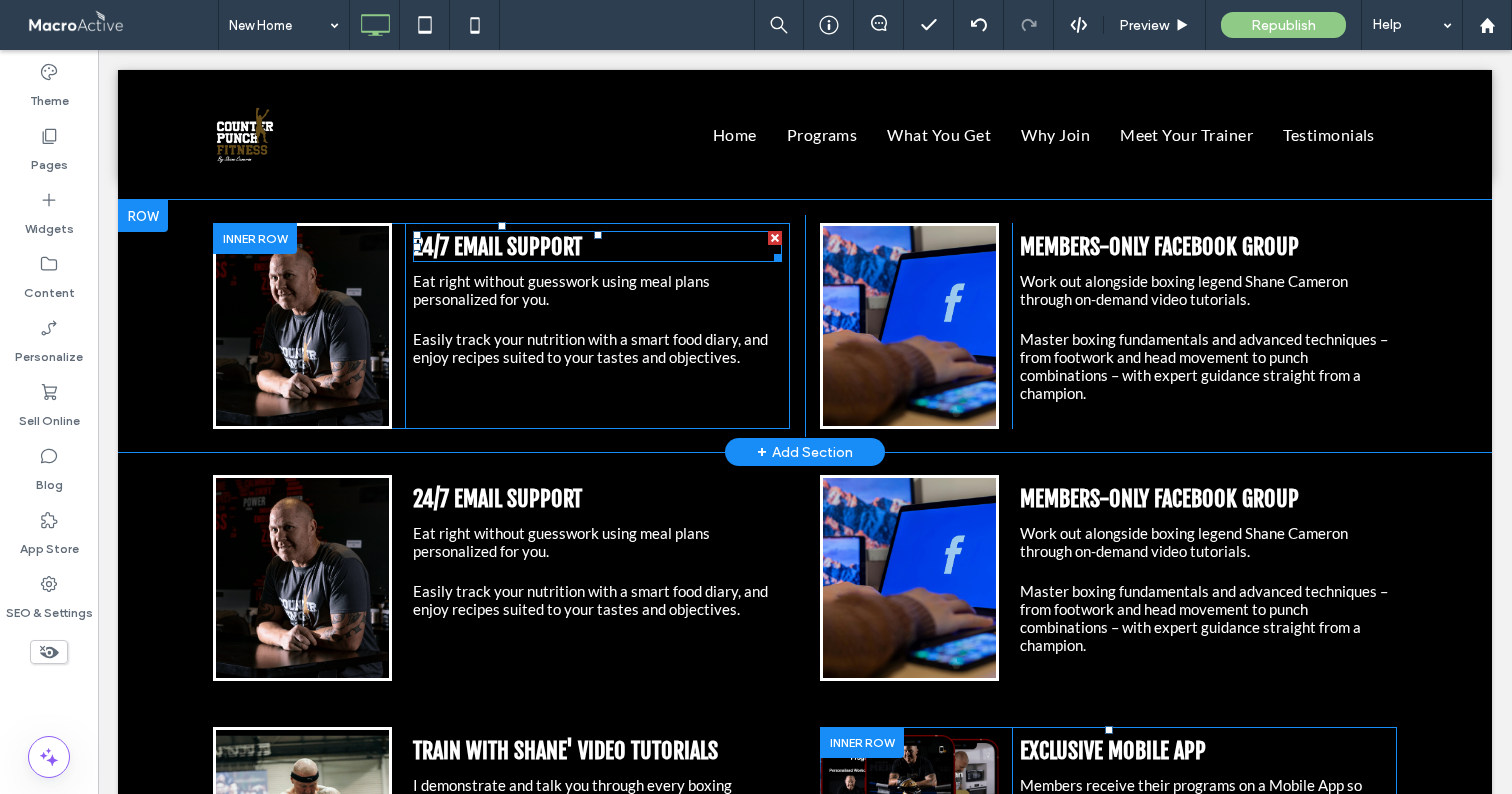 click on "24/7 EMAIL SUPPORT" at bounding box center (497, 246) 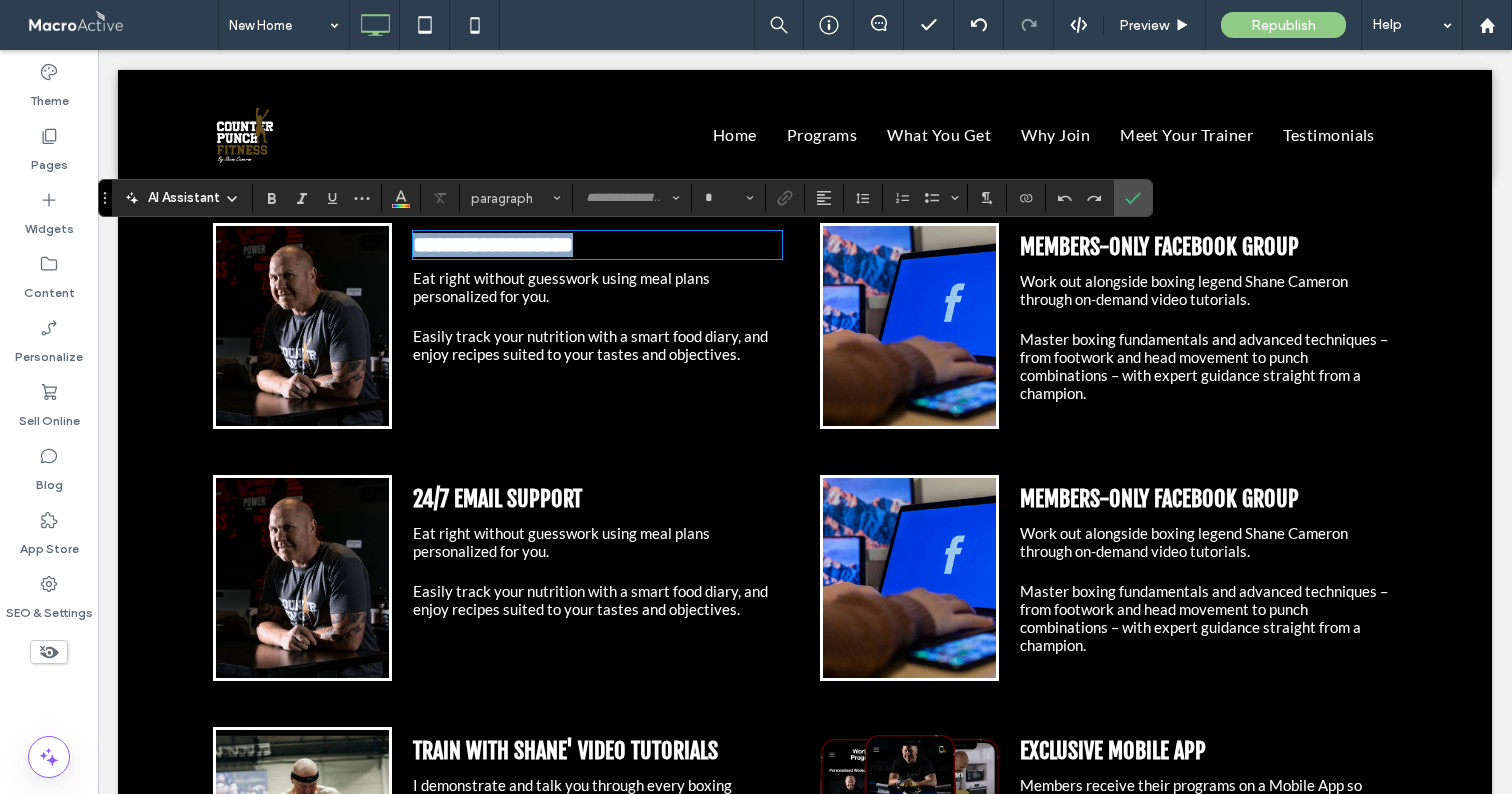 type on "**********" 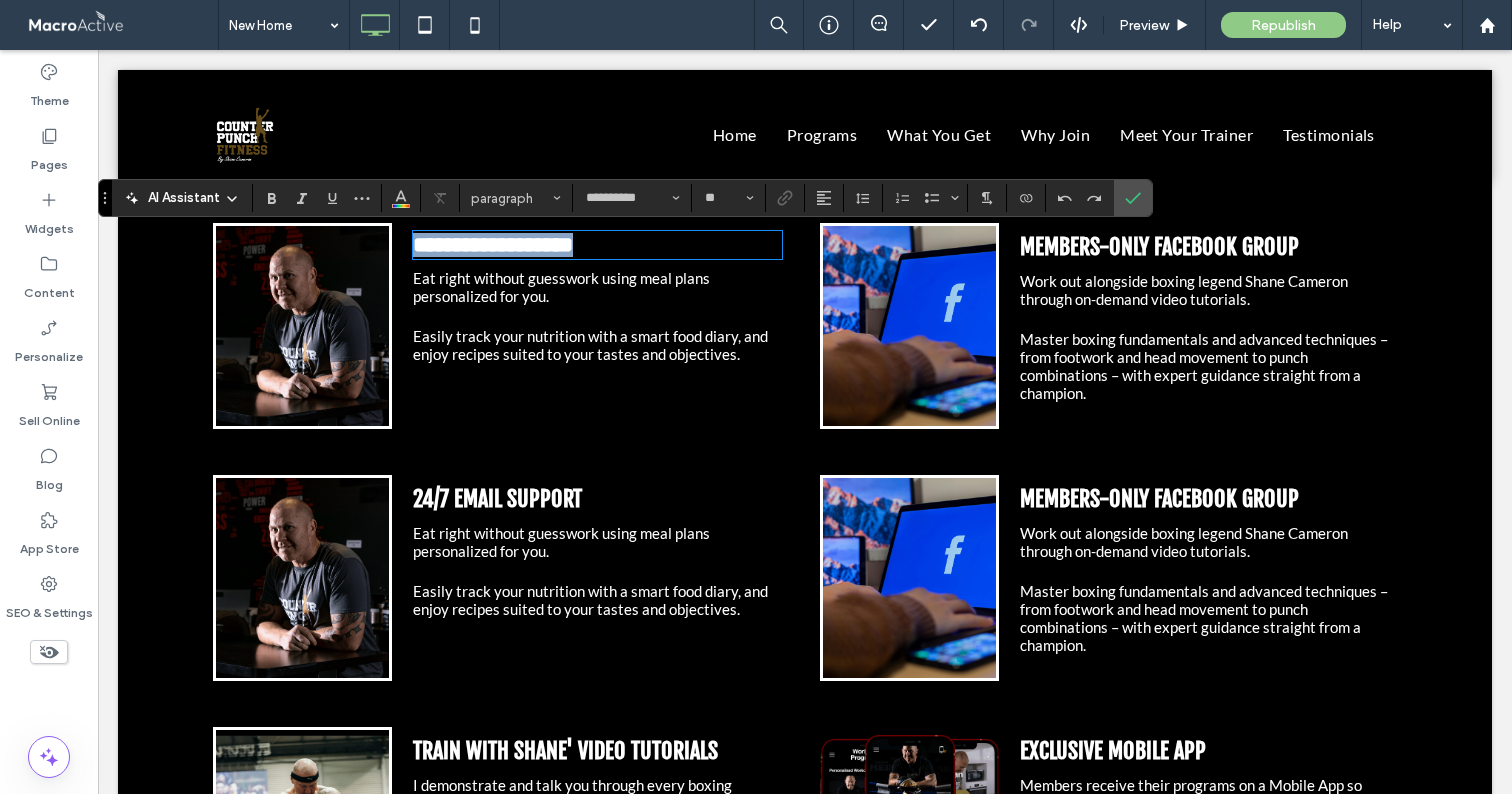 click on "**********" at bounding box center (493, 245) 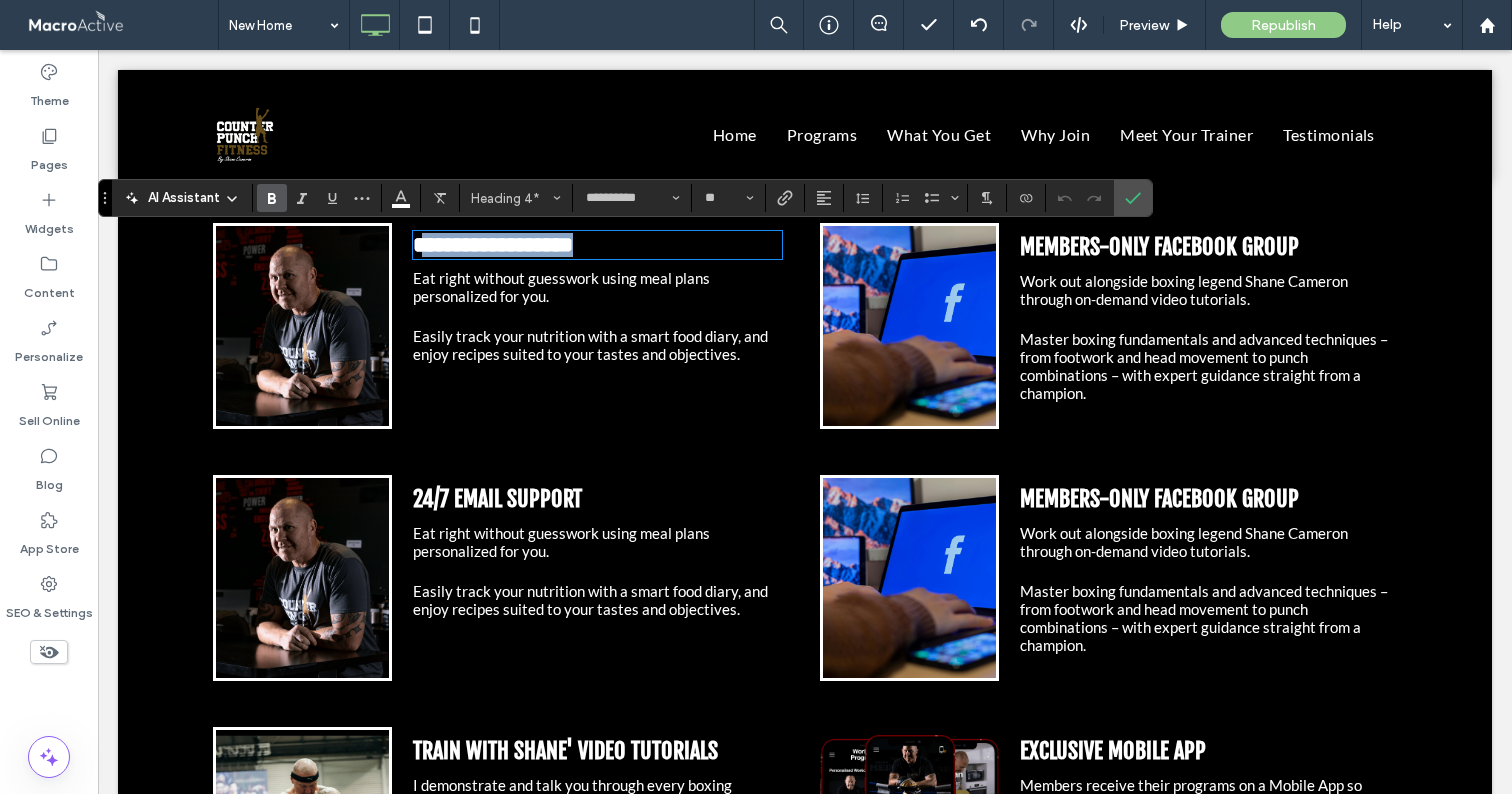 drag, startPoint x: 416, startPoint y: 243, endPoint x: 582, endPoint y: 245, distance: 166.01205 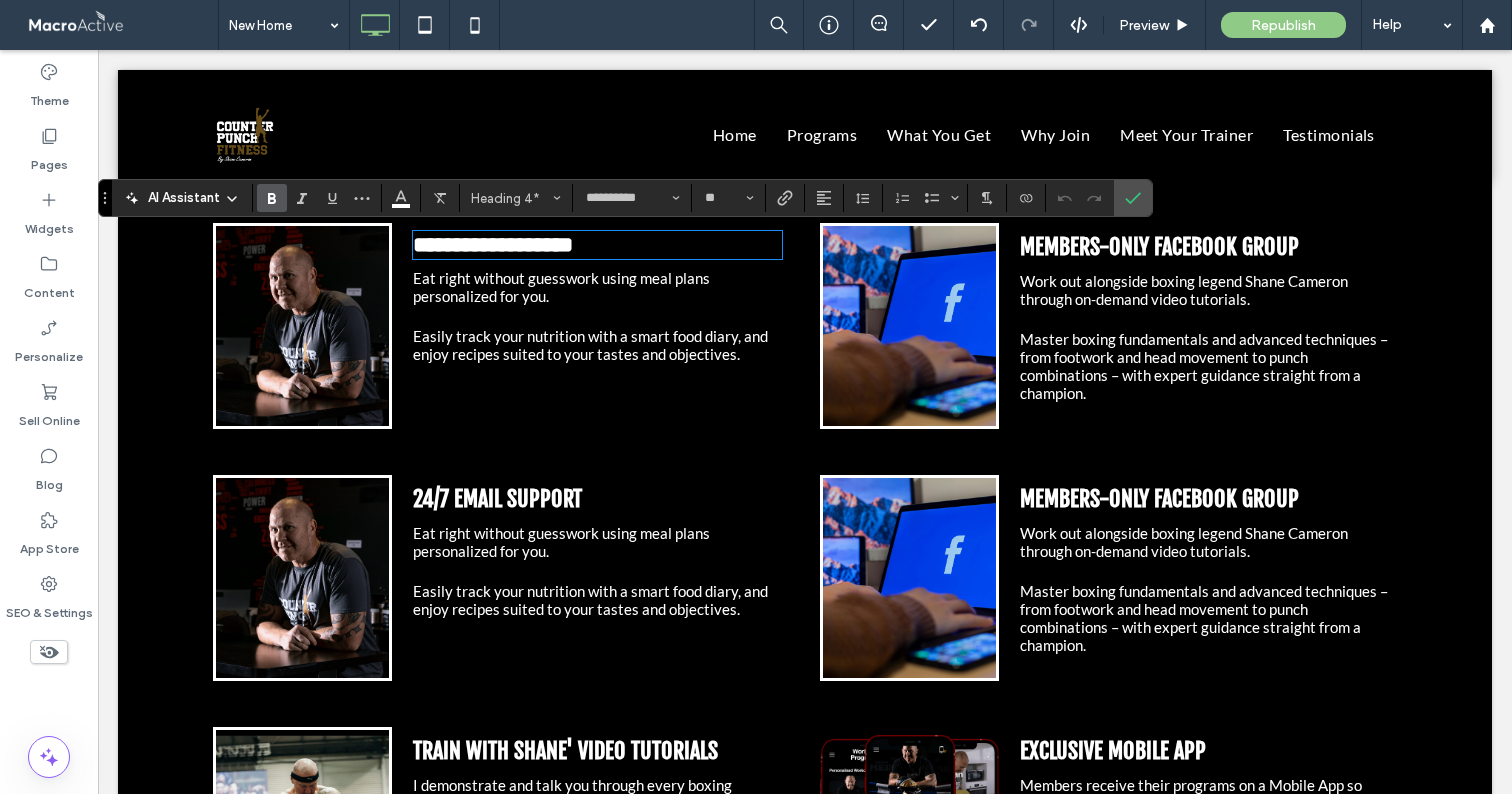 type on "****" 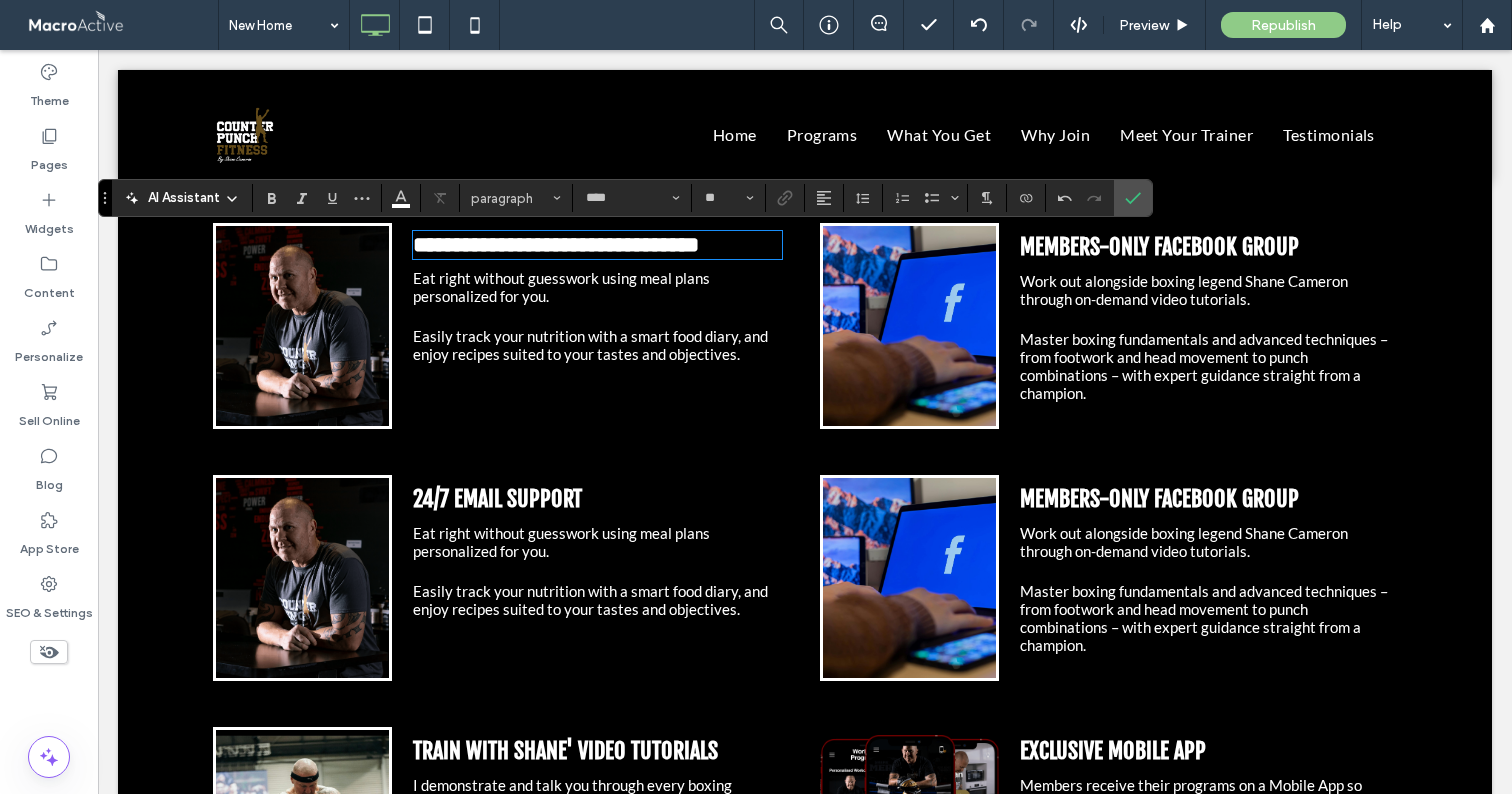 type on "**********" 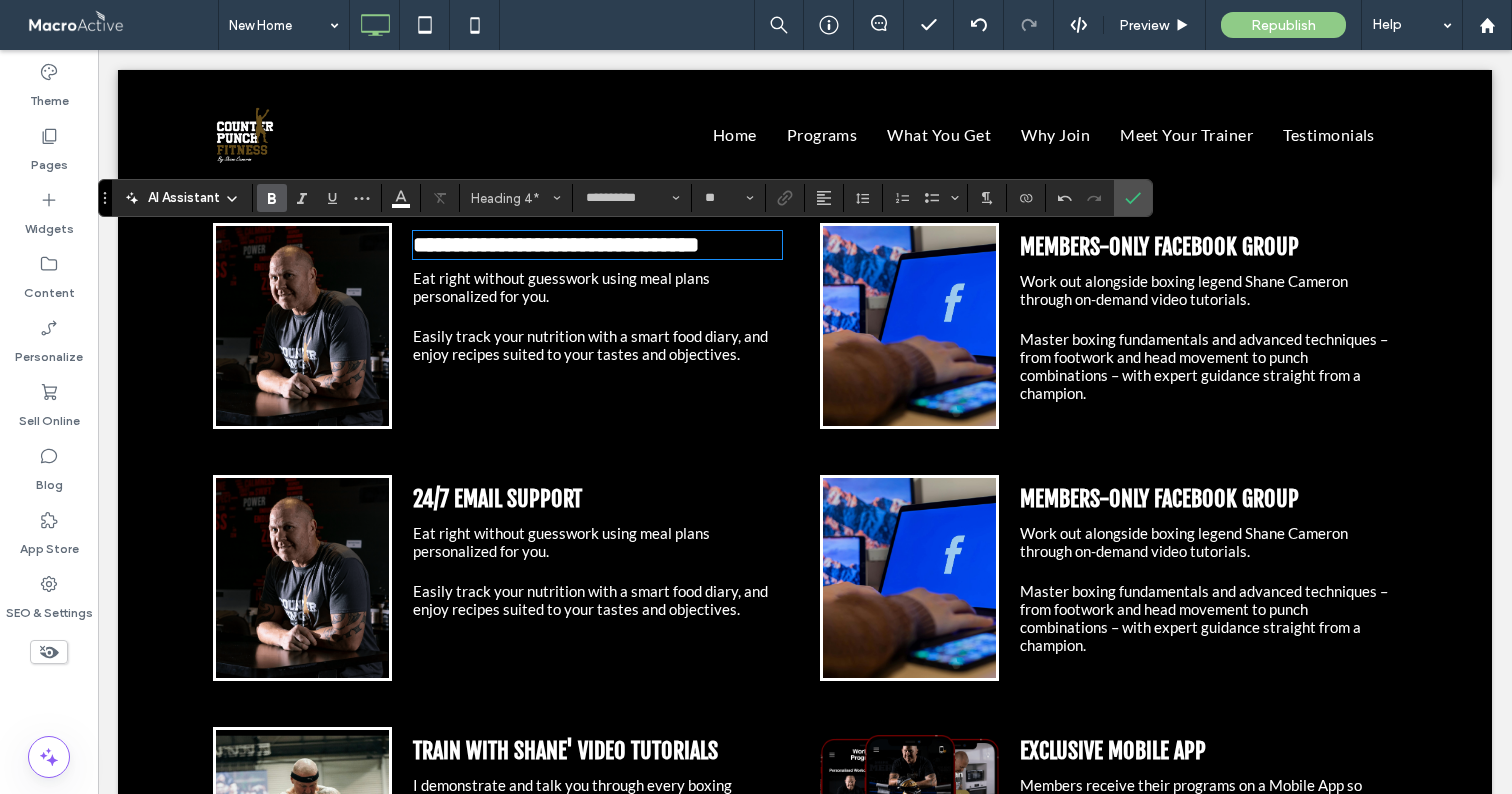 click on "**********" at bounding box center [556, 245] 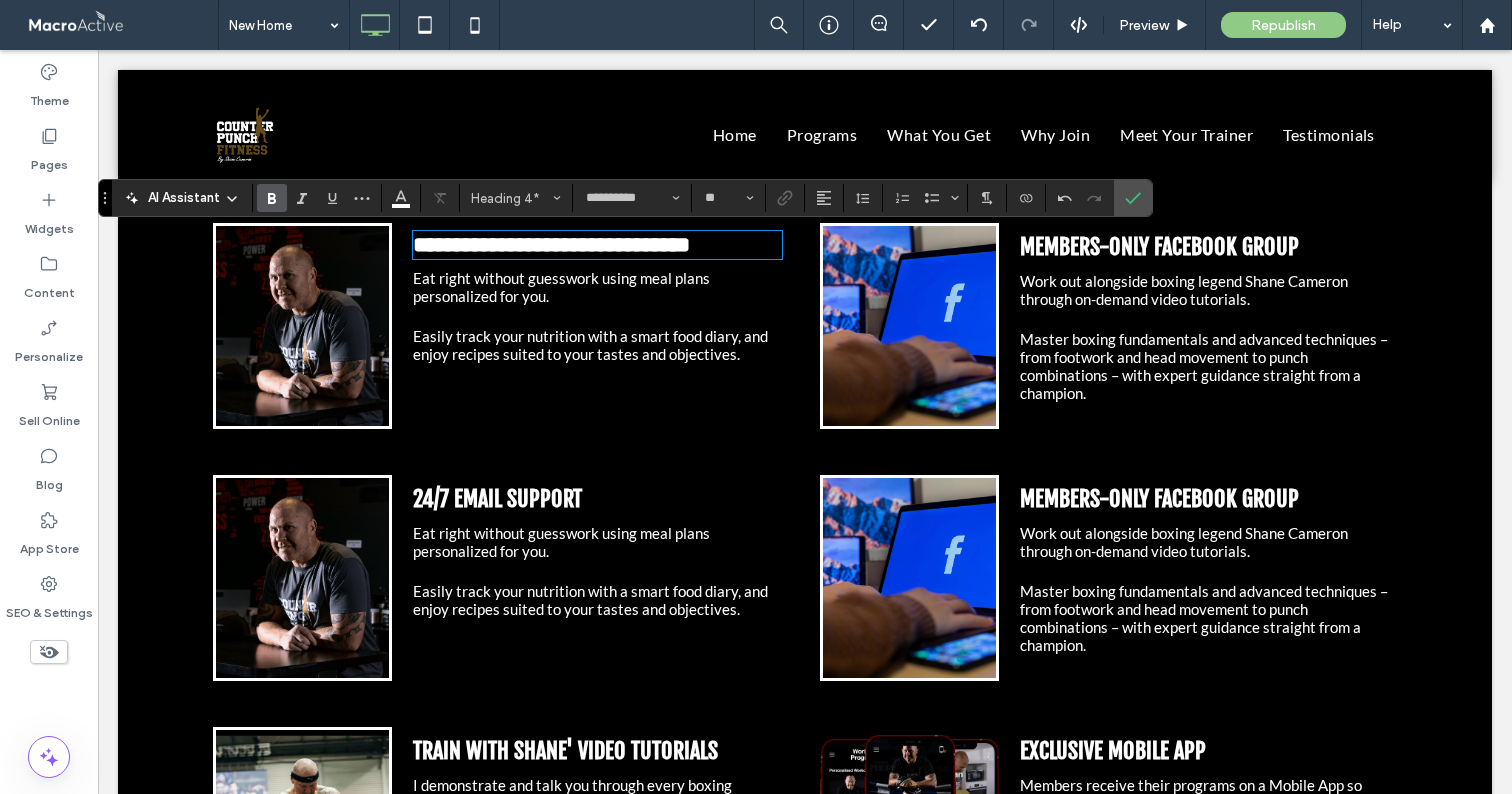 click on "Eat right without guesswork using meal plans personalized for you." at bounding box center (561, 287) 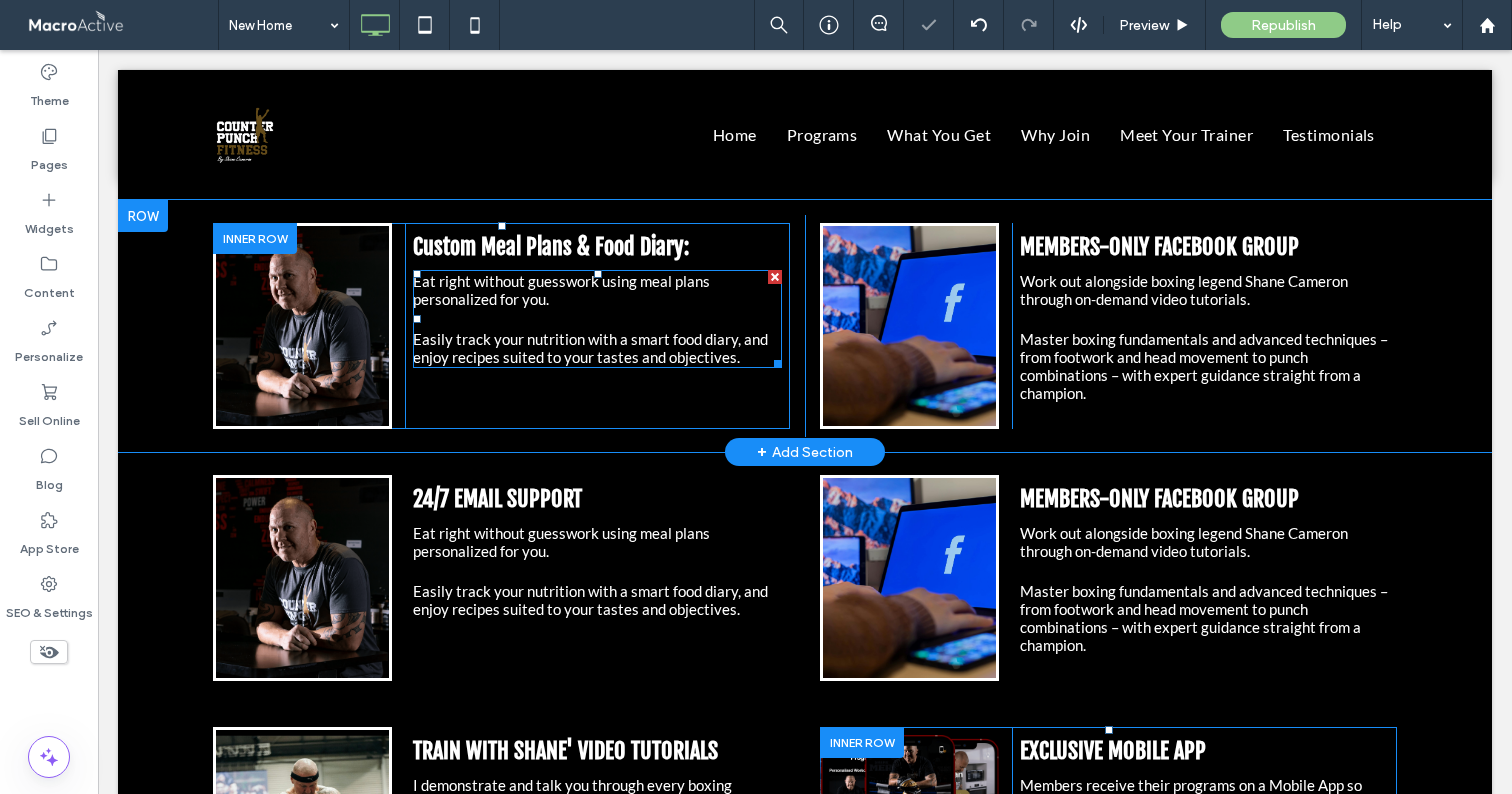 click on "Eat right without guesswork using meal plans personalized for you." at bounding box center [561, 290] 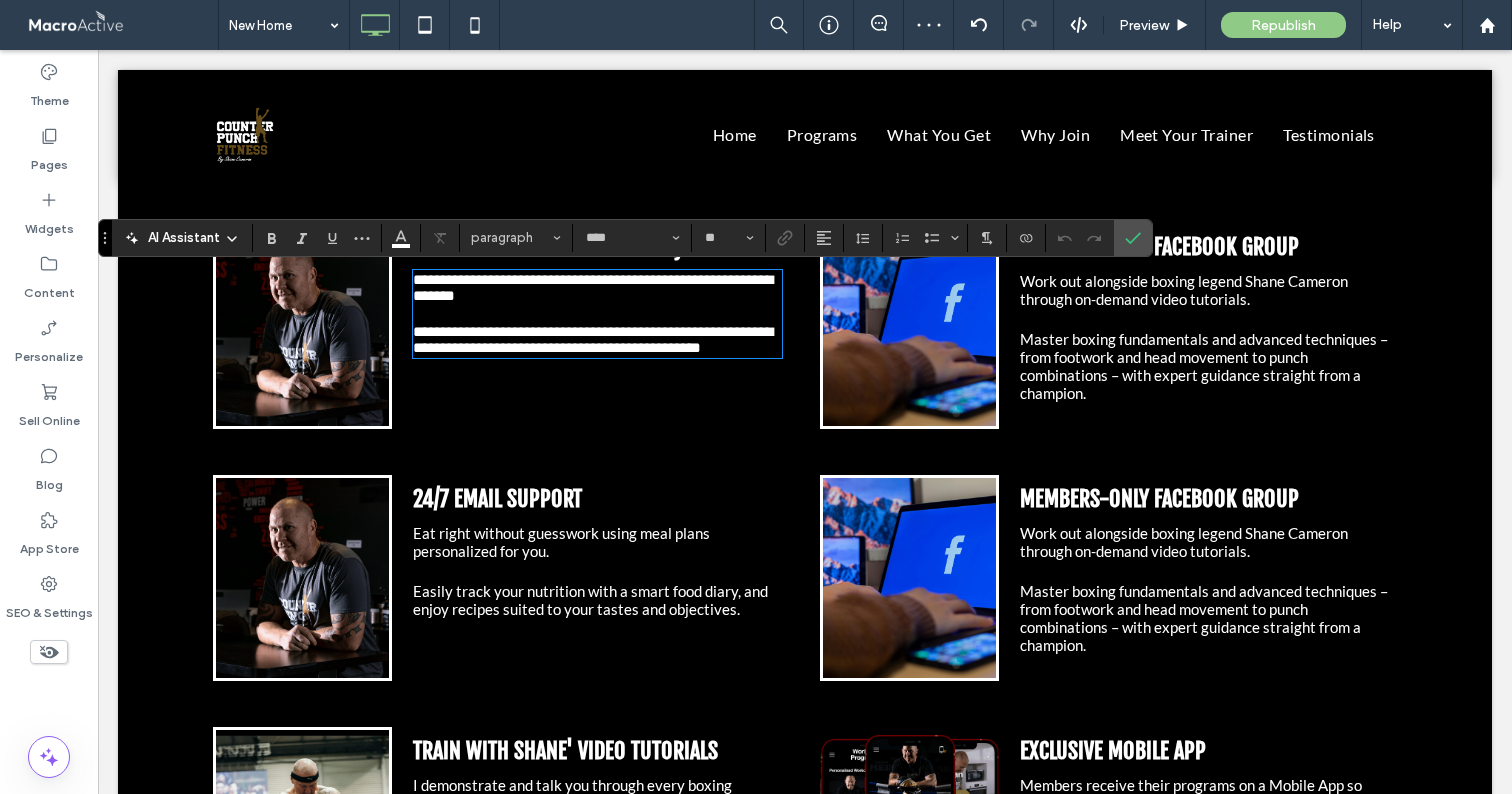 click at bounding box center (597, 314) 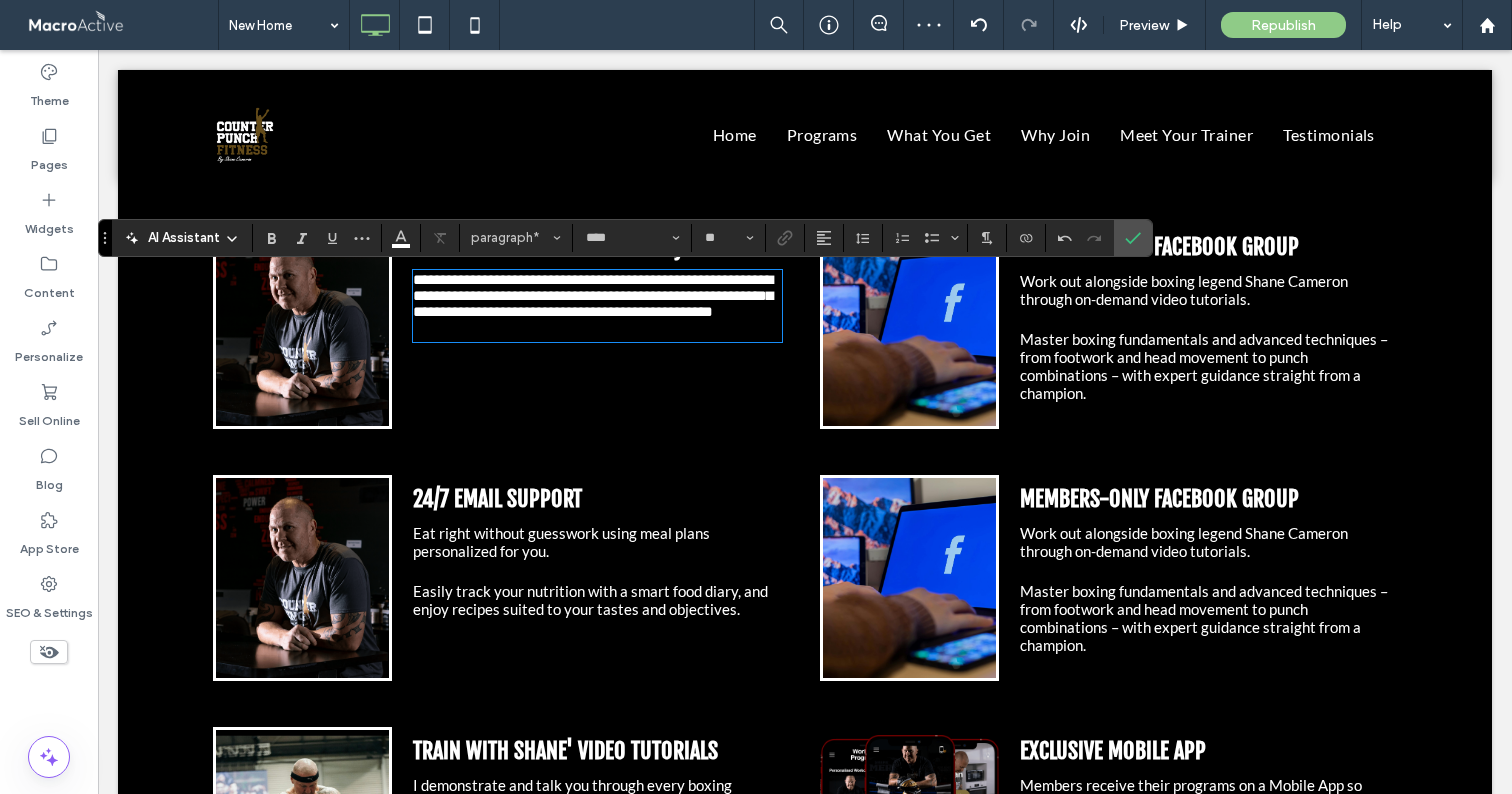 scroll, scrollTop: 0, scrollLeft: 0, axis: both 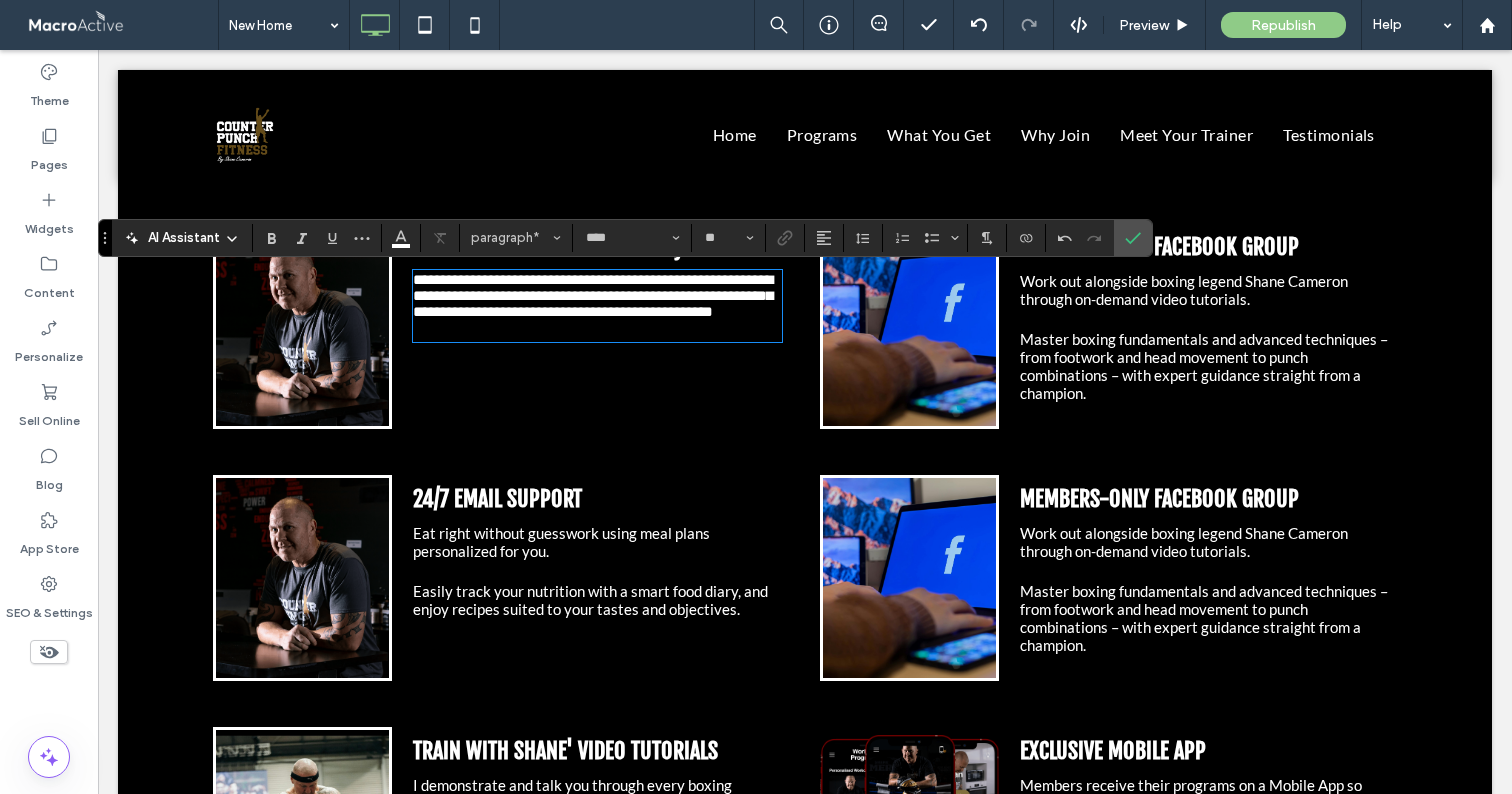 type on "**" 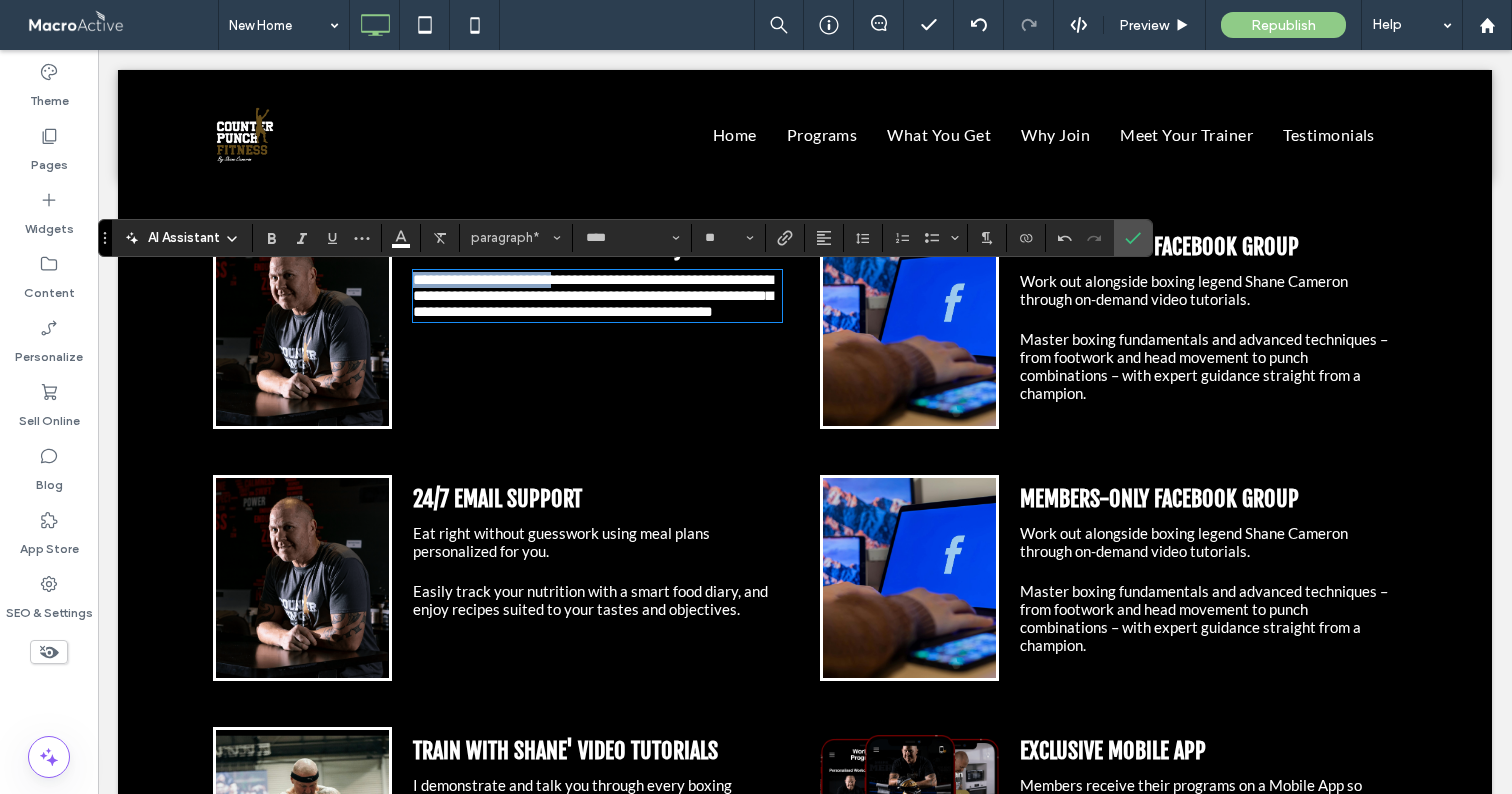drag, startPoint x: 564, startPoint y: 285, endPoint x: 361, endPoint y: 280, distance: 203.06157 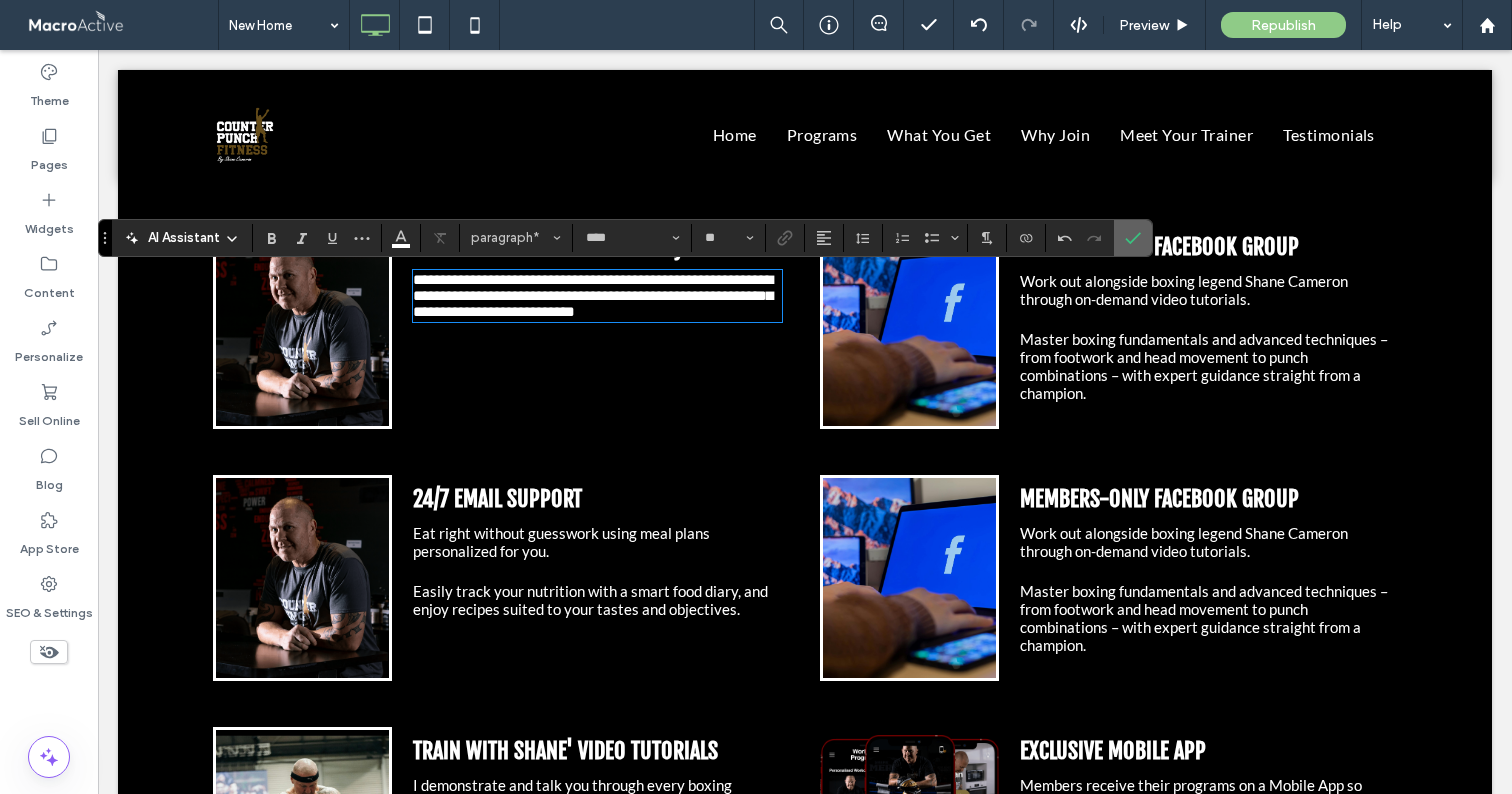 click 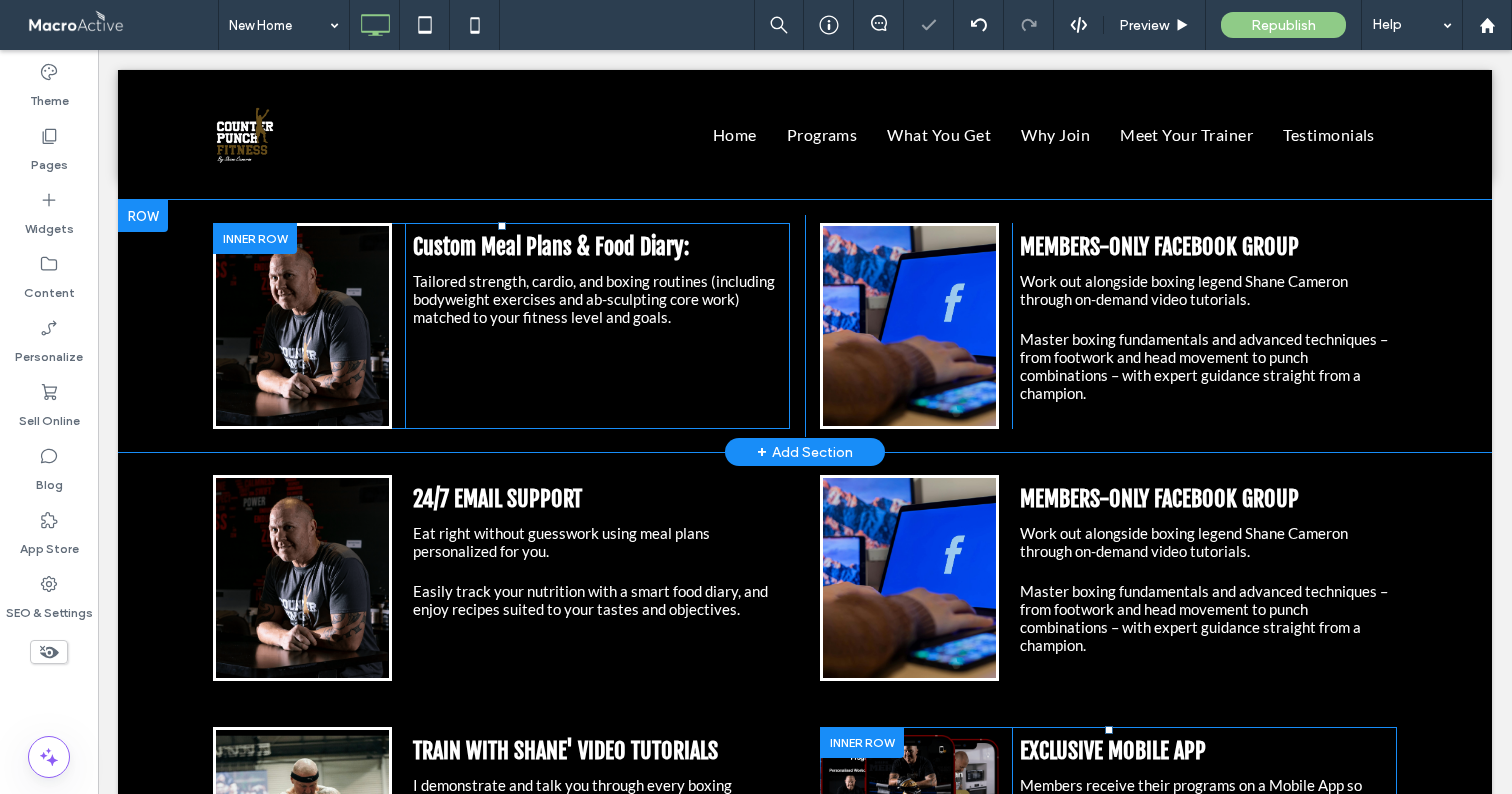 click on "Custom Meal Plans & Food Diary:" at bounding box center [551, 246] 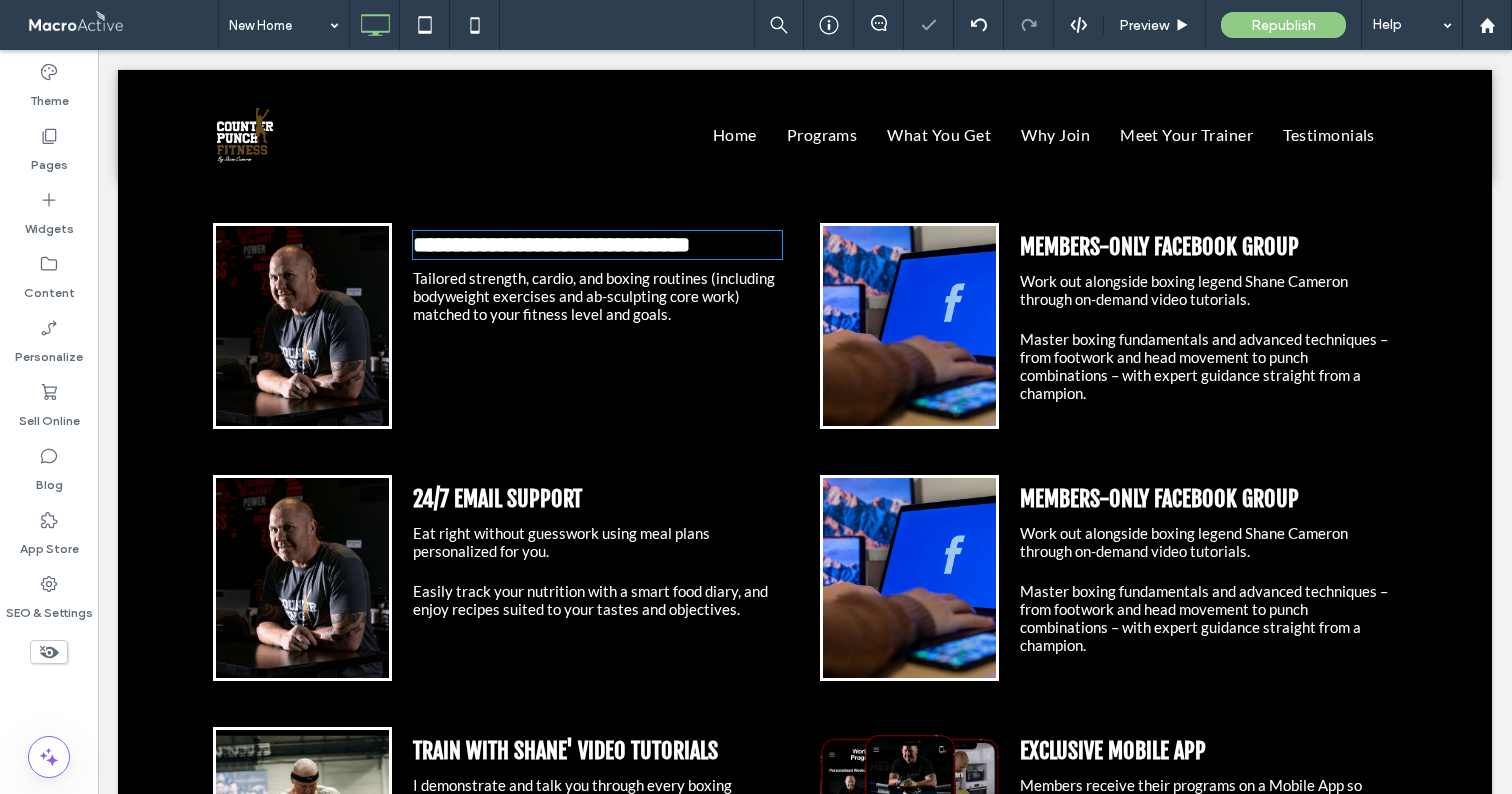 type on "**********" 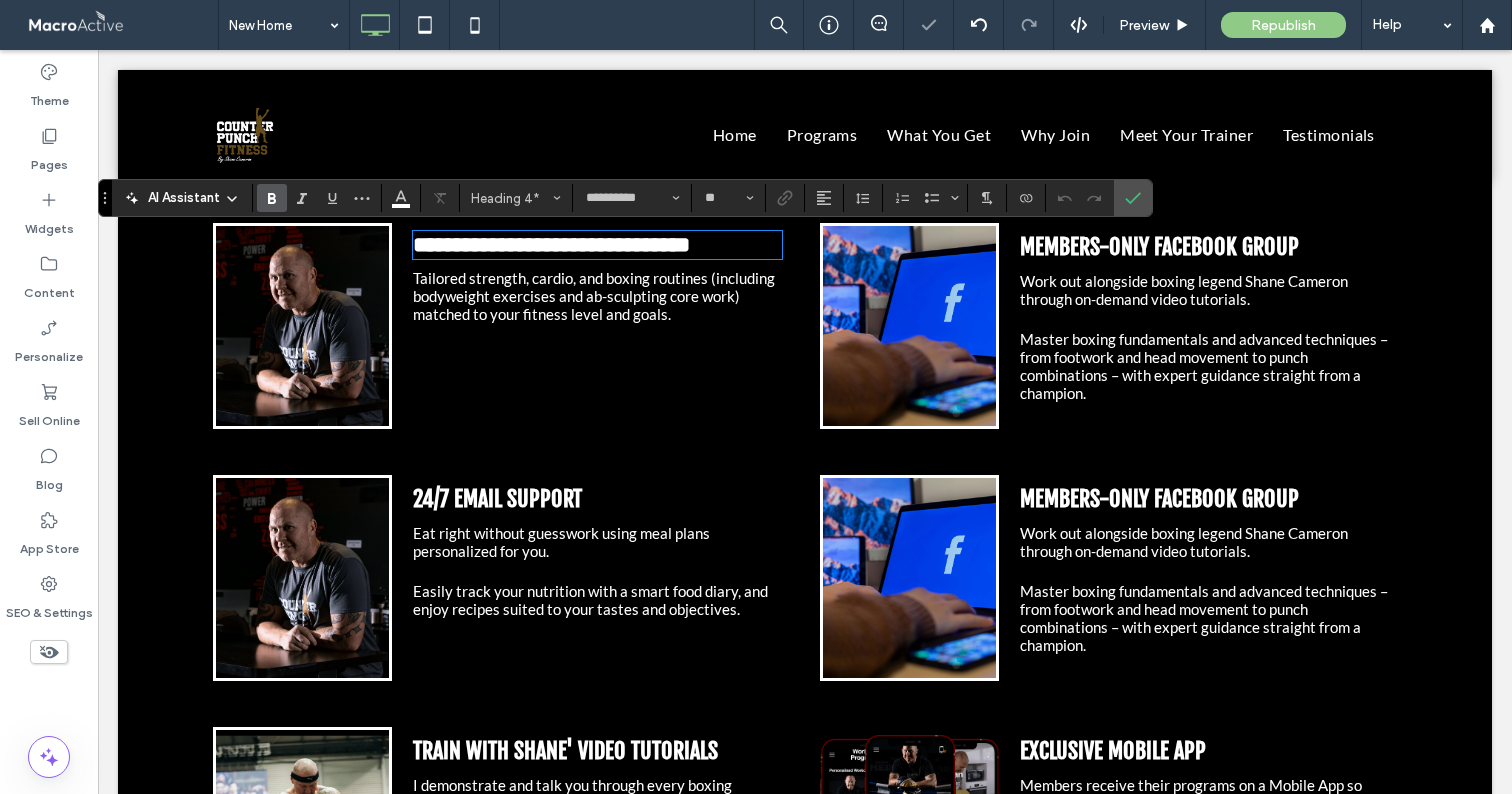 click on "**********" at bounding box center (551, 245) 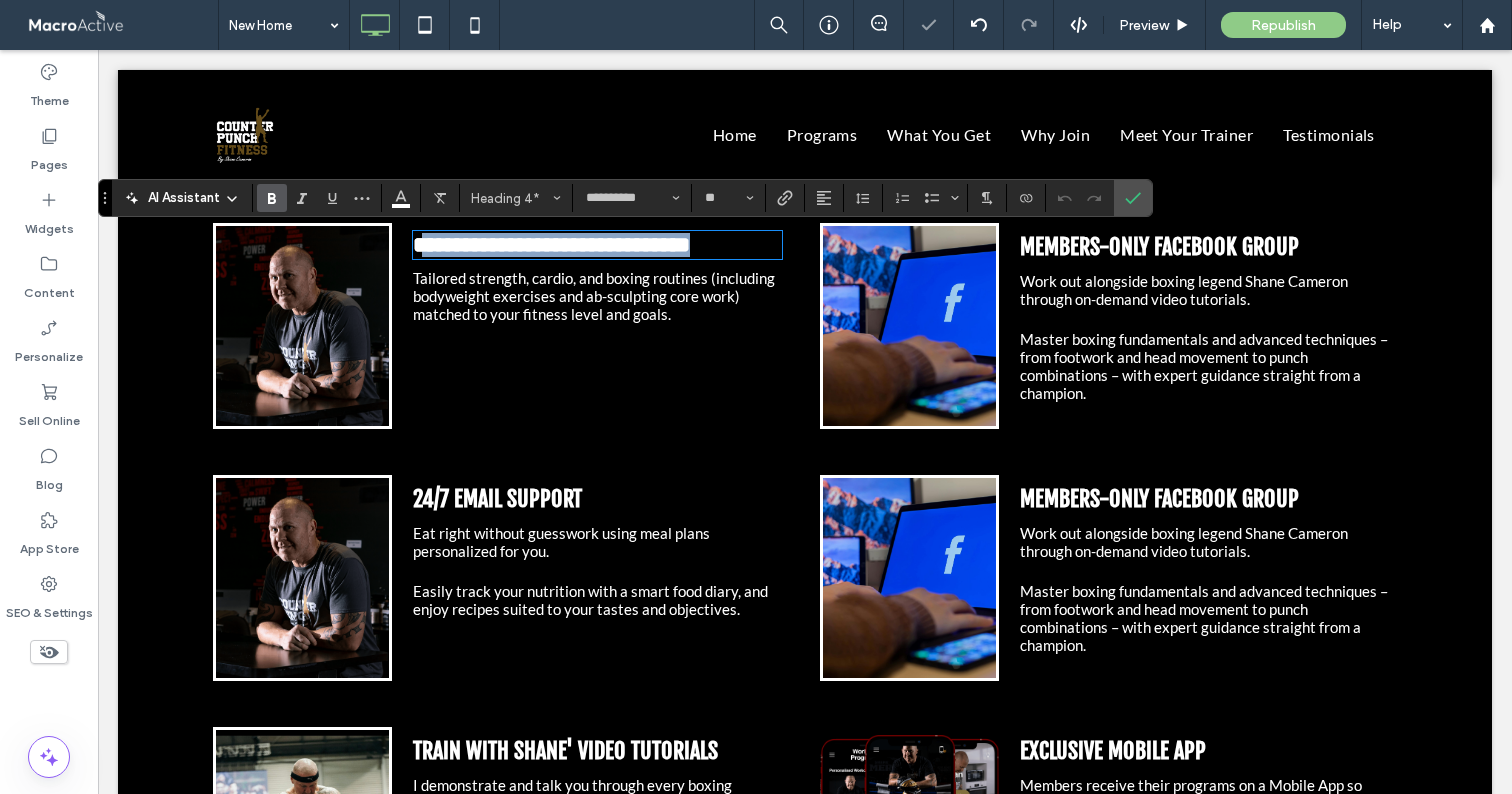 drag, startPoint x: 419, startPoint y: 247, endPoint x: 749, endPoint y: 245, distance: 330.00607 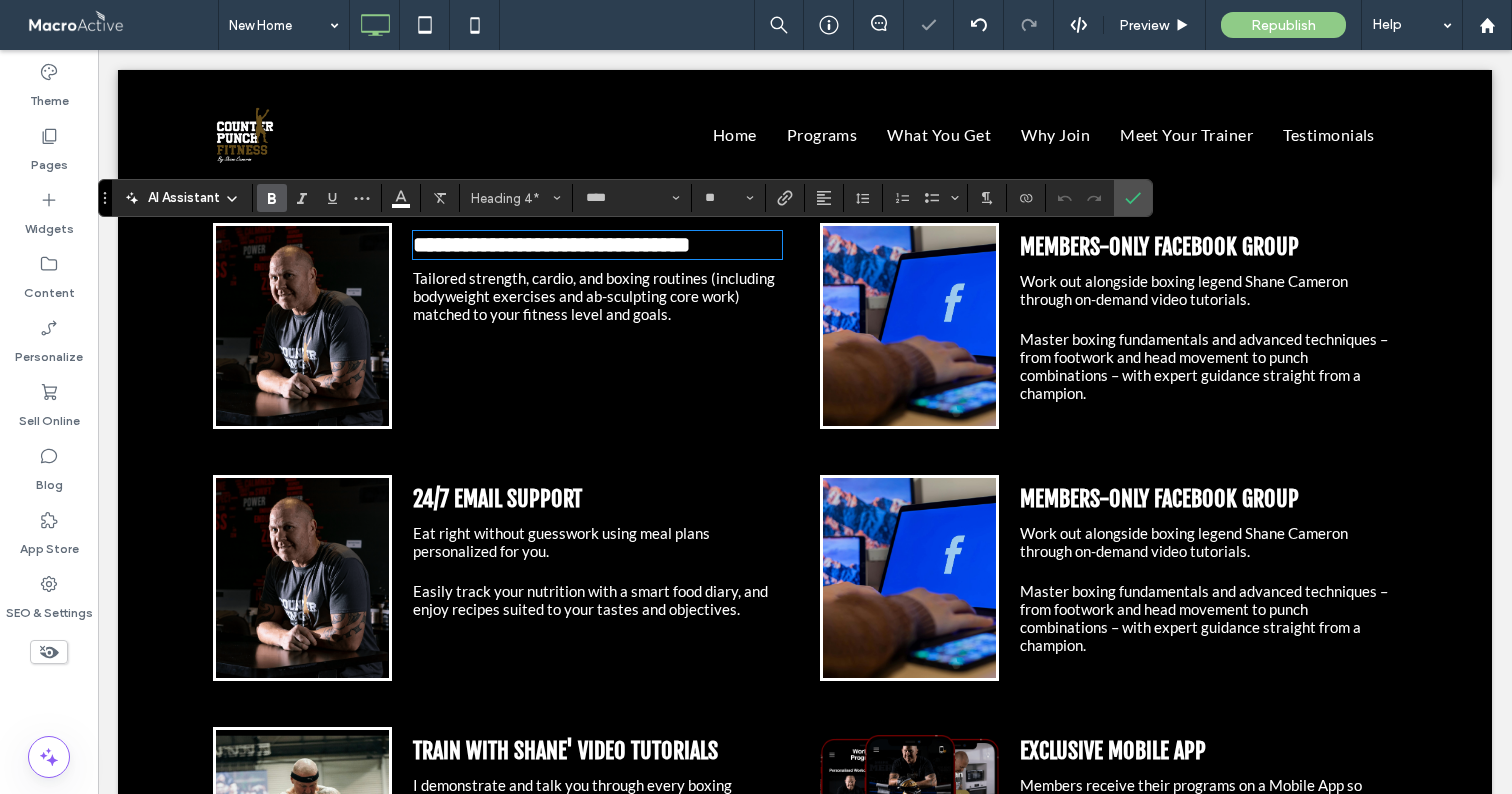 scroll, scrollTop: 0, scrollLeft: 0, axis: both 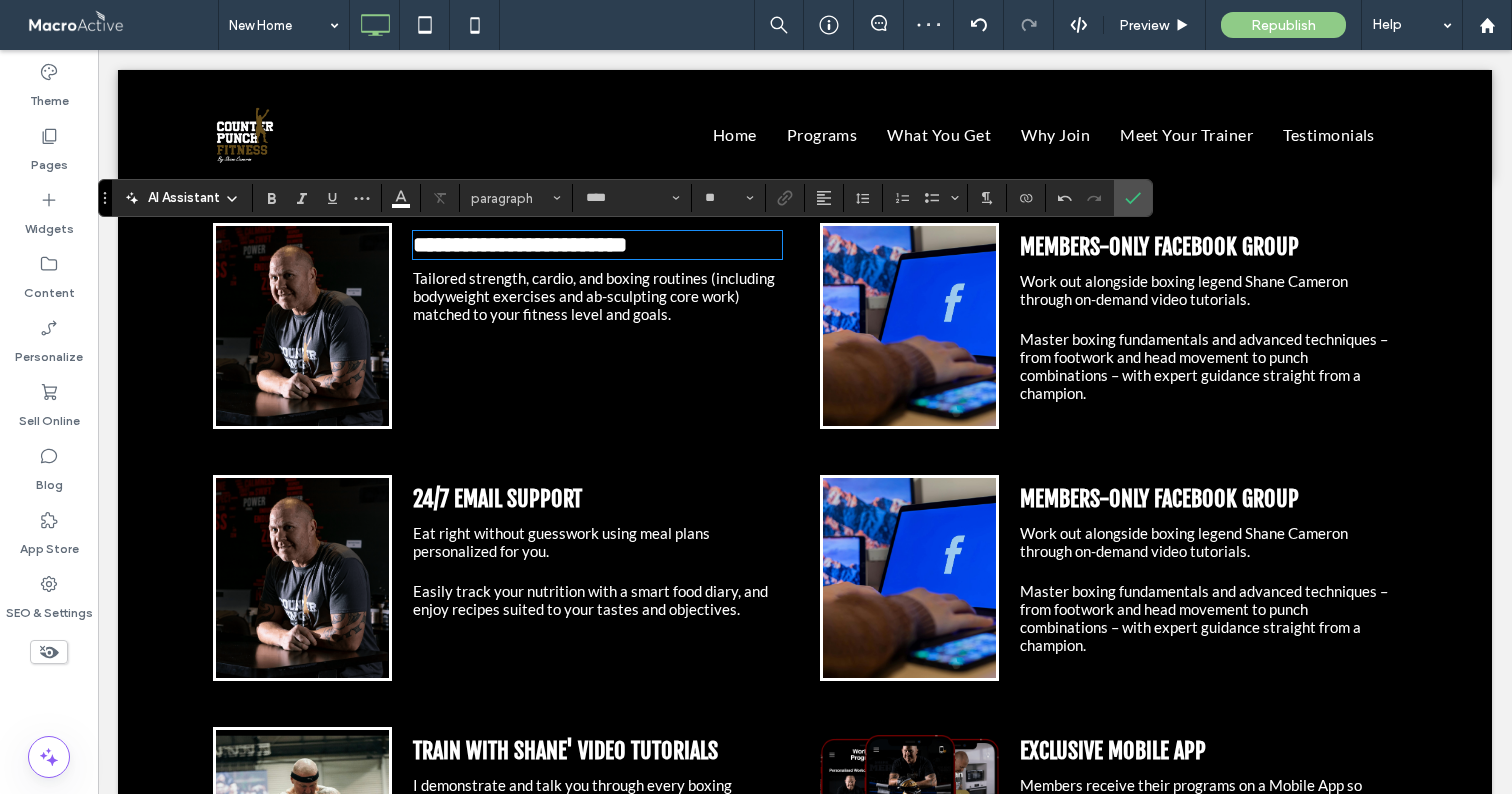 type on "**********" 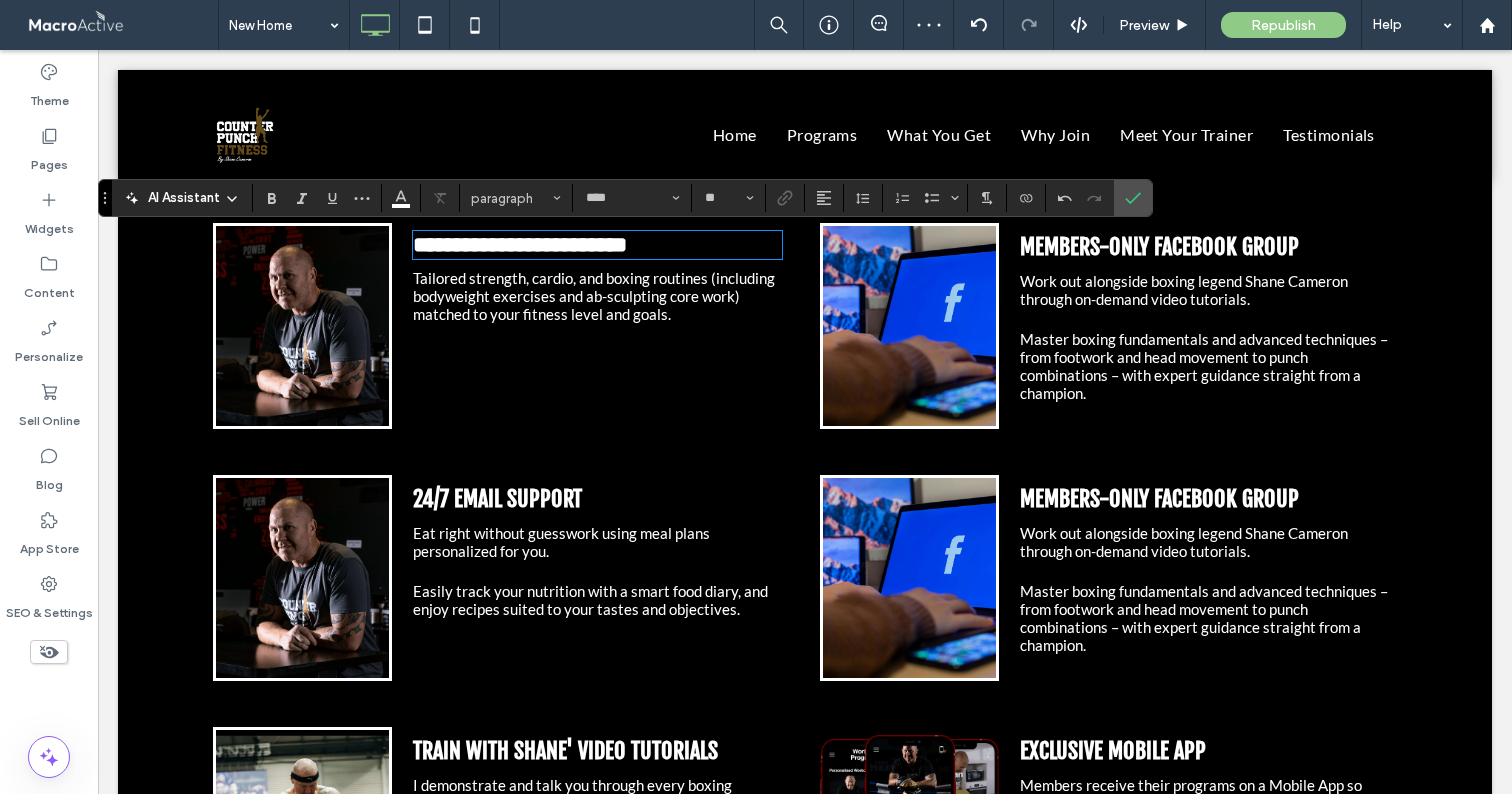 type on "**" 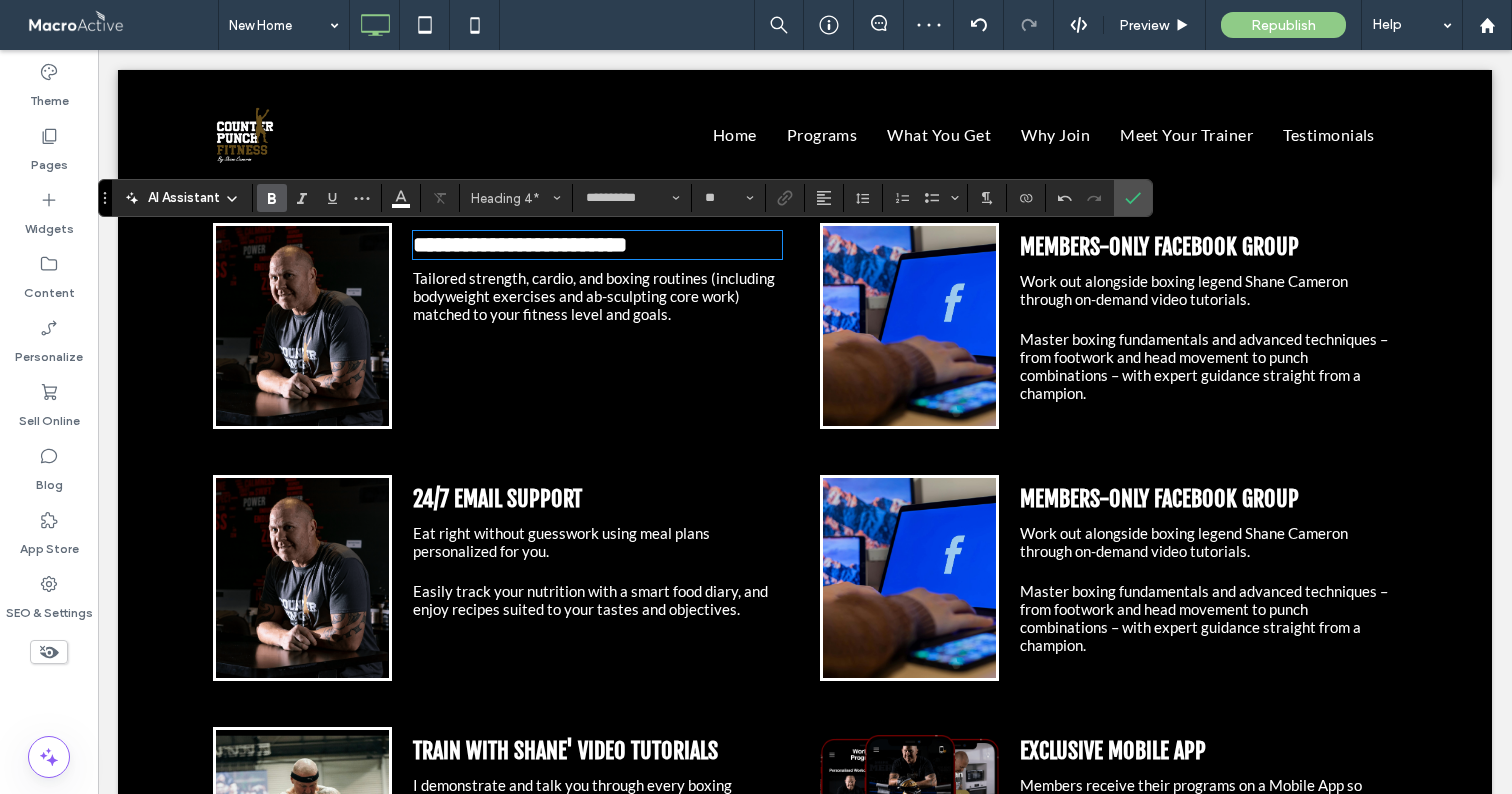 click on "**********" at bounding box center (520, 245) 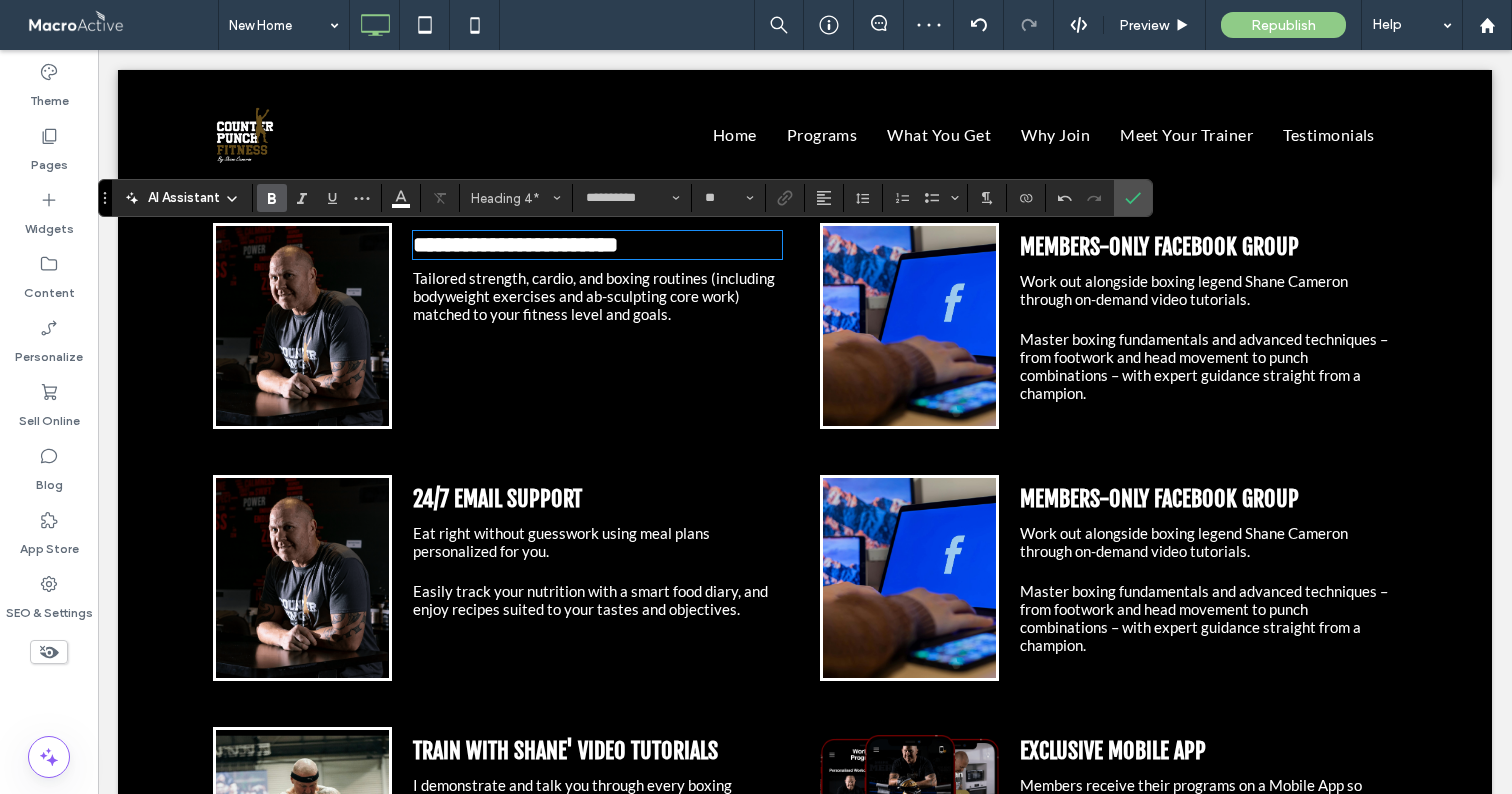 click on "Tailored strength, cardio, and boxing routines (including bodyweight exercises and ab-sculpting core work) matched to your fitness level and goals." at bounding box center [594, 296] 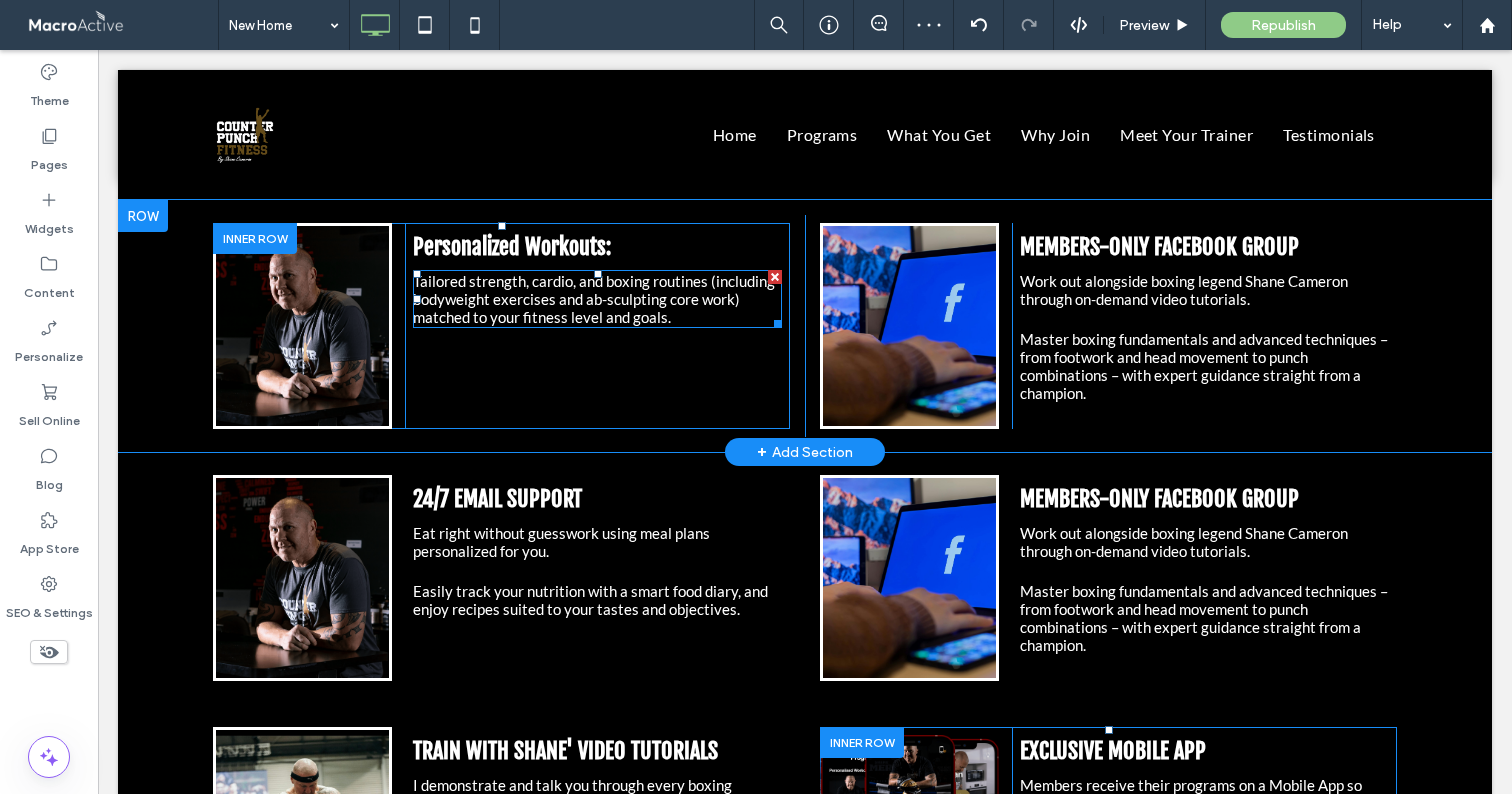 click on "Tailored strength, cardio, and boxing routines (including bodyweight exercises and ab-sculpting core work) matched to your fitness level and goals." at bounding box center (594, 299) 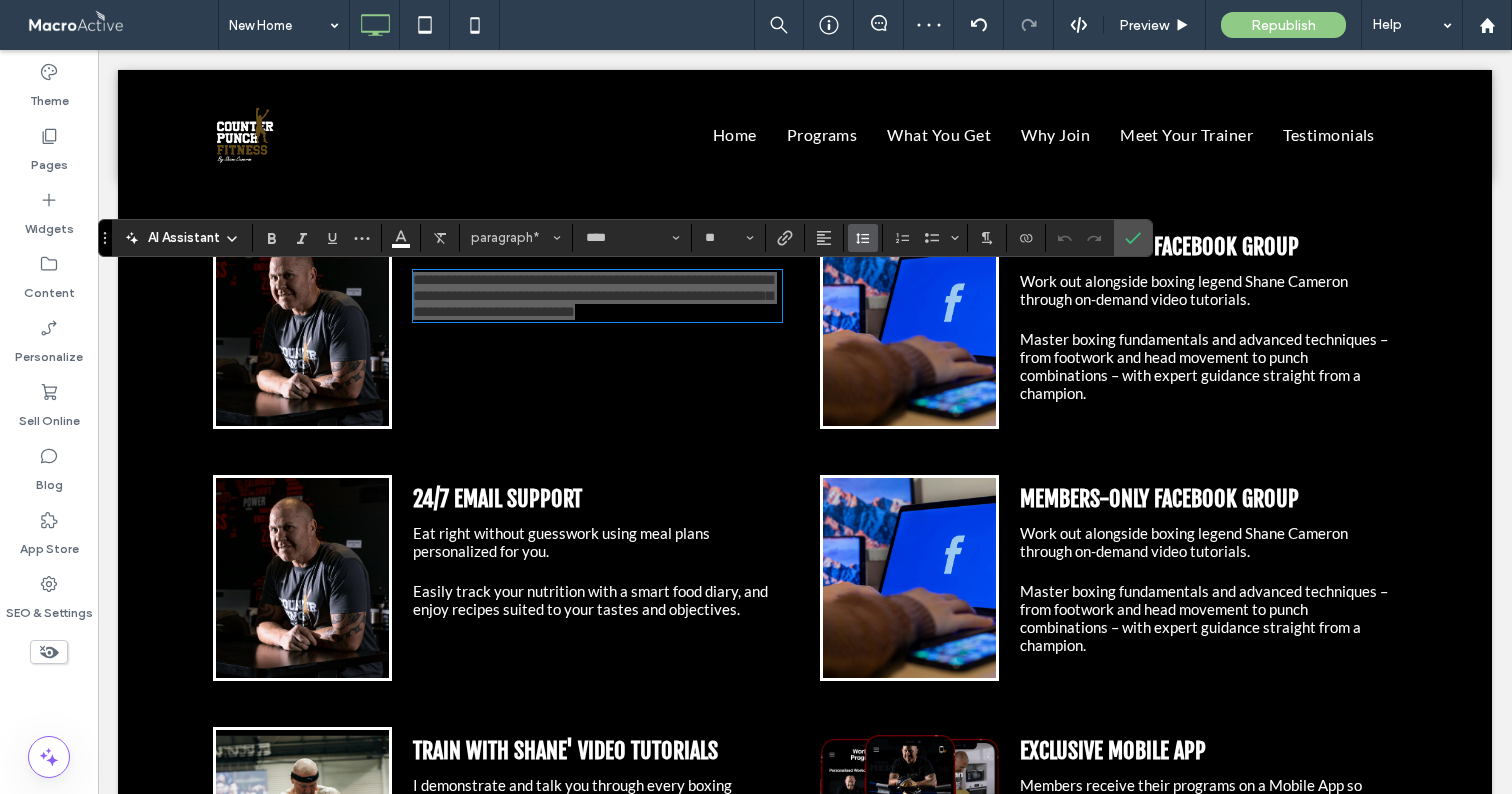 click 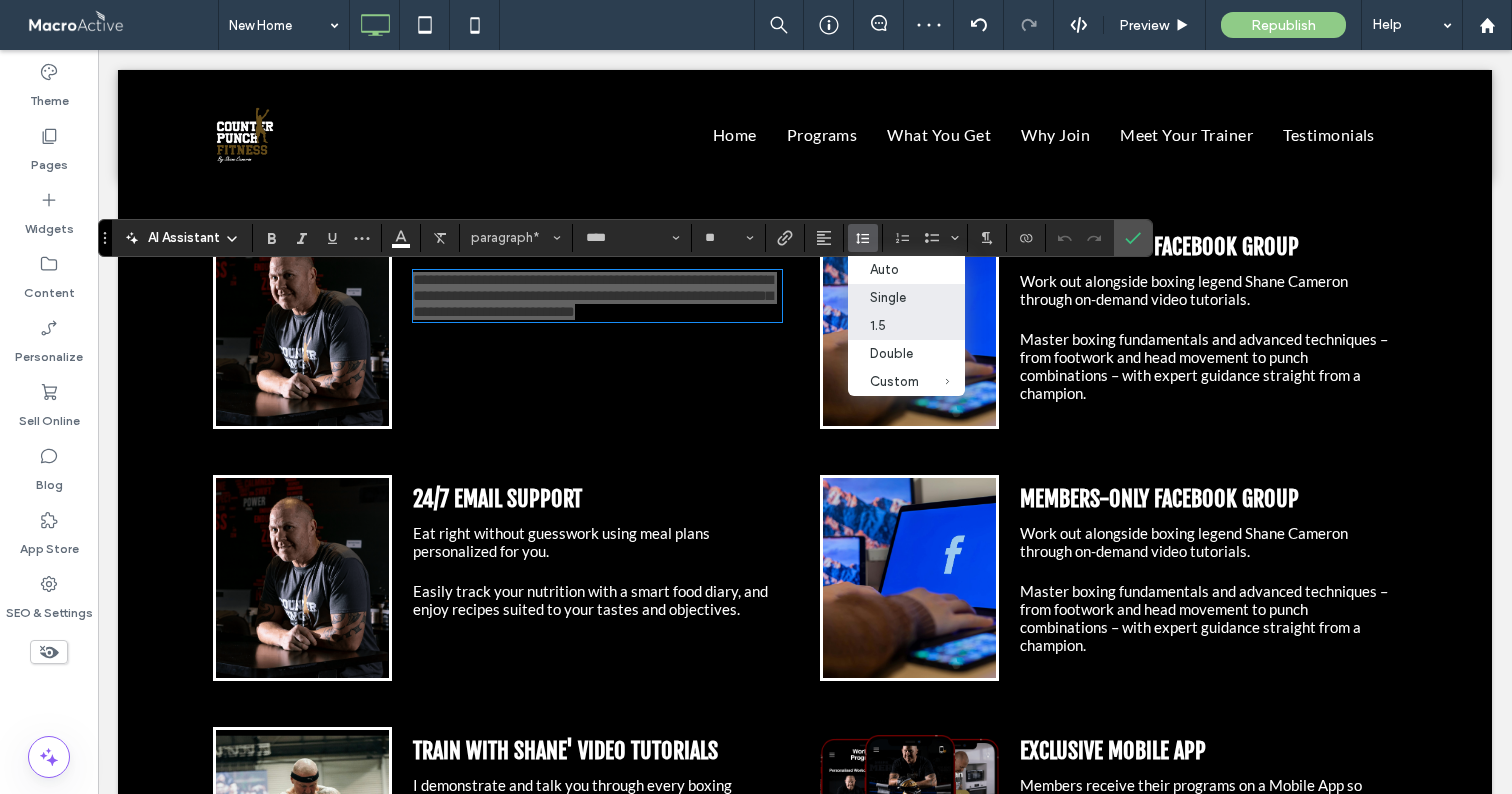 click on "1.5" at bounding box center [894, 325] 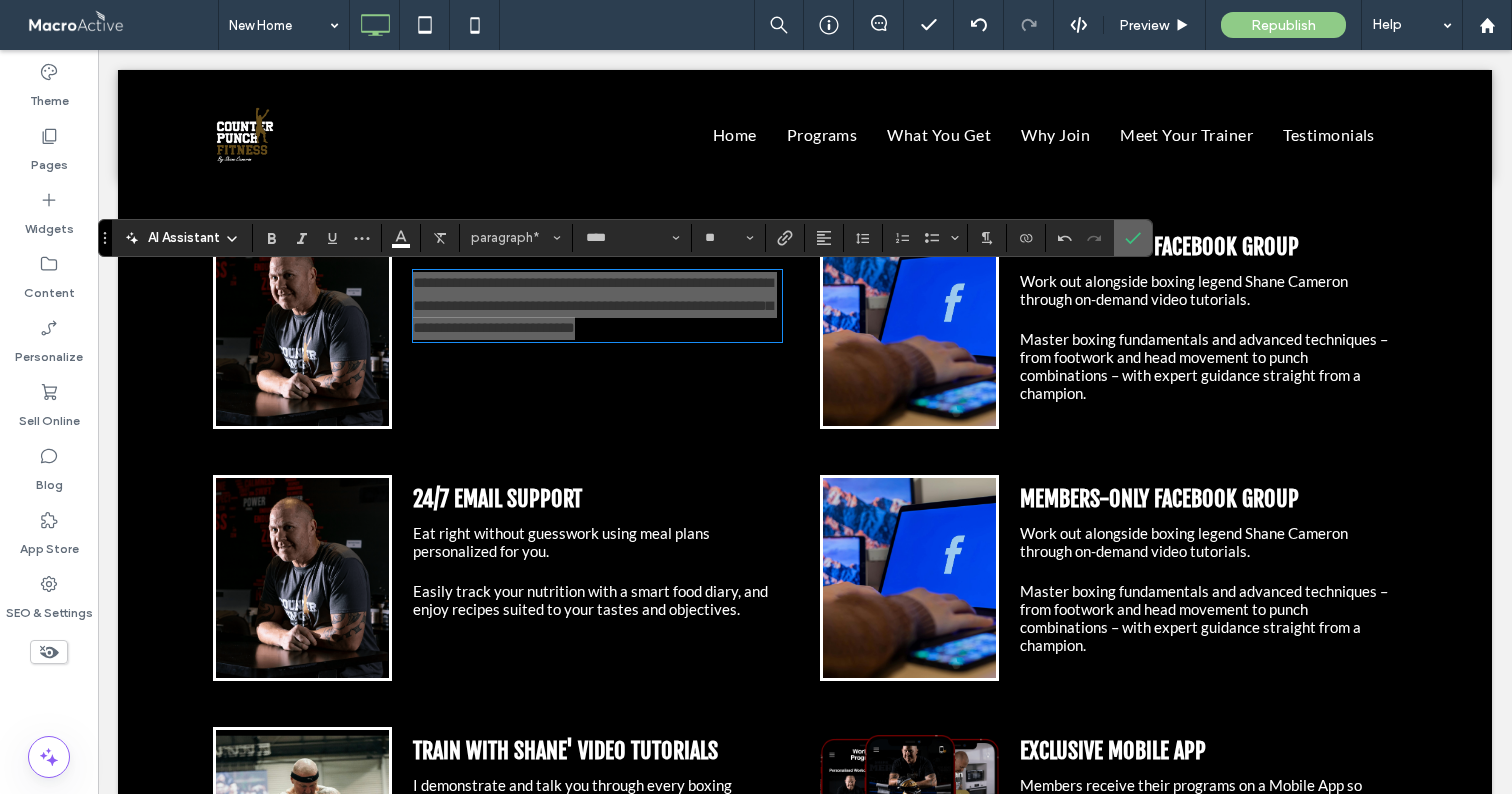 click 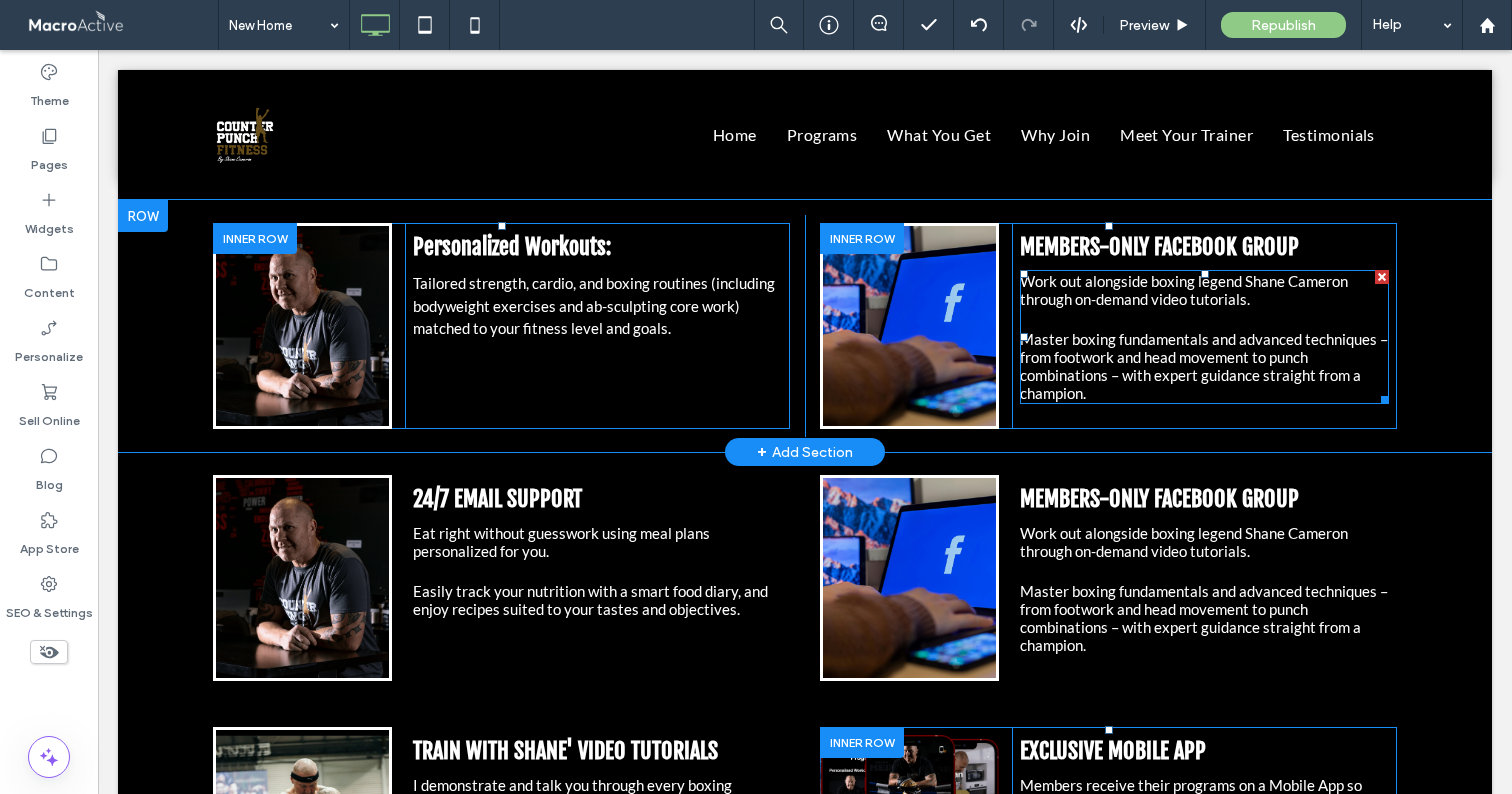 click on "﻿ Master boxing fundamentals and advanced techniques – from footwork and head movement to punch combinations – with expert guidance straight from a champion." at bounding box center [1204, 366] 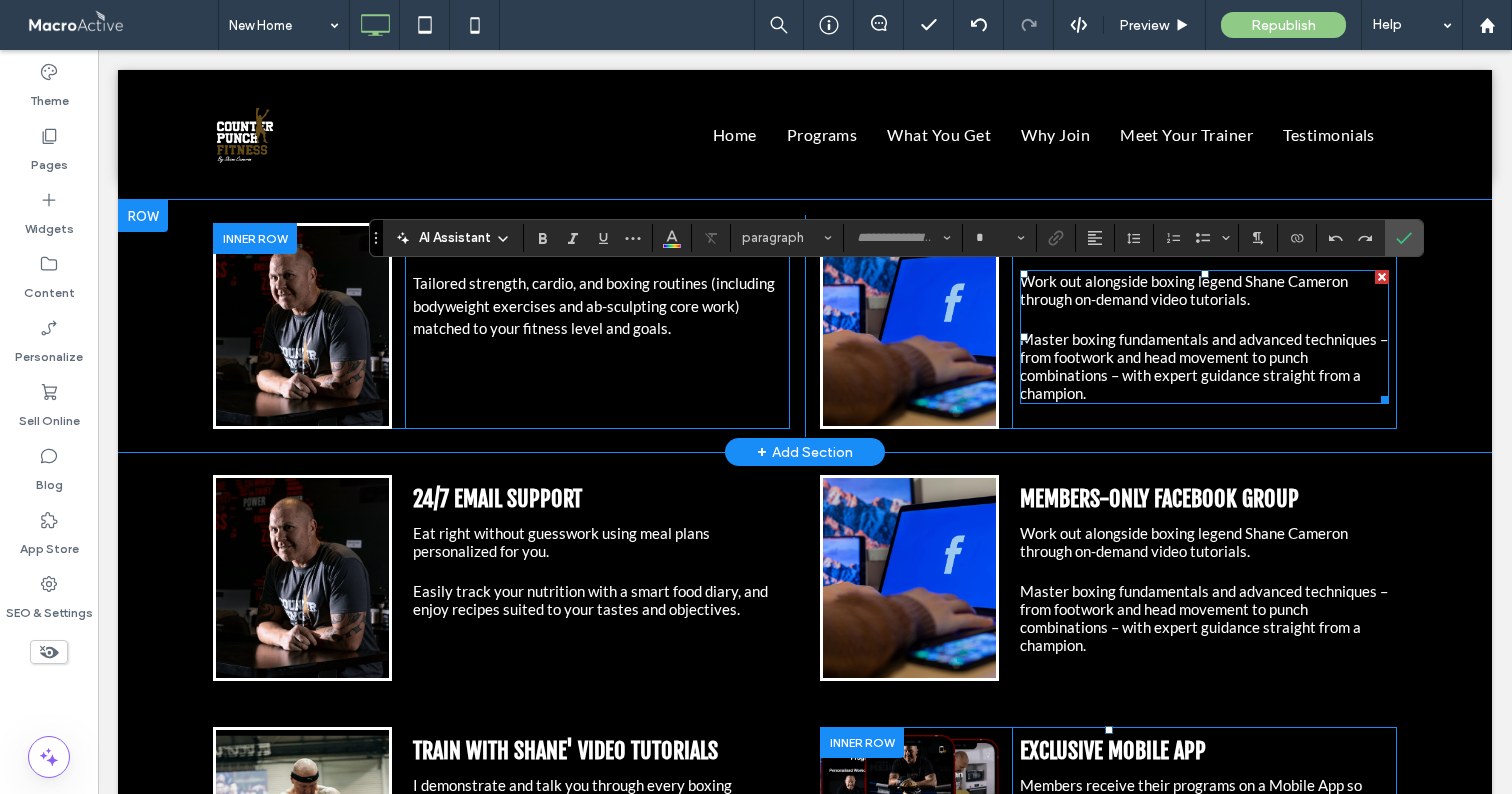 type on "****" 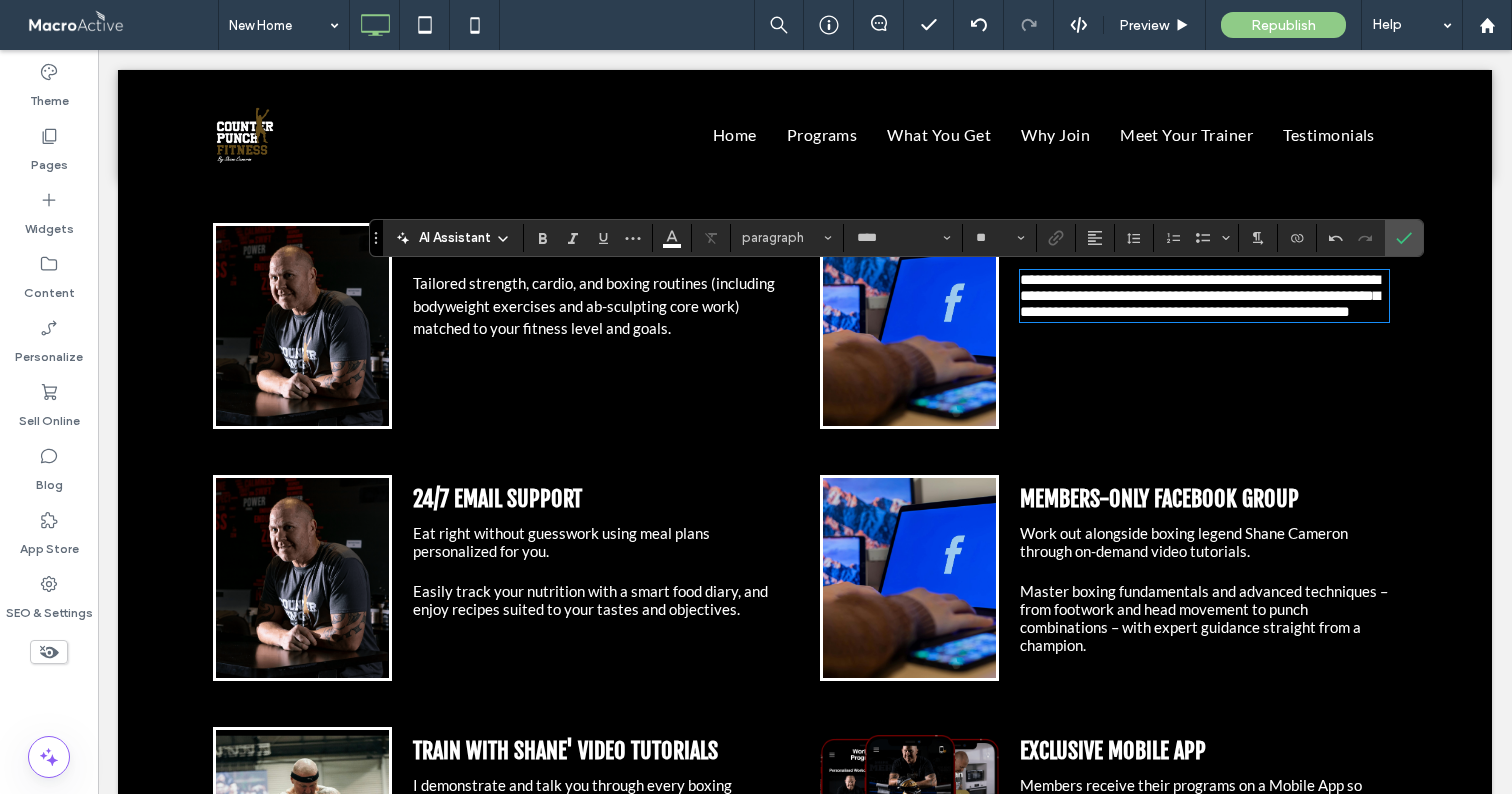type on "**" 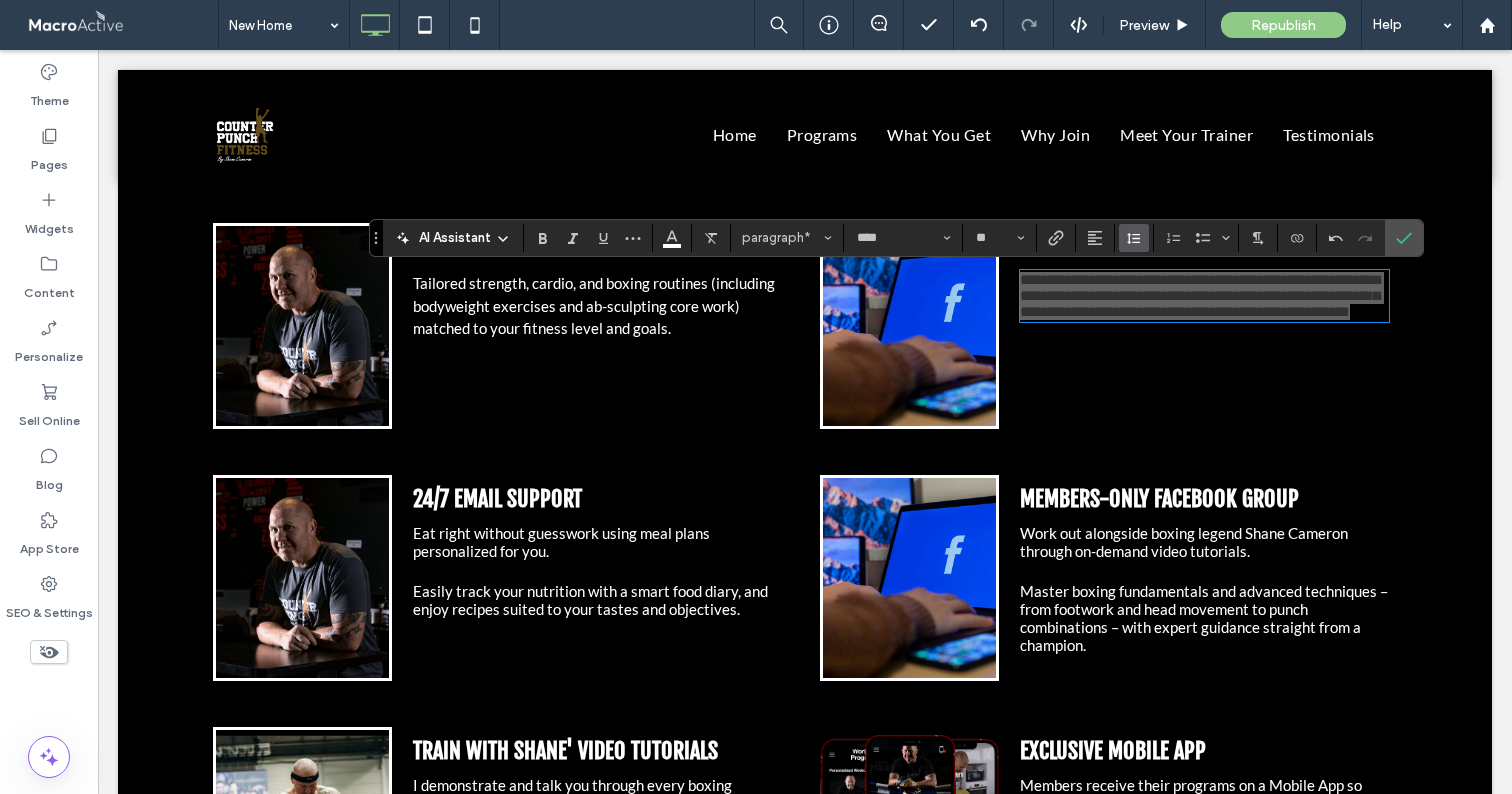 click 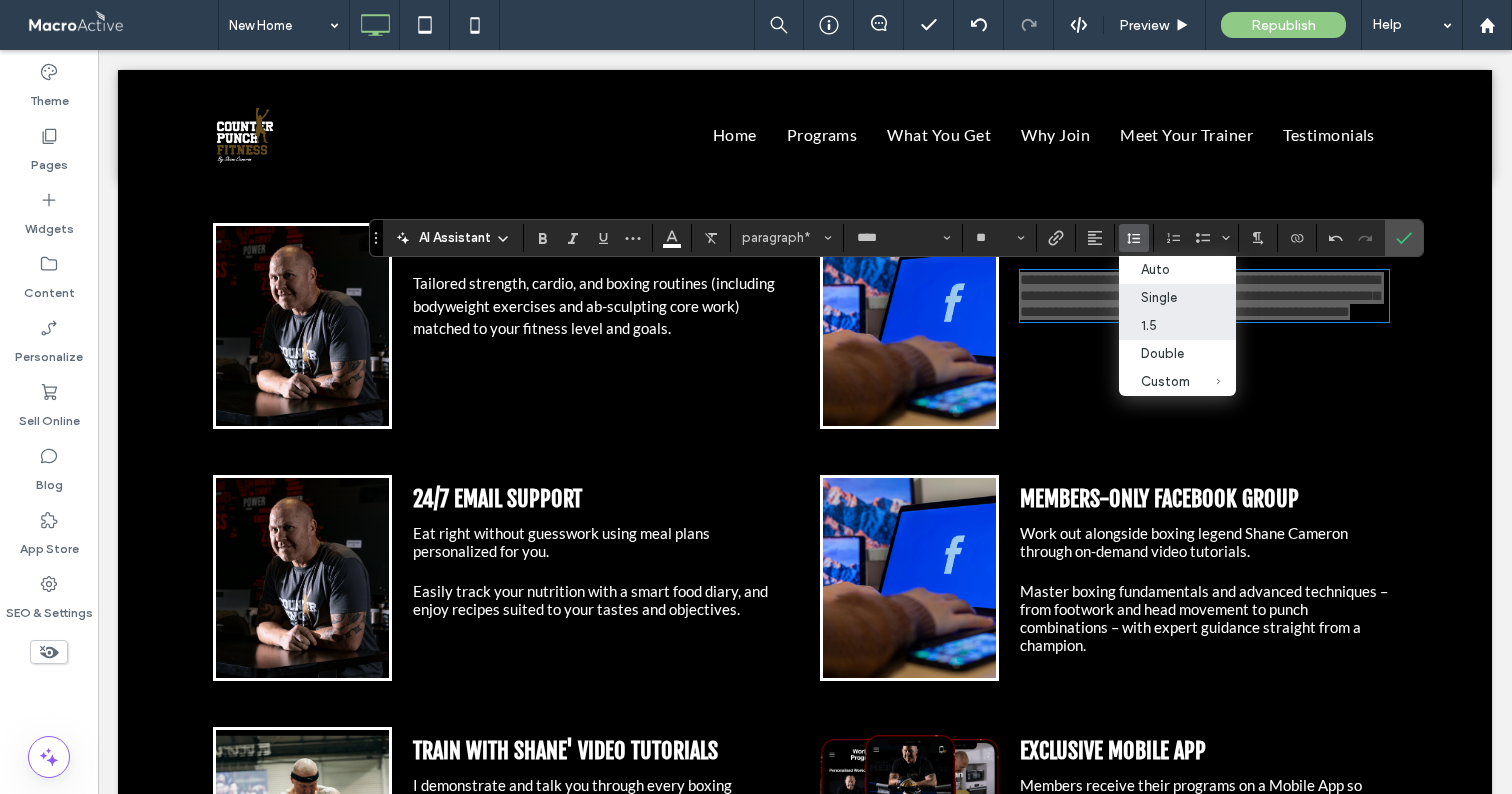 click on "1.5" at bounding box center [1165, 325] 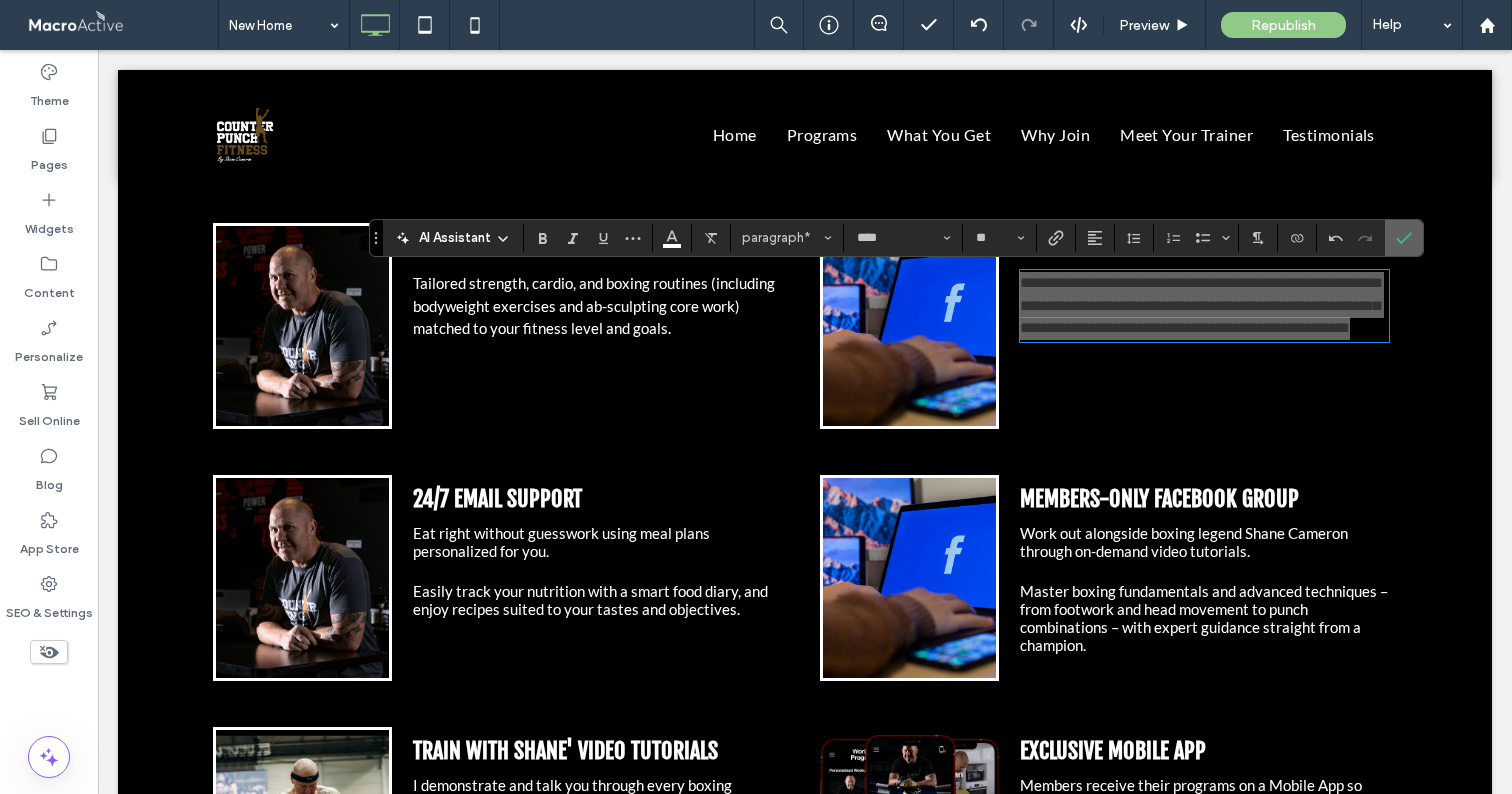 click at bounding box center [1404, 238] 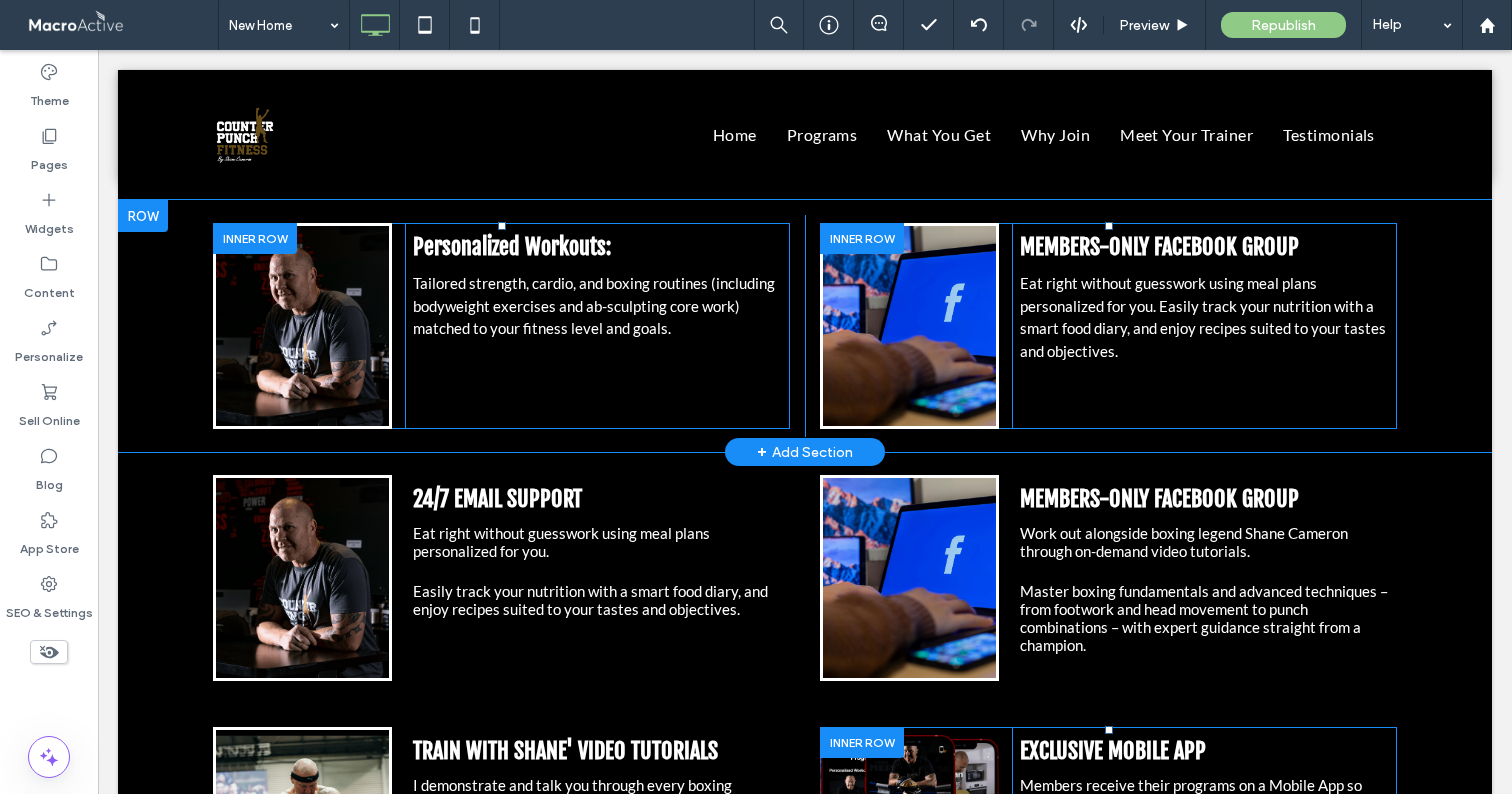 click on "MEMBERS-ONLY FACEBOOK GROUP" at bounding box center (1159, 246) 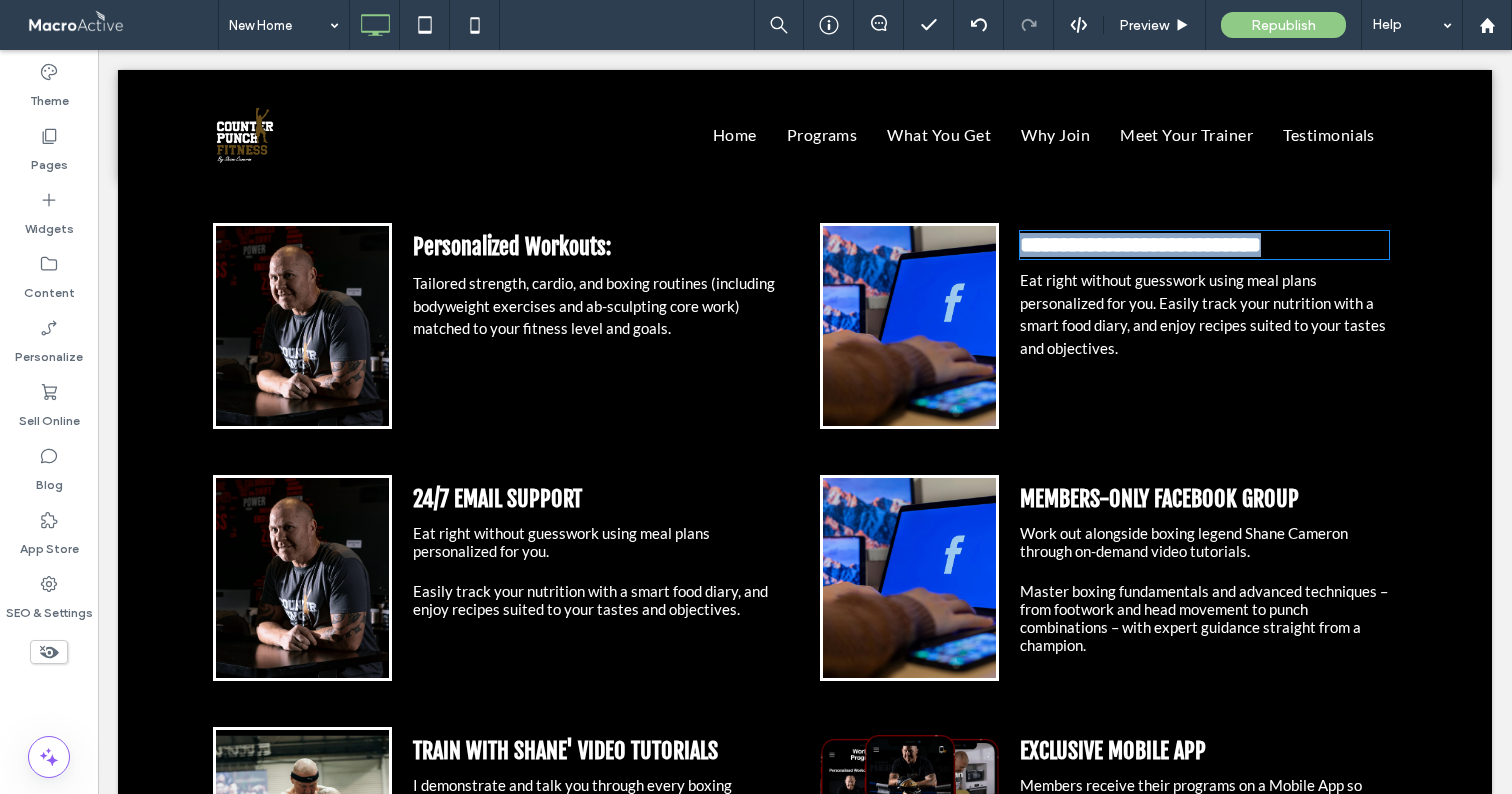 click on "**********" at bounding box center (1140, 245) 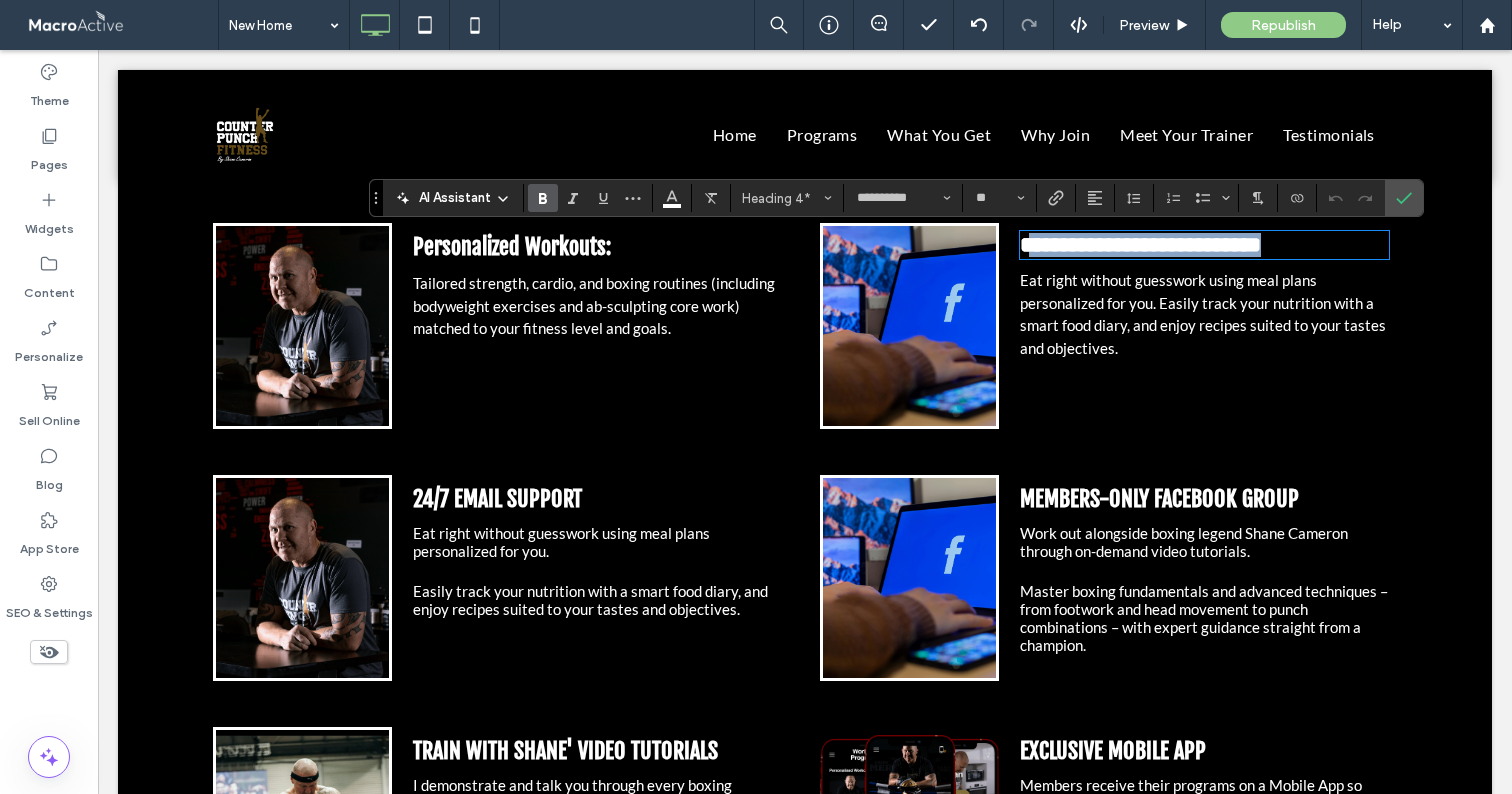 drag, startPoint x: 1024, startPoint y: 247, endPoint x: 1336, endPoint y: 244, distance: 312.01443 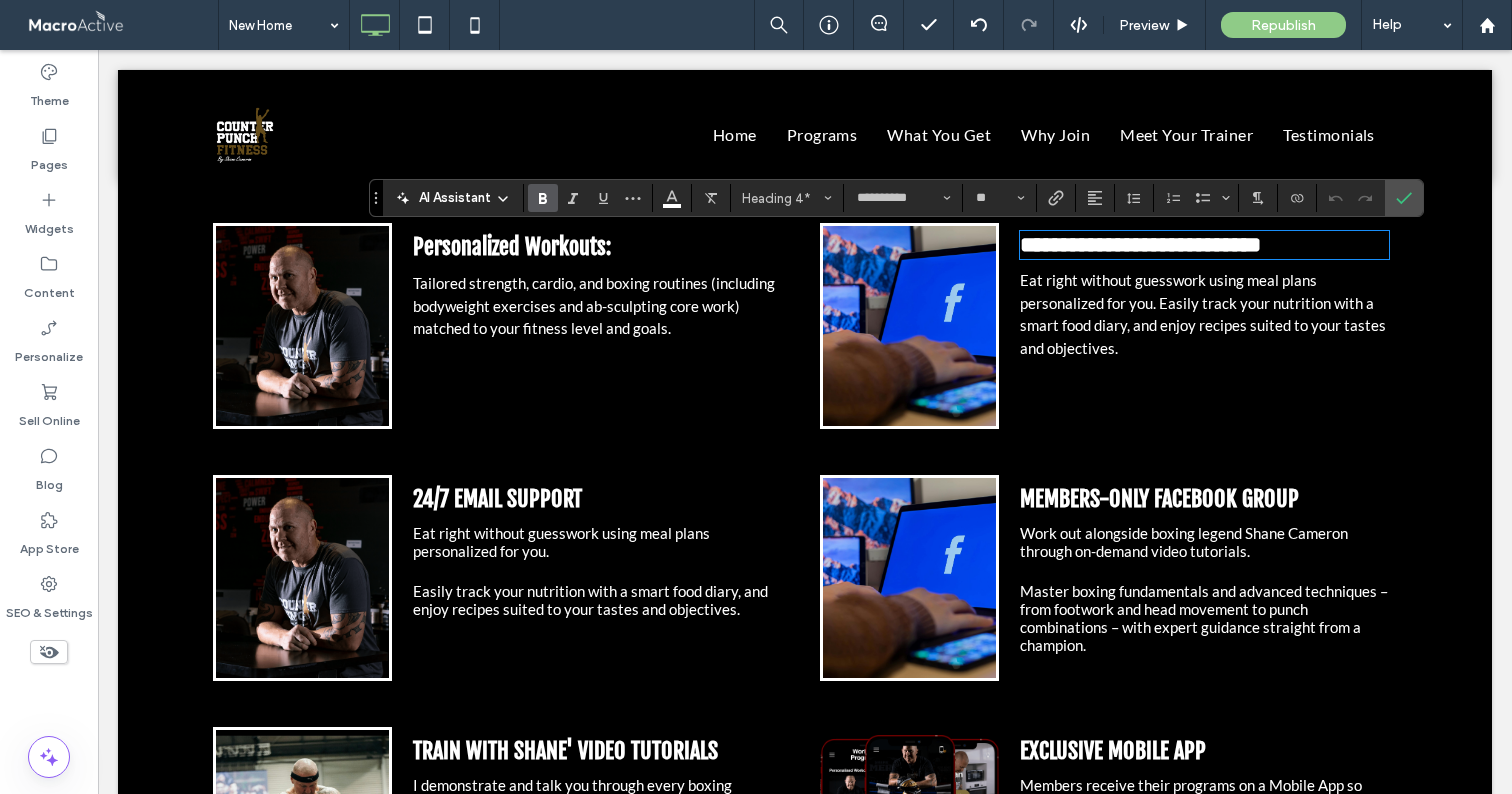 type on "****" 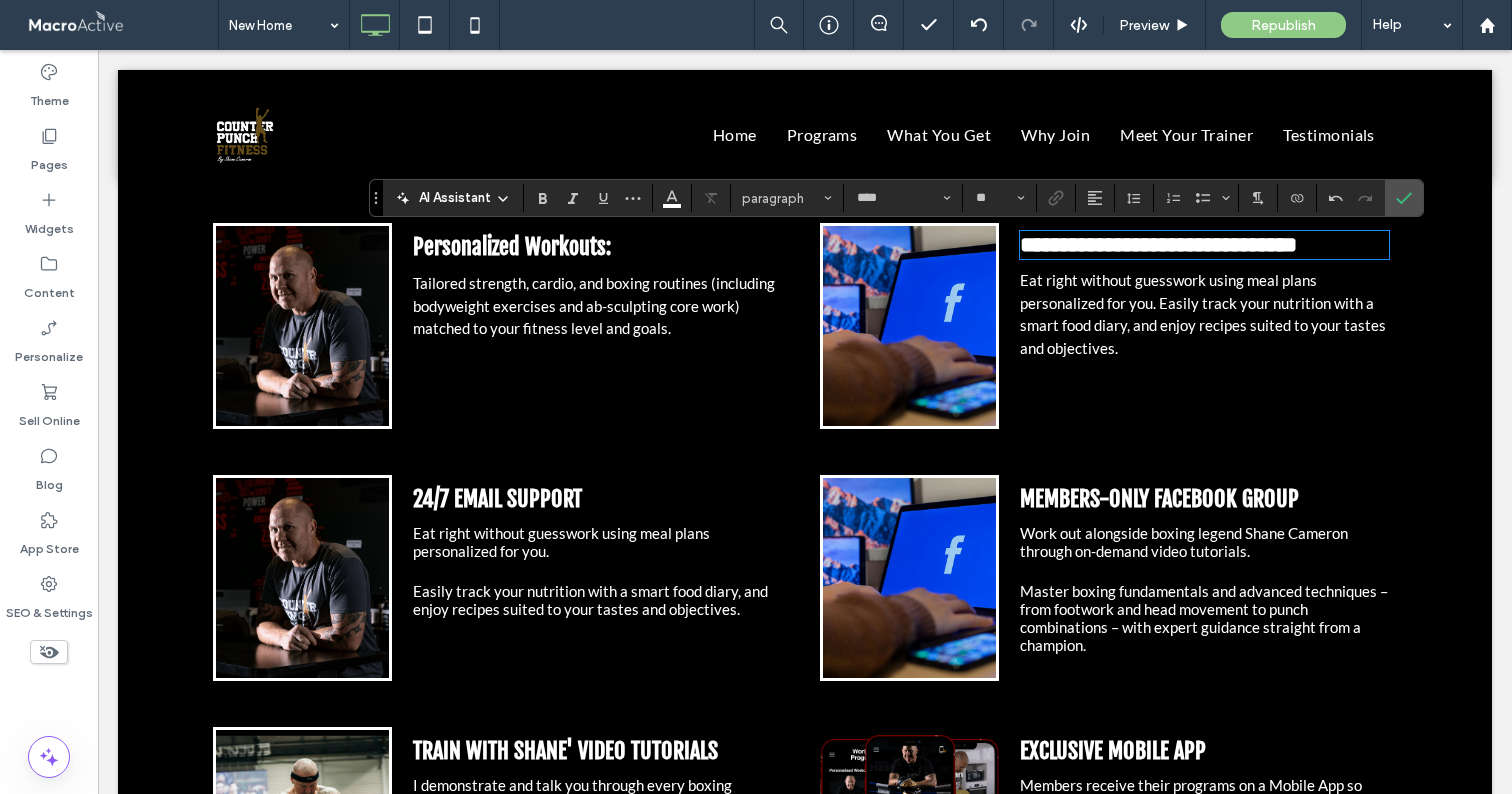 type on "**********" 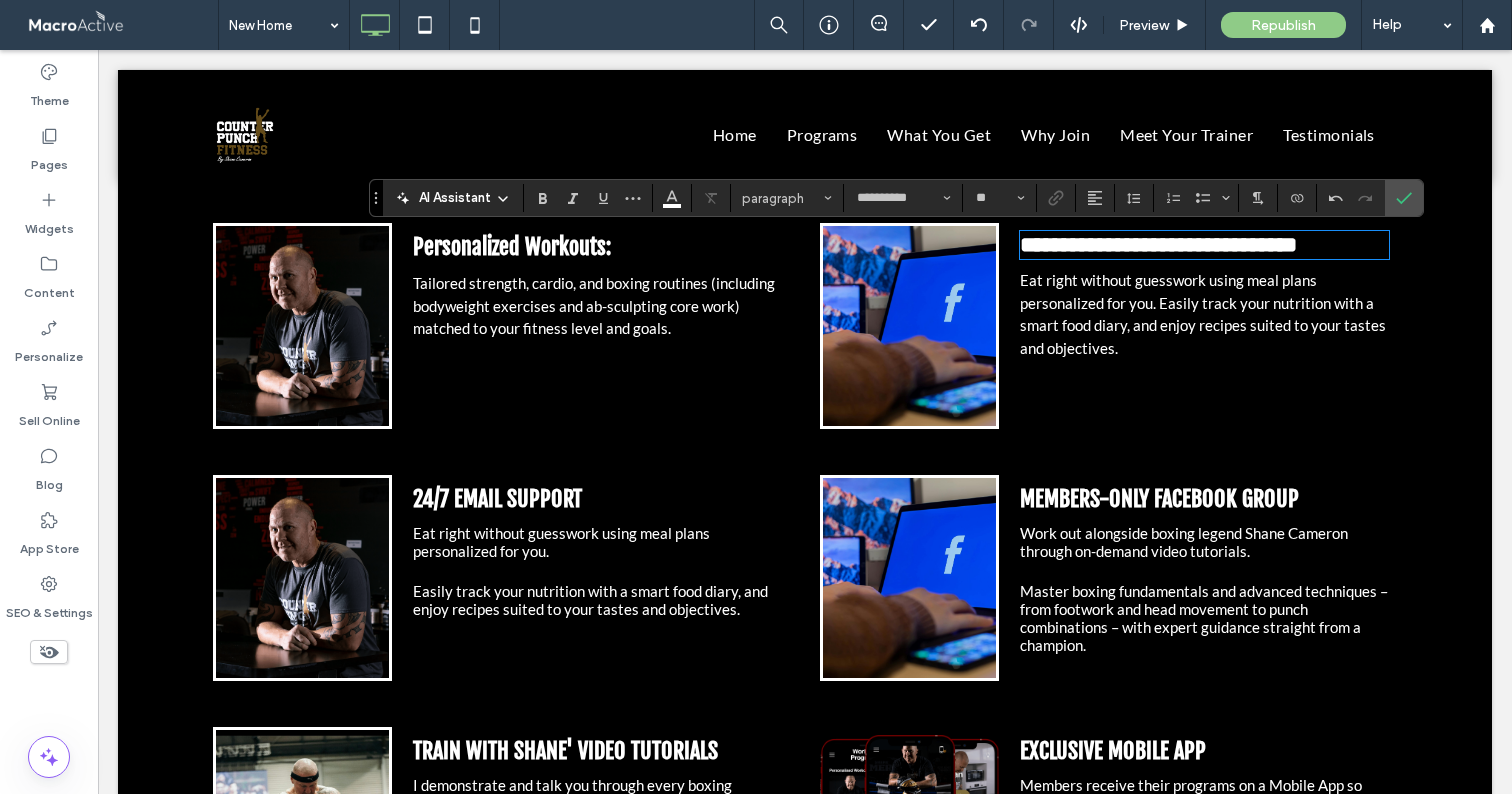click on "**********" at bounding box center (1158, 245) 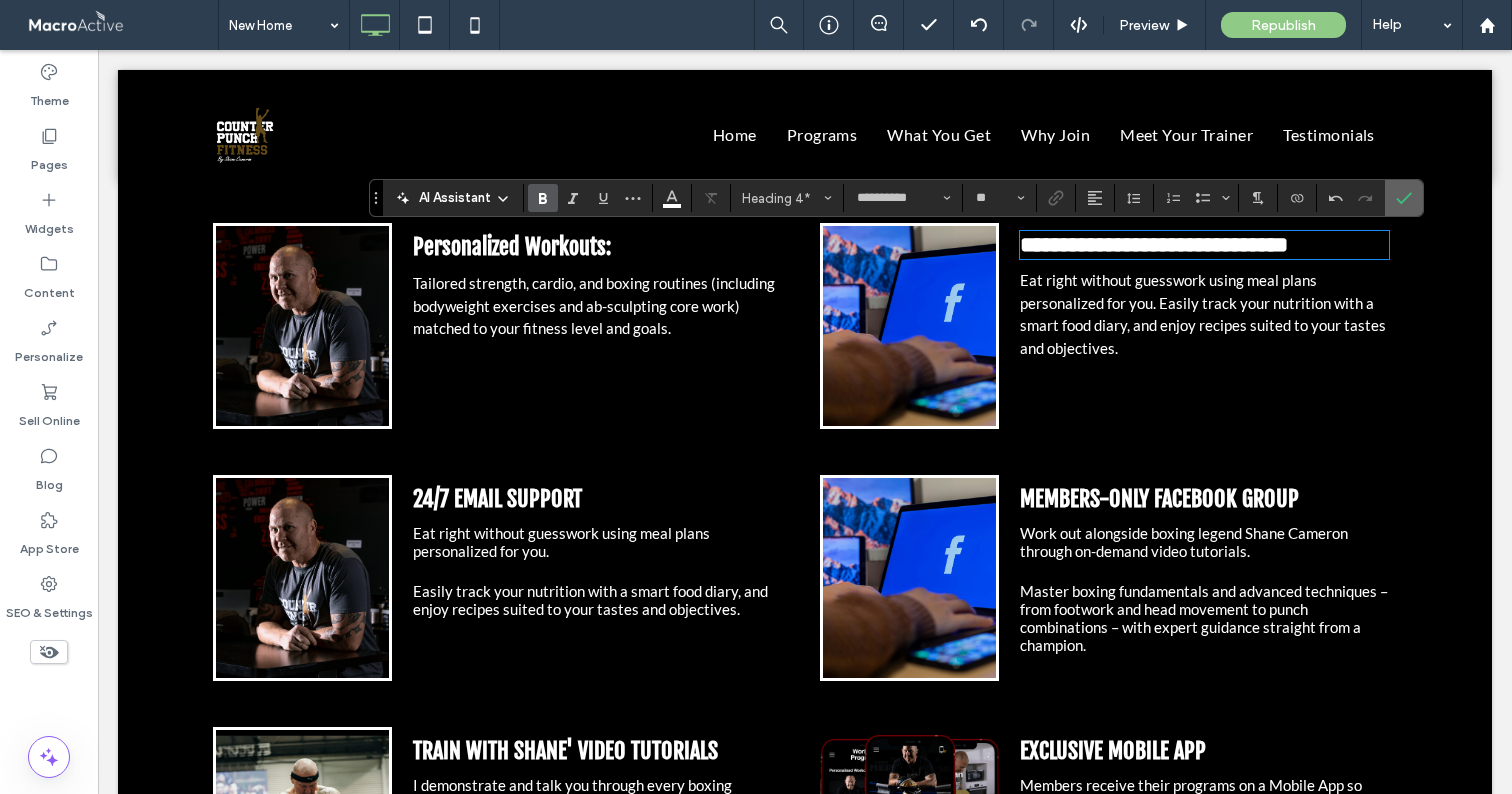 click at bounding box center [1404, 198] 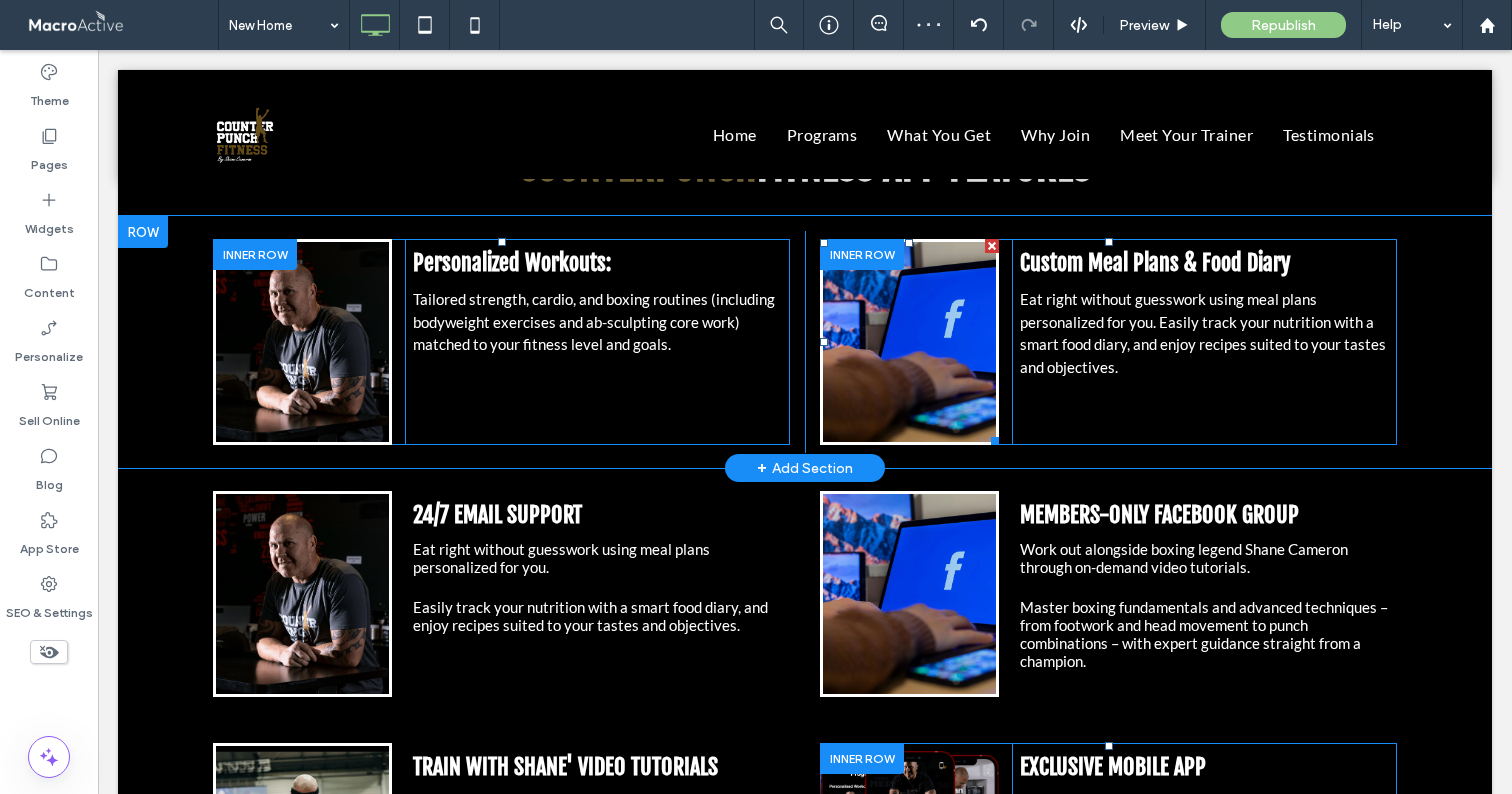 scroll, scrollTop: 3024, scrollLeft: 0, axis: vertical 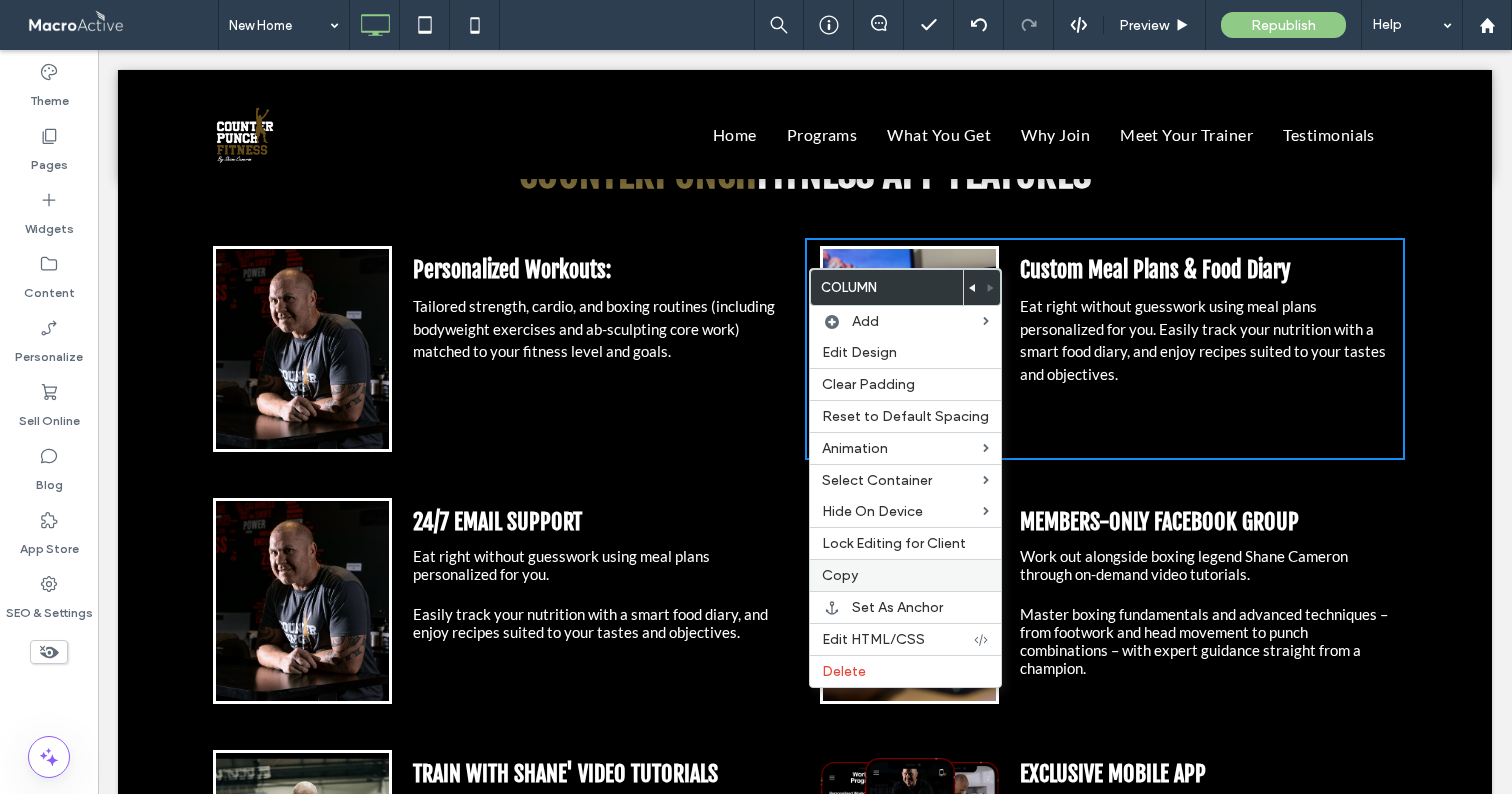 click on "Copy" at bounding box center [840, 575] 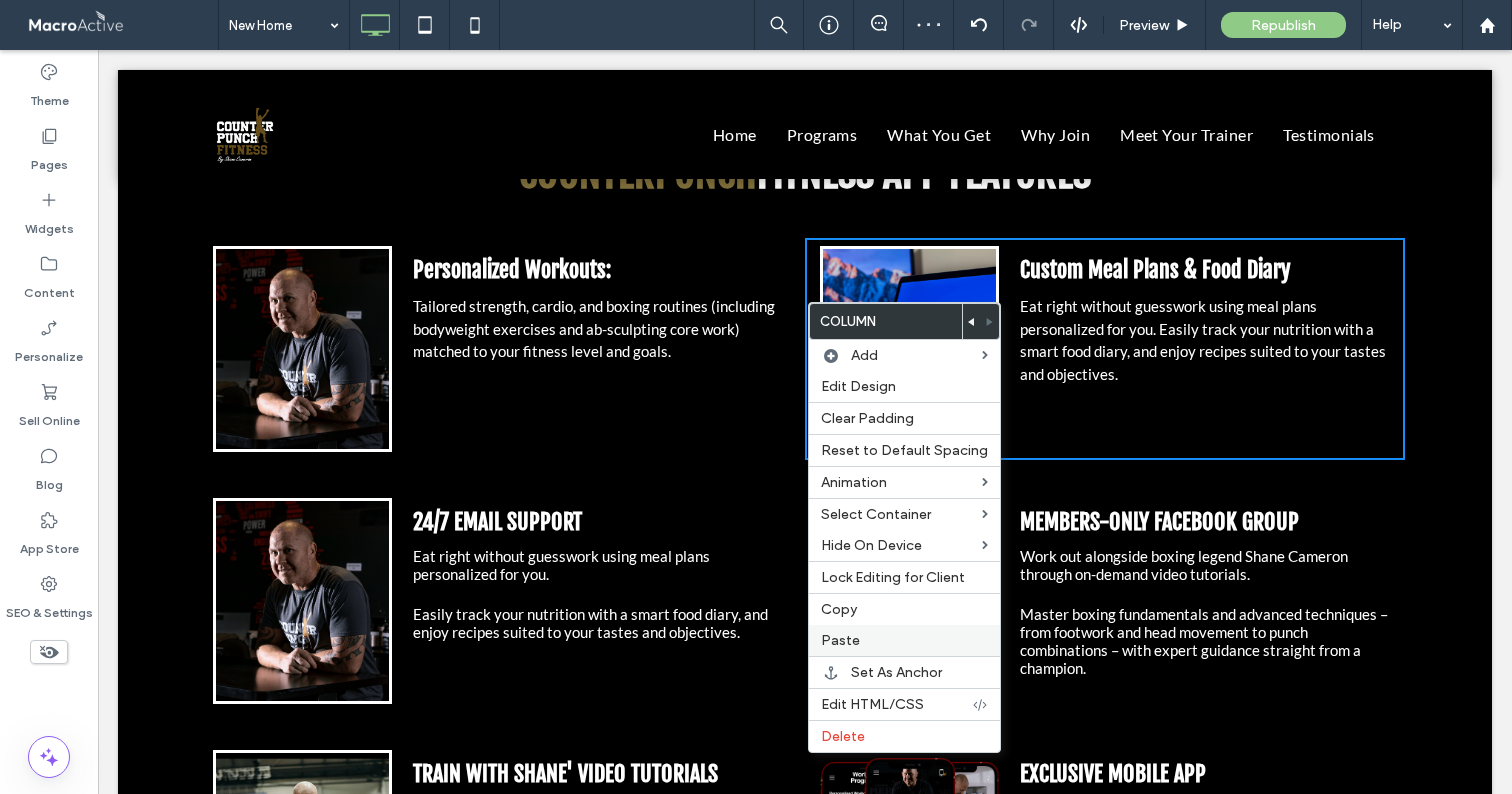 click on "Paste" at bounding box center (904, 640) 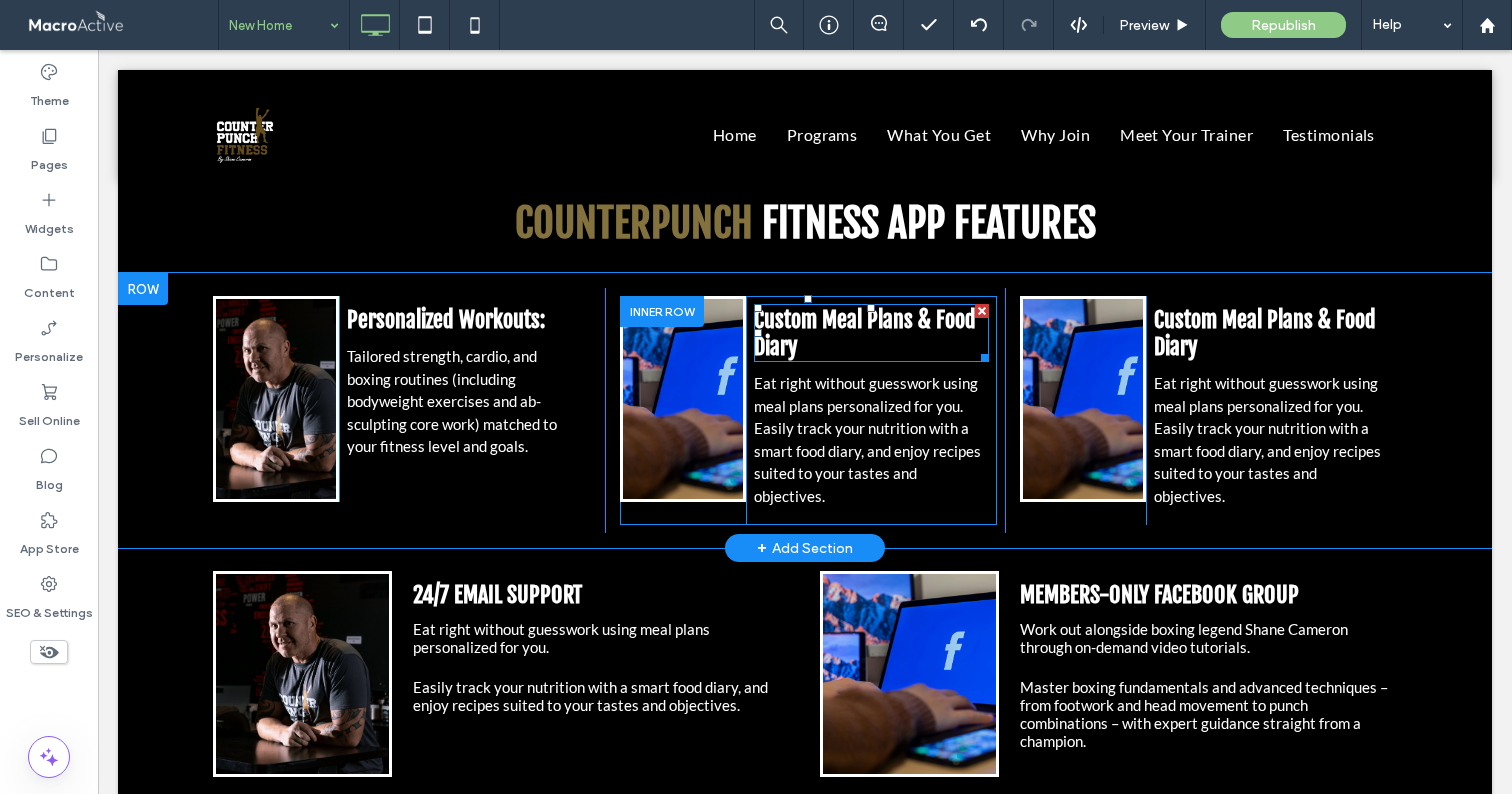 scroll, scrollTop: 2970, scrollLeft: 0, axis: vertical 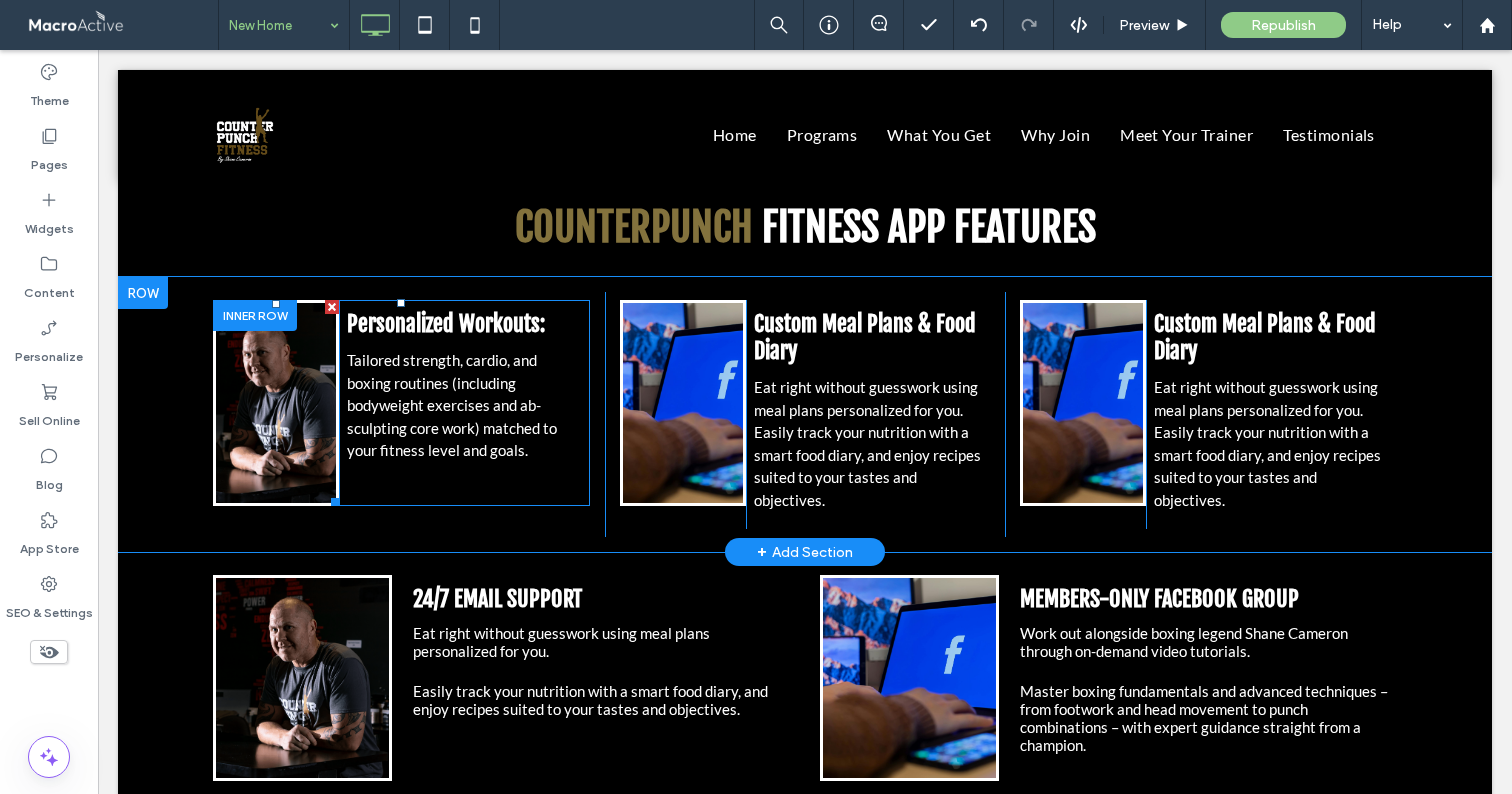 click at bounding box center [276, 403] 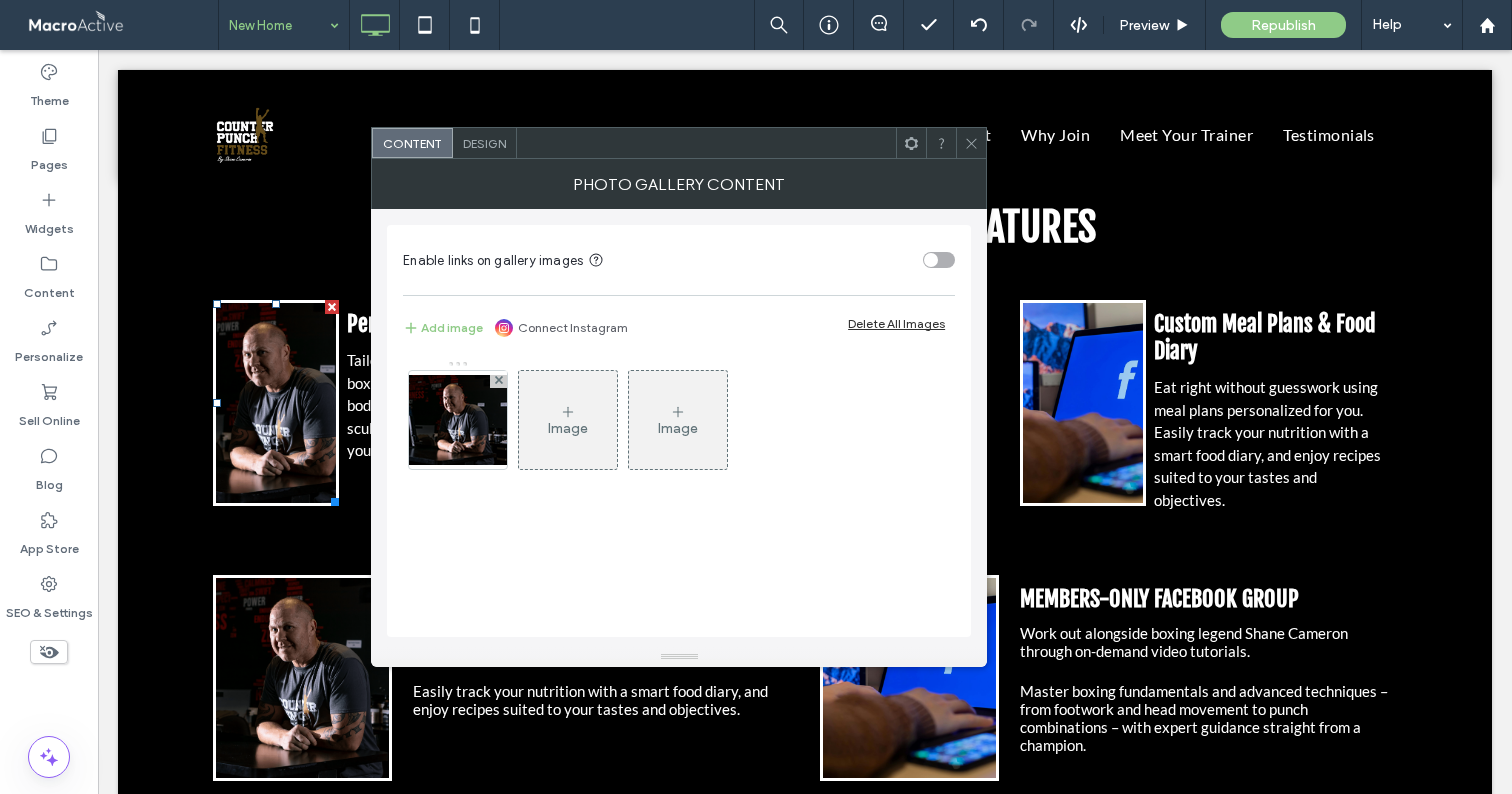 click on "Design" at bounding box center (485, 143) 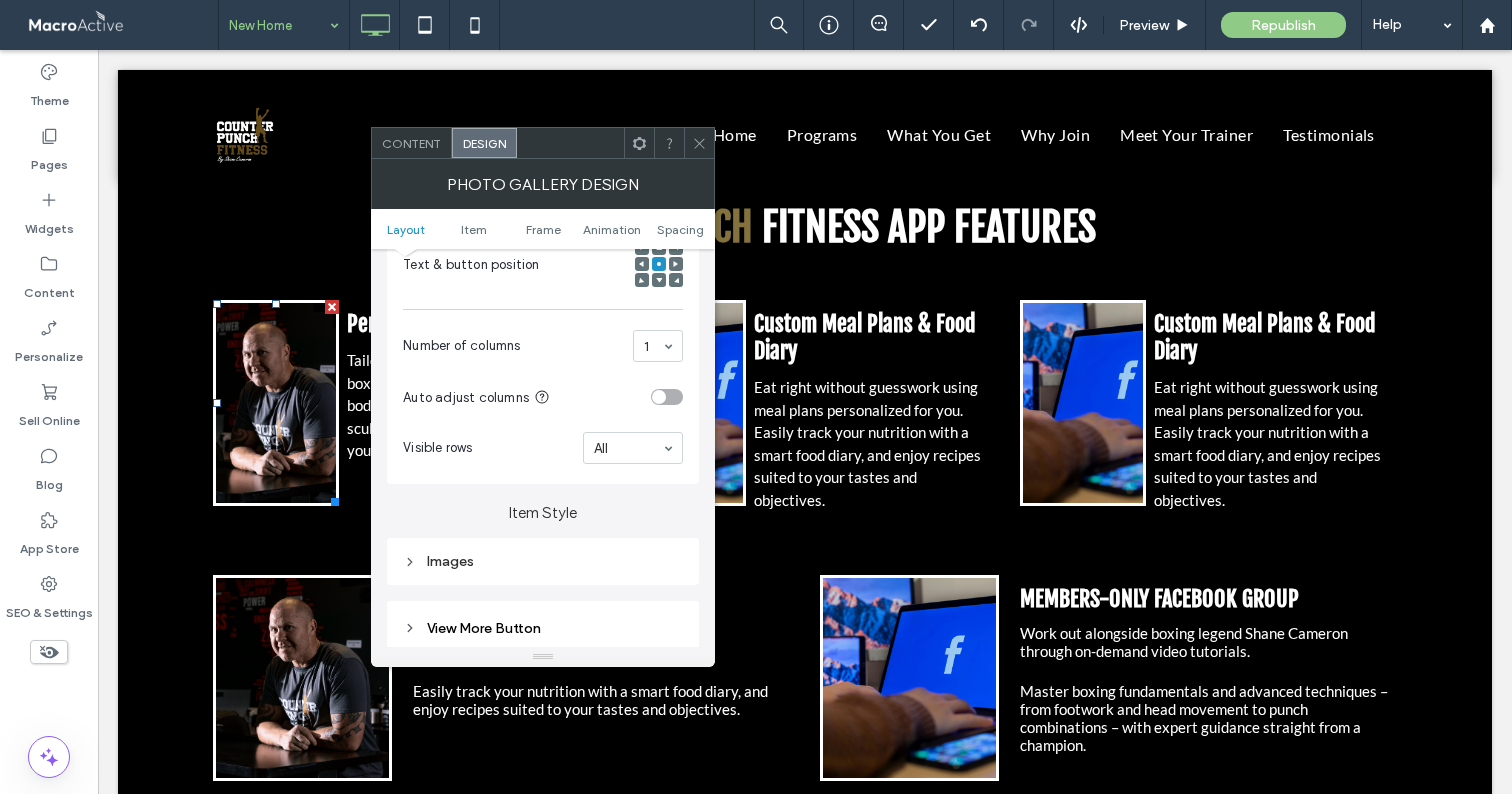 click on "Images" at bounding box center (543, 561) 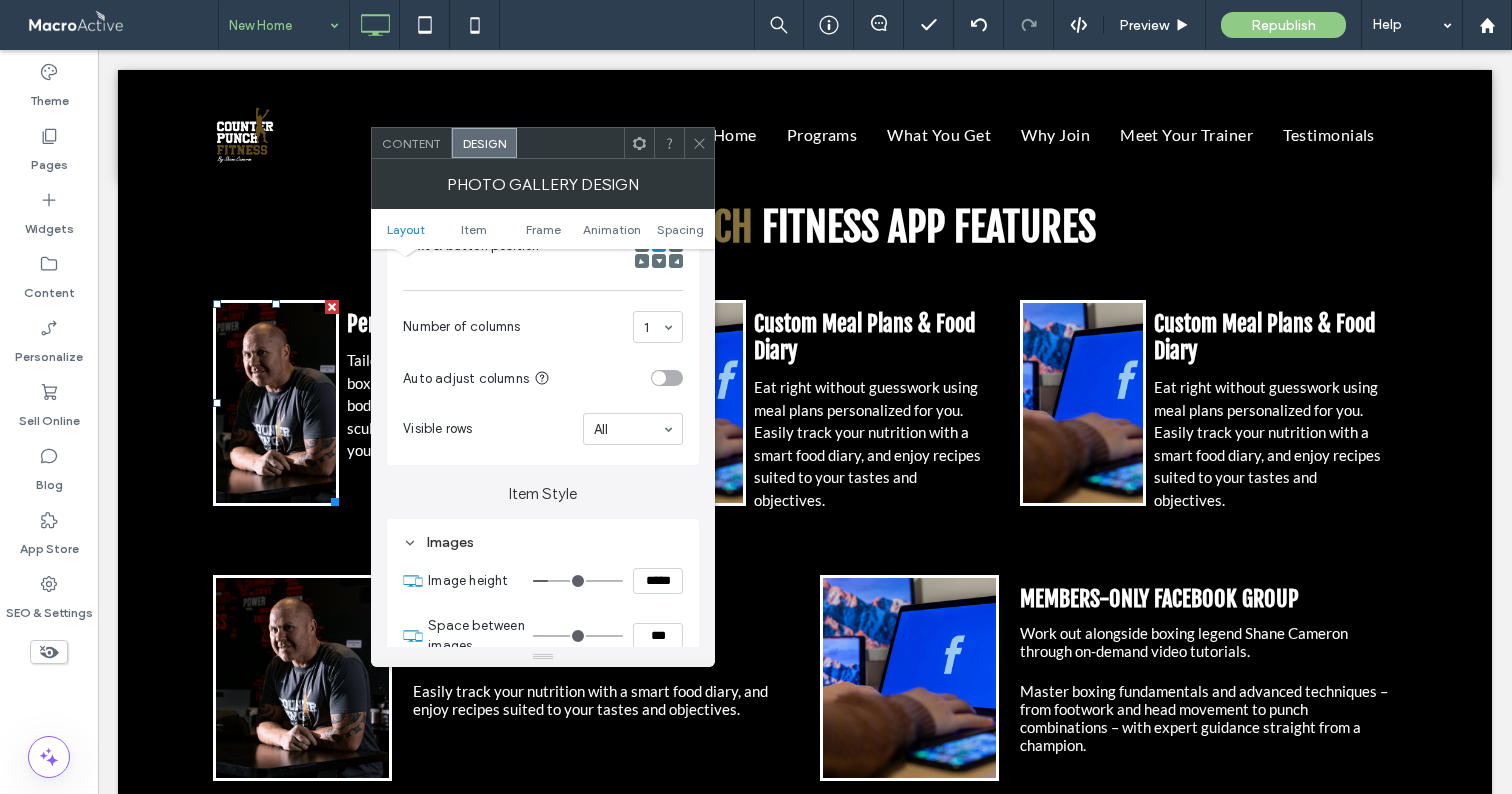 scroll, scrollTop: 499, scrollLeft: 0, axis: vertical 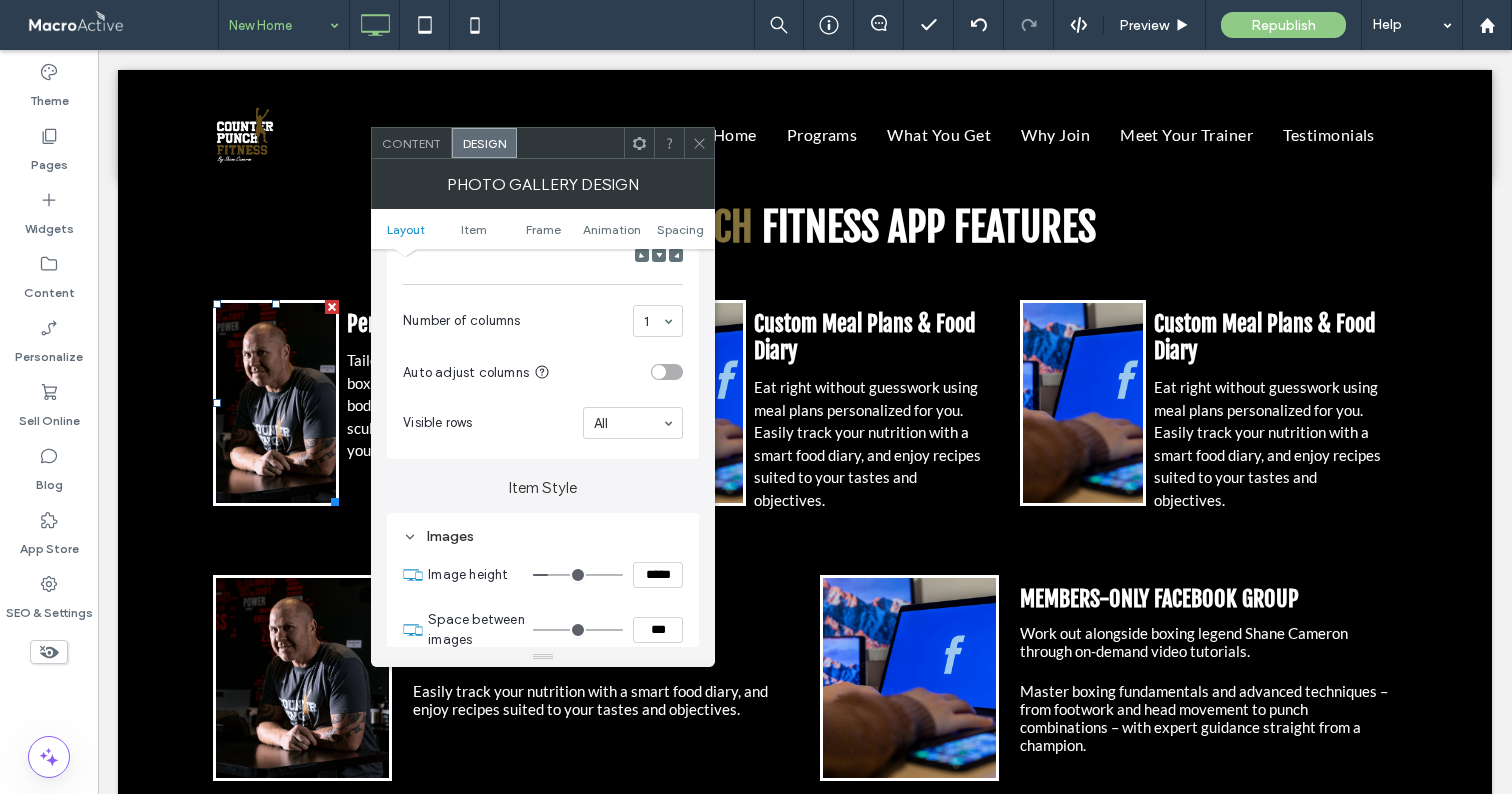 drag, startPoint x: 658, startPoint y: 580, endPoint x: 628, endPoint y: 575, distance: 30.413813 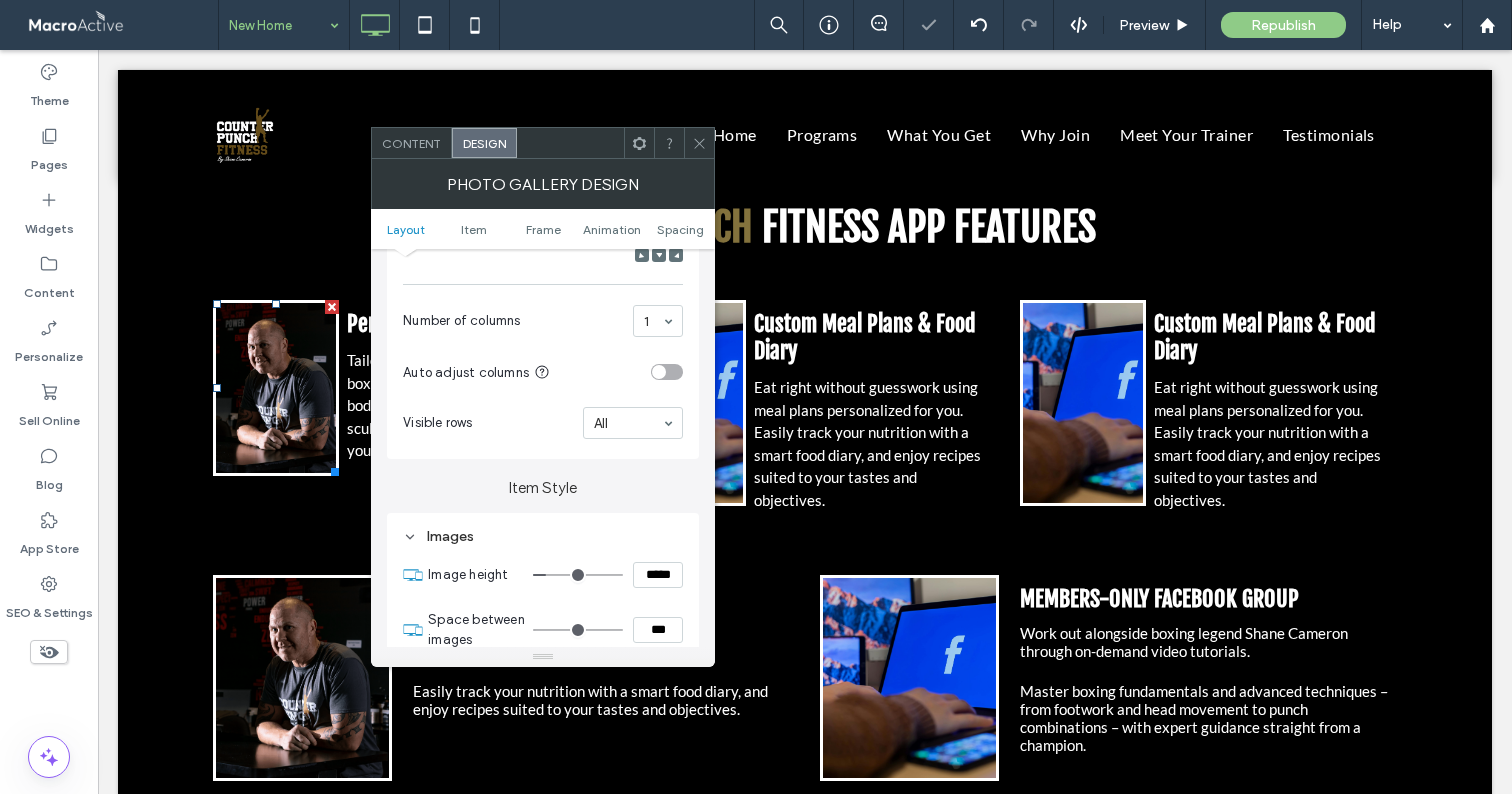 click 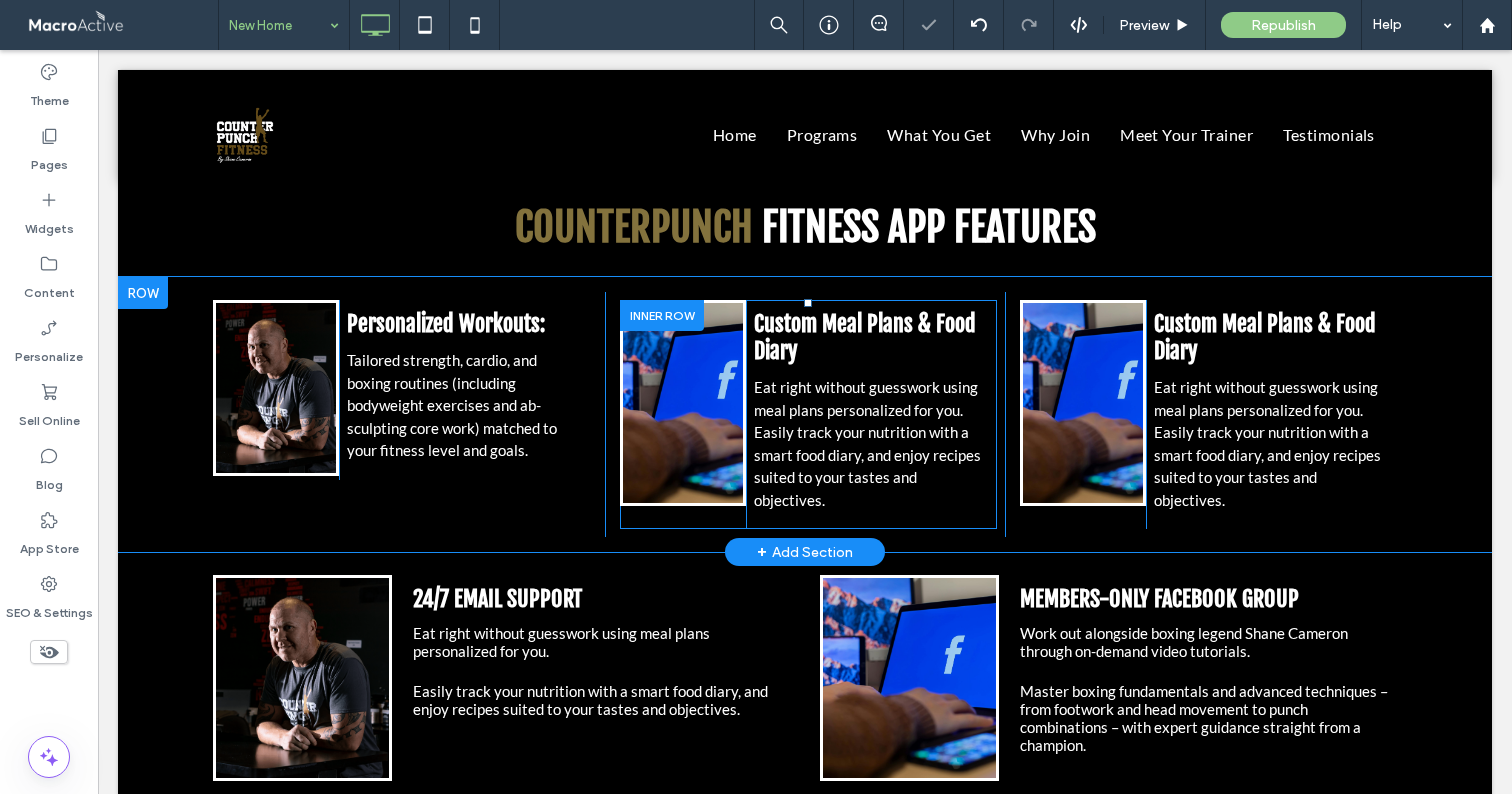click at bounding box center (683, 403) 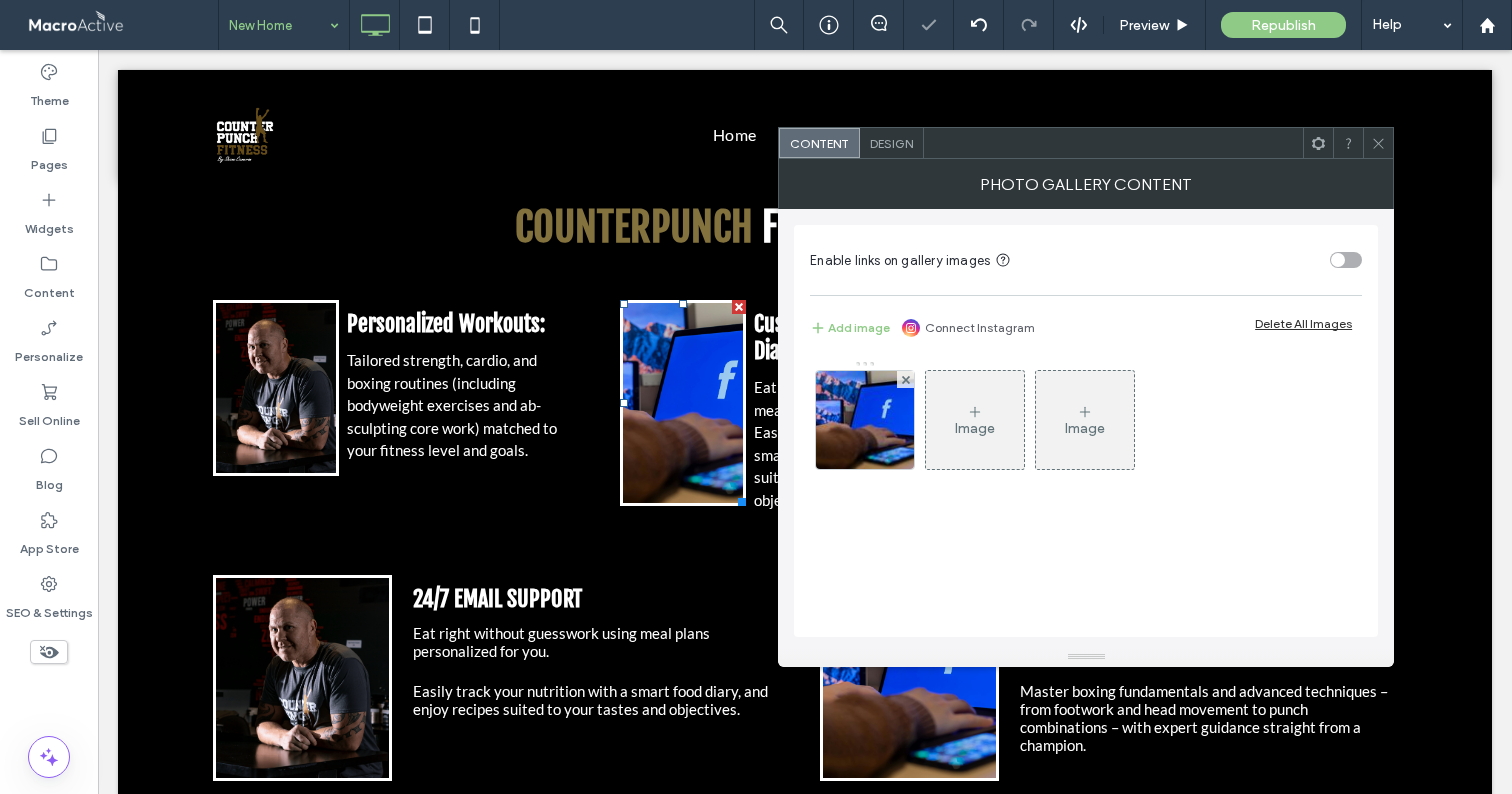click on "Design" at bounding box center (891, 143) 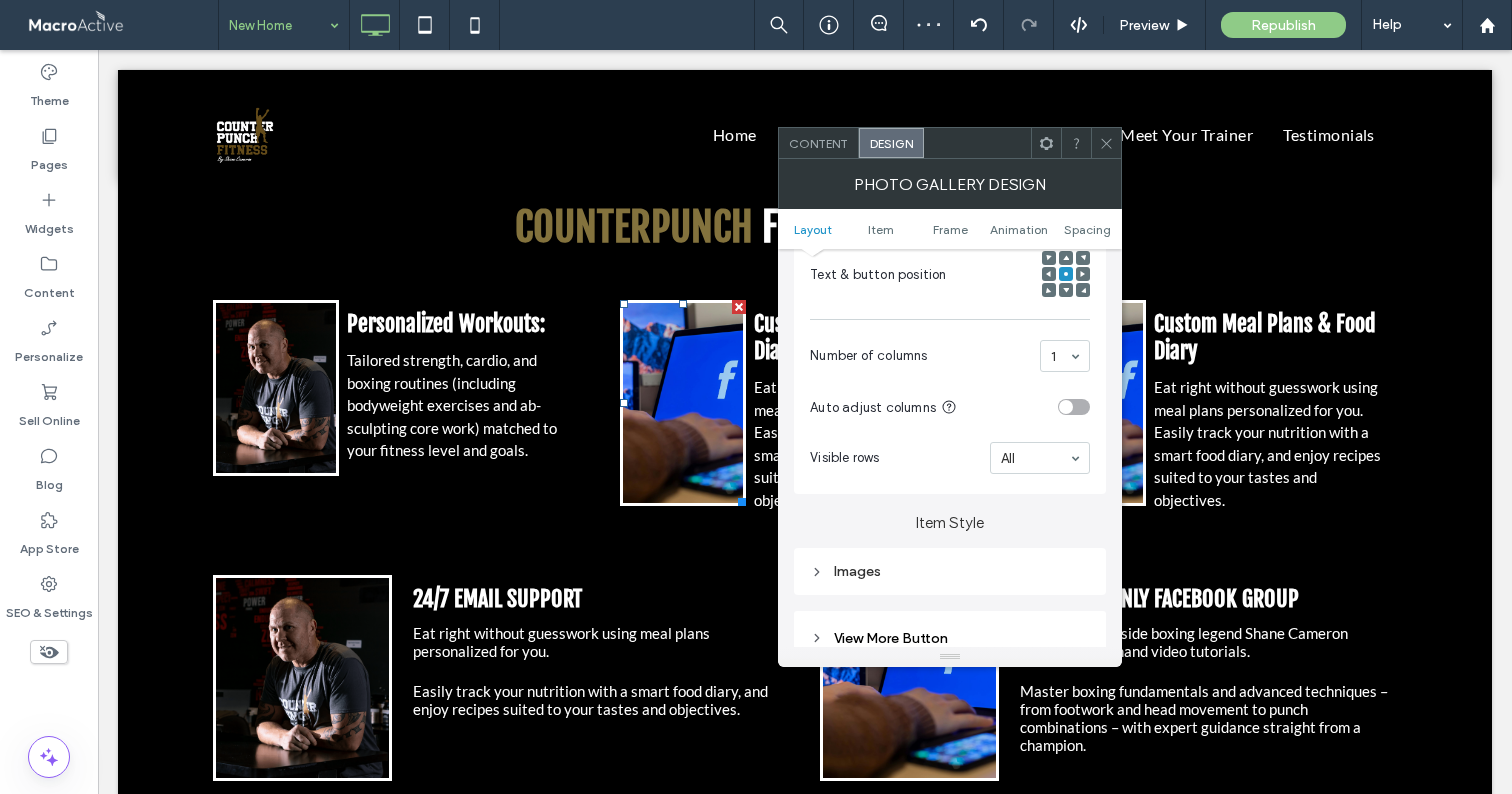 scroll, scrollTop: 547, scrollLeft: 0, axis: vertical 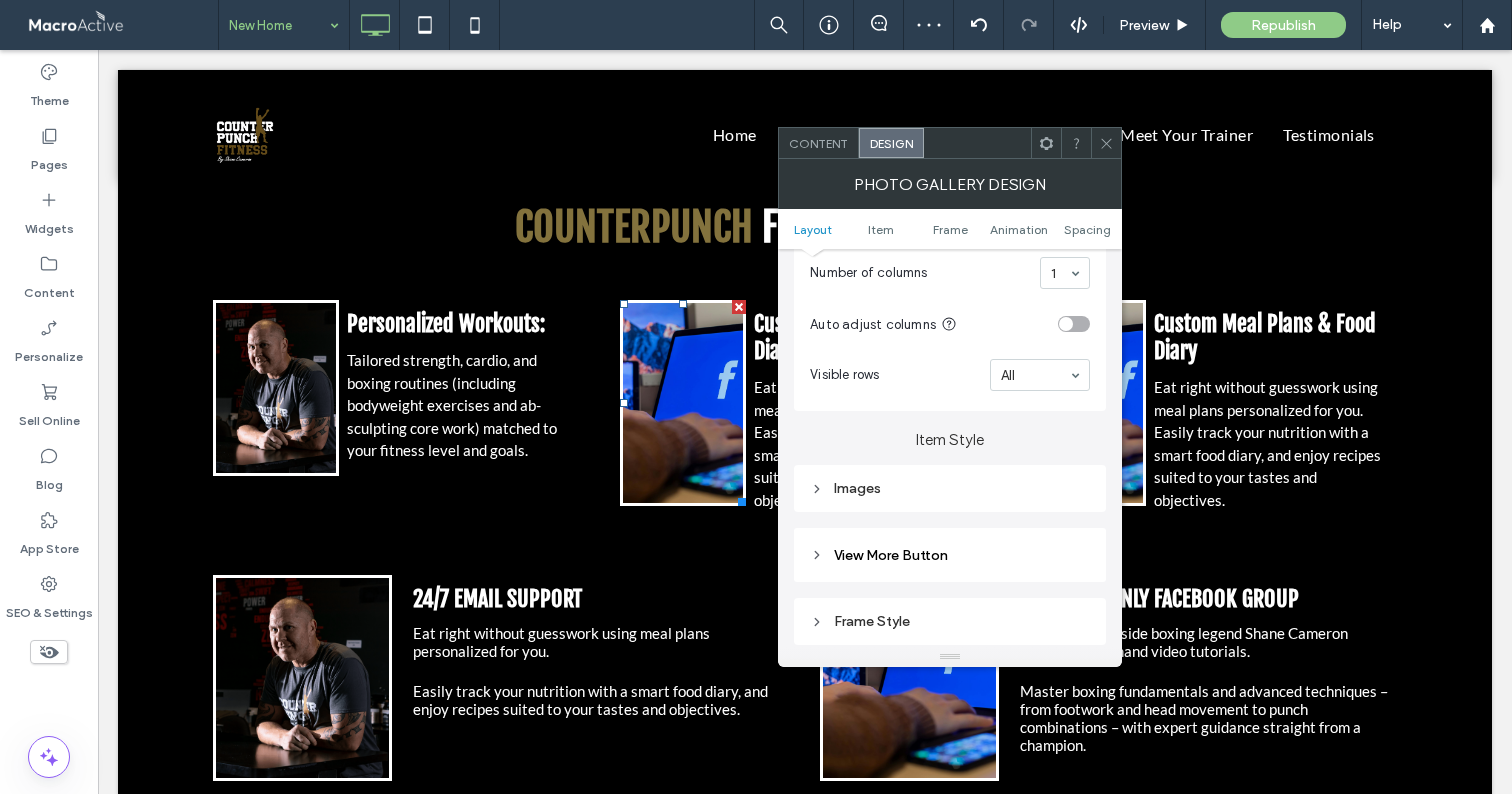 click on "Images" at bounding box center (950, 488) 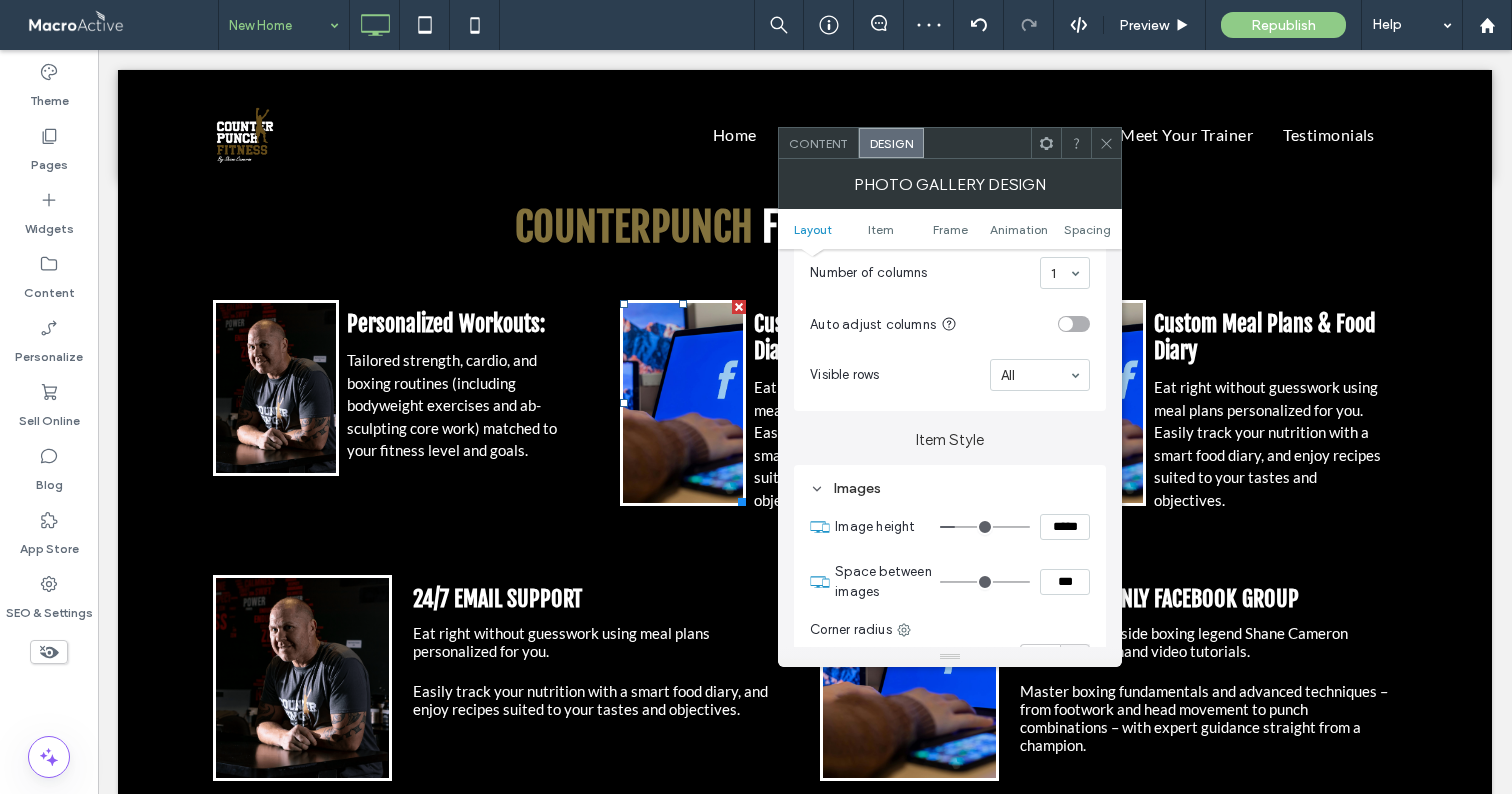 drag, startPoint x: 1063, startPoint y: 532, endPoint x: 1036, endPoint y: 530, distance: 27.073973 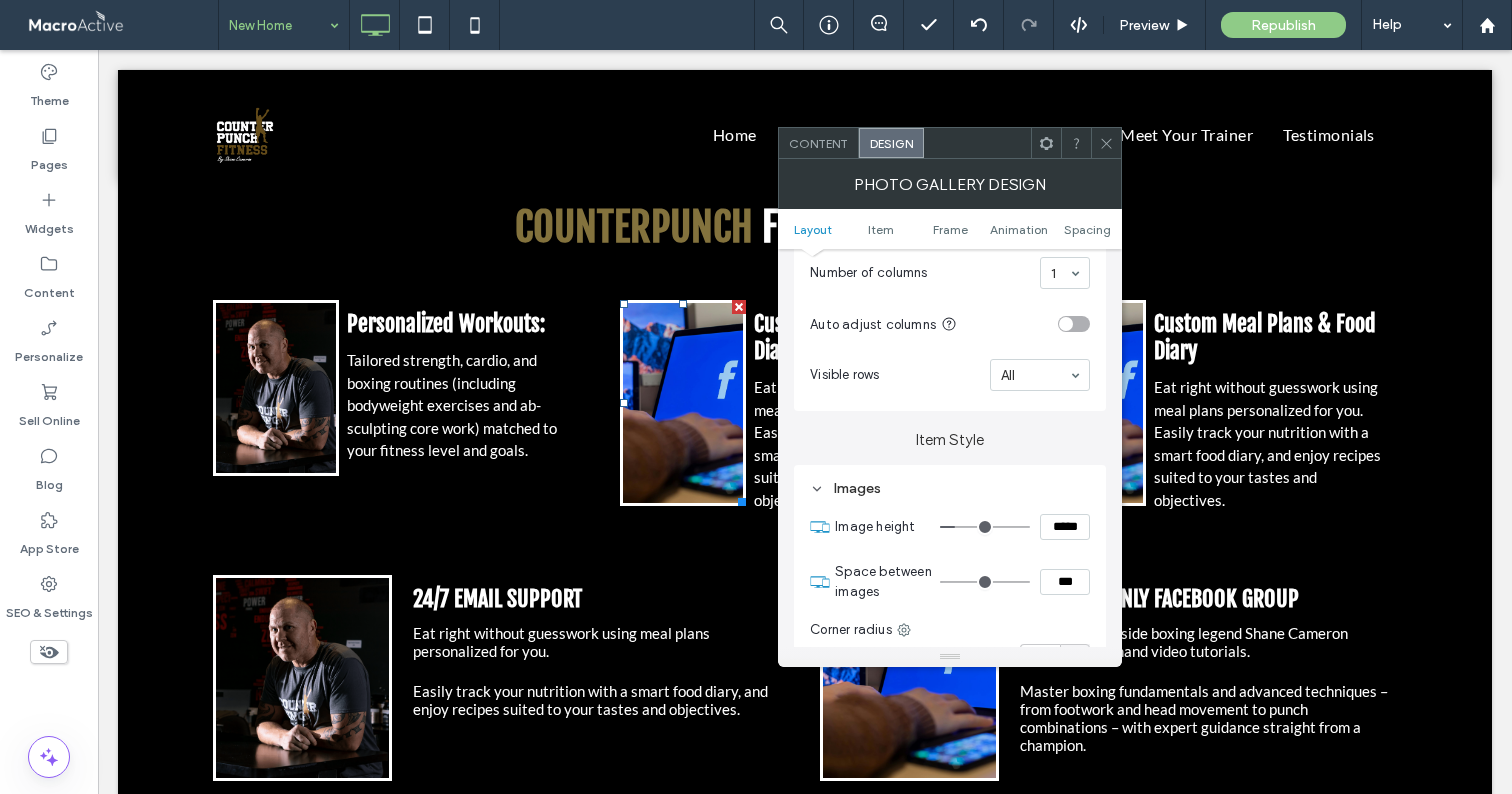 type on "*****" 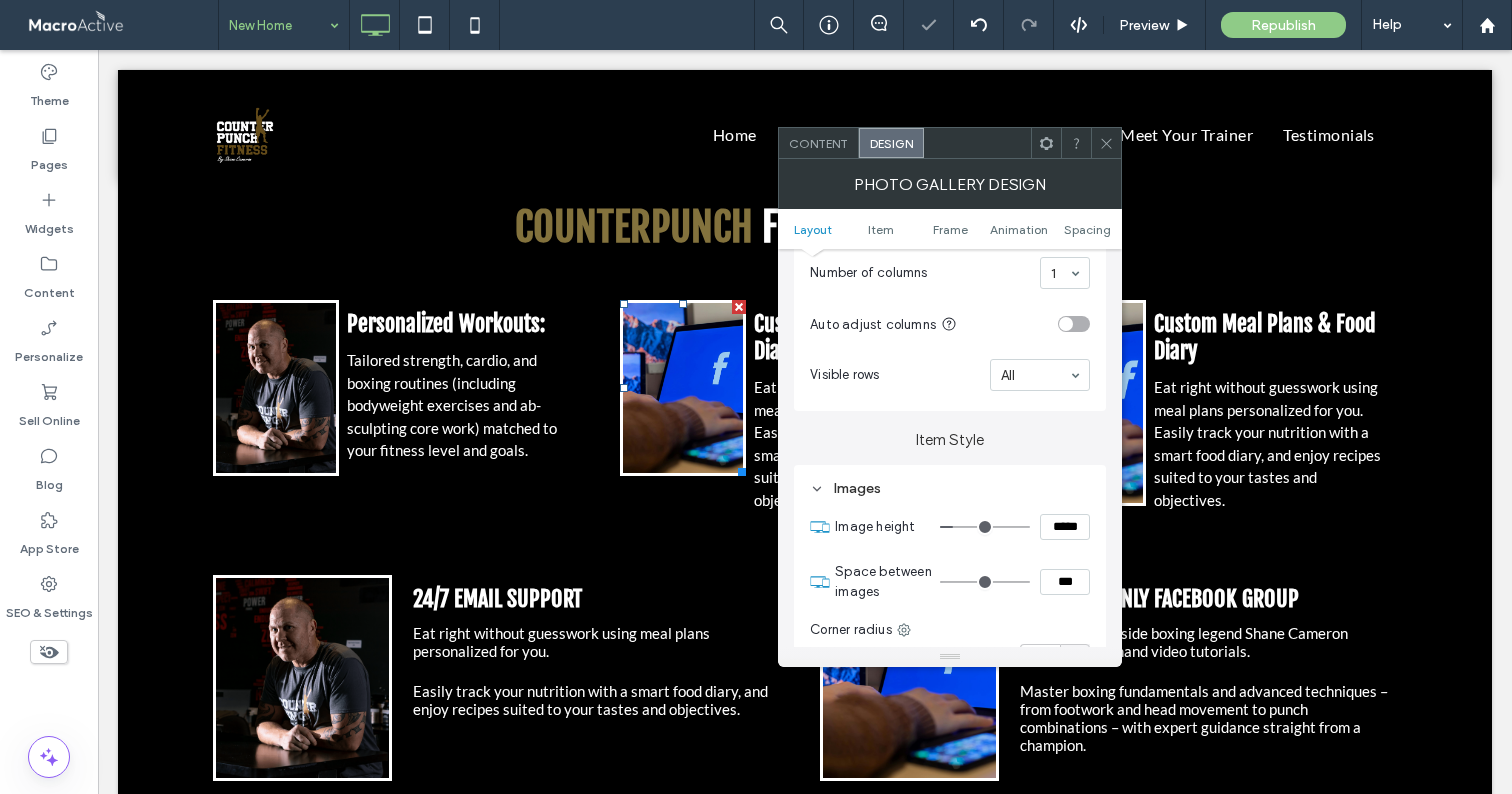 click 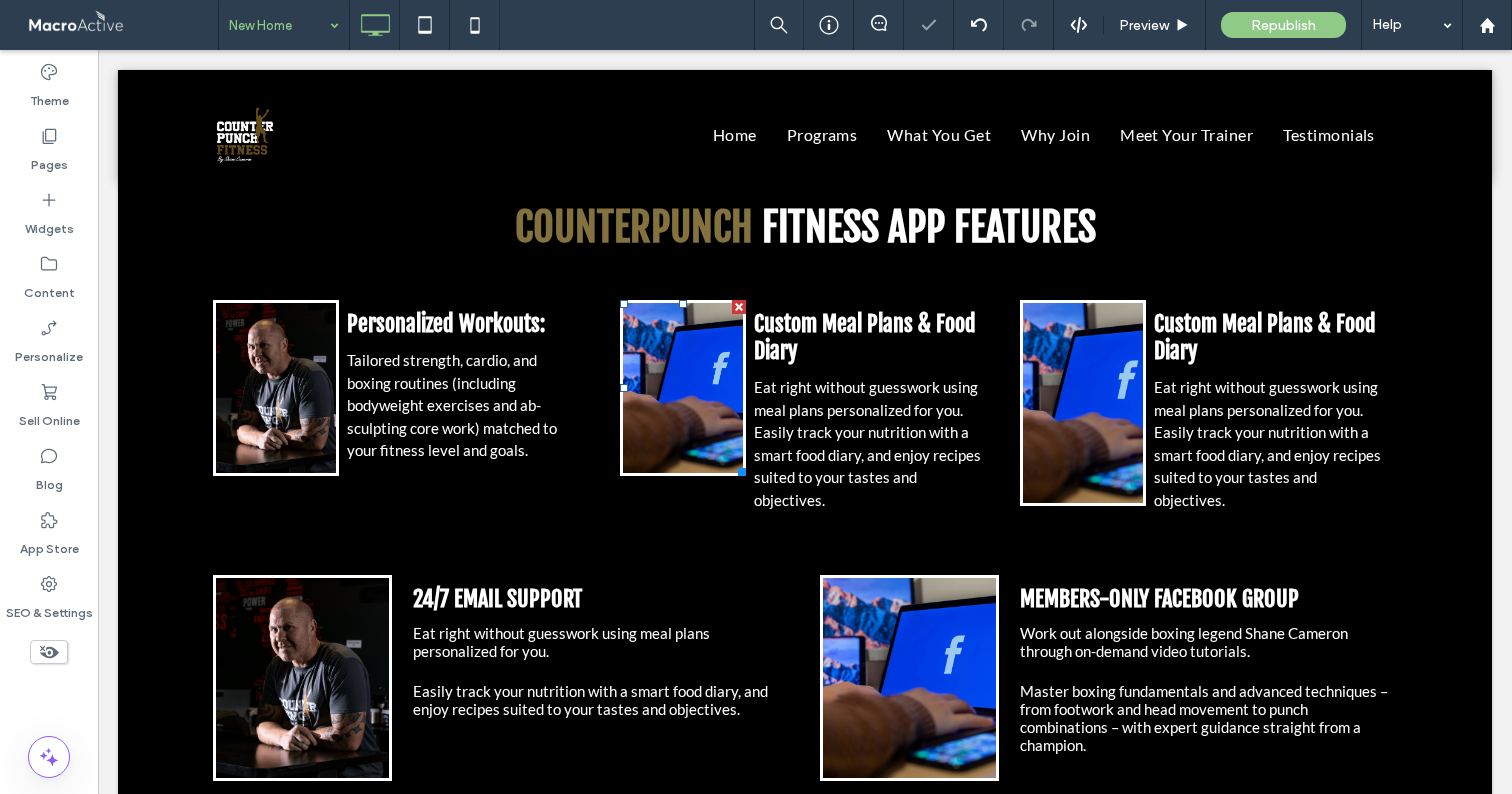 click at bounding box center (1083, 403) 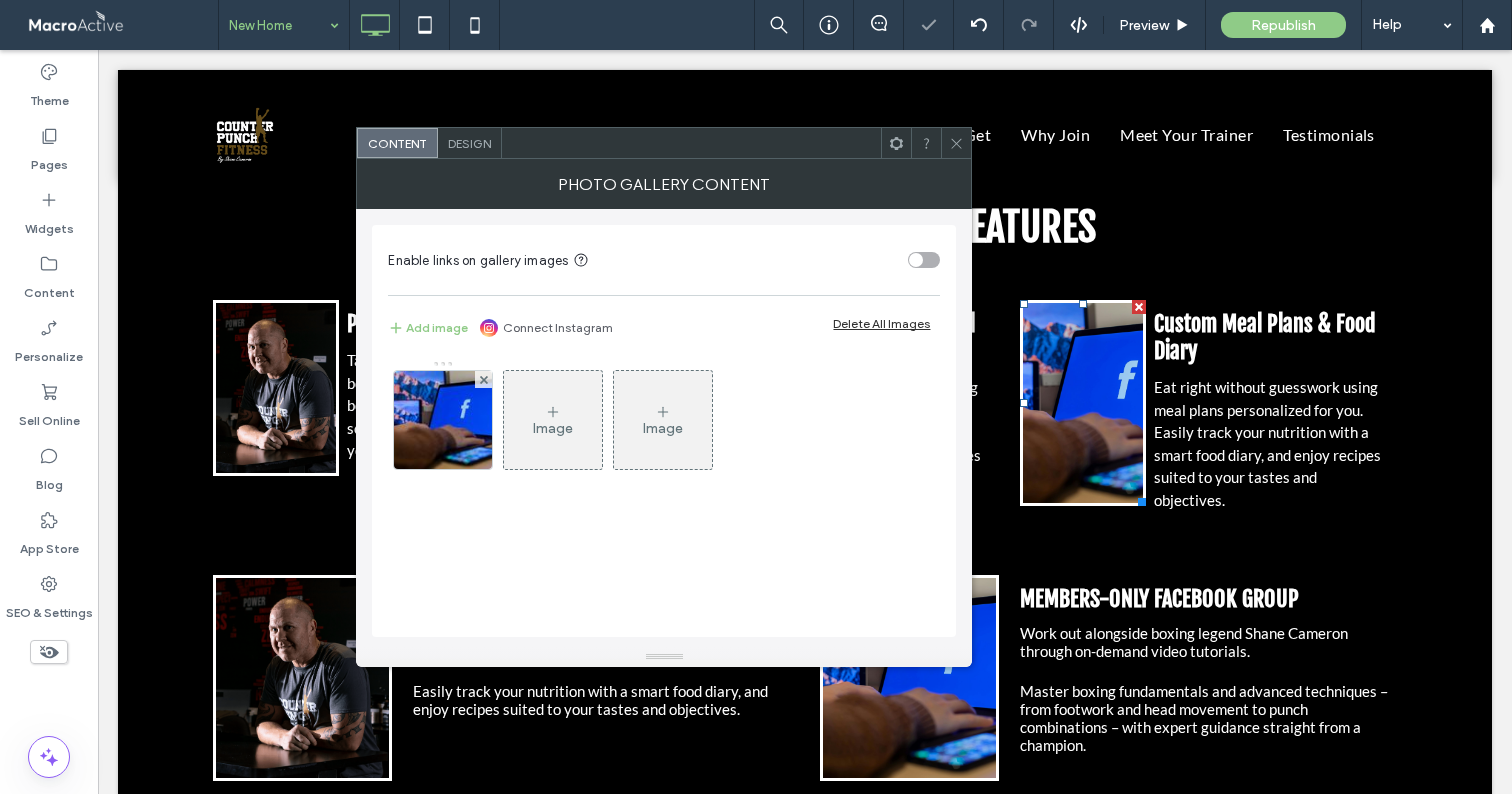 click on "Design" at bounding box center [470, 143] 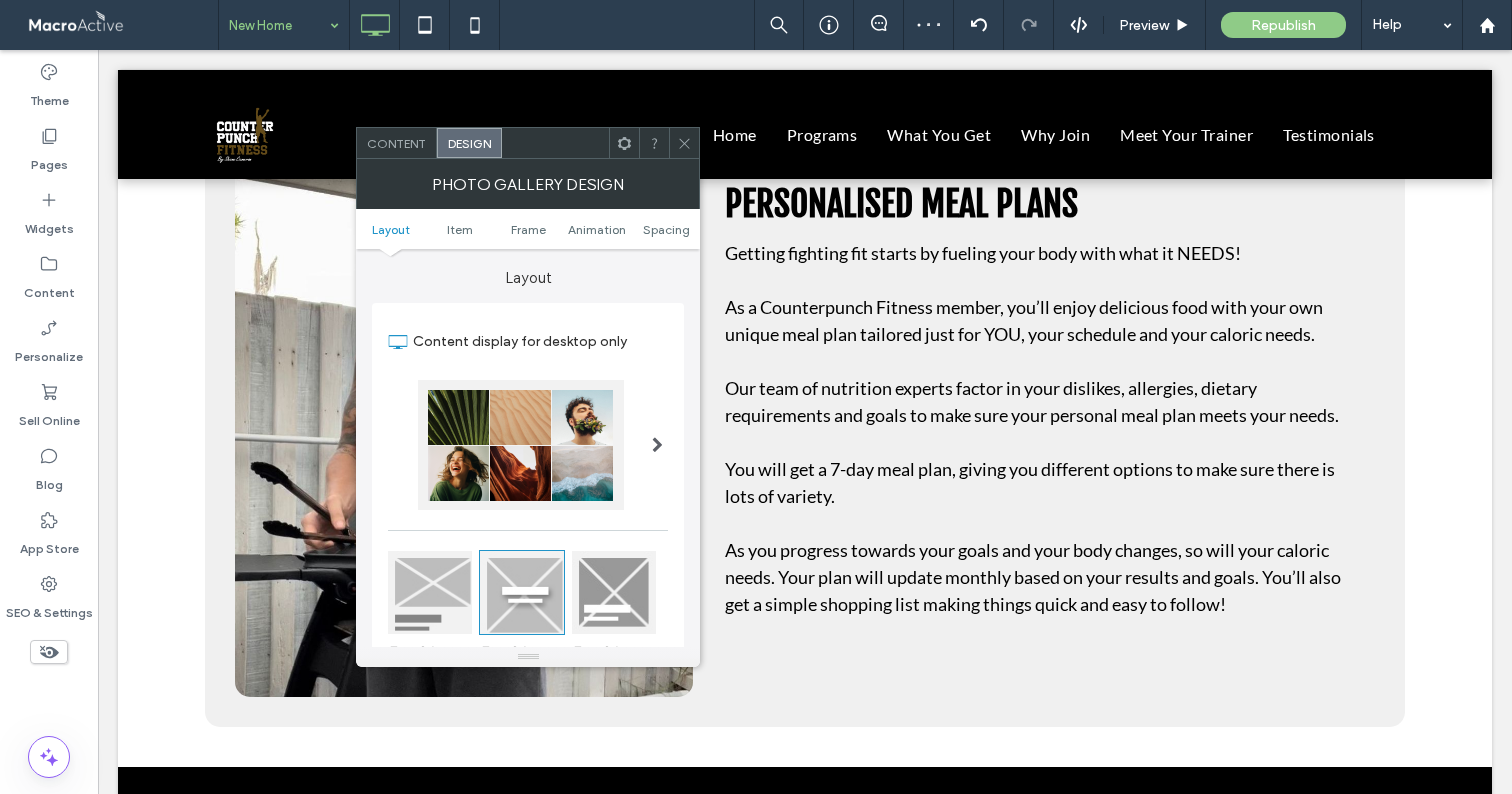 scroll, scrollTop: 4810, scrollLeft: 0, axis: vertical 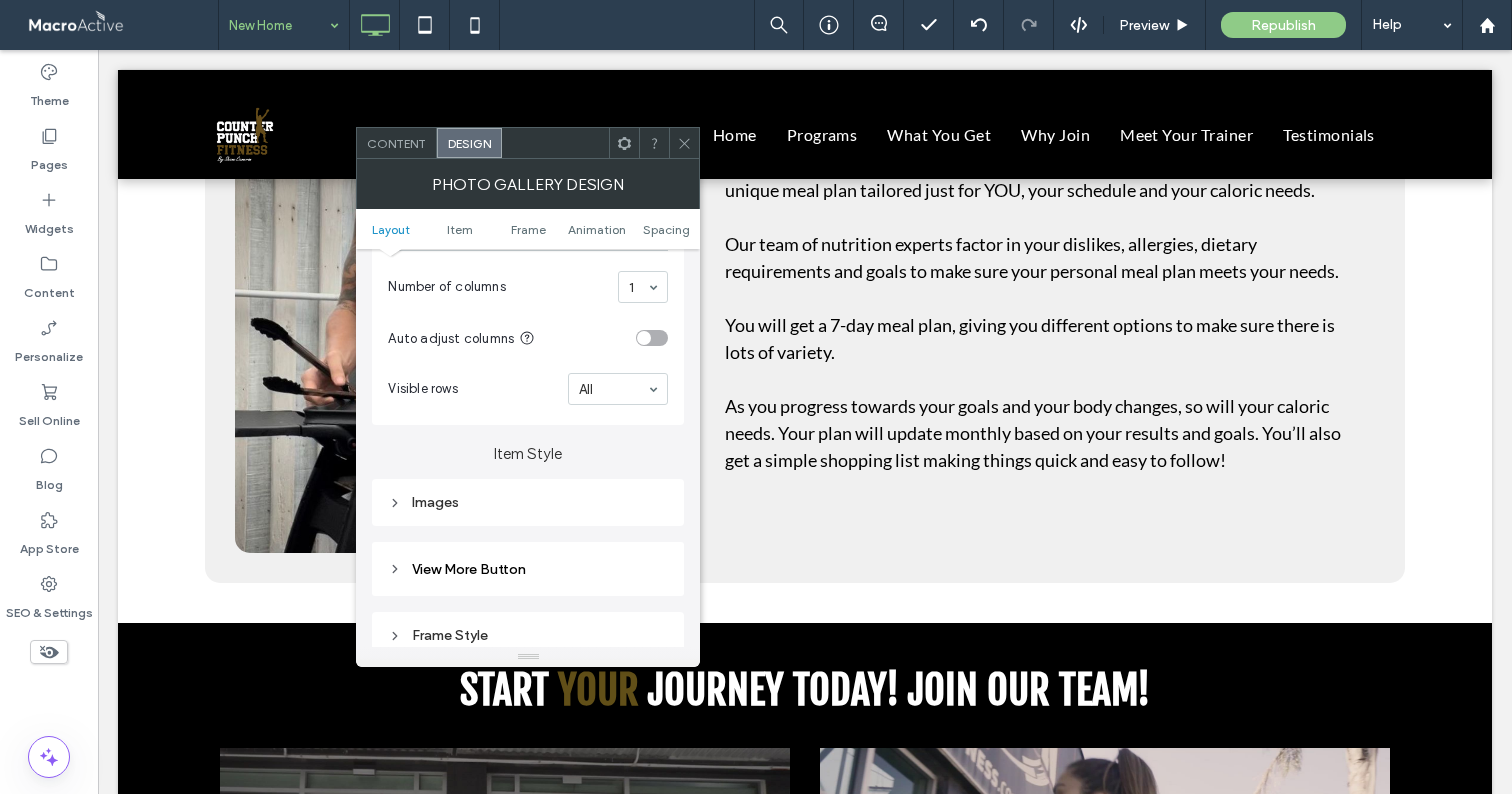 click on "Images" at bounding box center (528, 502) 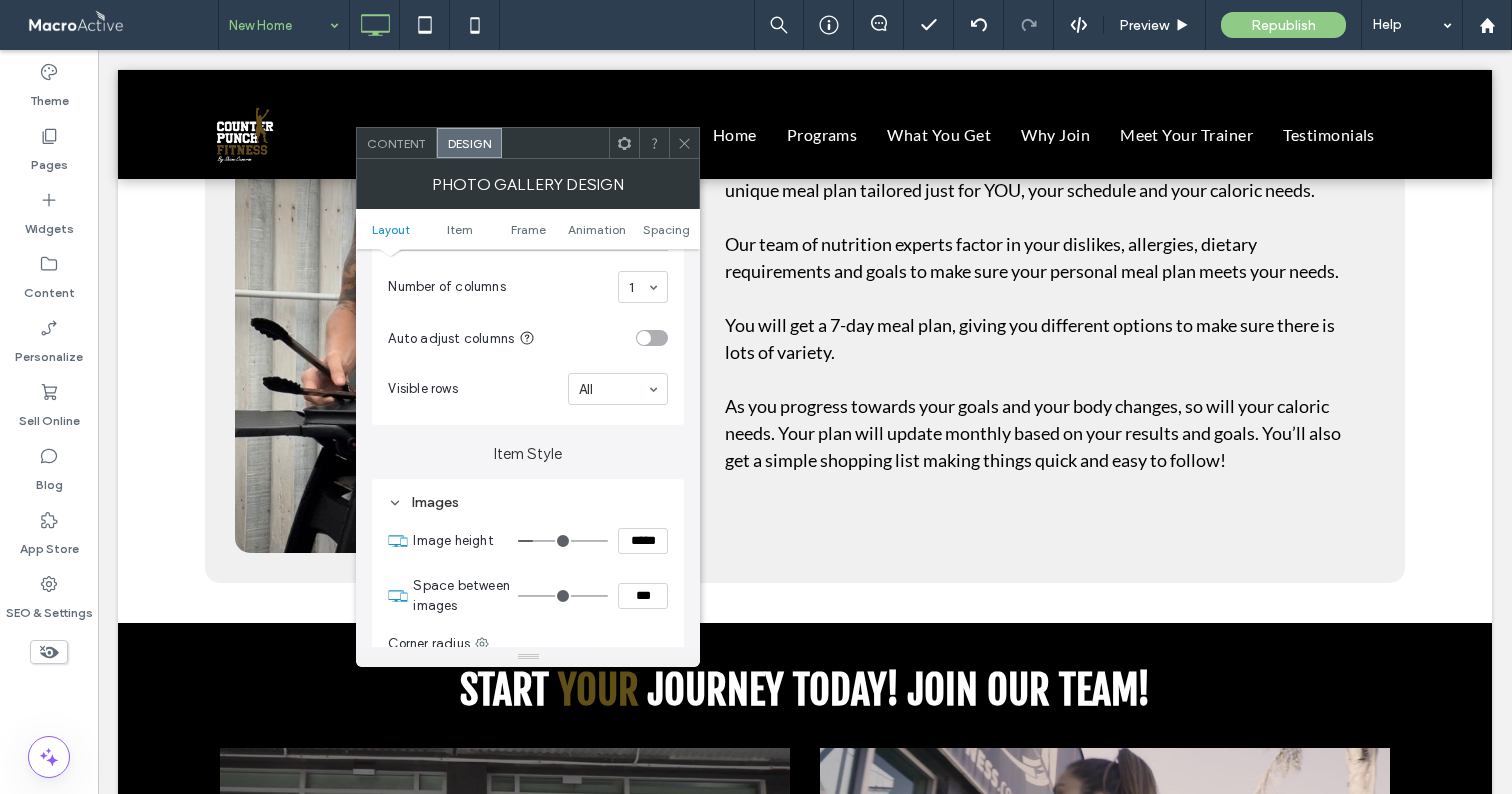 click on "*****" at bounding box center [643, 541] 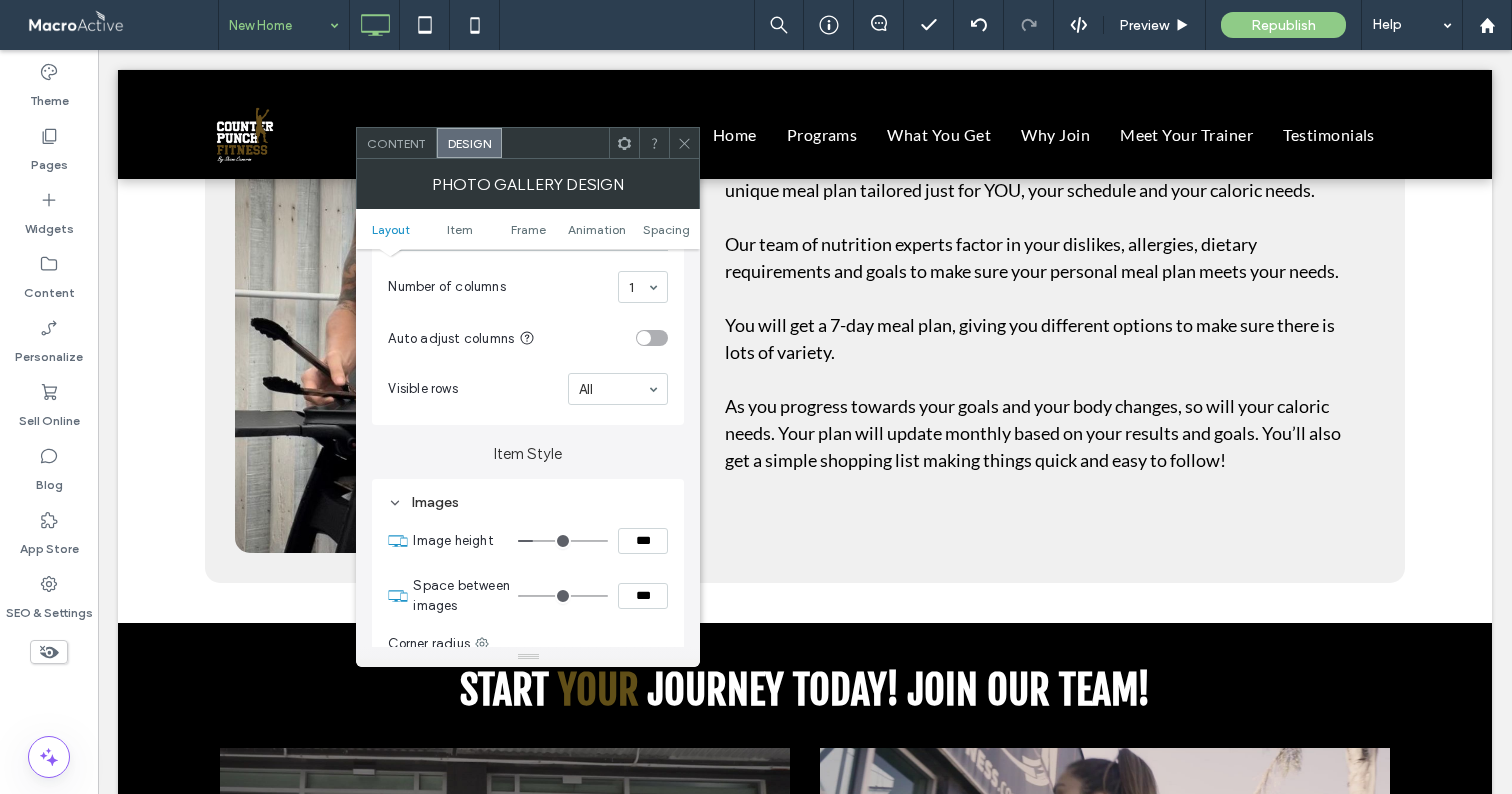 type on "*****" 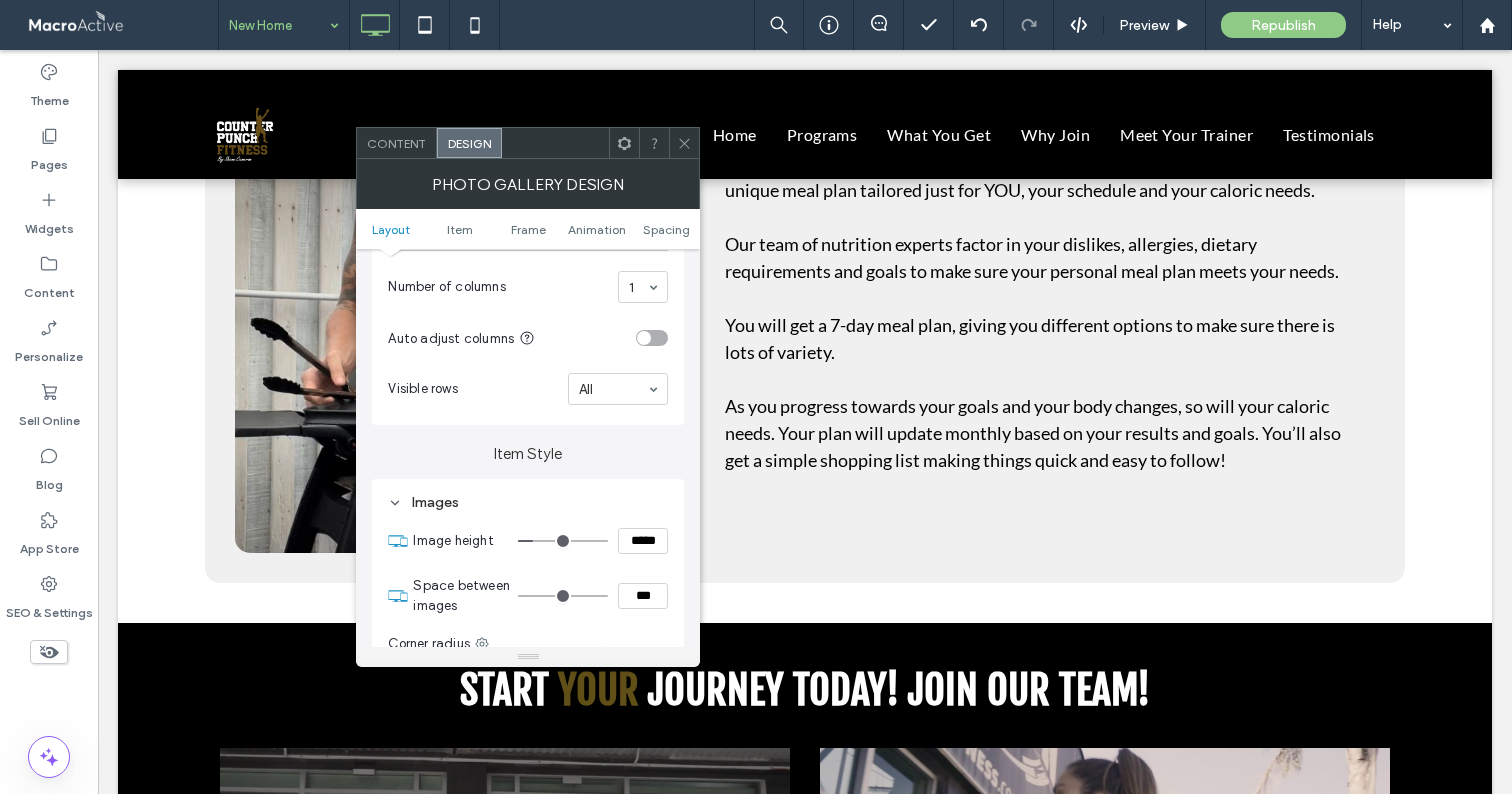 type on "***" 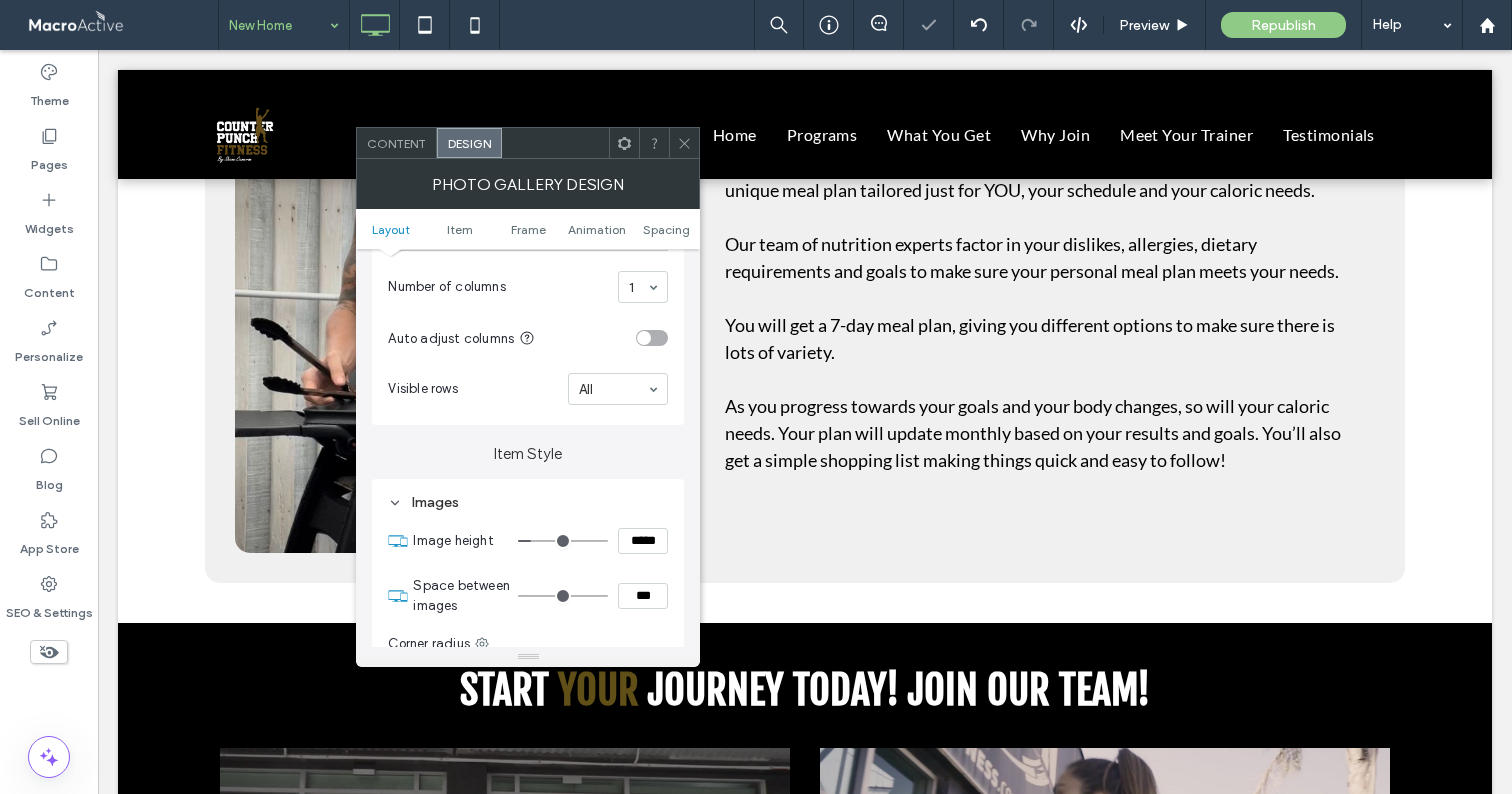 drag, startPoint x: 691, startPoint y: 144, endPoint x: 605, endPoint y: 101, distance: 96.150925 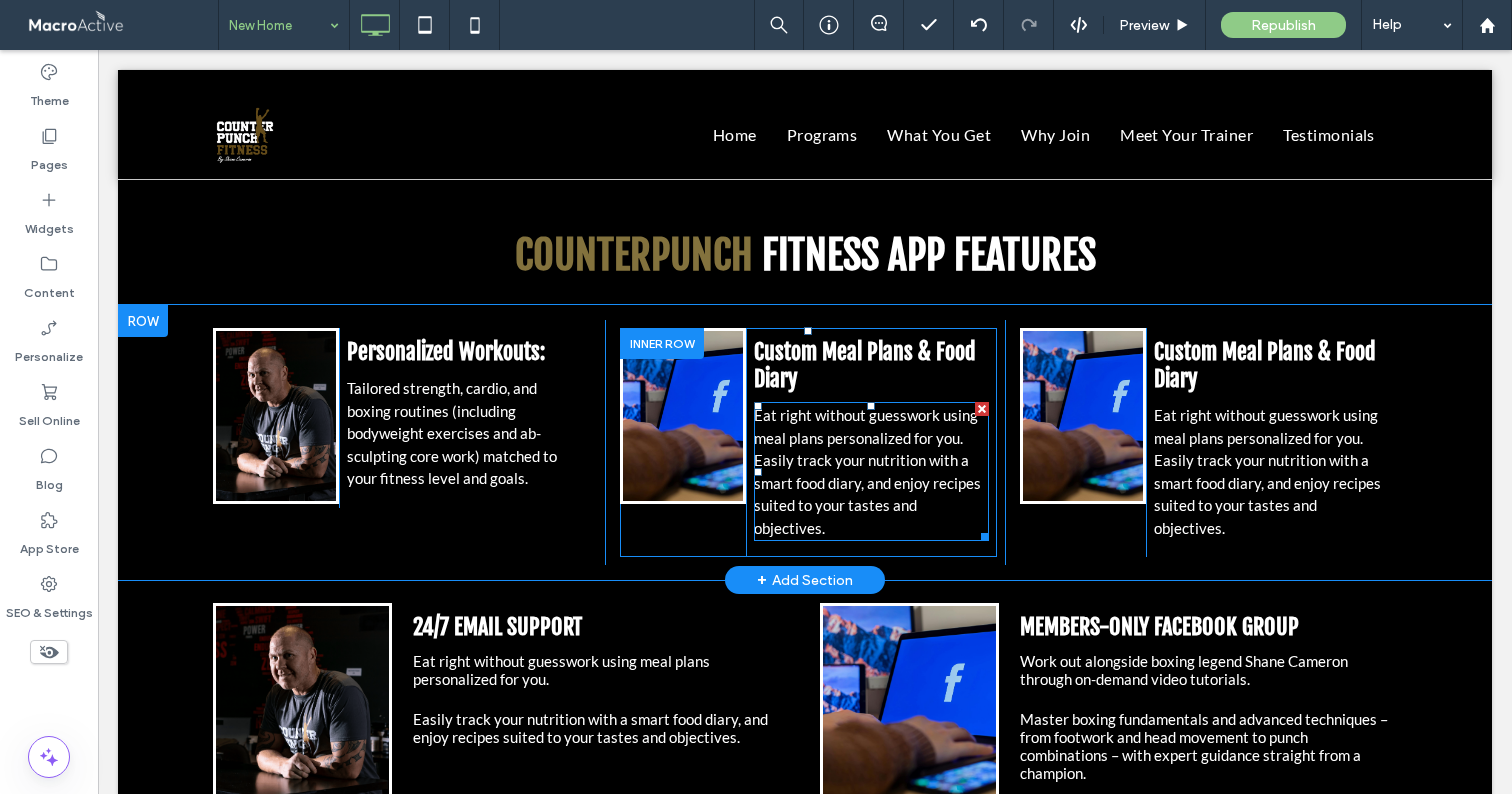 scroll, scrollTop: 2948, scrollLeft: 0, axis: vertical 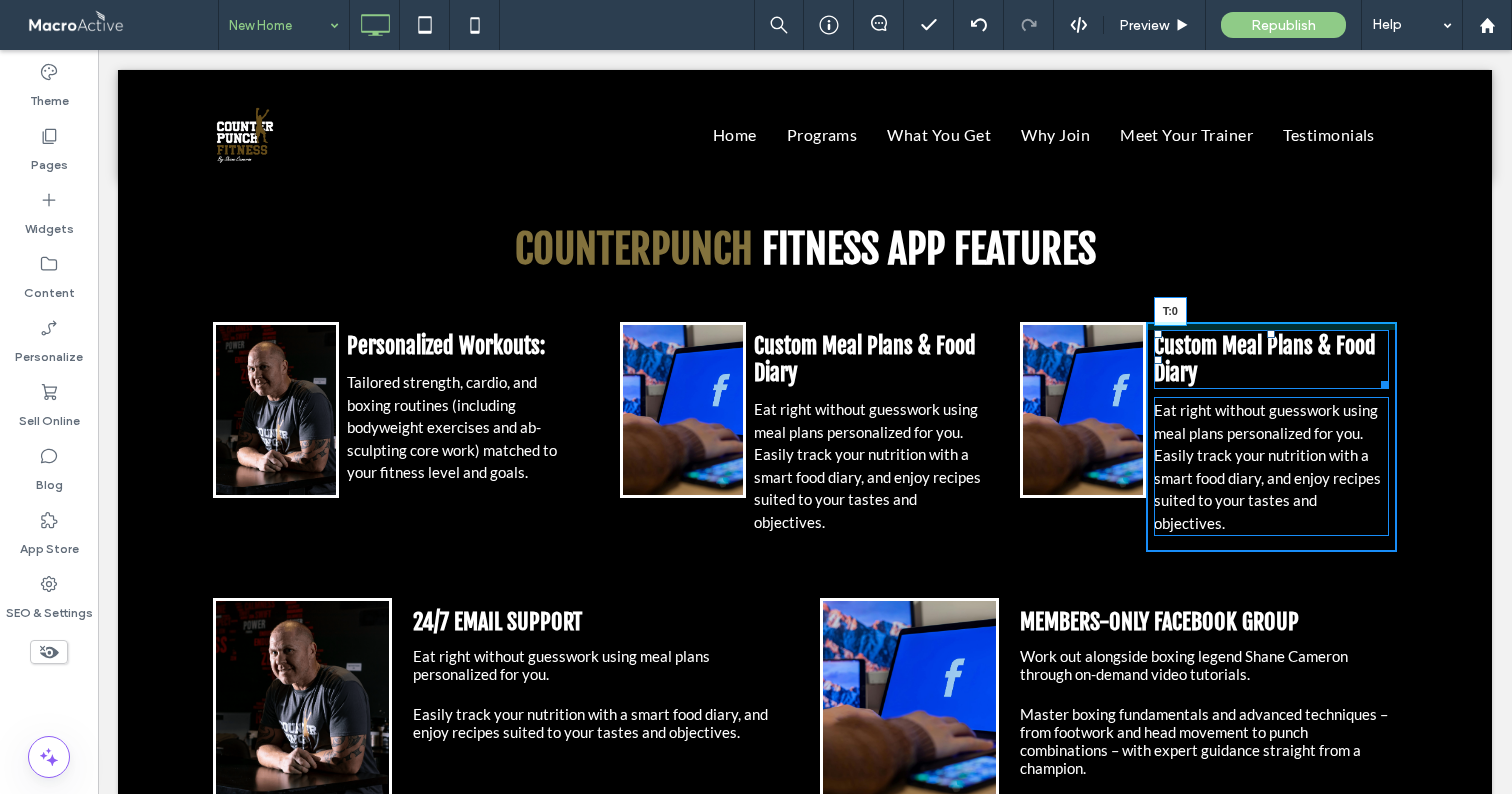 drag, startPoint x: 1262, startPoint y: 332, endPoint x: 1269, endPoint y: 314, distance: 19.313208 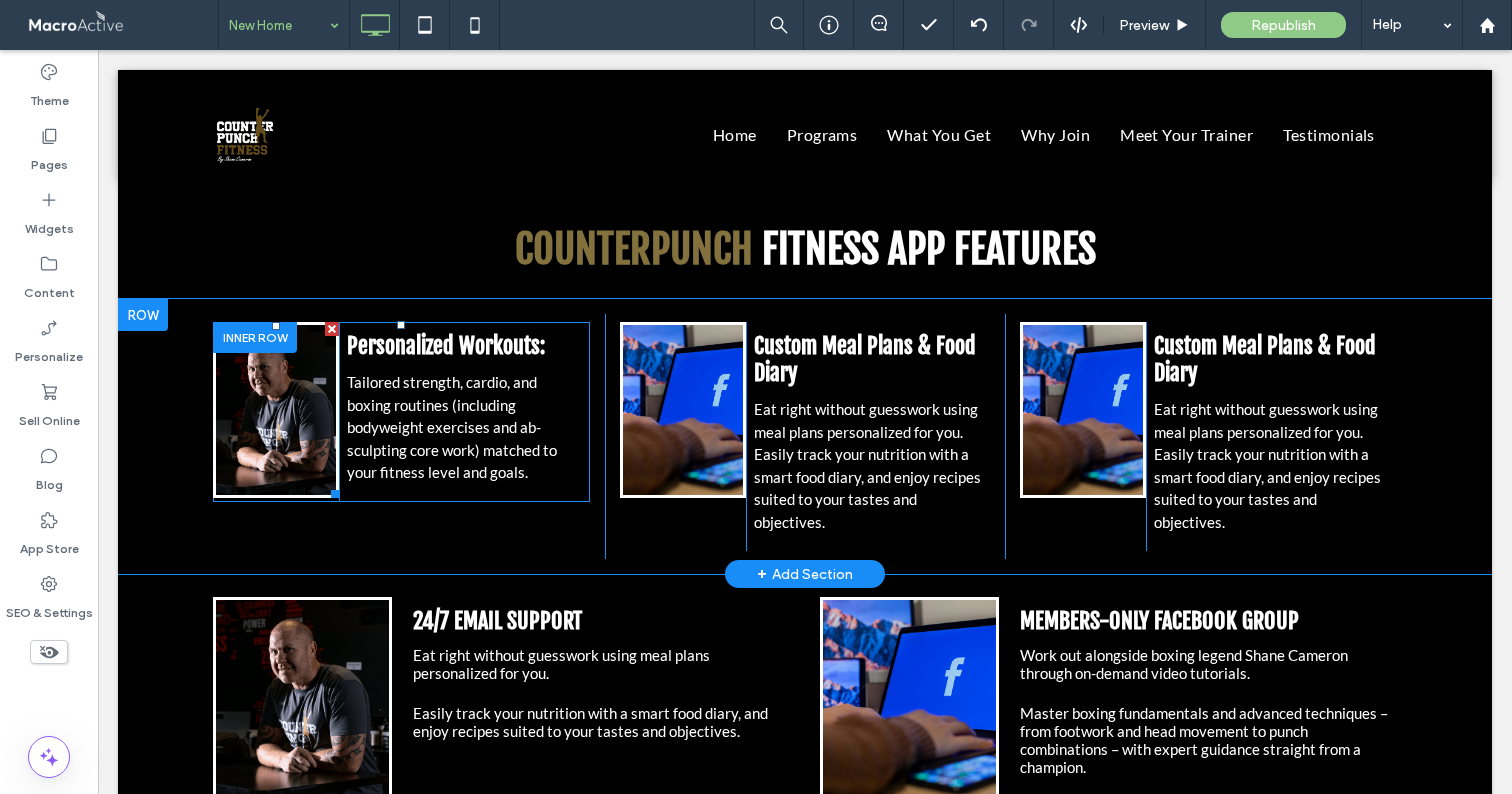 click at bounding box center (276, 410) 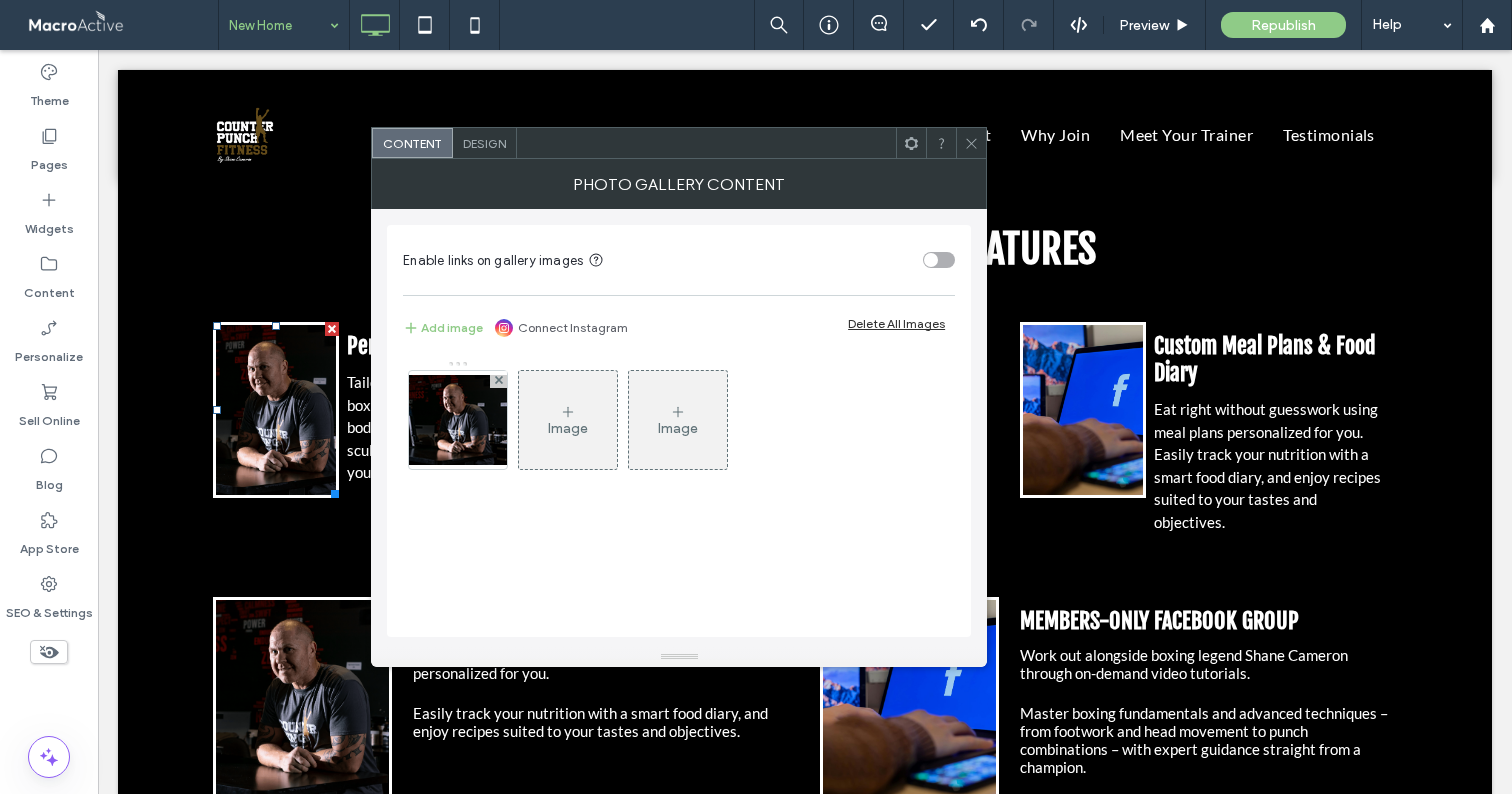 click on "Design" at bounding box center [485, 143] 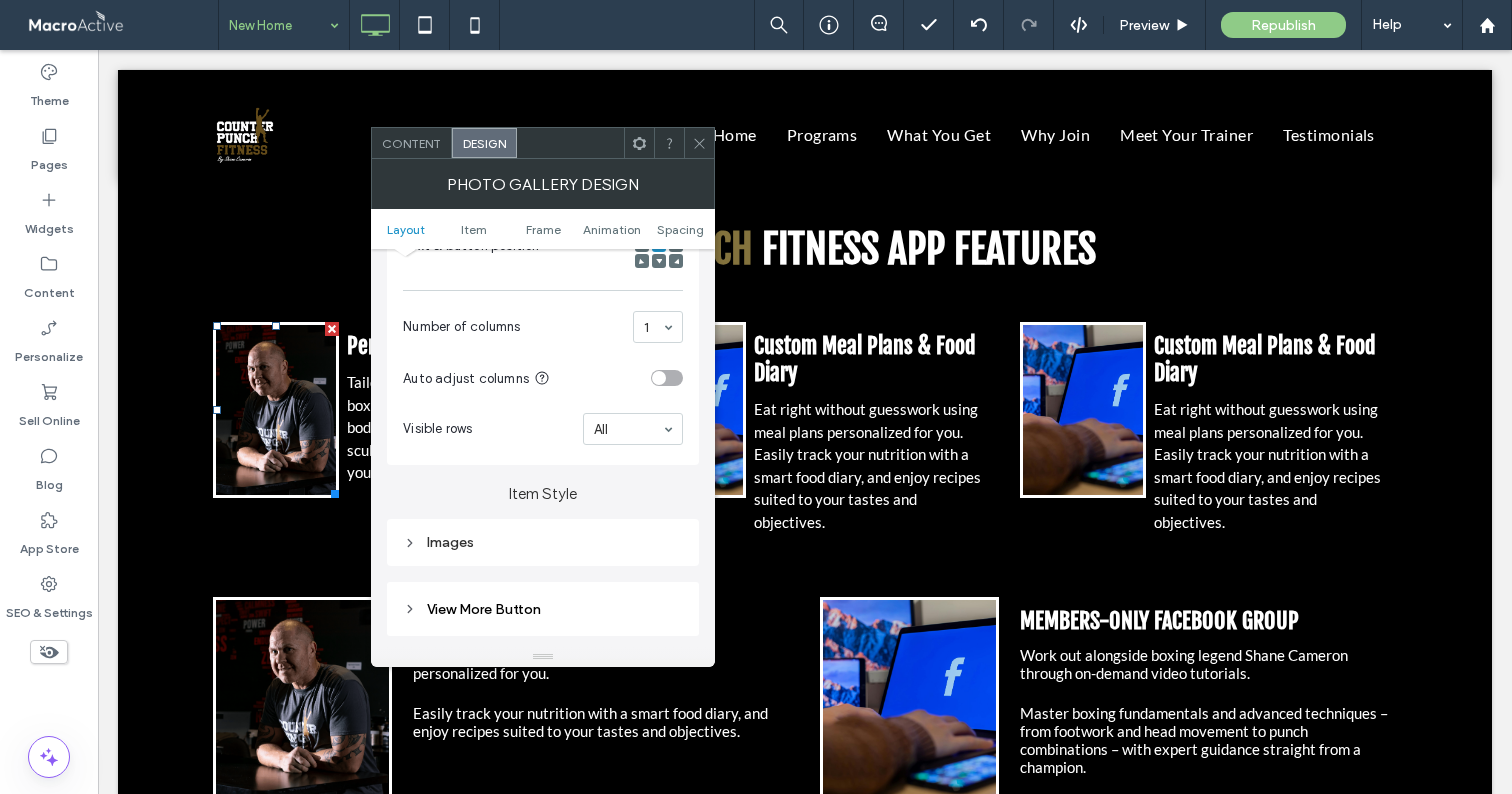 scroll, scrollTop: 505, scrollLeft: 0, axis: vertical 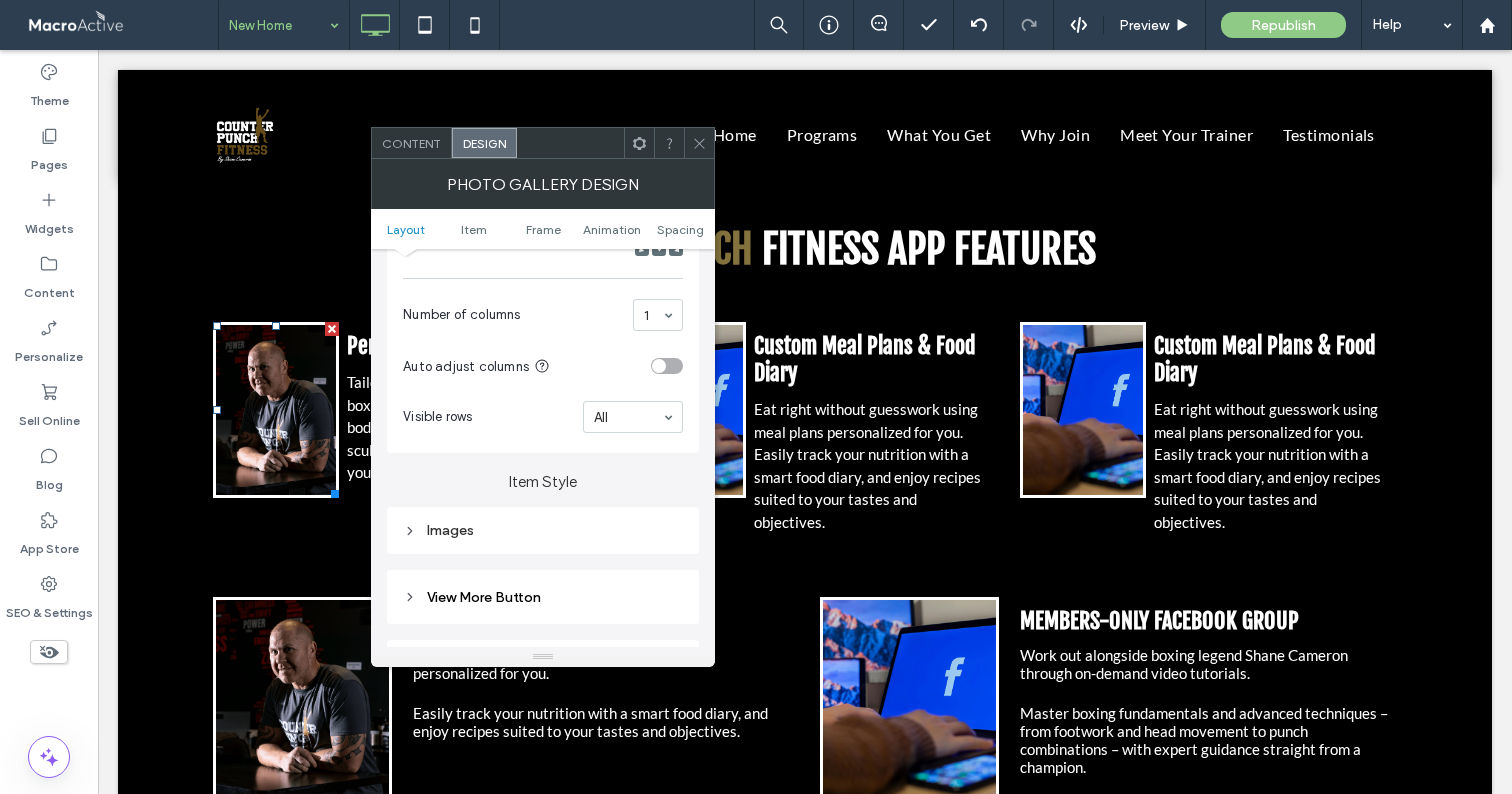click on "Images" at bounding box center (543, 530) 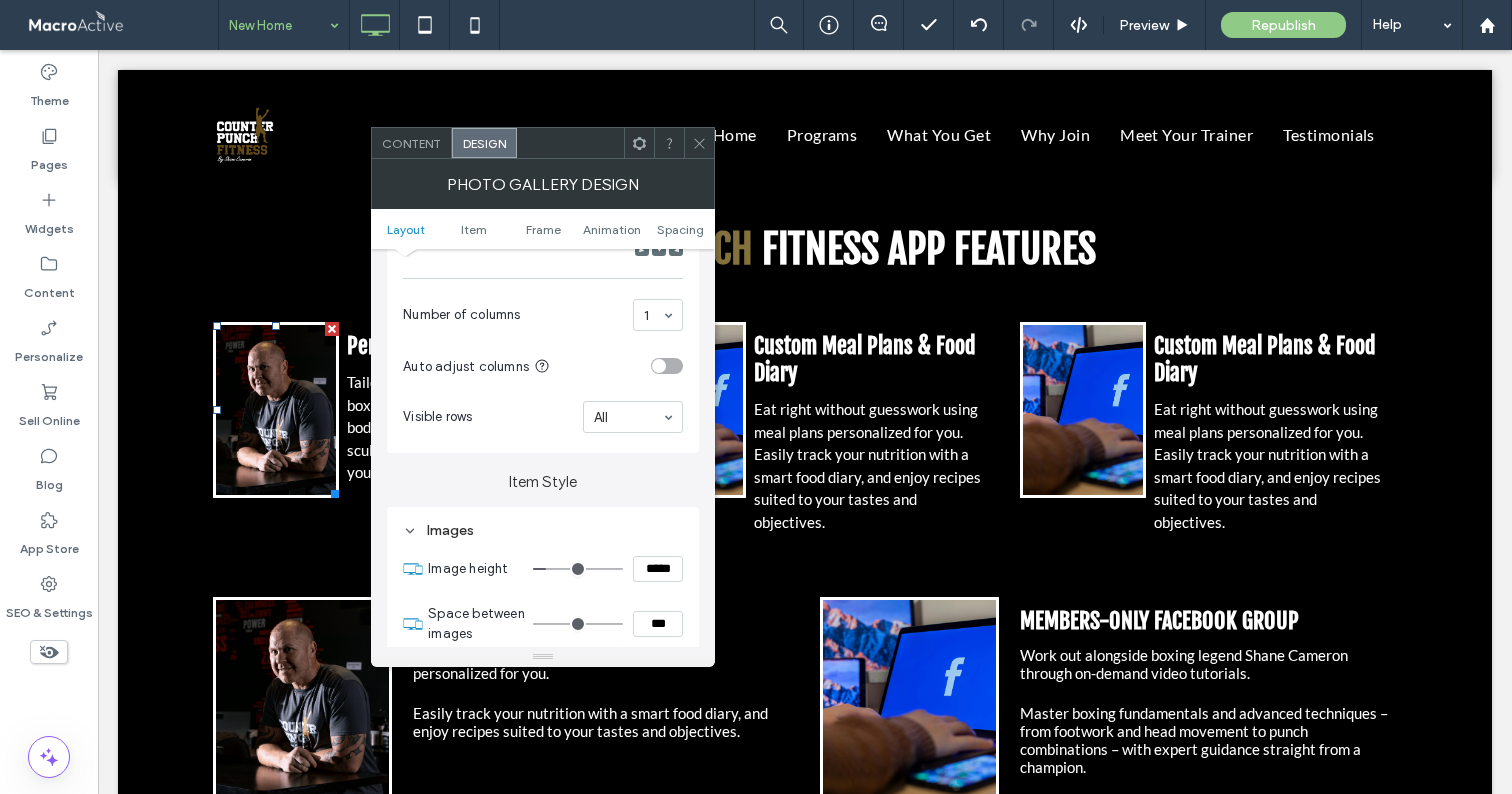 click 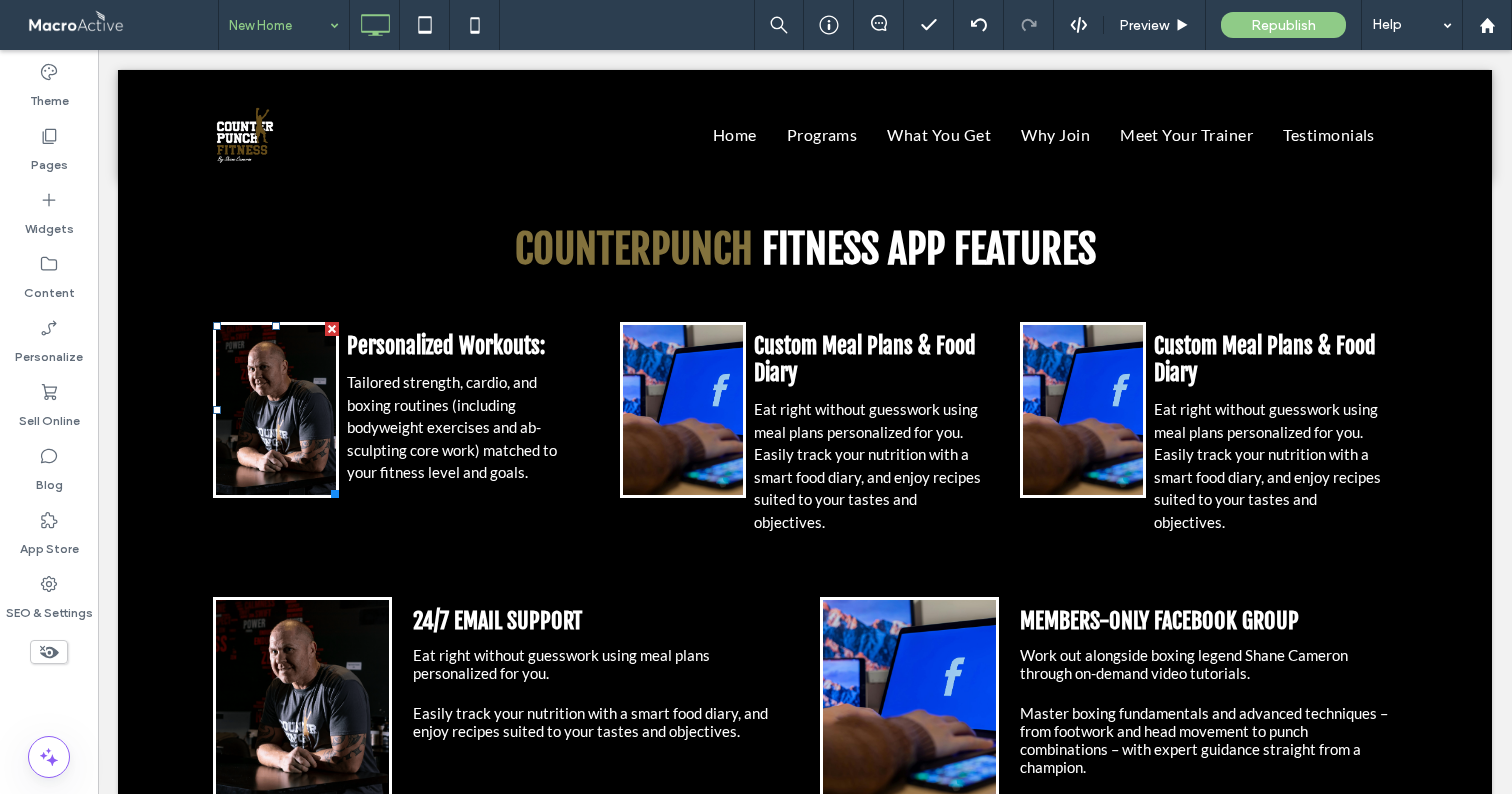 click at bounding box center (683, 410) 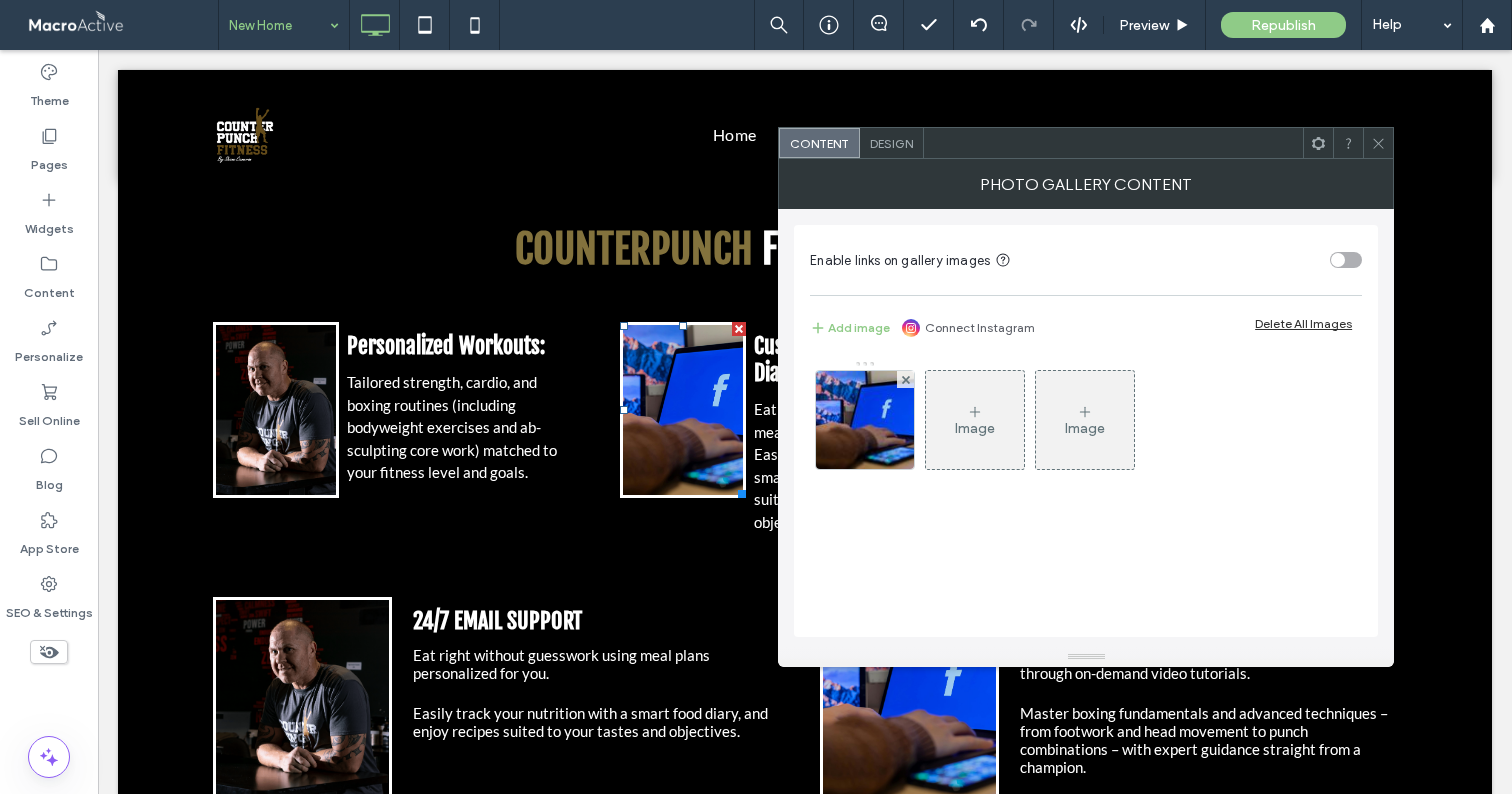 click on "Design" at bounding box center (891, 143) 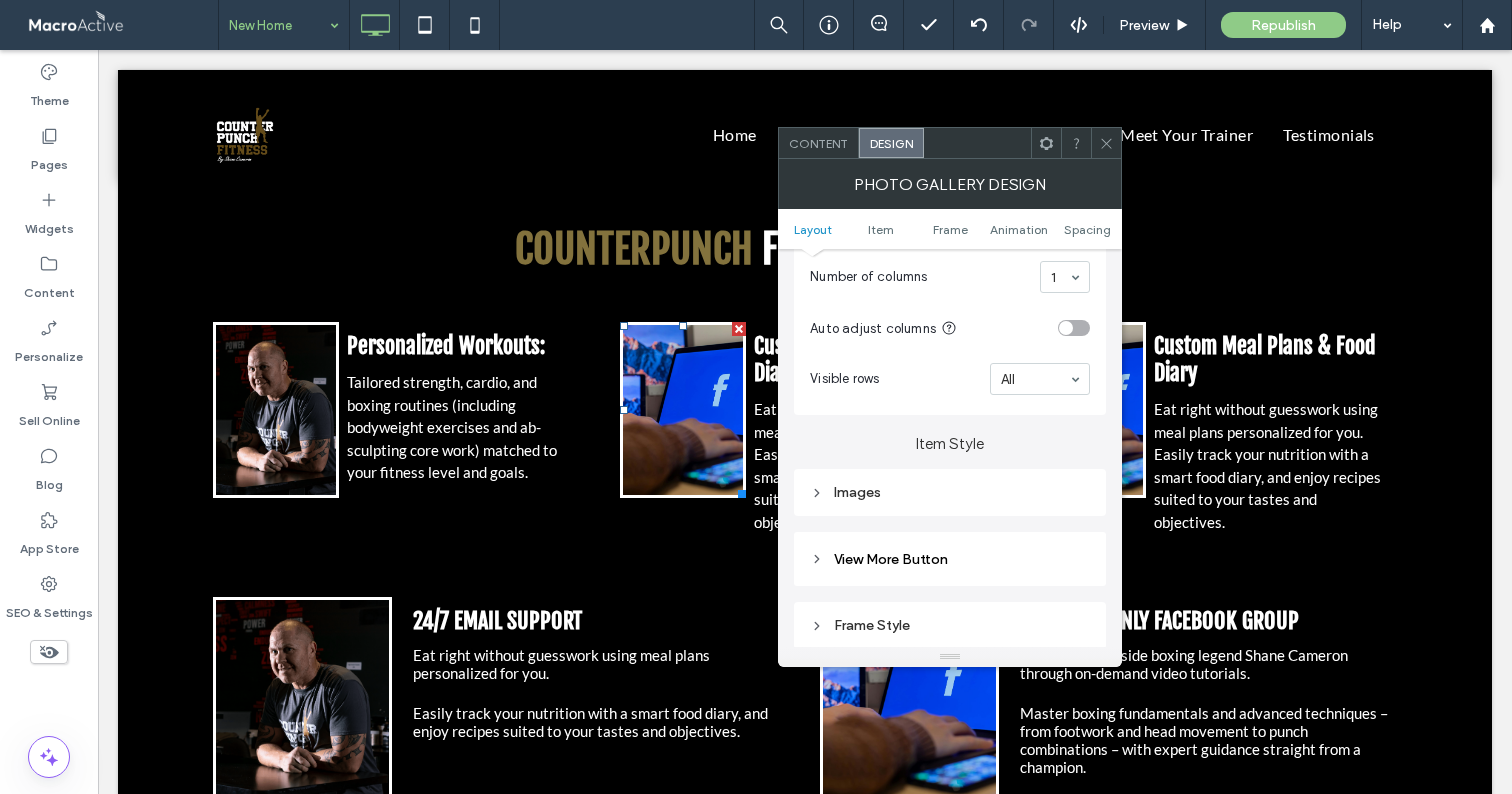 scroll, scrollTop: 542, scrollLeft: 0, axis: vertical 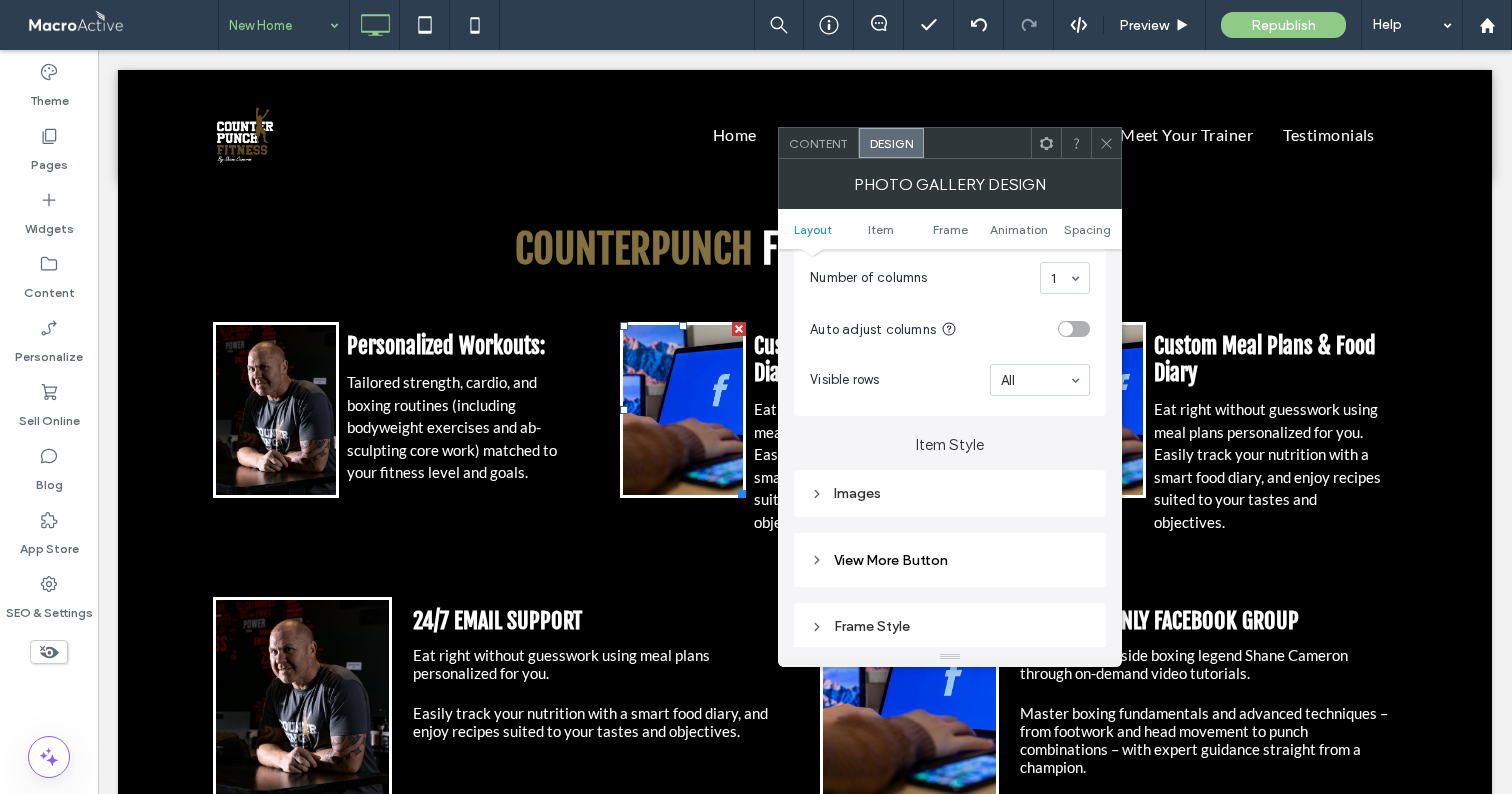 click on "Item Style" at bounding box center (950, 435) 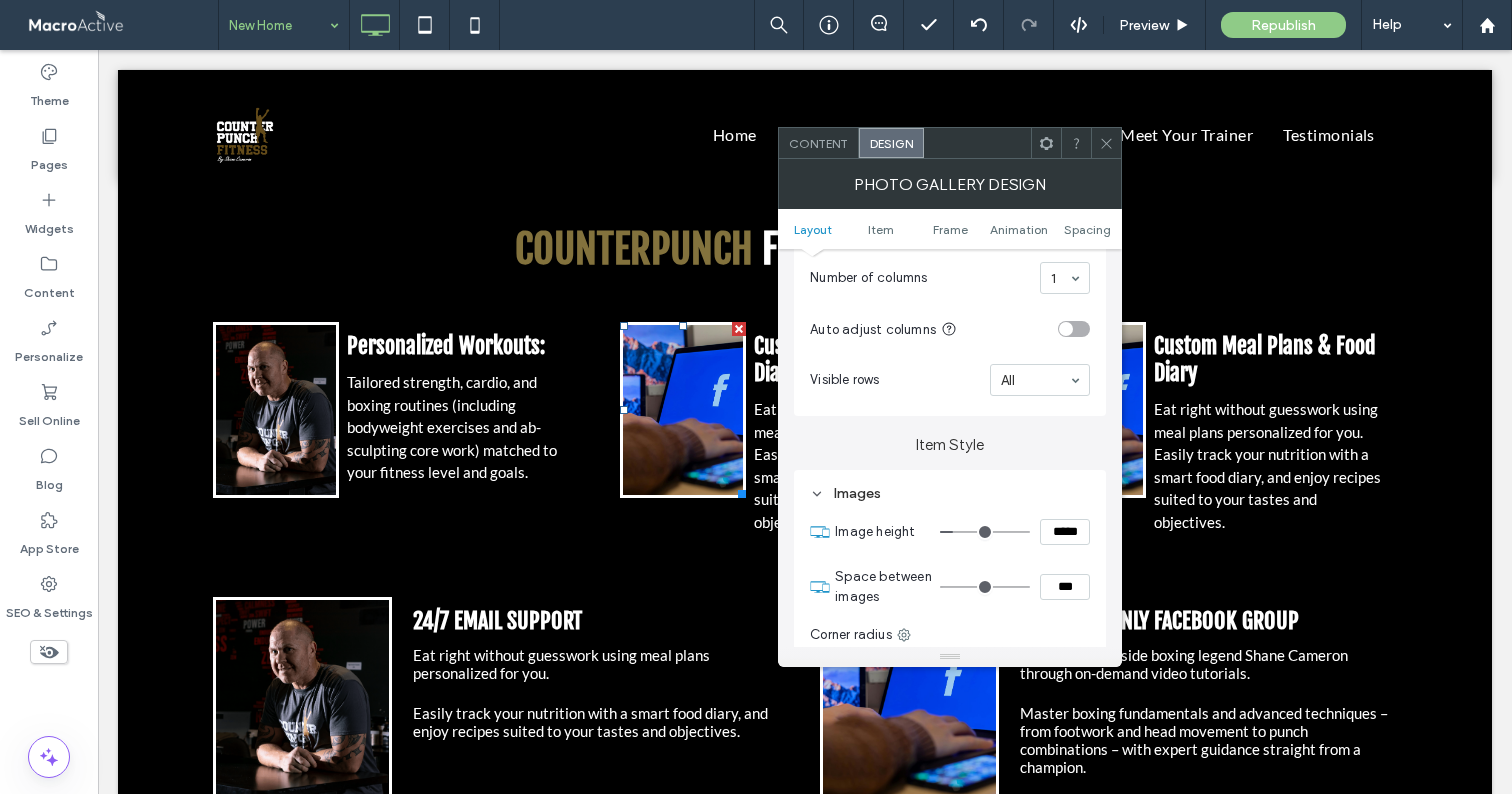 click 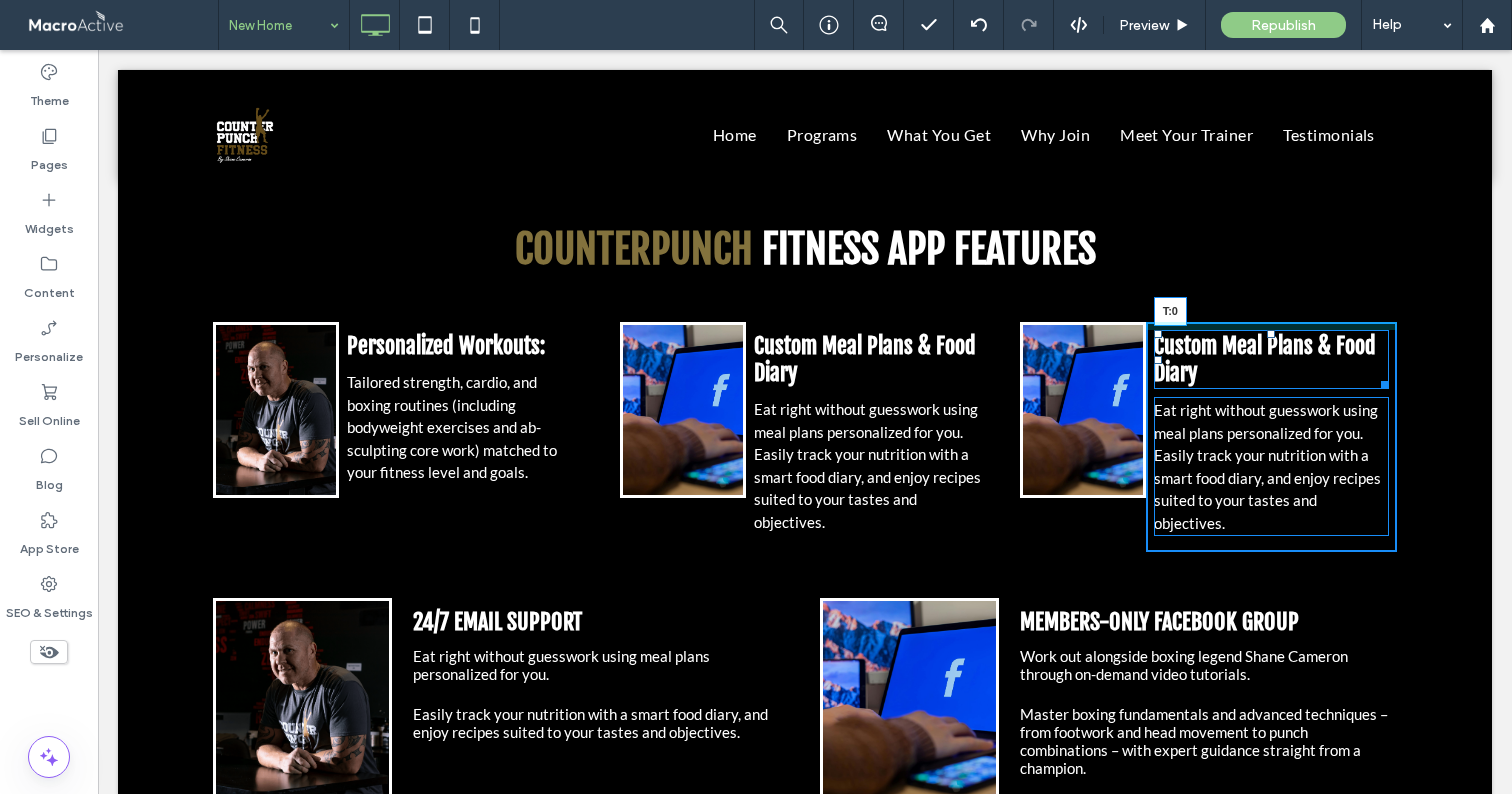 drag, startPoint x: 1263, startPoint y: 337, endPoint x: 1267, endPoint y: 324, distance: 13.601471 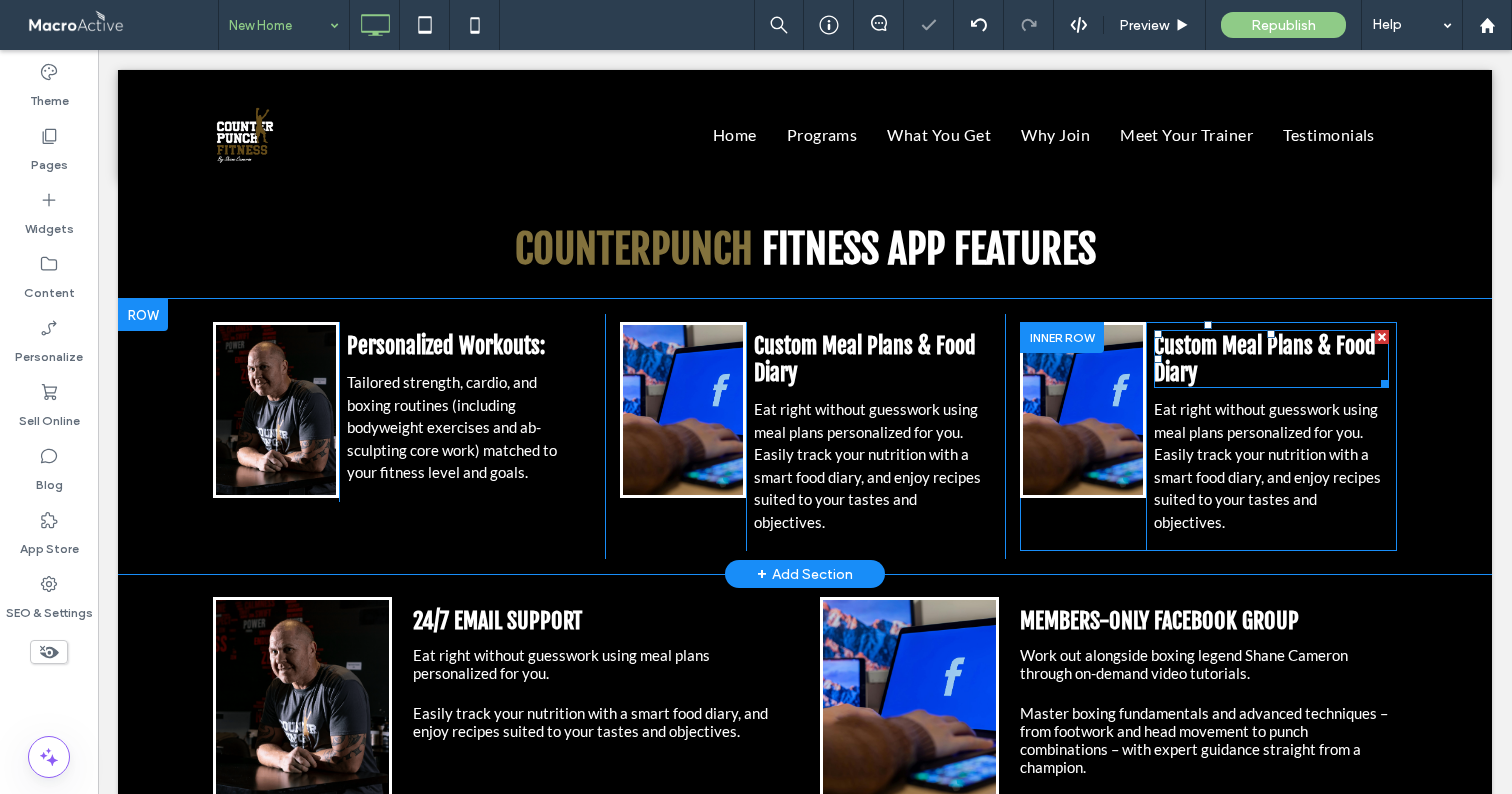 click on "Custom Meal Plans & Food Diary
Eat right without guesswork using meal plans personalized for you. Easily track your nutrition with a smart food diary, and enjoy recipes suited to your tastes and objectives.
Click To Paste" at bounding box center (1271, 436) 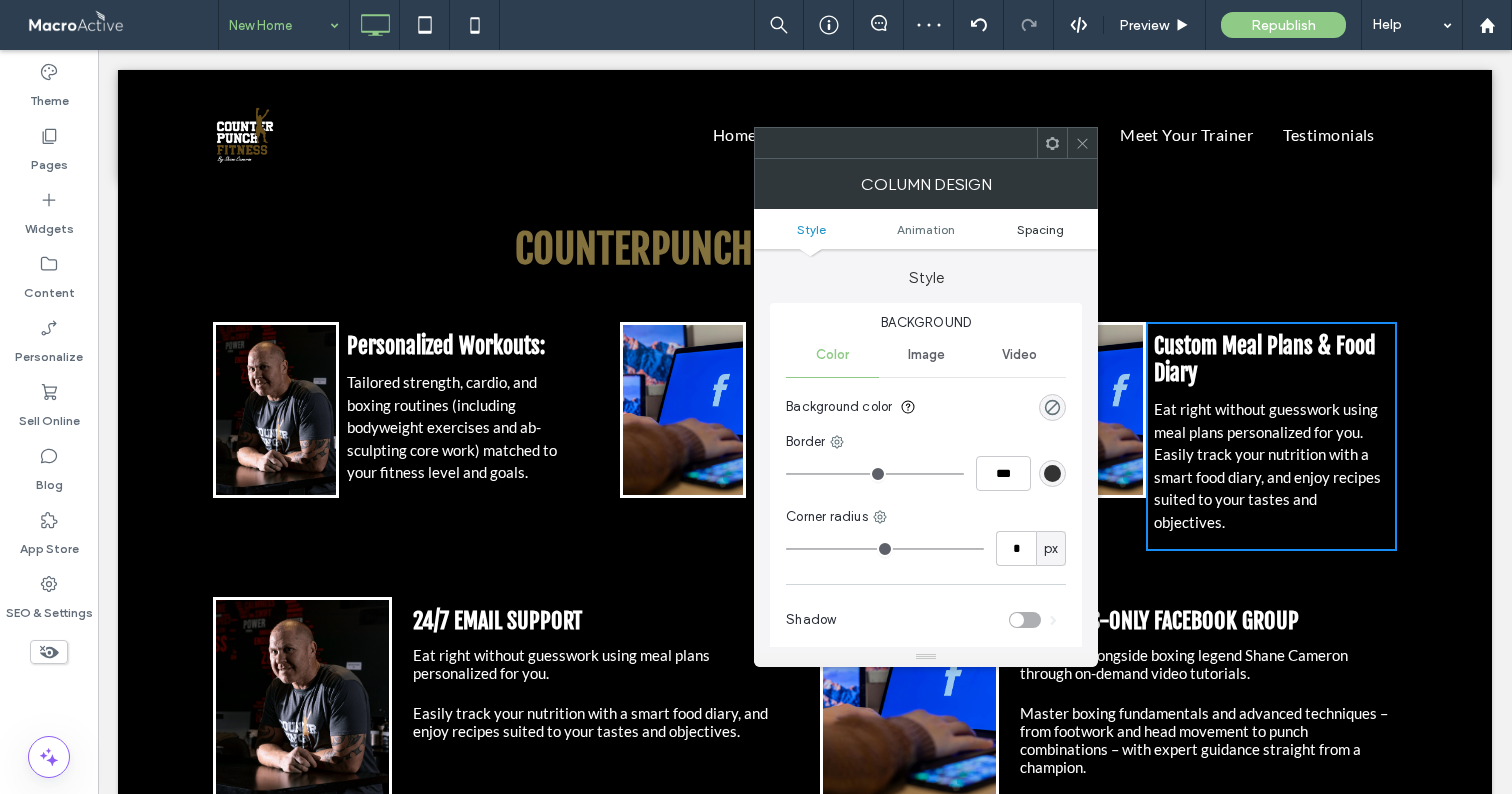click on "Spacing" at bounding box center [1040, 229] 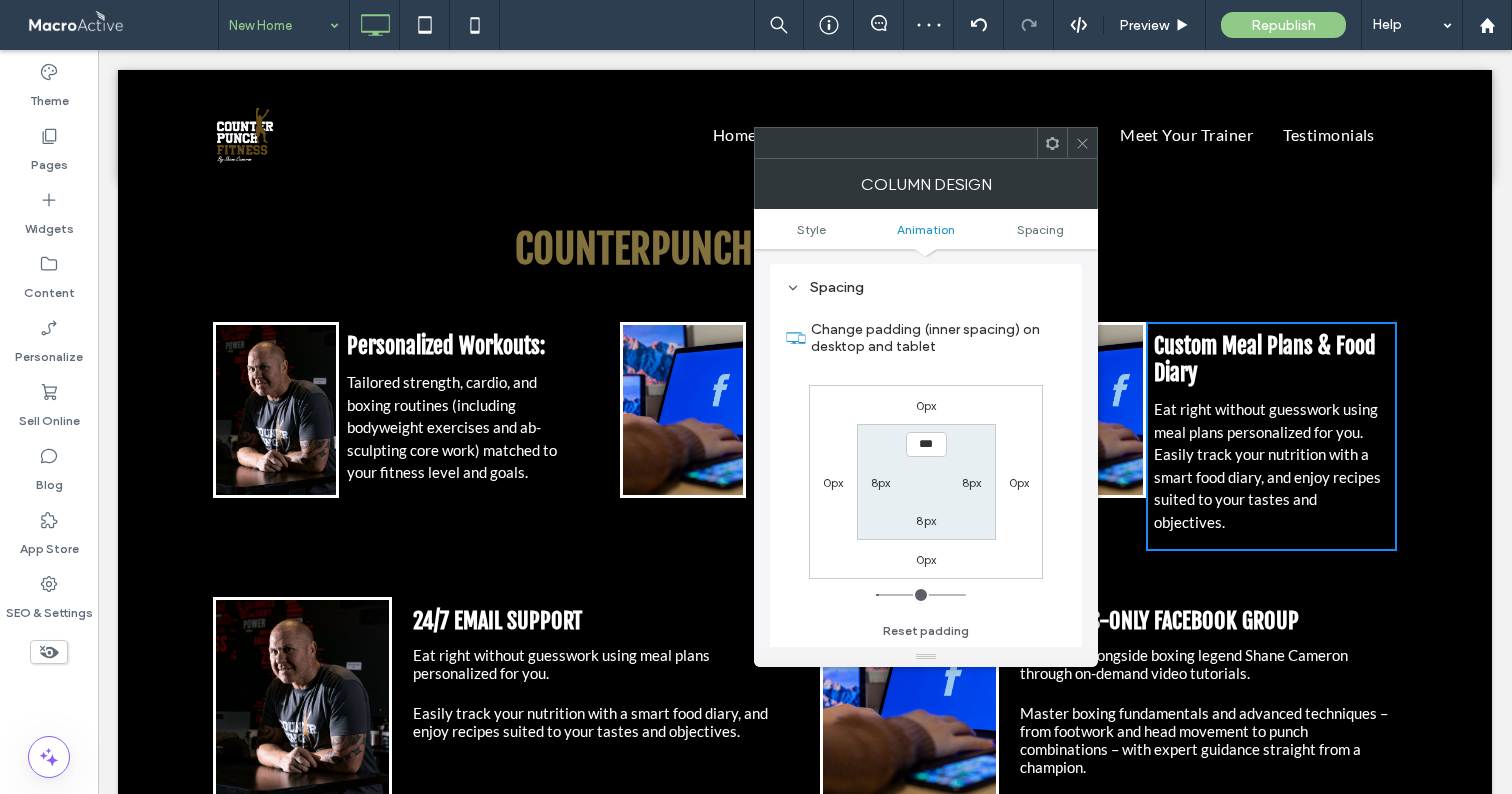 scroll, scrollTop: 470, scrollLeft: 0, axis: vertical 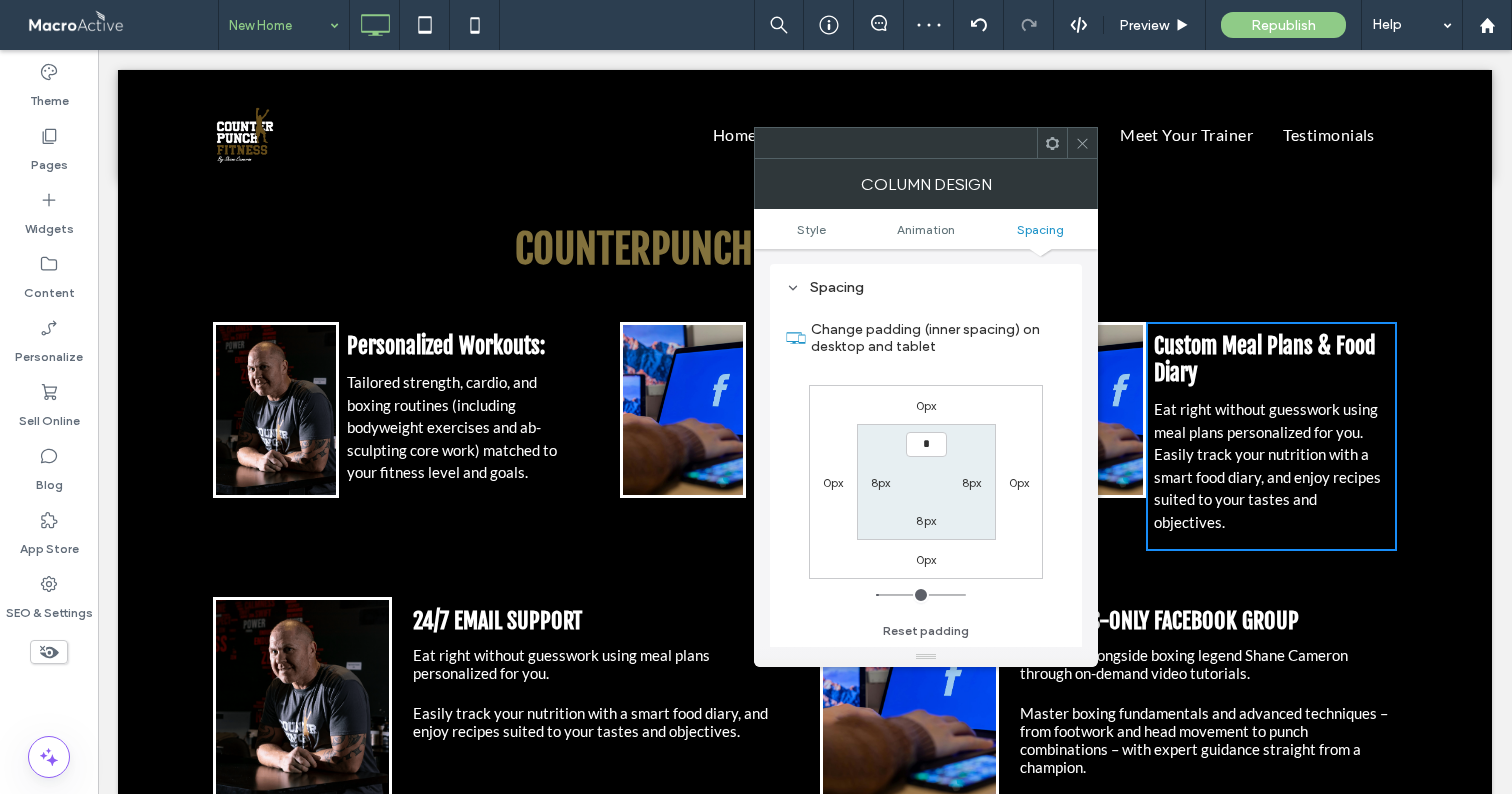 type on "***" 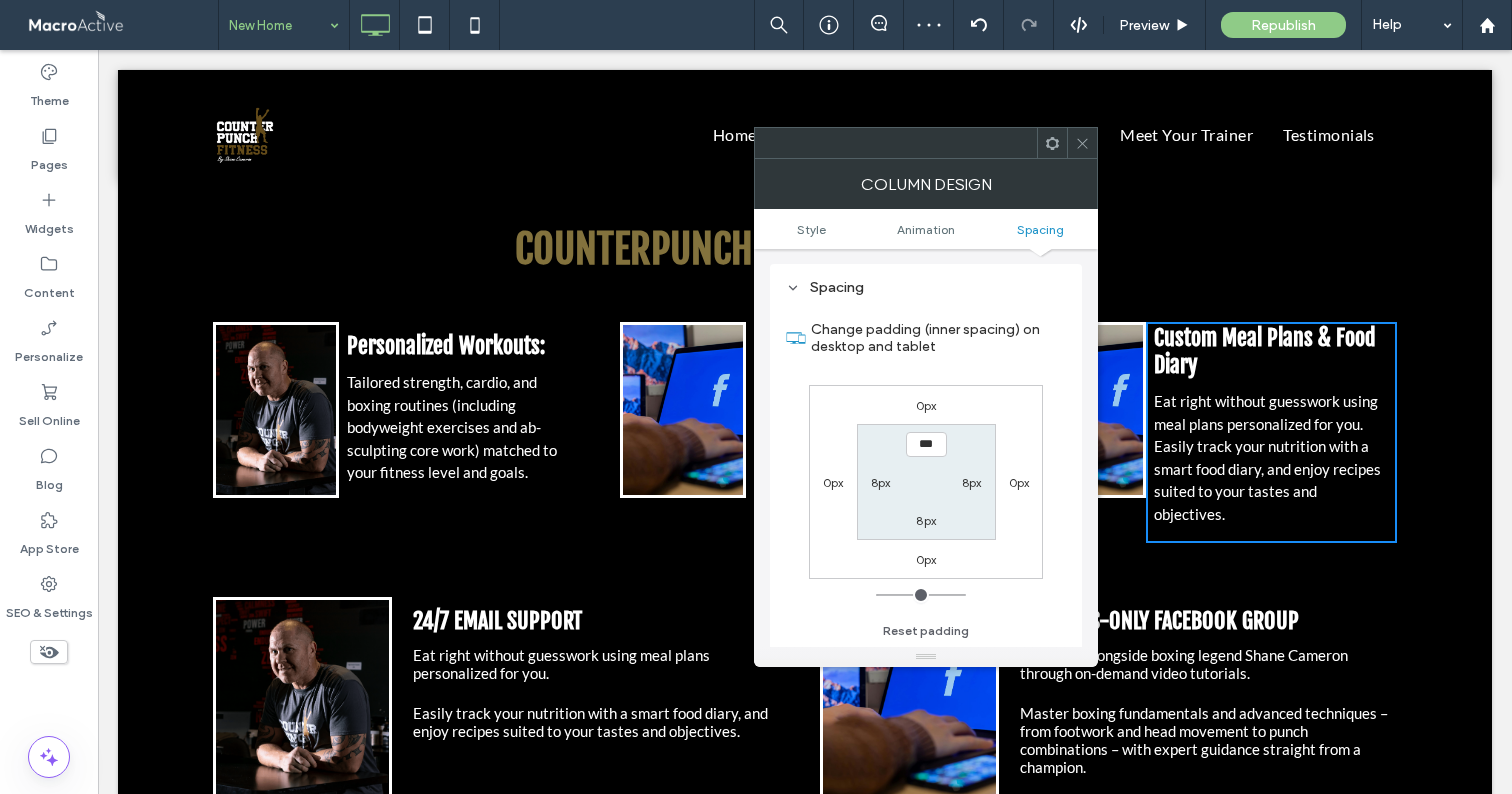 click at bounding box center [1082, 143] 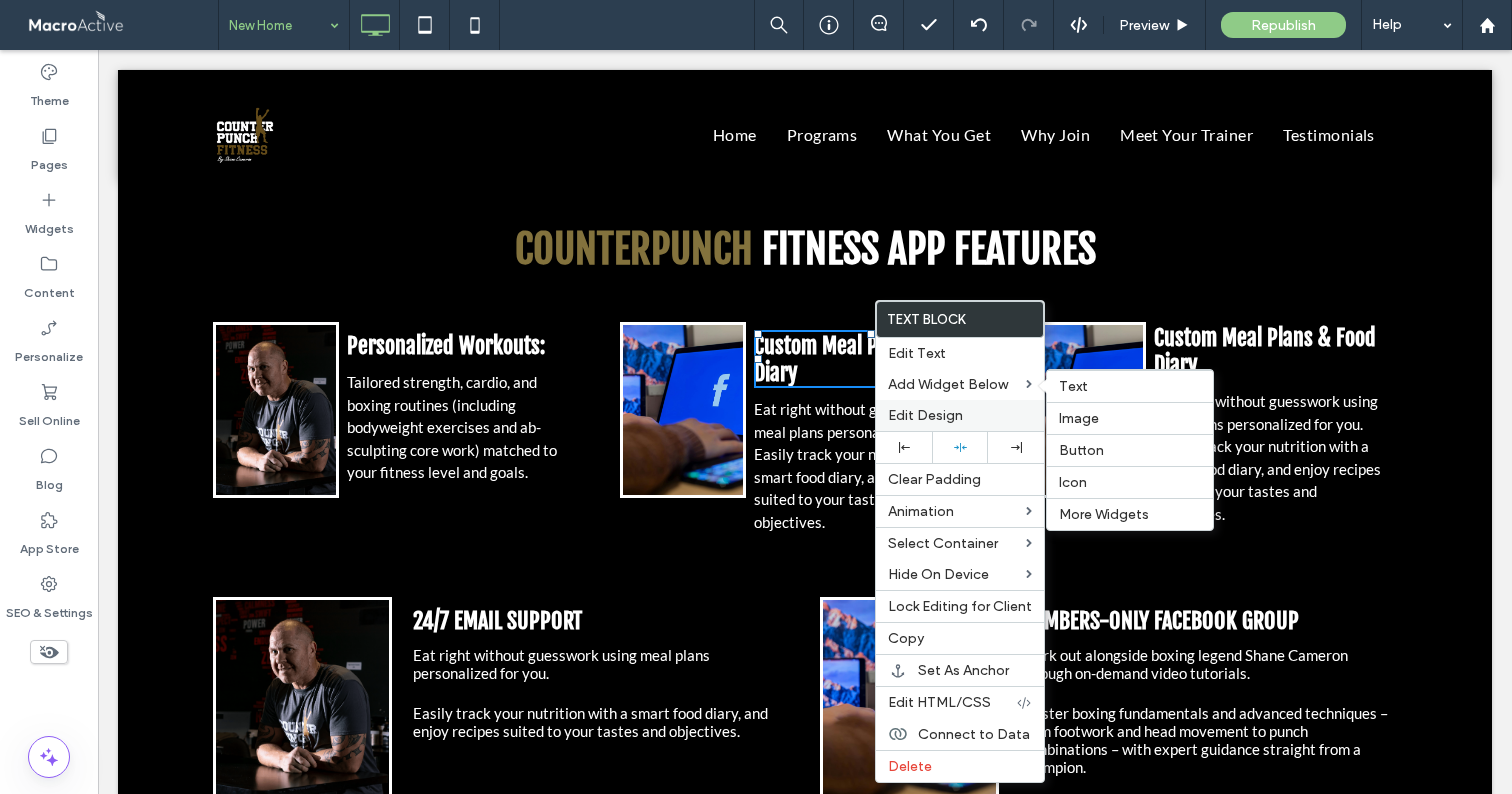 click on "Edit Design" at bounding box center (960, 415) 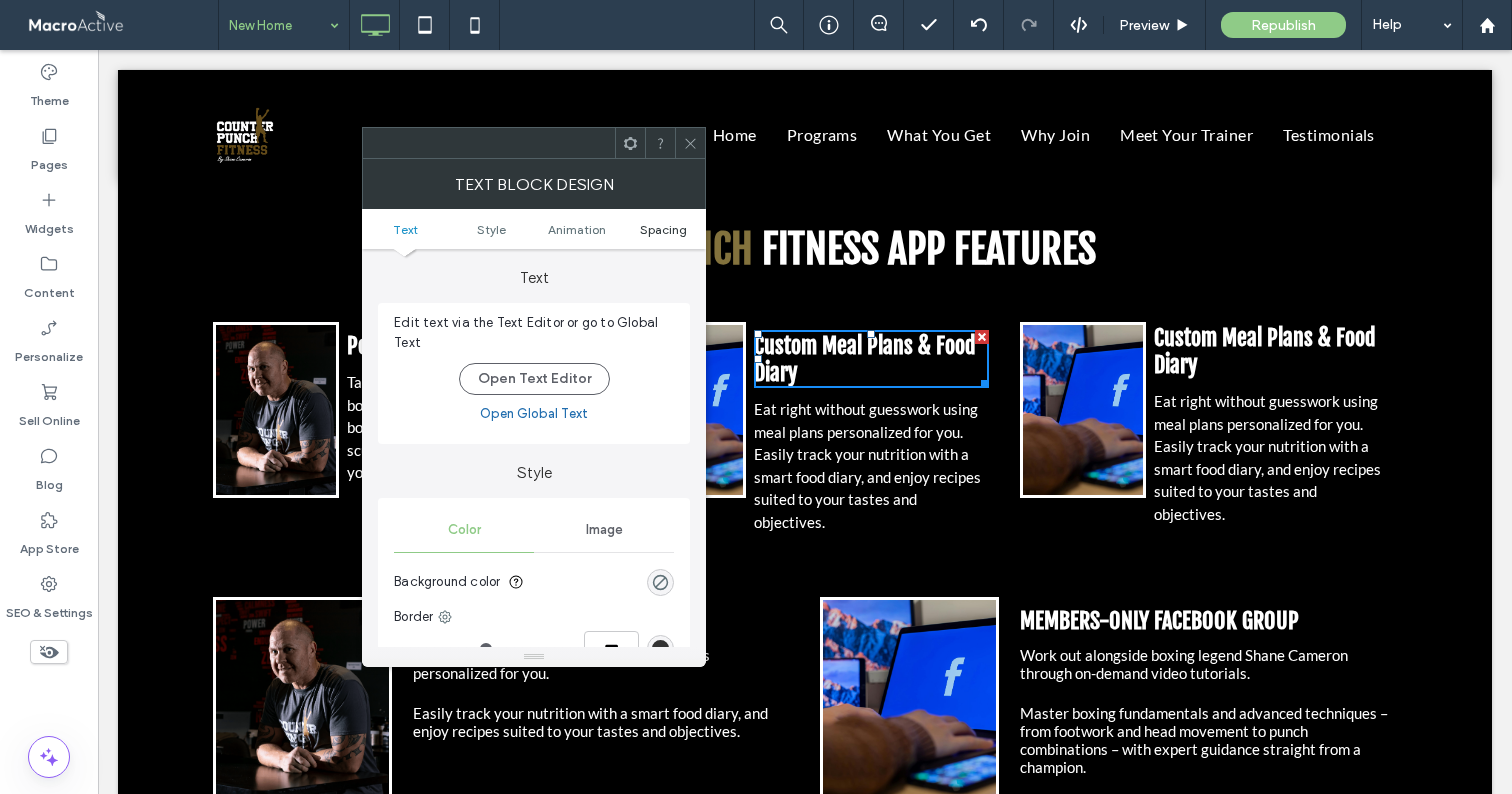 click on "Spacing" at bounding box center [663, 229] 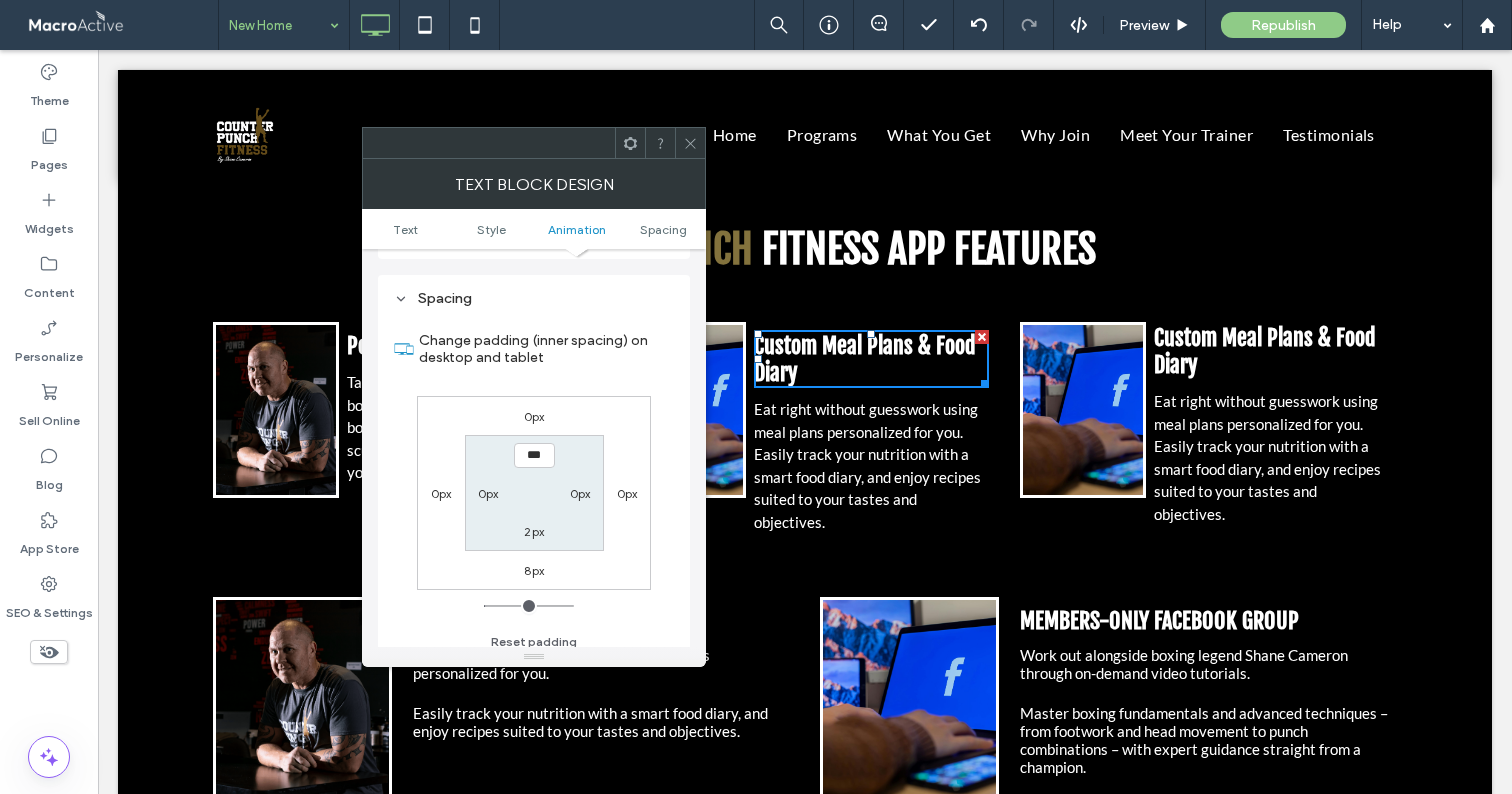 scroll, scrollTop: 574, scrollLeft: 0, axis: vertical 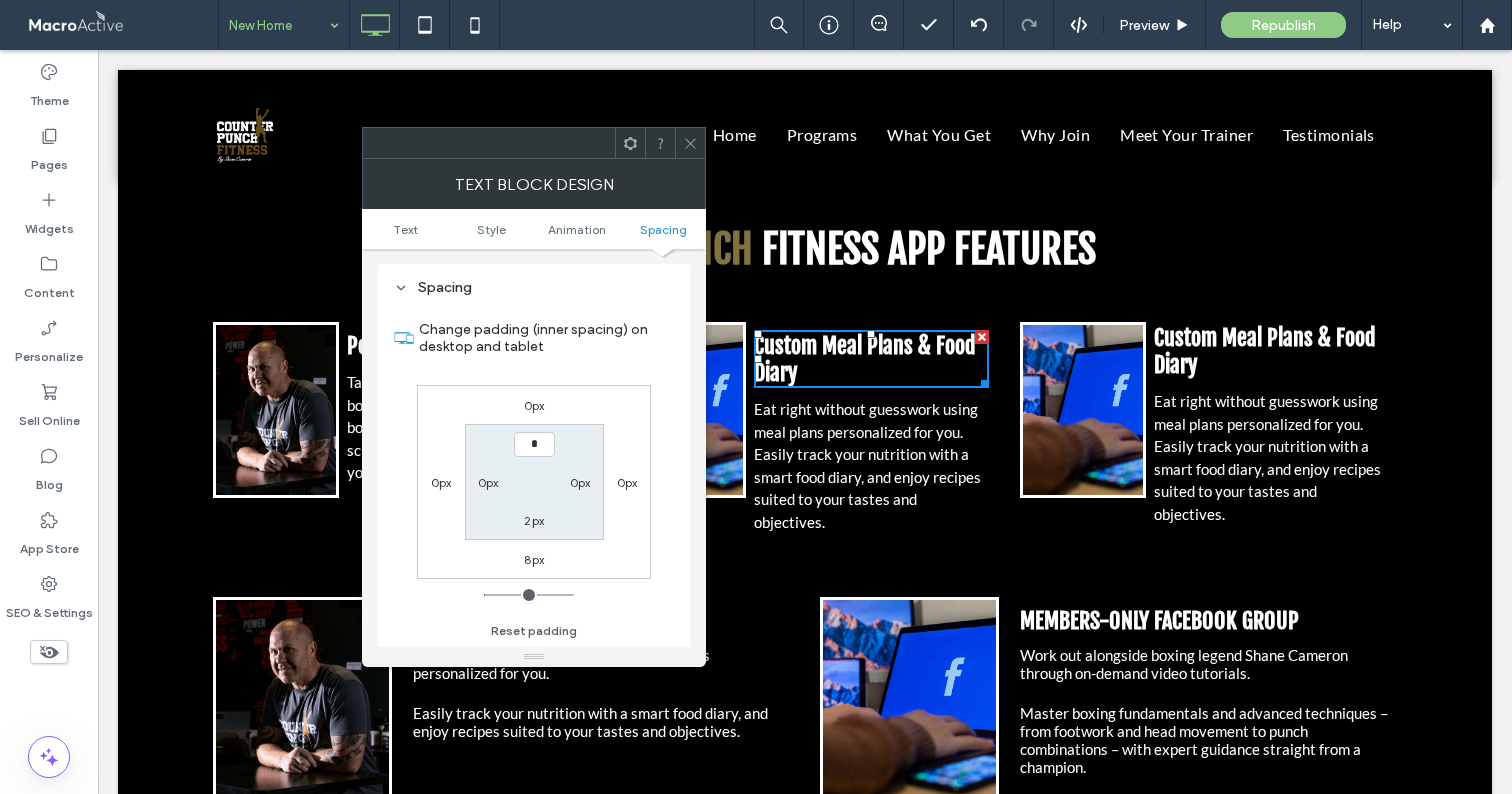 type on "***" 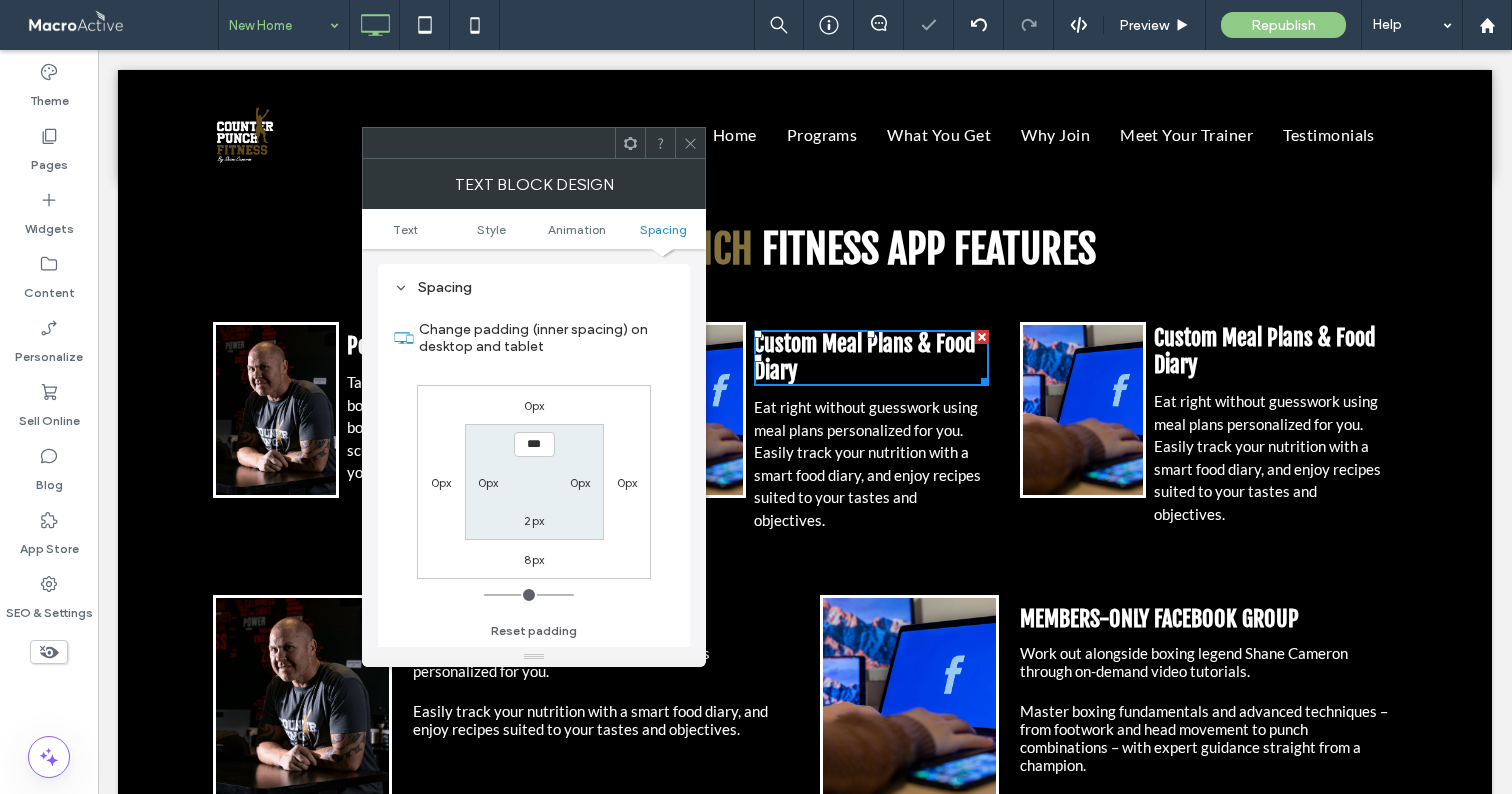 click 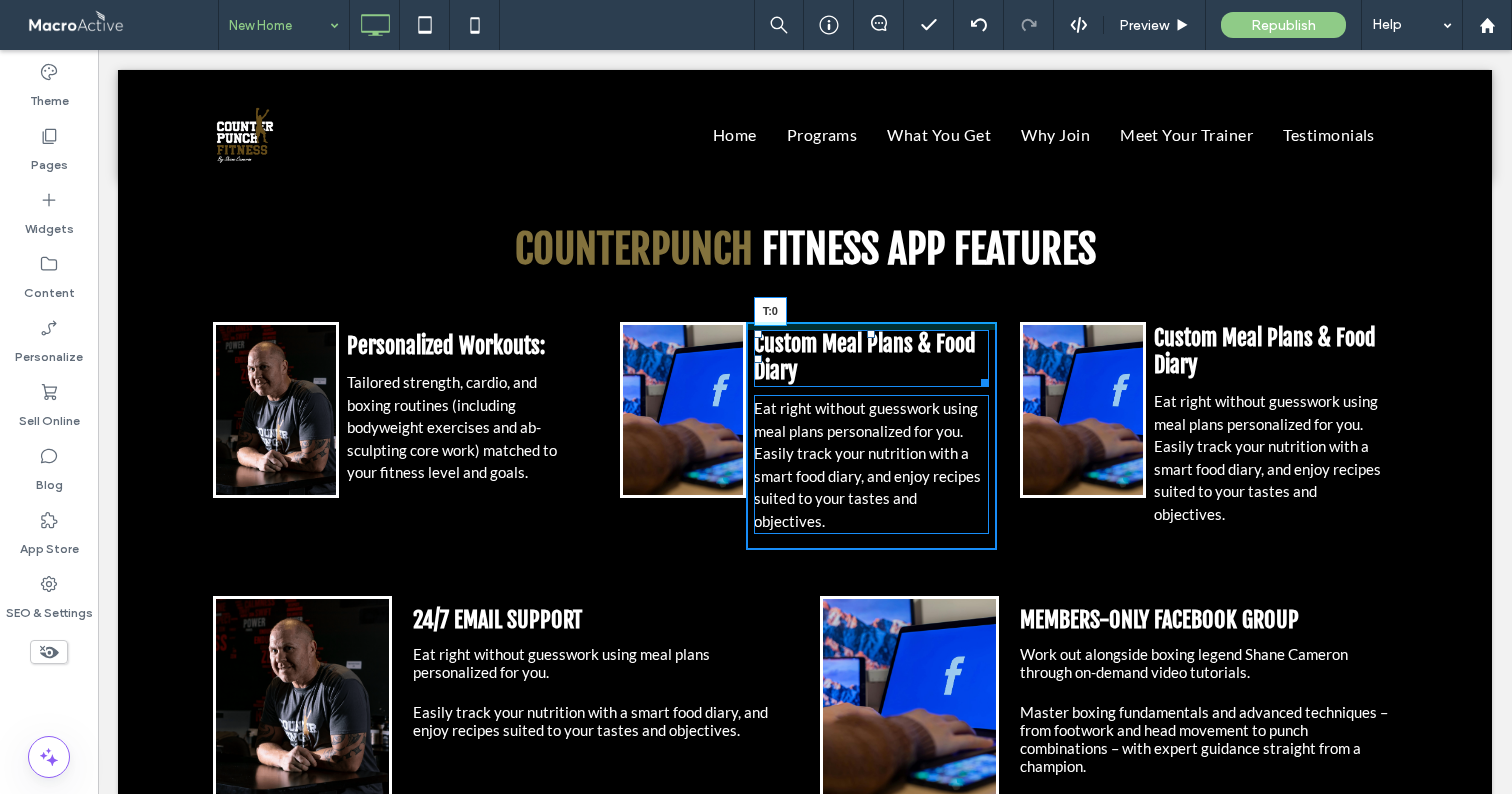 drag, startPoint x: 862, startPoint y: 334, endPoint x: 969, endPoint y: 366, distance: 111.68259 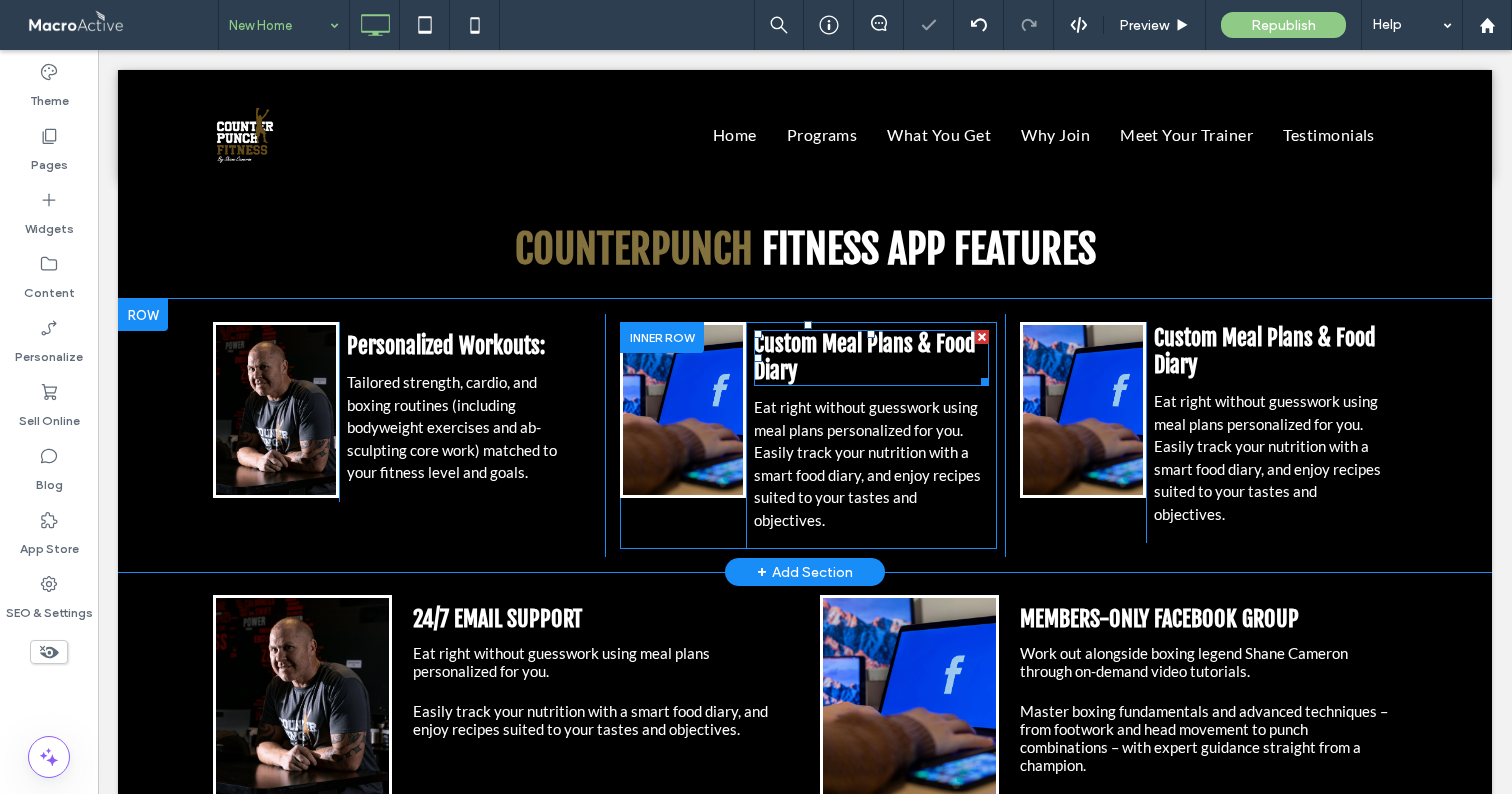 click on "Custom Meal Plans & Food Diary
Eat right without guesswork using meal plans personalized for you. Easily track your nutrition with a smart food diary, and enjoy recipes suited to your tastes and objectives.
Click To Paste" at bounding box center [871, 435] 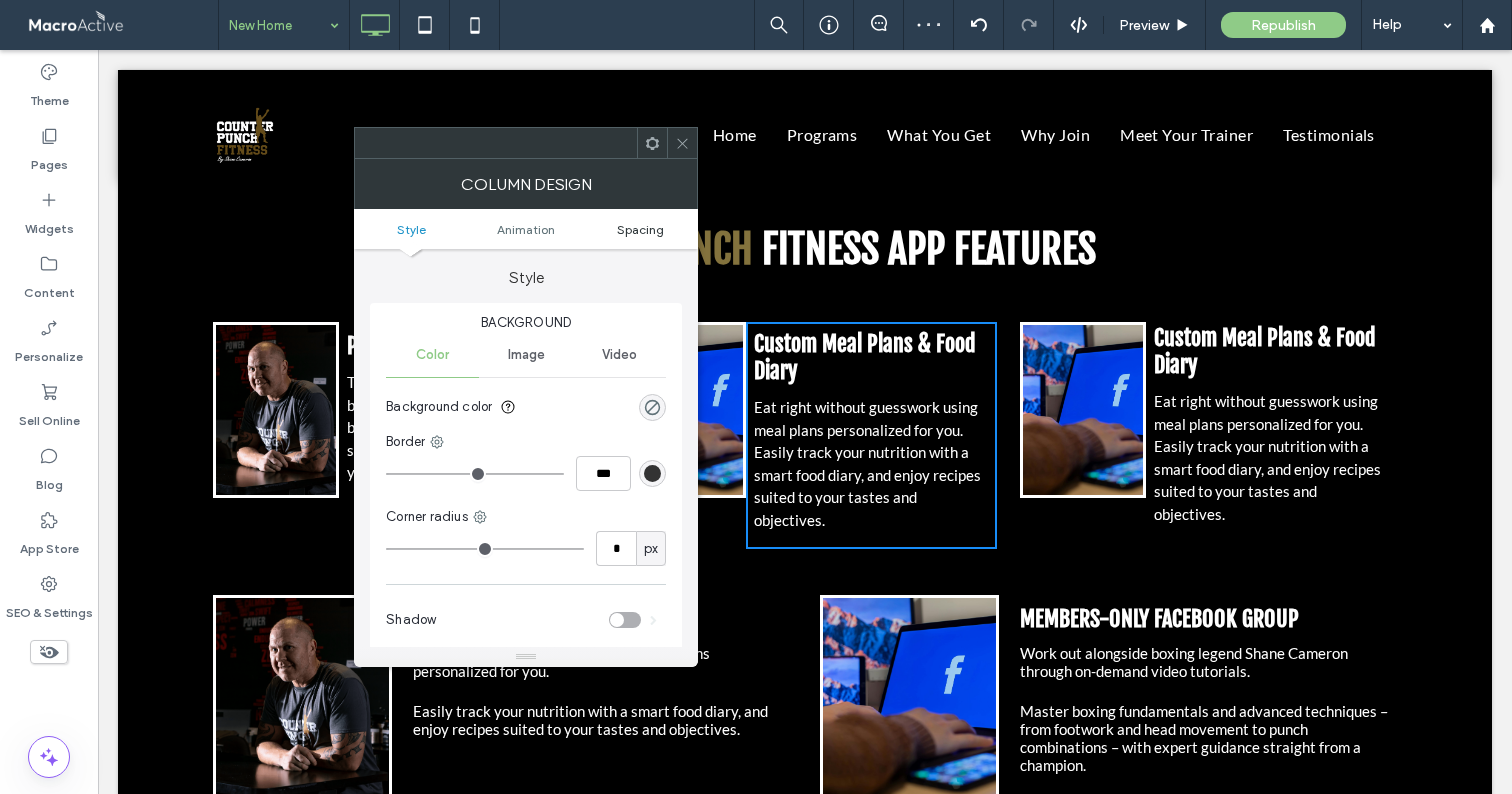 click on "Spacing" at bounding box center [640, 229] 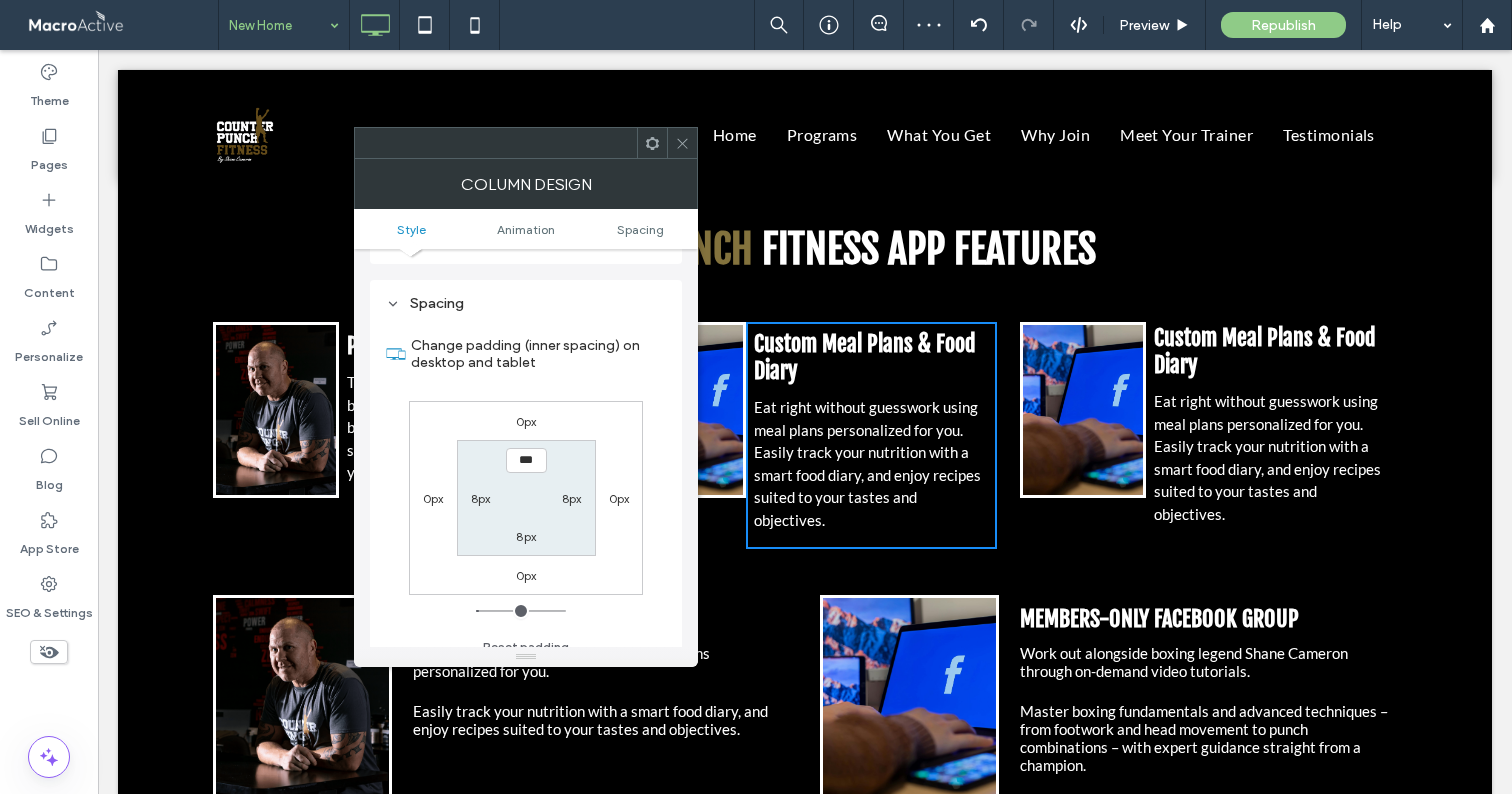 scroll, scrollTop: 470, scrollLeft: 0, axis: vertical 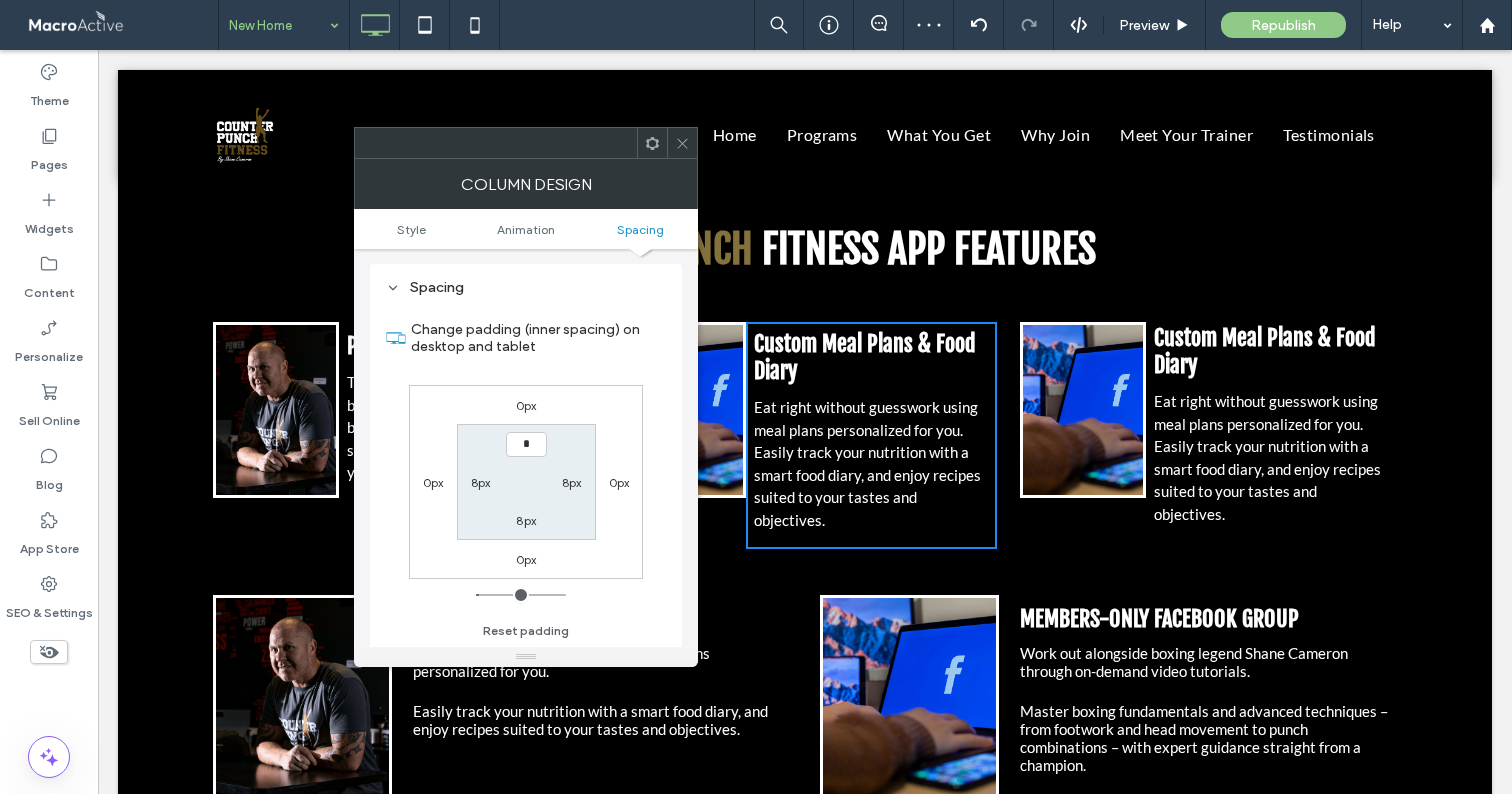 type on "***" 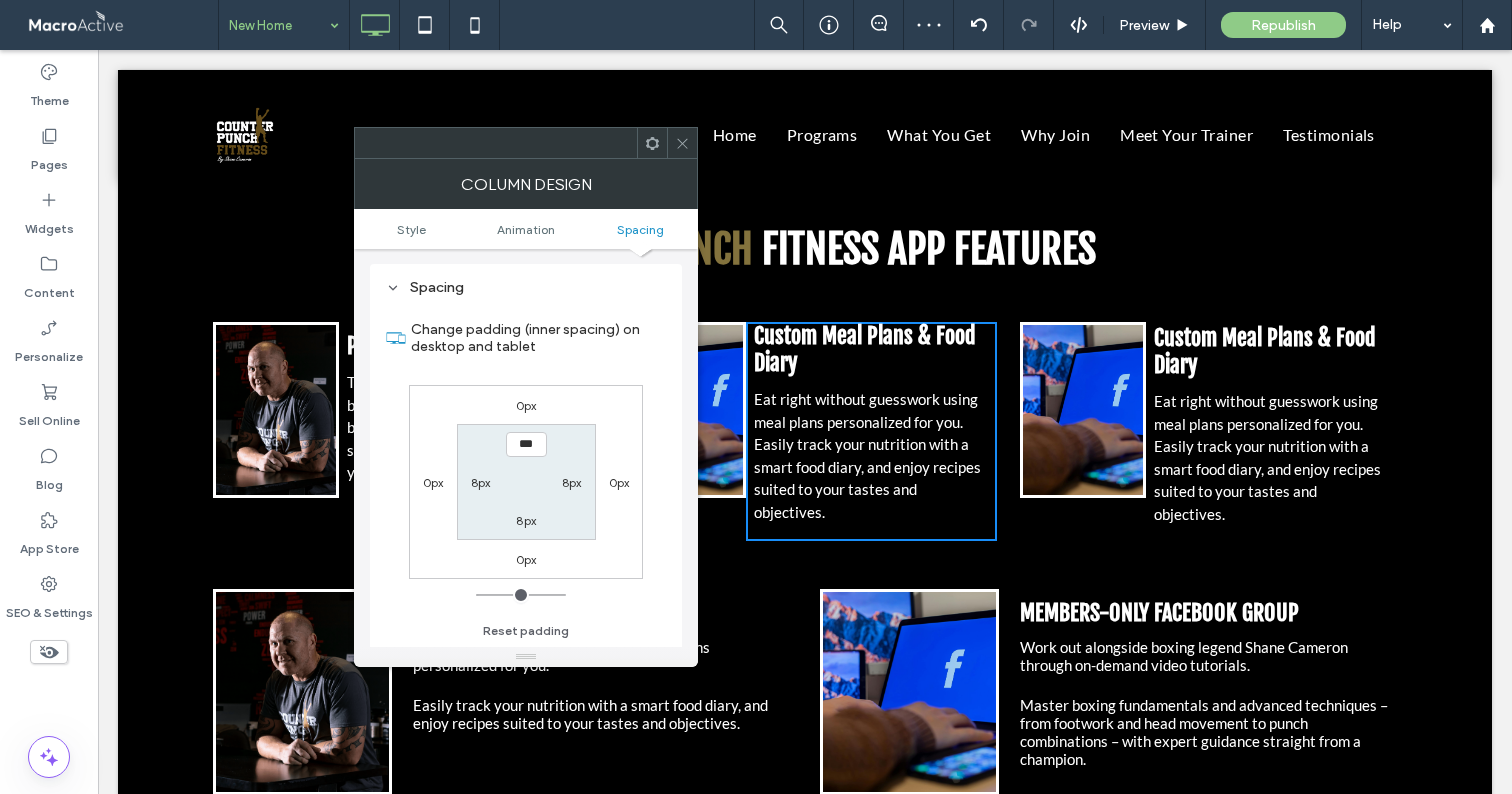 click 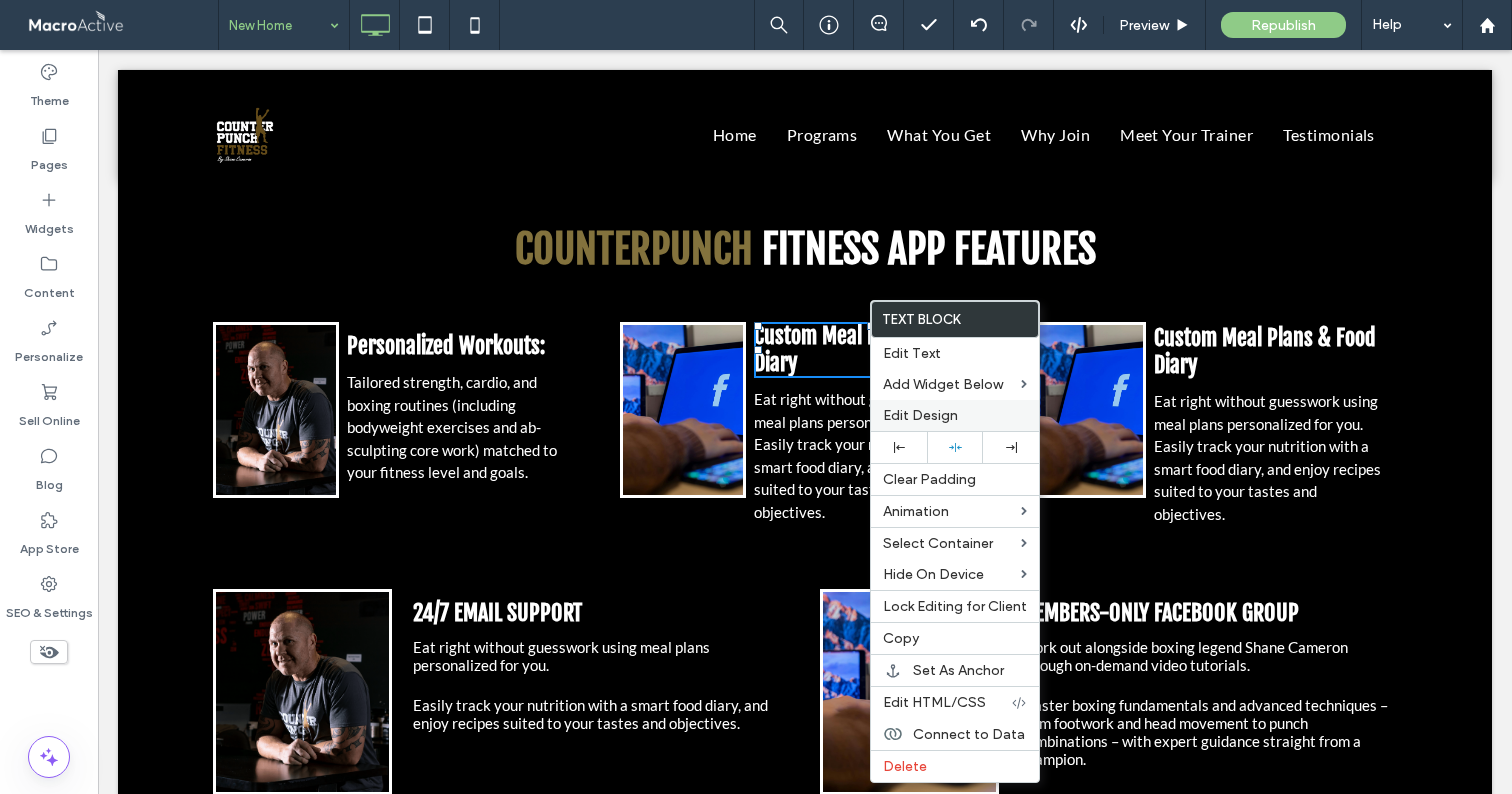 click on "Edit Design" at bounding box center [920, 415] 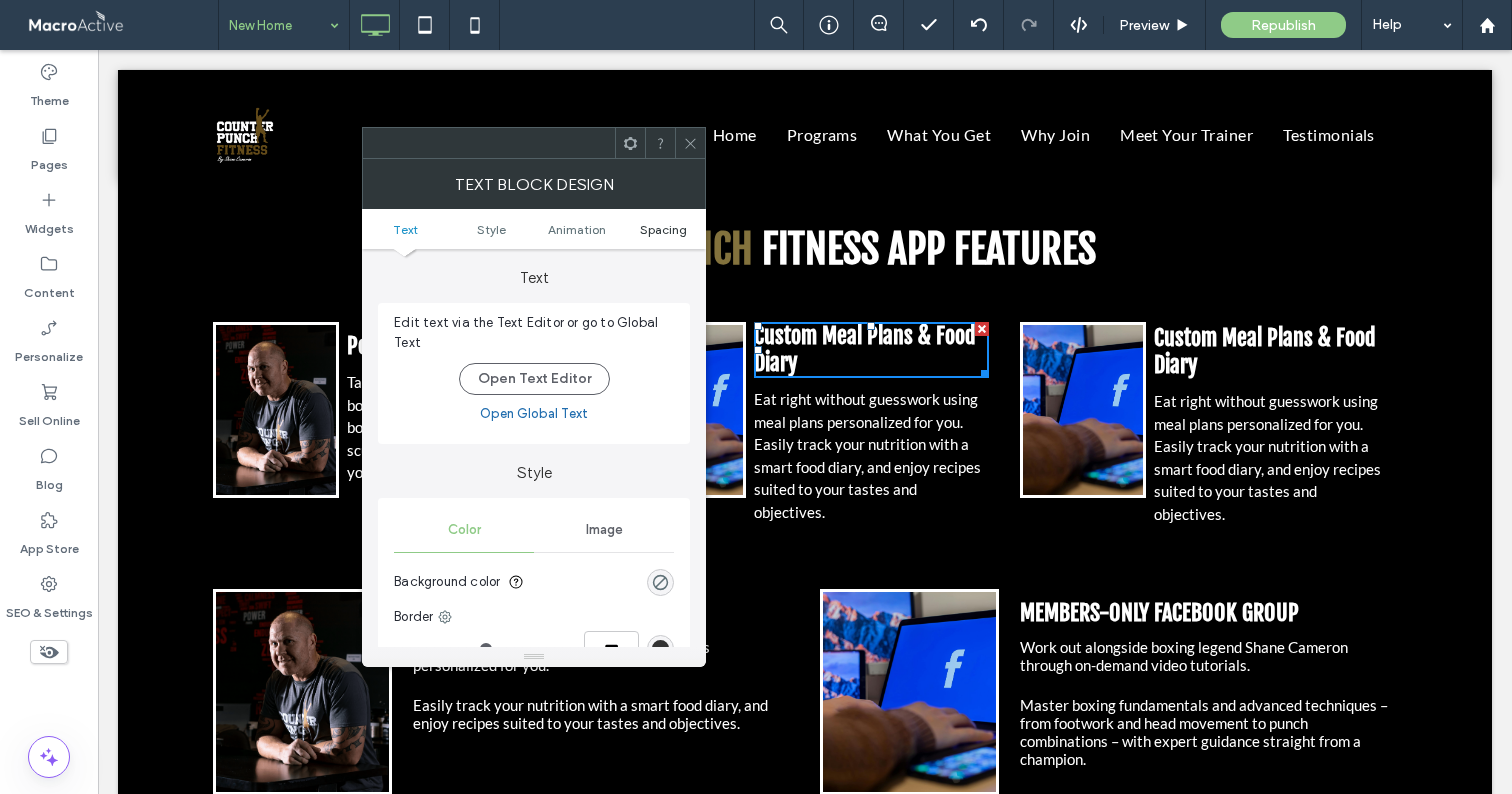 click on "Spacing" at bounding box center (663, 229) 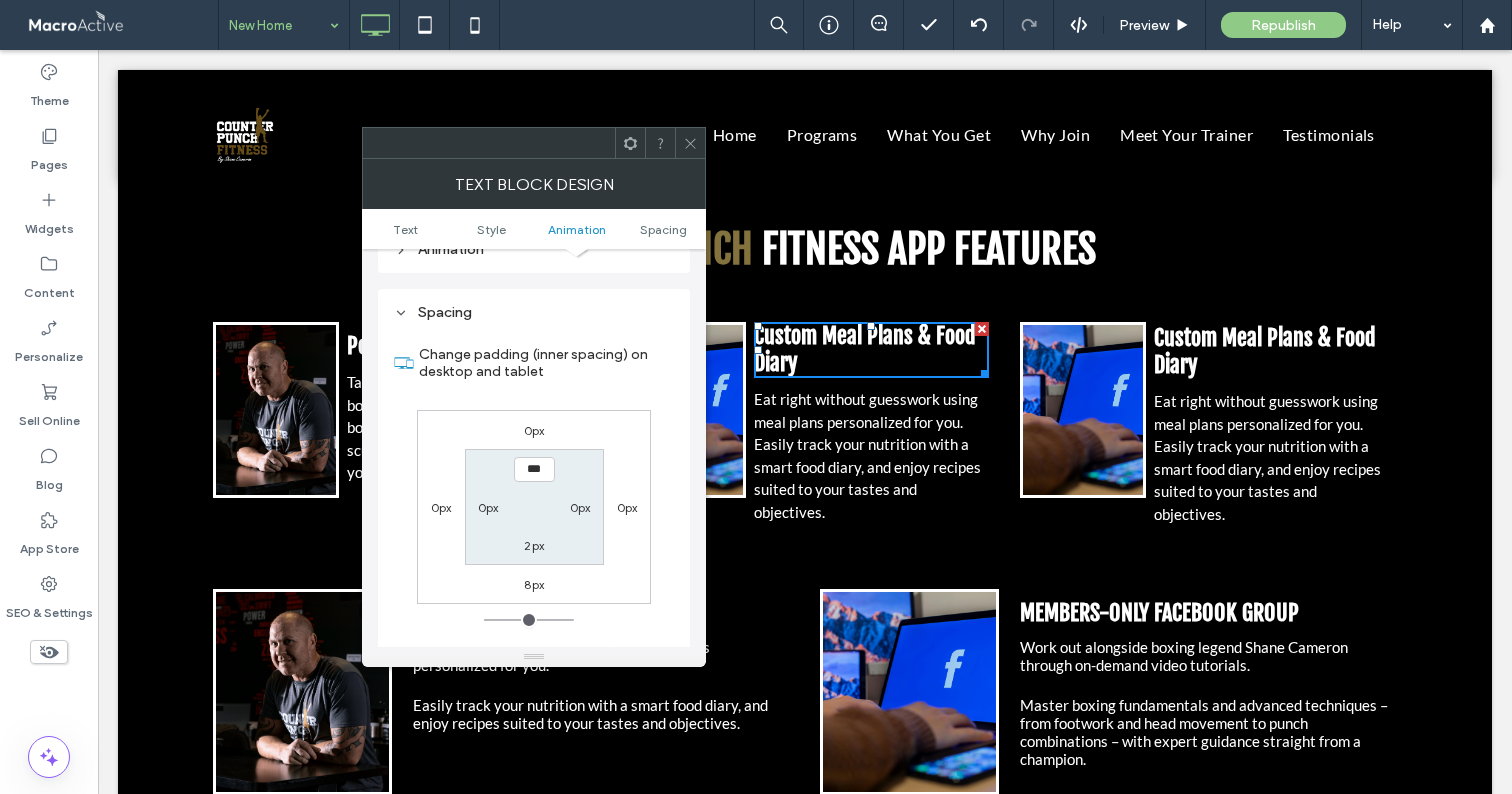 scroll, scrollTop: 574, scrollLeft: 0, axis: vertical 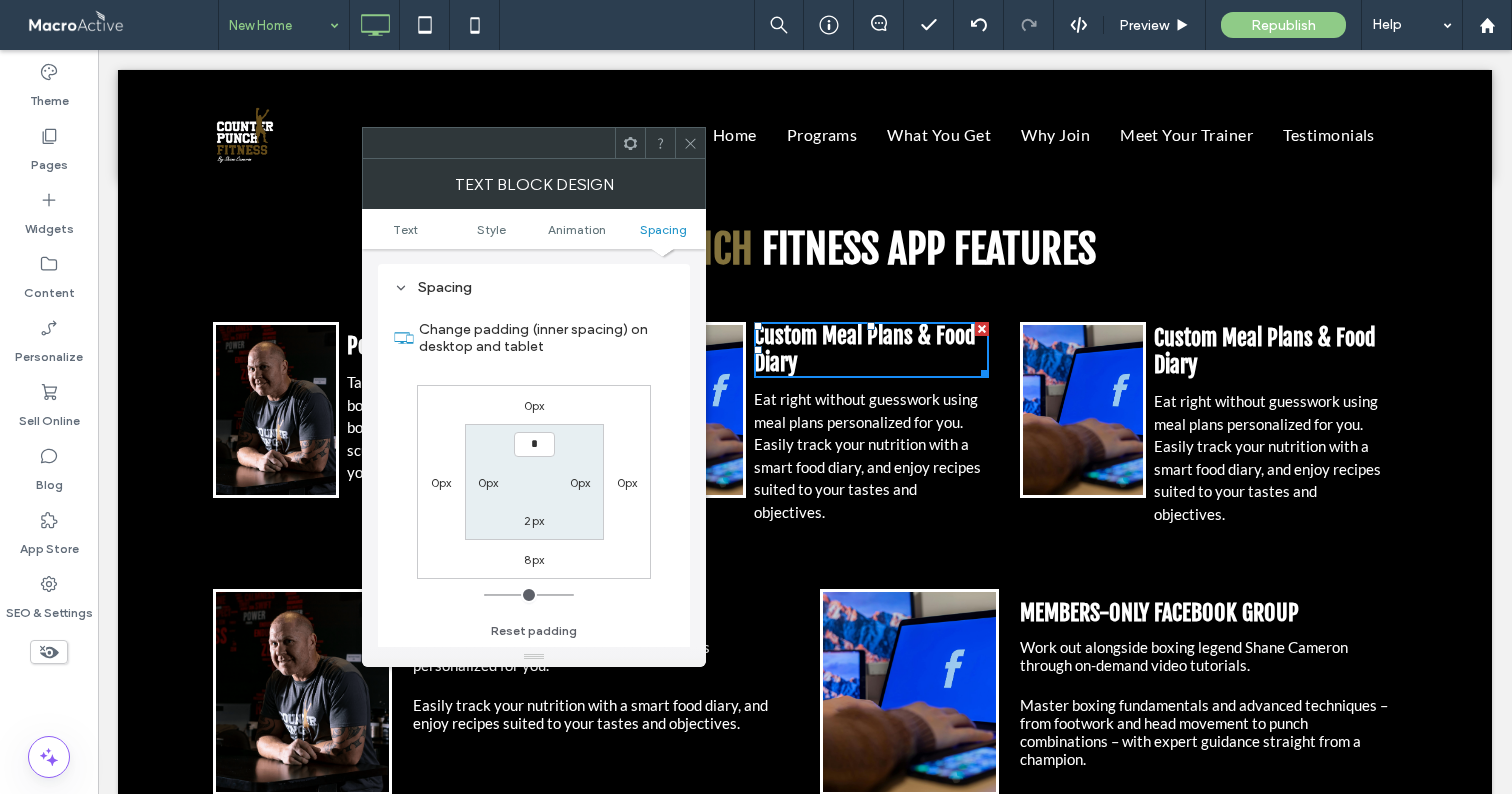 type on "***" 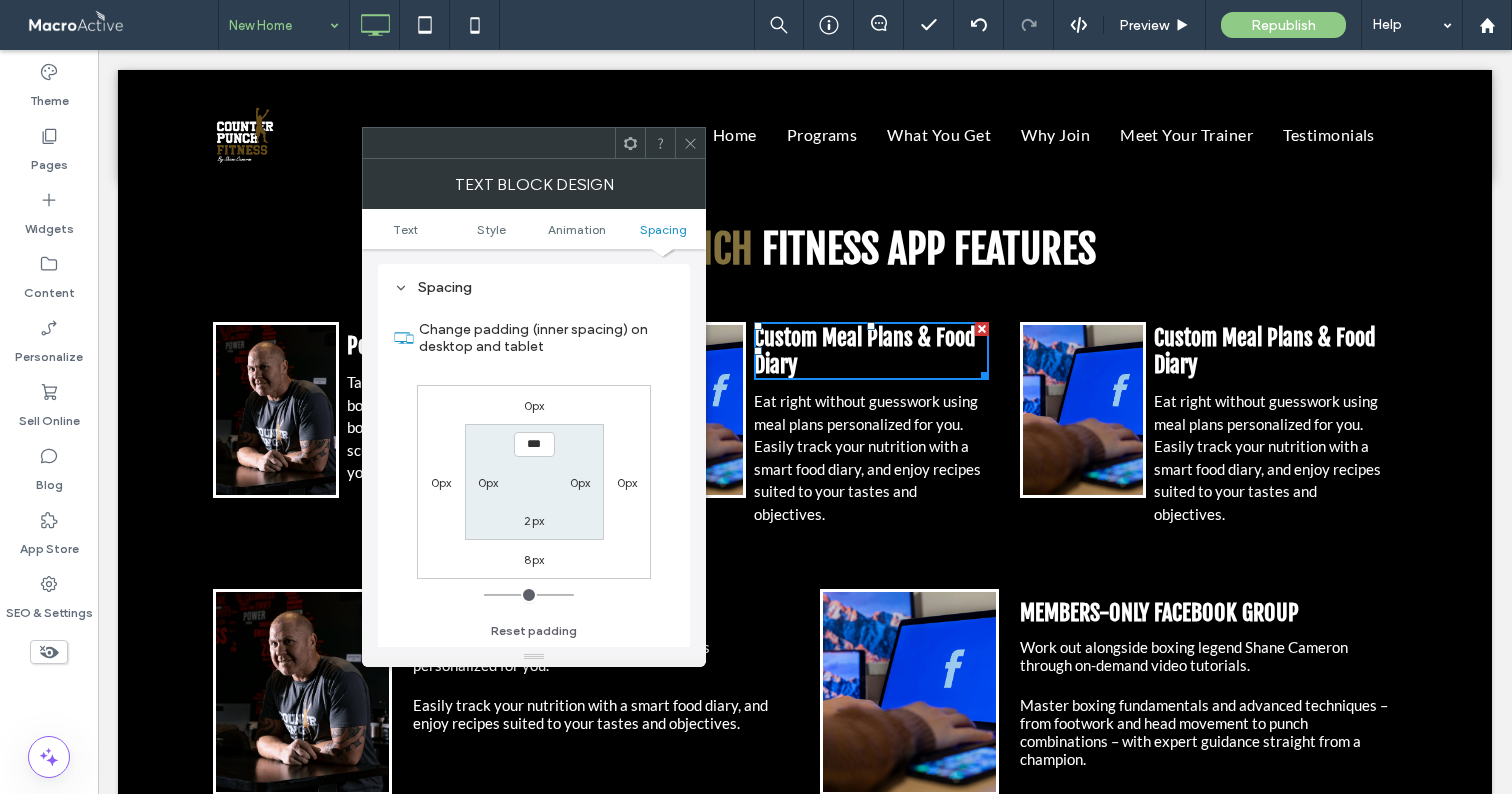 click on "0px 0px 8px 0px *** 0px 2px 0px" at bounding box center (534, 482) 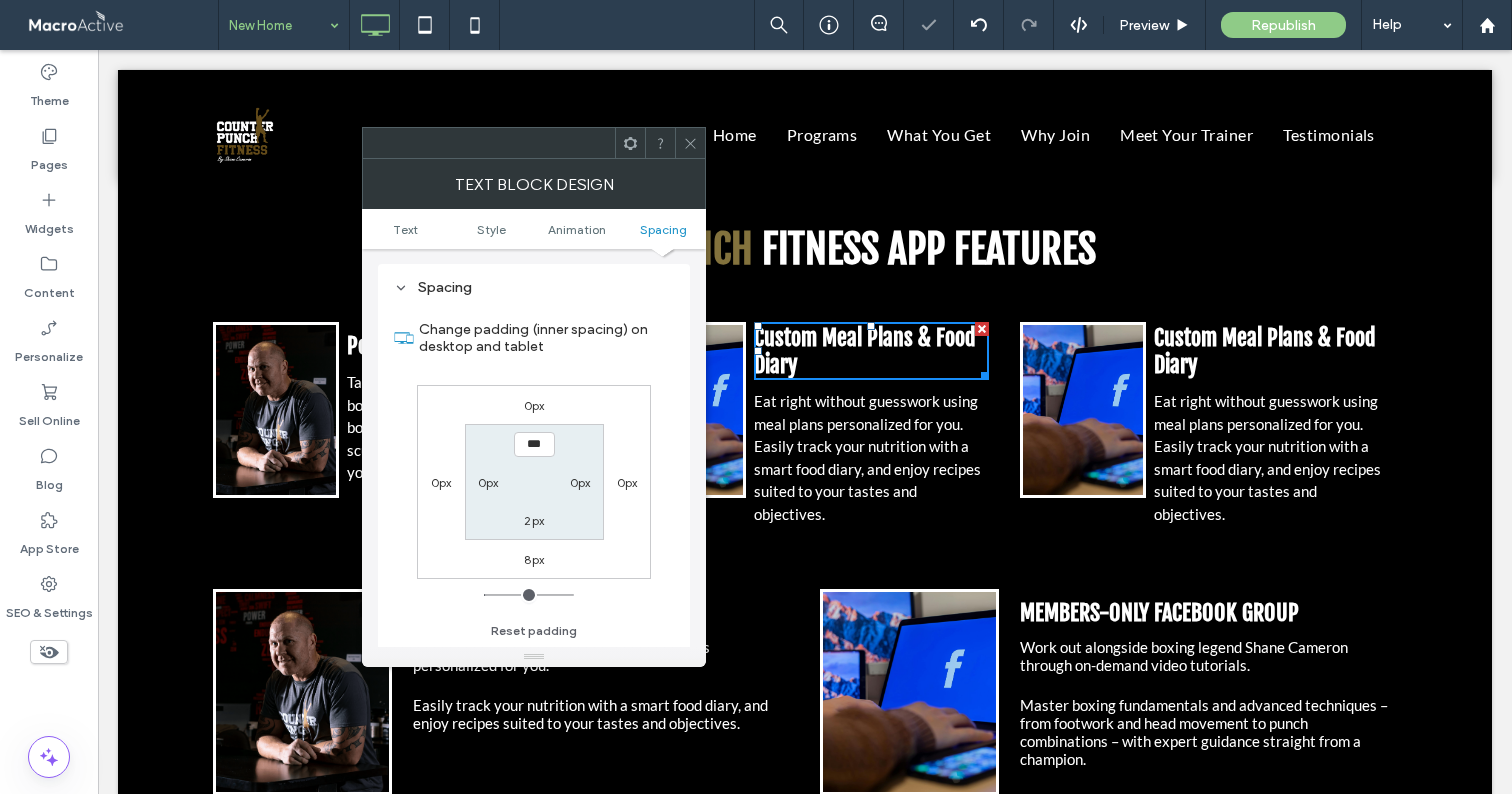click 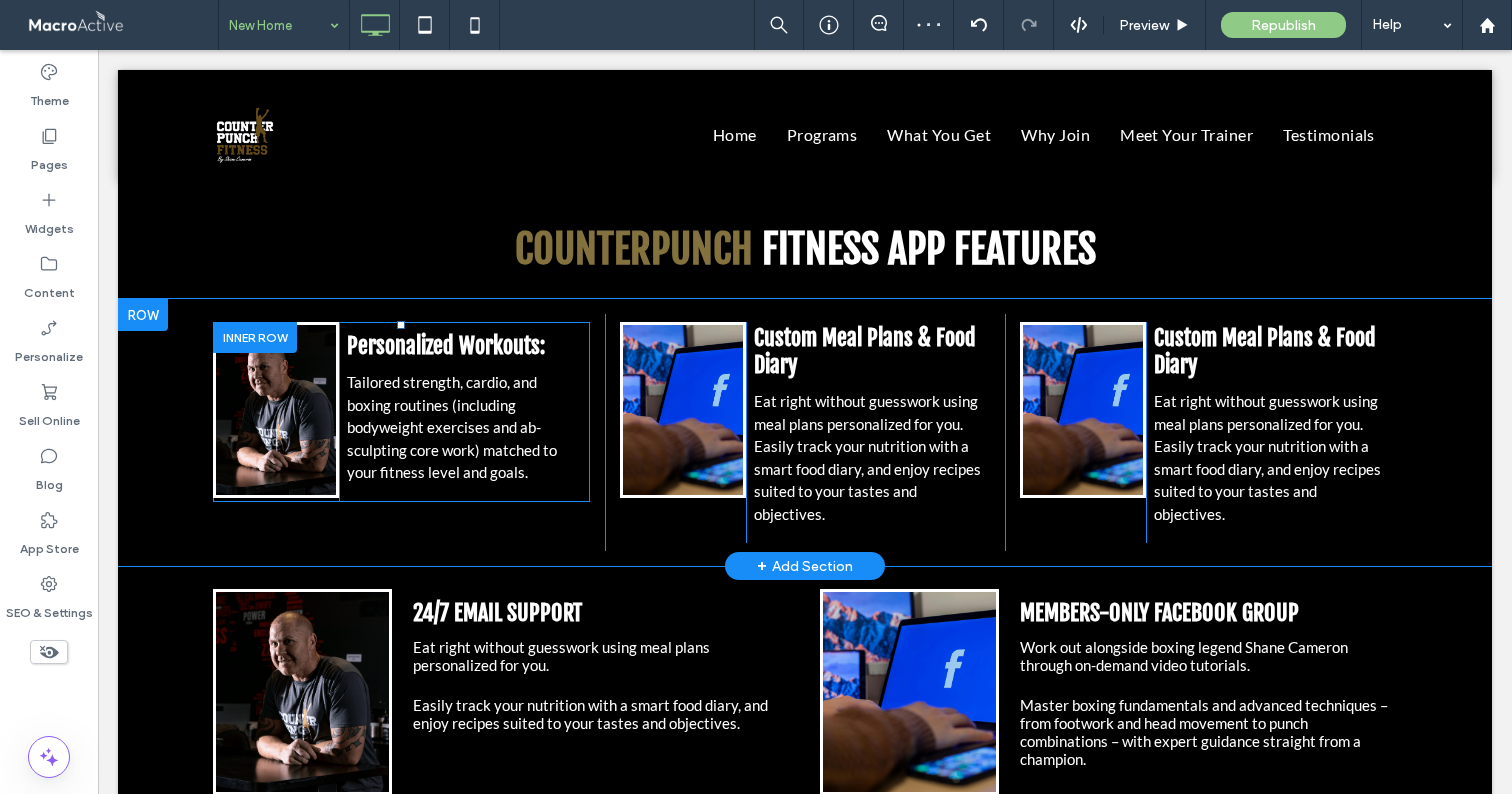 click on "Personalized Workouts:
Tailored strength, cardio, and boxing routines (including bodyweight exercises and ab-sculpting core work) matched to your fitness level and goals.
Click To Paste" at bounding box center [464, 412] 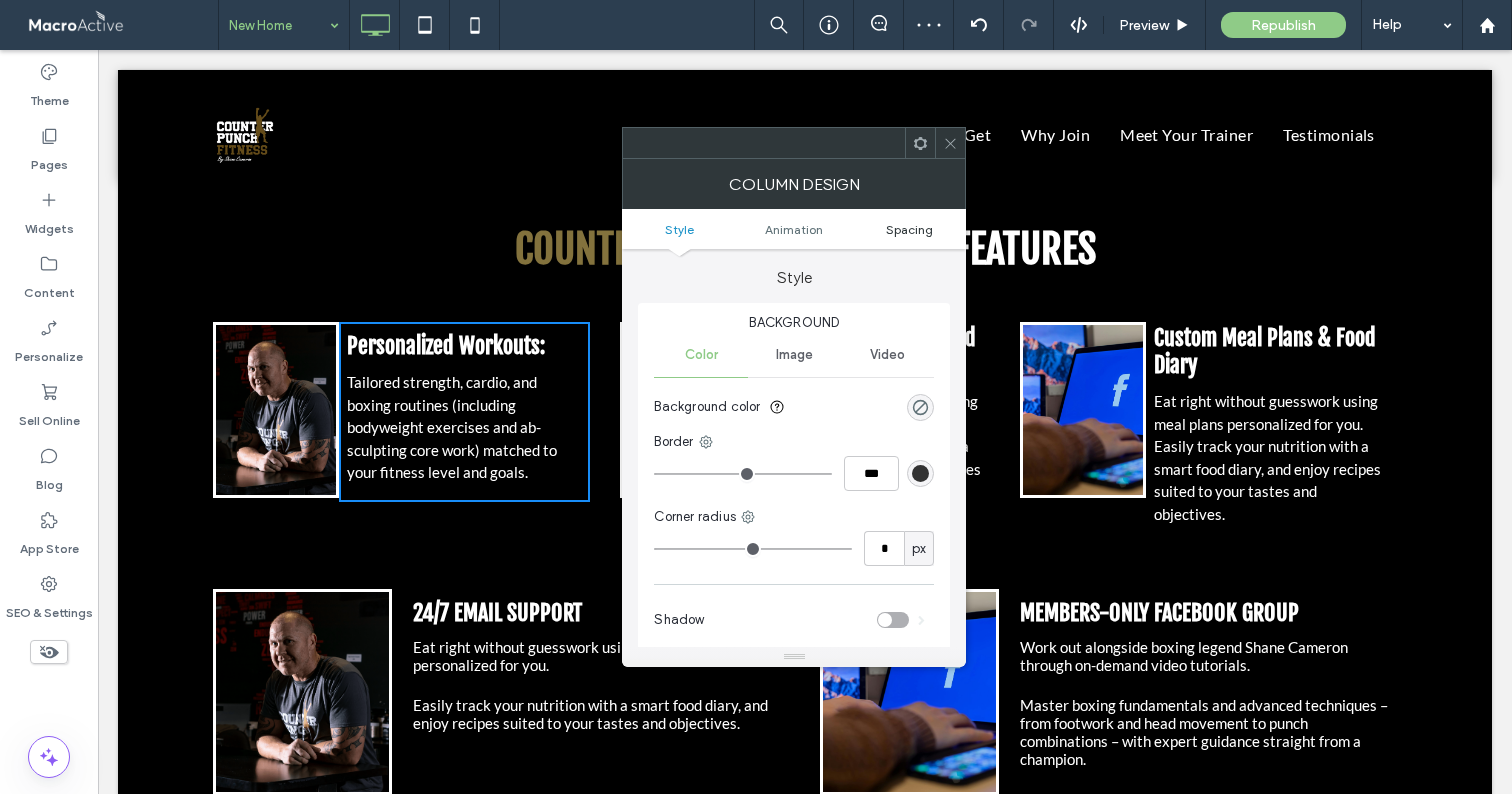 click on "Style Animation Spacing" at bounding box center (794, 229) 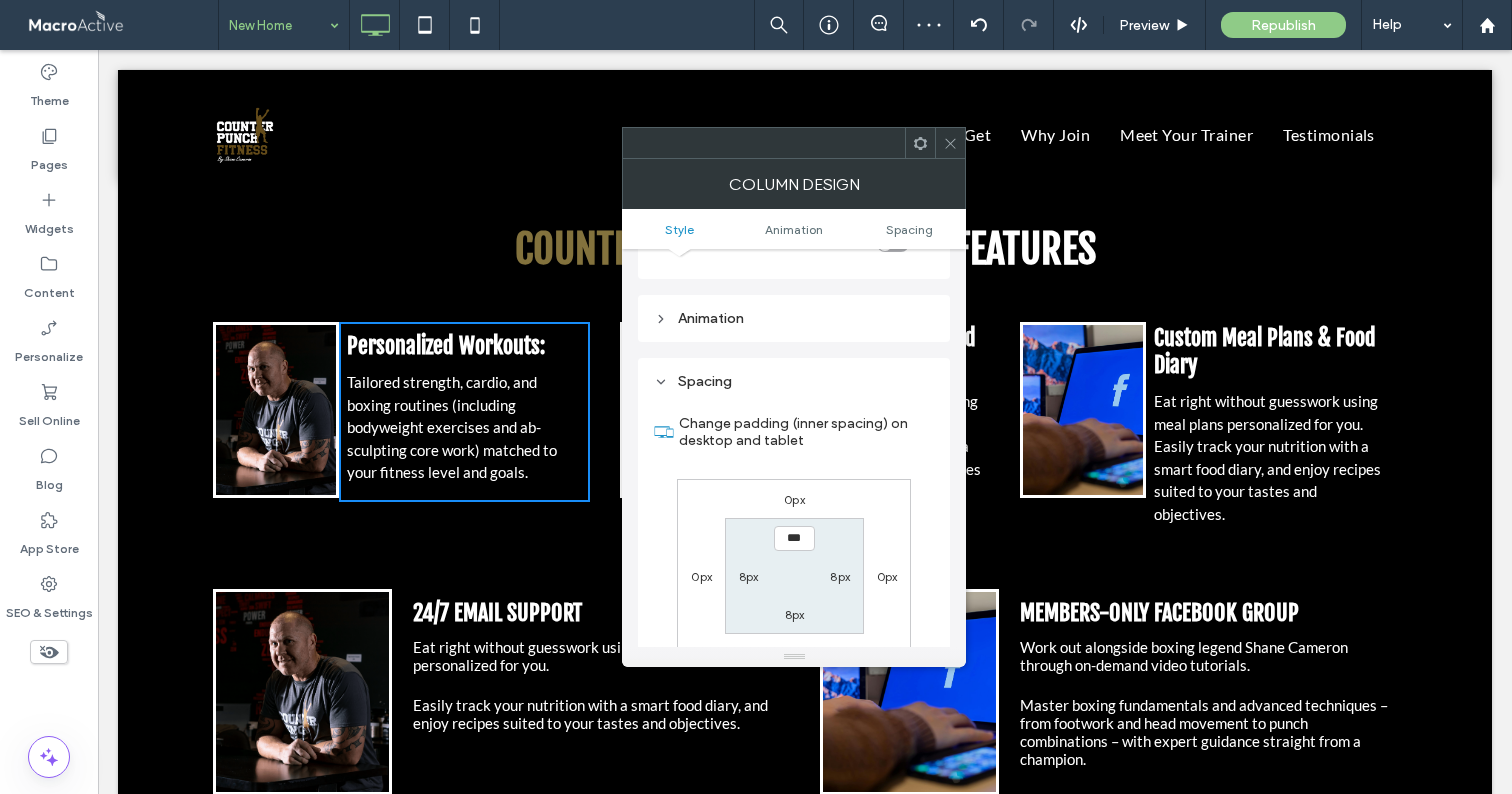 scroll, scrollTop: 470, scrollLeft: 0, axis: vertical 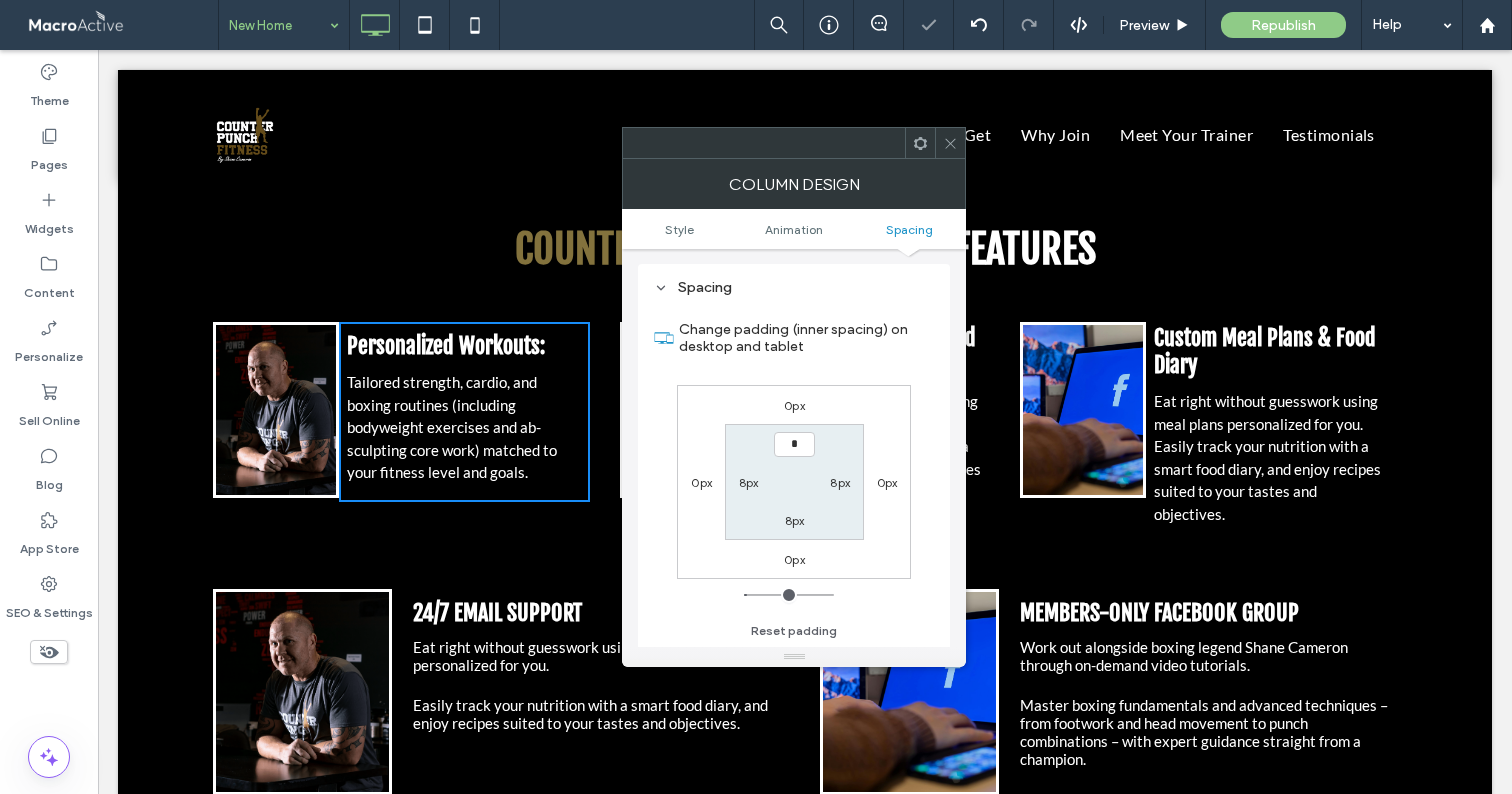 type on "***" 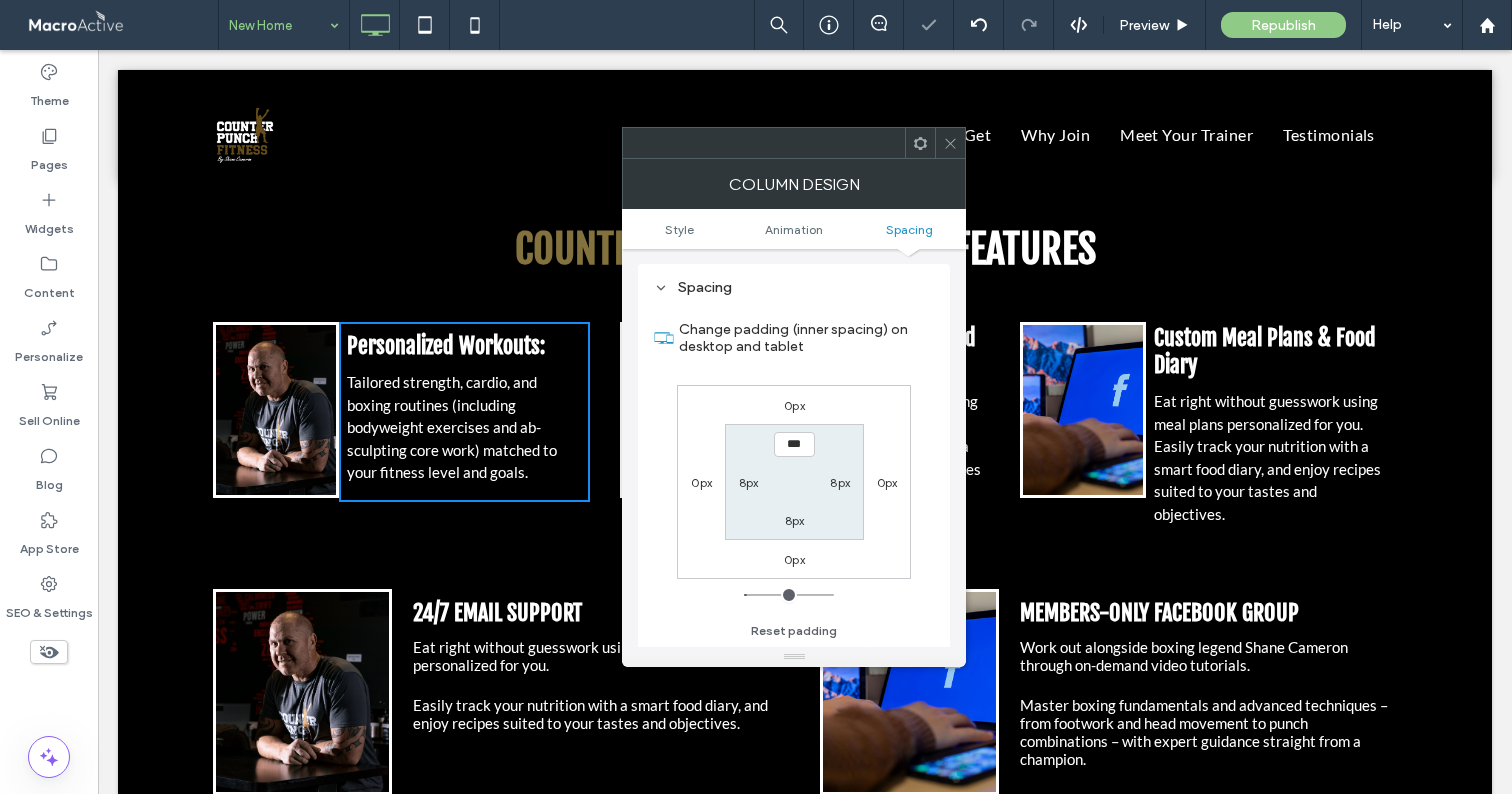 click on "0px 0px 0px 0px *** 8px 8px 8px" at bounding box center (794, 482) 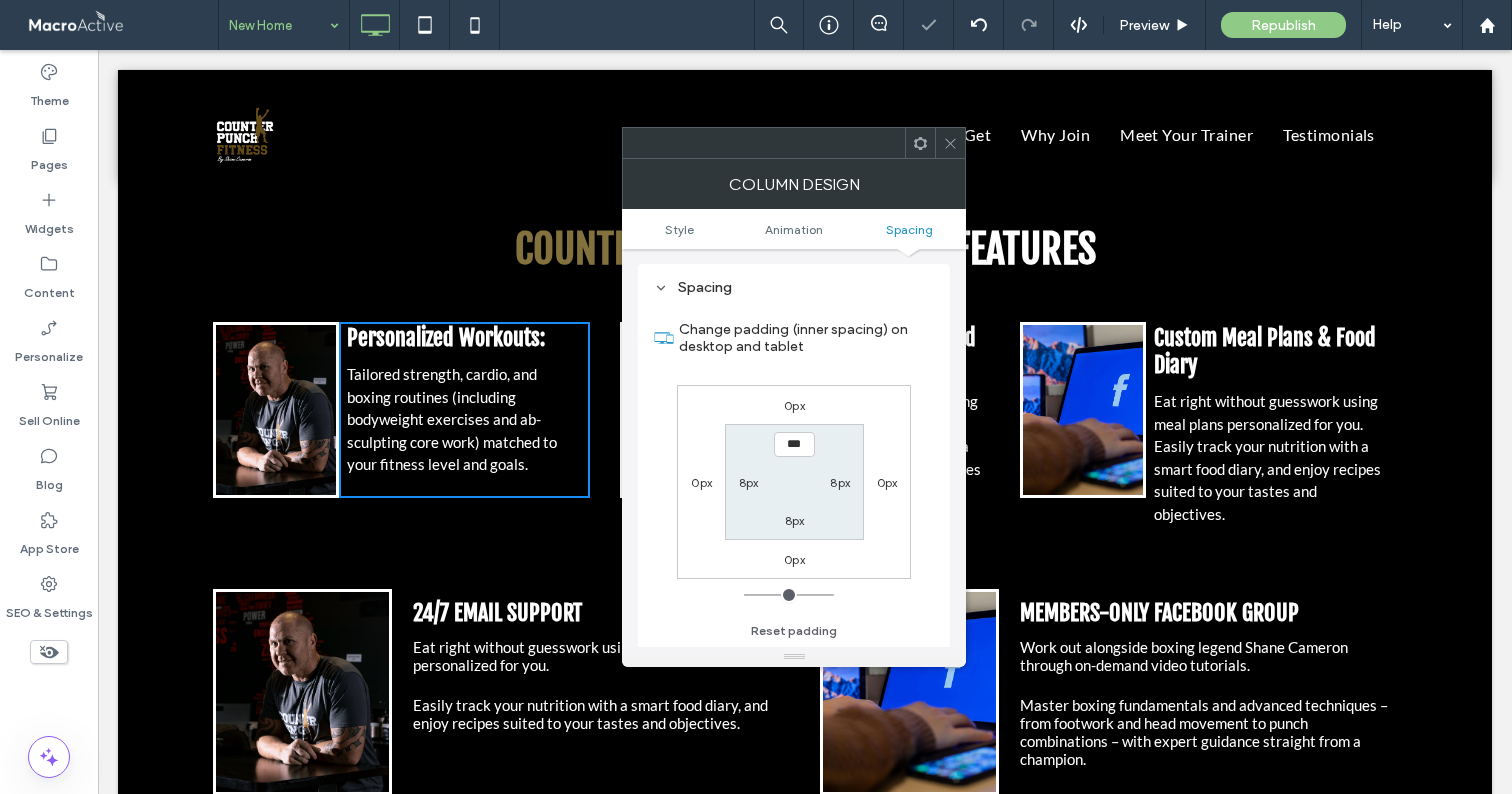 click 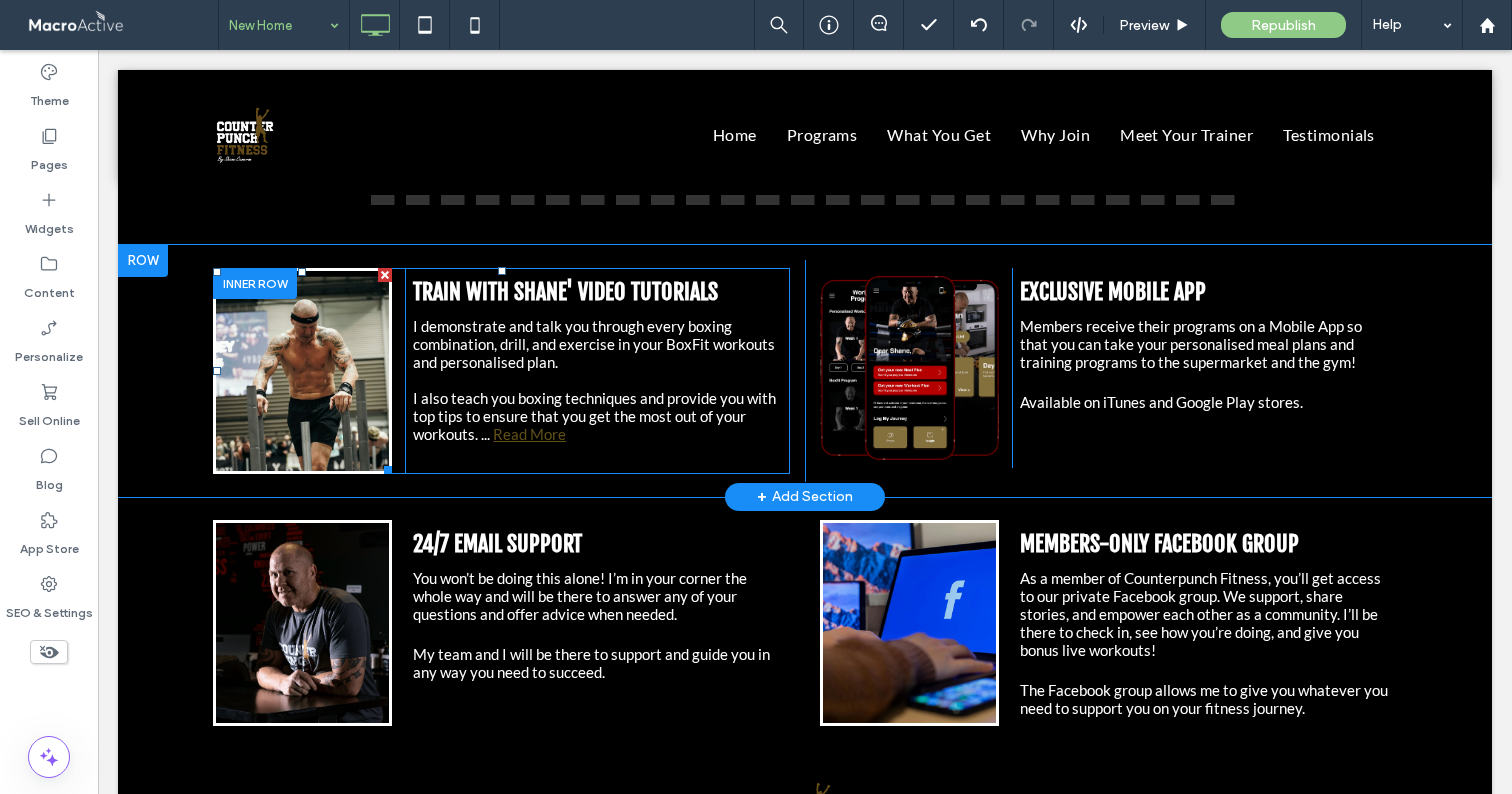 scroll, scrollTop: 5712, scrollLeft: 0, axis: vertical 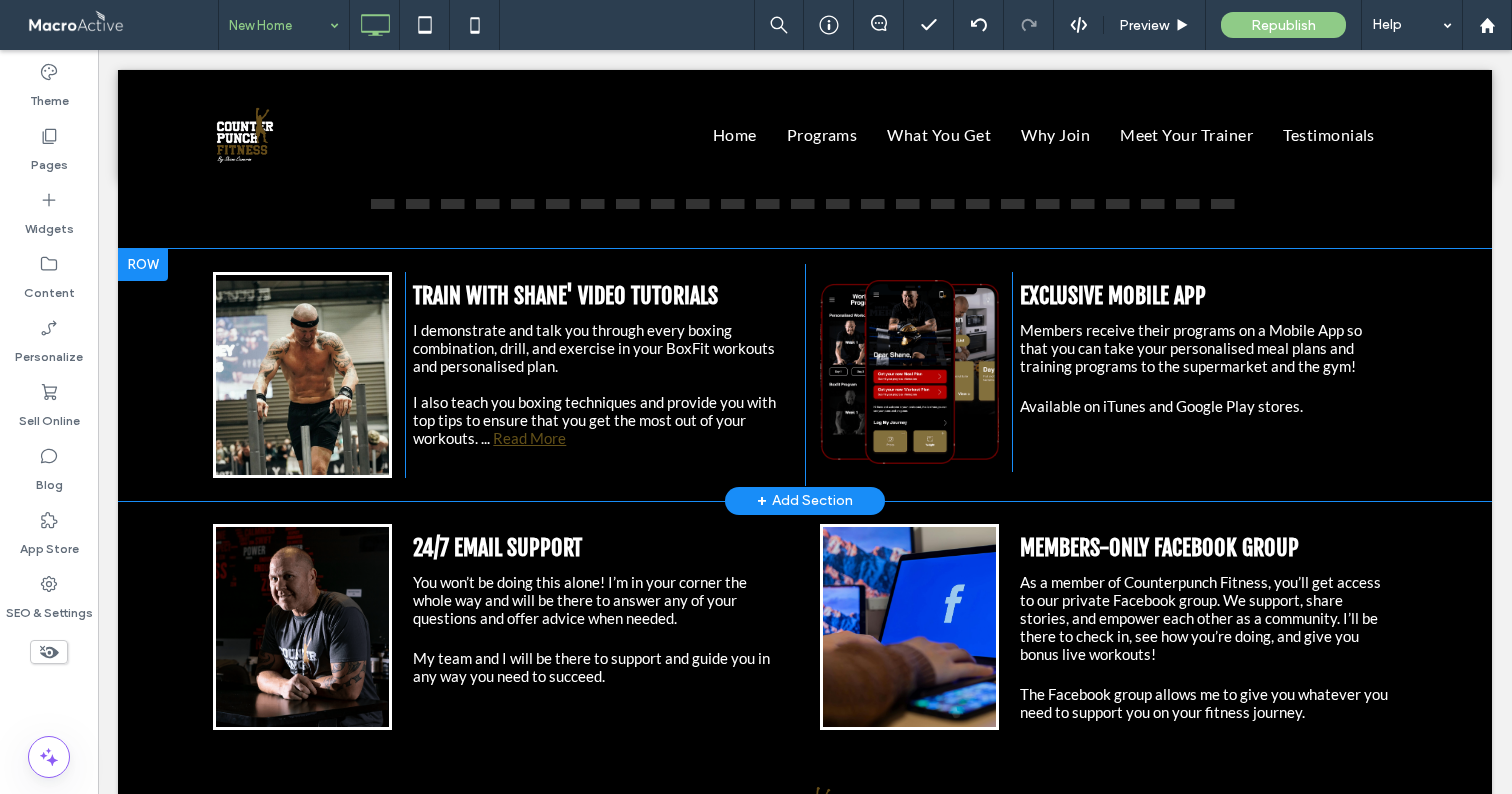 click at bounding box center [143, 265] 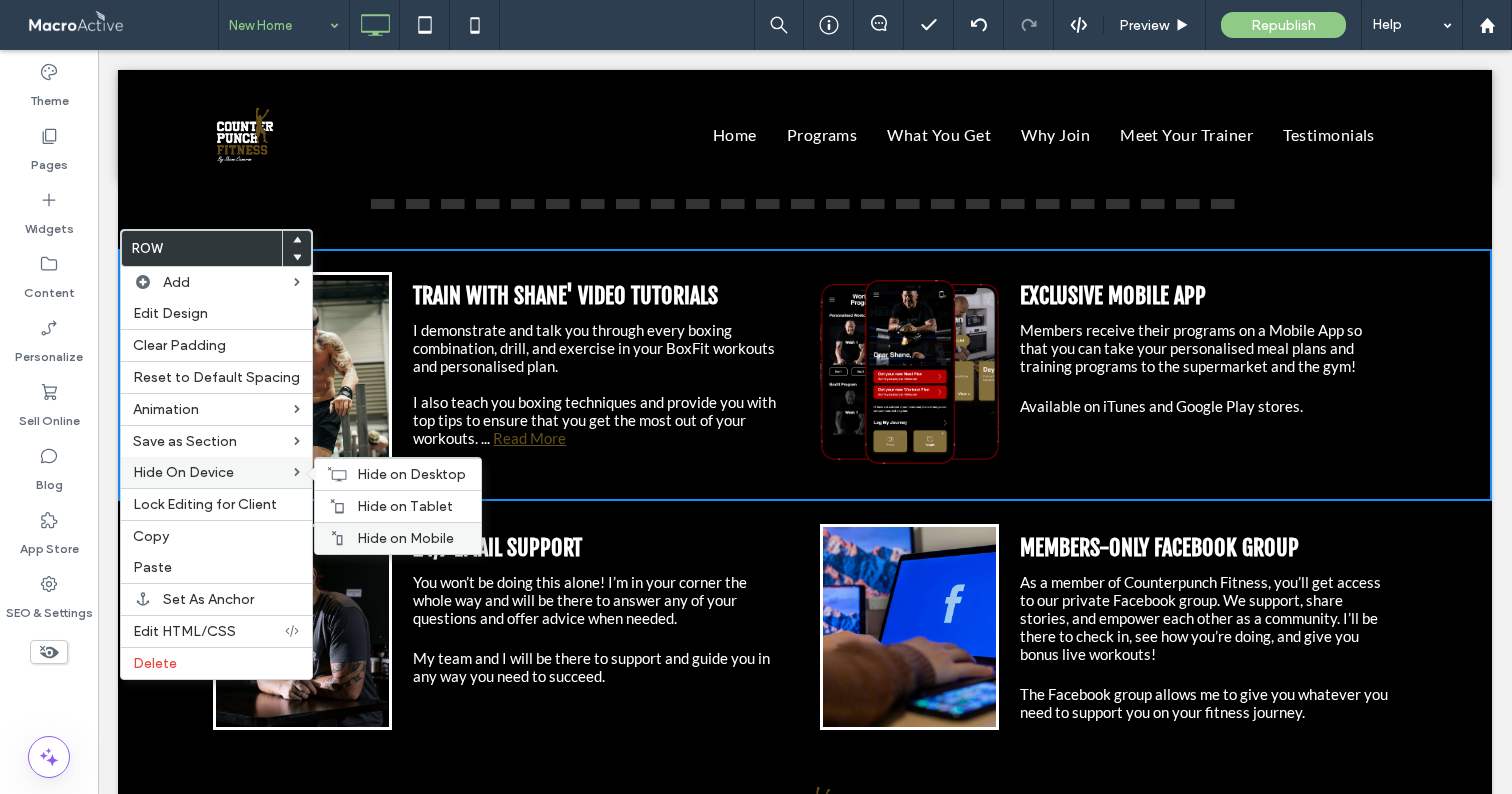 click on "Hide on Mobile" at bounding box center (405, 538) 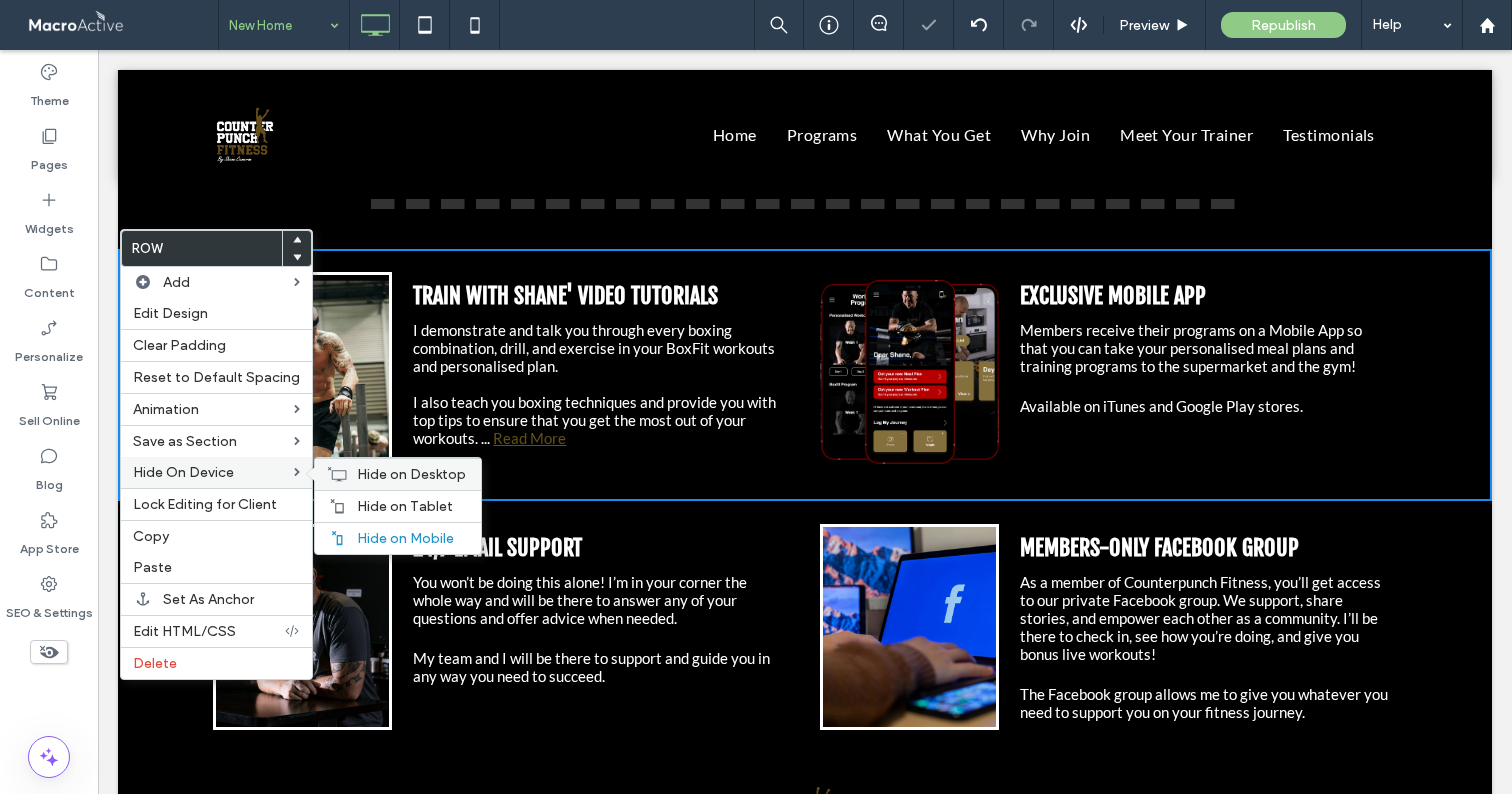 click on "Hide on Desktop" at bounding box center [398, 474] 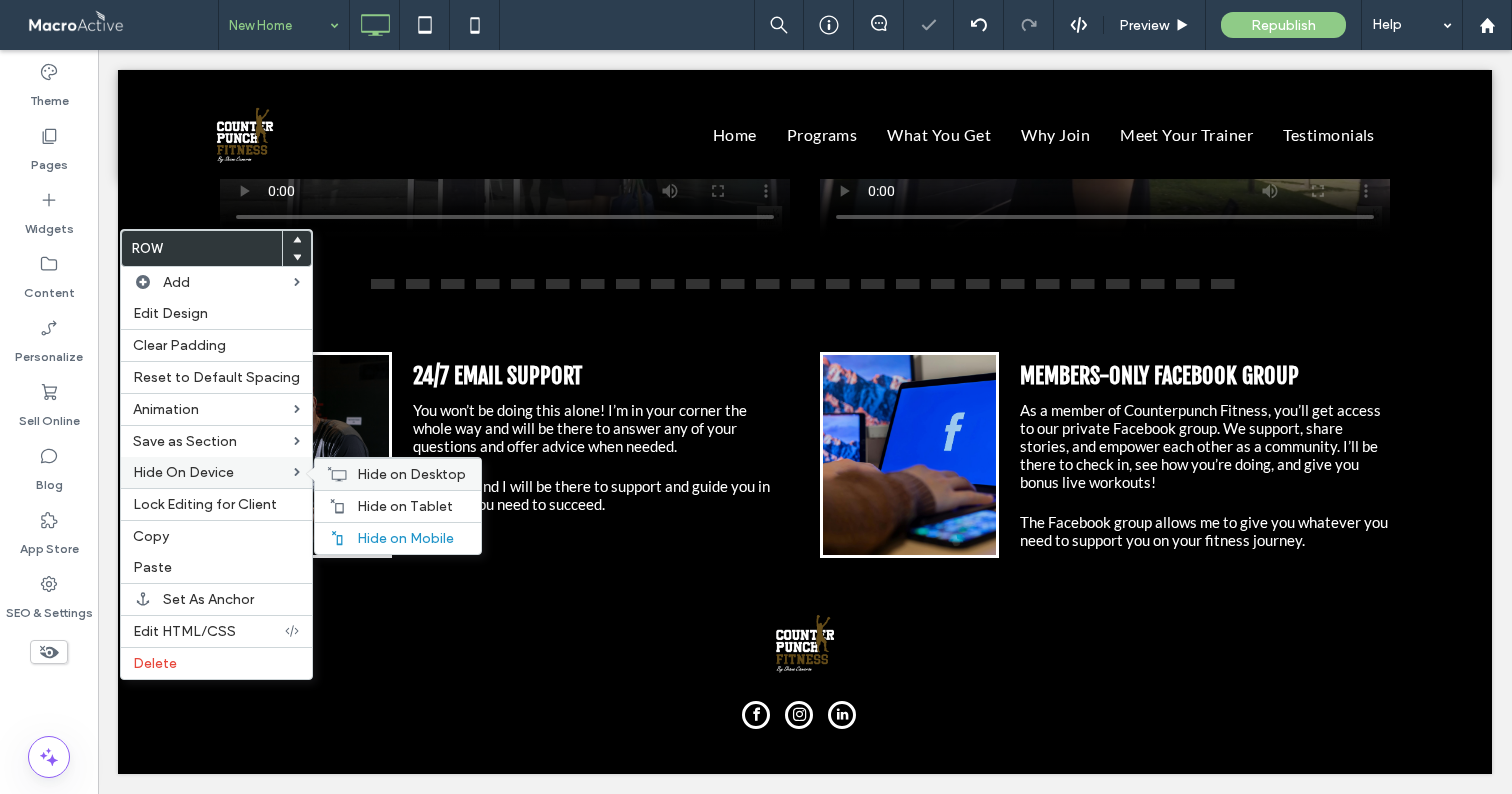 scroll, scrollTop: 5613, scrollLeft: 0, axis: vertical 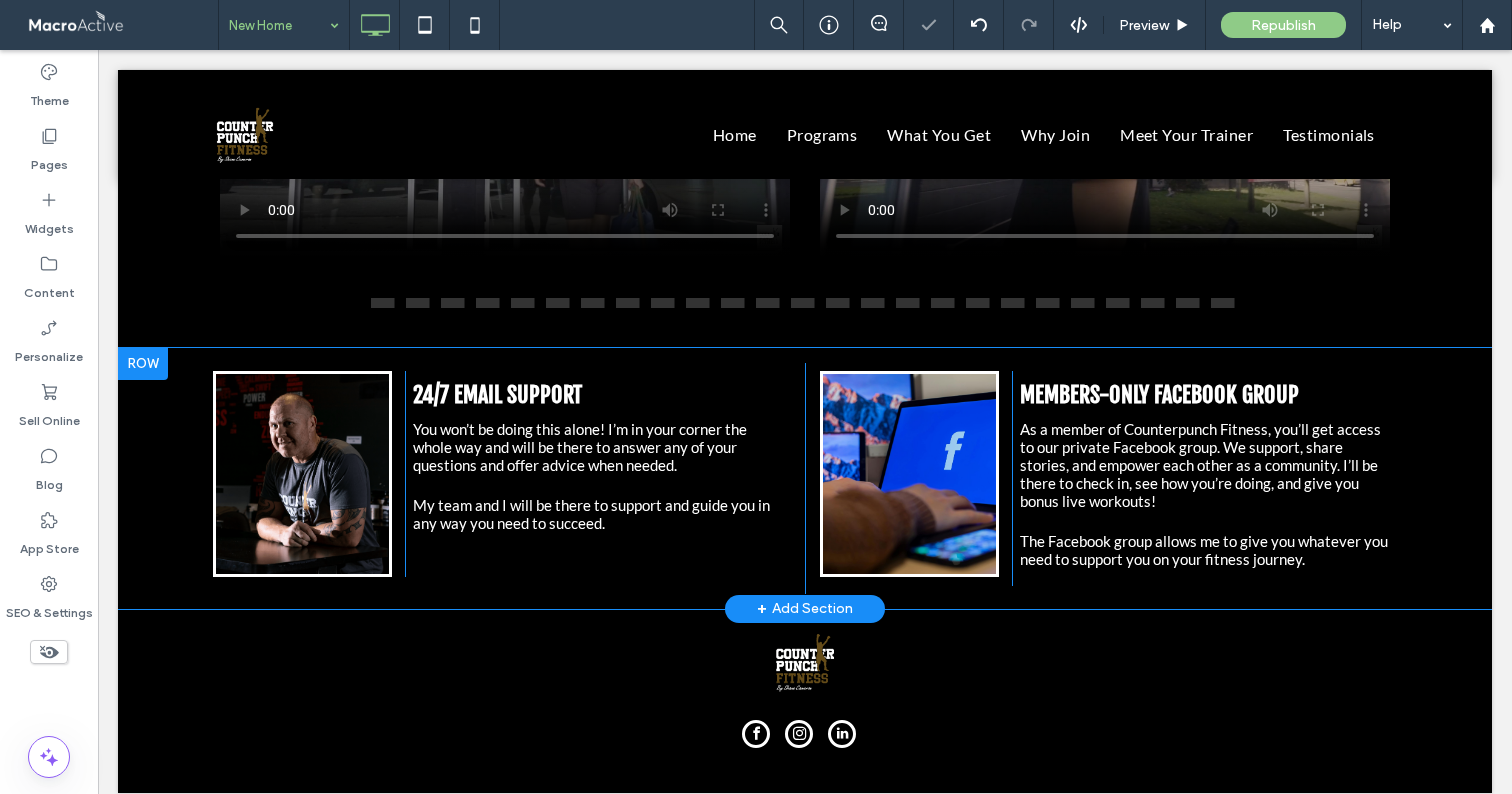 click on "Button
View more
Click To Paste
24/7 EMAIL SUPPORT
You won’t be doing this alone! I’m in your corner the whole way and will be there to answer any of your questions and offer advice when needed. My team and I will be there to support and guide you in any way you need to succeed.
Click To Paste
Click To Paste
Button
View more
Click To Paste
MEMBERS-ONLY FACEBOOK GROUP
As a member of Counterpunch Fitness, you’ll get access to our private Facebook group. We support, share stories, and empower each other as a community. I’ll be there to check in, see how you’re doing, and give you bonus live workouts! The Facebook group allows me to give you whatever you need to support you on your fitness journey.
Click To Paste
Click To Paste
Row + Add Section" at bounding box center (805, 478) 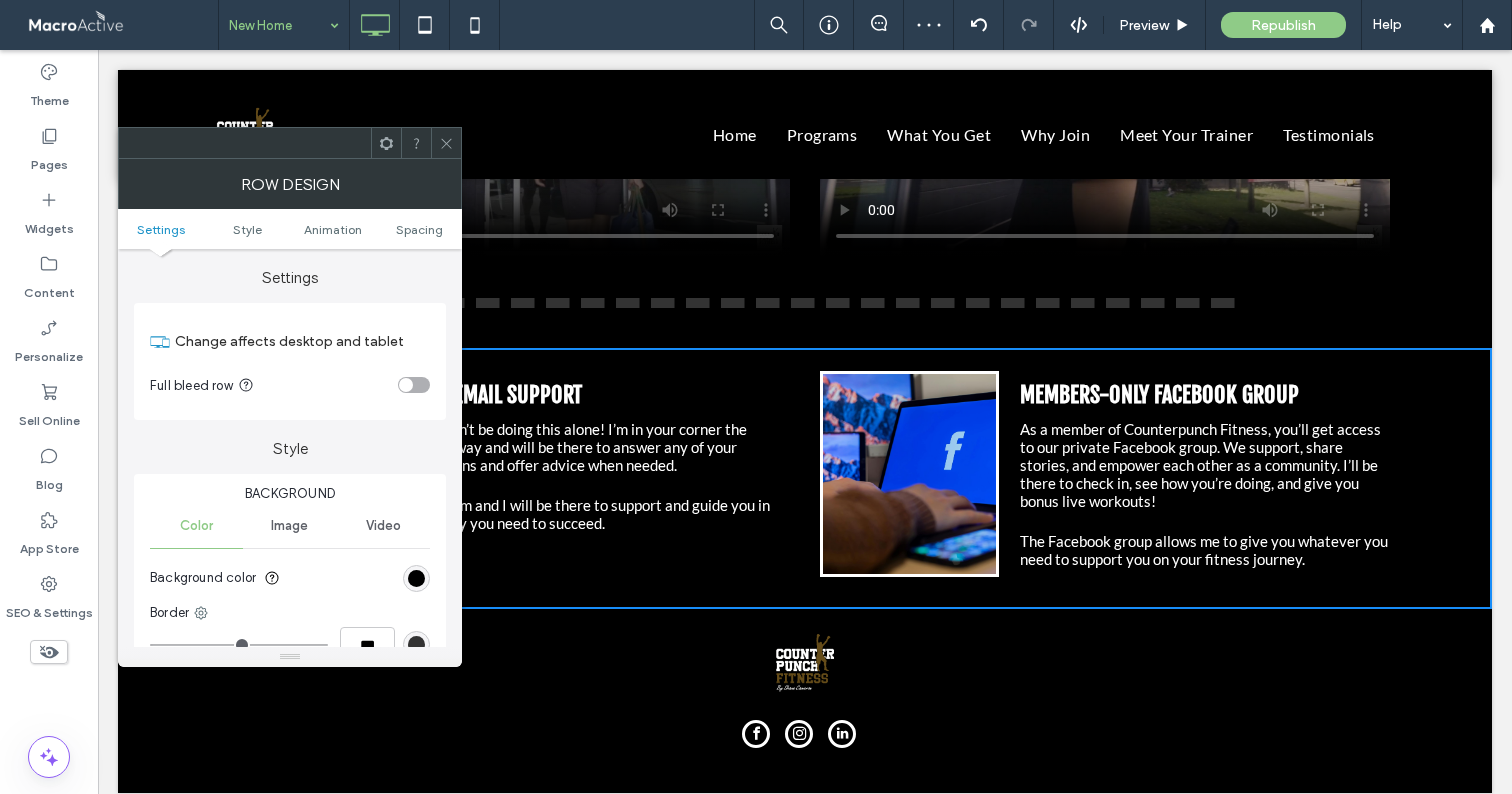 click at bounding box center (386, 143) 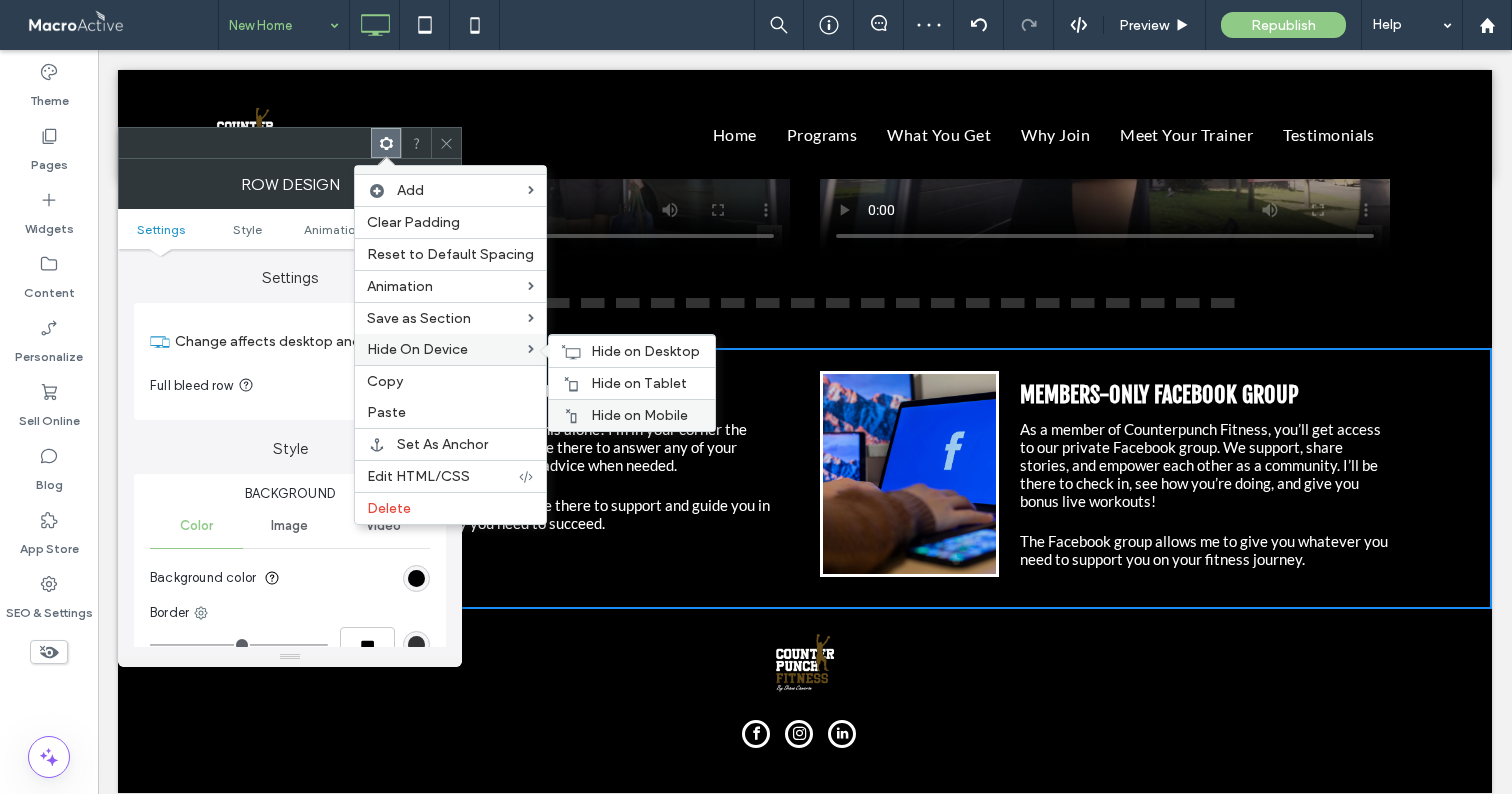 click on "Hide on Mobile" at bounding box center [639, 415] 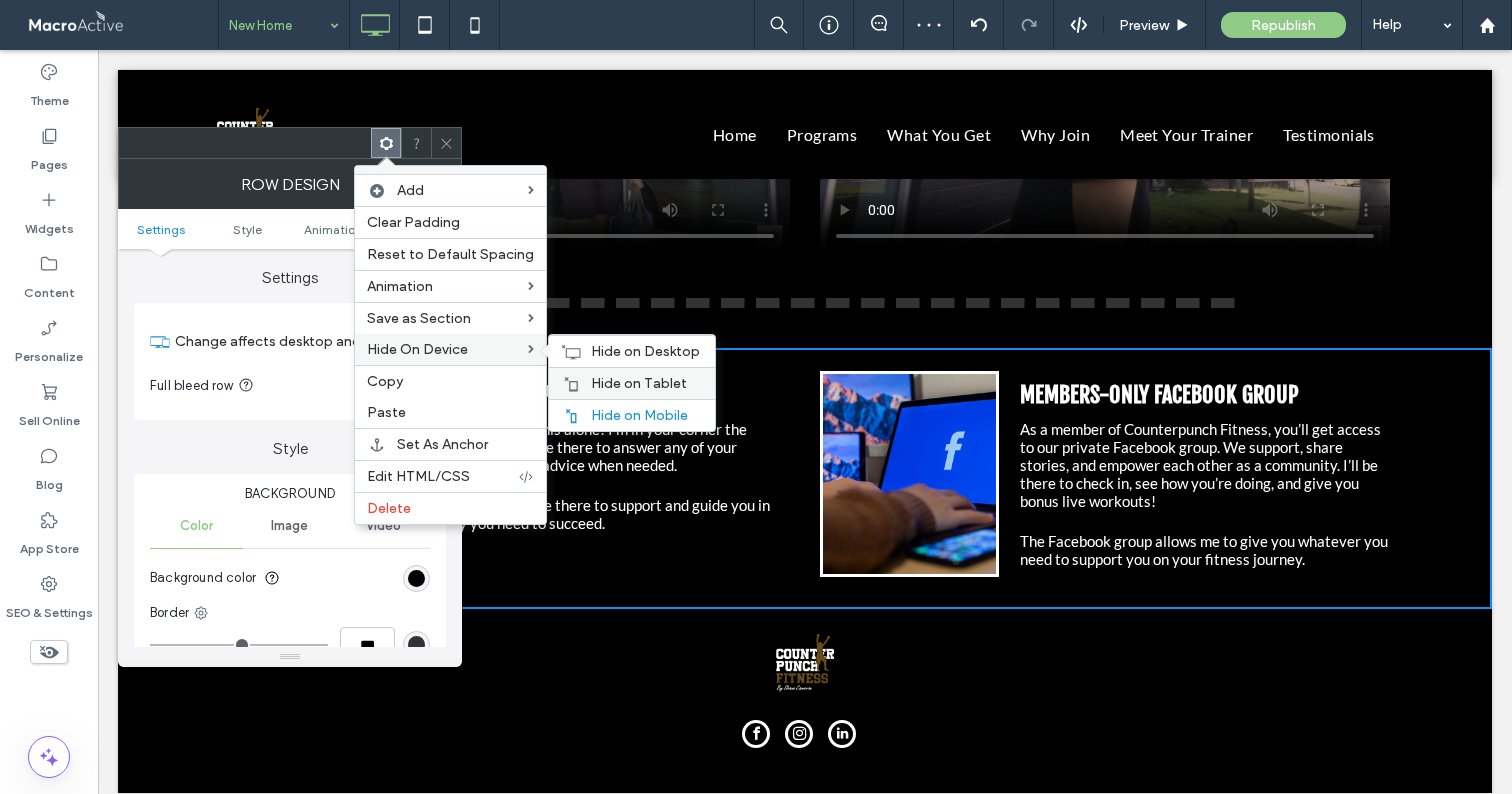 click on "Hide on Tablet" at bounding box center [632, 383] 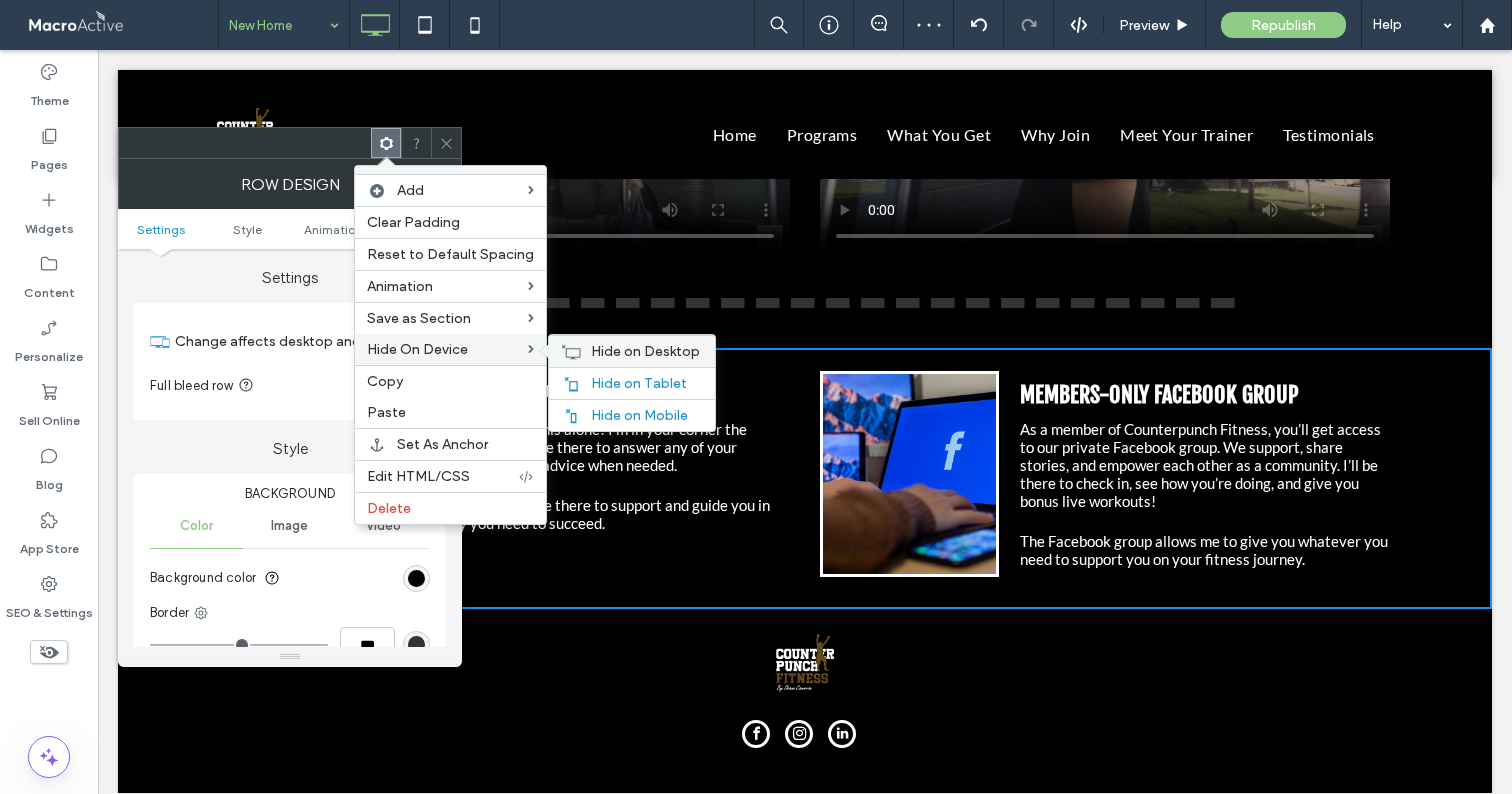 click on "Hide on Desktop" at bounding box center [632, 351] 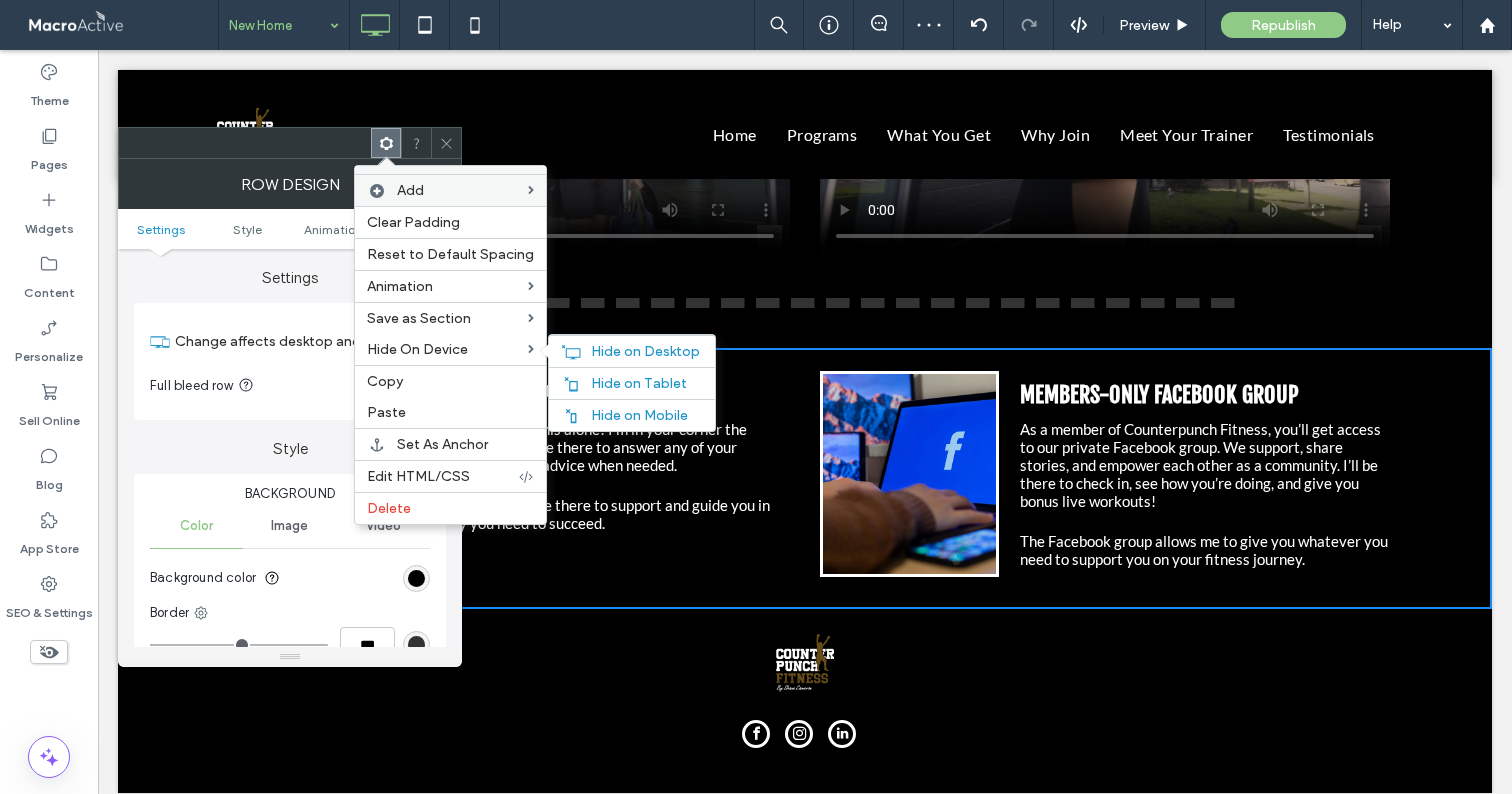 scroll, scrollTop: 5351, scrollLeft: 0, axis: vertical 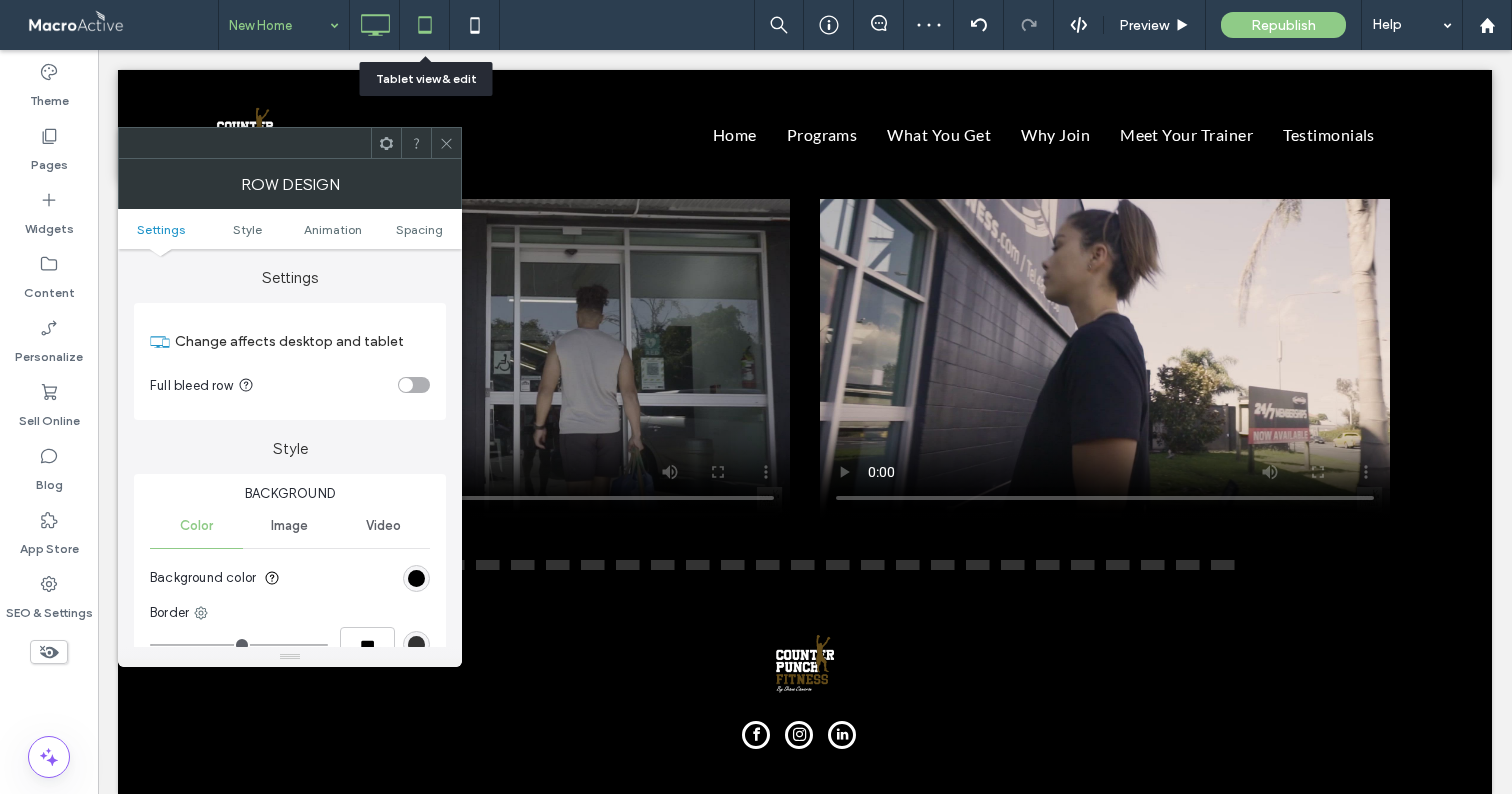 click 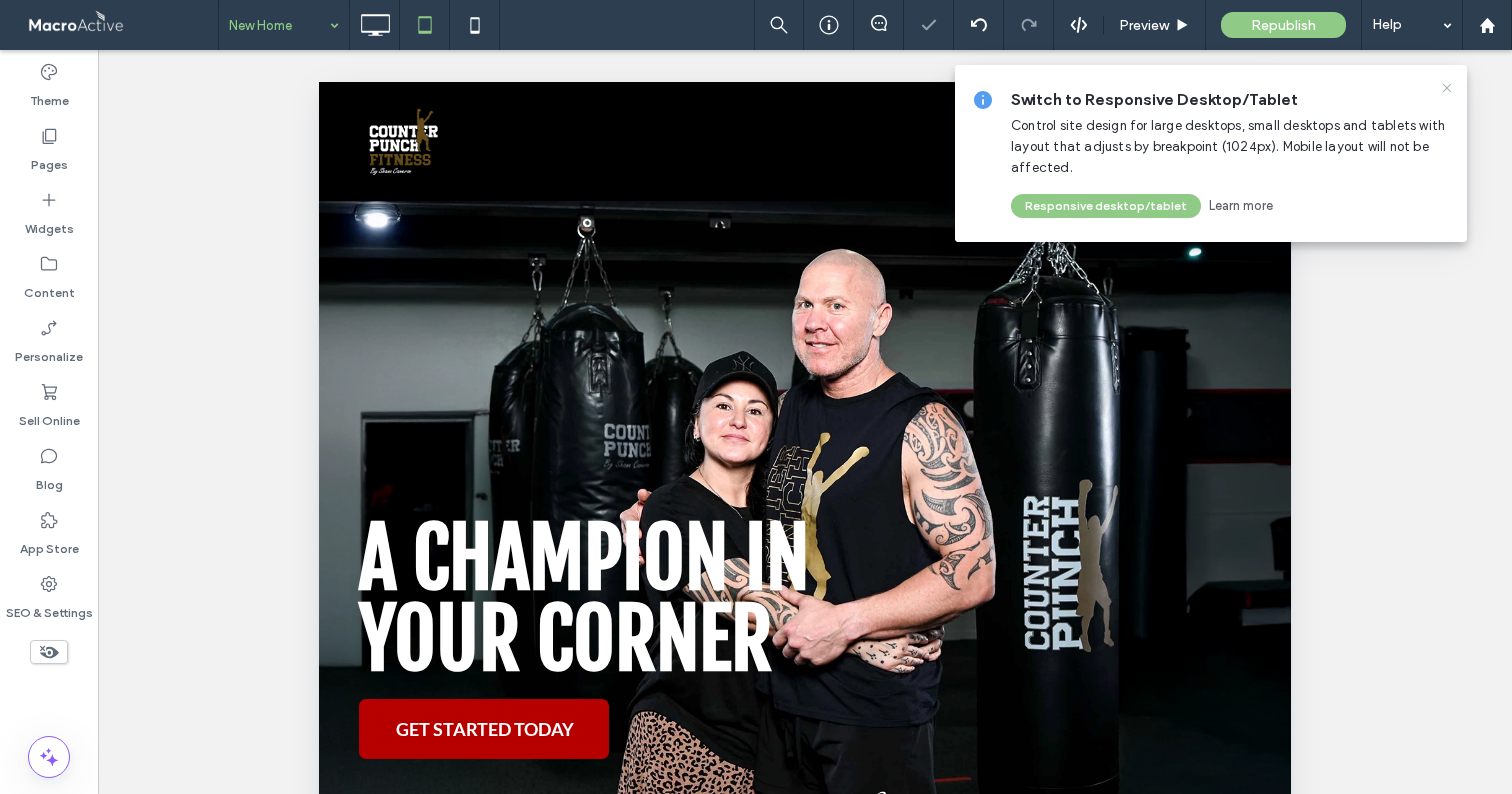 scroll, scrollTop: 0, scrollLeft: 0, axis: both 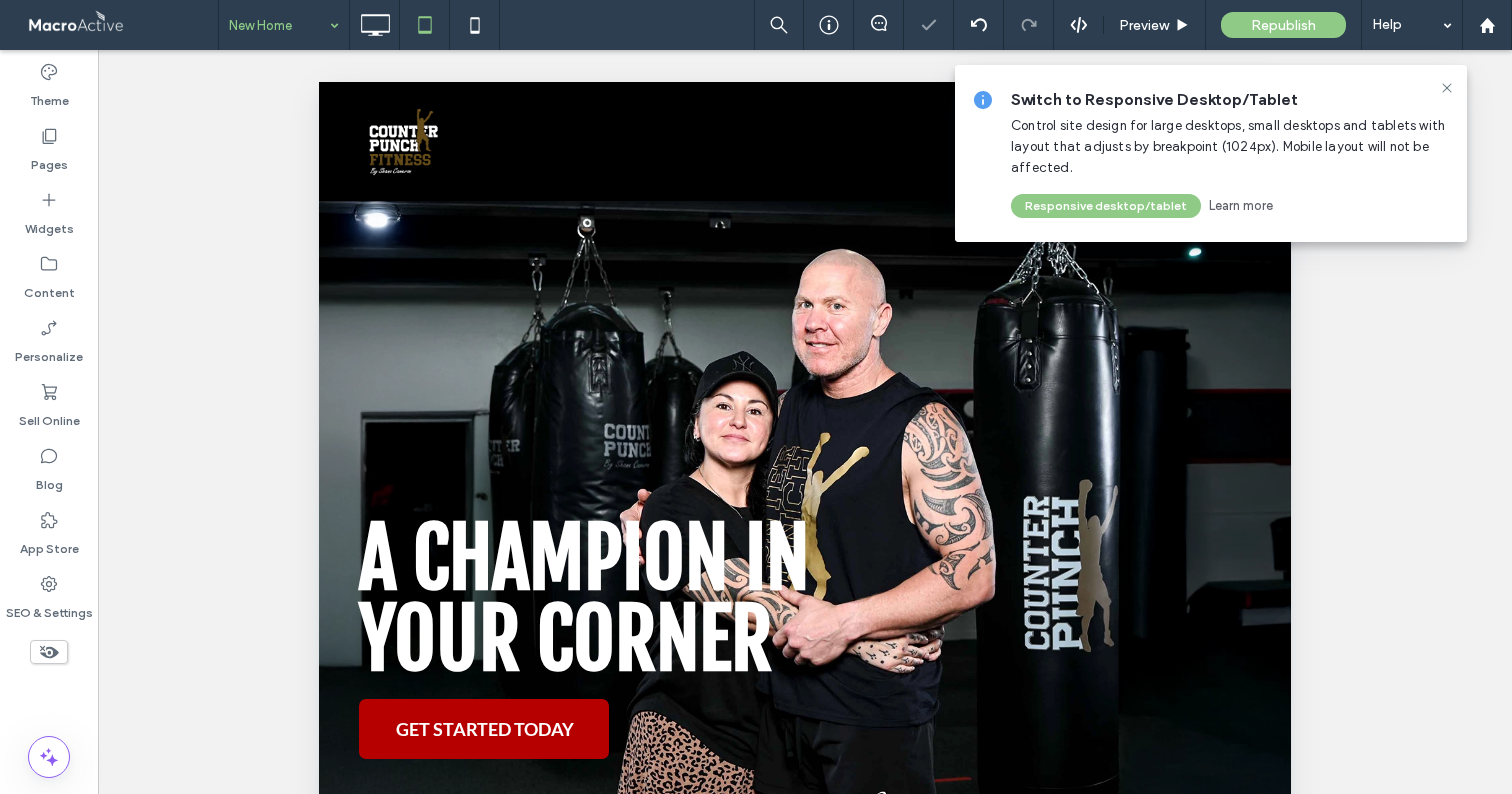 click 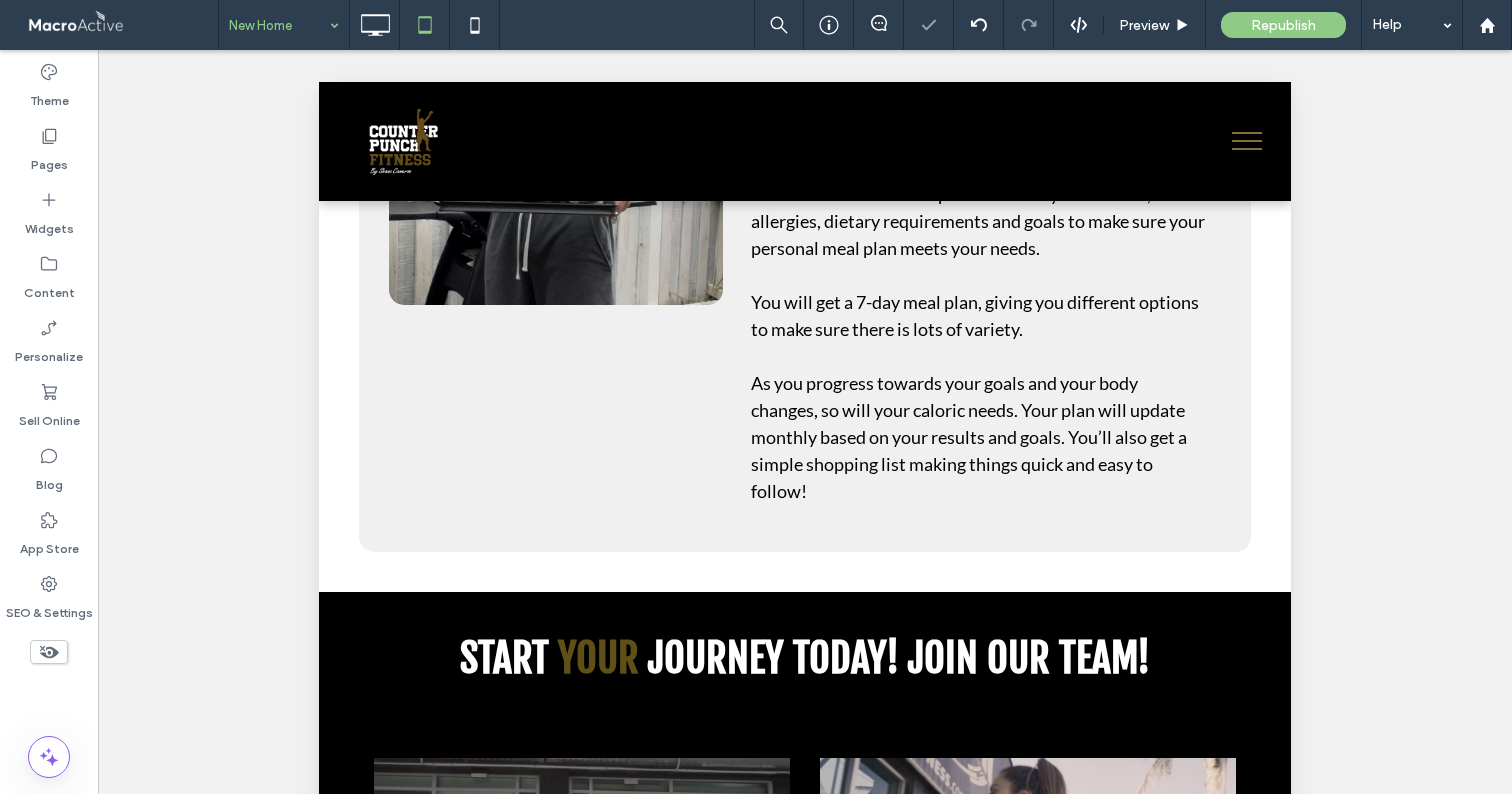 scroll, scrollTop: 5385, scrollLeft: 0, axis: vertical 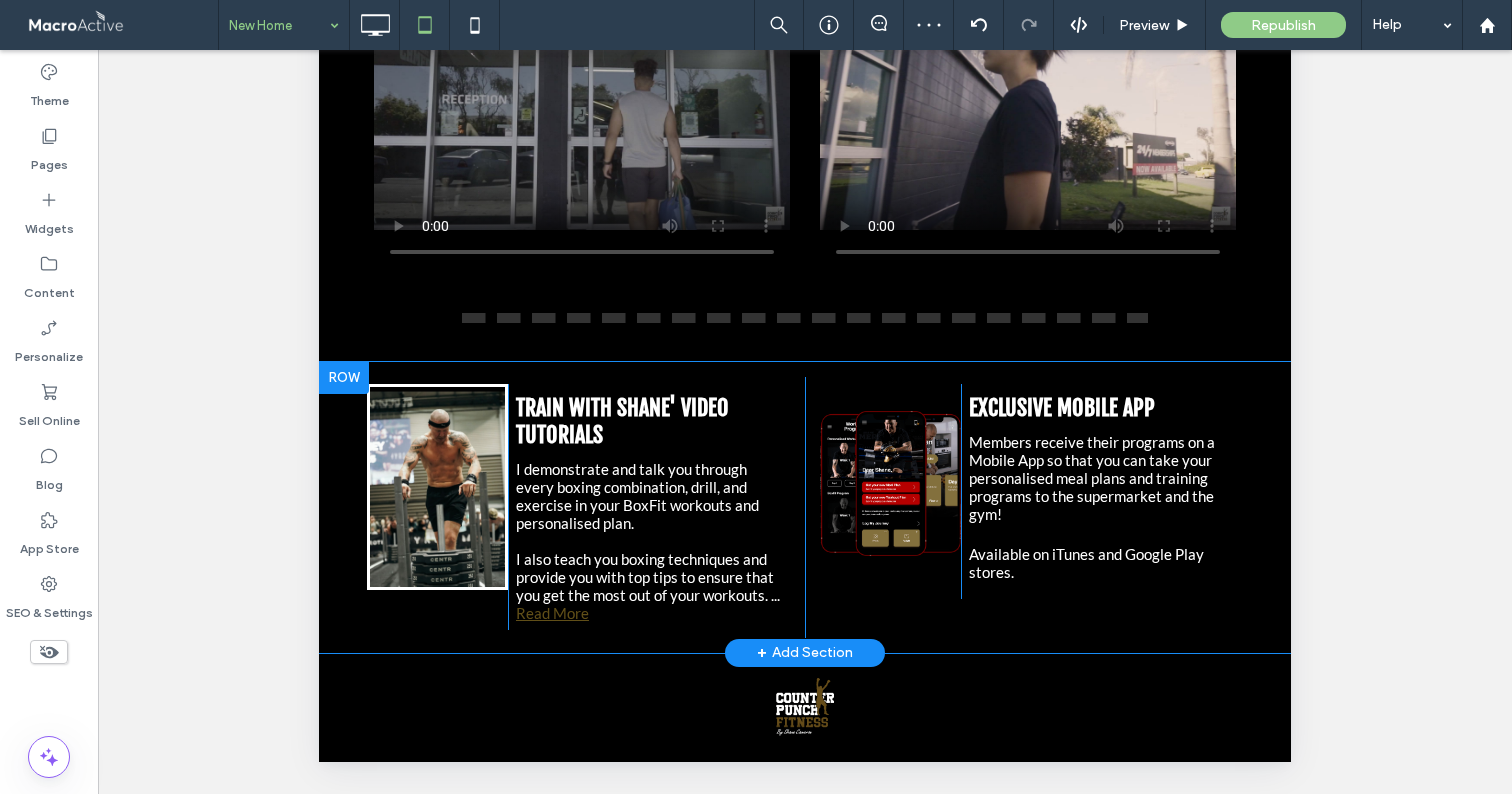 click at bounding box center [344, 378] 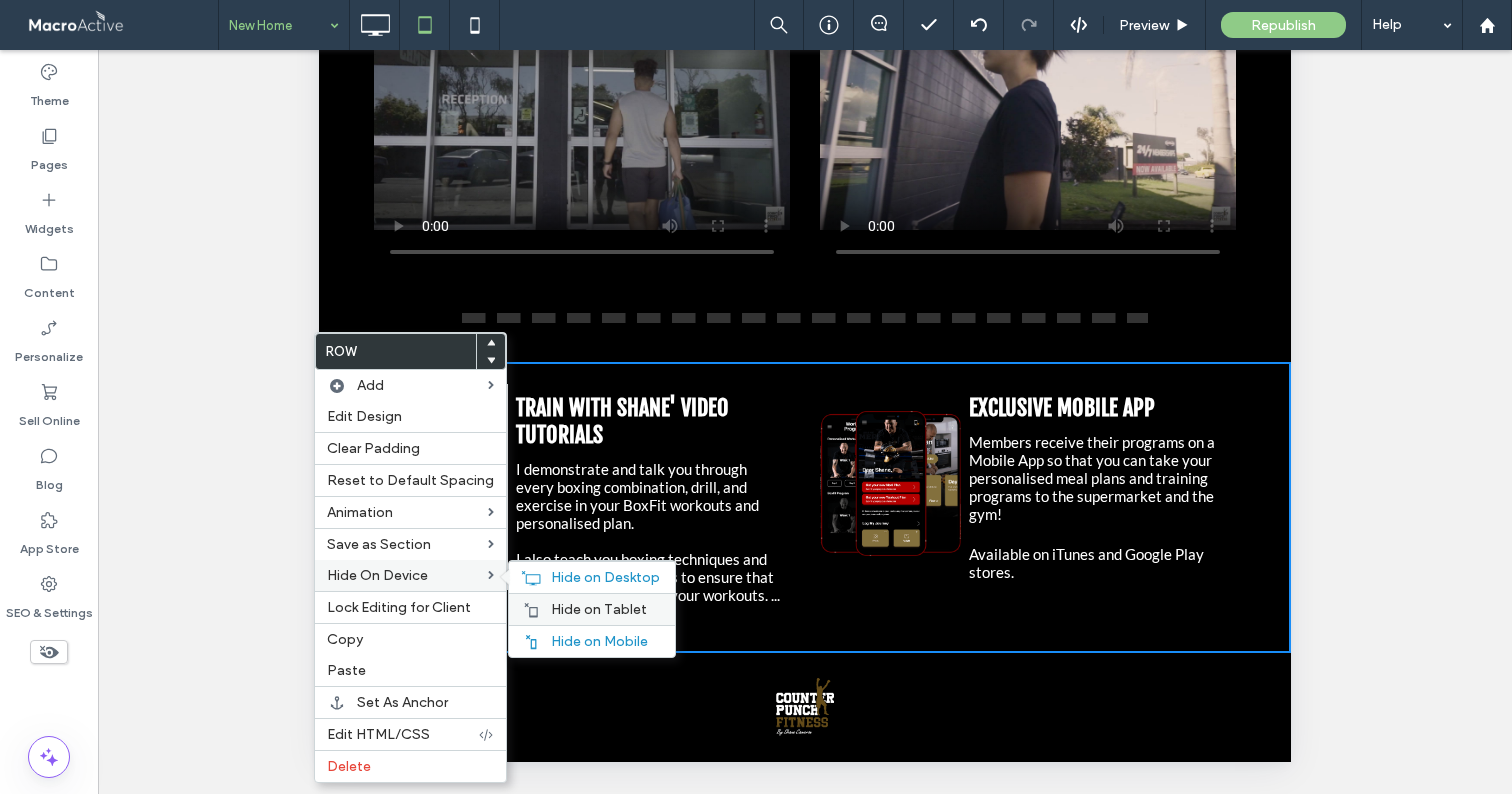 click on "Hide on Tablet" at bounding box center [599, 609] 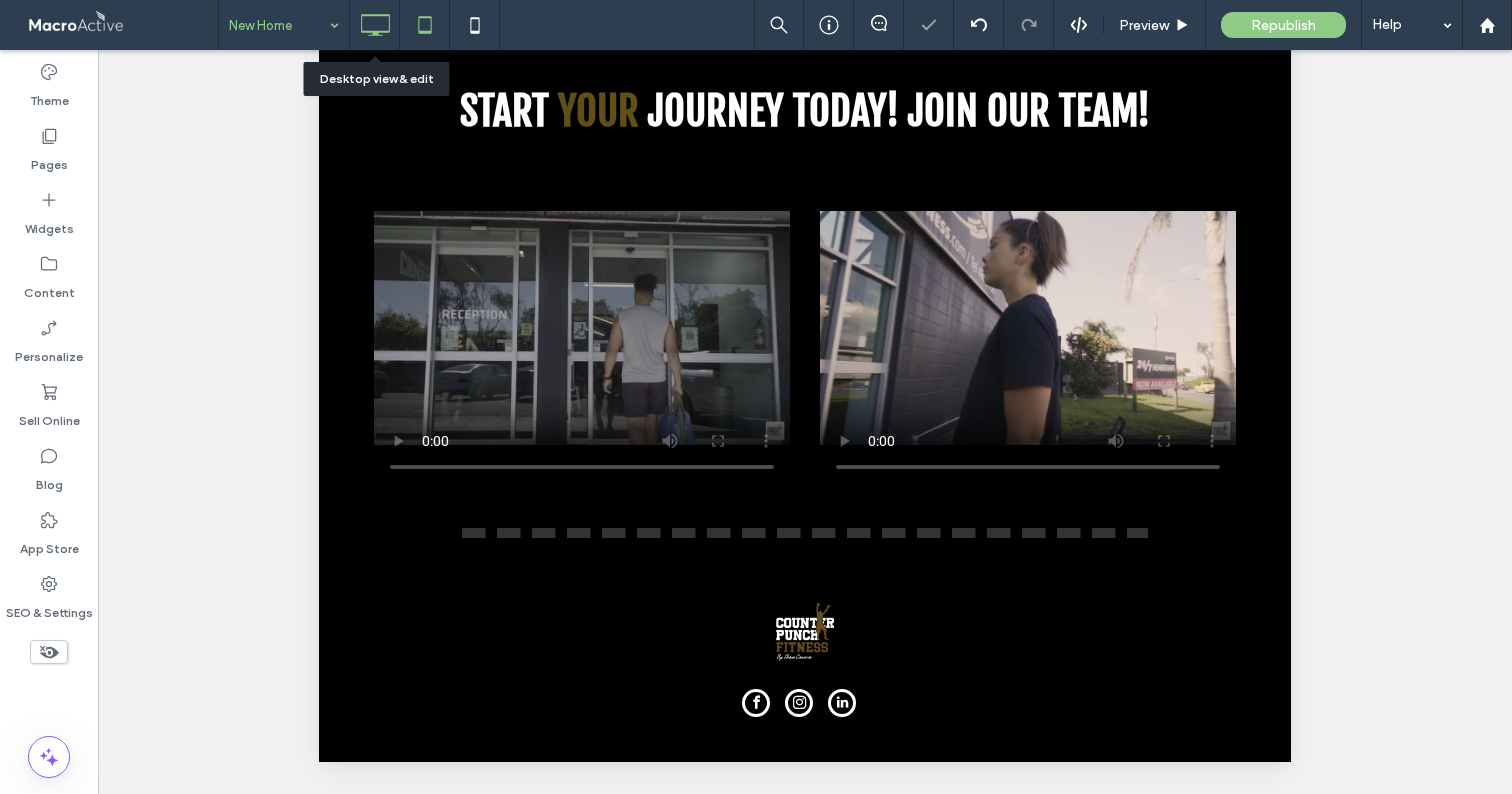 click 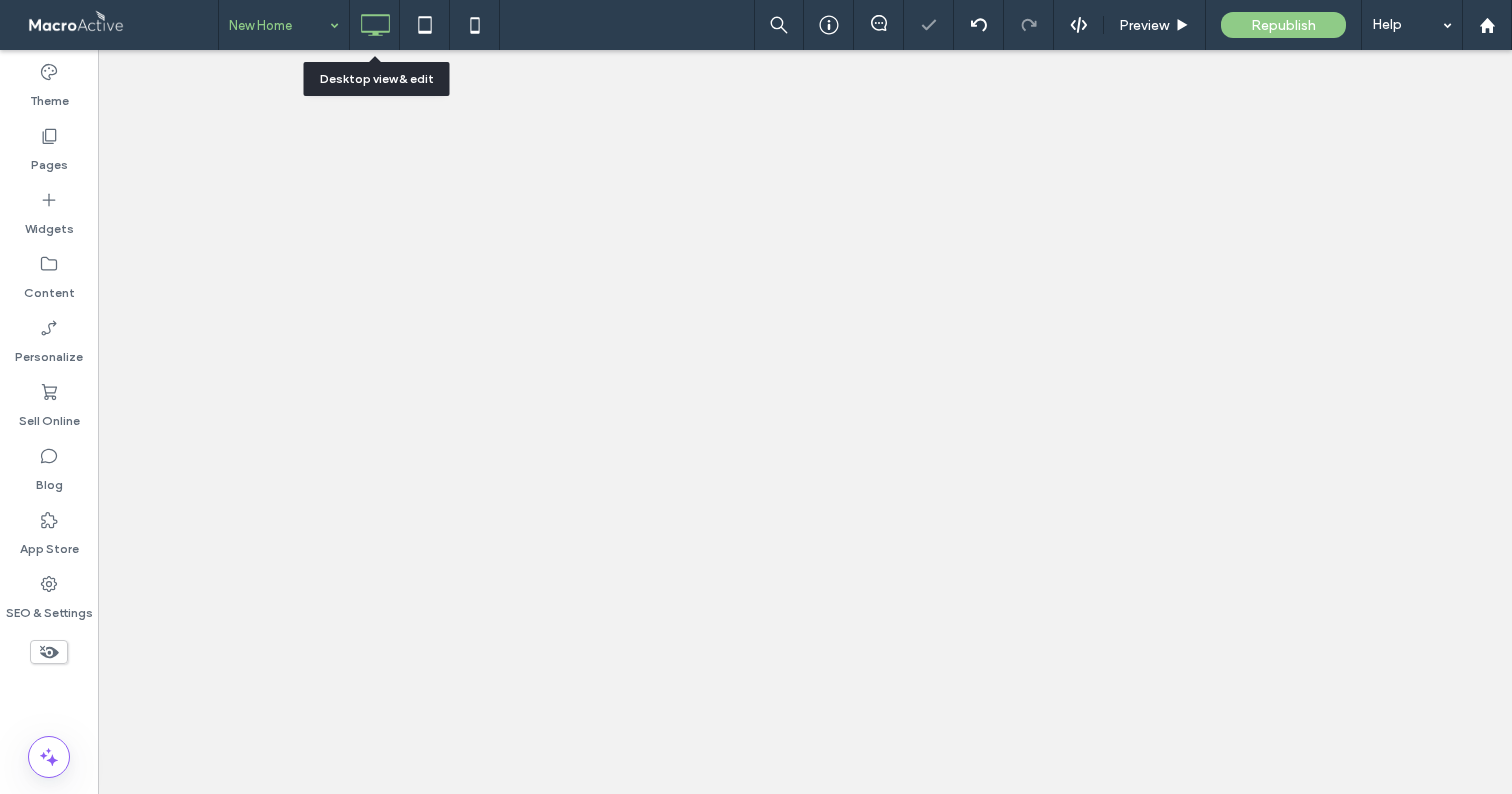 scroll, scrollTop: 0, scrollLeft: 0, axis: both 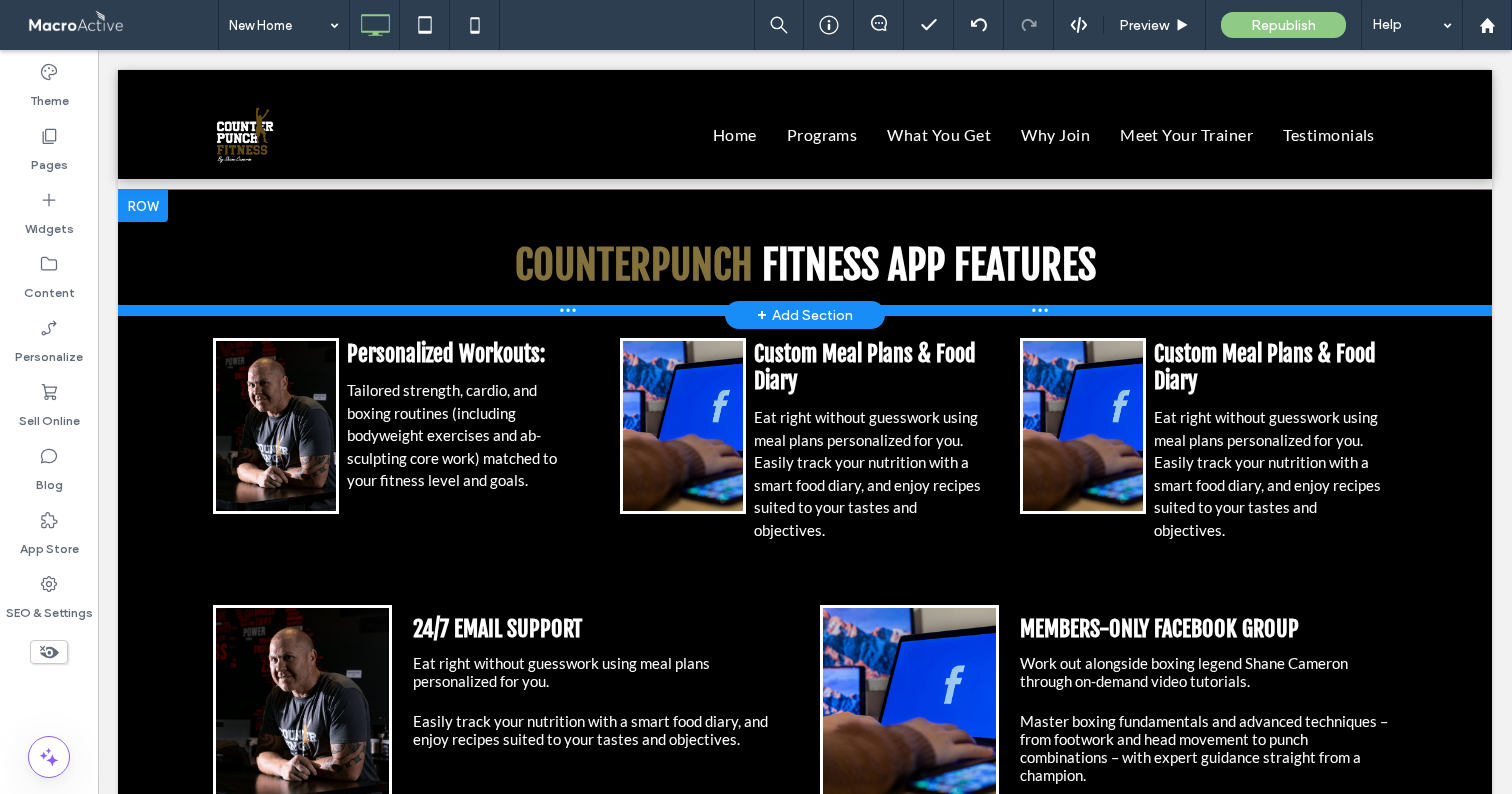 click at bounding box center [805, 310] 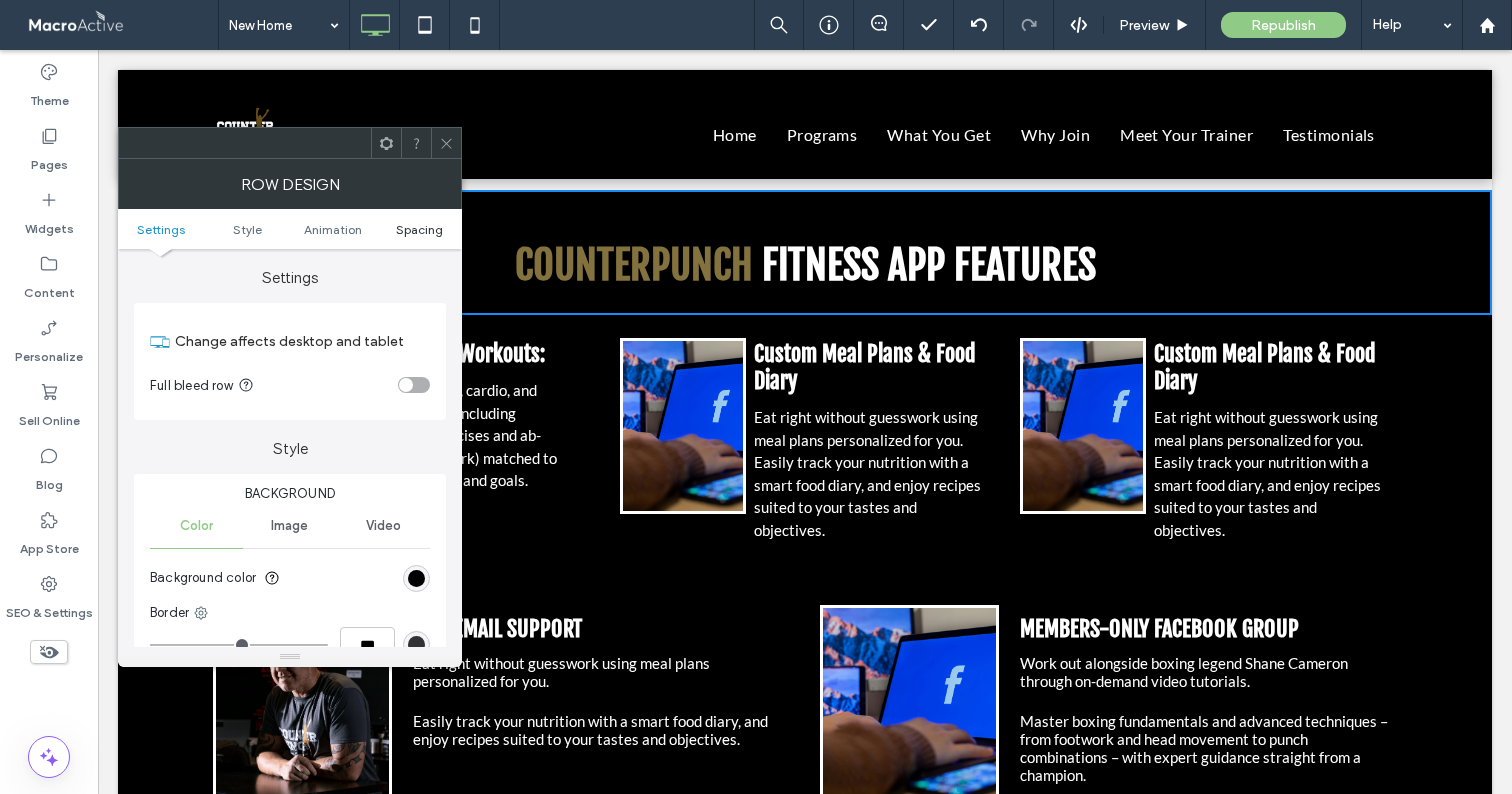 click on "Spacing" at bounding box center [419, 229] 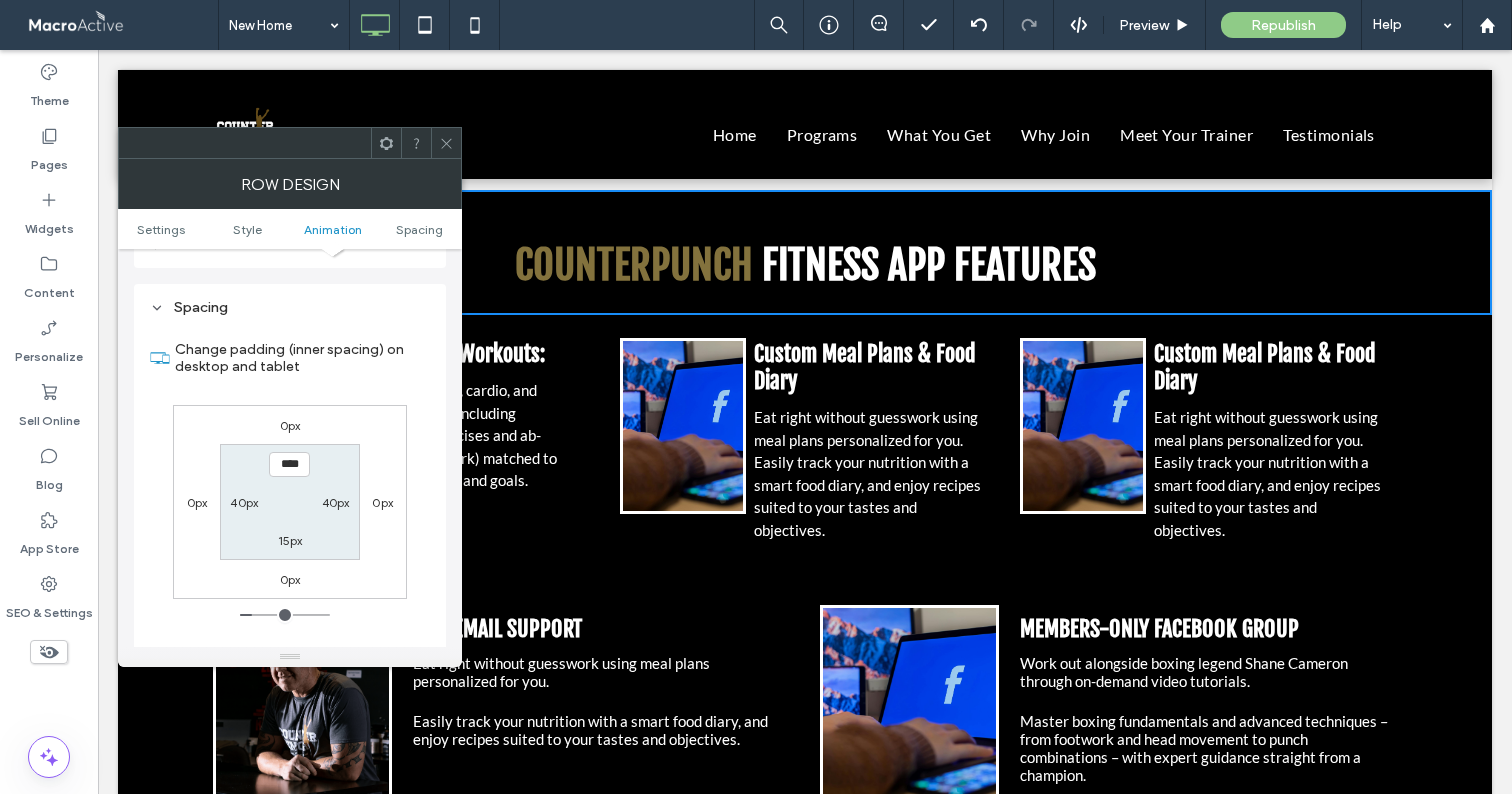 scroll, scrollTop: 566, scrollLeft: 0, axis: vertical 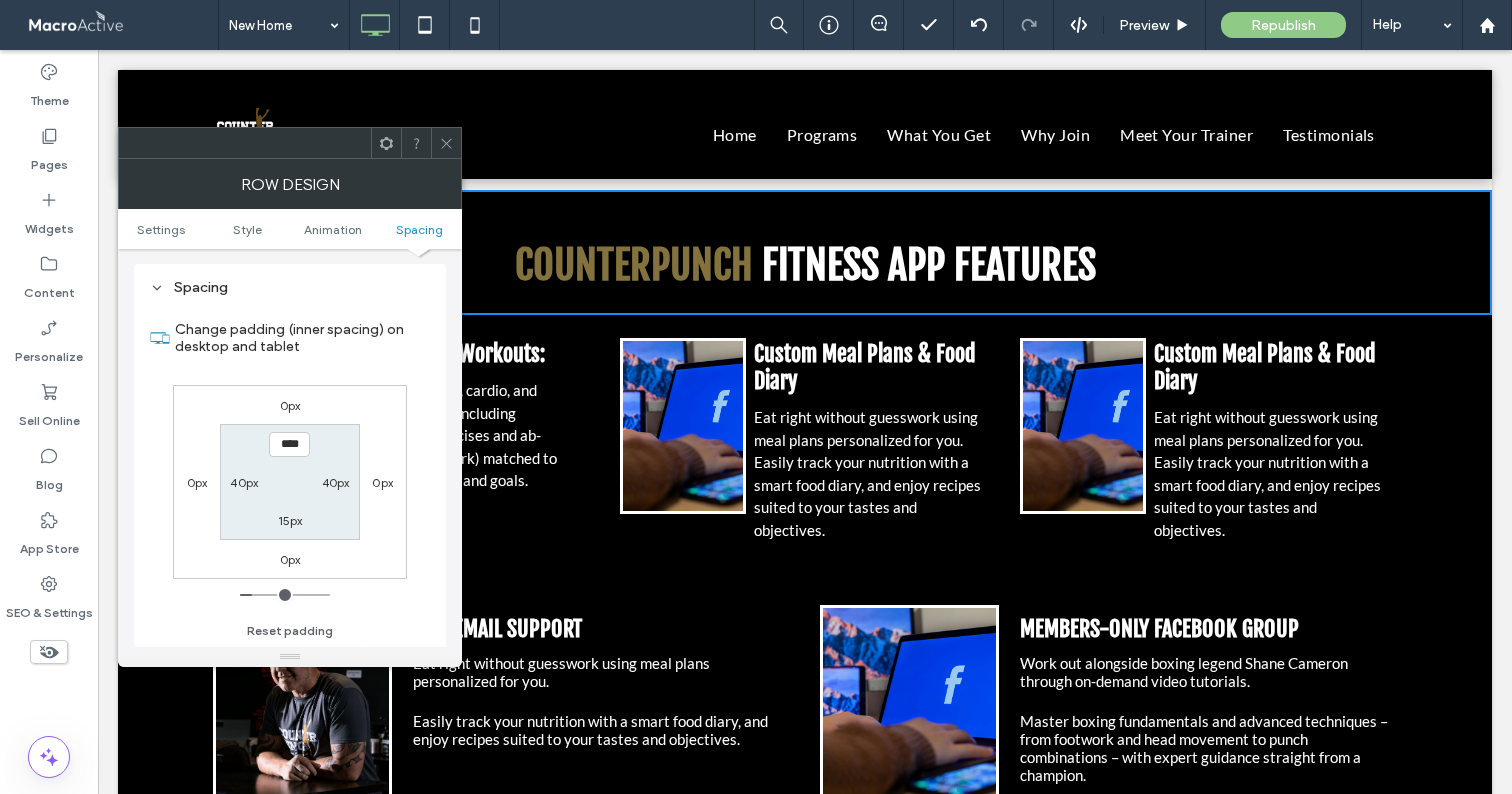 click on "15px" at bounding box center [290, 520] 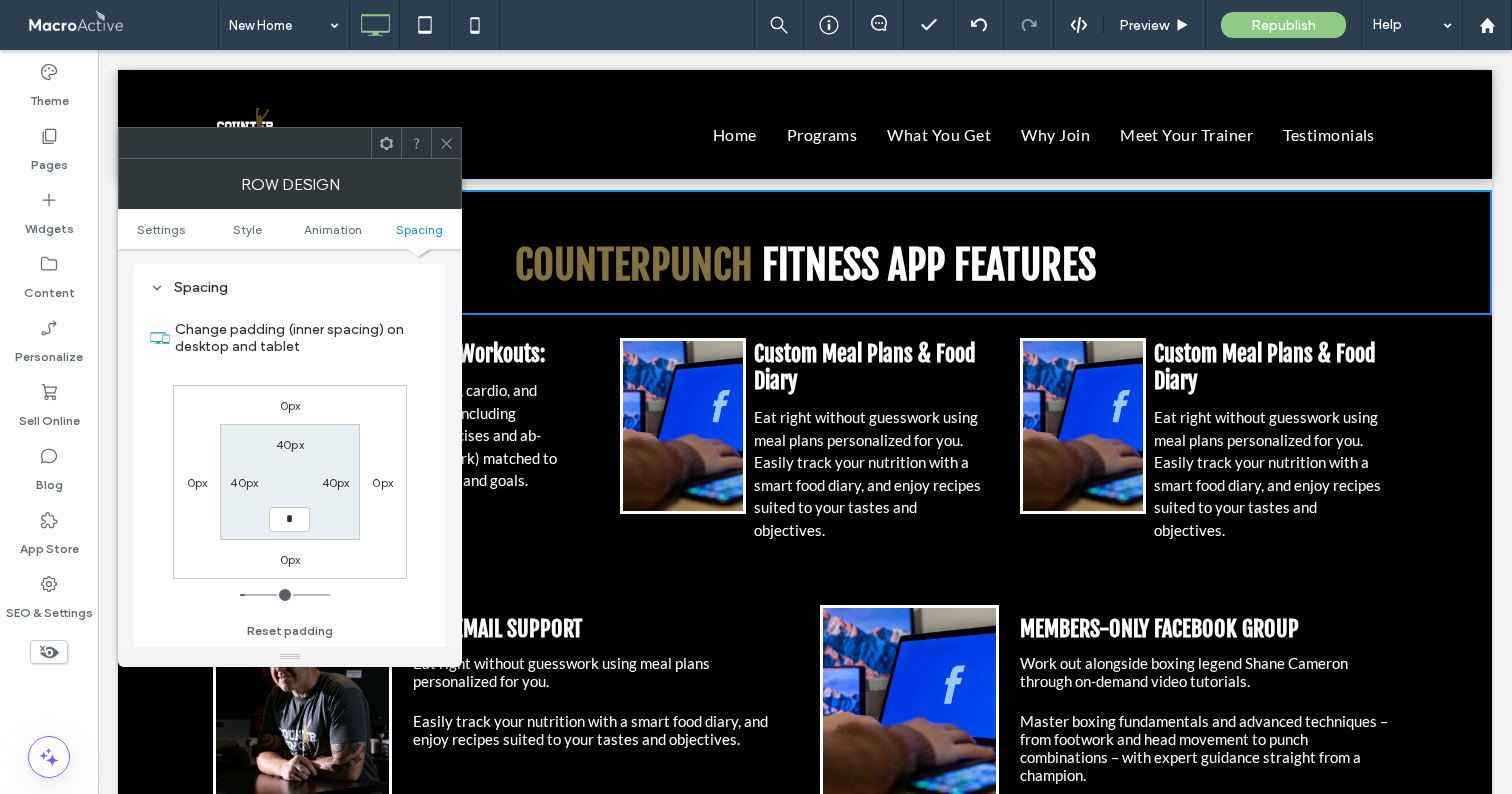type on "*" 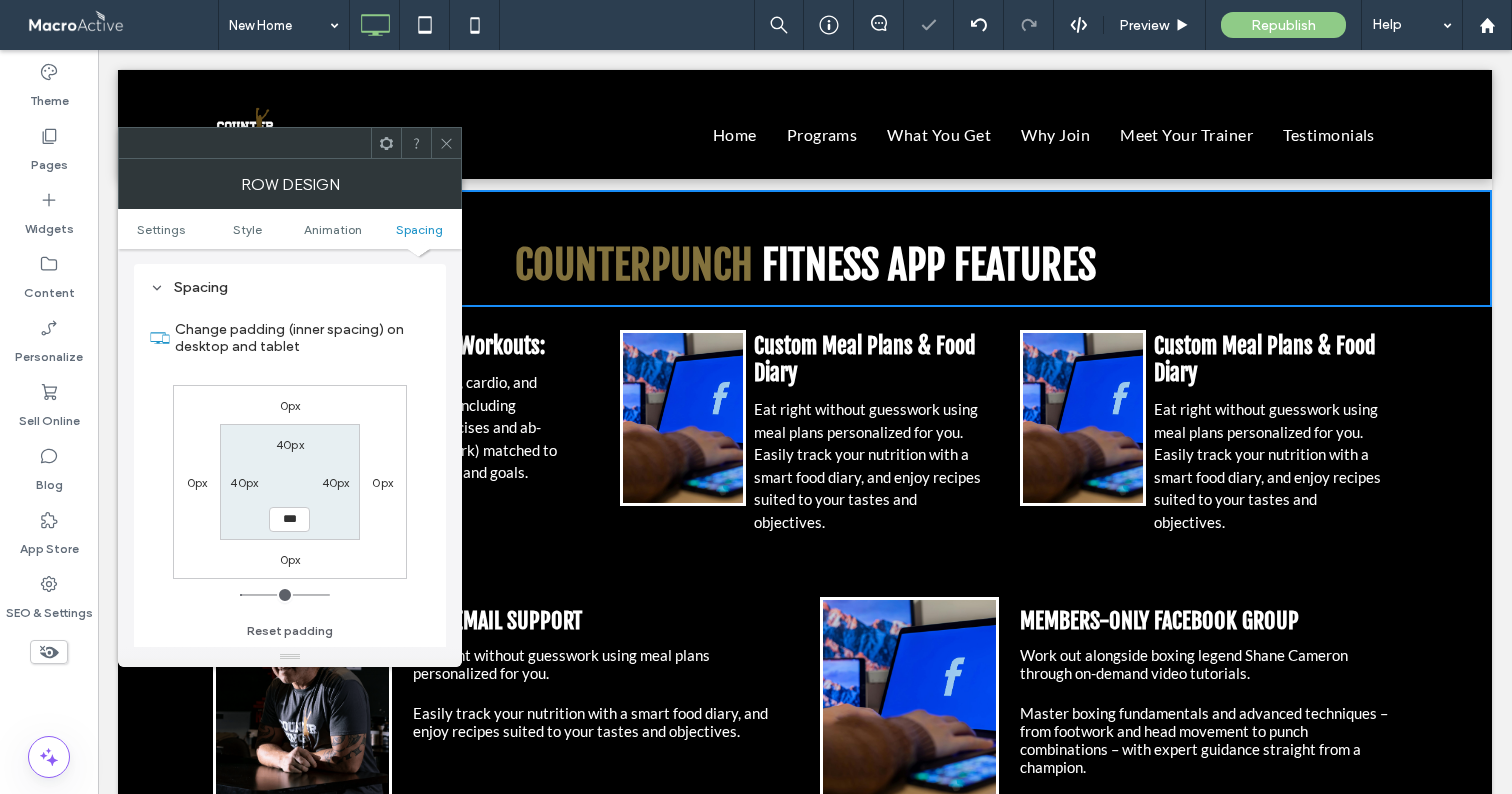 click 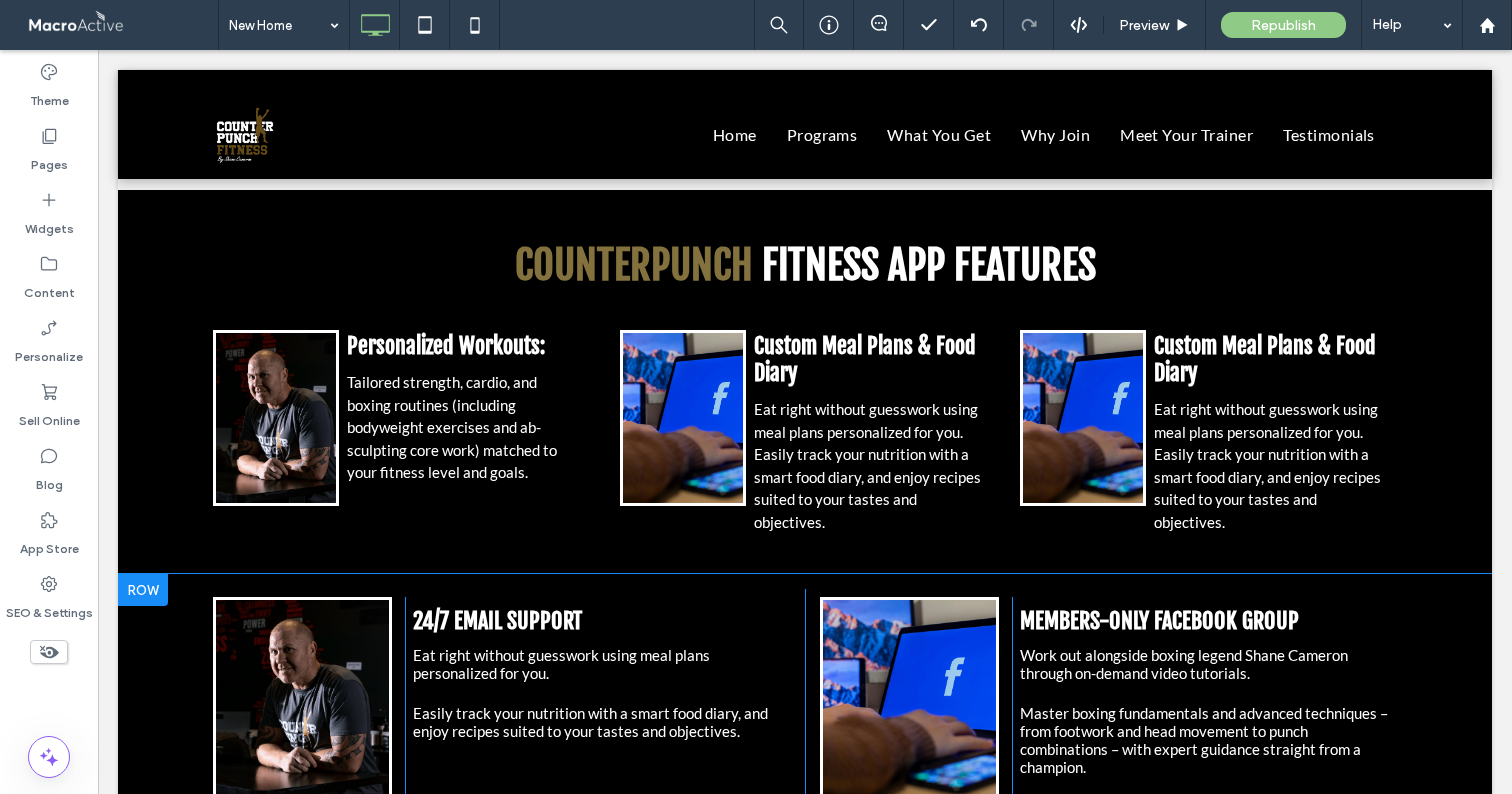 click at bounding box center (143, 590) 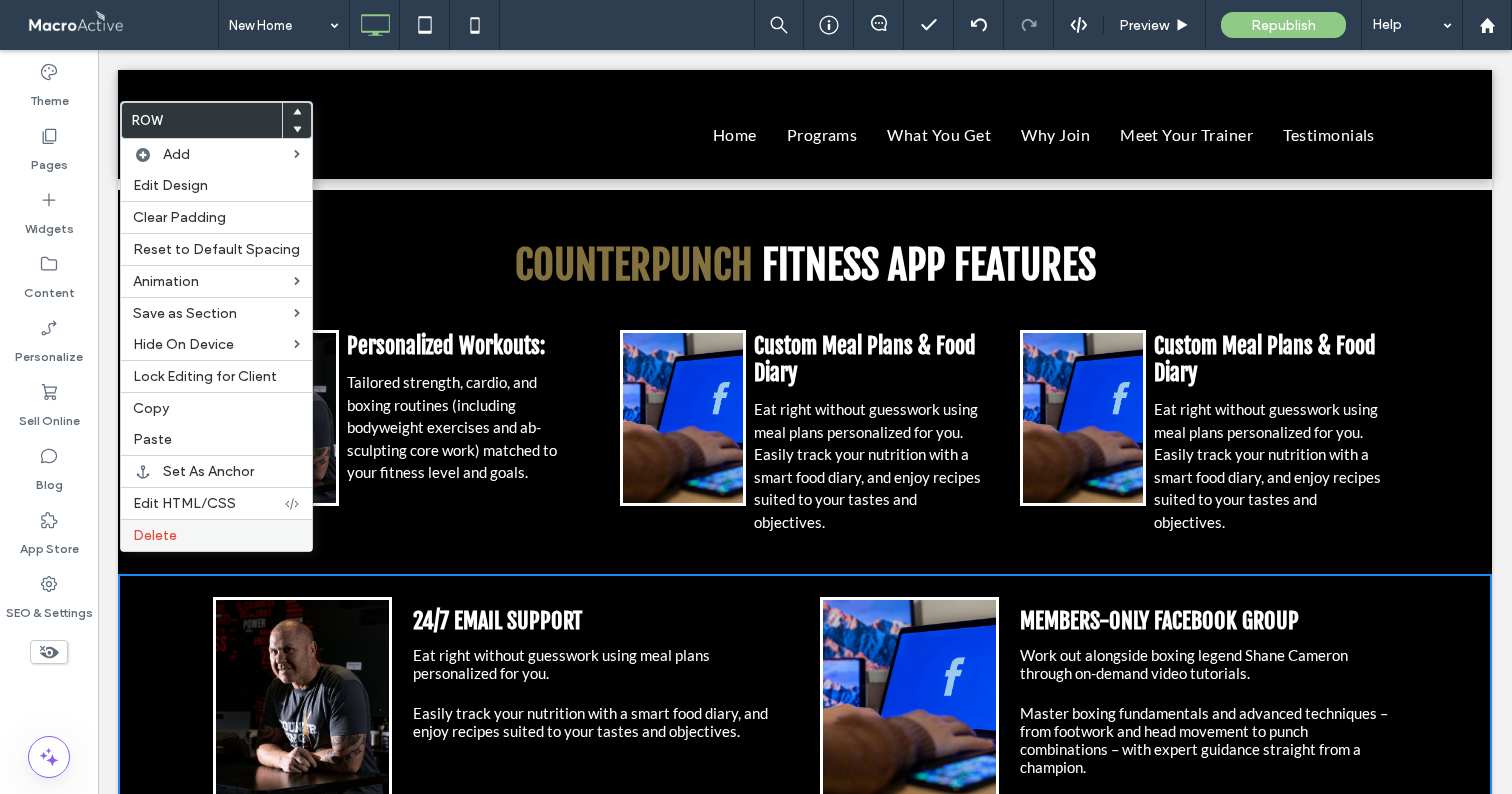 click on "Delete" at bounding box center (155, 535) 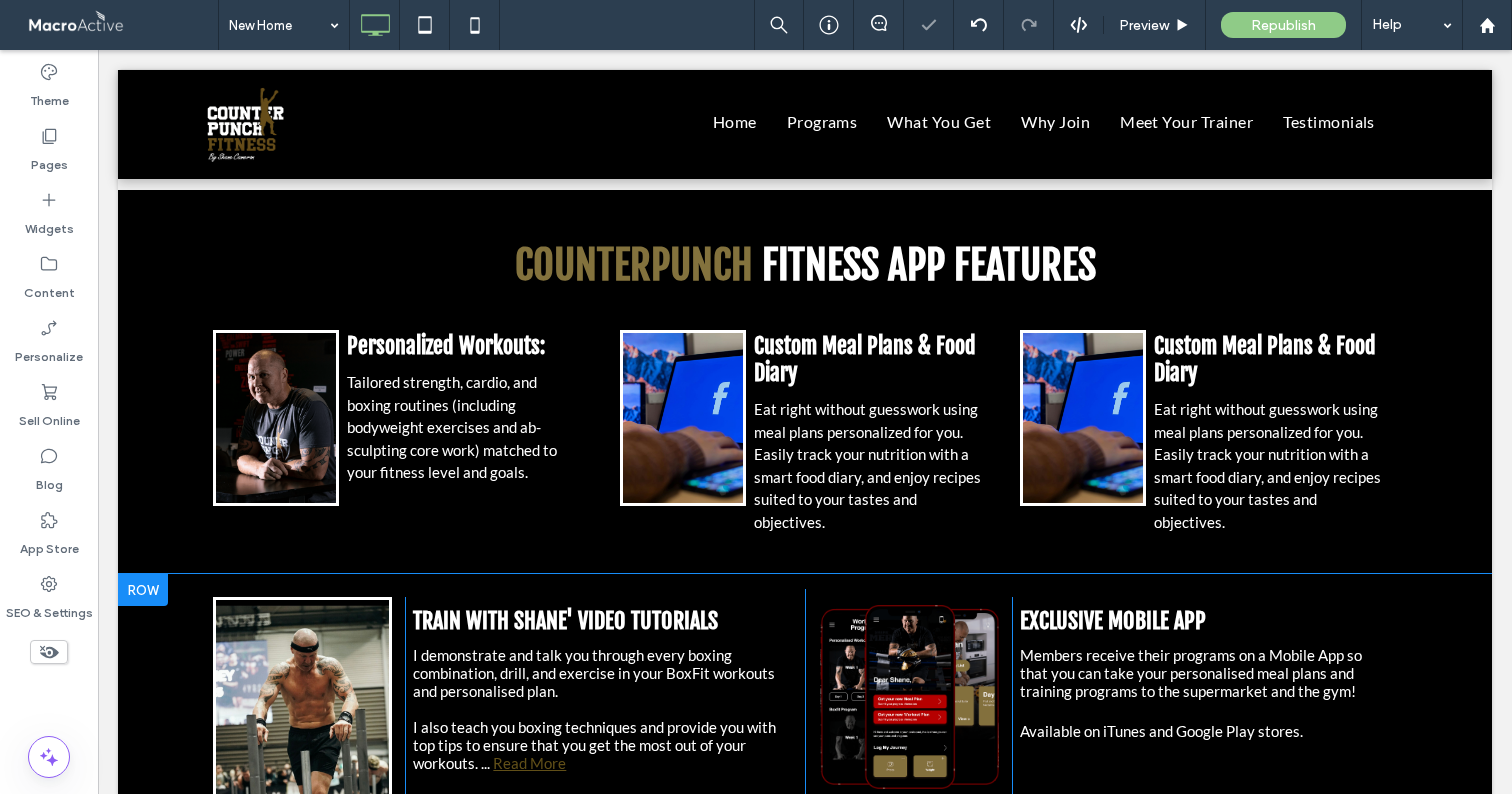 click at bounding box center (143, 590) 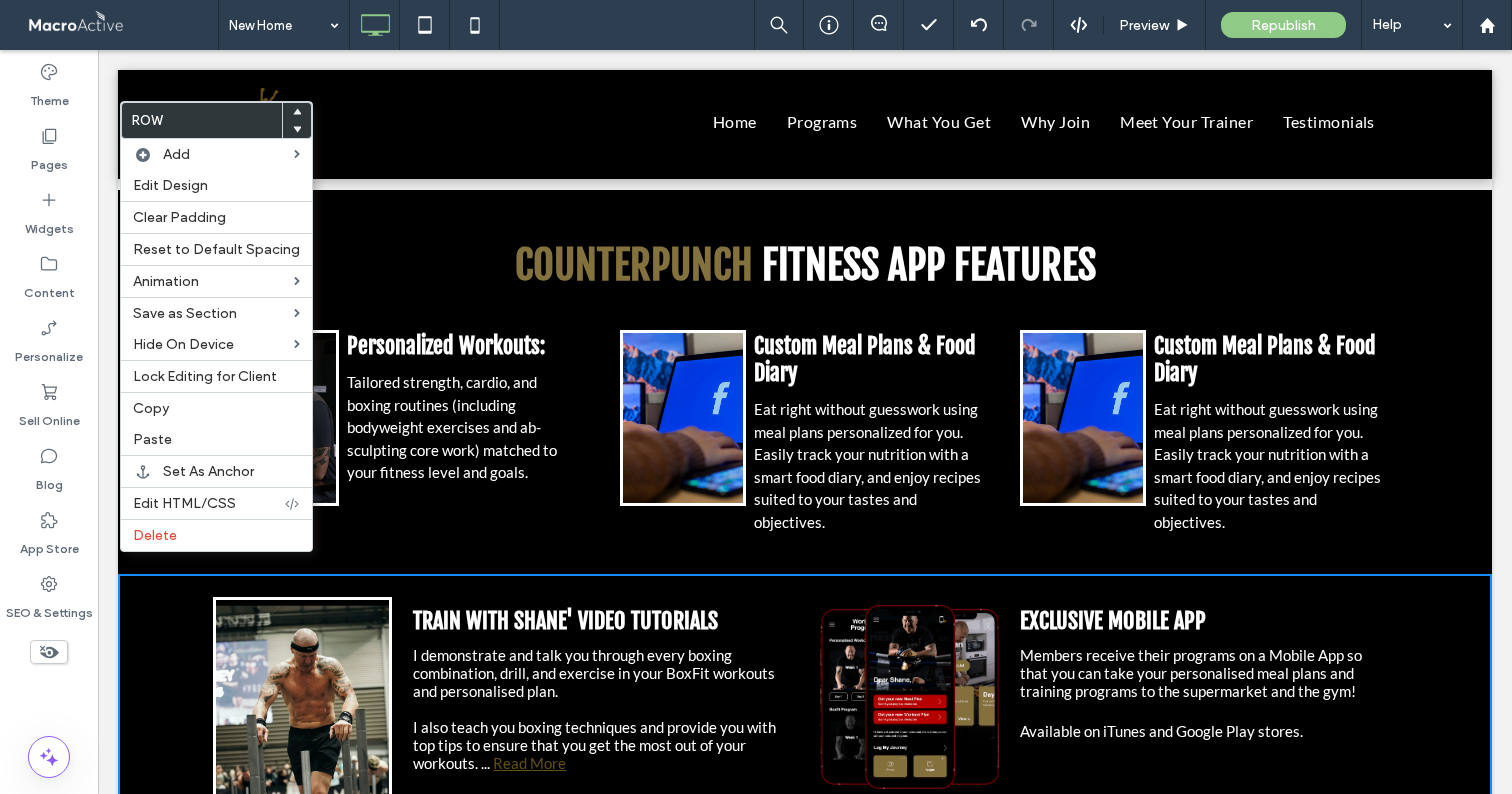 click on "Tailored strength, cardio, and boxing routines (including bodyweight exercises and ab-sculpting core work) matched to your fitness level and goals." at bounding box center (452, 427) 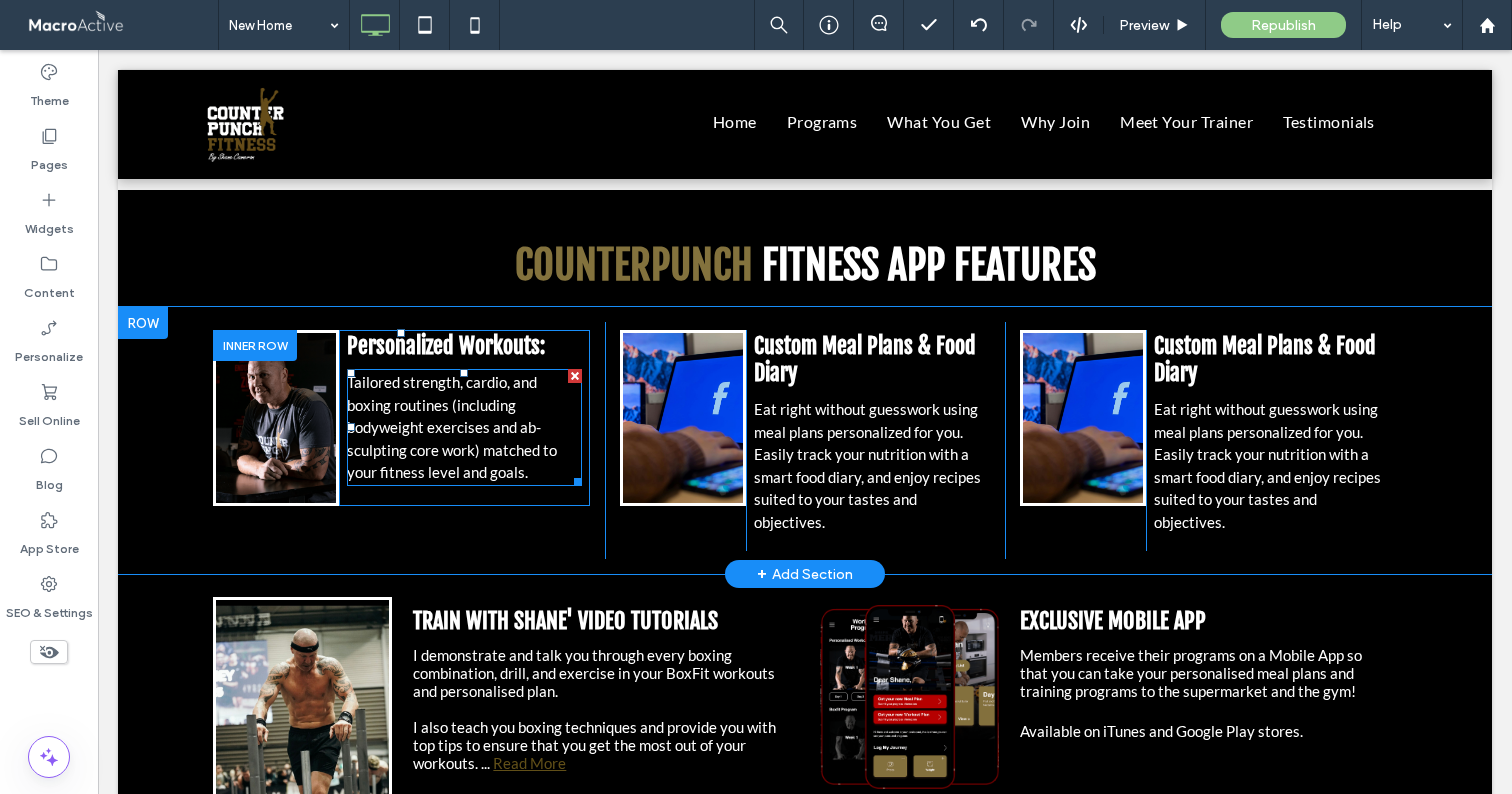 click on "Tailored strength, cardio, and boxing routines (including bodyweight exercises and ab-sculpting core work) matched to your fitness level and goals." at bounding box center [452, 427] 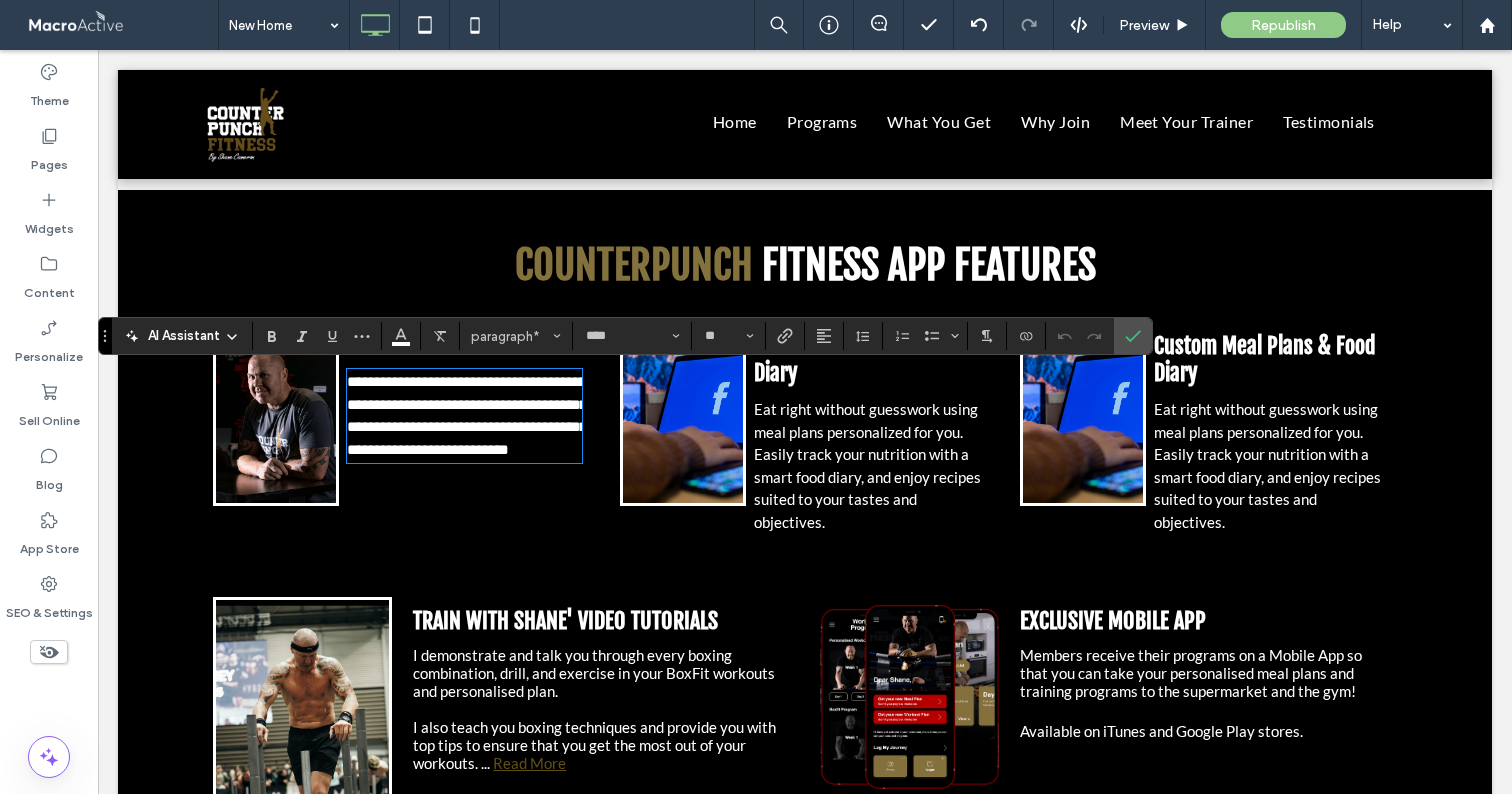 scroll, scrollTop: 0, scrollLeft: 0, axis: both 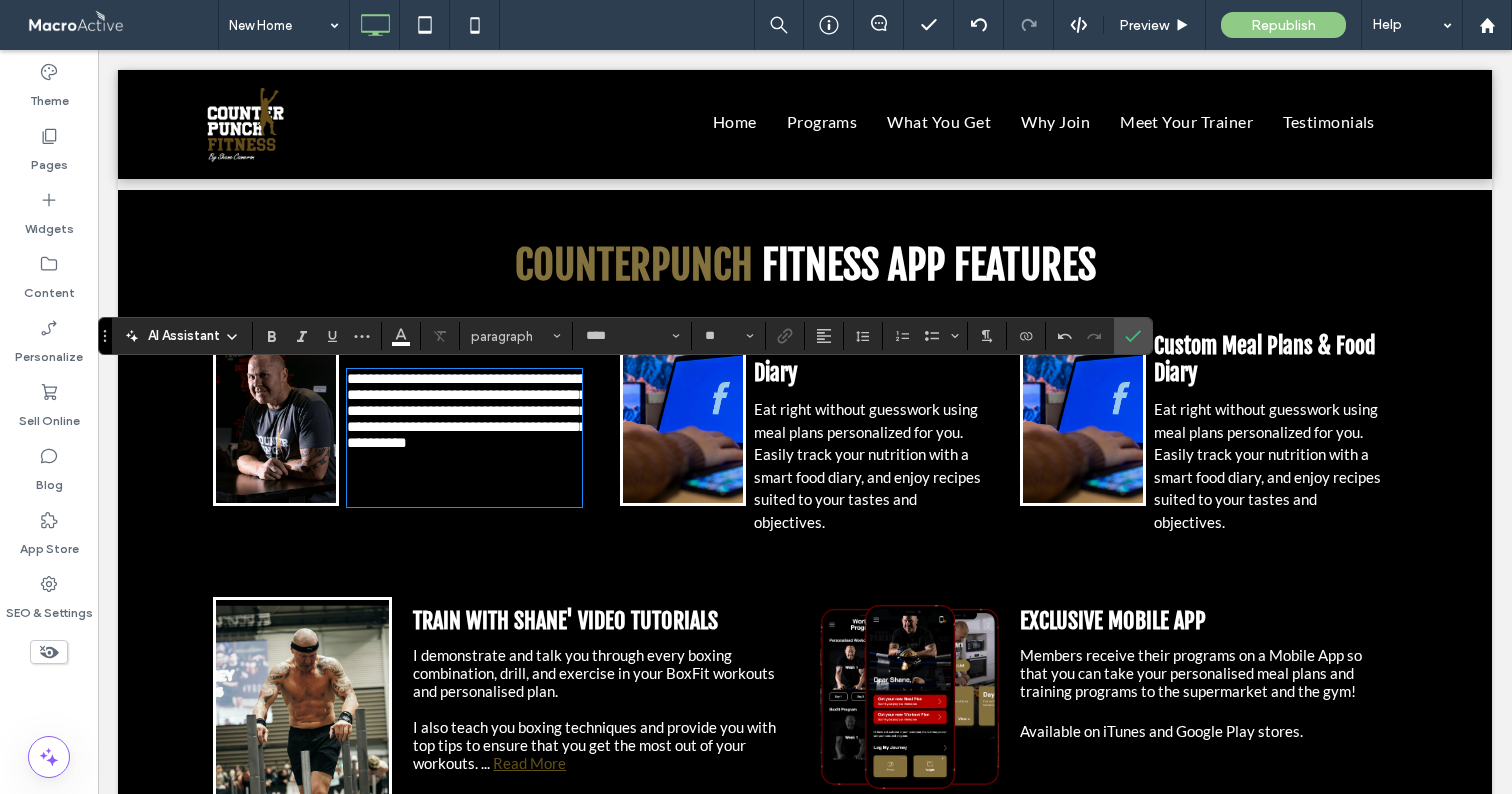 type on "**" 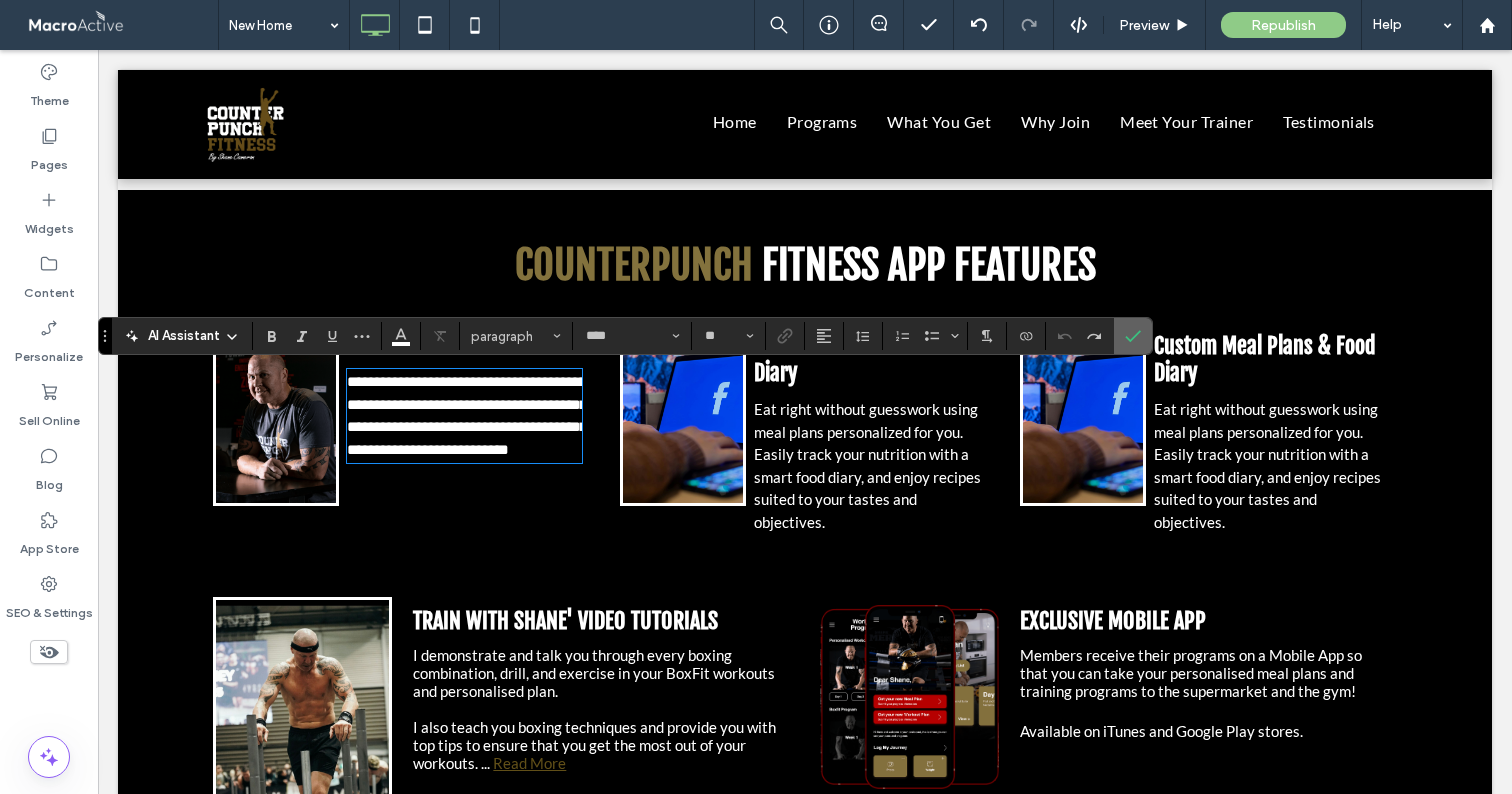 drag, startPoint x: 1135, startPoint y: 333, endPoint x: 916, endPoint y: 187, distance: 263.20523 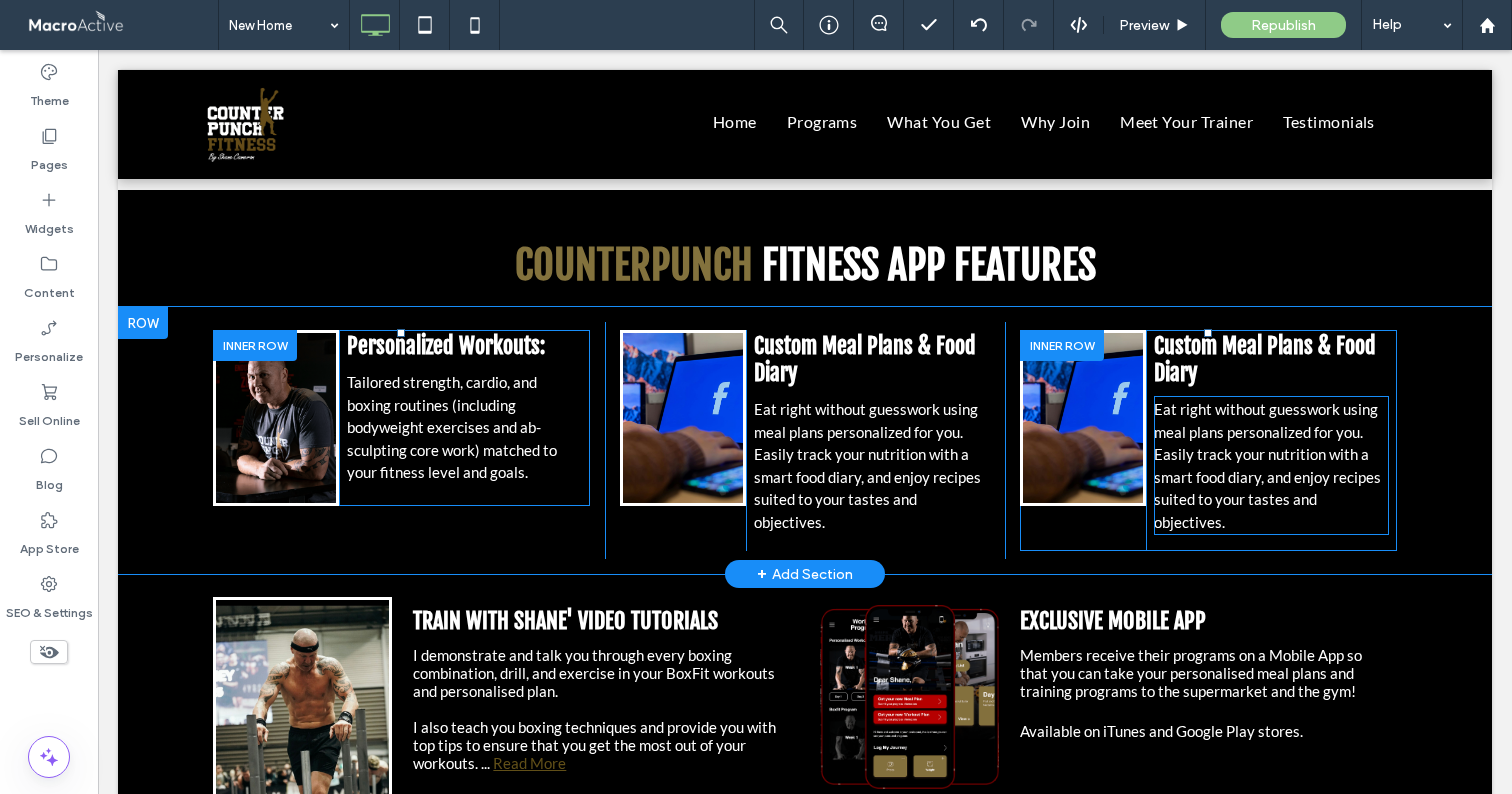 click on "Eat right without guesswork using meal plans personalized for you. Easily track your nutrition with a smart food diary, and enjoy recipes suited to your tastes and objectives." at bounding box center [1267, 465] 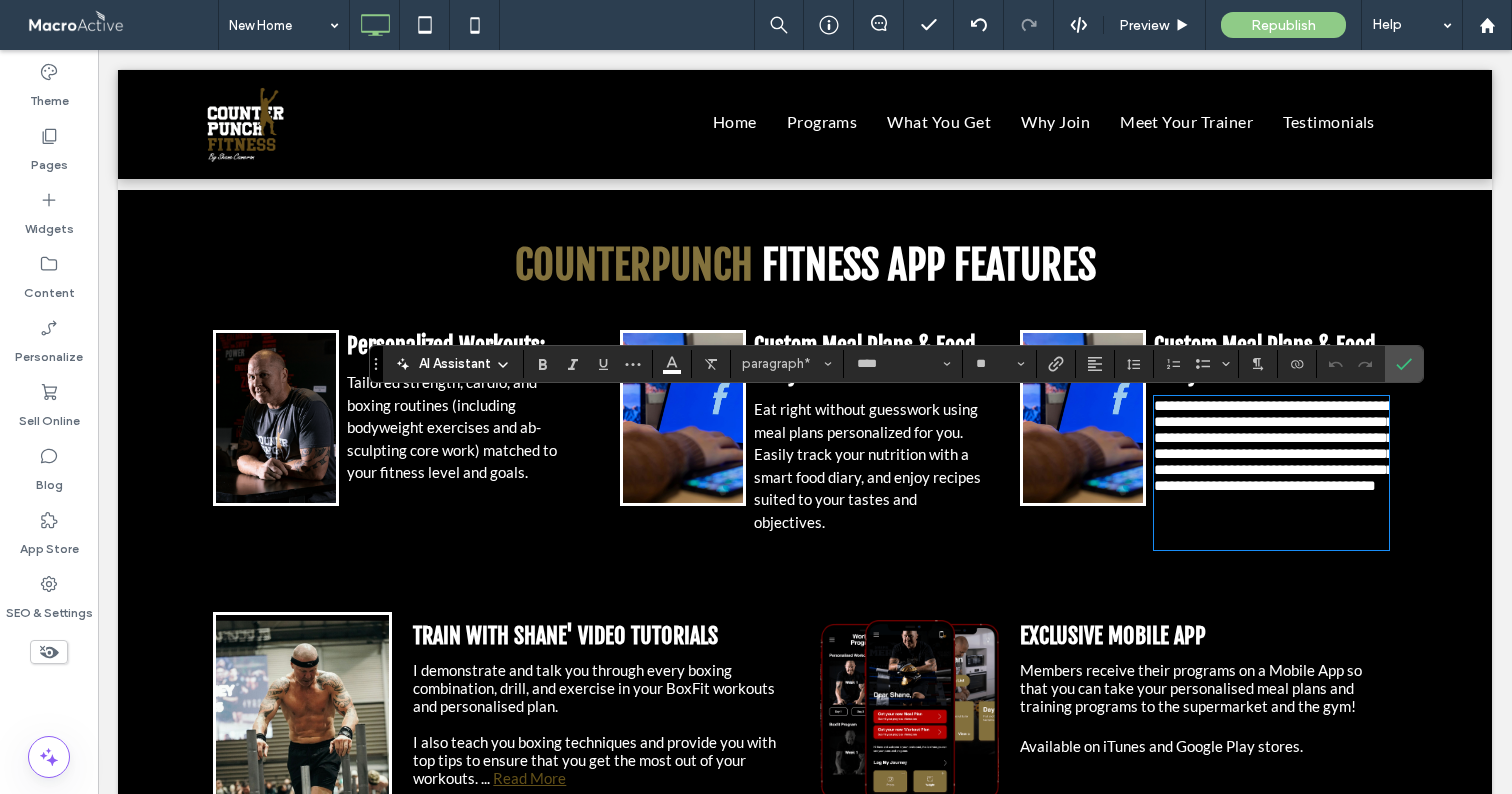 scroll, scrollTop: 0, scrollLeft: 0, axis: both 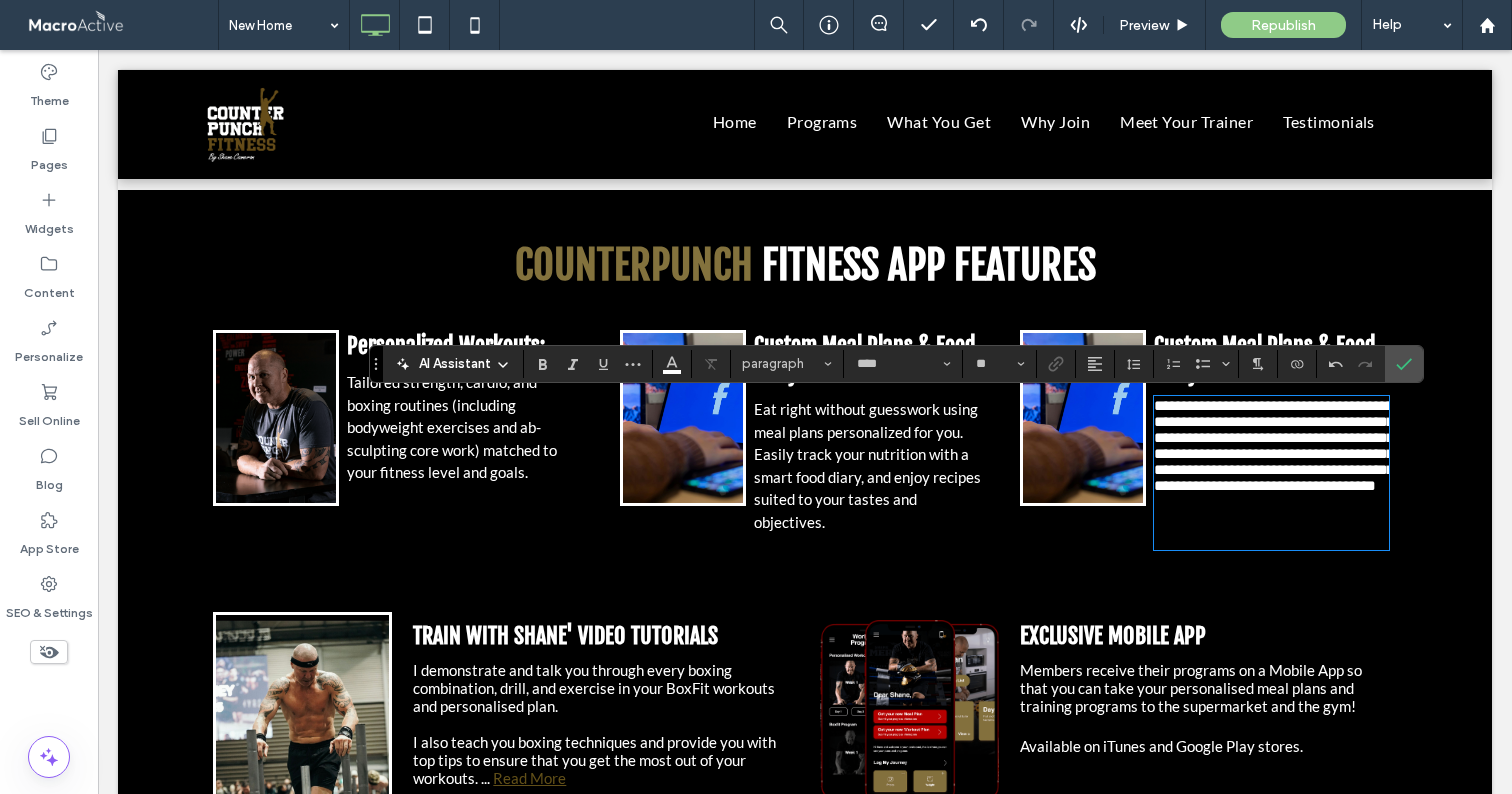 click at bounding box center (1271, 521) 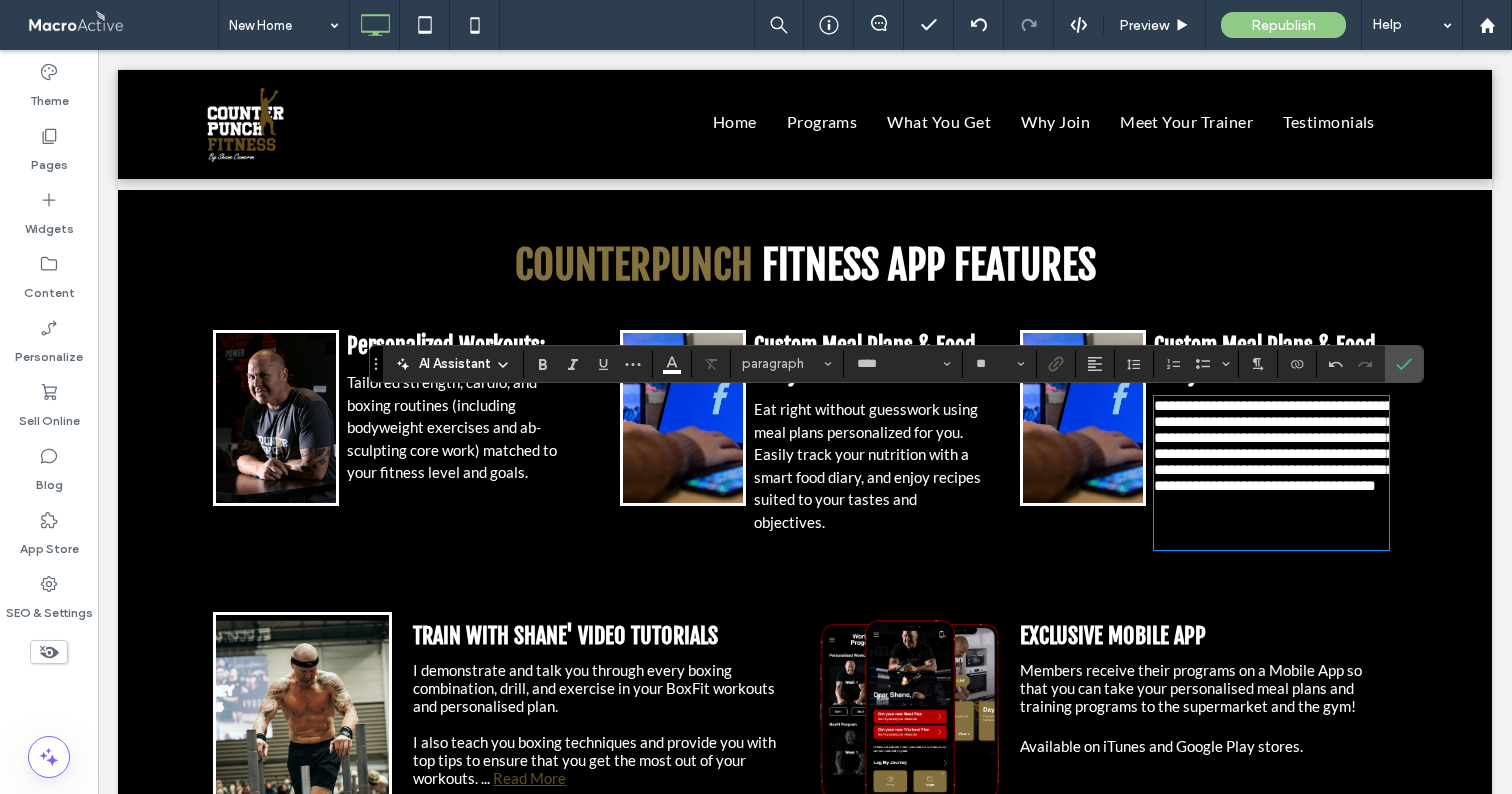 type on "**" 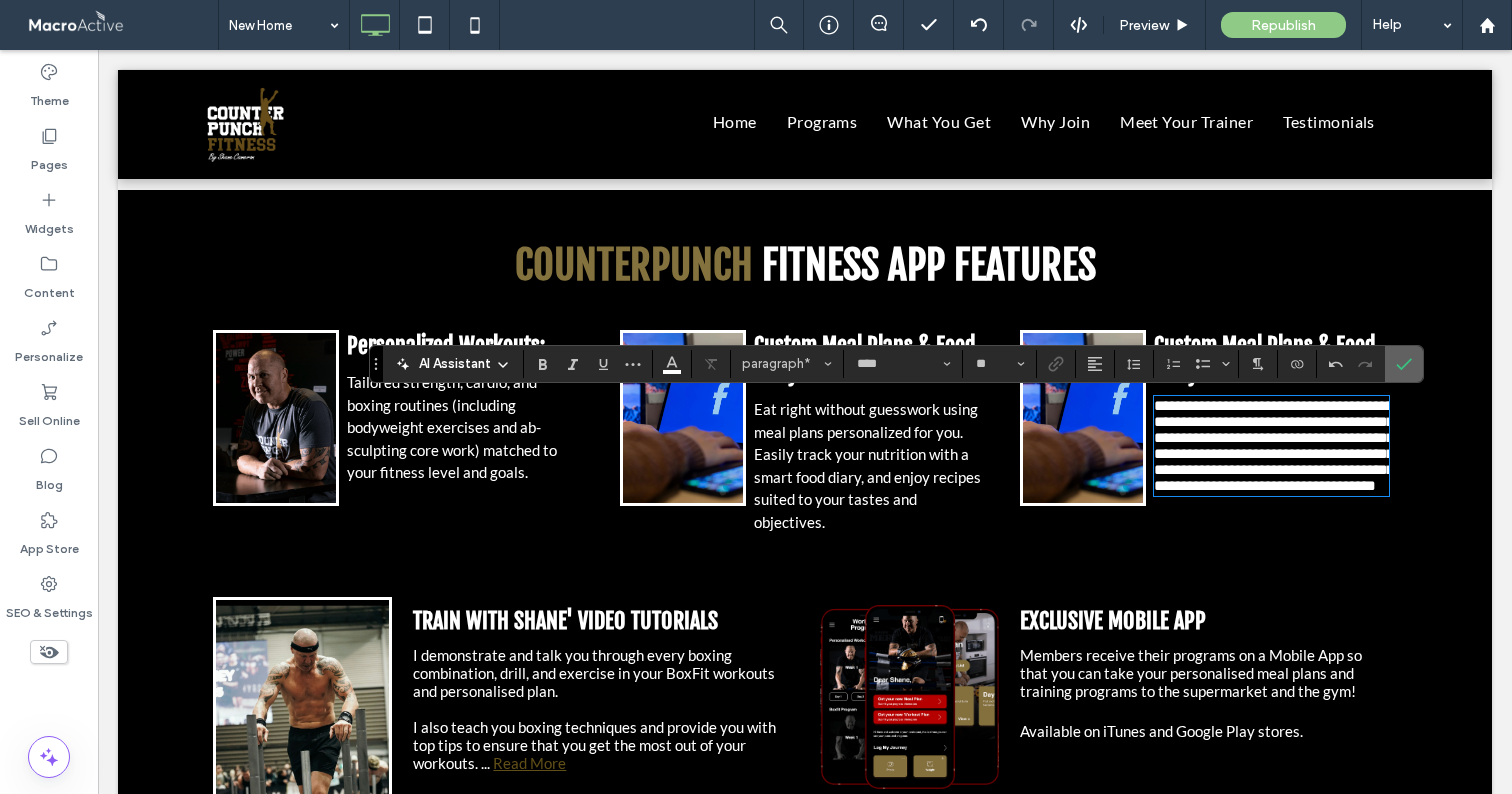 click at bounding box center [1404, 364] 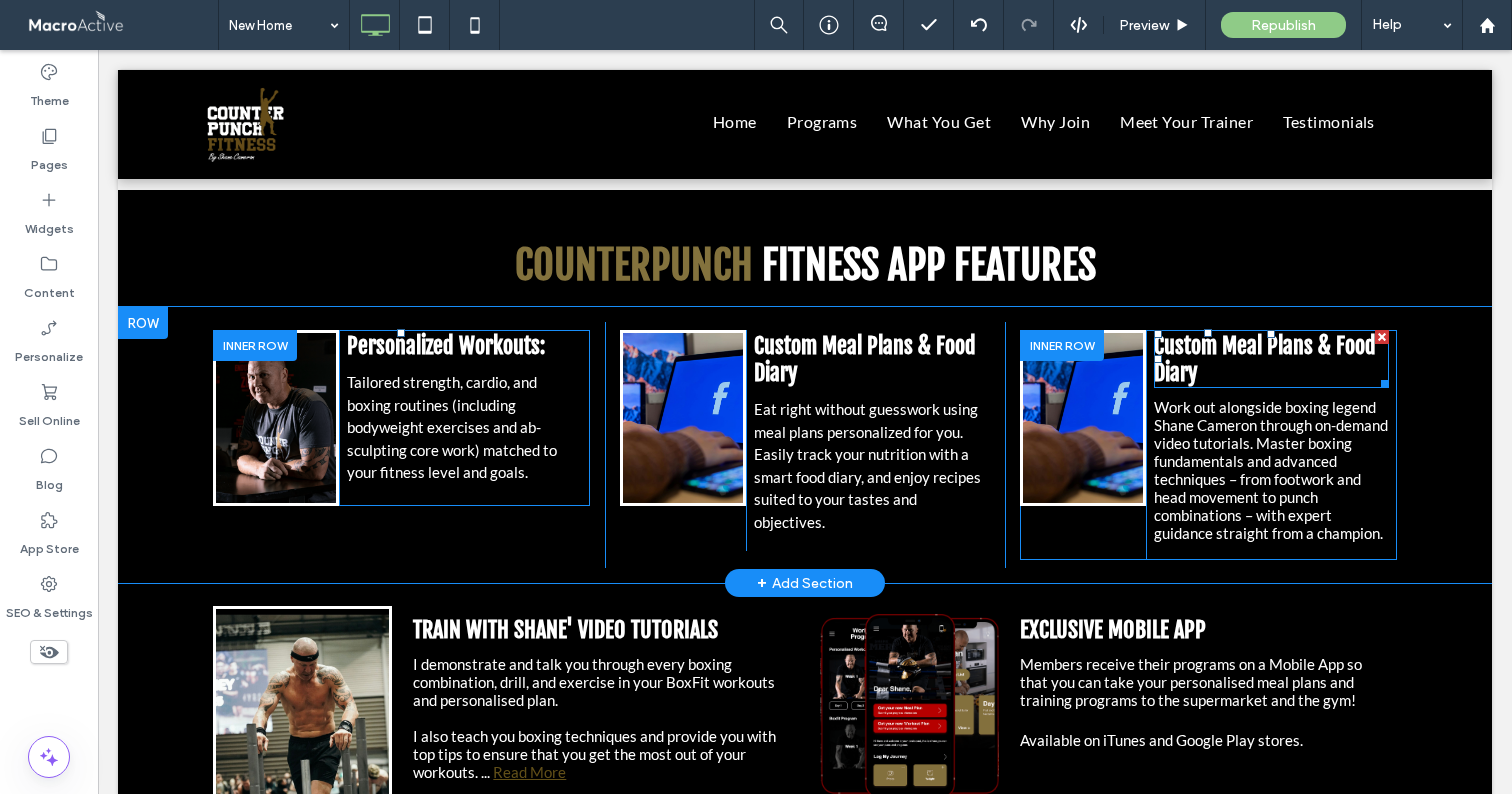 click on "Custom Meal Plans & Food Diary" at bounding box center (1265, 359) 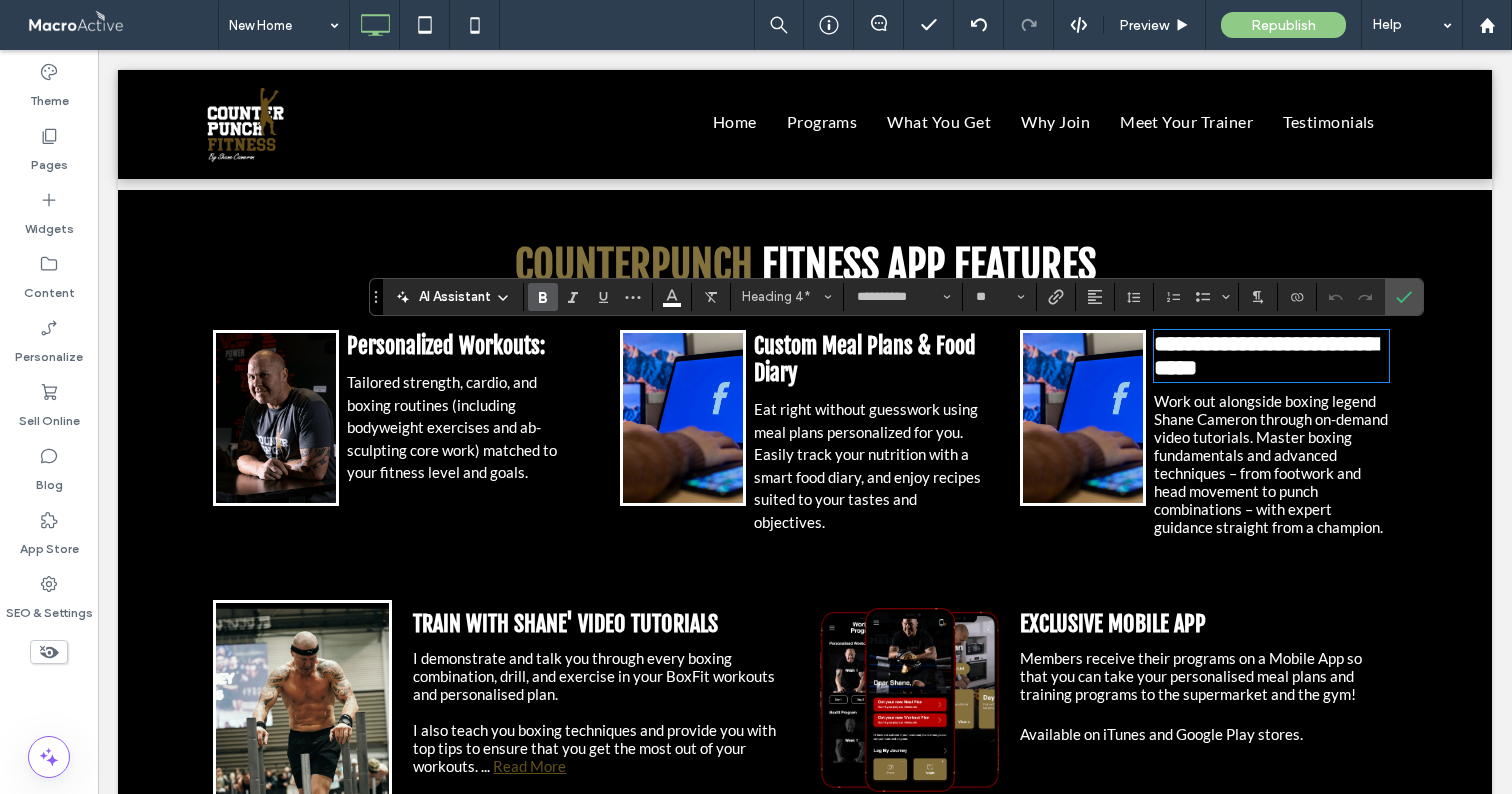 click on "**********" at bounding box center (1266, 356) 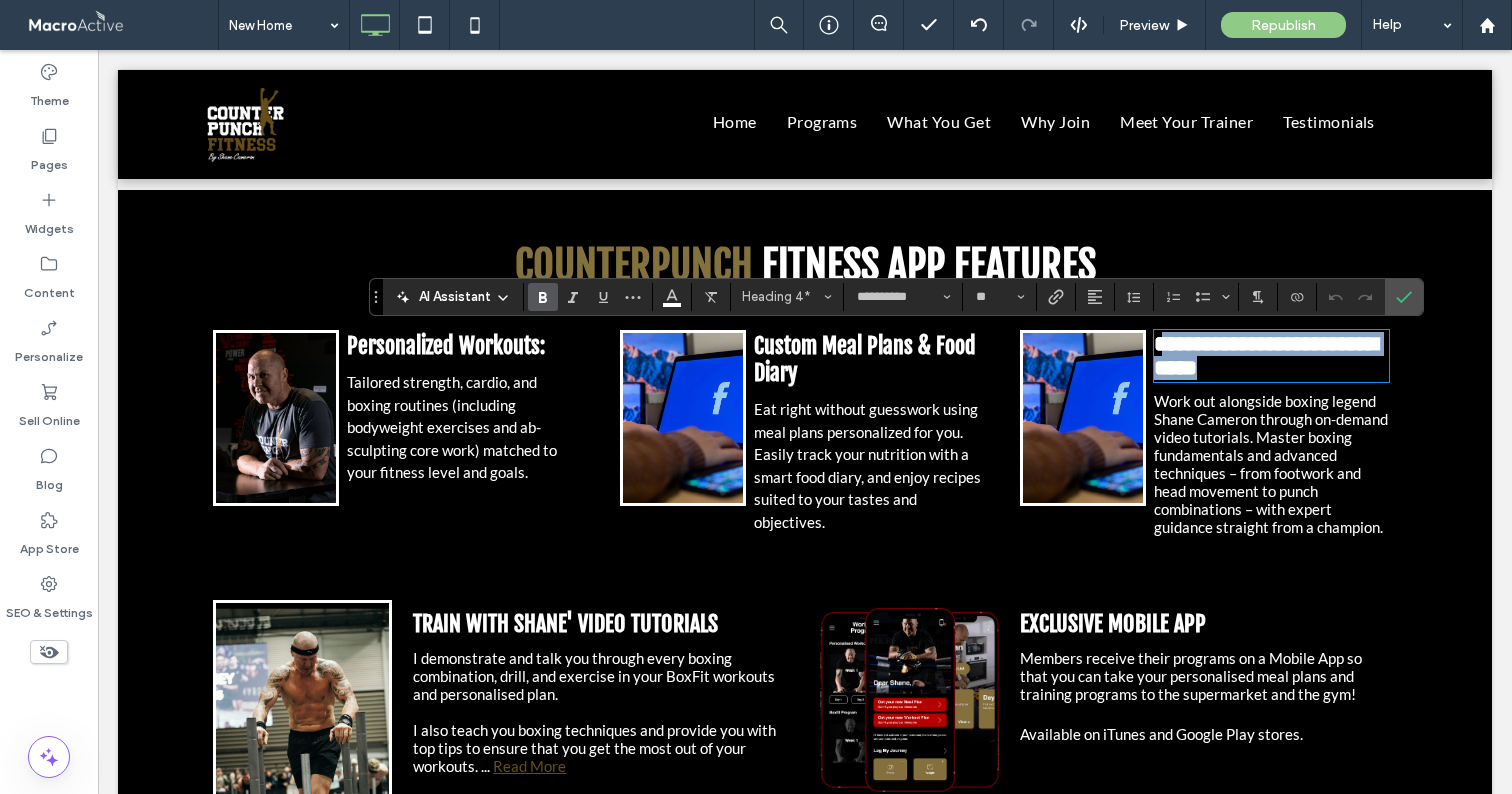 drag, startPoint x: 1159, startPoint y: 344, endPoint x: 1205, endPoint y: 371, distance: 53.338543 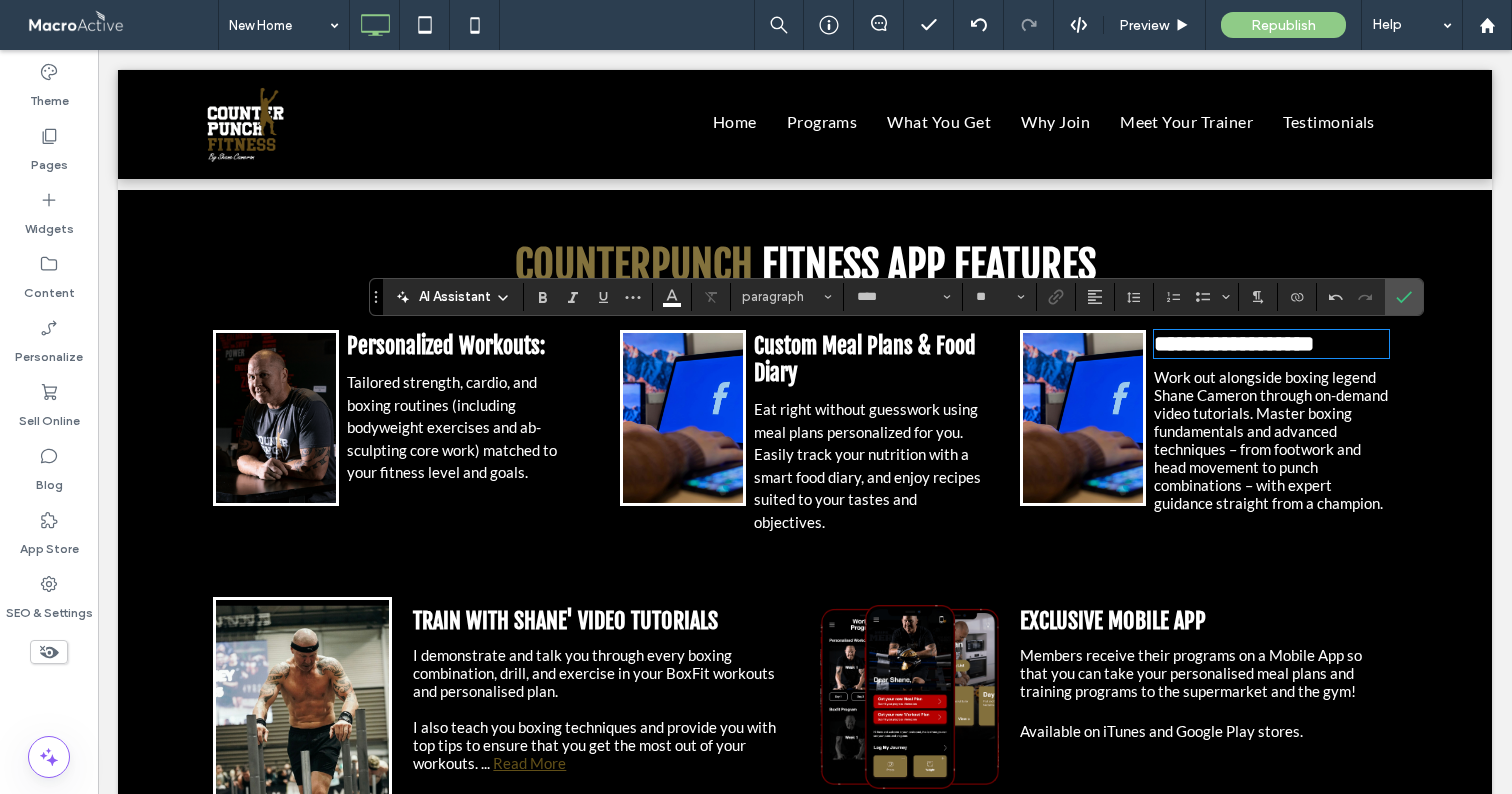 type on "**********" 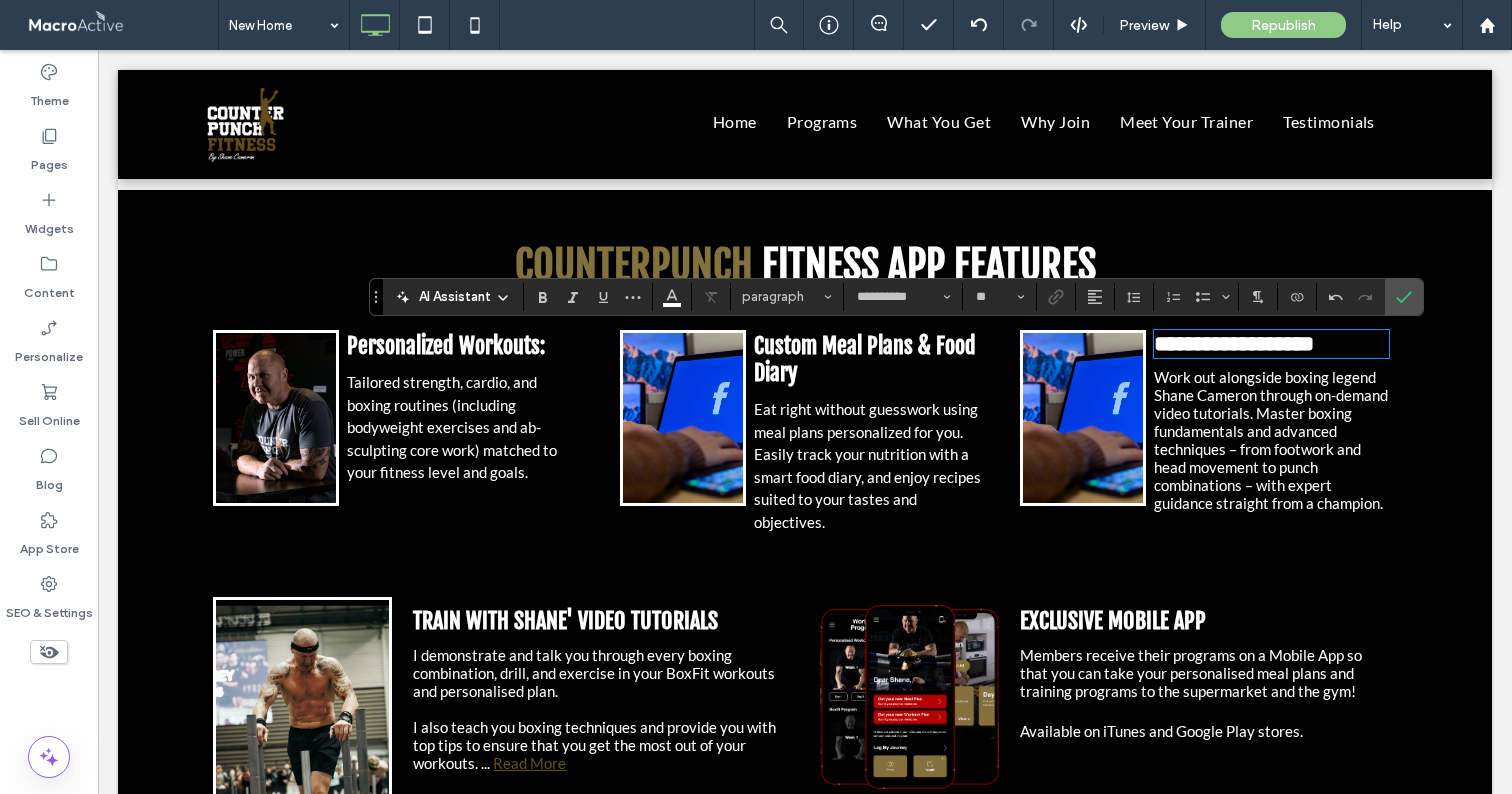 click on "**********" at bounding box center (1234, 344) 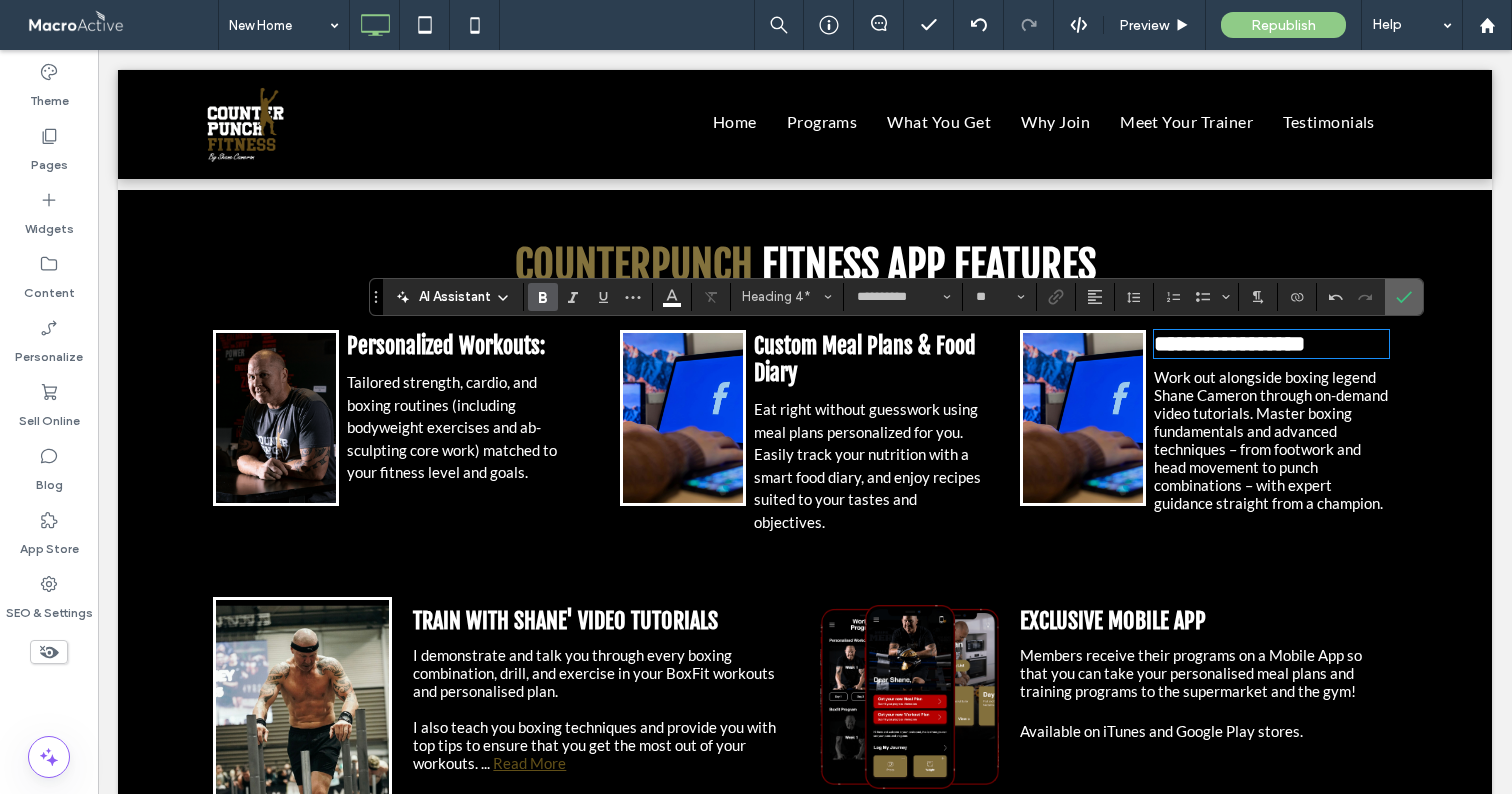 click 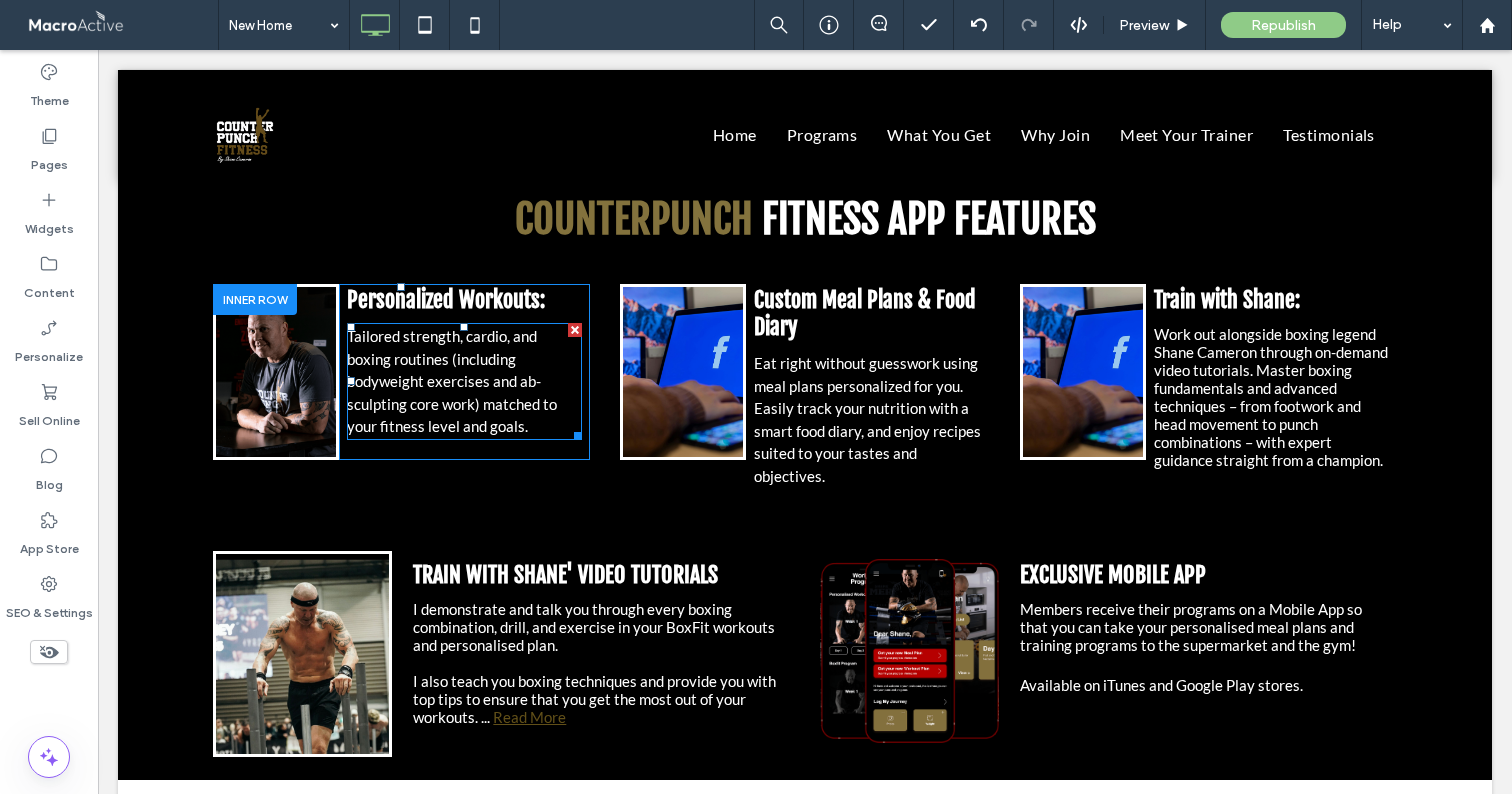 scroll, scrollTop: 3038, scrollLeft: 0, axis: vertical 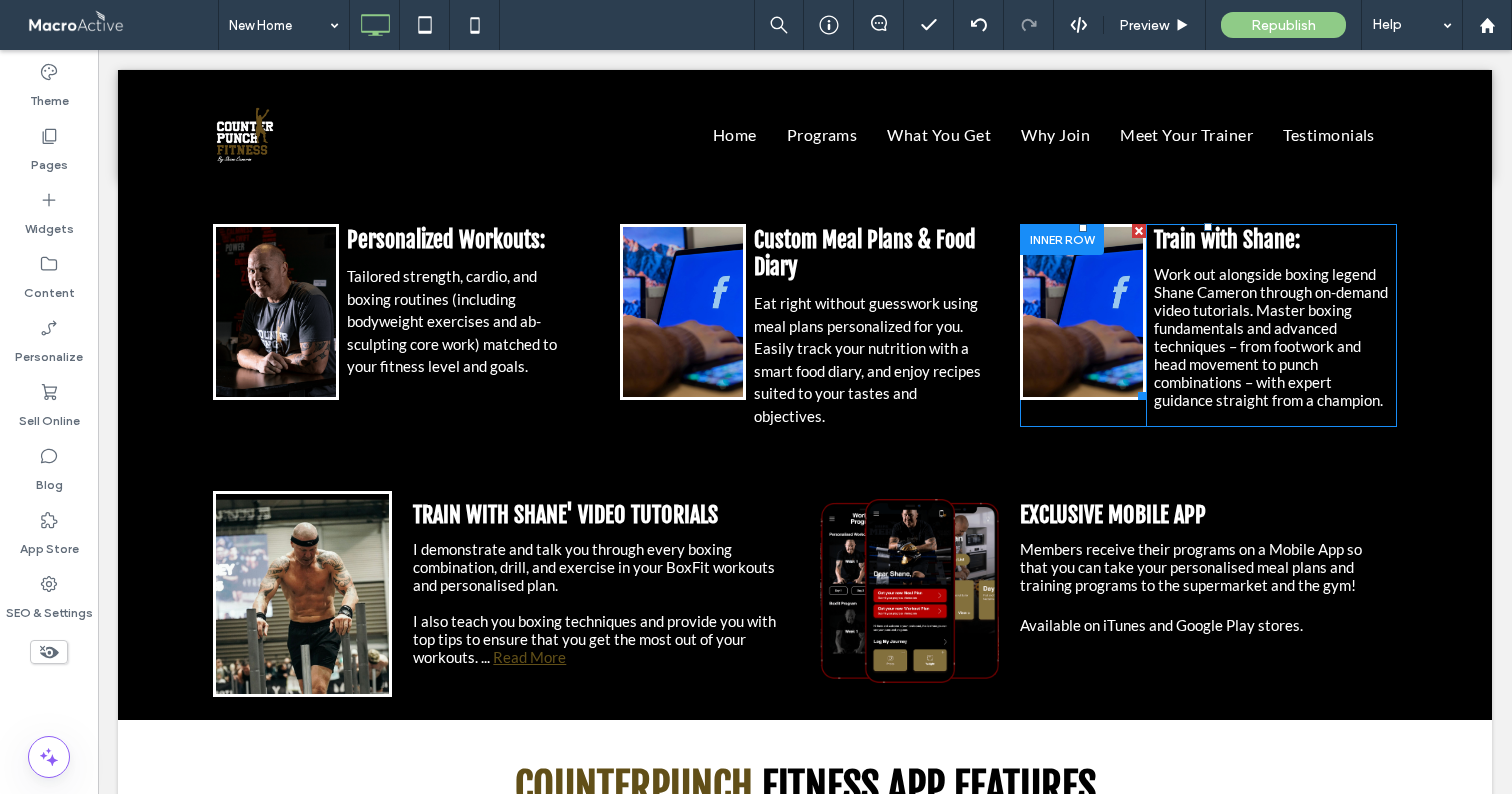 click at bounding box center (1083, 312) 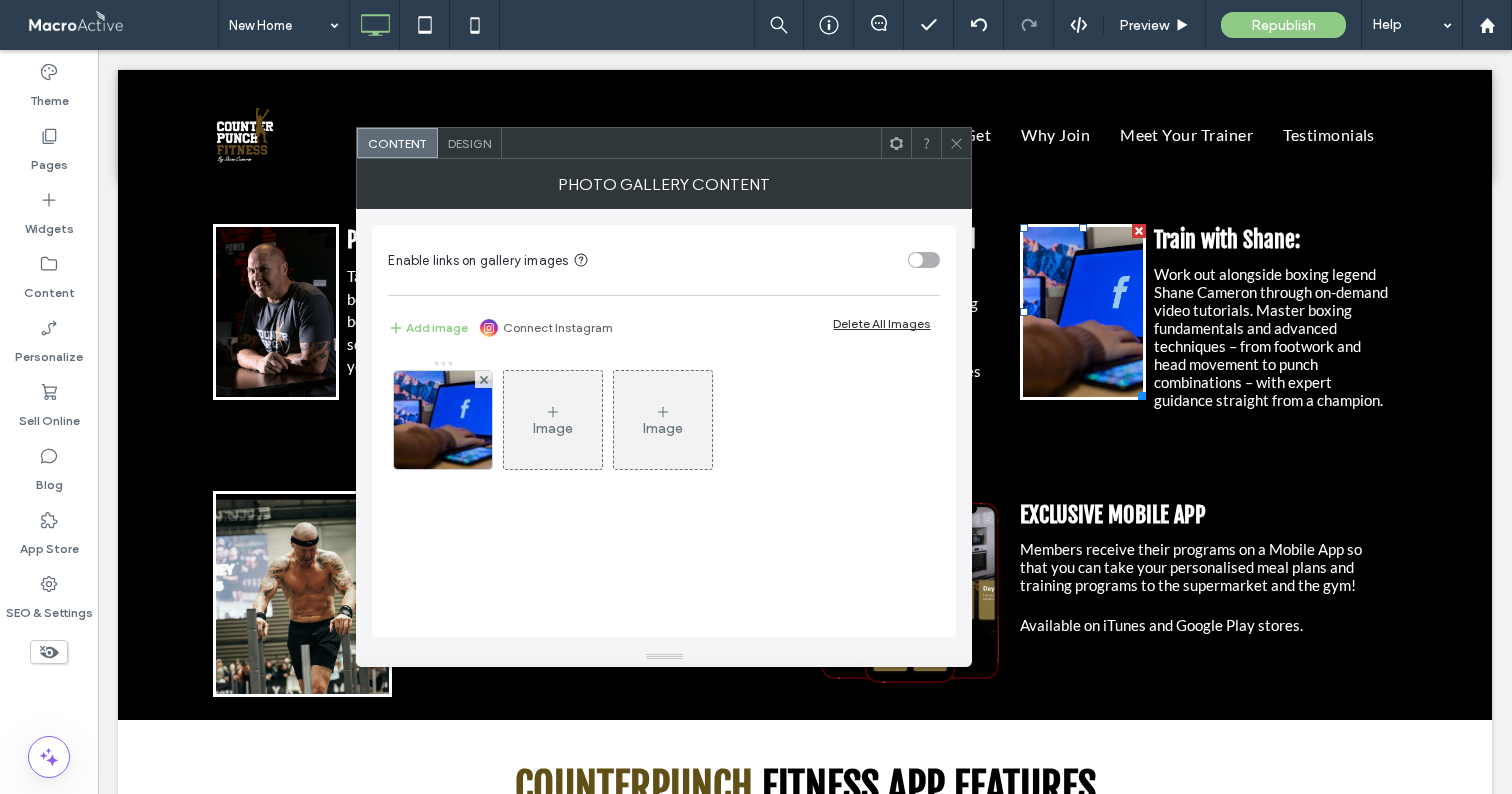 click on "Design" at bounding box center [469, 143] 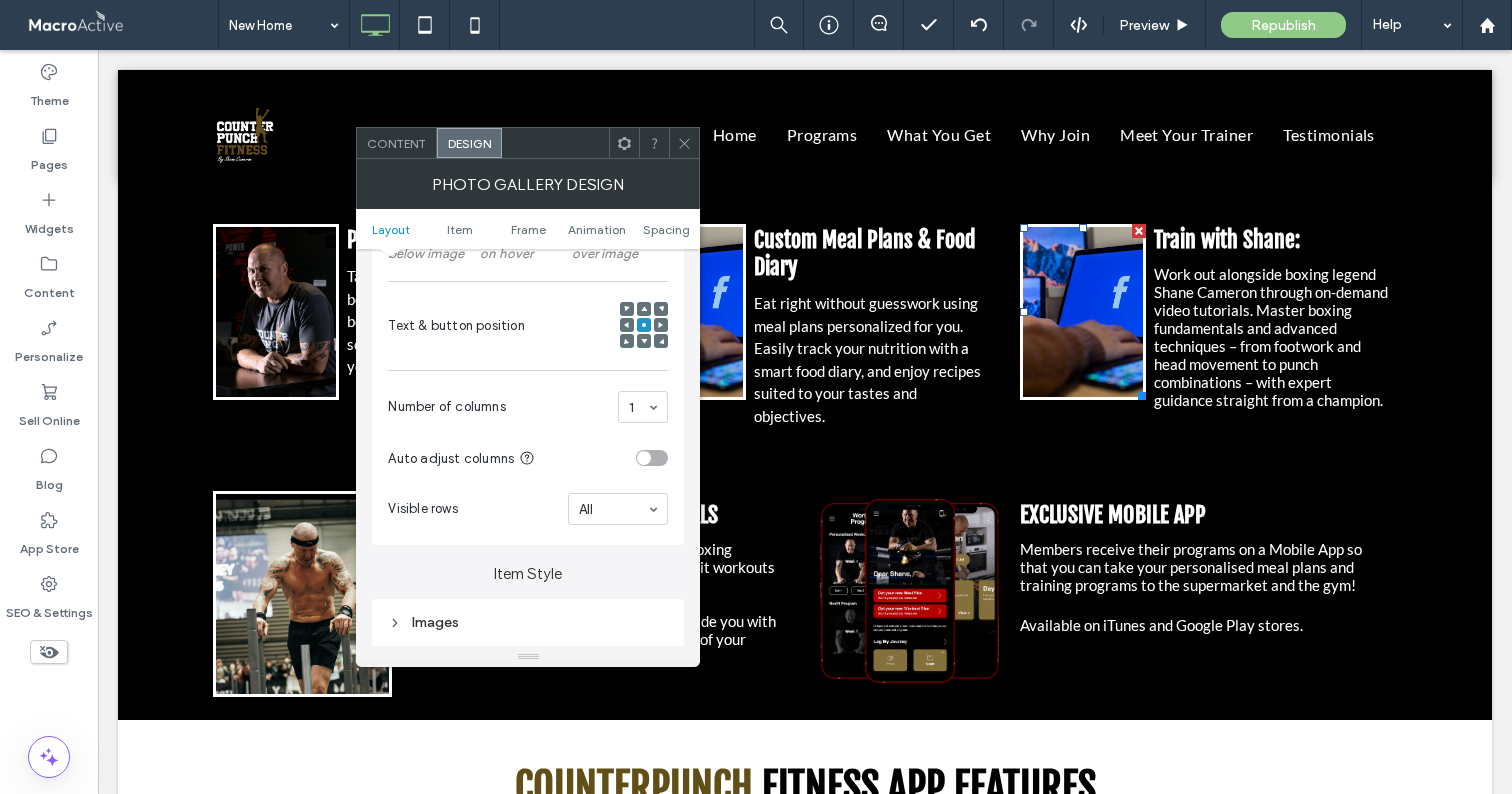 scroll, scrollTop: 414, scrollLeft: 0, axis: vertical 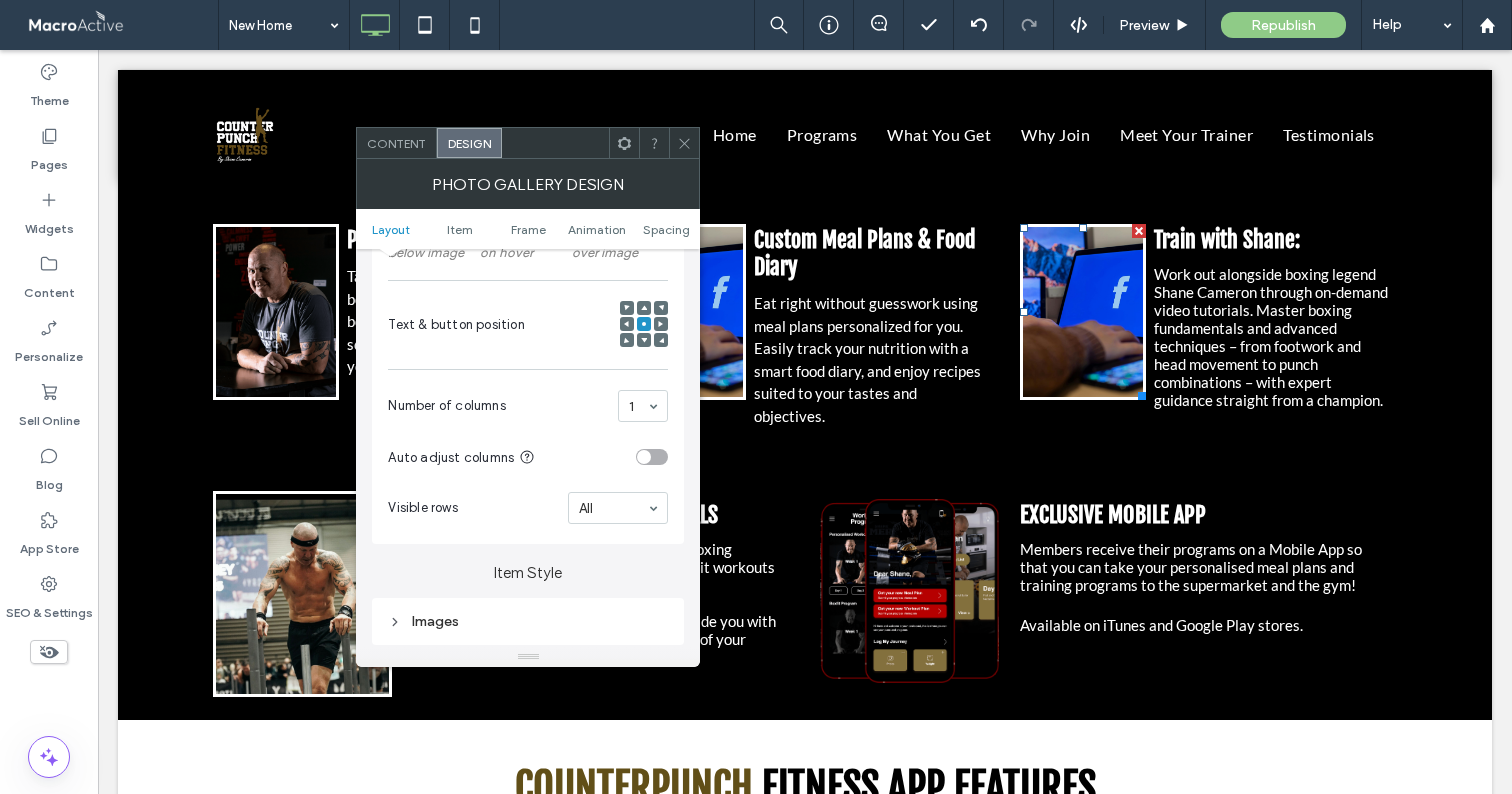 click on "Images" at bounding box center [528, 621] 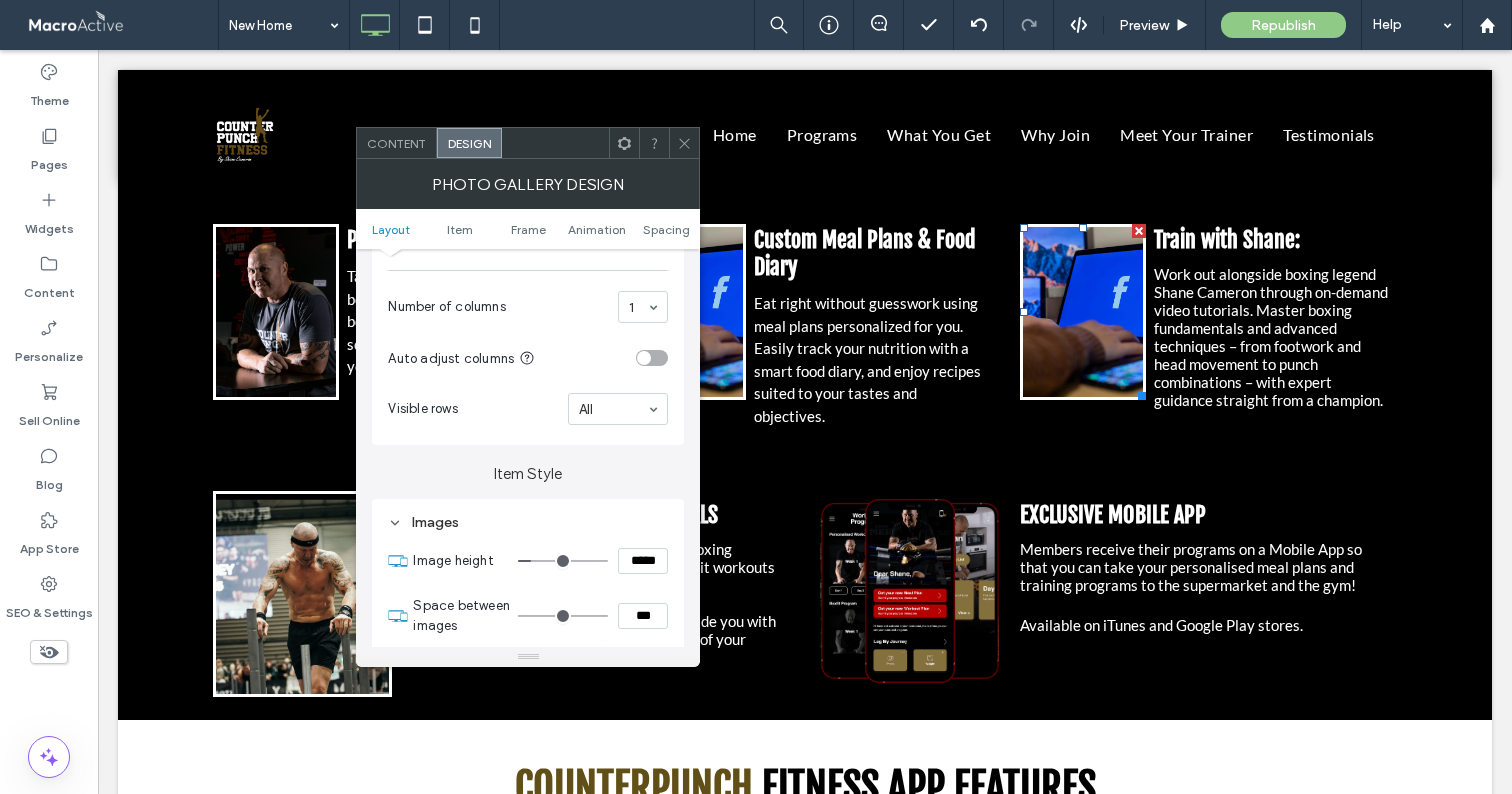 scroll, scrollTop: 777, scrollLeft: 0, axis: vertical 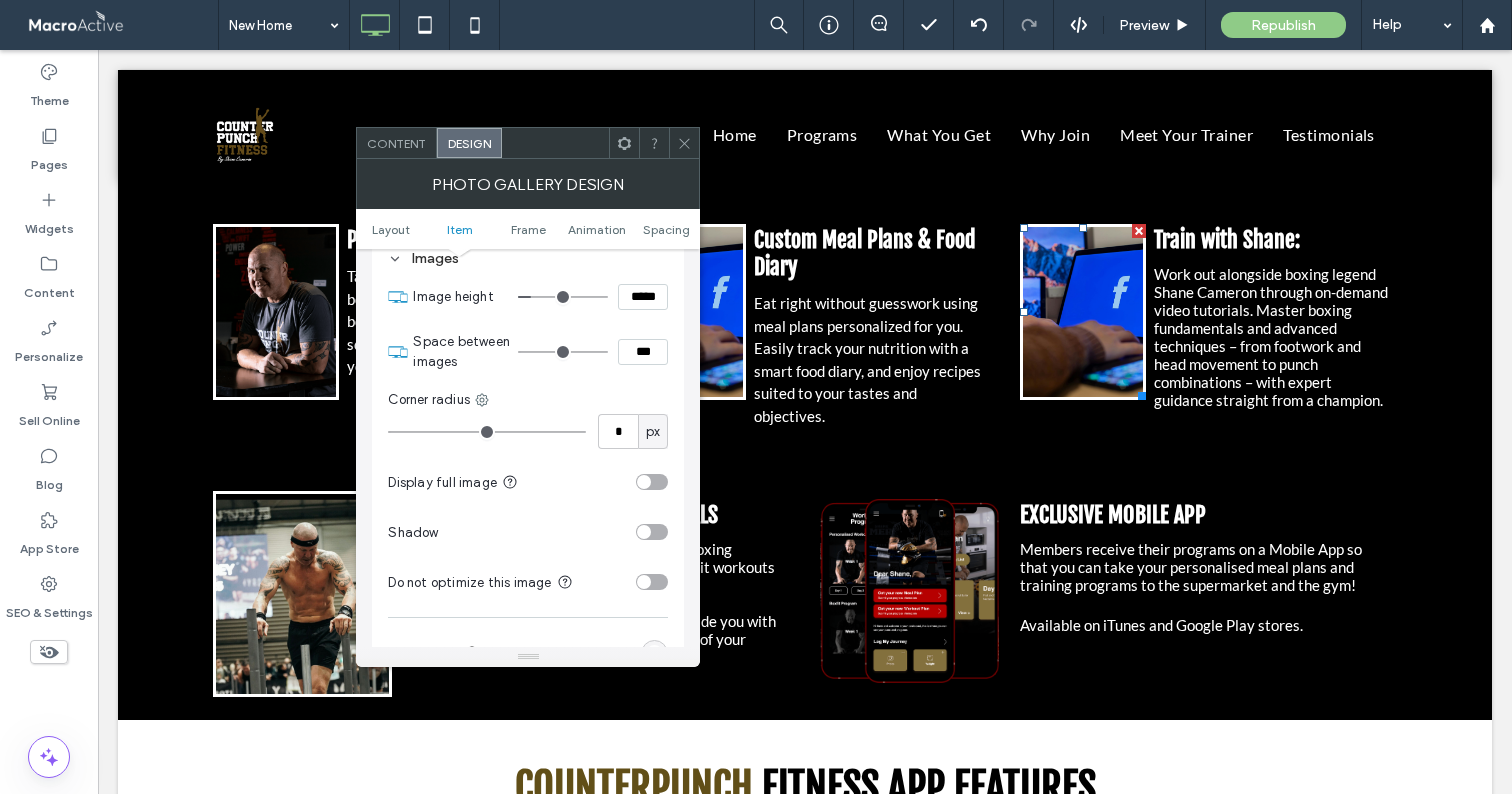 click on "*****" at bounding box center (643, 297) 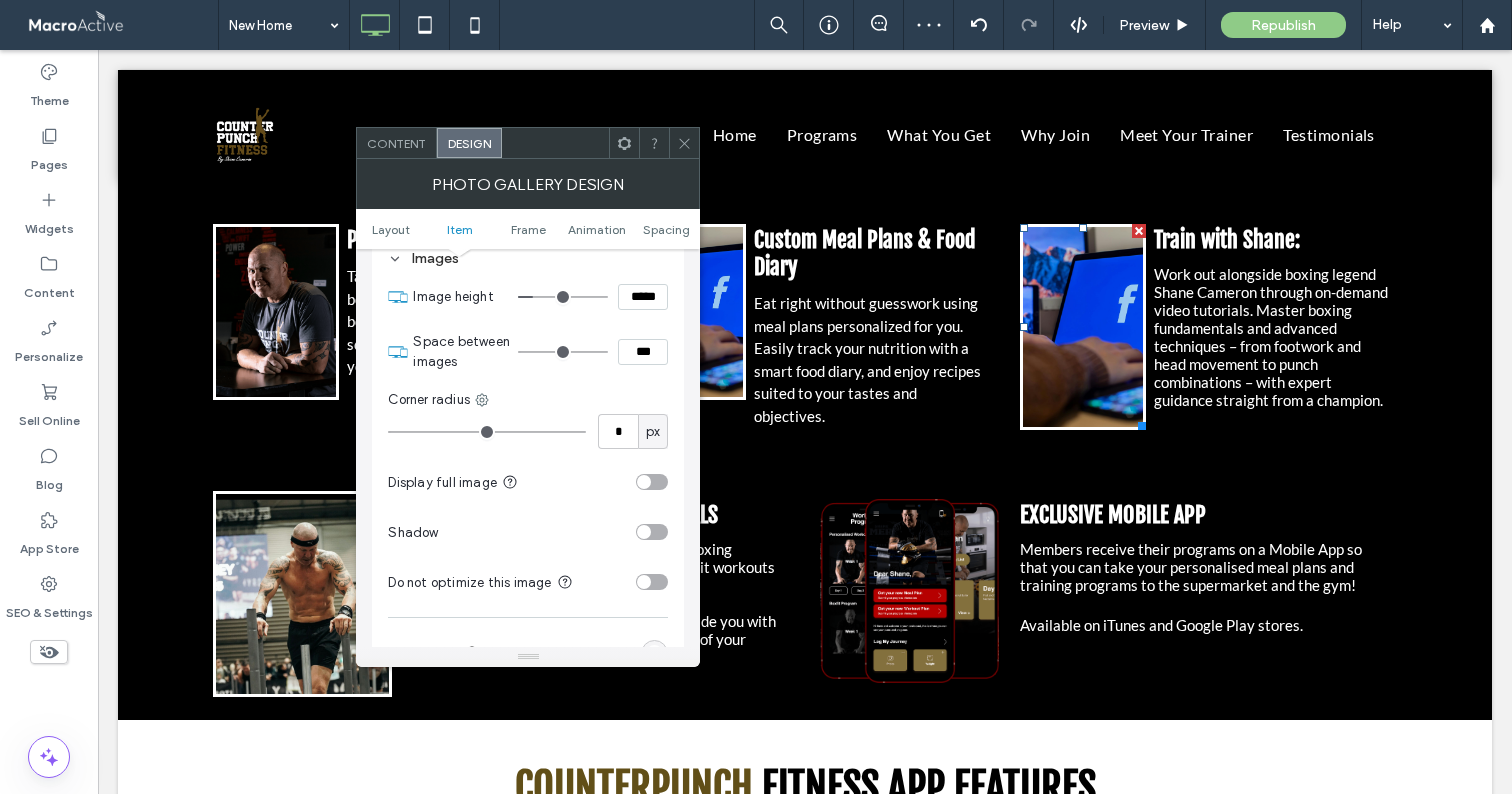 drag, startPoint x: 606, startPoint y: 299, endPoint x: 593, endPoint y: 297, distance: 13.152946 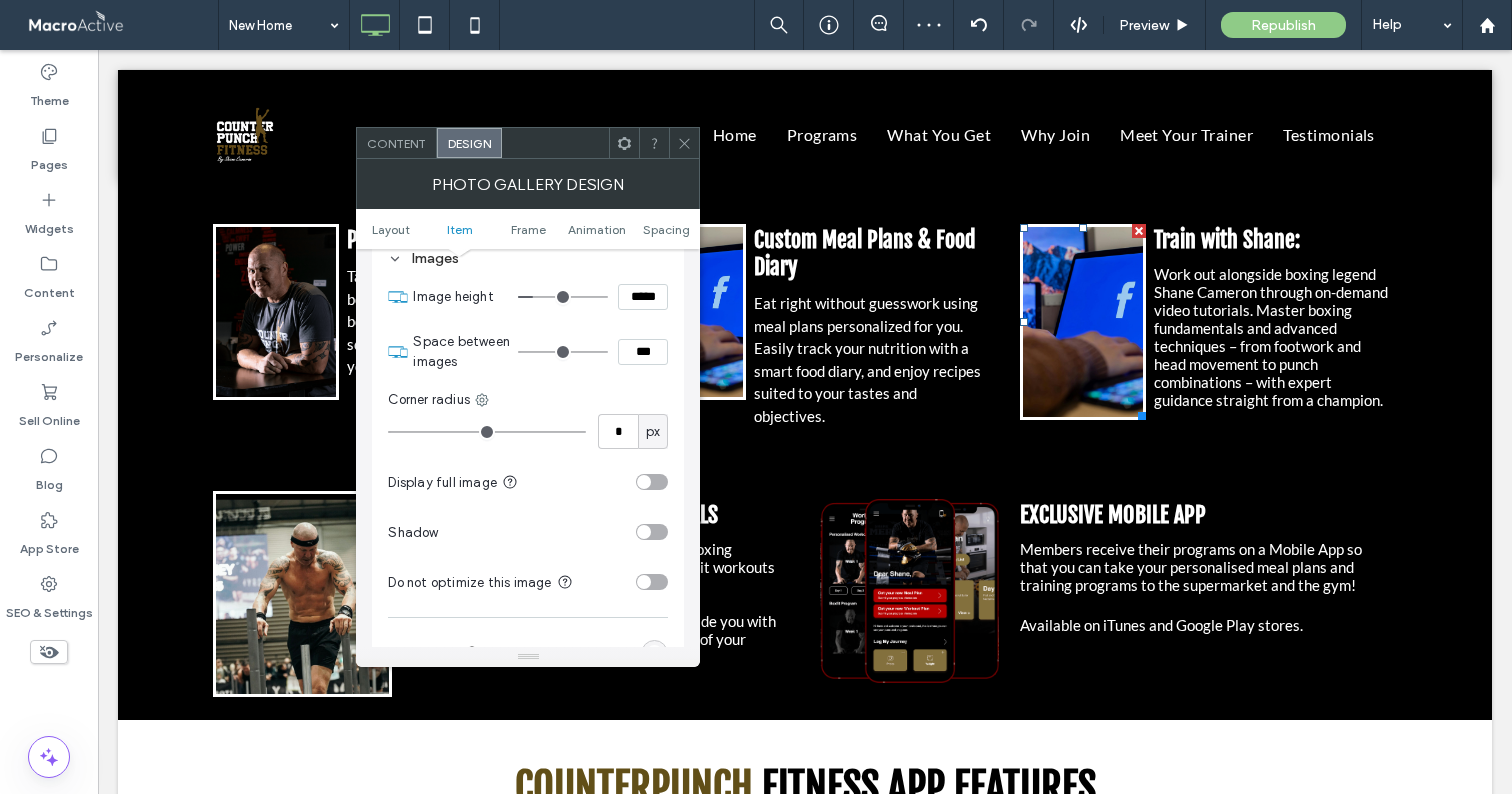 click on "*****" at bounding box center [643, 297] 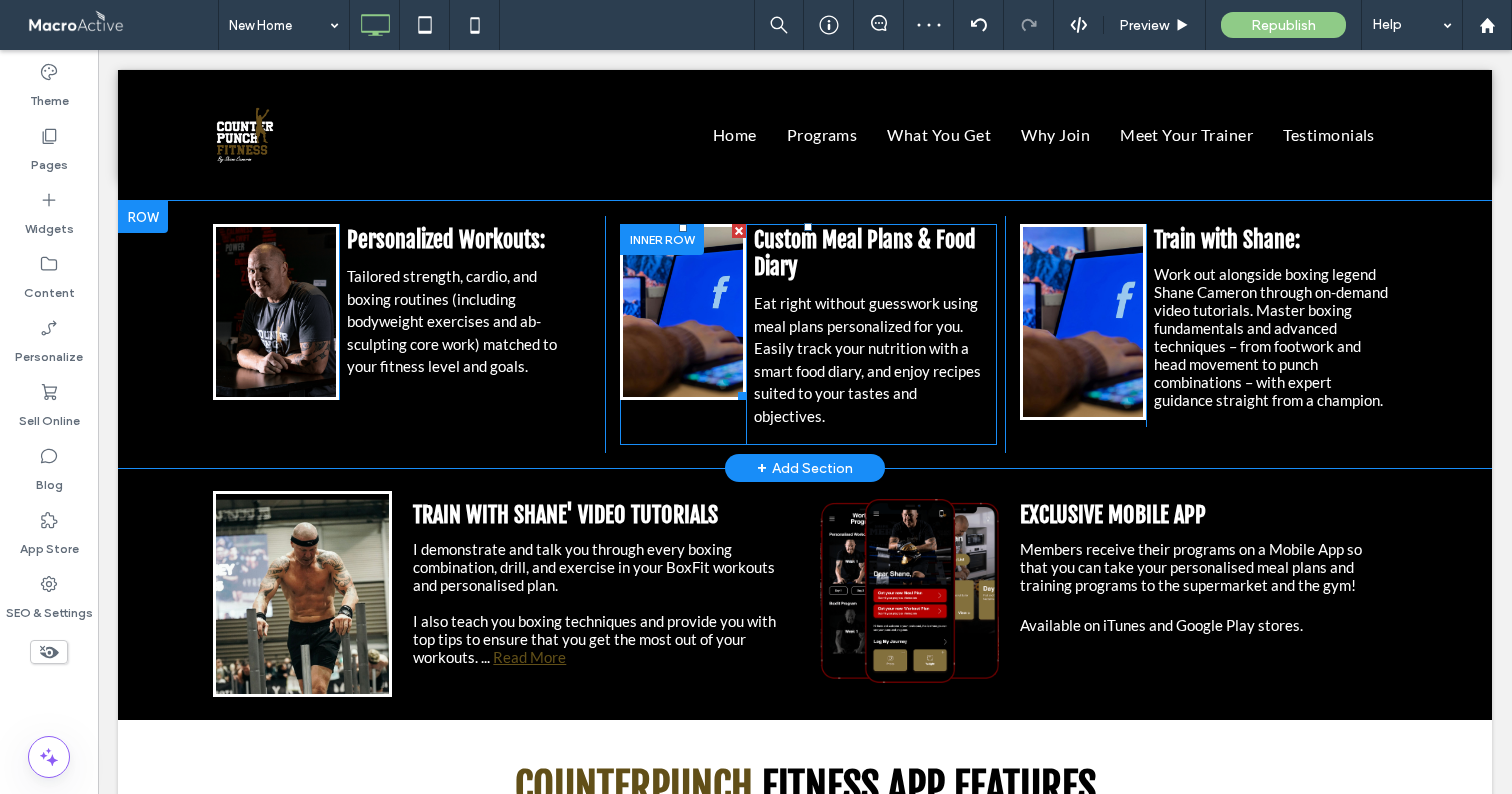 click at bounding box center (683, 312) 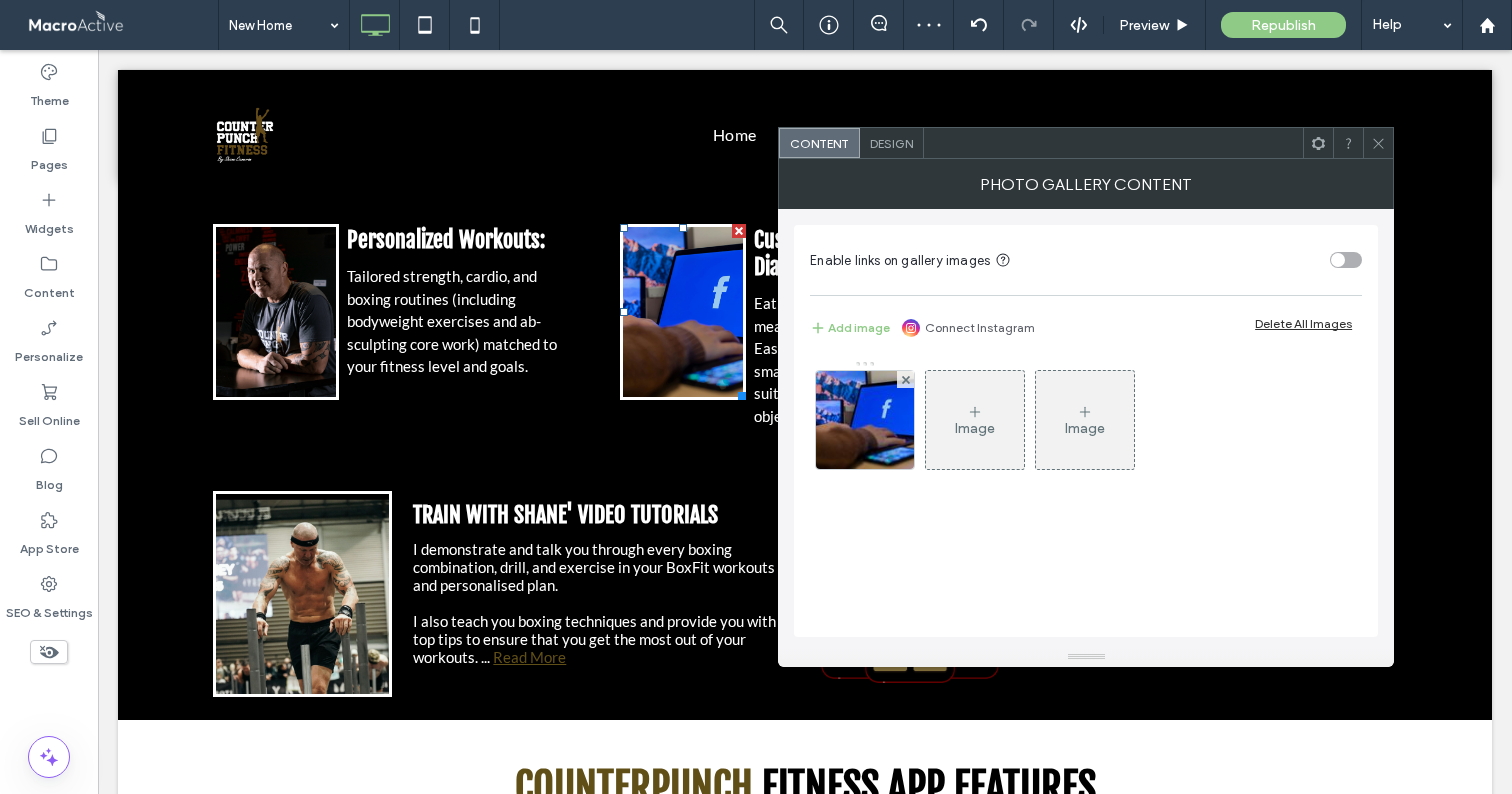 click on "Design" at bounding box center [891, 143] 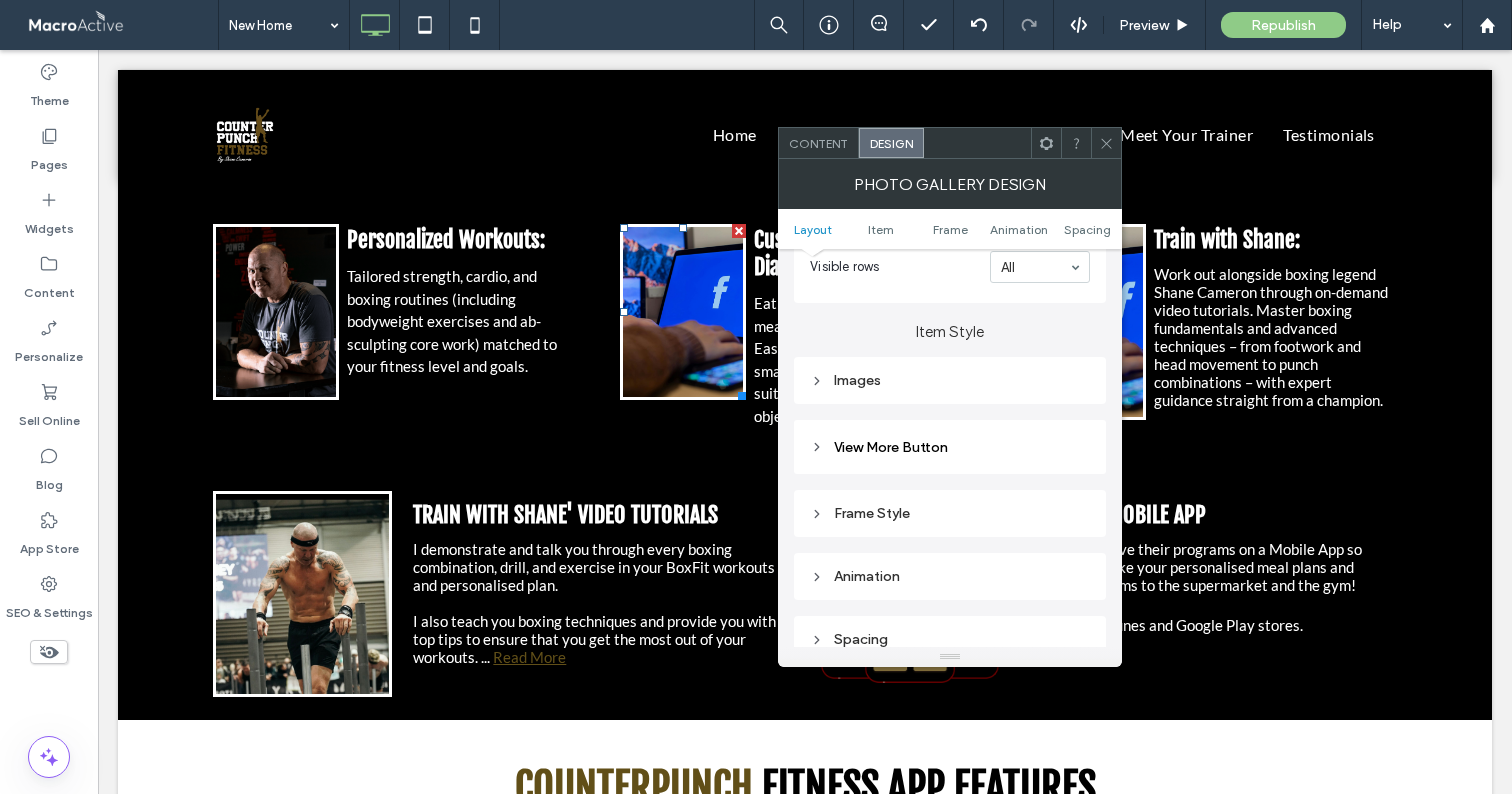 scroll, scrollTop: 704, scrollLeft: 0, axis: vertical 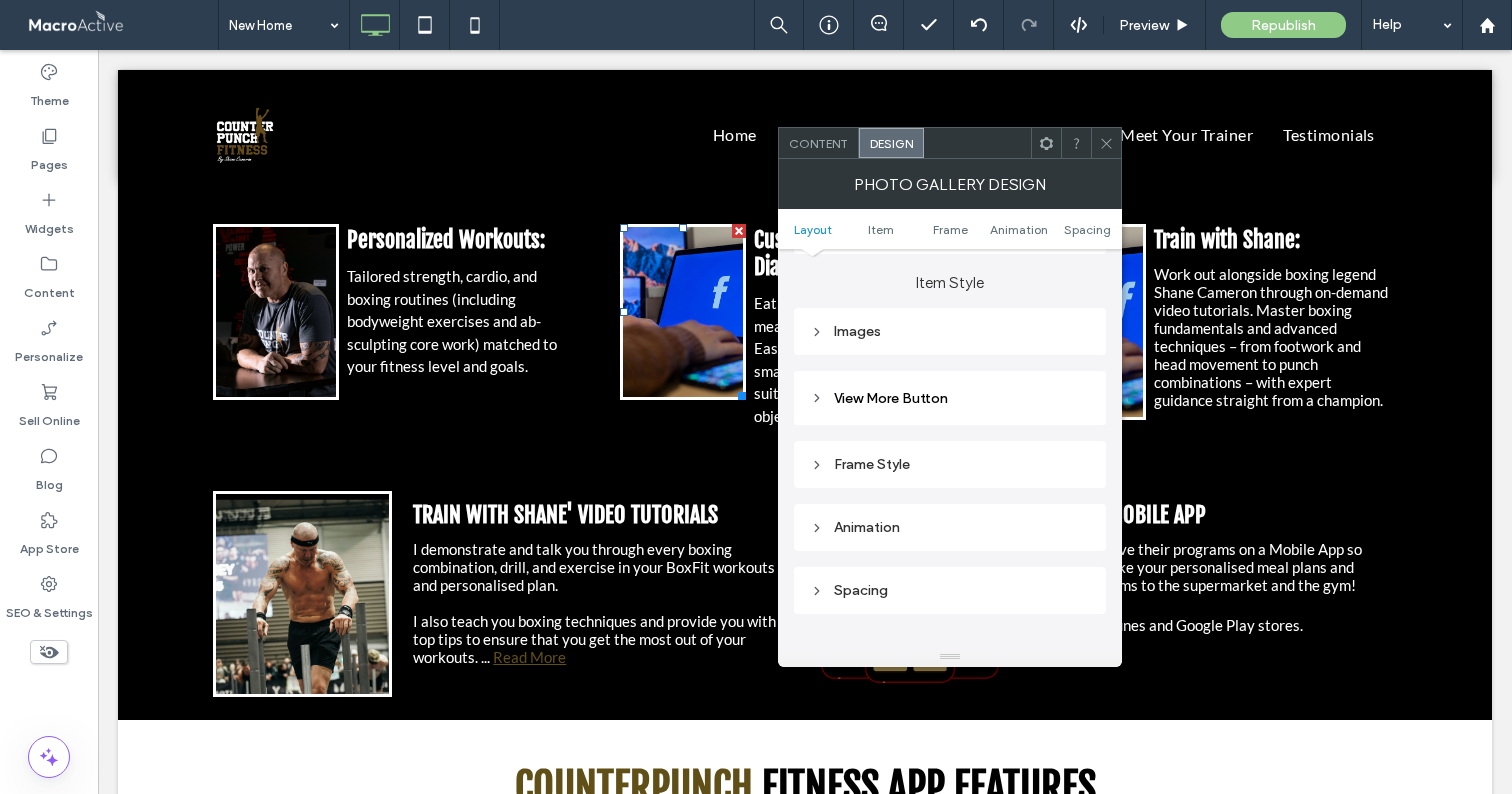 click on "Images" at bounding box center (950, 331) 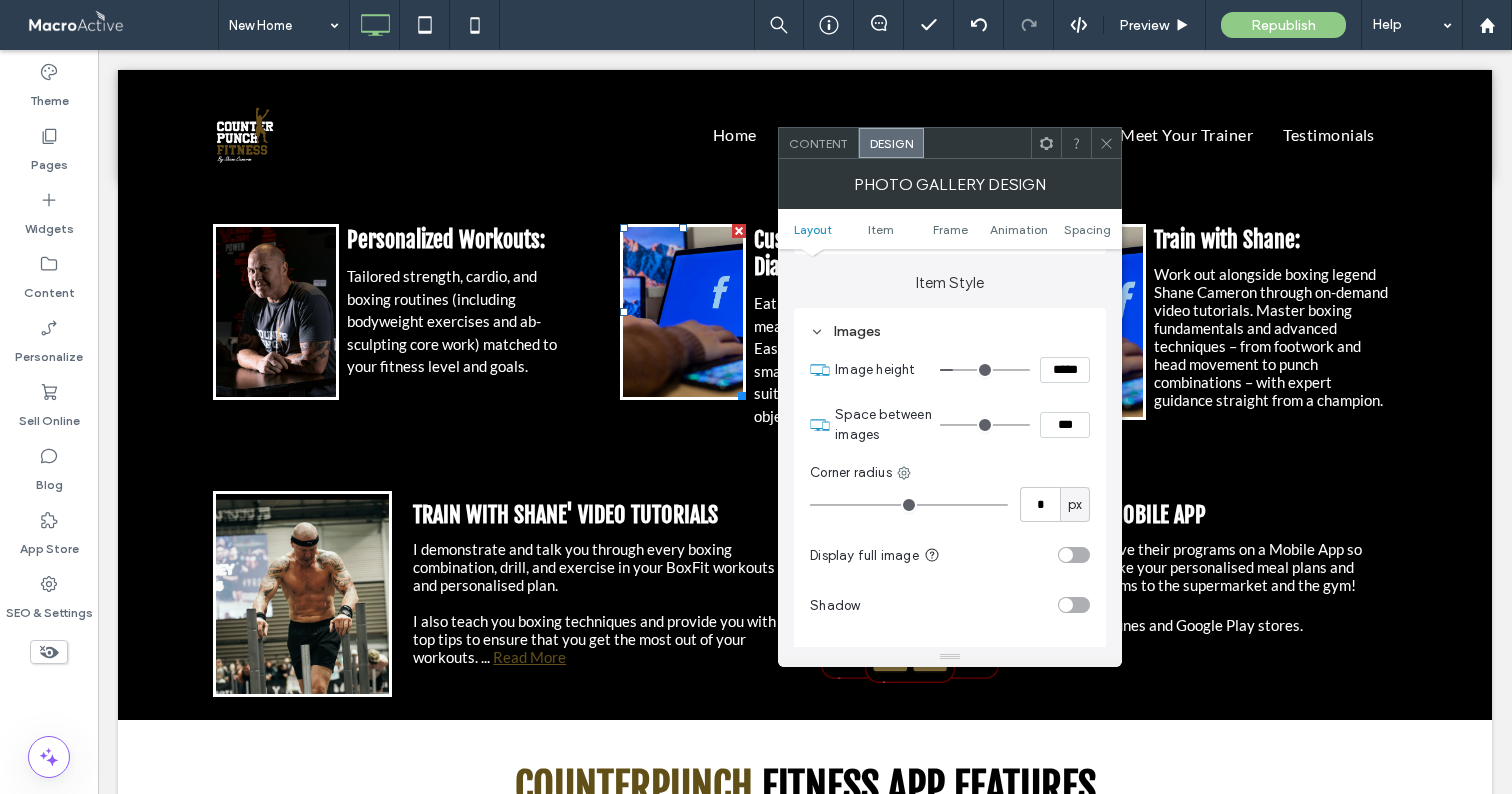 click on "*****" at bounding box center (1065, 370) 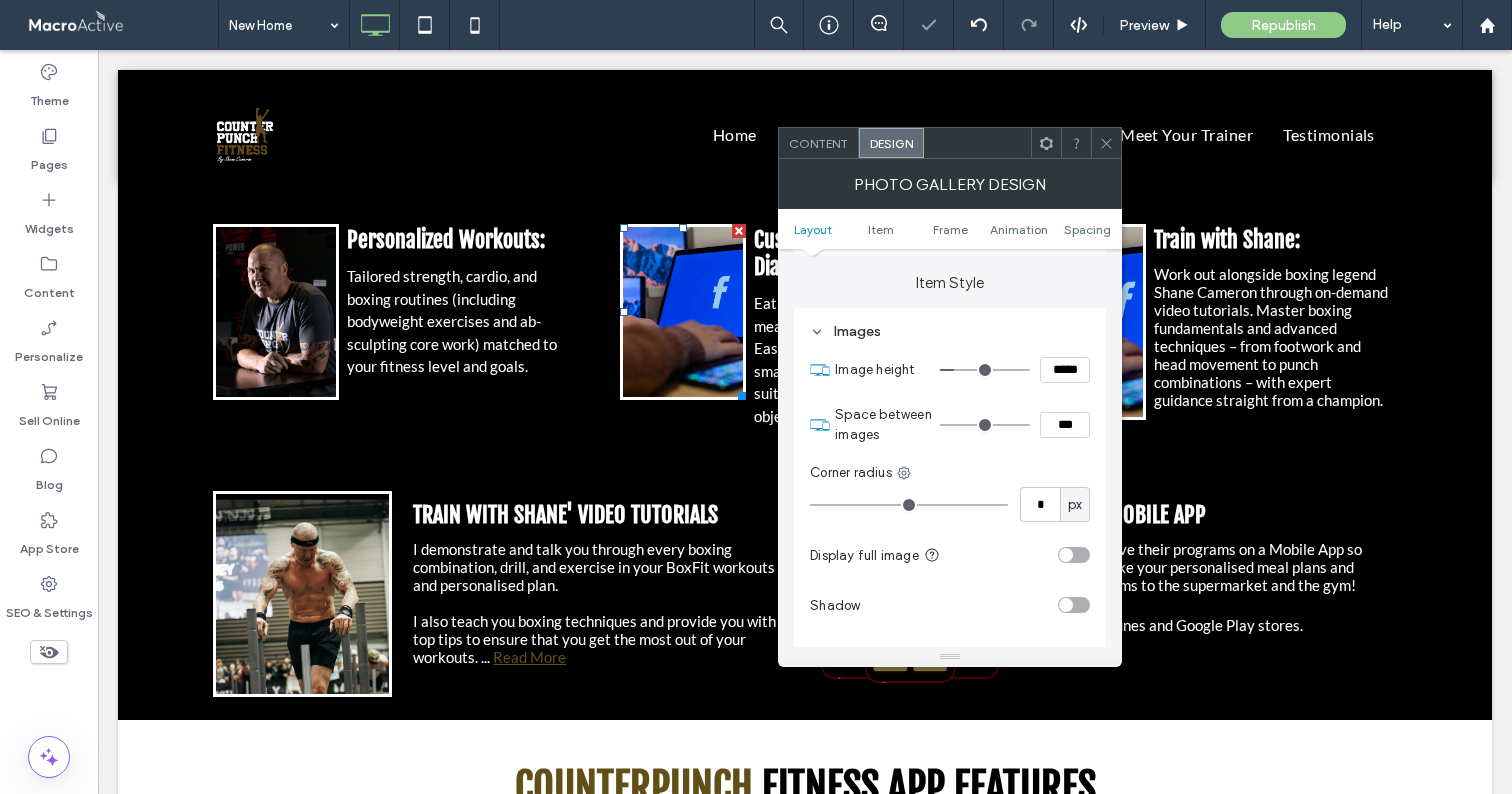 click on "Image height *****" at bounding box center [962, 370] 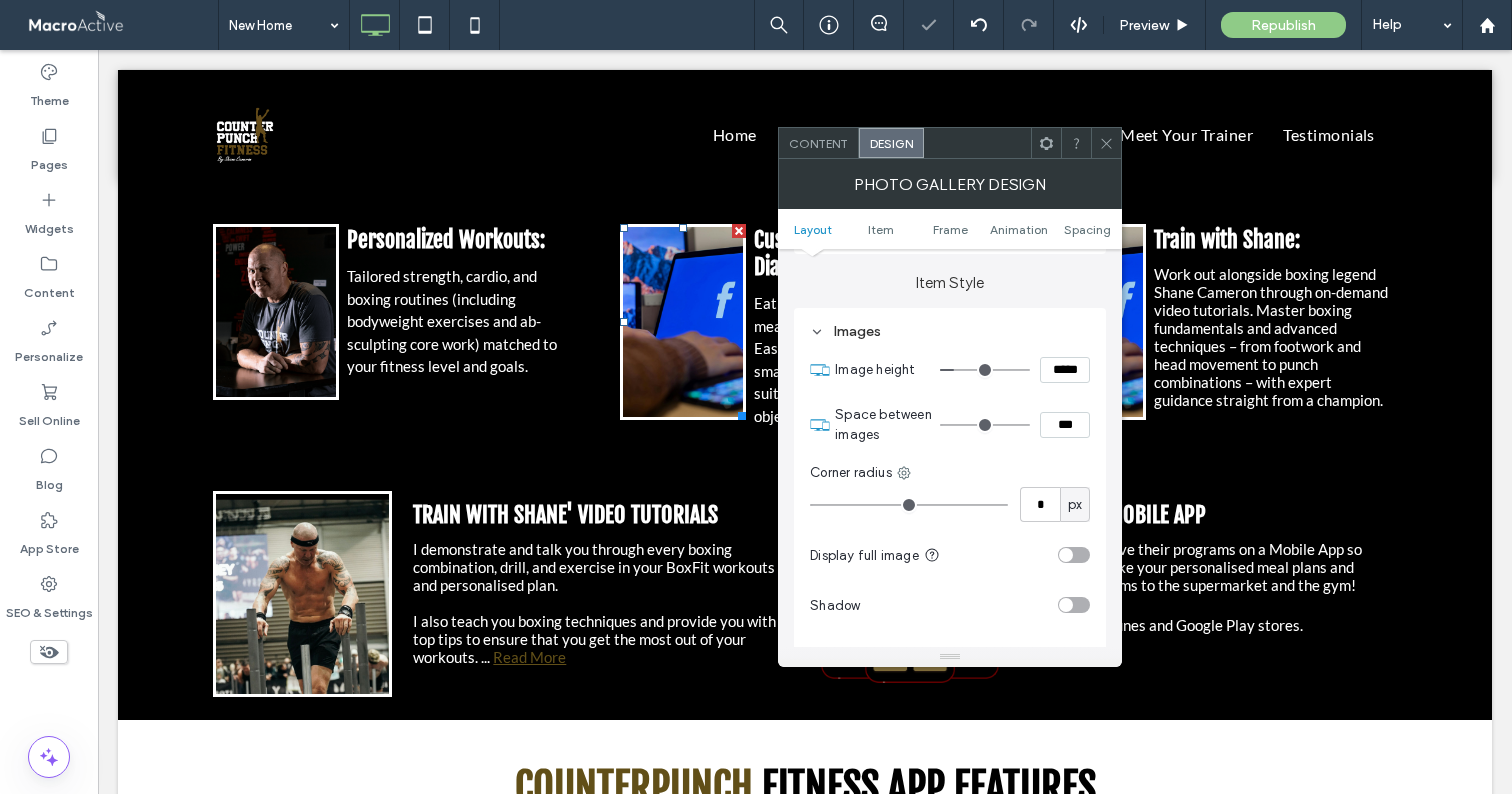 click 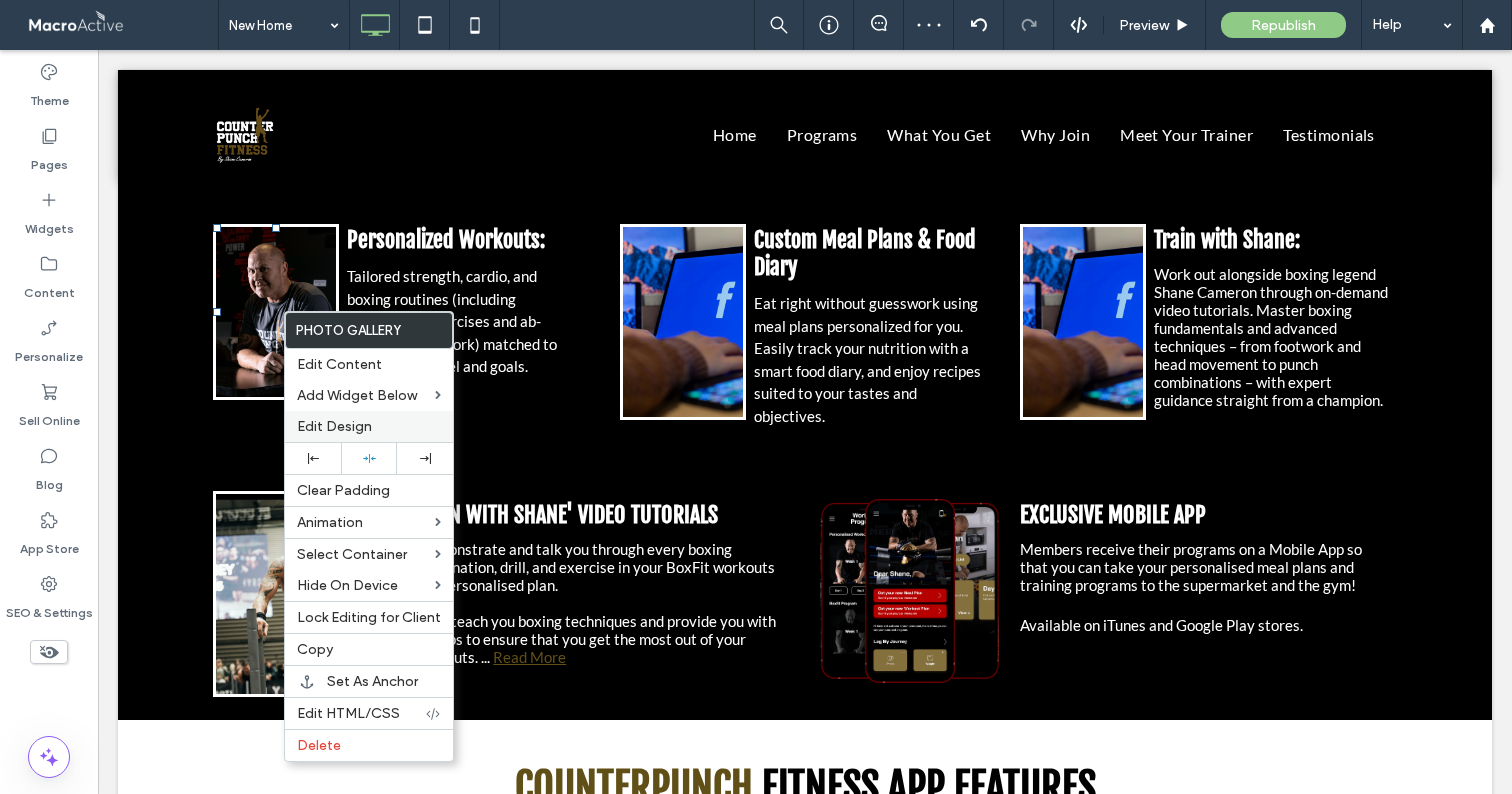 click on "Edit Design" at bounding box center [334, 426] 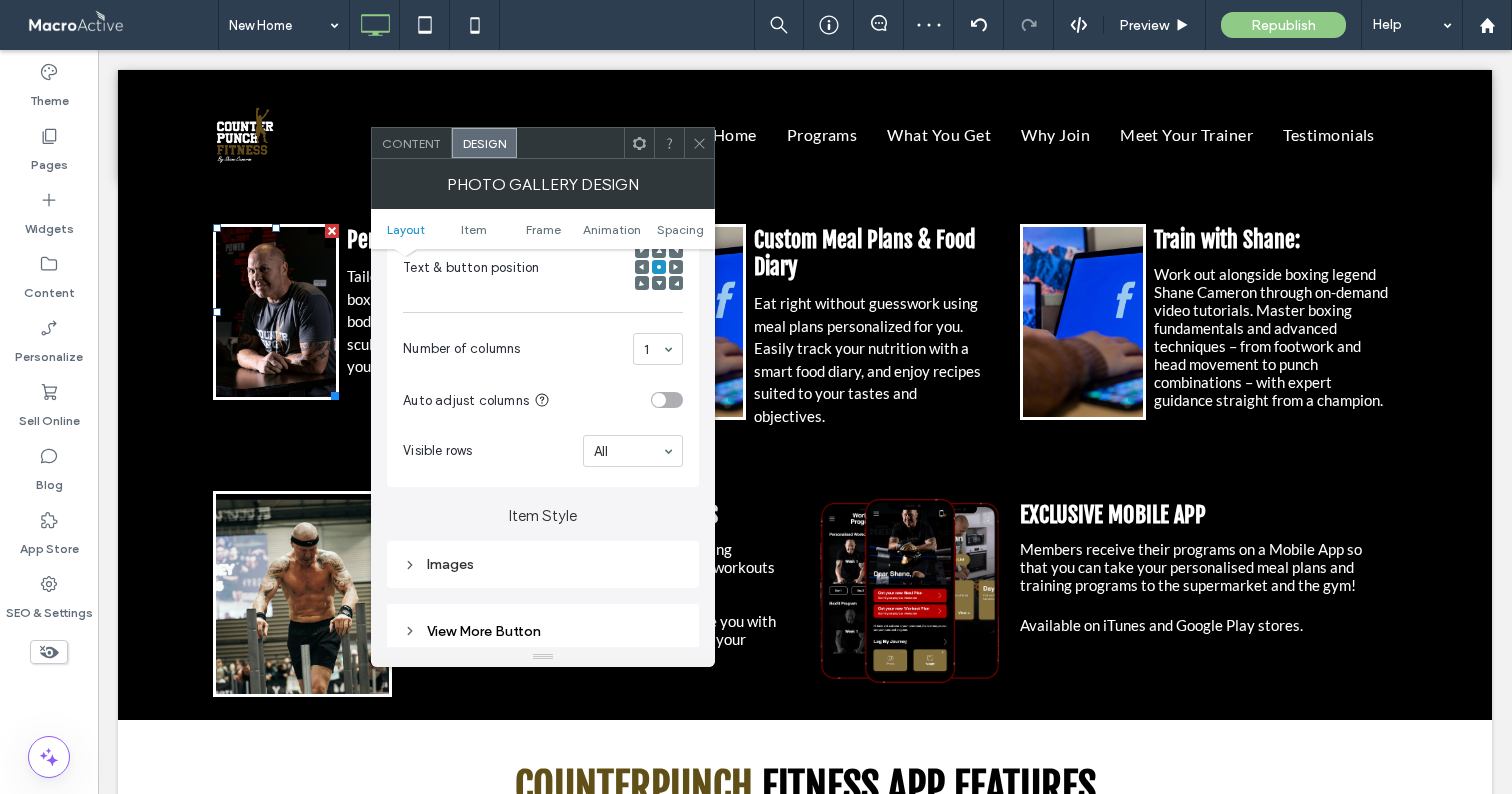 scroll, scrollTop: 603, scrollLeft: 0, axis: vertical 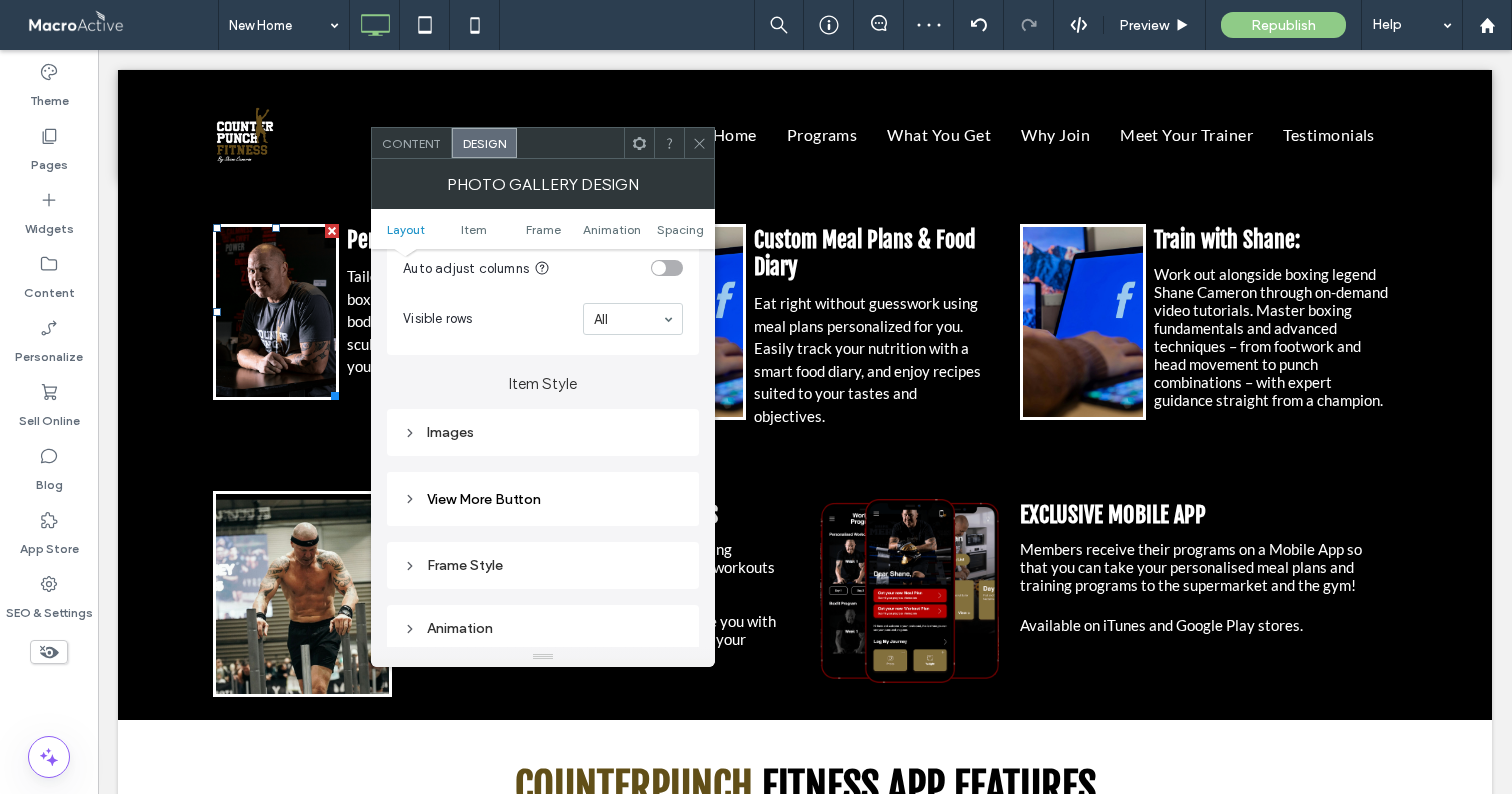 click on "Images" at bounding box center (543, 432) 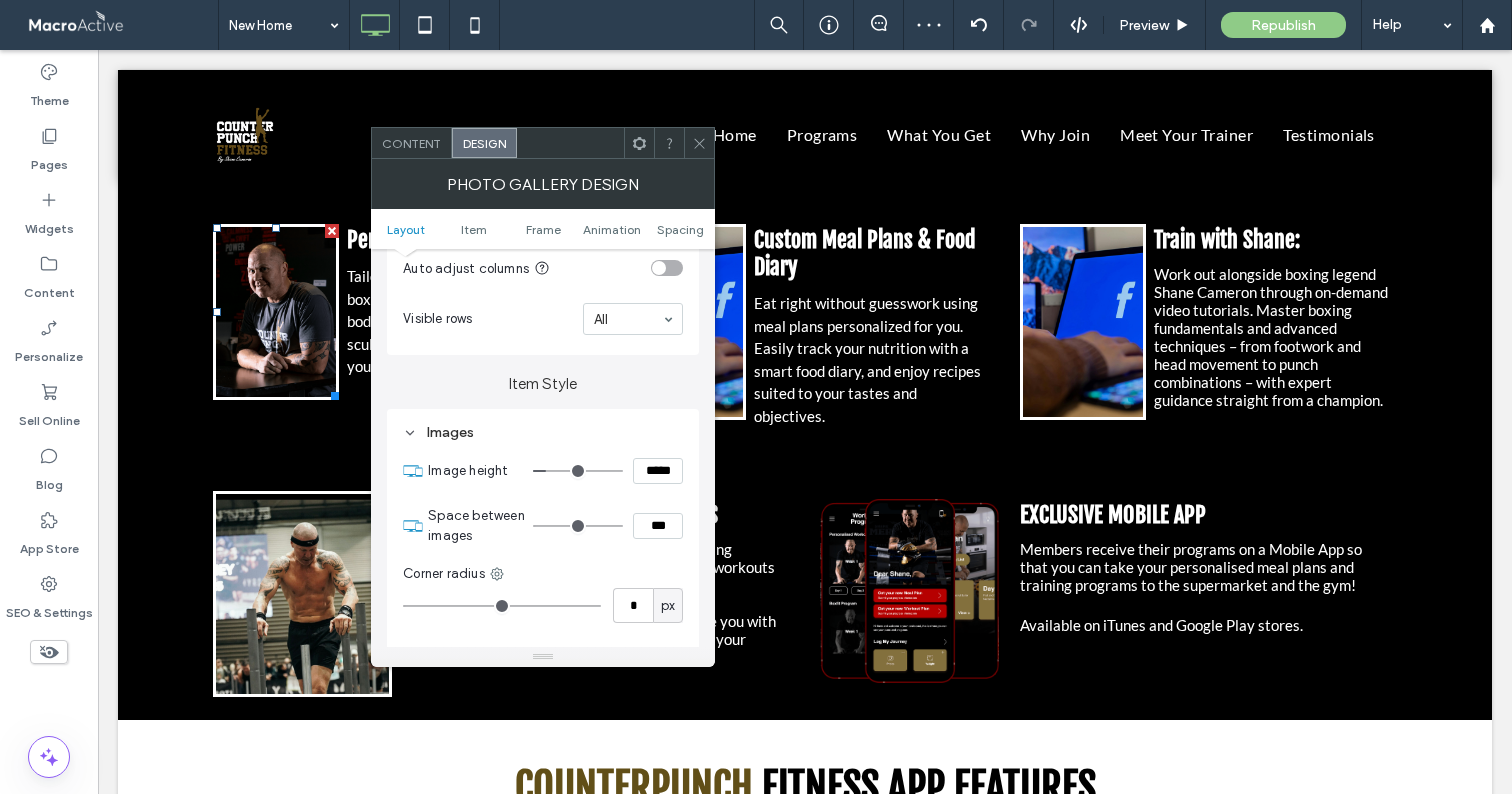 click on "*****" at bounding box center (658, 471) 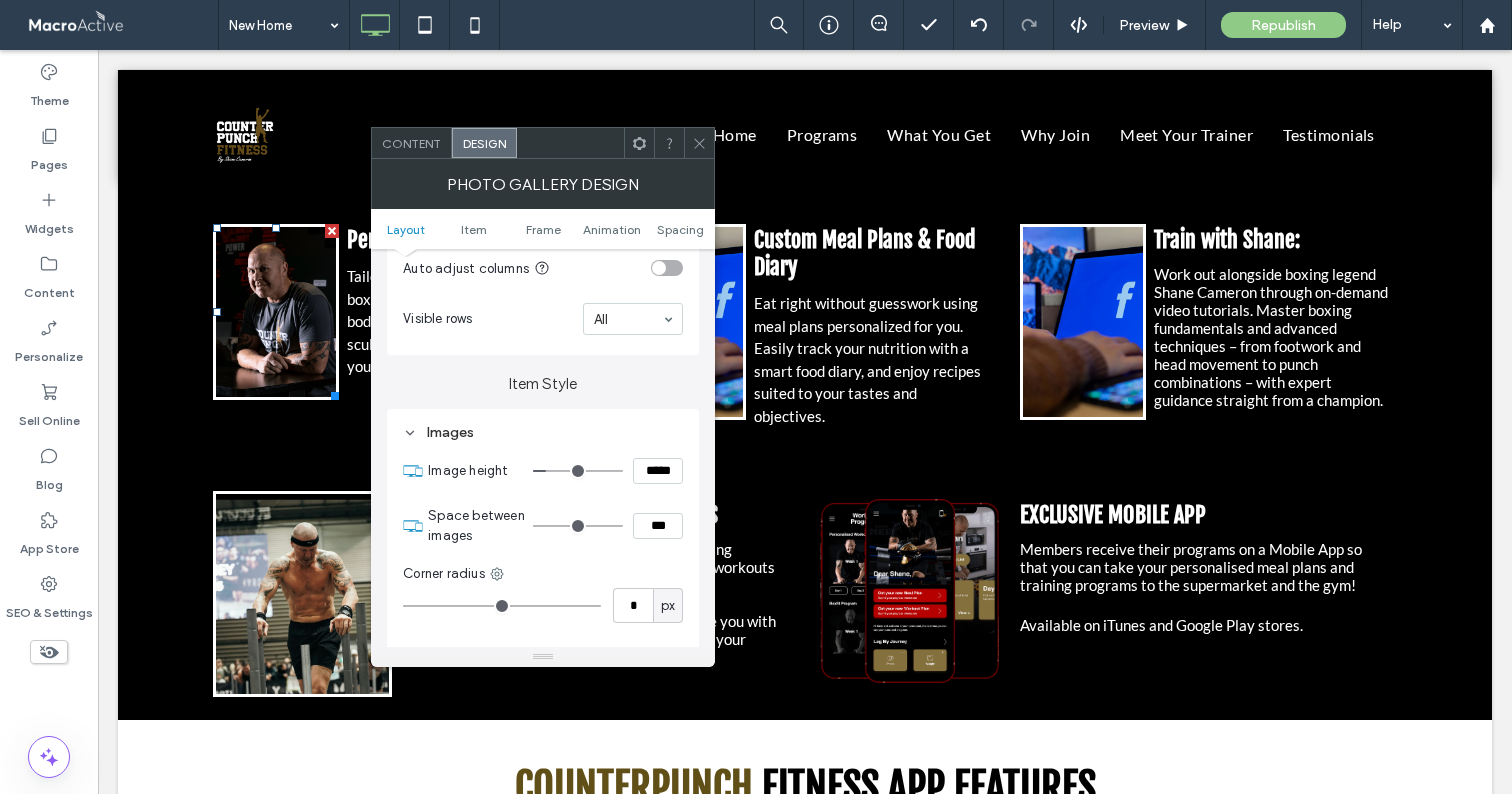 click on "*****" at bounding box center (658, 471) 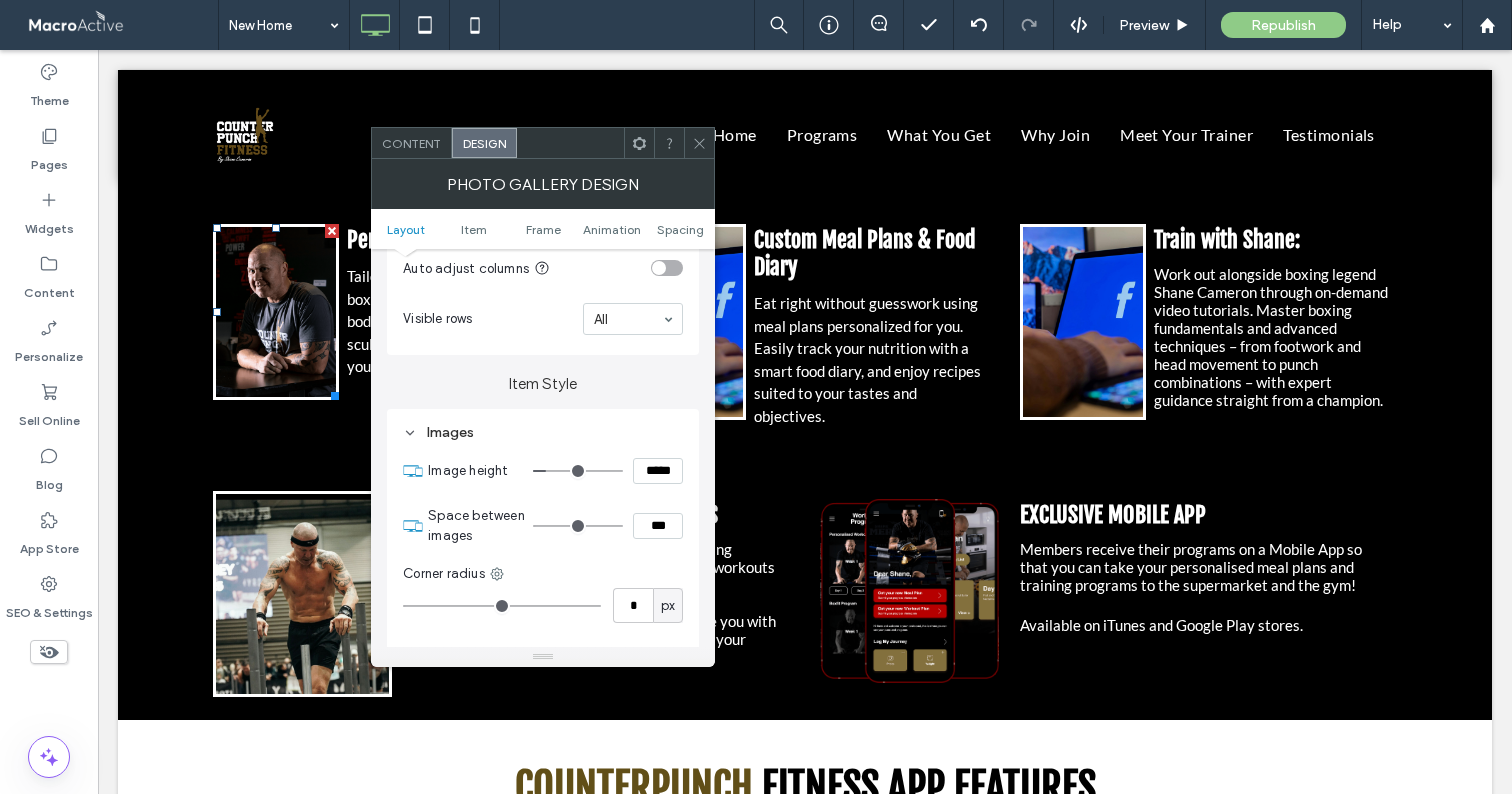 paste 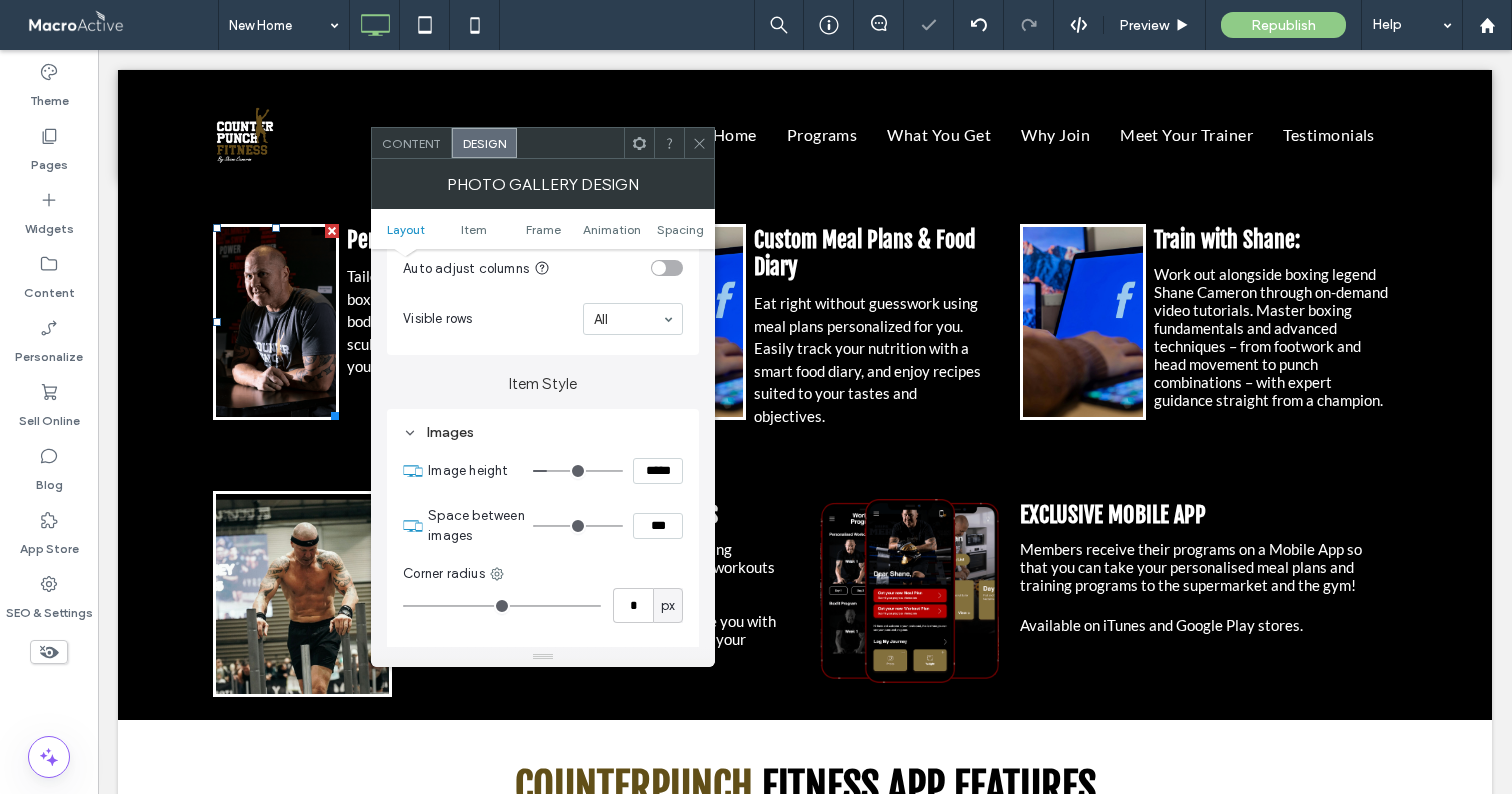 click 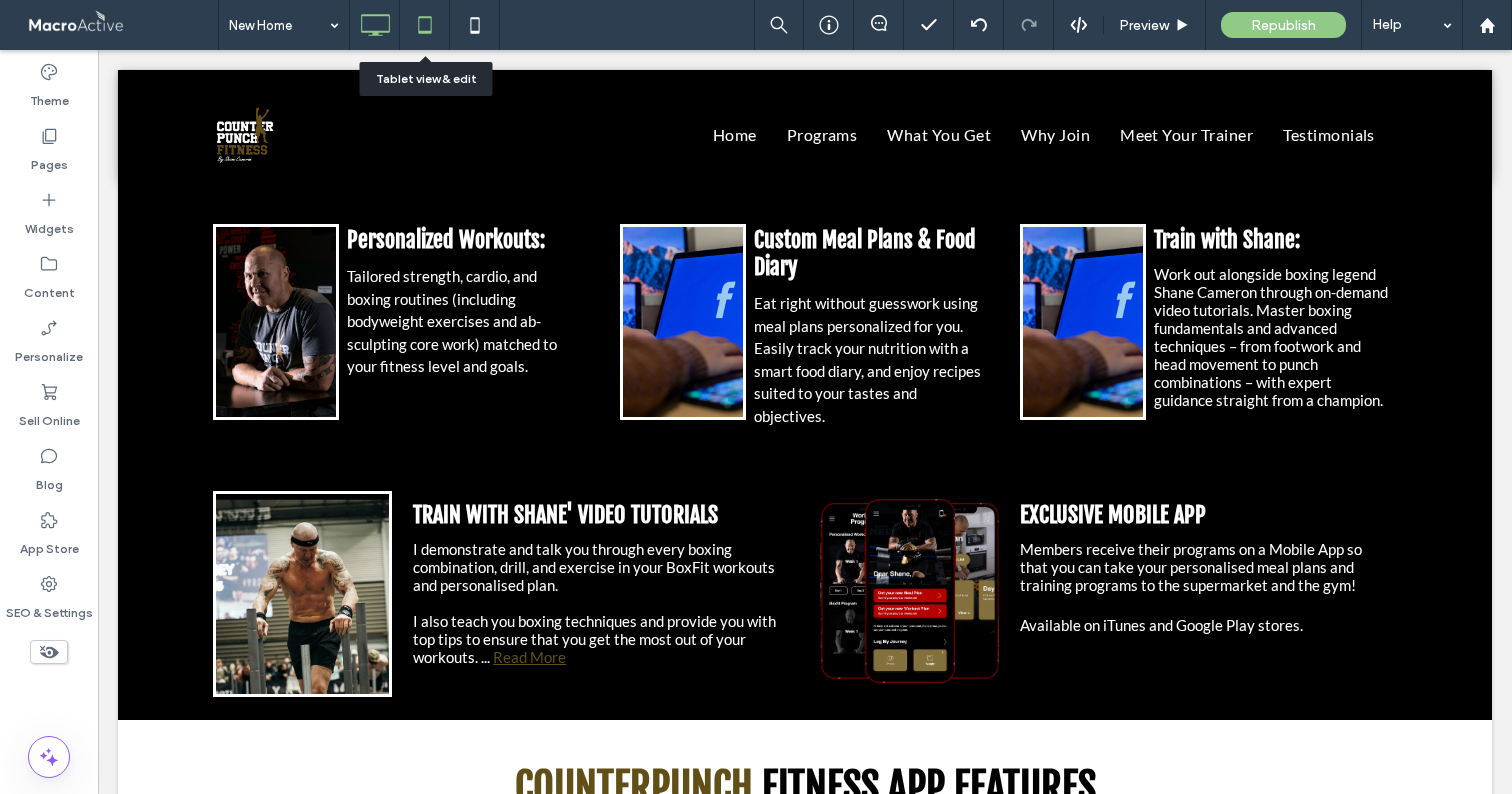 click 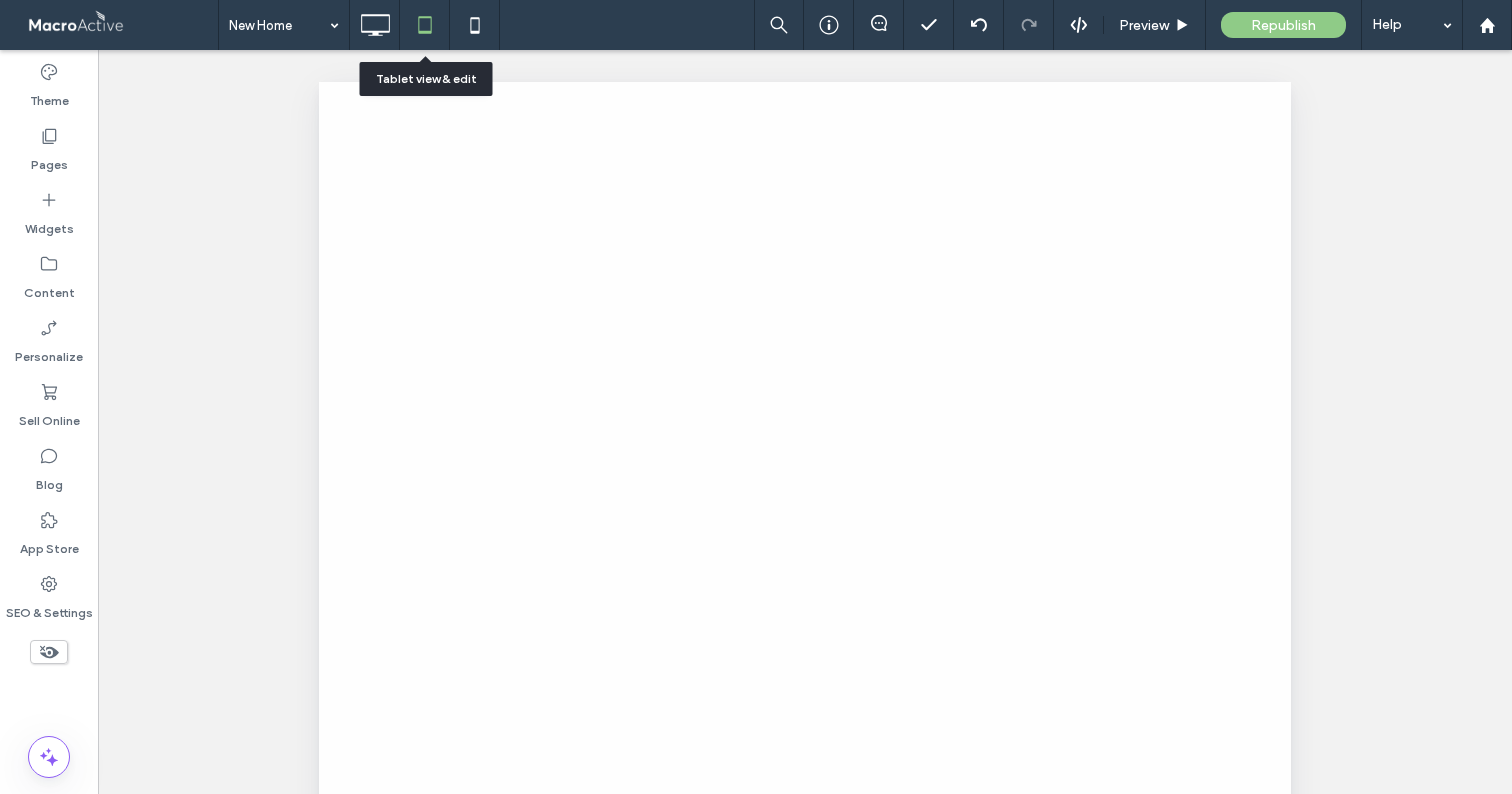 scroll, scrollTop: 0, scrollLeft: 0, axis: both 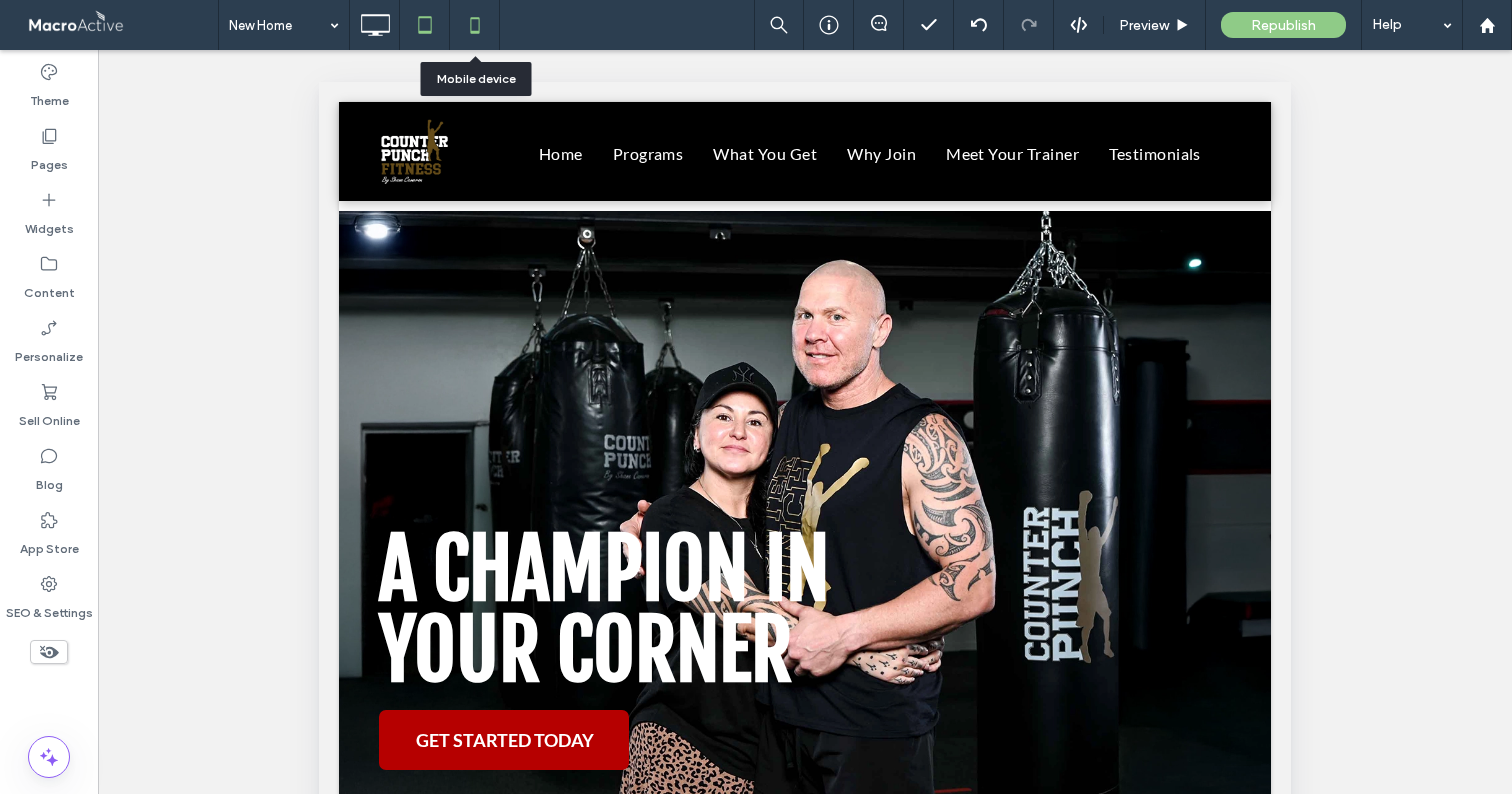 click 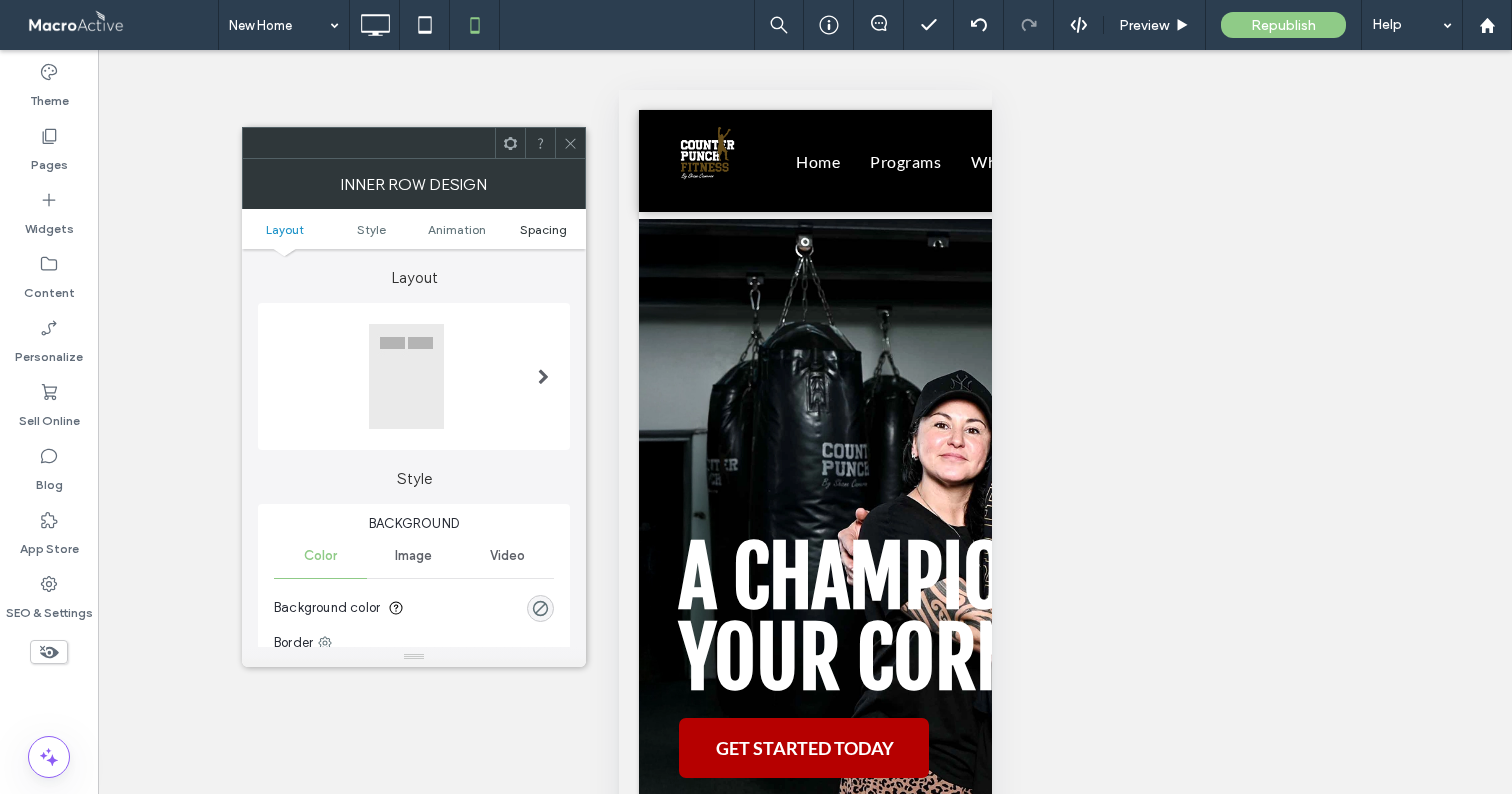 click on "Spacing" at bounding box center [543, 229] 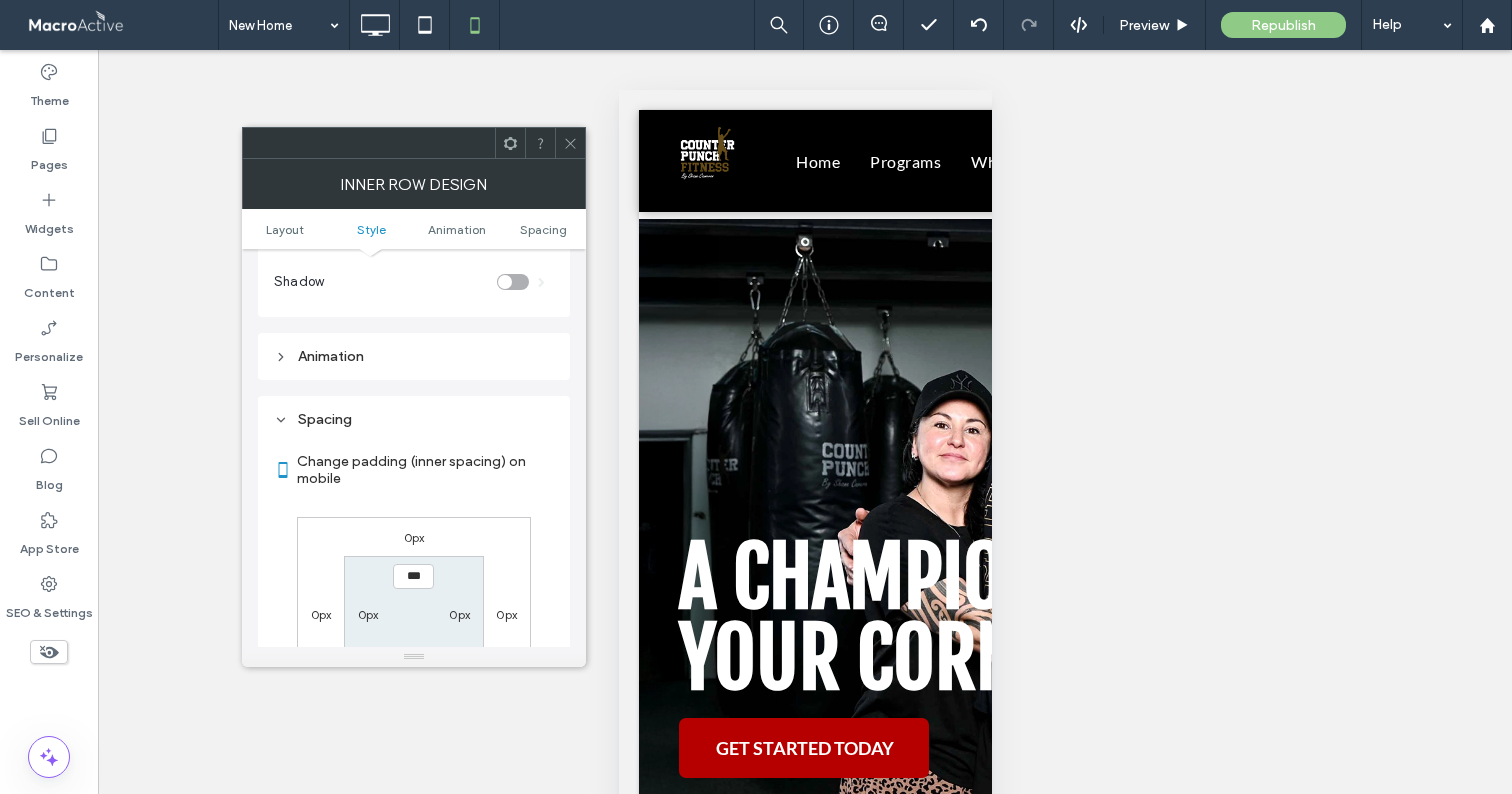scroll, scrollTop: 671, scrollLeft: 0, axis: vertical 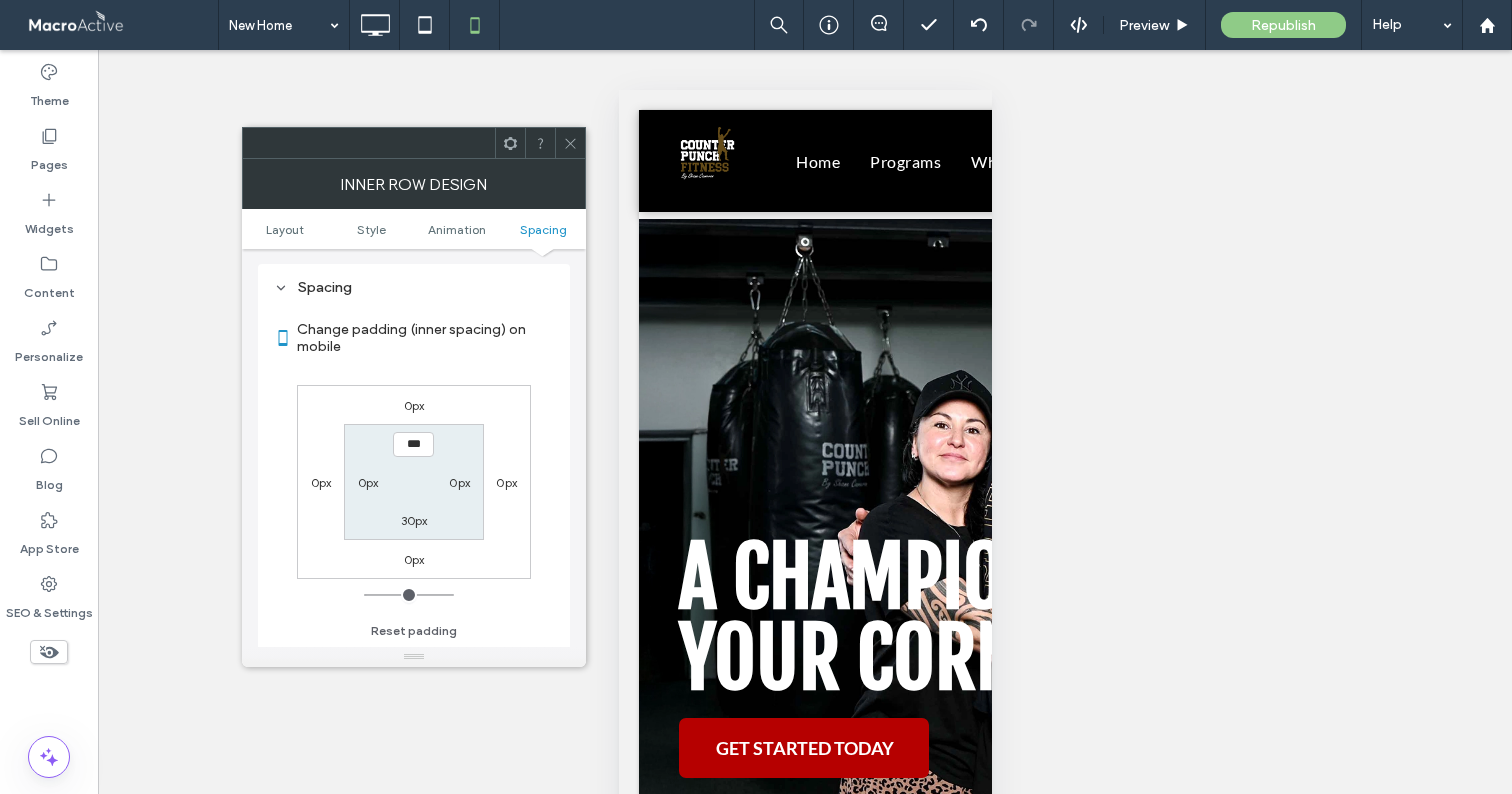click on "30px" at bounding box center (414, 520) 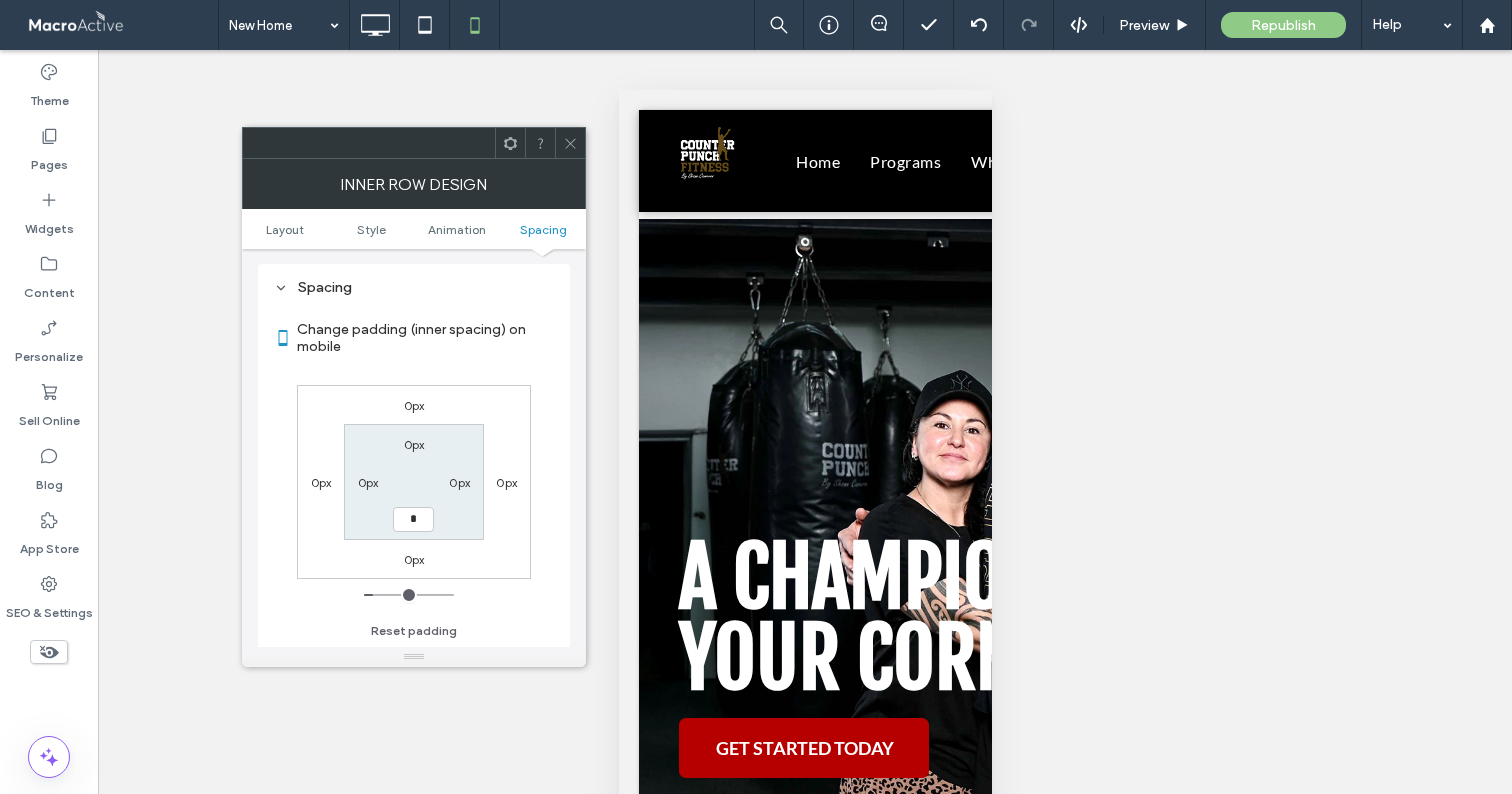 type on "*" 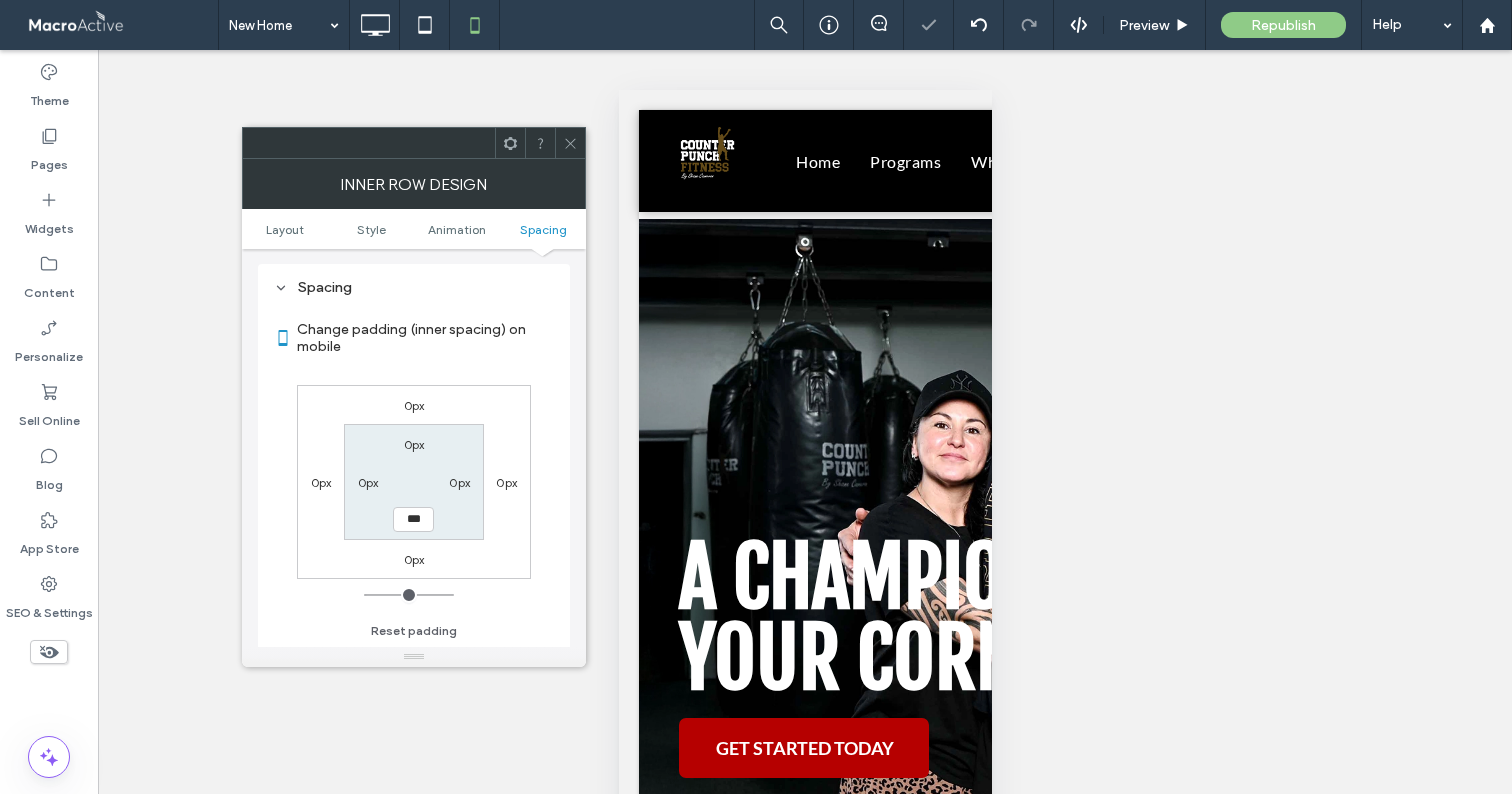 click 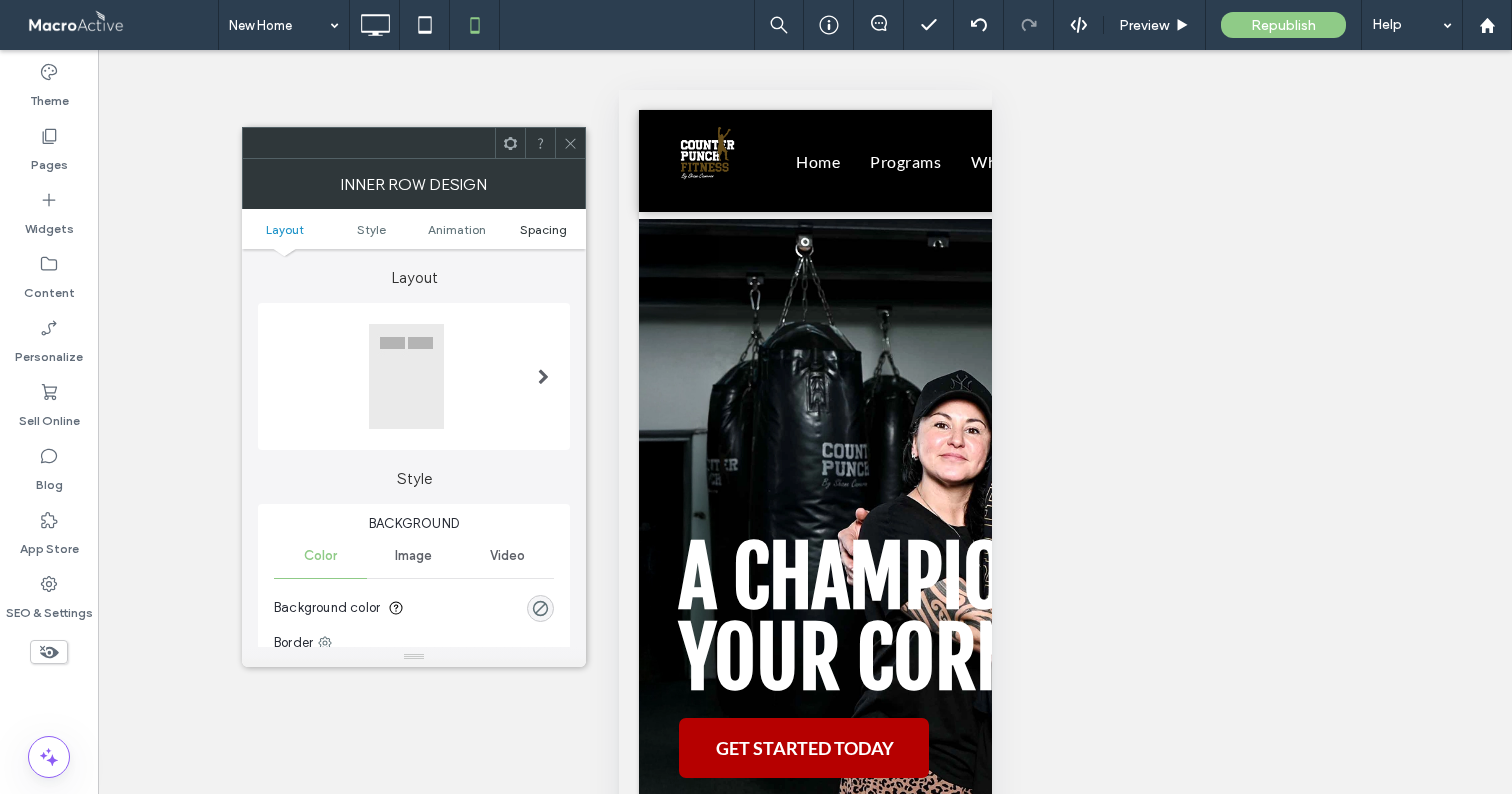 click on "Spacing" at bounding box center (543, 229) 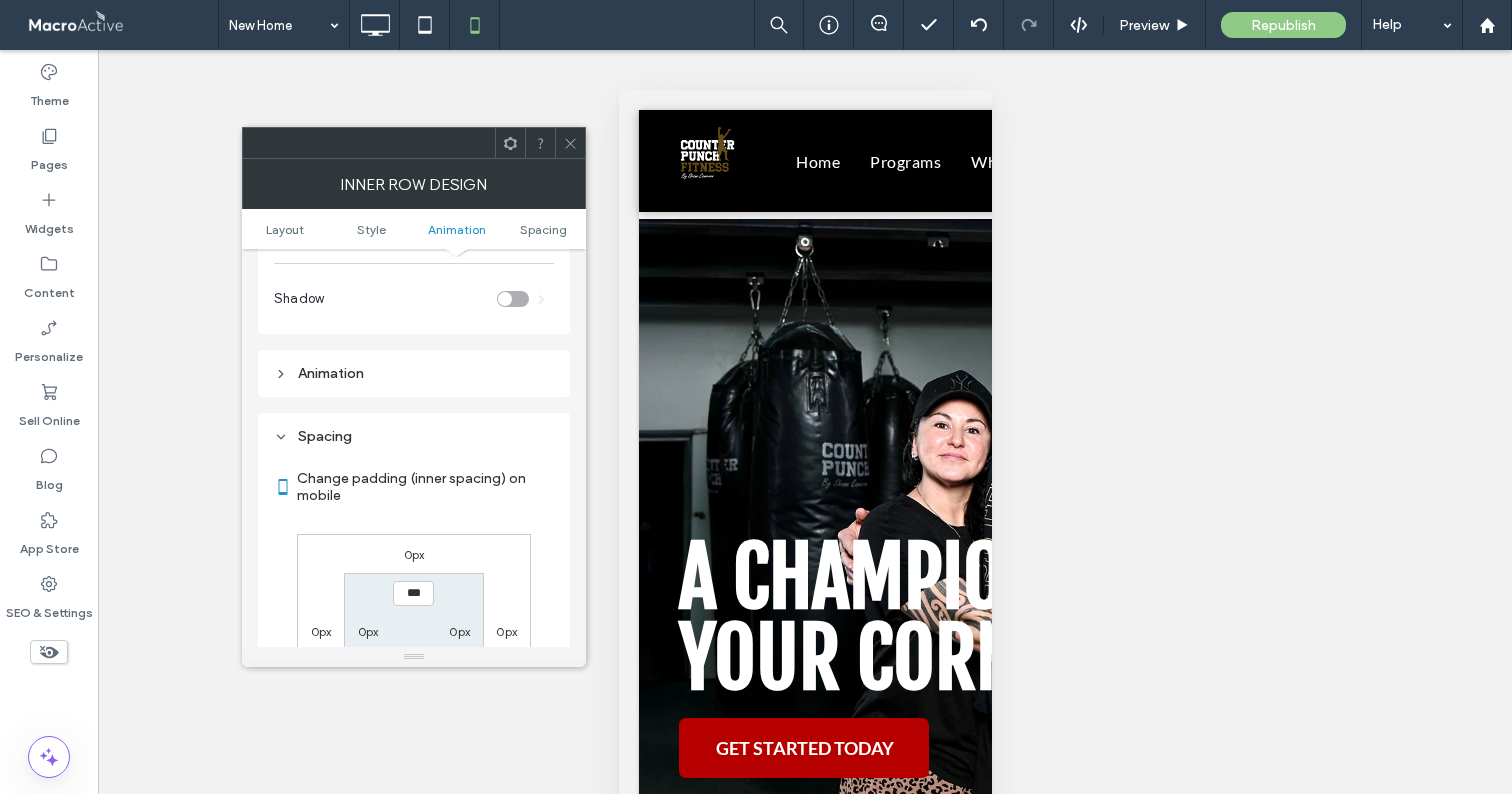 scroll, scrollTop: 671, scrollLeft: 0, axis: vertical 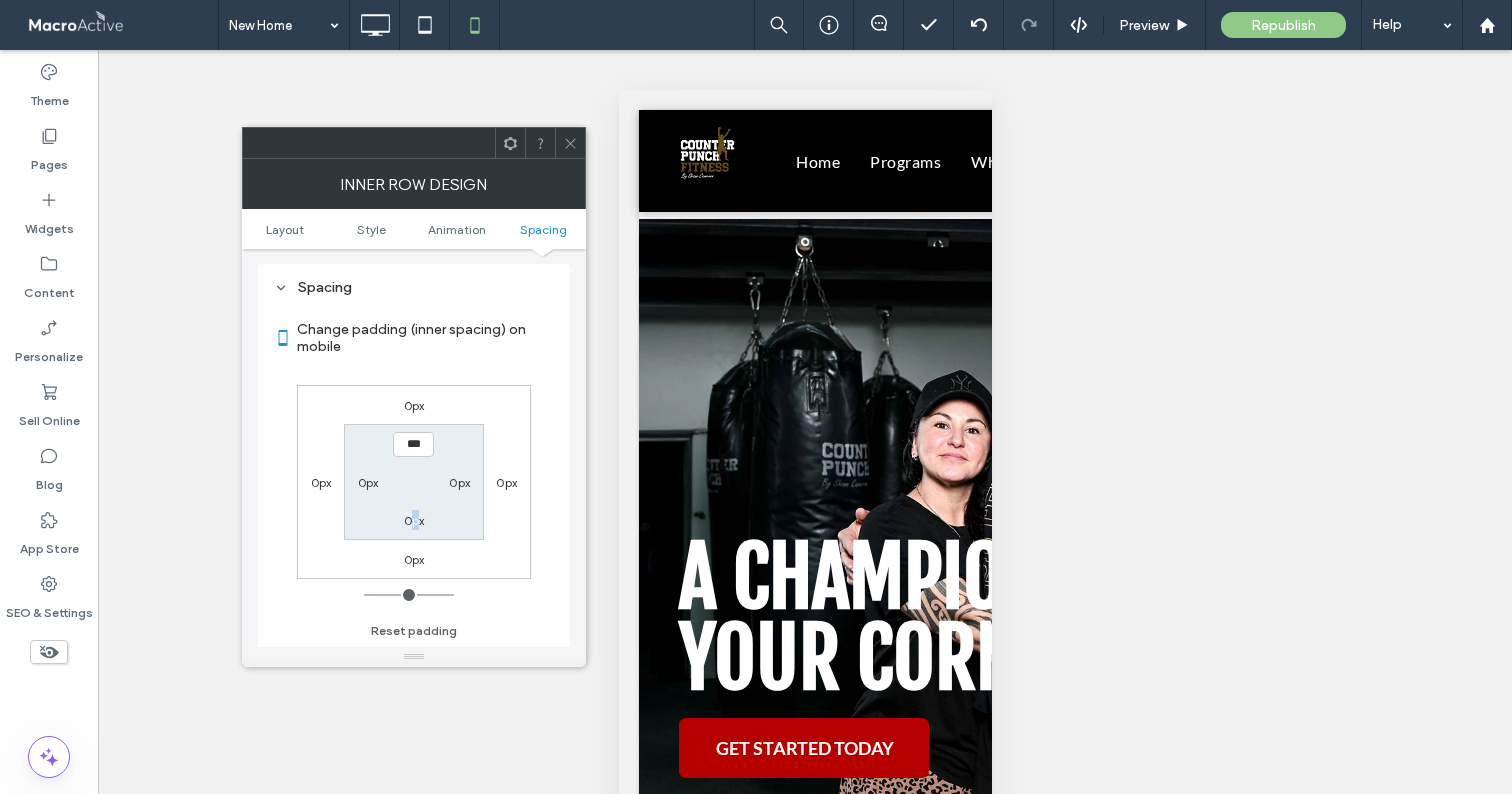 click on "0px" at bounding box center (414, 520) 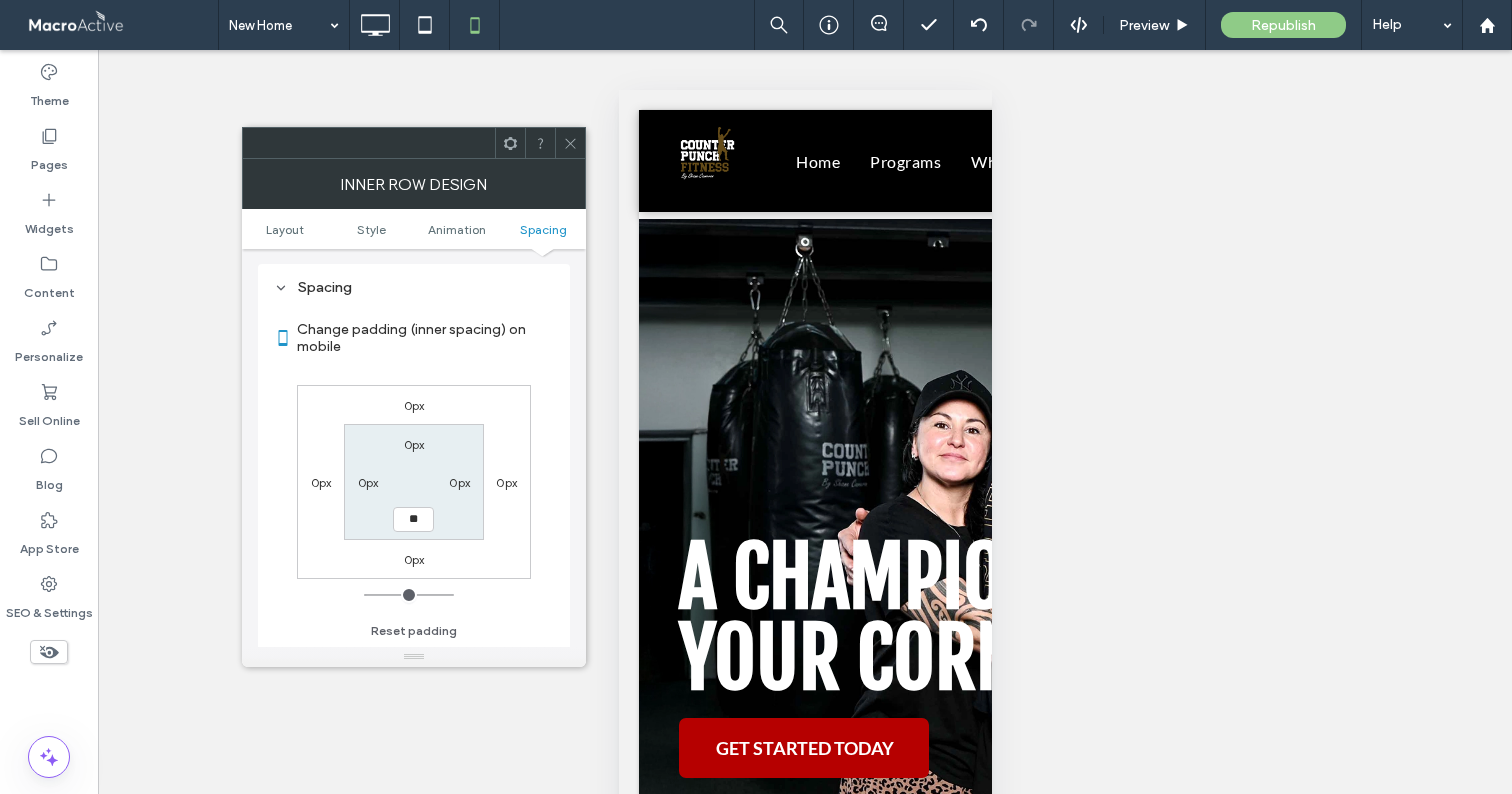 type on "**" 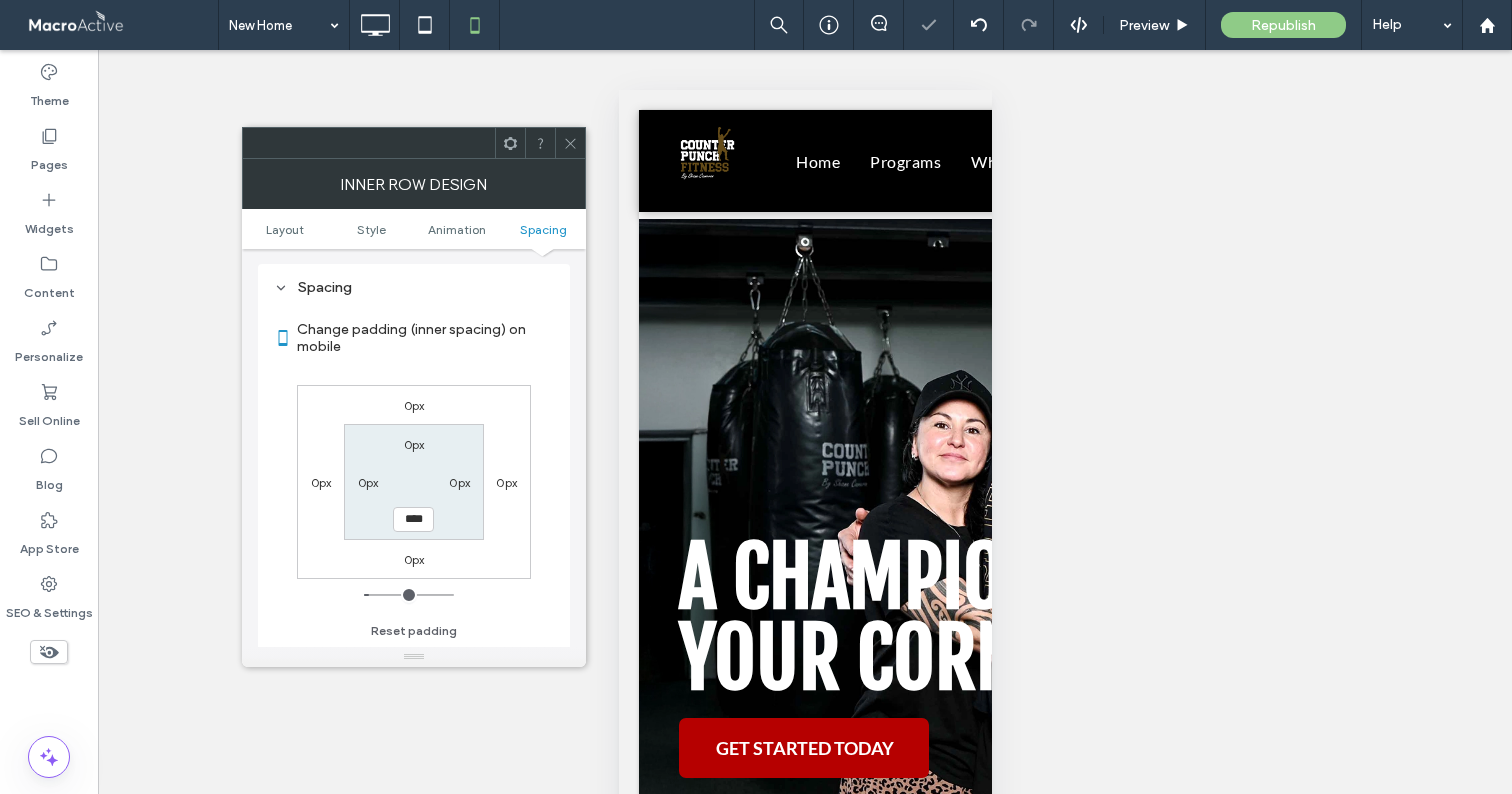 click on "0px 0px **** 0px" at bounding box center [413, 481] 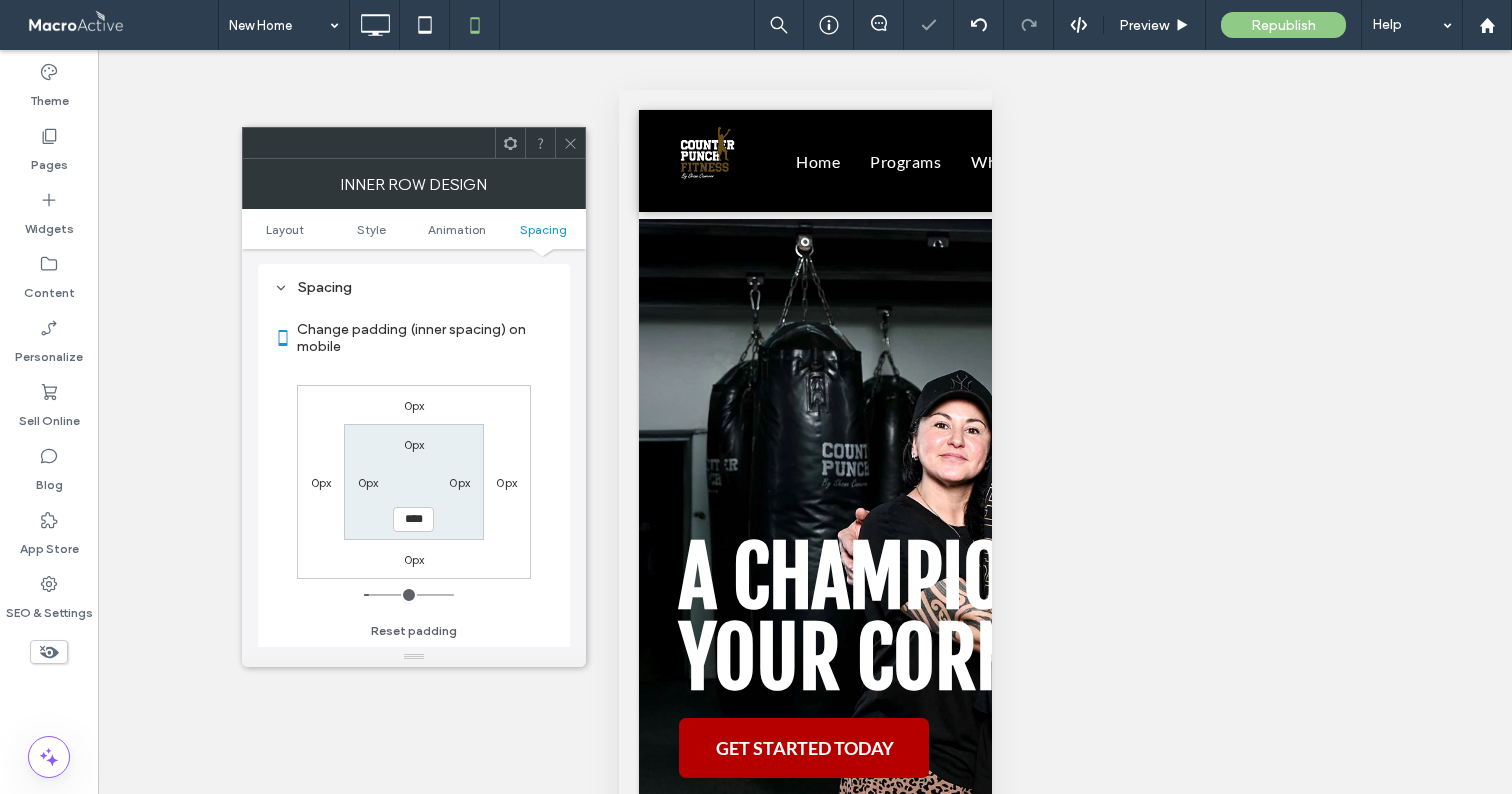 click 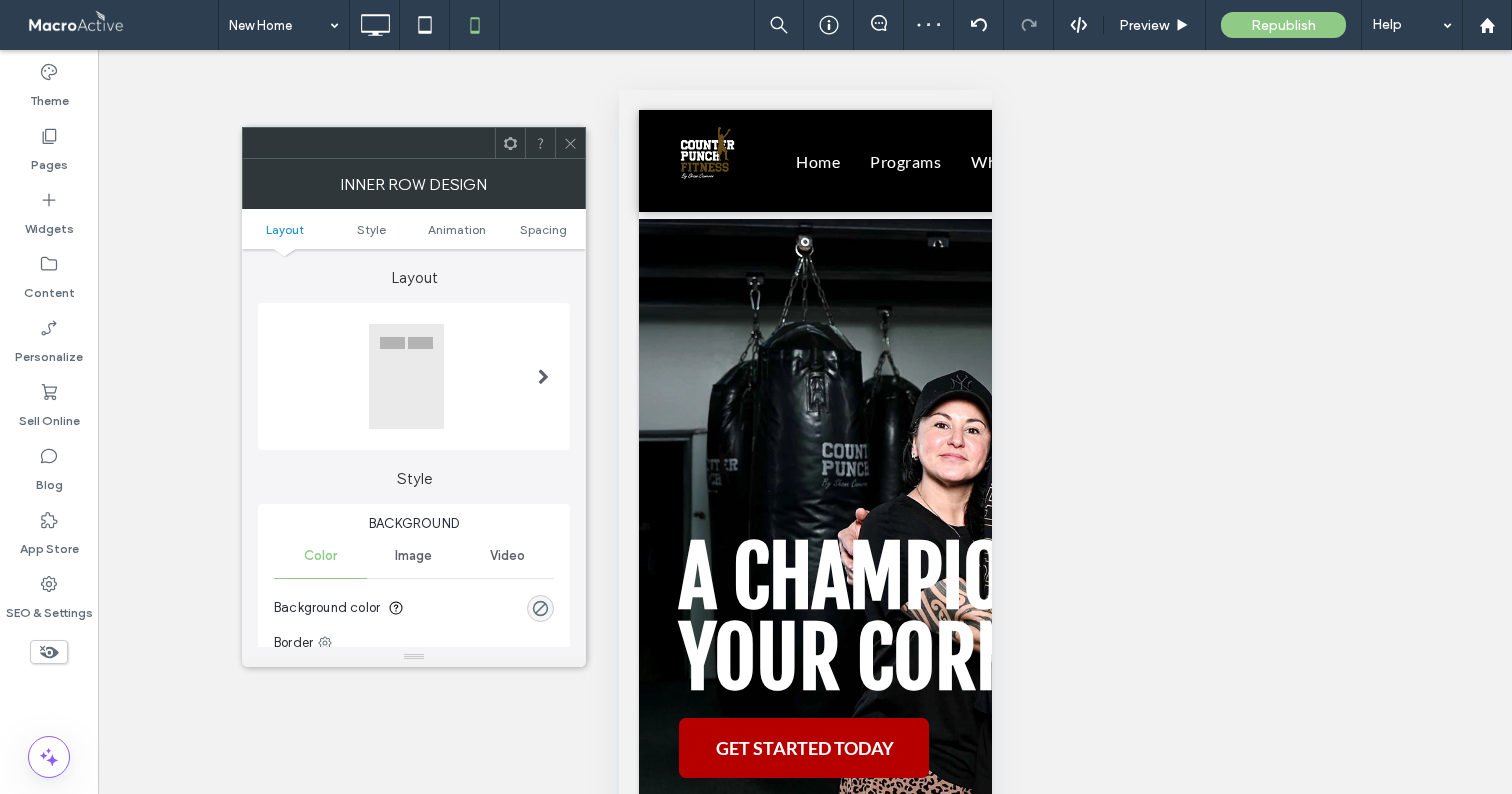 click on "Layout Style Animation Spacing" at bounding box center (414, 229) 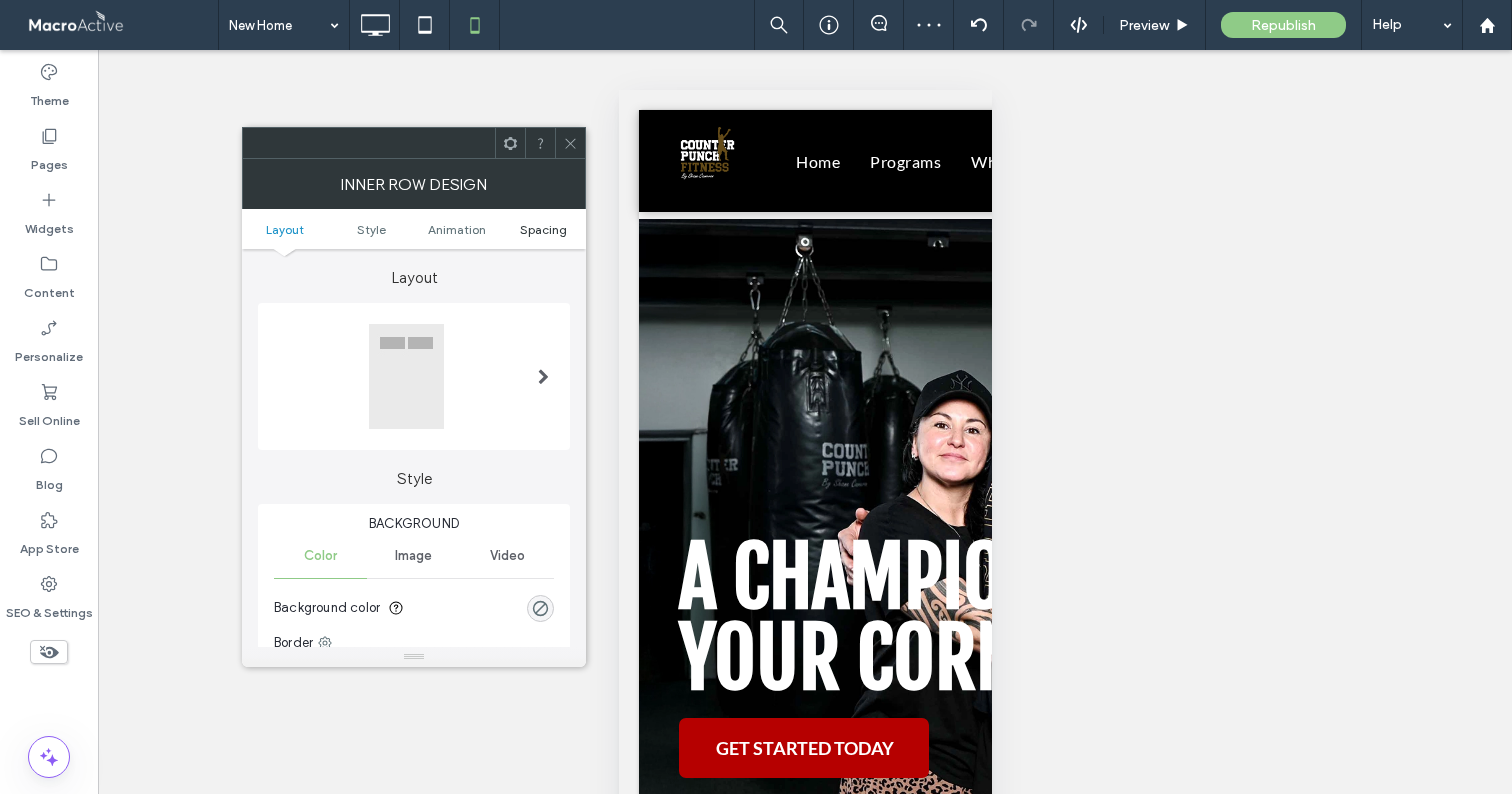 click on "Spacing" at bounding box center [543, 229] 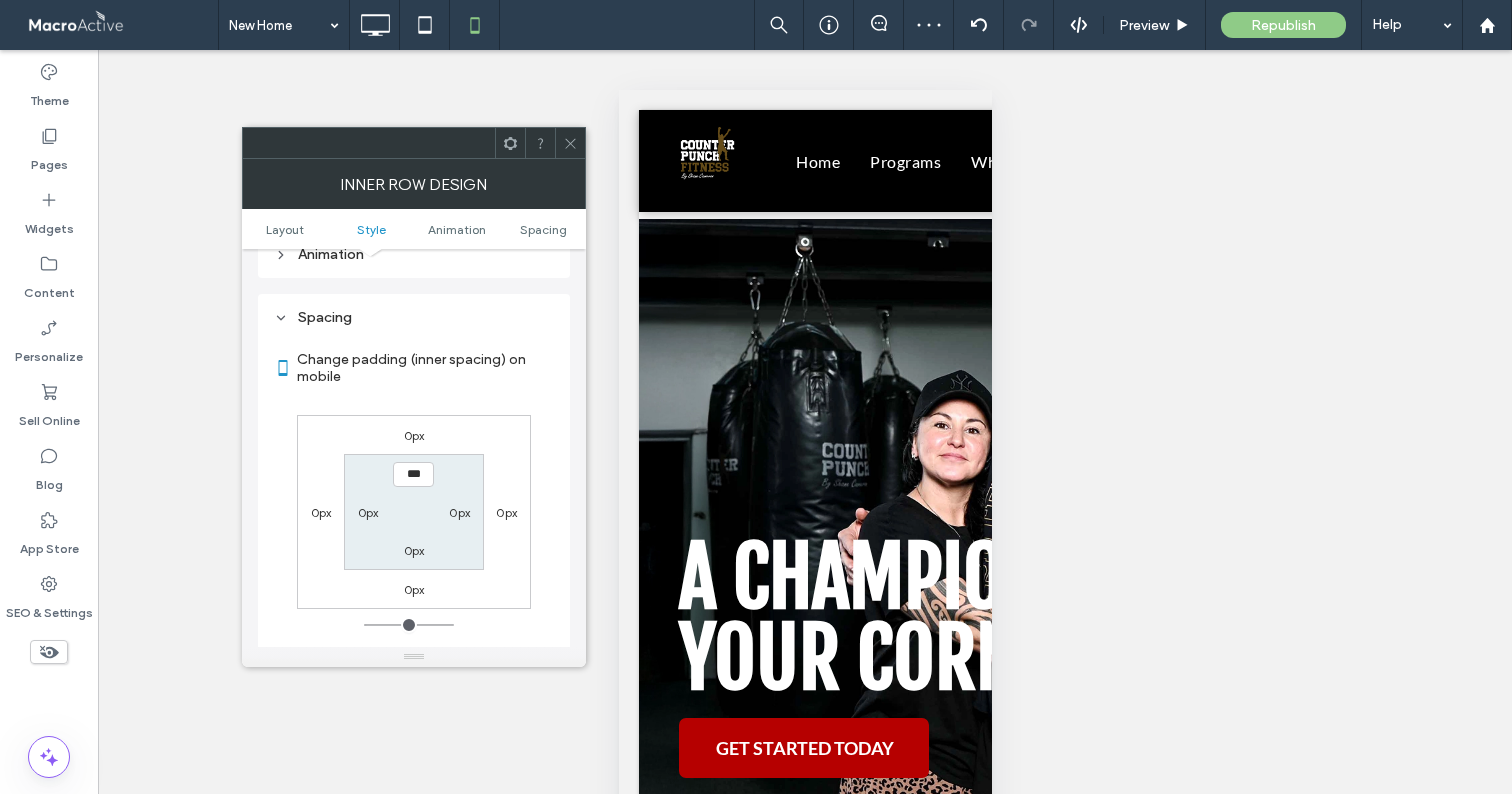 scroll, scrollTop: 671, scrollLeft: 0, axis: vertical 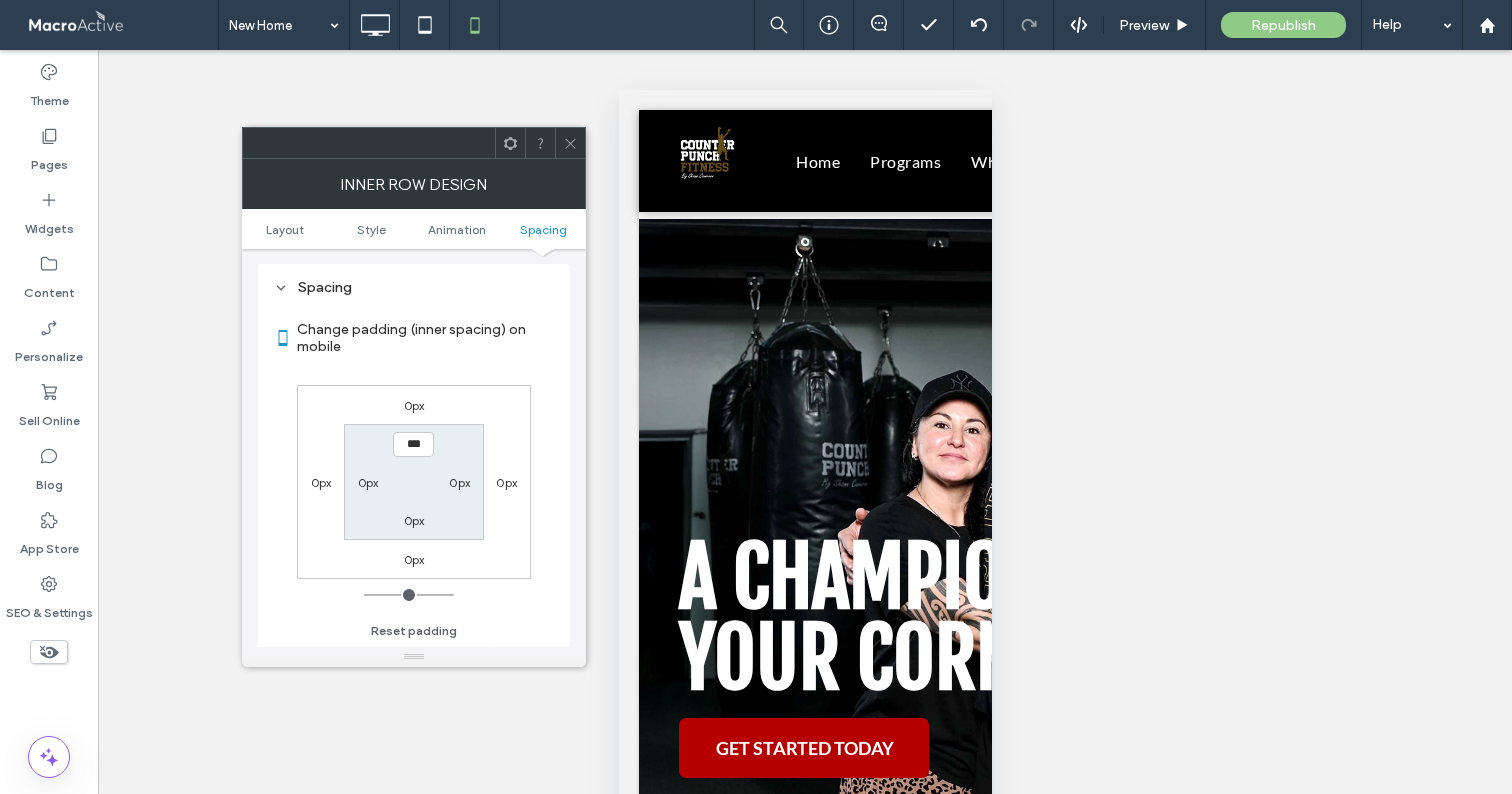 click on "0px" at bounding box center (414, 520) 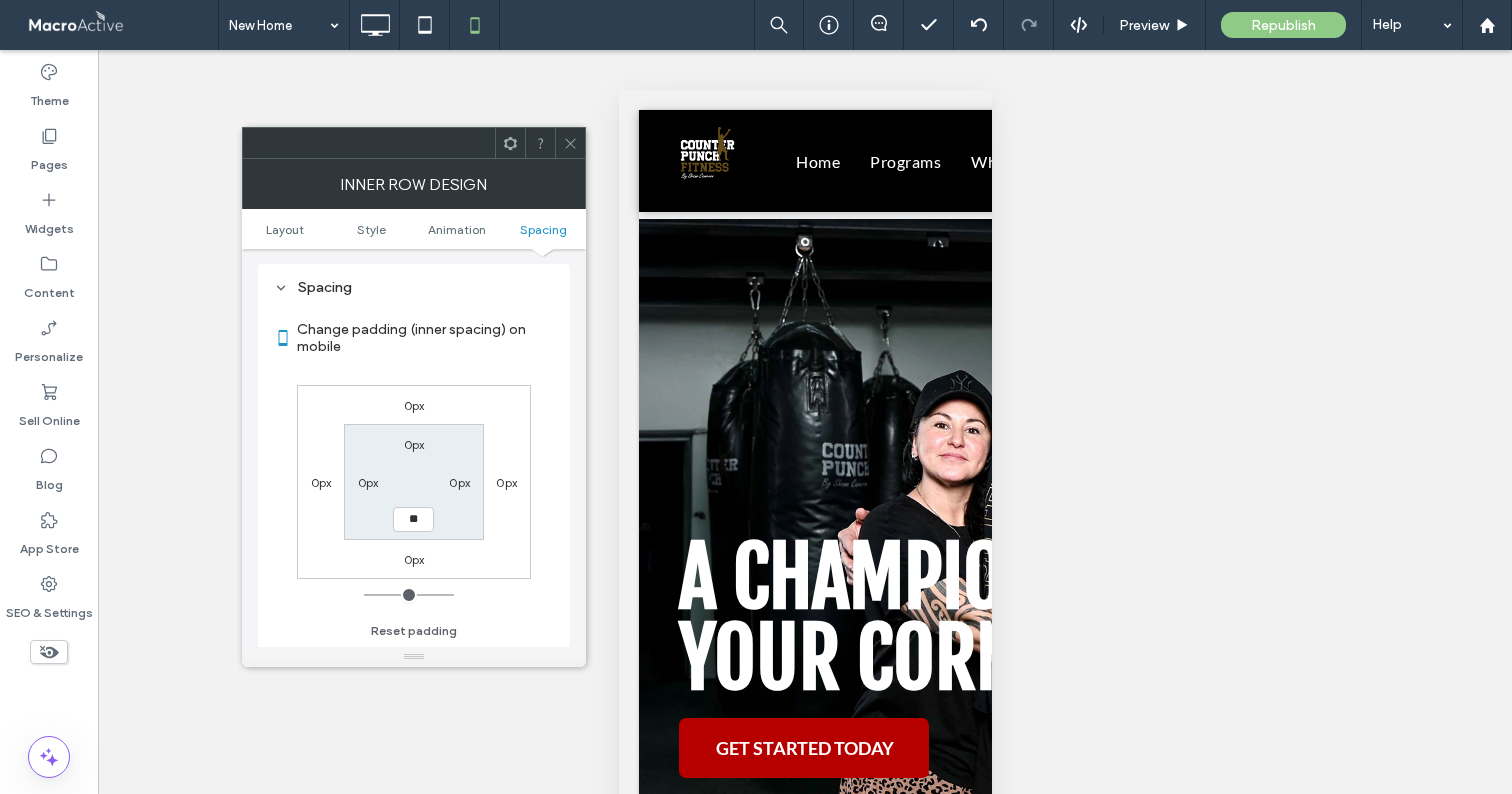 type on "**" 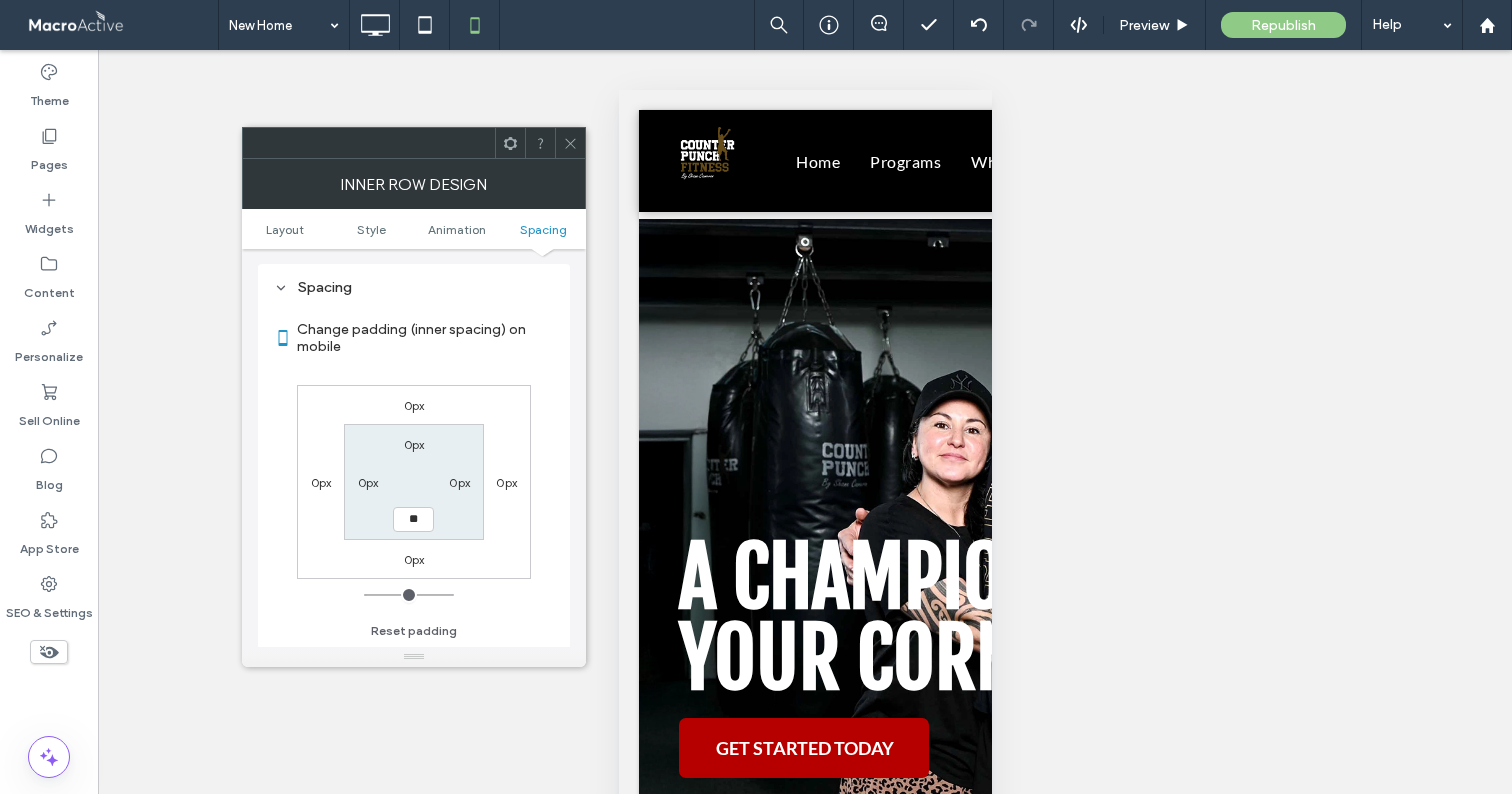 type on "**" 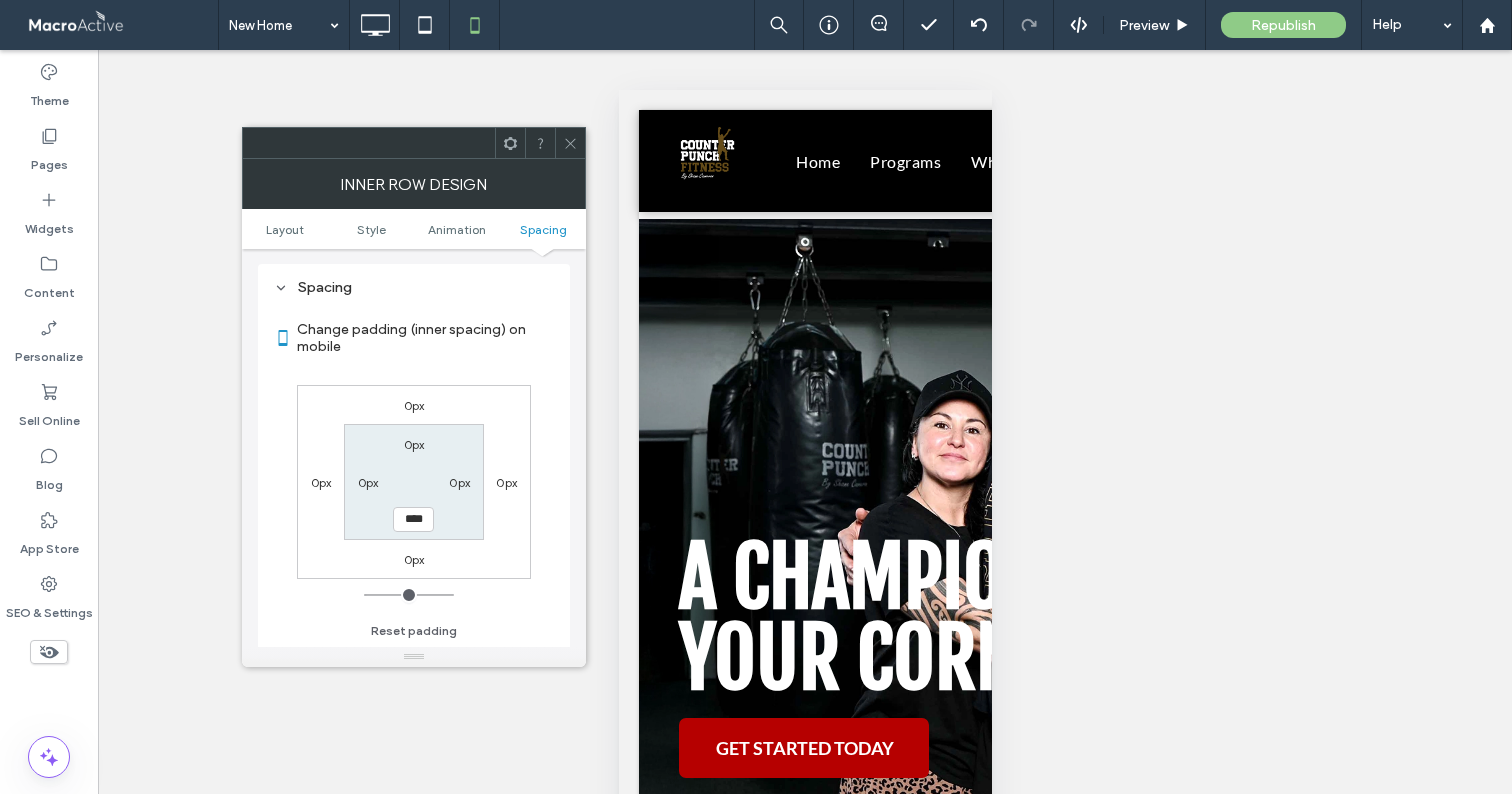 click on "0px 0px **** 0px" at bounding box center (413, 481) 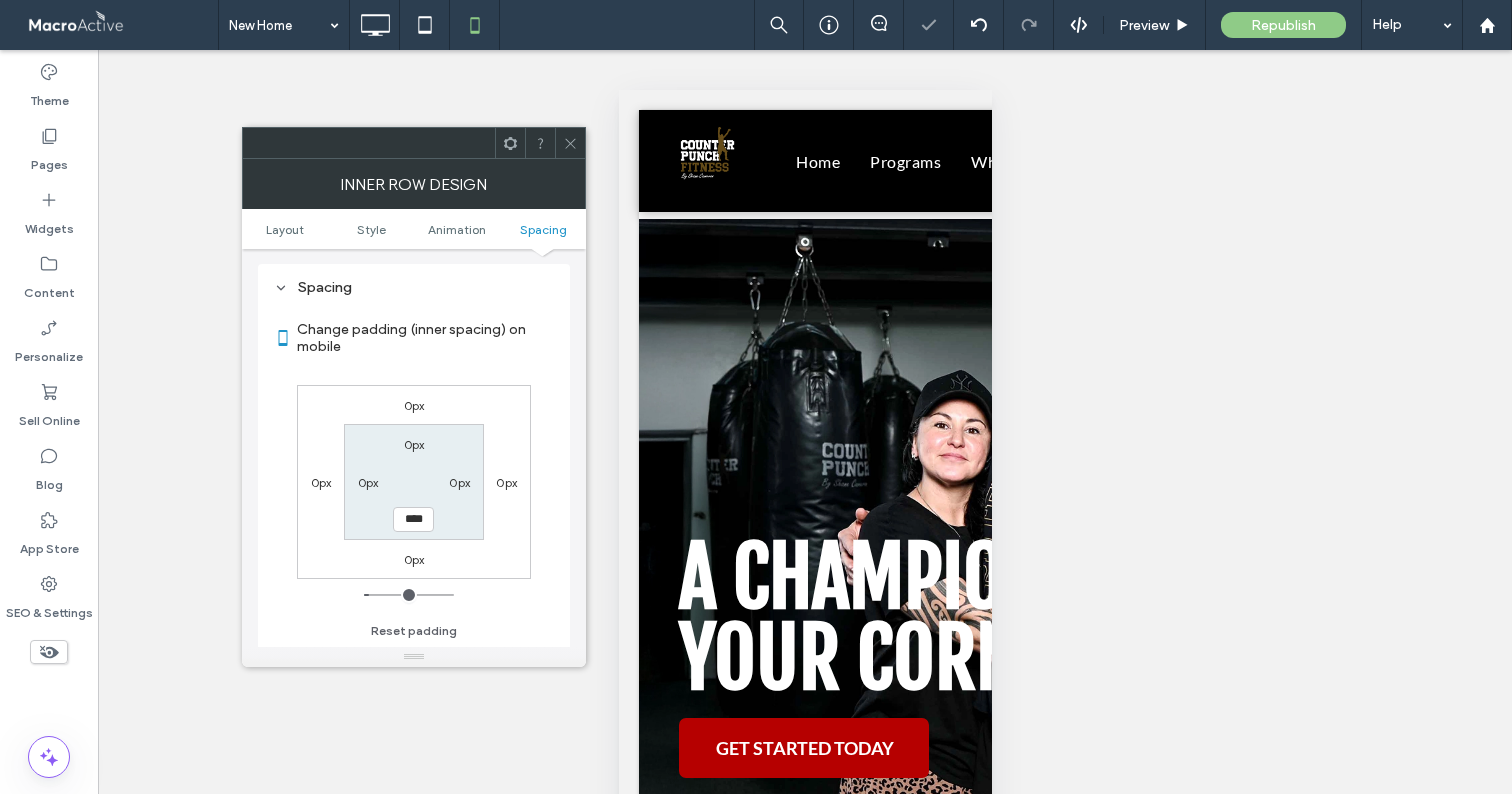 click at bounding box center [570, 143] 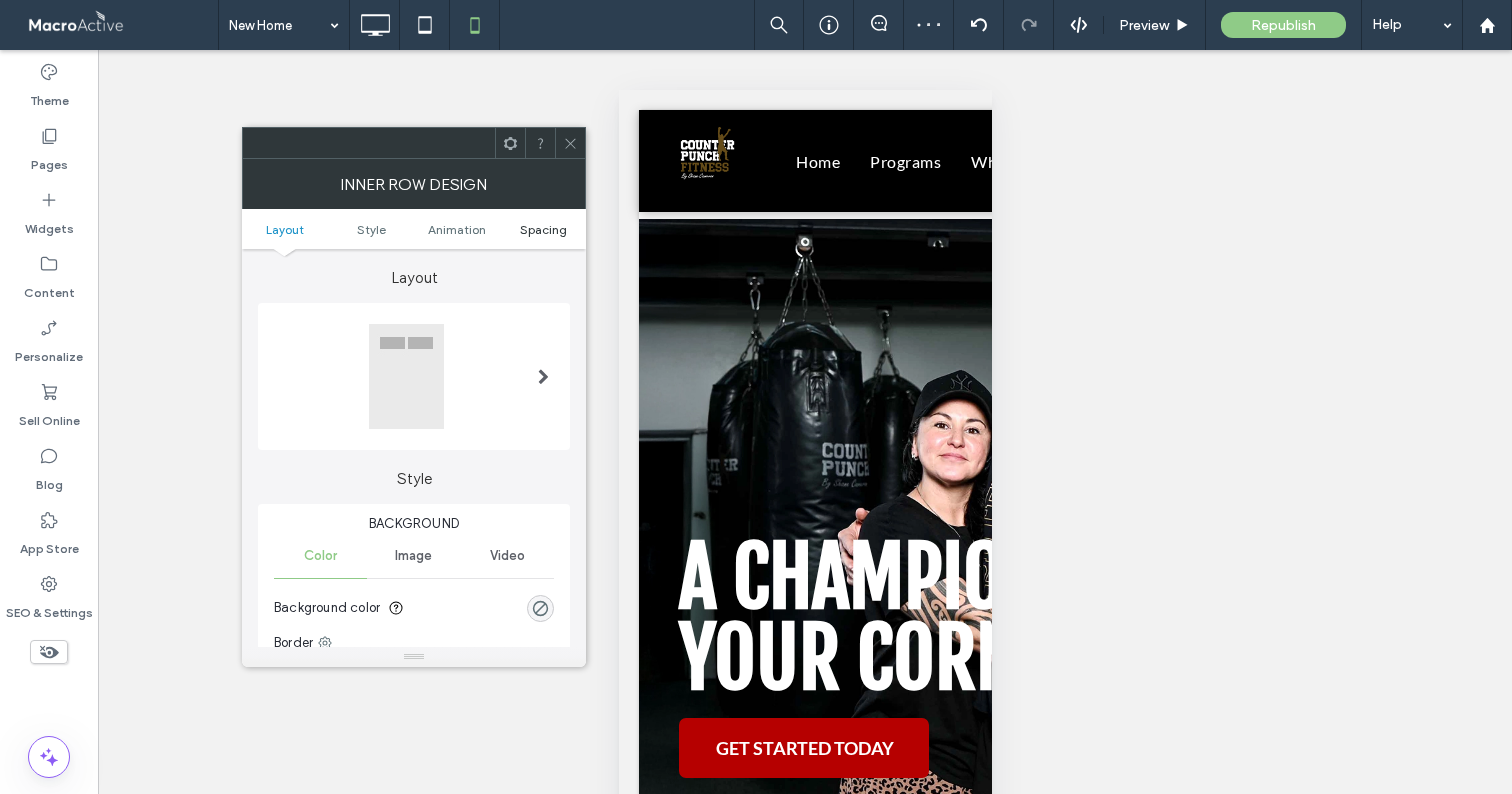 click on "Spacing" at bounding box center [543, 229] 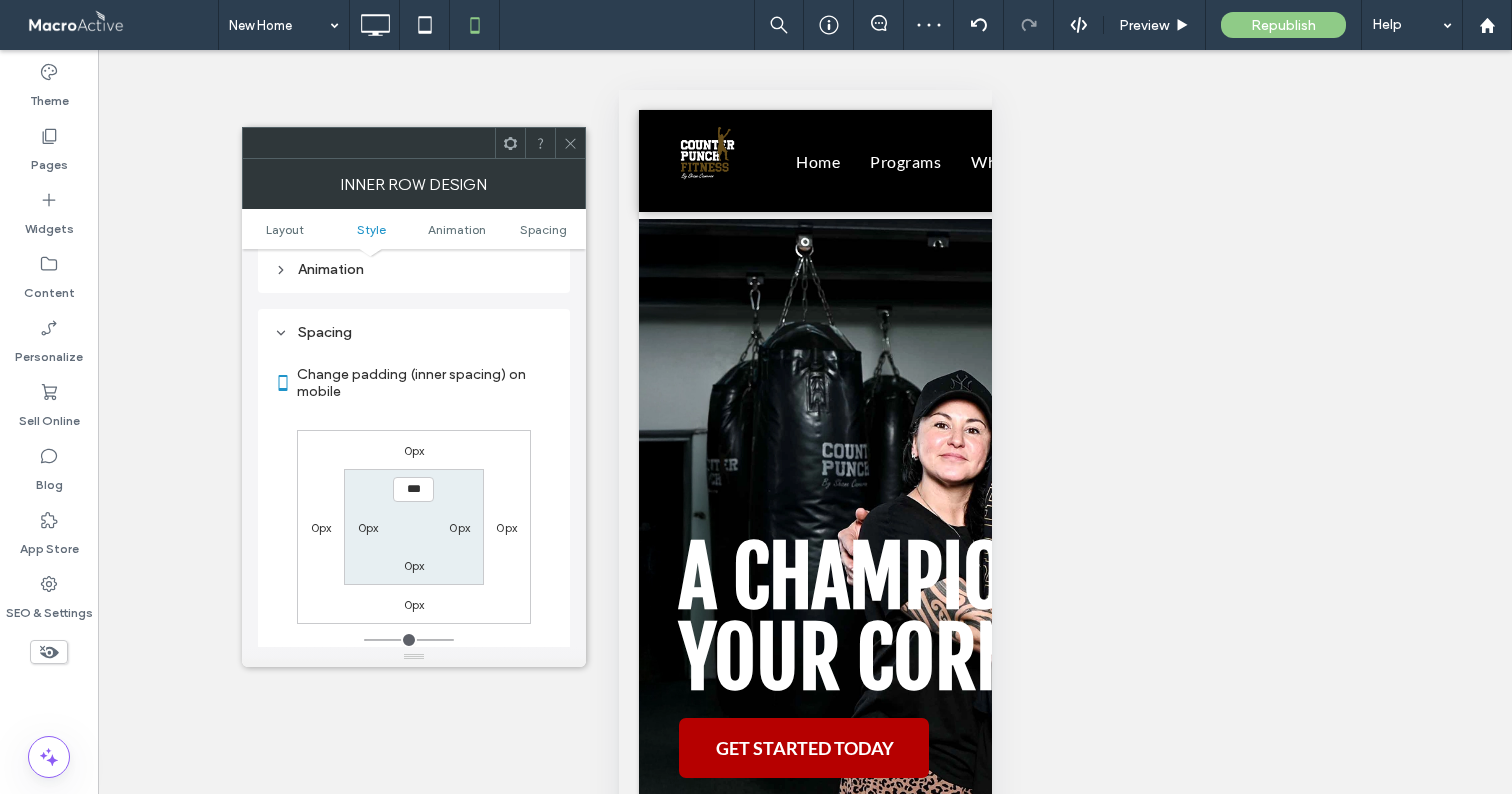 scroll, scrollTop: 671, scrollLeft: 0, axis: vertical 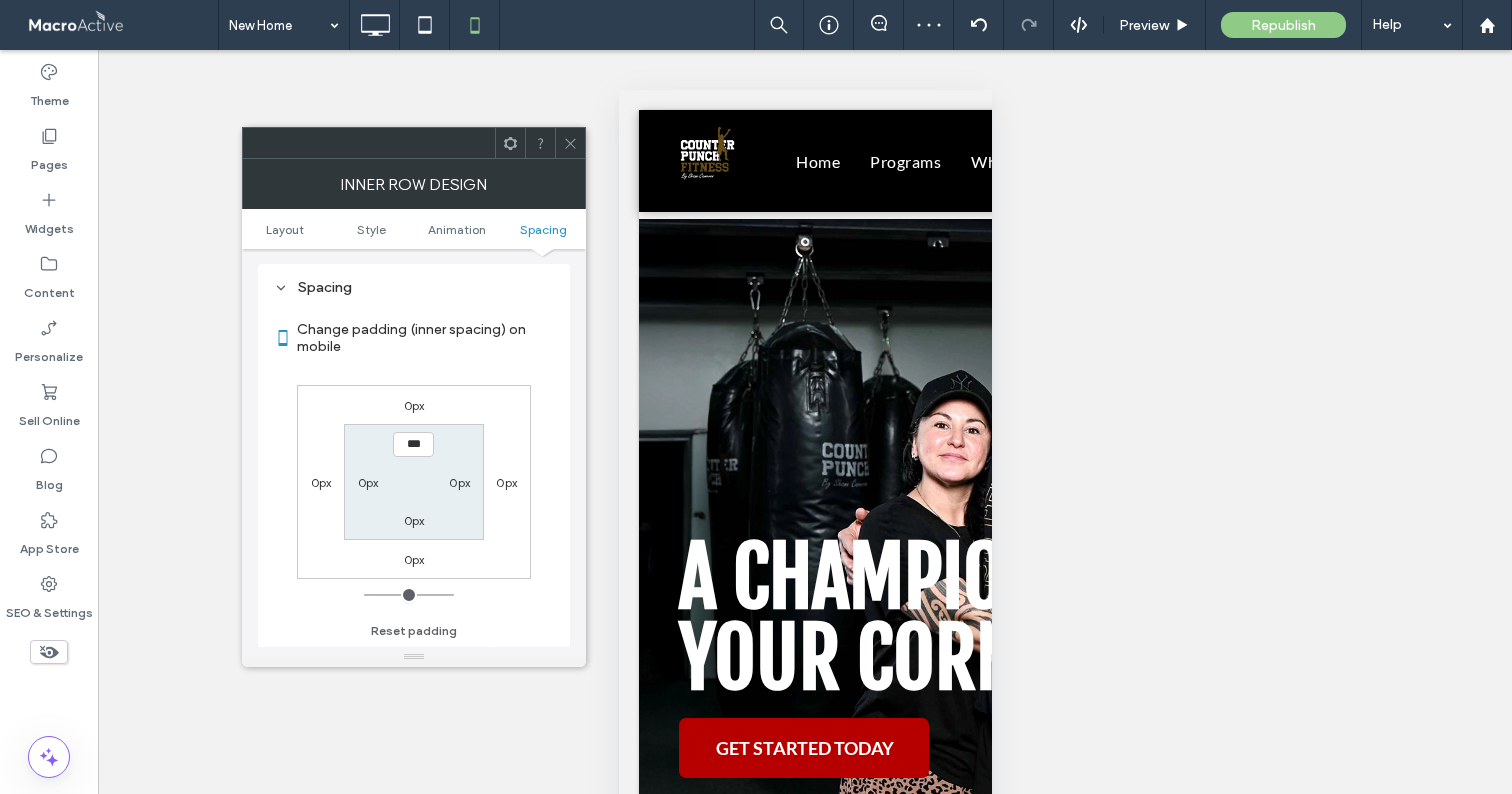 click on "0px" at bounding box center (414, 520) 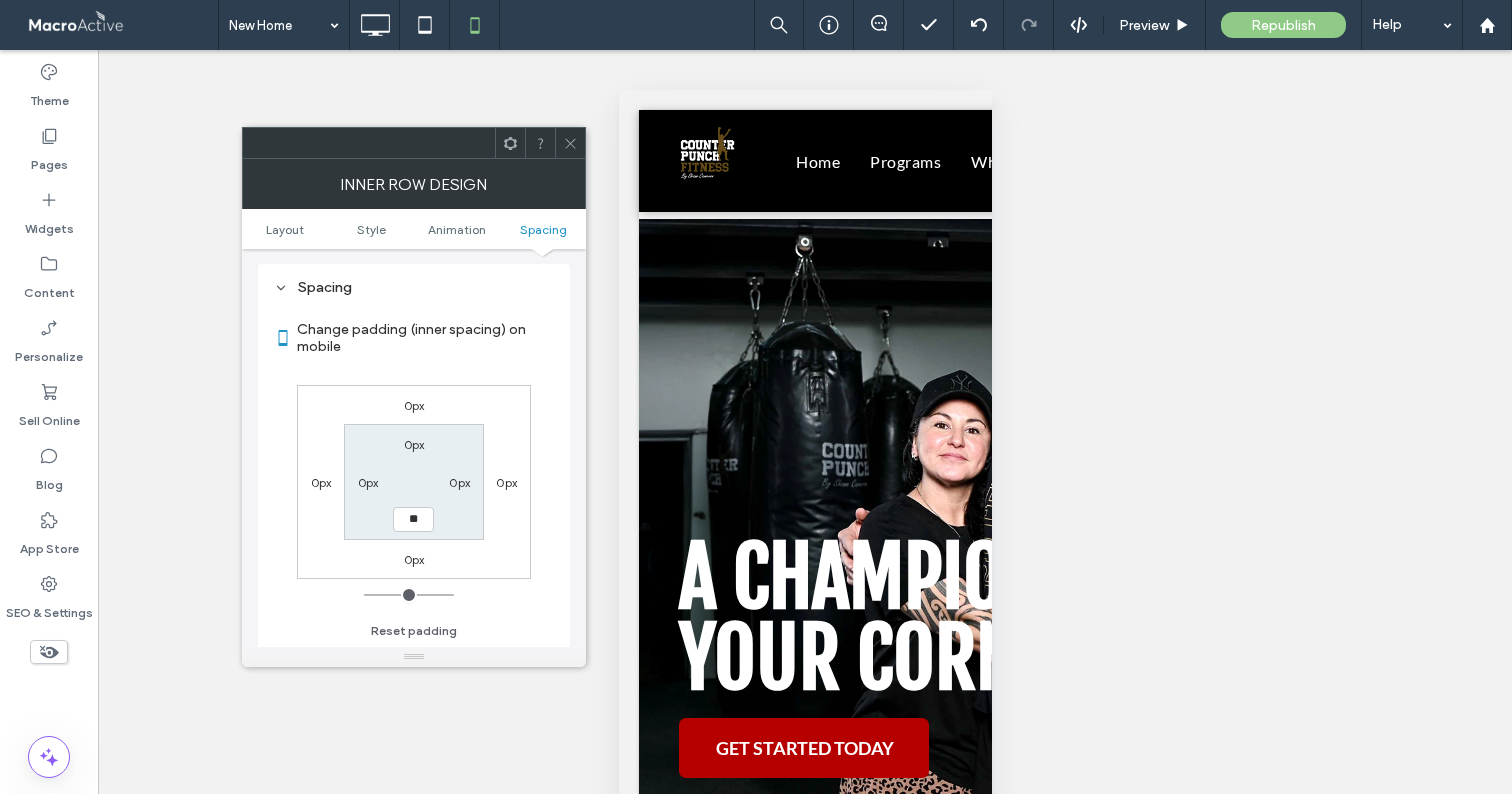 type on "**" 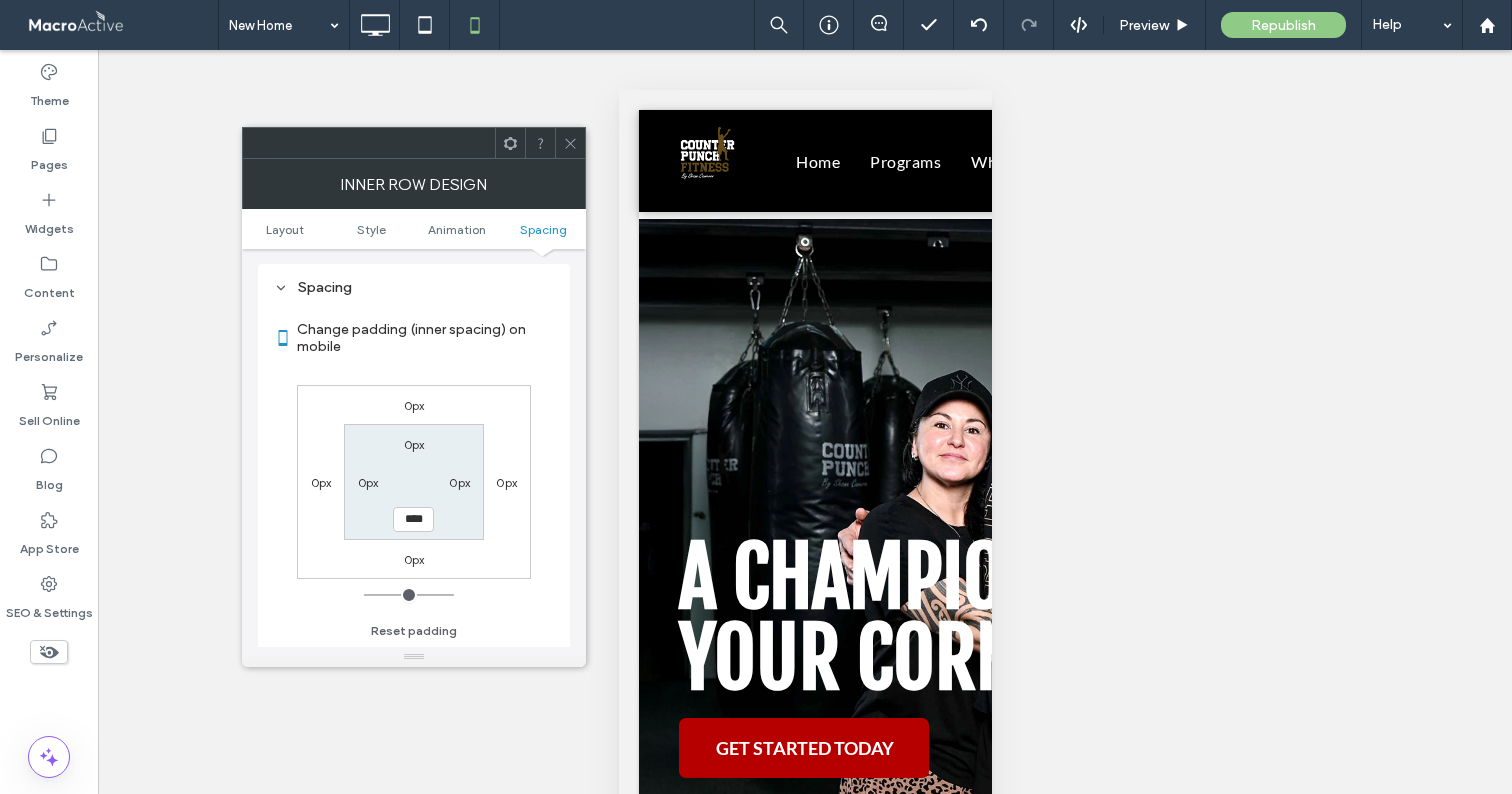 click on "0px 0px **** 0px" at bounding box center (413, 481) 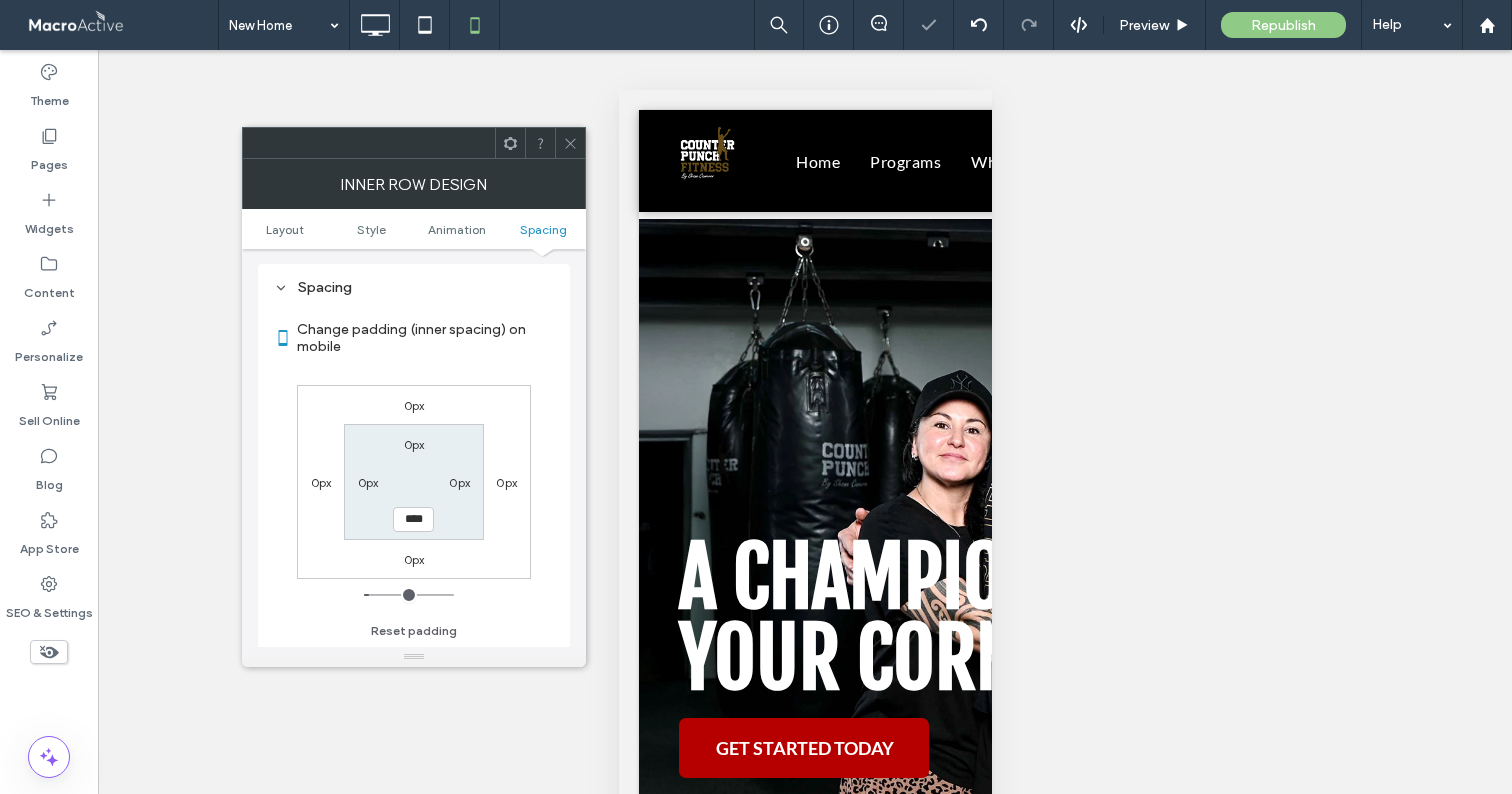 click 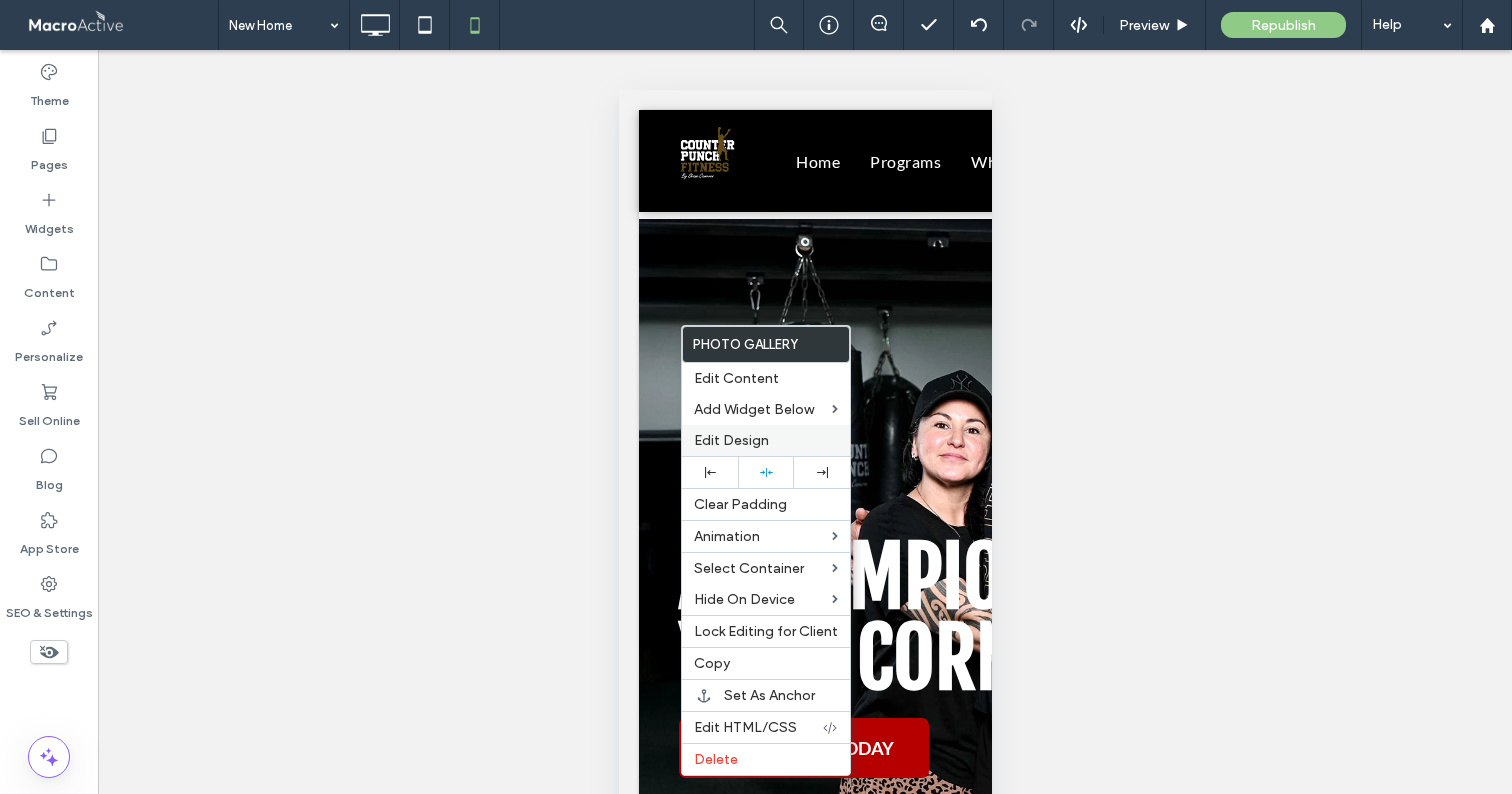 click on "Edit Design" at bounding box center (731, 440) 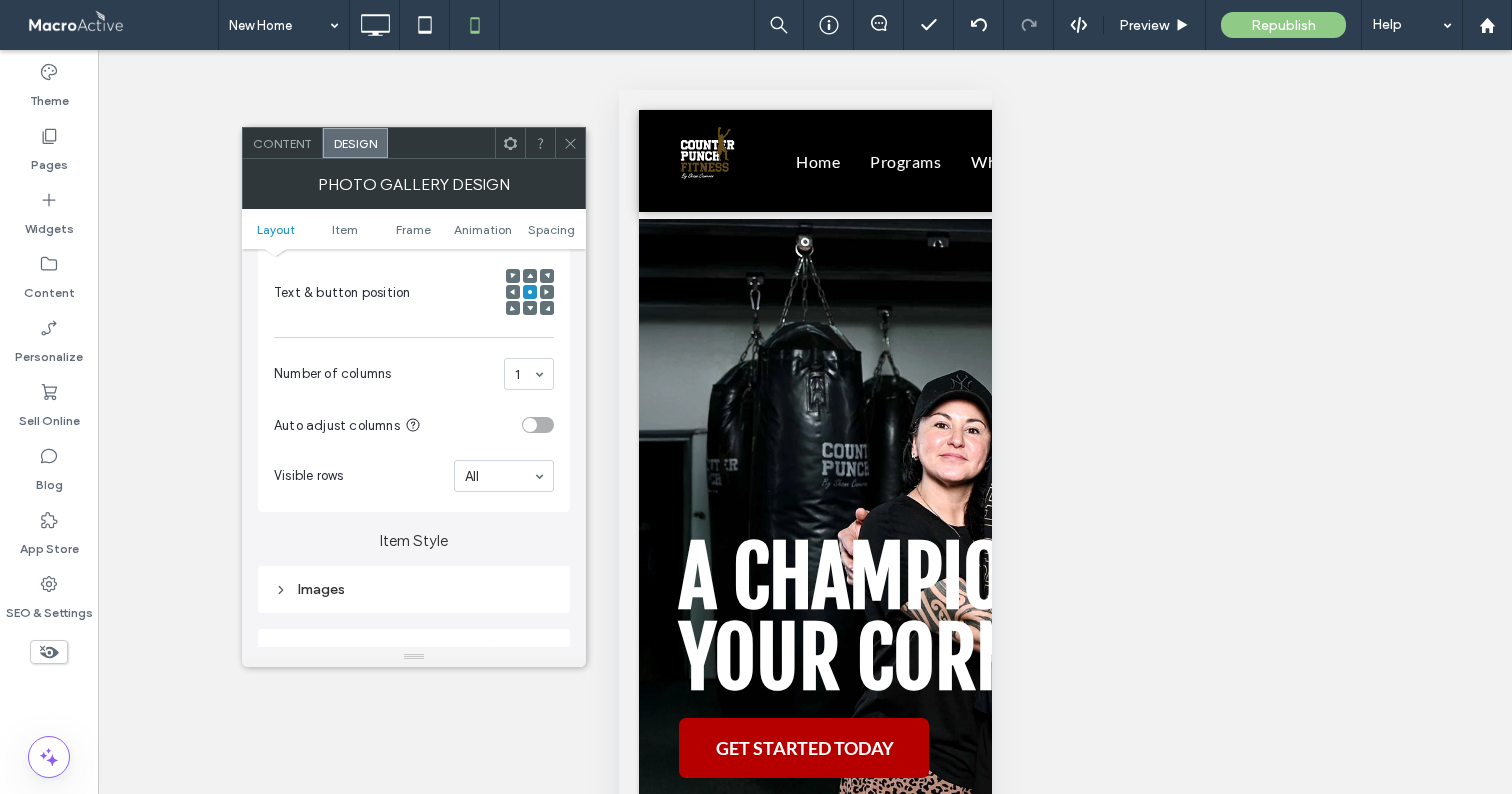 click on "Images" at bounding box center (414, 589) 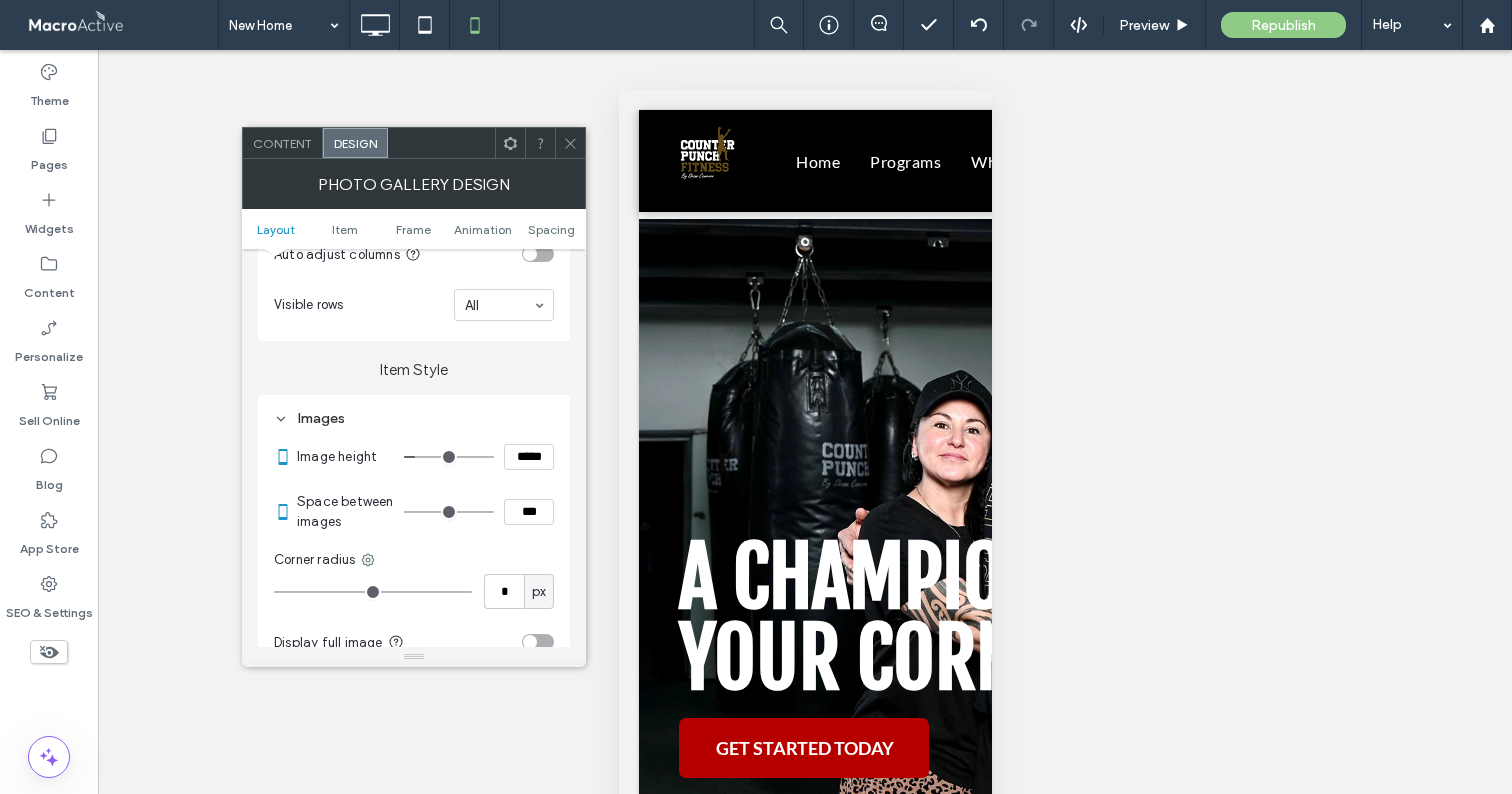 scroll, scrollTop: 619, scrollLeft: 0, axis: vertical 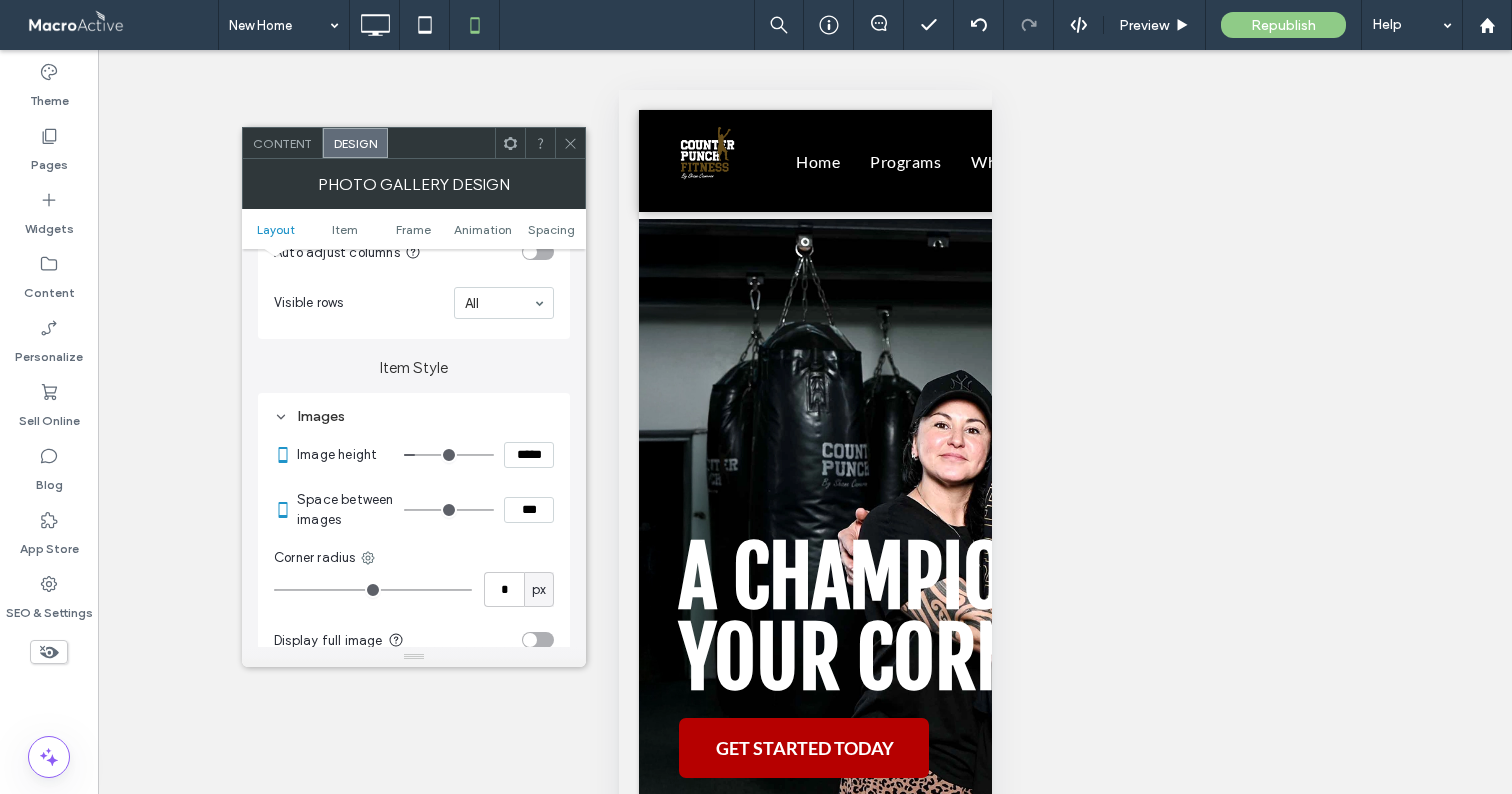 click on "*****" at bounding box center [529, 455] 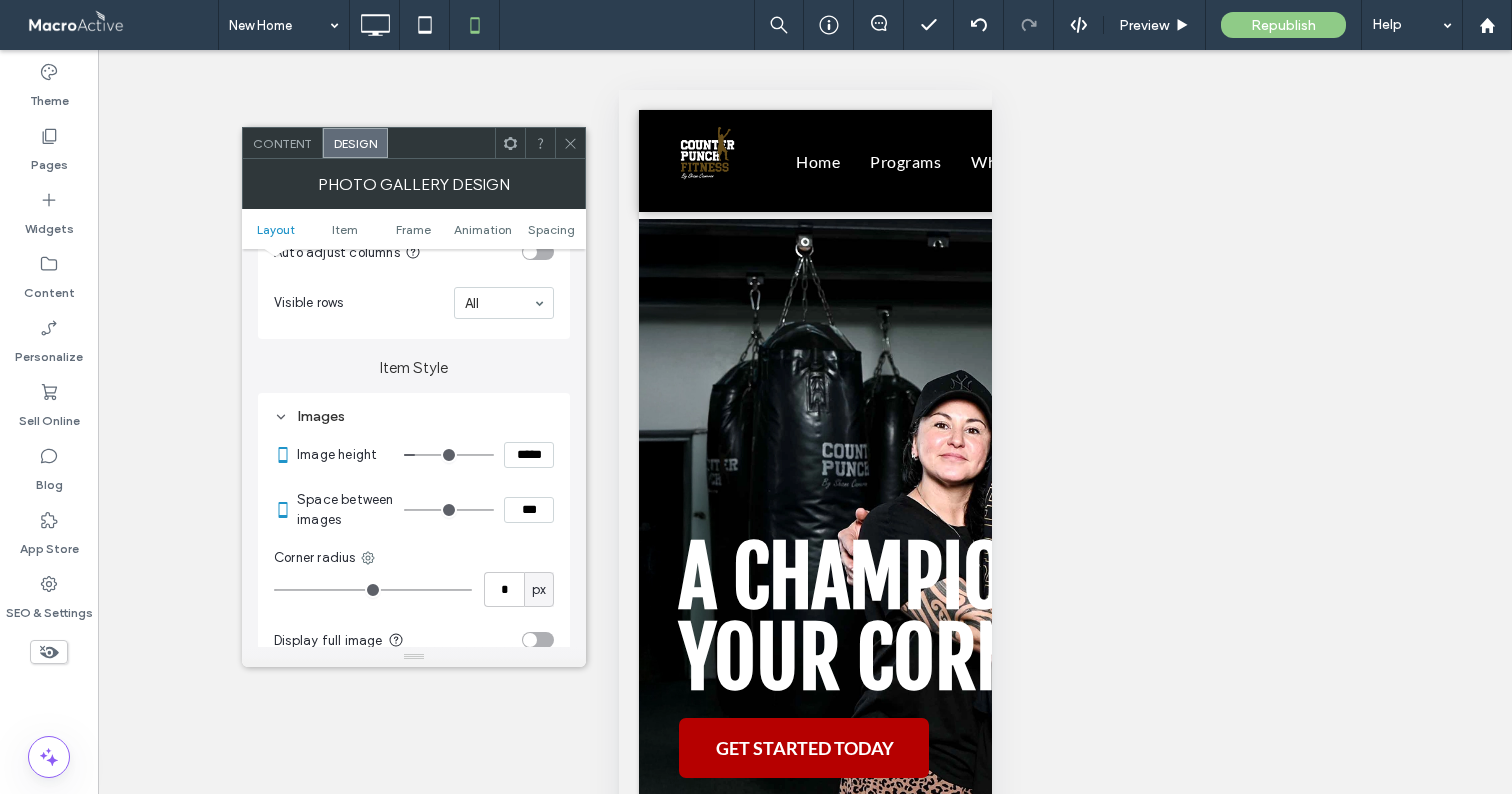 type on "*****" 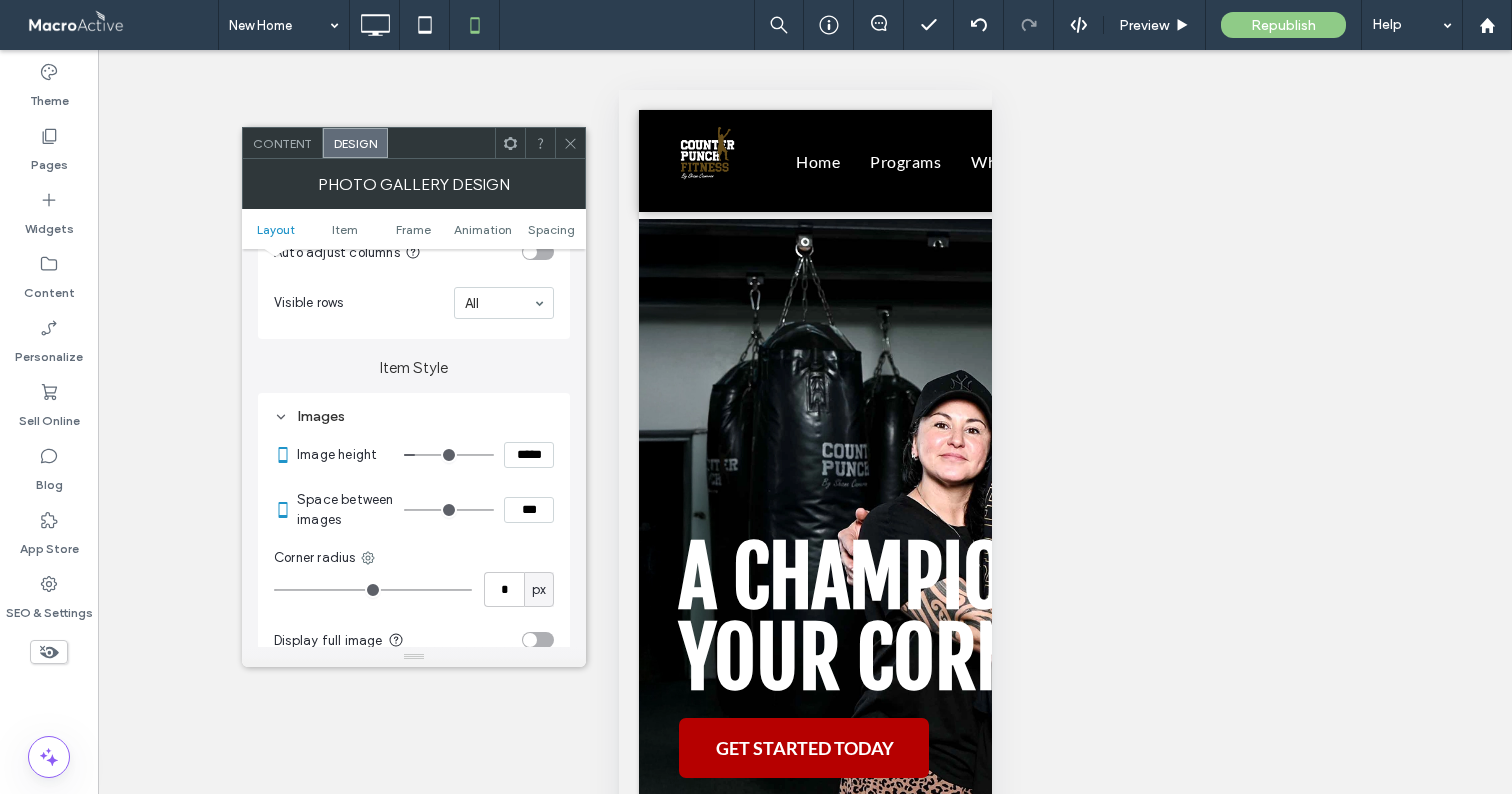 type on "***" 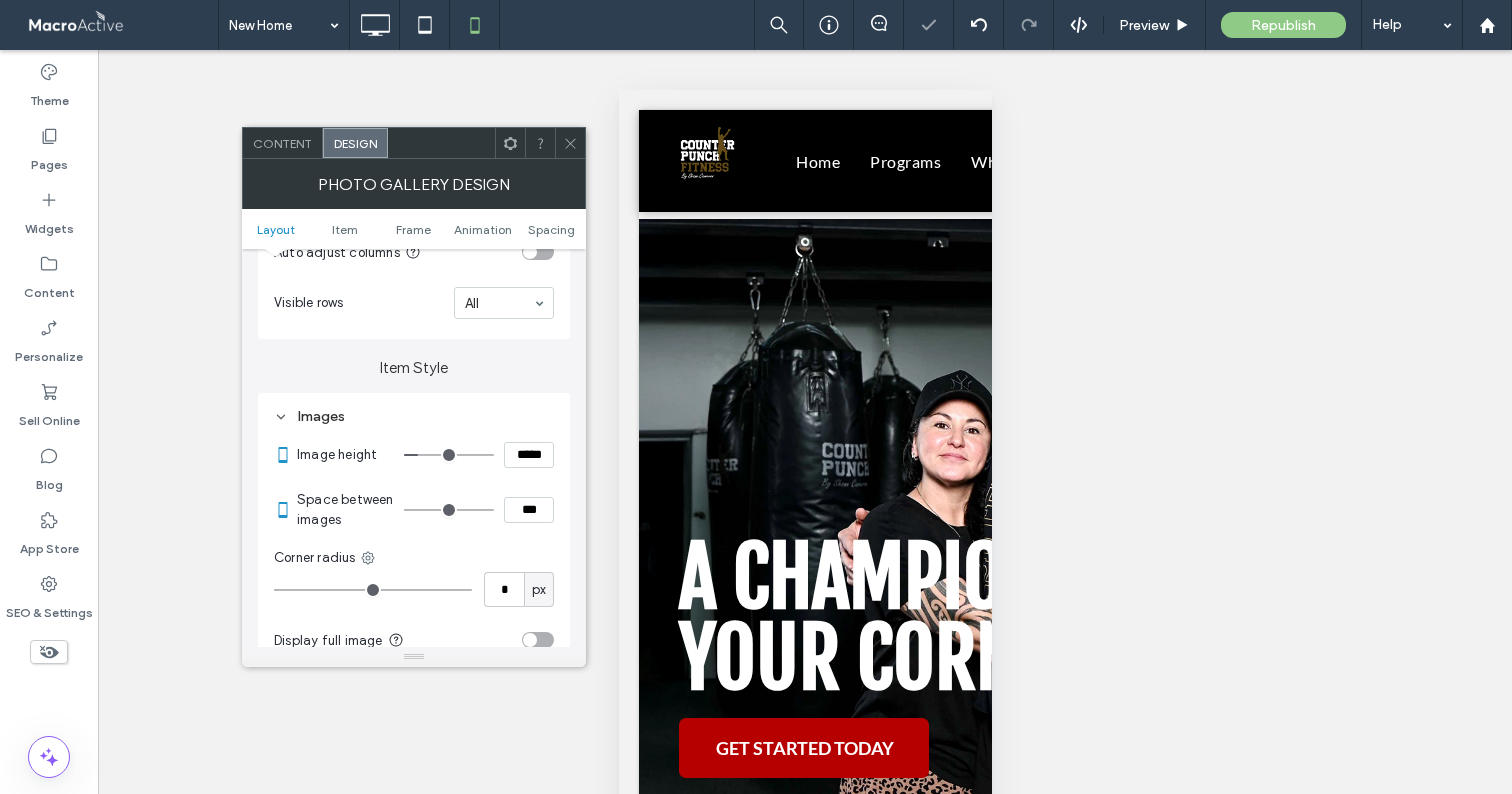 click at bounding box center (570, 143) 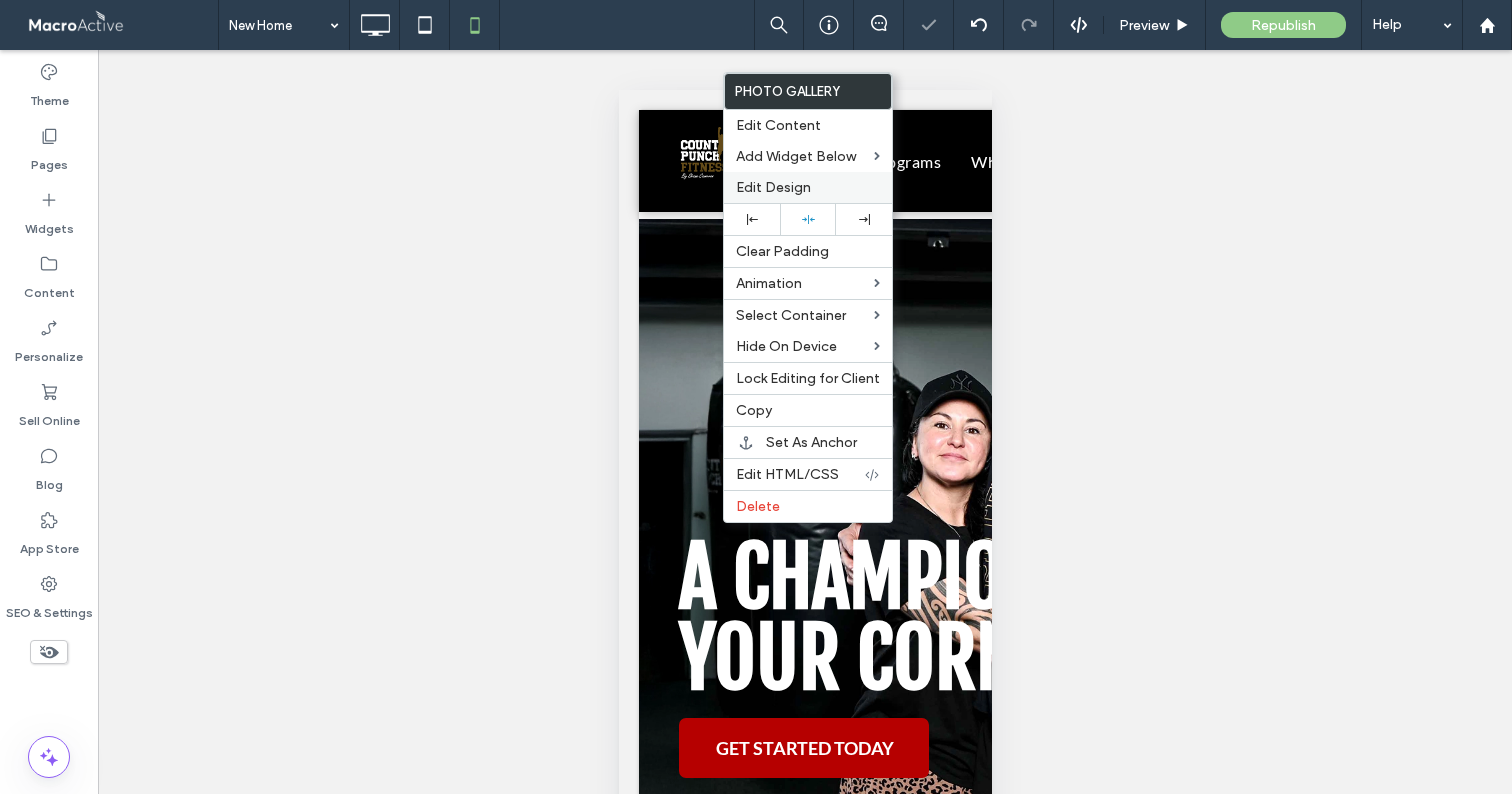 click on "Edit Design" at bounding box center (773, 187) 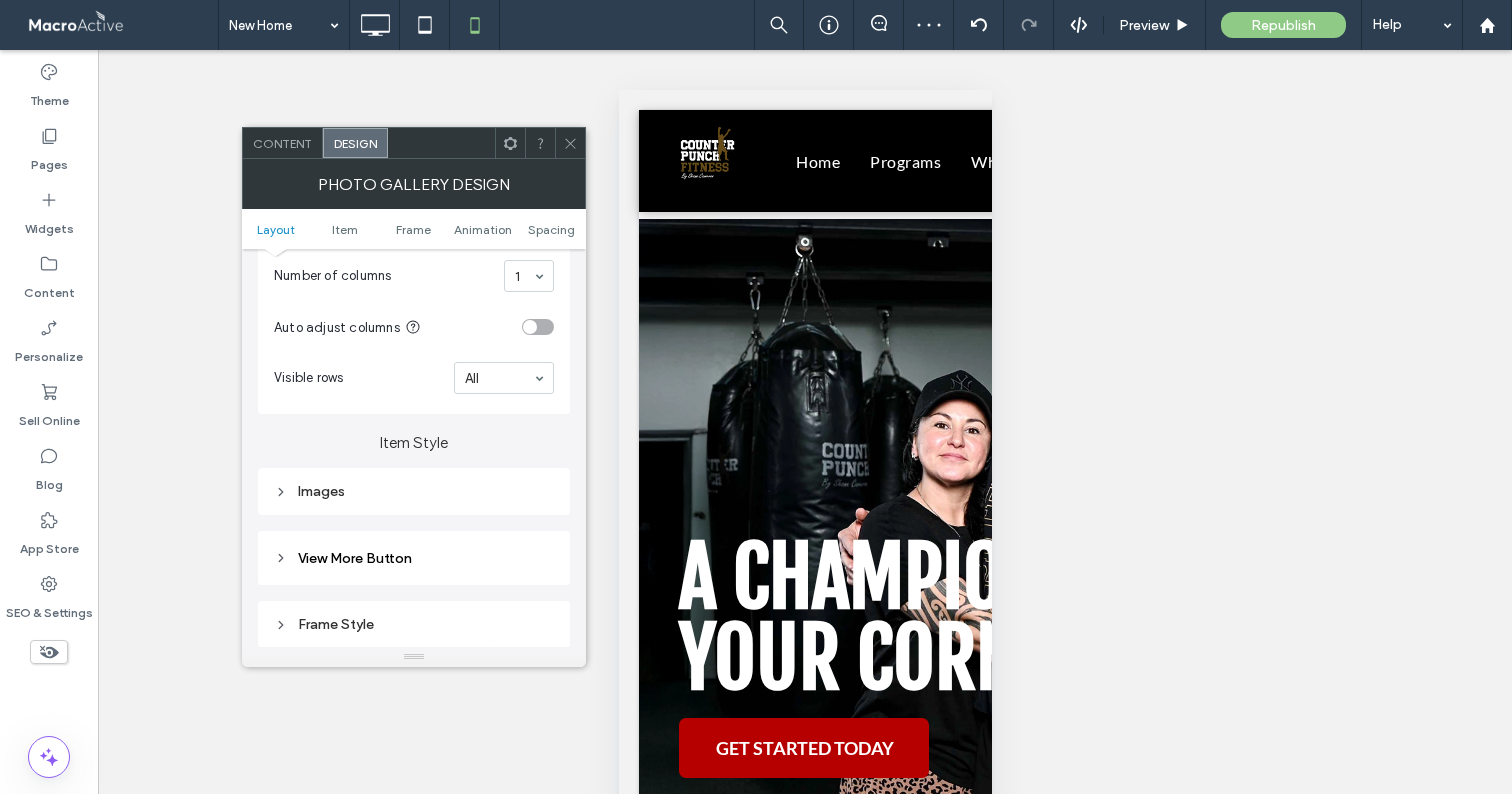 scroll, scrollTop: 545, scrollLeft: 0, axis: vertical 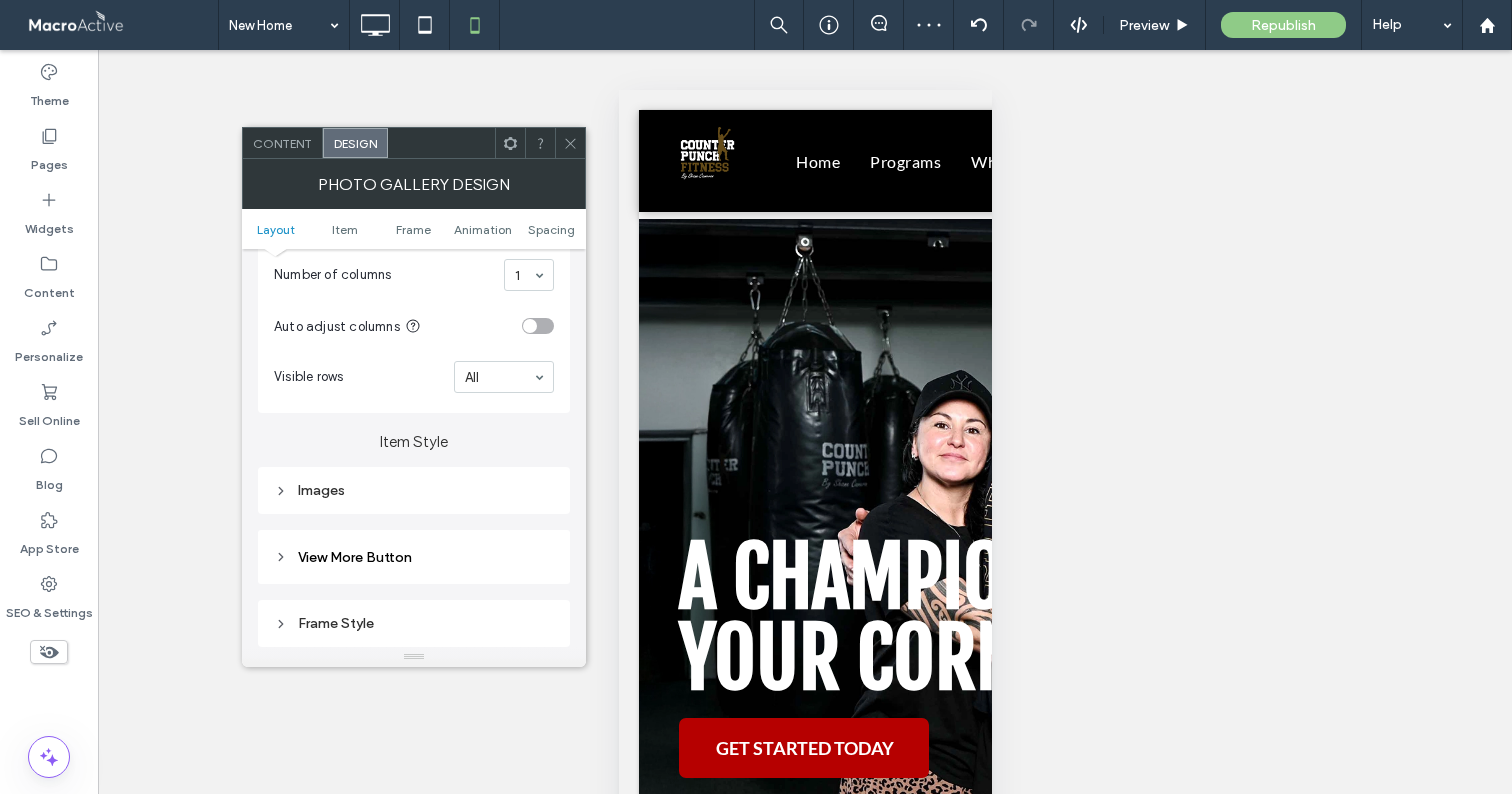 click on "Images" at bounding box center [414, 490] 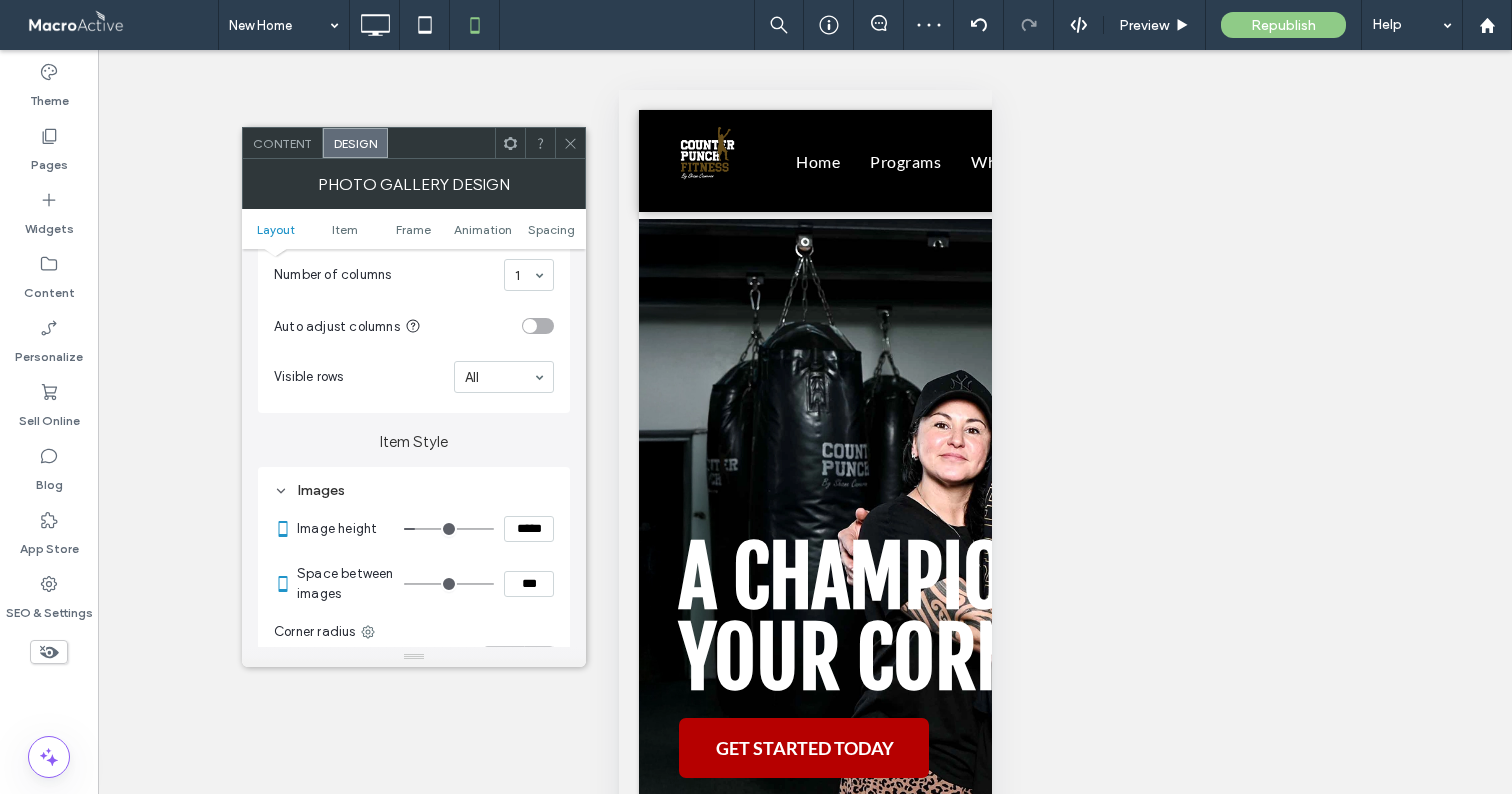 click on "*****" at bounding box center (529, 529) 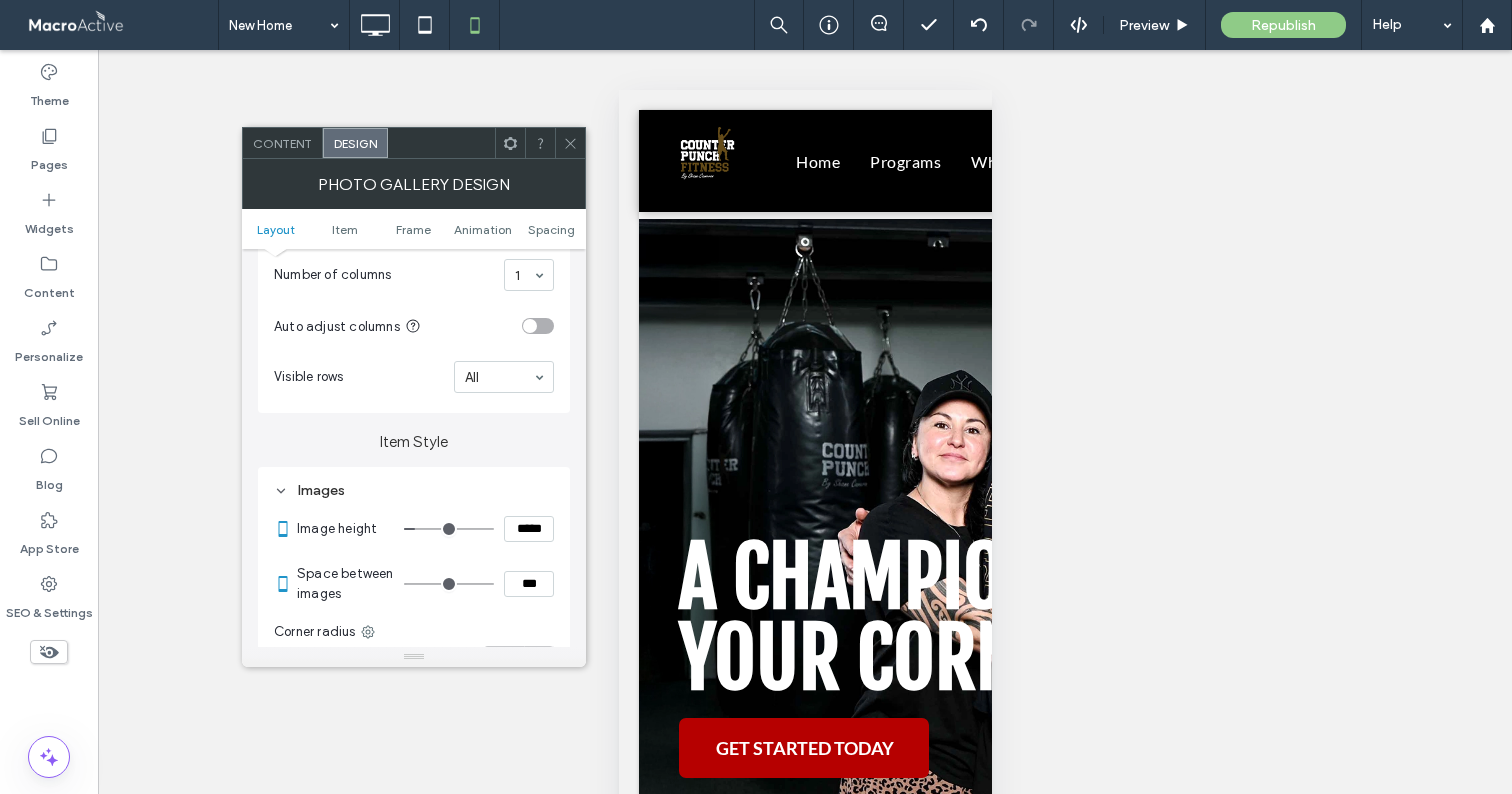 type on "*****" 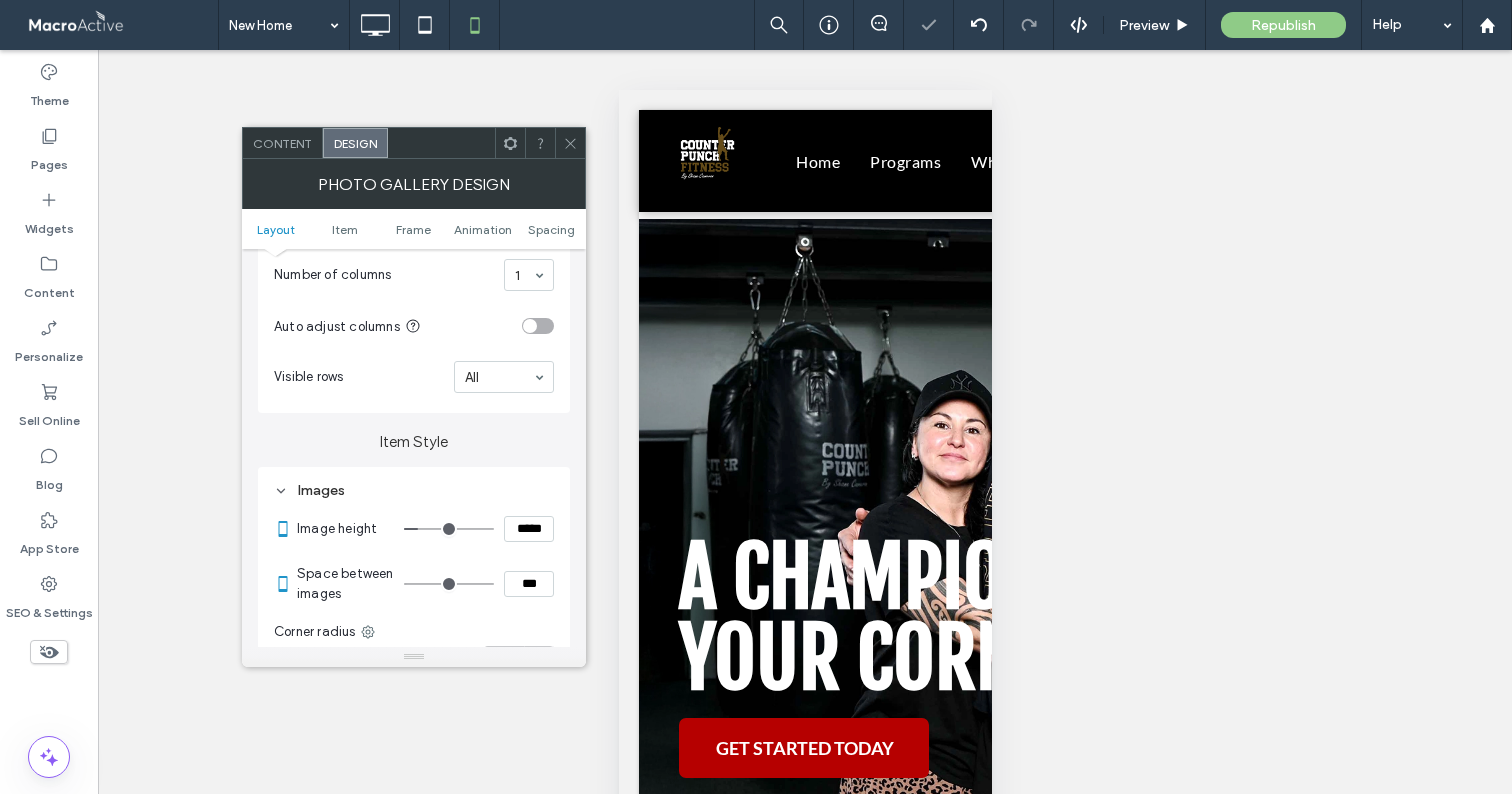 click 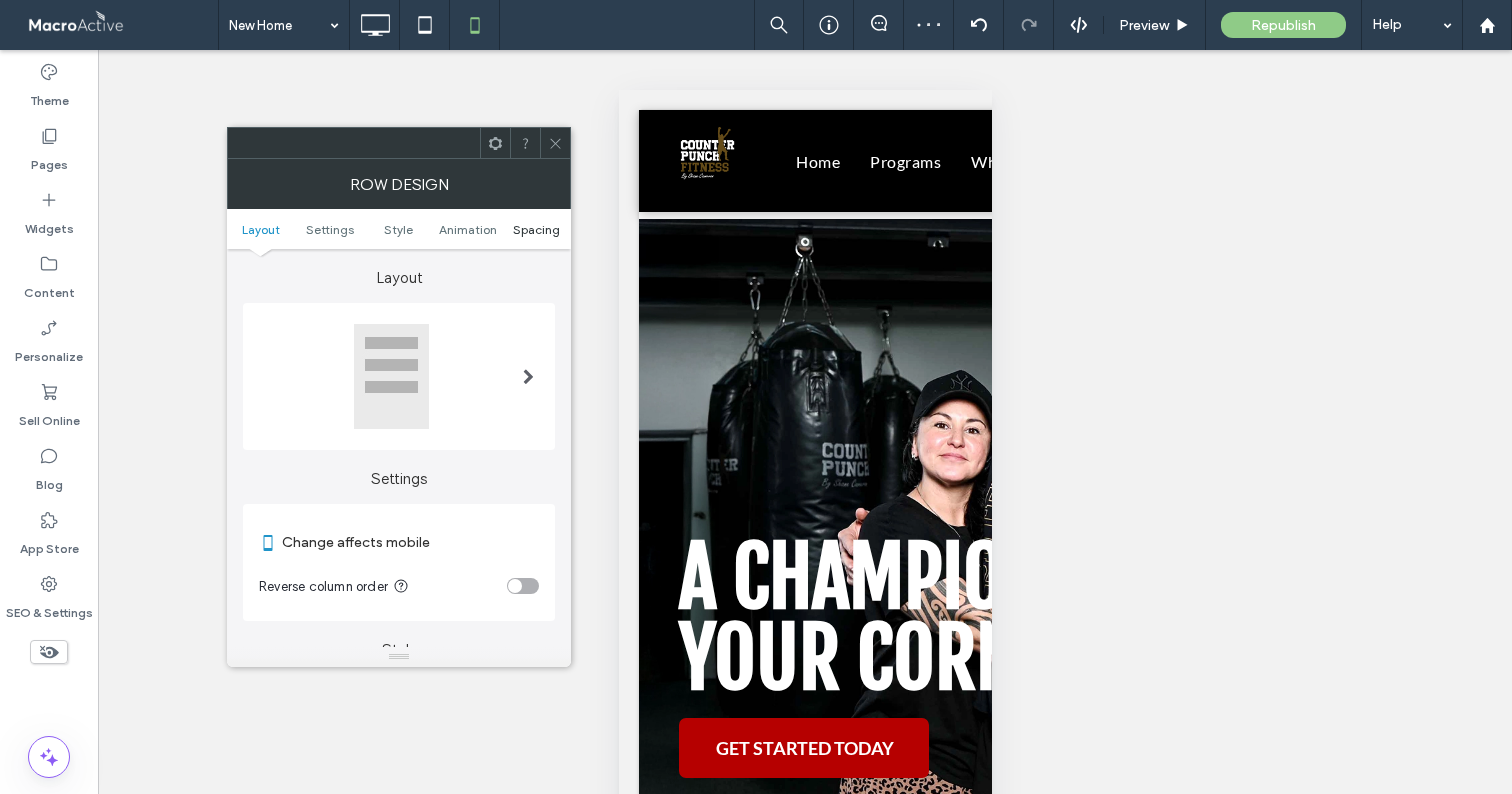 click on "Spacing" at bounding box center (536, 229) 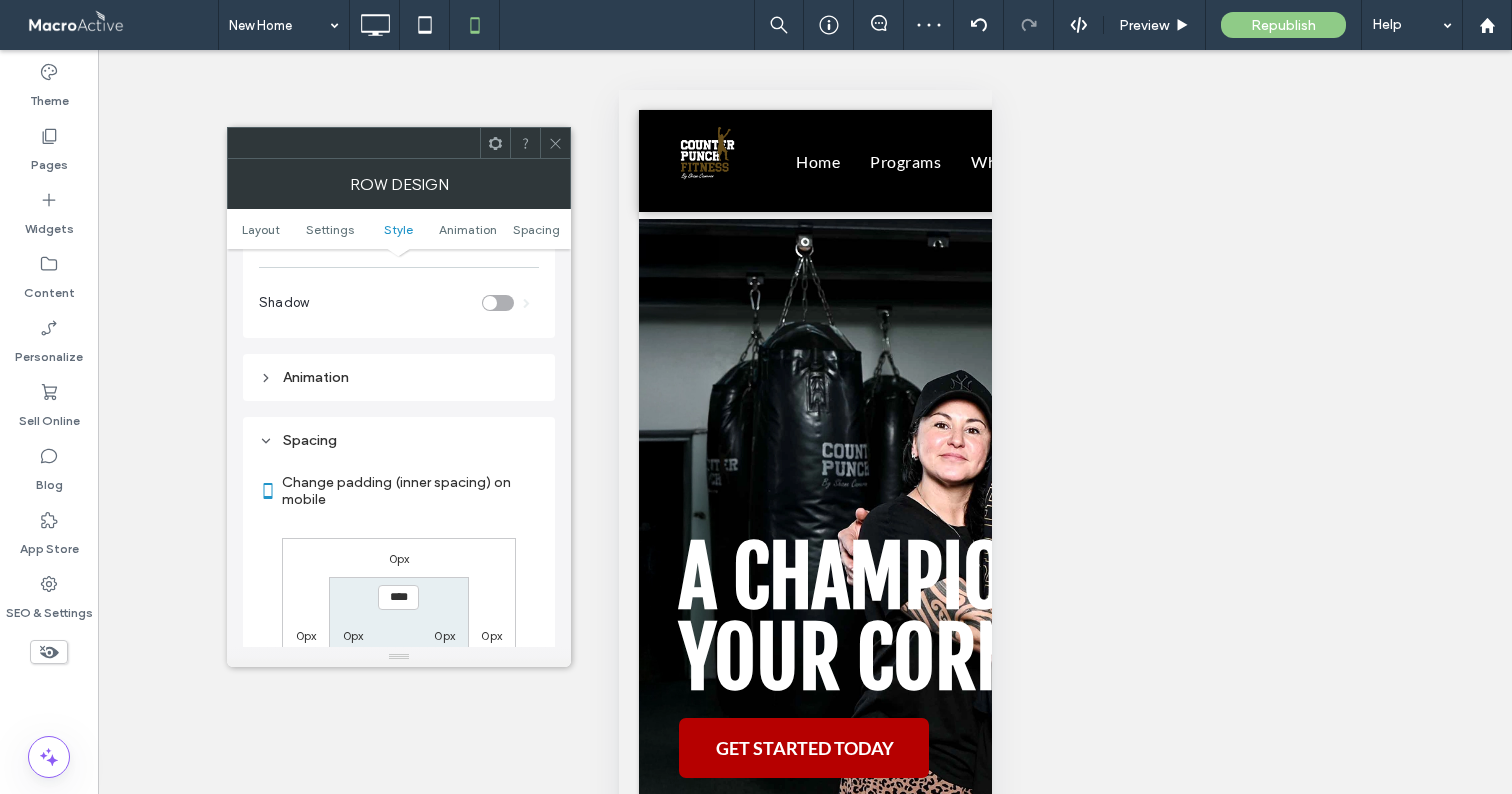 scroll, scrollTop: 768, scrollLeft: 0, axis: vertical 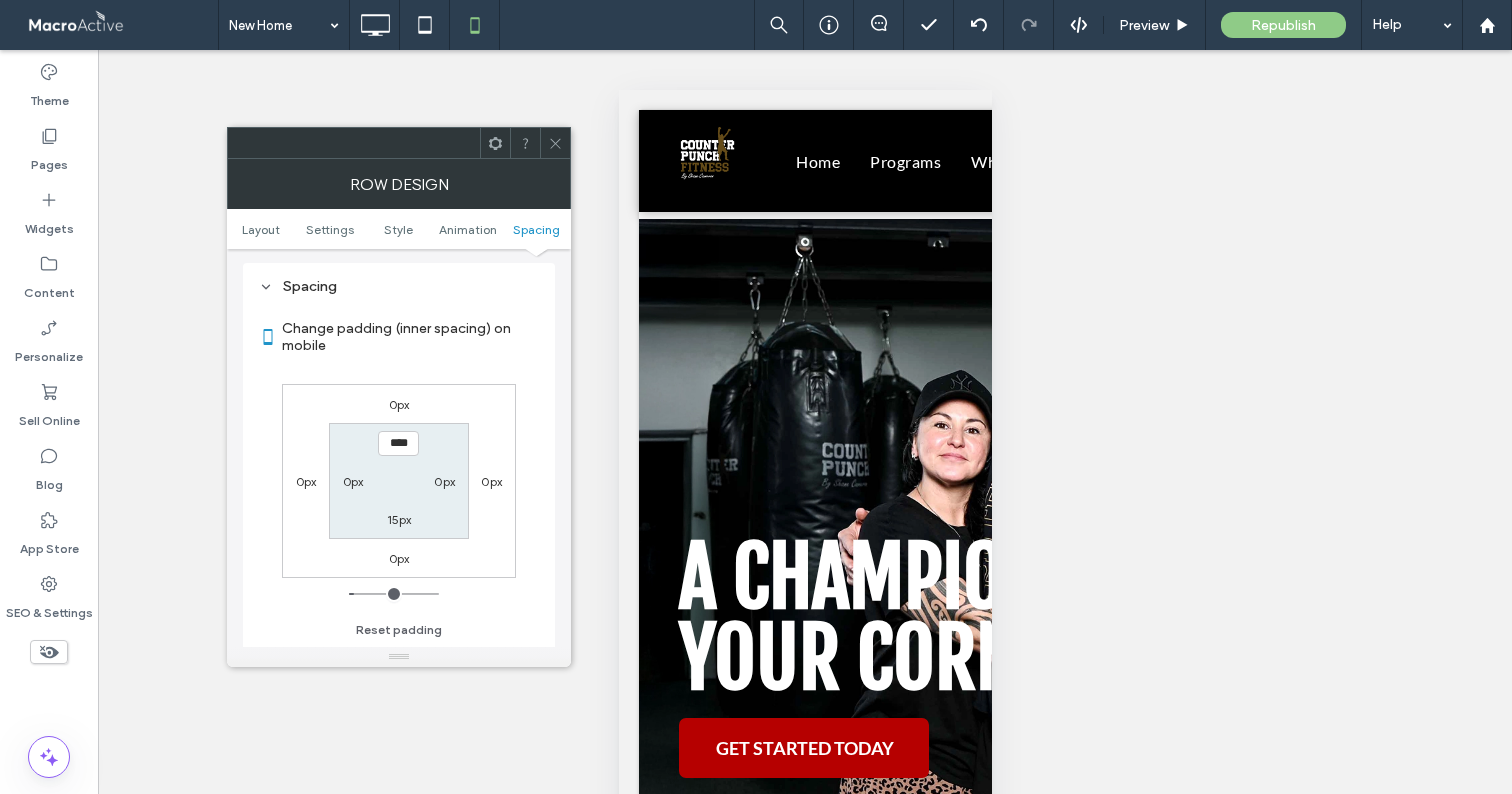 click on "15px" at bounding box center [399, 519] 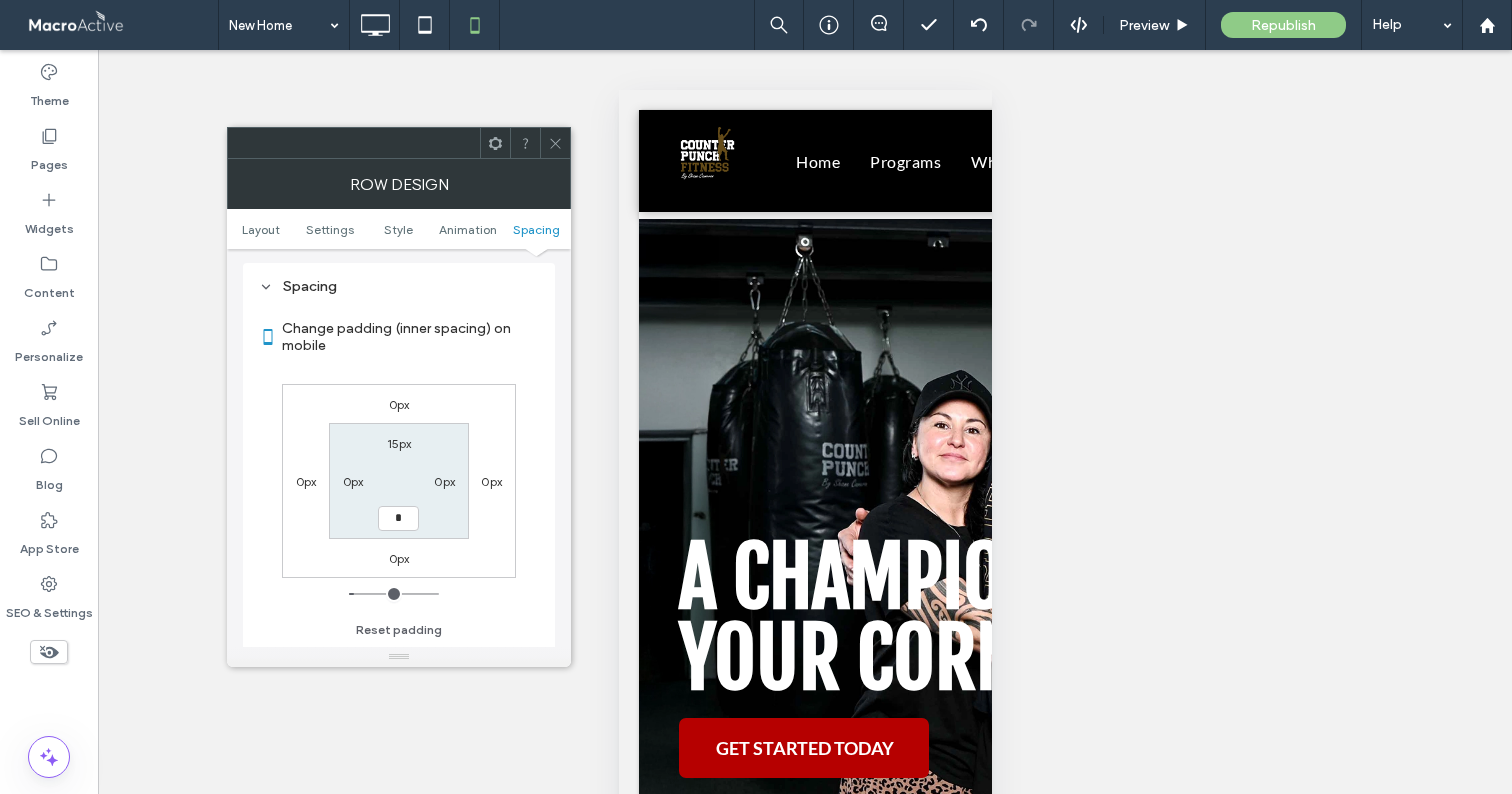 type on "*" 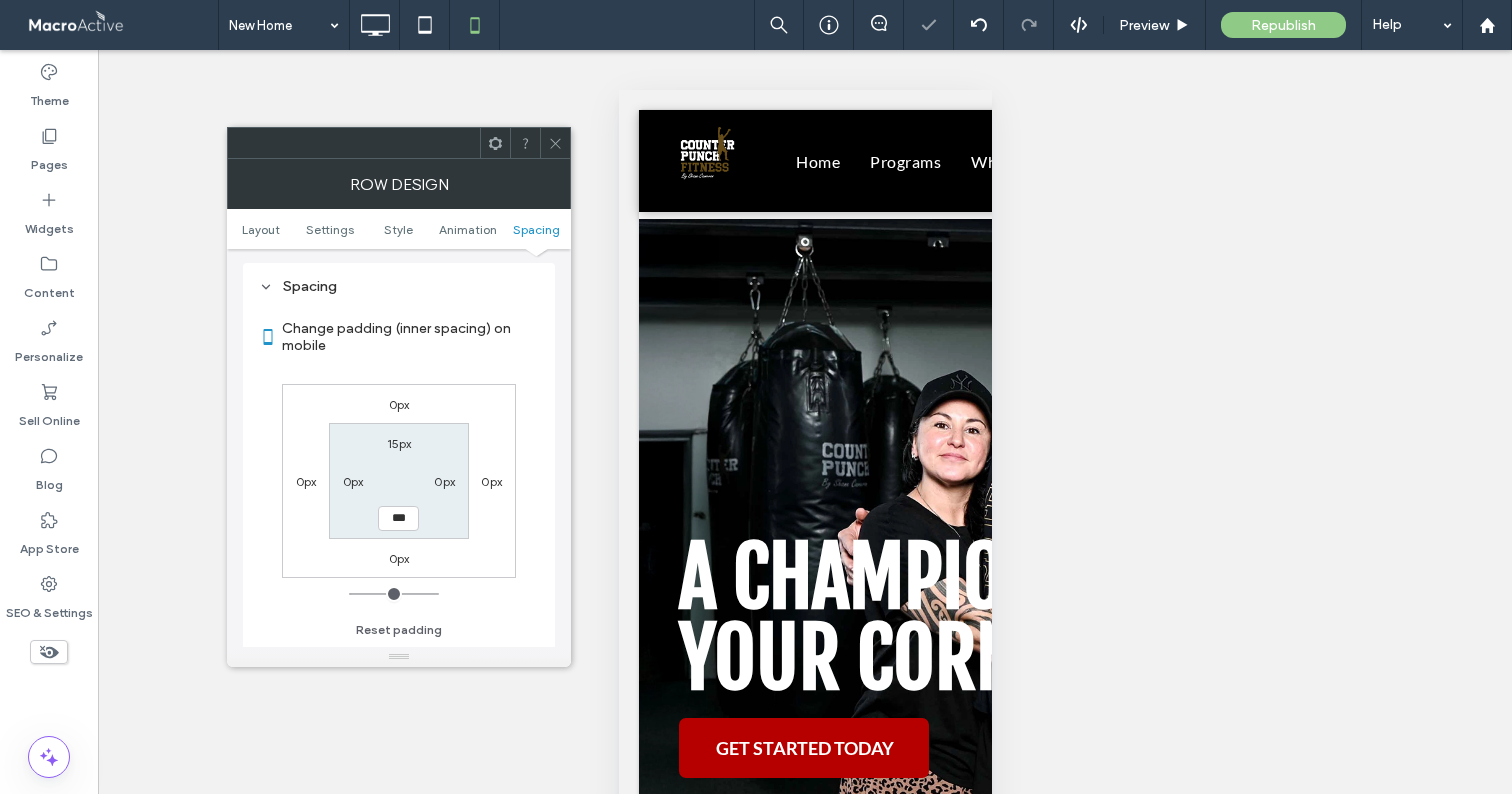 click 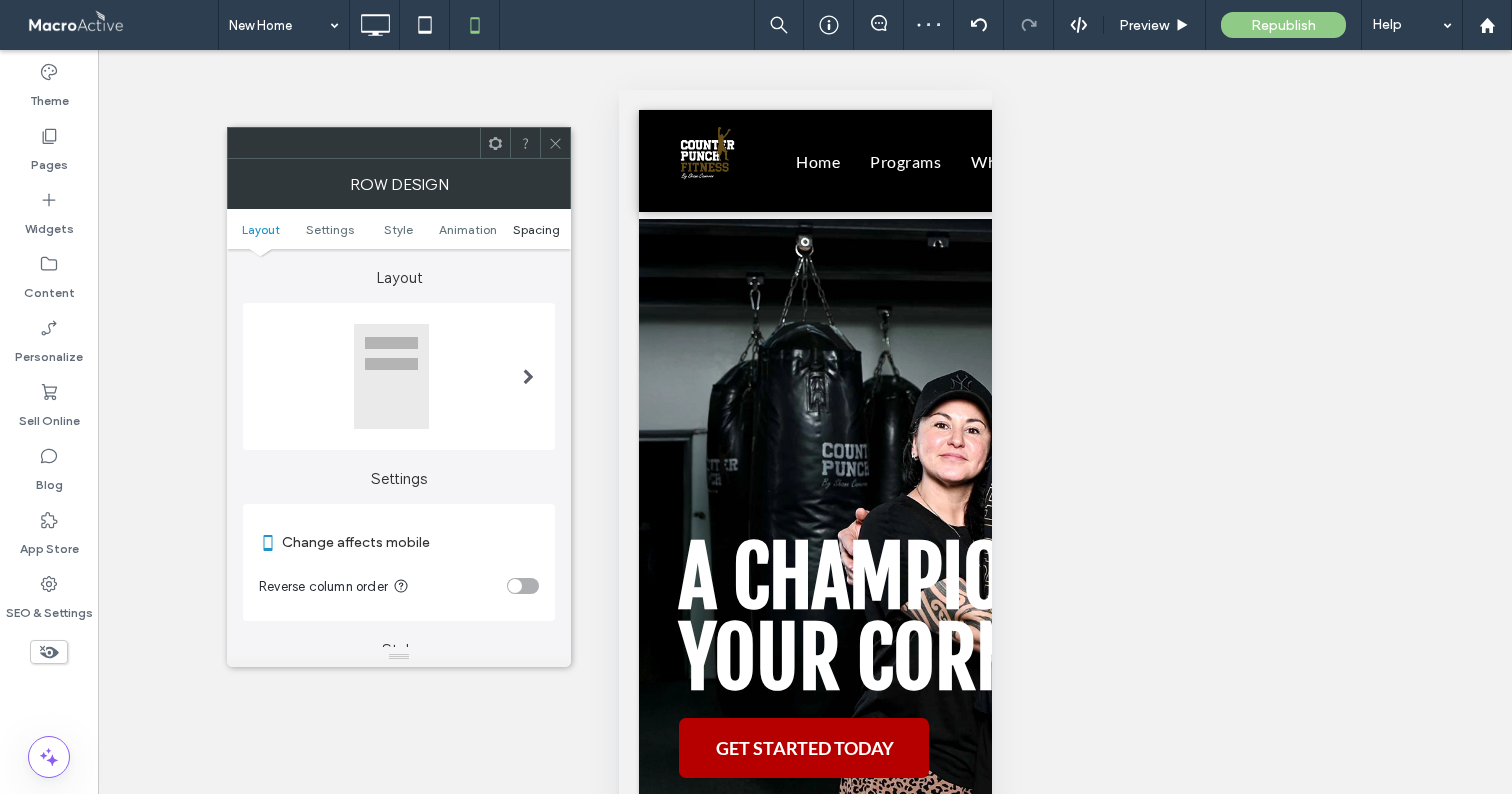click on "Spacing" at bounding box center [536, 229] 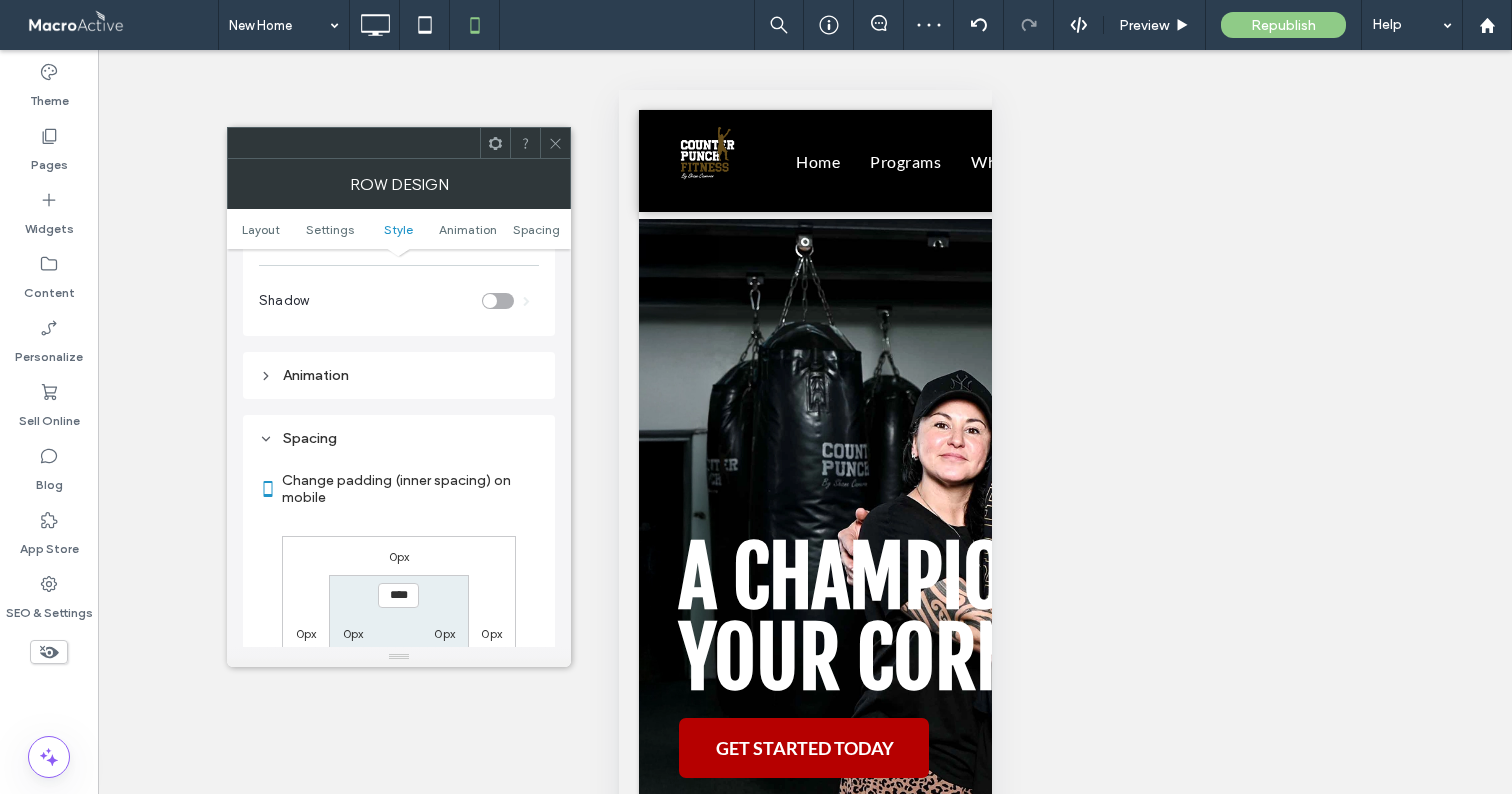 scroll, scrollTop: 768, scrollLeft: 0, axis: vertical 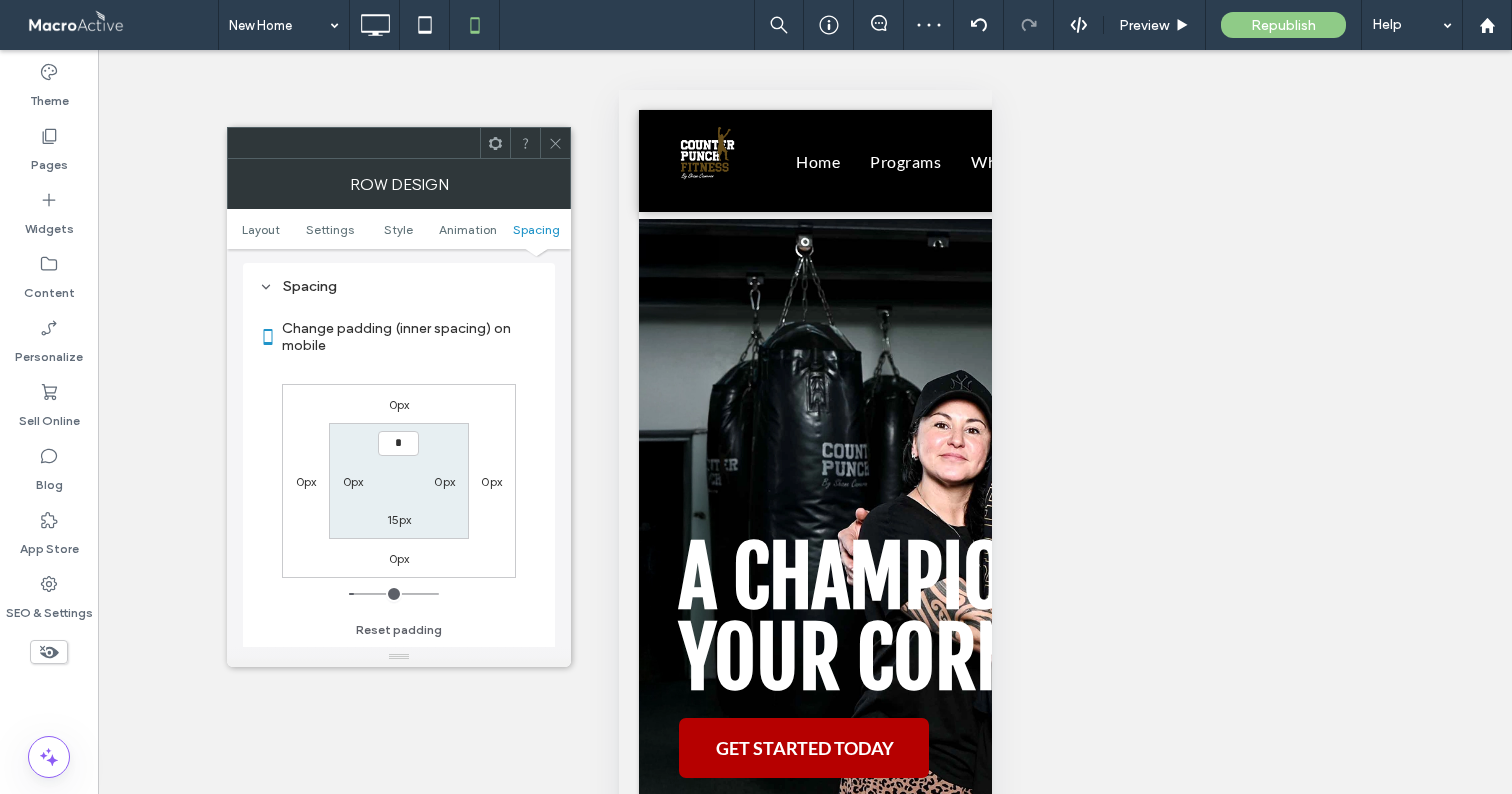 type on "***" 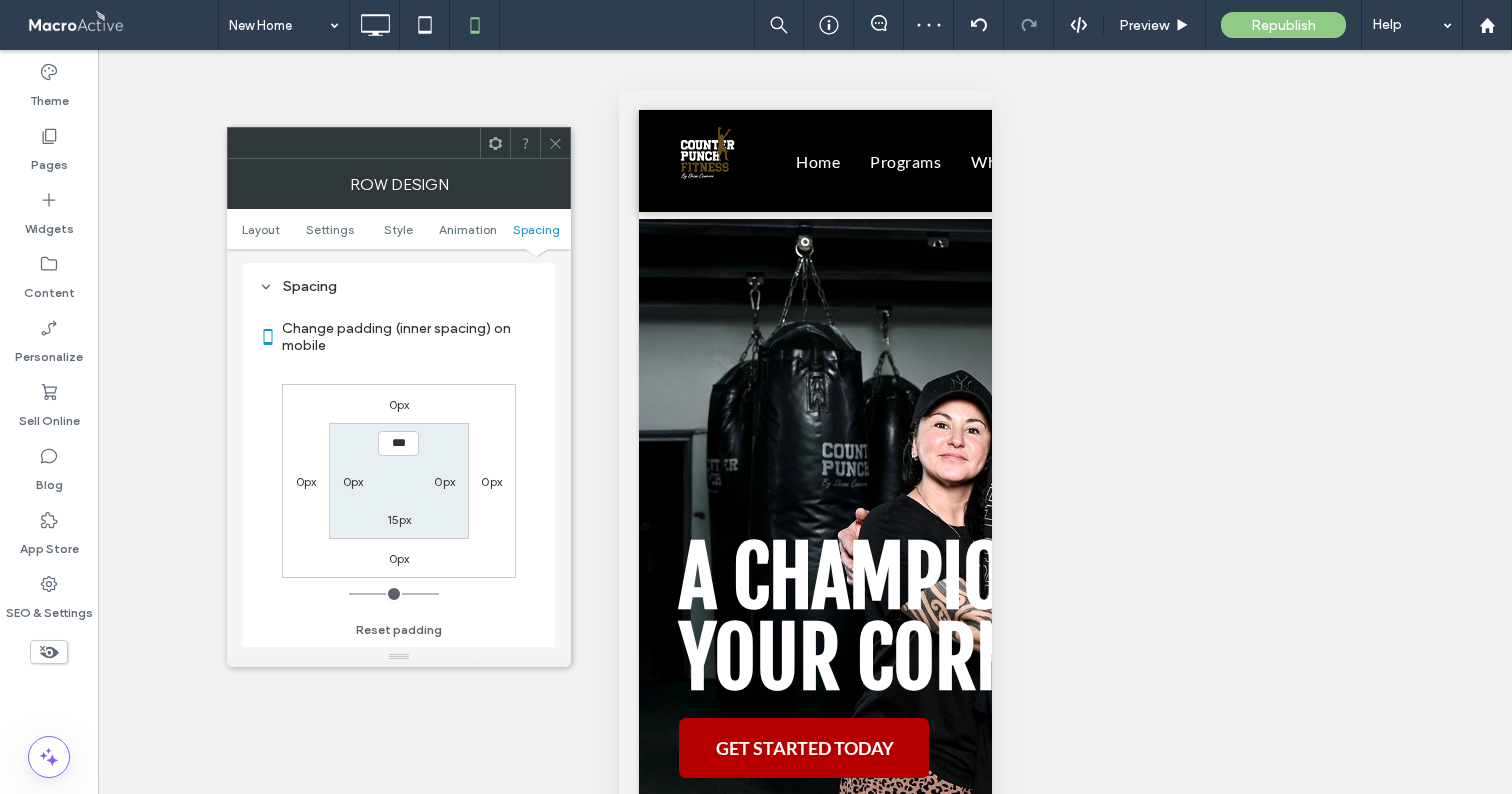 click at bounding box center (555, 143) 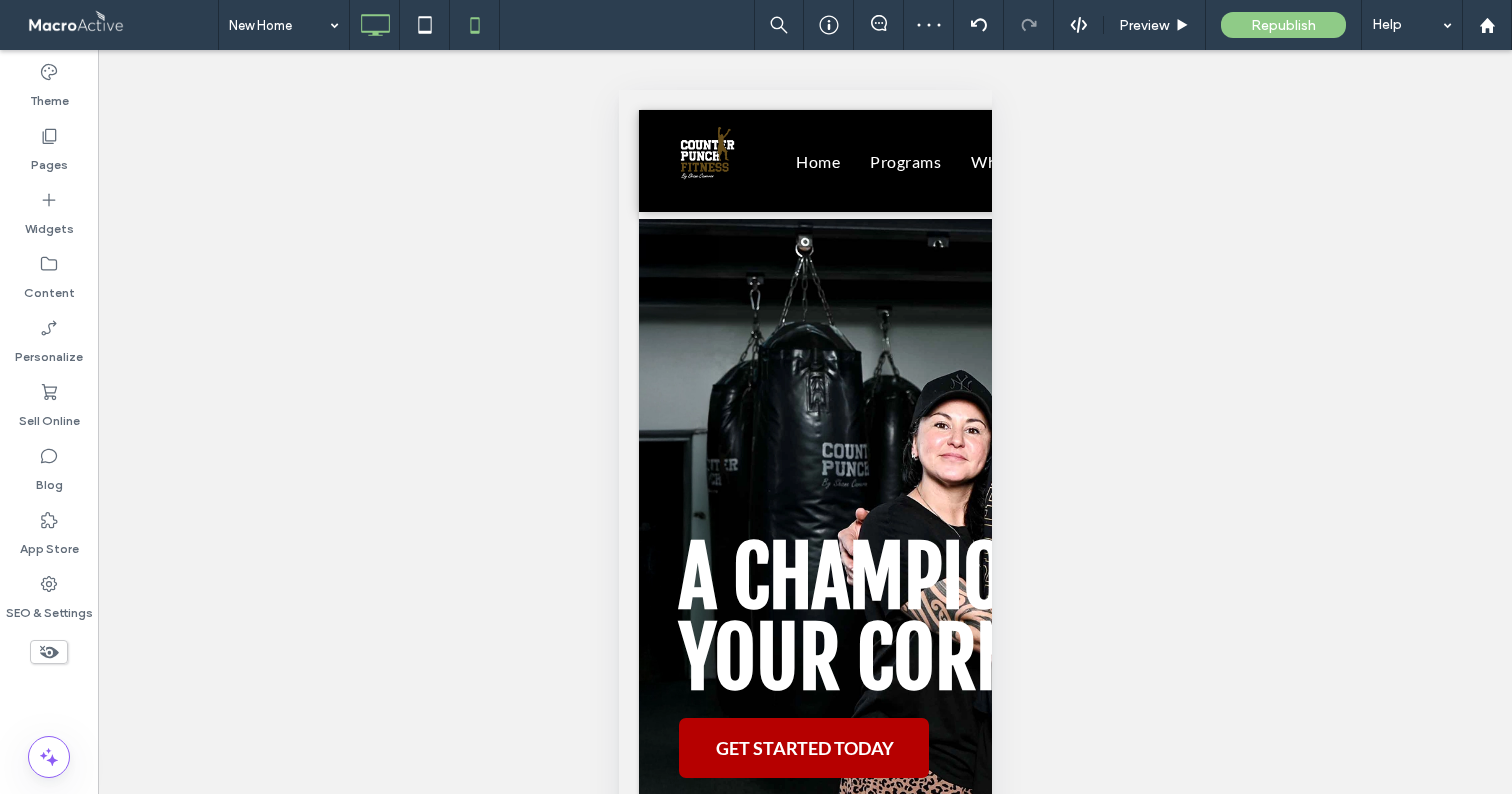 click 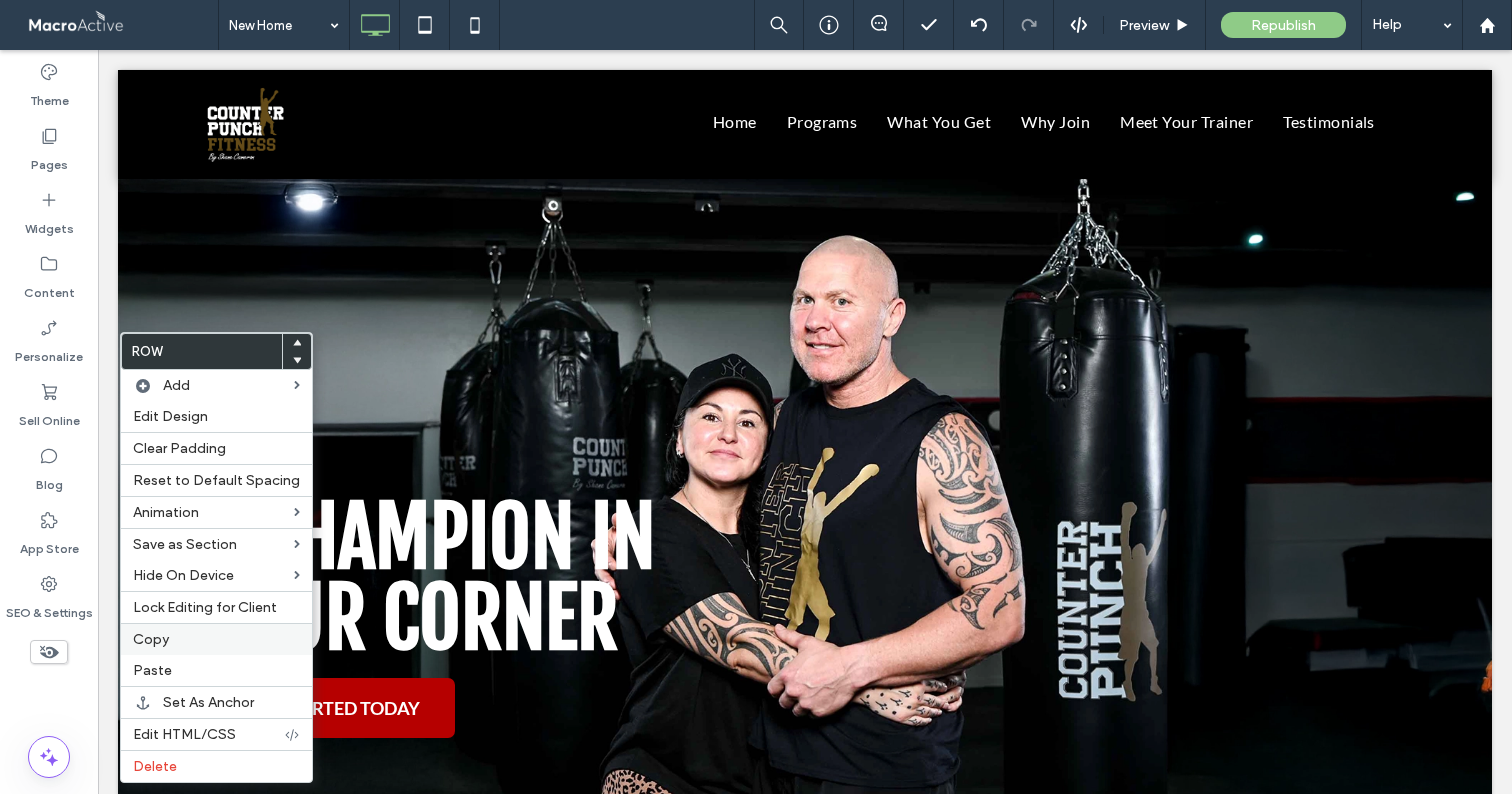 click on "Copy" at bounding box center [216, 639] 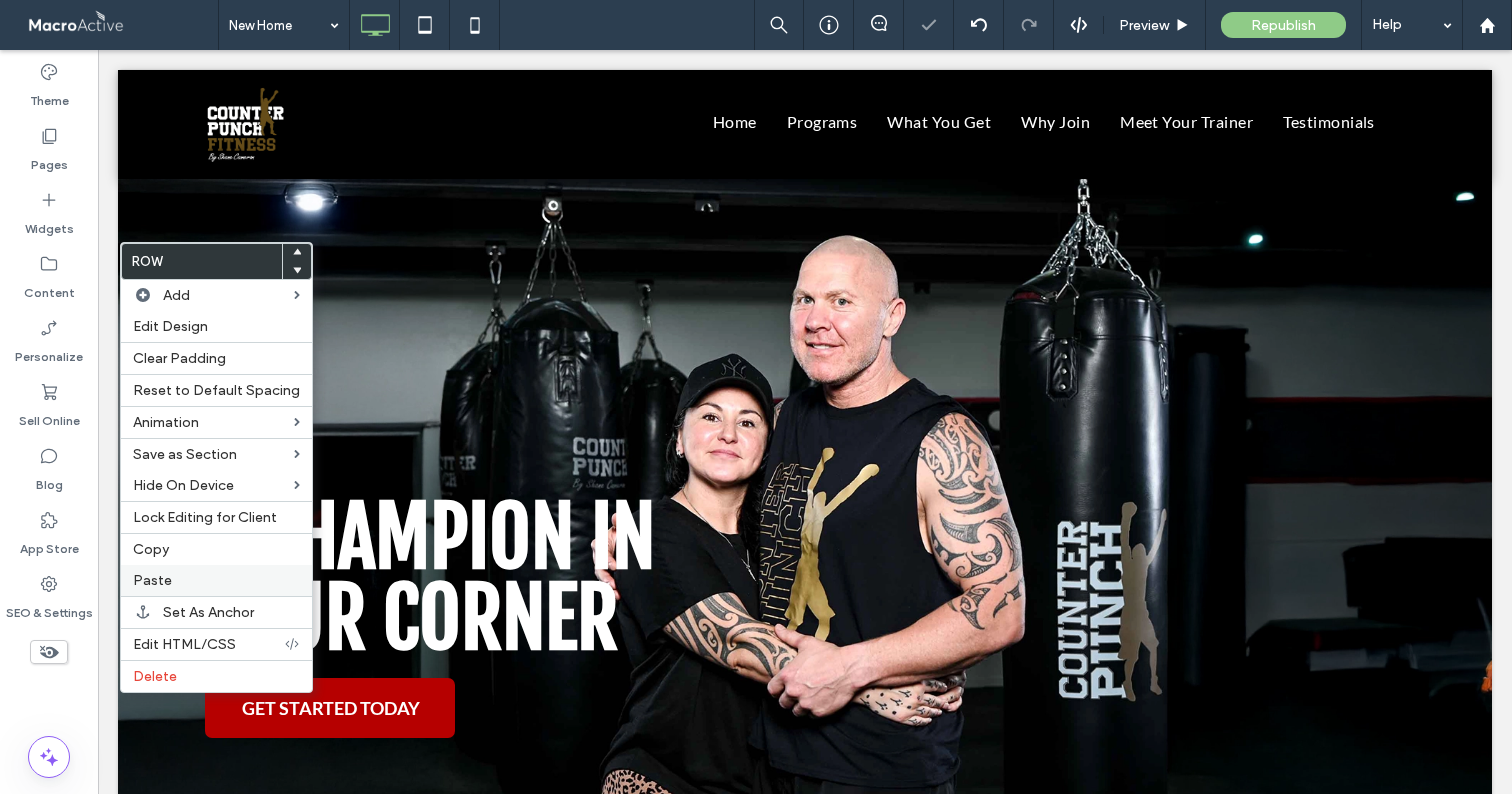click on "Paste" at bounding box center (152, 580) 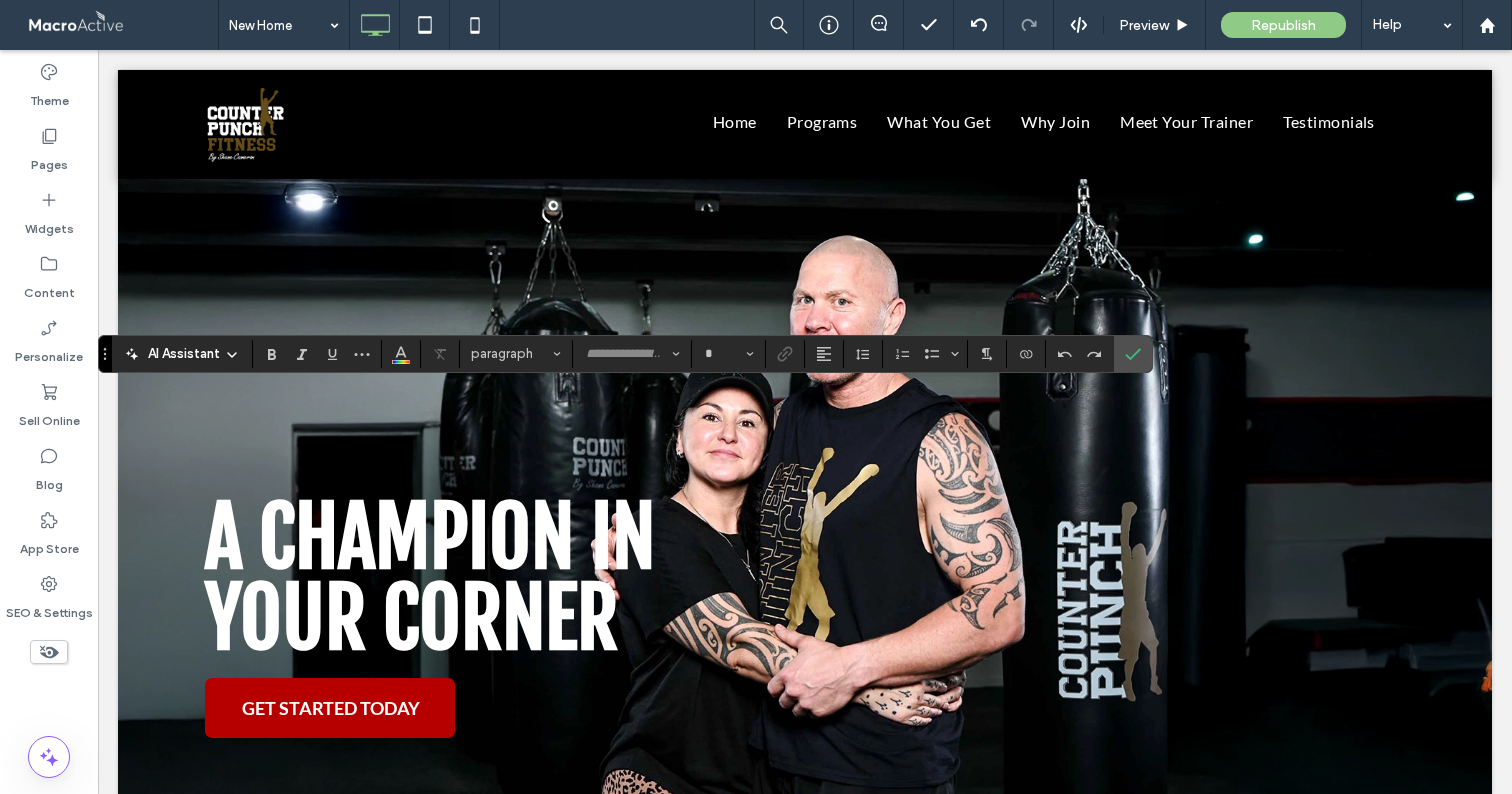 type on "****" 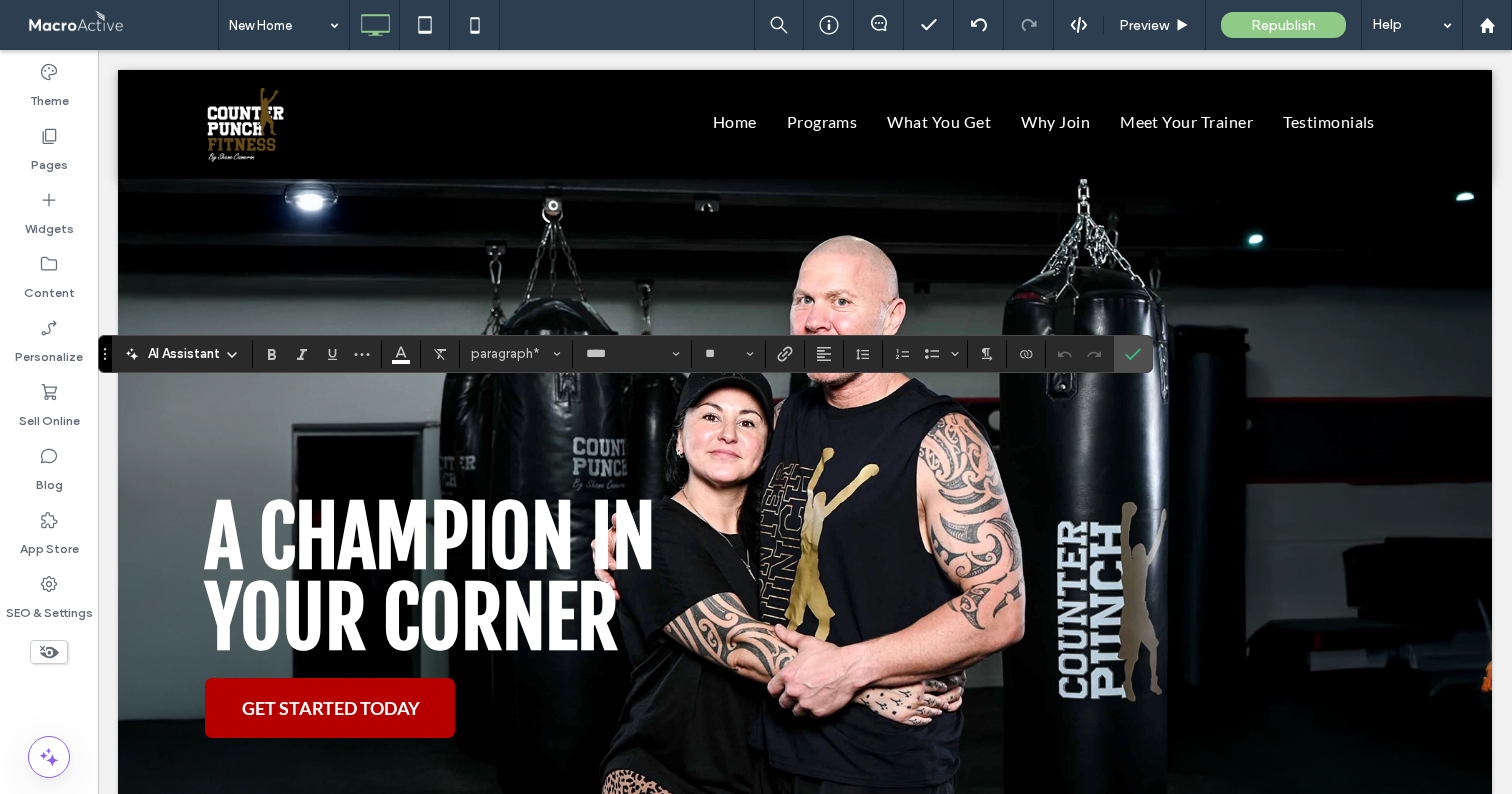 type on "**" 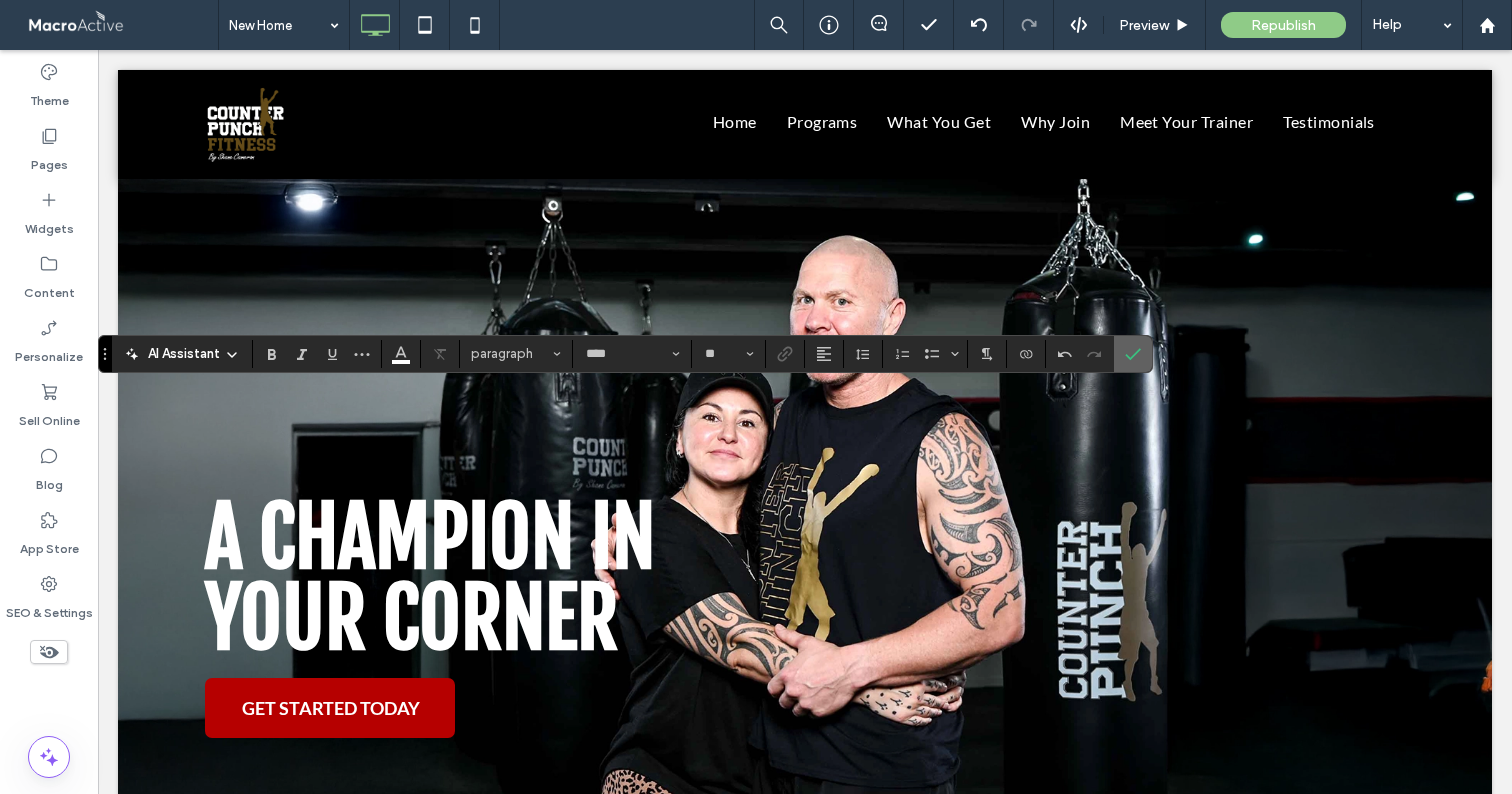 click 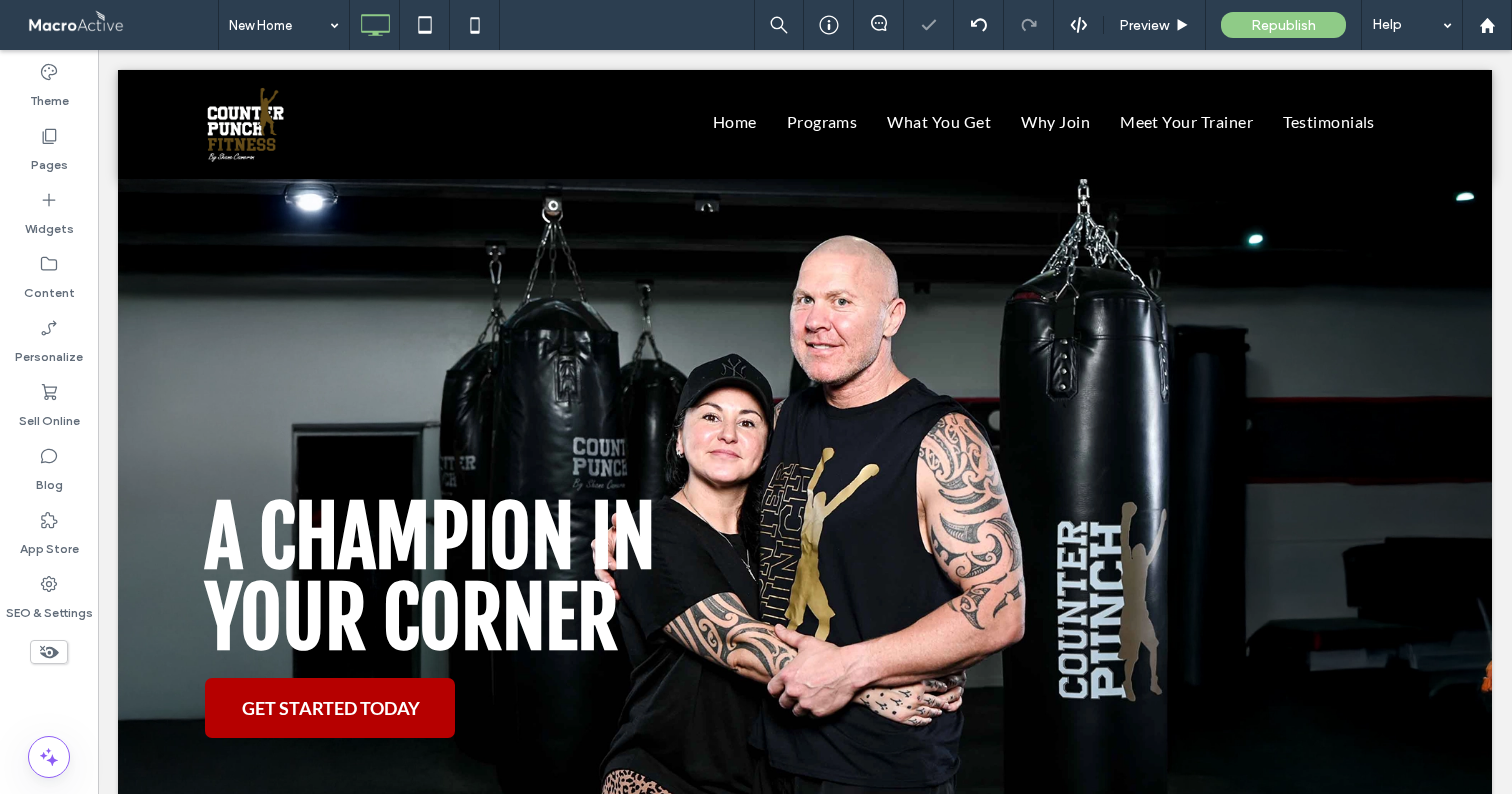 type on "**********" 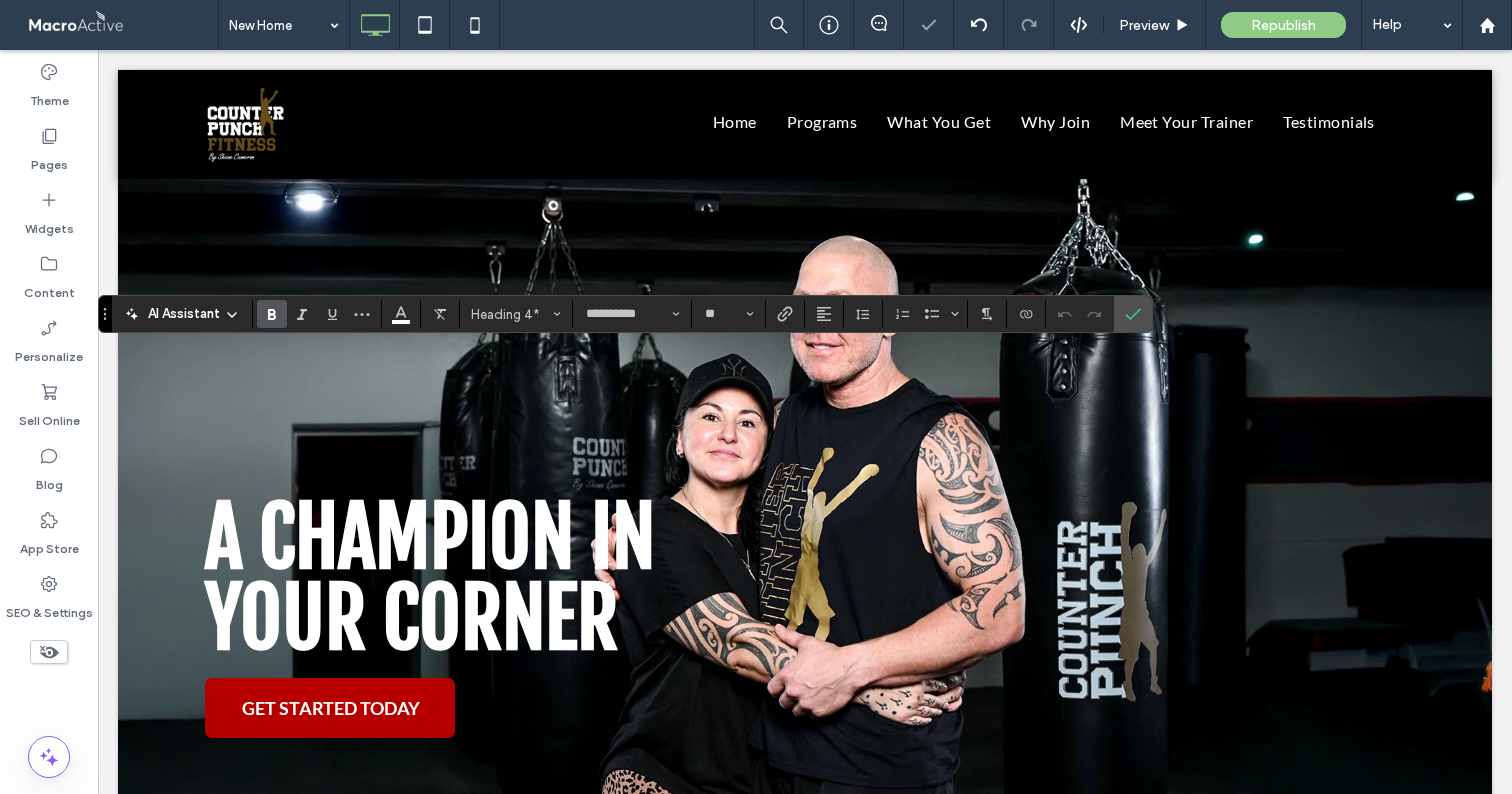 type on "****" 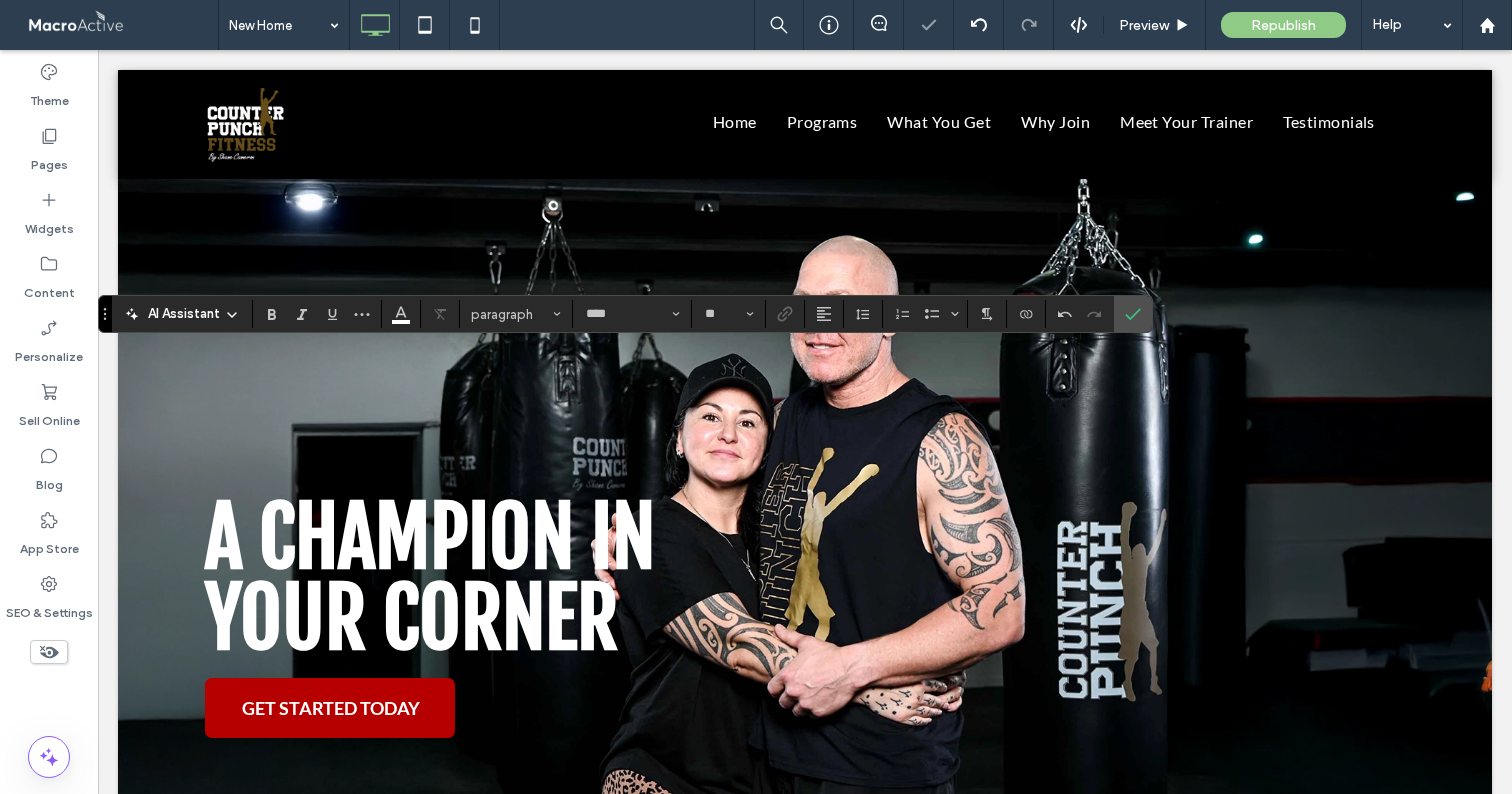 type on "**********" 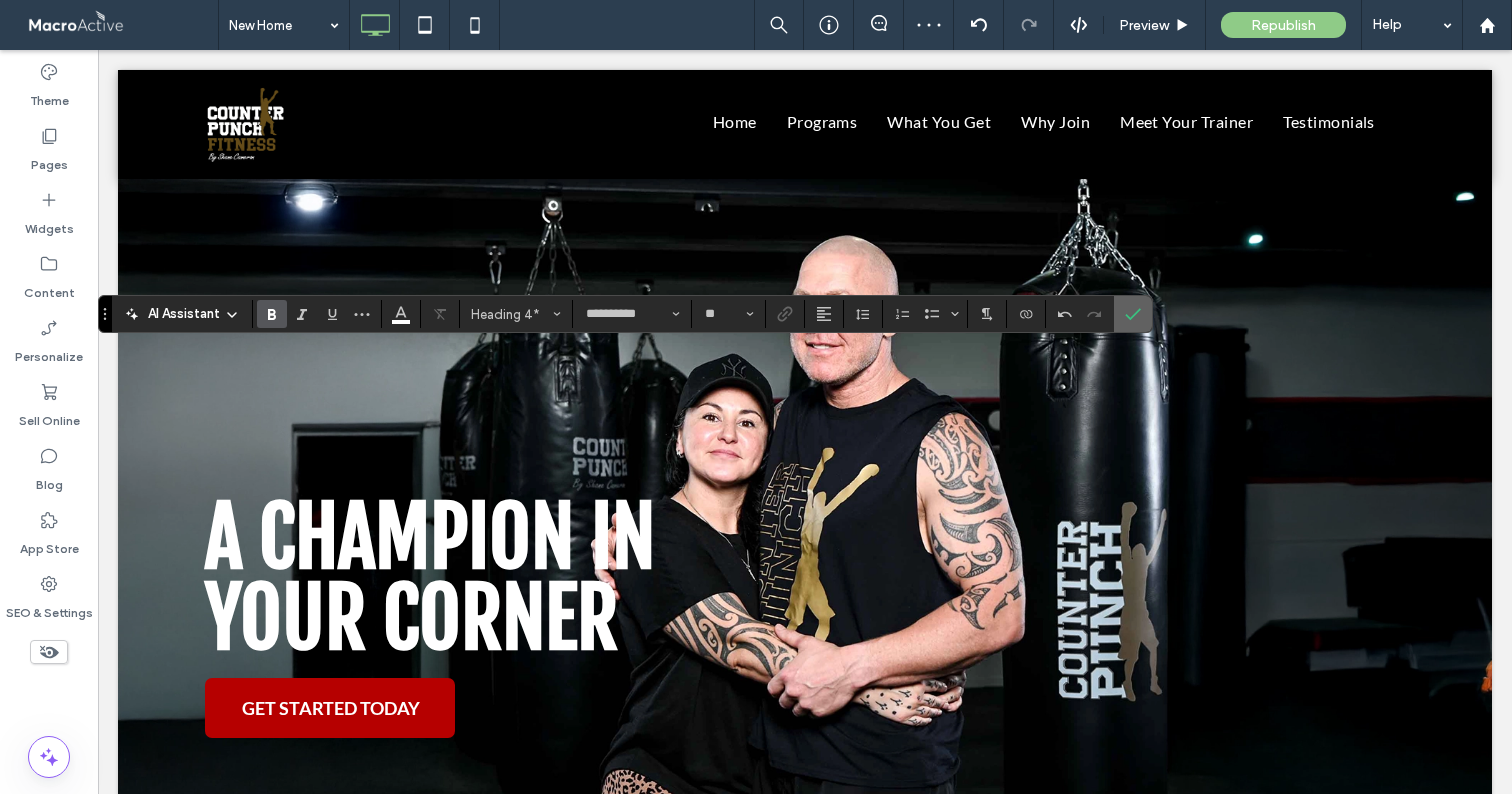 click 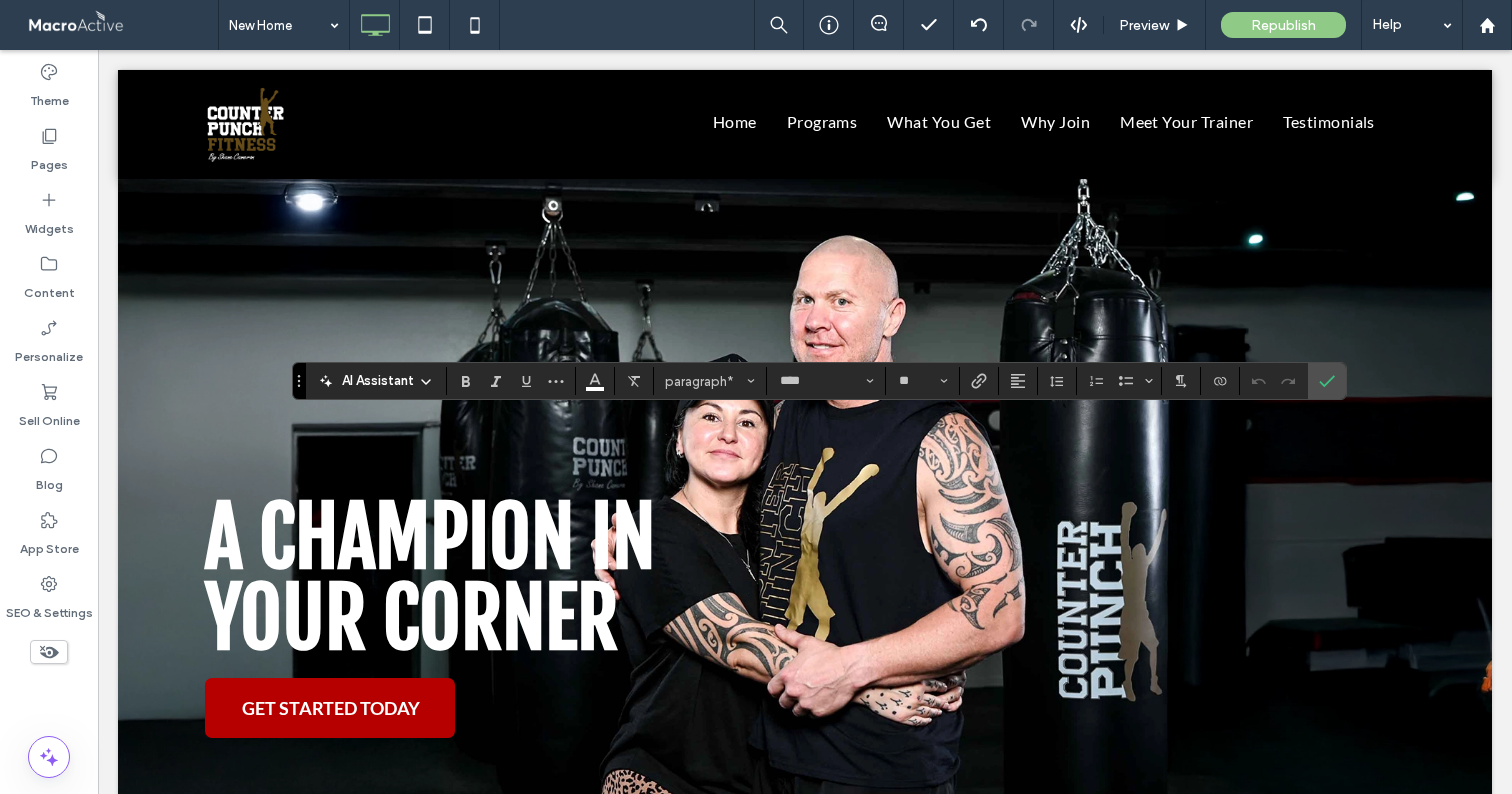 type on "**" 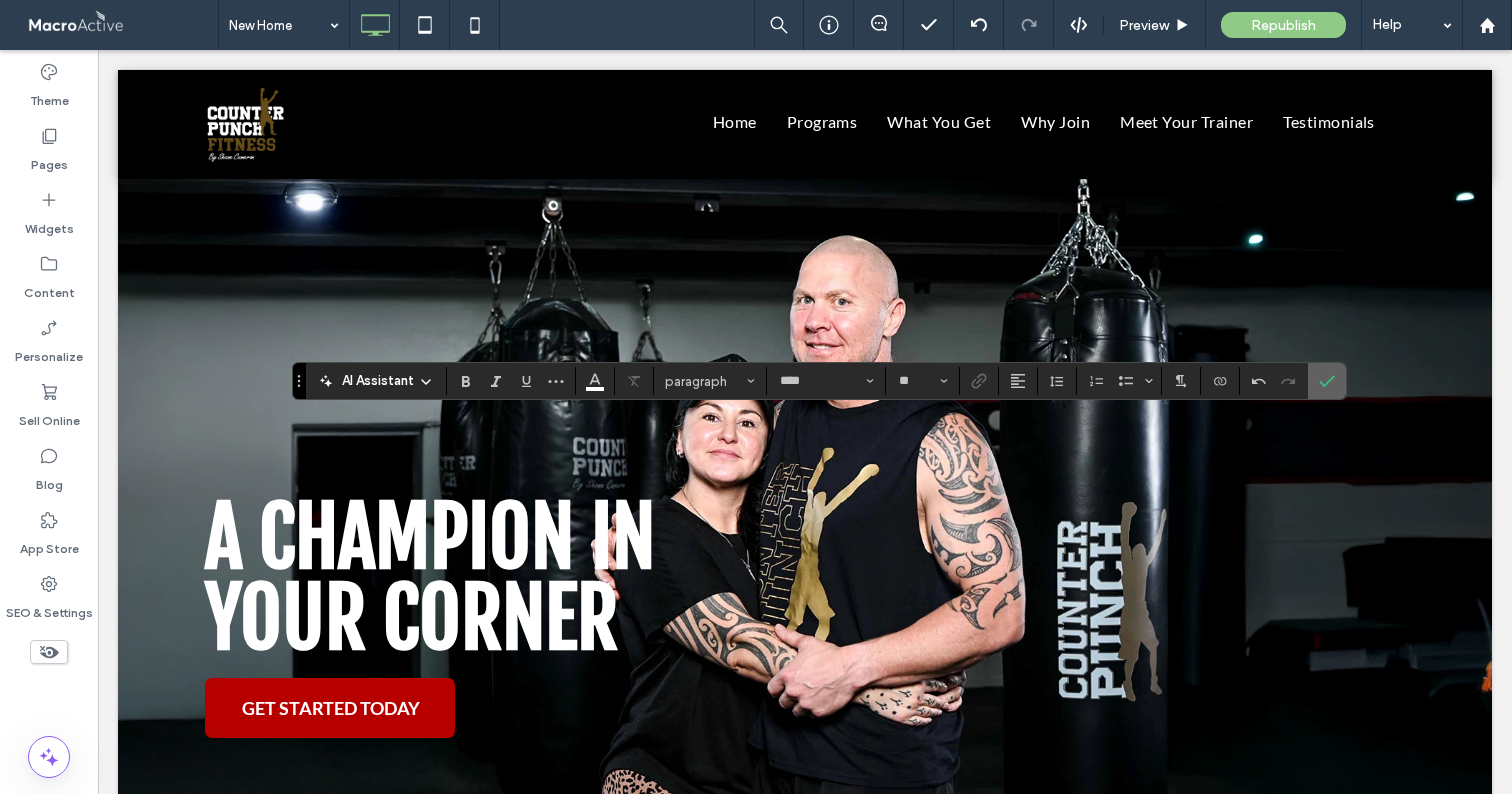 click 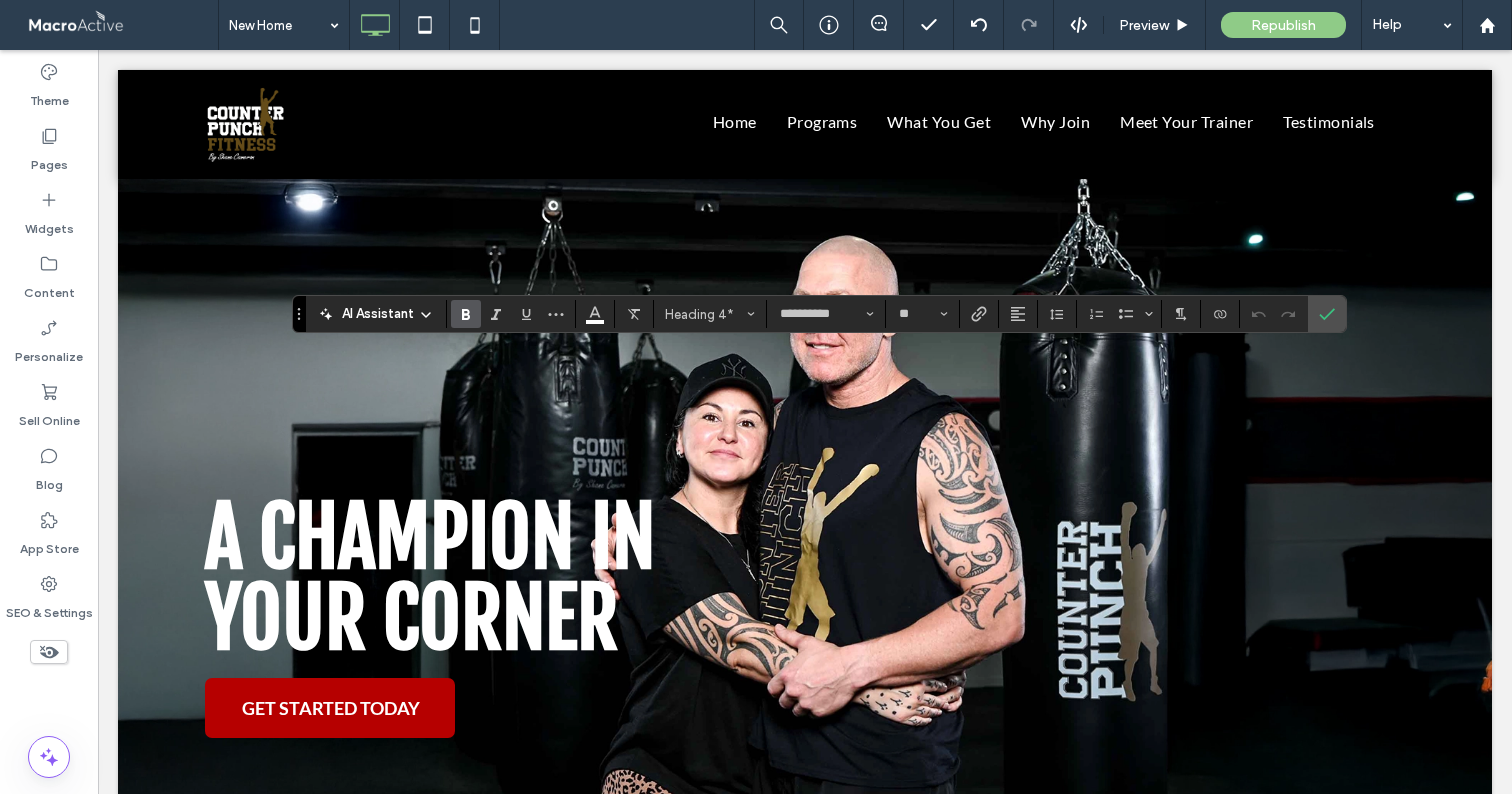 type on "****" 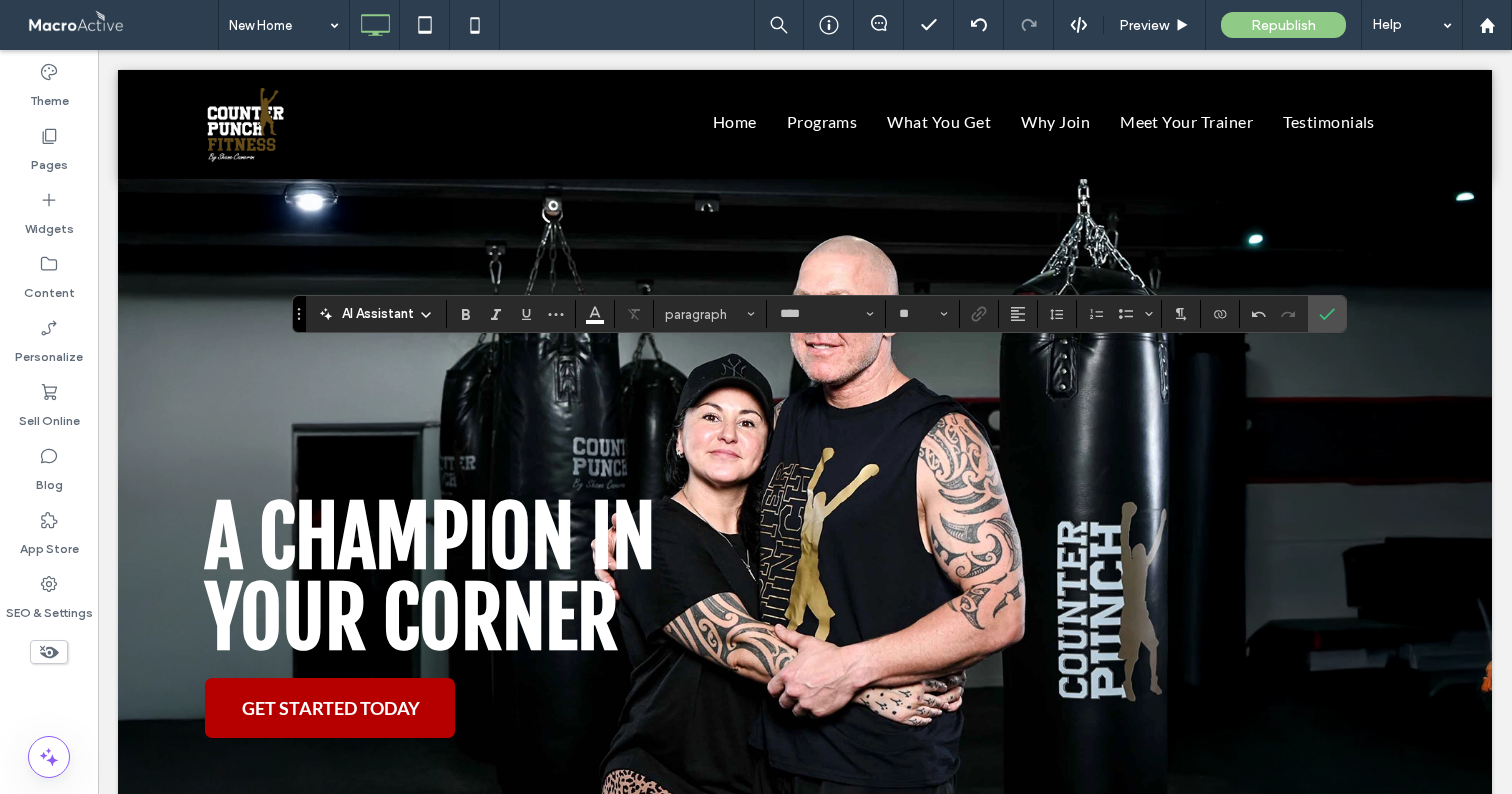 type on "**********" 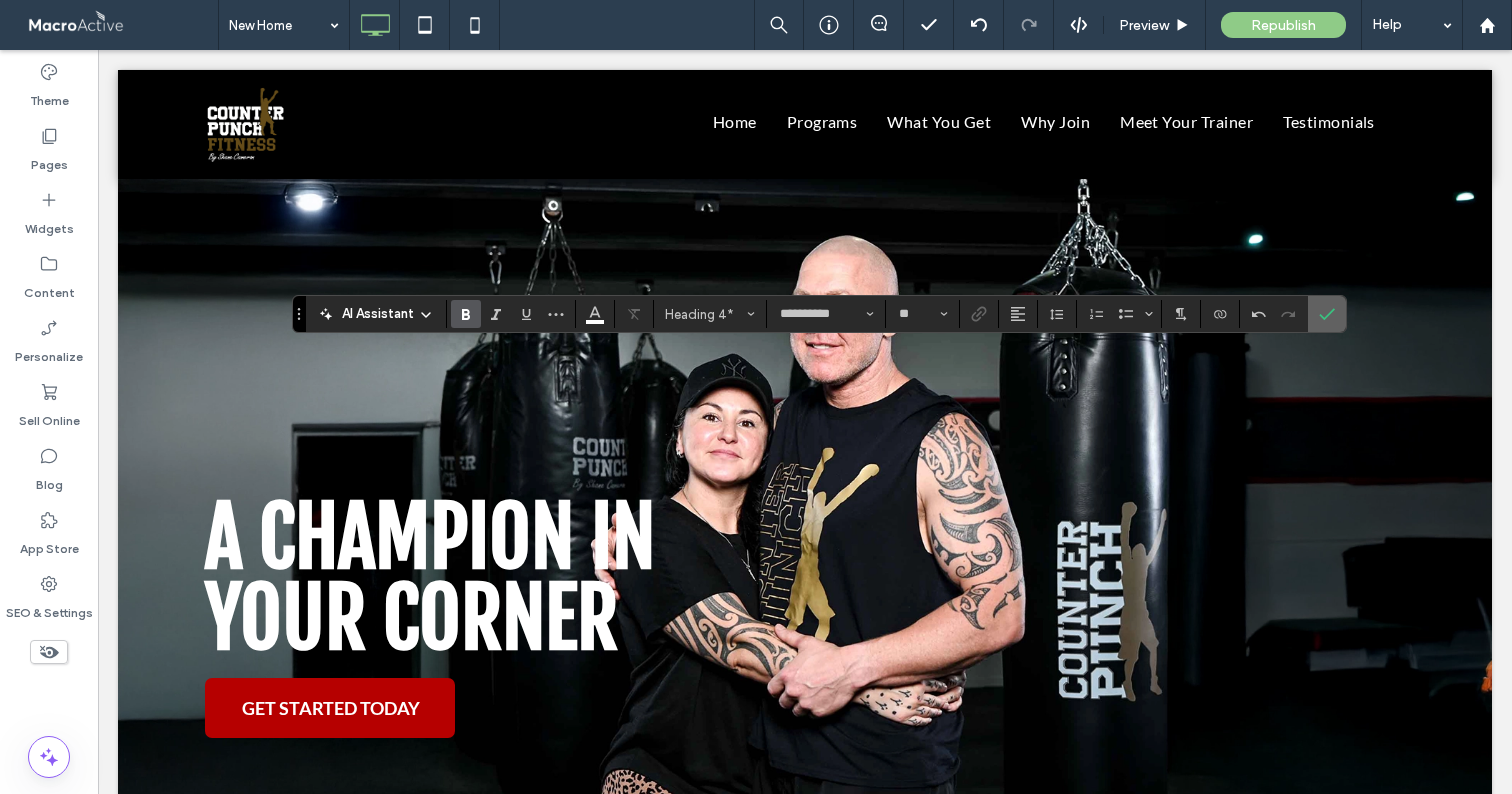 click at bounding box center (1327, 314) 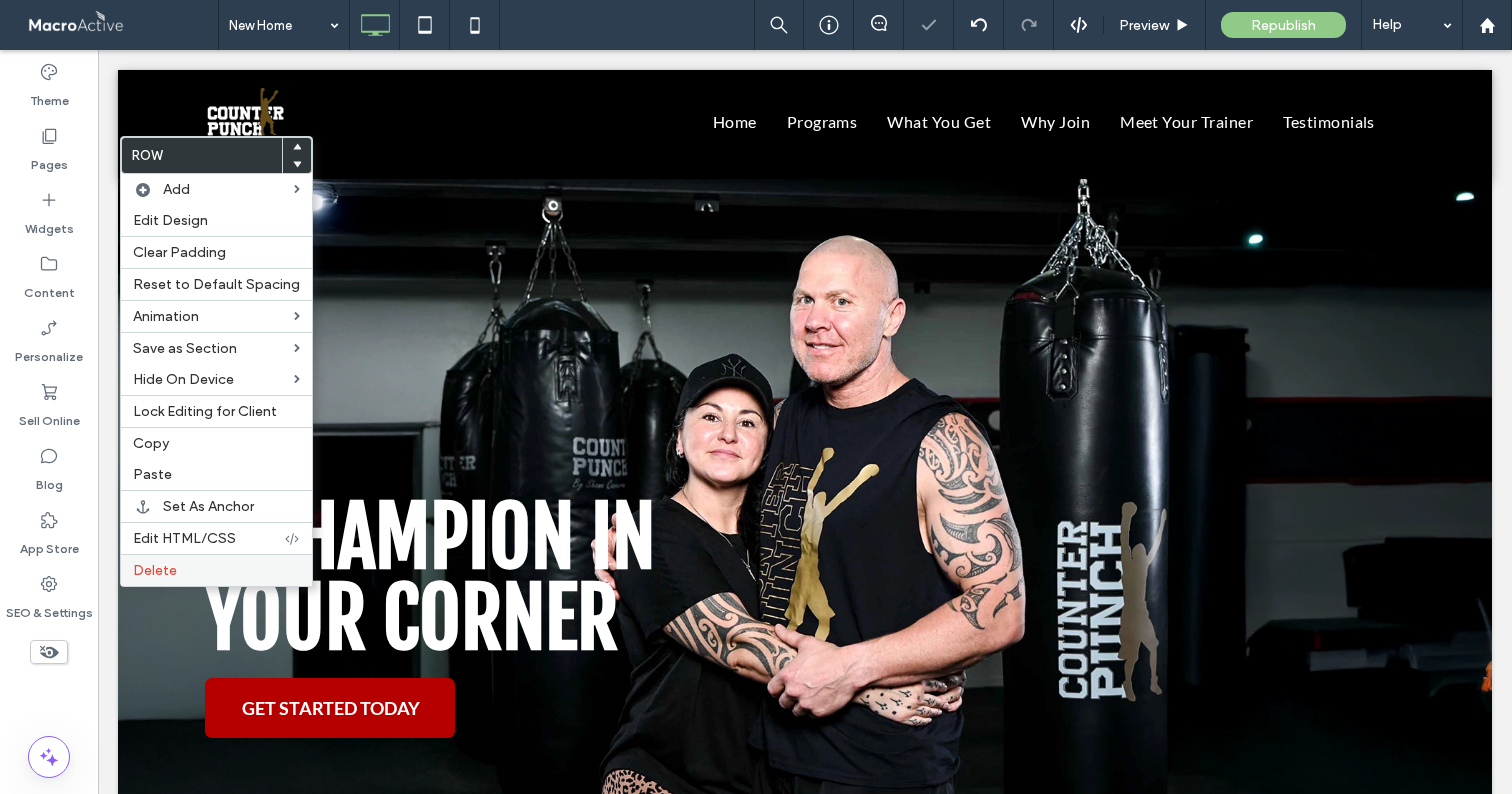 click on "Delete" at bounding box center [155, 570] 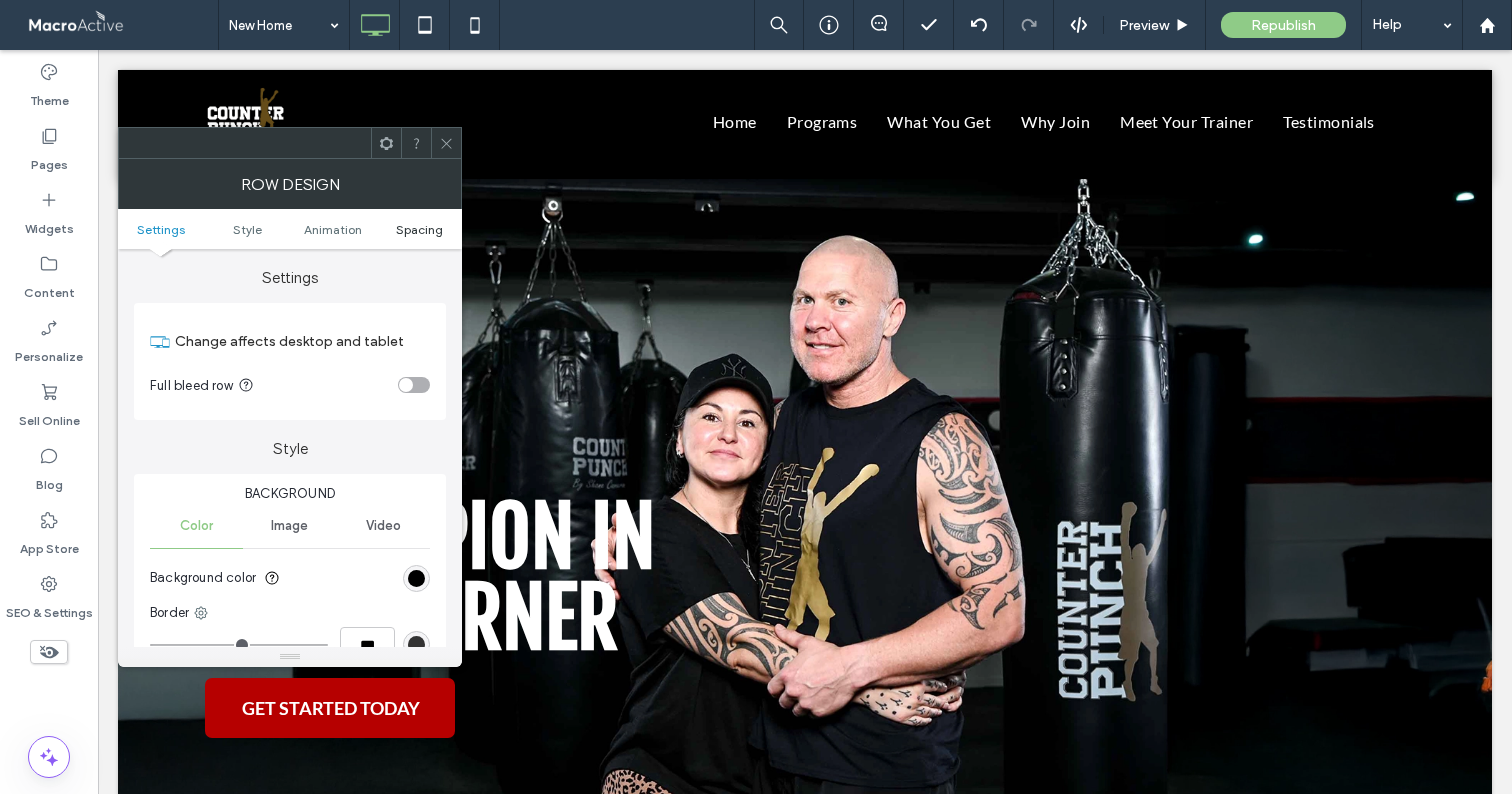 click on "Spacing" at bounding box center [419, 229] 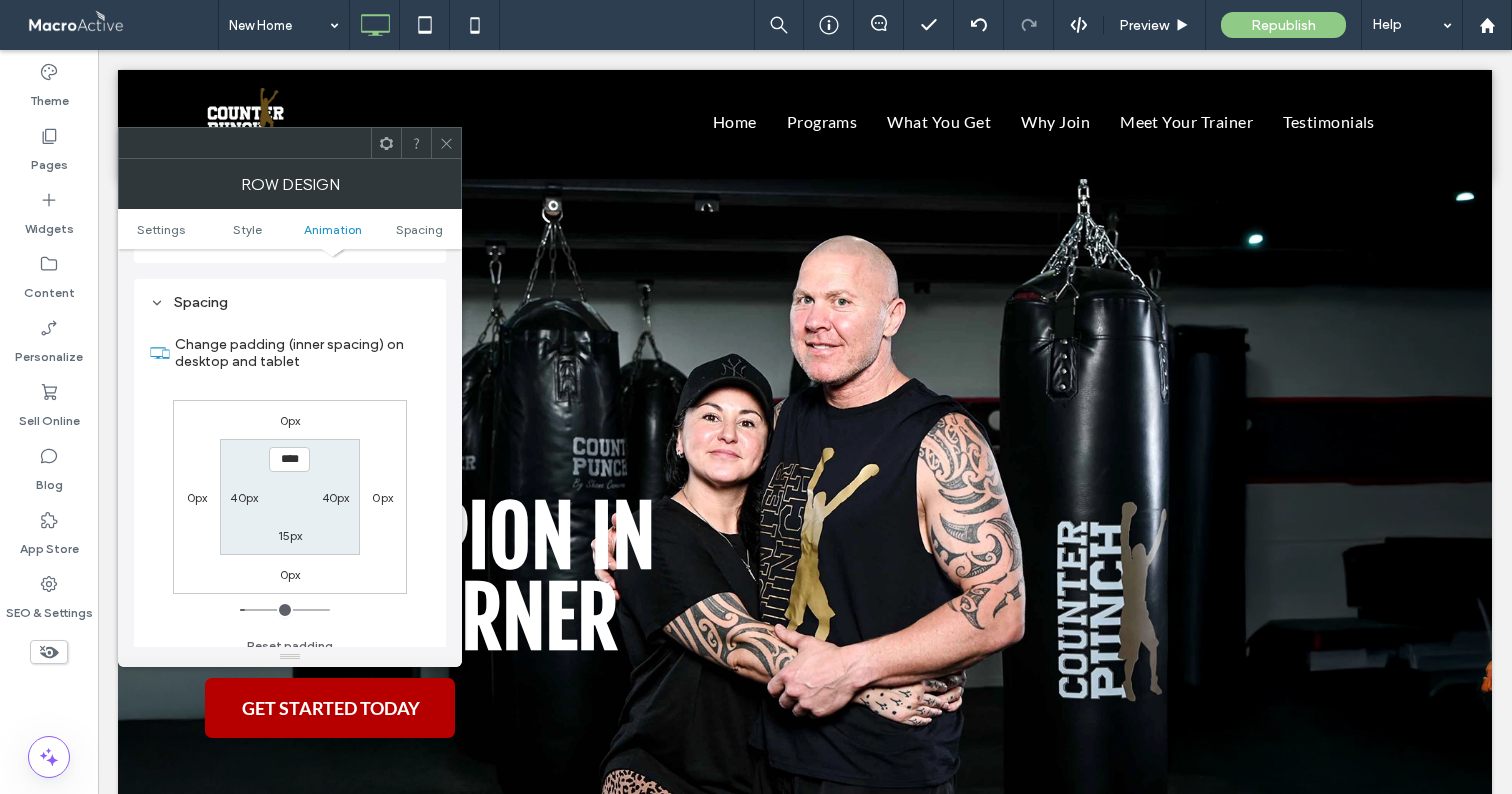 scroll, scrollTop: 566, scrollLeft: 0, axis: vertical 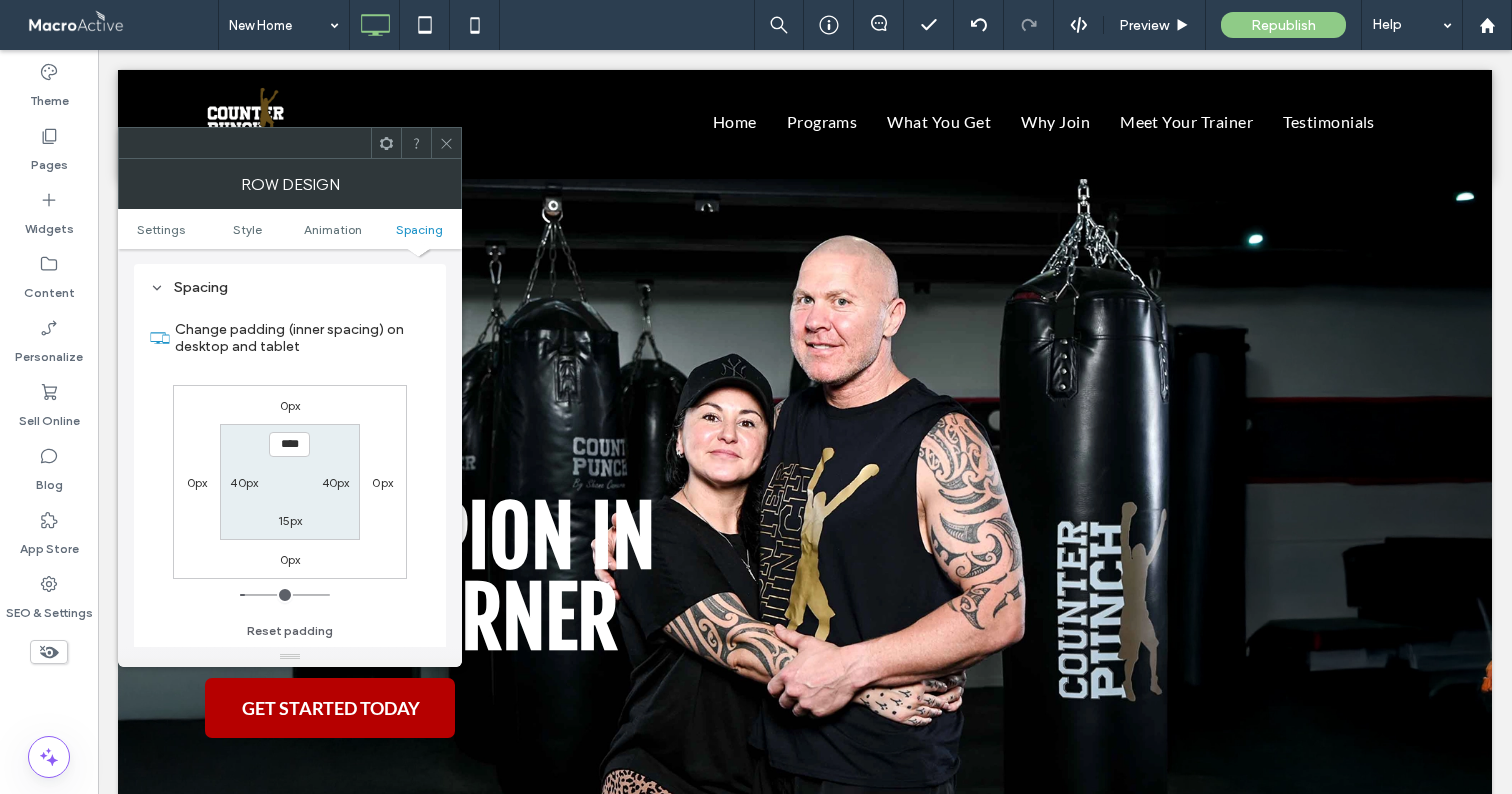 click on "15px" at bounding box center [290, 520] 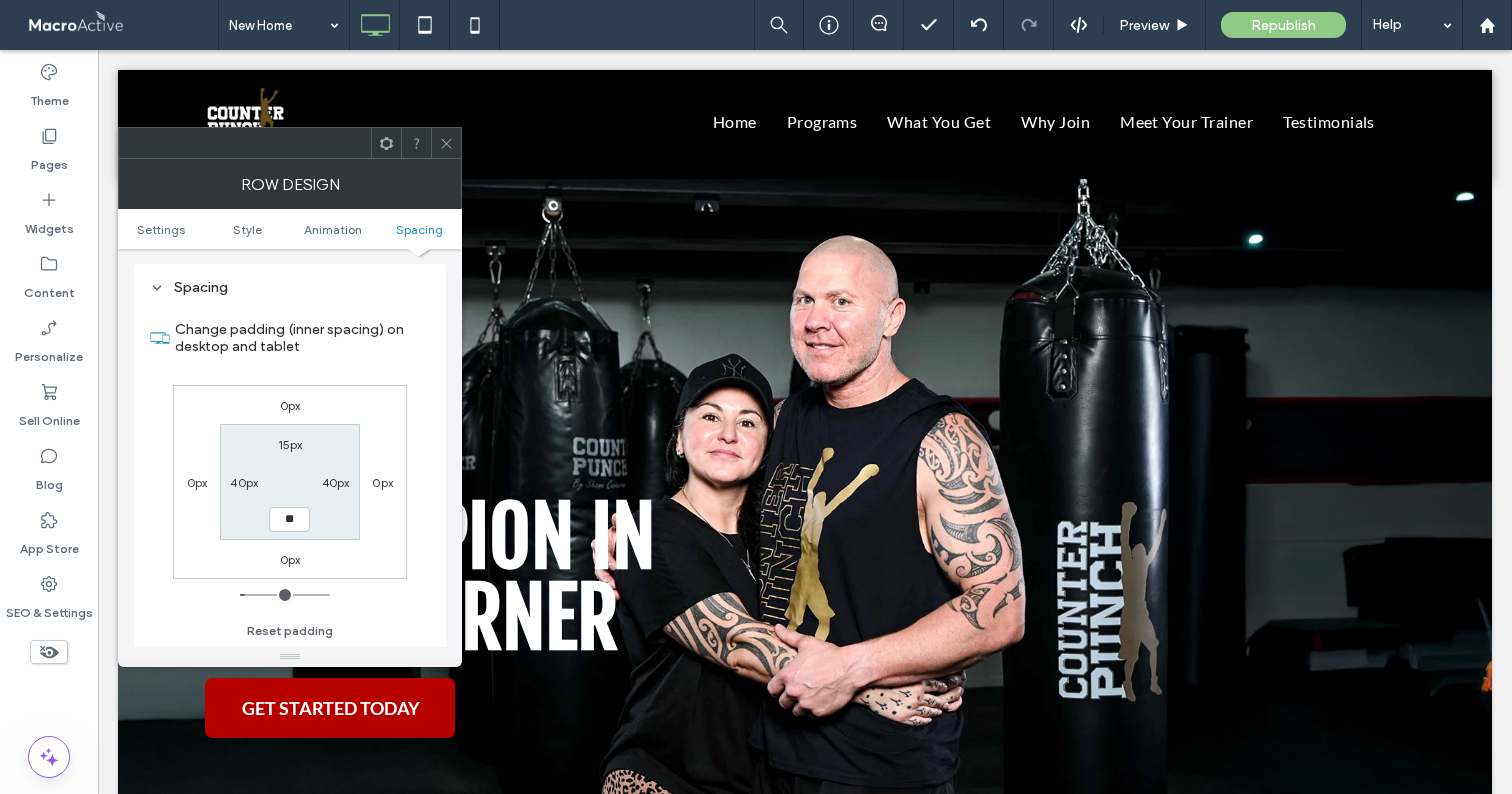 type on "**" 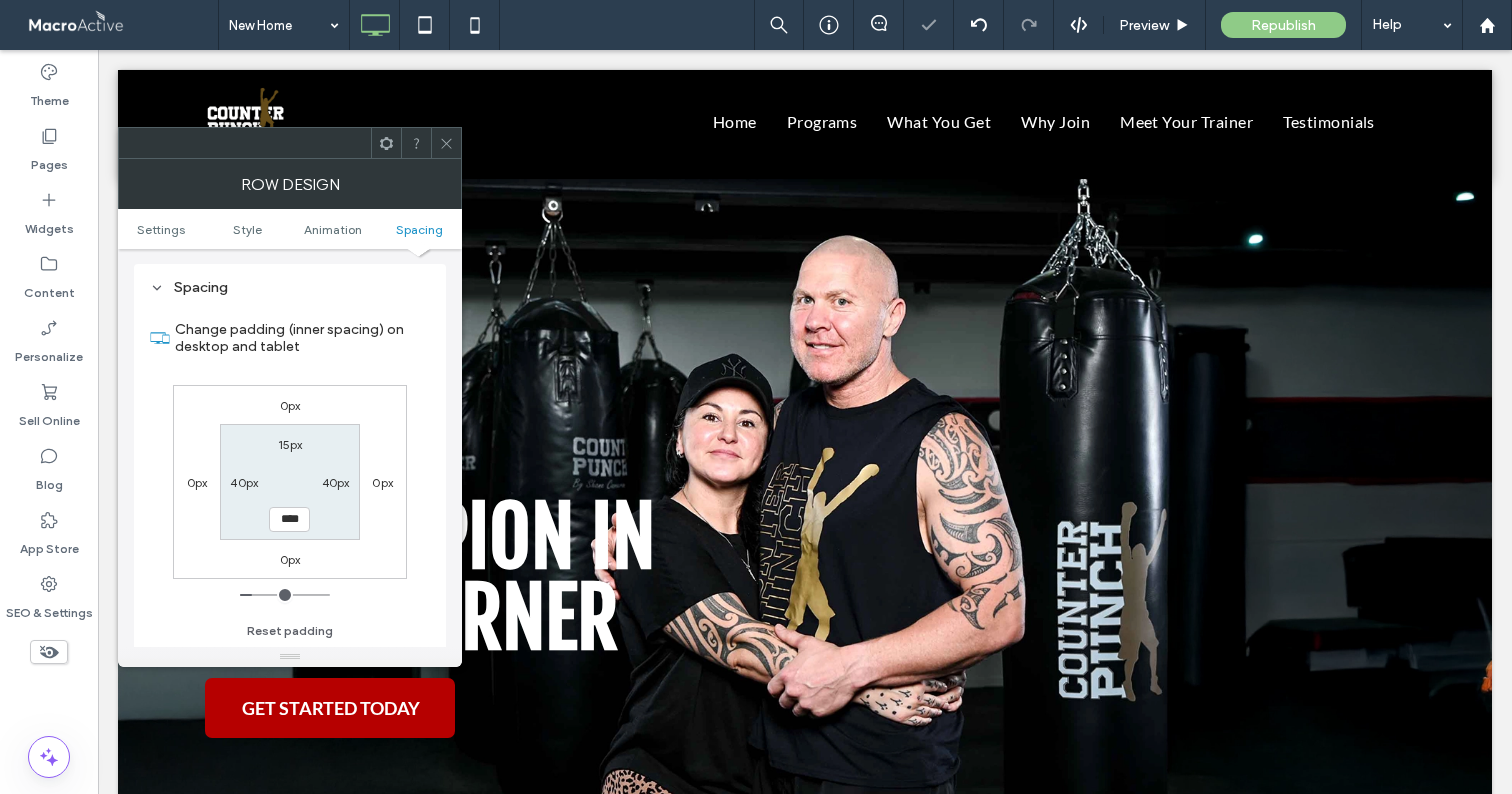 click 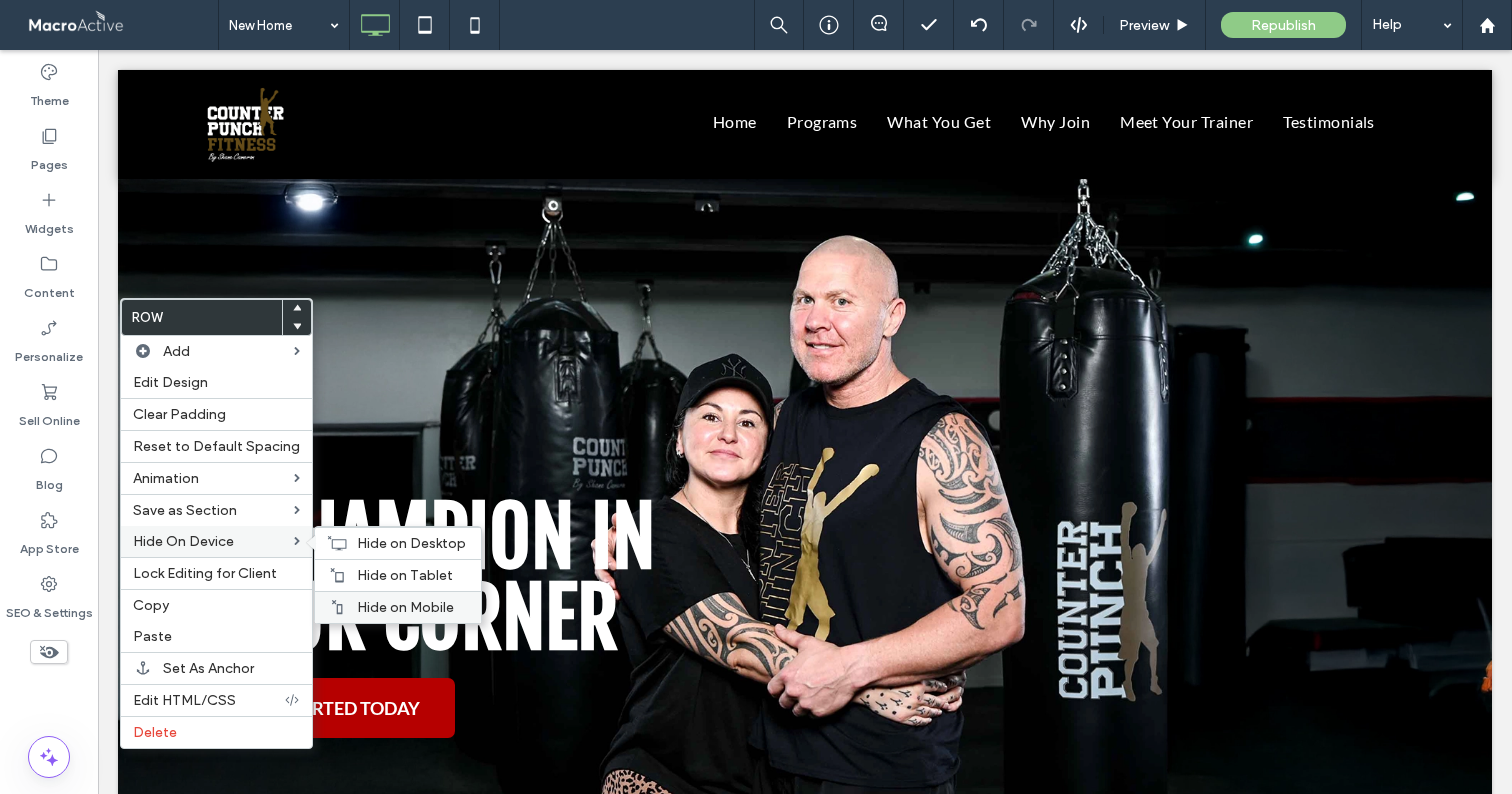 click on "Hide on Mobile" at bounding box center (405, 607) 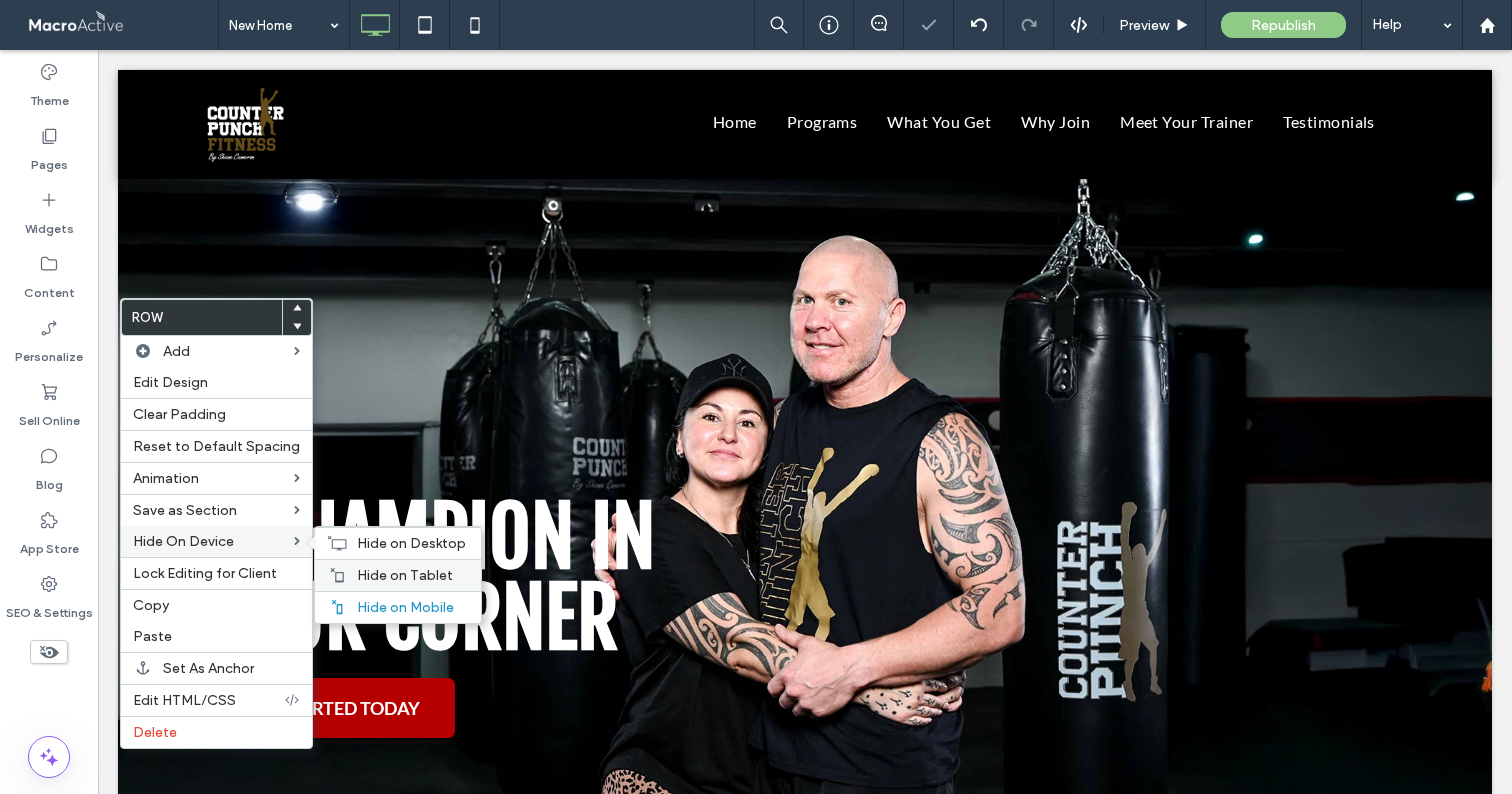 click on "Hide on Tablet" at bounding box center (398, 575) 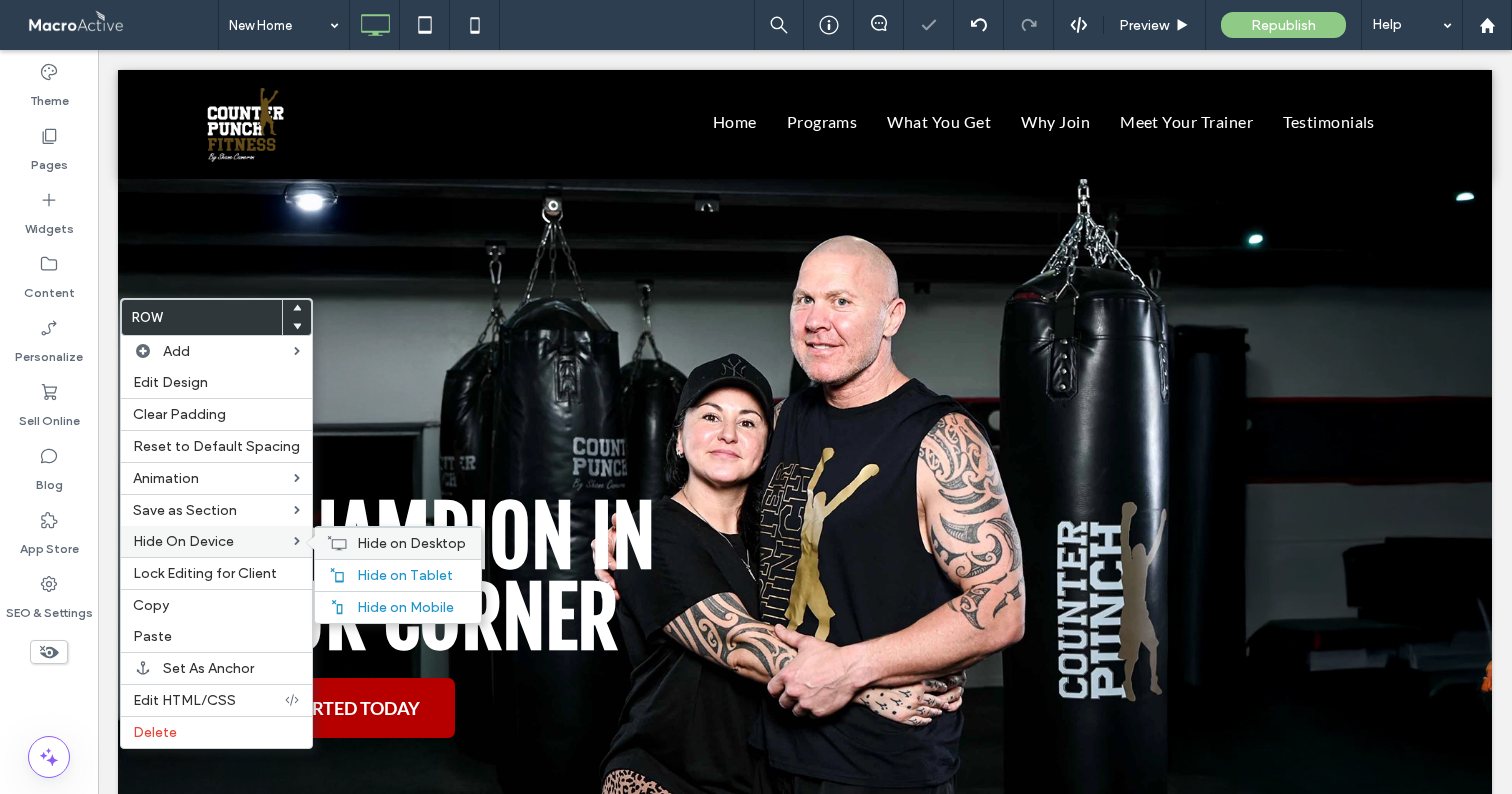 click on "Hide on Desktop" at bounding box center [411, 543] 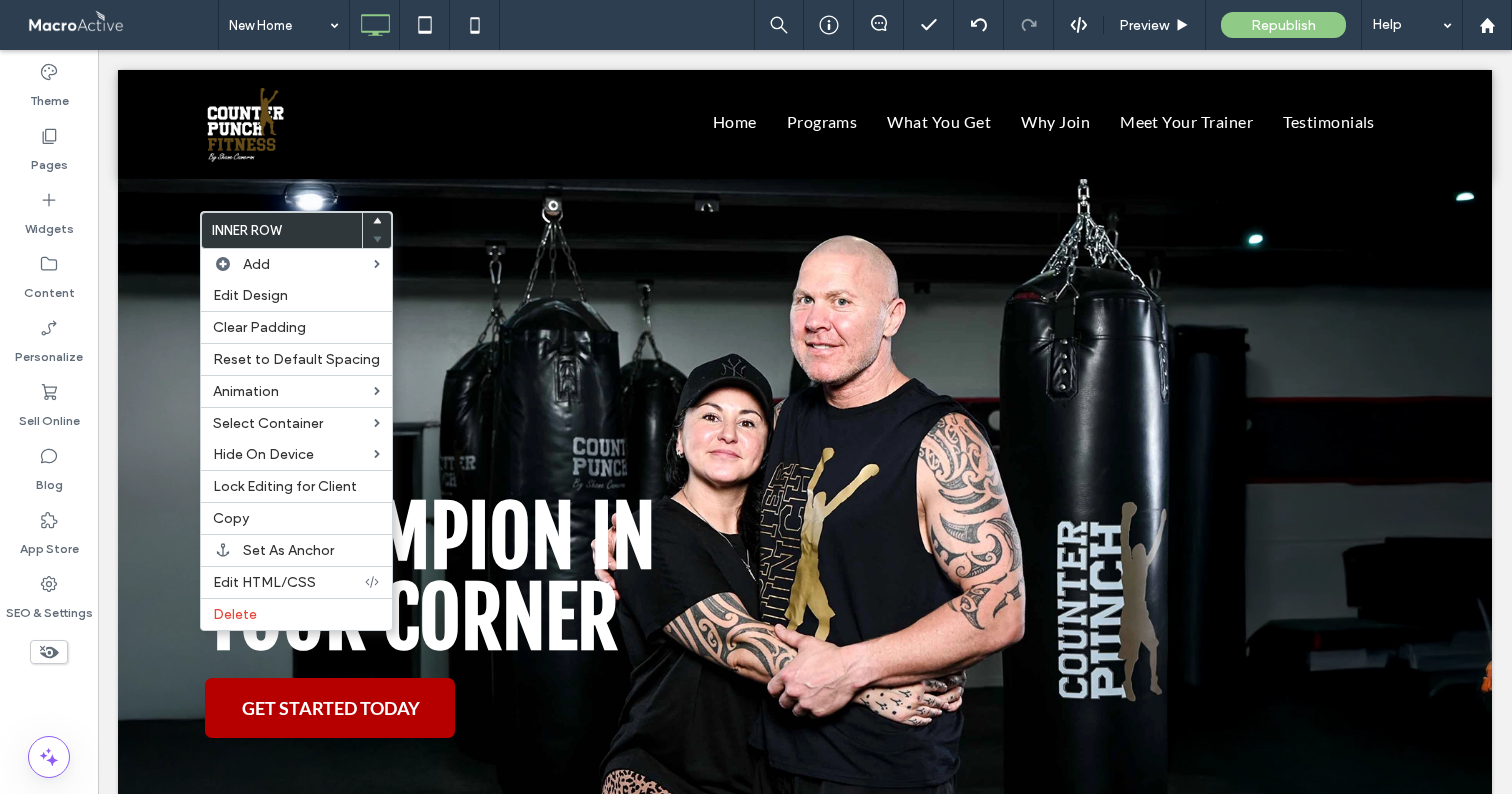 click at bounding box center (377, 222) 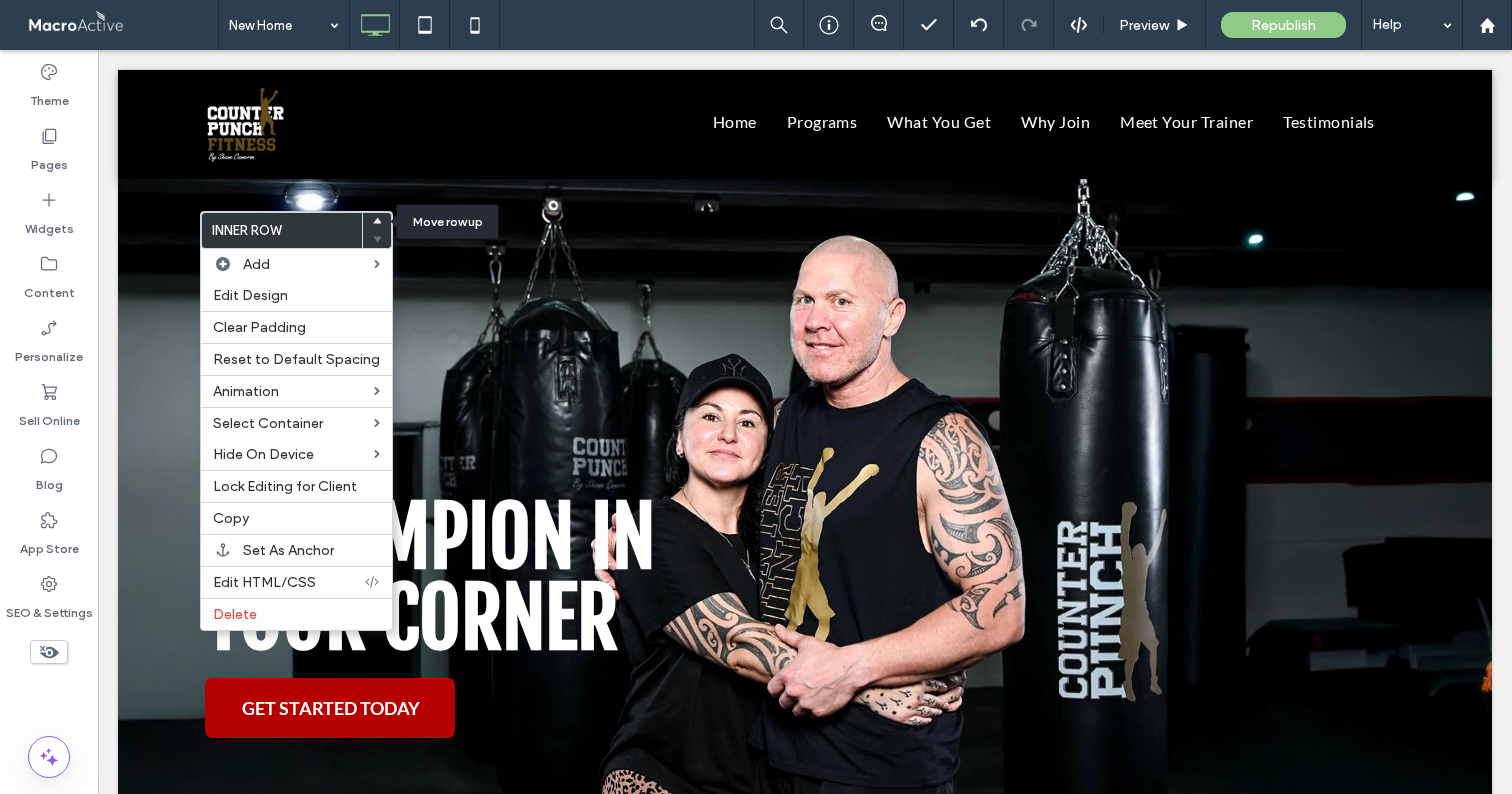 click 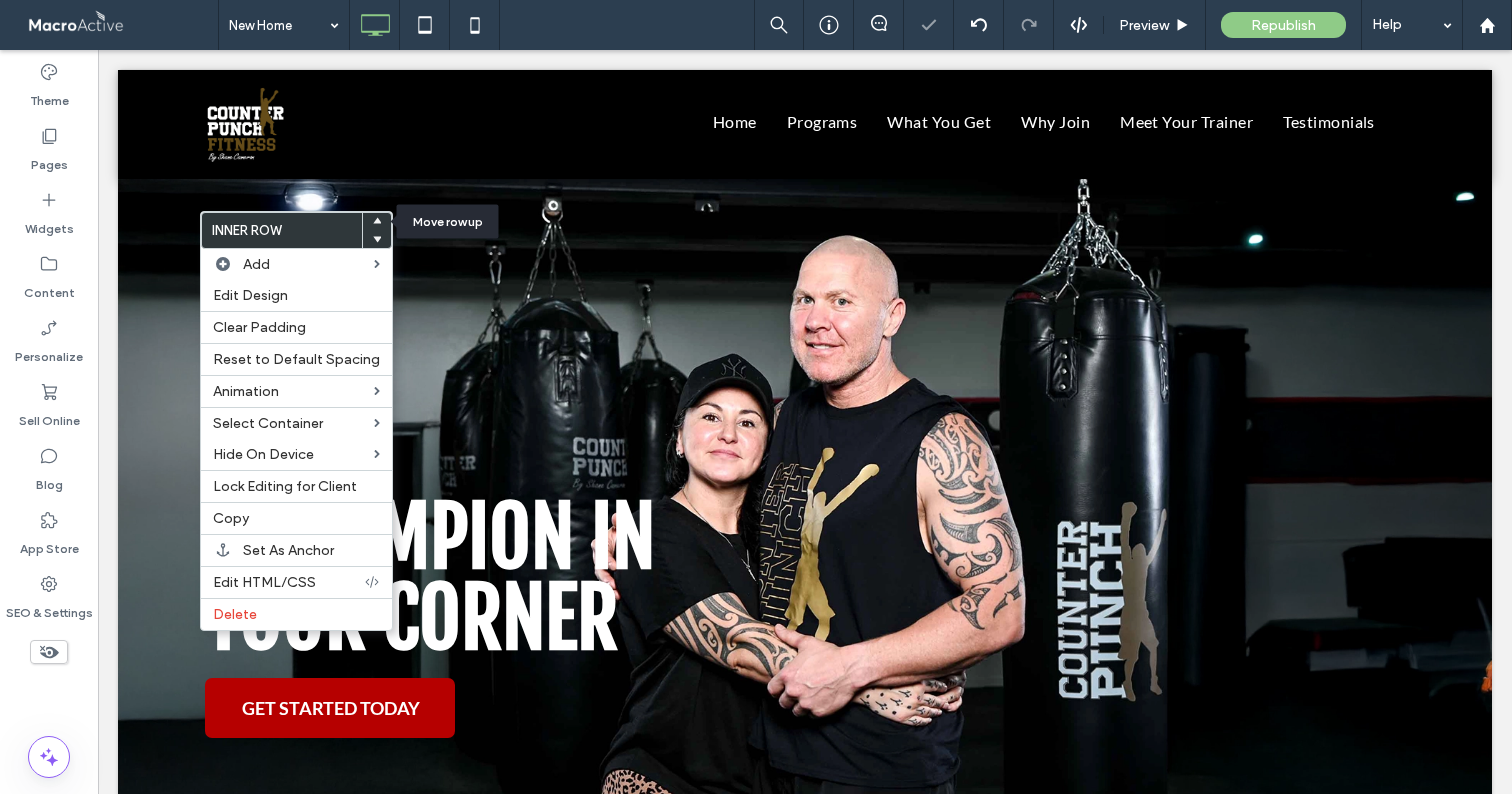 click 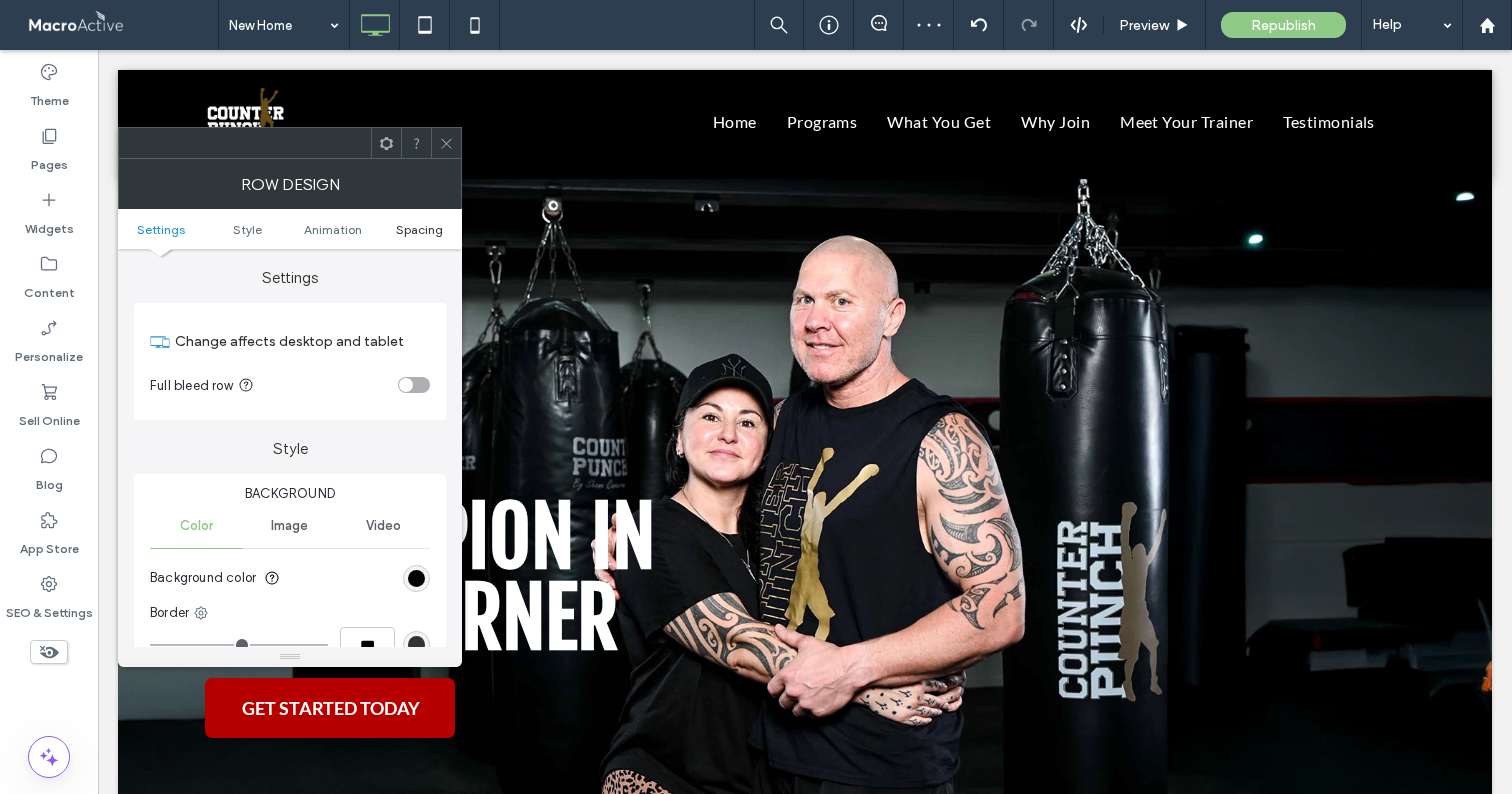 click on "Spacing" at bounding box center [419, 229] 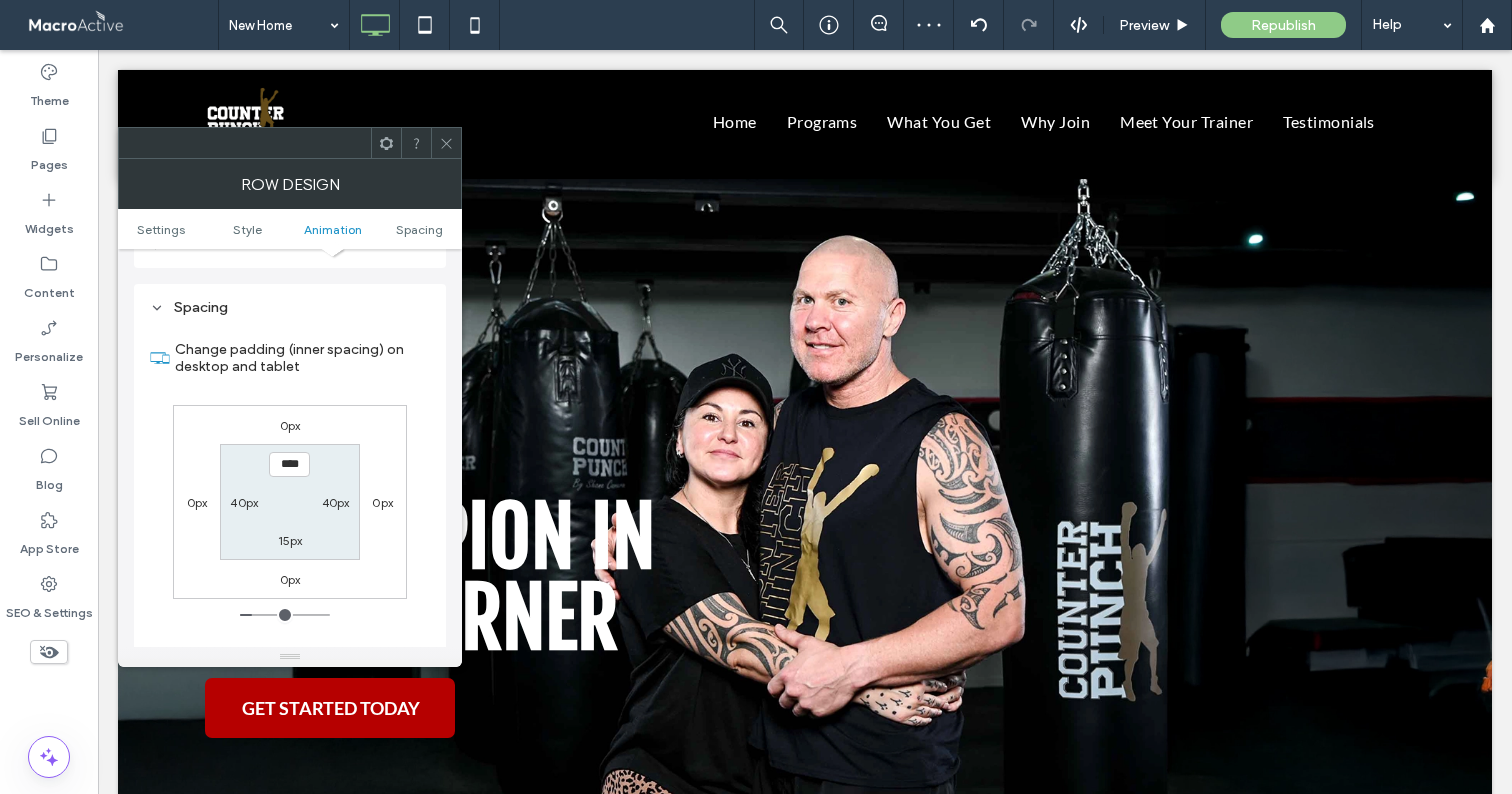 scroll, scrollTop: 566, scrollLeft: 0, axis: vertical 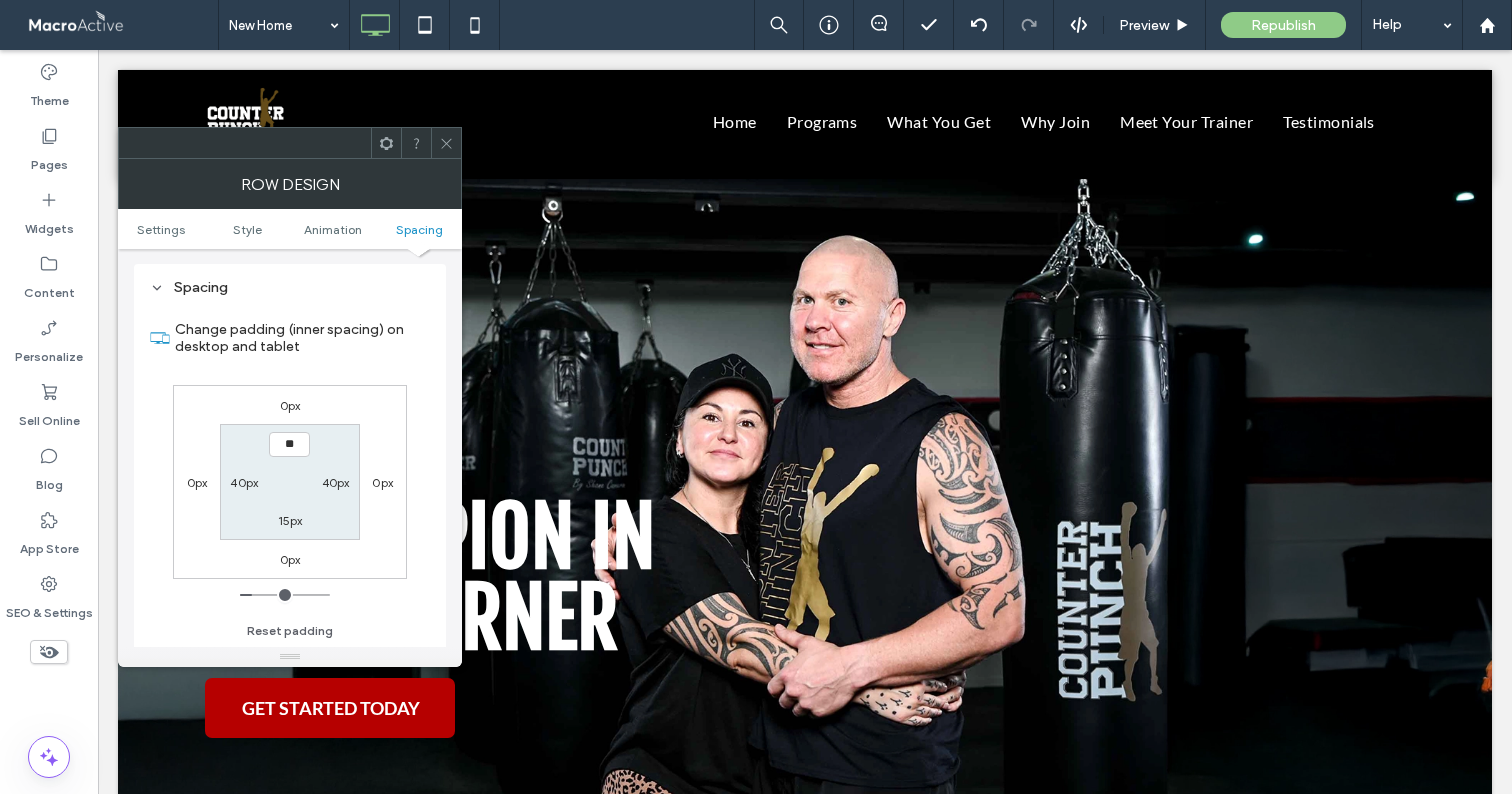 type on "****" 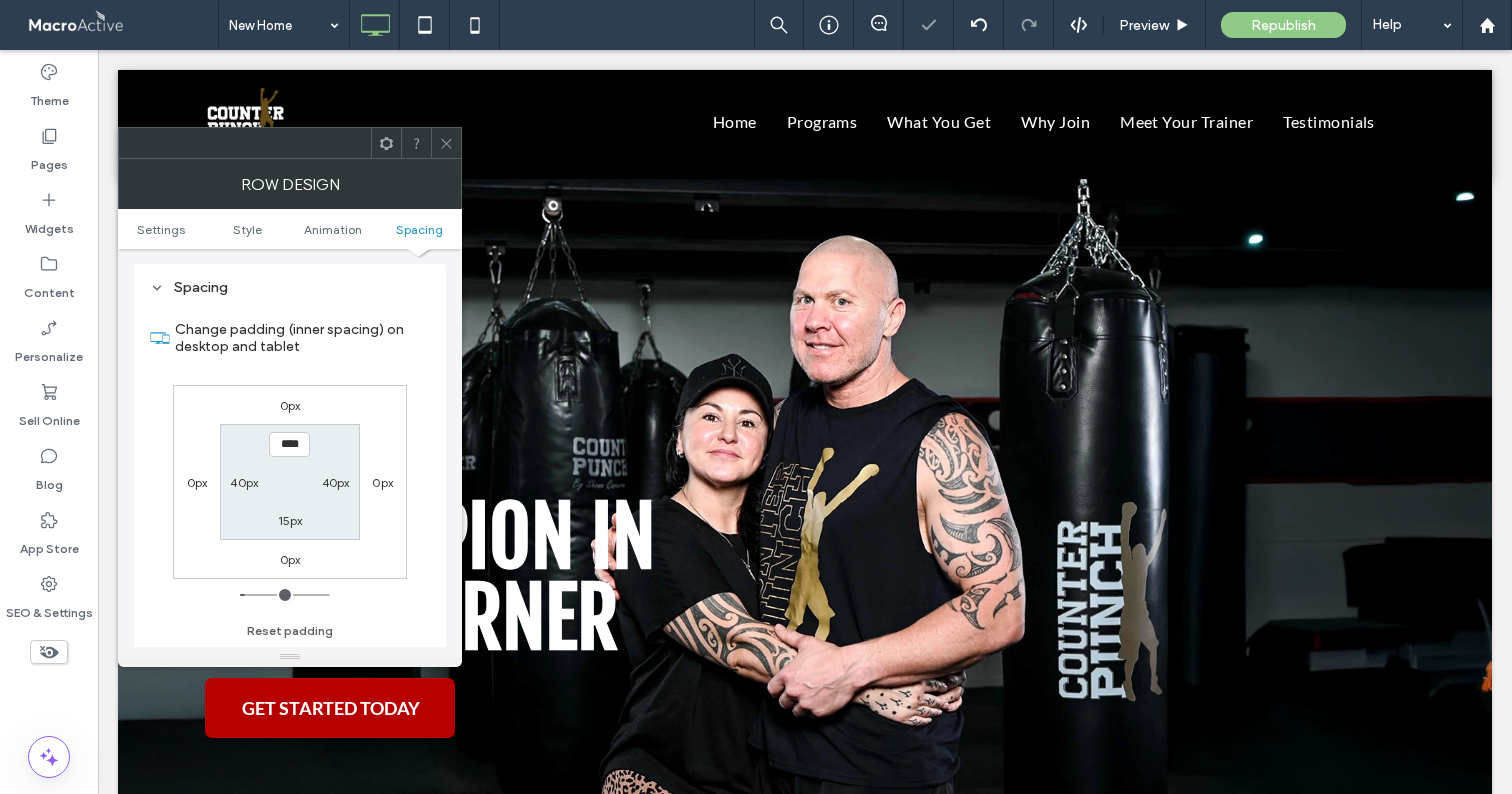 click 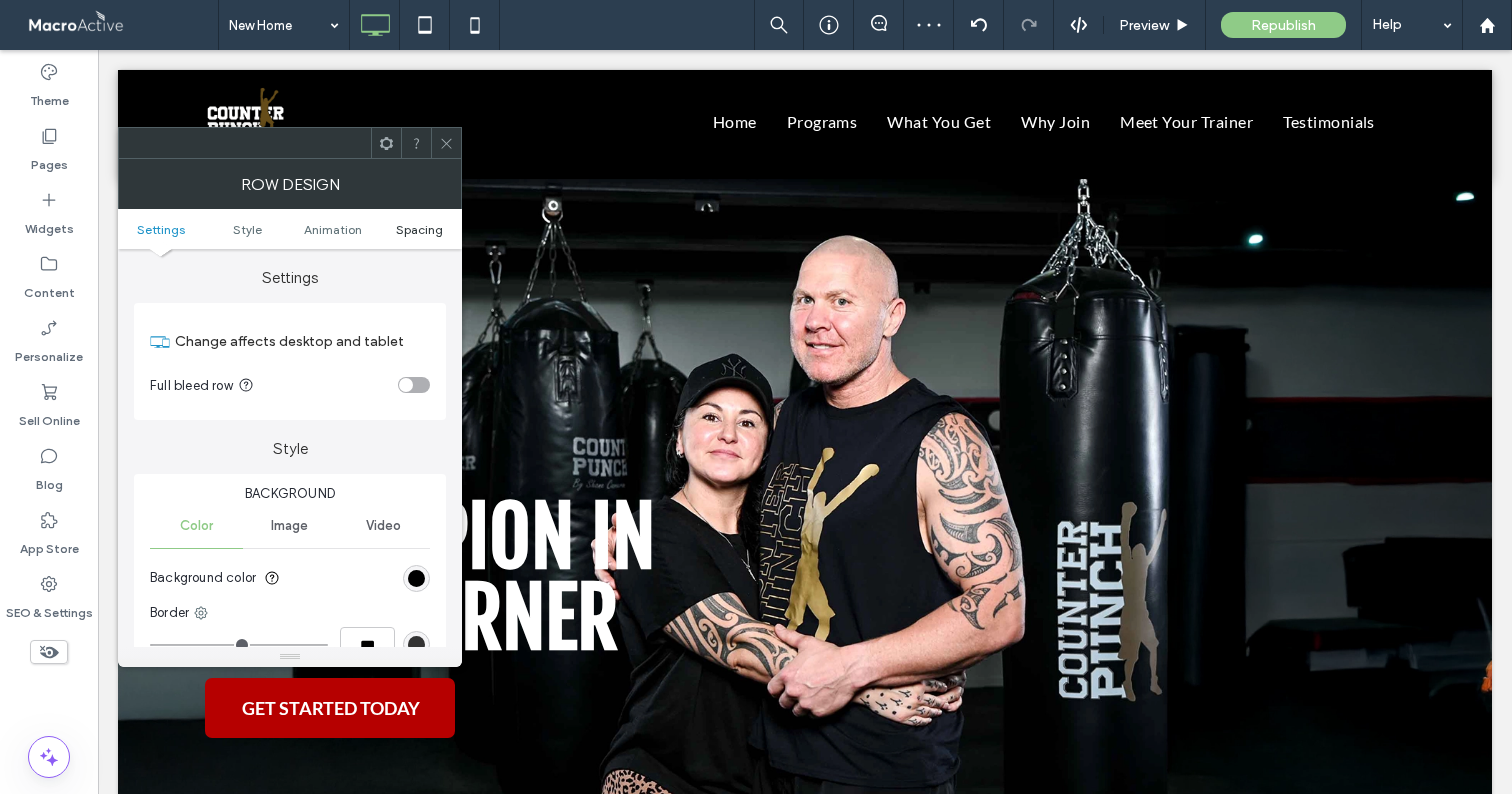 click on "Spacing" at bounding box center (419, 229) 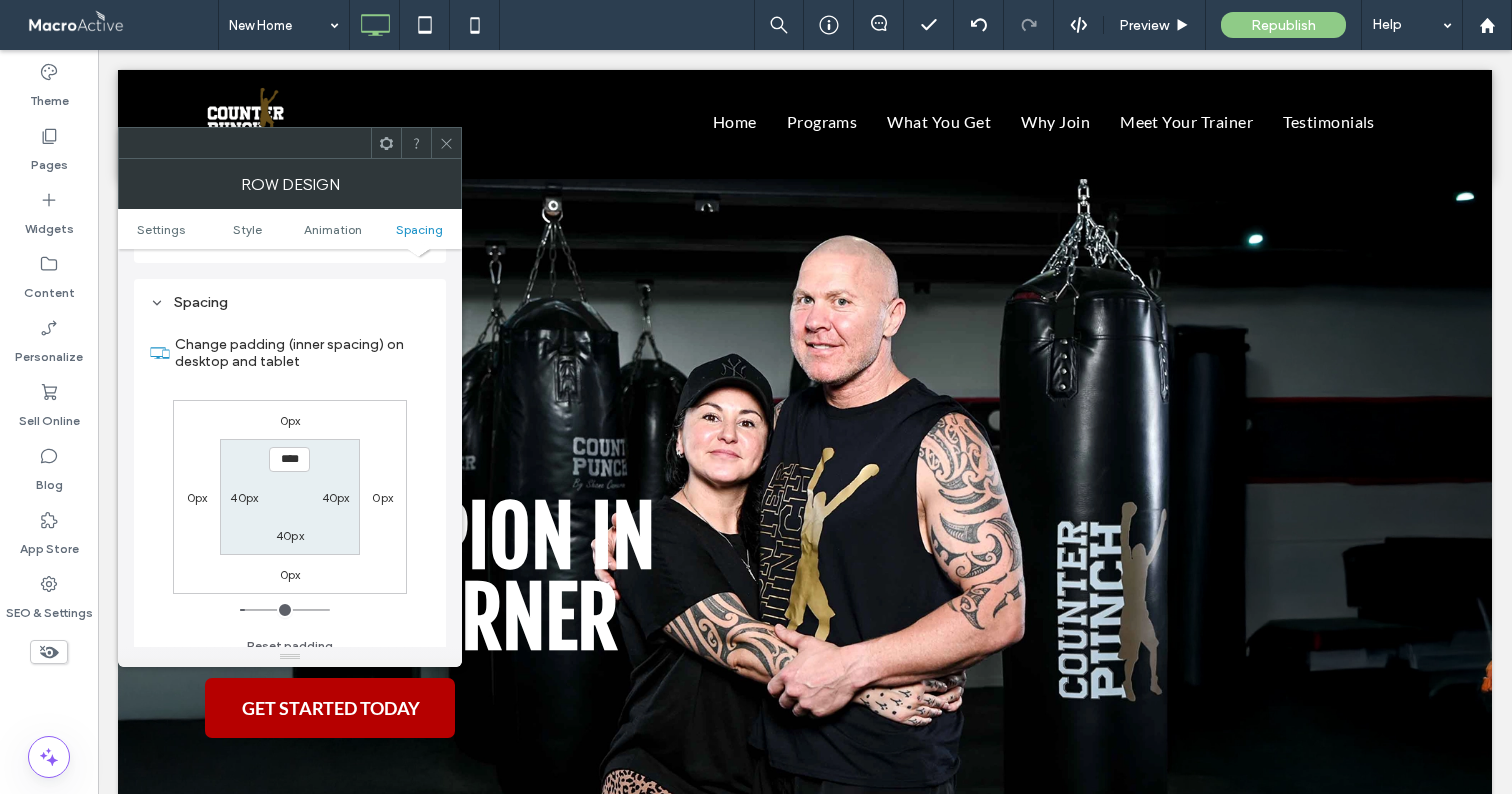 scroll, scrollTop: 566, scrollLeft: 0, axis: vertical 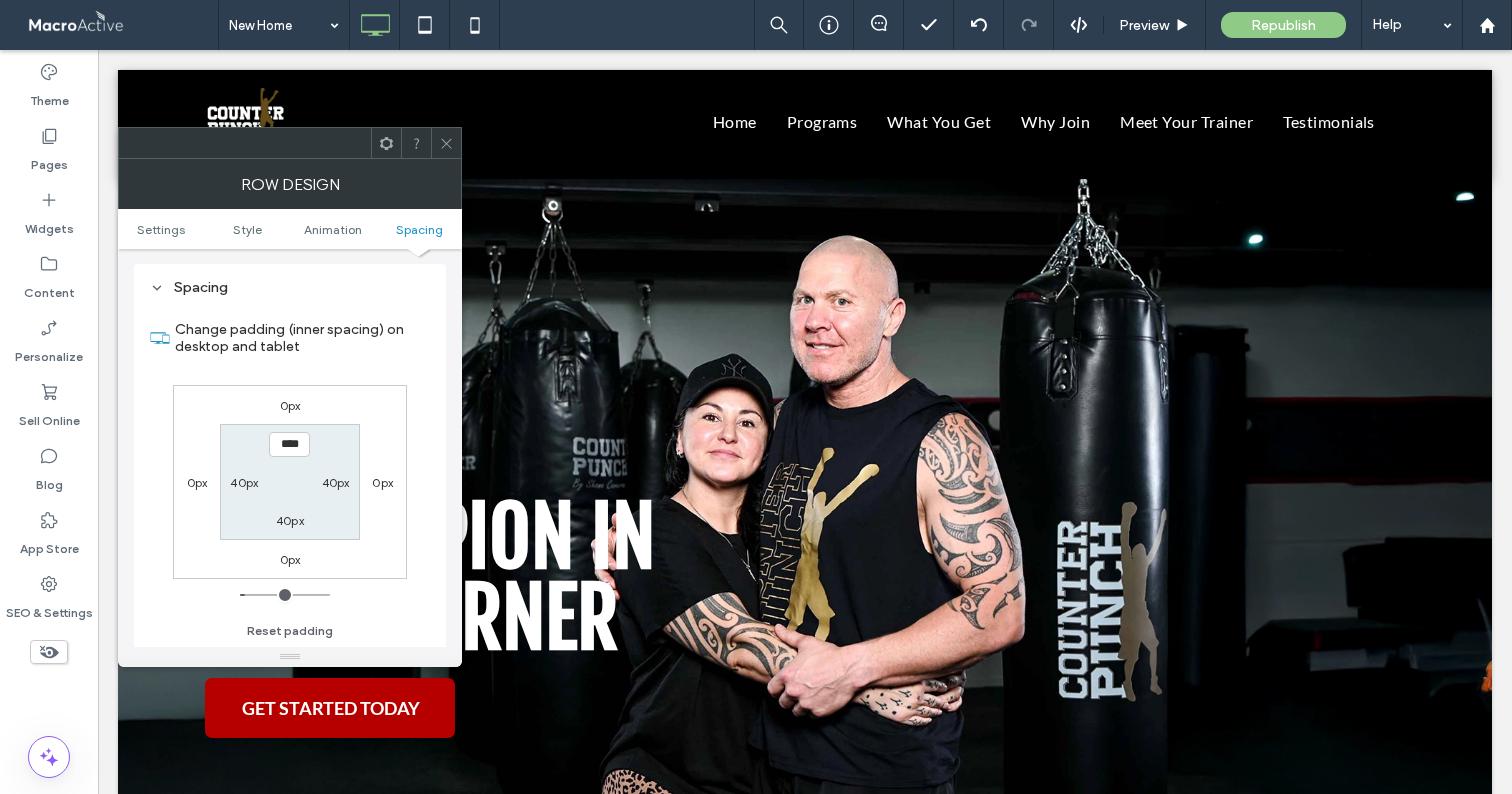 click on "40px" at bounding box center (290, 520) 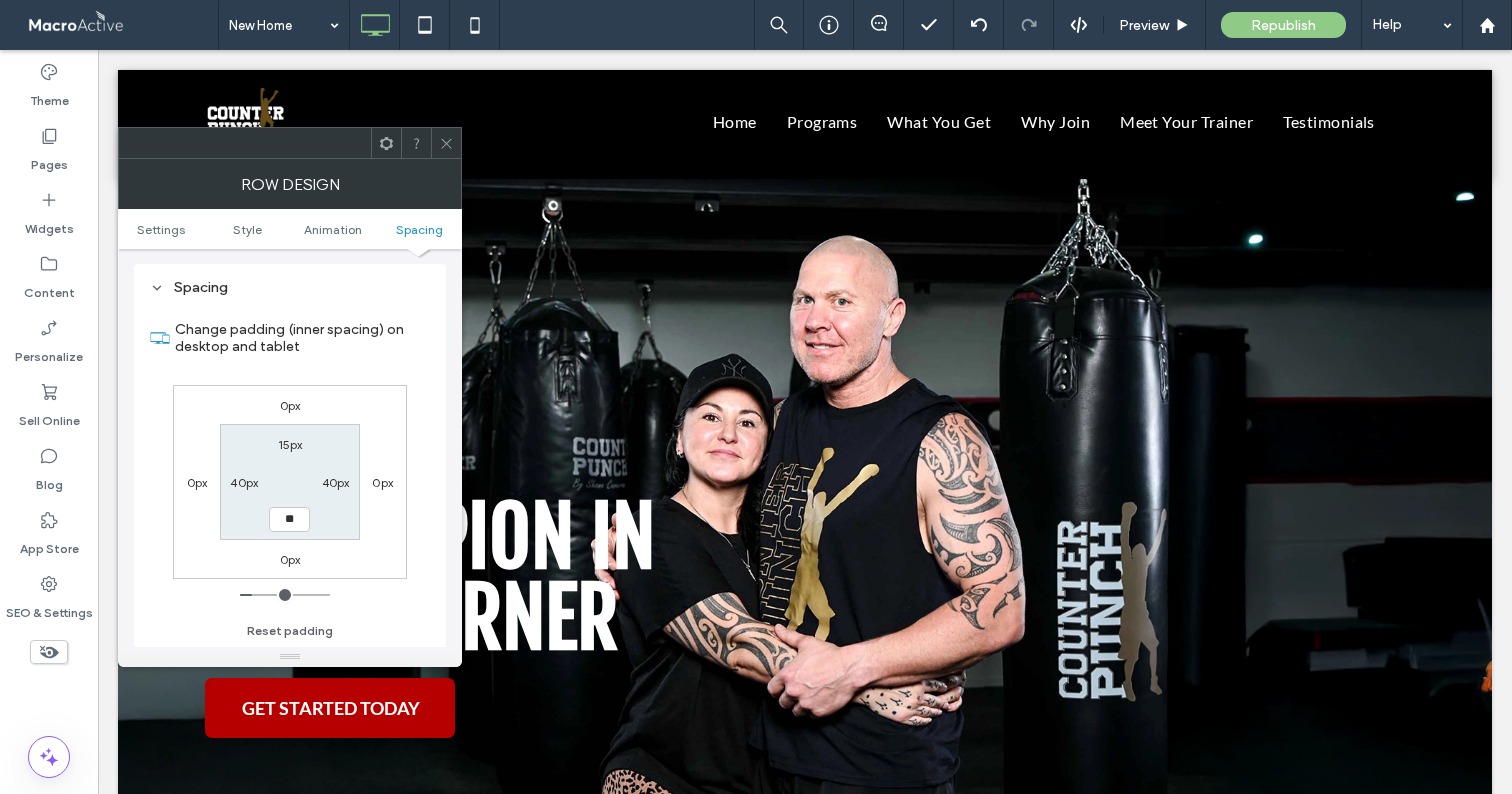 type on "**" 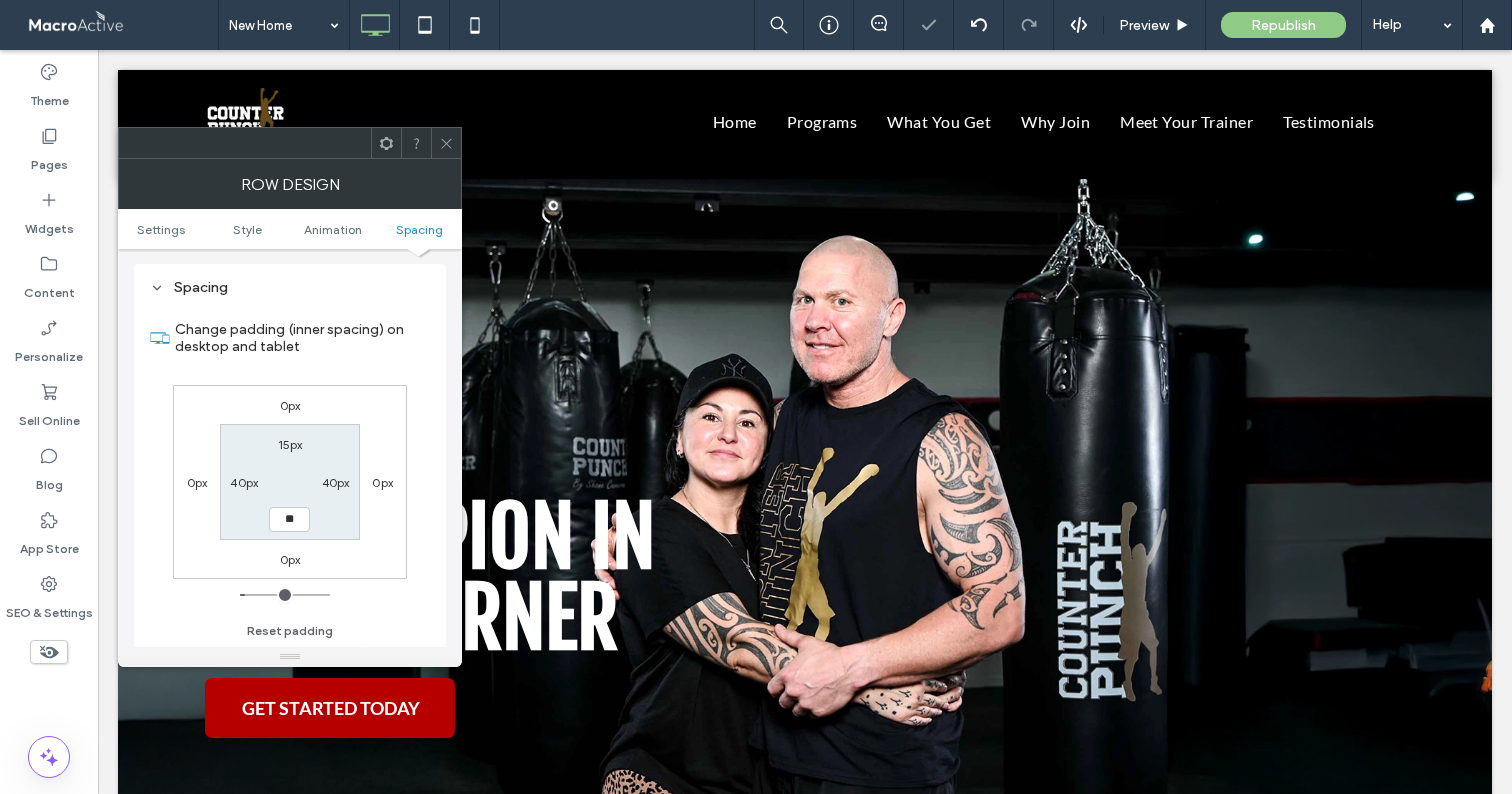 type on "**" 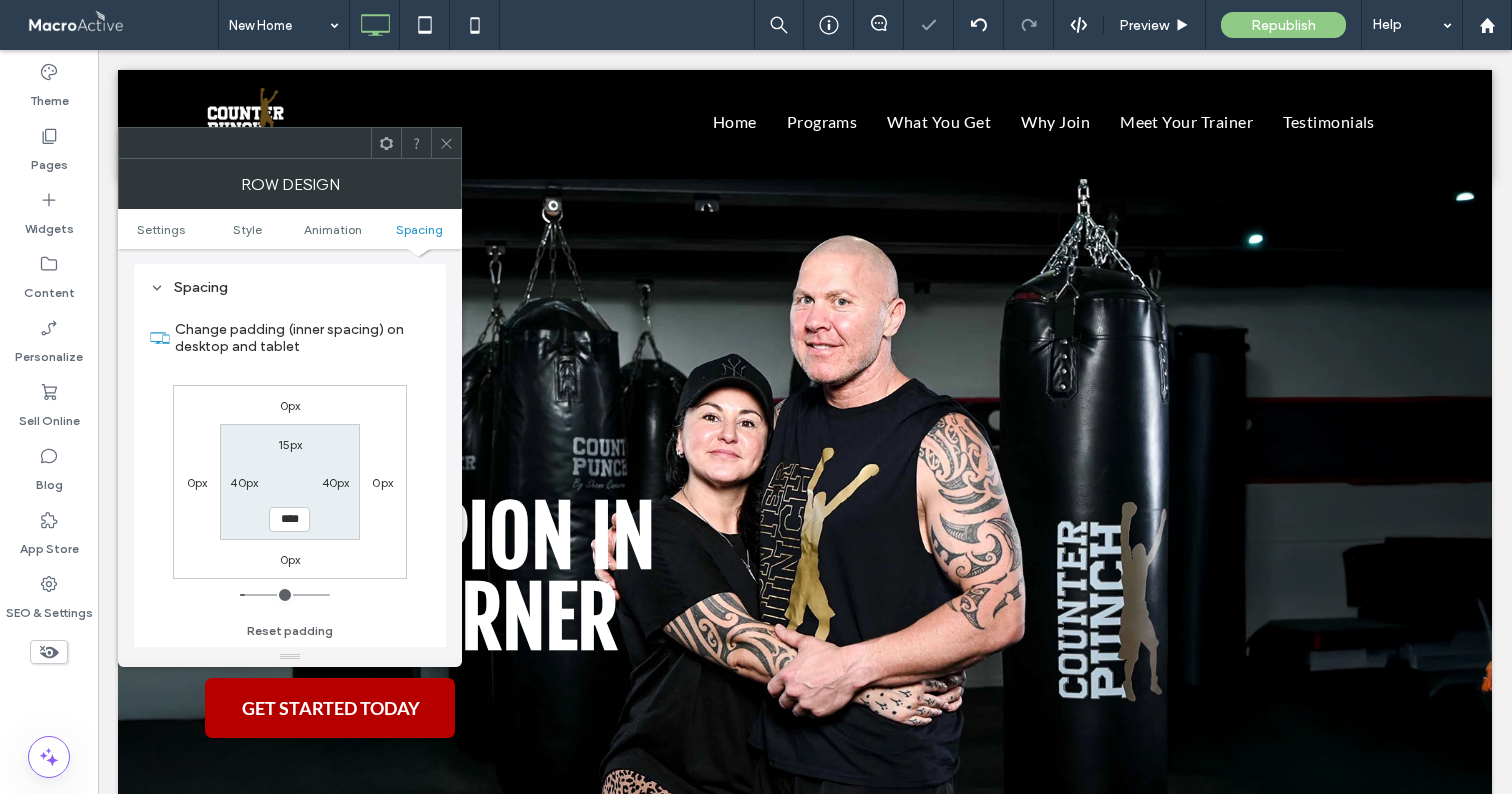 click on "15px 40px **** 40px" at bounding box center (289, 481) 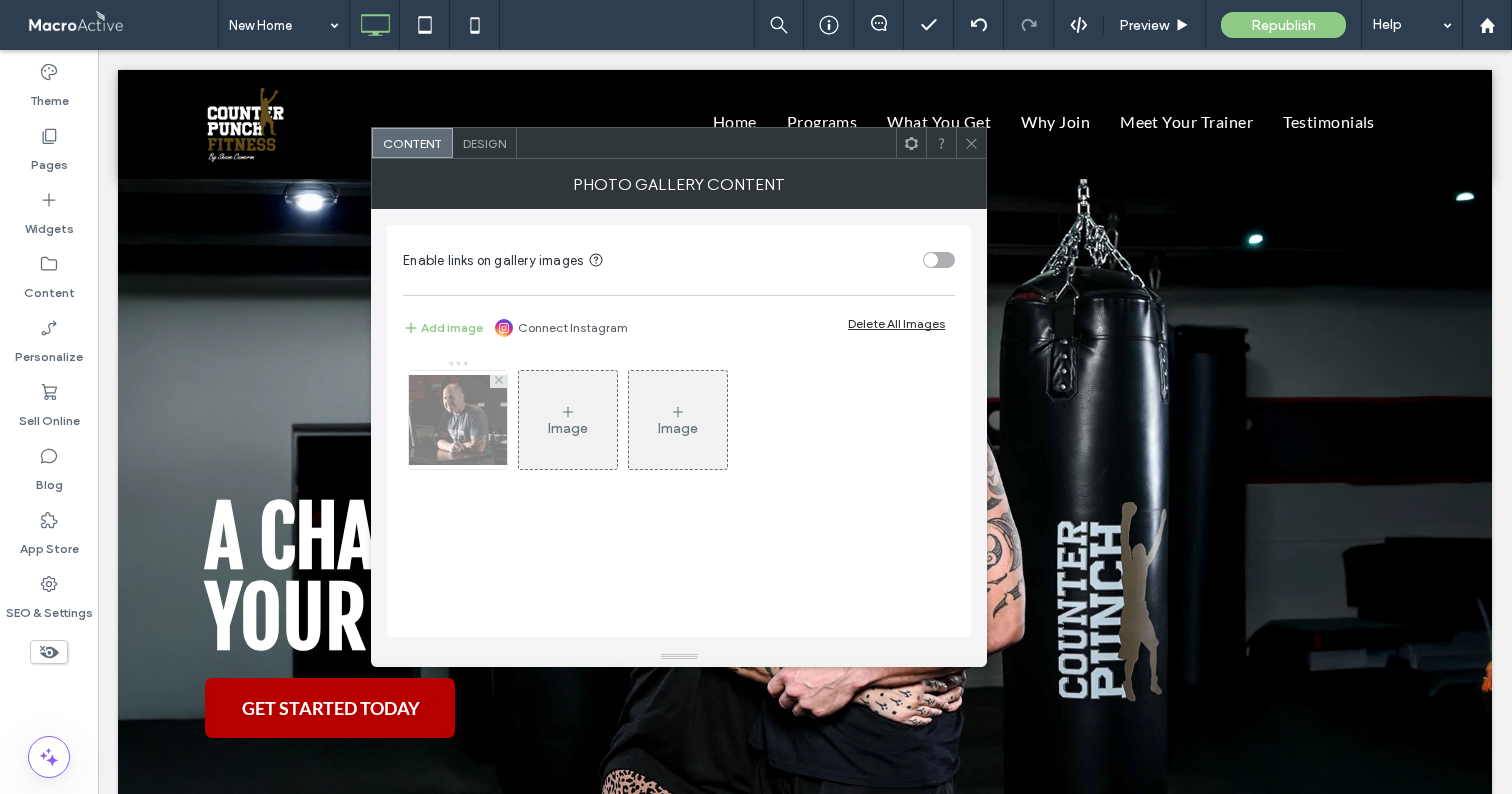 click at bounding box center [458, 420] 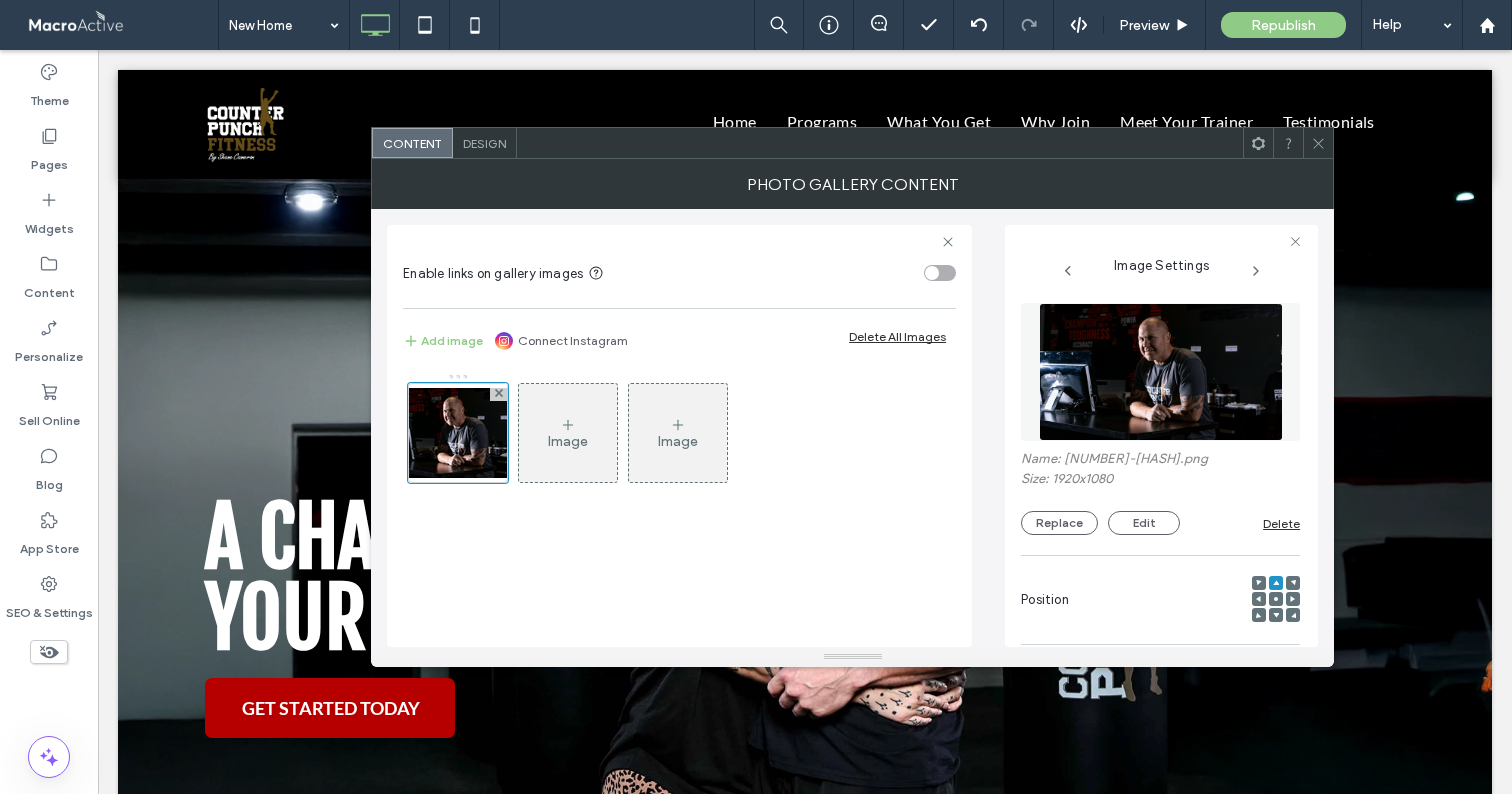 click at bounding box center [1161, 372] 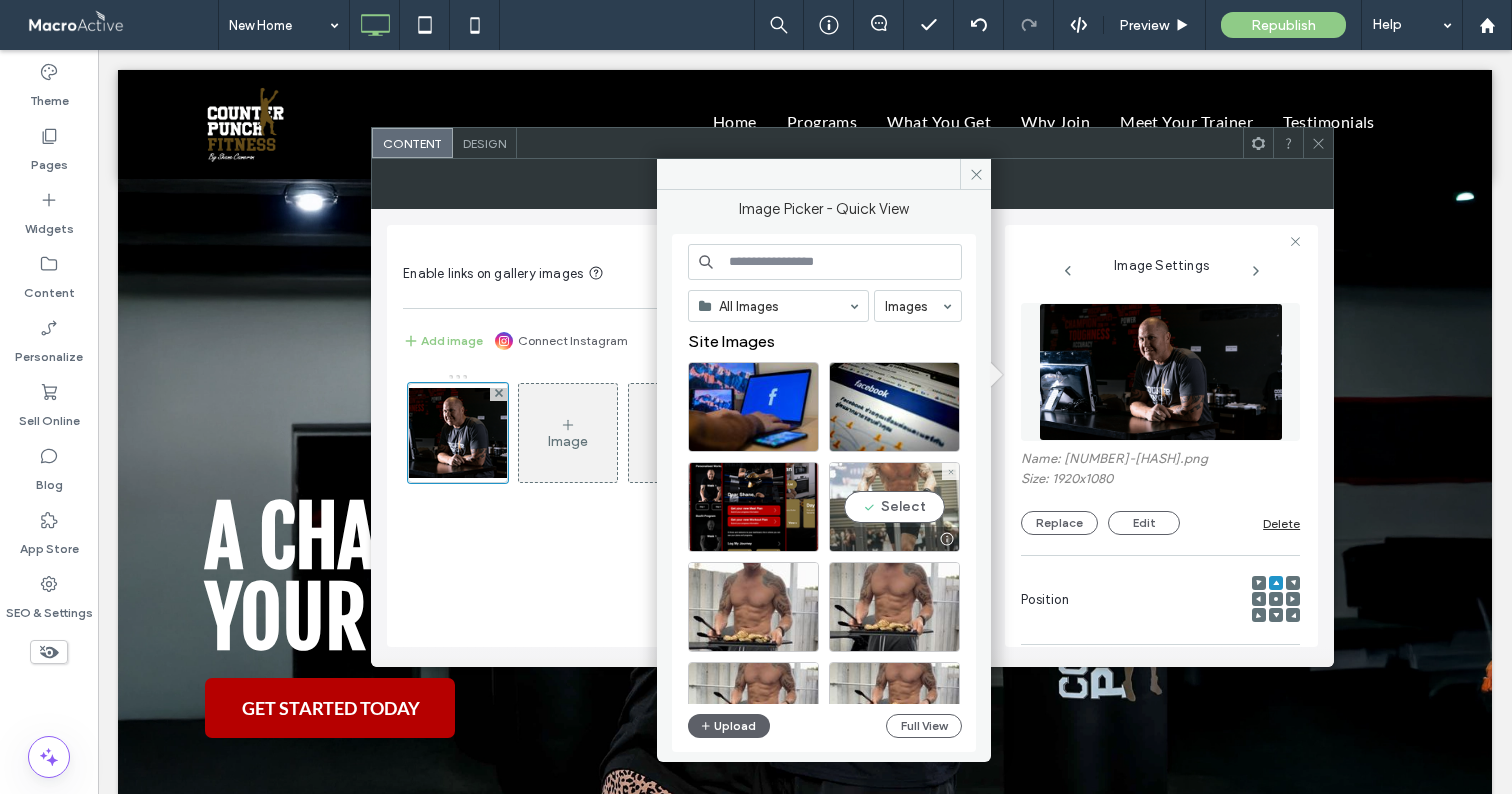 click on "Select" at bounding box center [894, 507] 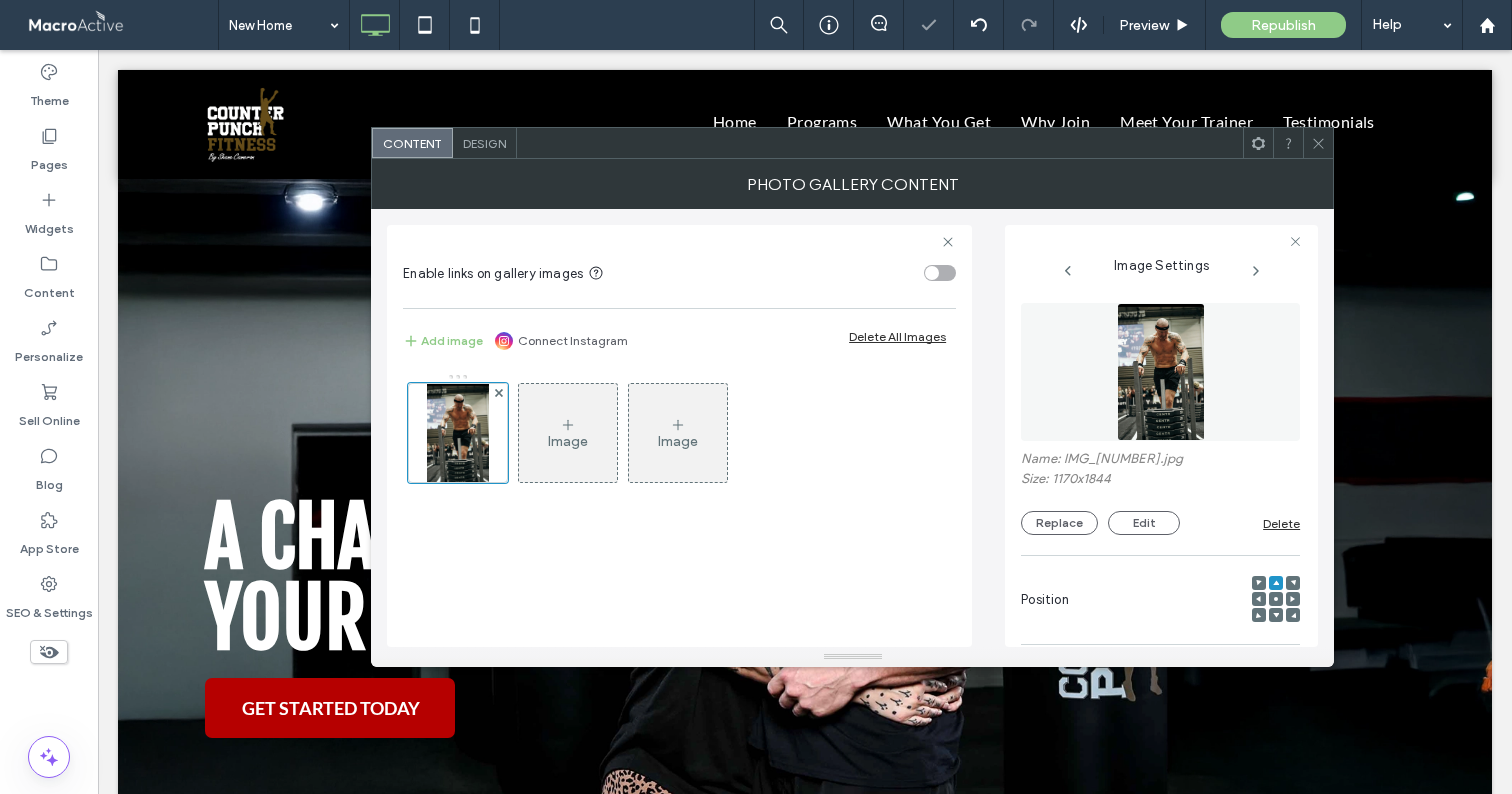 click at bounding box center [1318, 143] 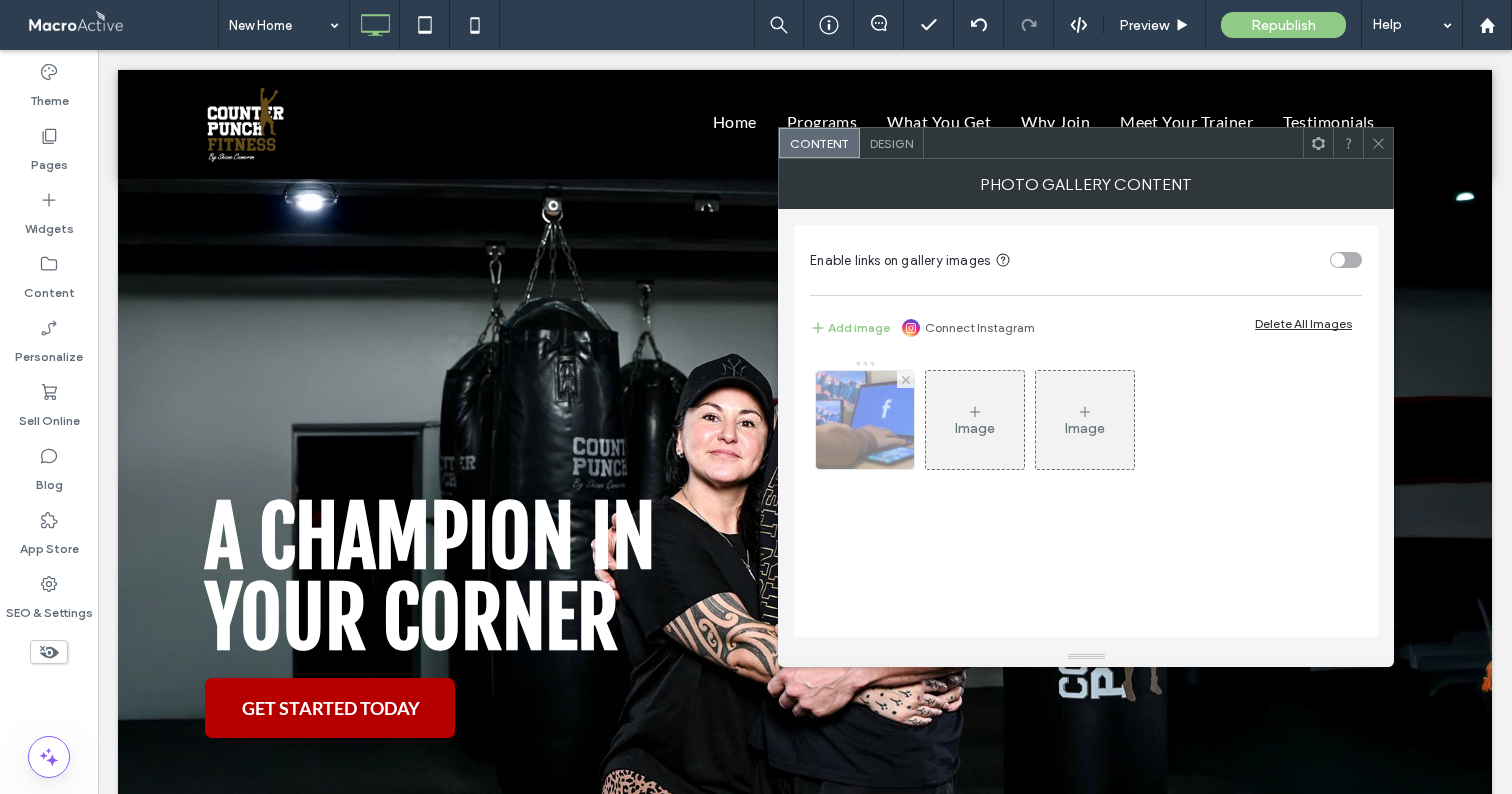 click at bounding box center (865, 420) 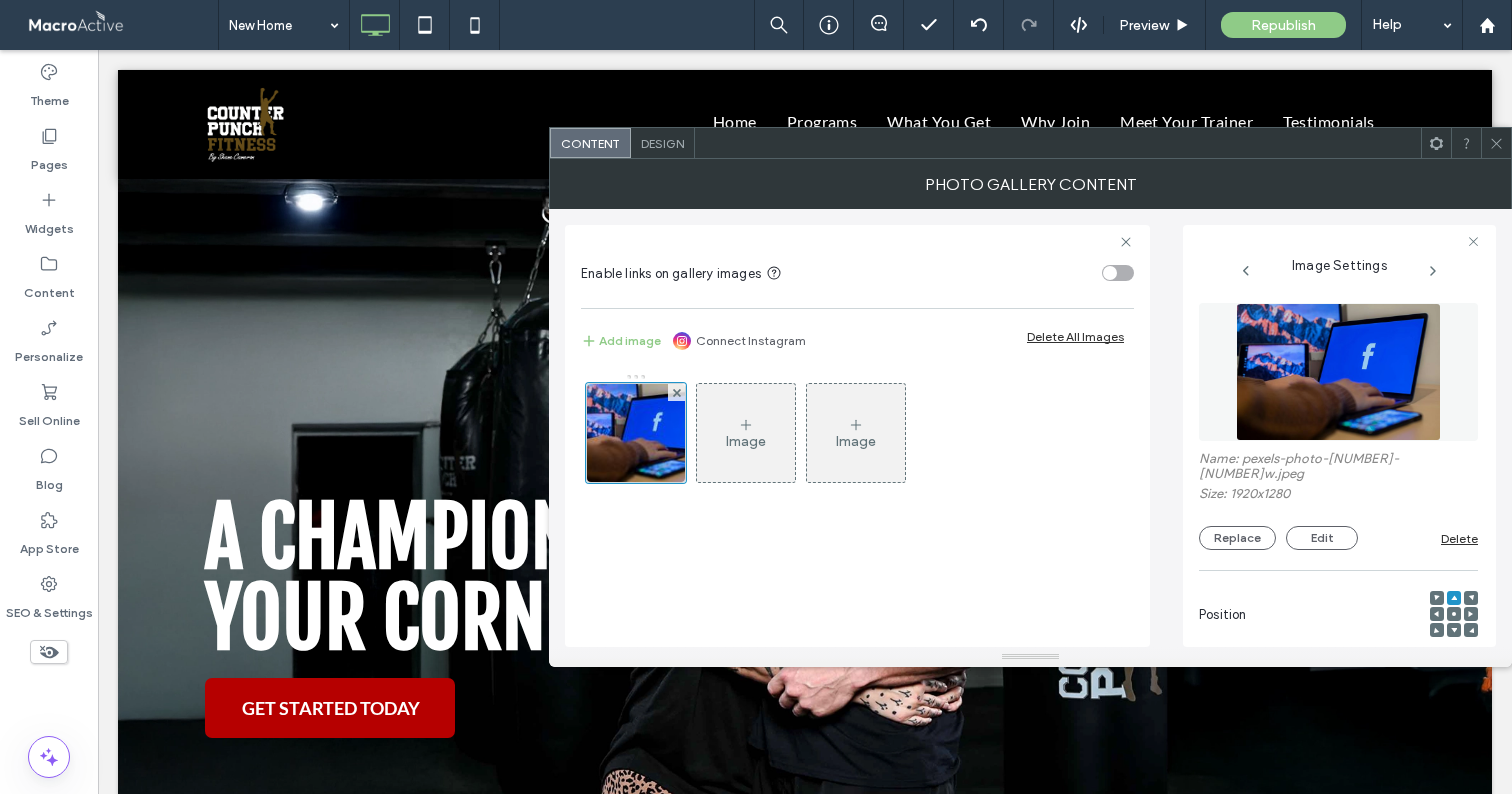 click at bounding box center (1339, 372) 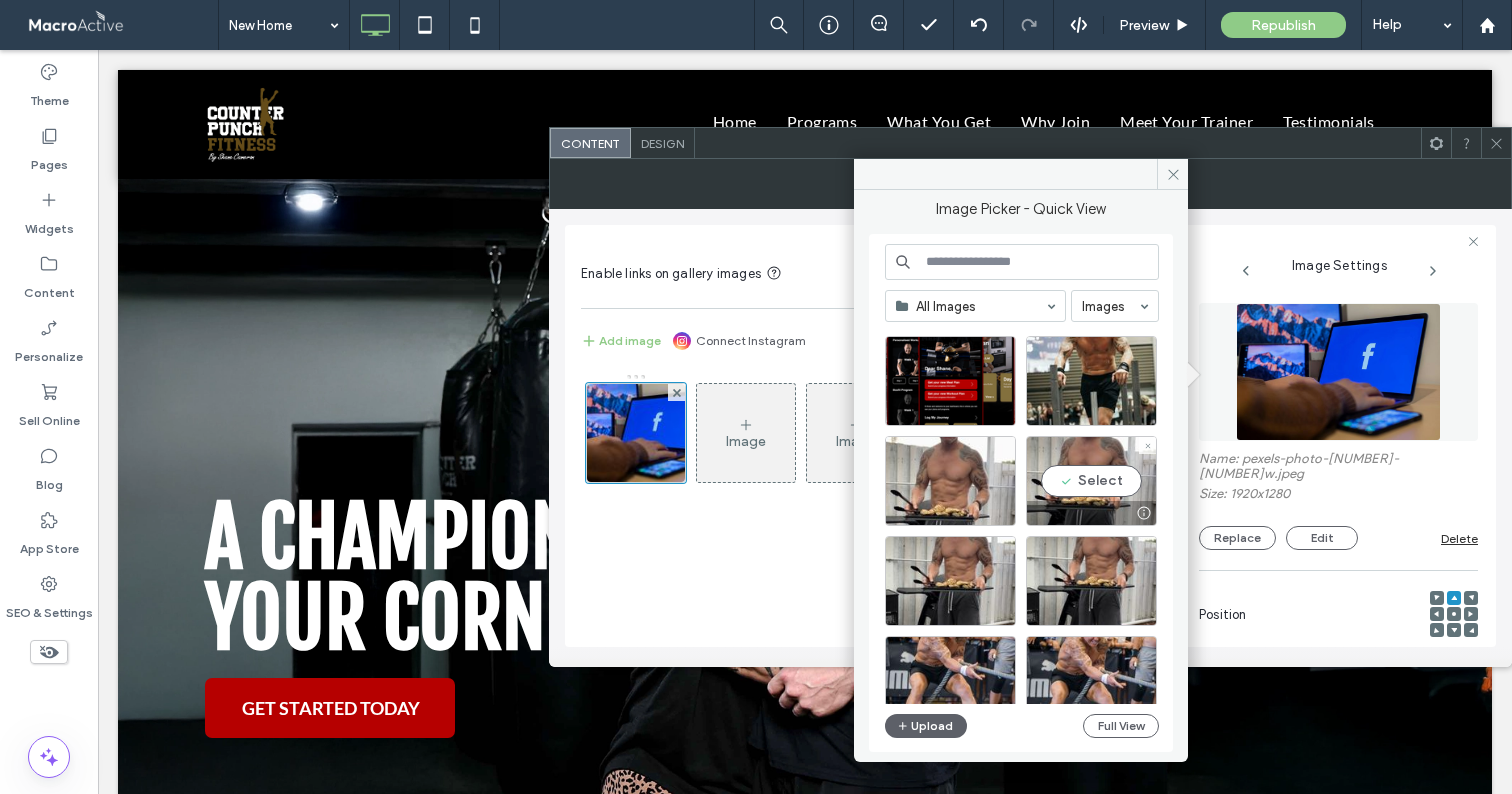 scroll, scrollTop: 149, scrollLeft: 0, axis: vertical 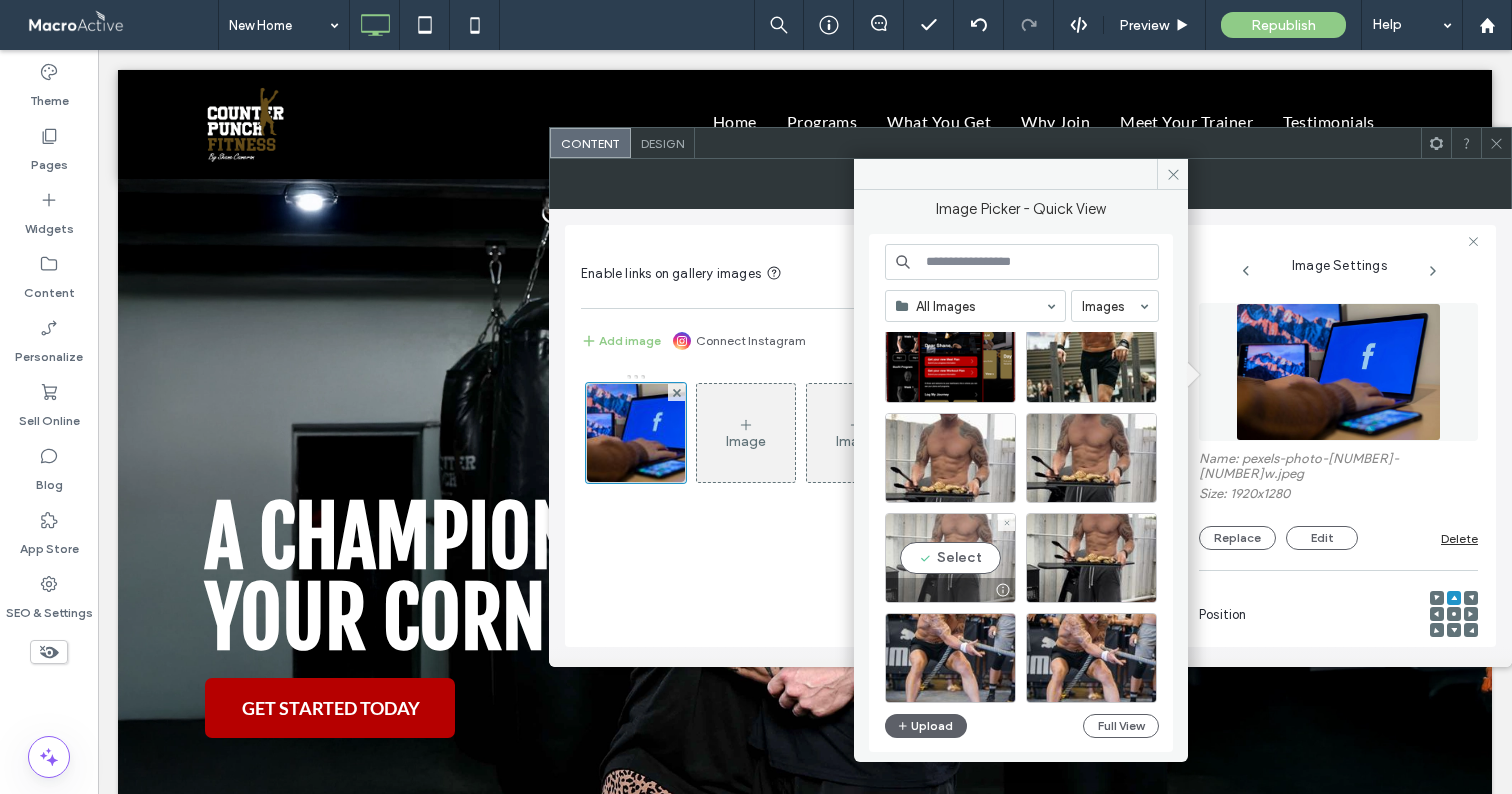 click on "Select" at bounding box center (950, 558) 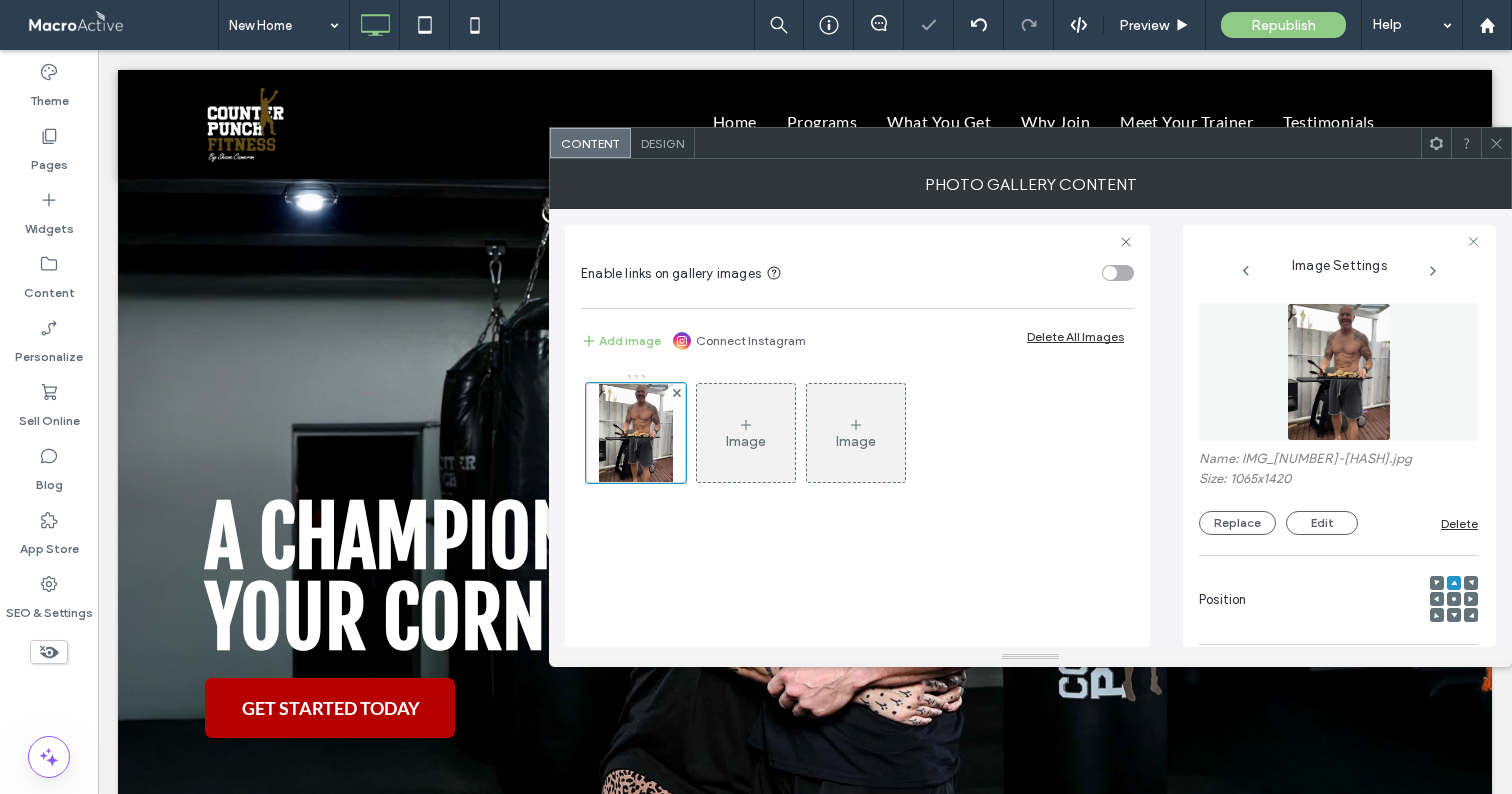 click at bounding box center [1496, 143] 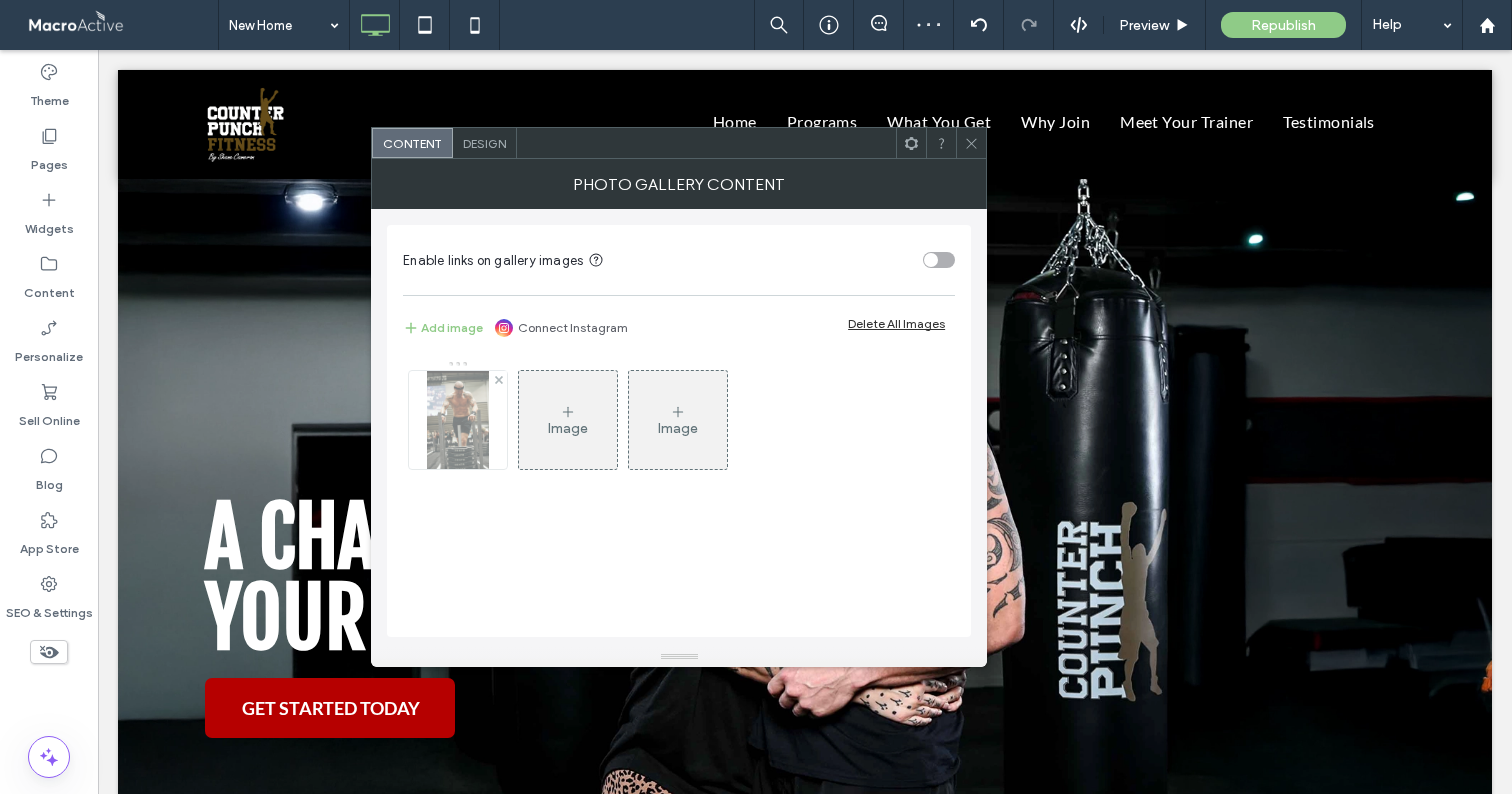 click at bounding box center (458, 420) 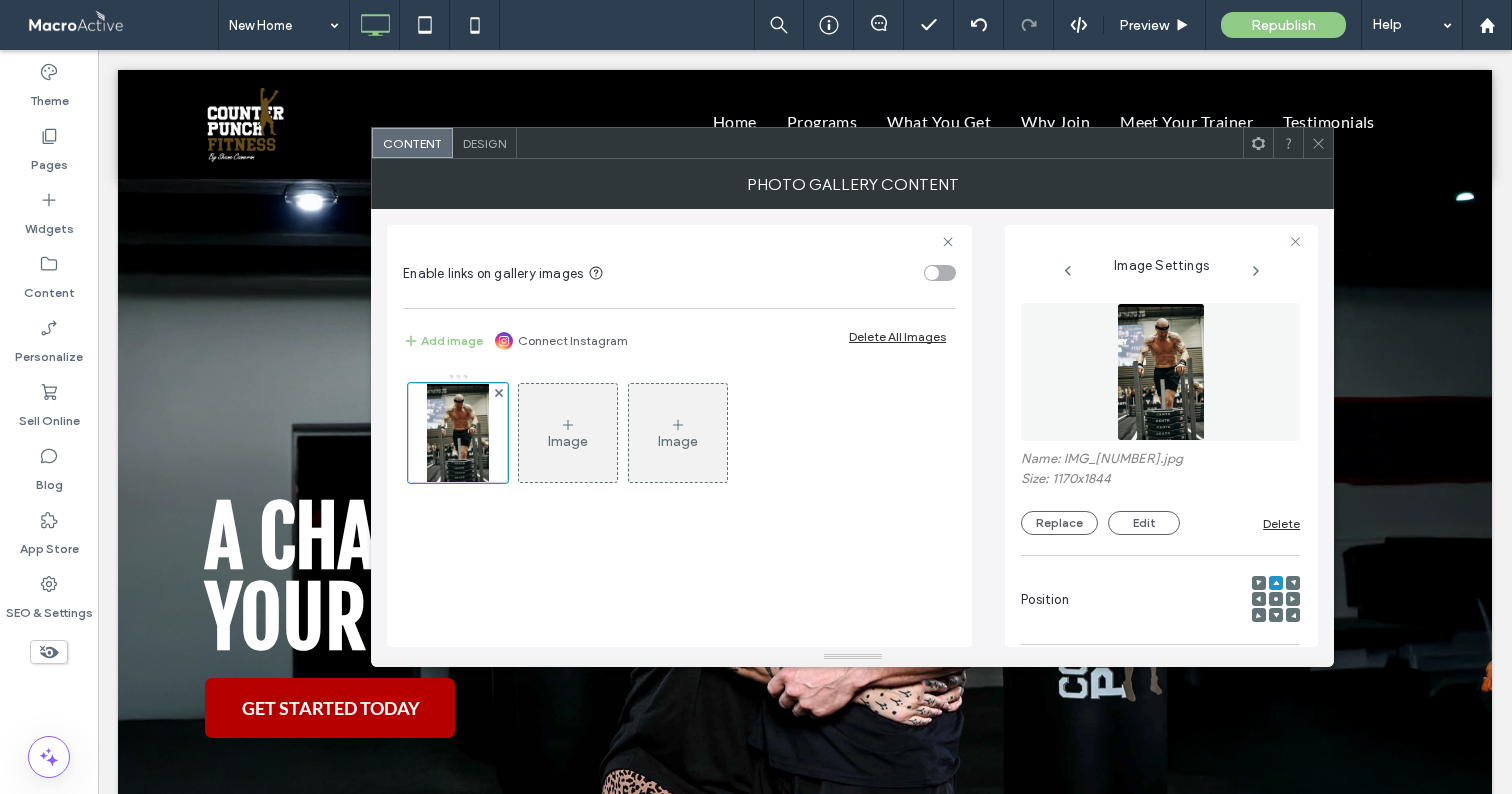 click at bounding box center (1161, 372) 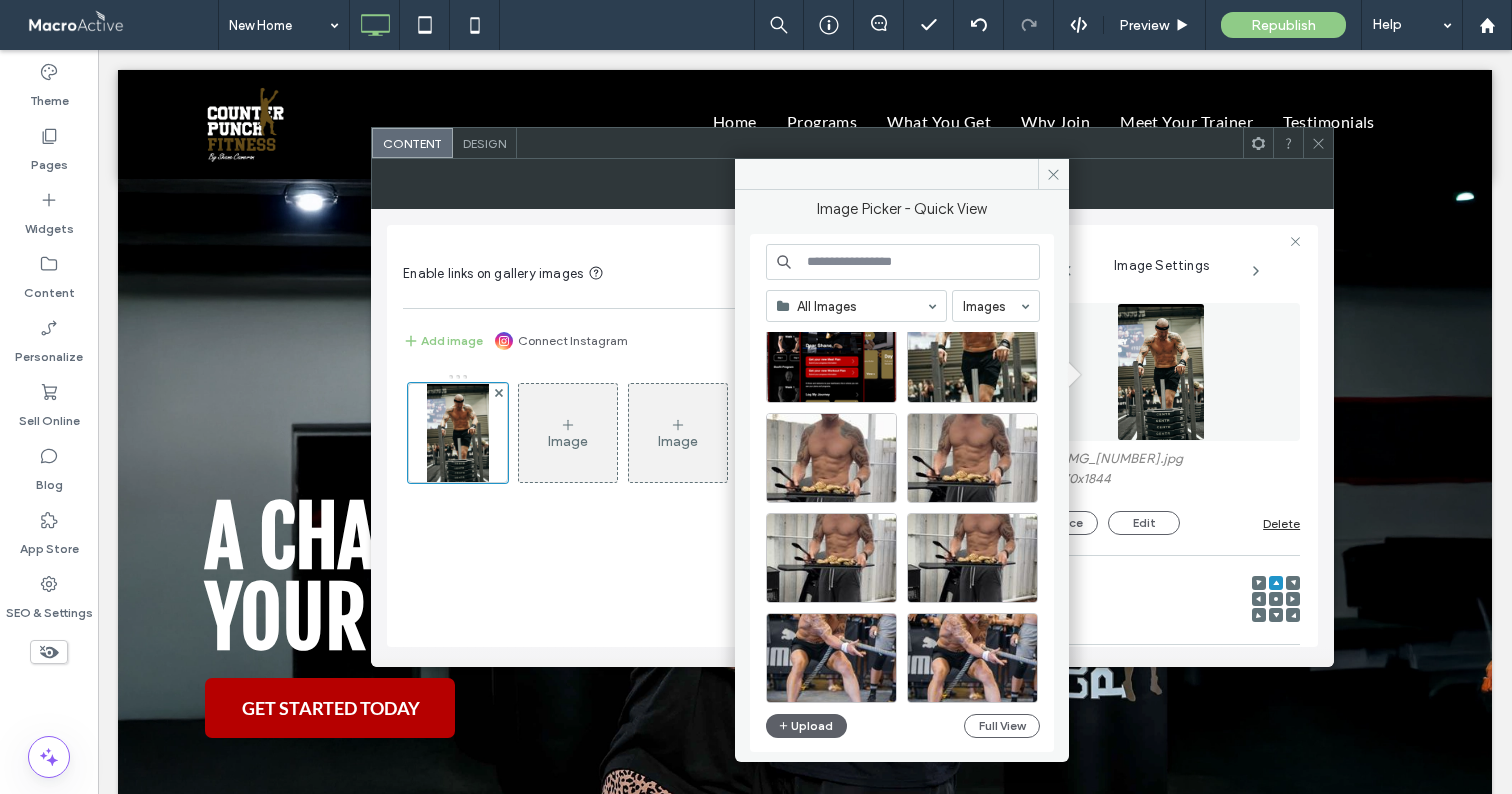 scroll, scrollTop: 282, scrollLeft: 0, axis: vertical 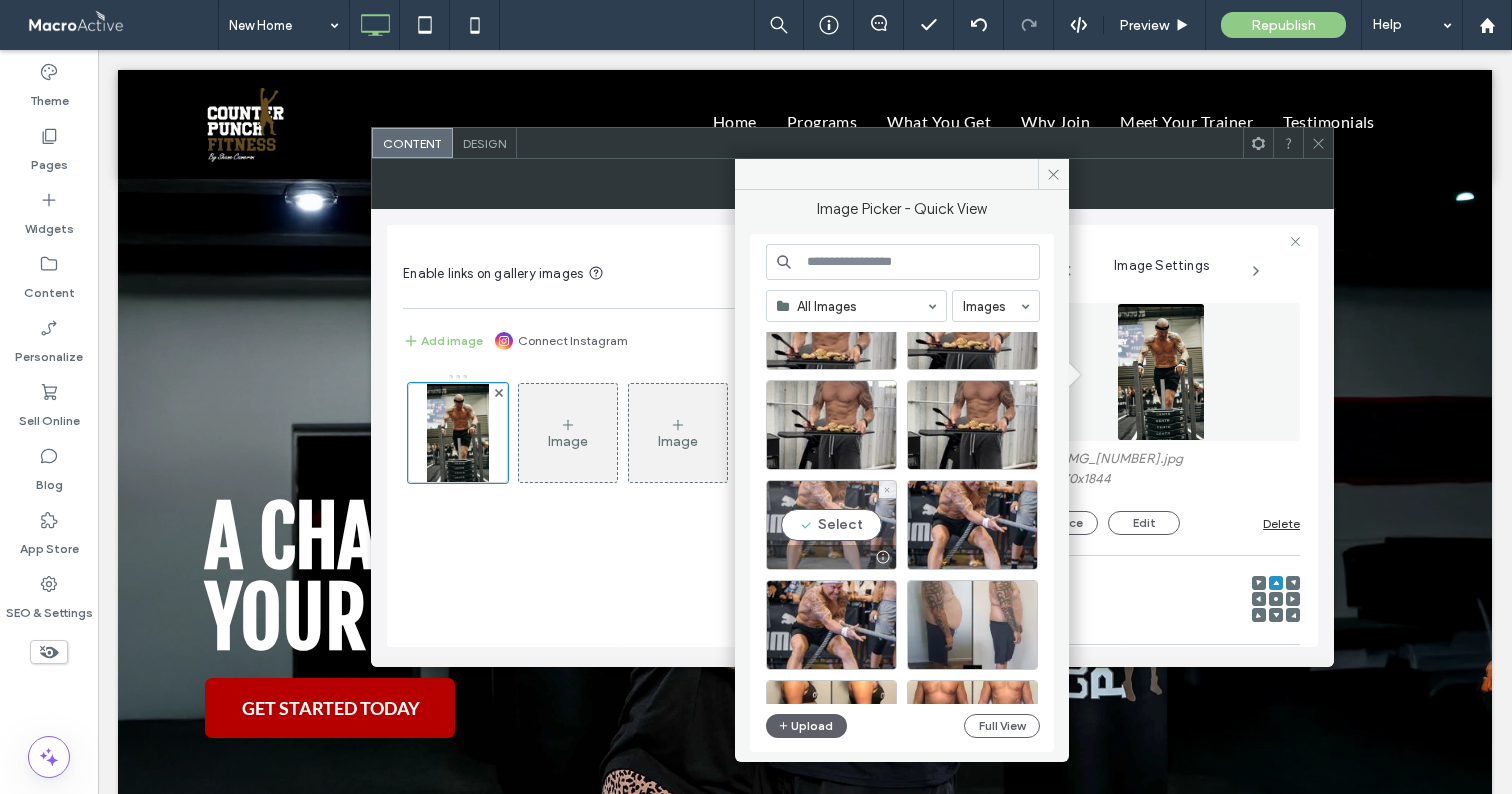 click on "Select" at bounding box center [831, 525] 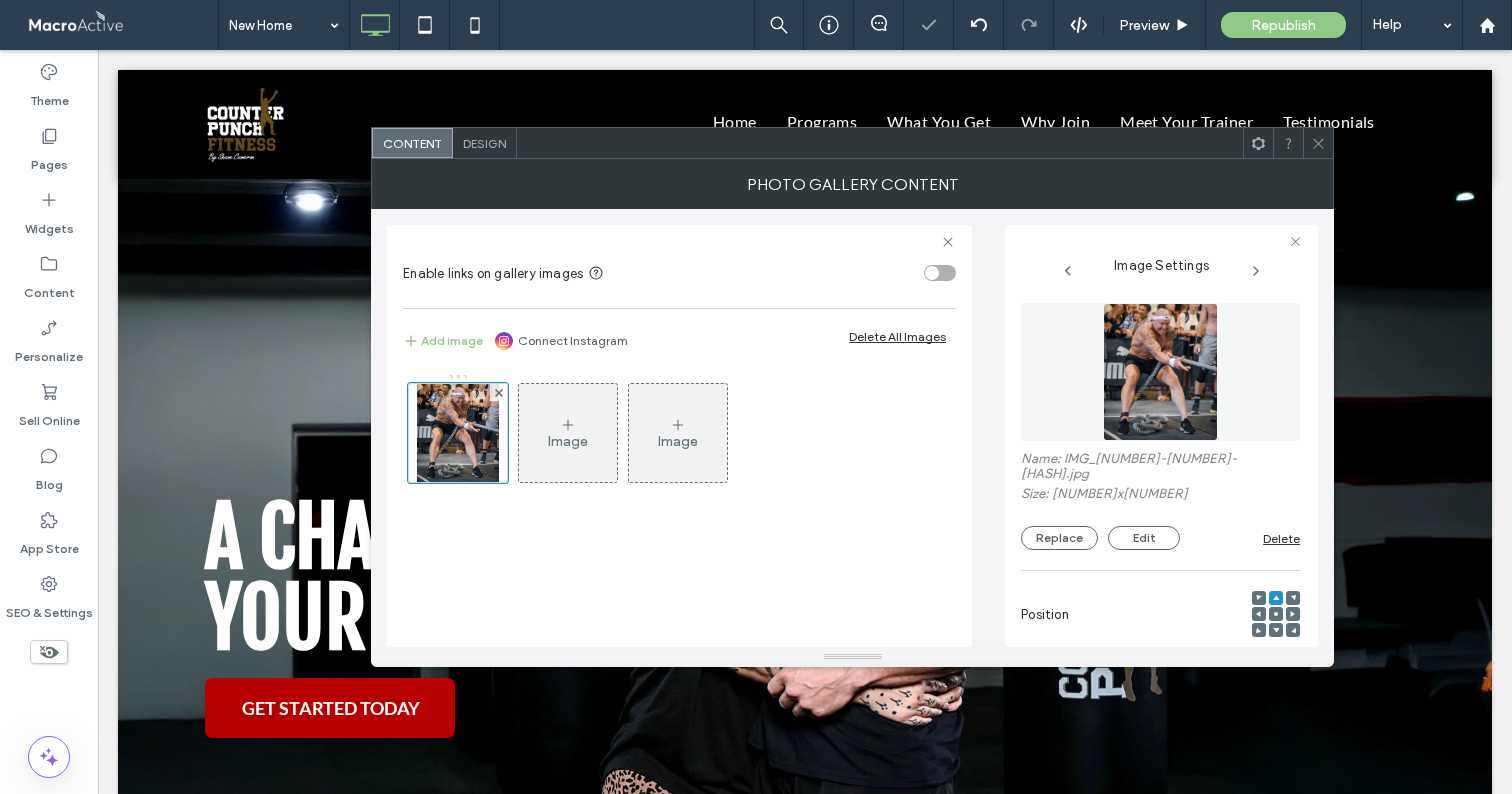 click 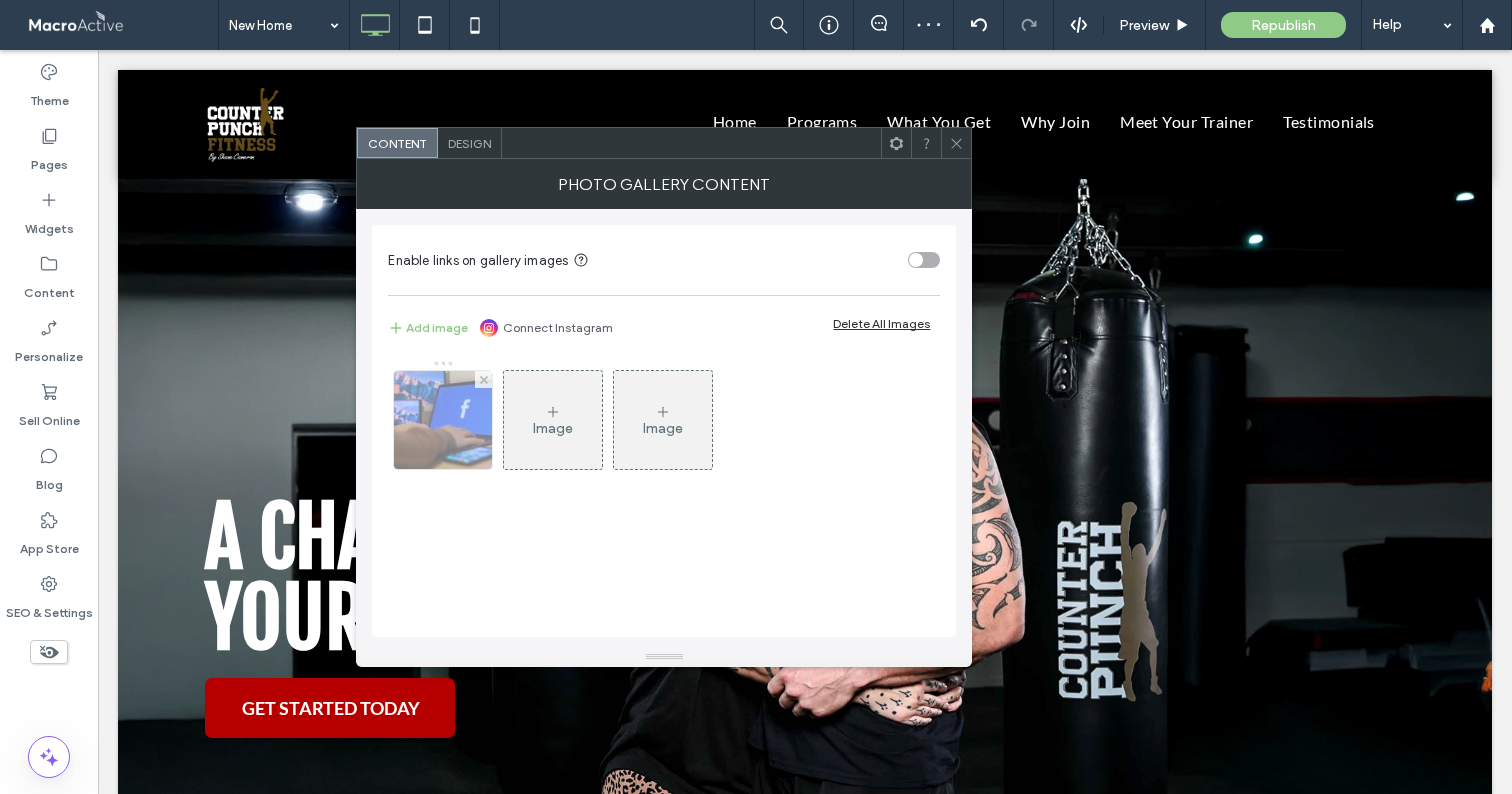 click at bounding box center (443, 420) 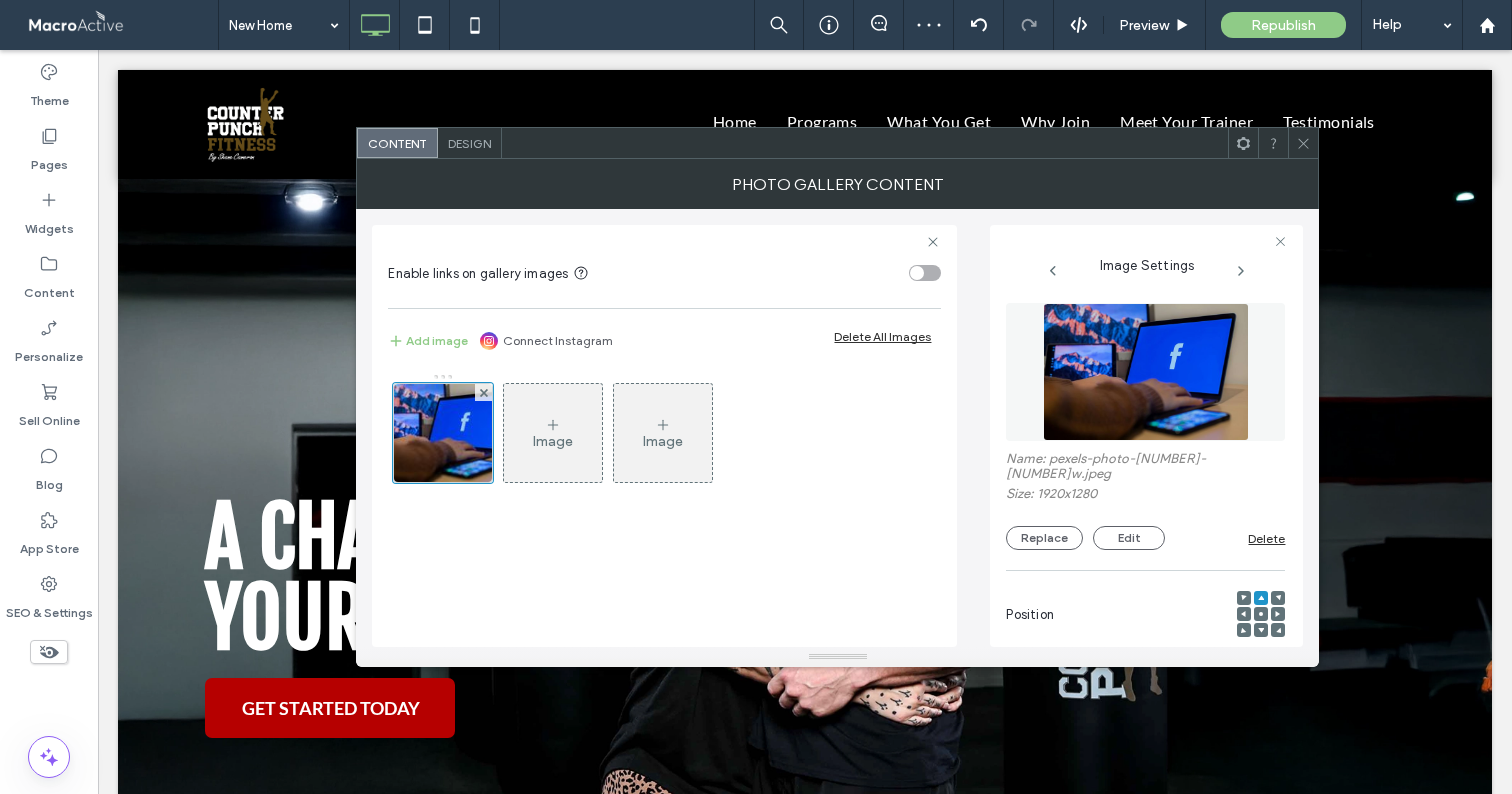 click at bounding box center (1146, 372) 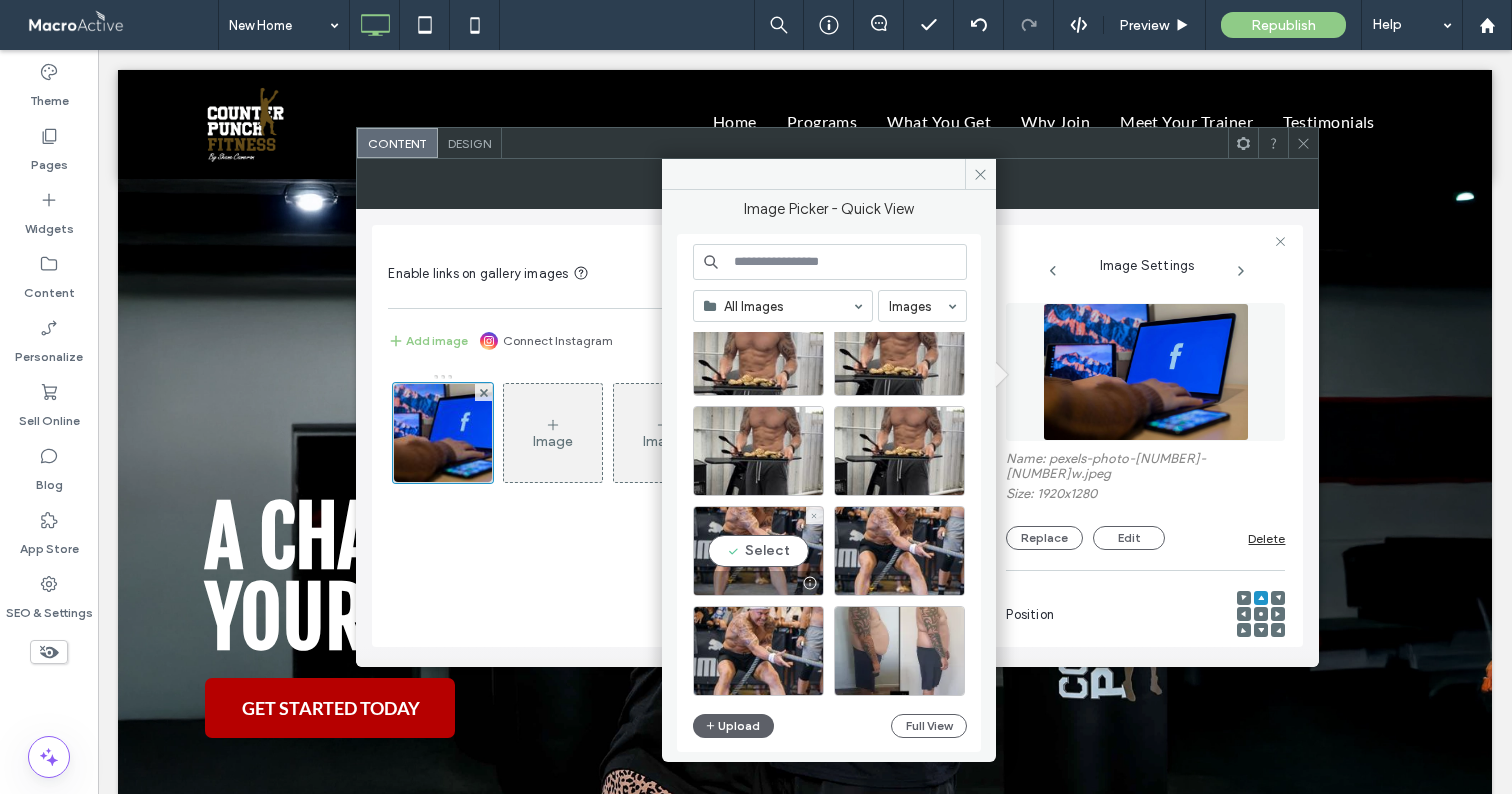 scroll, scrollTop: 102, scrollLeft: 0, axis: vertical 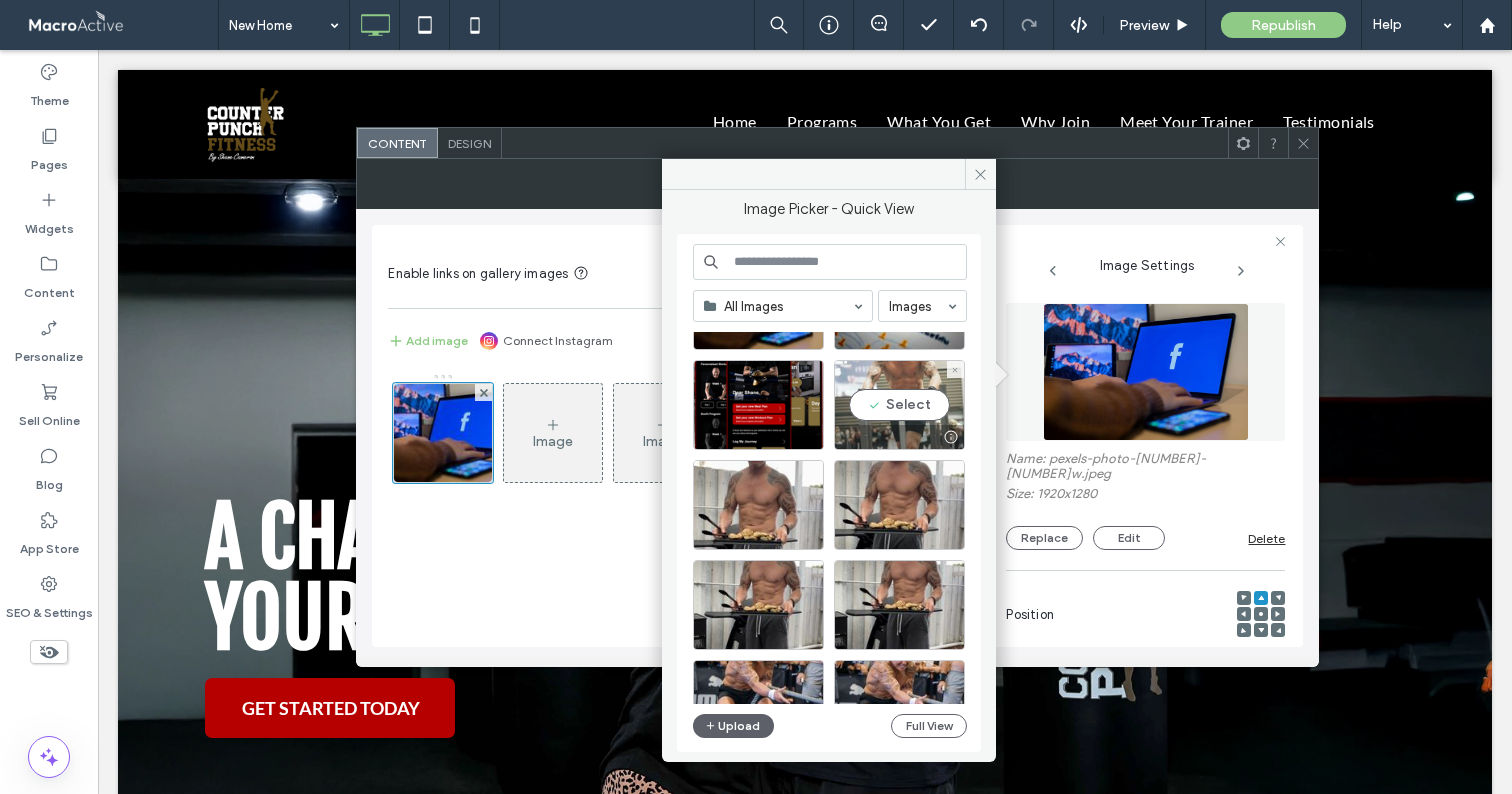 click on "Select" at bounding box center (899, 405) 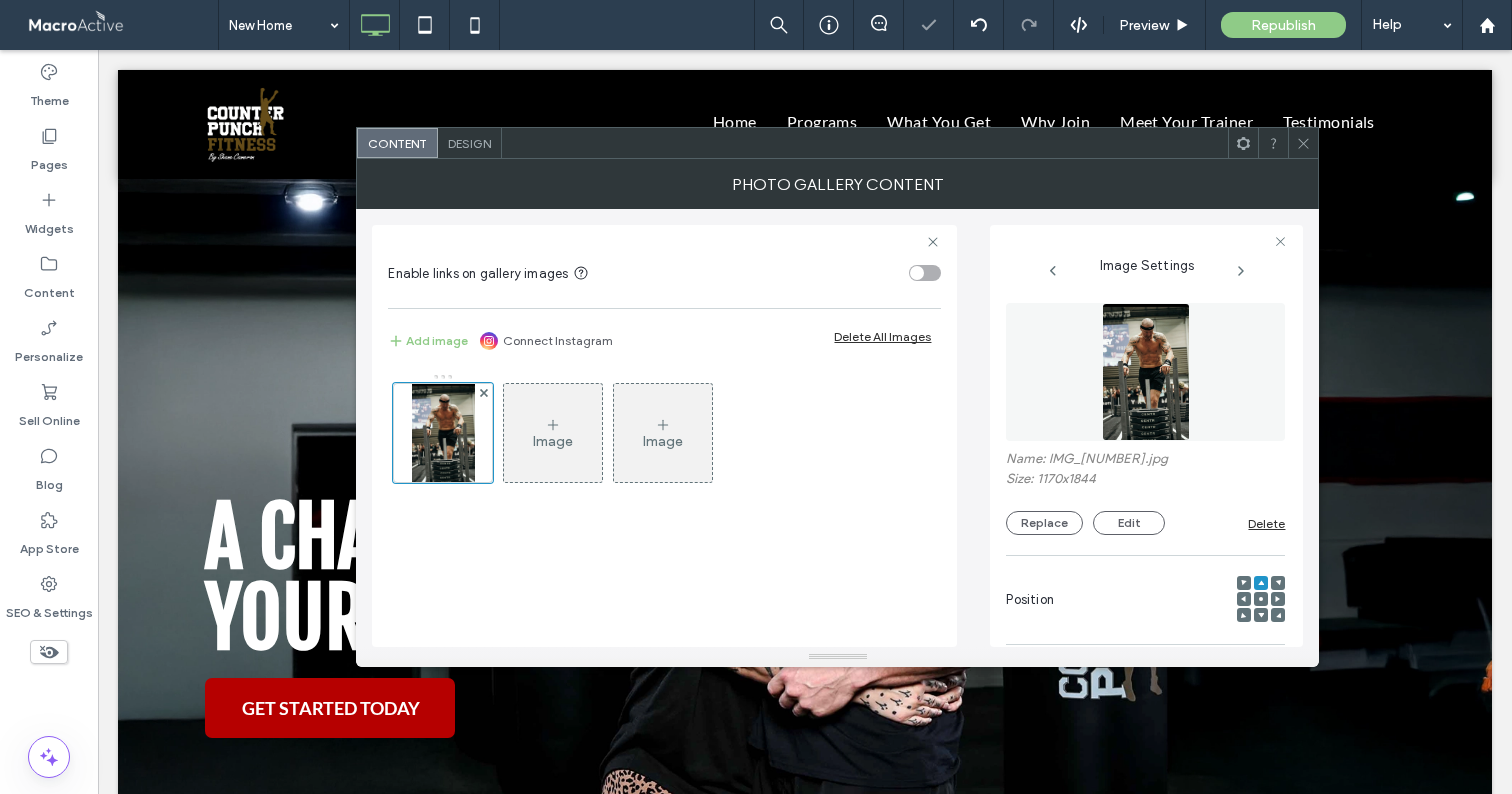 click 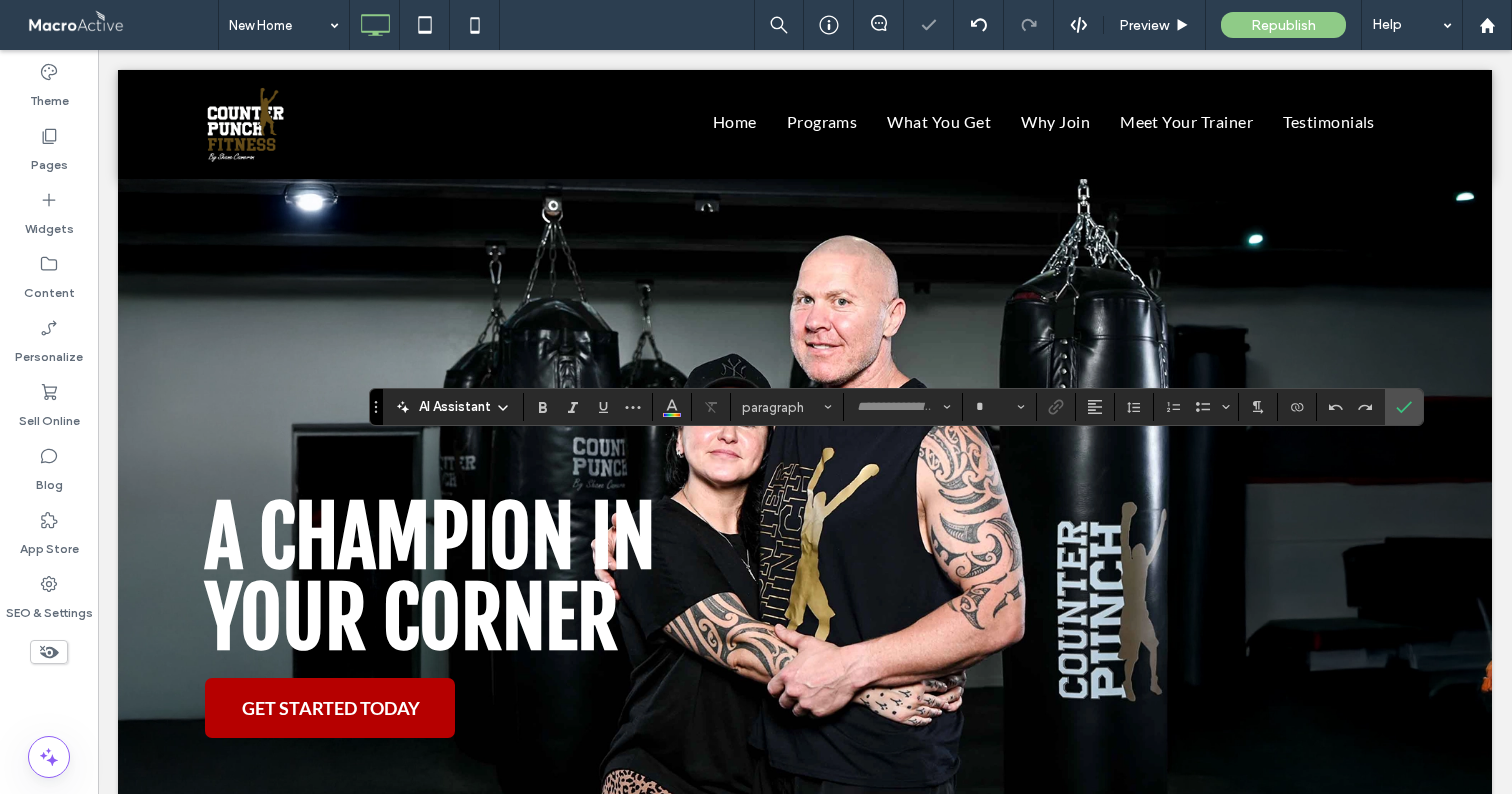 type on "**********" 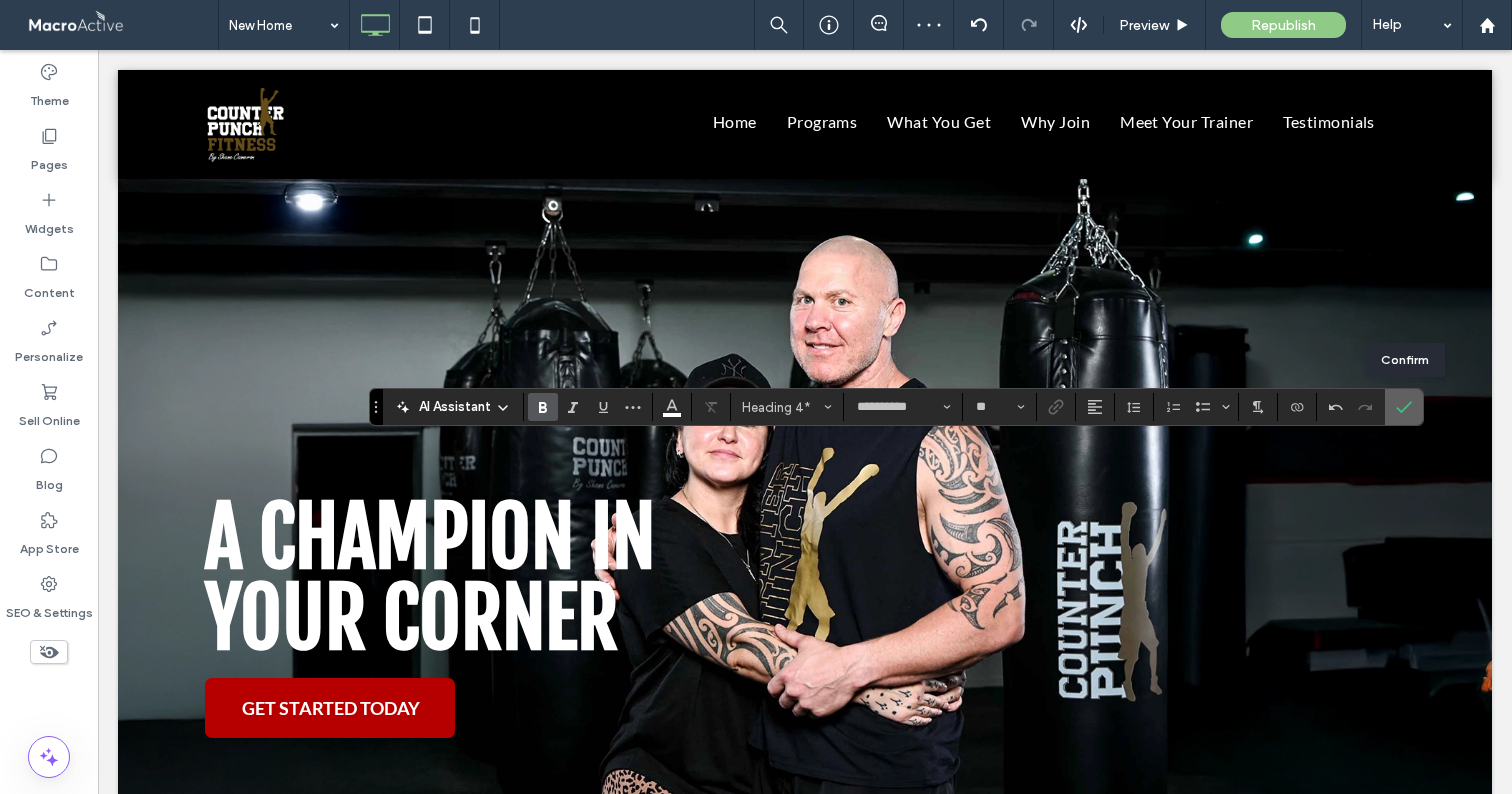click 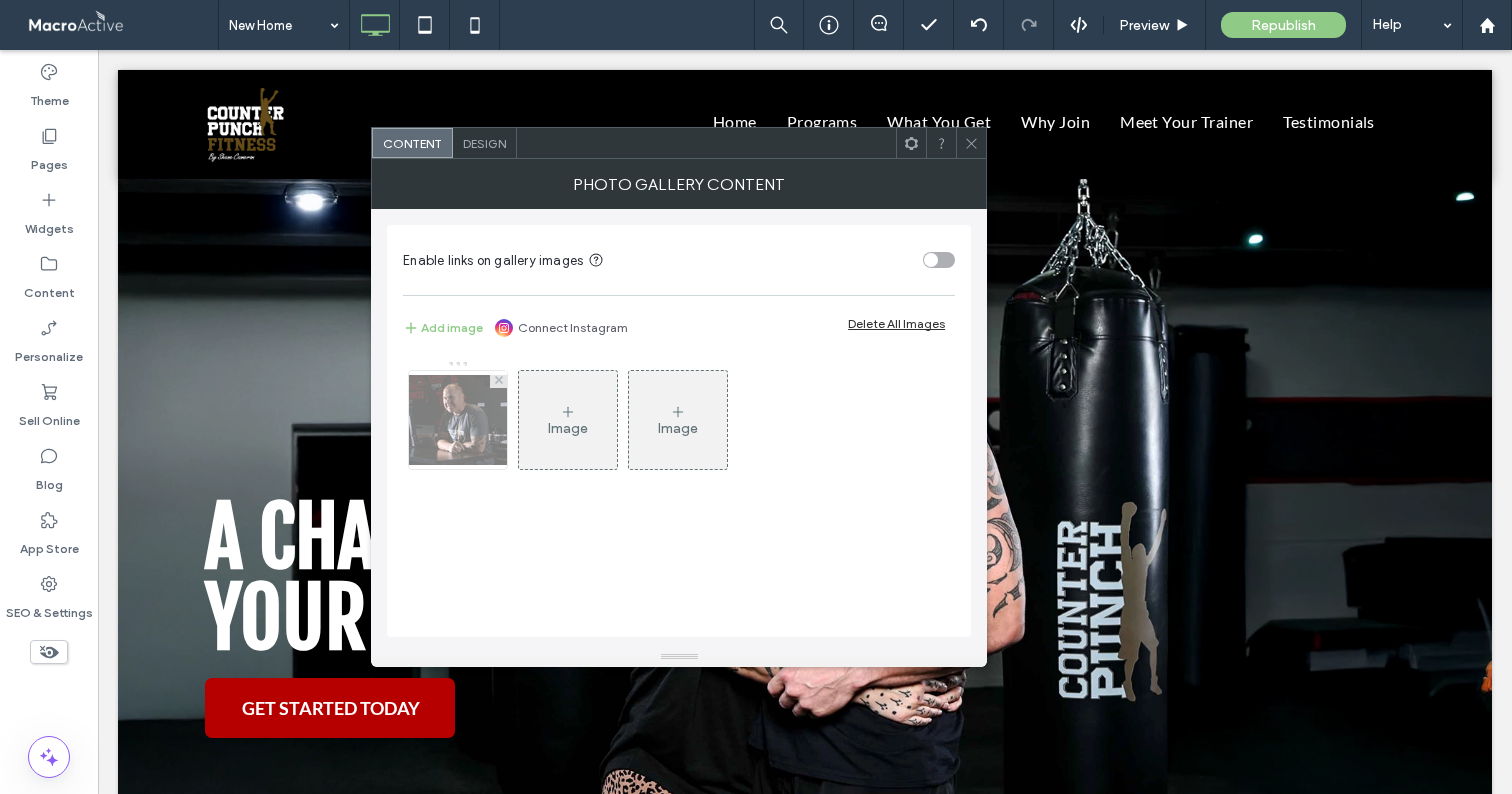 click at bounding box center [458, 420] 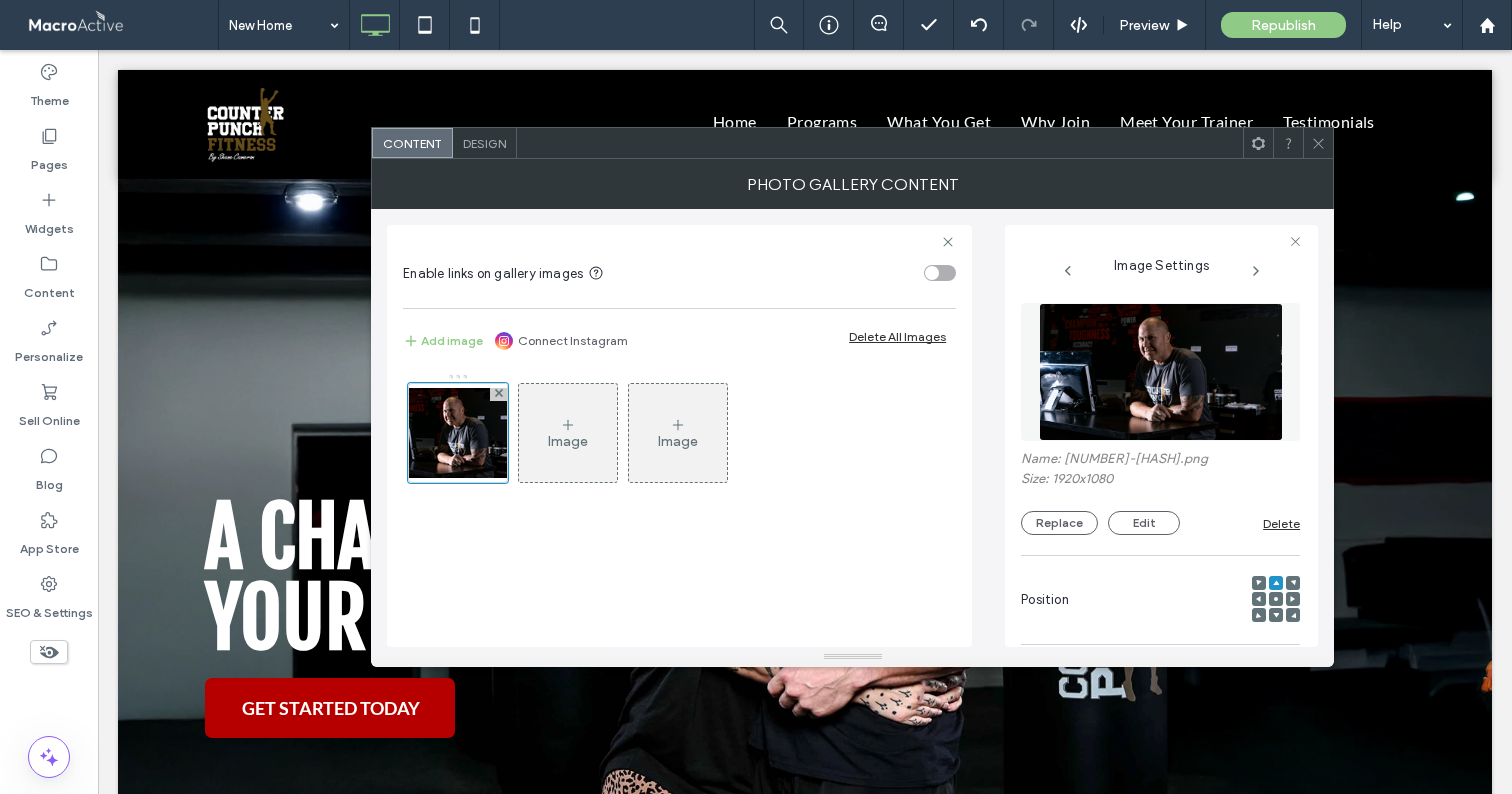 click at bounding box center [1161, 372] 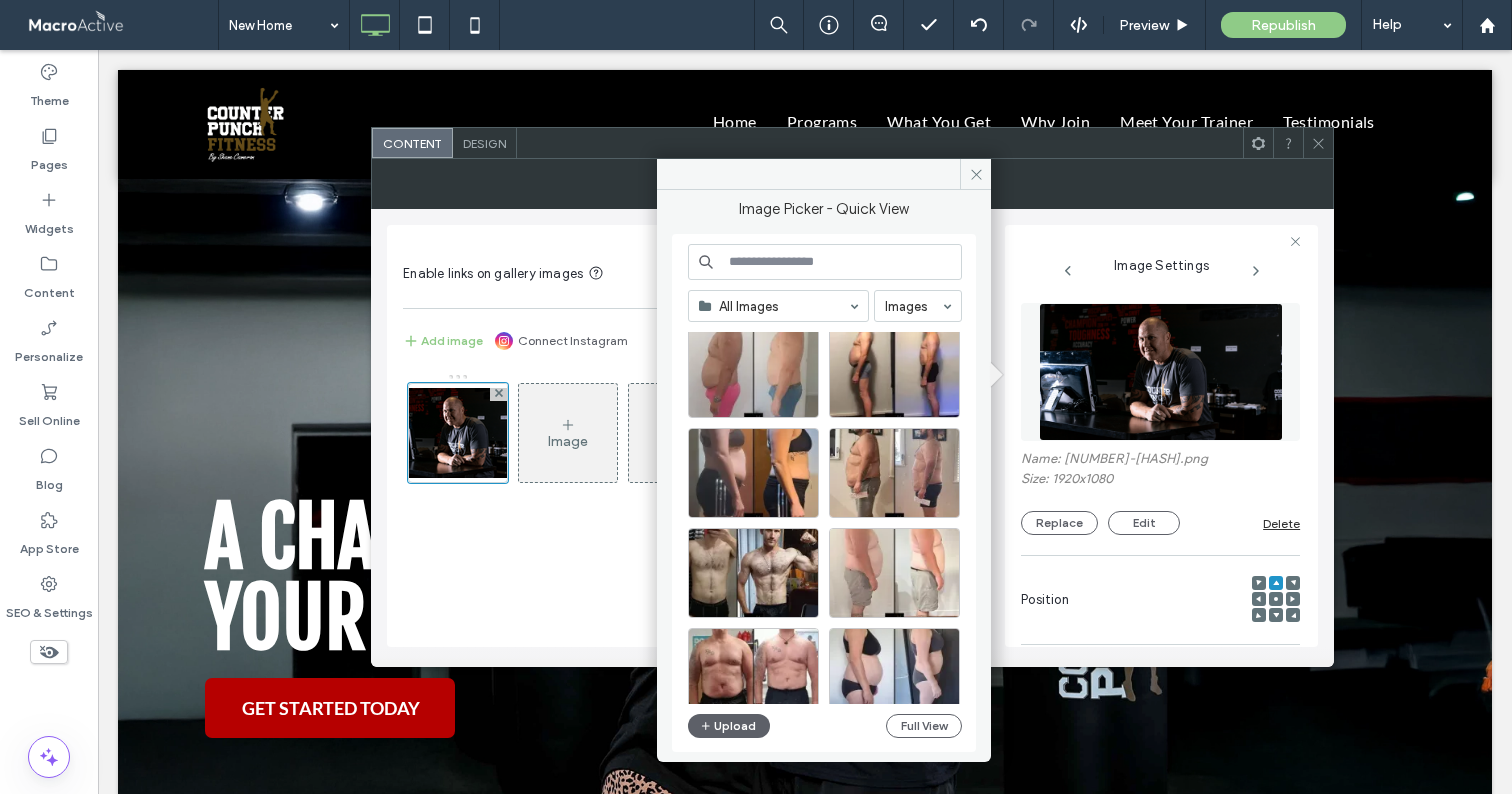 scroll, scrollTop: 830, scrollLeft: 0, axis: vertical 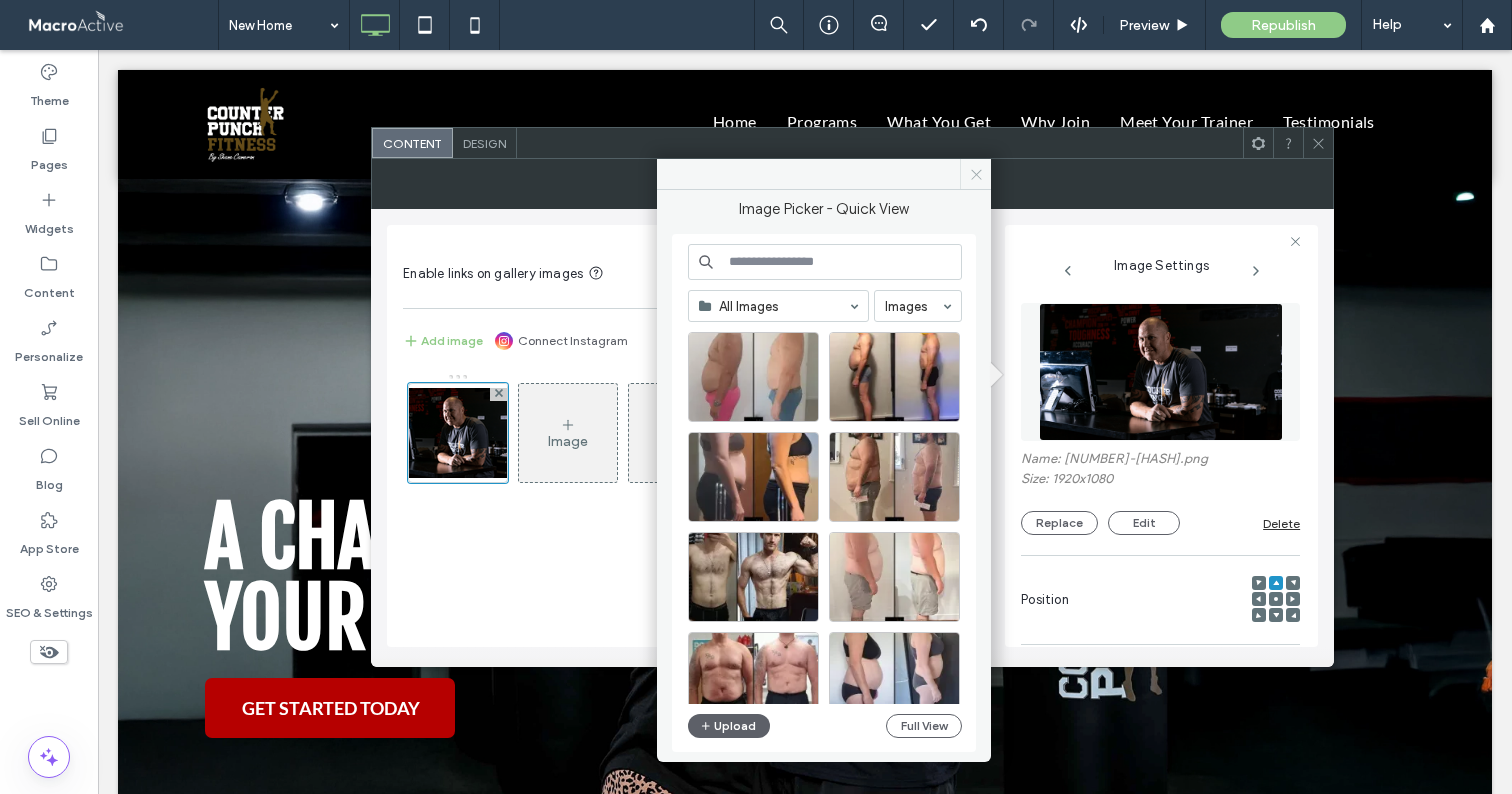 click 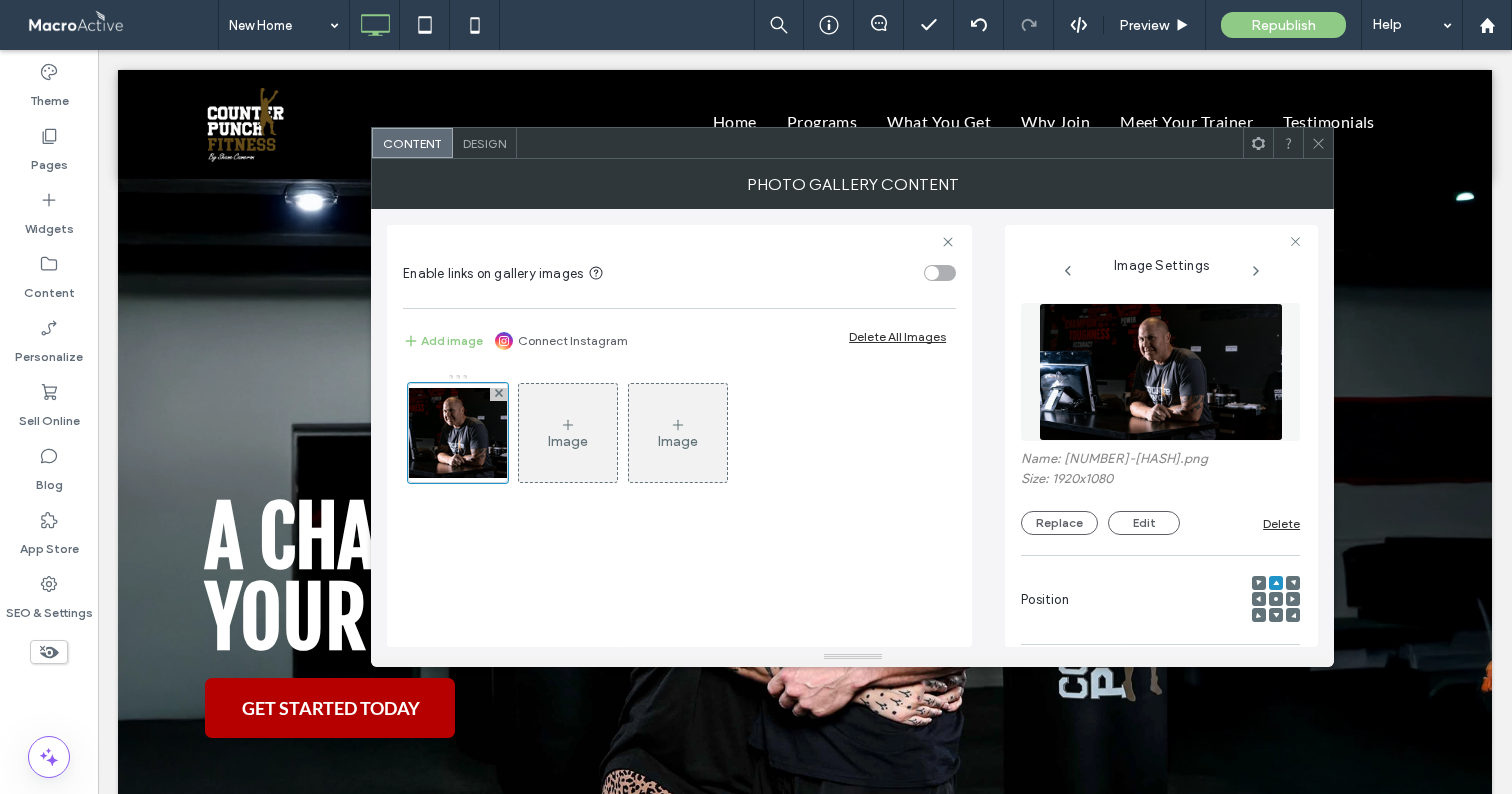 drag, startPoint x: 1317, startPoint y: 141, endPoint x: 1299, endPoint y: 135, distance: 18.973665 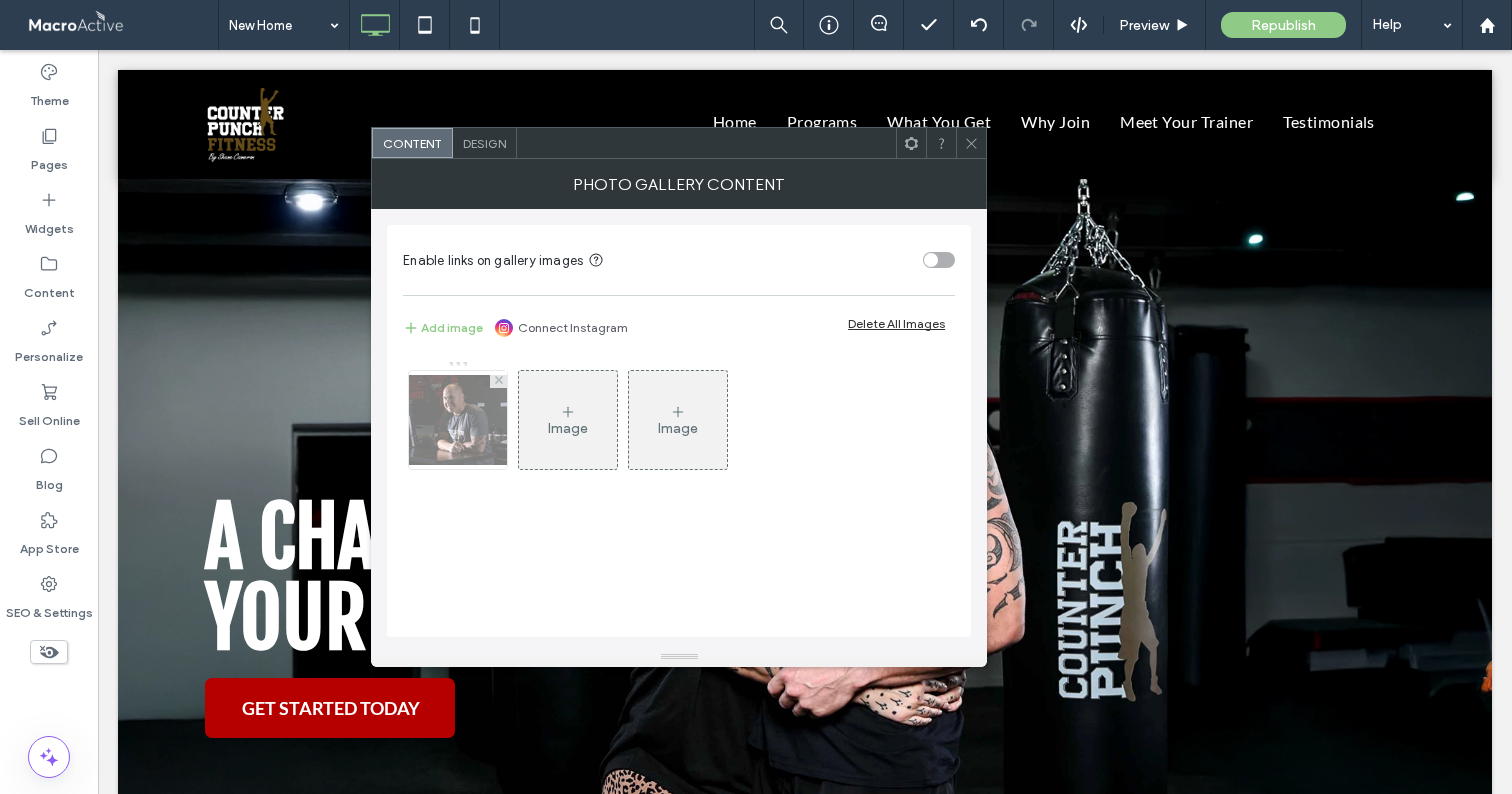 click at bounding box center (458, 420) 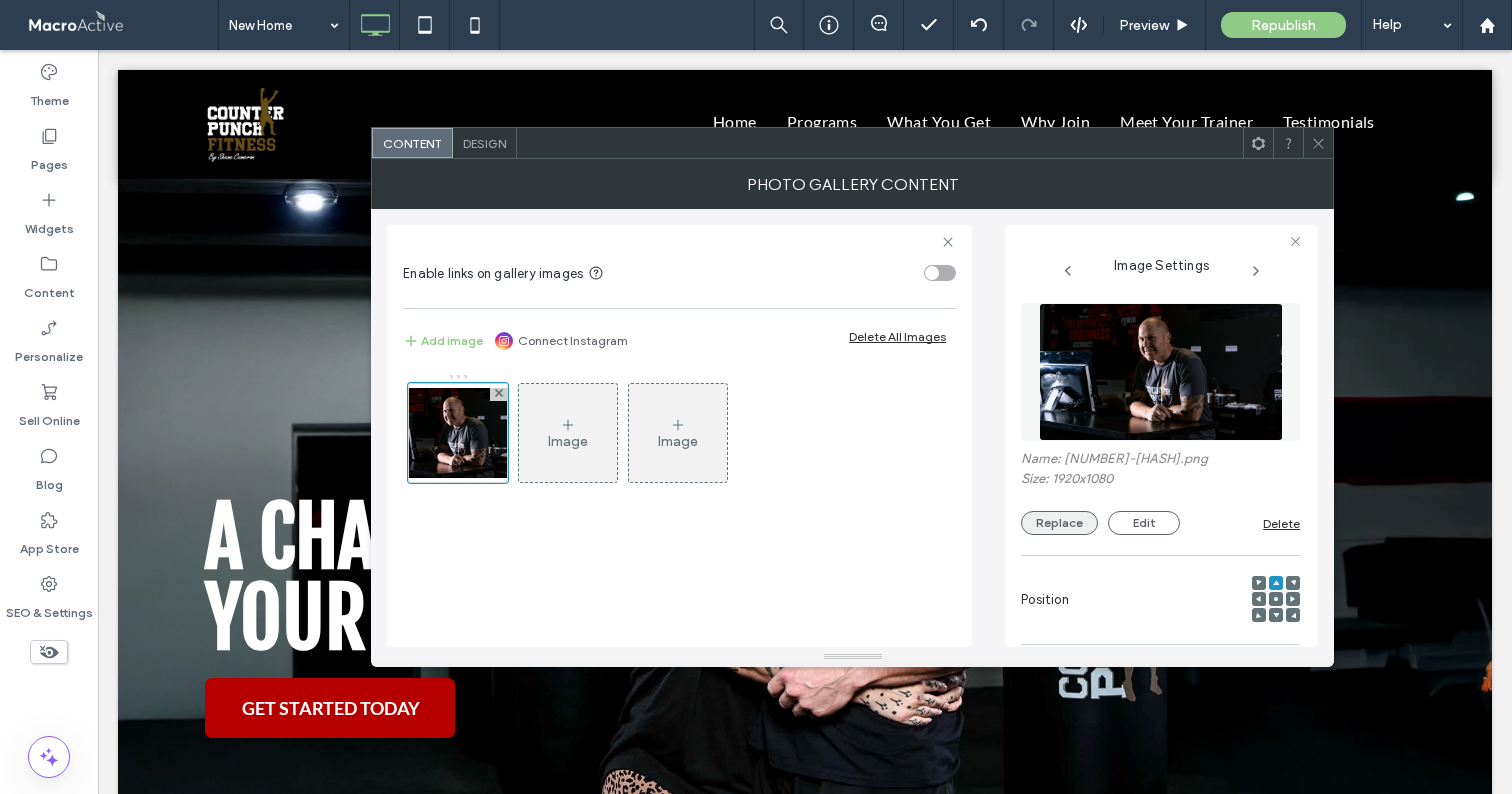 click on "Replace" at bounding box center (1059, 523) 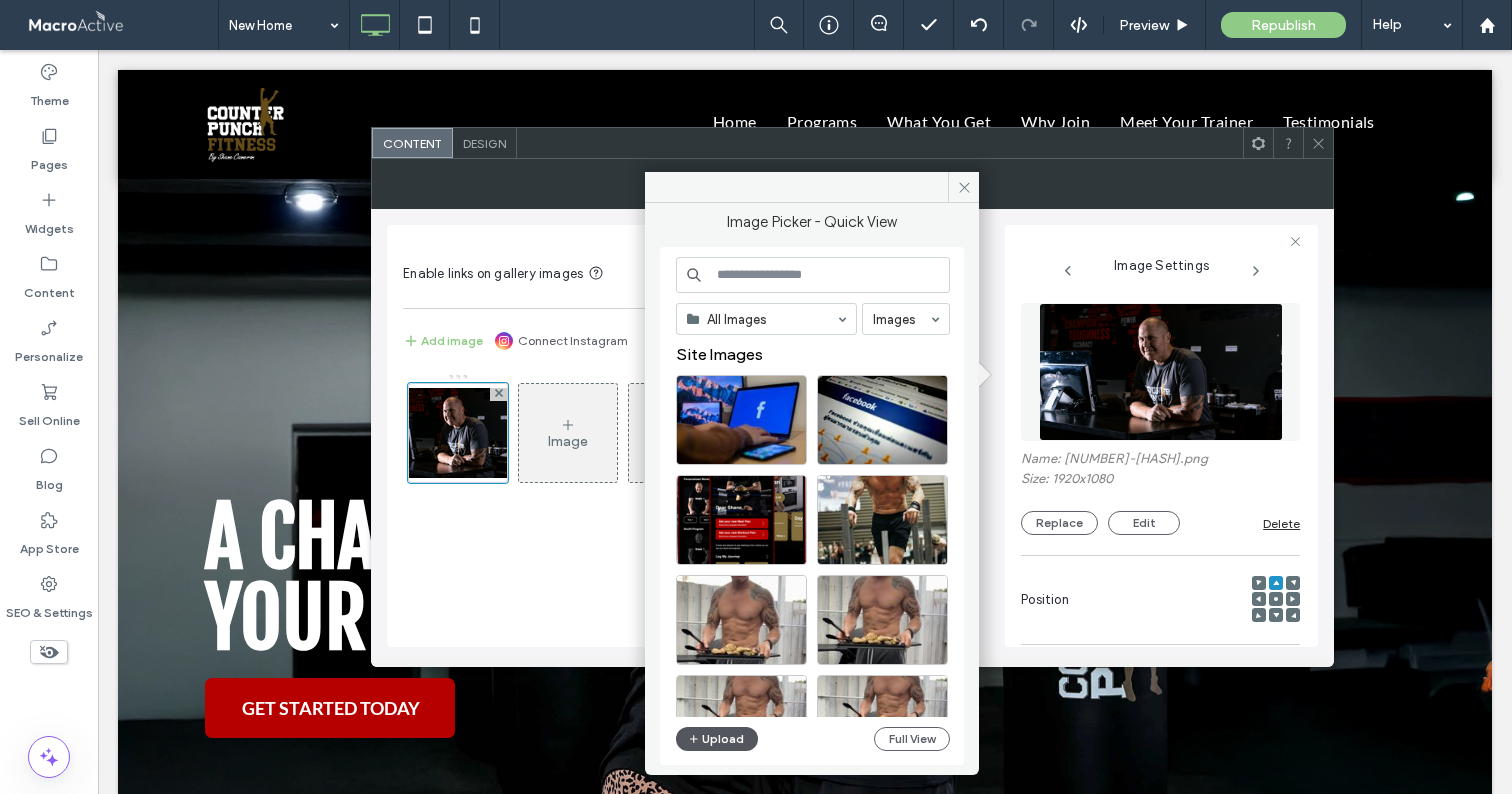 click on "Upload" at bounding box center (717, 739) 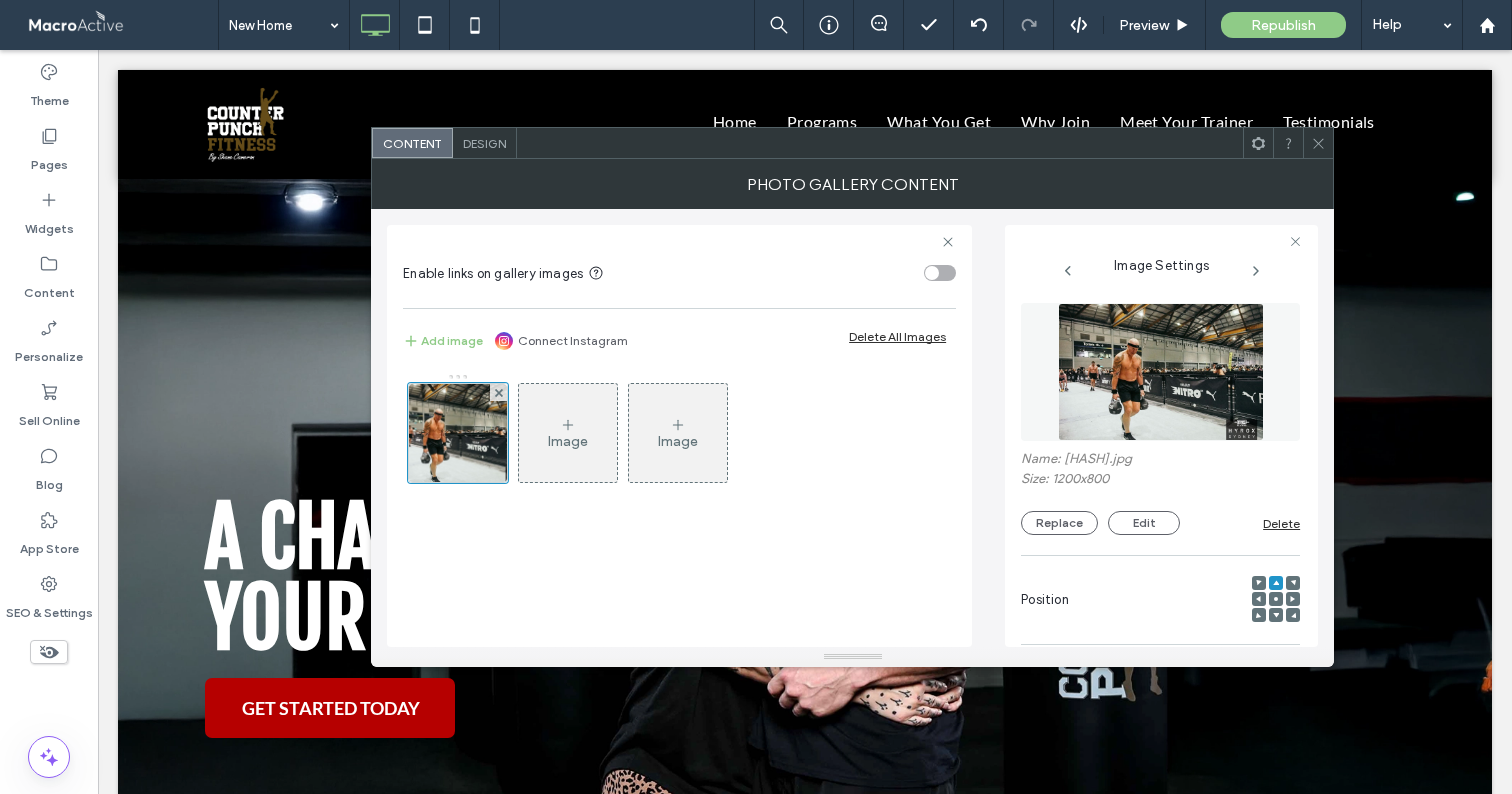 click on "Name: 522721642.jpg Size: 1200x800 Replace Edit Delete" at bounding box center [1160, 493] 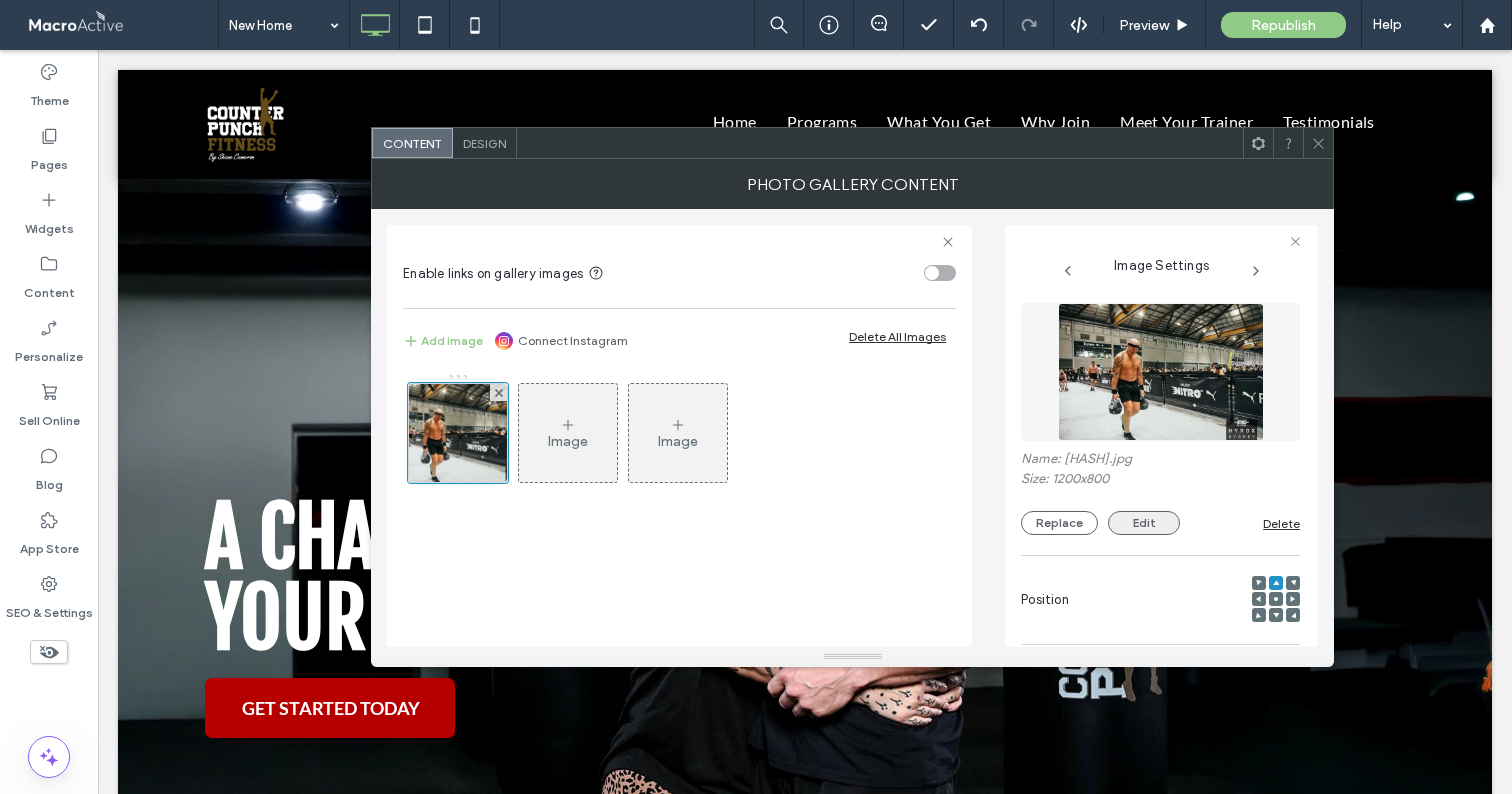 click on "Edit" at bounding box center (1144, 523) 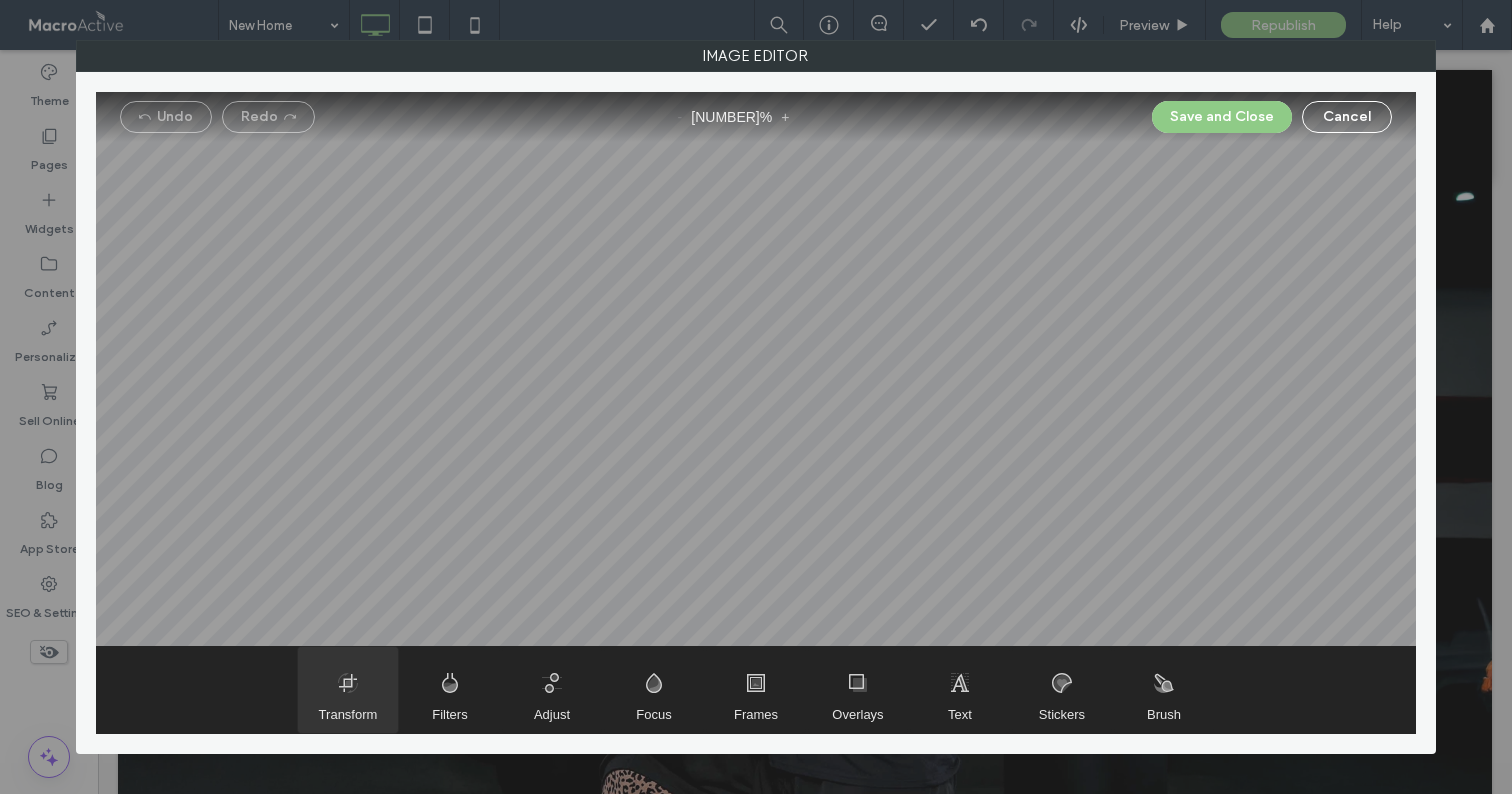 click at bounding box center [348, 690] 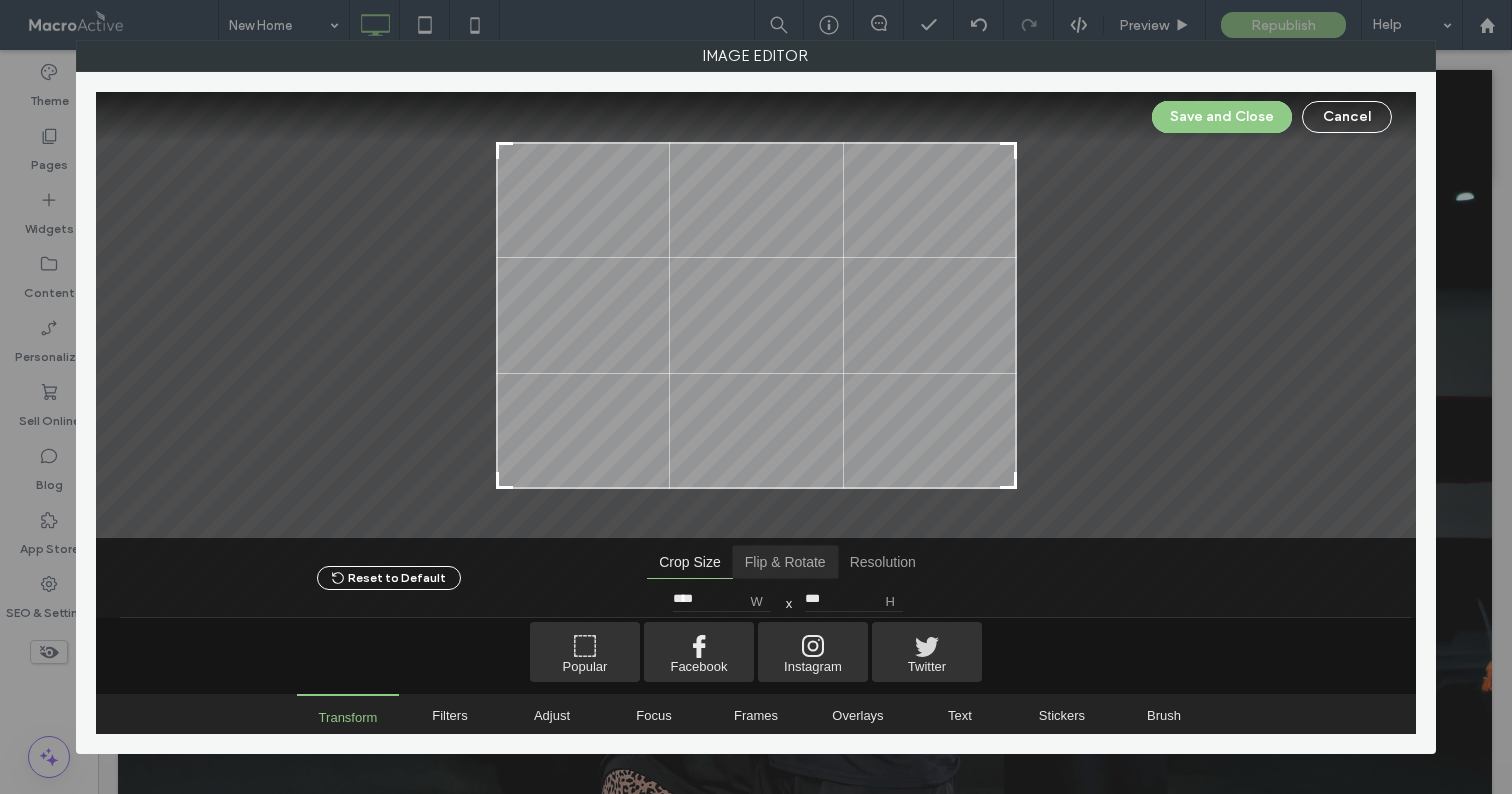 click at bounding box center (785, 562) 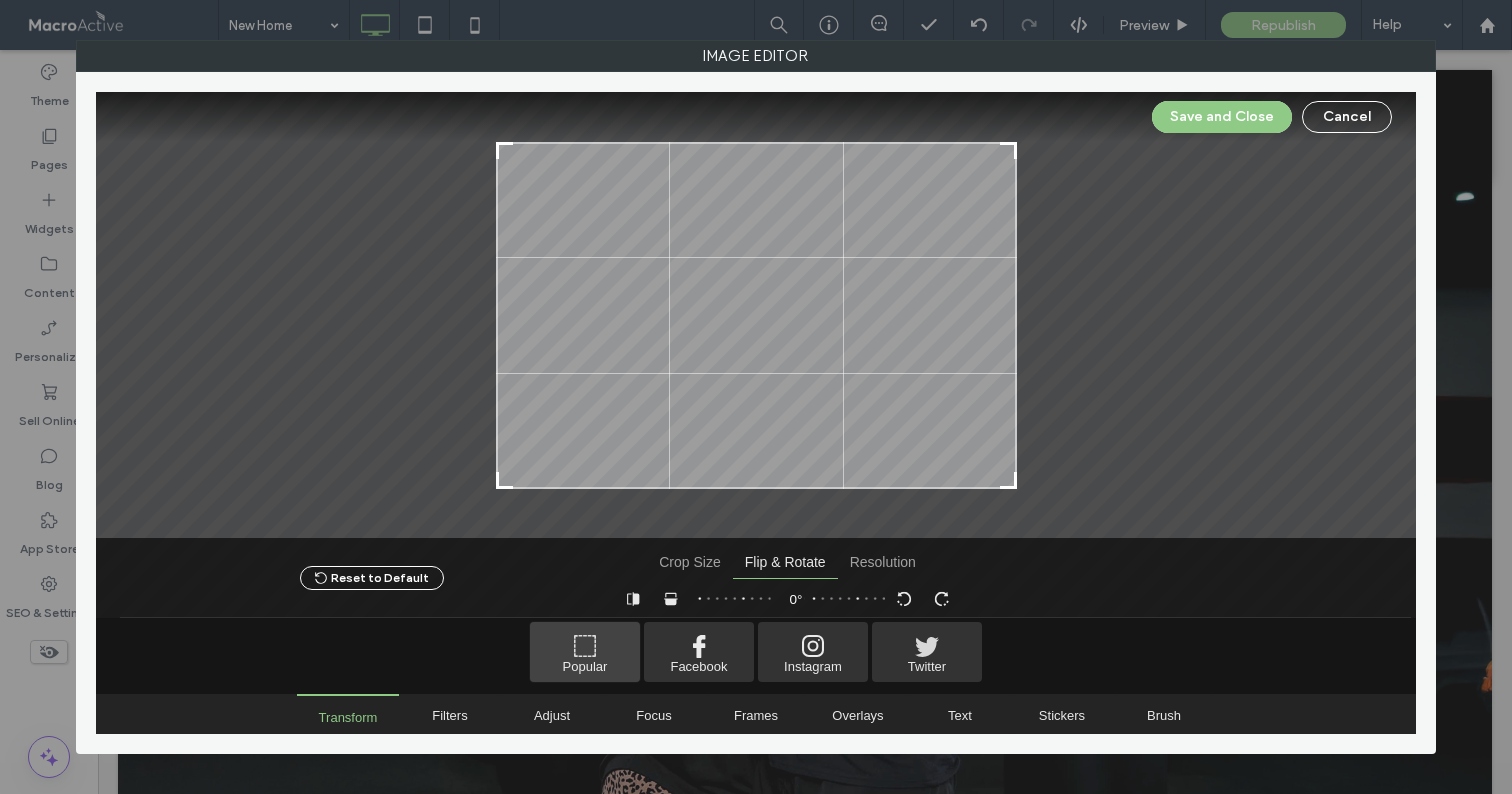 click at bounding box center (585, 652) 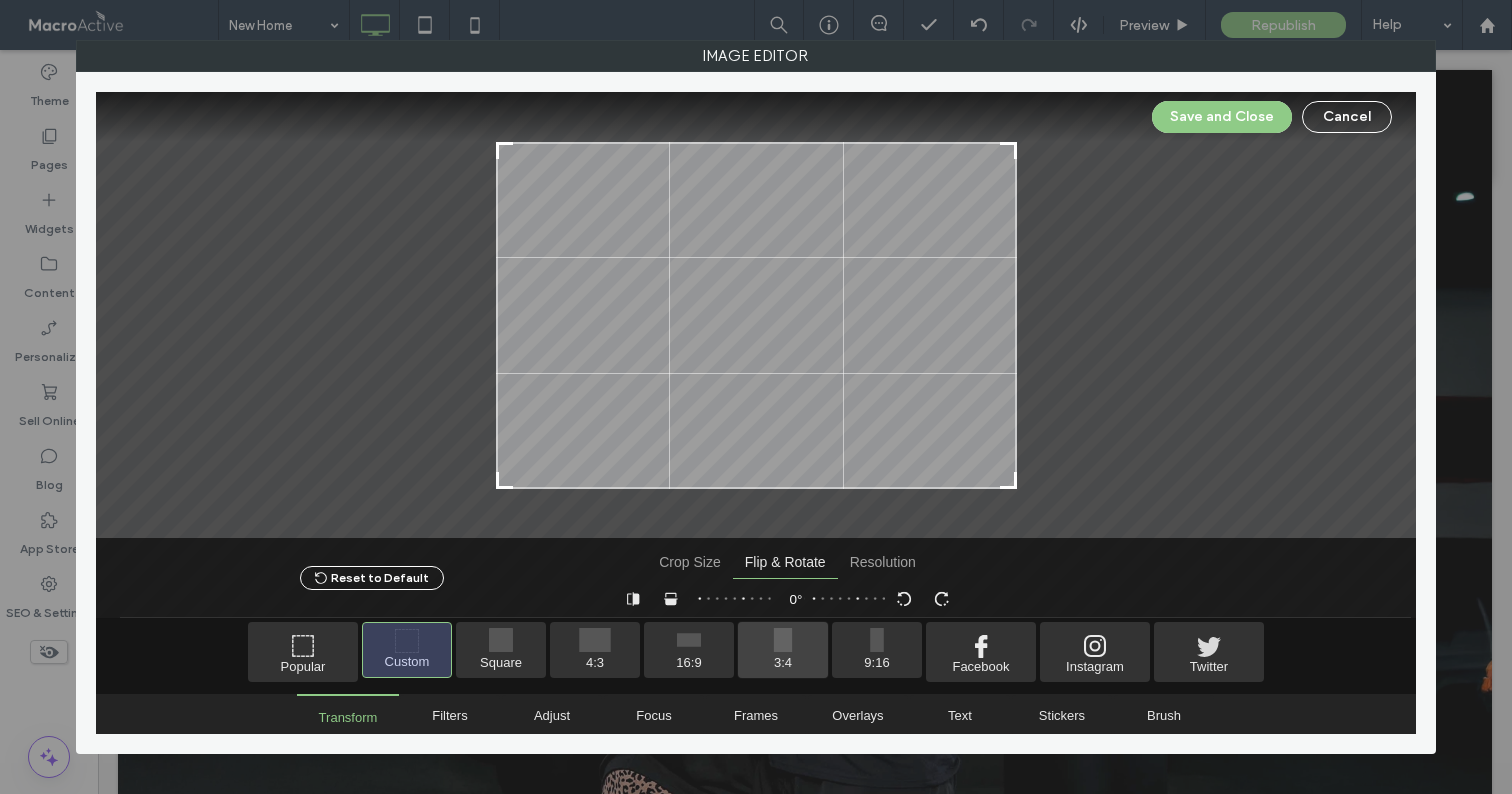 click at bounding box center [783, 650] 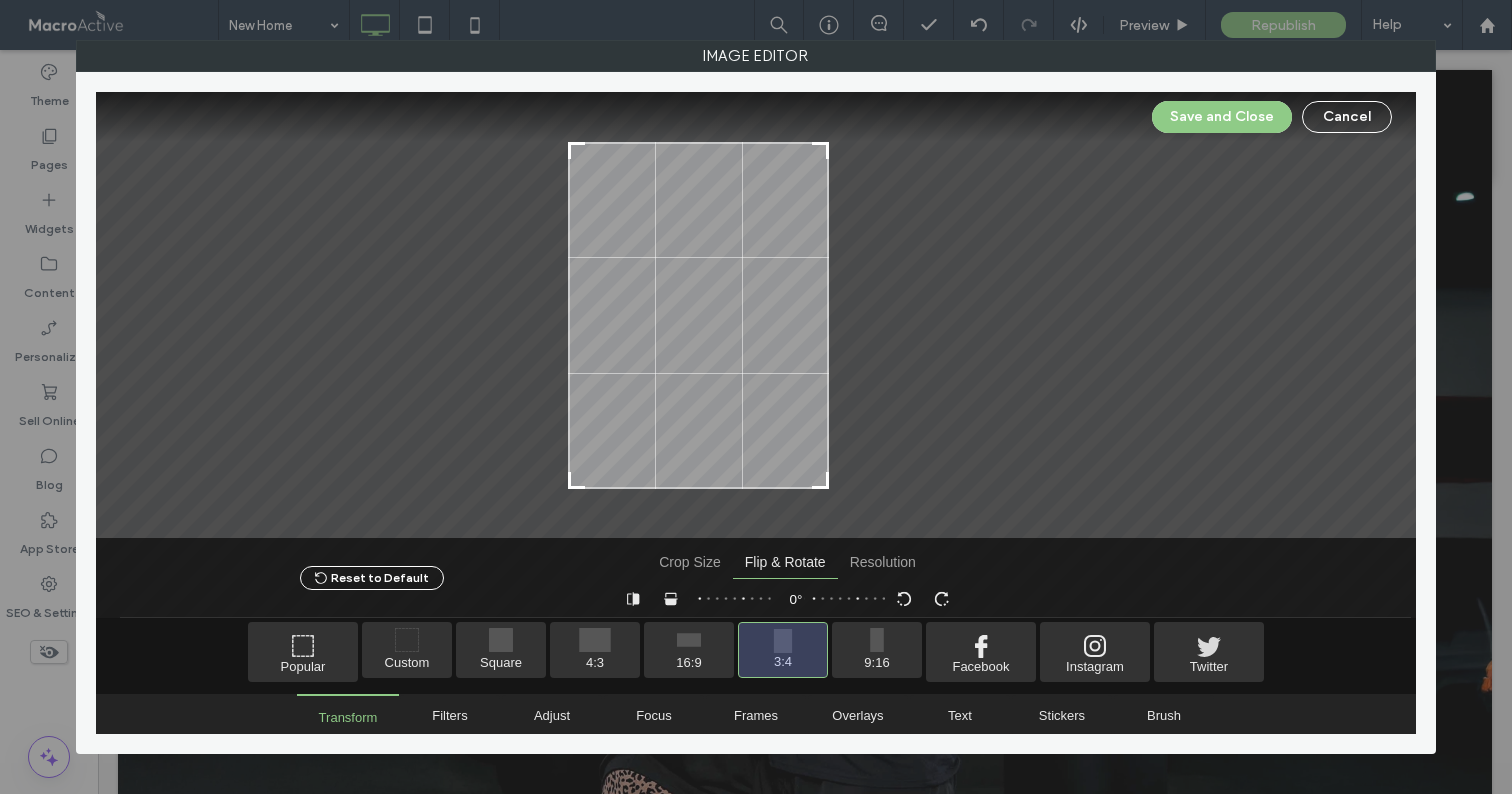 drag, startPoint x: 769, startPoint y: 309, endPoint x: 711, endPoint y: 315, distance: 58.30952 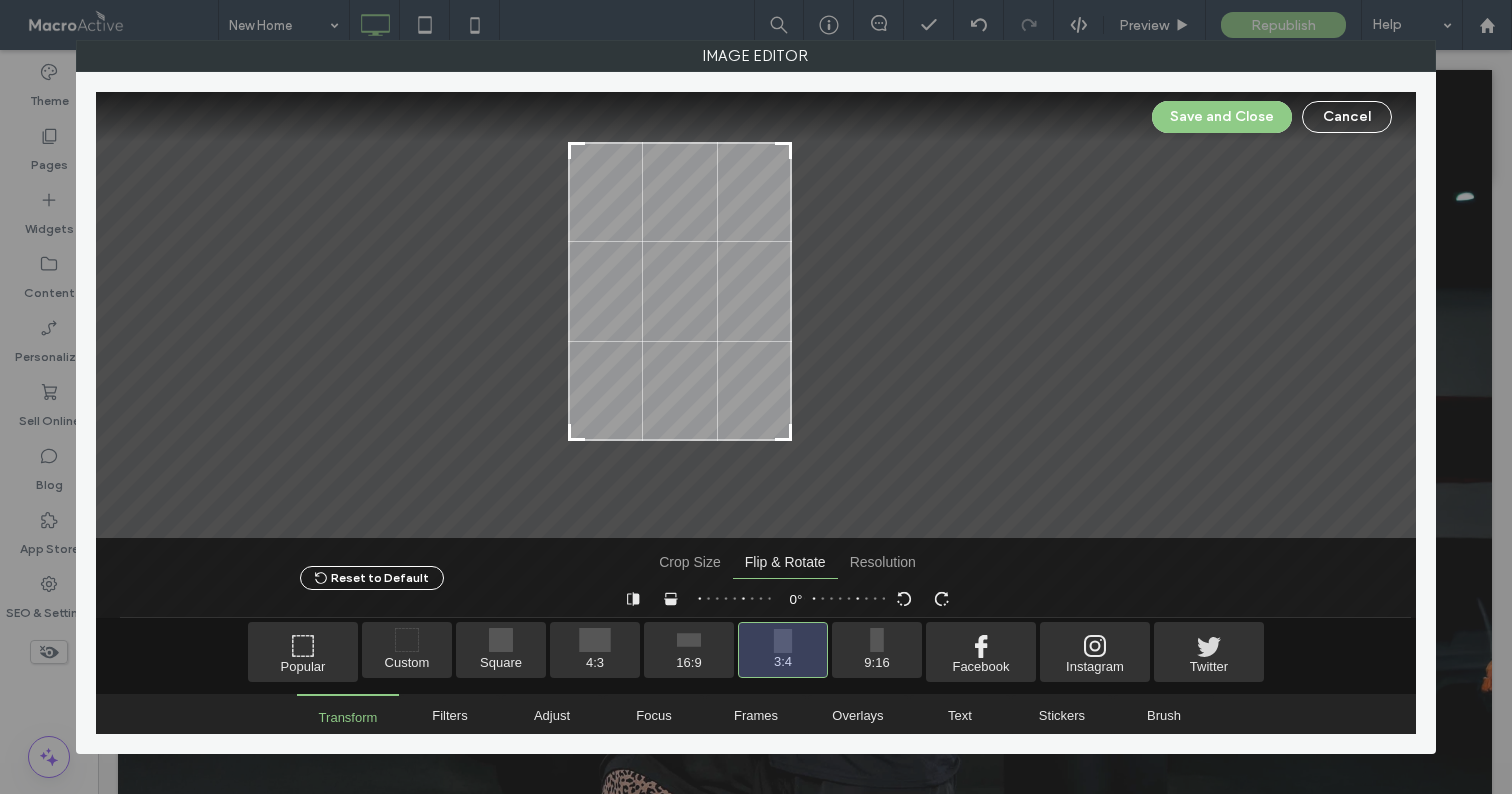 drag, startPoint x: 823, startPoint y: 482, endPoint x: 755, endPoint y: 434, distance: 83.23461 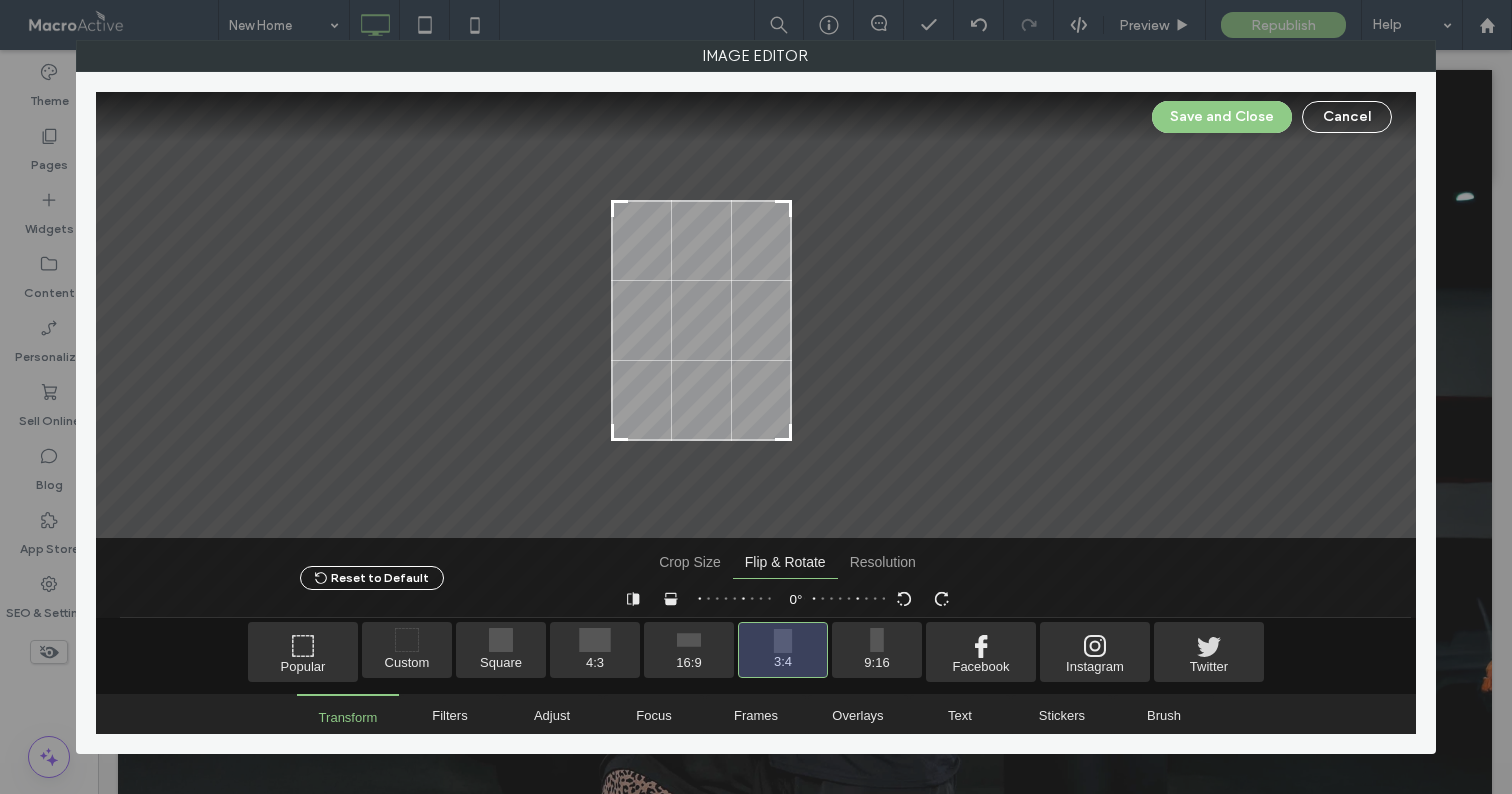 drag, startPoint x: 572, startPoint y: 145, endPoint x: 573, endPoint y: 203, distance: 58.00862 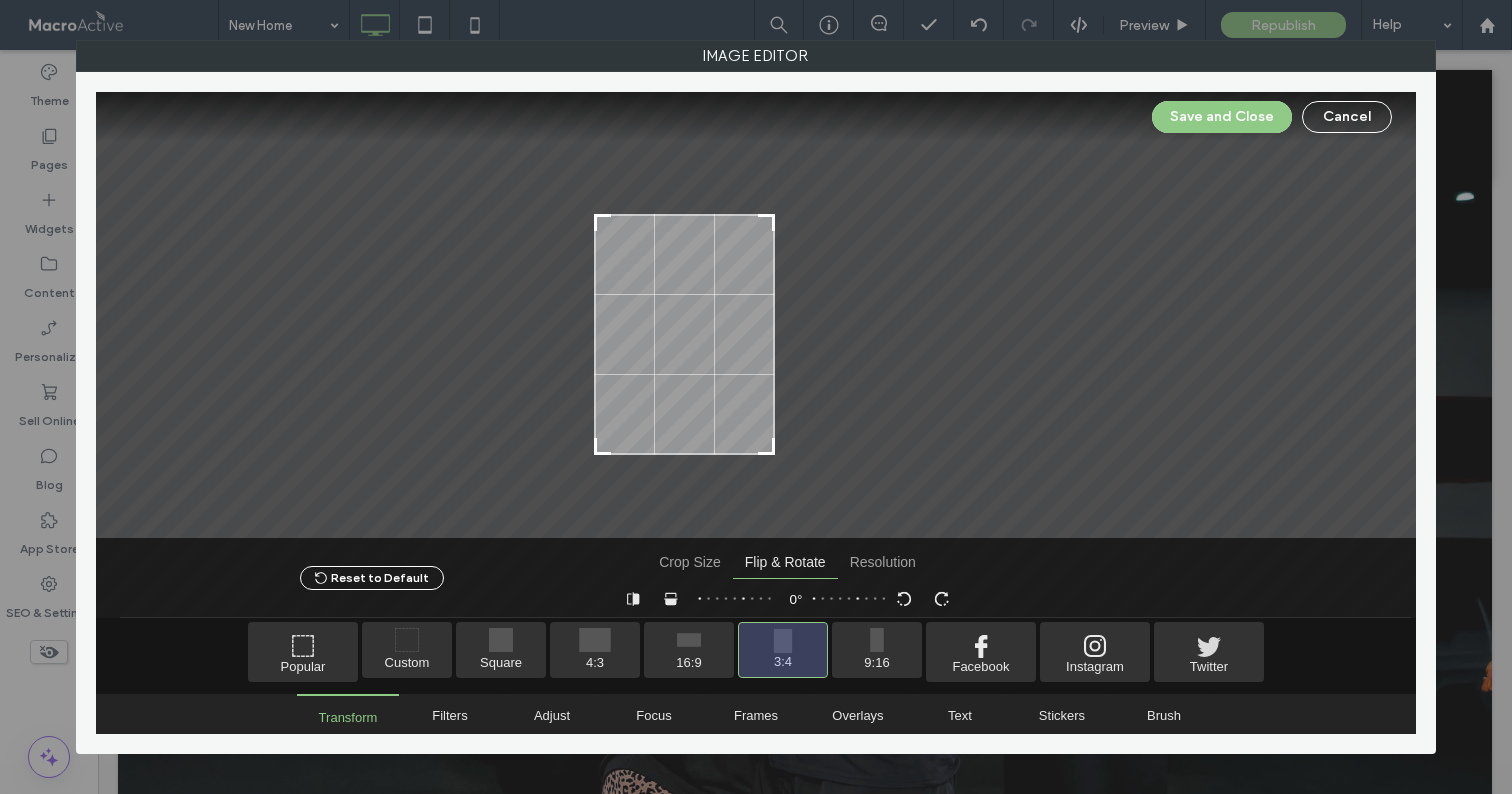 drag, startPoint x: 731, startPoint y: 306, endPoint x: 715, endPoint y: 320, distance: 21.260292 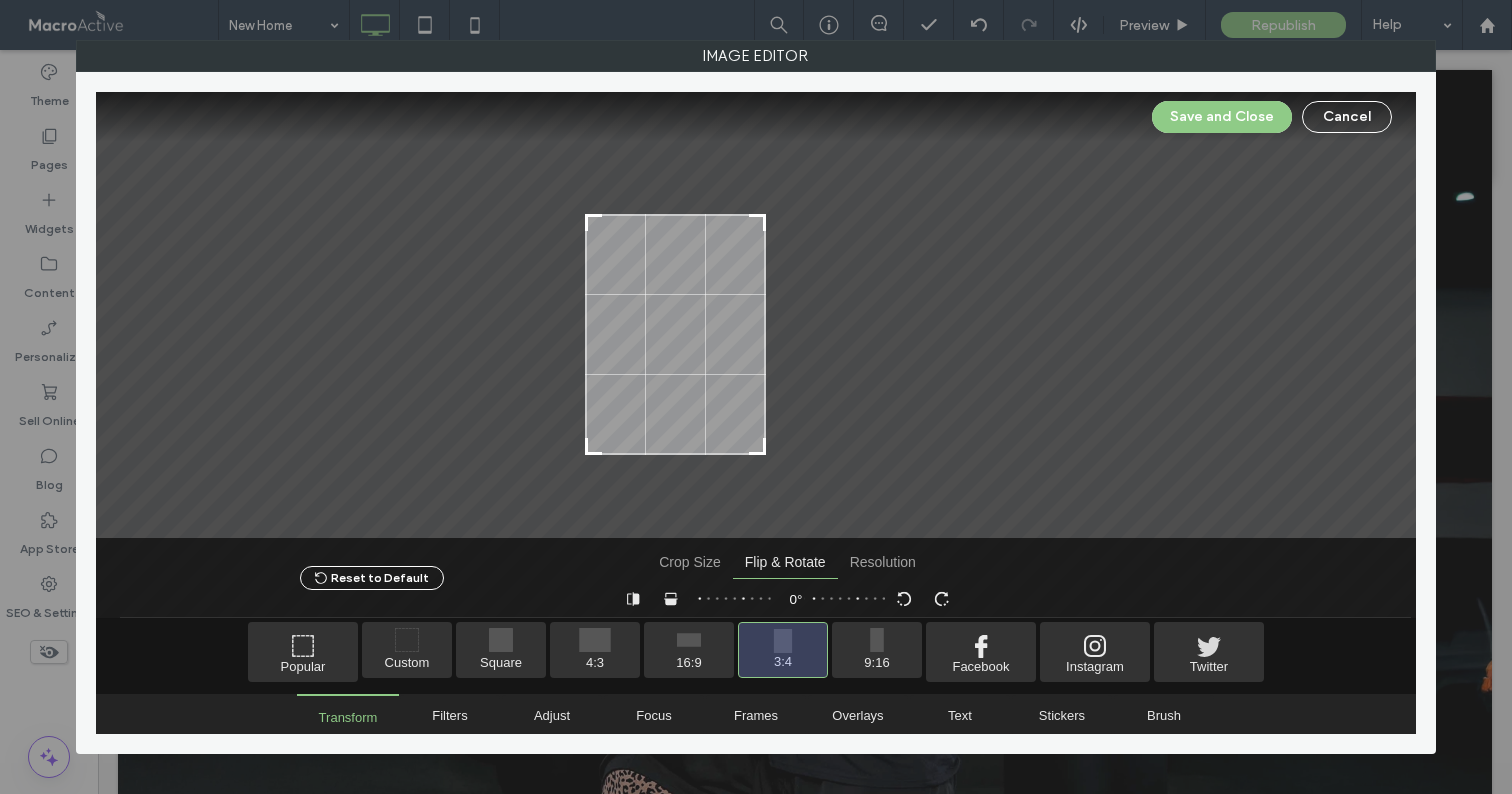 click at bounding box center [675, 334] 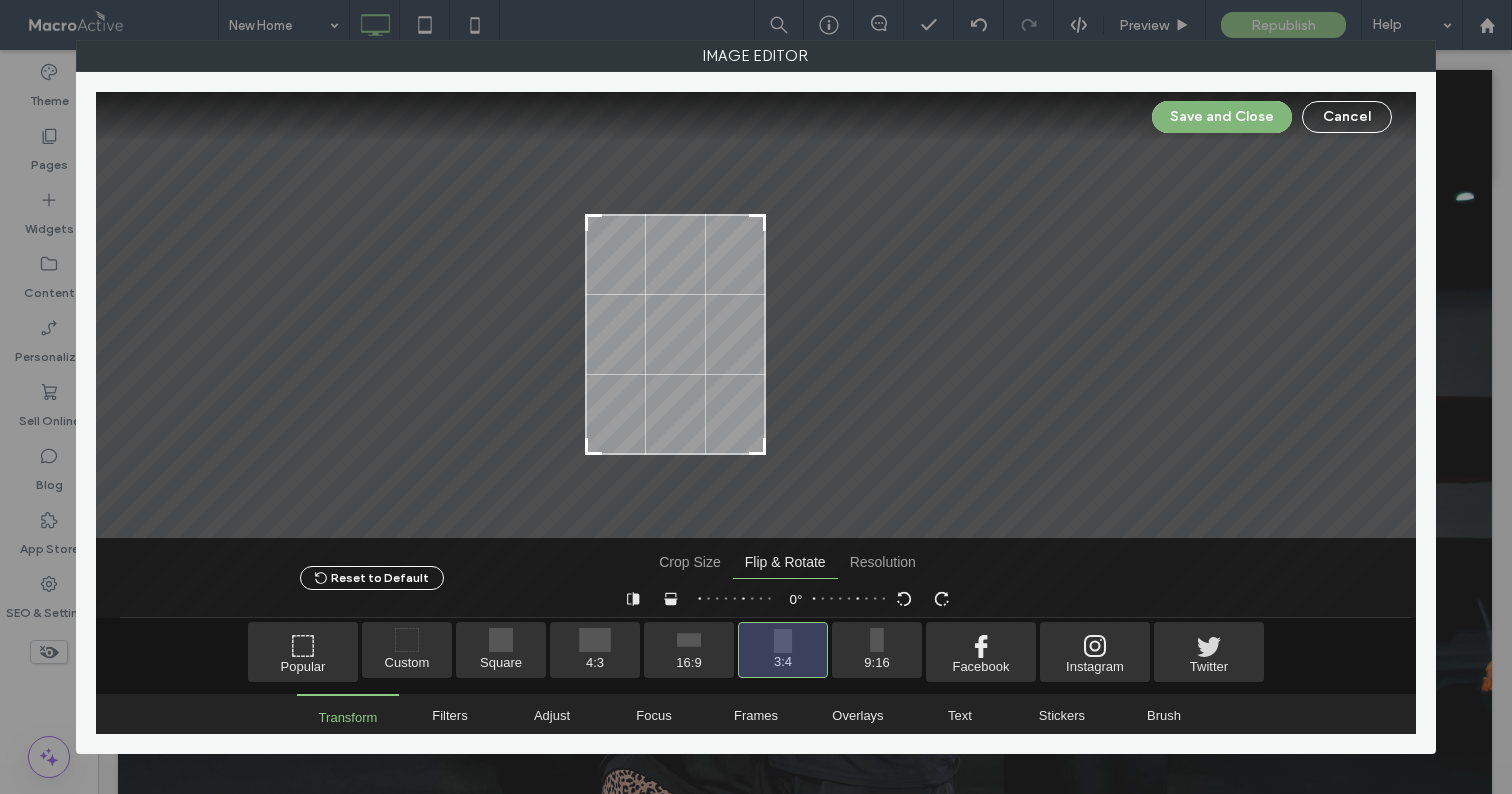 click on "Save and Close" at bounding box center [1222, 117] 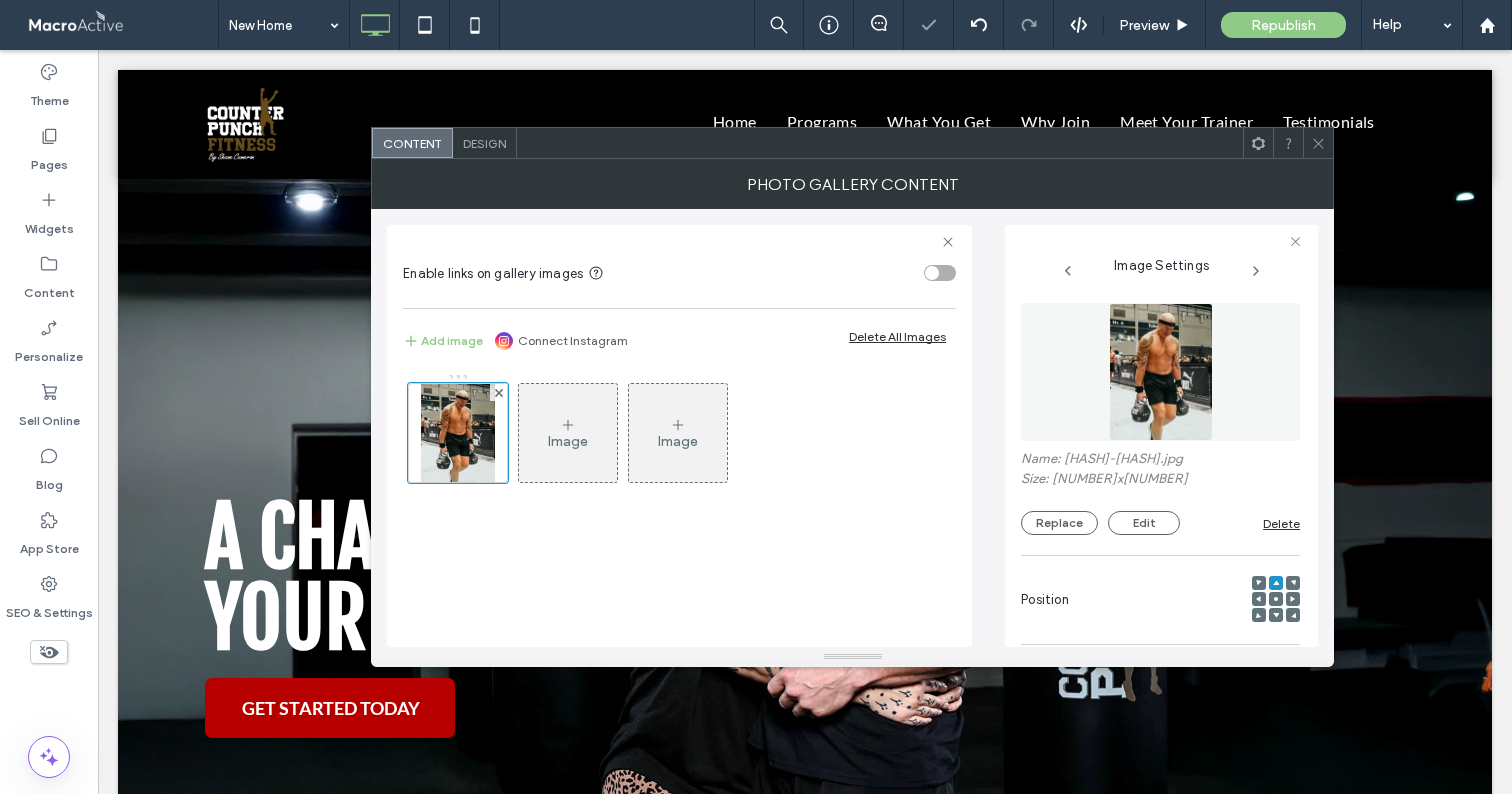 click 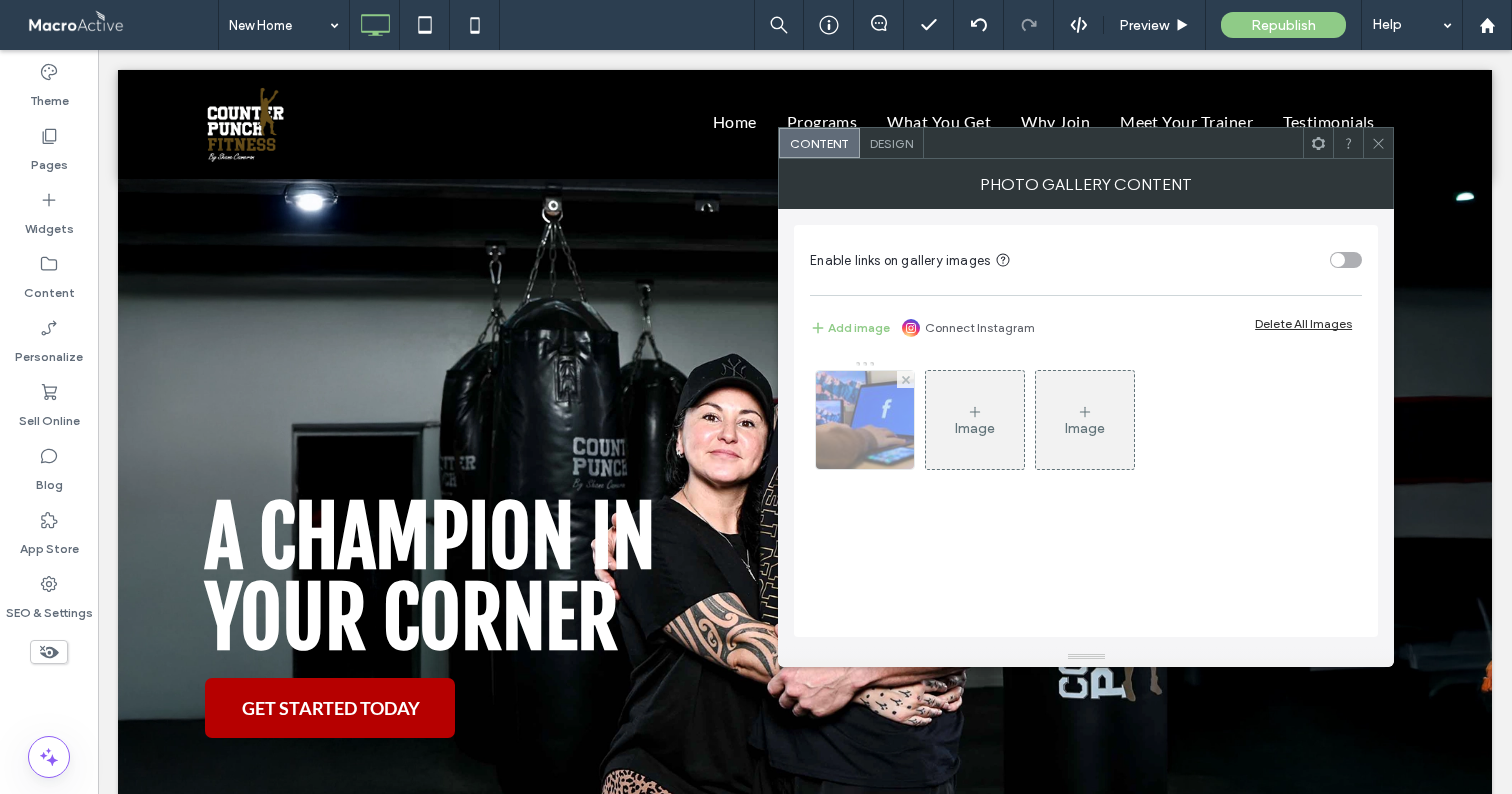 click at bounding box center (865, 420) 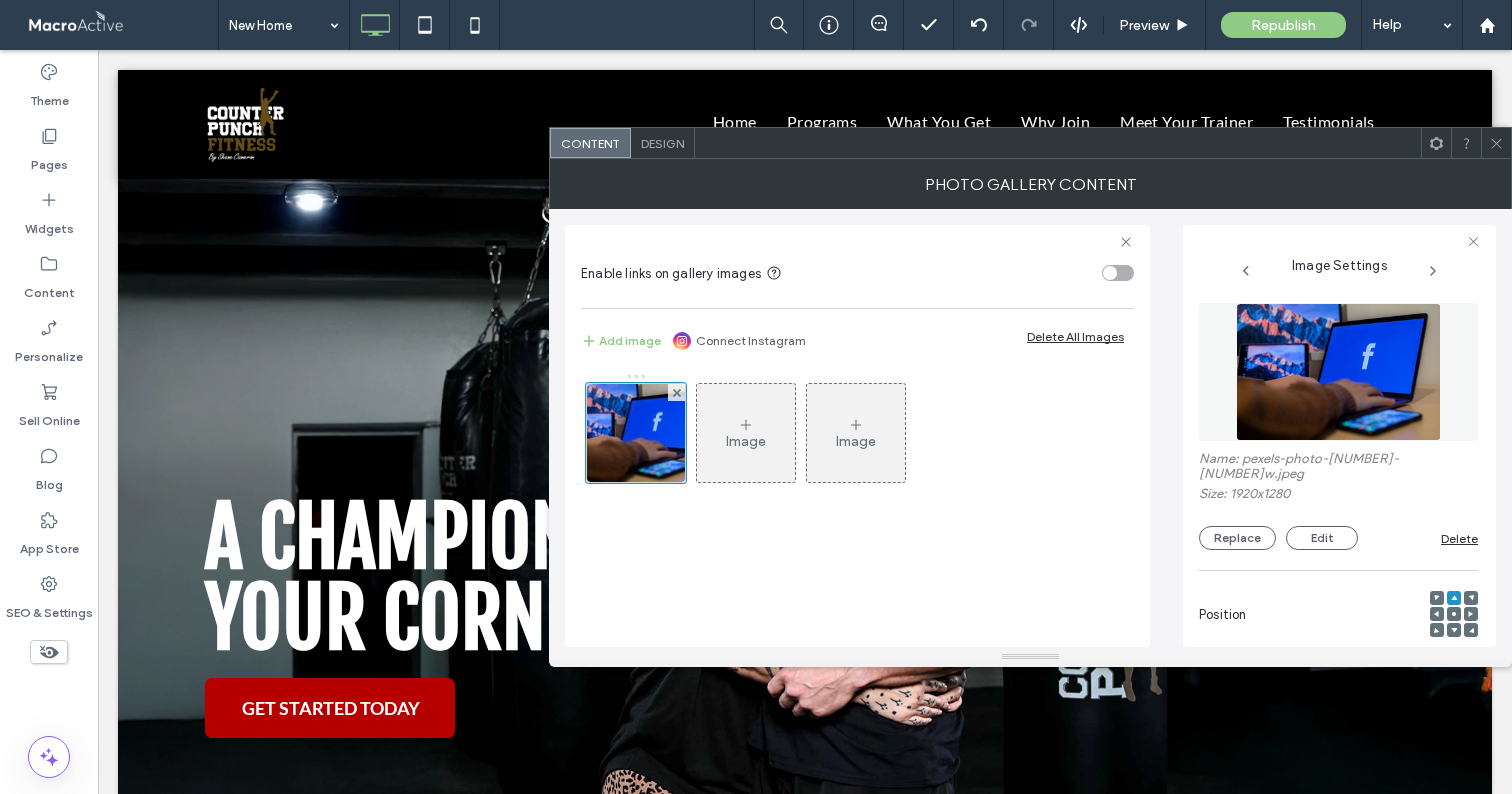 click 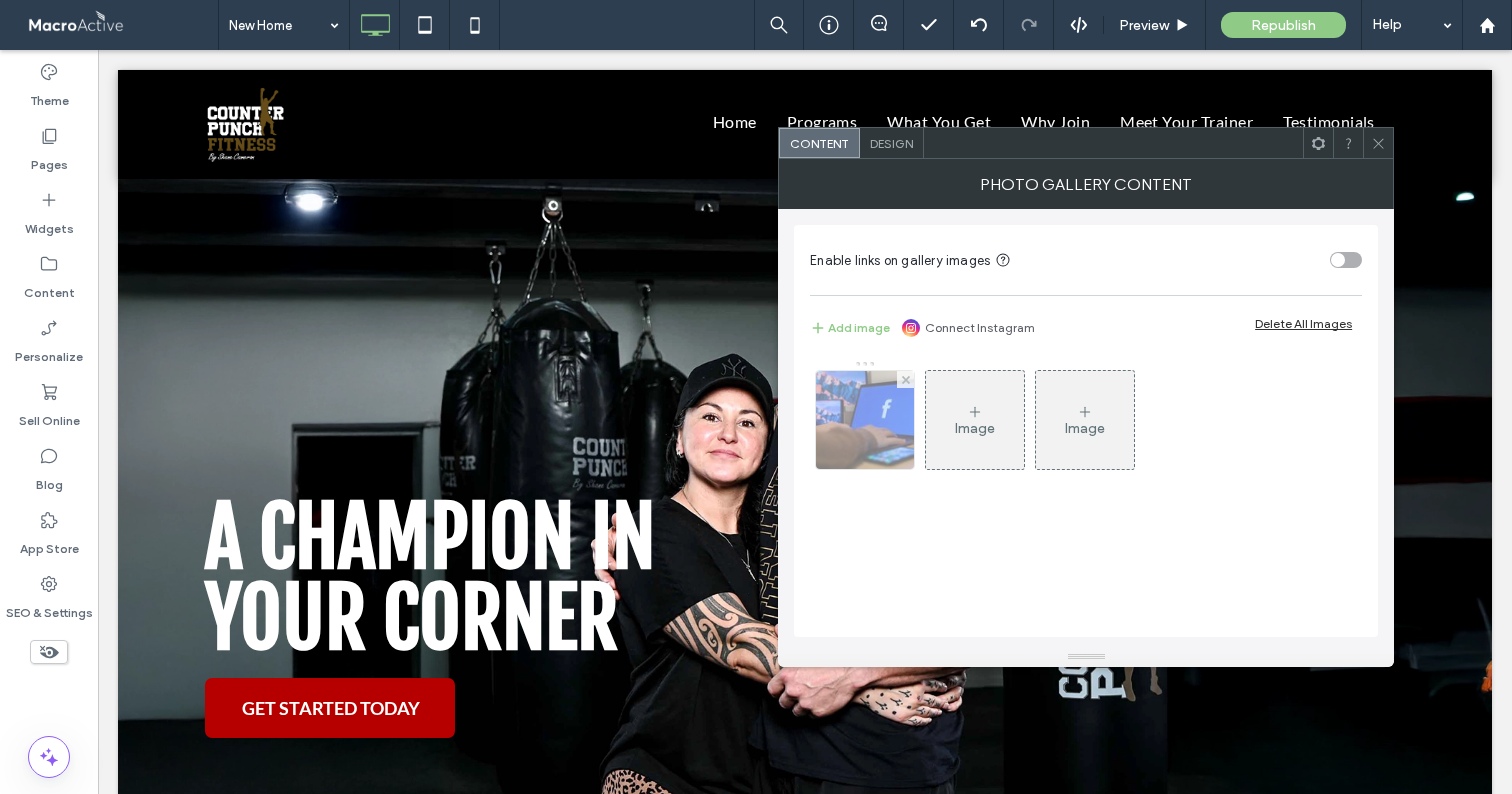 click at bounding box center [865, 420] 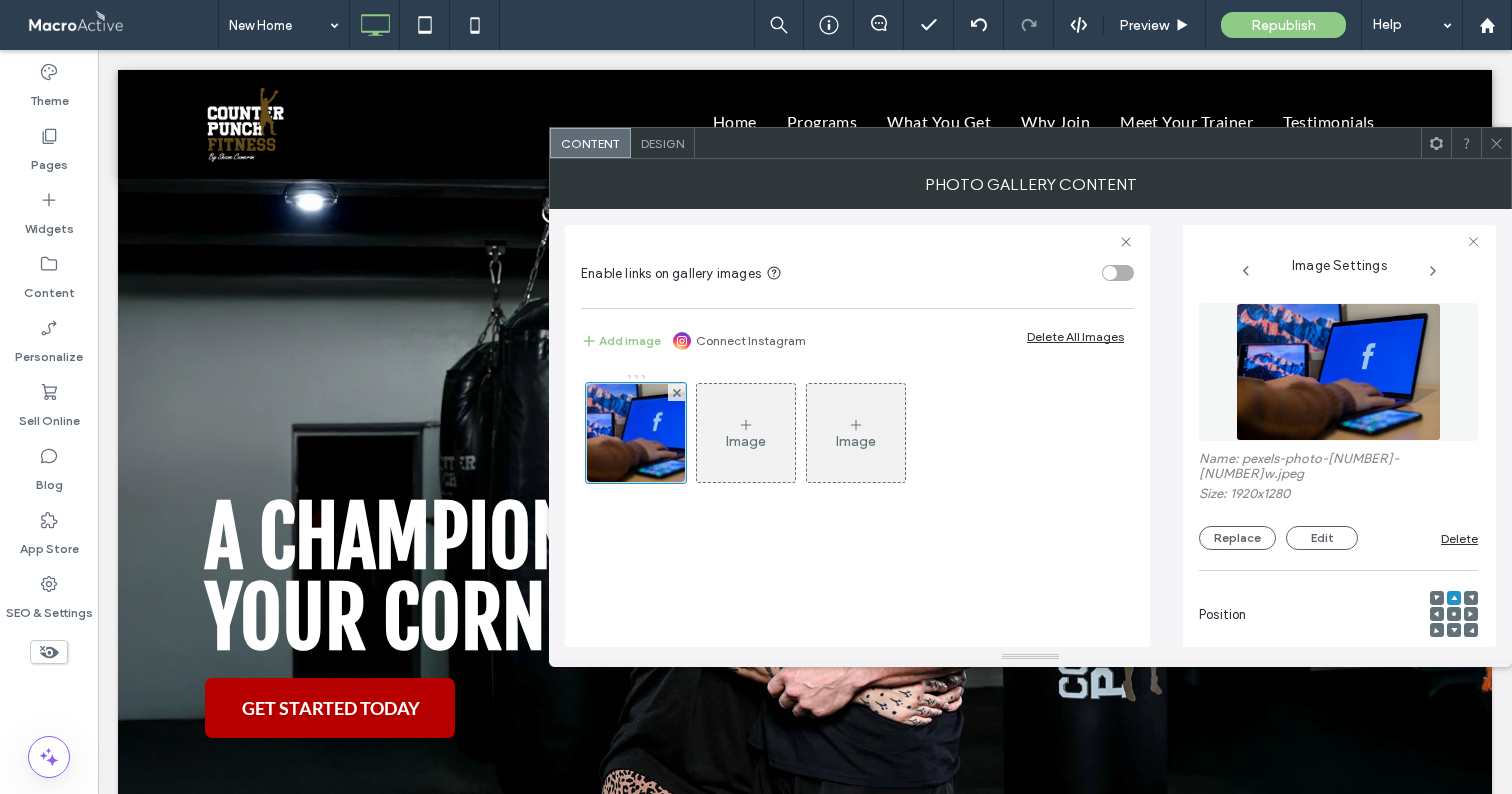 click at bounding box center [1339, 372] 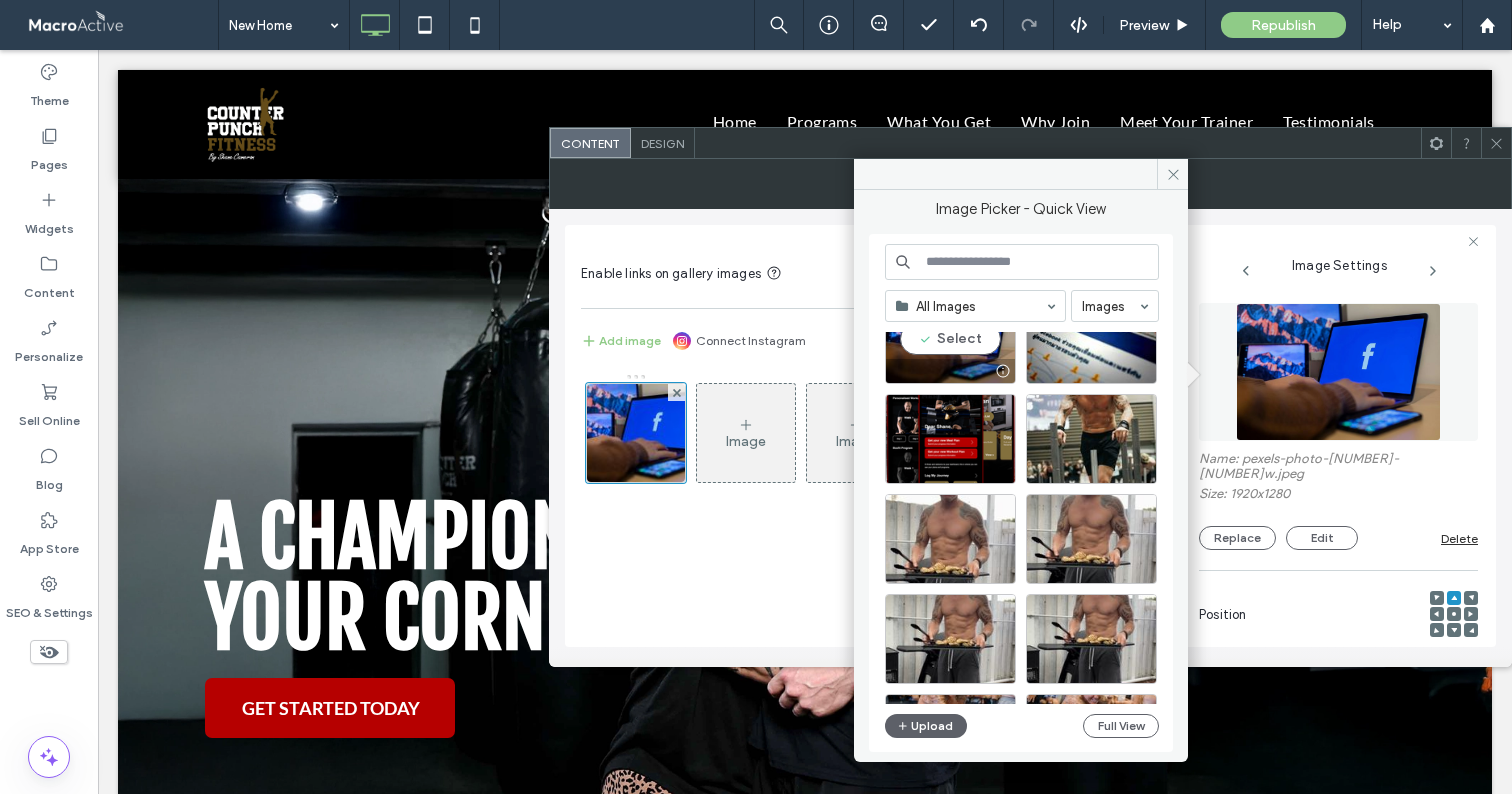 scroll, scrollTop: 171, scrollLeft: 0, axis: vertical 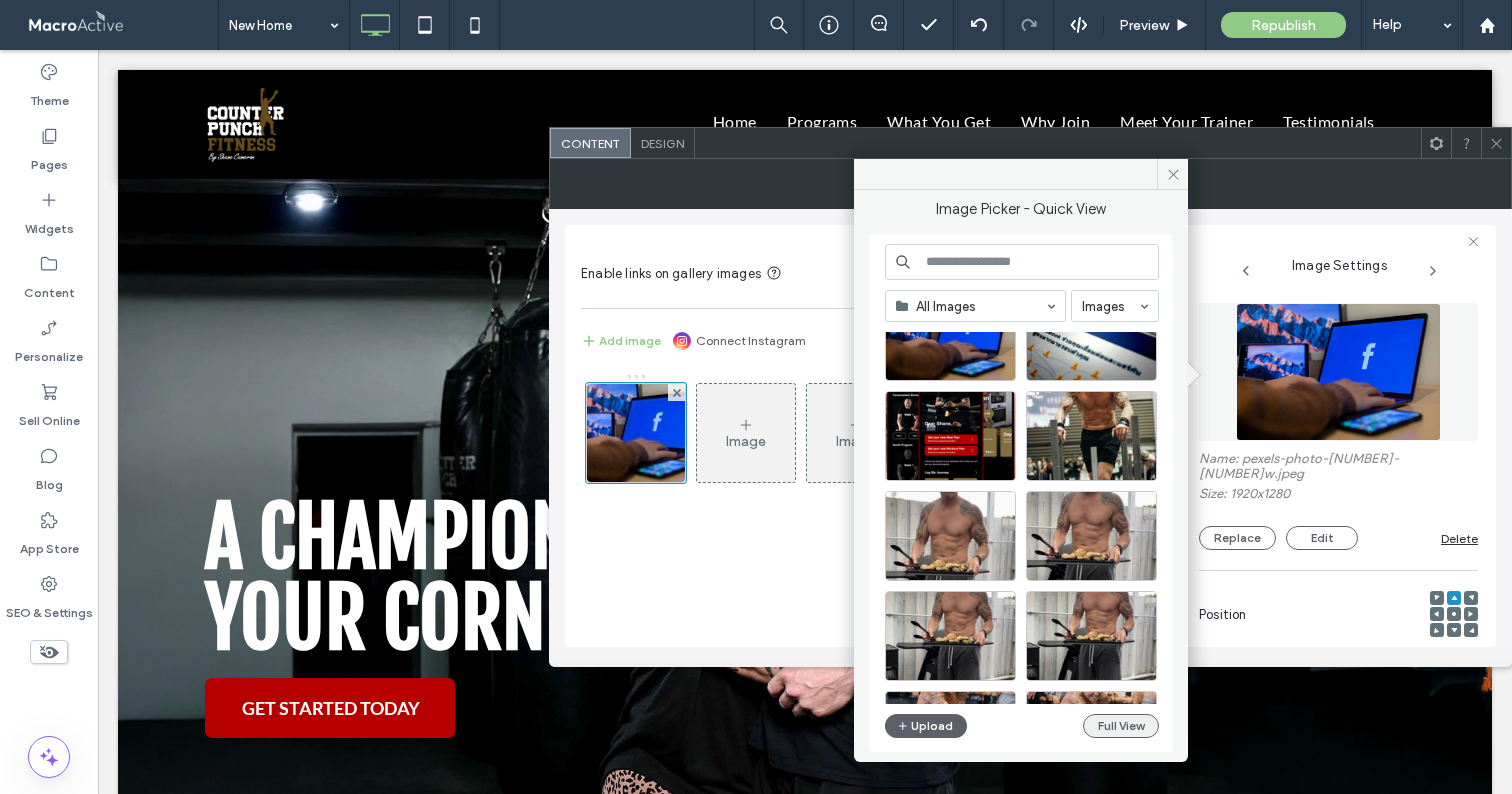 click on "Full View" at bounding box center [1121, 726] 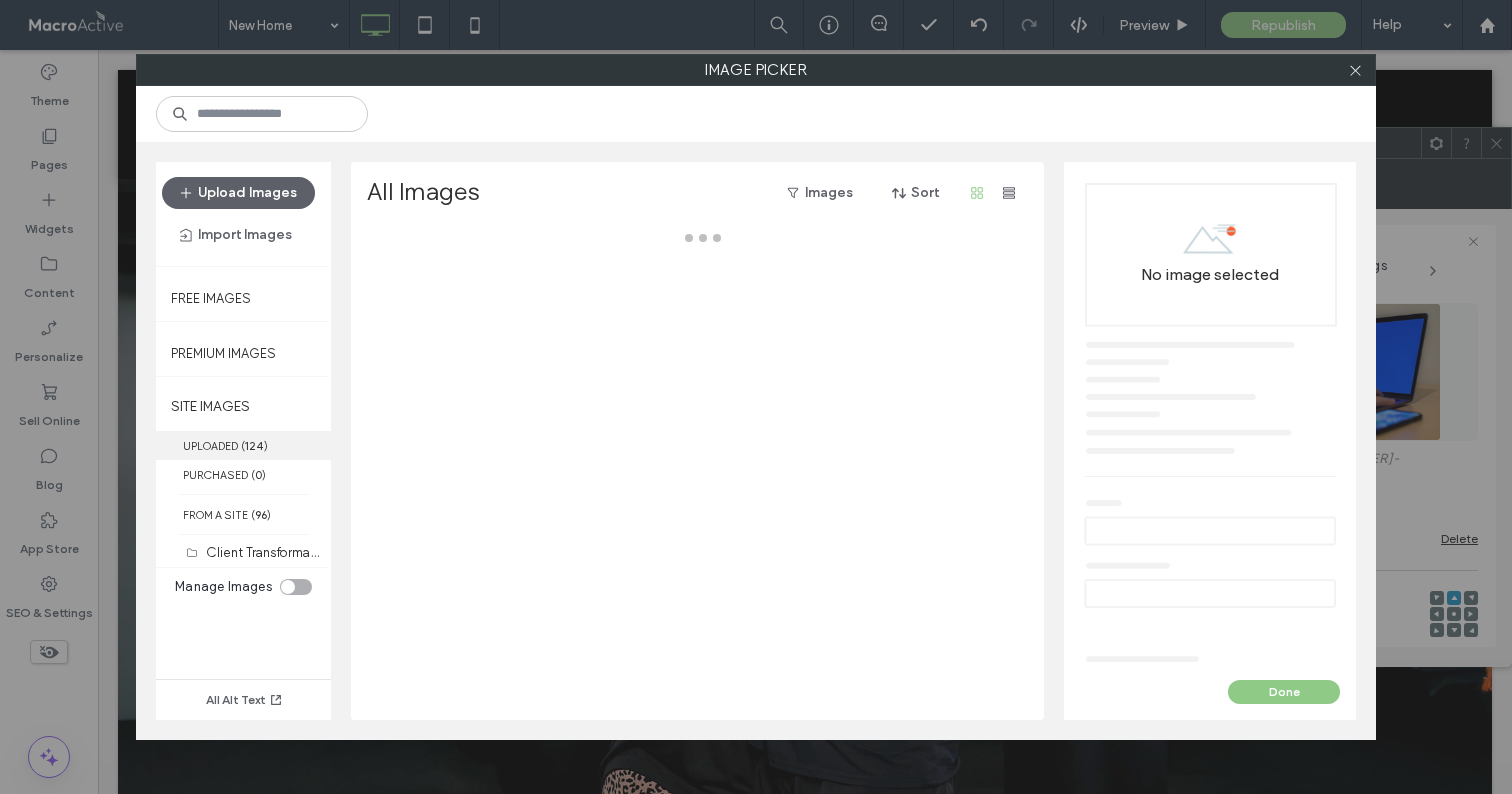 click on "UPLOADED ( 124 )" at bounding box center [243, 445] 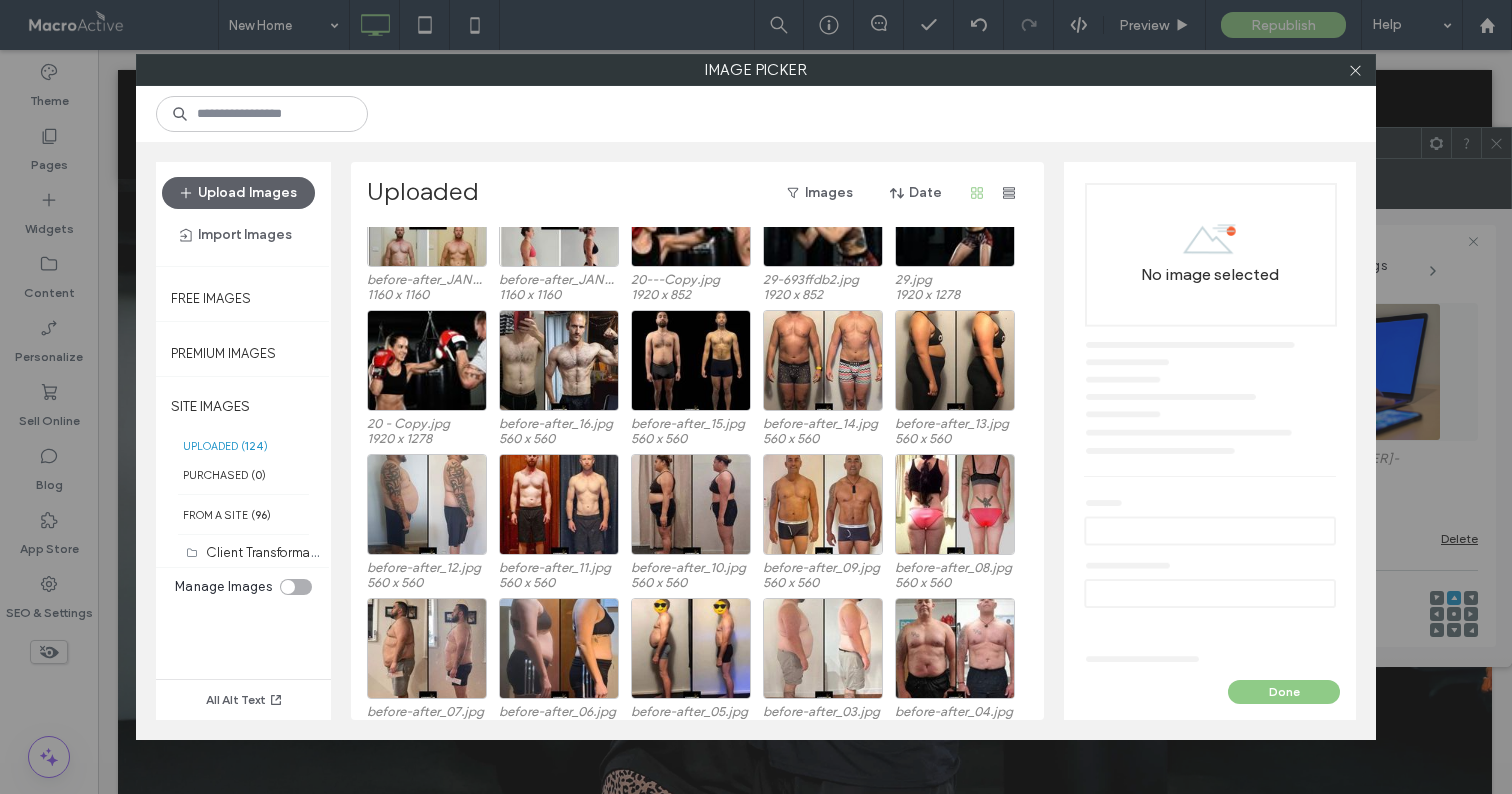 scroll, scrollTop: 1211, scrollLeft: 0, axis: vertical 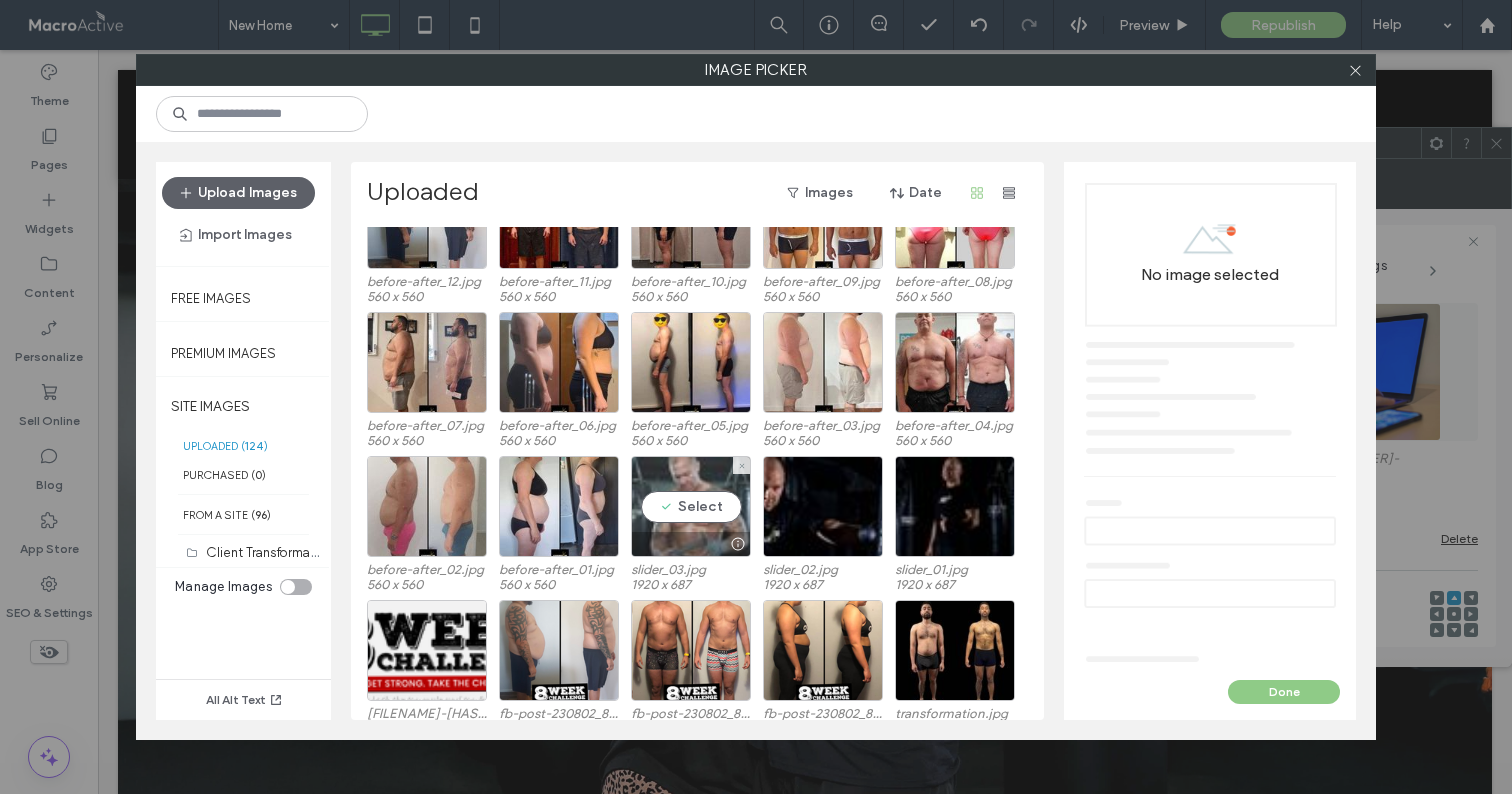 click on "Select" at bounding box center (691, 506) 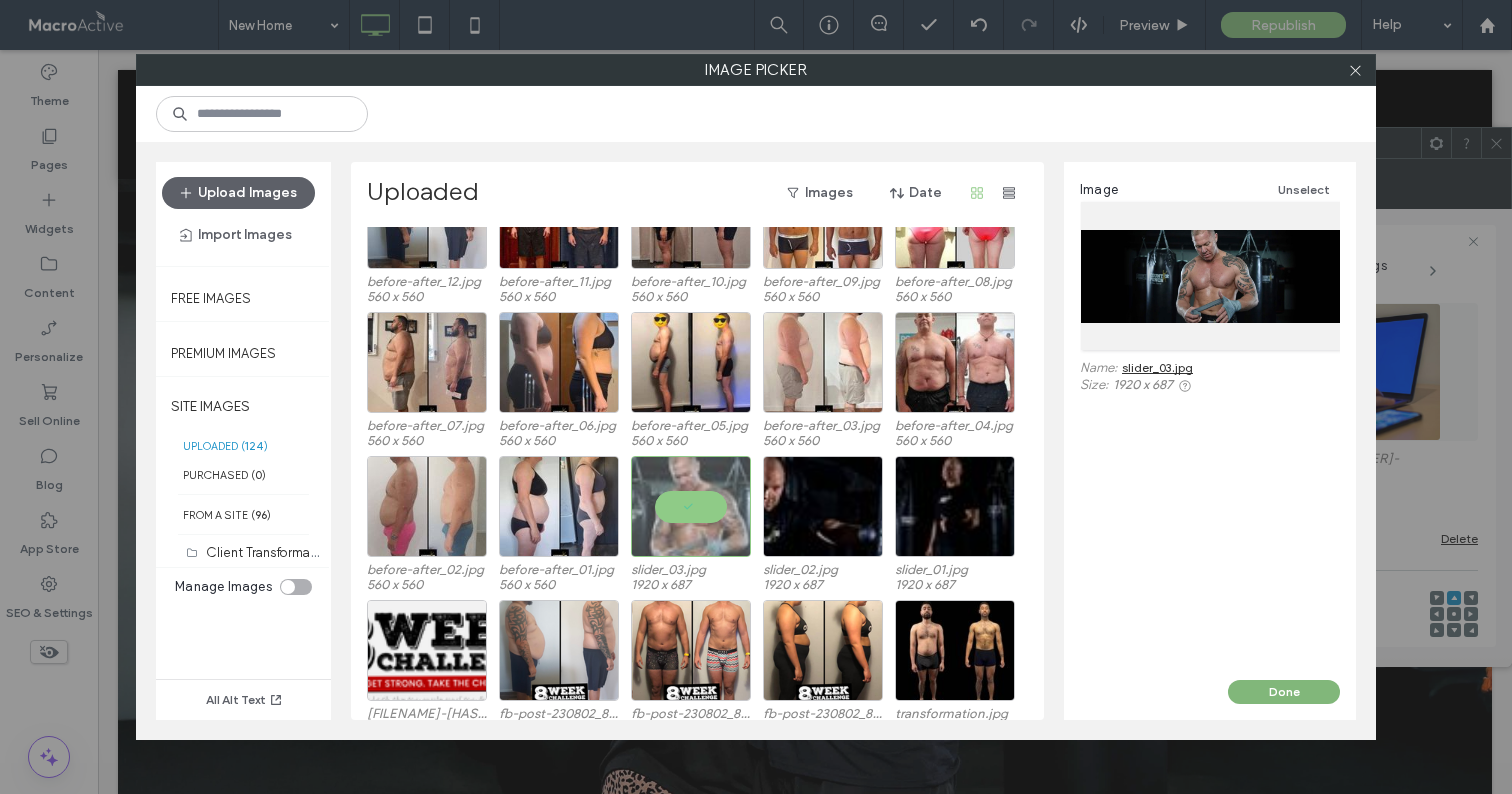 click on "Done" at bounding box center (1284, 692) 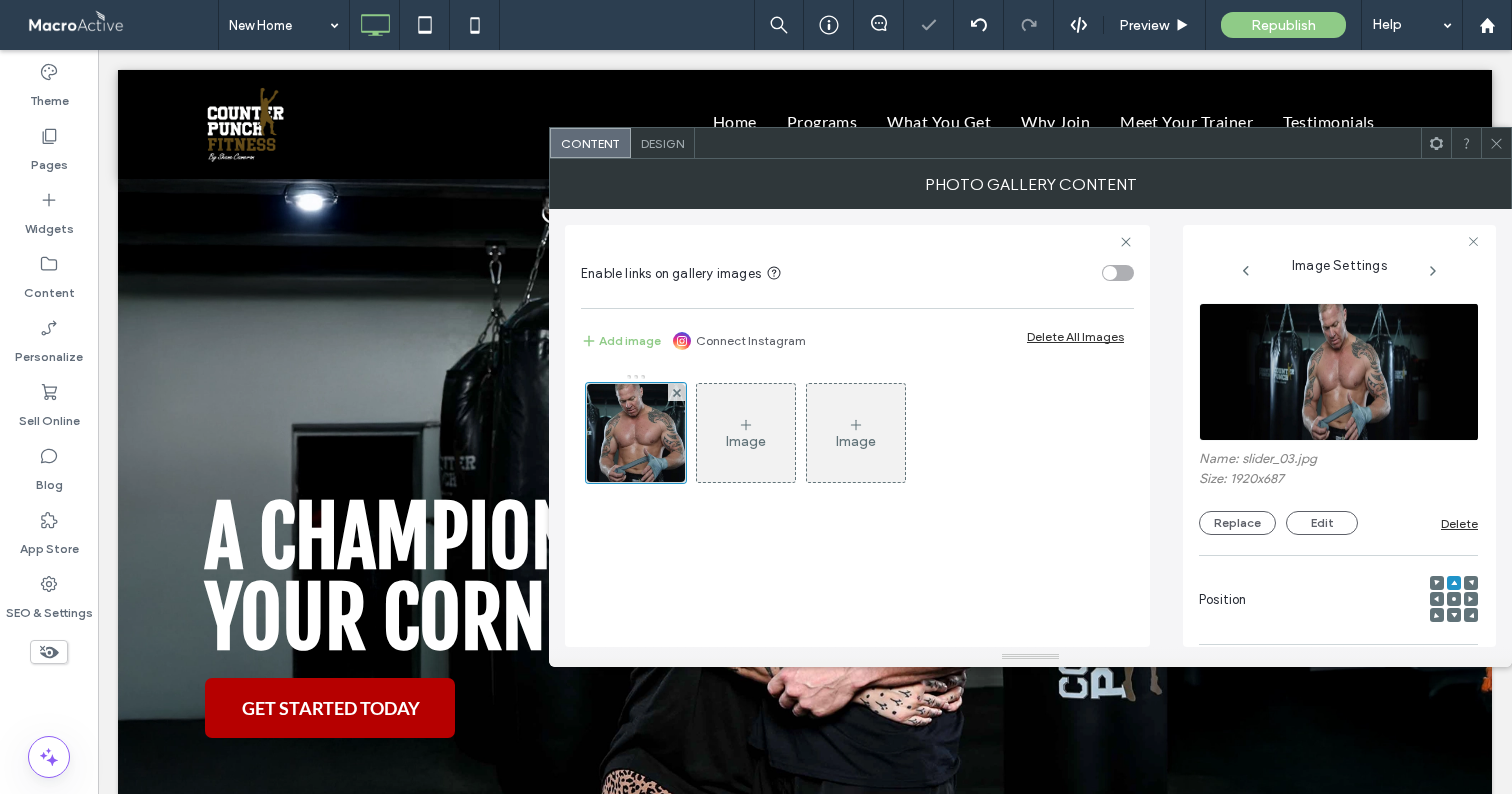 click 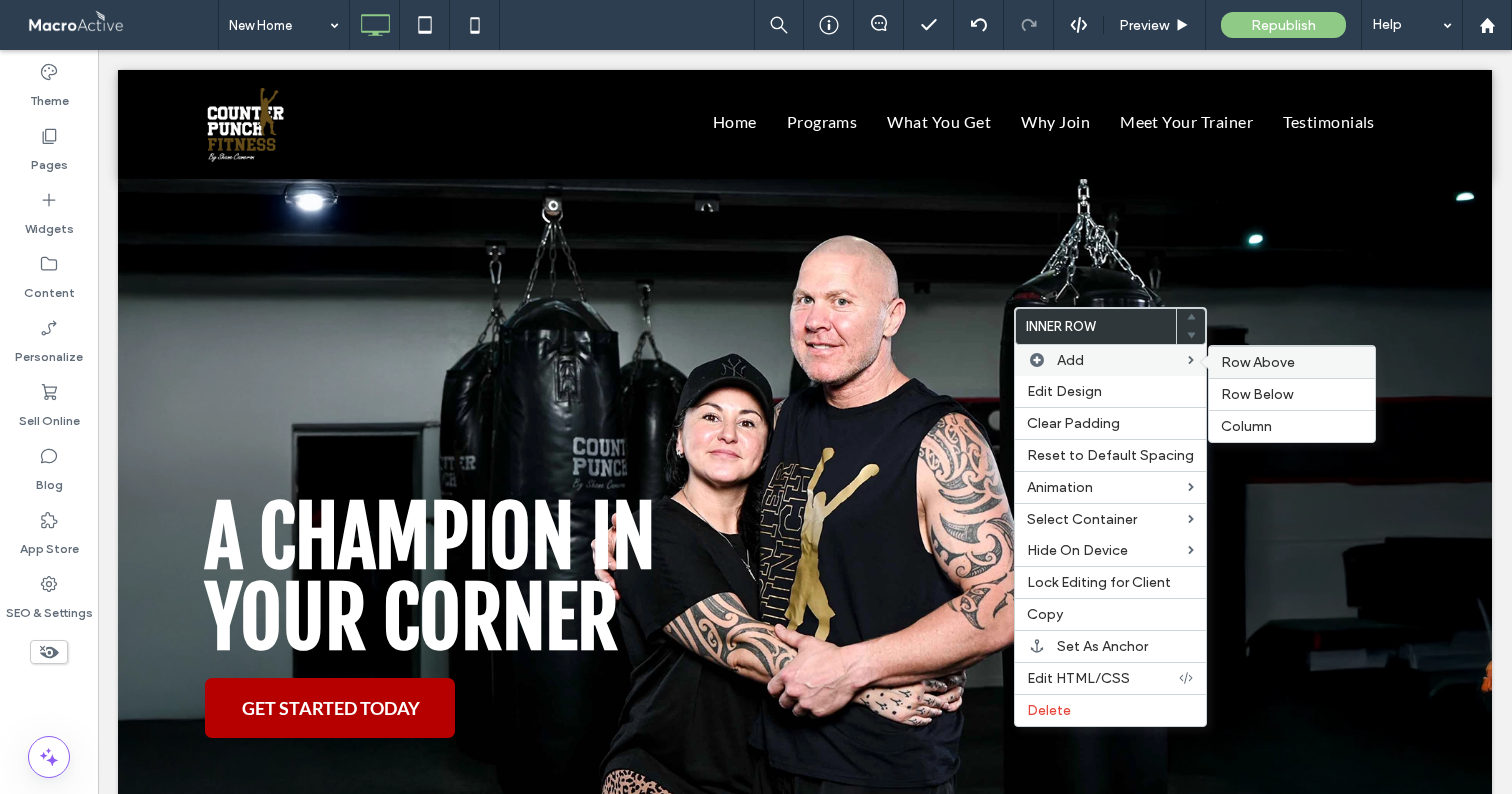 click on "Row Above" at bounding box center (1258, 362) 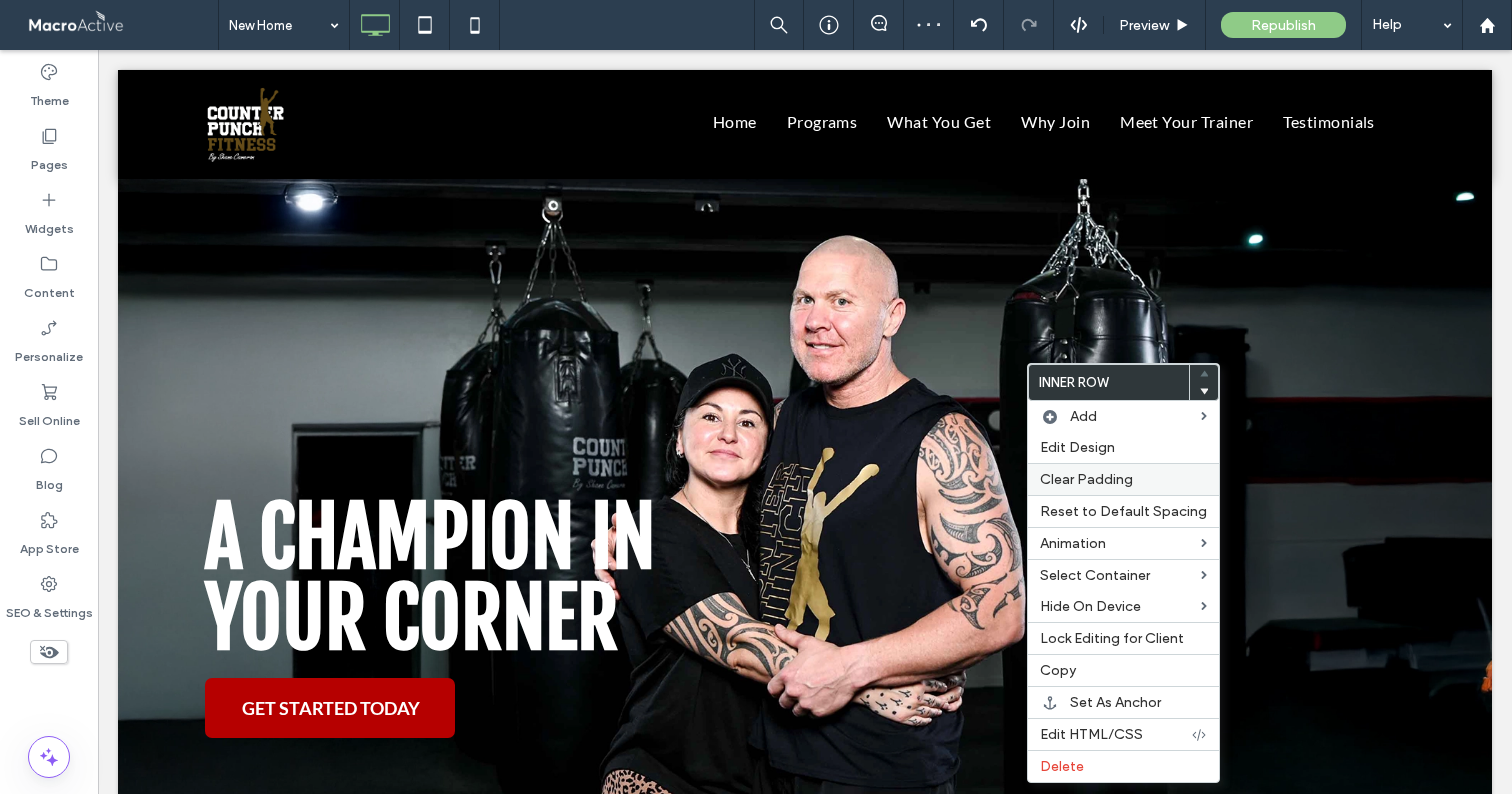 click on "Clear Padding" at bounding box center [1086, 479] 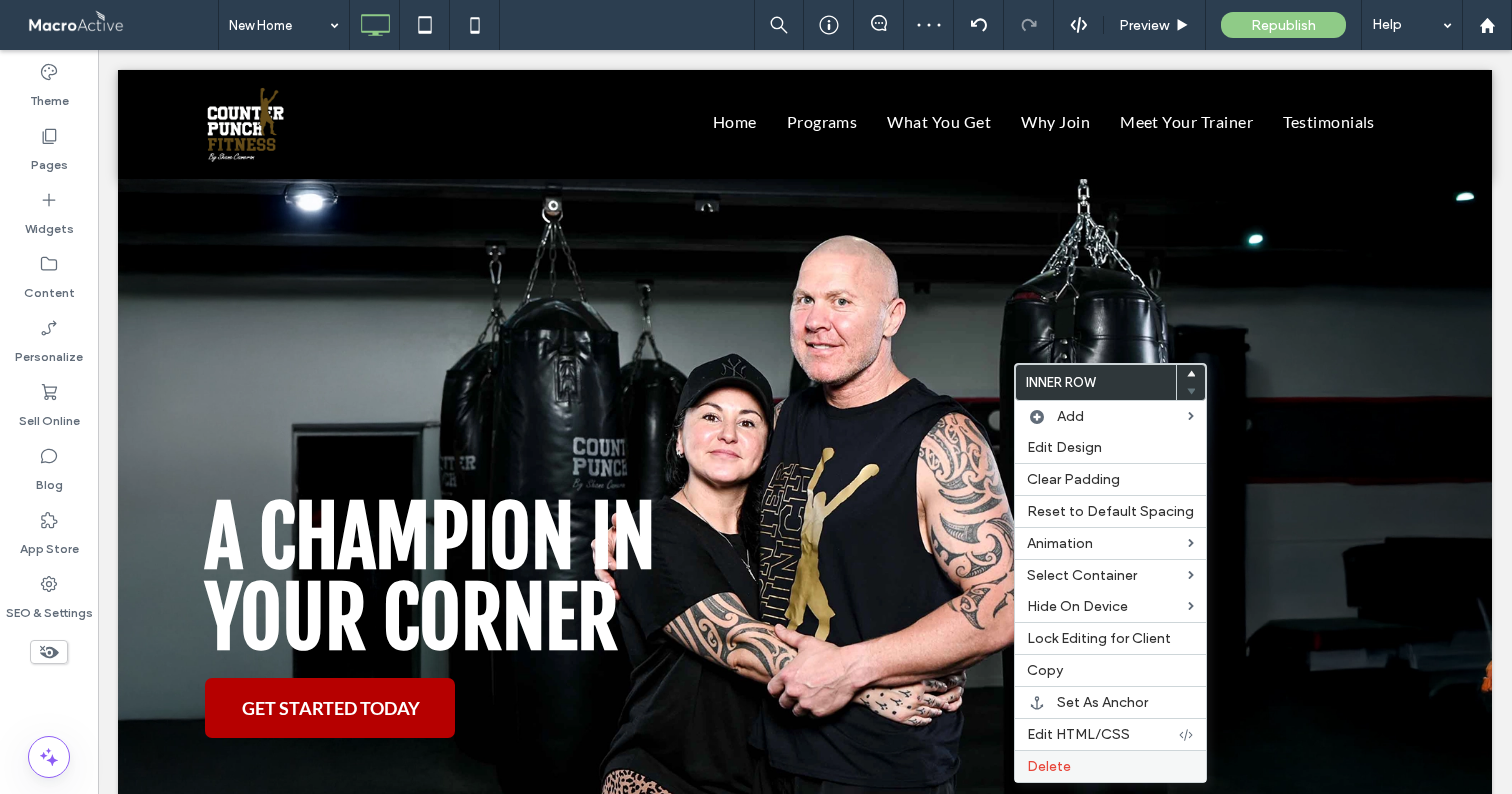 click on "Delete" at bounding box center [1110, 766] 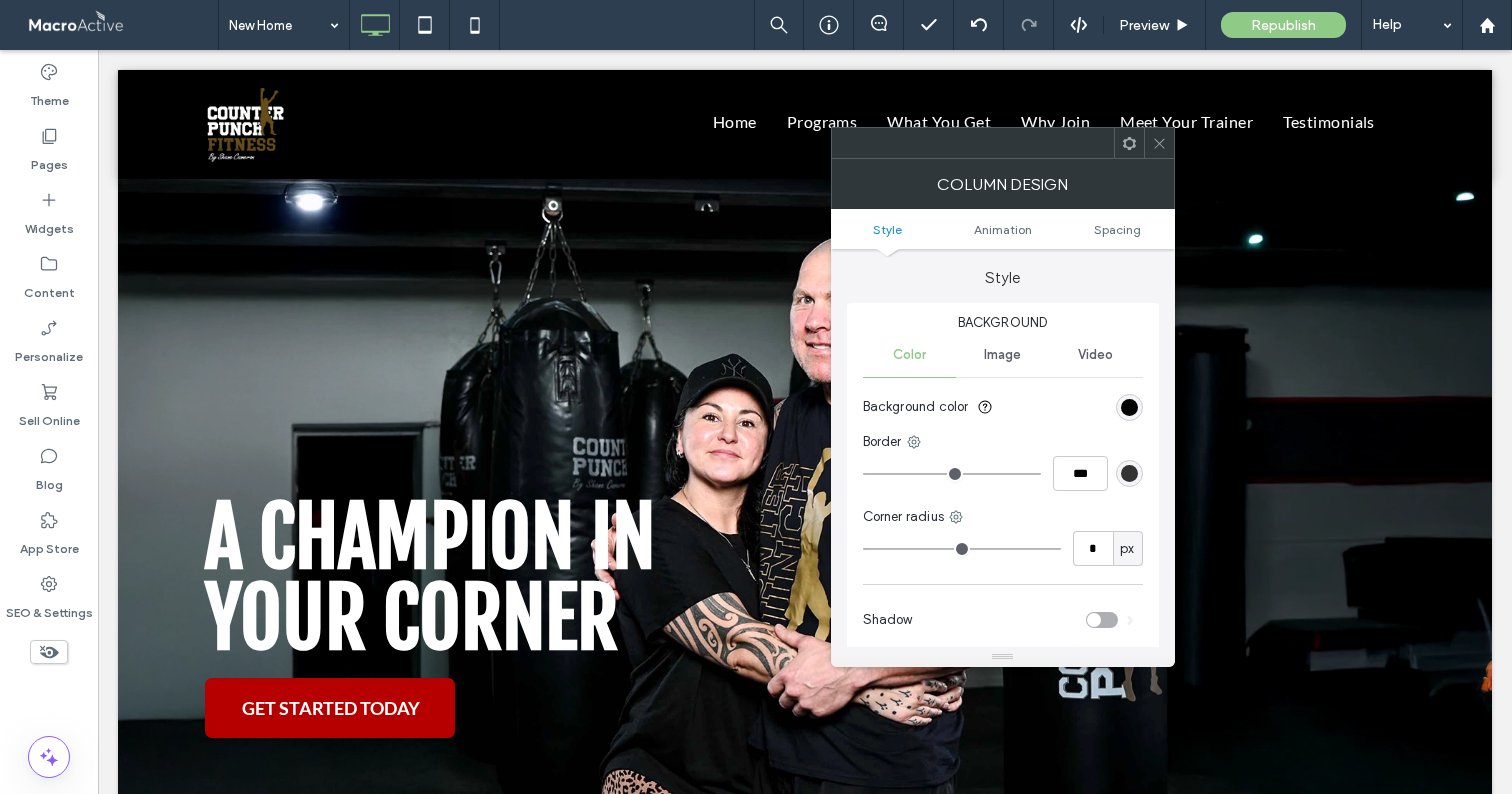 click at bounding box center [1159, 143] 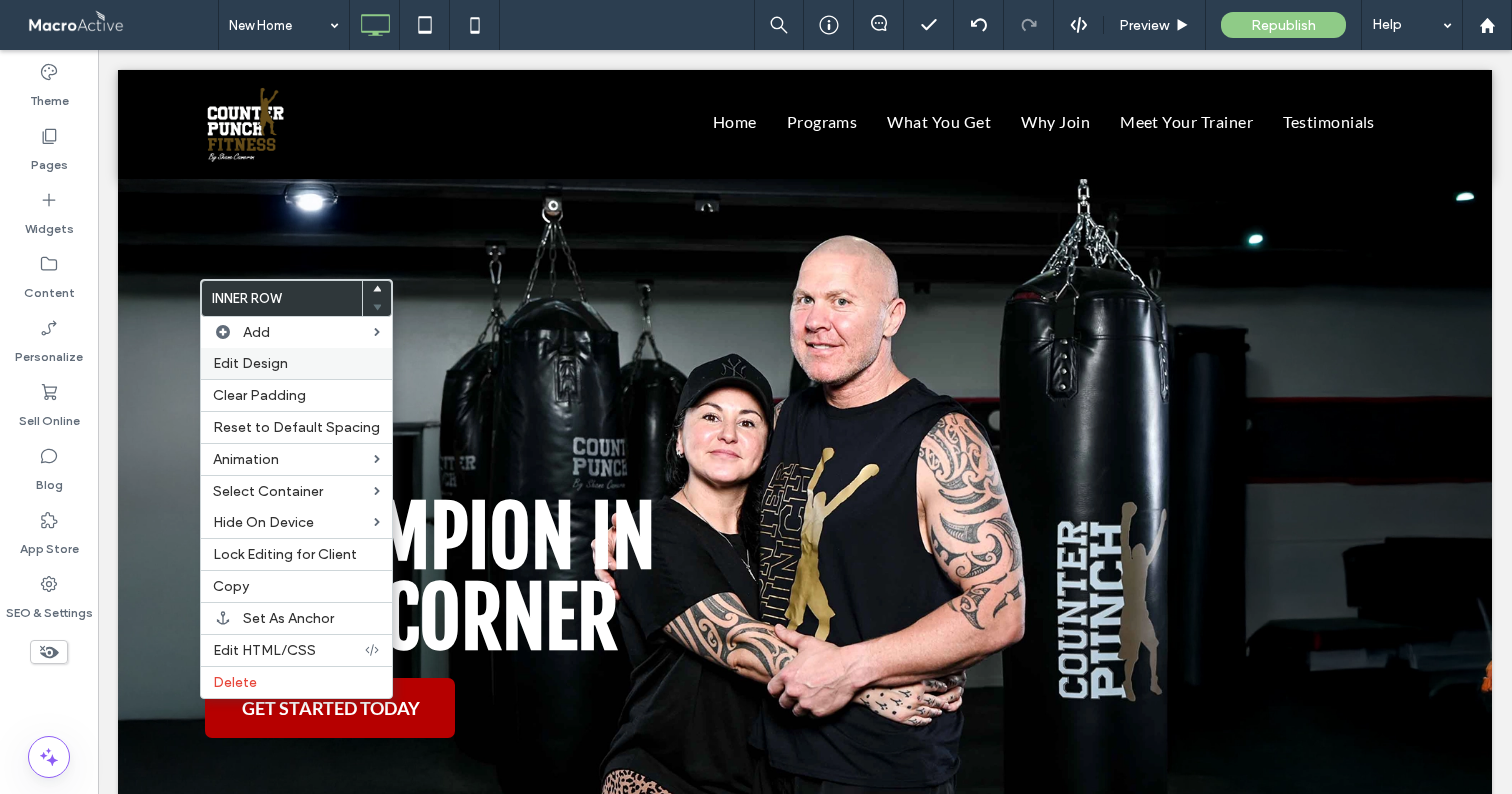 click on "Edit Design" at bounding box center (250, 363) 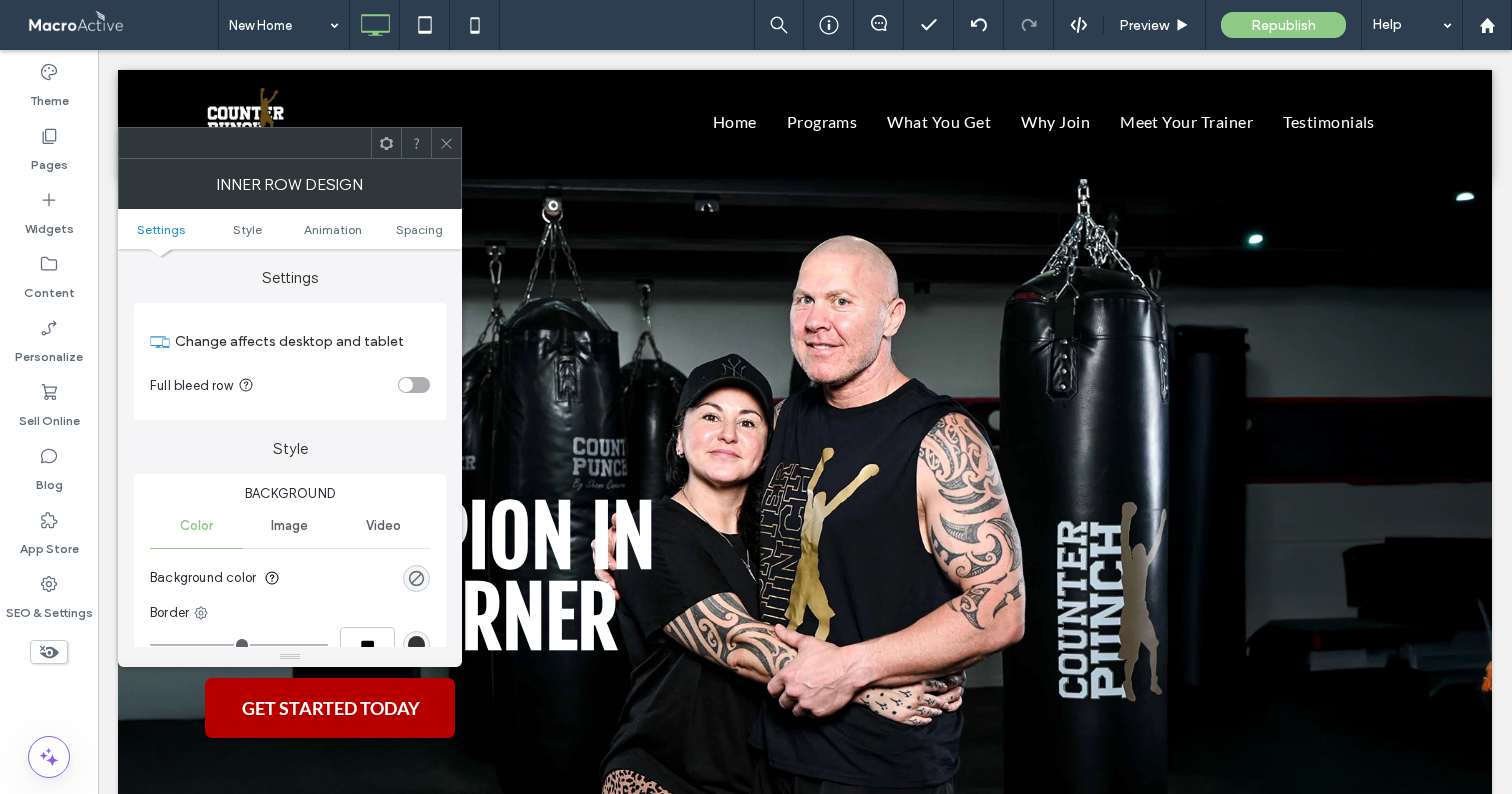 click 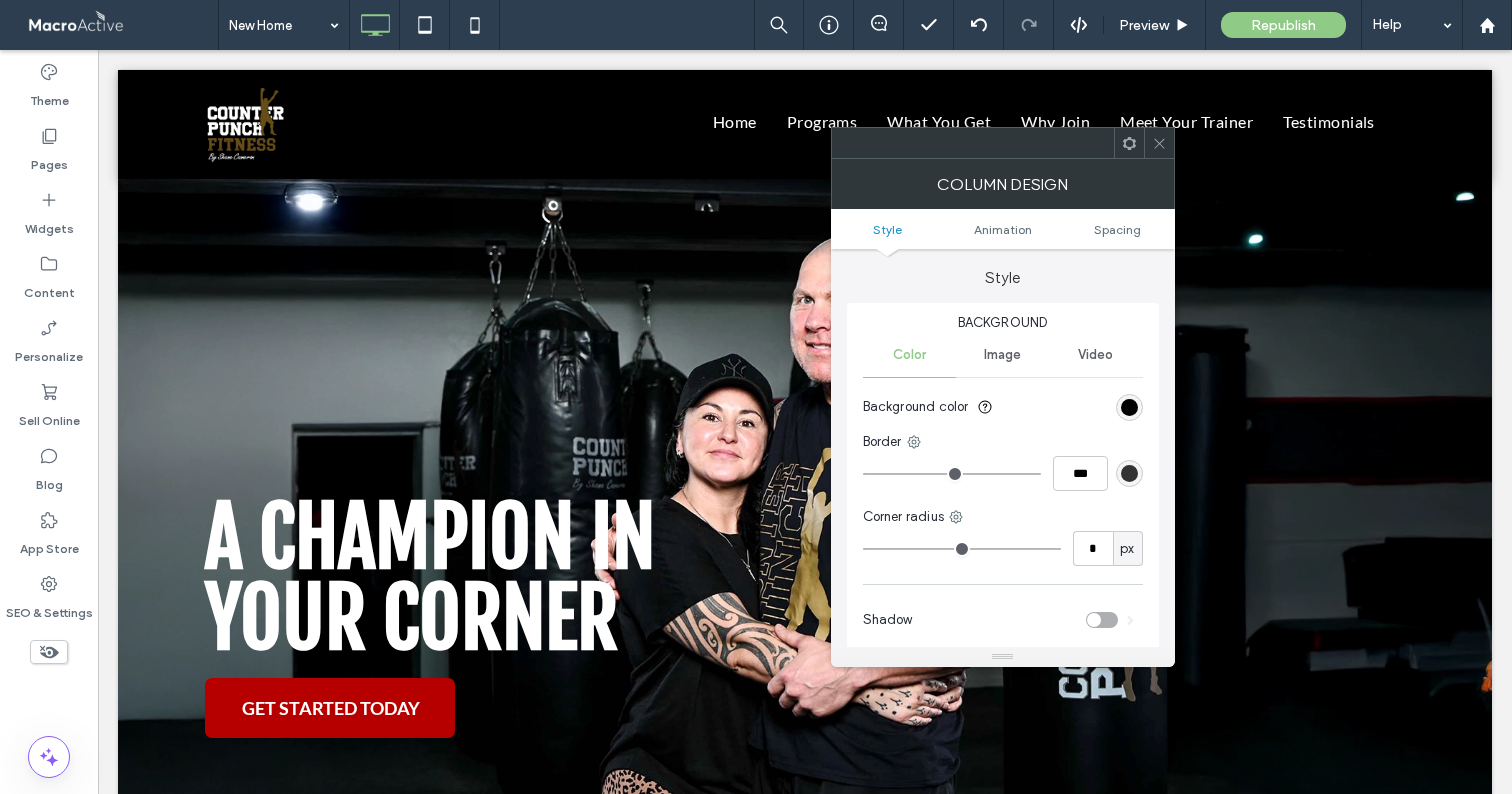 click 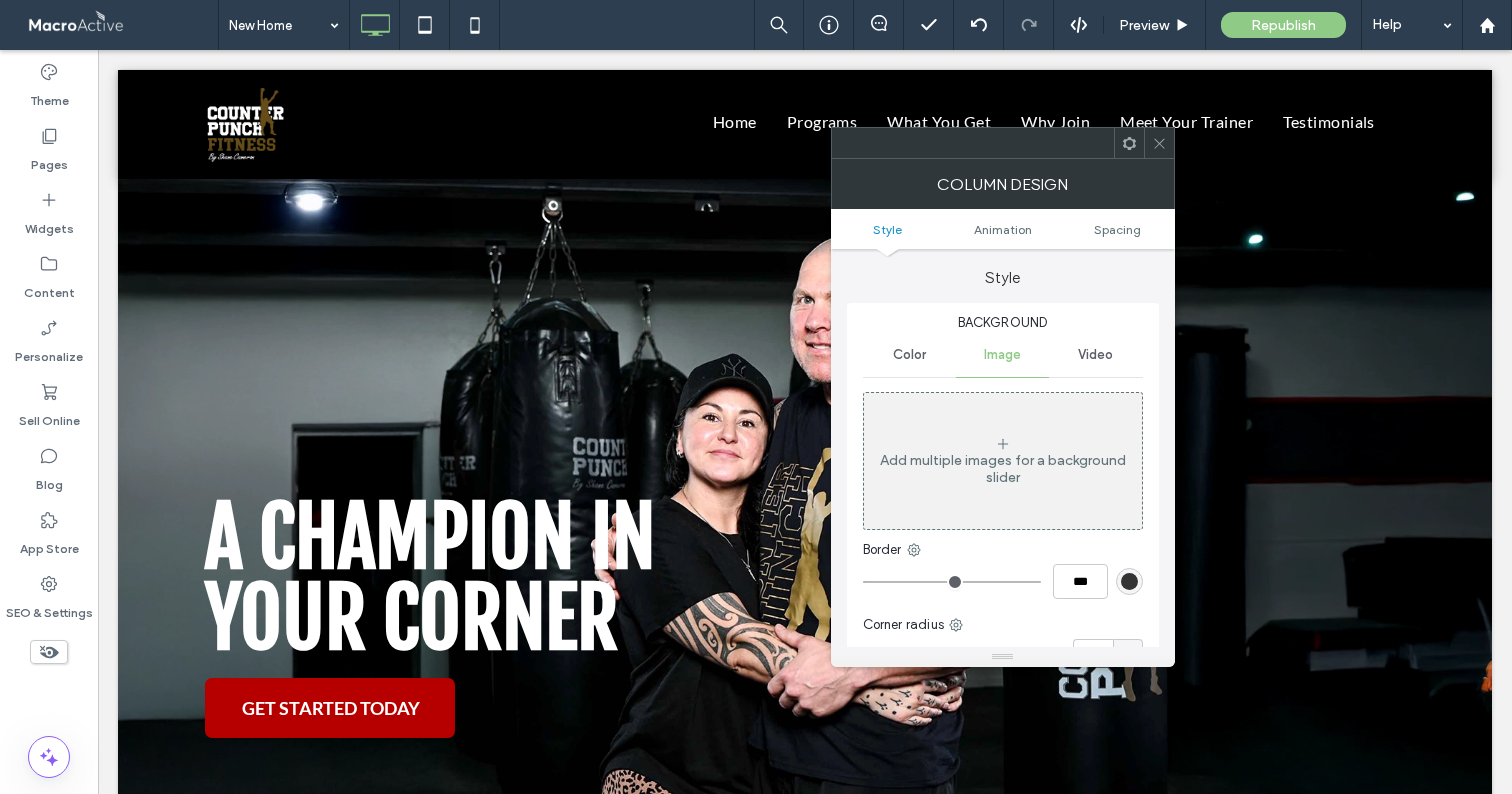 click on "Add multiple images for a background slider" at bounding box center (1003, 469) 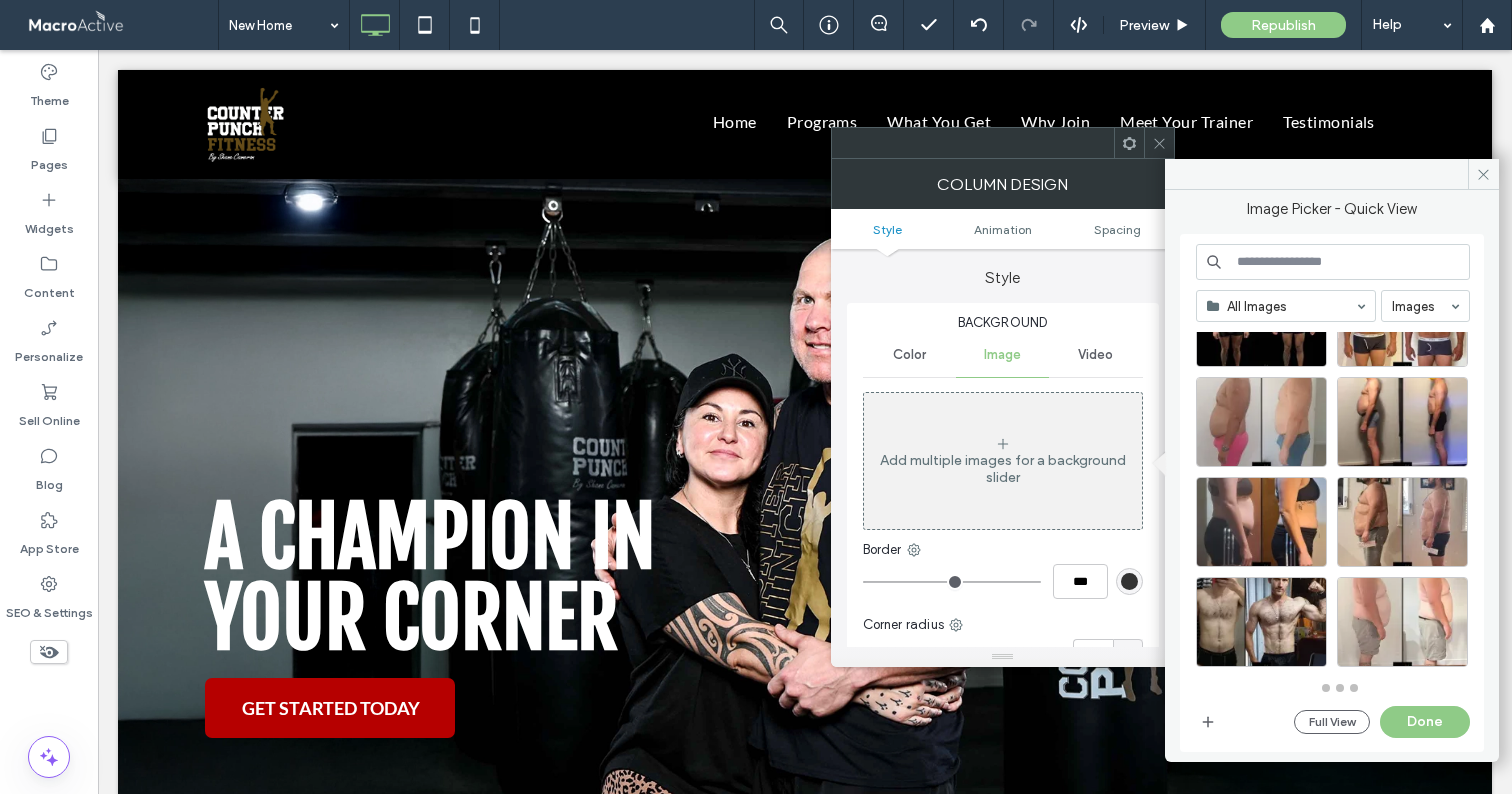 scroll, scrollTop: 885, scrollLeft: 0, axis: vertical 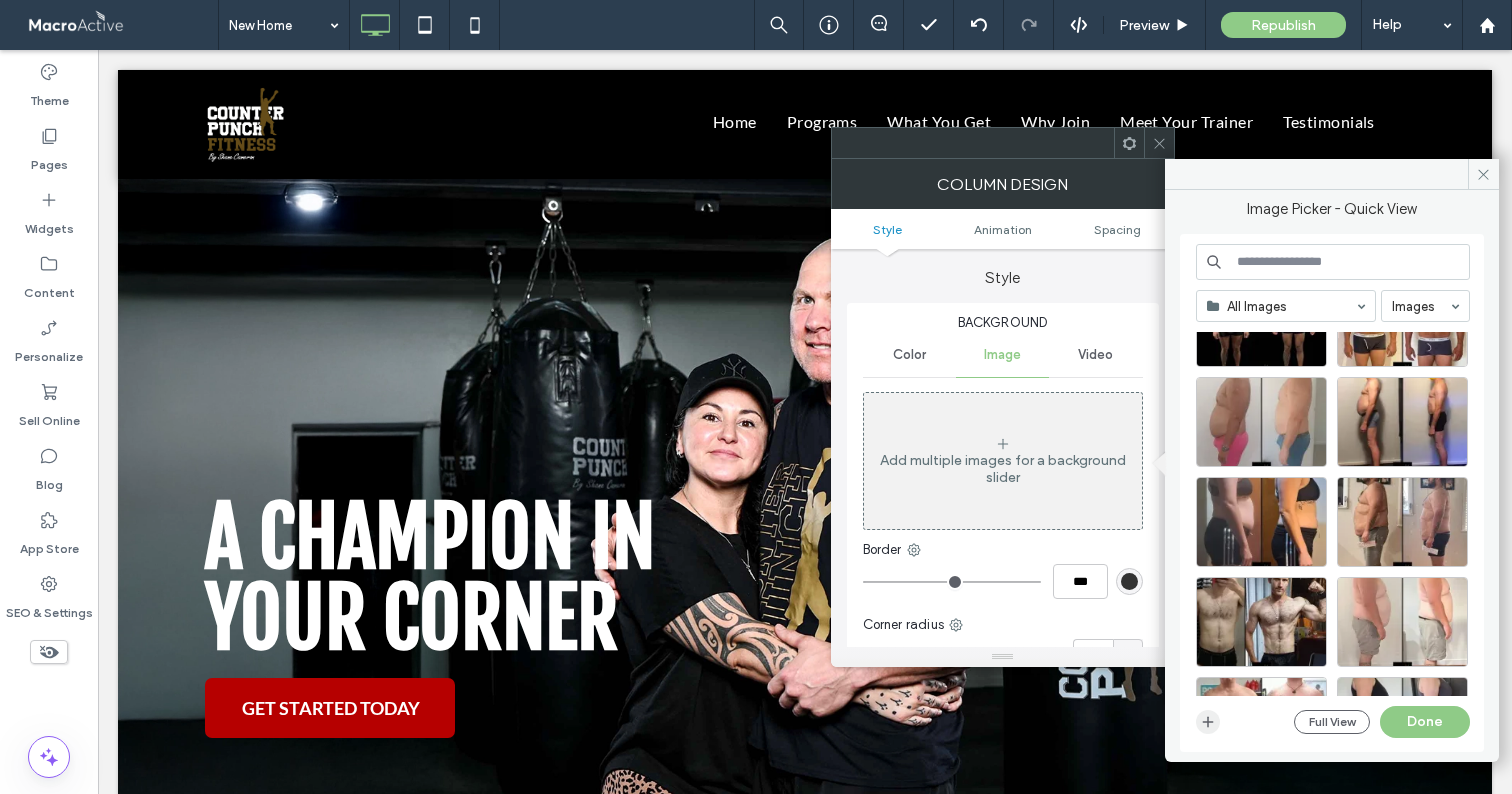 click 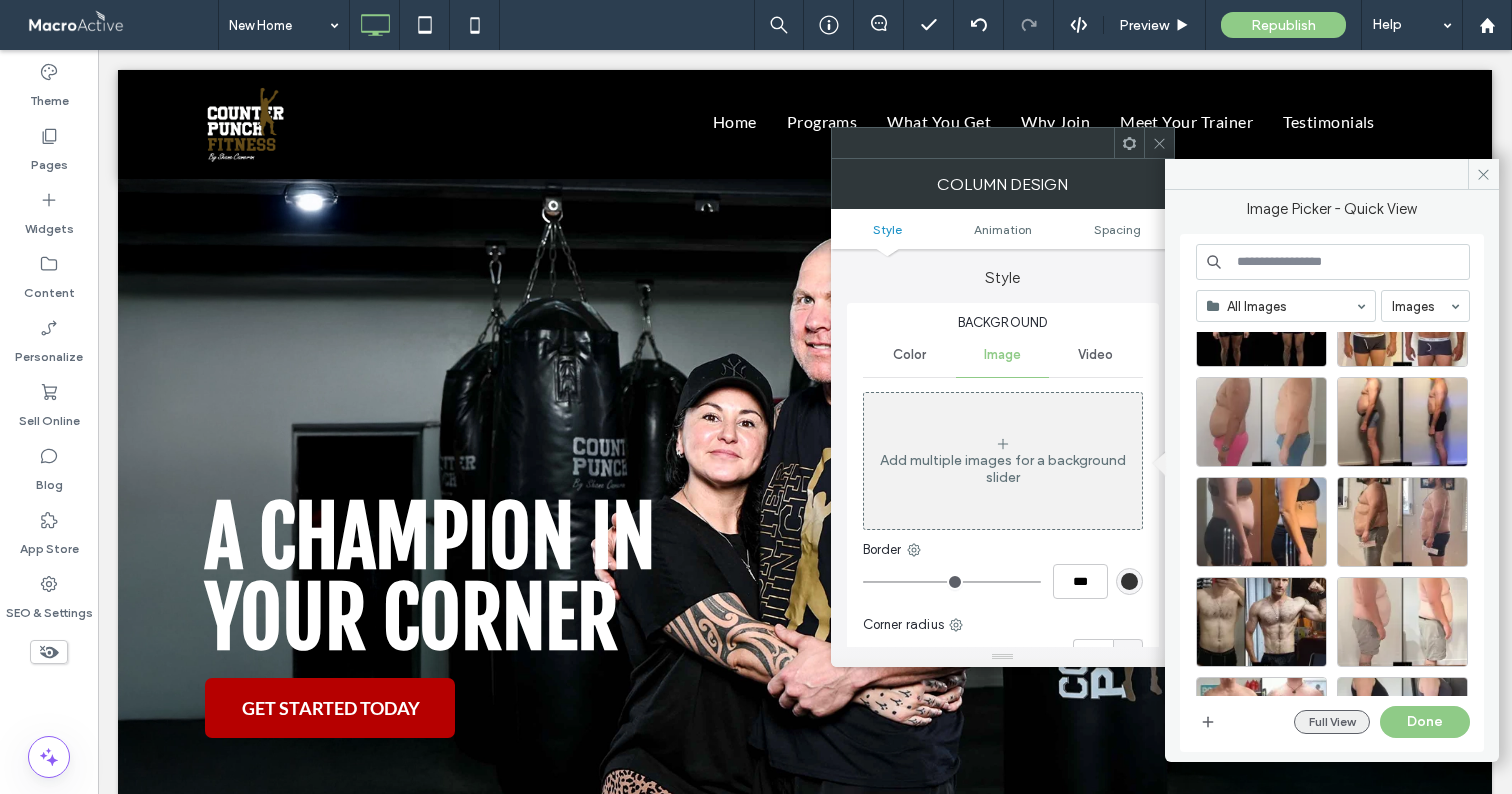click on "Full View" at bounding box center (1332, 722) 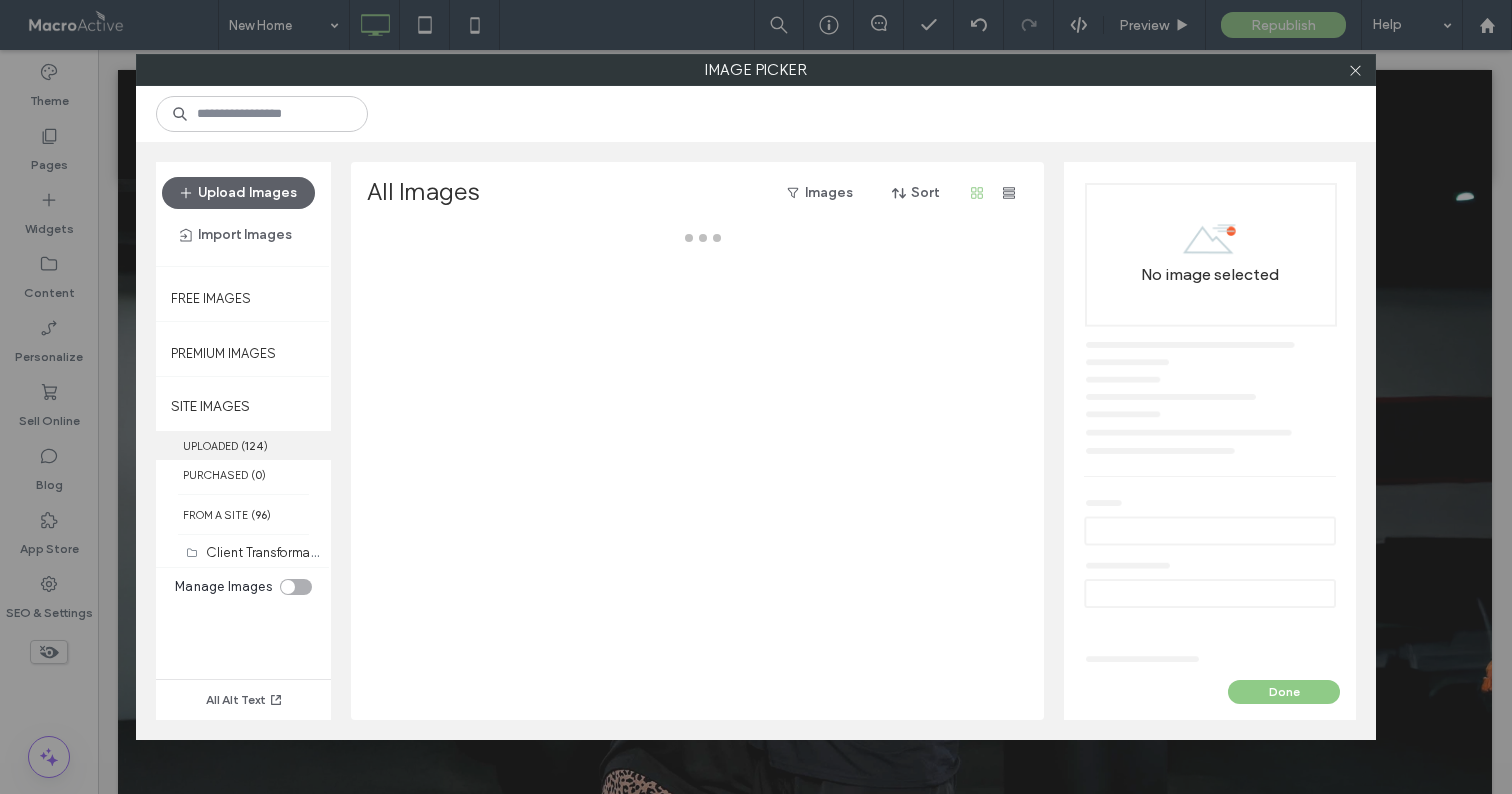 click on "UPLOADED ( 124 )" at bounding box center (243, 445) 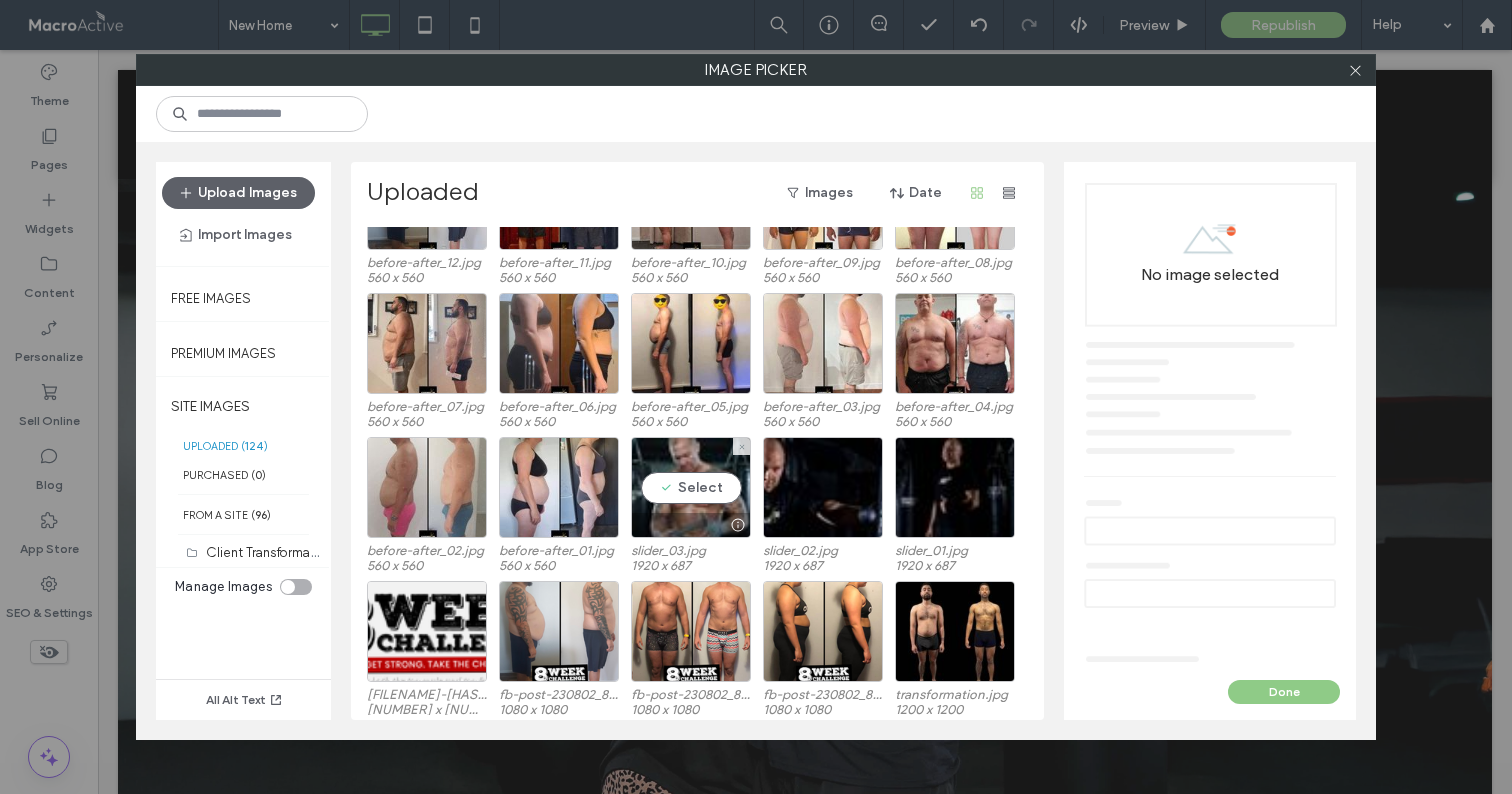 scroll, scrollTop: 1352, scrollLeft: 0, axis: vertical 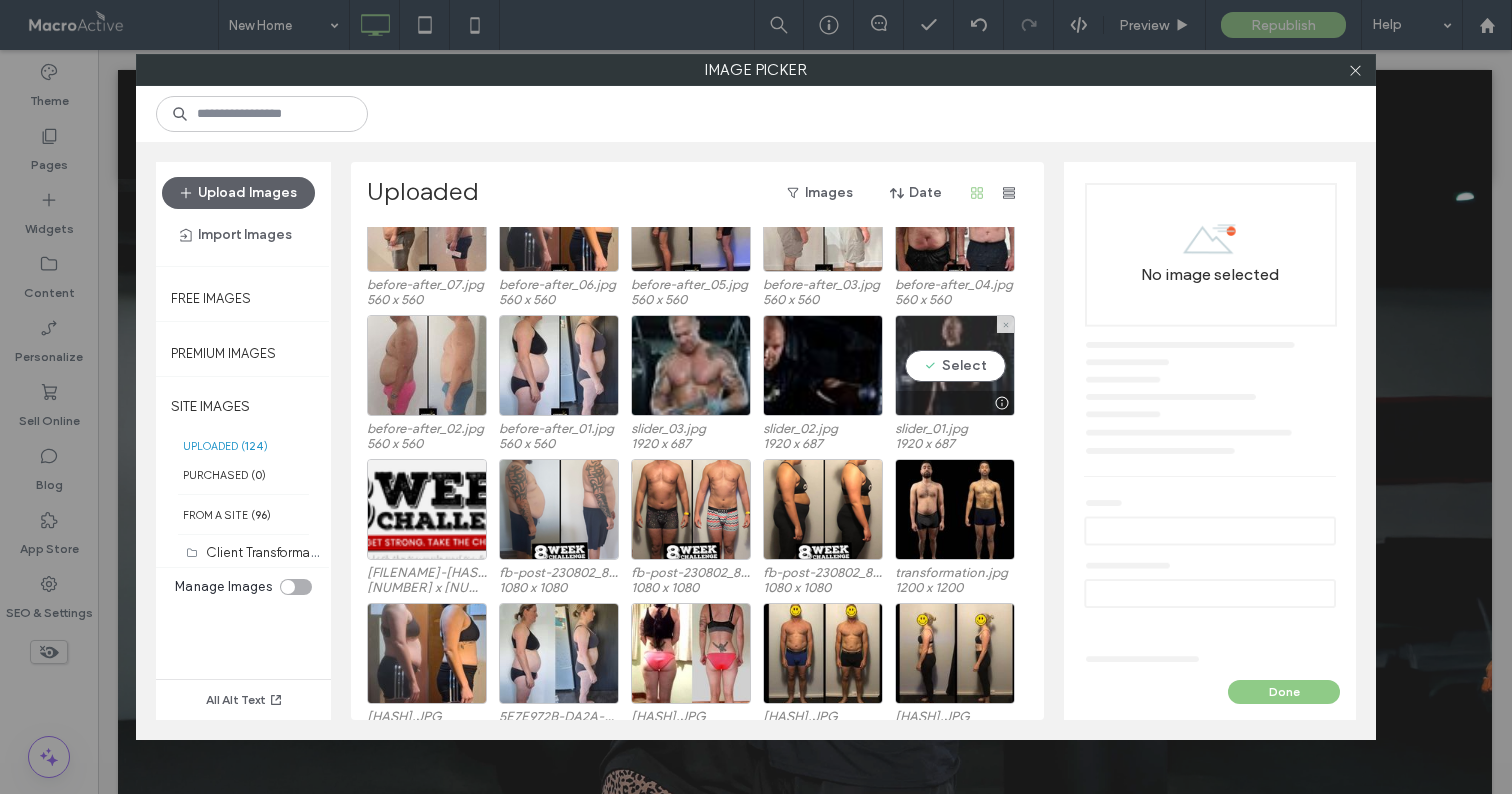 click on "Select" at bounding box center (955, 365) 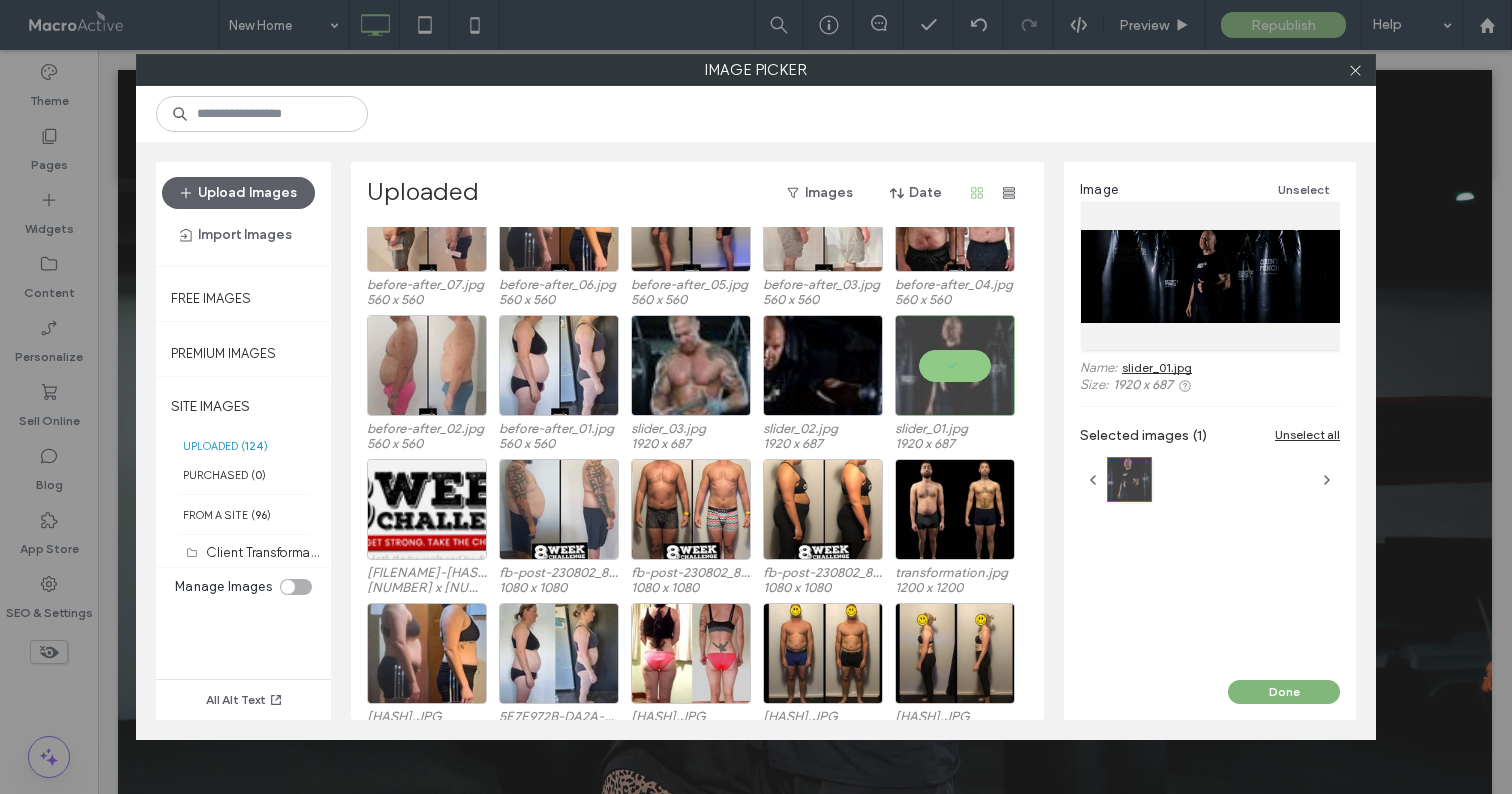 click on "Done" at bounding box center (1284, 692) 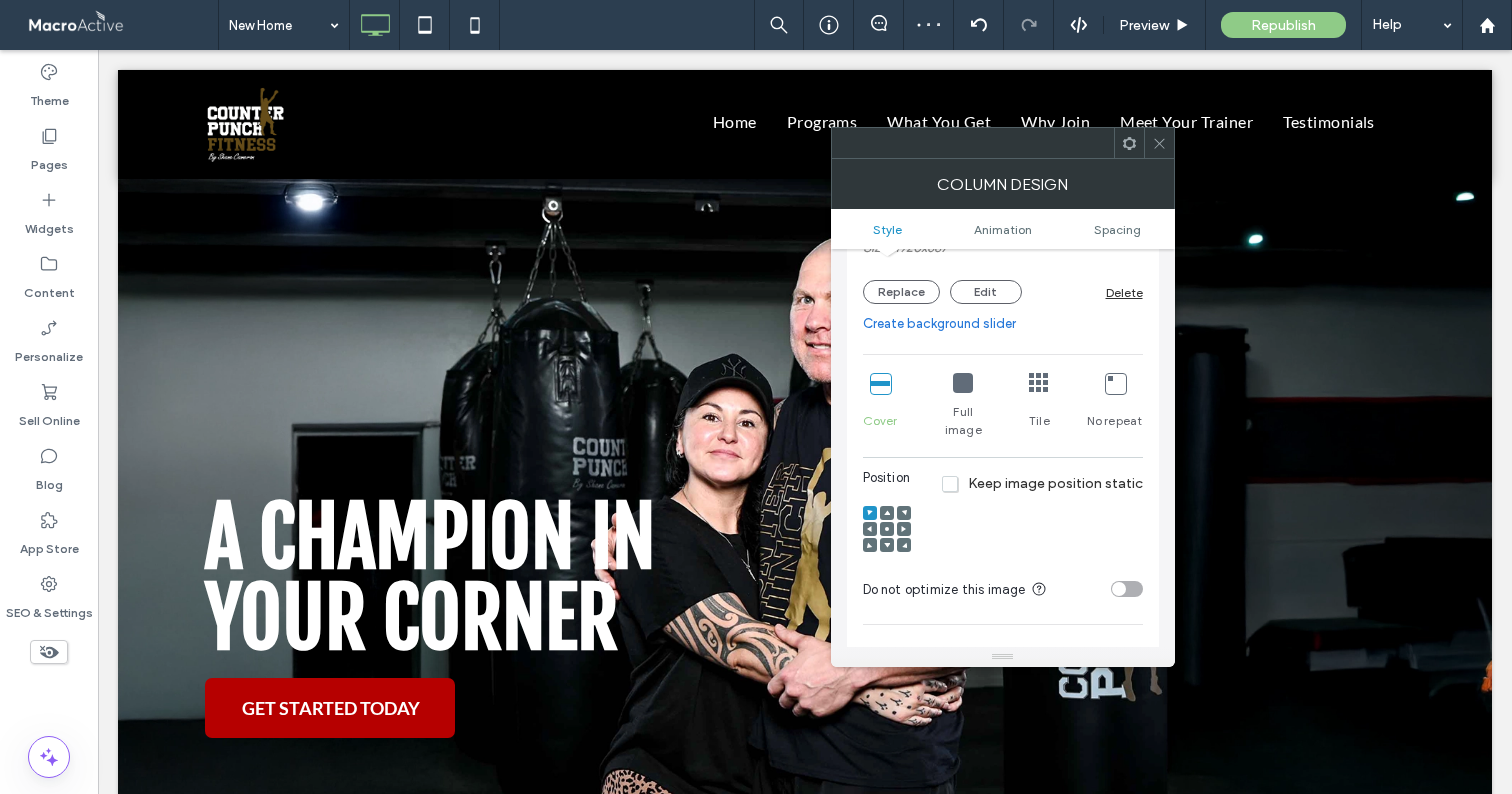 scroll, scrollTop: 338, scrollLeft: 0, axis: vertical 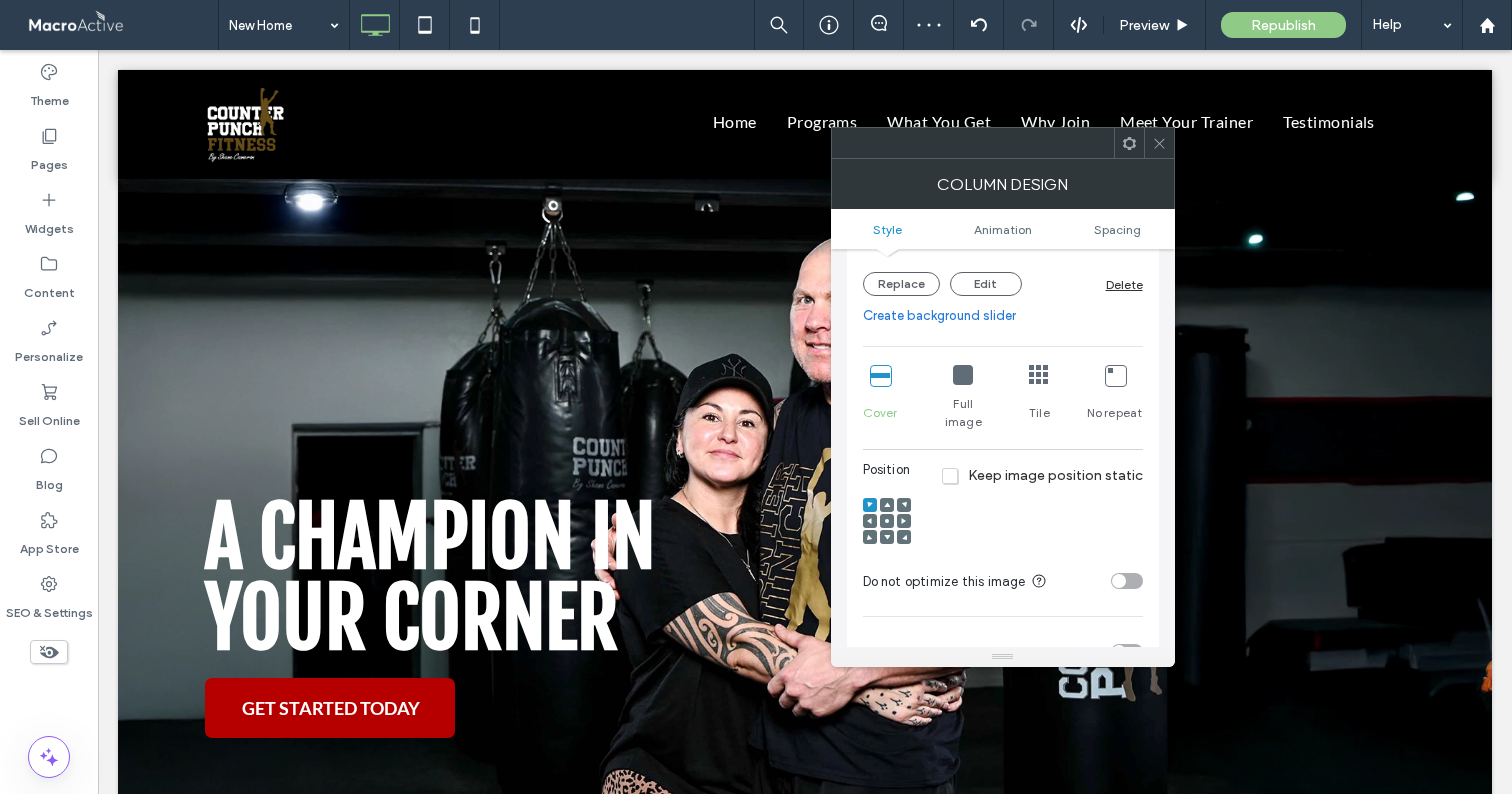 click 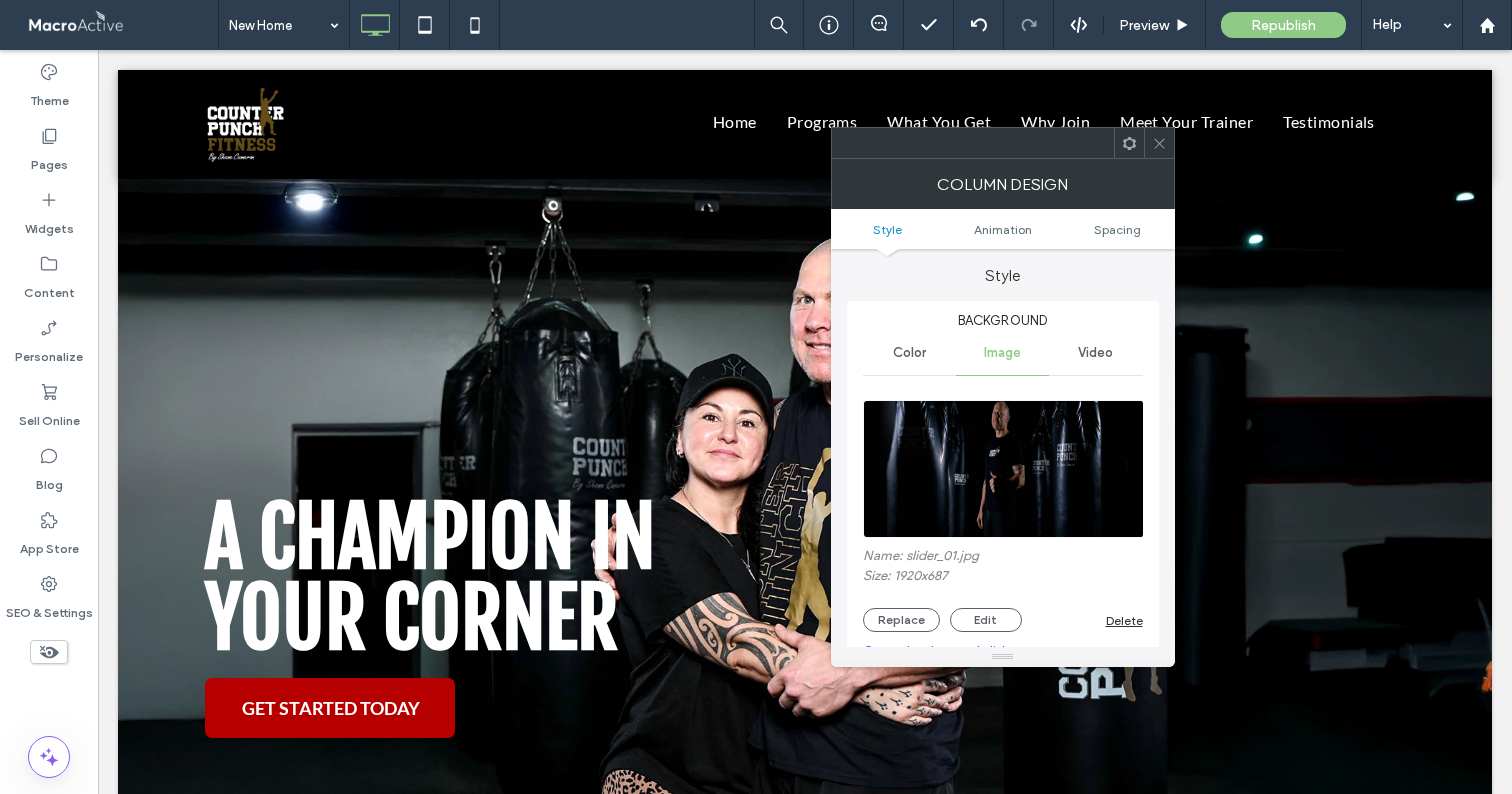 scroll, scrollTop: 0, scrollLeft: 0, axis: both 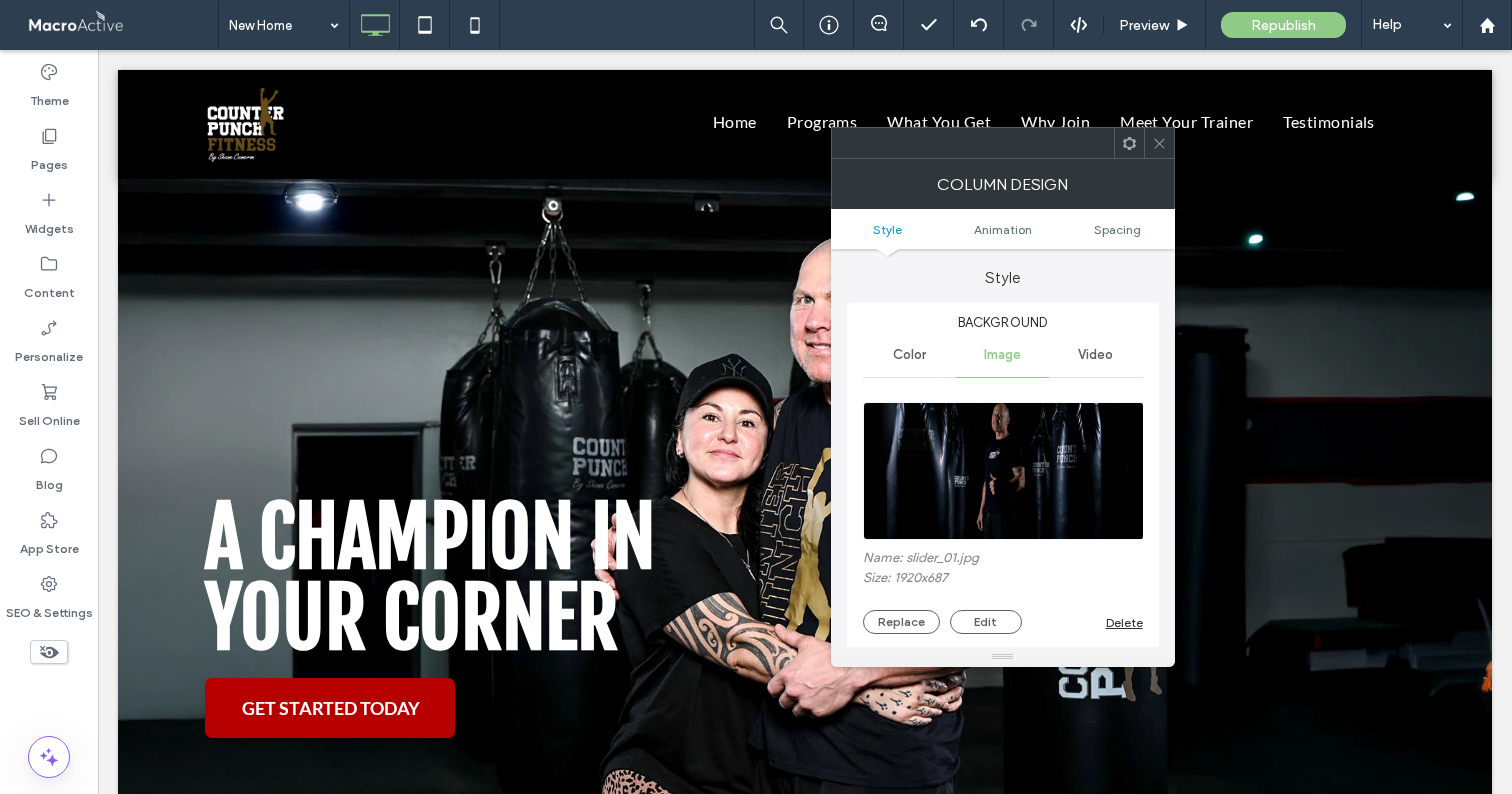 click on "Image" at bounding box center [1002, 355] 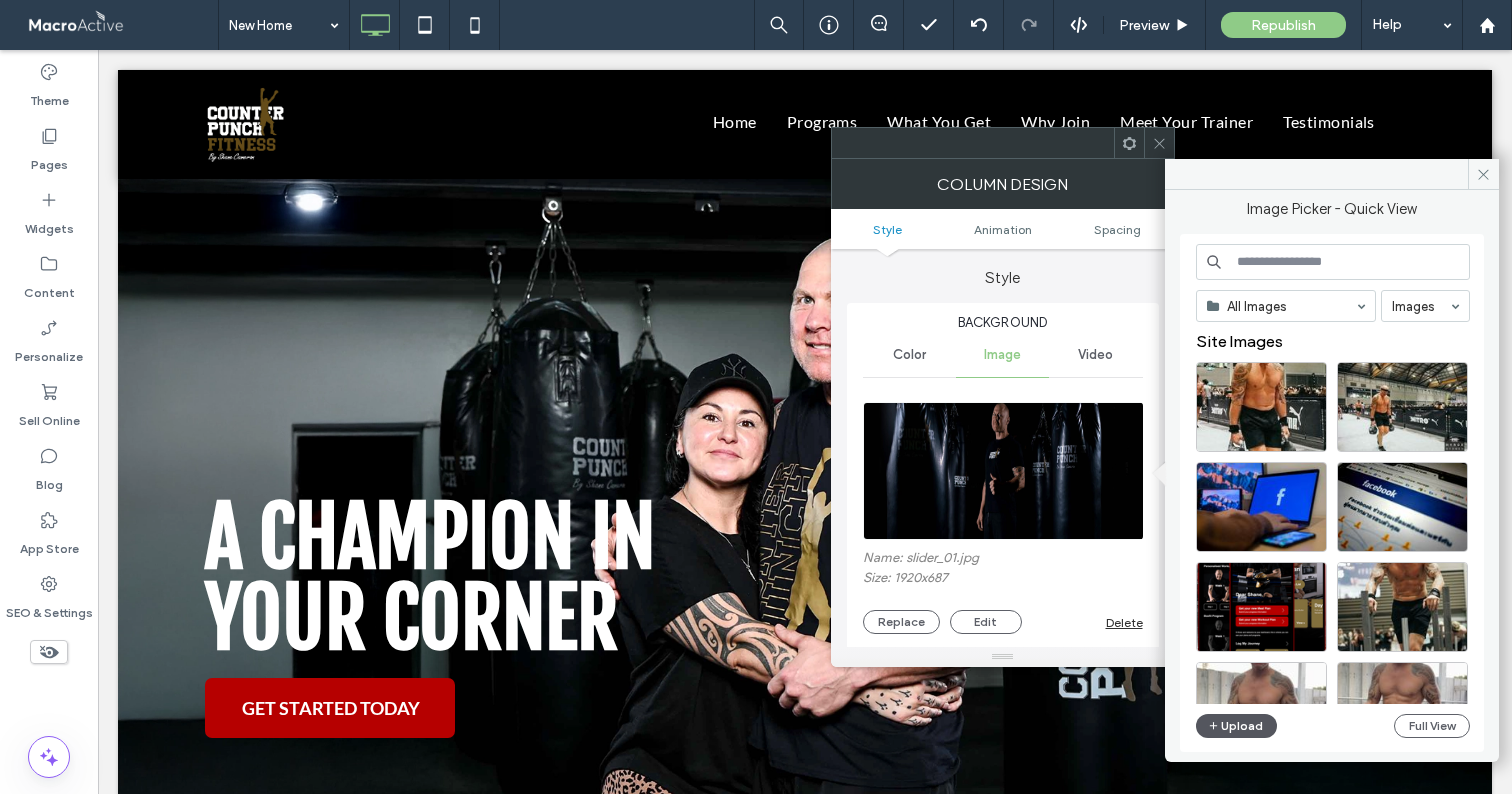 click on "Upload" at bounding box center [1237, 726] 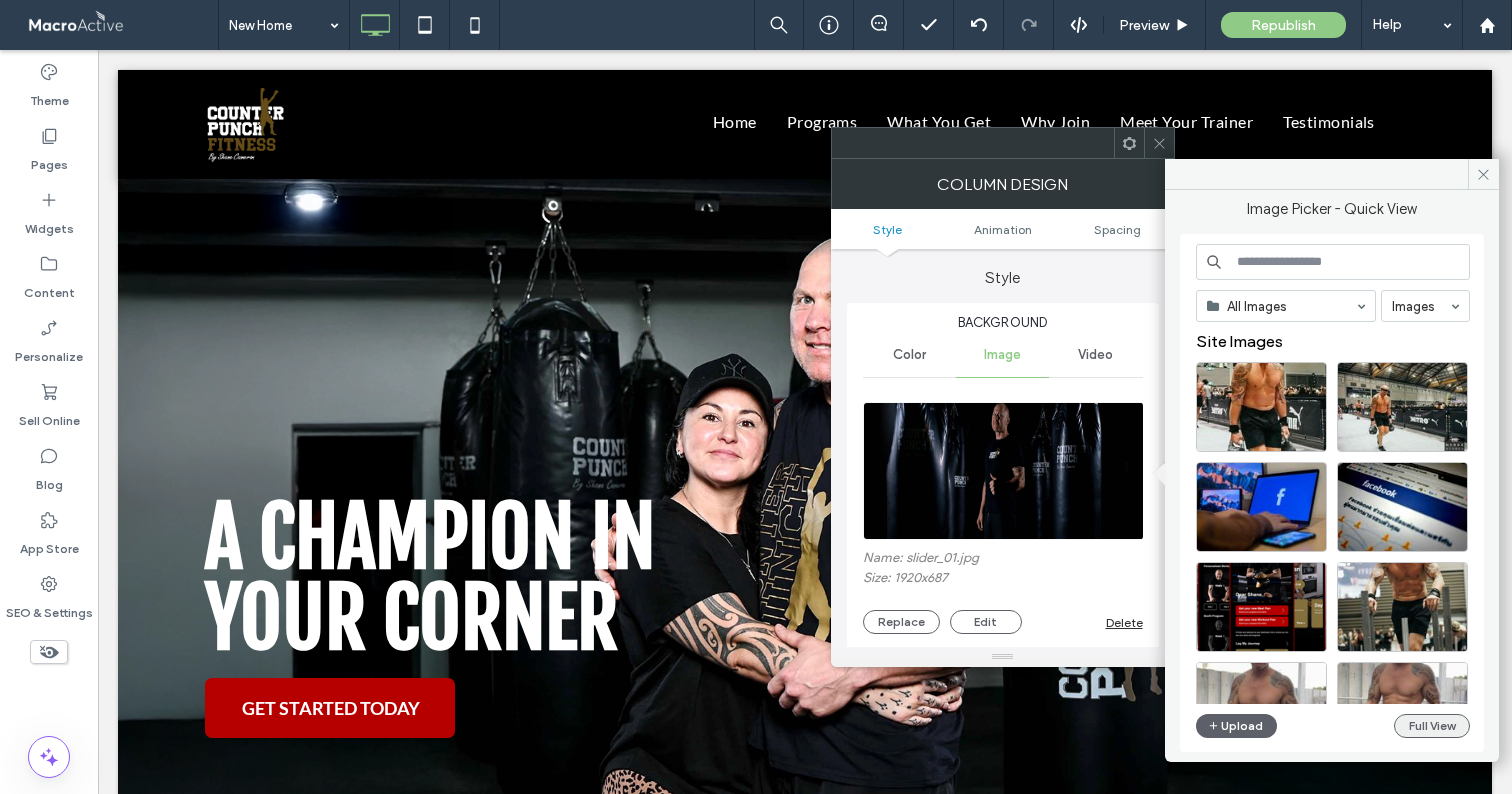 click on "Full View" at bounding box center (1432, 726) 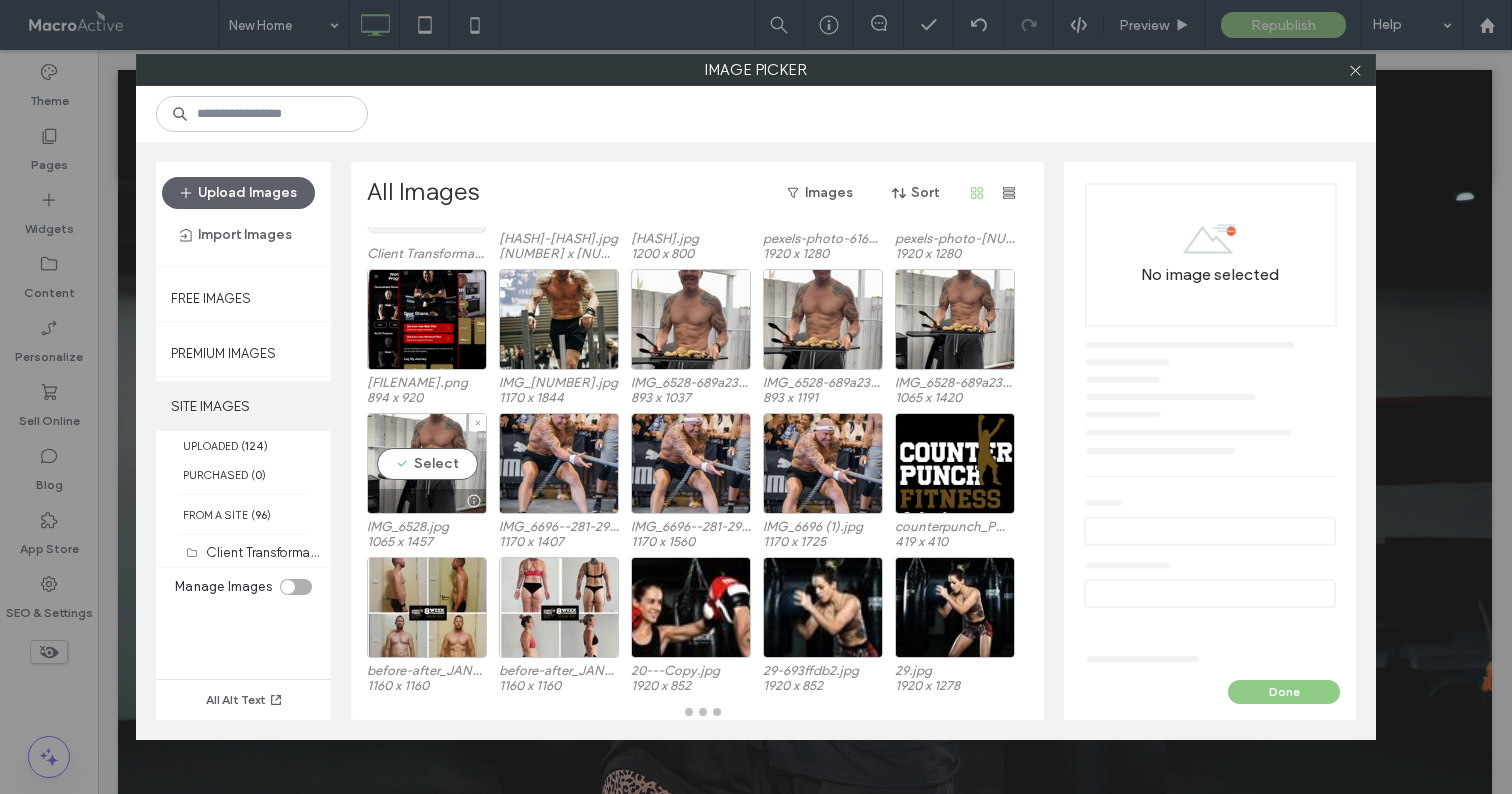 scroll, scrollTop: 142, scrollLeft: 0, axis: vertical 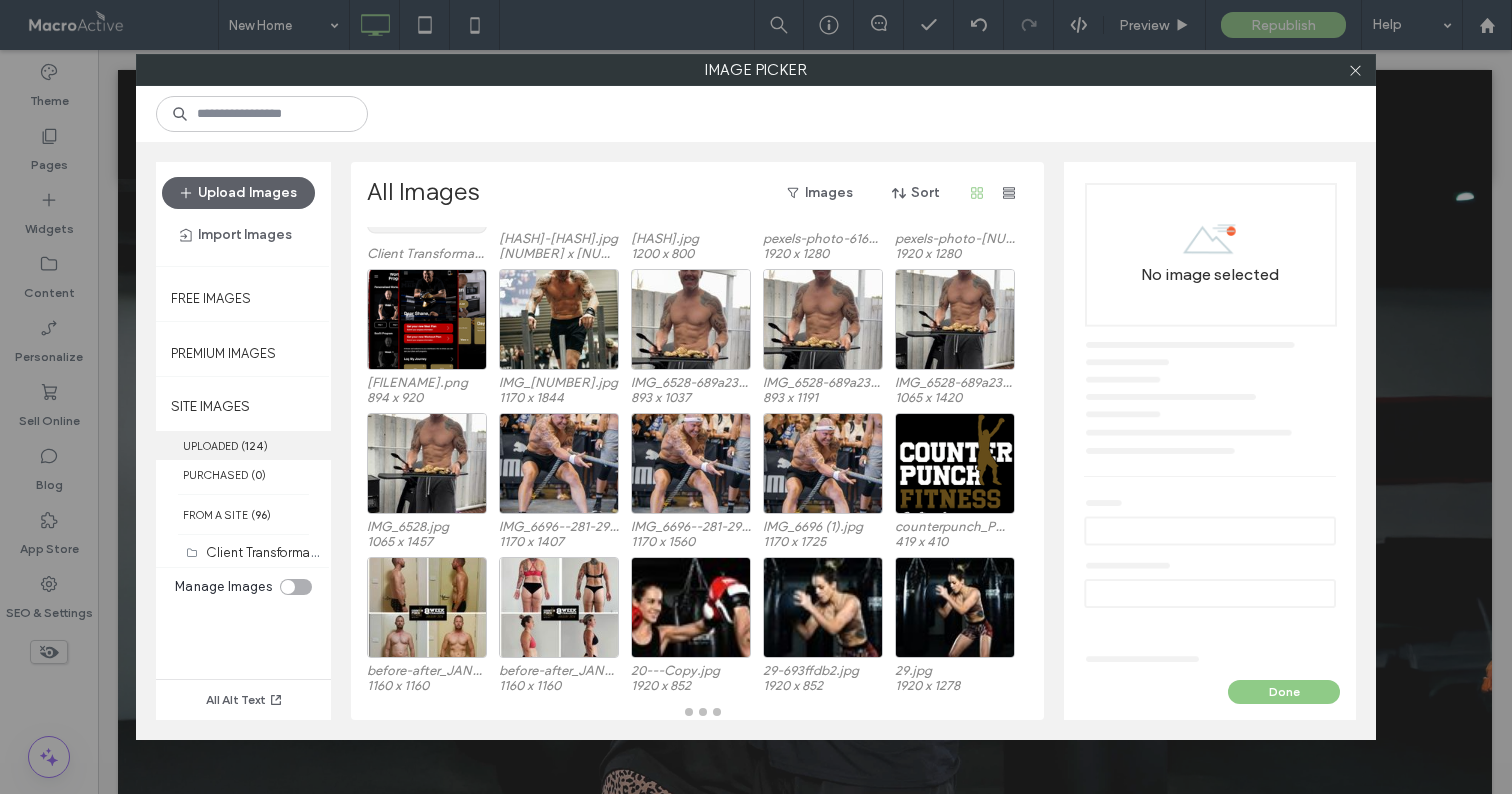 click on "( 124 )" at bounding box center (254, 446) 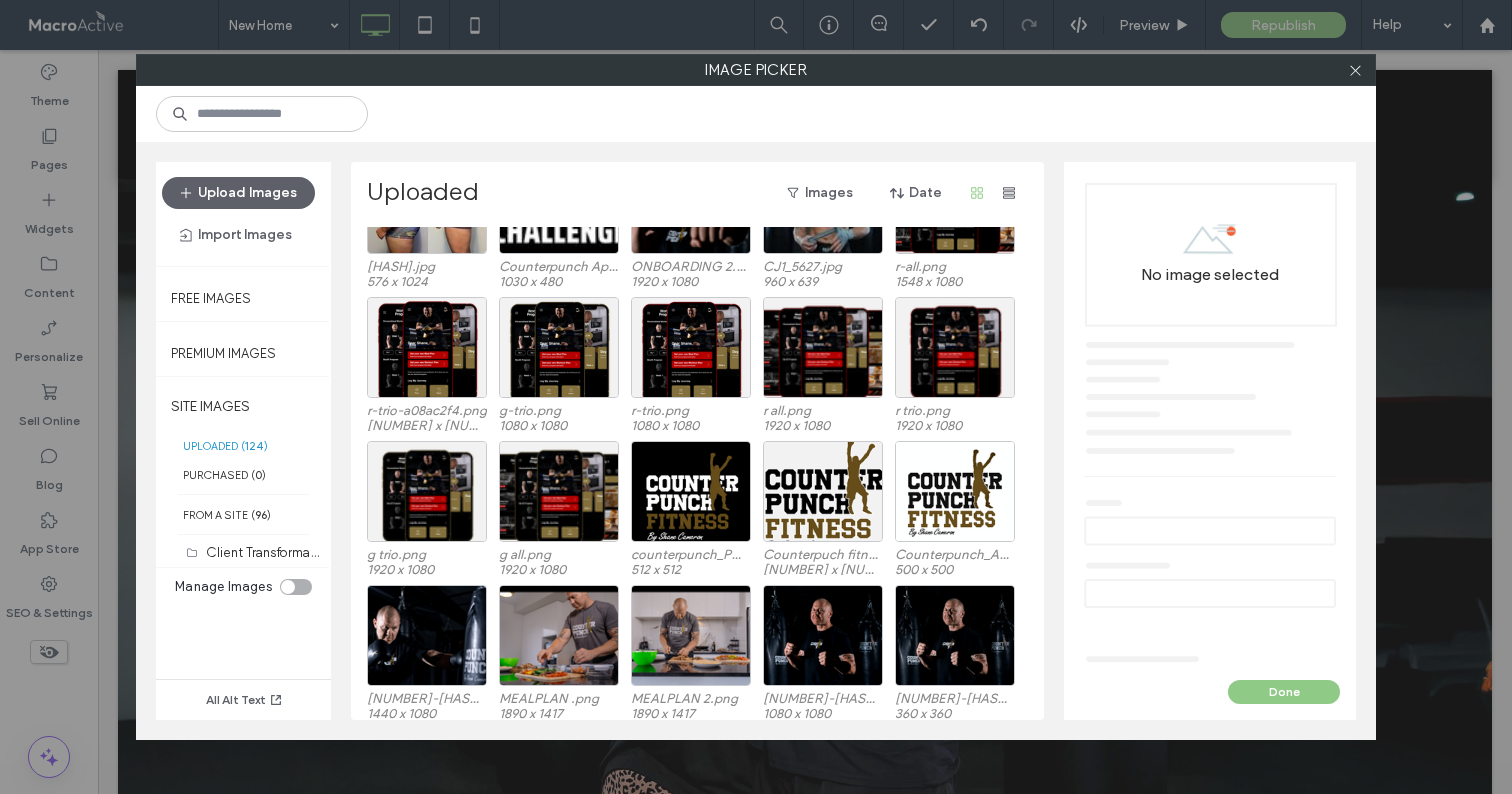 scroll, scrollTop: 2658, scrollLeft: 0, axis: vertical 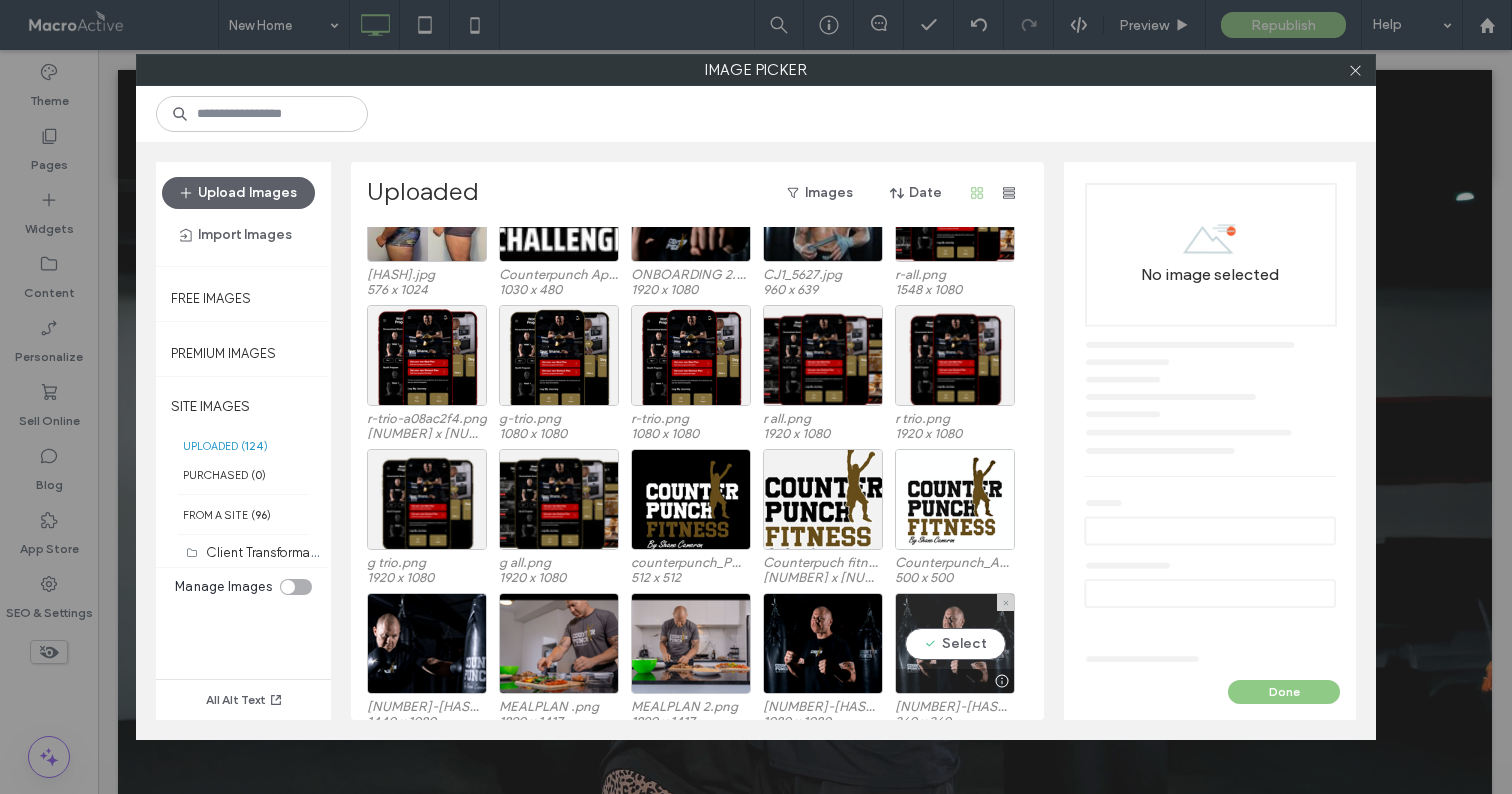 click on "Select" at bounding box center [955, 643] 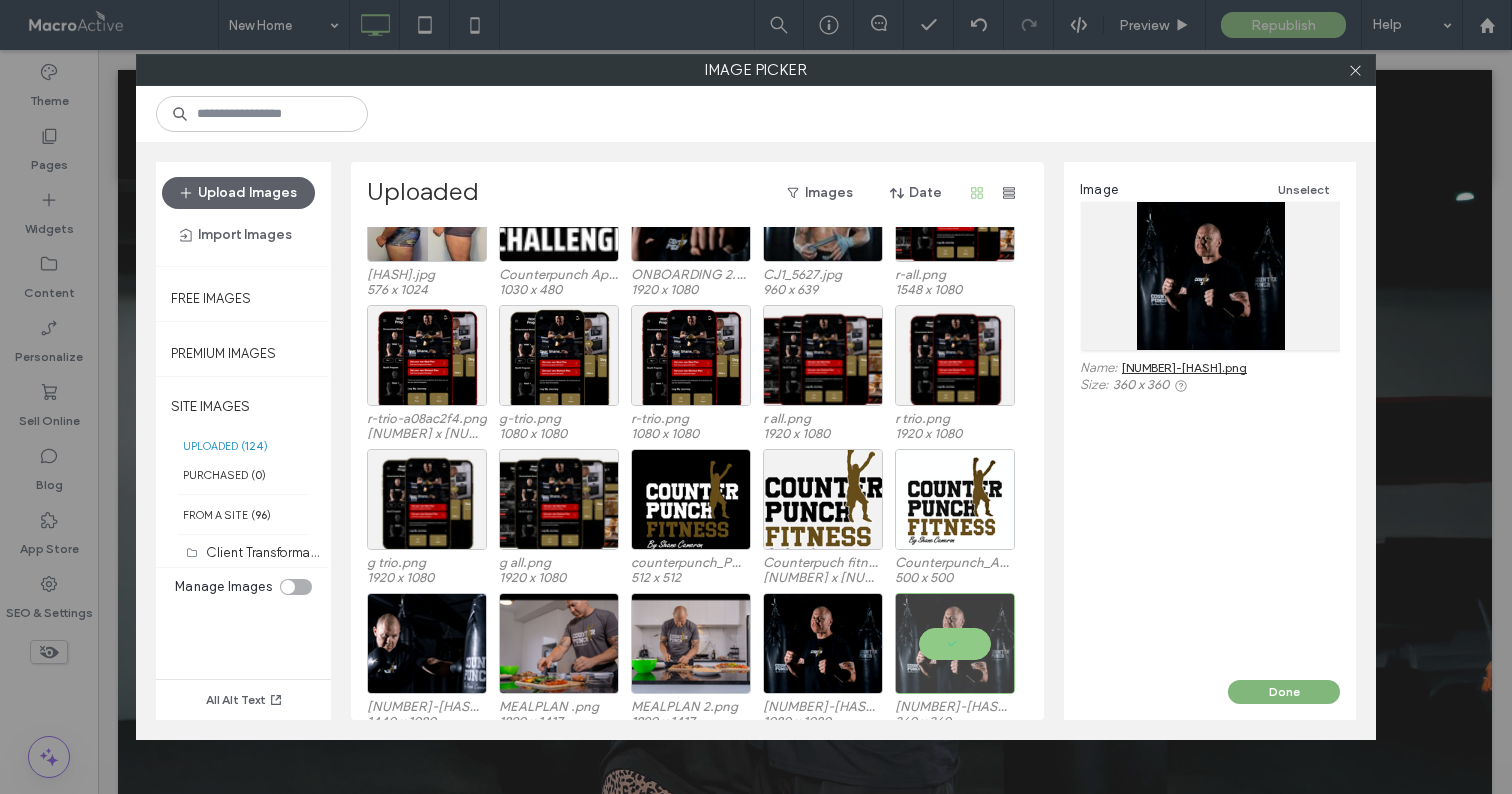 click on "Done" at bounding box center (1284, 692) 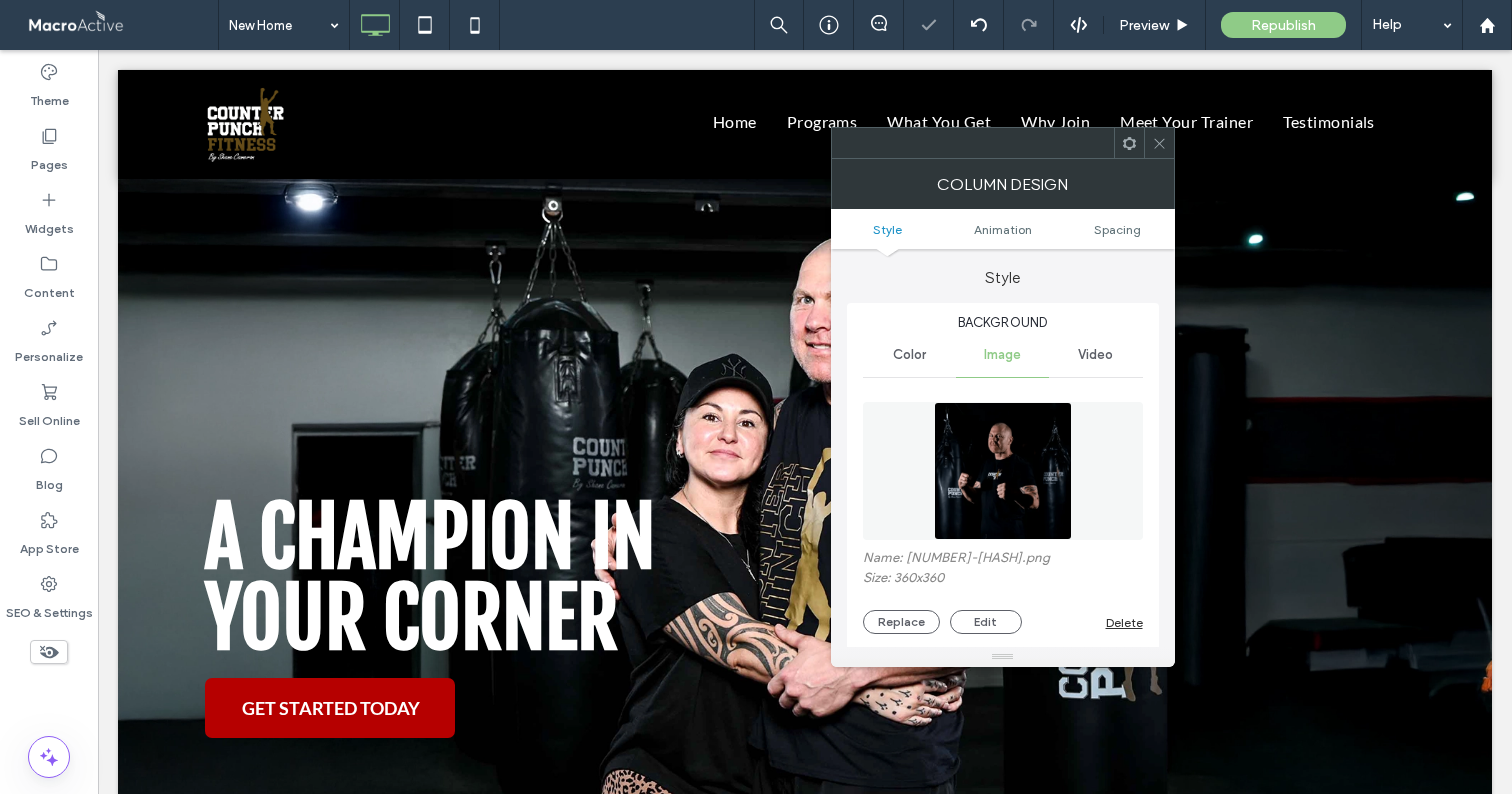 click 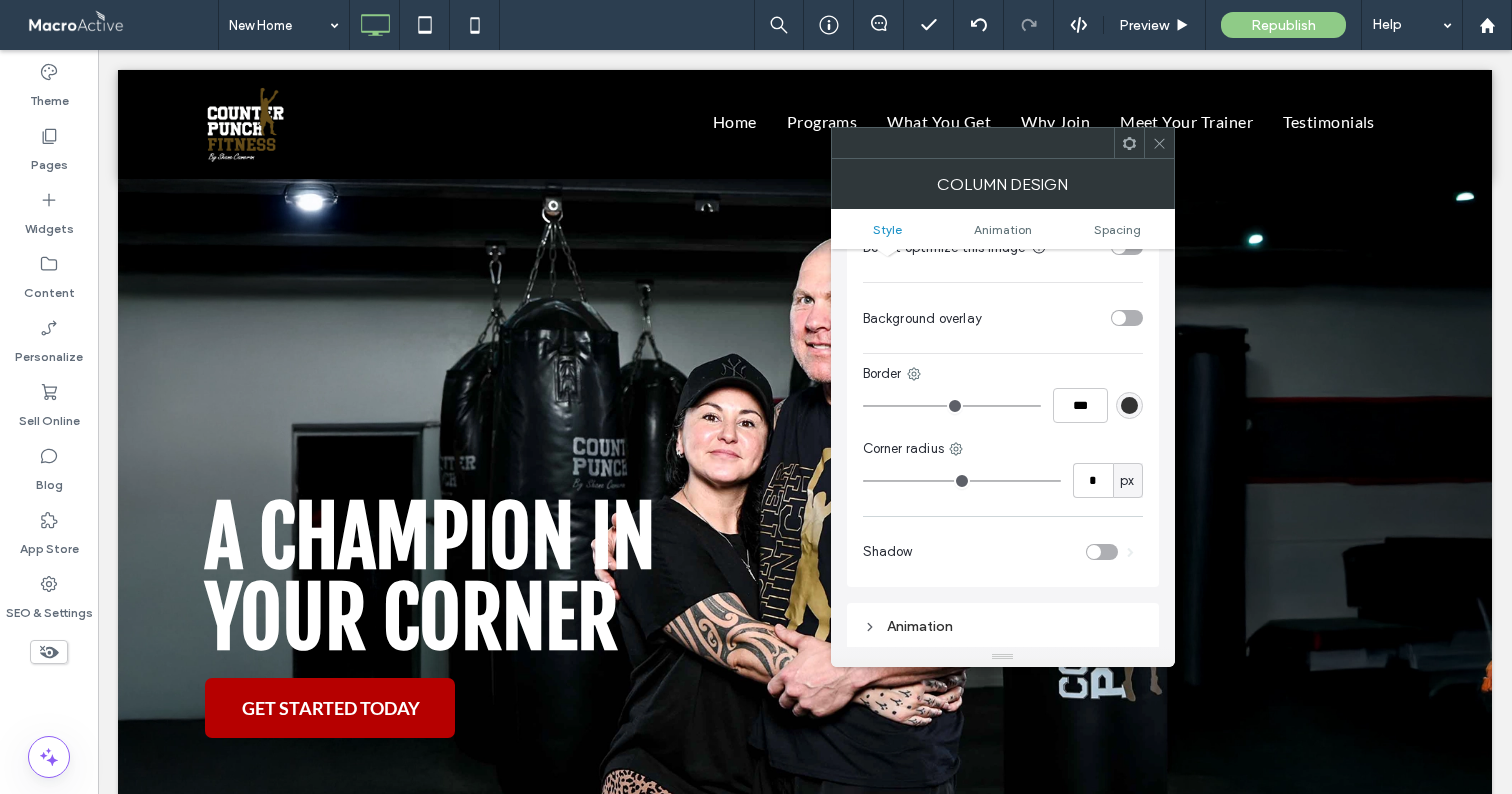 scroll, scrollTop: 683, scrollLeft: 0, axis: vertical 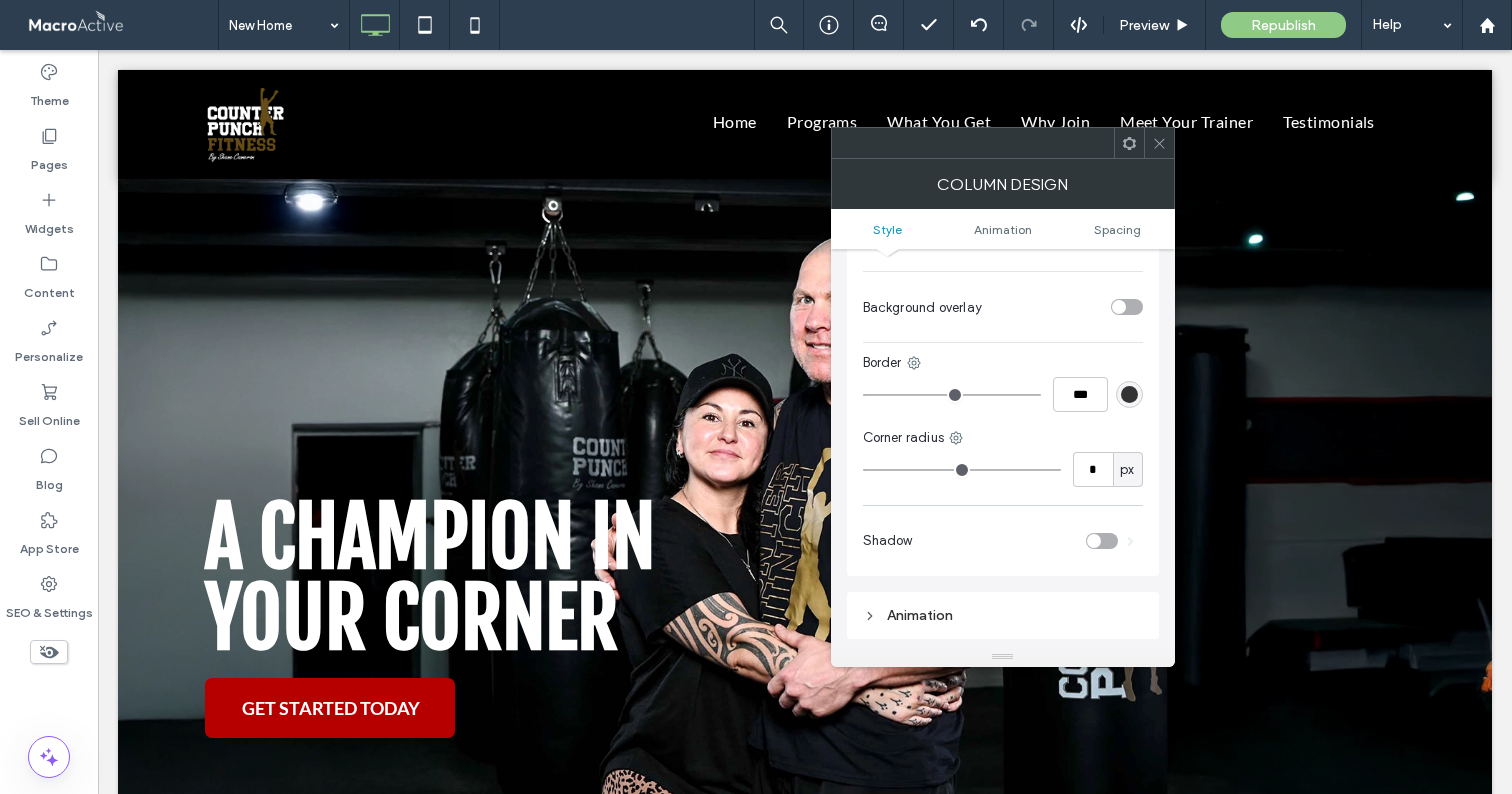 click at bounding box center (1127, 307) 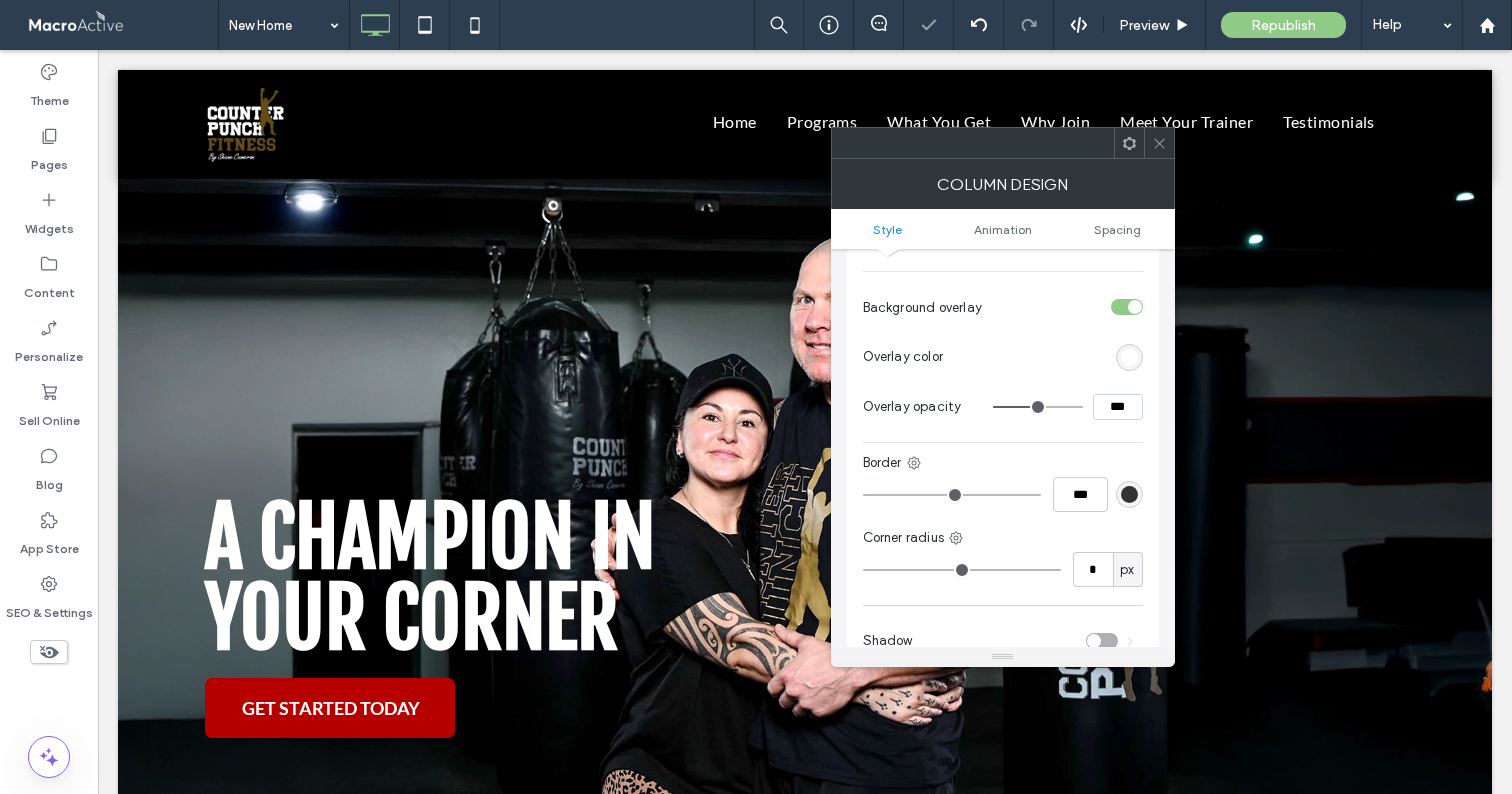 click at bounding box center (1129, 357) 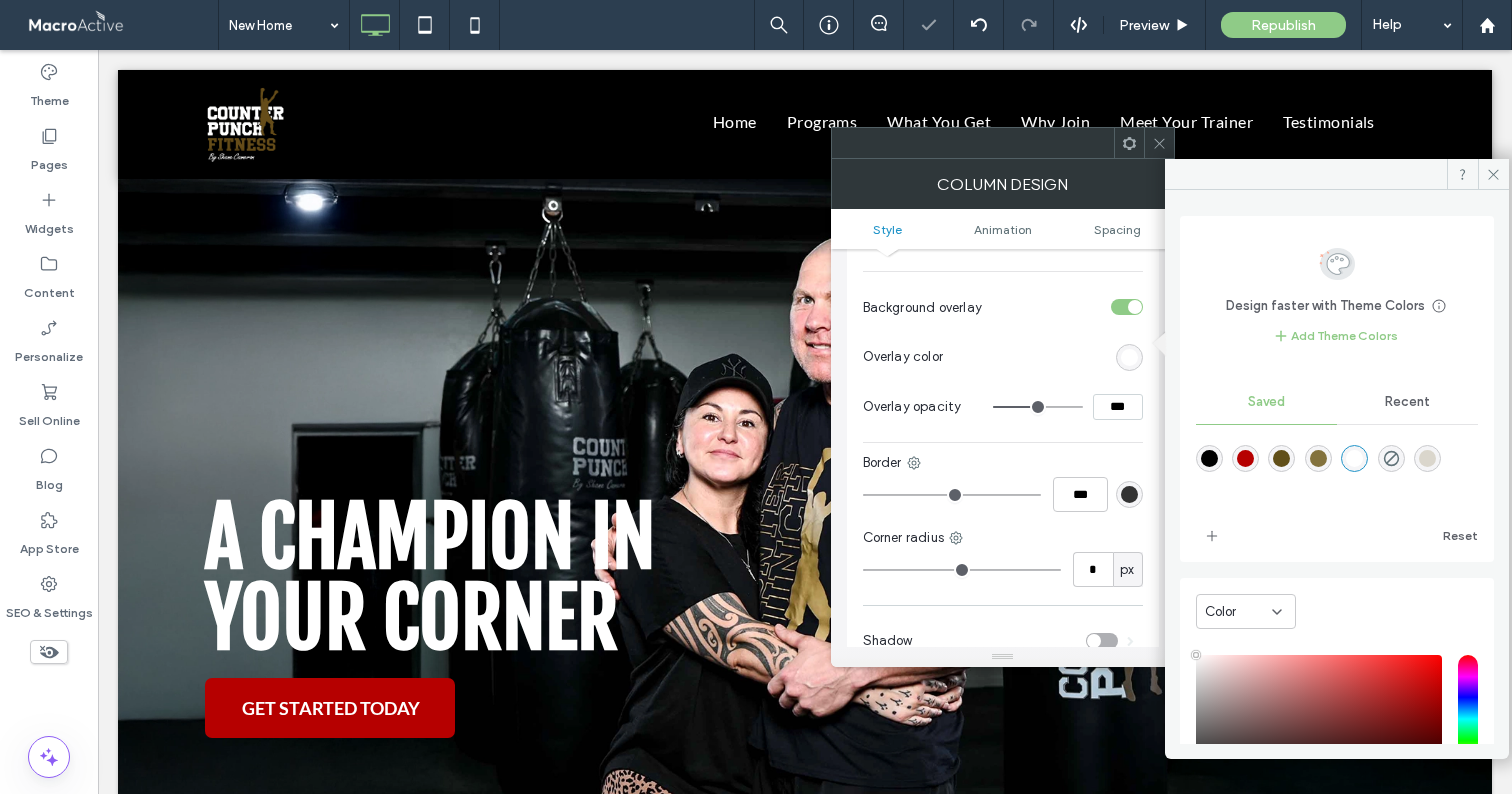 click at bounding box center [1209, 458] 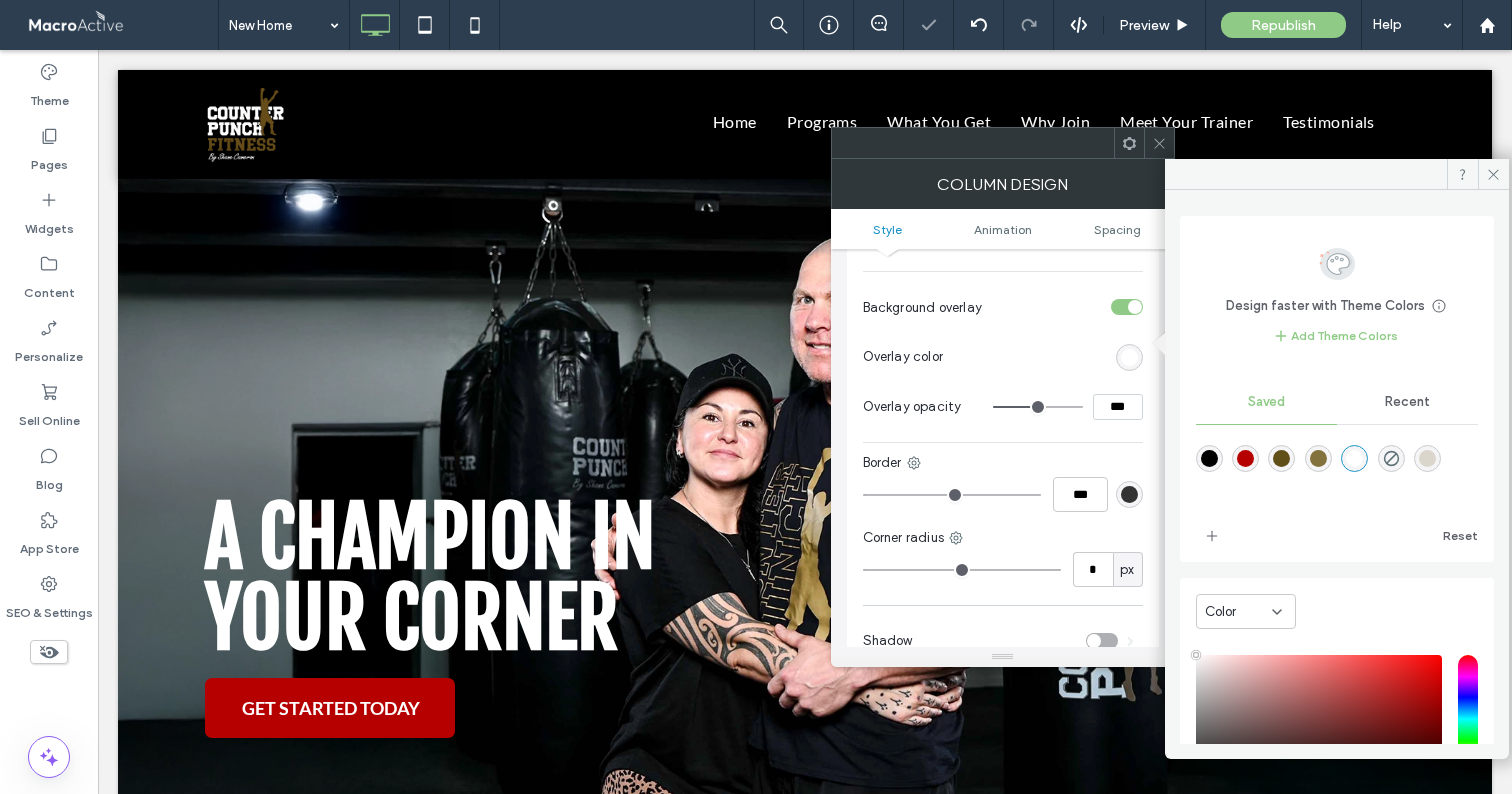 type on "*******" 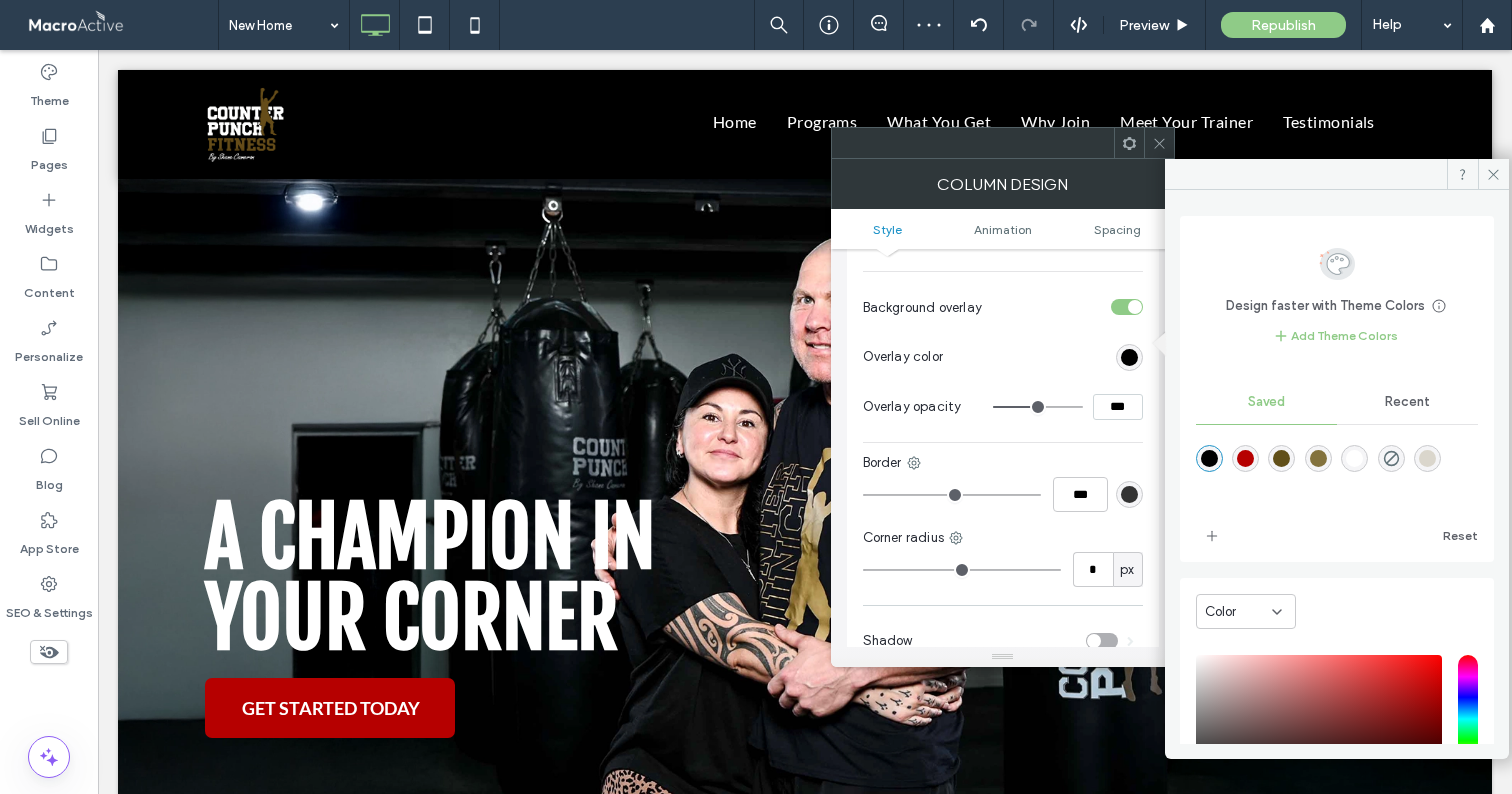 drag, startPoint x: 1111, startPoint y: 387, endPoint x: 1087, endPoint y: 388, distance: 24.020824 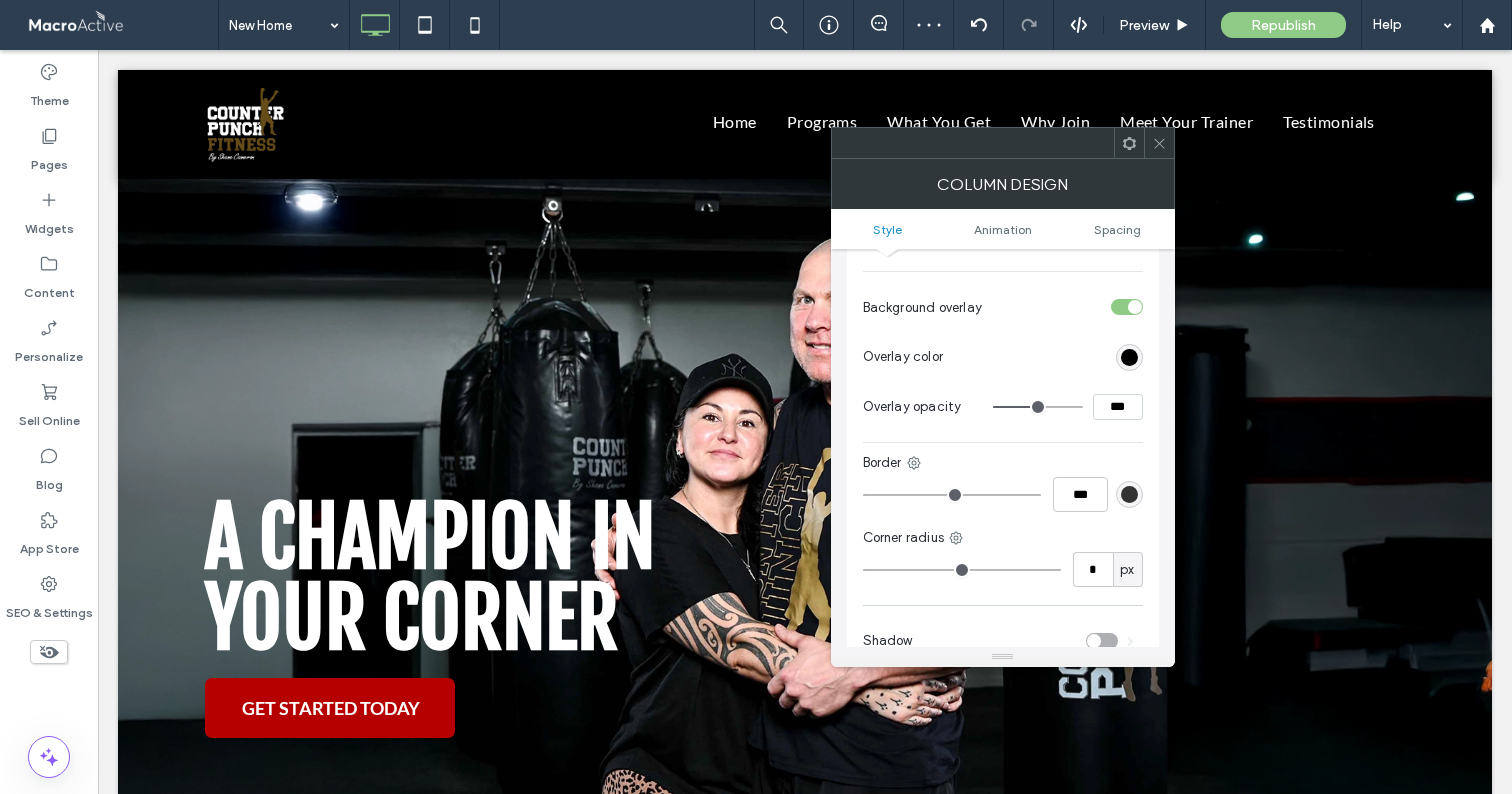 type on "***" 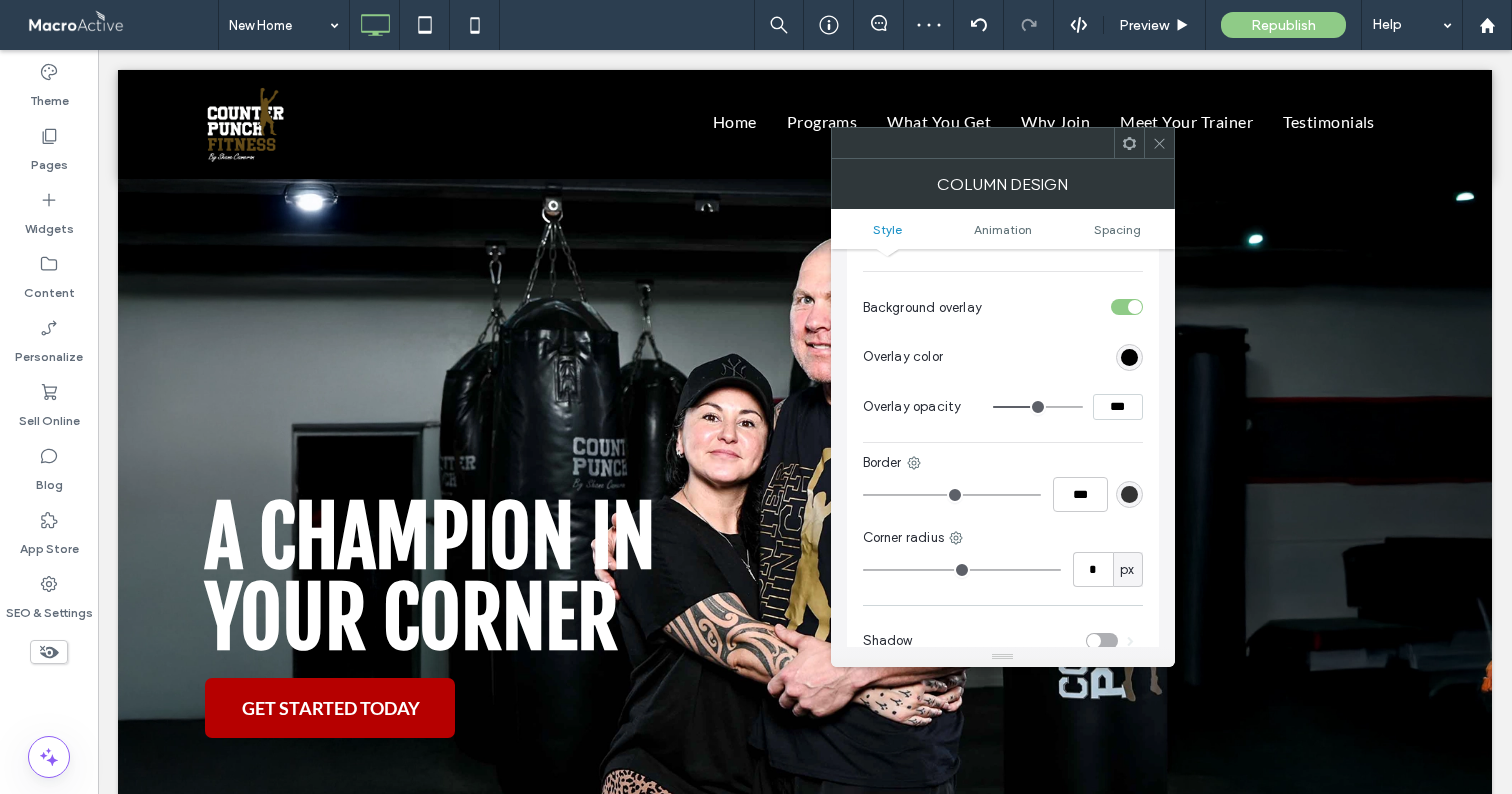 type on "**" 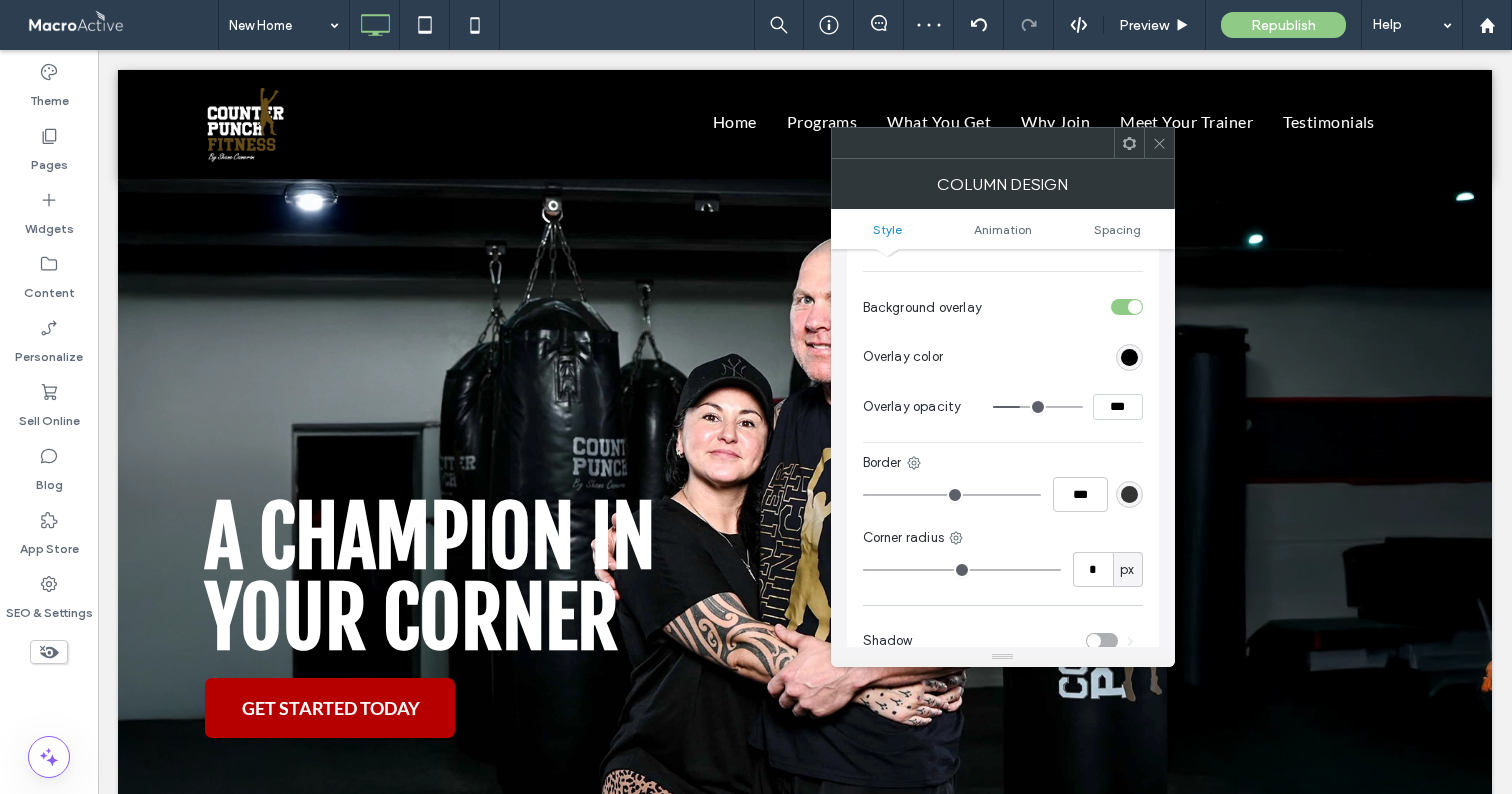 click 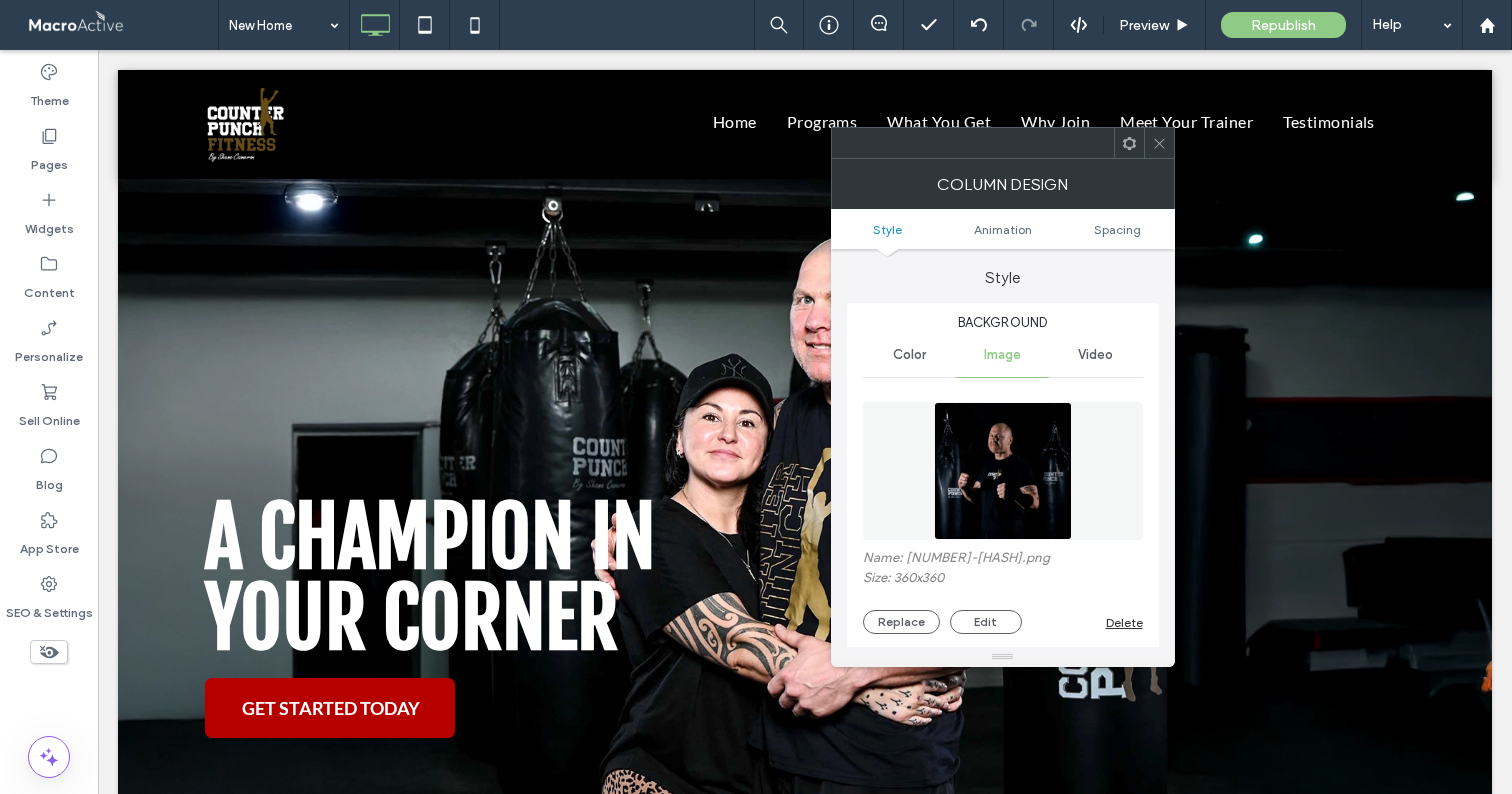 click at bounding box center [1003, 471] 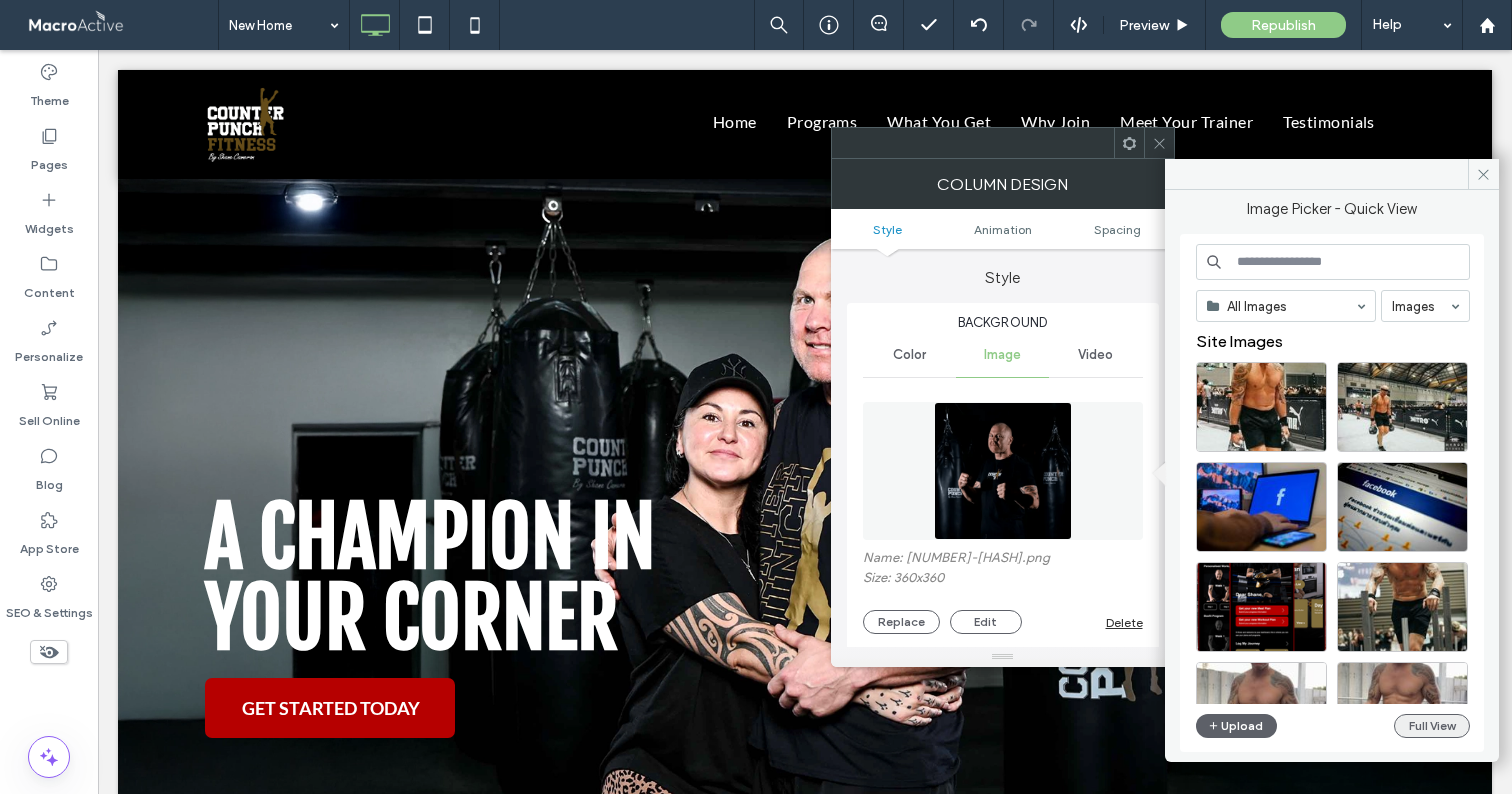 click on "Full View" at bounding box center [1432, 726] 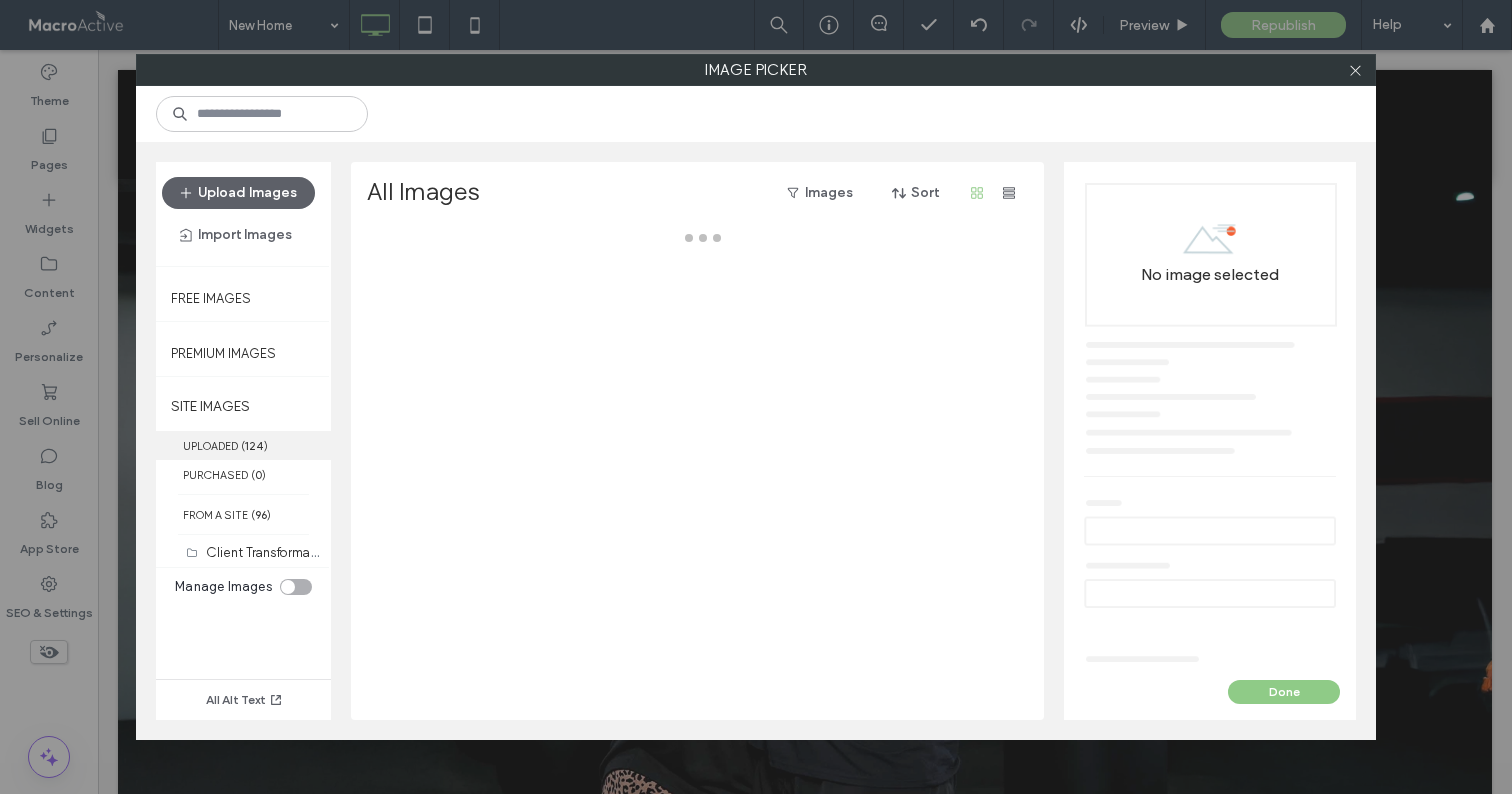 click on "124" at bounding box center [254, 446] 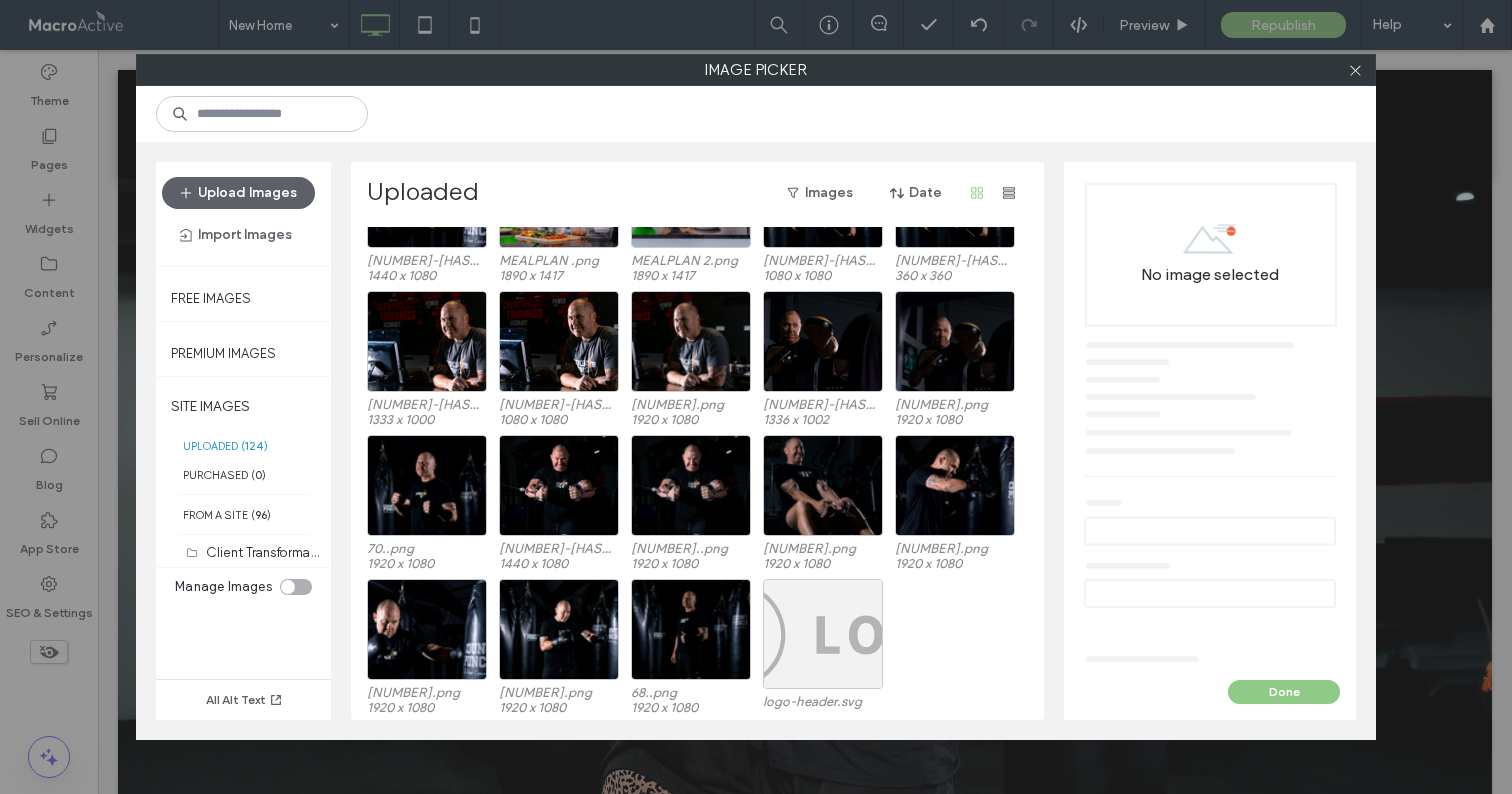 scroll, scrollTop: 3103, scrollLeft: 0, axis: vertical 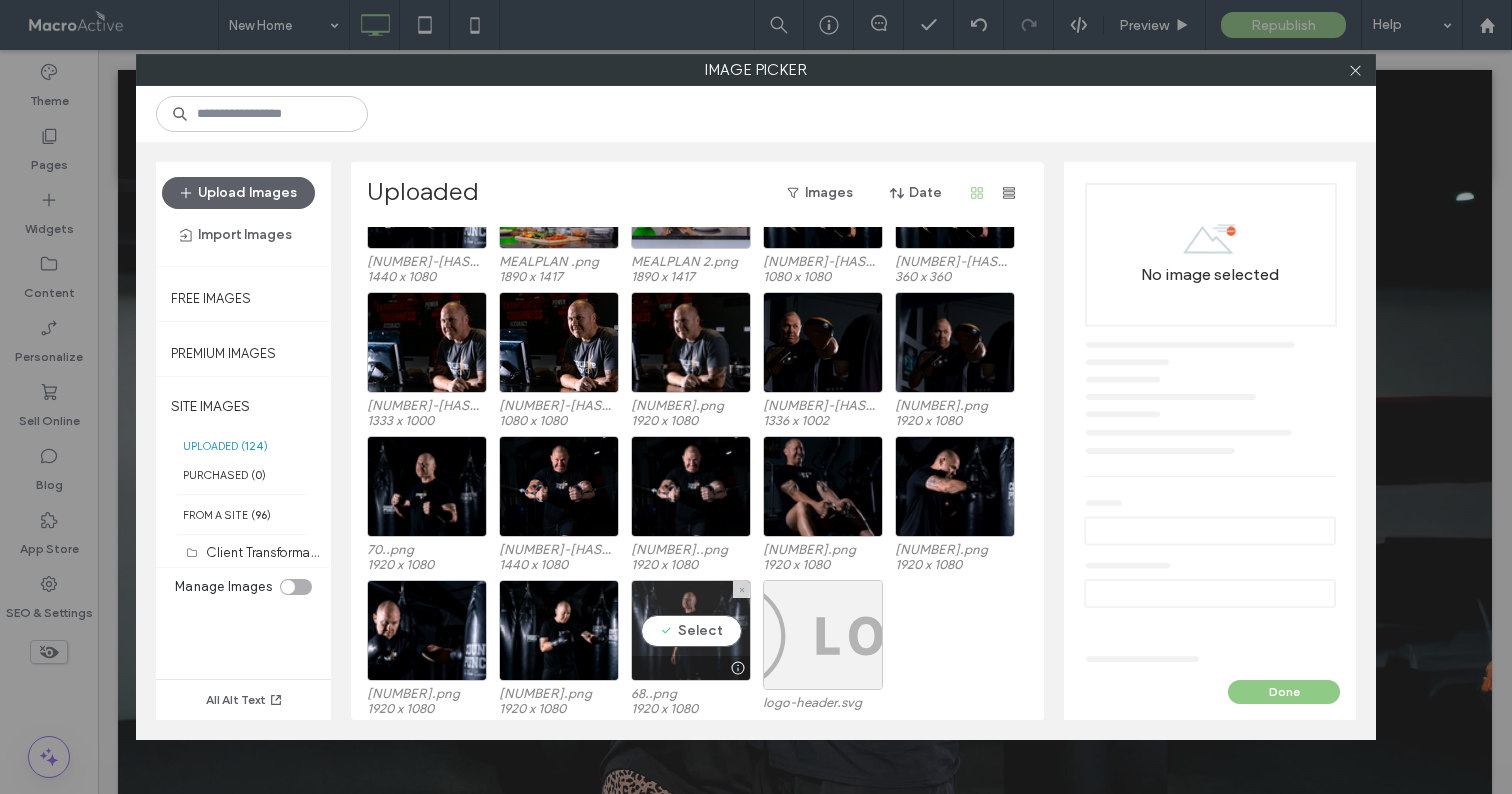 click on "Select" at bounding box center (691, 630) 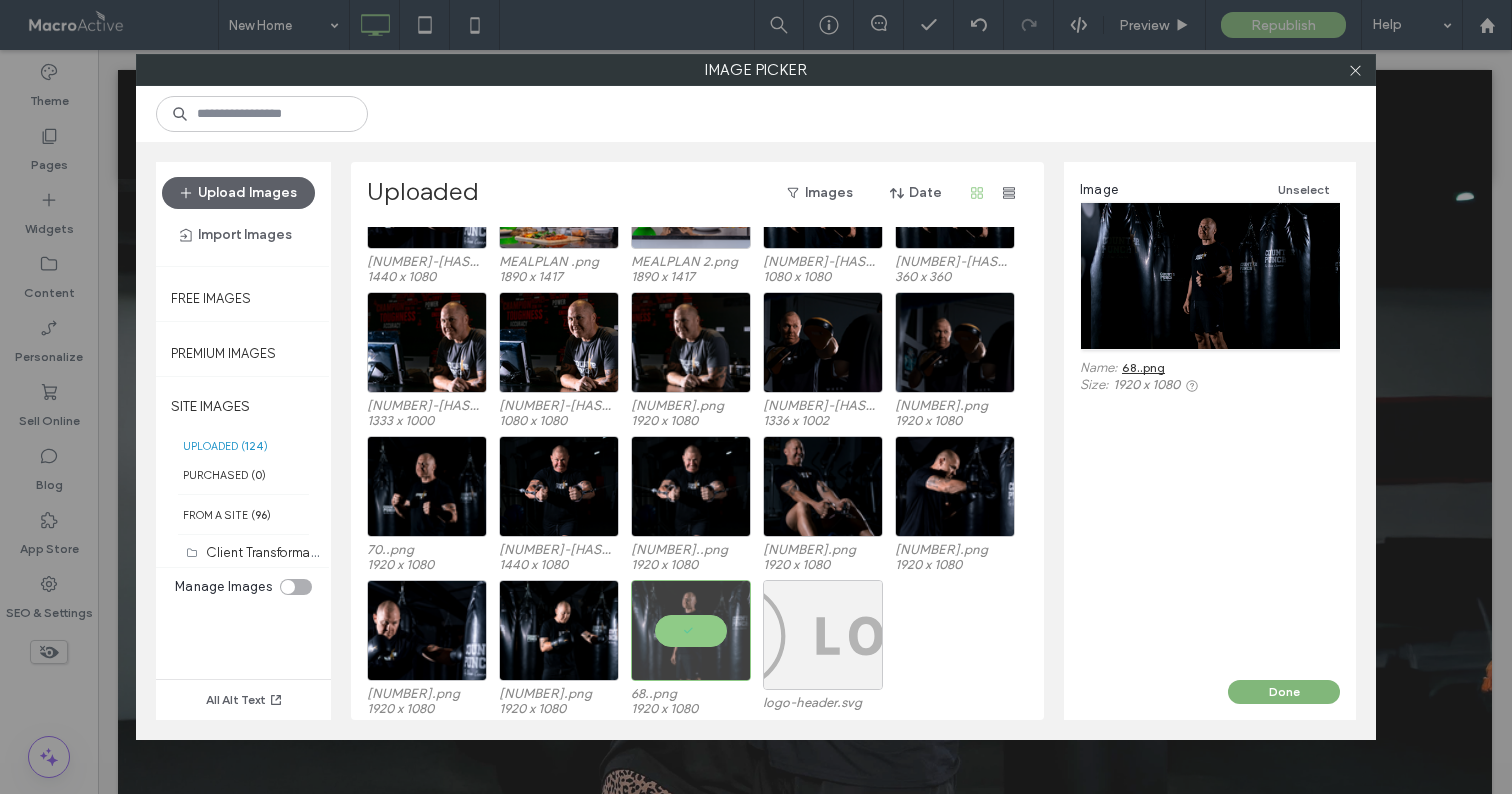 click on "Done" at bounding box center [1284, 692] 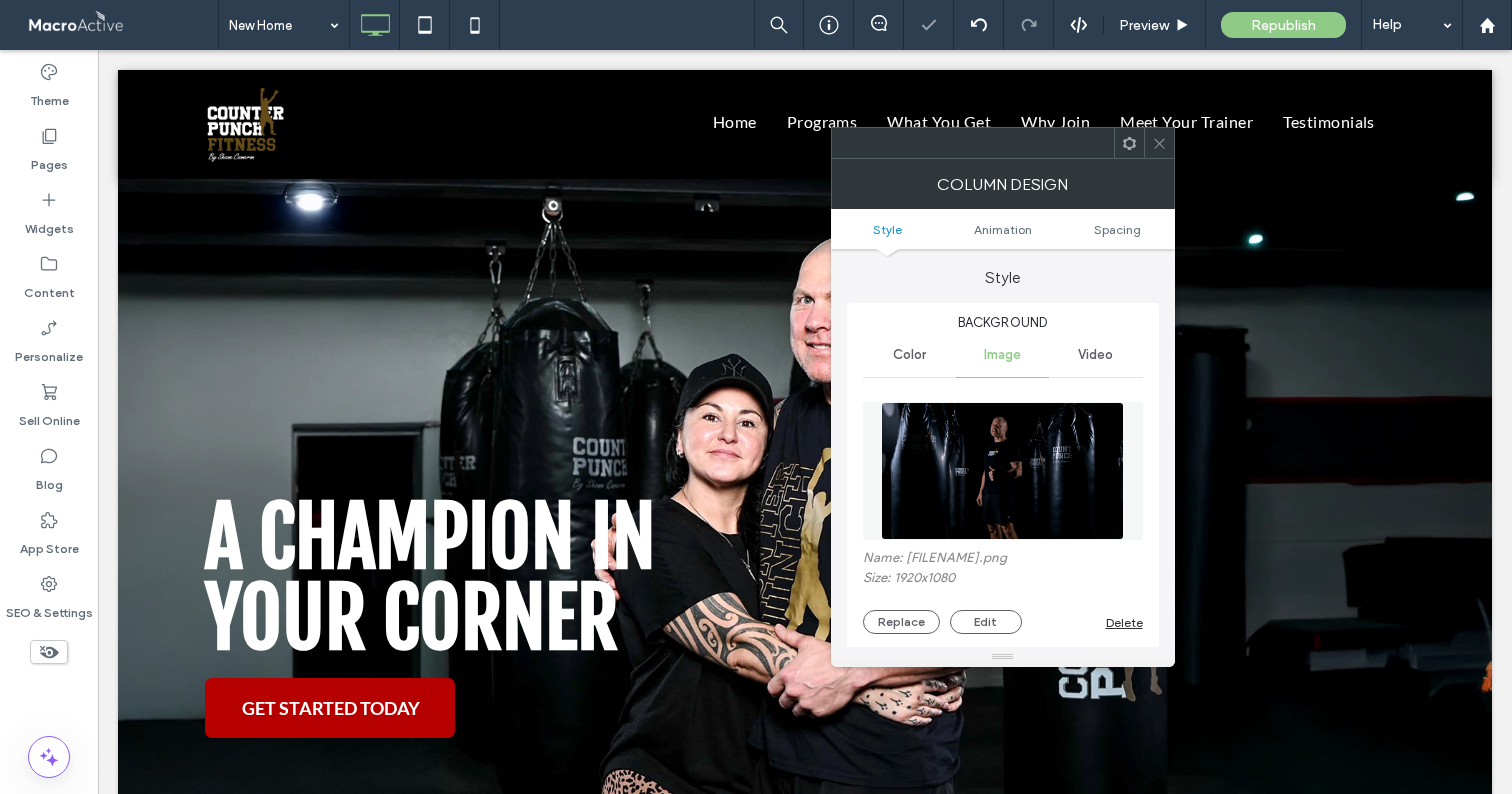 click at bounding box center (1159, 143) 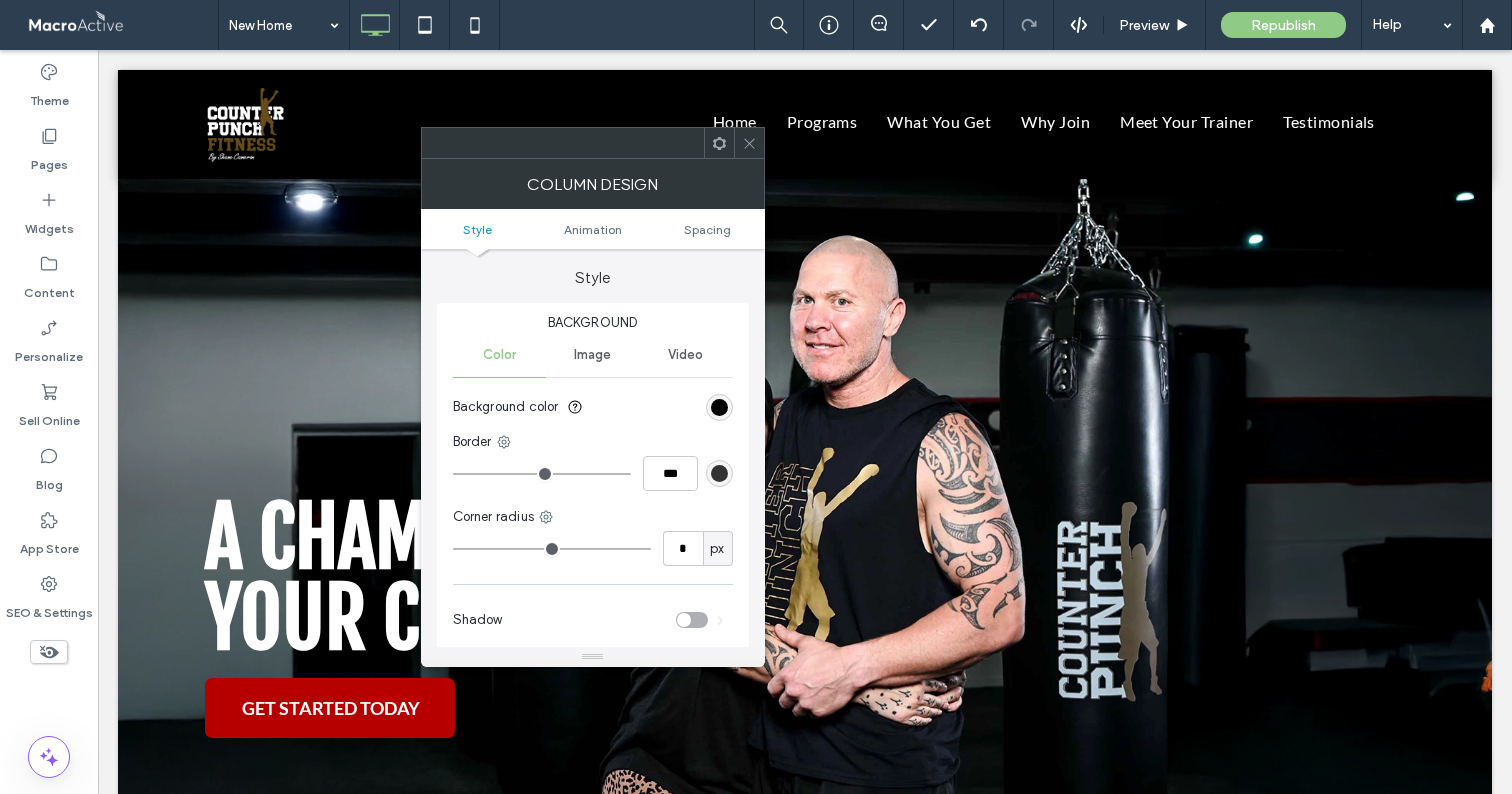 click on "Image" at bounding box center [592, 355] 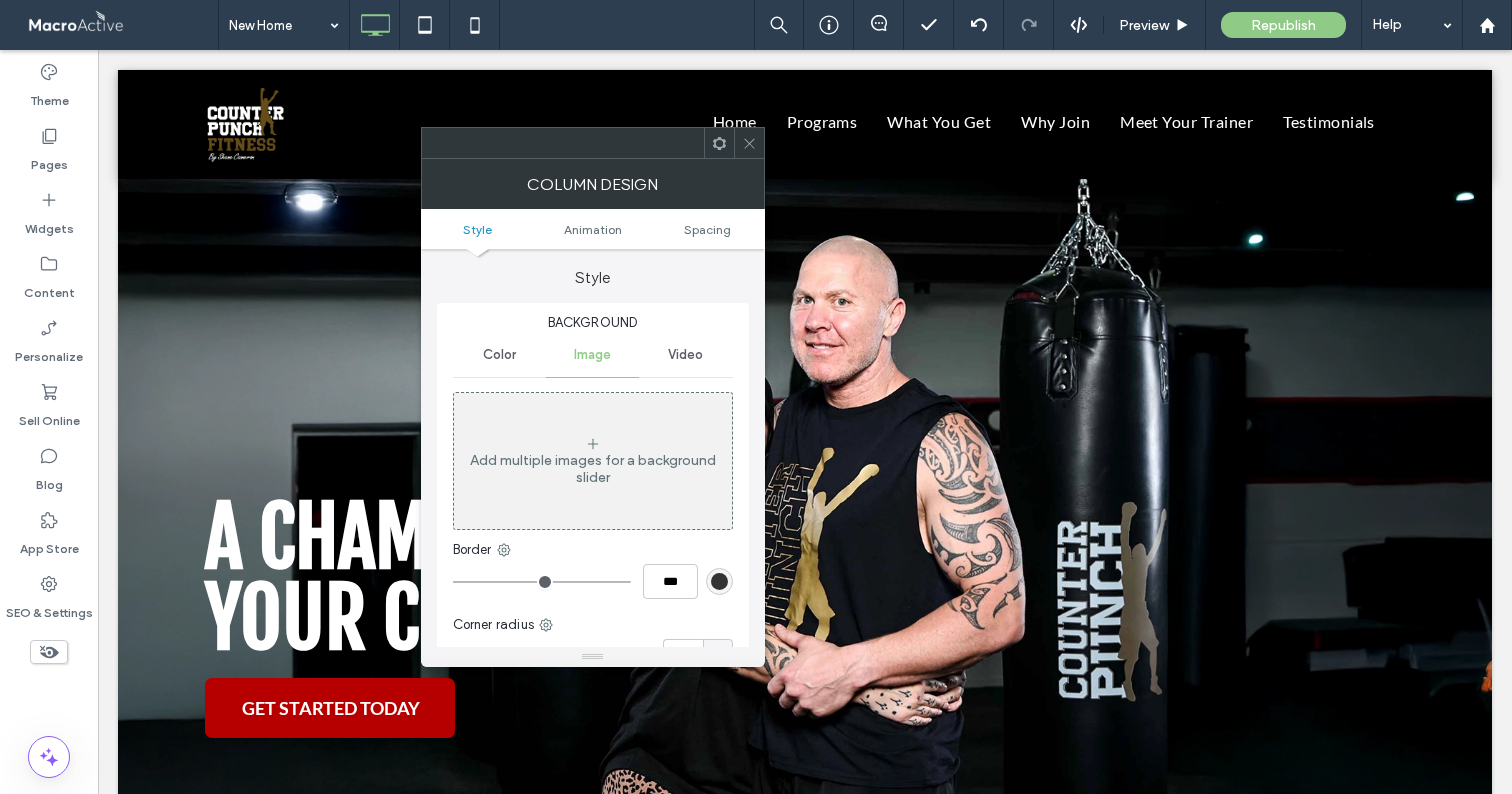 click on "Add multiple images for a background slider" at bounding box center [593, 461] 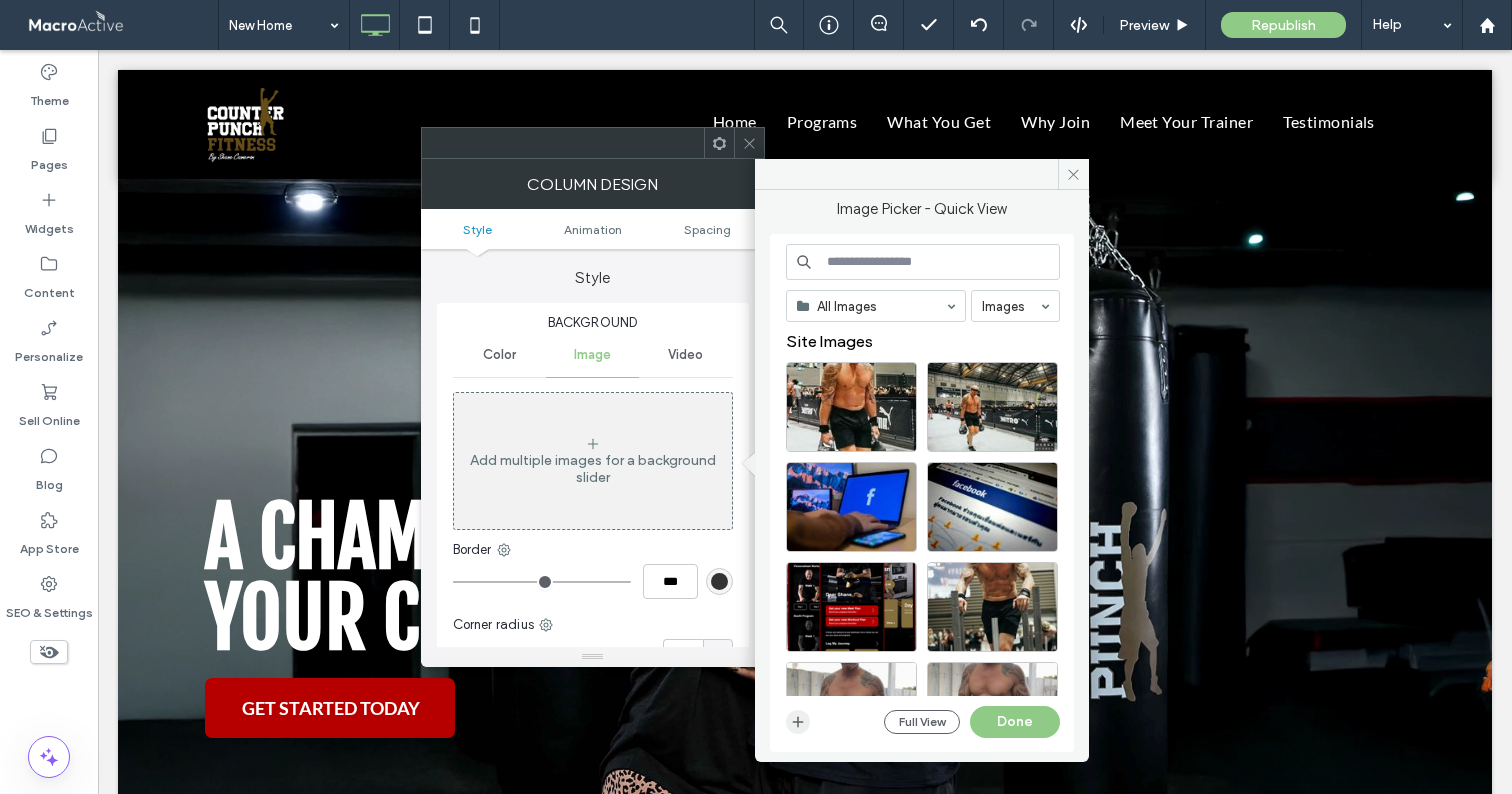 click 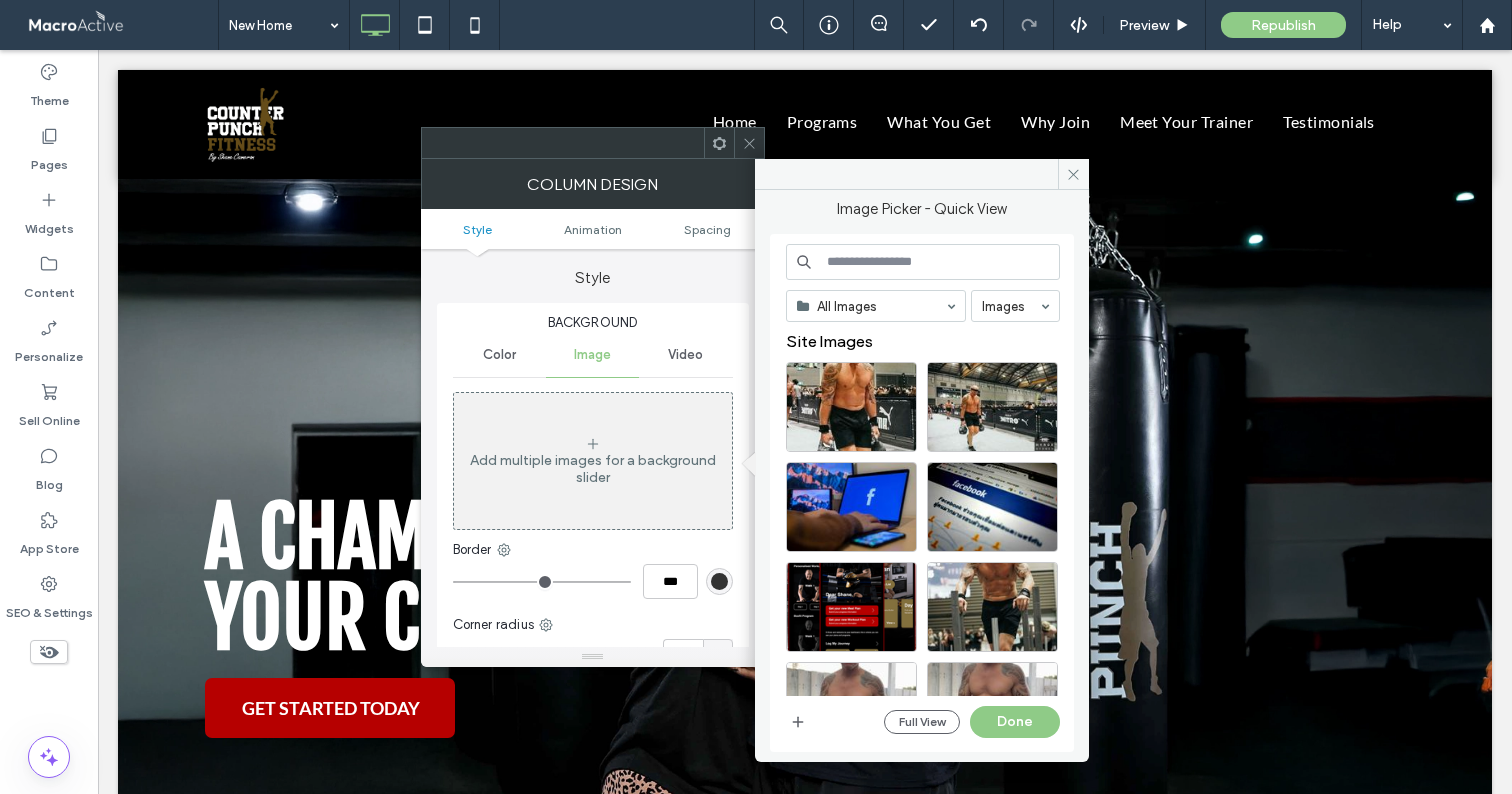 click on "Full View Done" at bounding box center [972, 722] 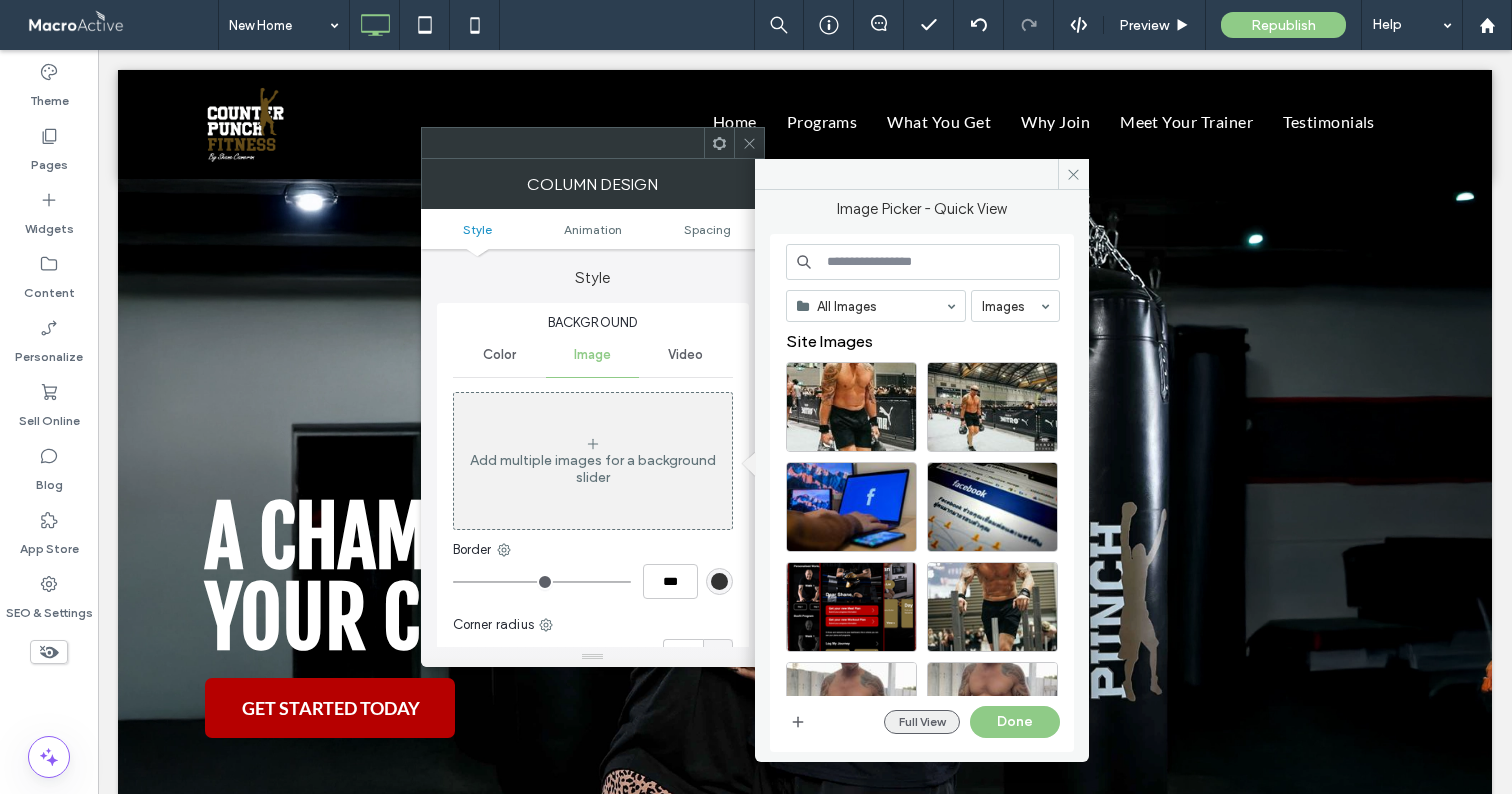 click on "Full View" at bounding box center (922, 722) 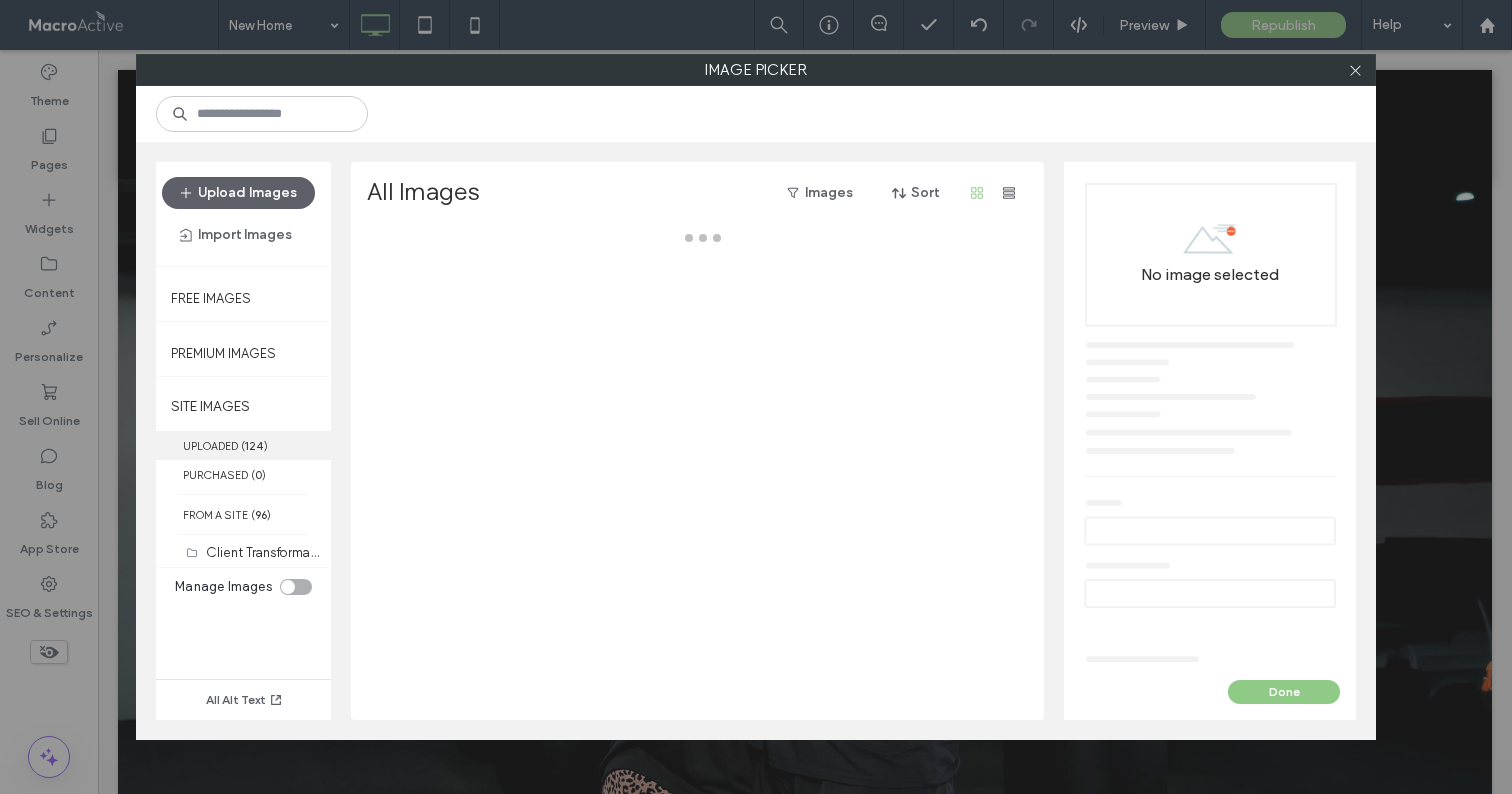 click on "UPLOADED ( 124 )" at bounding box center [243, 445] 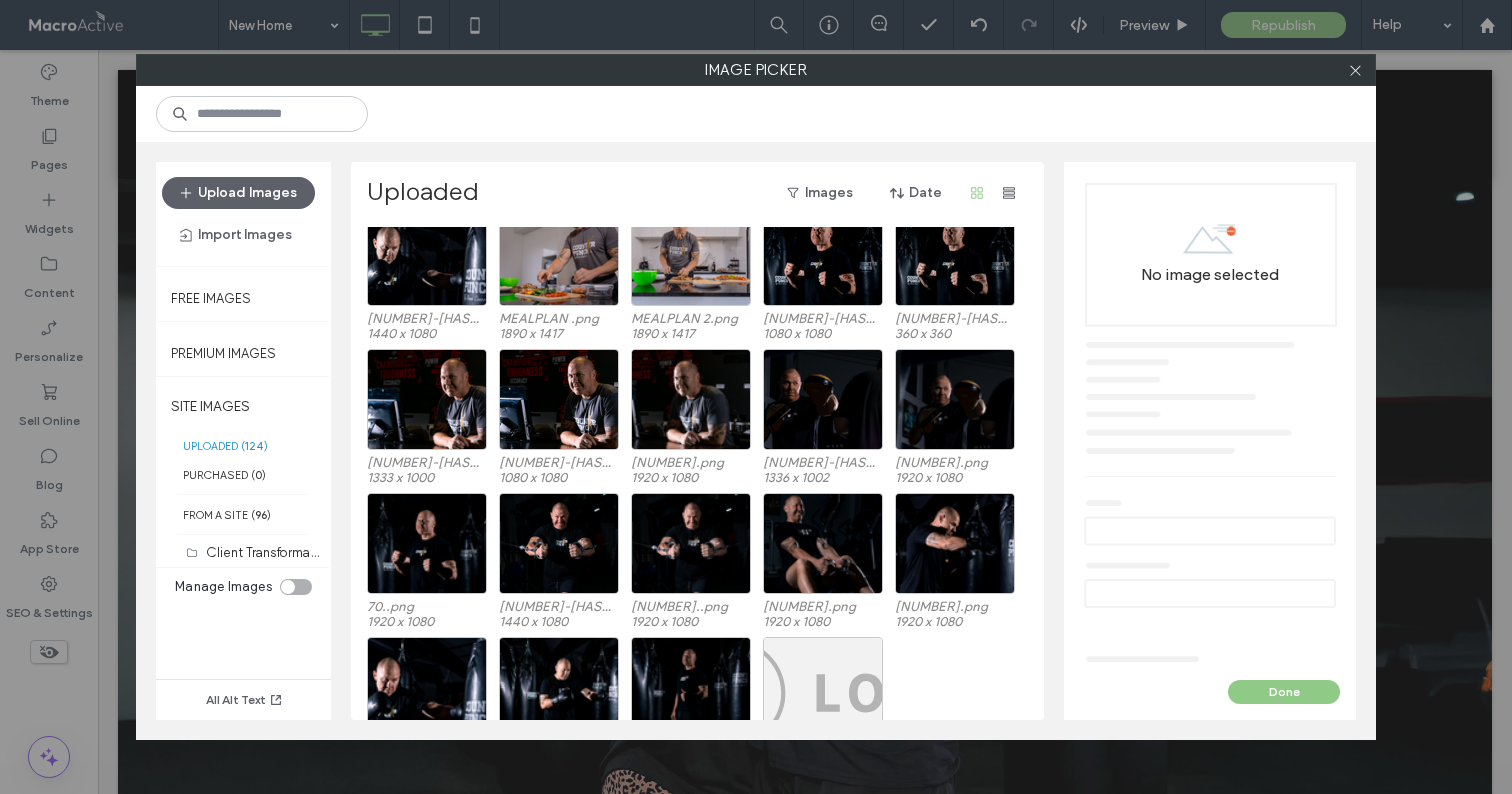 scroll, scrollTop: 3107, scrollLeft: 0, axis: vertical 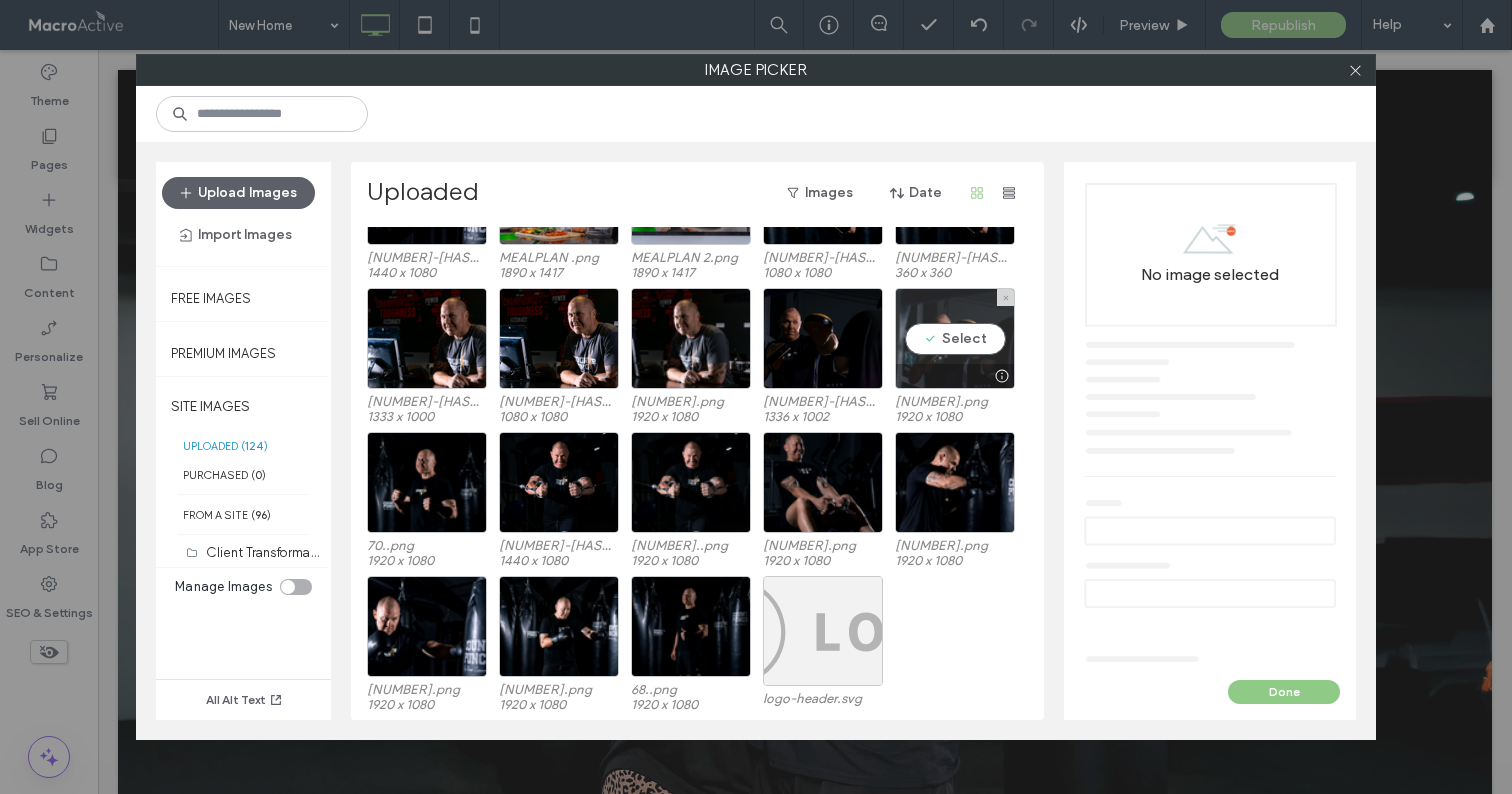 click on "Select" at bounding box center (955, 338) 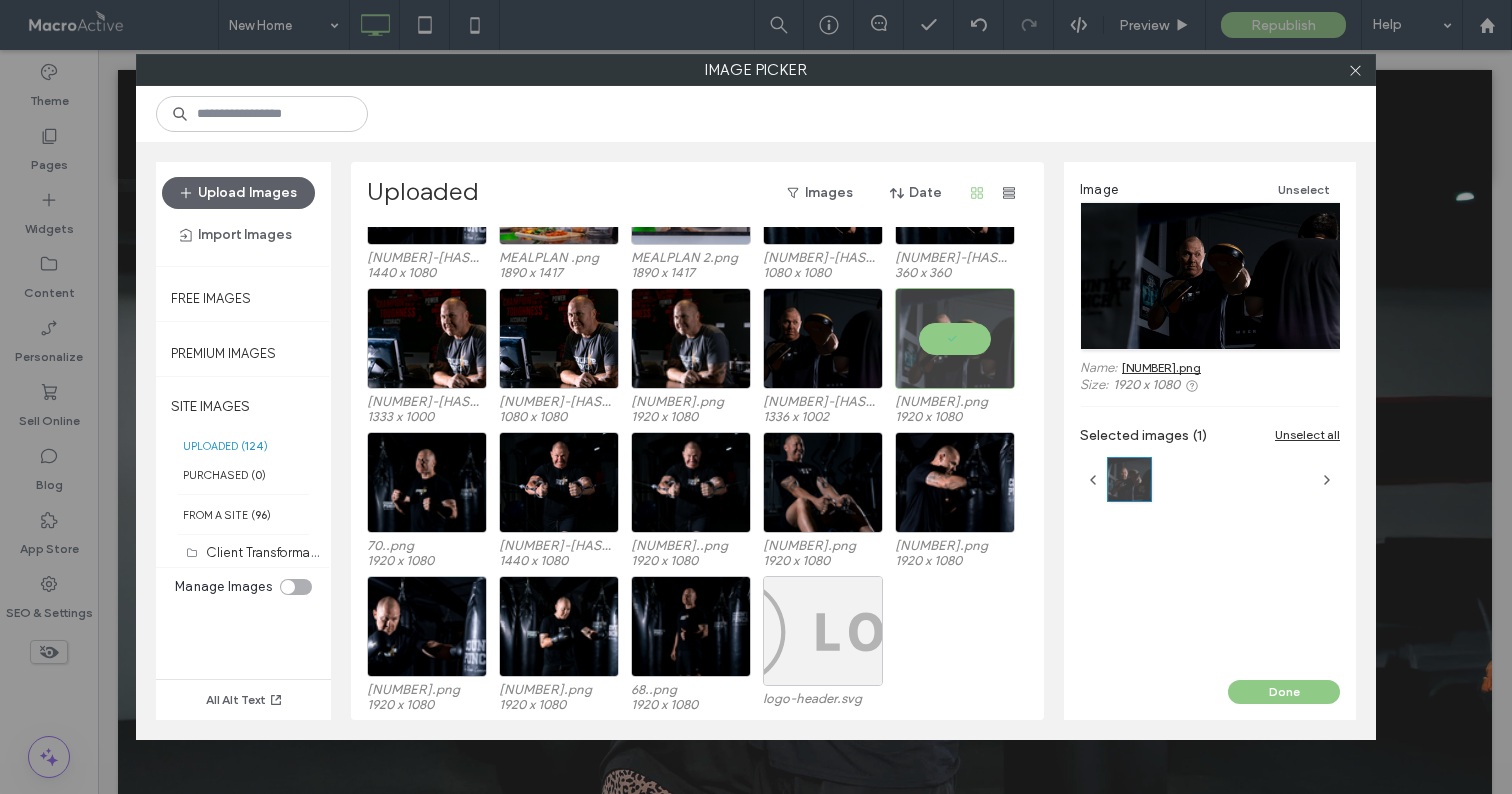 click on "Image Unselect Name: 19..png Size: 1920 x 1080 Selected images (1) Unselect all" at bounding box center (1210, 421) 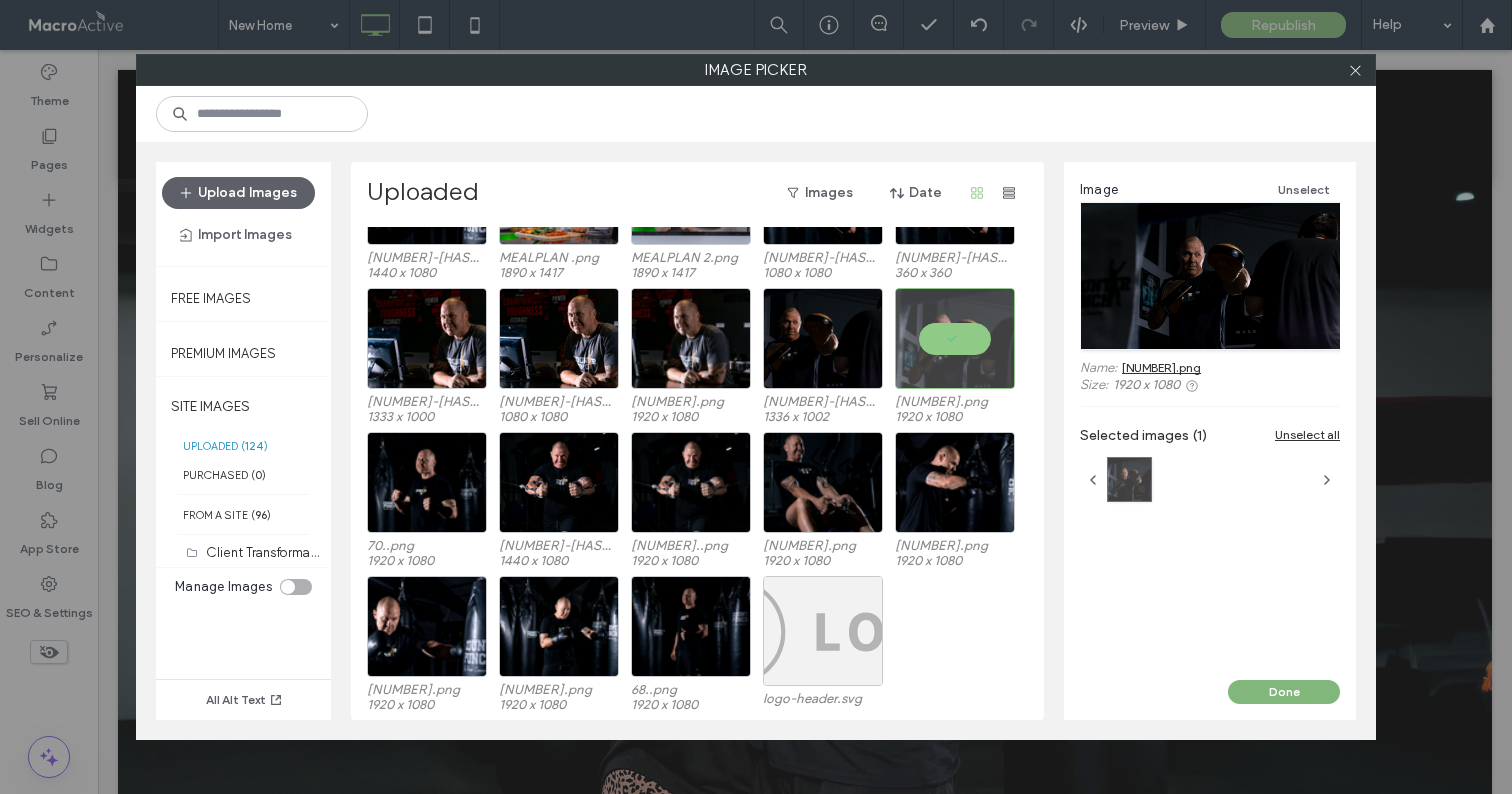 click on "Done" at bounding box center [1284, 692] 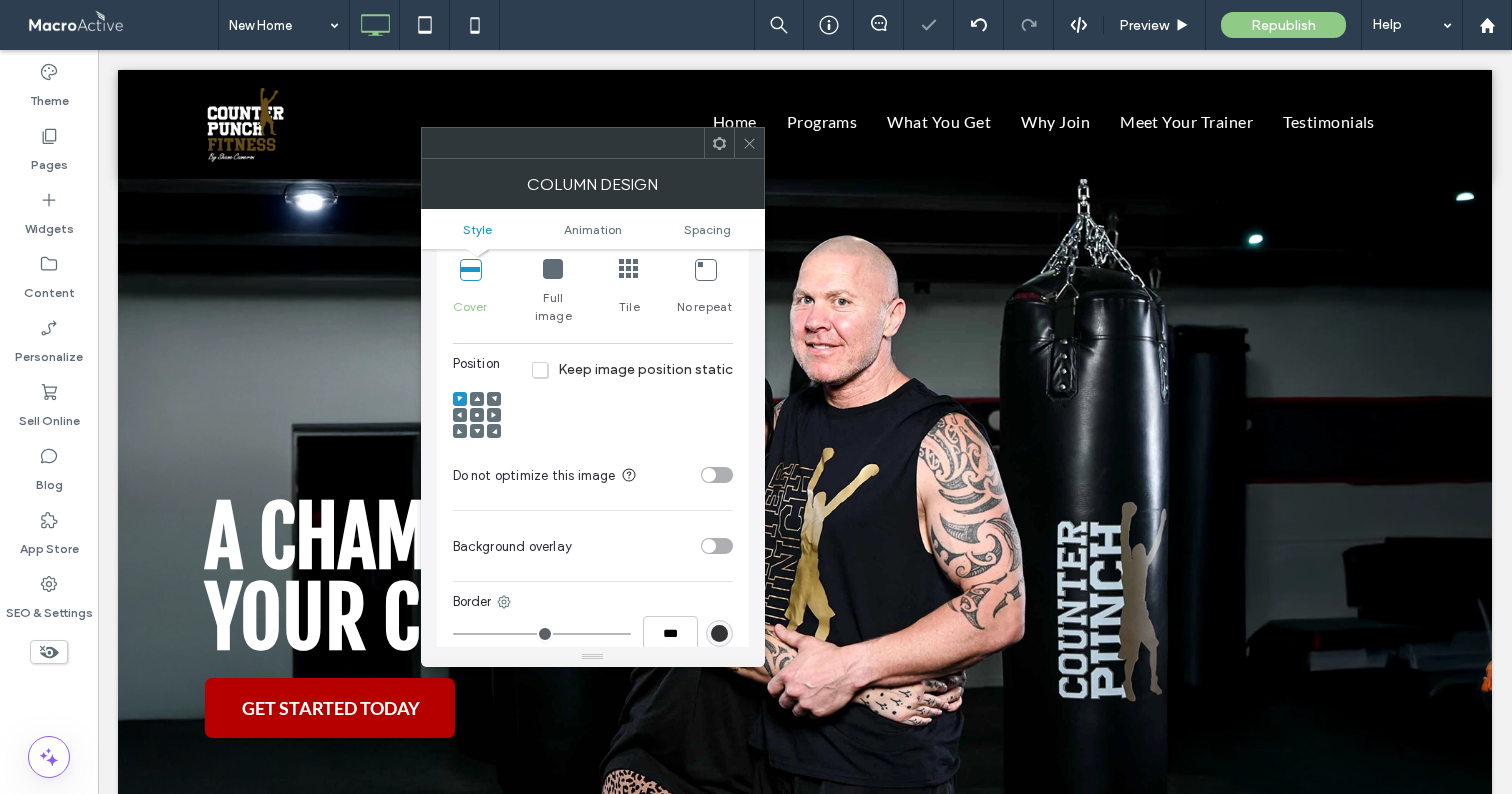 scroll, scrollTop: 486, scrollLeft: 0, axis: vertical 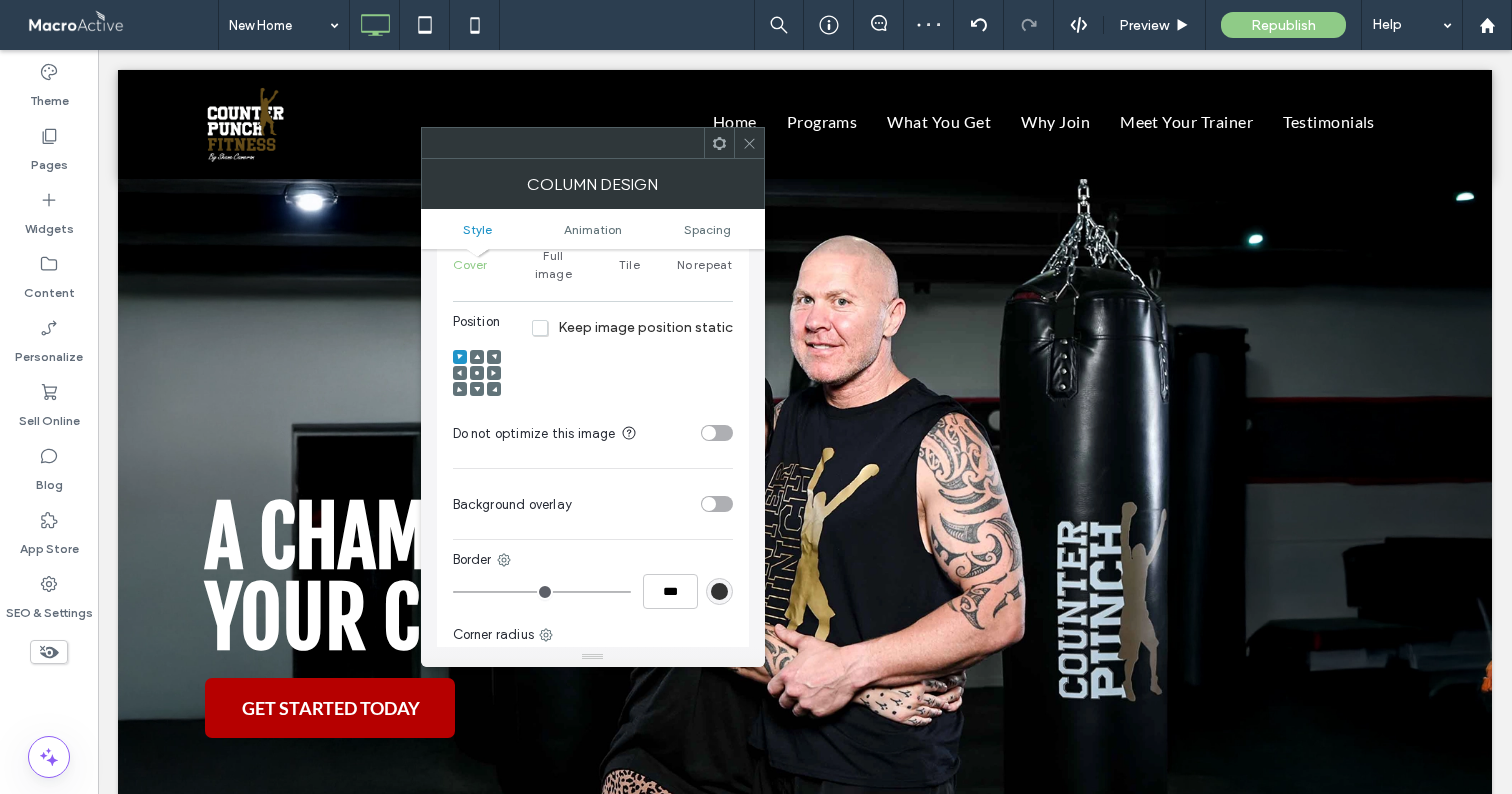 click at bounding box center (717, 504) 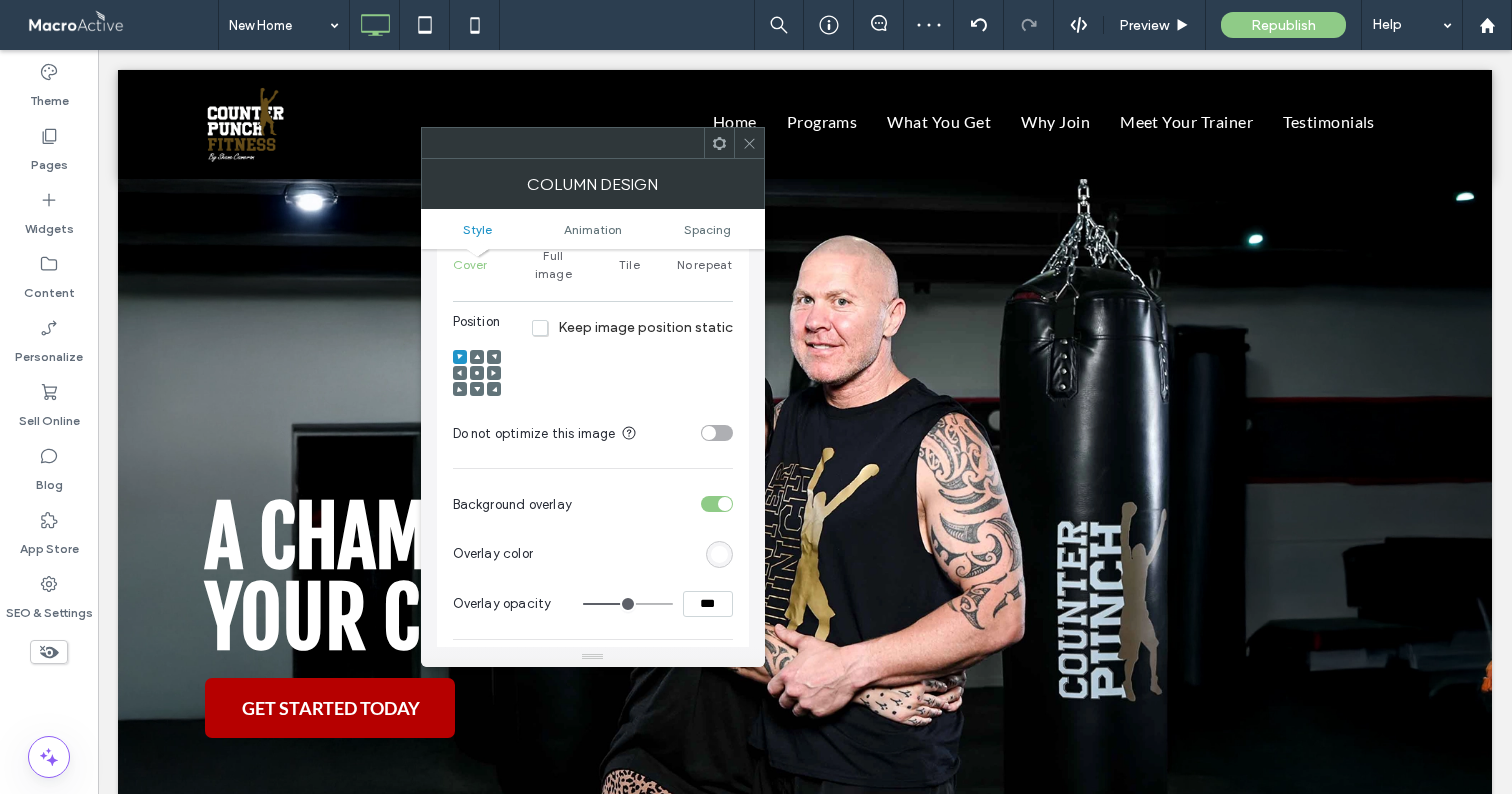 drag, startPoint x: 700, startPoint y: 582, endPoint x: 684, endPoint y: 580, distance: 16.124516 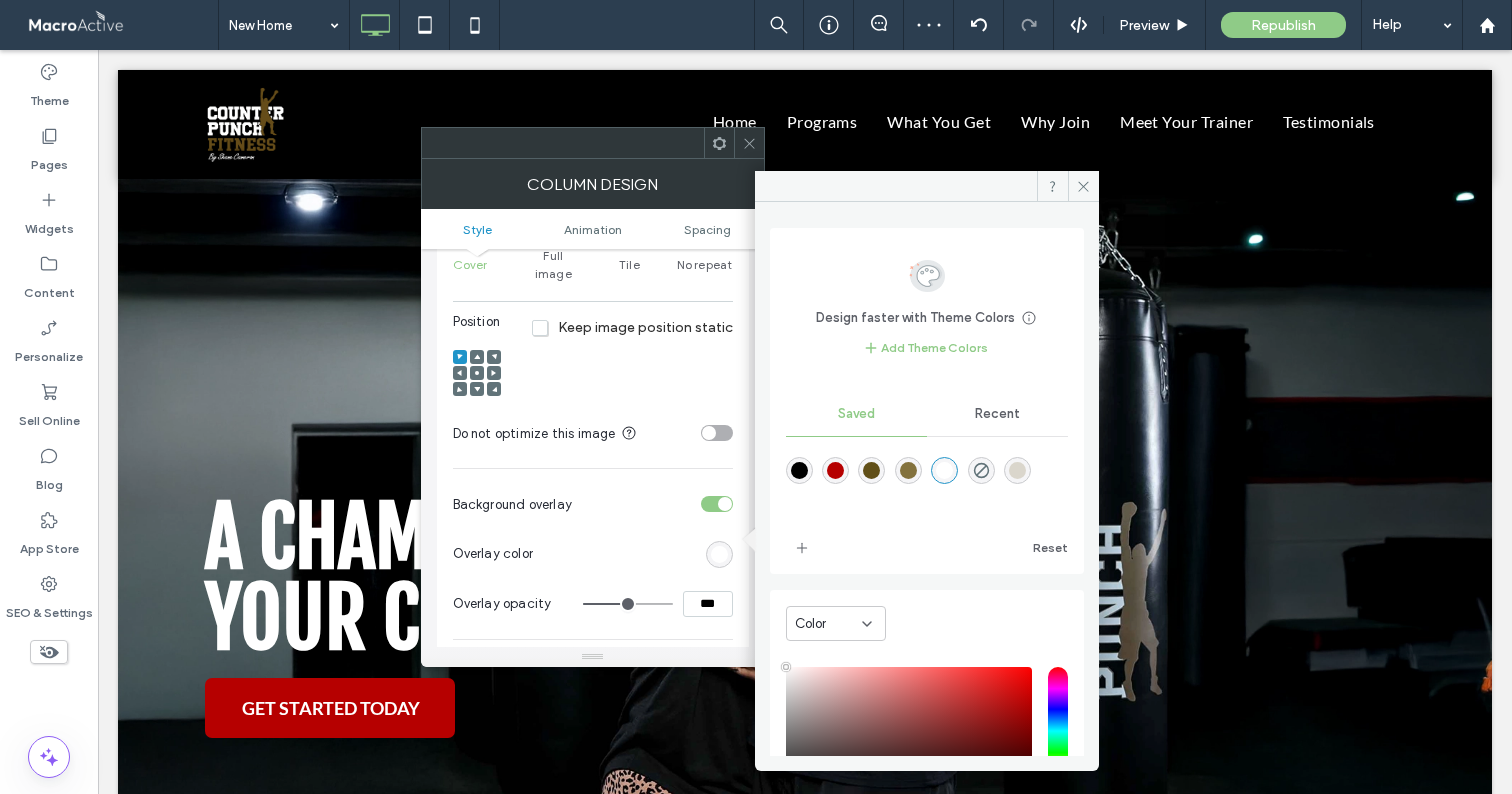 drag, startPoint x: 802, startPoint y: 463, endPoint x: 771, endPoint y: 497, distance: 46.010868 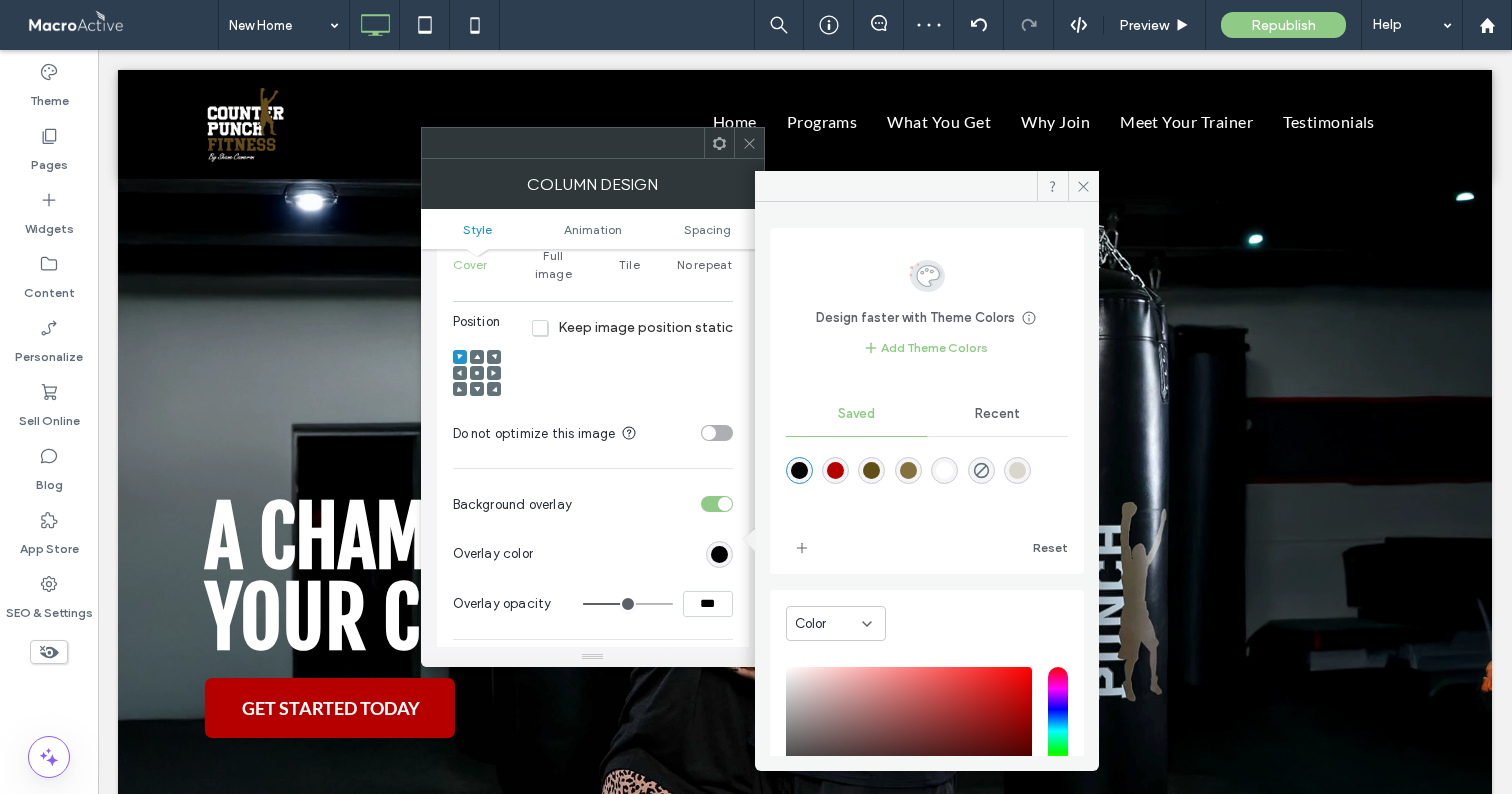 drag, startPoint x: 699, startPoint y: 583, endPoint x: 613, endPoint y: 565, distance: 87.86353 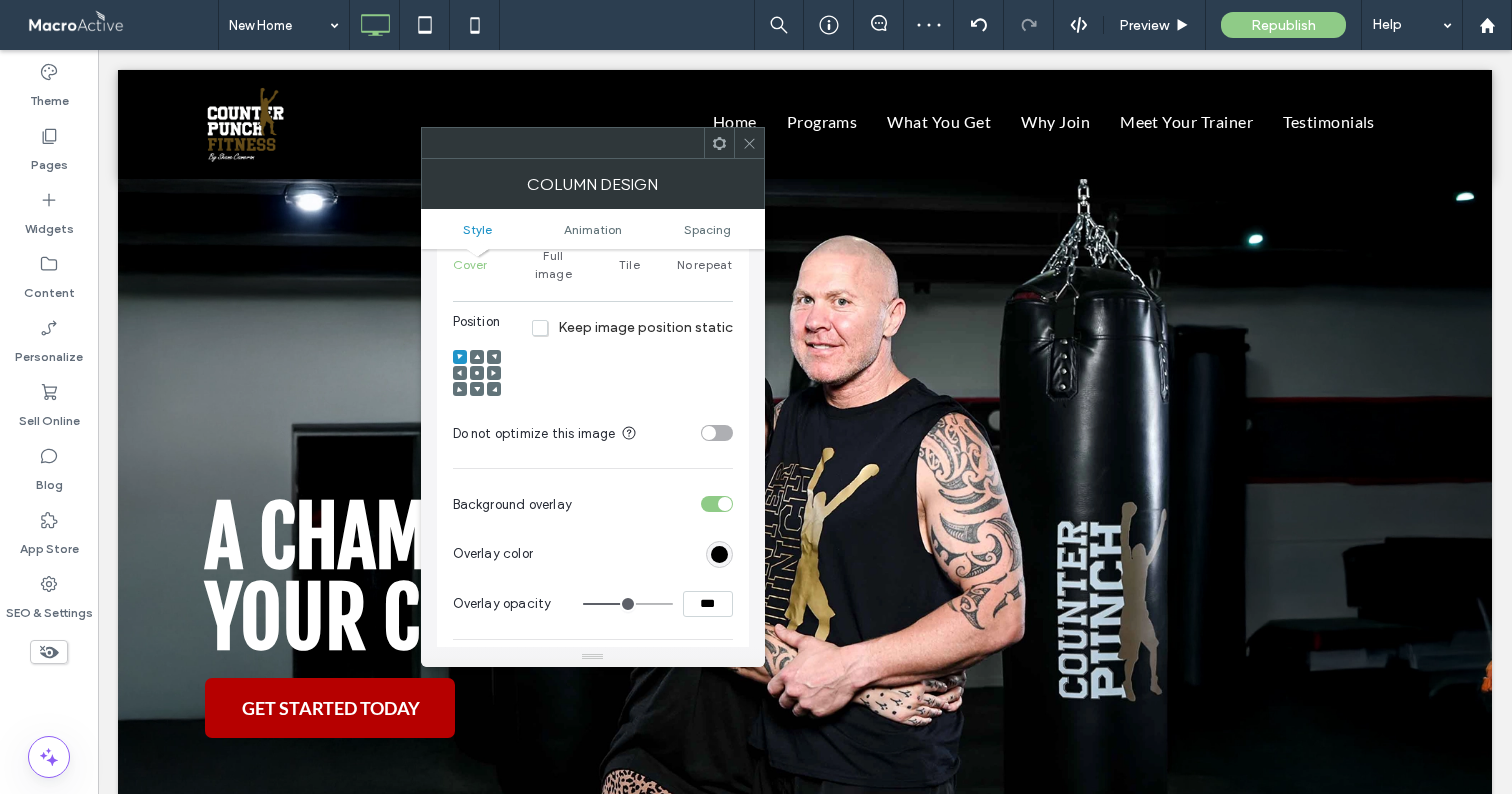 type on "***" 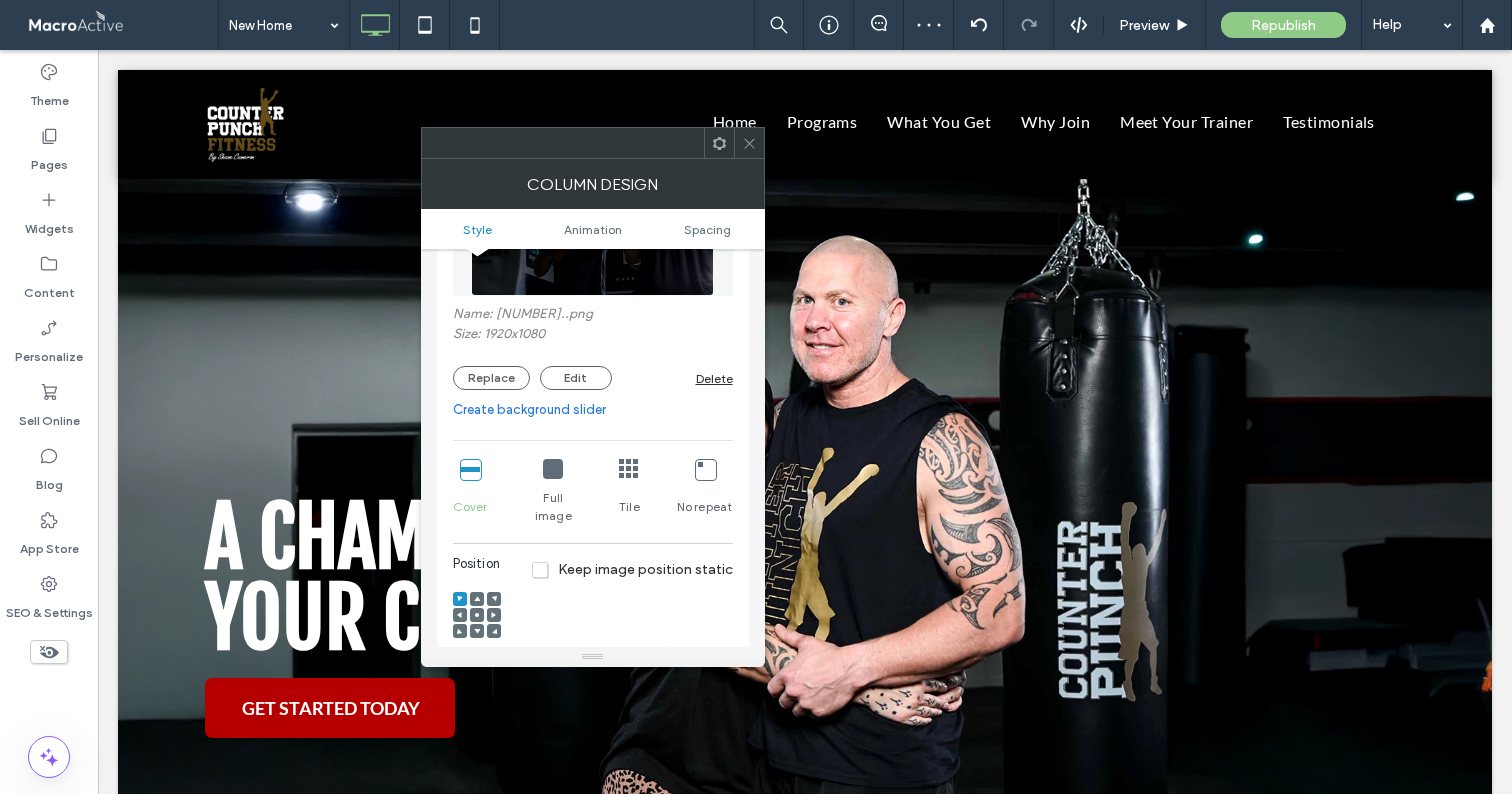 scroll, scrollTop: 219, scrollLeft: 0, axis: vertical 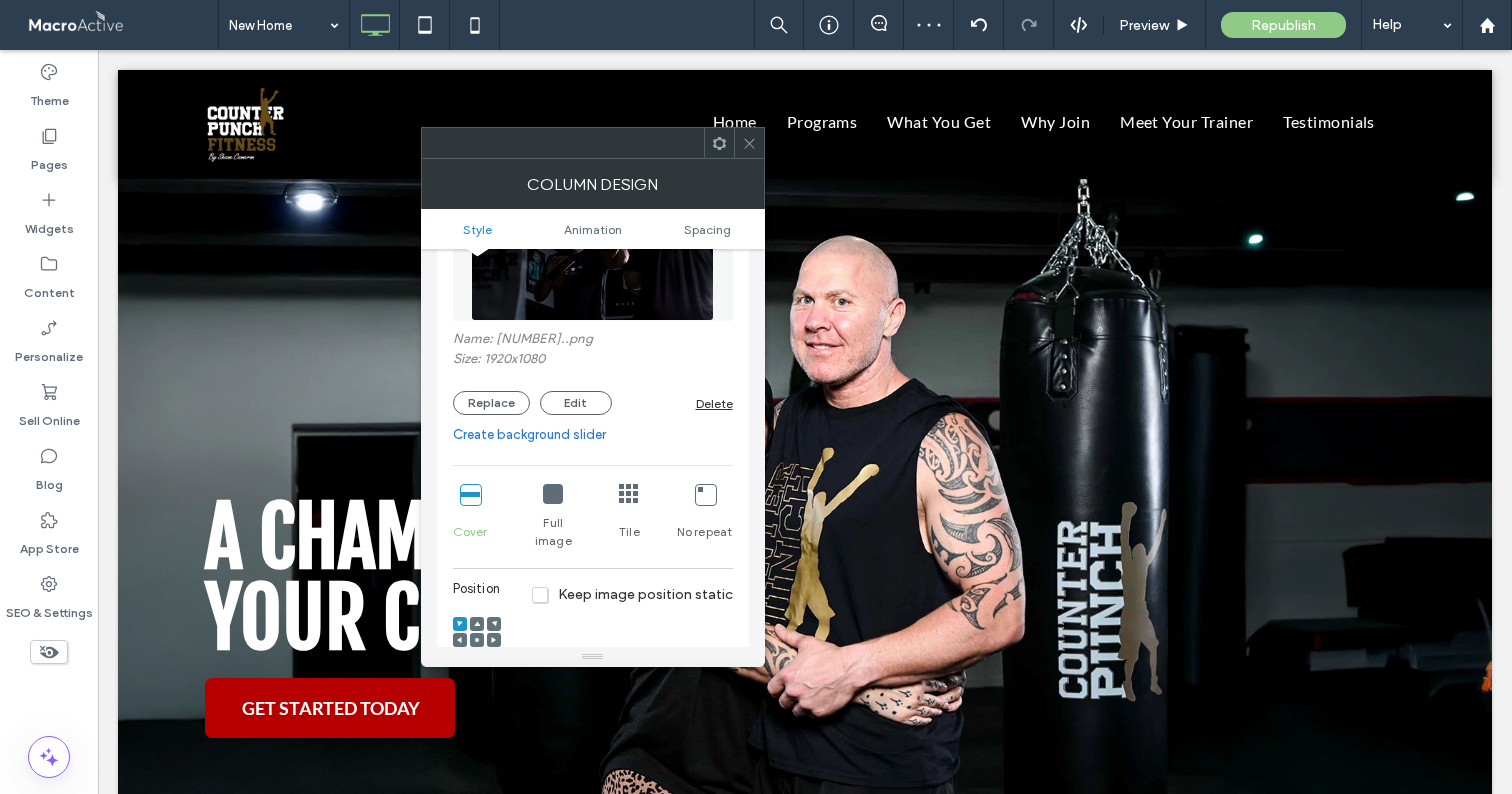 click 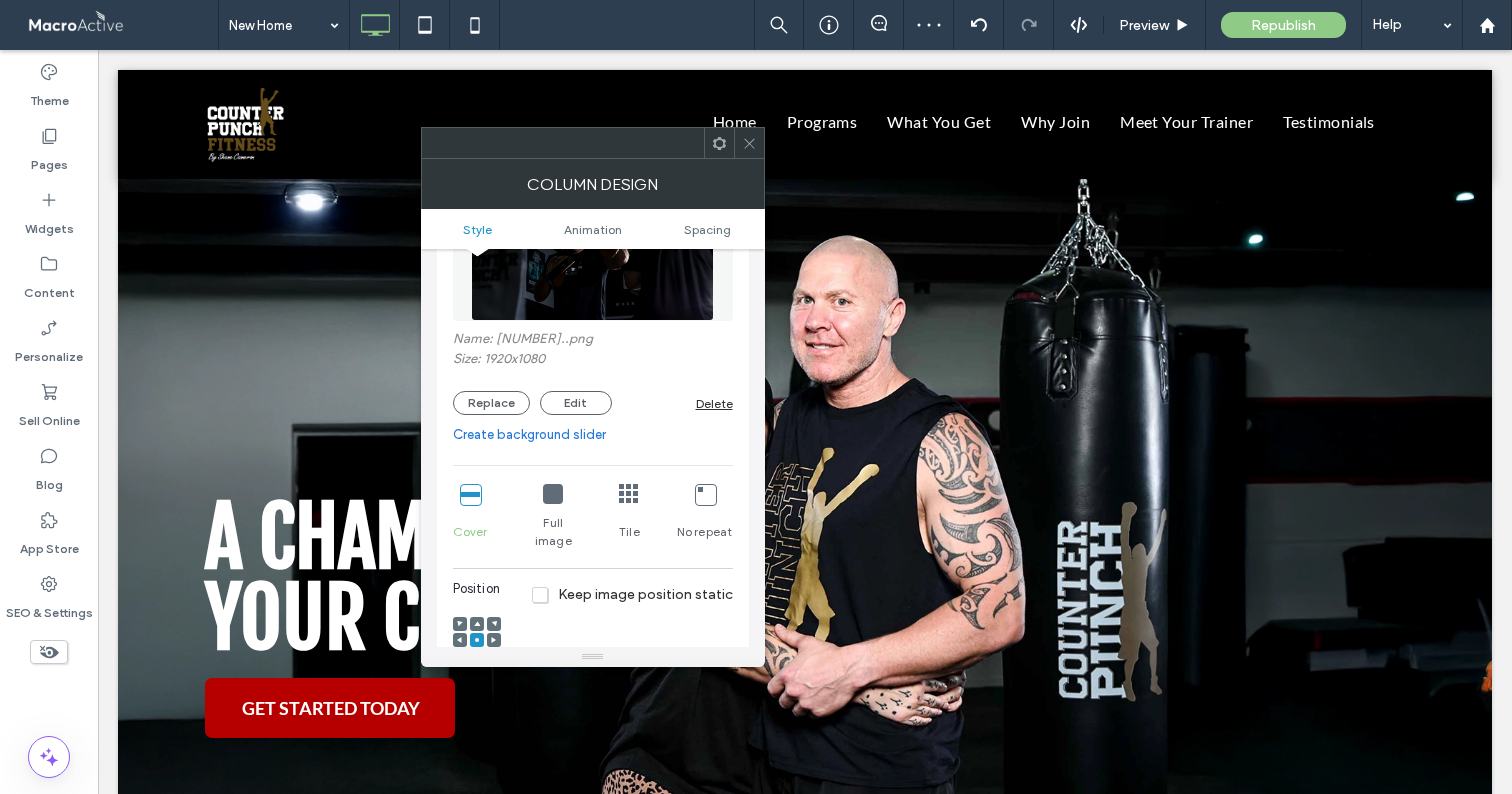 click 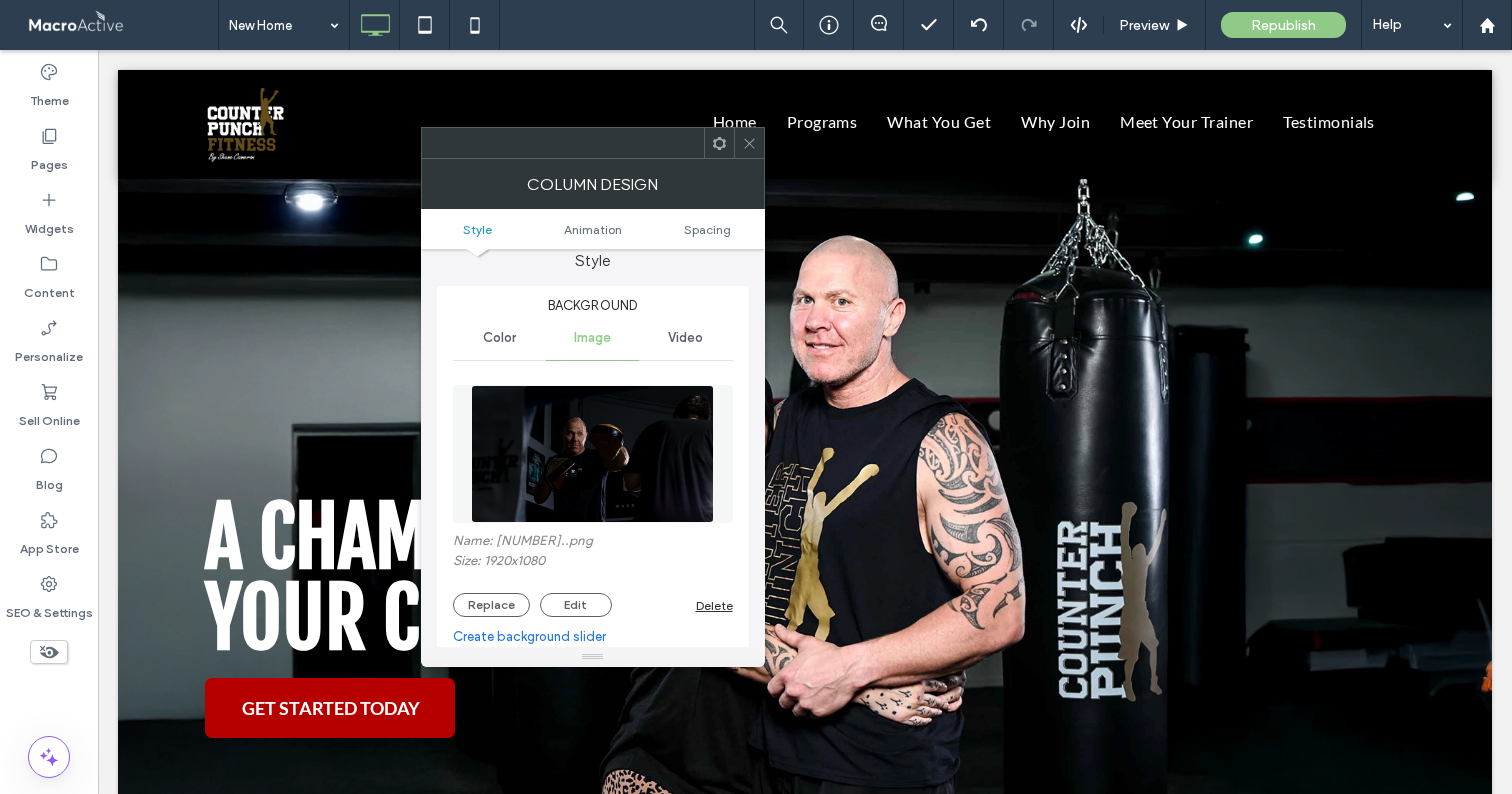 scroll, scrollTop: 143, scrollLeft: 0, axis: vertical 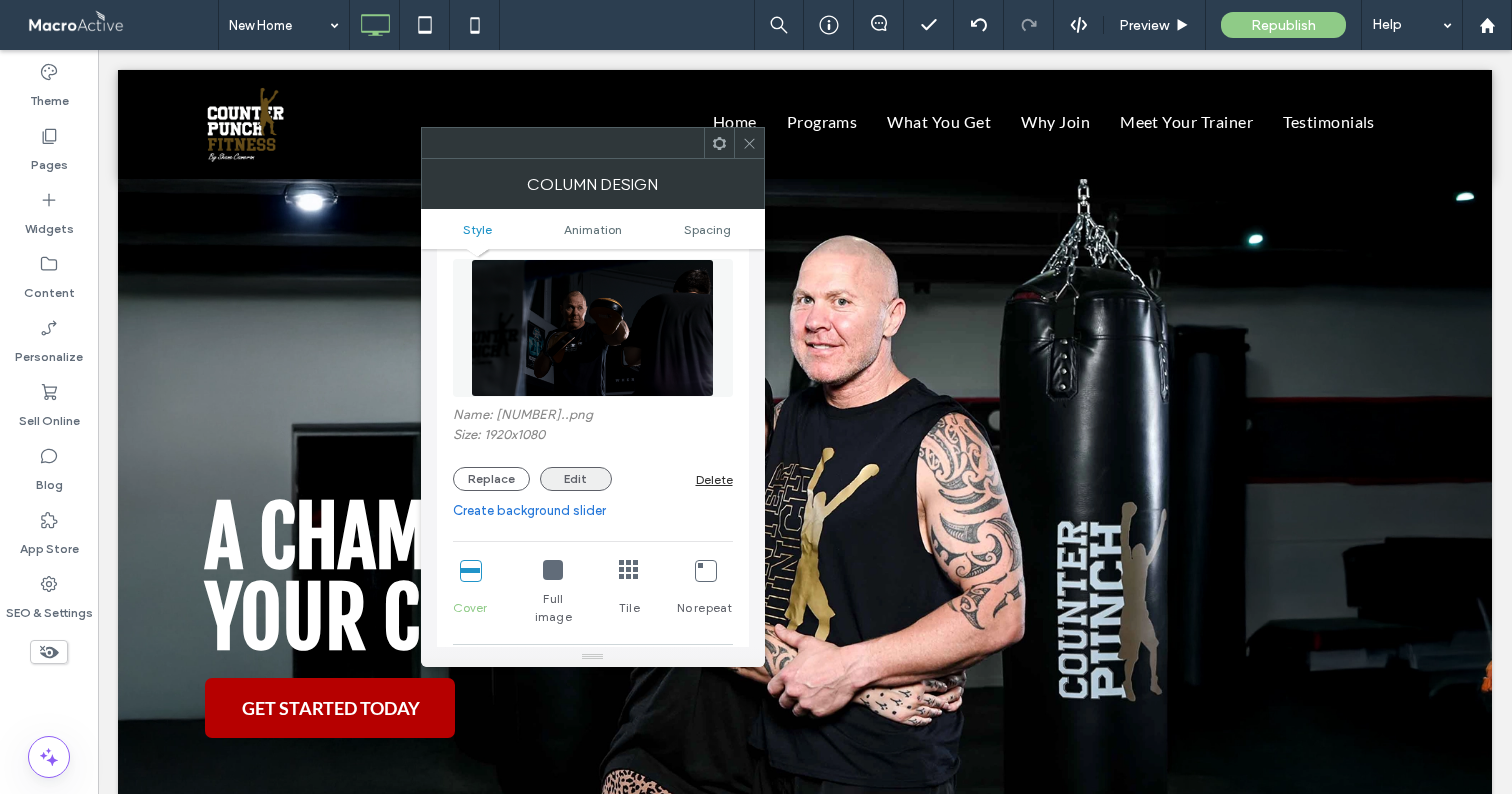 click on "Edit" at bounding box center (576, 479) 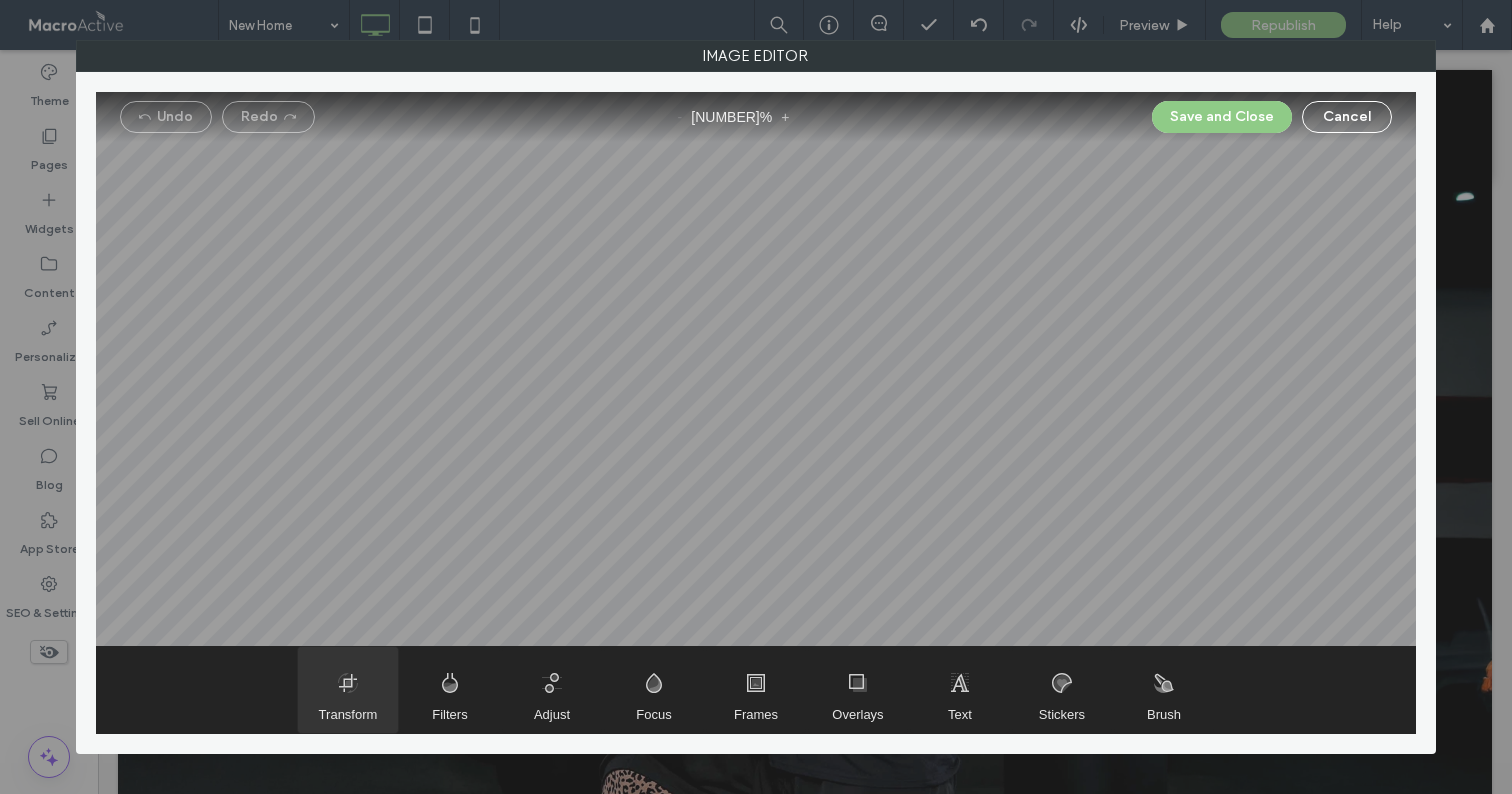 click at bounding box center (348, 690) 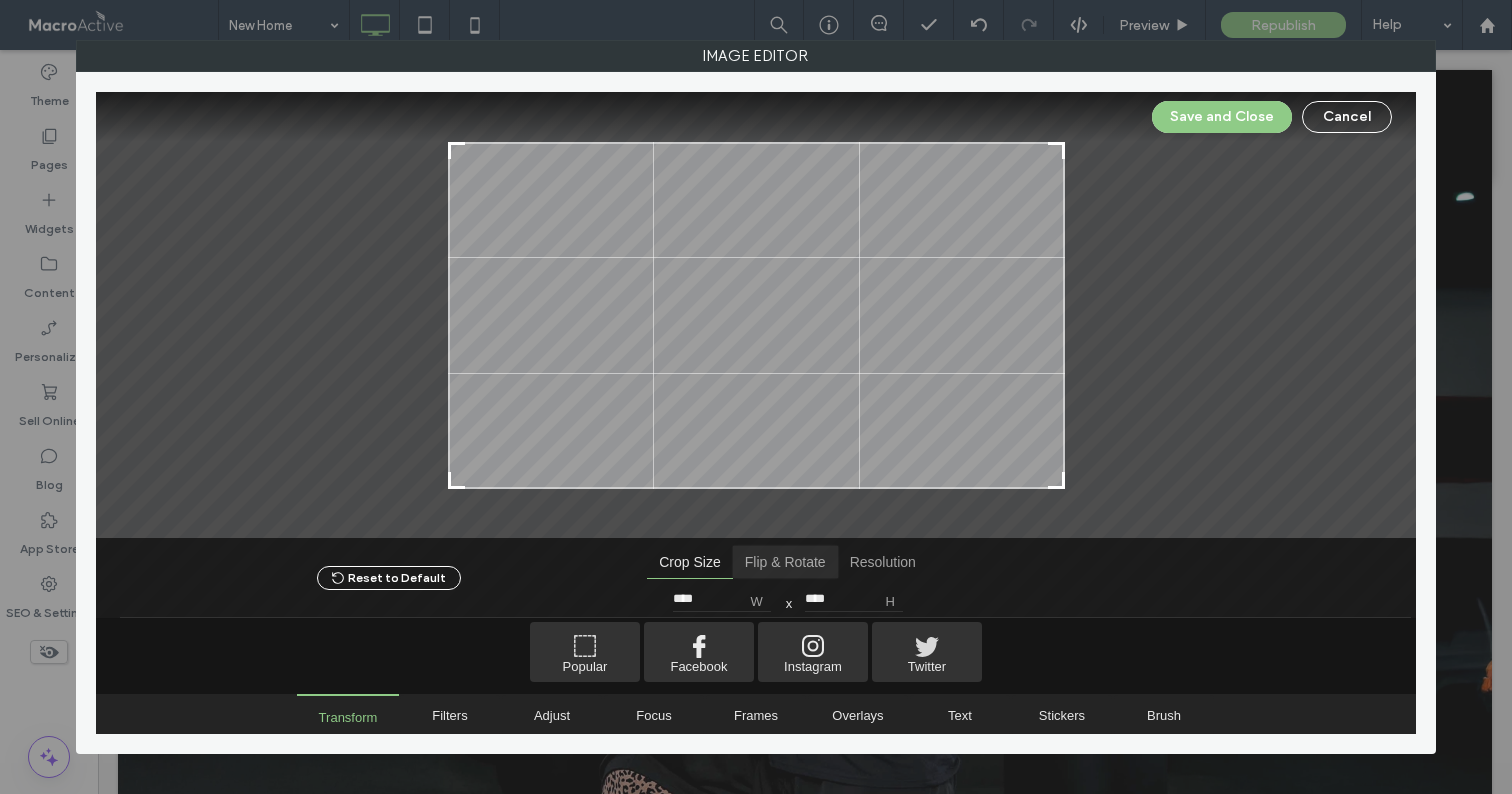 click at bounding box center [785, 562] 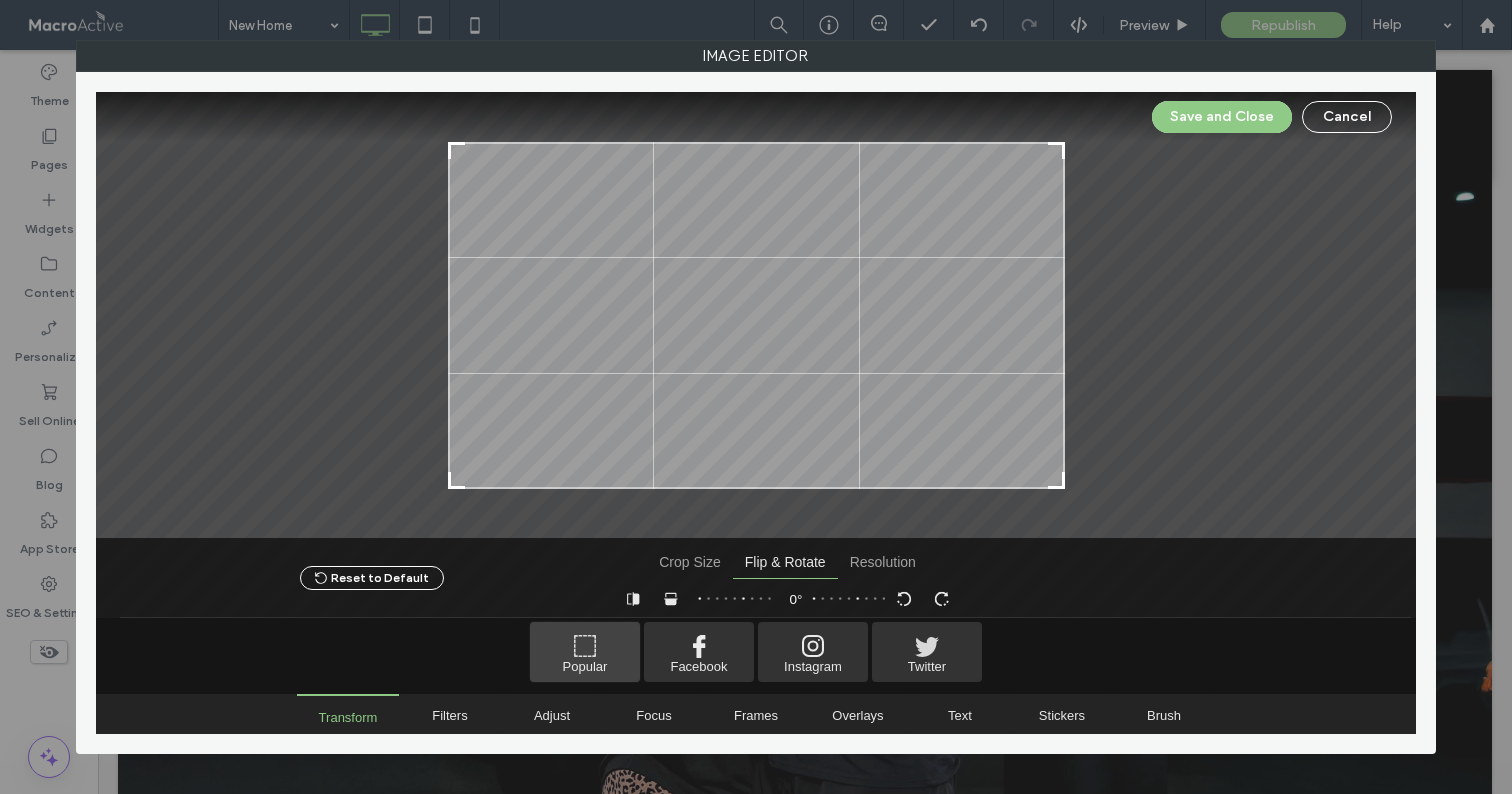 click at bounding box center (585, 652) 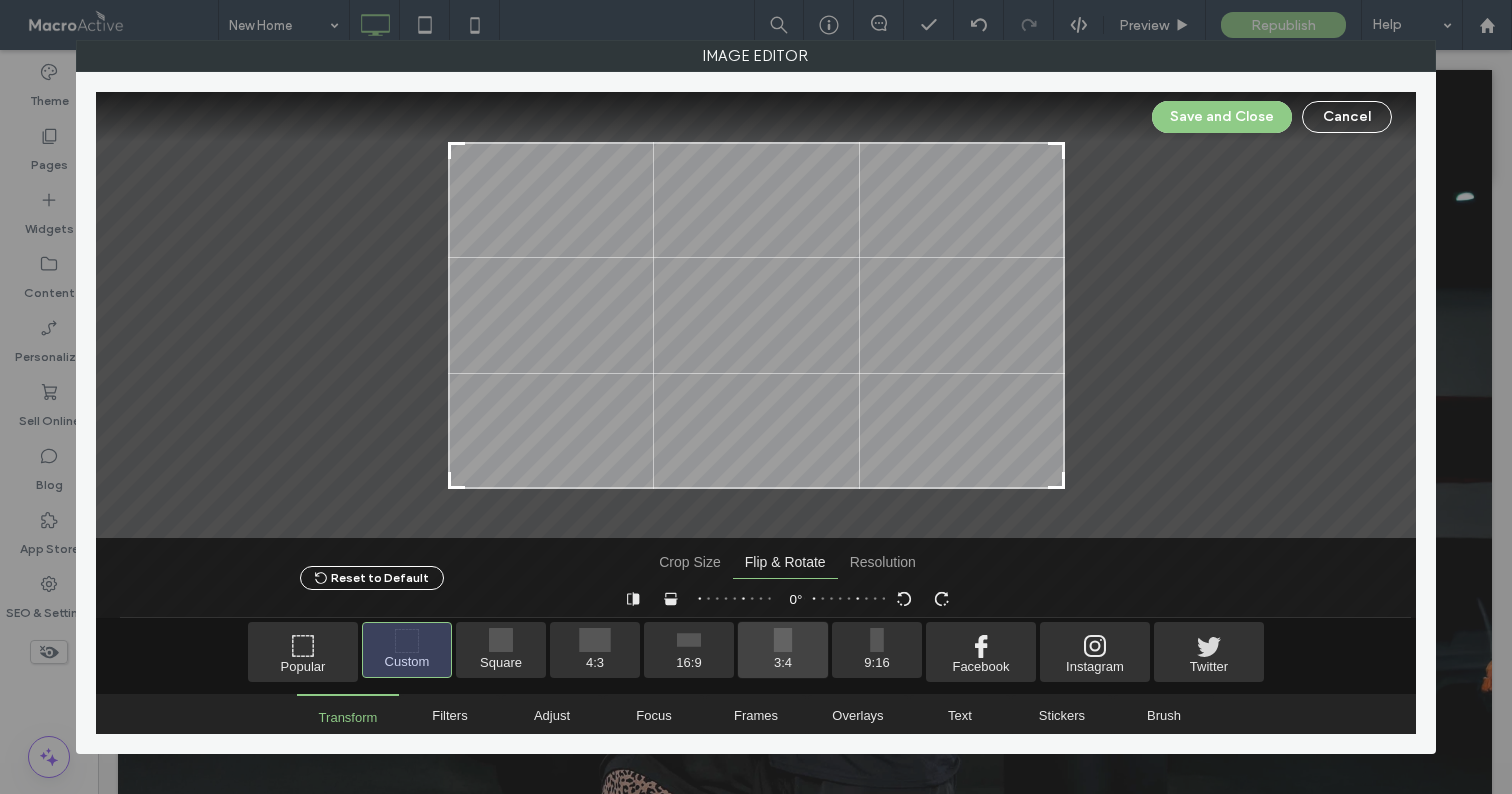 click at bounding box center [783, 650] 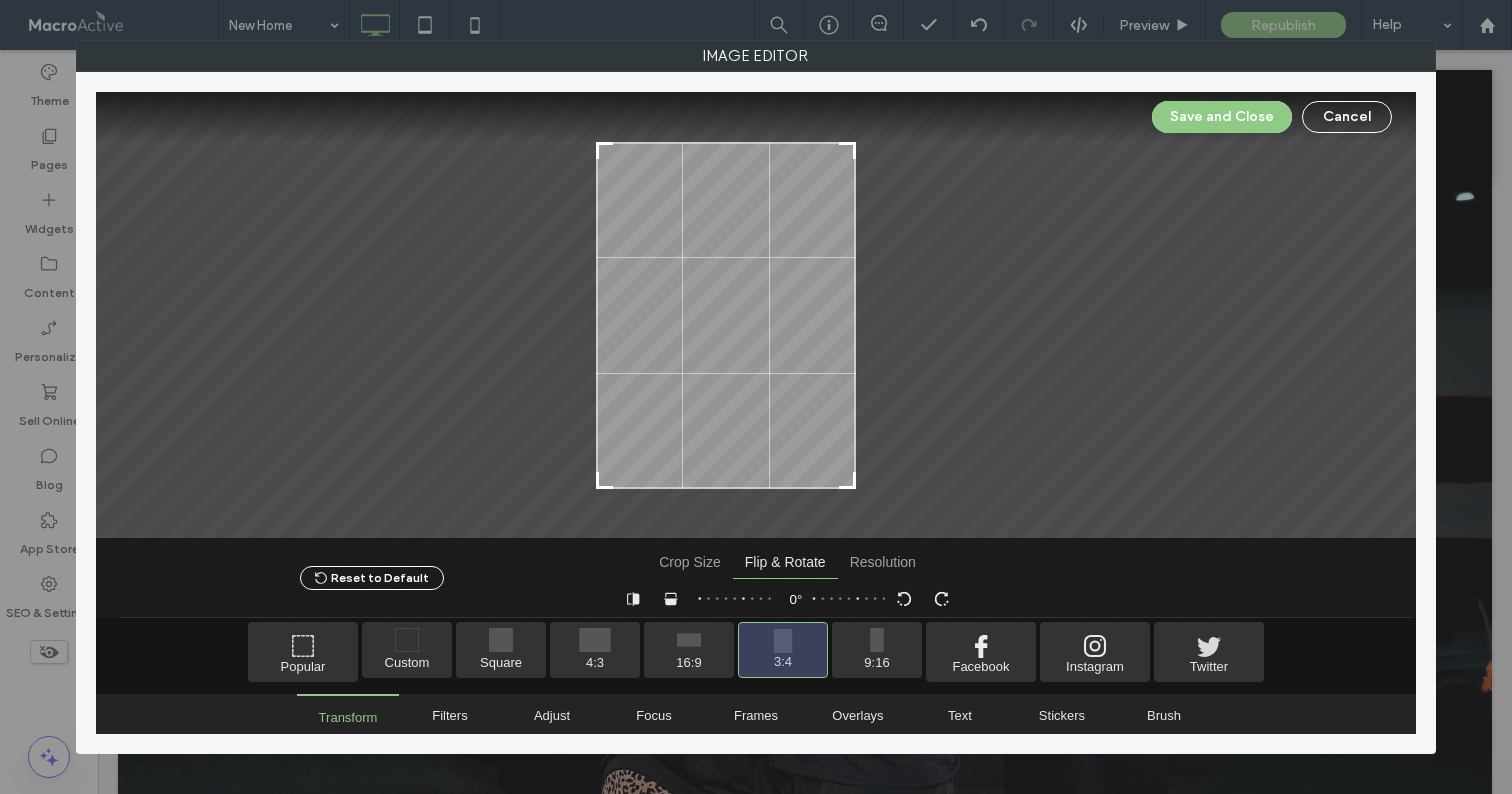 drag, startPoint x: 784, startPoint y: 332, endPoint x: 753, endPoint y: 337, distance: 31.400637 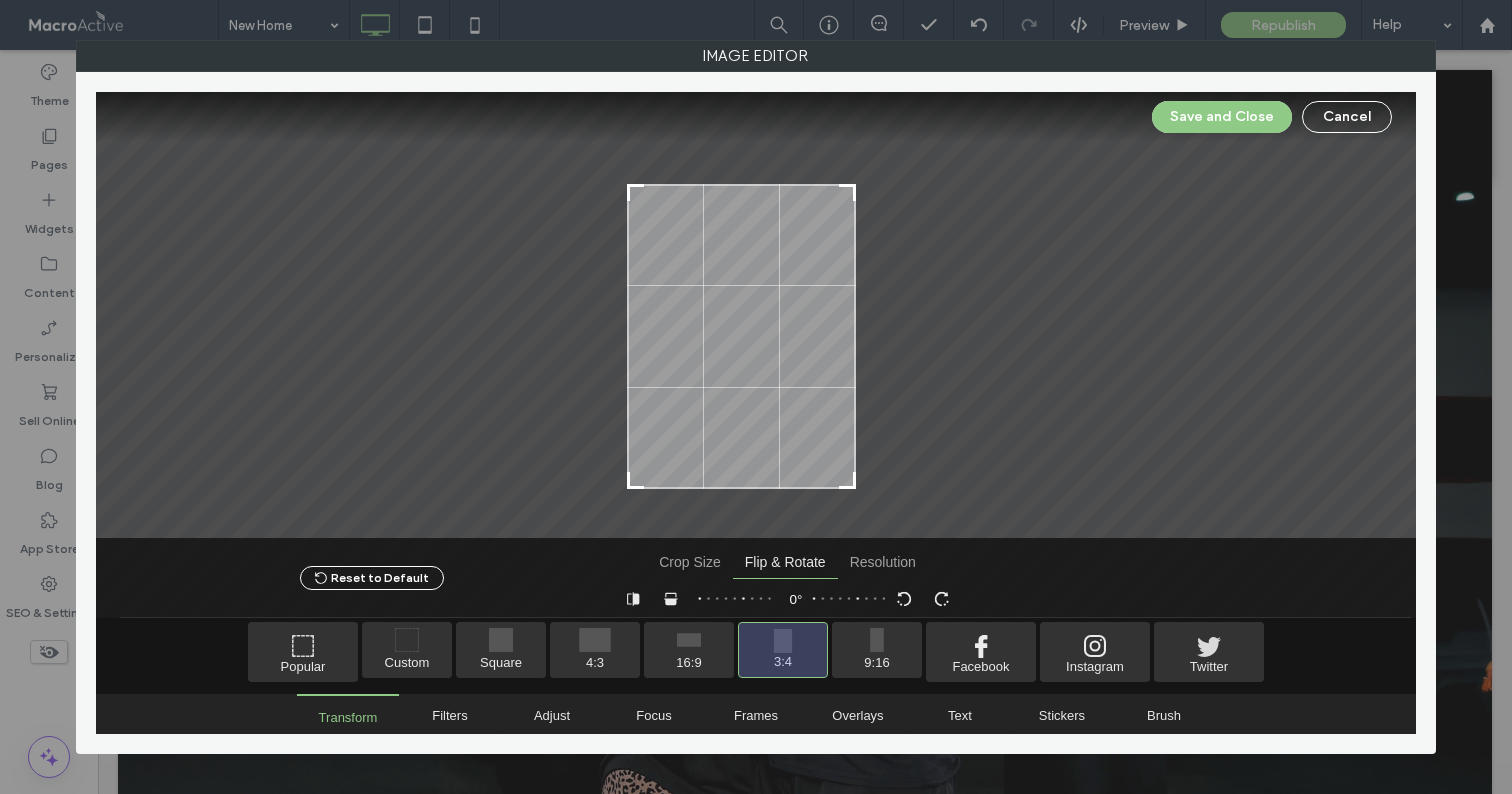drag, startPoint x: 603, startPoint y: 151, endPoint x: 622, endPoint y: 193, distance: 46.09772 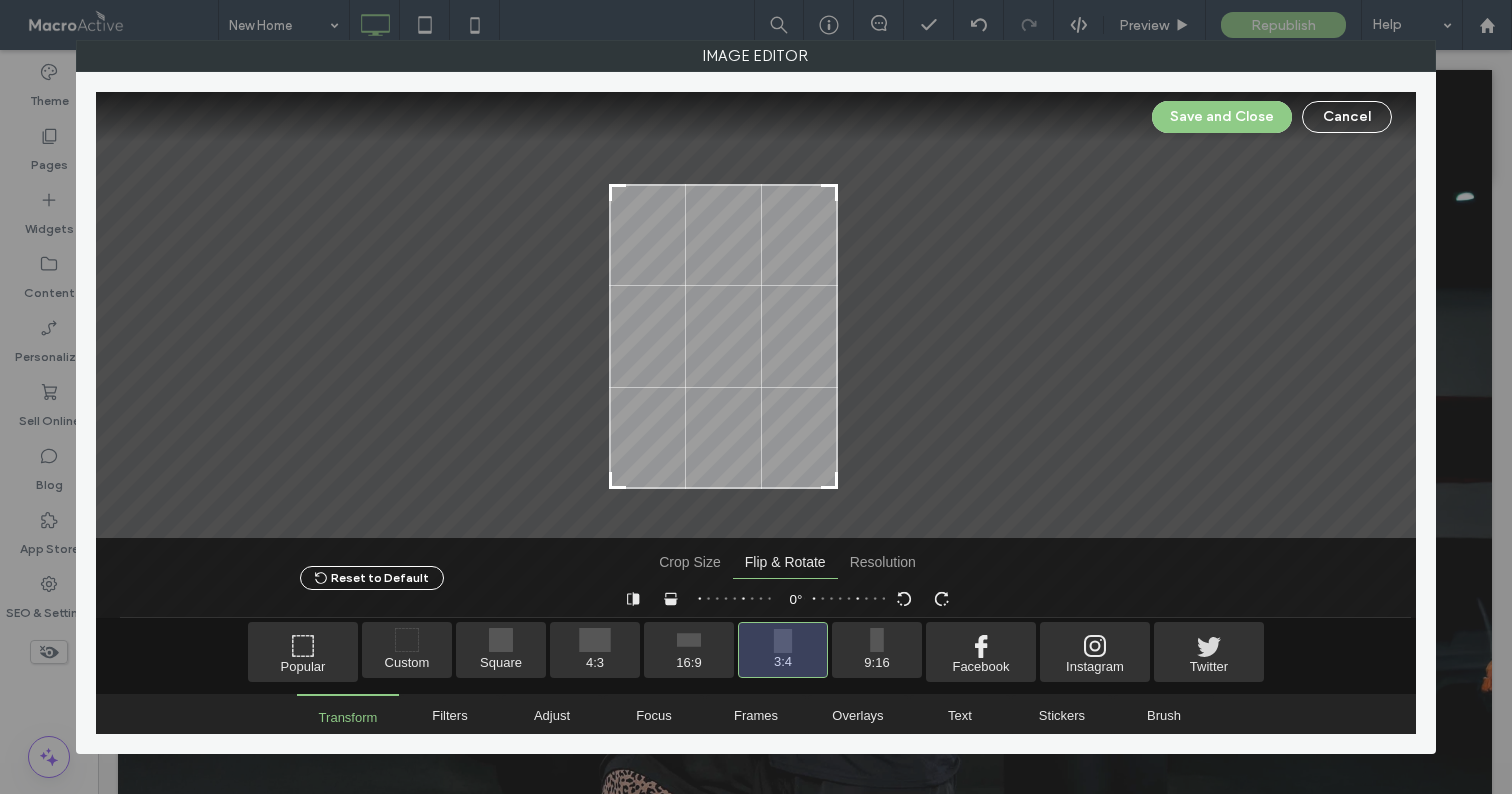 drag, startPoint x: 740, startPoint y: 288, endPoint x: 722, endPoint y: 291, distance: 18.248287 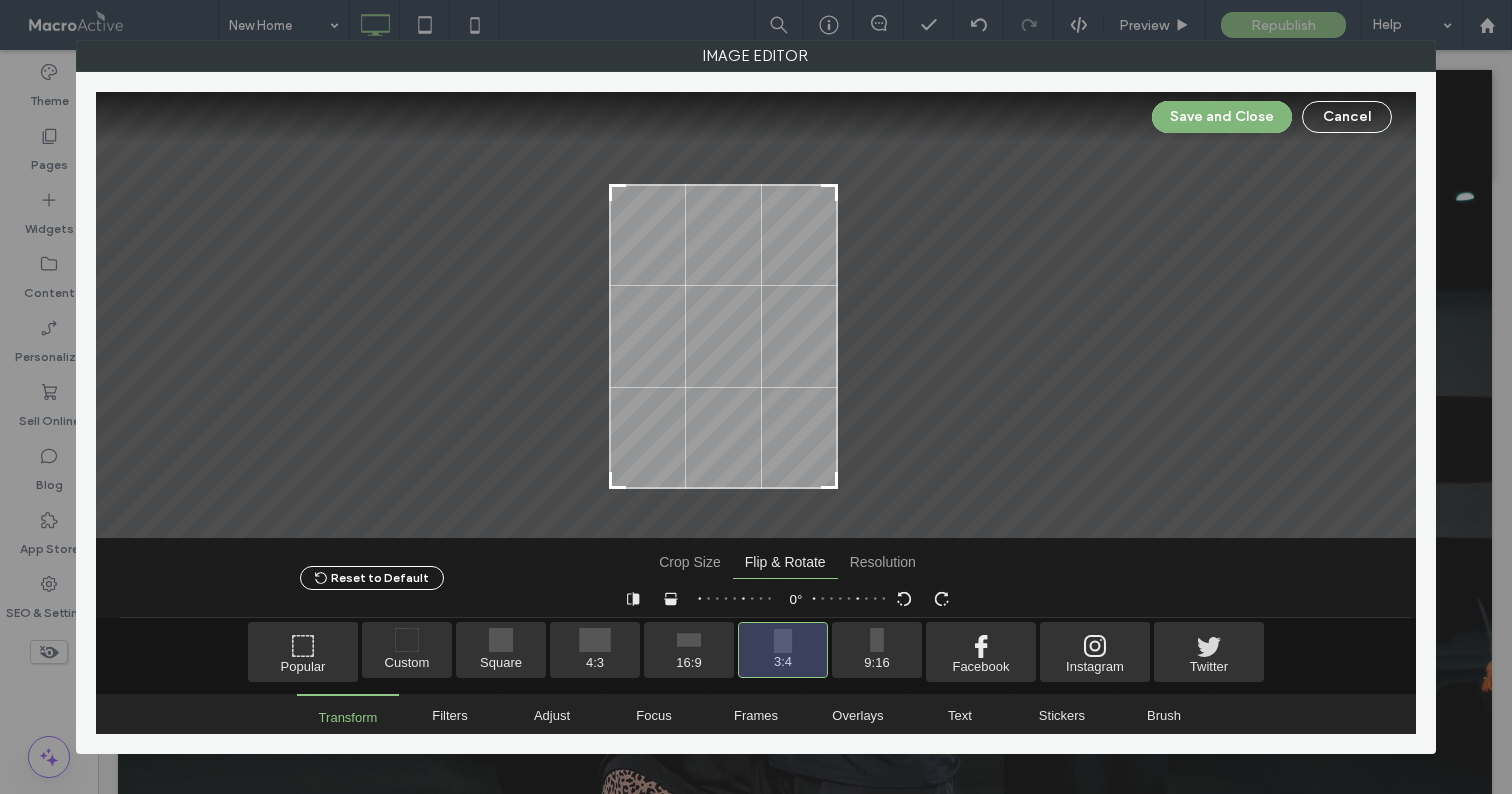 click on "Save and Close" at bounding box center (1222, 117) 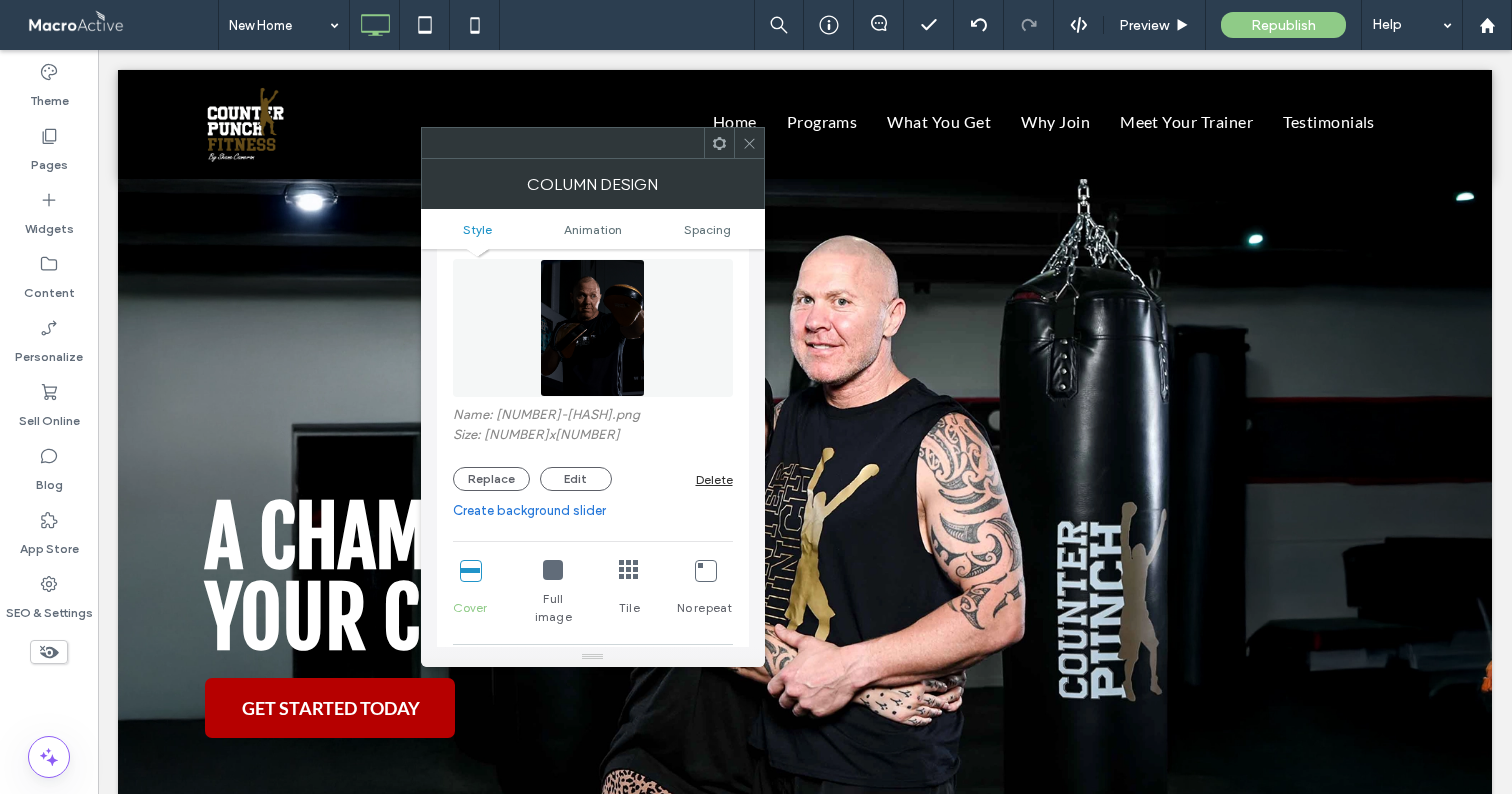 click at bounding box center [749, 143] 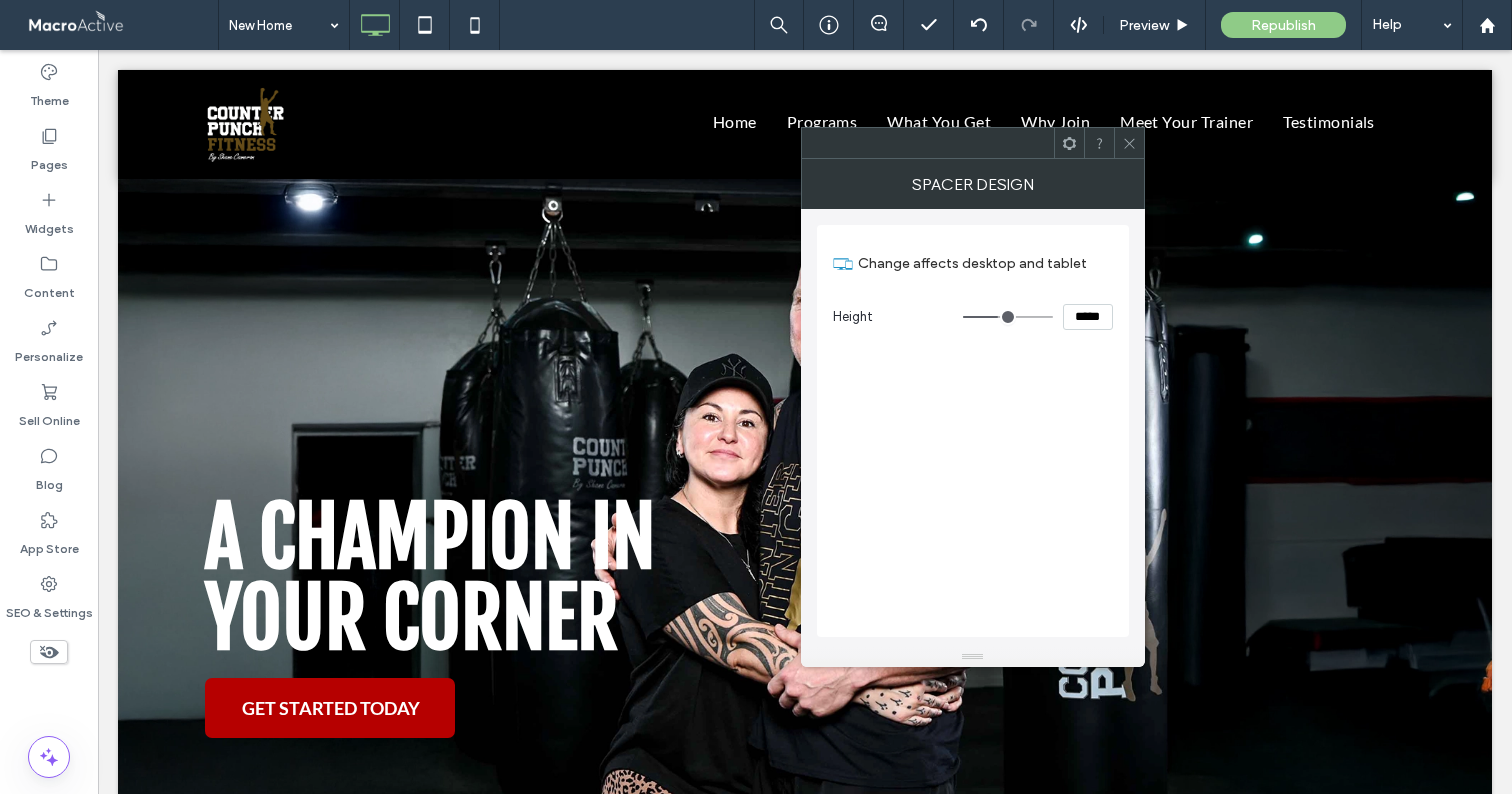 click 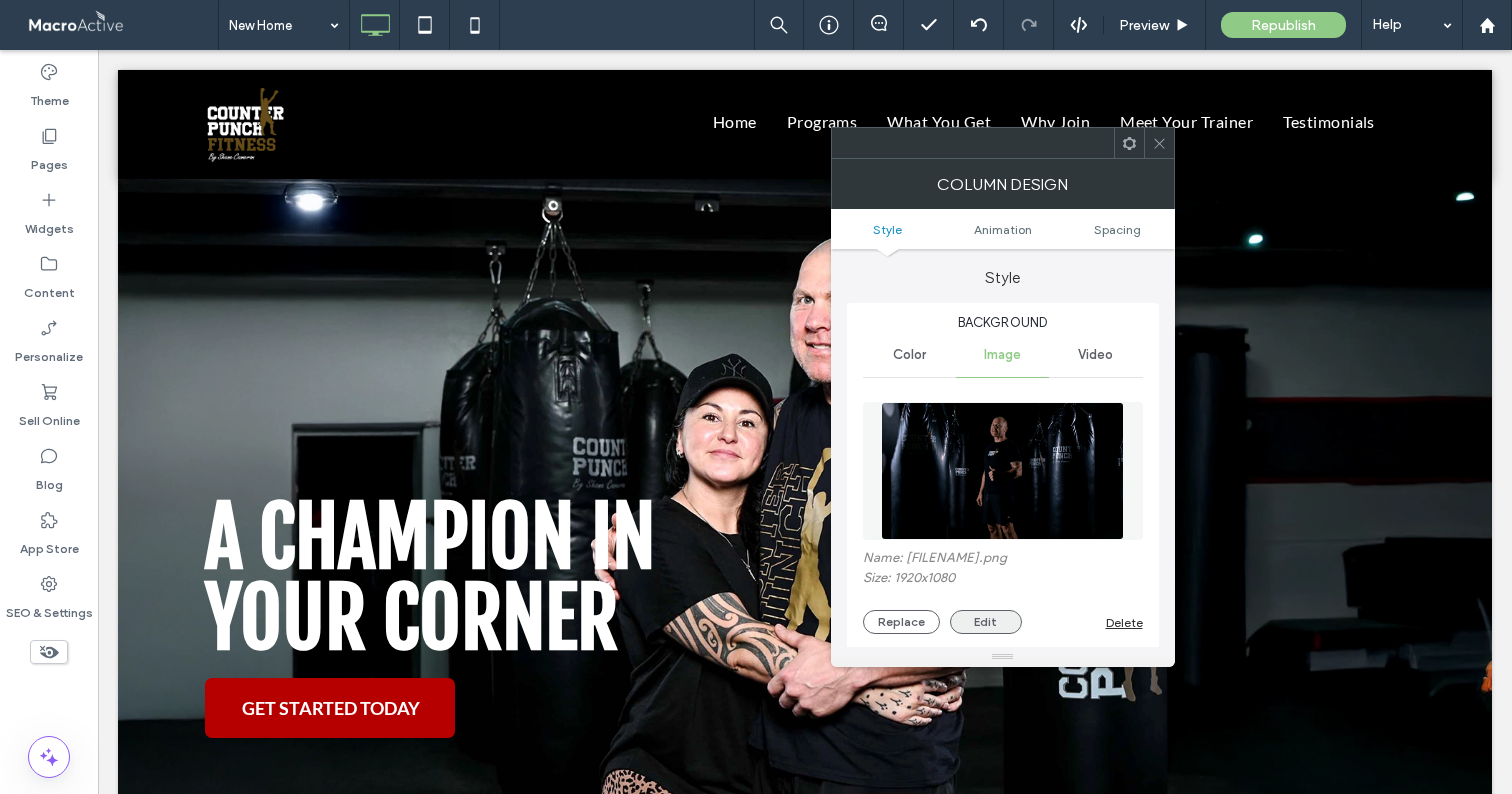 click on "Edit" at bounding box center (986, 622) 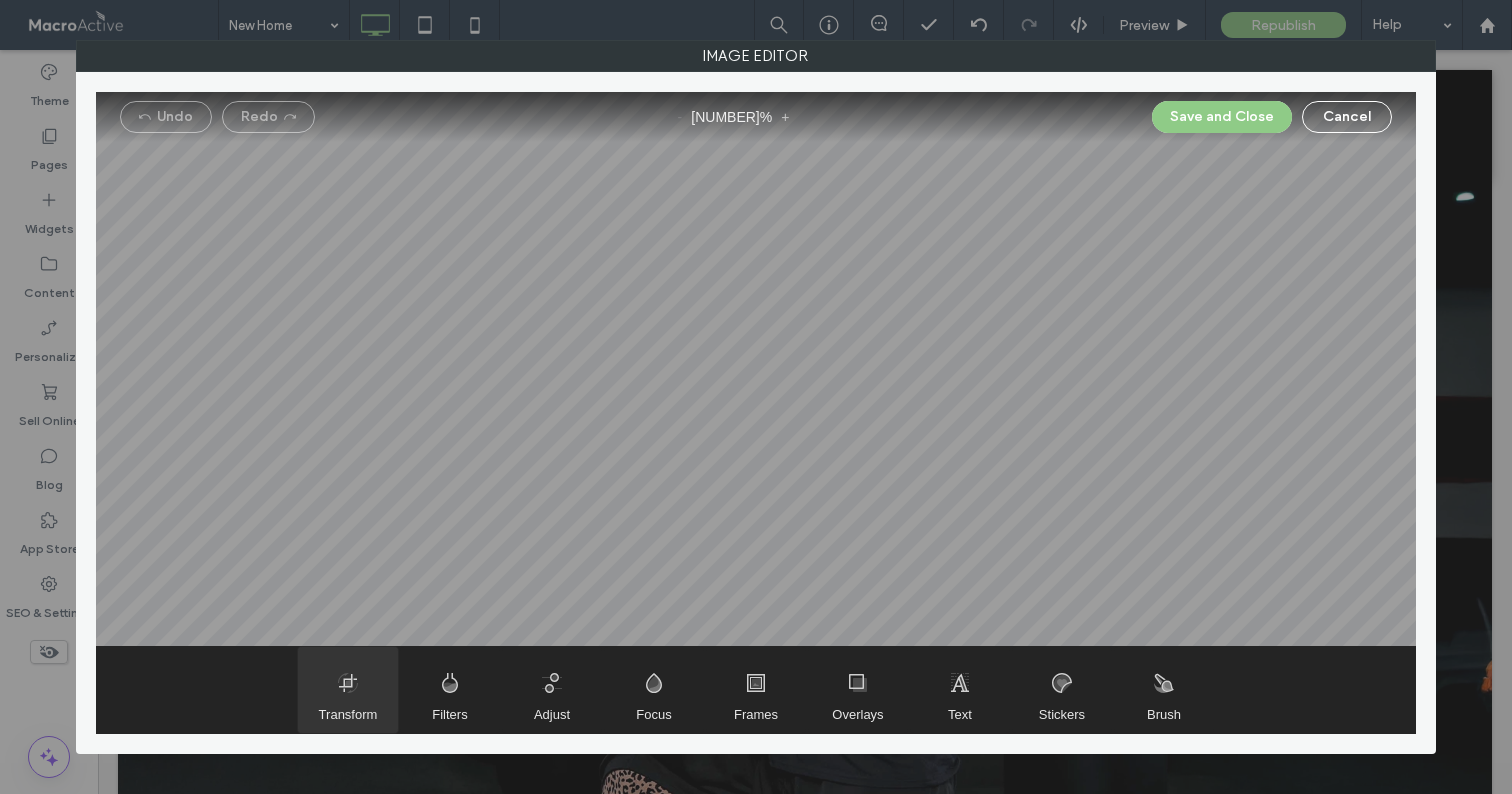 click at bounding box center (348, 690) 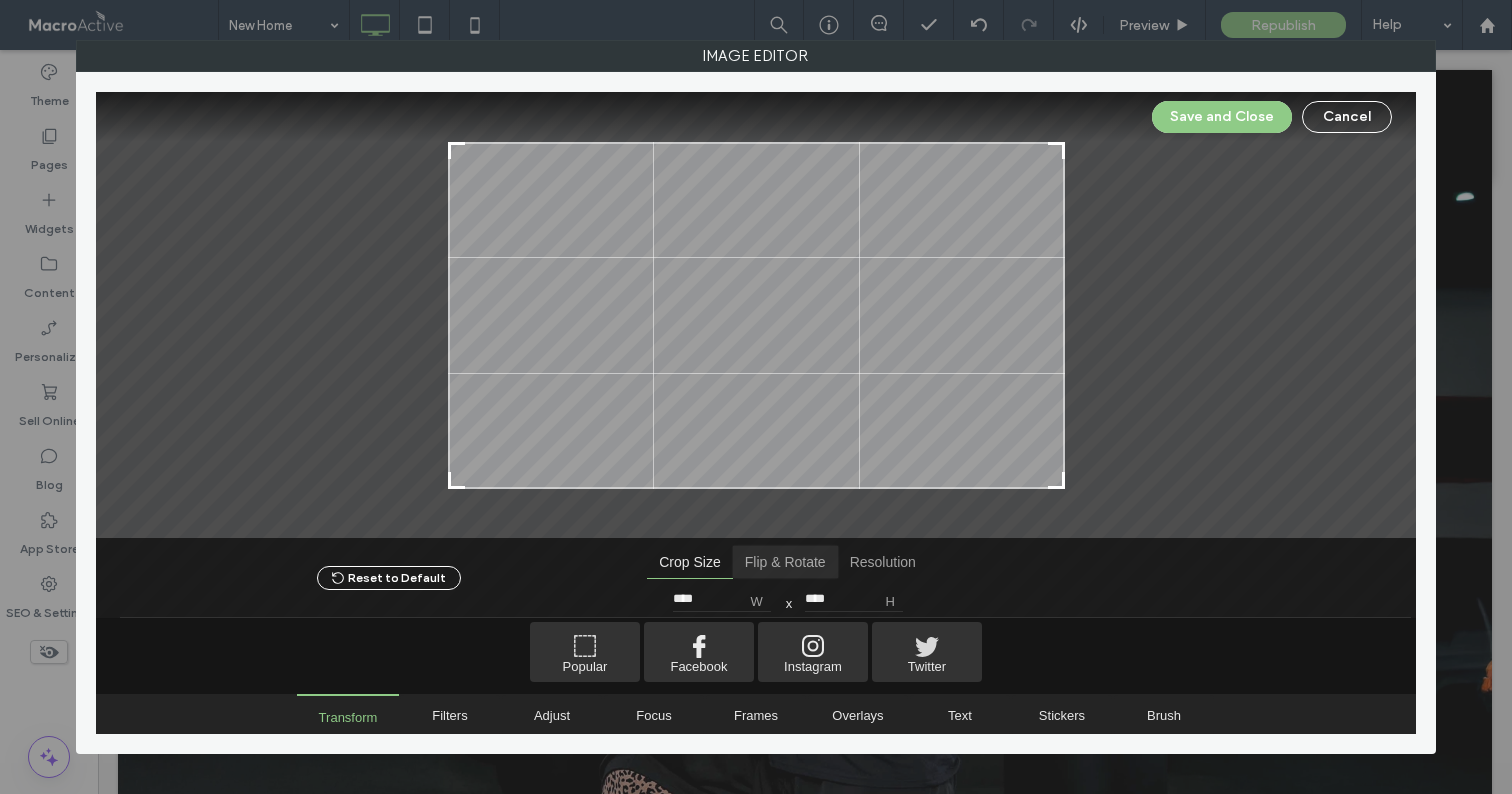 click at bounding box center [785, 562] 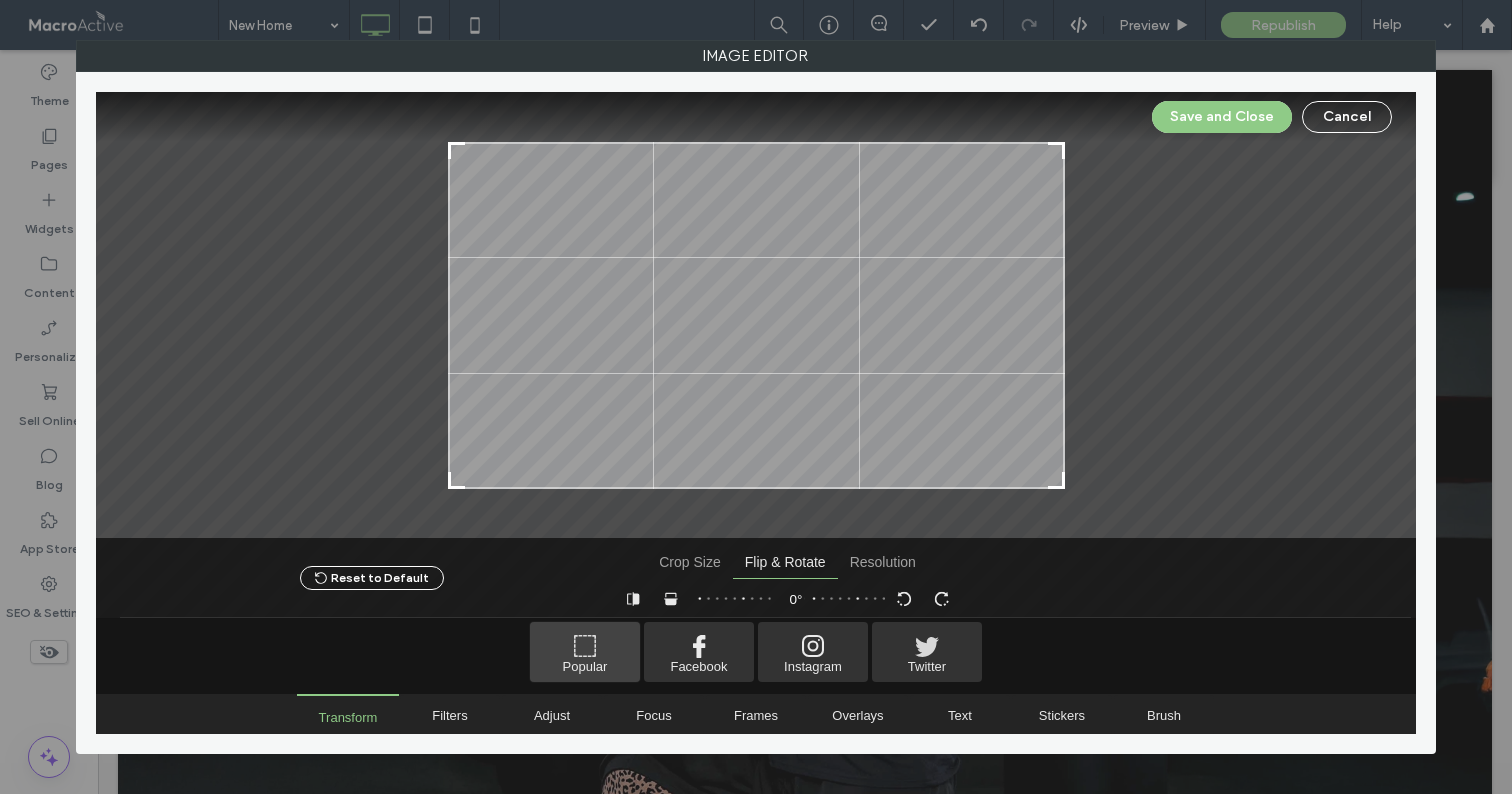 click at bounding box center (585, 652) 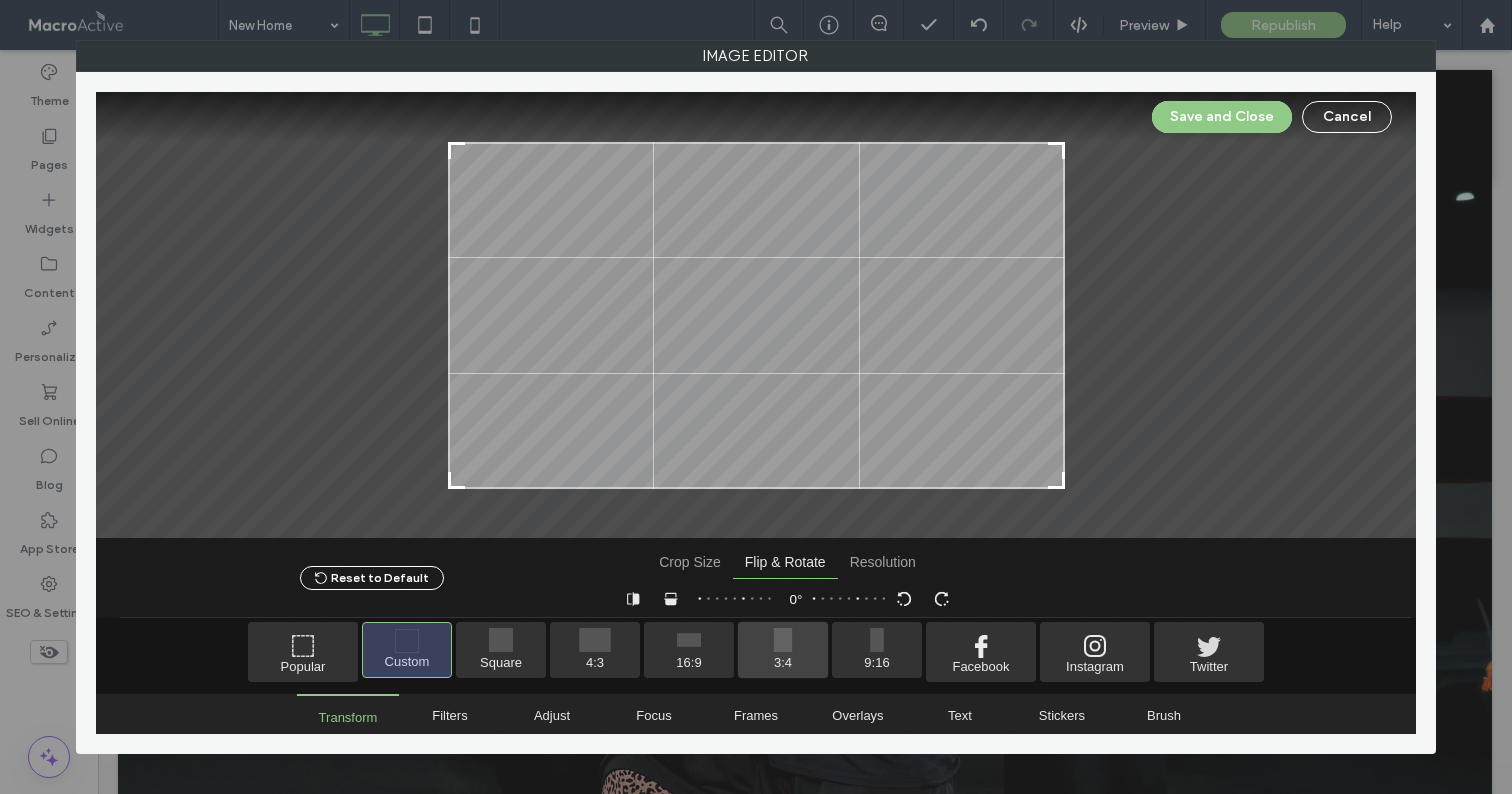 click at bounding box center [783, 650] 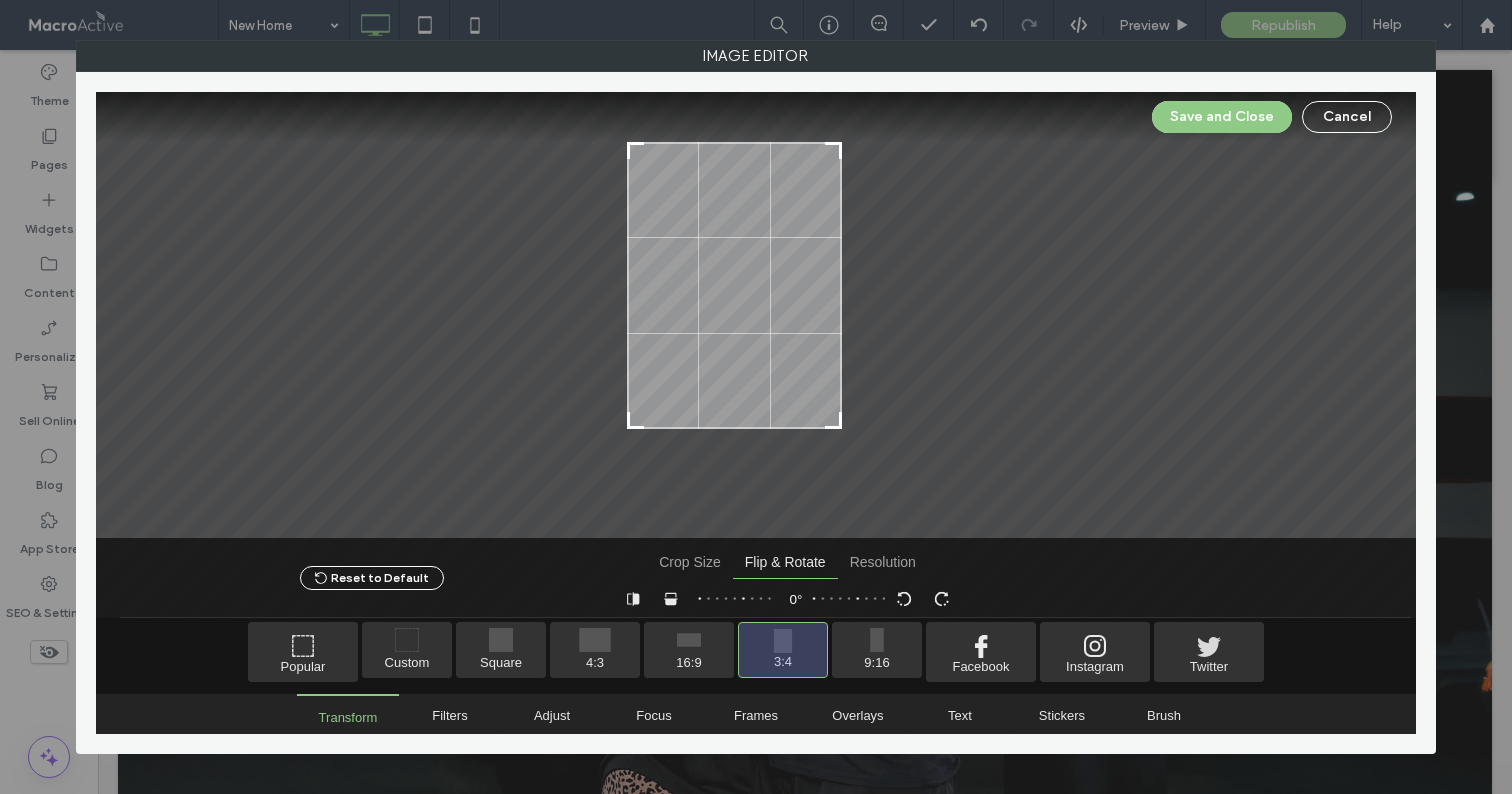 drag, startPoint x: 878, startPoint y: 482, endPoint x: 818, endPoint y: 422, distance: 84.85281 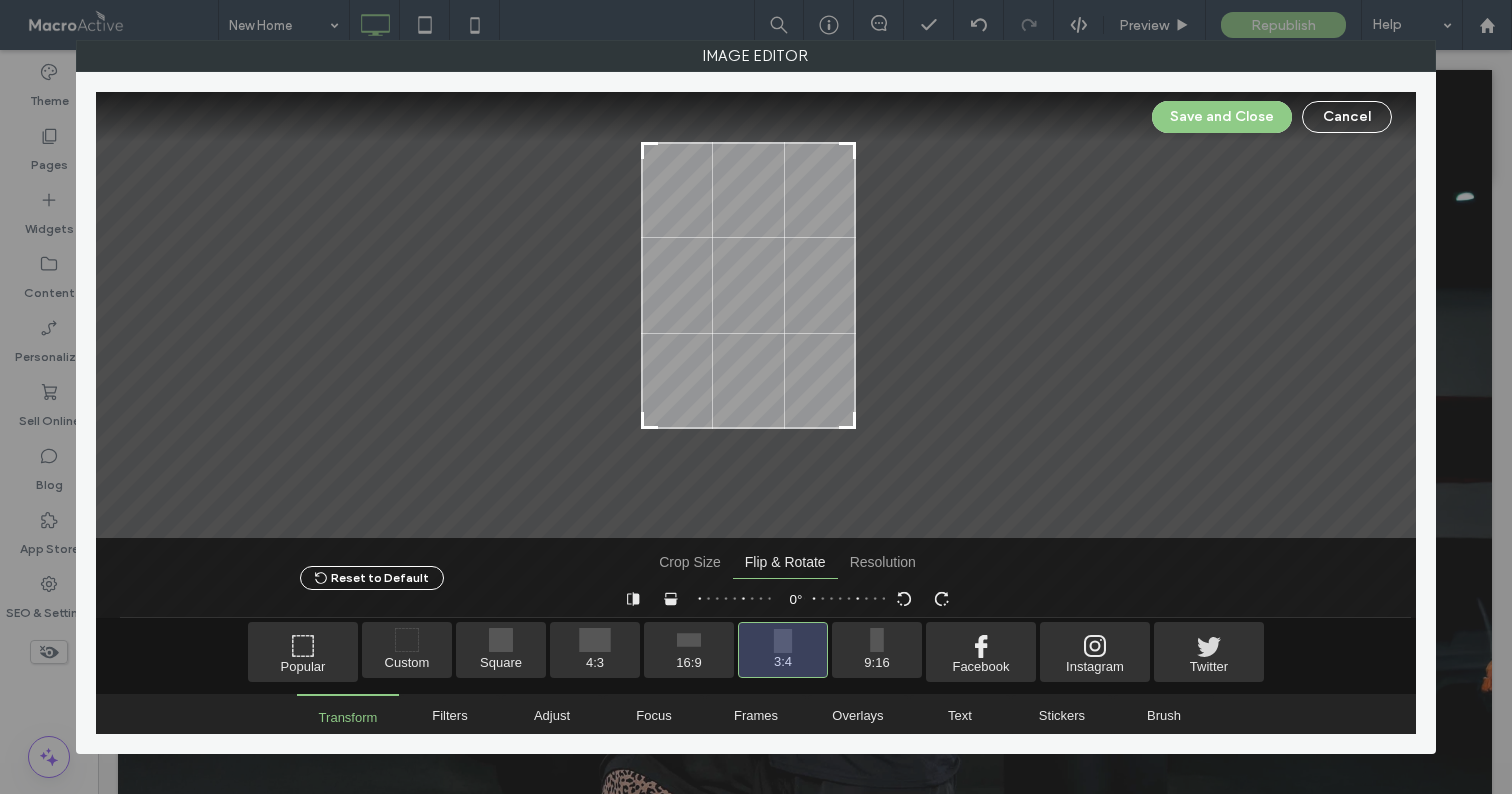 click at bounding box center [748, 285] 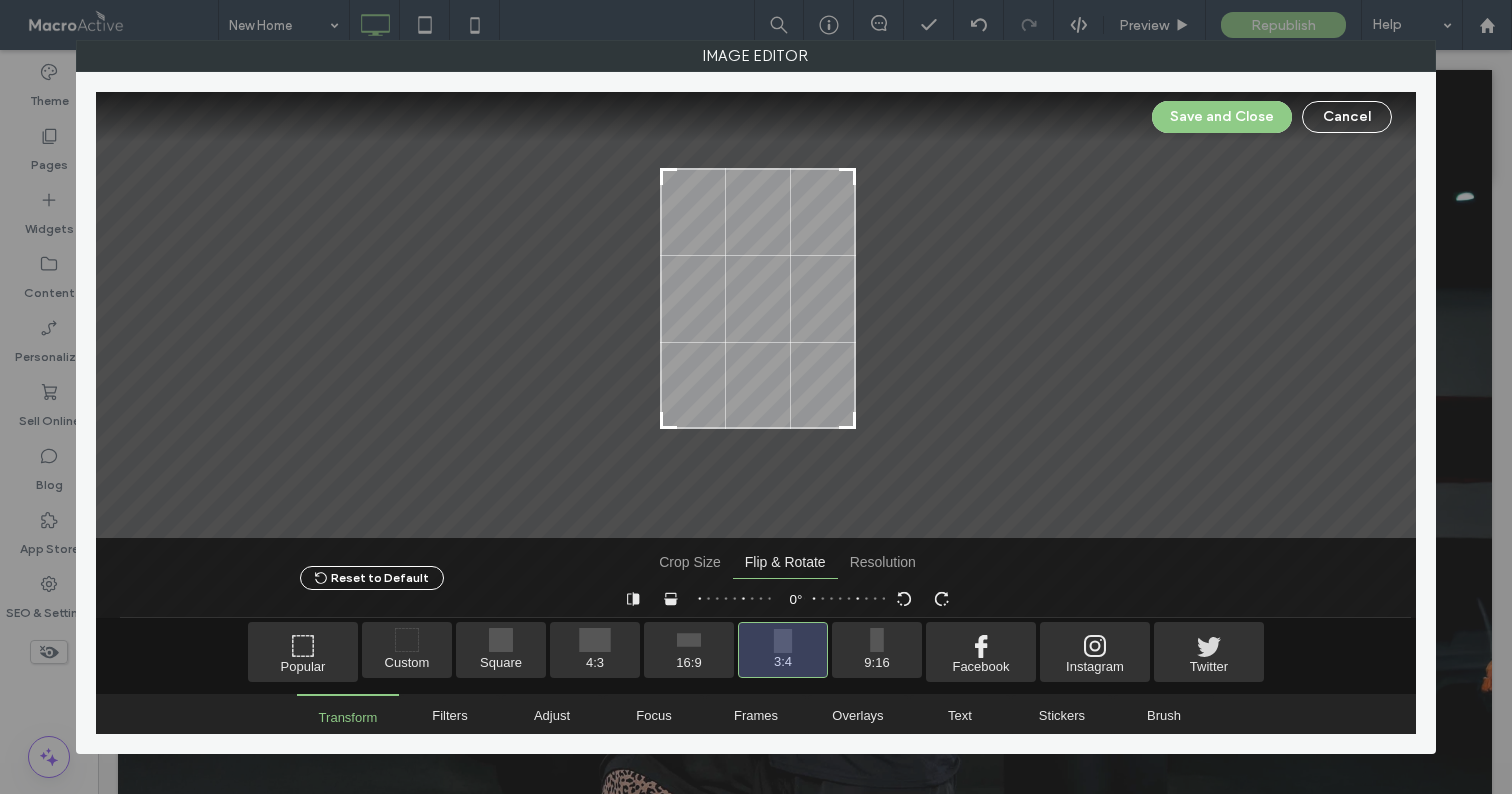 drag, startPoint x: 647, startPoint y: 150, endPoint x: 669, endPoint y: 176, distance: 34.058773 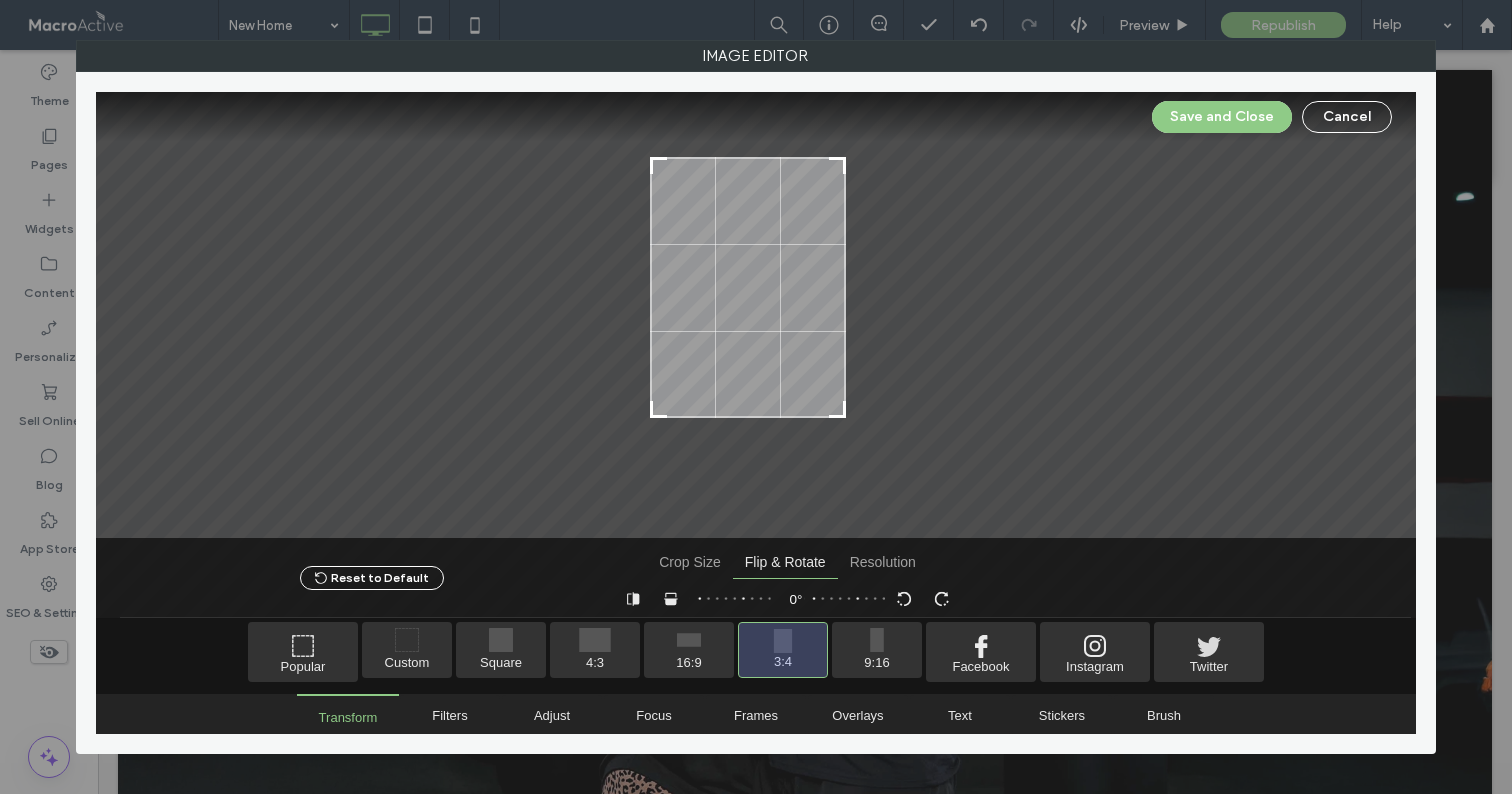 drag, startPoint x: 746, startPoint y: 244, endPoint x: 736, endPoint y: 233, distance: 14.866069 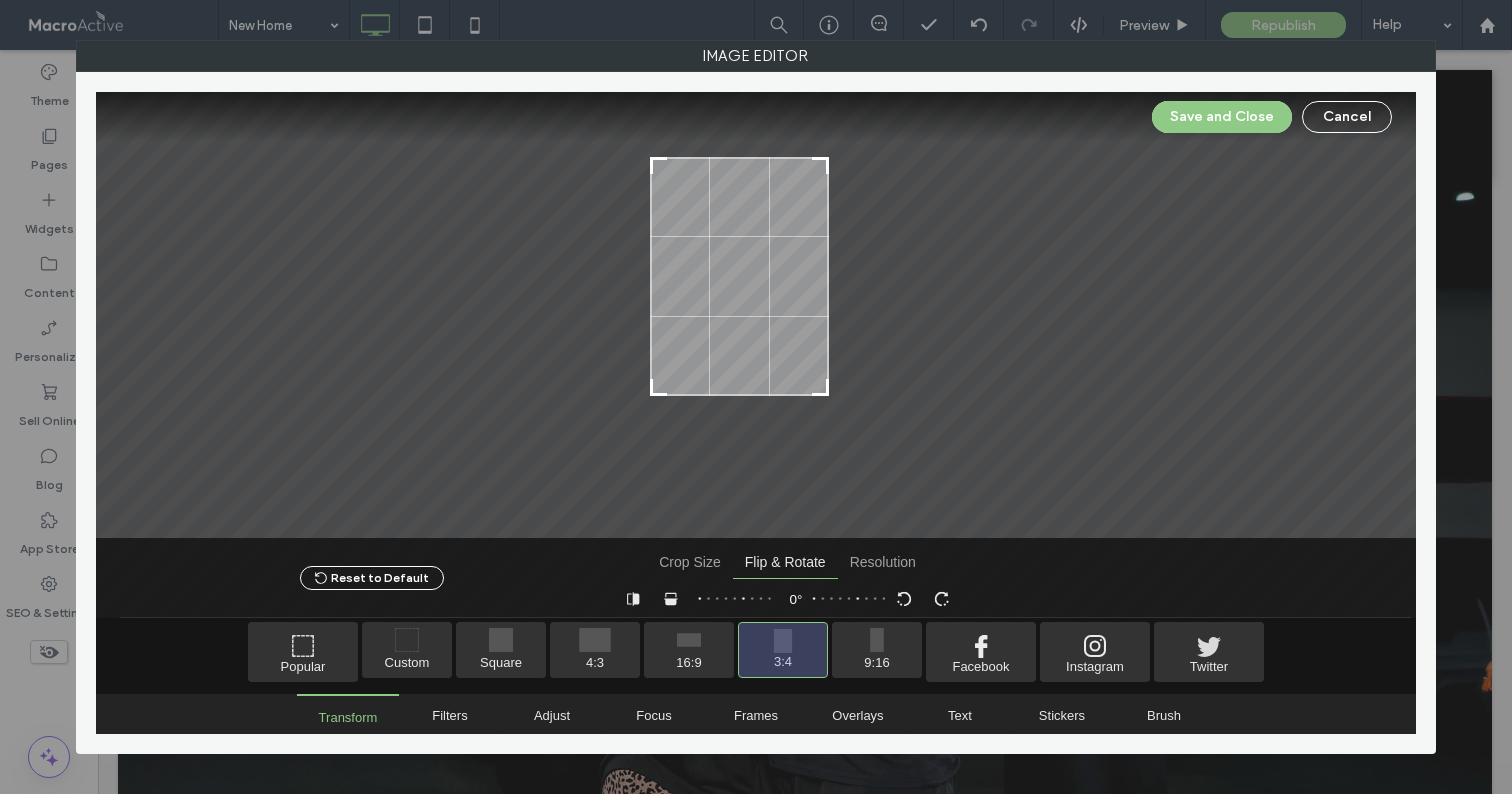 drag, startPoint x: 843, startPoint y: 415, endPoint x: 815, endPoint y: 393, distance: 35.608986 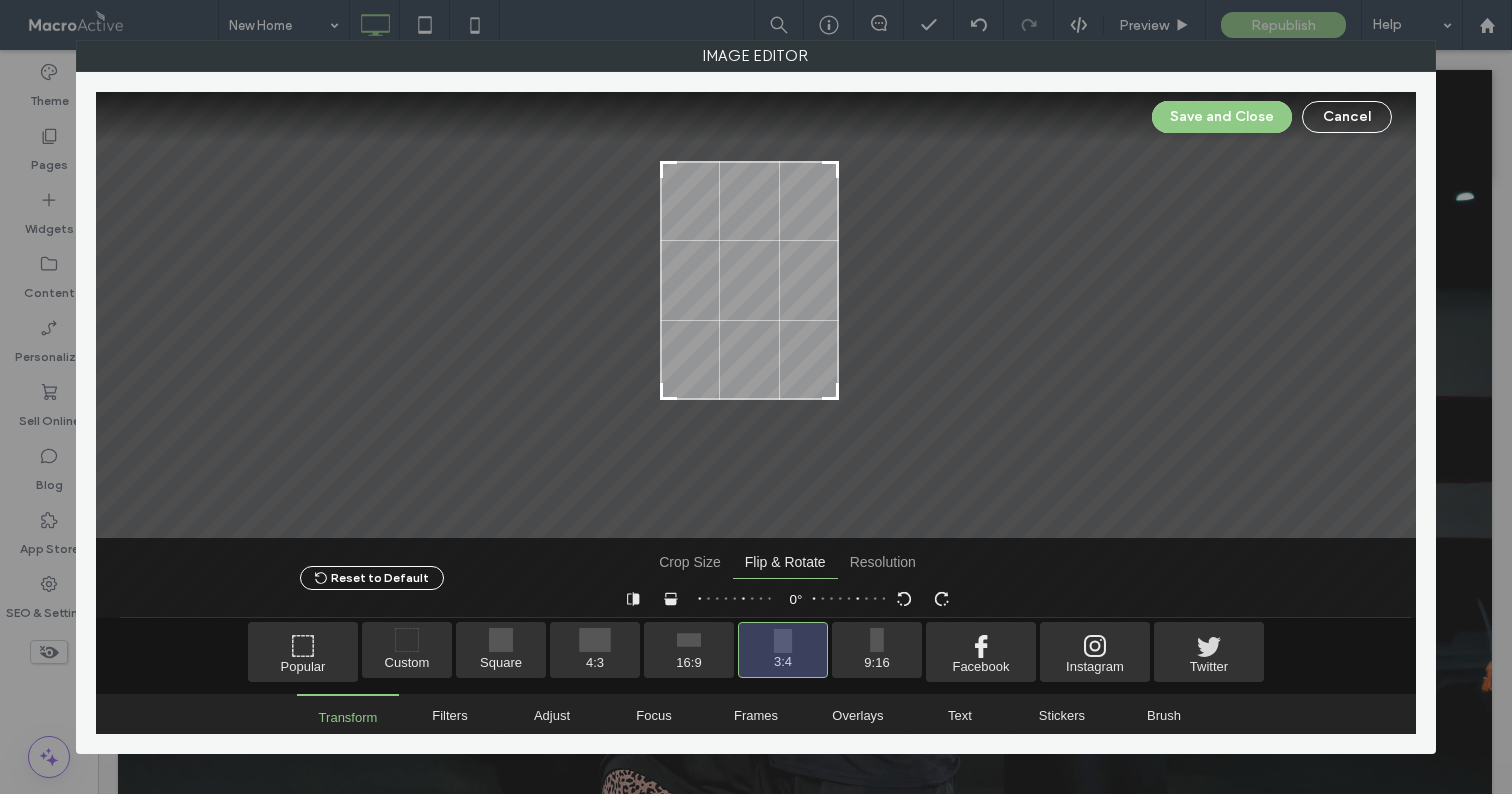 drag, startPoint x: 759, startPoint y: 336, endPoint x: 769, endPoint y: 340, distance: 10.770329 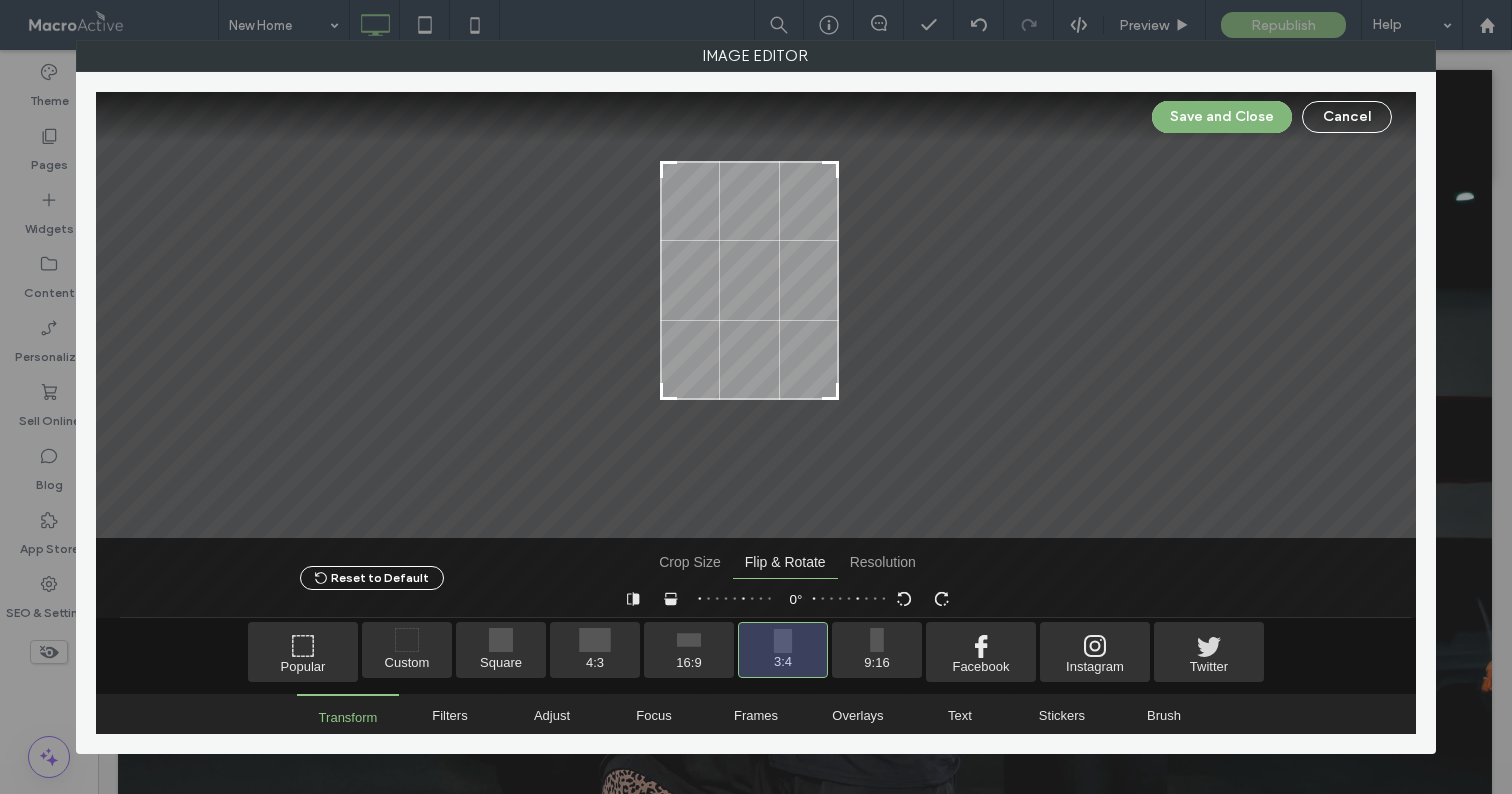 click on "Save and Close" at bounding box center [1222, 117] 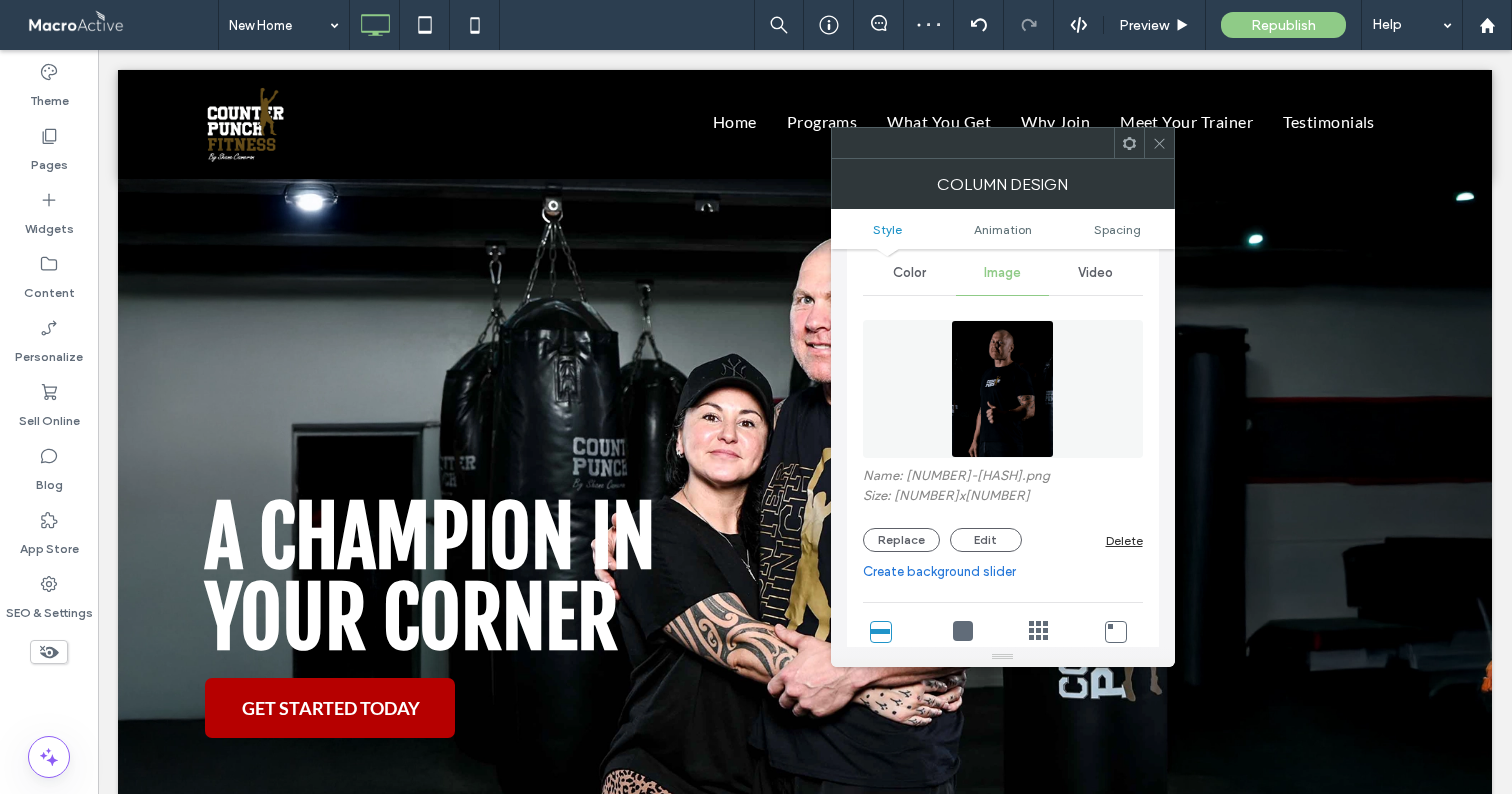 scroll, scrollTop: 238, scrollLeft: 0, axis: vertical 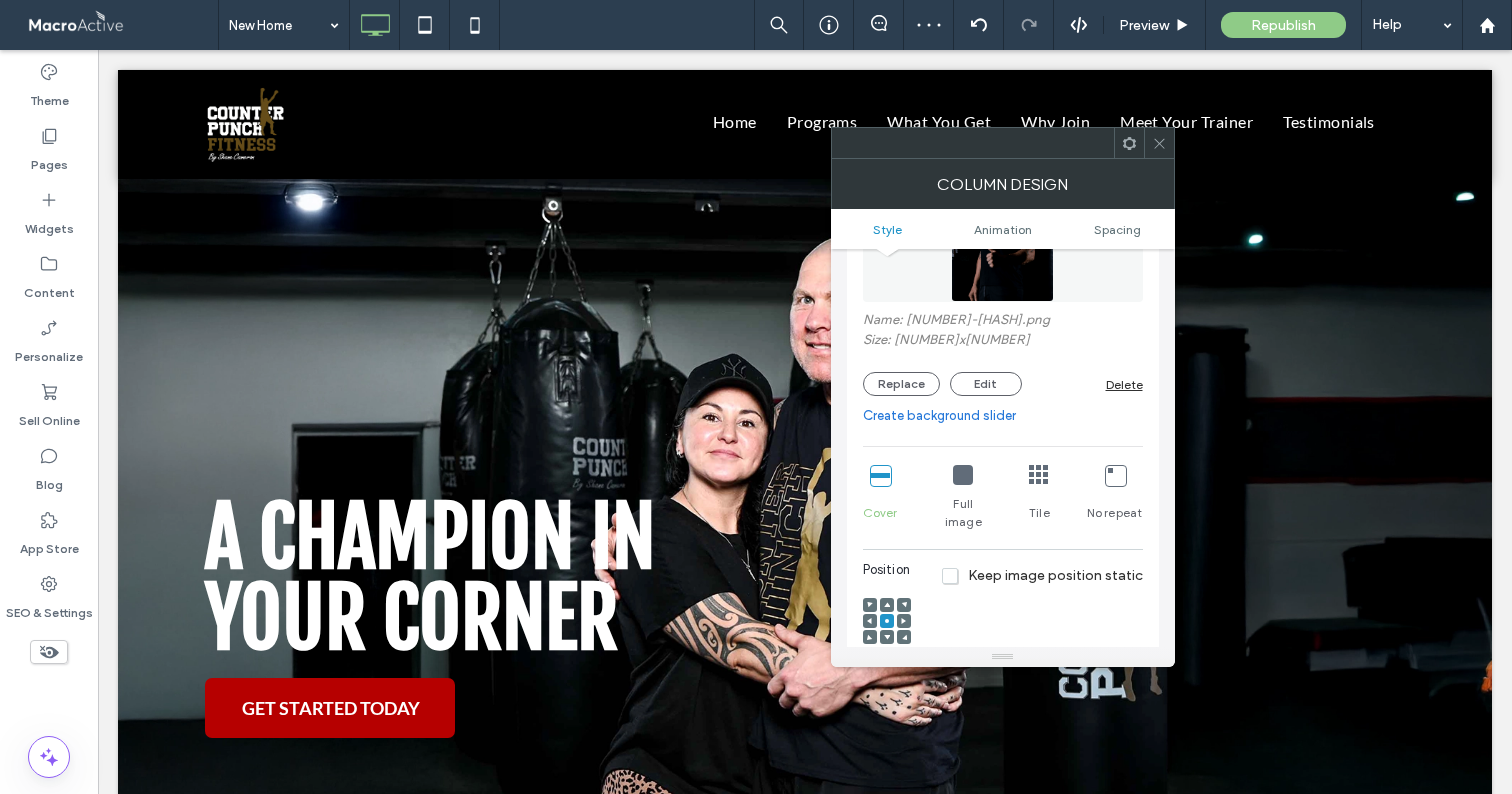 click at bounding box center (887, 605) 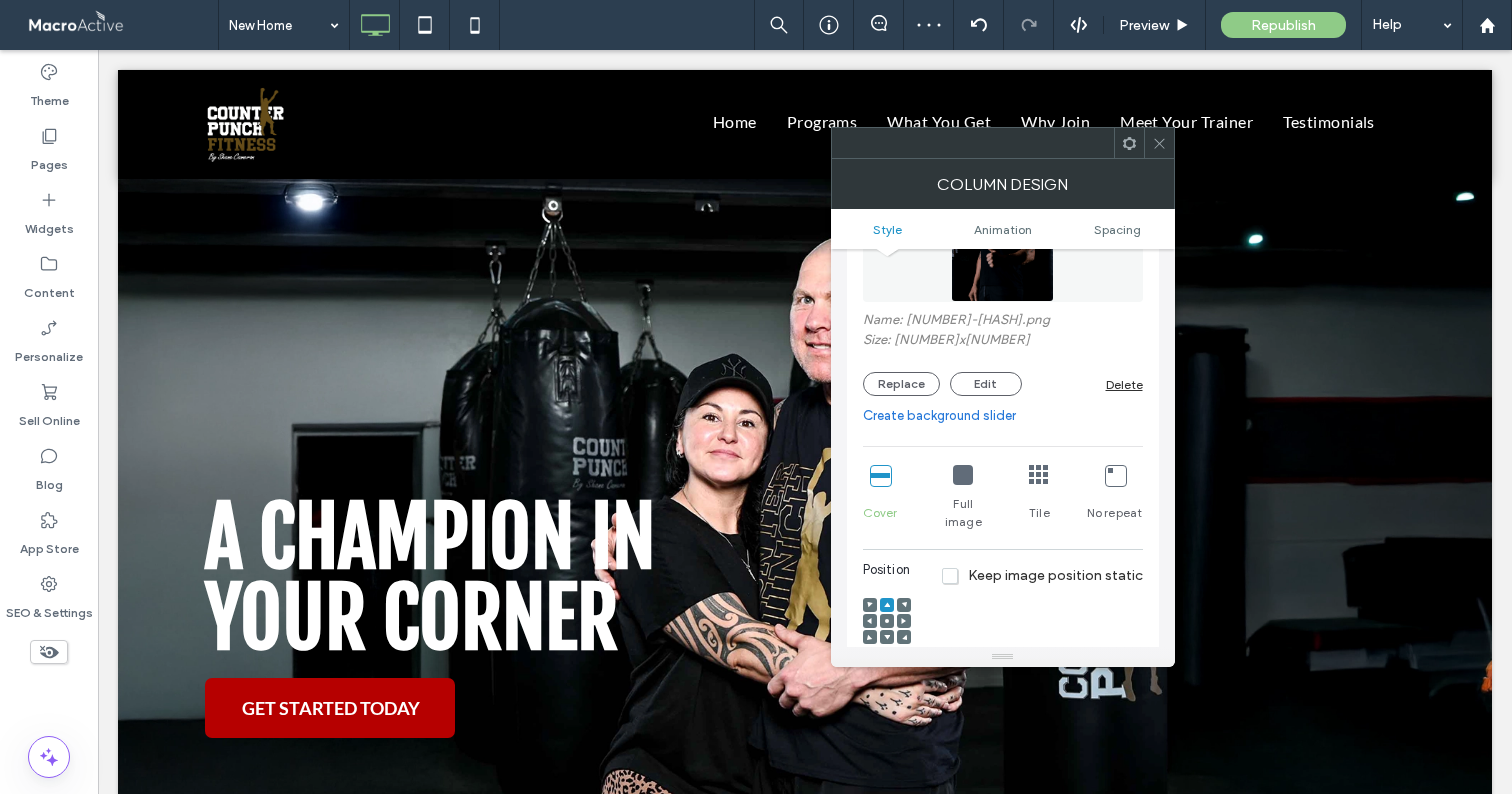 click 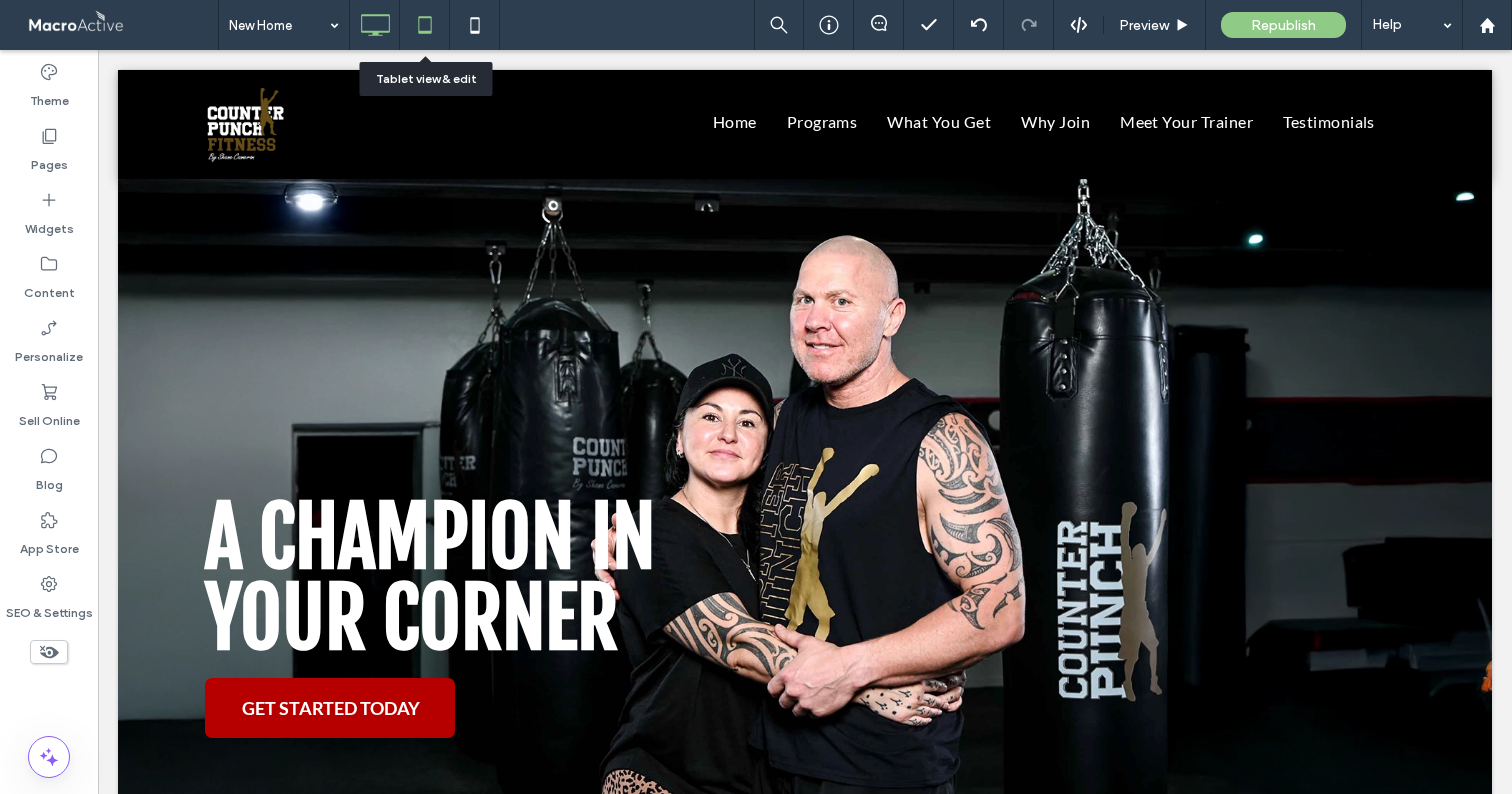 click 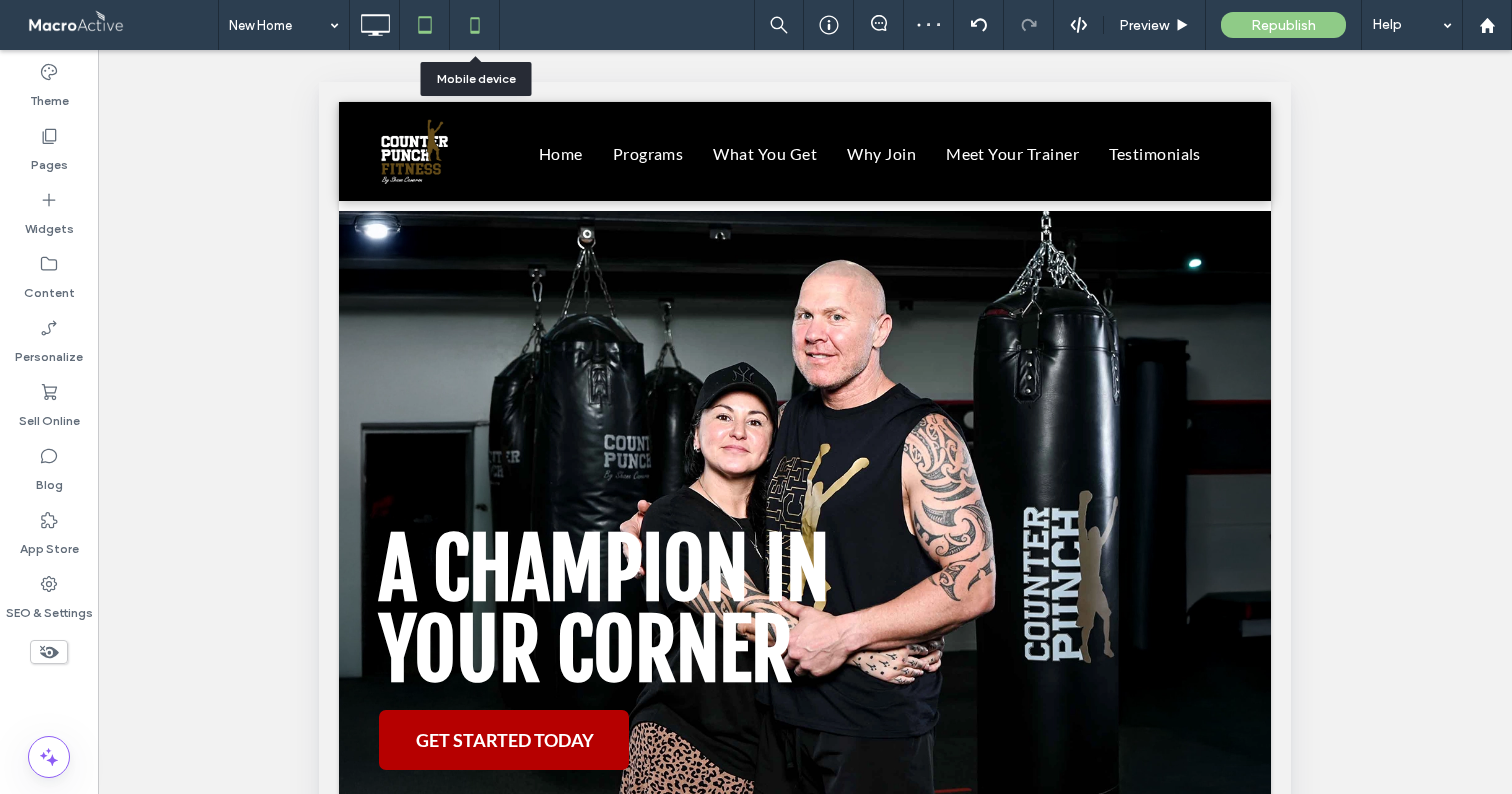 click 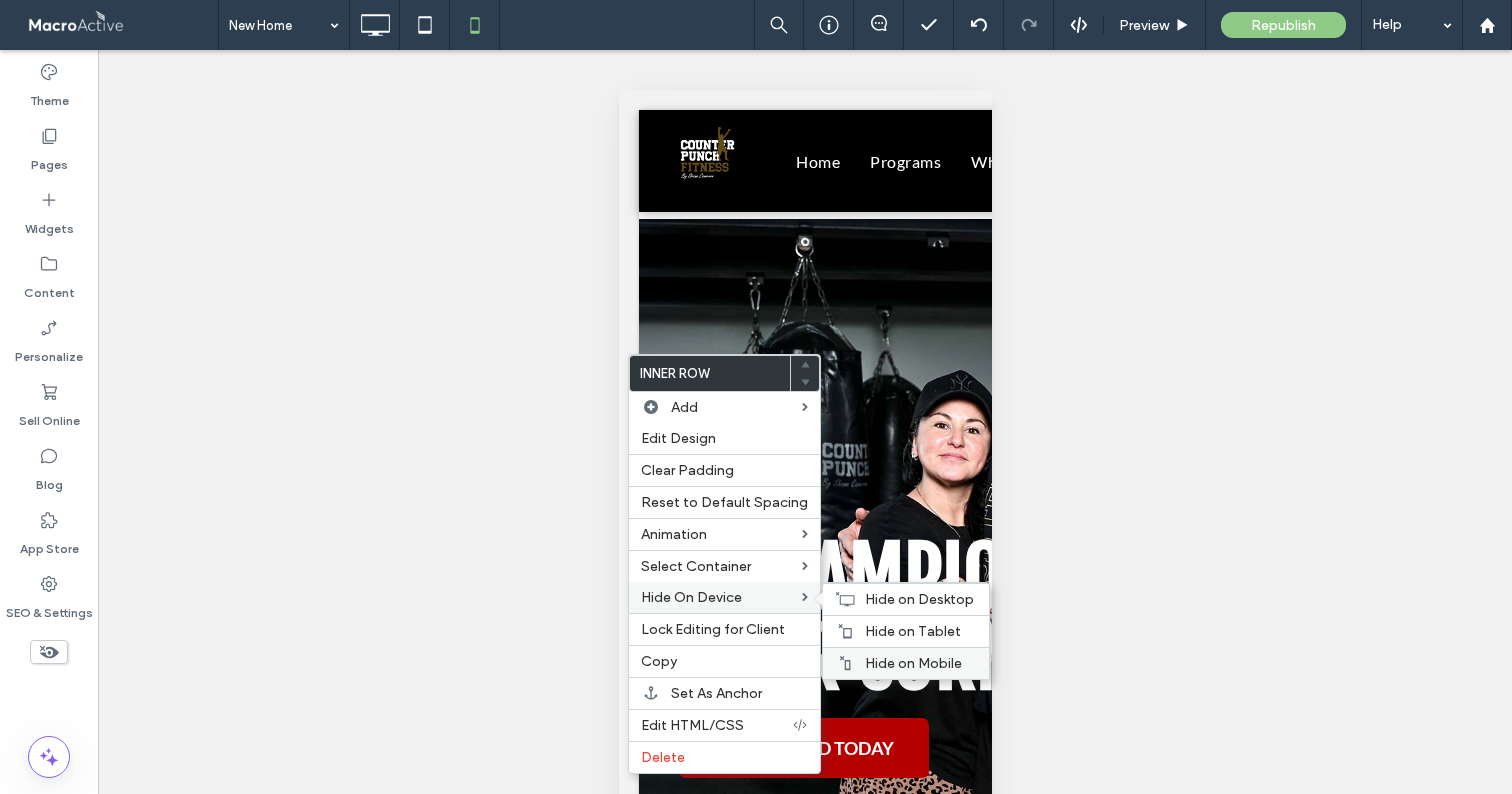 click on "Hide on Mobile" at bounding box center (913, 663) 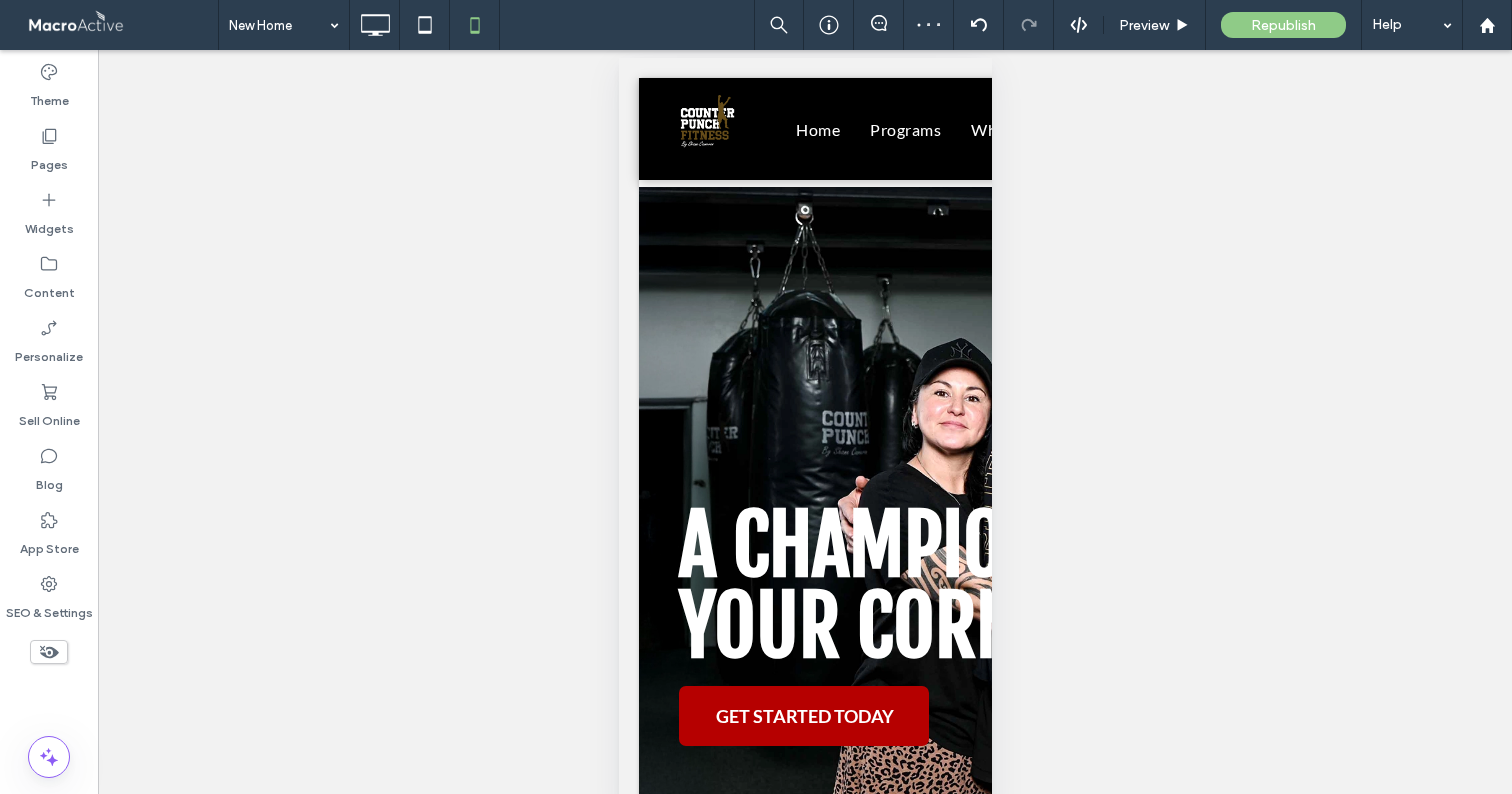 scroll, scrollTop: 33, scrollLeft: 0, axis: vertical 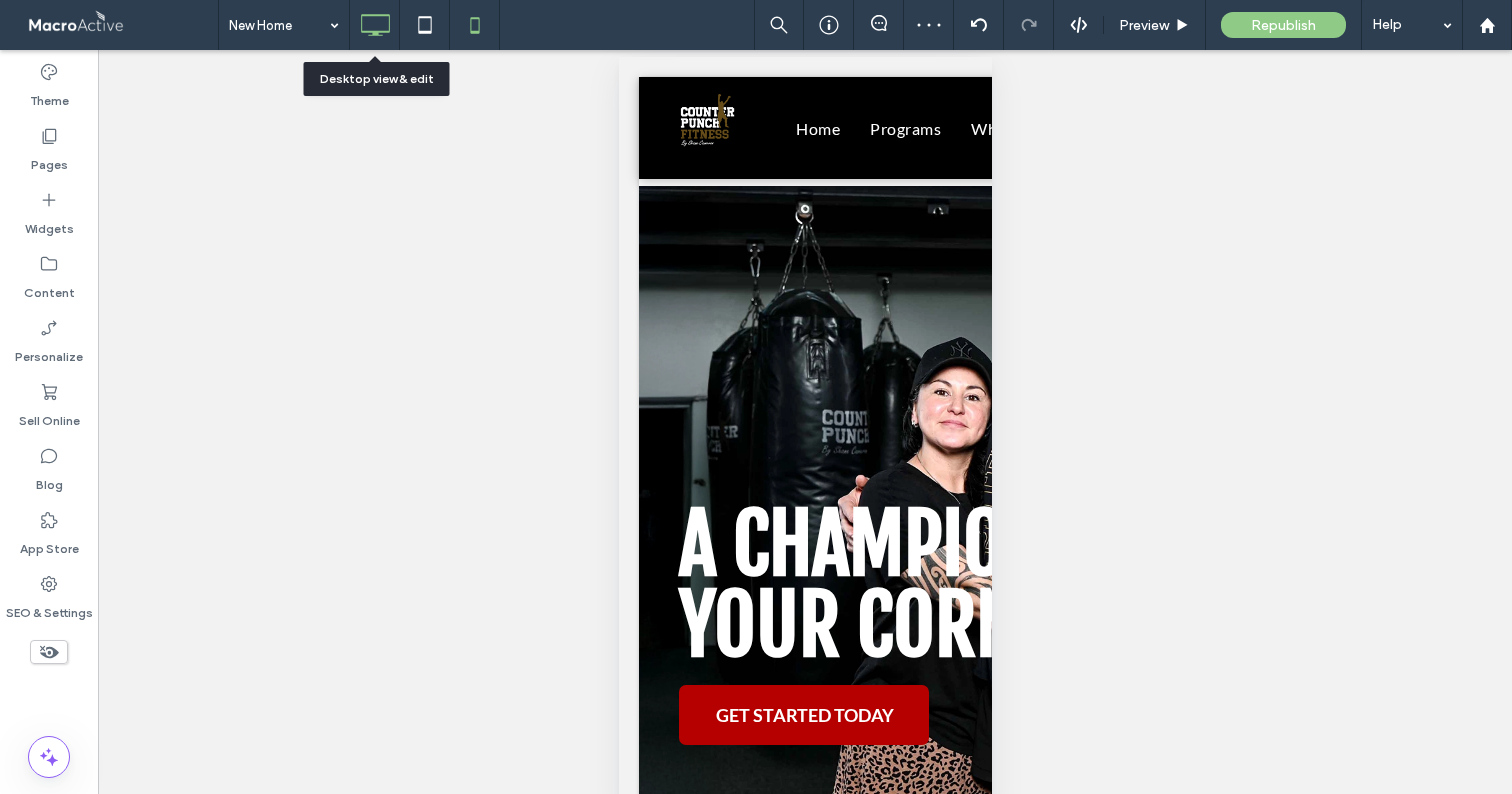 click 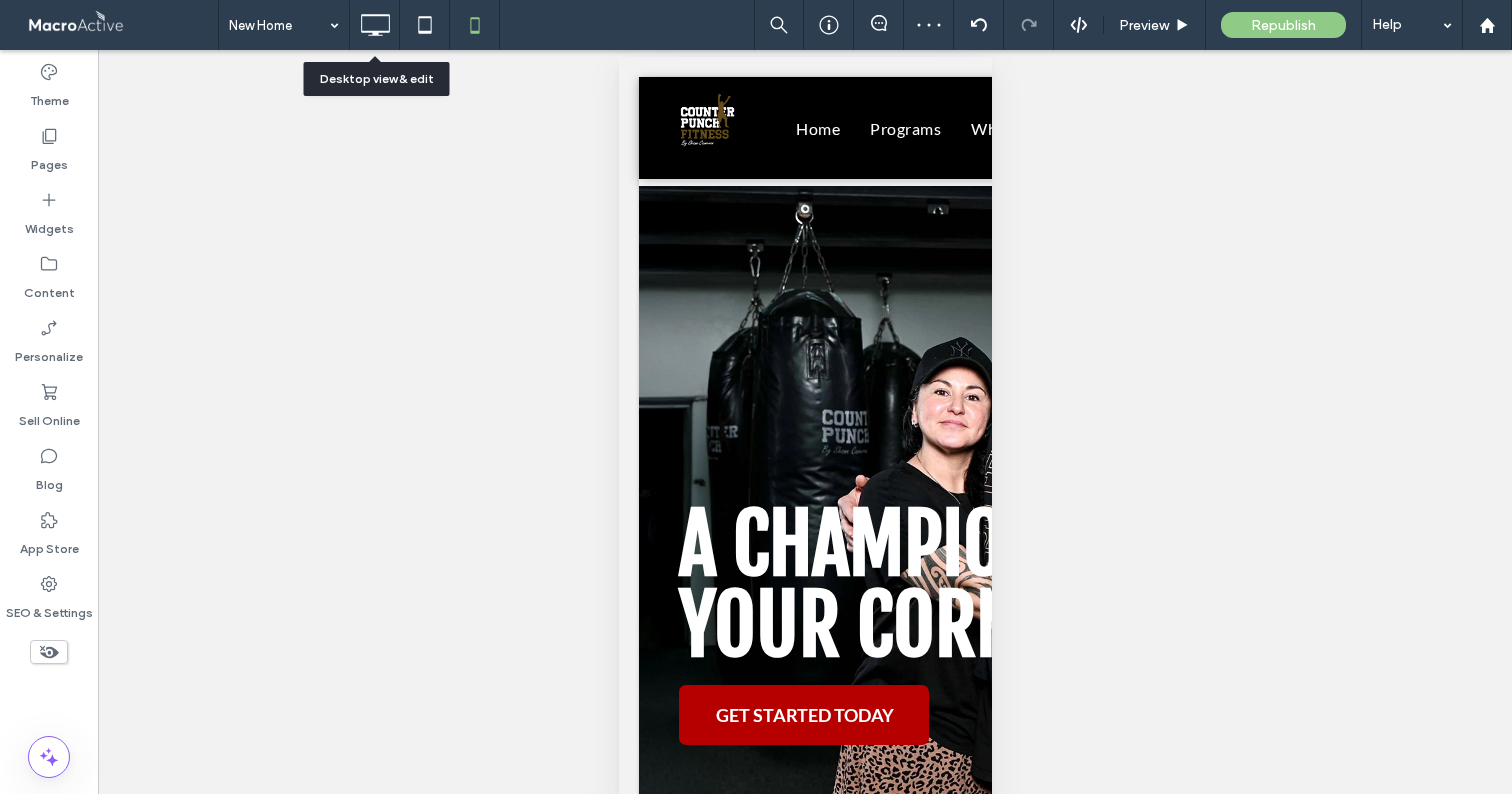 scroll, scrollTop: 0, scrollLeft: 0, axis: both 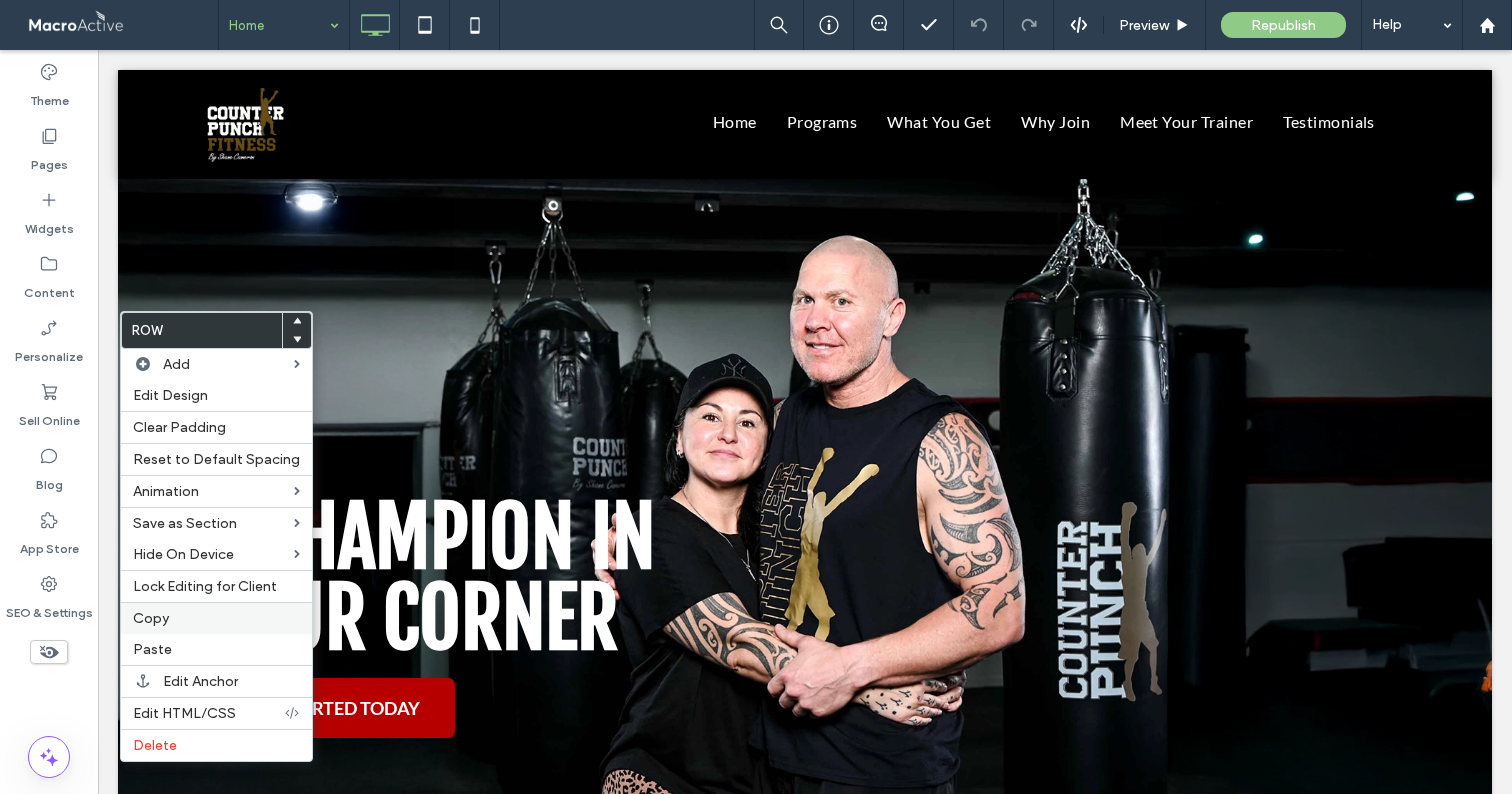 click on "Copy" at bounding box center [216, 618] 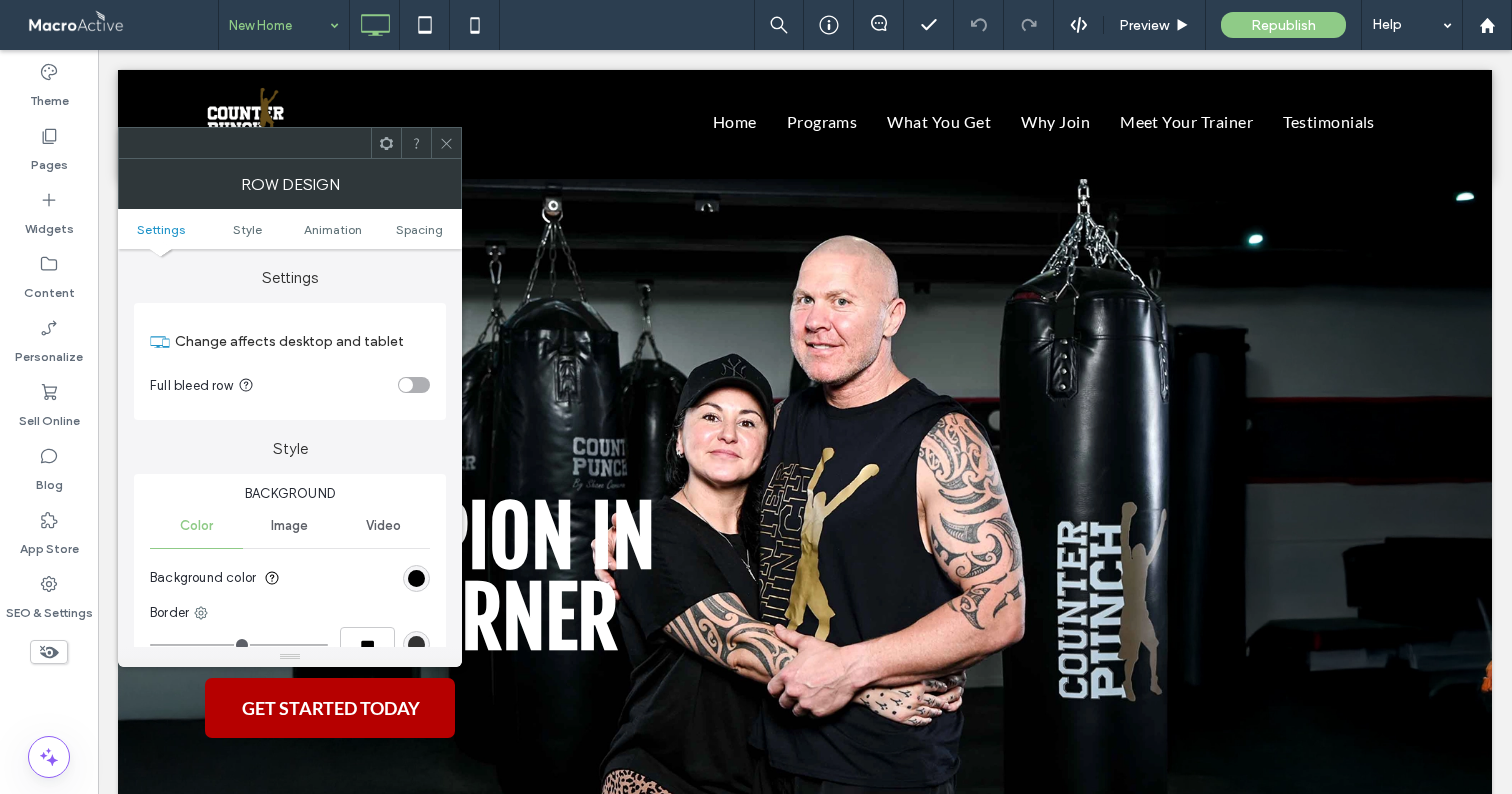 click 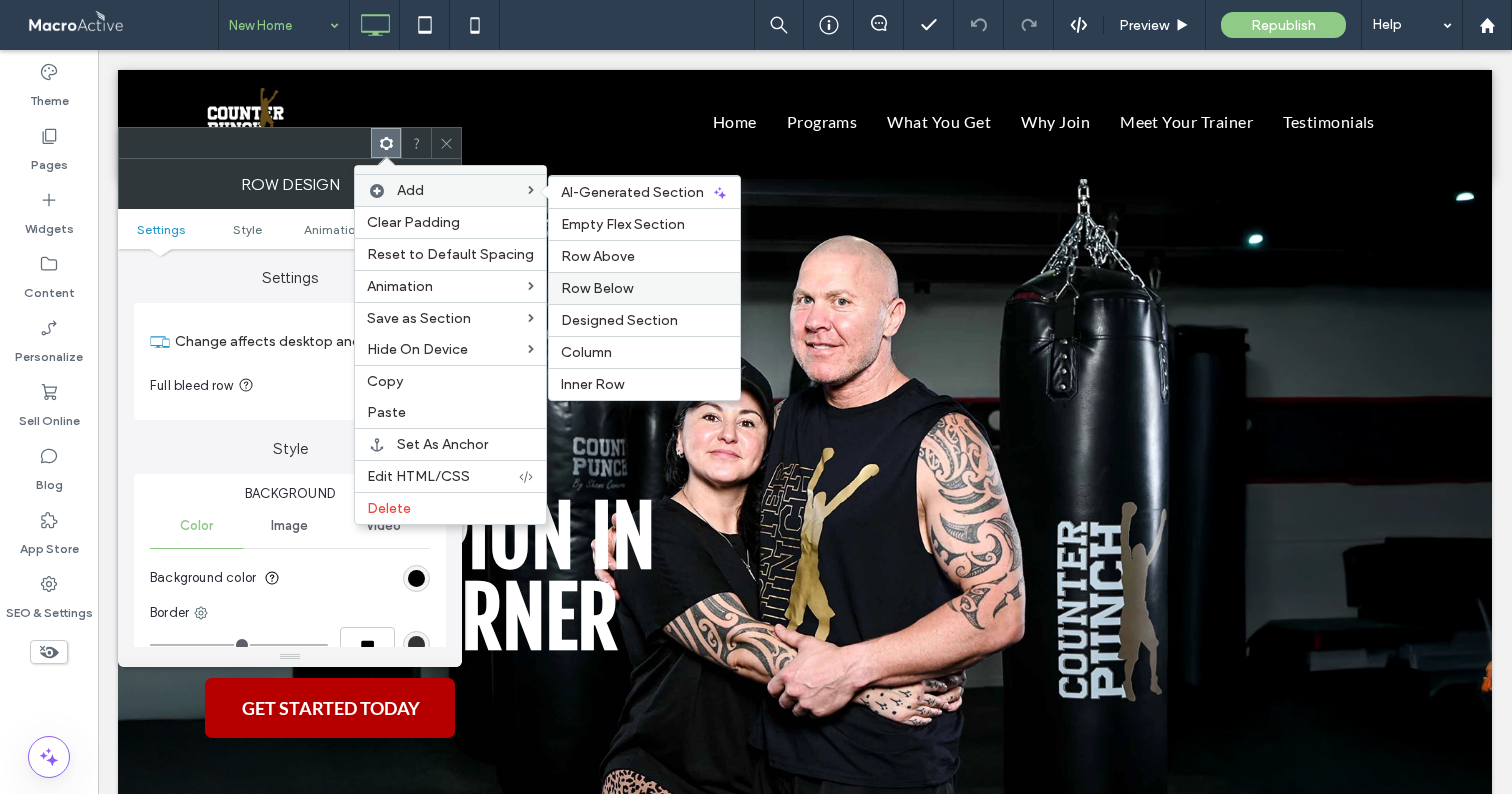 click on "Row Below" at bounding box center (597, 288) 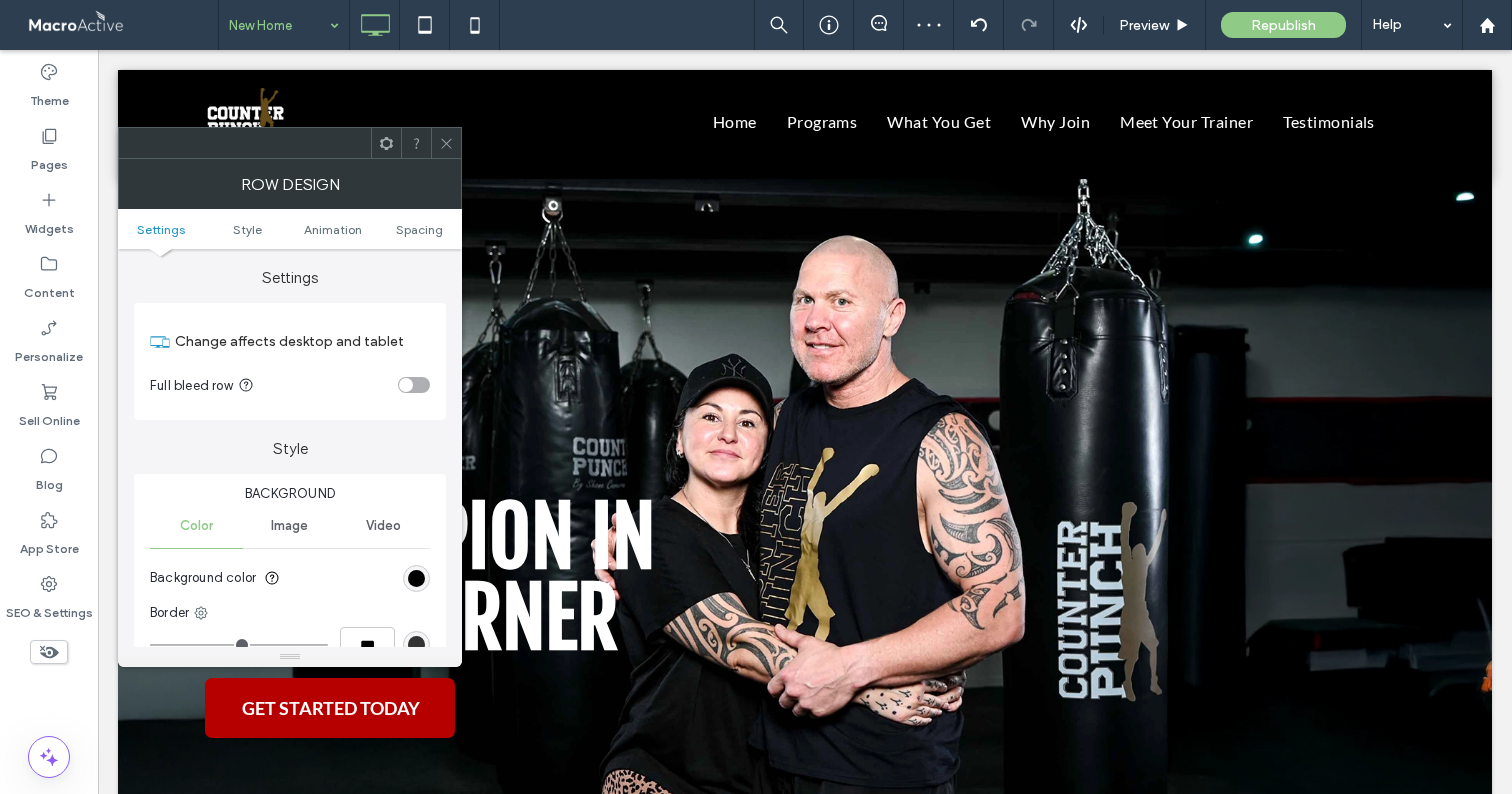 click 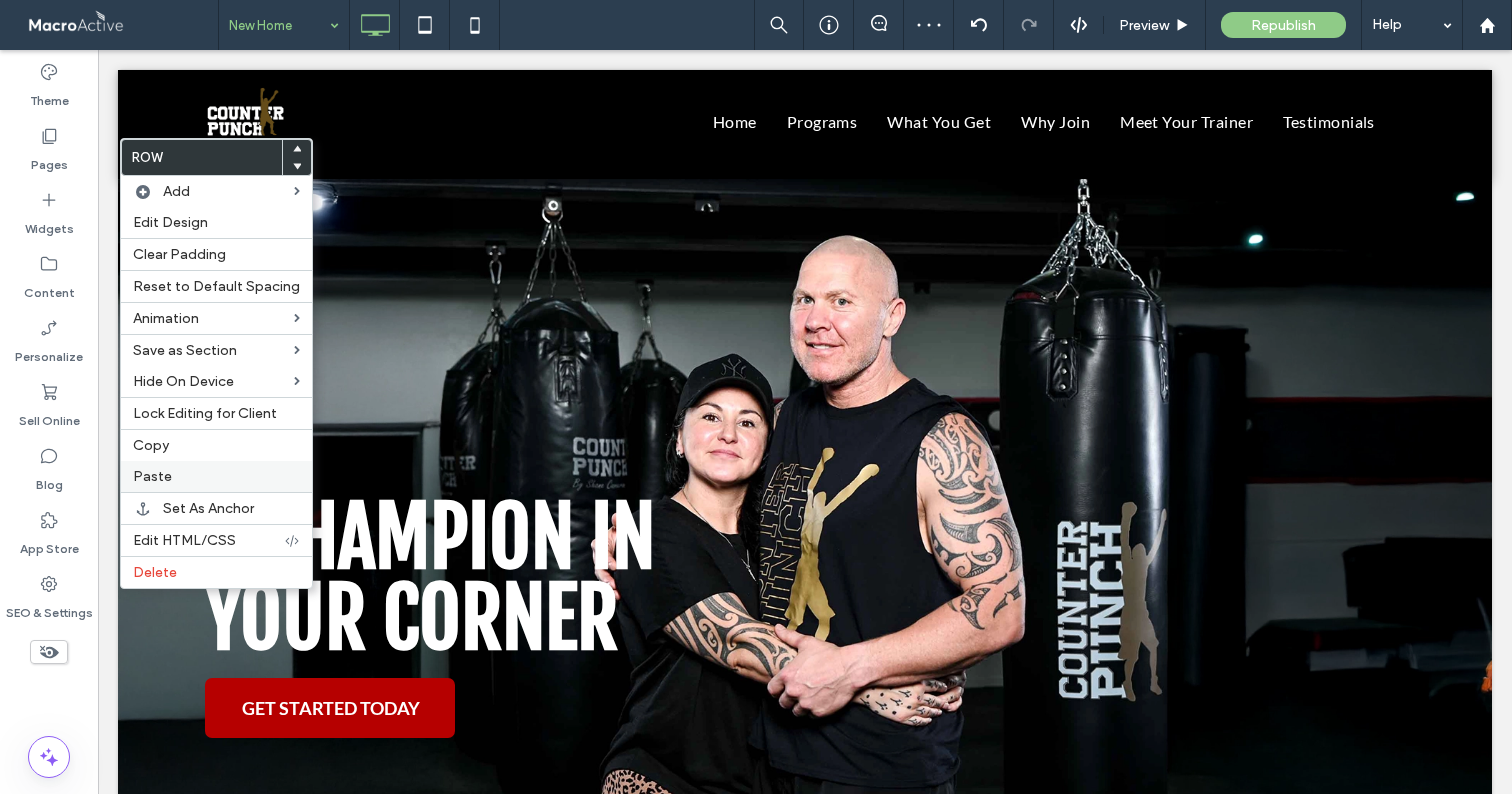 click on "Paste" at bounding box center (216, 476) 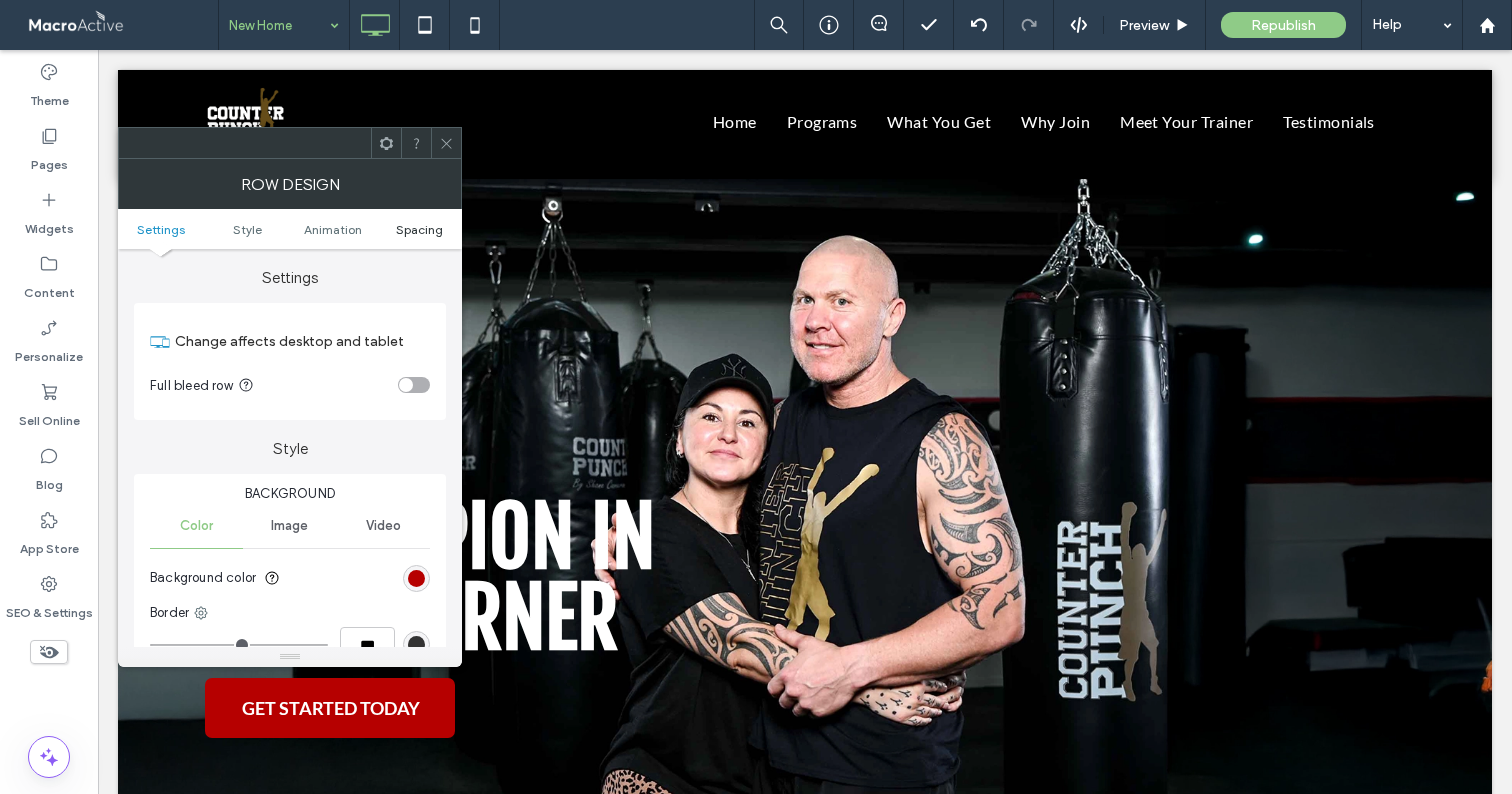 click on "Spacing" at bounding box center [419, 229] 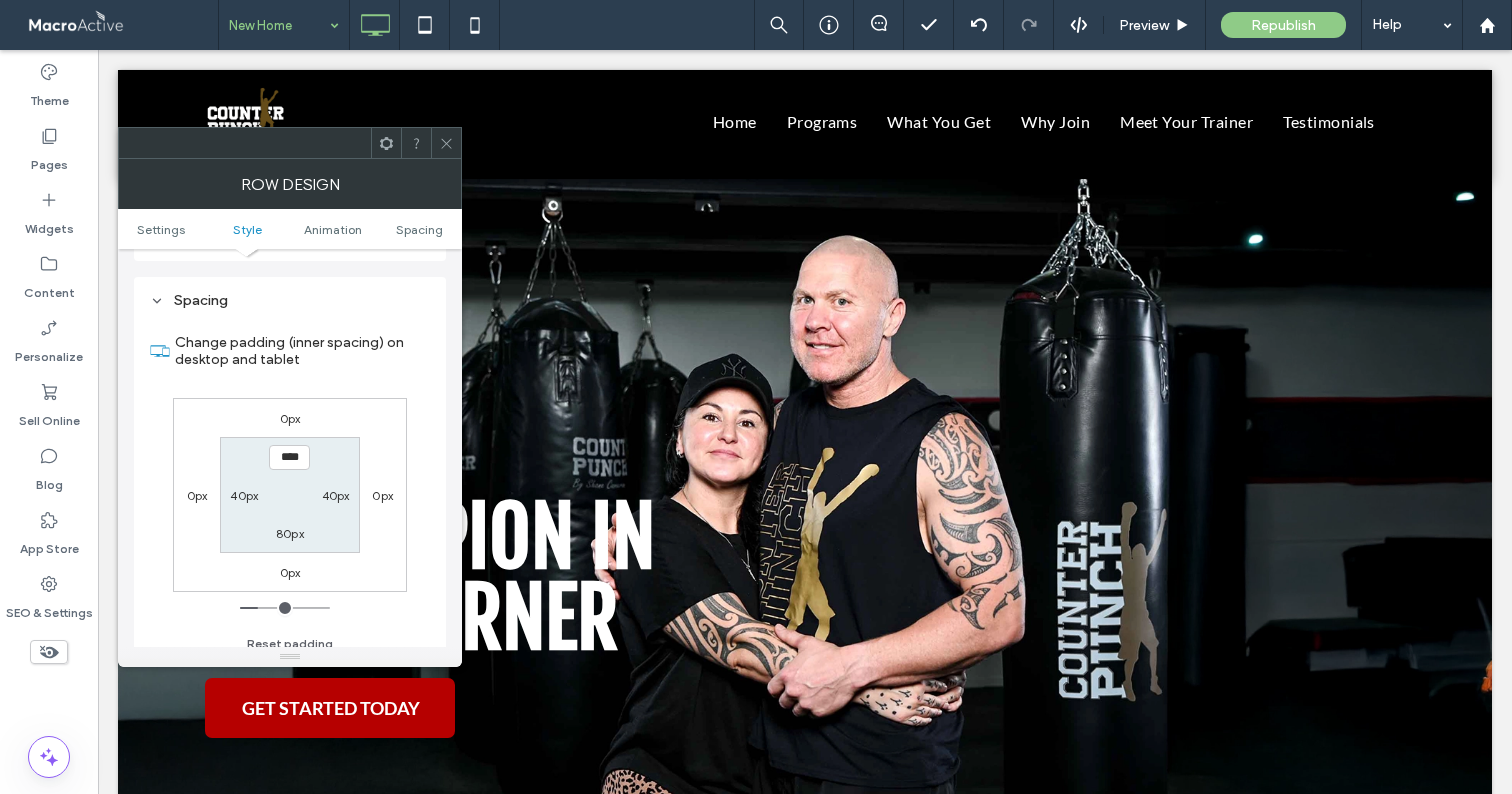 scroll, scrollTop: 566, scrollLeft: 0, axis: vertical 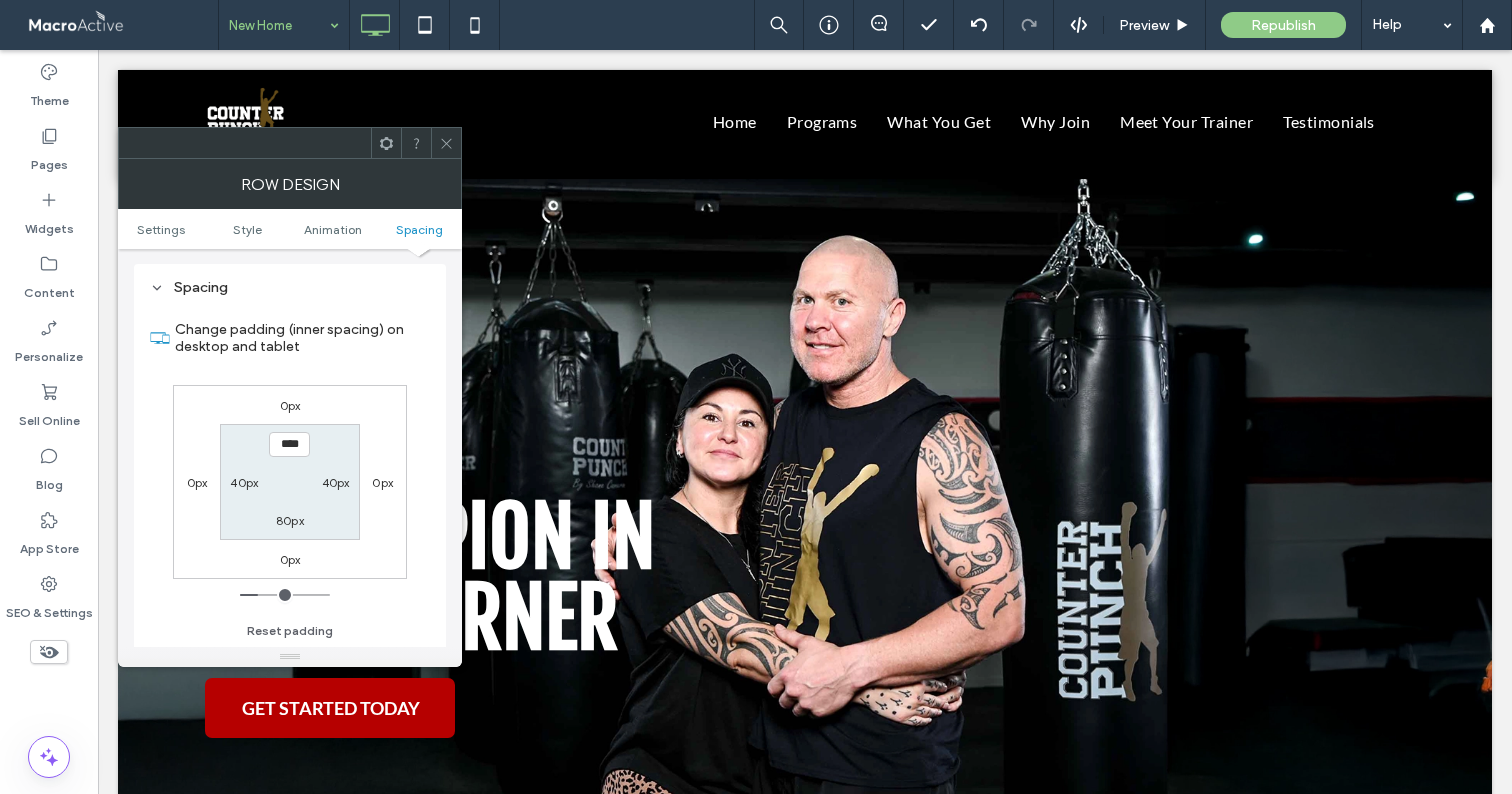 click on "80px" at bounding box center (290, 520) 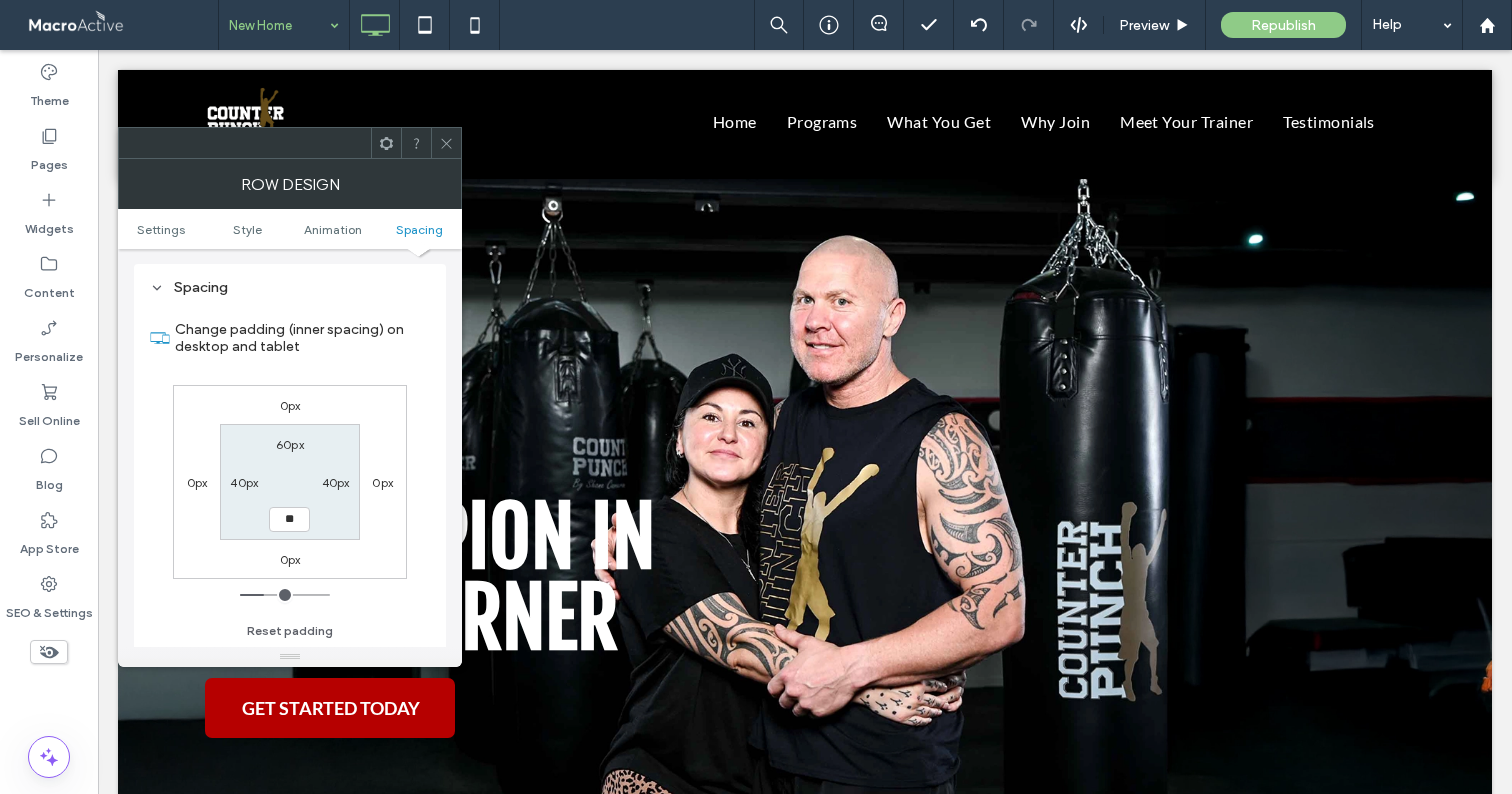 type on "**" 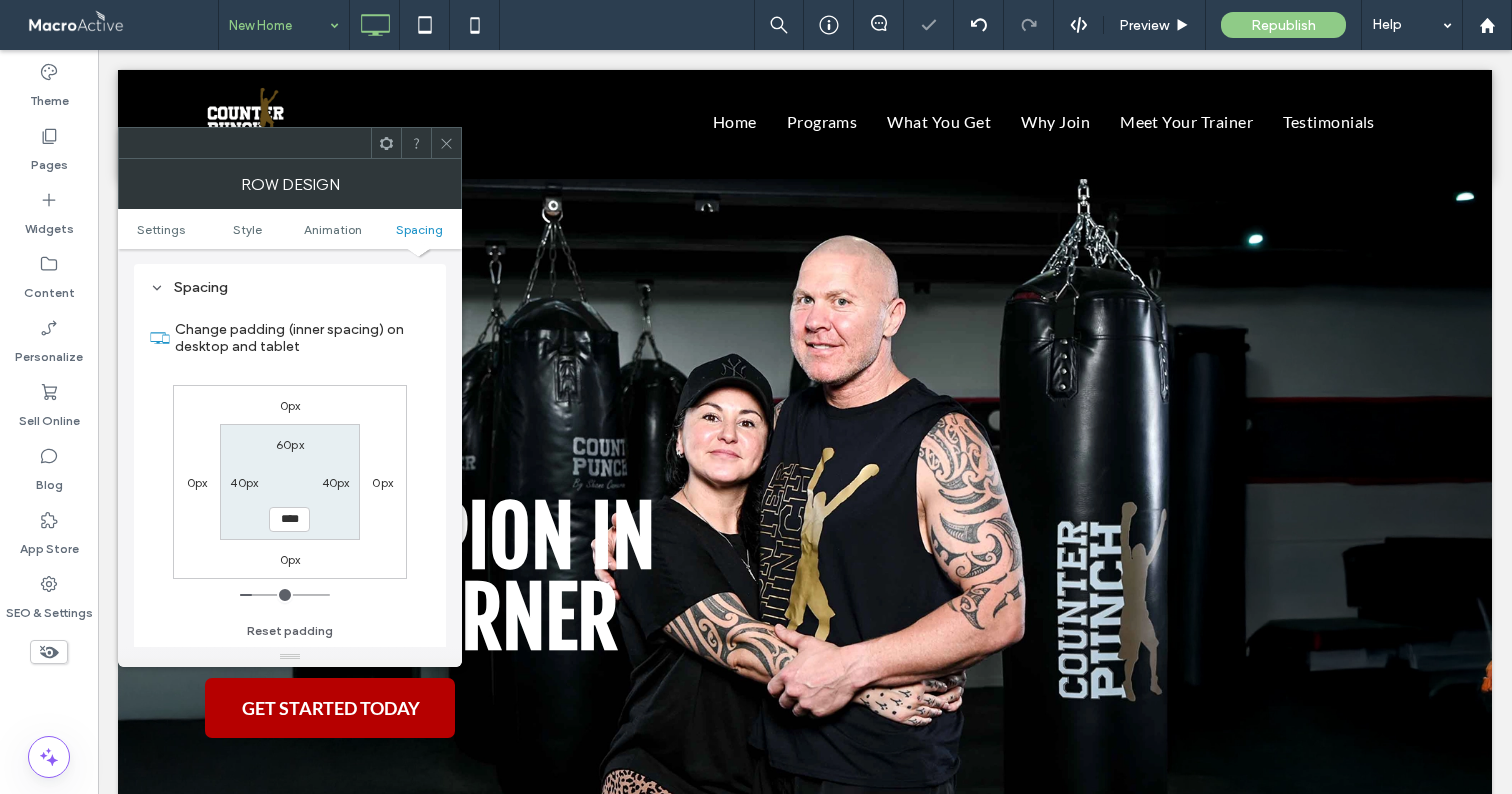 click on "60px" at bounding box center [290, 444] 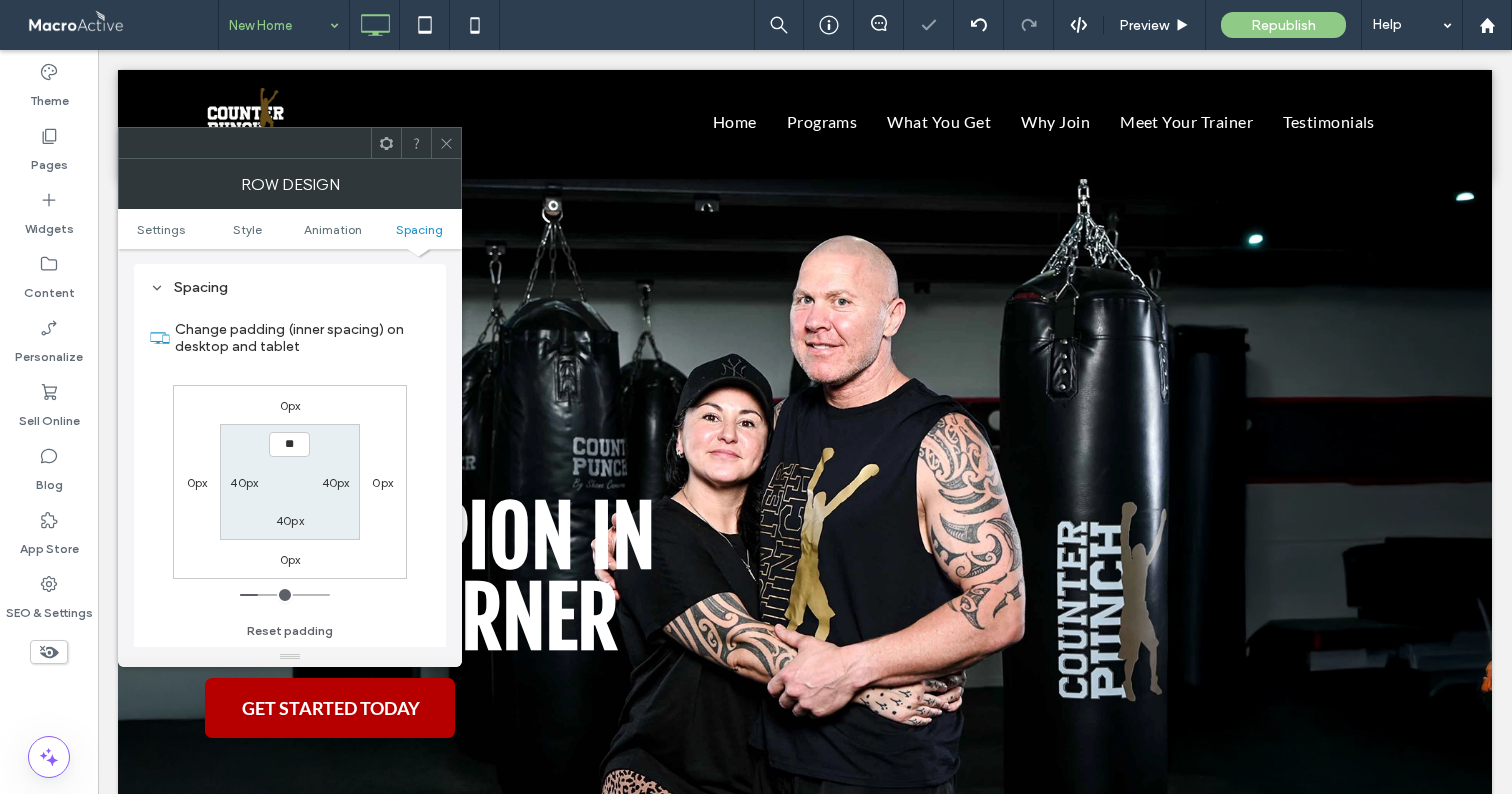 type on "**" 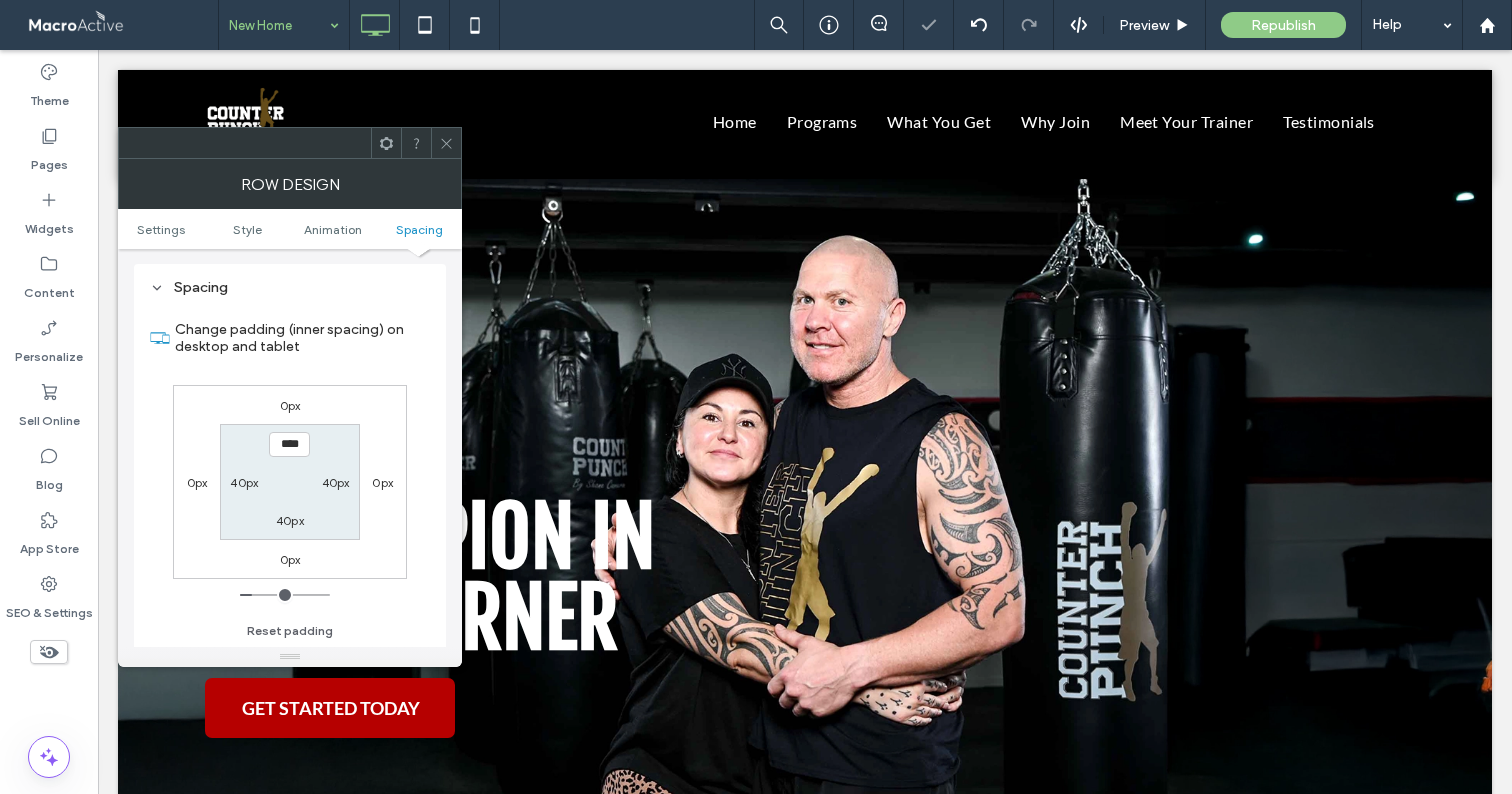 click 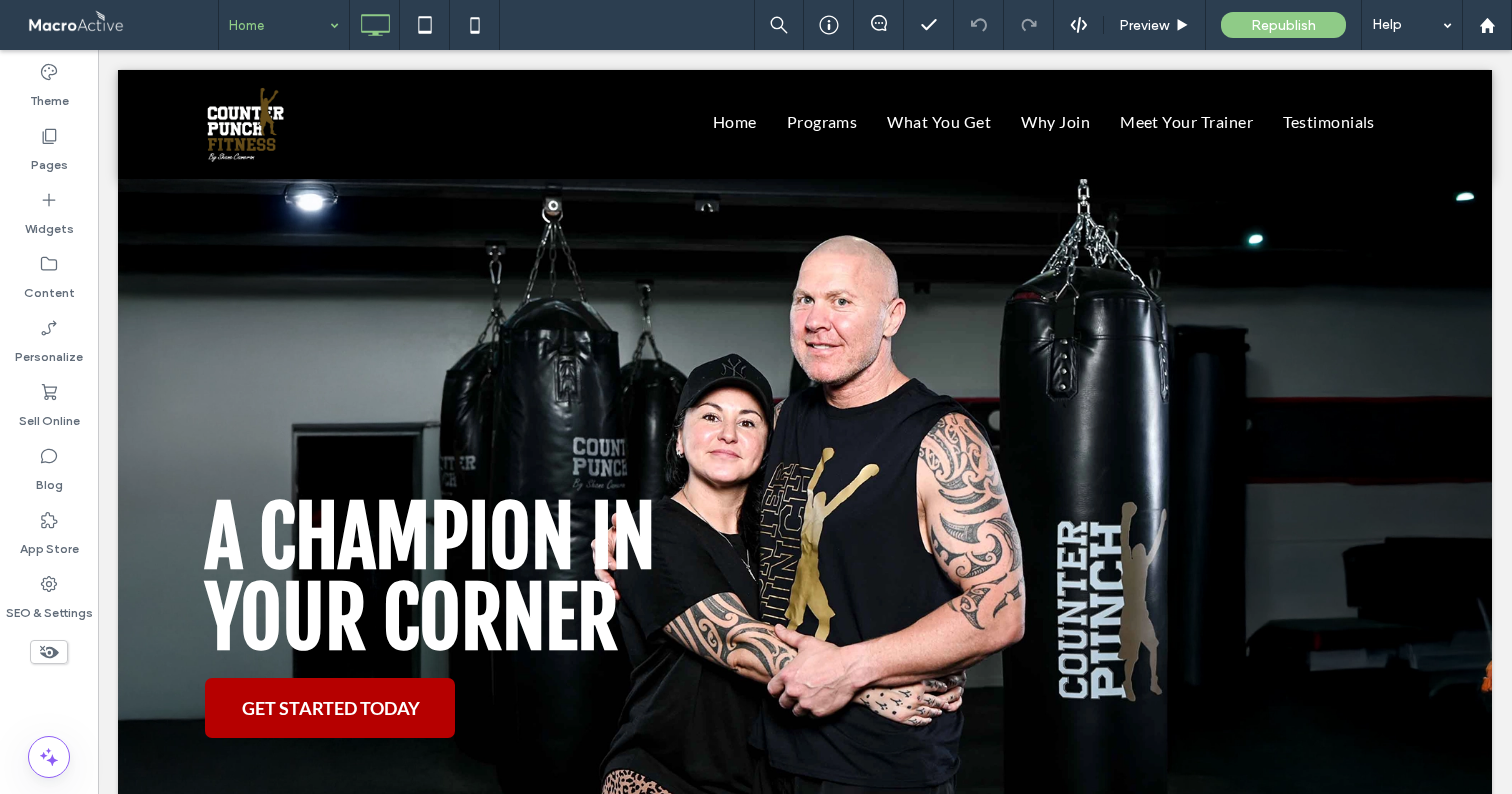 click at bounding box center [279, 25] 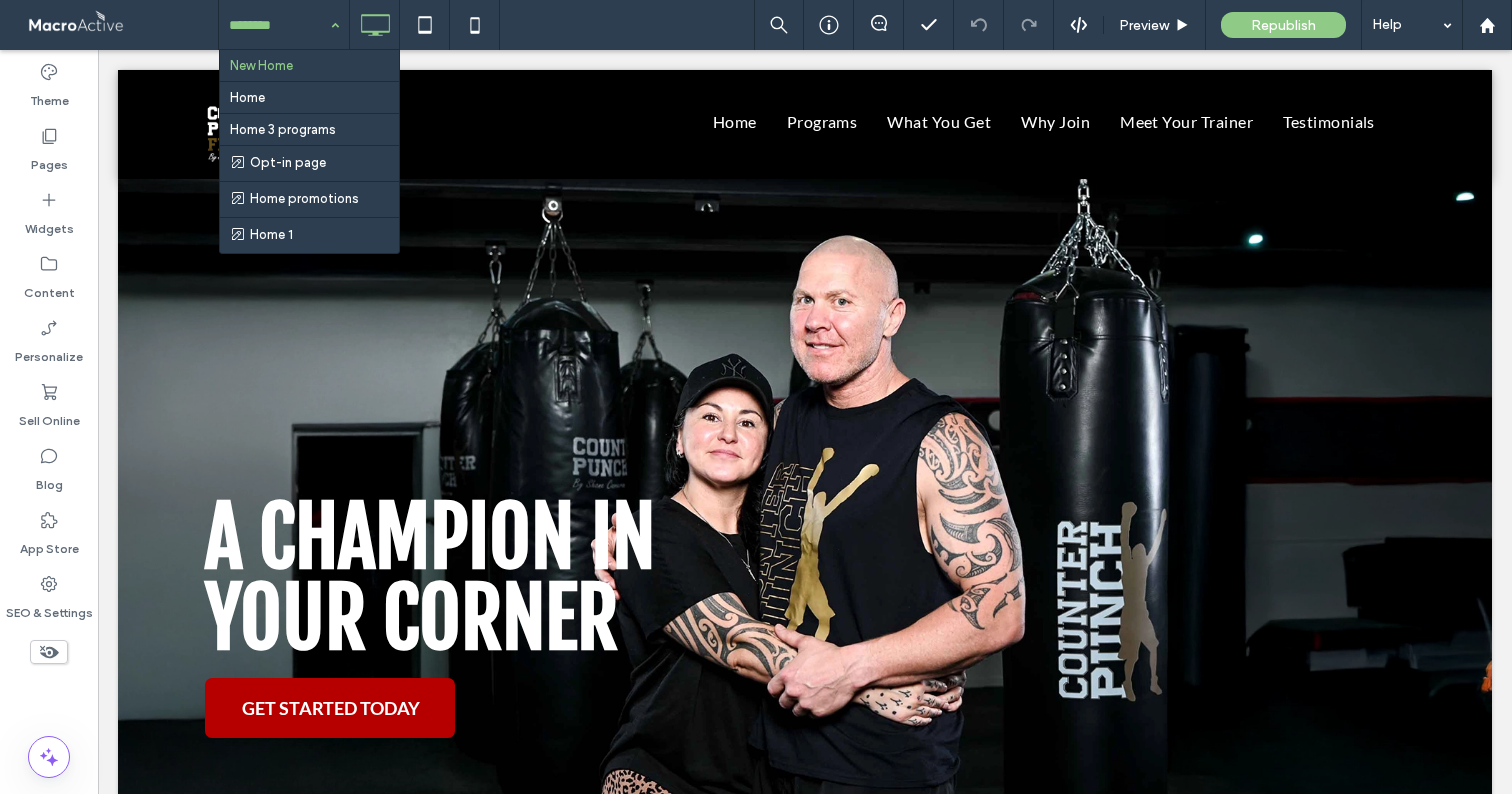 click at bounding box center (279, 25) 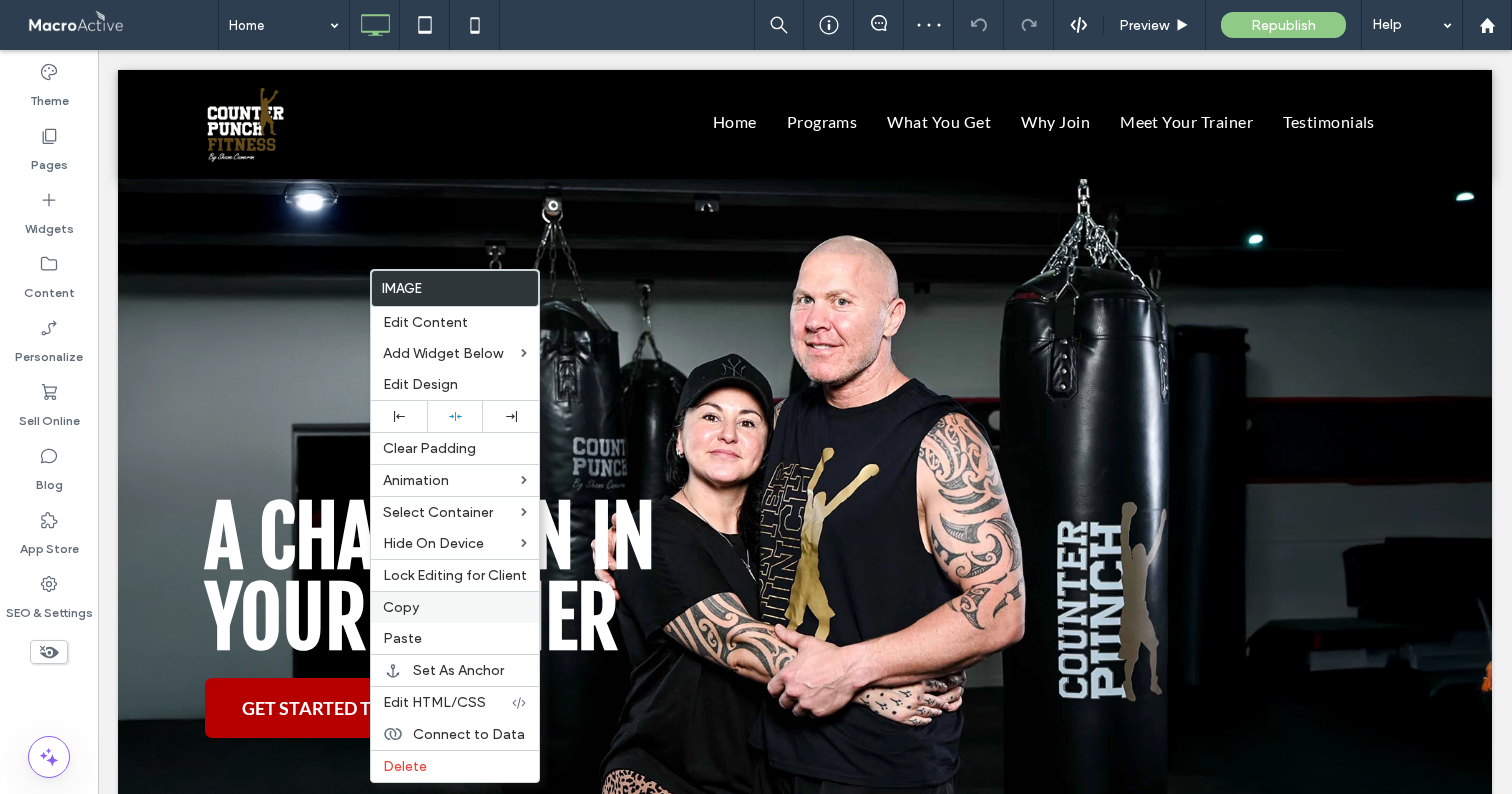 click on "Copy" at bounding box center (455, 607) 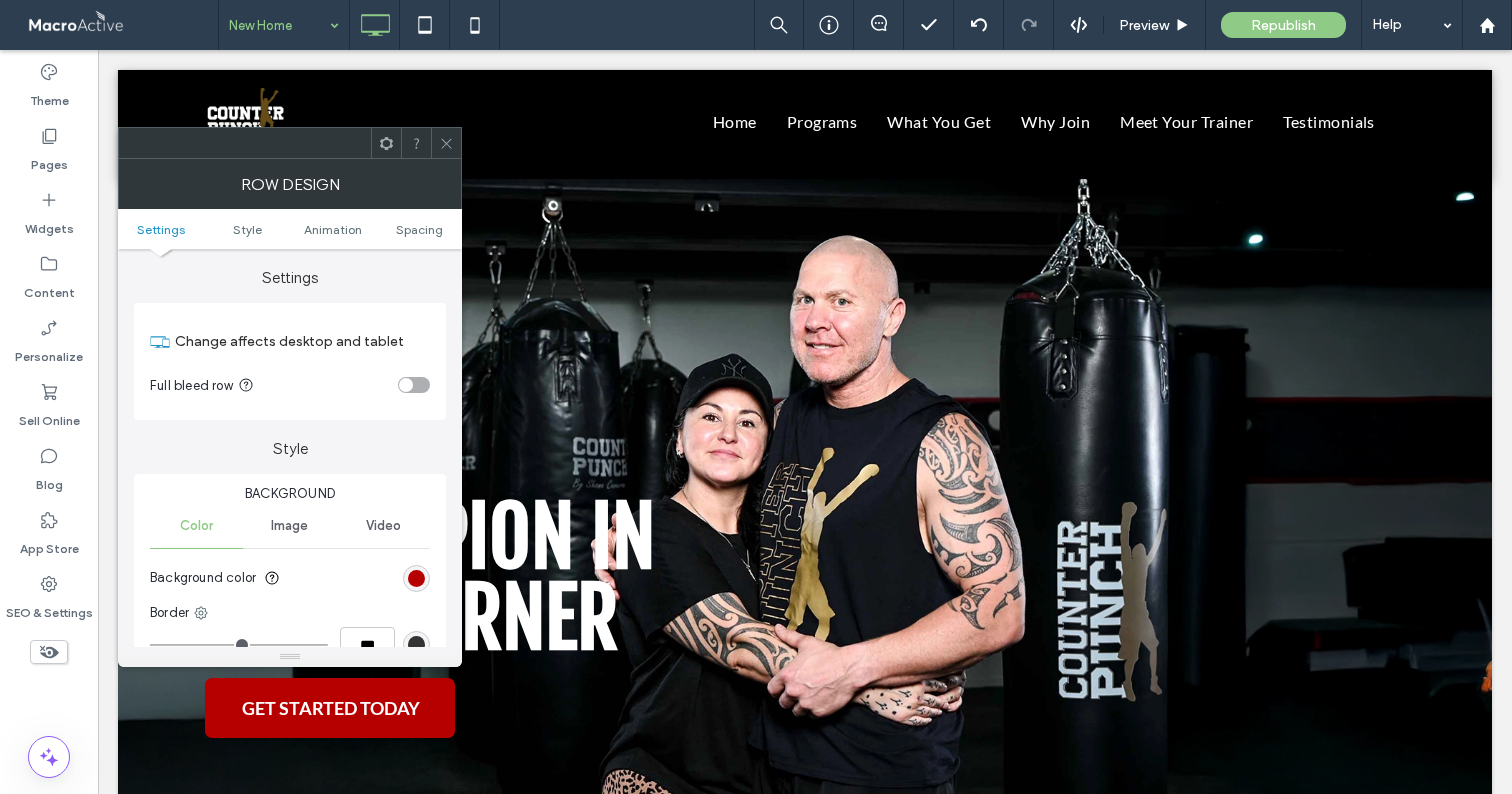 click 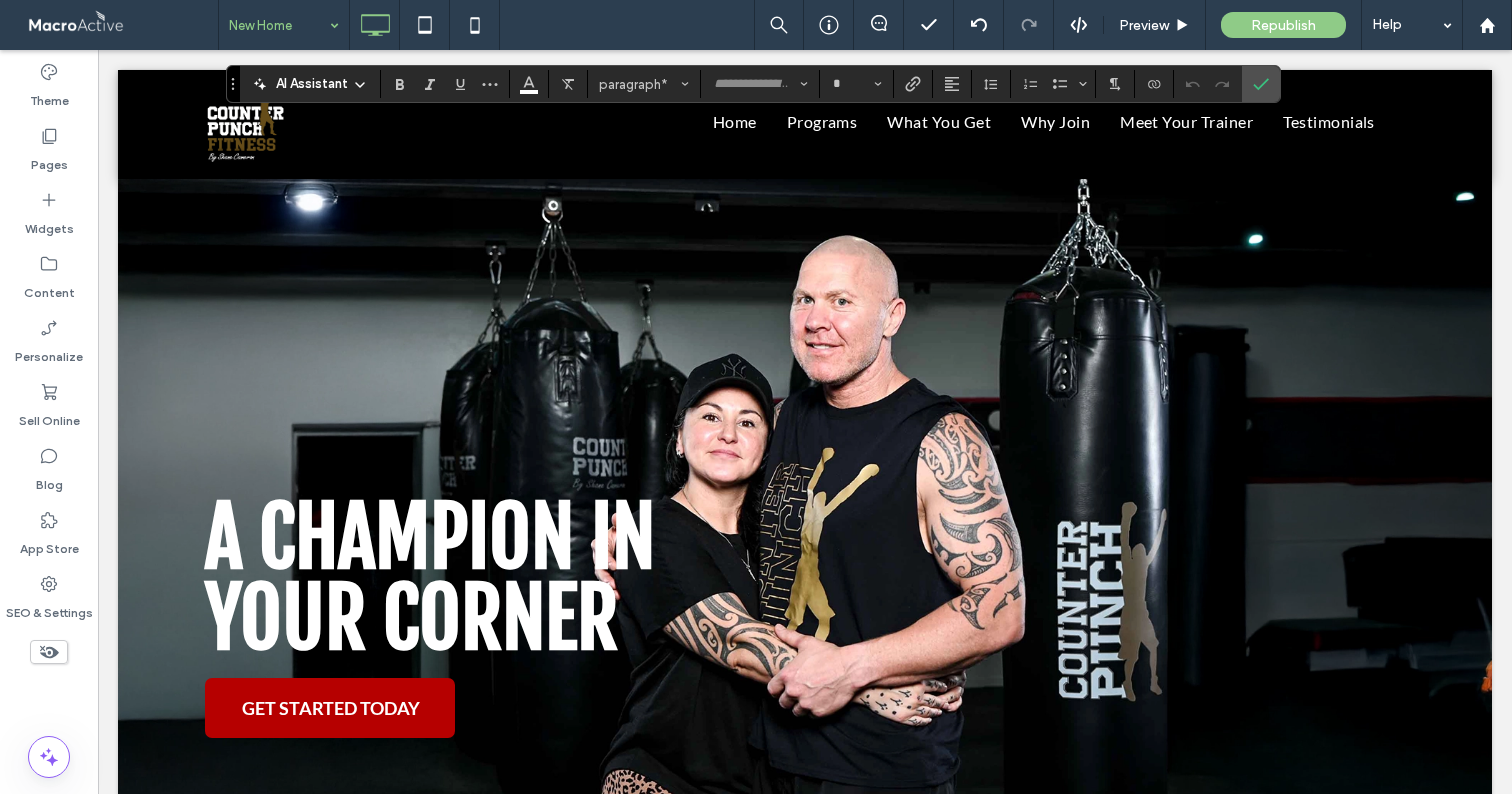 type on "****" 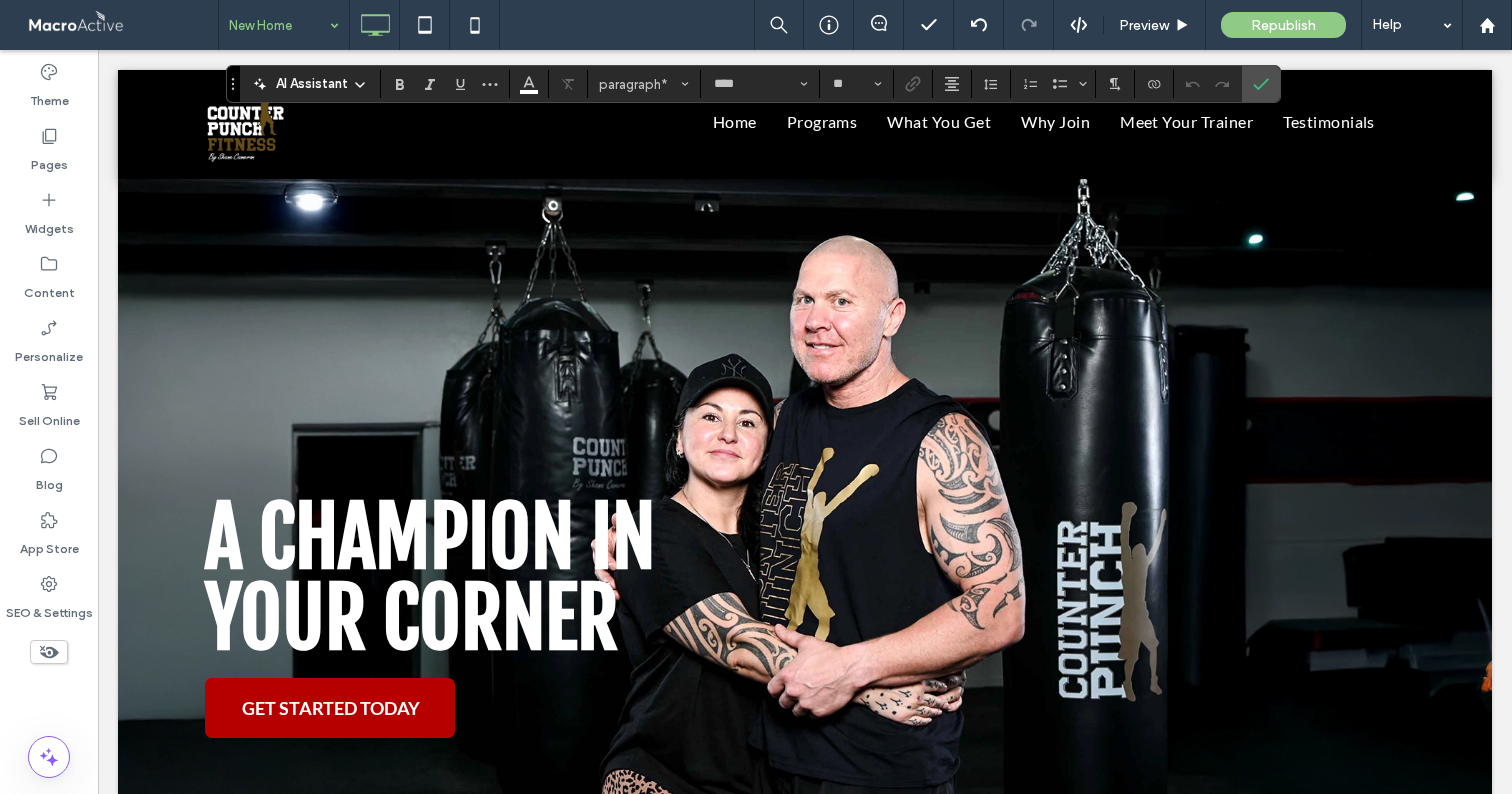 type on "**********" 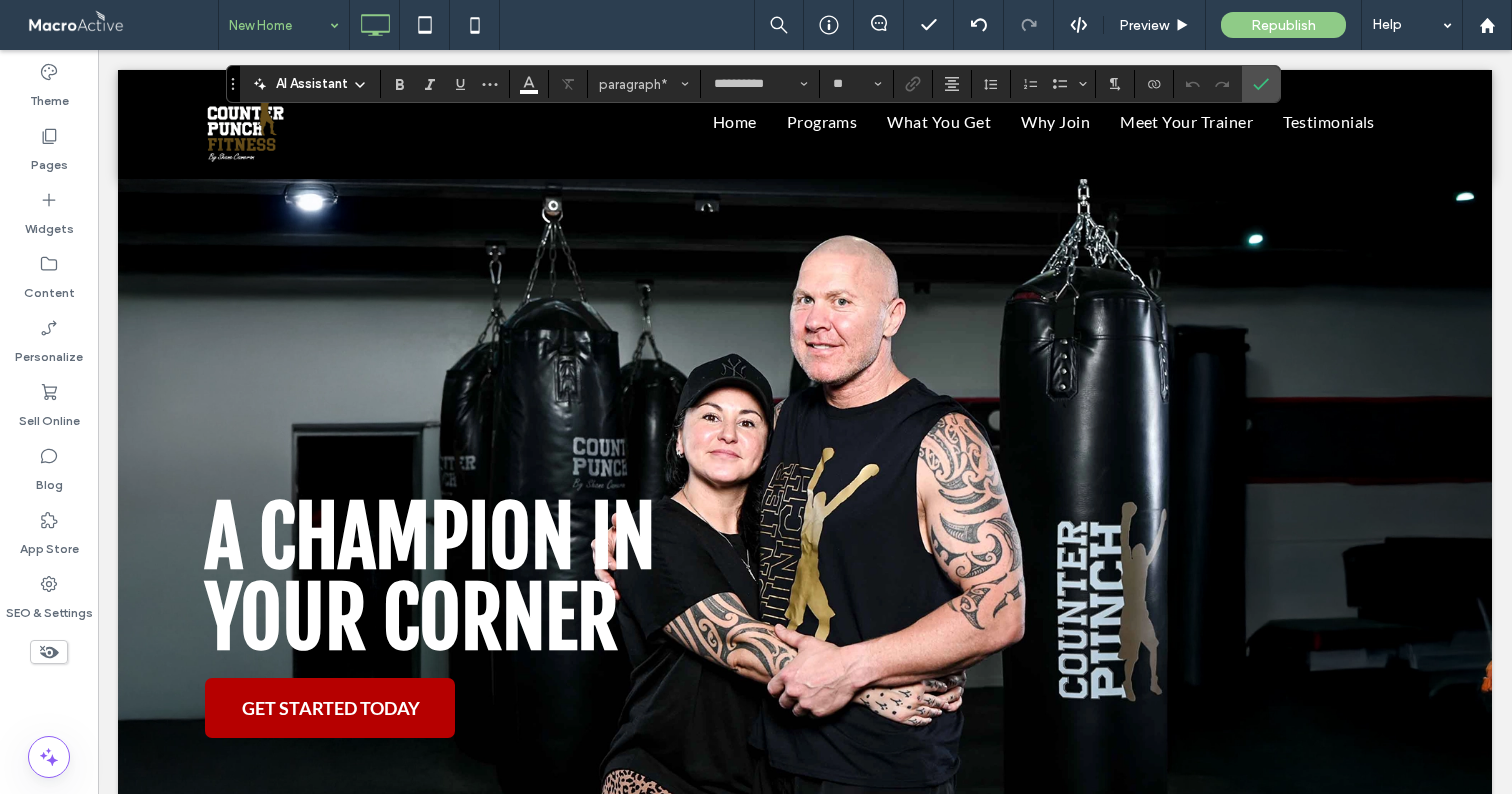 type 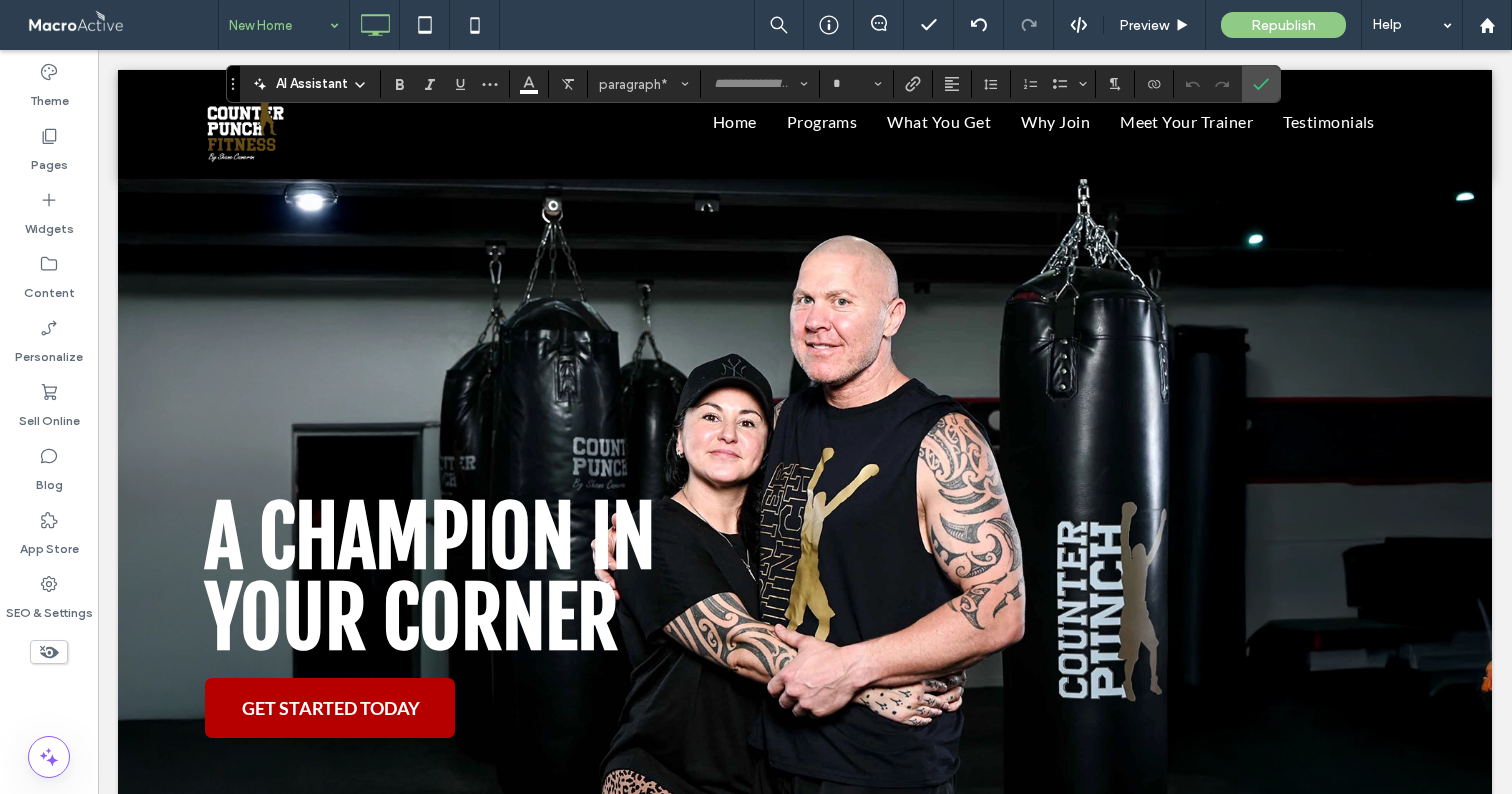 type on "****" 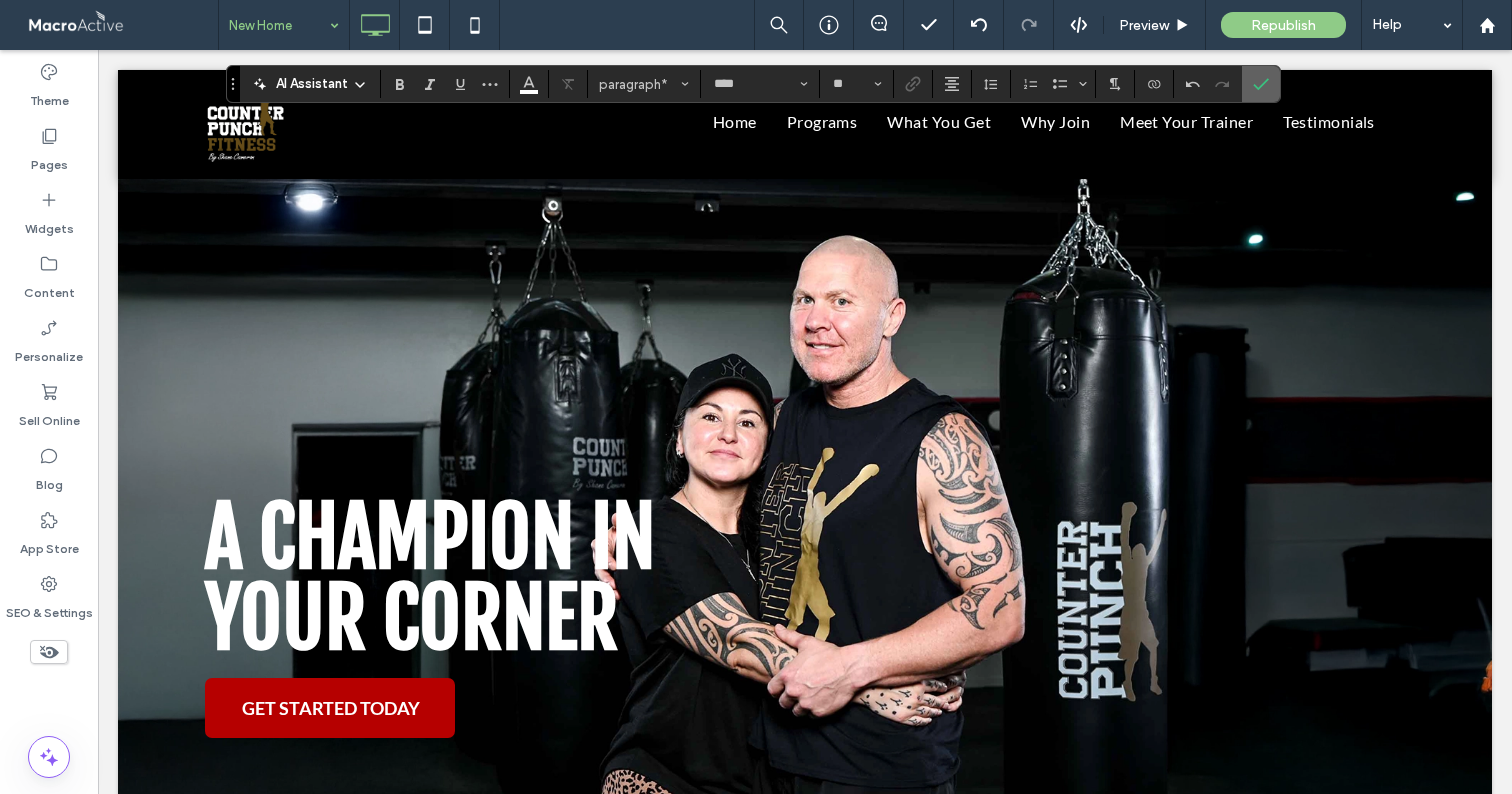 click 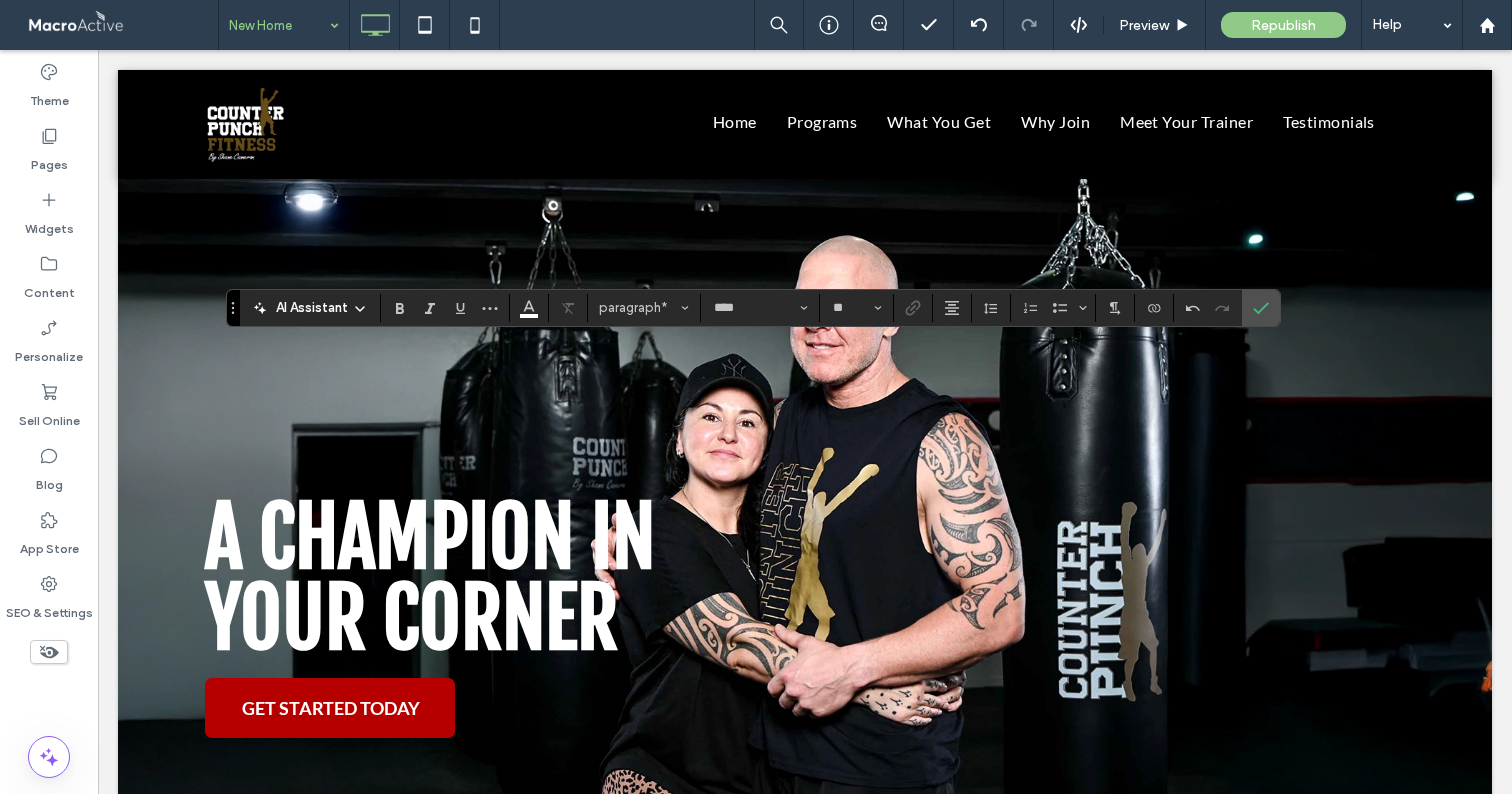 type on "**" 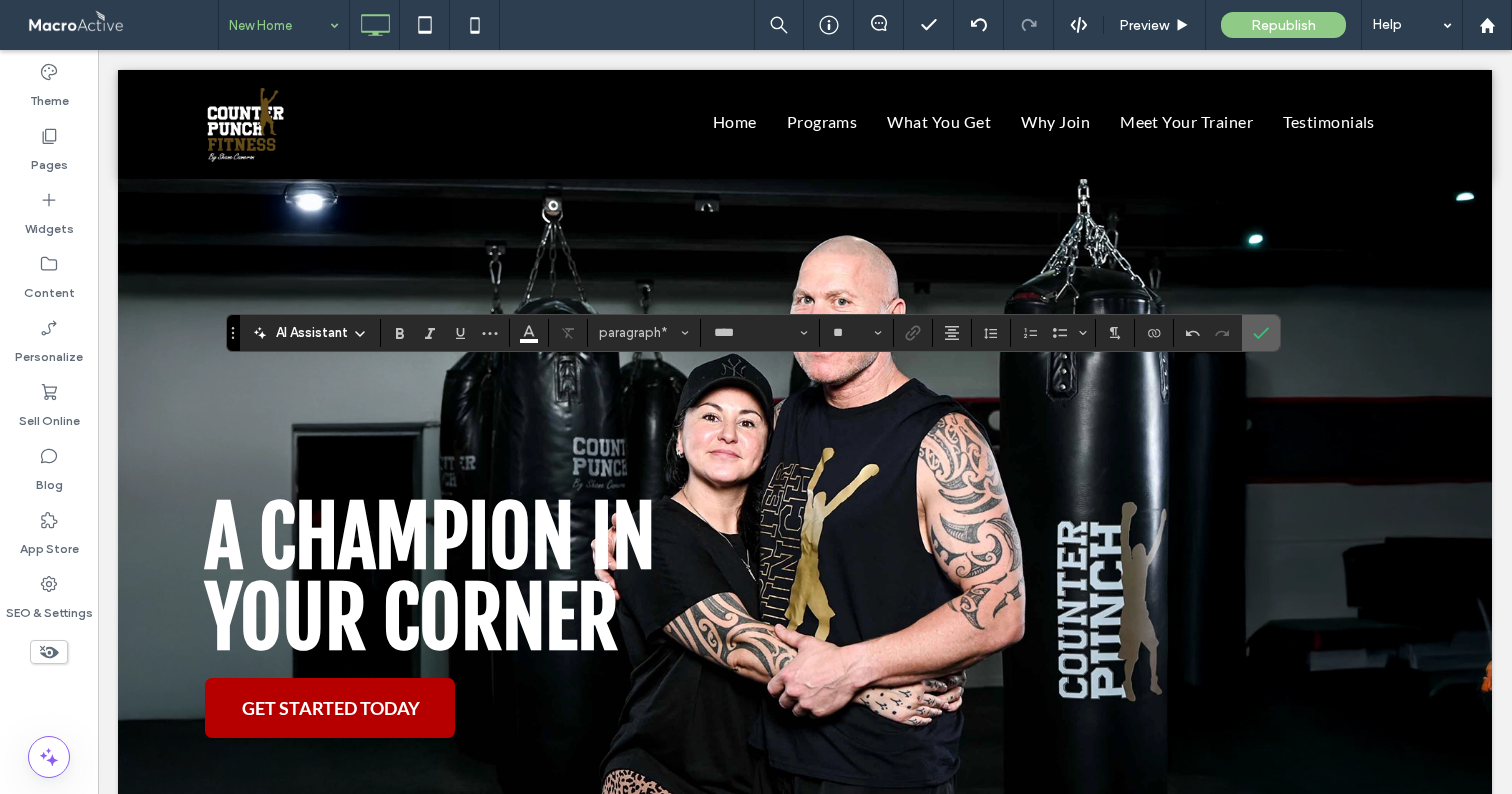 click 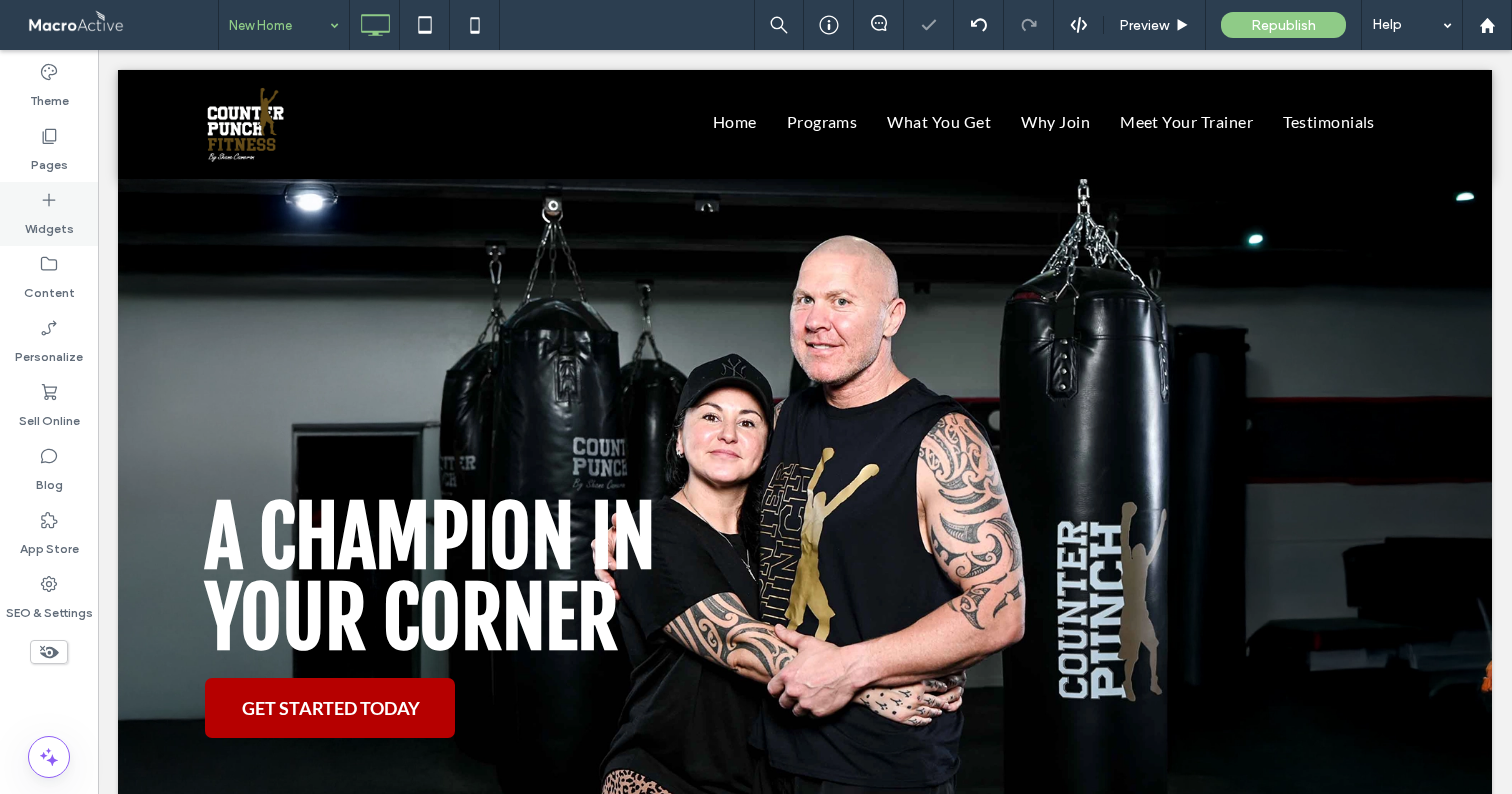 click on "Widgets" at bounding box center (49, 224) 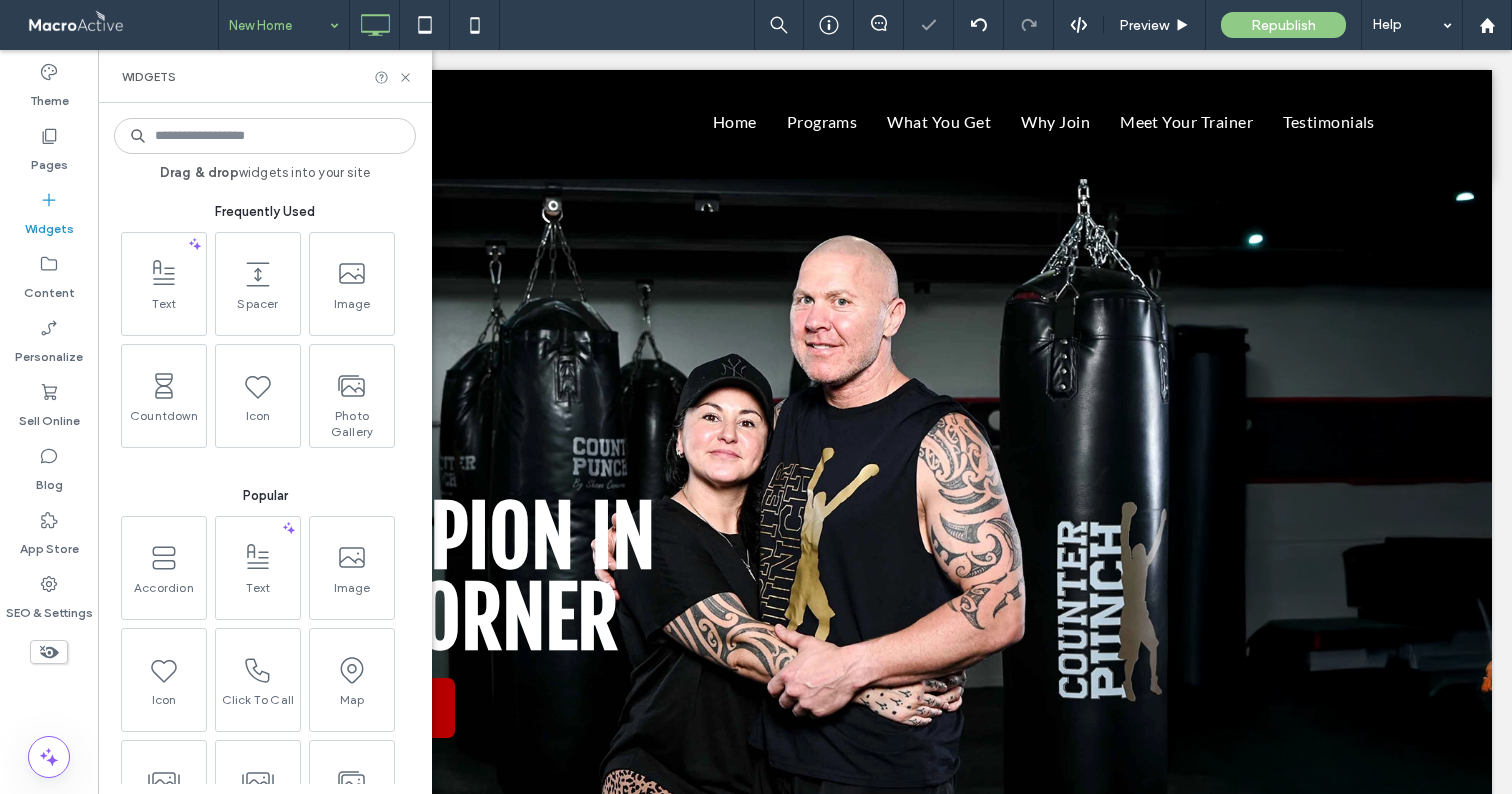 click at bounding box center (265, 136) 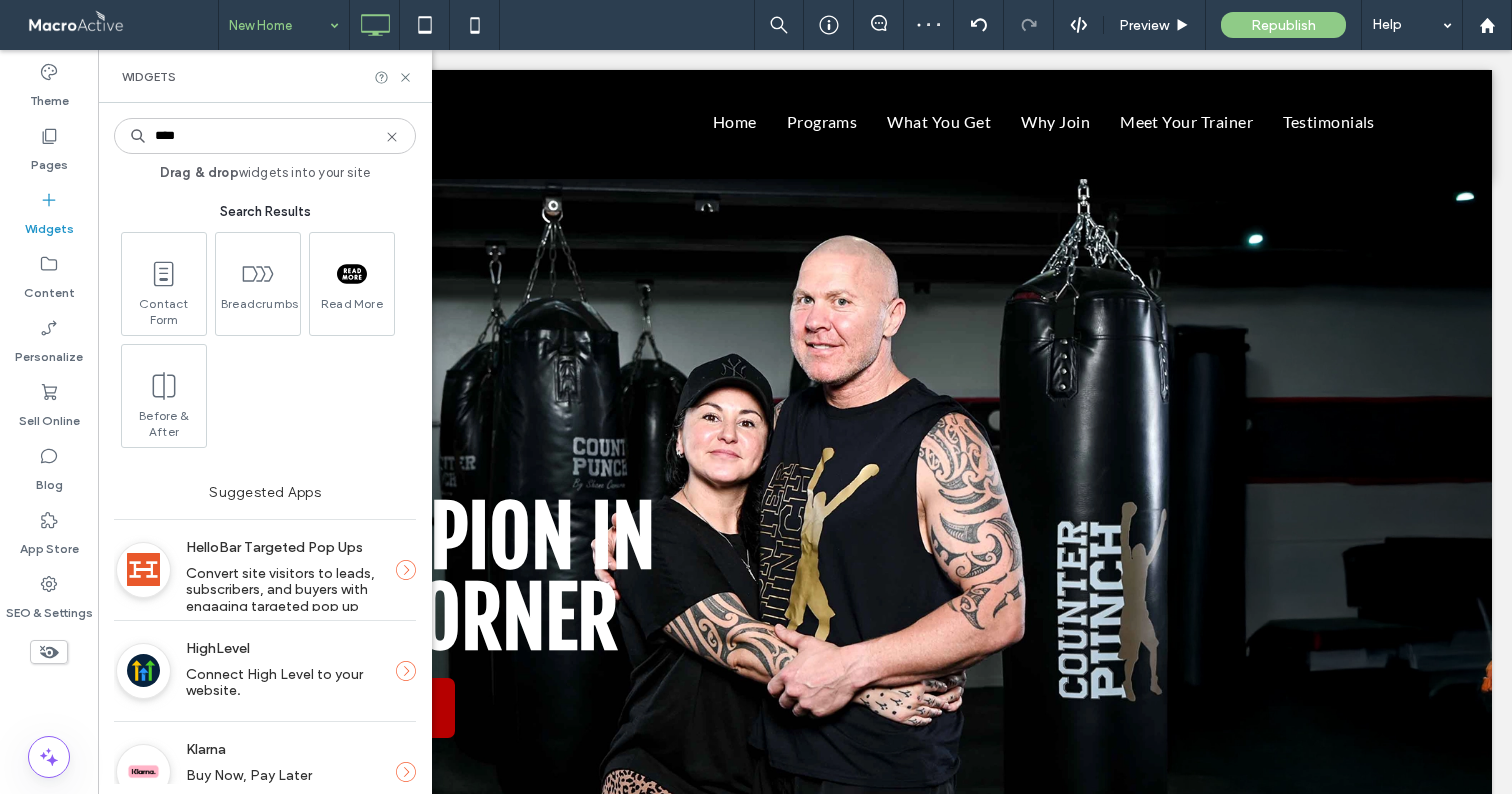 type on "****" 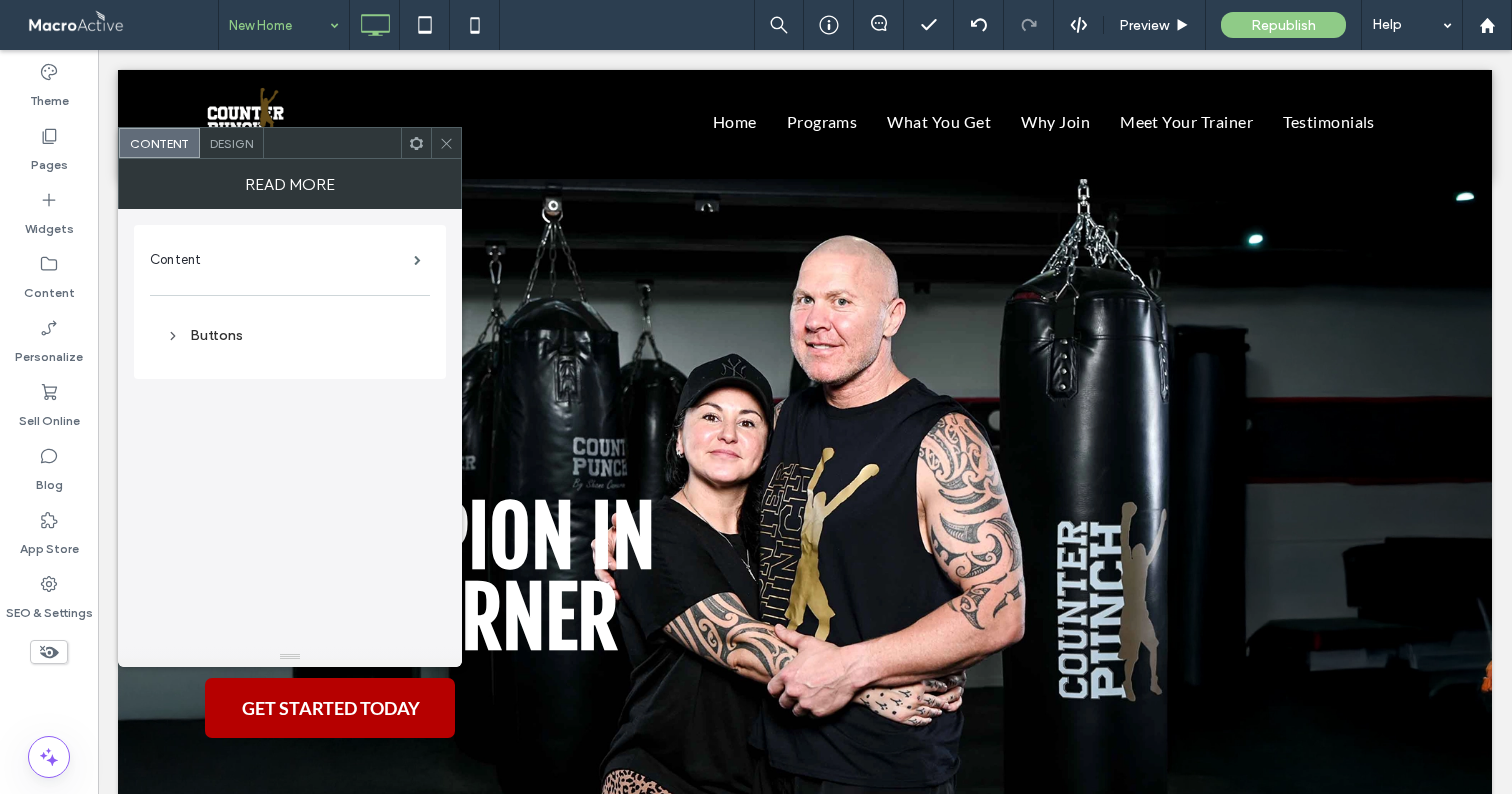 click on "Design" at bounding box center [232, 143] 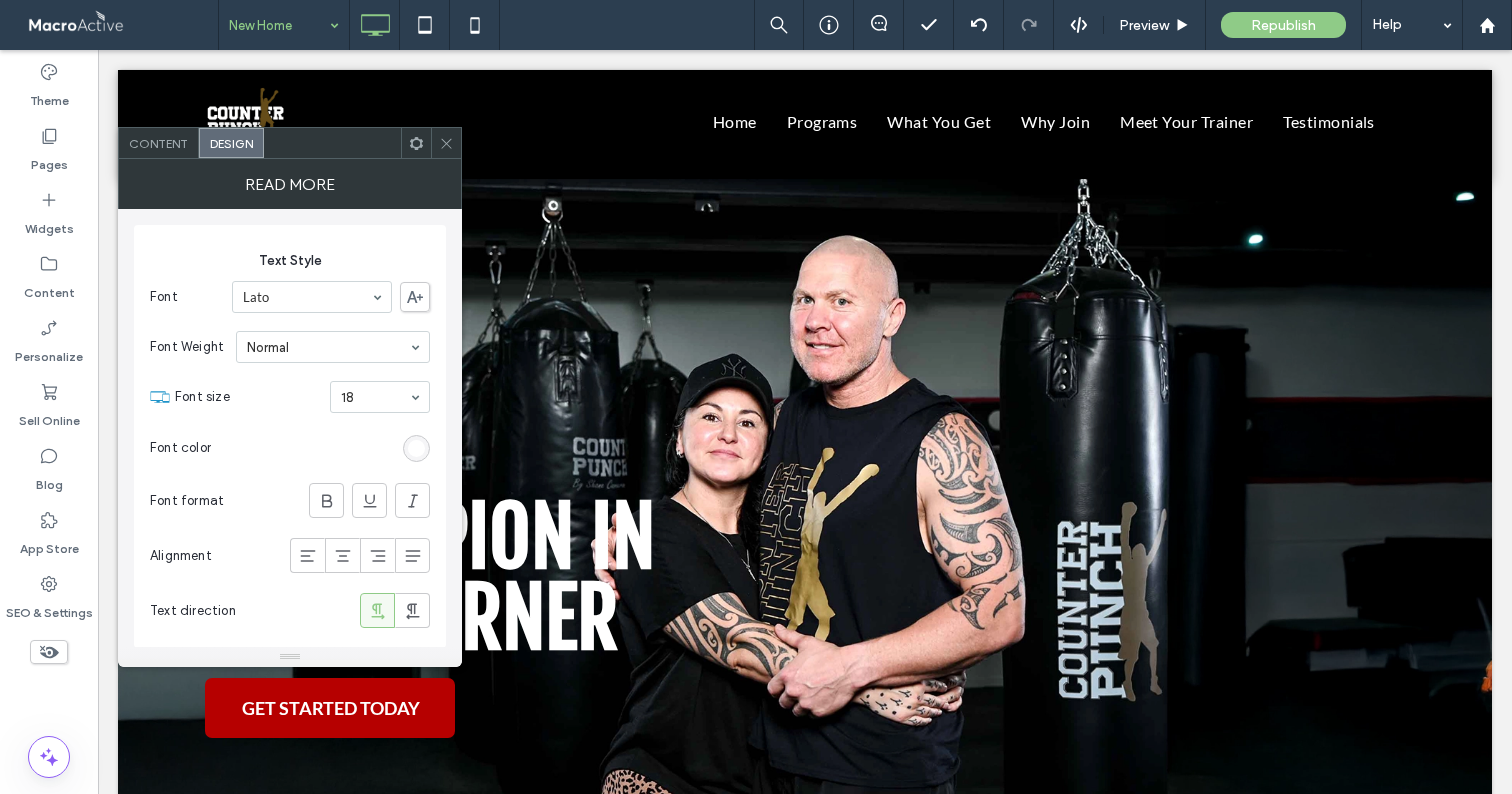 click at bounding box center [416, 448] 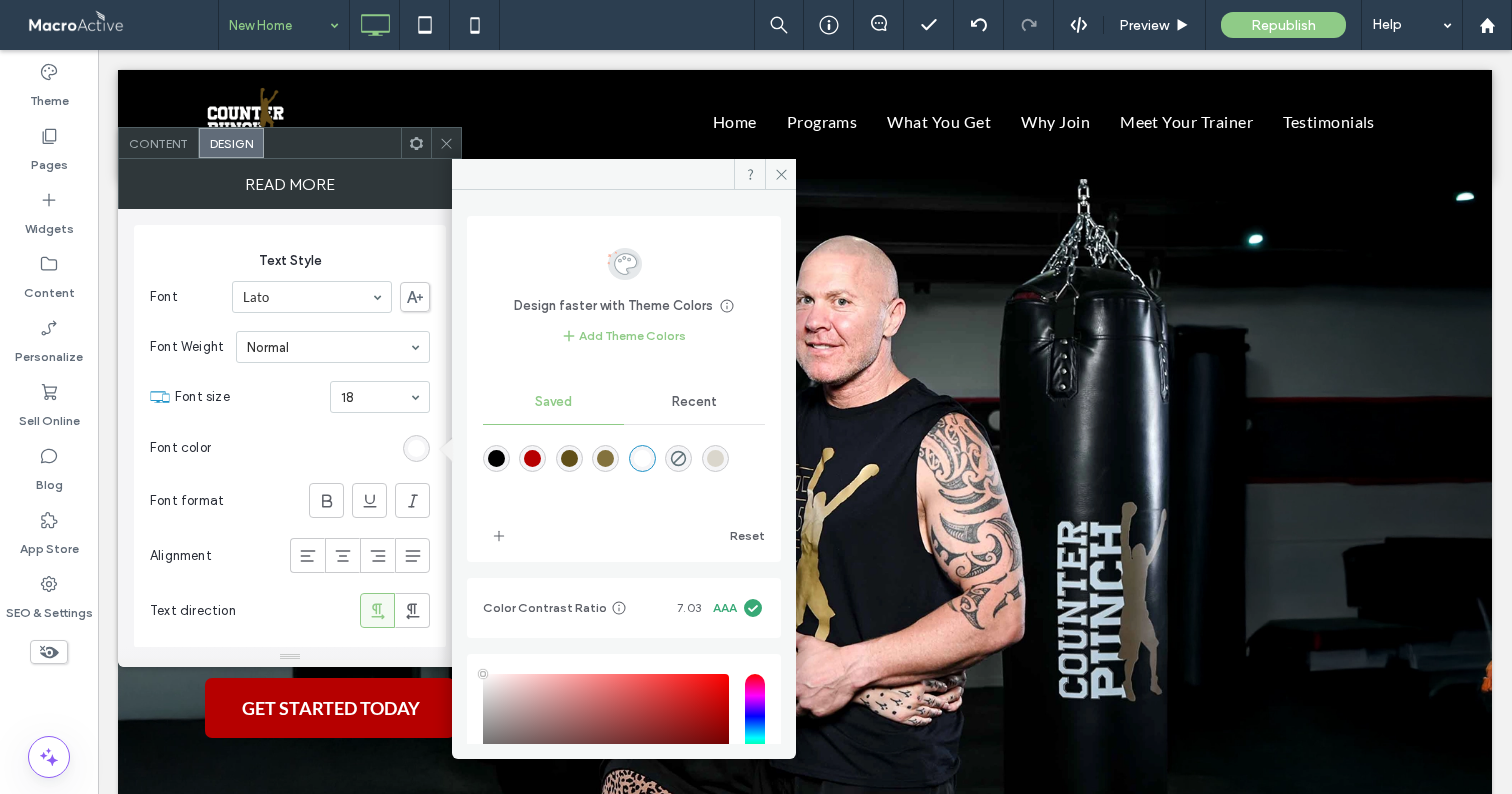 click at bounding box center (642, 458) 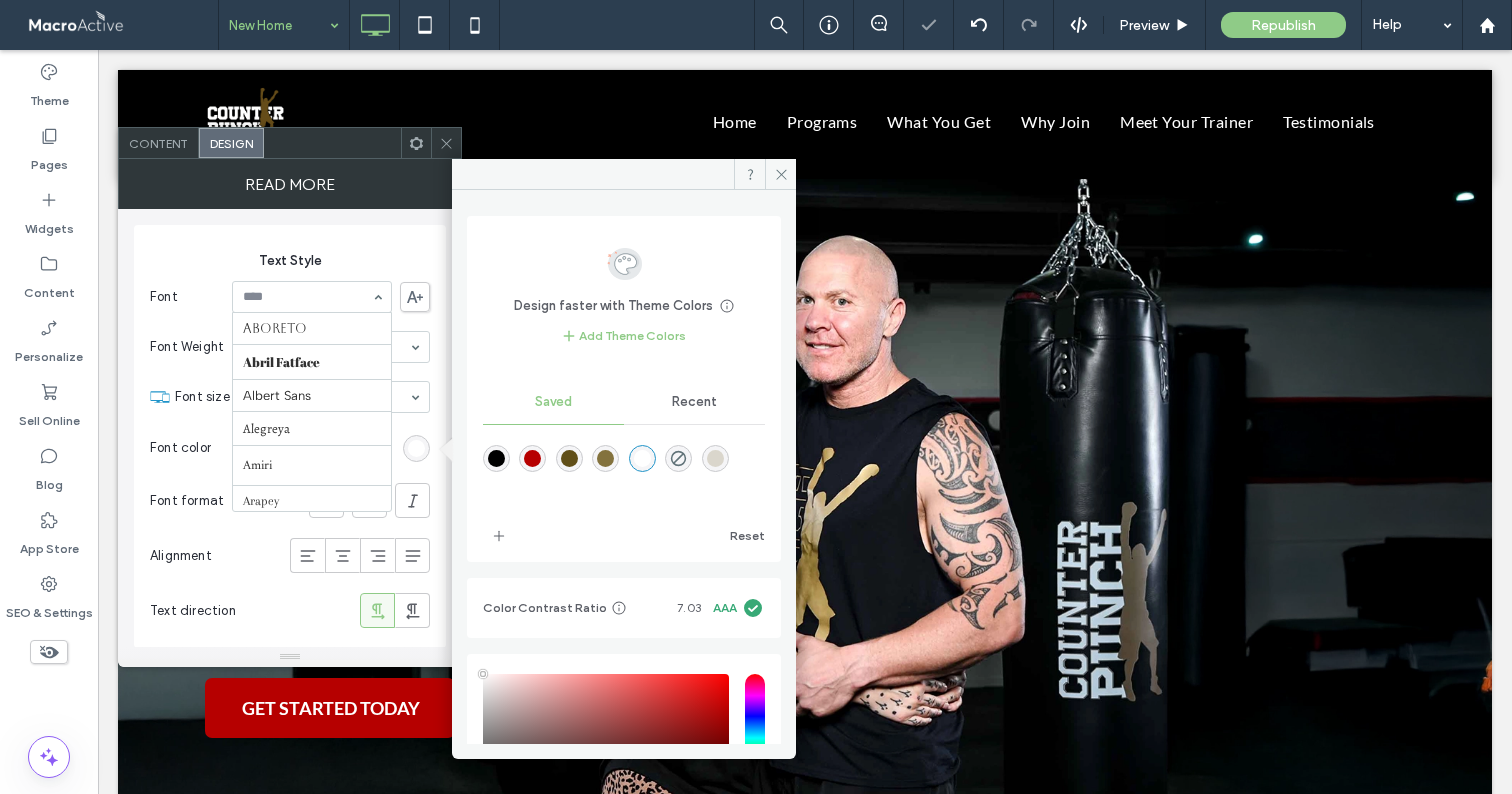 scroll, scrollTop: 869, scrollLeft: 0, axis: vertical 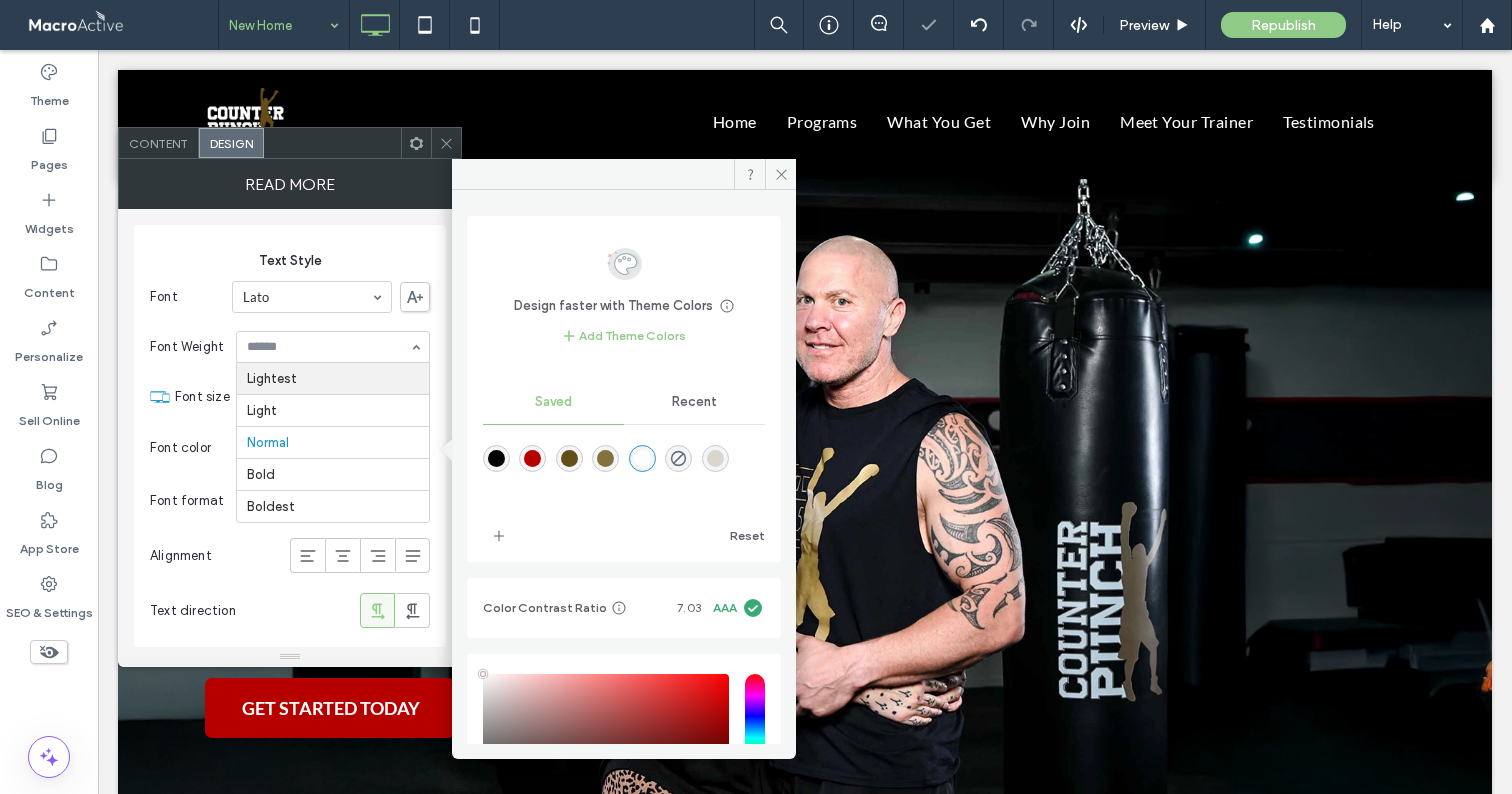 click at bounding box center [333, 347] 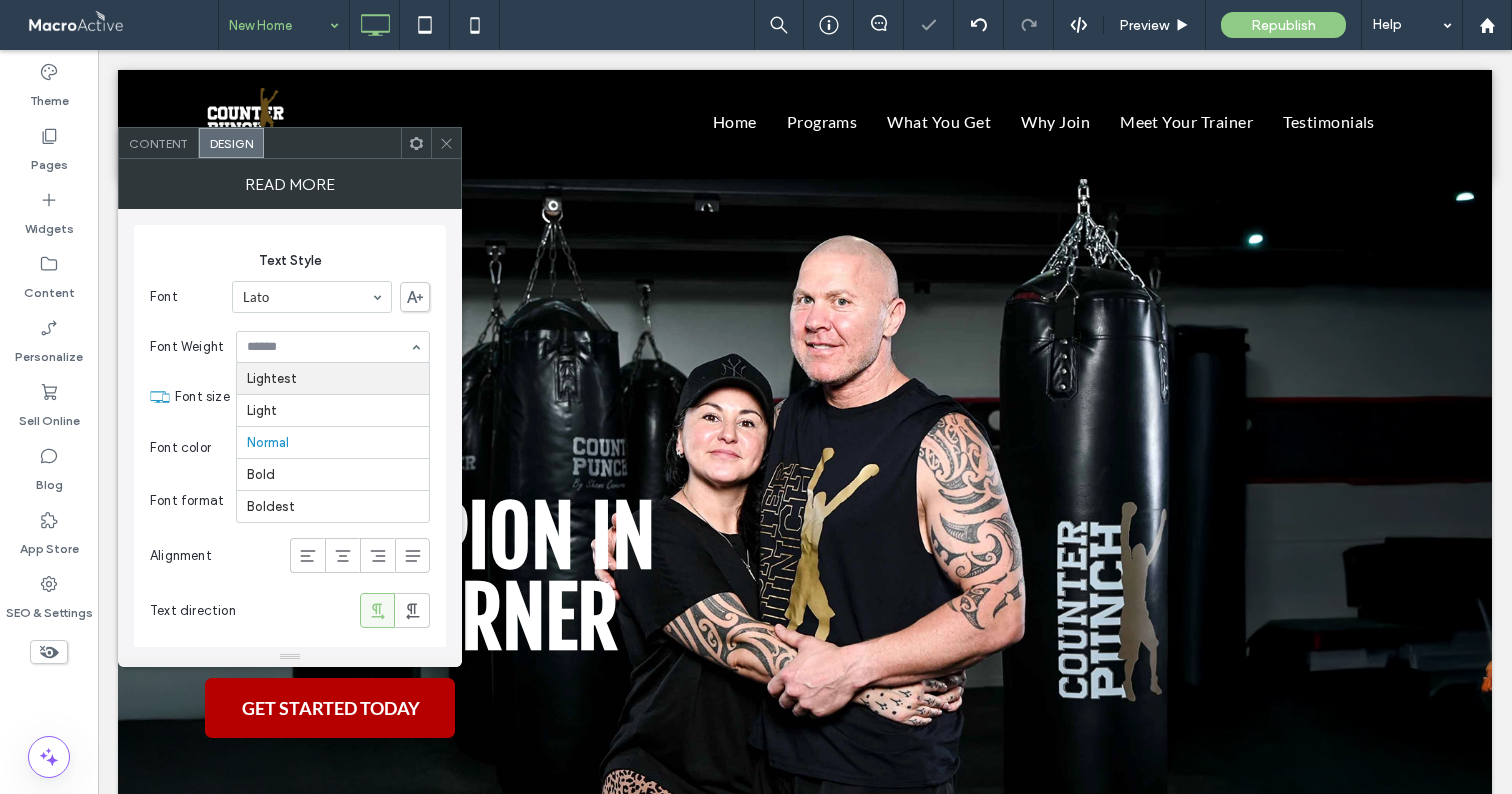click on "Font Lato" at bounding box center [290, 297] 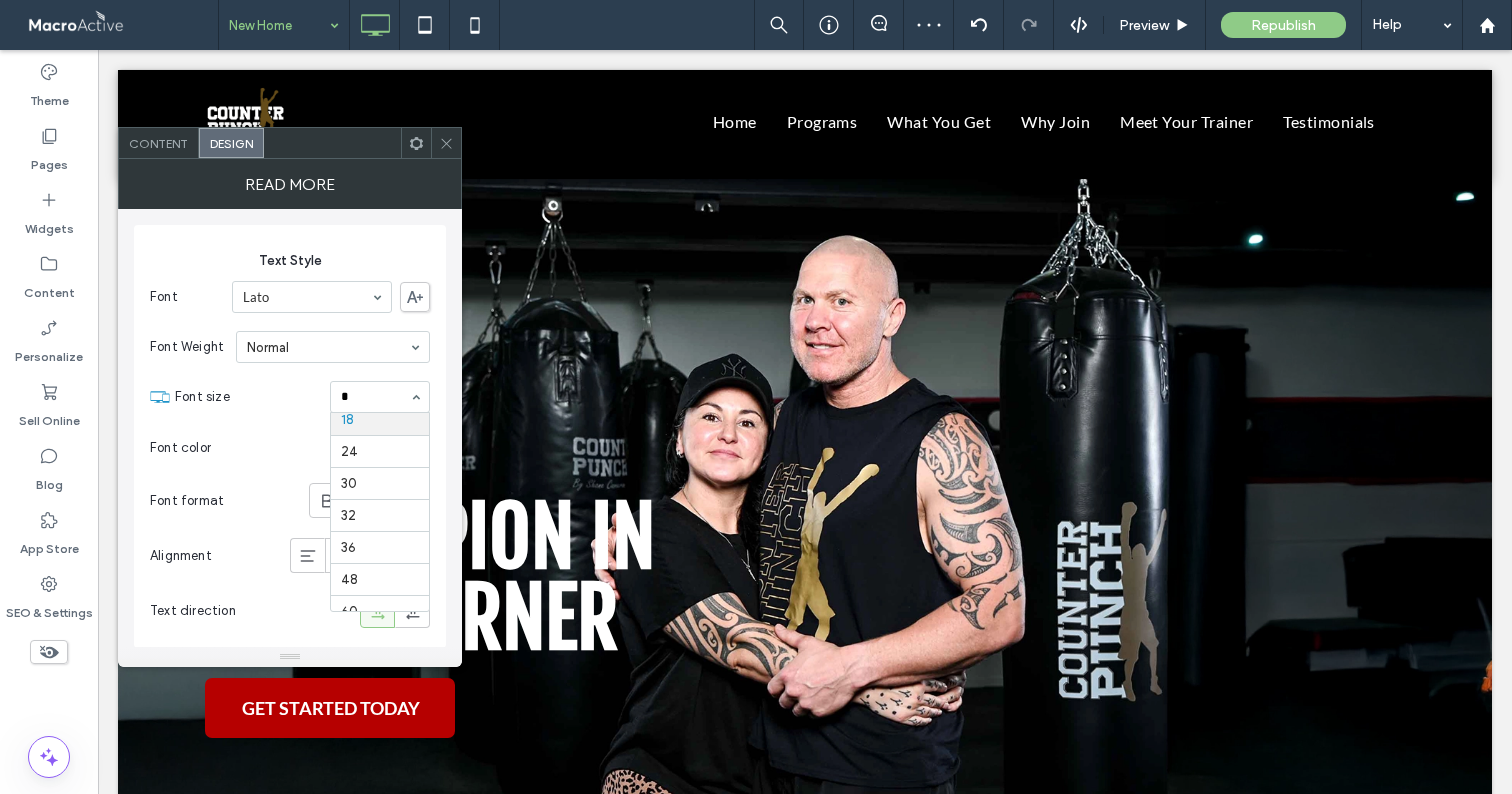 scroll, scrollTop: 65, scrollLeft: 0, axis: vertical 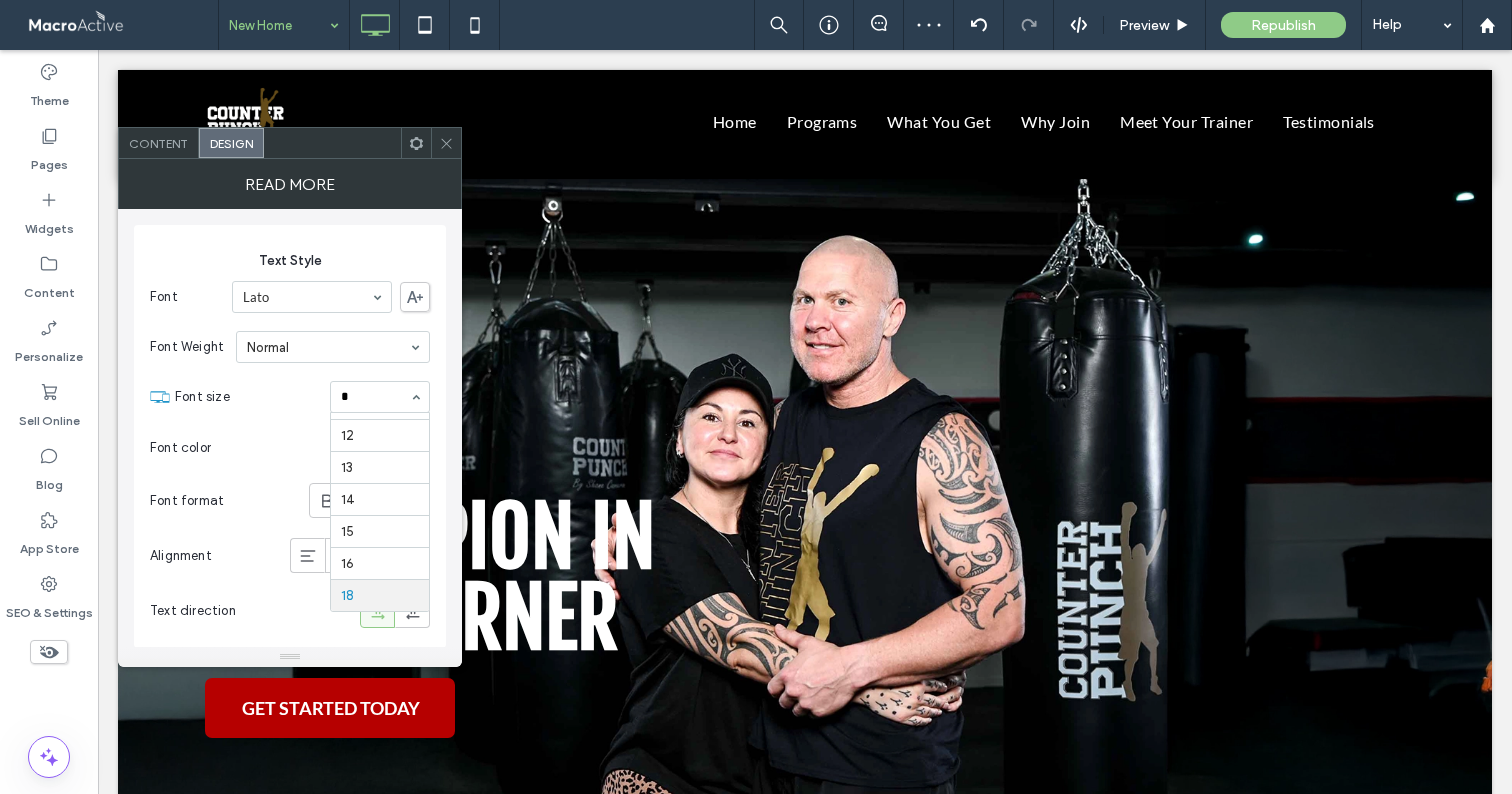 type on "**" 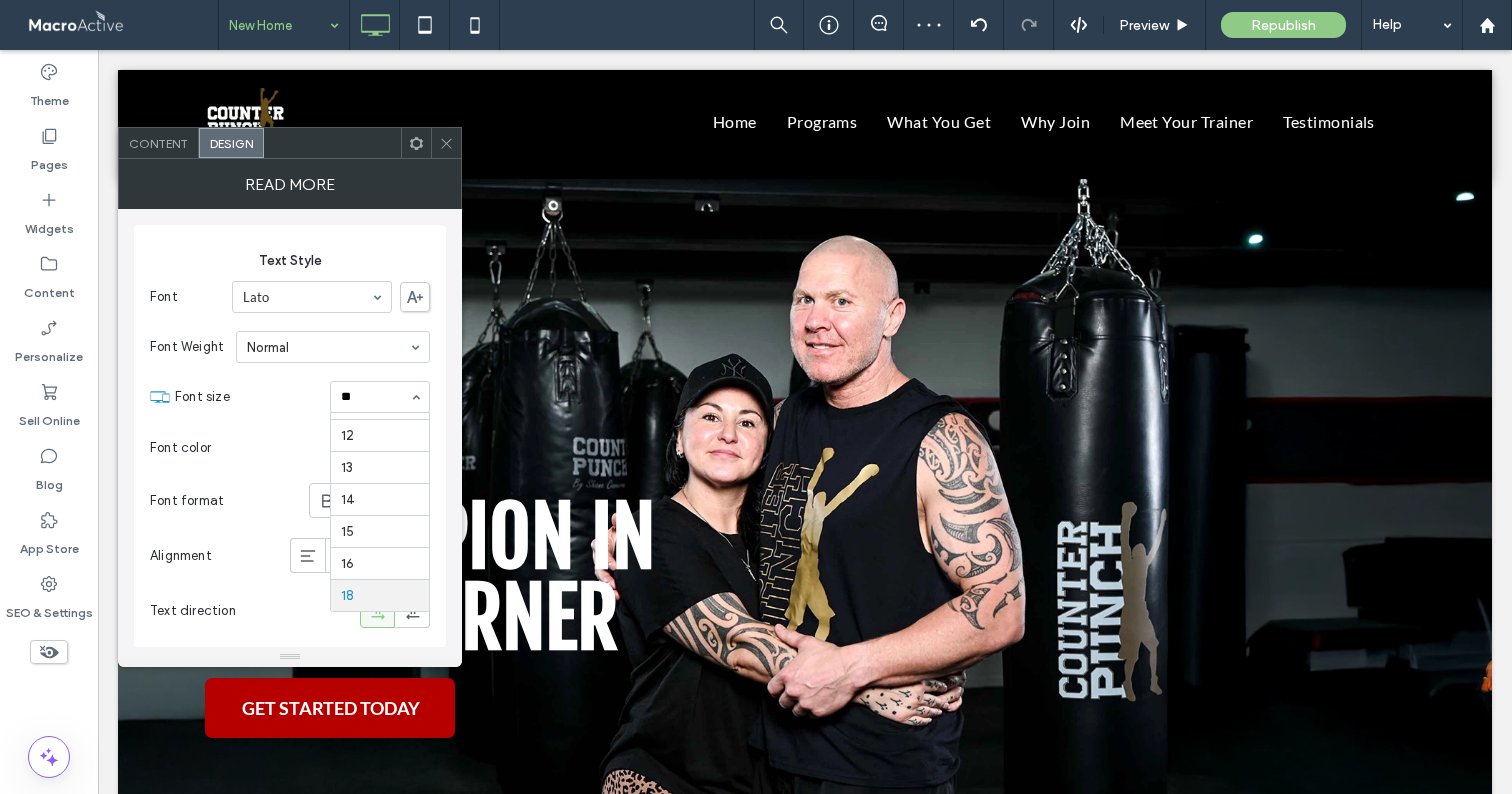 type 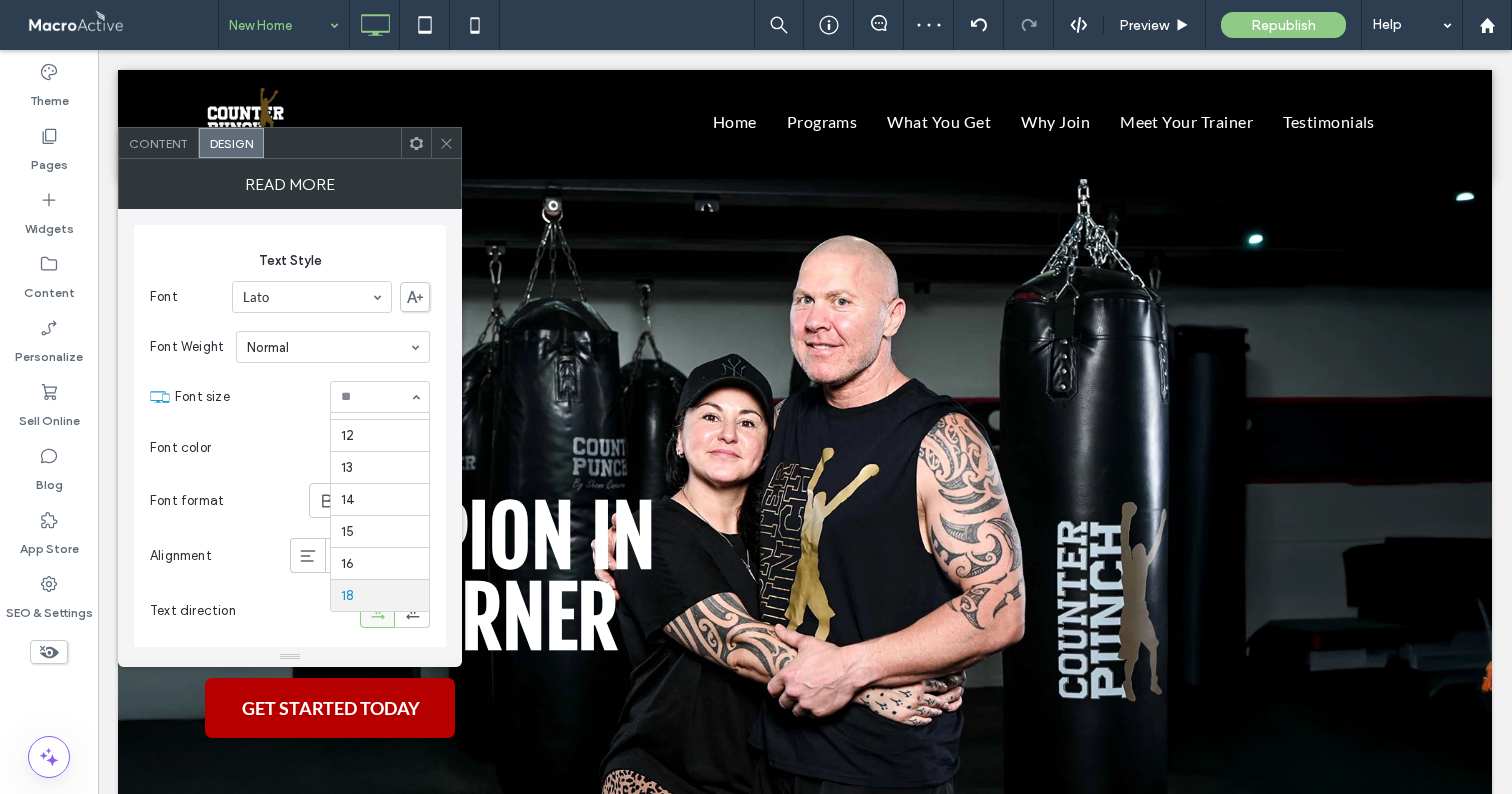 scroll, scrollTop: 0, scrollLeft: 0, axis: both 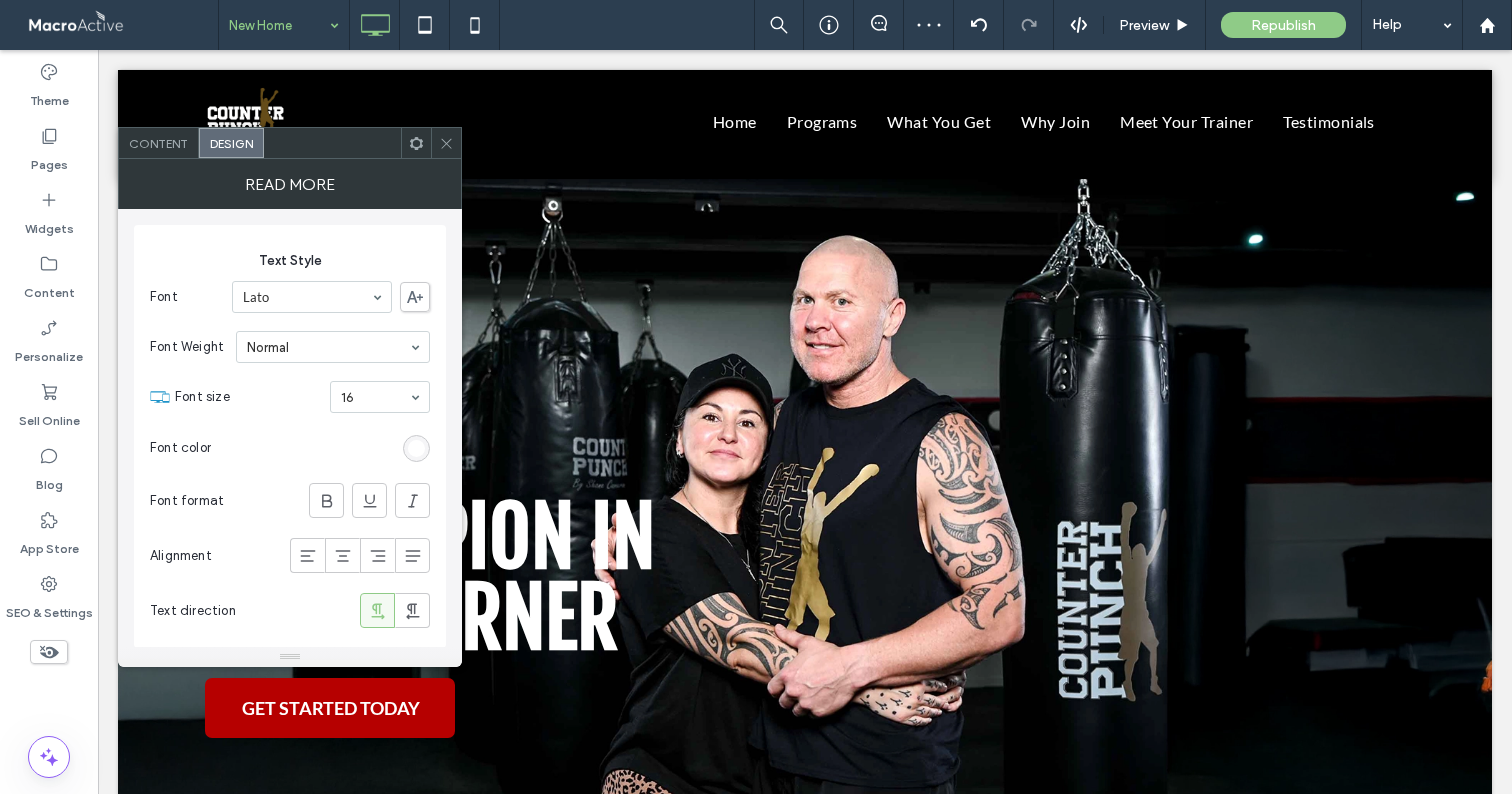 click 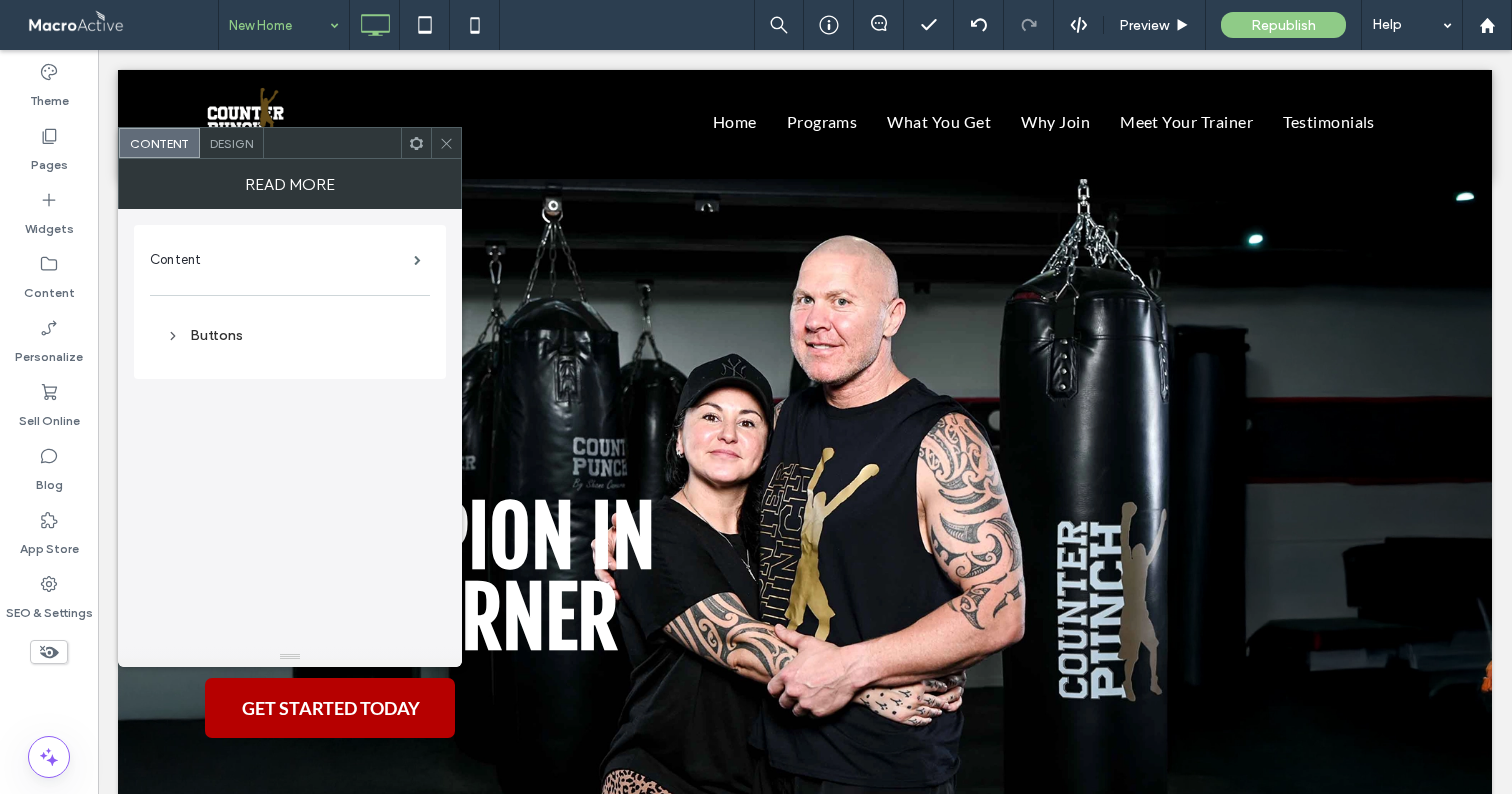click on "Design" at bounding box center (232, 143) 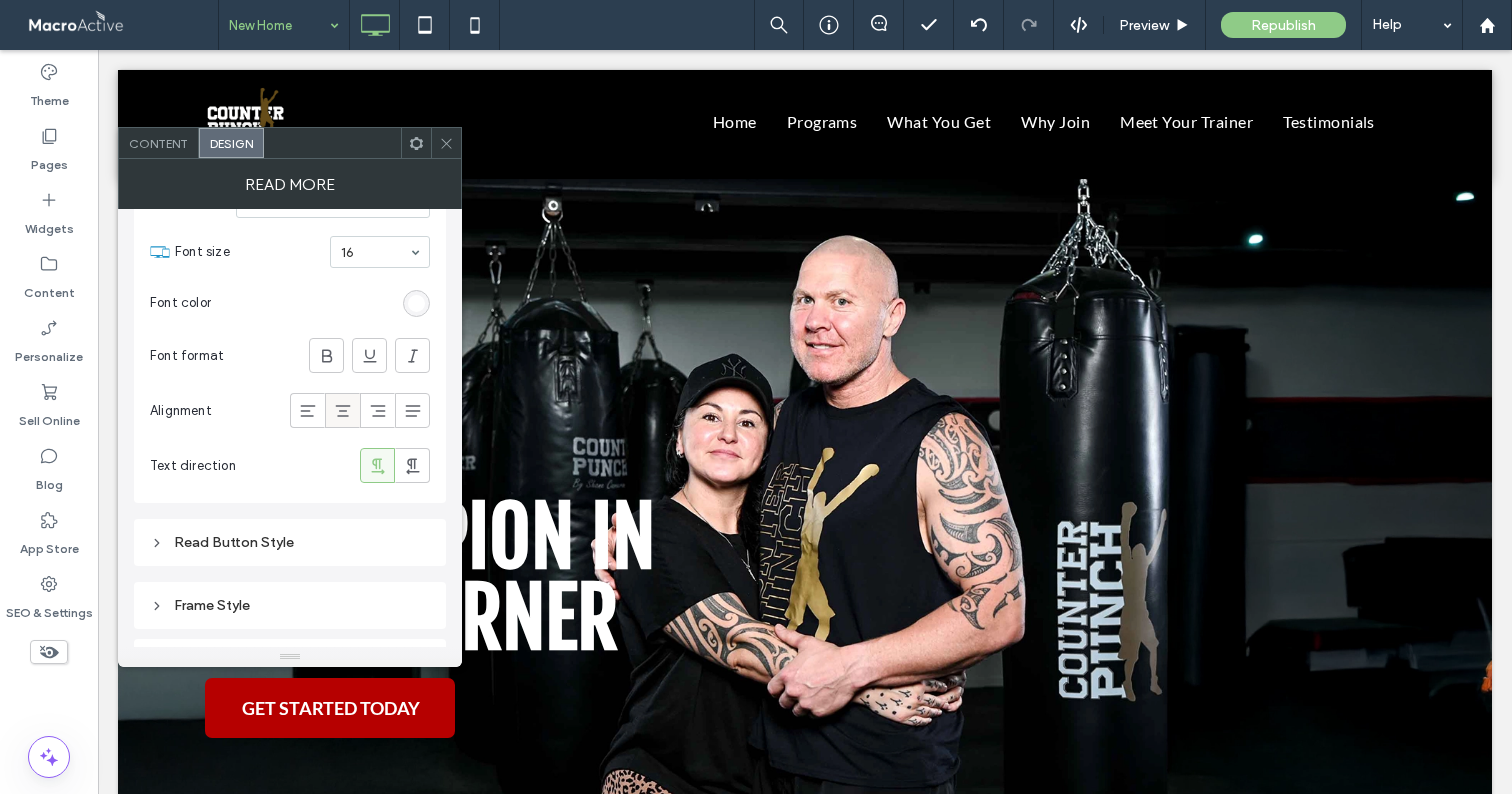 click at bounding box center [343, 410] 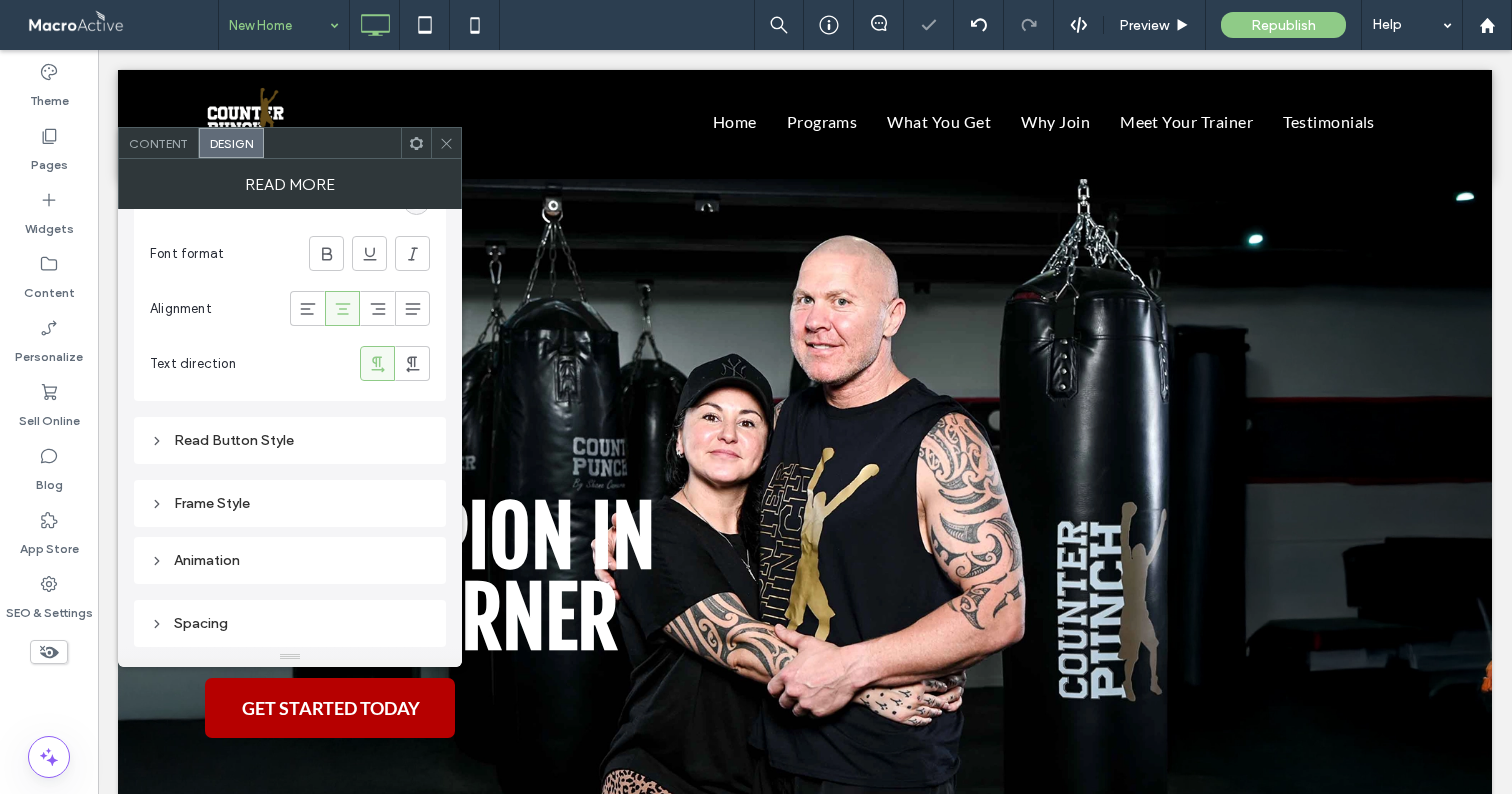 click on "Read Button Style" at bounding box center [290, 440] 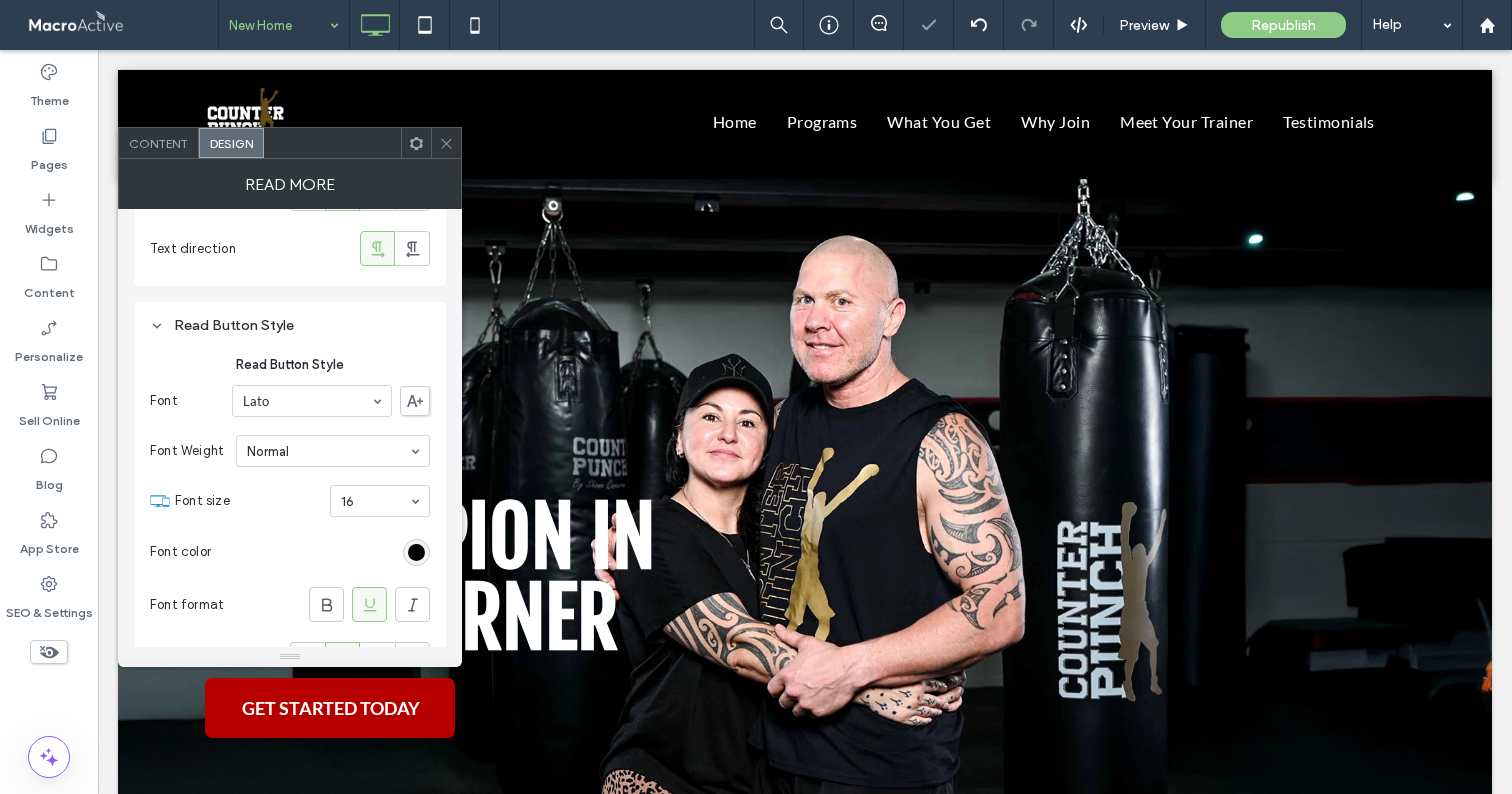 scroll, scrollTop: 365, scrollLeft: 0, axis: vertical 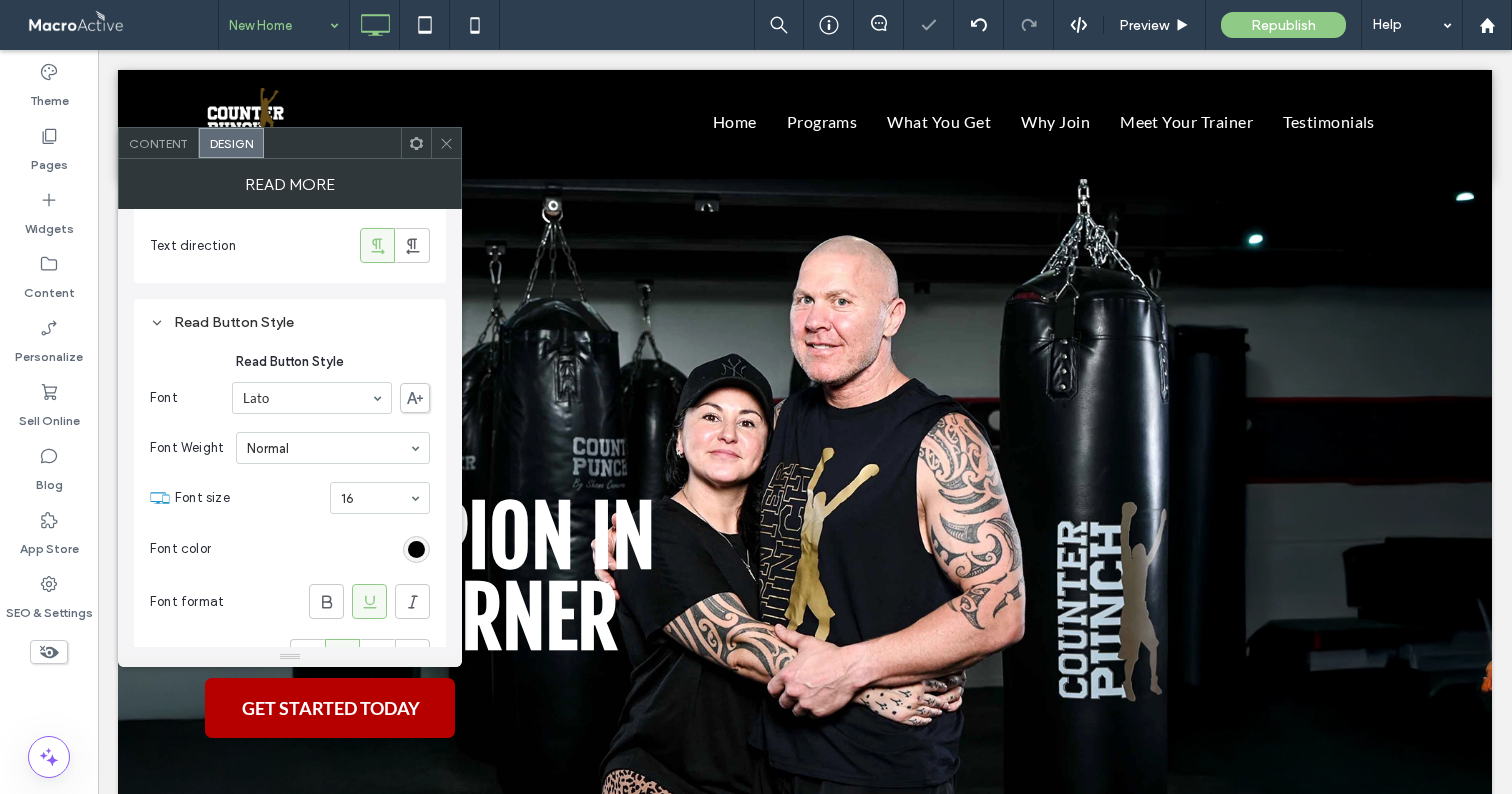 drag, startPoint x: 422, startPoint y: 552, endPoint x: 448, endPoint y: 526, distance: 36.769554 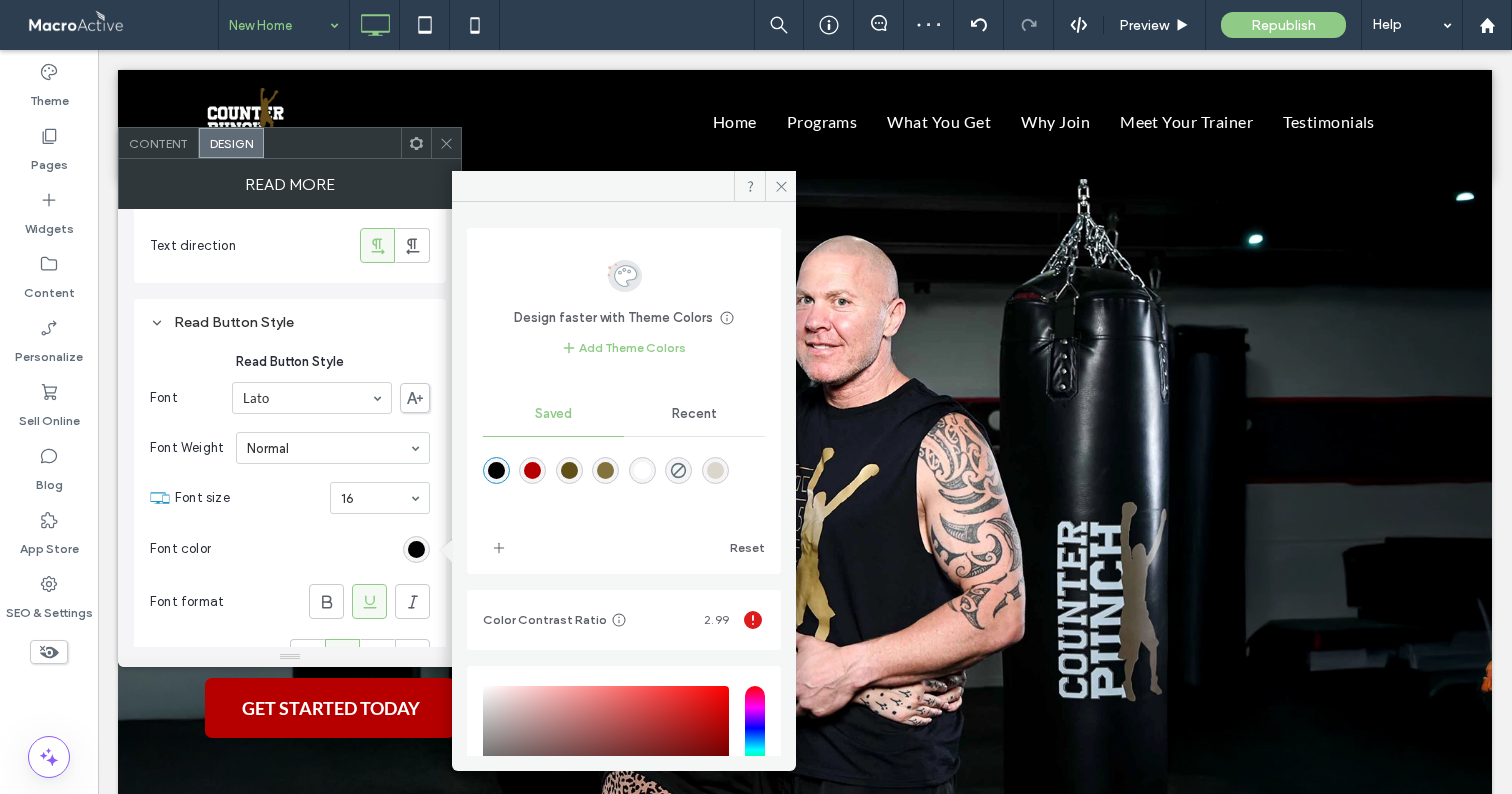 click at bounding box center (642, 470) 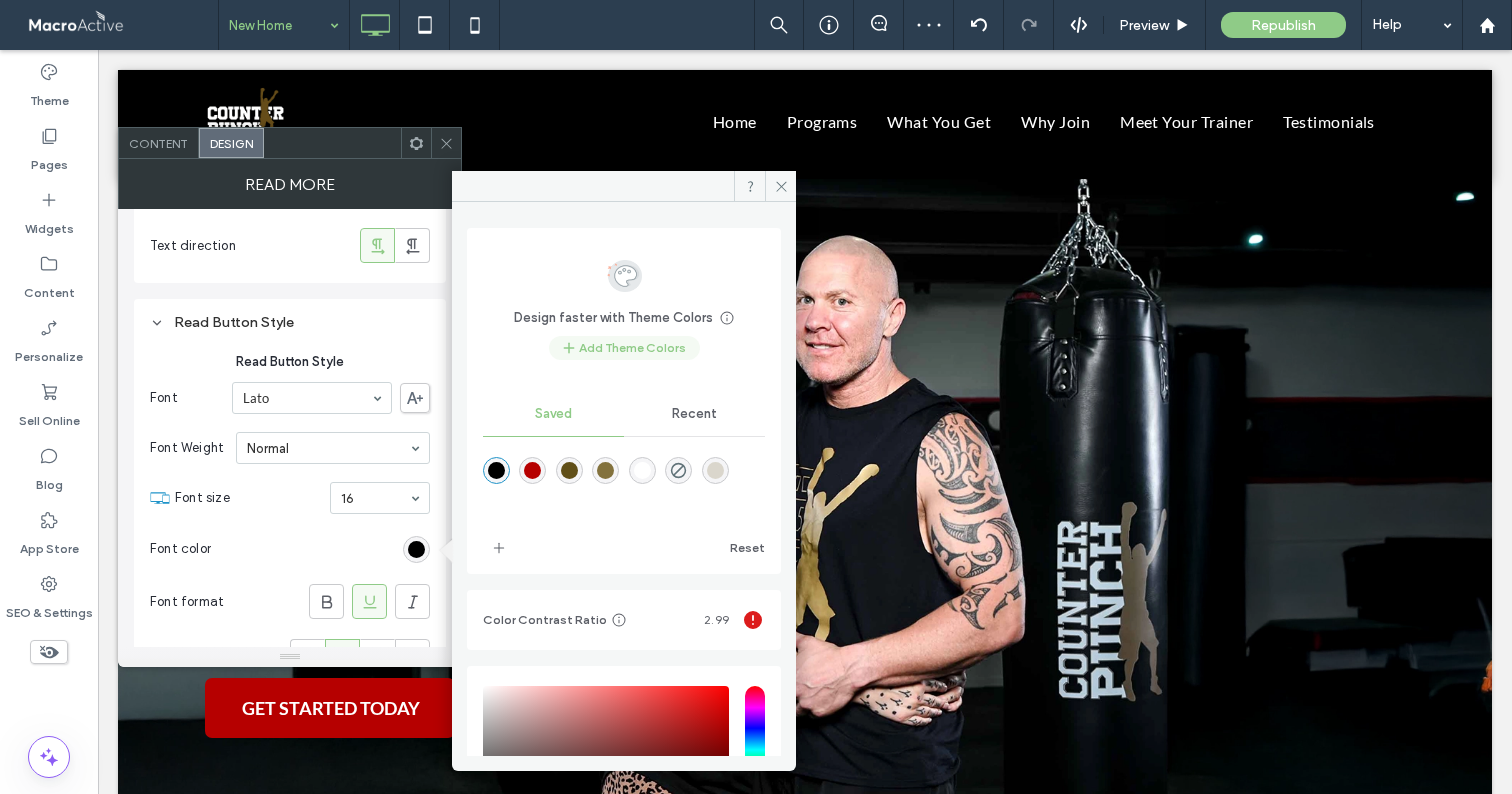 type on "*******" 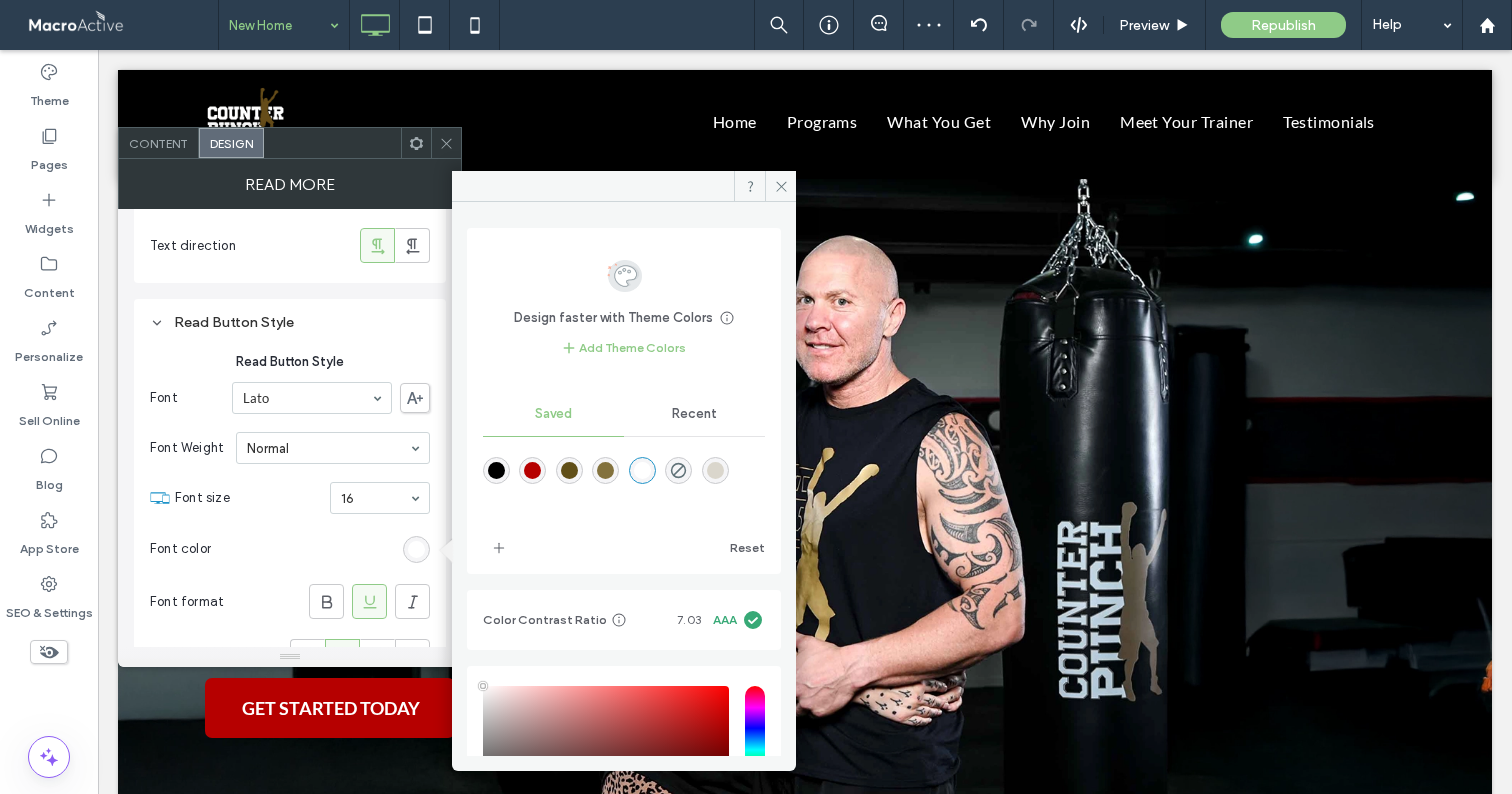 click 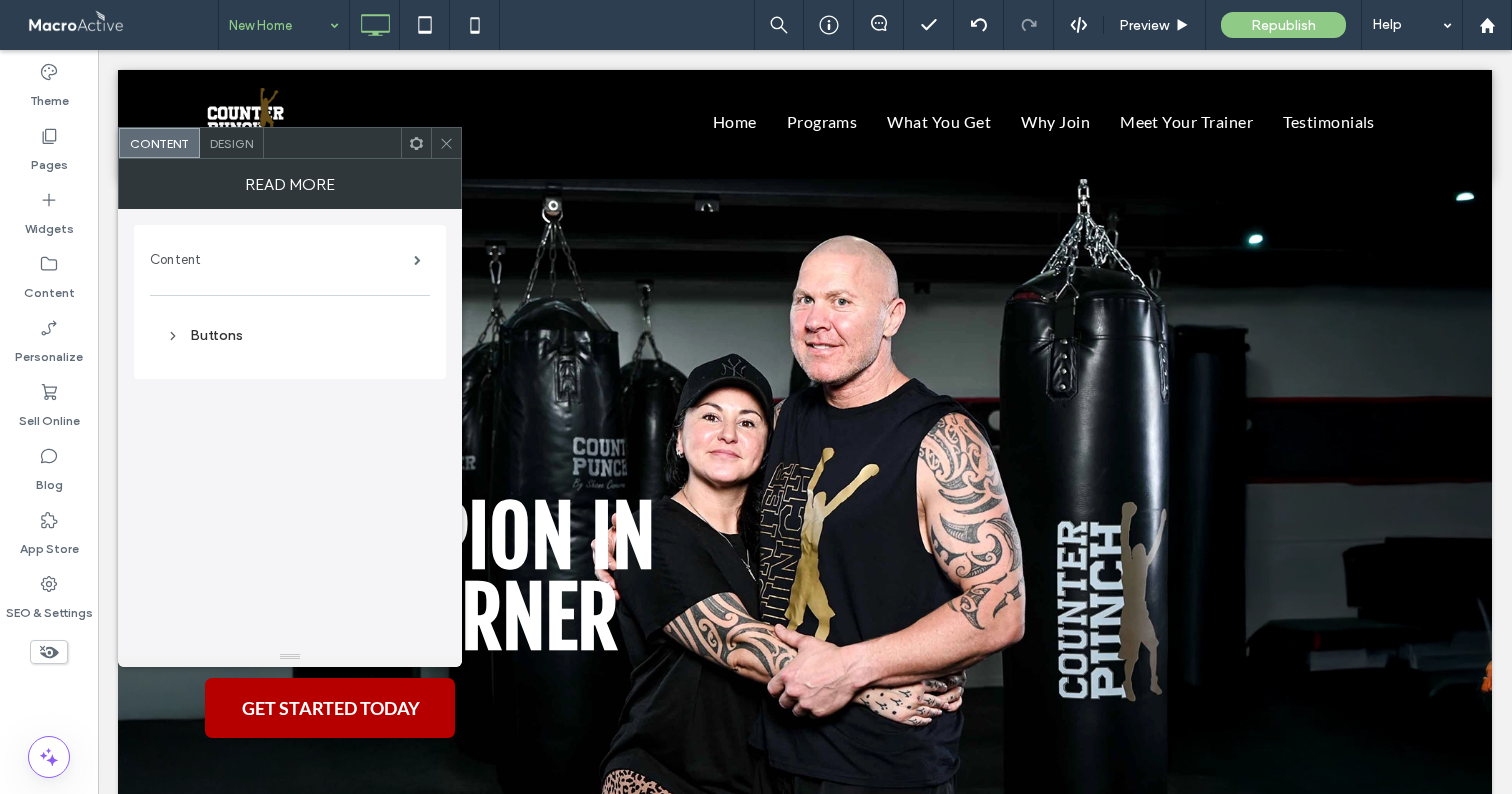 click on "Content" at bounding box center (282, 260) 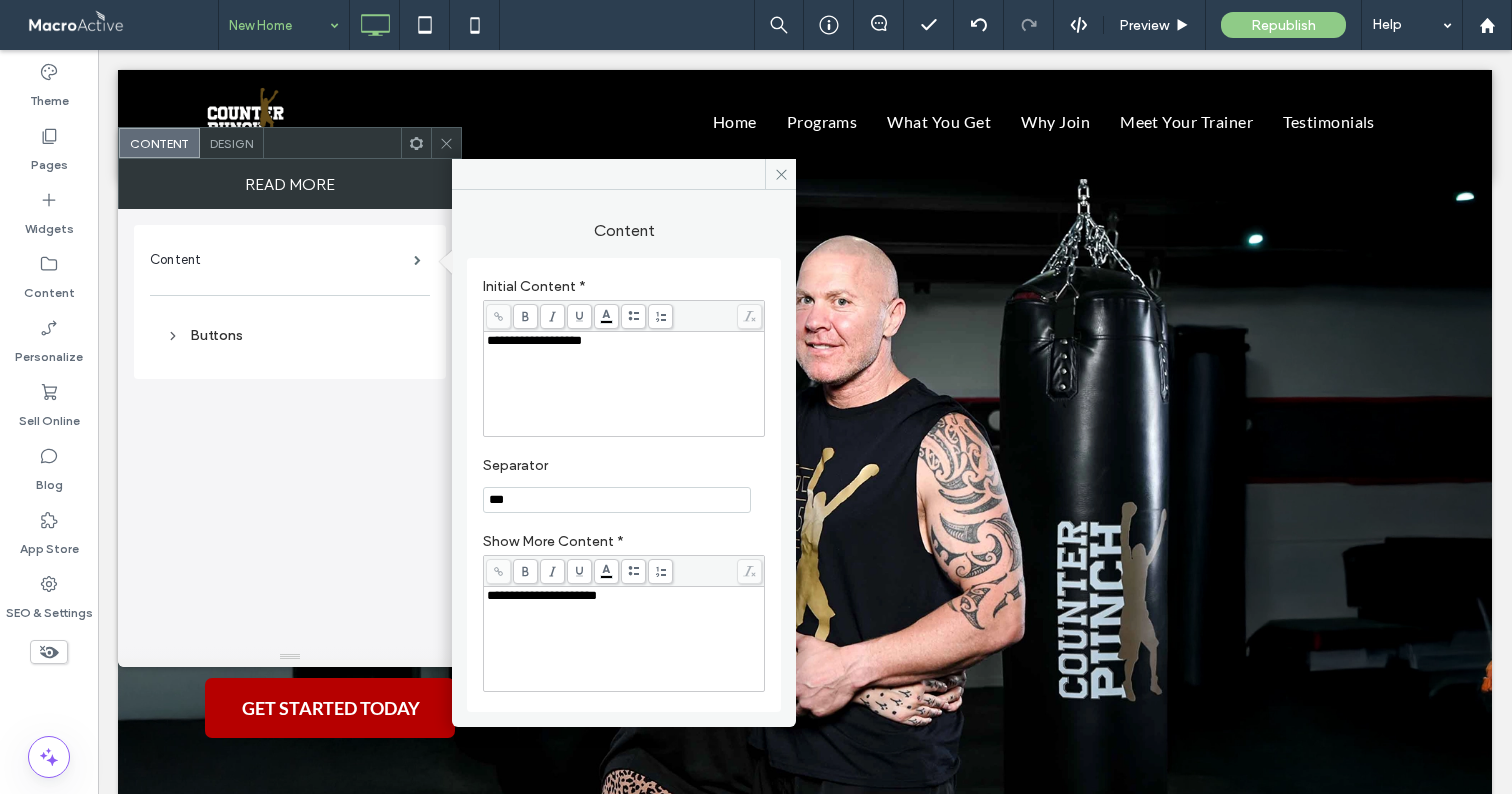 click on "**********" at bounding box center (624, 384) 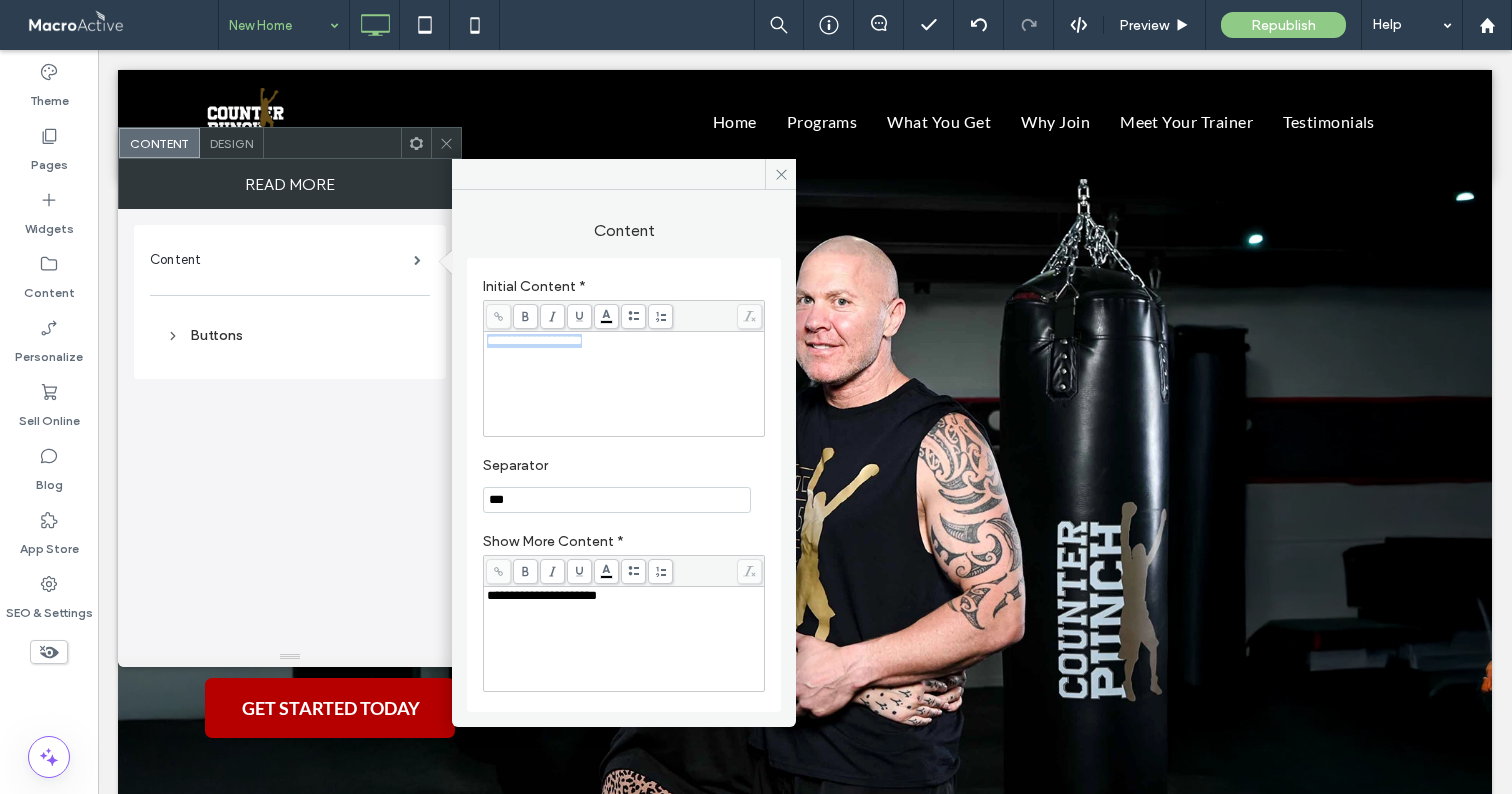 click on "**********" at bounding box center (624, 384) 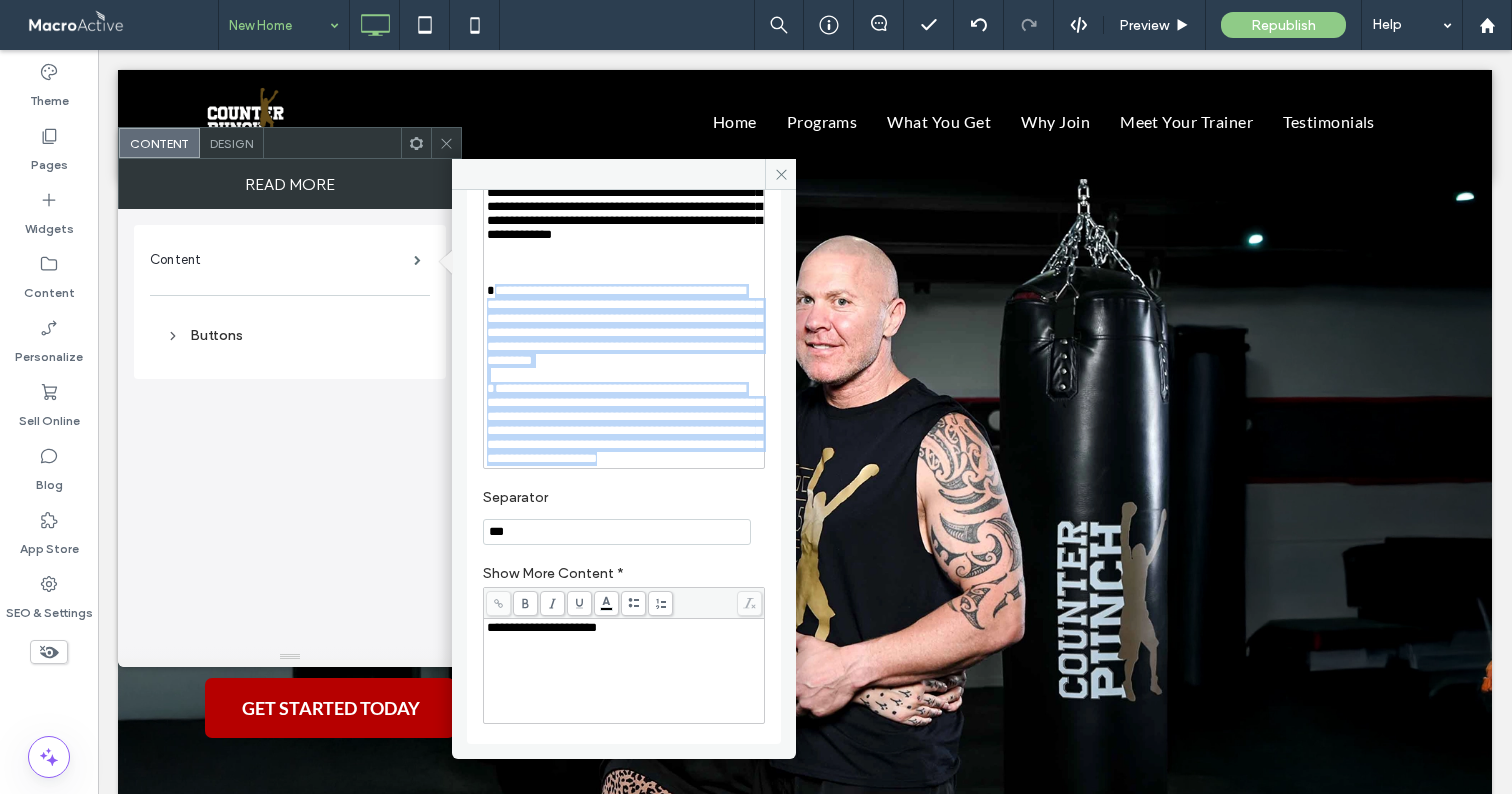 scroll, scrollTop: 462, scrollLeft: 0, axis: vertical 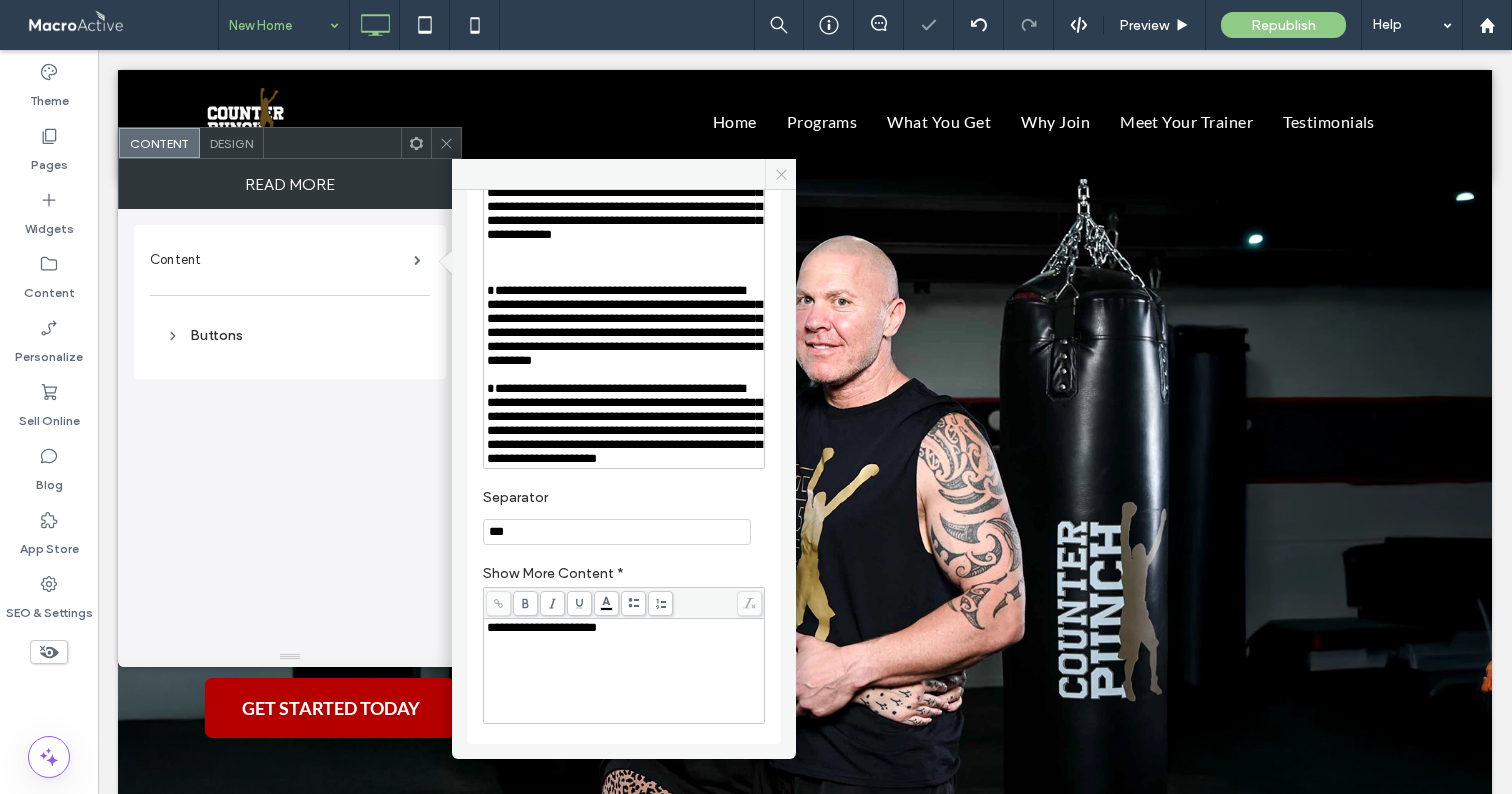 click 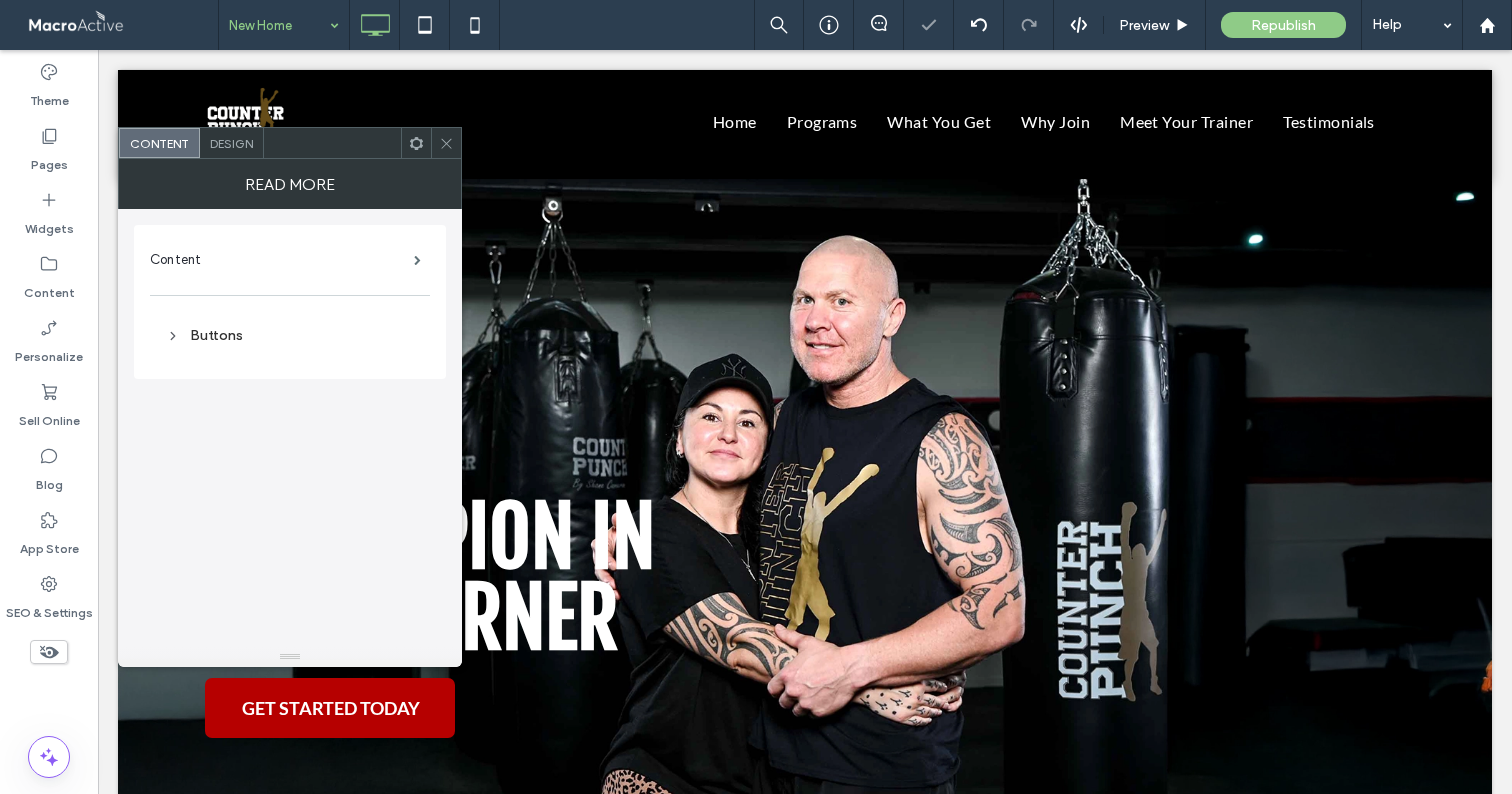 click 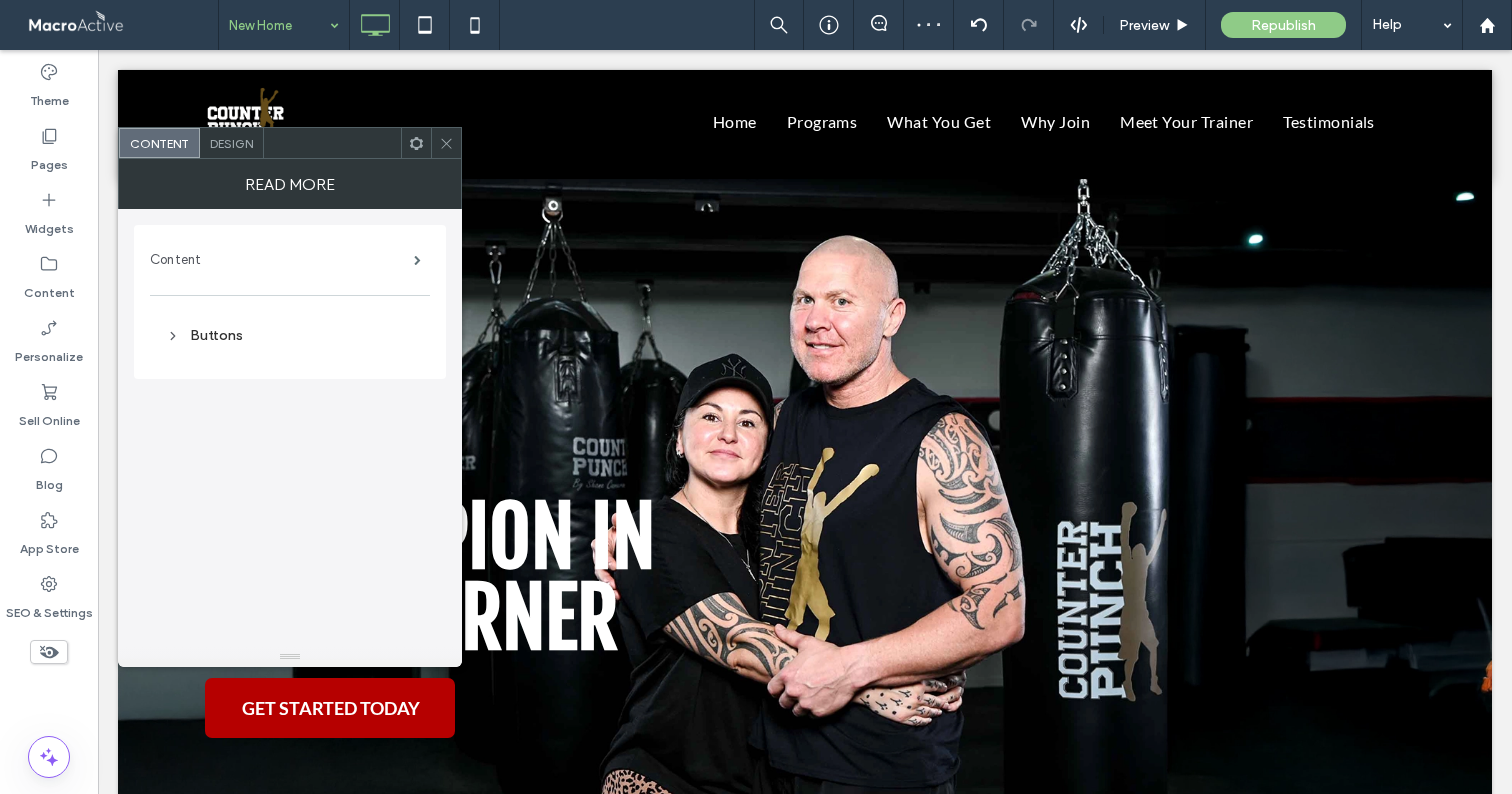 click on "Content" at bounding box center (282, 260) 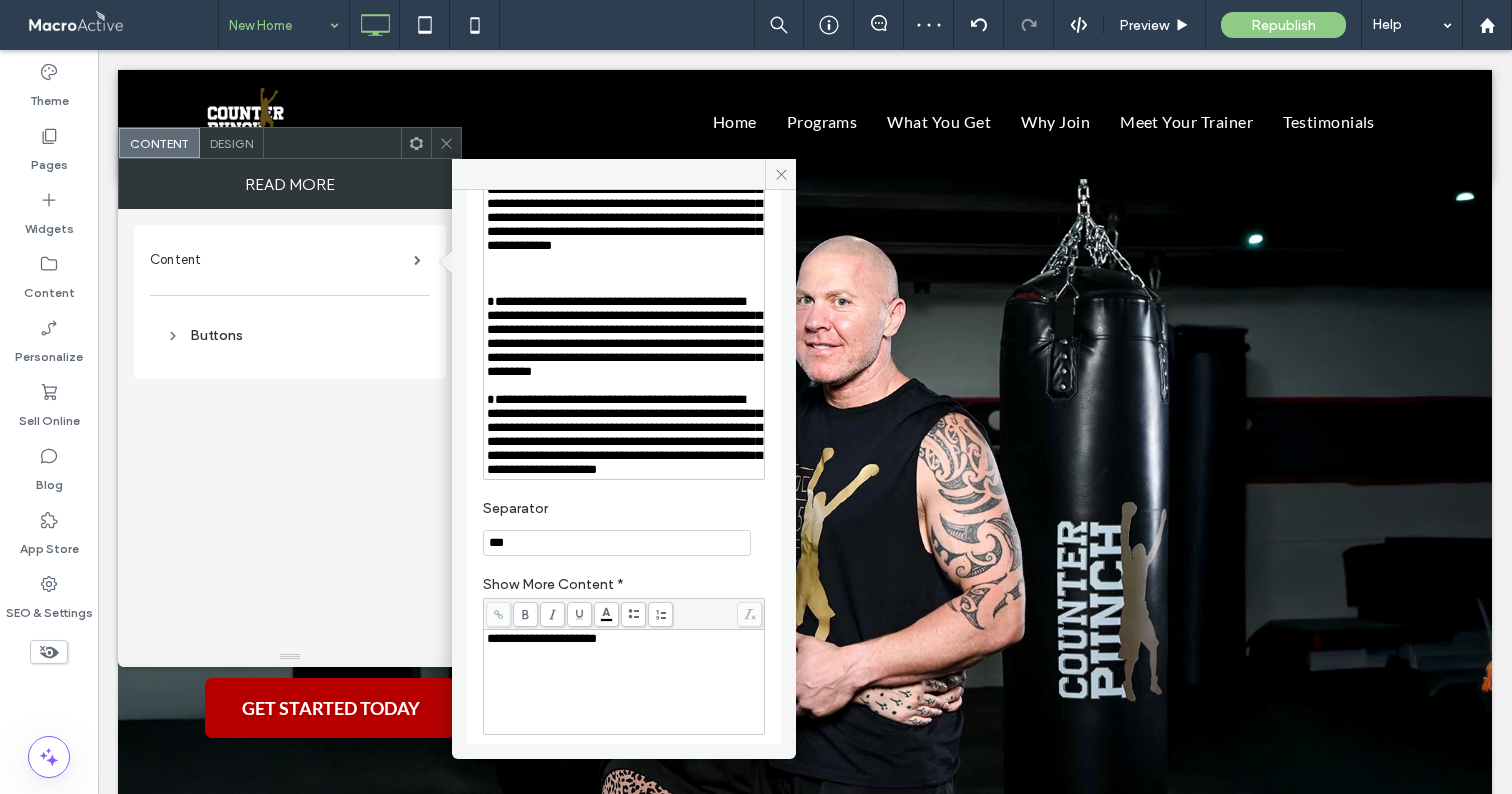 scroll, scrollTop: 297, scrollLeft: 0, axis: vertical 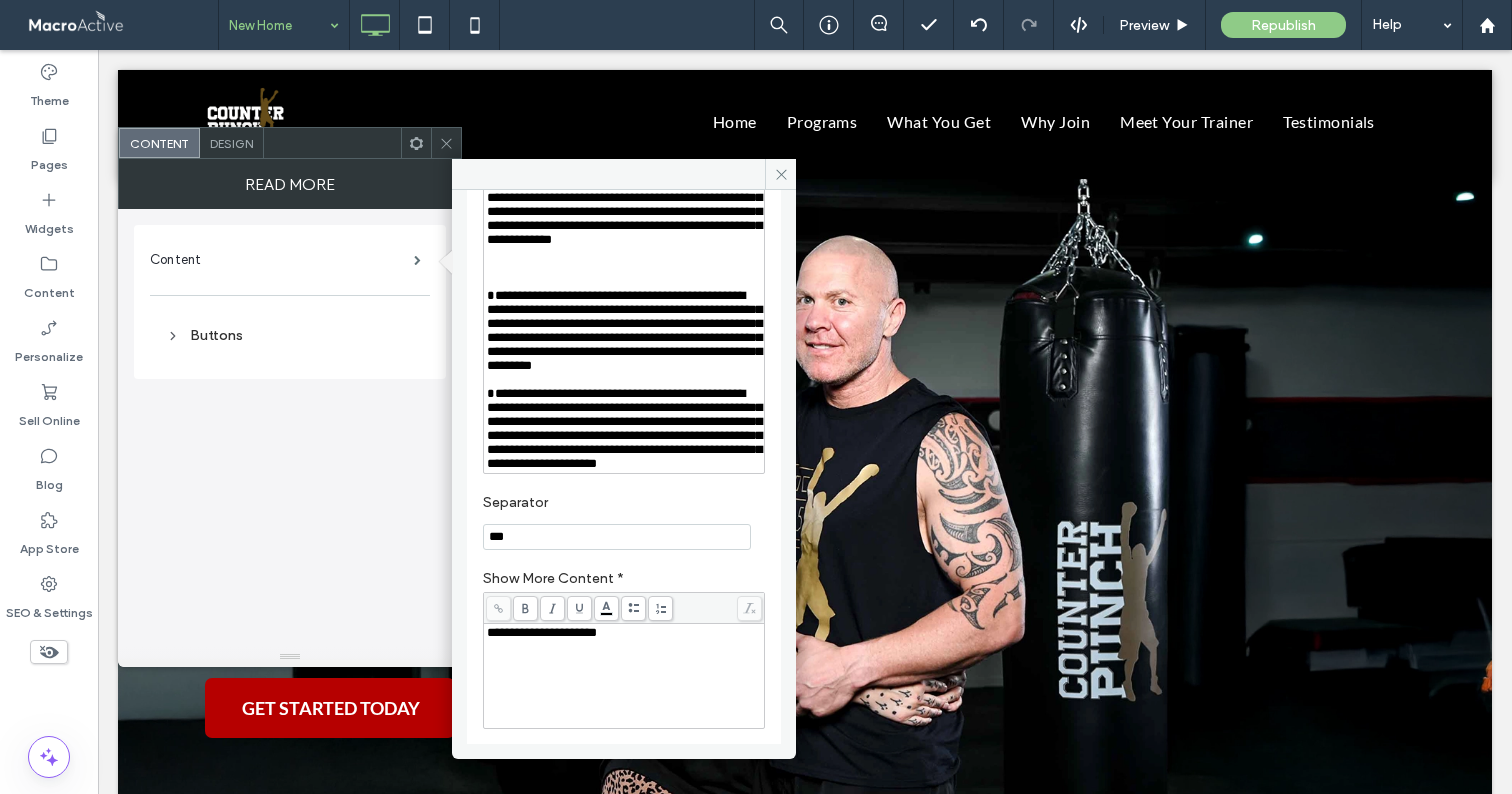 drag, startPoint x: 491, startPoint y: 397, endPoint x: 741, endPoint y: 628, distance: 340.3836 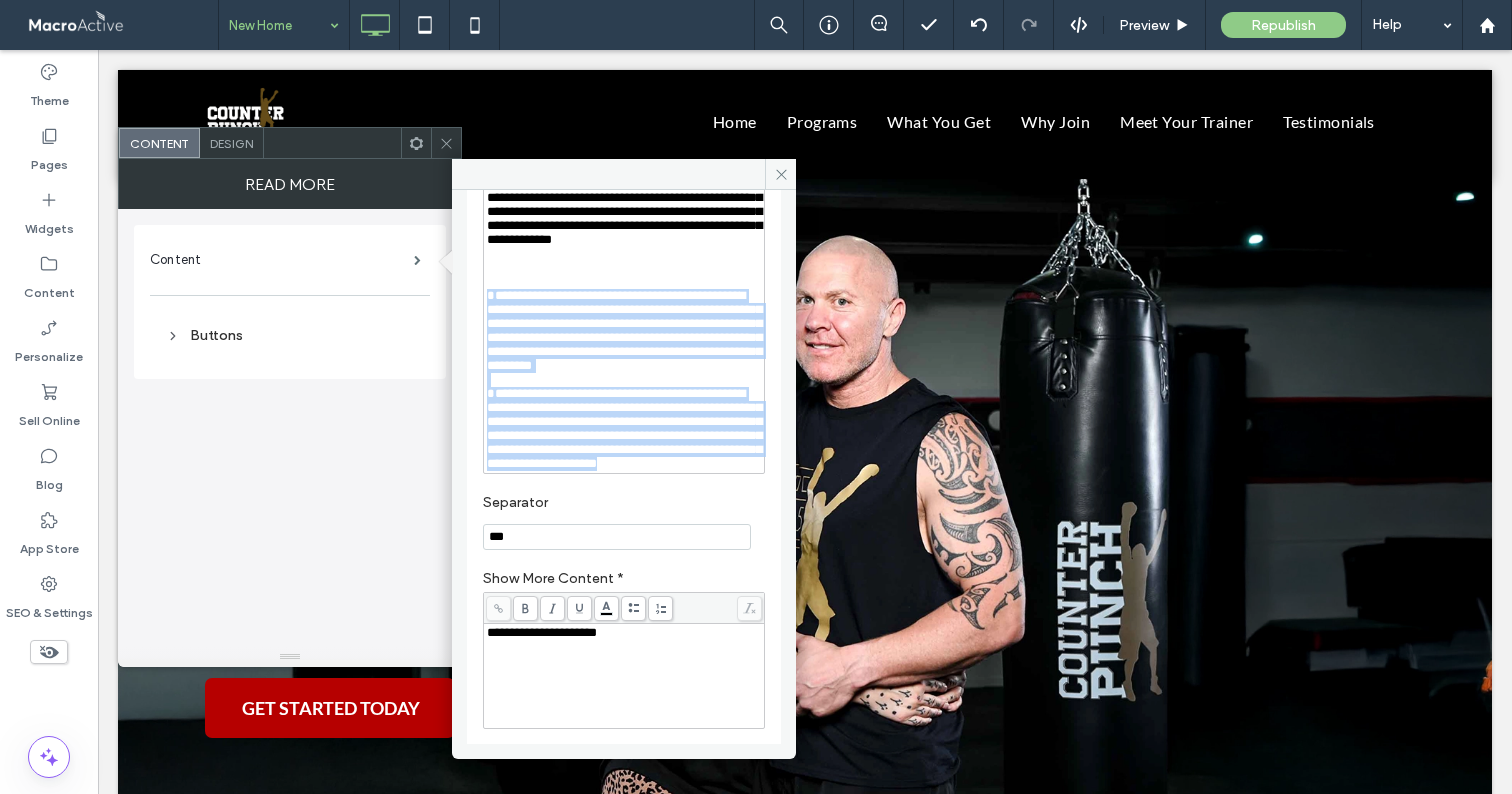 drag, startPoint x: 735, startPoint y: 621, endPoint x: 481, endPoint y: 396, distance: 339.32434 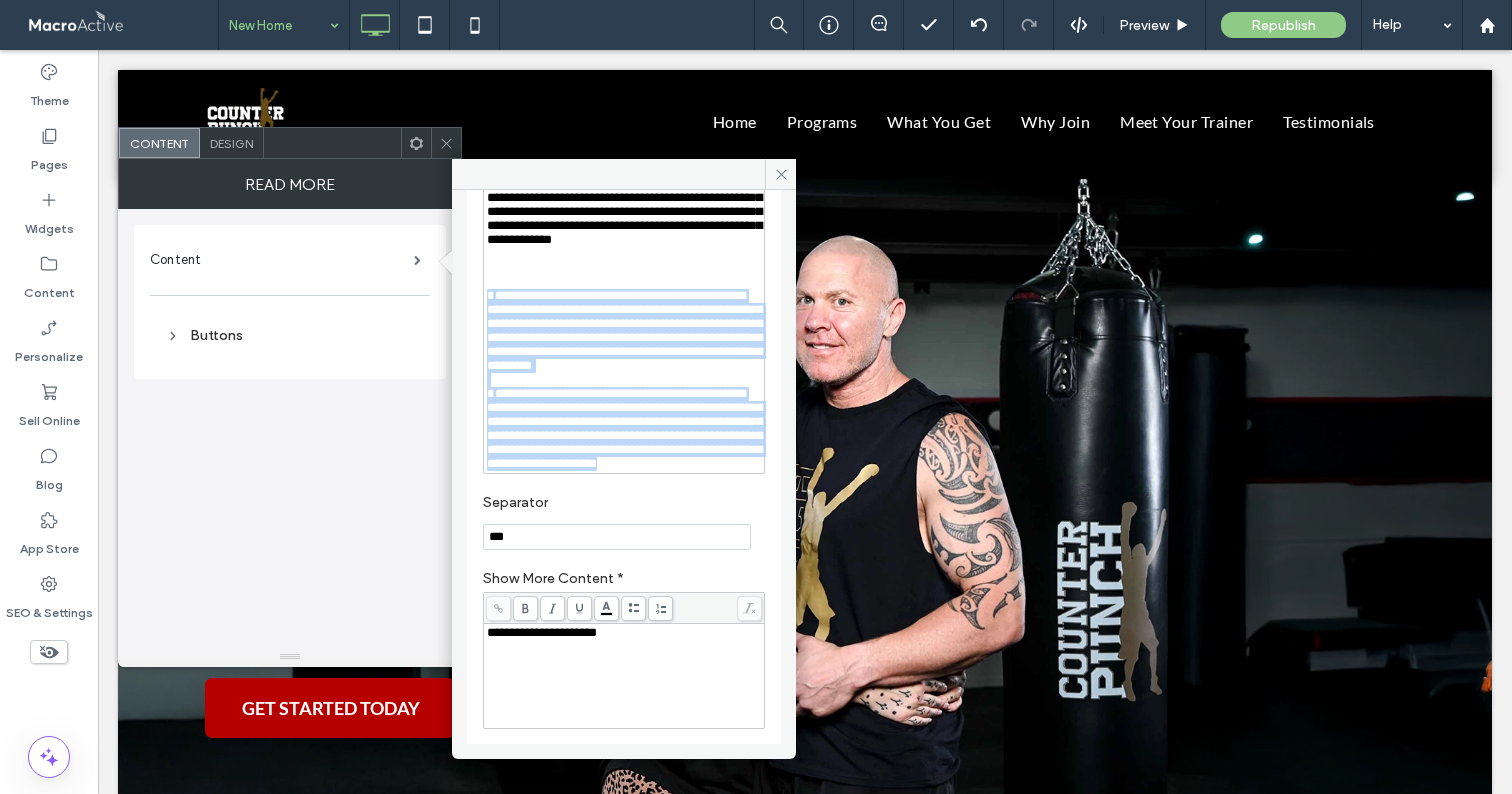 click on "**********" at bounding box center [624, 355] 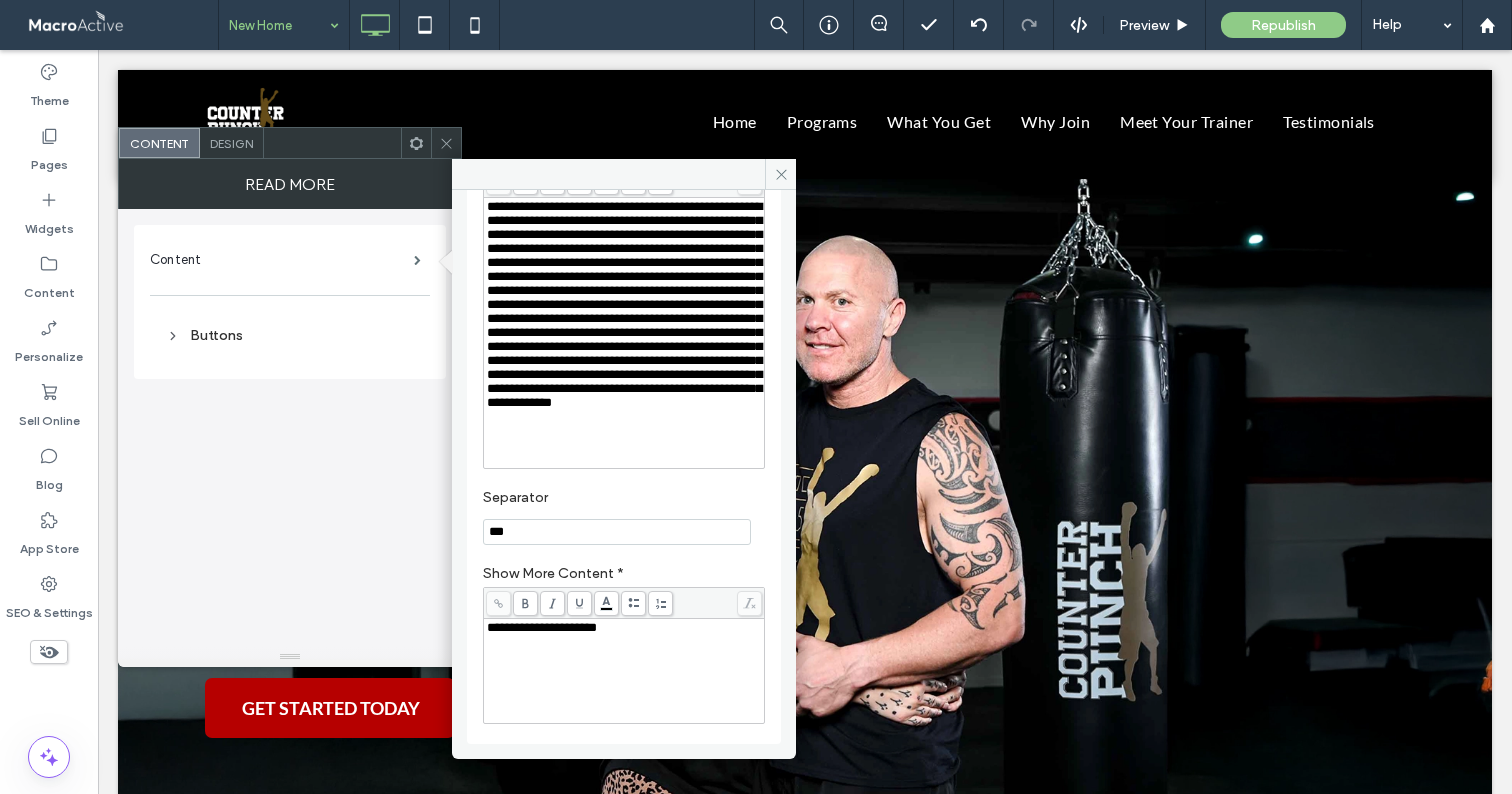 scroll, scrollTop: 222, scrollLeft: 0, axis: vertical 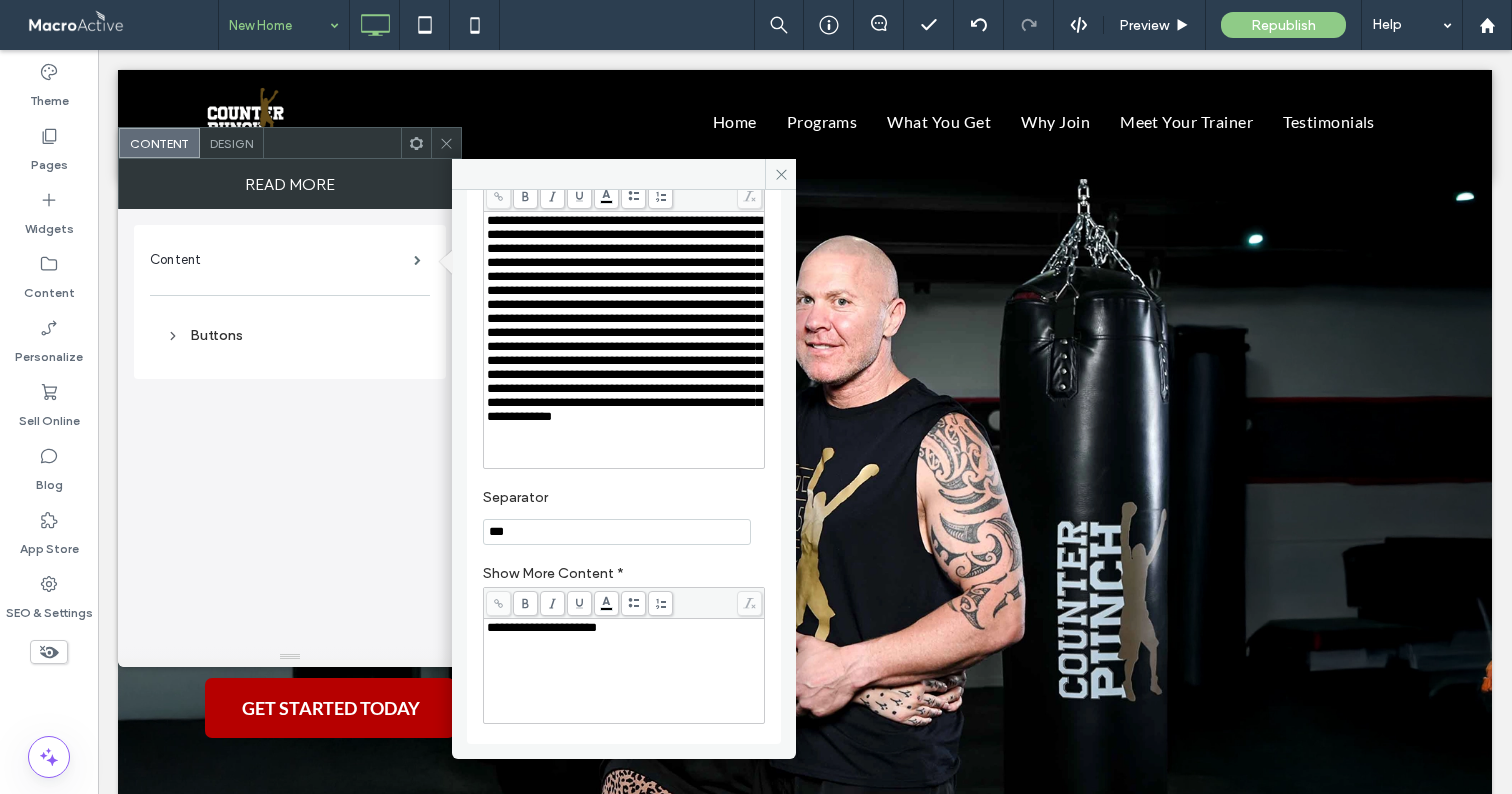click on "**********" at bounding box center [542, 627] 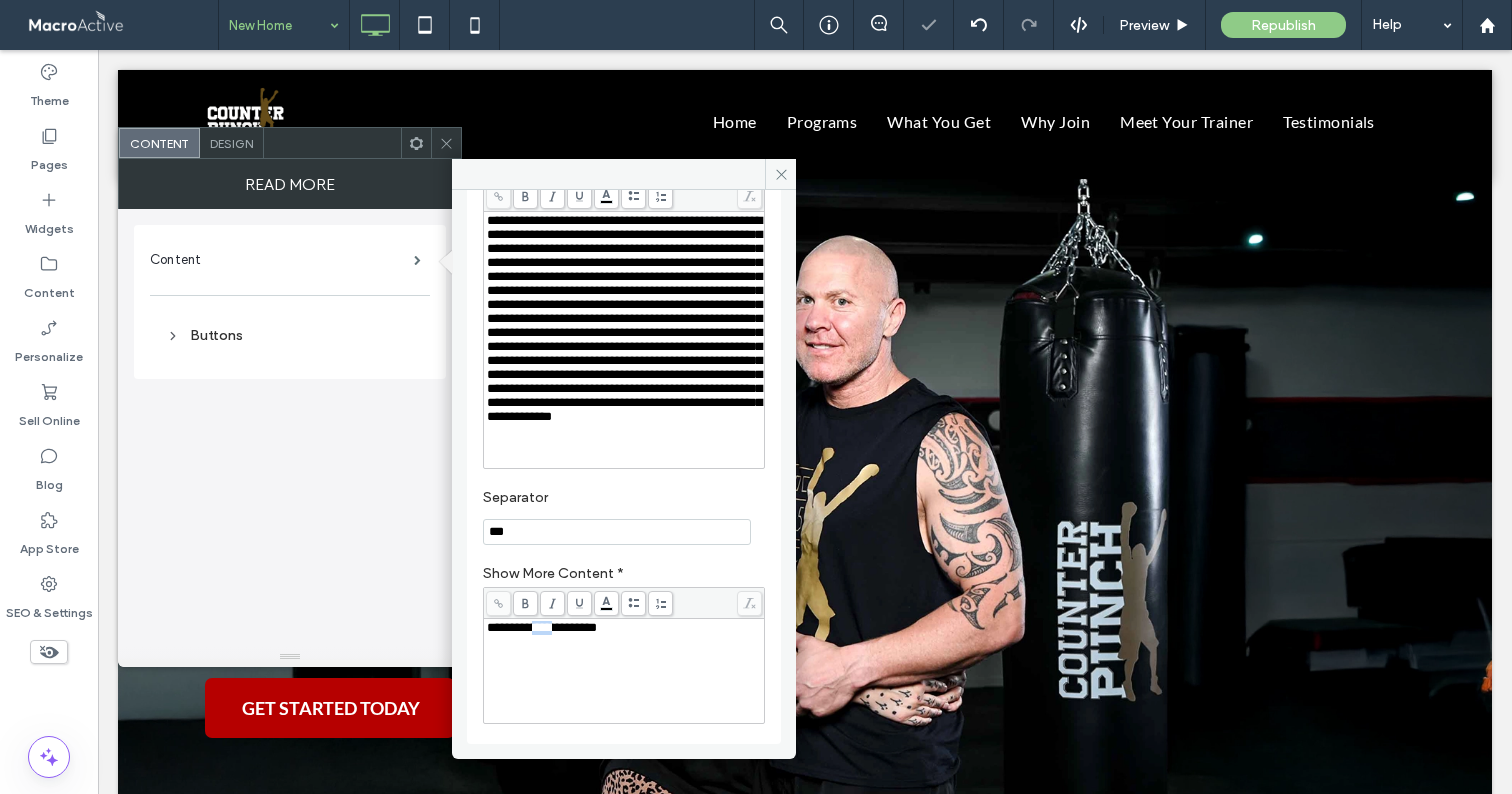 click on "**********" at bounding box center [542, 627] 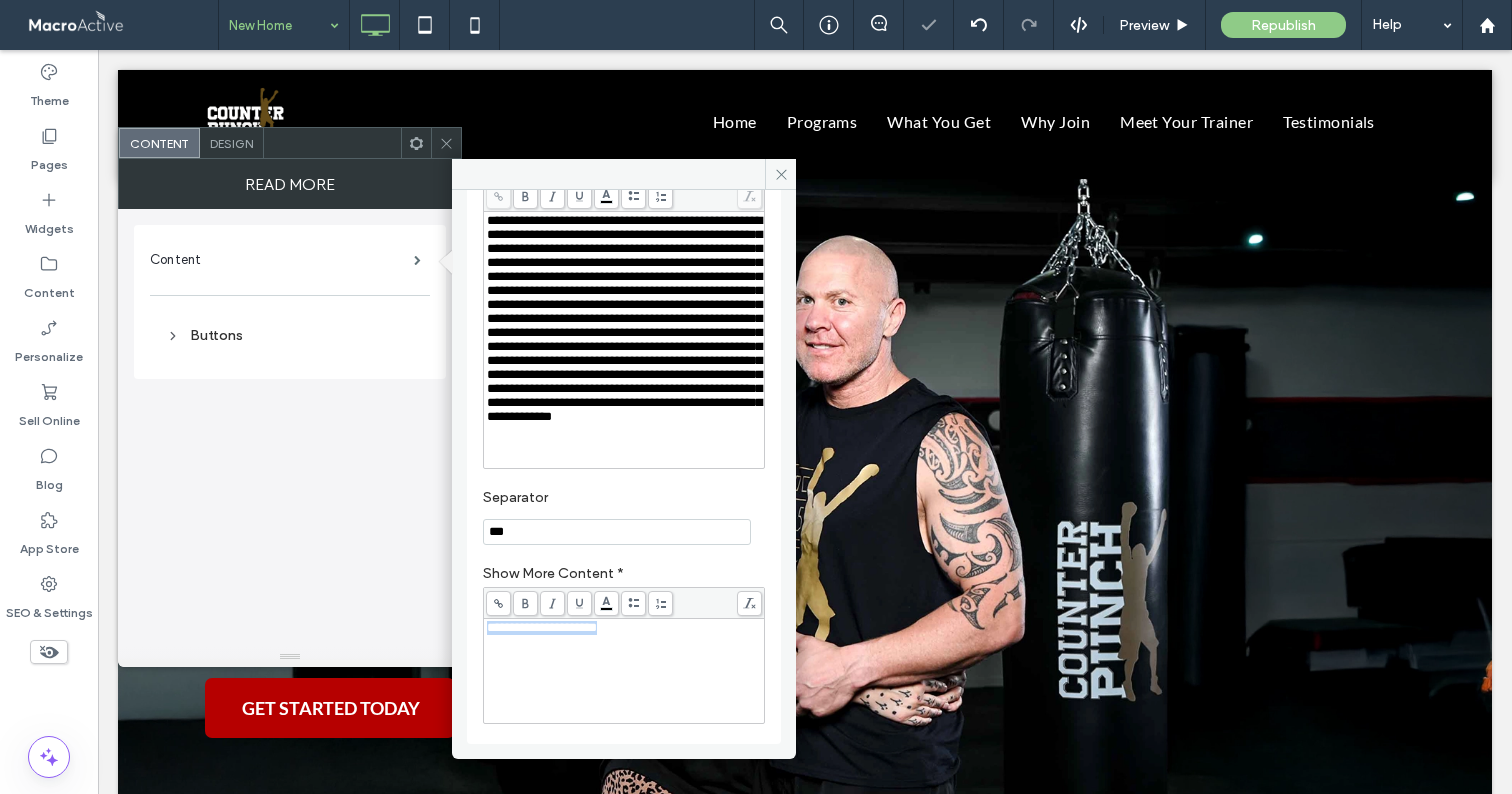 click on "**********" at bounding box center [542, 627] 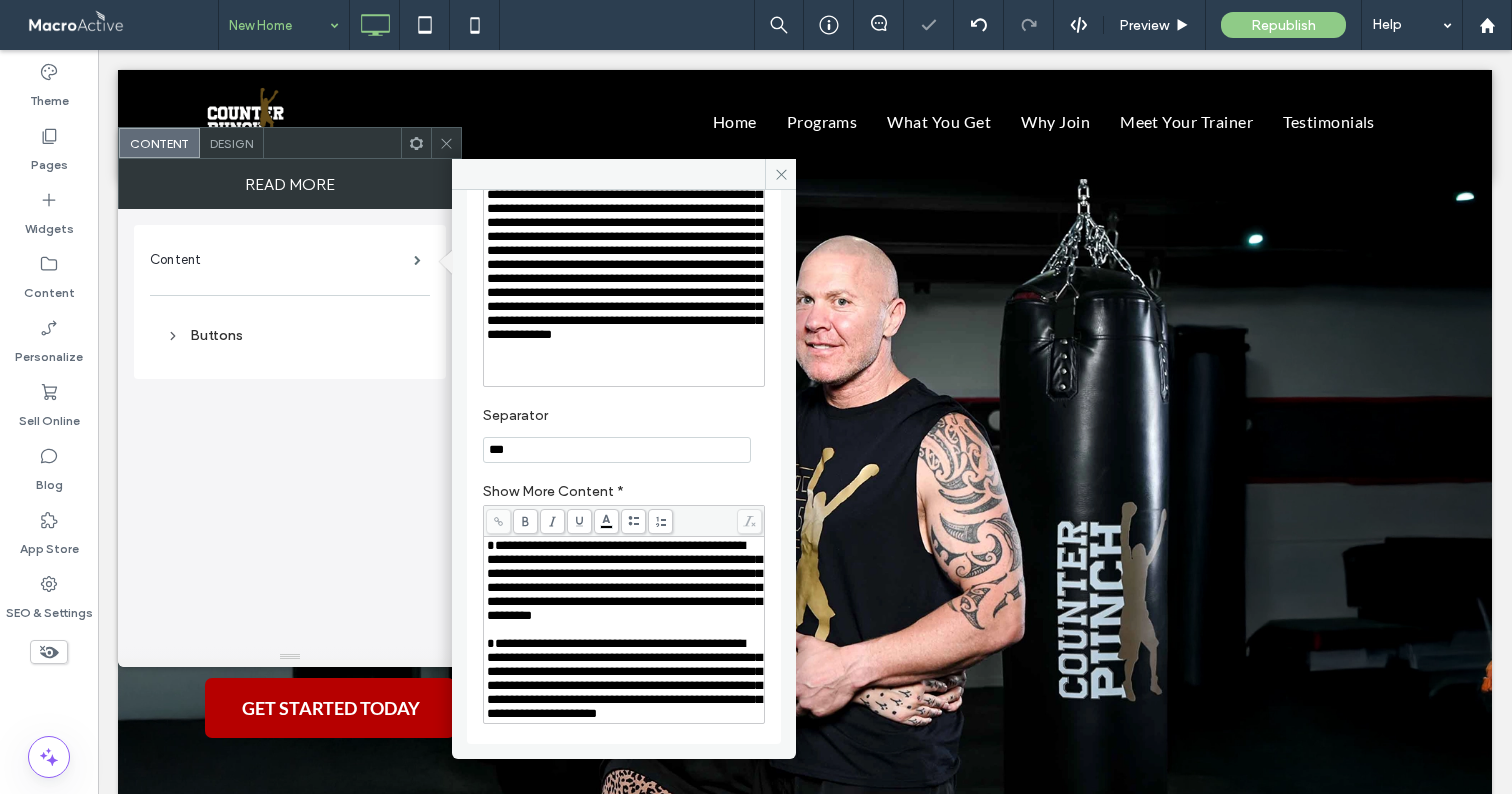 click 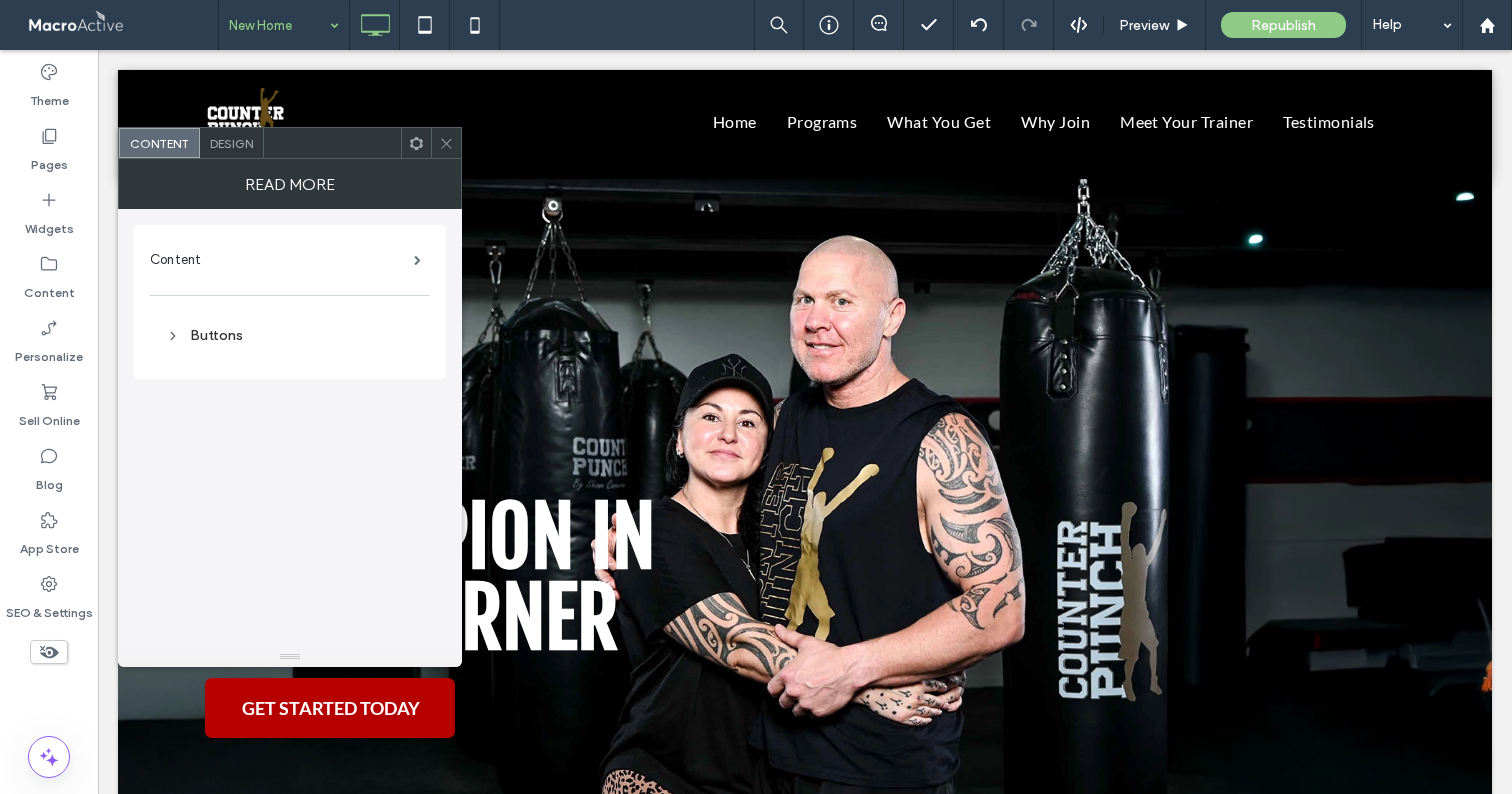 click at bounding box center (446, 143) 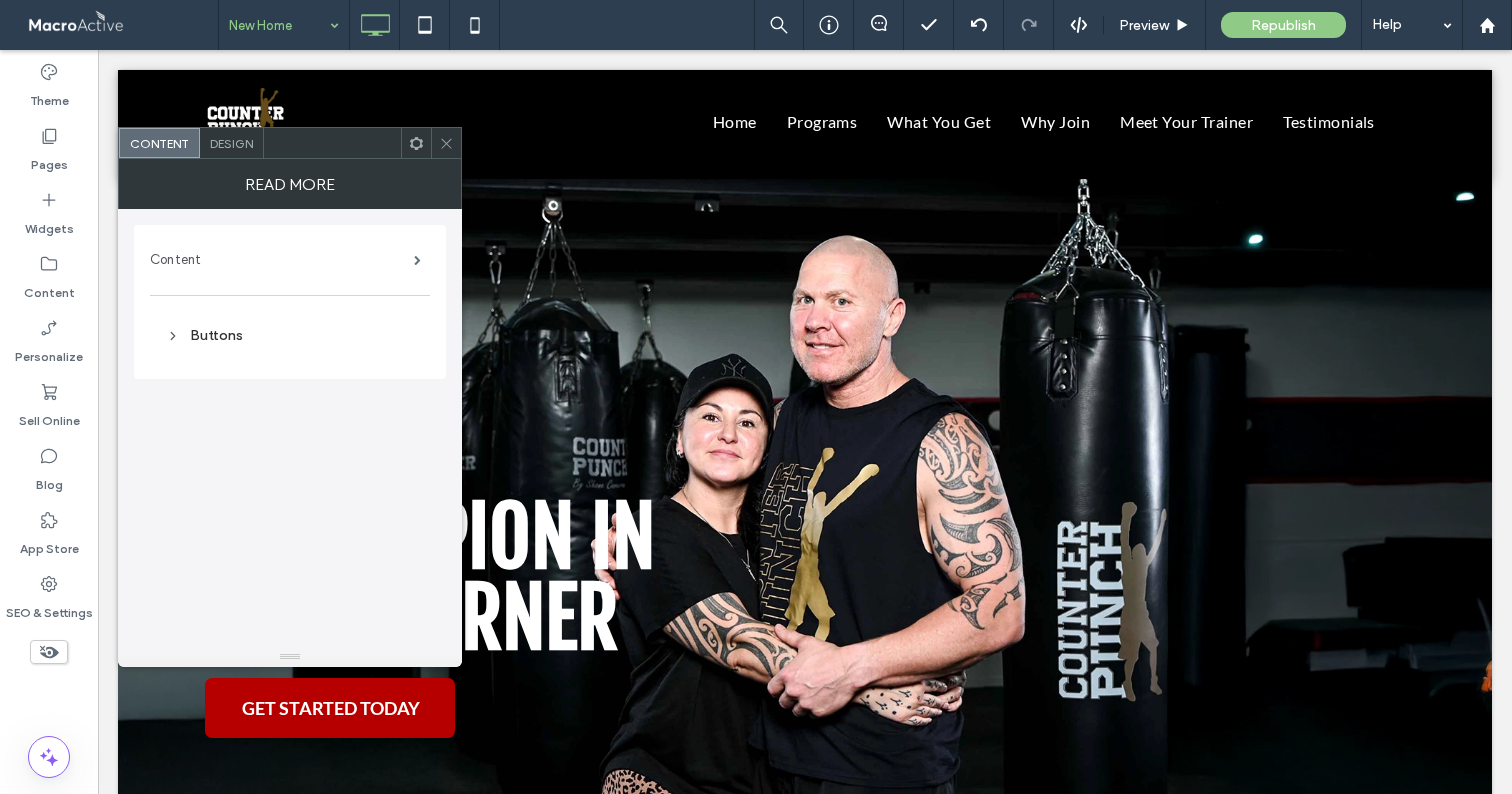 click on "Content" at bounding box center (282, 260) 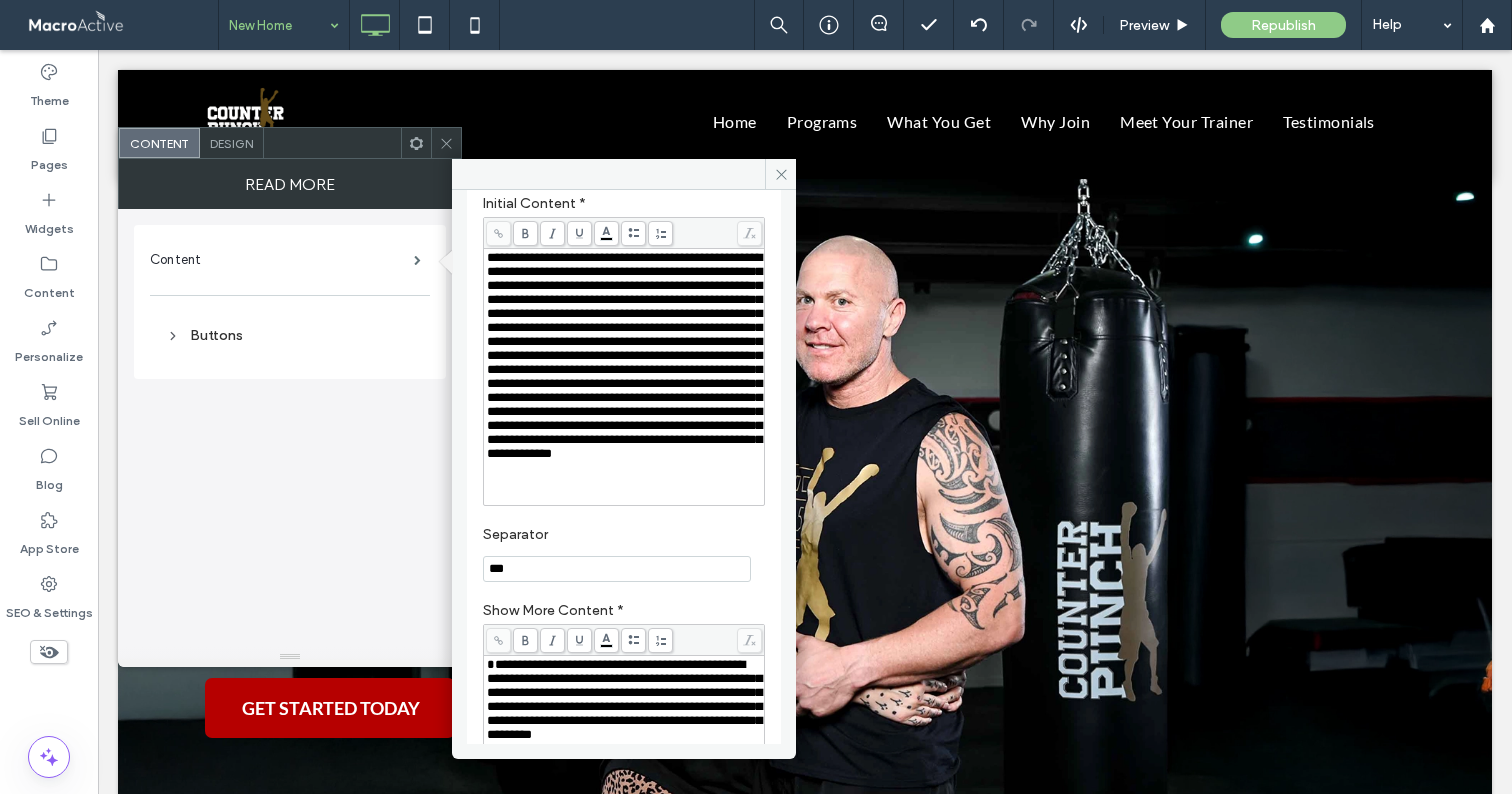 scroll, scrollTop: 128, scrollLeft: 0, axis: vertical 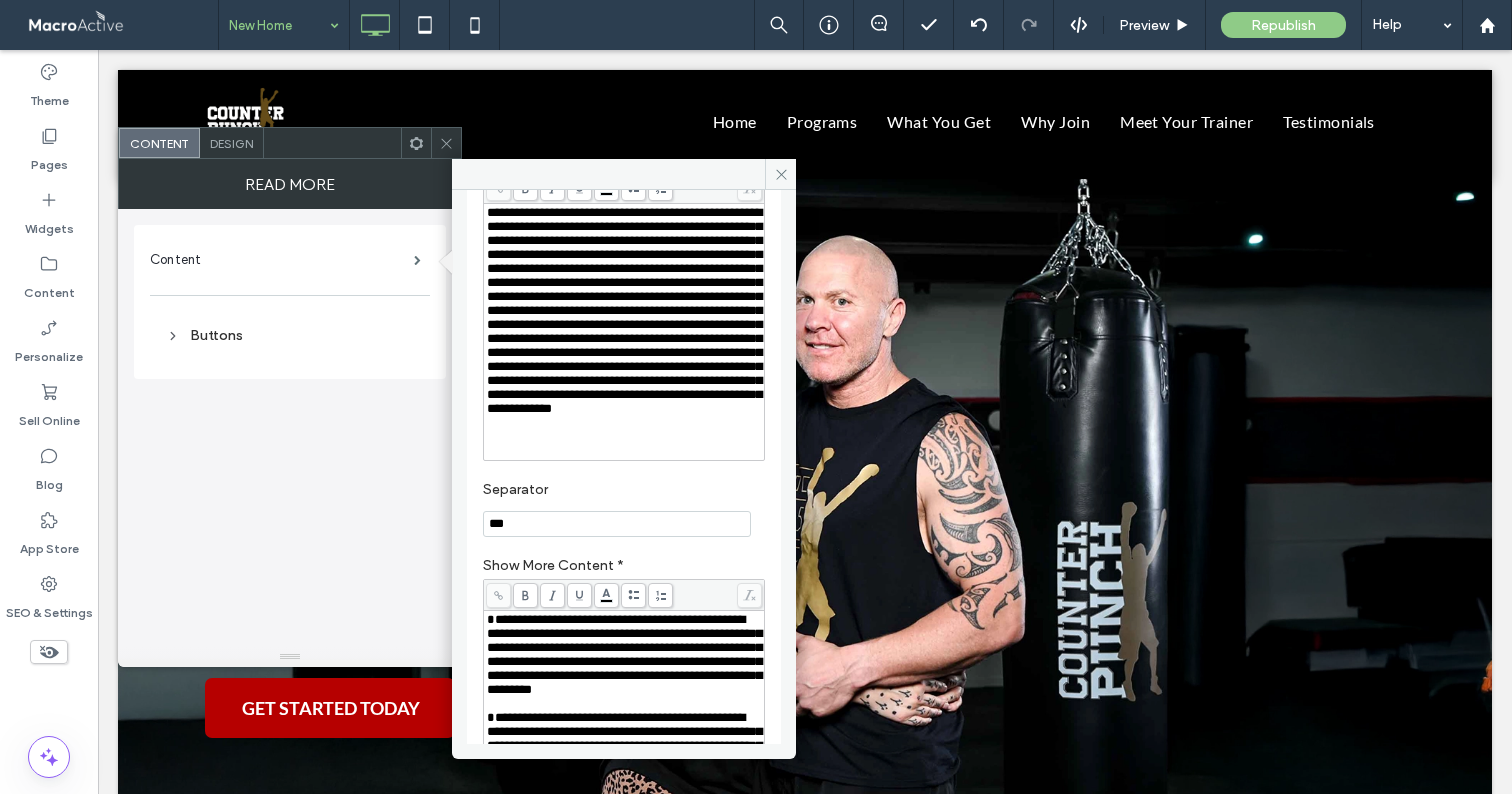 click on "**********" at bounding box center (624, 311) 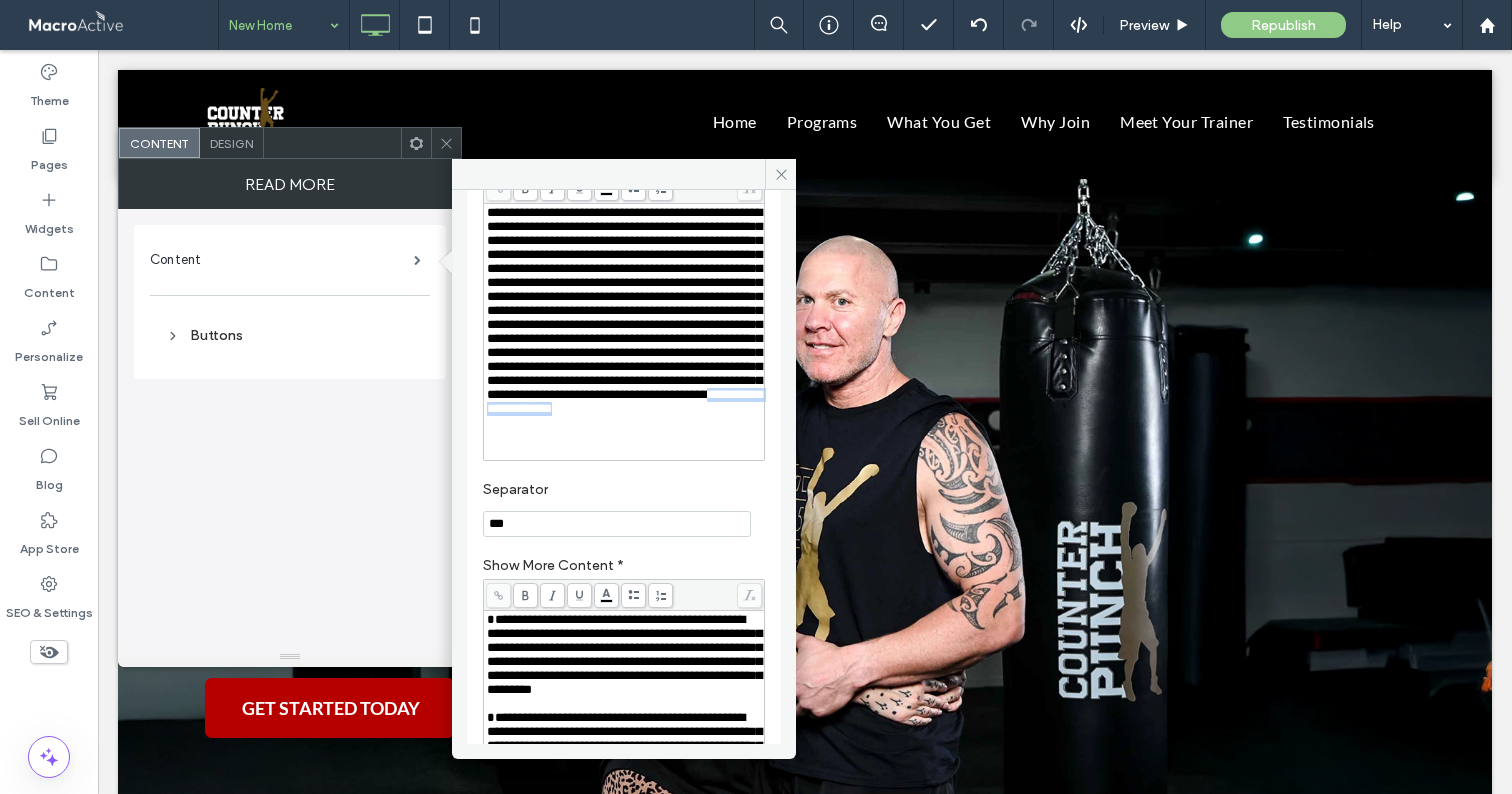 drag, startPoint x: 639, startPoint y: 502, endPoint x: 464, endPoint y: 496, distance: 175.10283 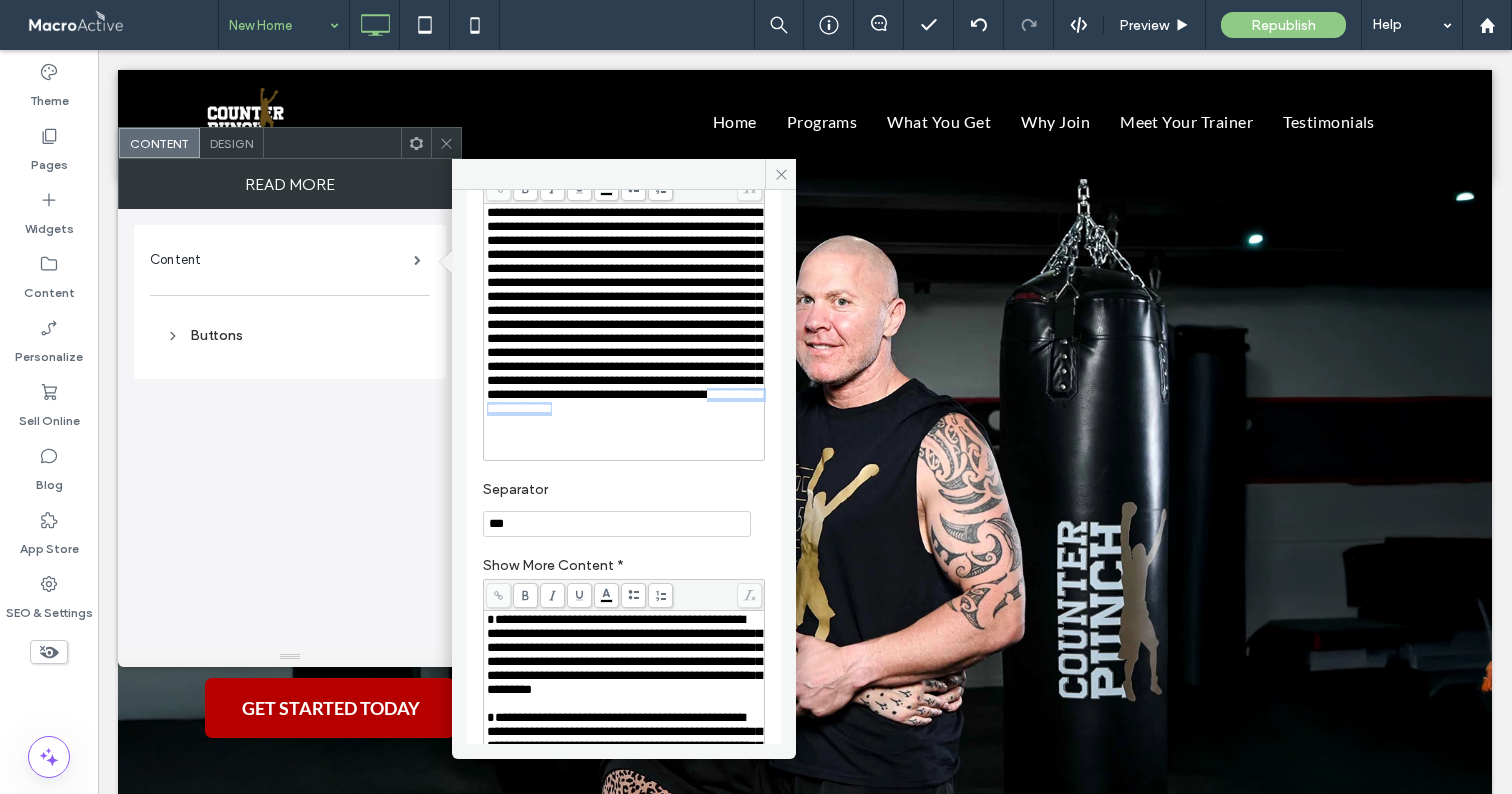 click on "**********" at bounding box center [624, 467] 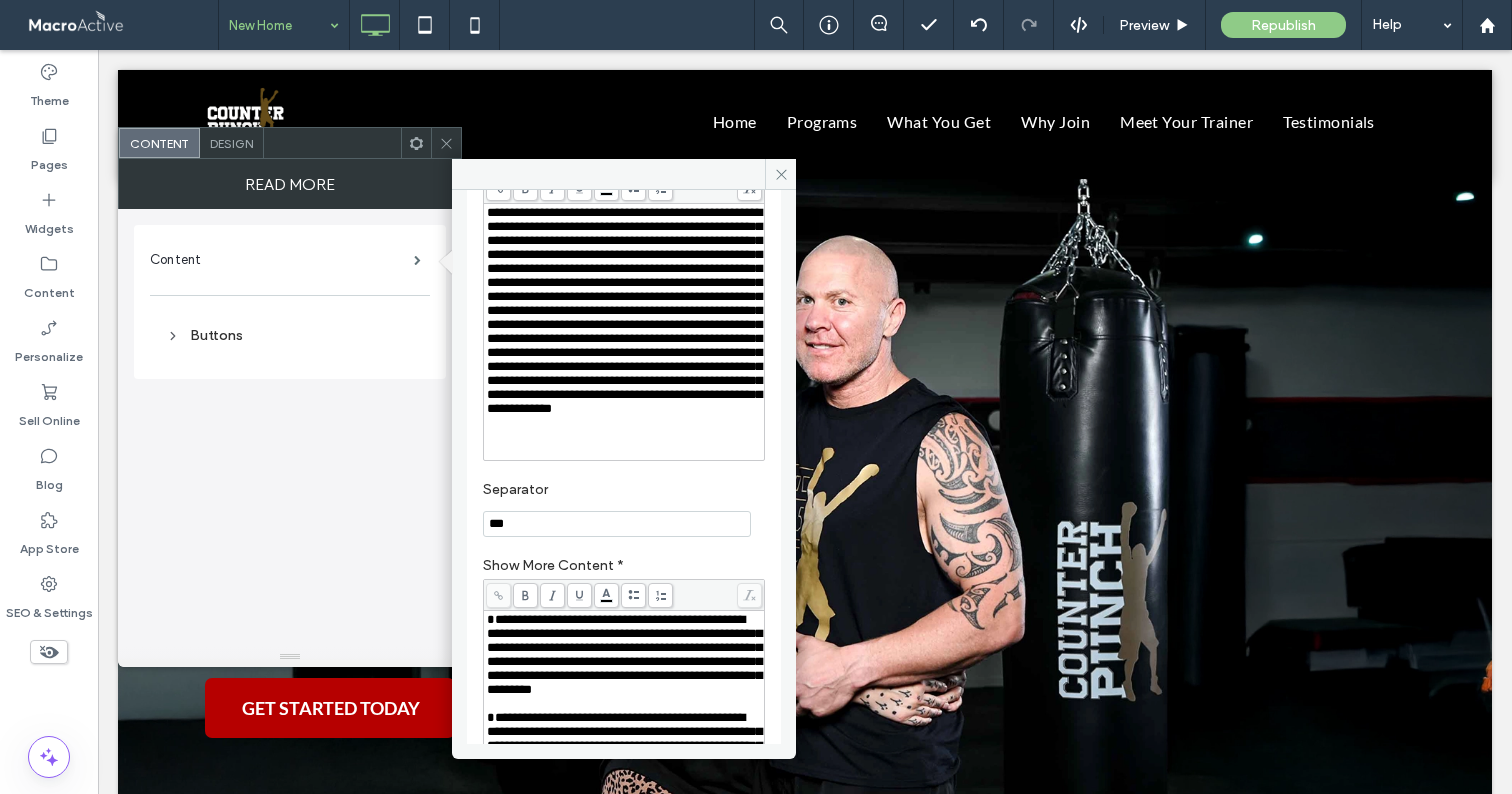 click at bounding box center (446, 143) 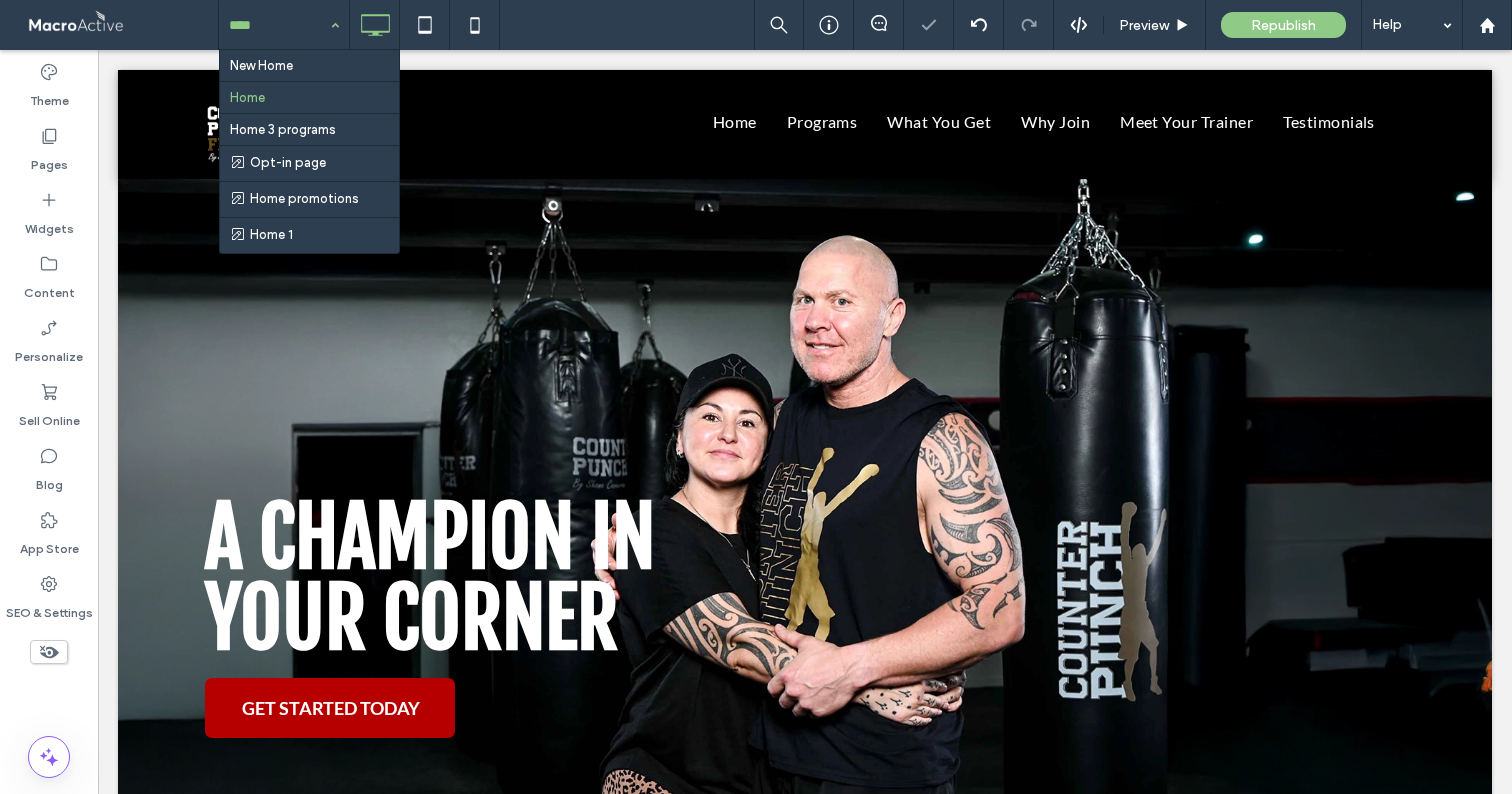 click at bounding box center (279, 25) 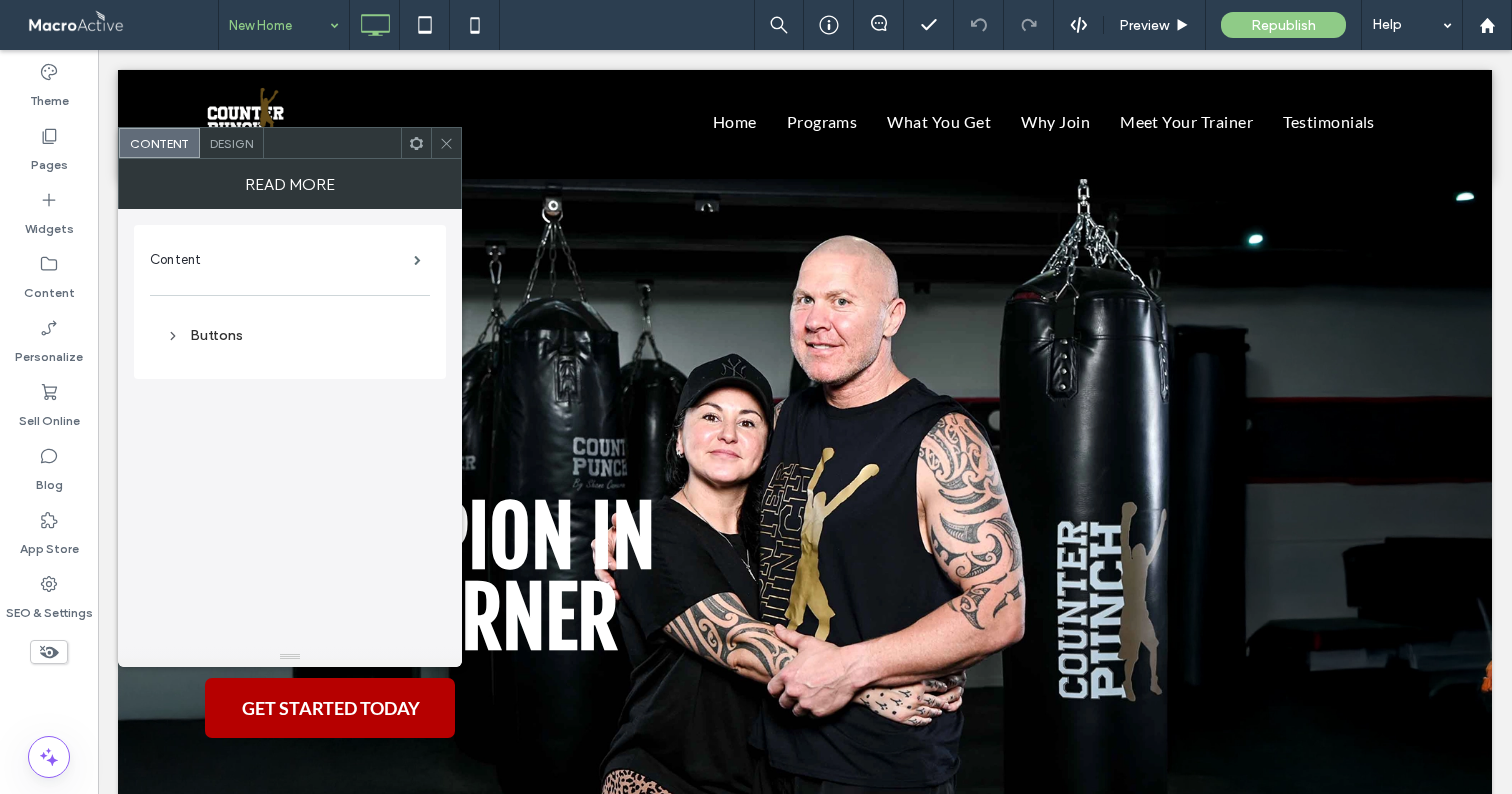 click at bounding box center [446, 143] 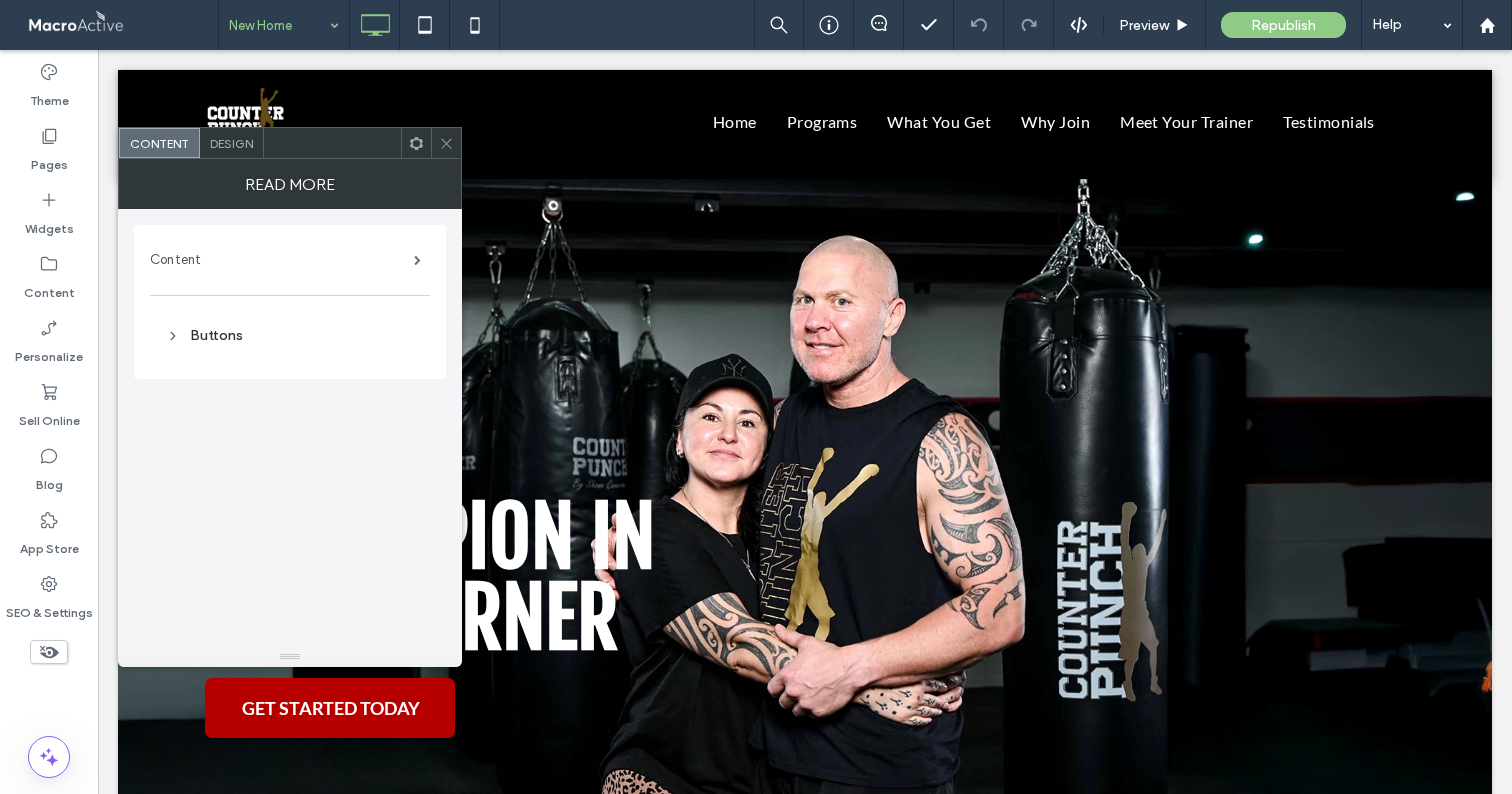 click on "Content" at bounding box center (282, 260) 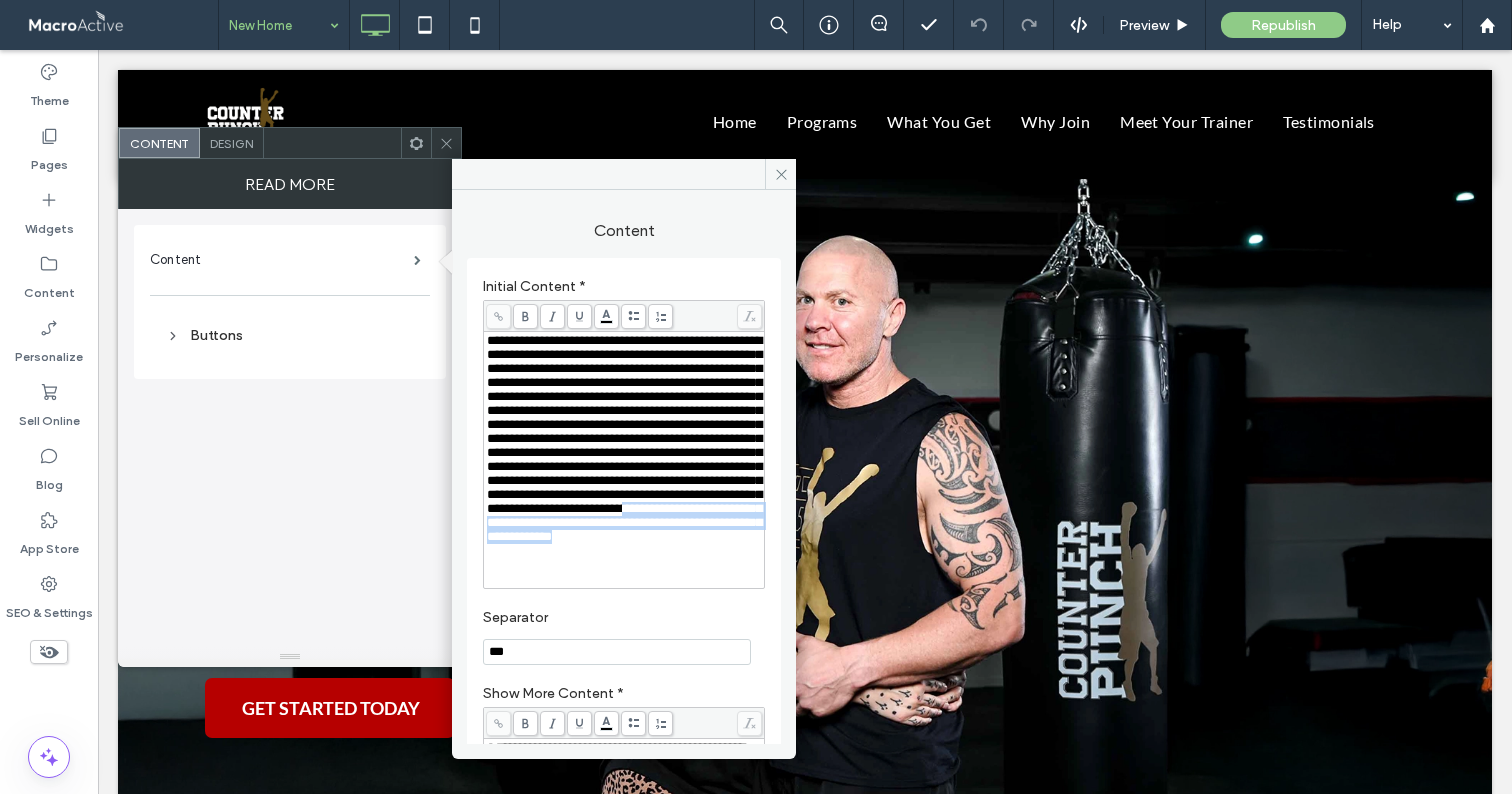 drag, startPoint x: 582, startPoint y: 600, endPoint x: 652, endPoint y: 641, distance: 81.12336 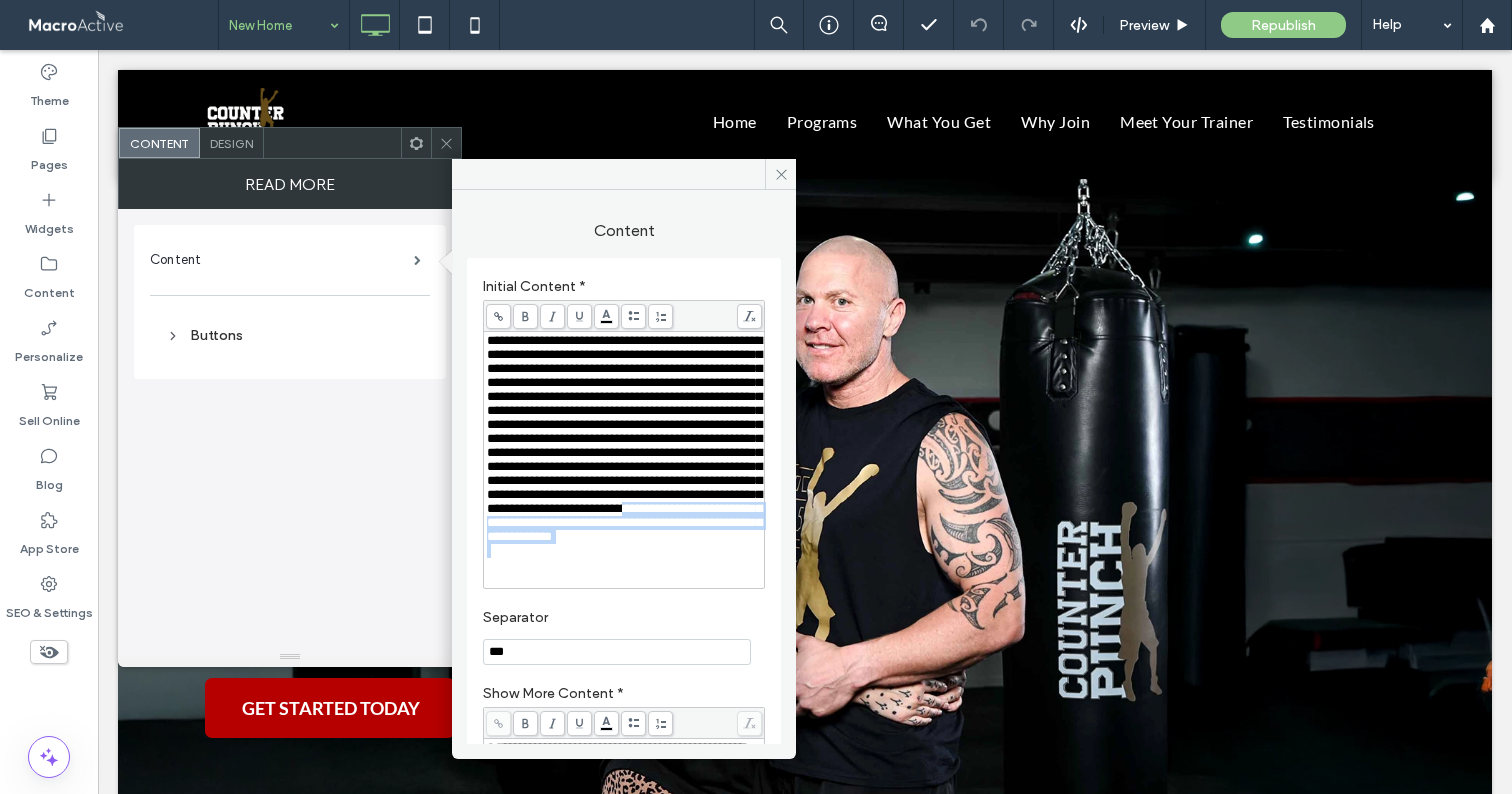 type 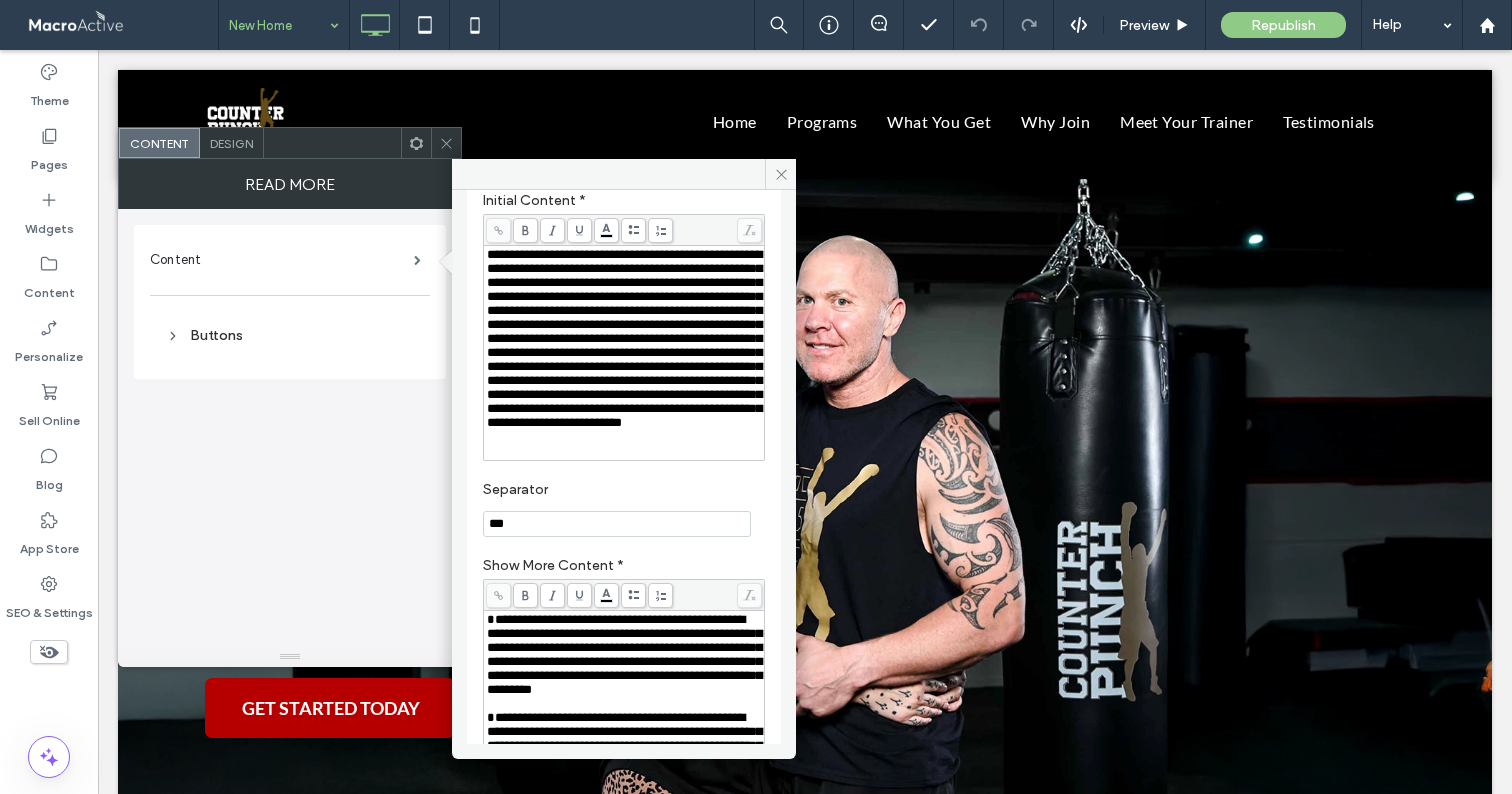 scroll, scrollTop: 93, scrollLeft: 0, axis: vertical 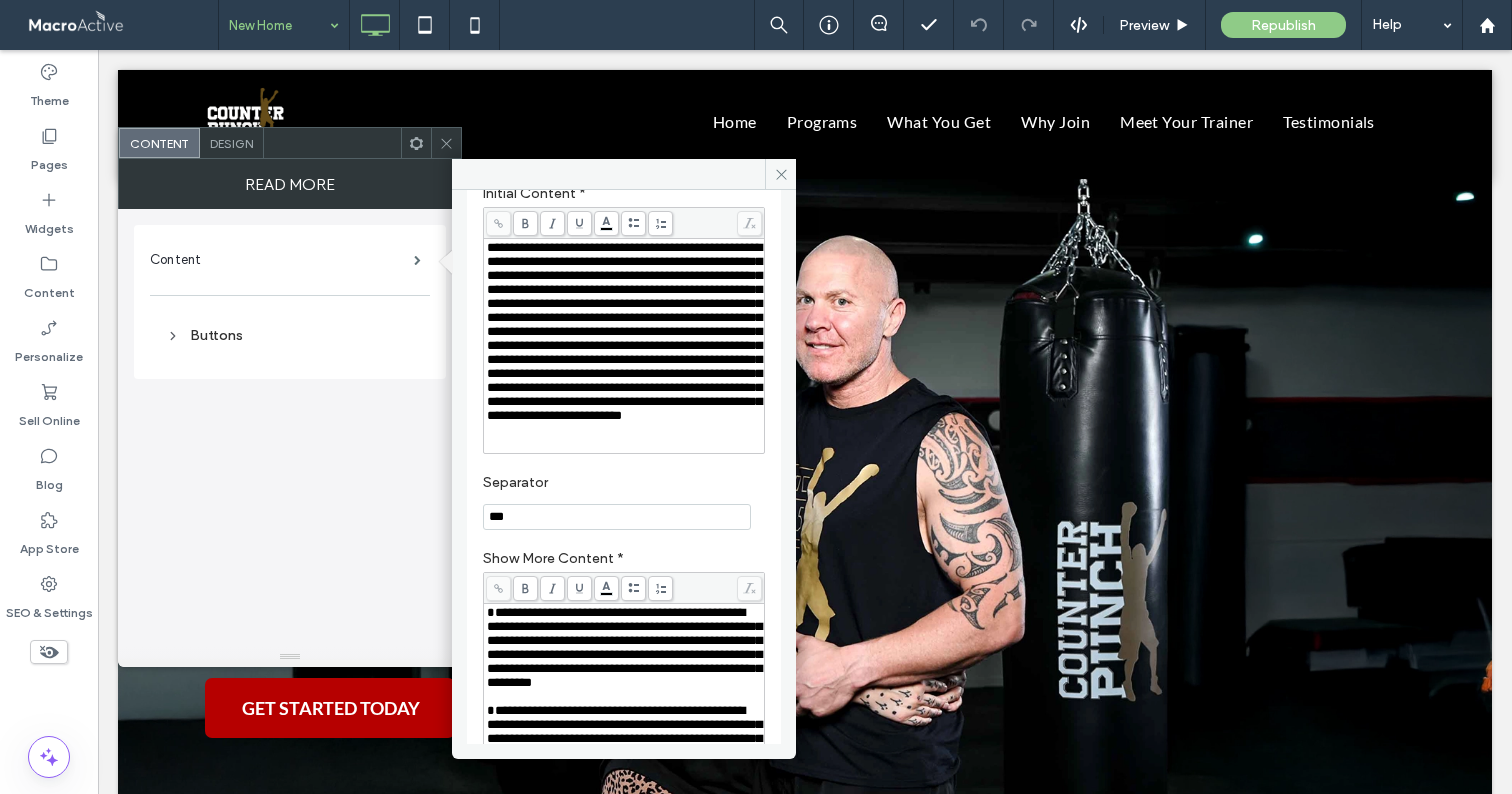 click on "**********" at bounding box center (624, 647) 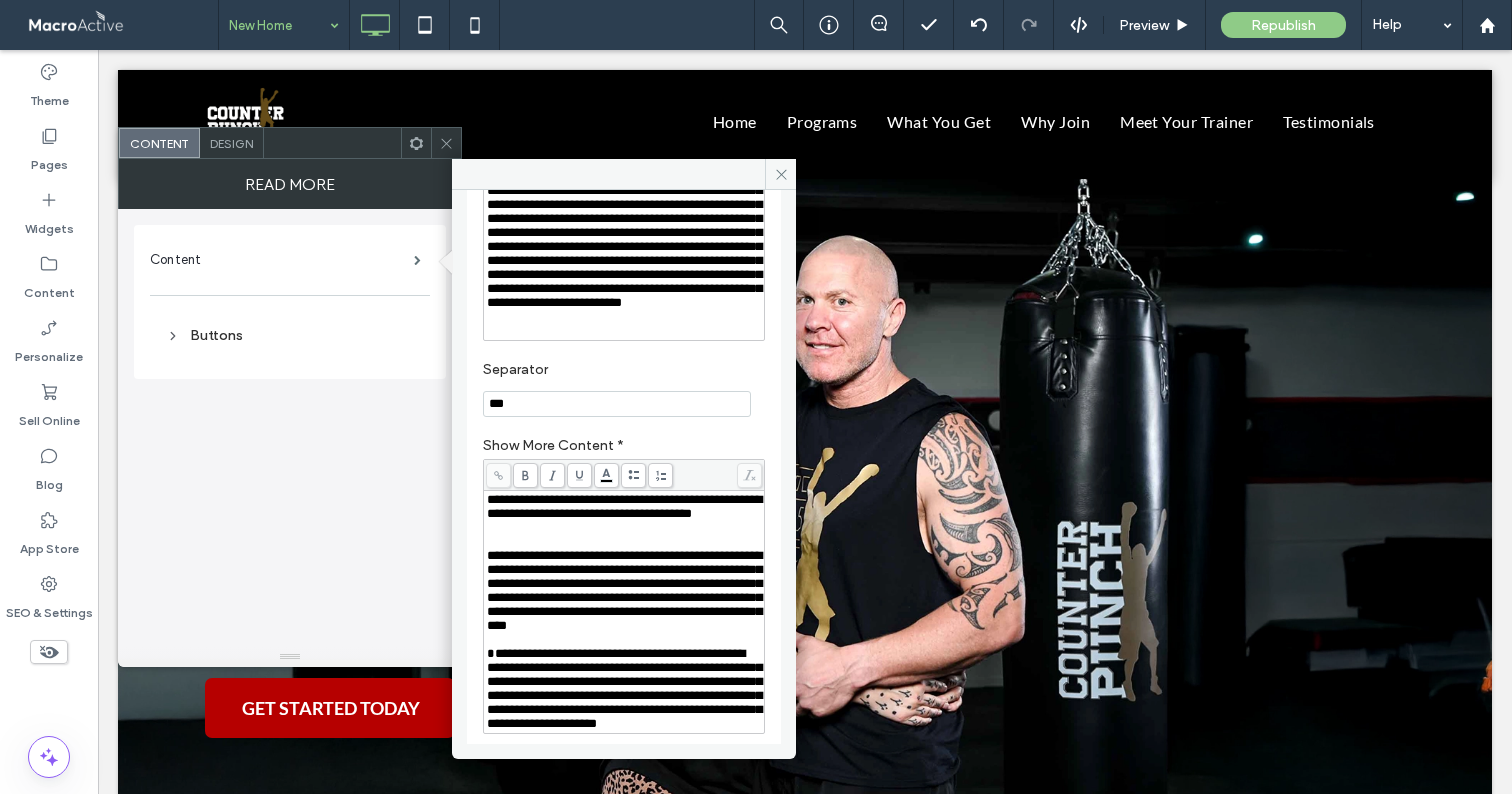 scroll, scrollTop: 211, scrollLeft: 0, axis: vertical 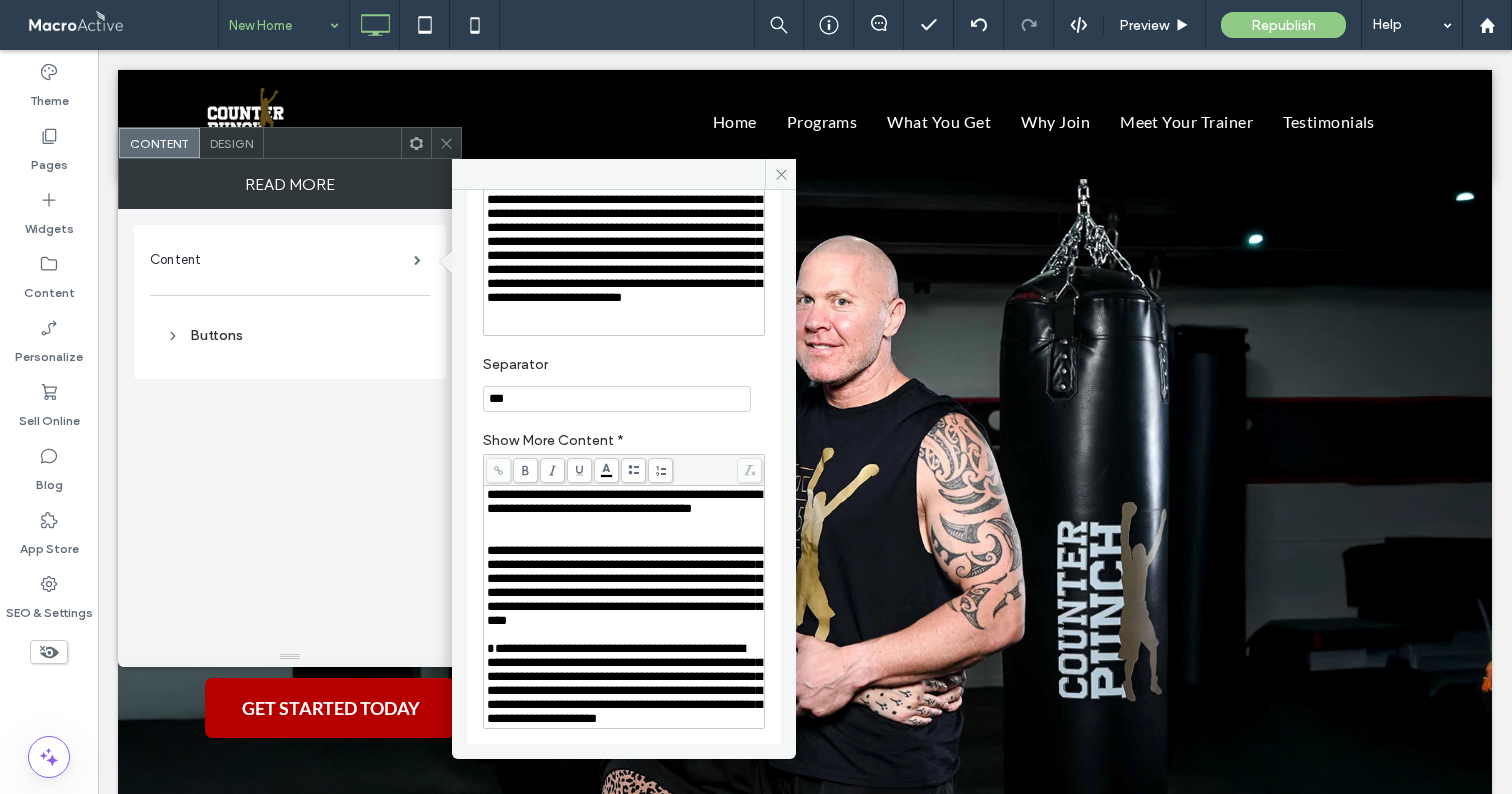 click on "Show More Content *" at bounding box center (624, 443) 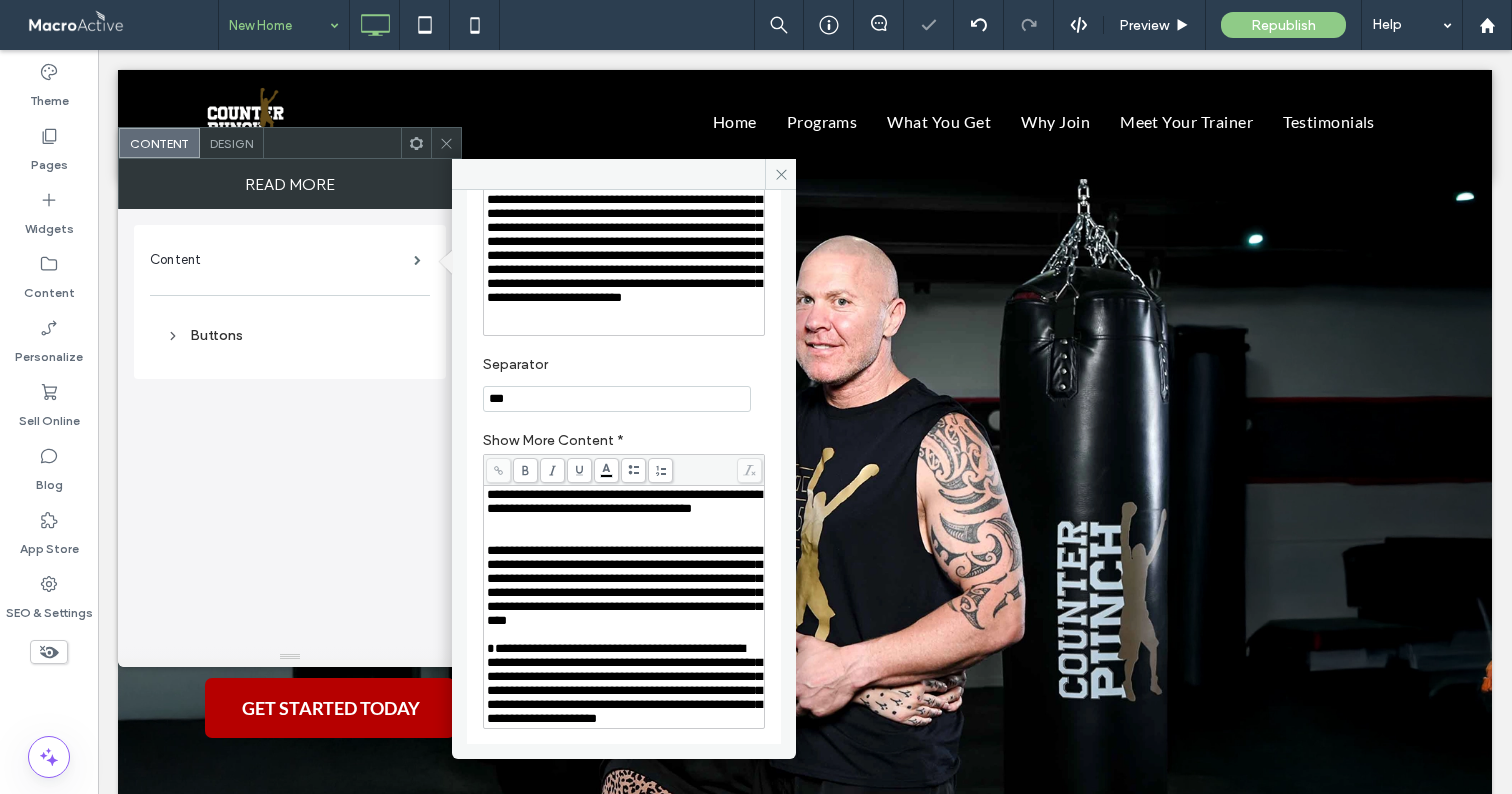 click 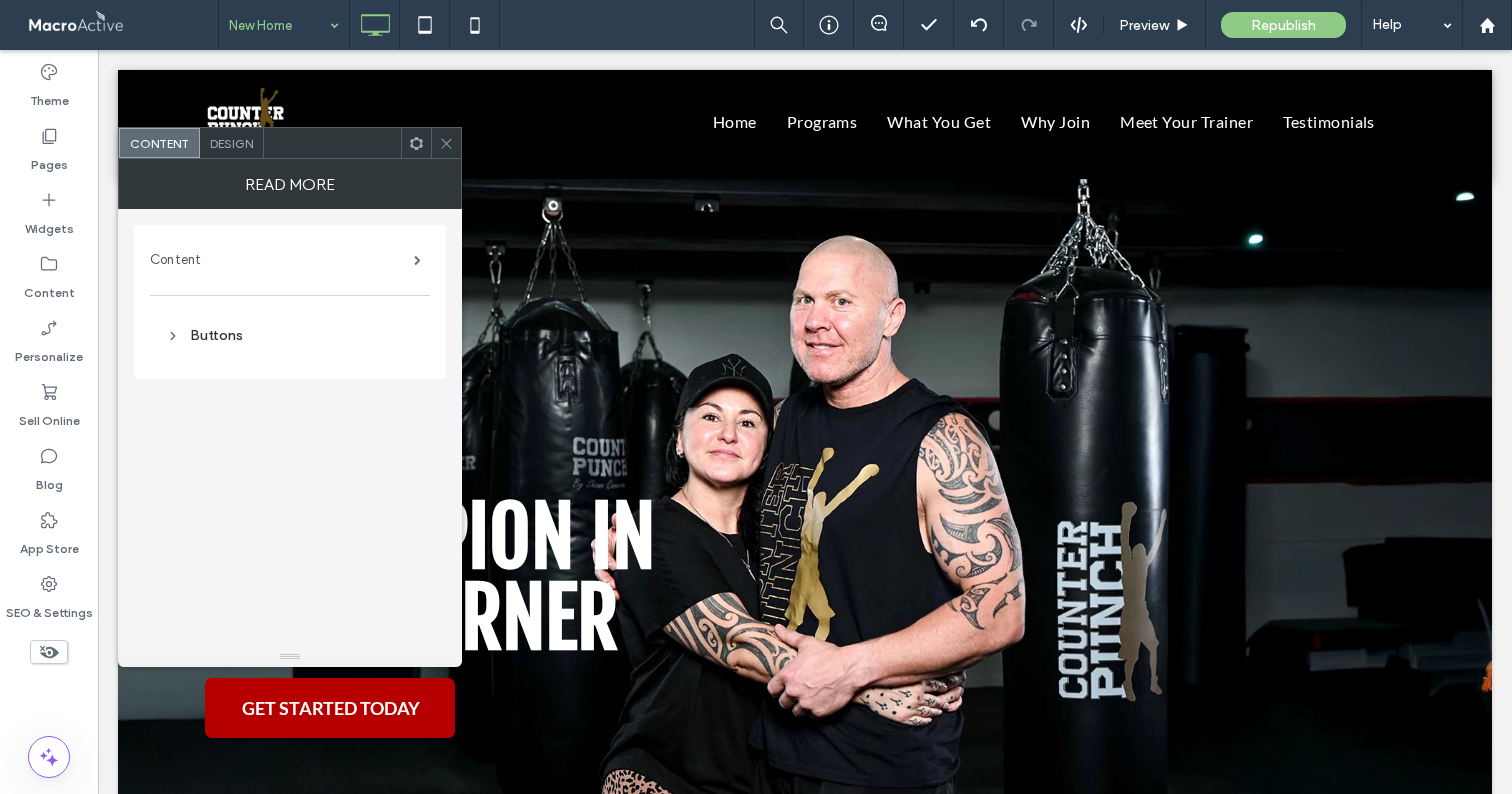 click on "Content" at bounding box center (282, 260) 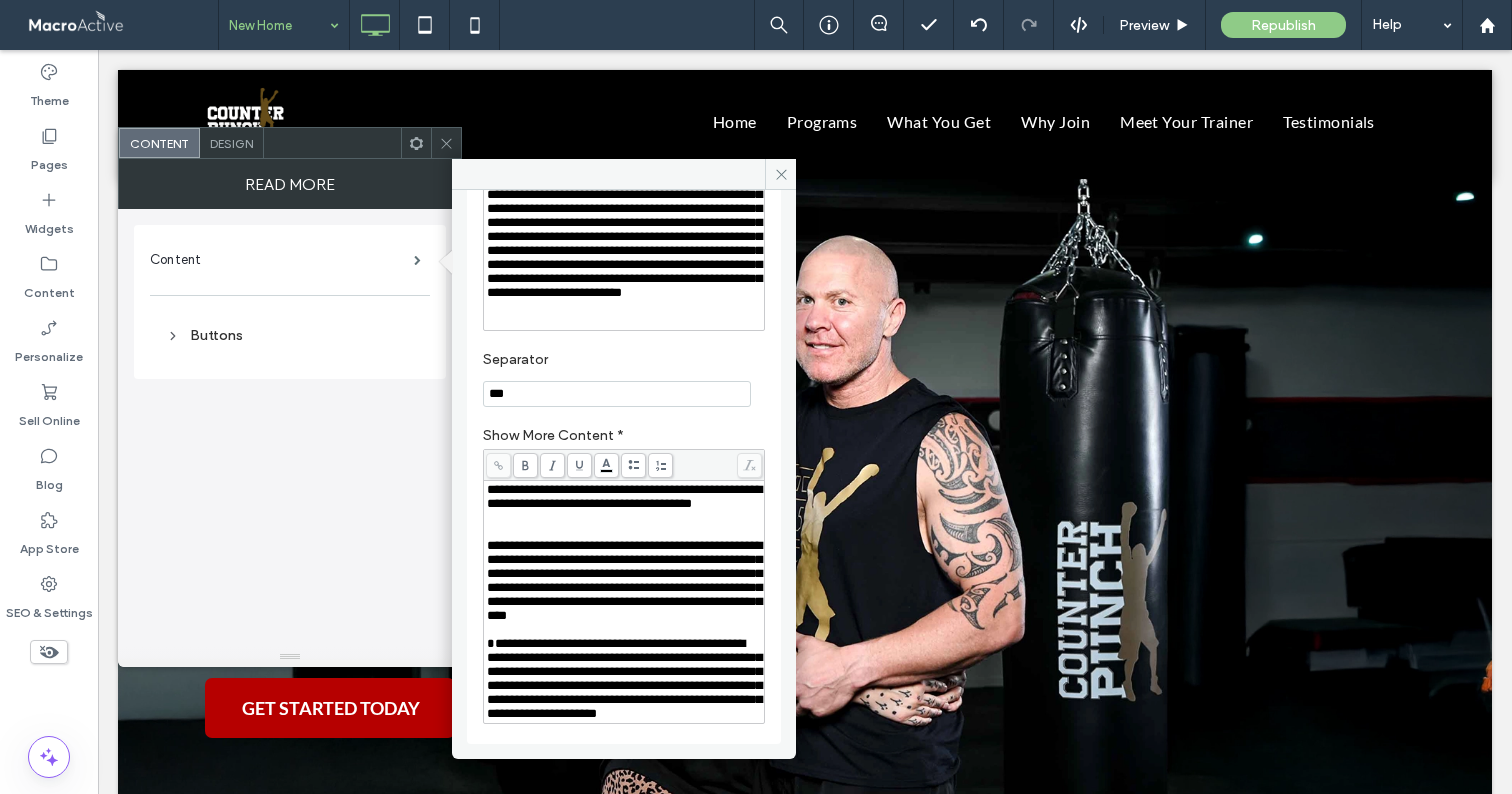 scroll, scrollTop: 257, scrollLeft: 0, axis: vertical 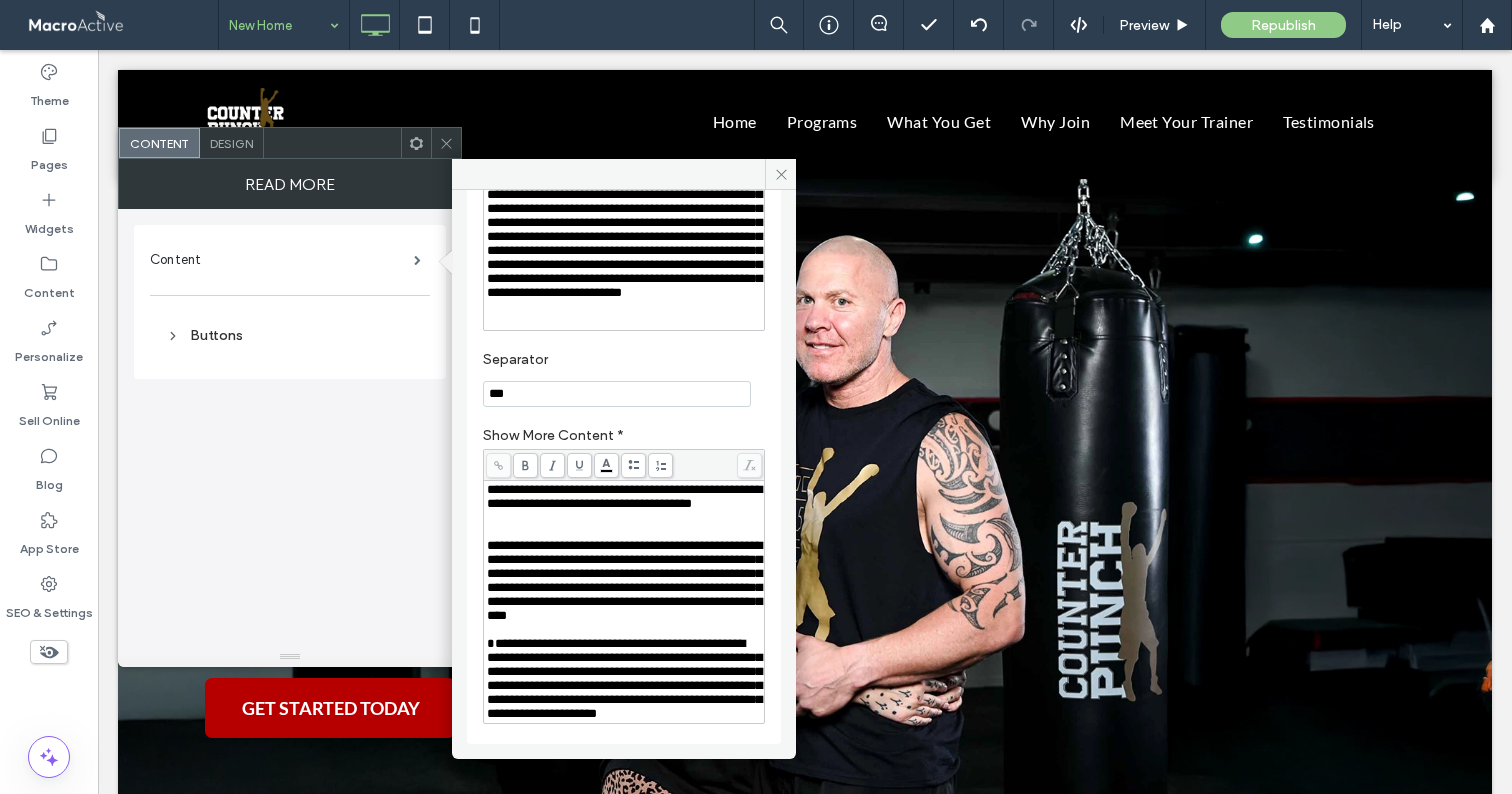 click at bounding box center [446, 143] 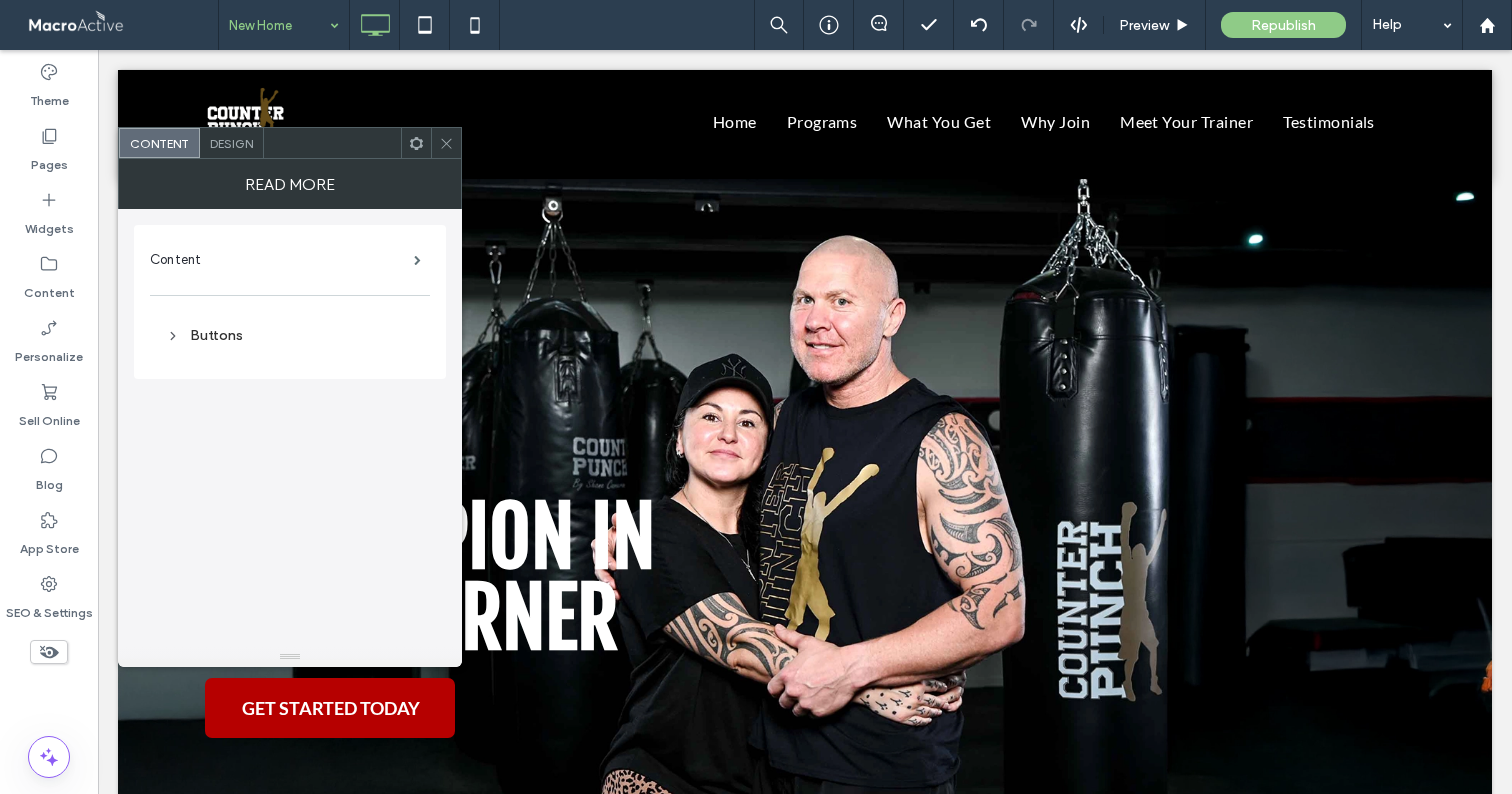 click on "Content Buttons" at bounding box center (290, 302) 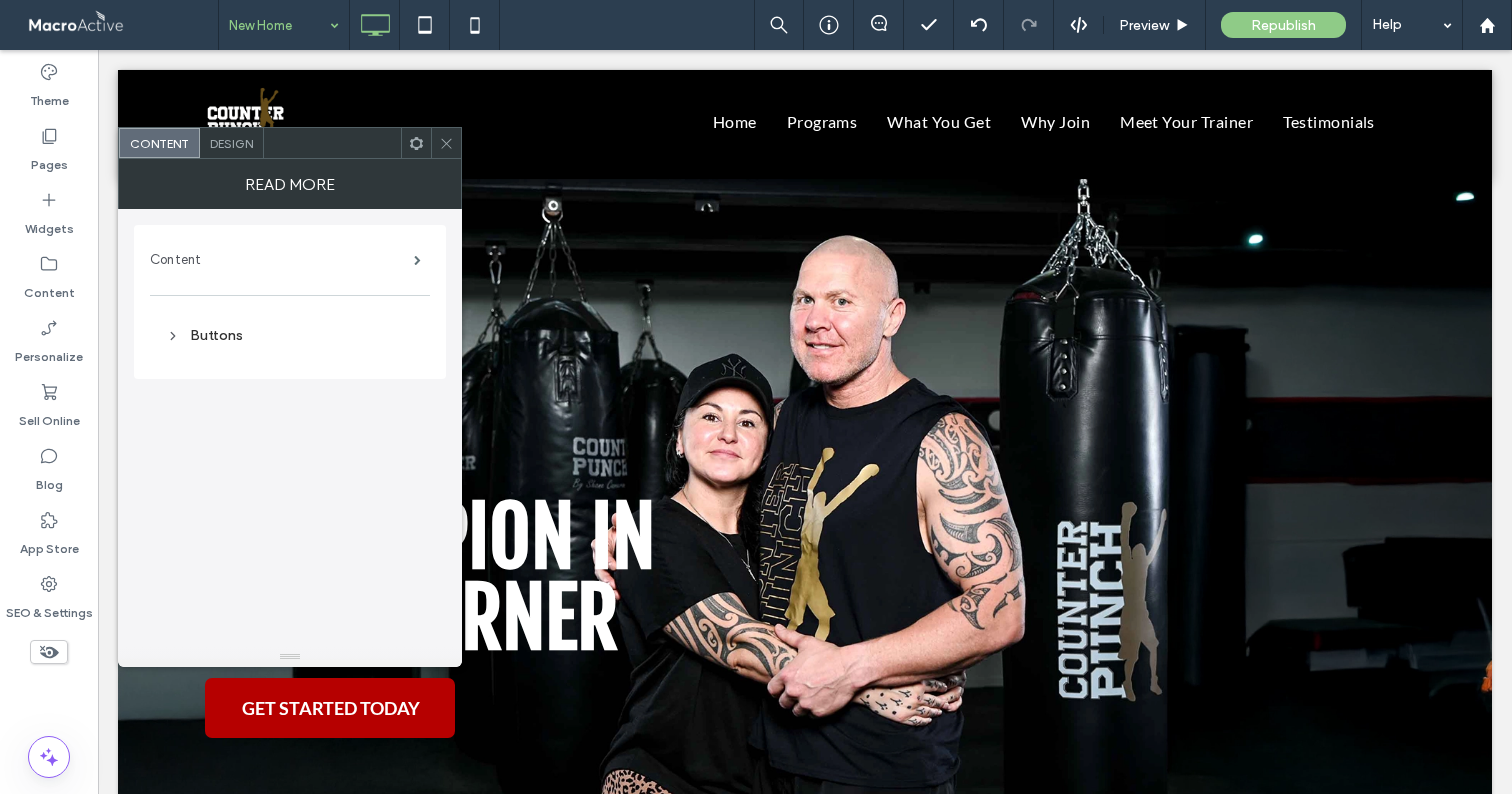 click on "Content" at bounding box center [282, 260] 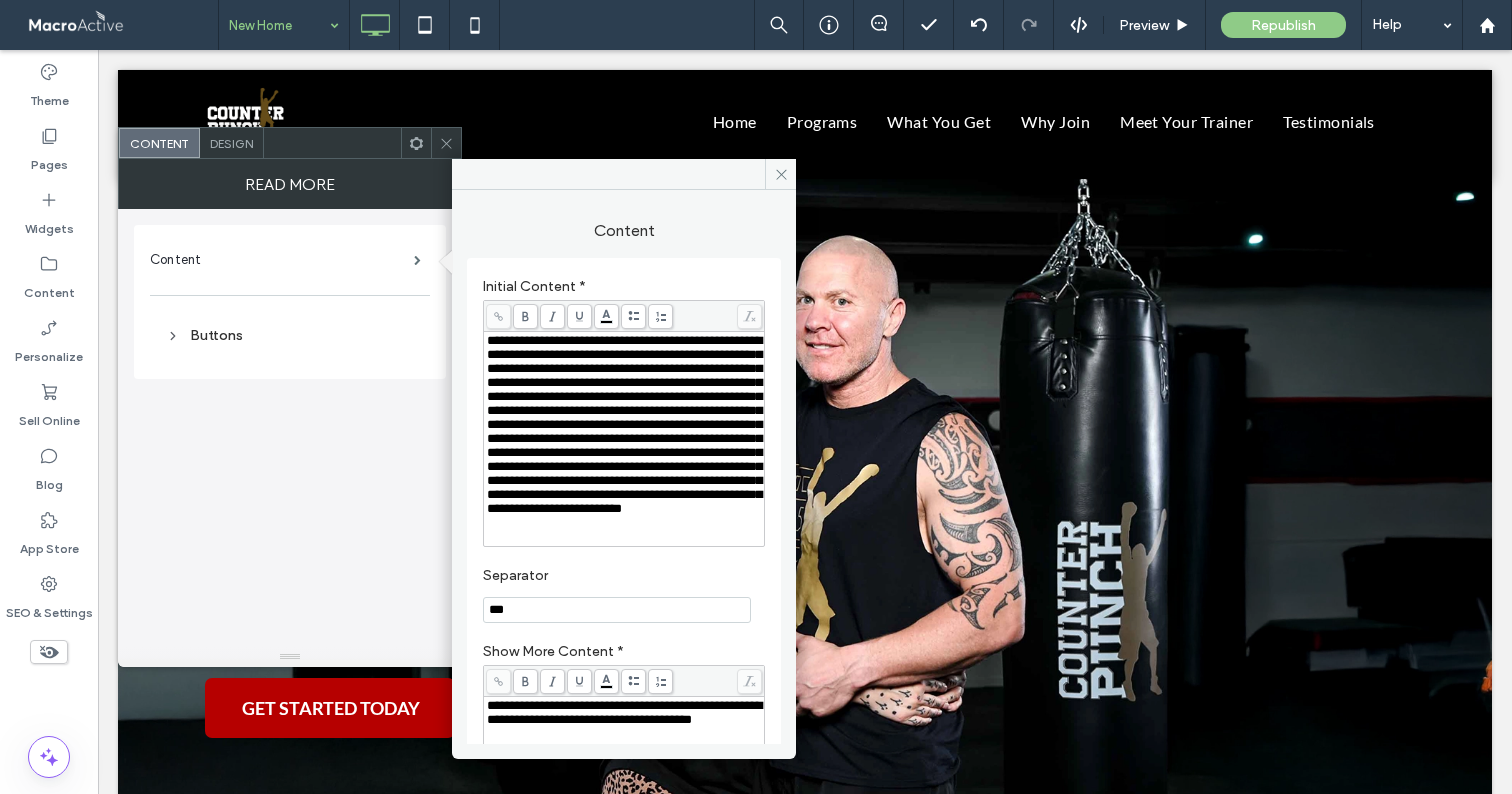 click at bounding box center (624, 537) 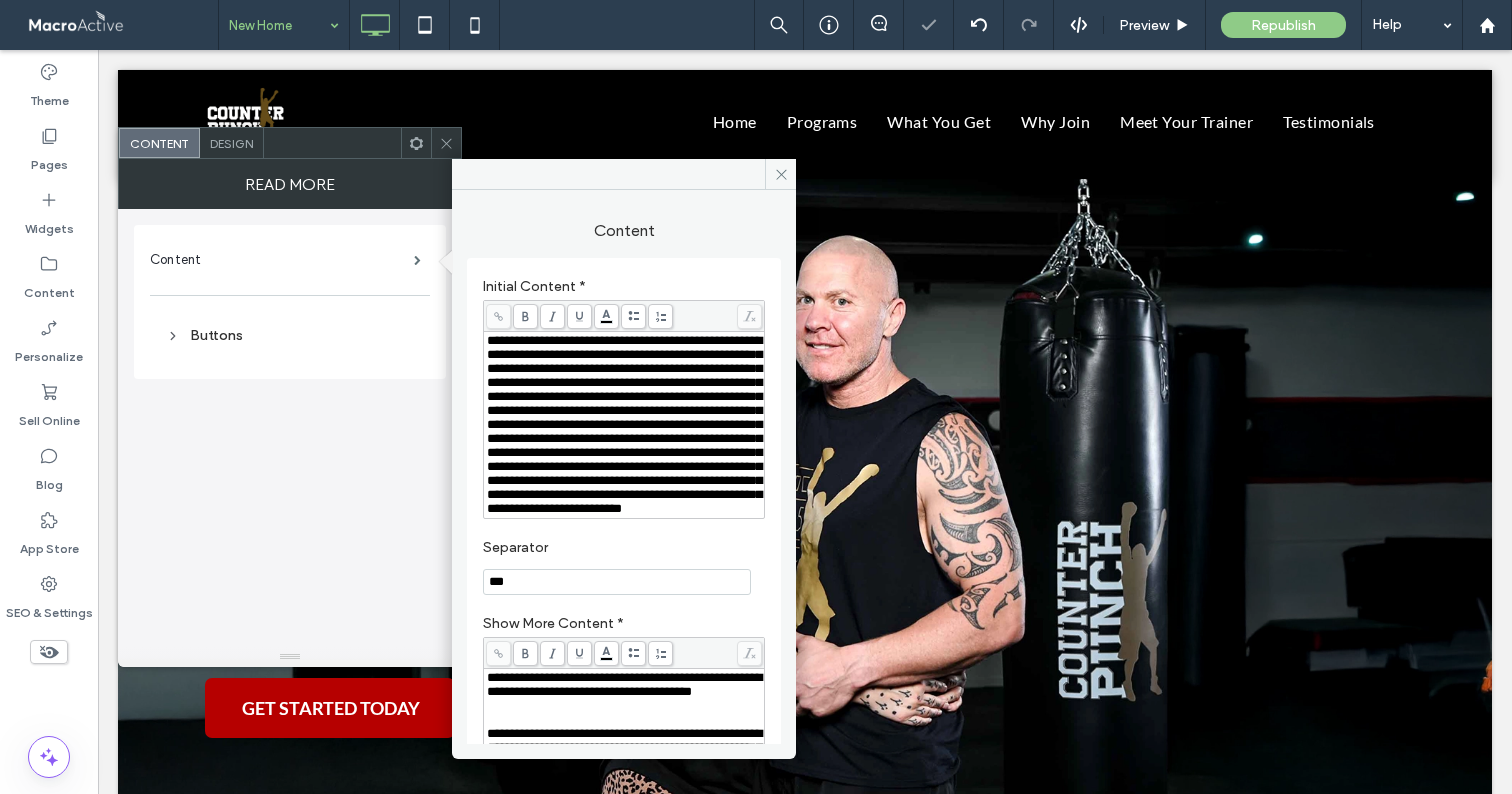 drag, startPoint x: 542, startPoint y: 224, endPoint x: 461, endPoint y: 152, distance: 108.37435 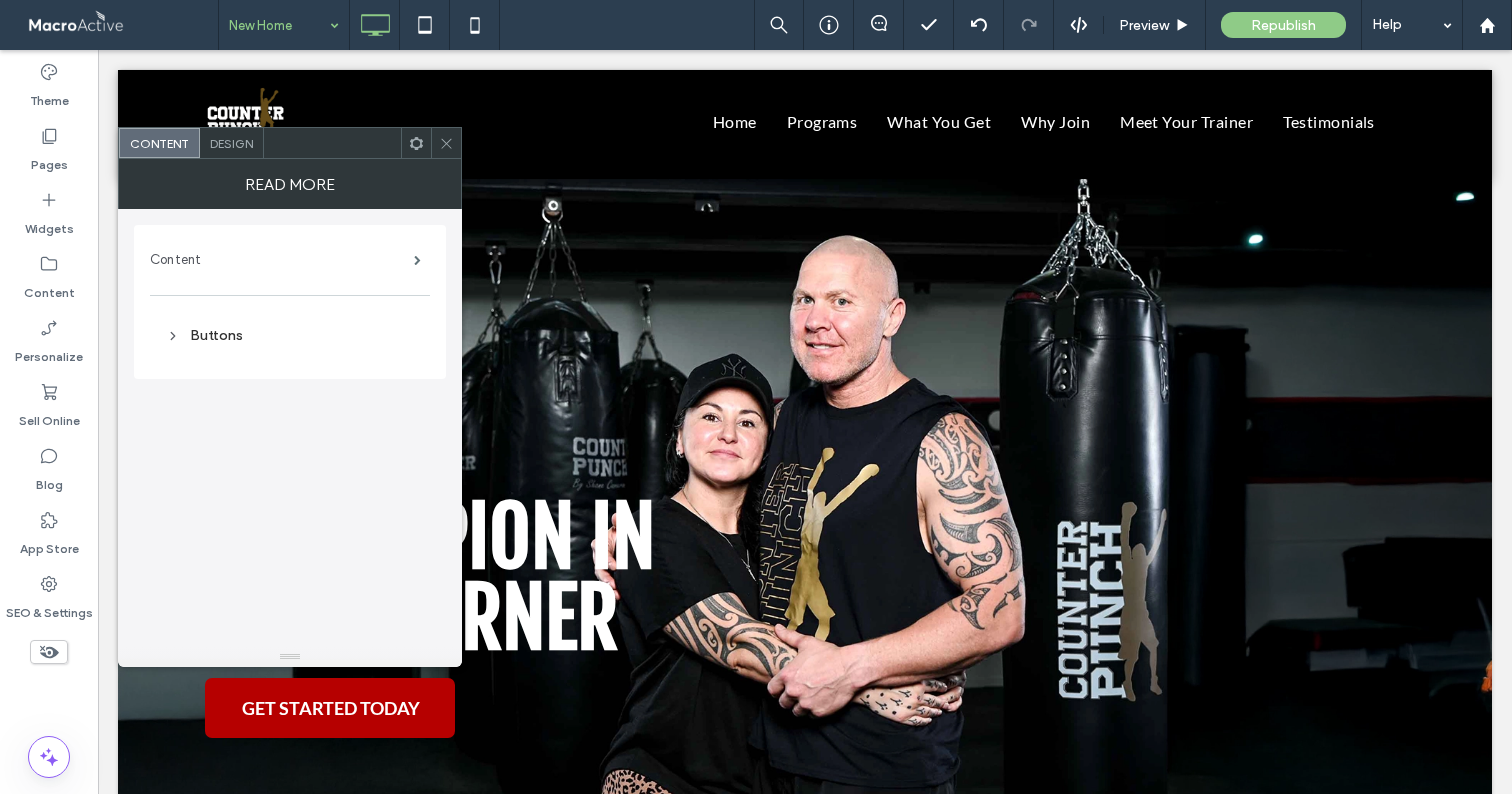 drag, startPoint x: 289, startPoint y: 261, endPoint x: 302, endPoint y: 261, distance: 13 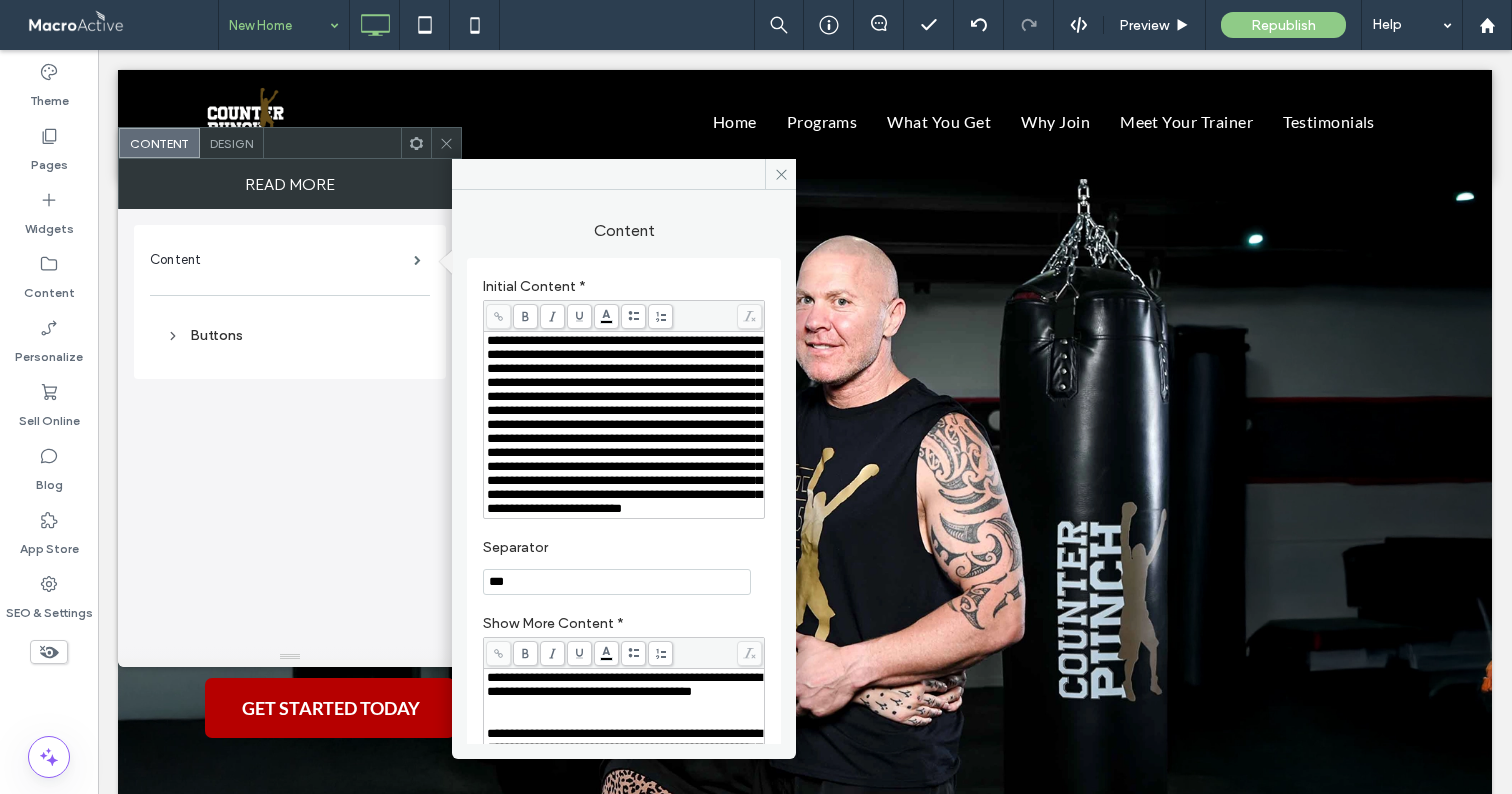 click on "**********" at bounding box center (624, 424) 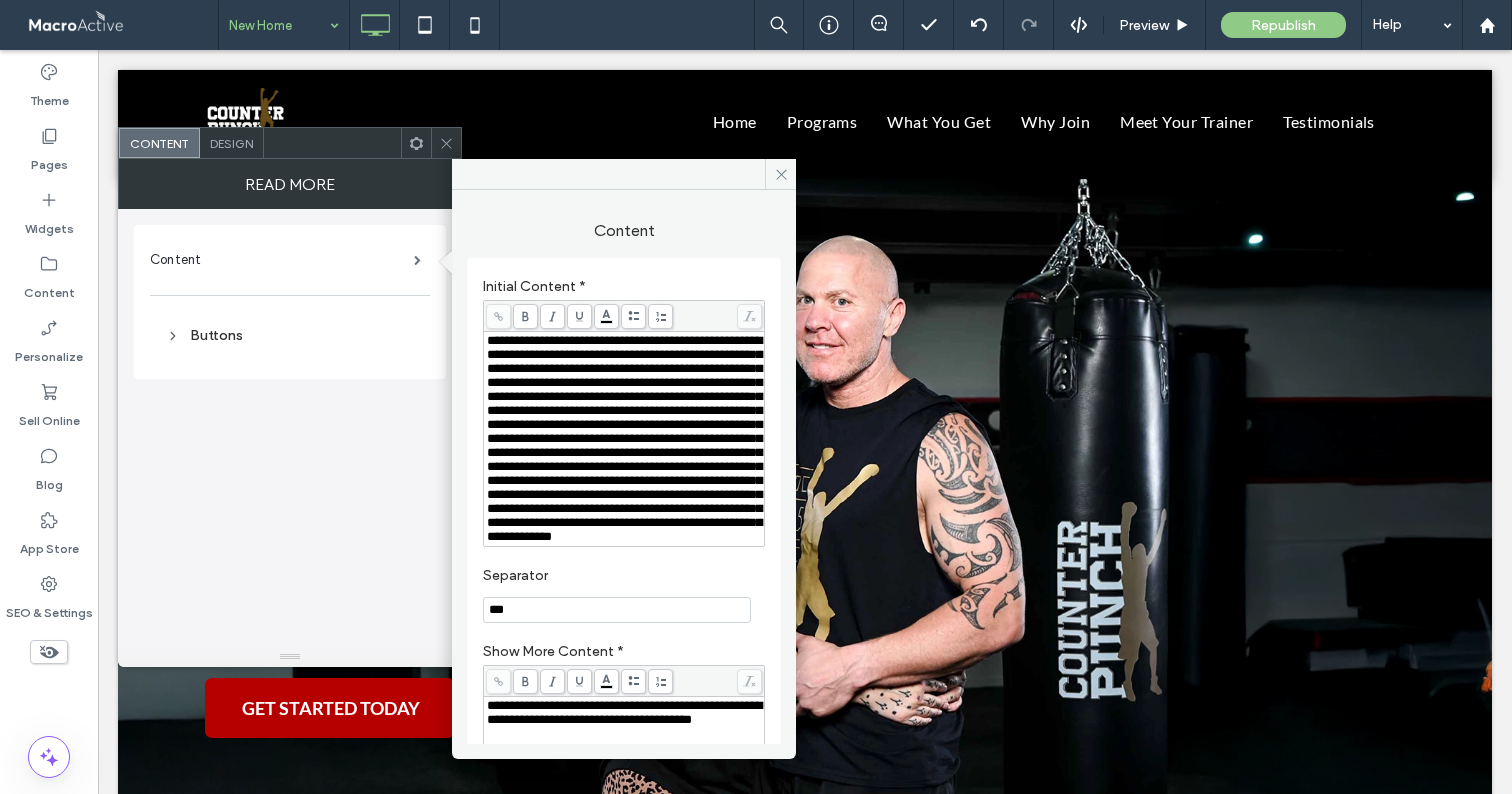 click on "Content" at bounding box center (624, 221) 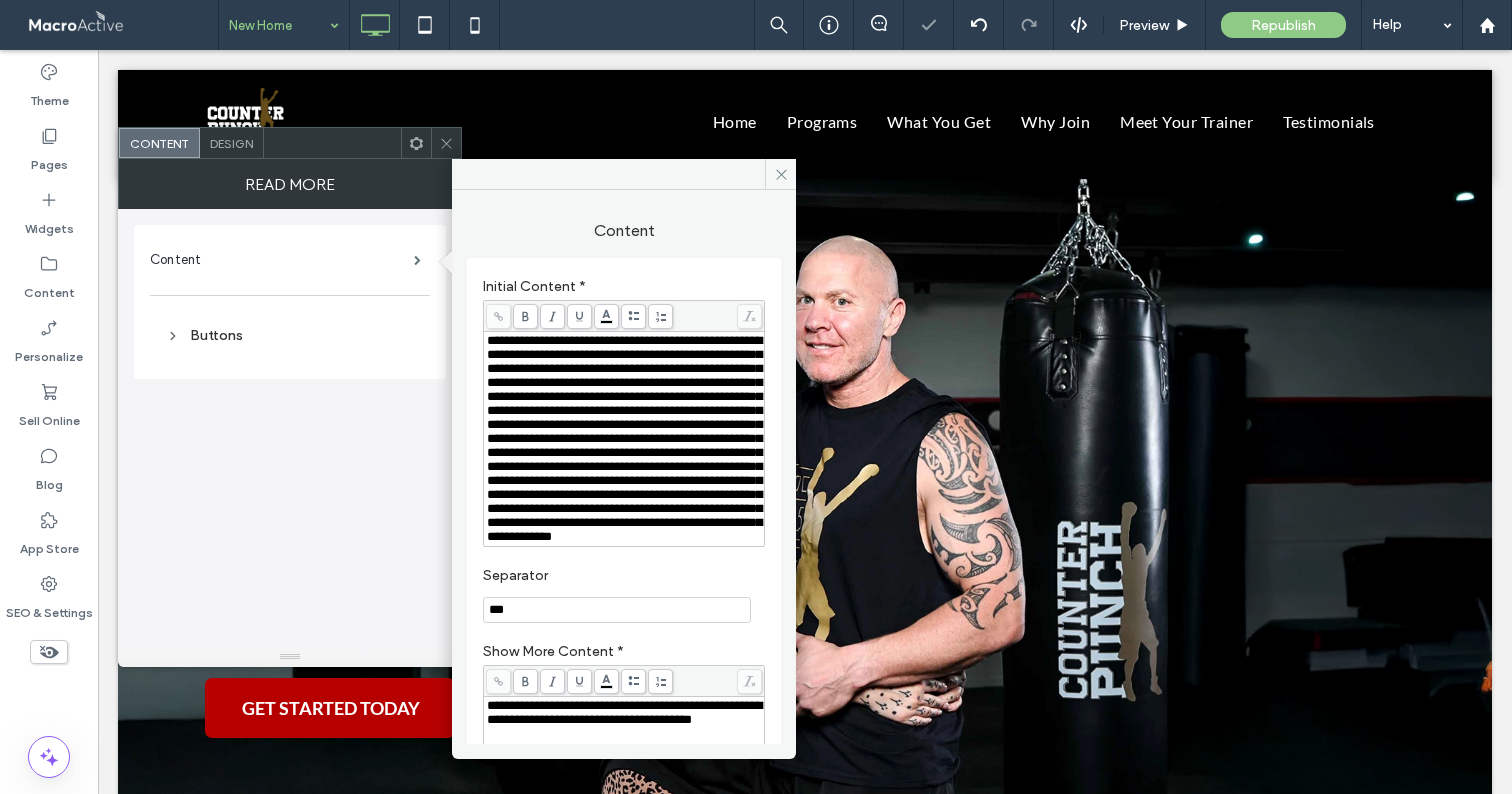 click at bounding box center (446, 143) 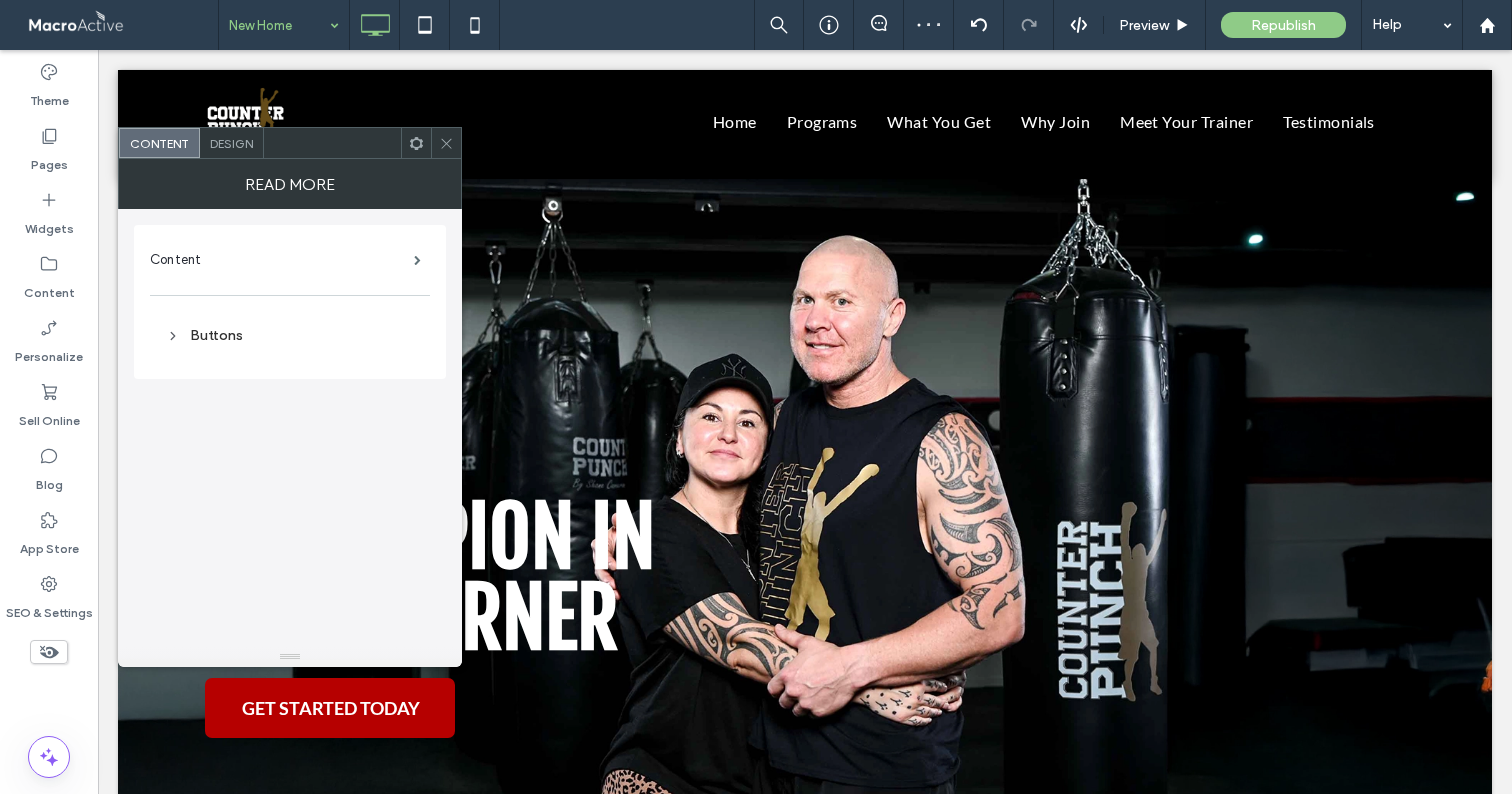 click 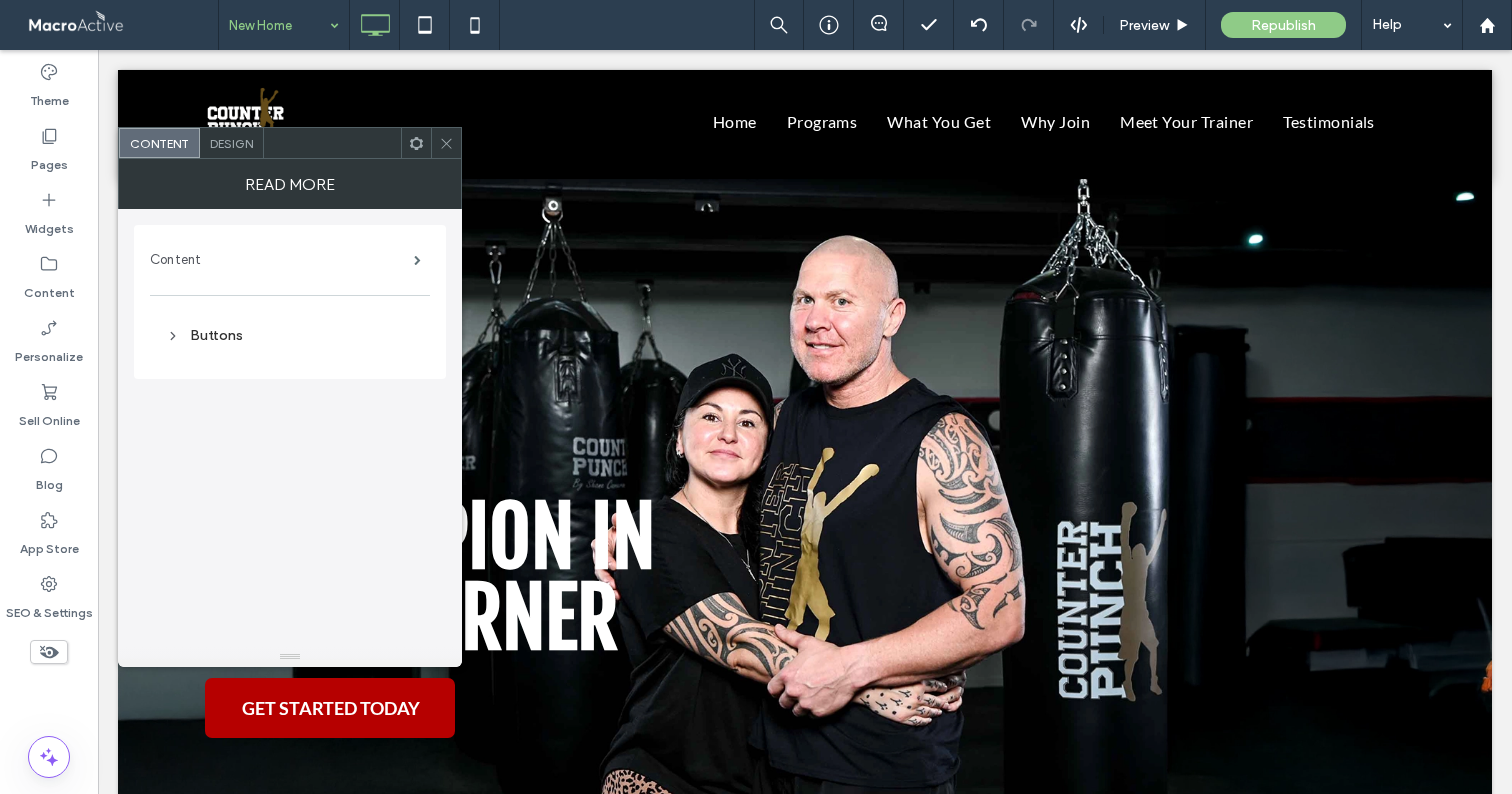 click on "Content" at bounding box center (282, 260) 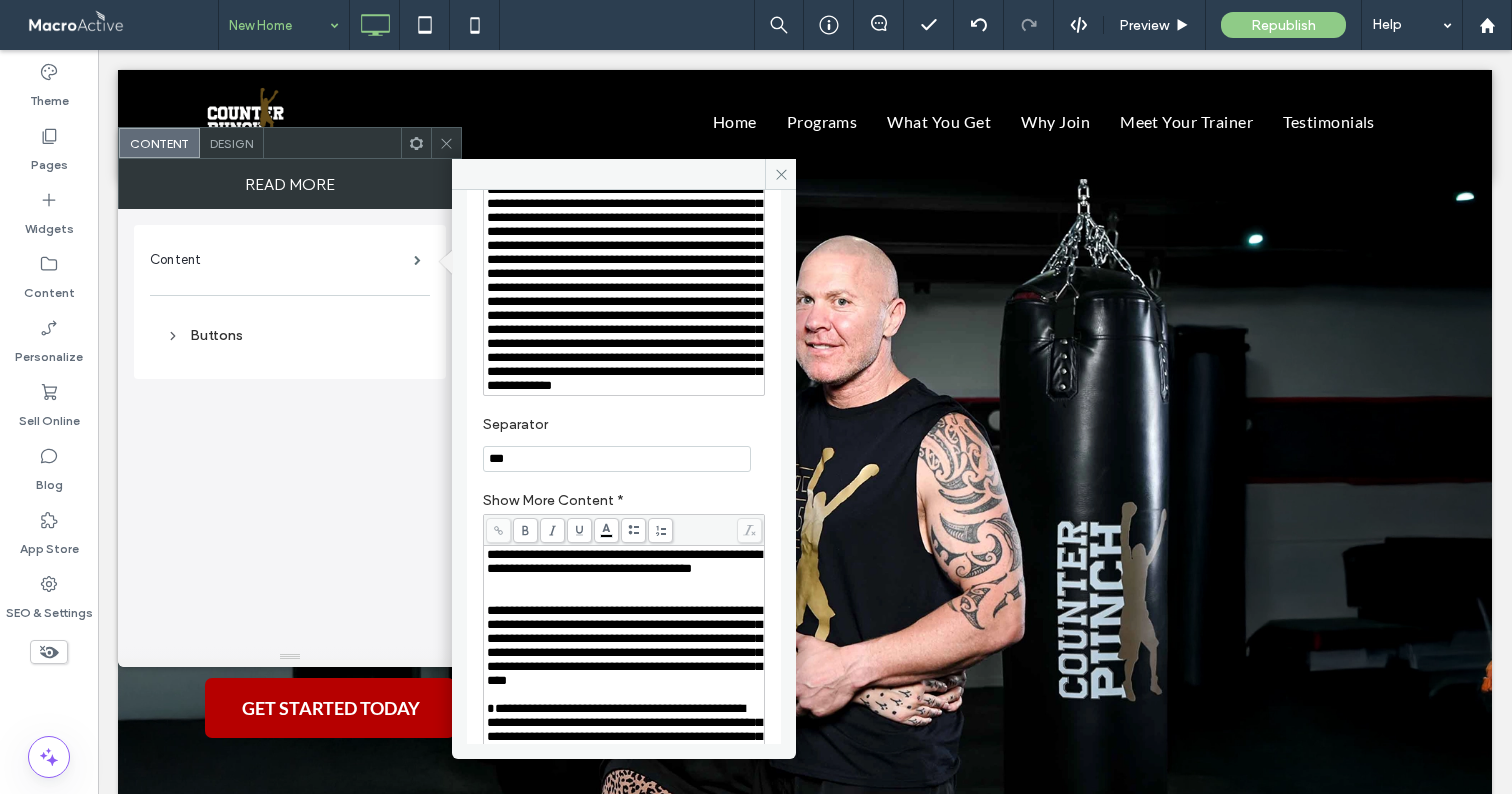 scroll, scrollTop: 165, scrollLeft: 0, axis: vertical 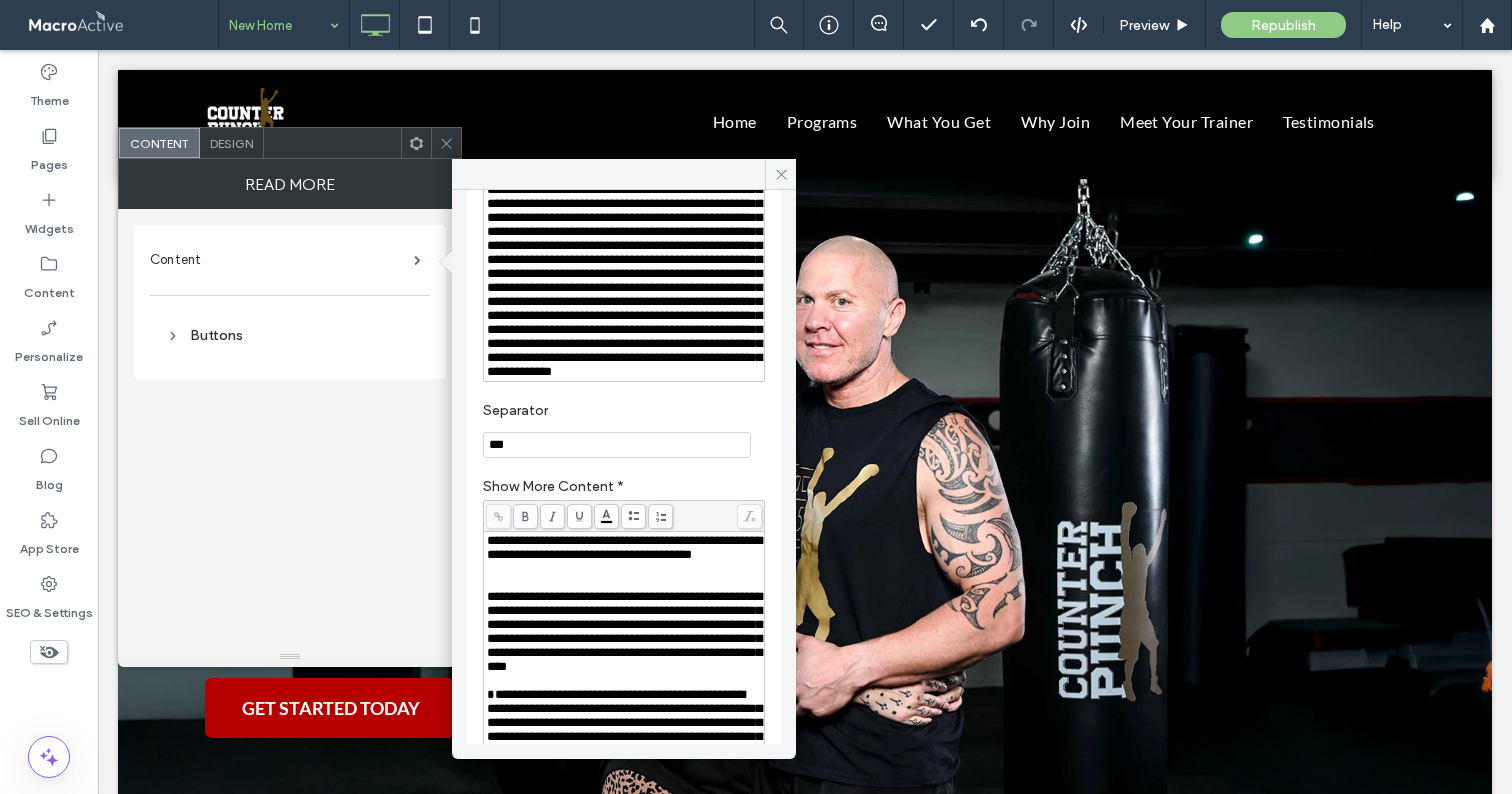 click on "**********" at bounding box center [624, 547] 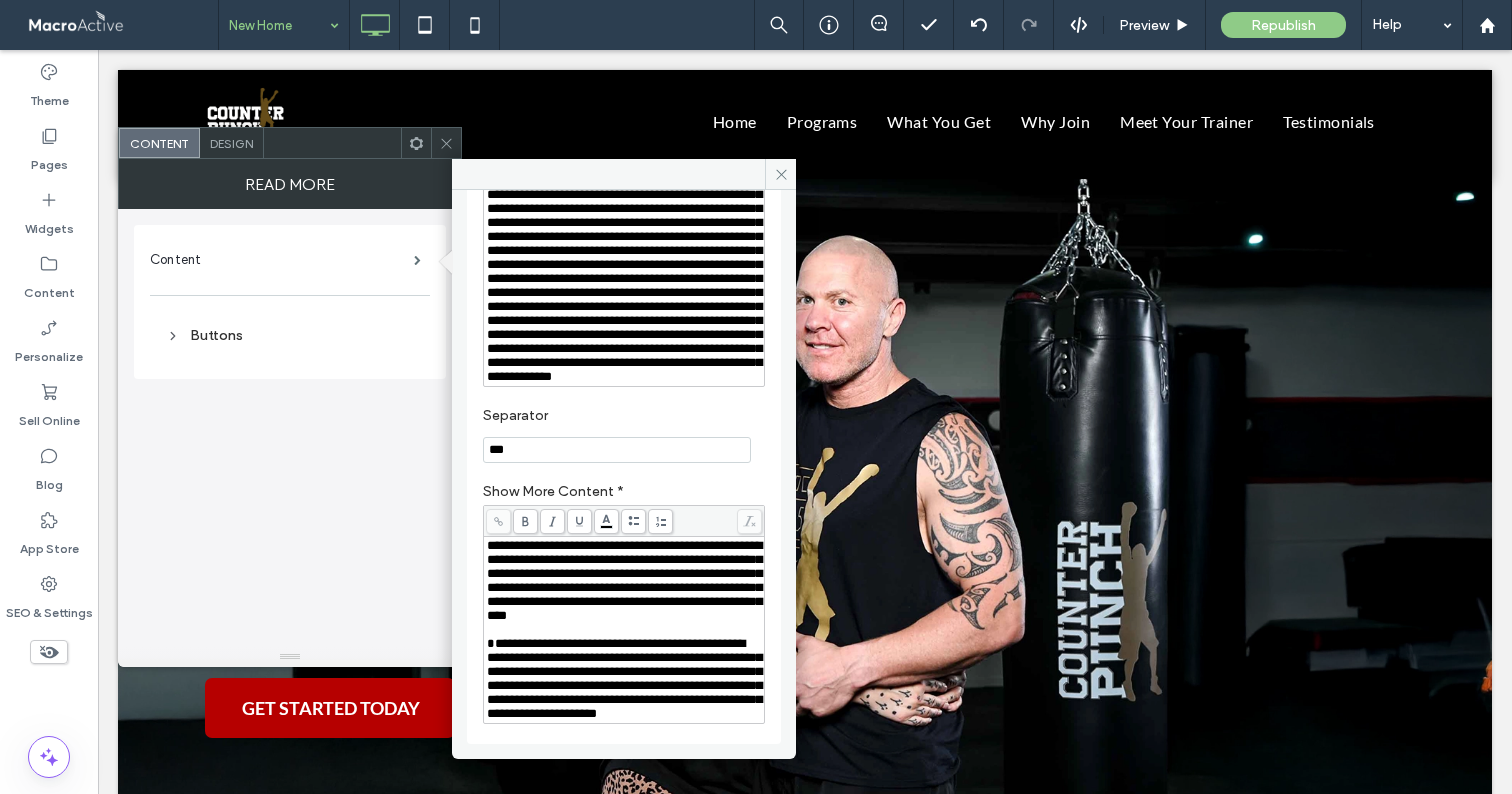 click on "**********" at bounding box center (624, 603) 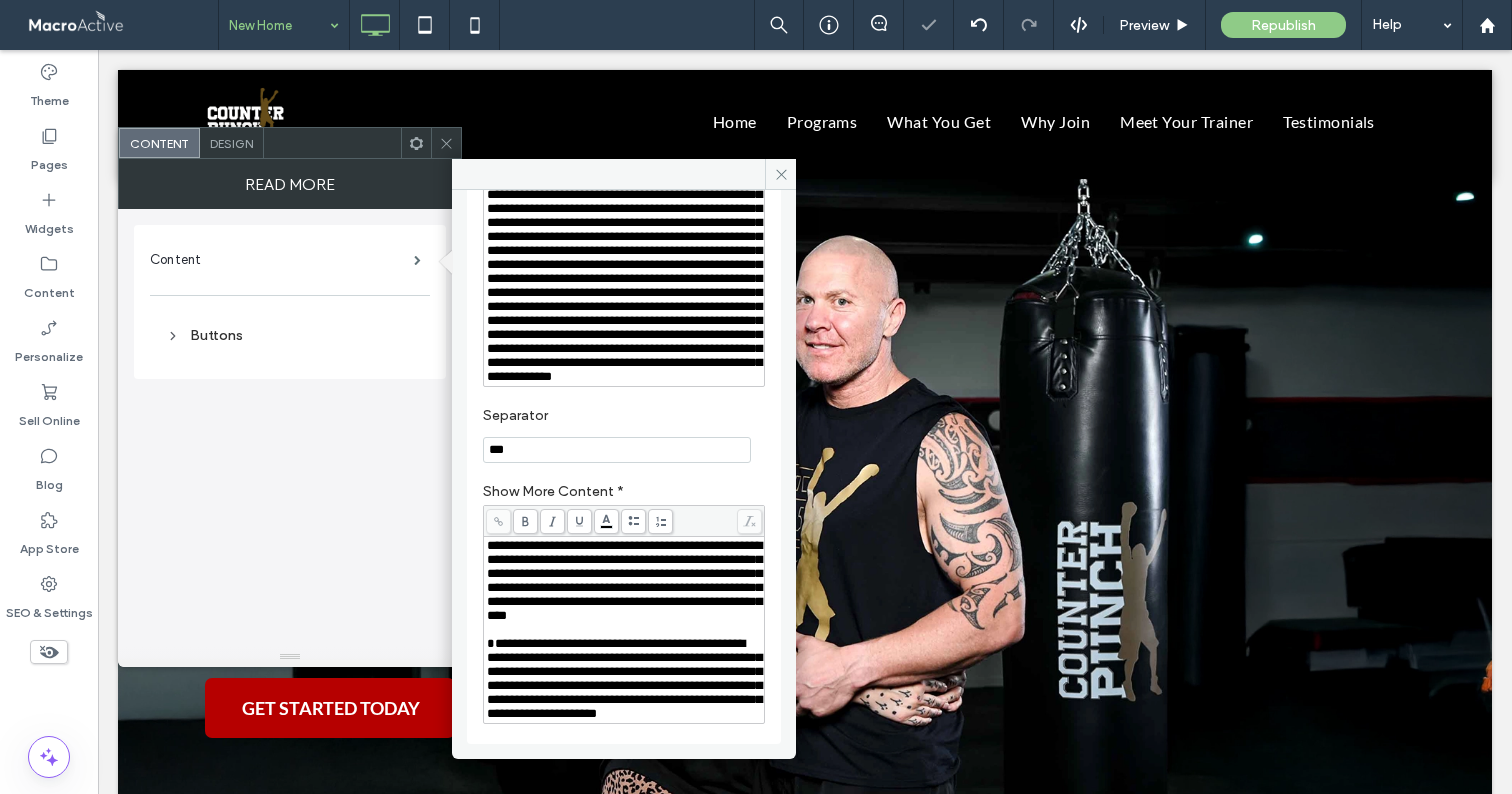 click 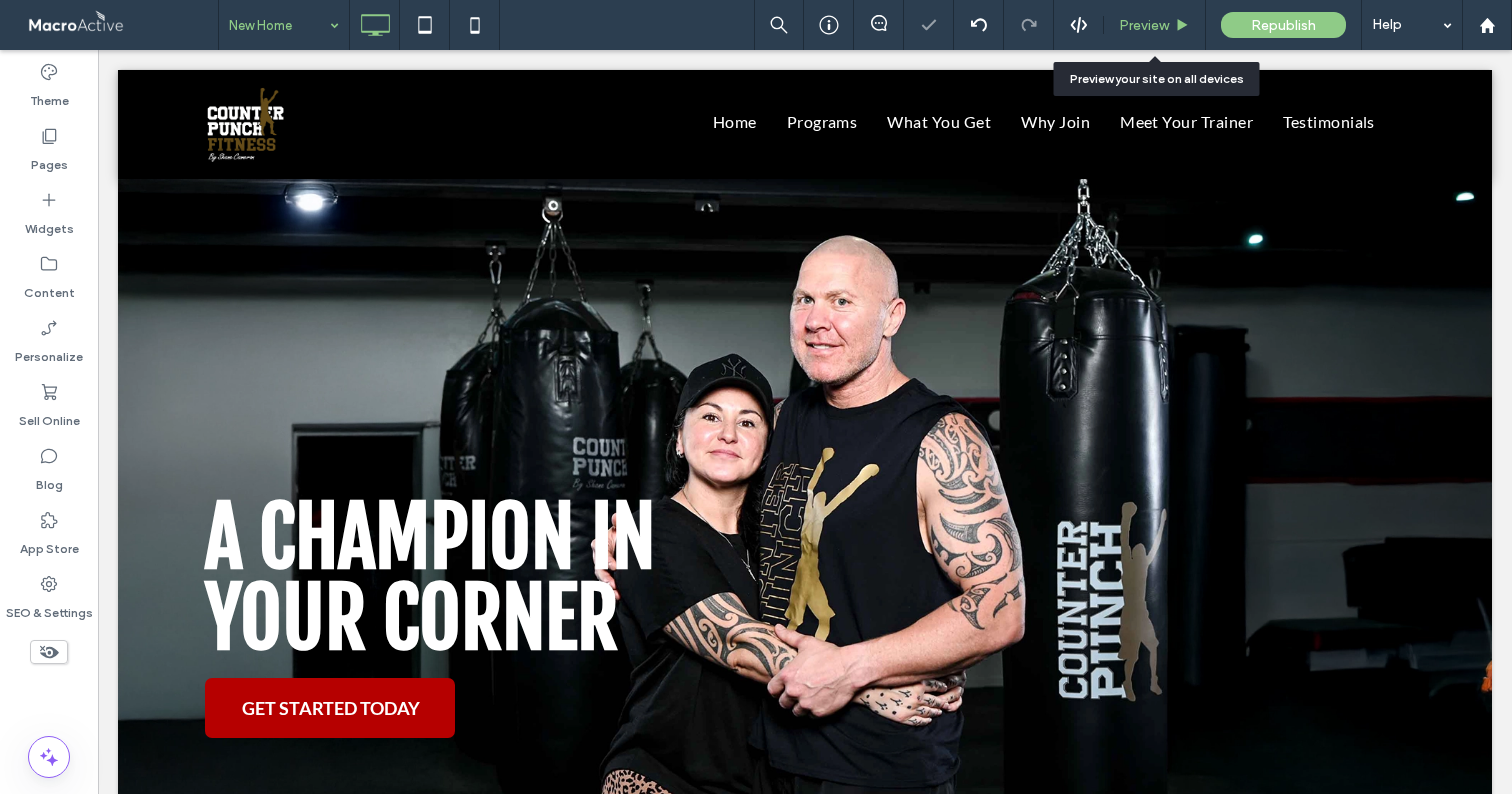 click on "Preview" at bounding box center [1144, 25] 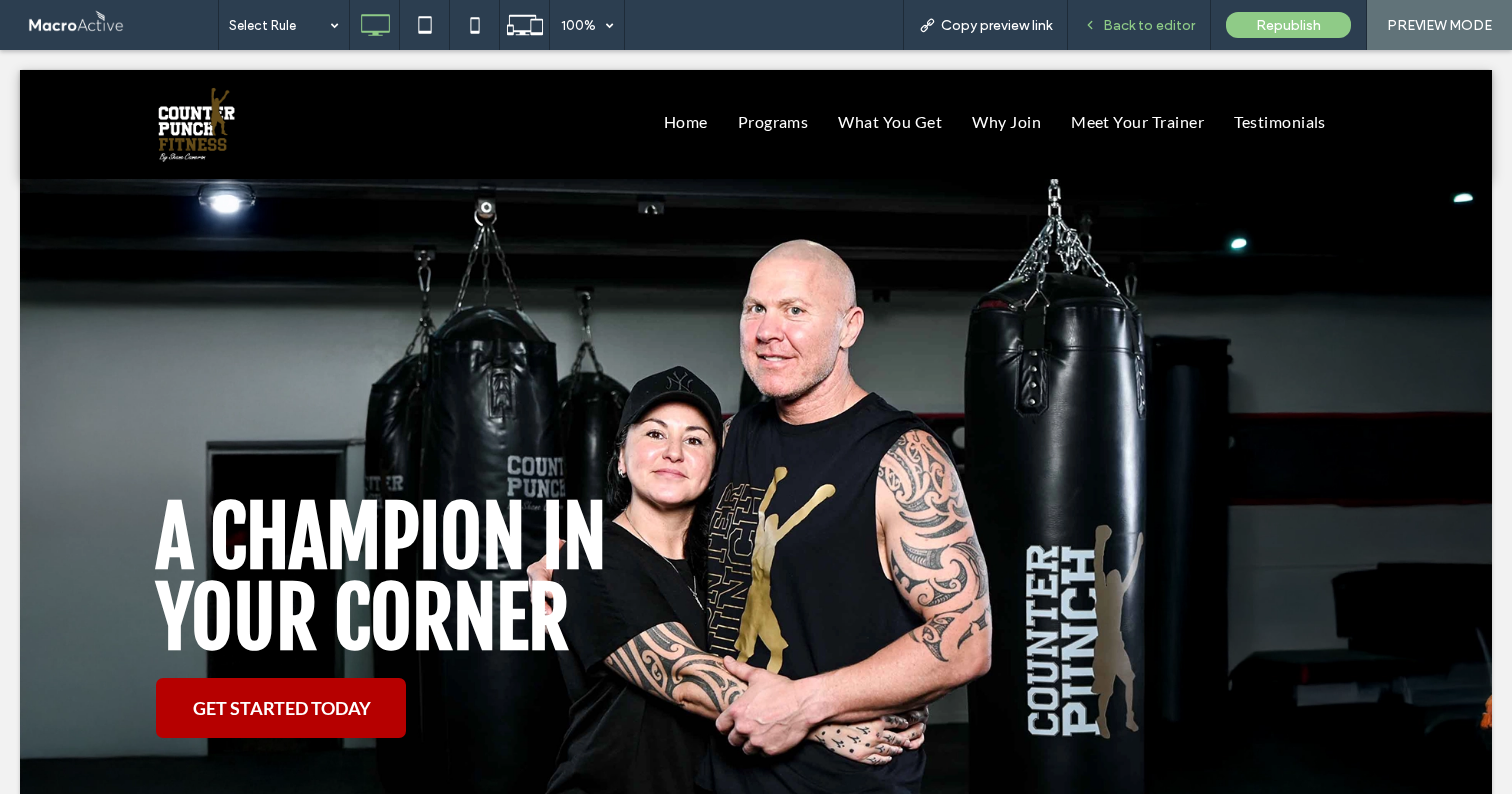 click on "Back to editor" at bounding box center (1149, 25) 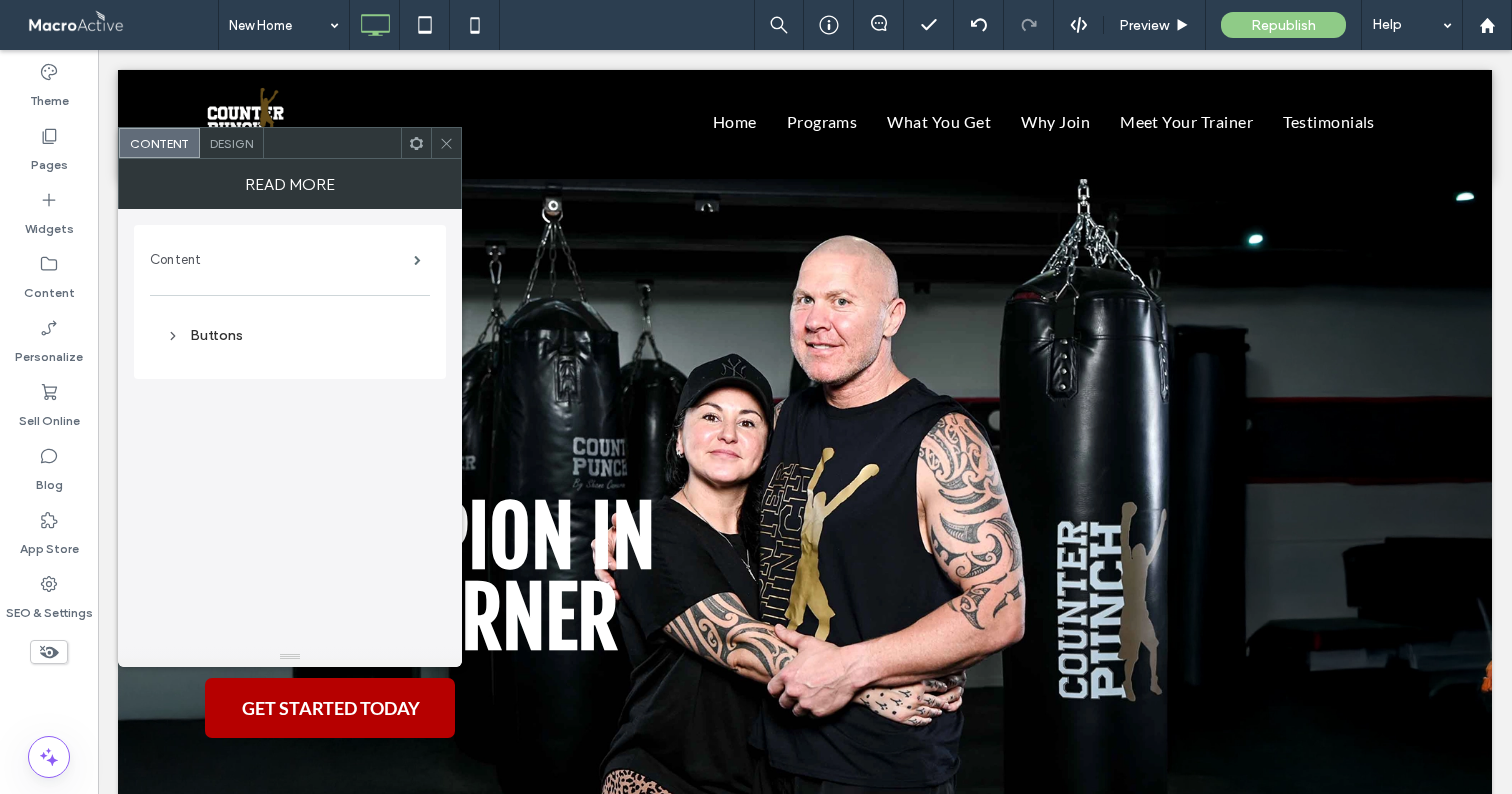 click on "Content" at bounding box center (282, 260) 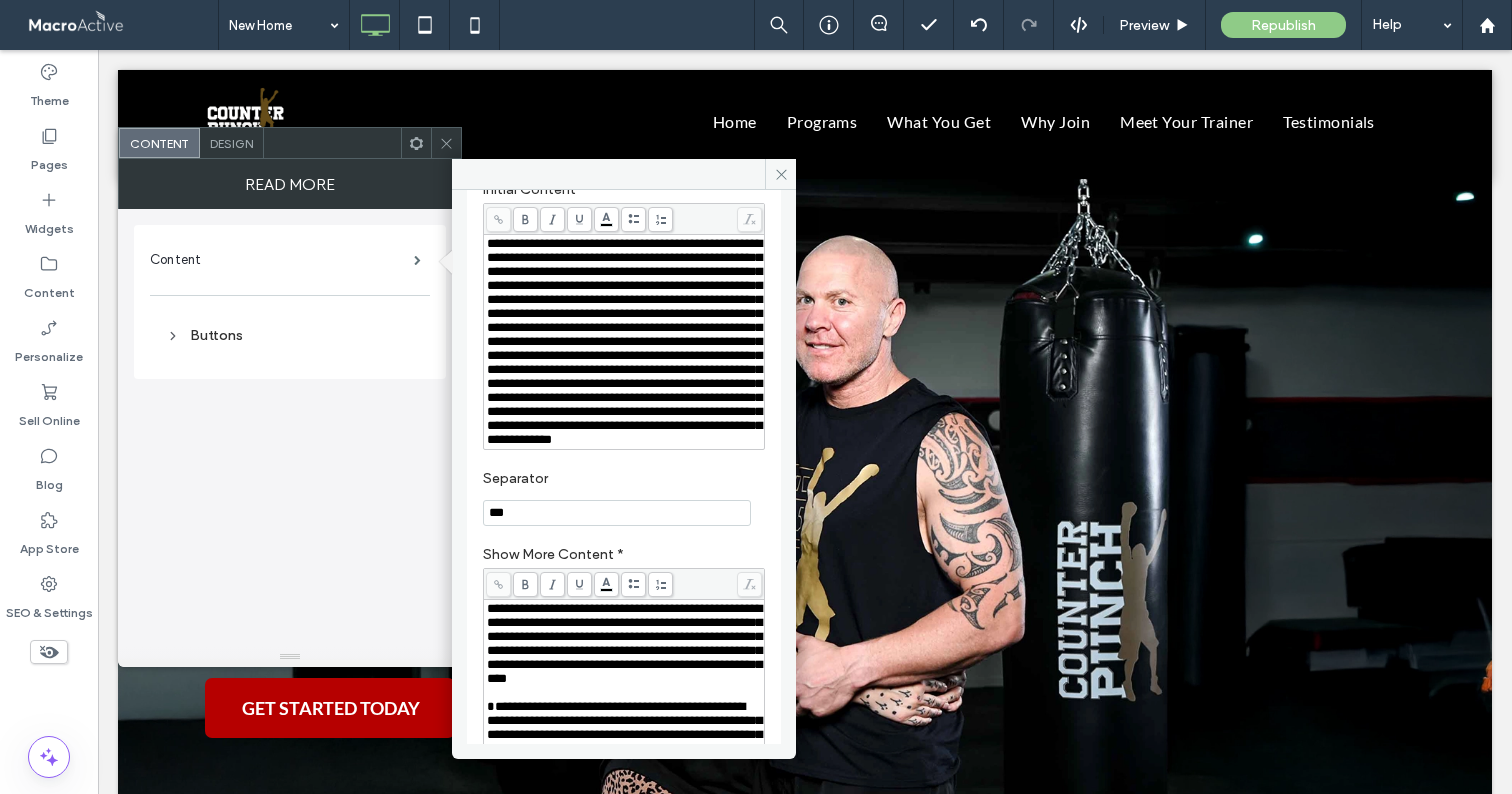 scroll, scrollTop: 314, scrollLeft: 0, axis: vertical 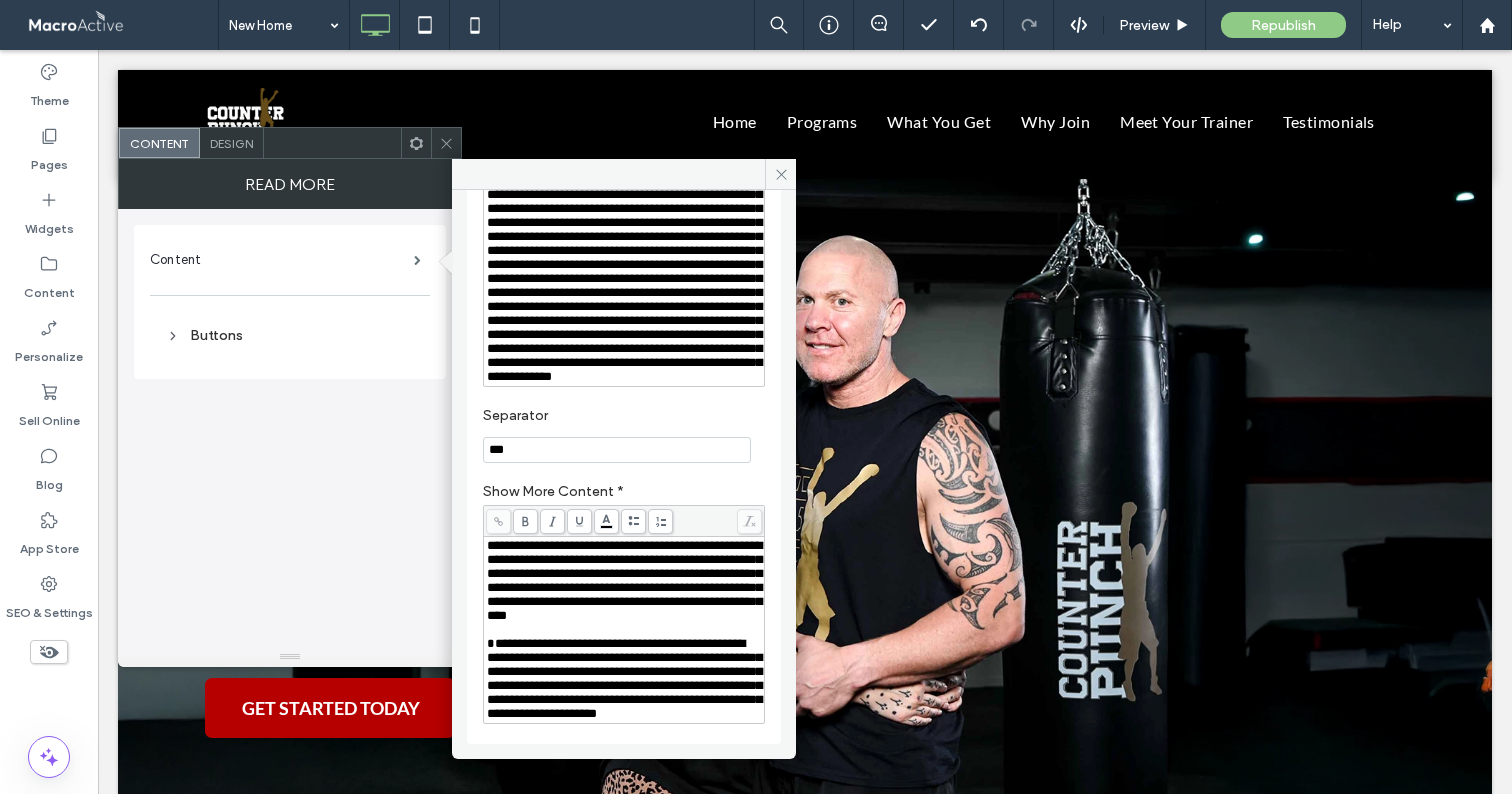 click on "**********" at bounding box center [624, 580] 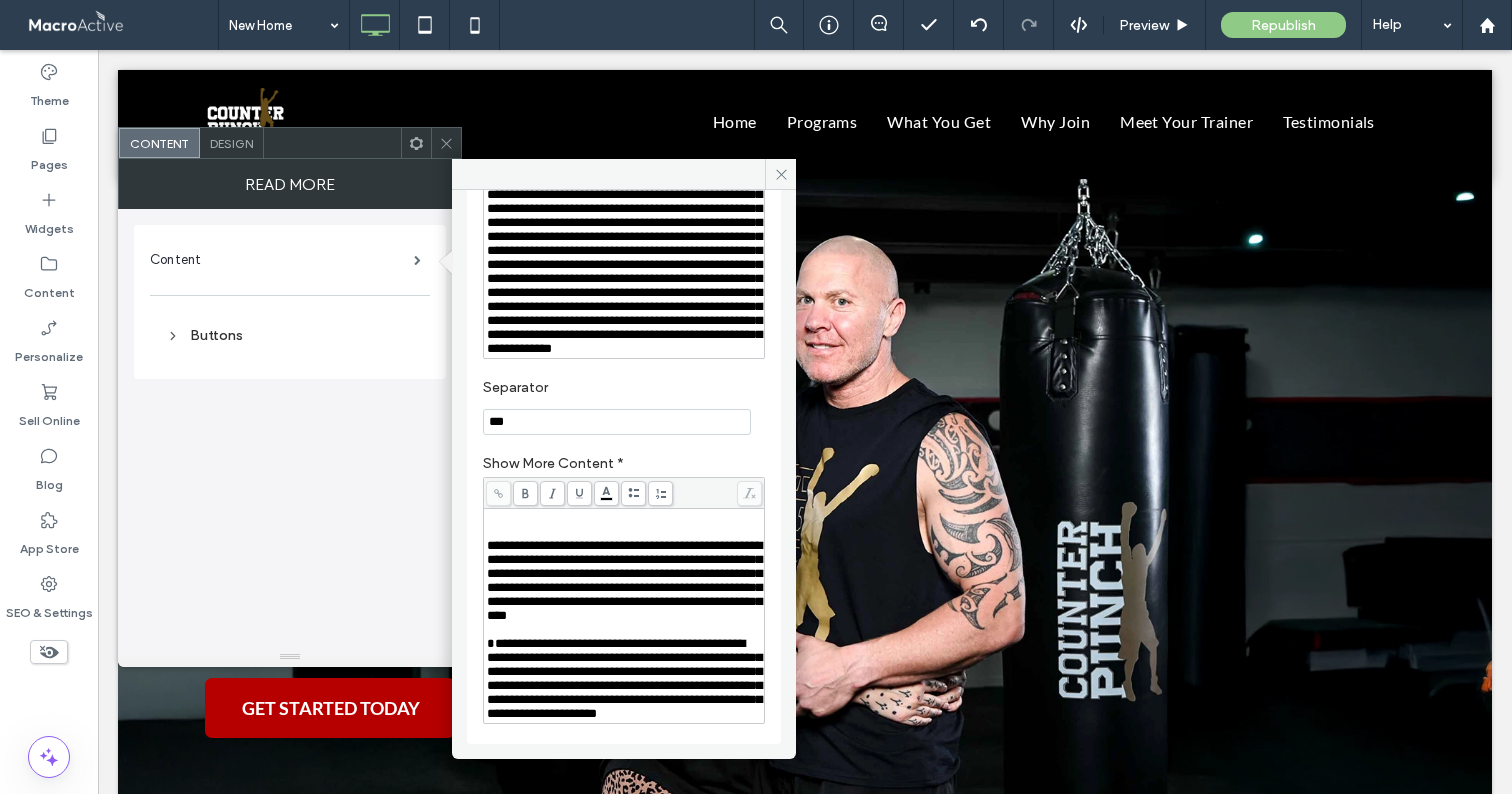 click at bounding box center (446, 143) 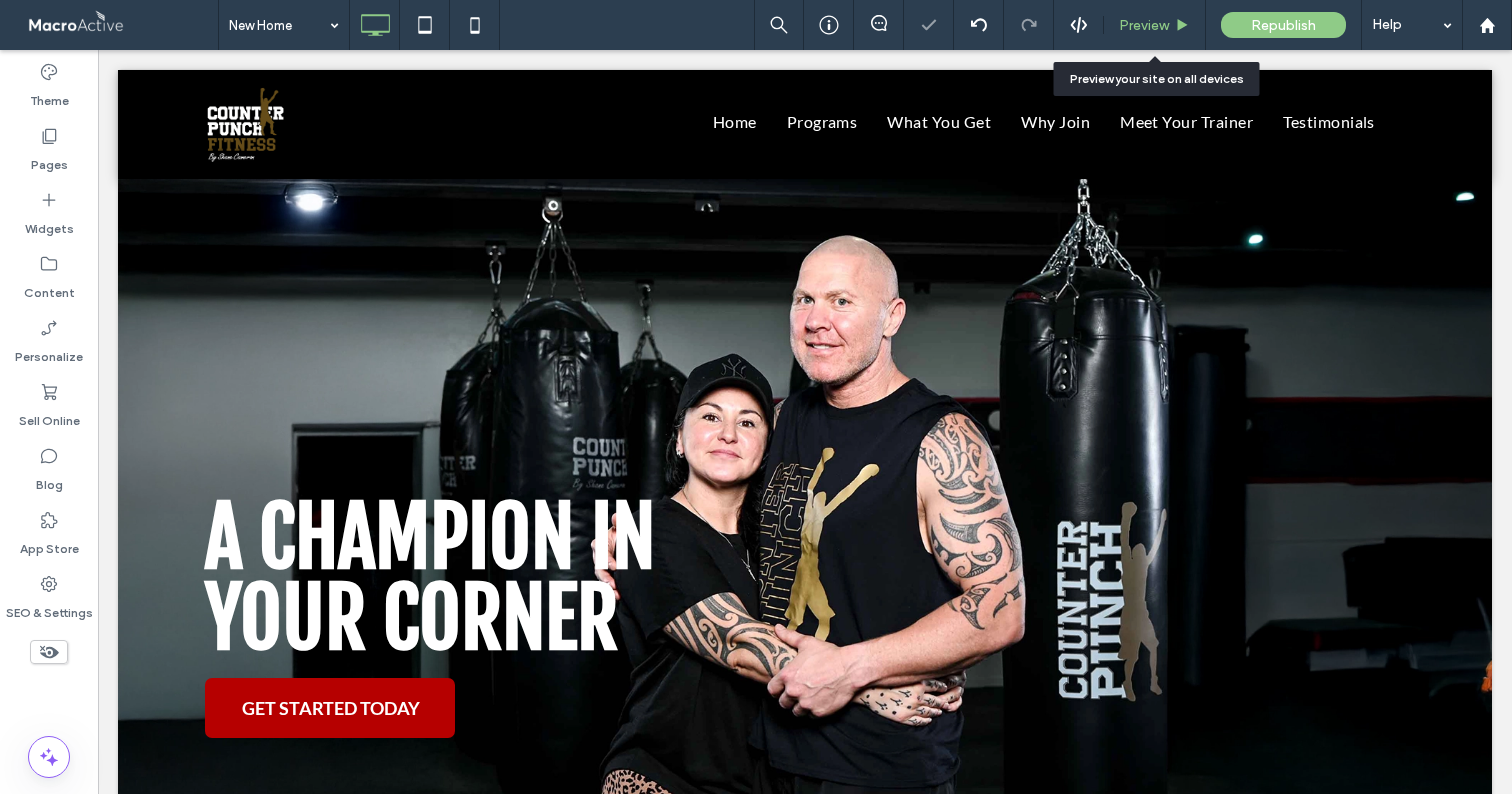 click on "Preview" at bounding box center [1144, 25] 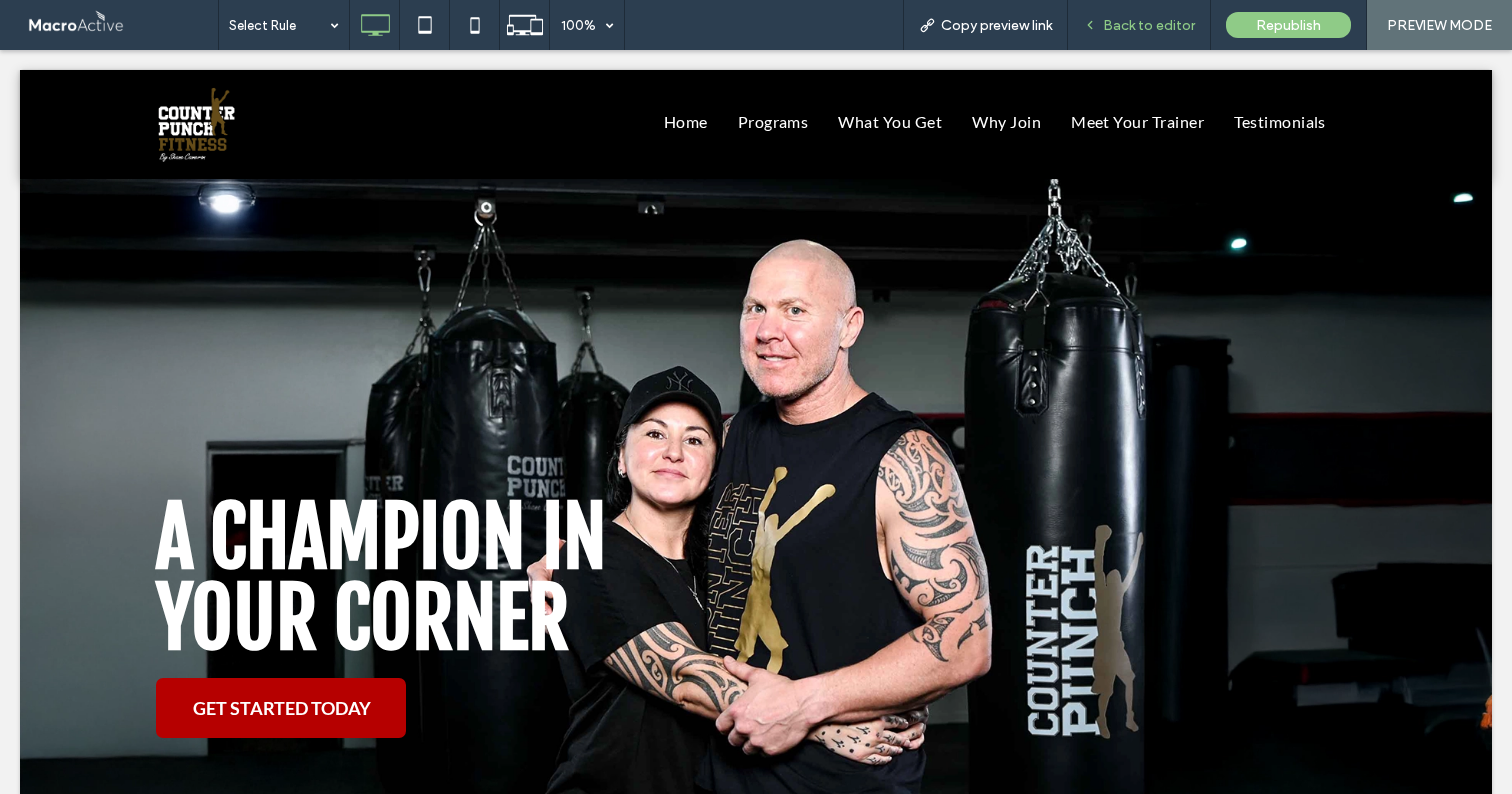 click on "Back to editor" at bounding box center (1149, 25) 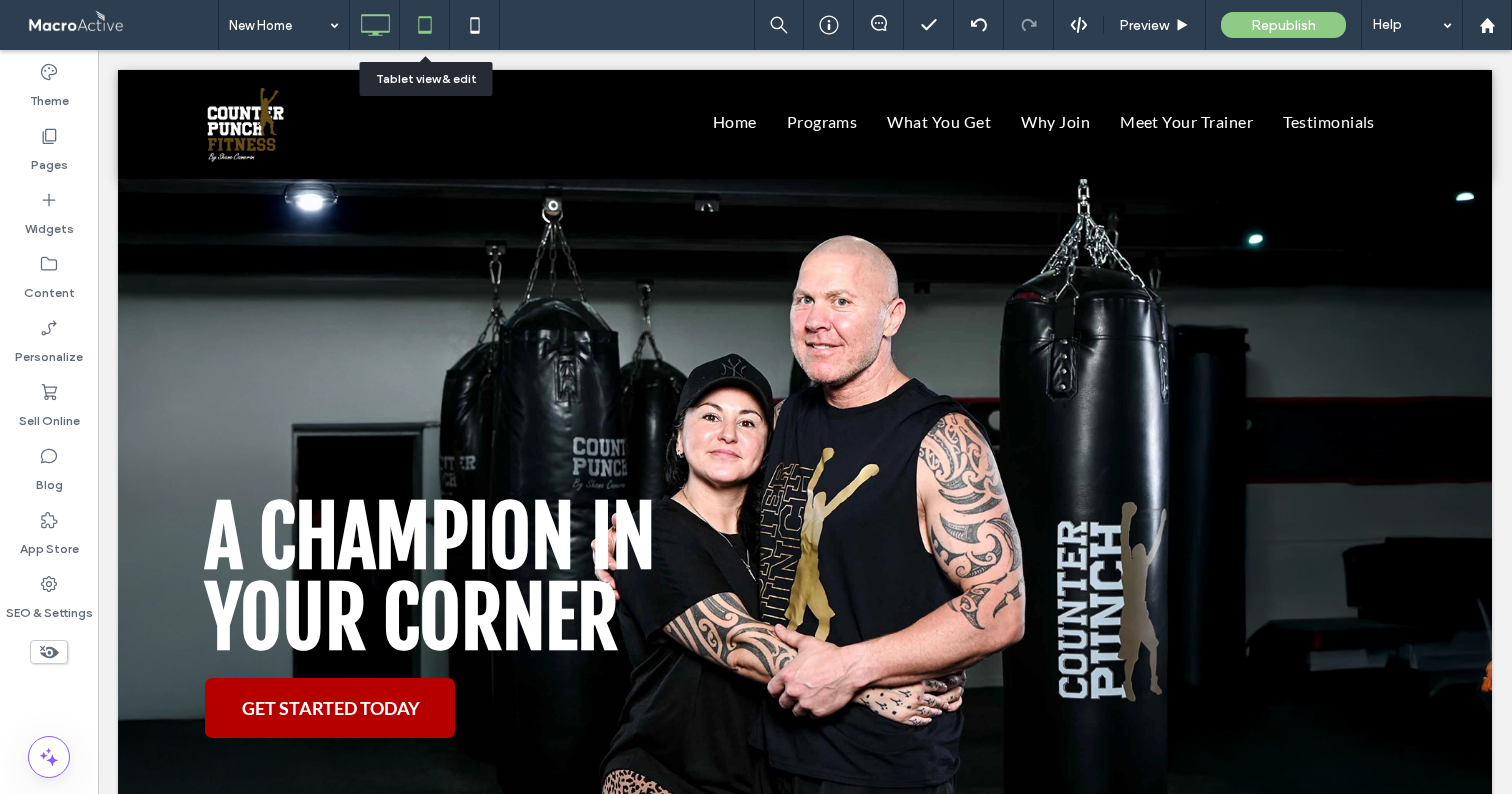 click 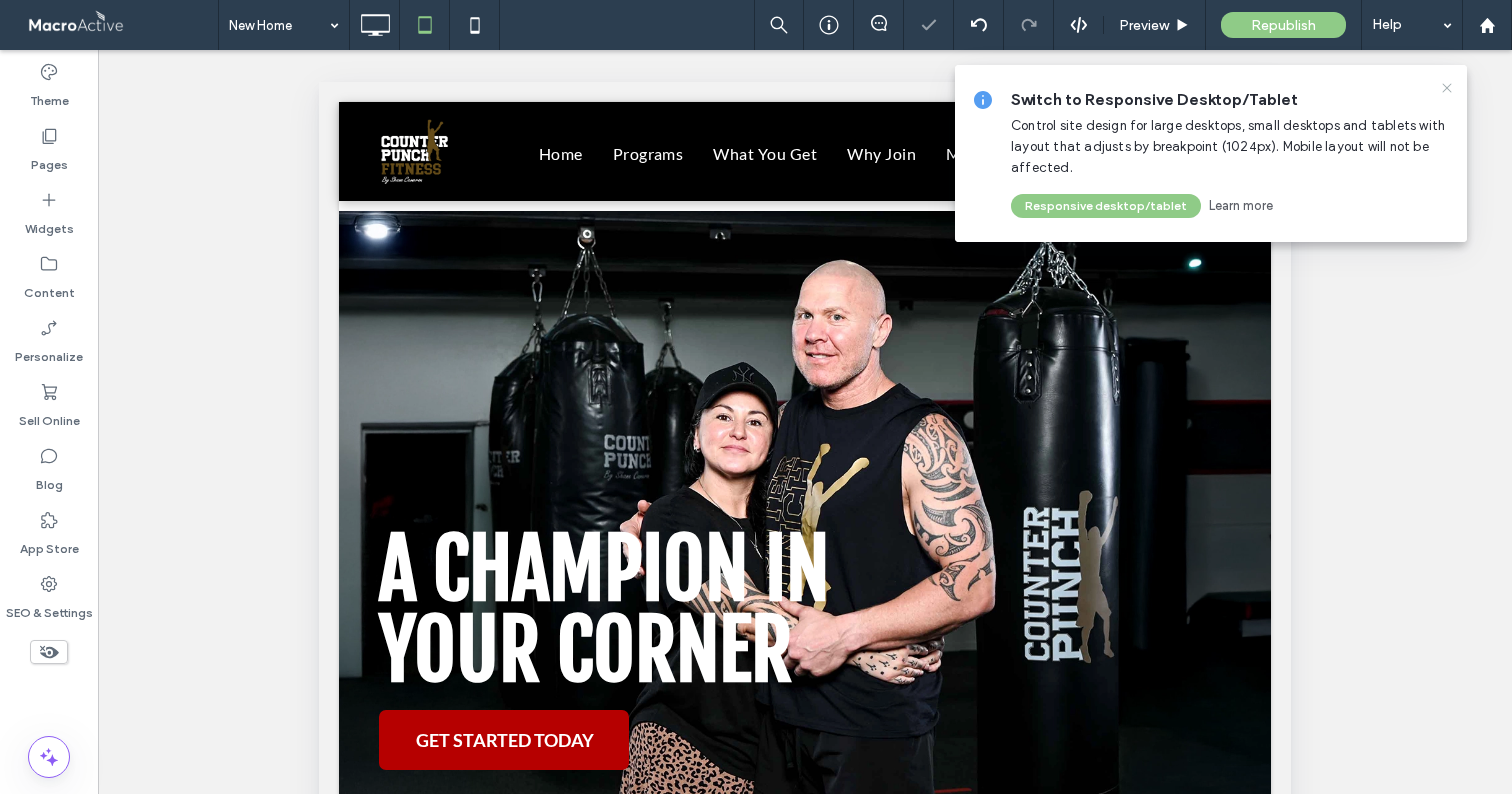 click 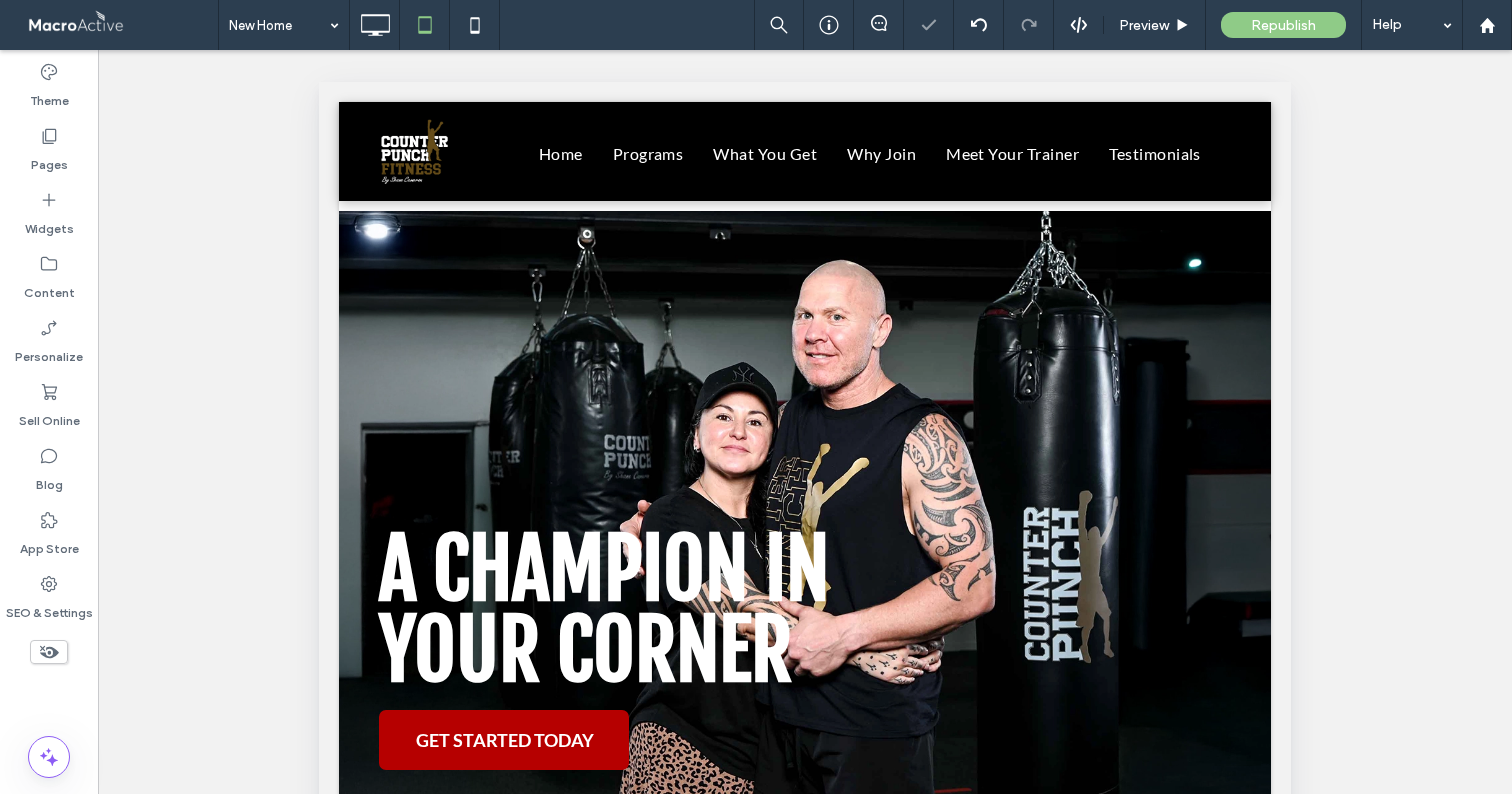 scroll, scrollTop: 600, scrollLeft: 0, axis: vertical 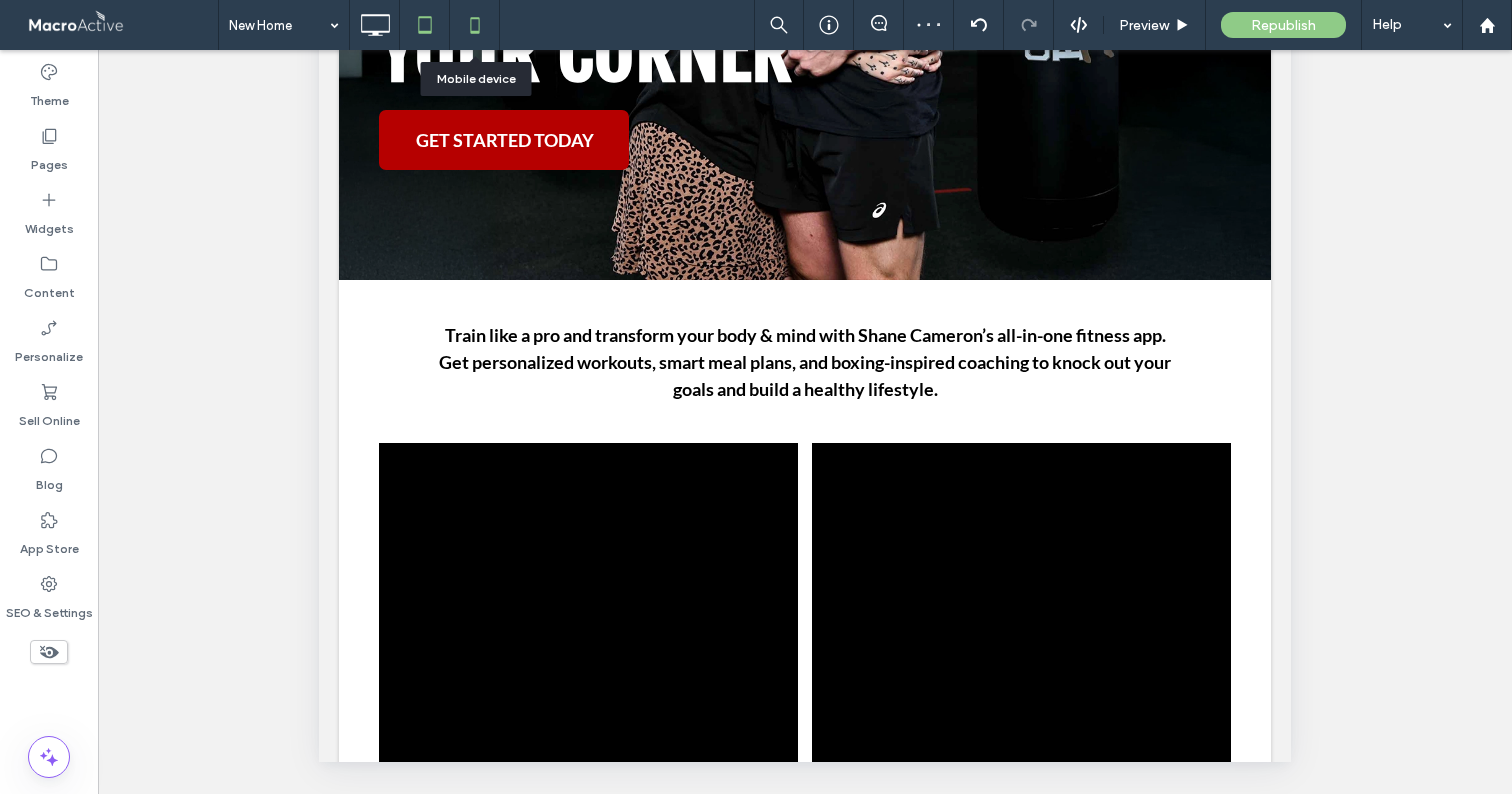 click 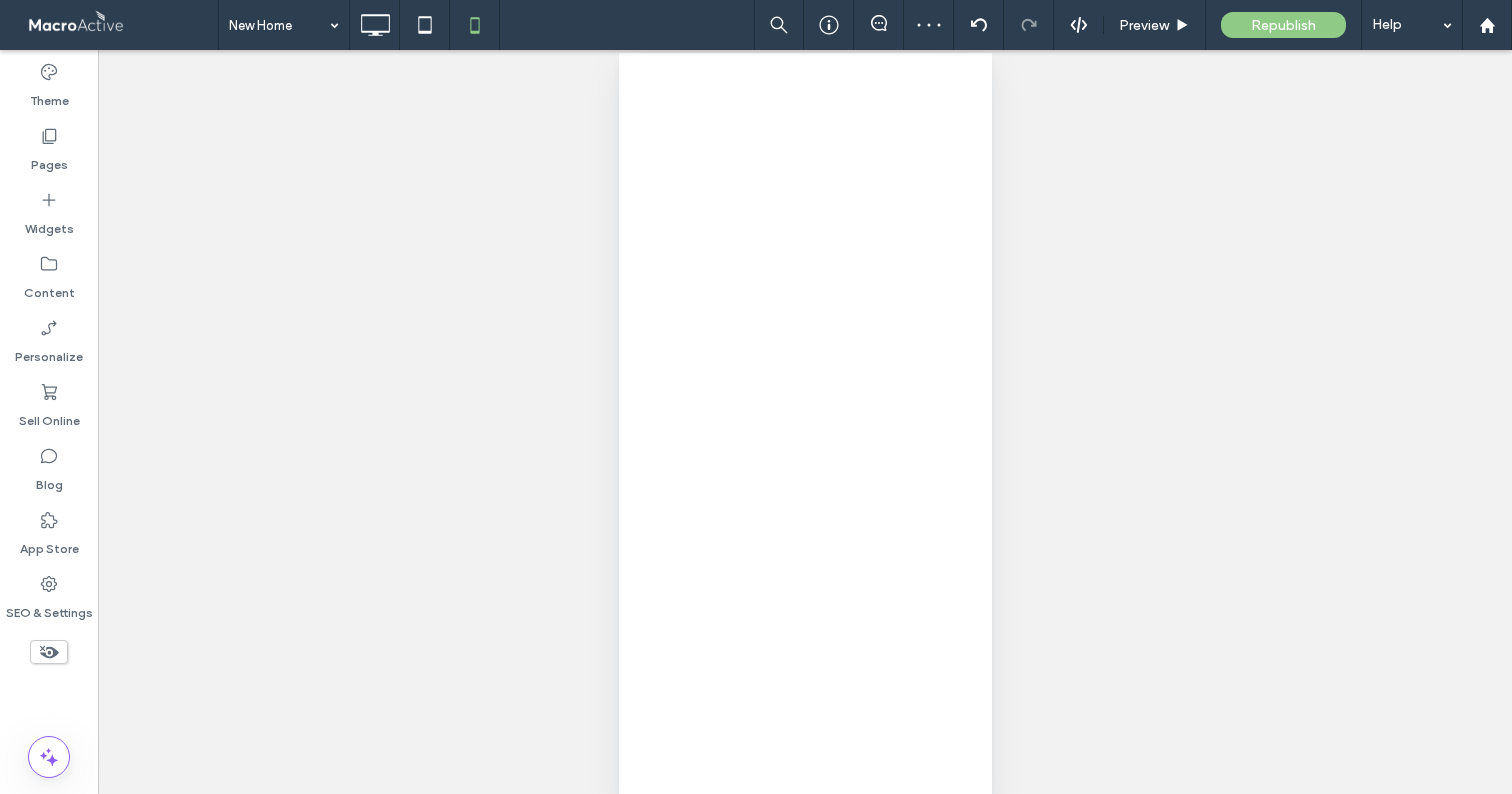 scroll, scrollTop: 33, scrollLeft: 0, axis: vertical 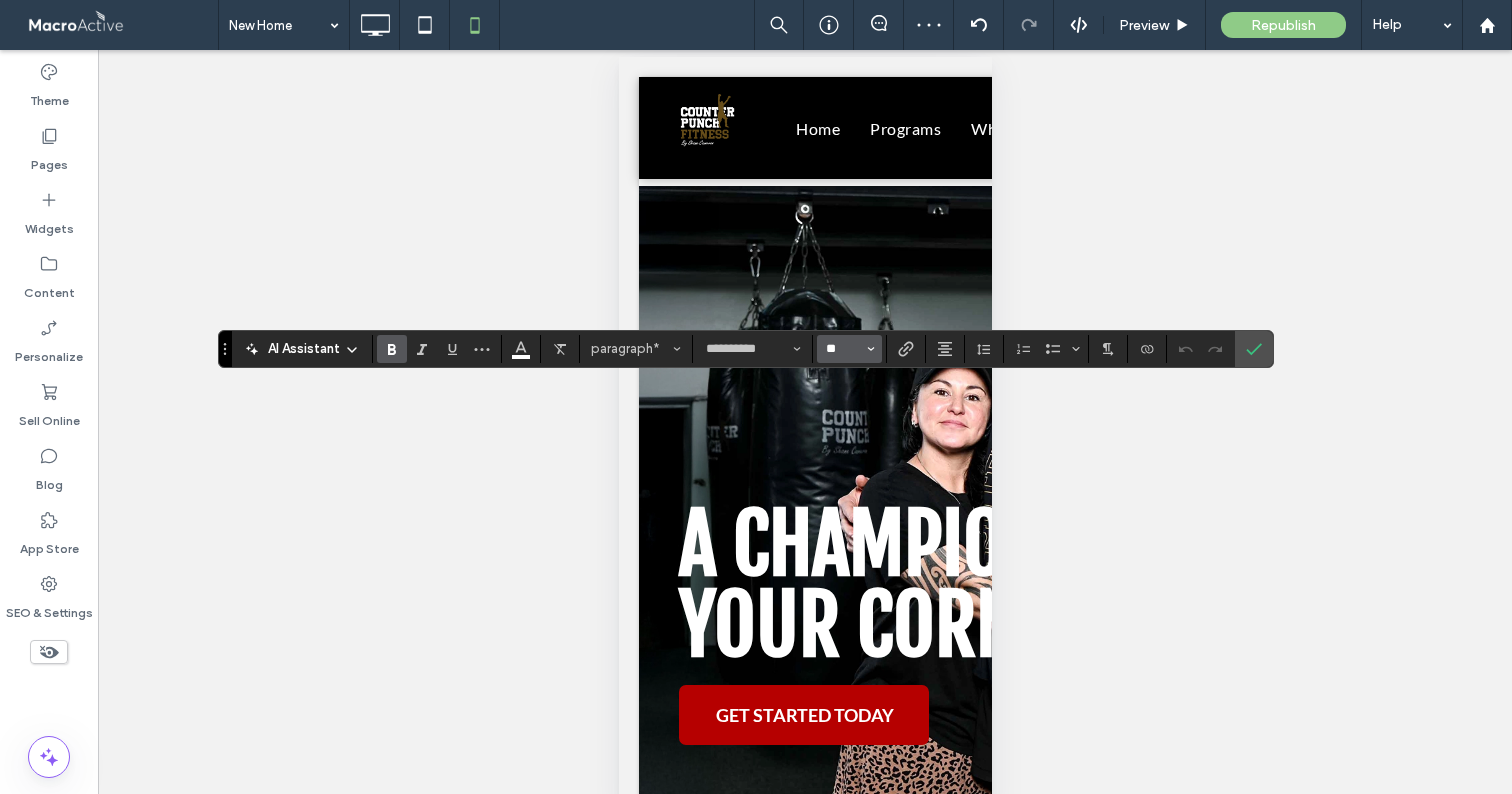 click on "**" at bounding box center [843, 349] 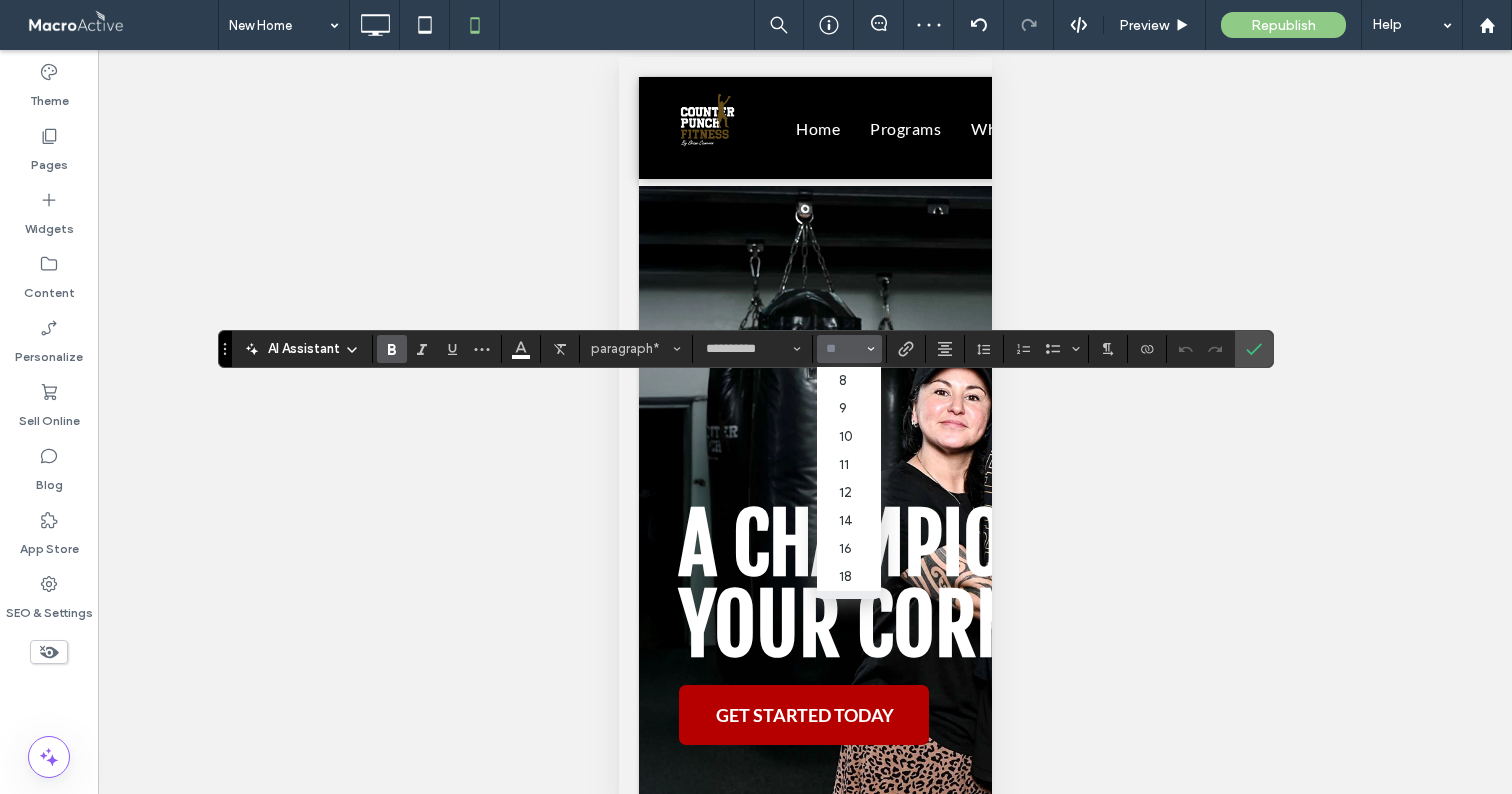 type on "*" 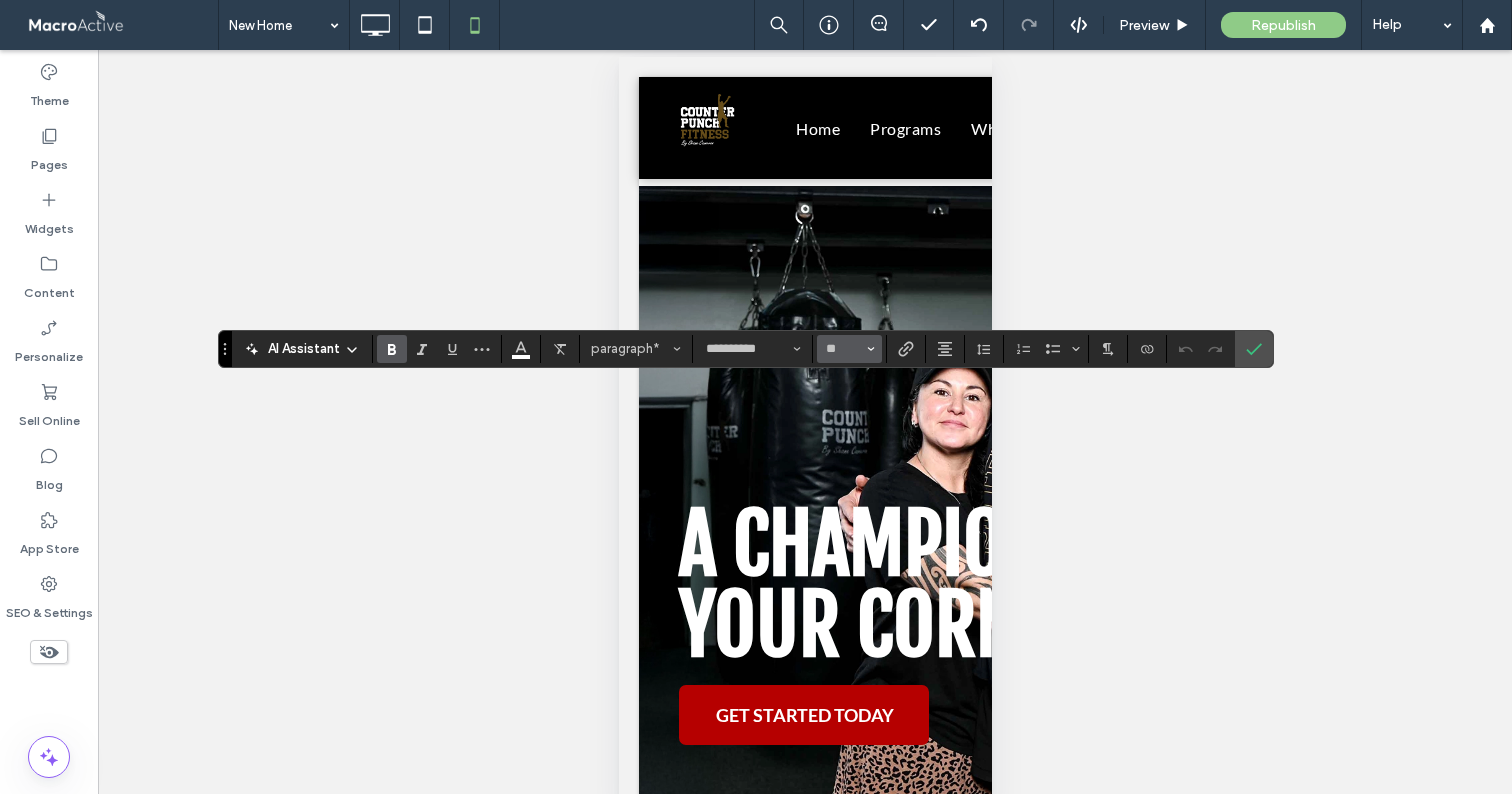 type on "**" 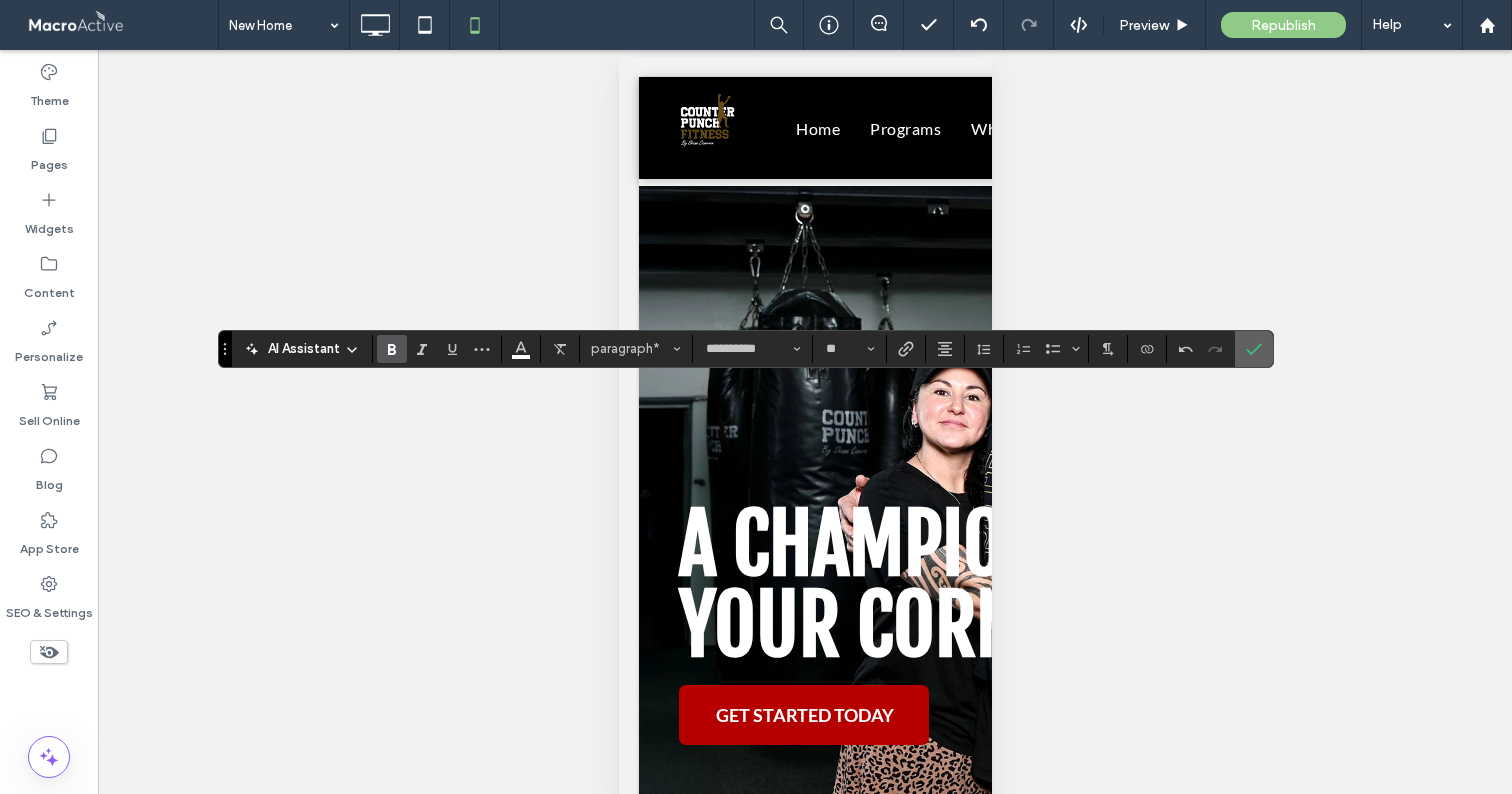 click at bounding box center [1250, 349] 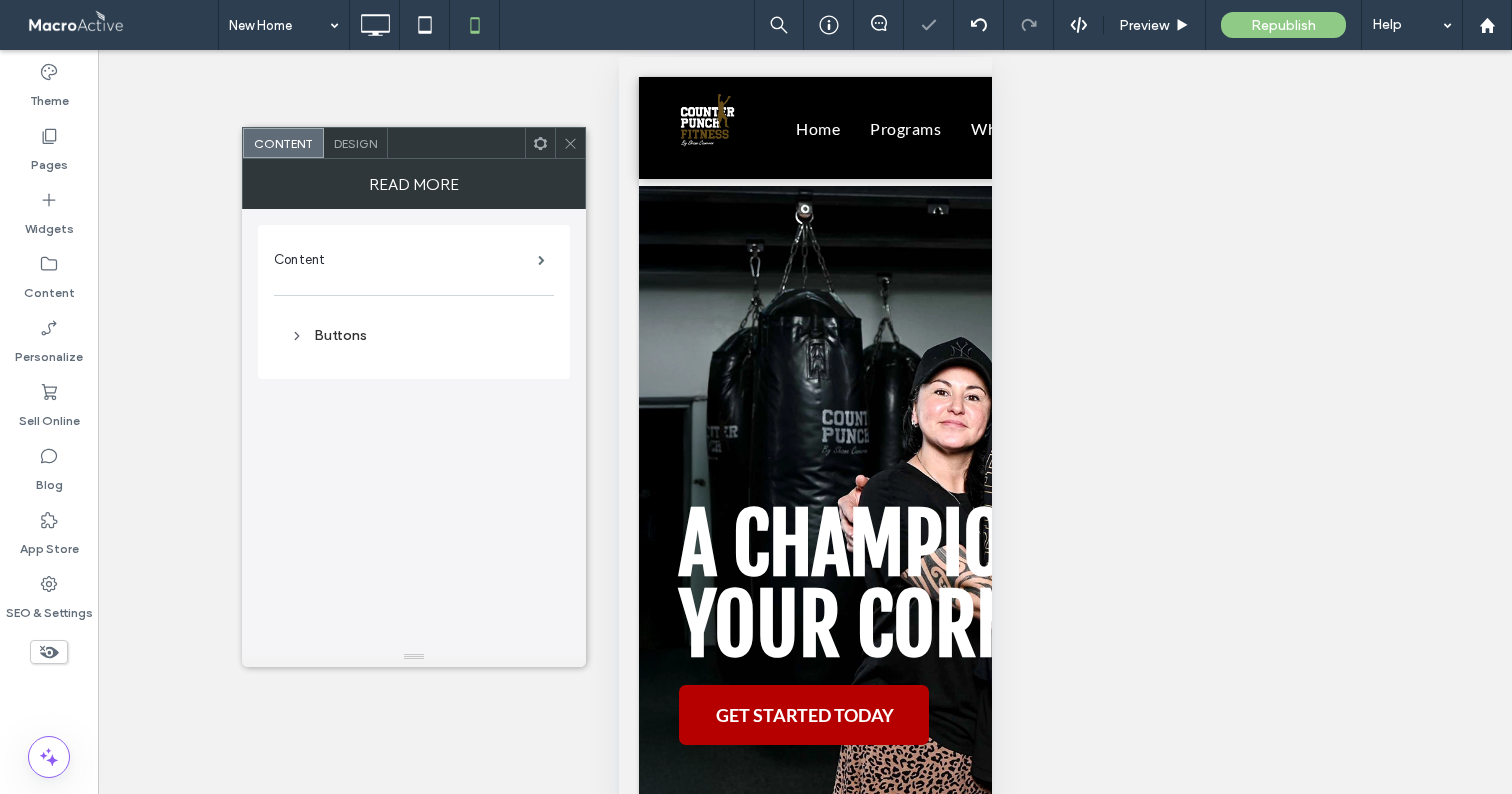 click on "Design" at bounding box center [355, 143] 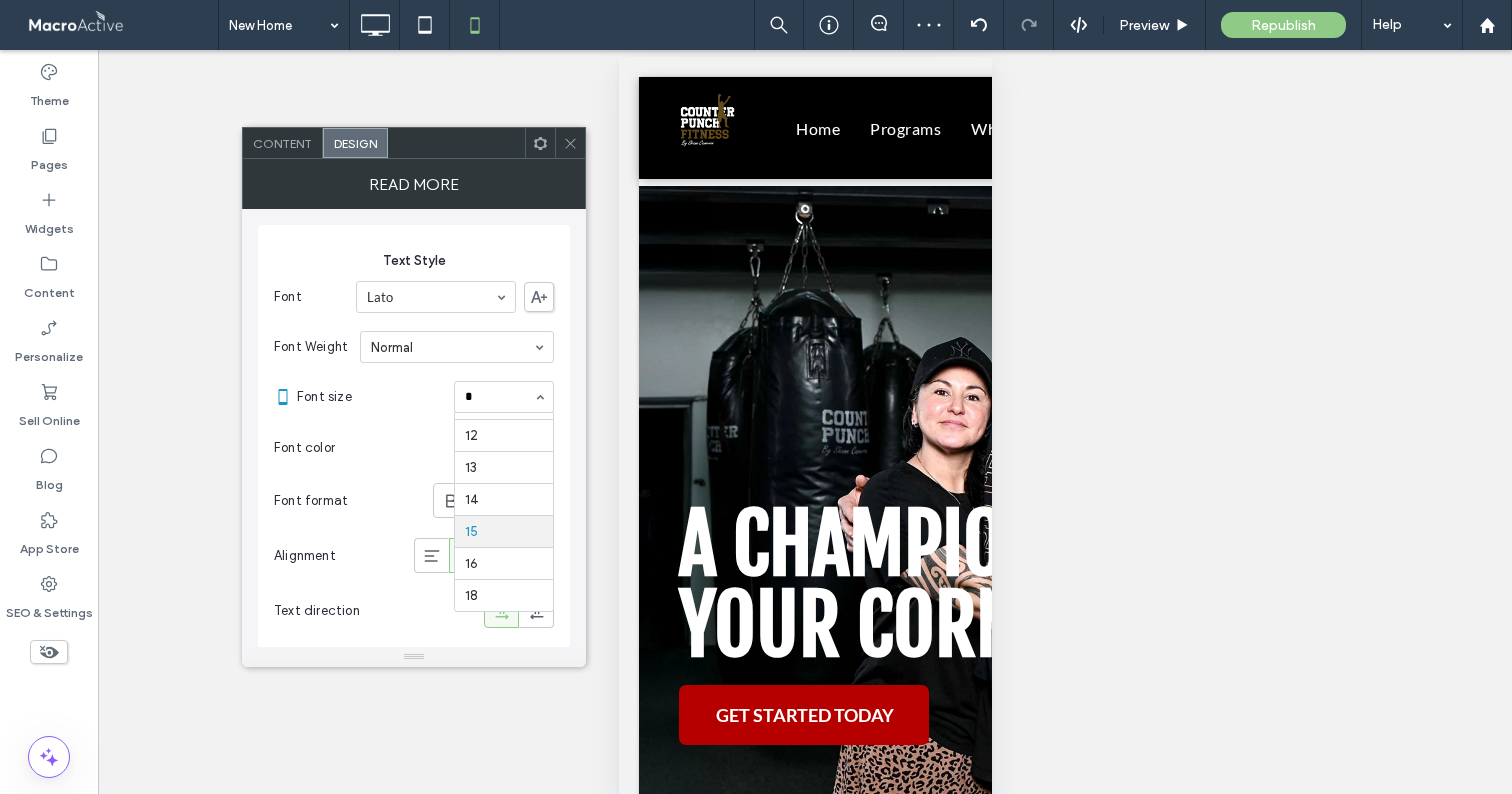 scroll, scrollTop: 65, scrollLeft: 0, axis: vertical 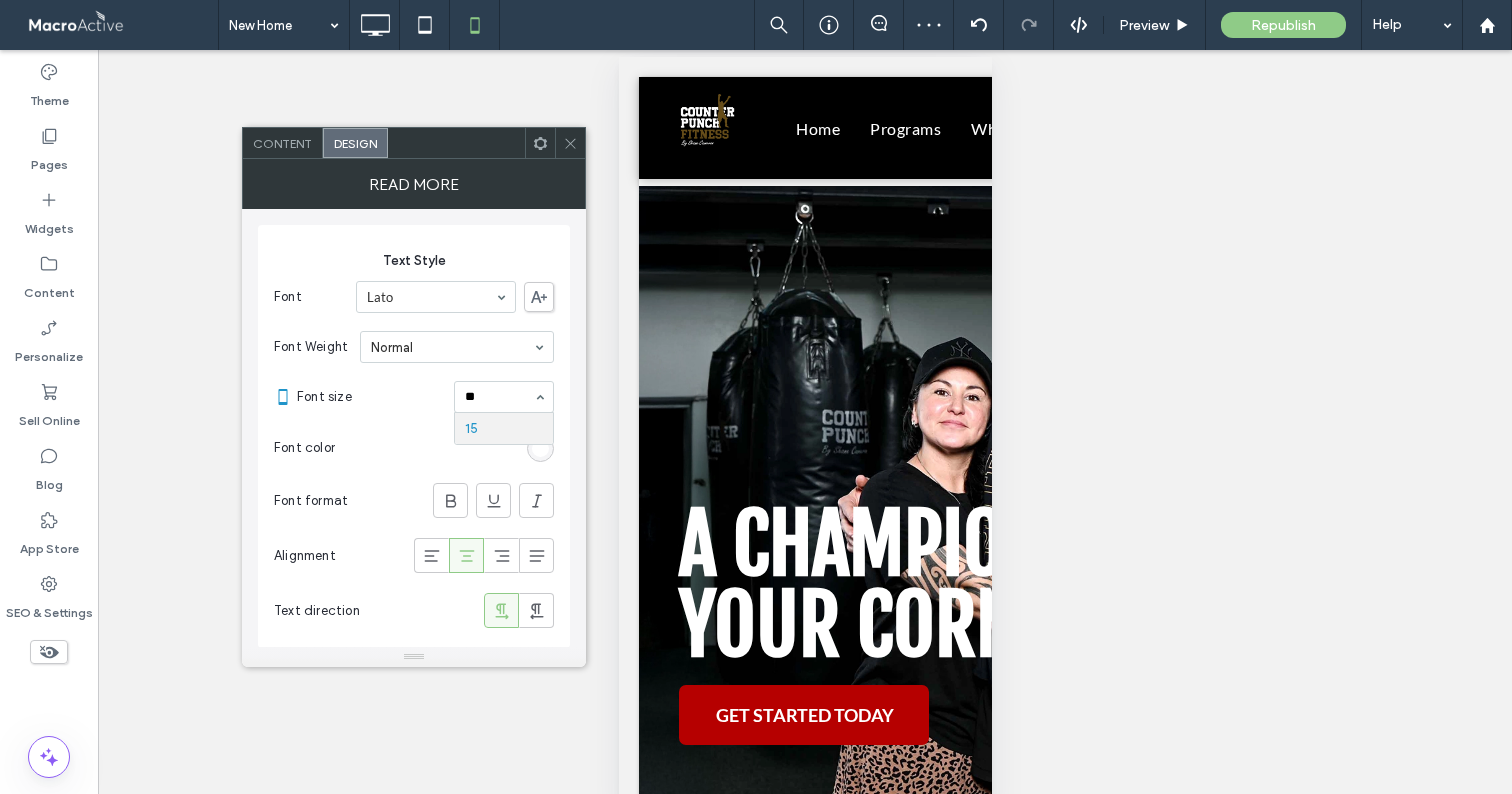type 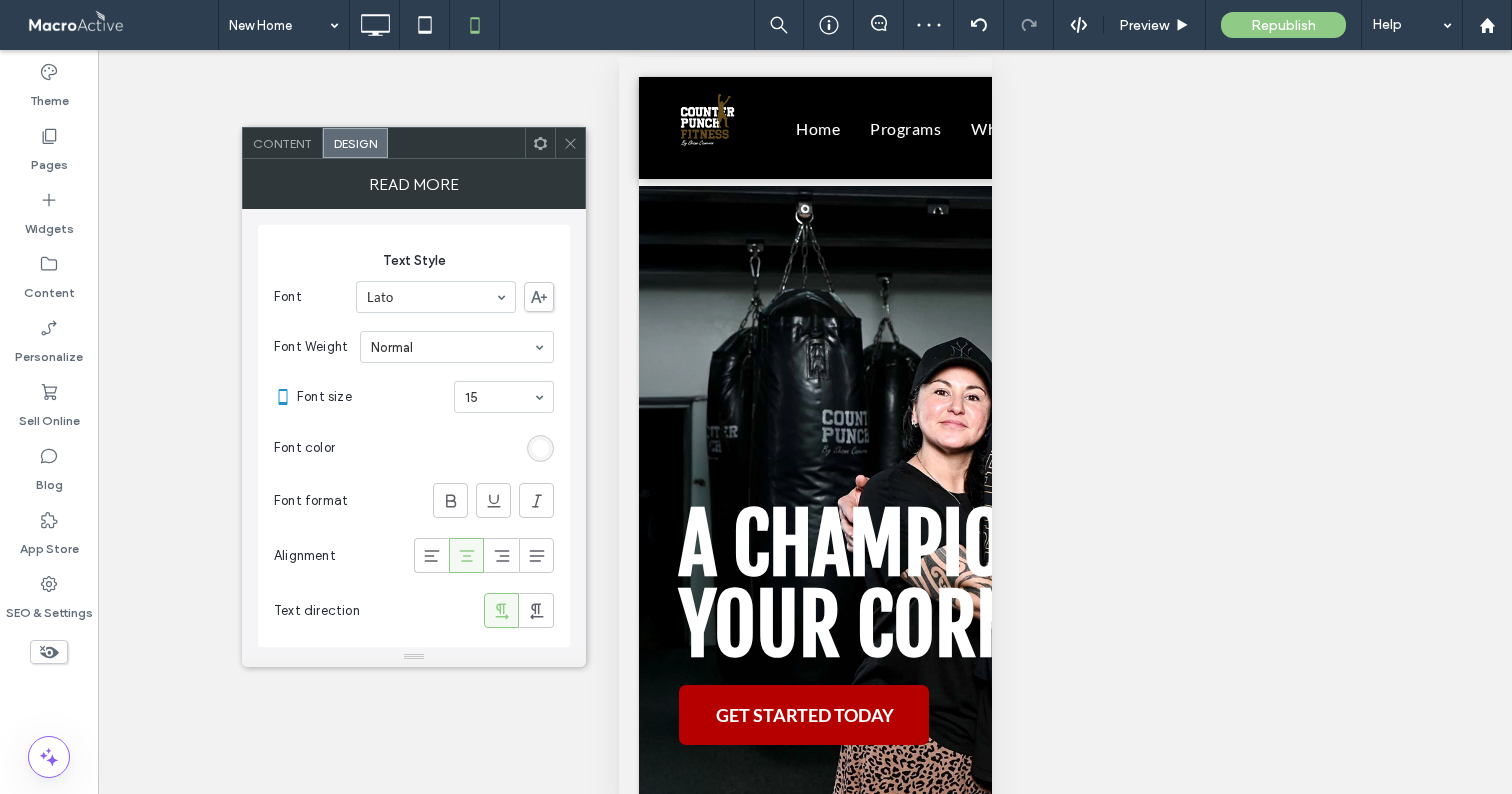 click 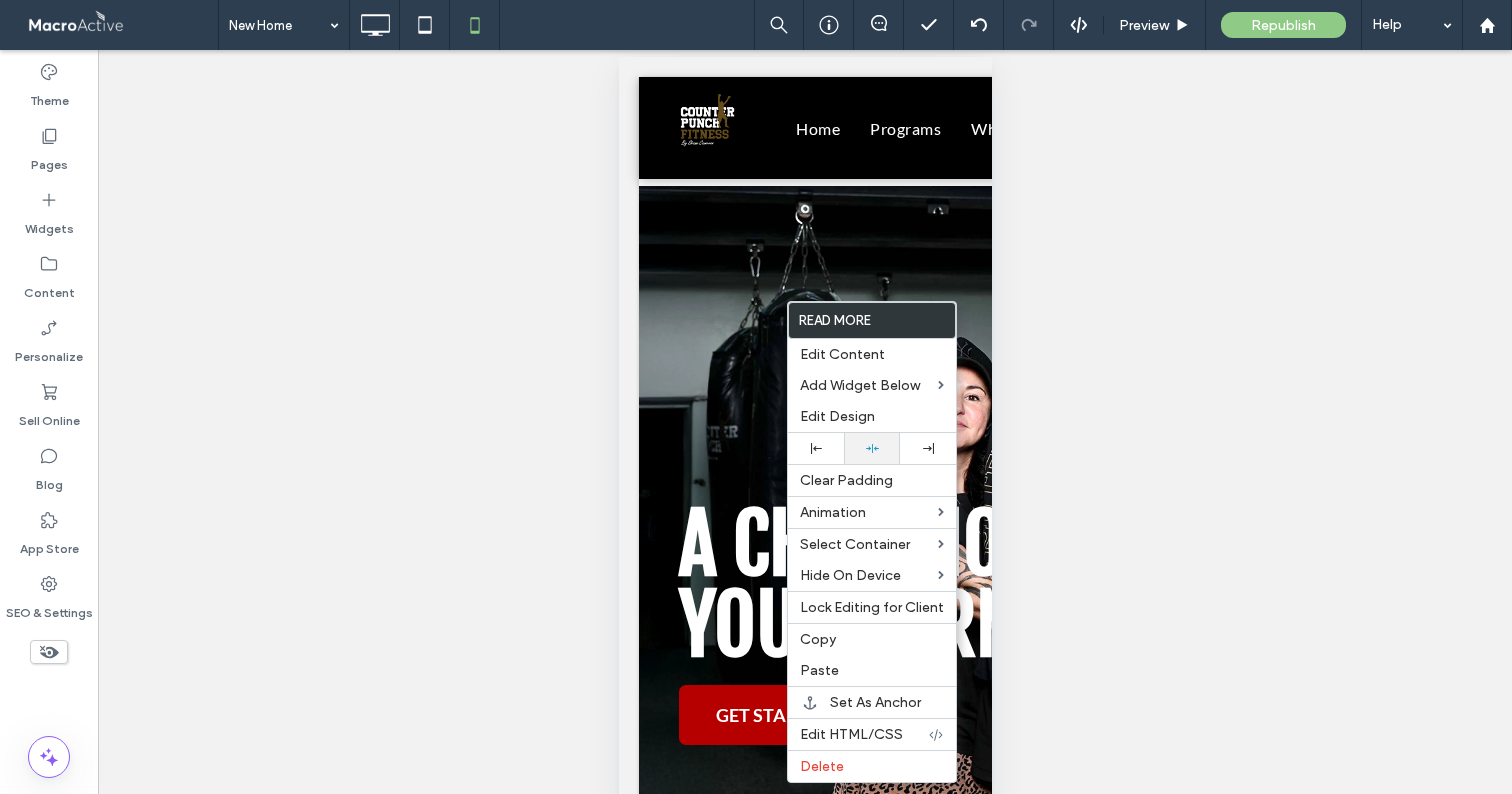 click at bounding box center [872, 448] 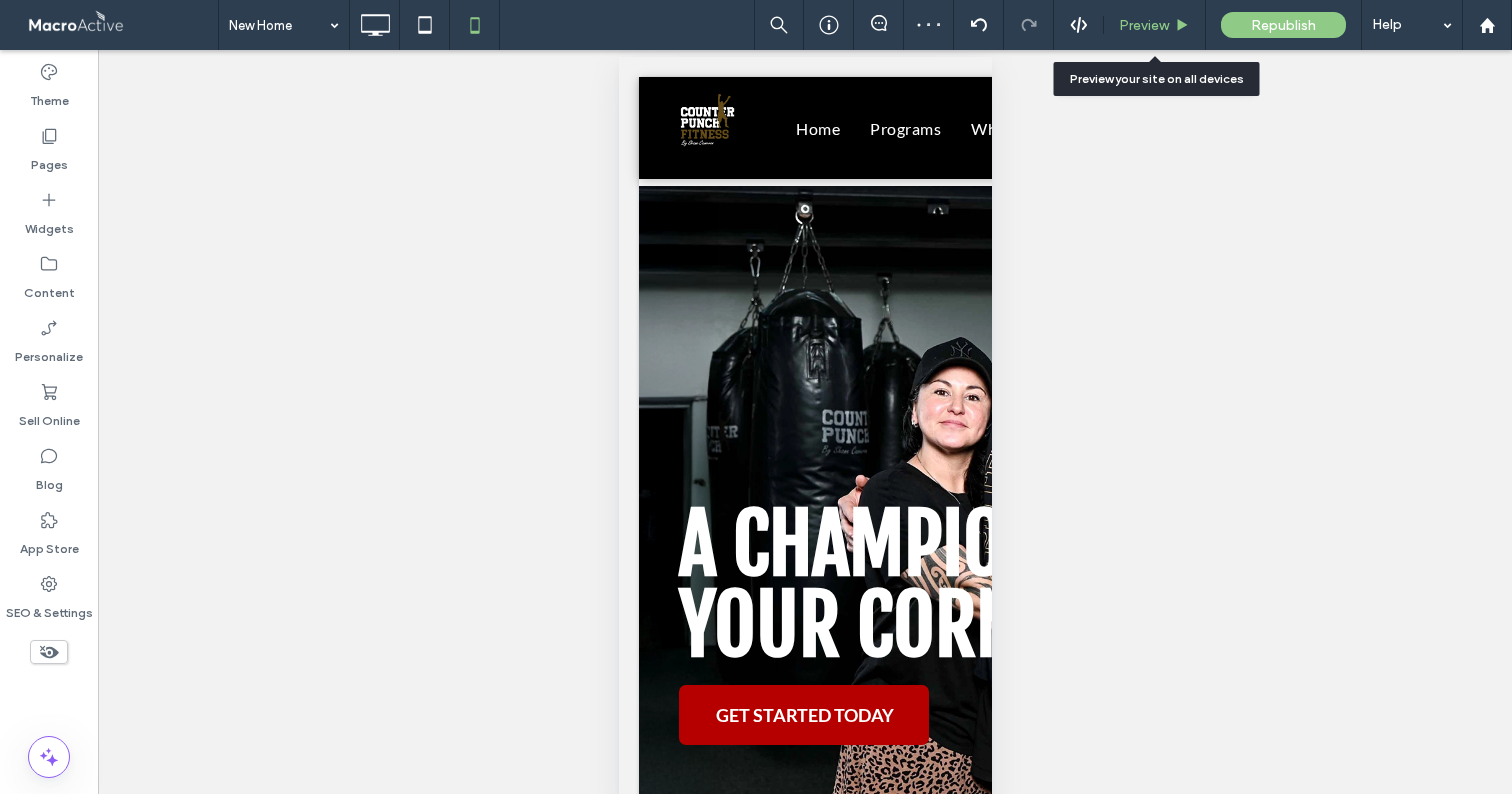 click on "Preview" at bounding box center [1144, 25] 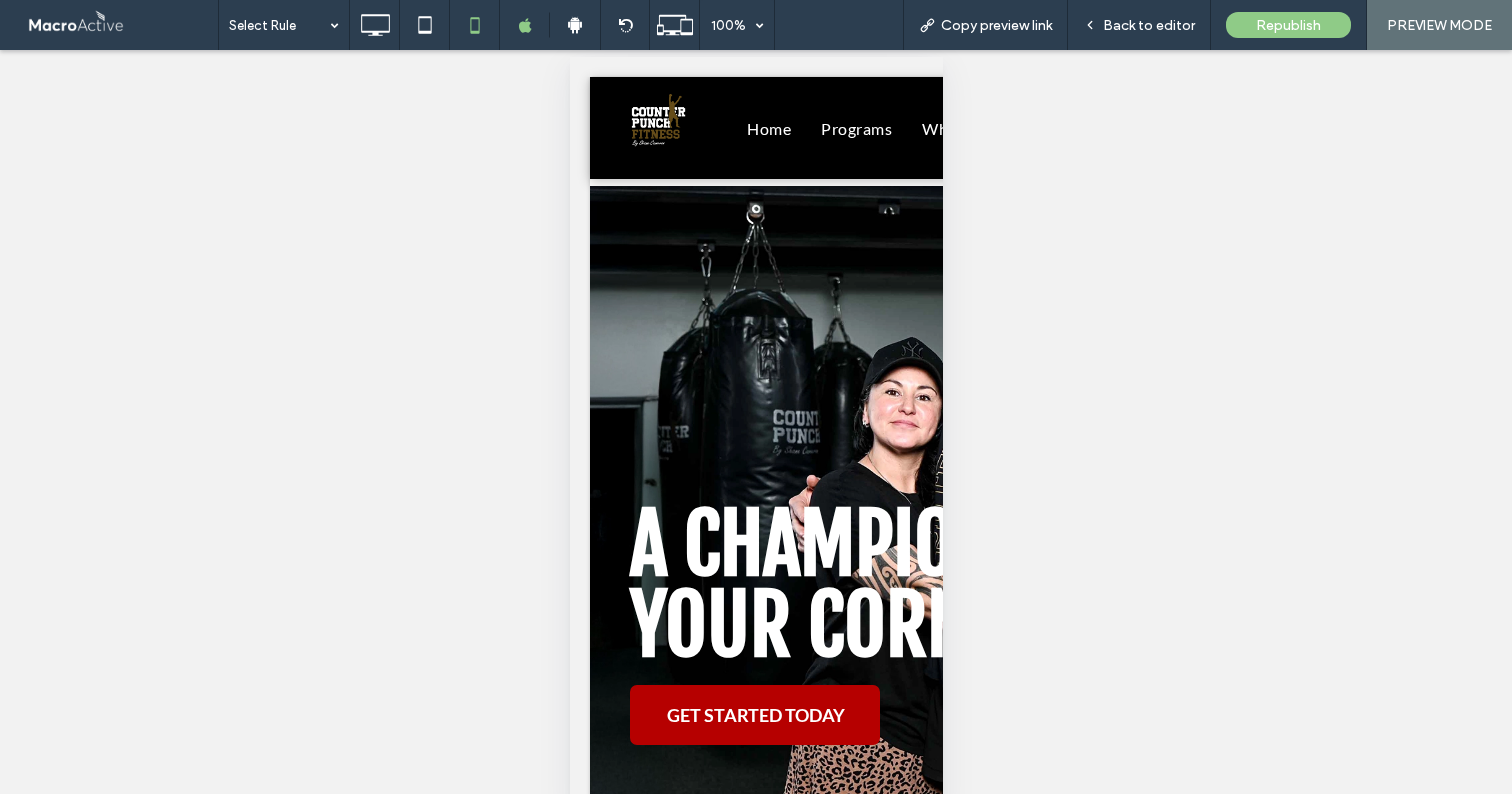 drag, startPoint x: 1134, startPoint y: 24, endPoint x: 1017, endPoint y: 125, distance: 154.5639 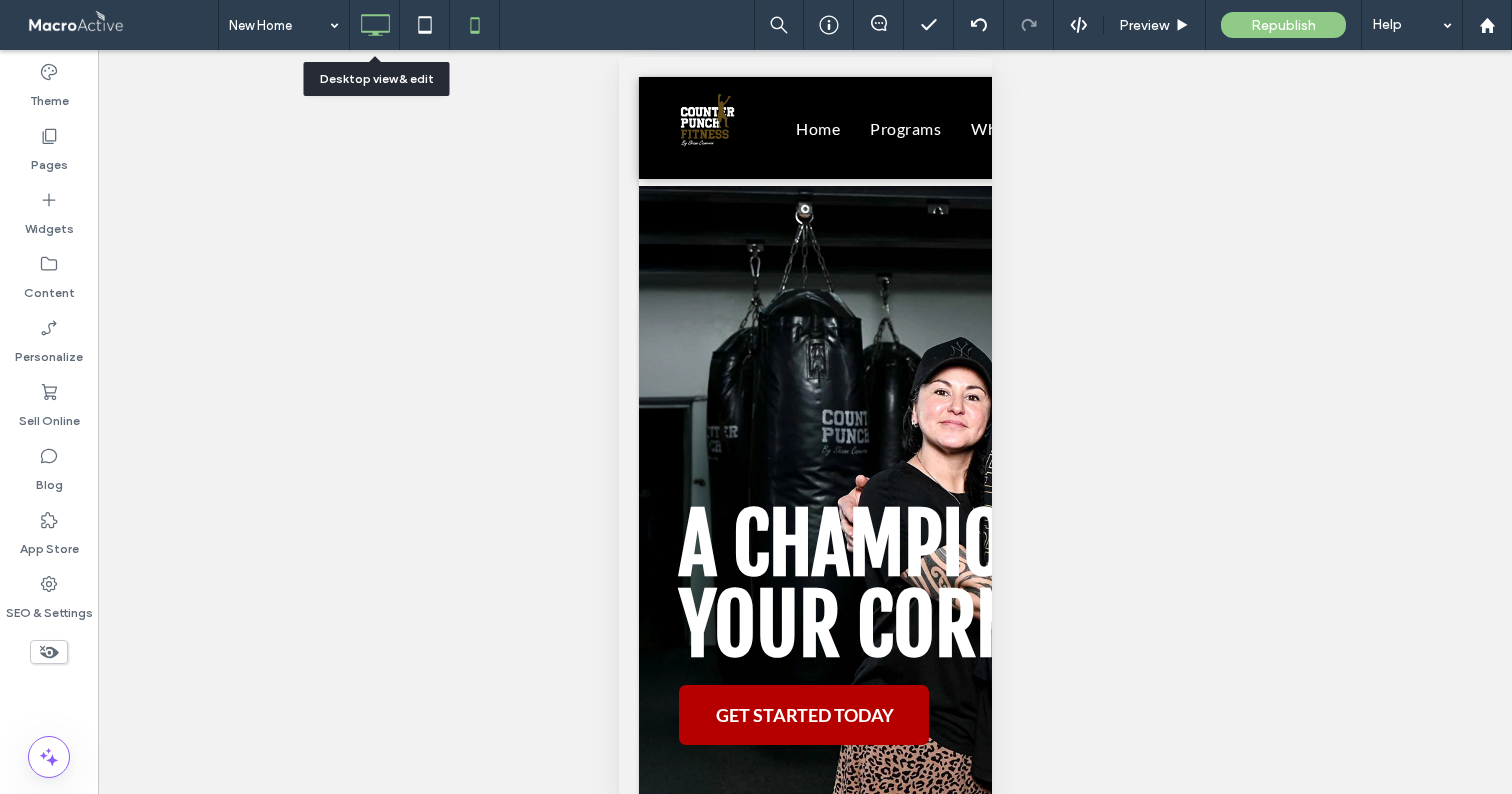 click 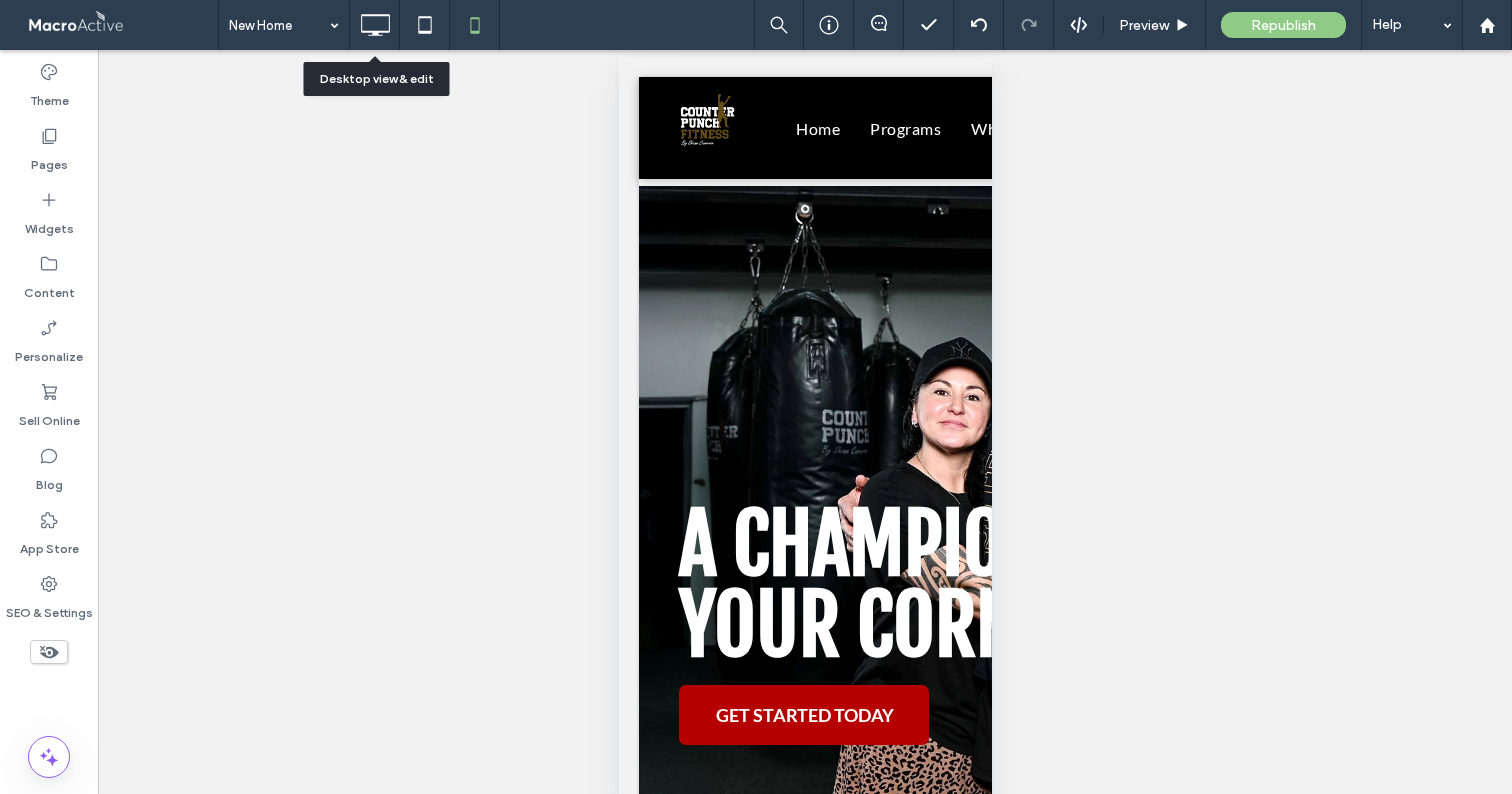 scroll, scrollTop: 0, scrollLeft: 0, axis: both 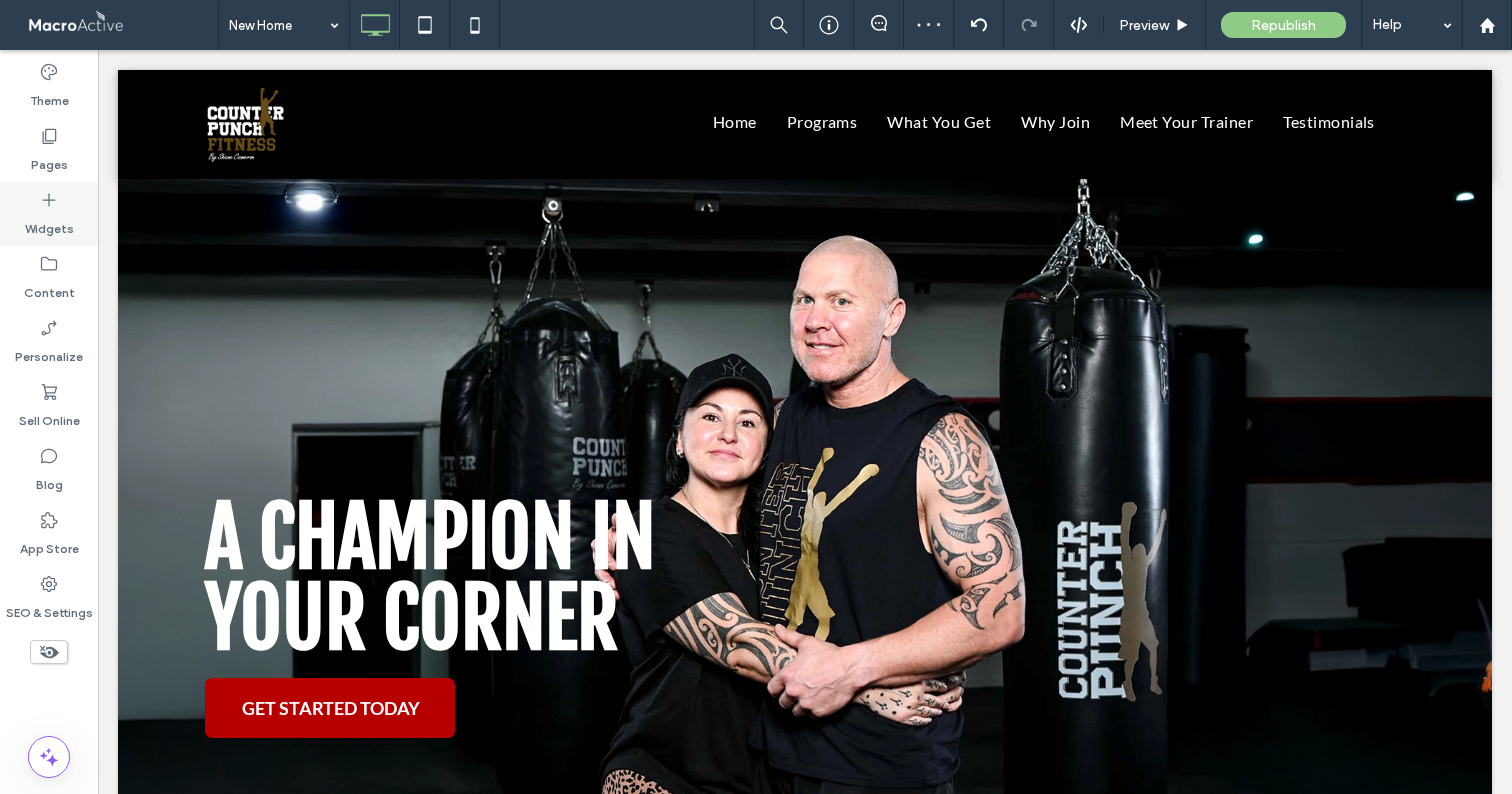 click 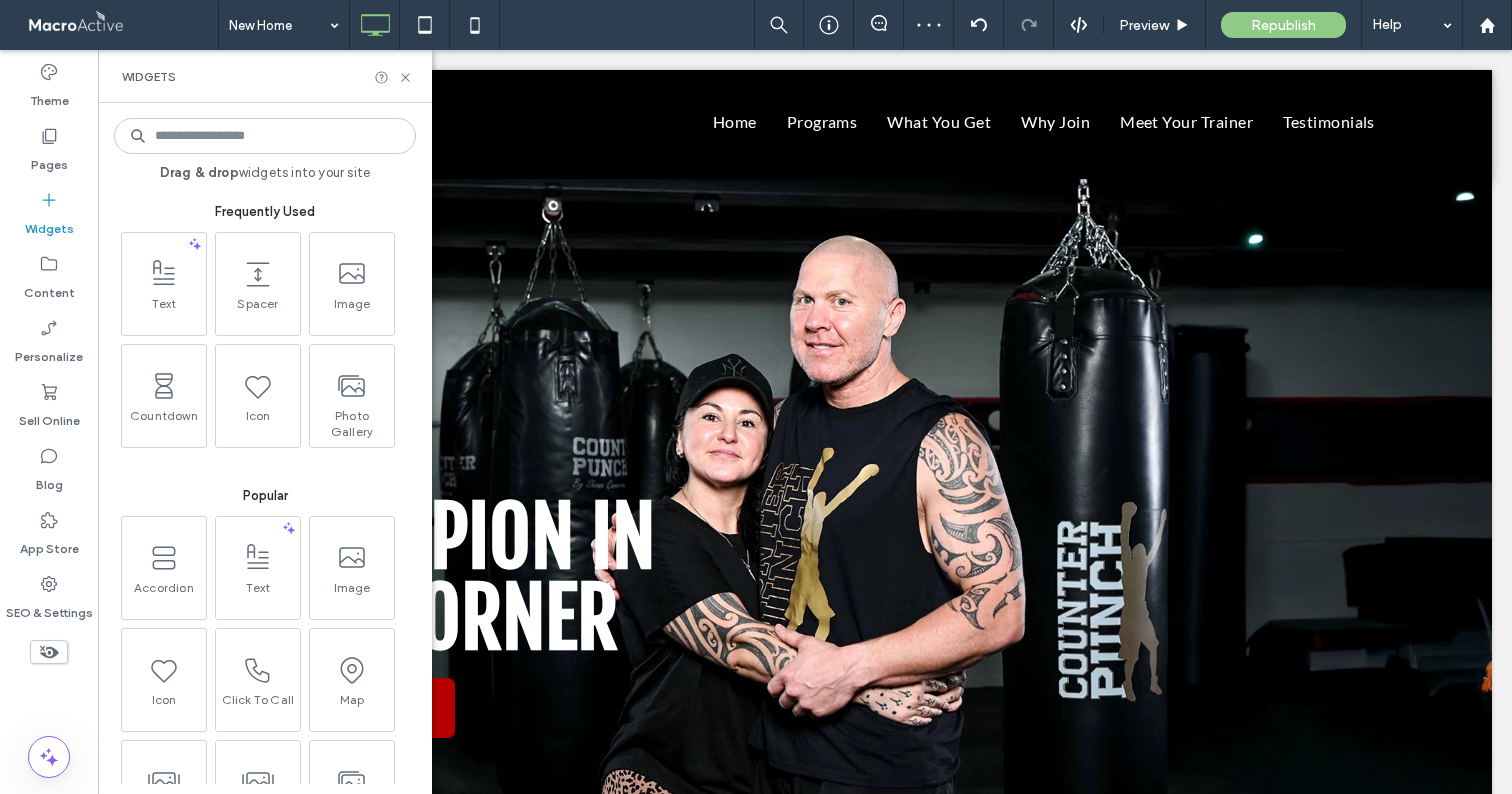 click at bounding box center (265, 136) 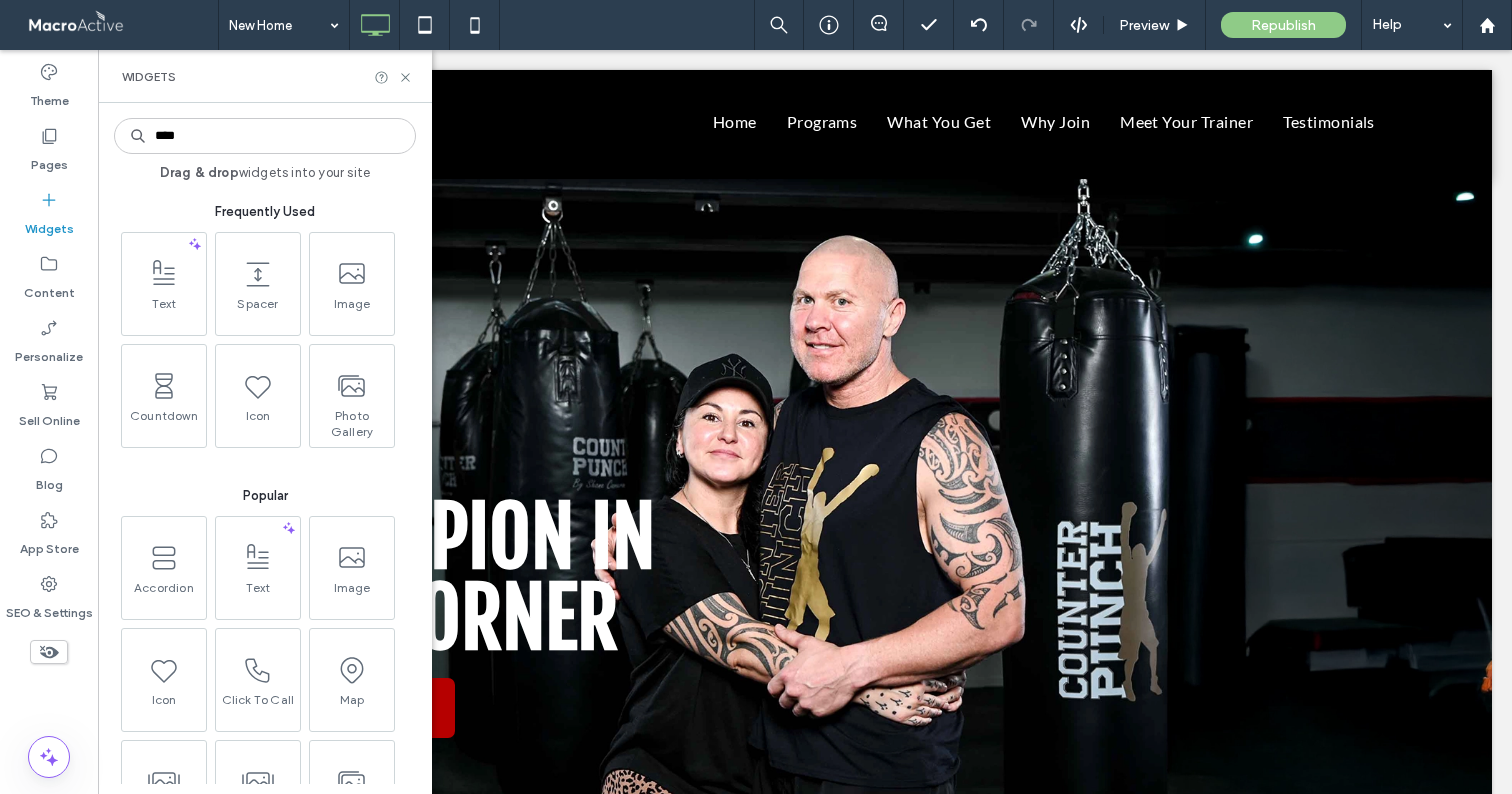 type on "****" 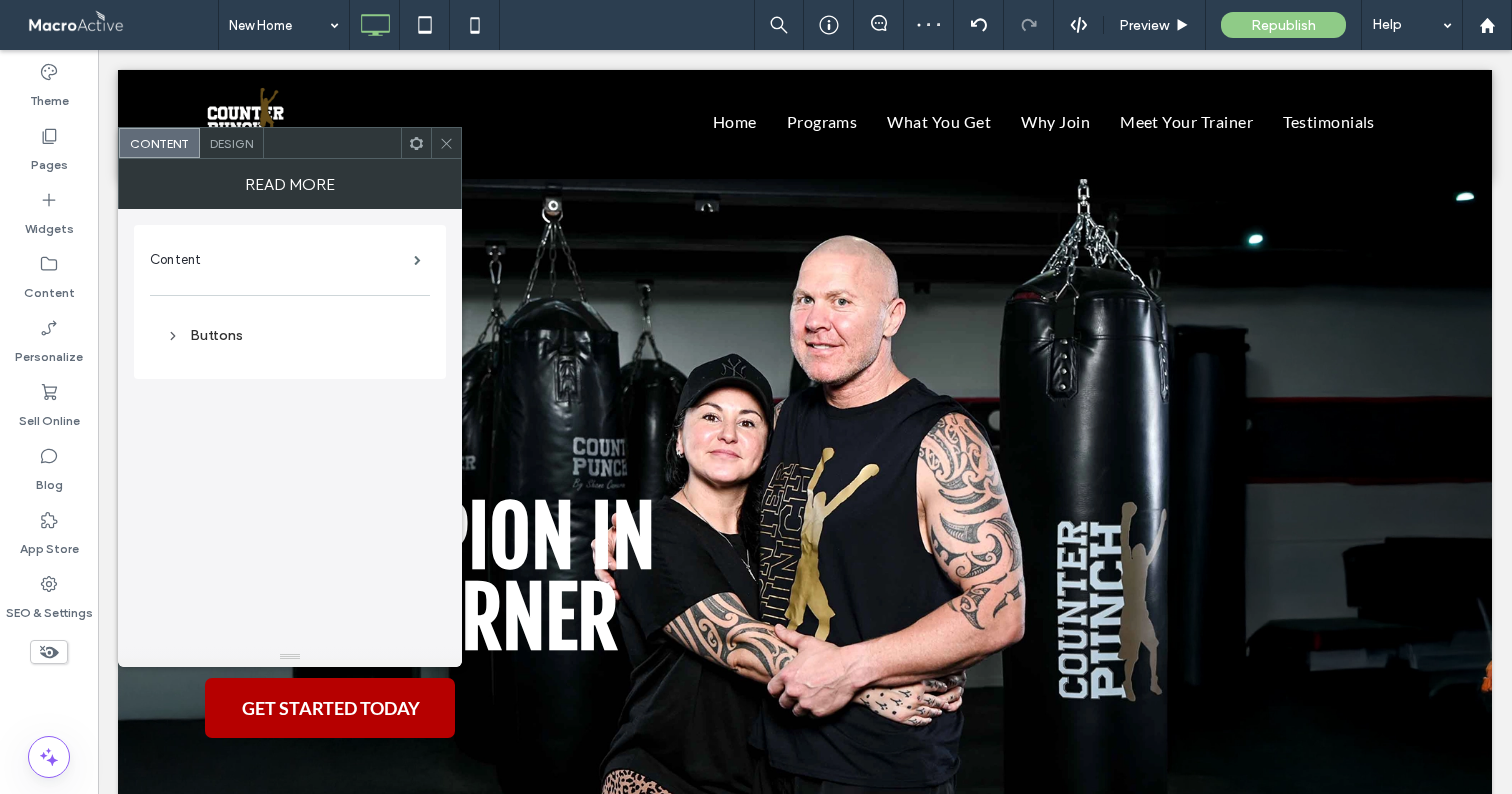 click on "Design" at bounding box center (232, 143) 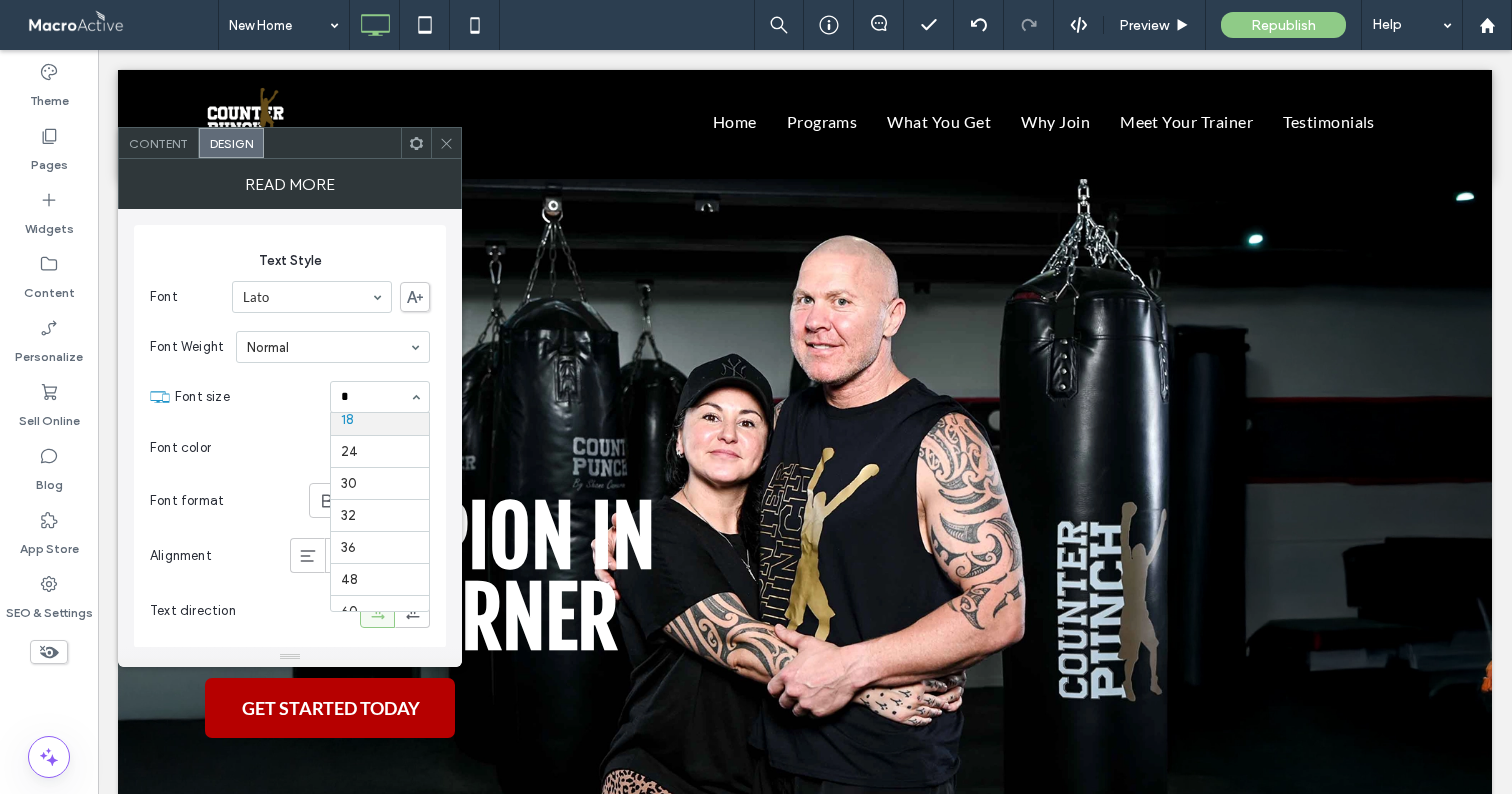 scroll, scrollTop: 65, scrollLeft: 0, axis: vertical 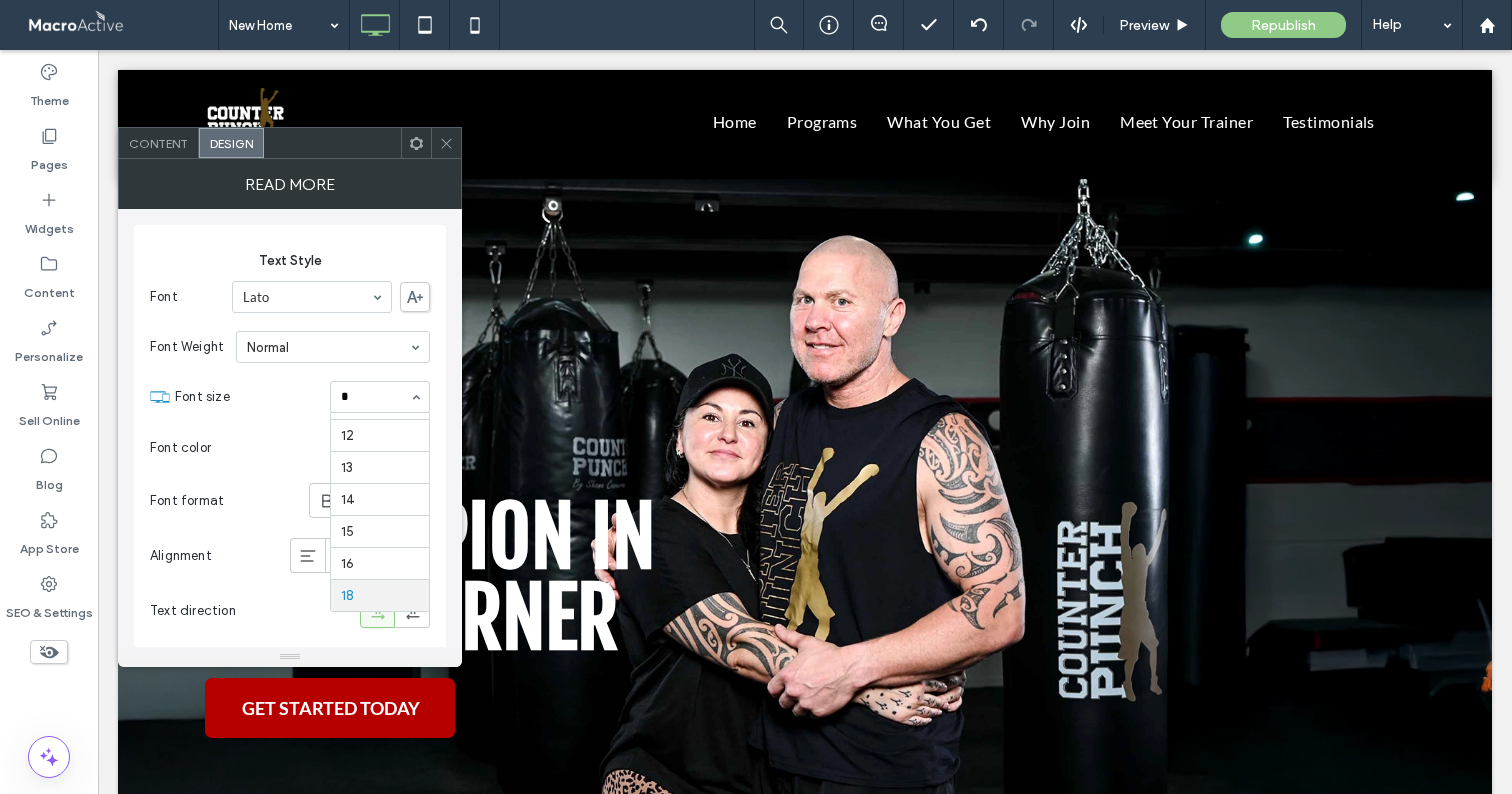 type on "**" 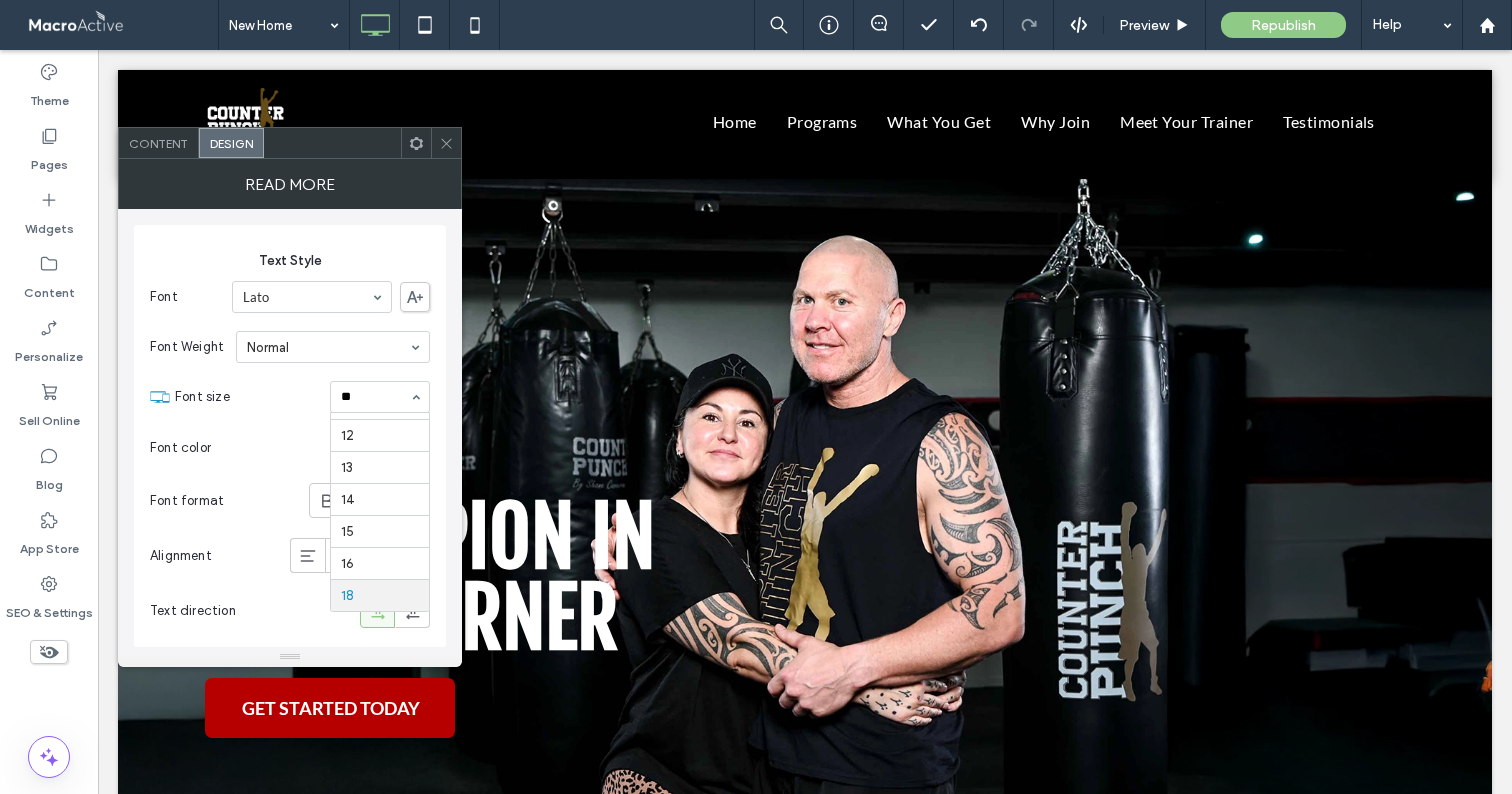 type 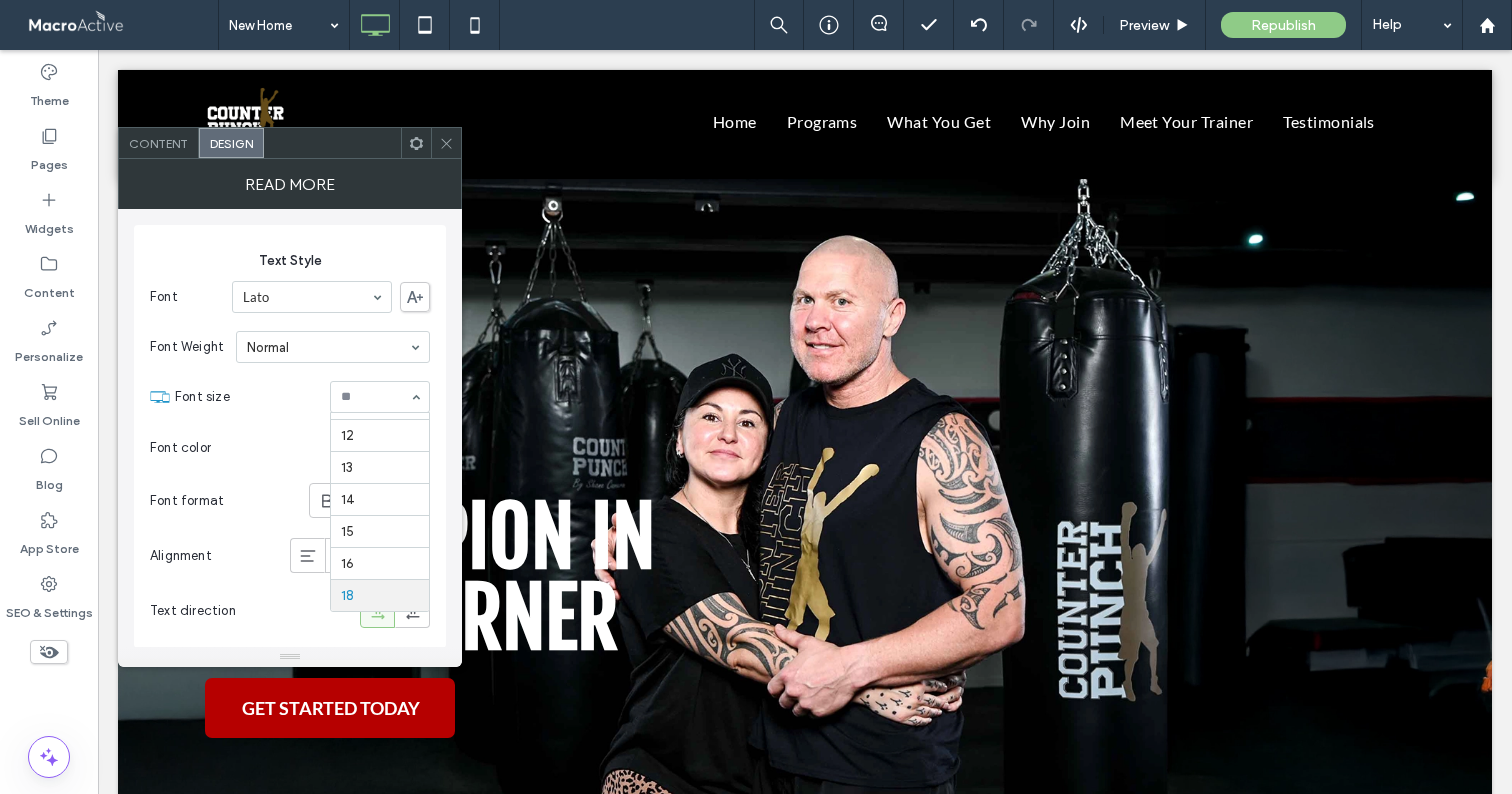 scroll, scrollTop: 0, scrollLeft: 0, axis: both 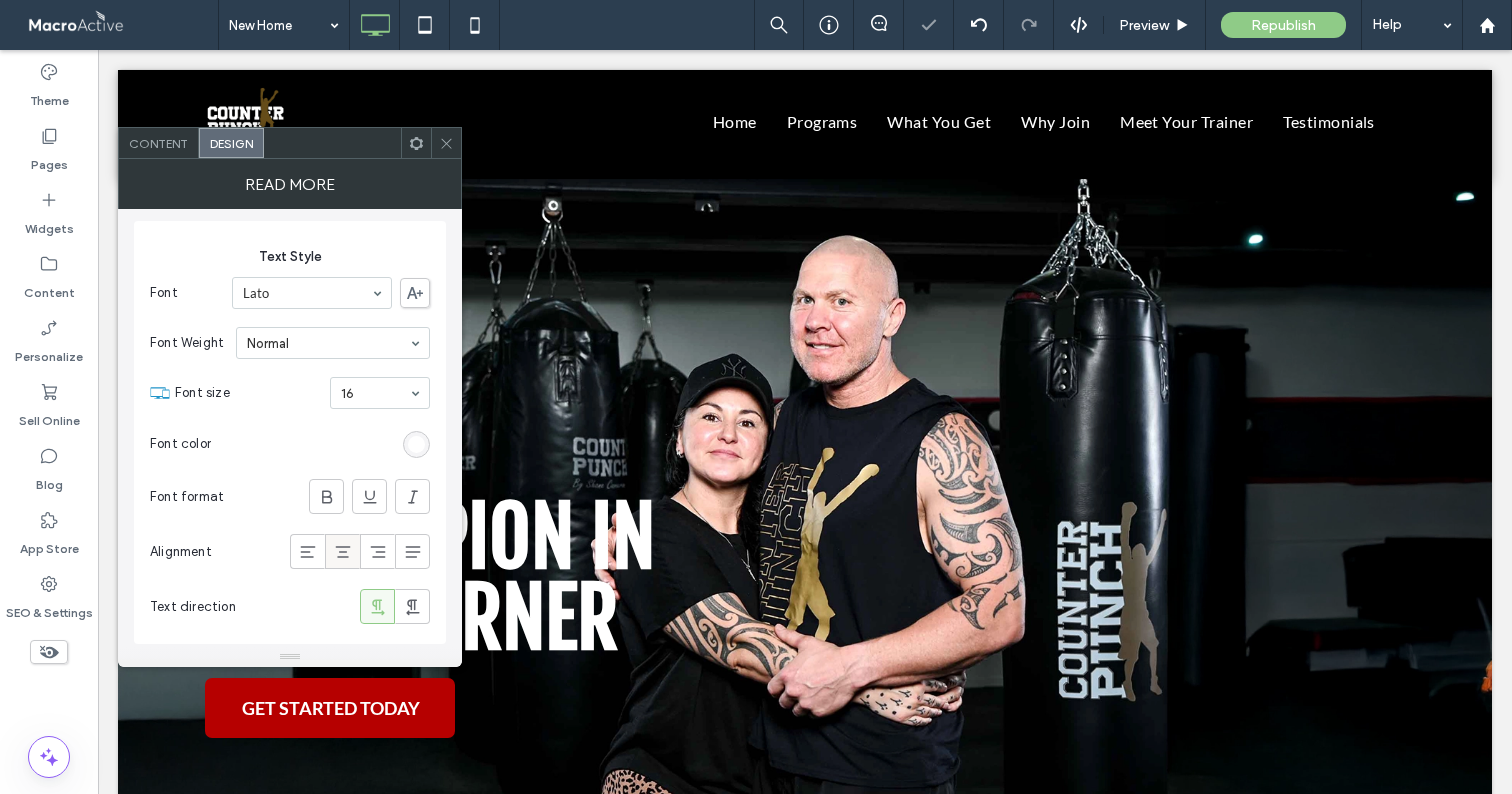 click 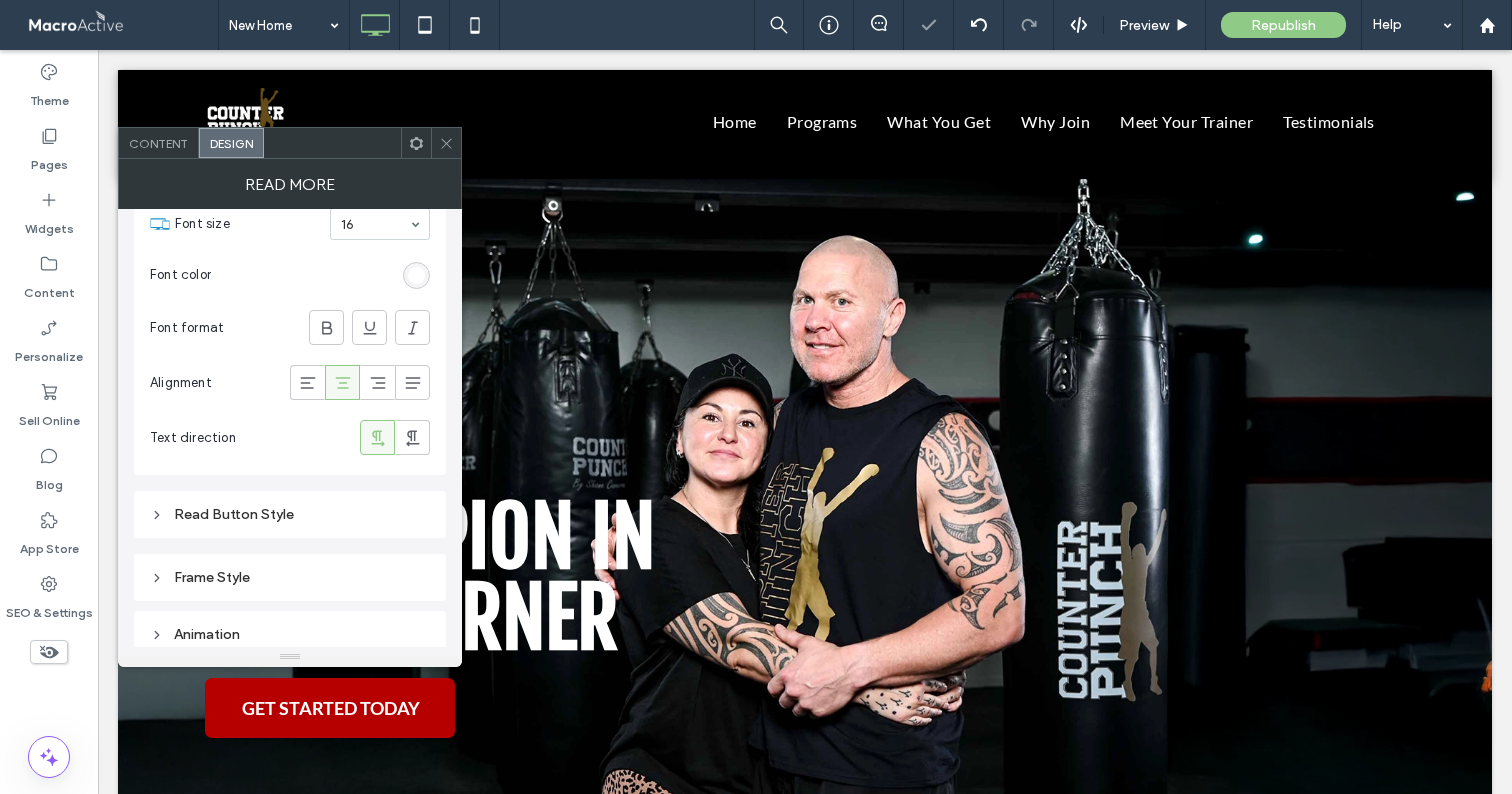 scroll, scrollTop: 174, scrollLeft: 0, axis: vertical 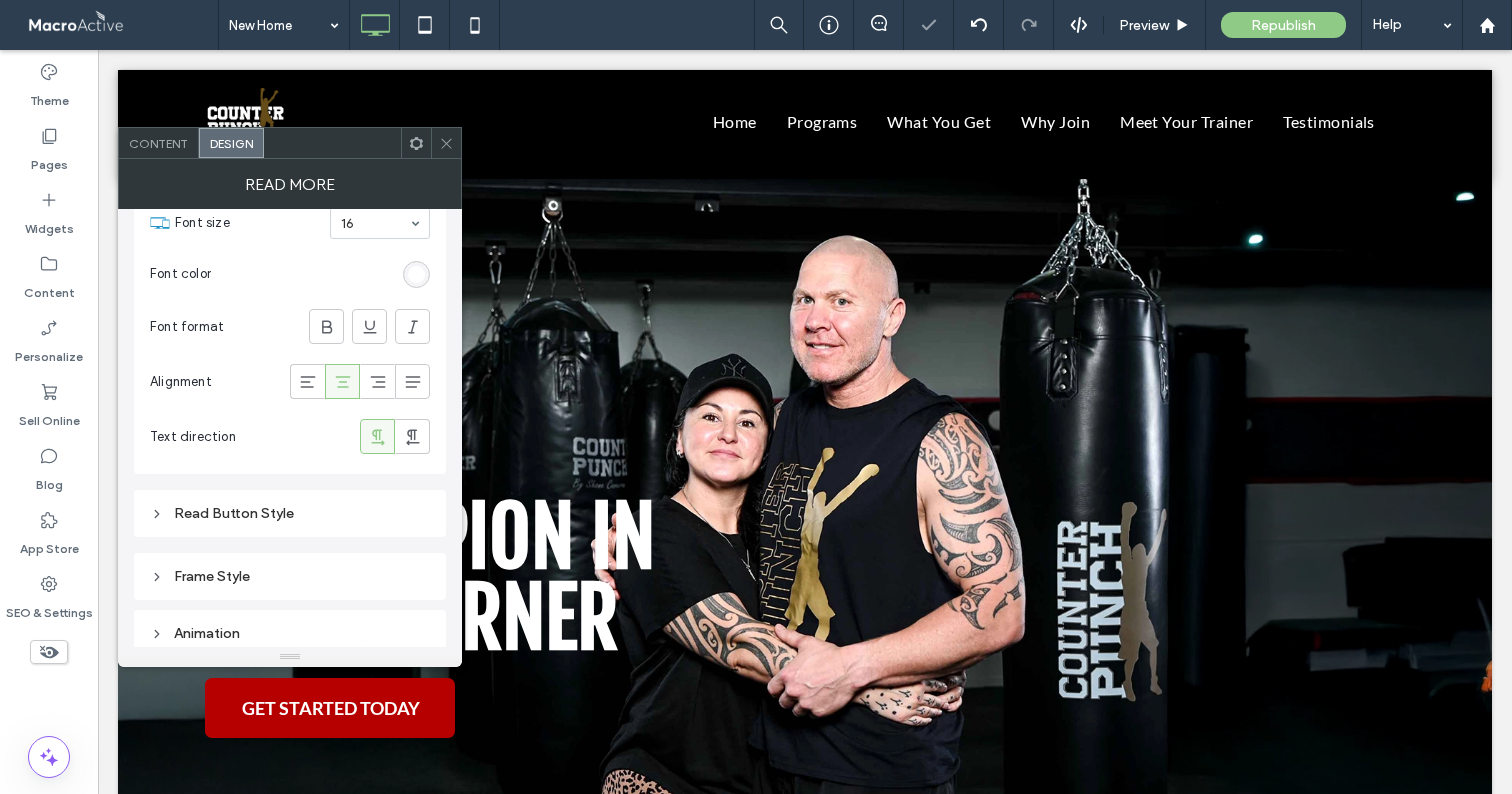 click on "Read Button Style" at bounding box center (290, 513) 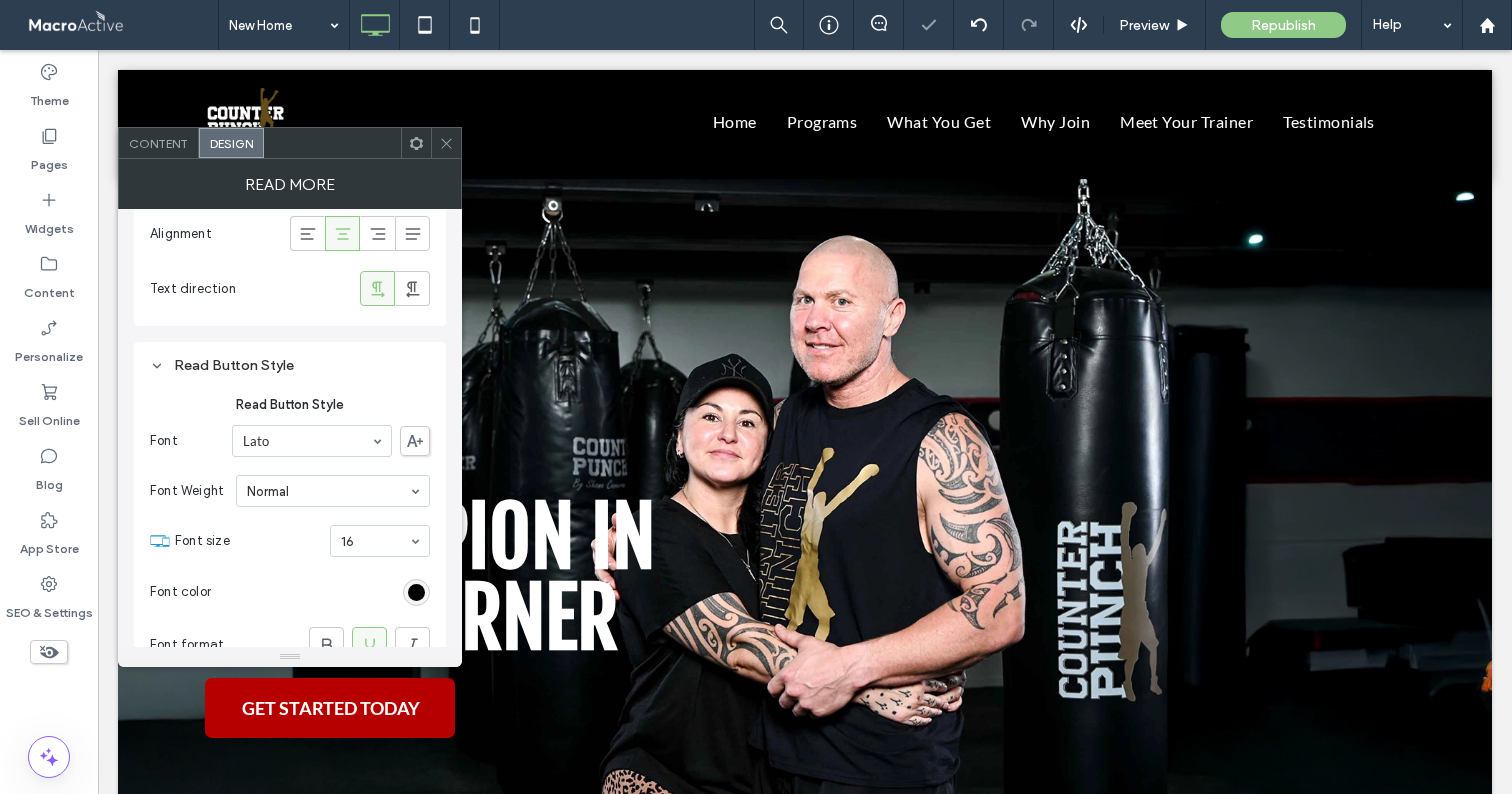 scroll, scrollTop: 333, scrollLeft: 0, axis: vertical 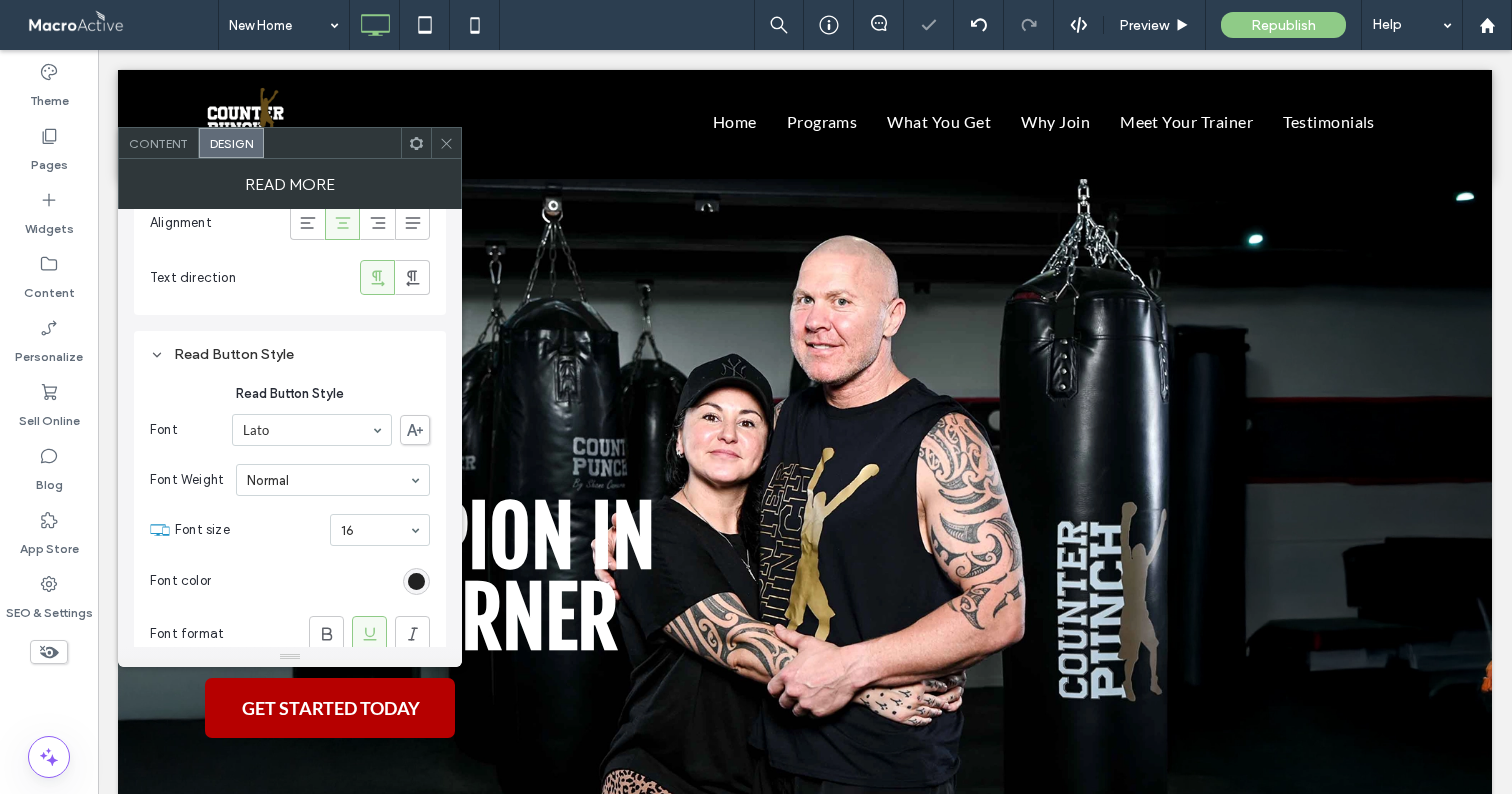 click at bounding box center (416, 581) 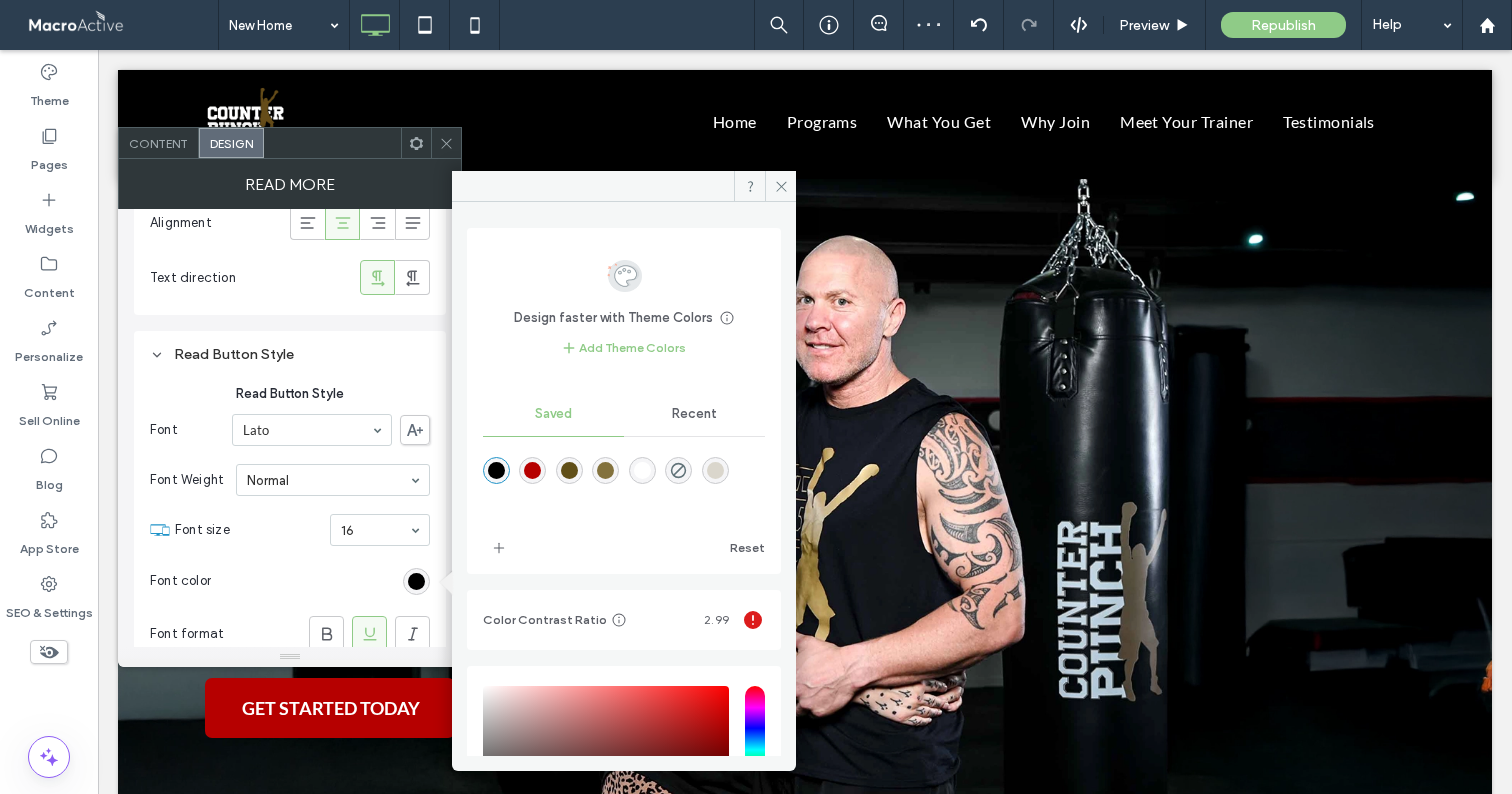 click at bounding box center (642, 470) 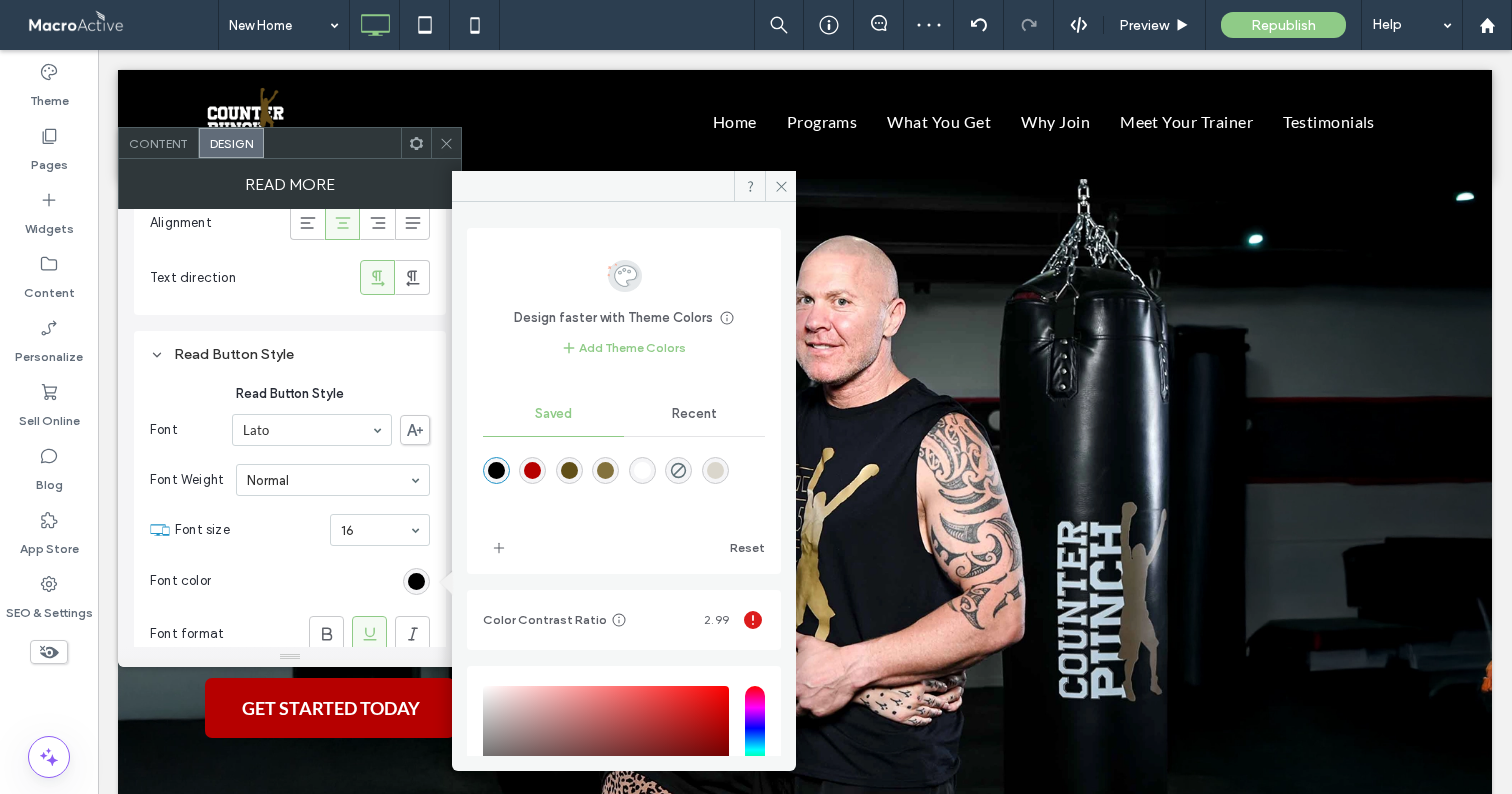 type on "*******" 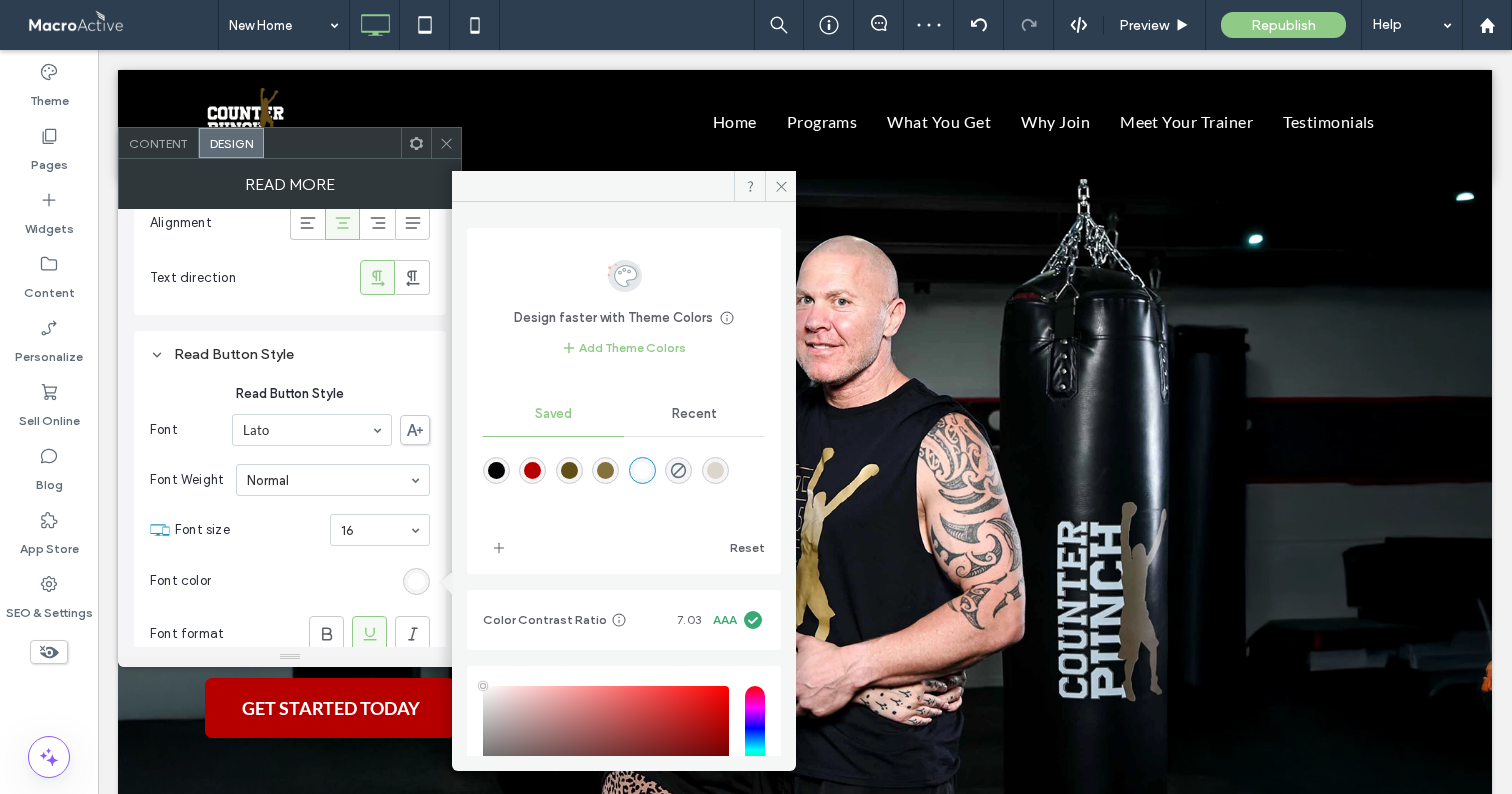 click at bounding box center [446, 143] 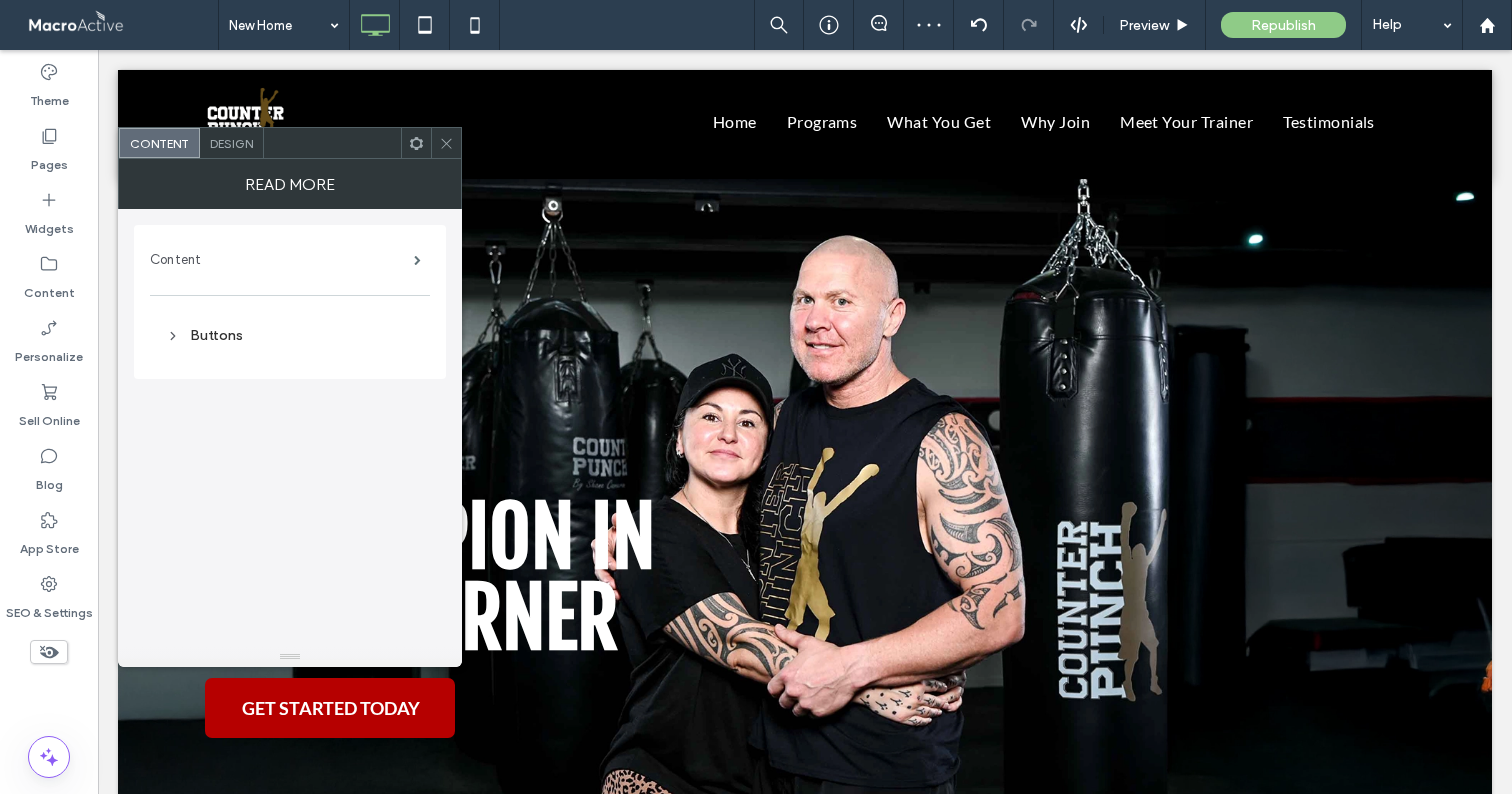click on "Content" at bounding box center [282, 260] 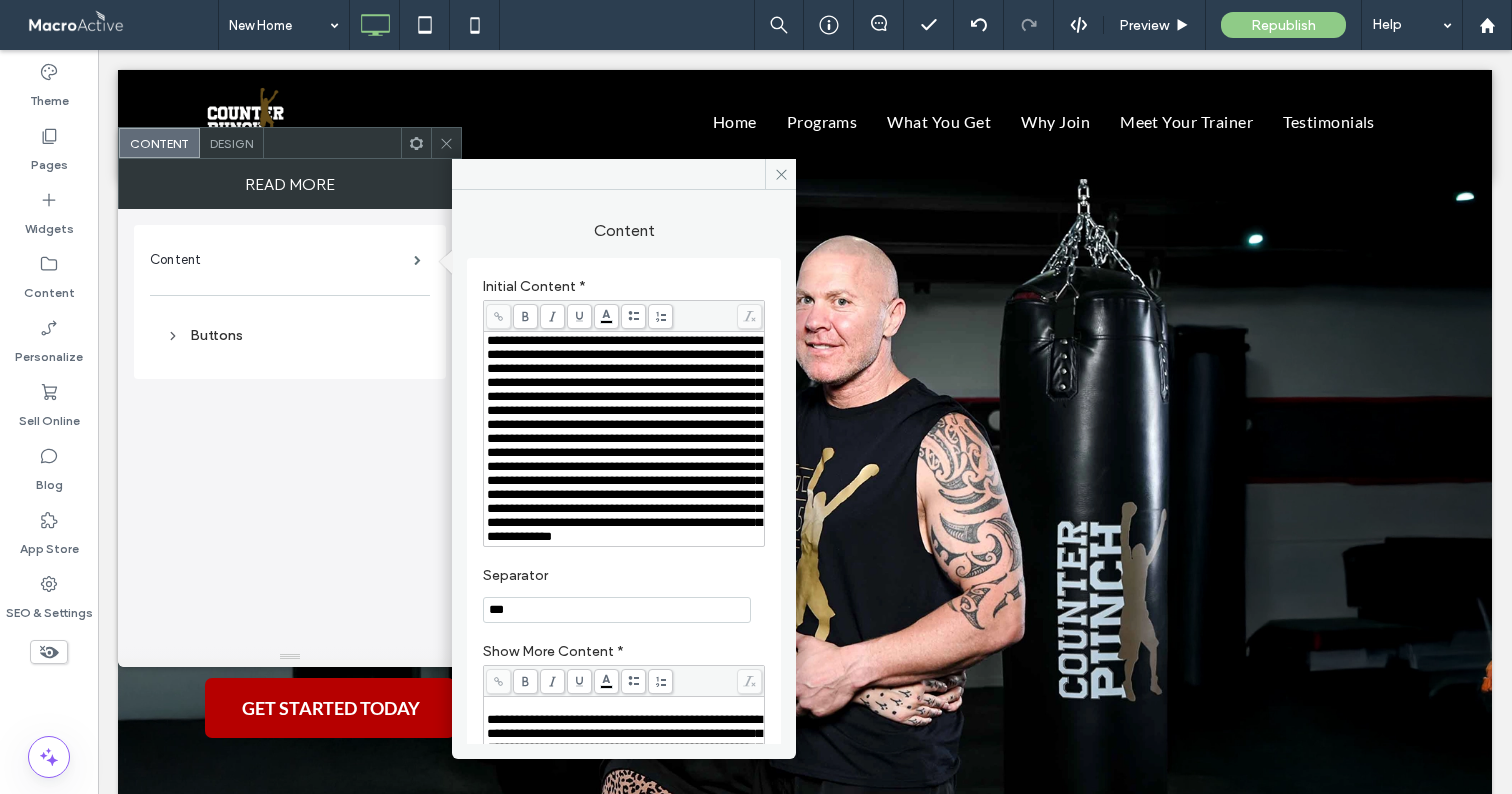 click on "**********" at bounding box center [624, 438] 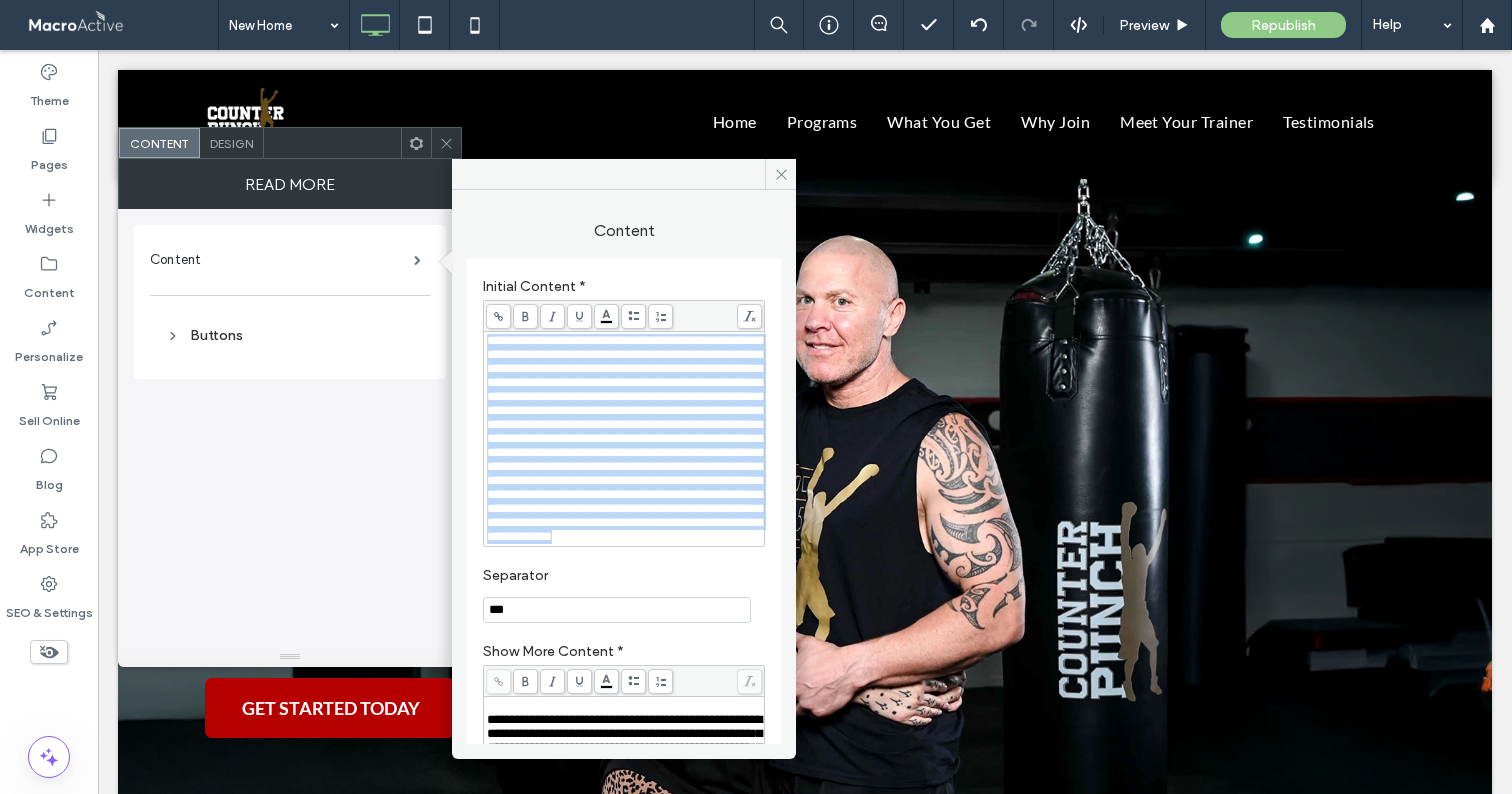 copy on "**********" 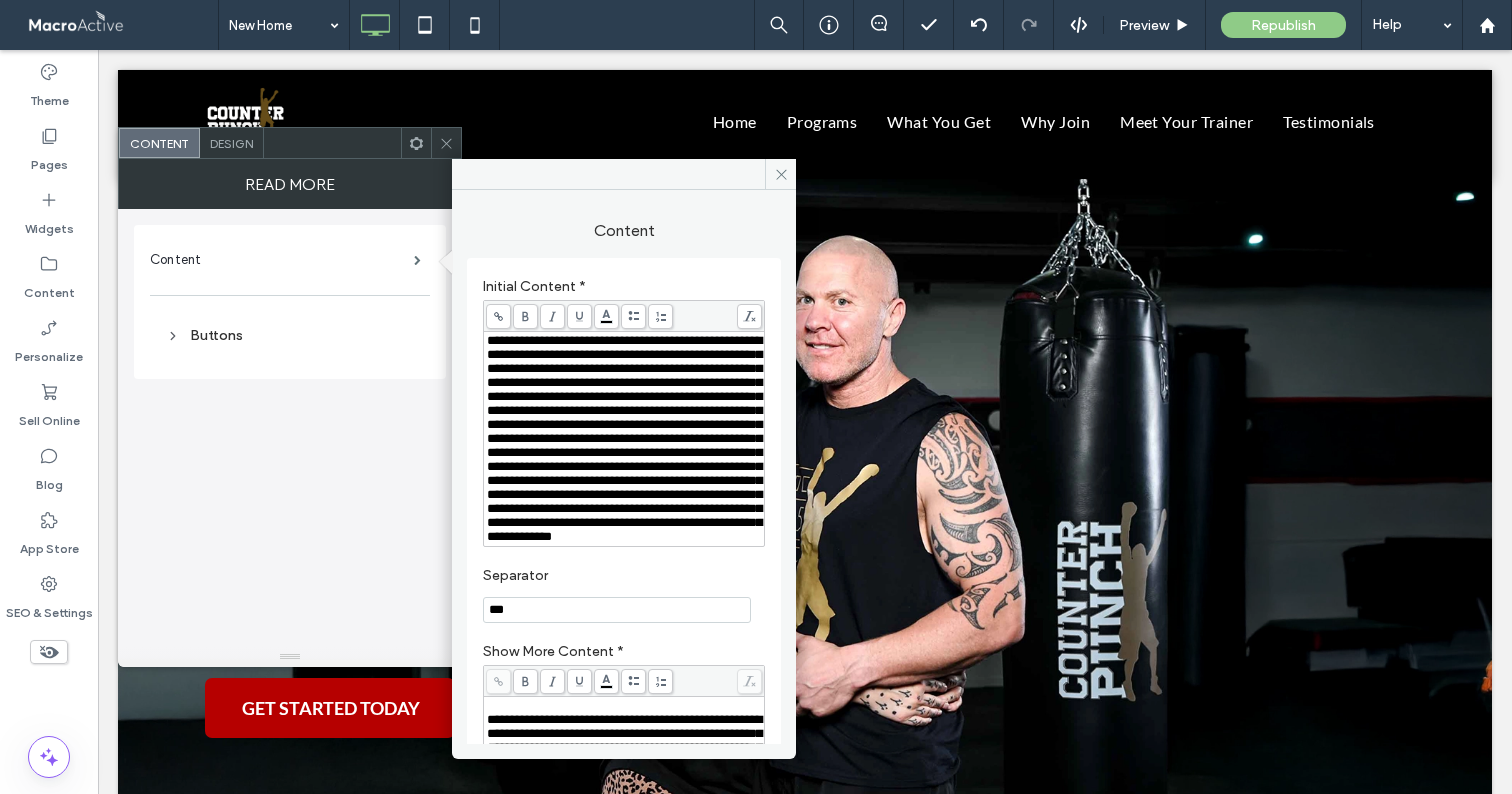click at bounding box center [446, 143] 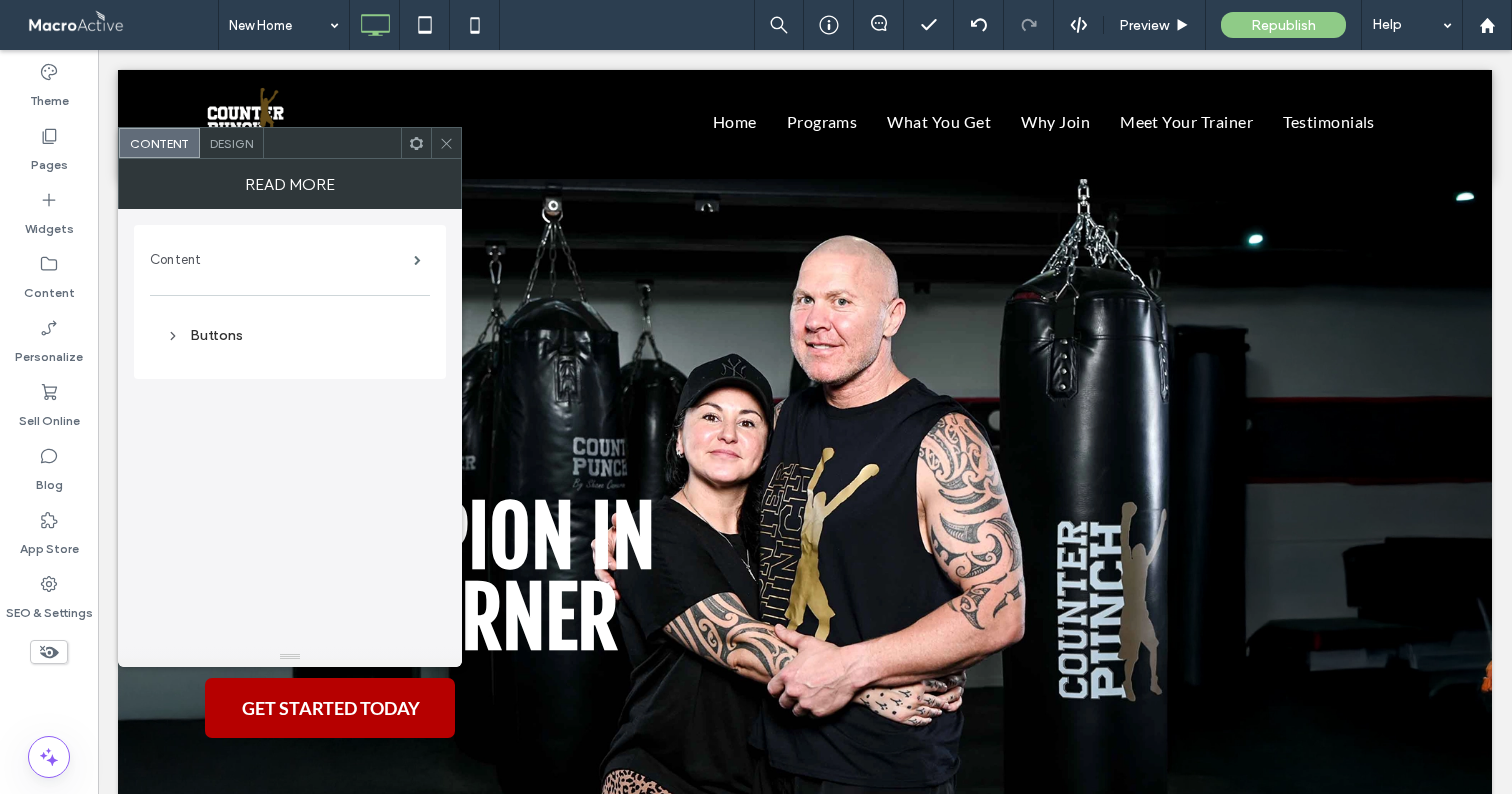 click on "Content" at bounding box center (282, 260) 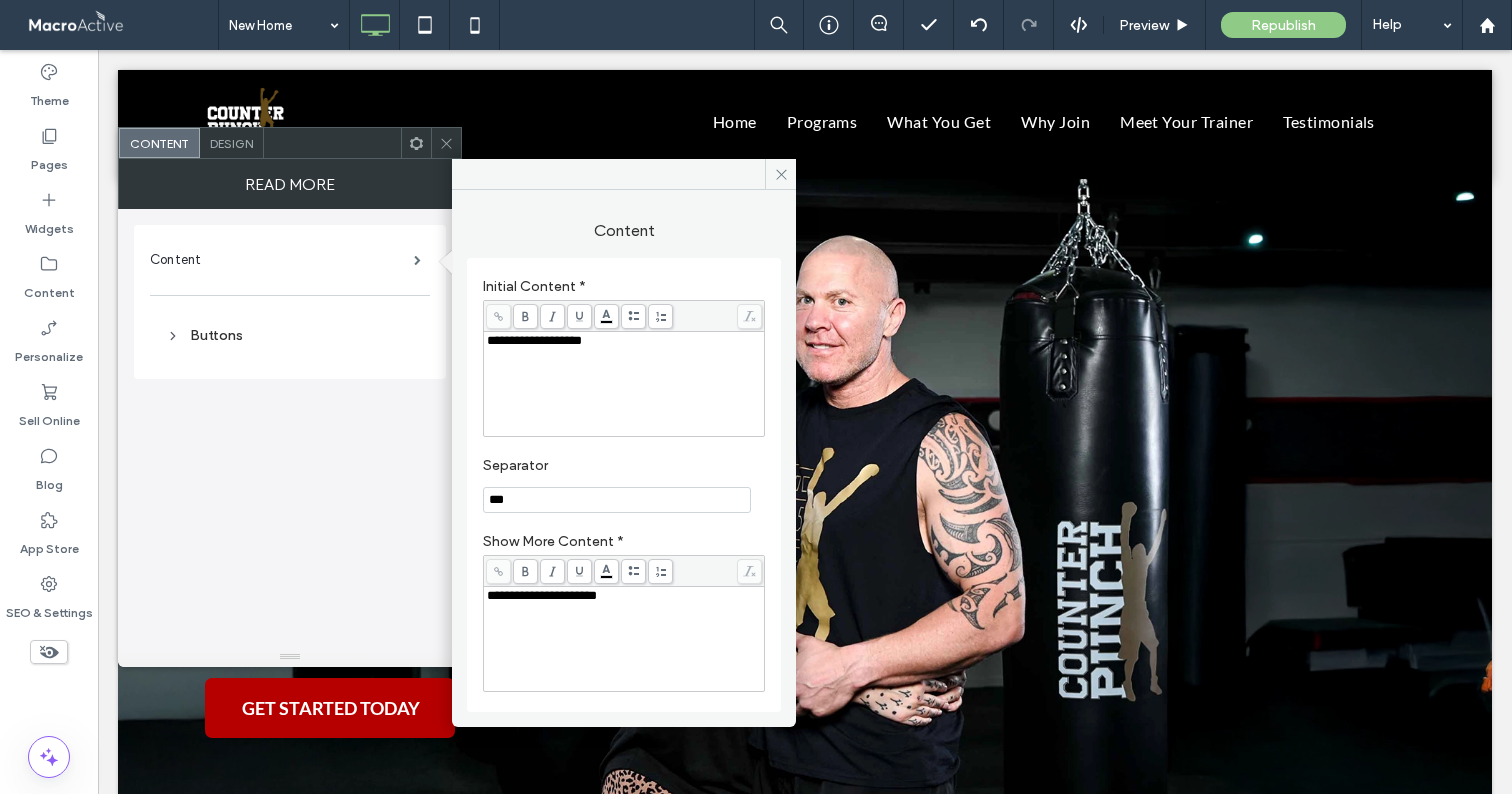click on "**********" at bounding box center [624, 384] 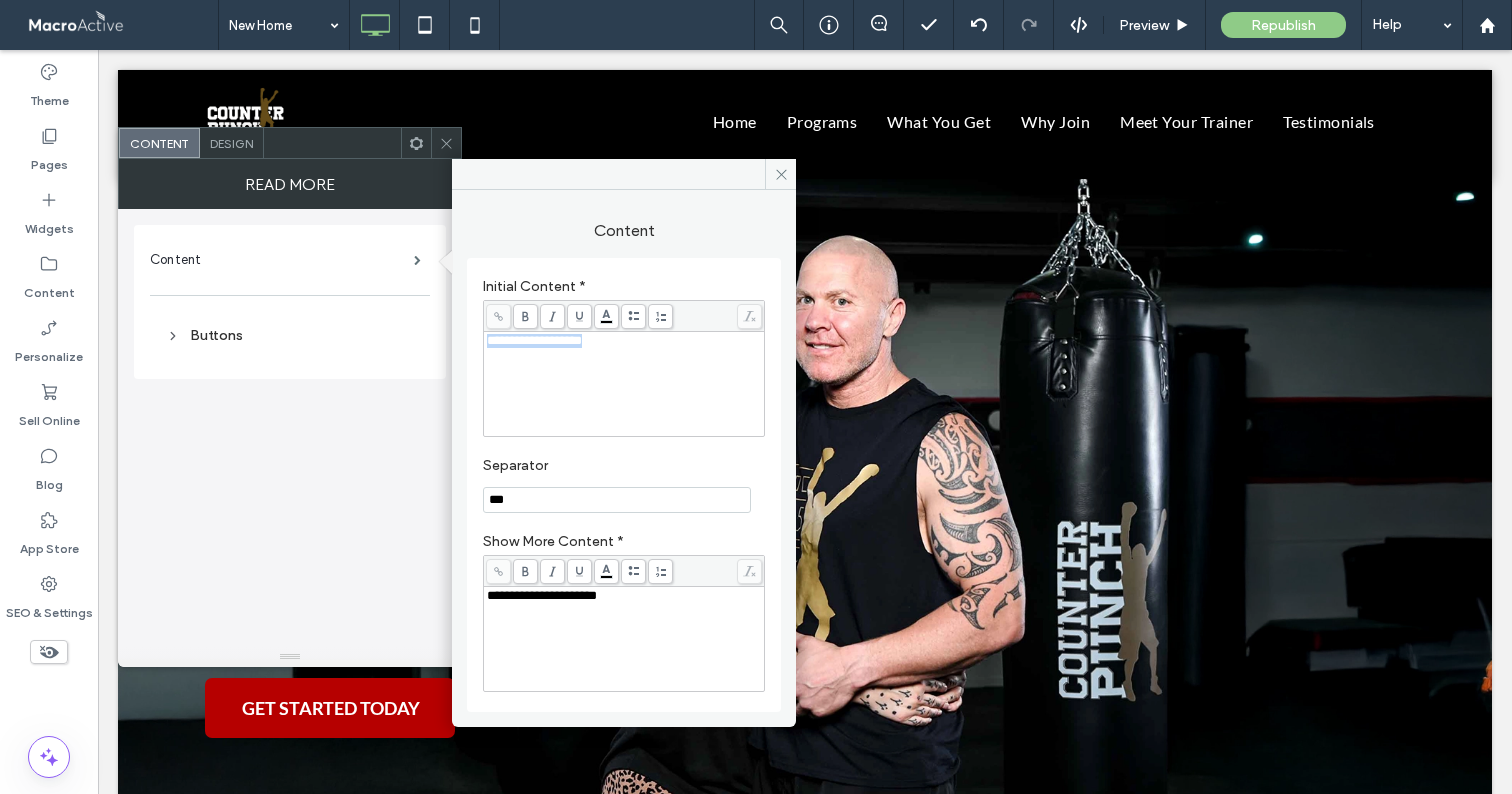 click on "**********" at bounding box center (624, 384) 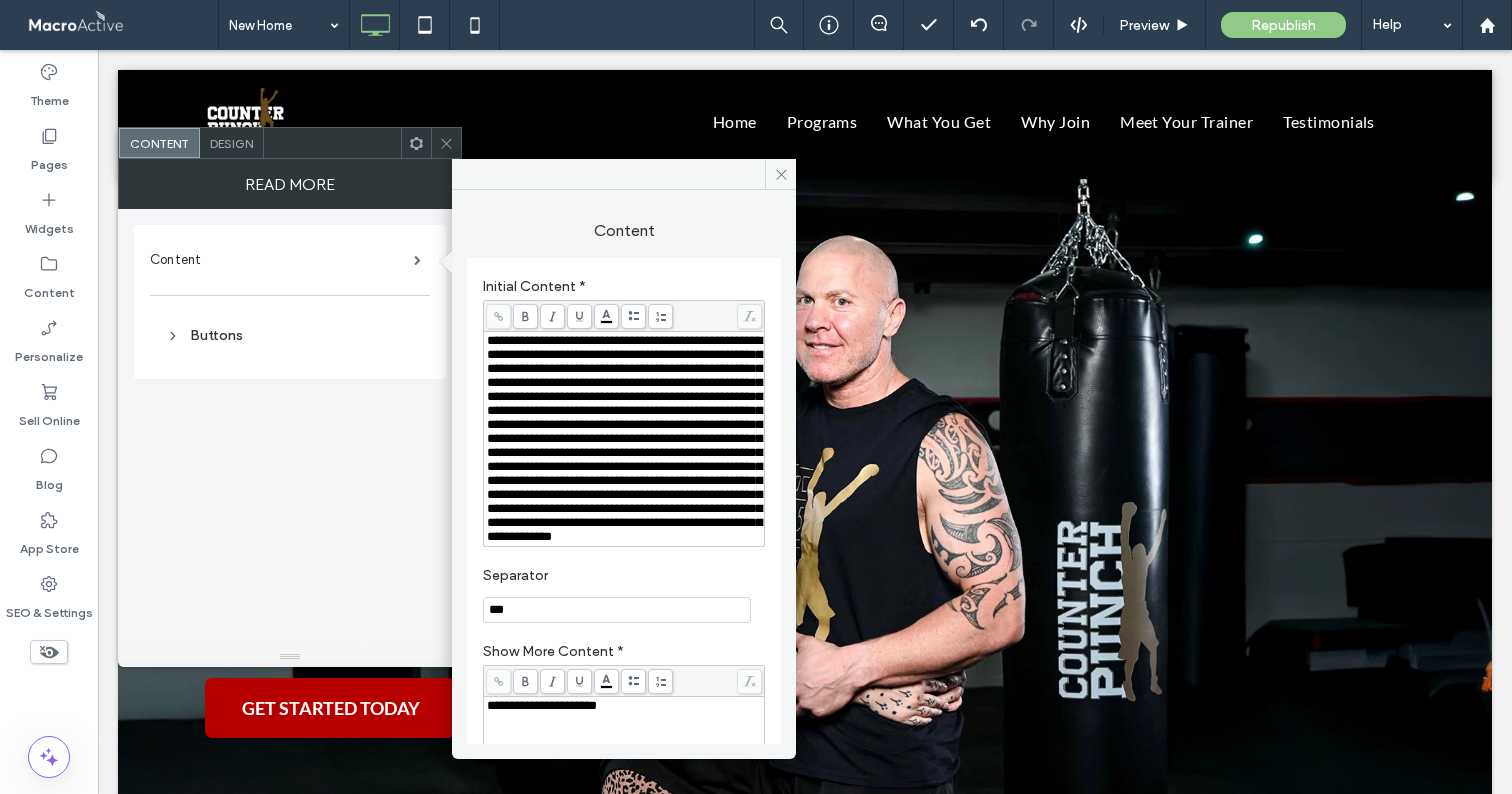 click 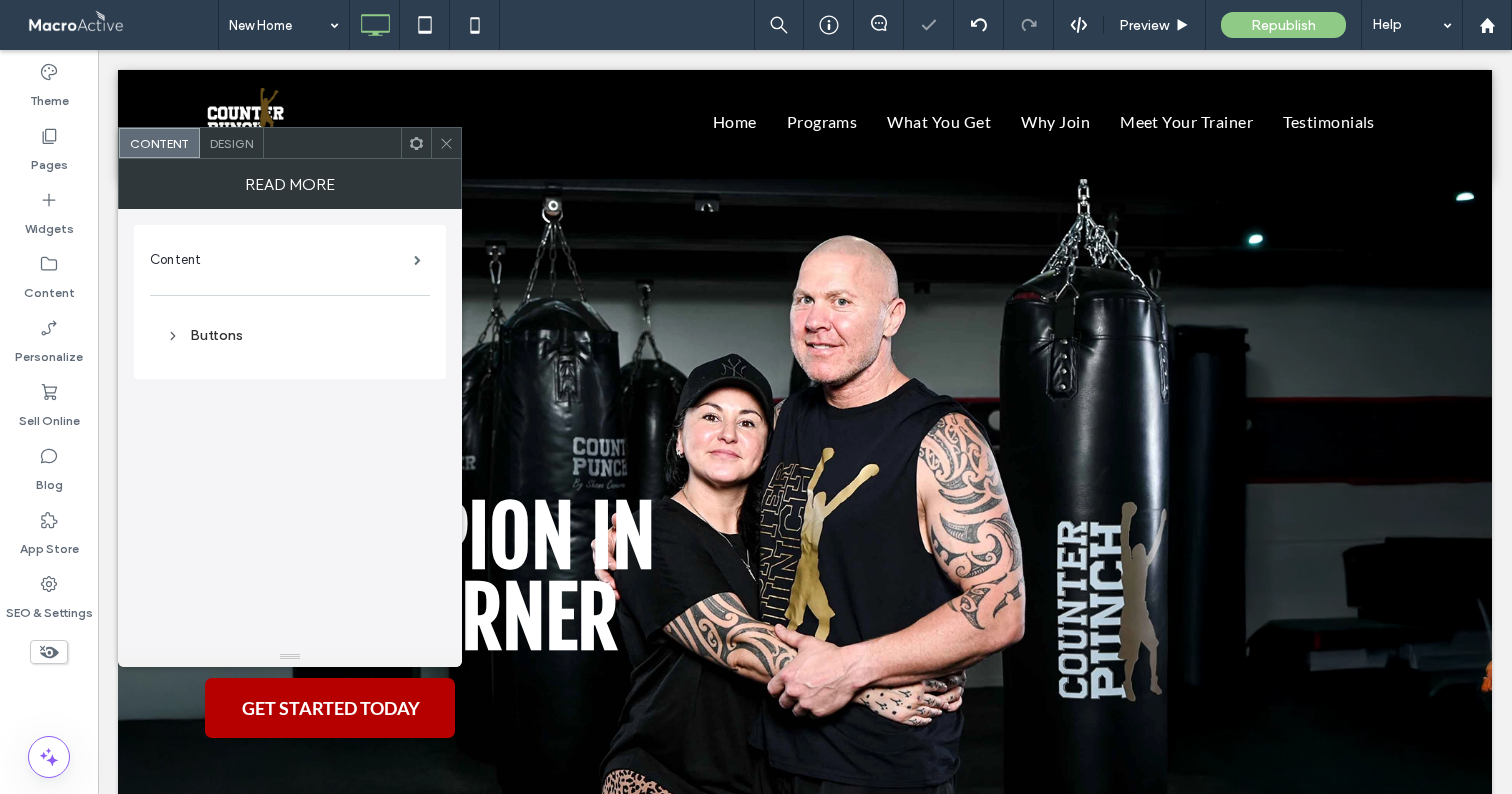 click 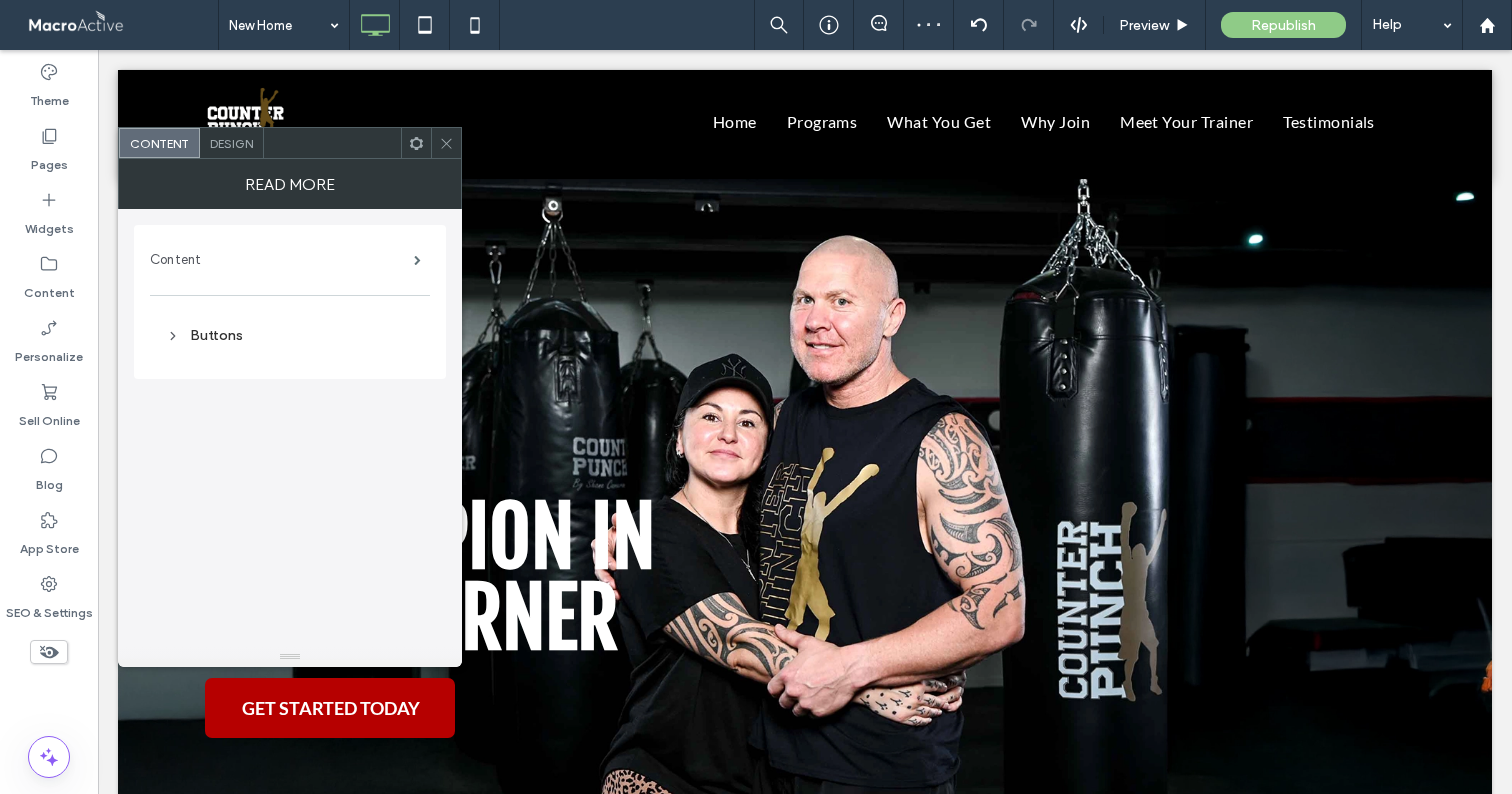 click on "Content" at bounding box center [282, 260] 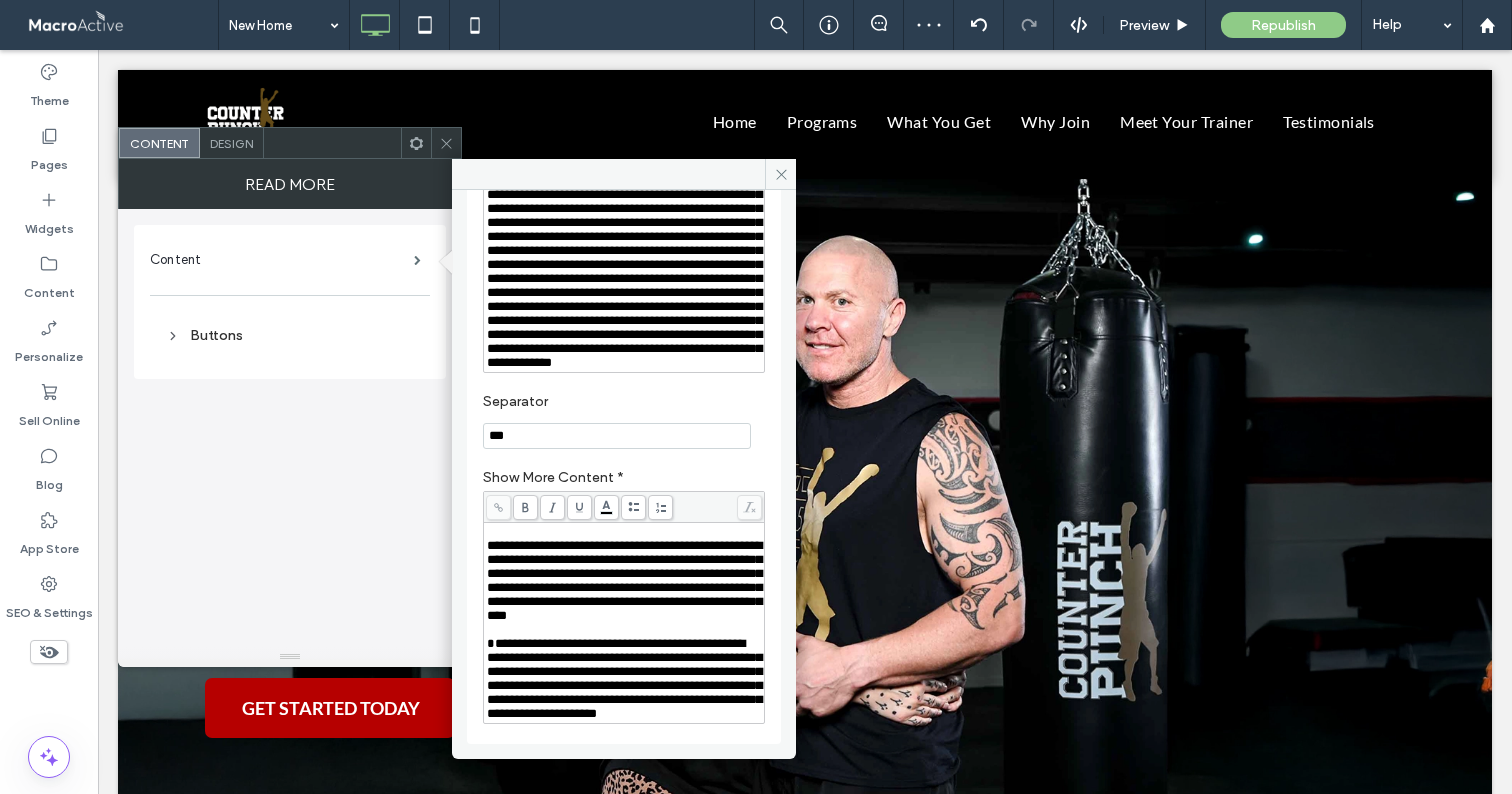 scroll, scrollTop: 294, scrollLeft: 0, axis: vertical 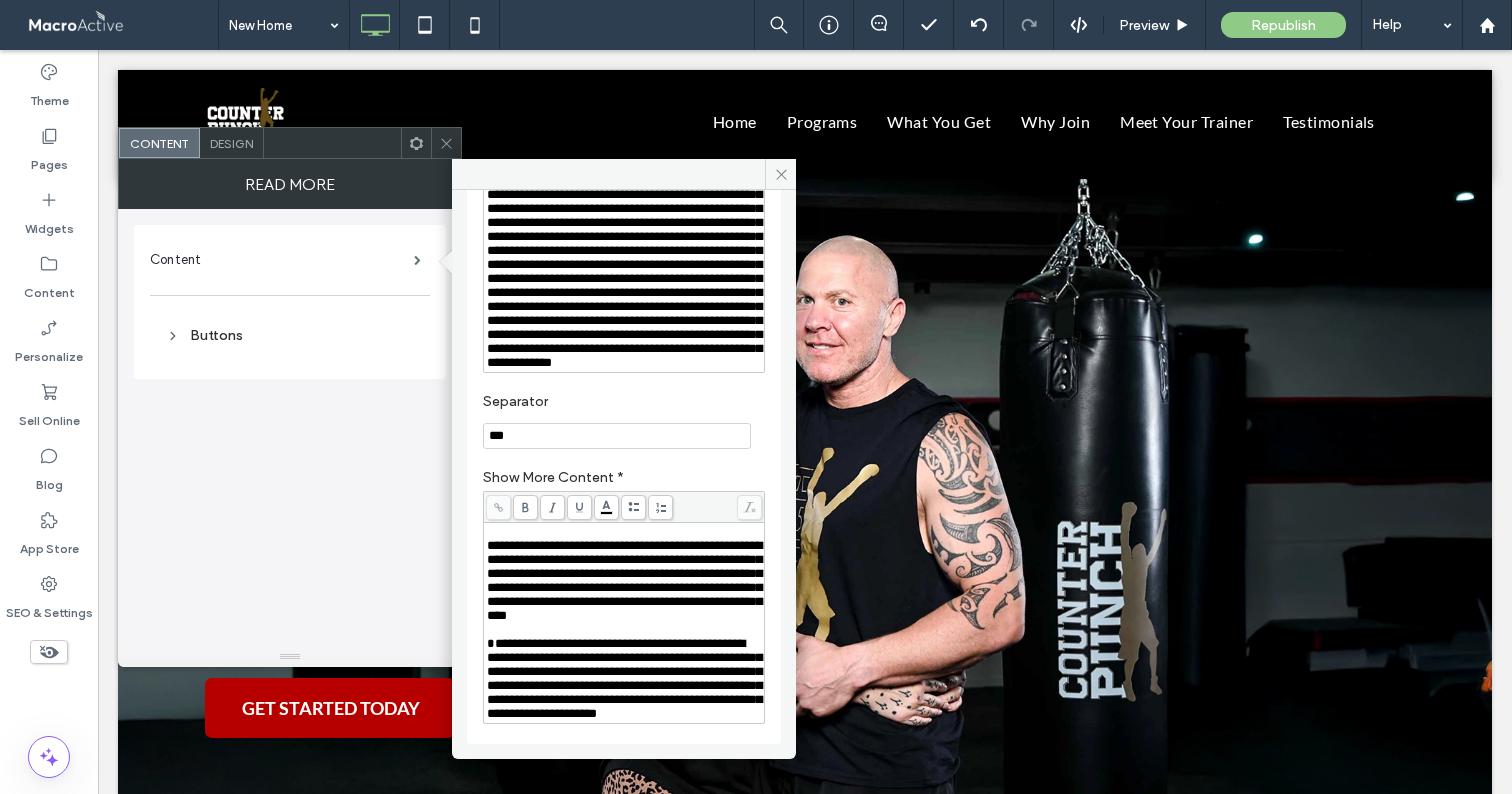 click on "**********" at bounding box center [624, 580] 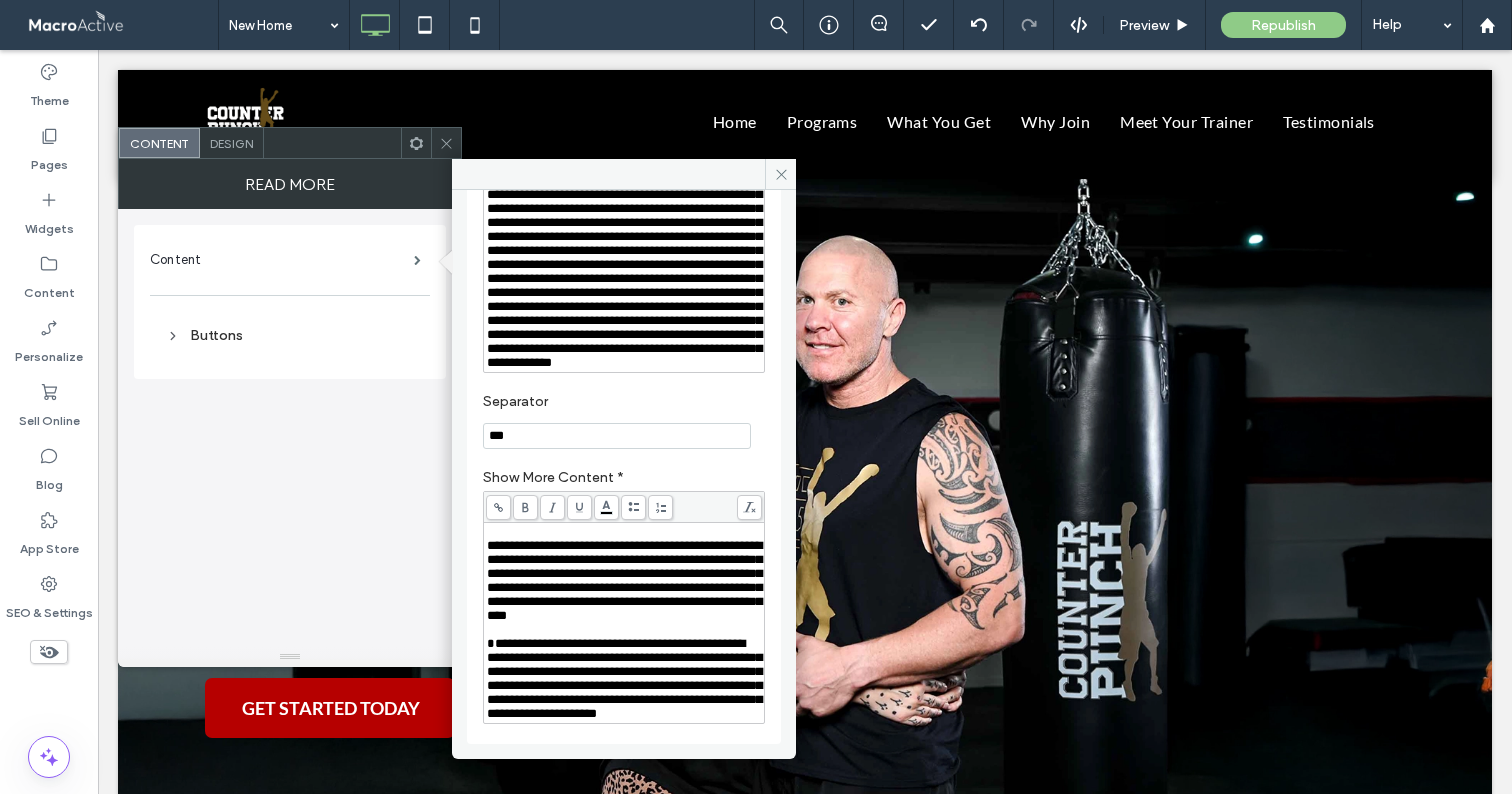 click 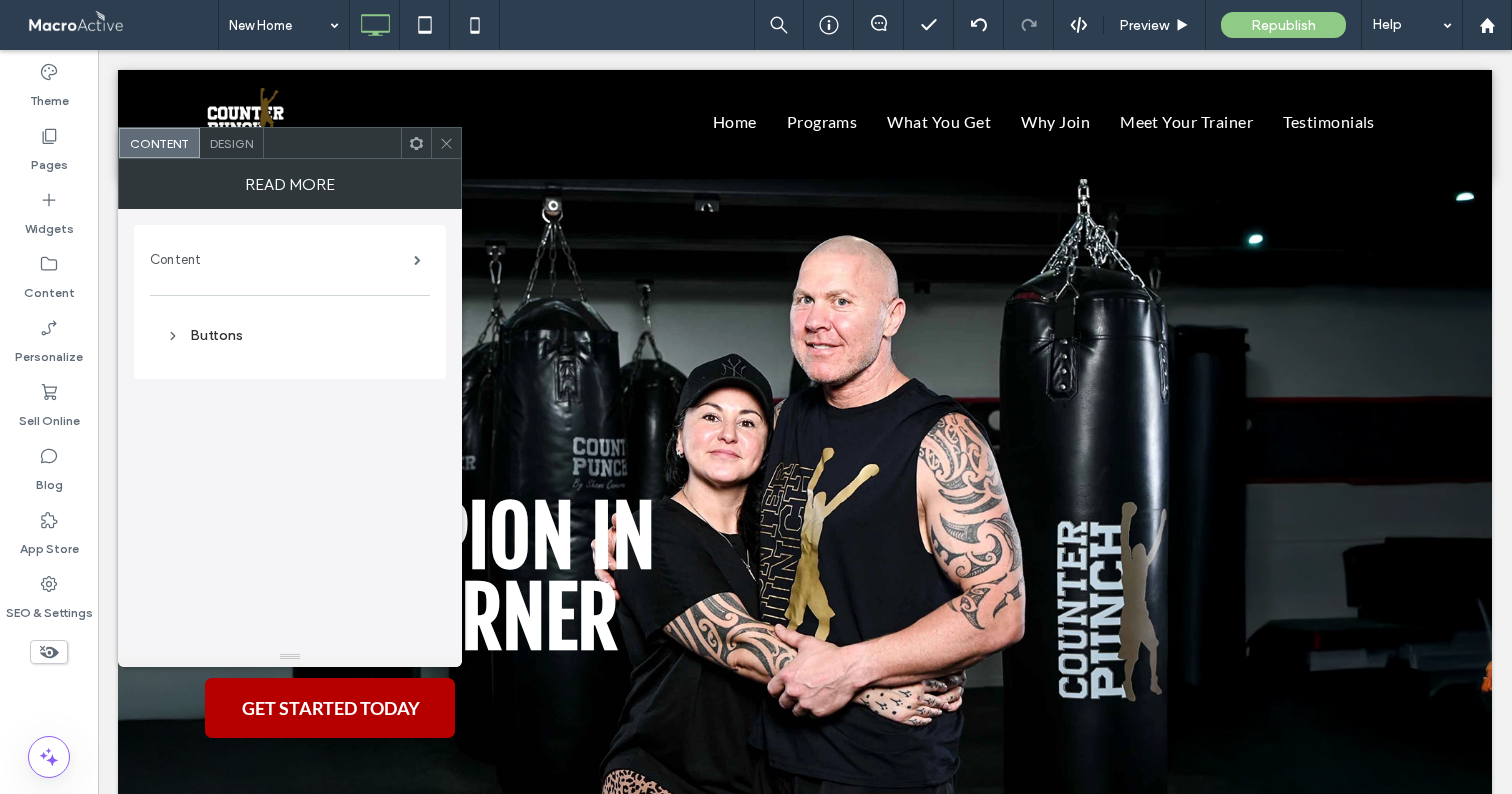 click on "Content" at bounding box center (282, 260) 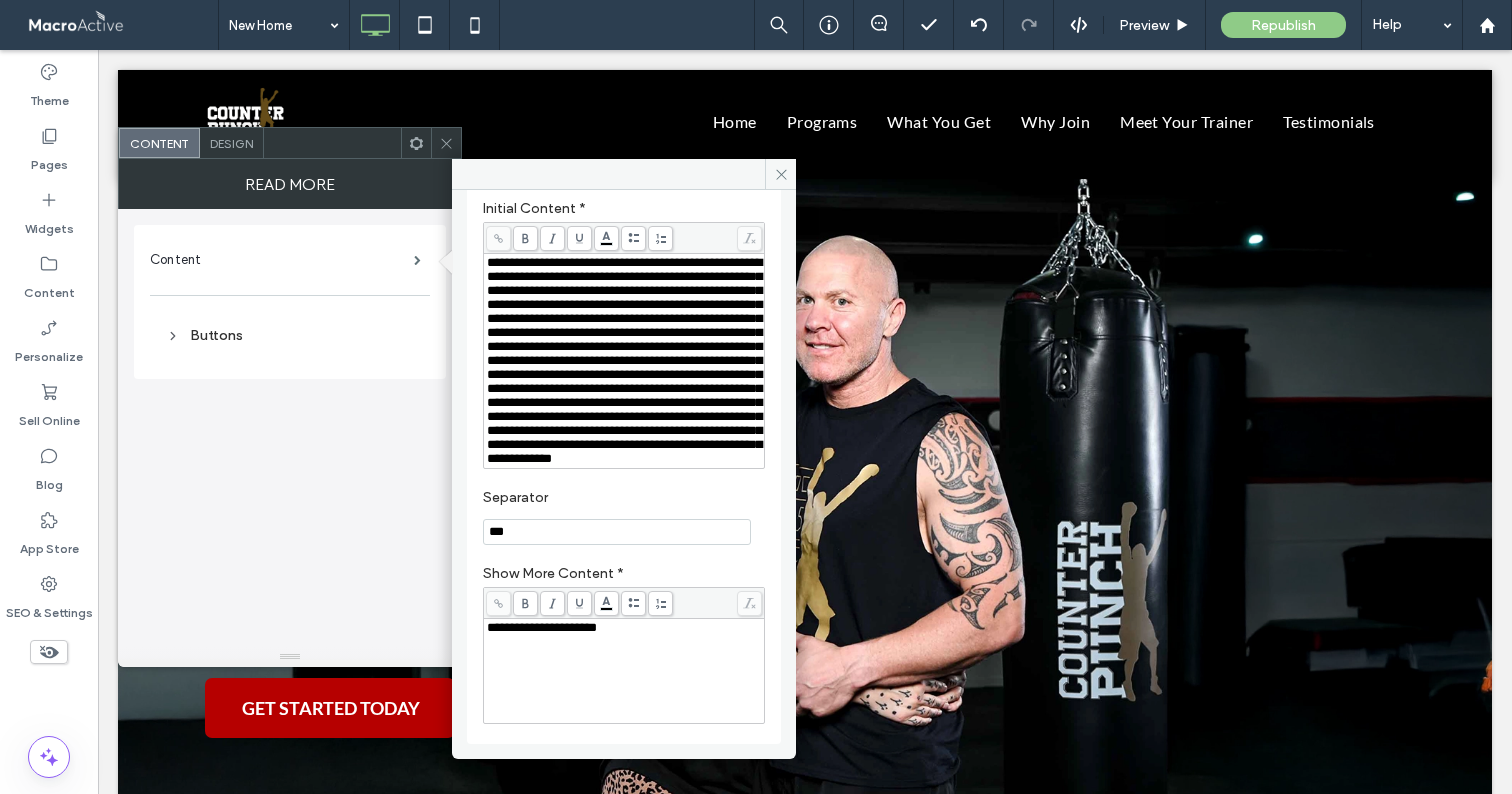 scroll, scrollTop: 174, scrollLeft: 0, axis: vertical 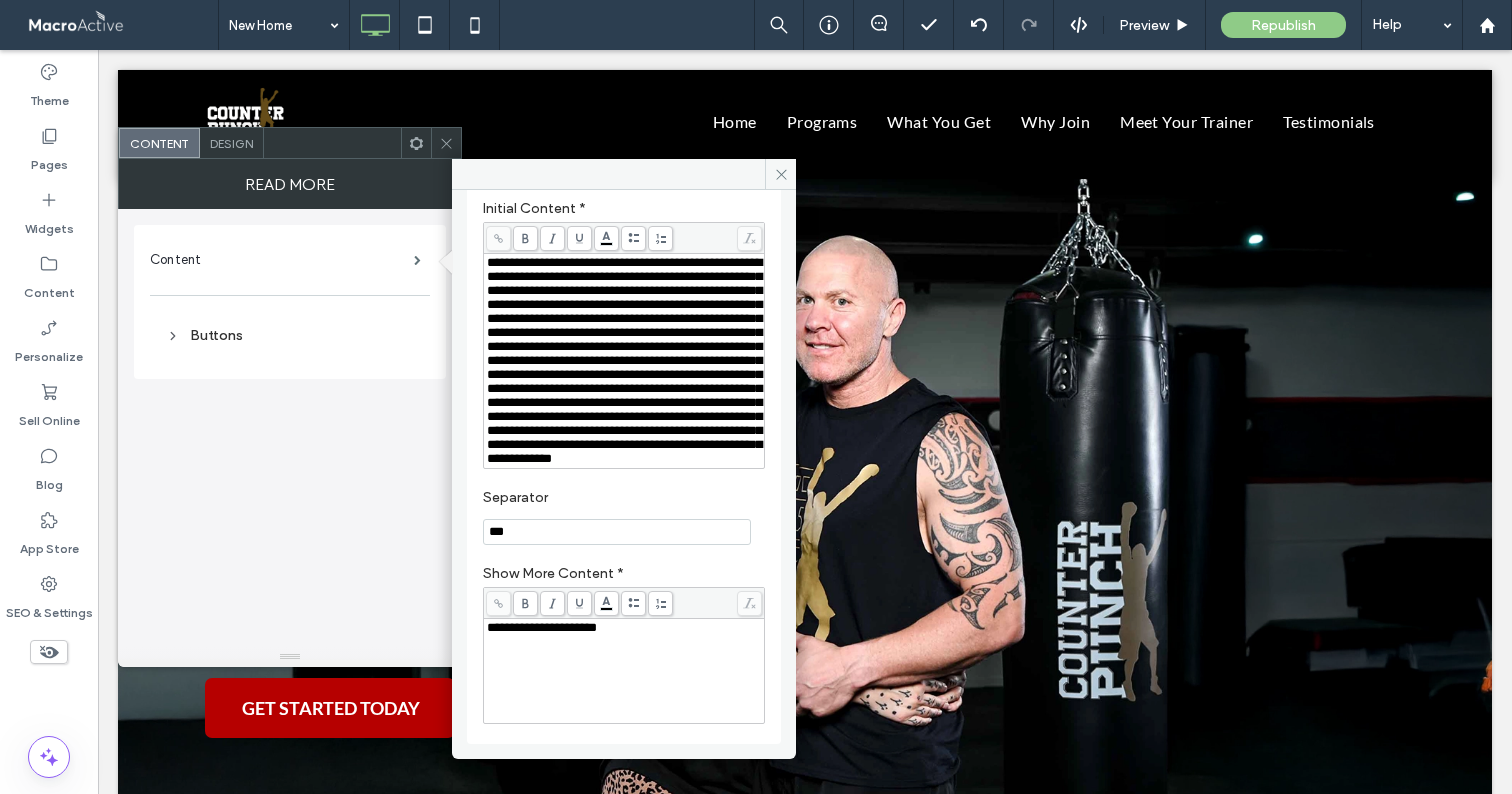 click on "**********" at bounding box center (542, 627) 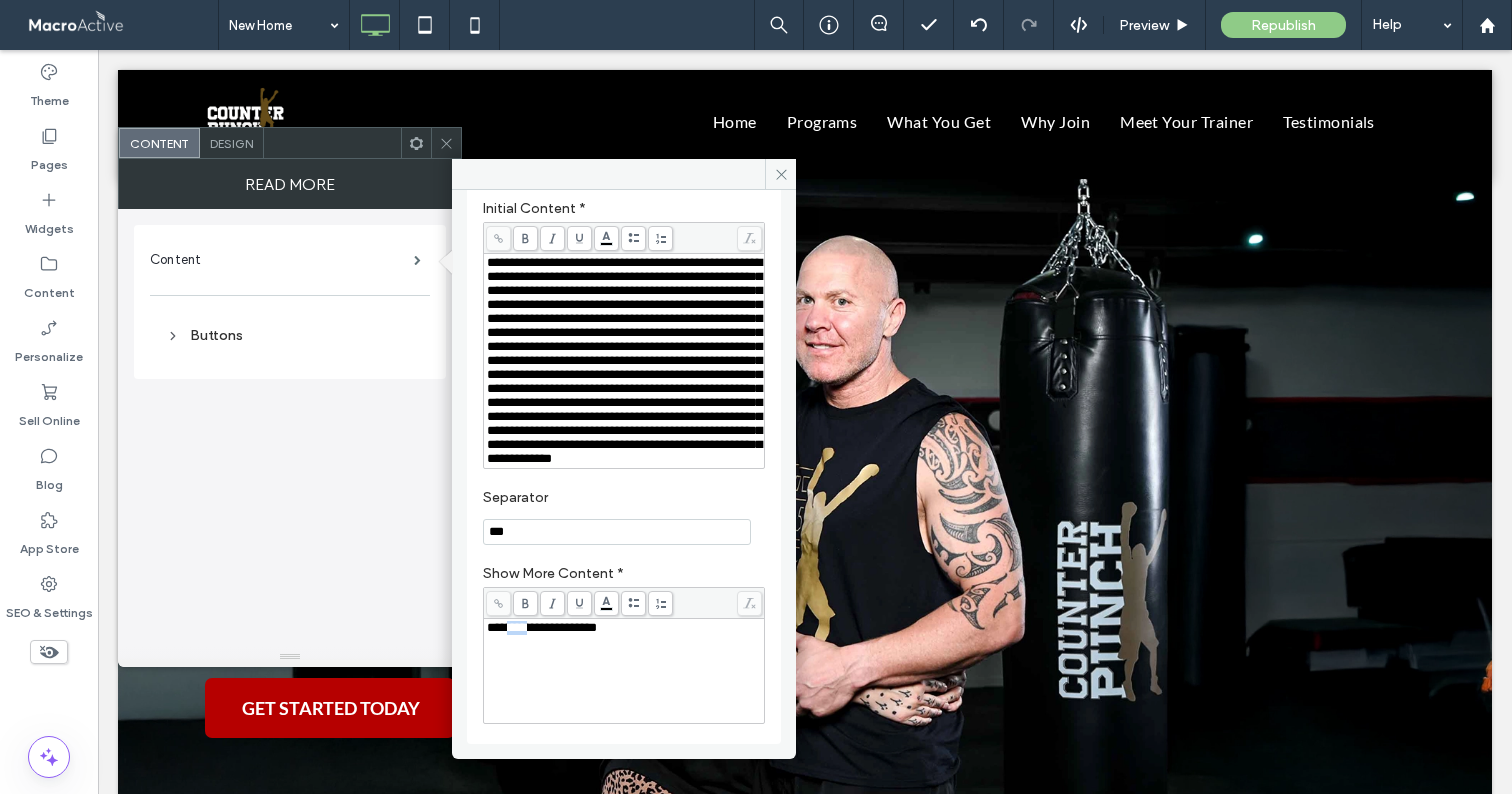 click on "**********" at bounding box center (542, 627) 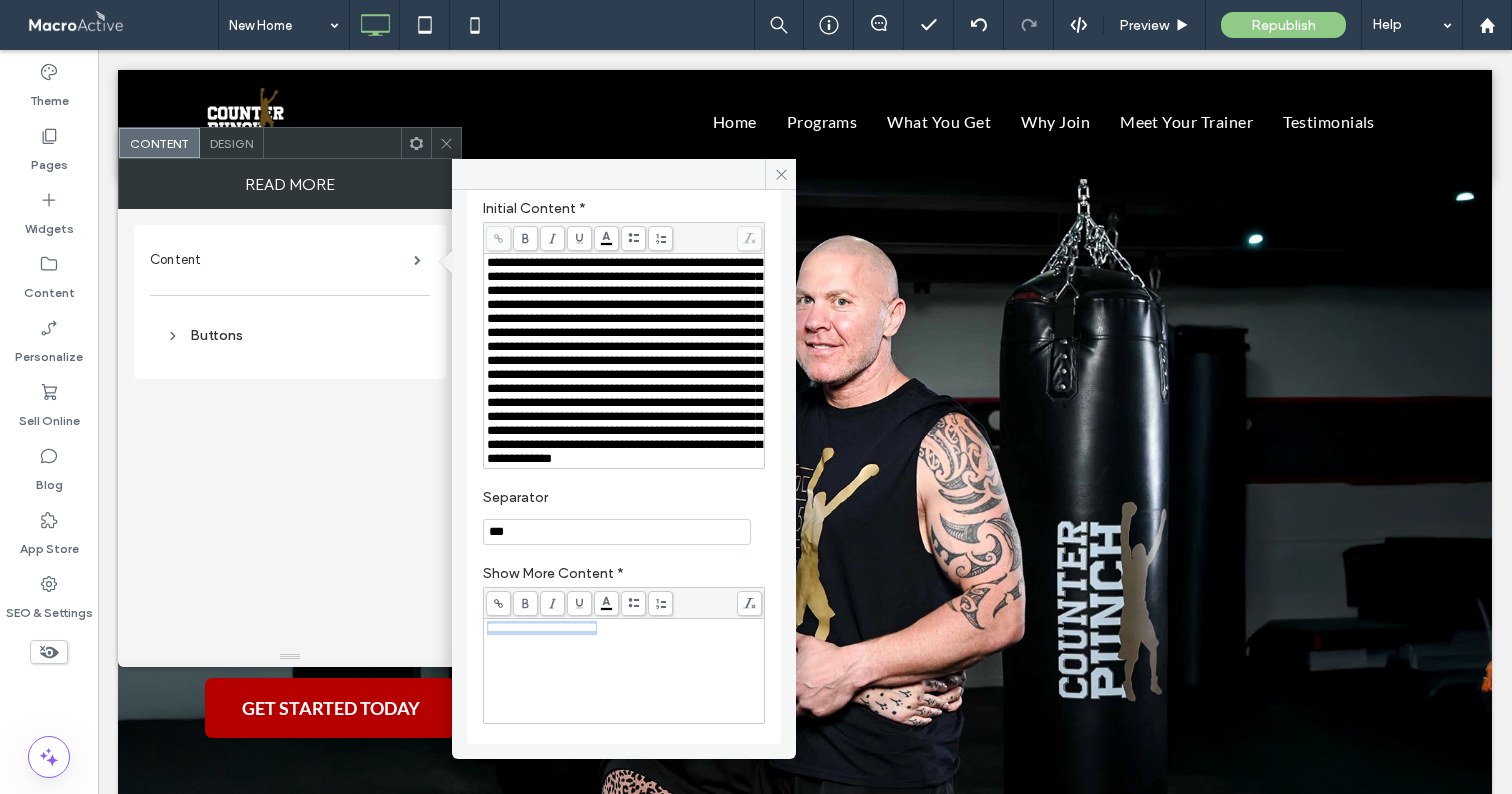 click on "**********" at bounding box center (542, 627) 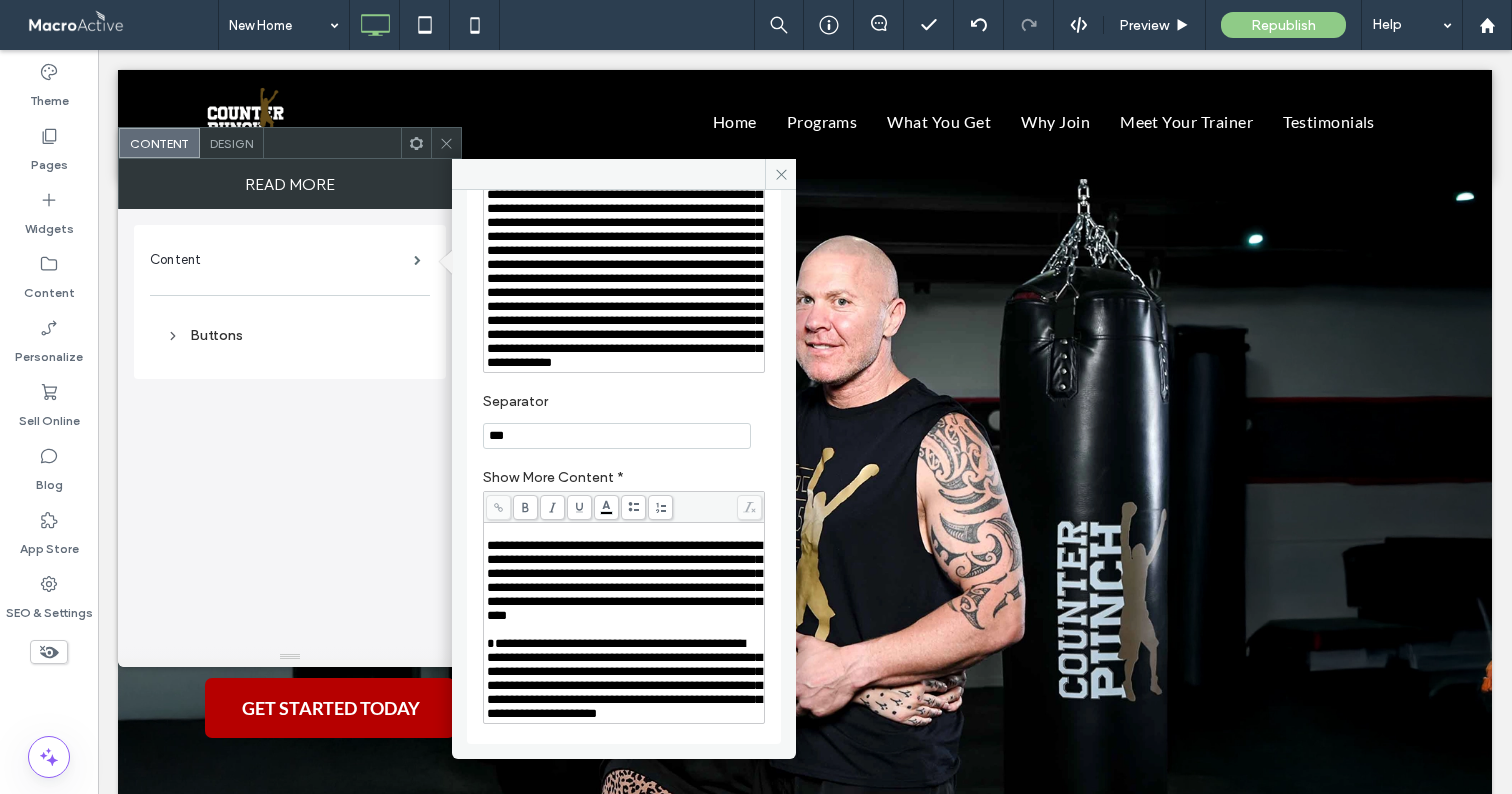 click on "Separator" at bounding box center (620, 404) 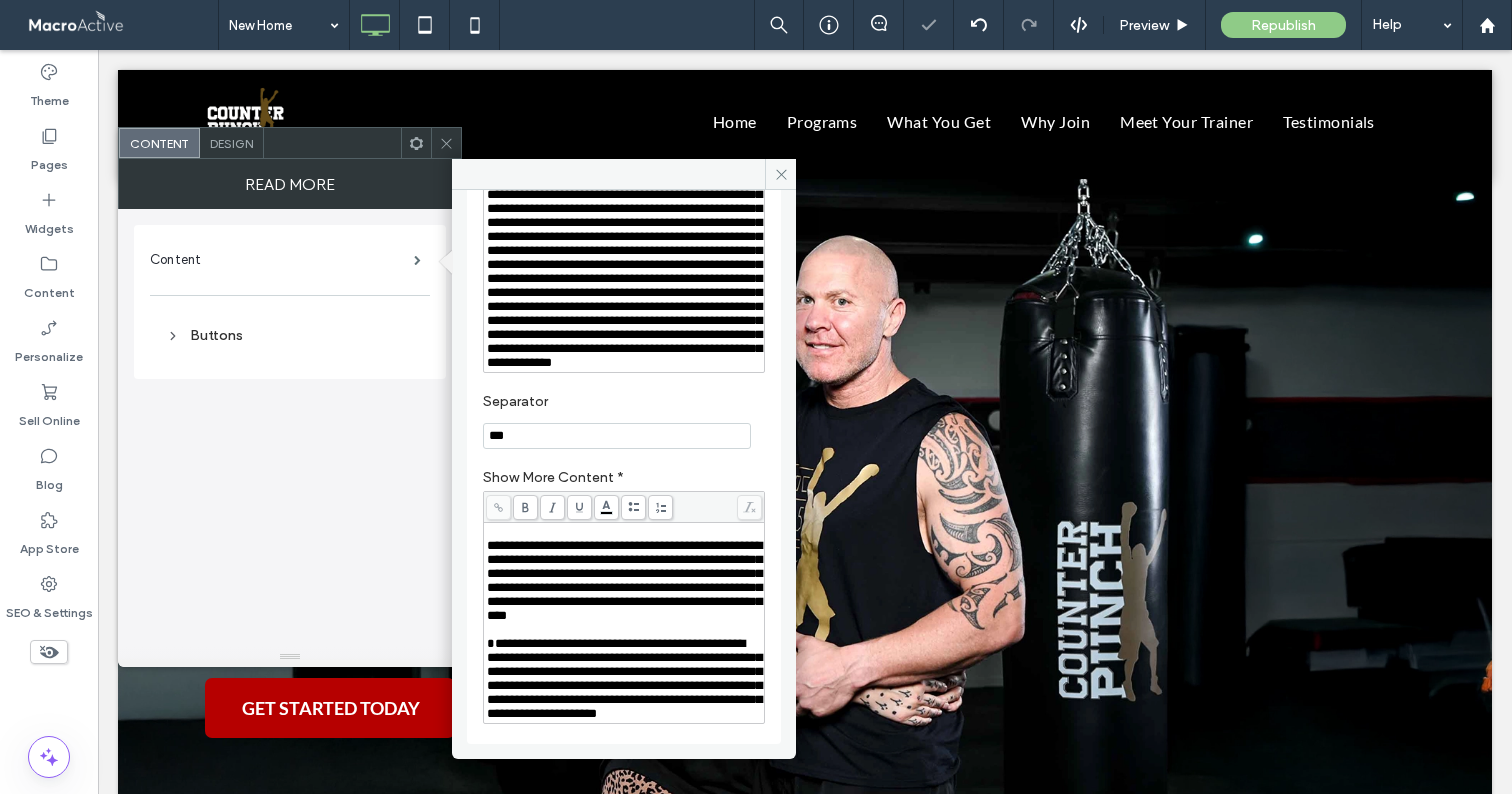 drag, startPoint x: 446, startPoint y: 138, endPoint x: 445, endPoint y: 164, distance: 26.019224 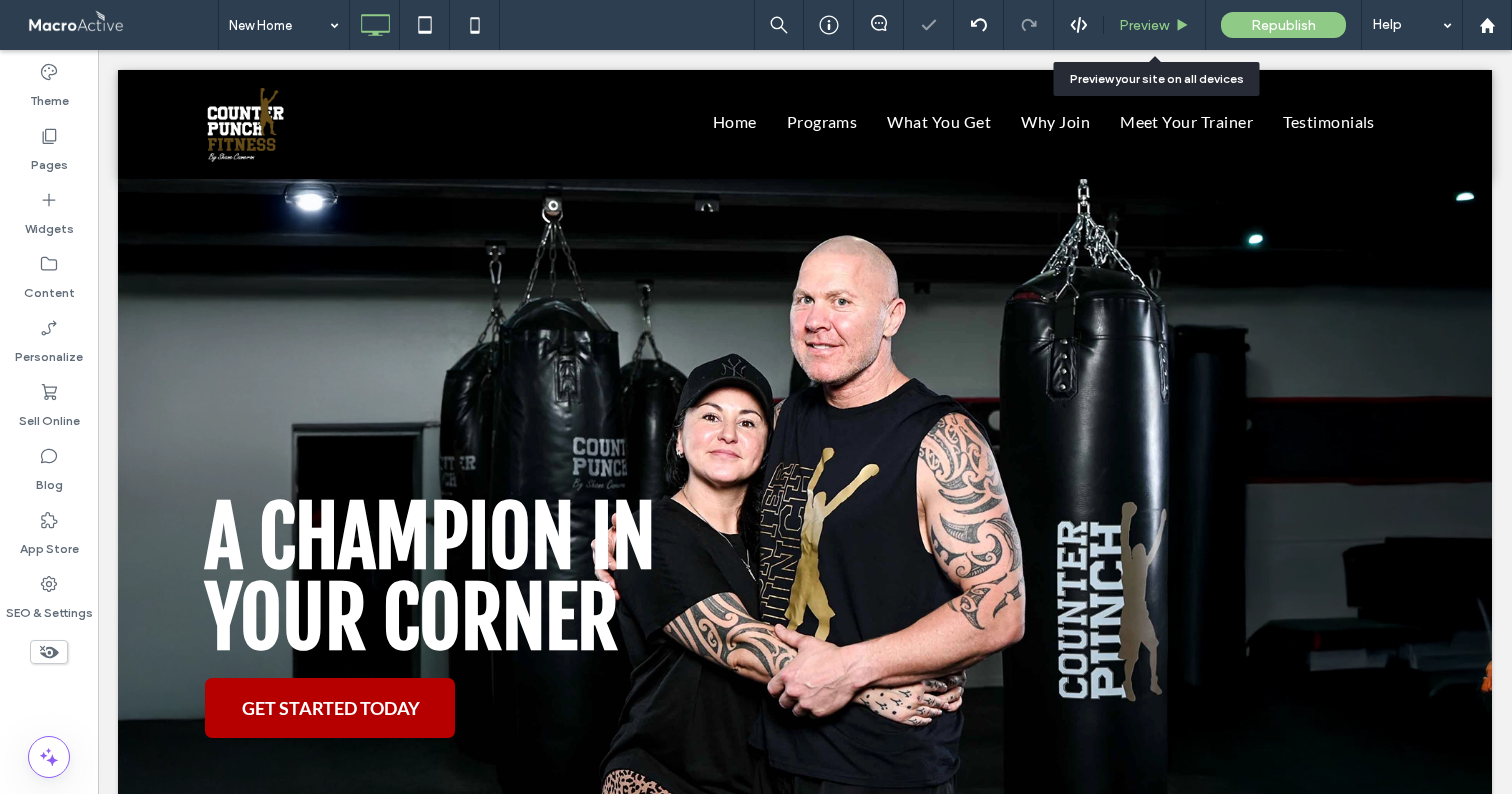click on "Preview" at bounding box center [1144, 25] 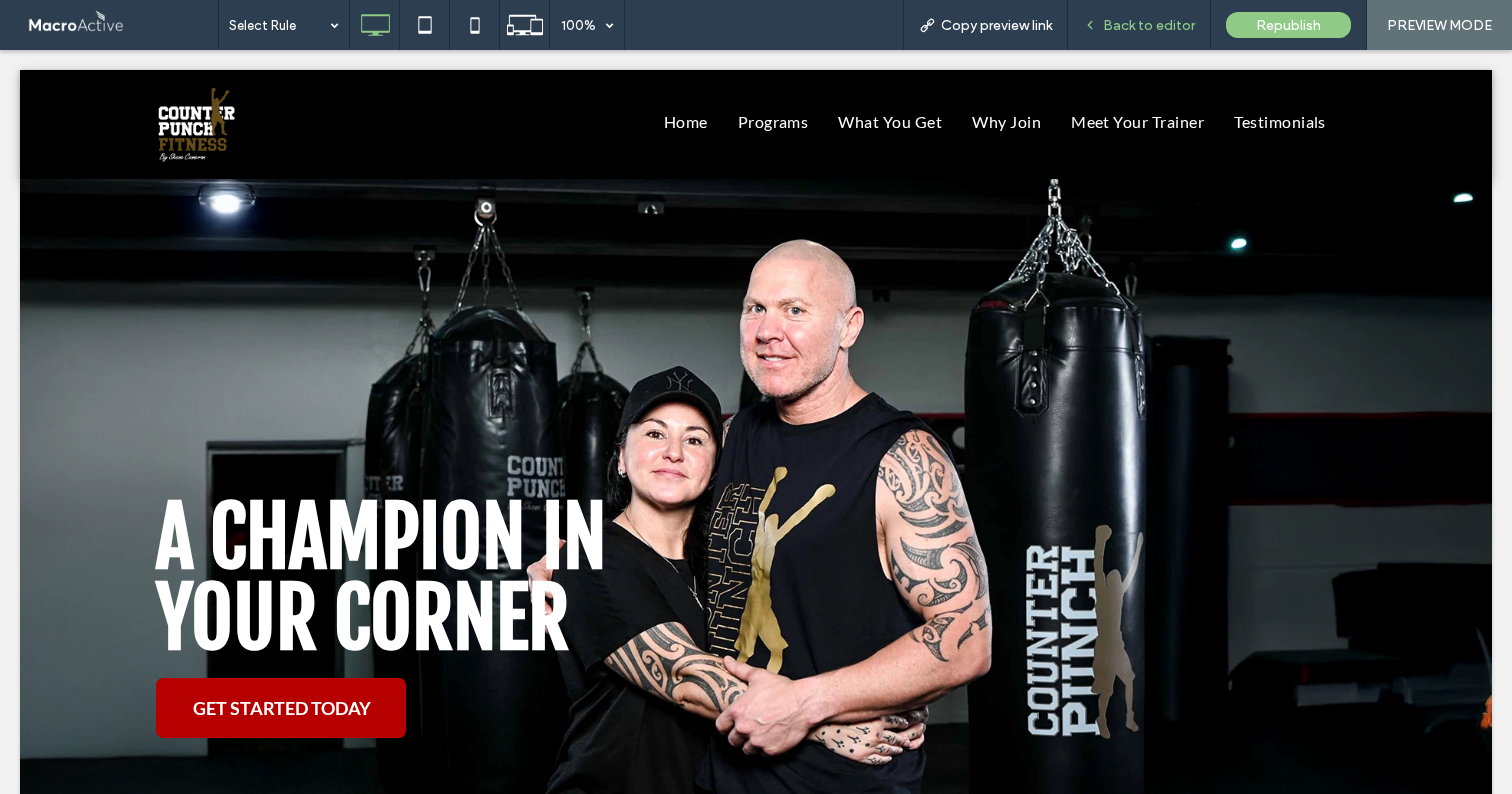 click on "Back to editor" at bounding box center [1149, 25] 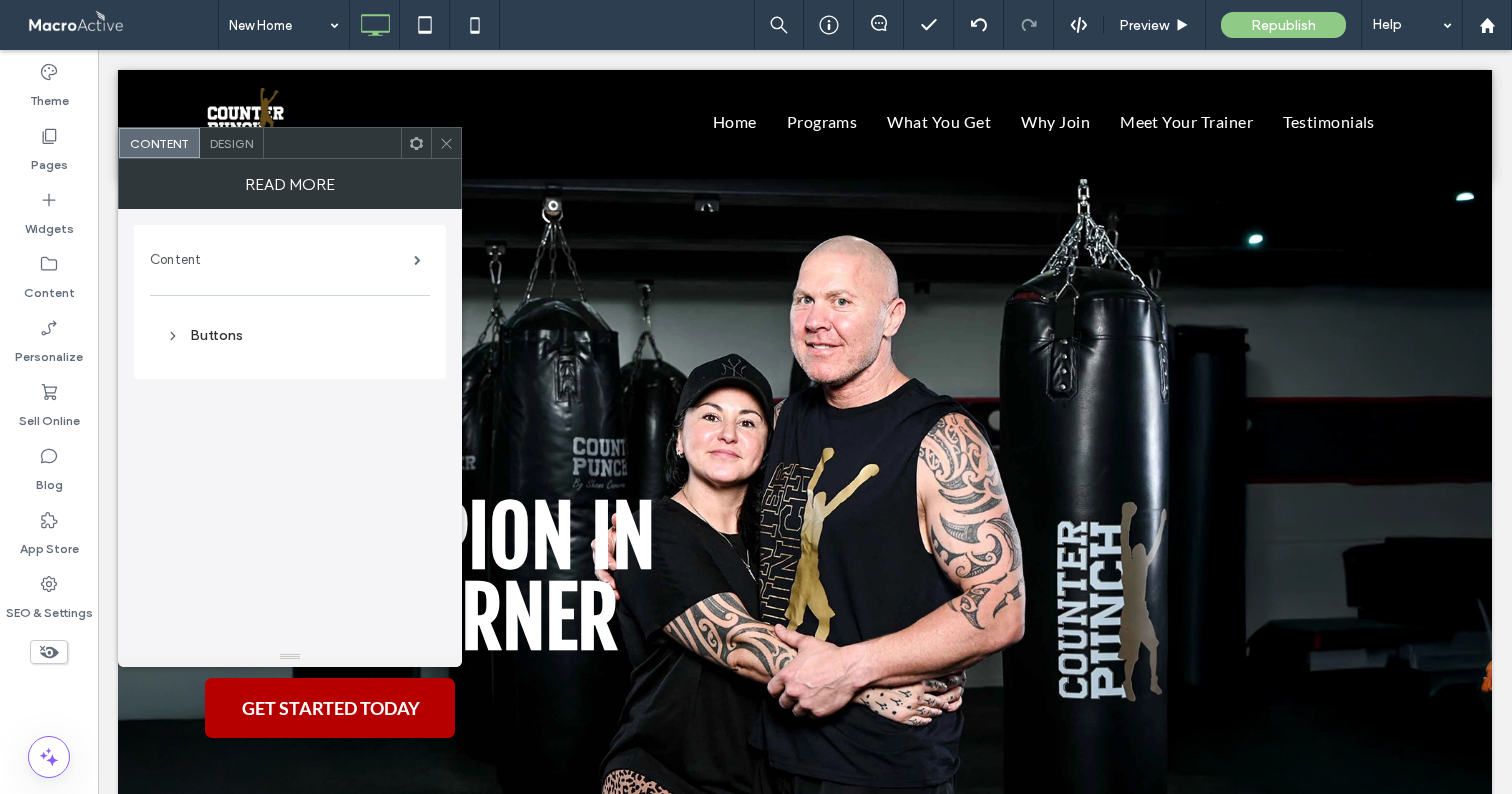 click on "Content" at bounding box center [282, 260] 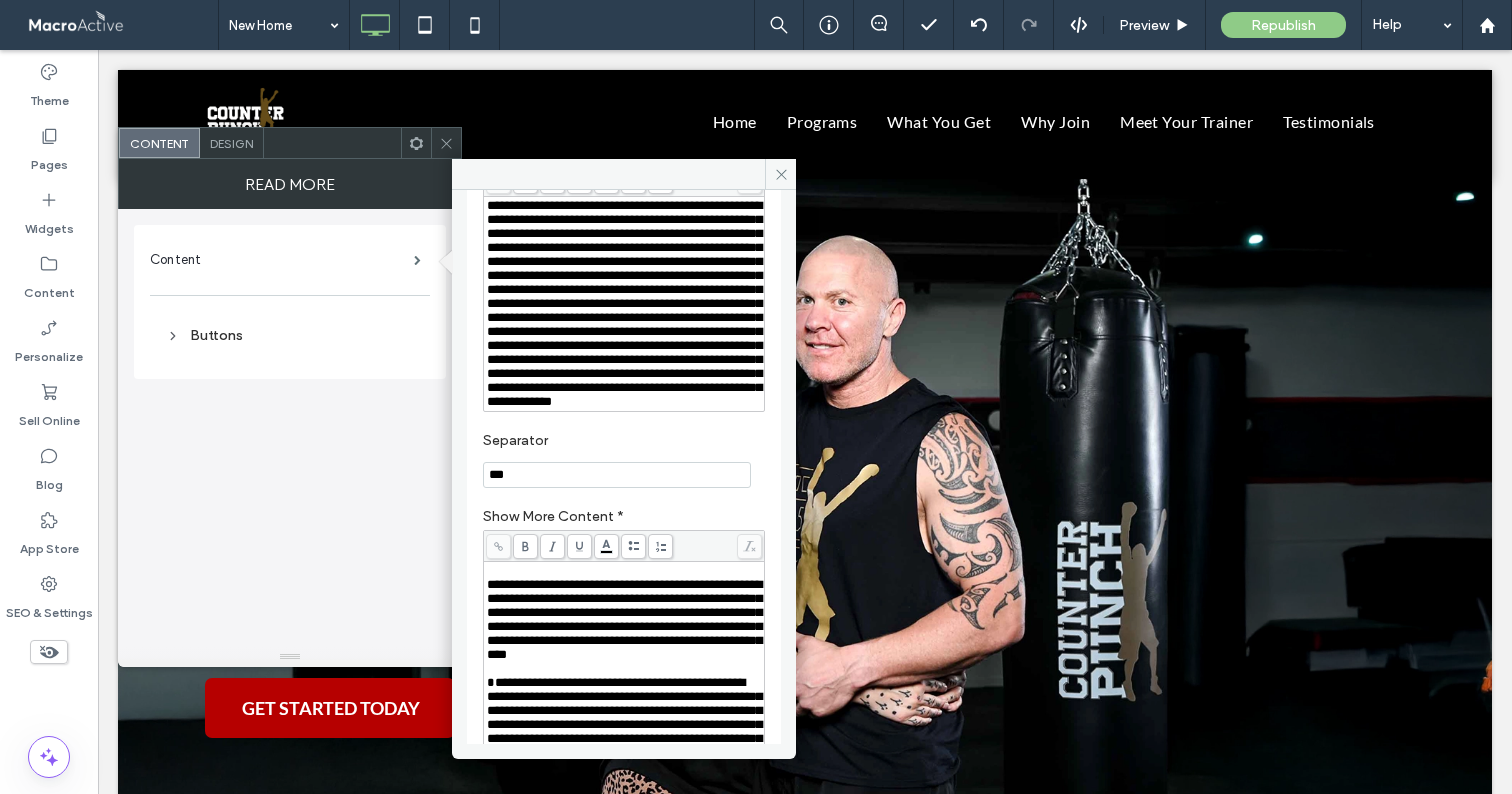 scroll, scrollTop: 152, scrollLeft: 0, axis: vertical 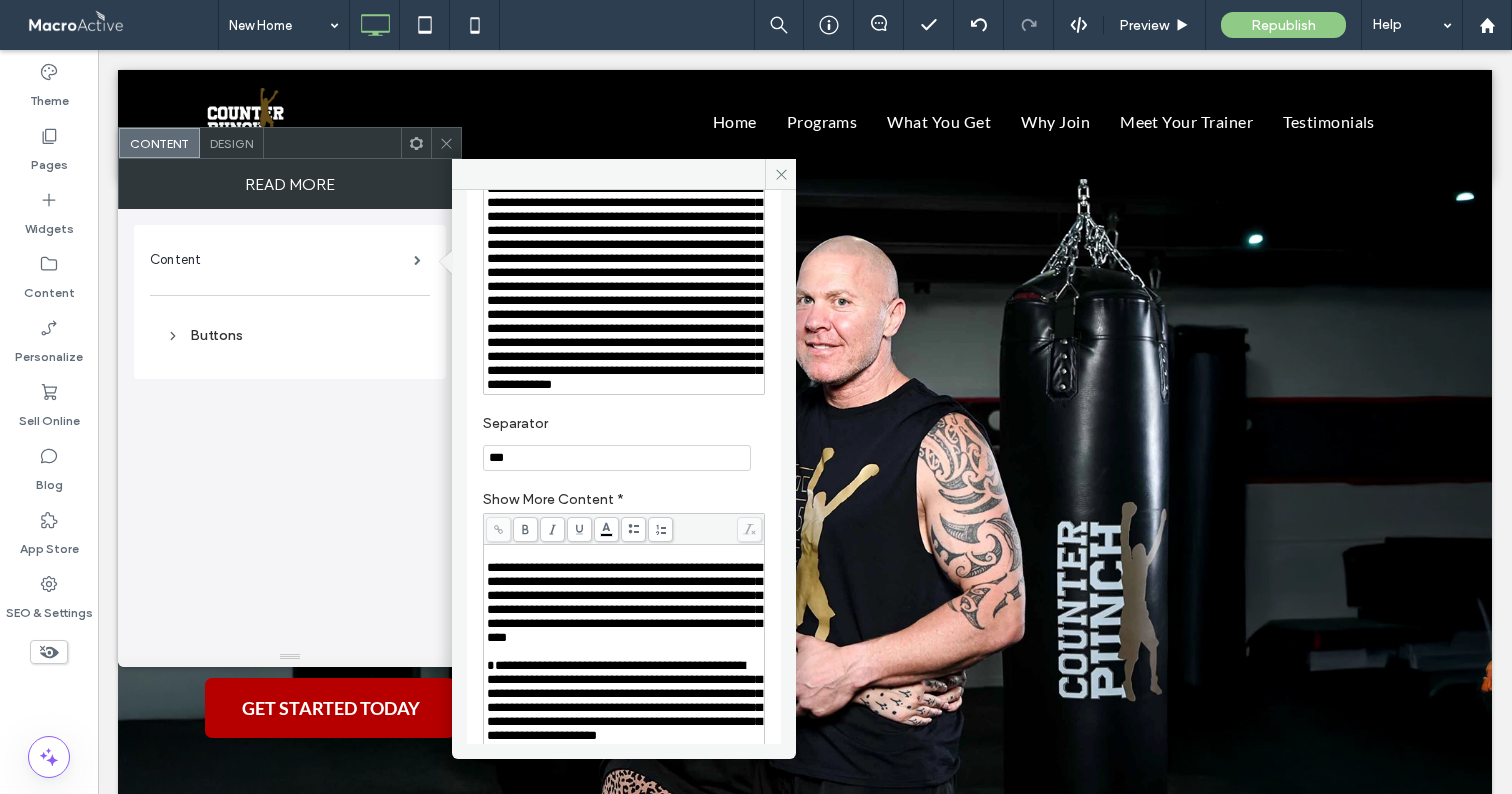 click on "**********" at bounding box center (624, 602) 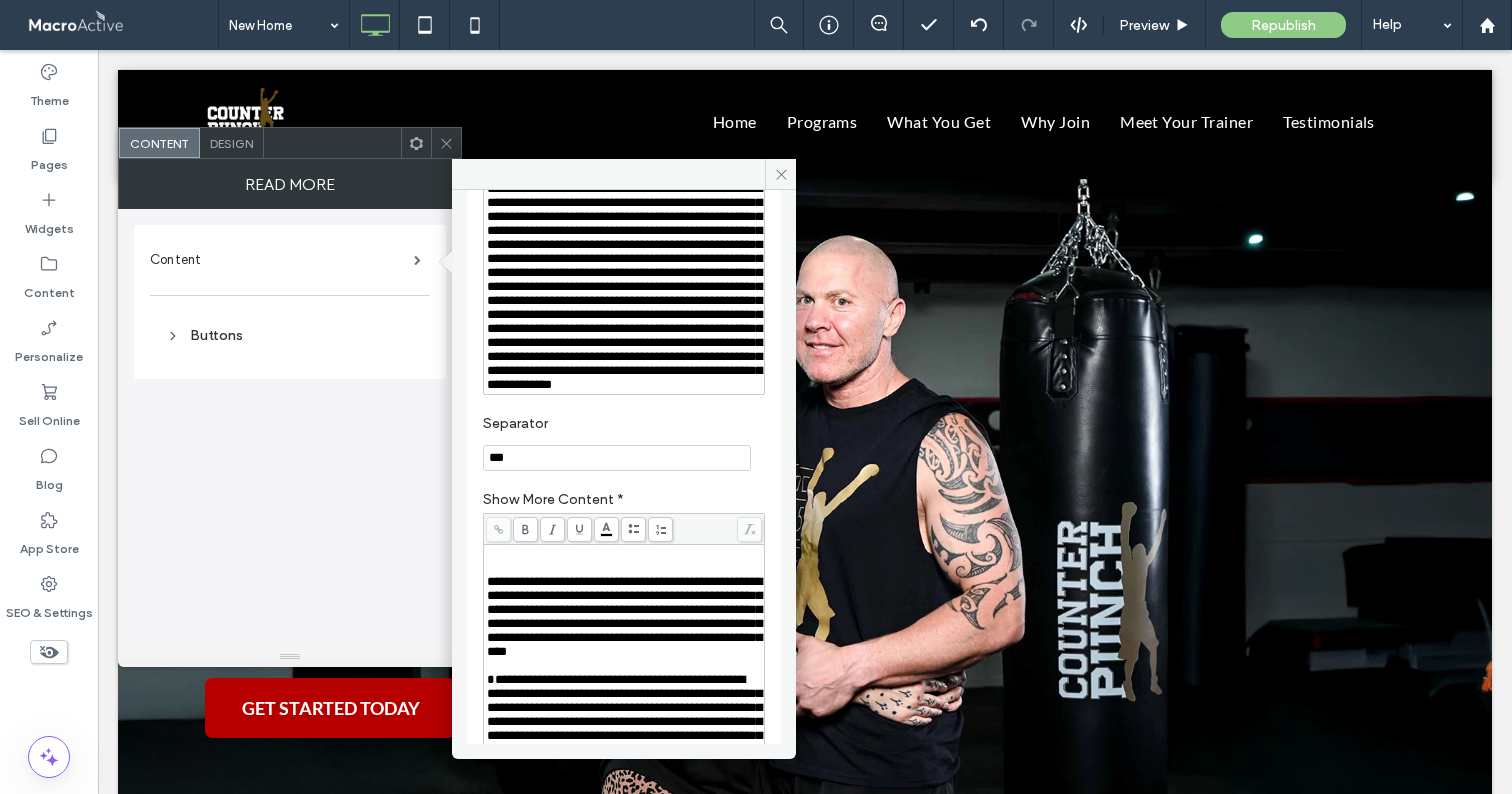 click at bounding box center [446, 143] 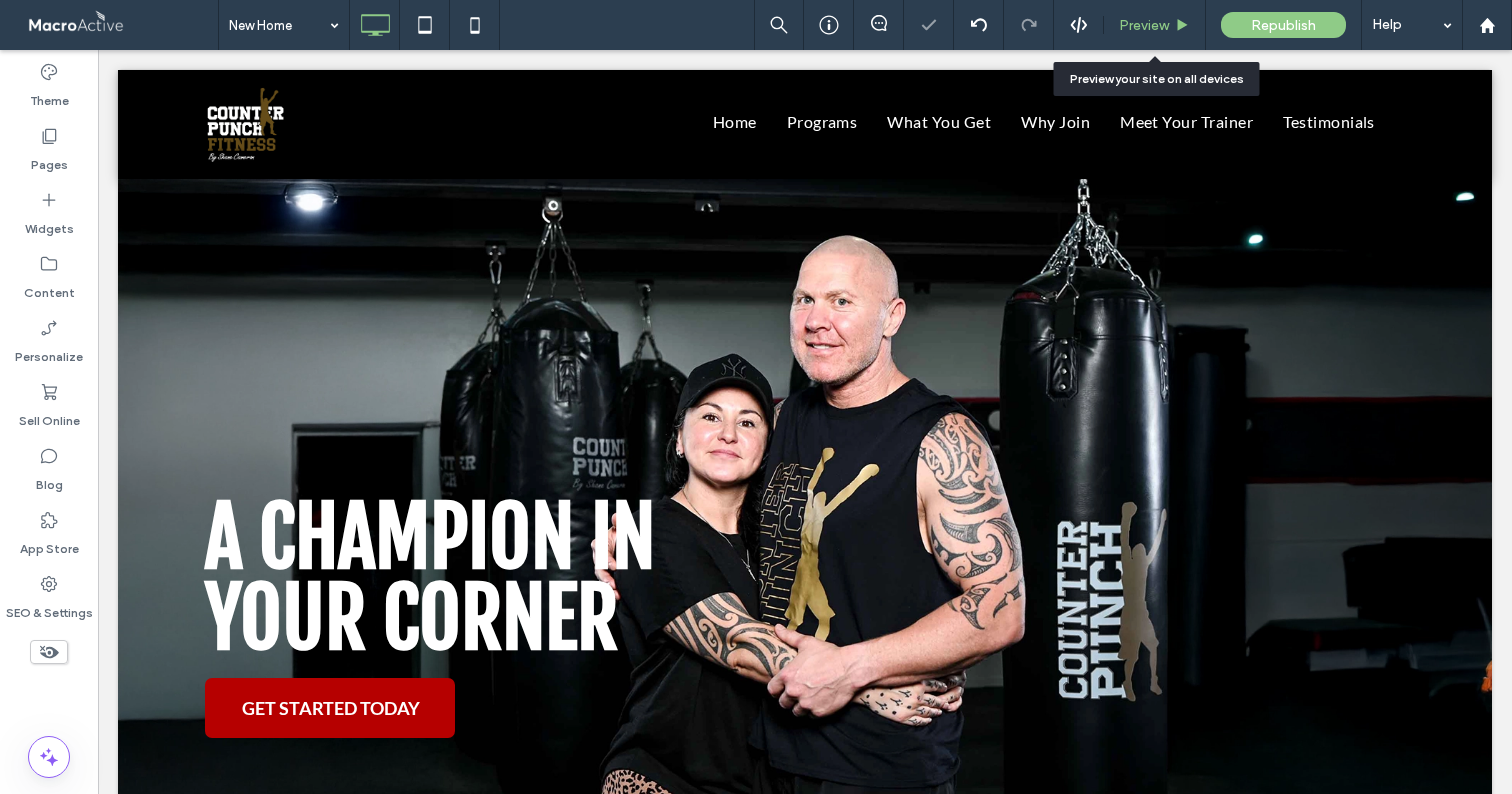 click on "Preview" at bounding box center [1144, 25] 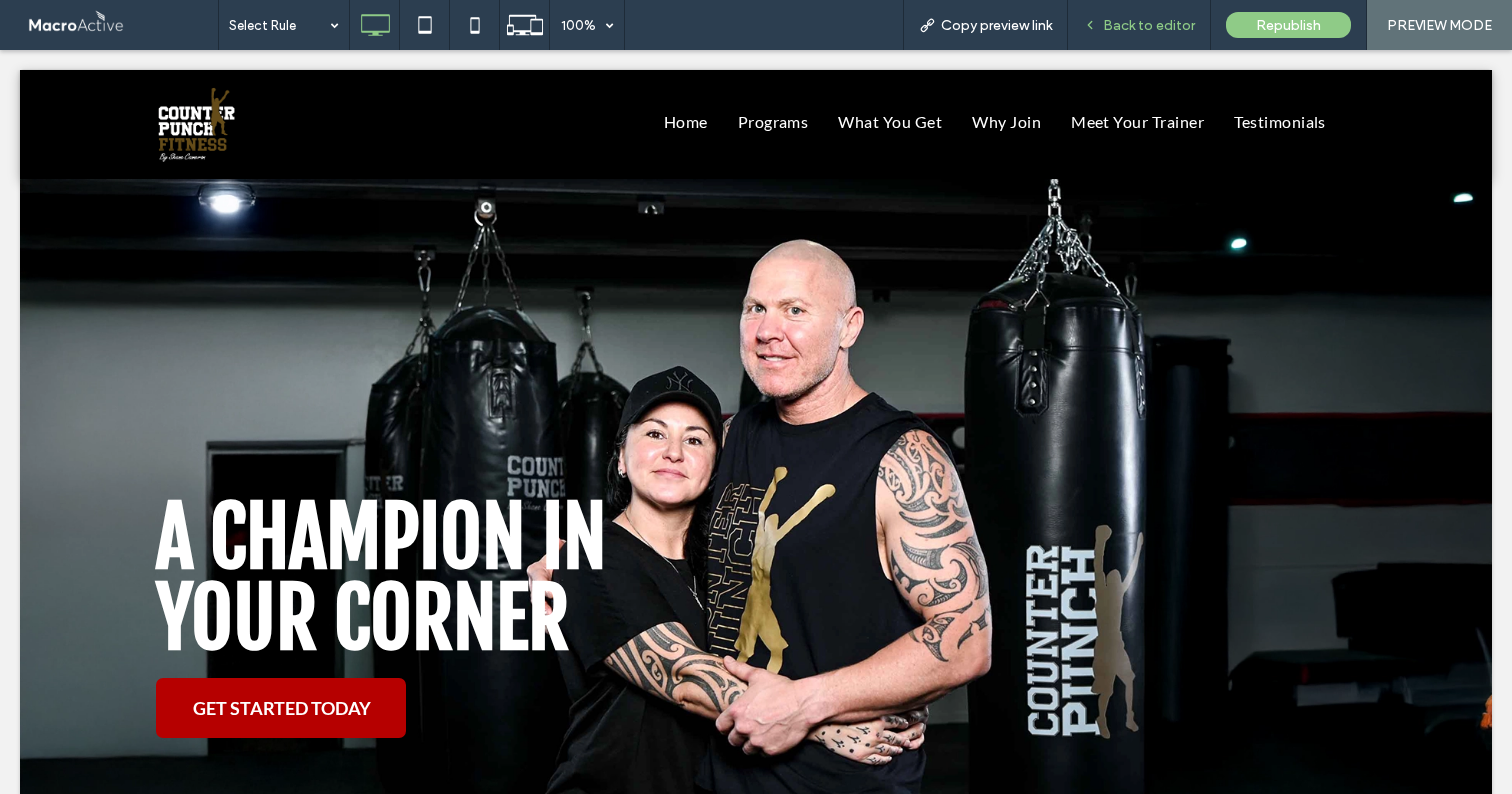 click on "Back to editor" at bounding box center (1149, 25) 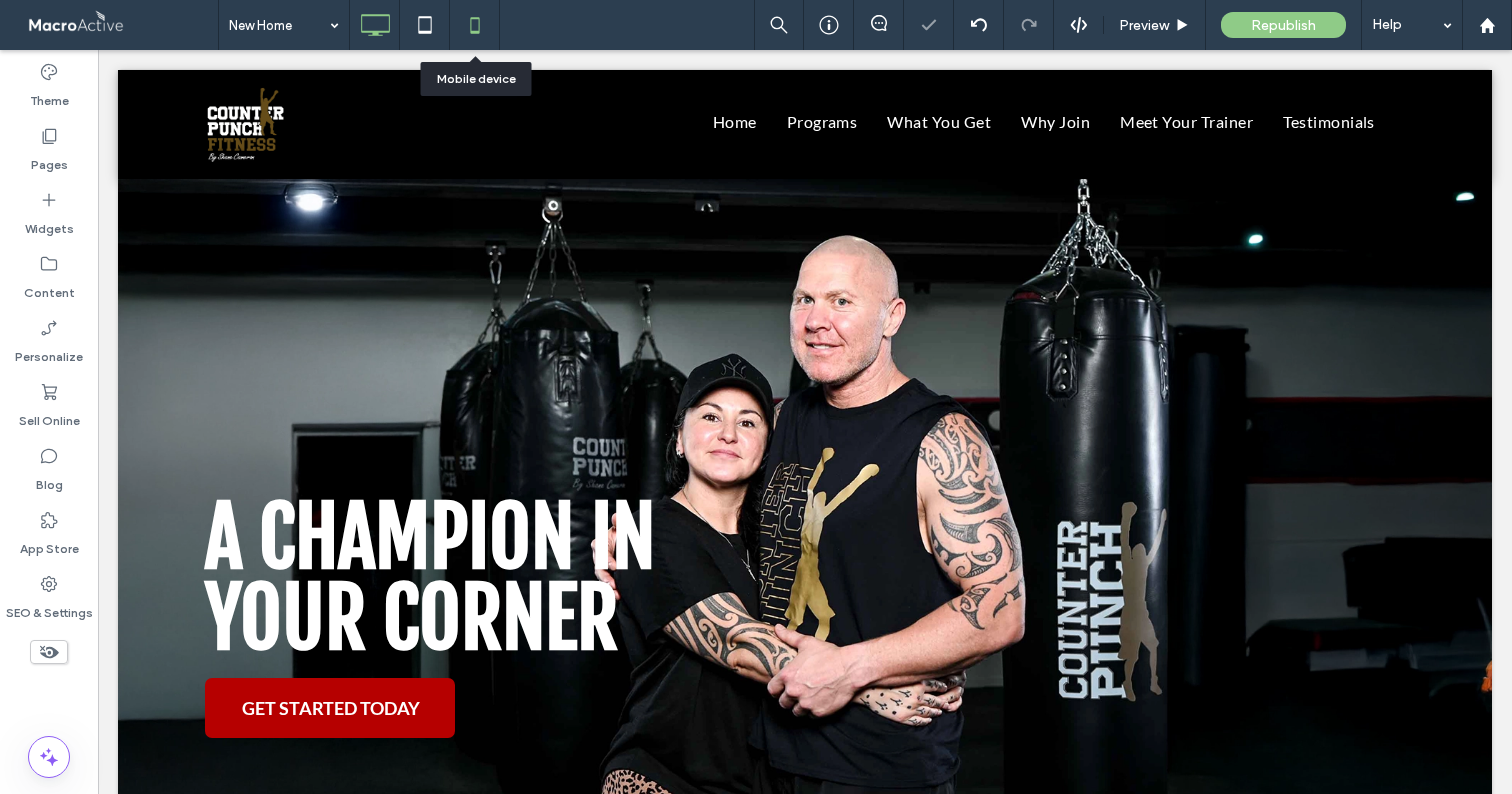 click 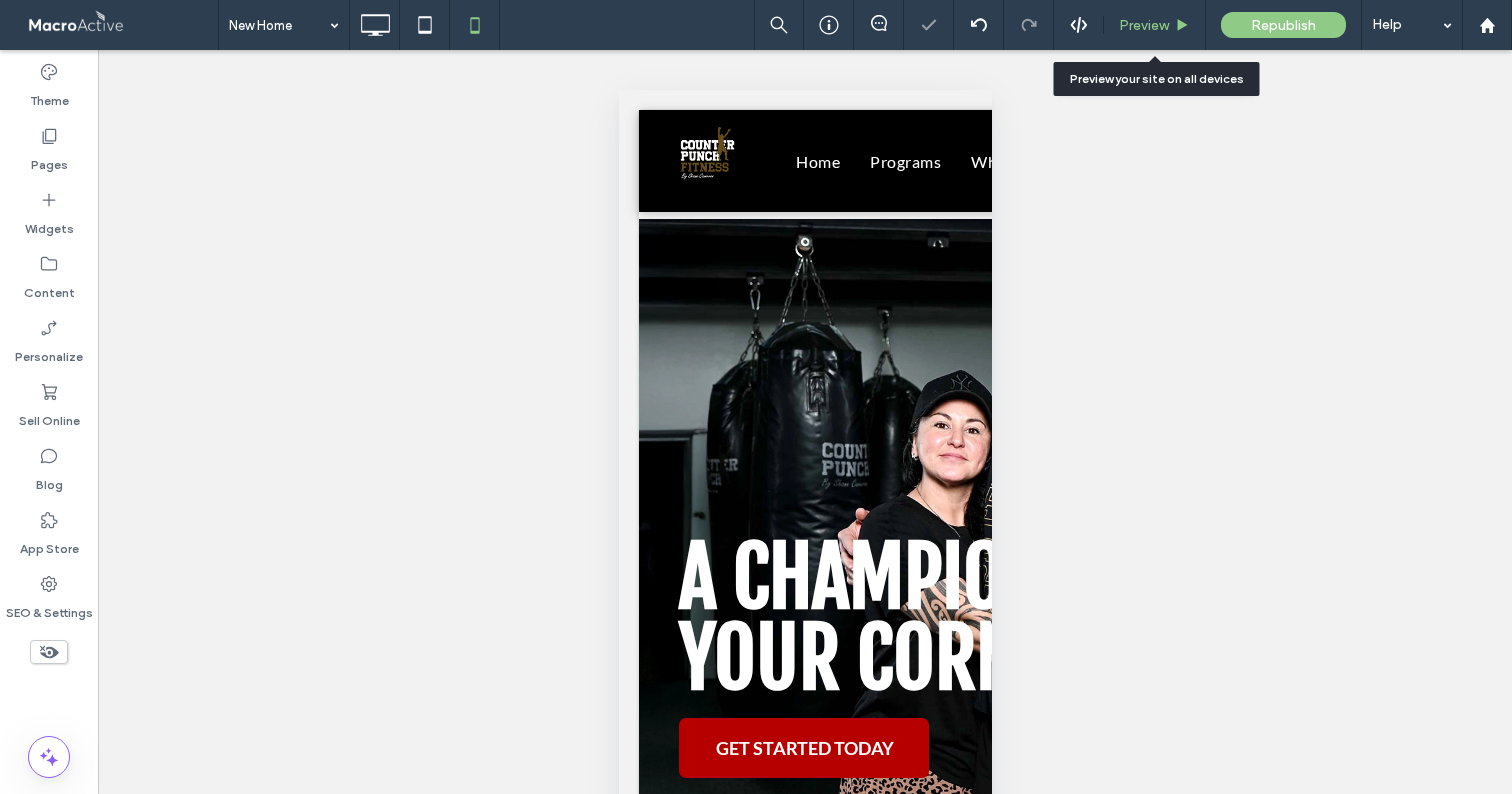 click on "Preview" at bounding box center (1144, 25) 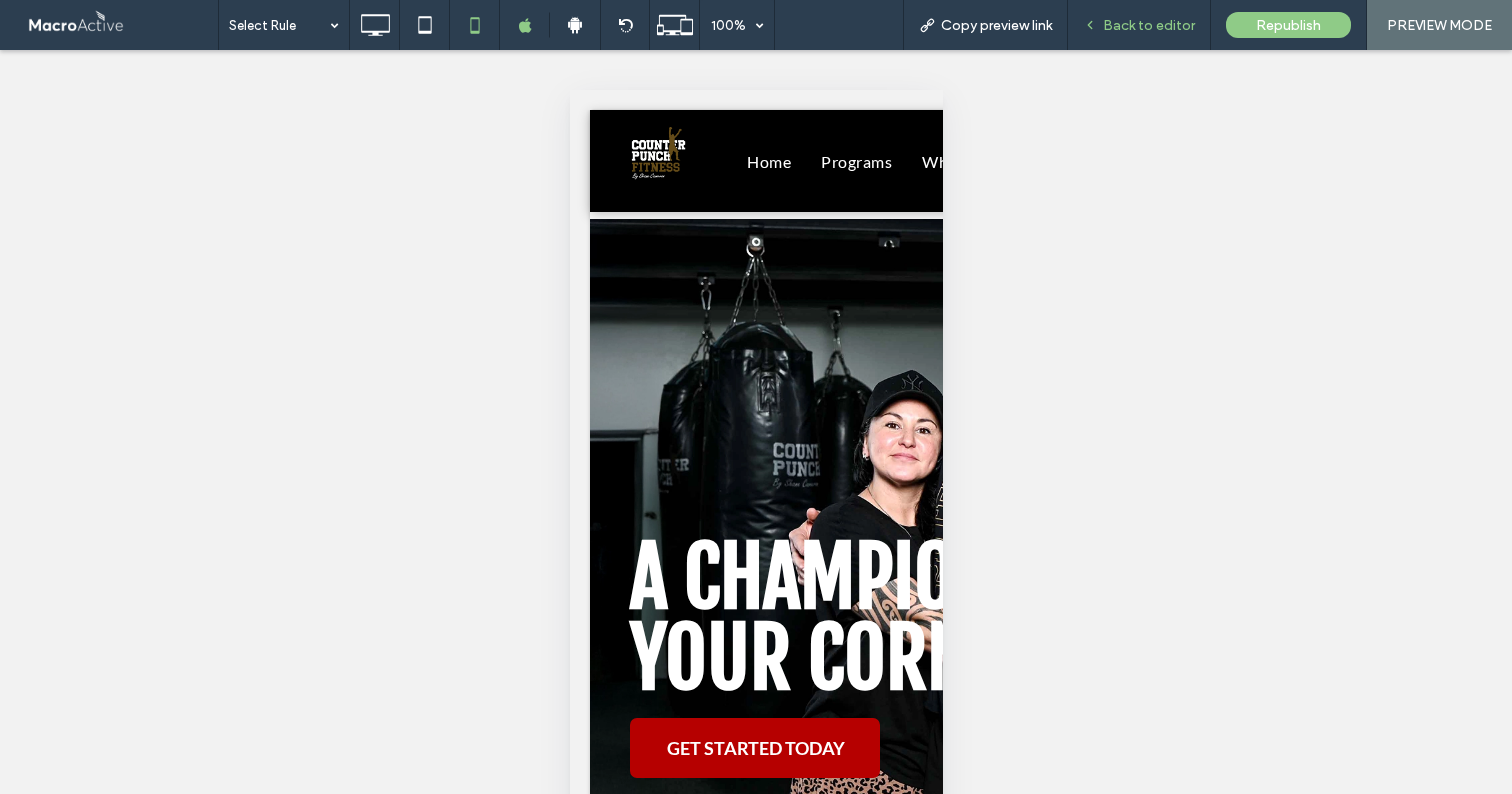 click on "Back to editor" at bounding box center [1149, 25] 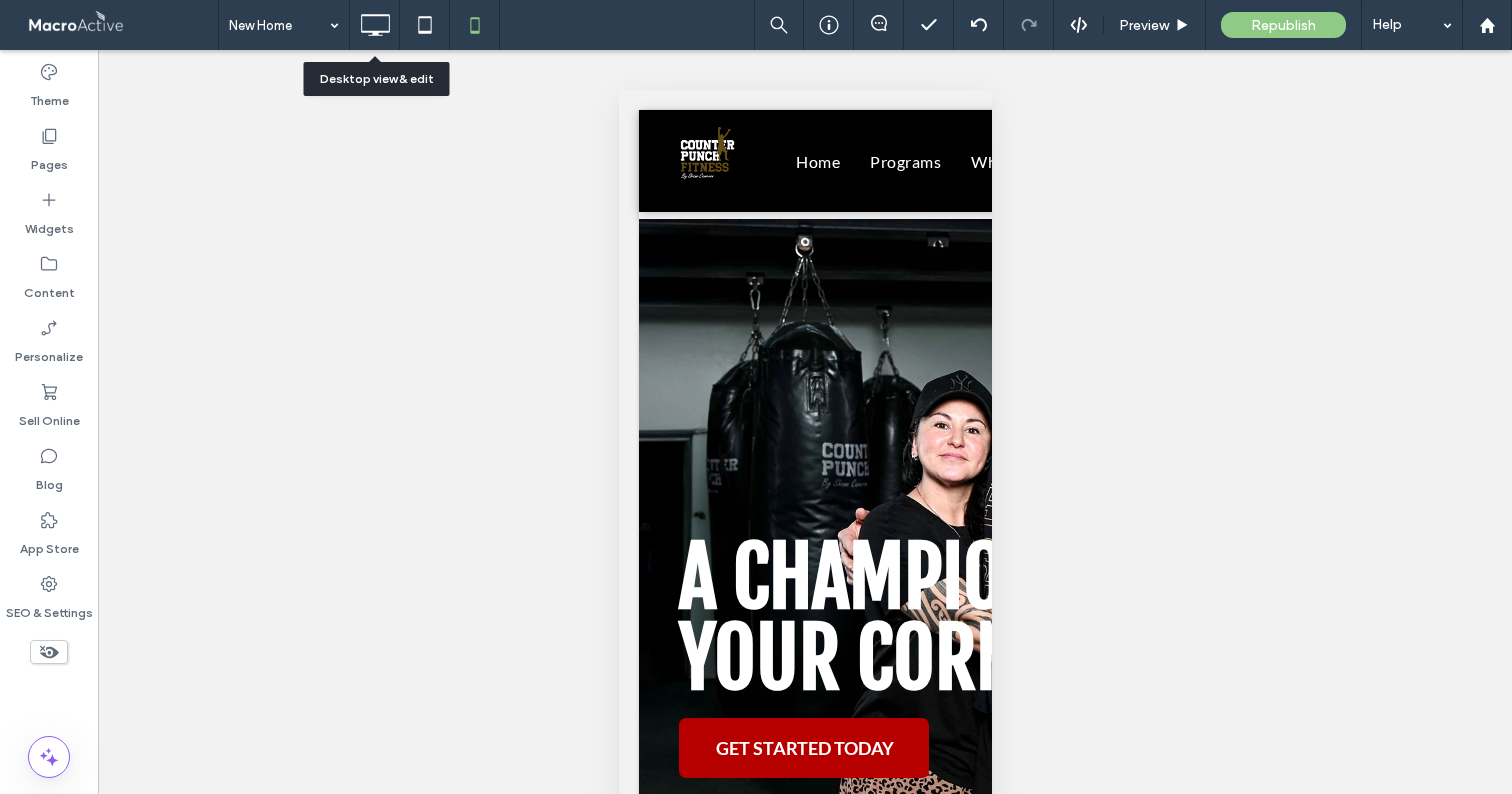click 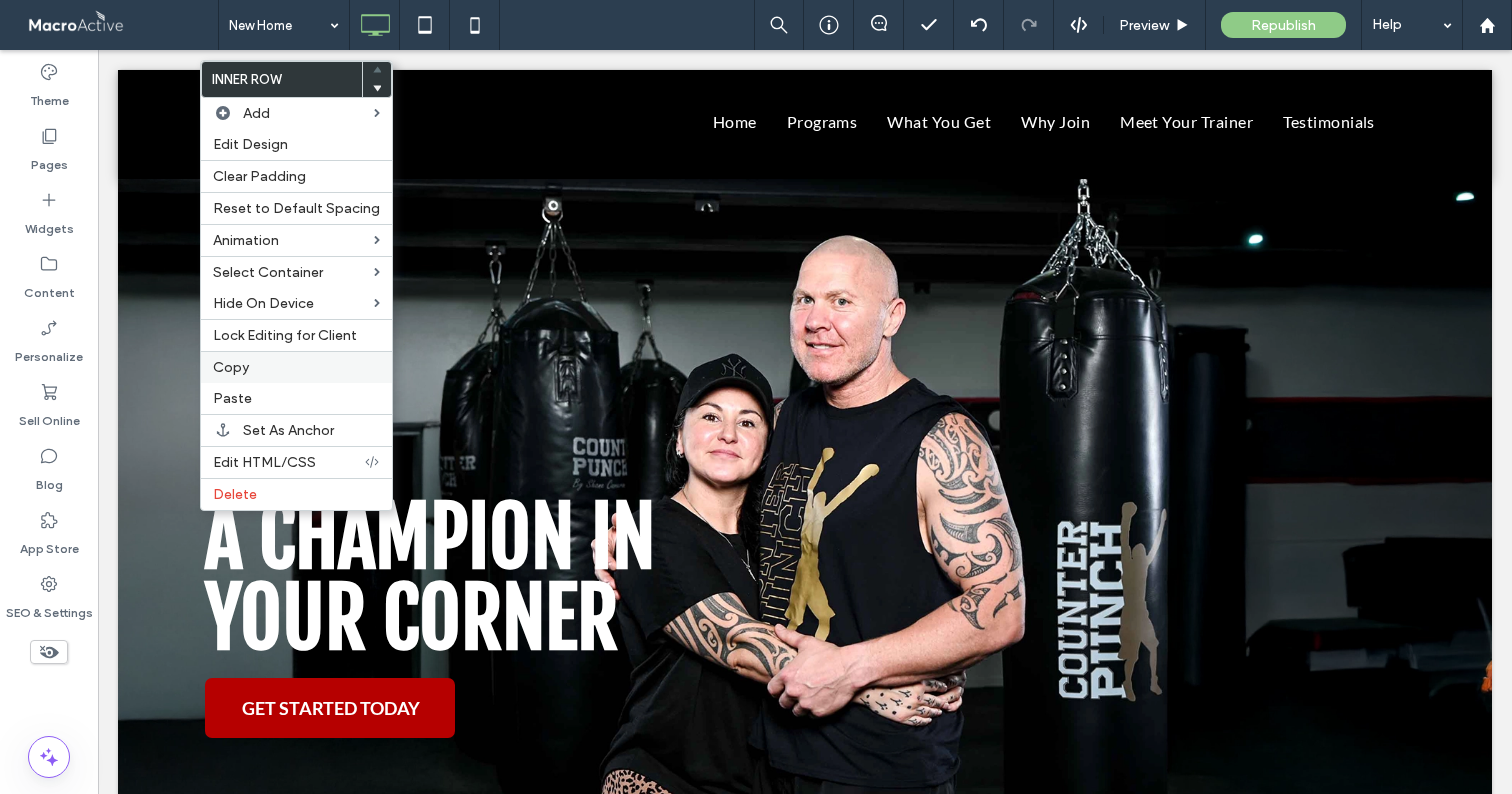 click on "Copy" at bounding box center [231, 367] 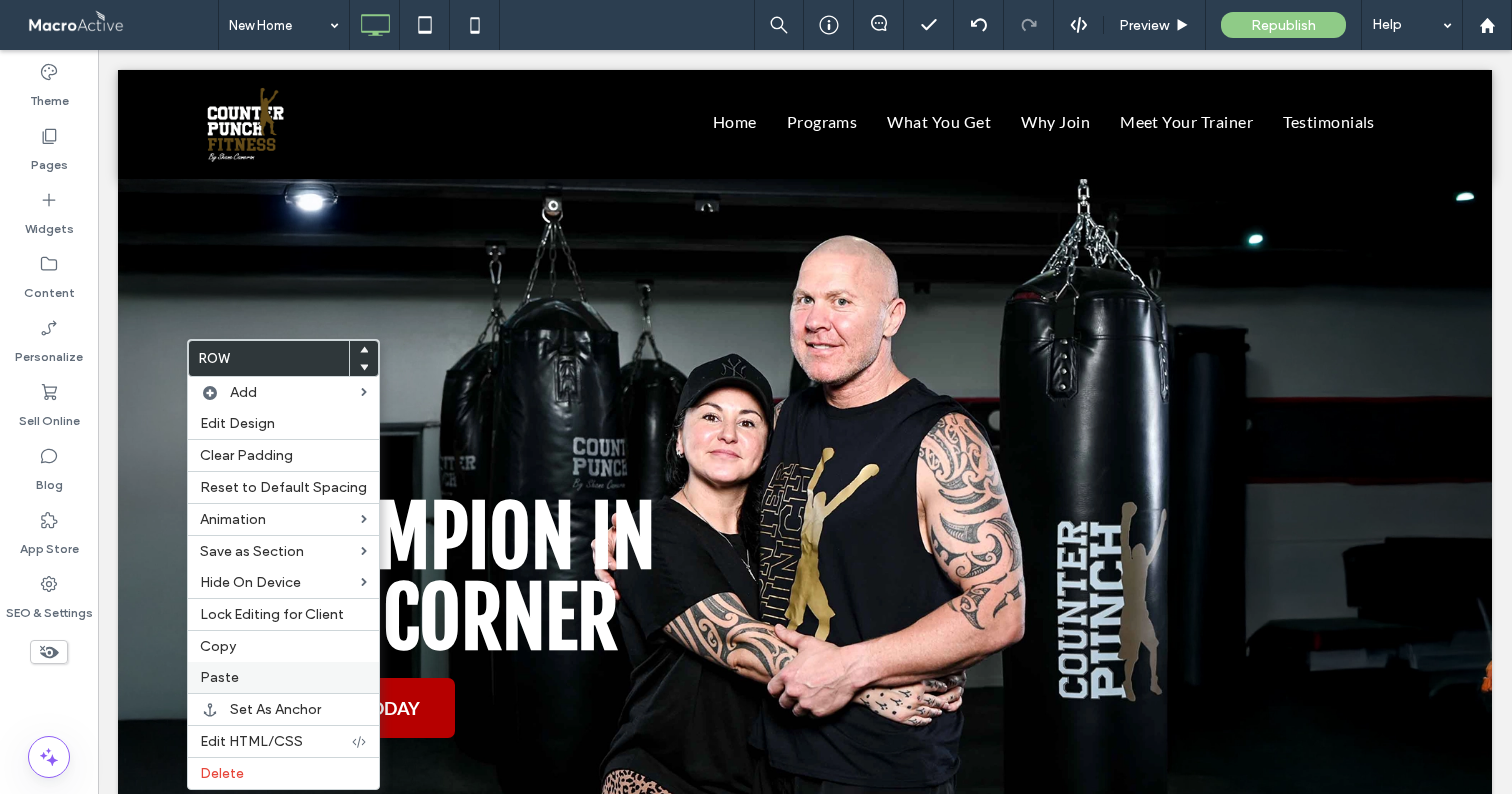 click on "Paste" at bounding box center (283, 677) 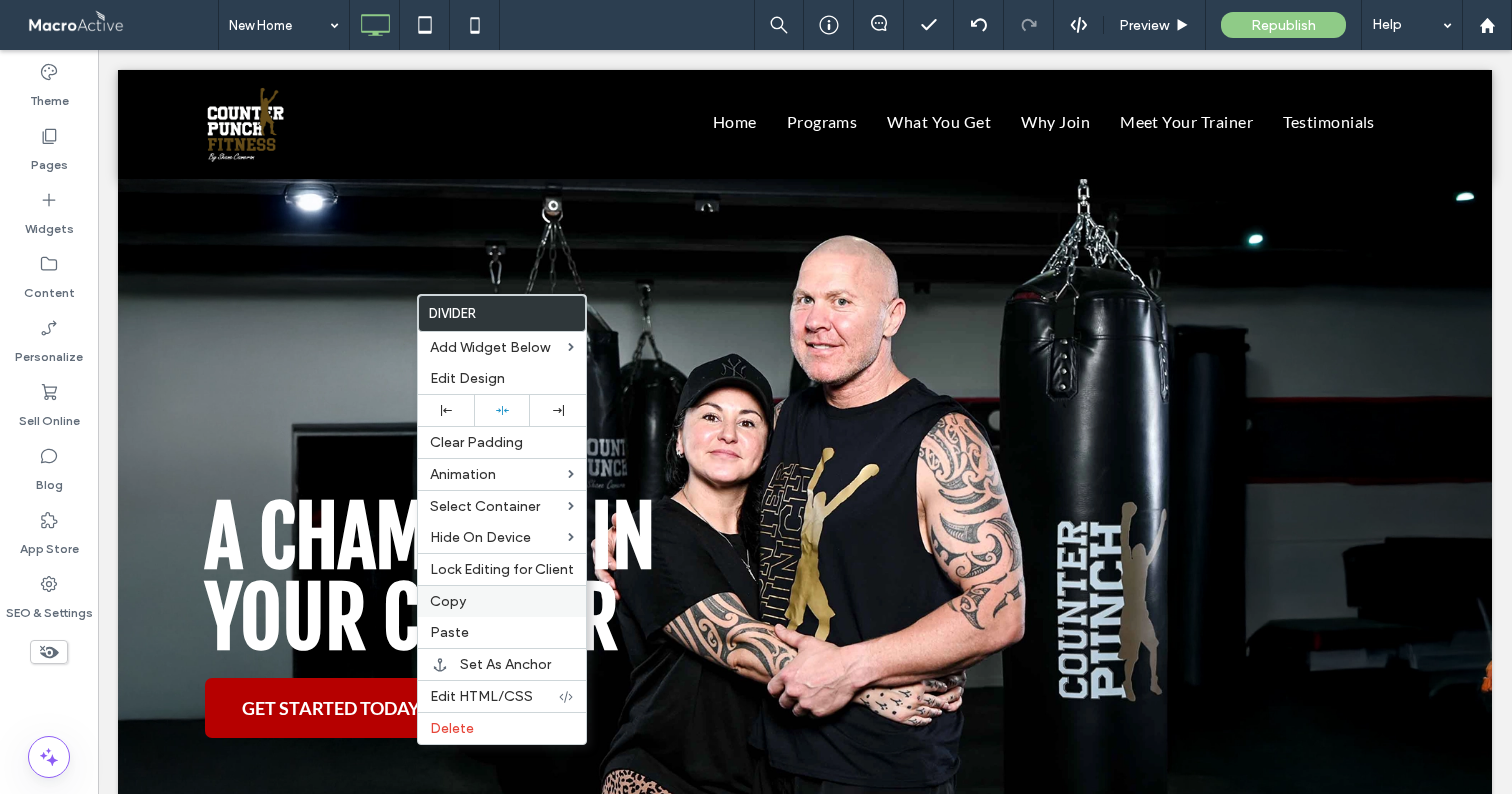 click on "Copy" at bounding box center (502, 601) 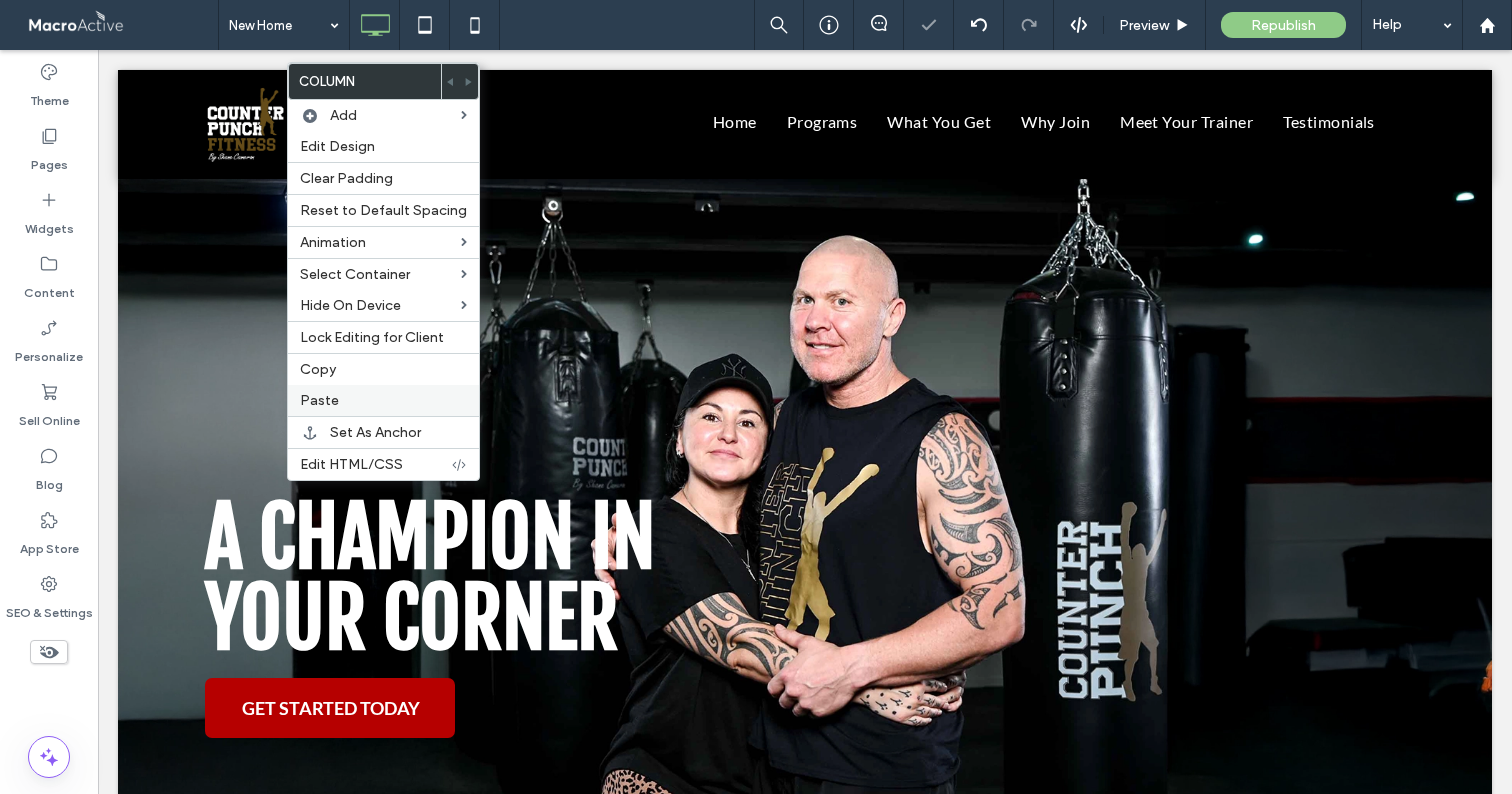click on "Paste" at bounding box center (383, 400) 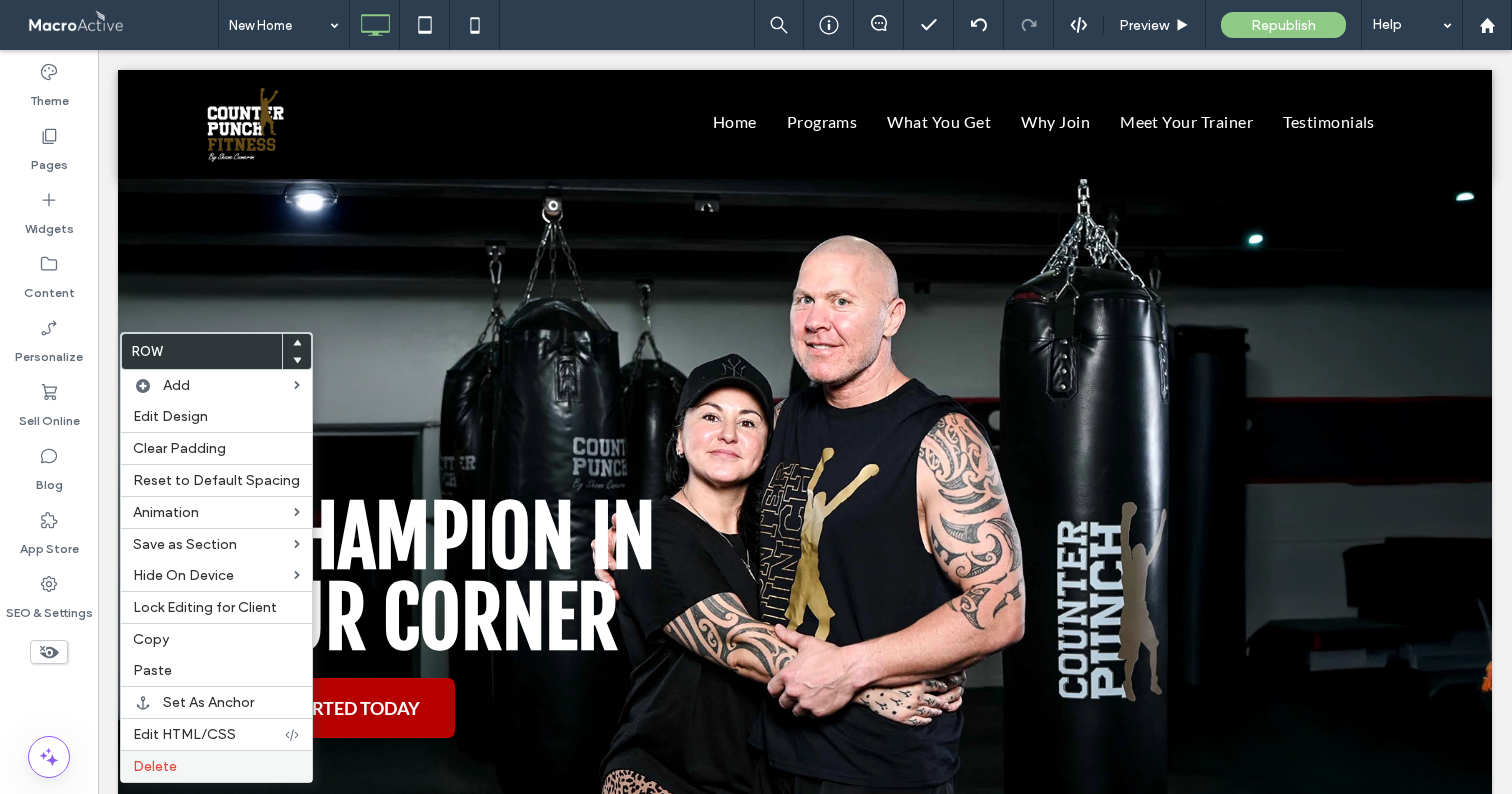 click on "Delete" at bounding box center [216, 766] 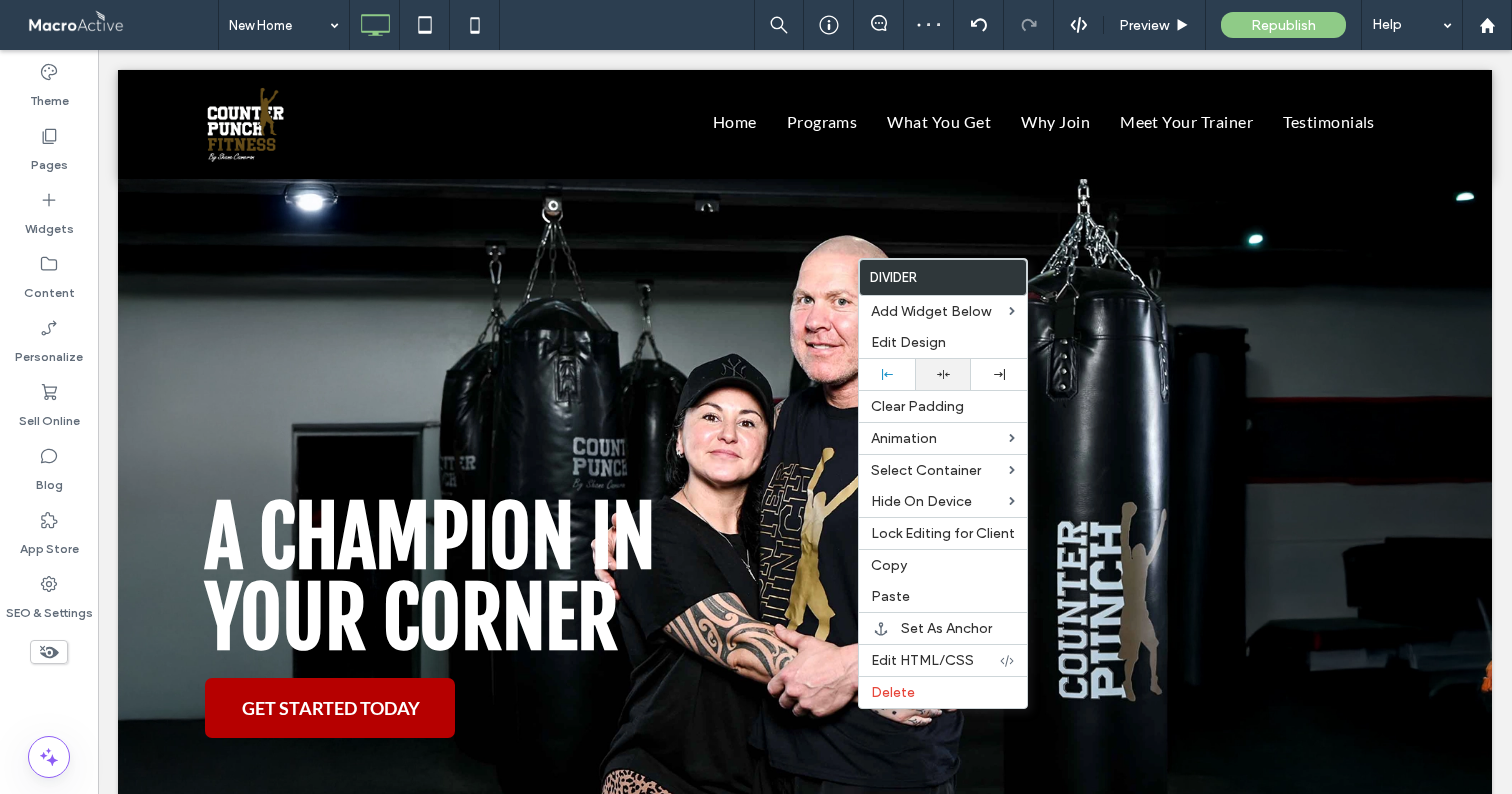 click at bounding box center [943, 374] 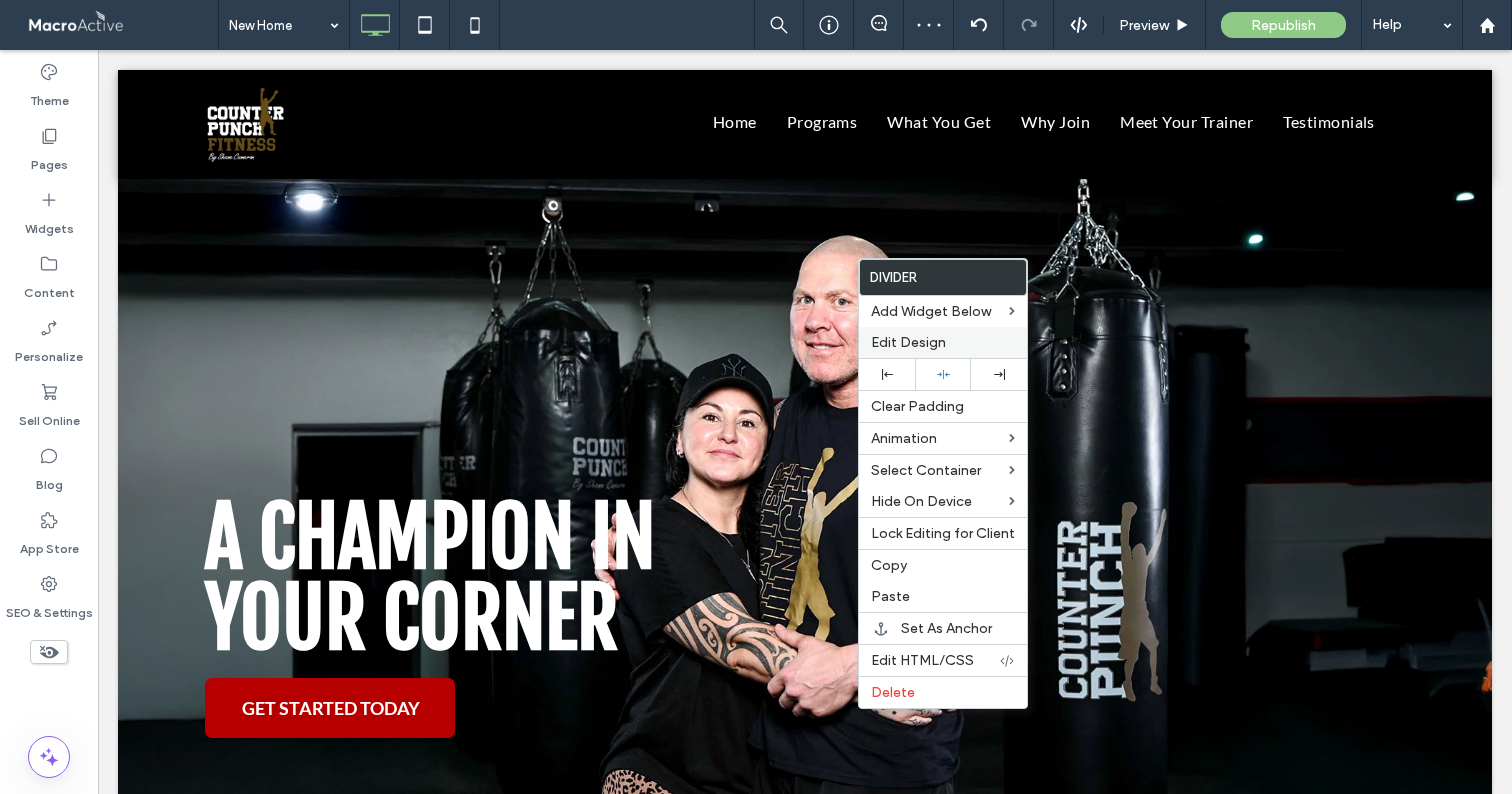 click on "Edit Design" at bounding box center [908, 342] 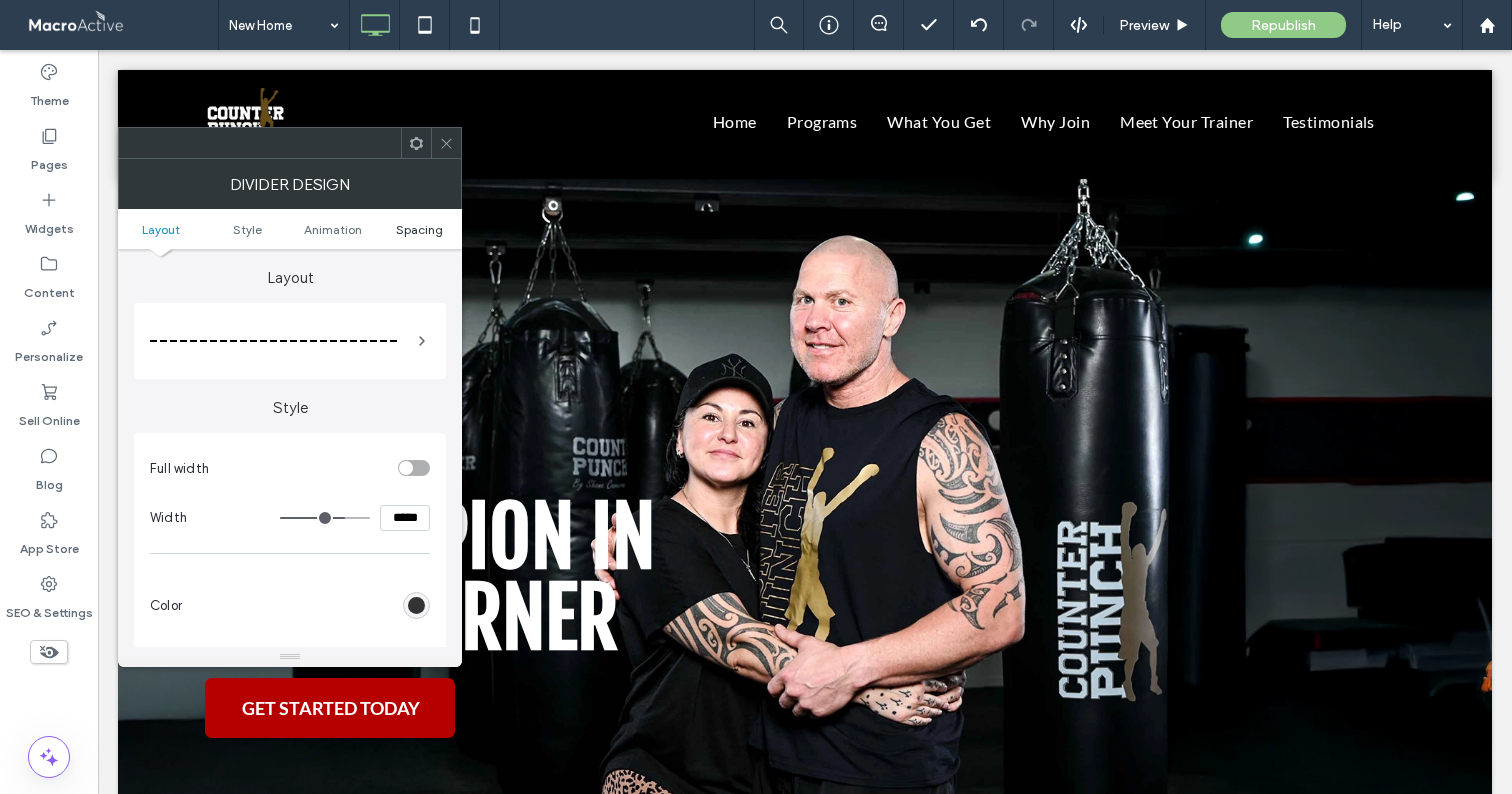 click on "Spacing" at bounding box center [419, 229] 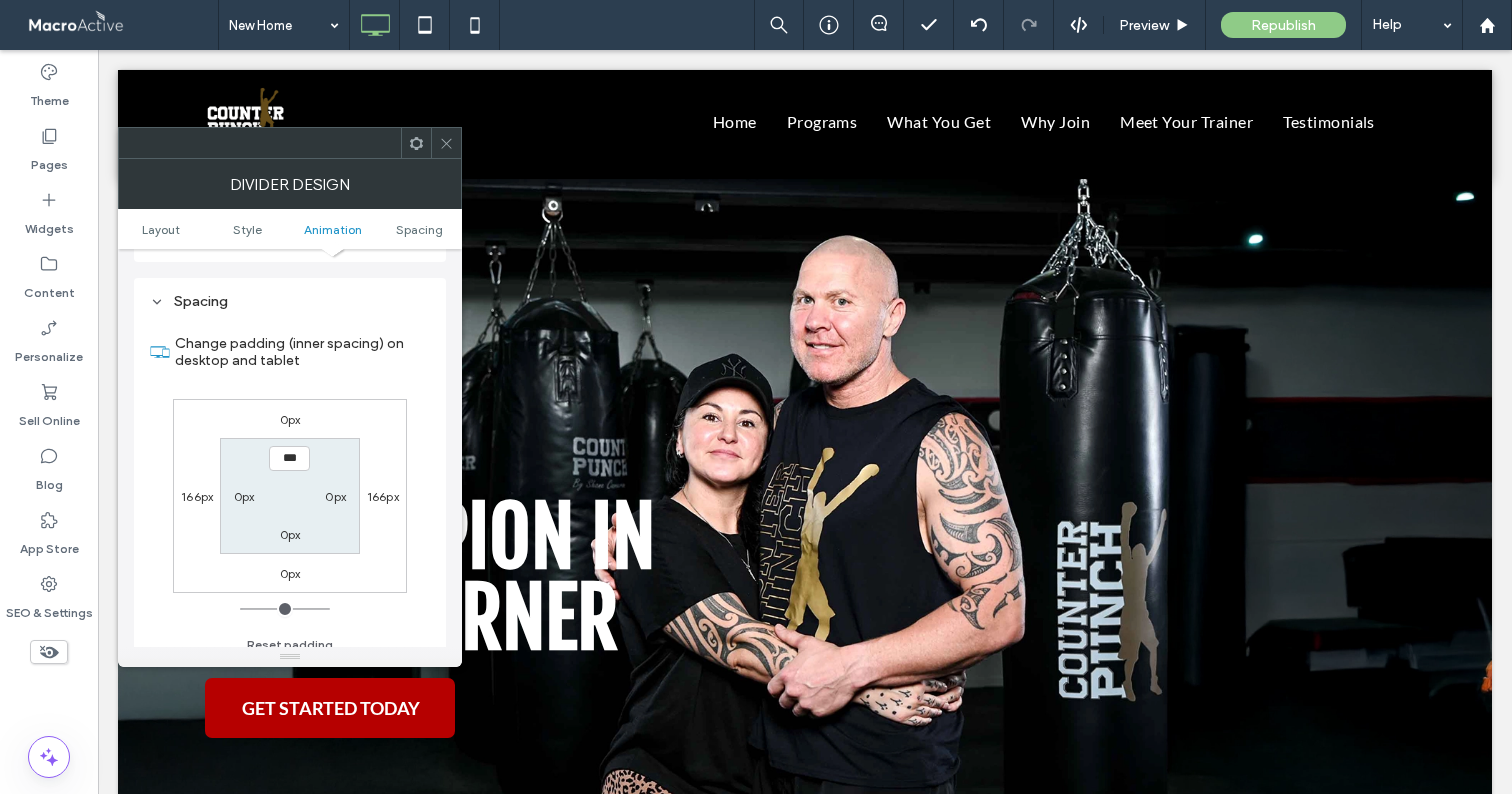 scroll, scrollTop: 722, scrollLeft: 0, axis: vertical 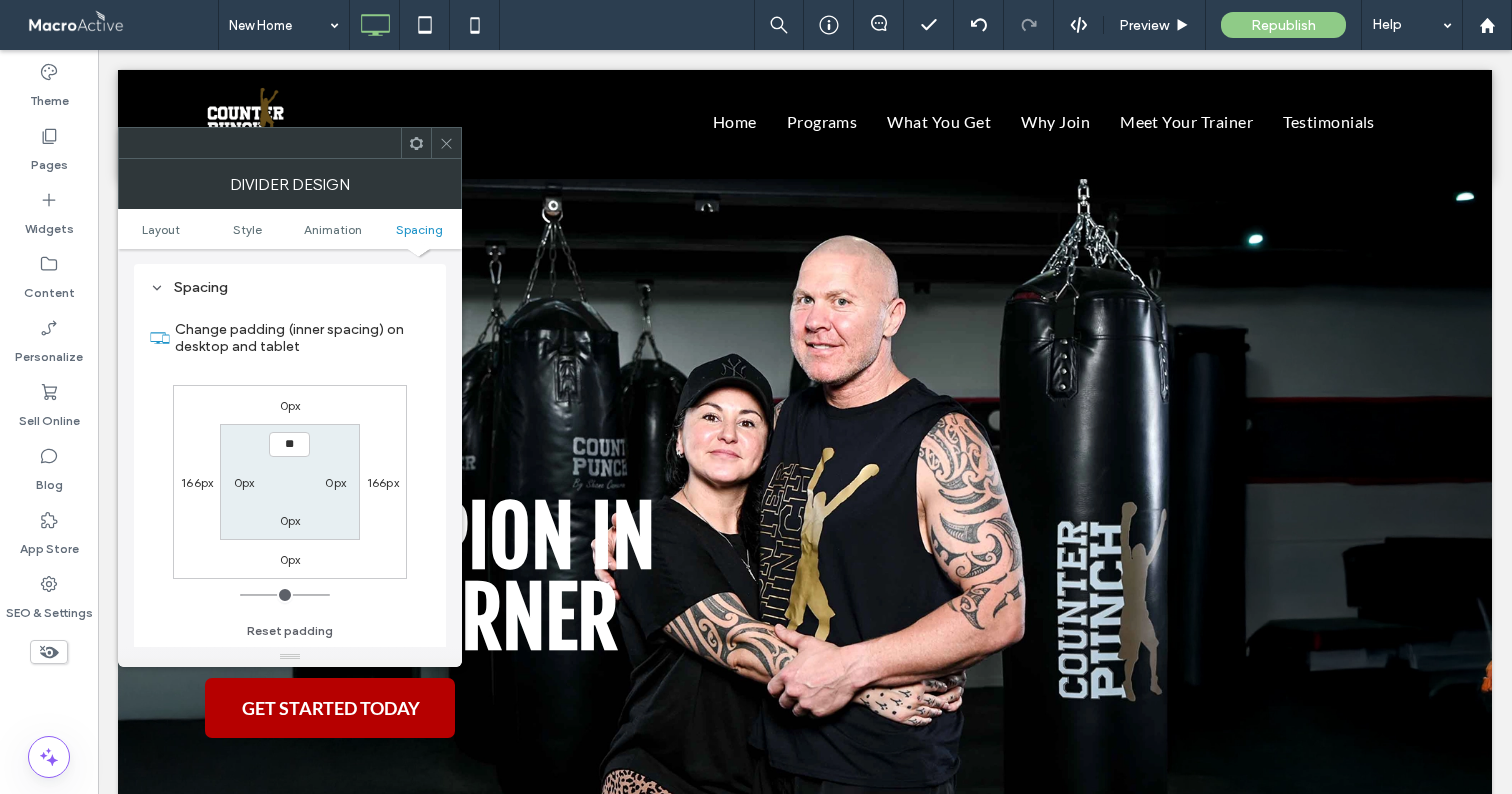 type on "****" 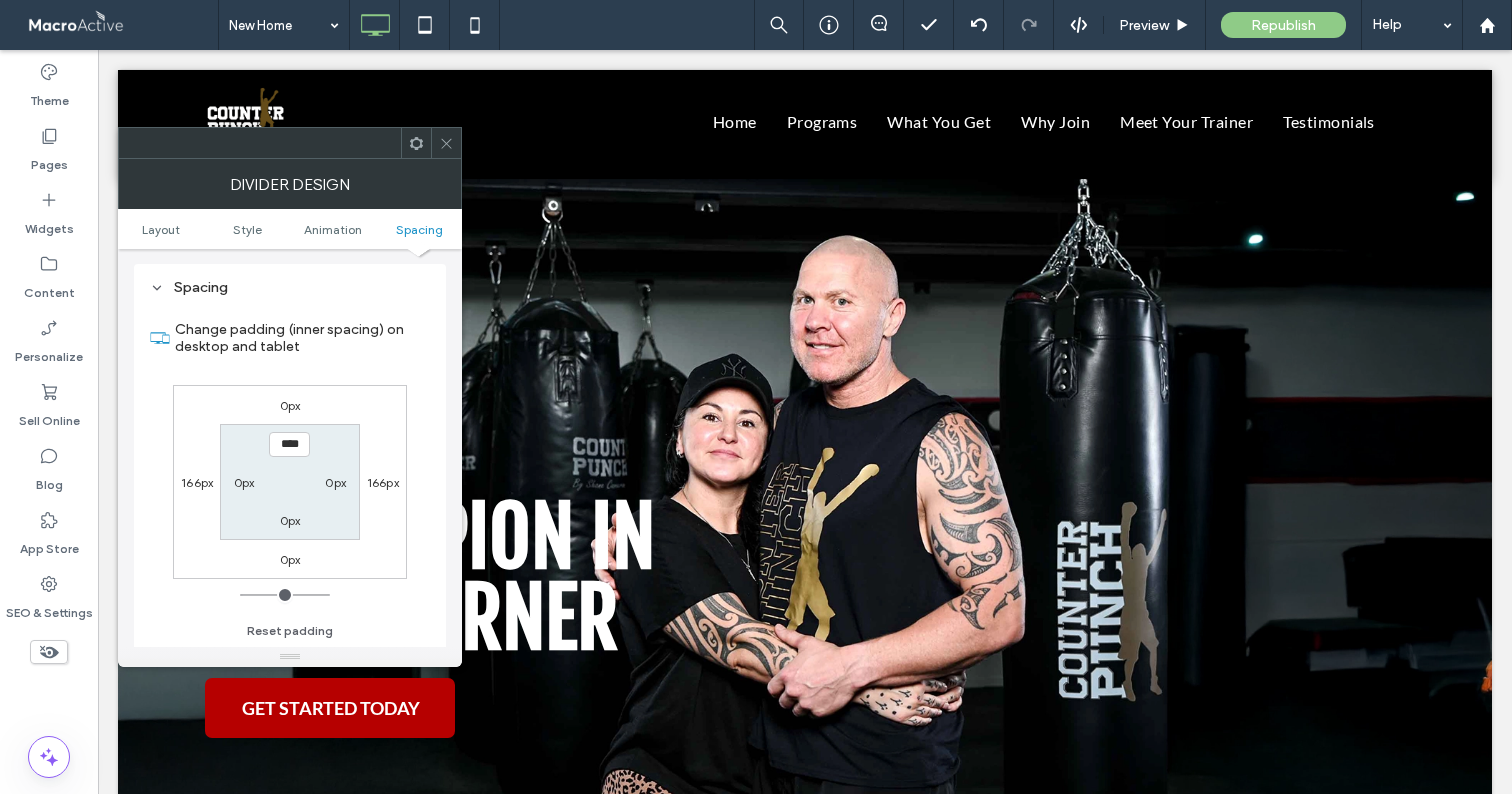 type on "*" 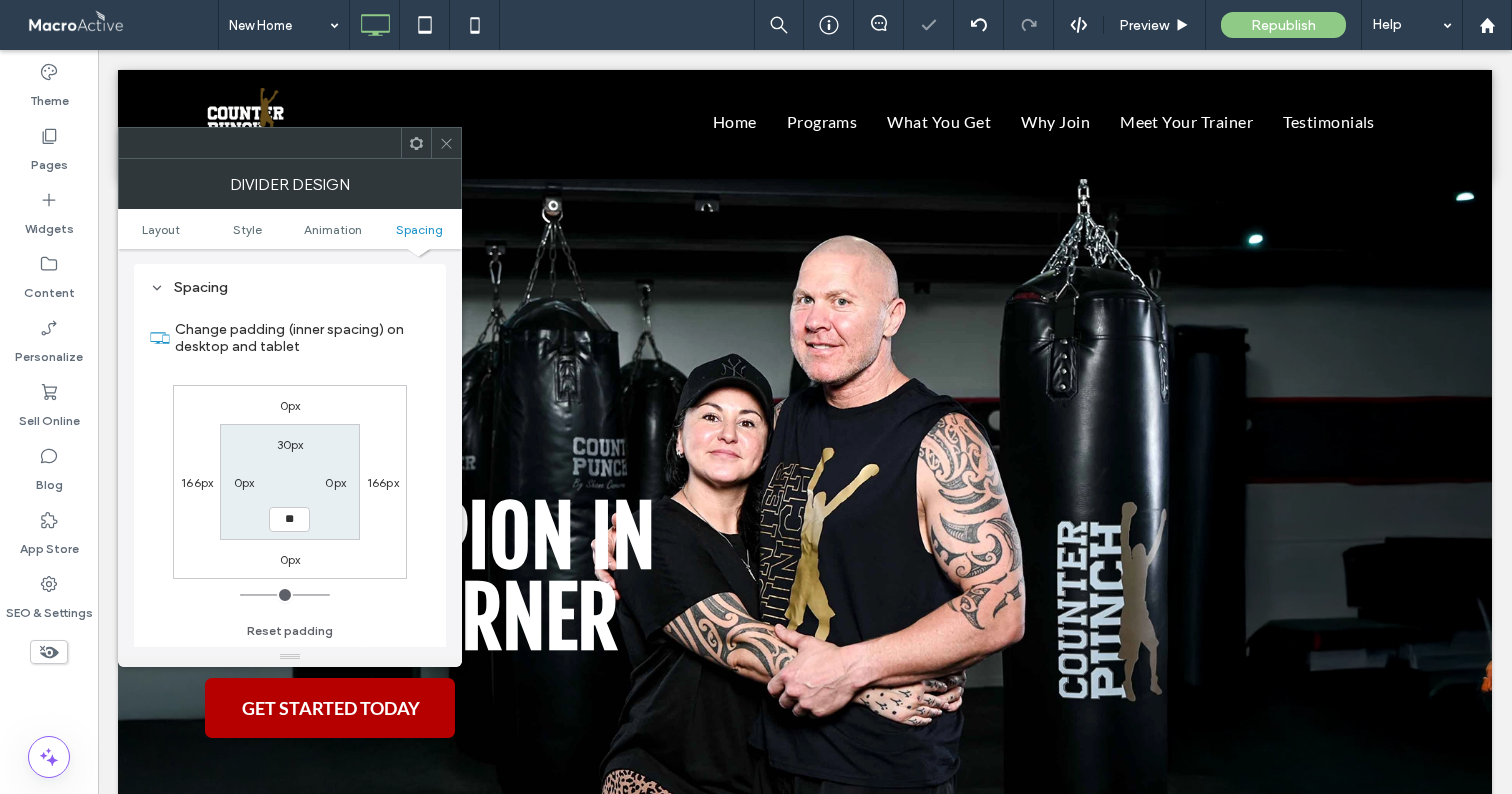 type on "**" 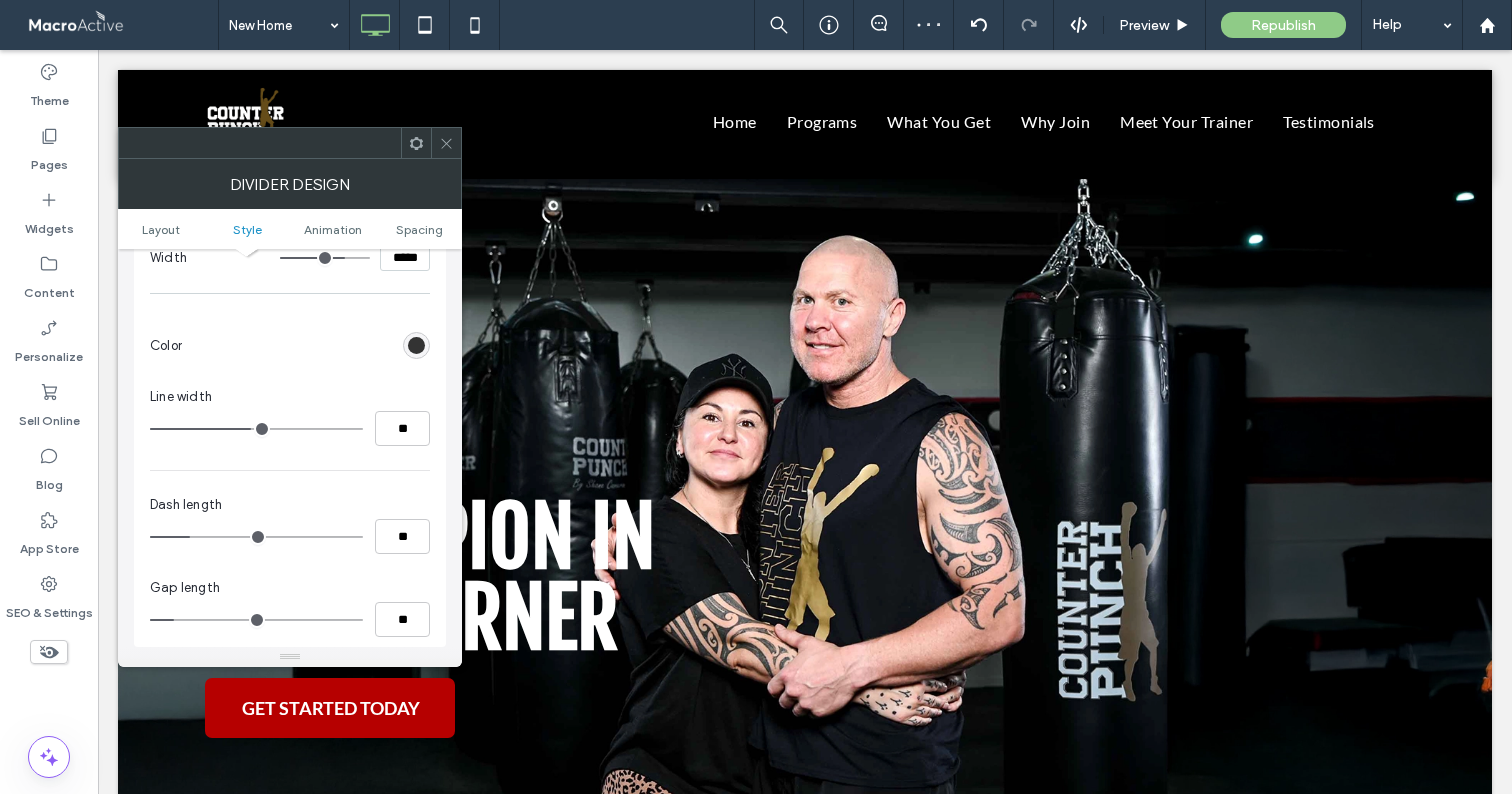 scroll, scrollTop: 226, scrollLeft: 0, axis: vertical 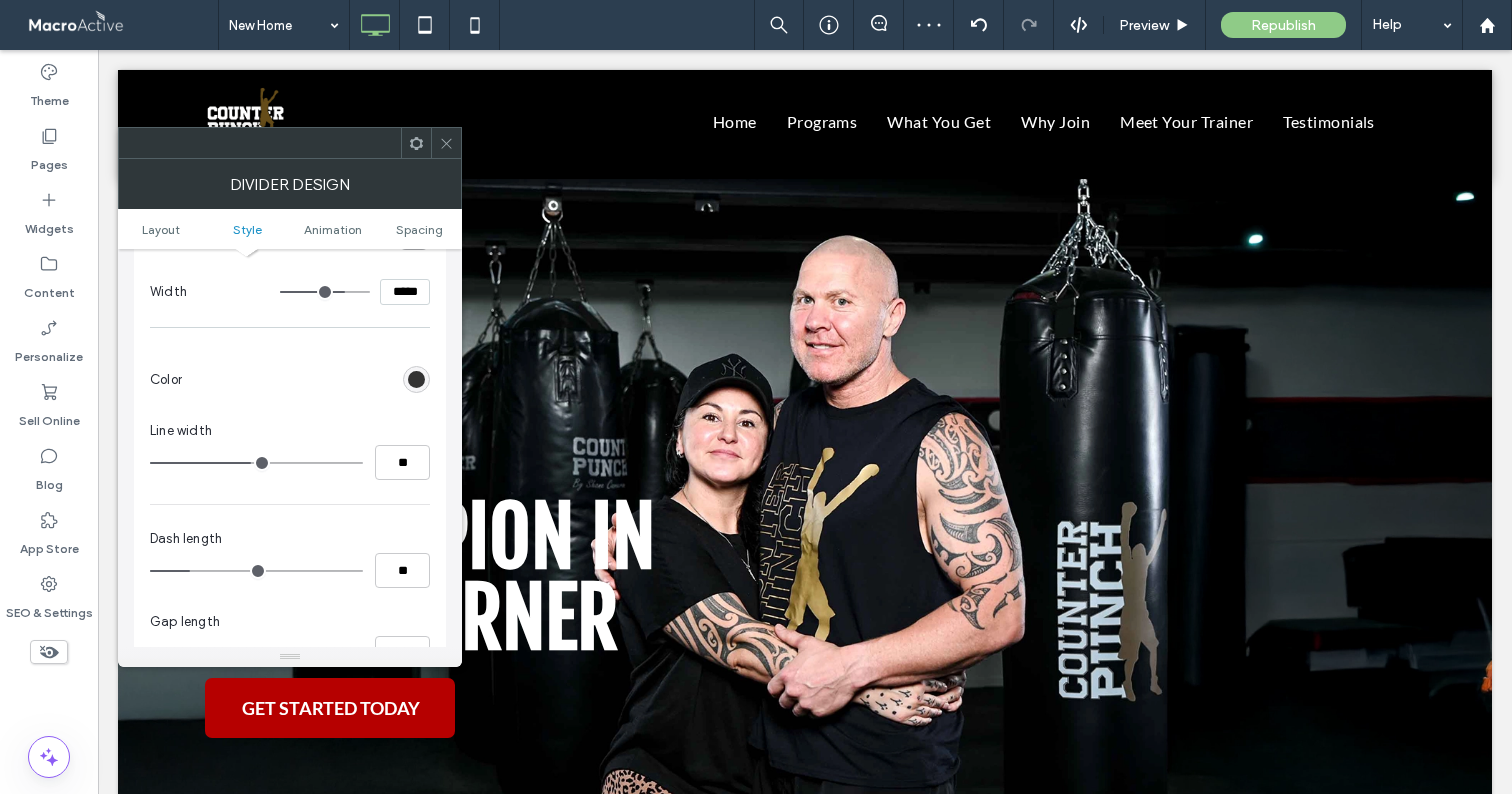 click at bounding box center (416, 379) 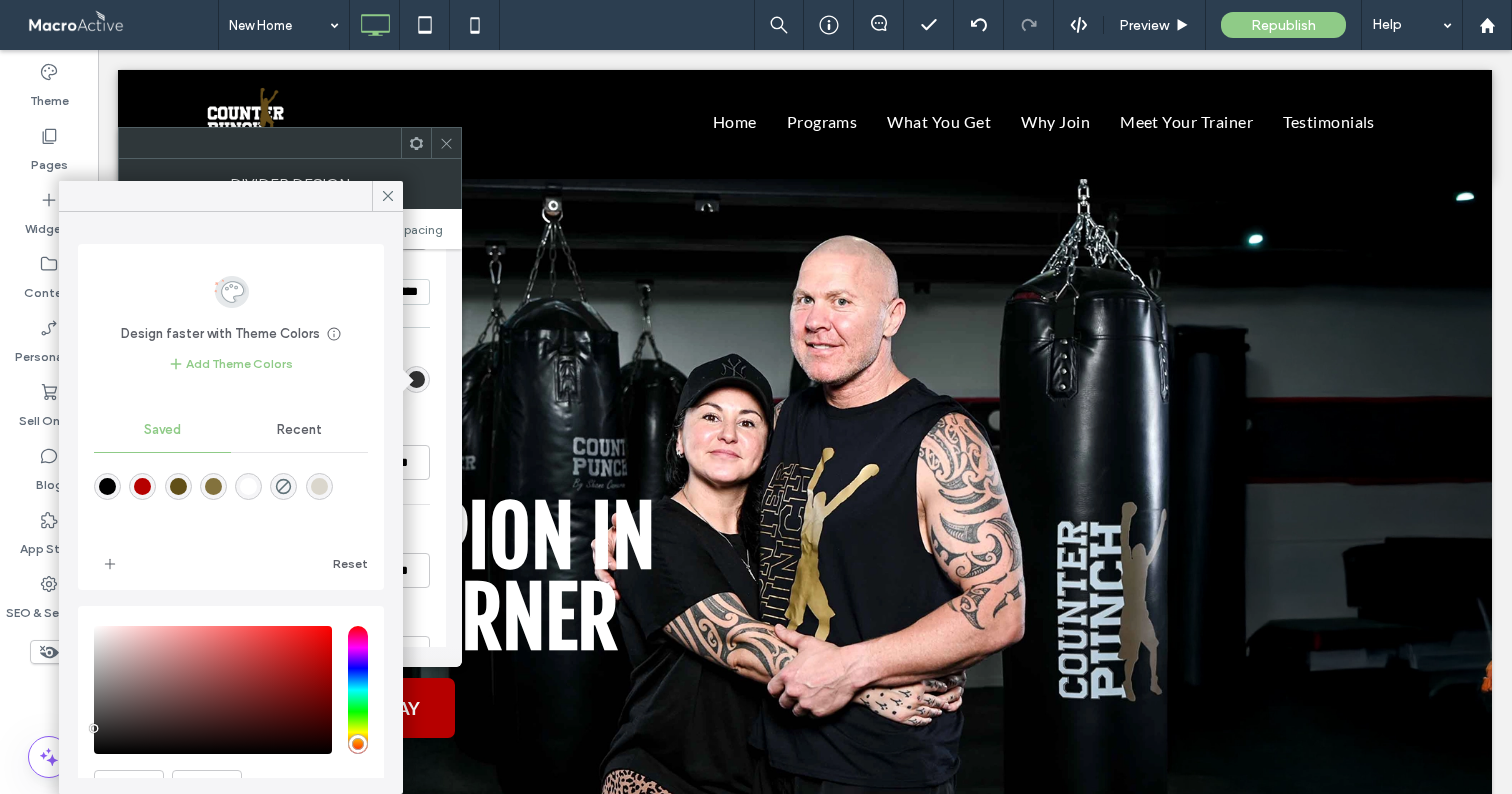 click at bounding box center (248, 486) 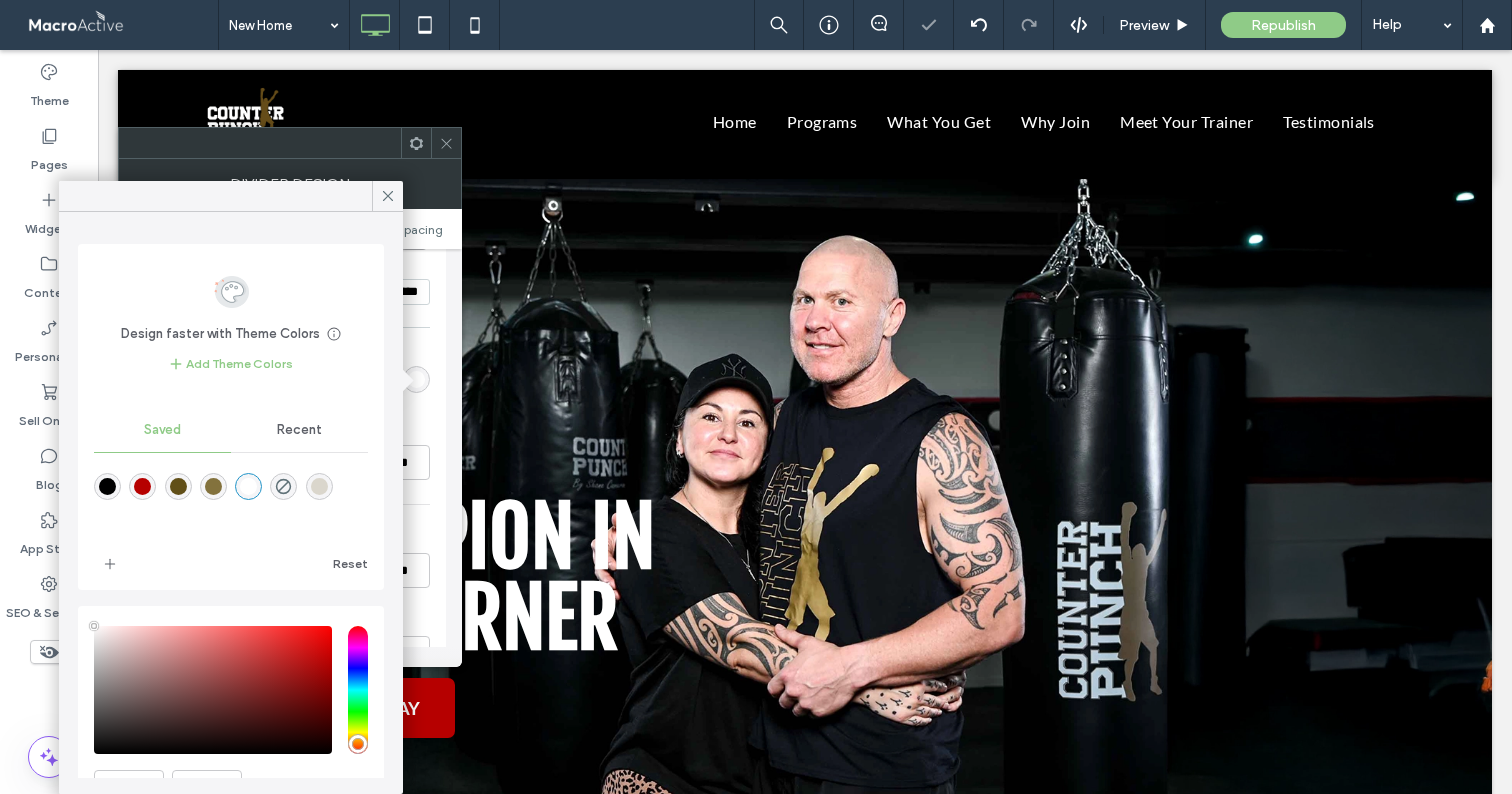 type on "*******" 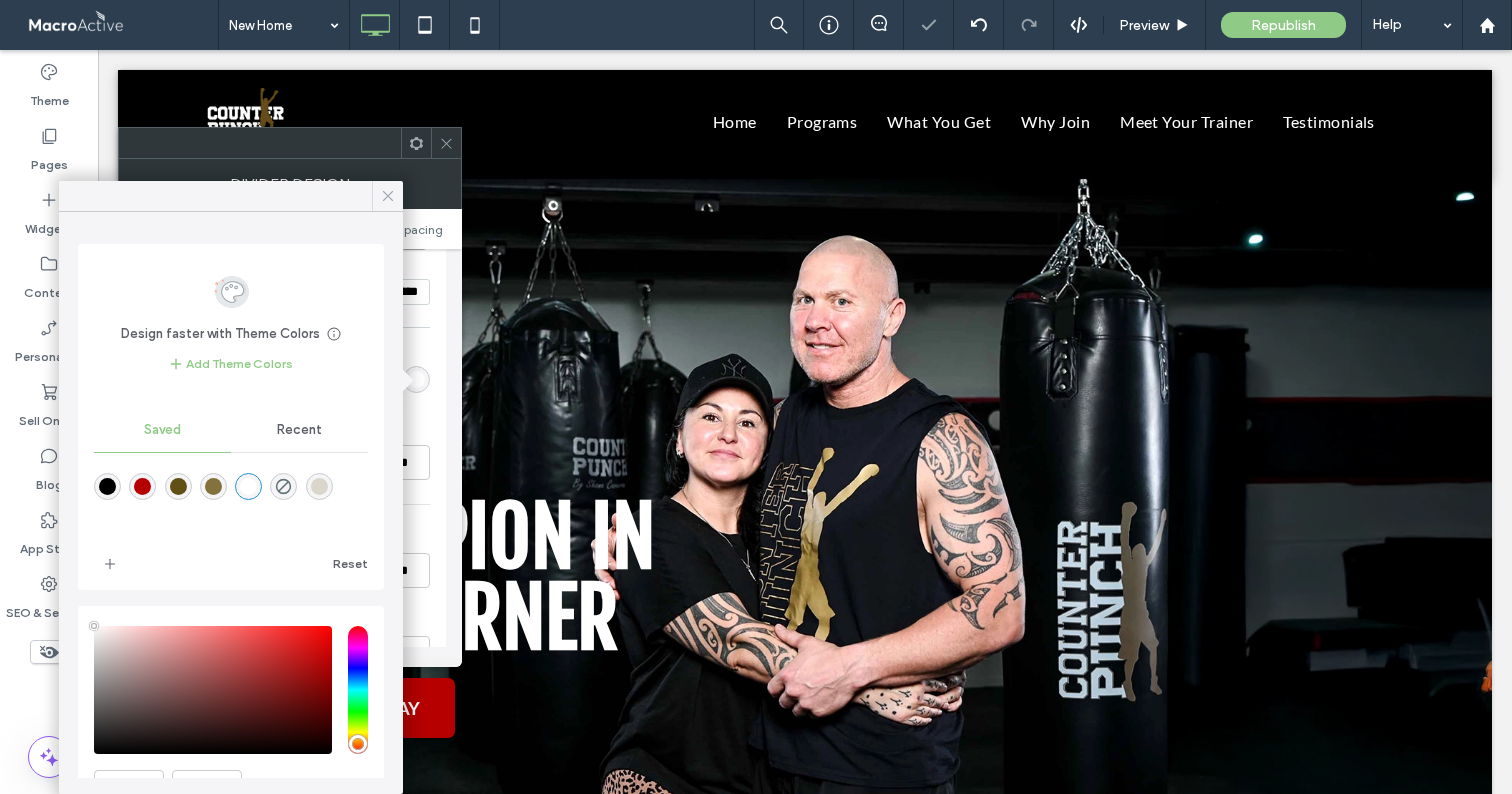 click 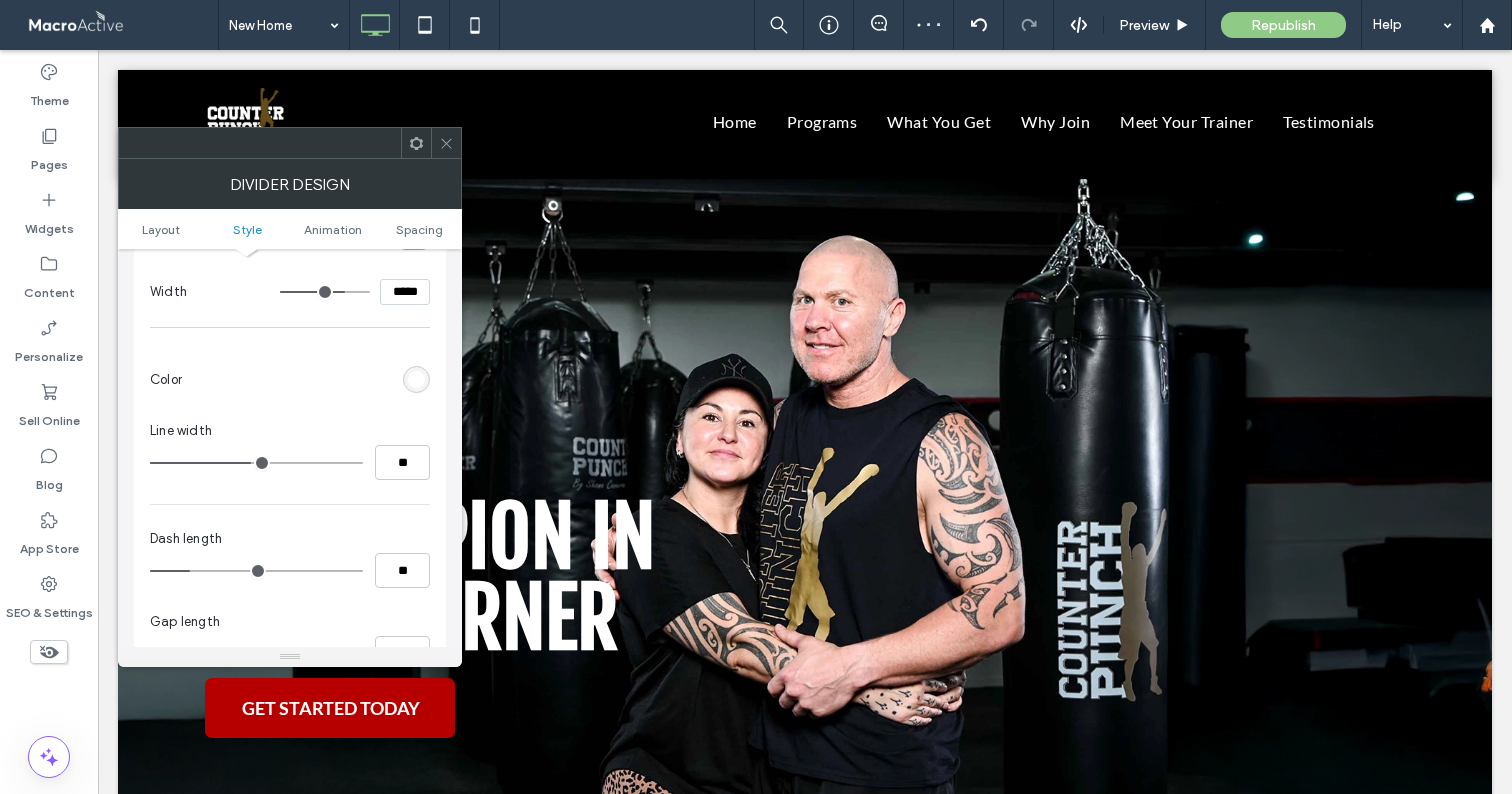 click at bounding box center (416, 379) 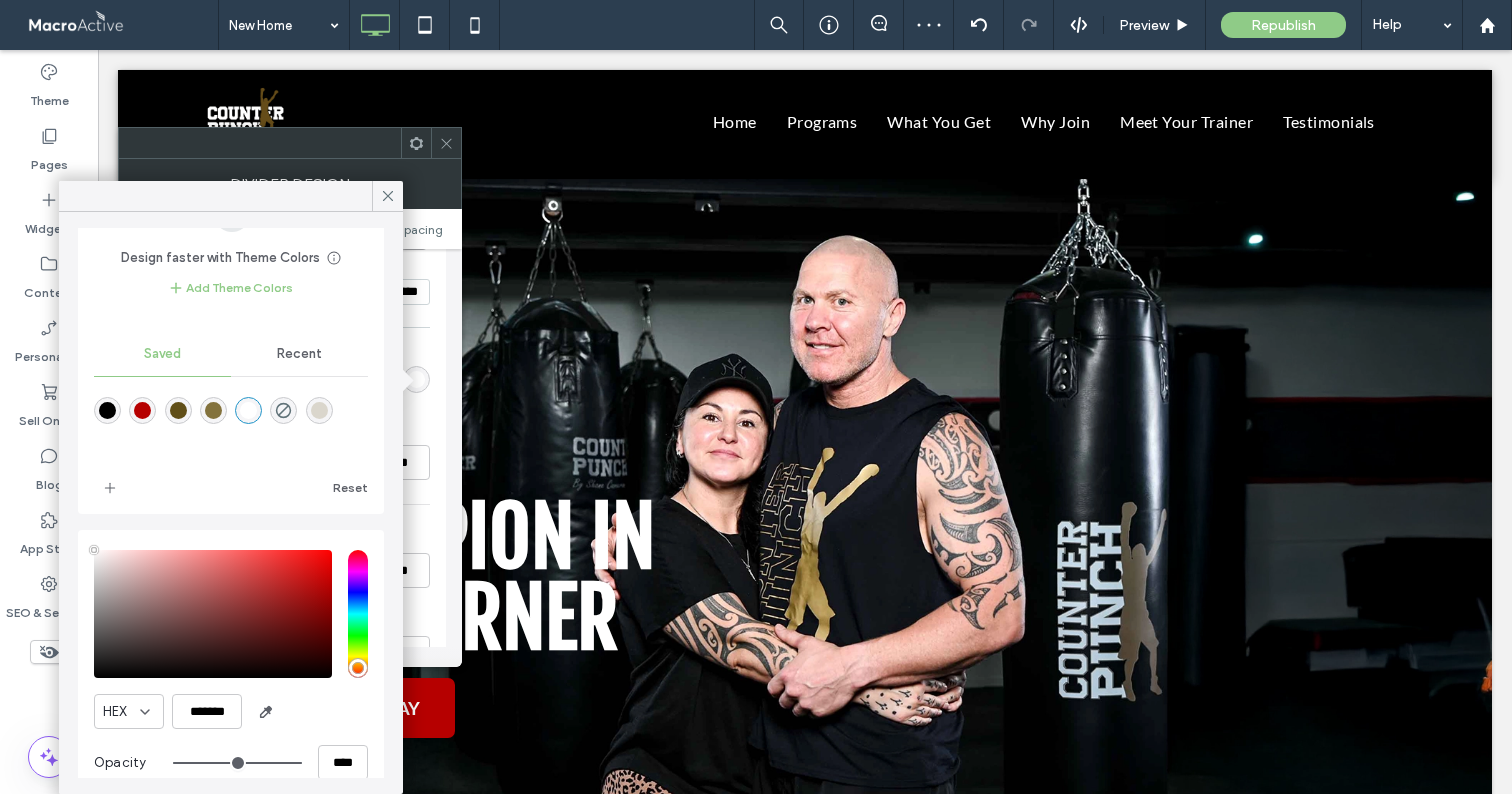 scroll, scrollTop: 103, scrollLeft: 0, axis: vertical 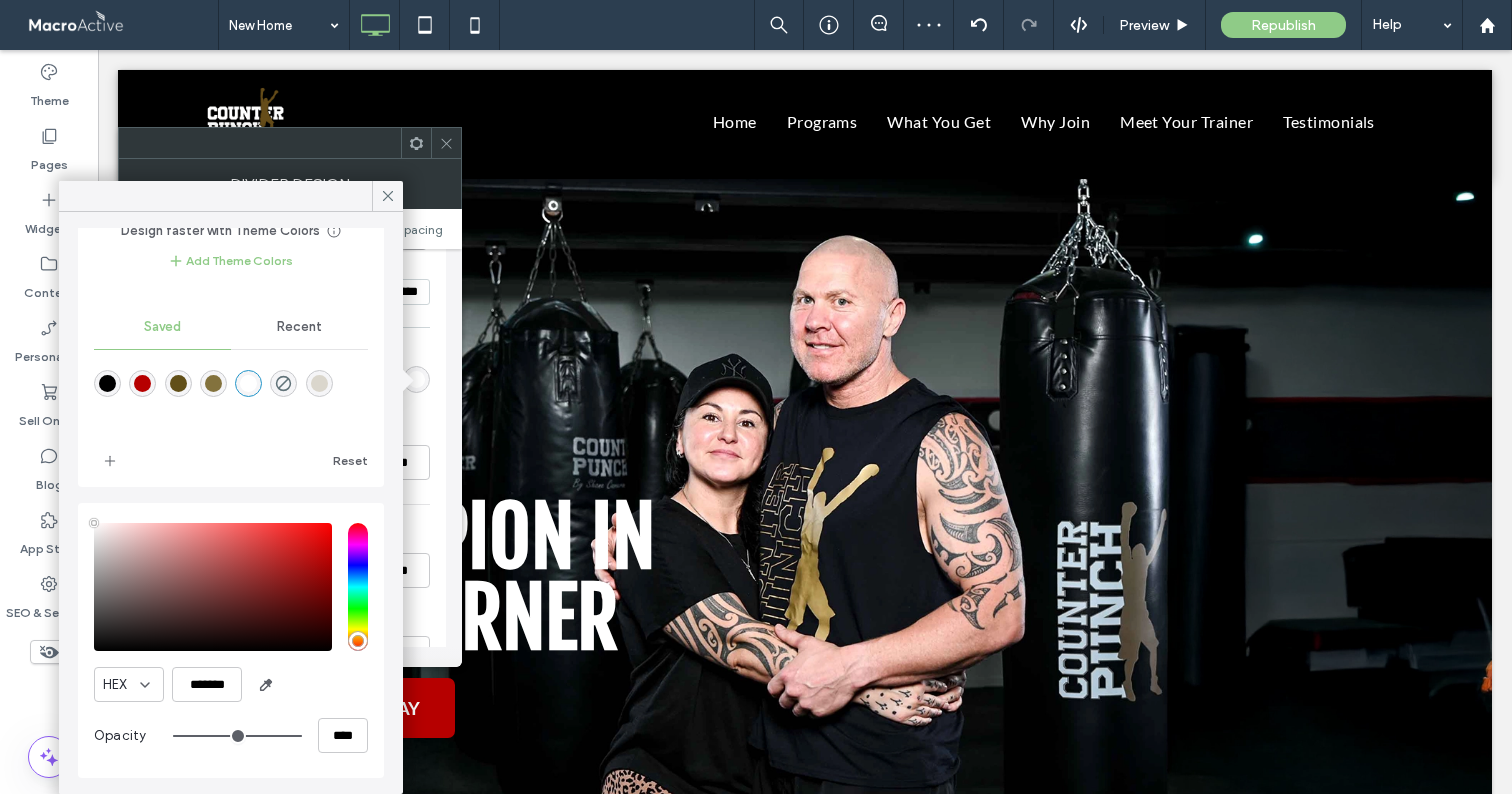 type on "**" 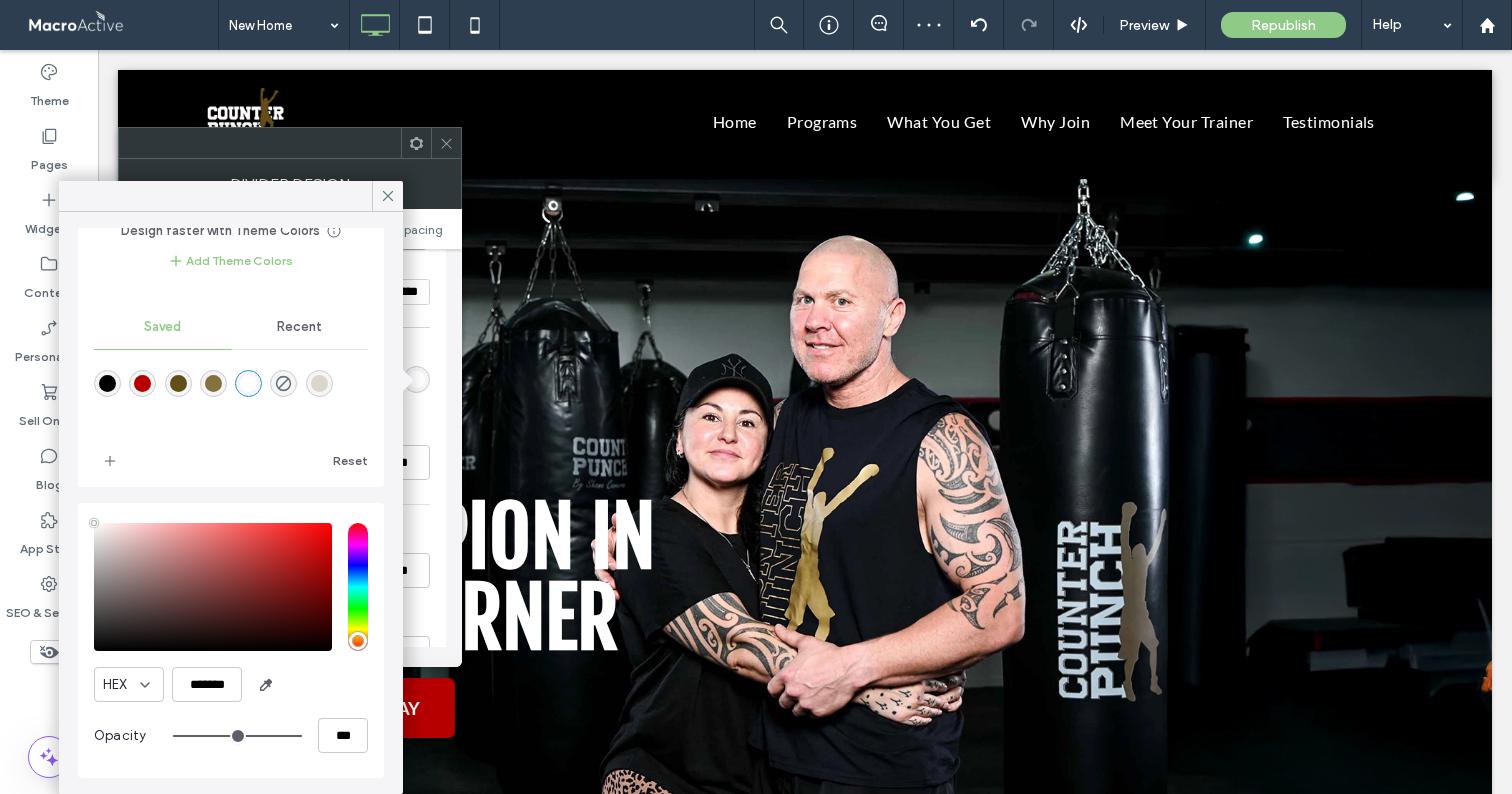 type on "**" 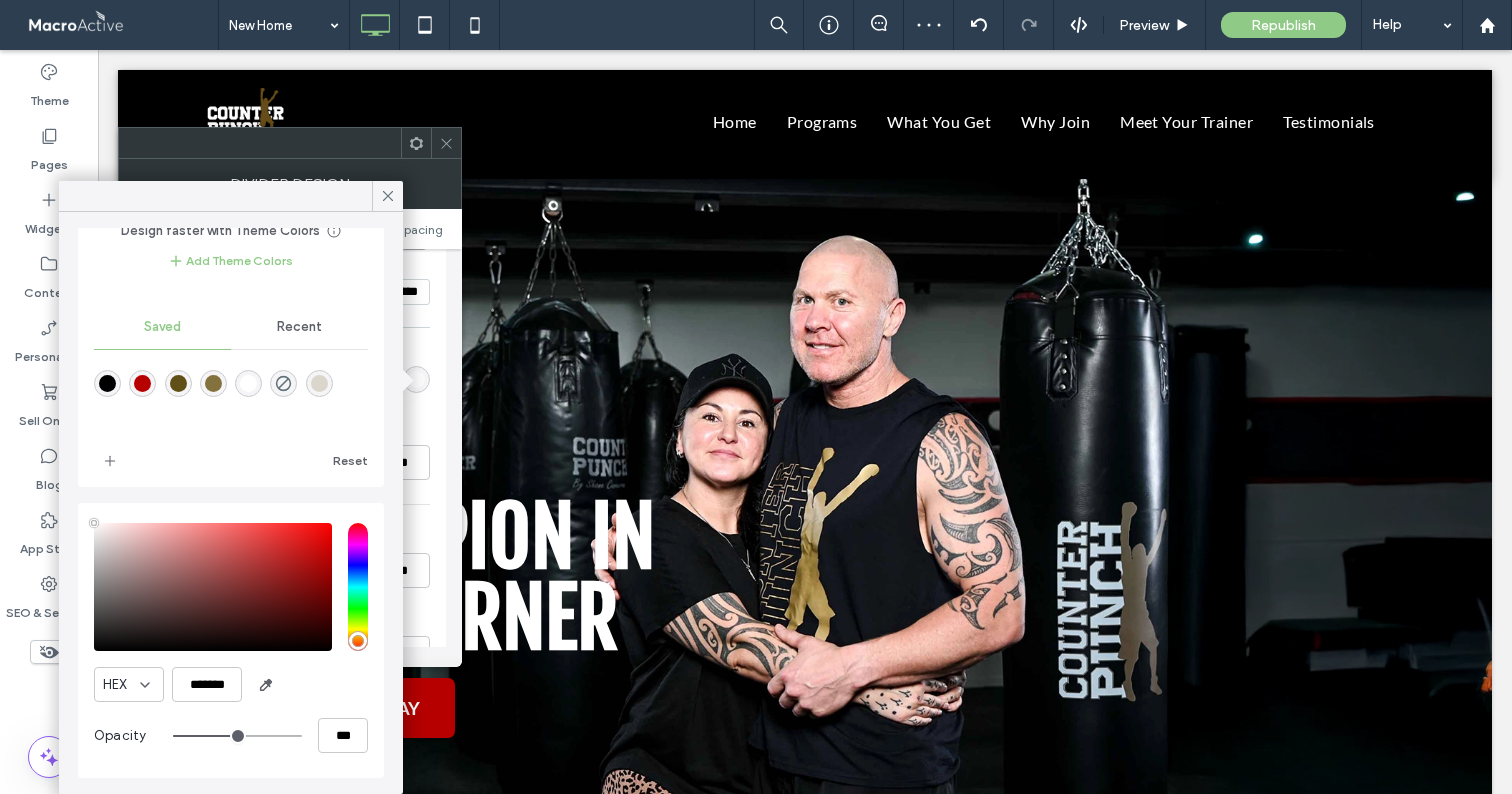 type on "**" 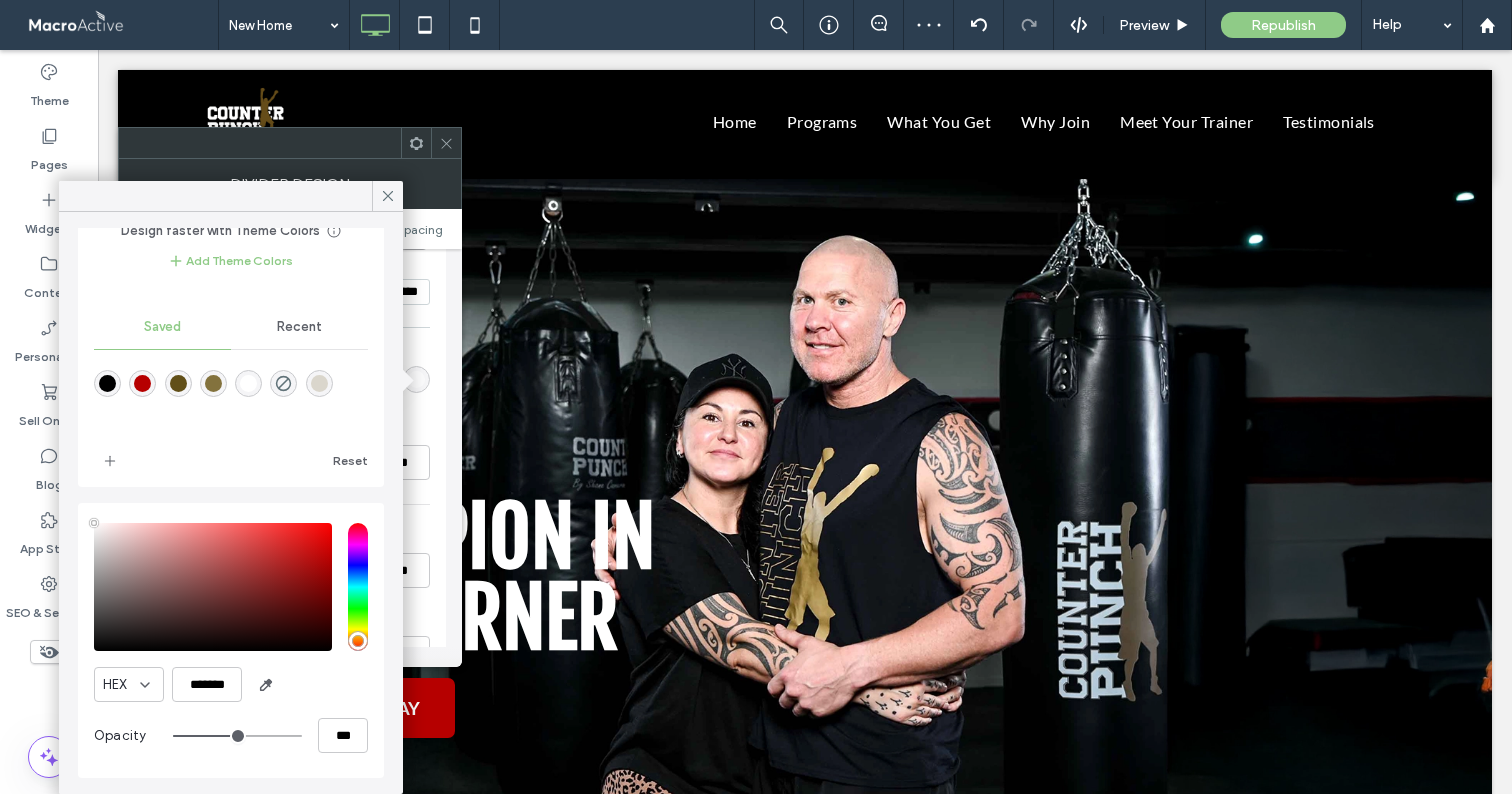type on "**" 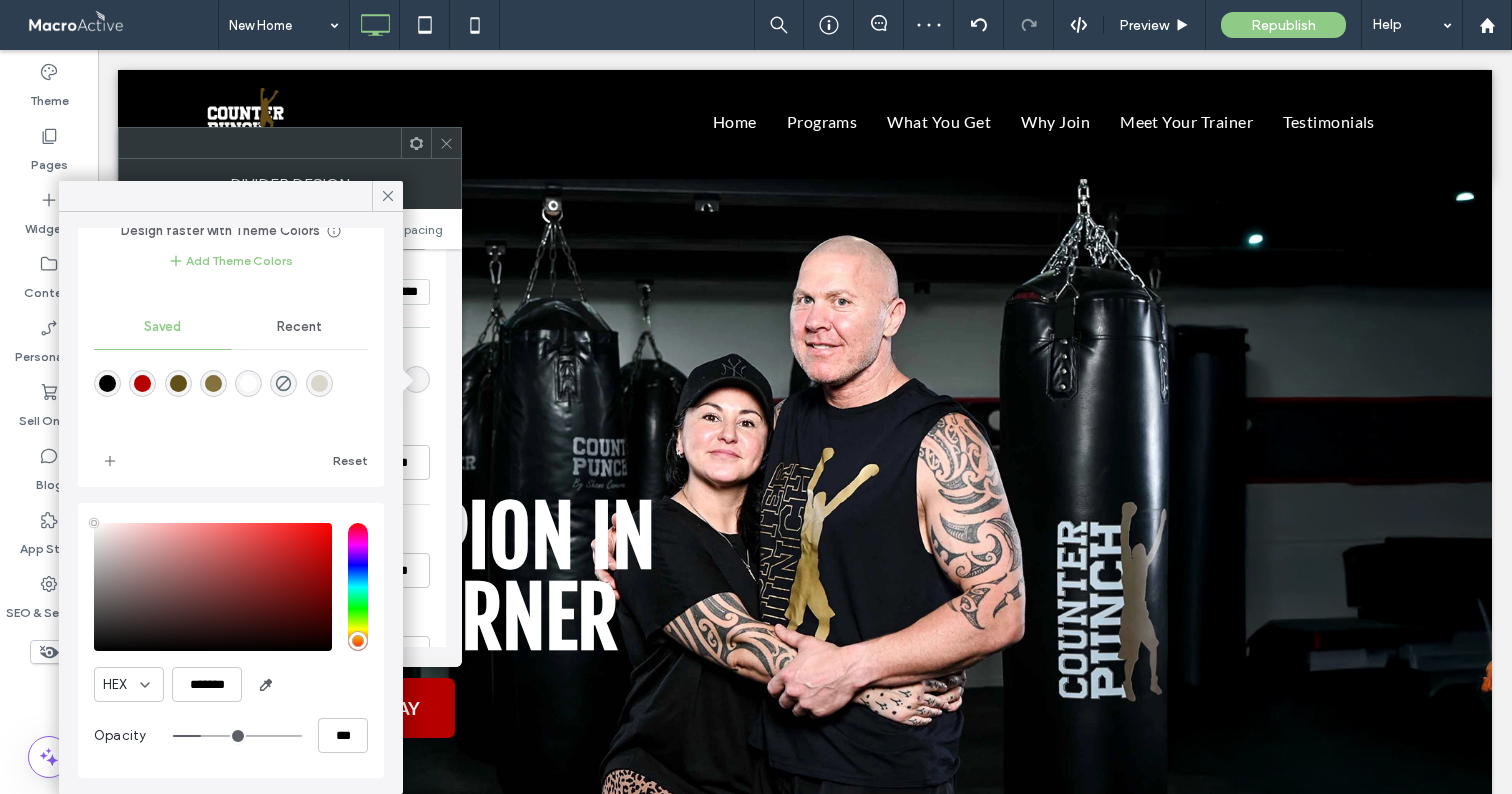 type on "**" 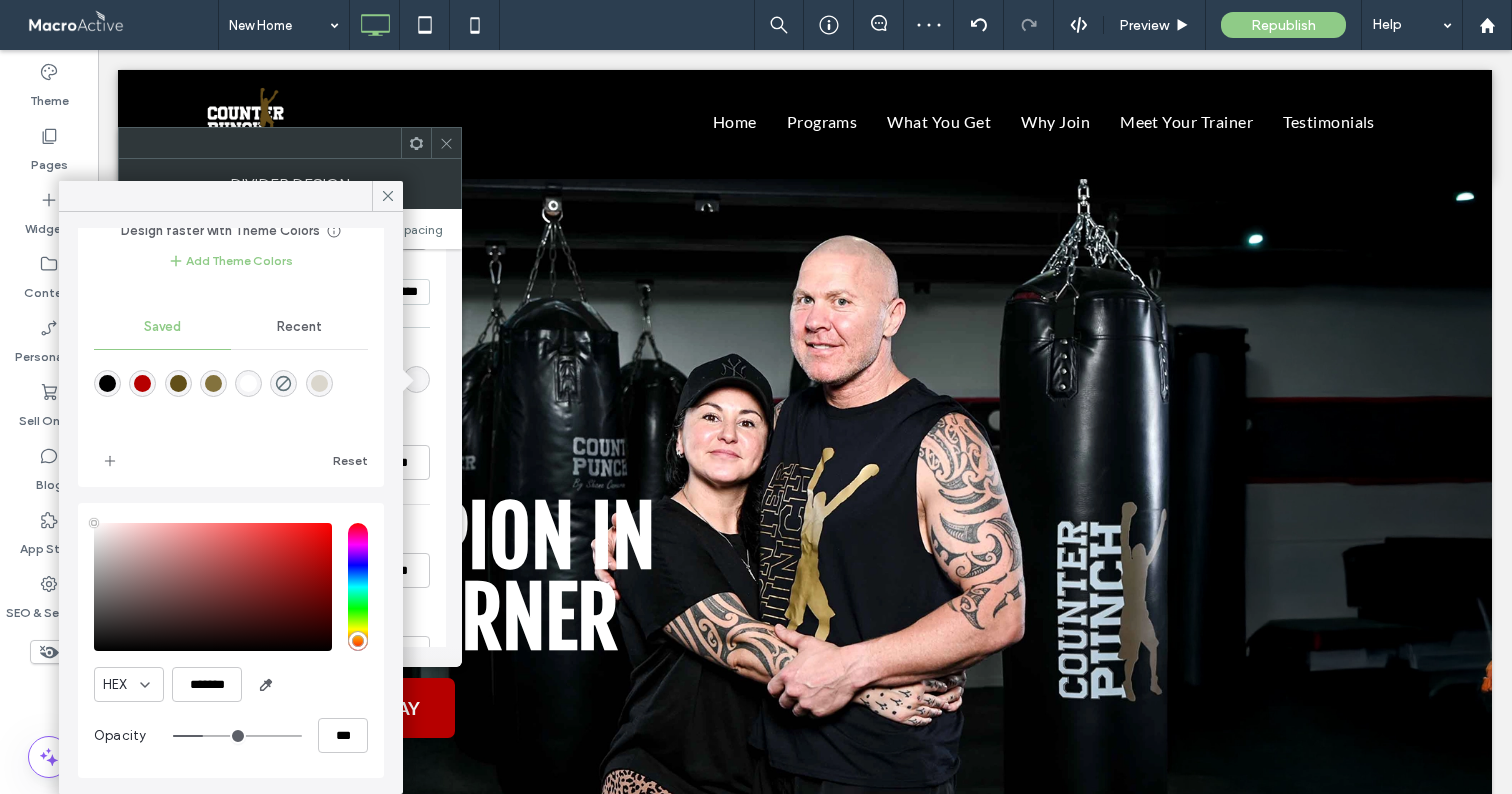 type on "**" 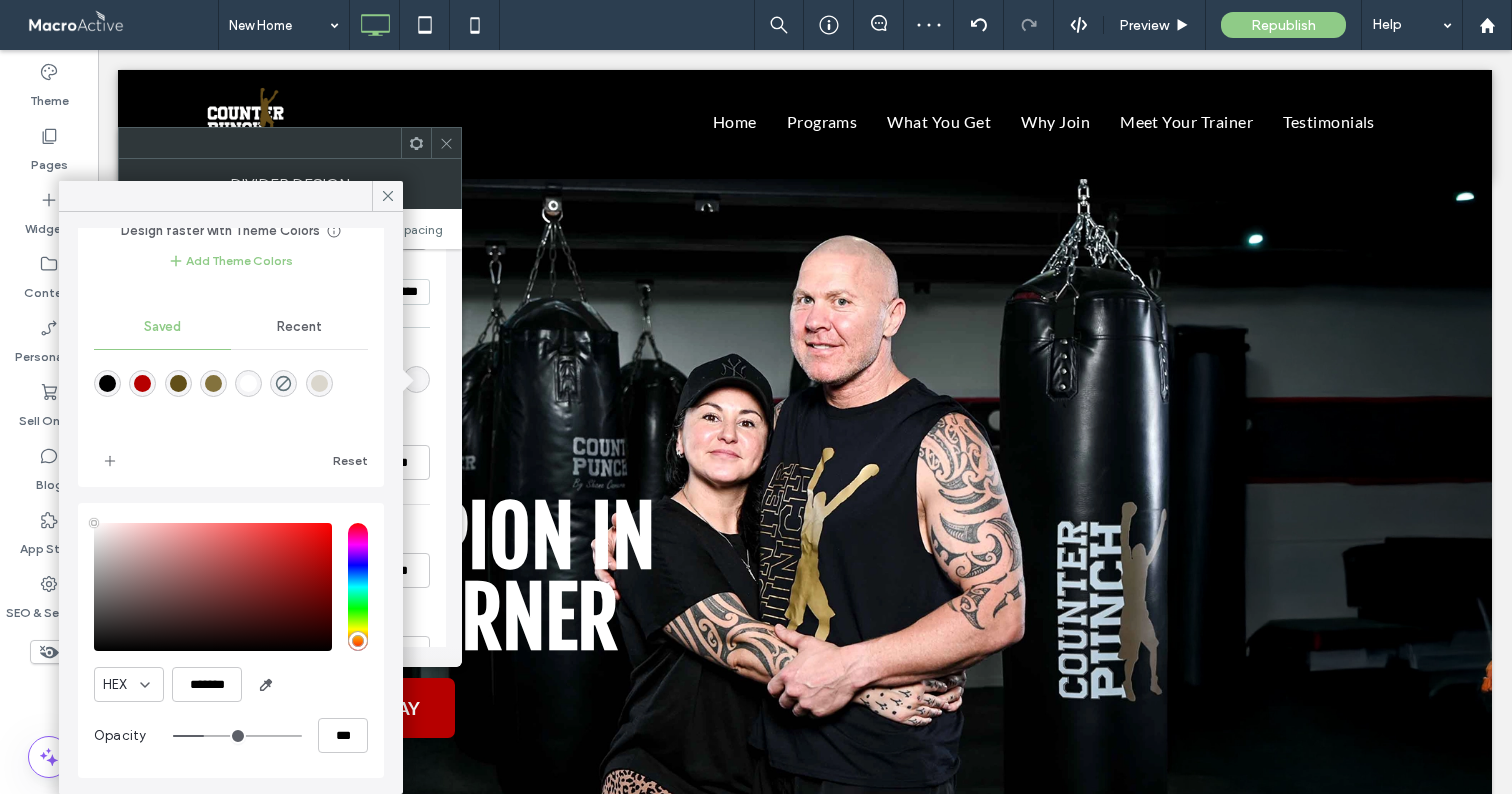 drag, startPoint x: 248, startPoint y: 731, endPoint x: 193, endPoint y: 730, distance: 55.00909 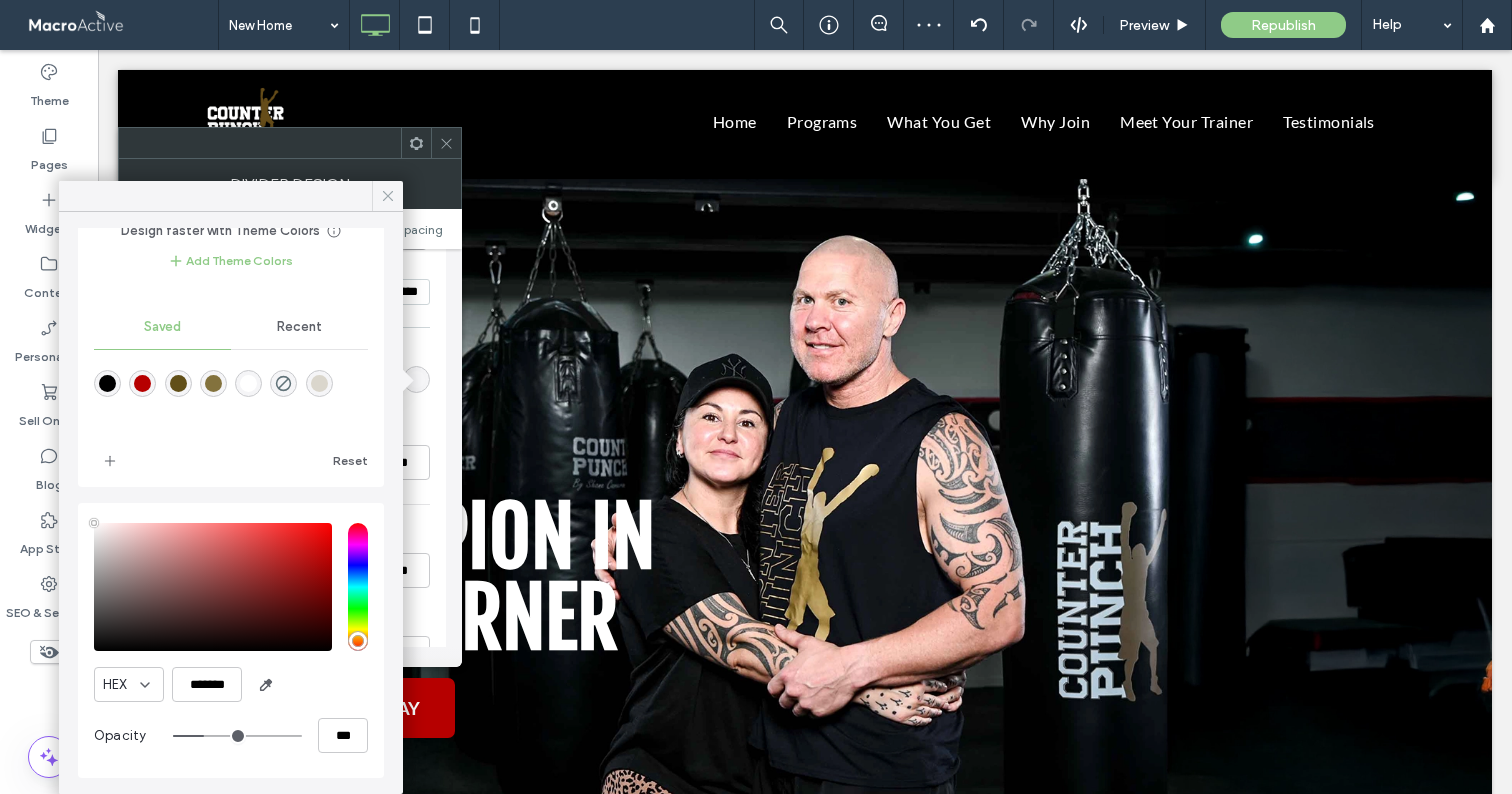 click at bounding box center (387, 196) 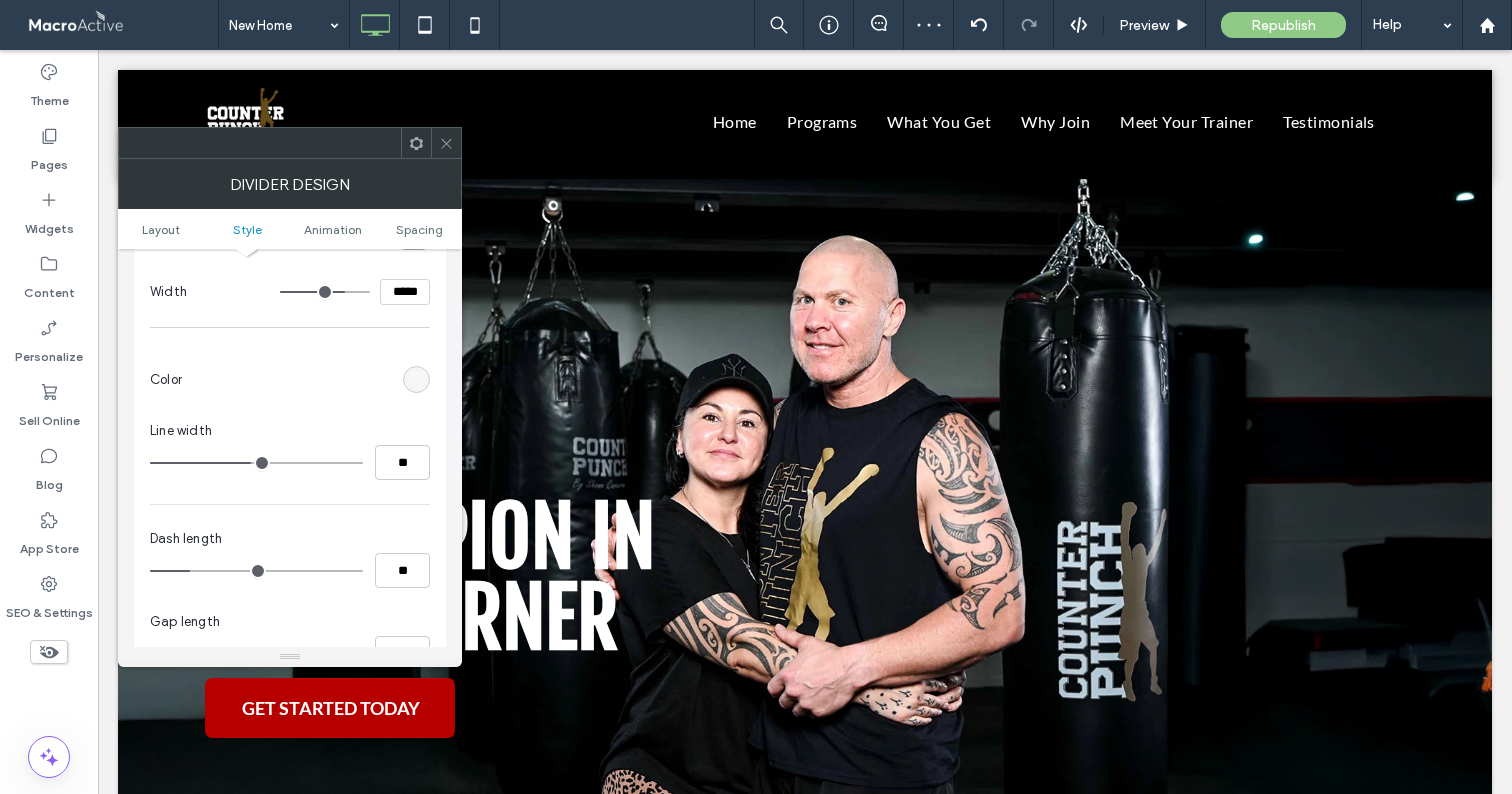 click 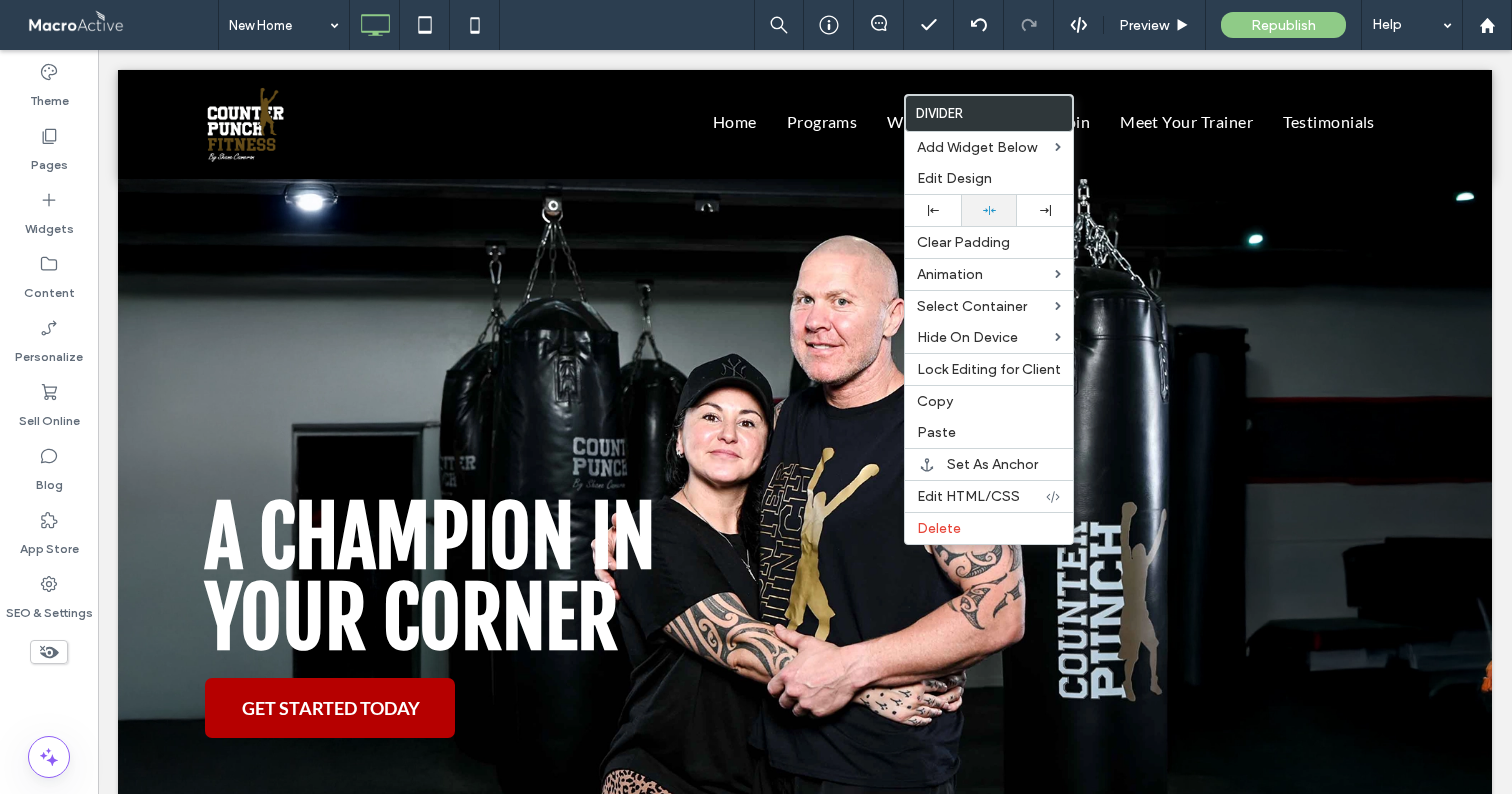click at bounding box center [989, 210] 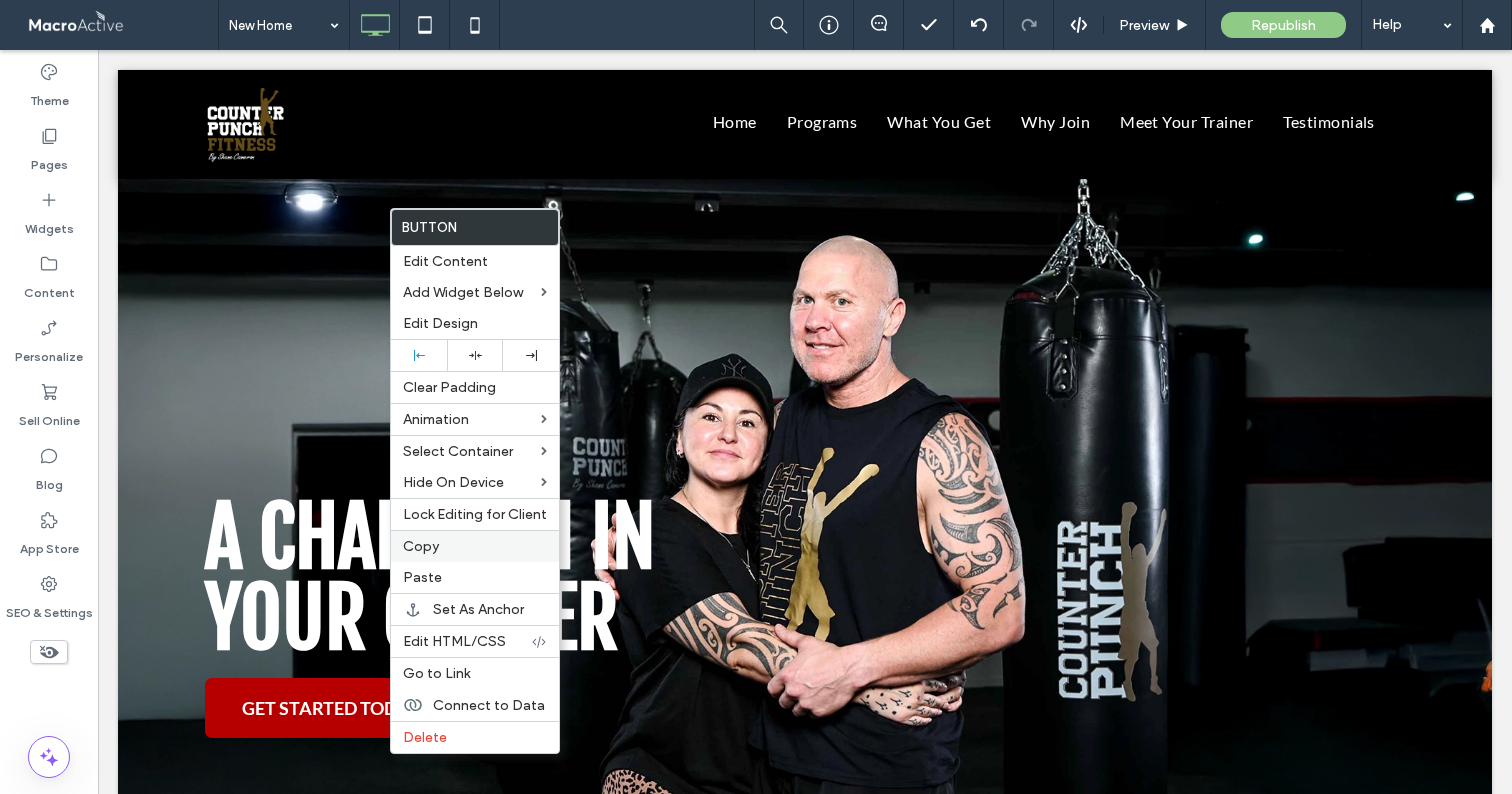 click on "Copy" at bounding box center [475, 546] 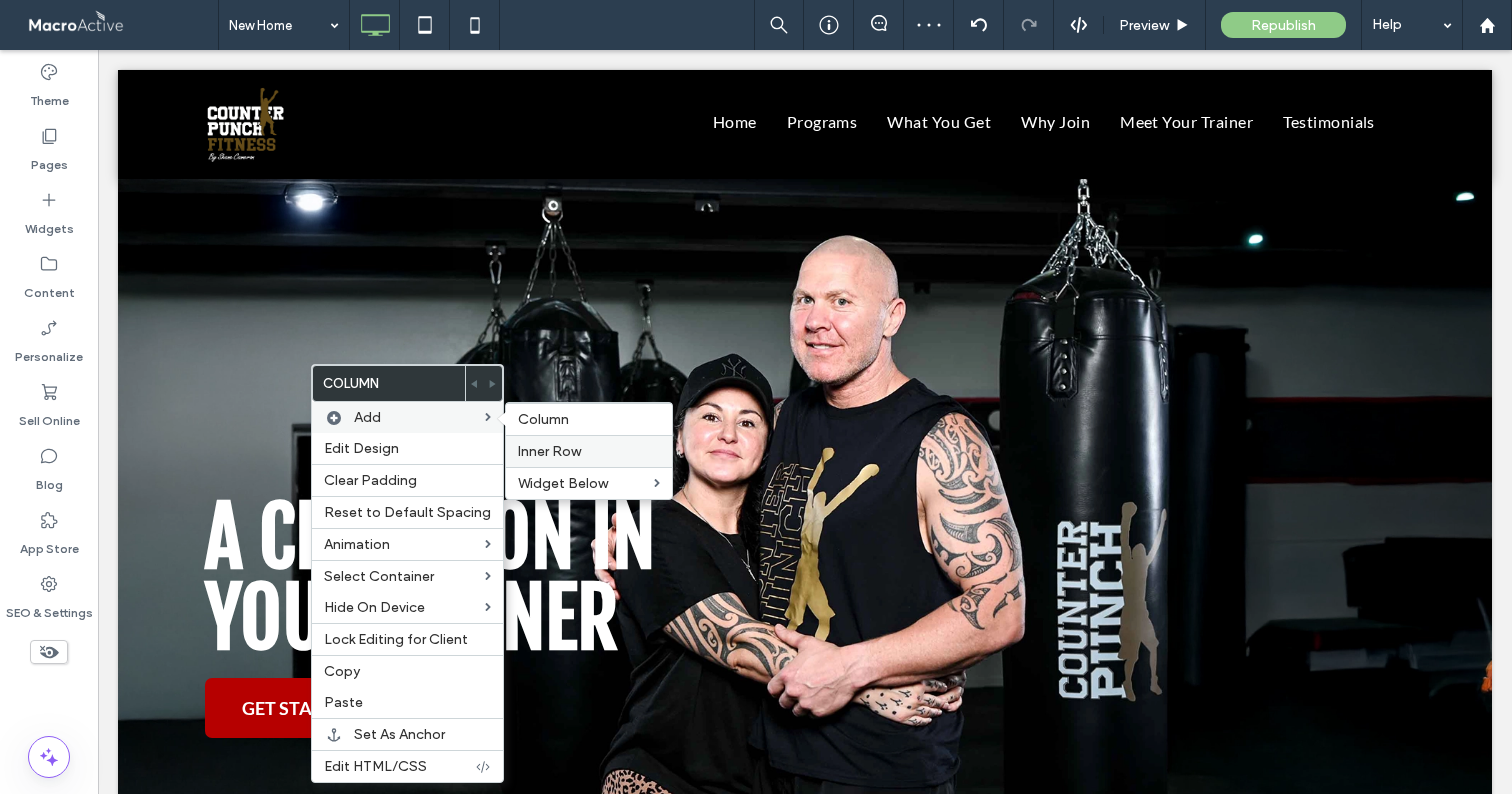 click on "Inner Row" at bounding box center [549, 451] 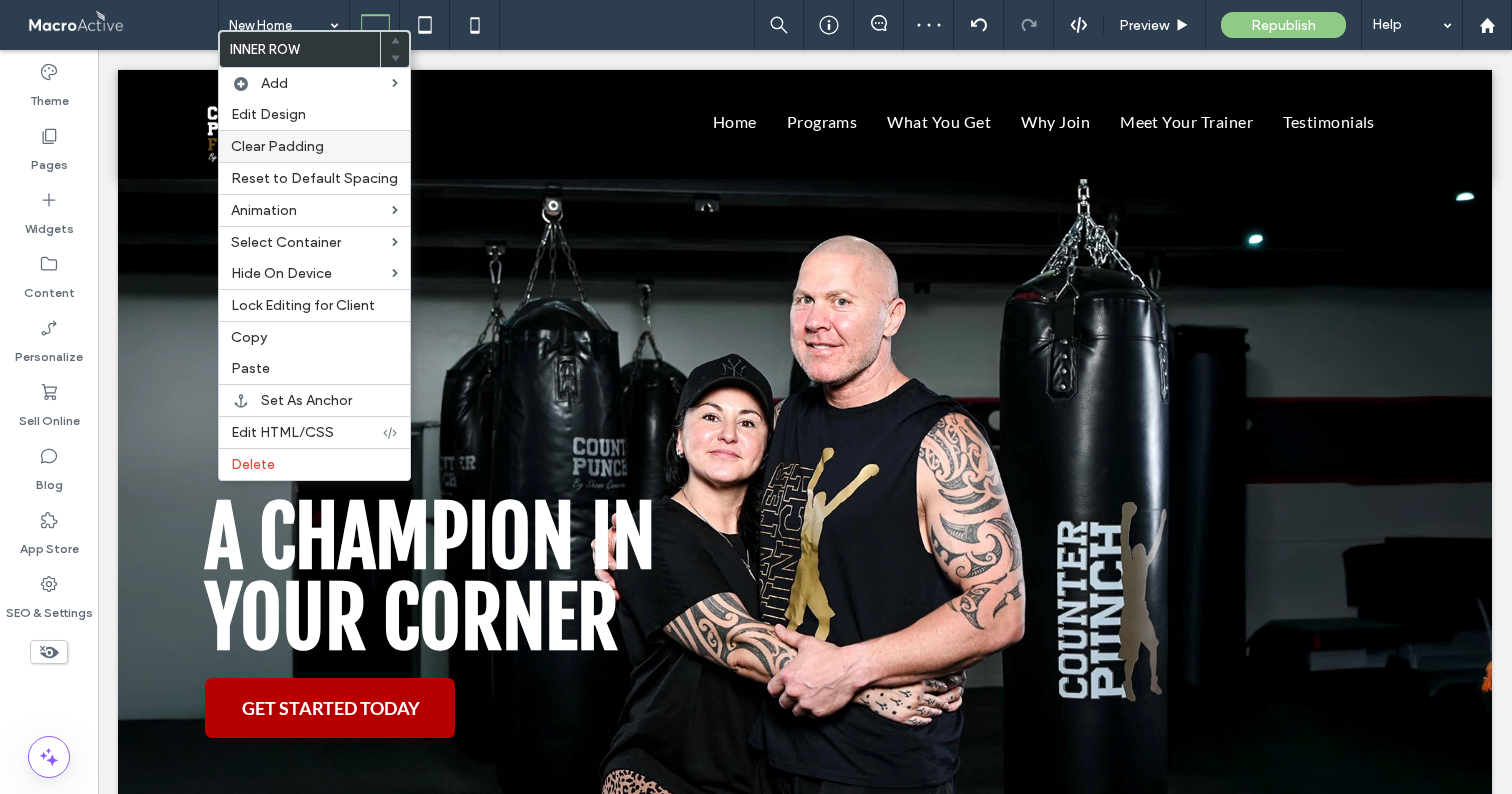click on "Clear Padding" at bounding box center (314, 146) 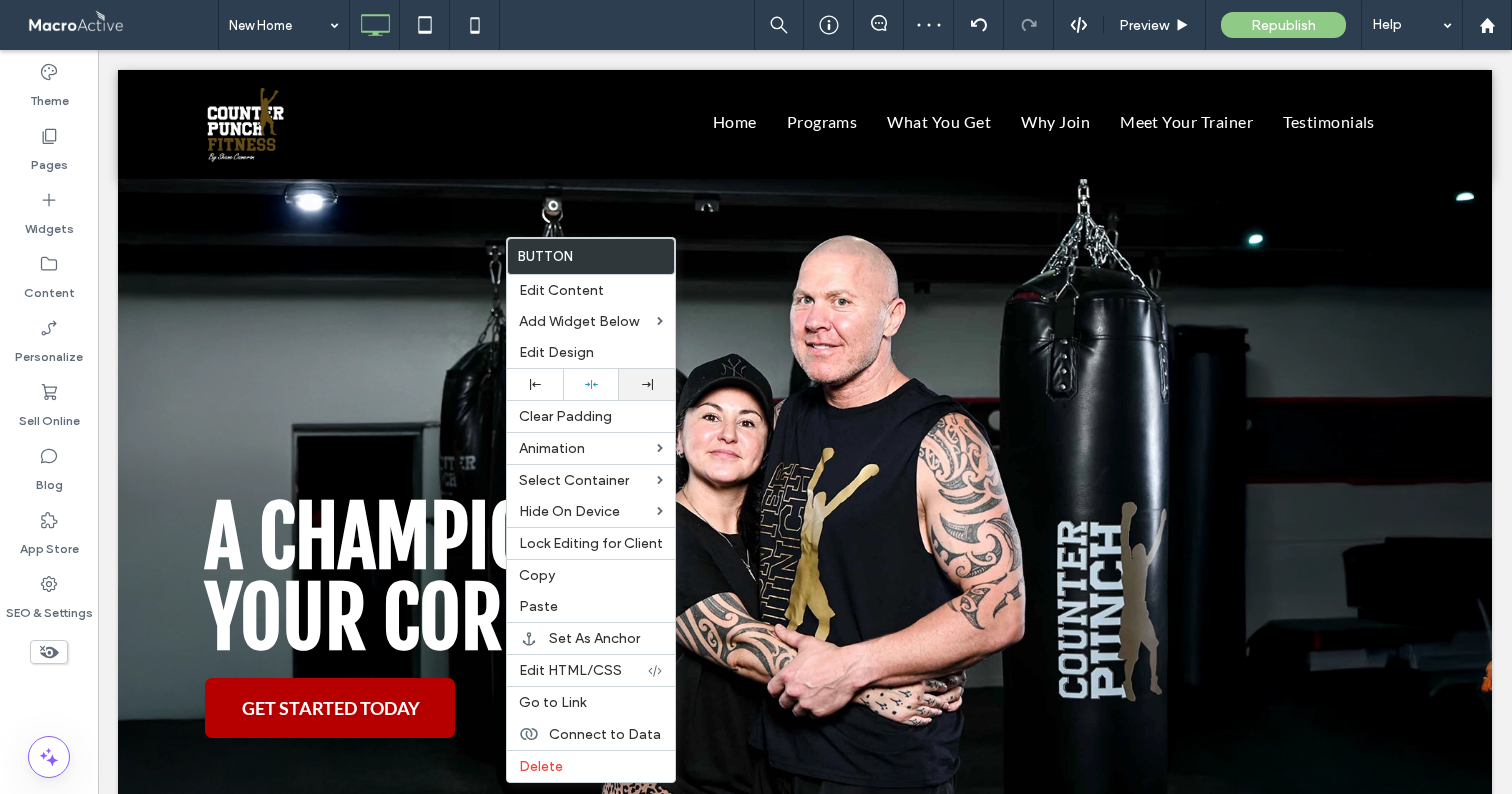 click at bounding box center [647, 384] 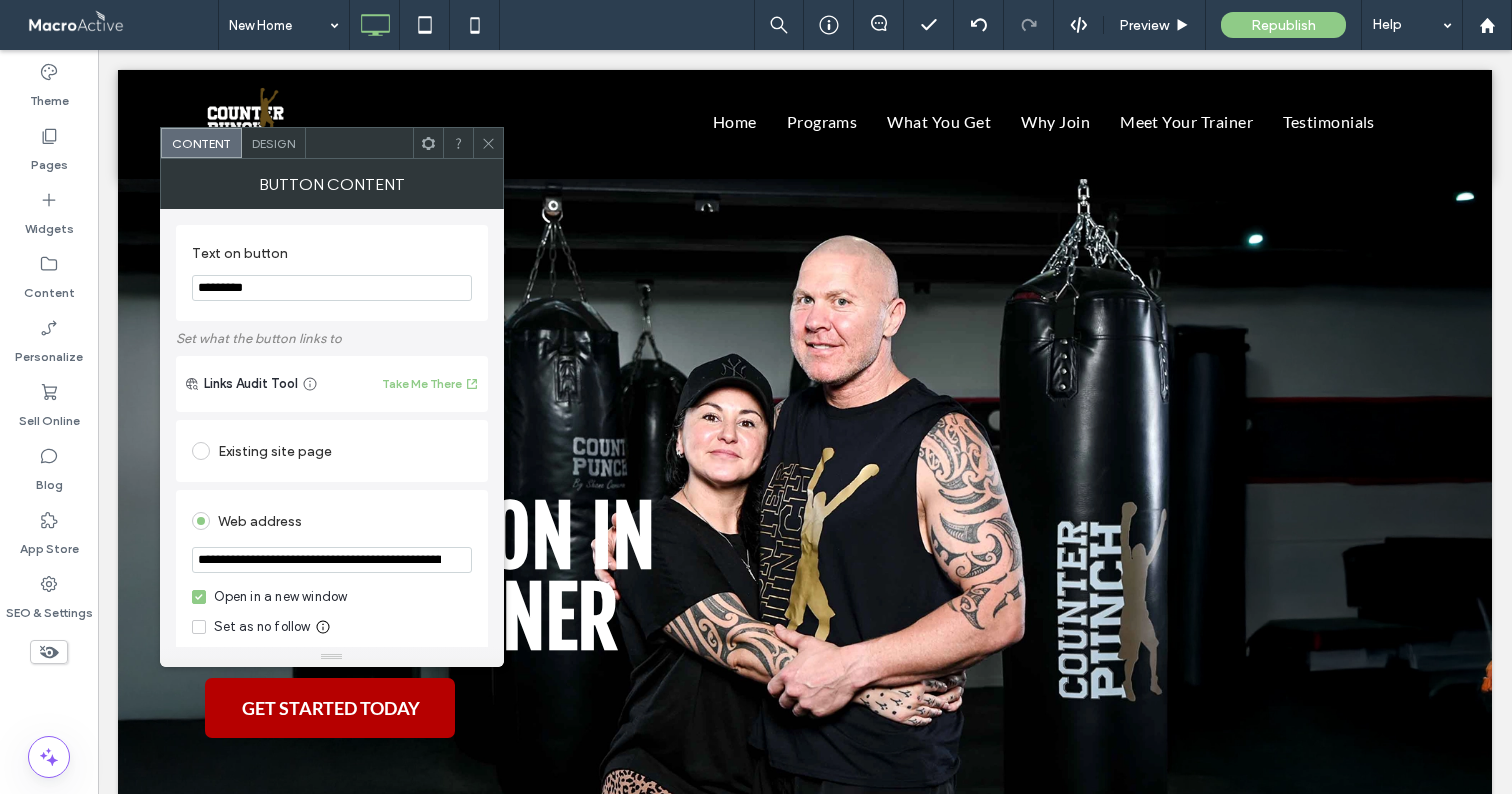 click on "*********" at bounding box center [332, 288] 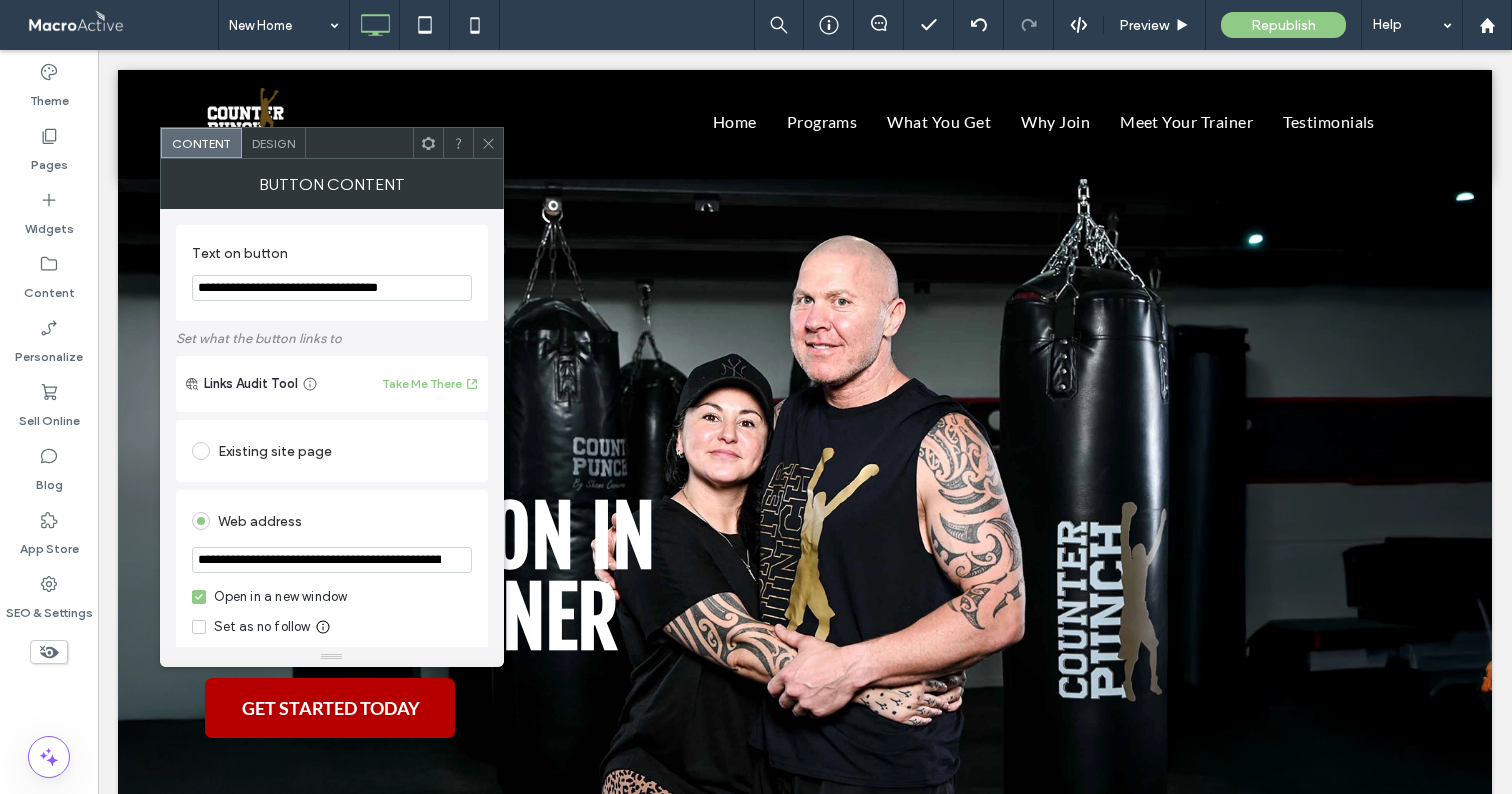 paste 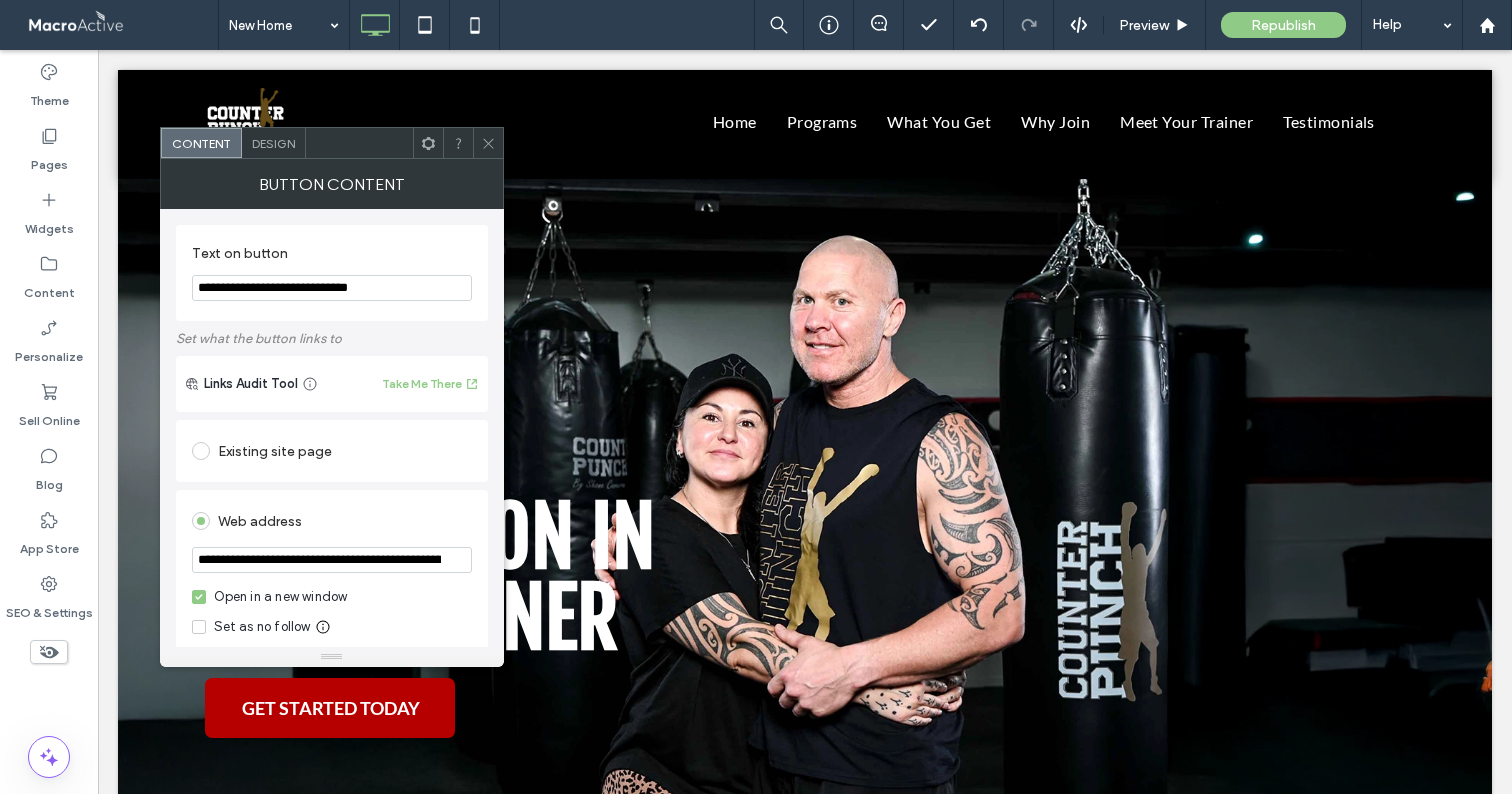 type on "**********" 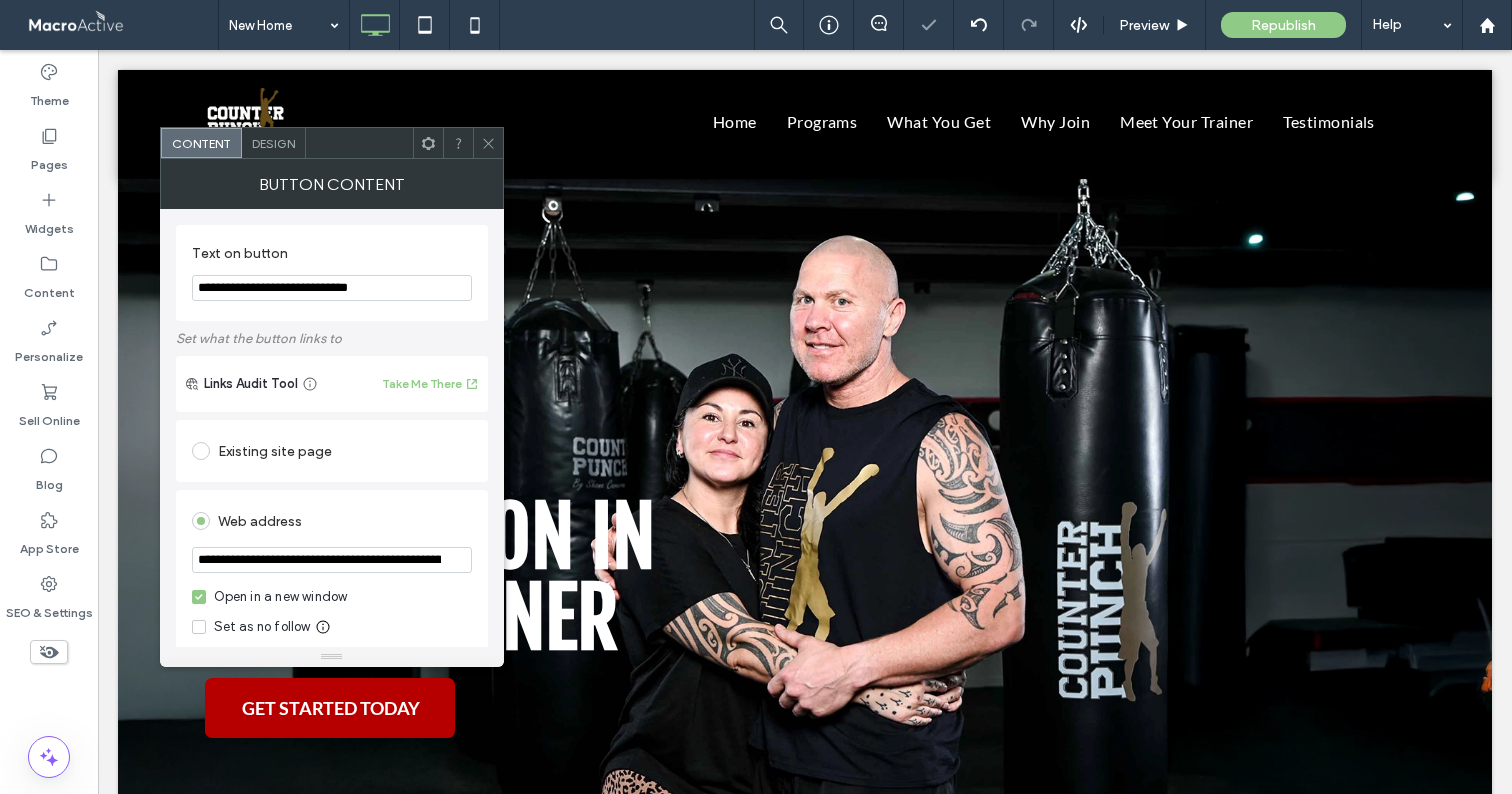 click on "Design" at bounding box center [273, 143] 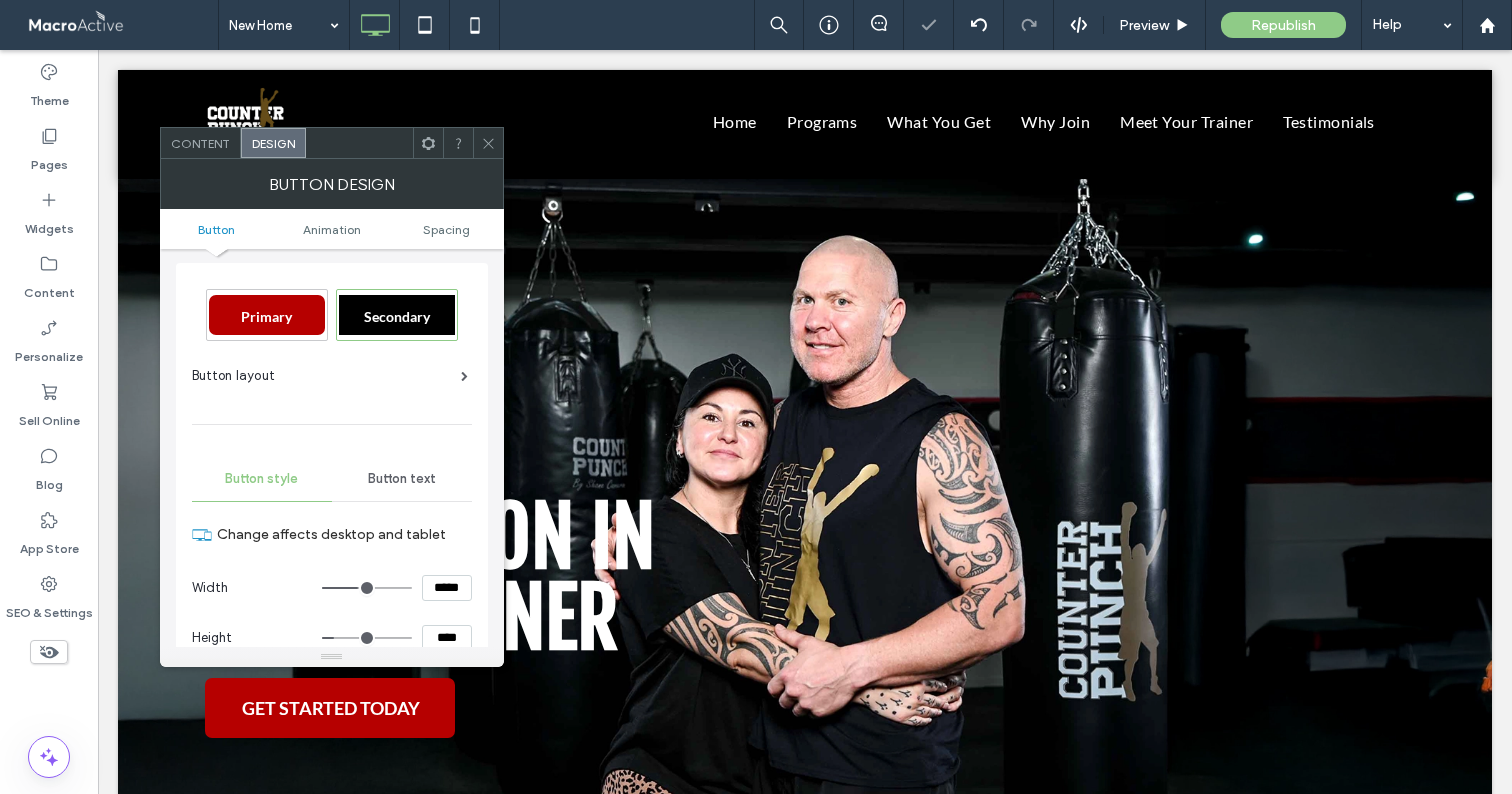 scroll, scrollTop: 4, scrollLeft: 0, axis: vertical 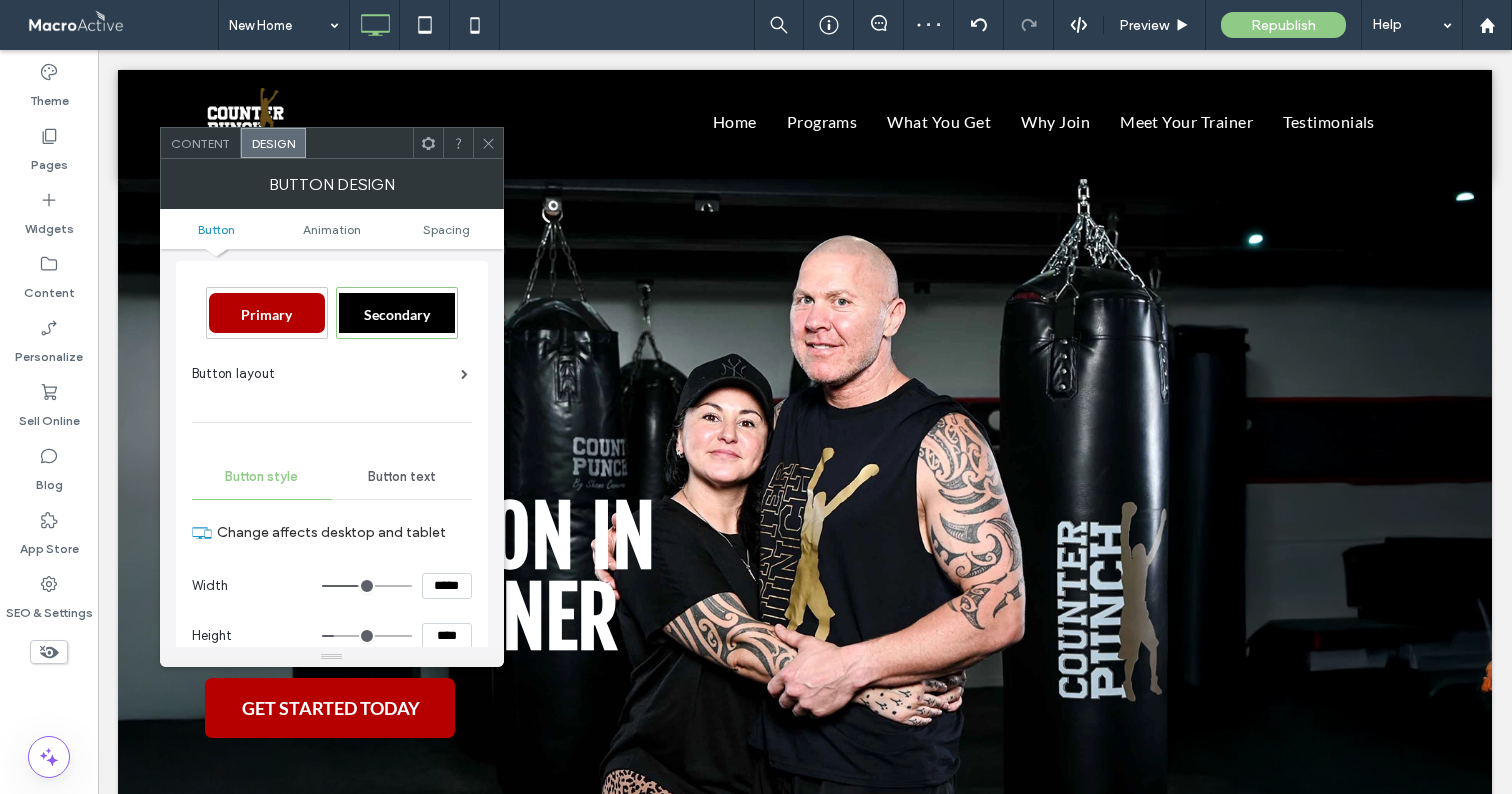 drag, startPoint x: 444, startPoint y: 587, endPoint x: 410, endPoint y: 584, distance: 34.132095 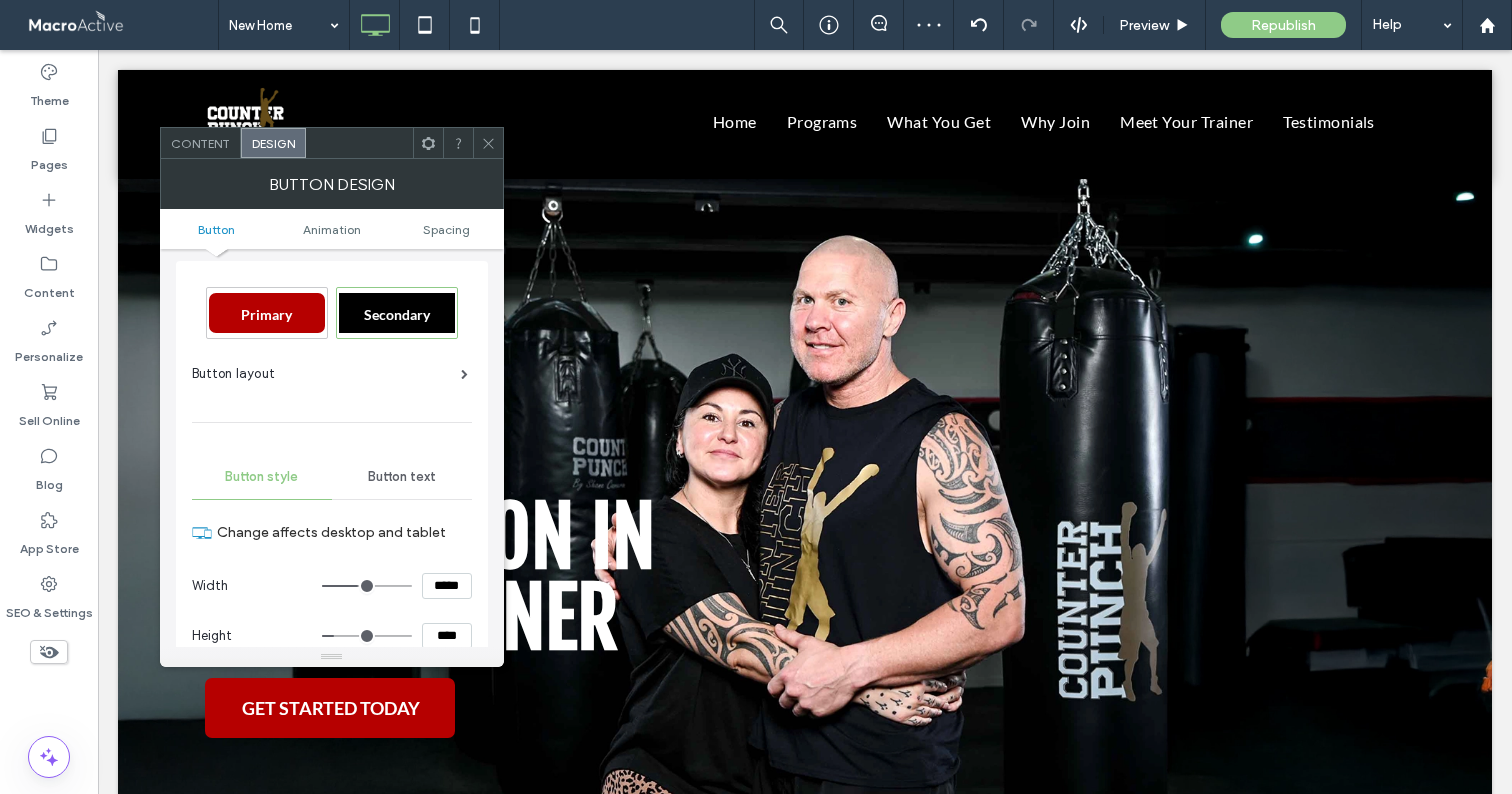 click on "*****" at bounding box center [397, 586] 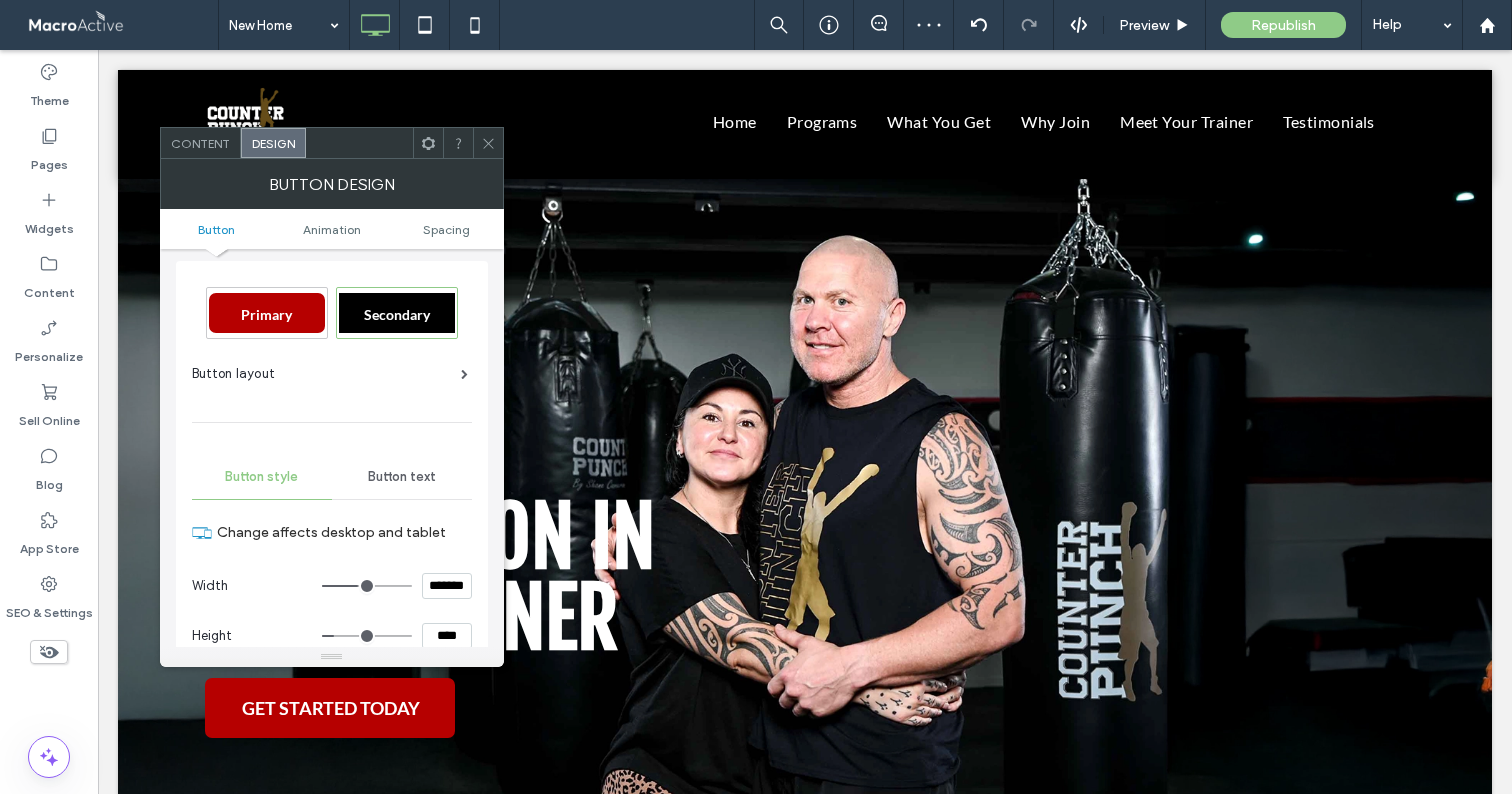 type on "*****" 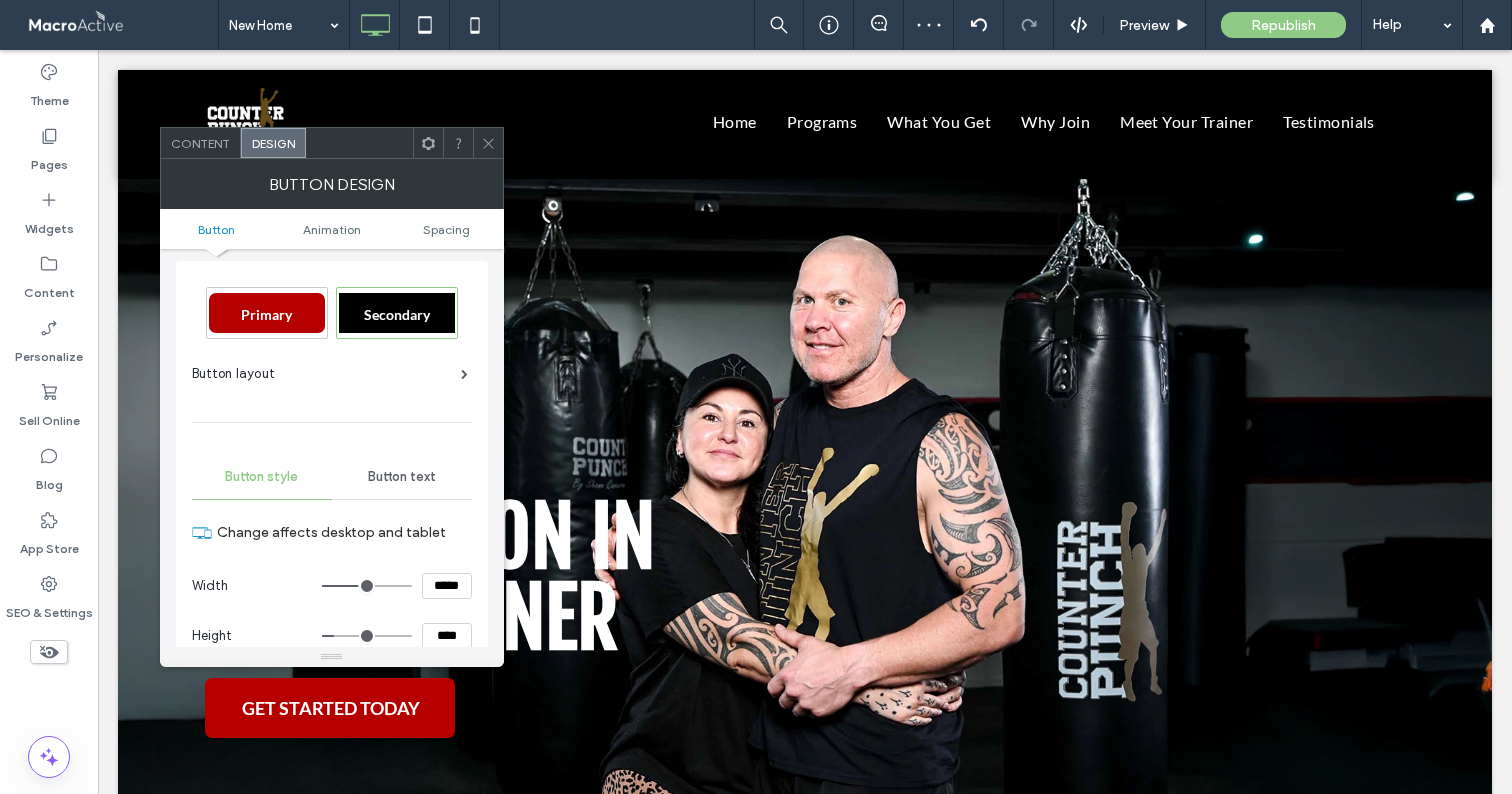 type on "***" 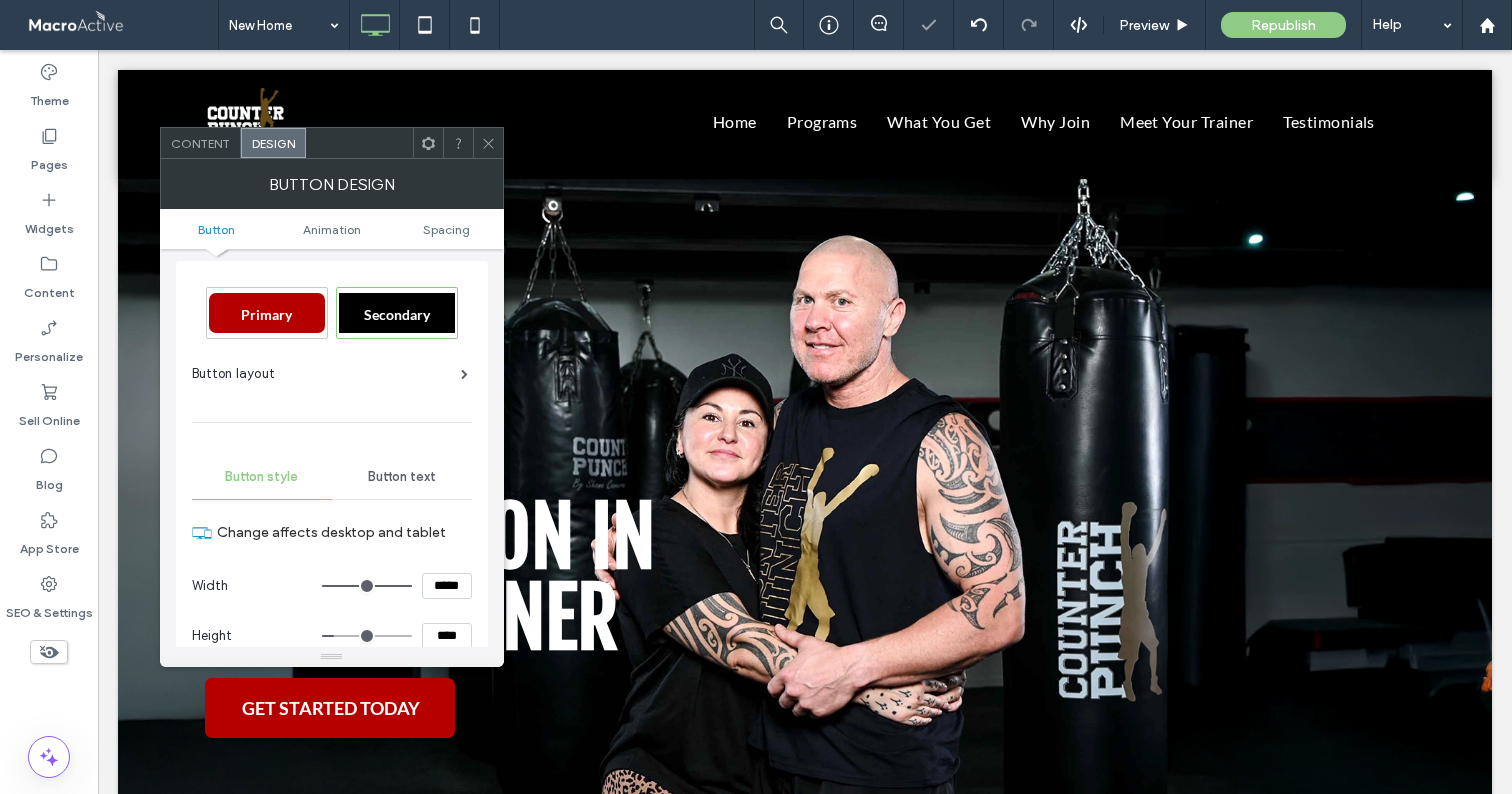 click on "*****" at bounding box center (447, 586) 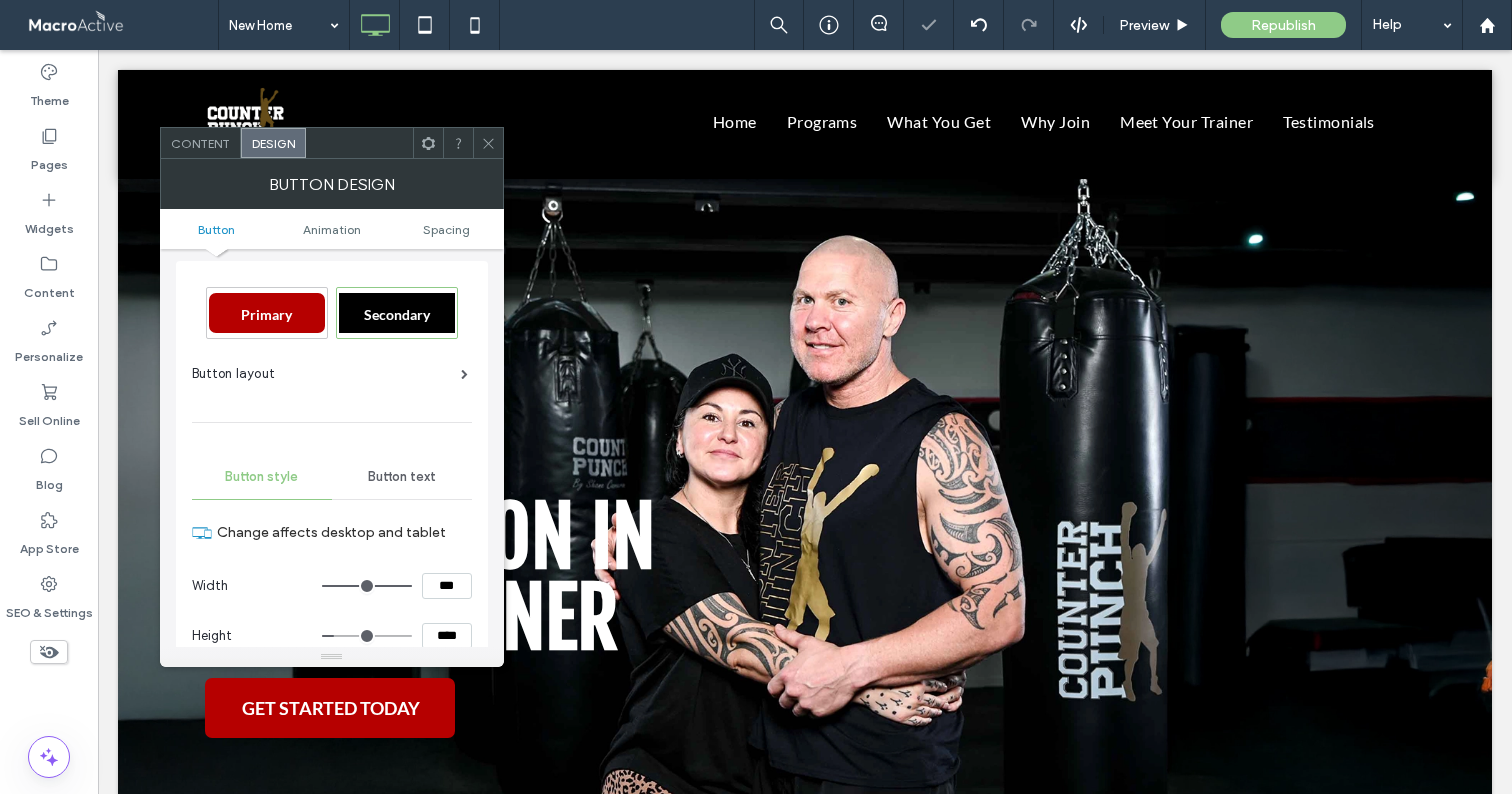 type on "*****" 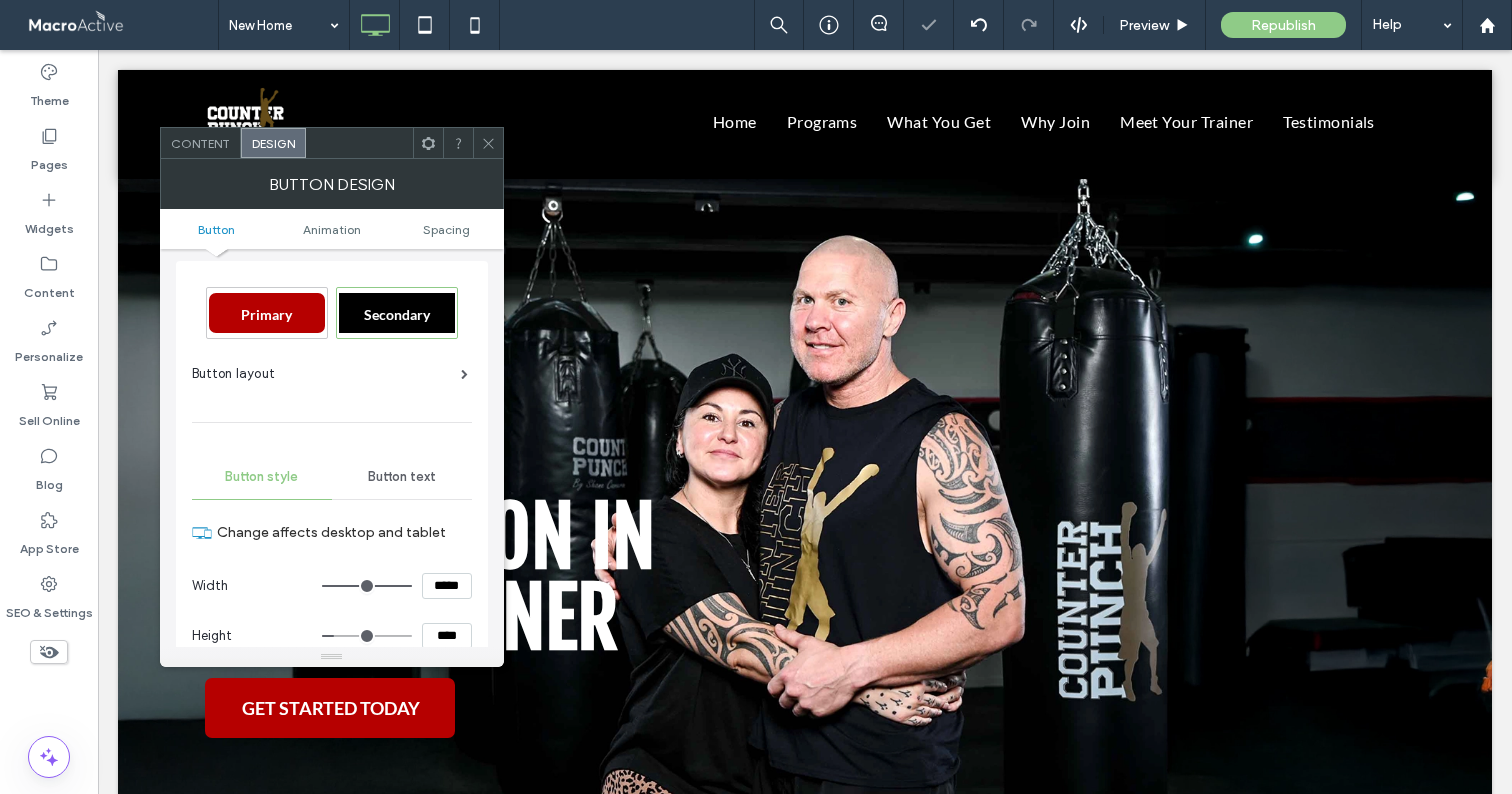 type on "***" 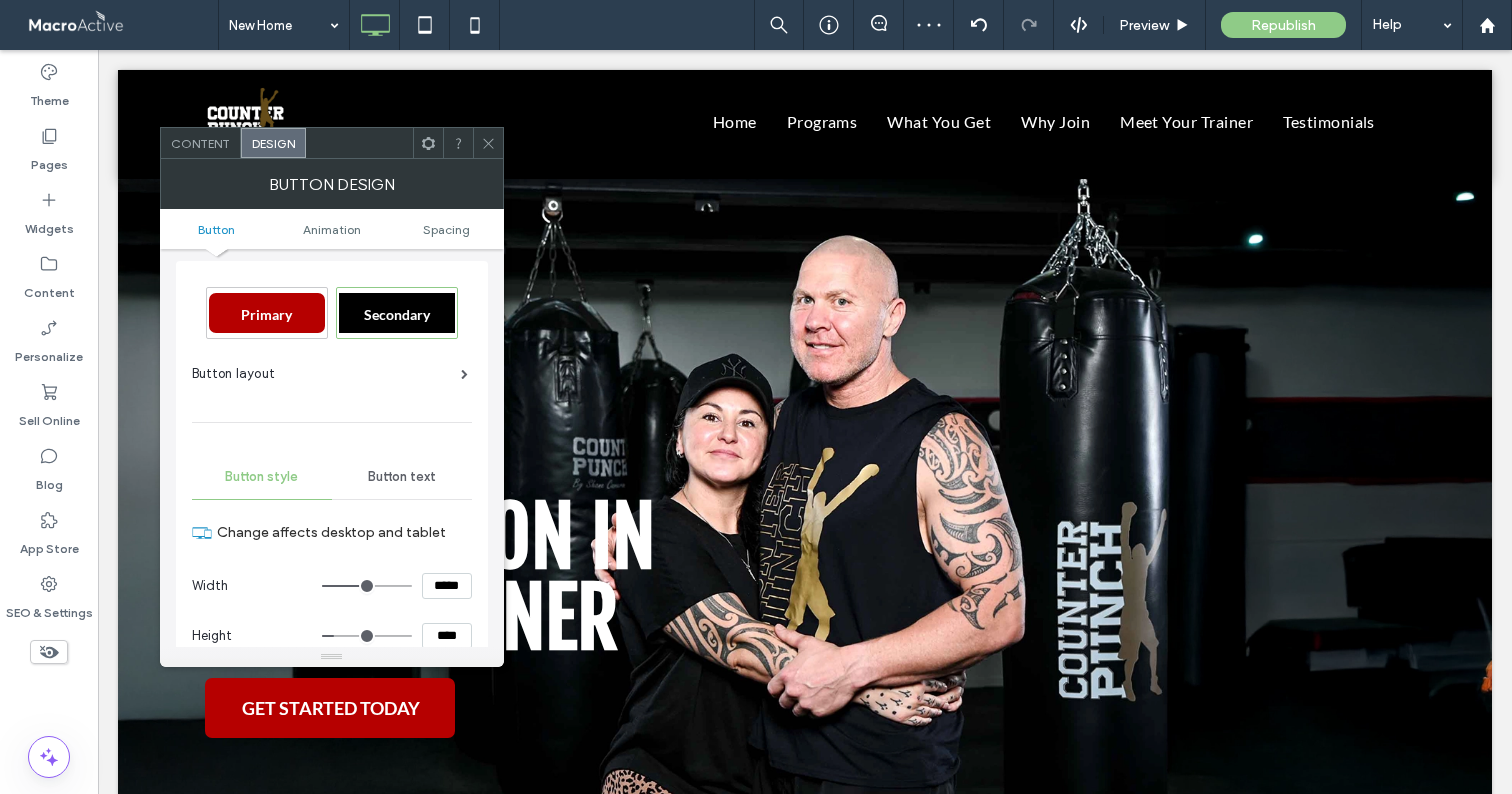 click on "*****" at bounding box center [447, 586] 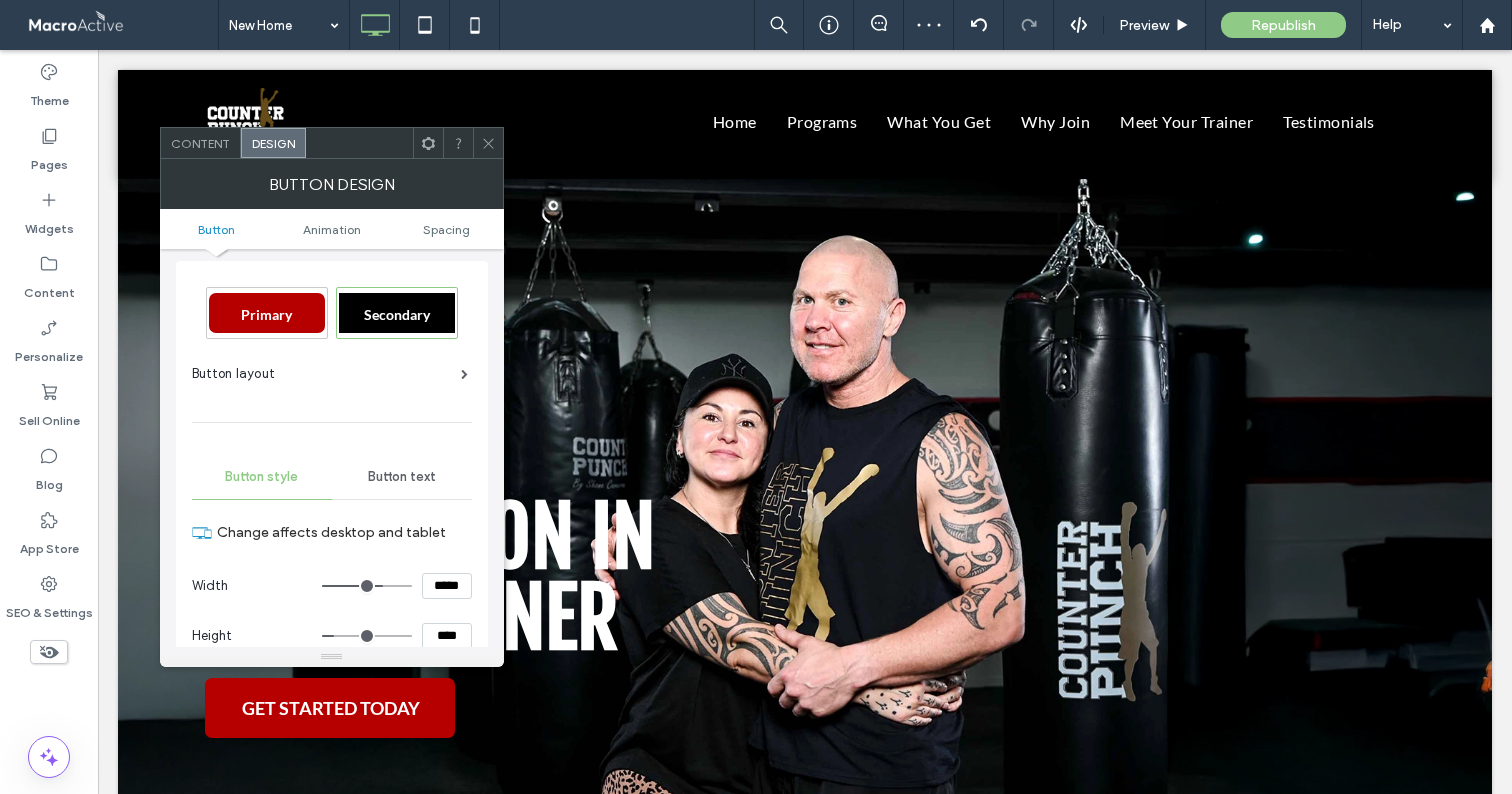 click at bounding box center (488, 143) 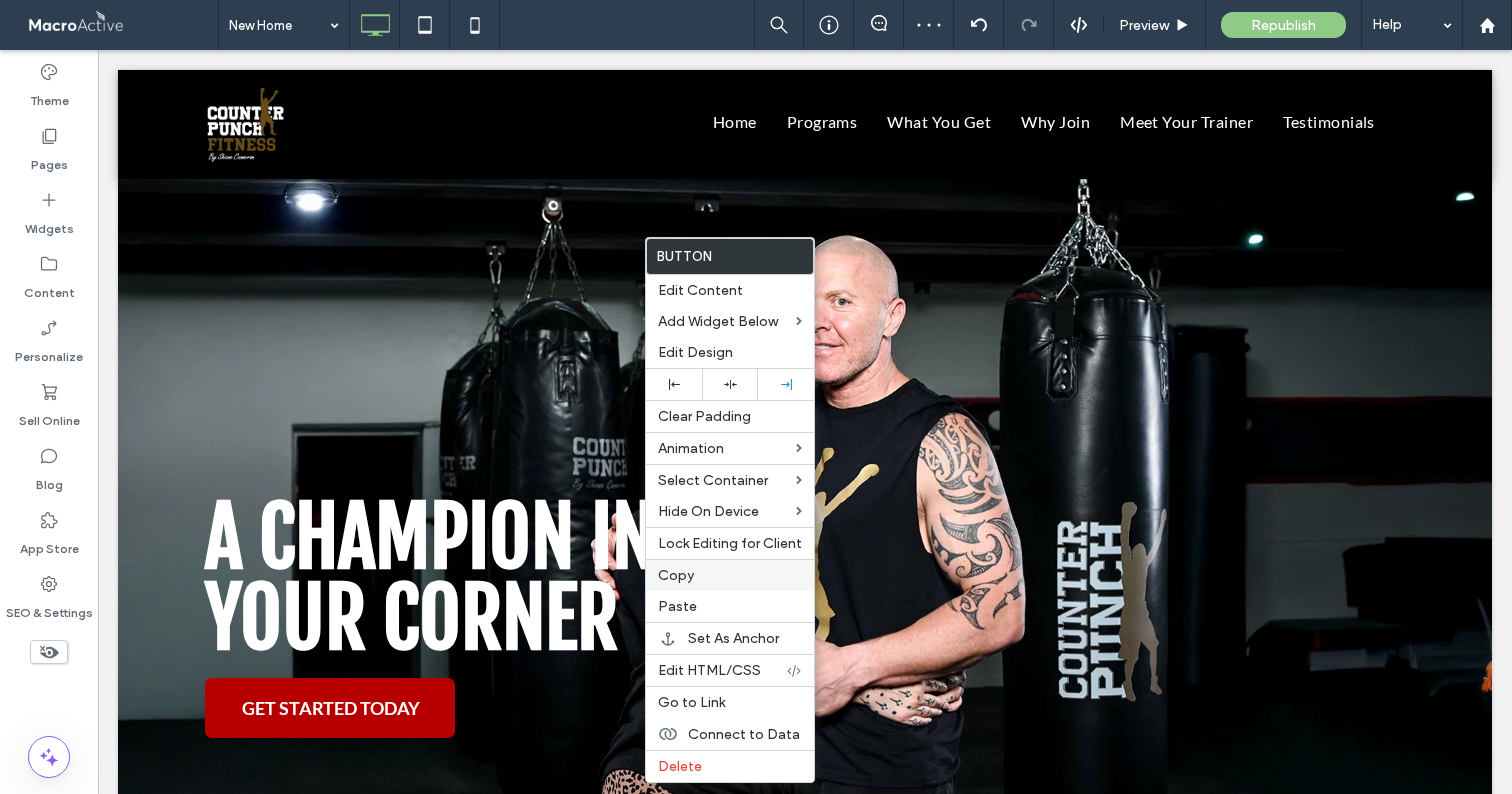 click on "Copy" at bounding box center [676, 575] 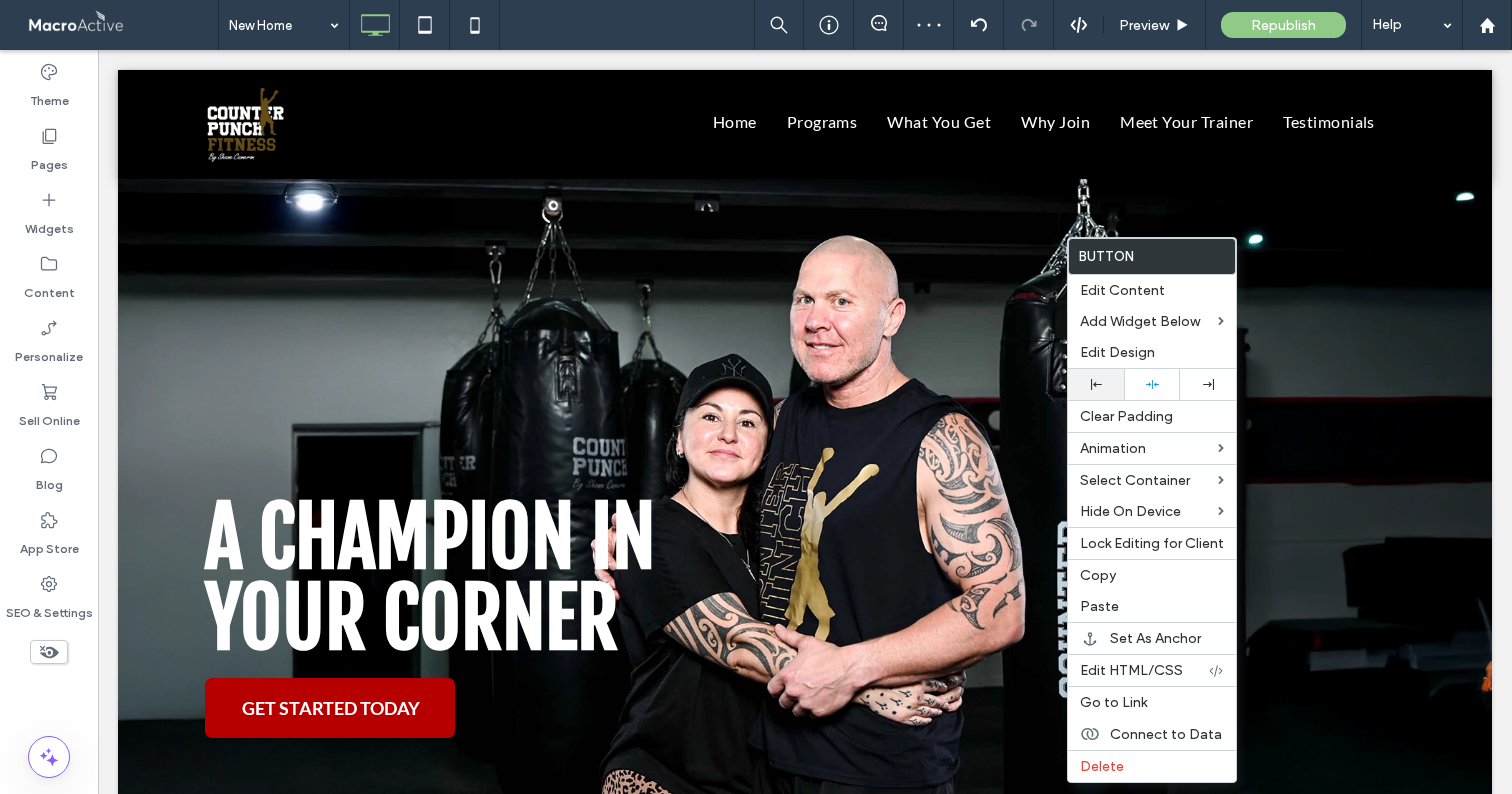 click at bounding box center [1096, 384] 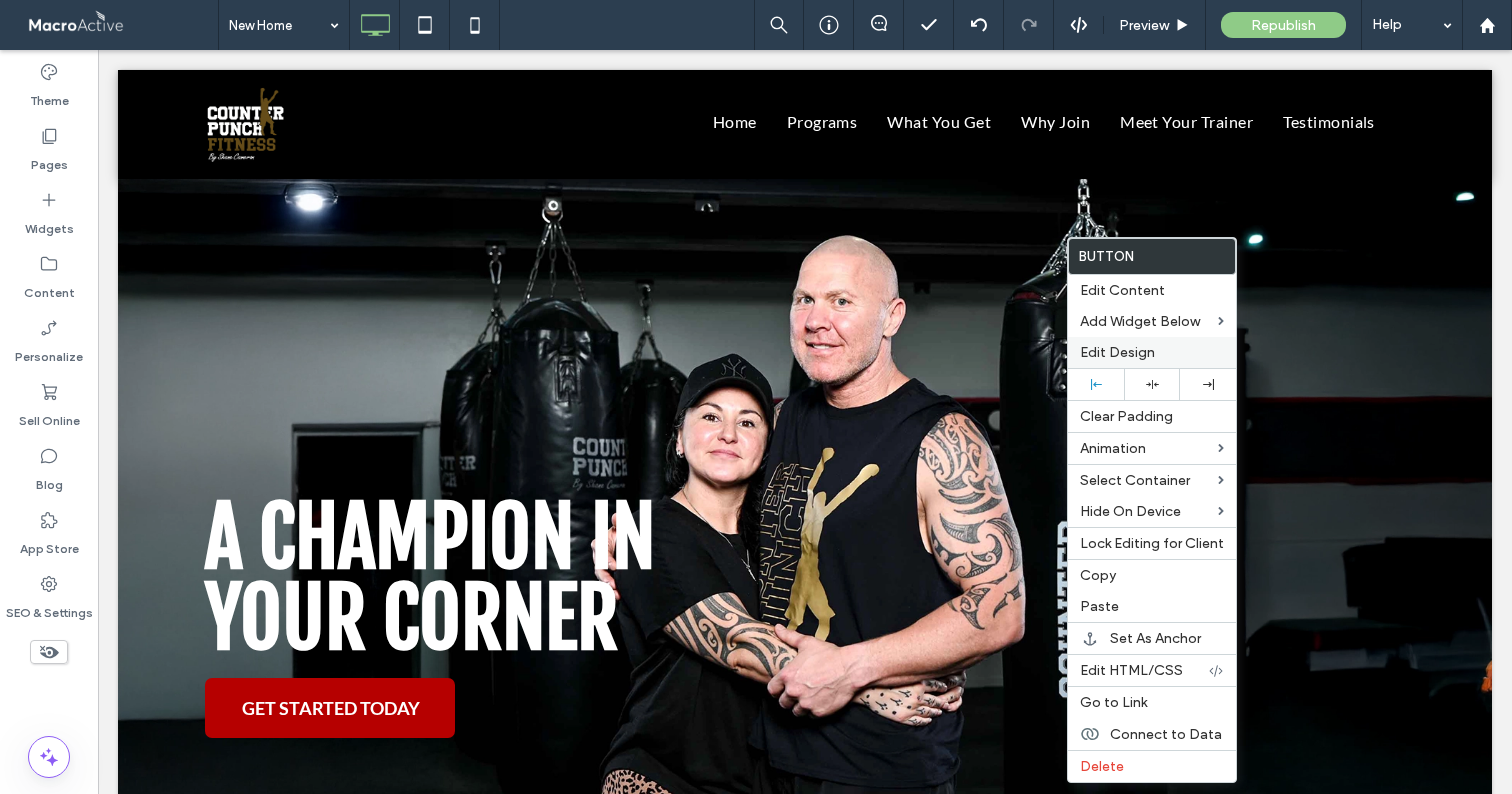 click on "Edit Design" at bounding box center (1117, 352) 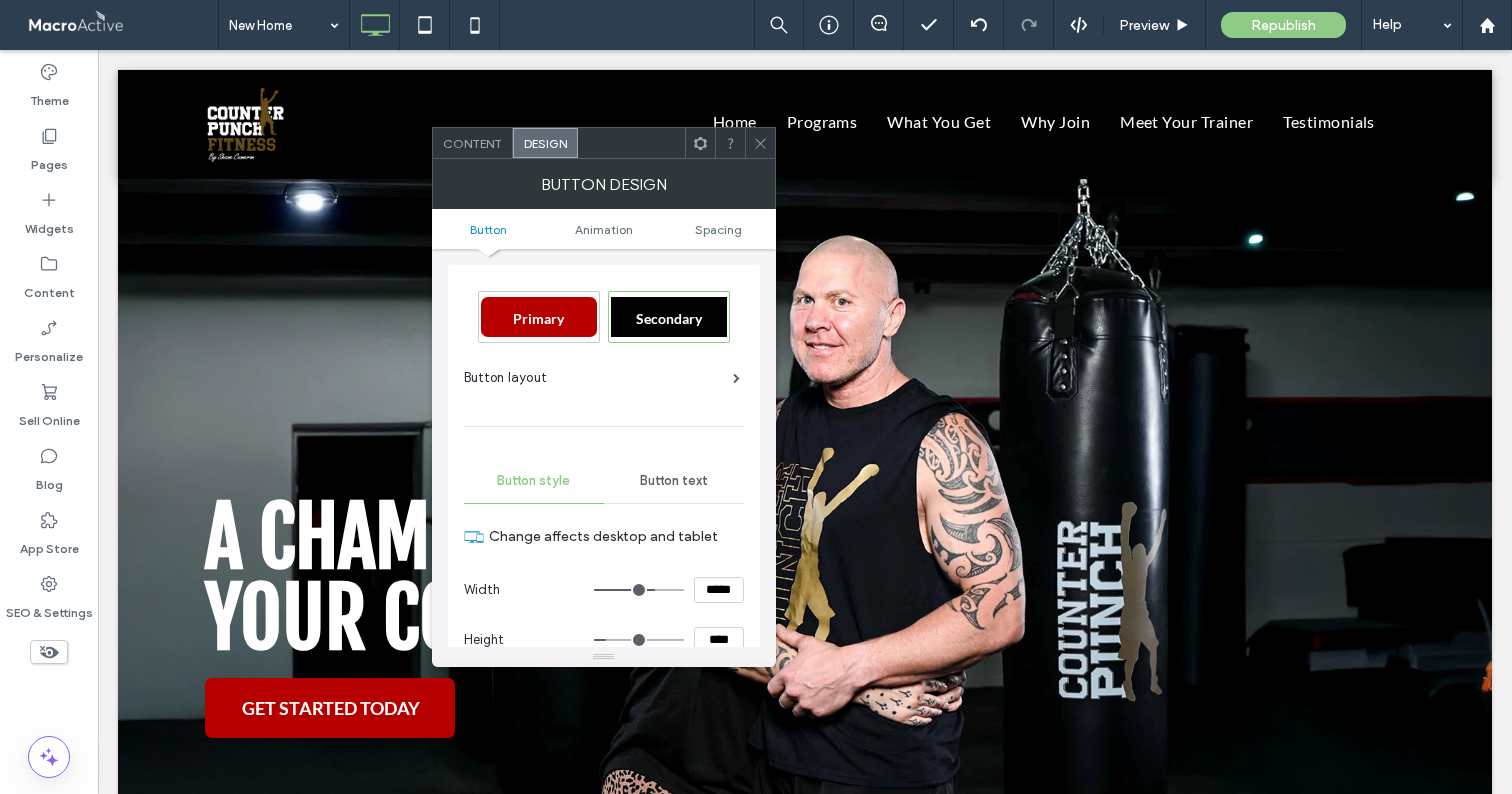 click on "Content" at bounding box center [472, 143] 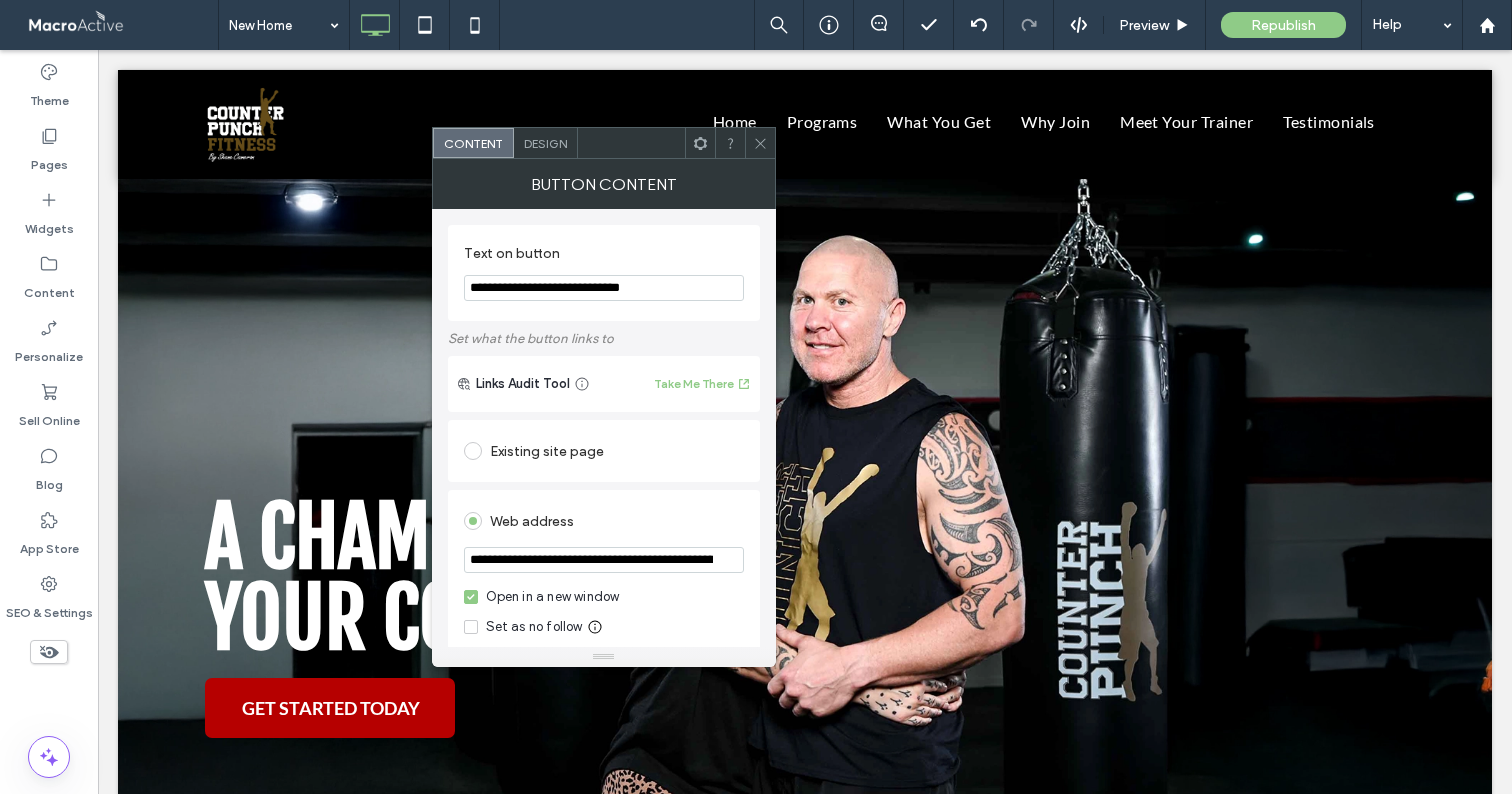 click on "**********" at bounding box center [604, 288] 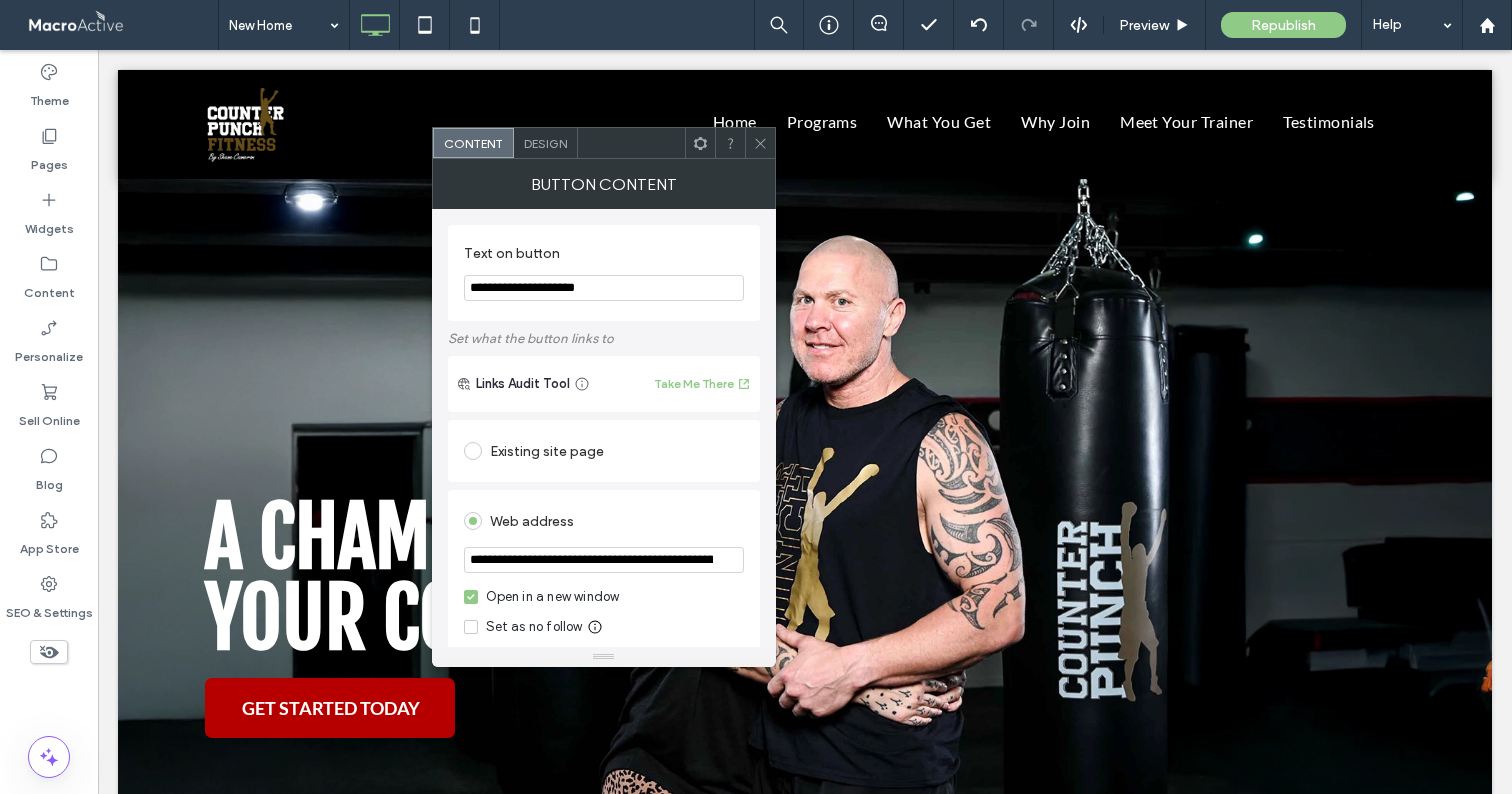 type on "**********" 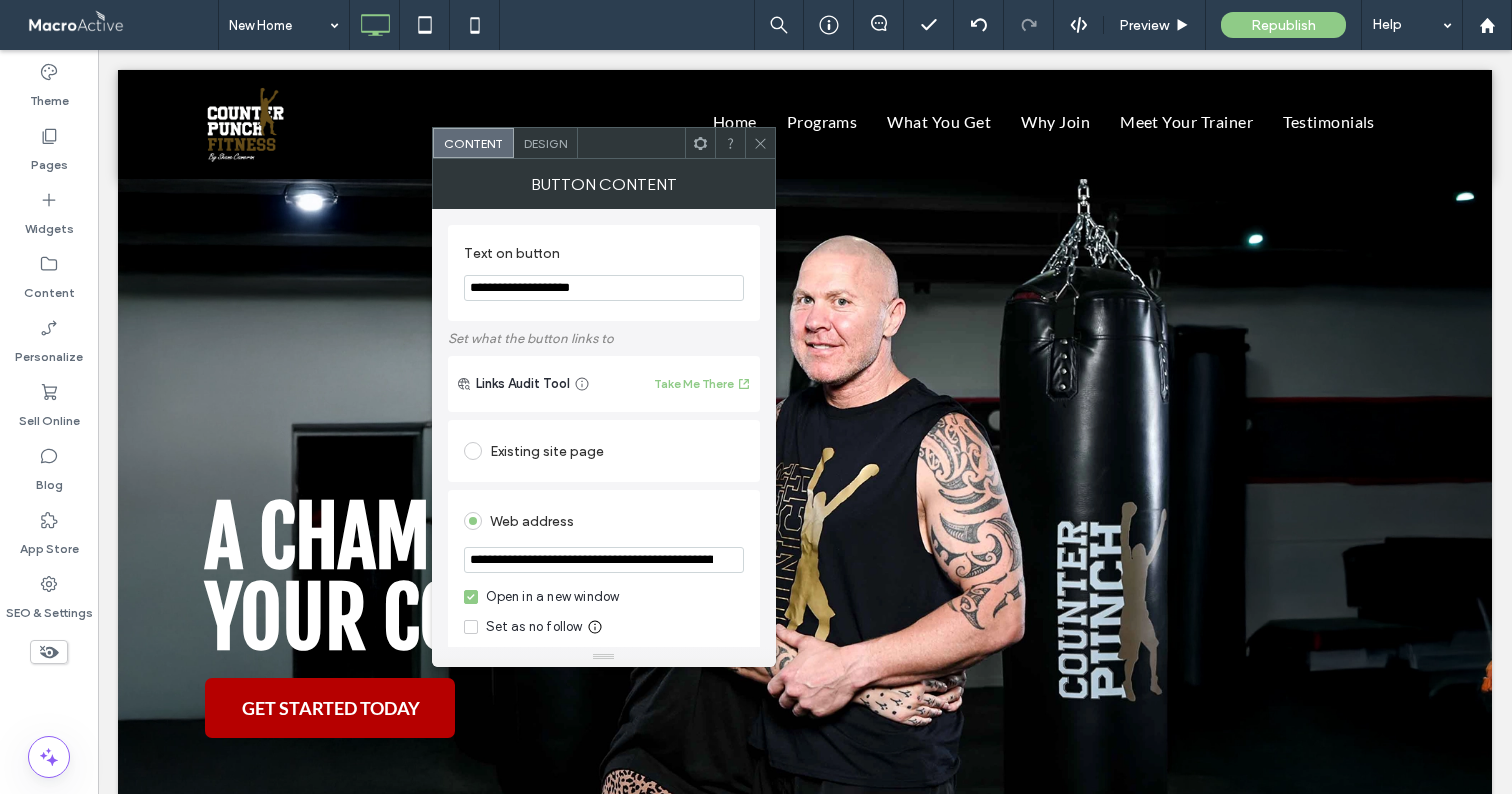click 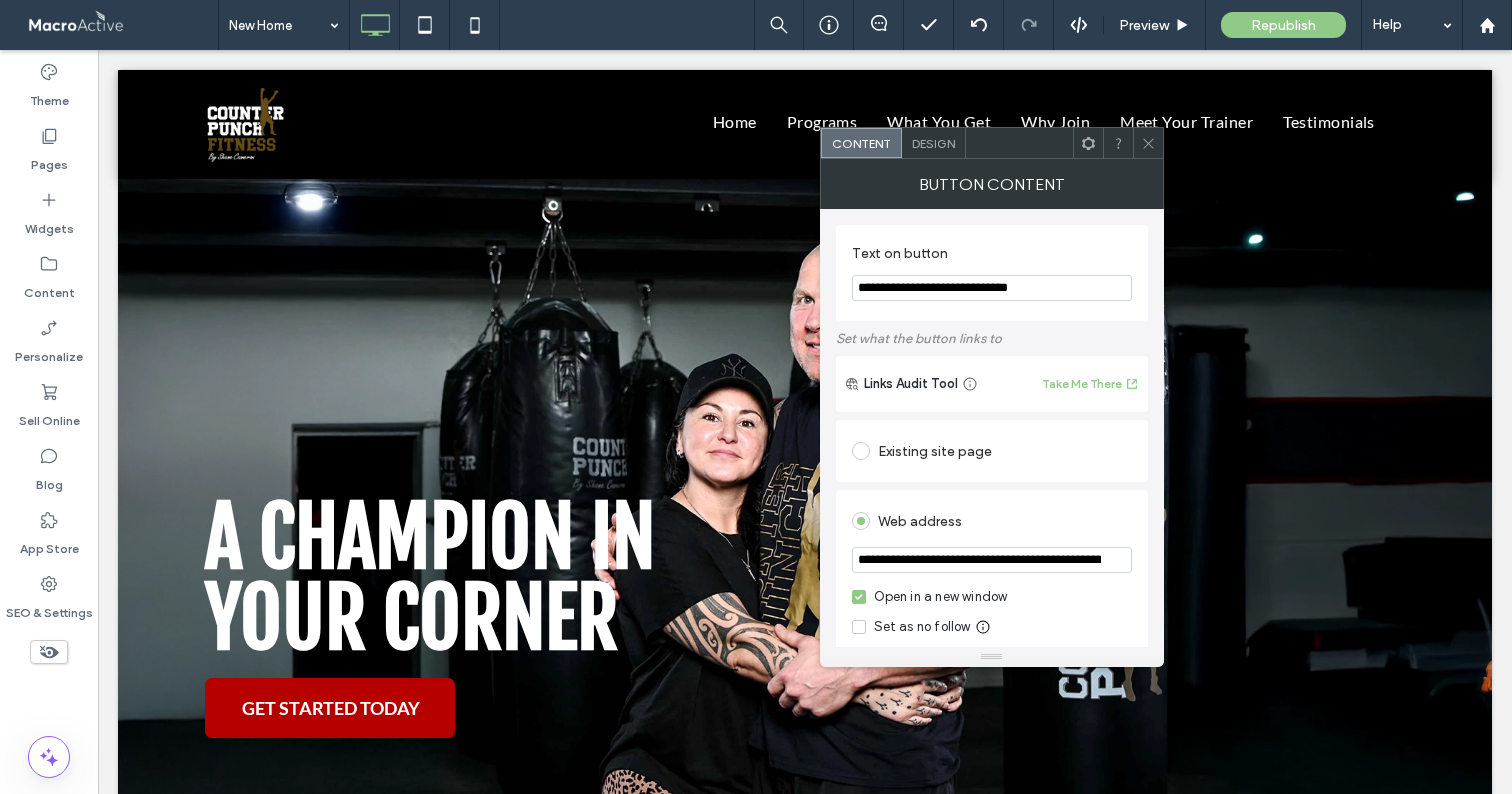 click on "Design" at bounding box center (933, 143) 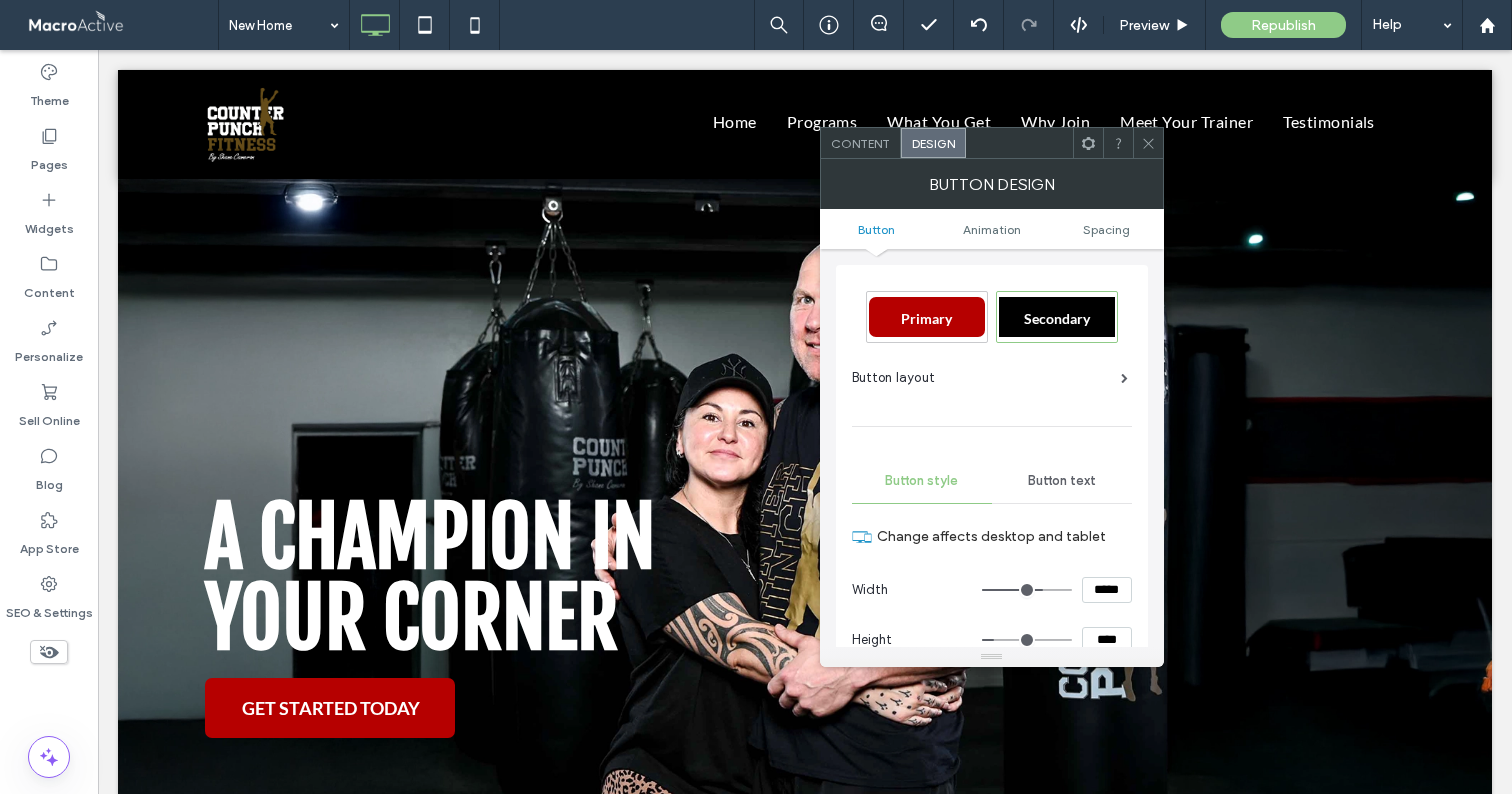 click on "Secondary" at bounding box center [1057, 318] 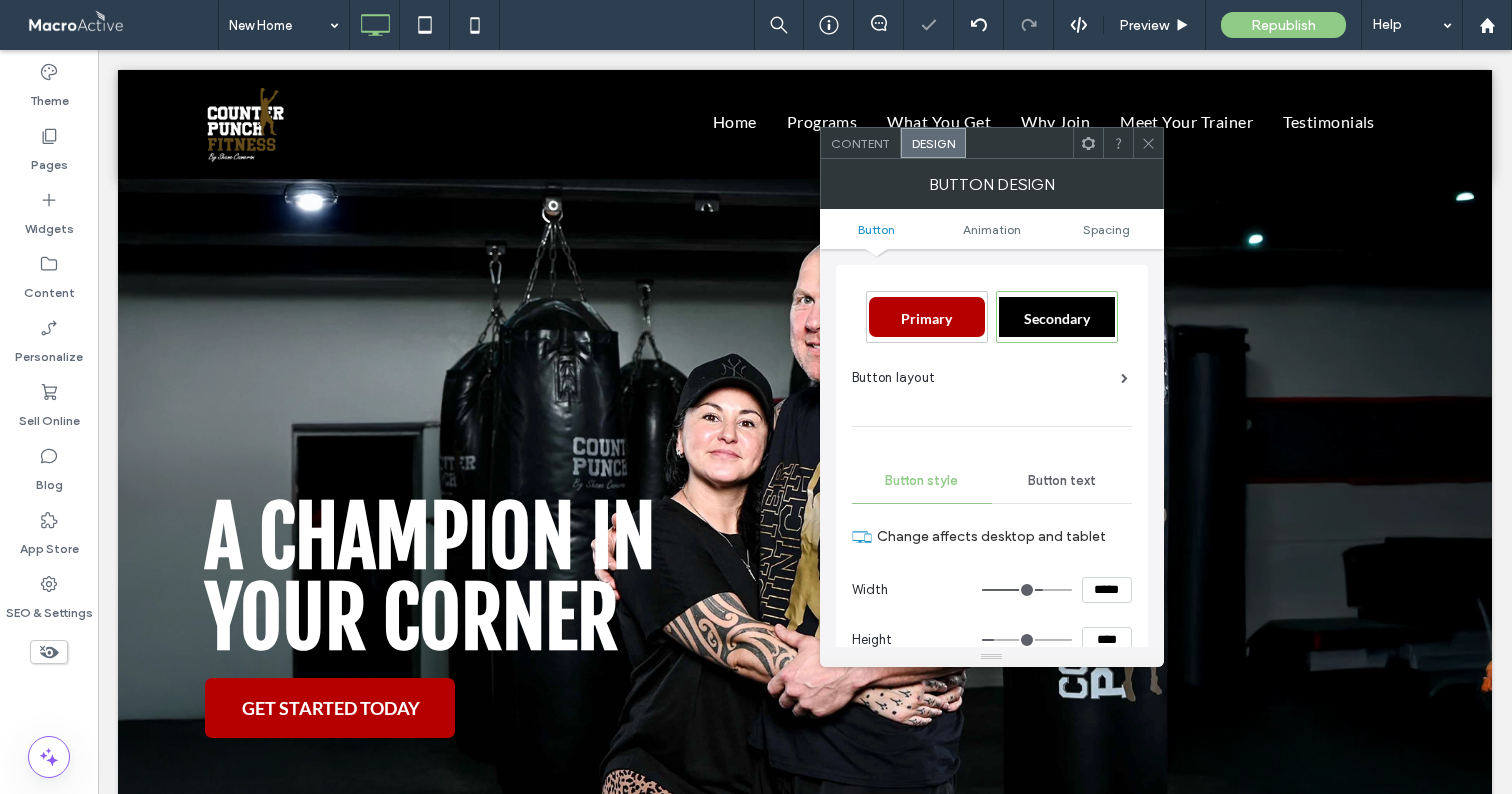 type on "*" 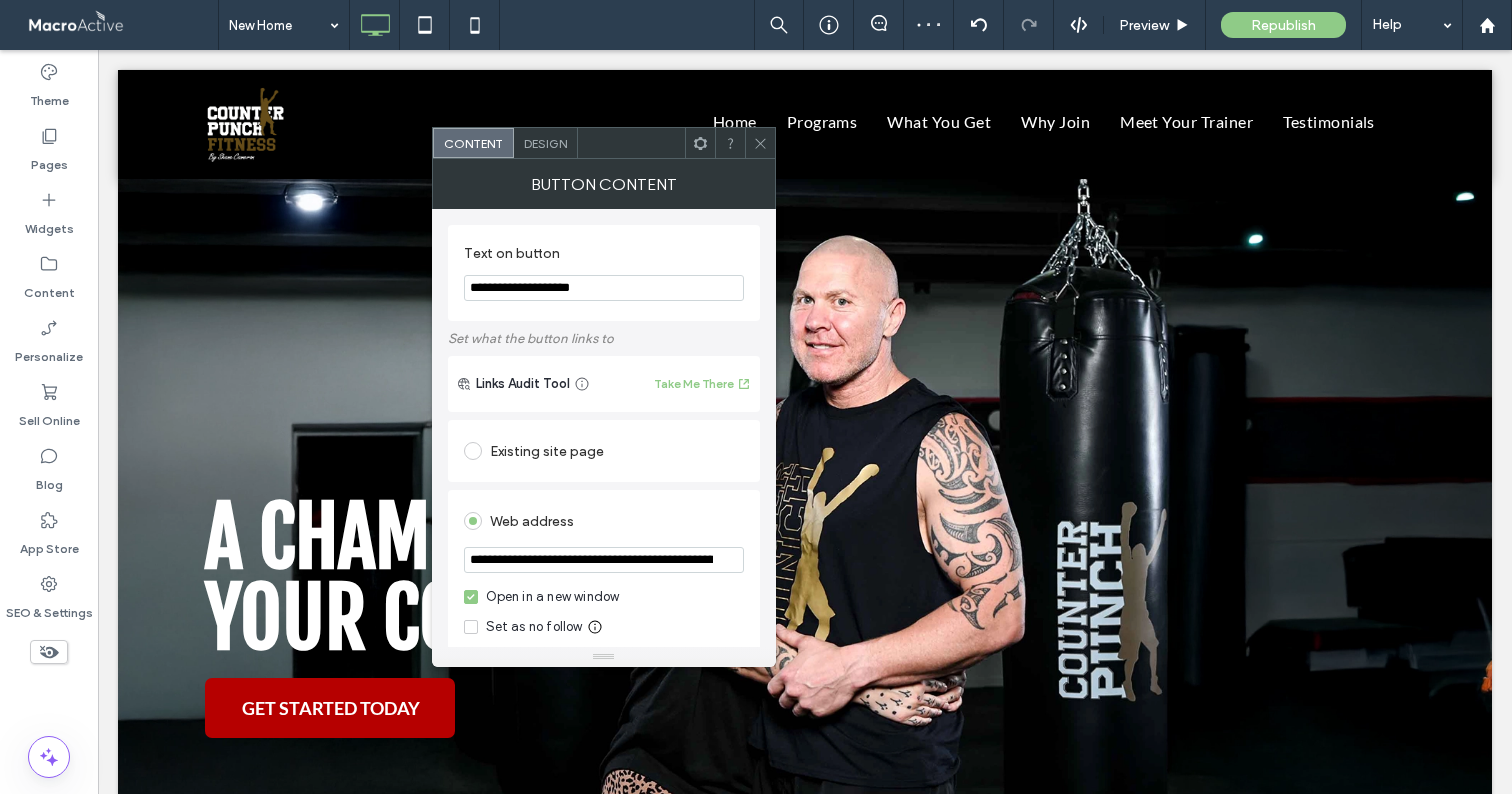 click 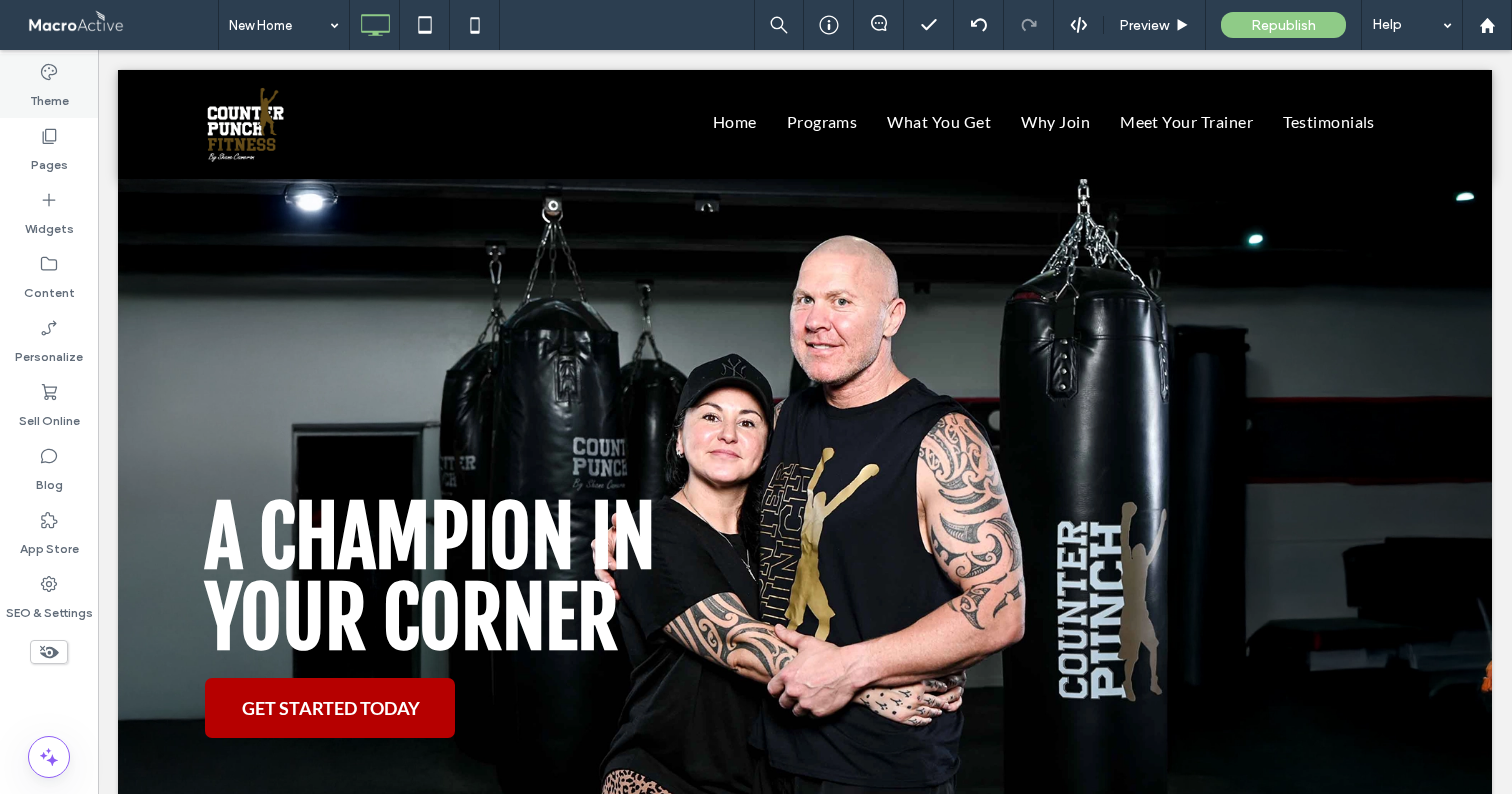 click 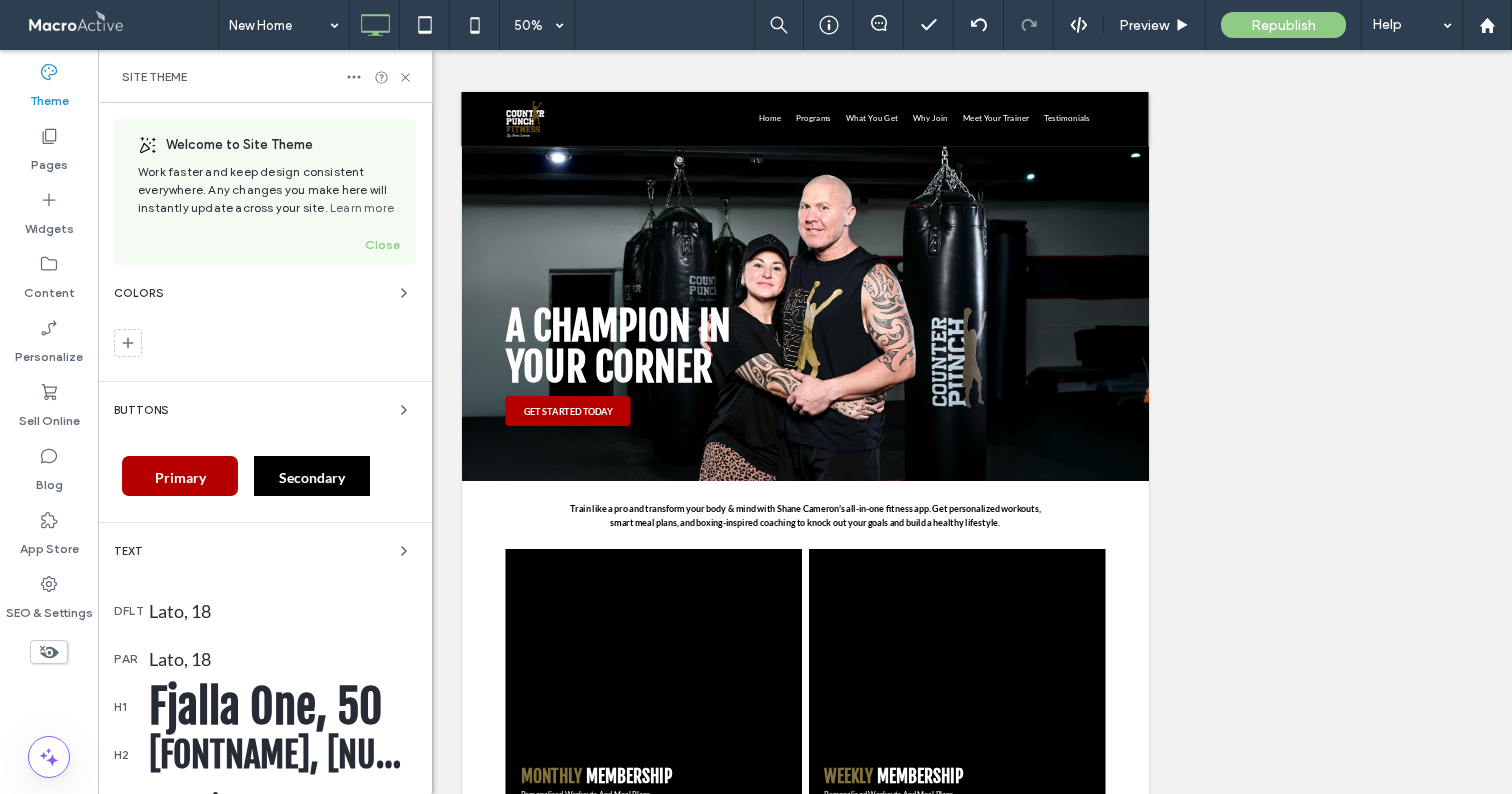 scroll, scrollTop: 142, scrollLeft: 0, axis: vertical 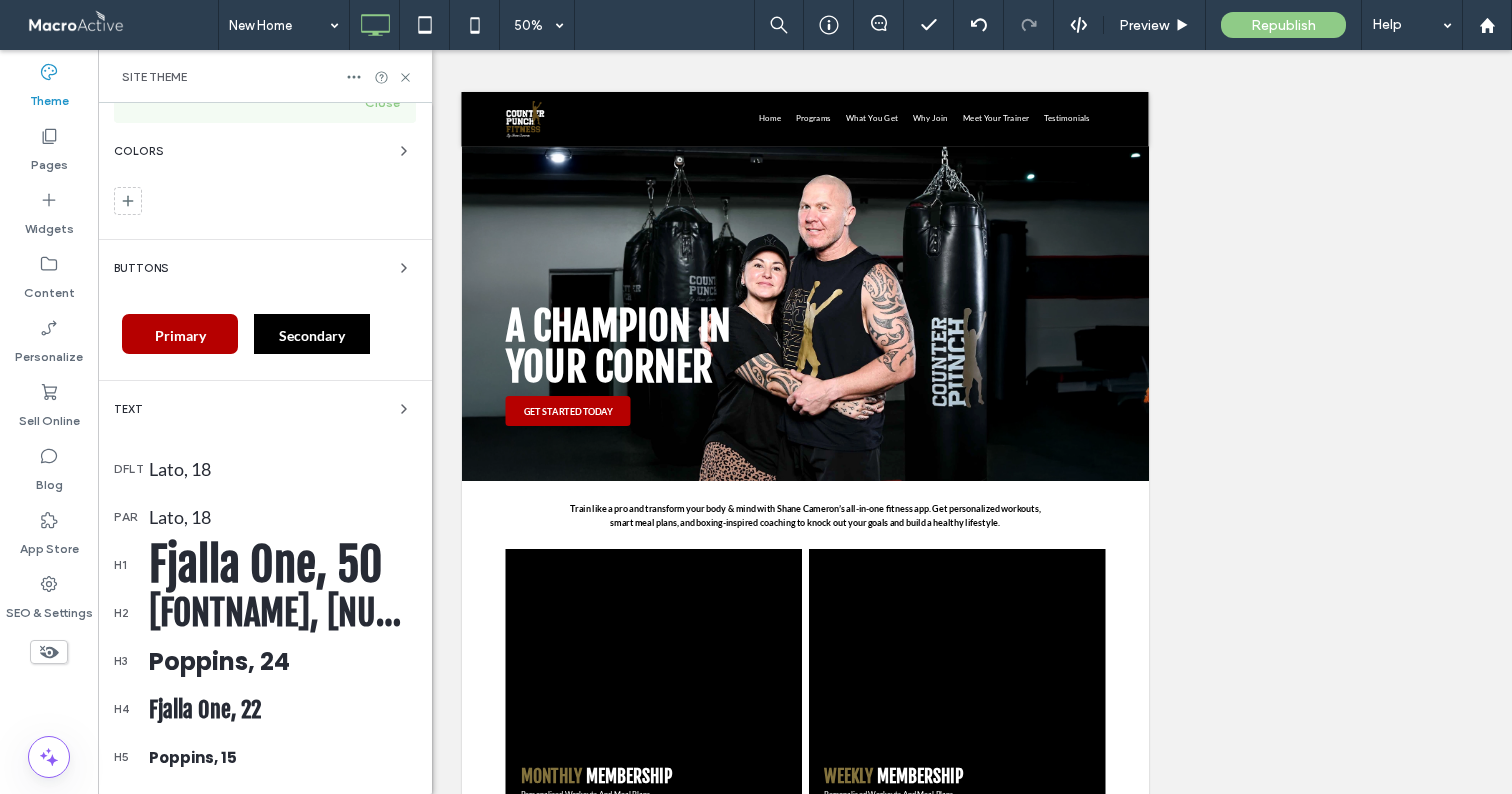 click on "Primary" at bounding box center (180, 334) 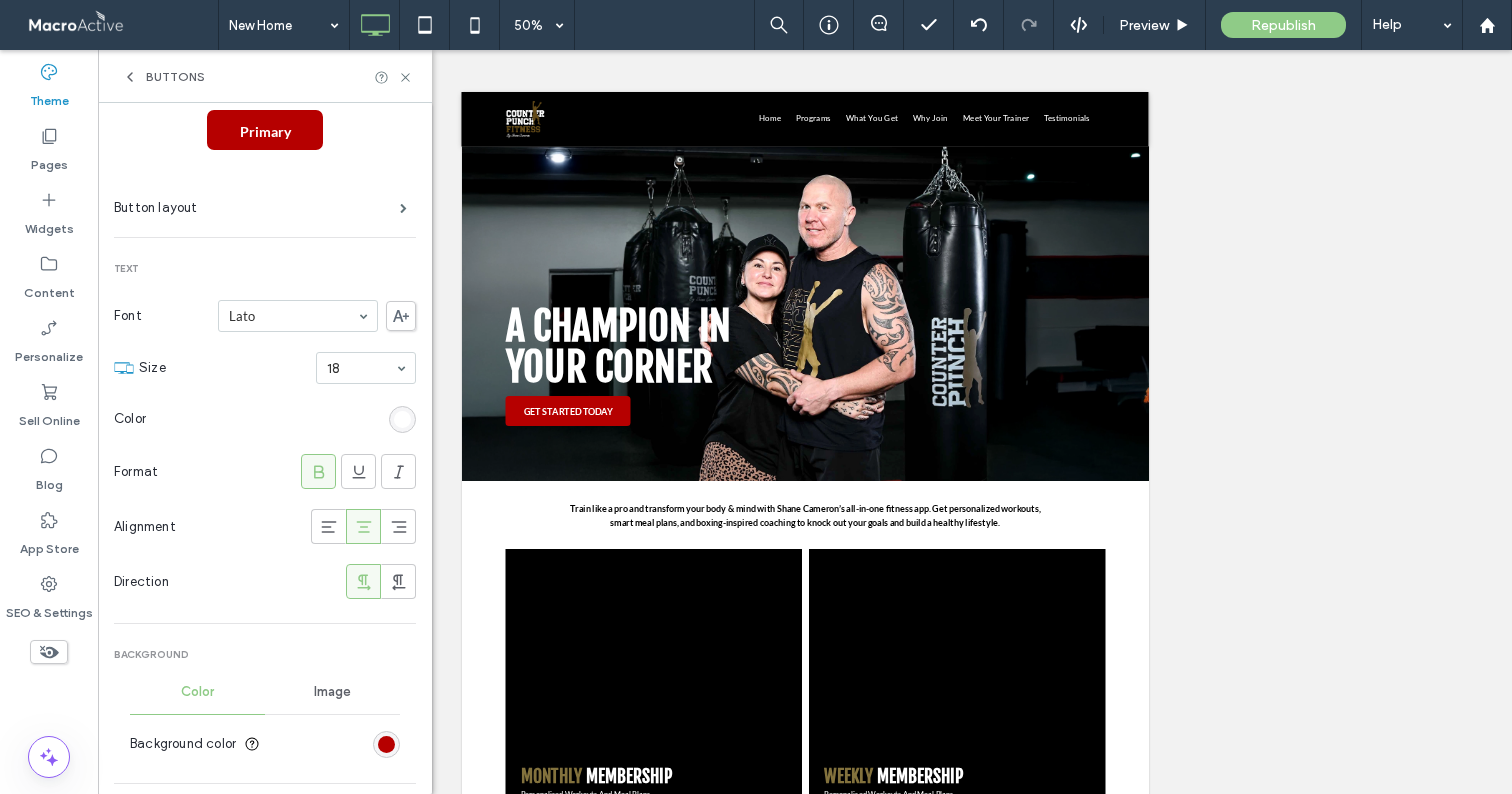 scroll, scrollTop: 0, scrollLeft: 0, axis: both 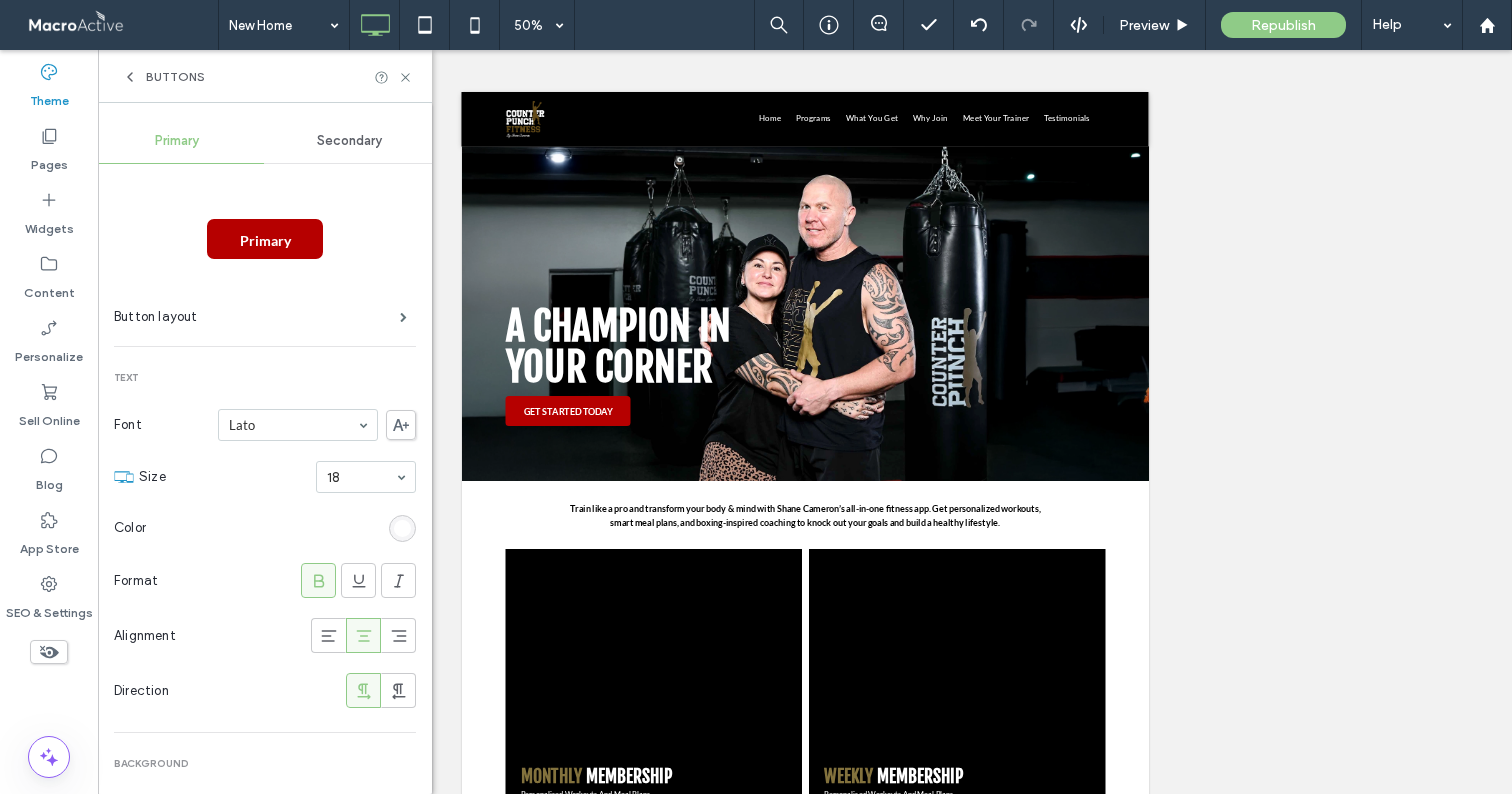 click on "Secondary" at bounding box center [349, 141] 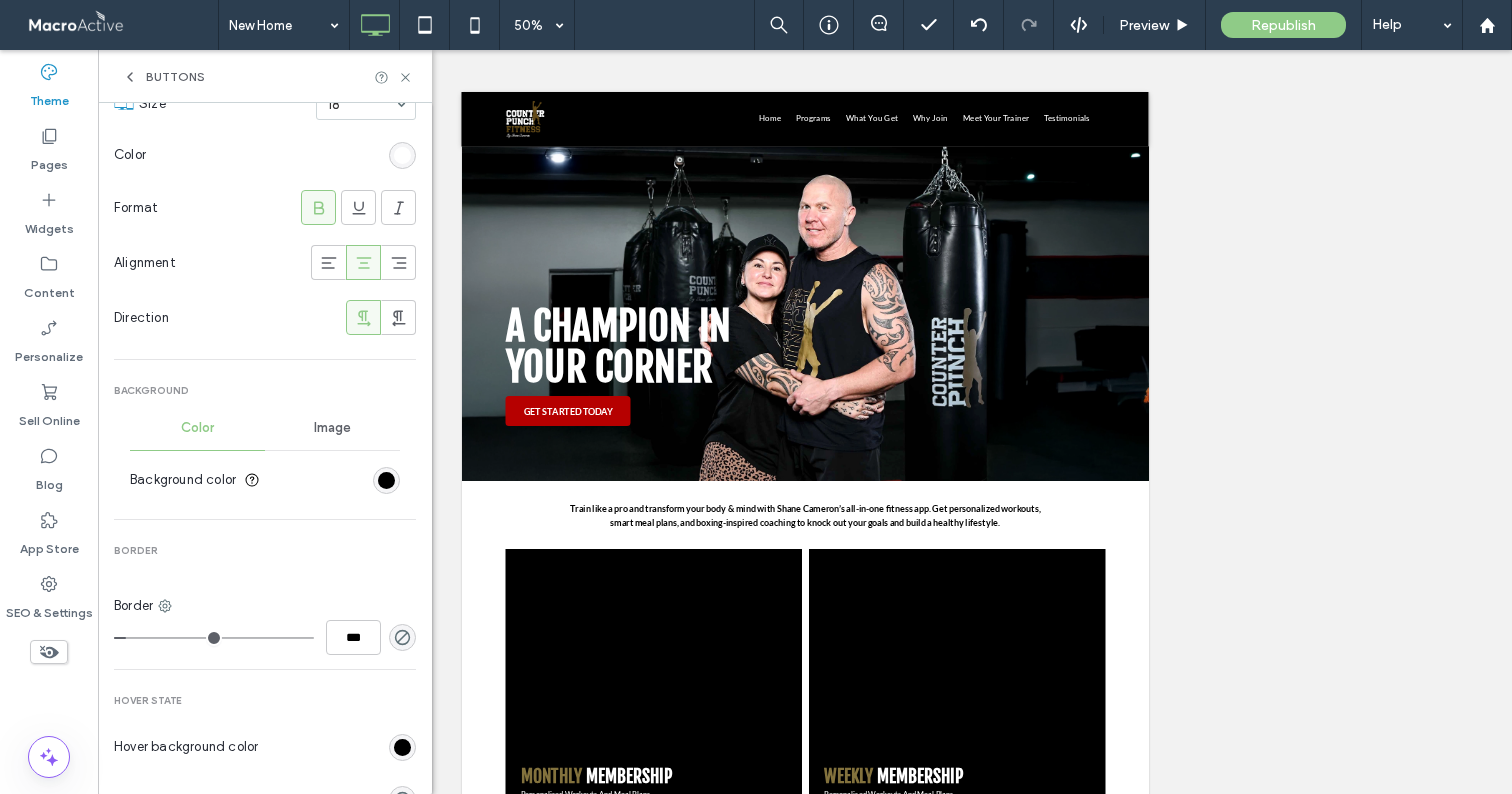 scroll, scrollTop: 732, scrollLeft: 0, axis: vertical 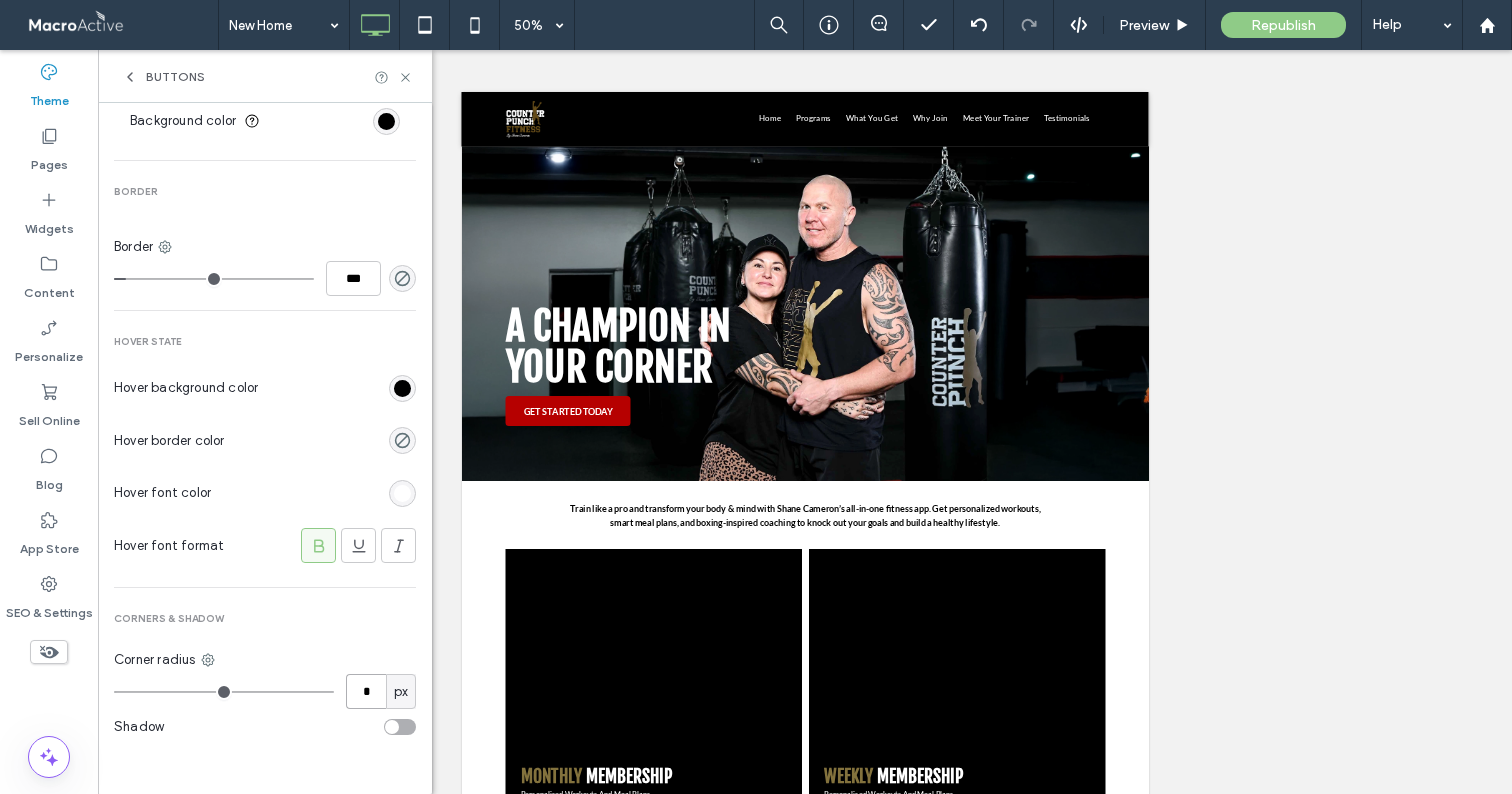 click on "*" at bounding box center [366, 691] 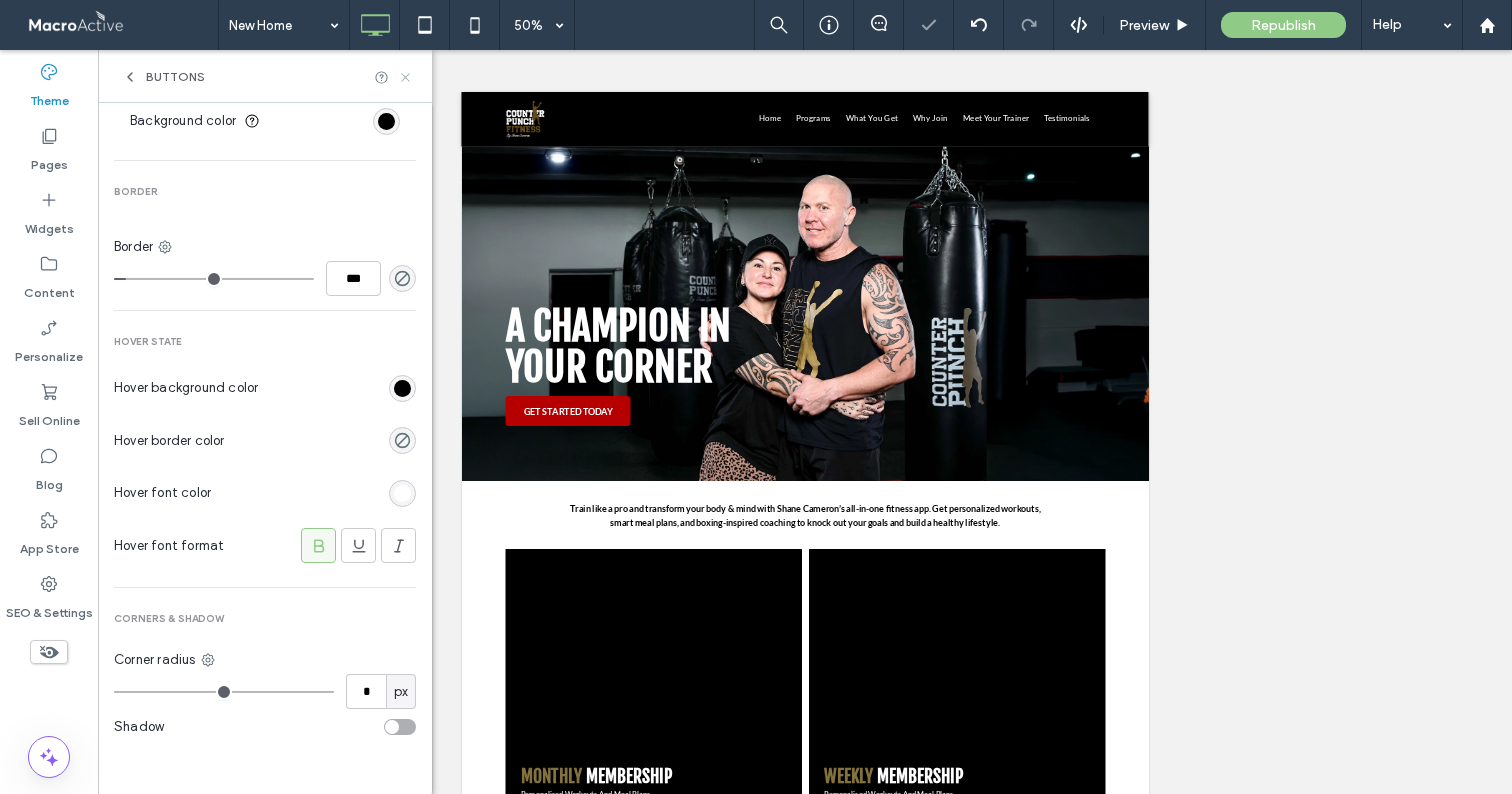 click 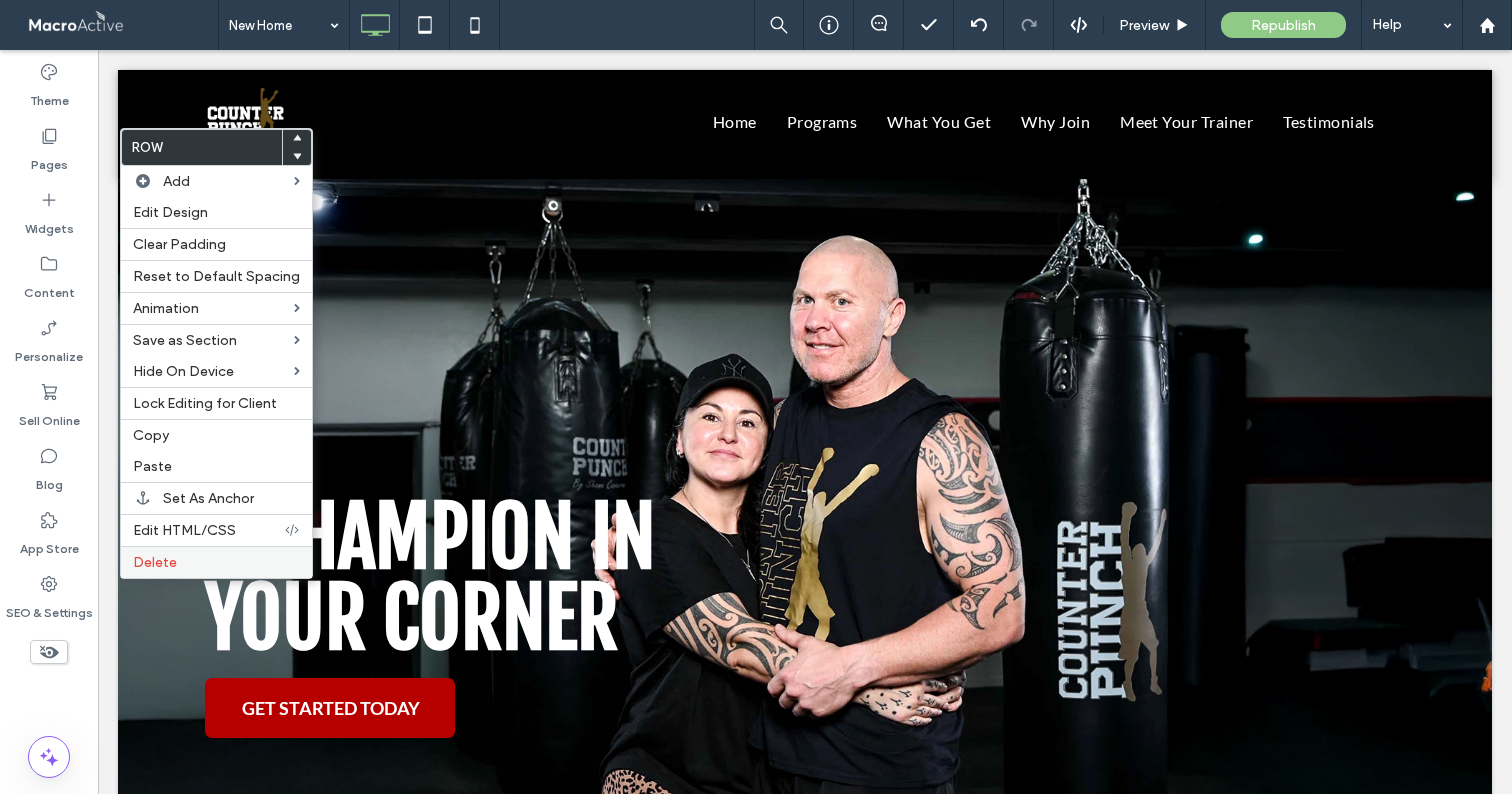 click on "Delete" at bounding box center [155, 562] 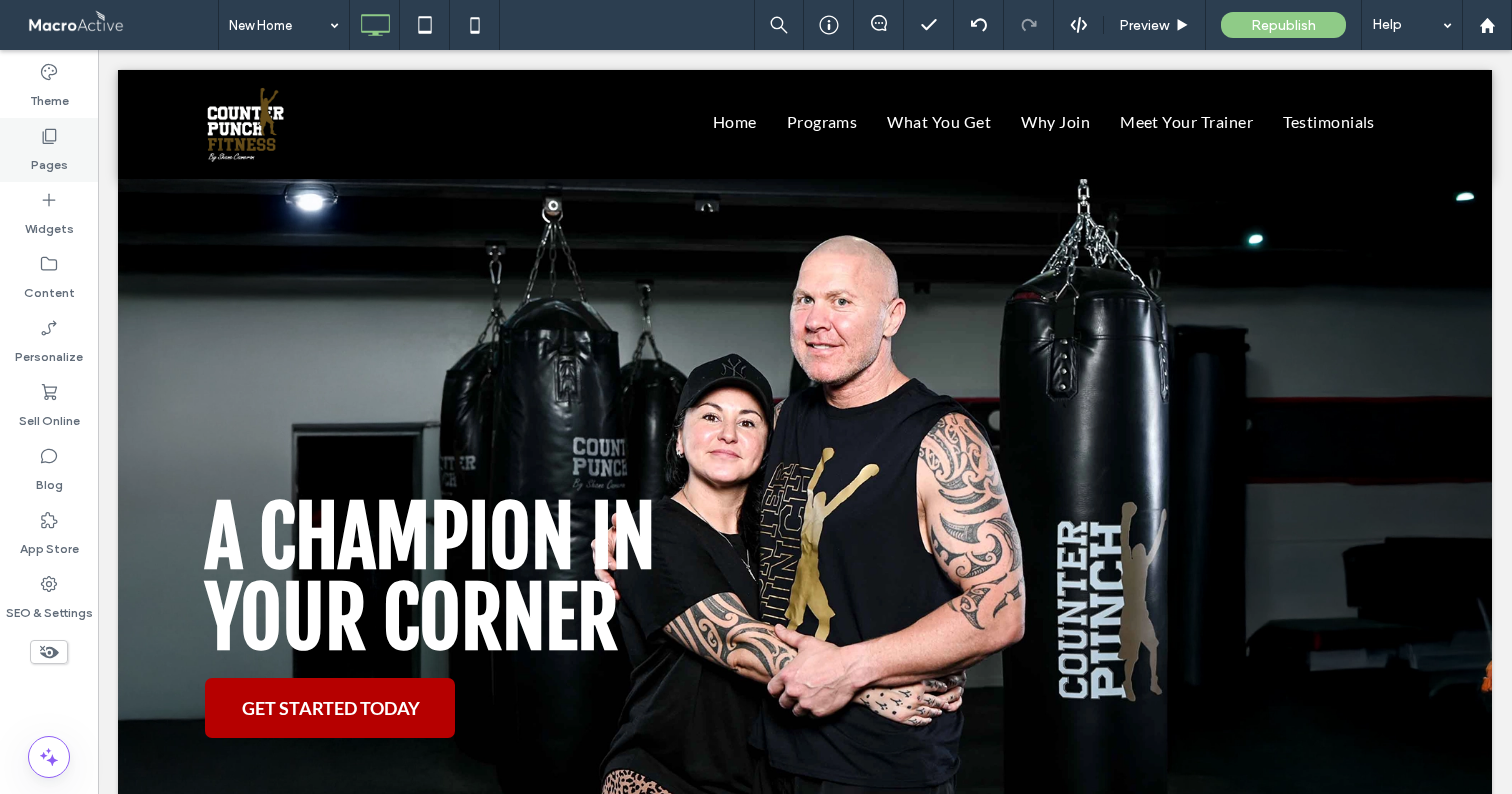 click 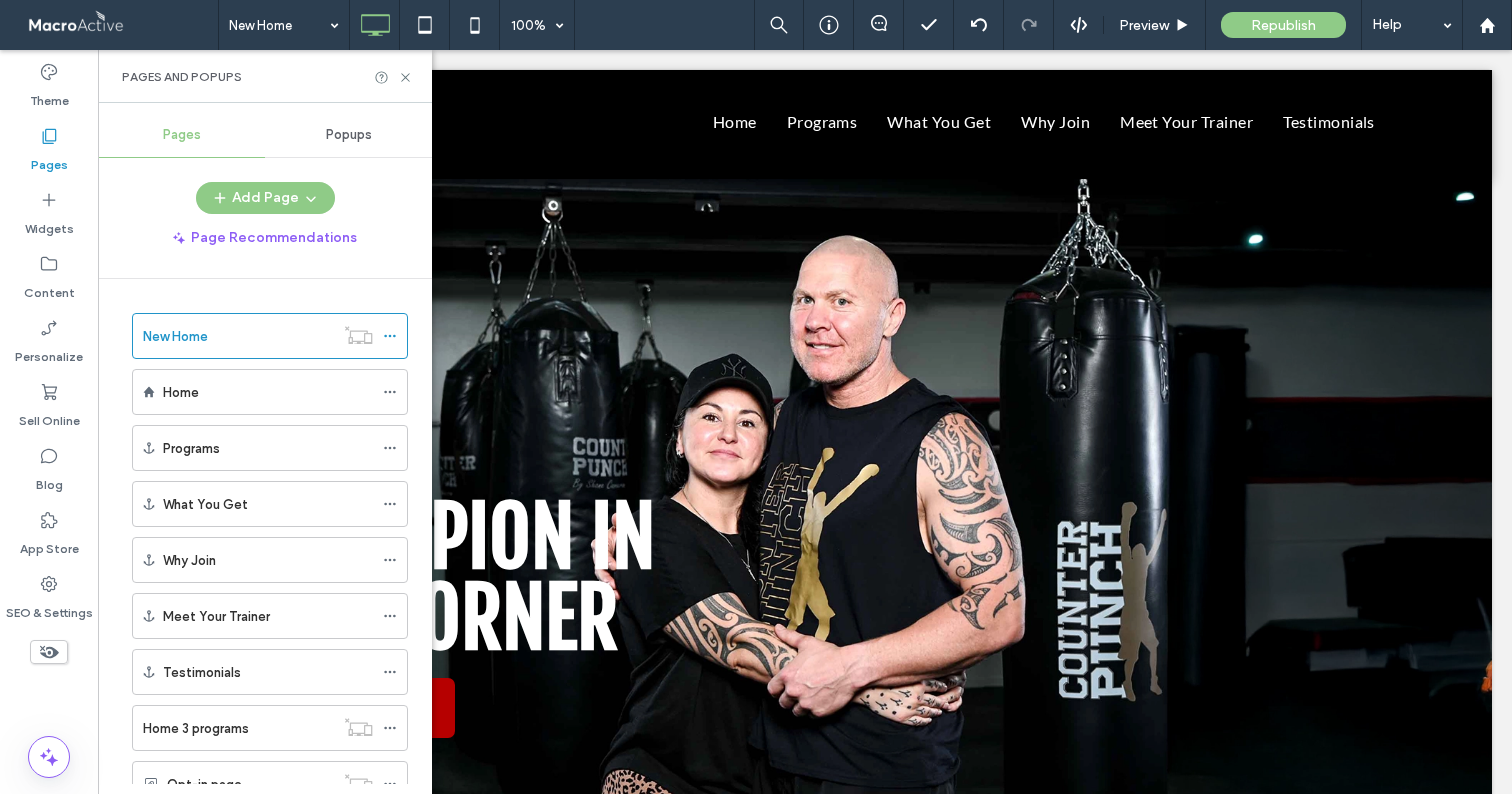 click on "Popups" at bounding box center (349, 135) 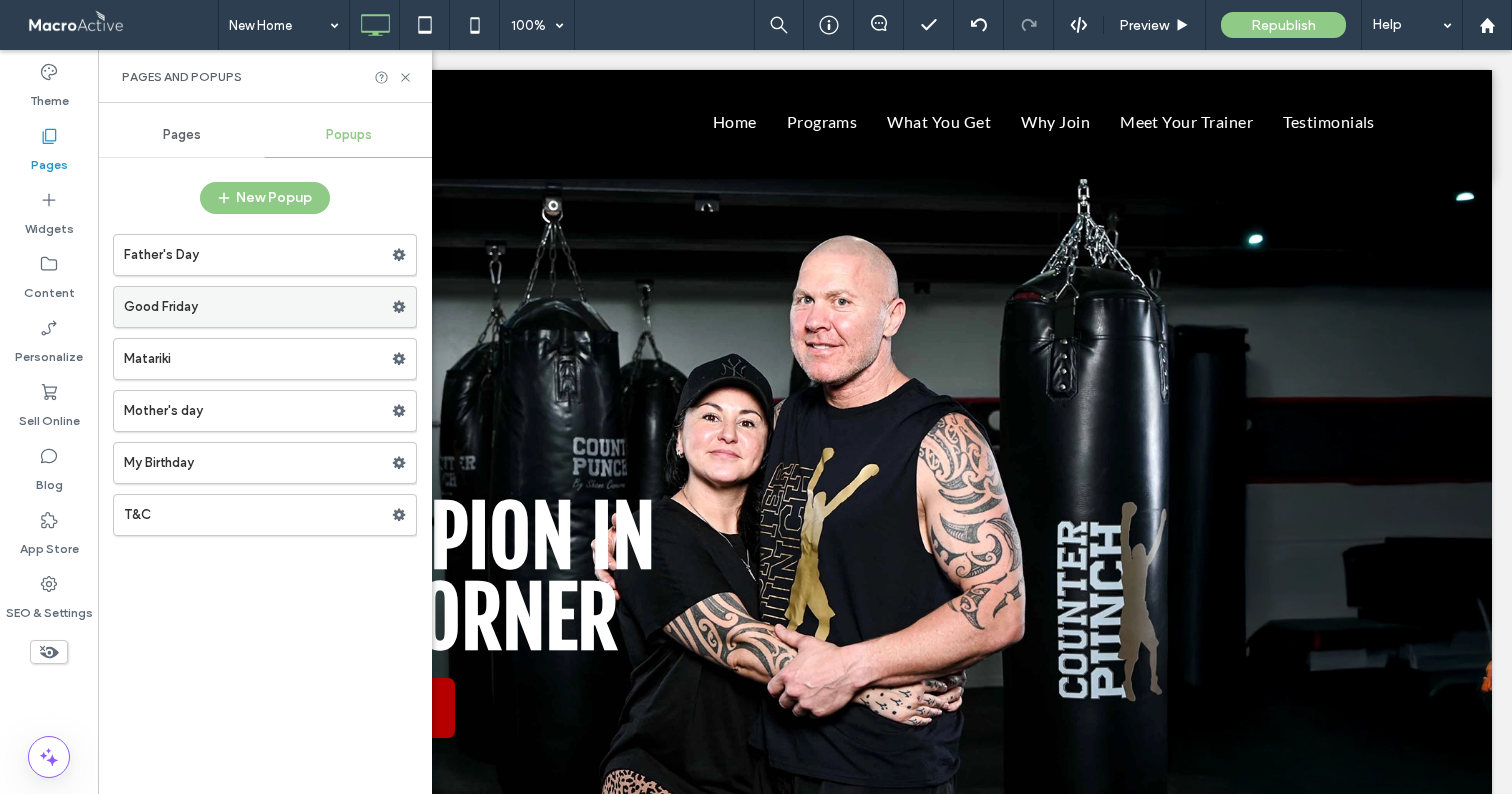 click on "Good Friday" at bounding box center (258, 307) 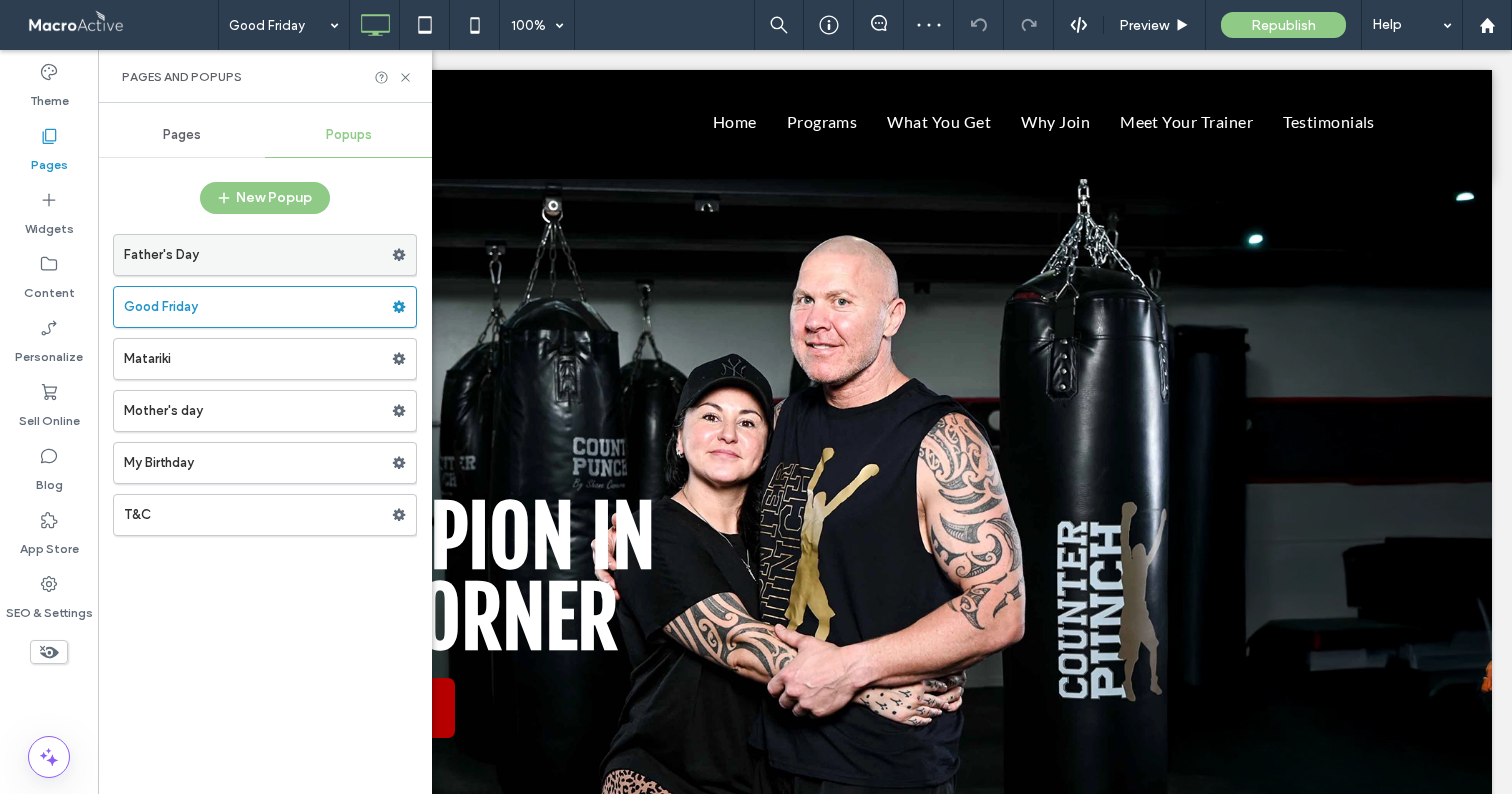 click on "Father's Day" at bounding box center (258, 255) 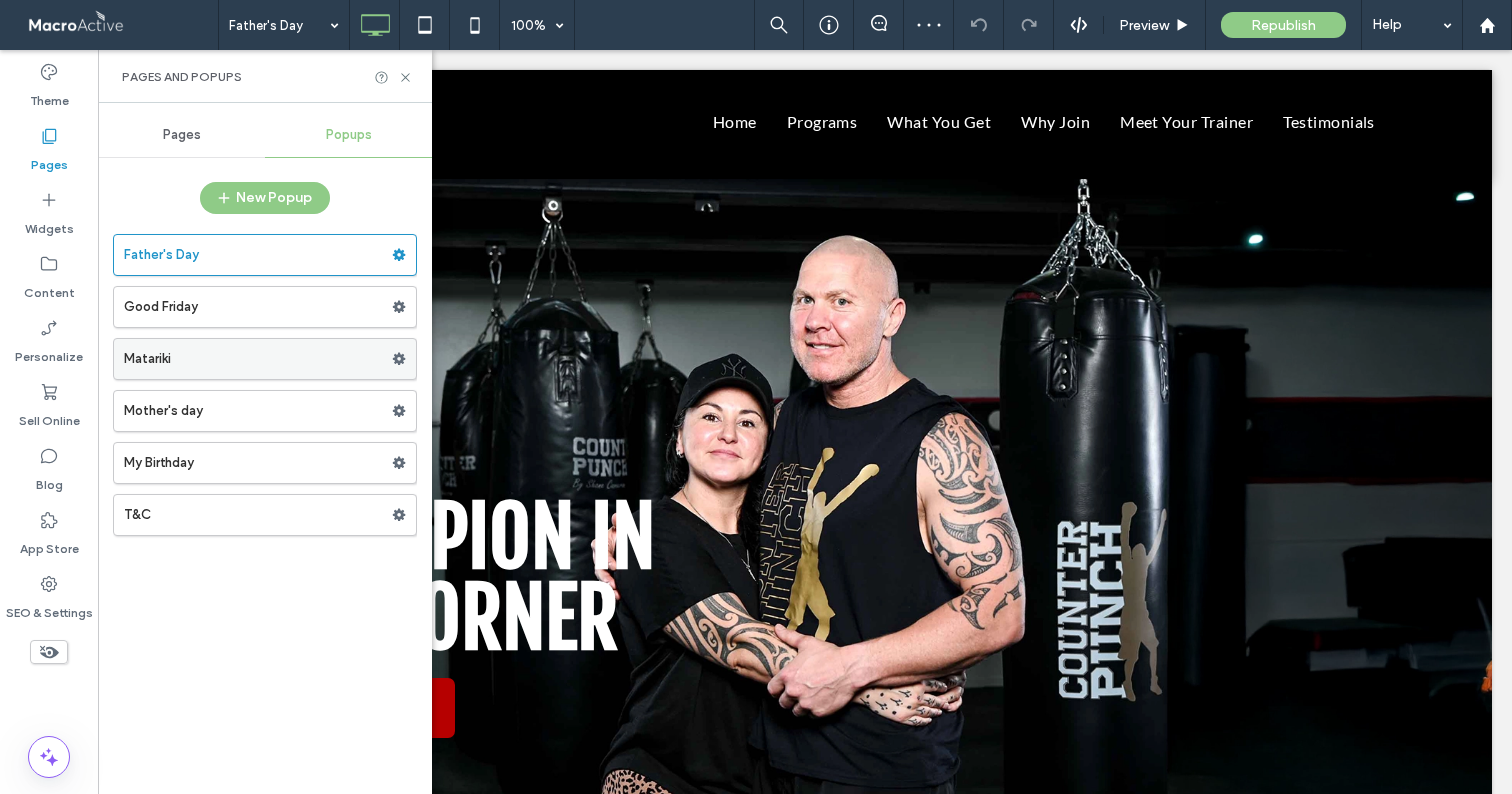 click on "Matariki" at bounding box center [258, 359] 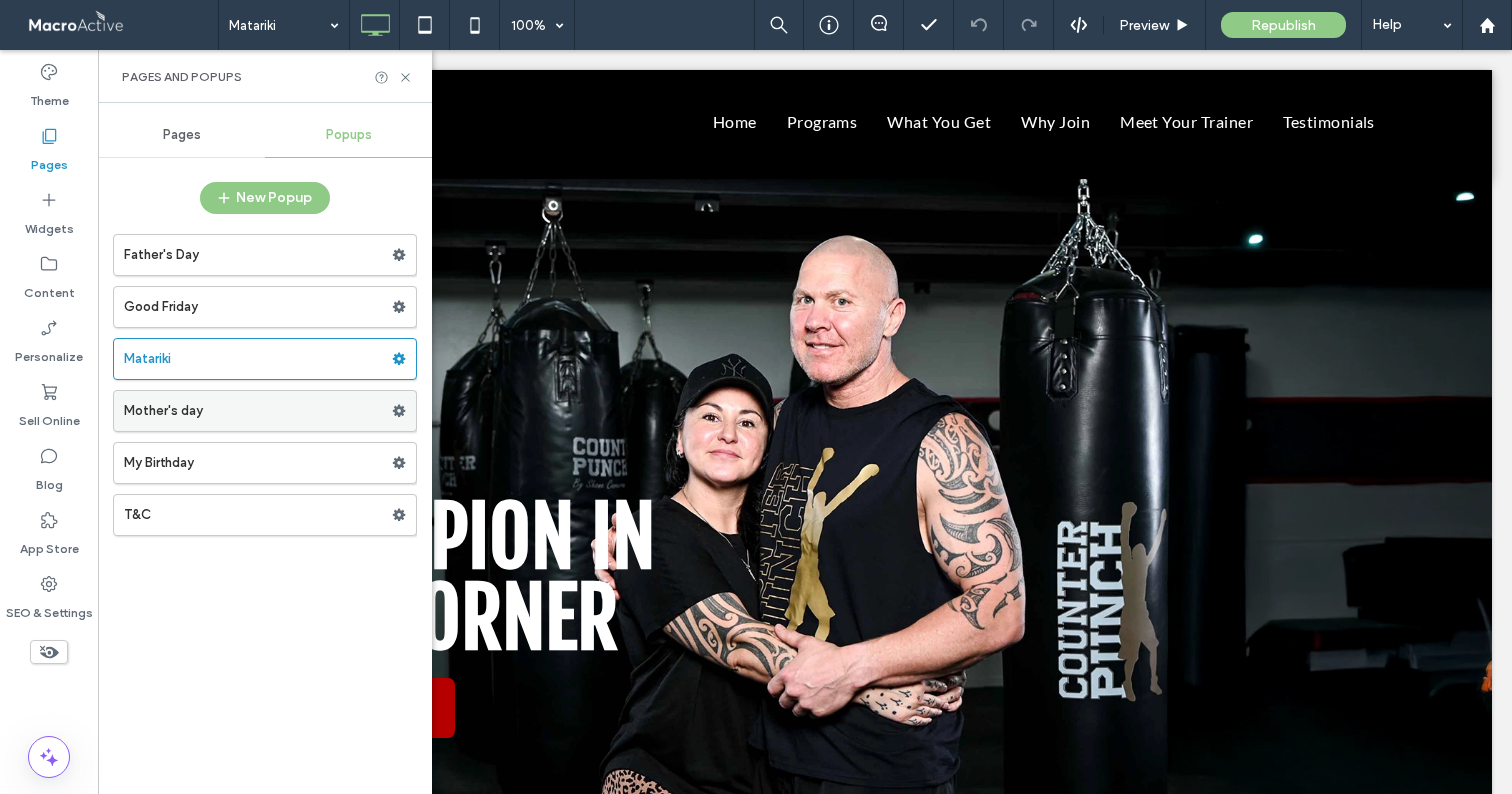 click on "Mother's day" at bounding box center (258, 411) 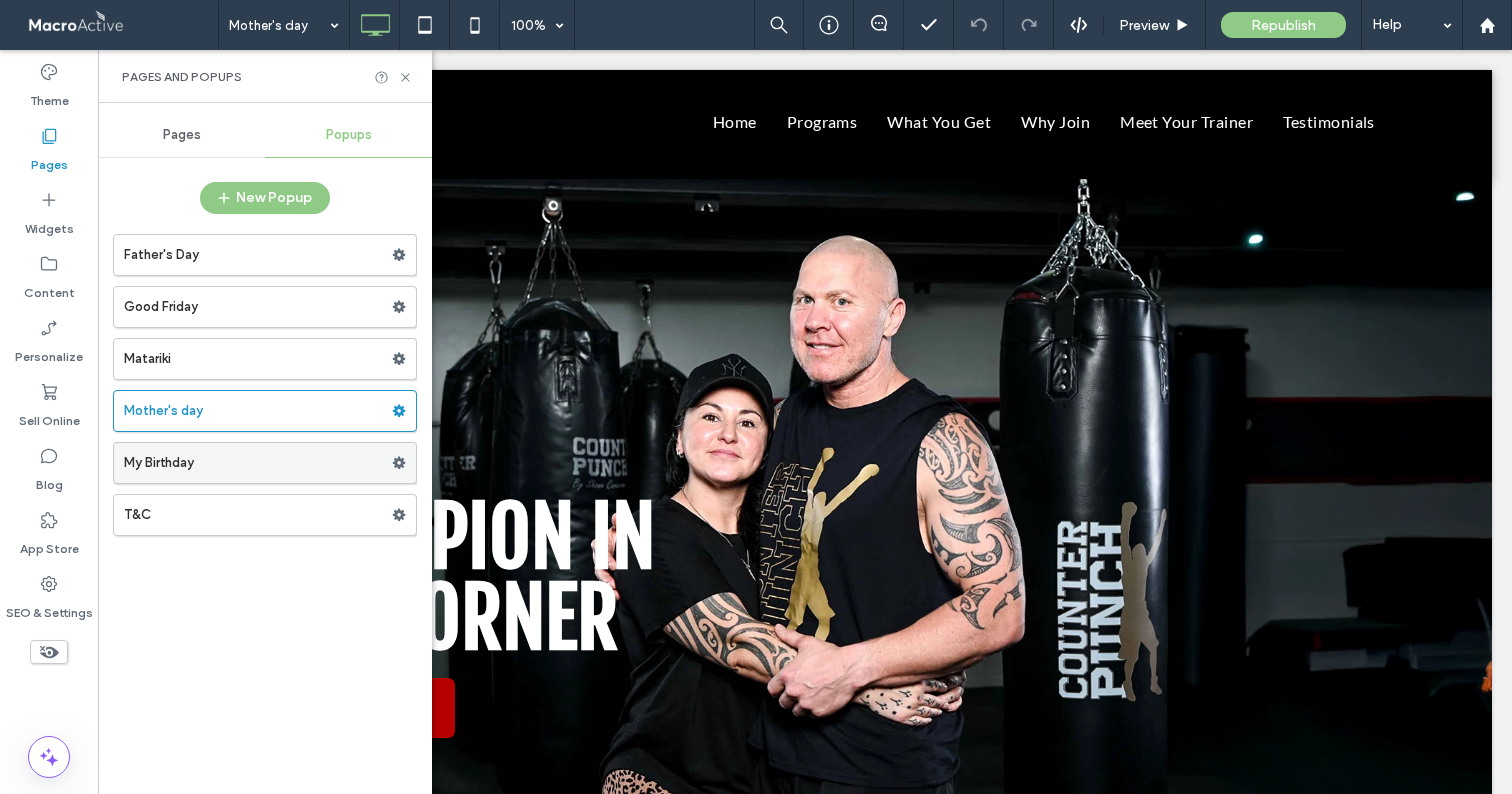 click on "My Birthday" at bounding box center (258, 463) 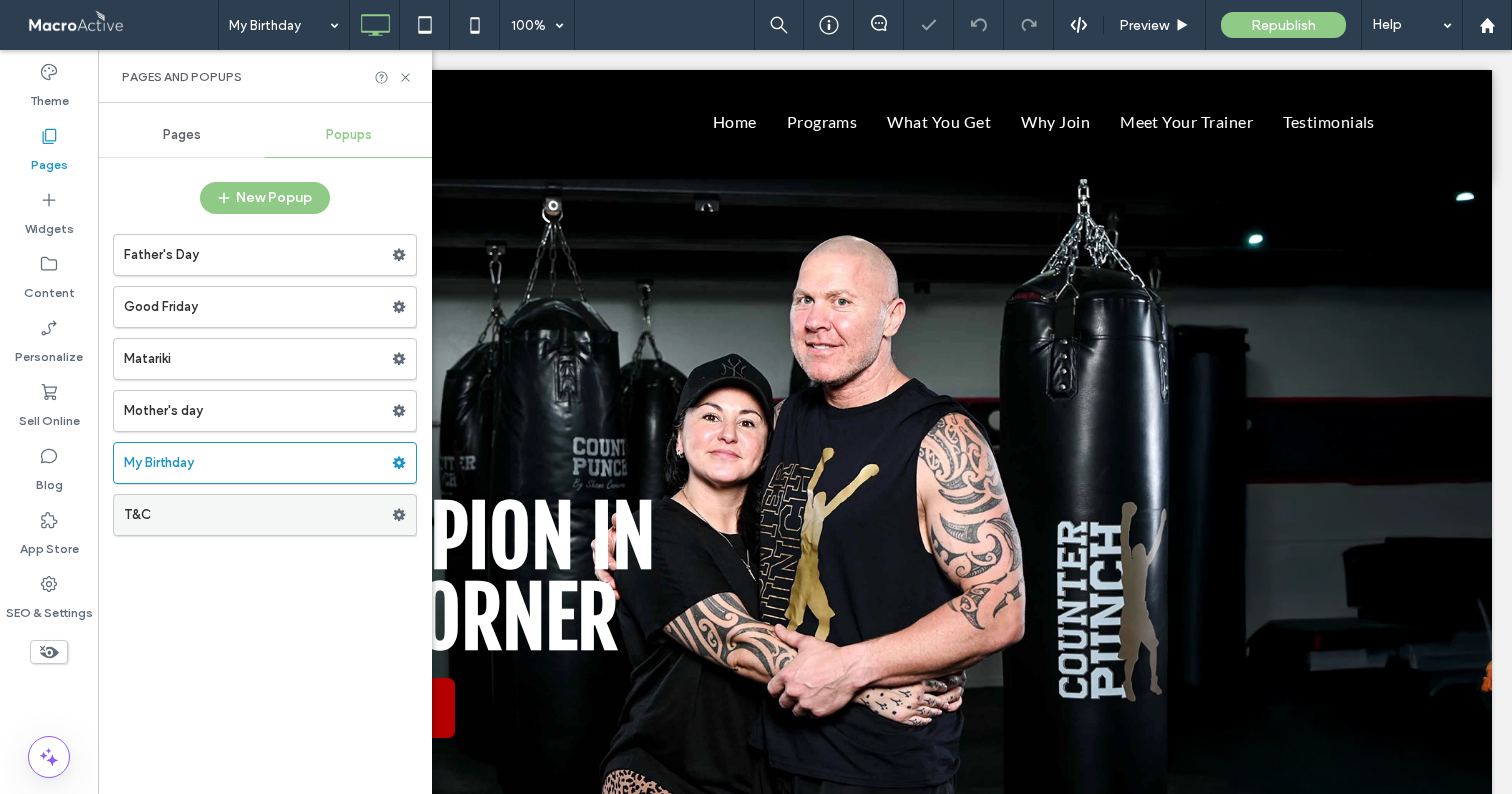 click on "T&C" at bounding box center [258, 515] 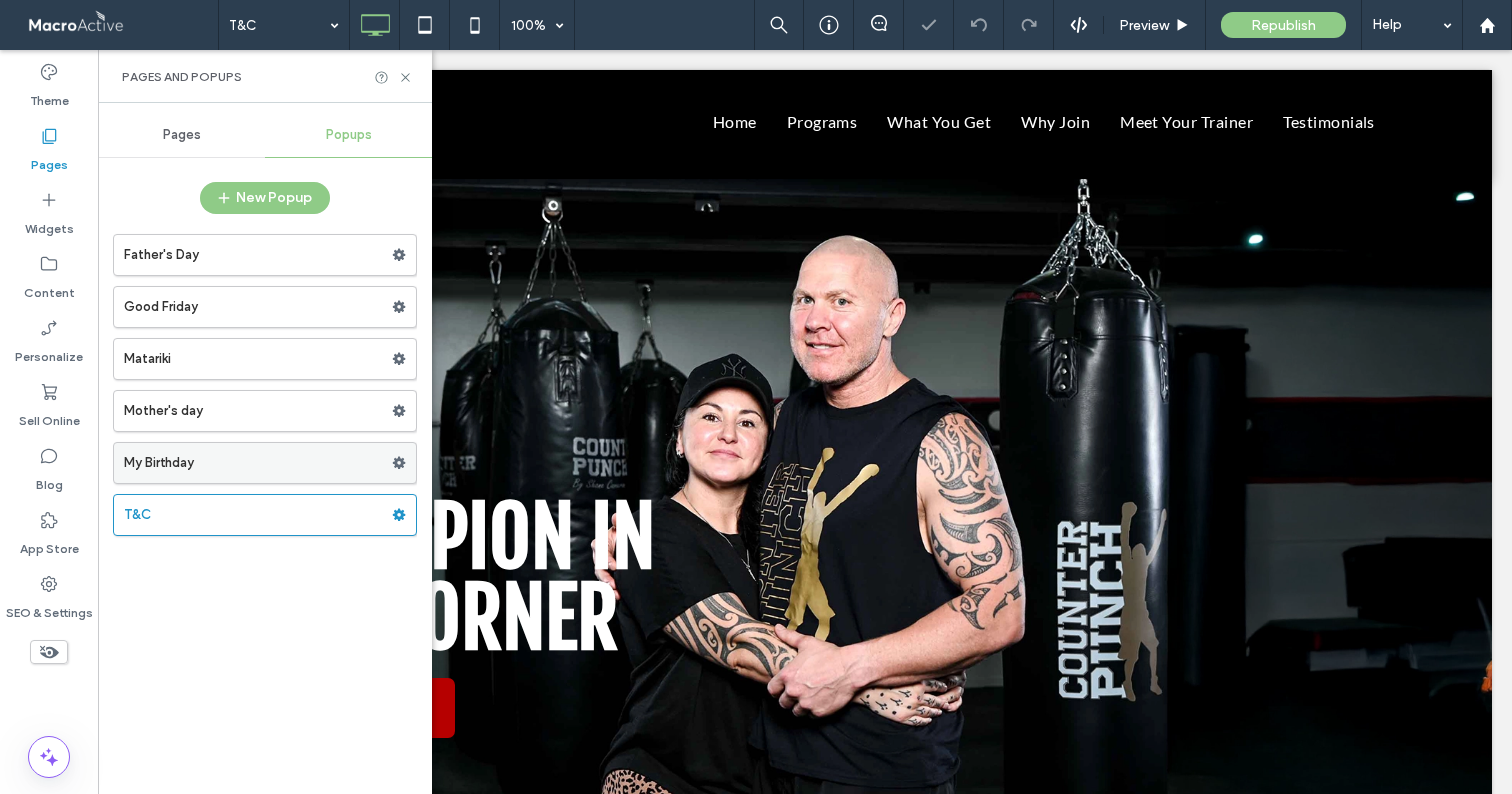 click on "My Birthday" at bounding box center (258, 463) 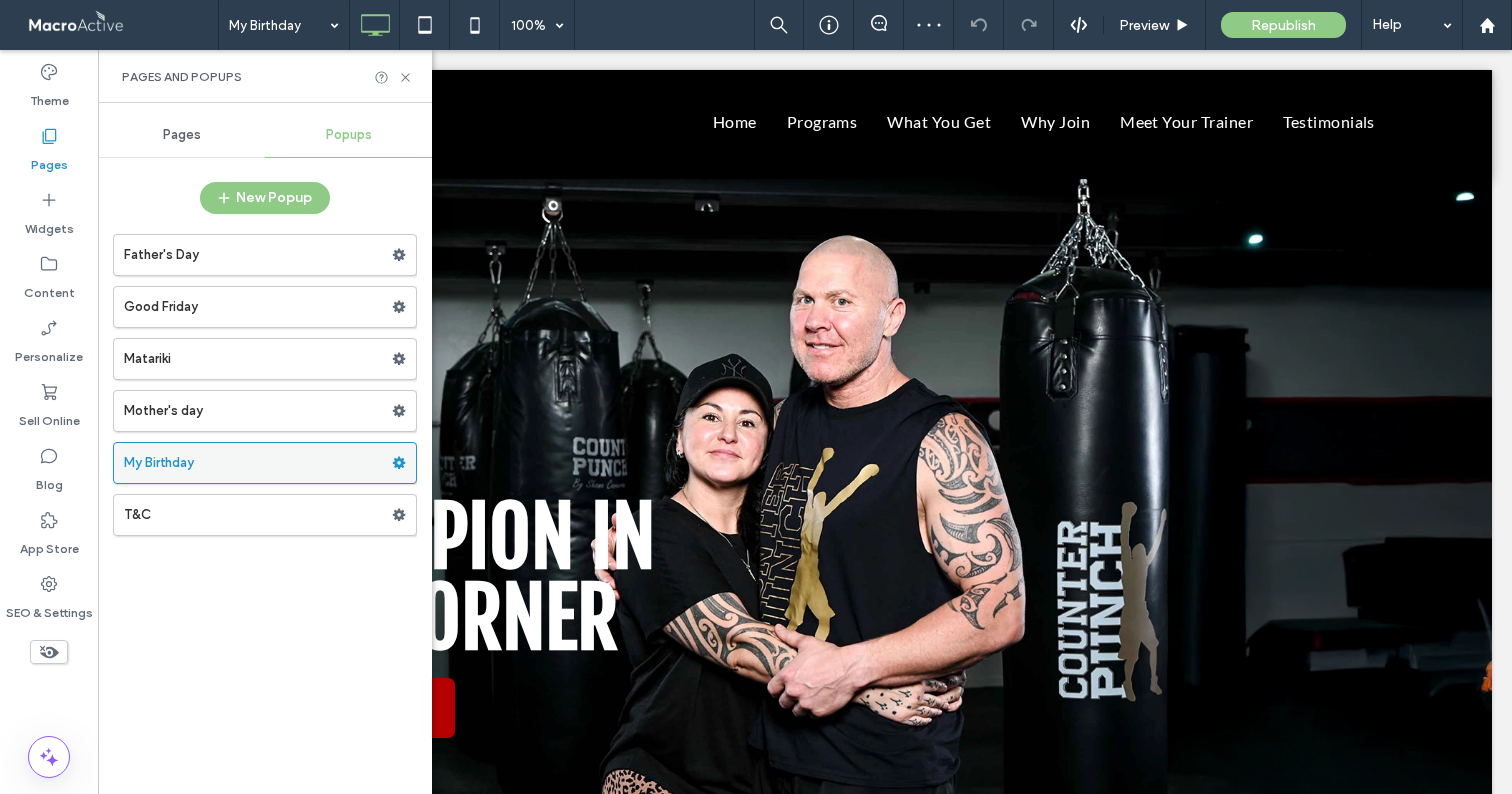 click 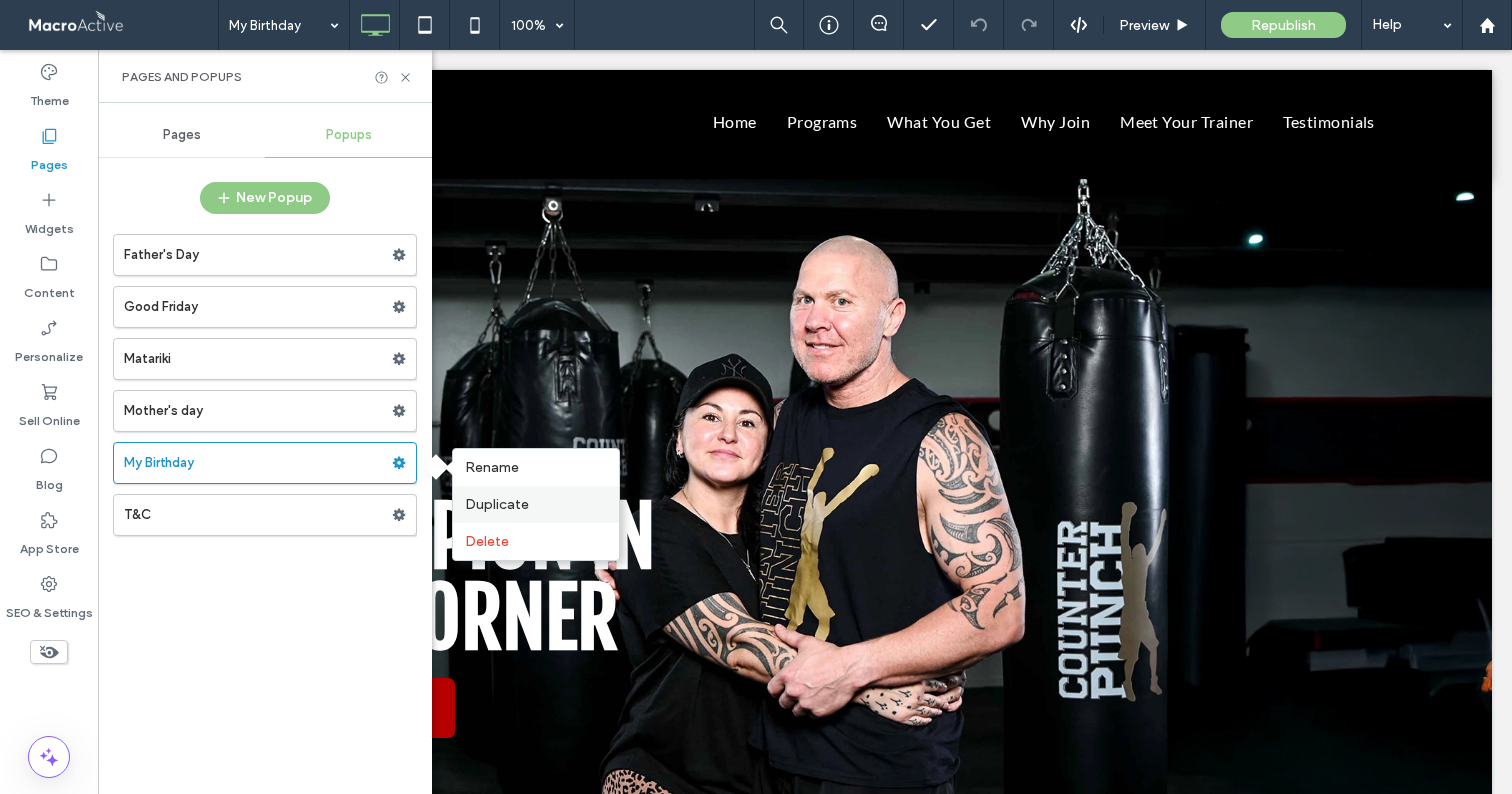 click on "Duplicate" at bounding box center (497, 504) 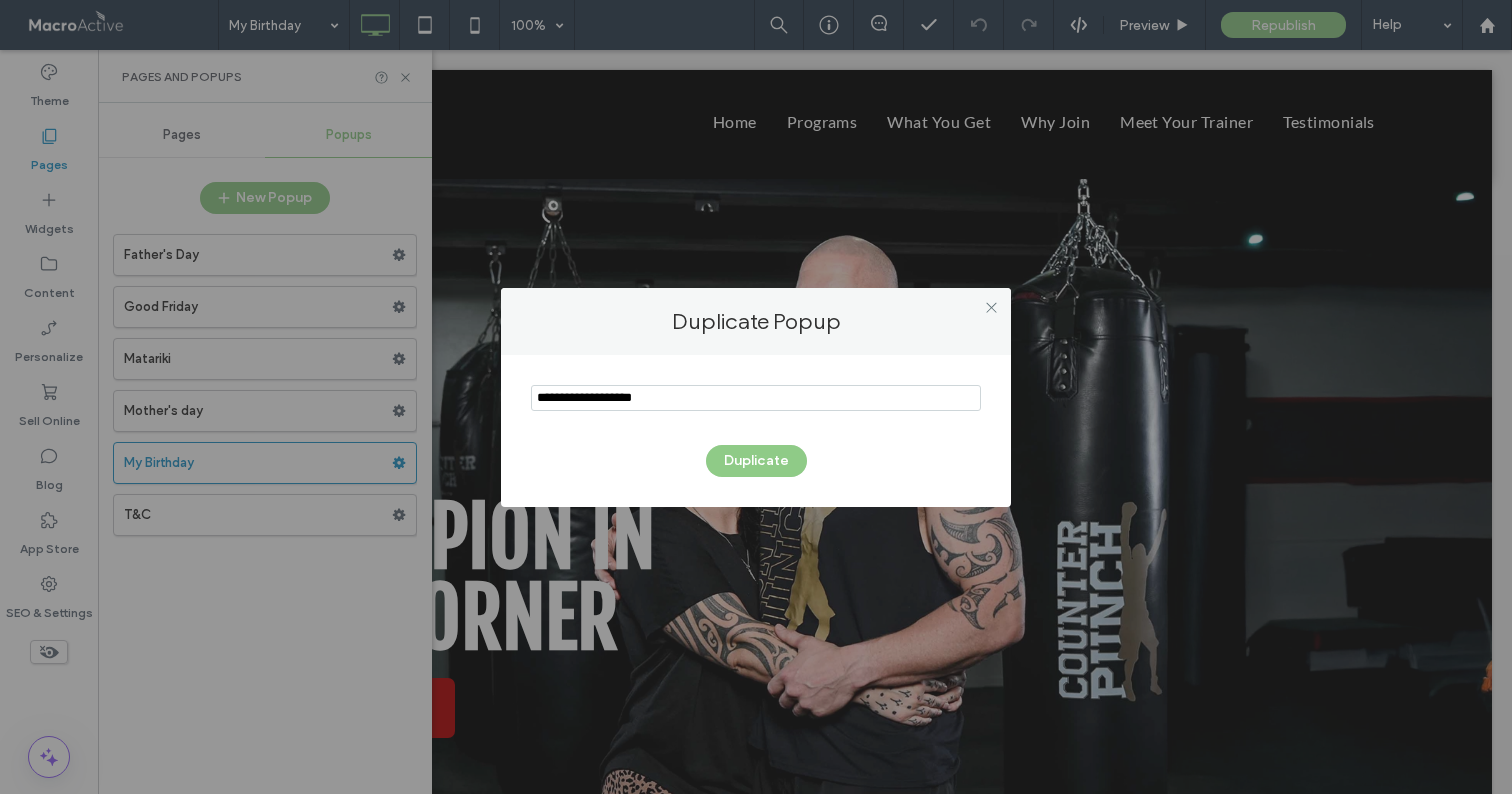 click at bounding box center (756, 398) 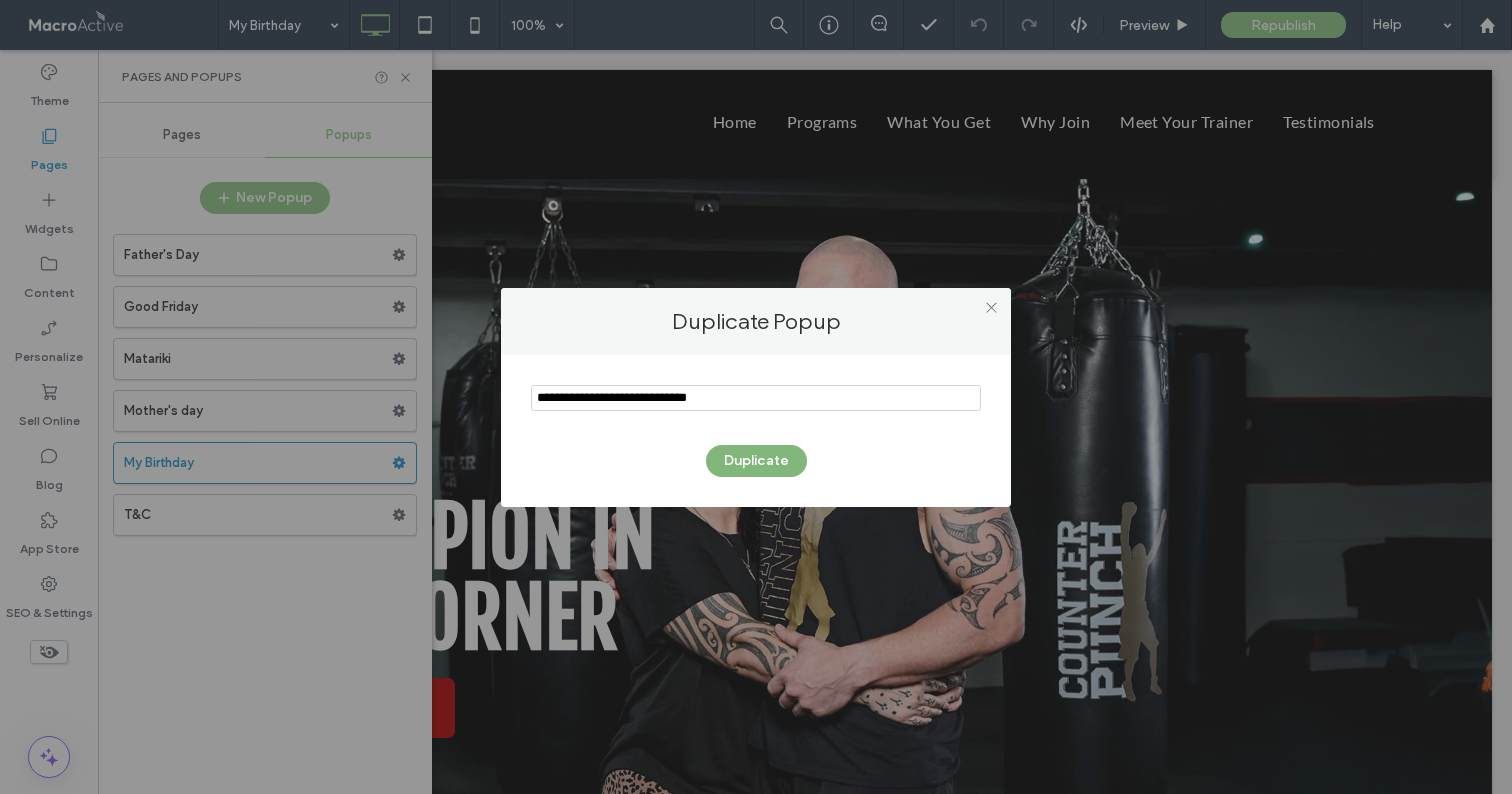 type on "**********" 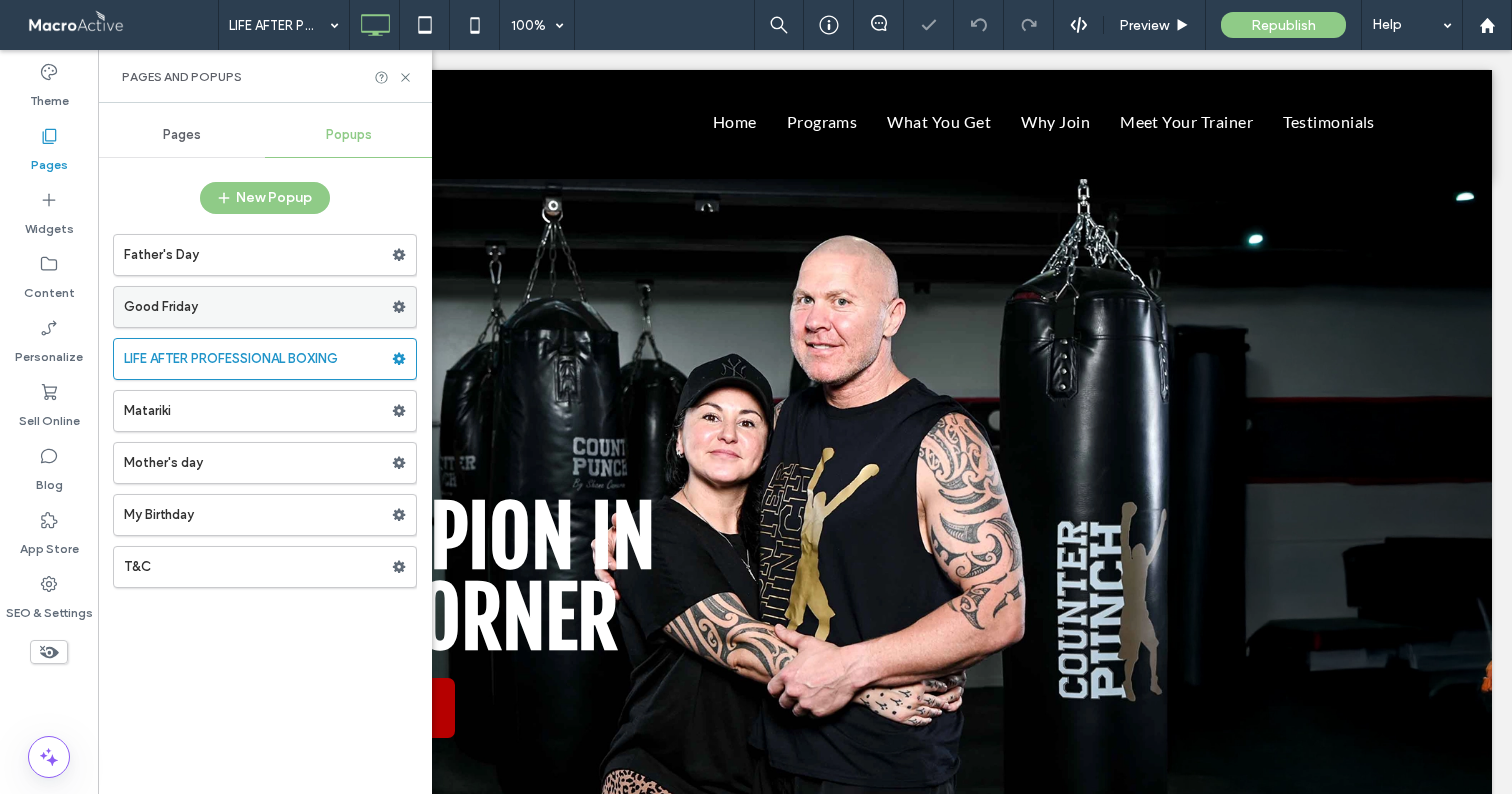 drag, startPoint x: 200, startPoint y: 362, endPoint x: 224, endPoint y: 305, distance: 61.846584 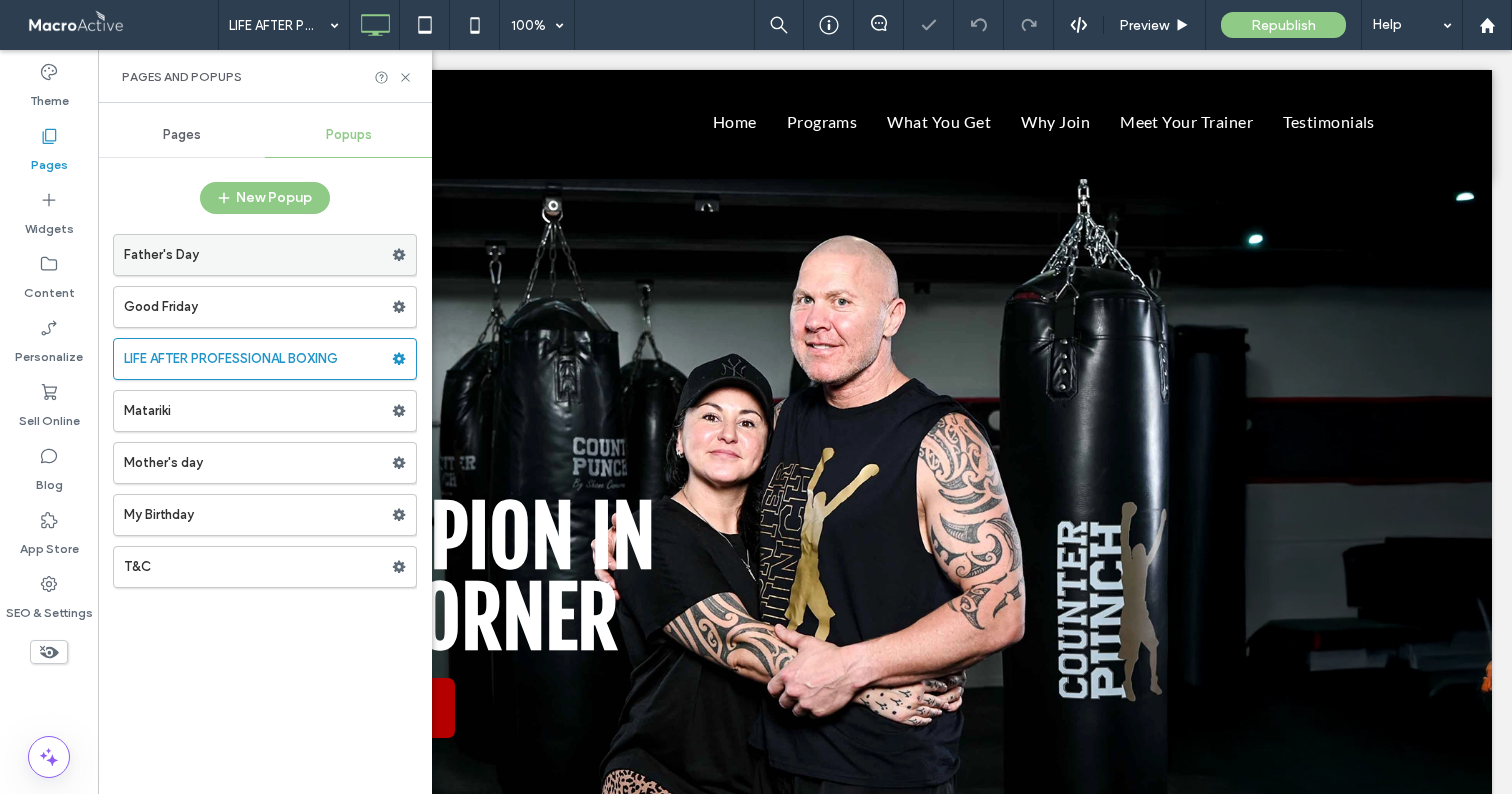 drag, startPoint x: 221, startPoint y: 361, endPoint x: 227, endPoint y: 271, distance: 90.199776 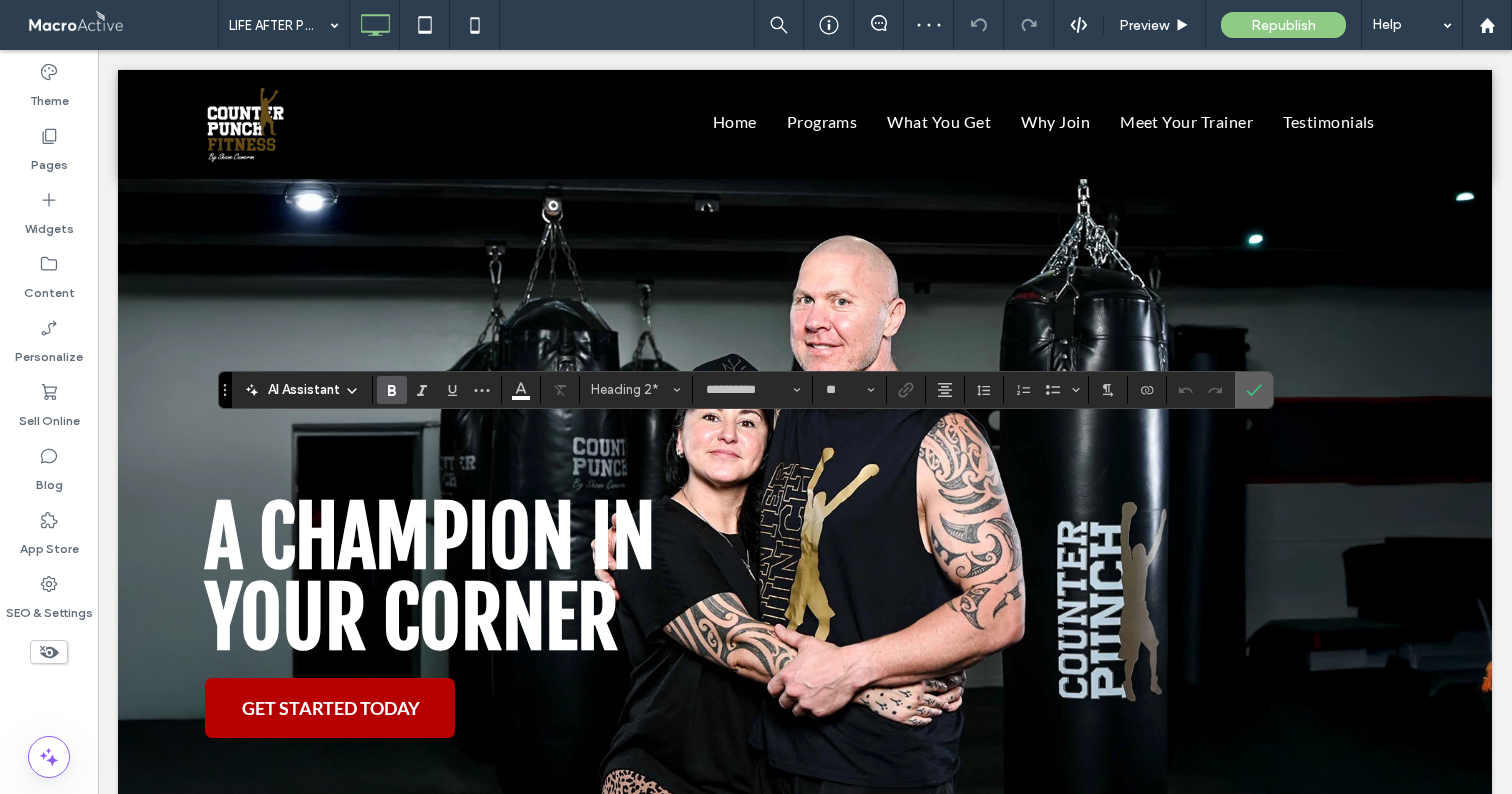 click at bounding box center [1254, 390] 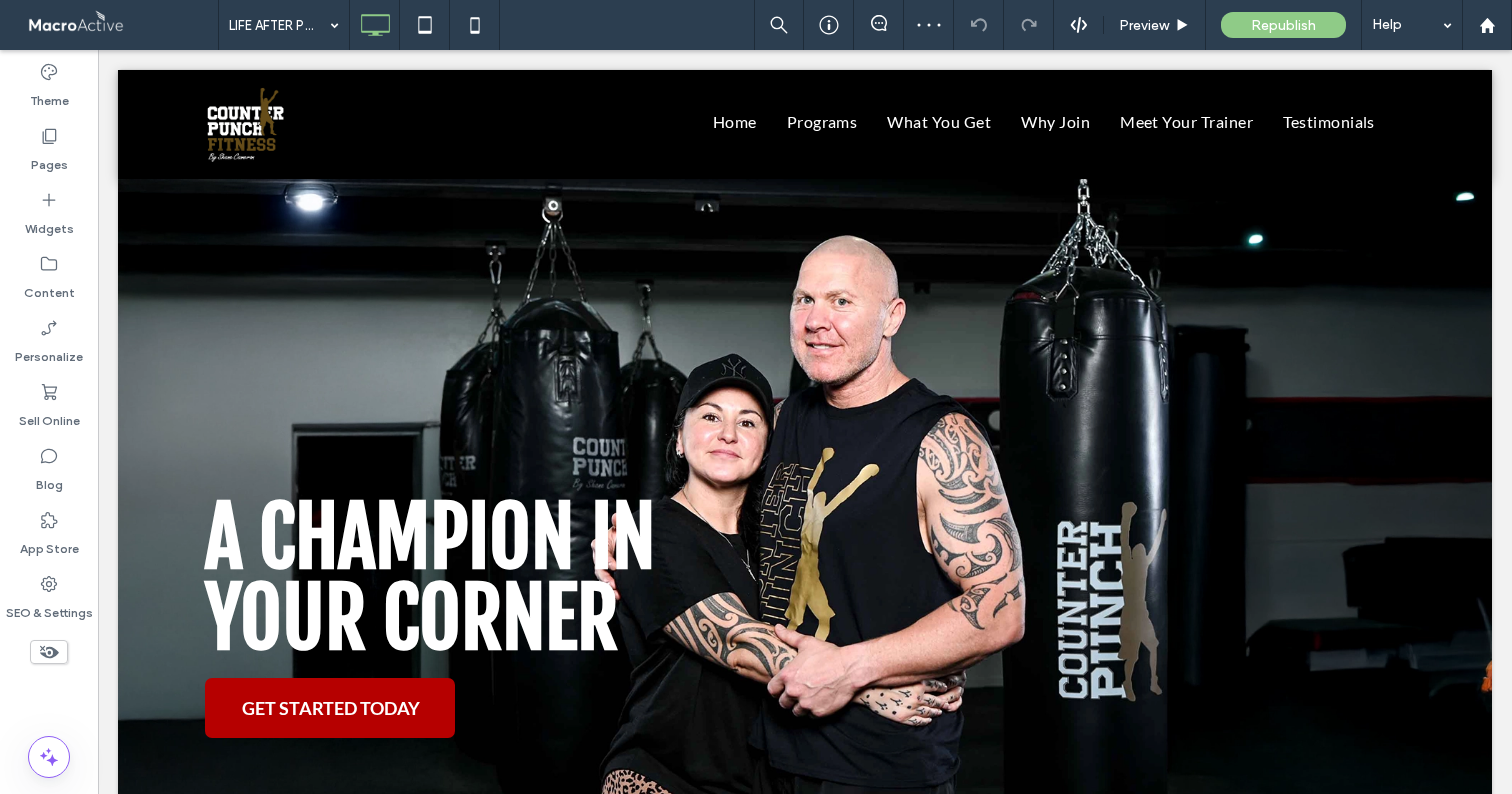 type on "****" 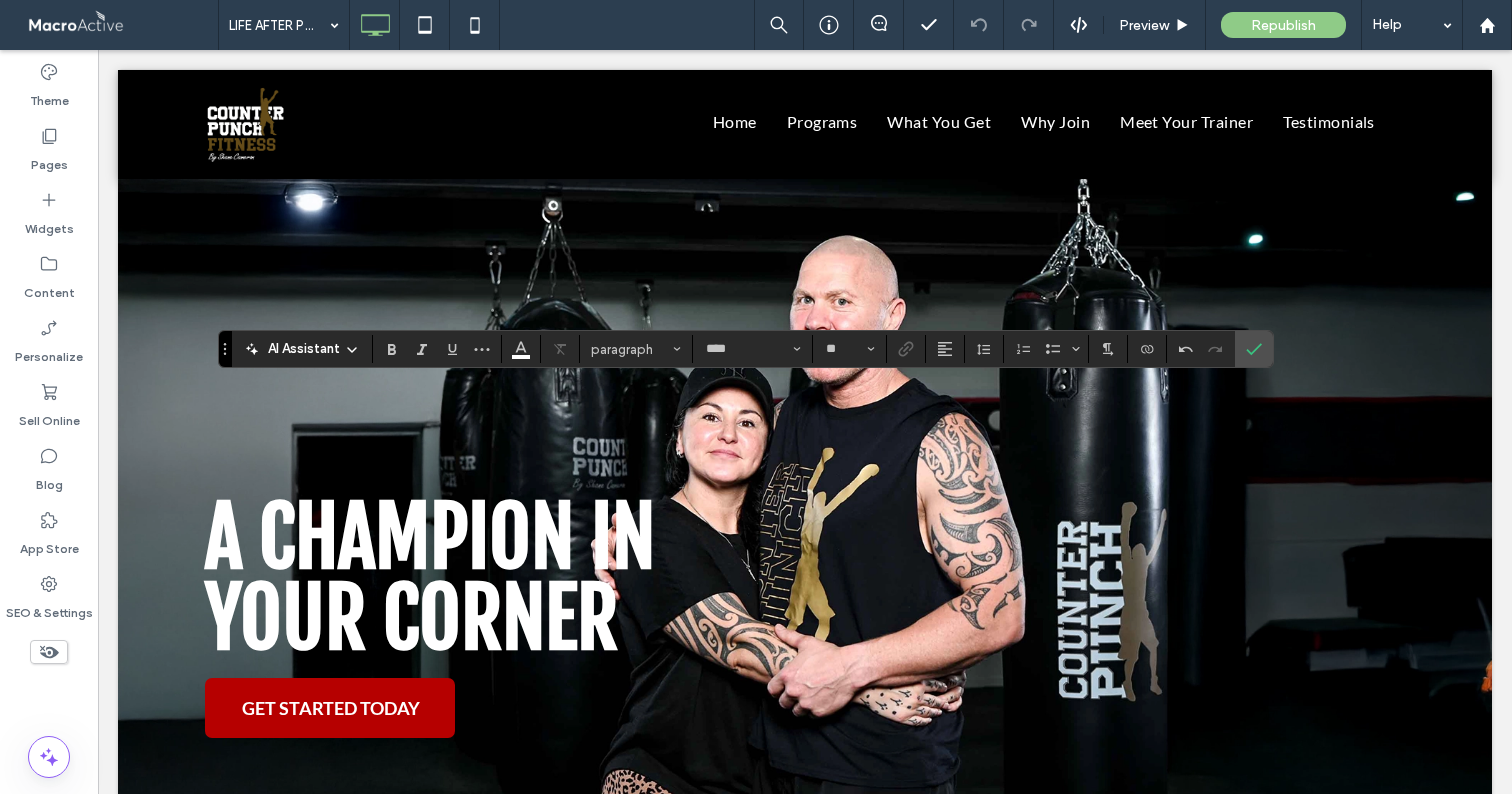 type on "**" 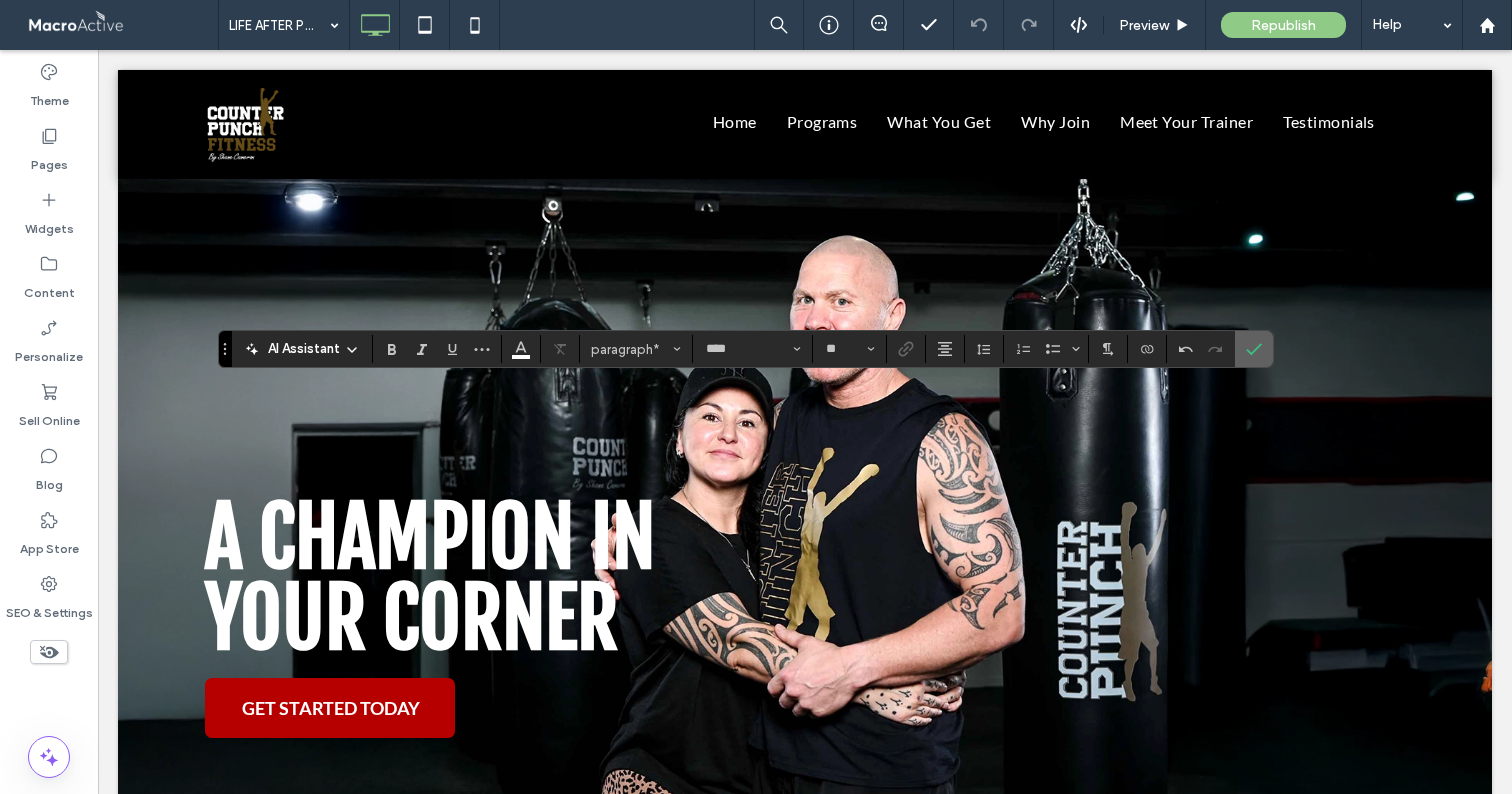 click at bounding box center [1254, 349] 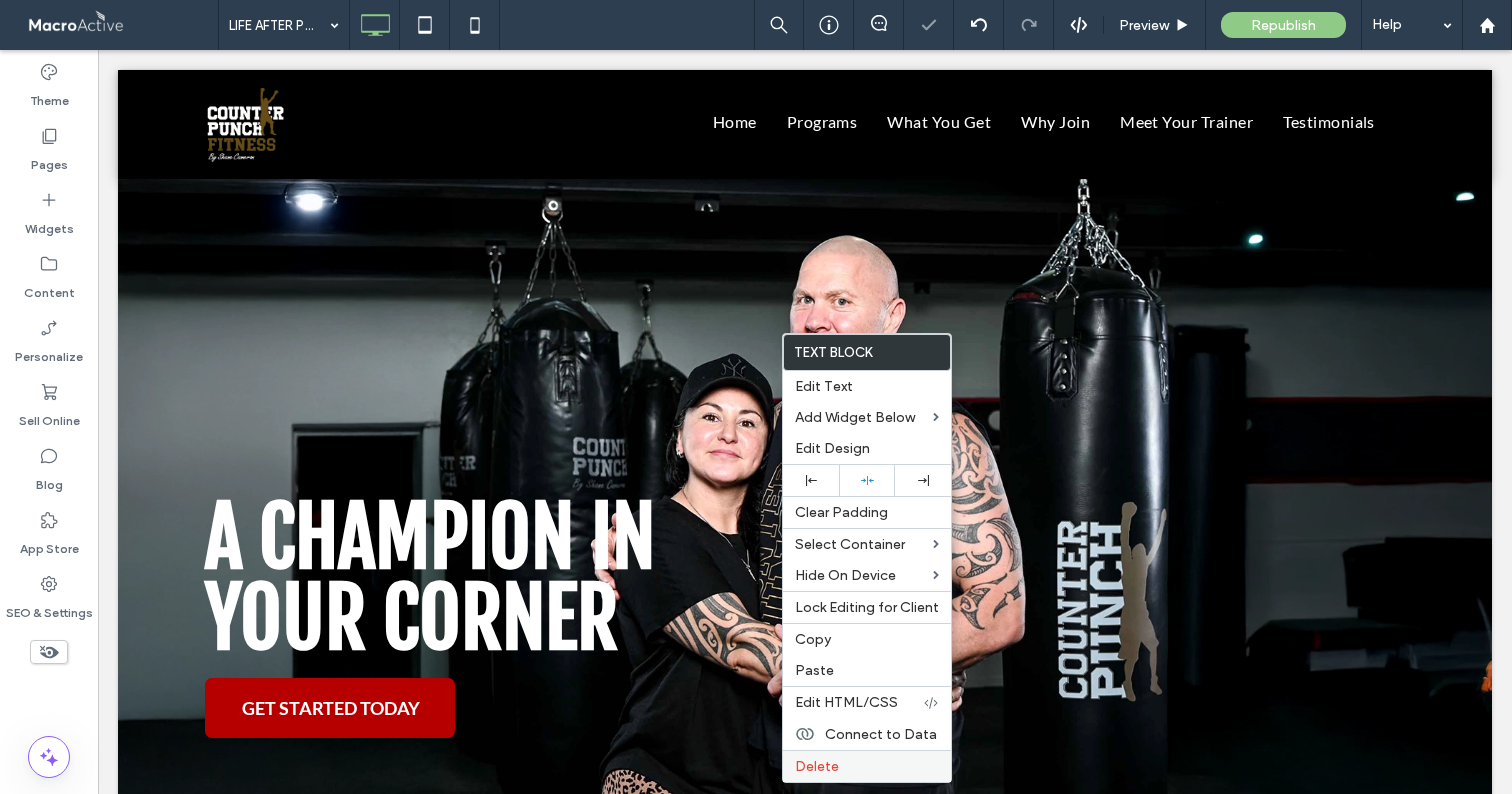 click on "Delete" at bounding box center [817, 766] 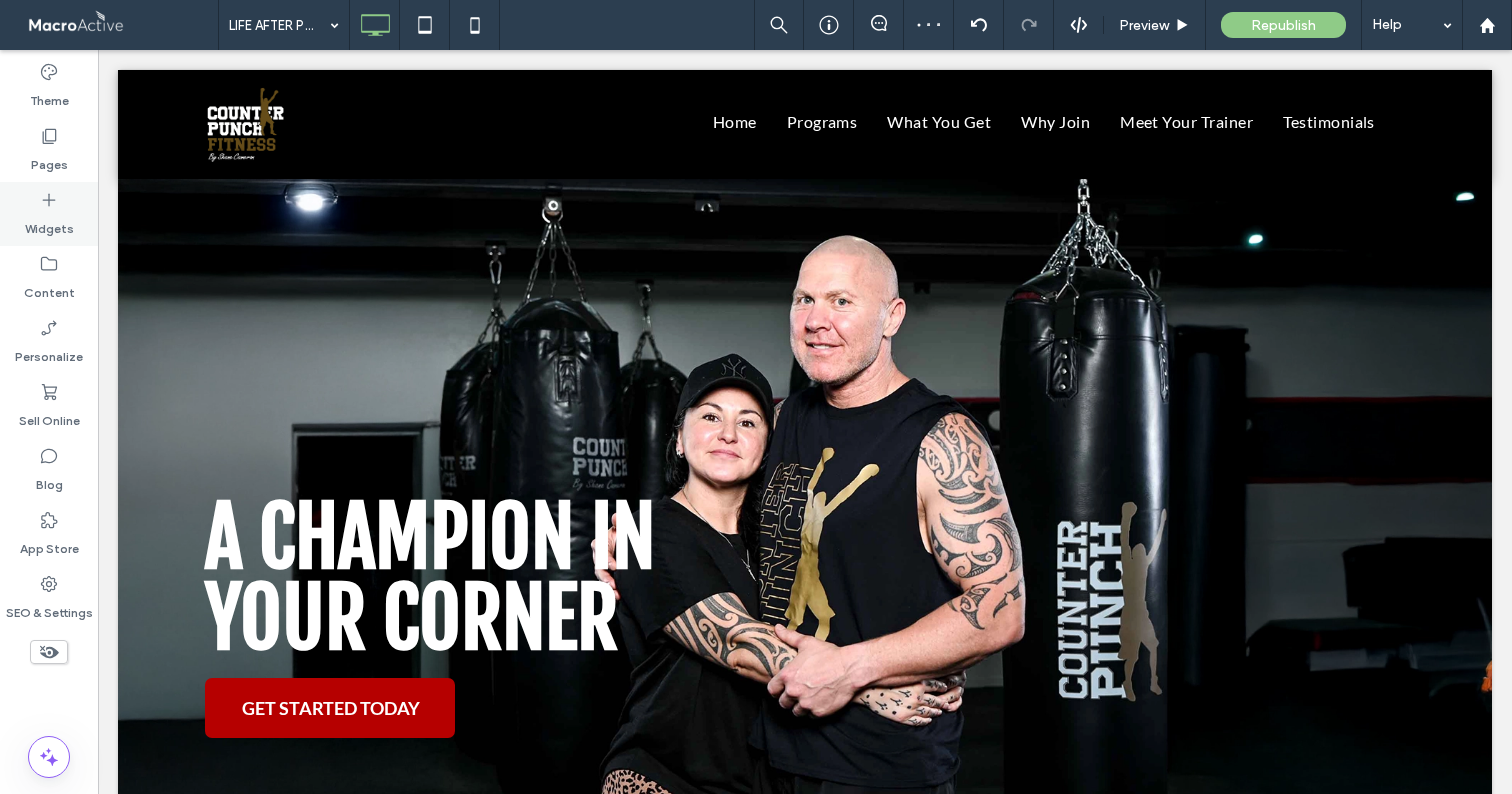 click on "Widgets" at bounding box center (49, 214) 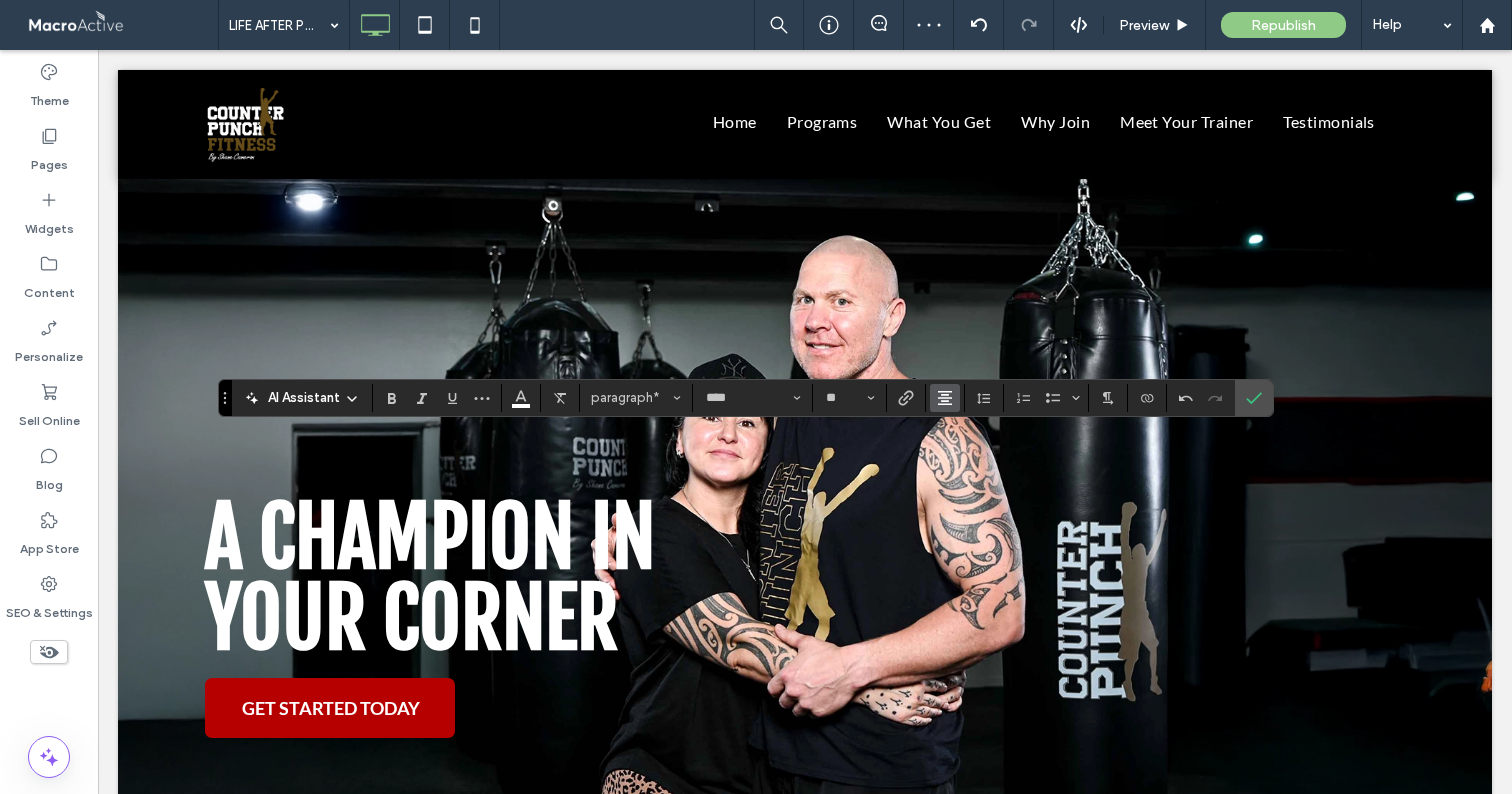 click 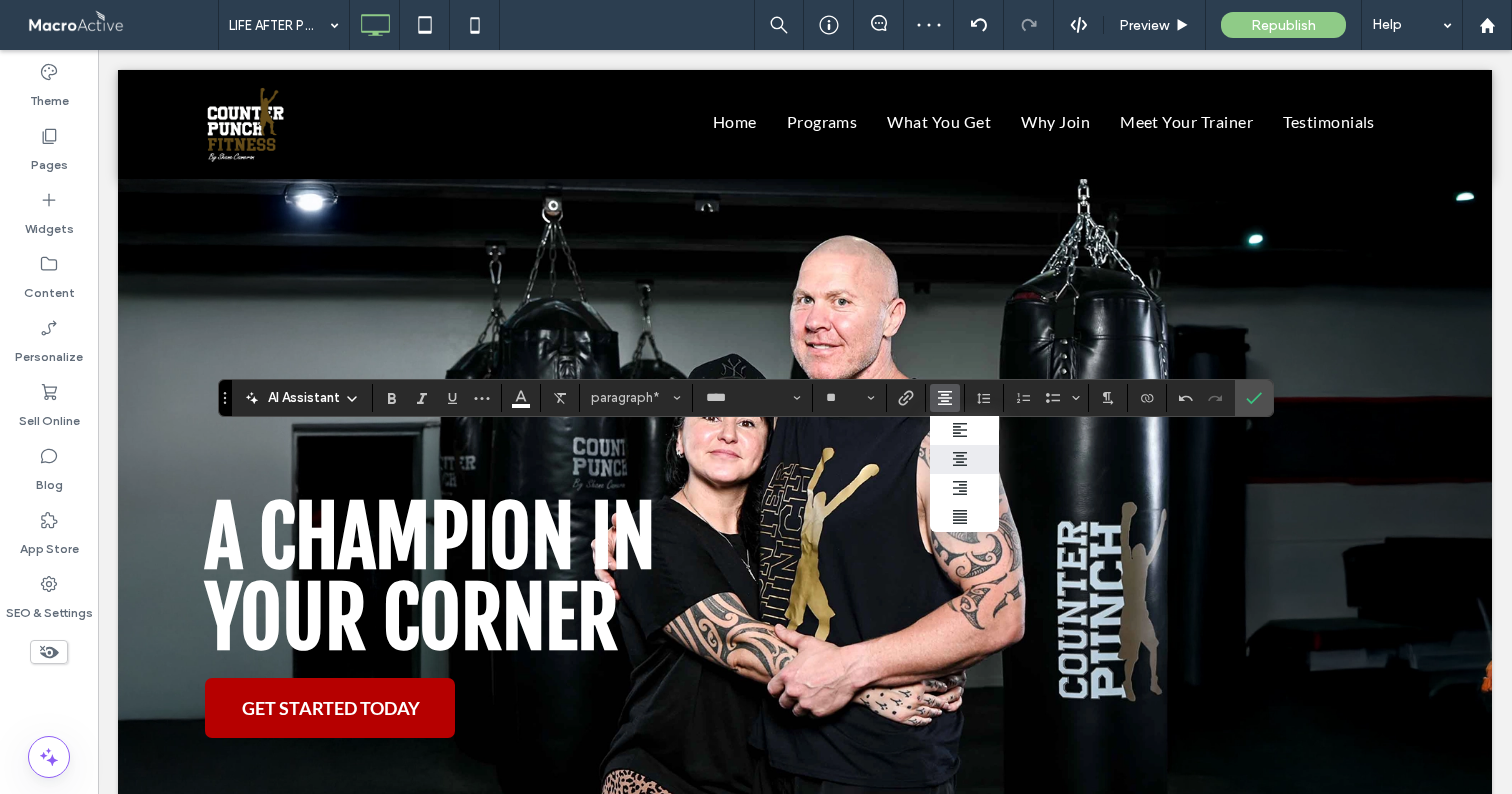 click 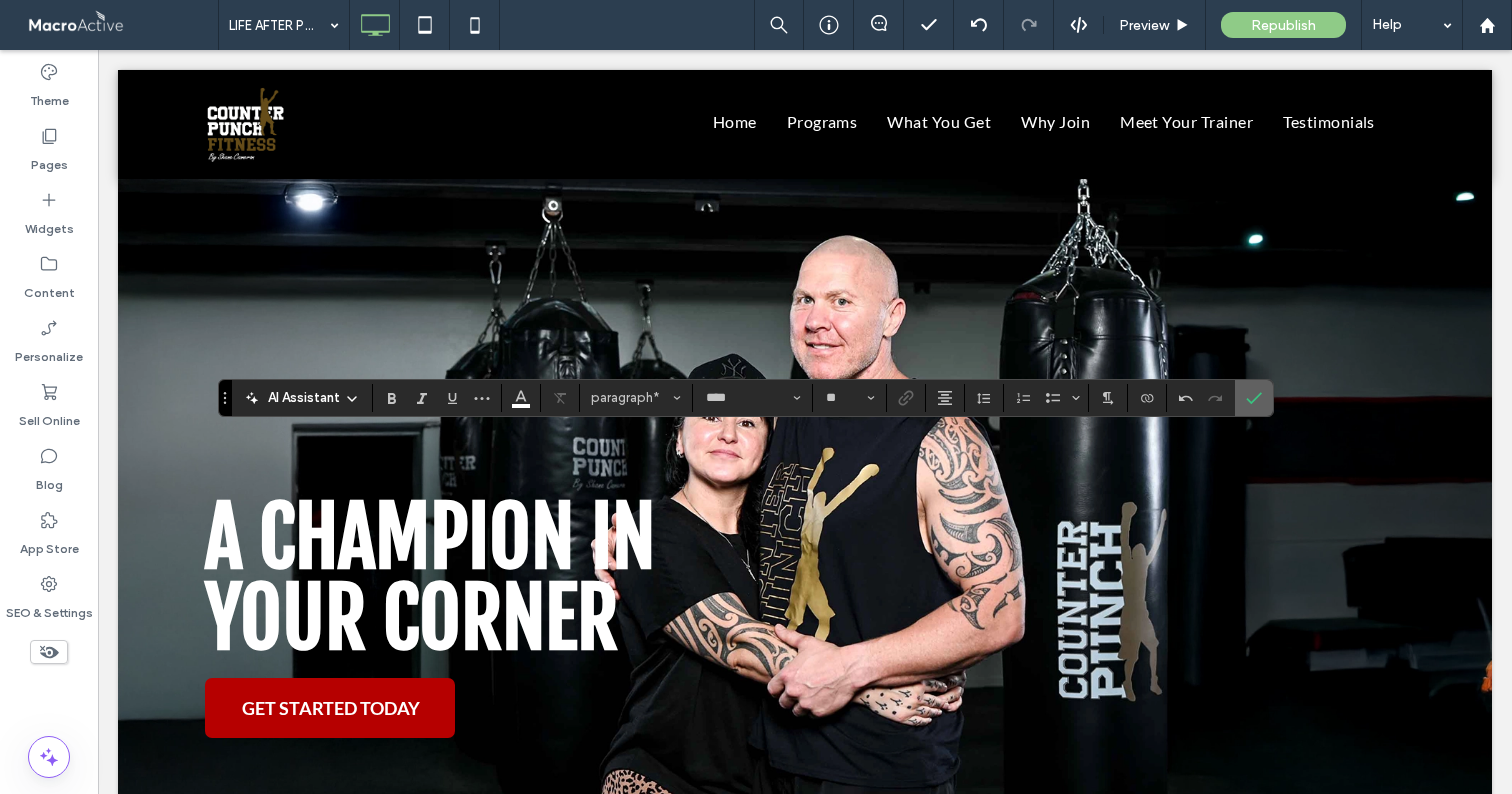 click 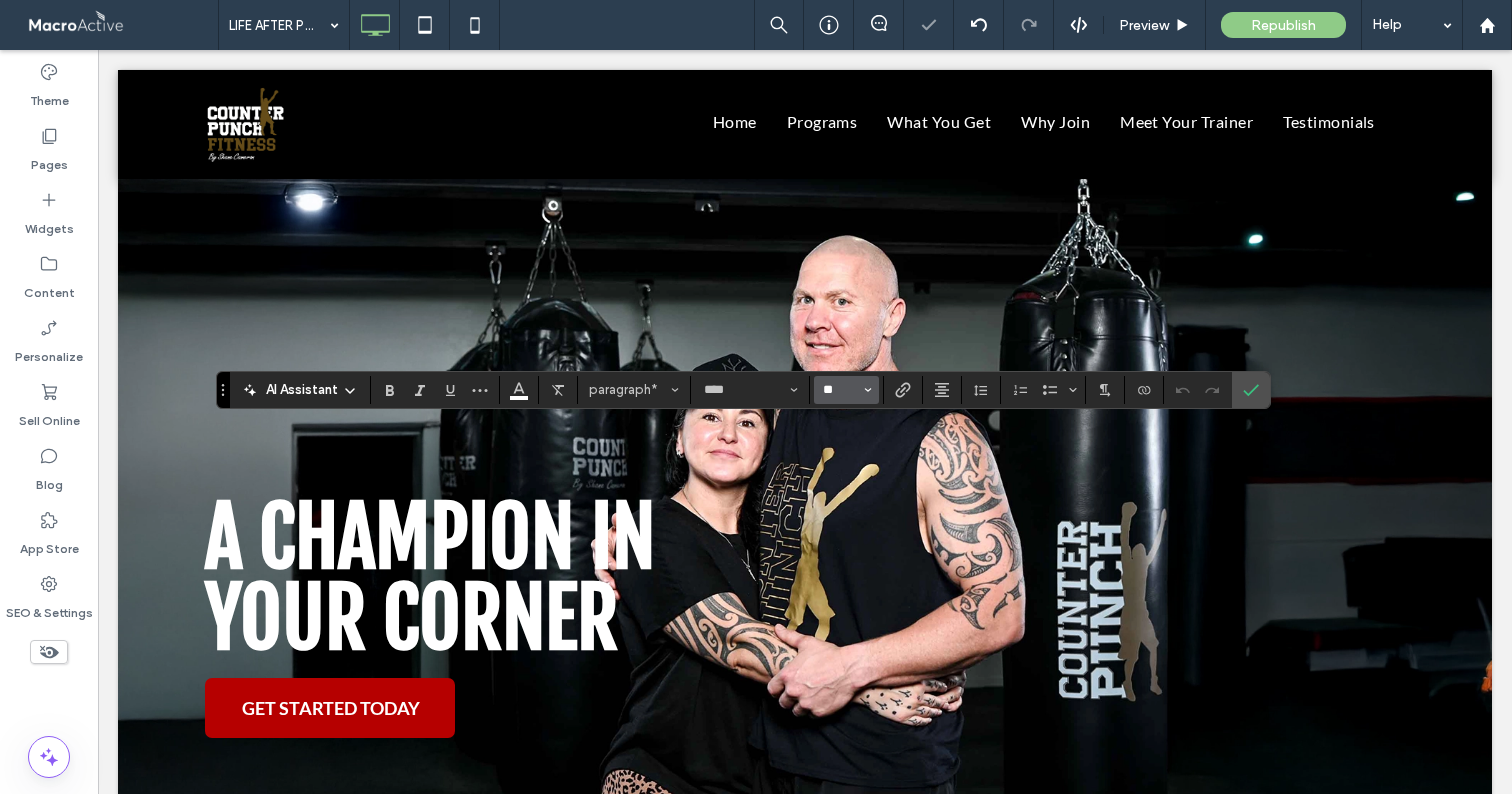 click on "**" at bounding box center [840, 390] 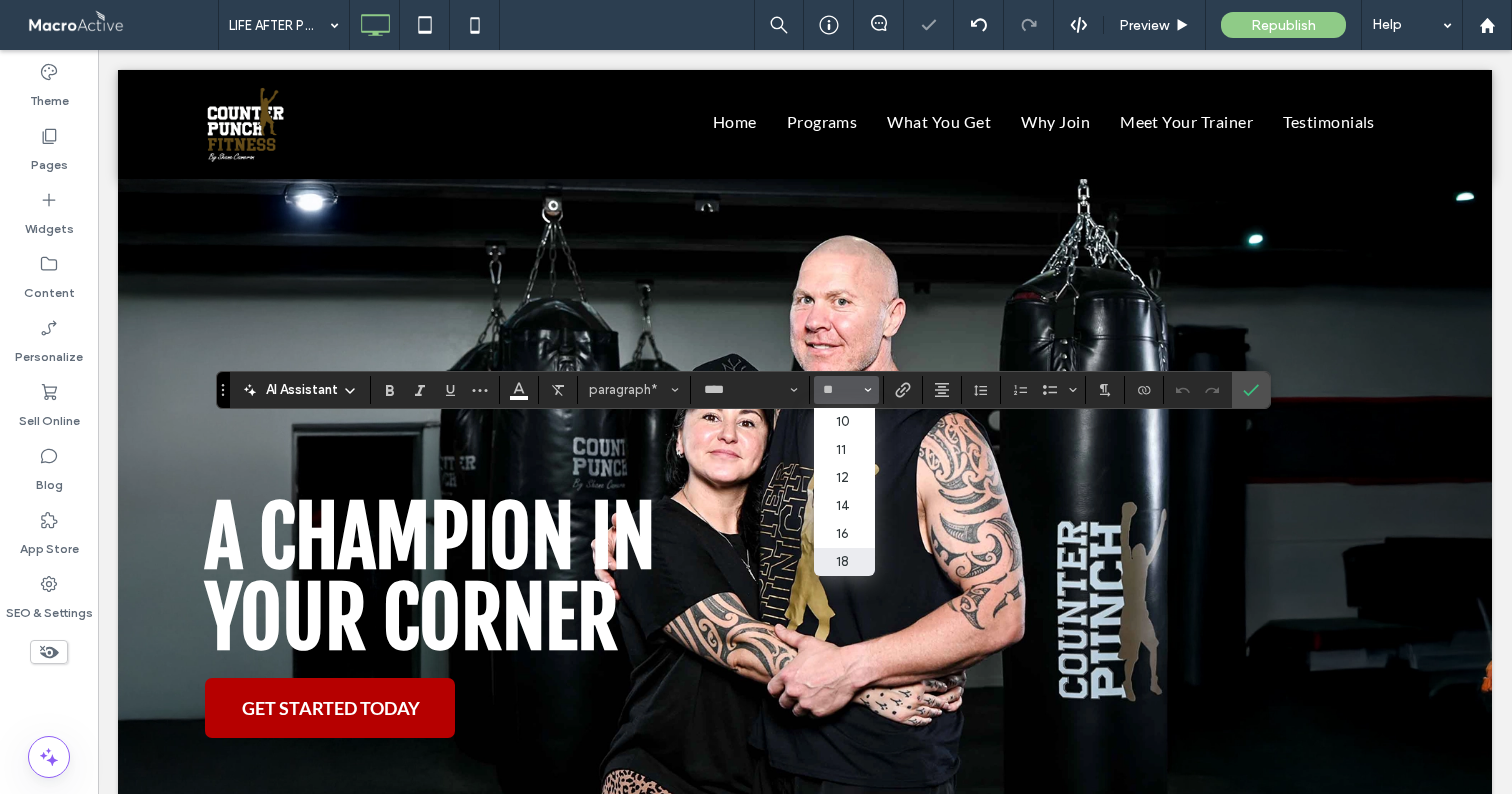 type on "**" 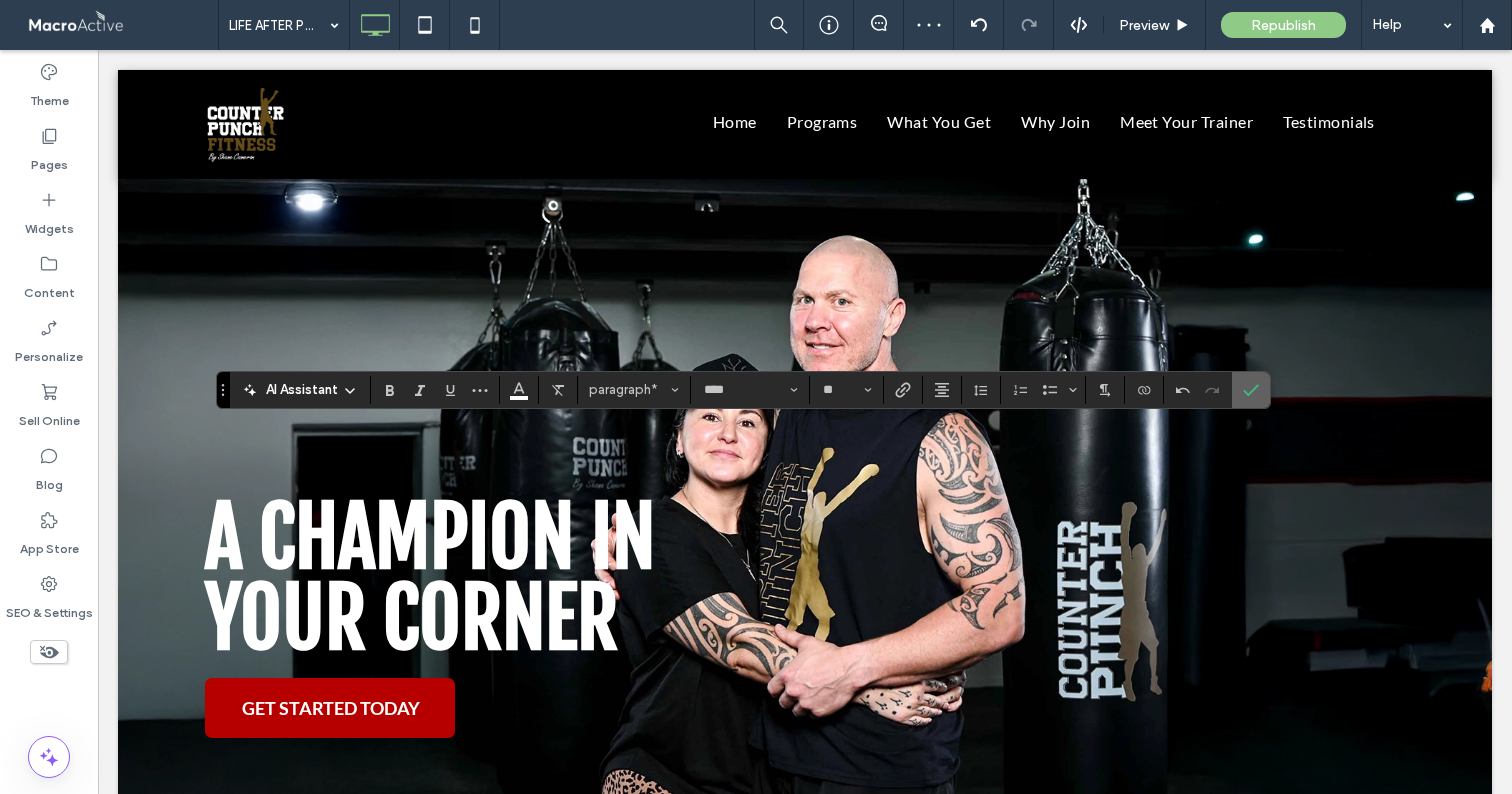click 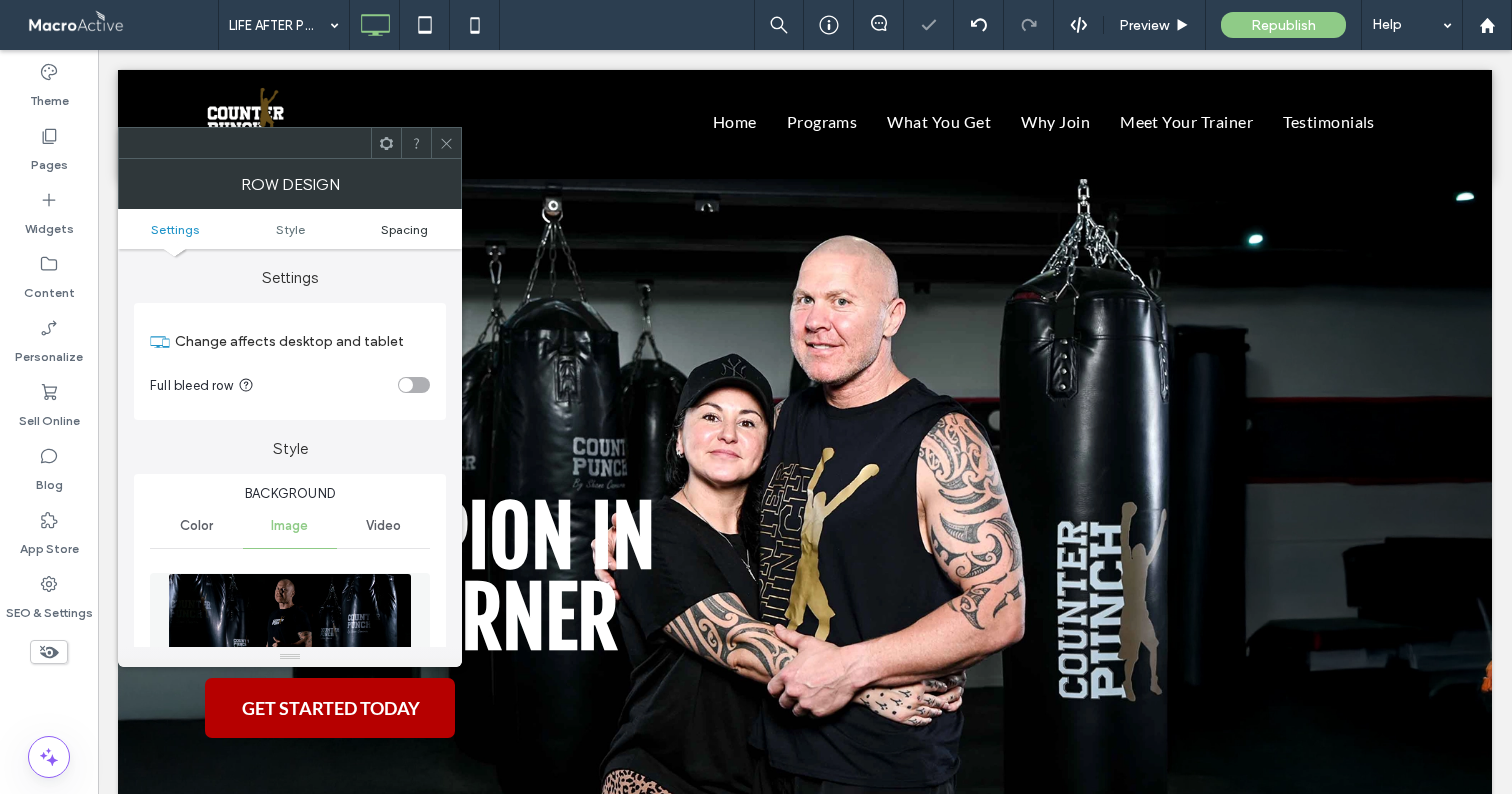 click on "Spacing" at bounding box center [404, 229] 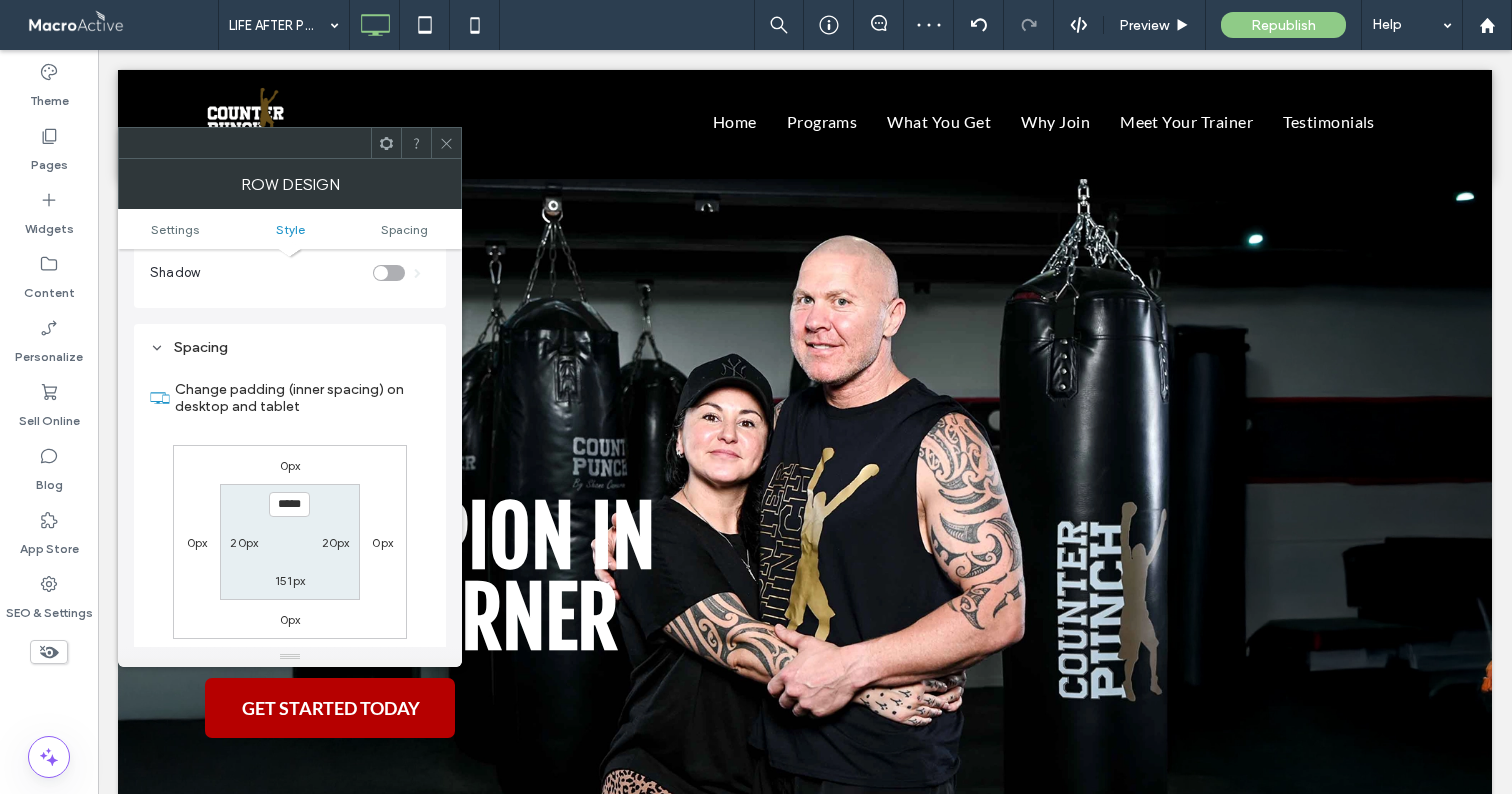 scroll, scrollTop: 1241, scrollLeft: 0, axis: vertical 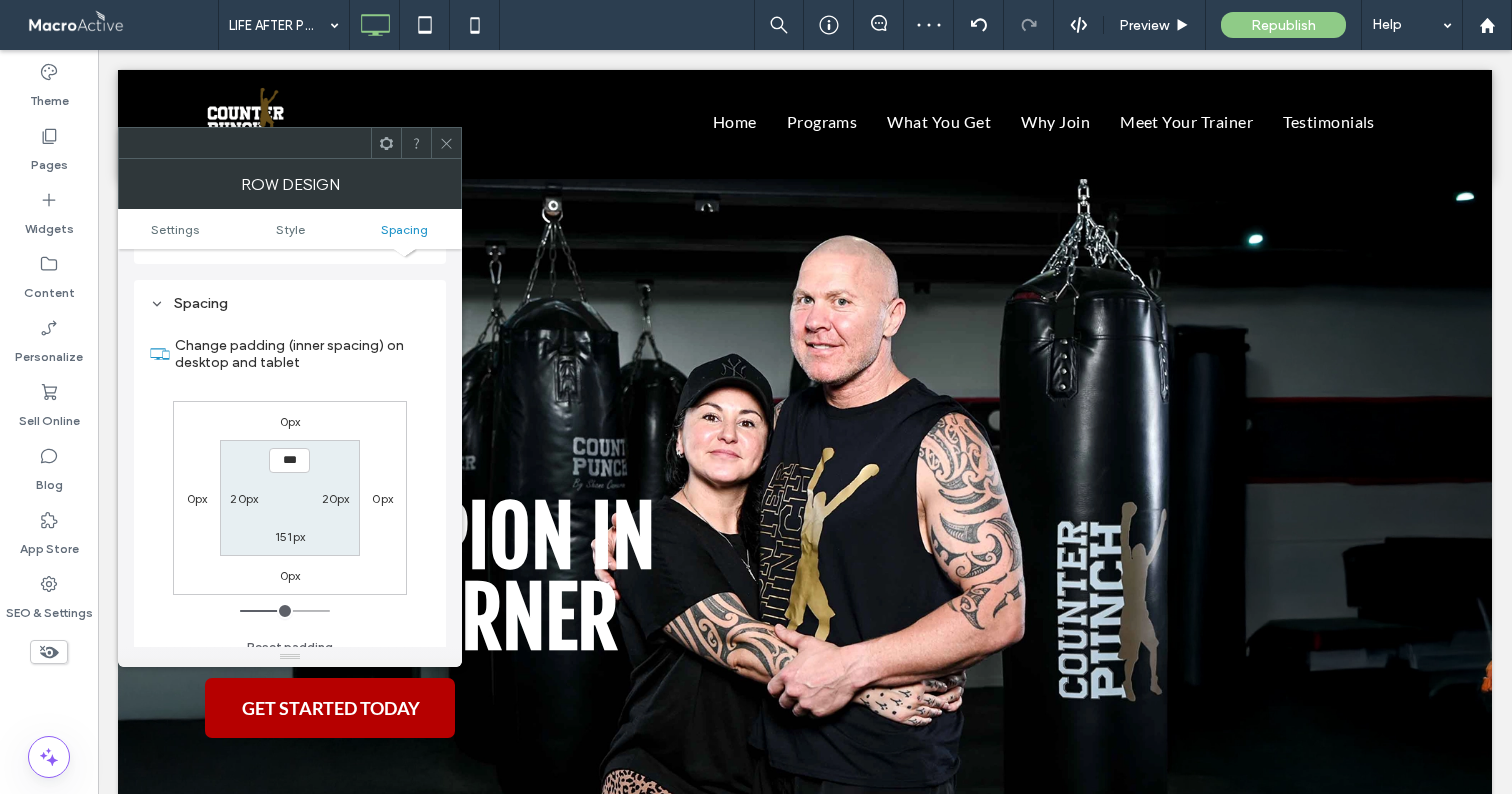 type on "*****" 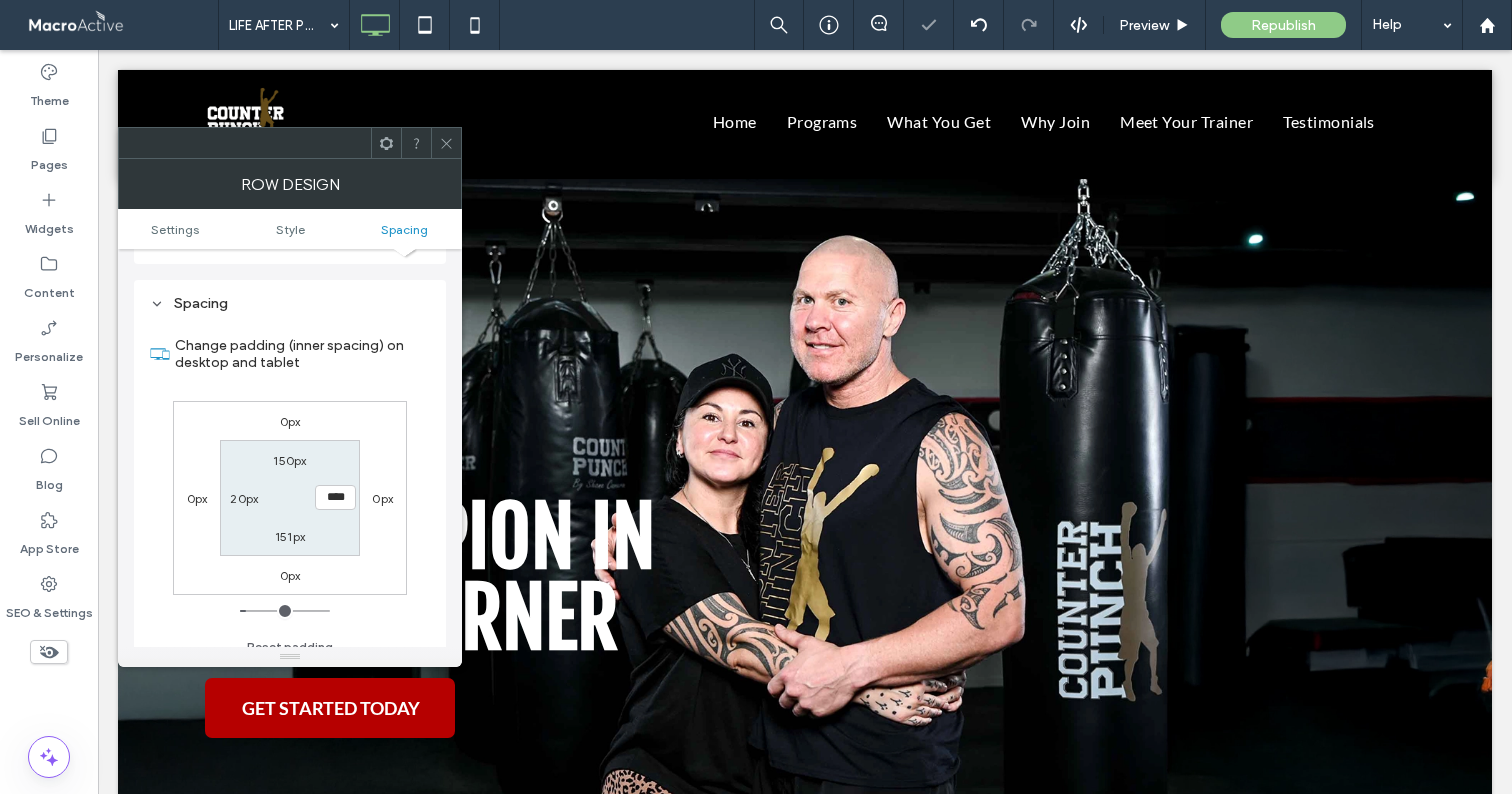 type on "***" 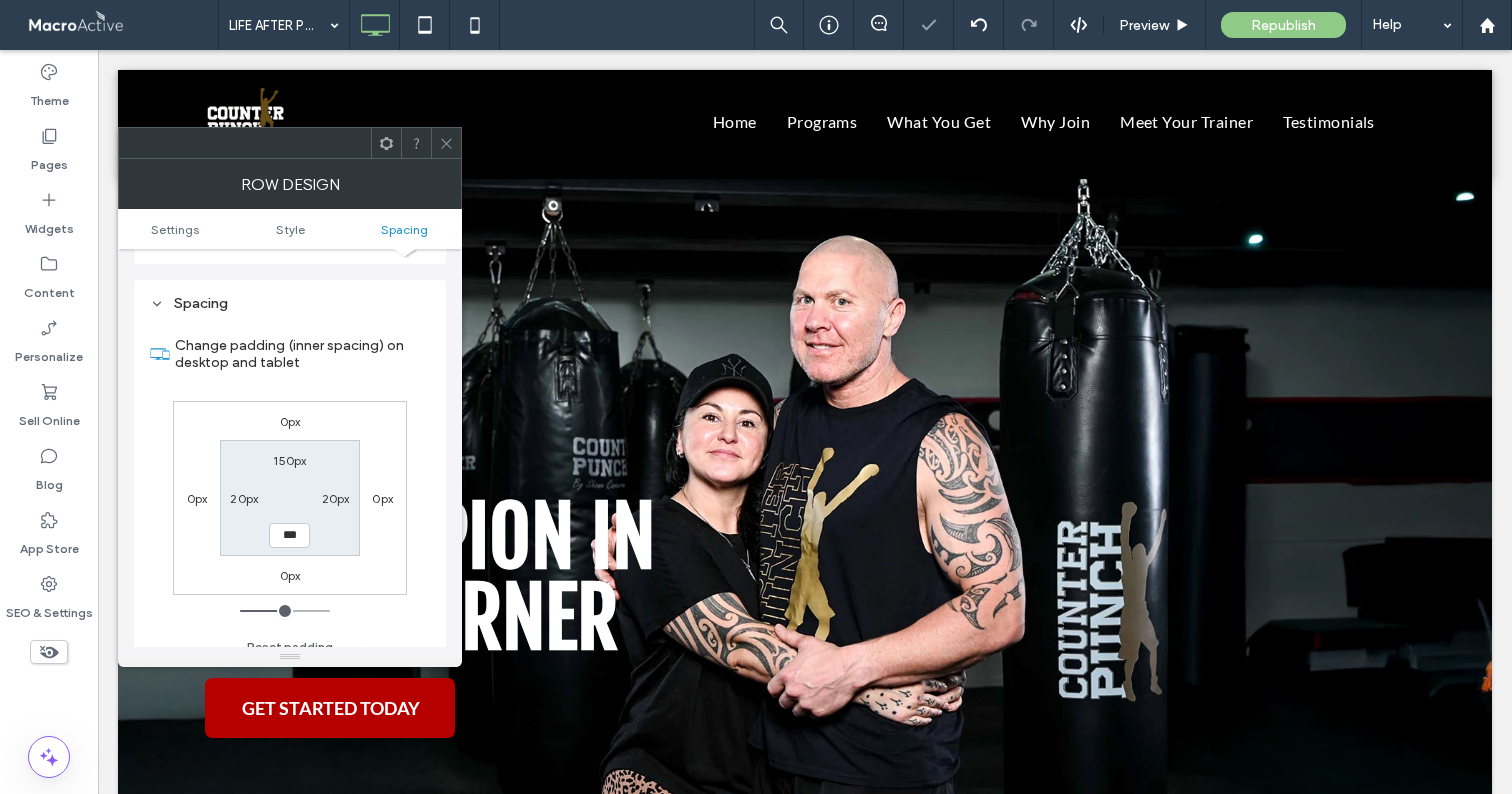 type on "*****" 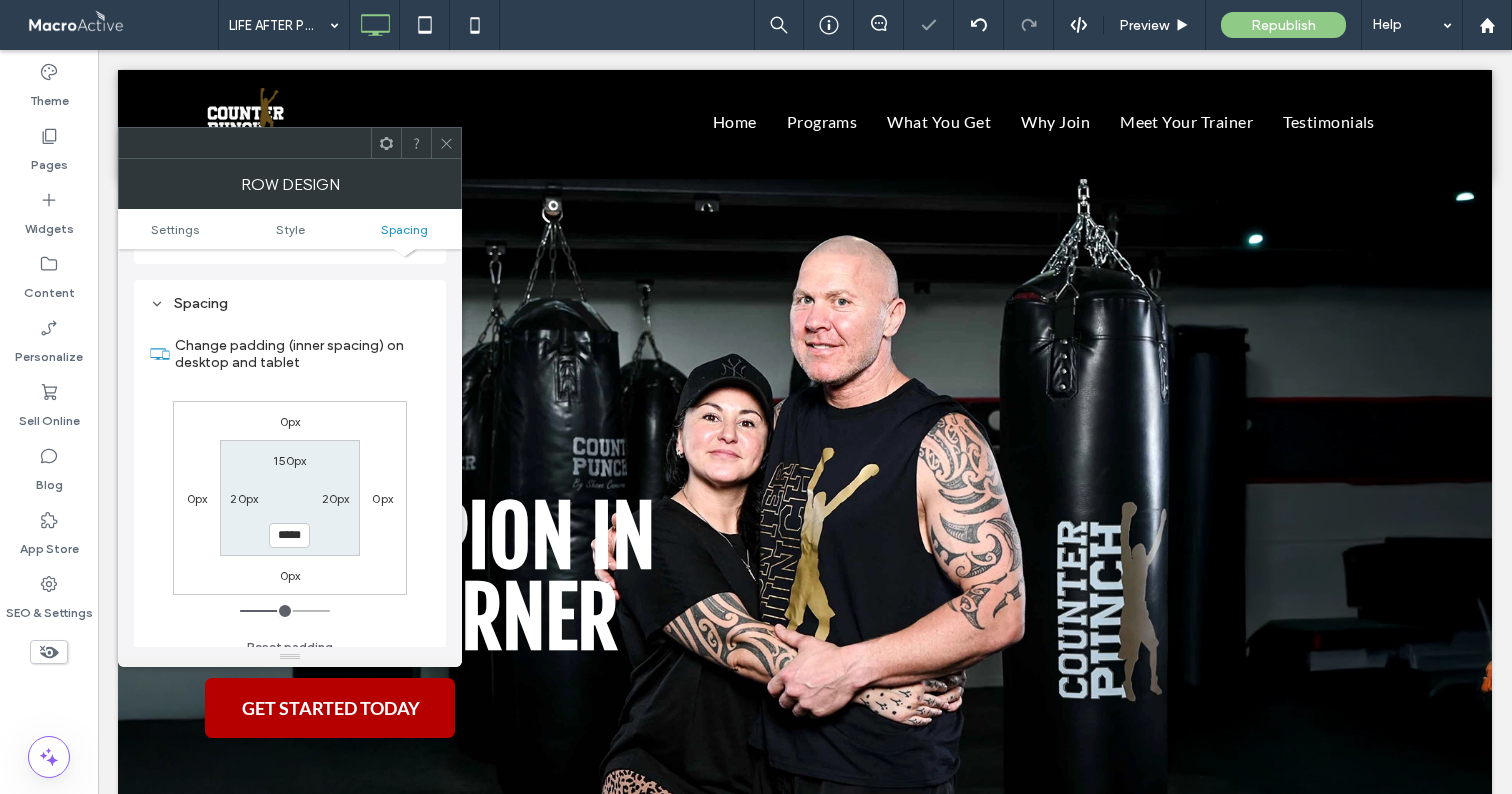 click at bounding box center (446, 143) 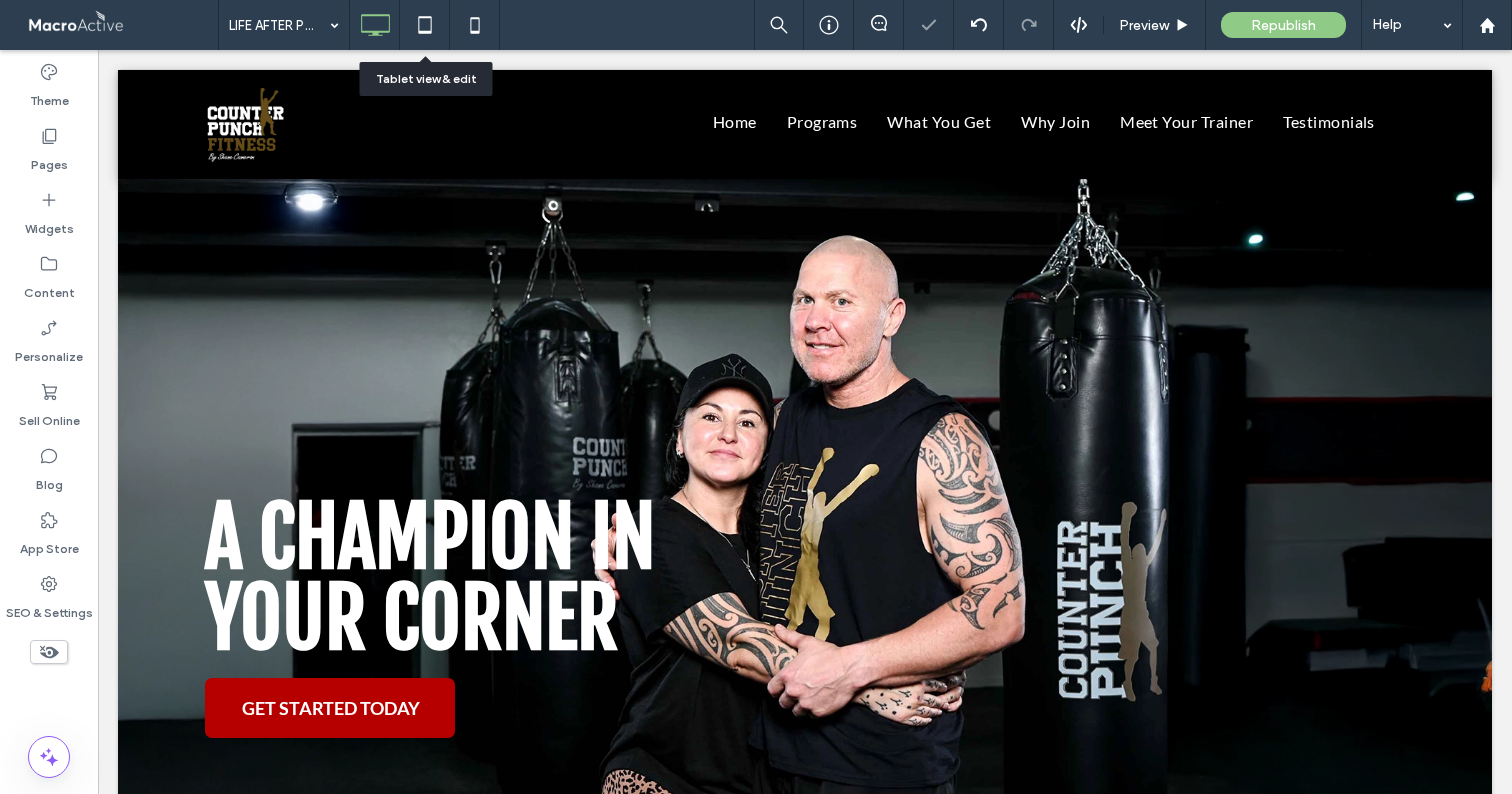 click 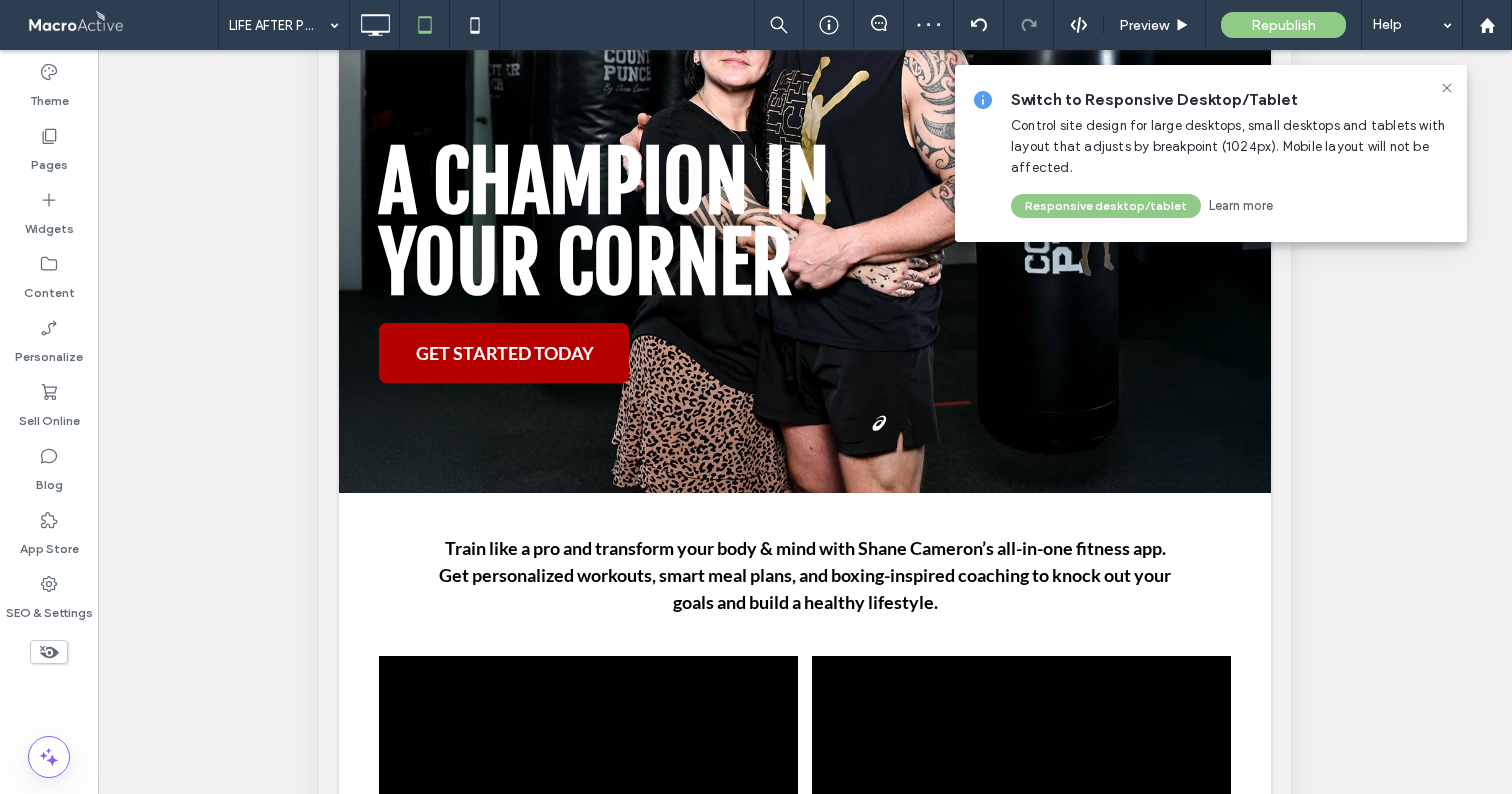 scroll, scrollTop: 477, scrollLeft: 0, axis: vertical 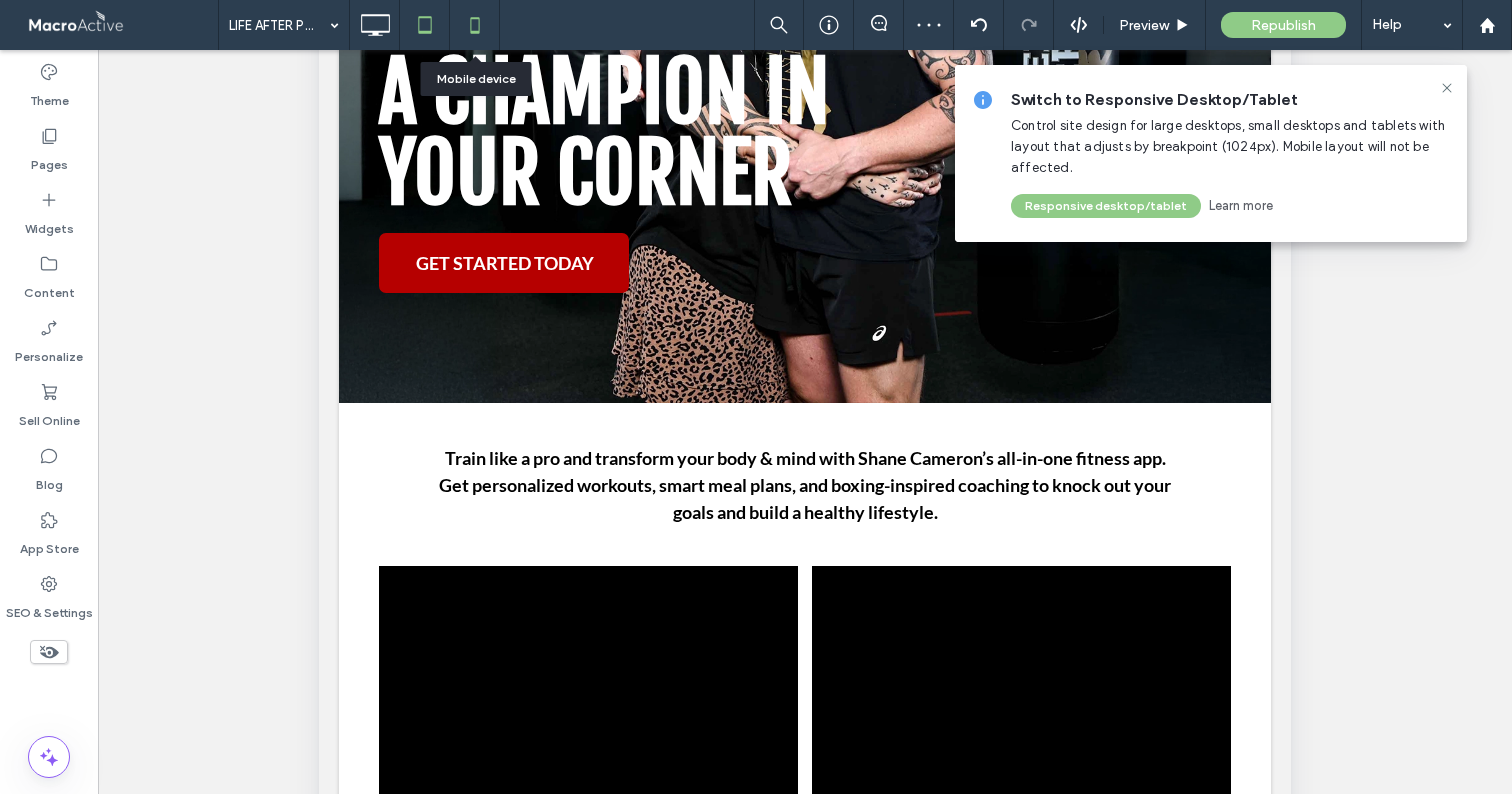 click 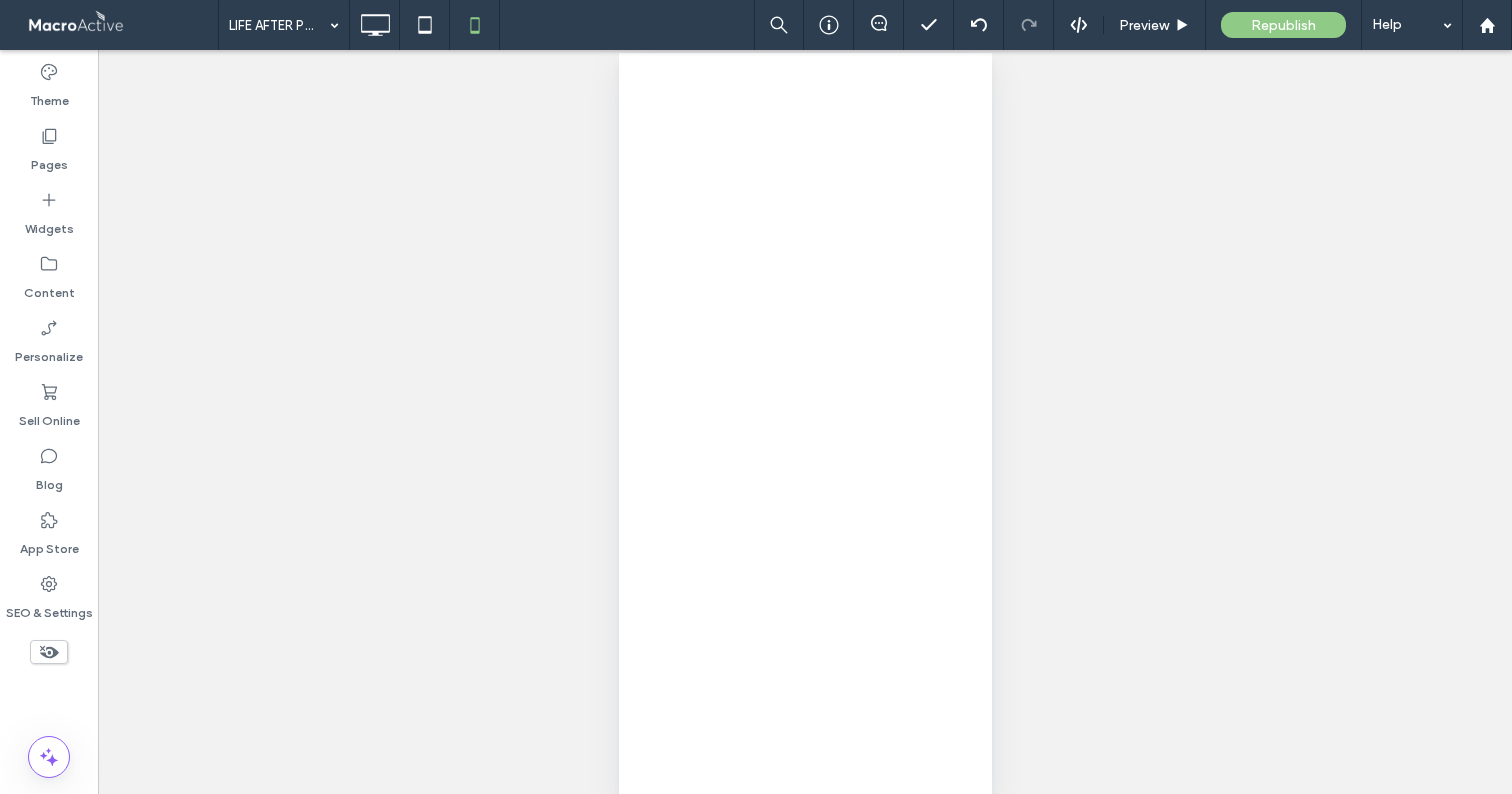 scroll, scrollTop: 33, scrollLeft: 0, axis: vertical 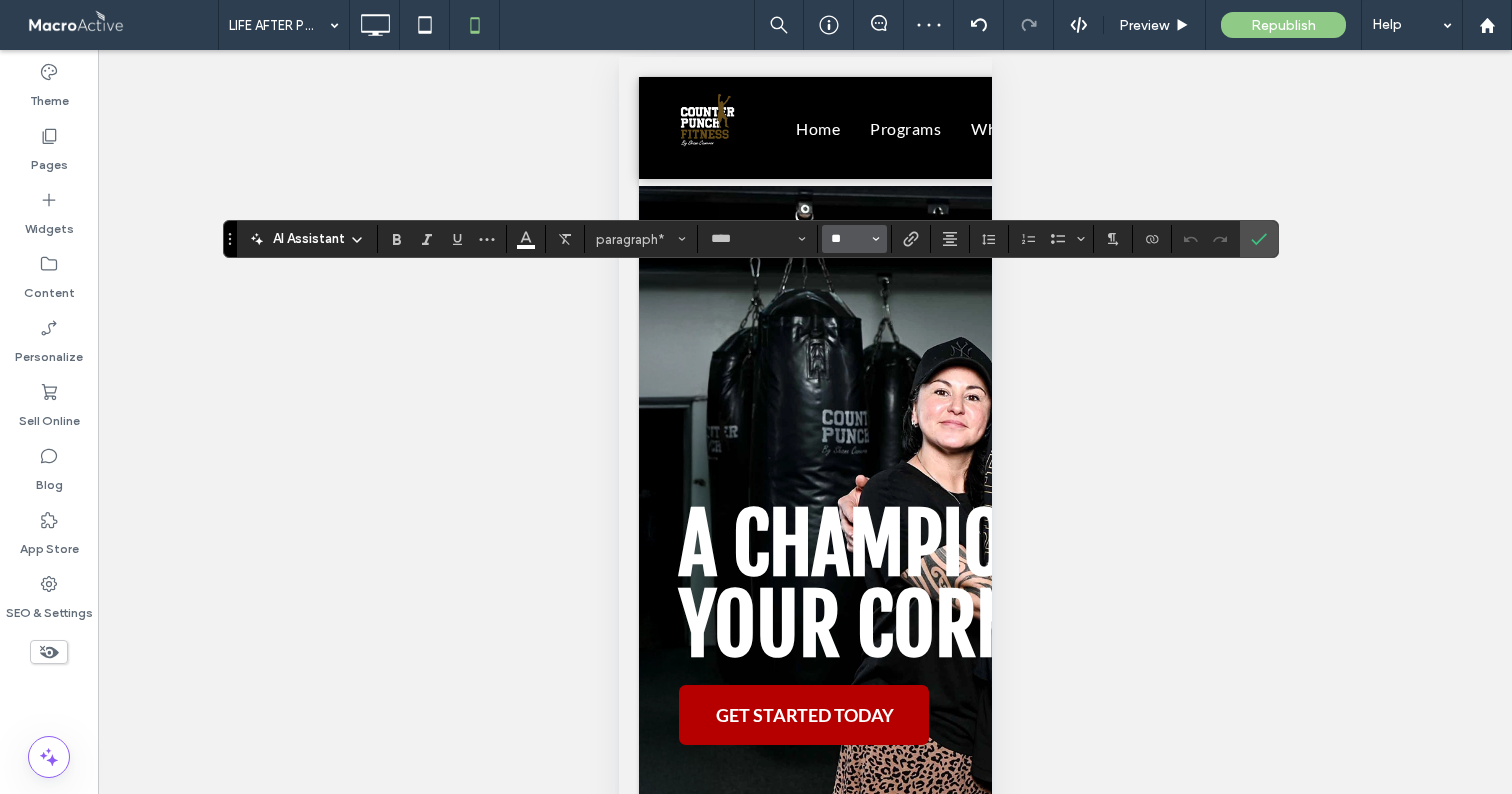 click on "**" at bounding box center [848, 239] 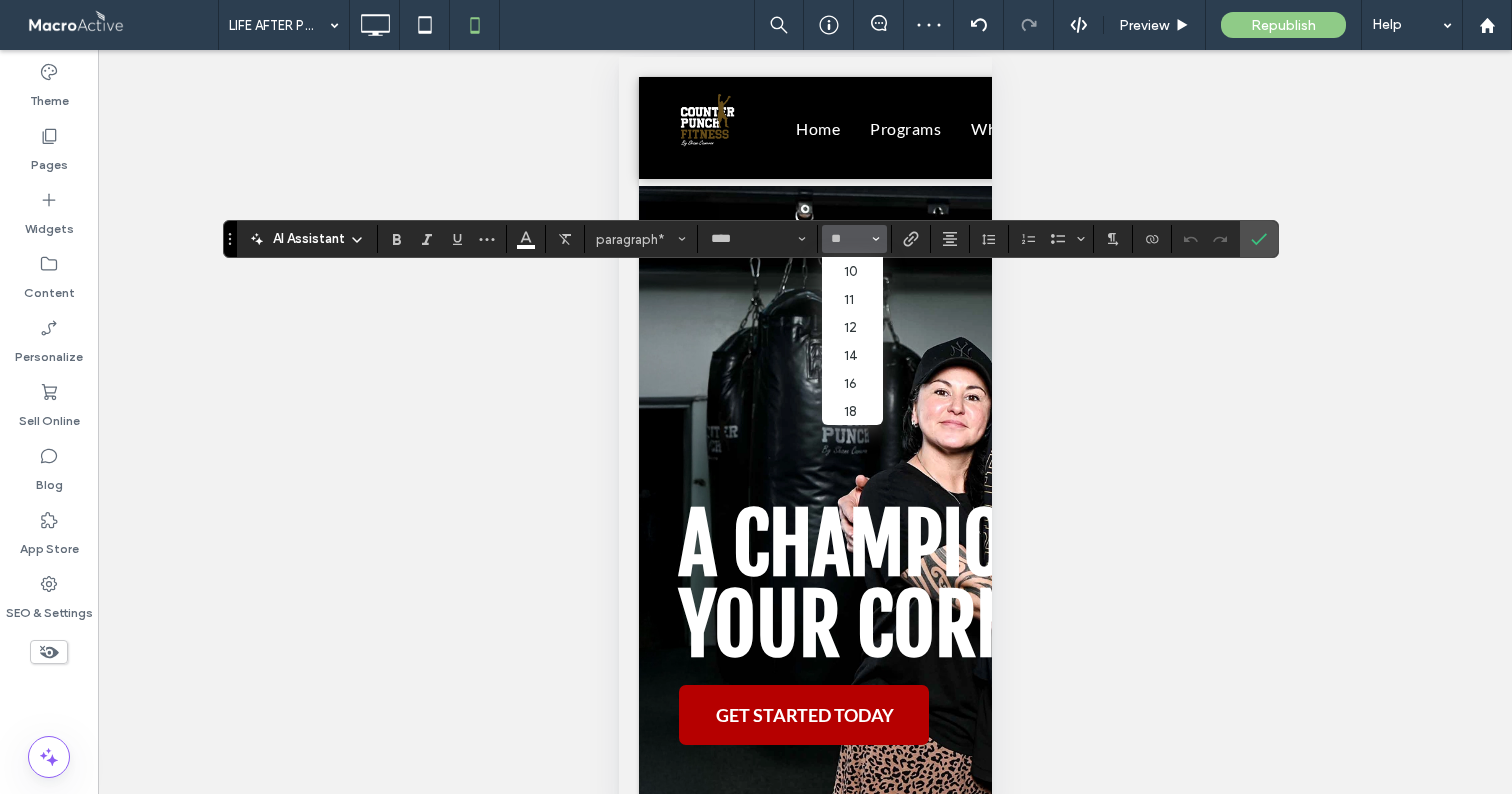 type on "**" 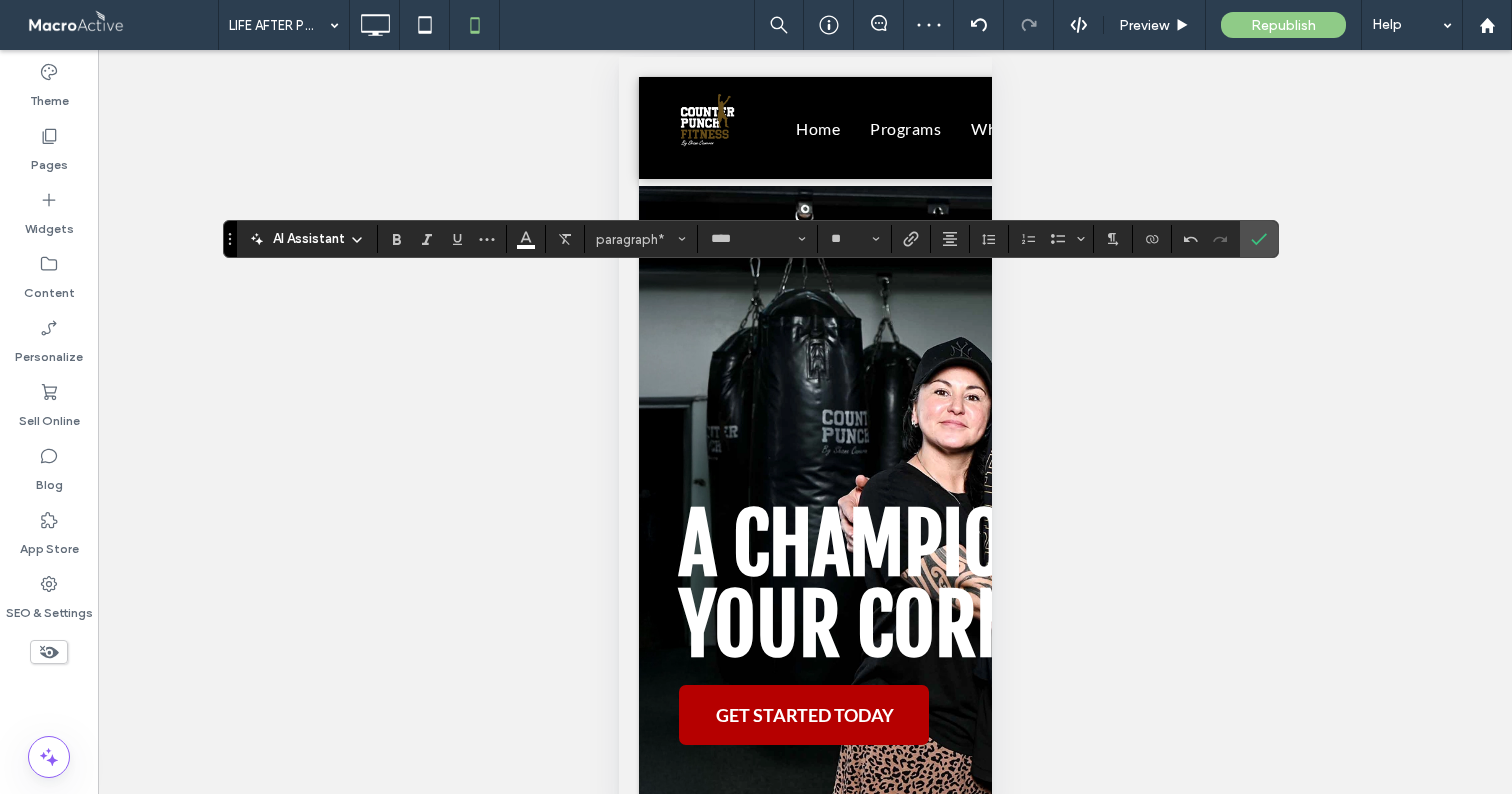 click 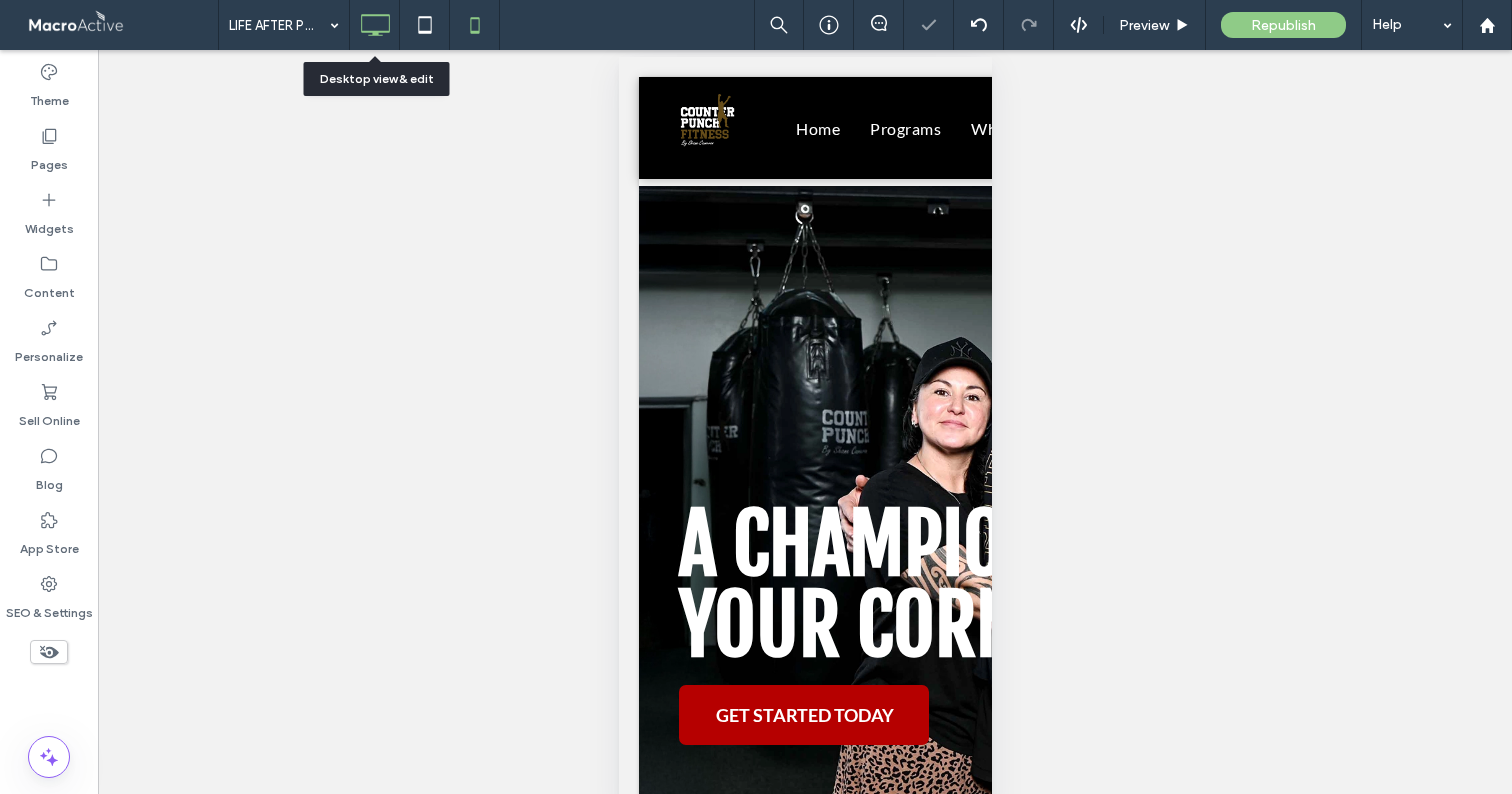 click 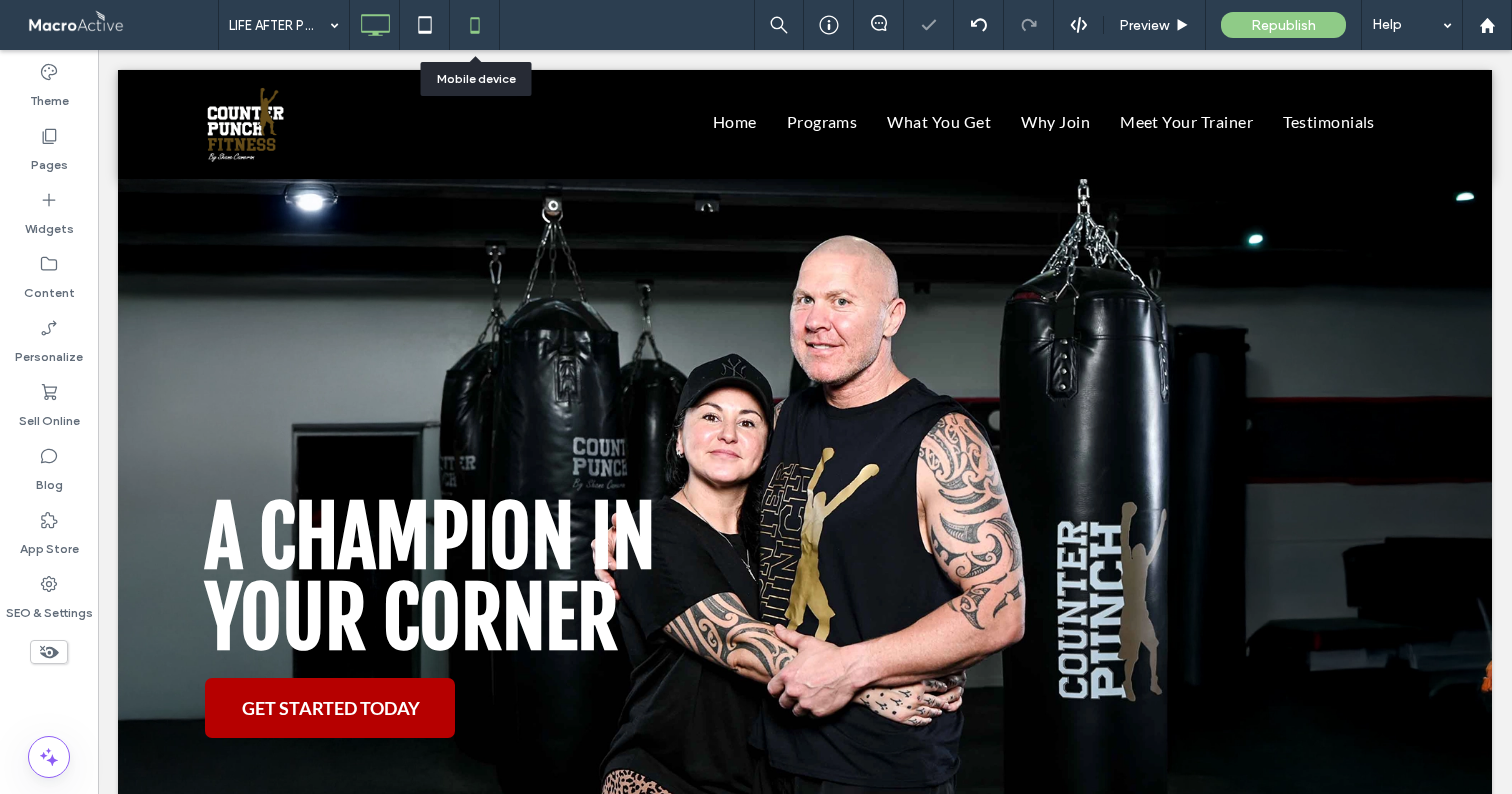 click 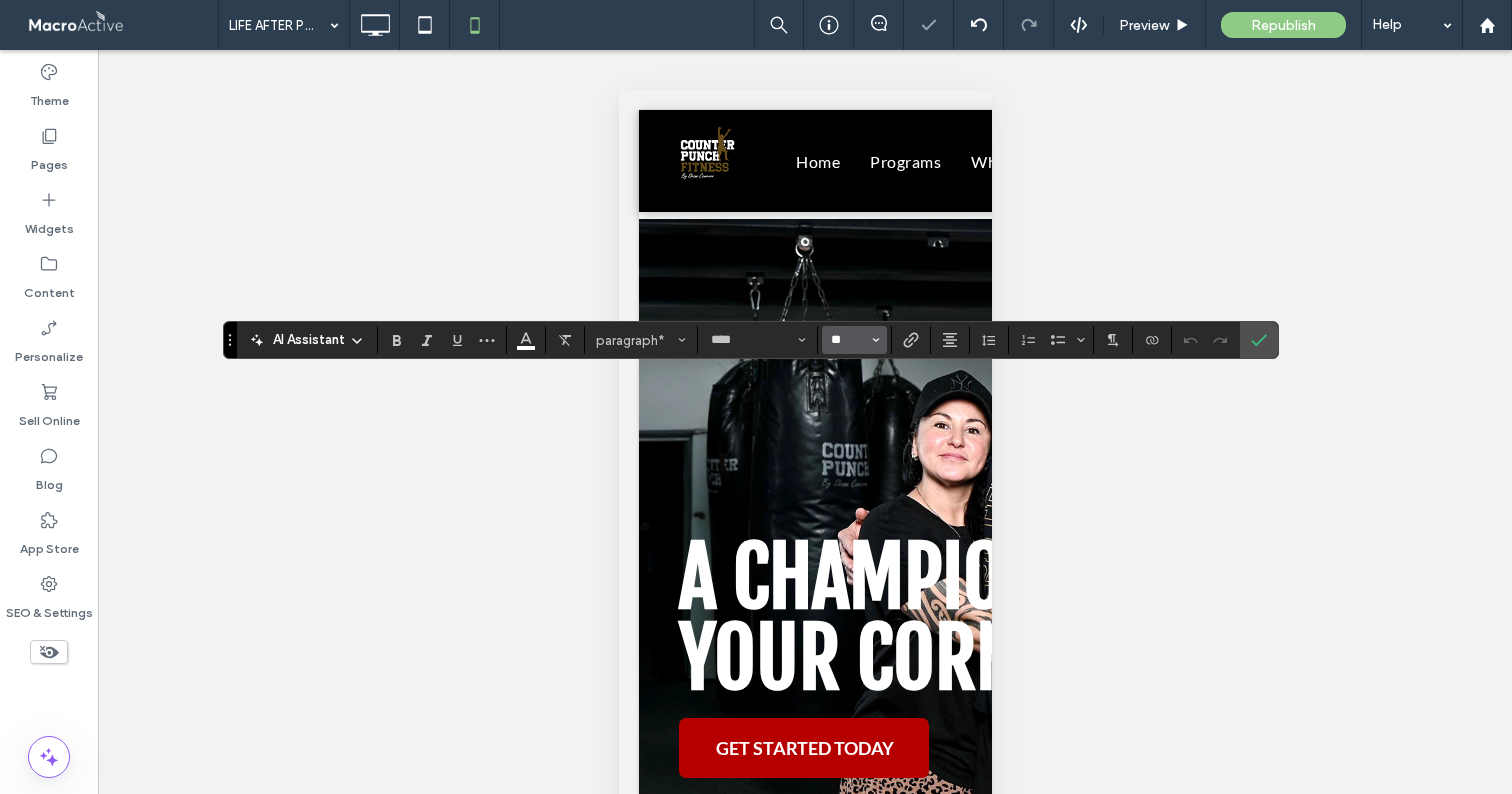 click on "**" at bounding box center [848, 340] 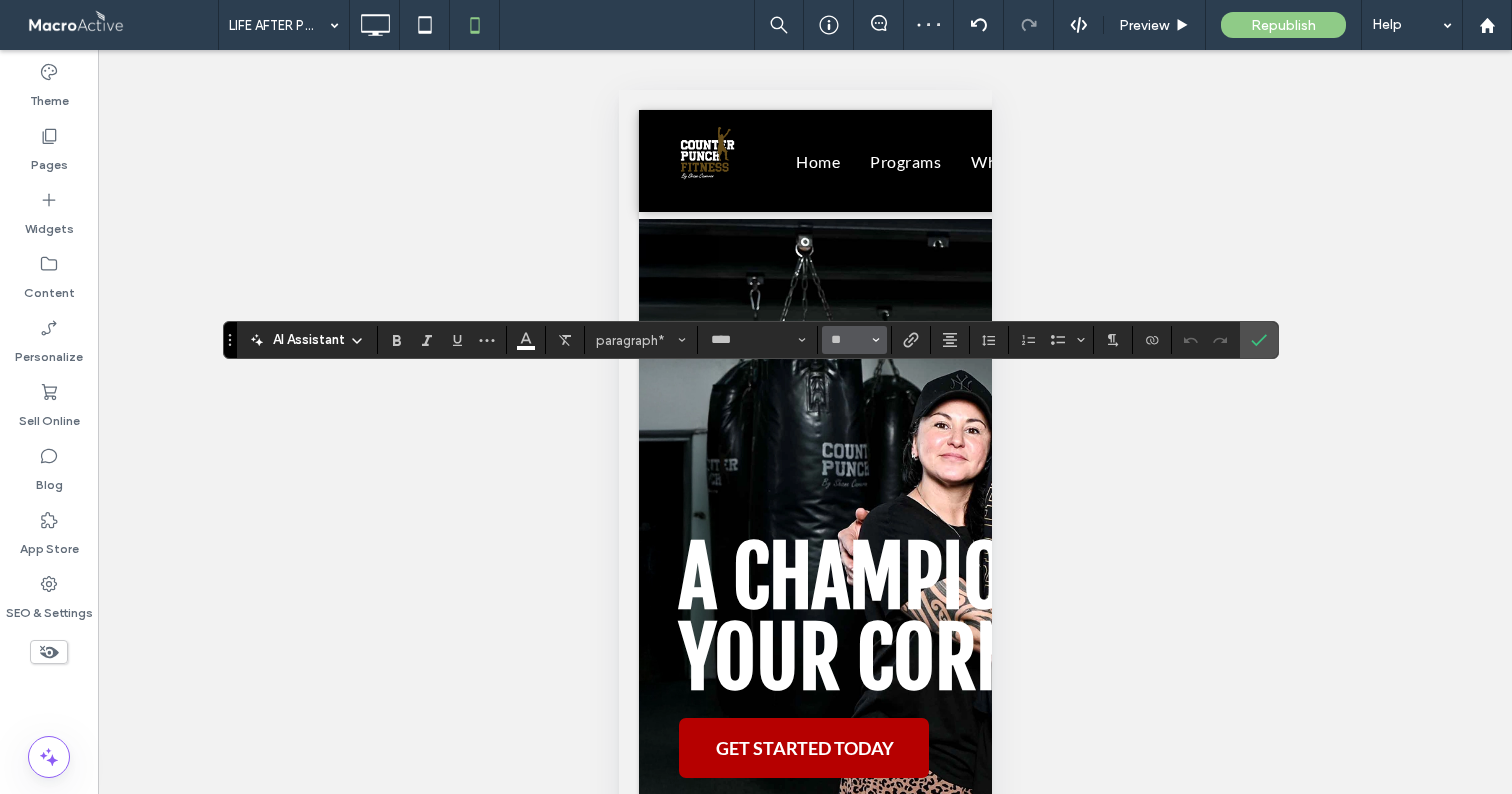 type on "**" 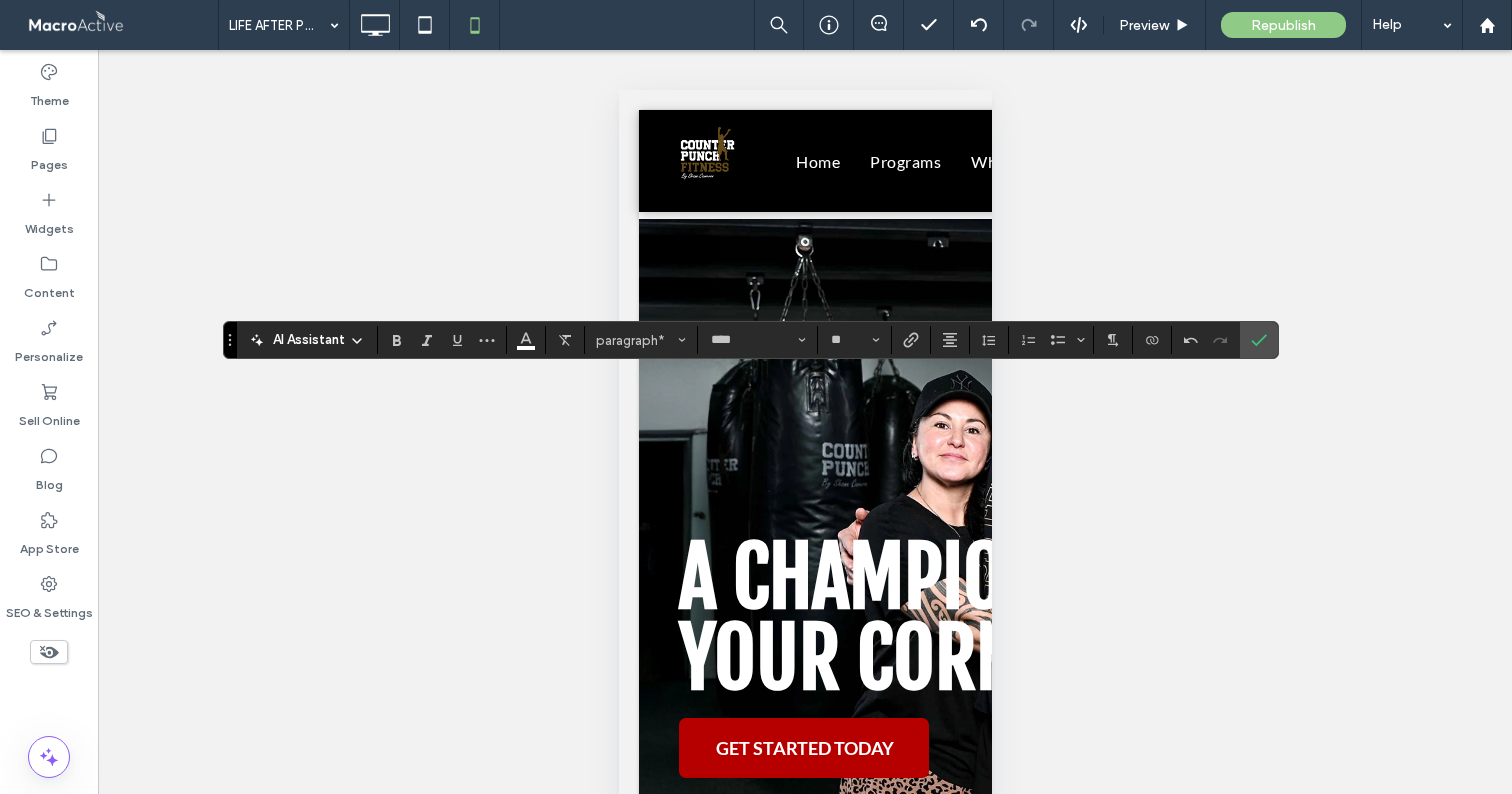 drag, startPoint x: 1255, startPoint y: 337, endPoint x: 1231, endPoint y: 348, distance: 26.400757 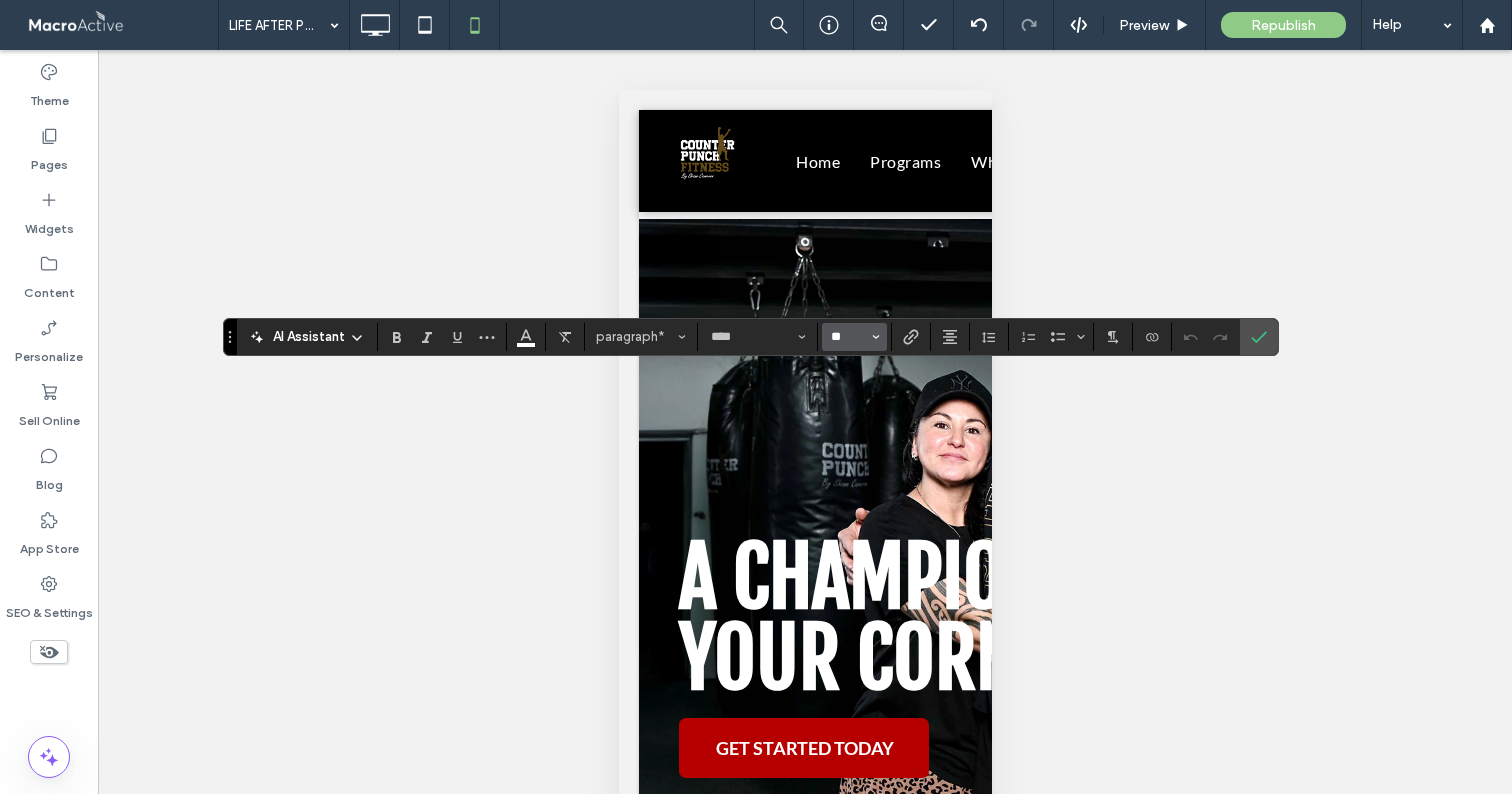 click on "**" at bounding box center (848, 337) 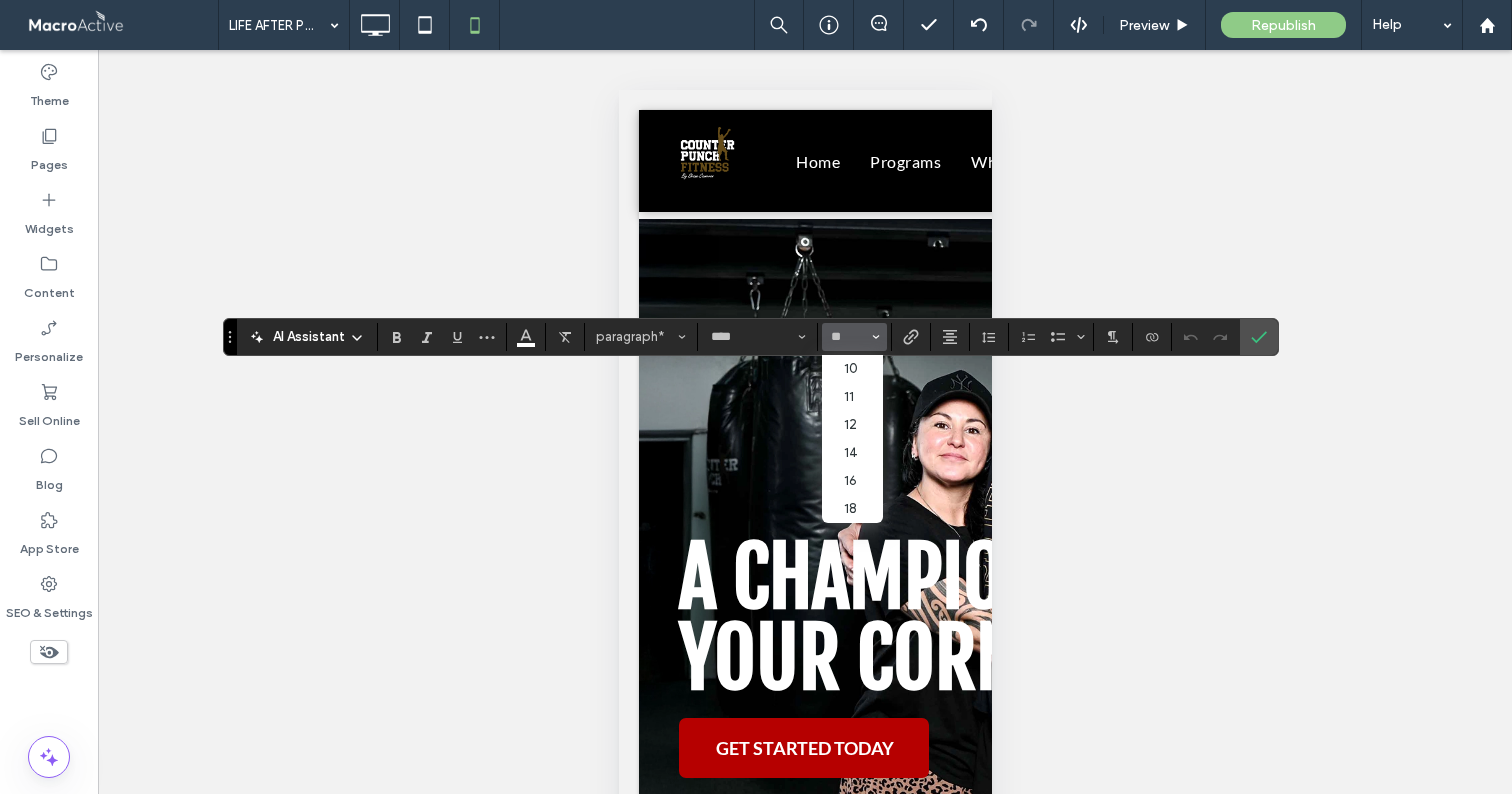 type on "**" 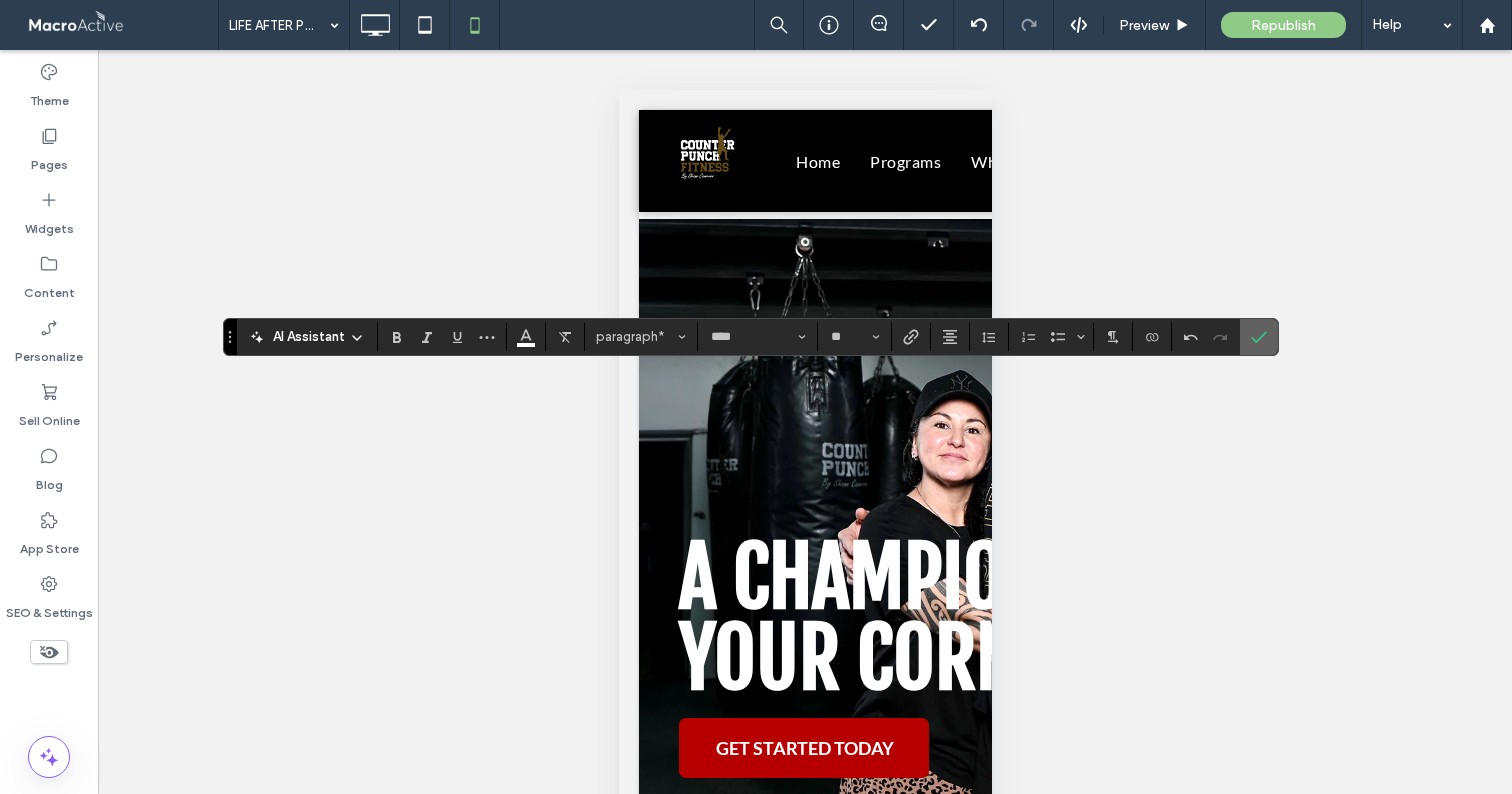 click at bounding box center [1259, 337] 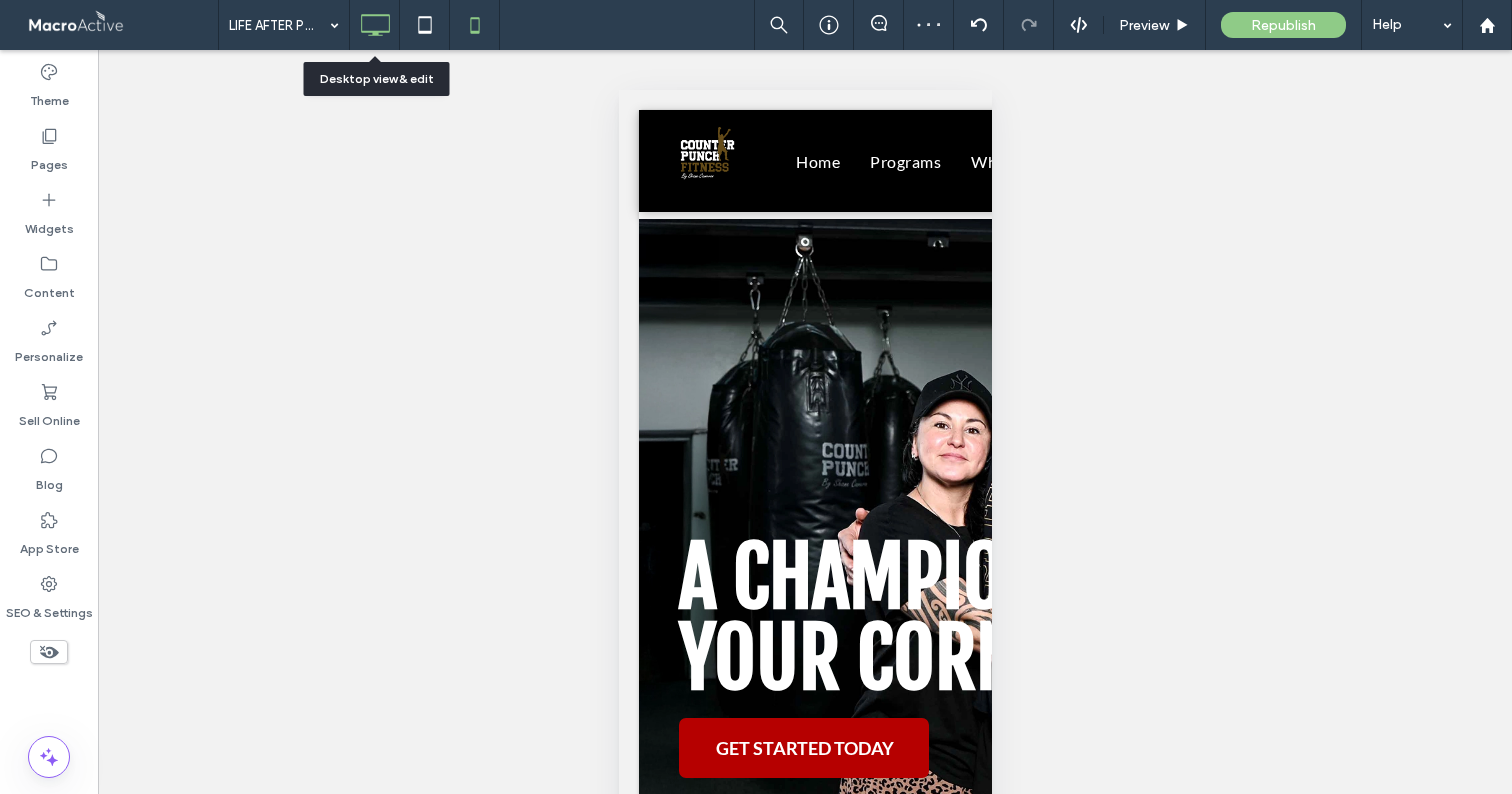 click 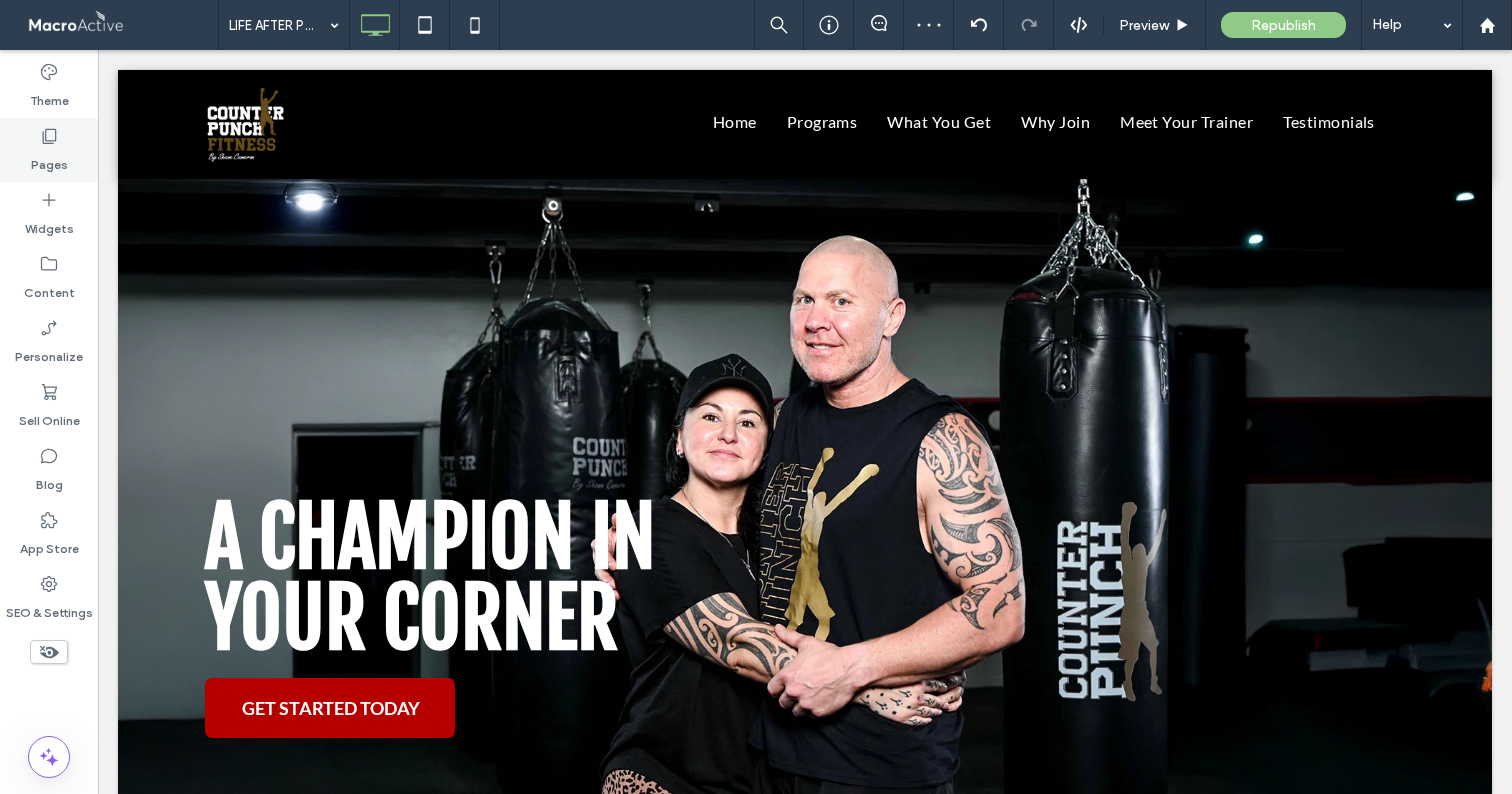 click on "Pages" at bounding box center [49, 160] 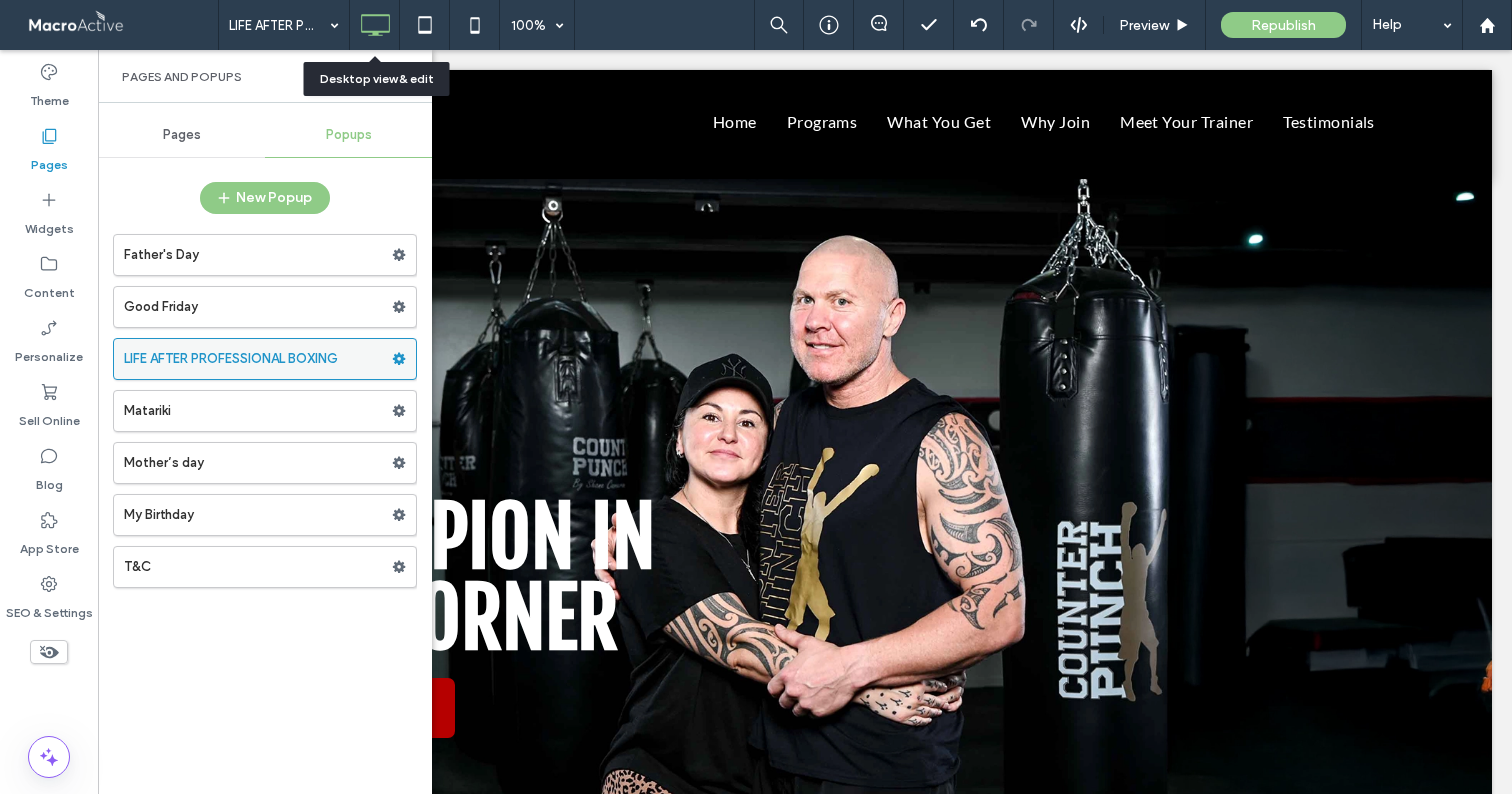 click 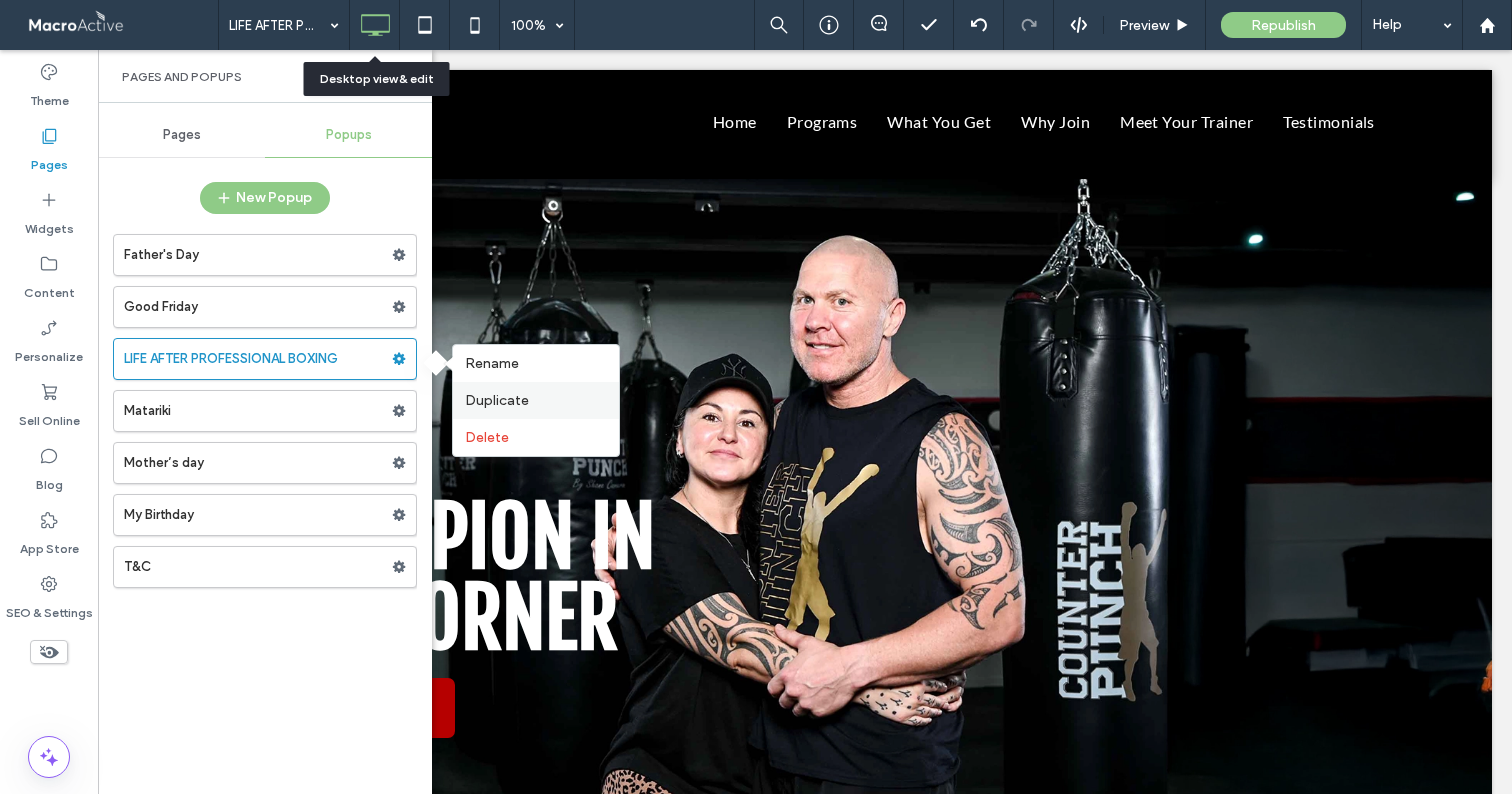 click on "Duplicate" at bounding box center [497, 400] 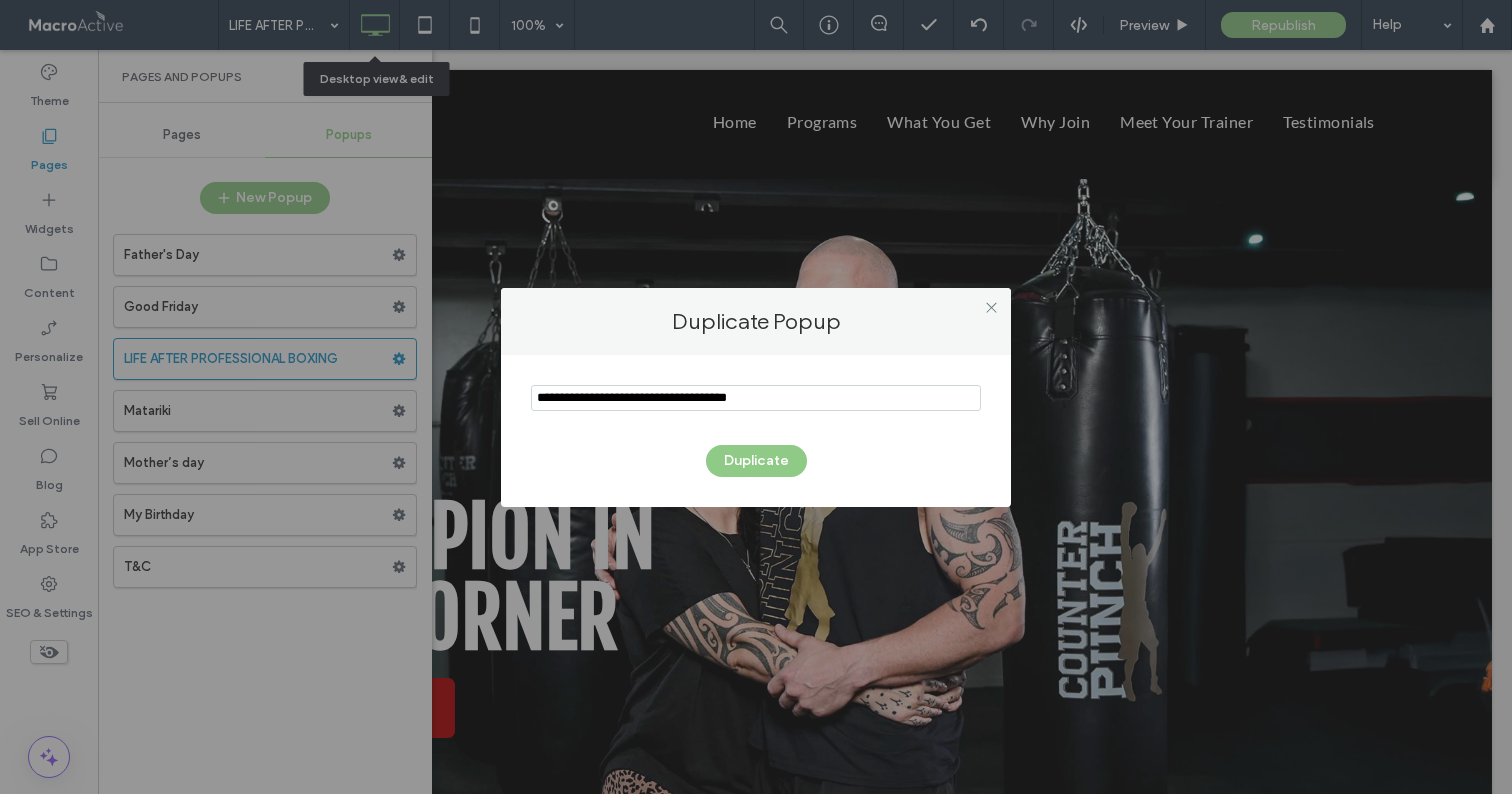 click at bounding box center [756, 398] 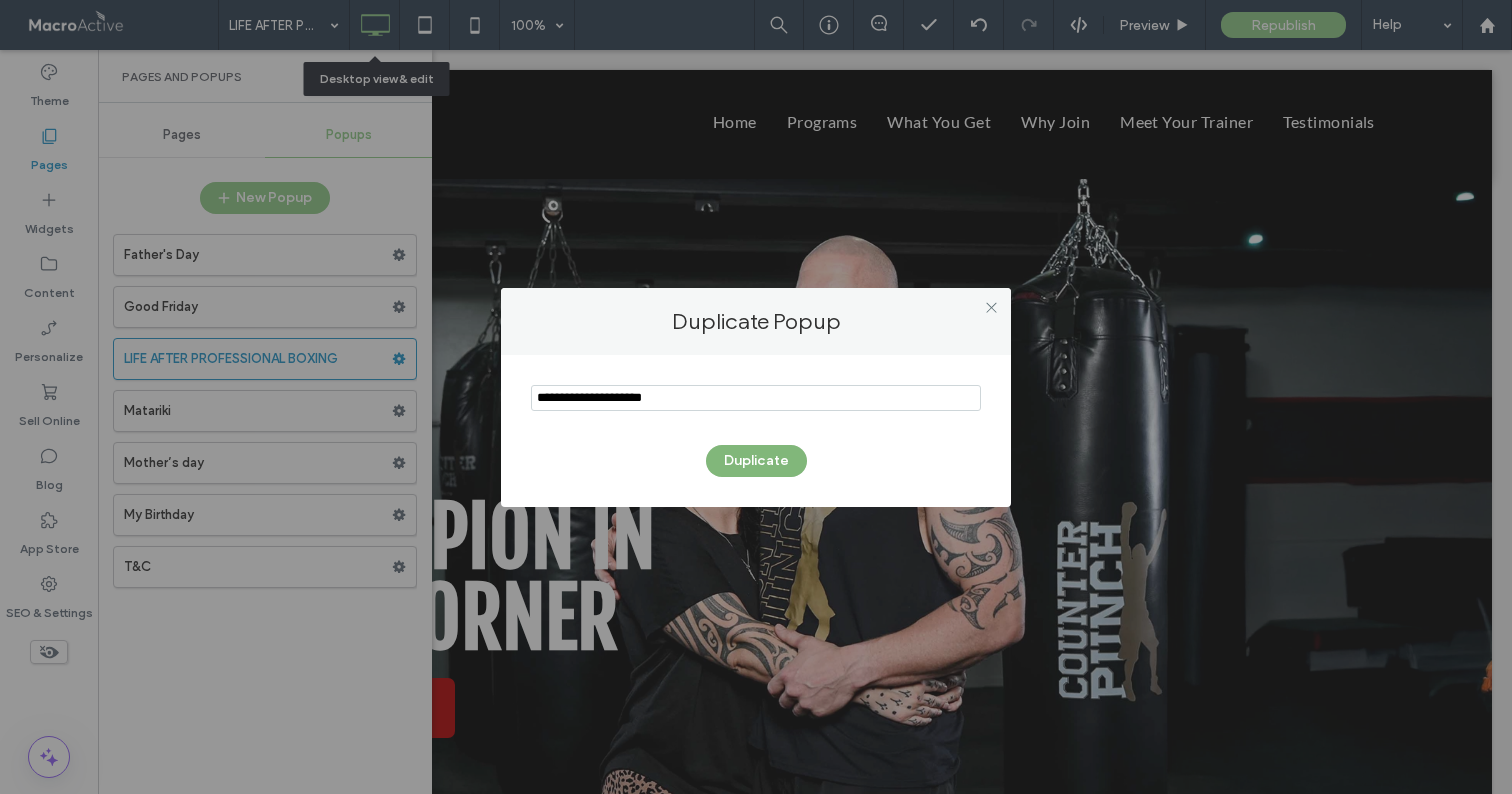 type on "**********" 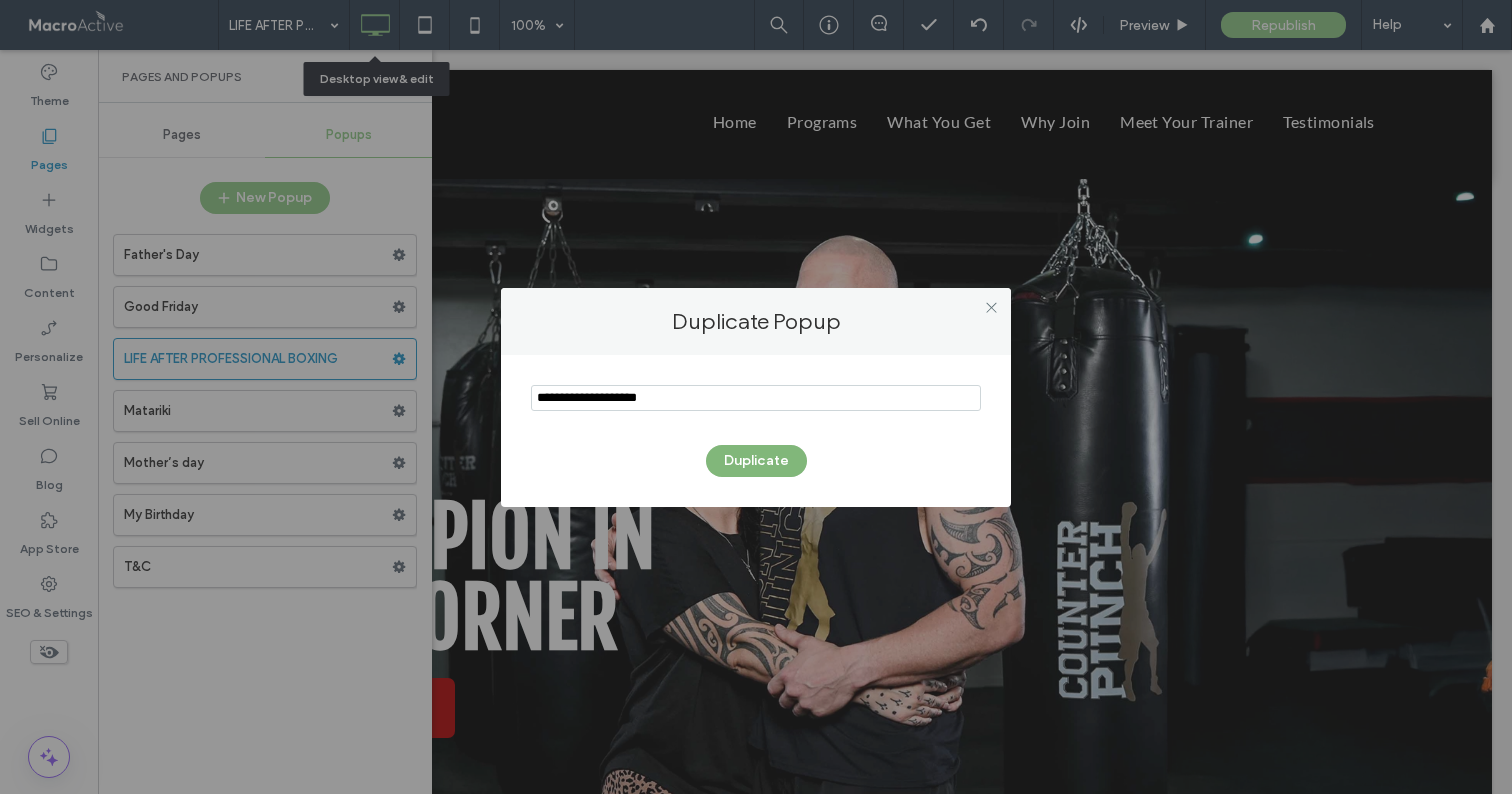 click on "Duplicate" at bounding box center (756, 461) 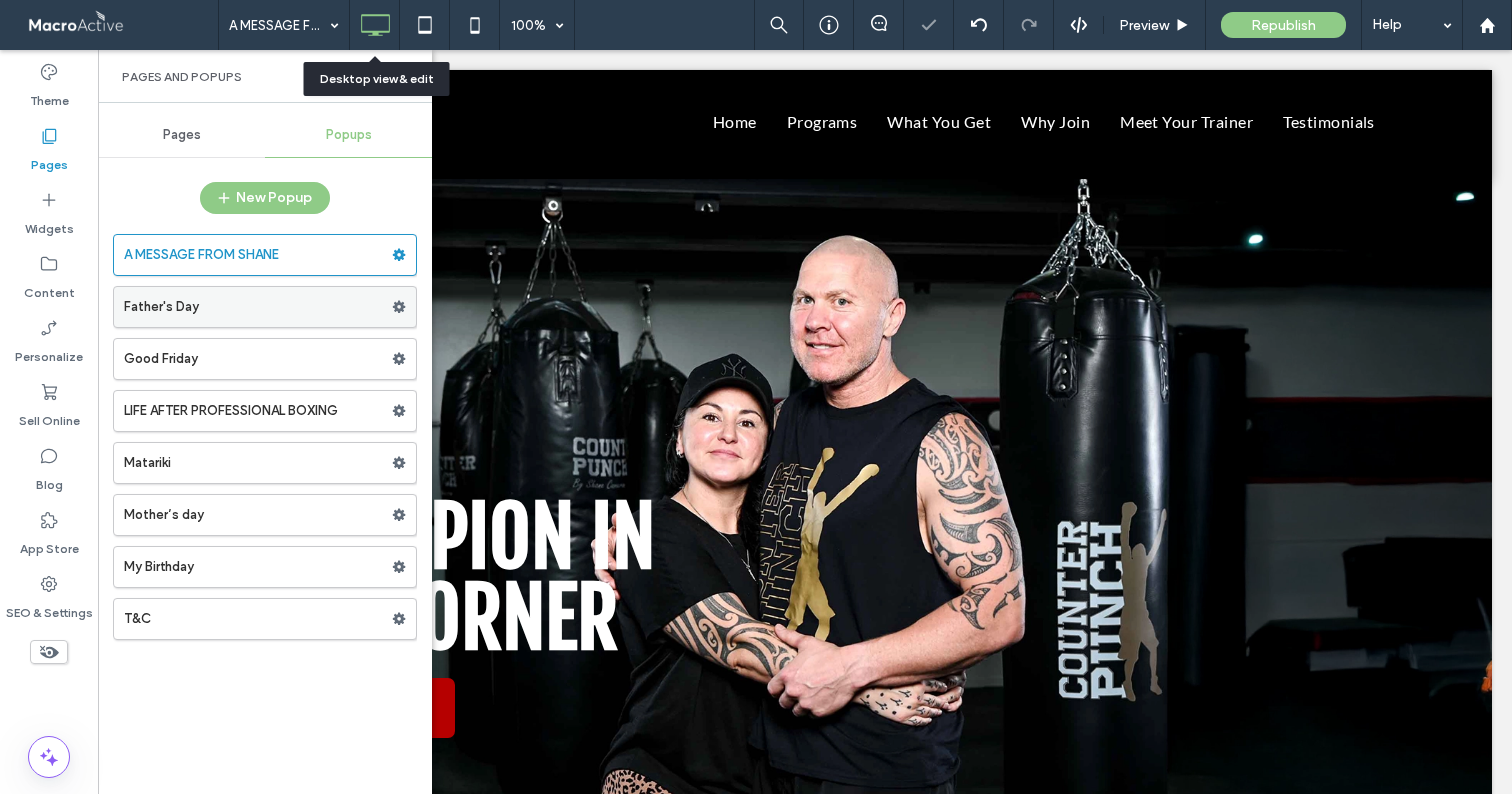 drag, startPoint x: 227, startPoint y: 411, endPoint x: 245, endPoint y: 285, distance: 127.27922 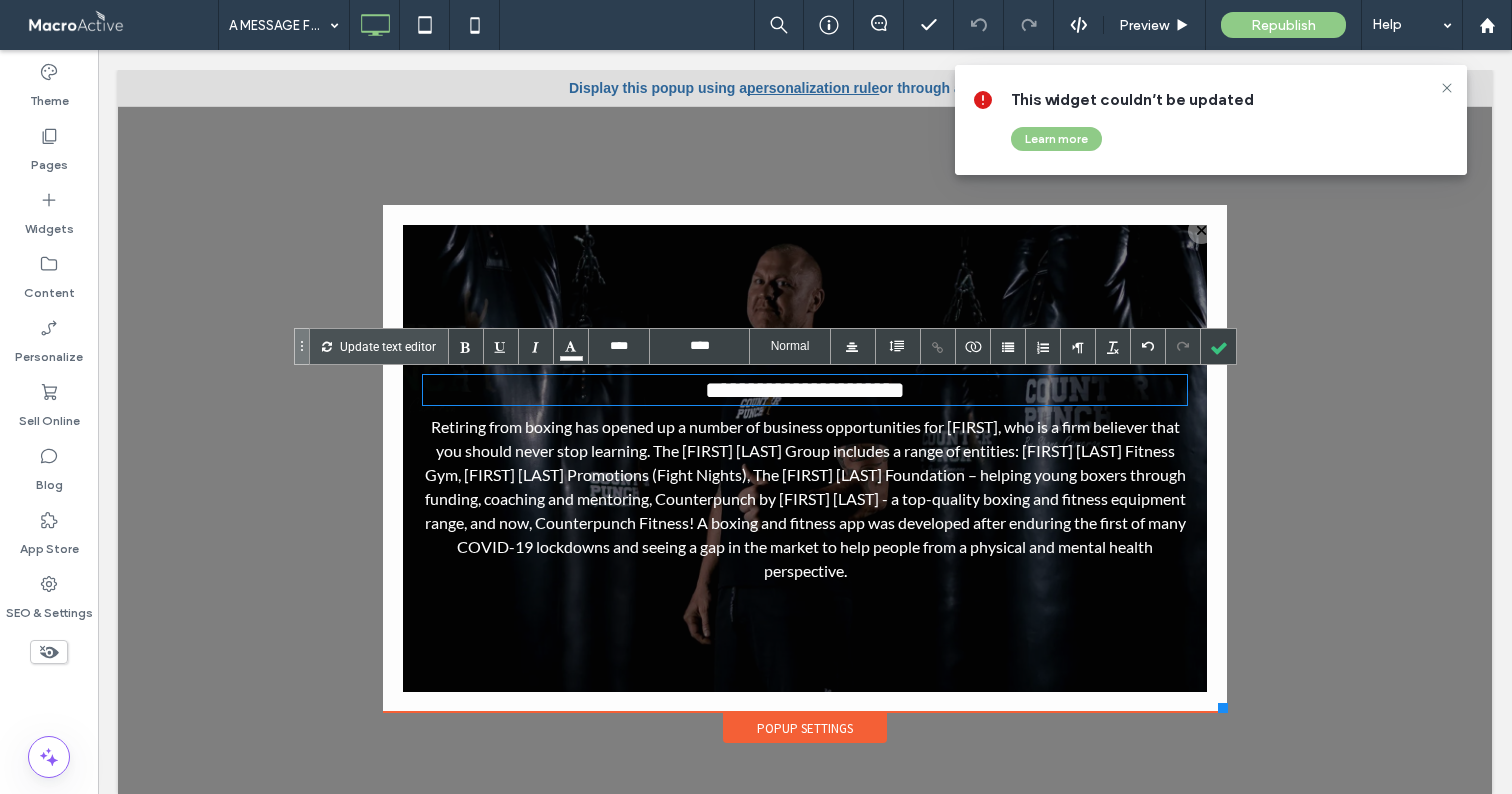 scroll, scrollTop: 0, scrollLeft: 0, axis: both 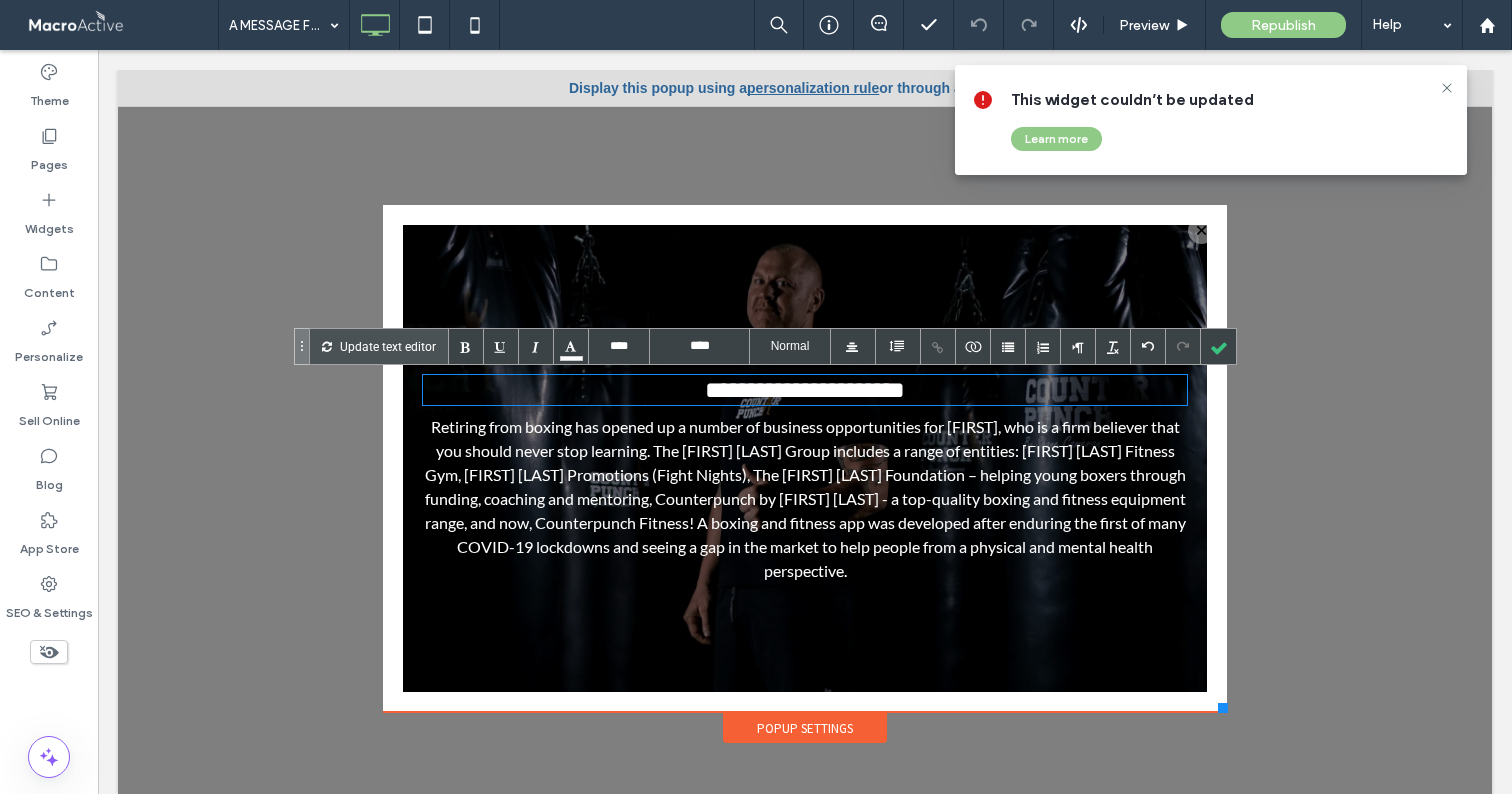 type 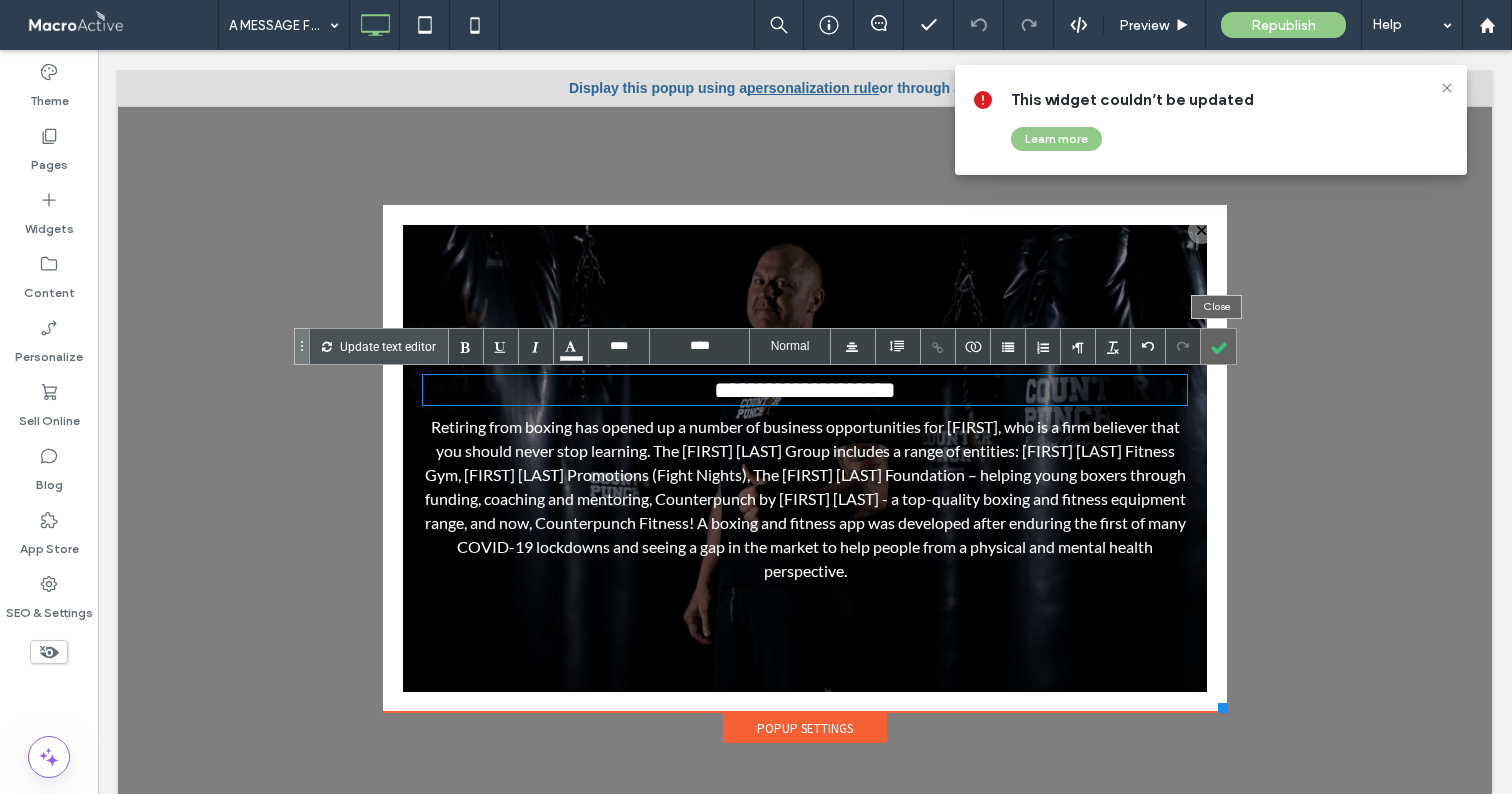 click at bounding box center [1218, 346] 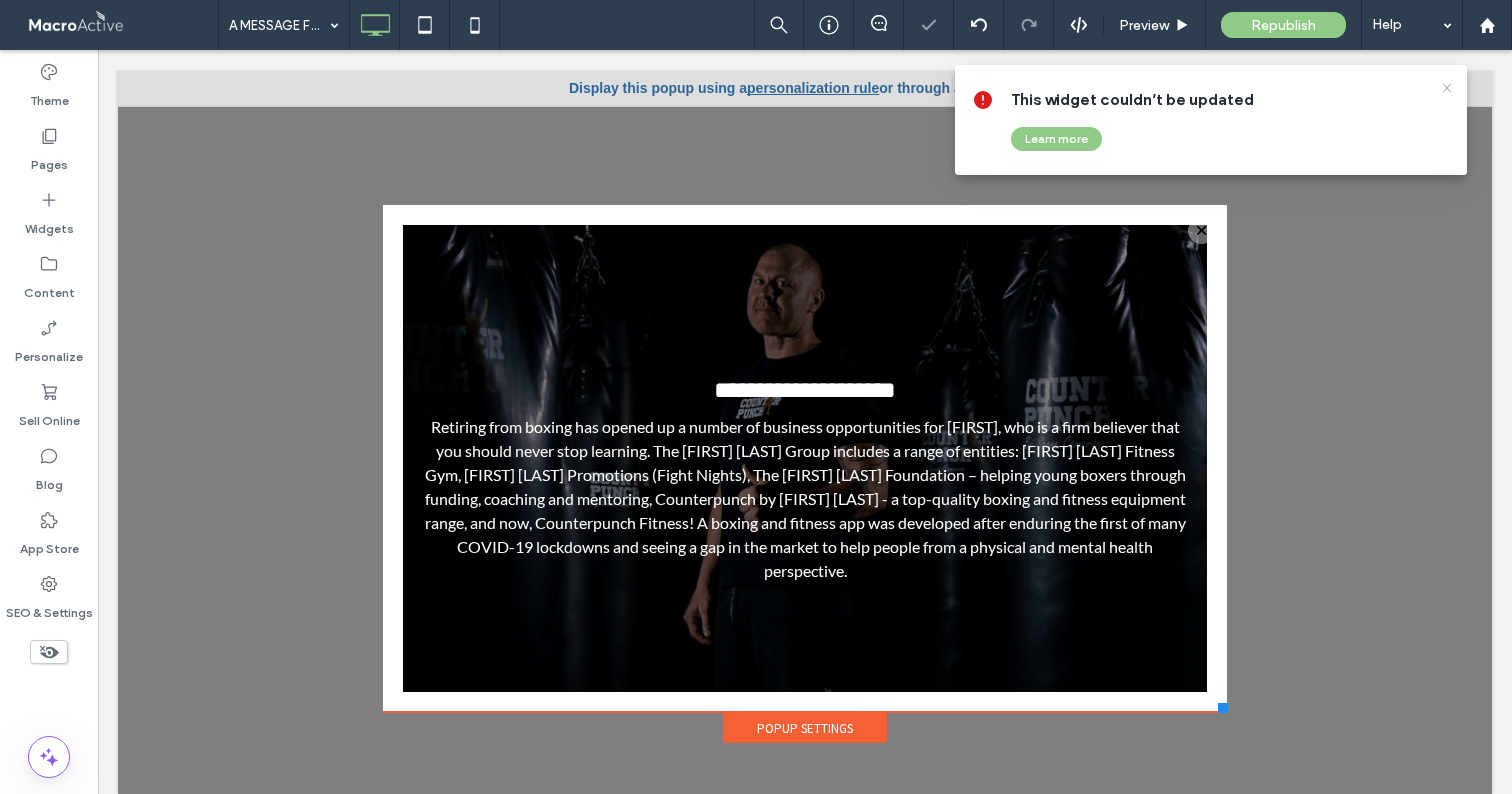 click 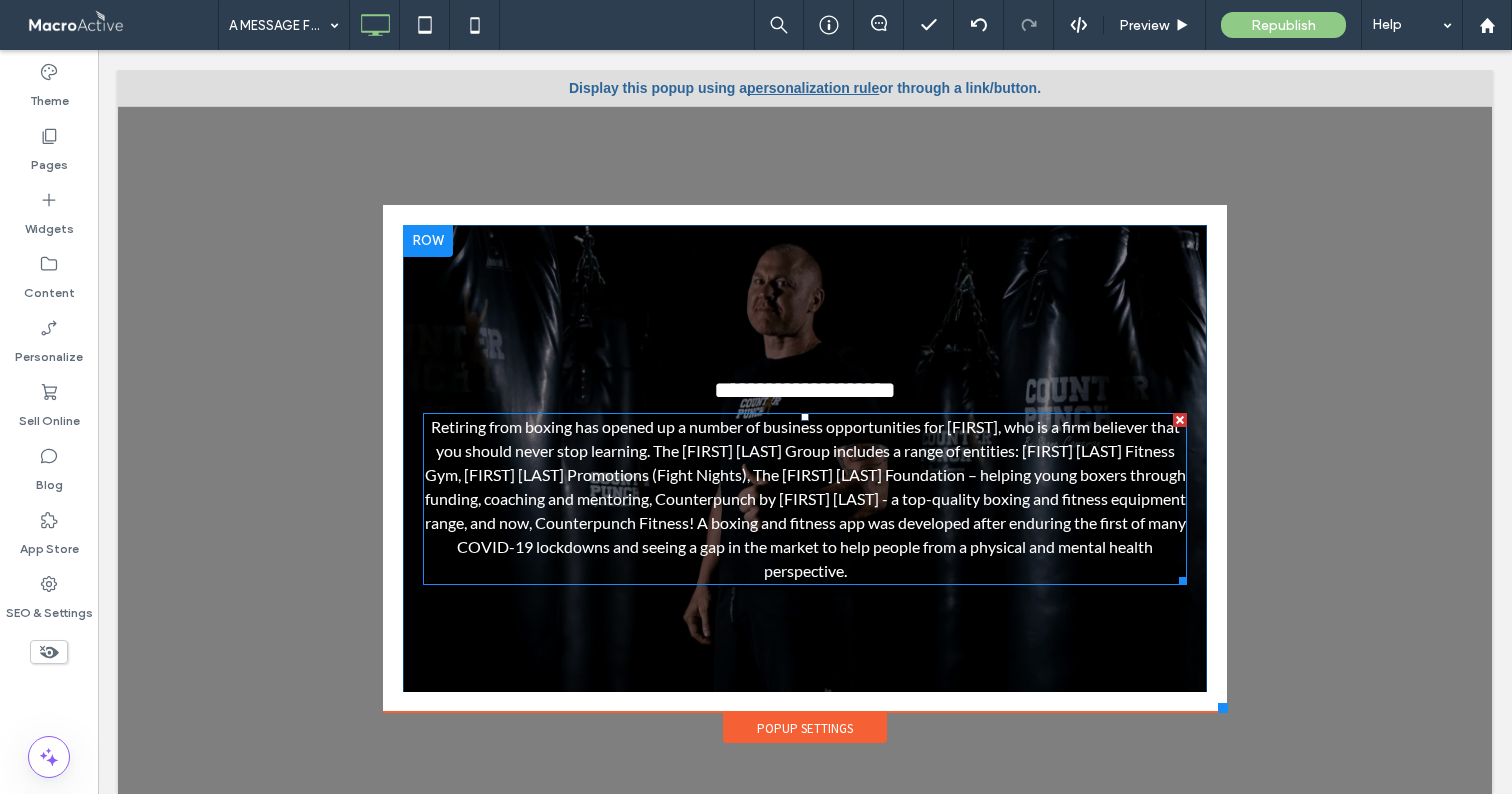 click on "Retiring from boxing has opened up a number of business opportunities for [FIRST], who is a firm believer that you should never stop learning. The [FIRST] [LAST] Group includes a range of entities: [FIRST] [LAST] Fitness Gym, [FIRST] [LAST] Promotions (Fight Nights), The [FIRST] [LAST] Foundation – helping young boxers through funding, coaching and mentoring, Counterpunch by [FIRST] [LAST] - a top-quality boxing and fitness equipment range, and now, Counterpunch Fitness! A boxing and fitness app was developed after enduring the first of many COVID-19 lockdowns and seeing a gap in the market to help people from a physical and mental health perspective." at bounding box center [805, 498] 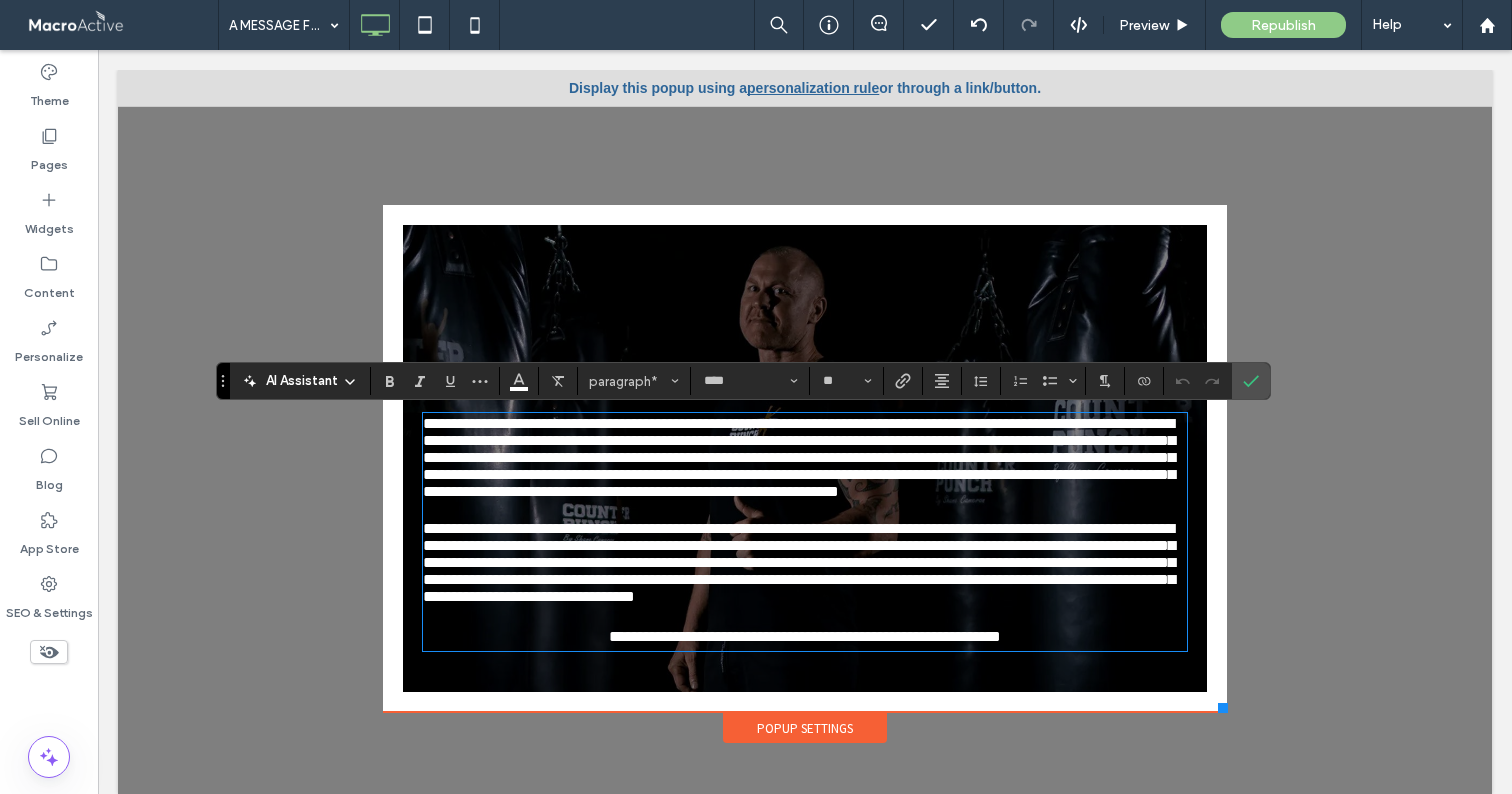 scroll, scrollTop: 0, scrollLeft: 0, axis: both 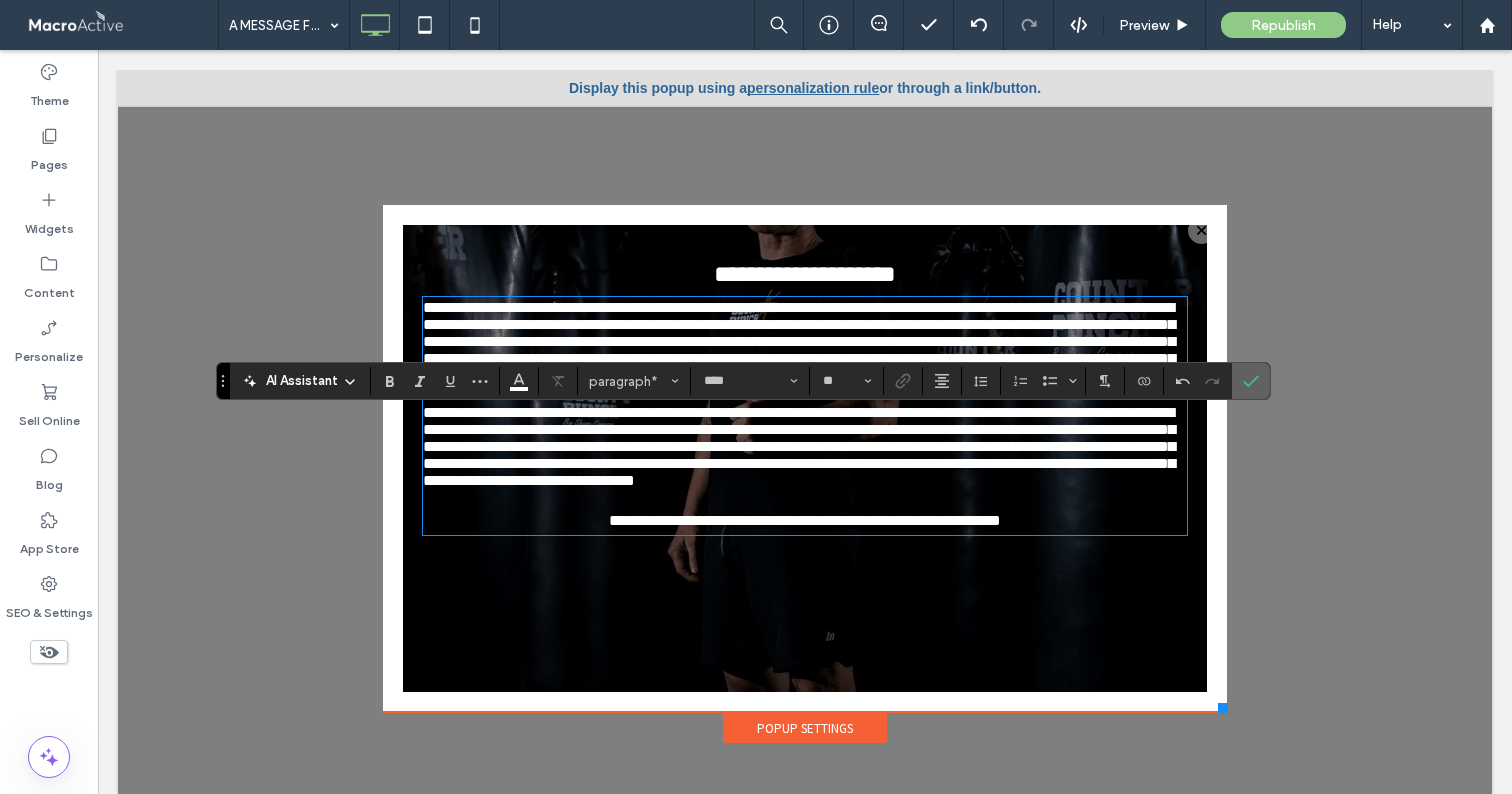click 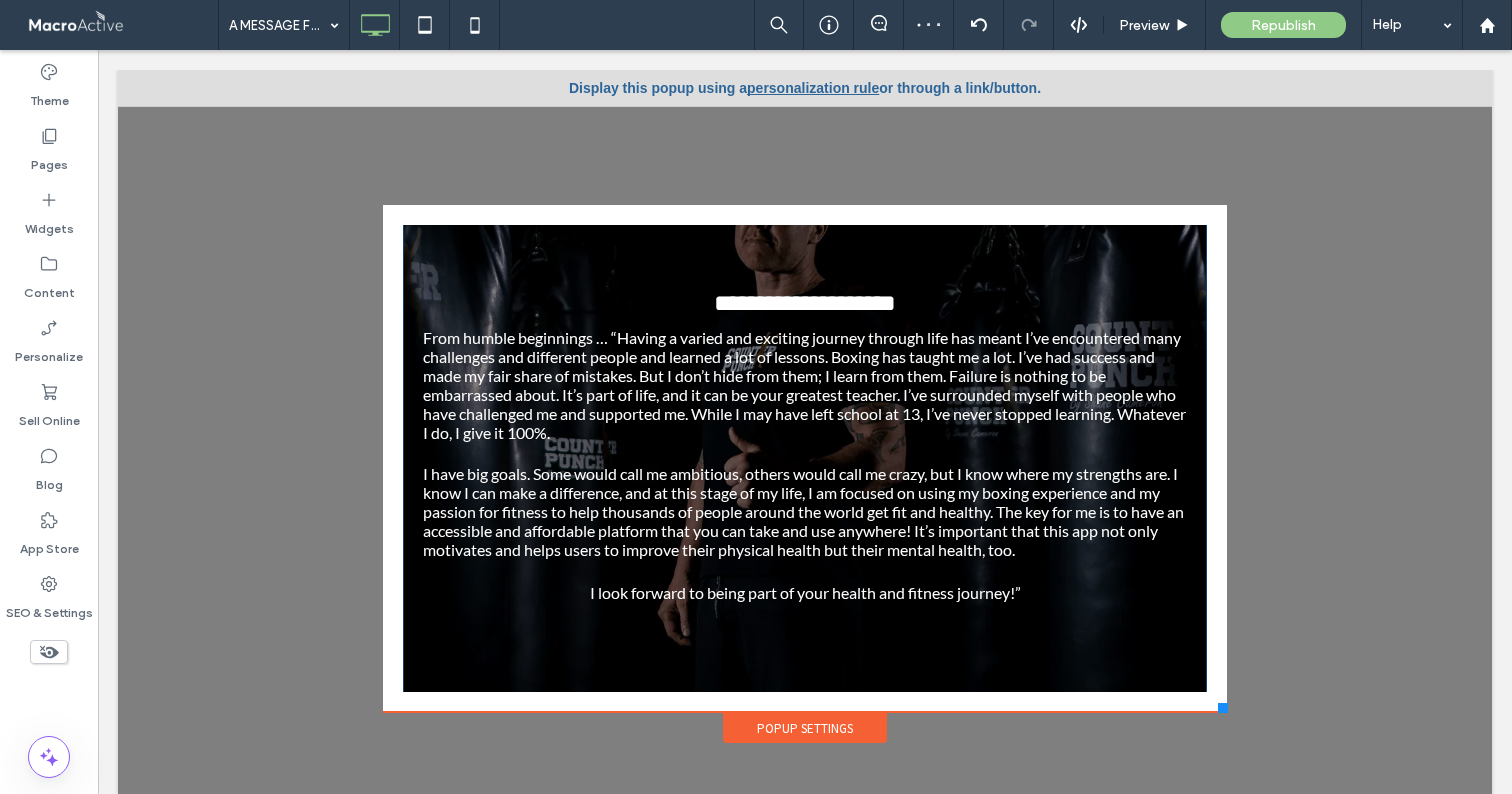 scroll, scrollTop: 43, scrollLeft: 0, axis: vertical 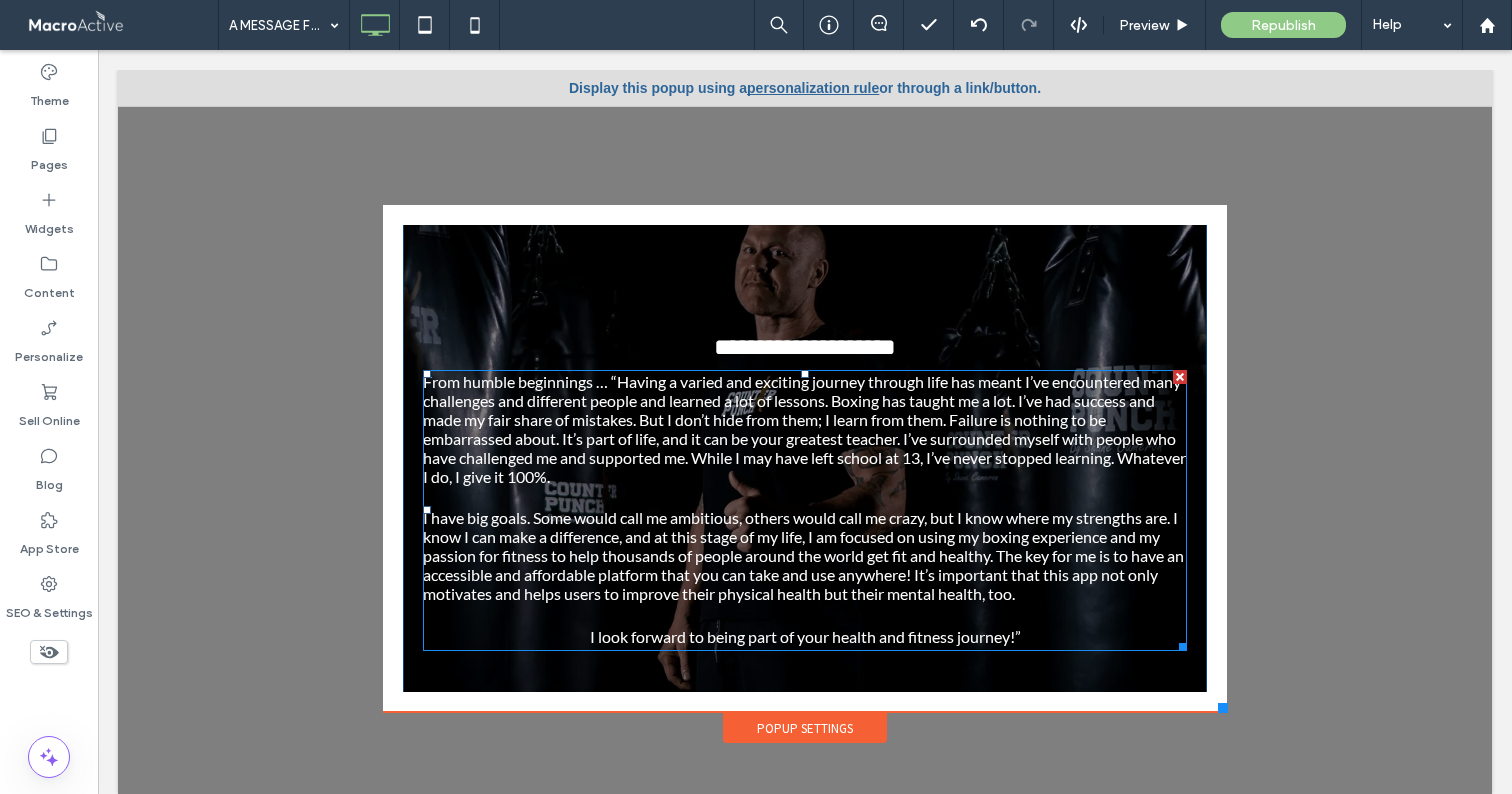 click on "I have big goals. Some would call me ambitious, others would call me crazy, but I know where my strengths are. I know I can make a difference, and at this stage of my life, I am focused on using my boxing experience and my passion for fitness to help thousands of people around the world get fit and healthy. The key for me is to have an accessible and affordable platform that you can take and use anywhere! It’s important that this app not only motivates and helps users to improve their physical health but their mental health, too." at bounding box center [803, 555] 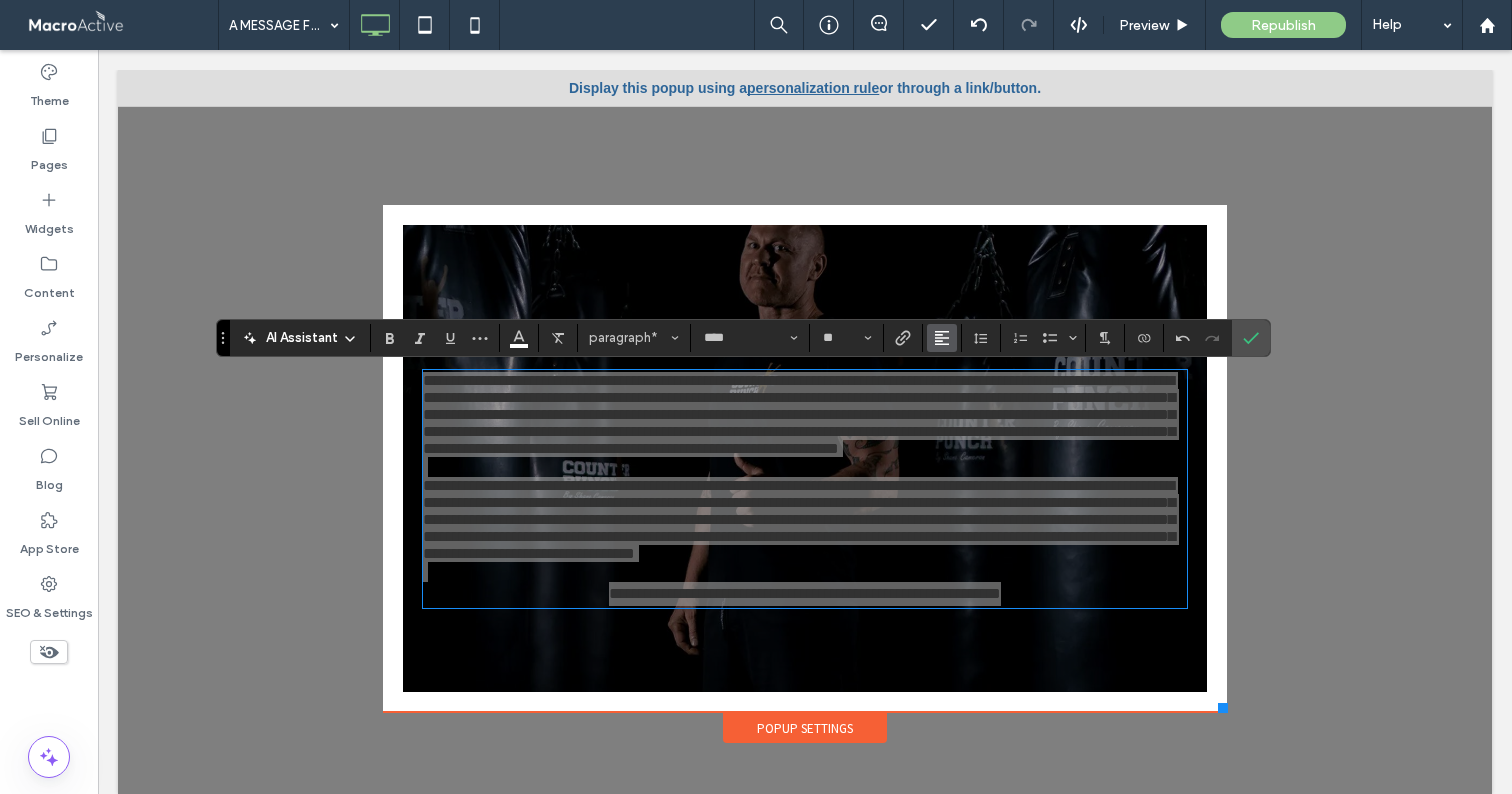 click 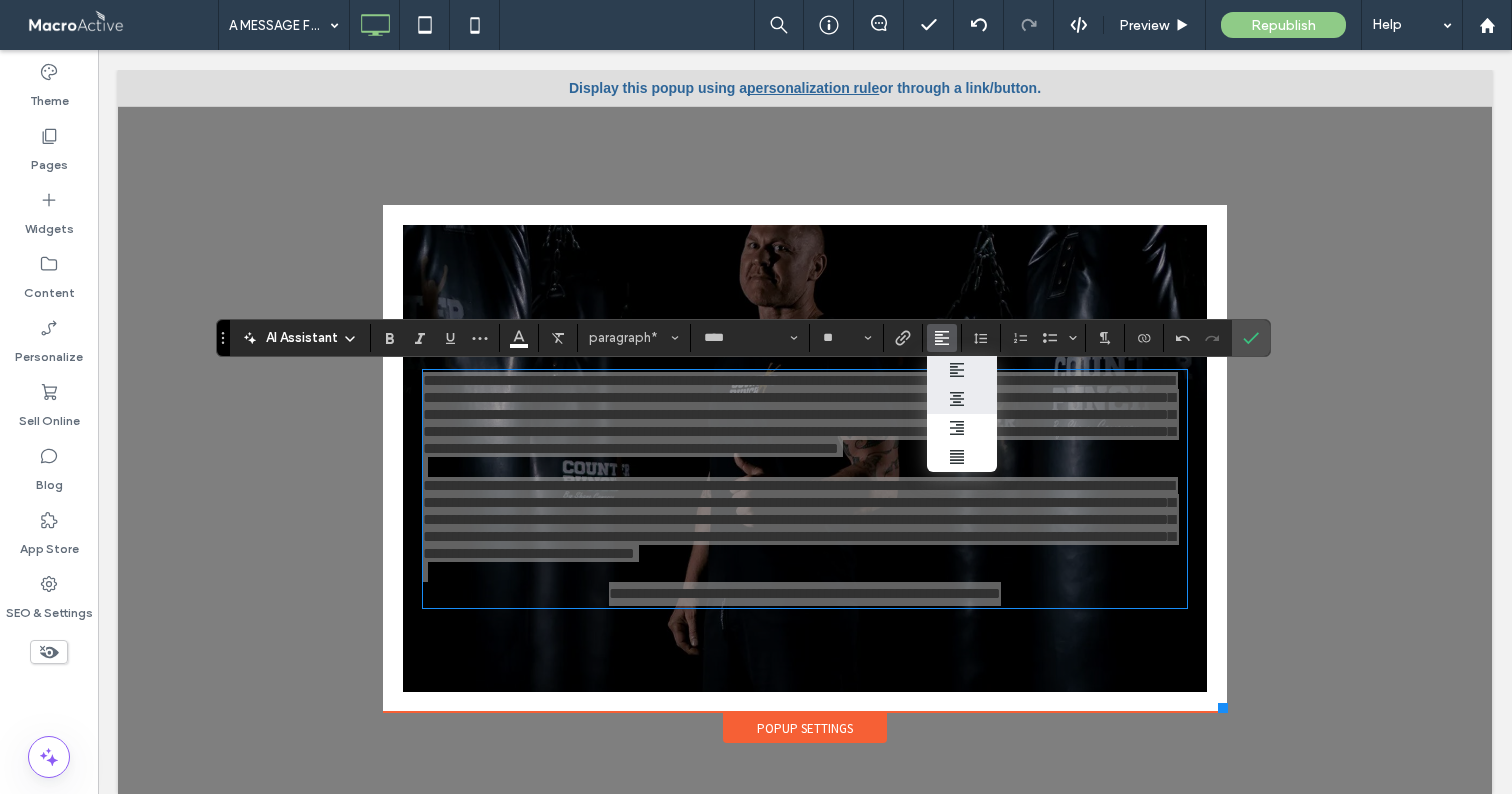 click at bounding box center (962, 399) 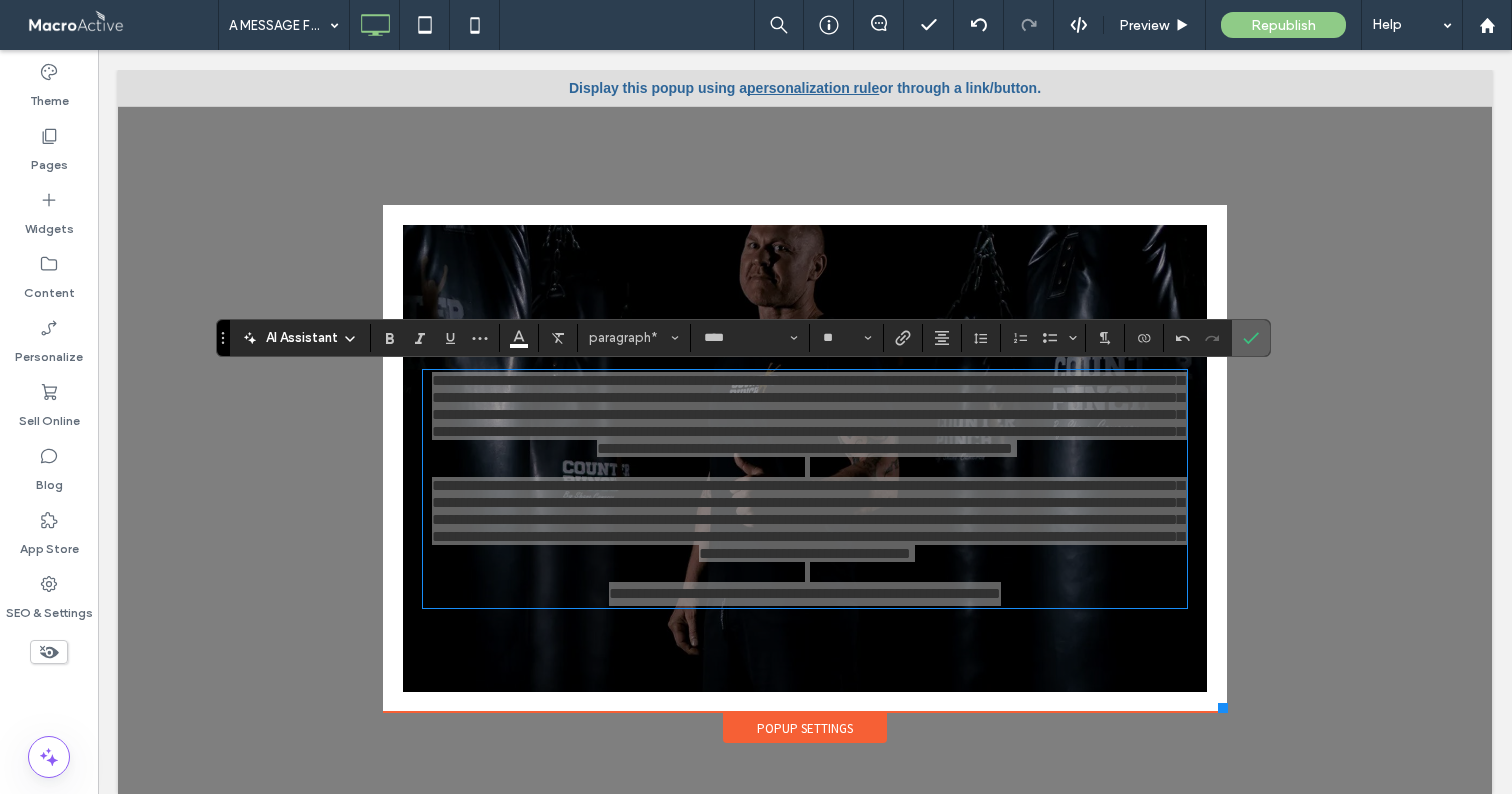 click 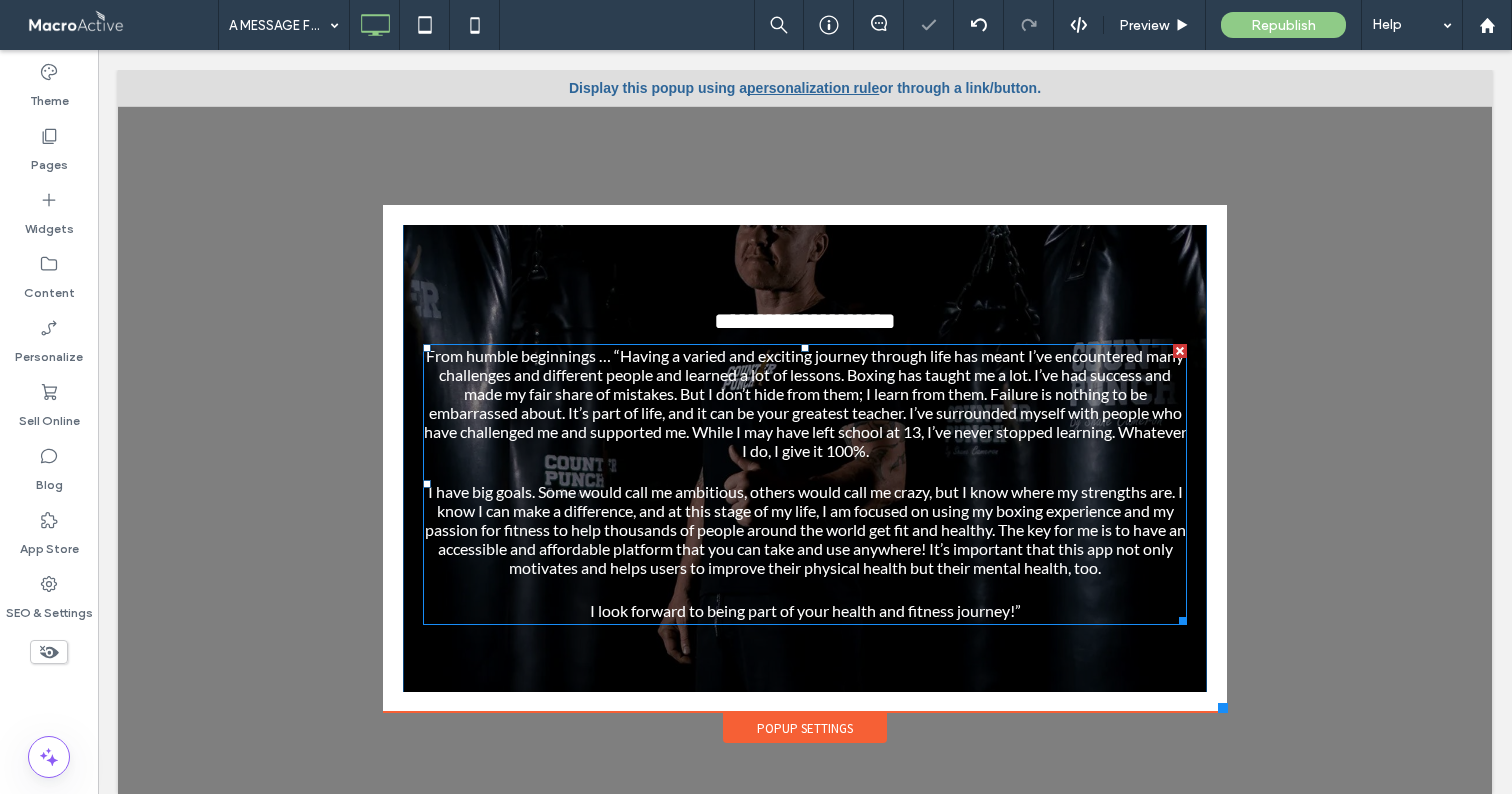 scroll, scrollTop: 95, scrollLeft: 0, axis: vertical 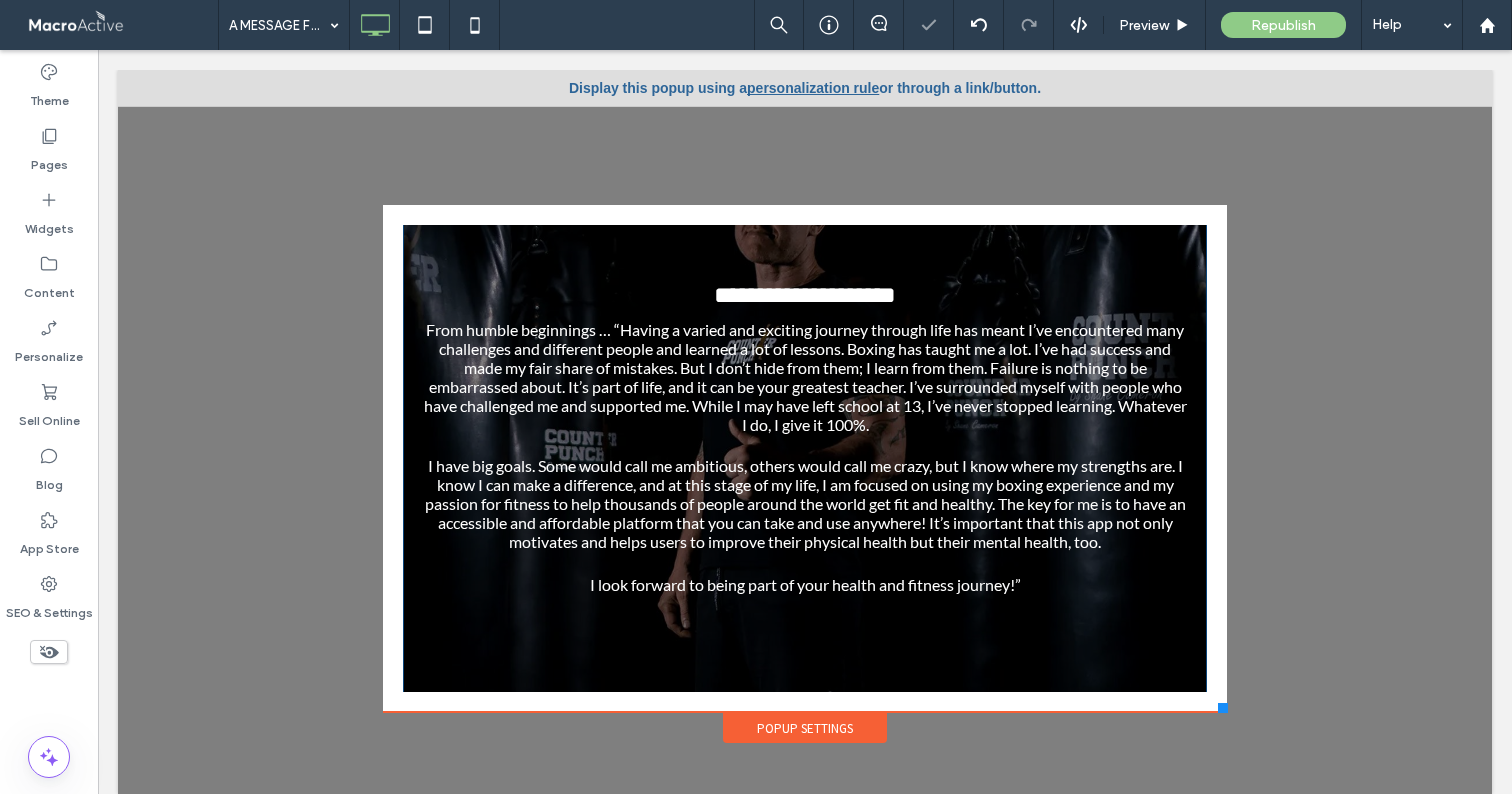 click on "**********" at bounding box center (805, 443) 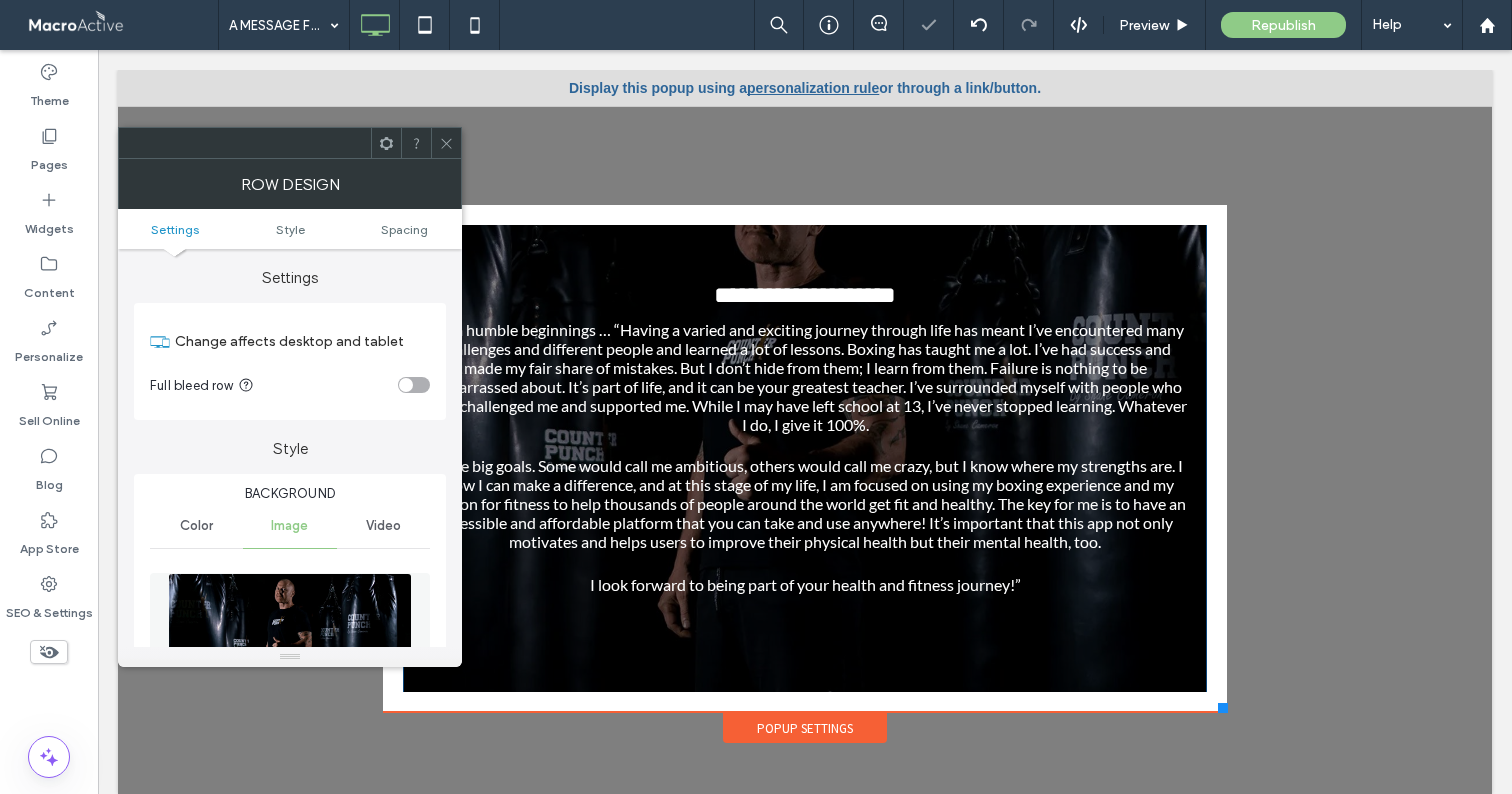 scroll, scrollTop: 0, scrollLeft: 0, axis: both 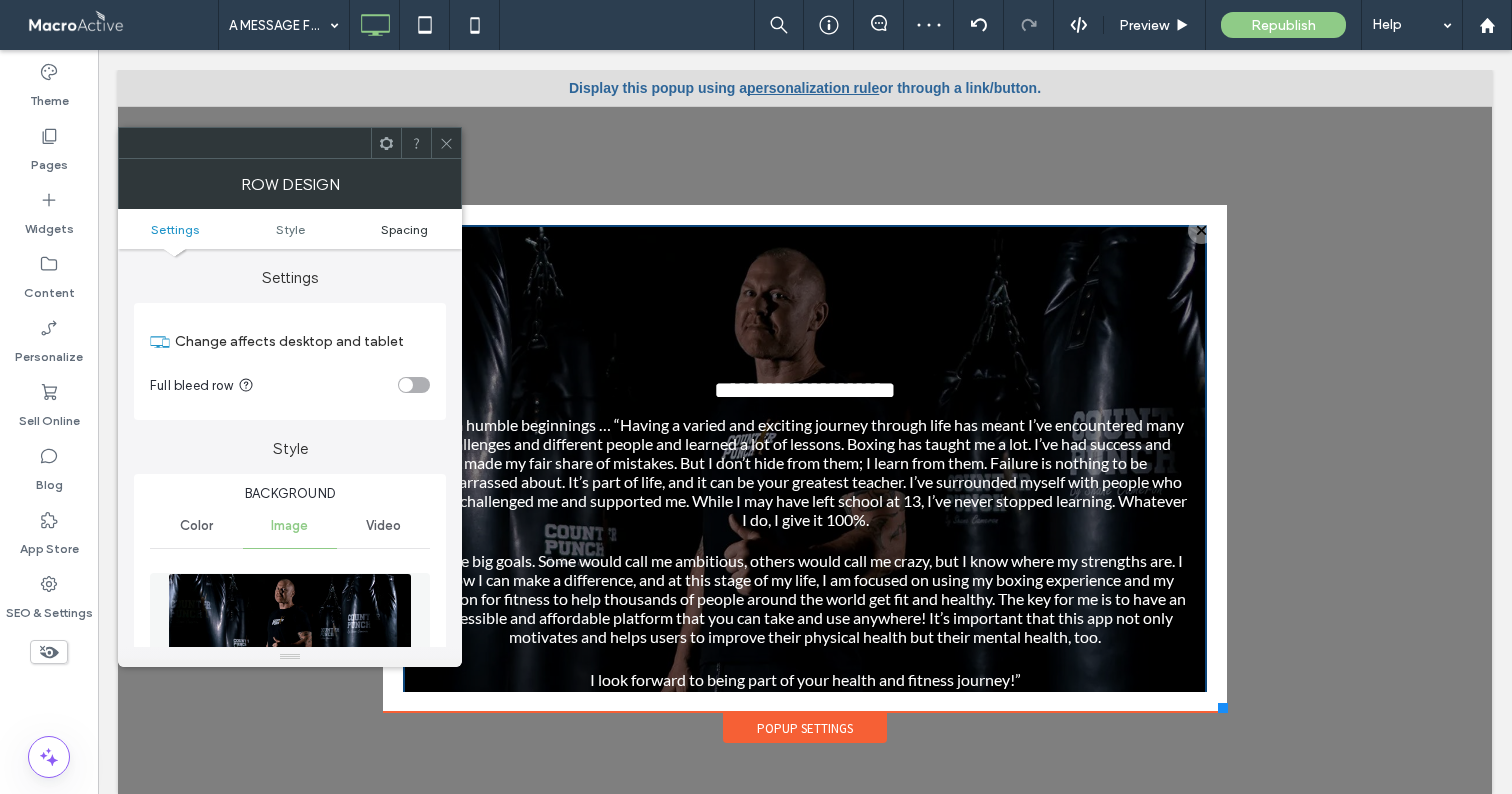 click on "Spacing" at bounding box center [404, 229] 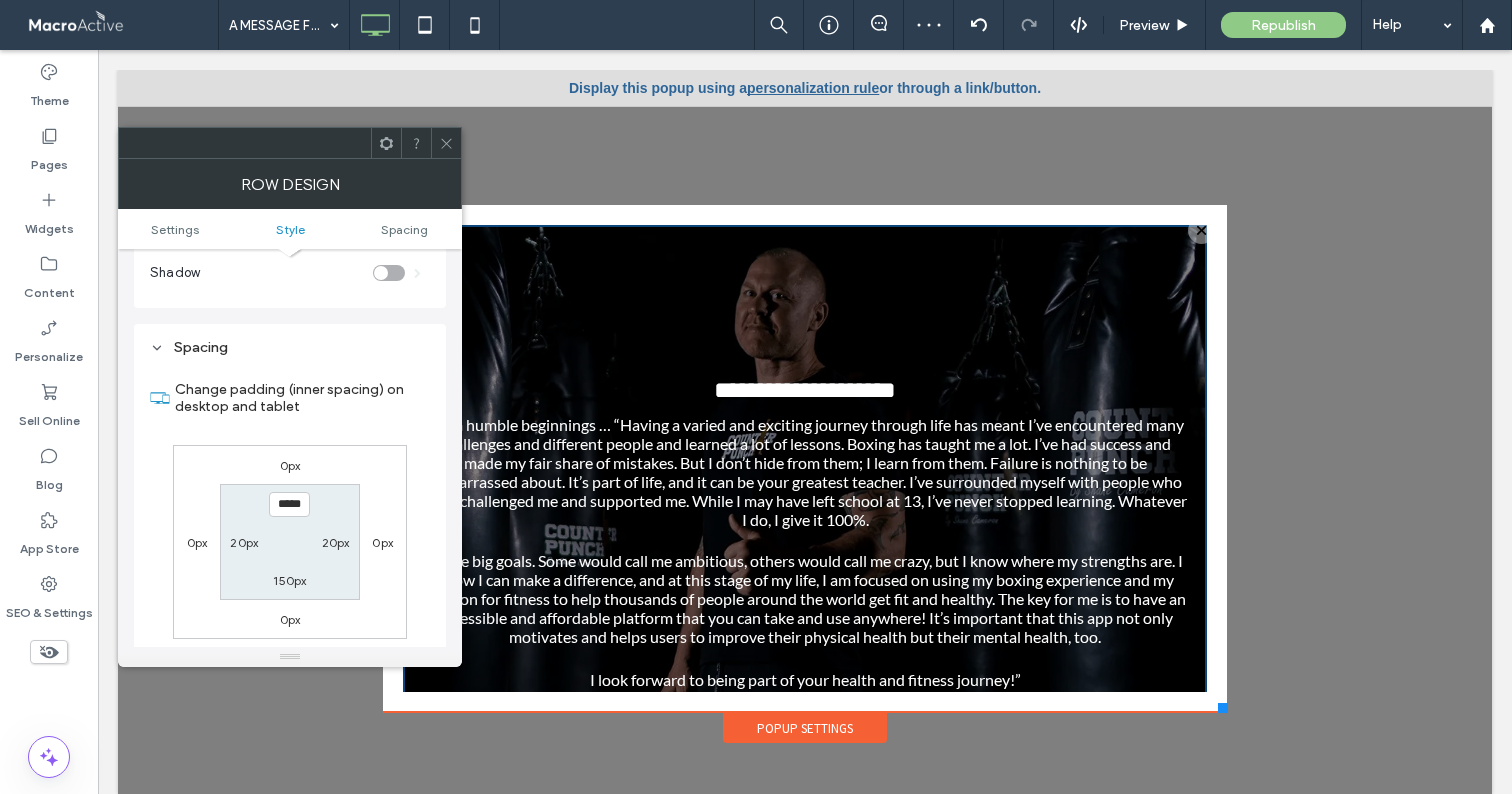 scroll, scrollTop: 1241, scrollLeft: 0, axis: vertical 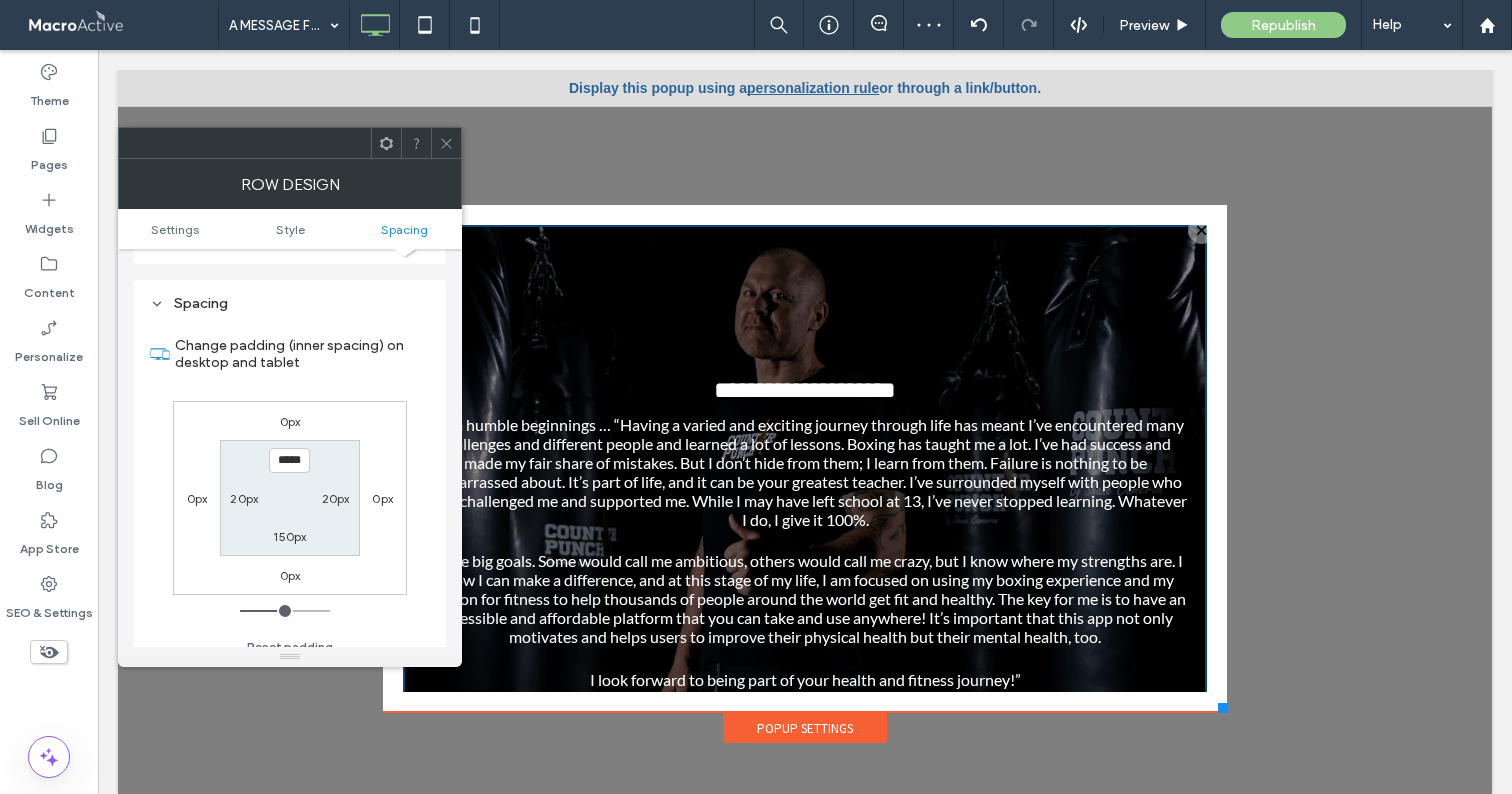 click on "150px" at bounding box center [289, 536] 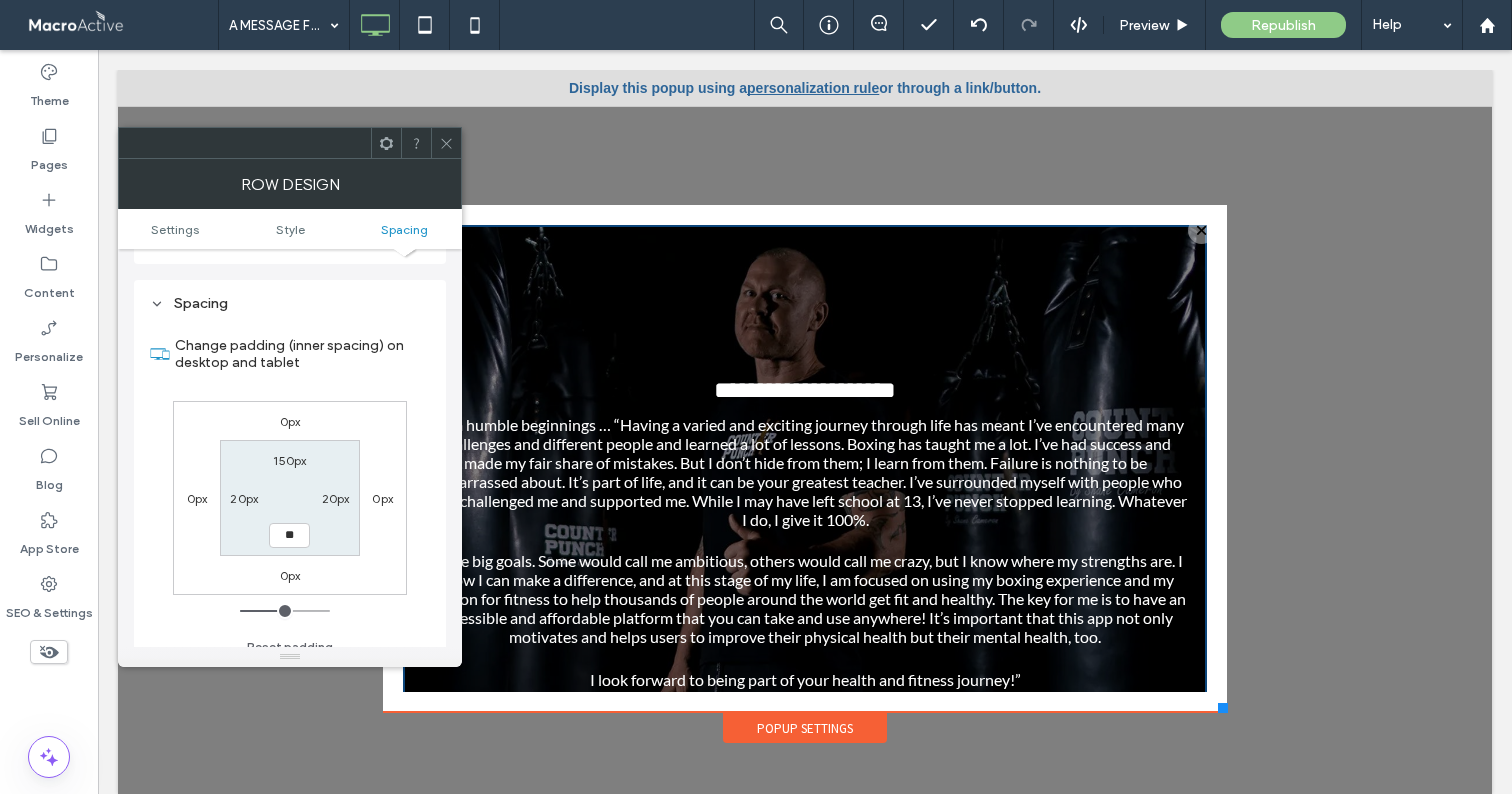 type on "**" 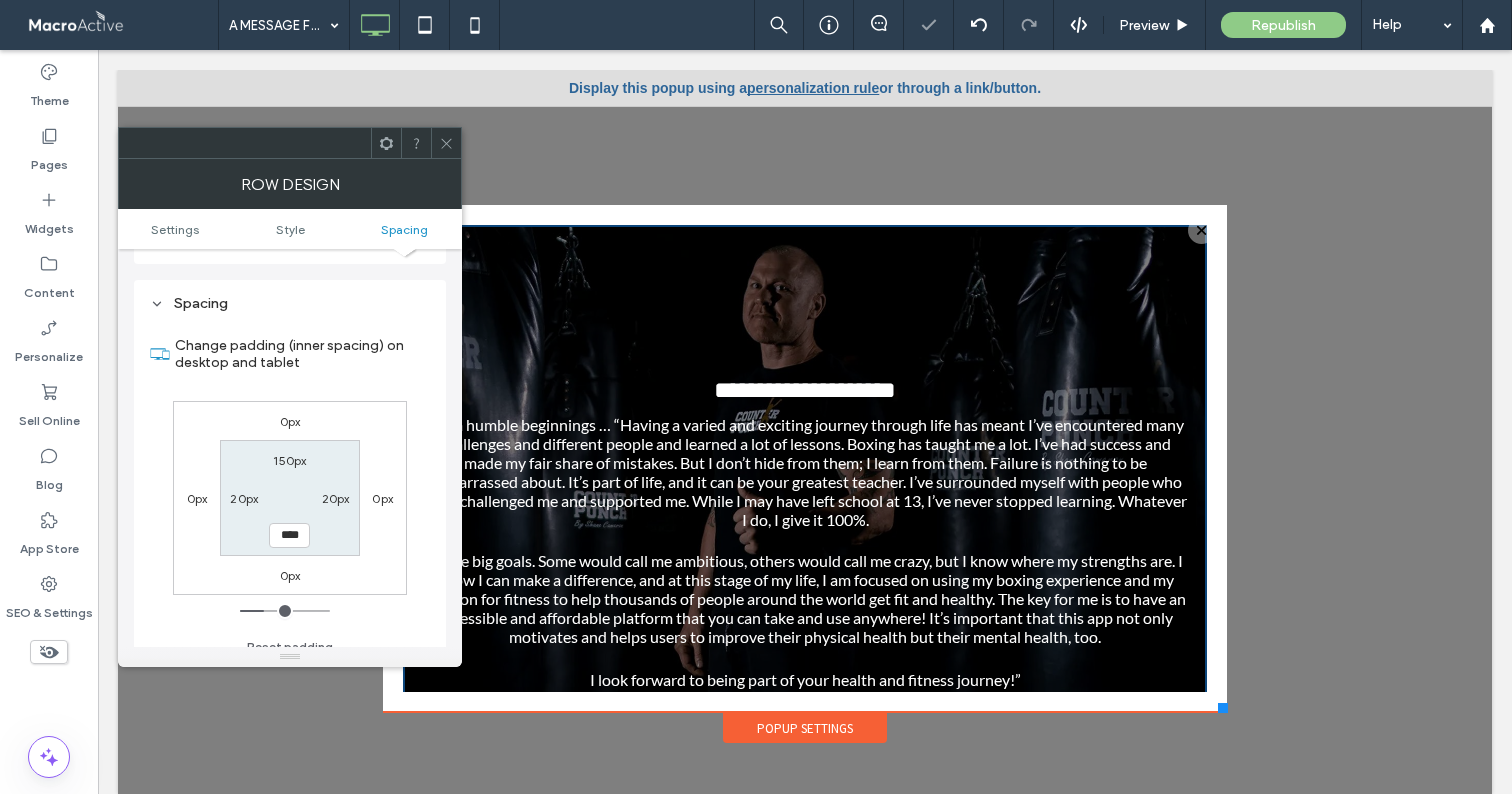 click on "150px" at bounding box center (289, 460) 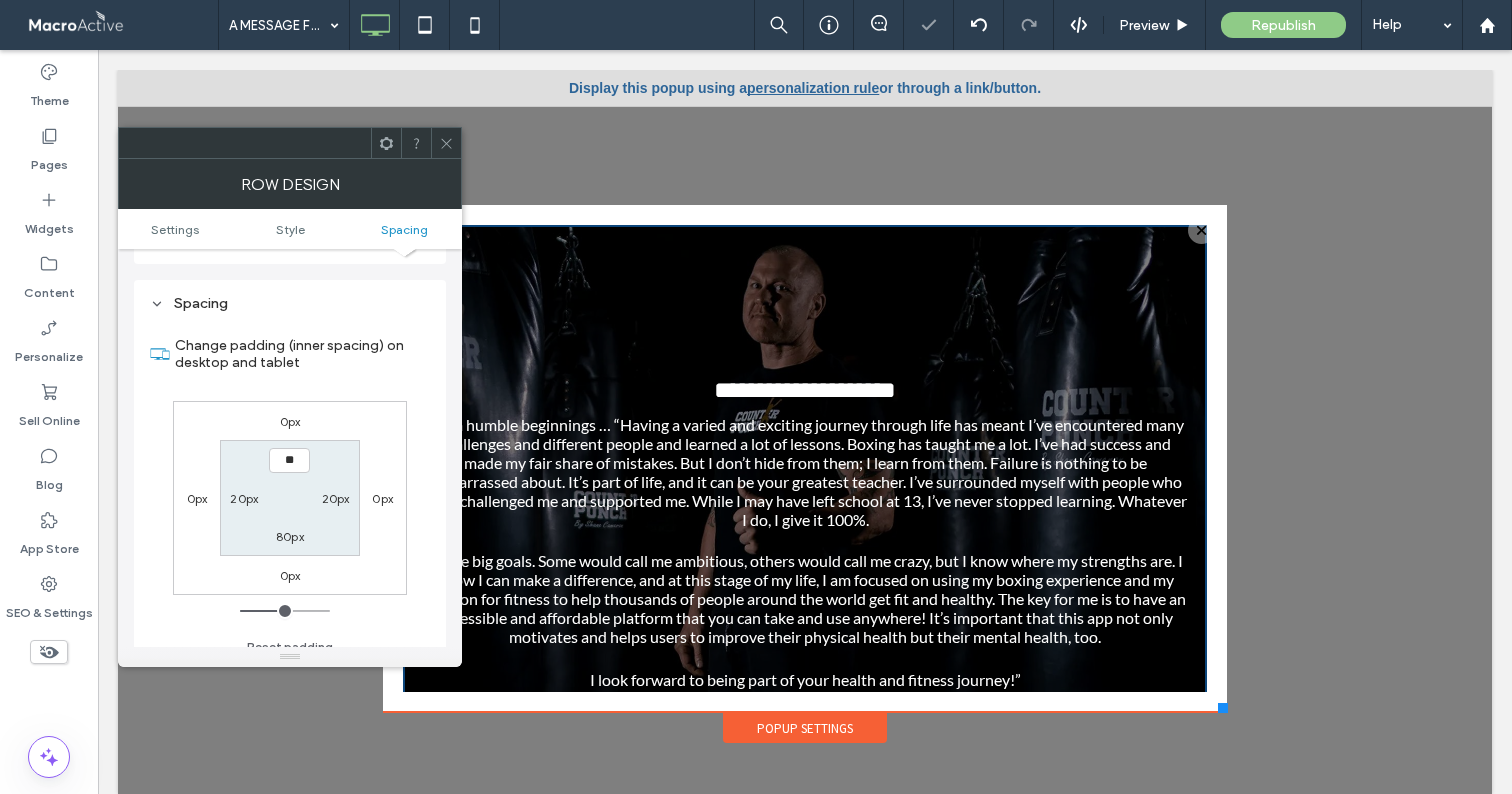 type on "**" 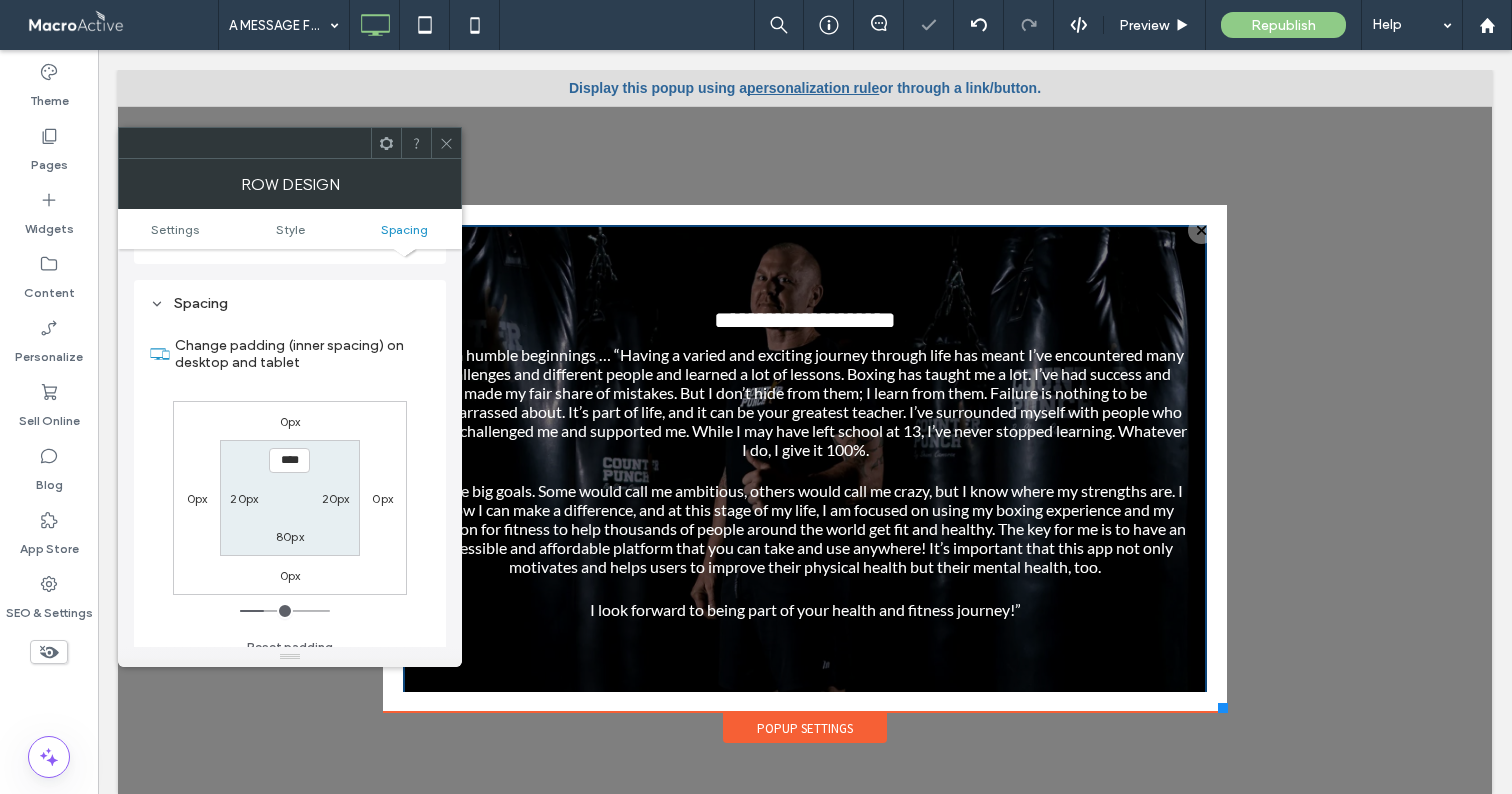 click 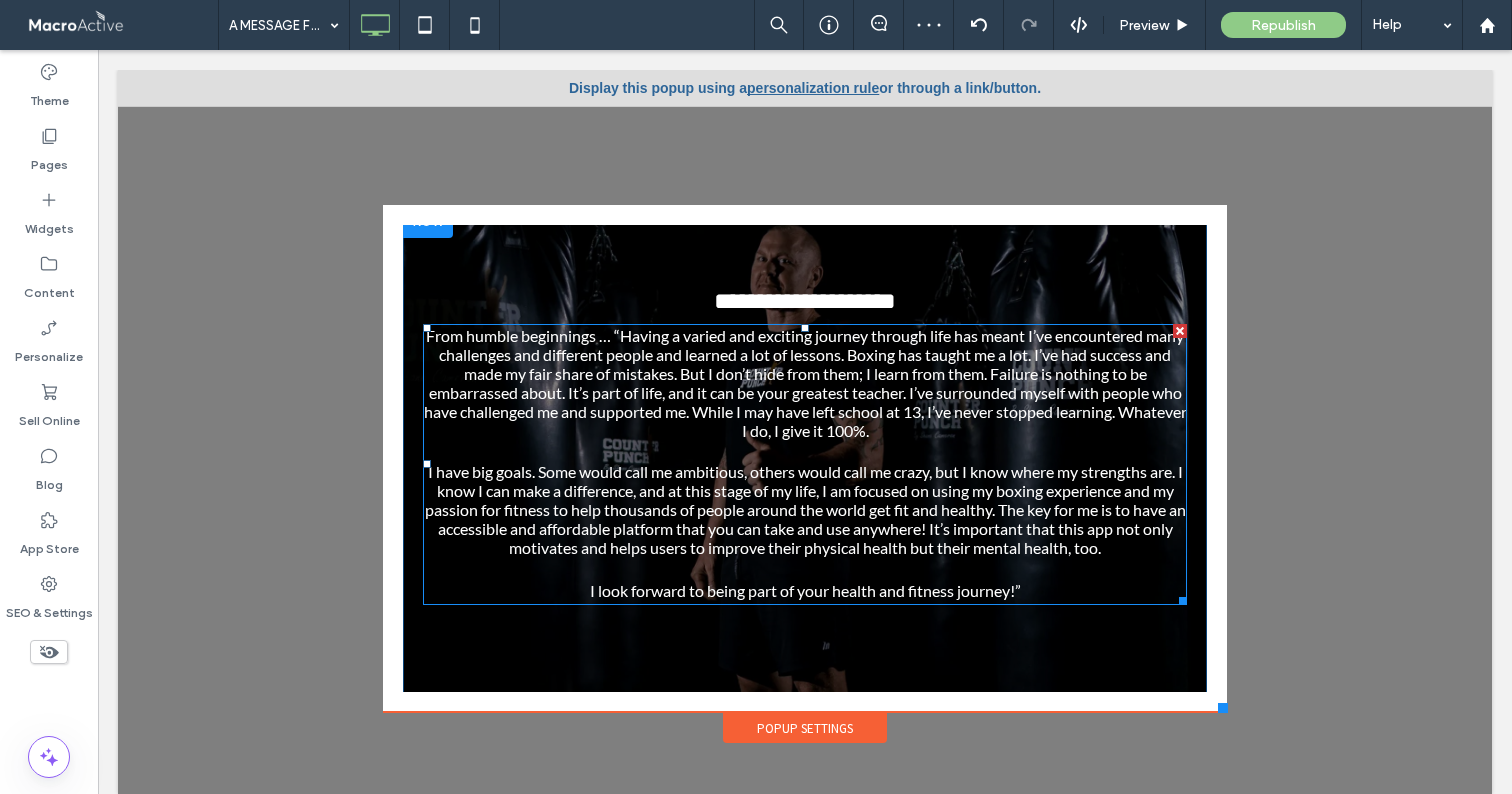 scroll, scrollTop: 27, scrollLeft: 0, axis: vertical 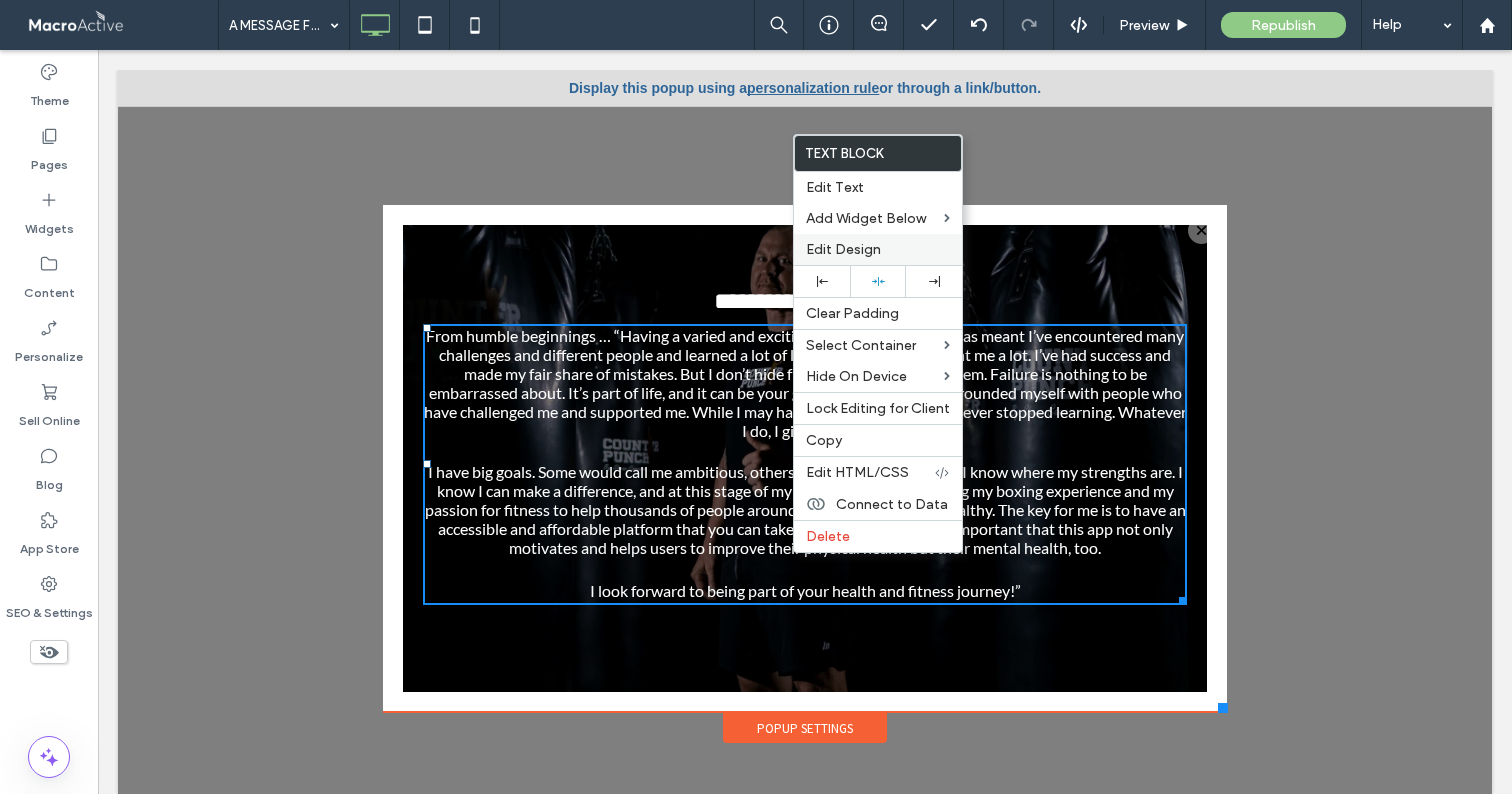 click on "Edit Design" at bounding box center (843, 249) 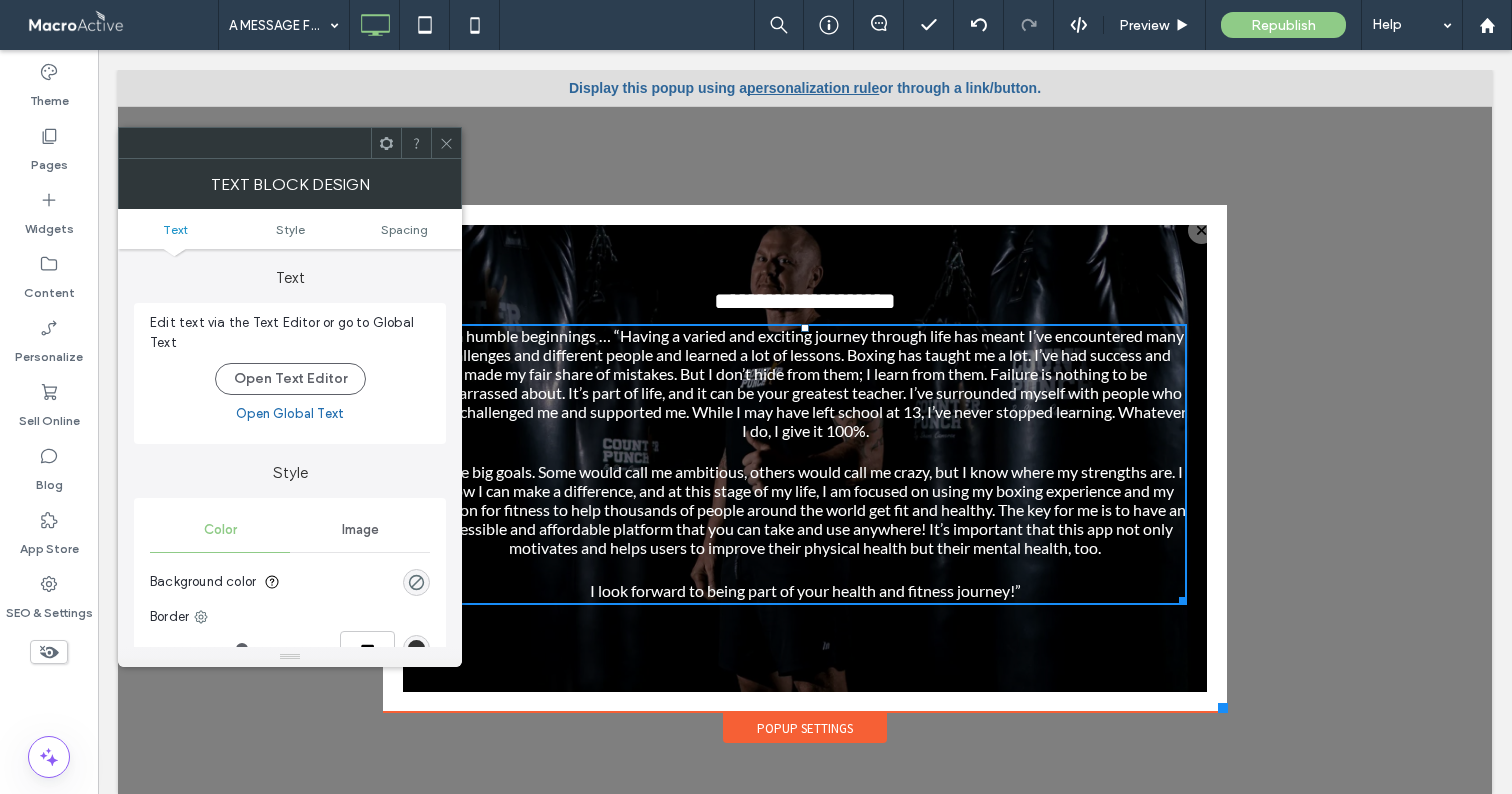 scroll, scrollTop: 0, scrollLeft: 0, axis: both 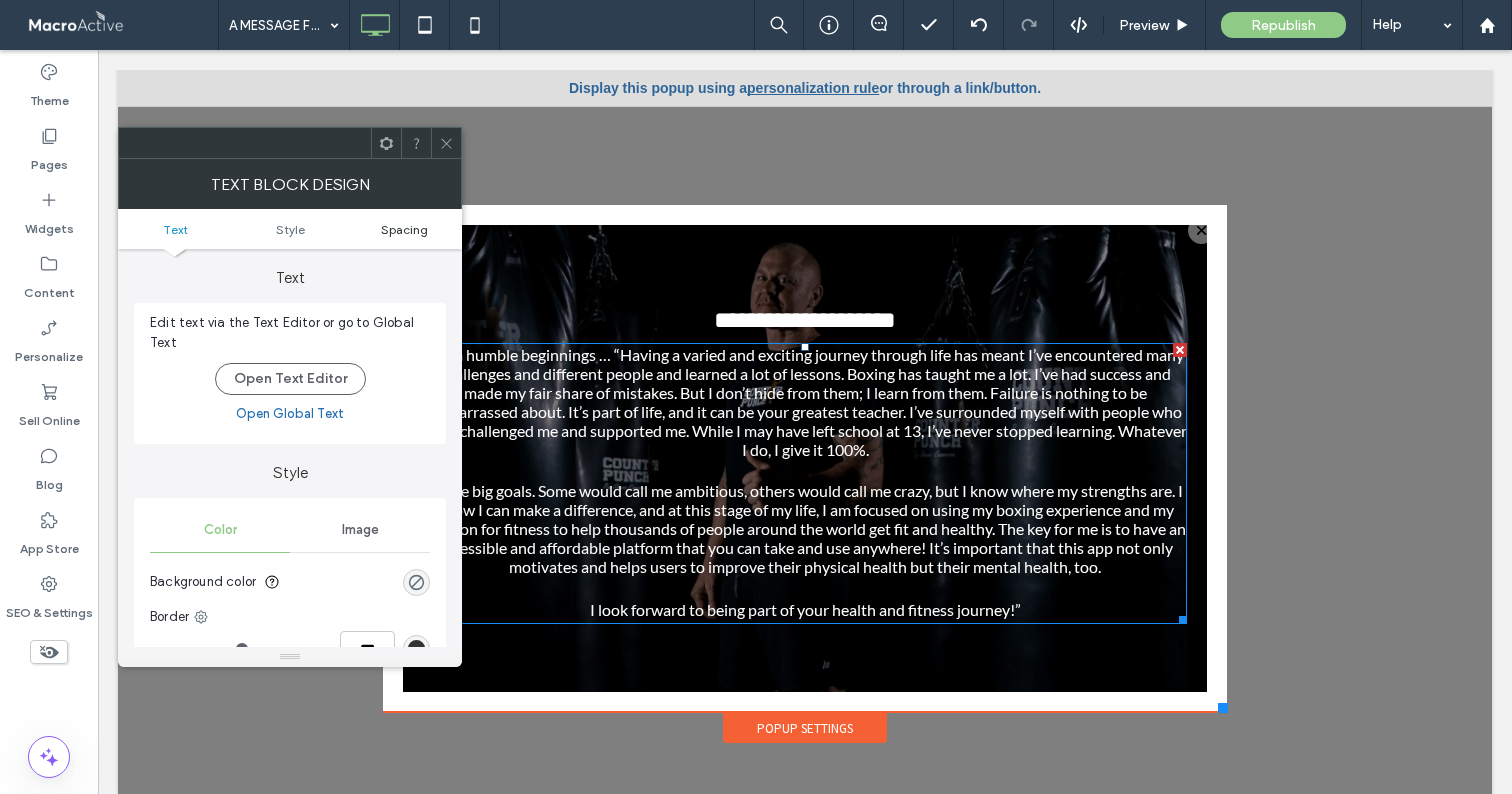 click on "Spacing" at bounding box center [404, 229] 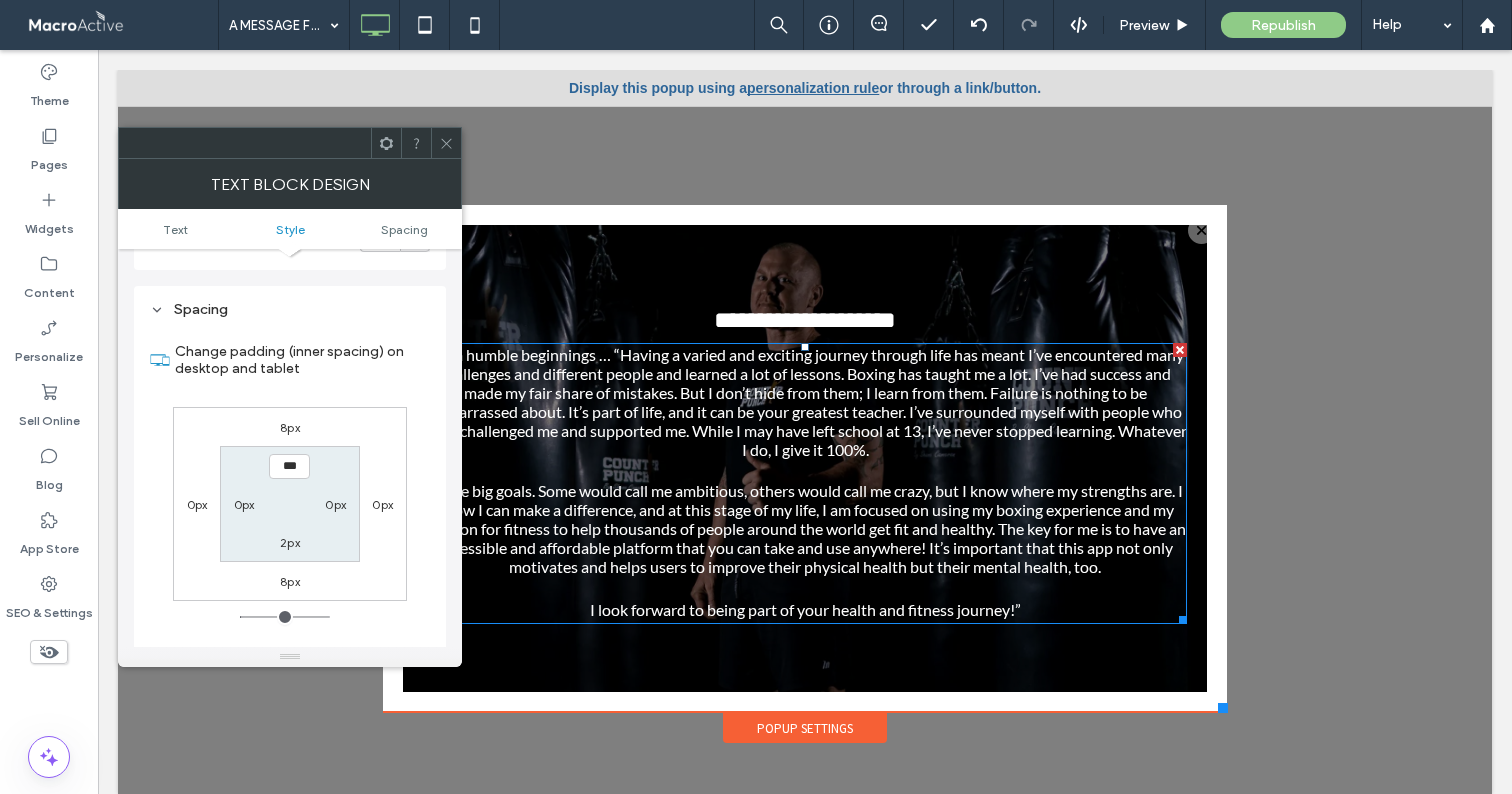 scroll, scrollTop: 511, scrollLeft: 0, axis: vertical 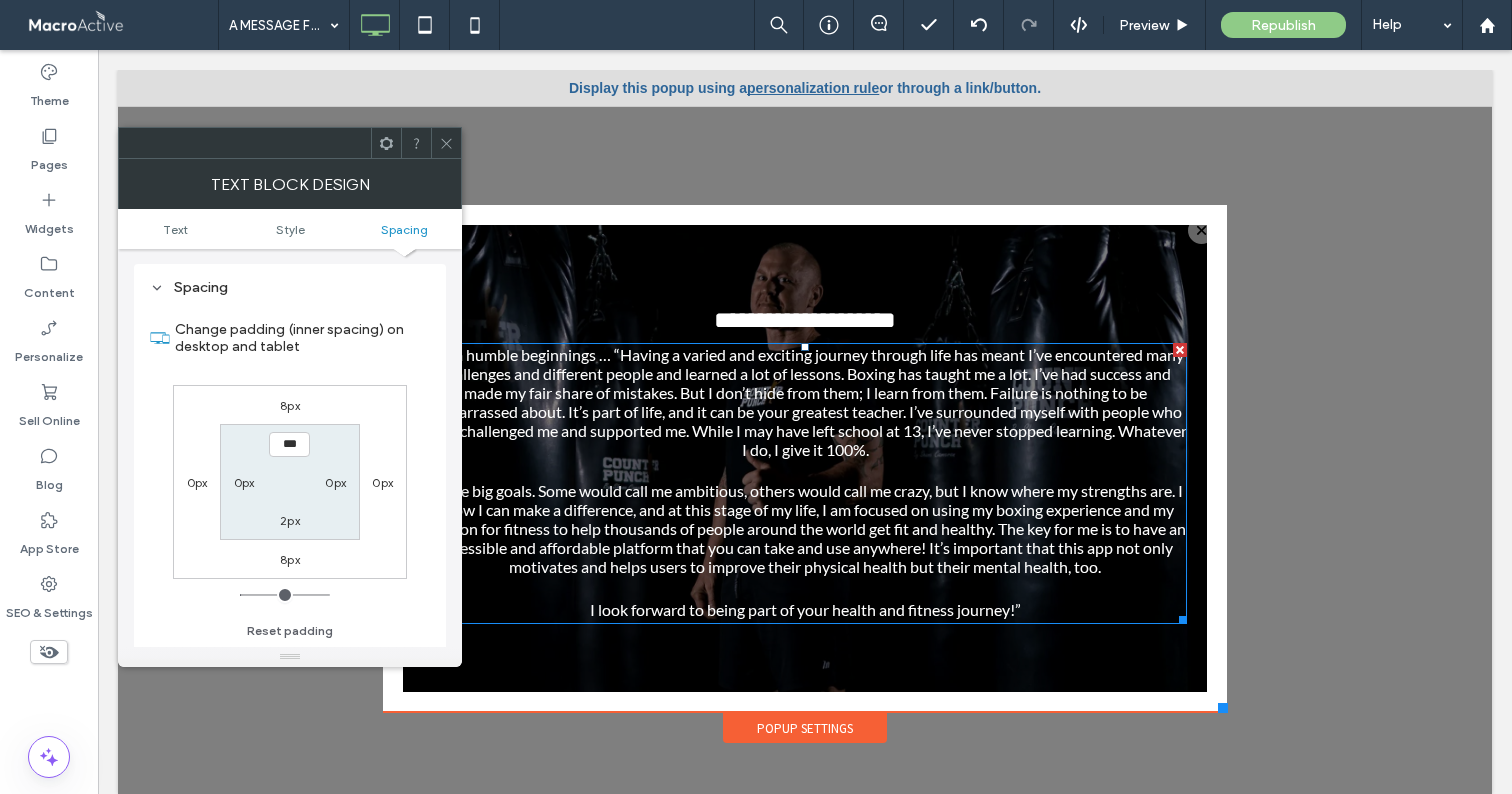click on "8px" at bounding box center [290, 559] 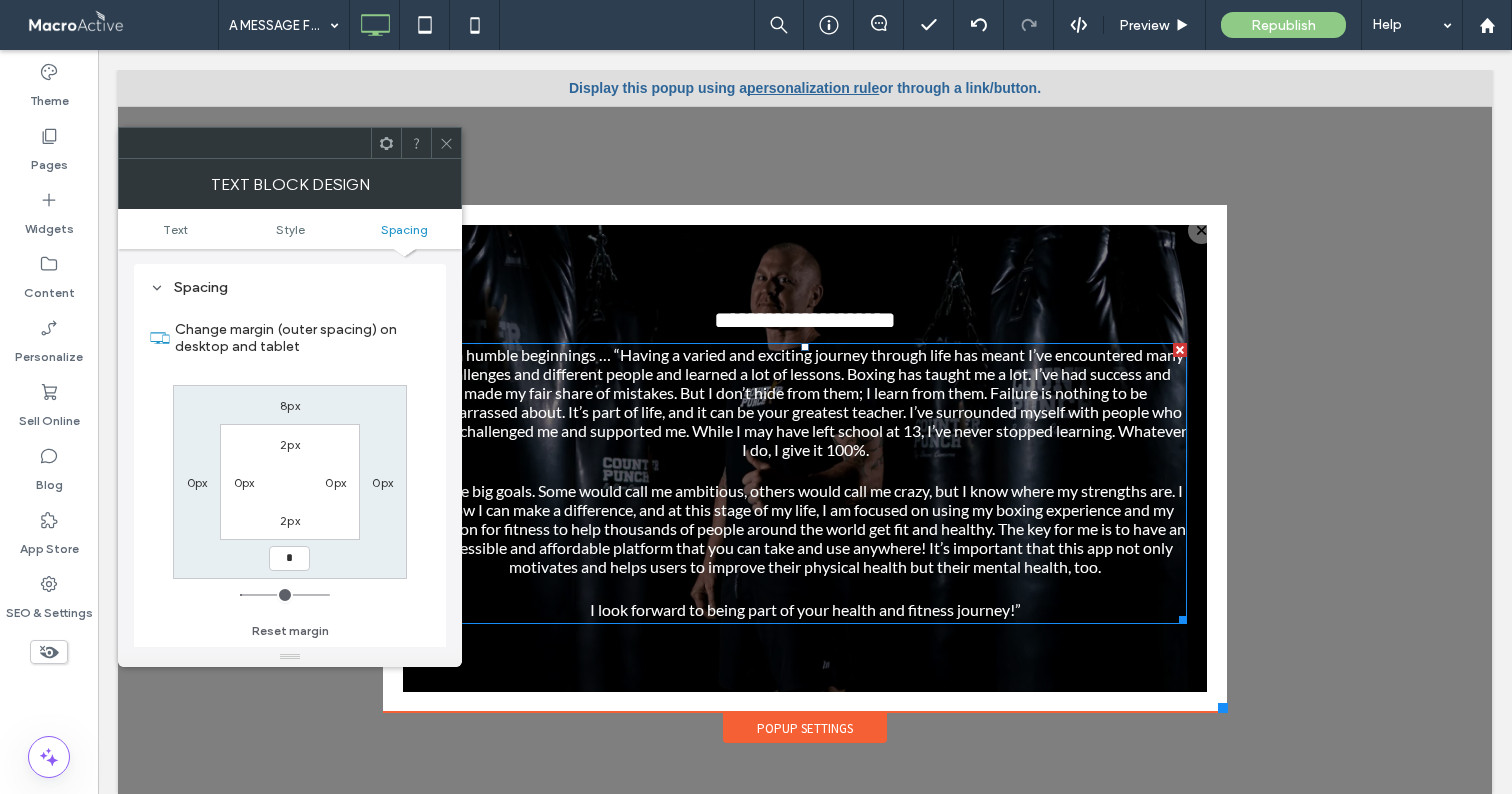 type on "*" 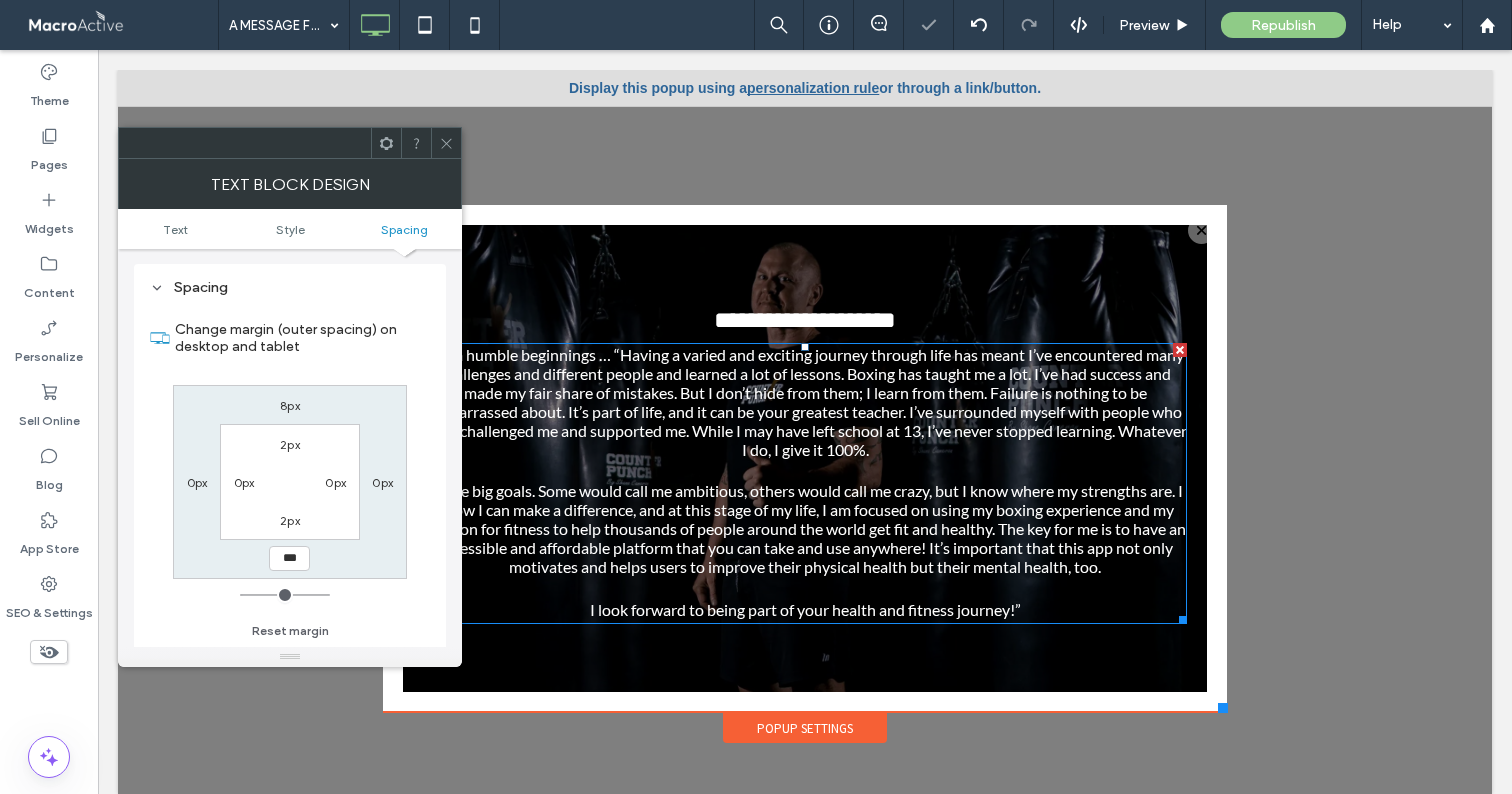 click on "8px" at bounding box center (290, 405) 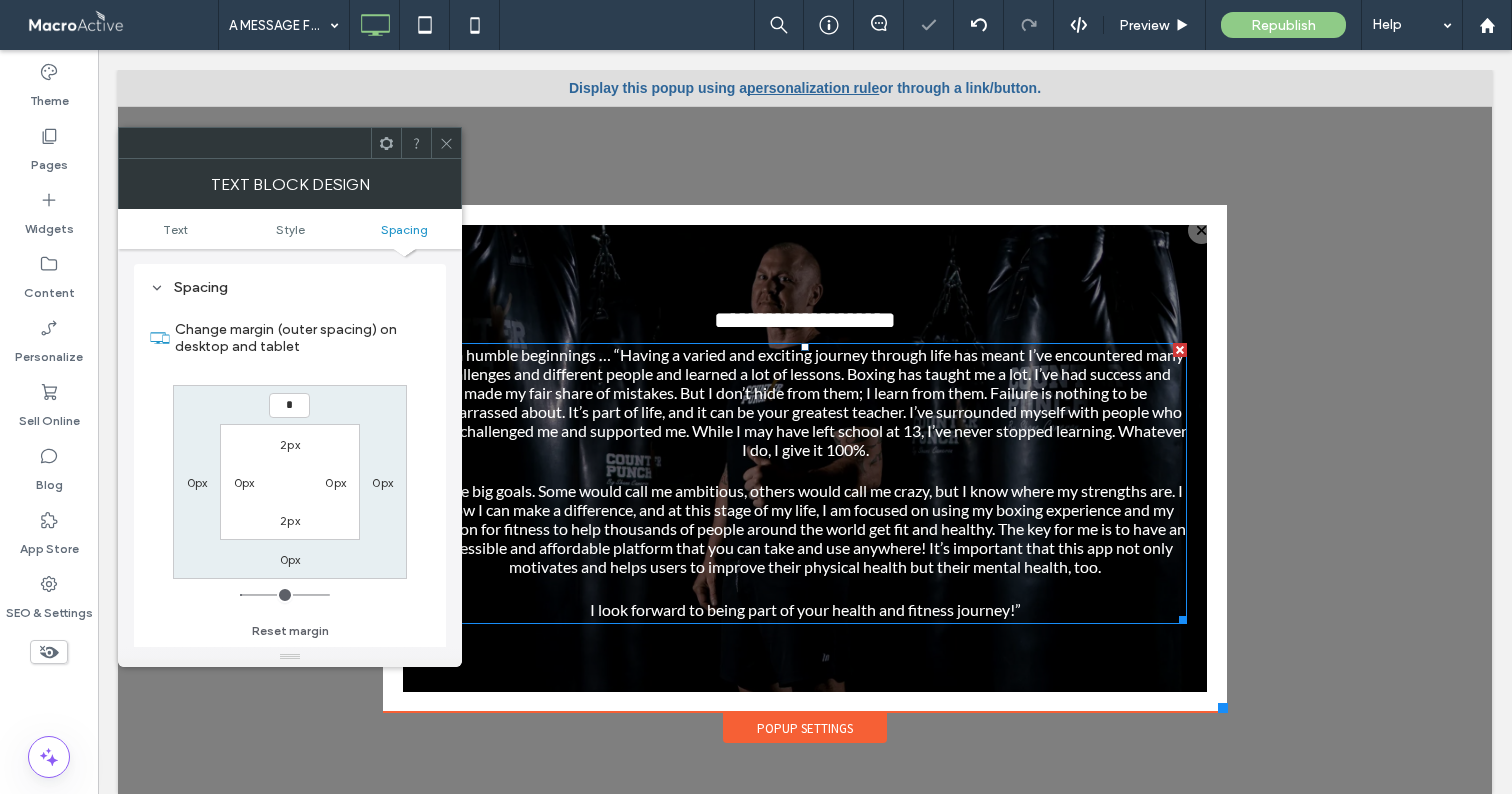 type on "*" 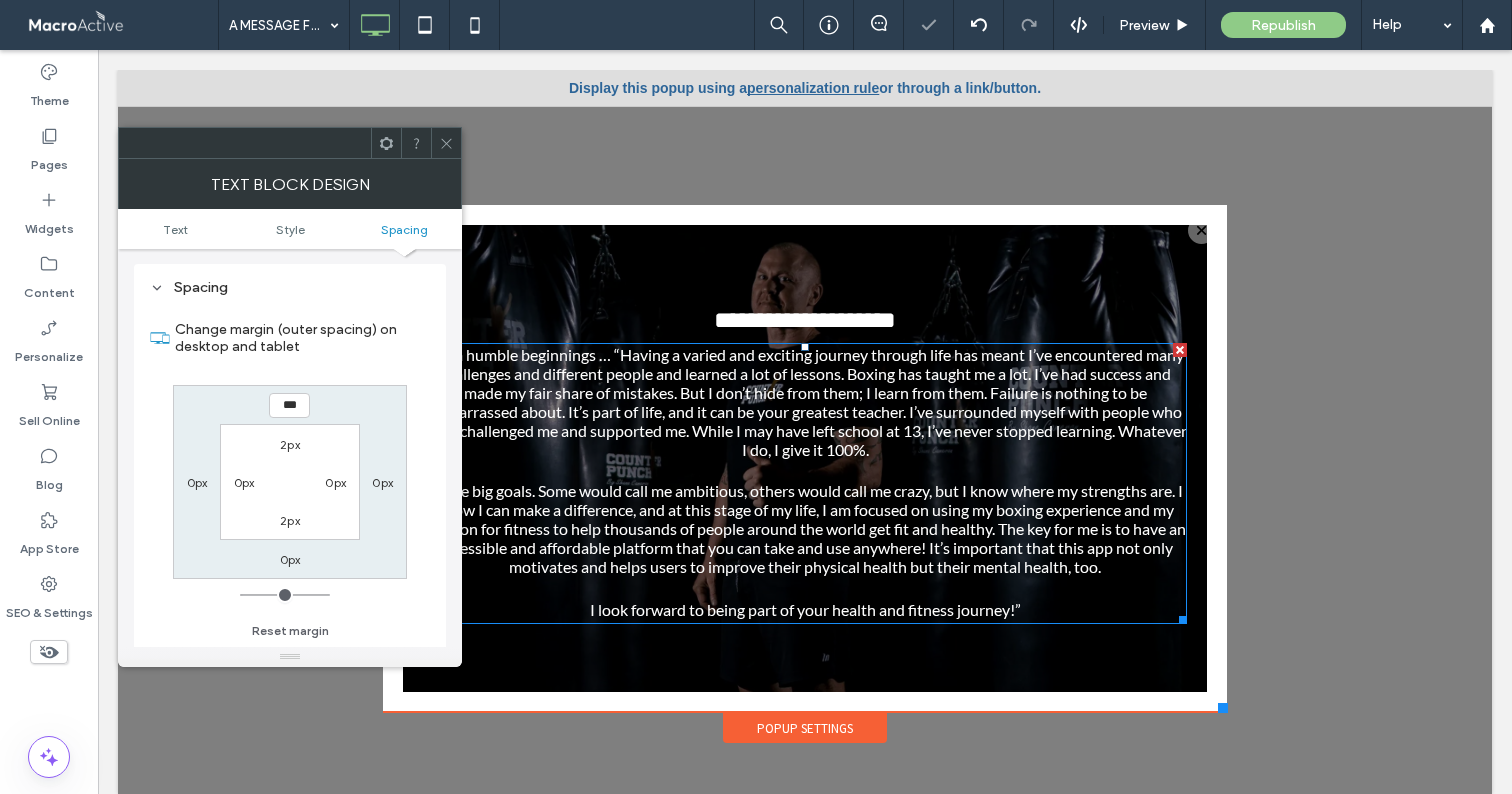 click at bounding box center (446, 143) 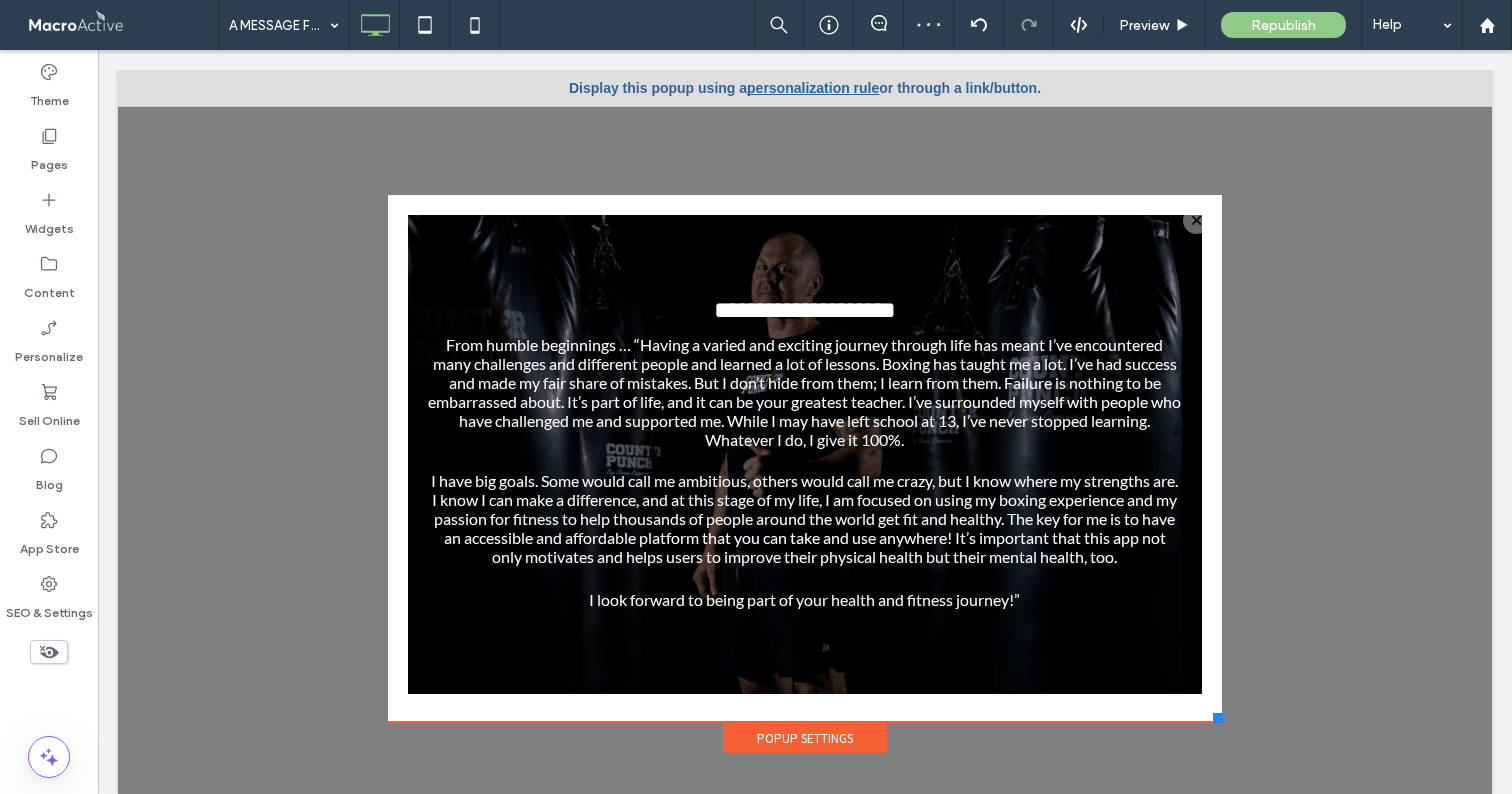 drag, startPoint x: 1205, startPoint y: 703, endPoint x: 1207, endPoint y: 719, distance: 16.124516 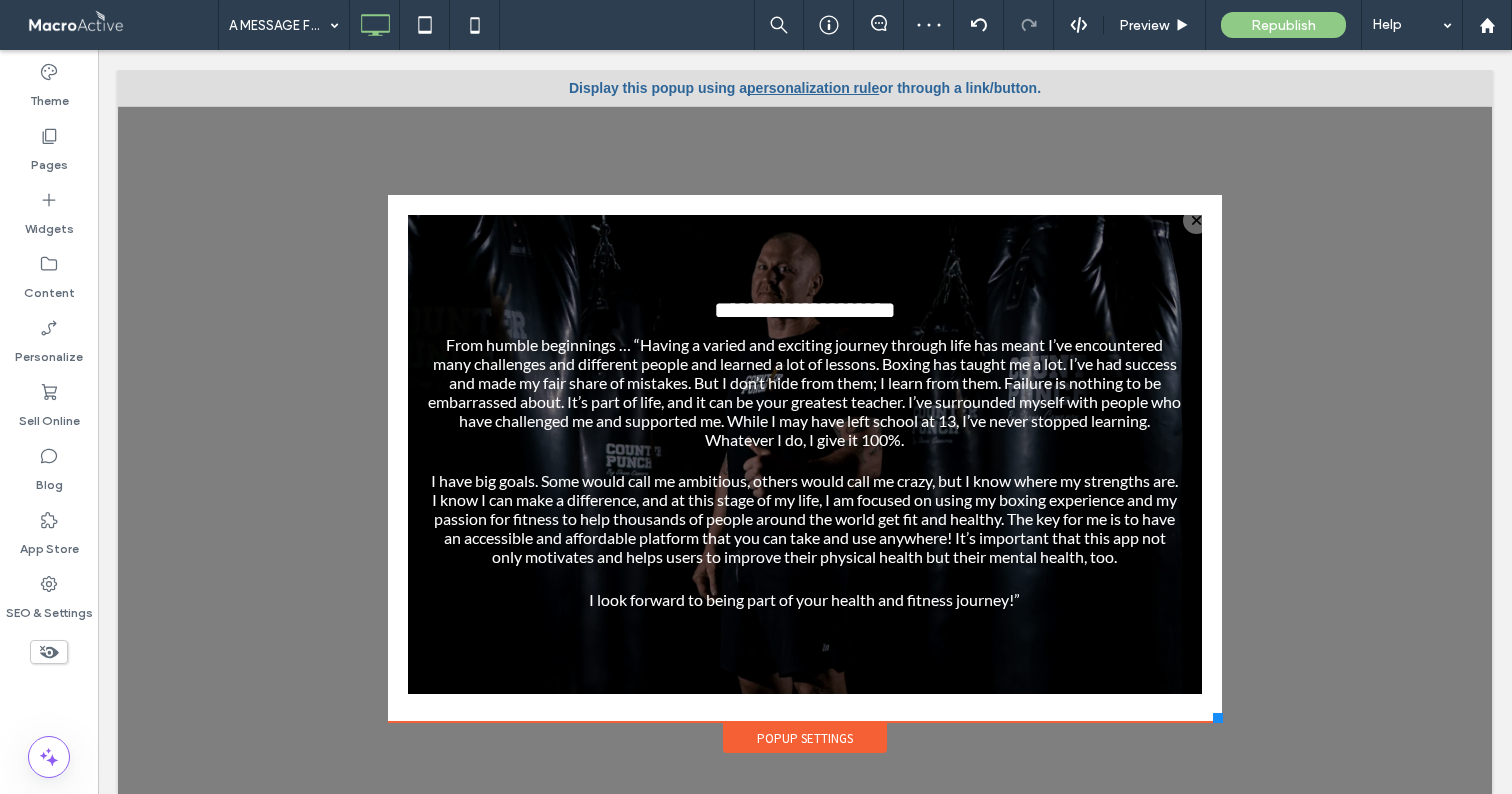 click at bounding box center (1218, 718) 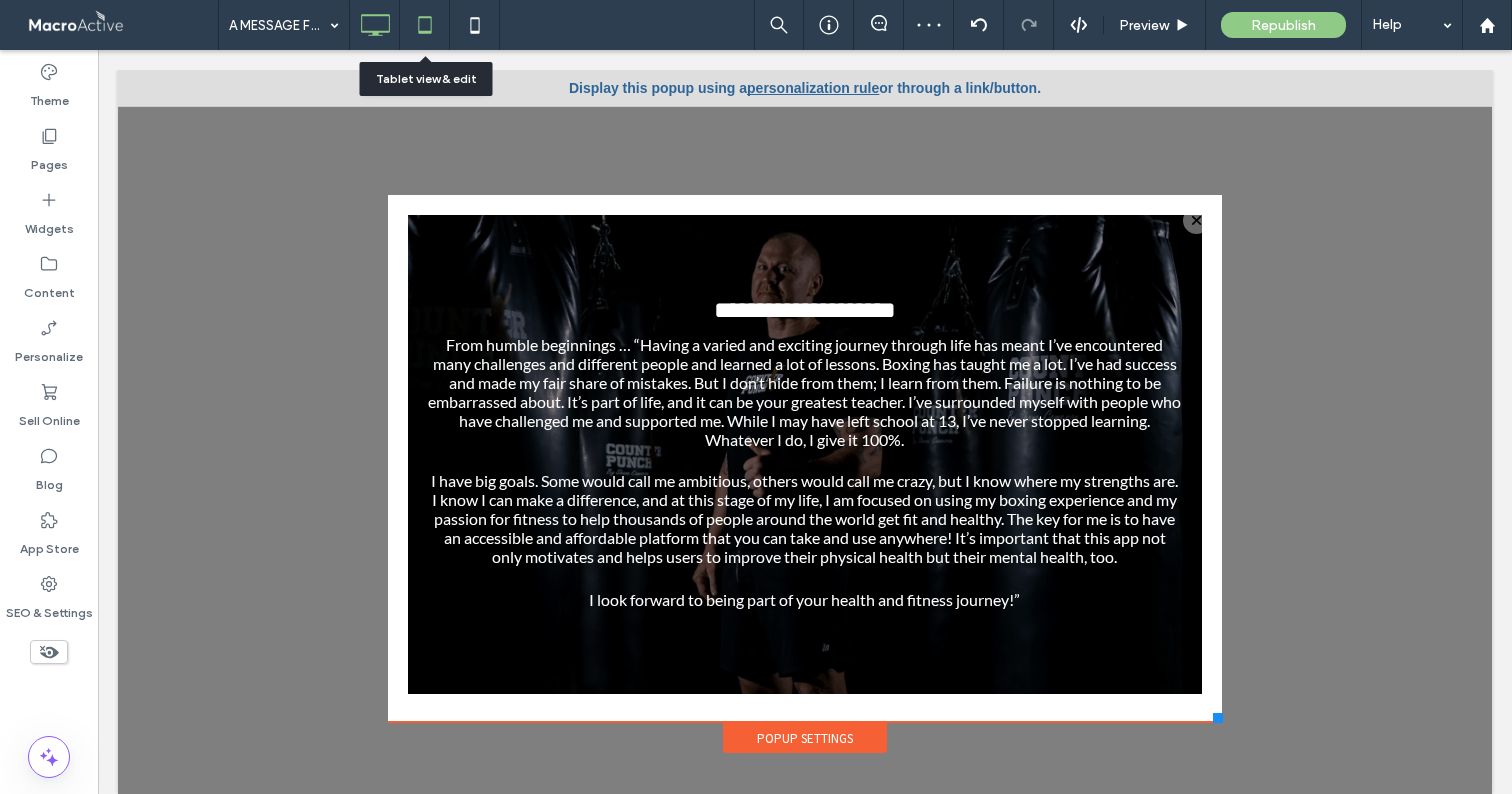 click 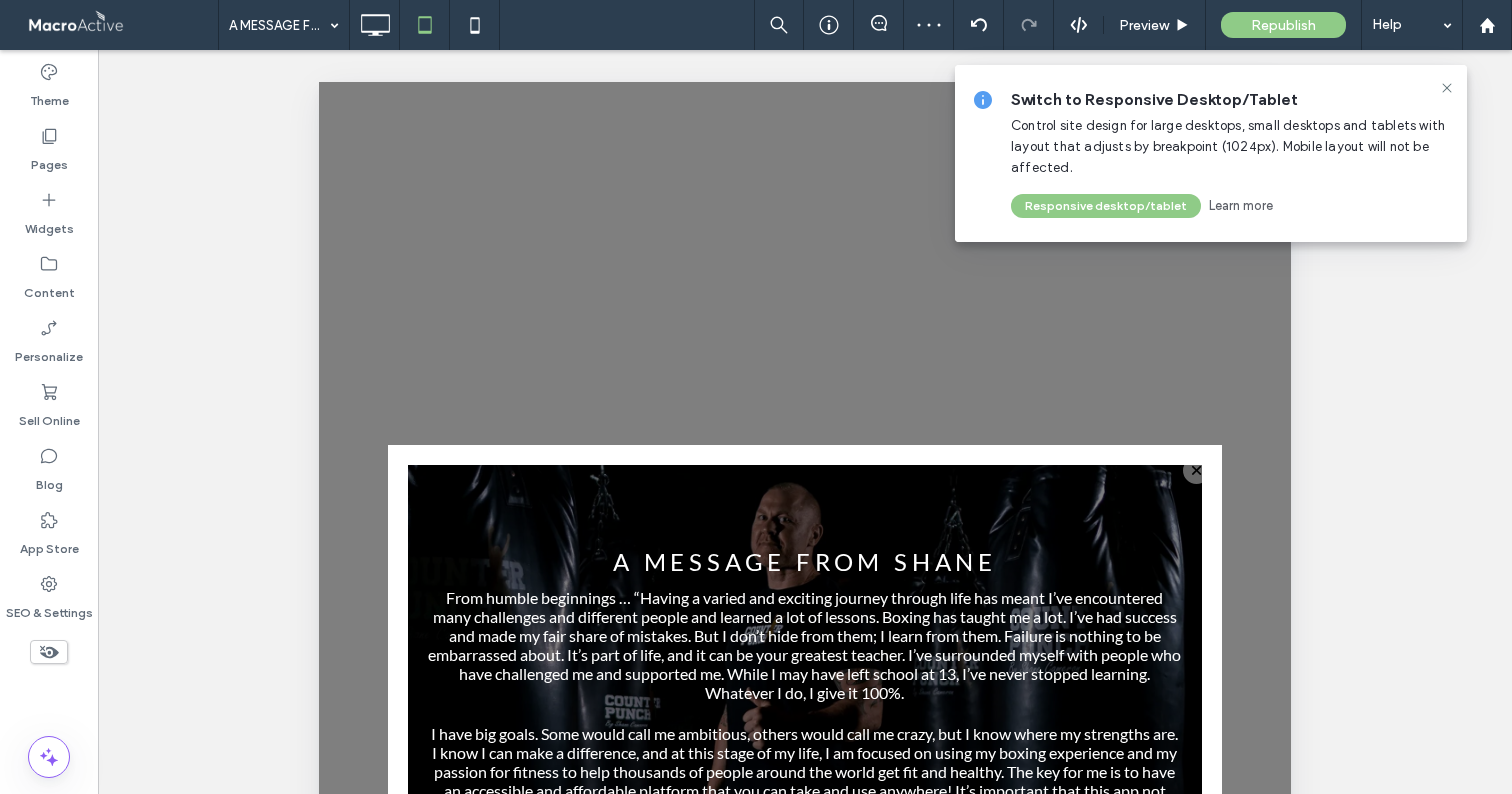 scroll, scrollTop: 0, scrollLeft: 0, axis: both 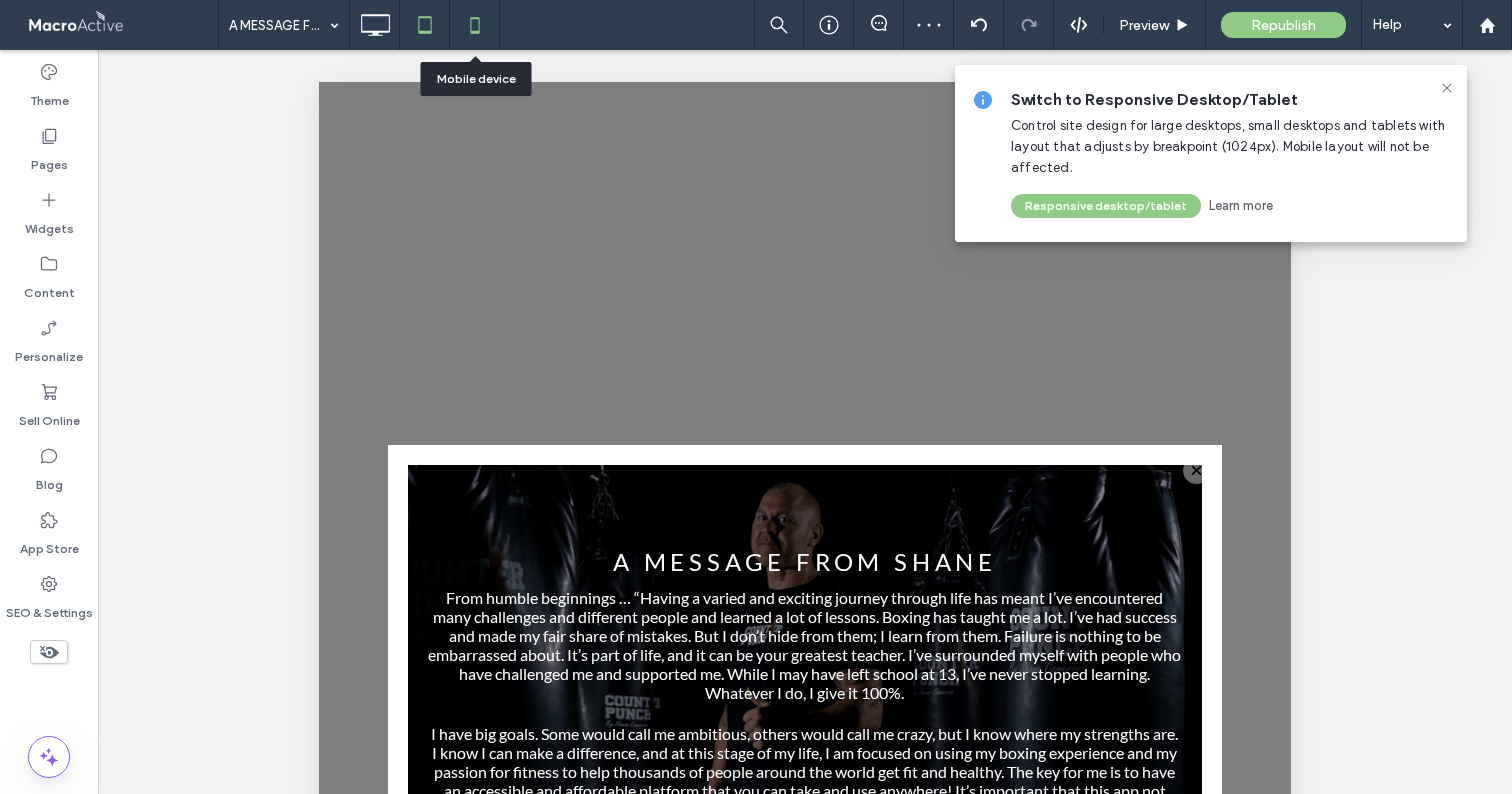 click 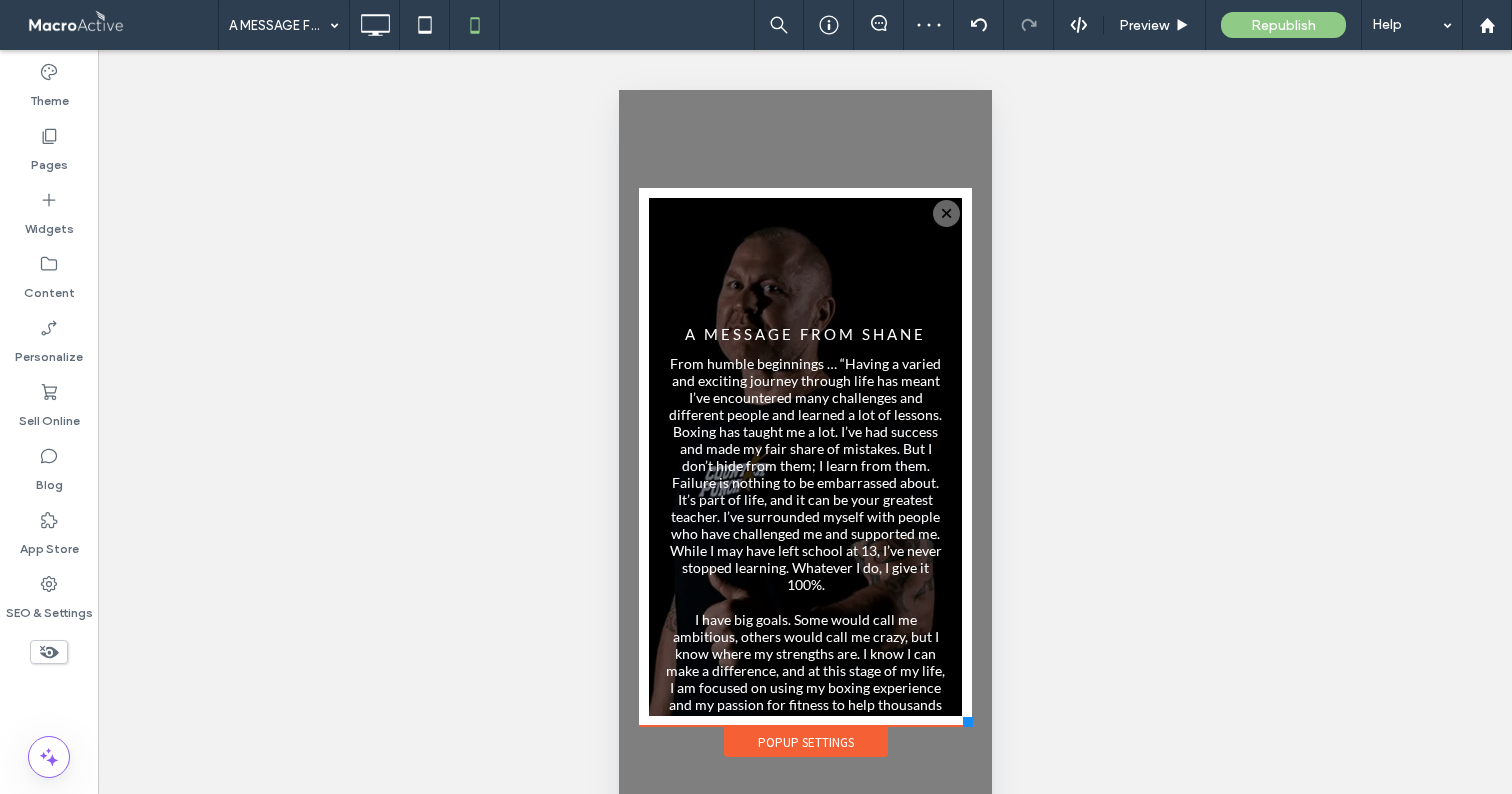 scroll, scrollTop: 0, scrollLeft: 0, axis: both 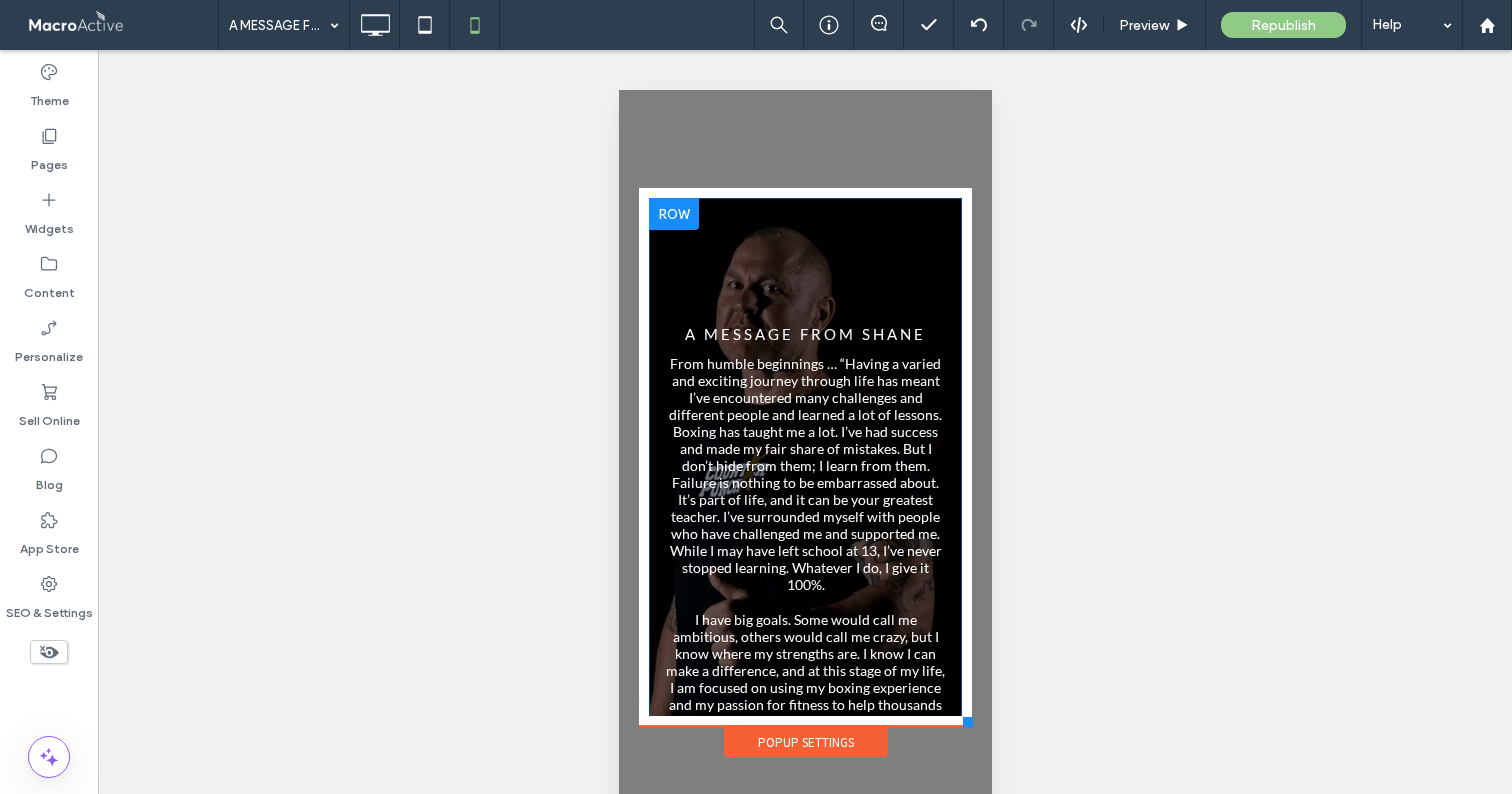 click on "A MESSAGE FROM [FIRST] From humble beginnings … “Having a varied and exciting journey through life has meant I’ve encountered many challenges and different people and learned a lot of lessons. Boxing has taught me a lot. I’ve had success and made my fair share of mistakes. But I don’t hide from them; I learn from them. Failure is nothing to be embarrassed about. It’s part of life, and it can be your greatest teacher. I’ve surrounded myself with people who have challenged me and supported me. While I may have left school at 13, I’ve never stopped learning. Whatever I do, I give it 100%. I look forward to being part of your health and fitness journey!” Click To Paste" at bounding box center (804, 598) 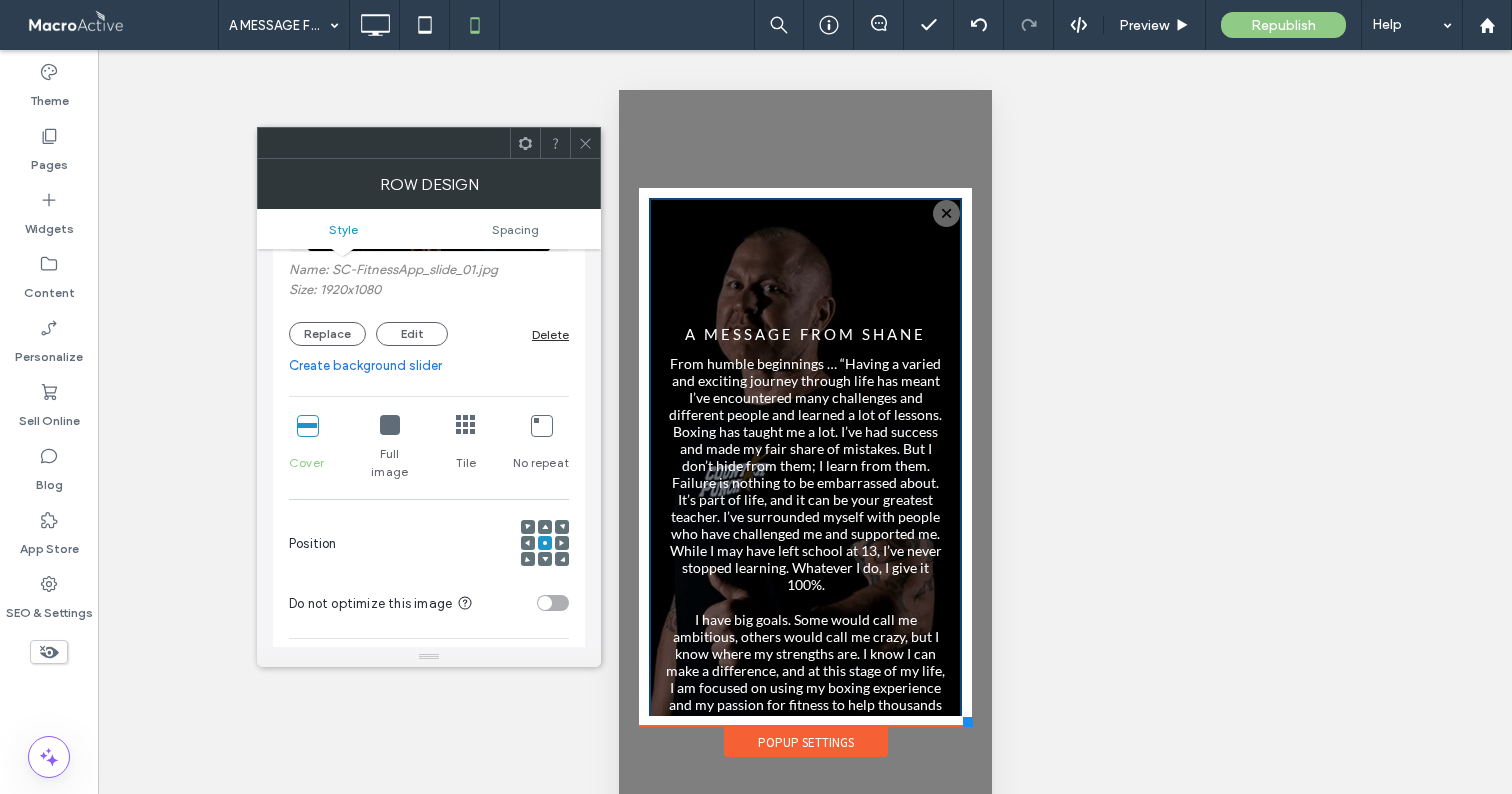 scroll, scrollTop: 331, scrollLeft: 0, axis: vertical 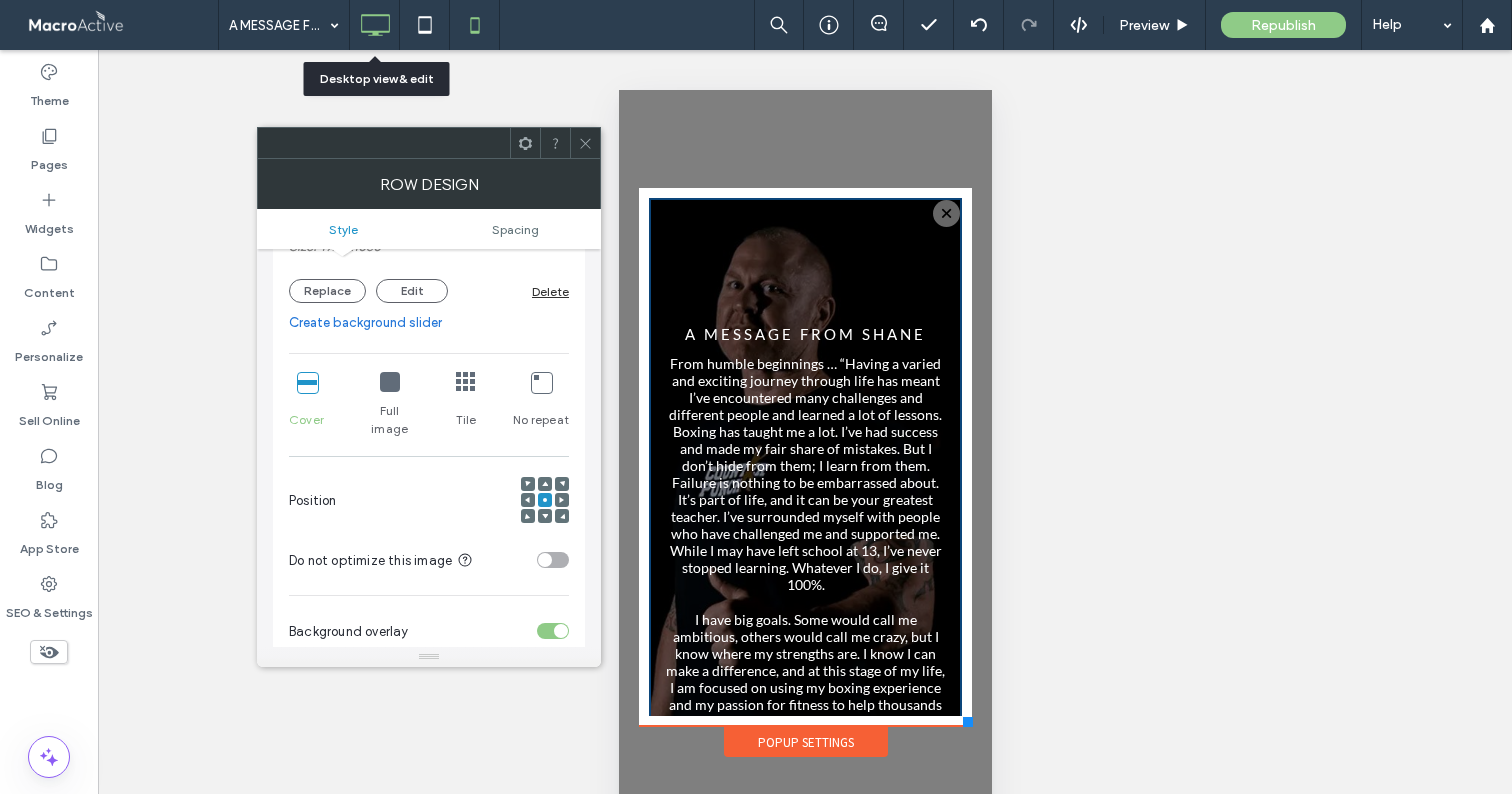 click 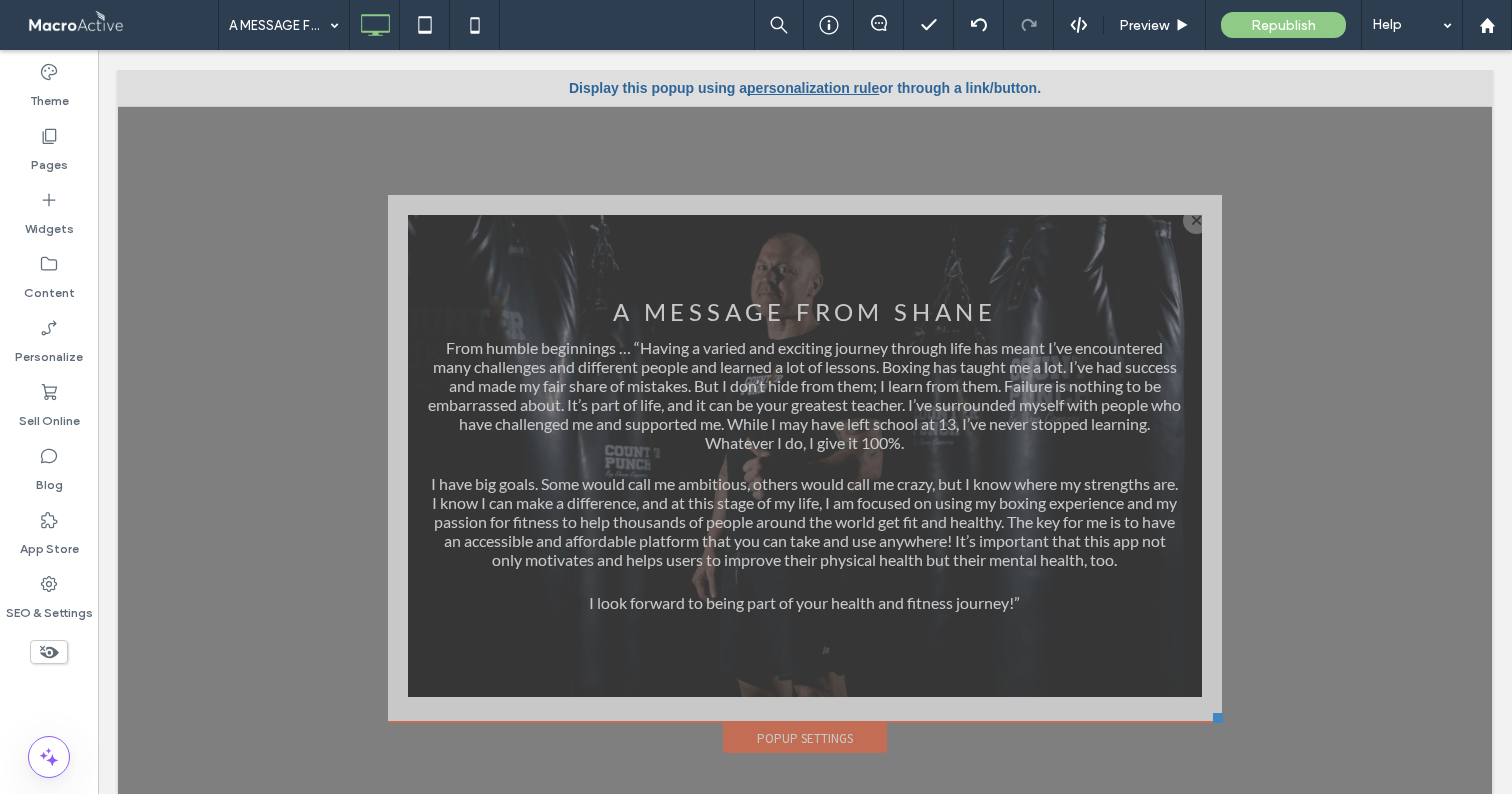 scroll, scrollTop: 0, scrollLeft: 0, axis: both 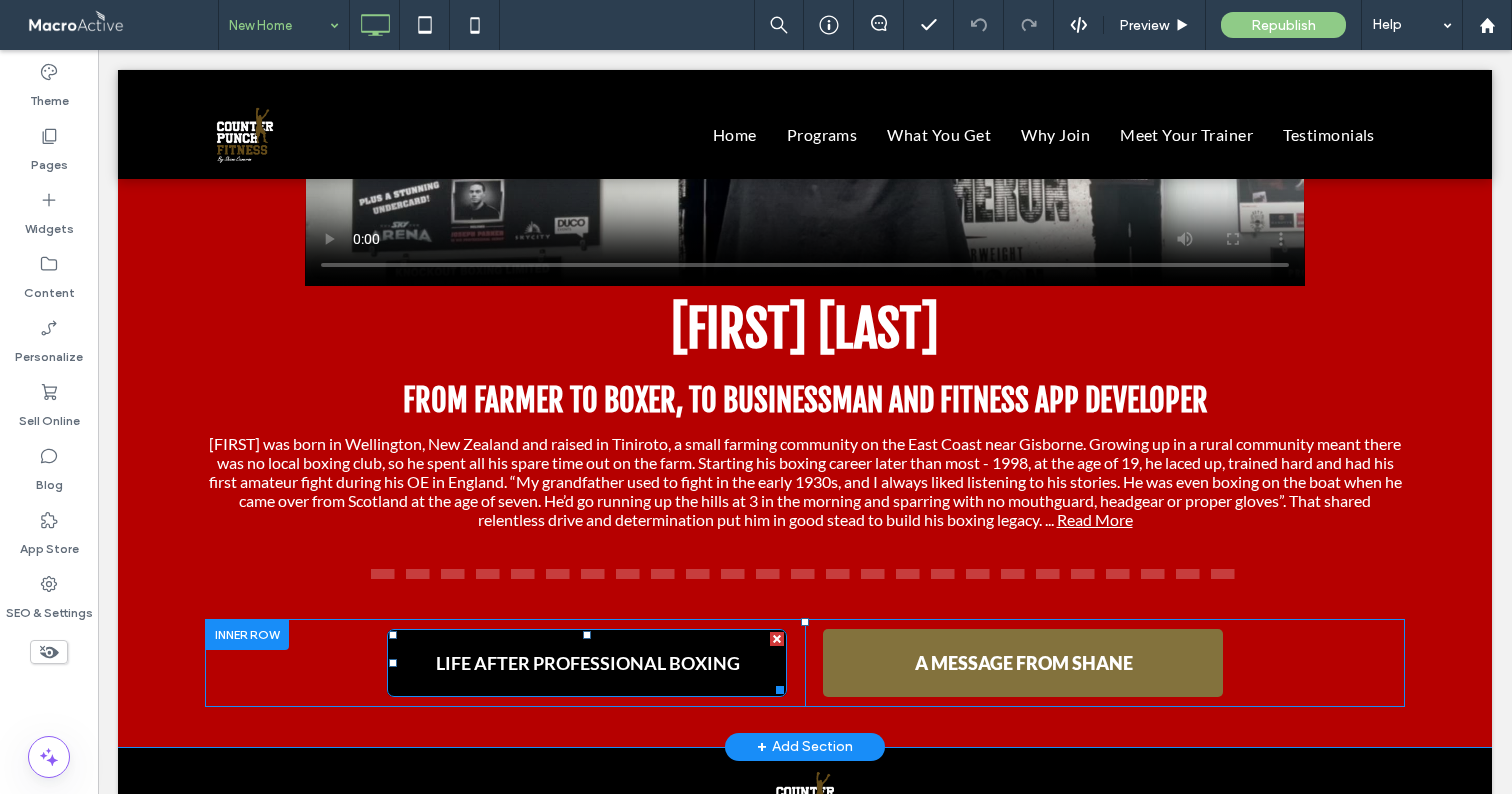 click on "LIFE AFTER PROFESSIONAL BOXING" at bounding box center [588, 663] 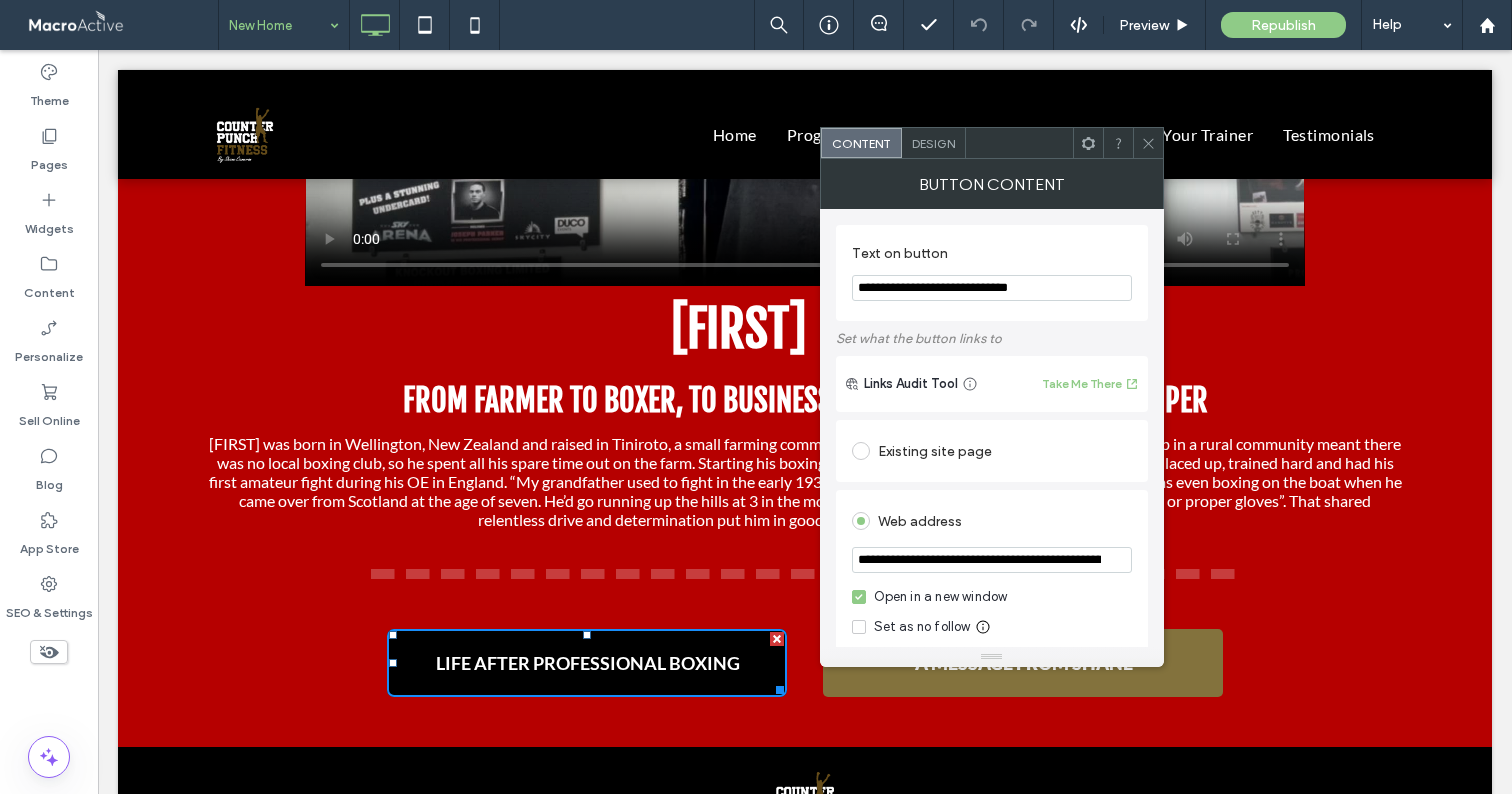 click on "**********" at bounding box center (992, 560) 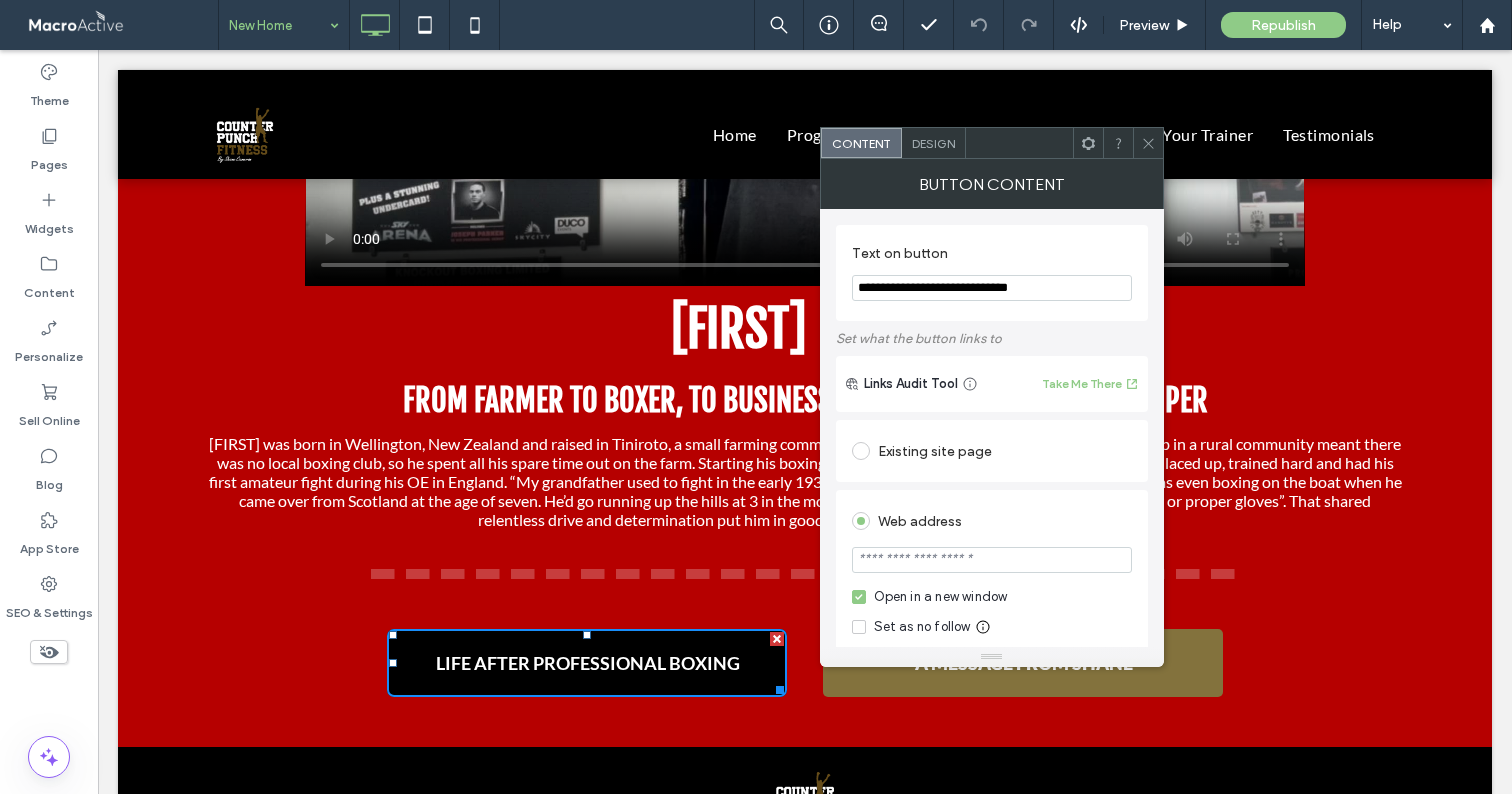 type on "*******" 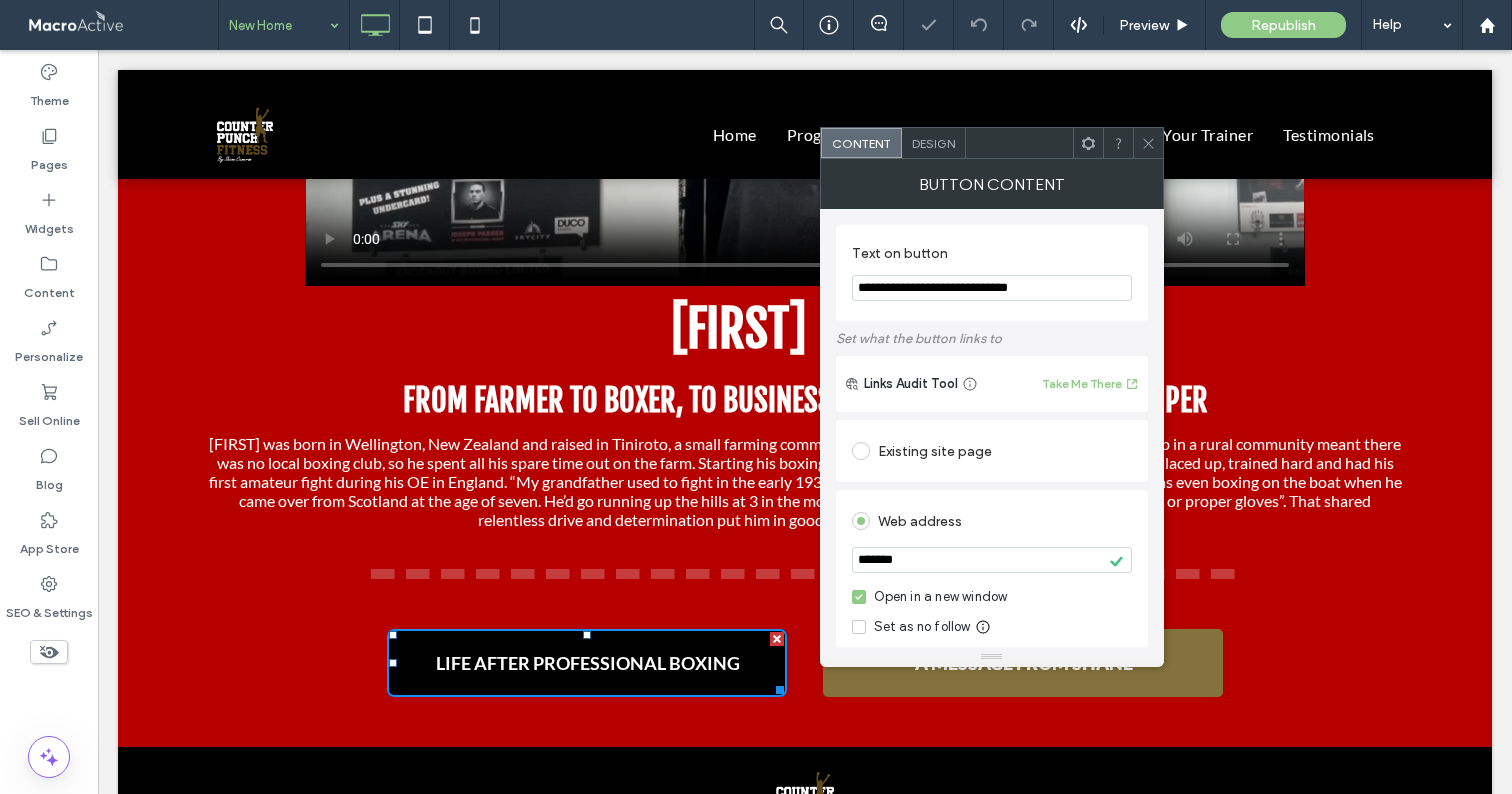 click on "Open in a new window" at bounding box center (941, 597) 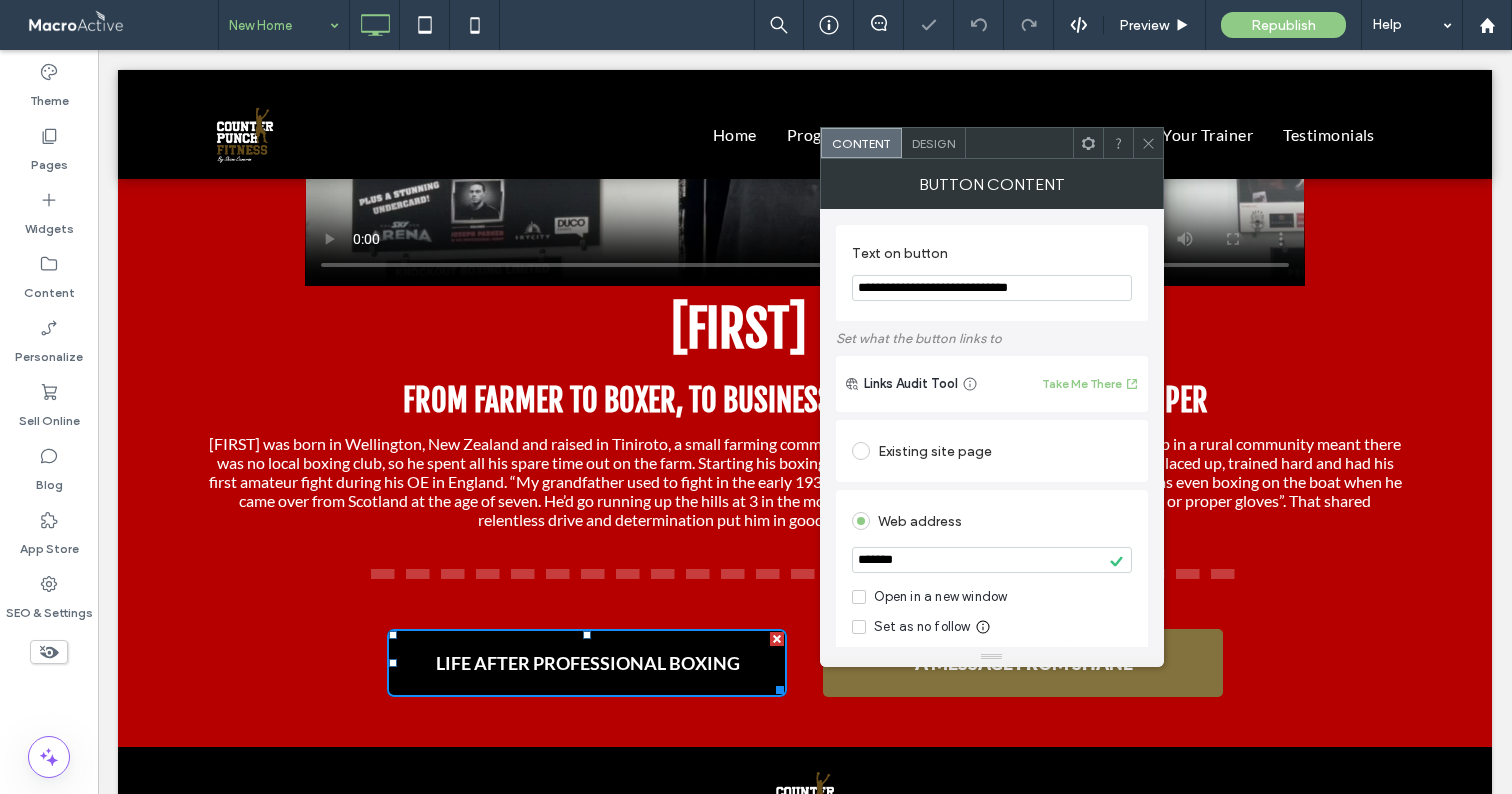 click on "Existing site page" at bounding box center (992, 451) 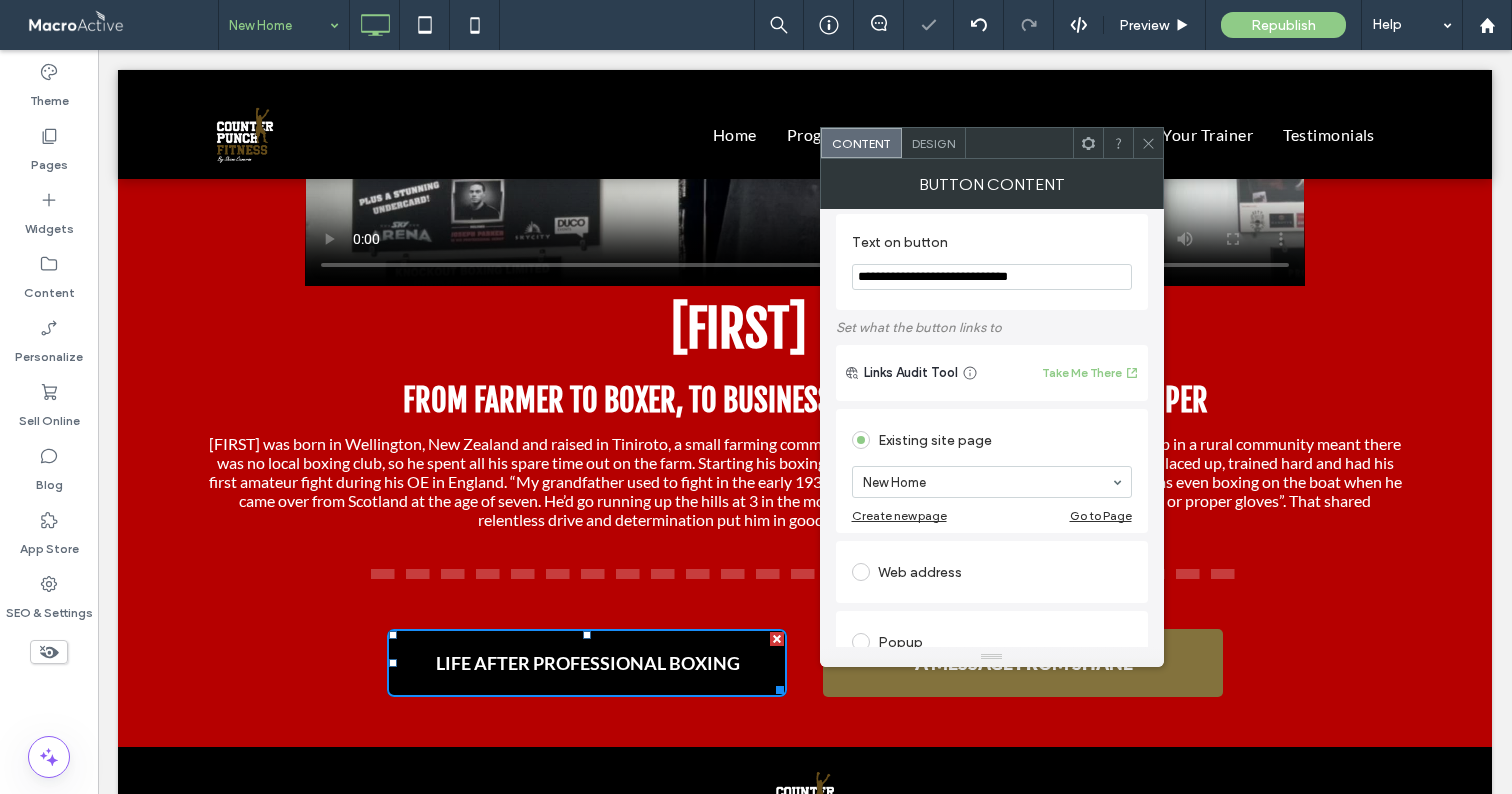 scroll, scrollTop: 128, scrollLeft: 0, axis: vertical 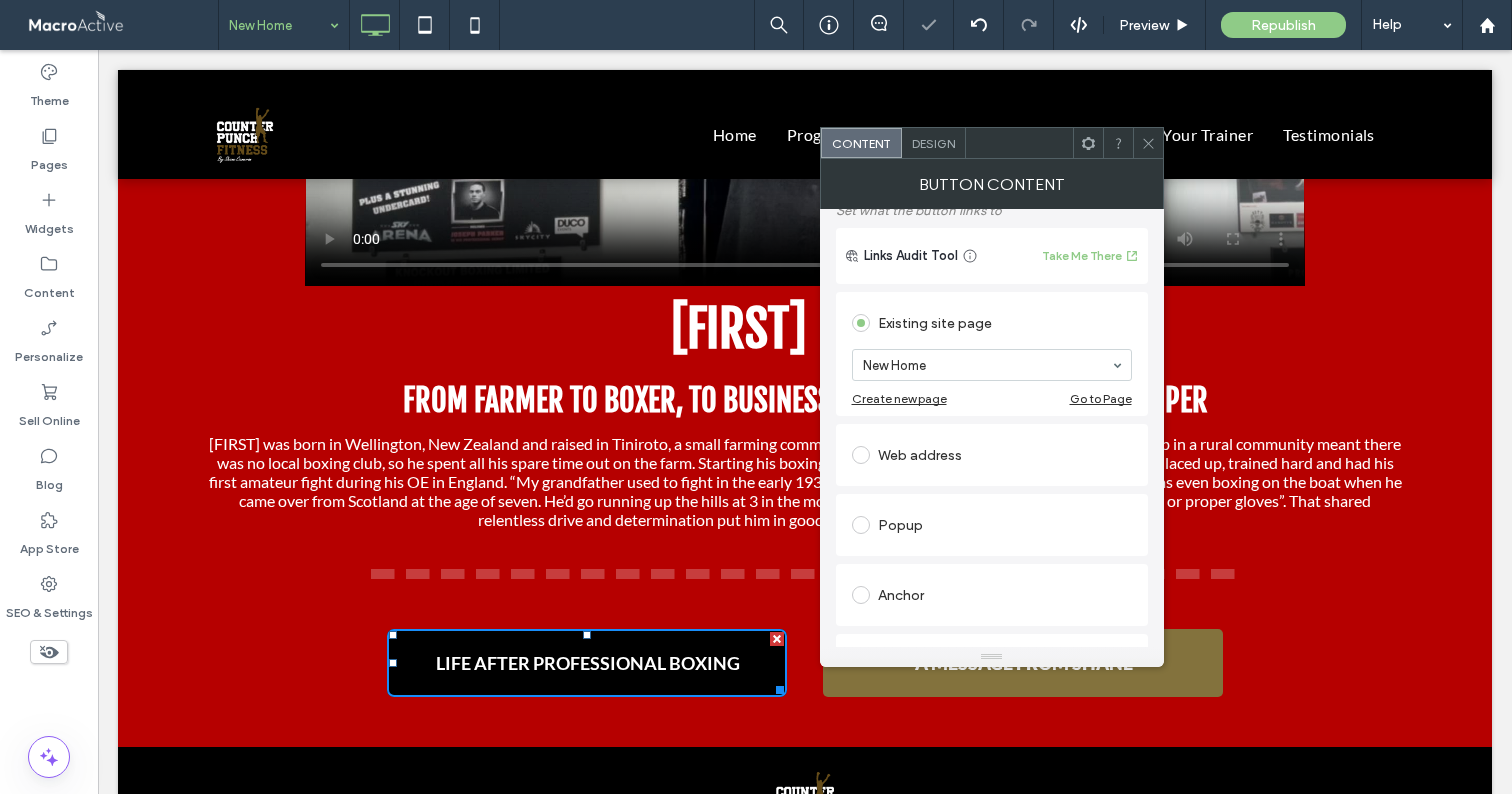 click on "Popup" at bounding box center (992, 525) 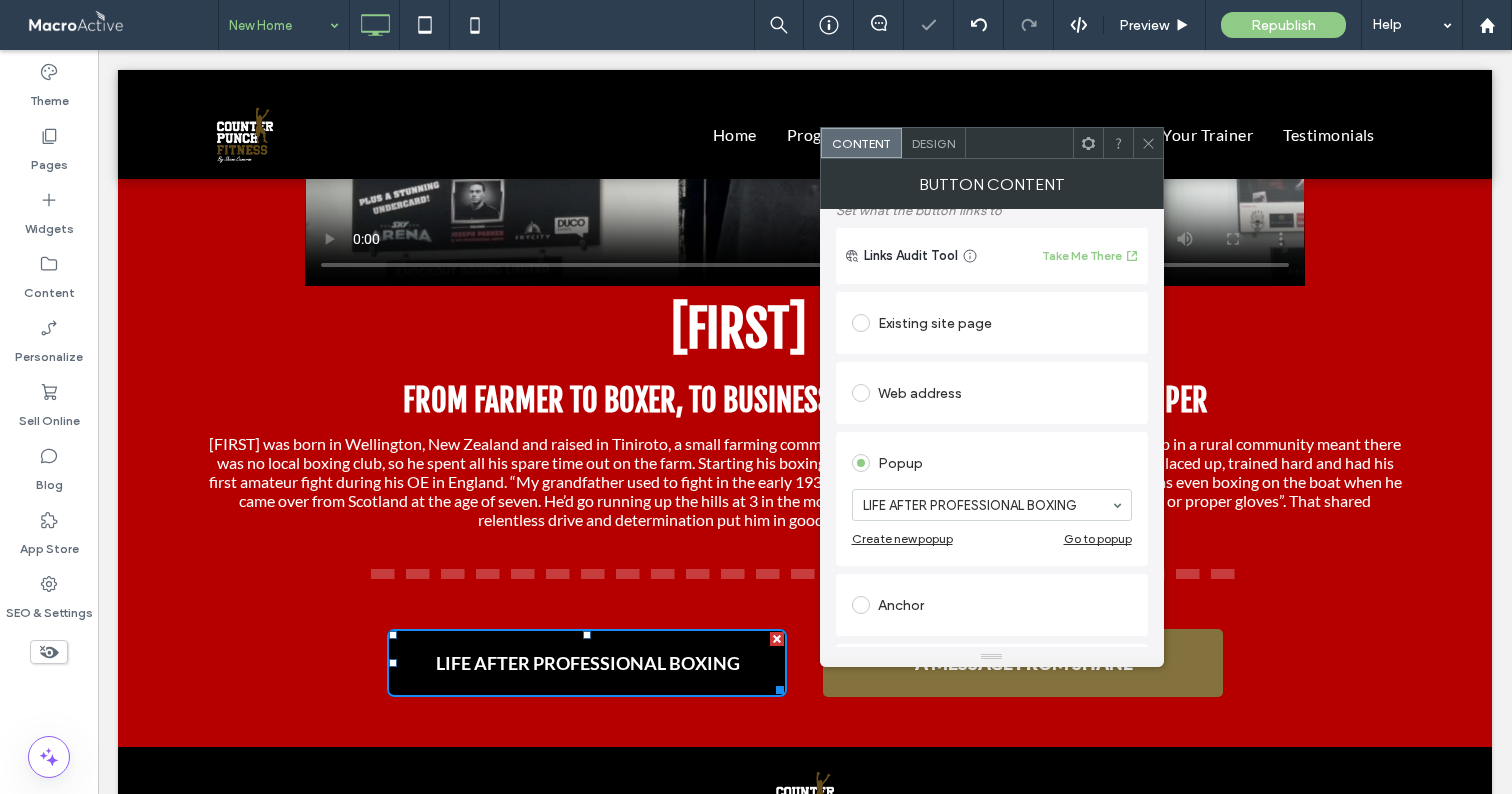 click 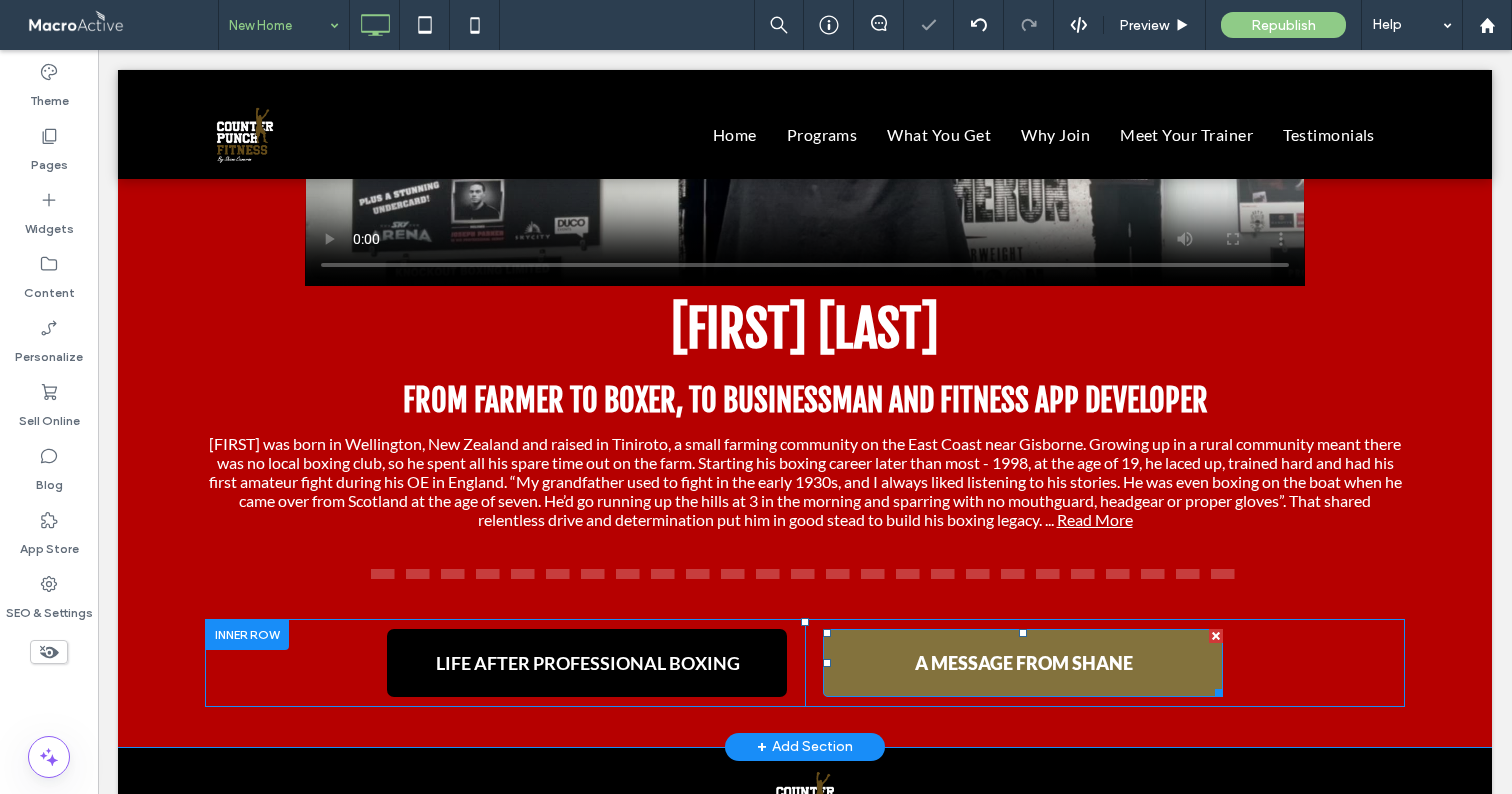 click on "A MESSAGE FROM SHANE" at bounding box center [1024, 663] 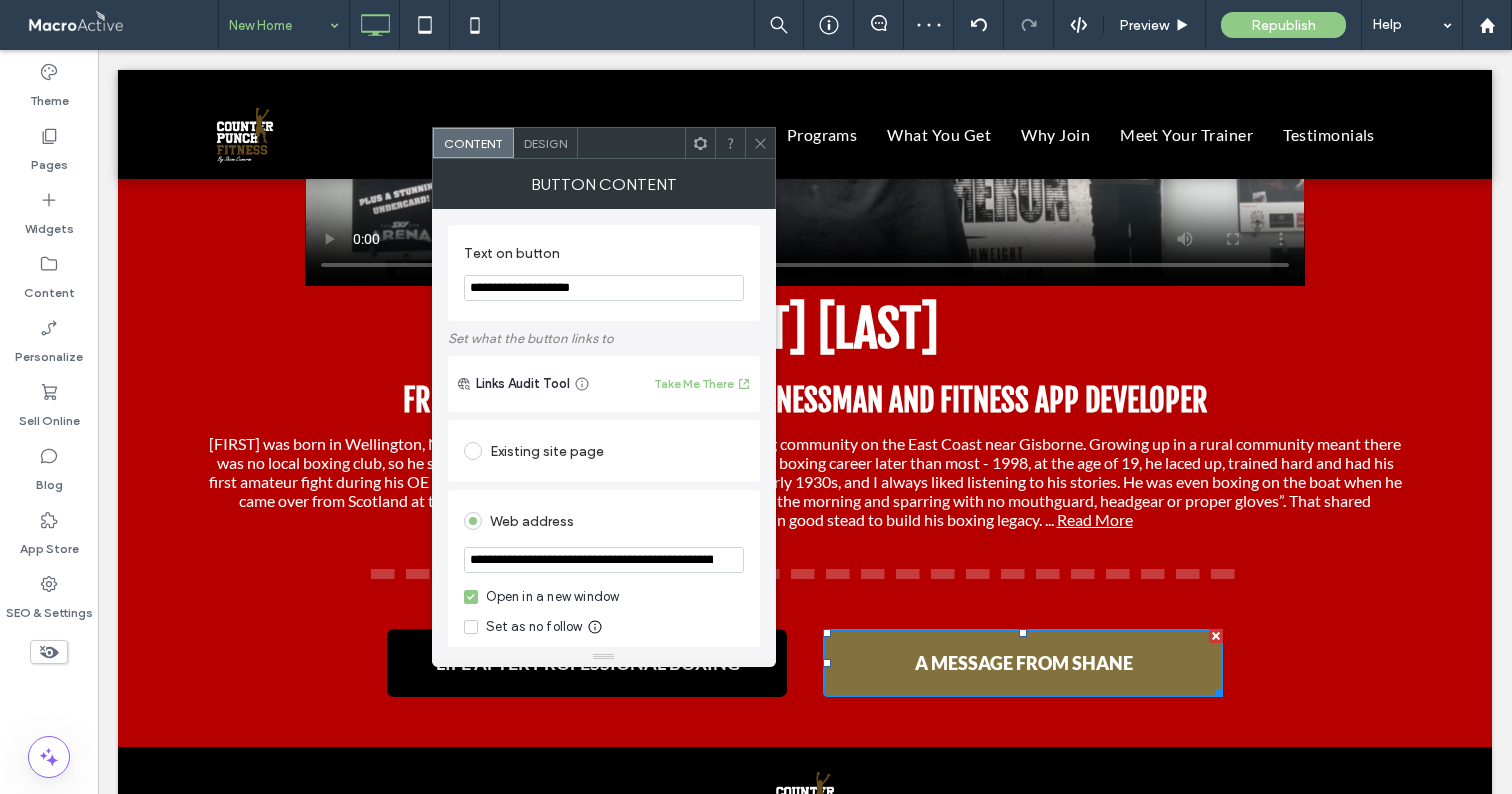 click on "**********" at bounding box center (604, 560) 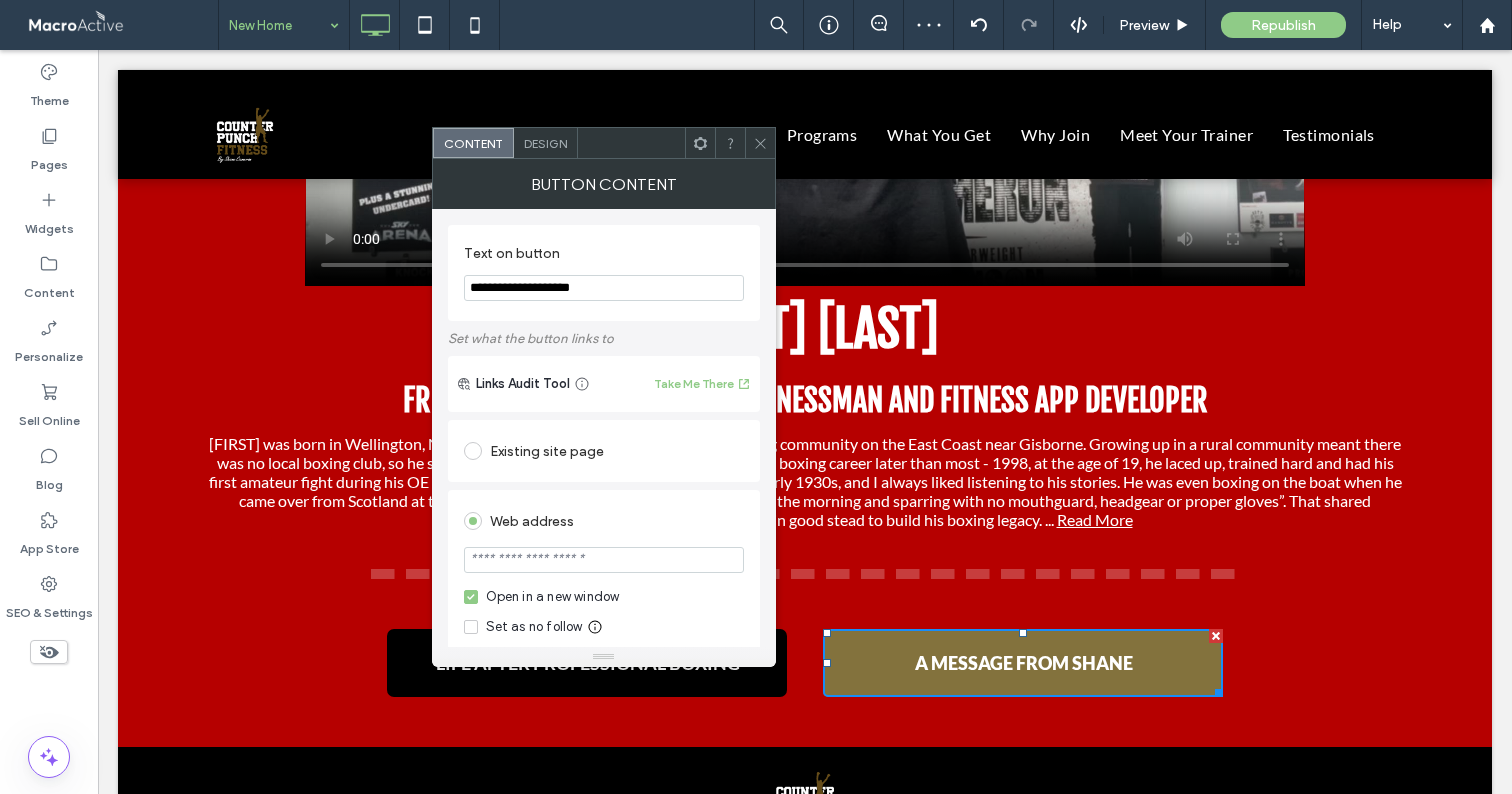 type on "*******" 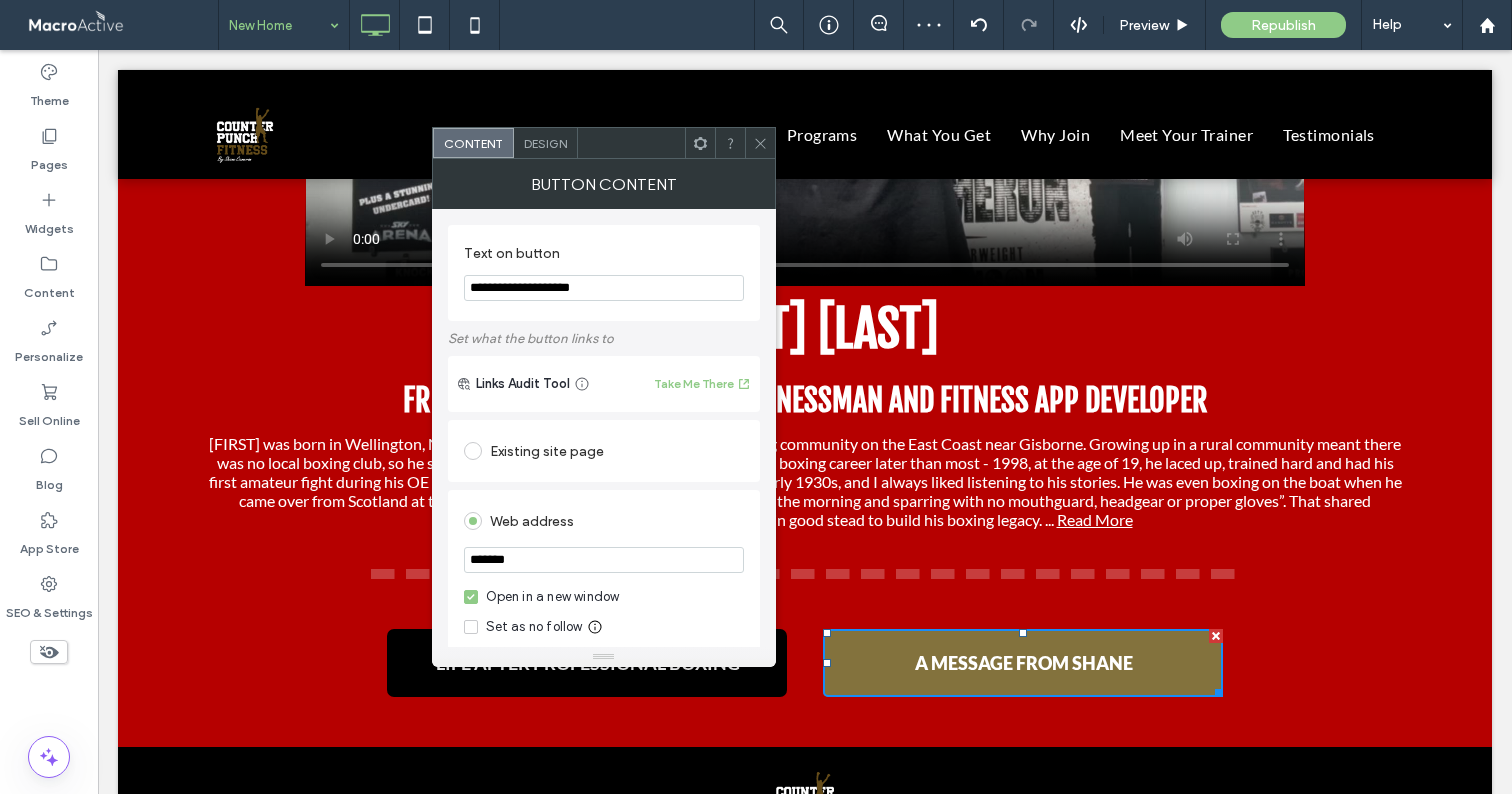 click on "Open in a new window" at bounding box center (604, 597) 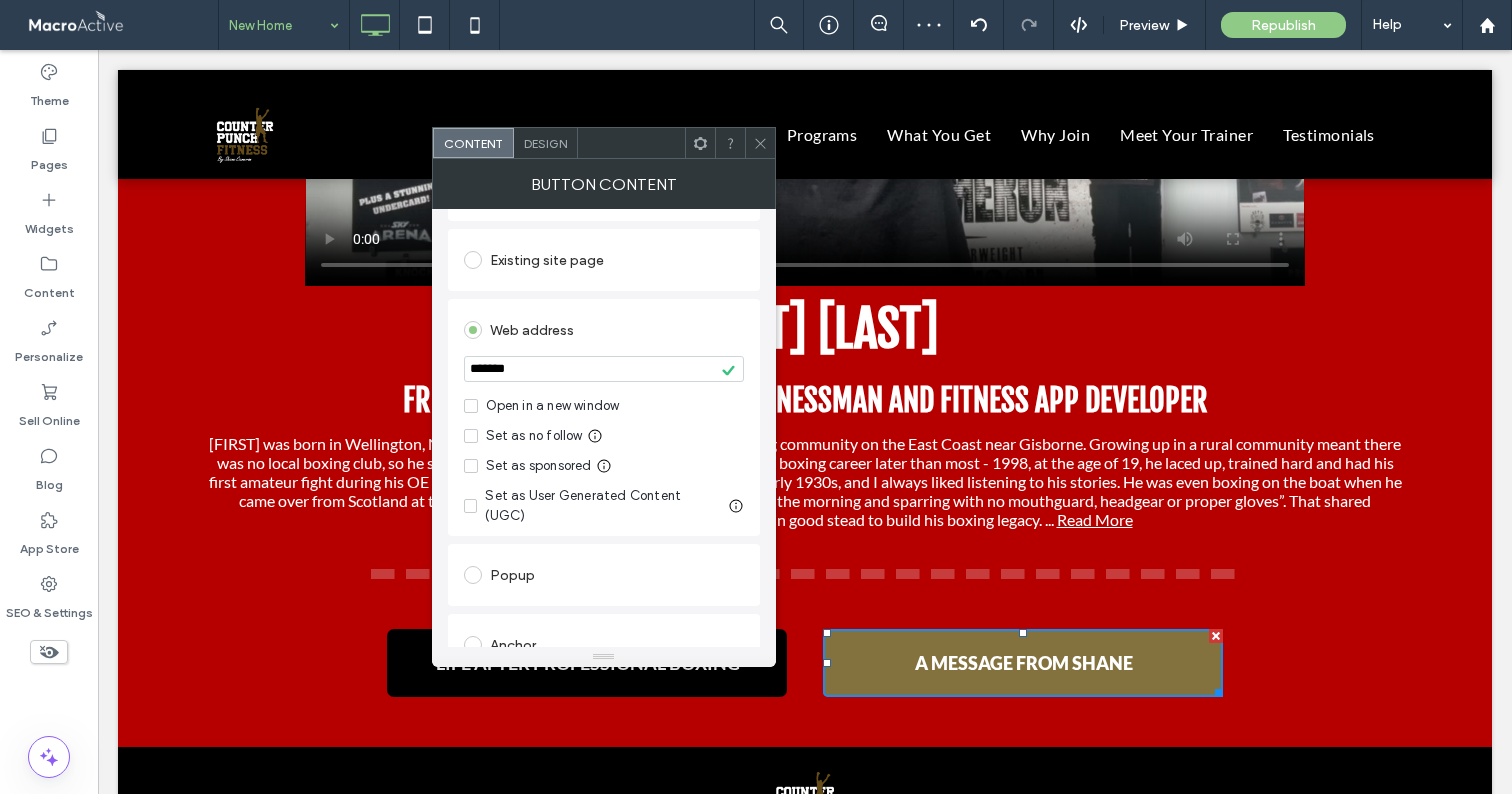 scroll, scrollTop: 195, scrollLeft: 0, axis: vertical 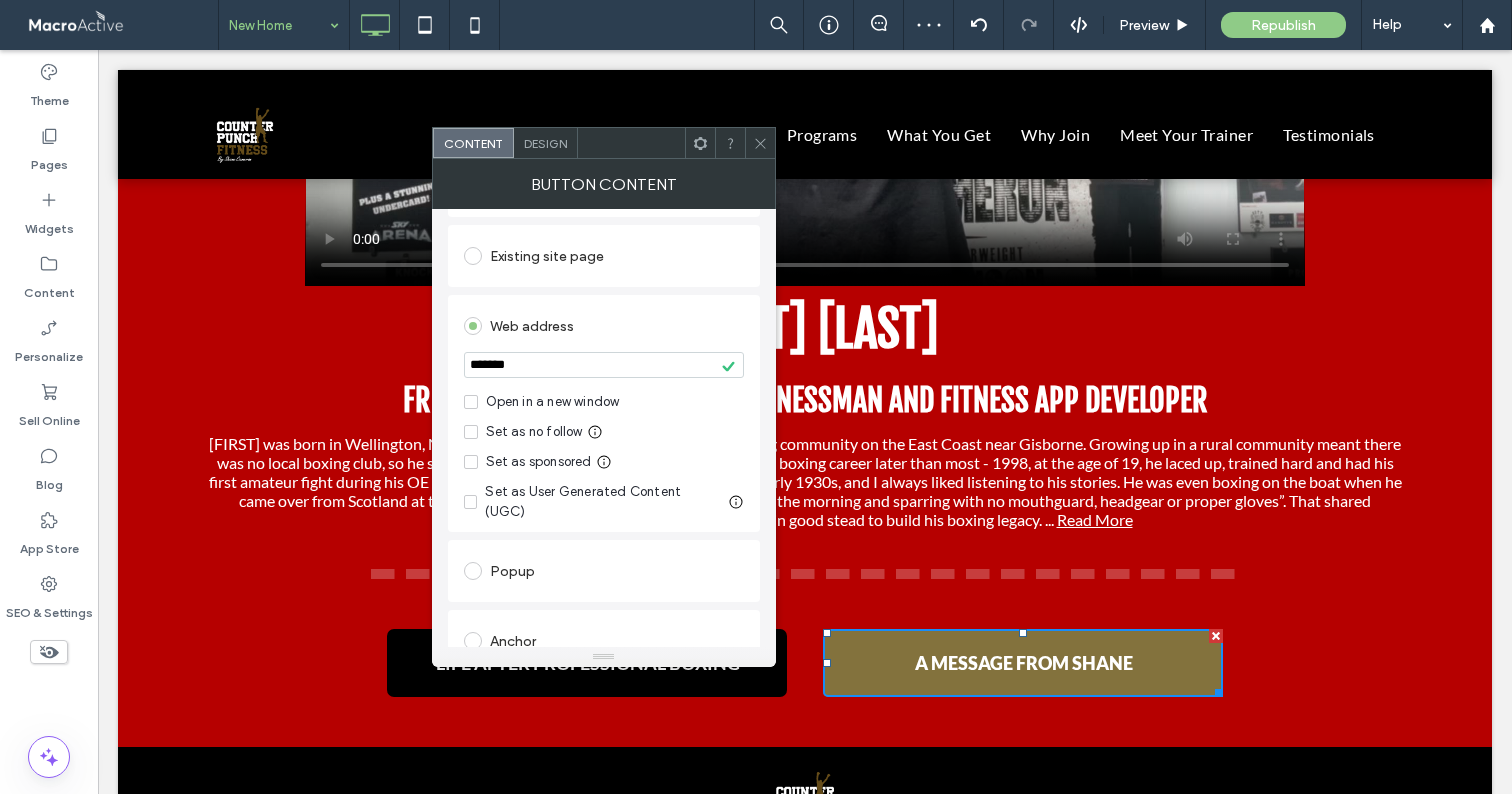 click on "Popup" at bounding box center (604, 571) 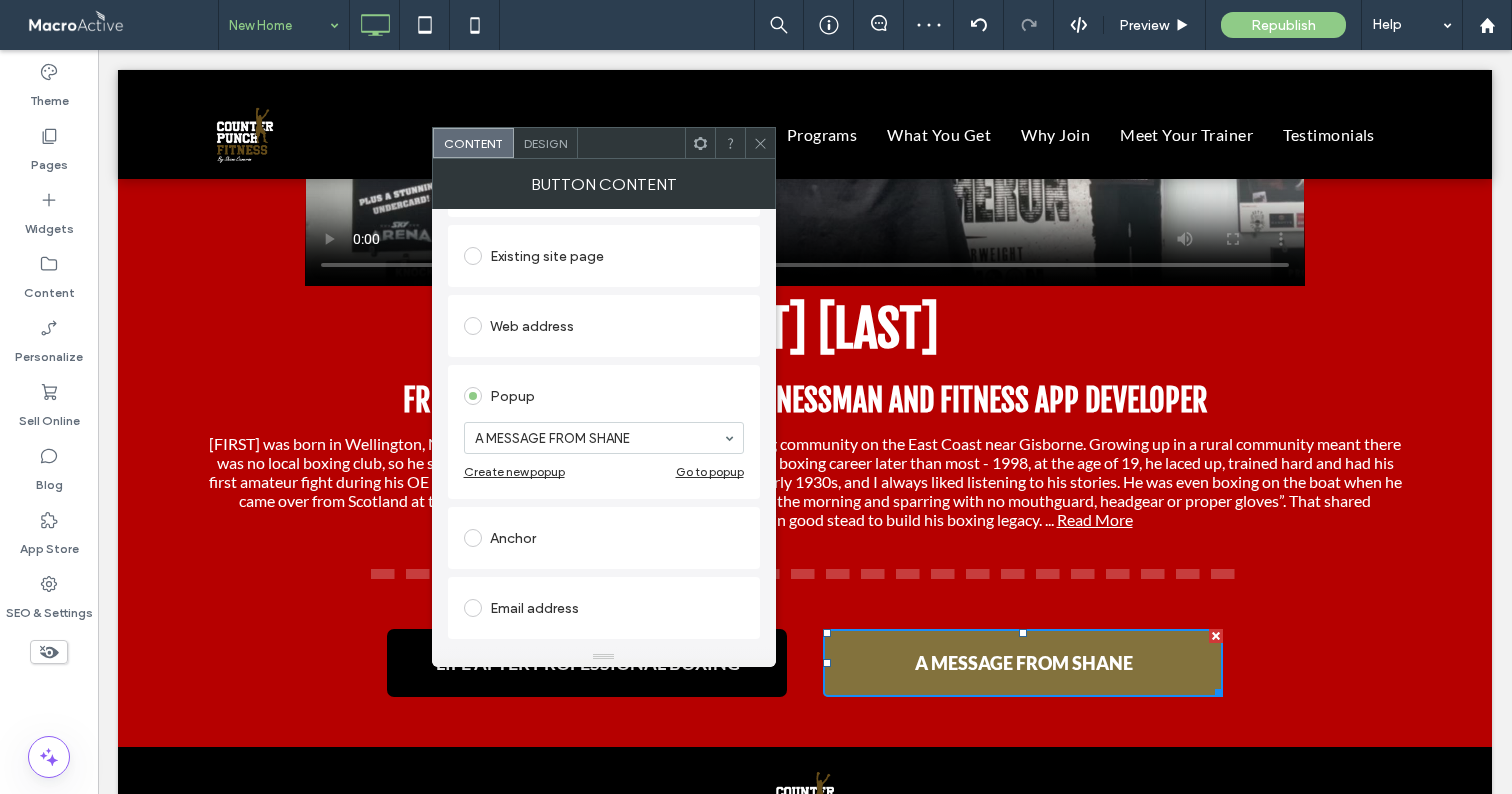 drag, startPoint x: 759, startPoint y: 137, endPoint x: 756, endPoint y: 150, distance: 13.341664 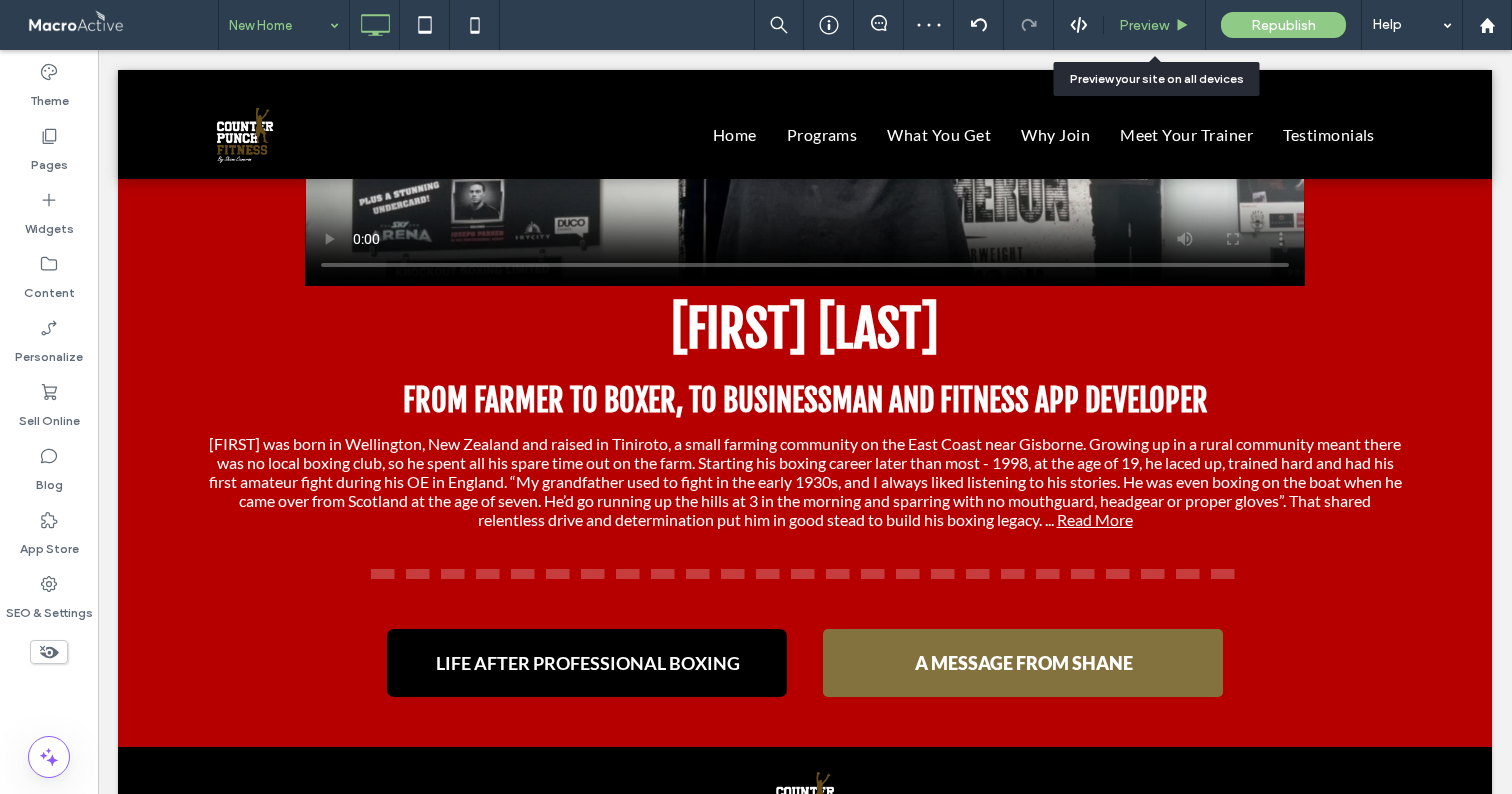 click on "Preview" at bounding box center (1155, 25) 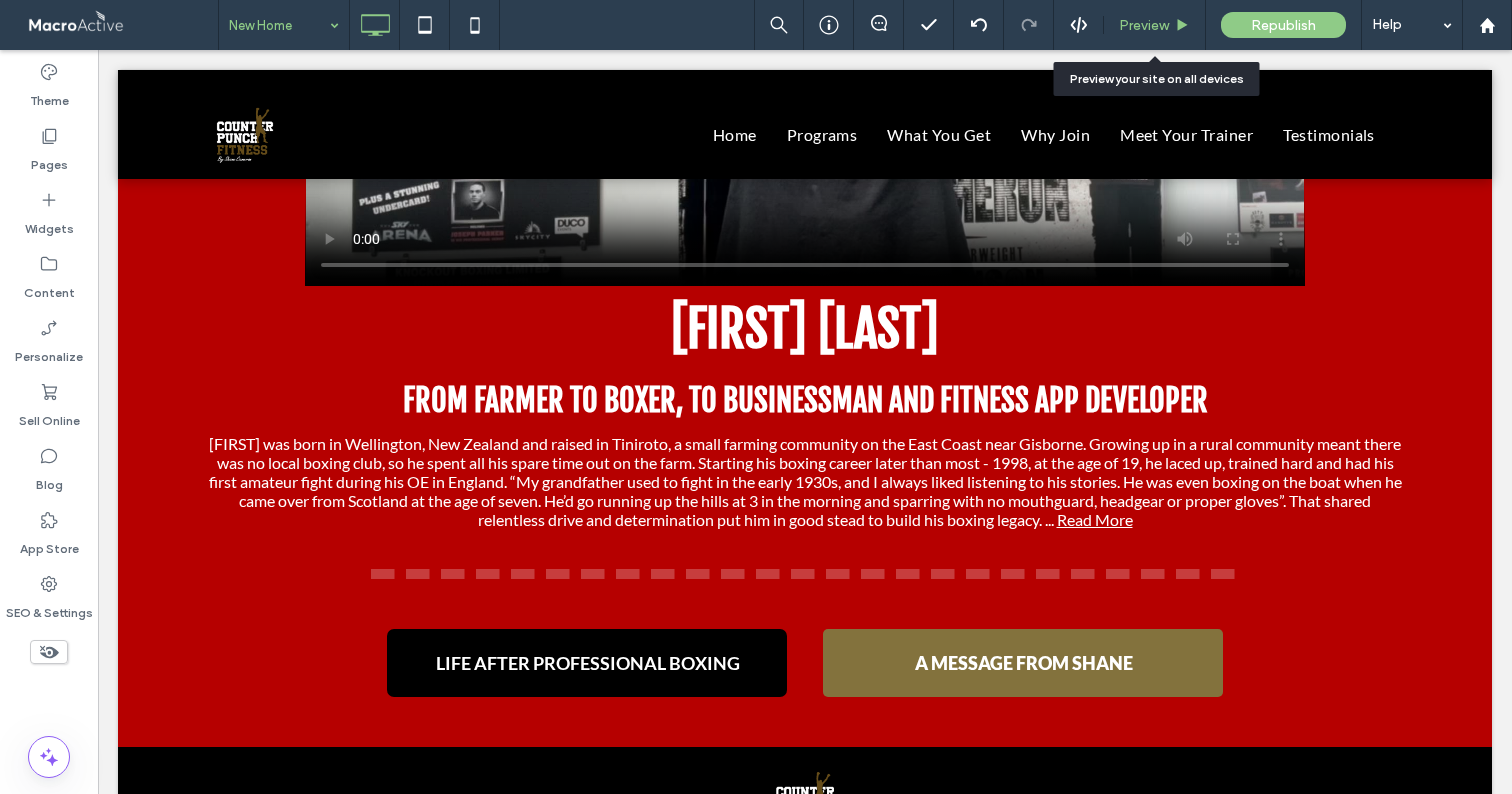 click on "Preview" at bounding box center [1144, 25] 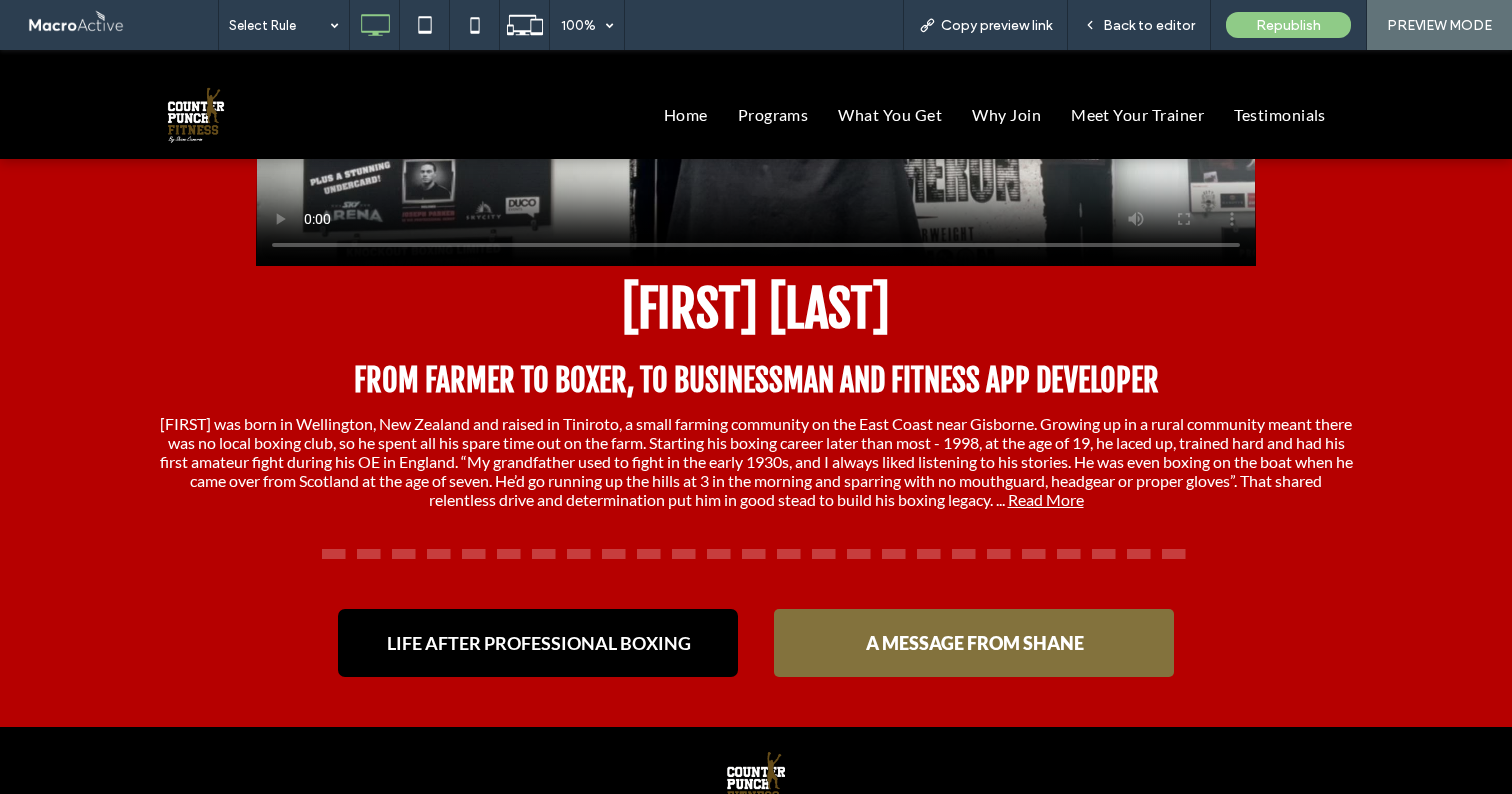 click on "LIFE AFTER PROFESSIONAL BOXING" at bounding box center [539, 643] 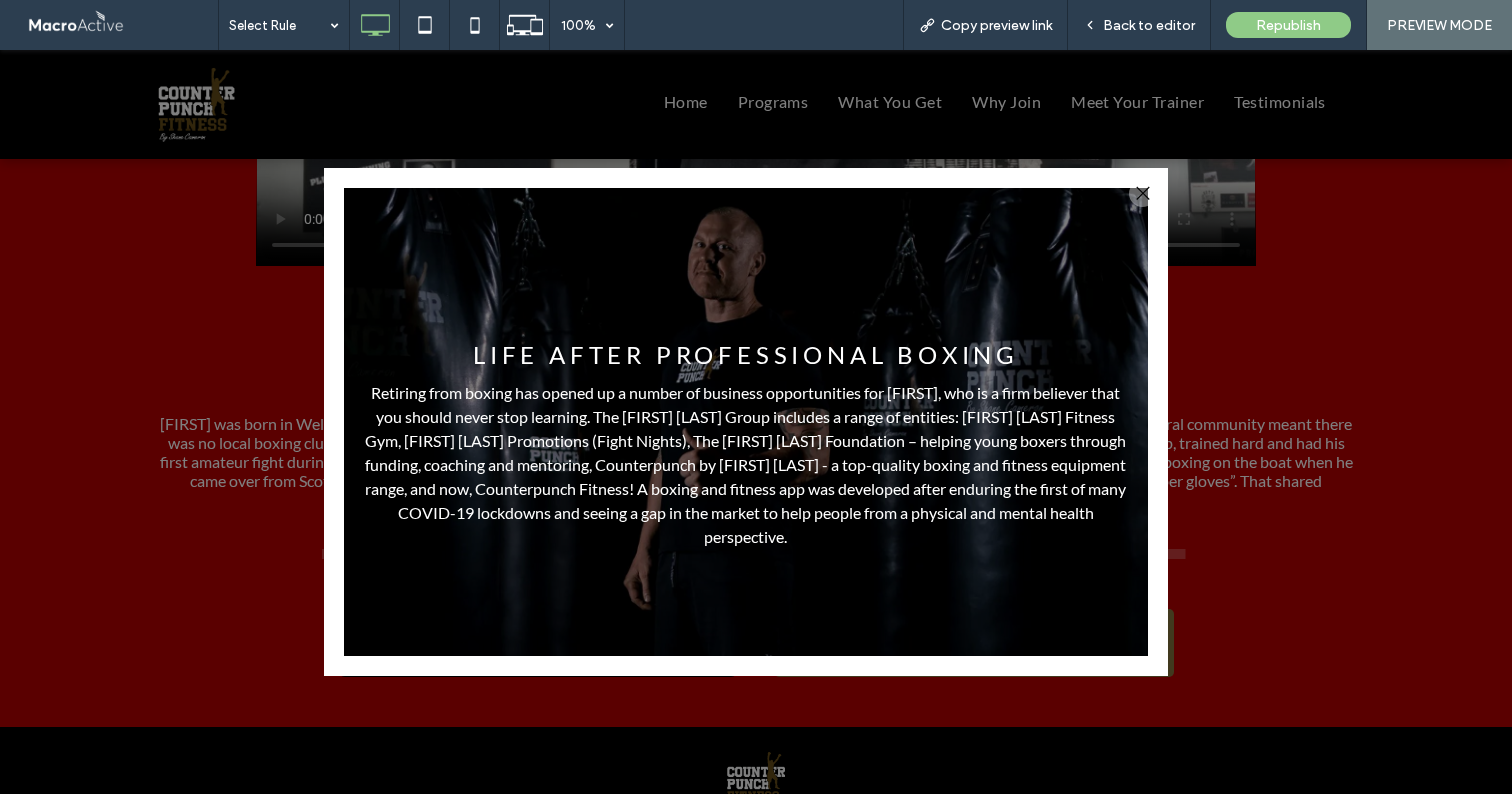 click at bounding box center (1142, 193) 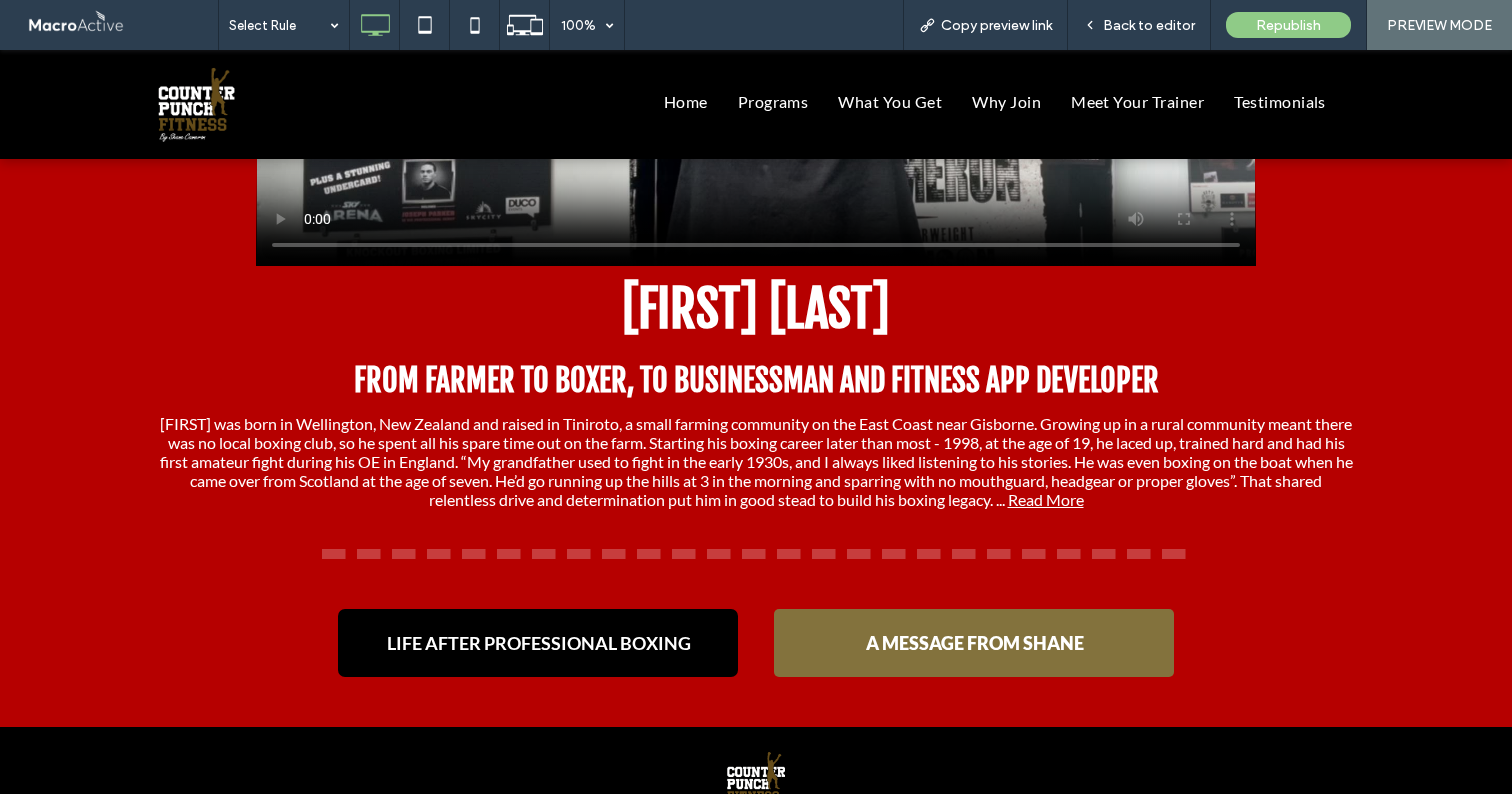 click on "A MESSAGE FROM SHANE" at bounding box center [975, 643] 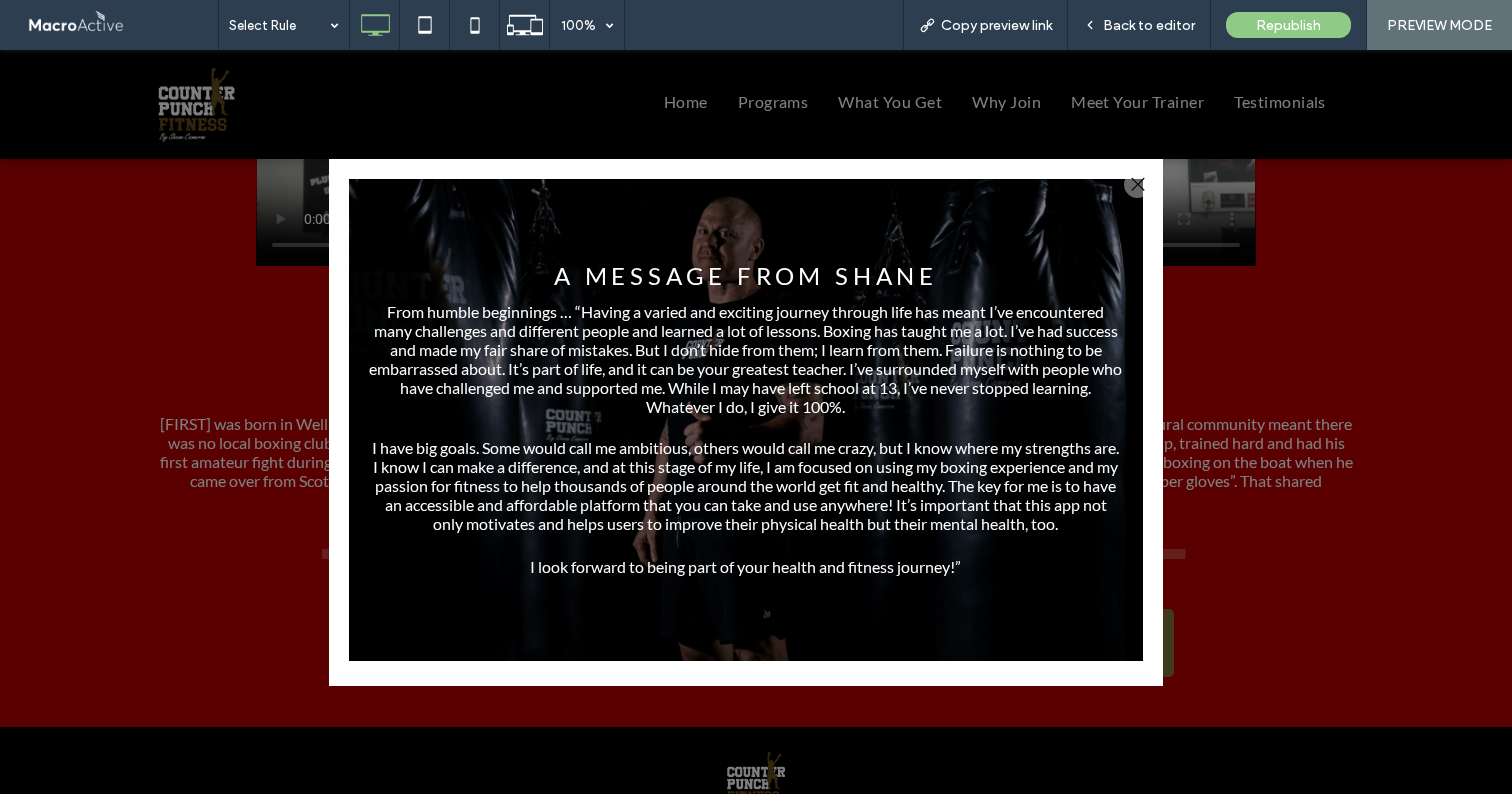 click at bounding box center [1137, 184] 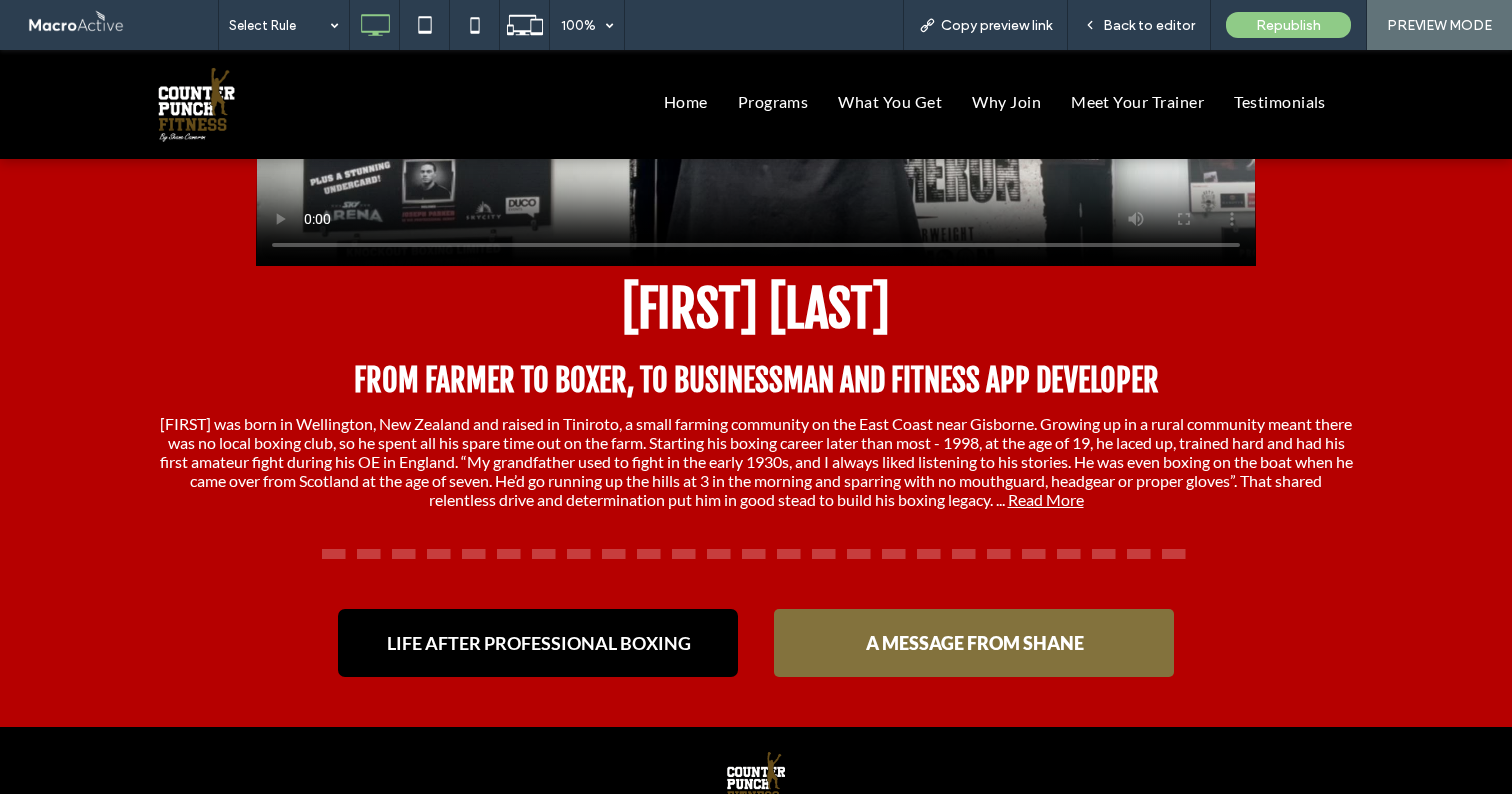 click on "LIFE AFTER PROFESSIONAL BOXING" at bounding box center [539, 643] 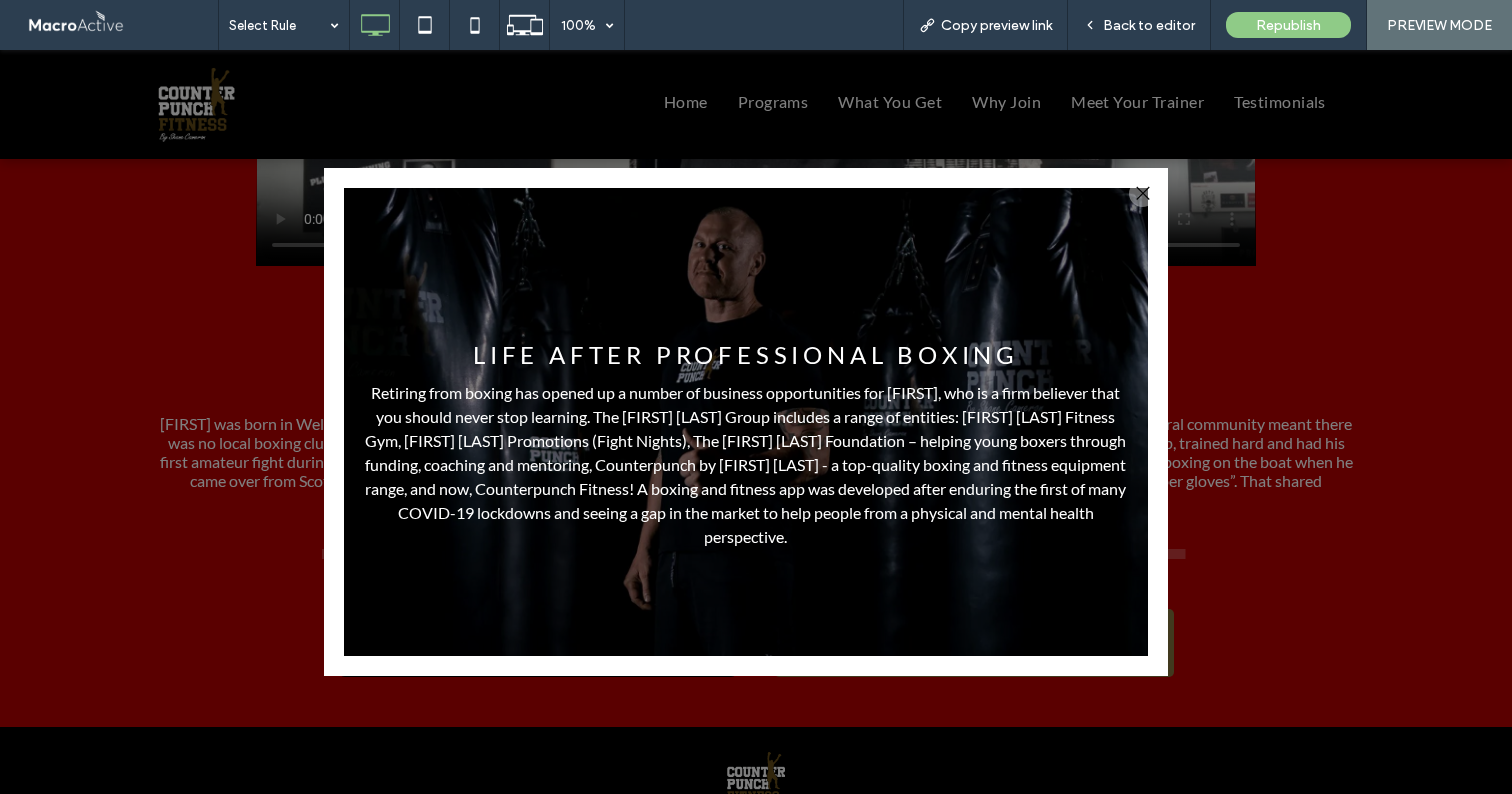 click at bounding box center [1142, 193] 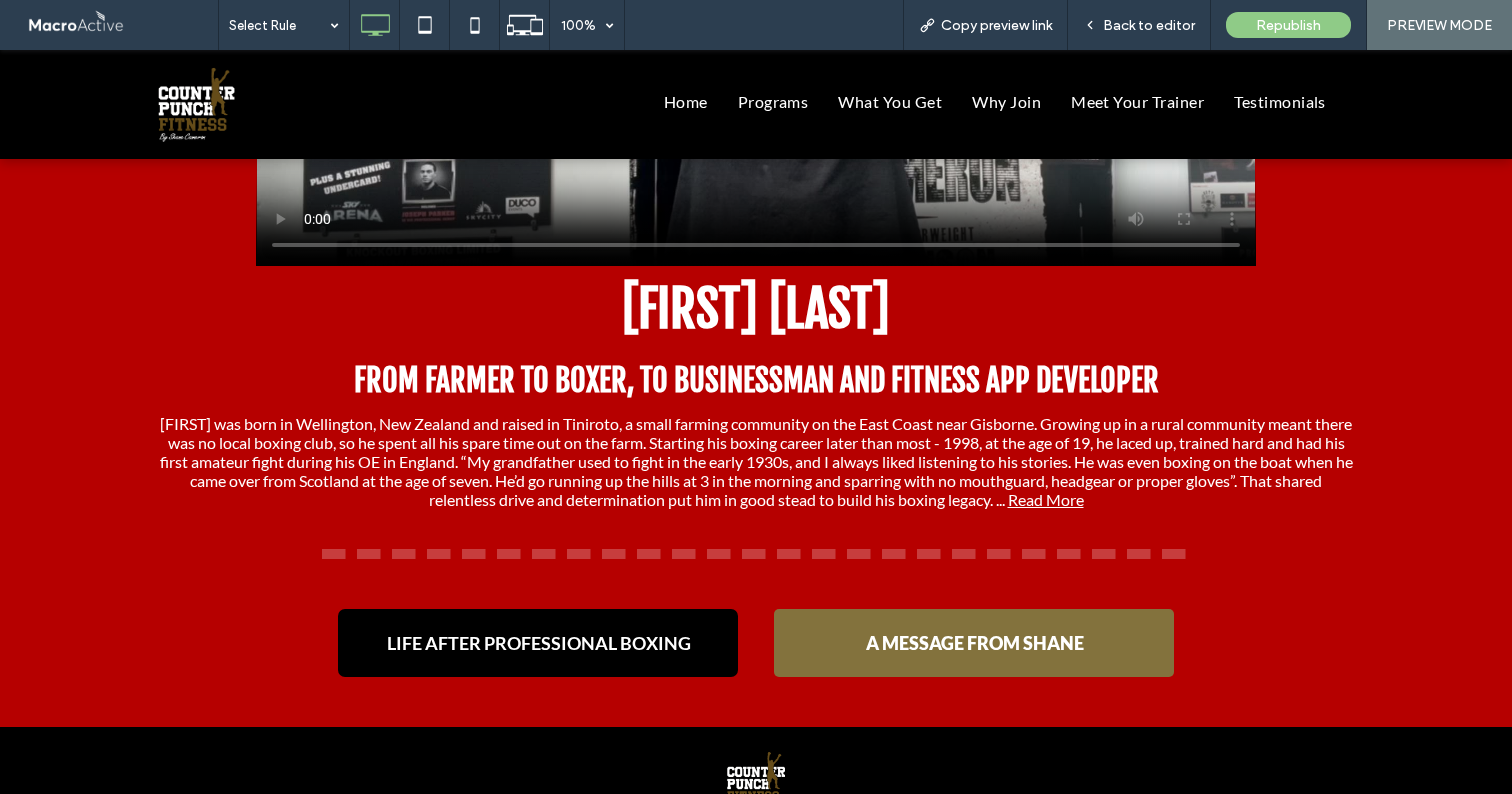 click on "Read More" at bounding box center [1046, 499] 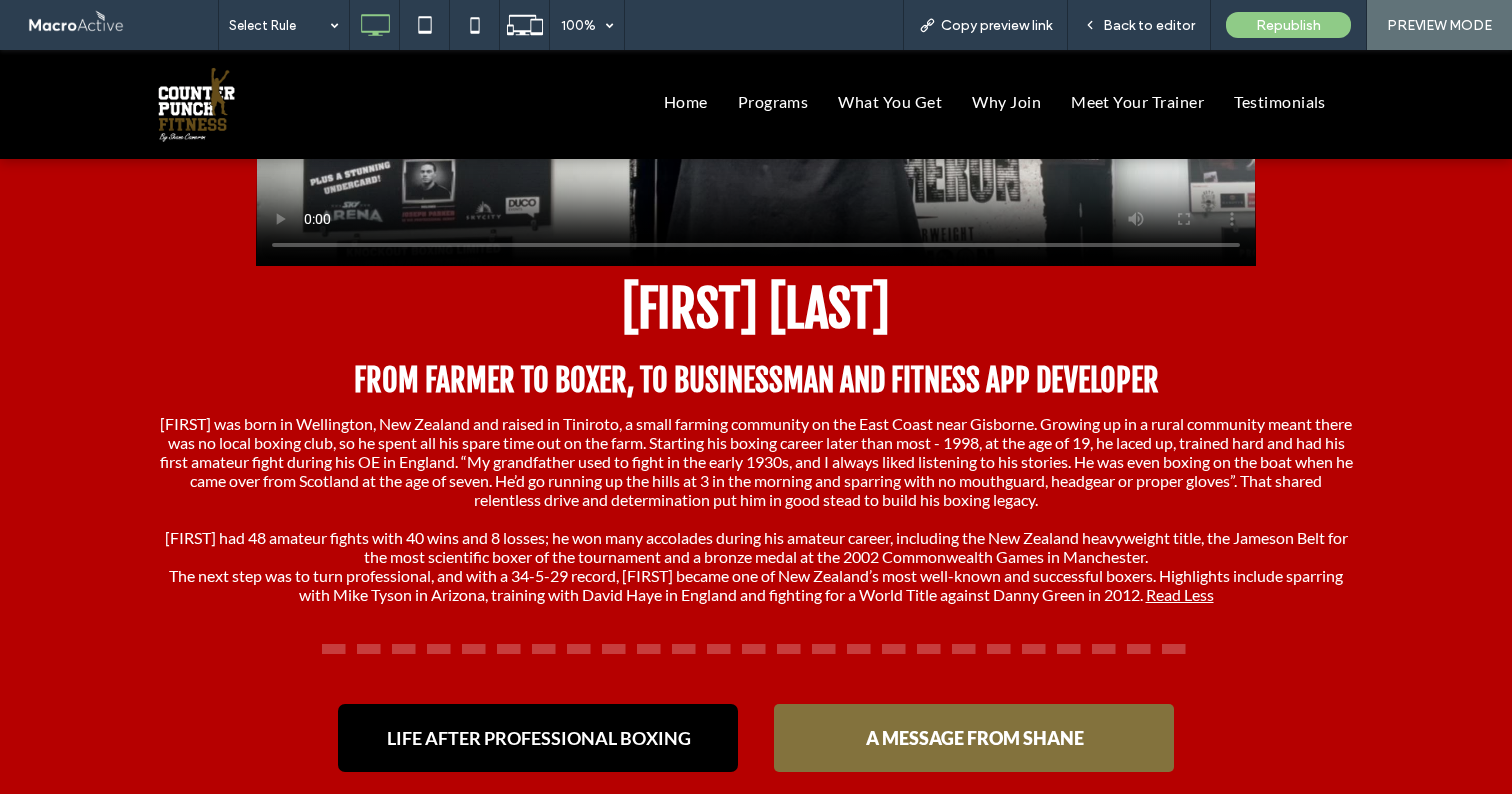click on "Read Less" at bounding box center [1180, 594] 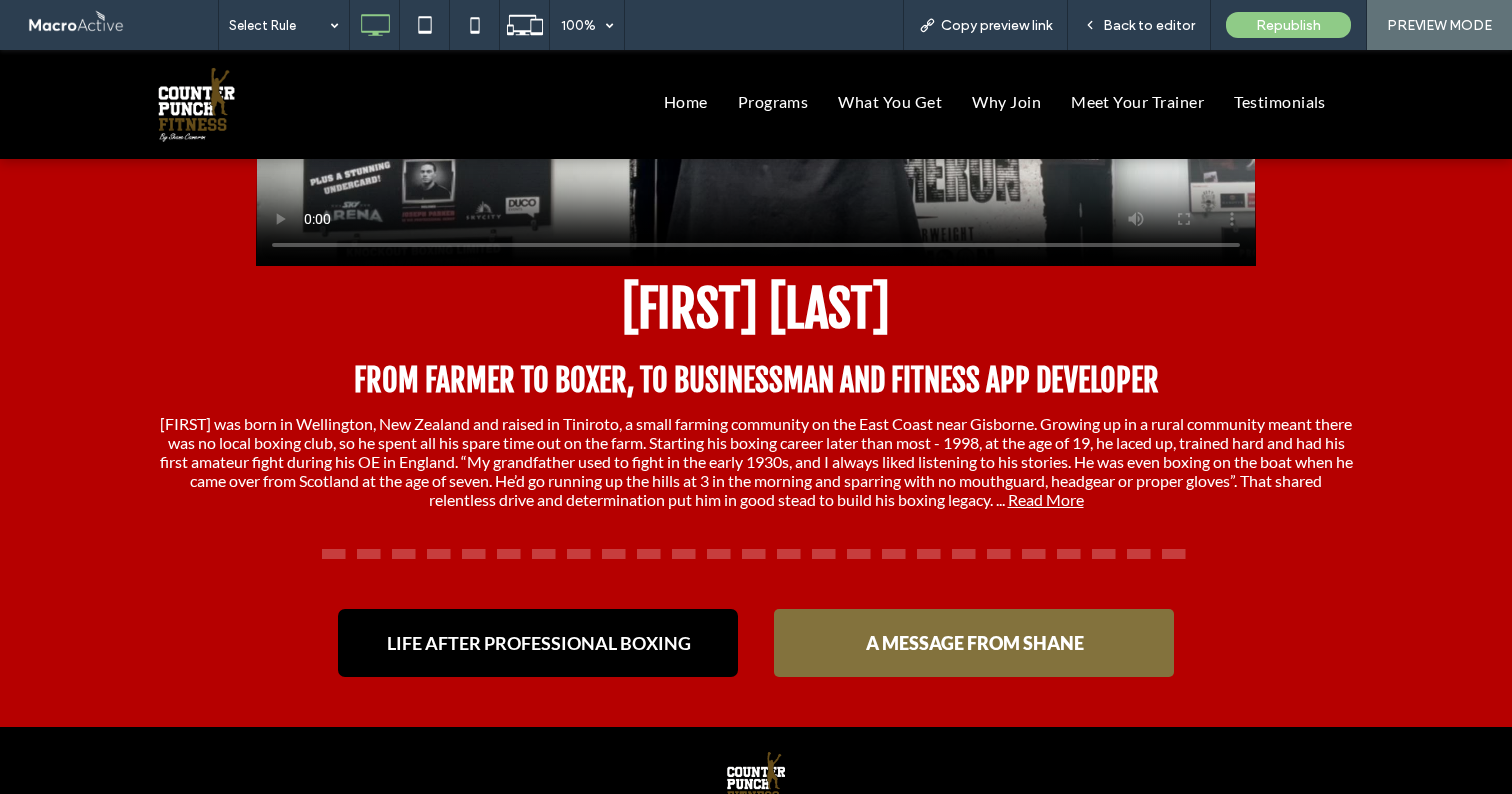 click on "A MESSAGE FROM SHANE" at bounding box center (975, 643) 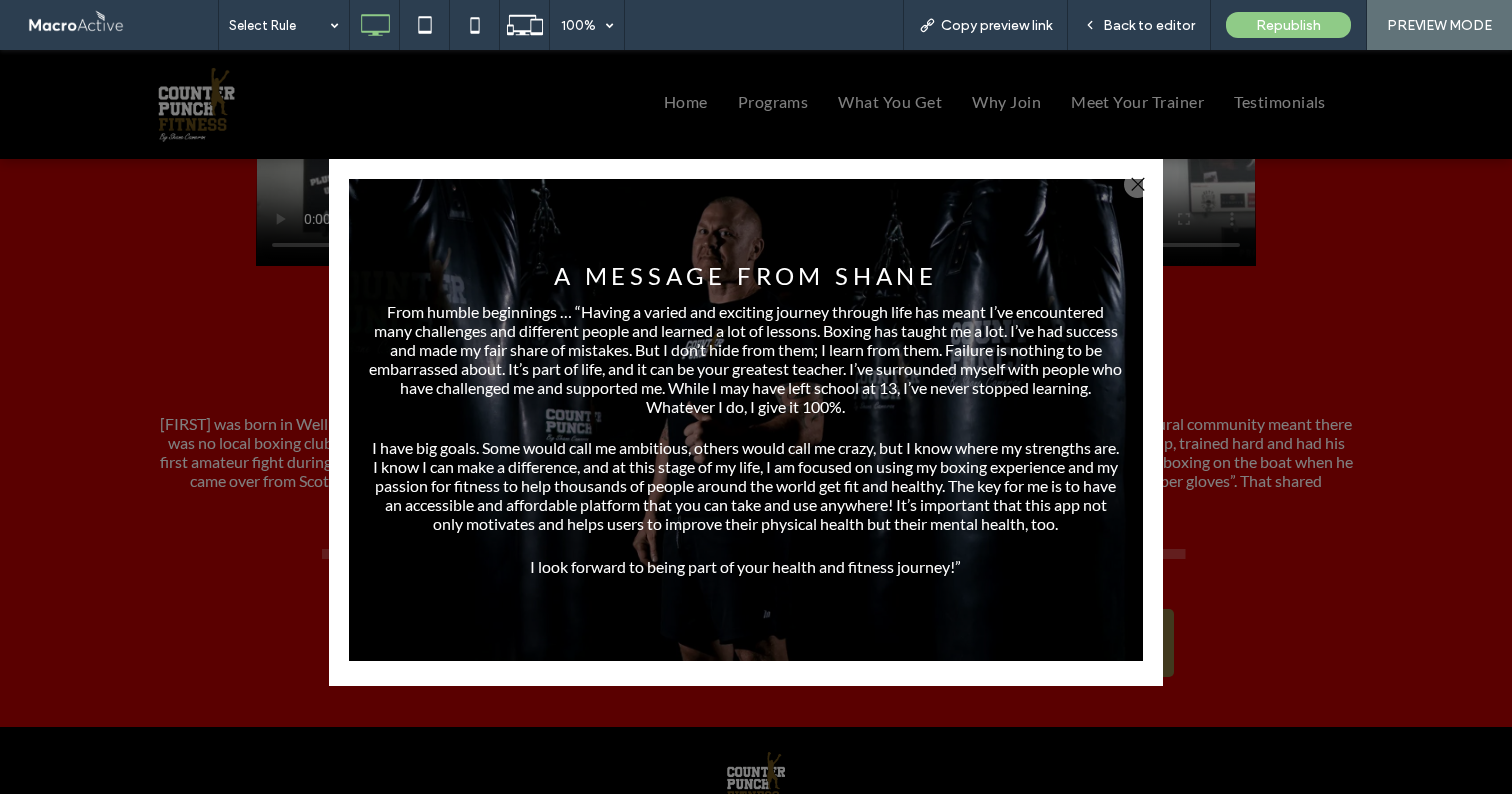 click at bounding box center [1137, 184] 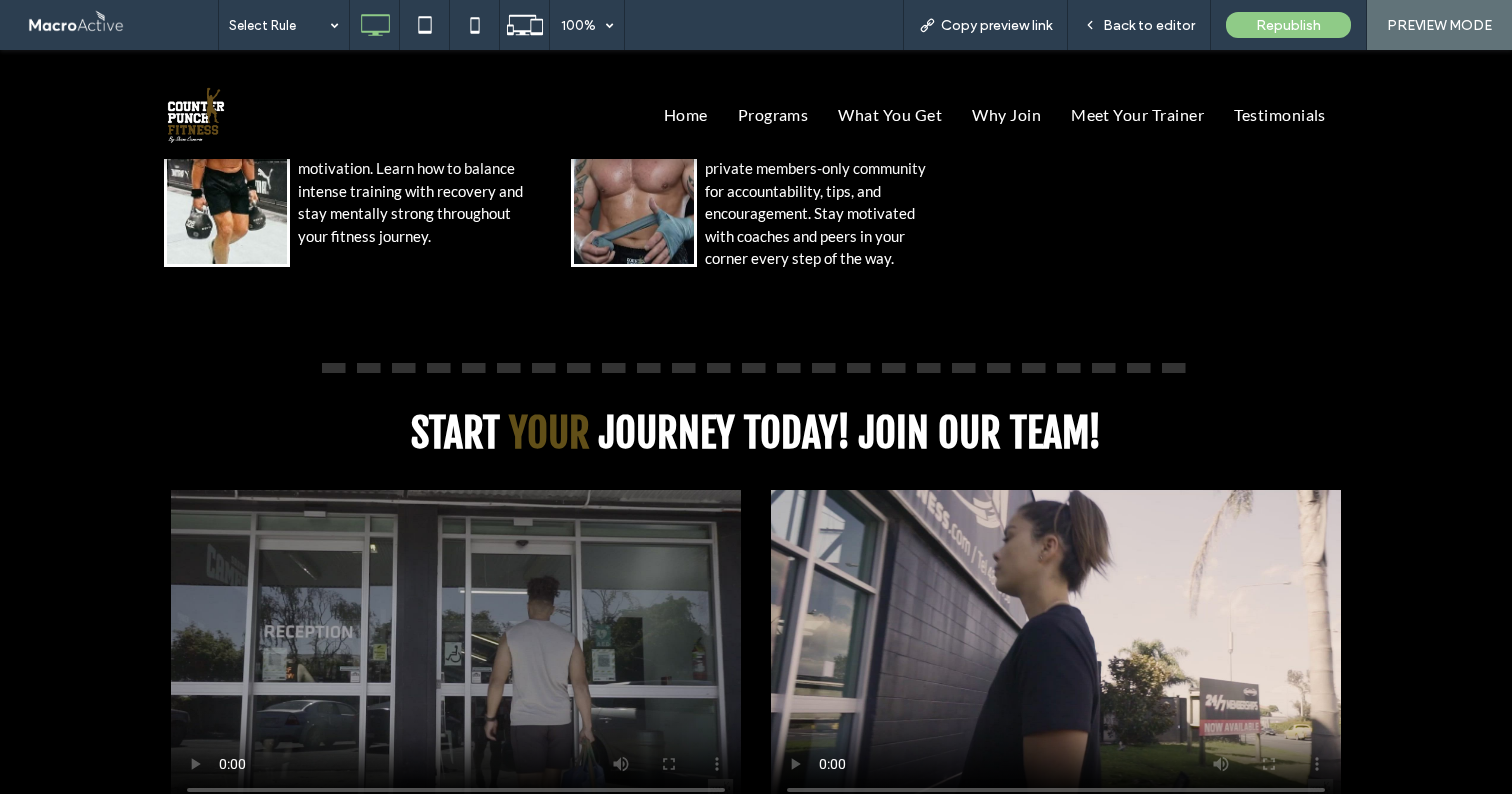 scroll, scrollTop: 3427, scrollLeft: 0, axis: vertical 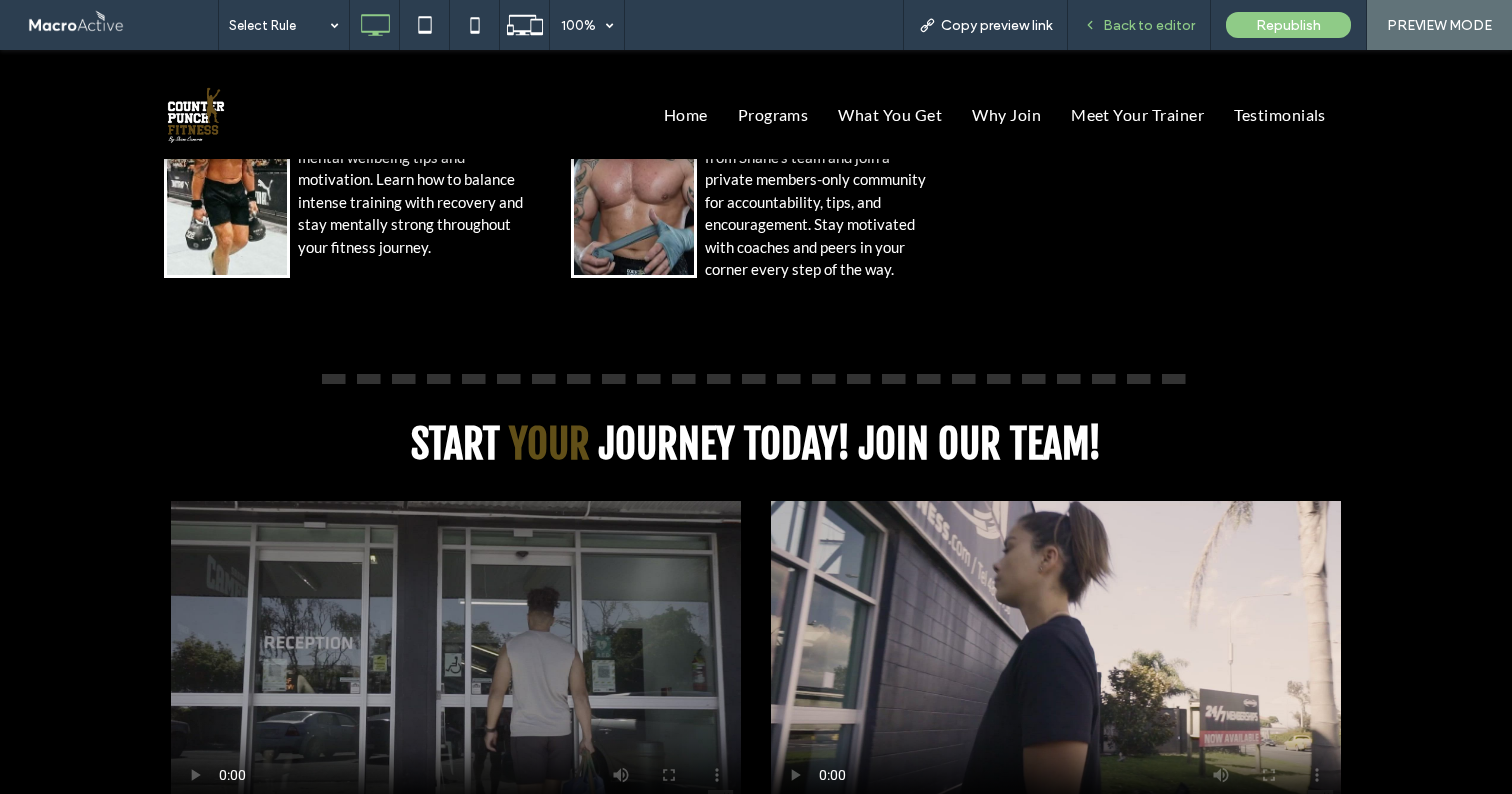 click on "Back to editor" at bounding box center [1149, 25] 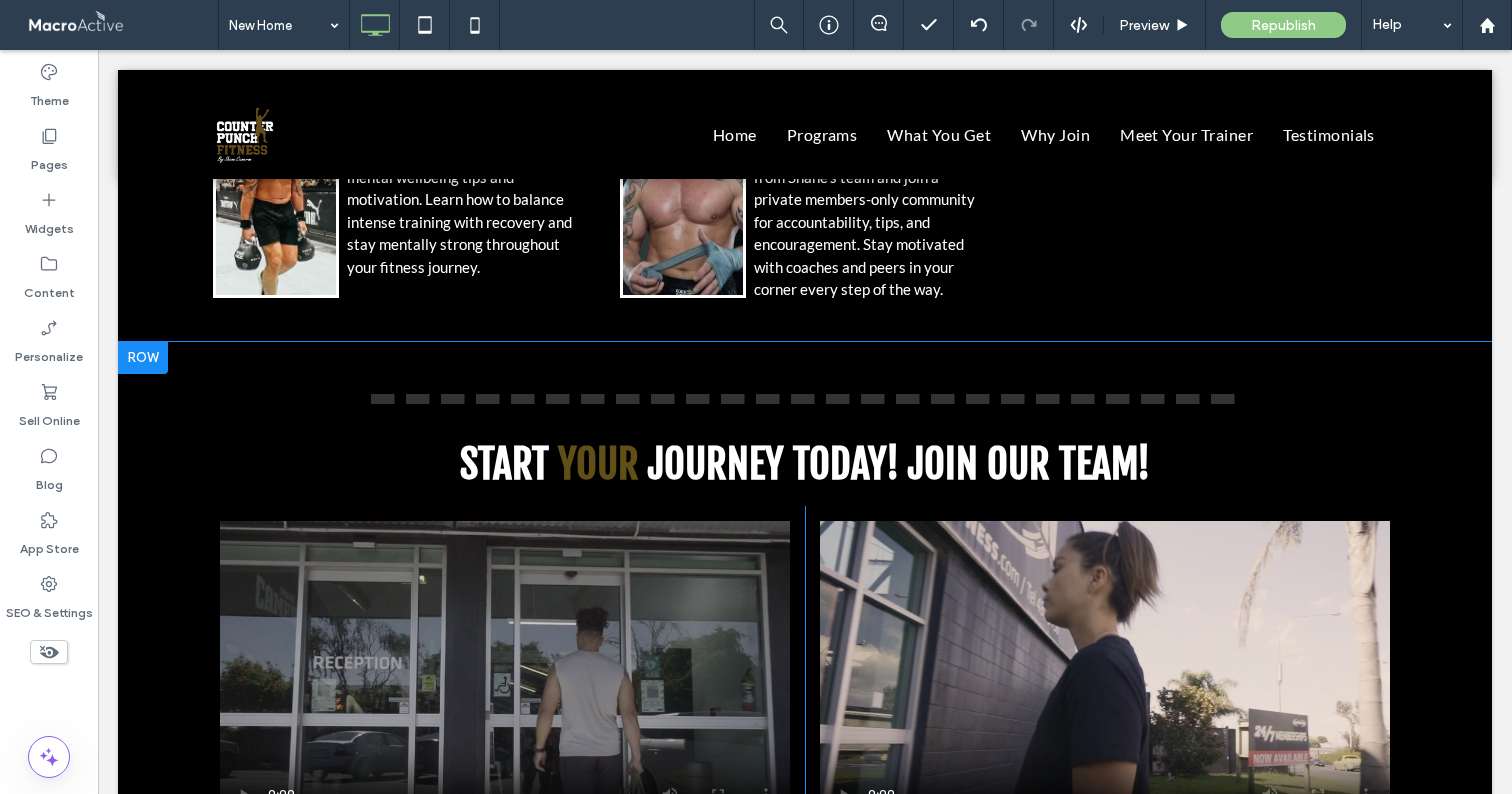 click on "Click To Paste     Click To Paste     Click To Paste     Click To Paste     Click To Paste
START
YOUR   JOURNEY TODAY! JOIN OUR TEAM!
Click To Paste     Click To Paste     Click To Paste     Click To Paste     Click To Paste
Click To Paste     Click To Paste     Click To Paste     Click To Paste     Click To Paste
Click To Paste     Click To Paste     Click To Paste     Click To Paste     Click To Paste
Click To Paste     Click To Paste     Click To Paste     Click To Paste     Click To Paste
Row + Add Section" at bounding box center (805, 607) 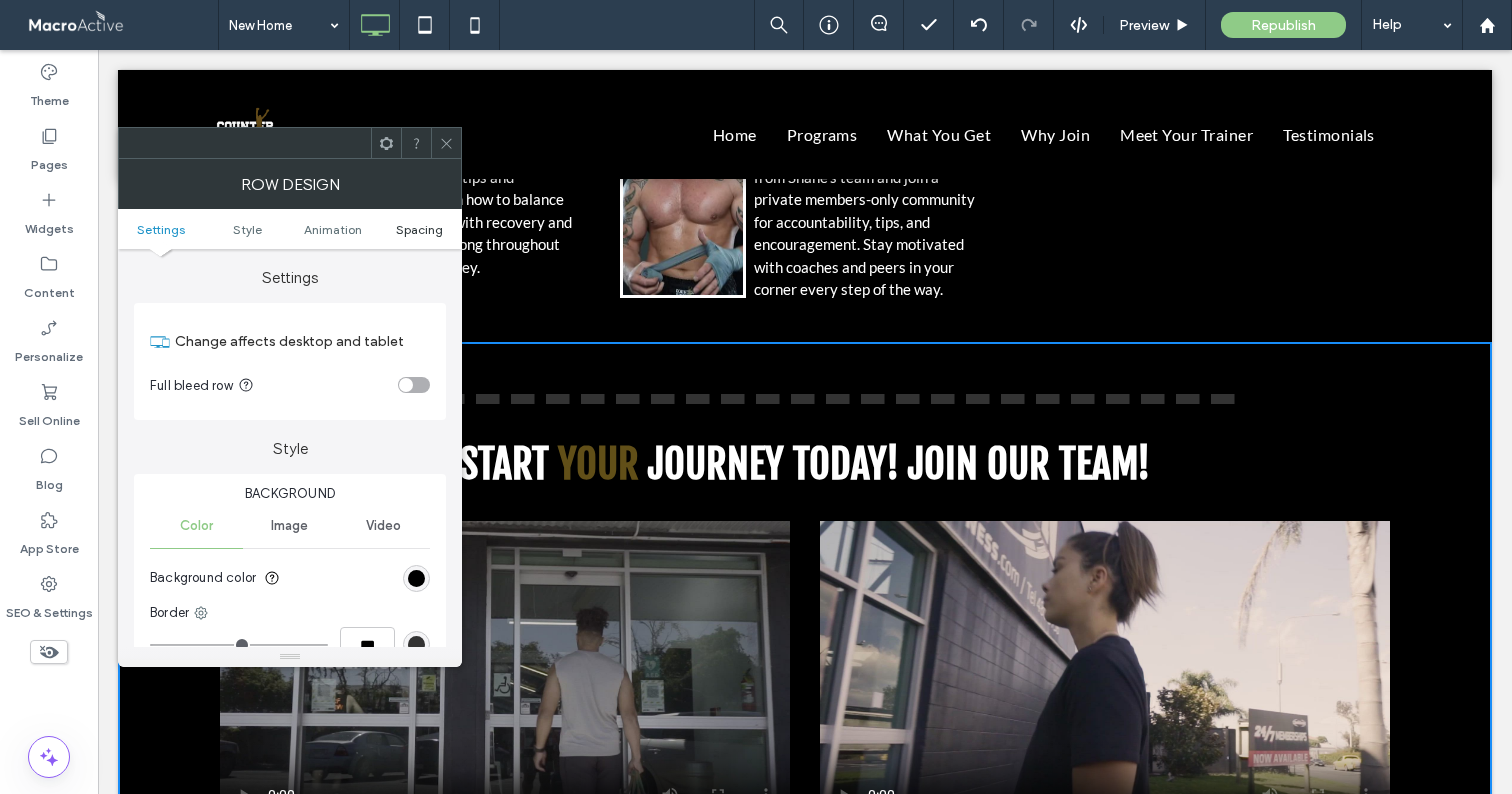click on "Spacing" at bounding box center (419, 229) 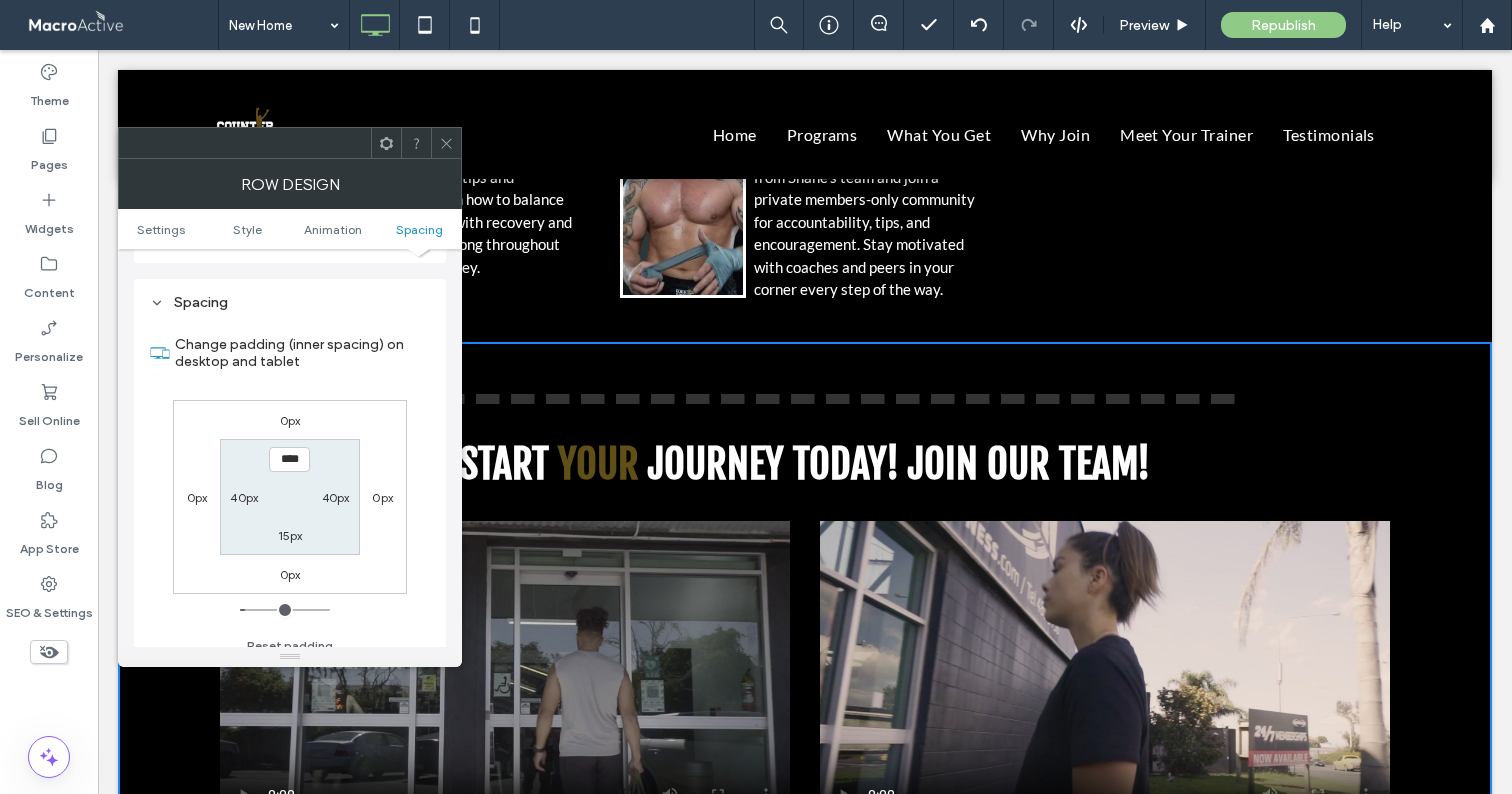scroll, scrollTop: 566, scrollLeft: 0, axis: vertical 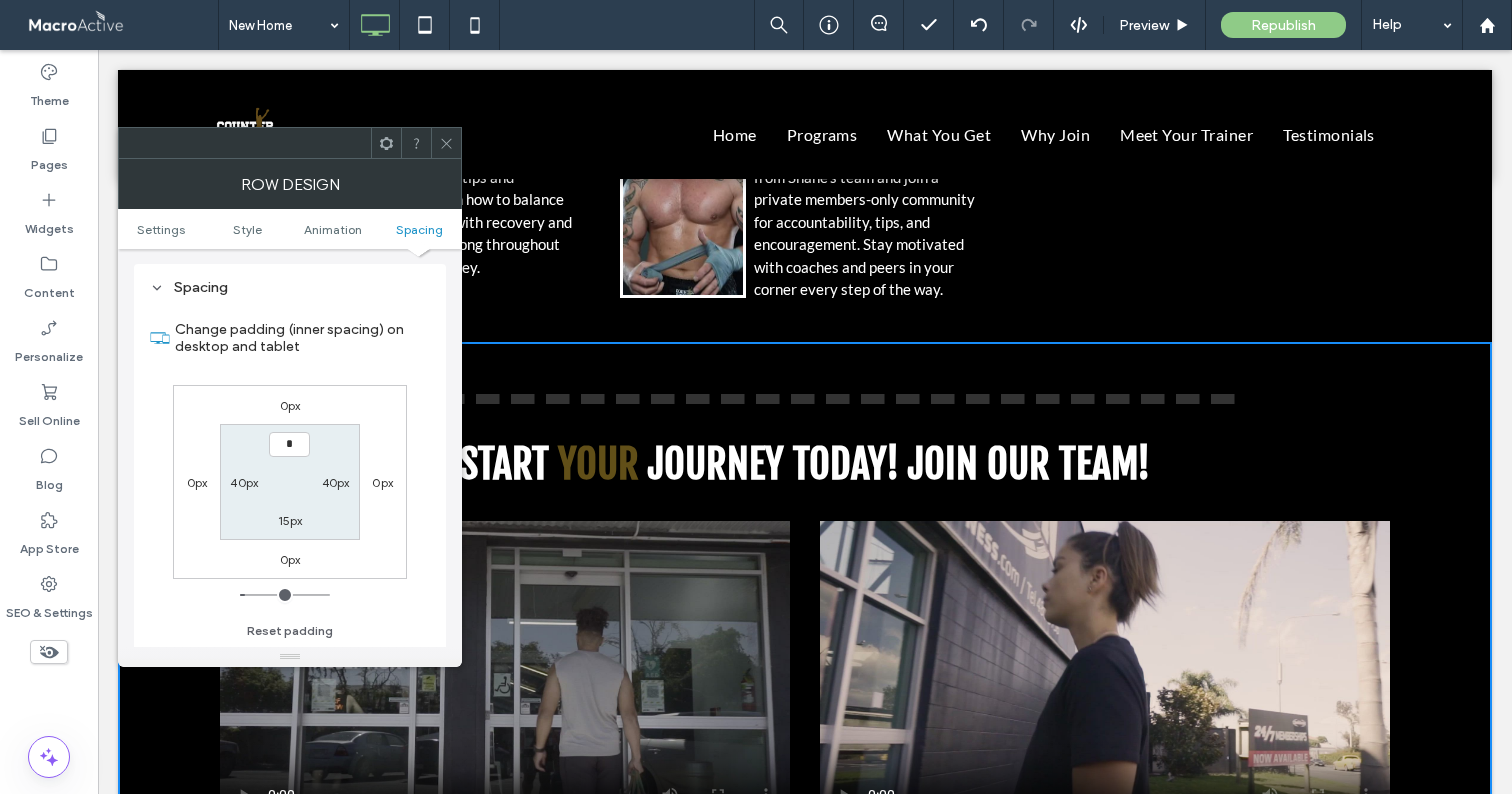 type on "***" 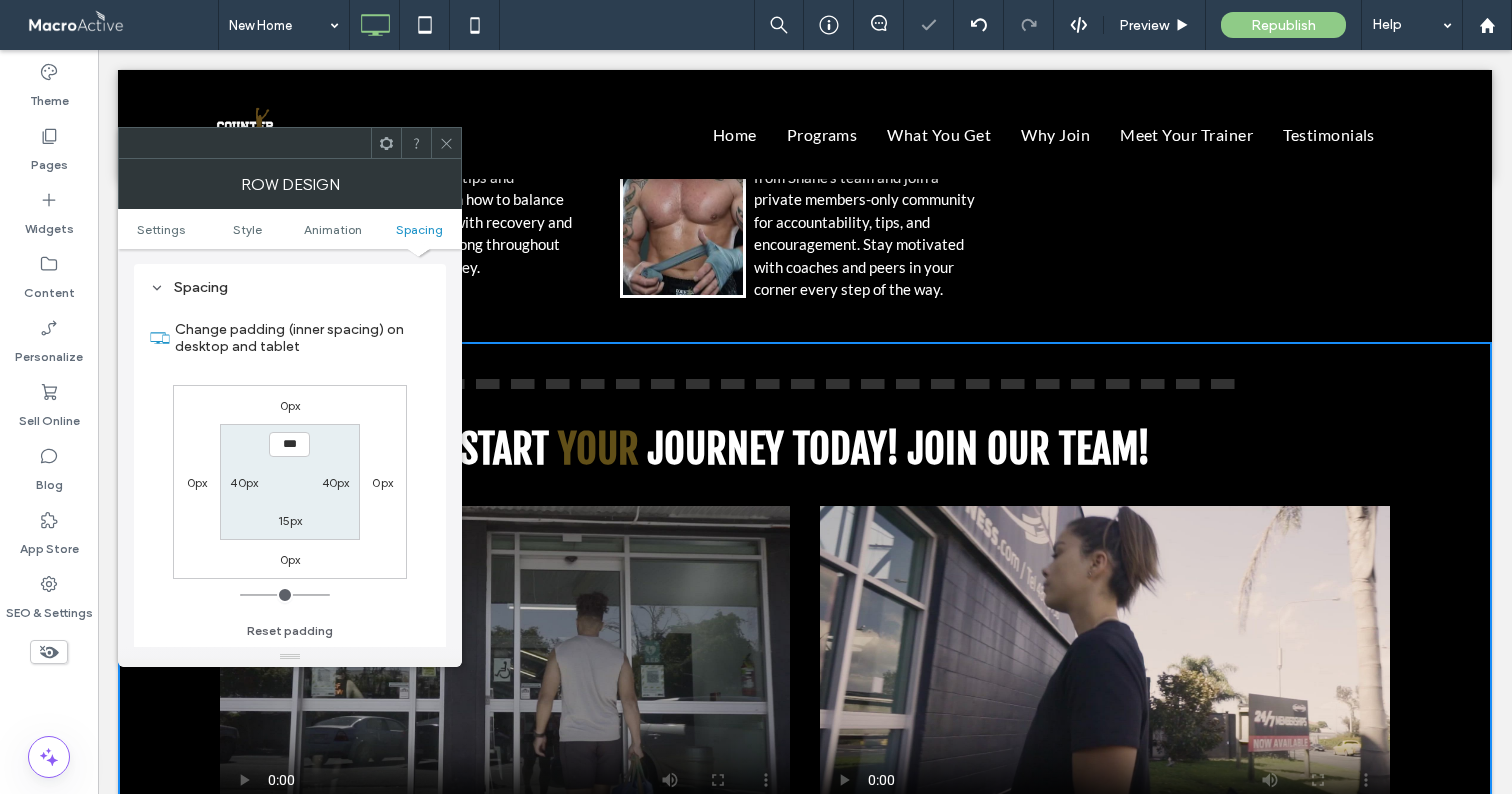 click 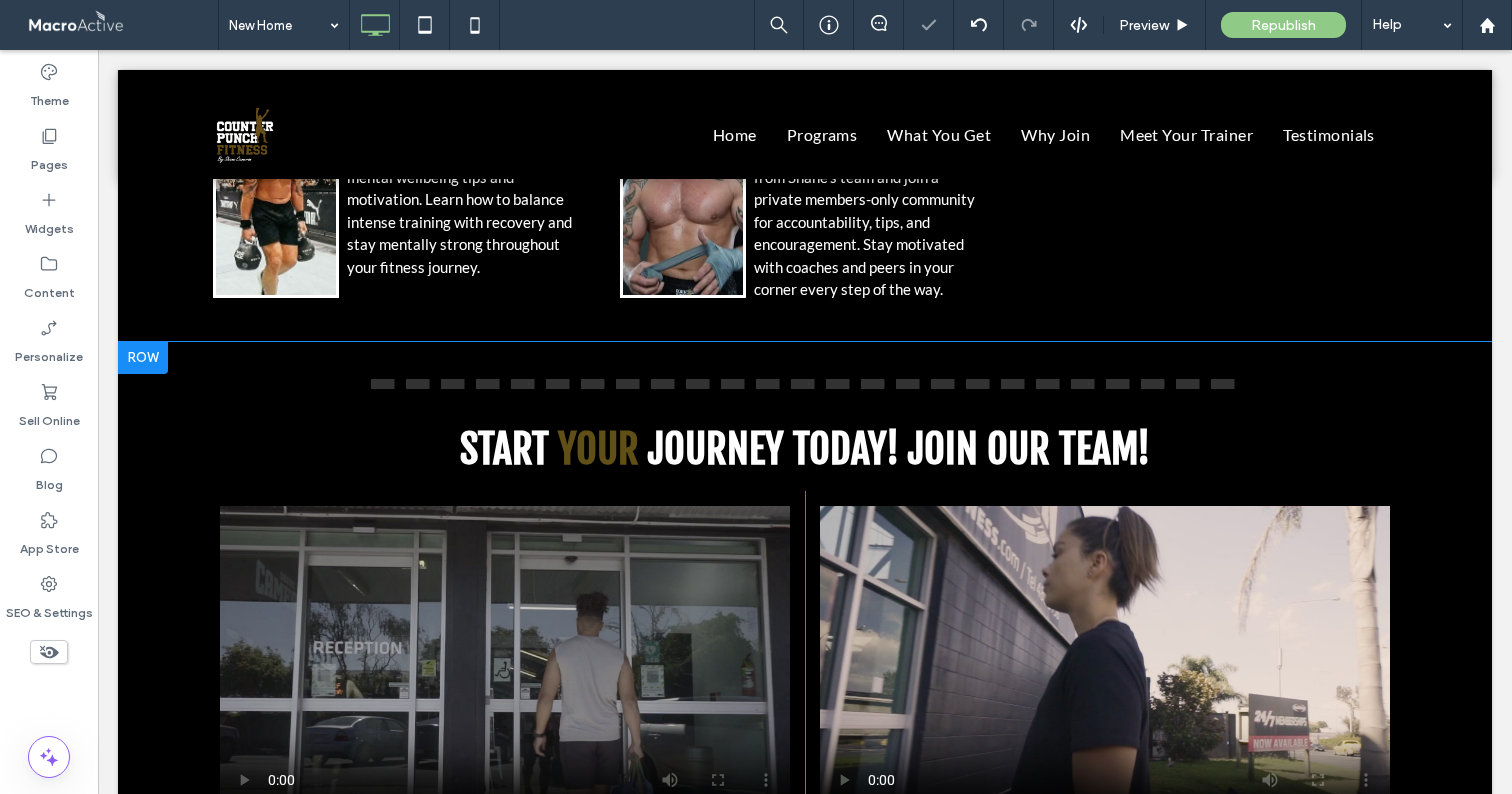 click on "Click To Paste     Click To Paste     Click To Paste     Click To Paste     Click To Paste
START
YOUR   JOURNEY TODAY! JOIN OUR TEAM!
Click To Paste     Click To Paste     Click To Paste     Click To Paste     Click To Paste
Click To Paste     Click To Paste     Click To Paste     Click To Paste     Click To Paste
Click To Paste     Click To Paste     Click To Paste     Click To Paste     Click To Paste
Click To Paste     Click To Paste     Click To Paste     Click To Paste     Click To Paste
Row + Add Section" at bounding box center [805, 600] 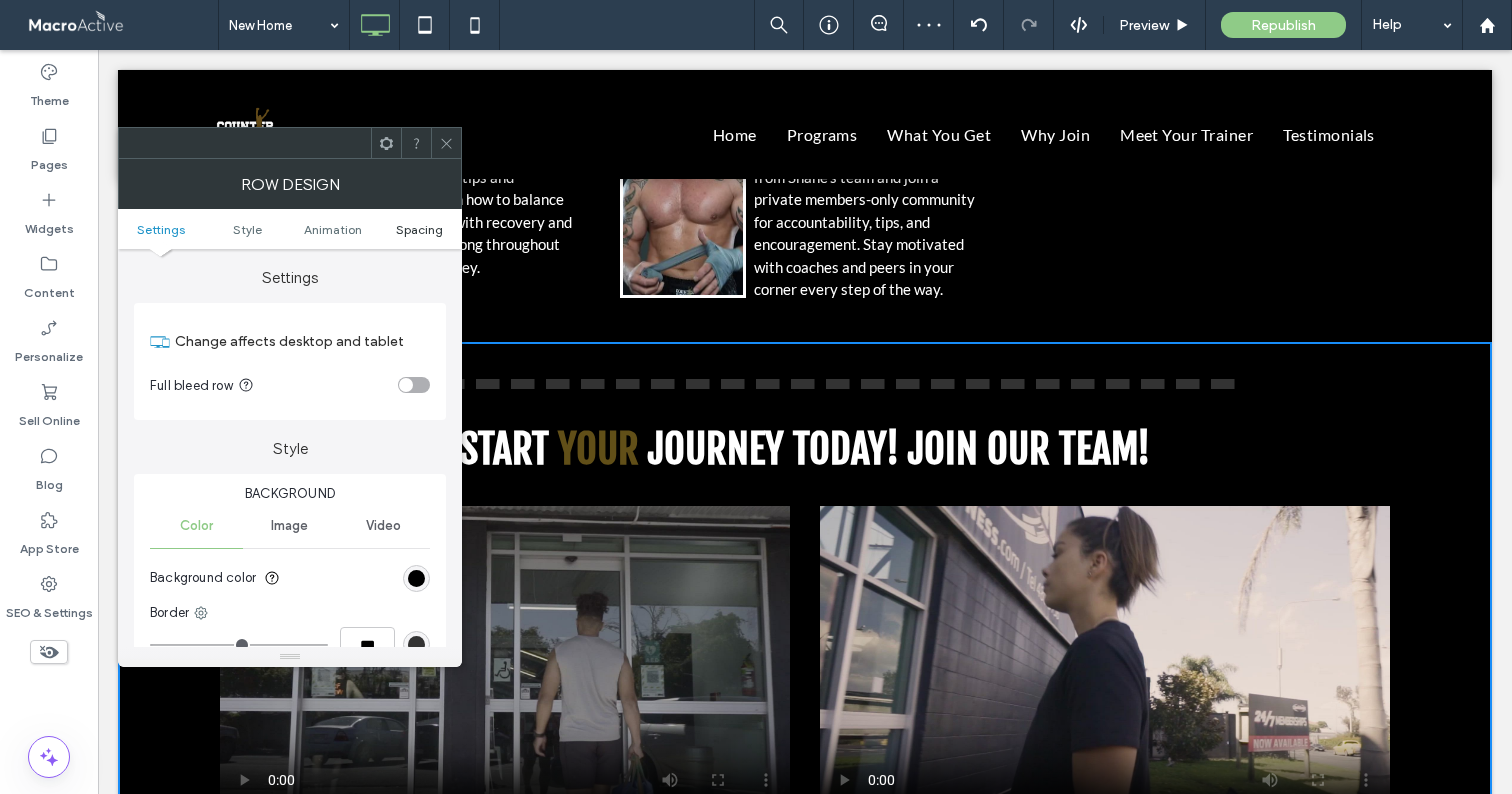click on "Spacing" at bounding box center [419, 229] 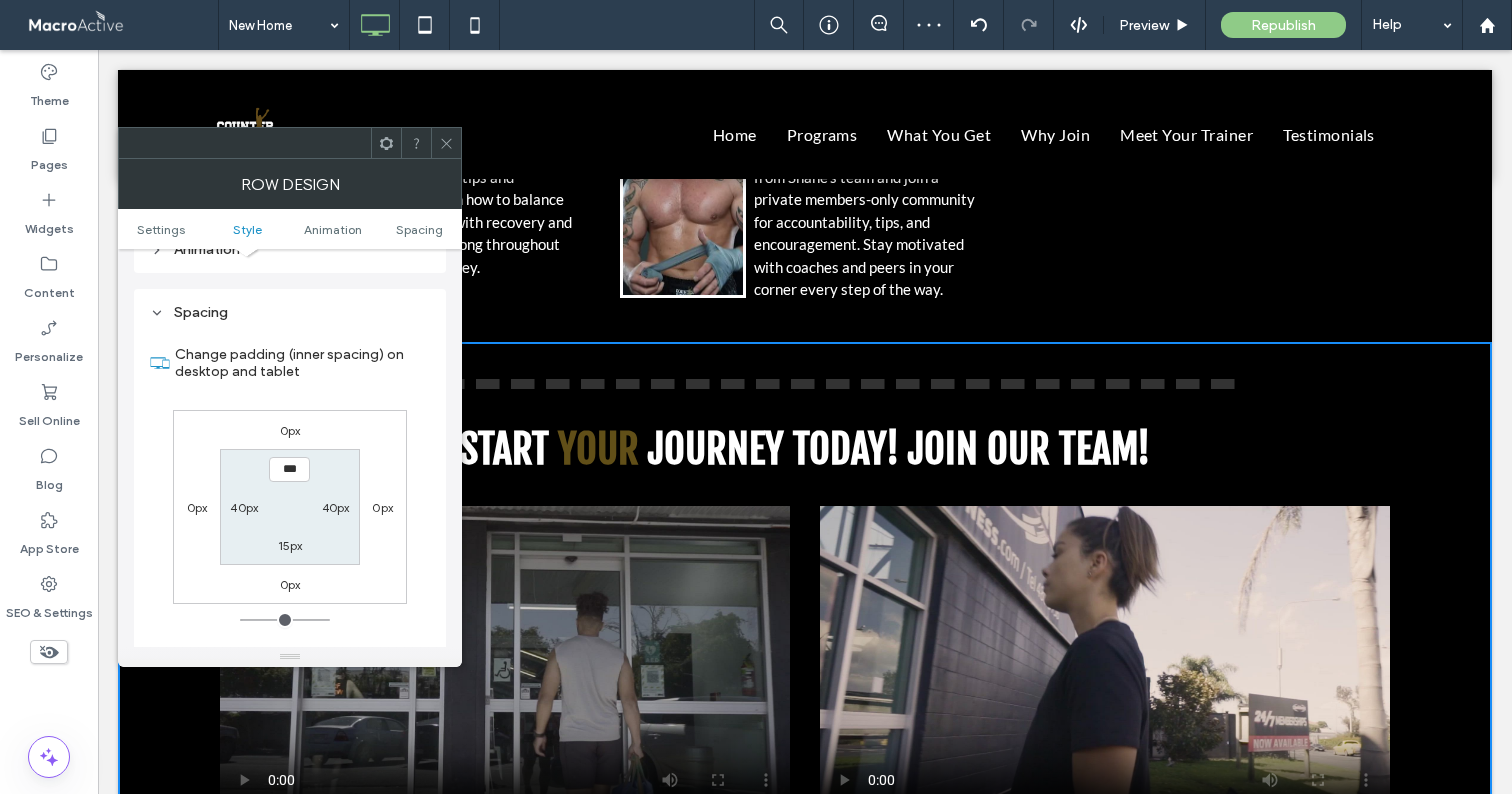 scroll, scrollTop: 566, scrollLeft: 0, axis: vertical 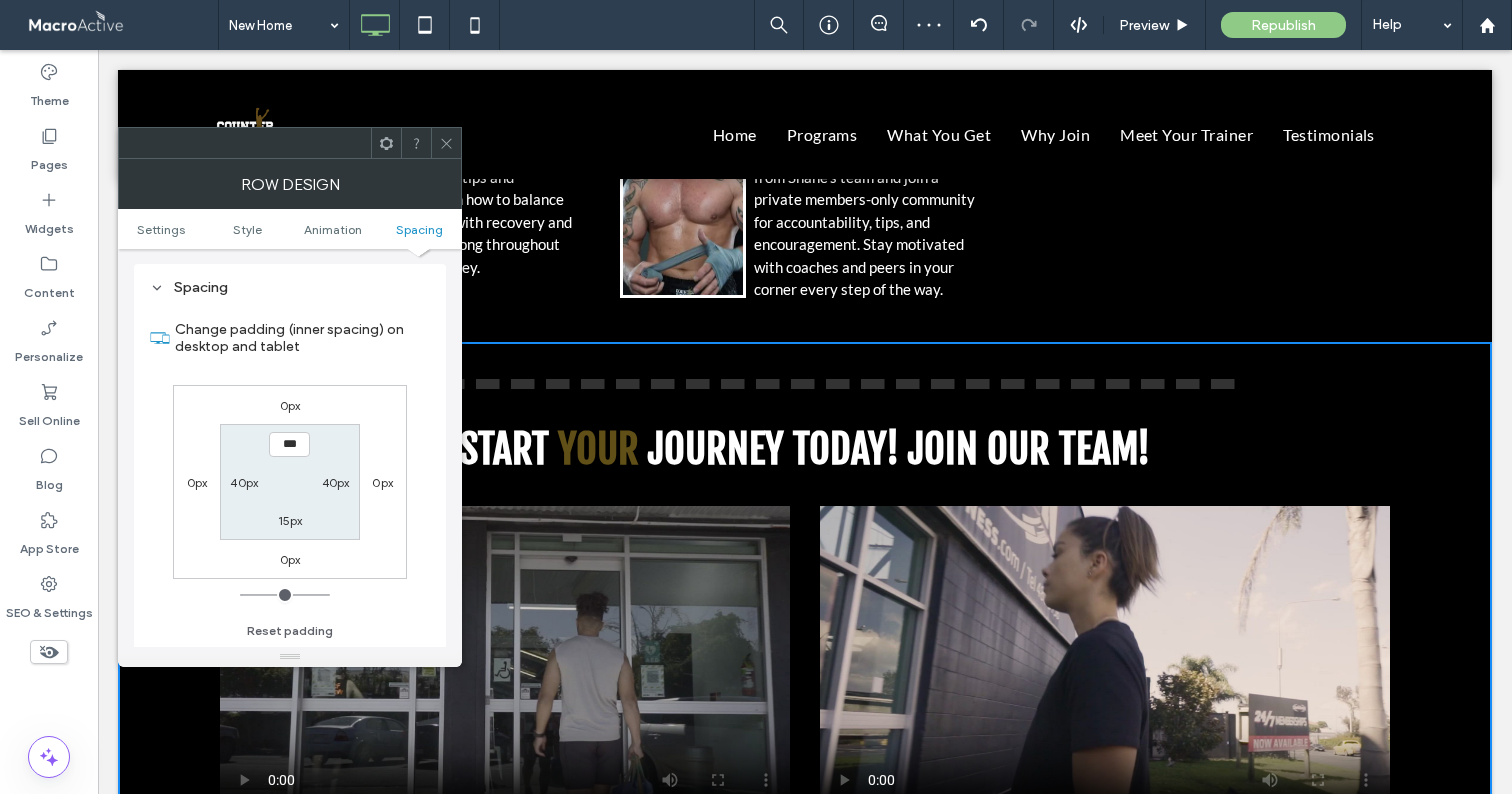 click on "15px" at bounding box center [290, 520] 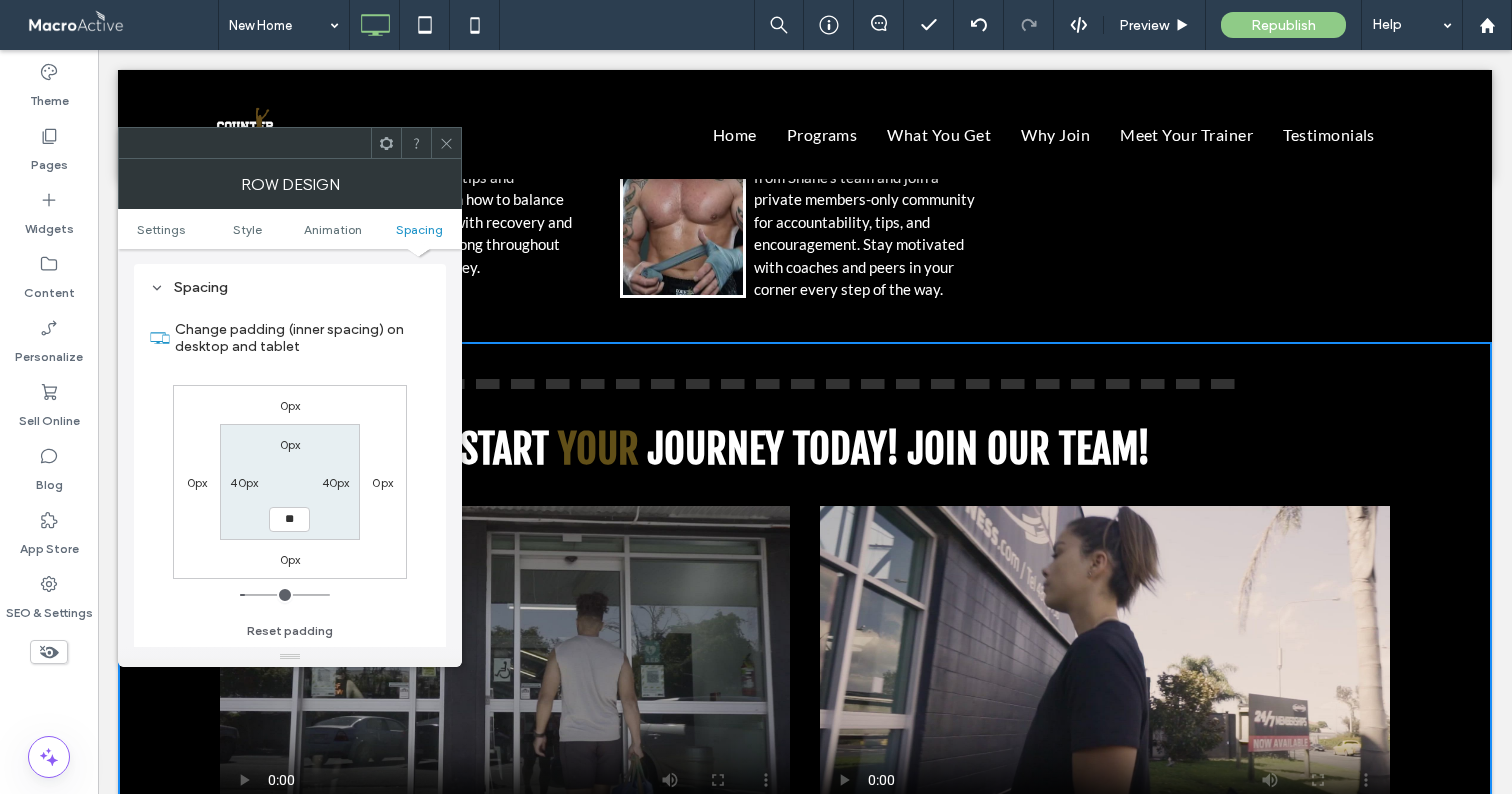 type on "**" 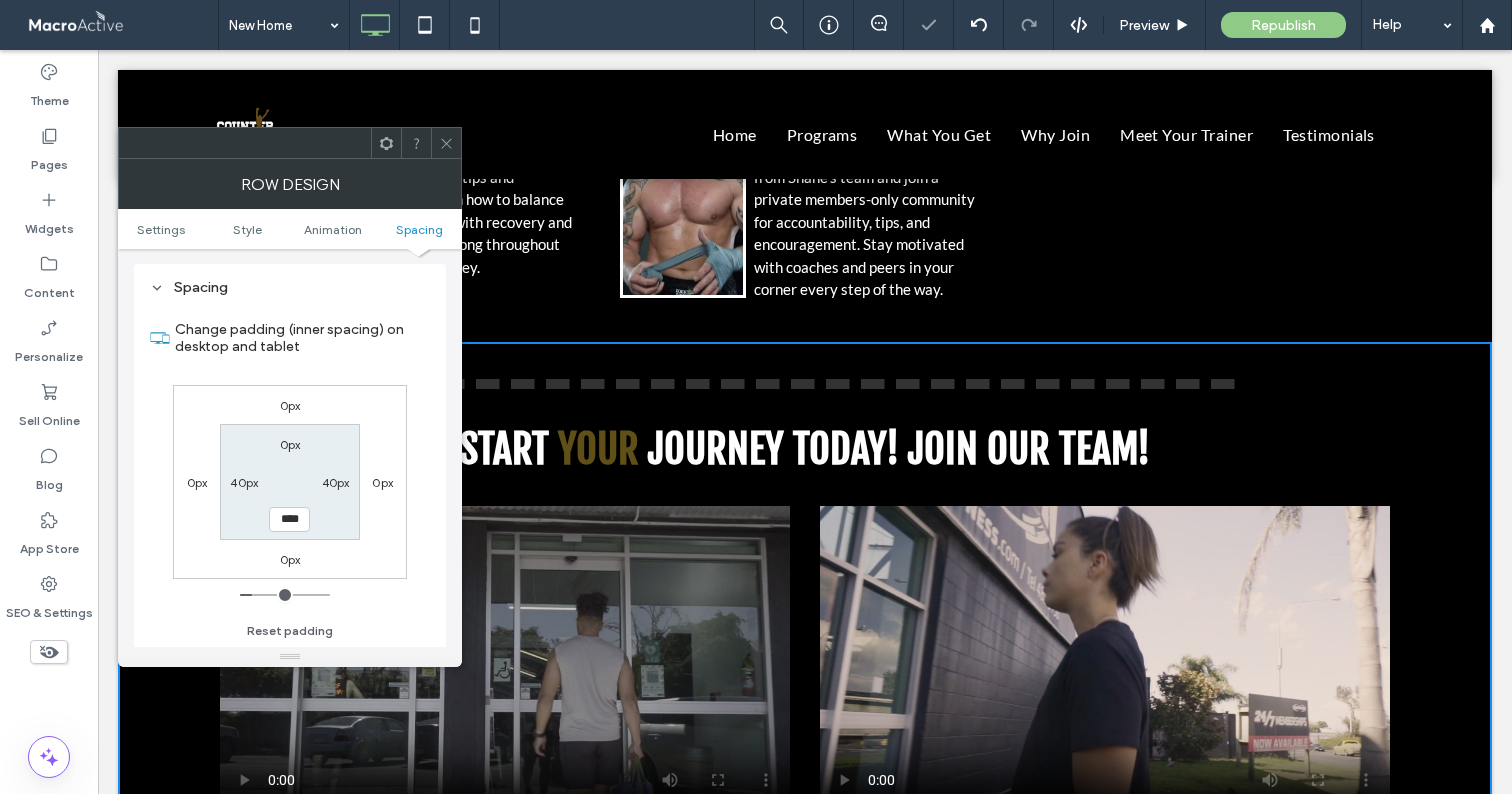 click 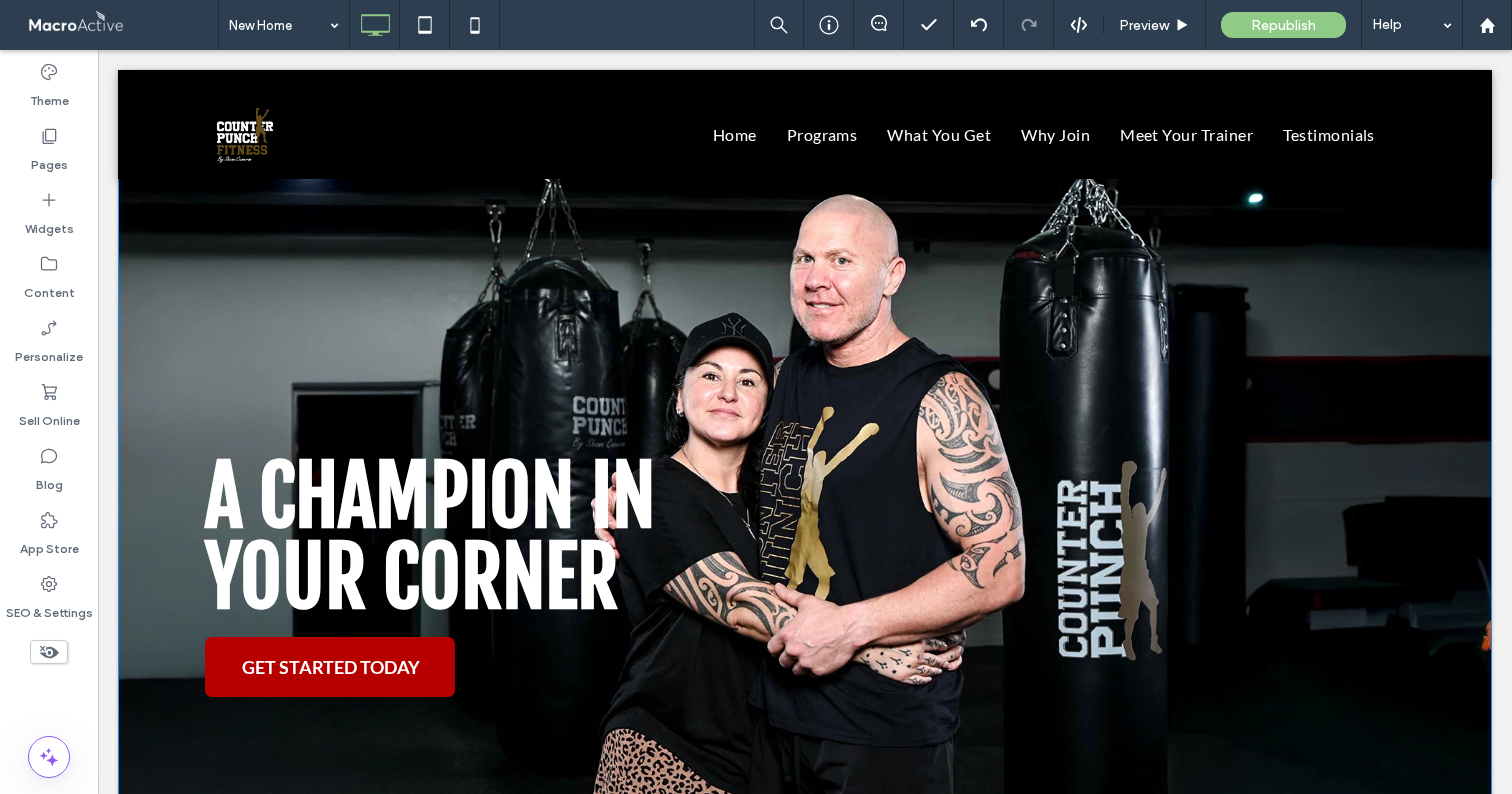 scroll, scrollTop: 0, scrollLeft: 0, axis: both 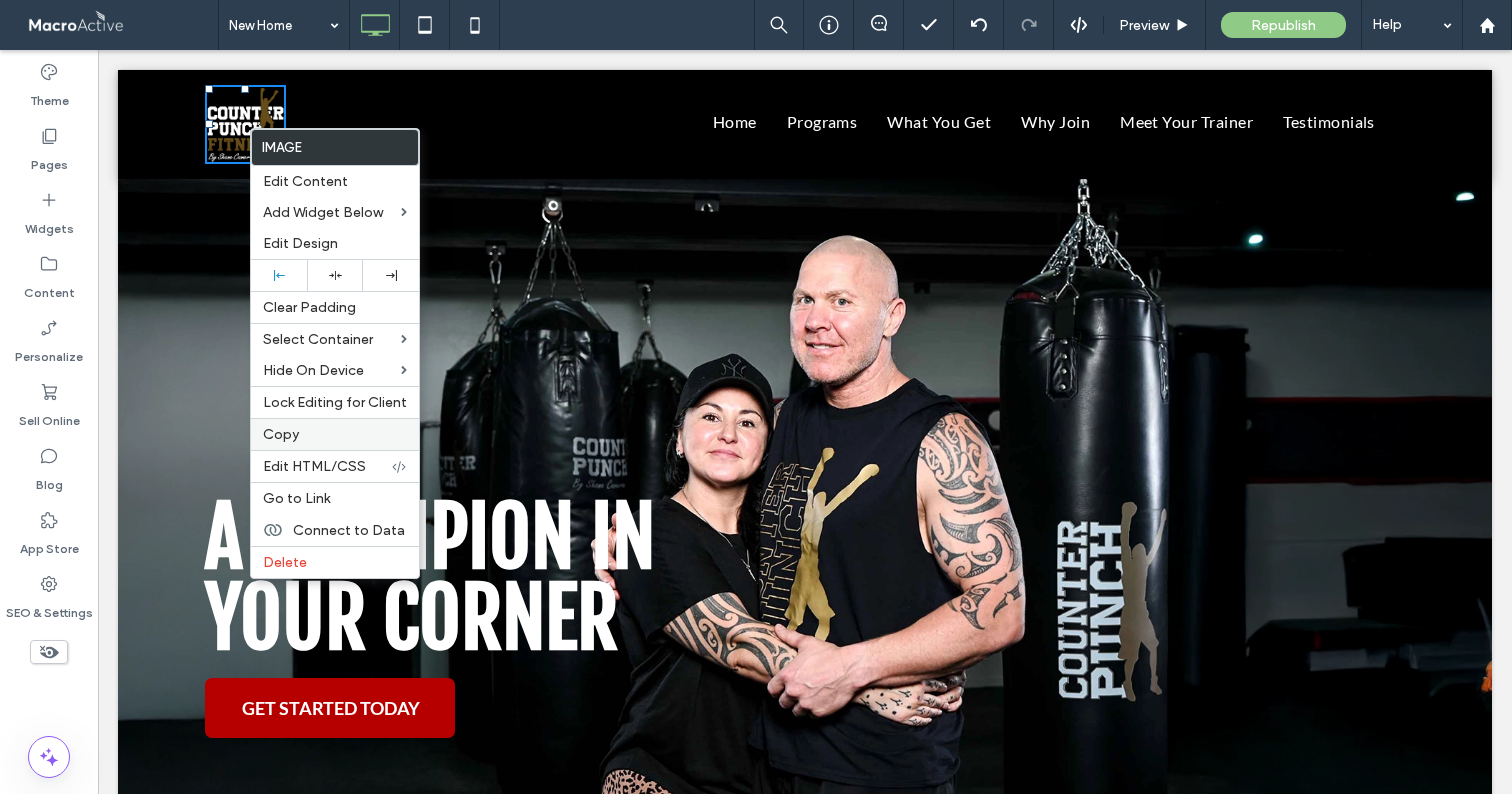 drag, startPoint x: 304, startPoint y: 438, endPoint x: 316, endPoint y: 437, distance: 12.0415945 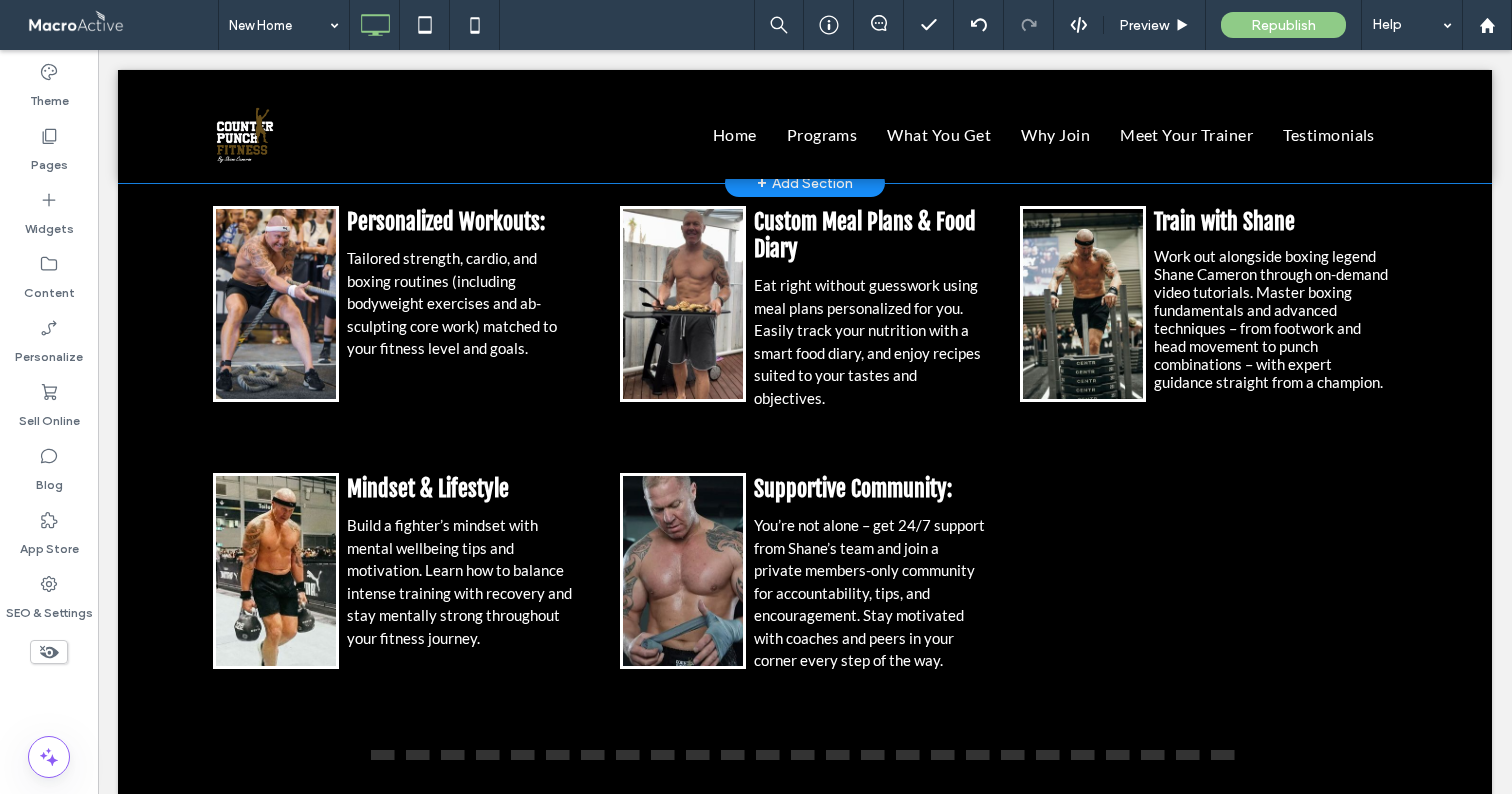 scroll, scrollTop: 3059, scrollLeft: 0, axis: vertical 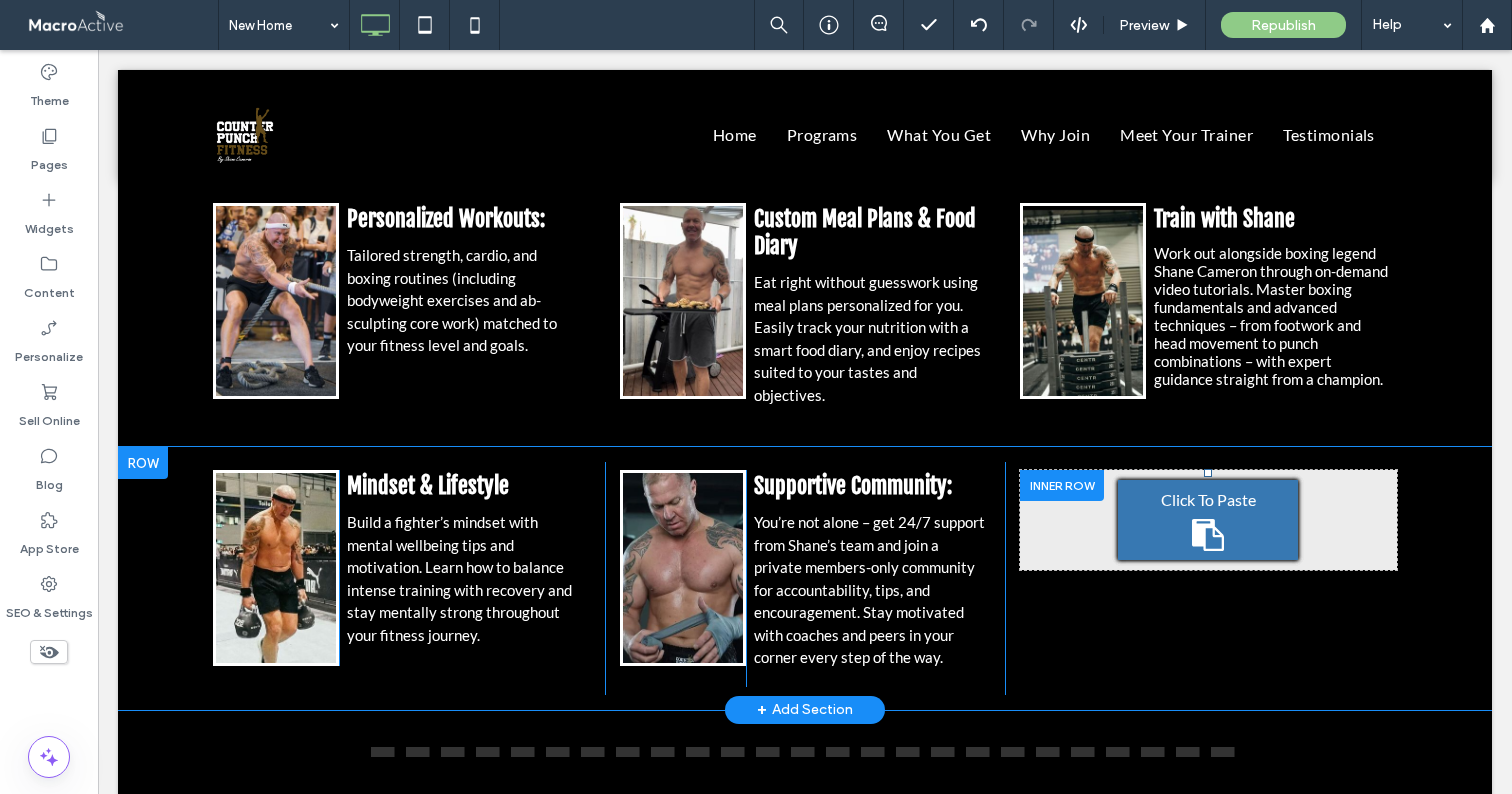 click on "Click To Paste" at bounding box center [1208, 520] 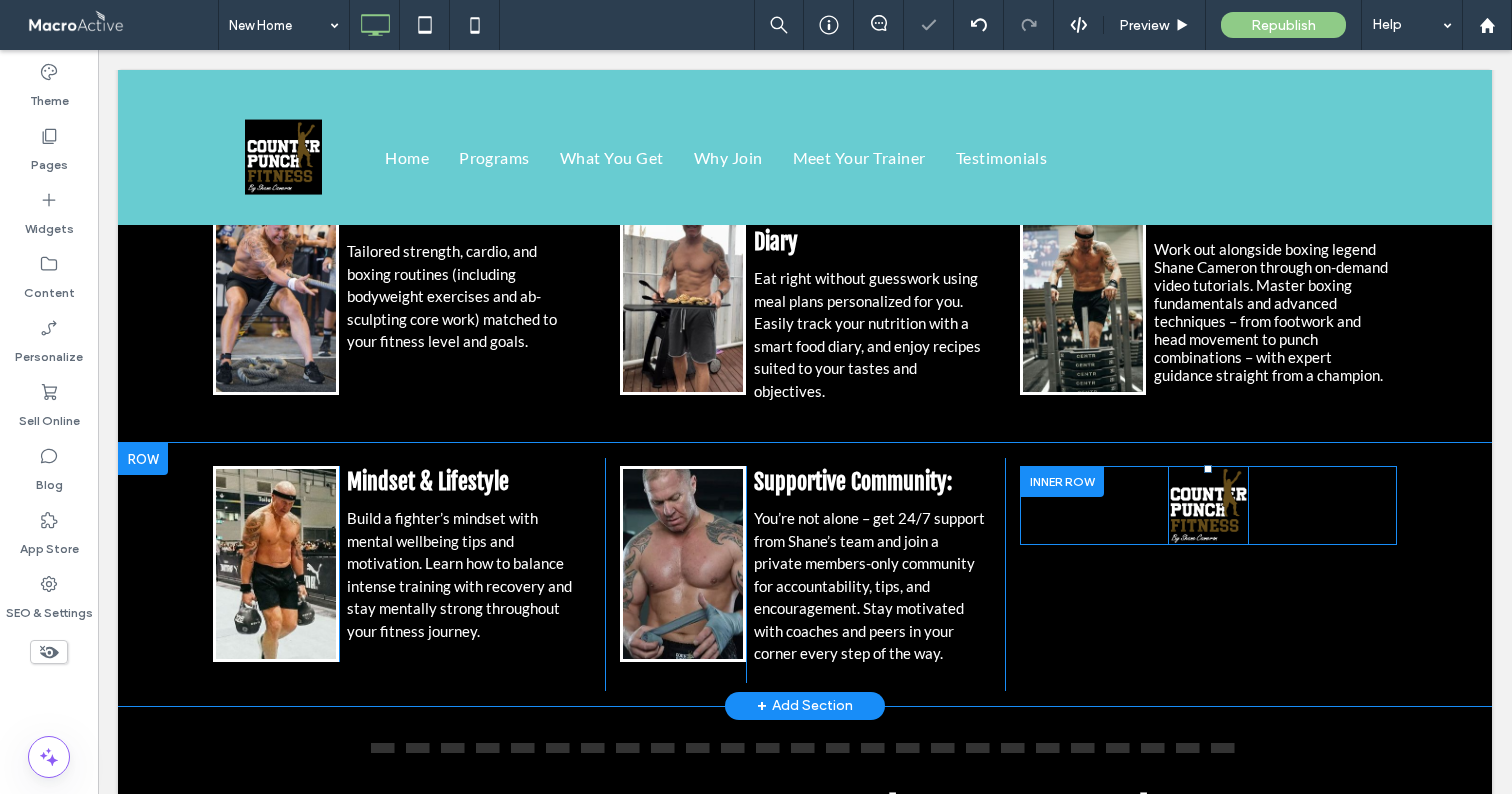 scroll, scrollTop: 3055, scrollLeft: 0, axis: vertical 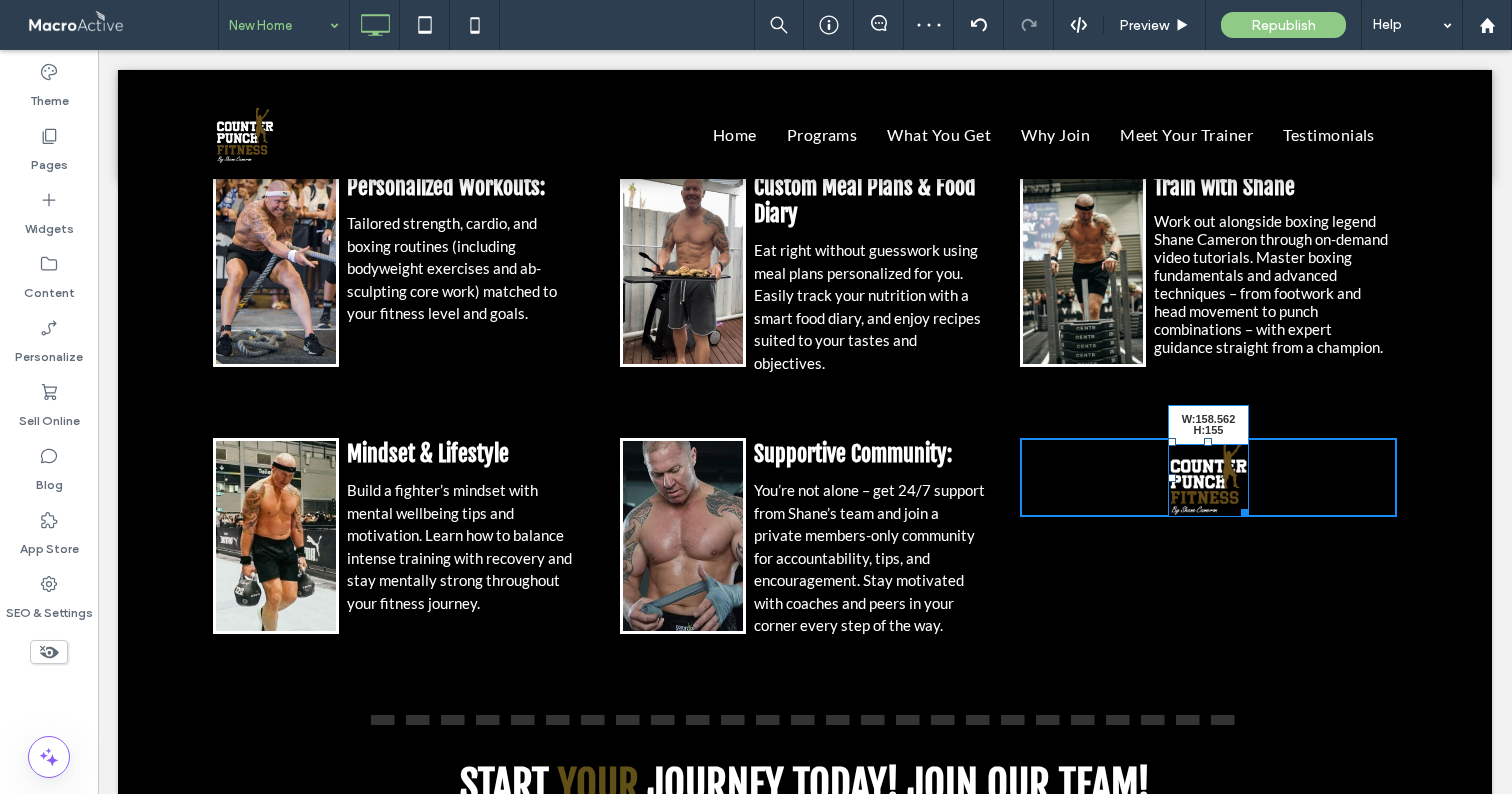 drag, startPoint x: 1229, startPoint y: 486, endPoint x: 1329, endPoint y: 548, distance: 117.66053 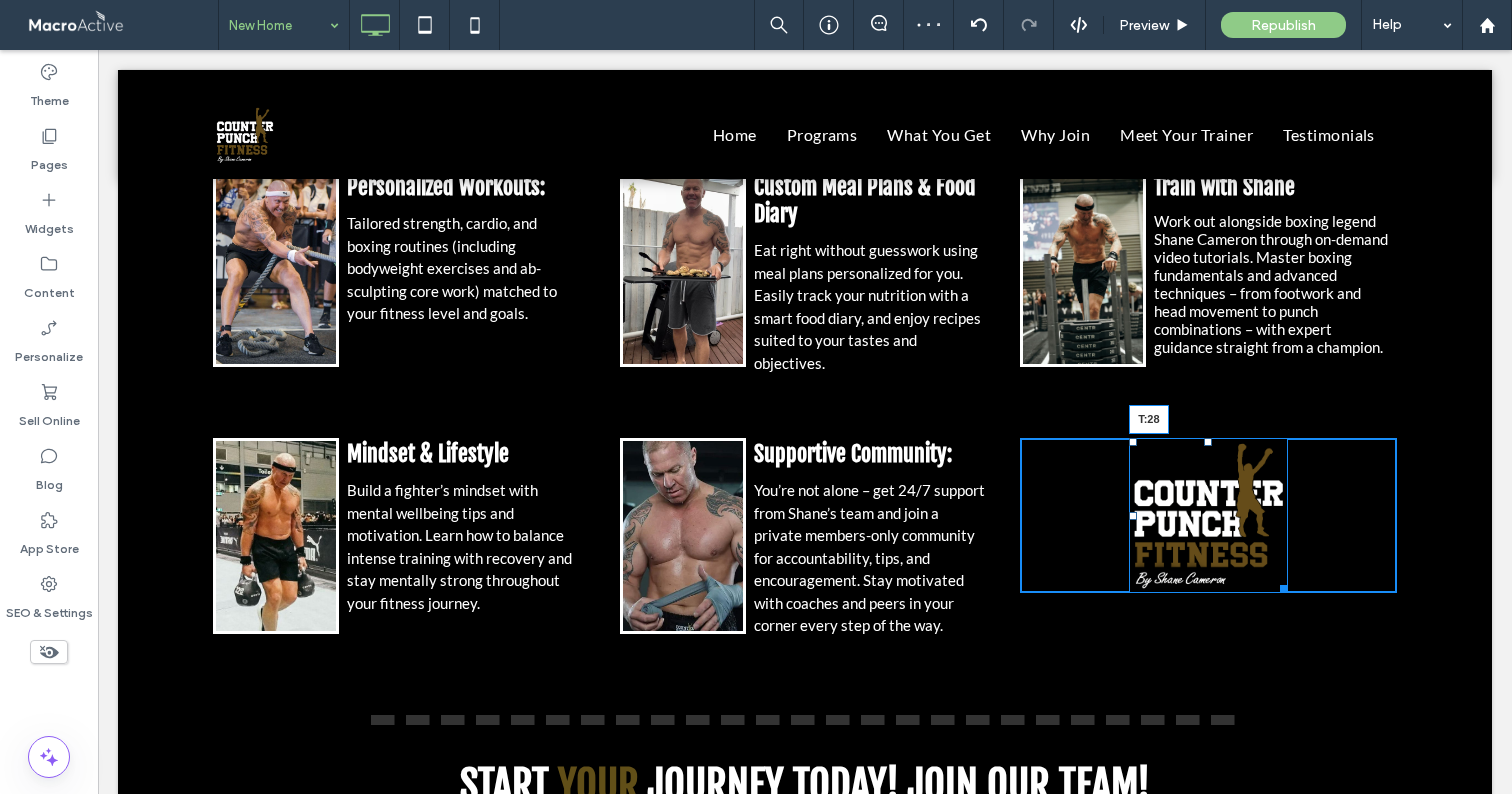 drag, startPoint x: 1203, startPoint y: 428, endPoint x: 1206, endPoint y: 455, distance: 27.166155 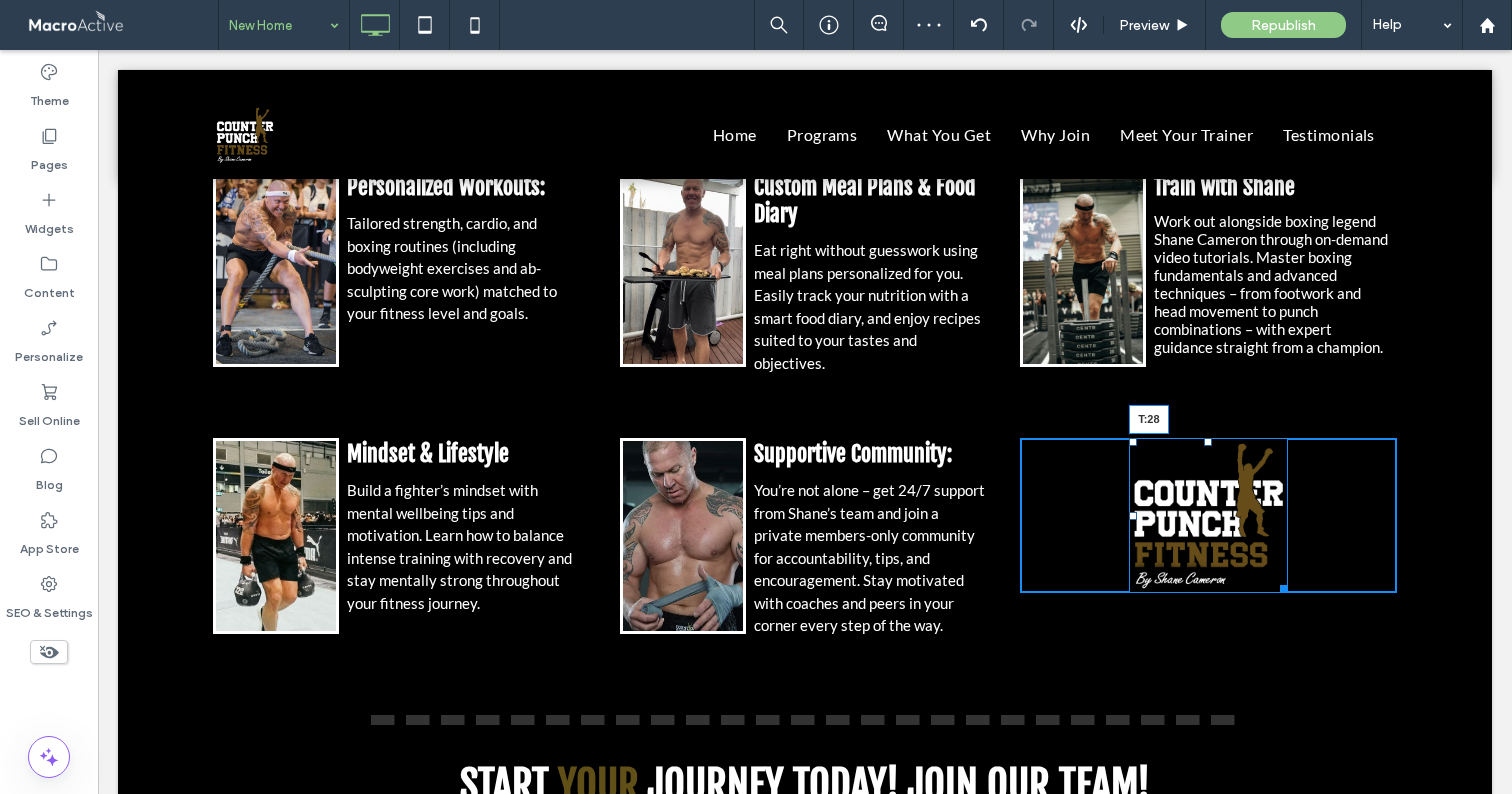click on "T:28" at bounding box center [1208, 515] 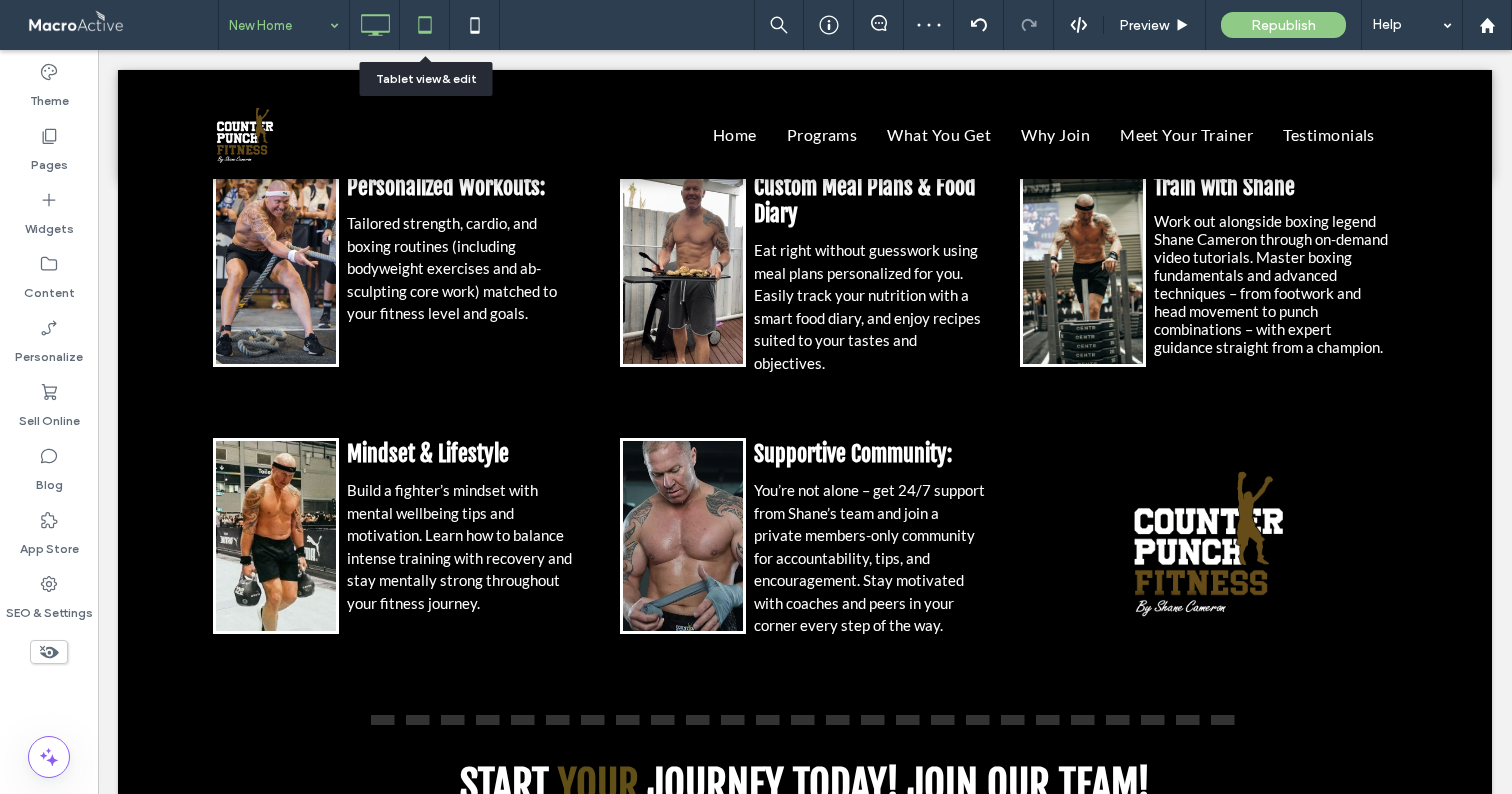 click 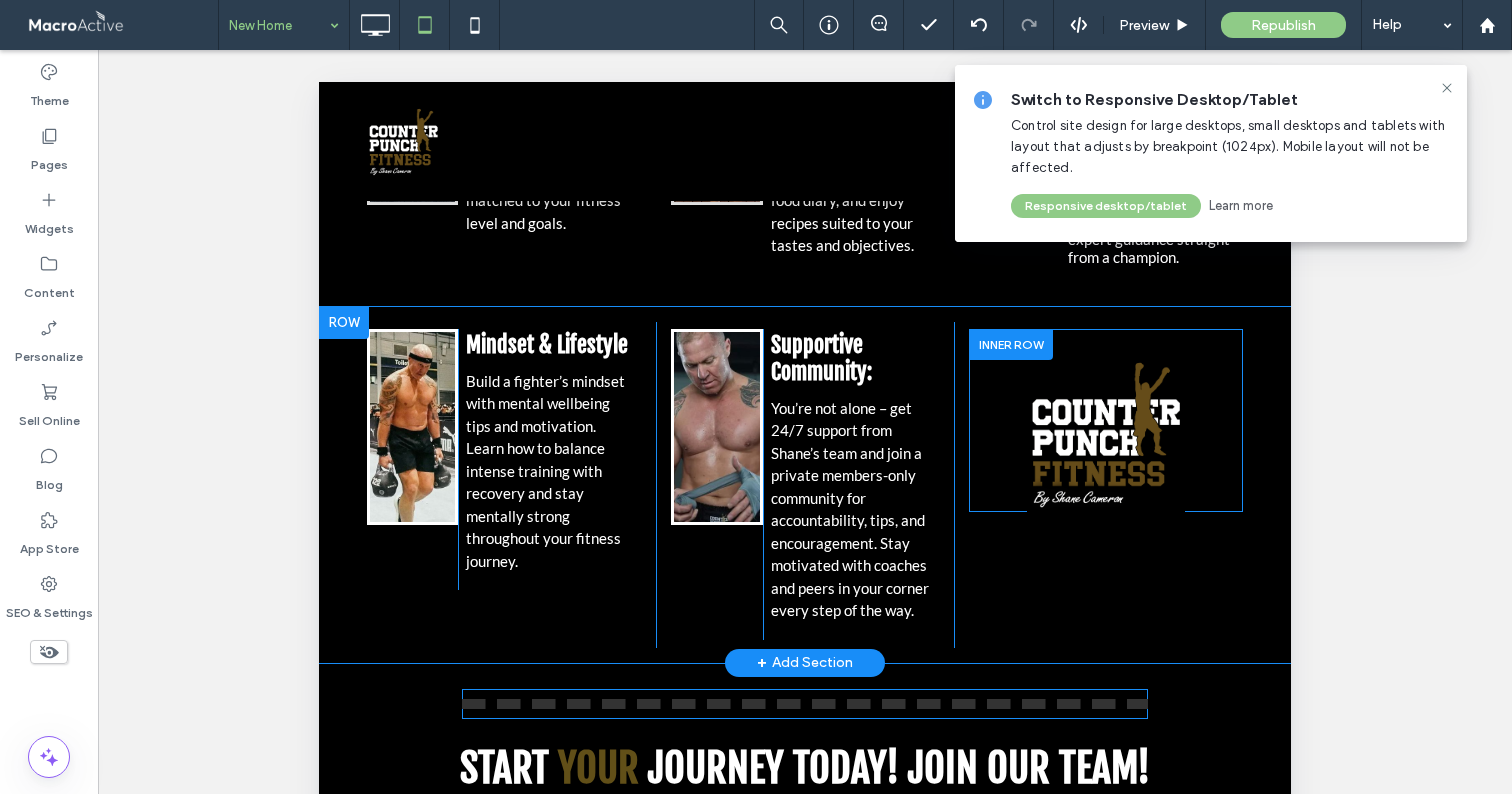 scroll, scrollTop: 3112, scrollLeft: 0, axis: vertical 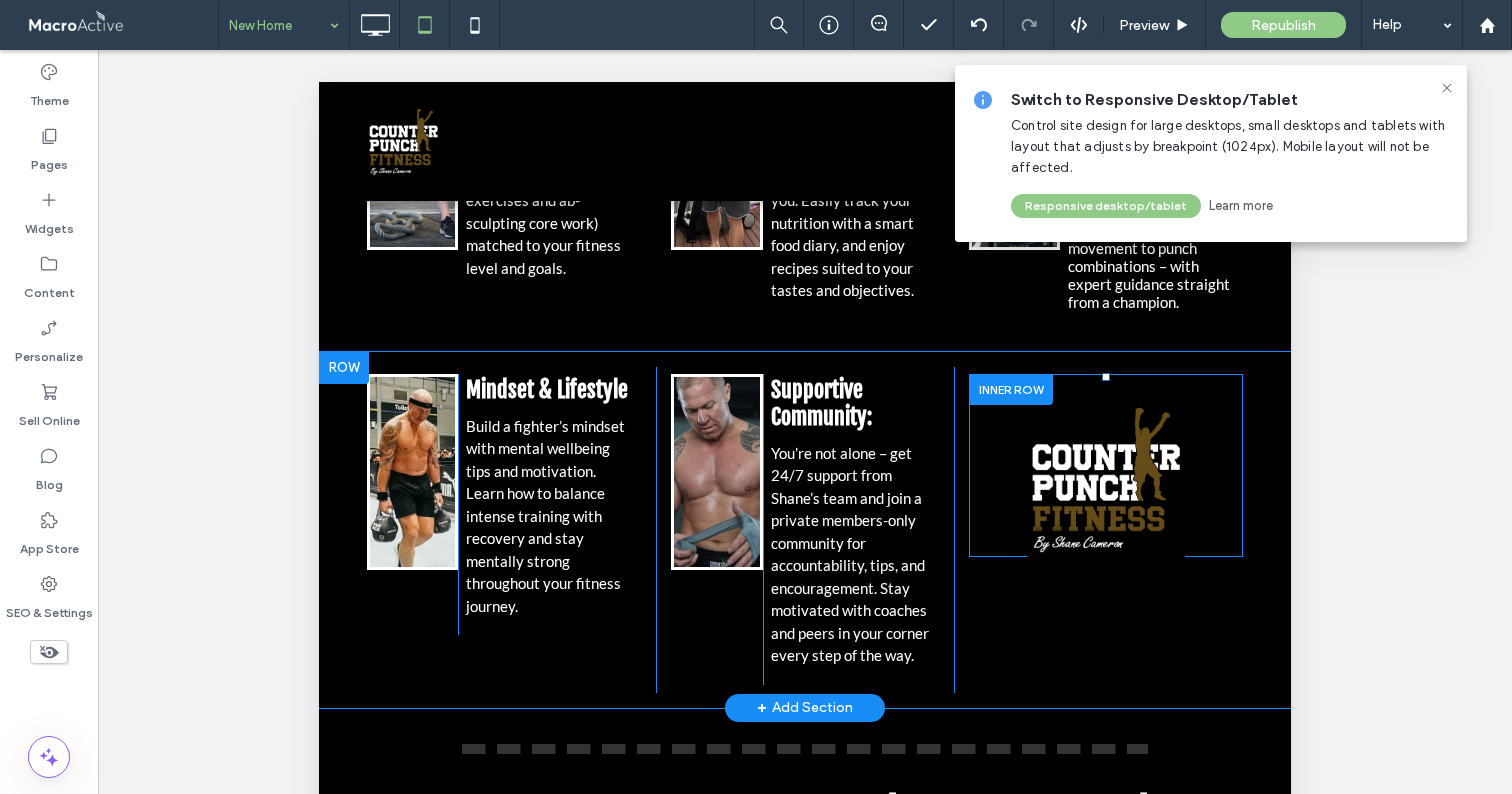 click at bounding box center [1011, 389] 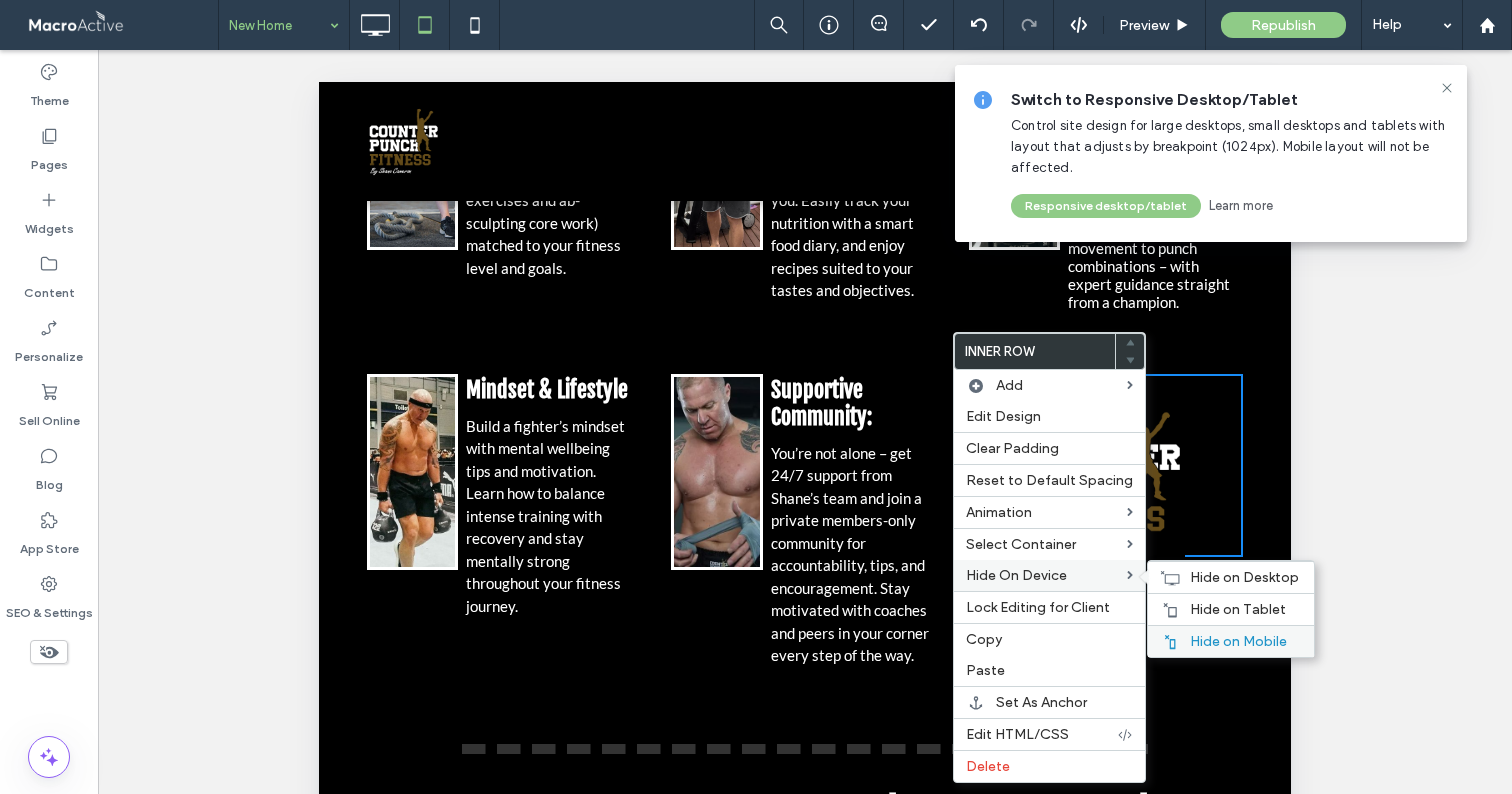 click on "Hide on Mobile" at bounding box center (1231, 641) 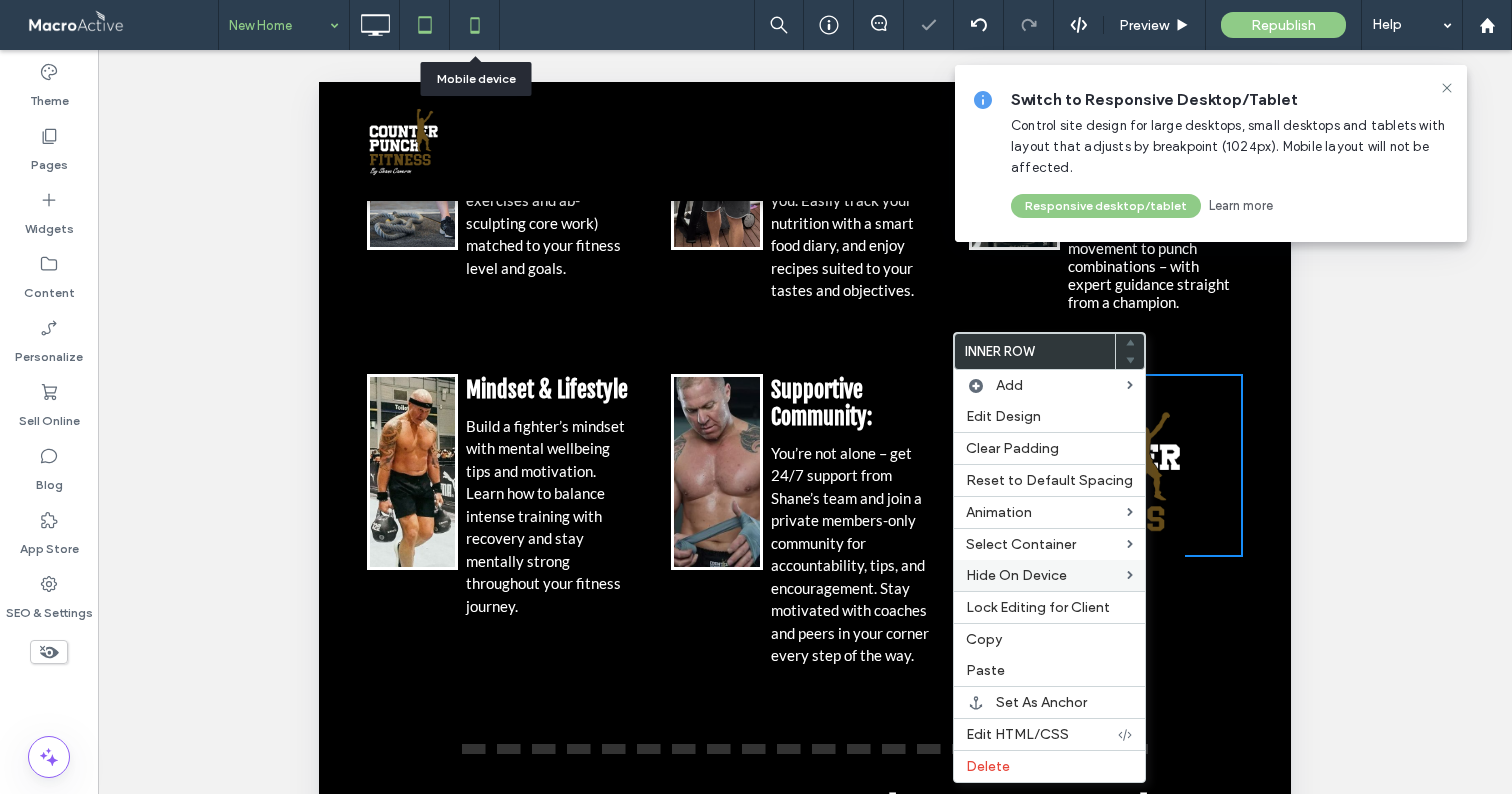 click 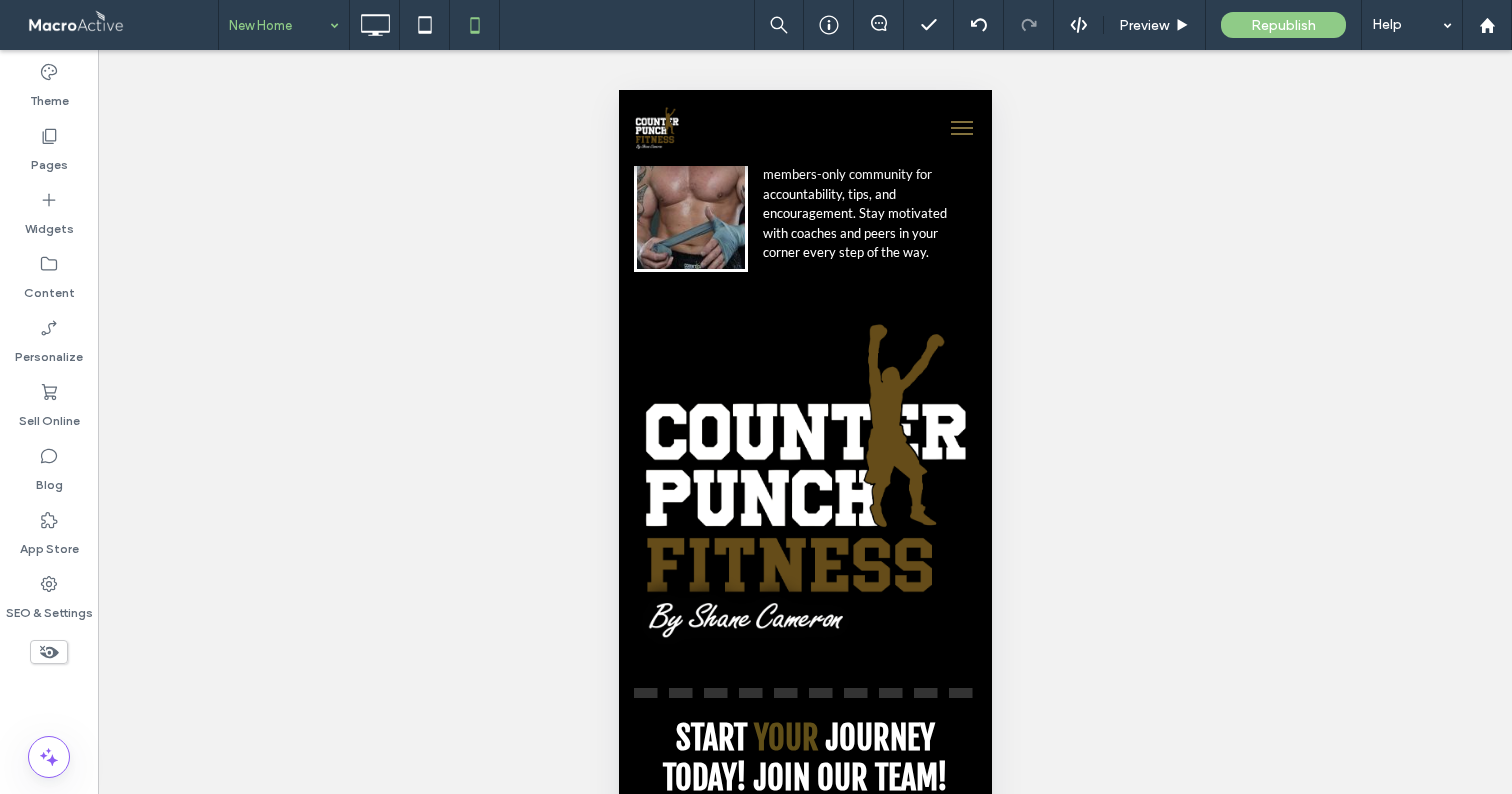 scroll, scrollTop: 4222, scrollLeft: 0, axis: vertical 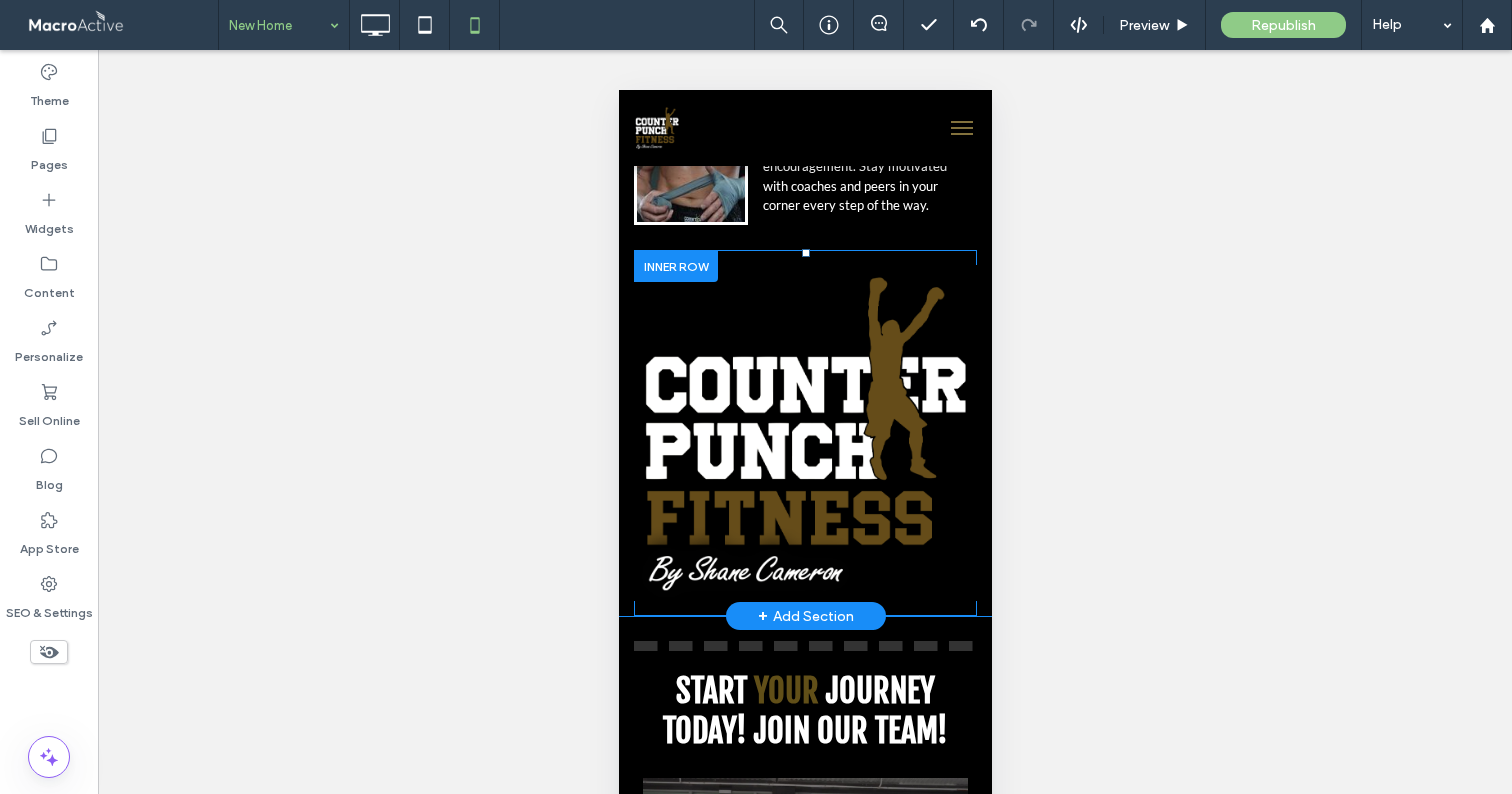click at bounding box center [675, 265] 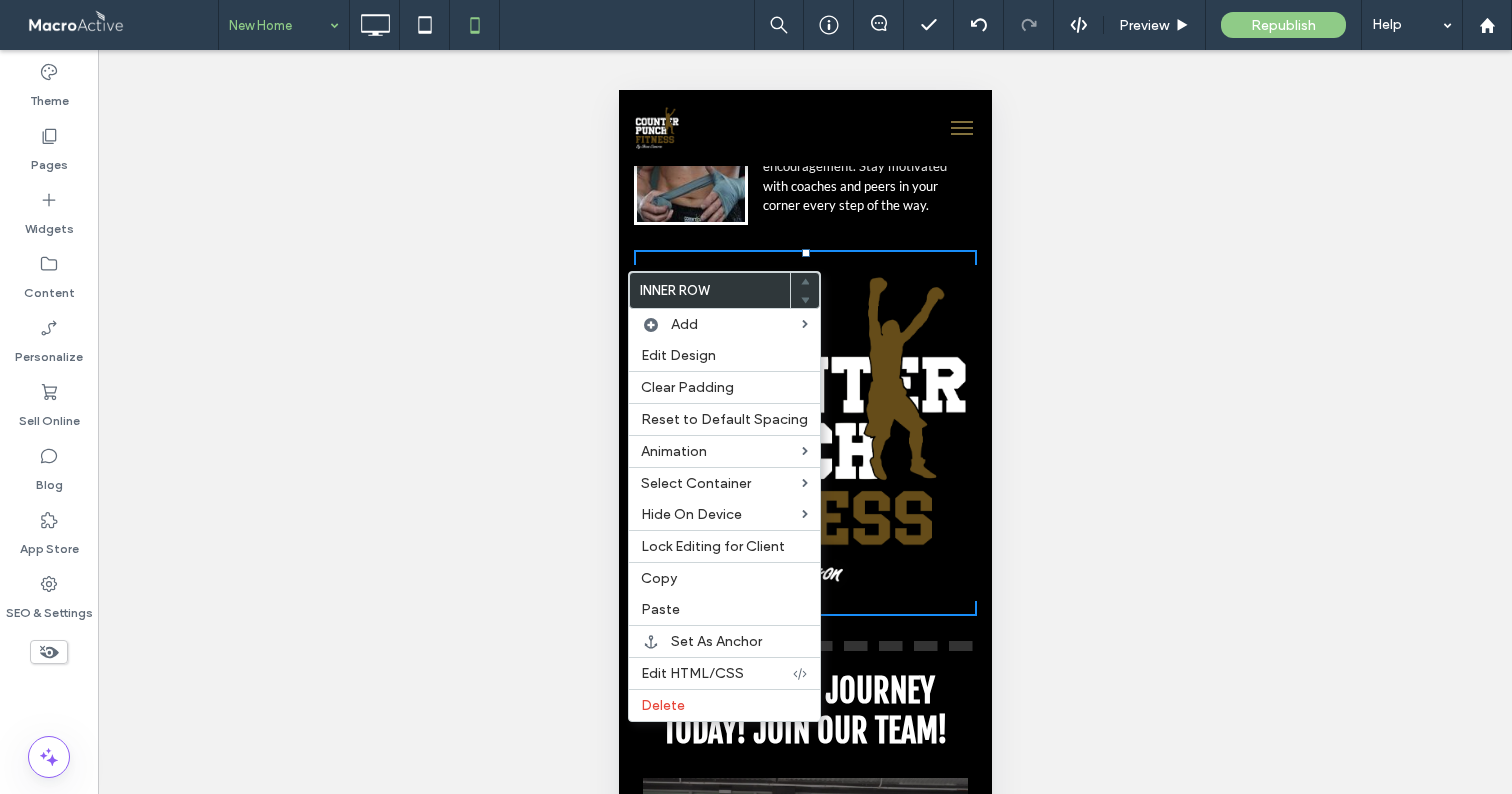 click on "Button
View more
Click To Paste
Supportive Community:
You’re not alone – get 24/7 support from Shane’s team and join a private members-only community for accountability, tips, and encouragement. Stay motivated with coaches and peers in your corner every step of the way.
Click To Paste" at bounding box center [804, 144] 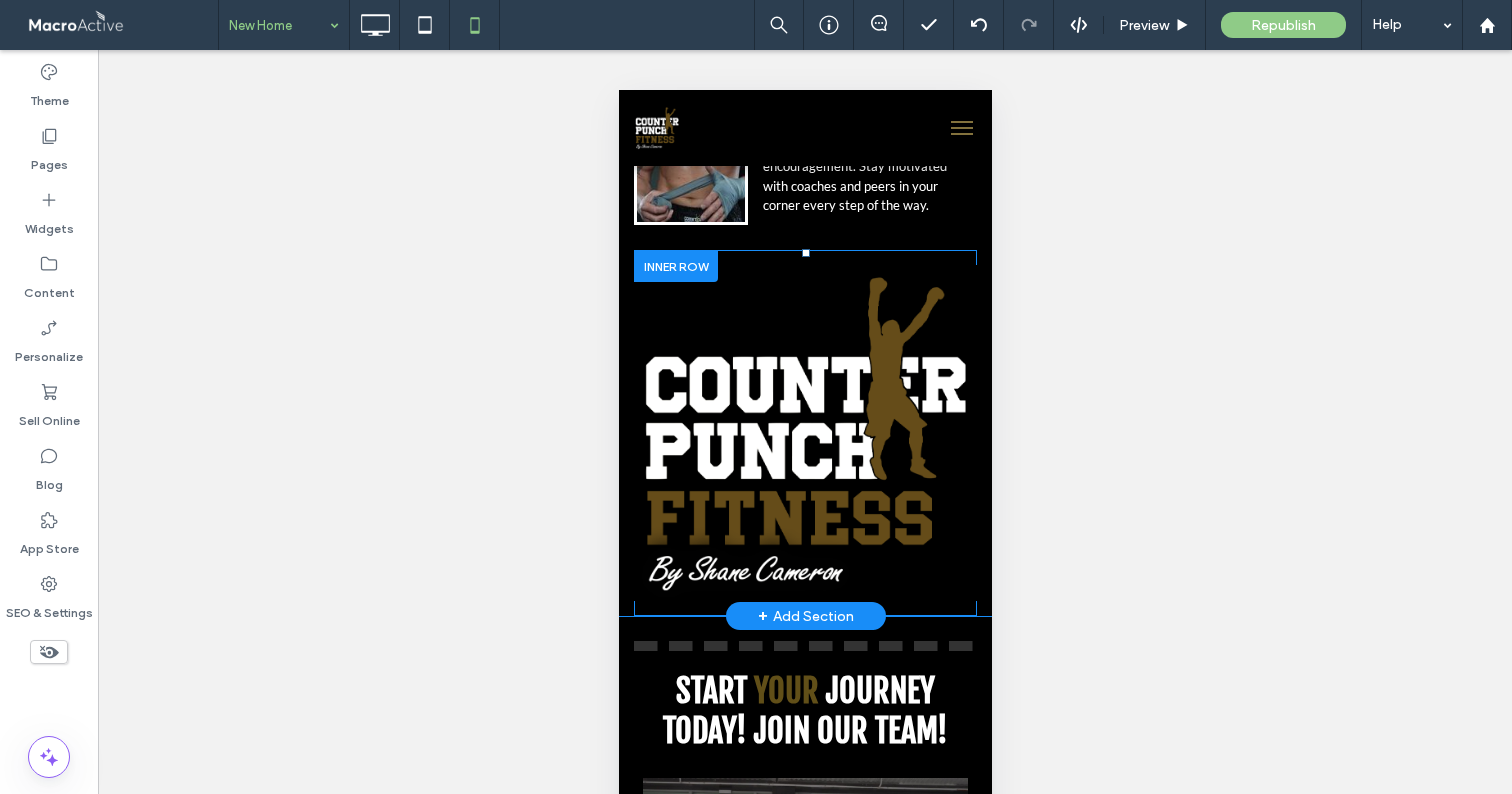 click at bounding box center [675, 265] 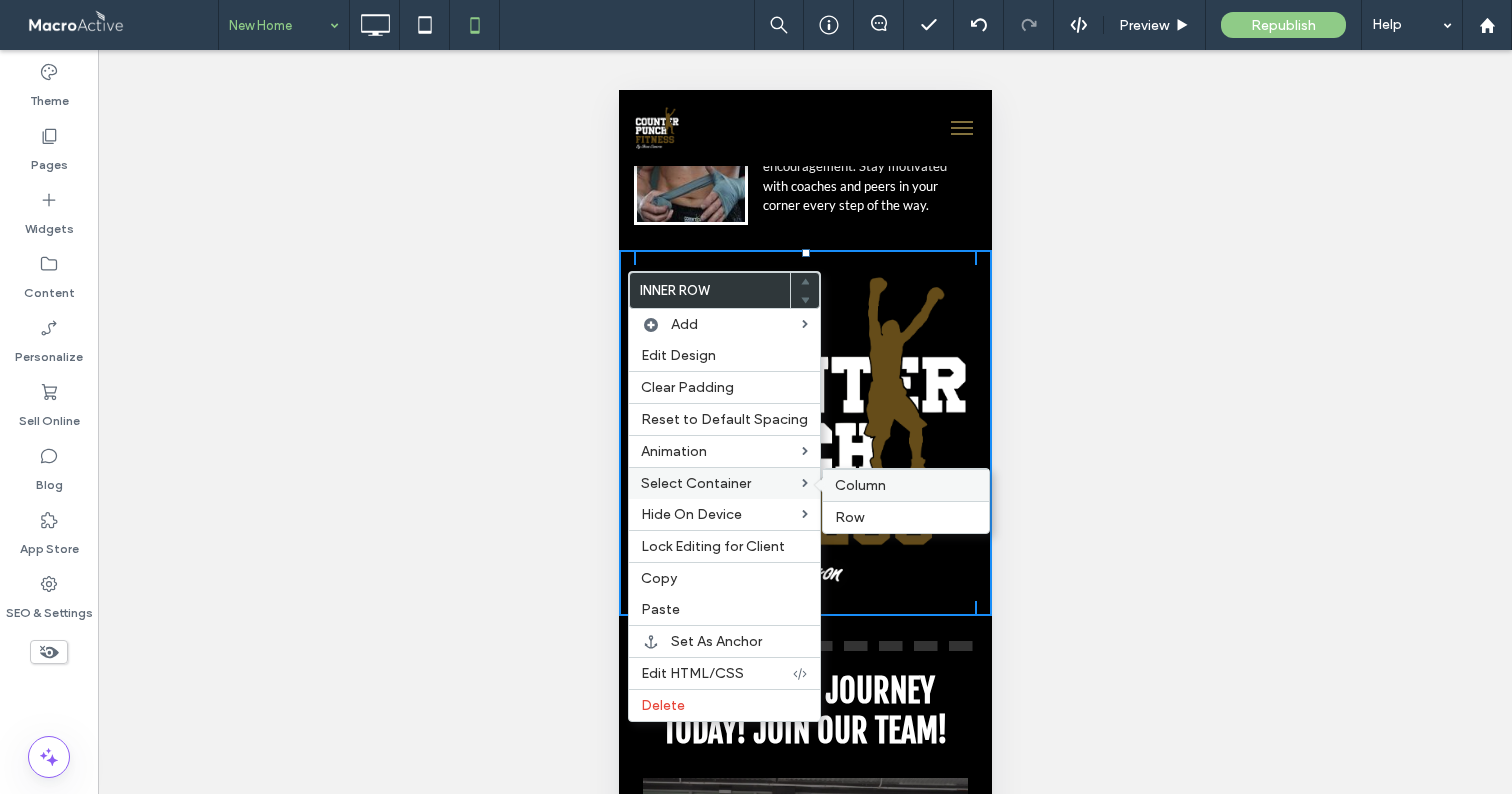 click on "Column" at bounding box center (860, 485) 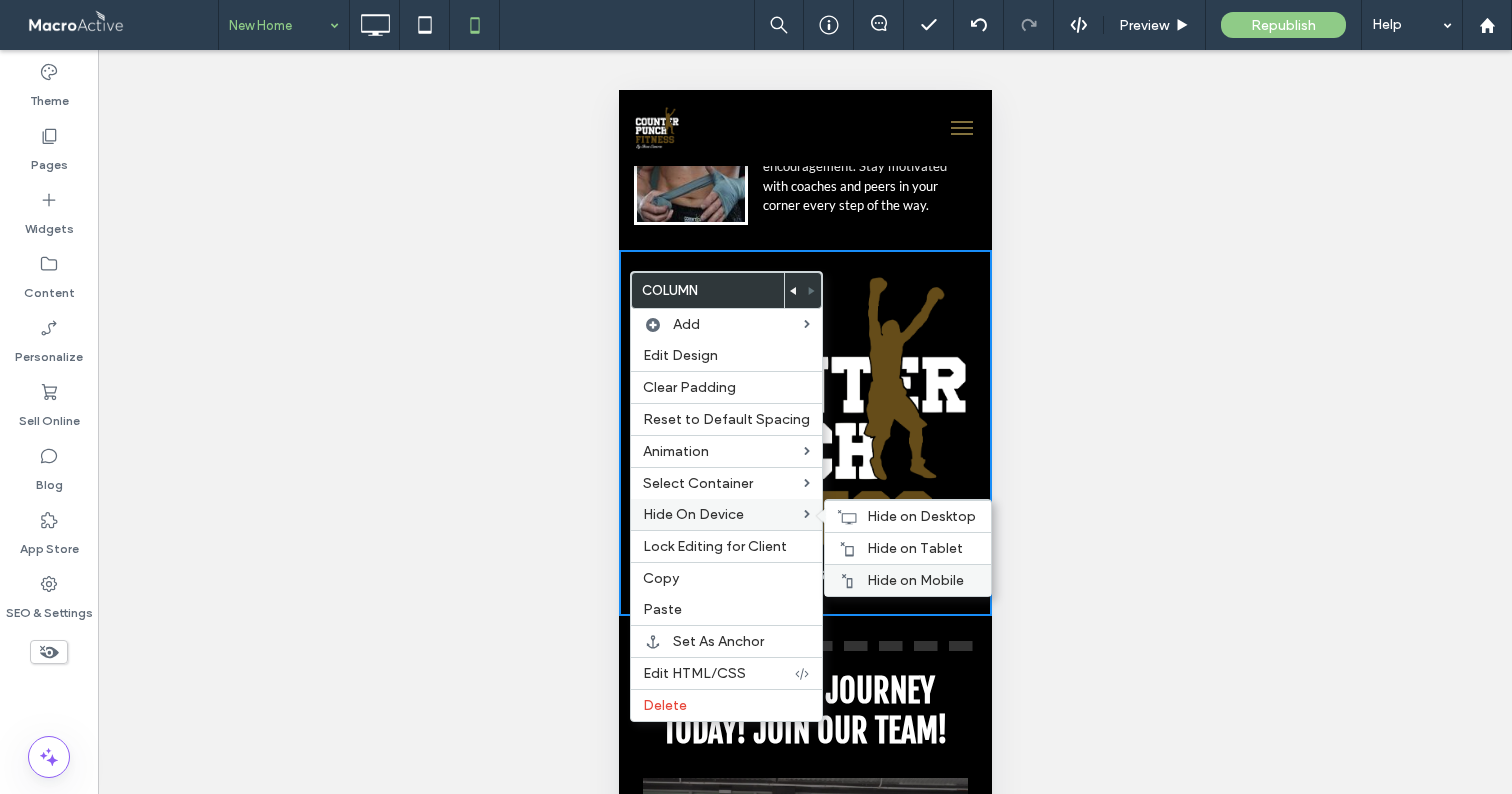 click on "Hide on Mobile" at bounding box center [915, 580] 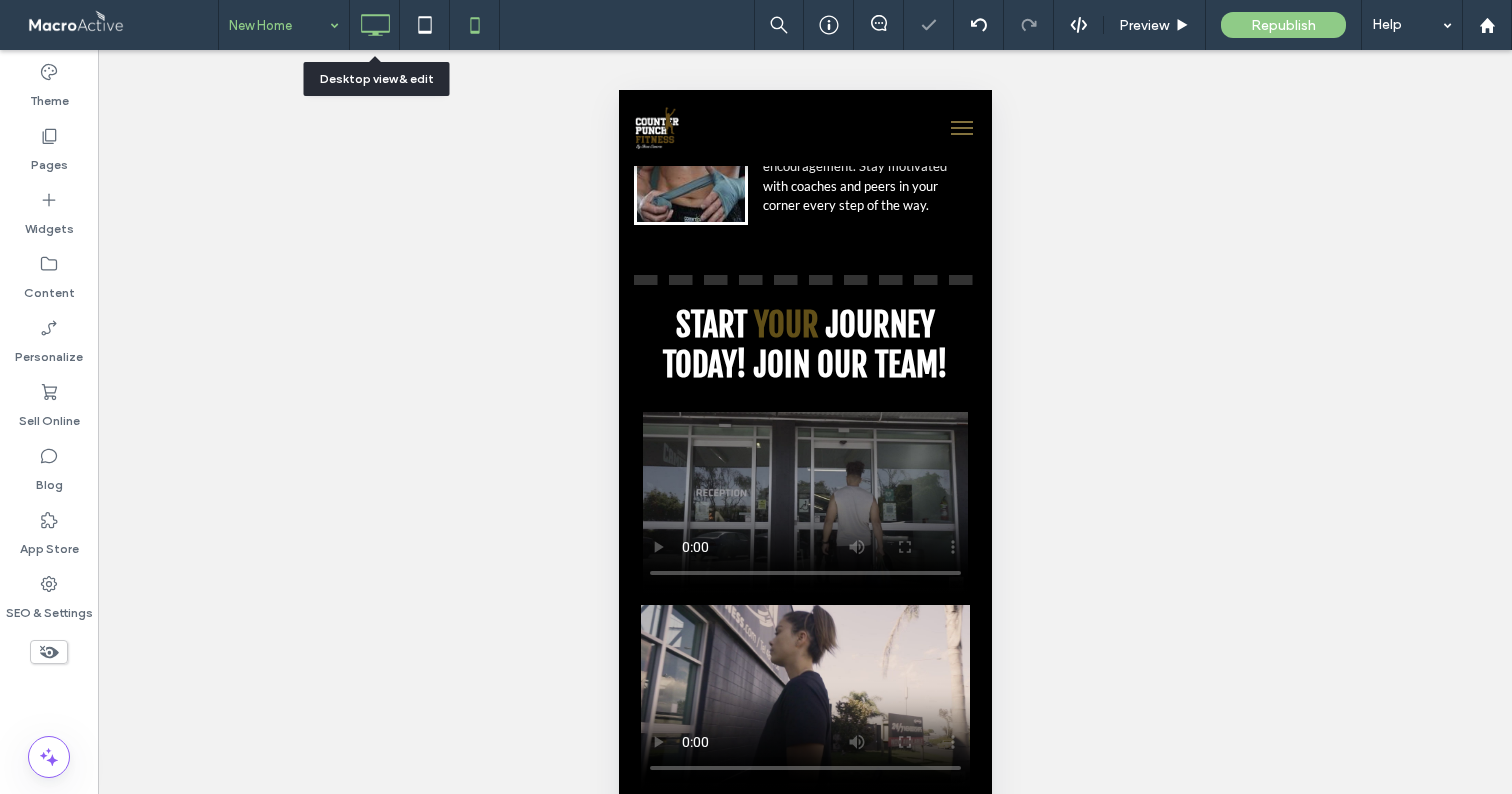click 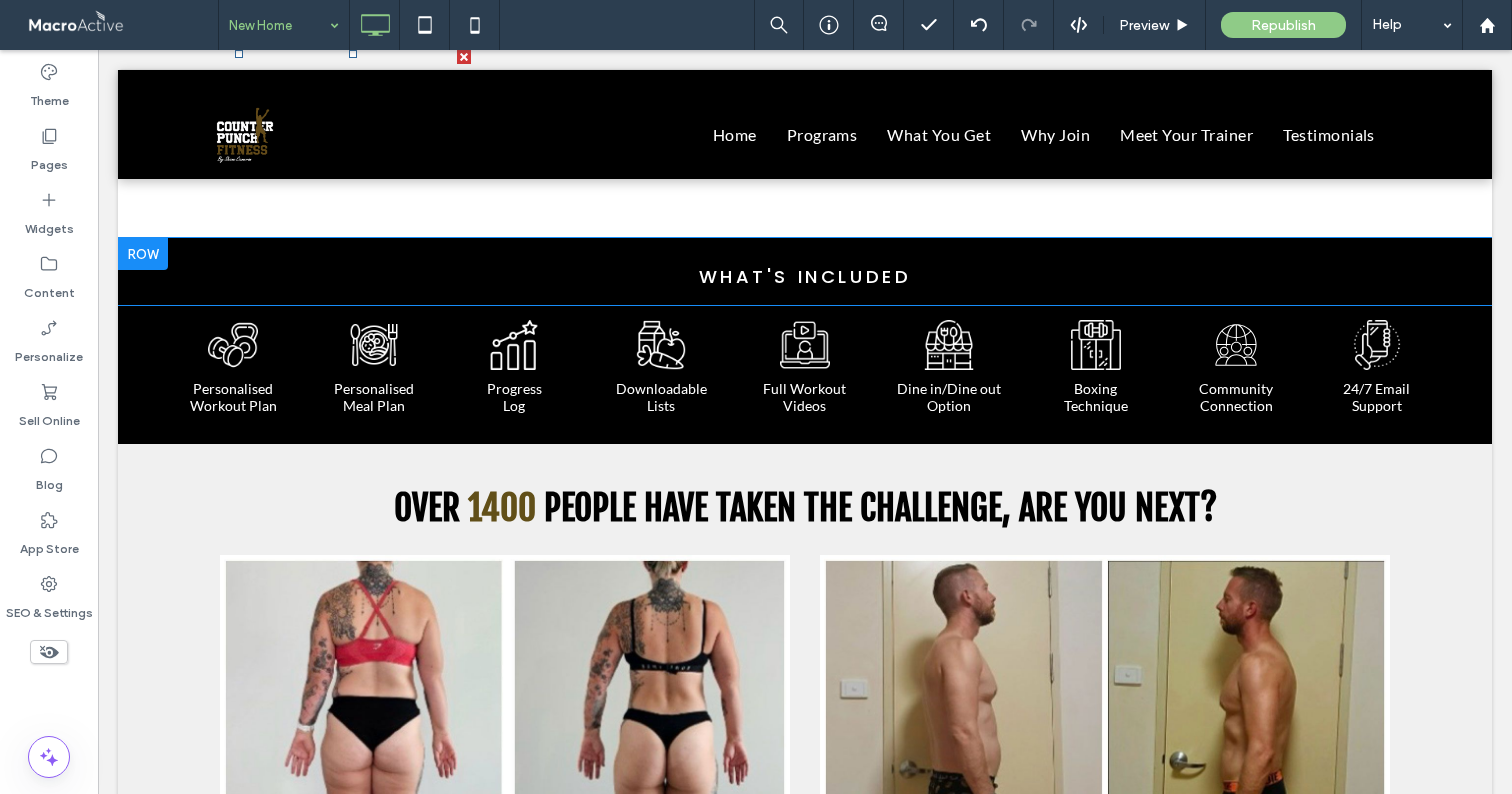 scroll, scrollTop: 1536, scrollLeft: 0, axis: vertical 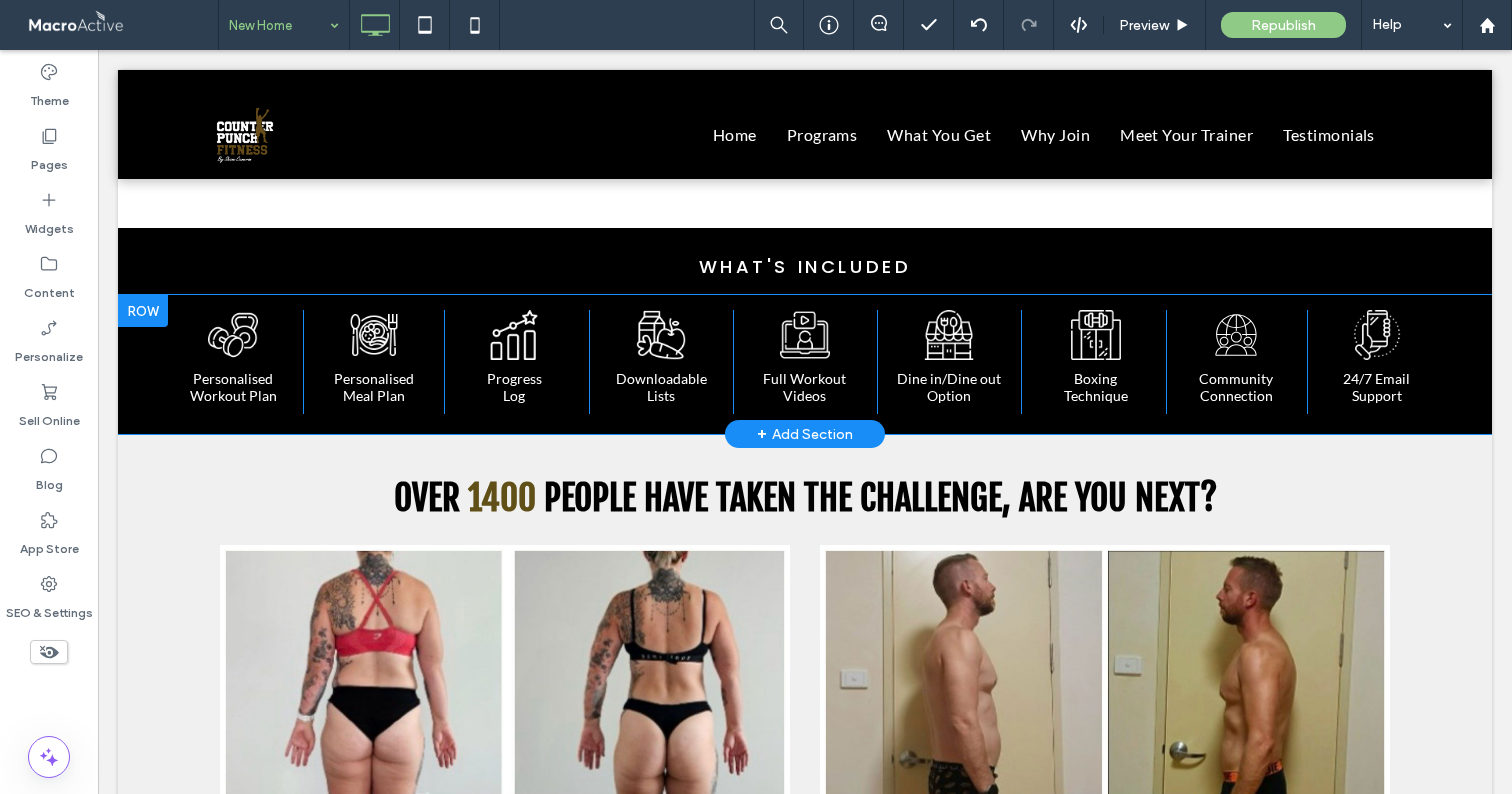 click on "Personalised Workout Plan
Click To Paste
Personalised Meal Plan
Click To Paste
Progress Log
Click To Paste
Click To Paste
Downloadable Lists
Click To Paste
Full Workout Videos
Click To Paste
Dine in/Dine out Option
Click To Paste
Click To Paste
Boxing Technique
Click To Paste
Community Connection
Click To Paste
24/7 Email Support
Click To Paste
Click To Paste
Row + Add Section" at bounding box center [805, 364] 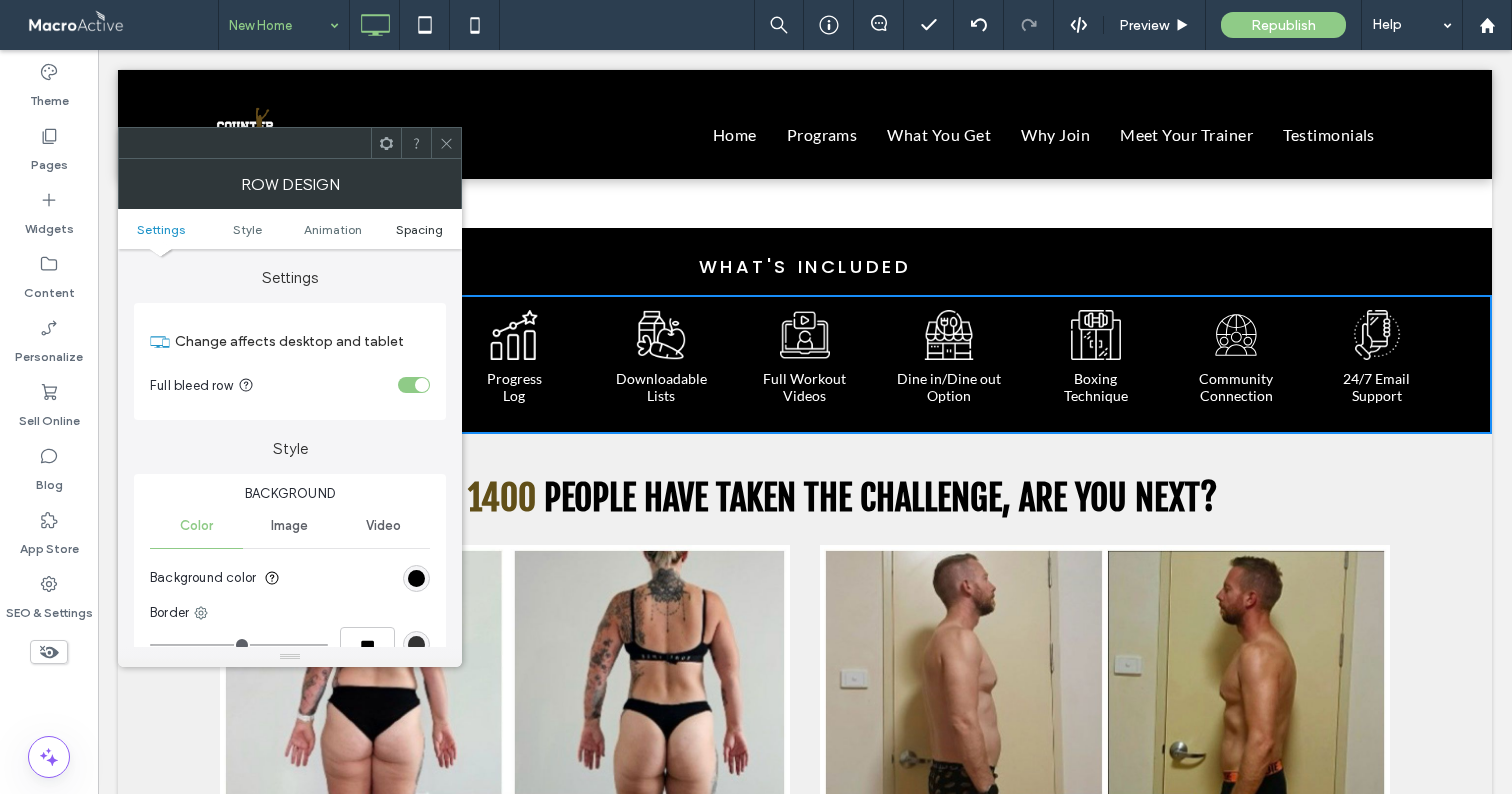 click on "Spacing" at bounding box center [419, 229] 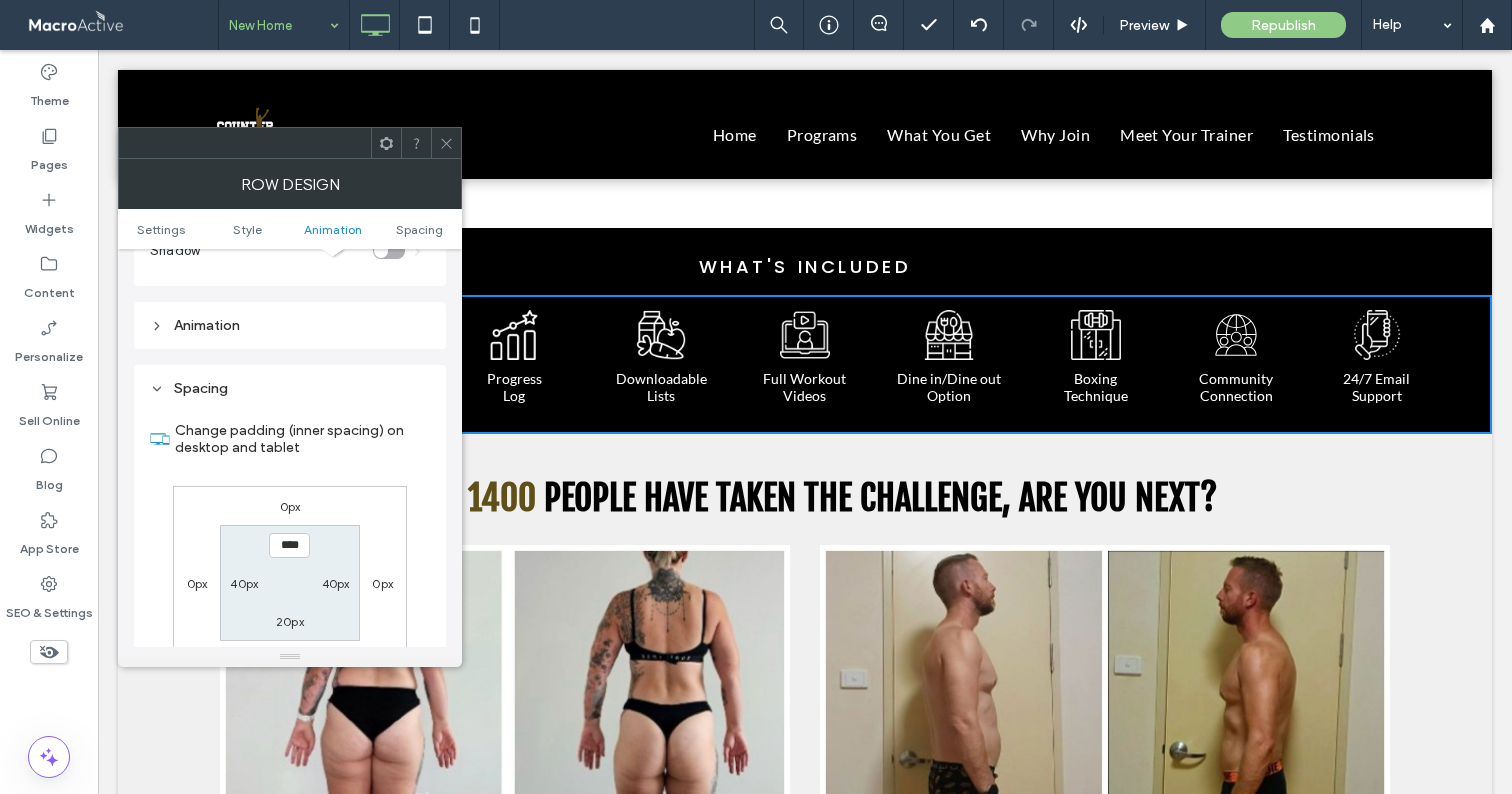 scroll, scrollTop: 566, scrollLeft: 0, axis: vertical 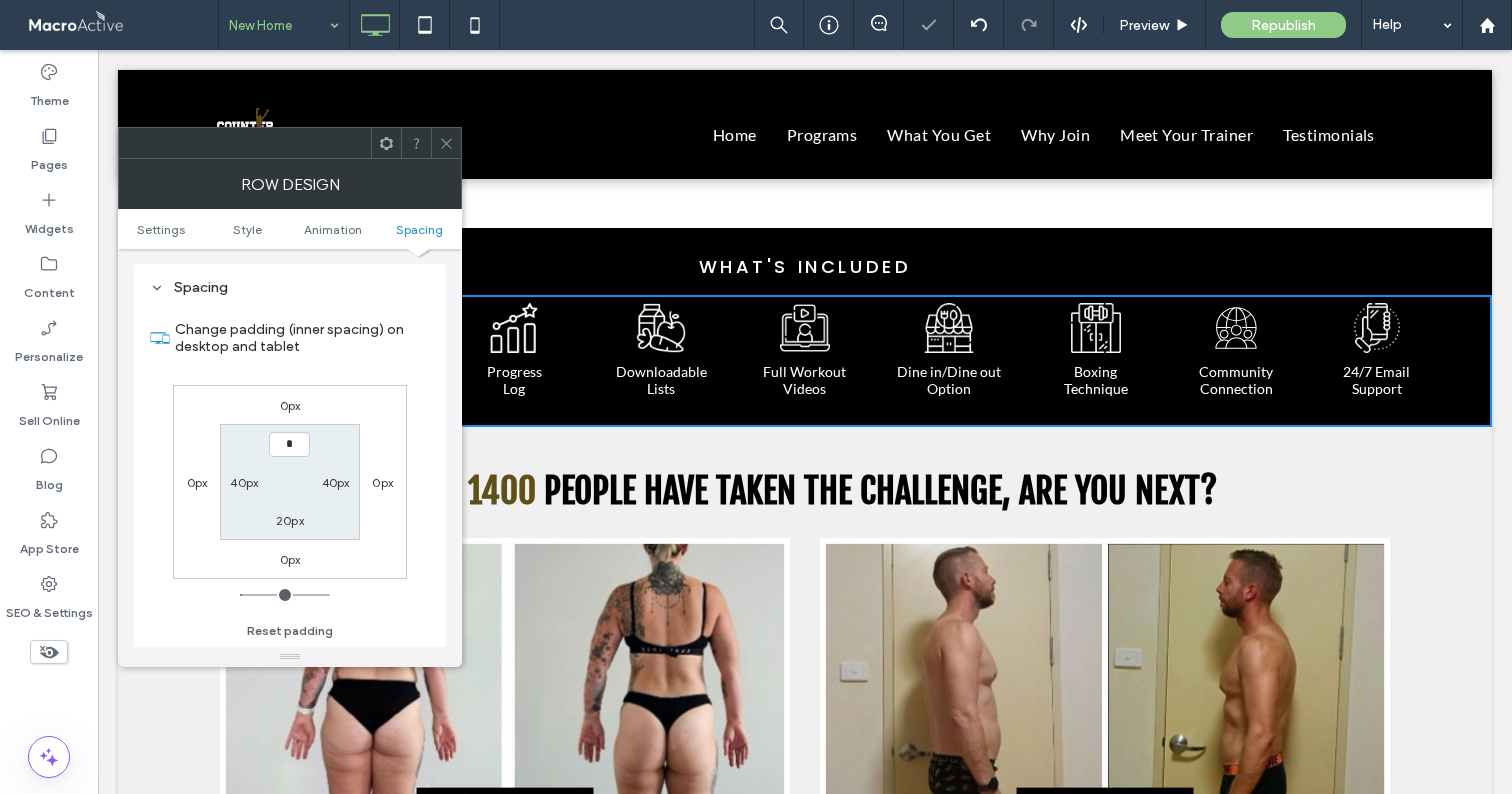 type on "***" 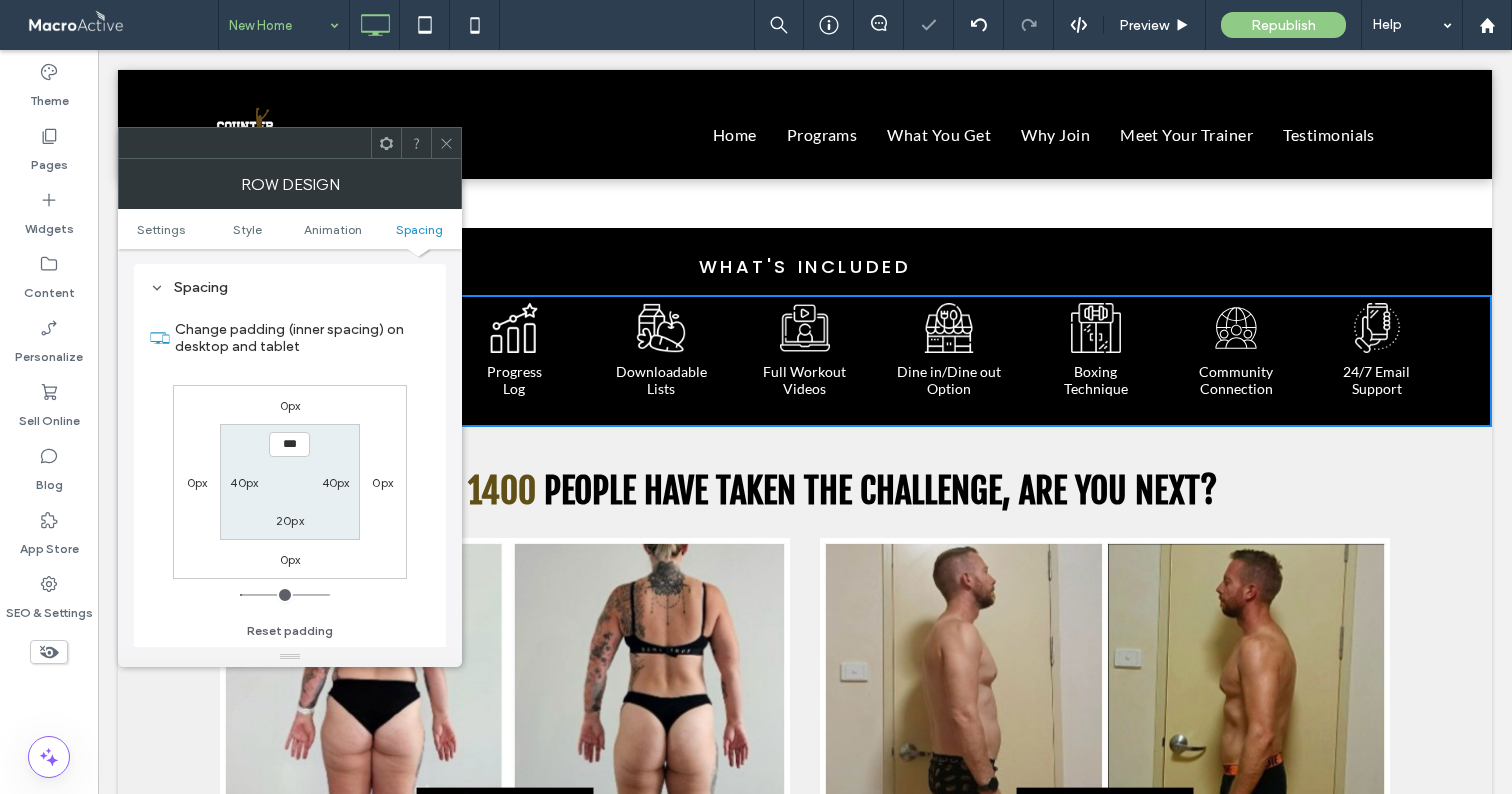 click 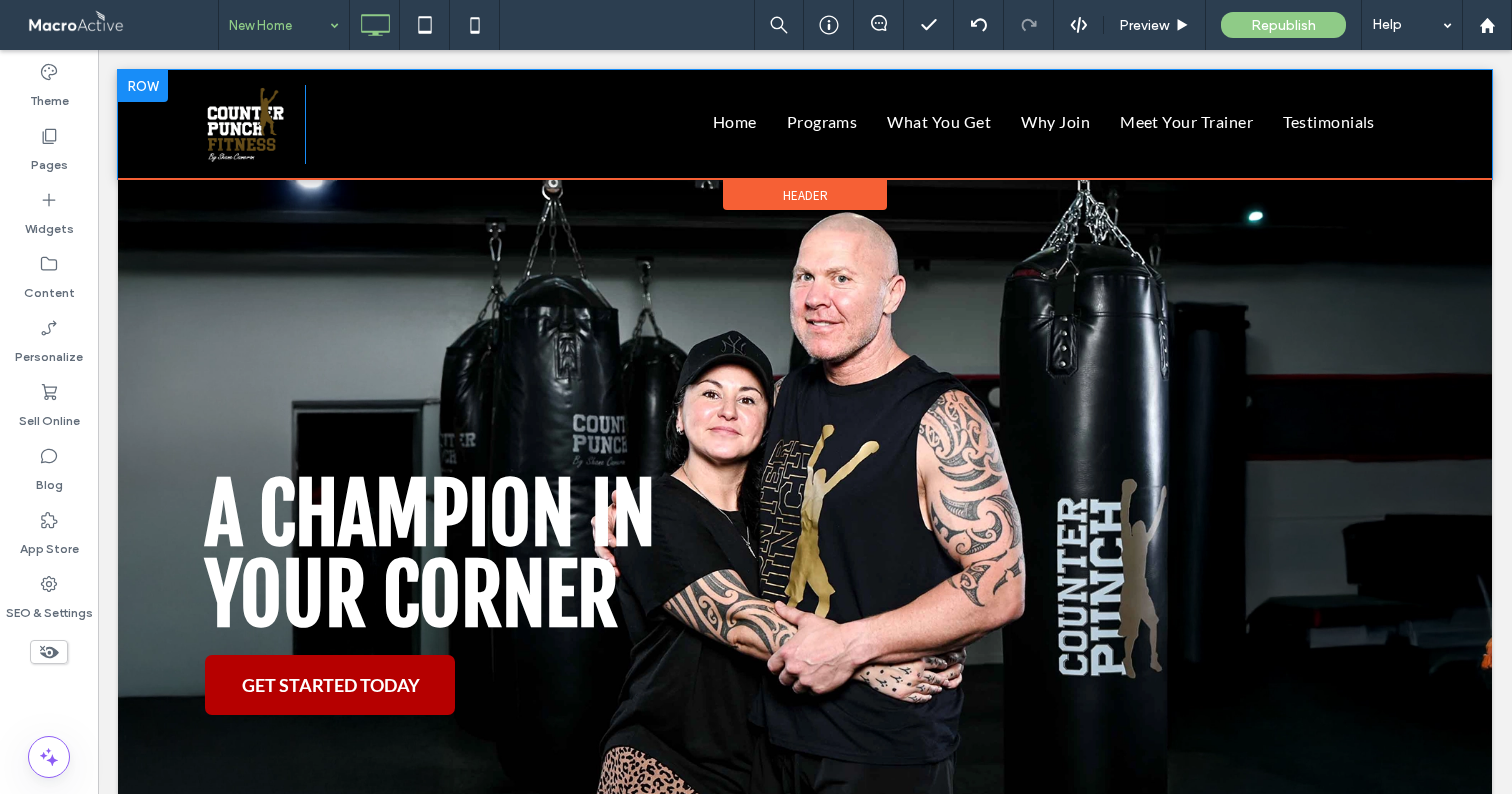 scroll, scrollTop: 0, scrollLeft: 0, axis: both 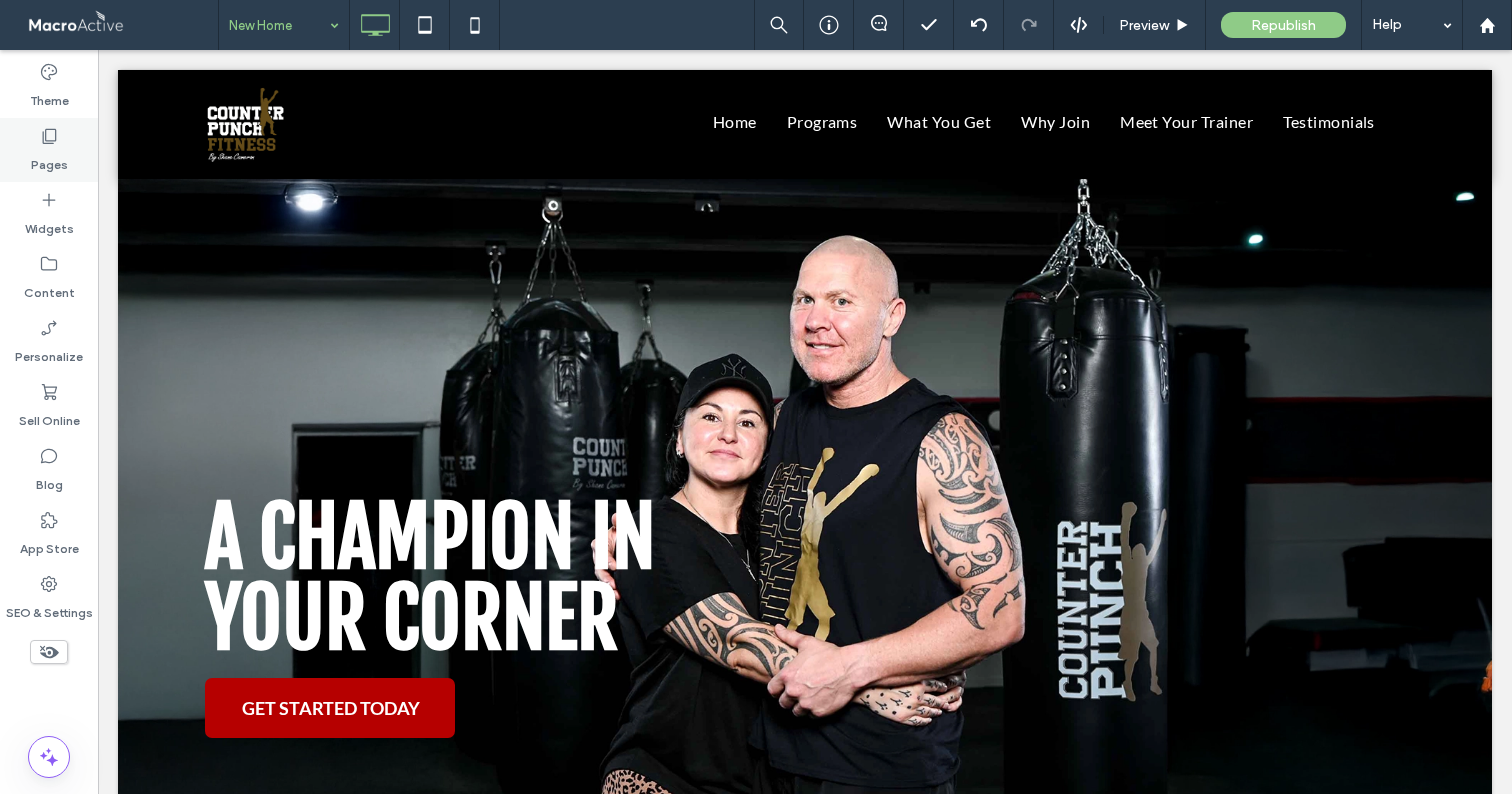click on "Pages" at bounding box center (49, 150) 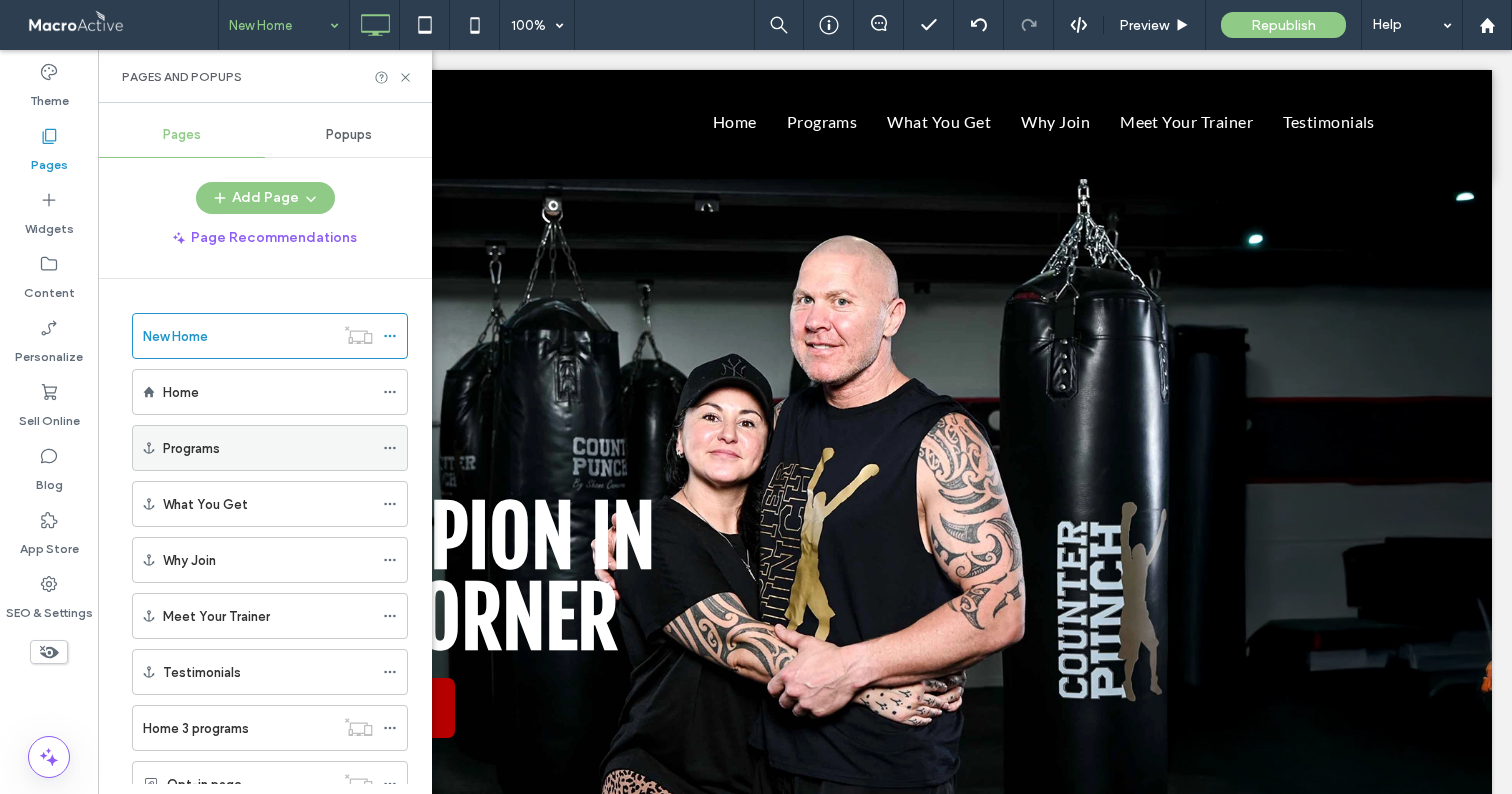 click at bounding box center (390, 448) 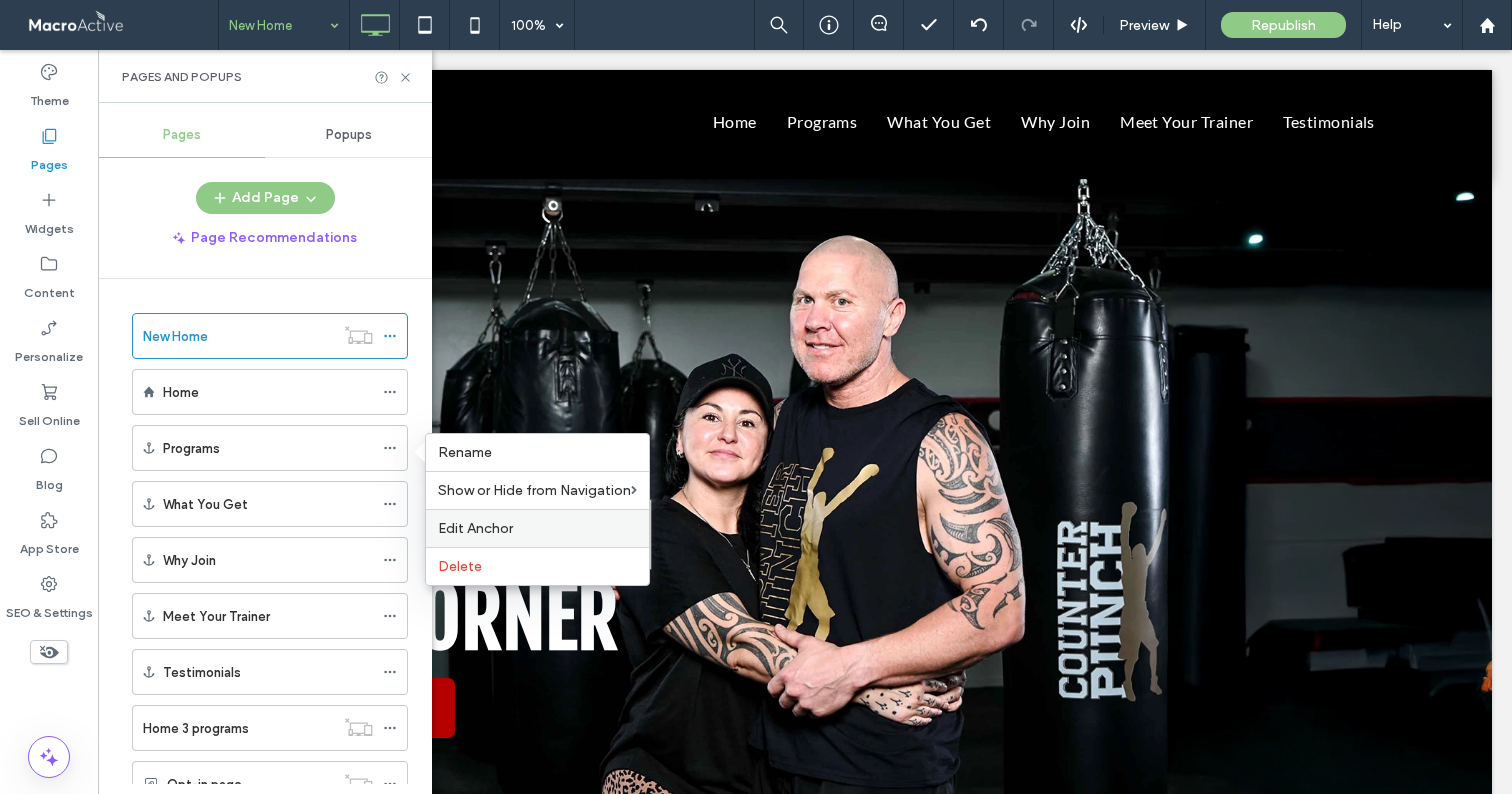 click on "Edit Anchor" at bounding box center (537, 528) 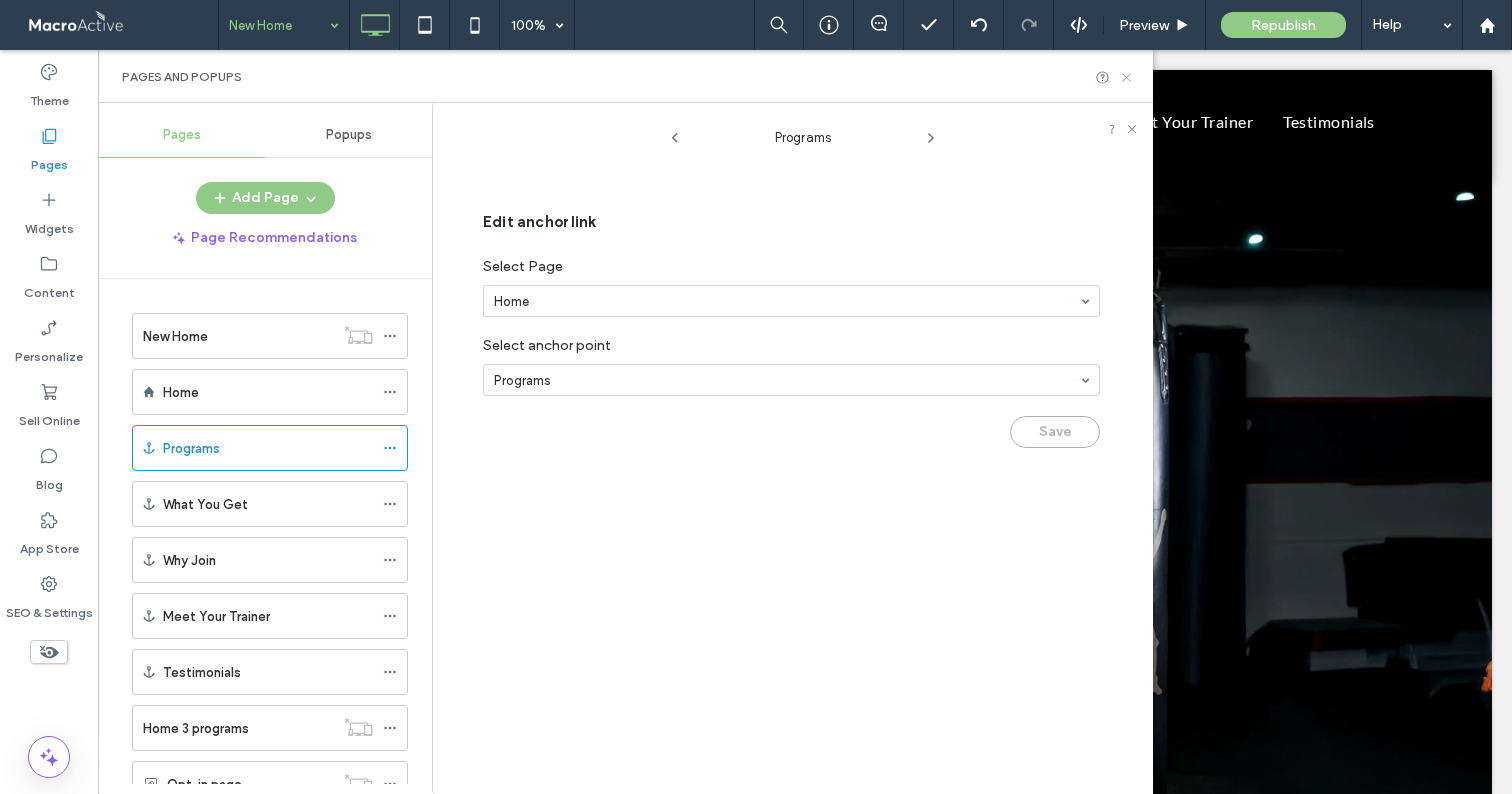 click 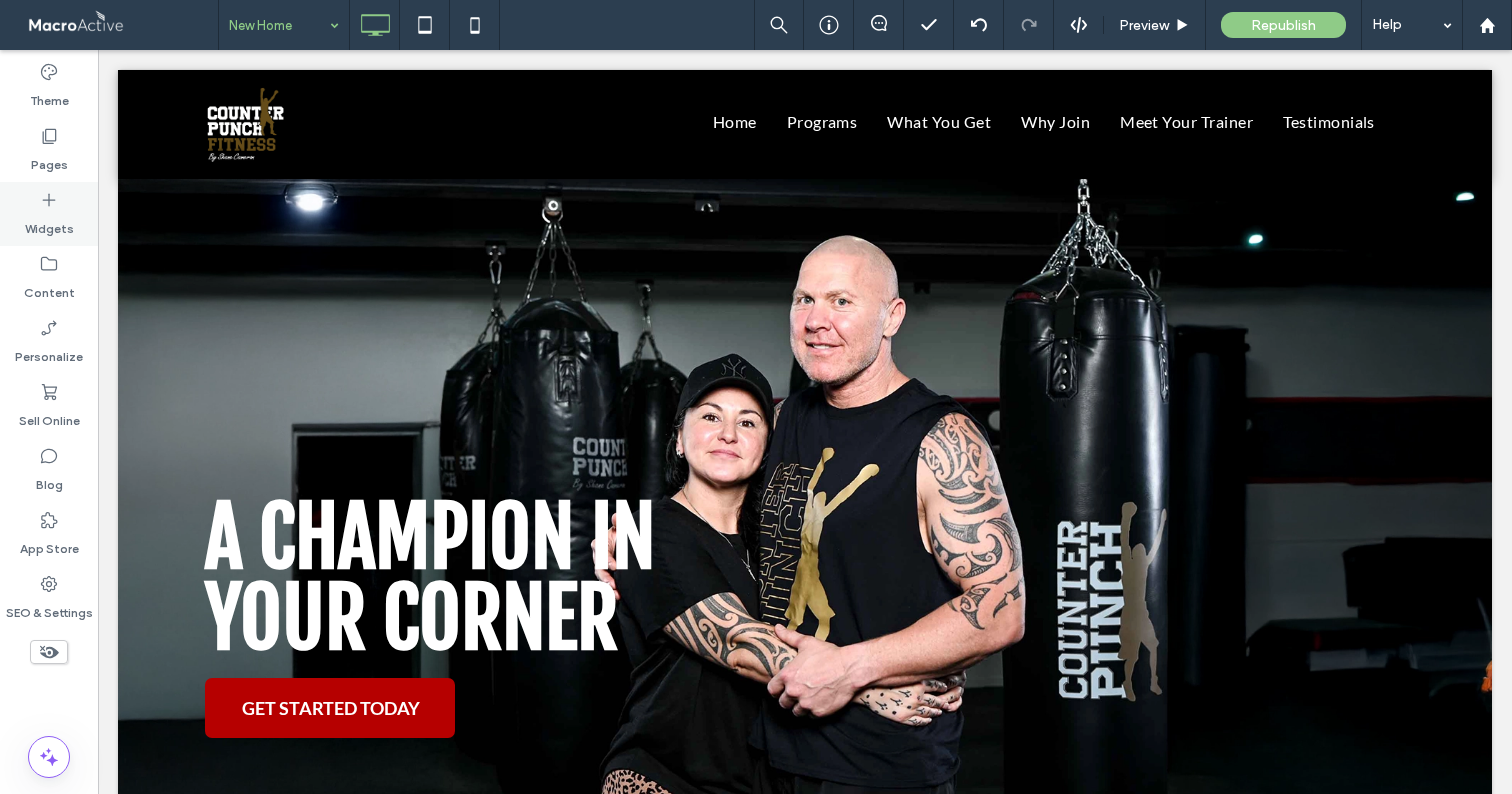 click on "Widgets" at bounding box center (49, 214) 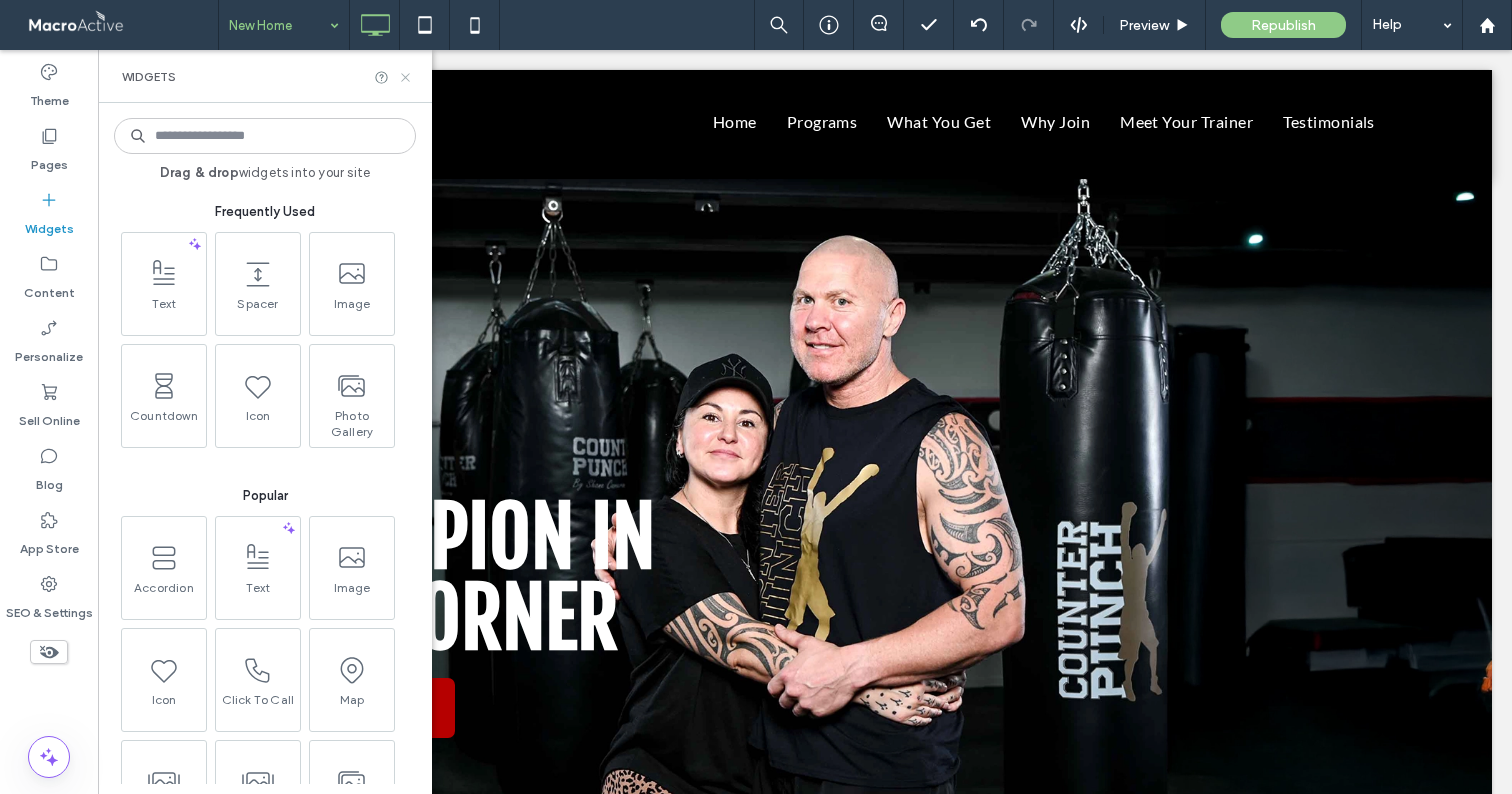 click 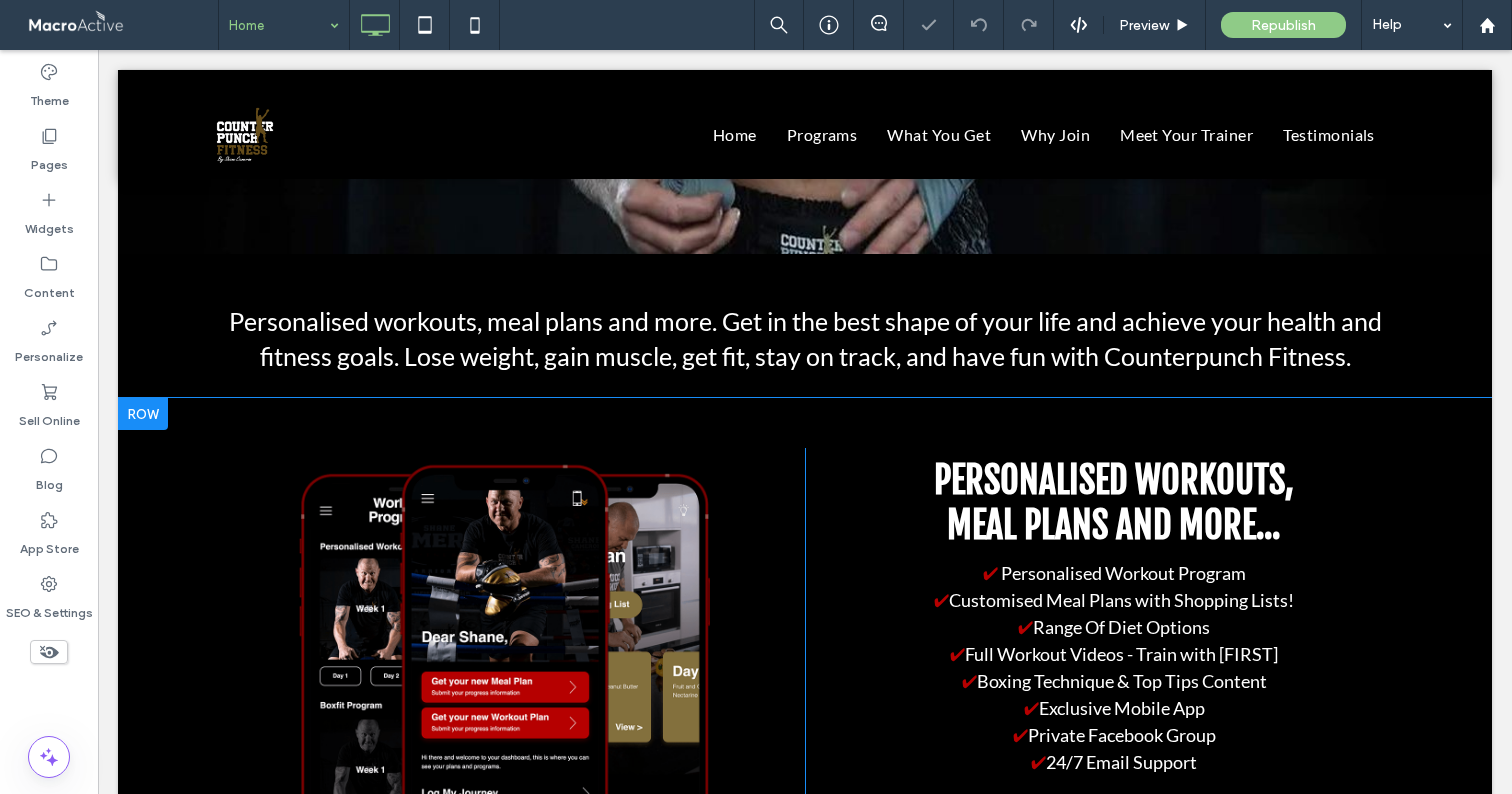 scroll, scrollTop: 624, scrollLeft: 0, axis: vertical 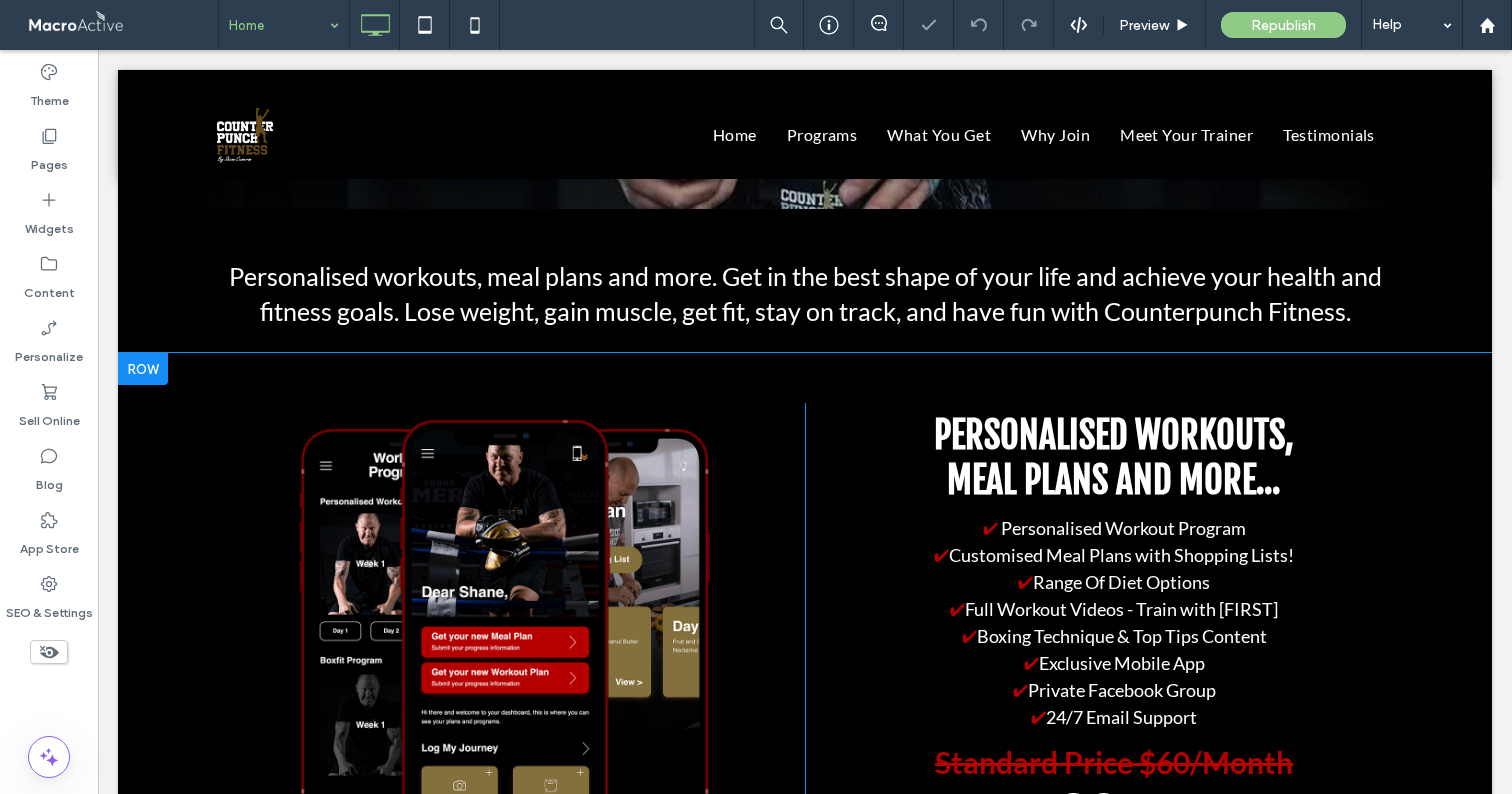 click at bounding box center (143, 369) 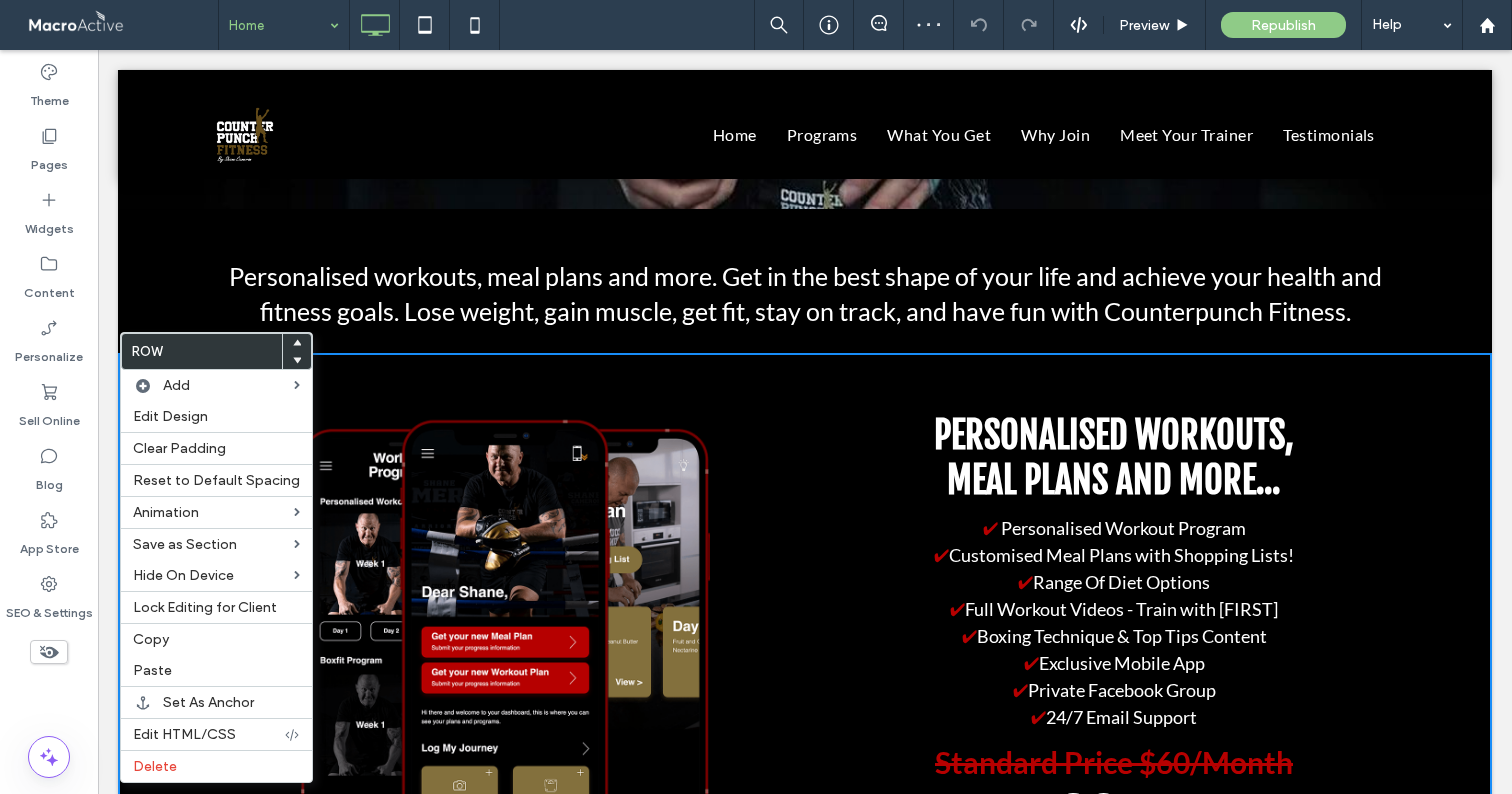 click on "Personalised workouts, meal plans and more. Get in the best shape of your life and achieve your health and fitness goals. Lose weight, gain muscle, get fit, stay on track, and have fun with Counterpunch Fitness.
Click To Paste
Row + Add Section" at bounding box center (805, 281) 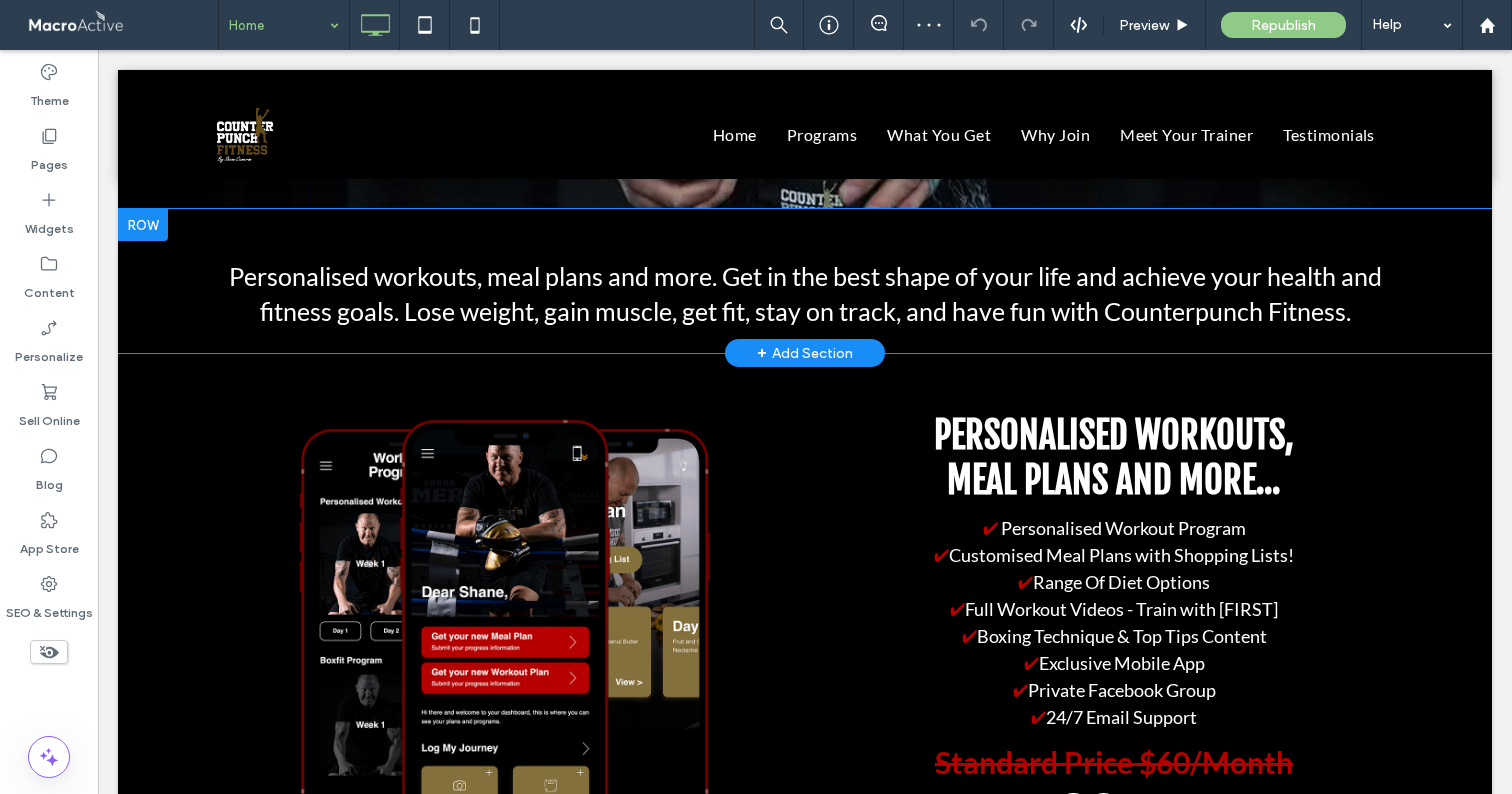 click at bounding box center (143, 225) 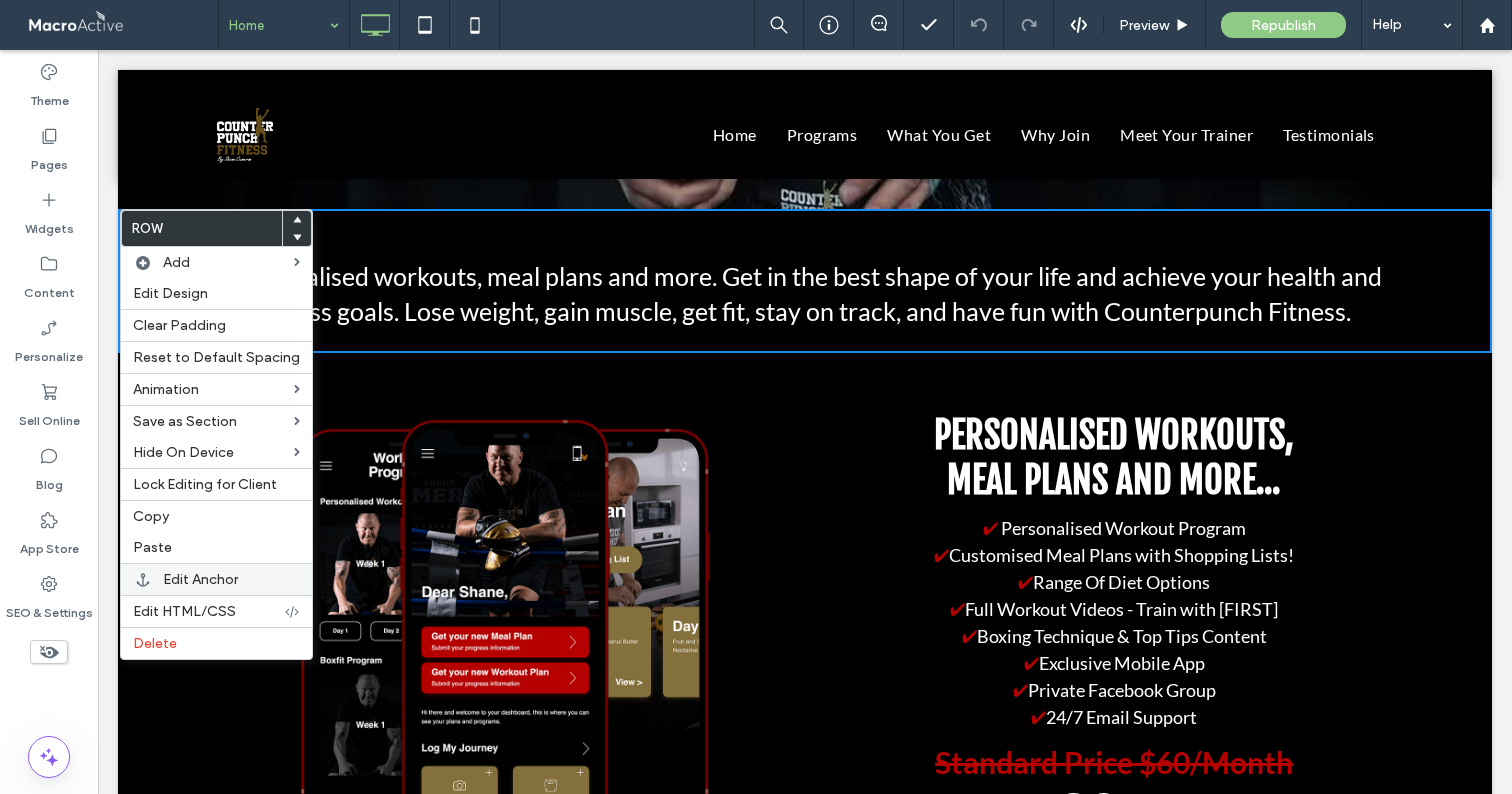 click on "Edit Anchor" at bounding box center (231, 579) 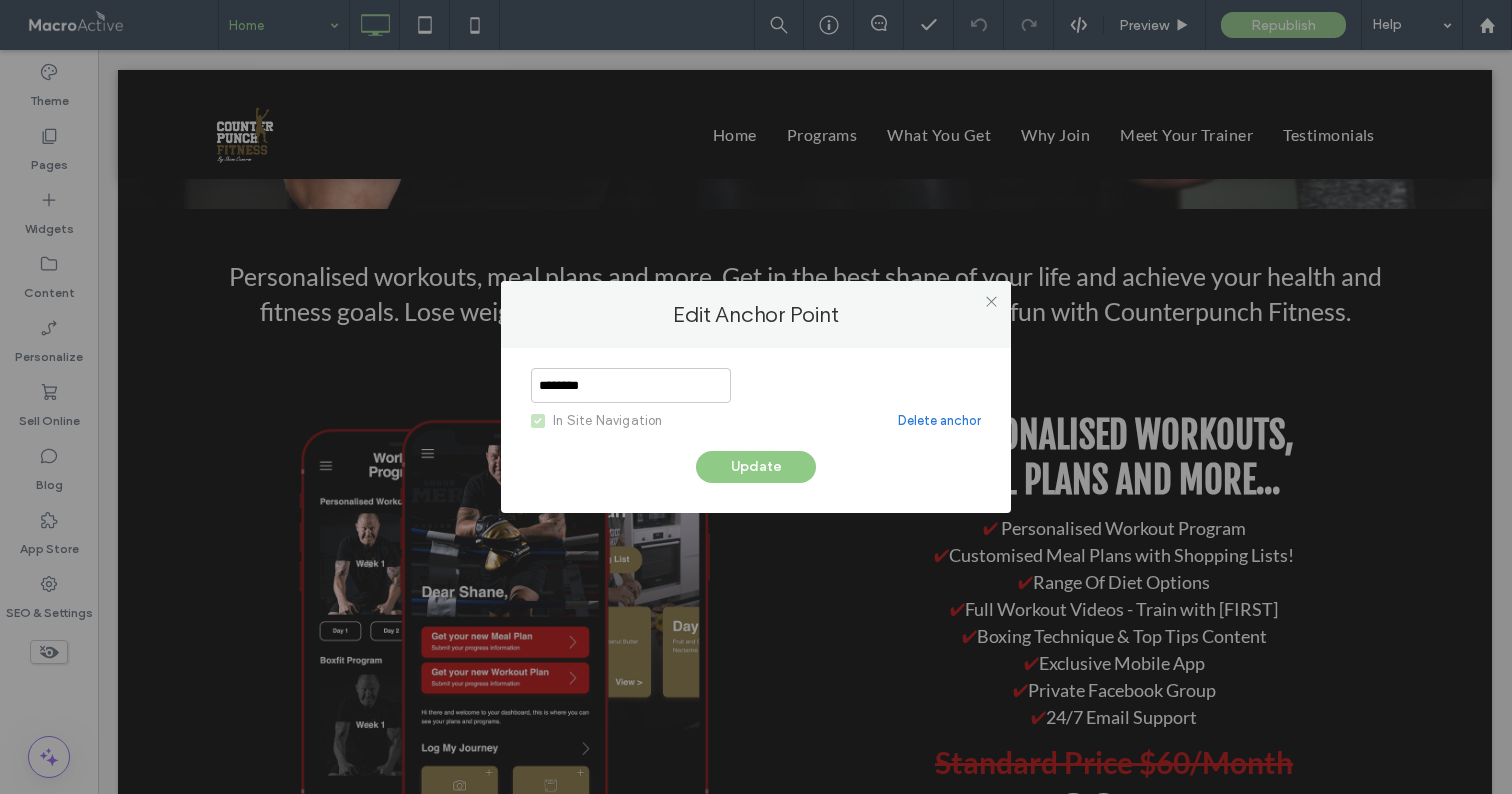 click on "Delete anchor" at bounding box center [939, 421] 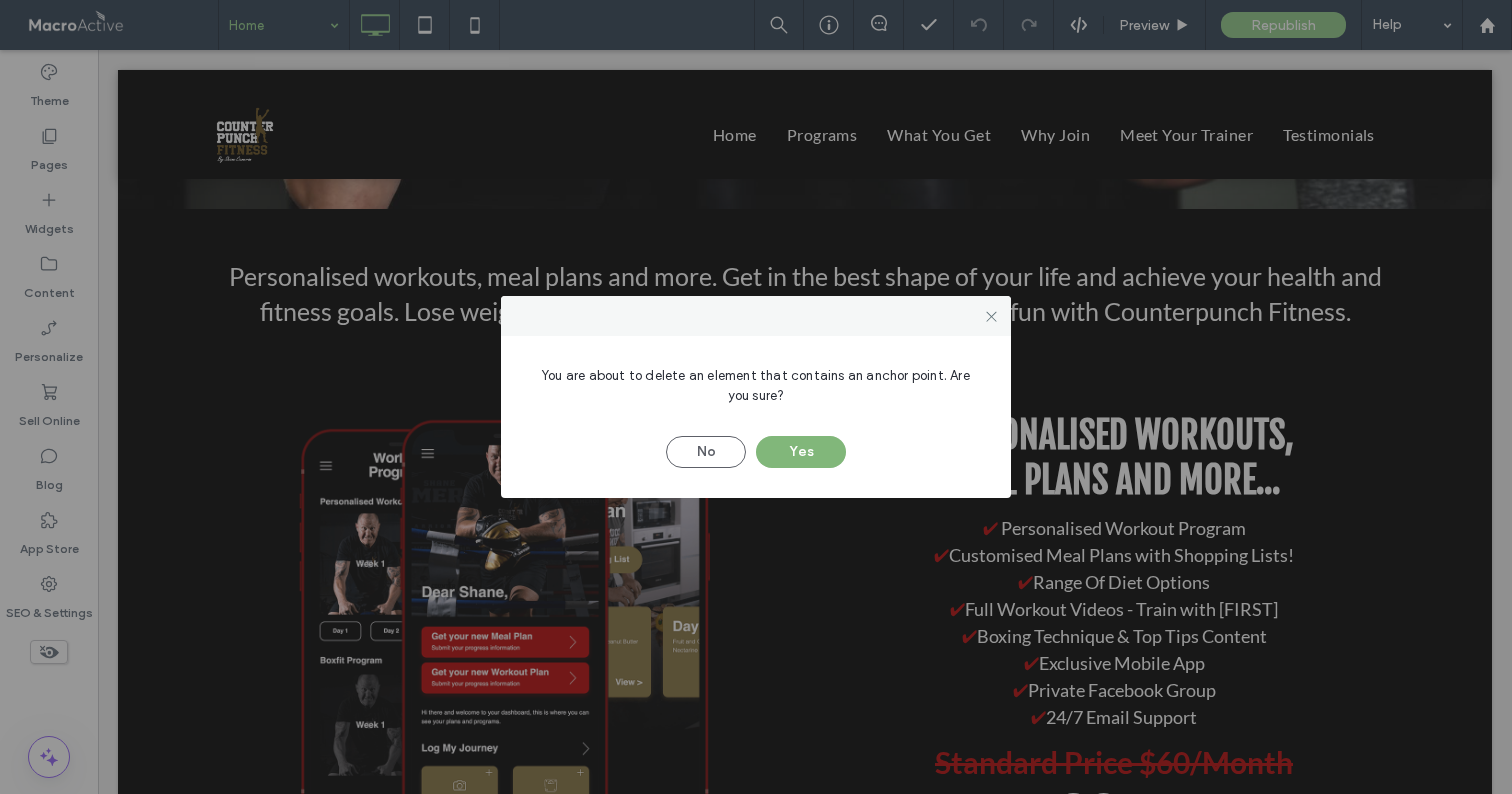 click on "Yes" at bounding box center (801, 452) 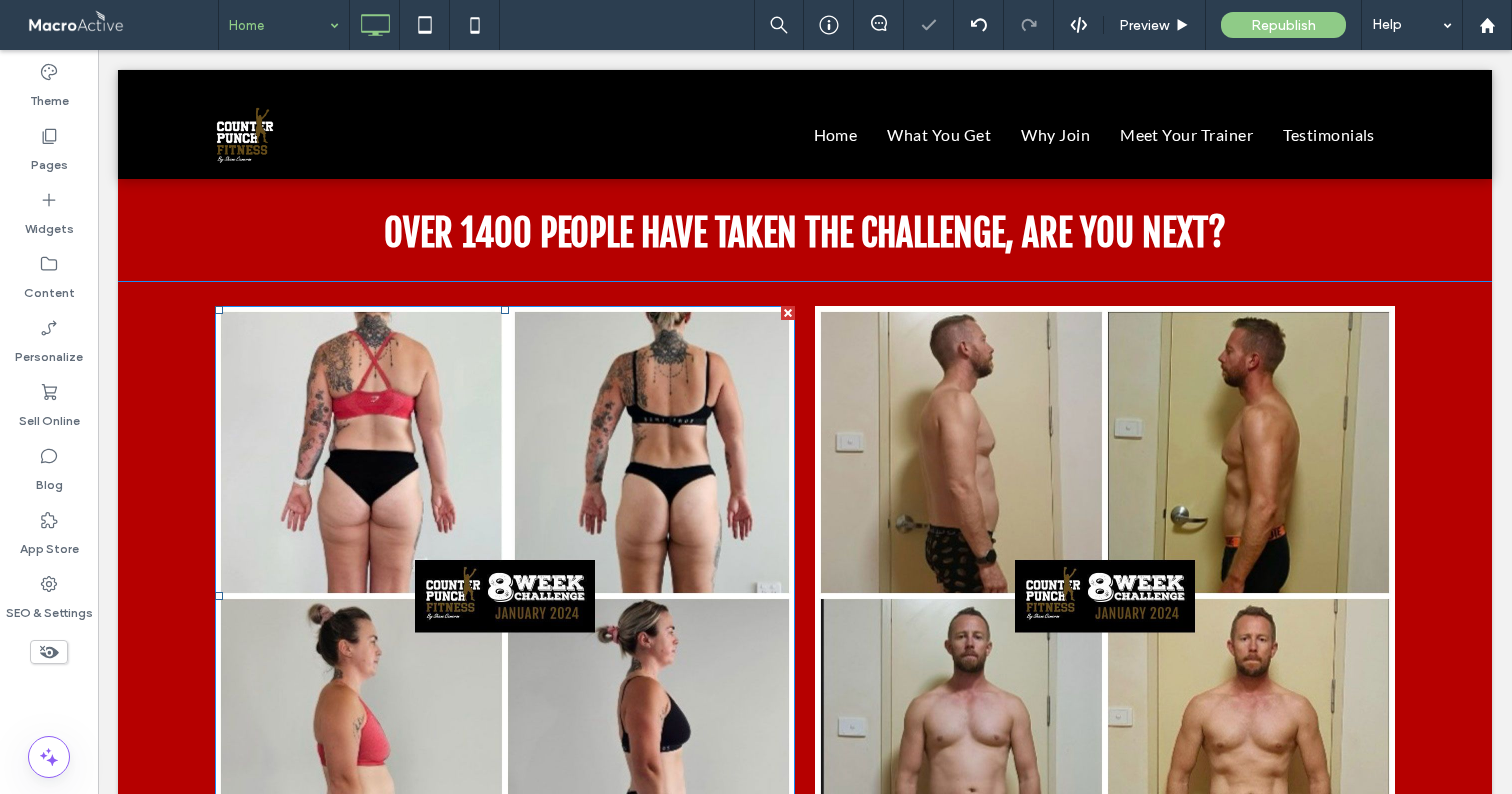 scroll, scrollTop: 1535, scrollLeft: 0, axis: vertical 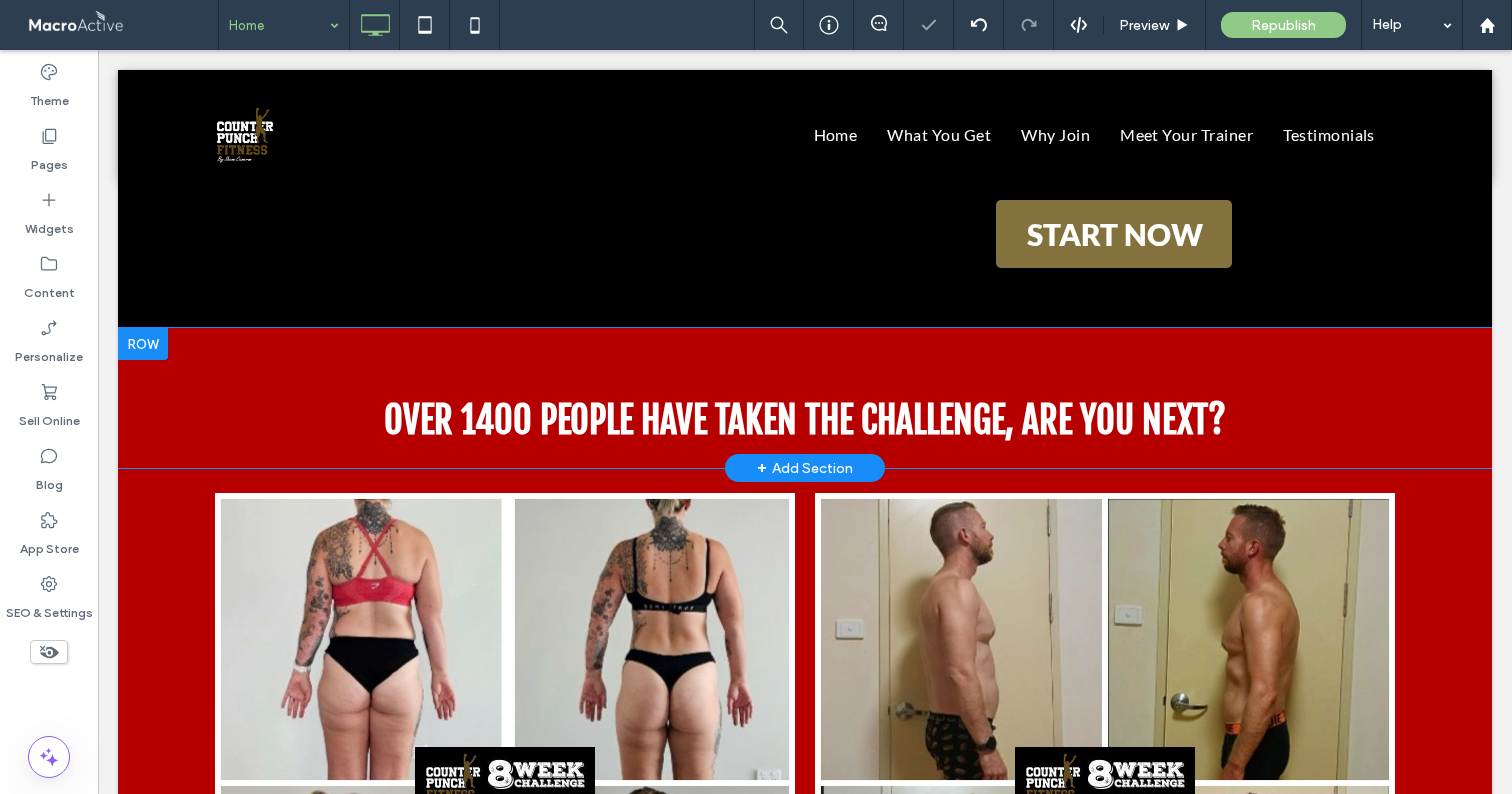 click at bounding box center (143, 344) 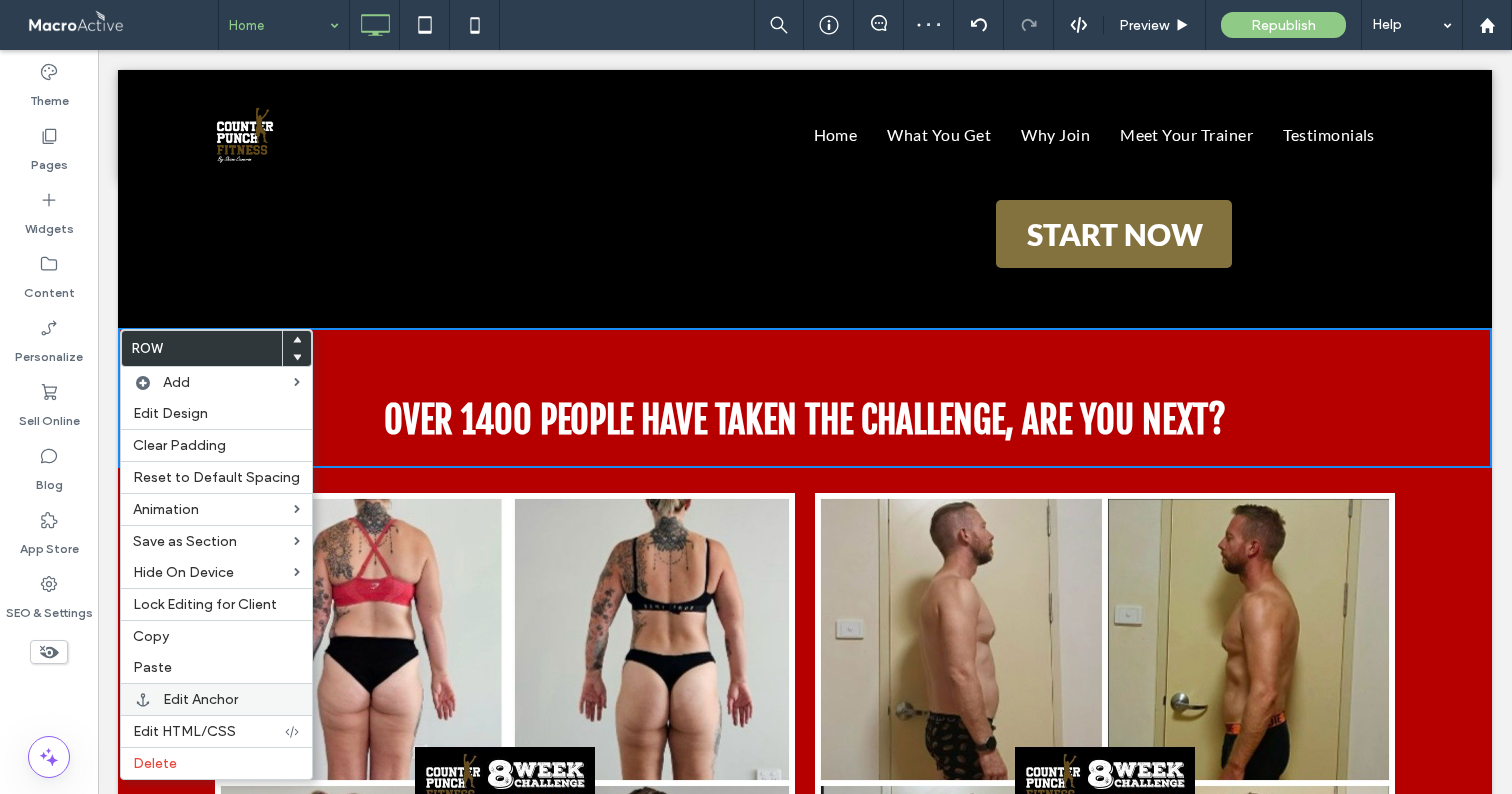click on "Edit Anchor" at bounding box center (200, 699) 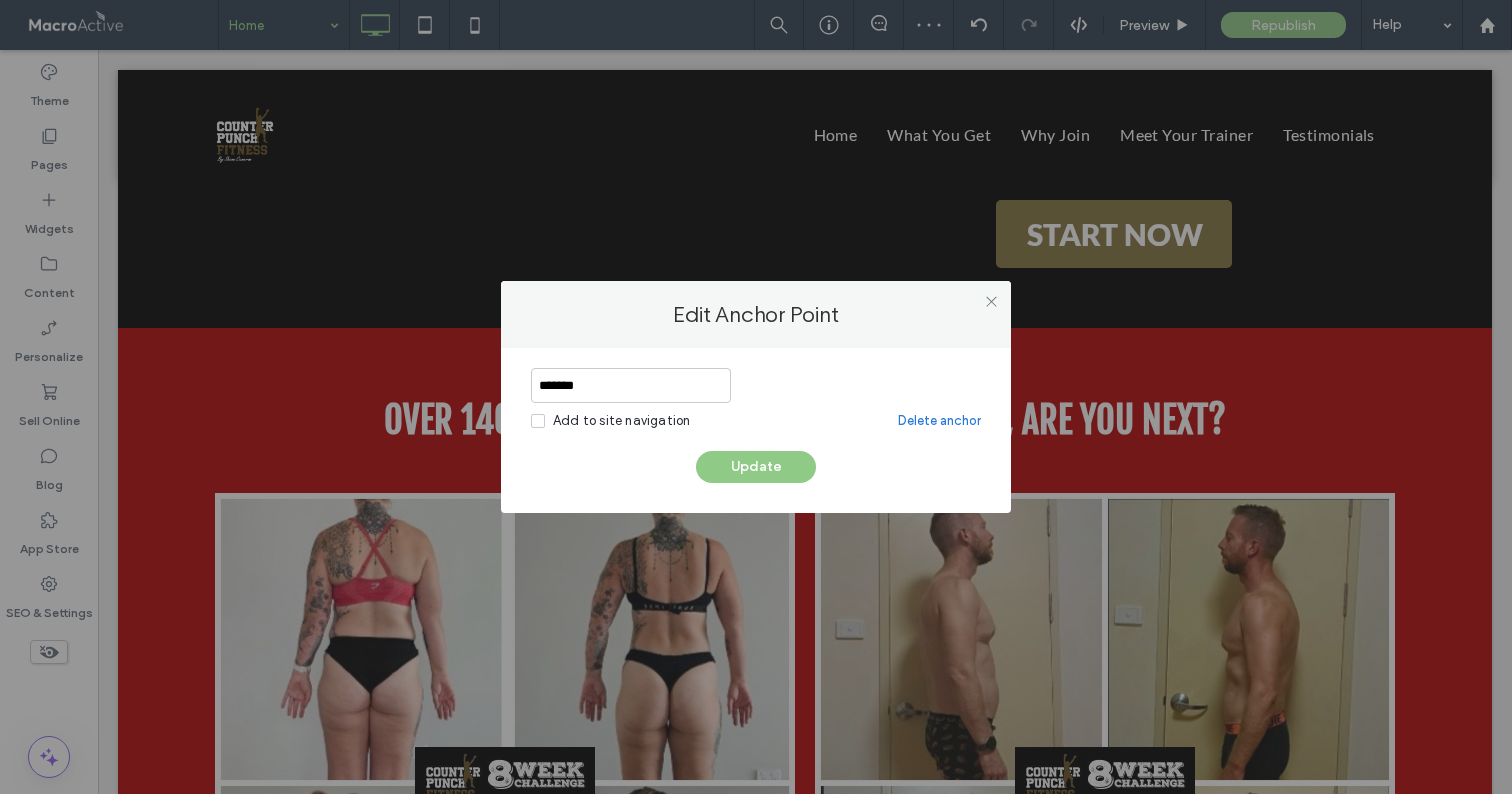 click on "Delete anchor" at bounding box center [939, 421] 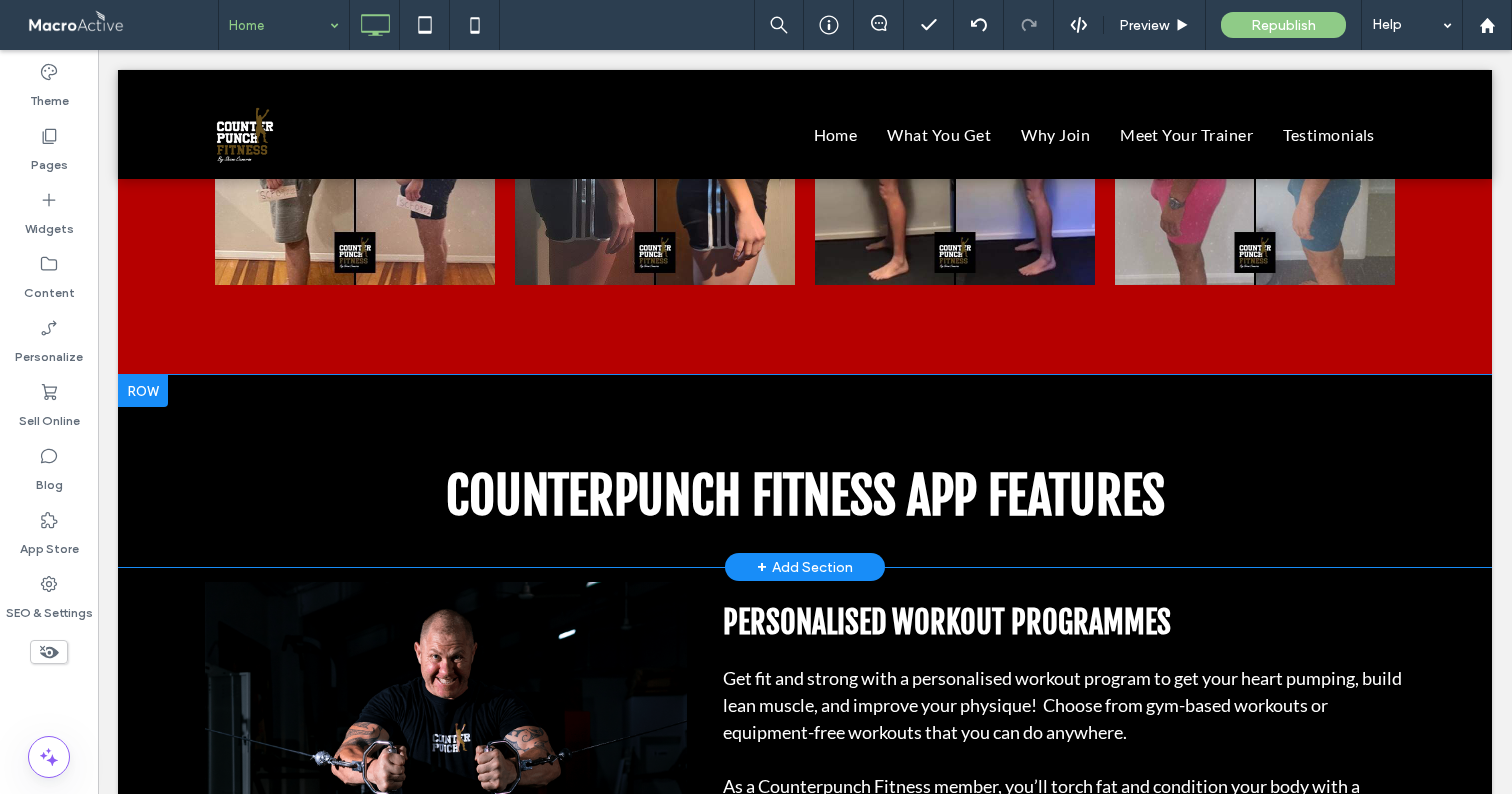 scroll, scrollTop: 3680, scrollLeft: 0, axis: vertical 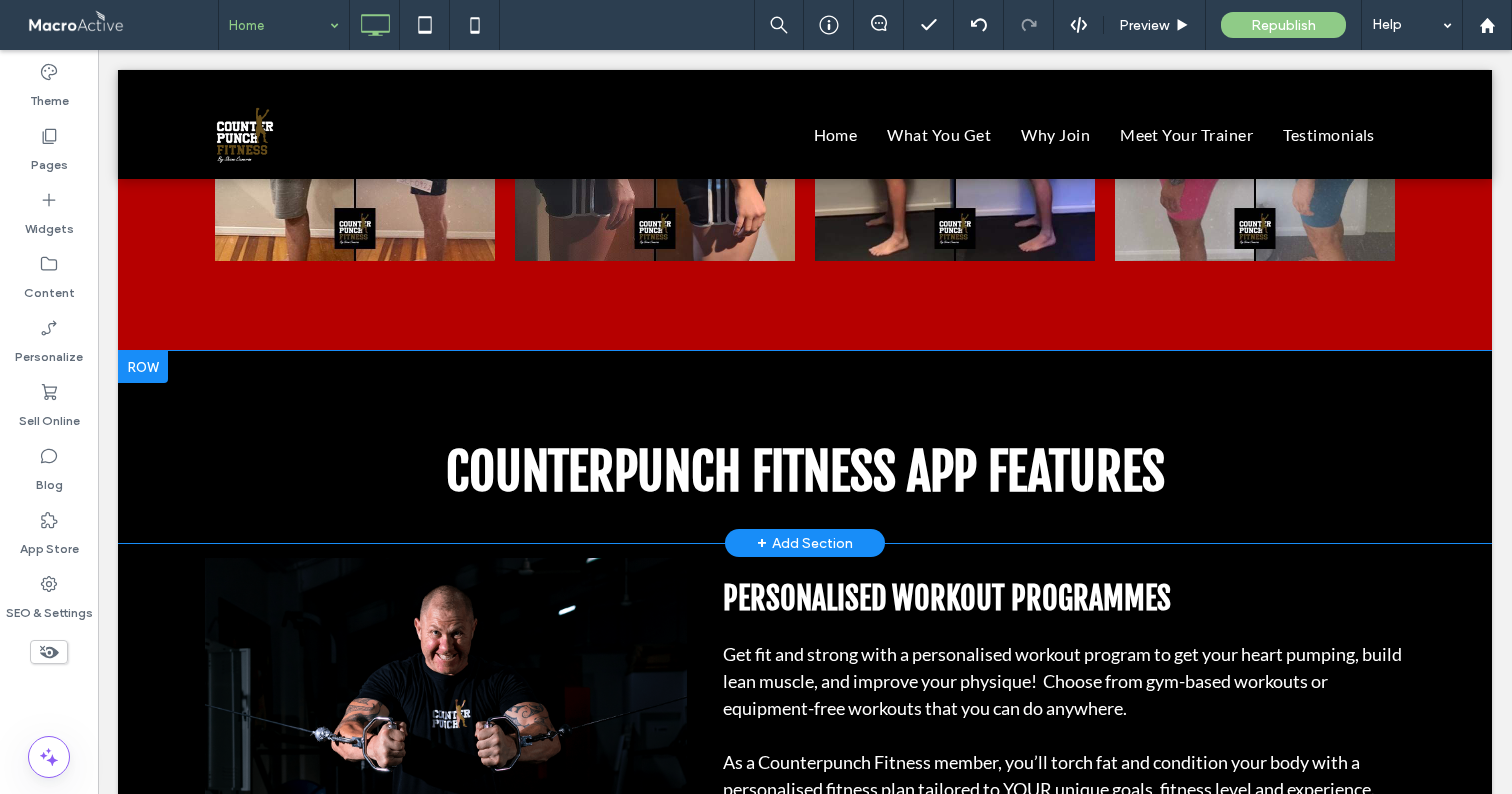 click at bounding box center [143, 367] 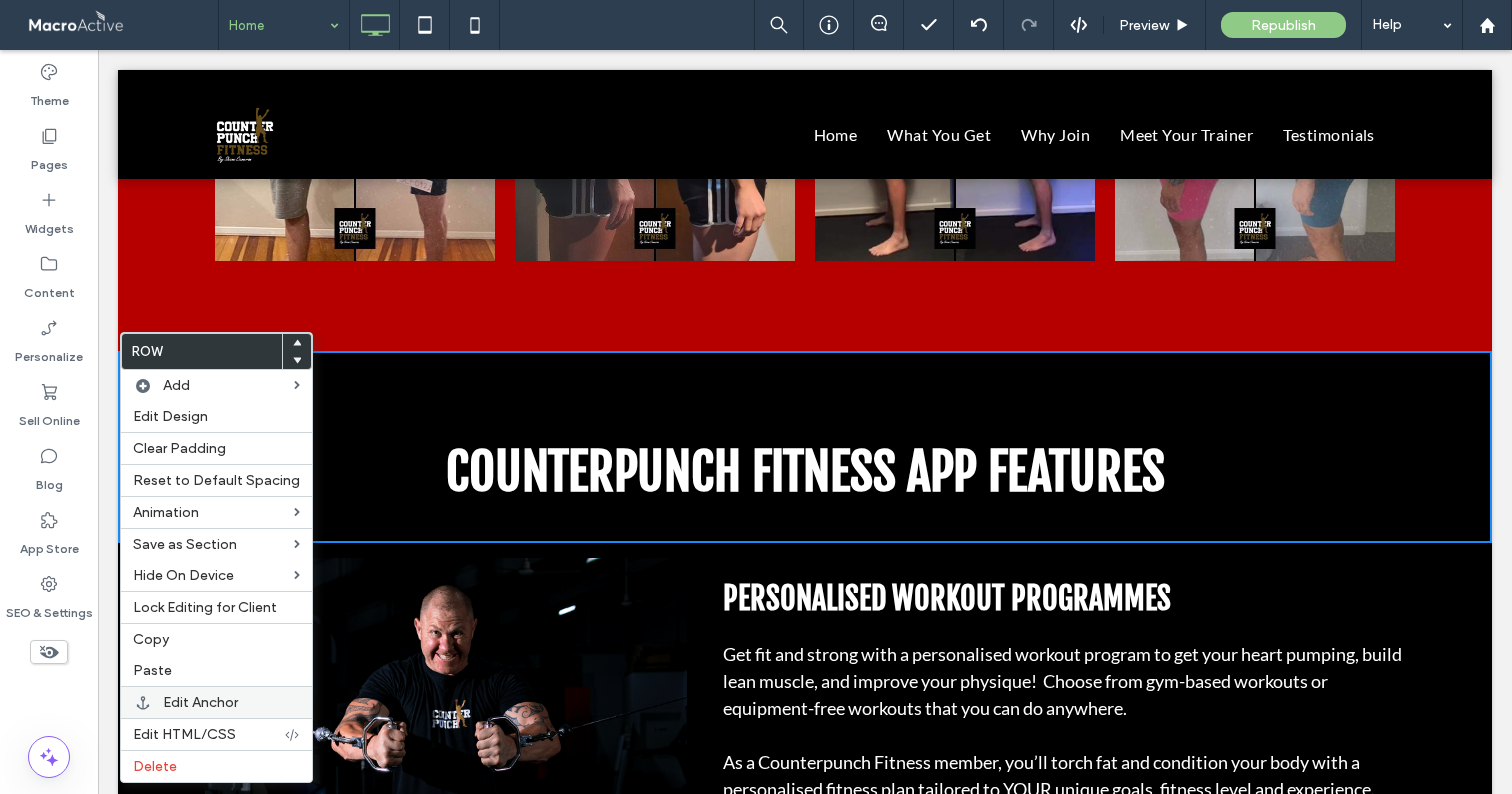 click on "Edit Anchor" at bounding box center [216, 702] 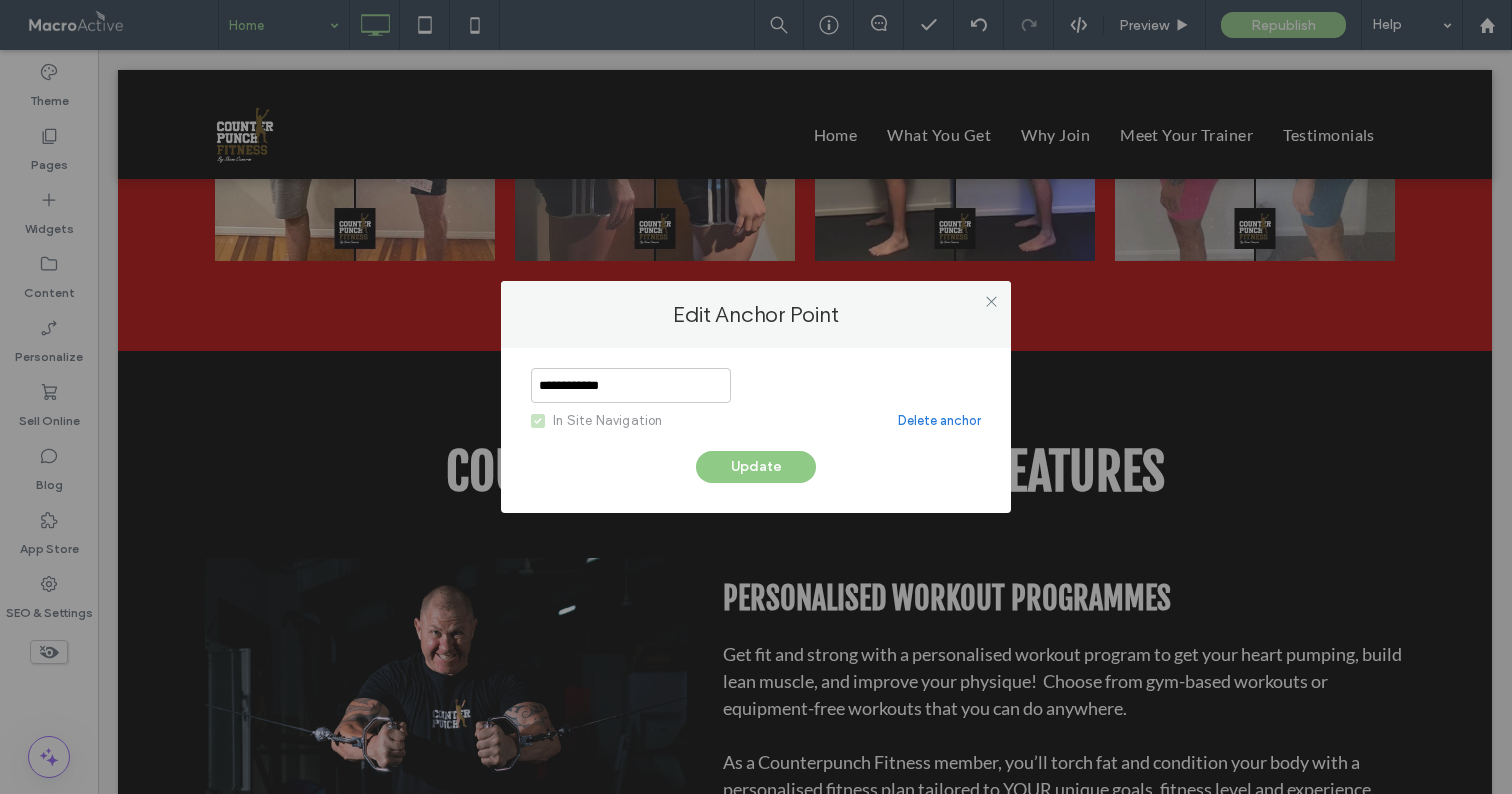 click on "**********" at bounding box center [631, 385] 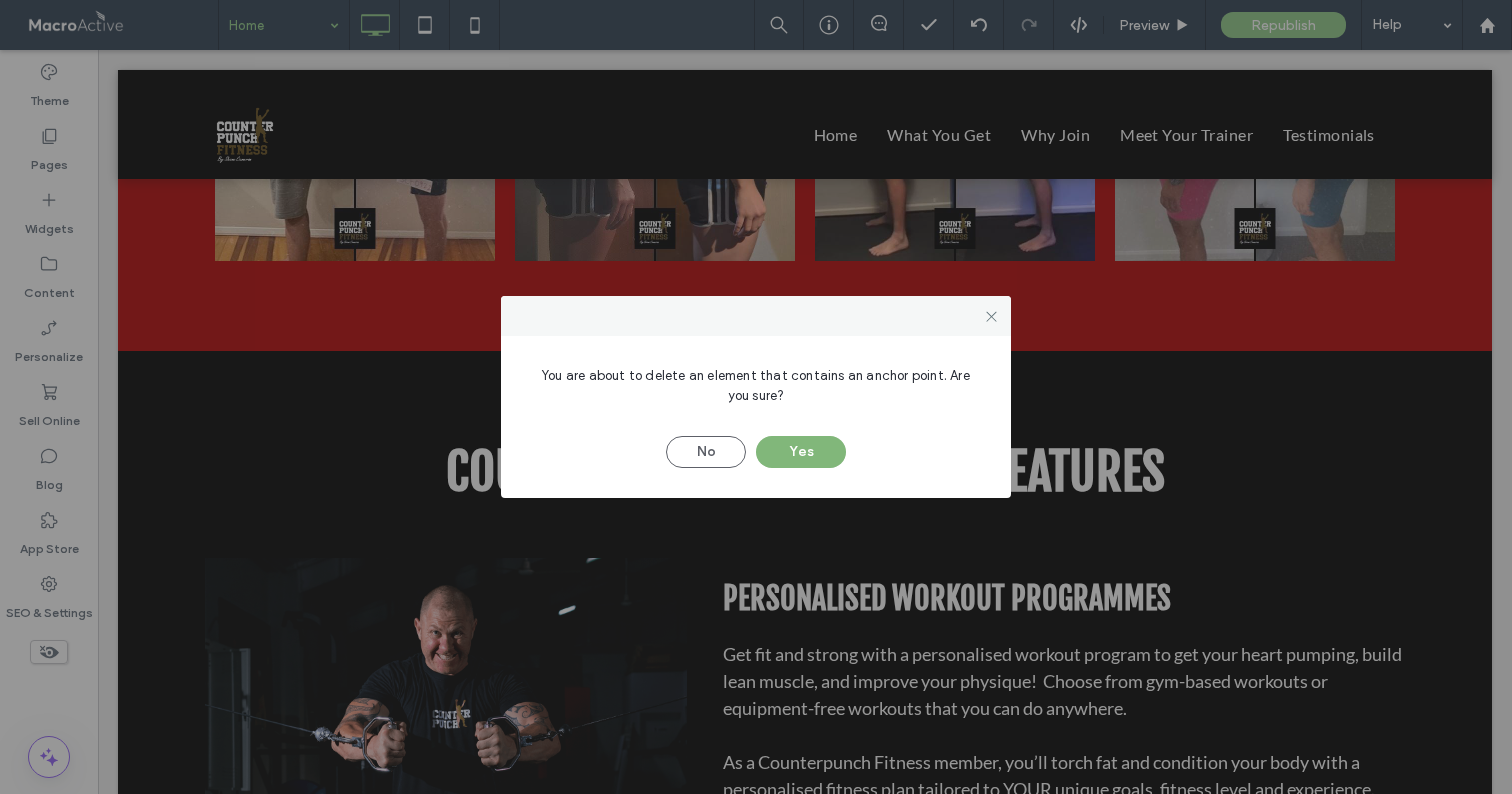 click on "Yes" at bounding box center (801, 452) 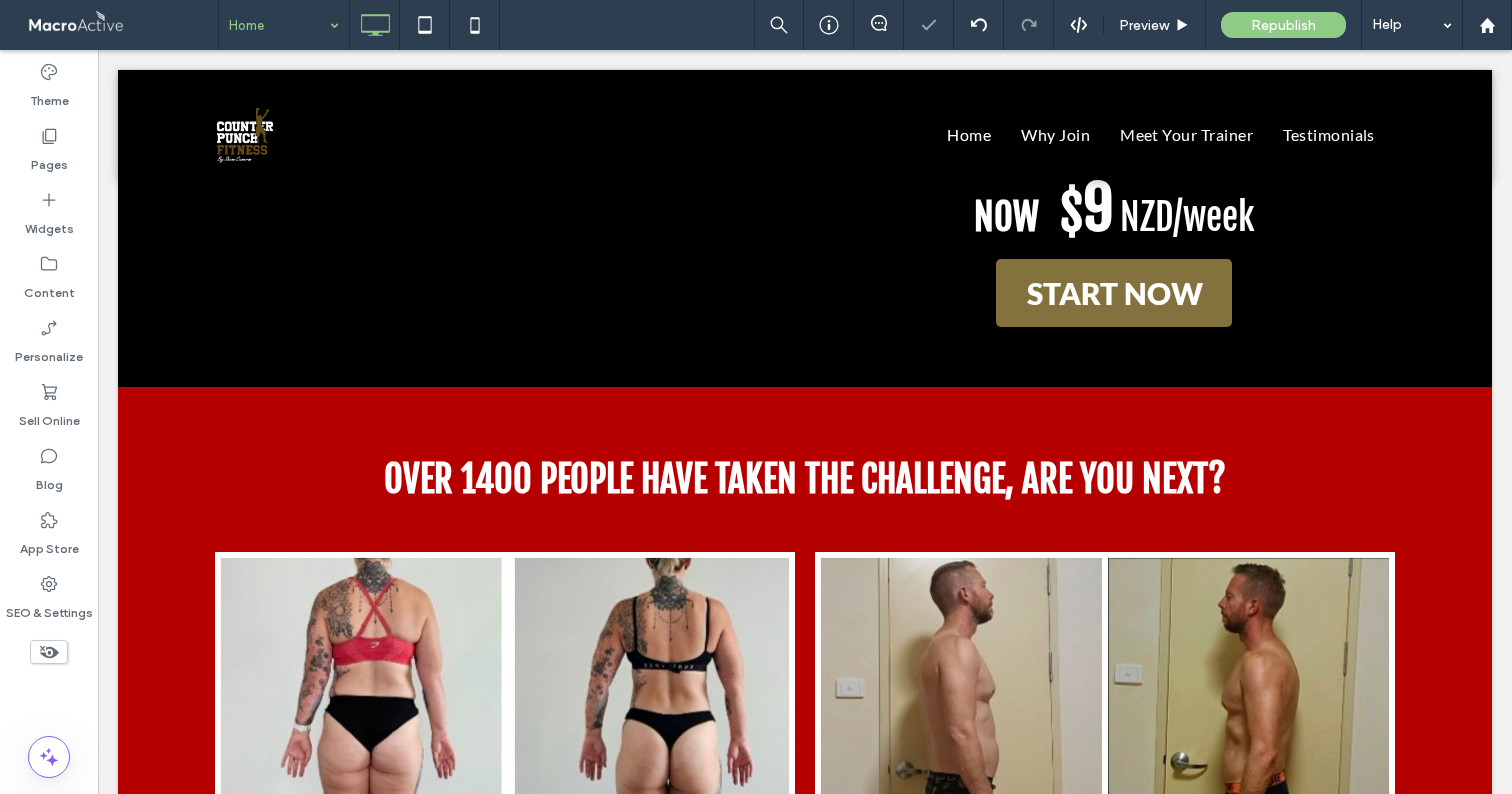 scroll, scrollTop: 1562, scrollLeft: 0, axis: vertical 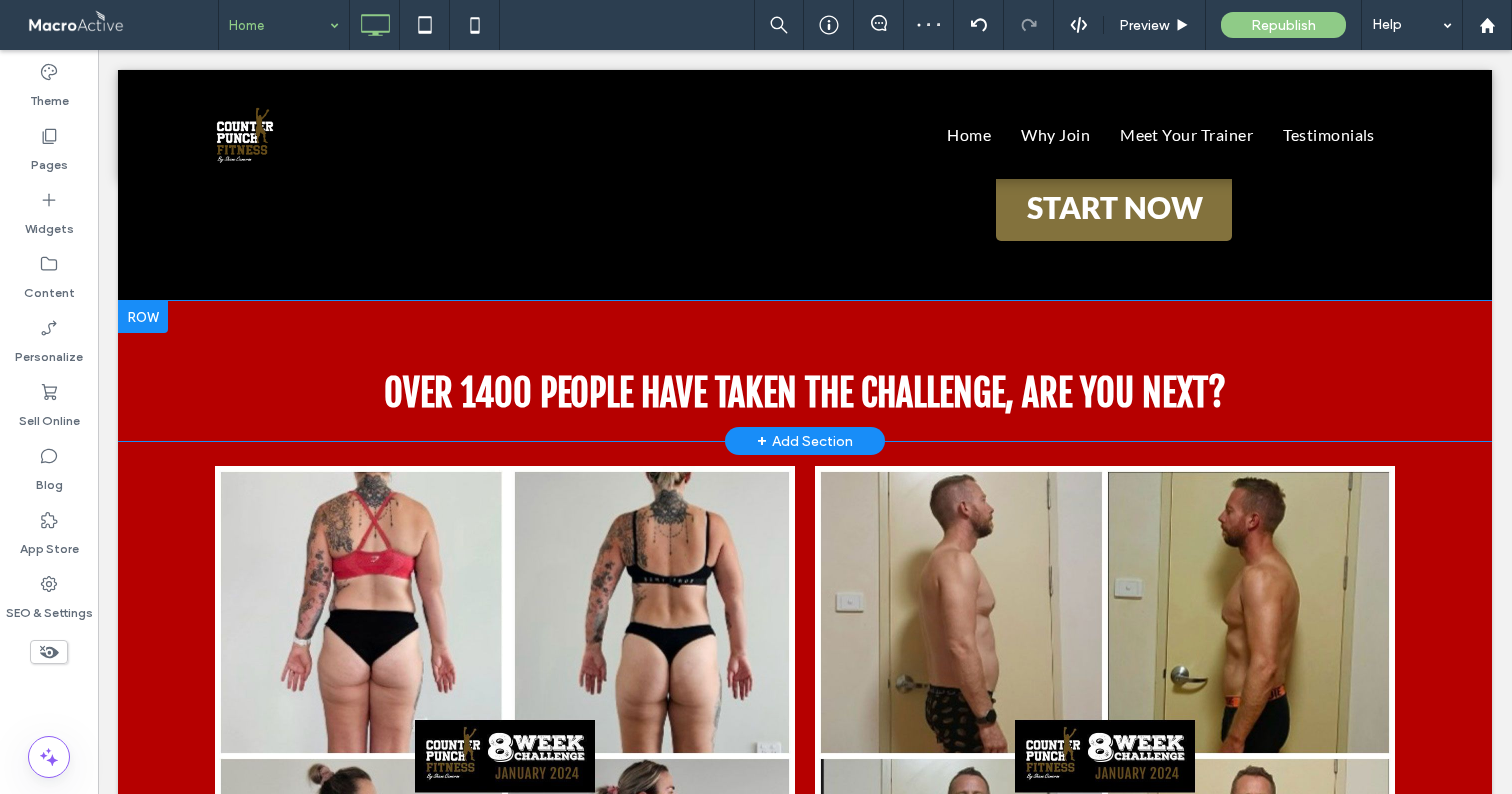 click at bounding box center [143, 317] 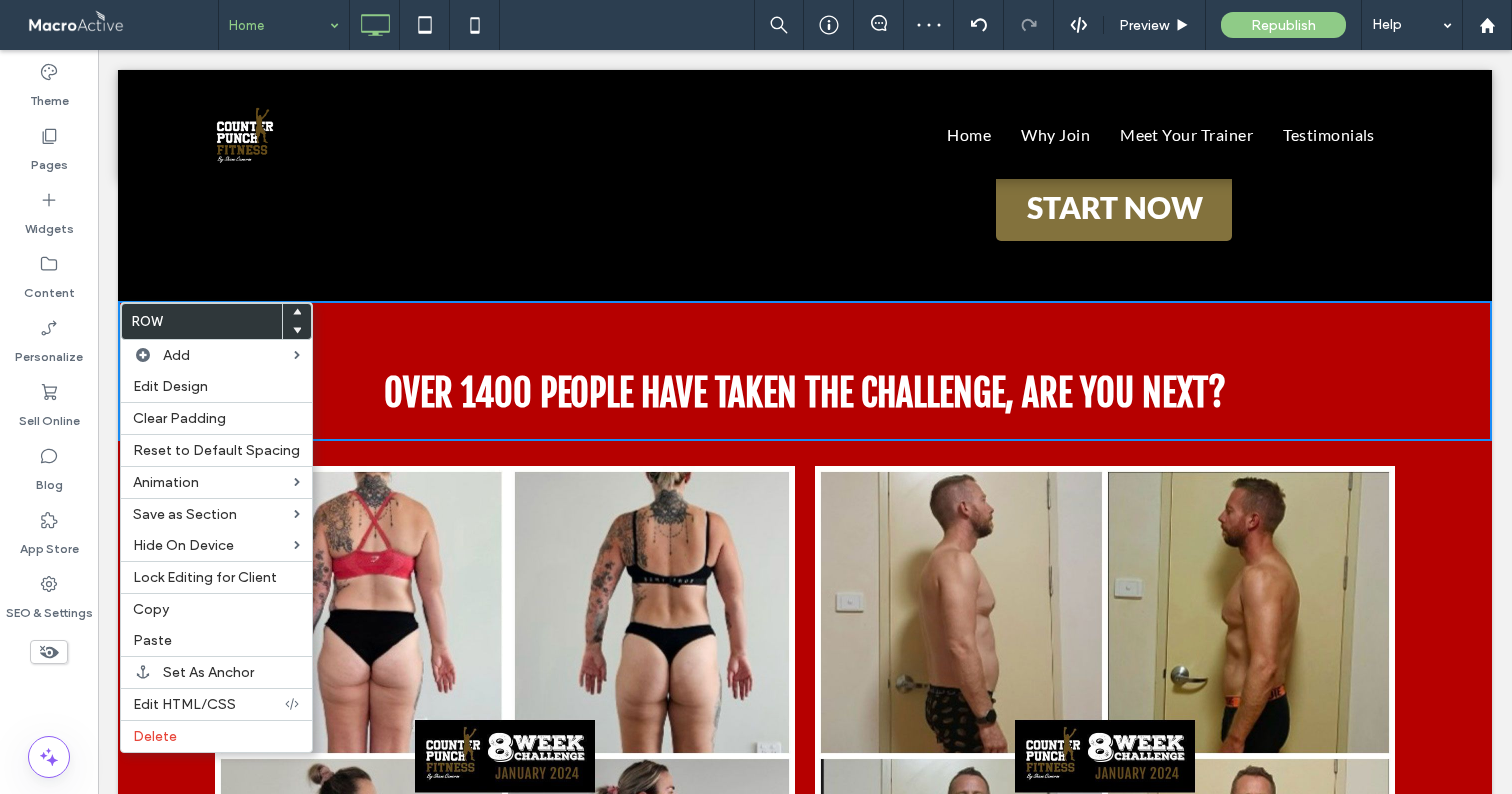 click on "OVER 1400 PEOPLE HAVE TAKEN THE CHALLENGE, ARE YOU NEXT?
Click To Paste
Row + Add Section" at bounding box center [805, 371] 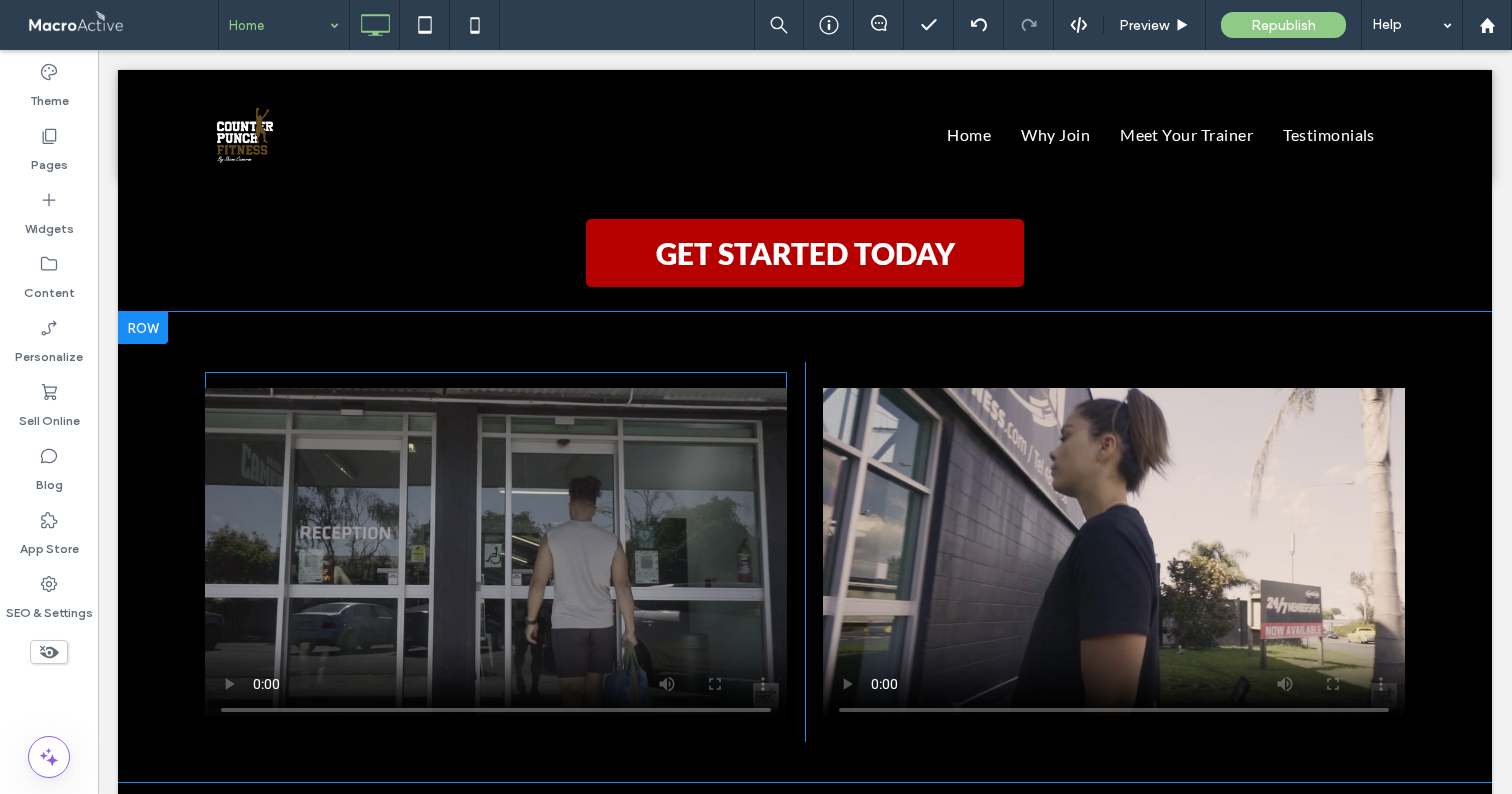 scroll, scrollTop: 5118, scrollLeft: 0, axis: vertical 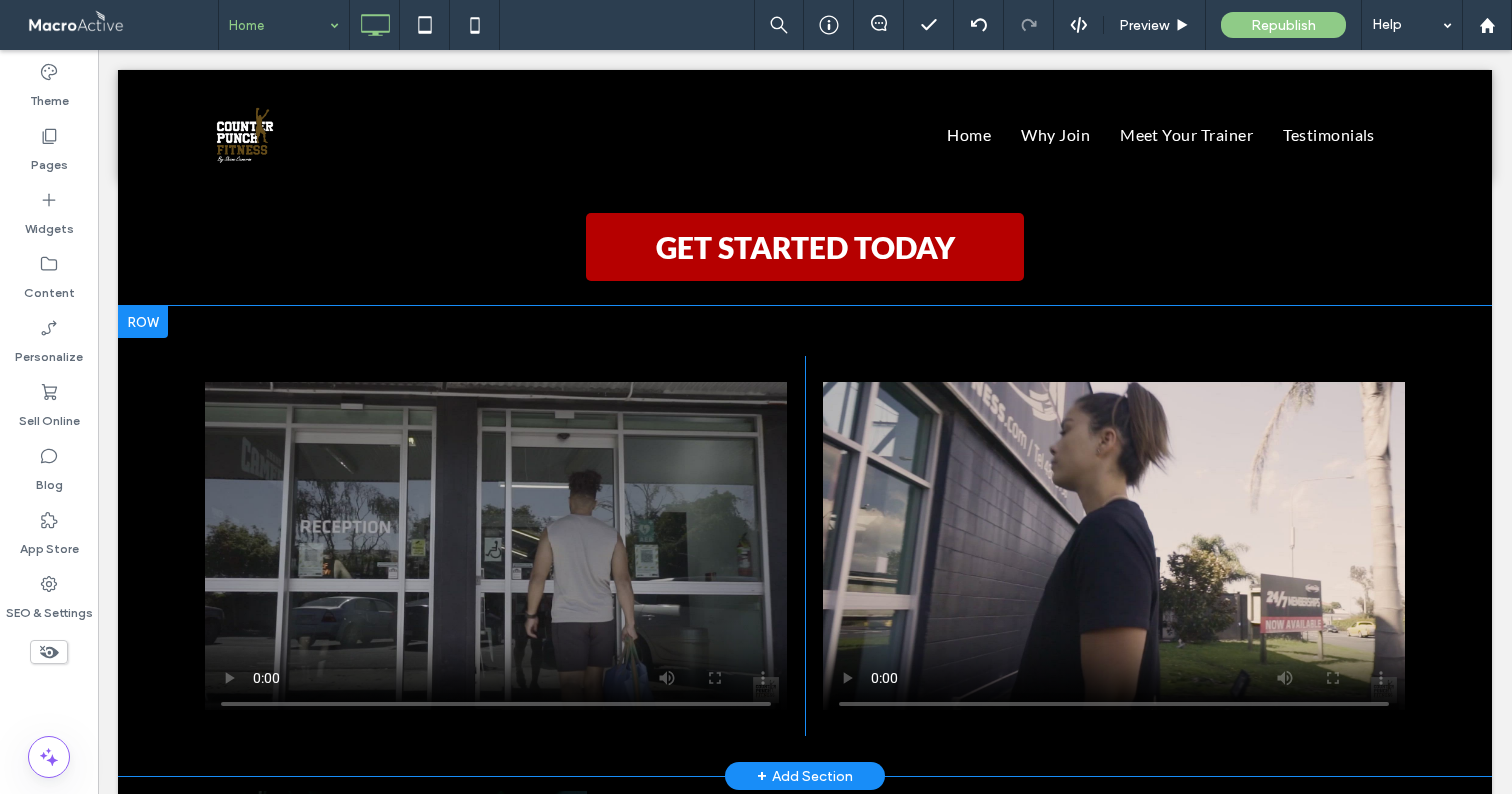 click at bounding box center (143, 322) 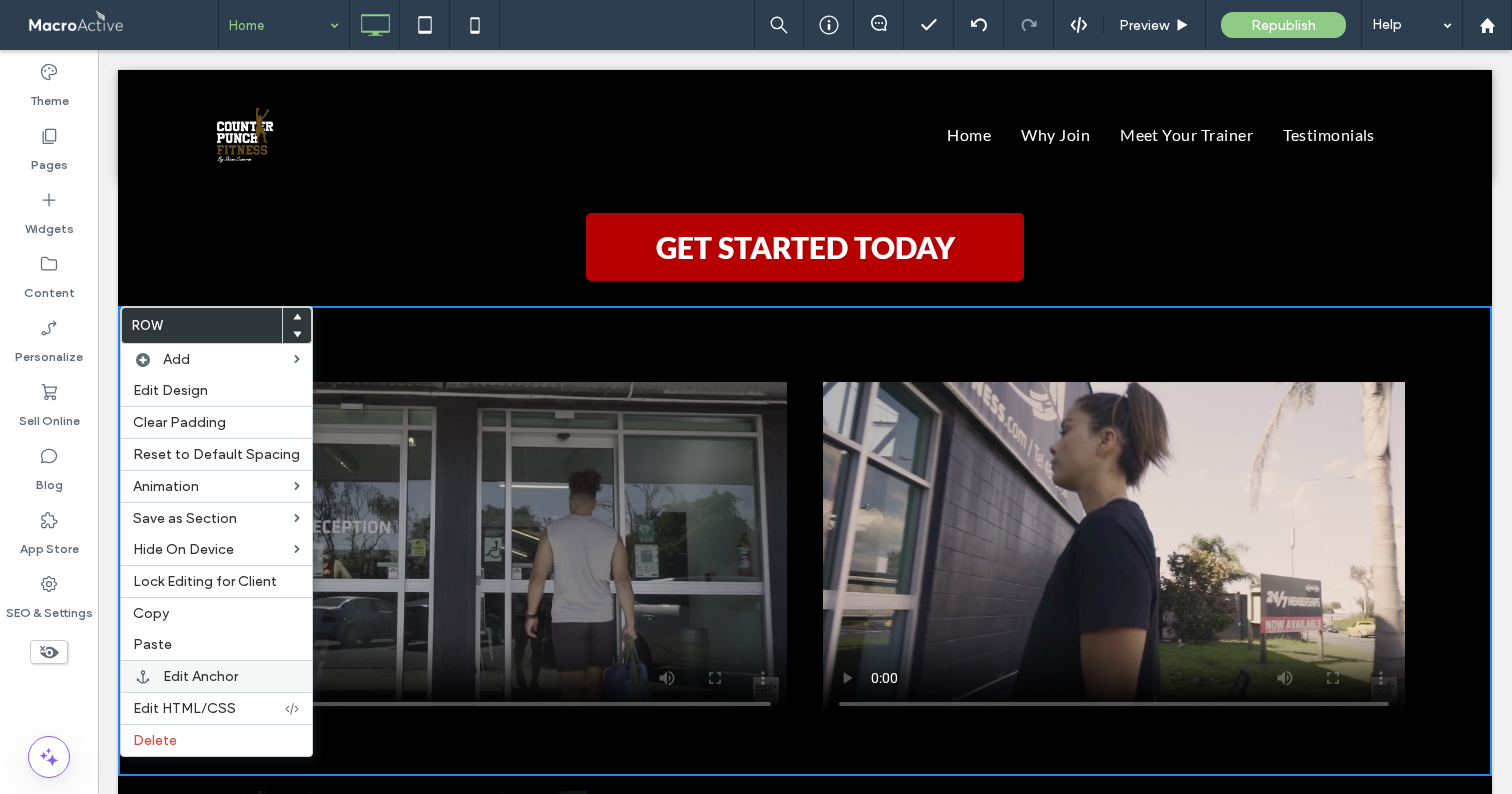 click on "Edit Anchor" at bounding box center (200, 676) 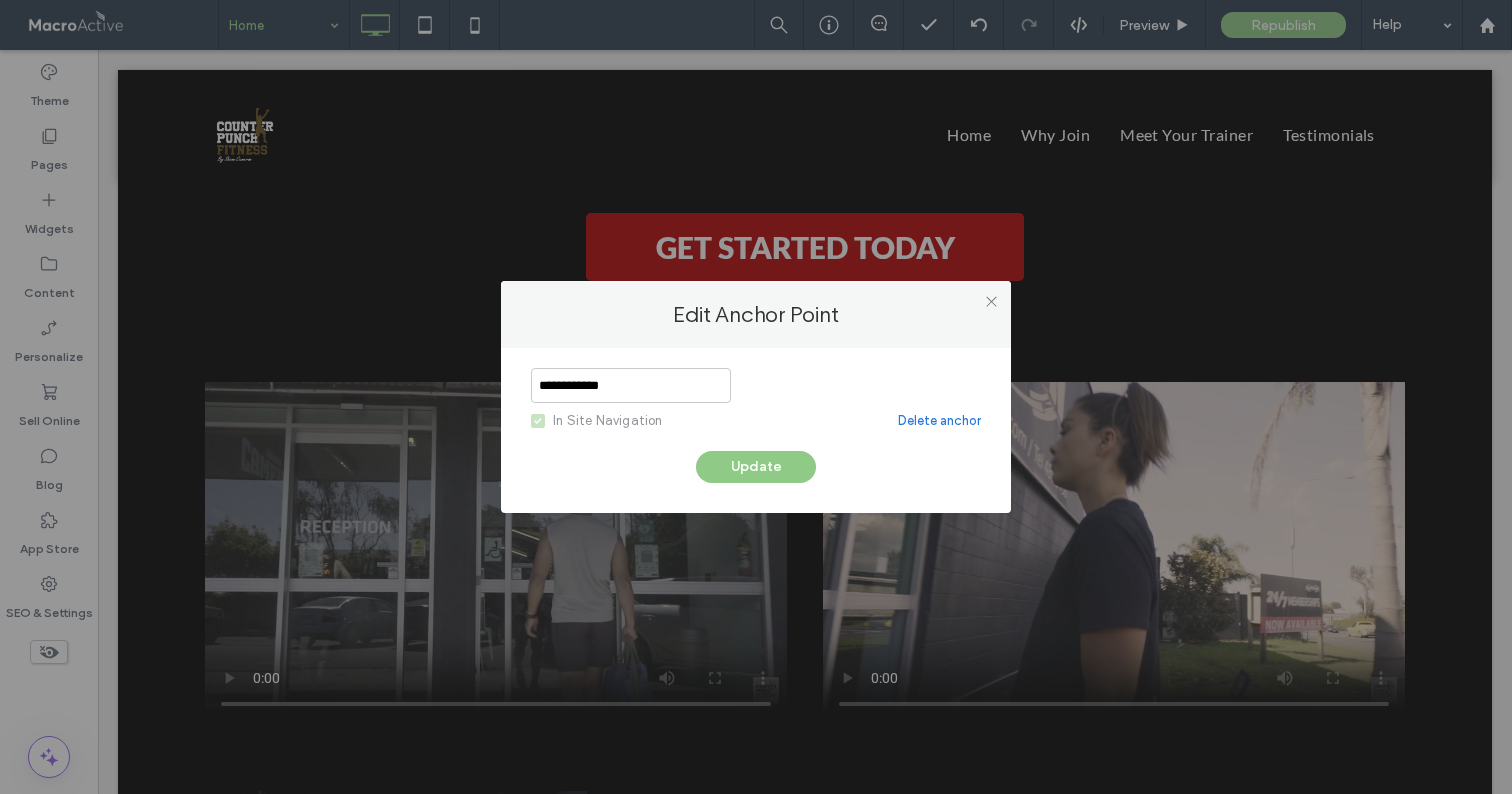 click on "Delete anchor" at bounding box center (939, 421) 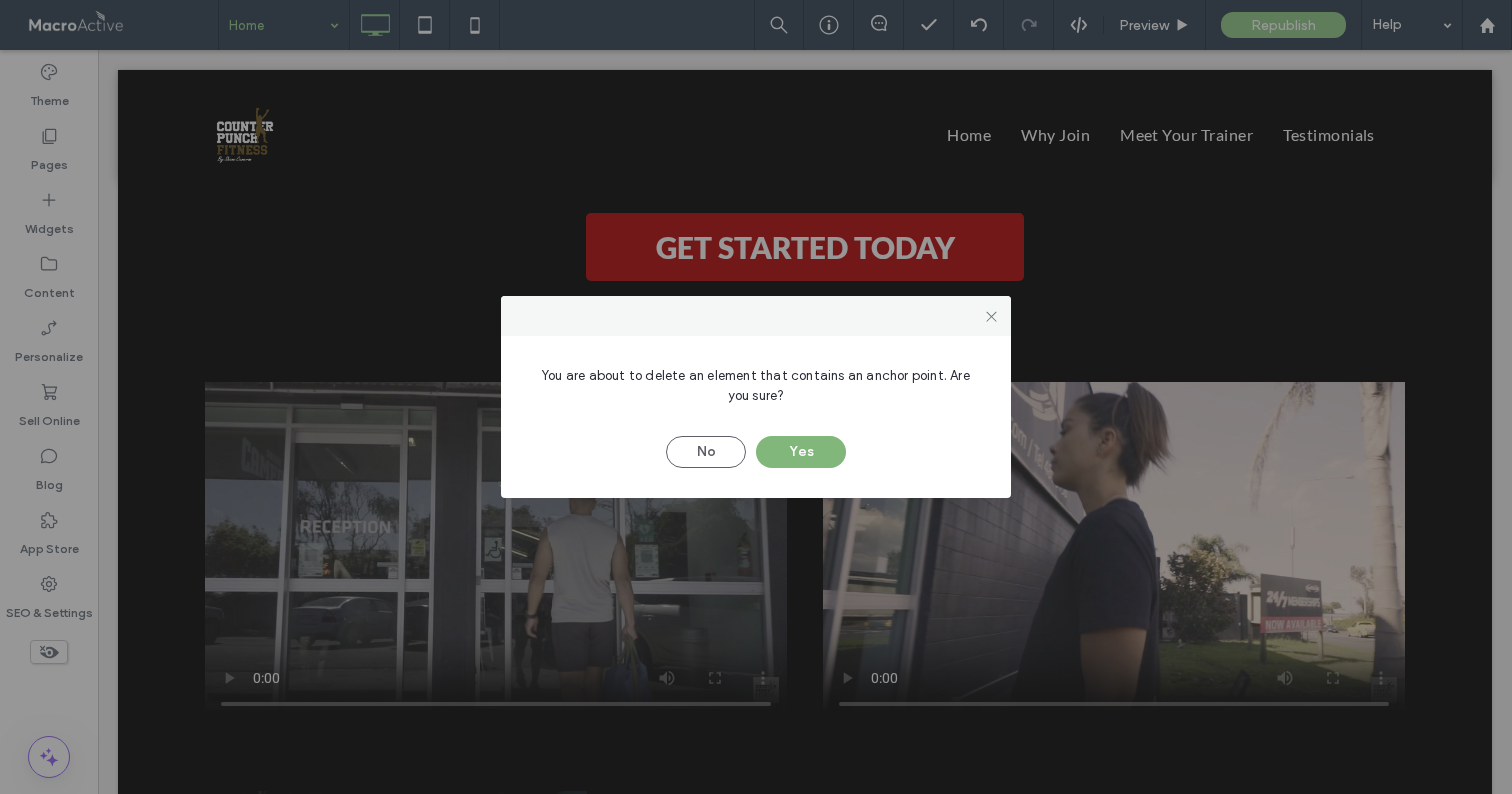click on "Yes" at bounding box center (801, 452) 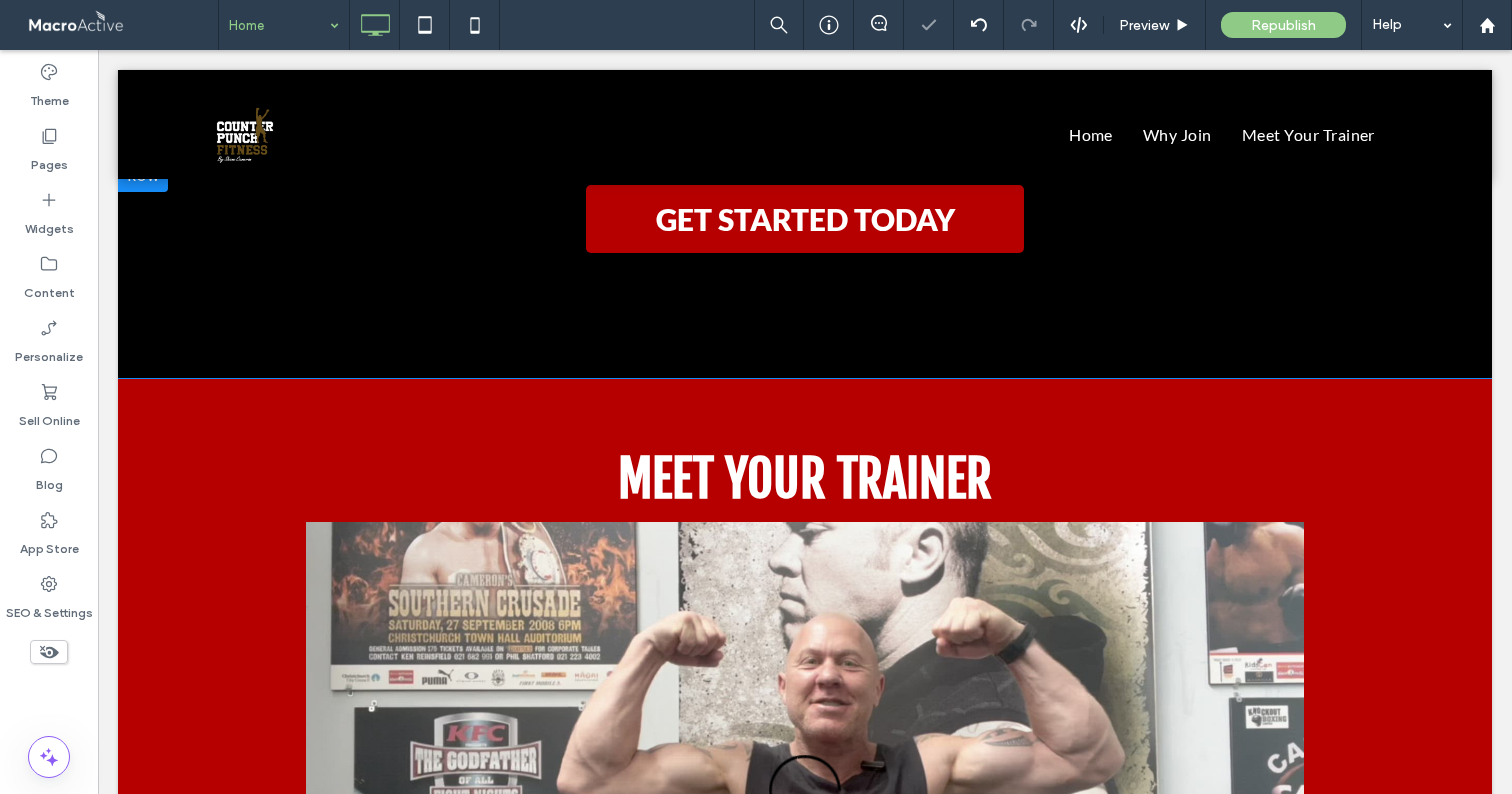 scroll, scrollTop: 7719, scrollLeft: 0, axis: vertical 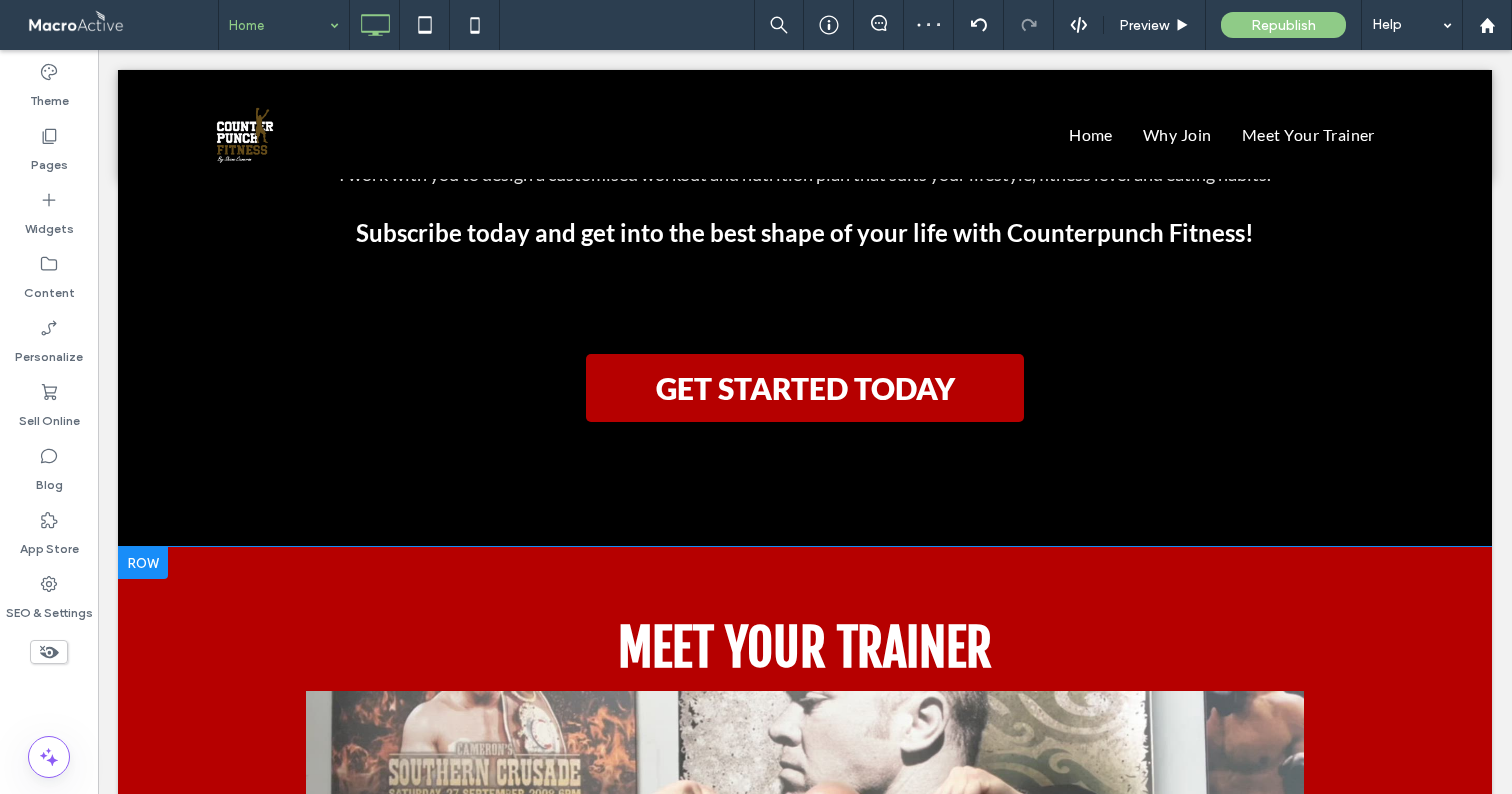 click at bounding box center [143, 563] 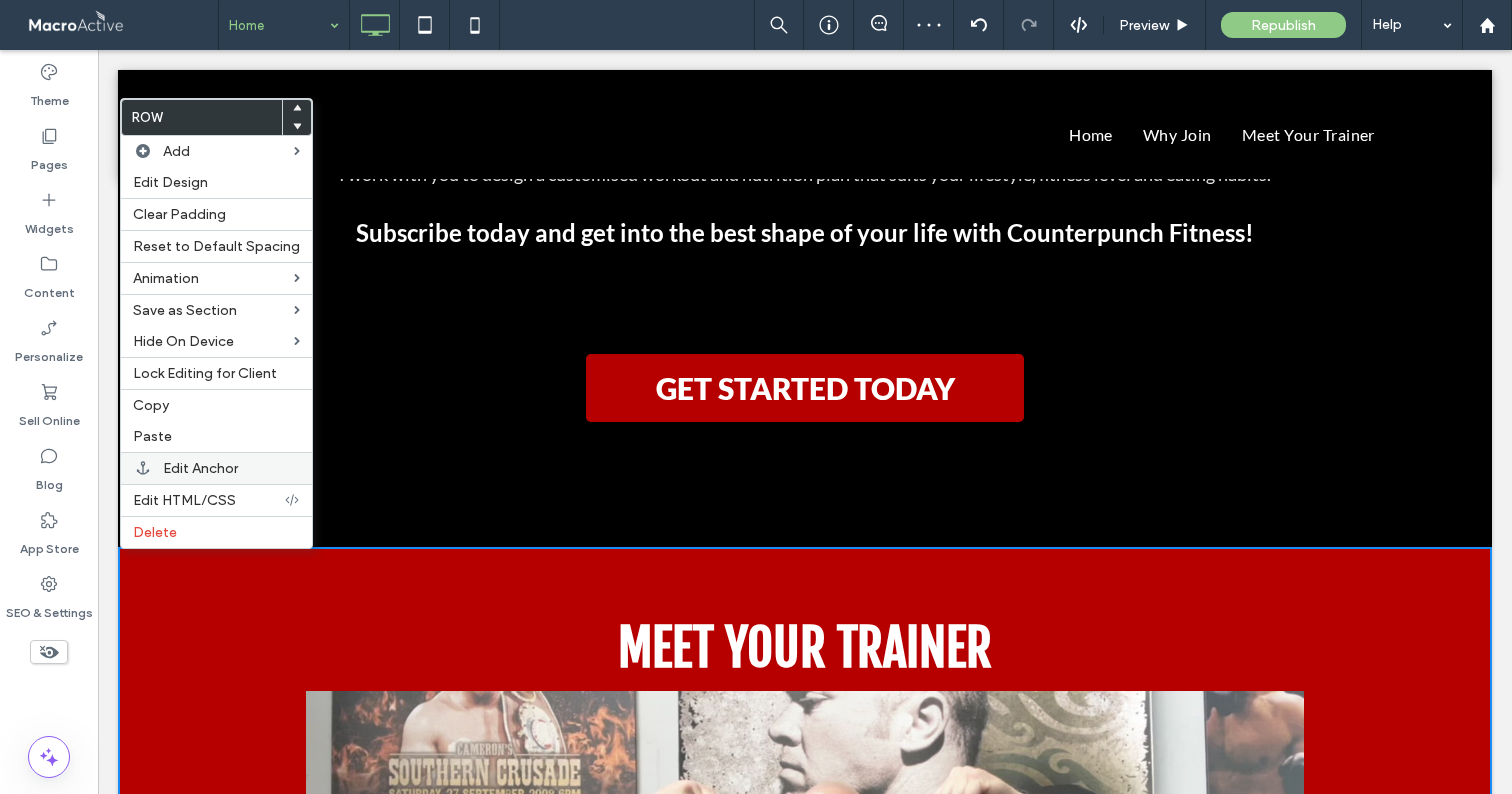 click on "Edit Anchor" at bounding box center (200, 468) 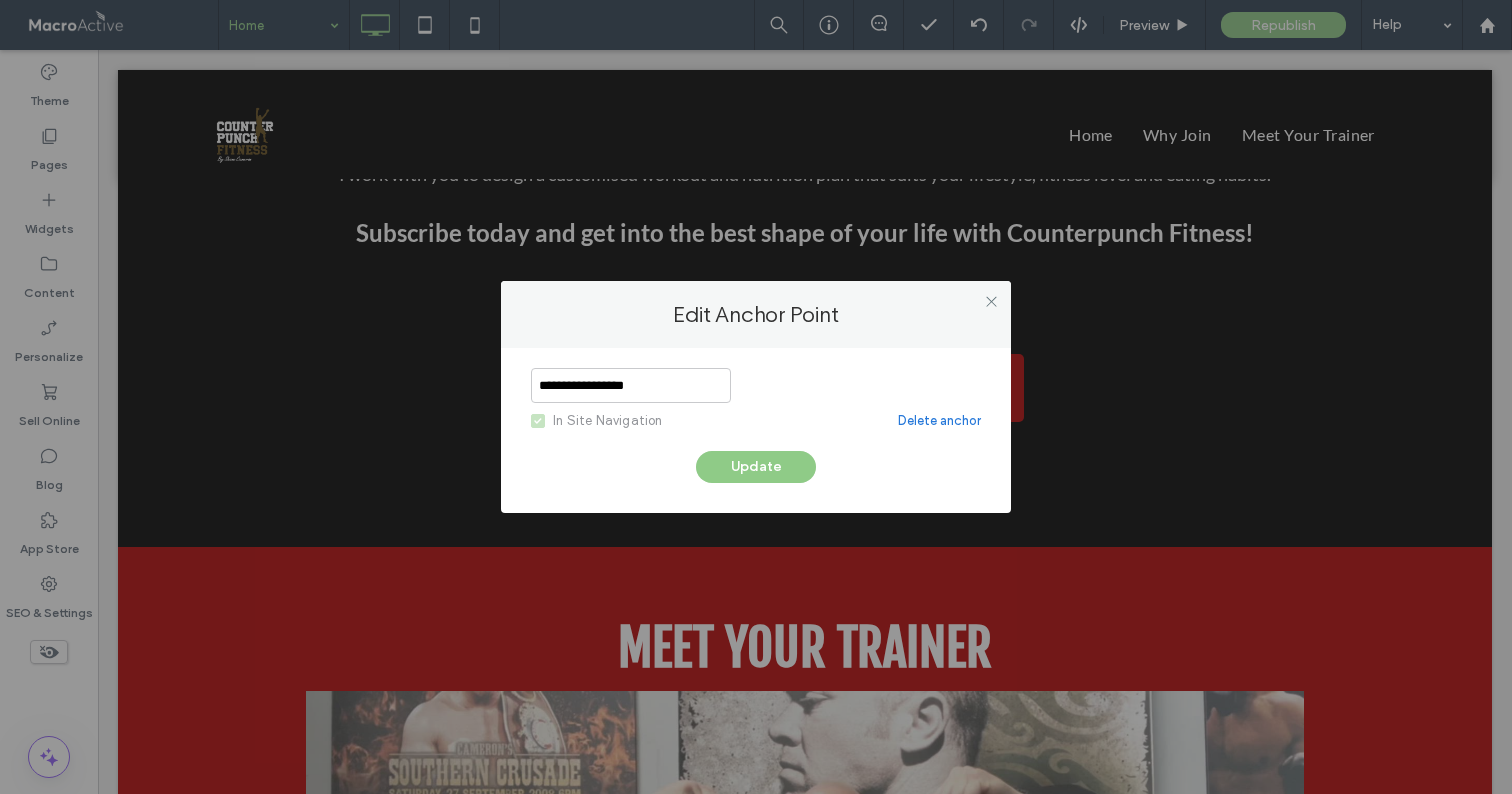 click on "Delete anchor" at bounding box center (939, 421) 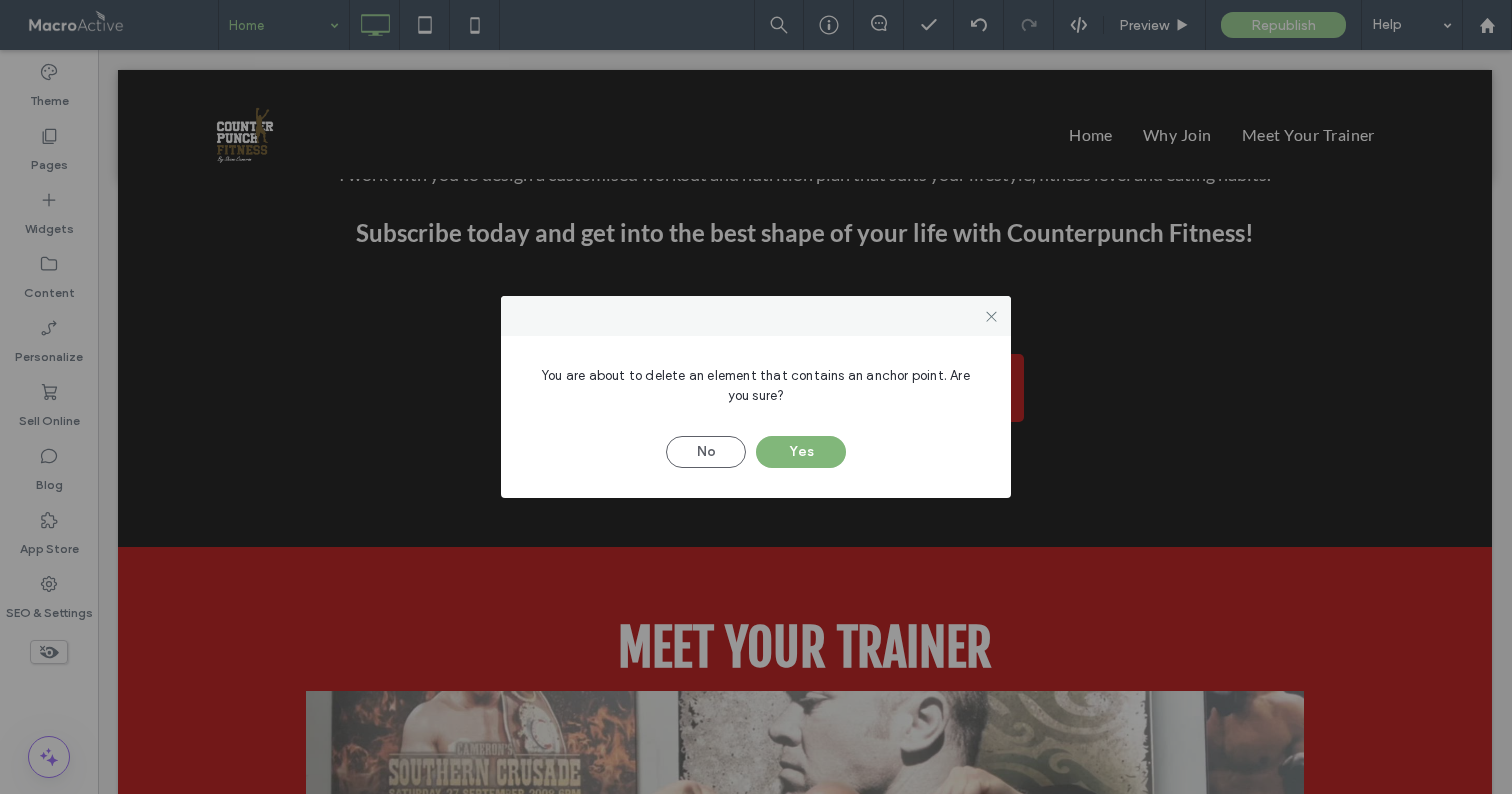 click on "Yes" at bounding box center (801, 452) 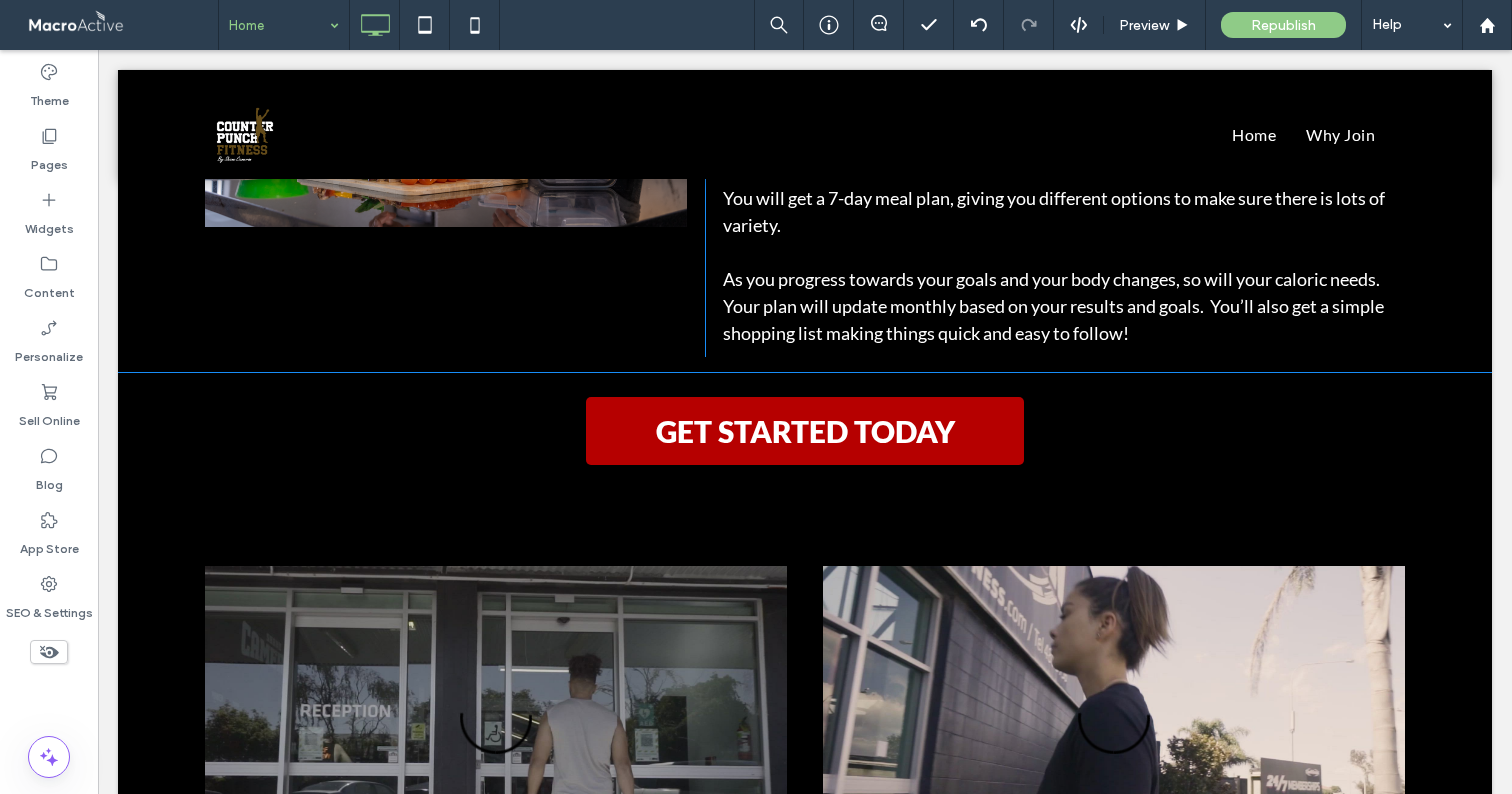 scroll, scrollTop: 4780, scrollLeft: 0, axis: vertical 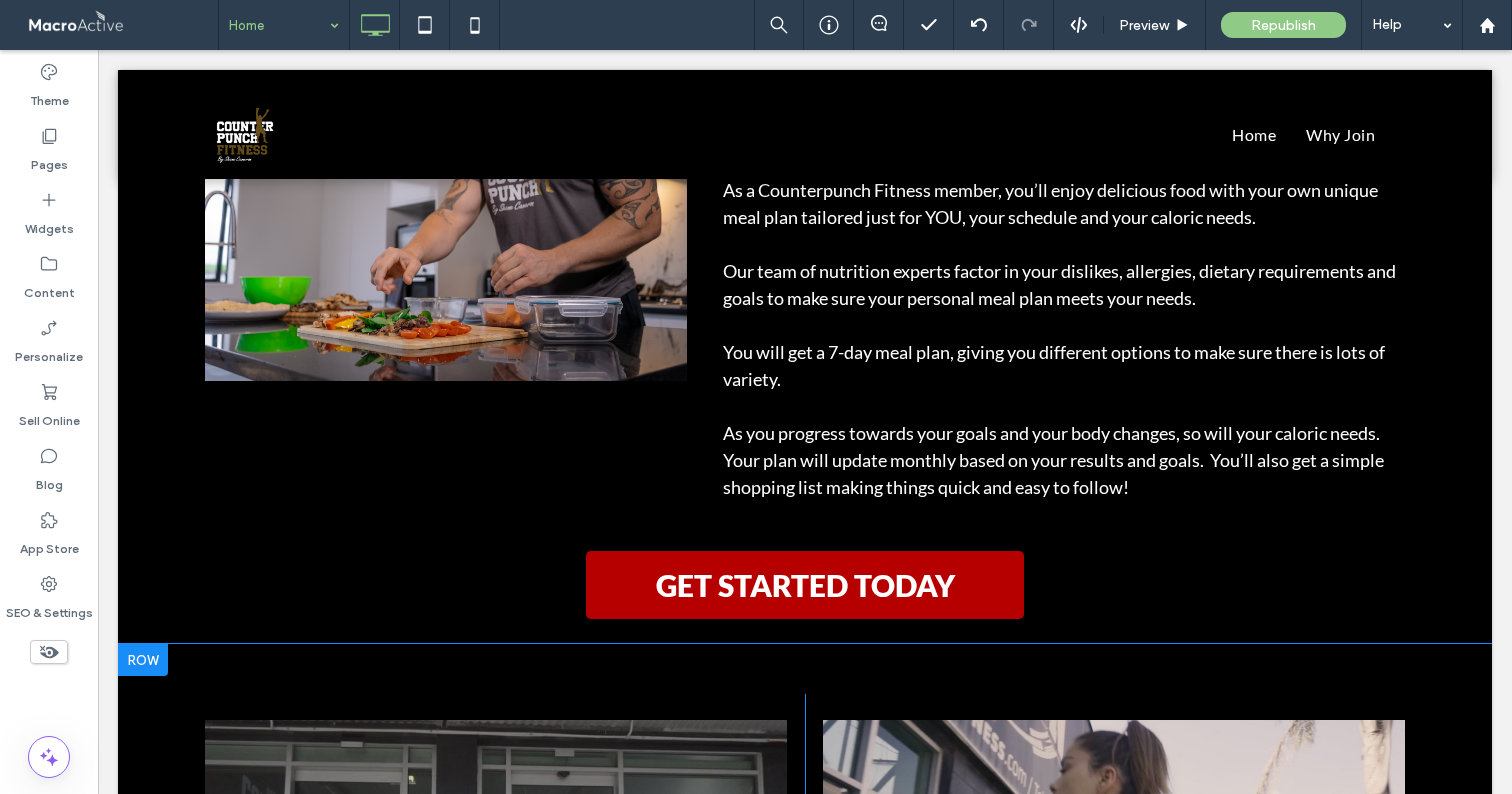 click at bounding box center [143, 660] 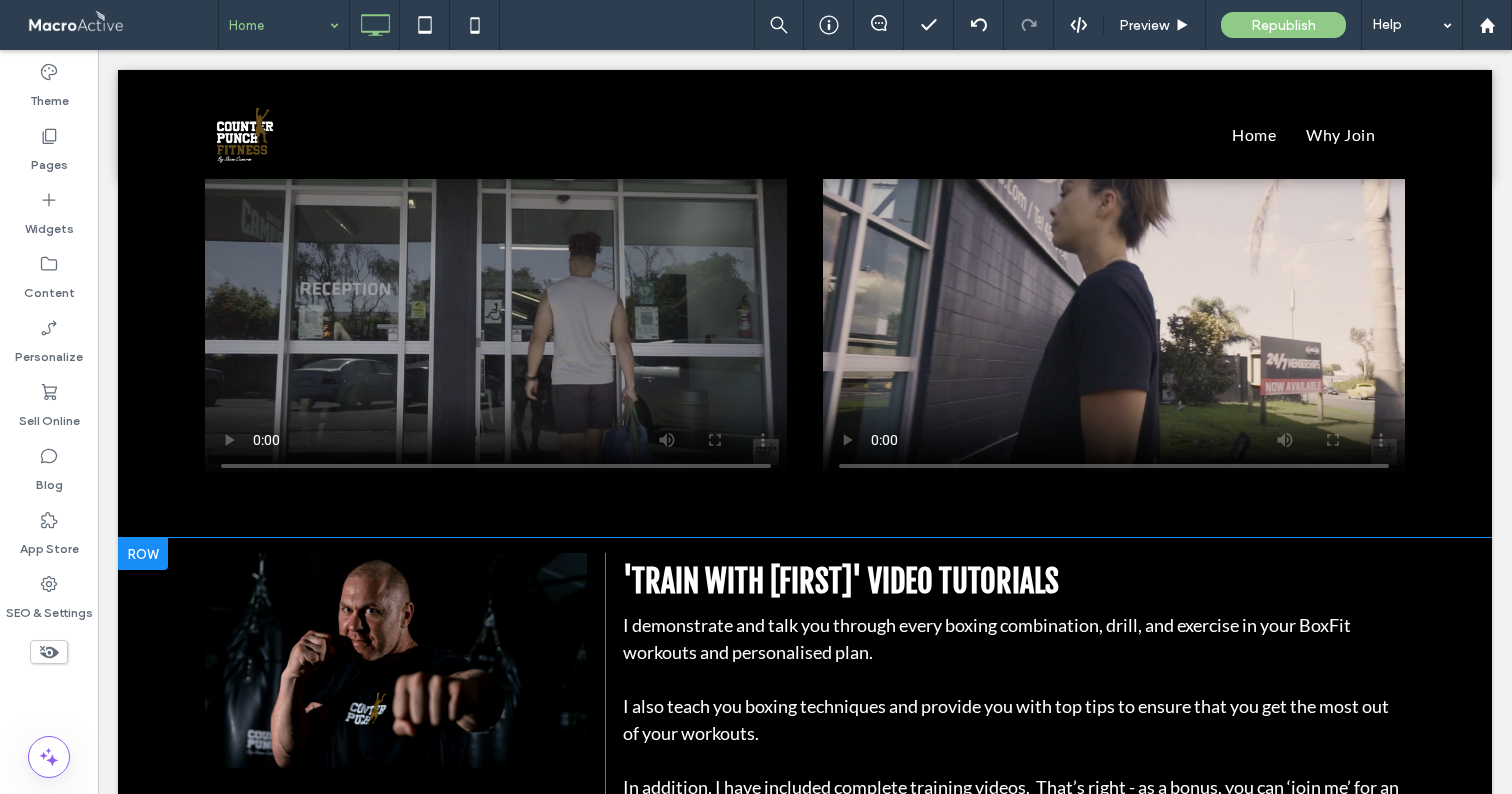 scroll, scrollTop: 5559, scrollLeft: 0, axis: vertical 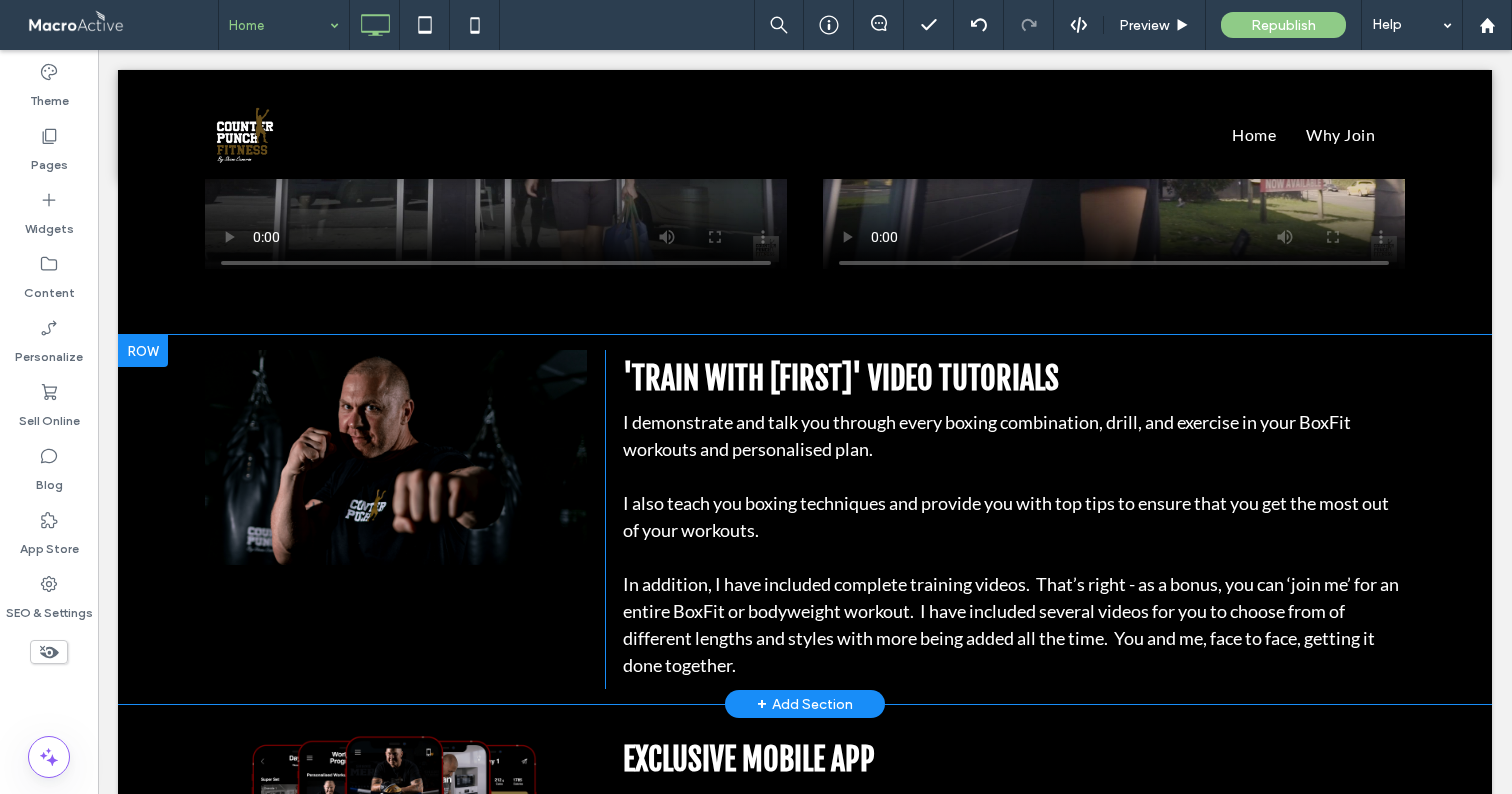 click at bounding box center (143, 351) 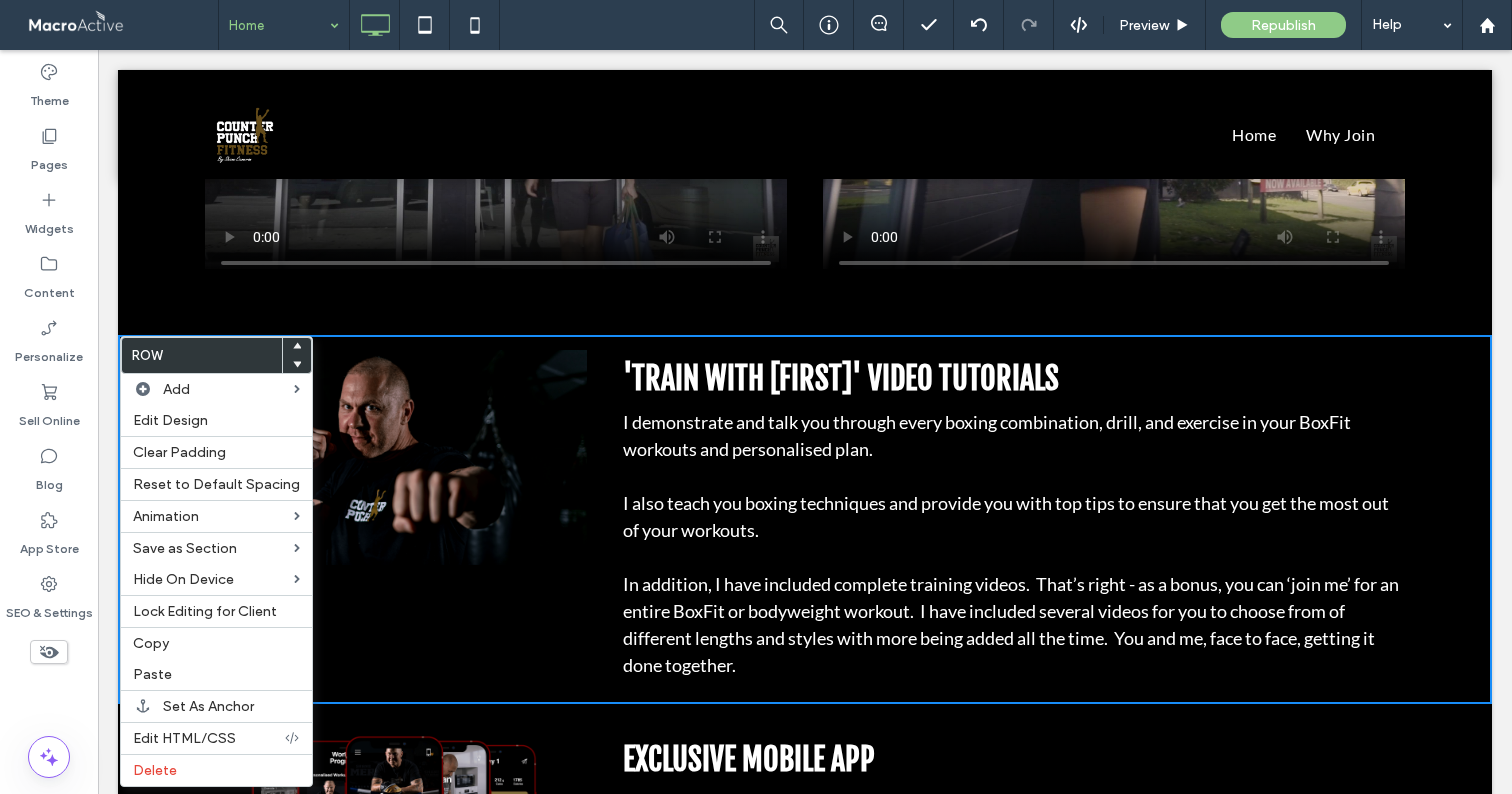 click on "Click To Paste" at bounding box center (405, 519) 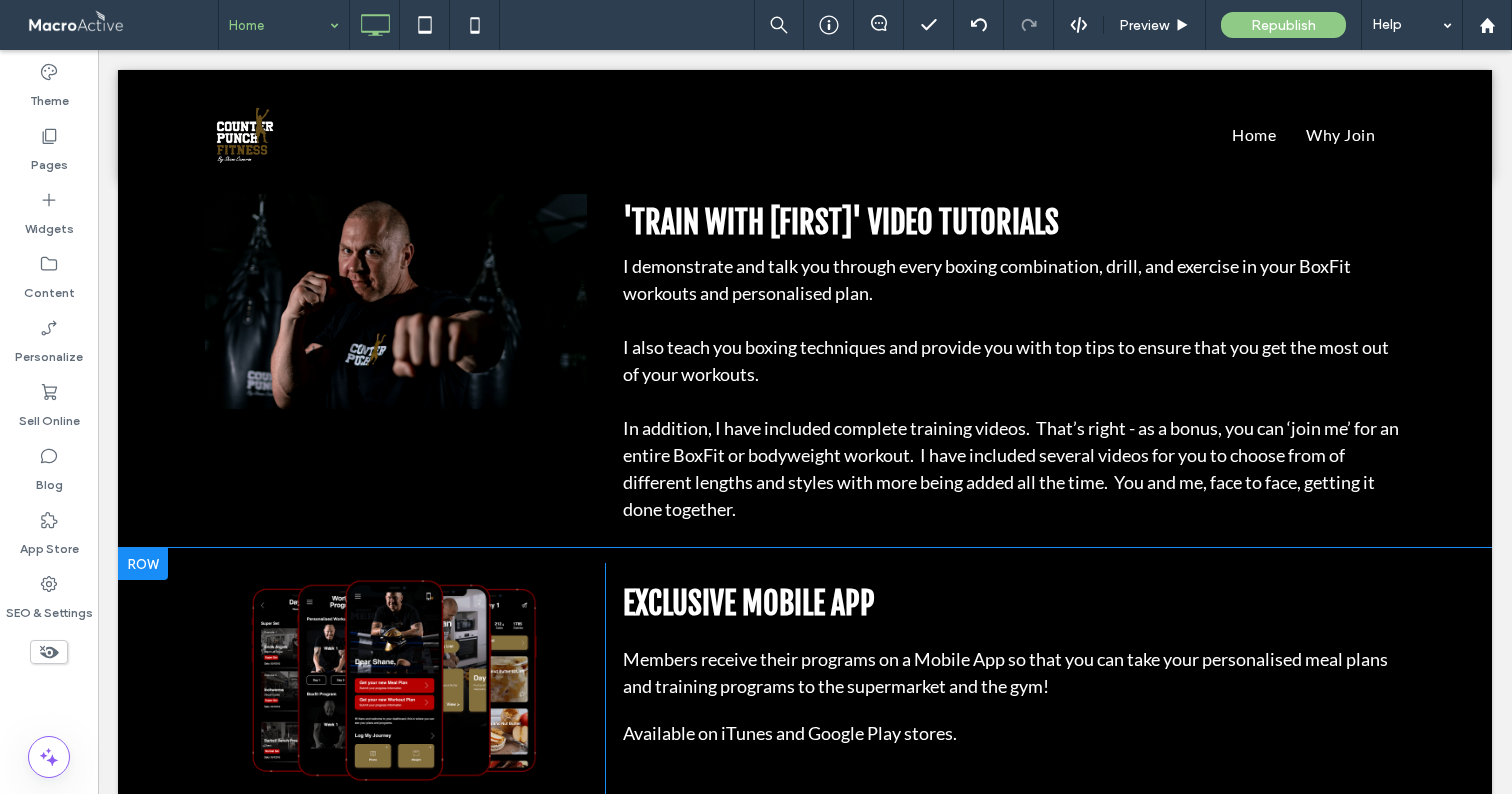 scroll, scrollTop: 5720, scrollLeft: 0, axis: vertical 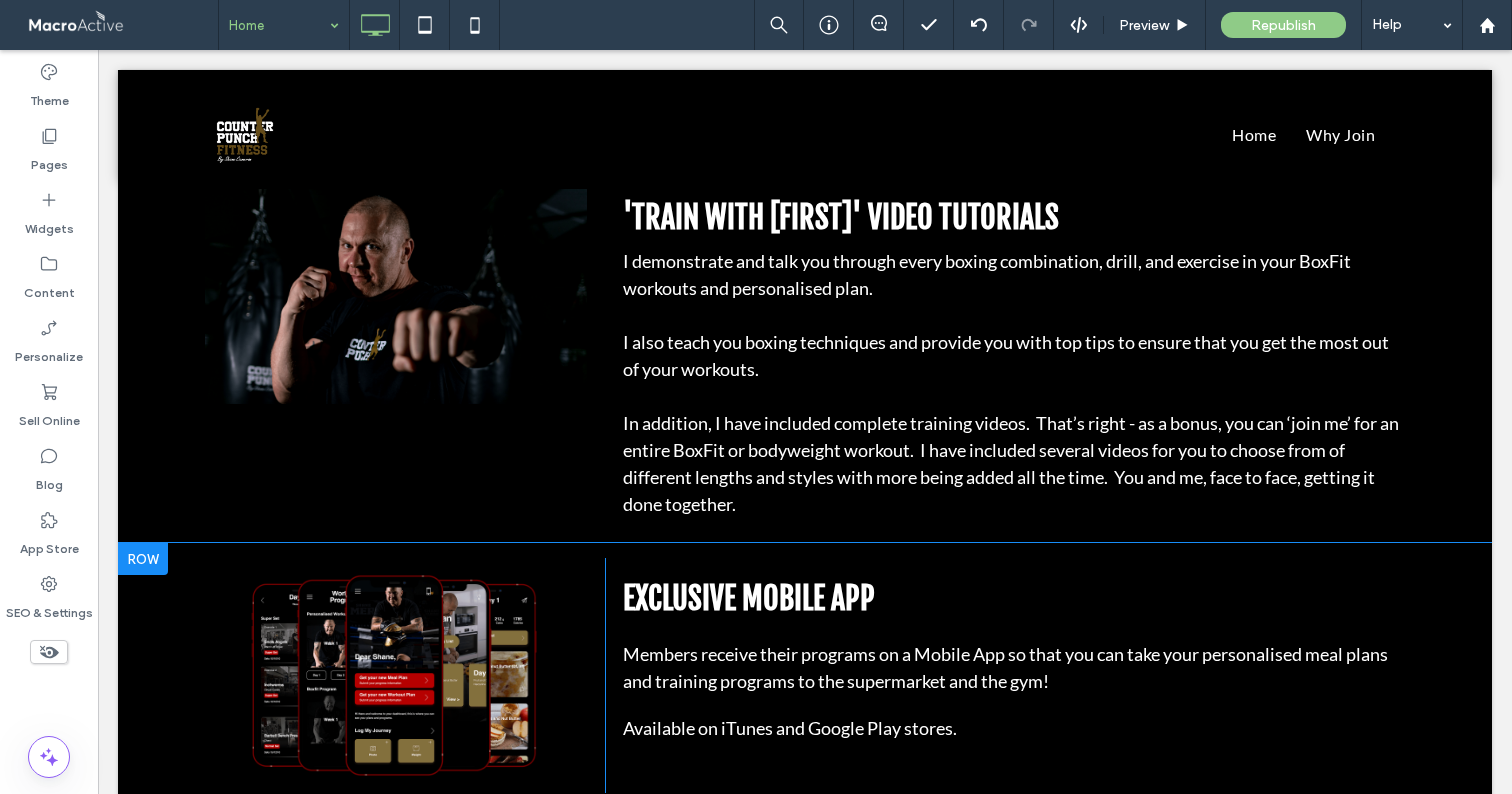 click at bounding box center (143, 559) 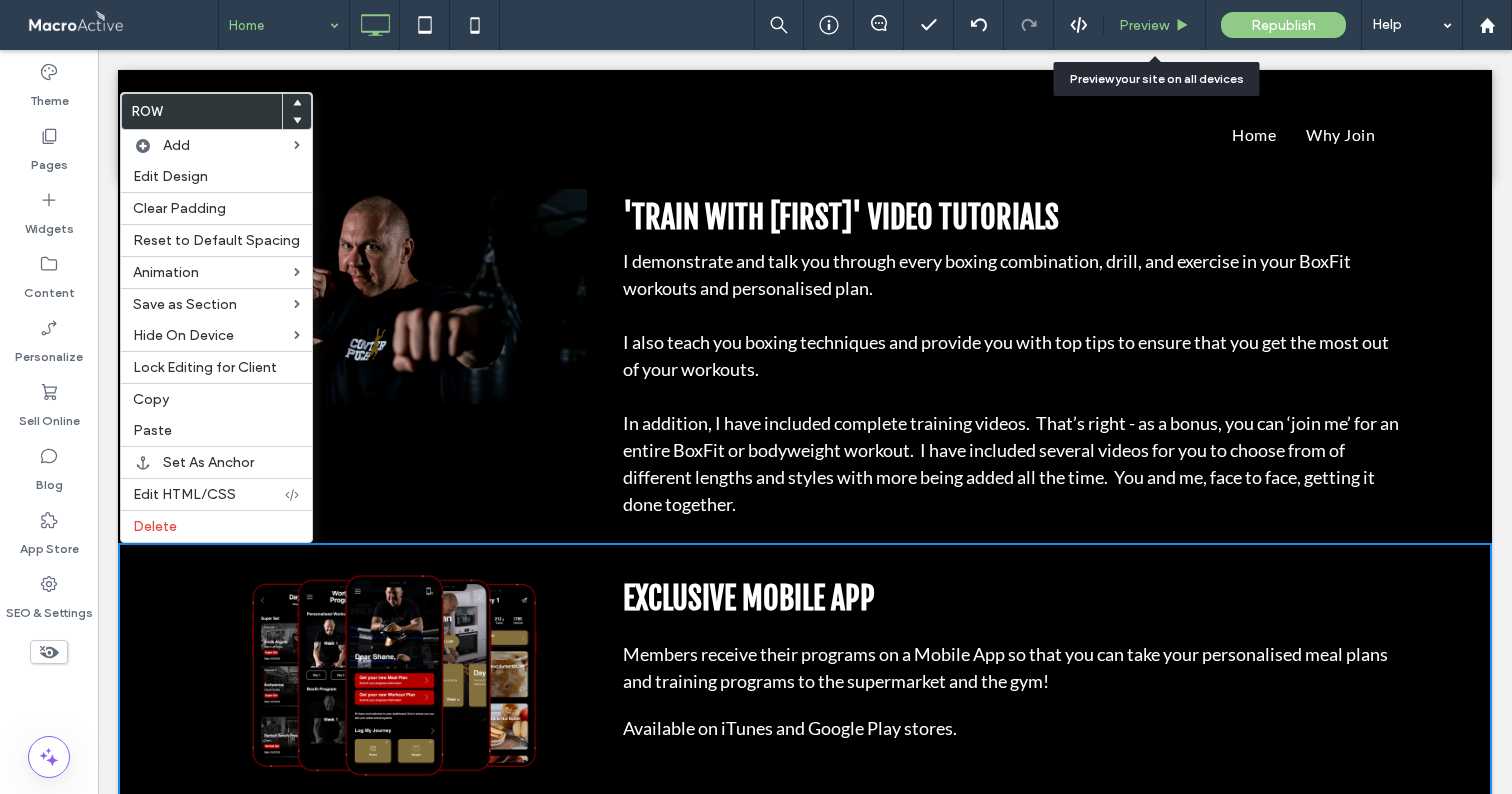 click on "Preview" at bounding box center [1154, 25] 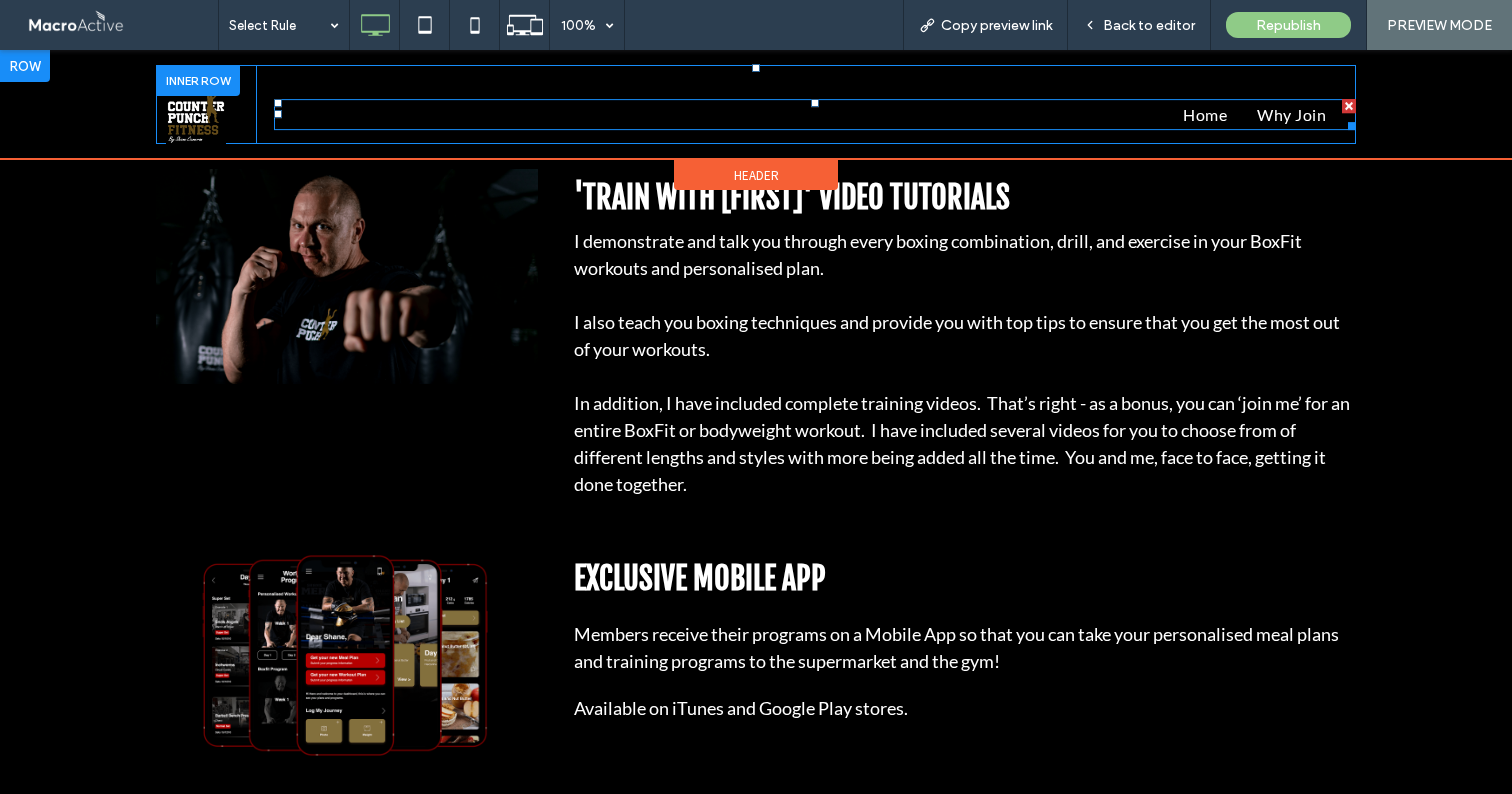 click on "Why Join" at bounding box center [1291, 114] 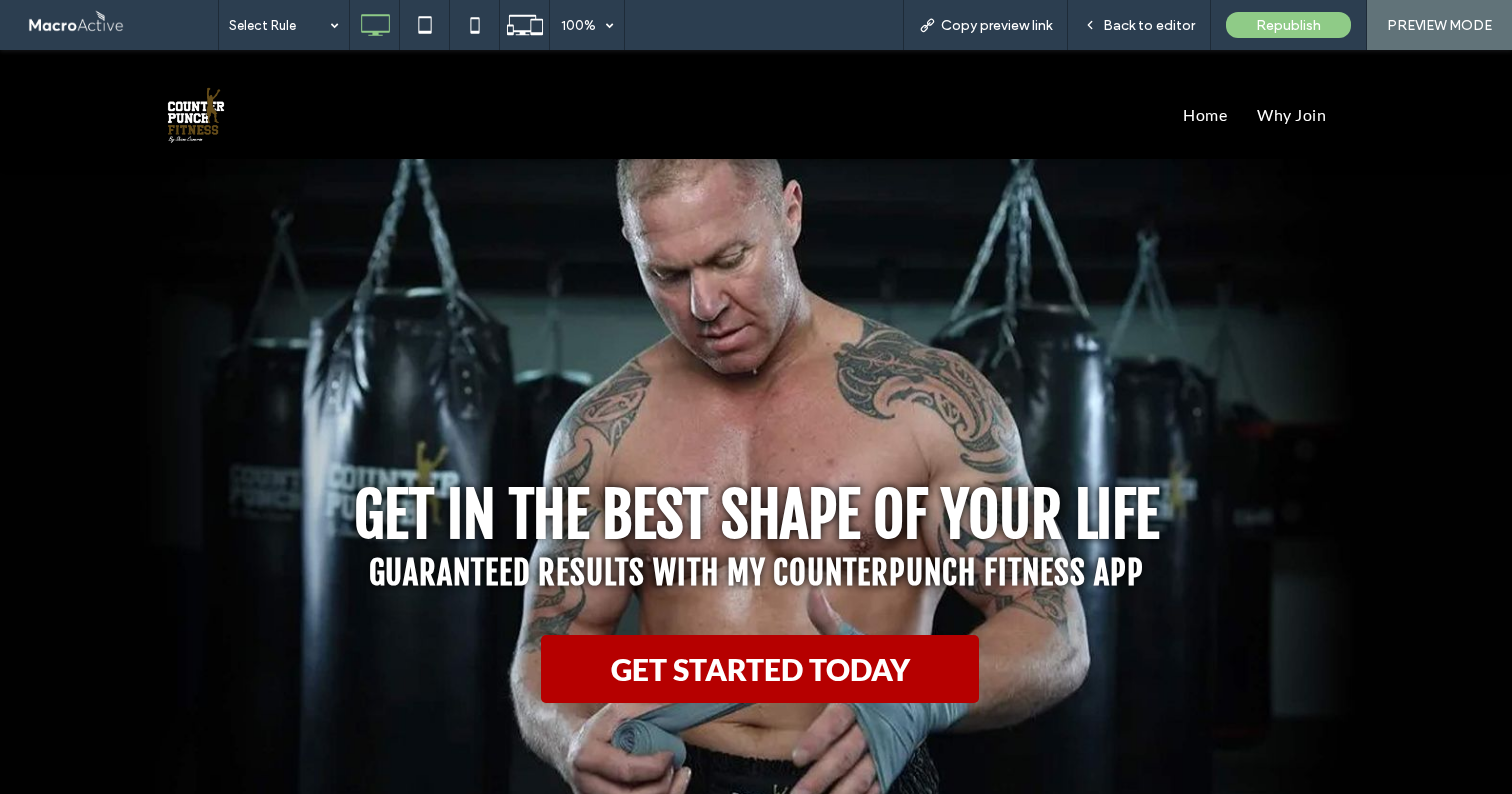scroll, scrollTop: 7001, scrollLeft: 0, axis: vertical 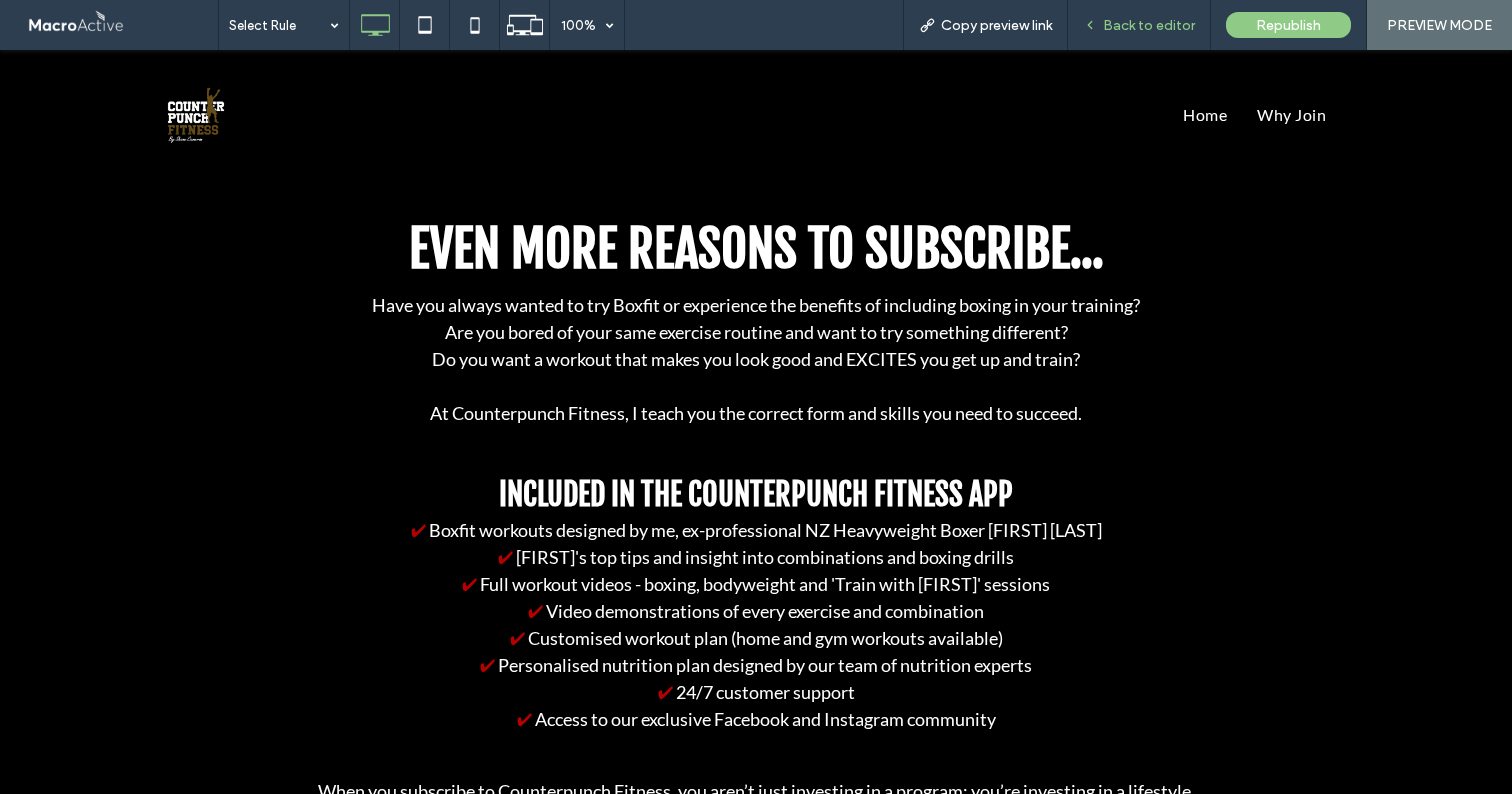 click on "Back to editor" at bounding box center [1149, 25] 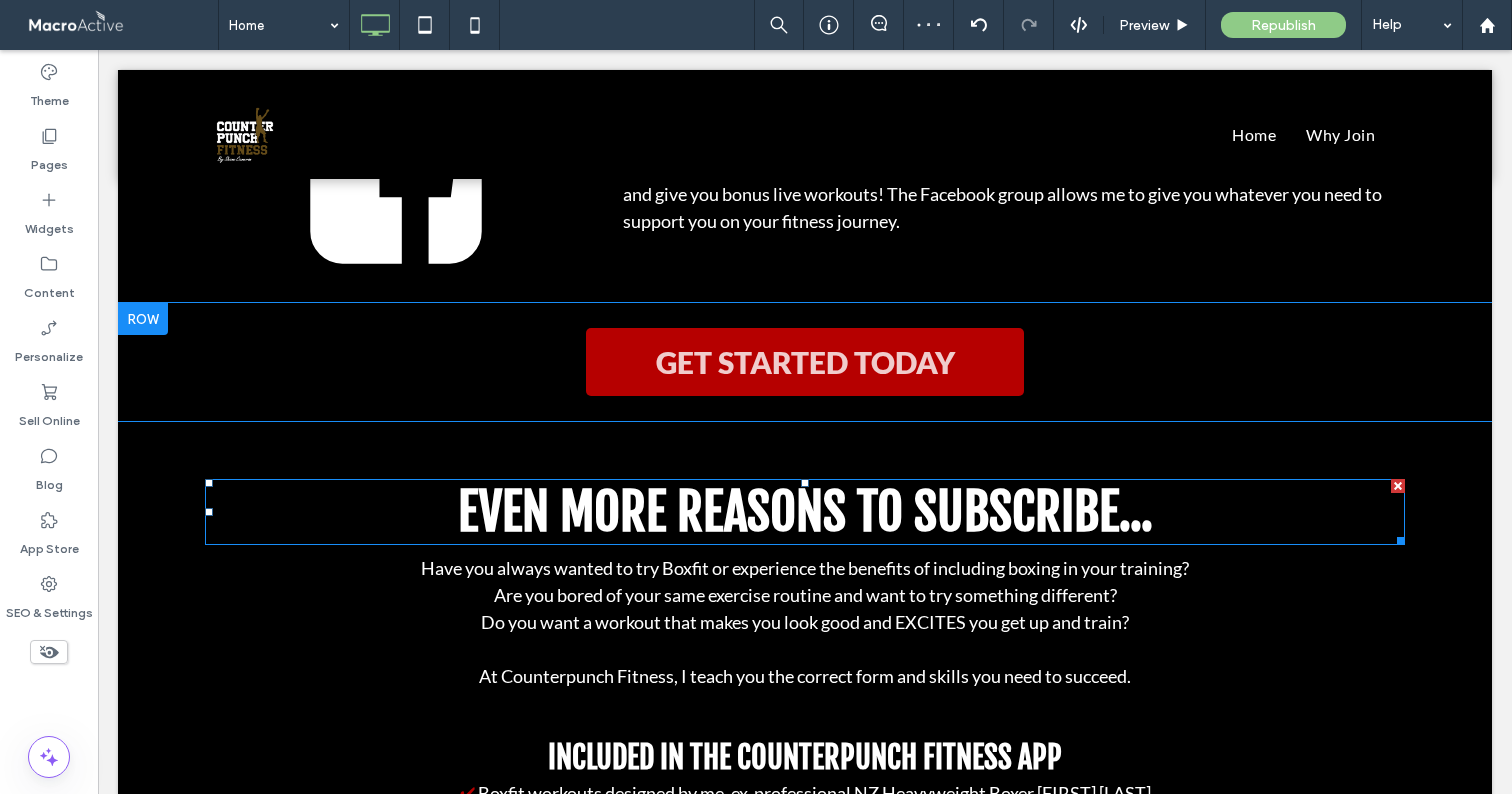 scroll, scrollTop: 6735, scrollLeft: 0, axis: vertical 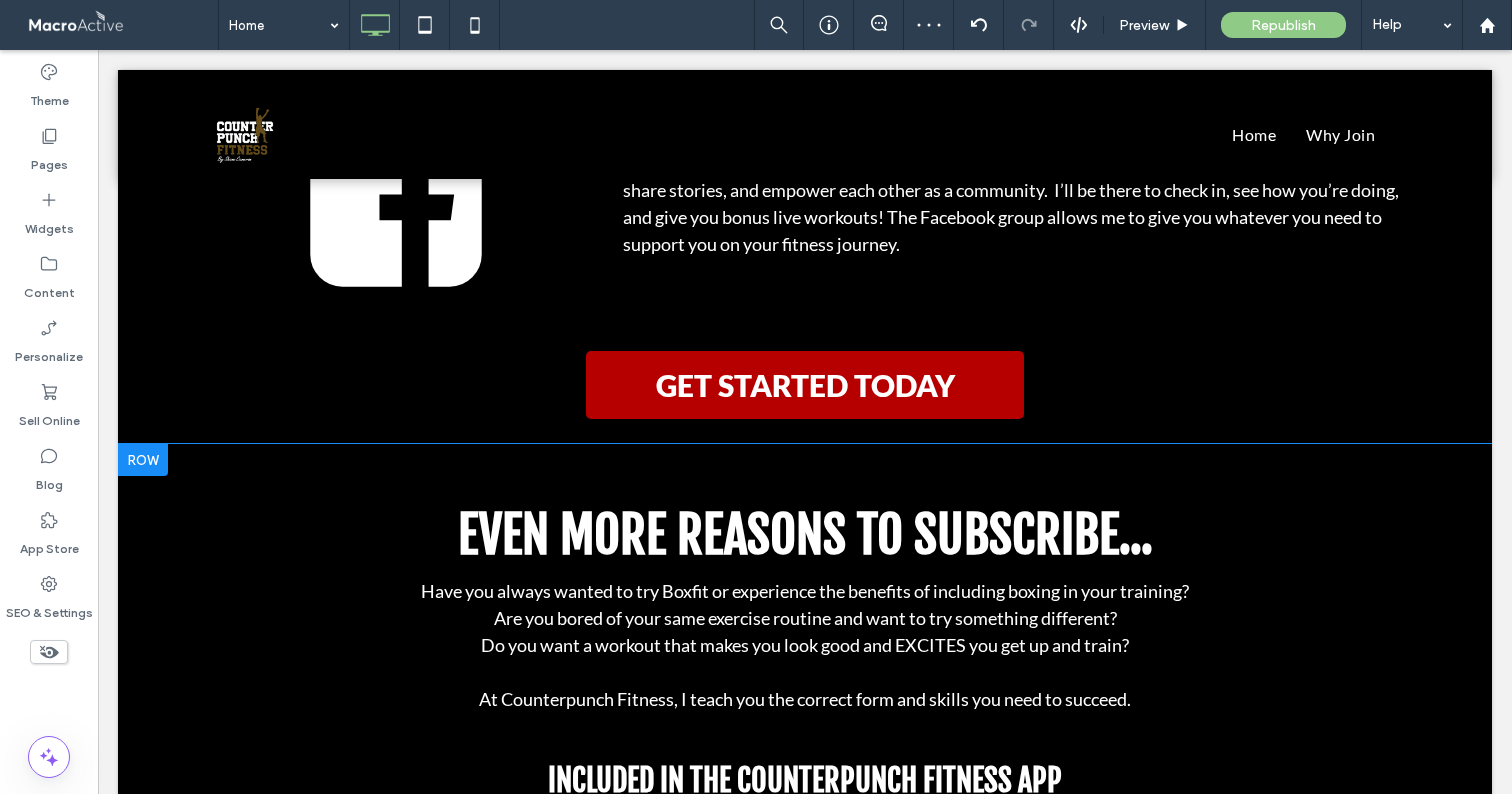 click at bounding box center (143, 460) 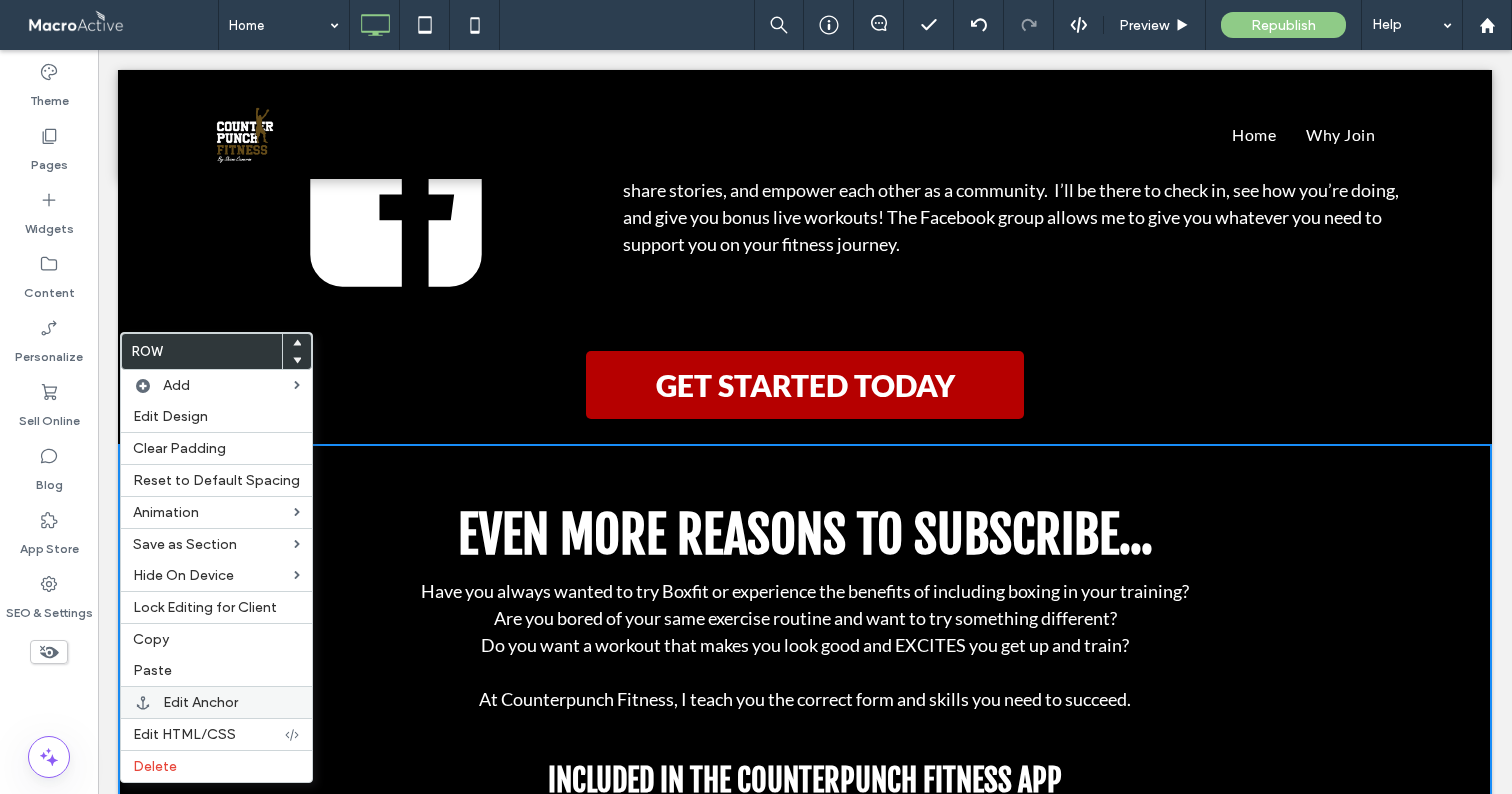 click on "Edit Anchor" at bounding box center (200, 702) 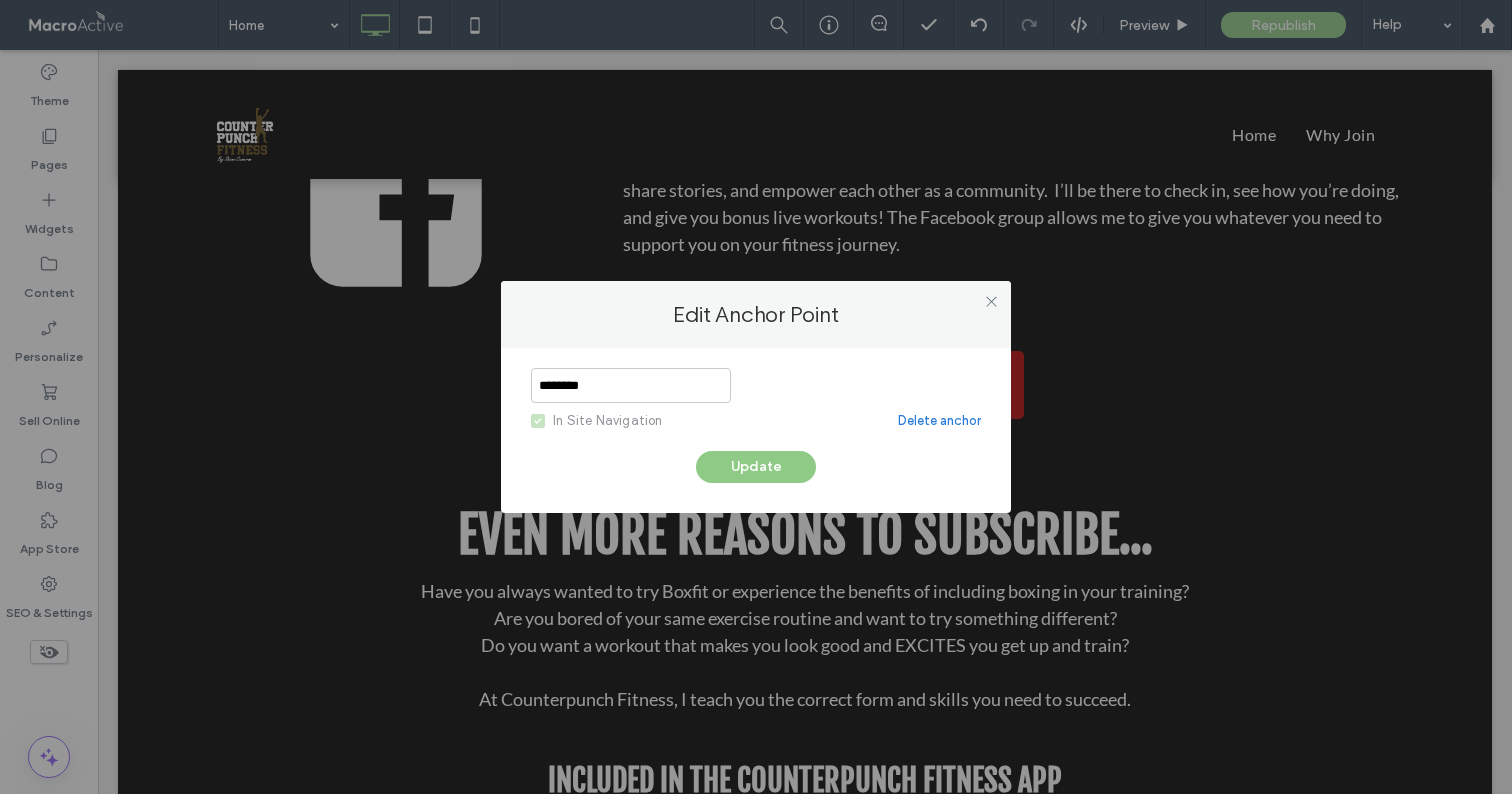 click on "Delete anchor" at bounding box center [939, 421] 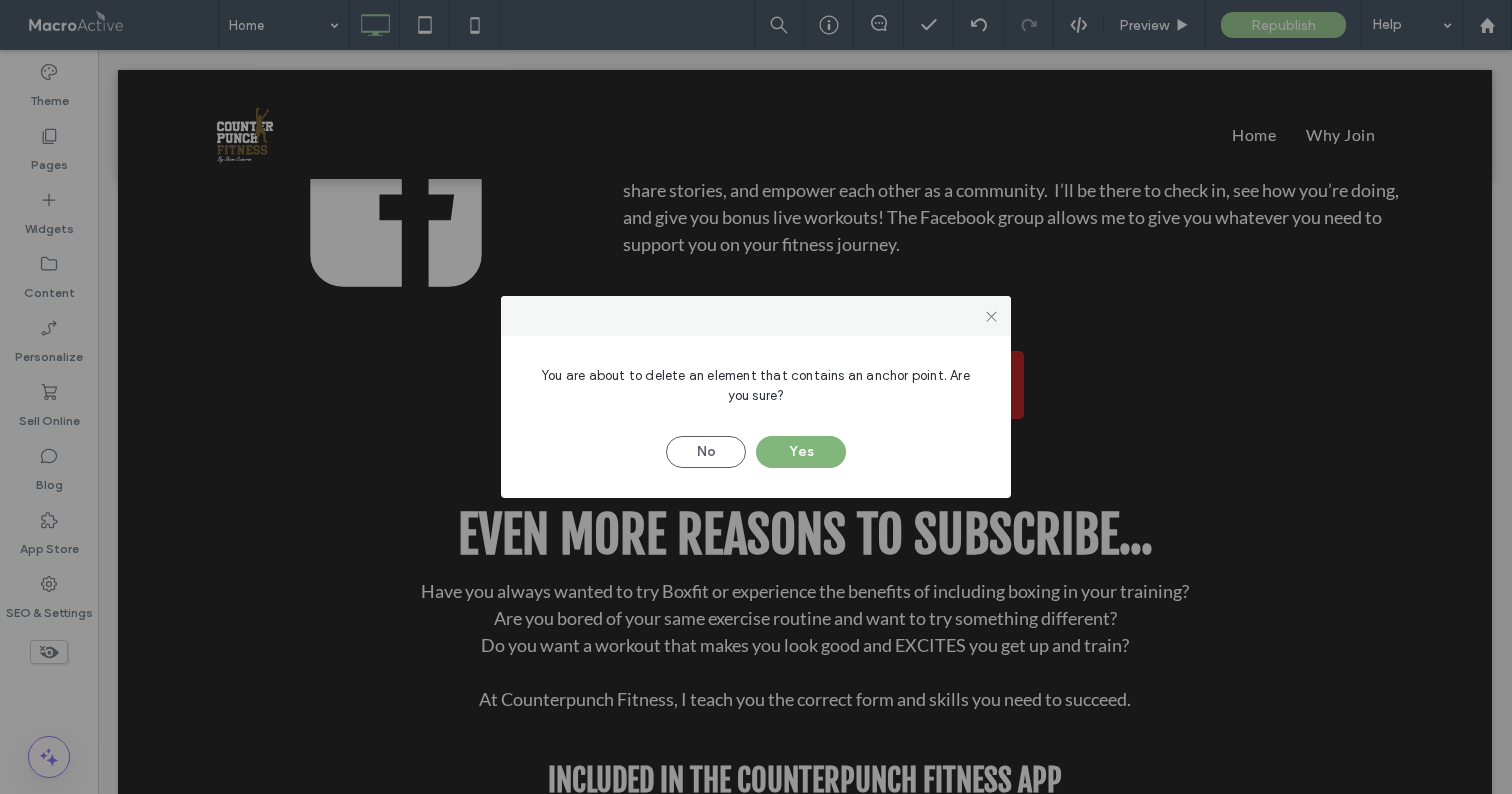 click on "Yes" at bounding box center (801, 452) 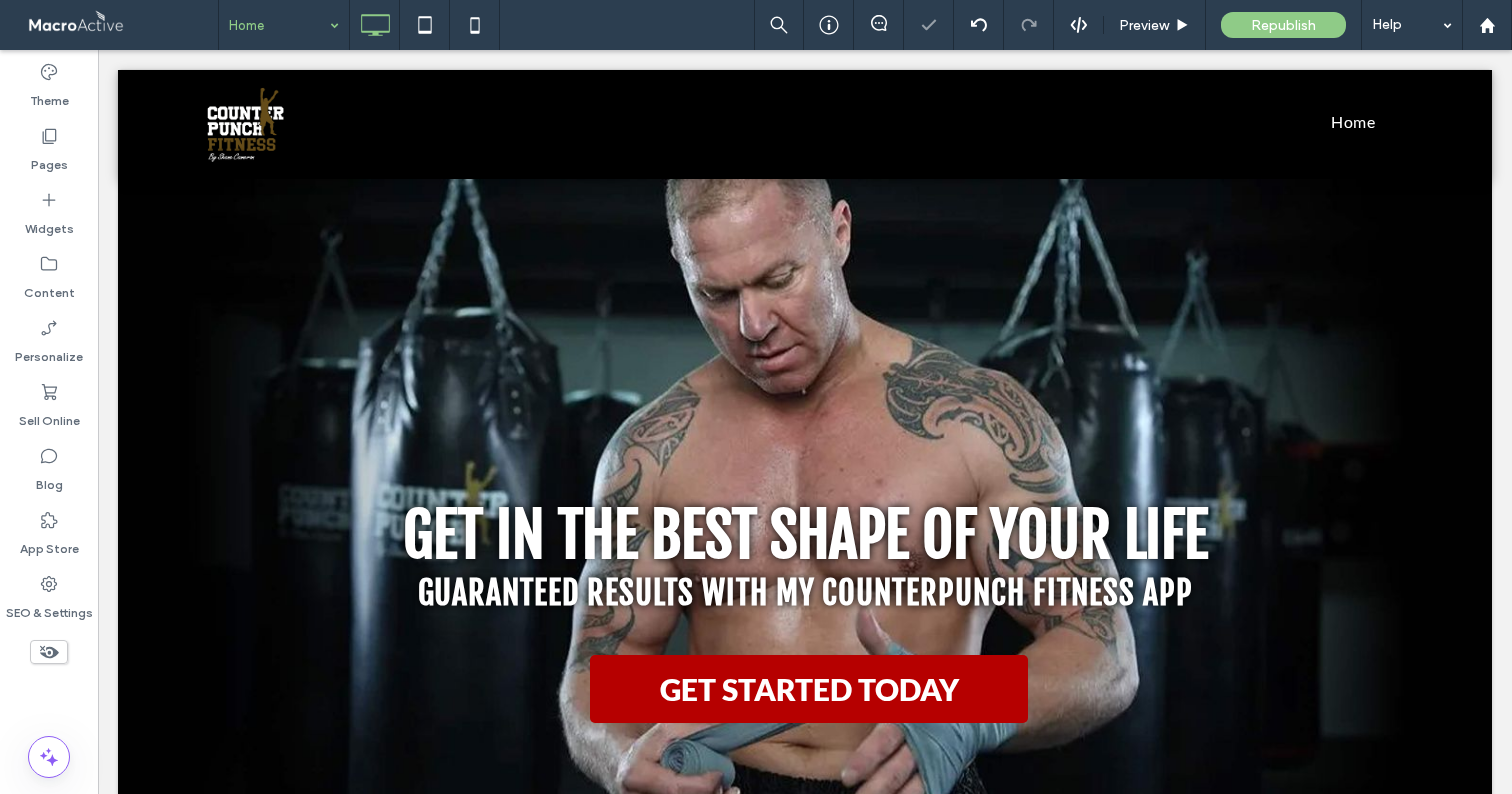 scroll, scrollTop: 0, scrollLeft: 0, axis: both 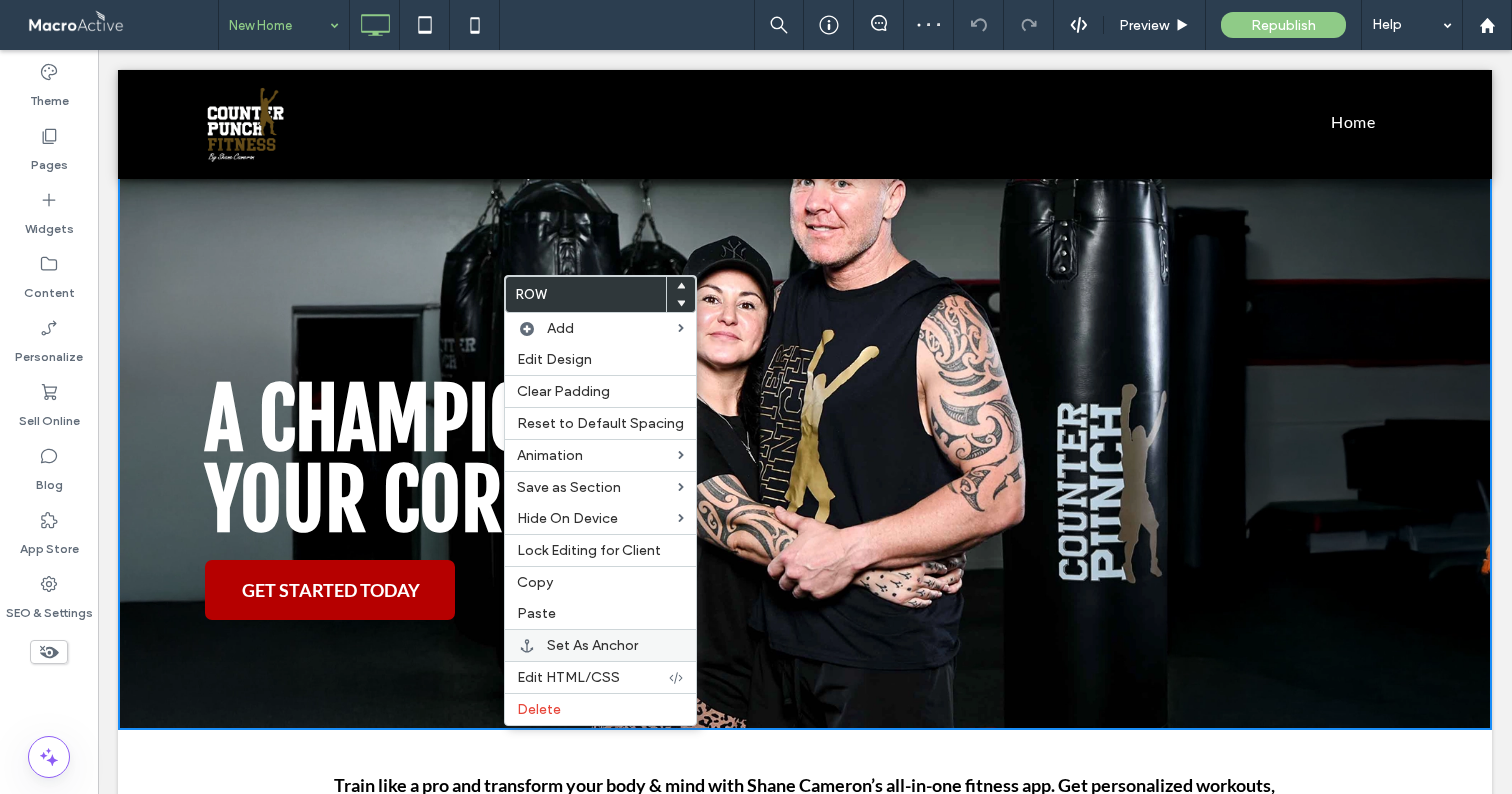 click on "Set As Anchor" at bounding box center (592, 645) 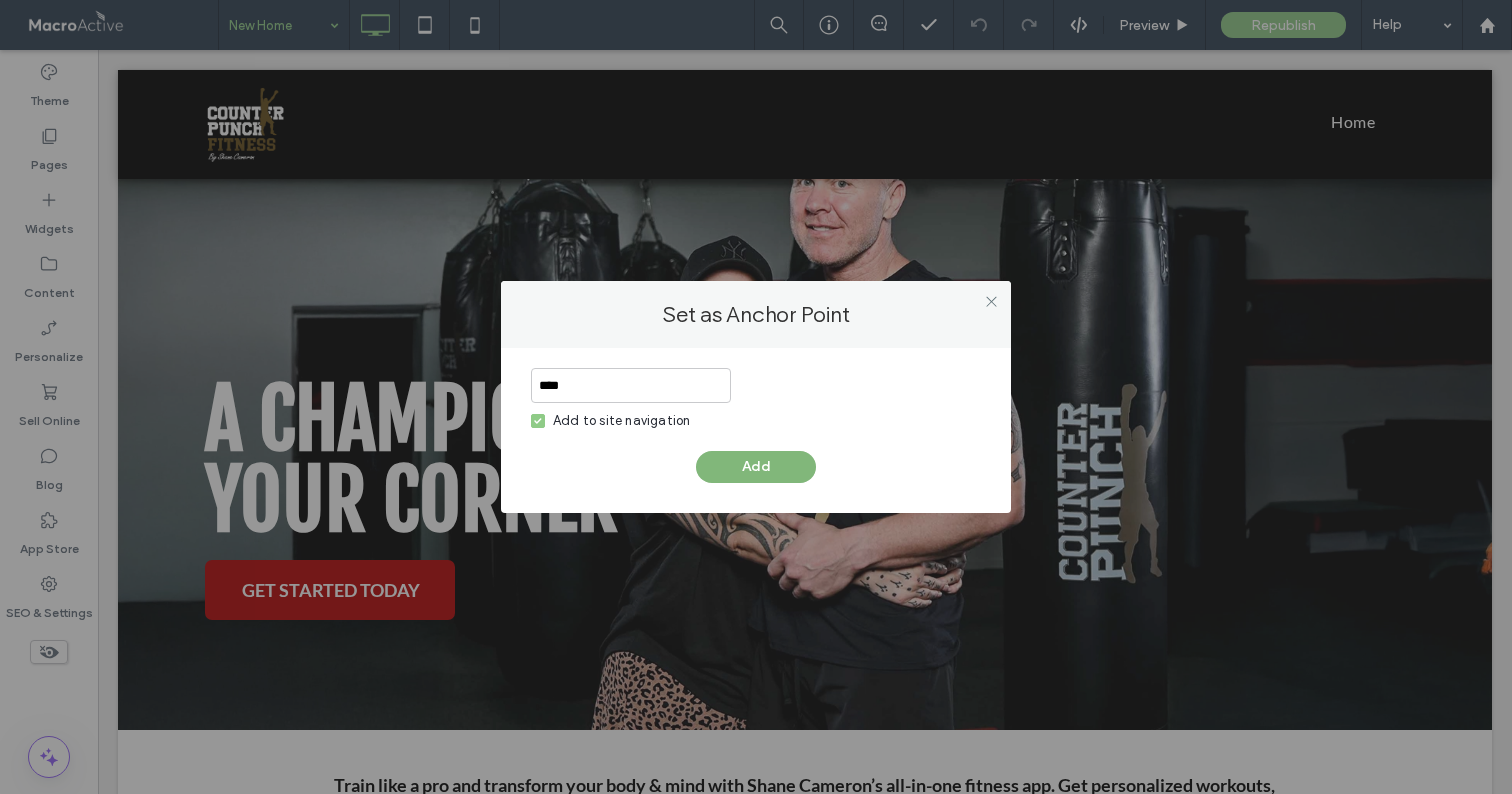 type on "****" 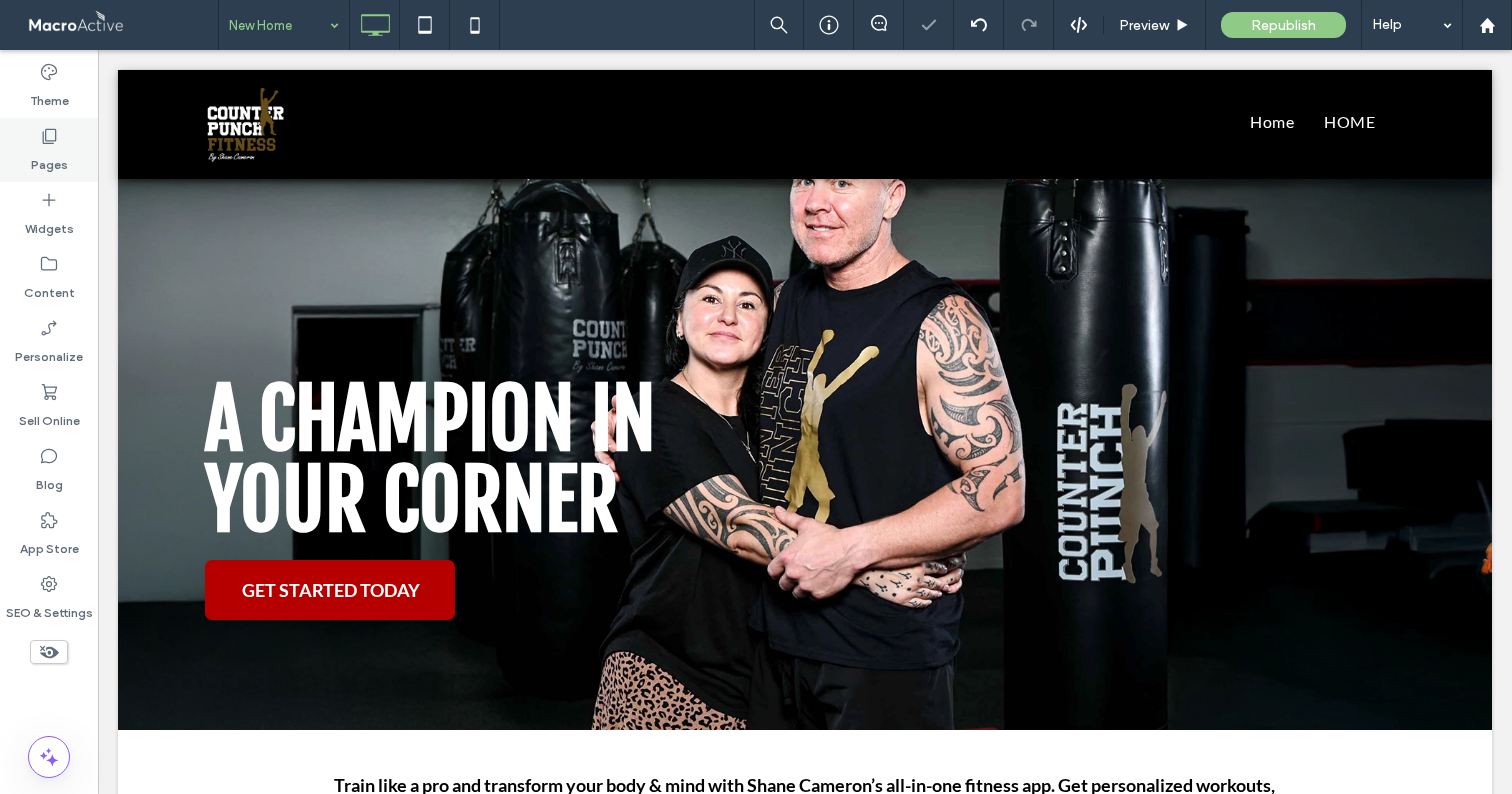 click on "Pages" at bounding box center (49, 160) 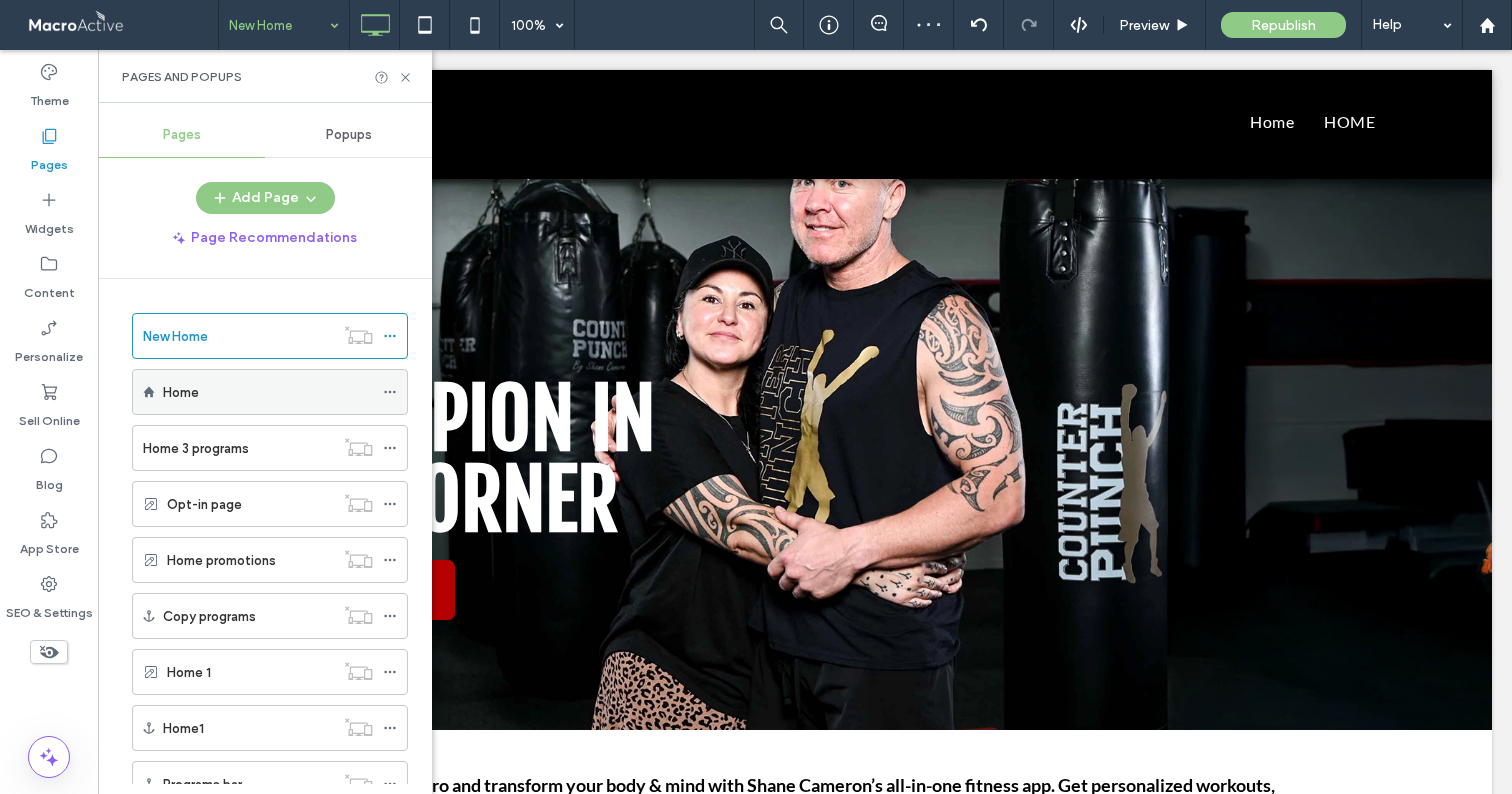 click 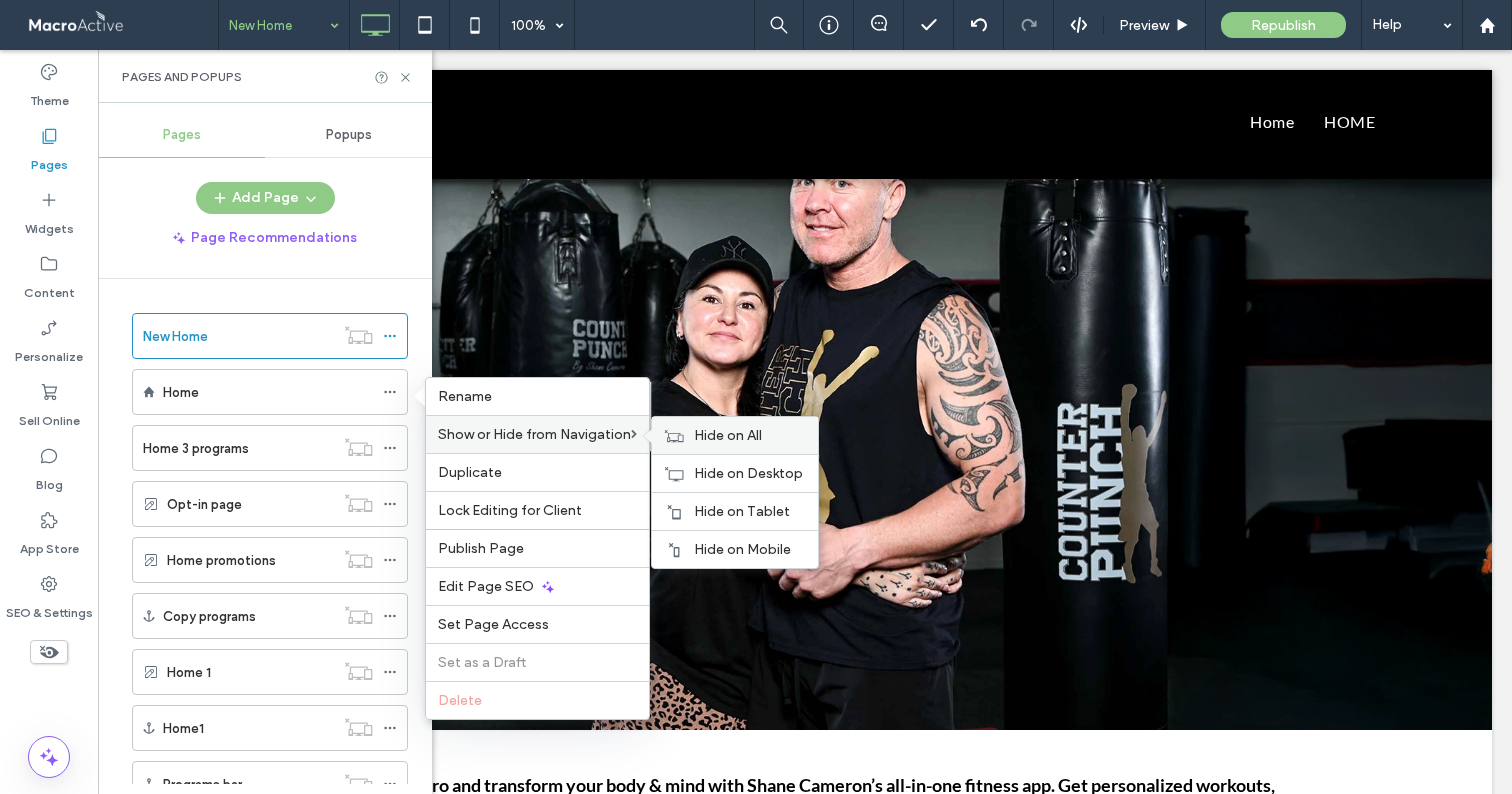 click on "Hide on All" at bounding box center [728, 435] 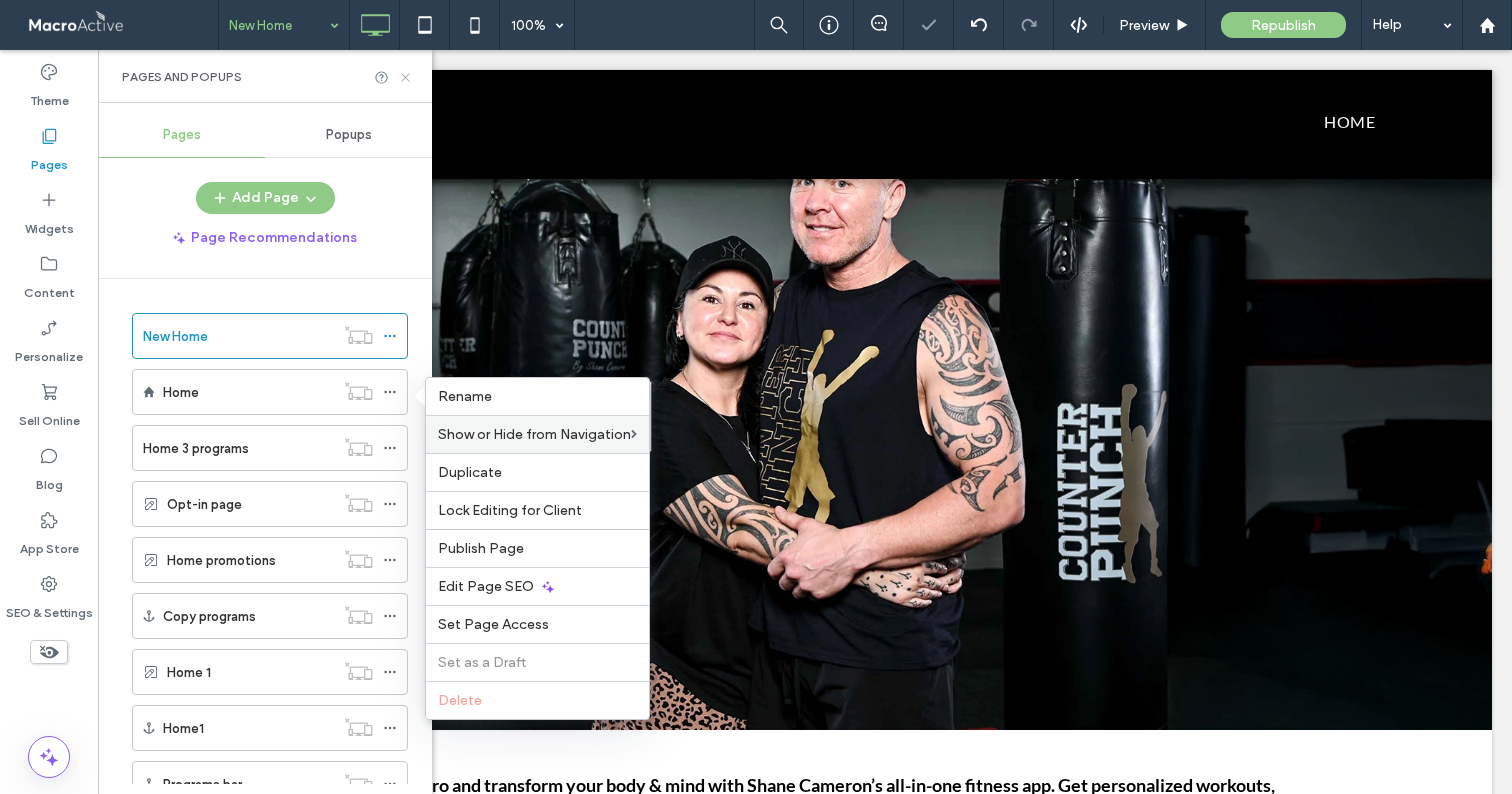 click 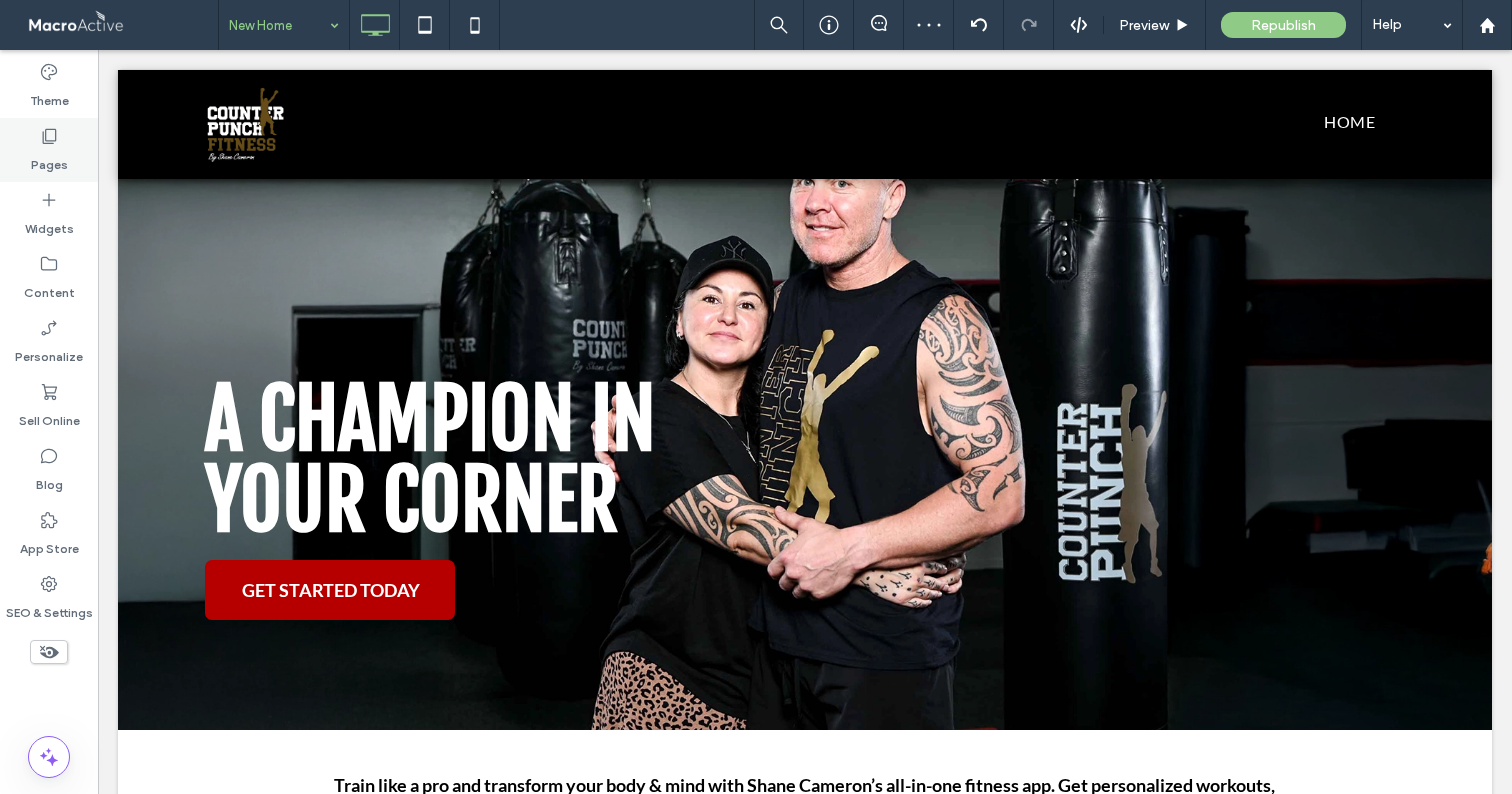 click 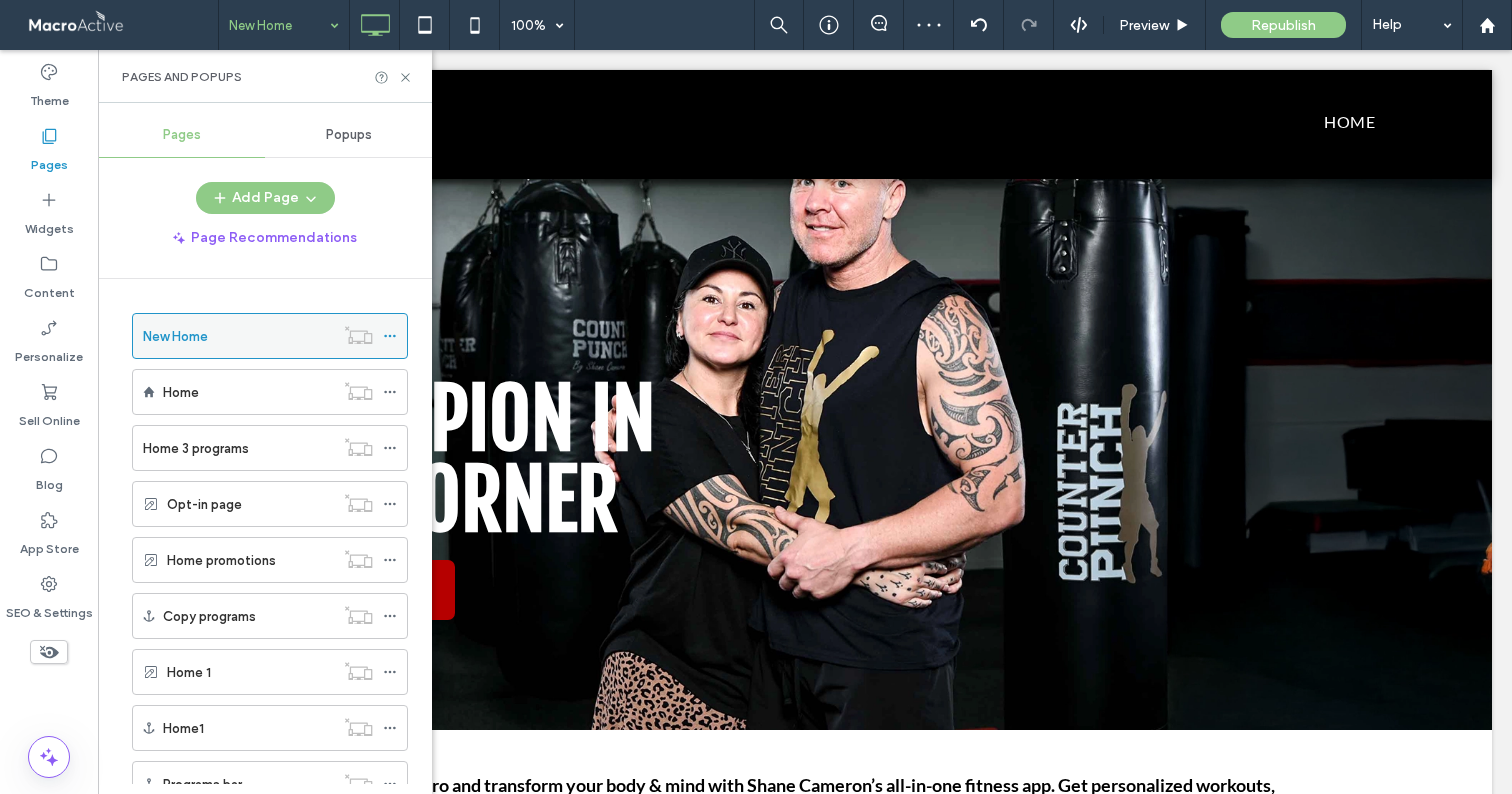 click 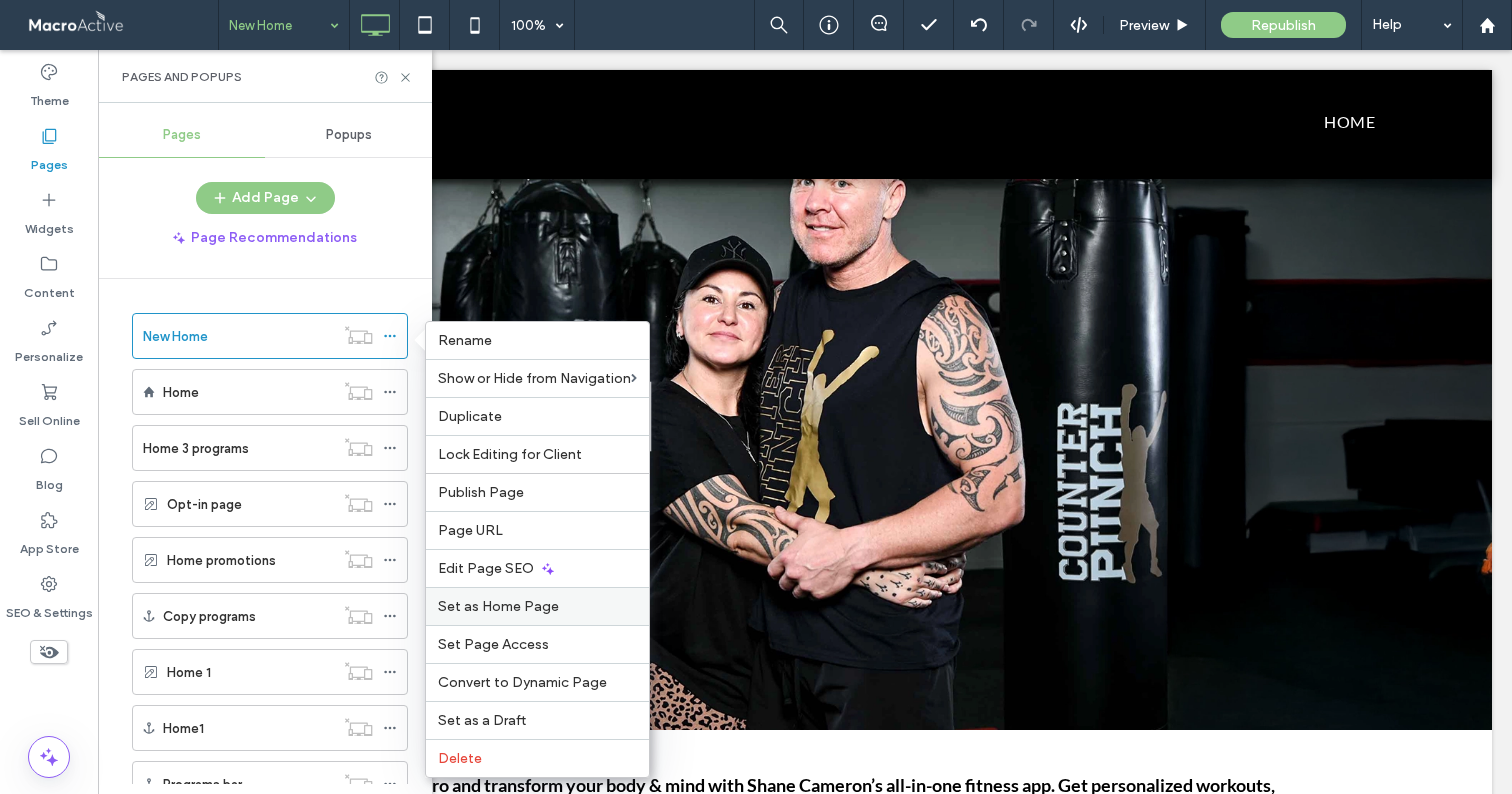click on "Set as Home Page" at bounding box center (498, 606) 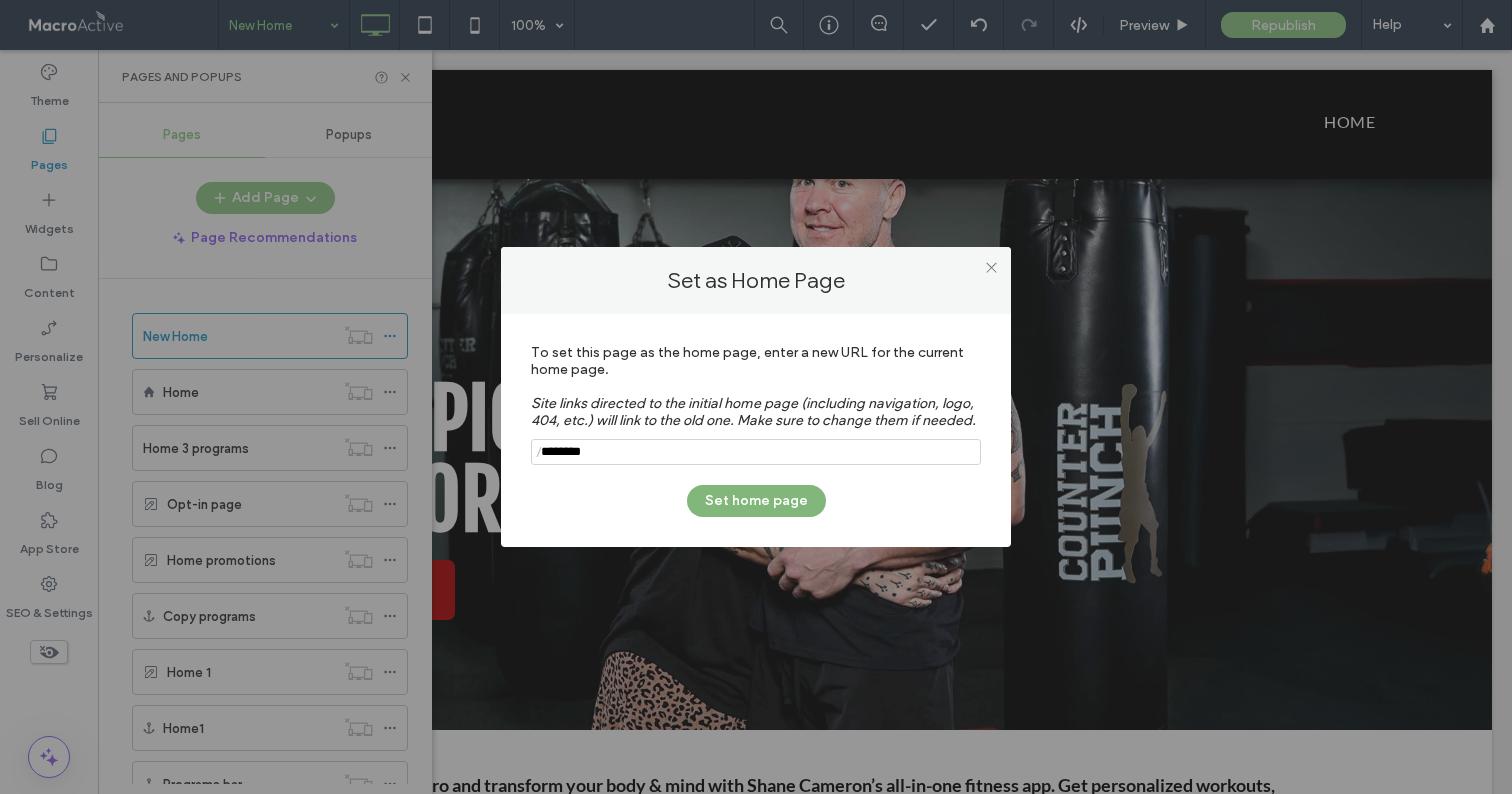 click on "Set home page" at bounding box center (756, 501) 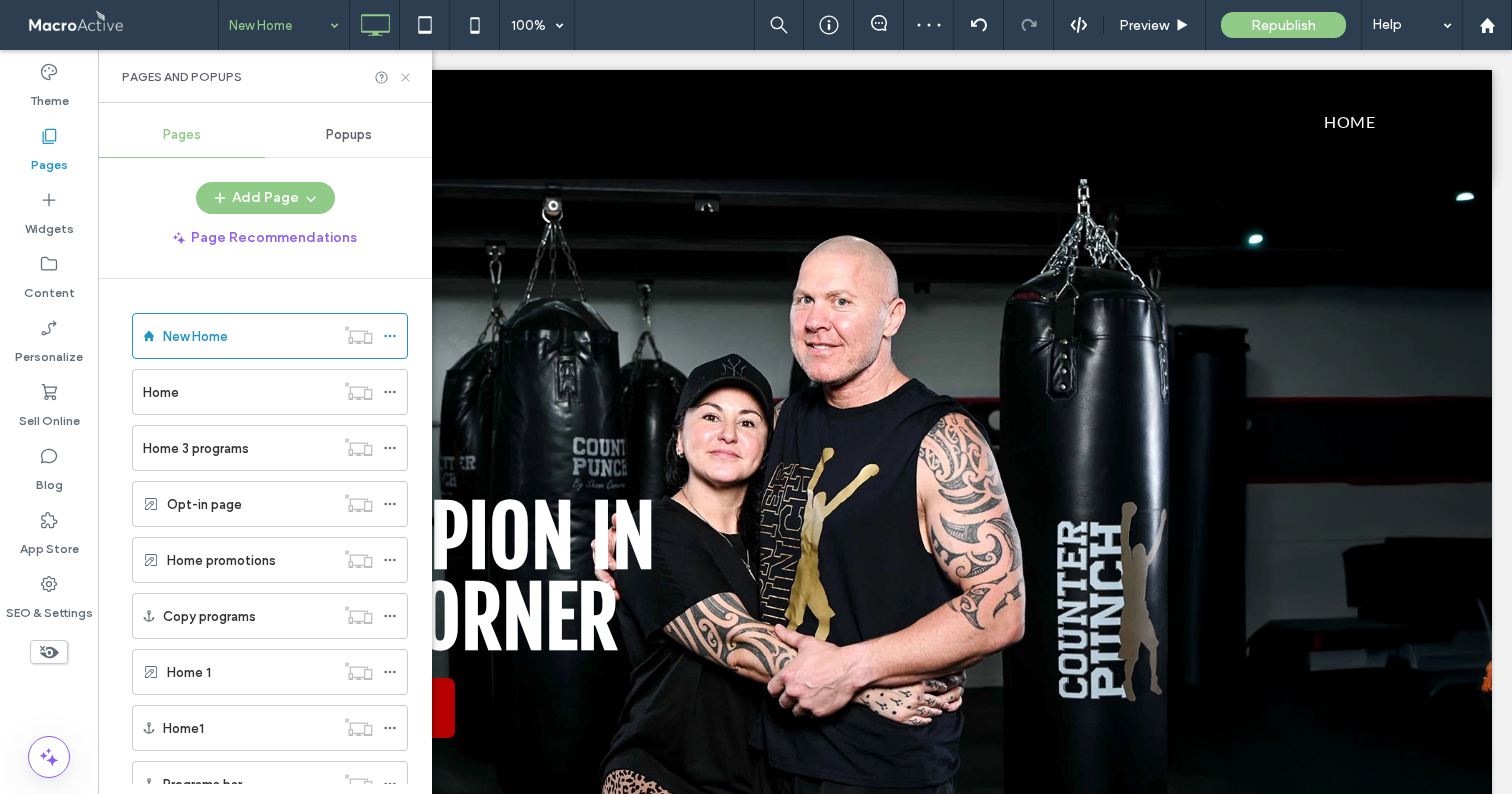 scroll, scrollTop: 0, scrollLeft: 0, axis: both 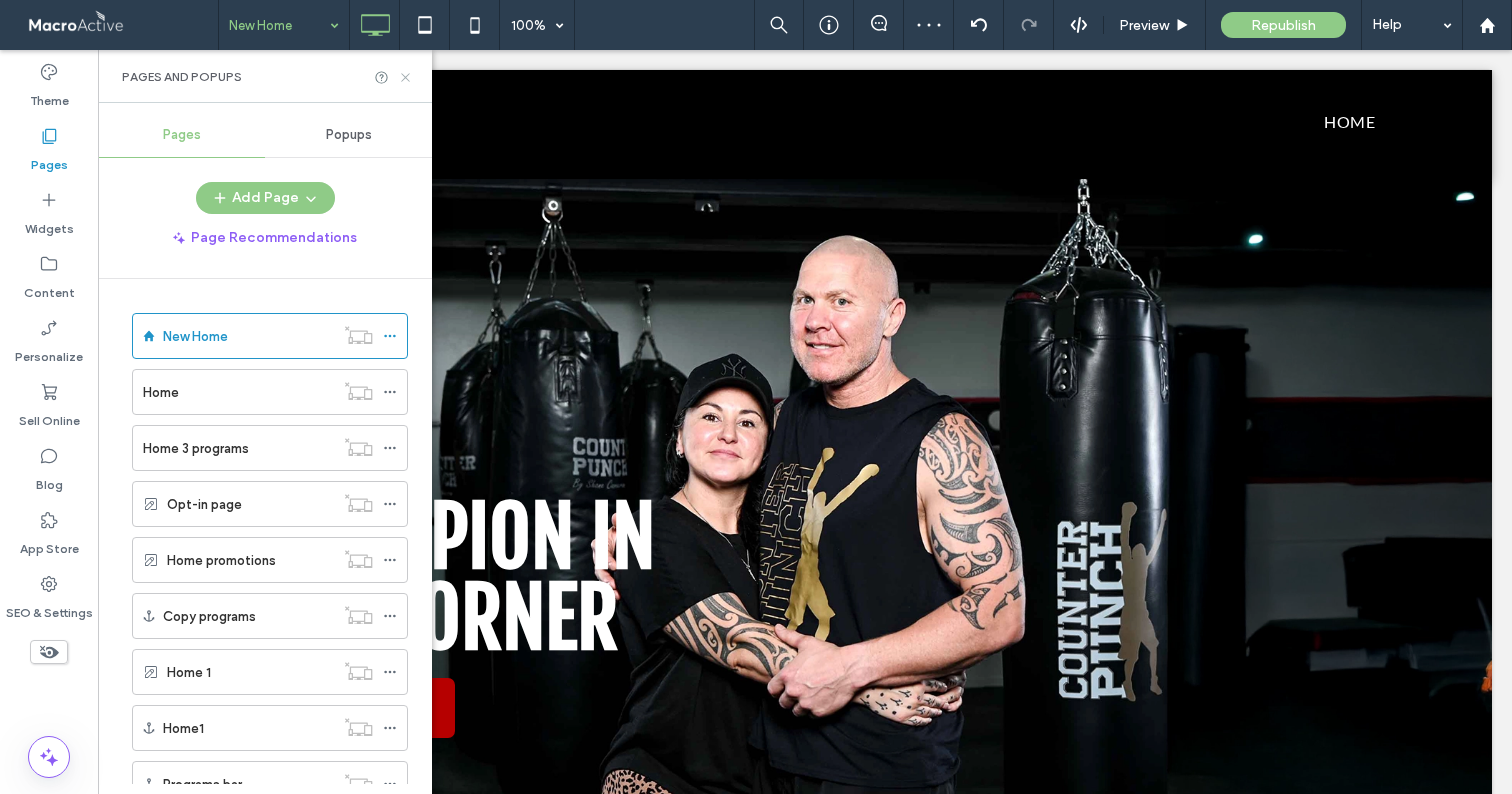 click 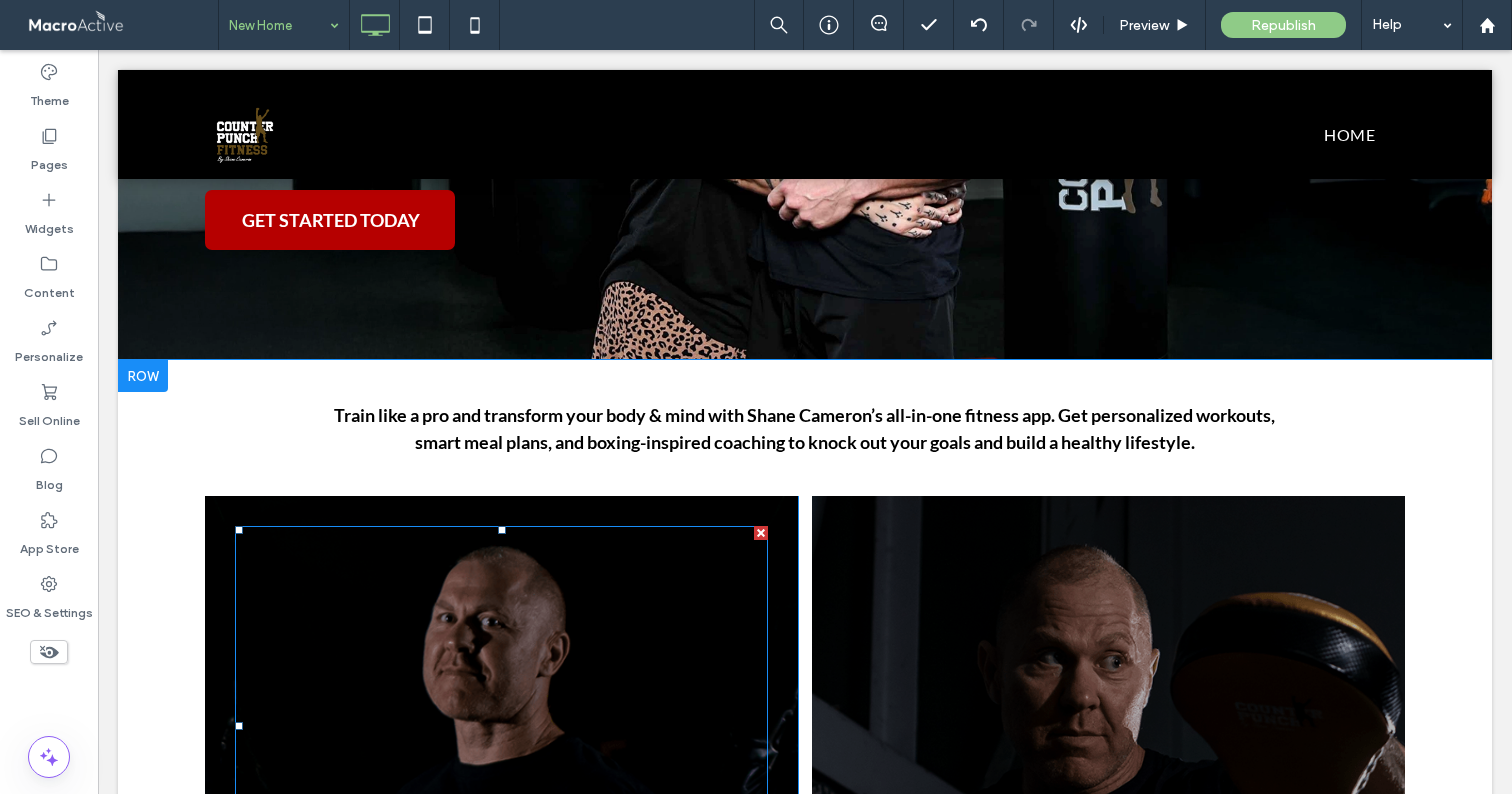 scroll, scrollTop: 468, scrollLeft: 0, axis: vertical 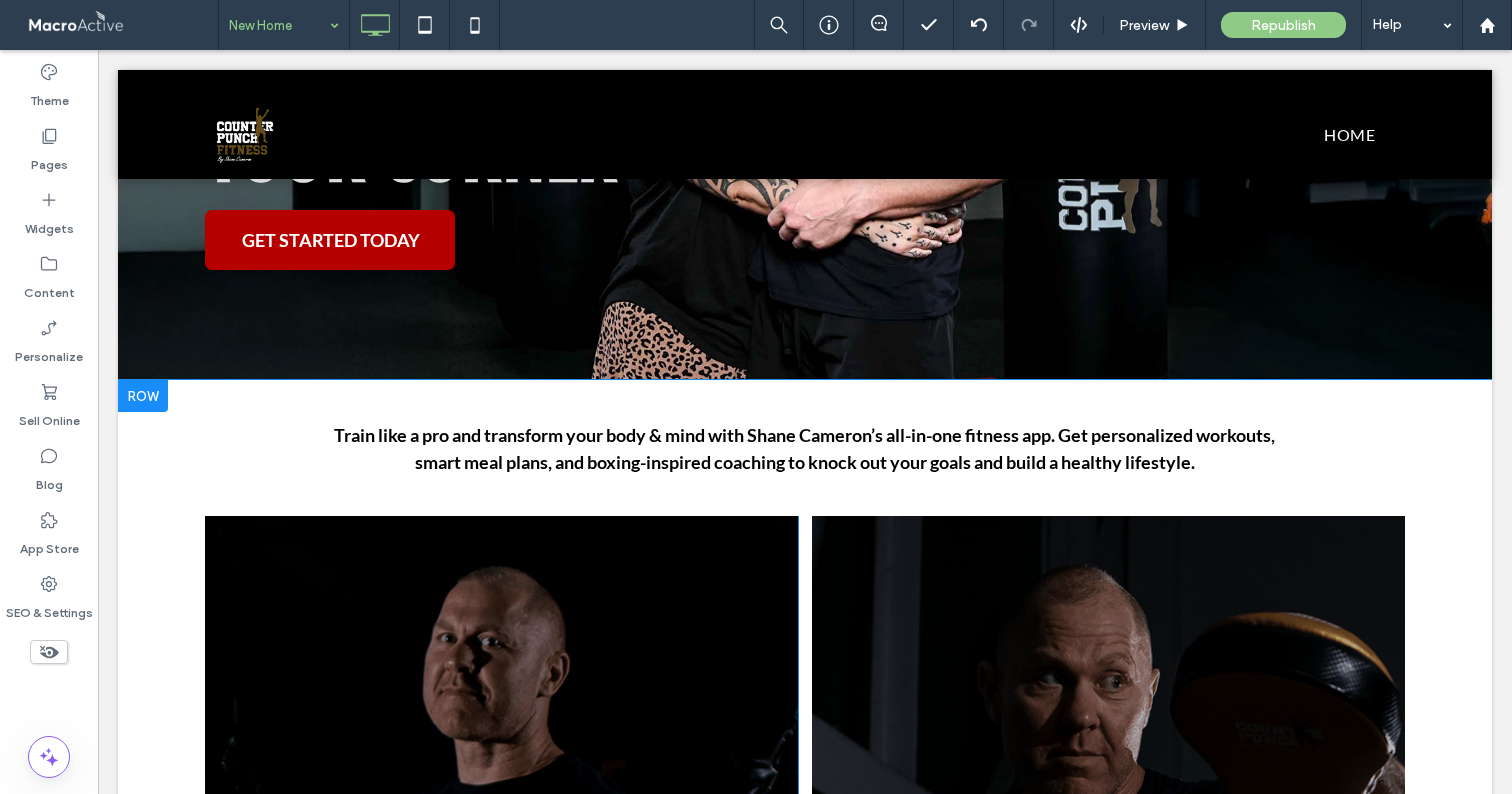 click at bounding box center (143, 396) 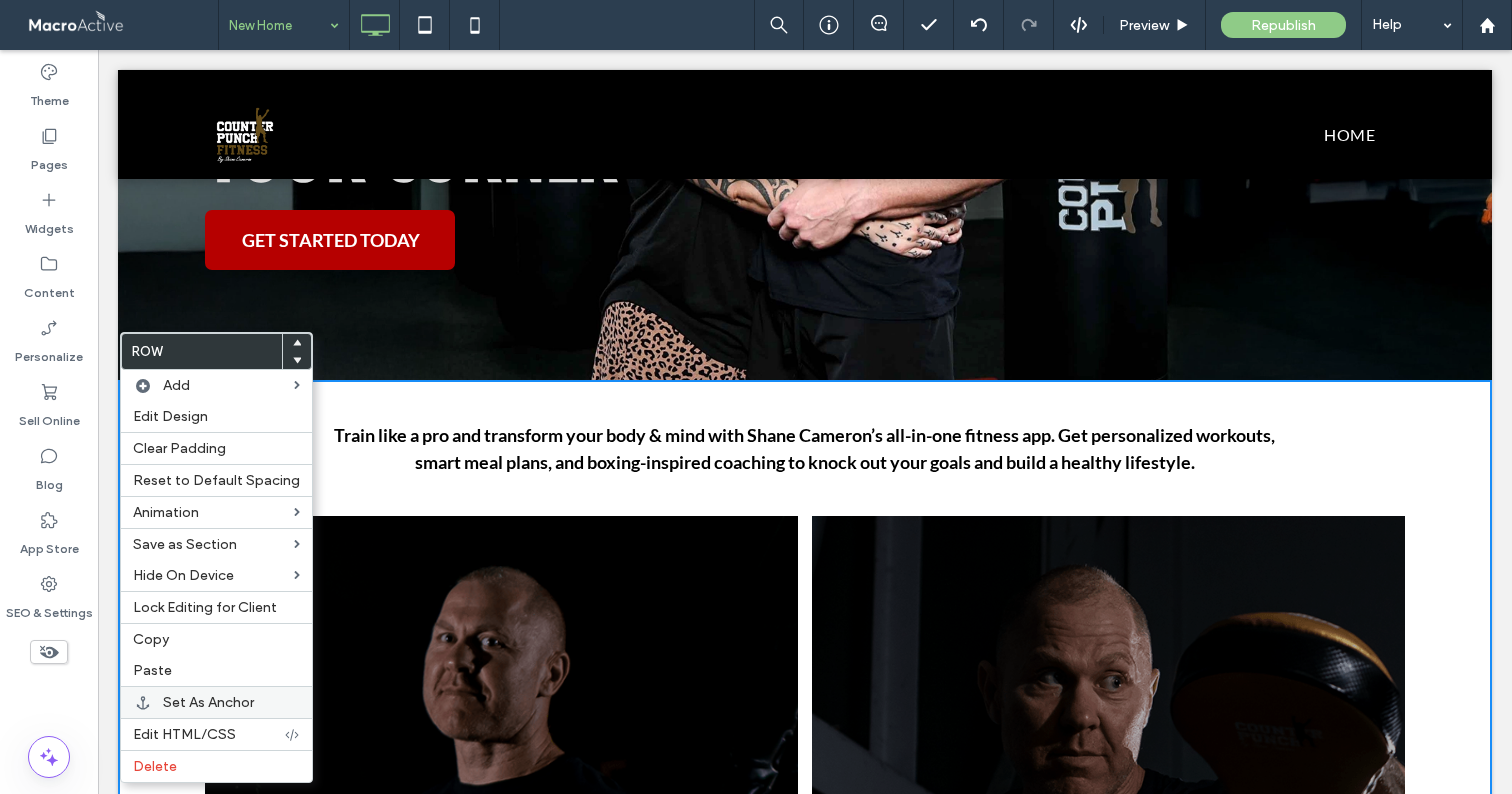 click on "Set As Anchor" at bounding box center [208, 702] 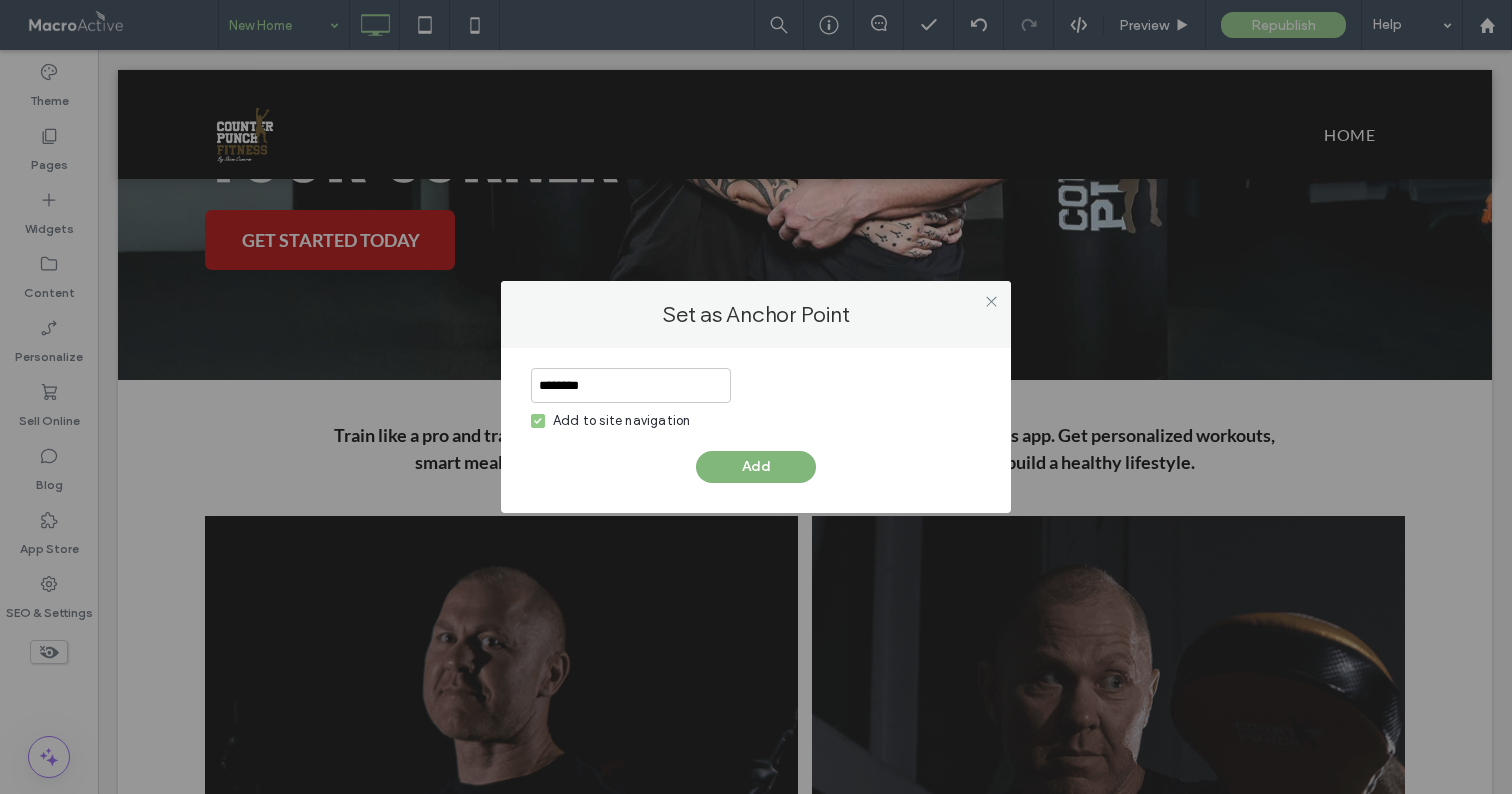 type on "********" 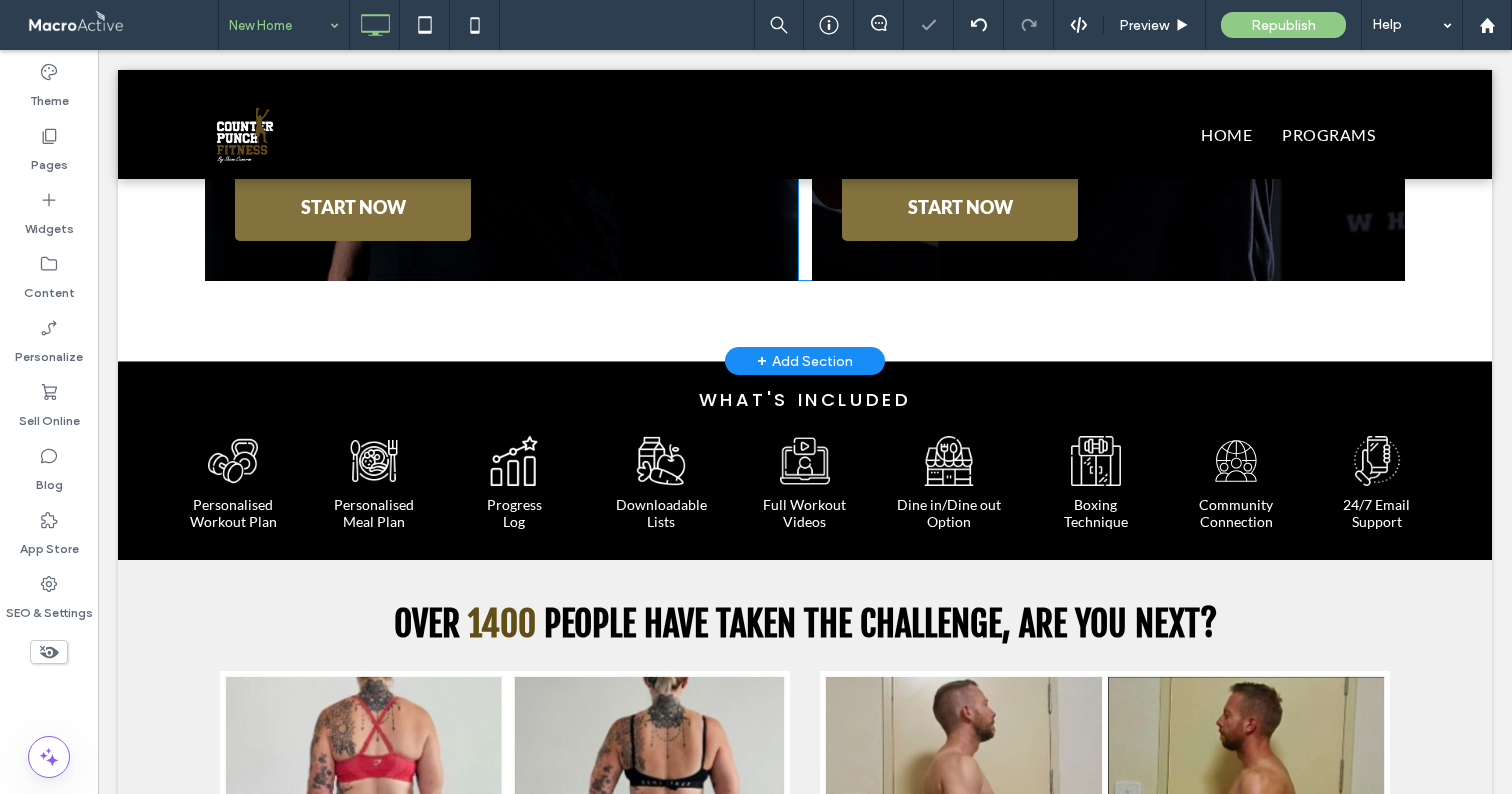 scroll, scrollTop: 1508, scrollLeft: 0, axis: vertical 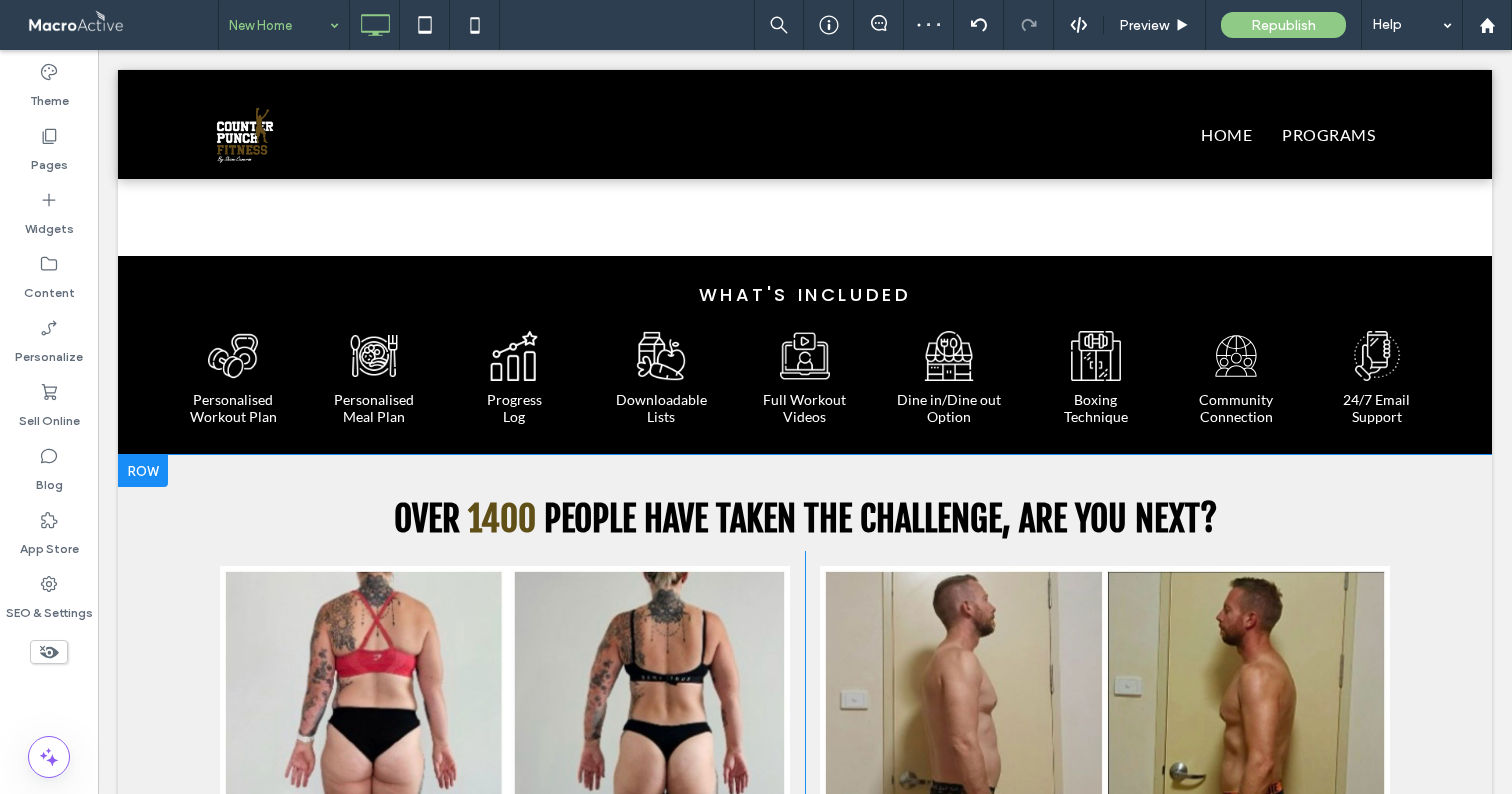 click at bounding box center [143, 471] 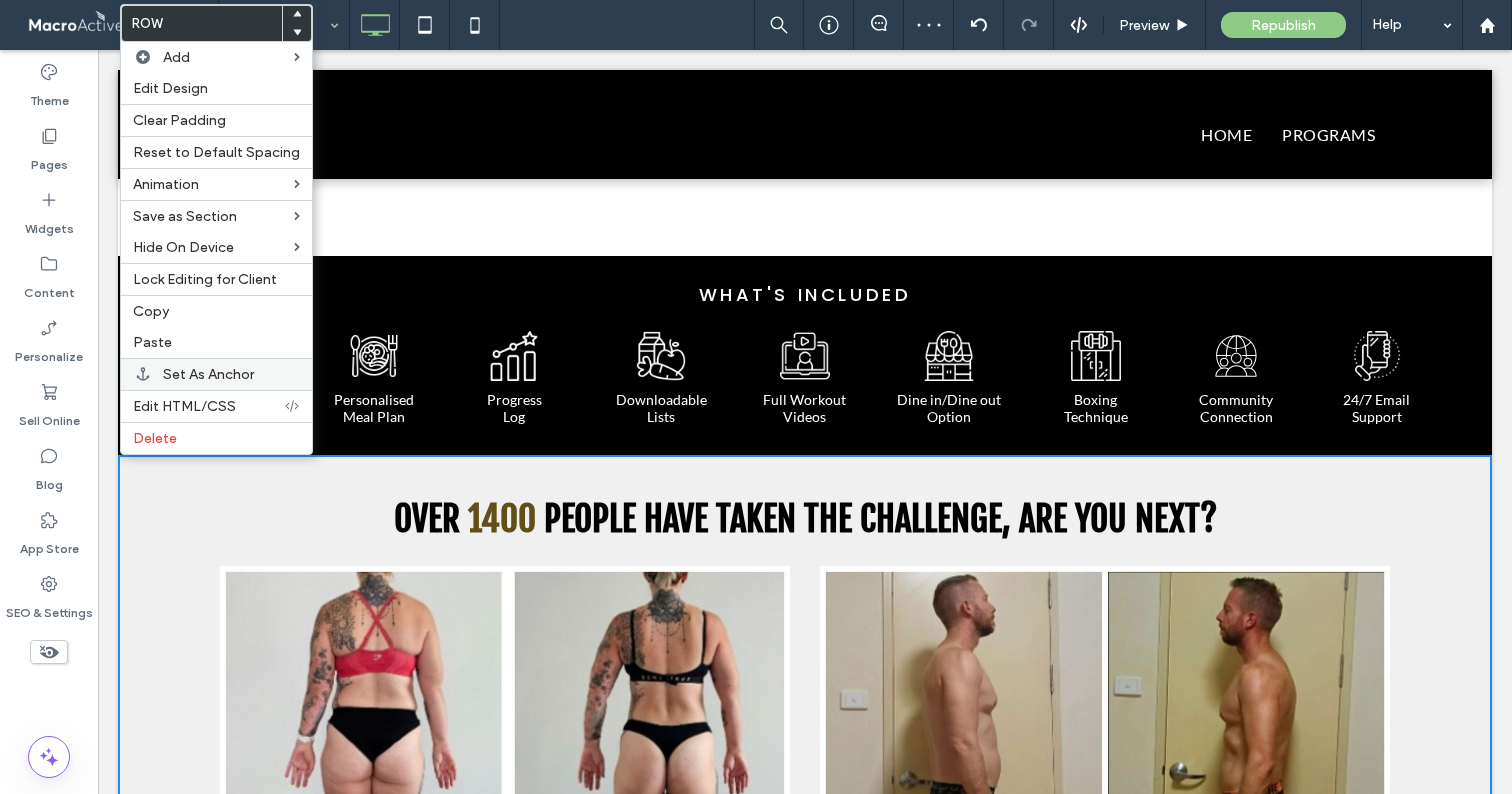 click on "Set As Anchor" at bounding box center (208, 374) 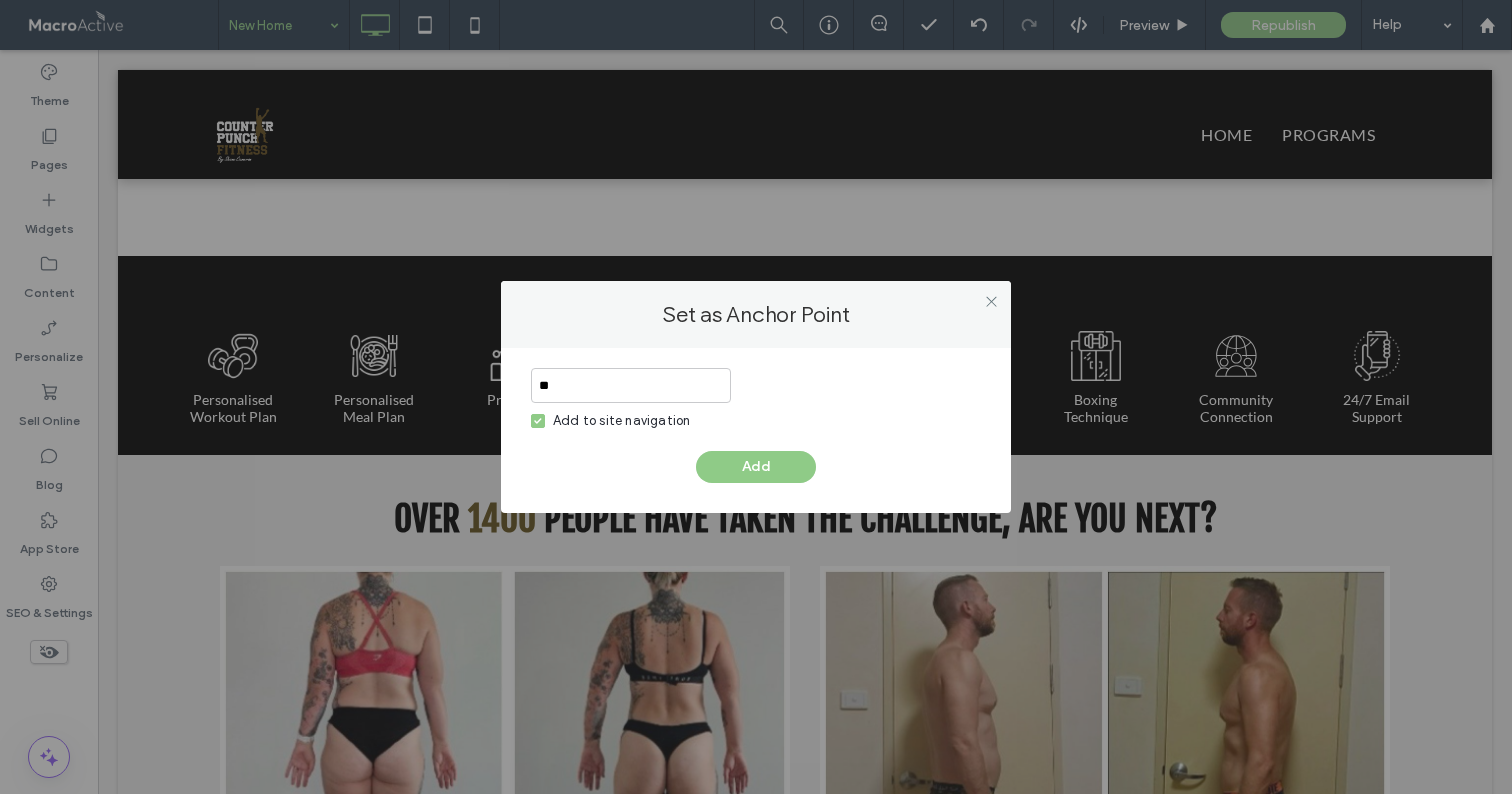 type on "*" 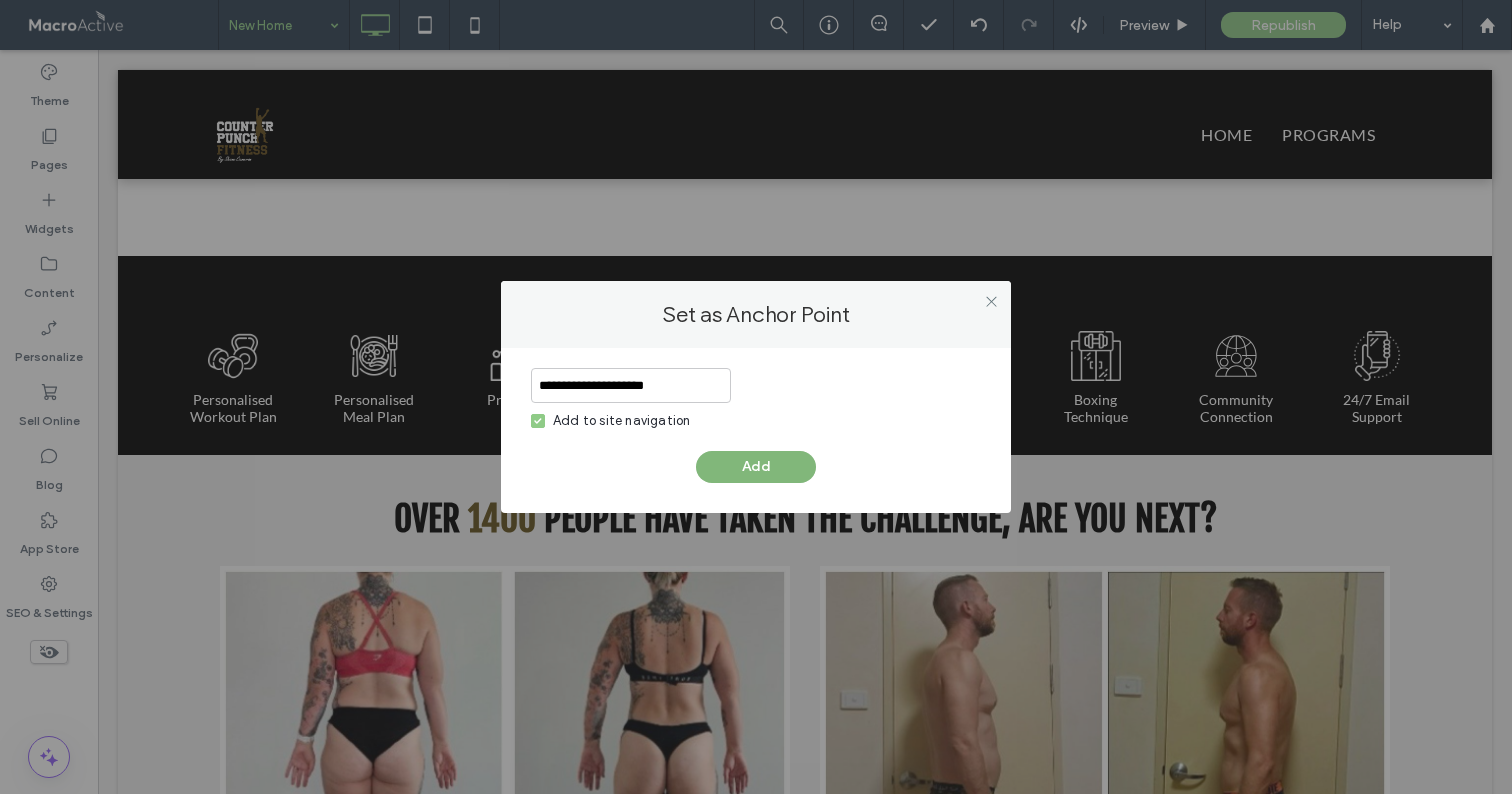 type on "**********" 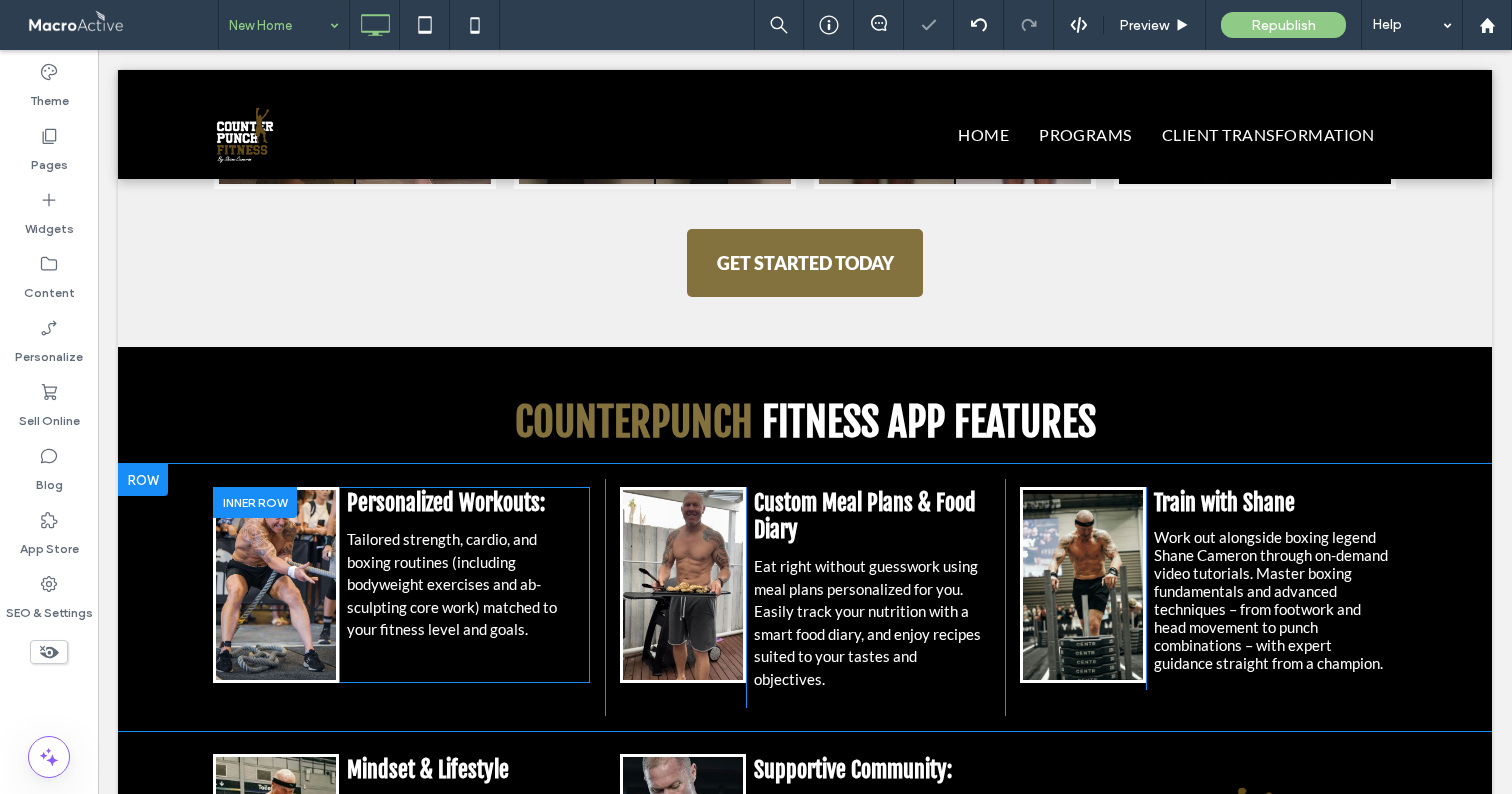 scroll, scrollTop: 2914, scrollLeft: 0, axis: vertical 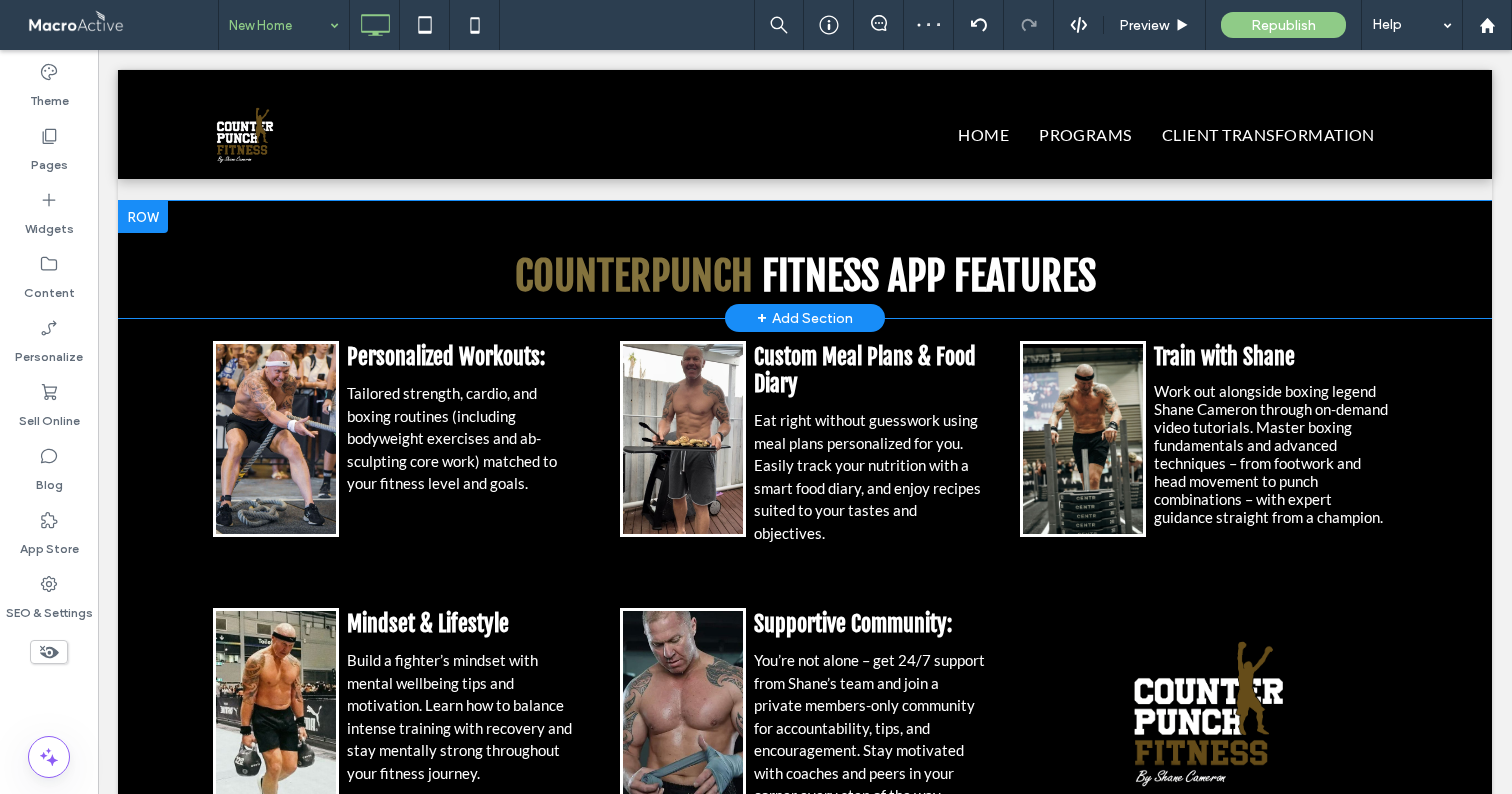 click at bounding box center (143, 217) 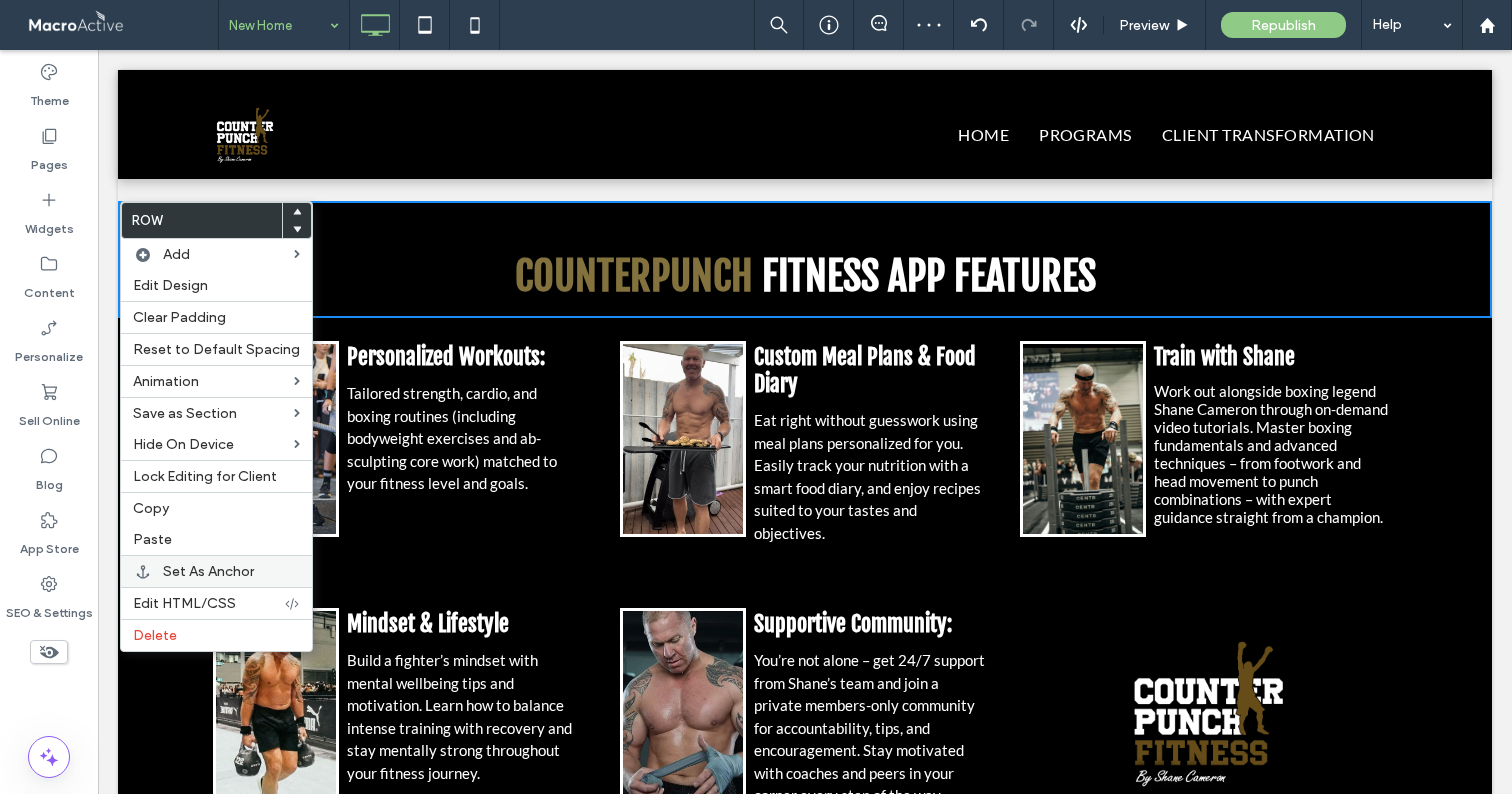 click on "Set As Anchor" at bounding box center [231, 571] 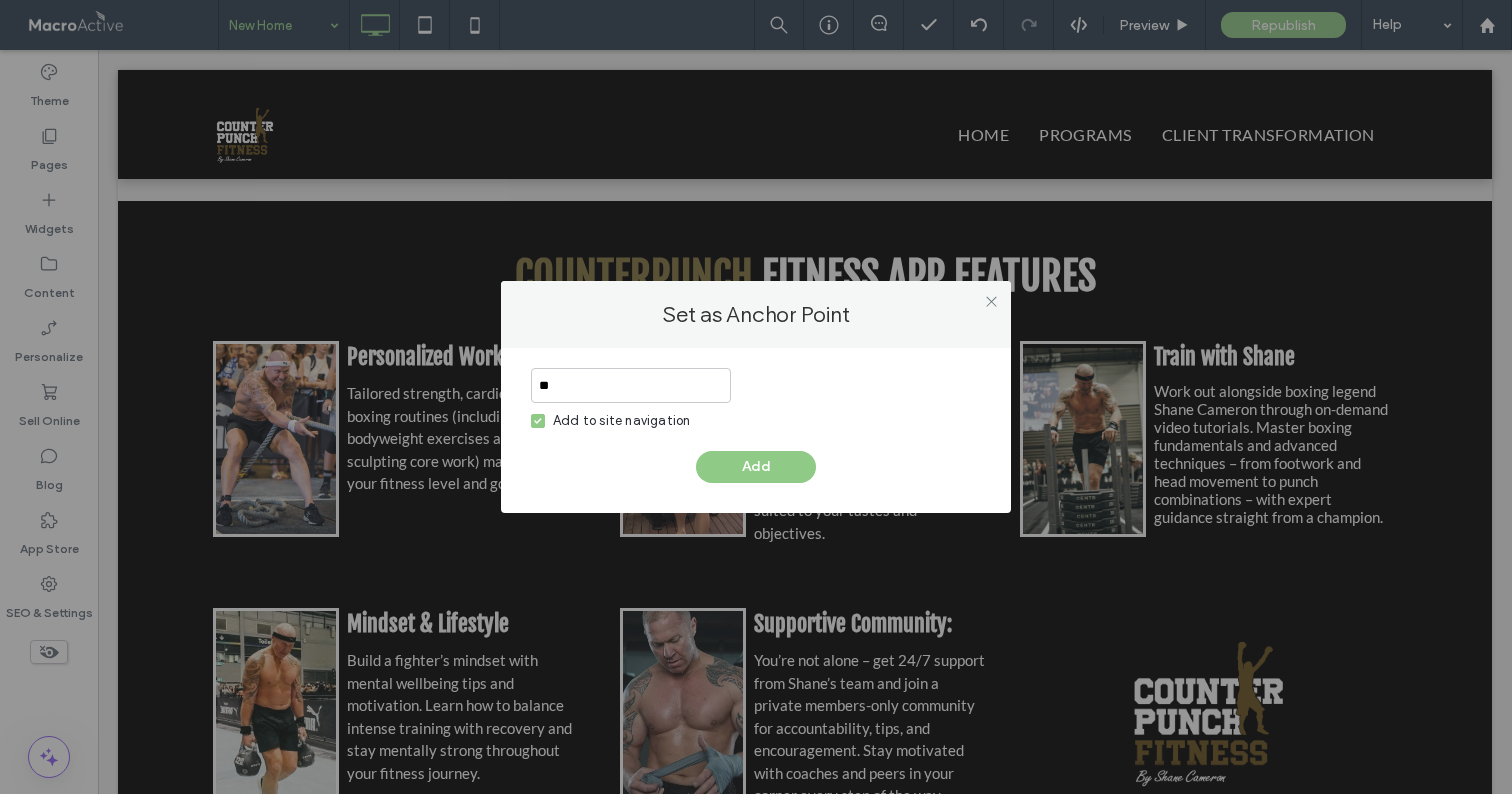 type on "*" 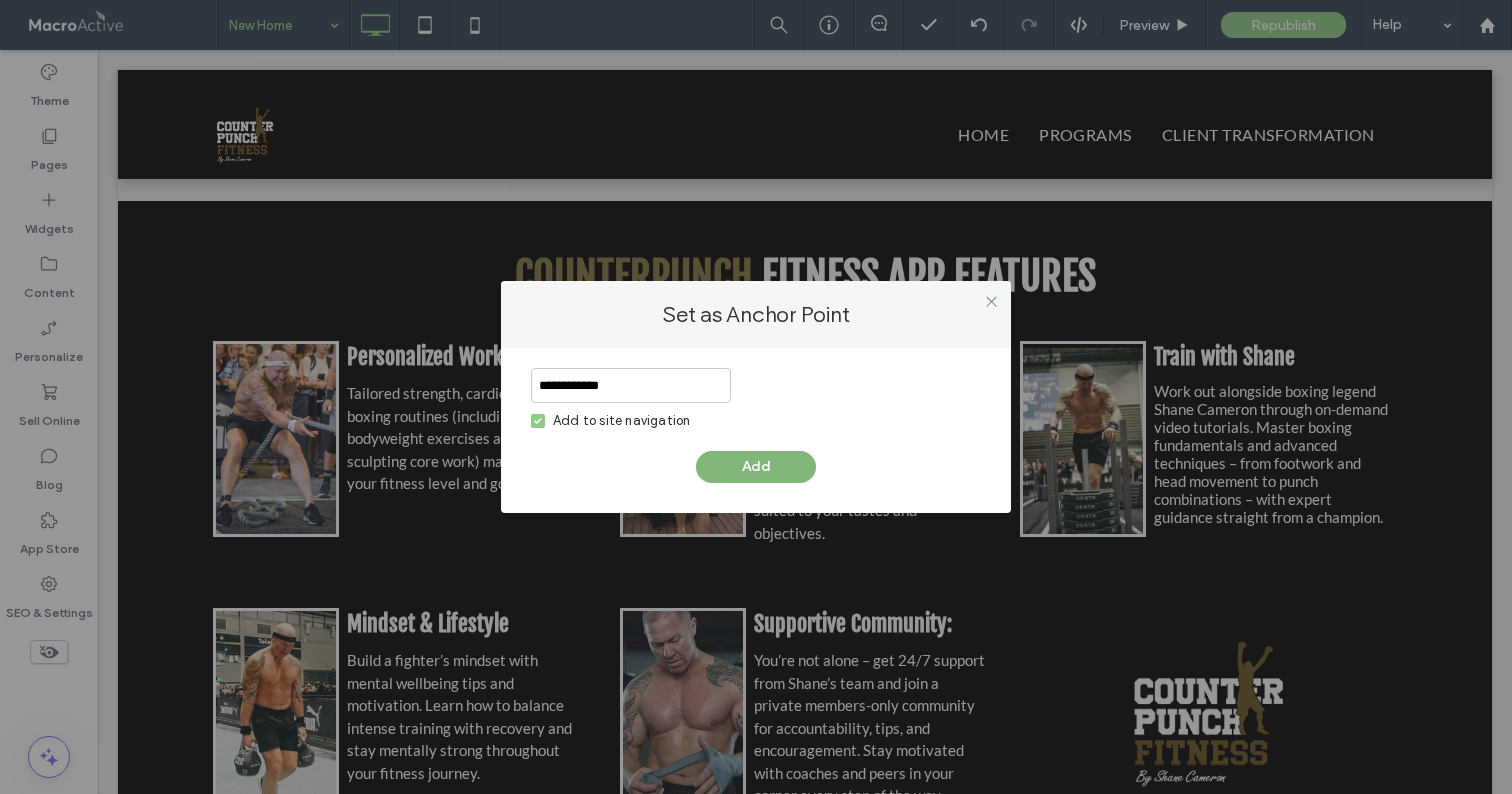 type on "**********" 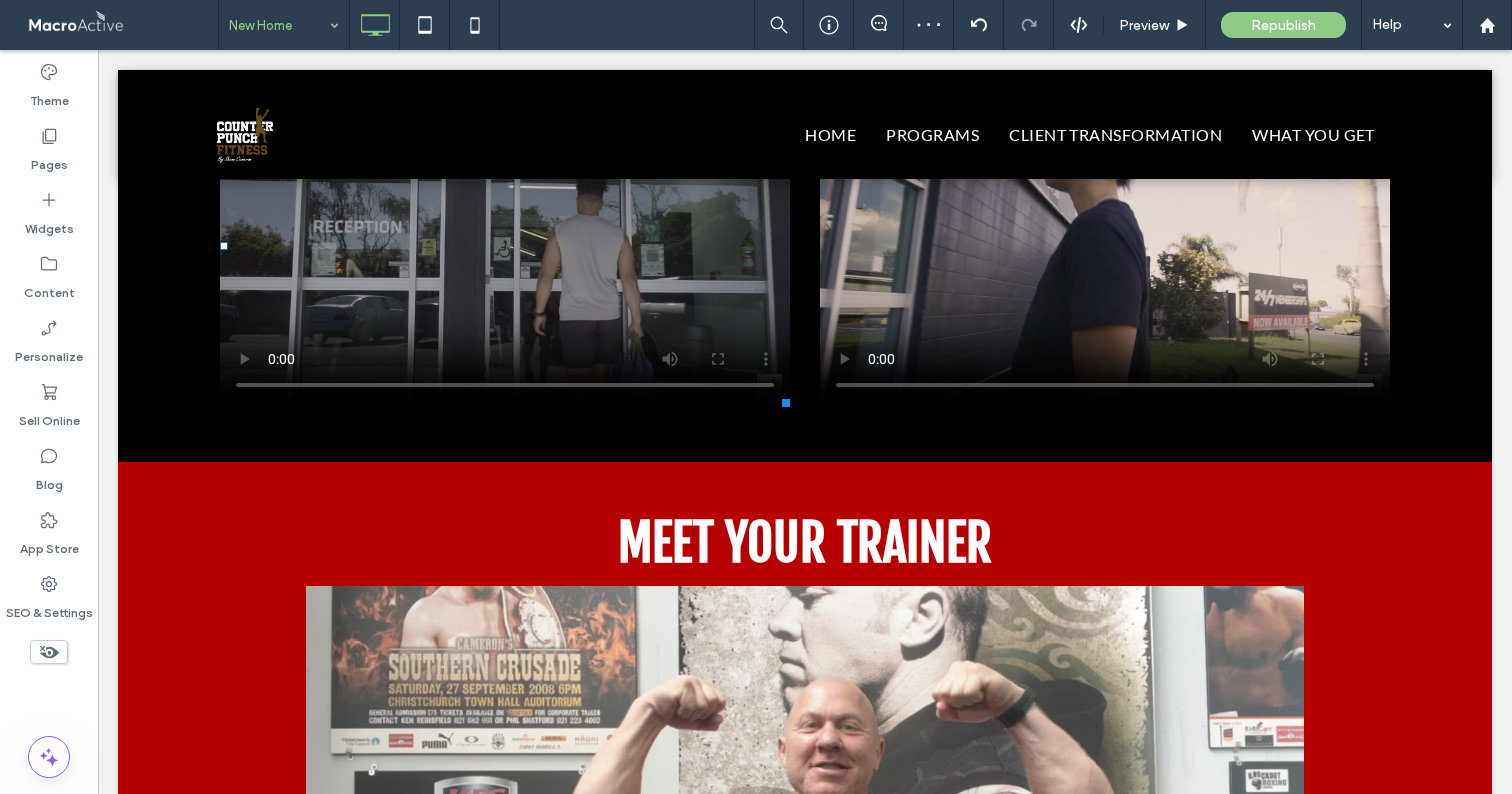 scroll, scrollTop: 3871, scrollLeft: 0, axis: vertical 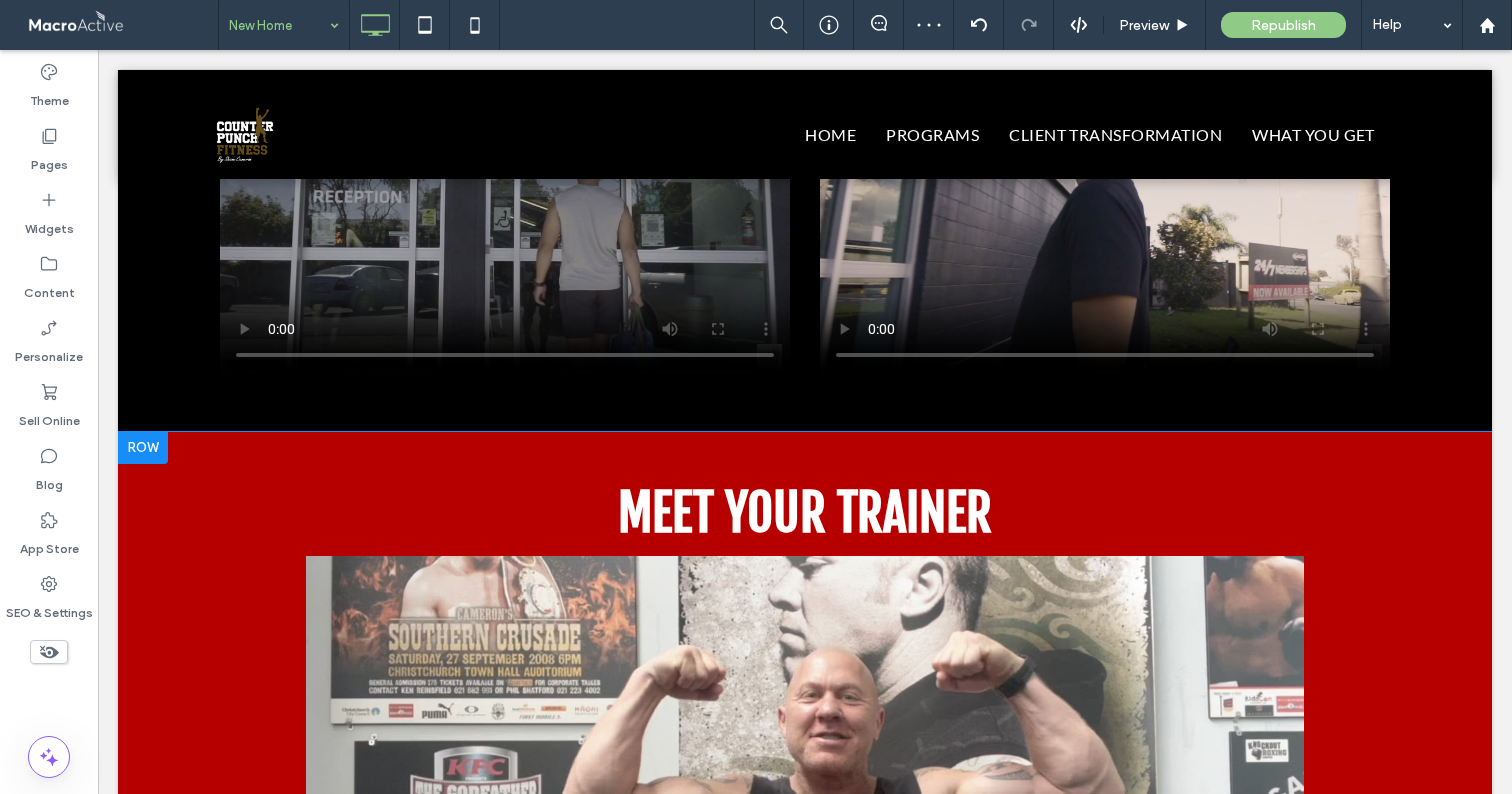 click at bounding box center [143, 448] 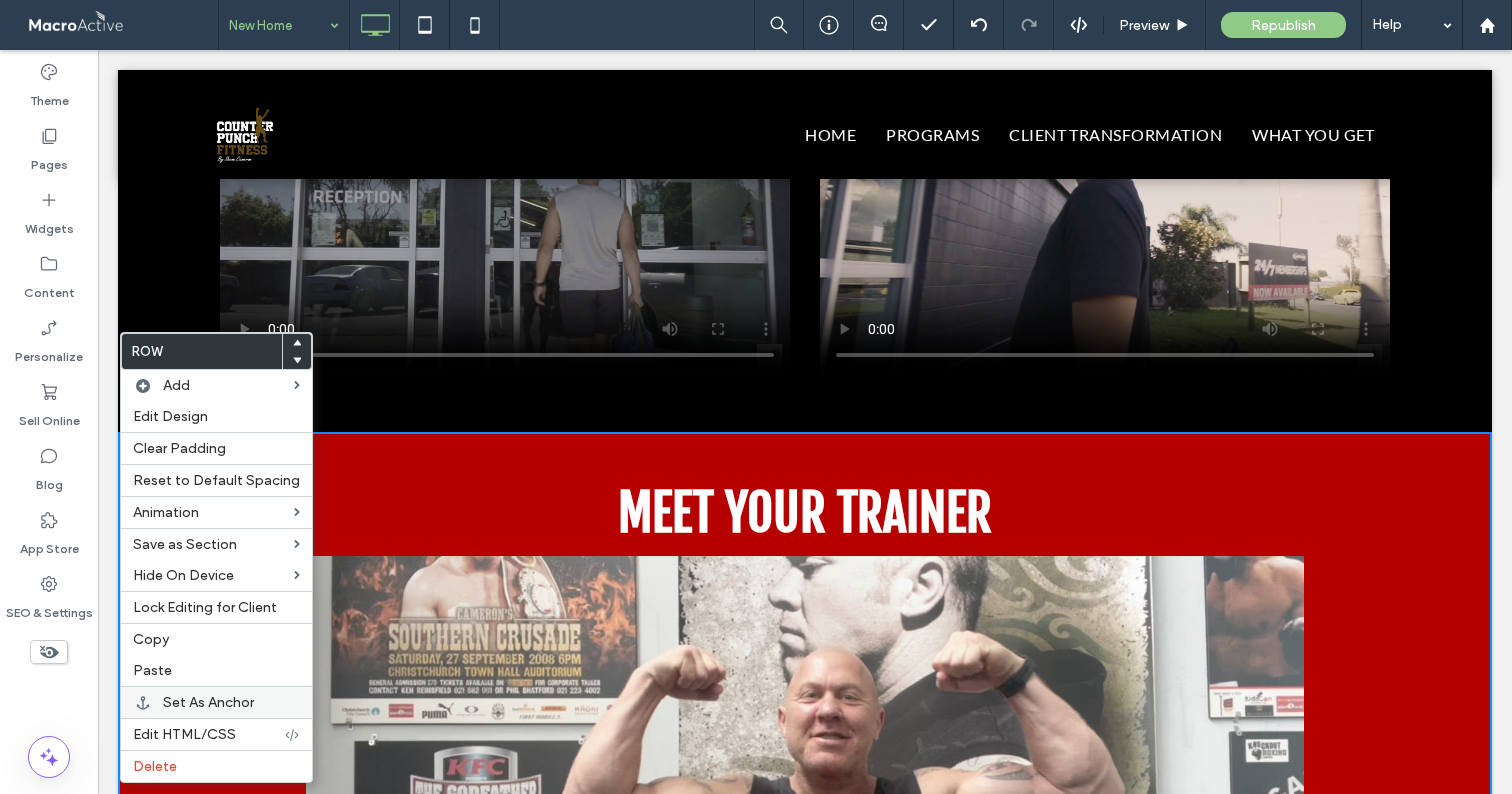 click on "Set As Anchor" at bounding box center [208, 702] 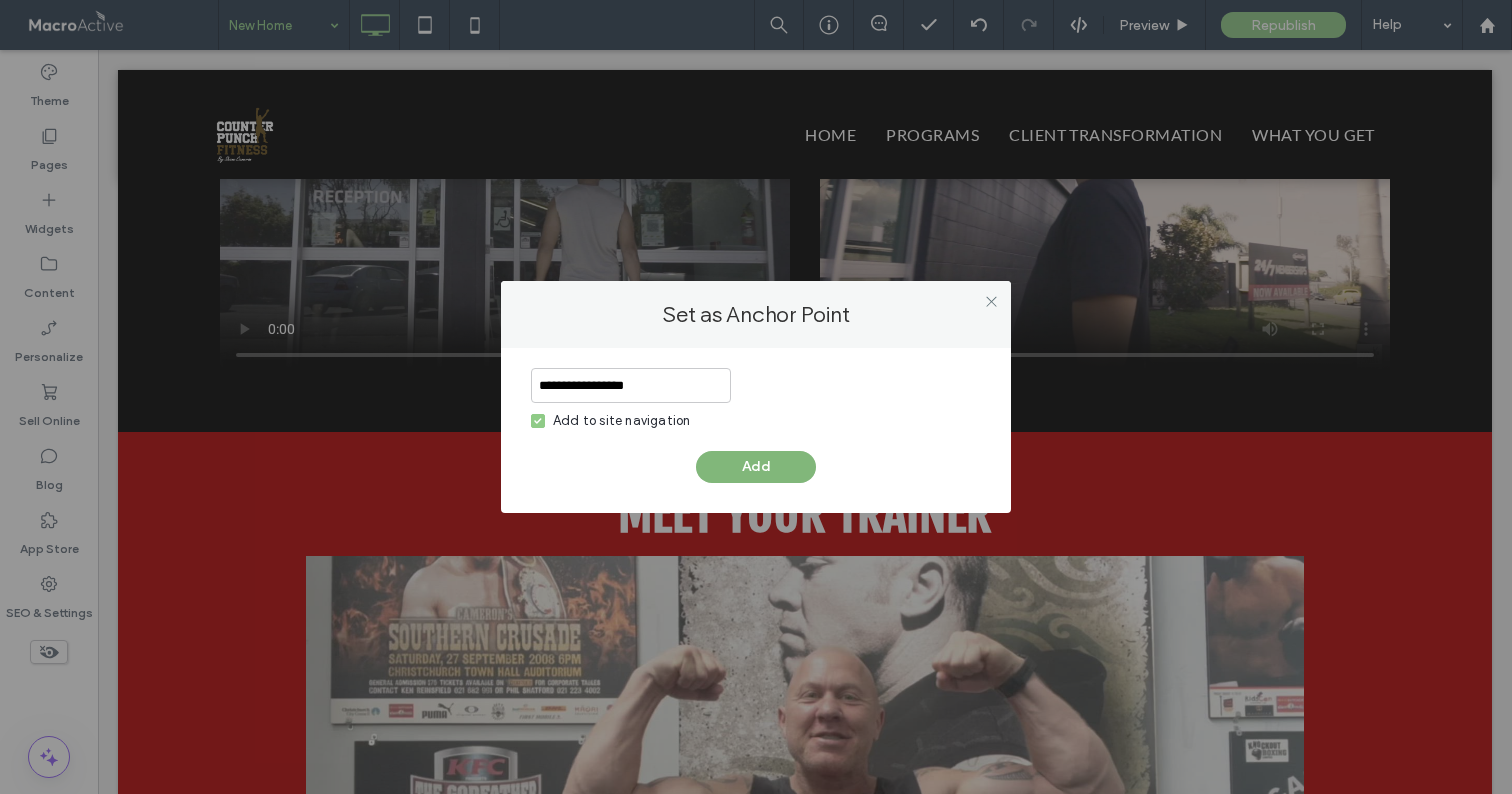 type on "**********" 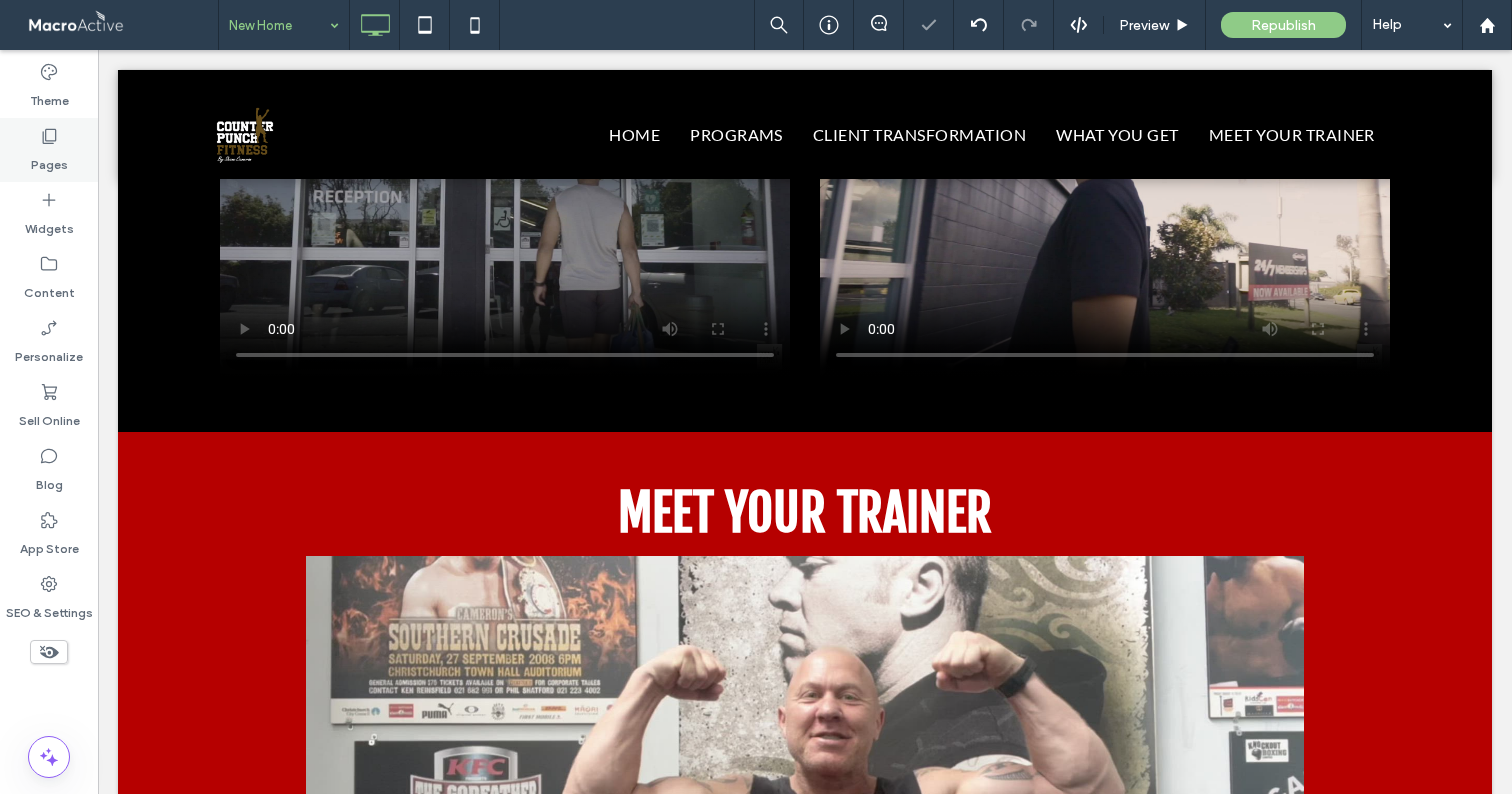click 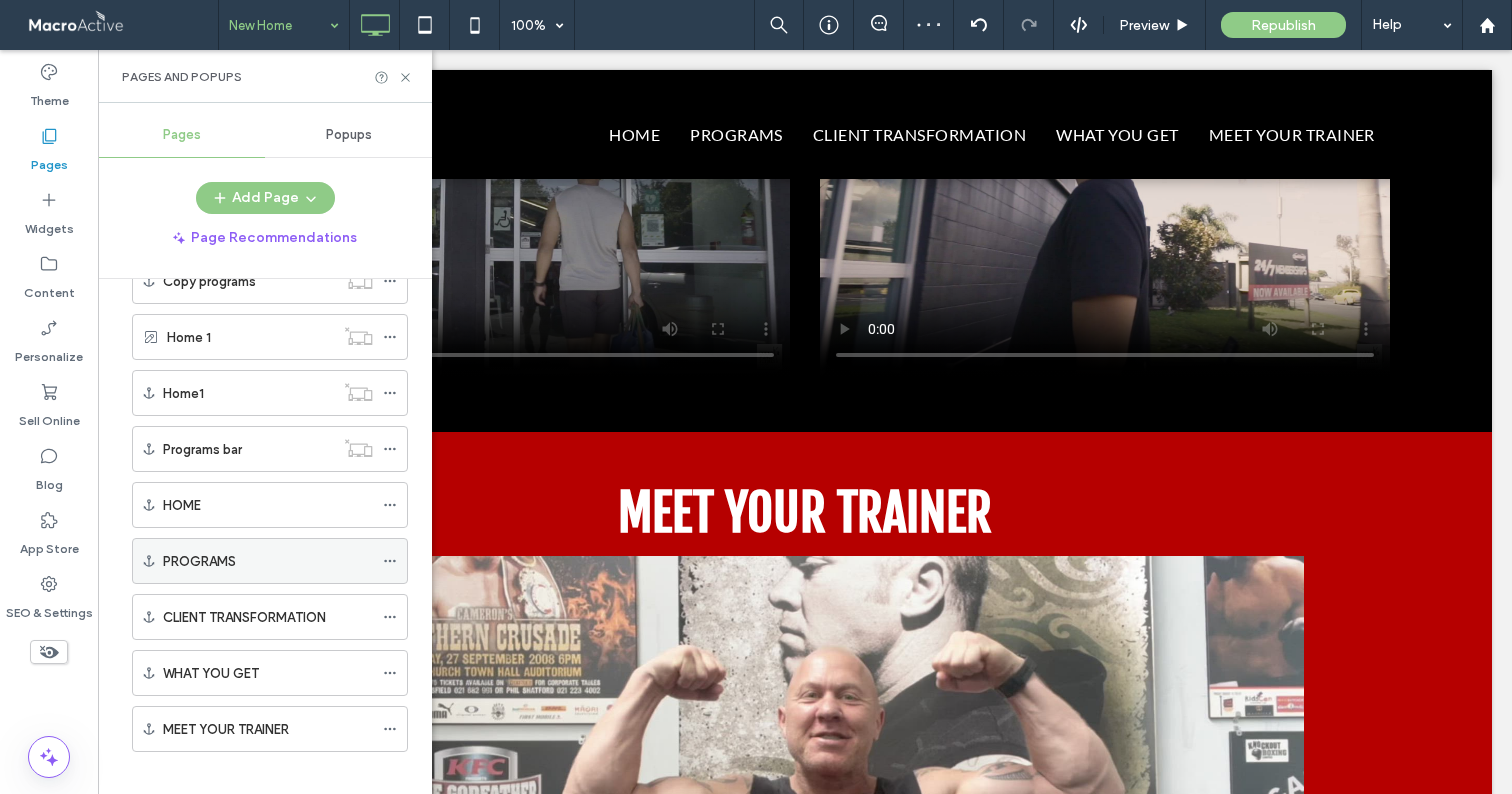 scroll, scrollTop: 353, scrollLeft: 0, axis: vertical 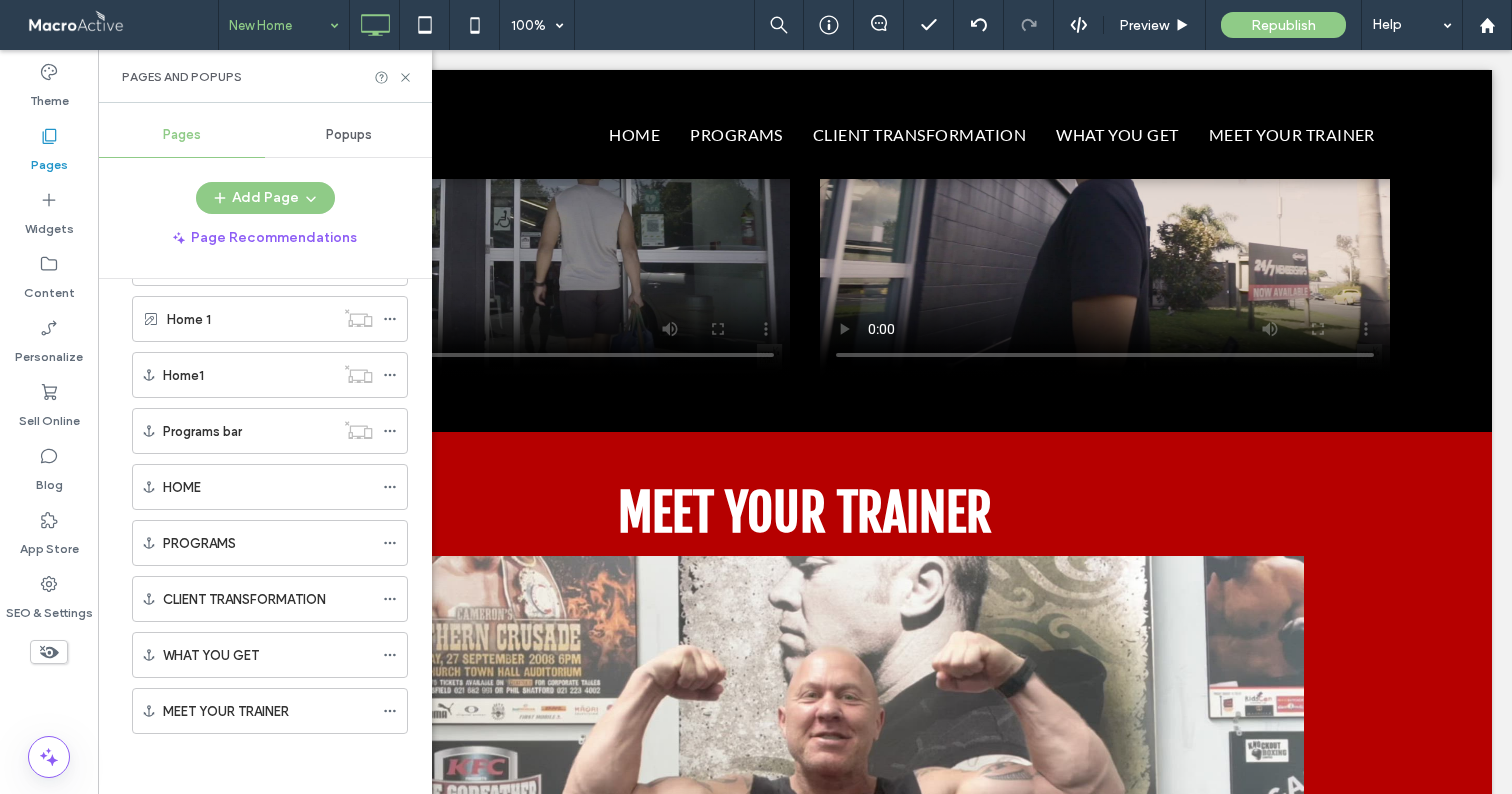 drag, startPoint x: 392, startPoint y: 435, endPoint x: 418, endPoint y: 453, distance: 31.622776 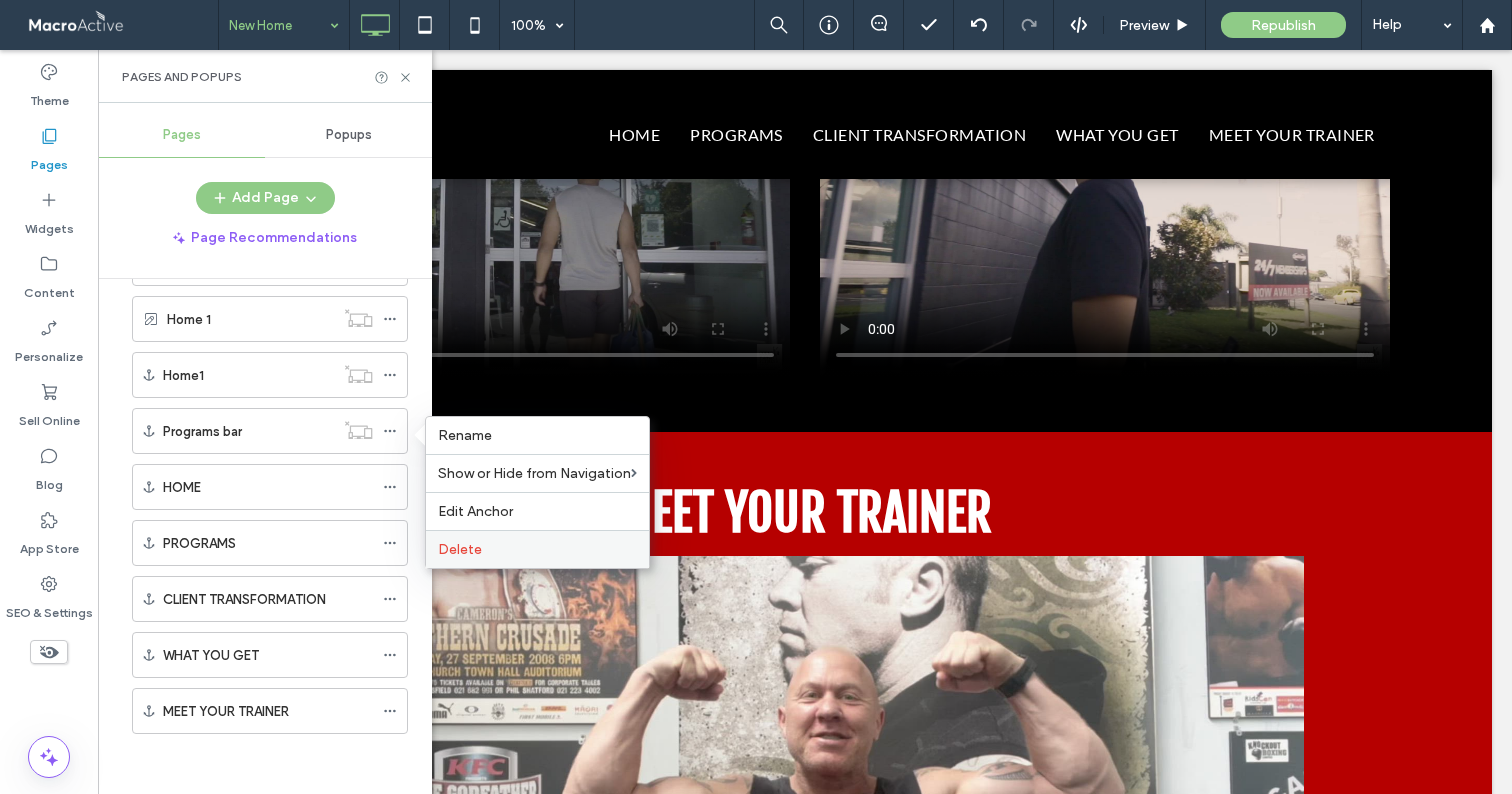 click on "Delete" at bounding box center (460, 549) 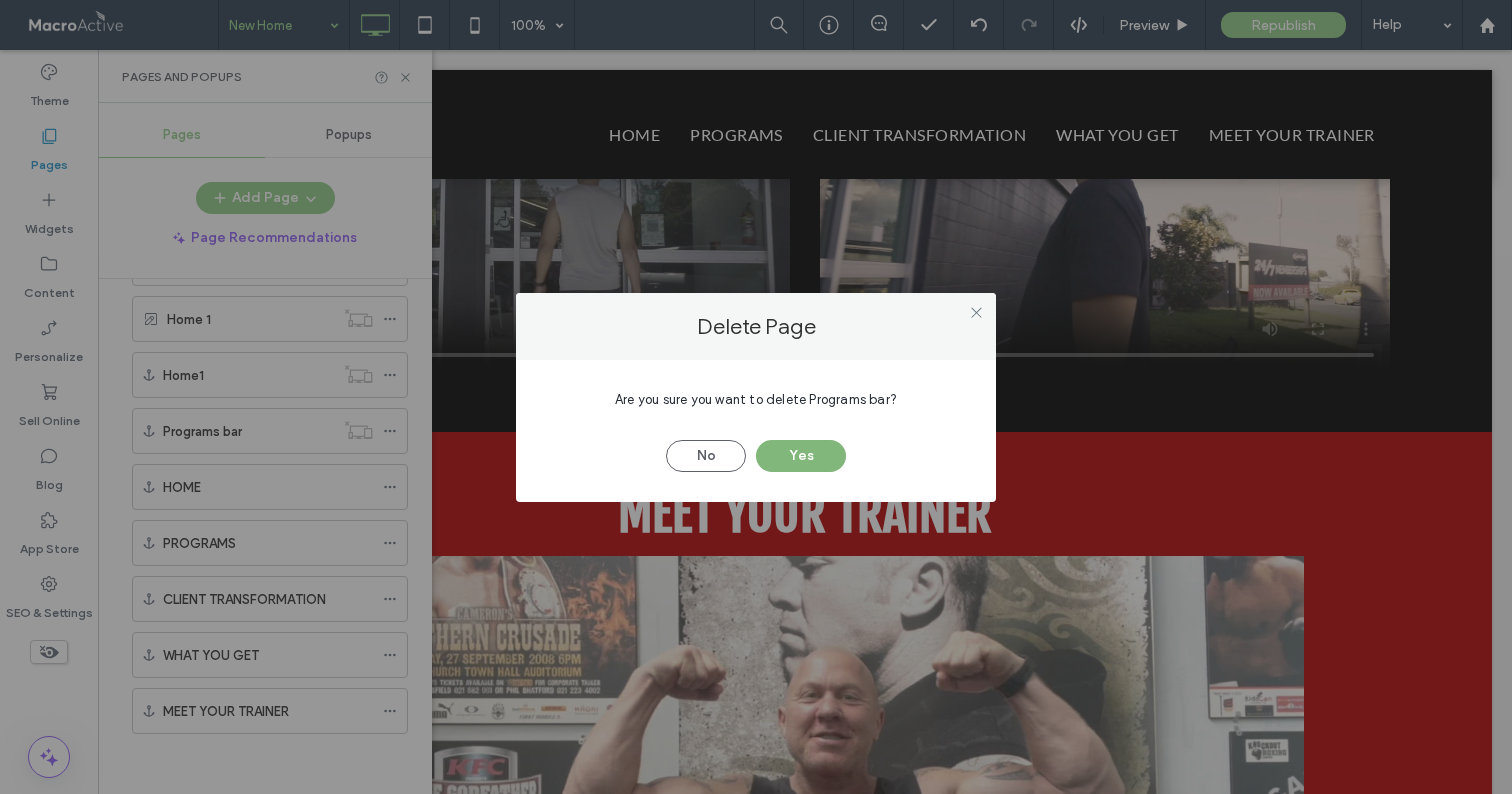click on "Yes" at bounding box center (801, 456) 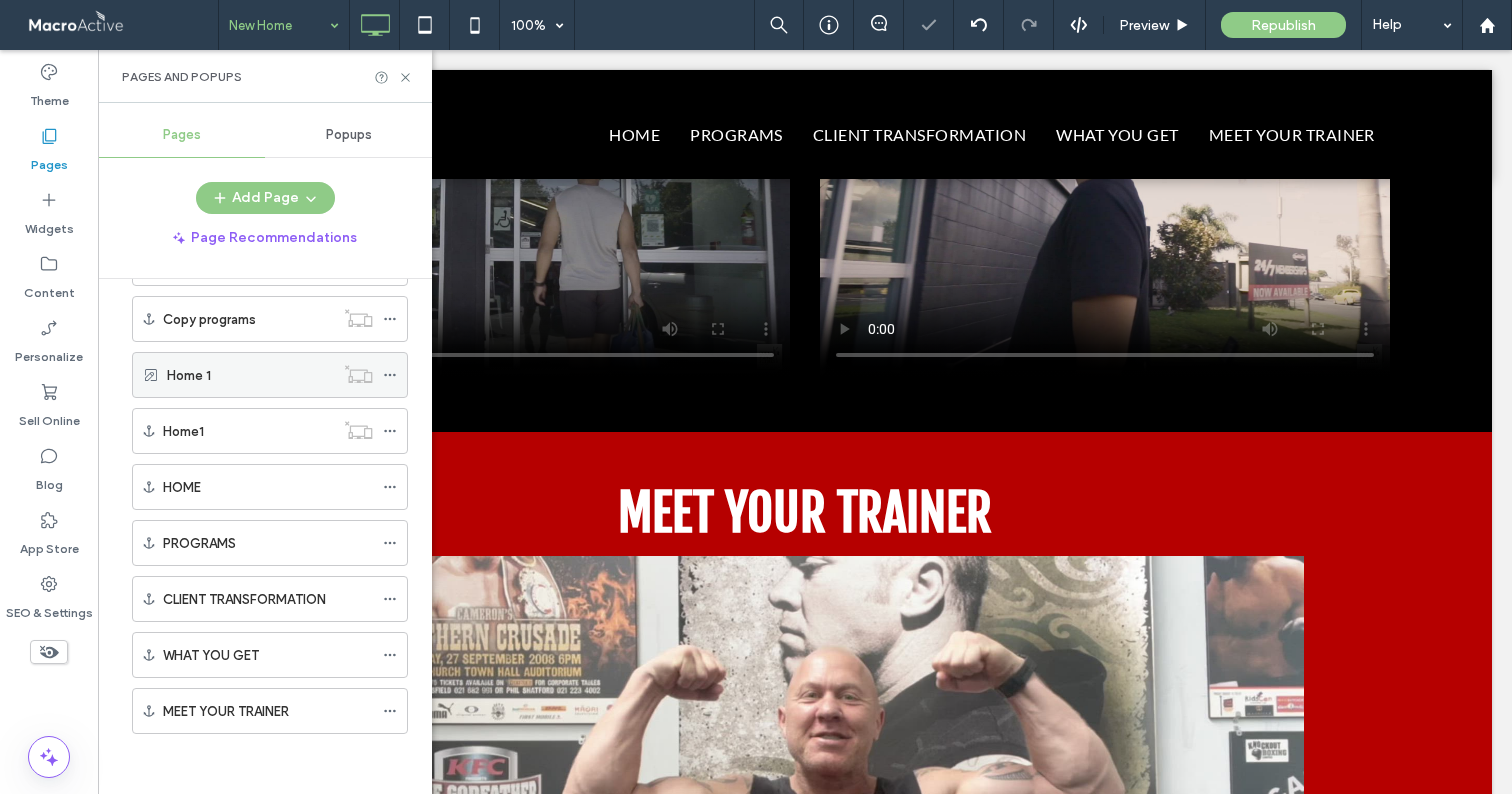 scroll, scrollTop: 297, scrollLeft: 0, axis: vertical 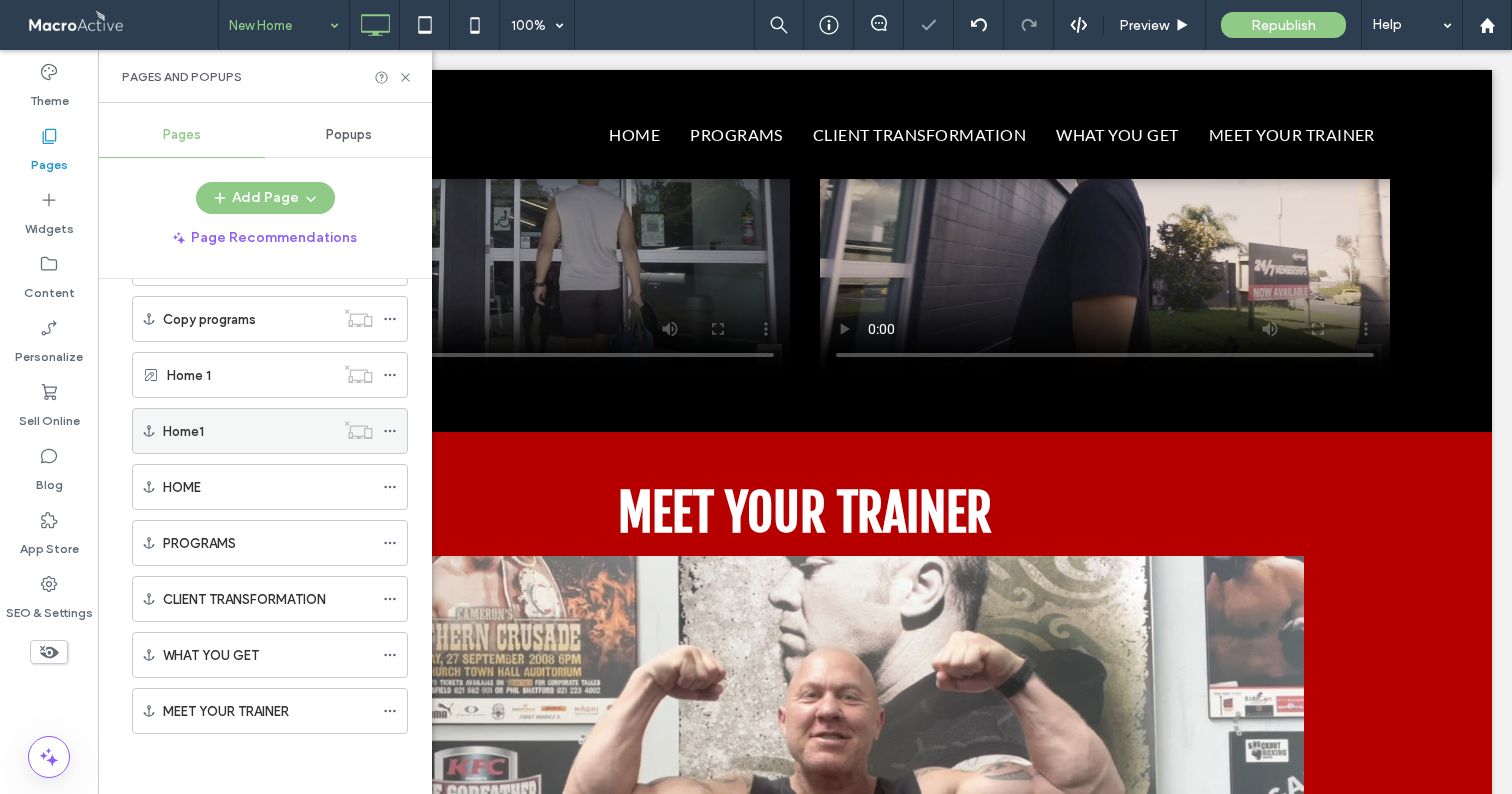click 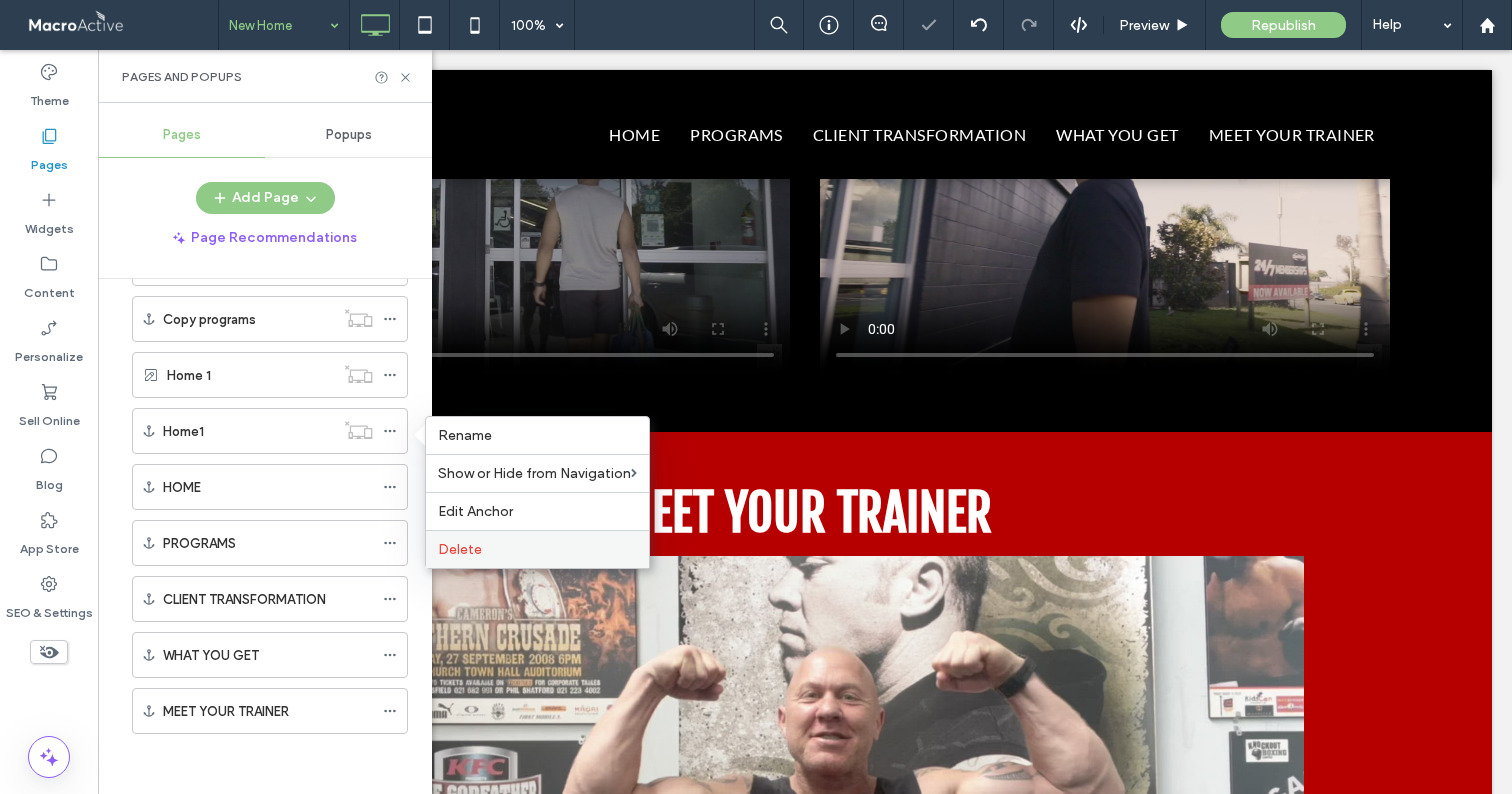 click on "Delete" at bounding box center [537, 549] 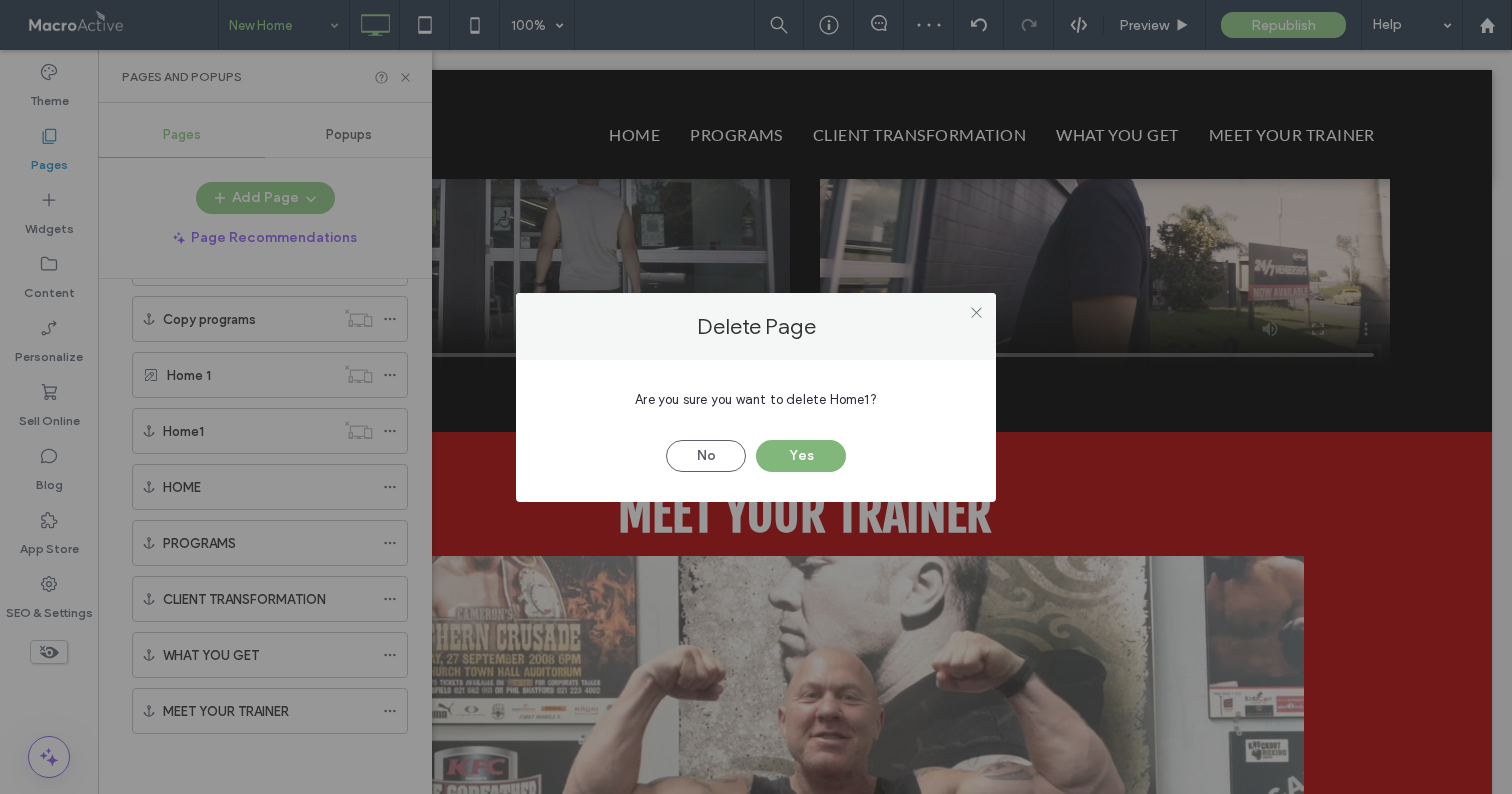 click on "Yes" at bounding box center (801, 456) 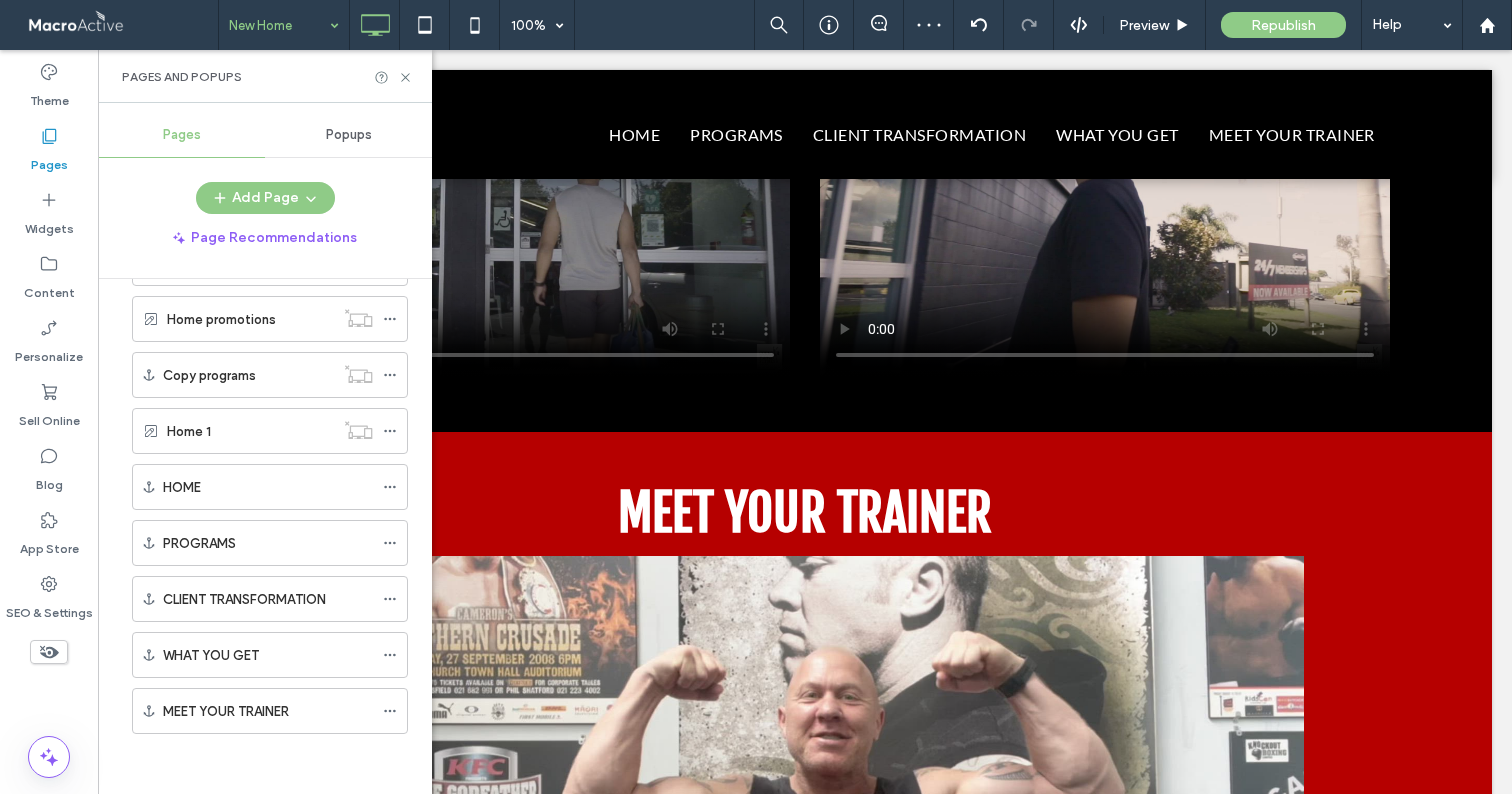 scroll, scrollTop: 241, scrollLeft: 0, axis: vertical 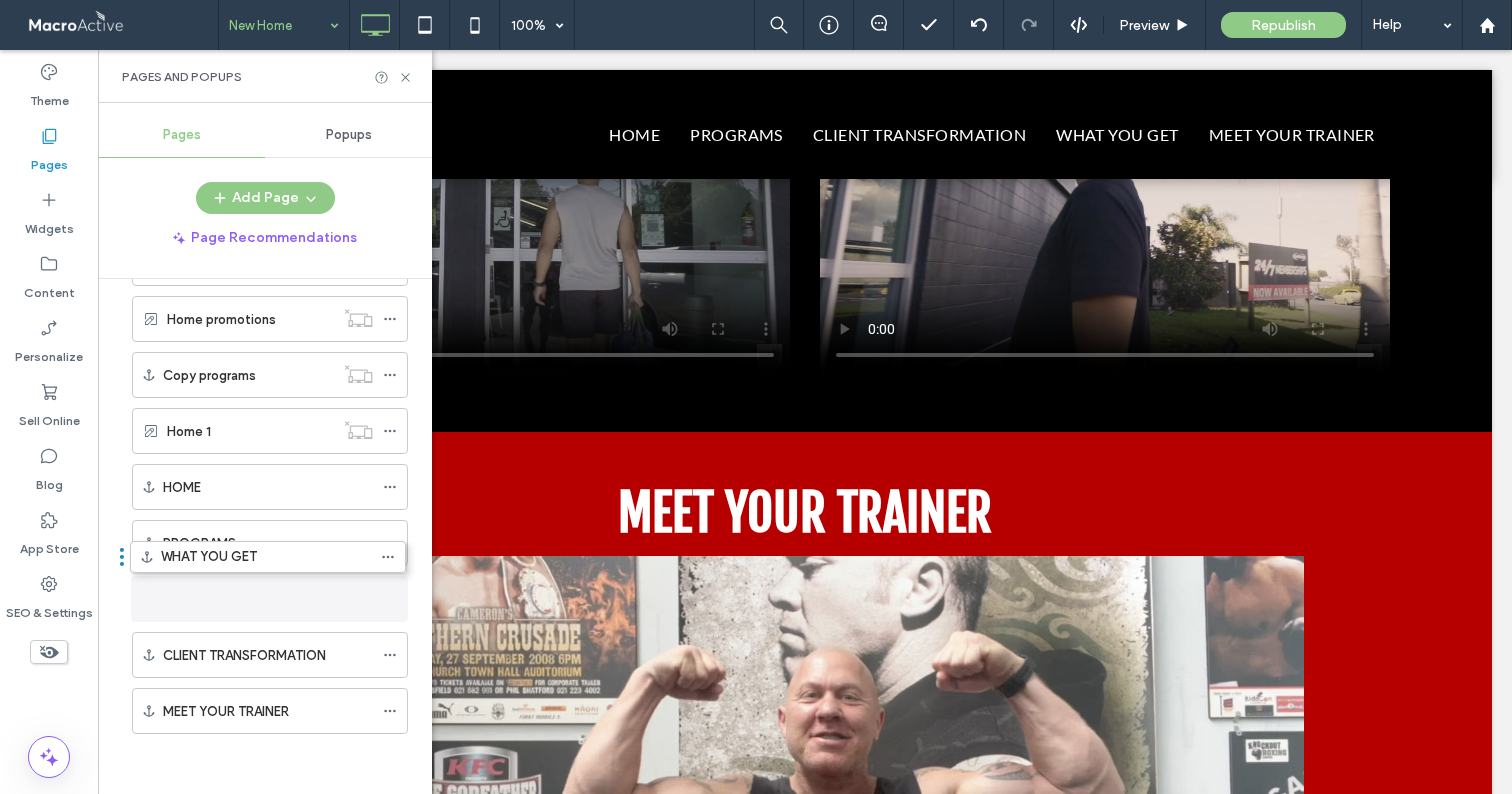 drag, startPoint x: 212, startPoint y: 652, endPoint x: 209, endPoint y: 615, distance: 37.12142 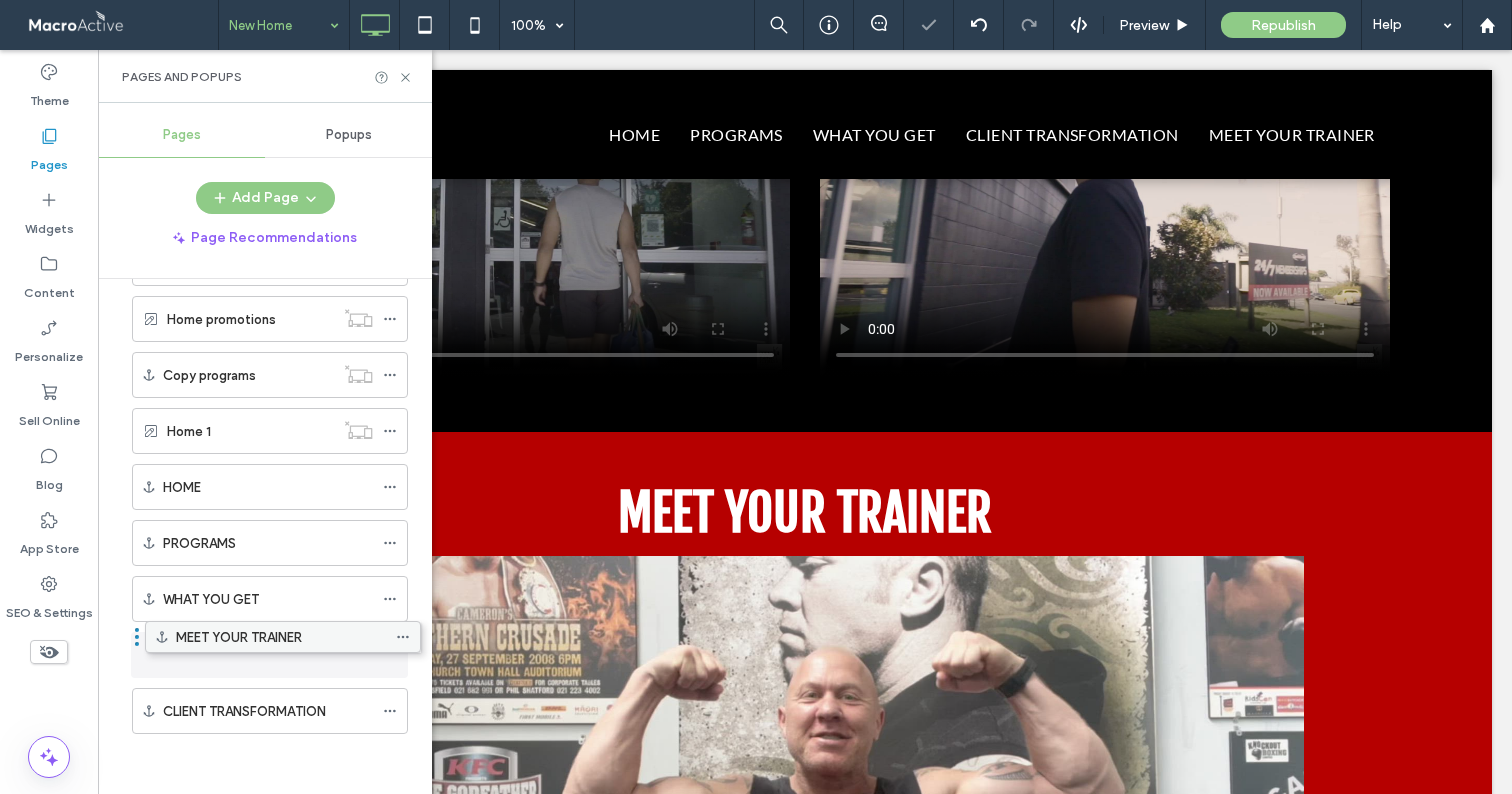 drag, startPoint x: 245, startPoint y: 710, endPoint x: 256, endPoint y: 648, distance: 62.968246 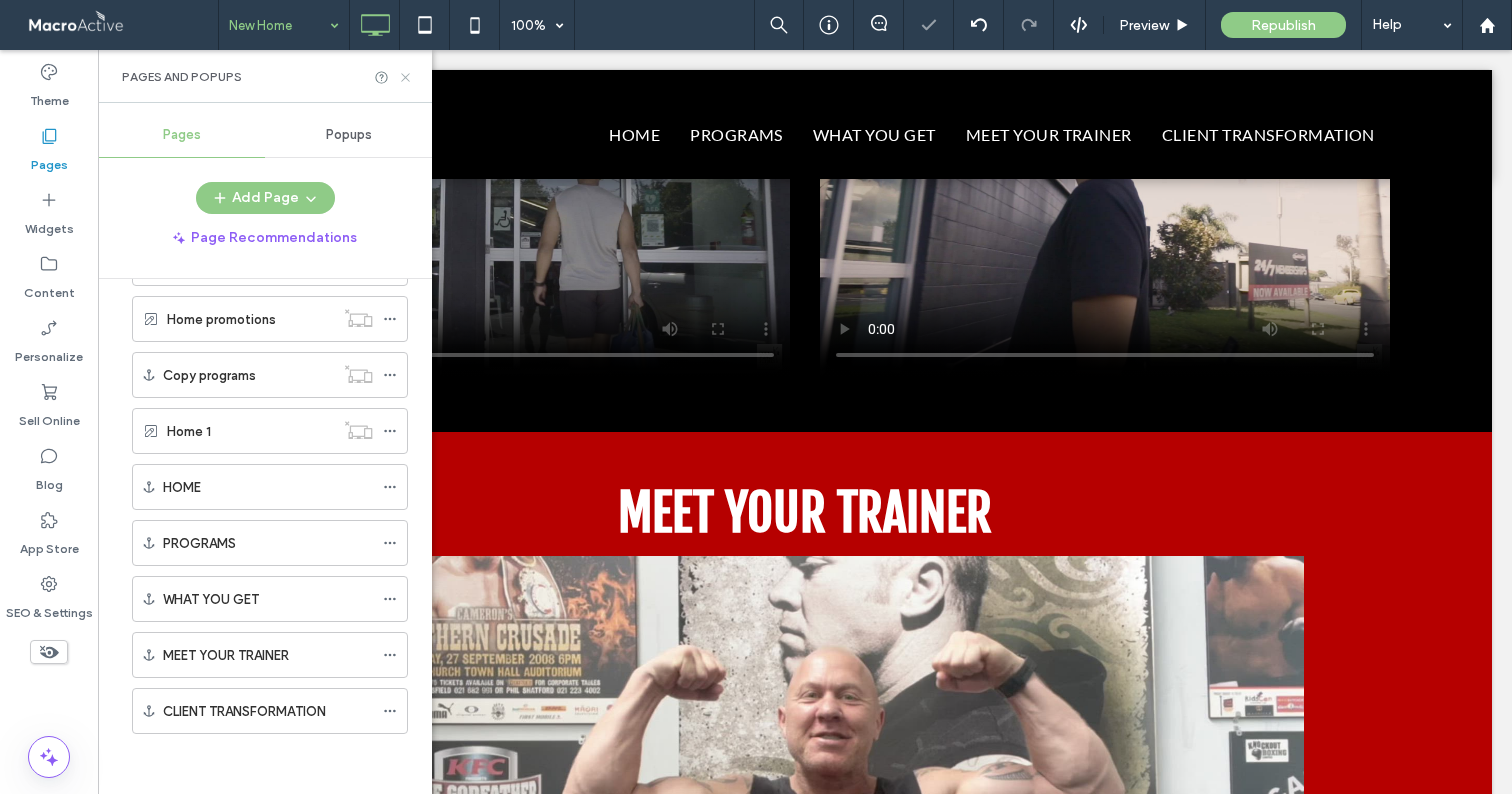click 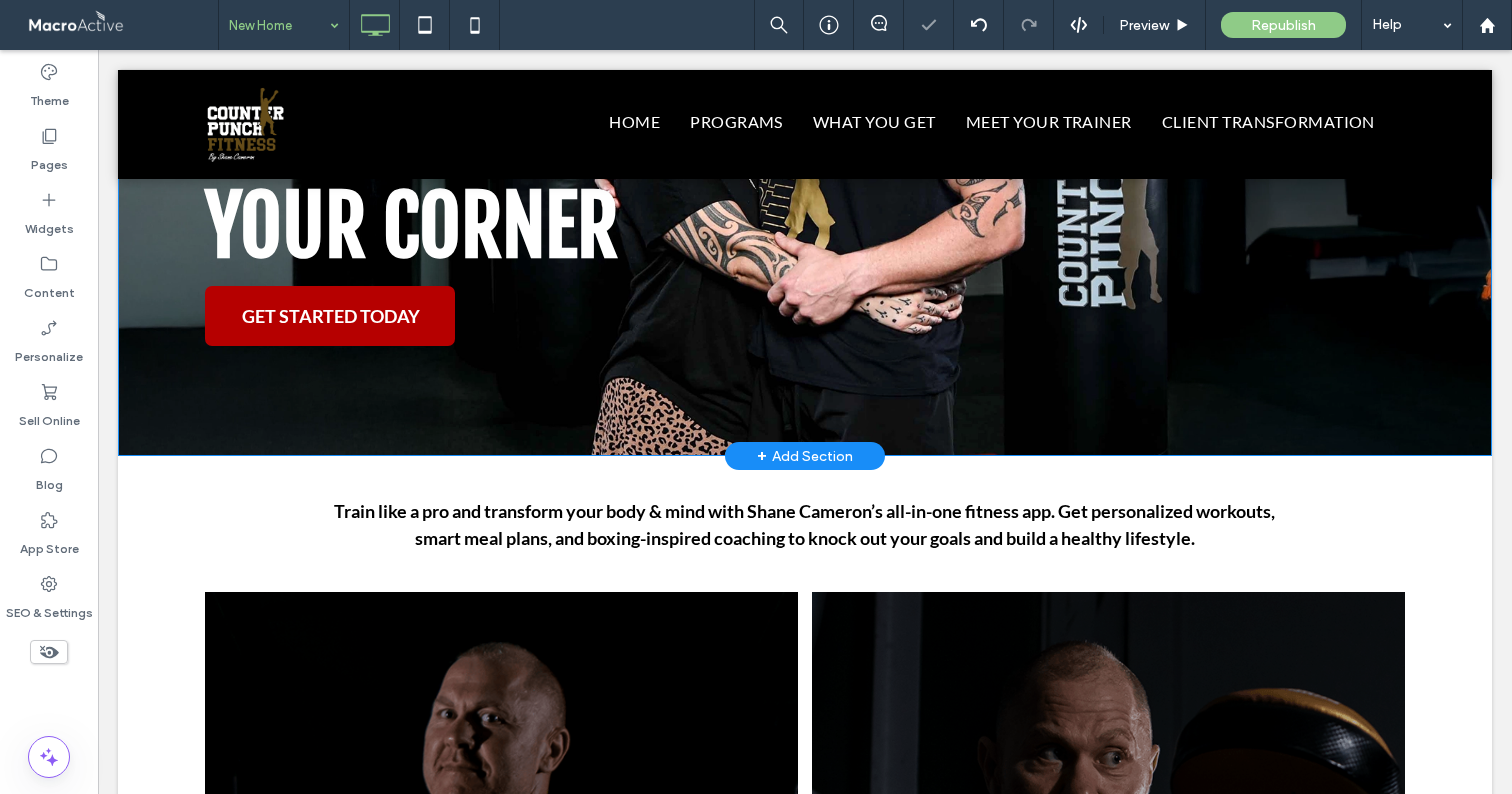 scroll, scrollTop: 0, scrollLeft: 0, axis: both 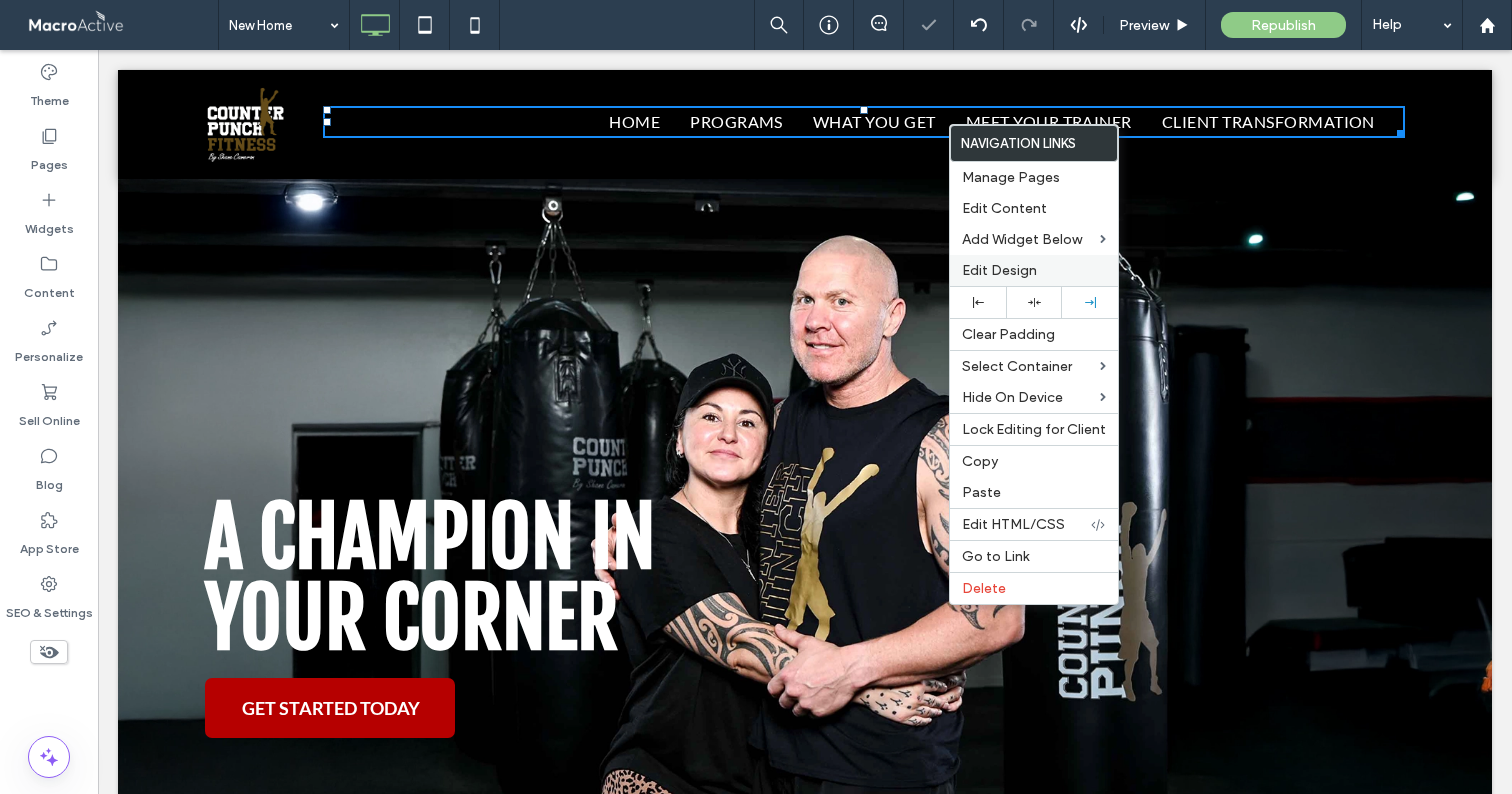 click on "Edit Design" at bounding box center (999, 270) 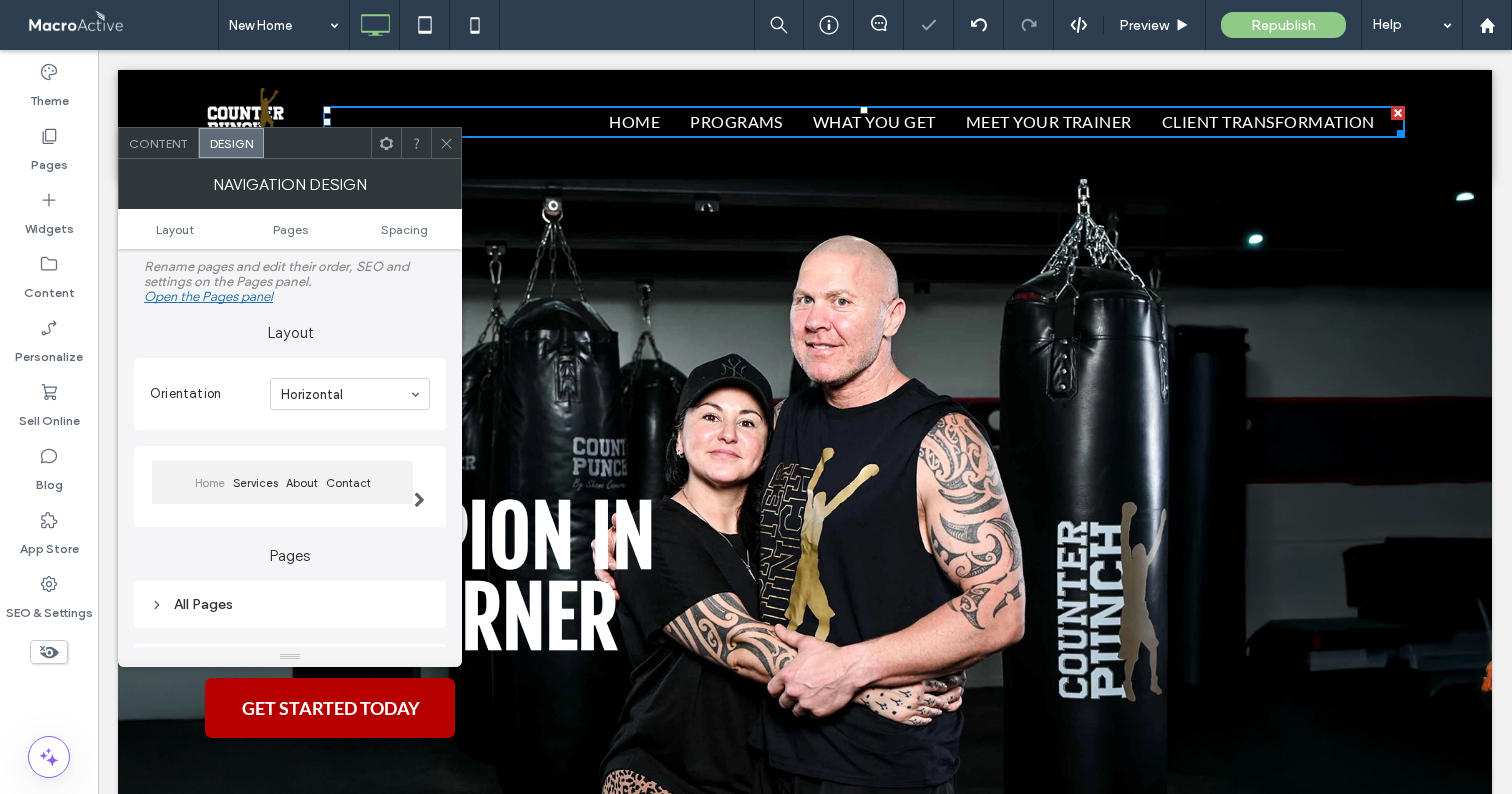click on "All Pages" at bounding box center (290, 604) 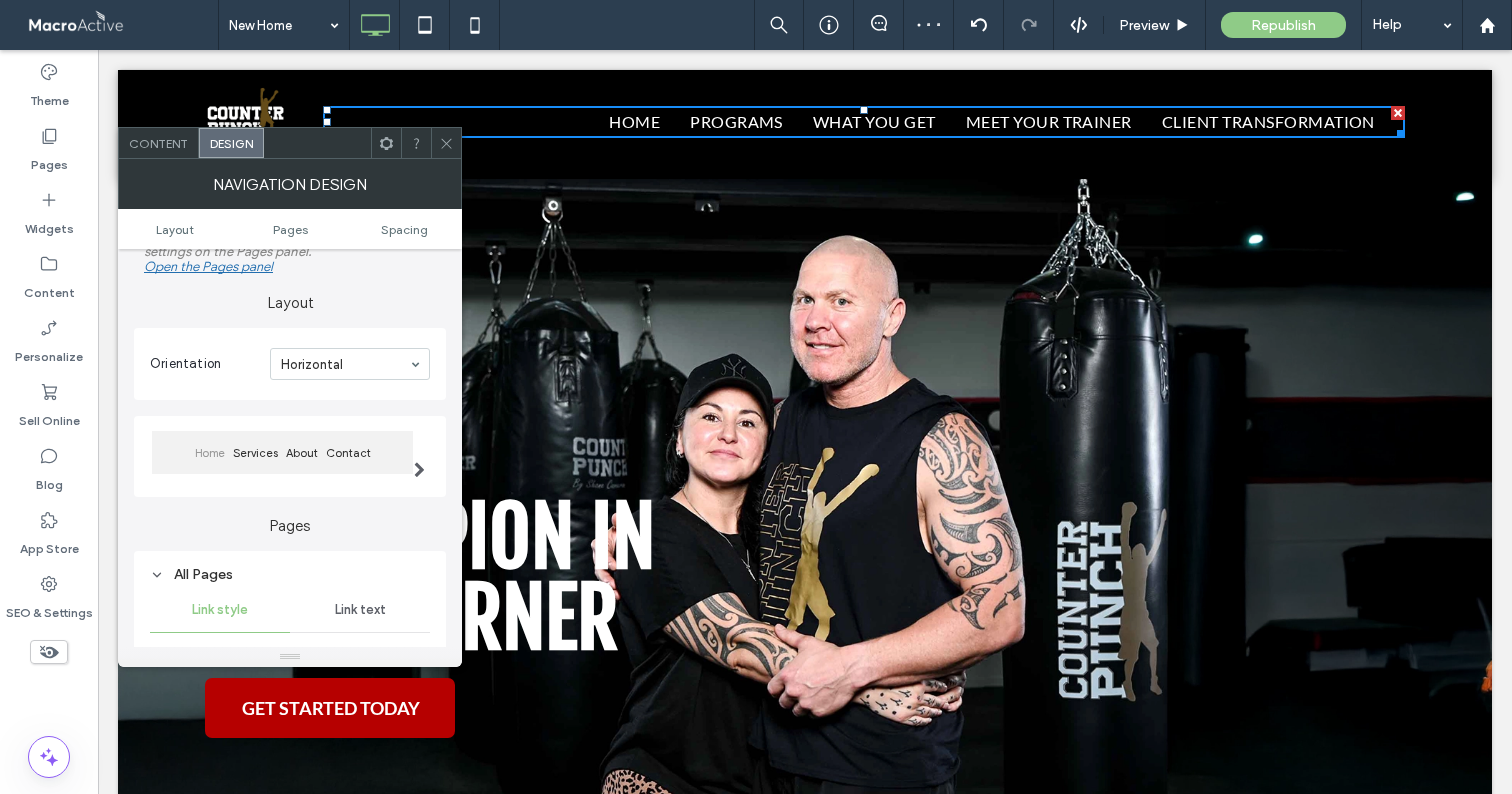 click on "Link text" at bounding box center [360, 610] 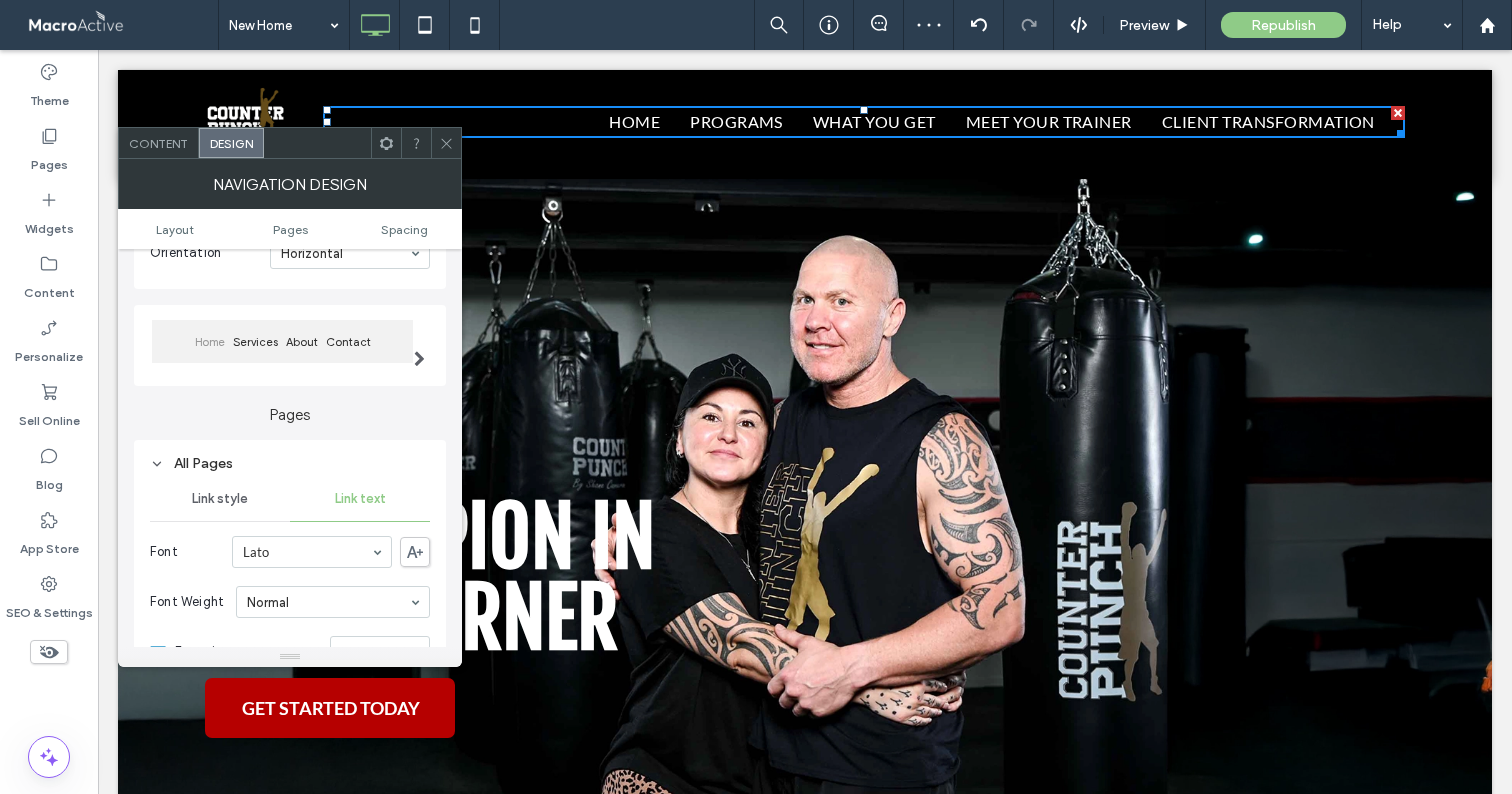 scroll, scrollTop: 184, scrollLeft: 0, axis: vertical 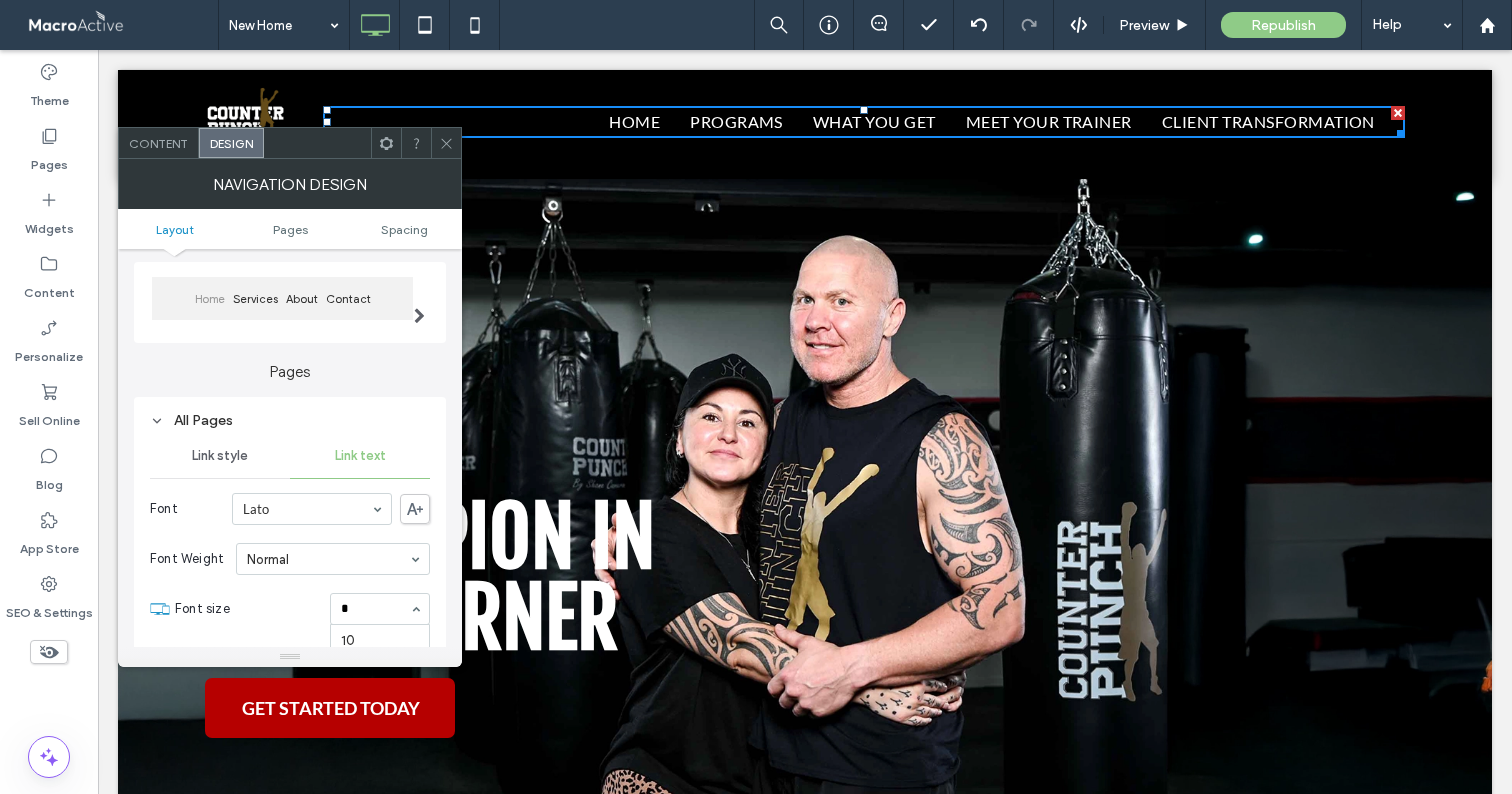 type on "**" 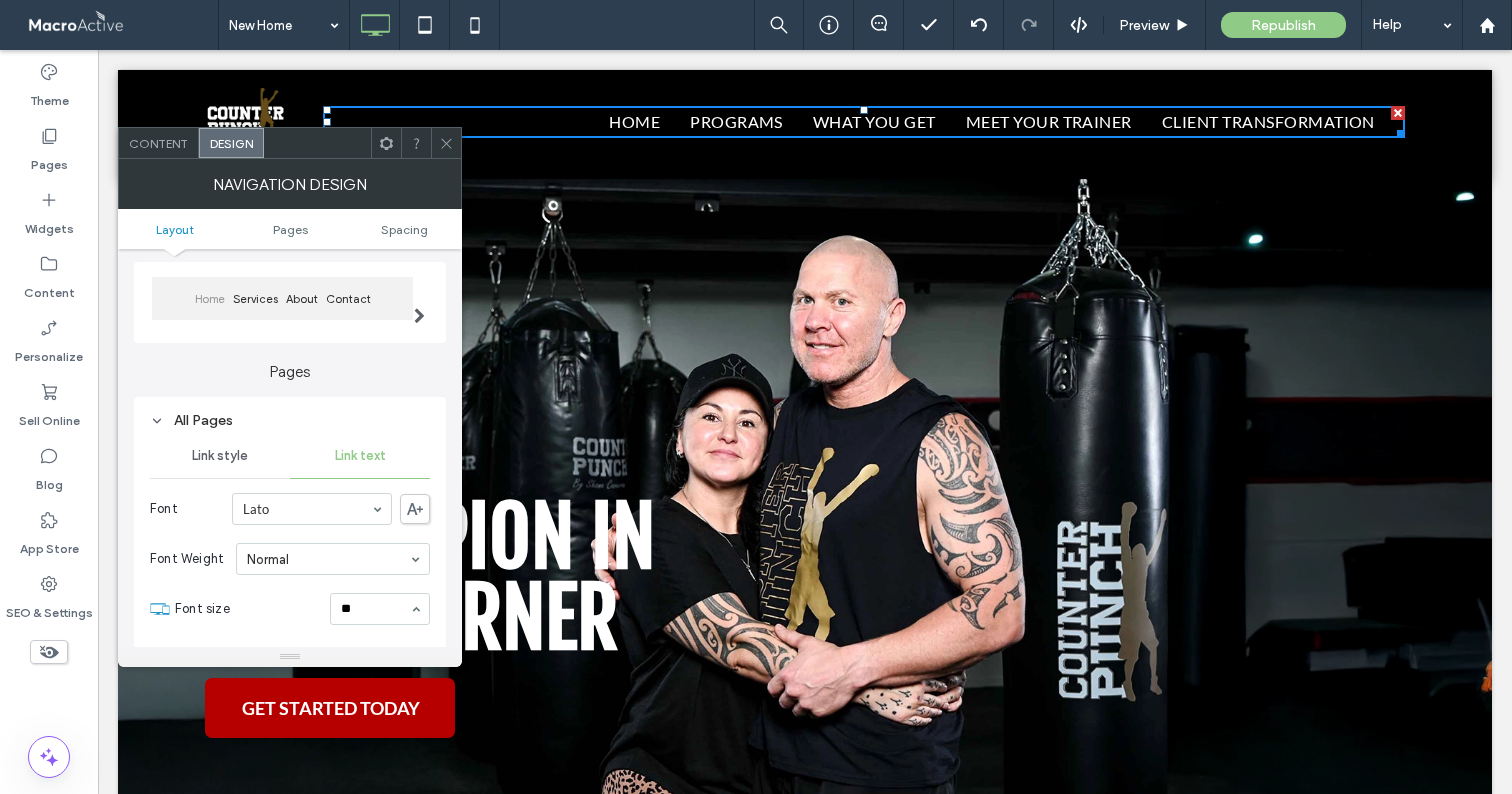 type 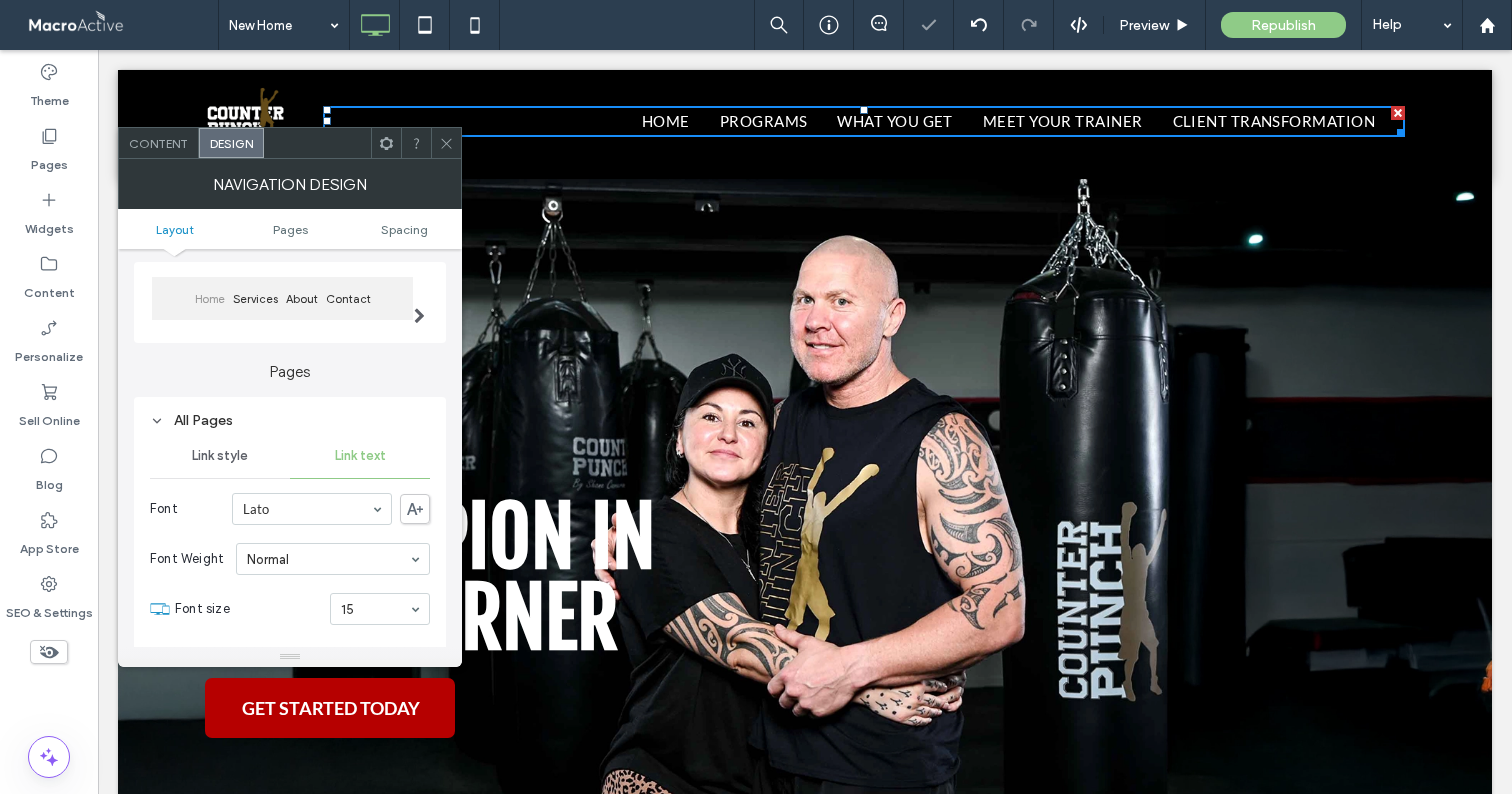 drag, startPoint x: 256, startPoint y: 467, endPoint x: 325, endPoint y: 483, distance: 70.83079 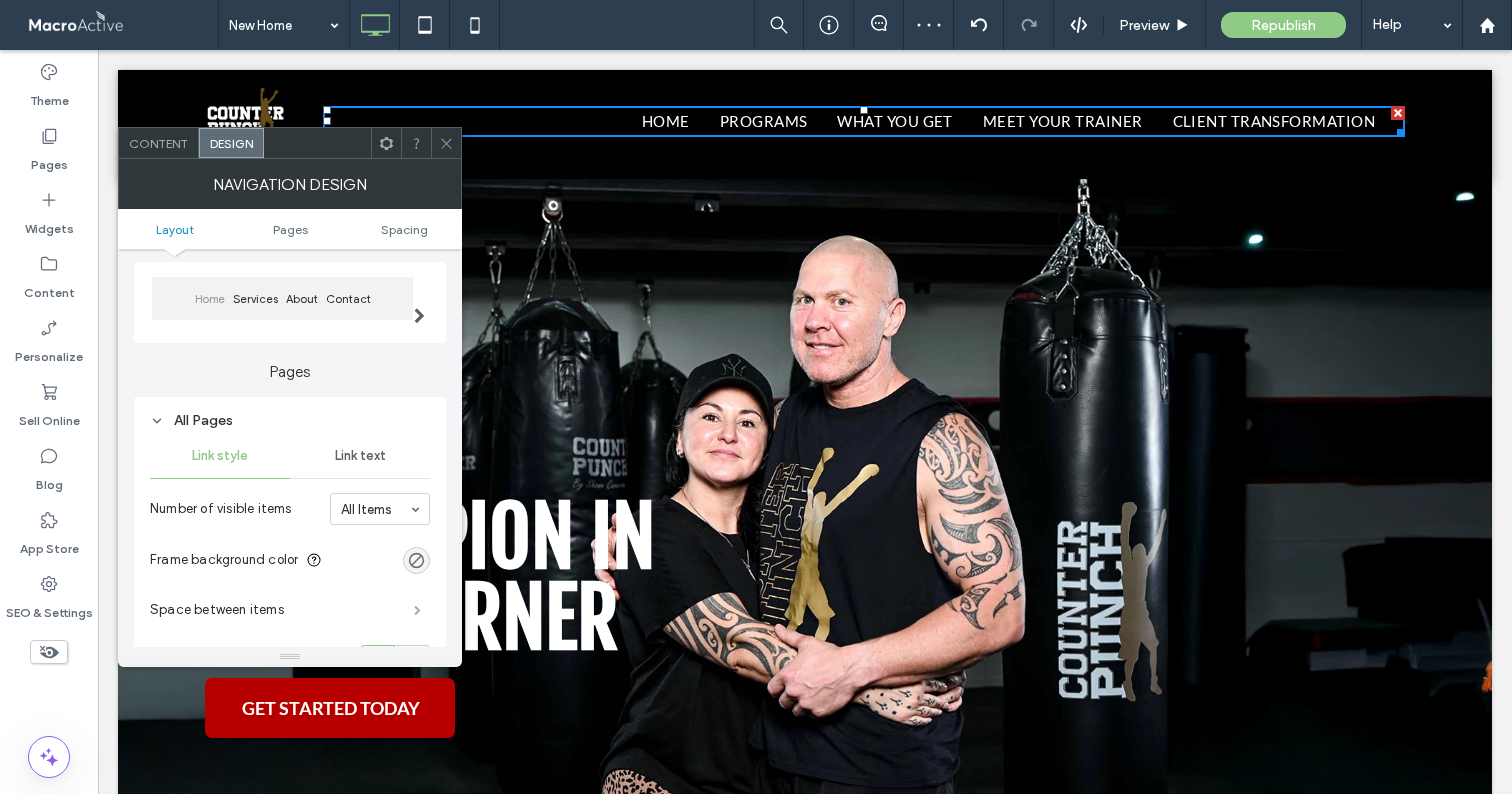 click at bounding box center [417, 610] 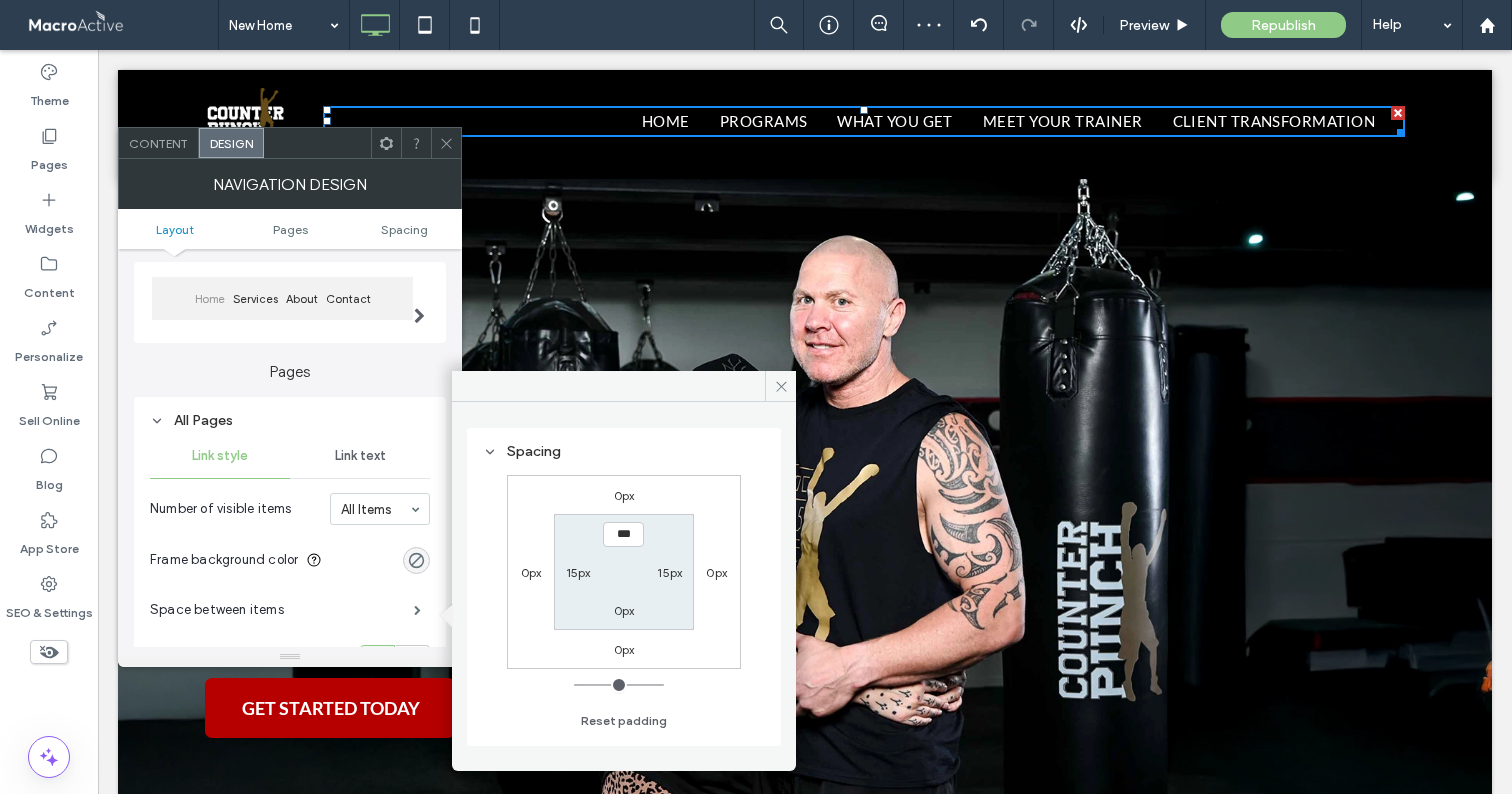 click on "15px" at bounding box center [578, 572] 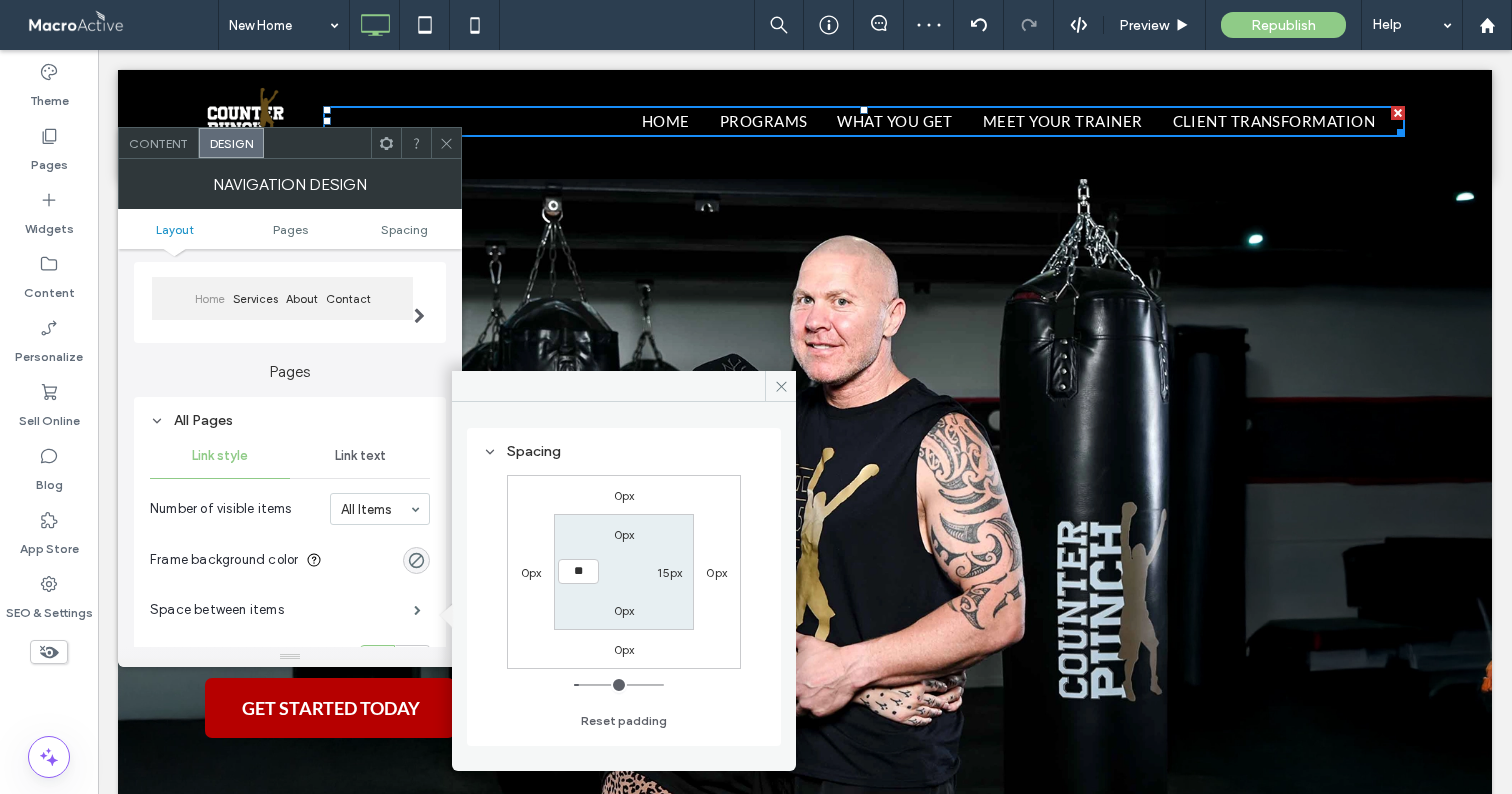 type on "**" 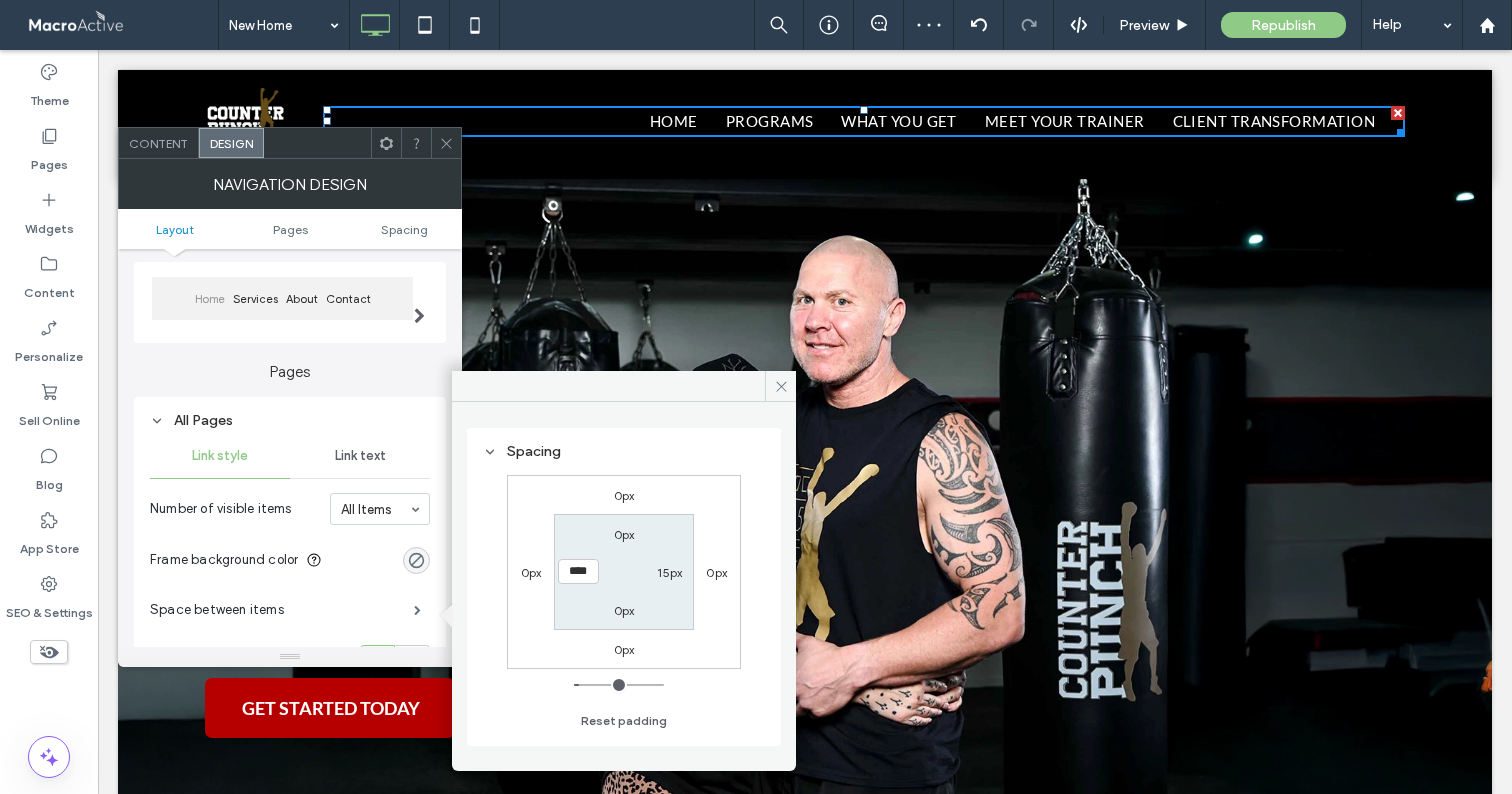 click on "15px" at bounding box center [669, 572] 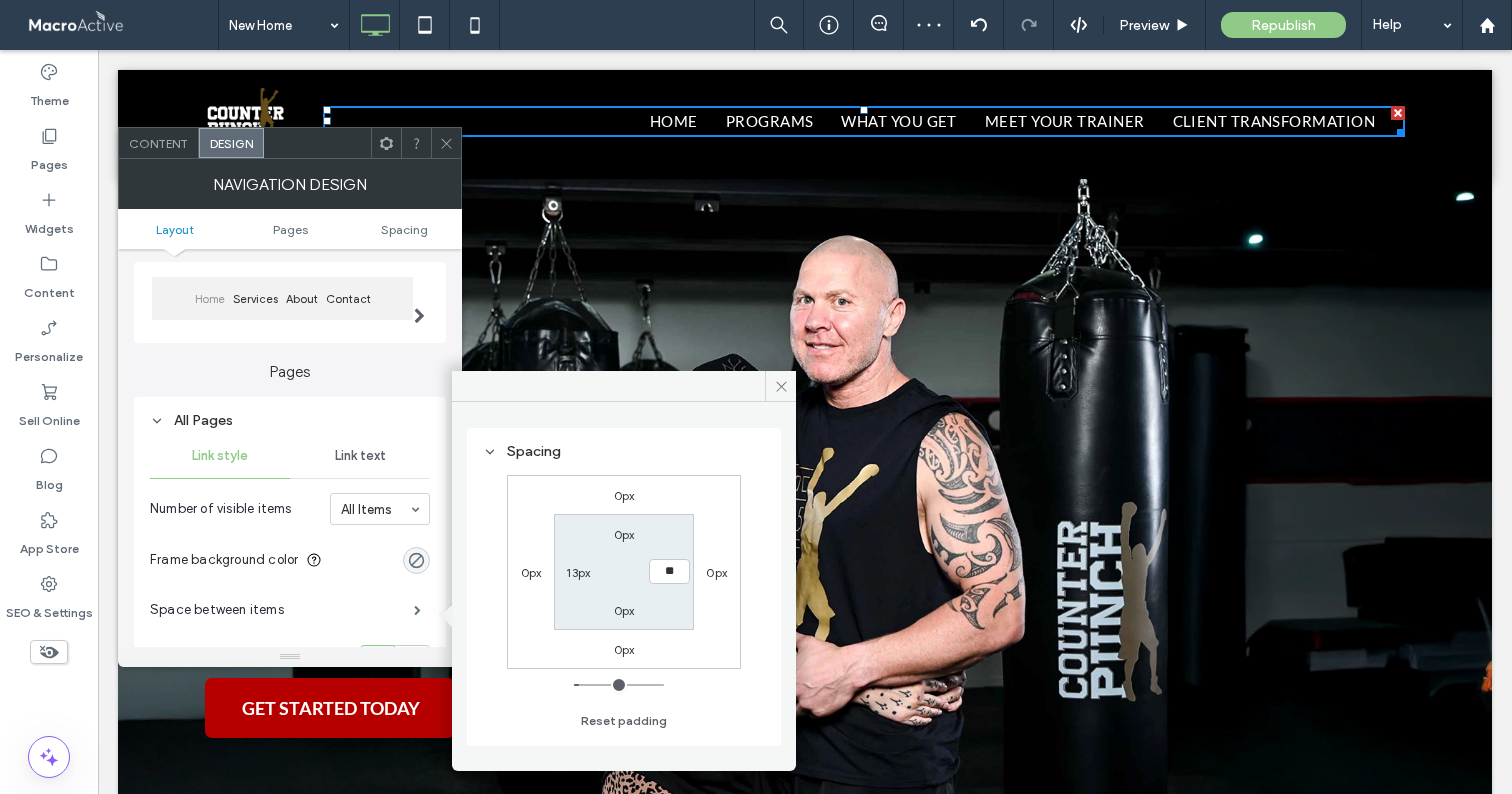 type on "**" 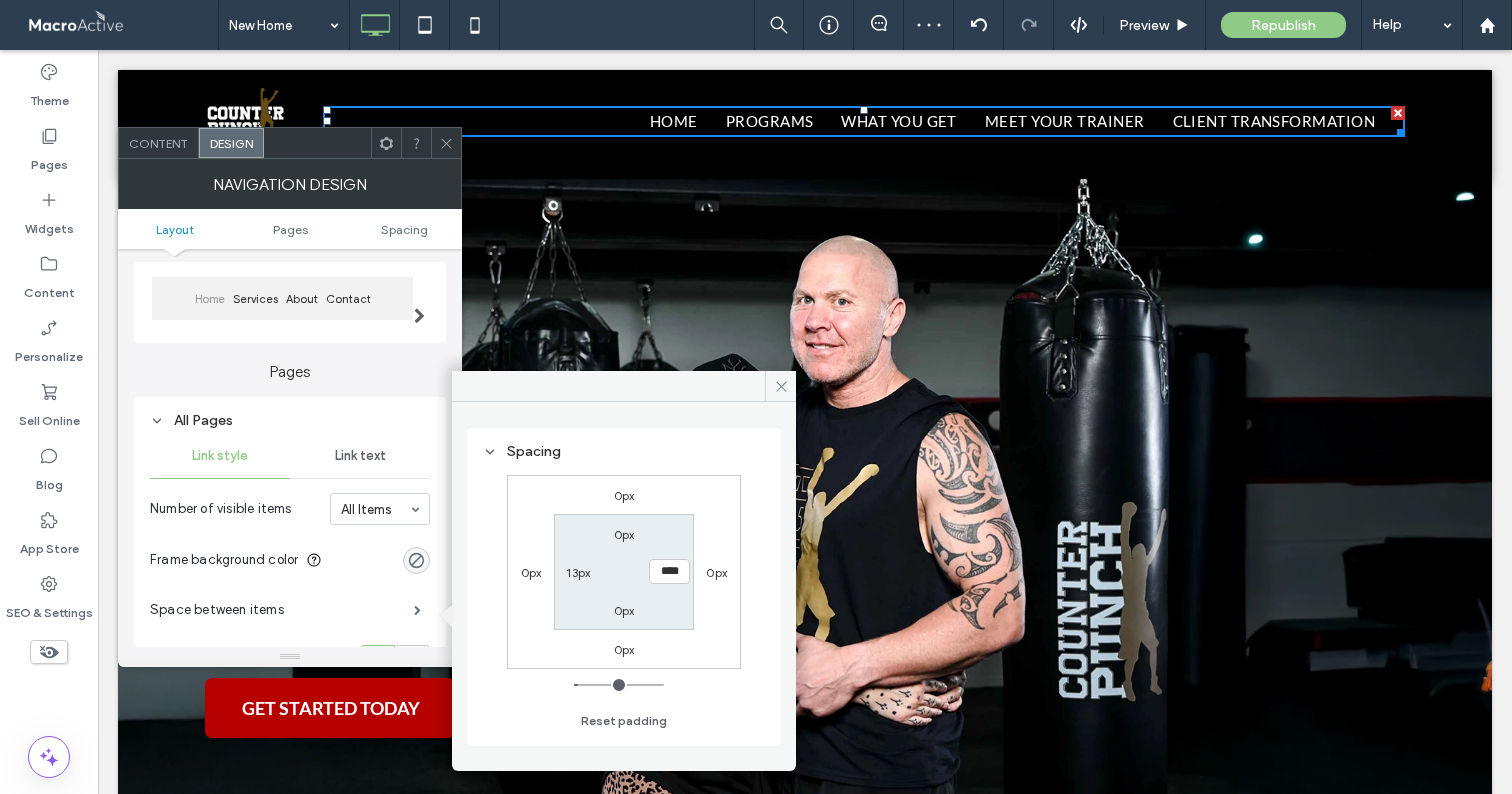 click on "0px 0px 0px 0px 0px **** 0px 13px" at bounding box center (624, 572) 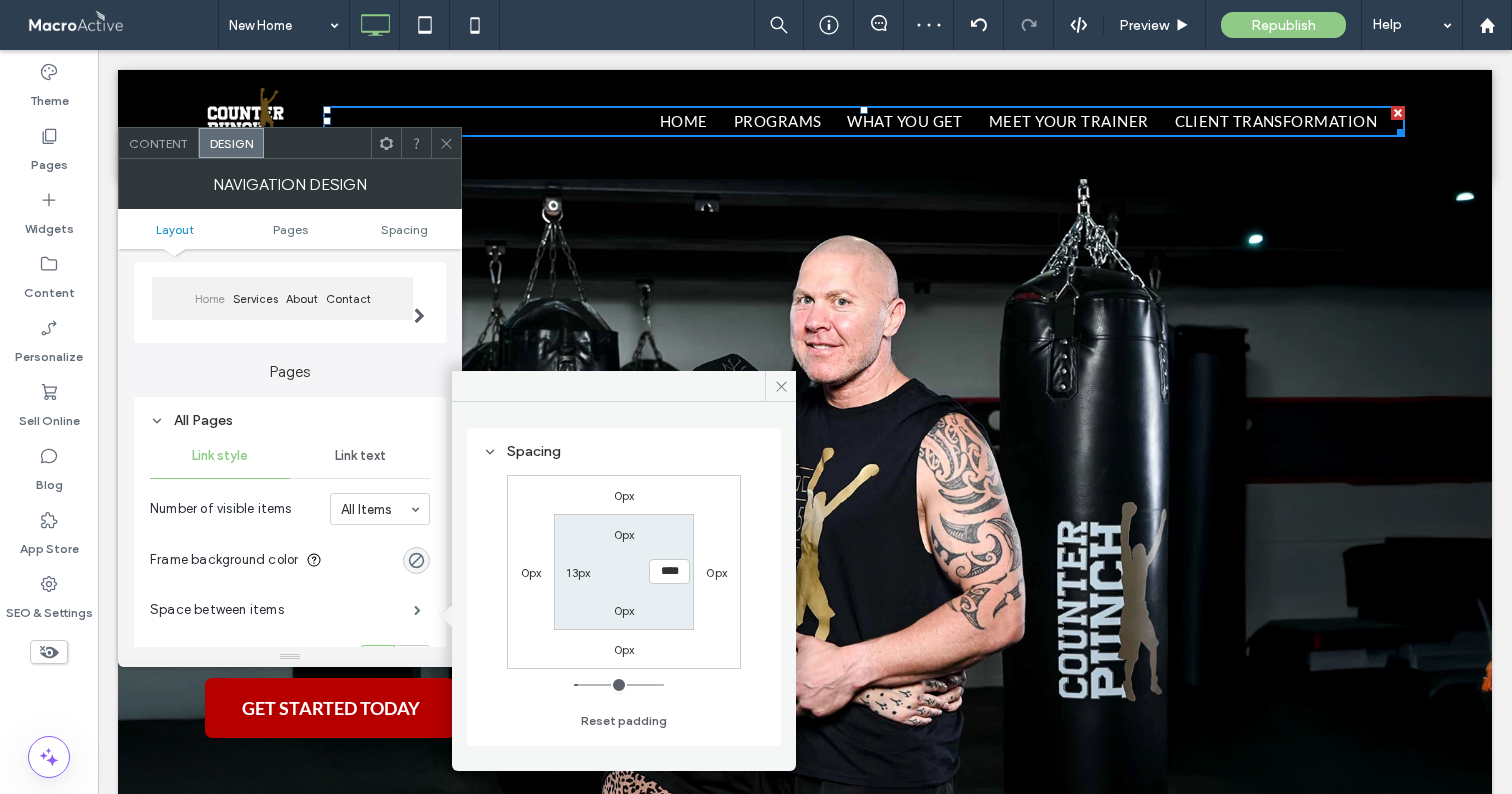 click at bounding box center [446, 143] 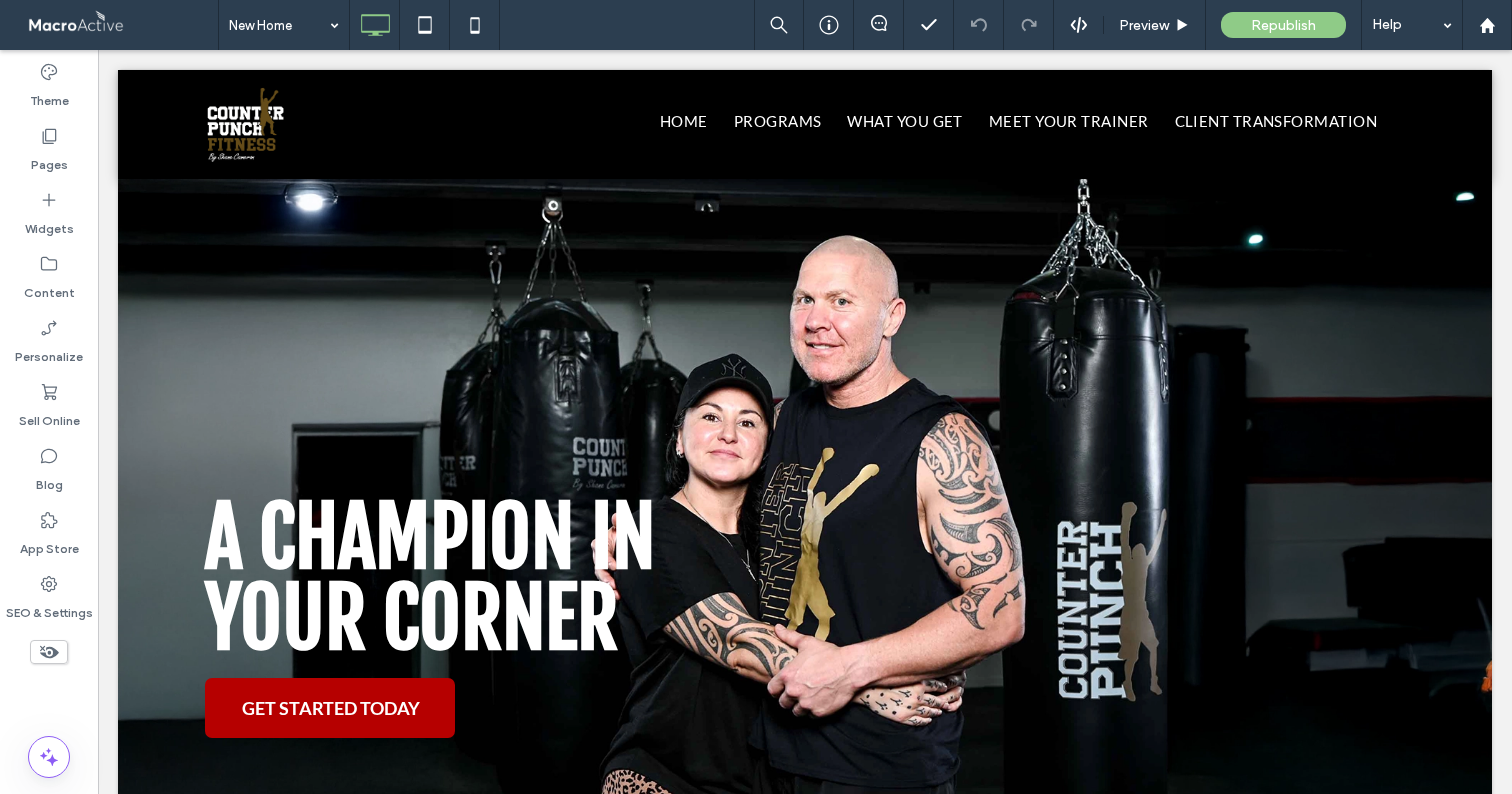 scroll, scrollTop: 0, scrollLeft: 0, axis: both 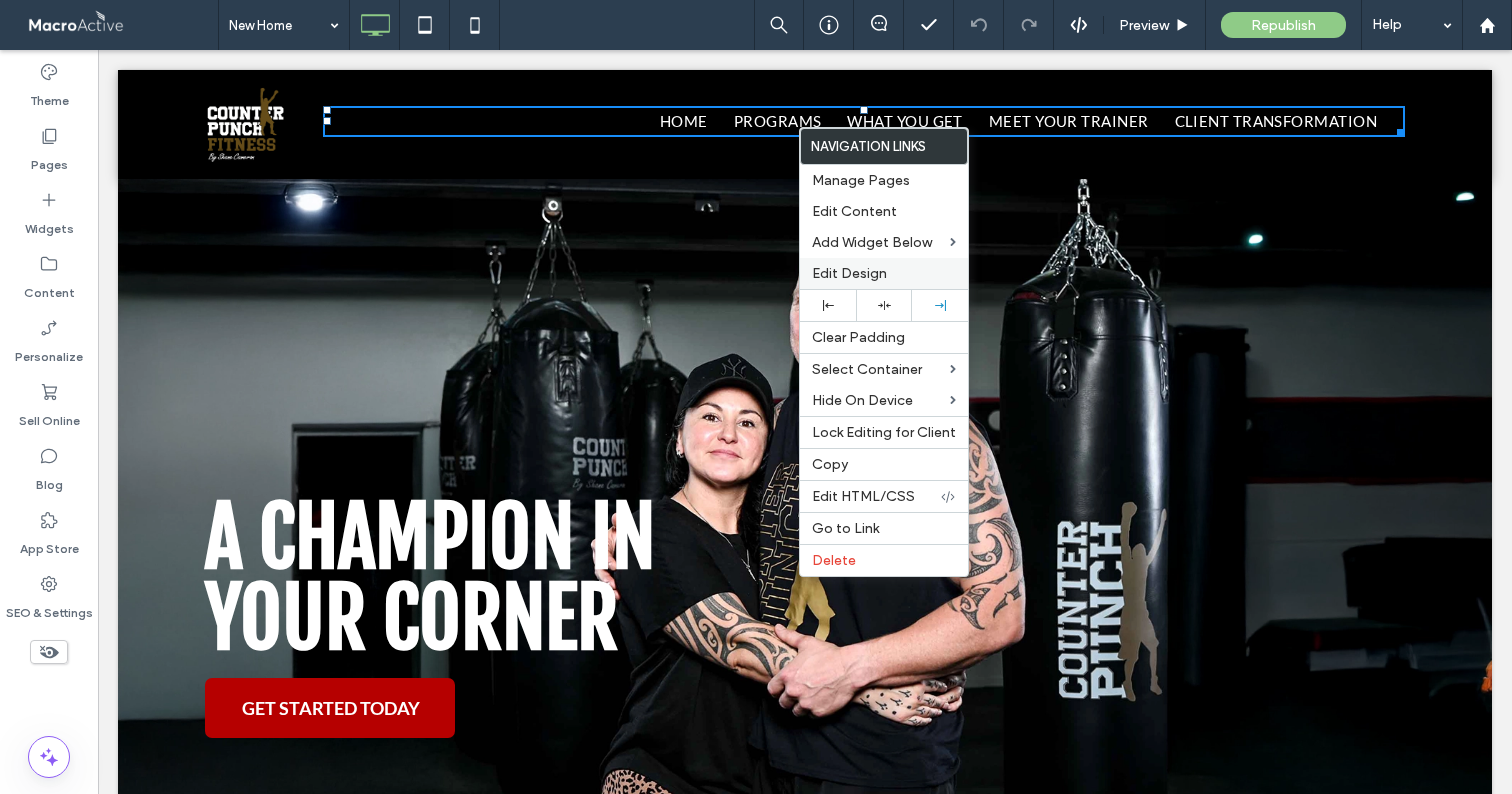 click on "Edit Design" at bounding box center (849, 273) 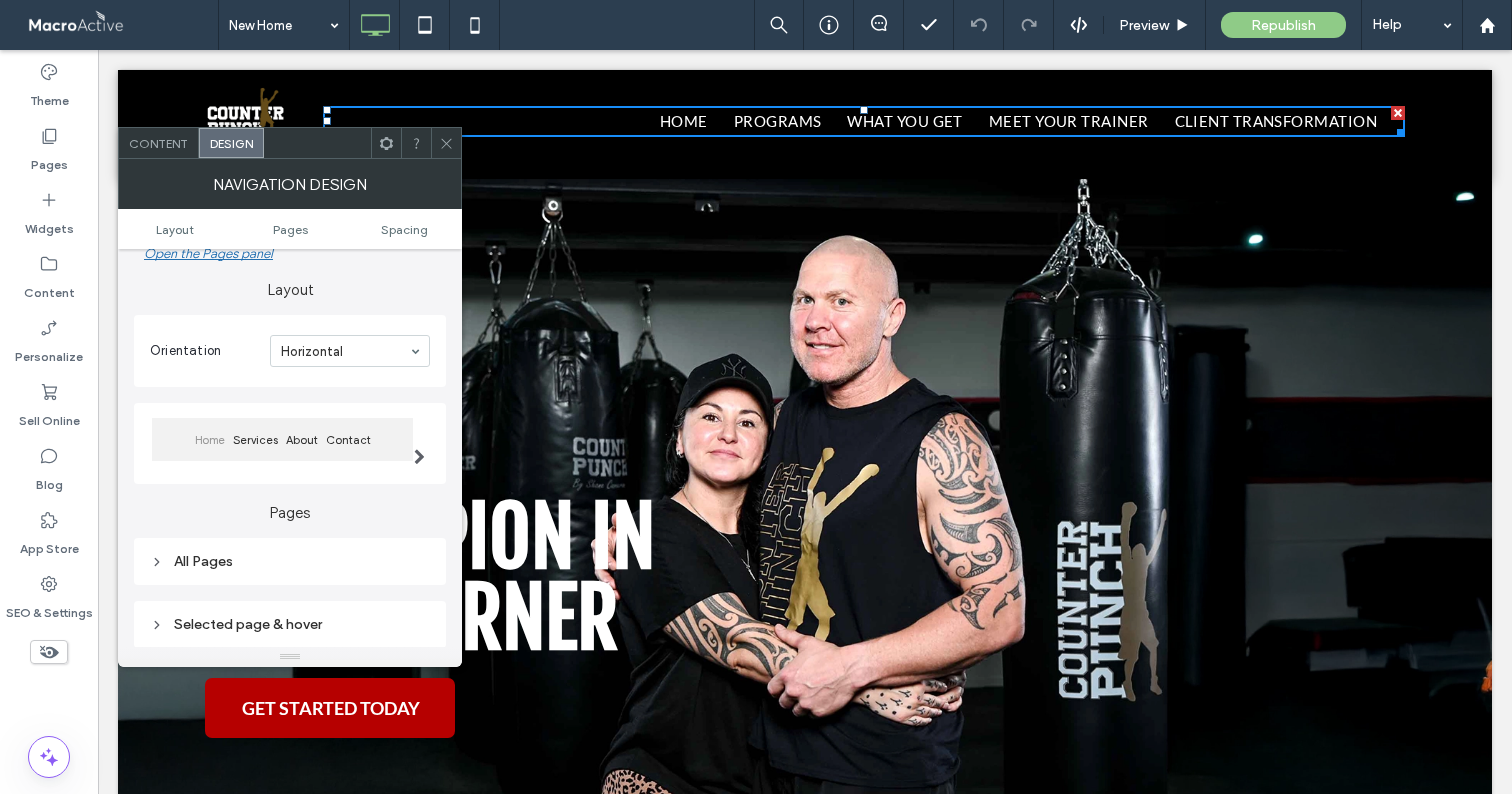 scroll, scrollTop: 340, scrollLeft: 0, axis: vertical 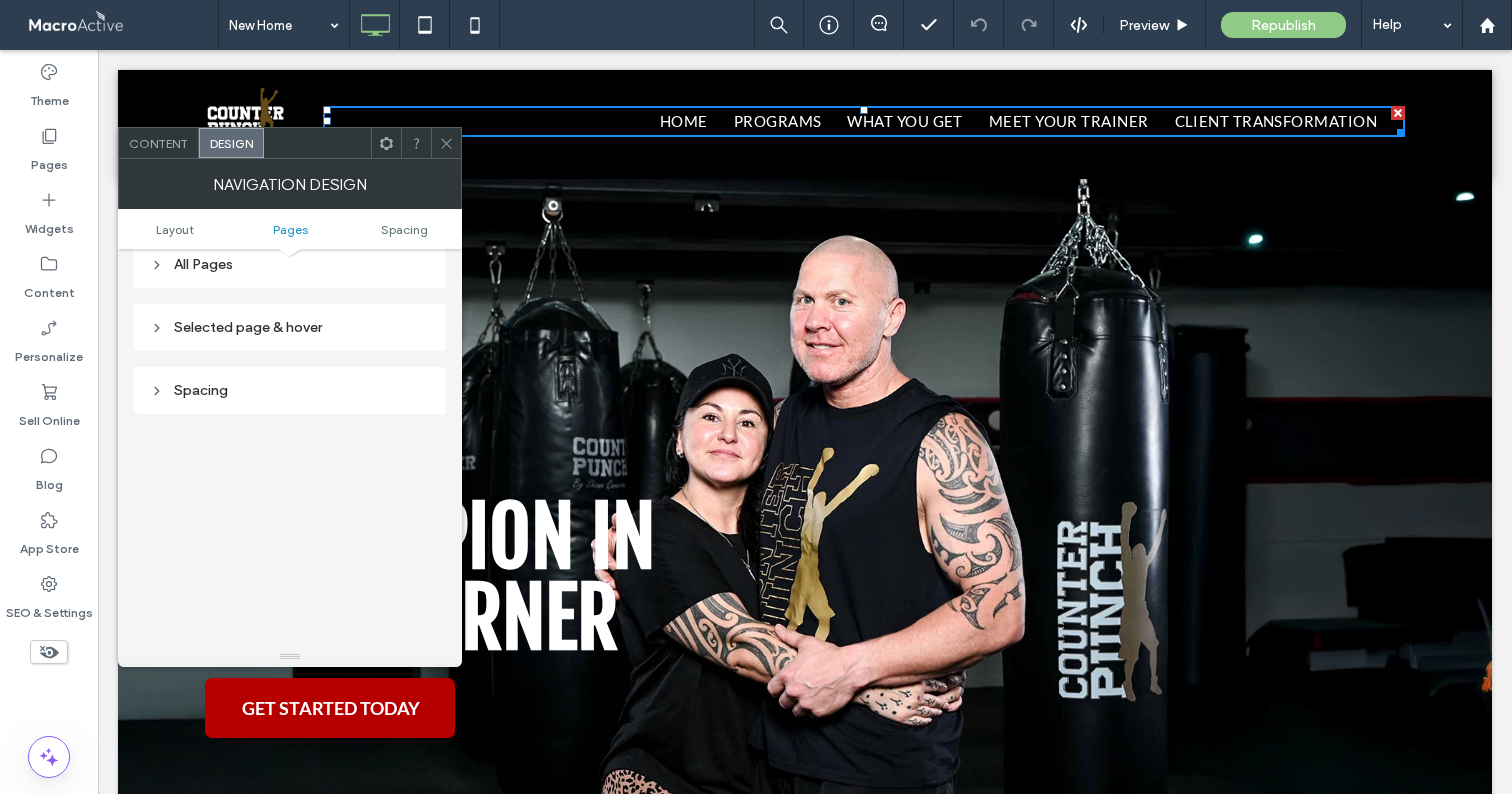 click on "Selected page & hover" at bounding box center (290, 327) 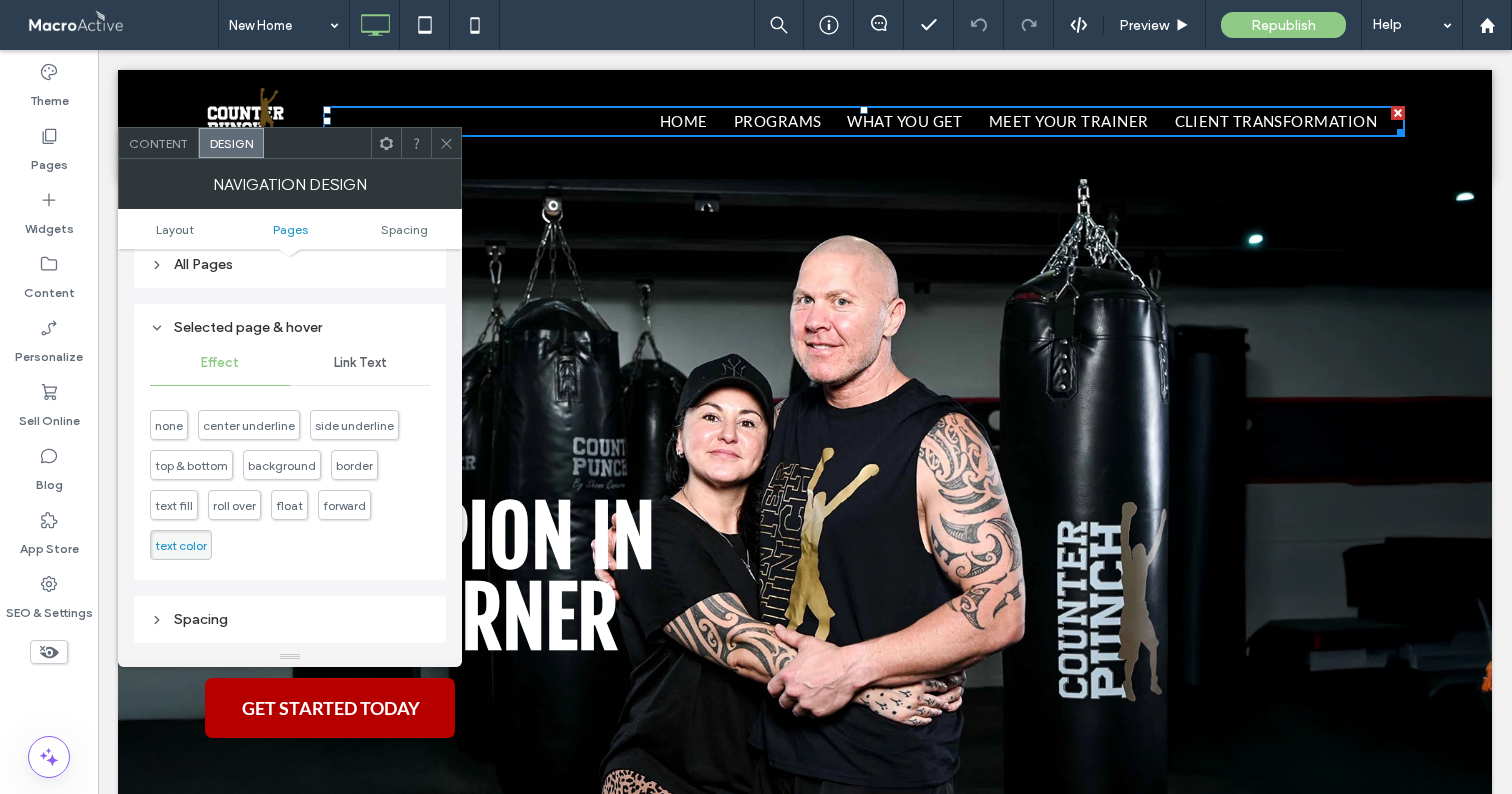 click on "Link Text" at bounding box center [360, 363] 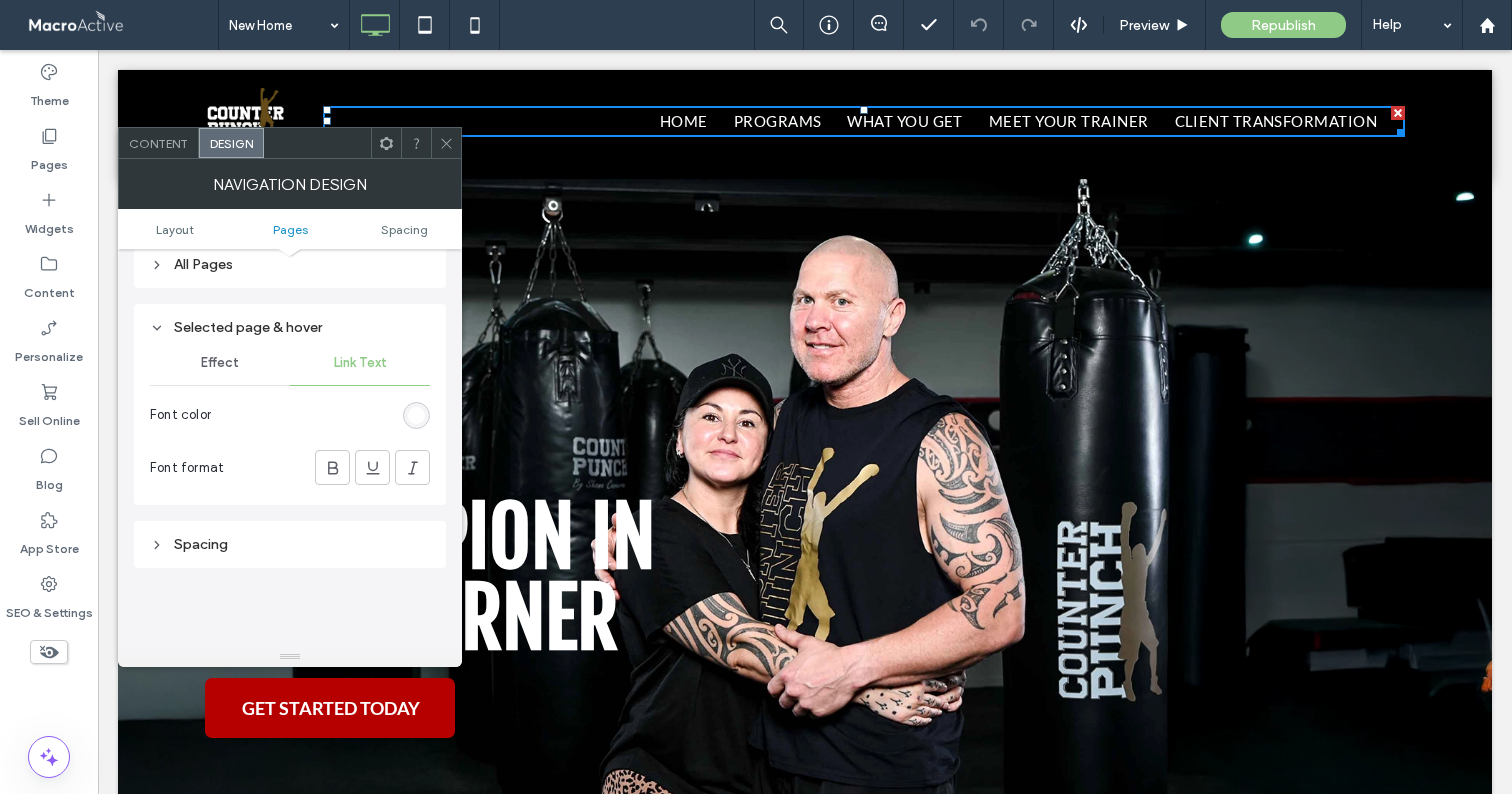 click at bounding box center (416, 415) 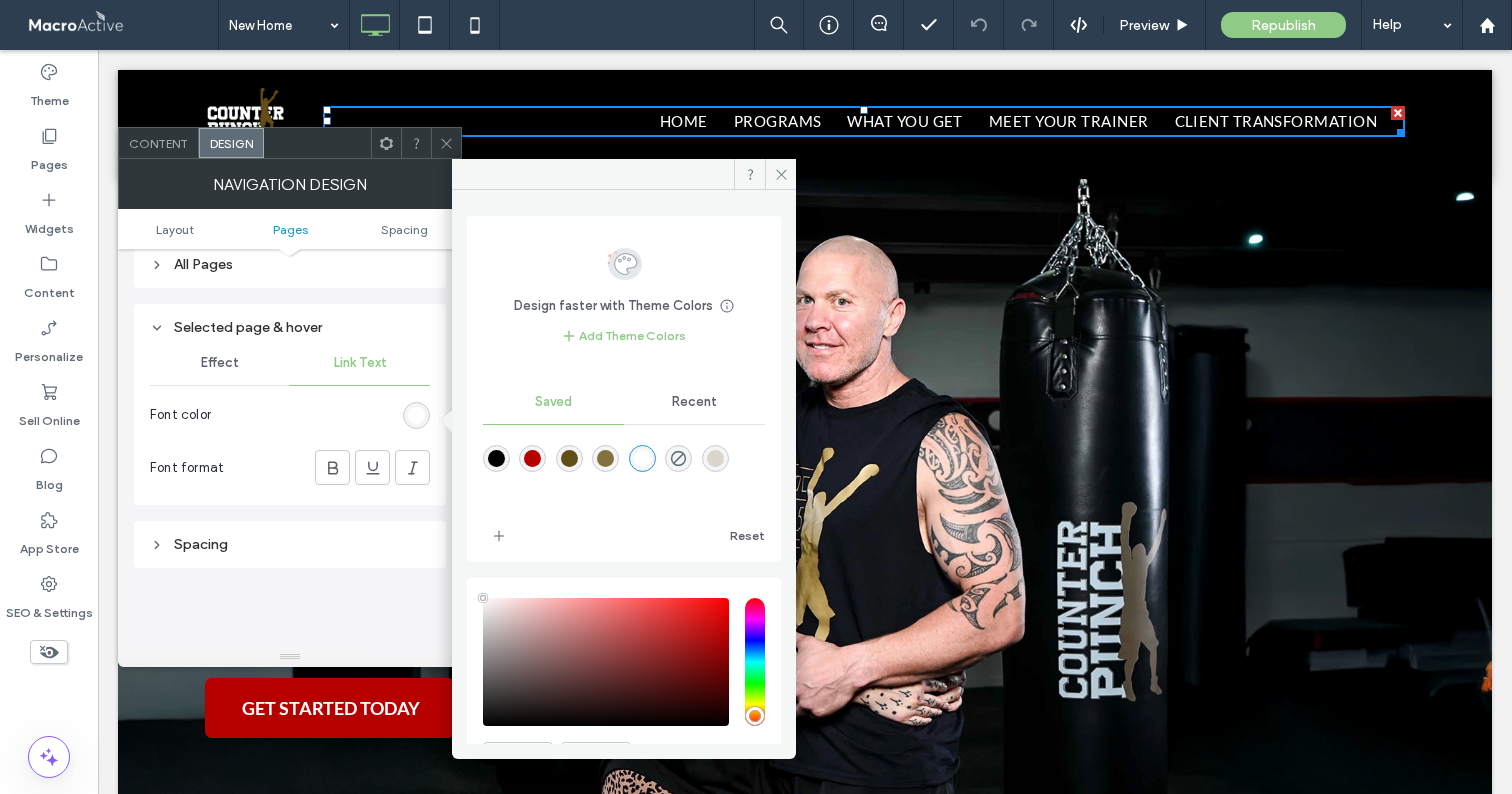 click at bounding box center (605, 458) 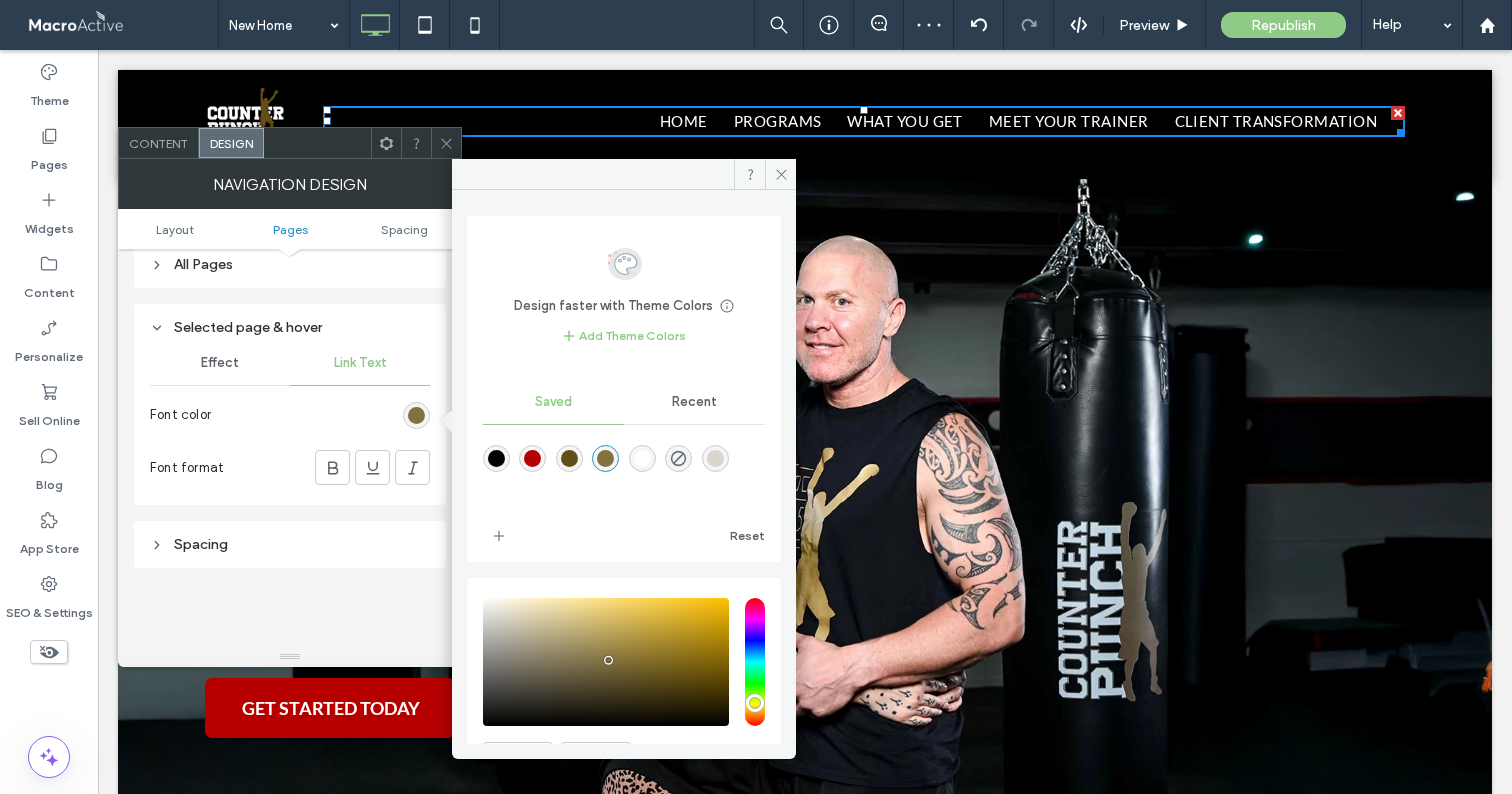 click on "Effect" at bounding box center (220, 363) 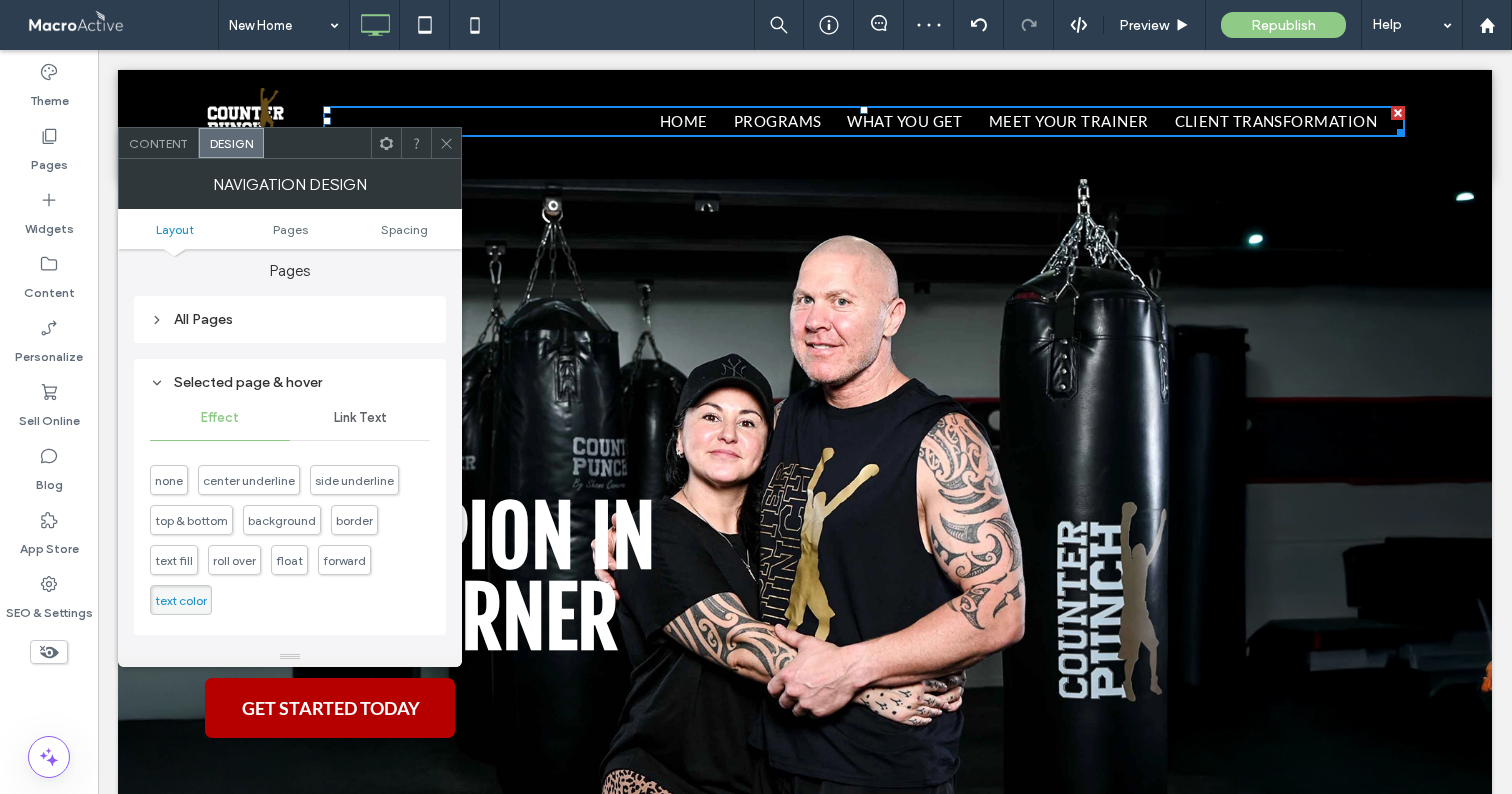 scroll, scrollTop: 230, scrollLeft: 0, axis: vertical 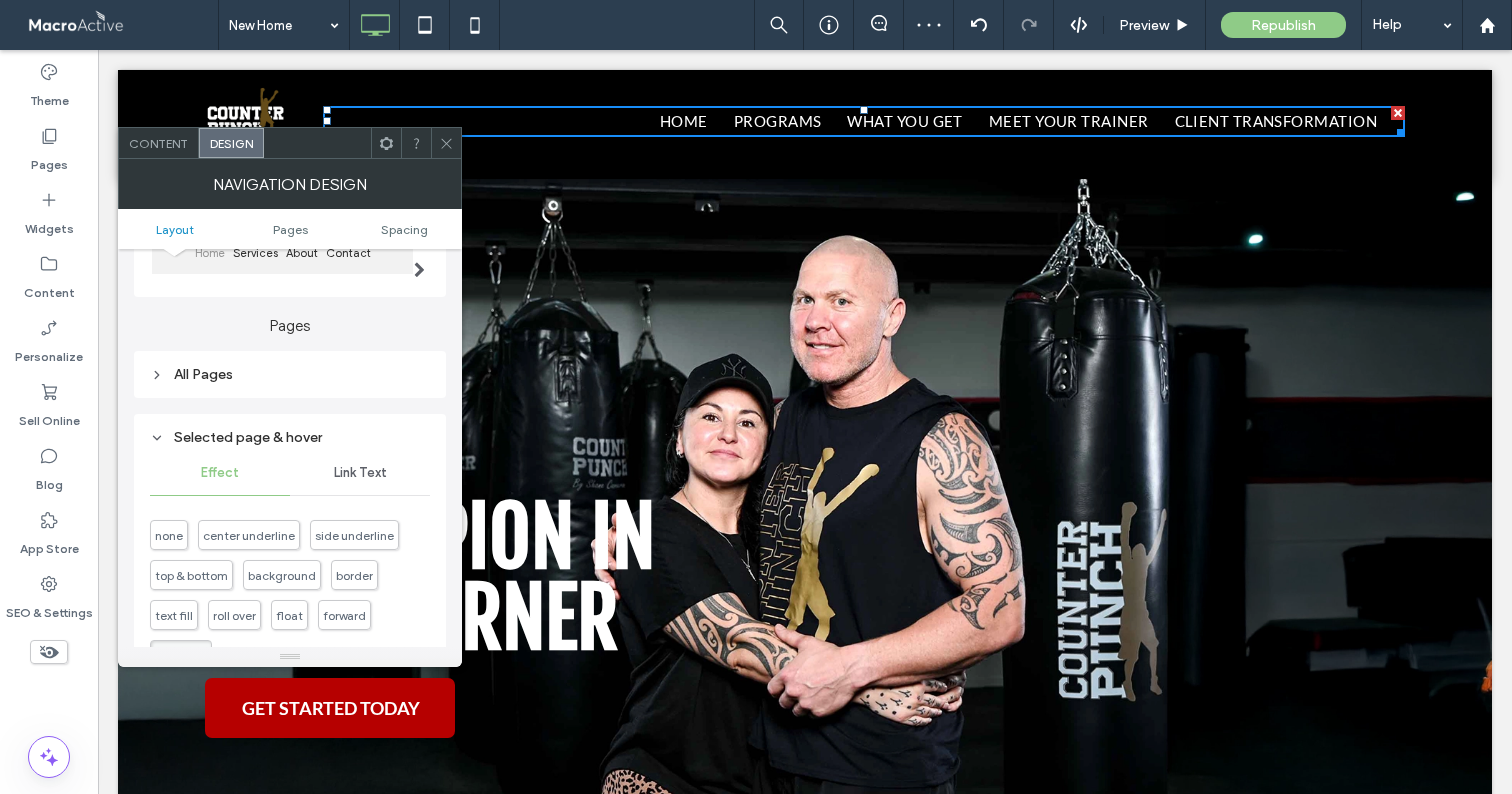 click on "All Pages" at bounding box center (290, 374) 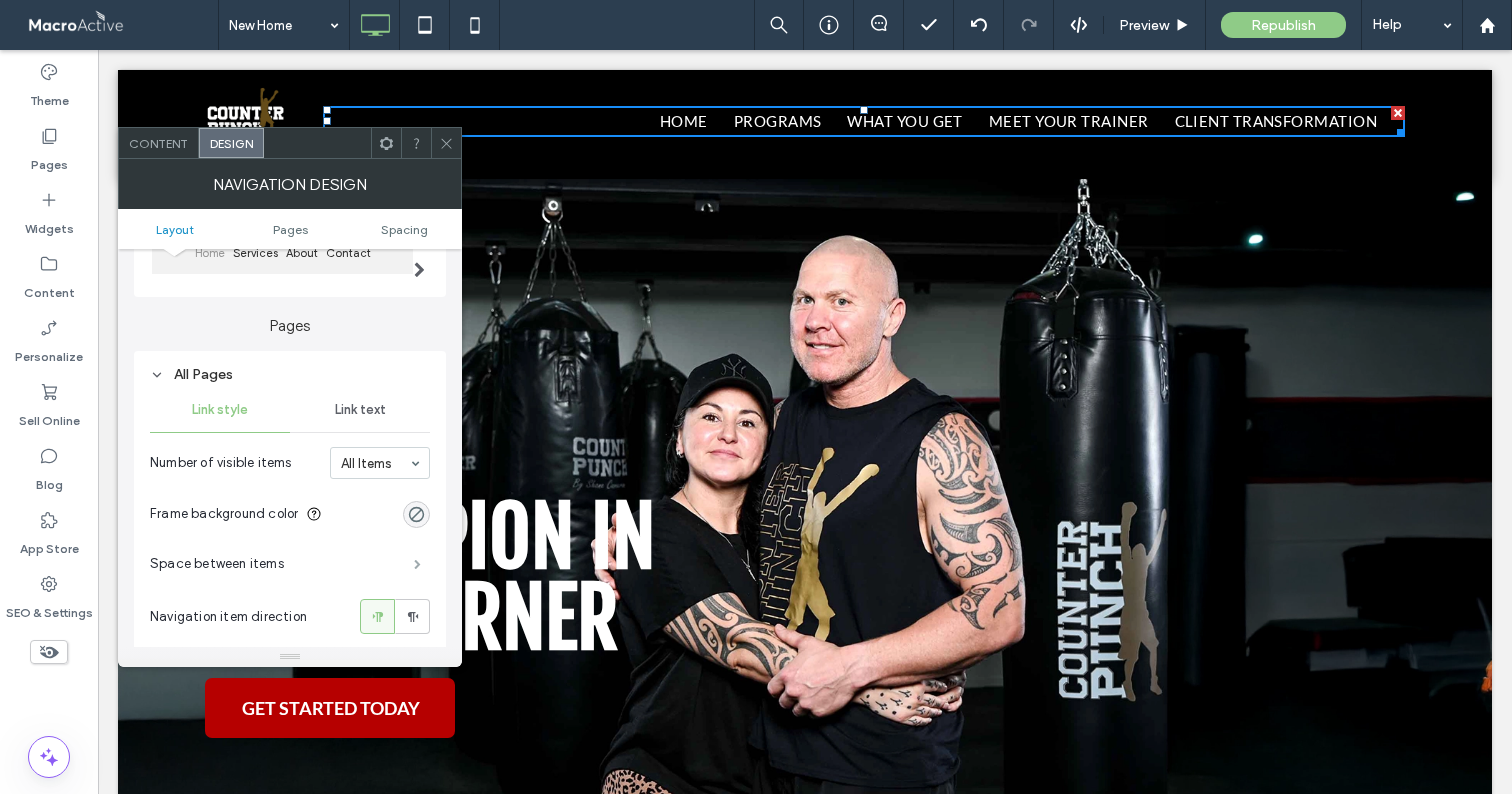 click at bounding box center (417, 564) 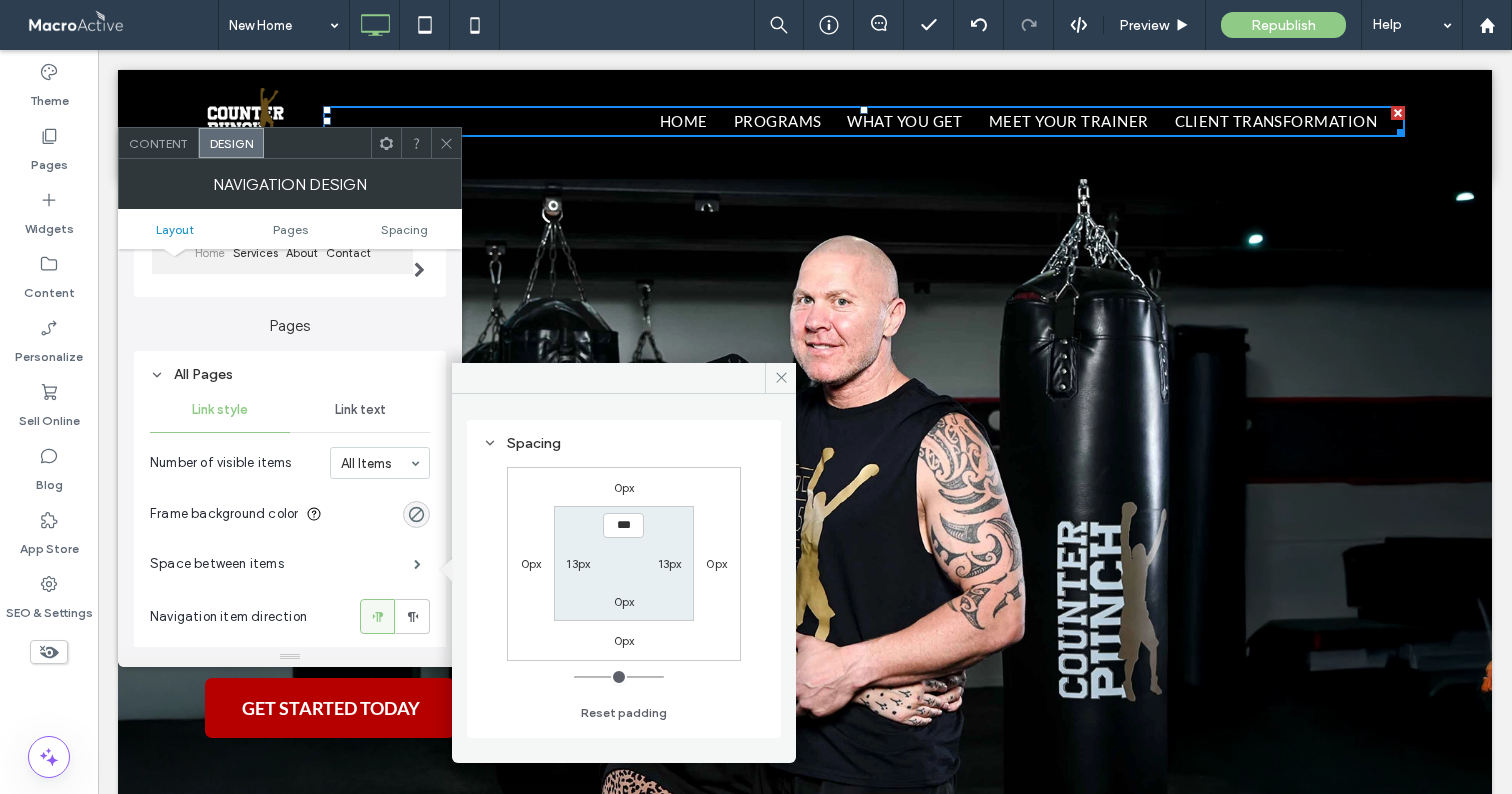 click on "13px" at bounding box center [578, 563] 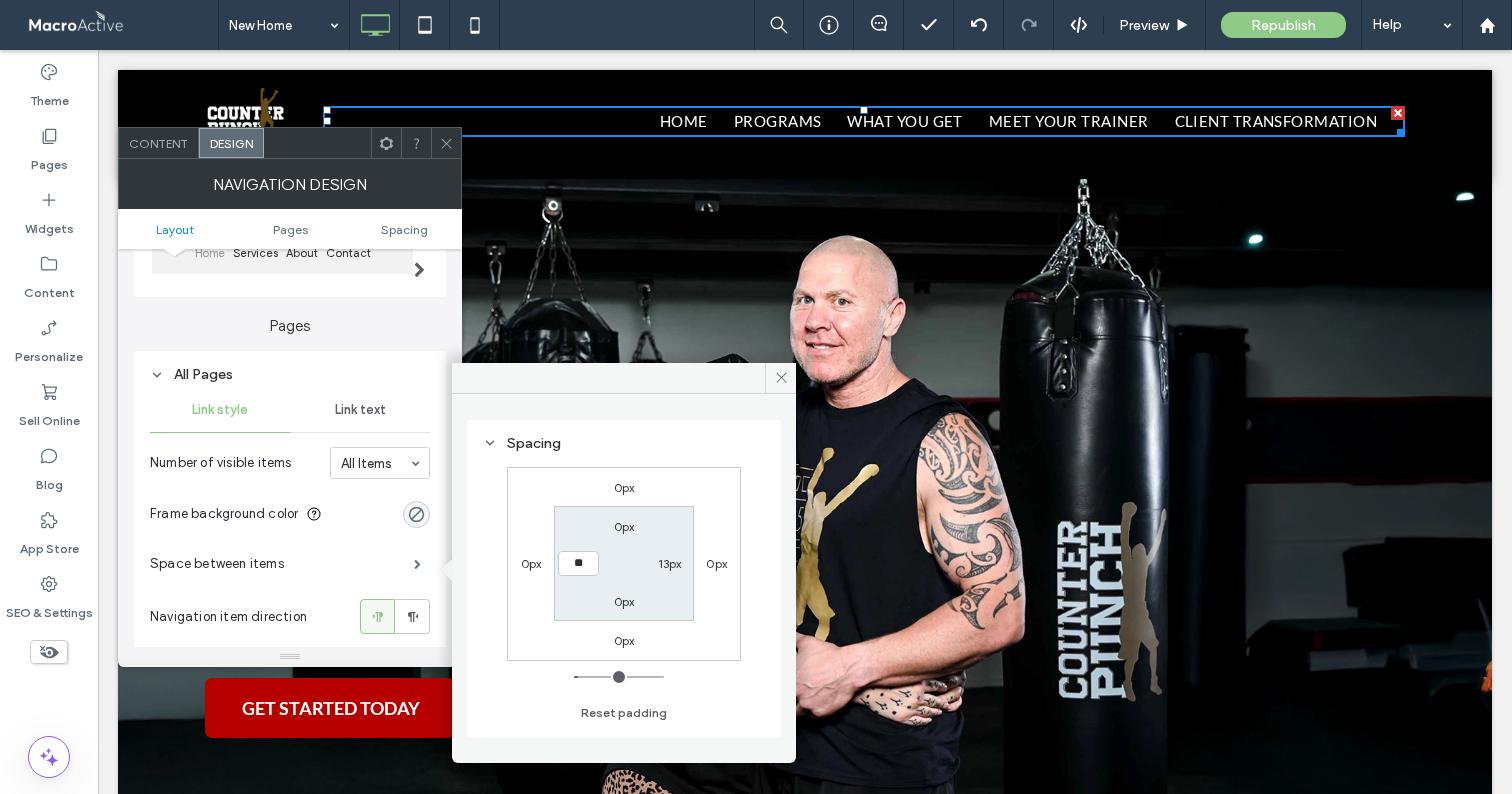 type on "**" 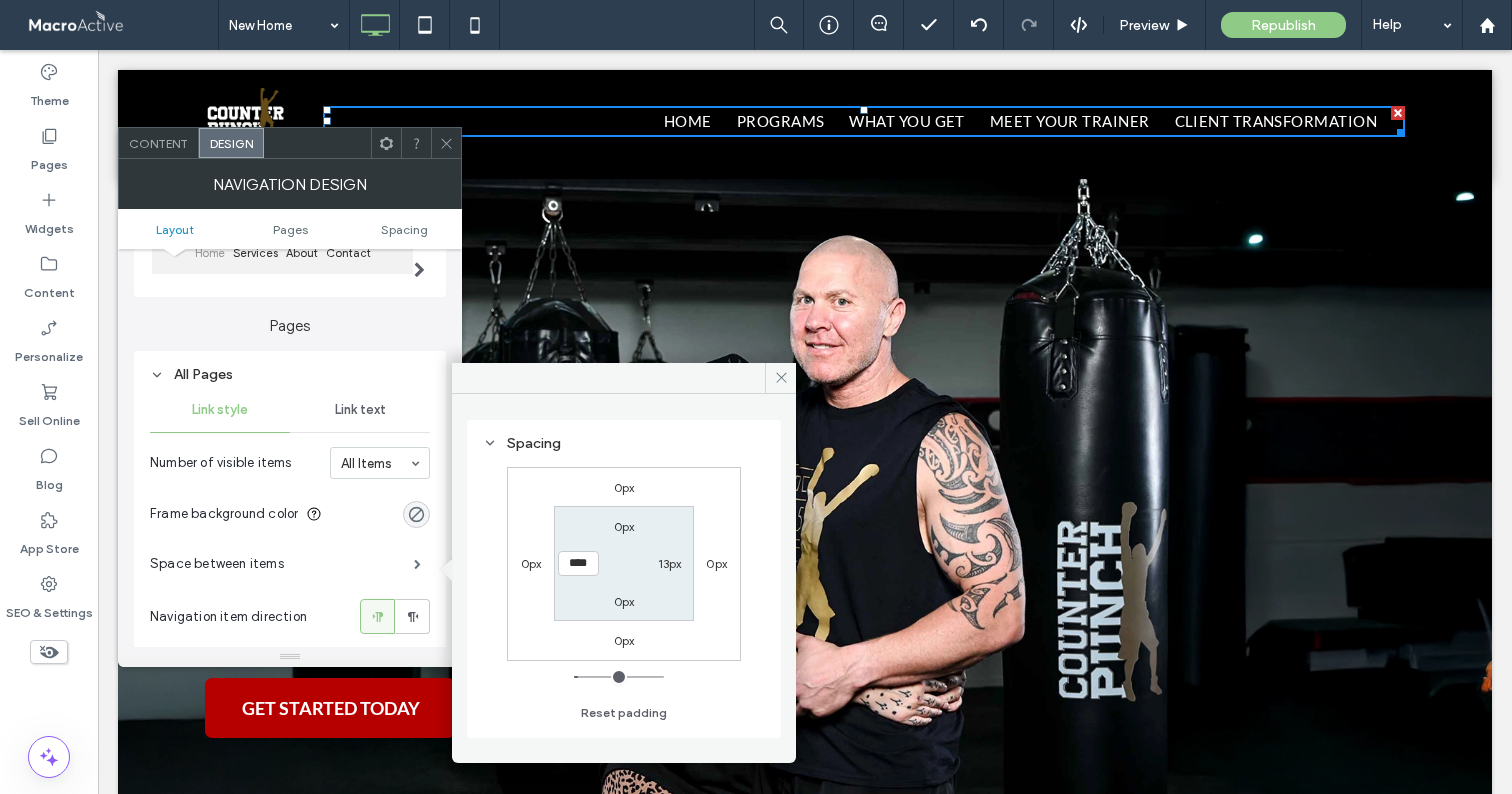click on "13px" at bounding box center (670, 563) 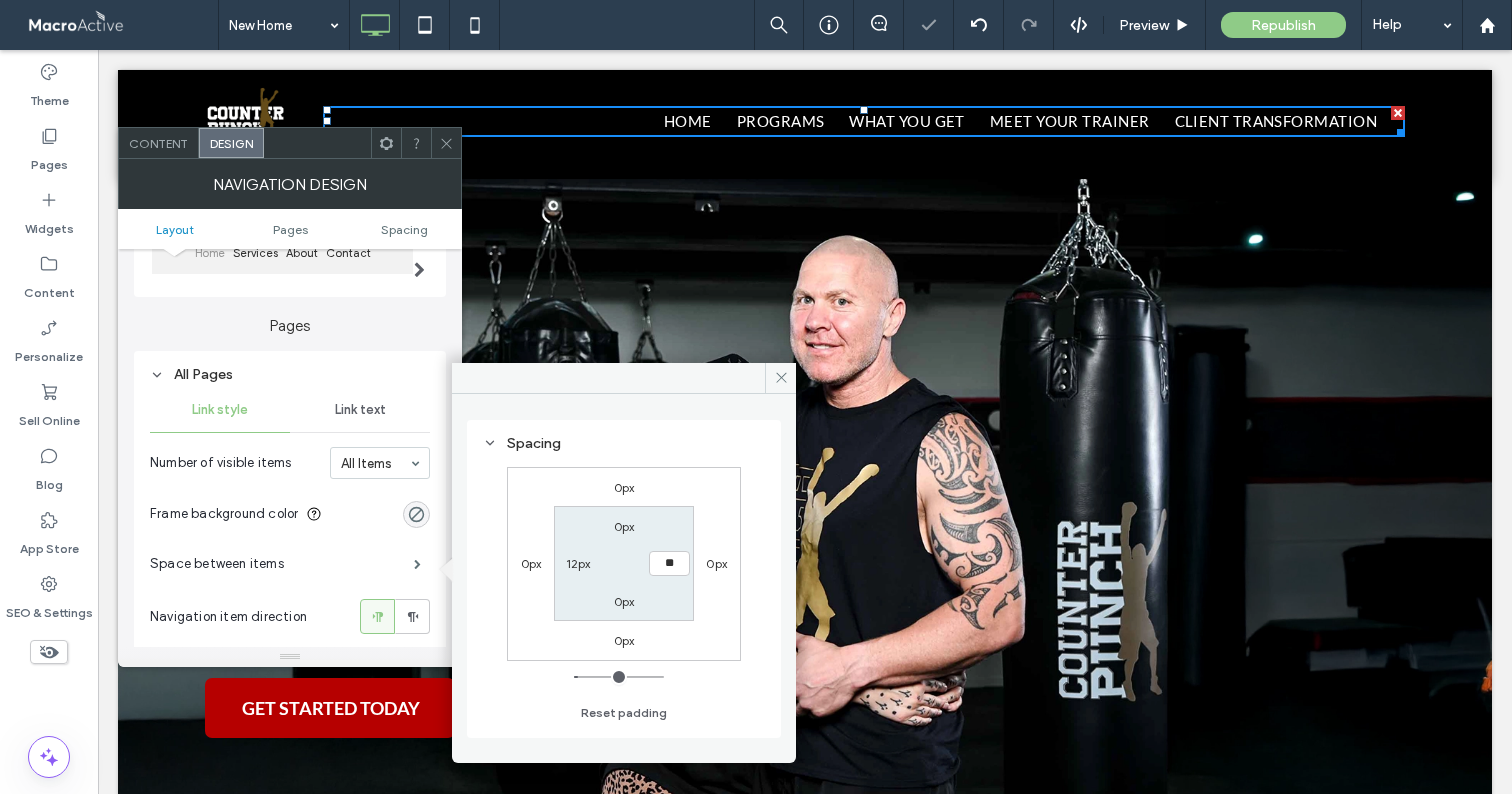 type on "**" 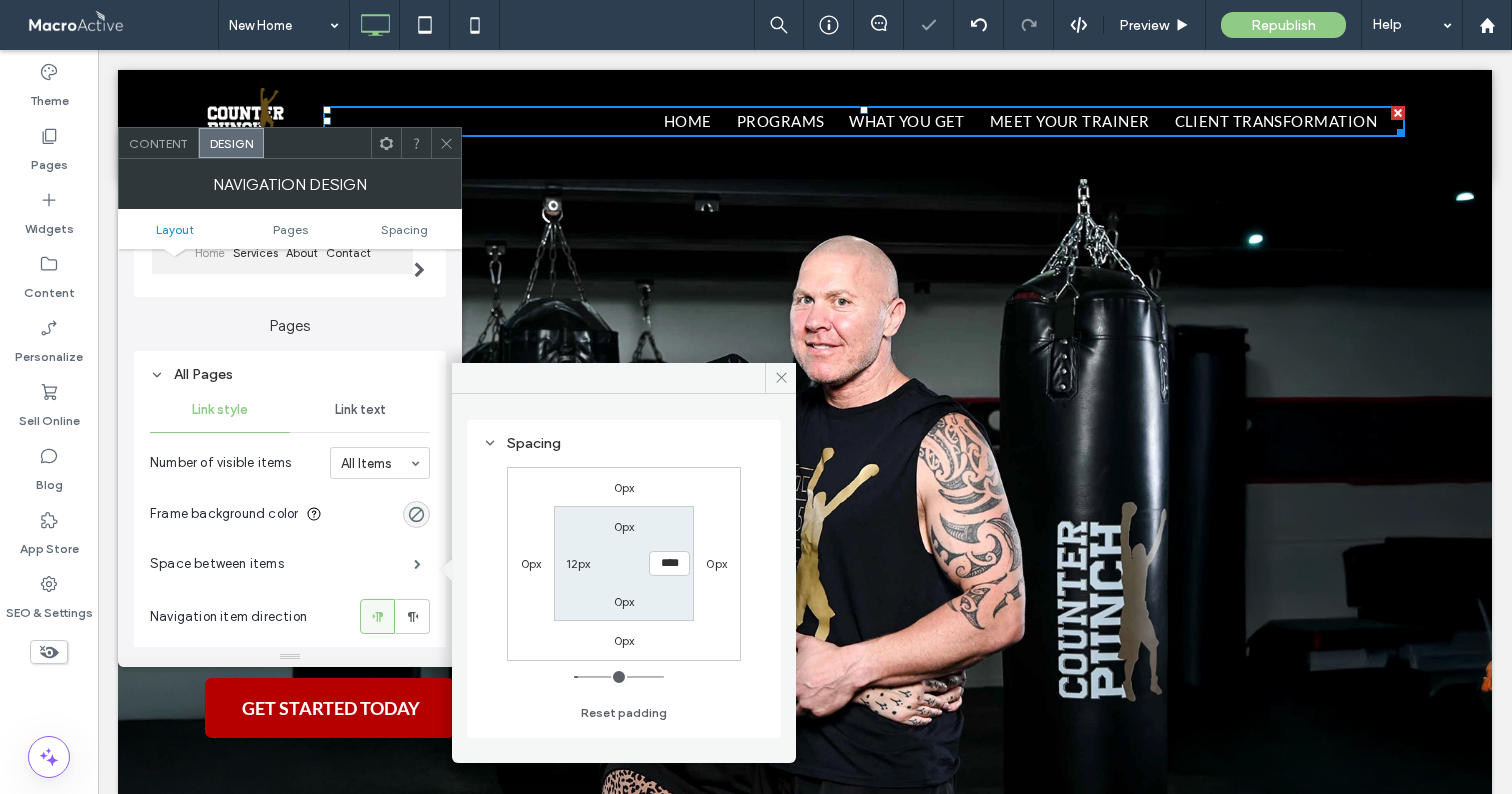 click on "0px 0px 0px 0px 0px **** 0px 12px" at bounding box center [624, 564] 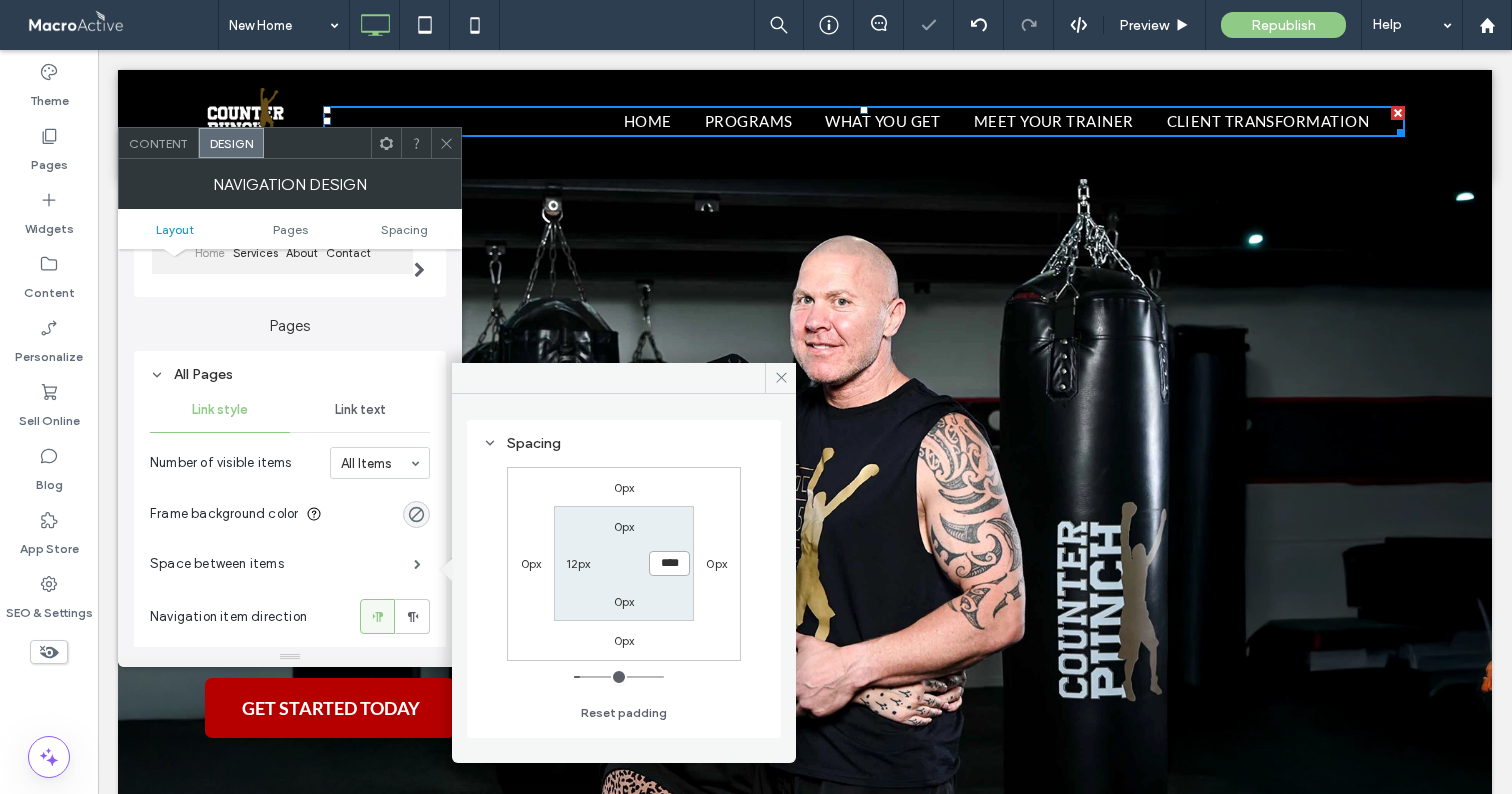 click on "****" at bounding box center [669, 563] 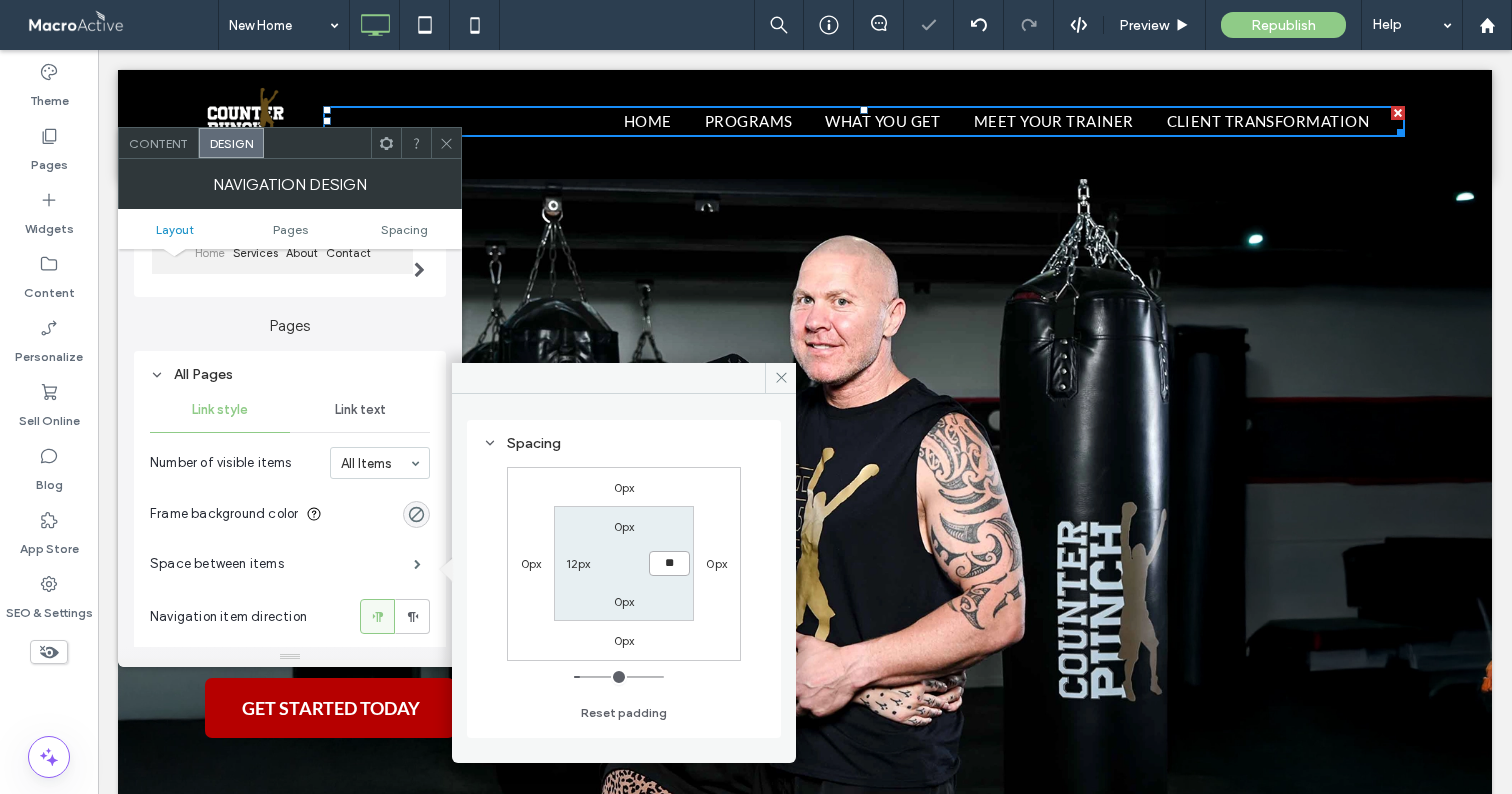 type on "**" 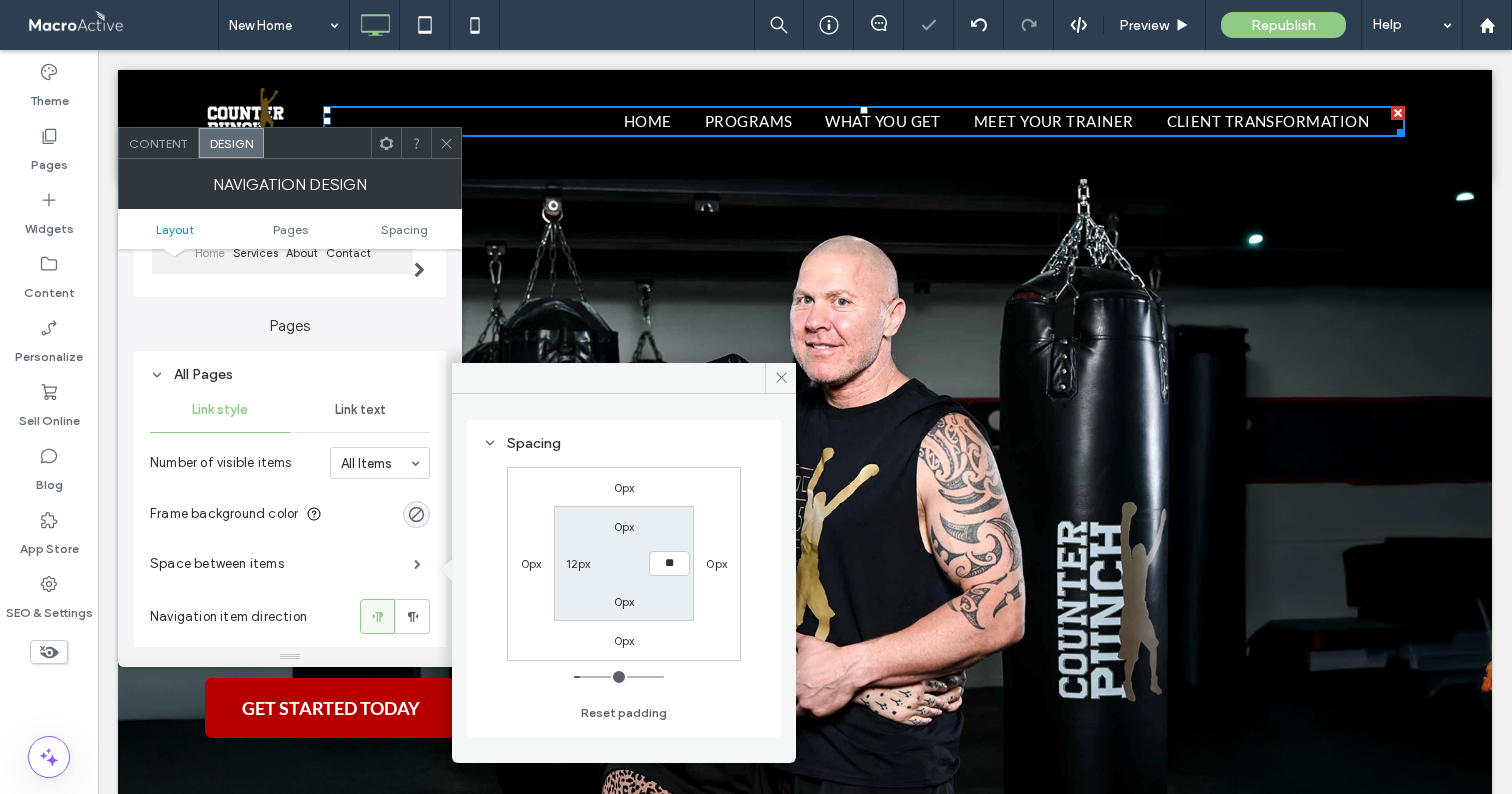 type on "**" 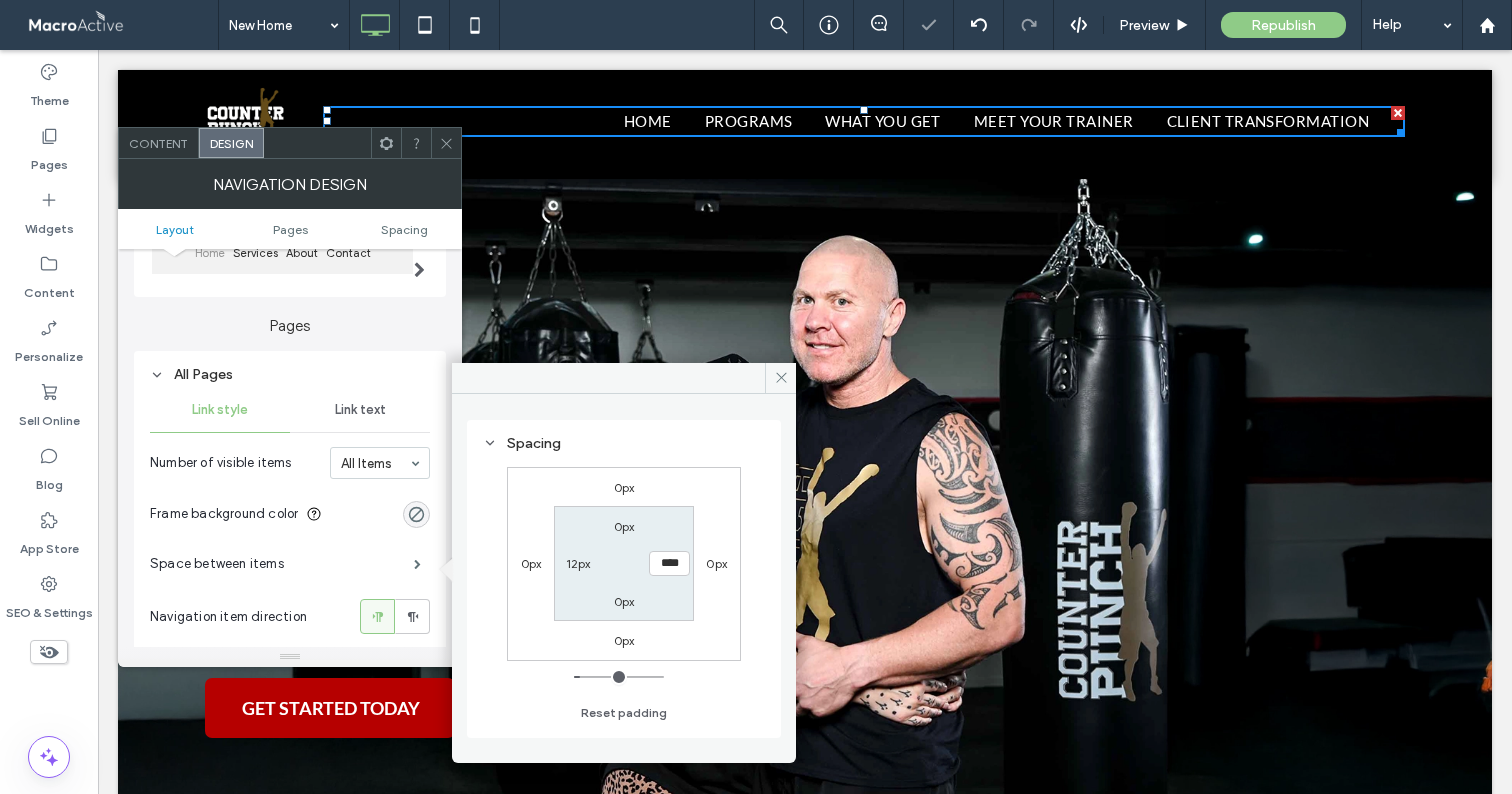 click on "0px **** 0px 12px" at bounding box center [623, 563] 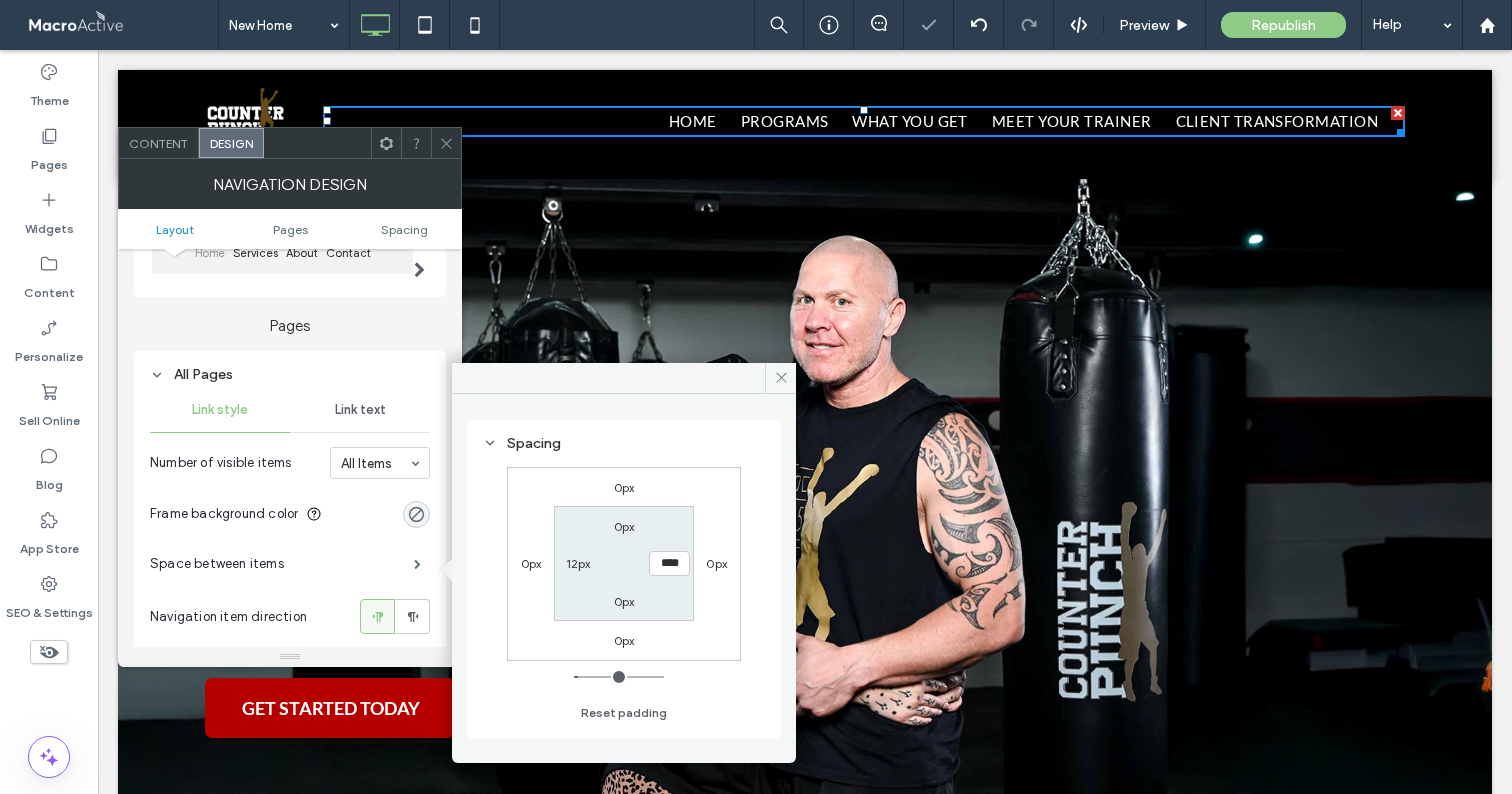 click 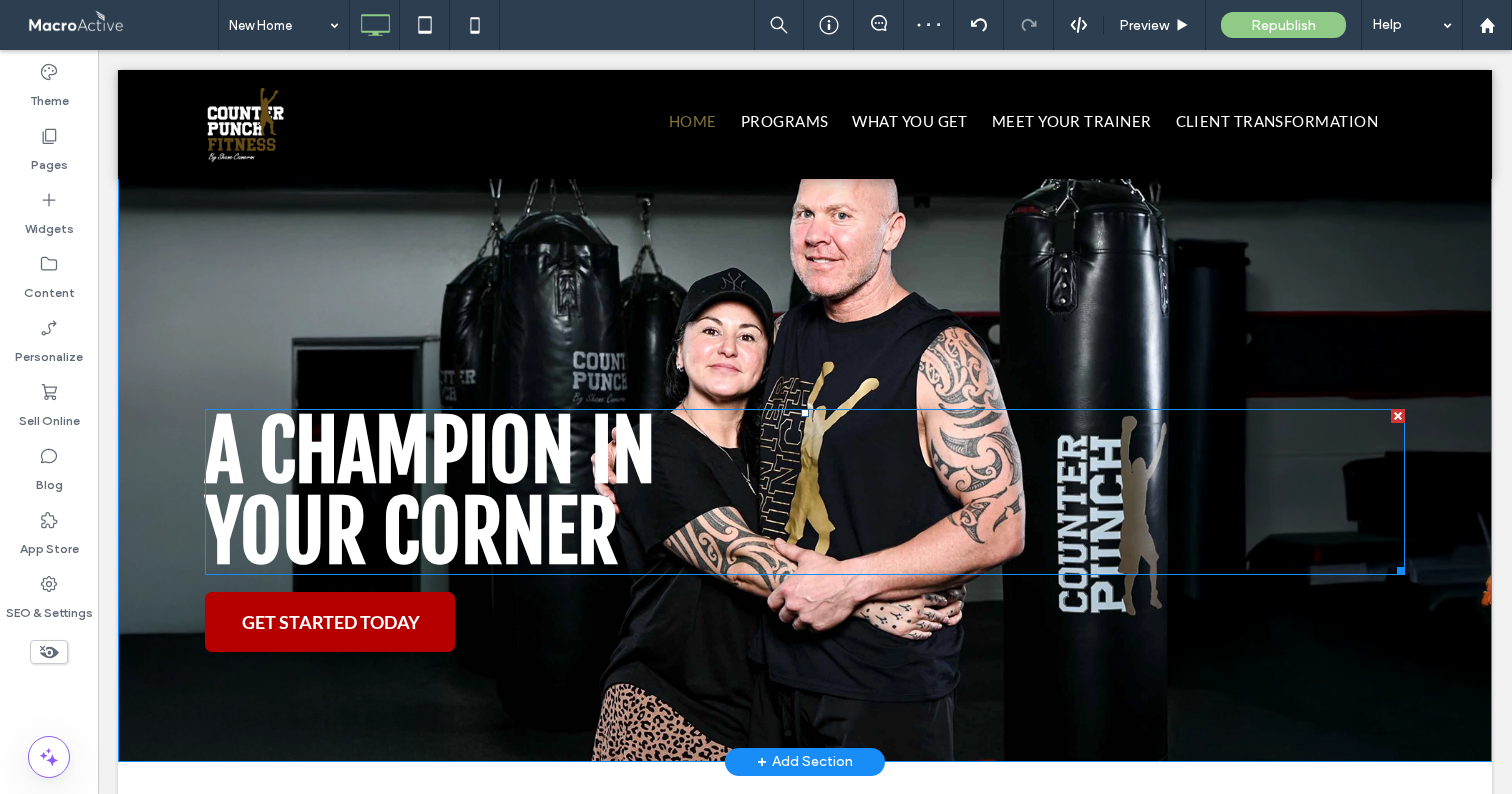 scroll, scrollTop: 138, scrollLeft: 0, axis: vertical 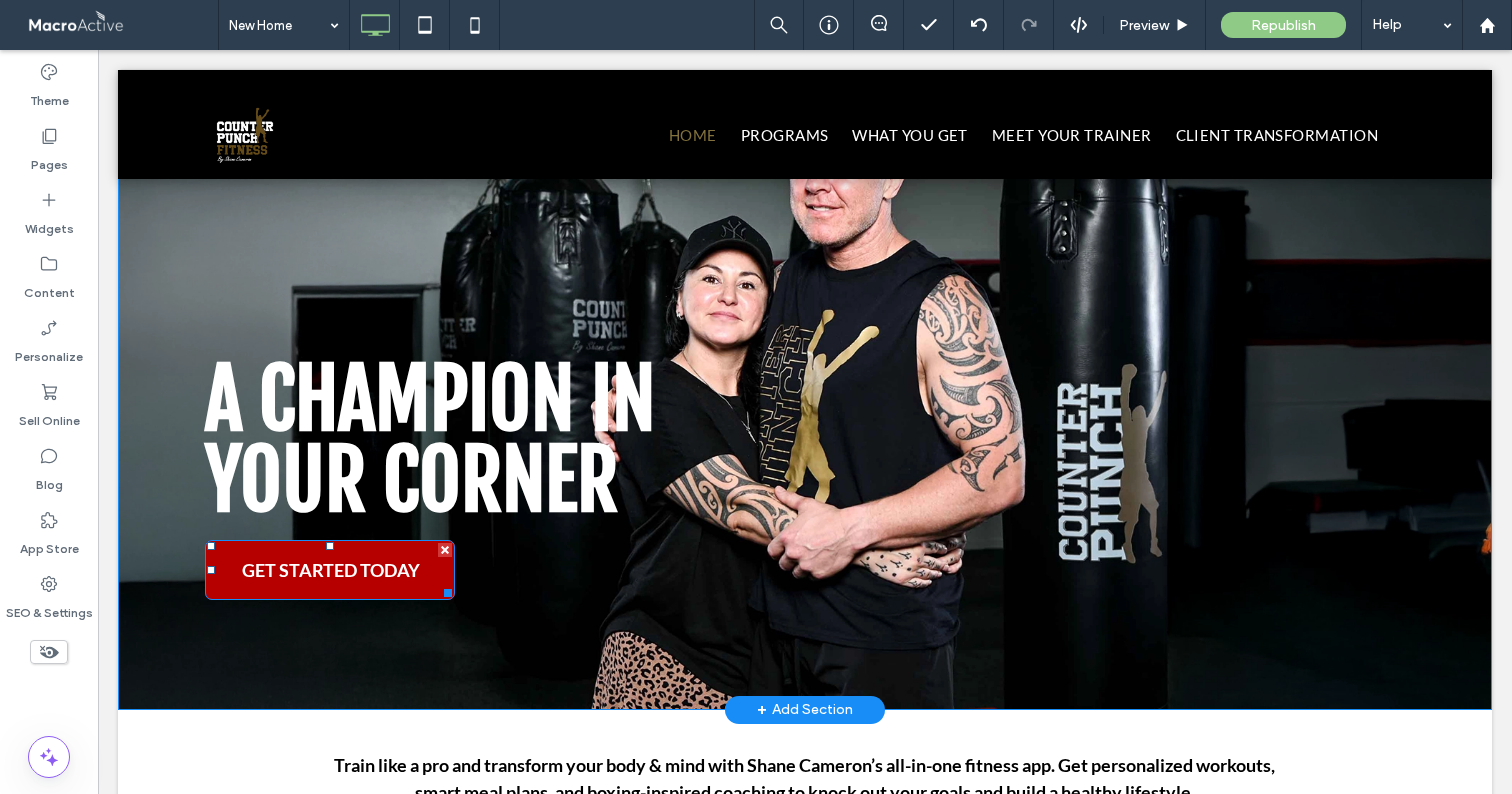 click on "GET STARTED TODAY" at bounding box center [331, 570] 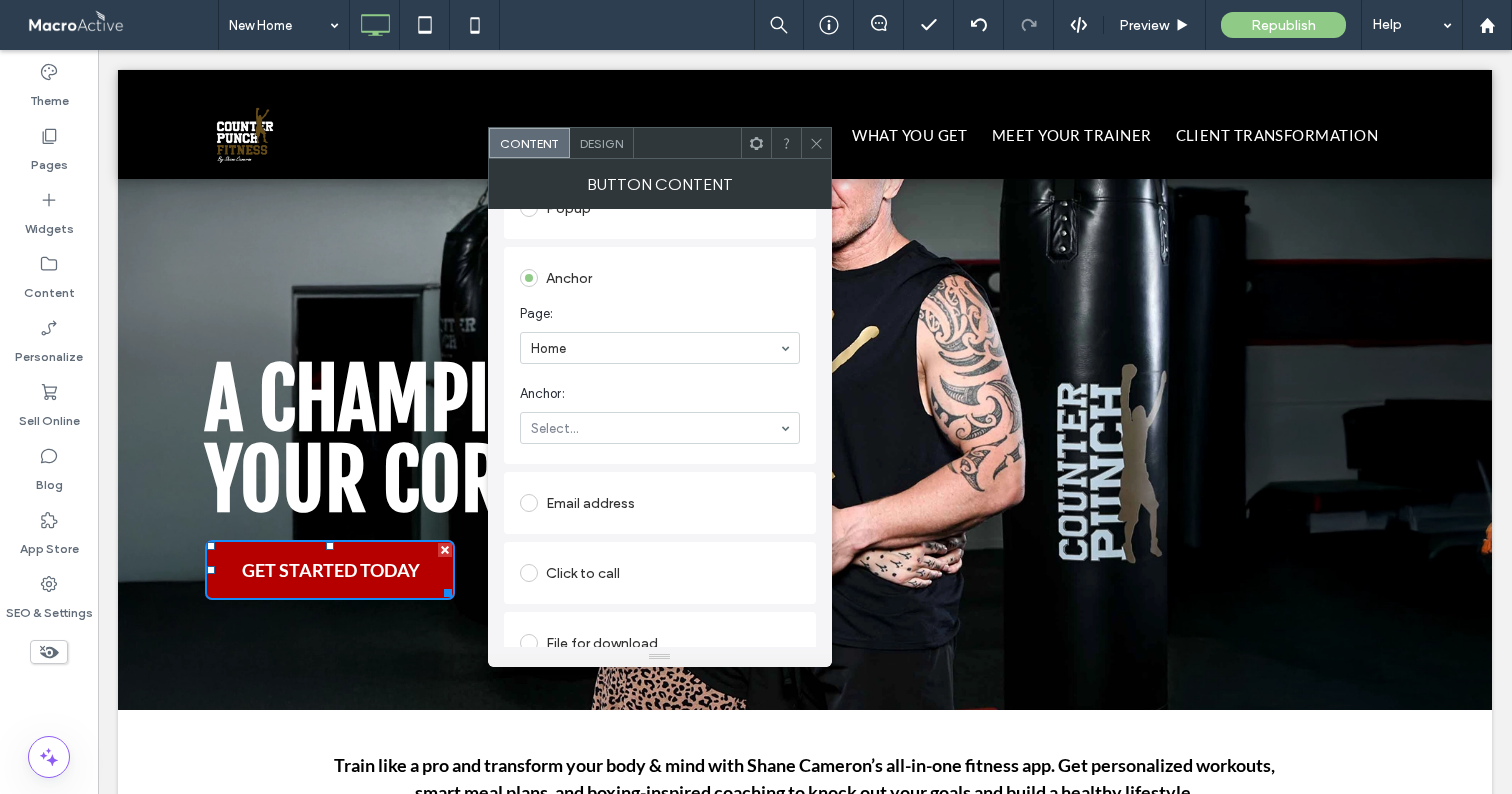 scroll, scrollTop: 413, scrollLeft: 0, axis: vertical 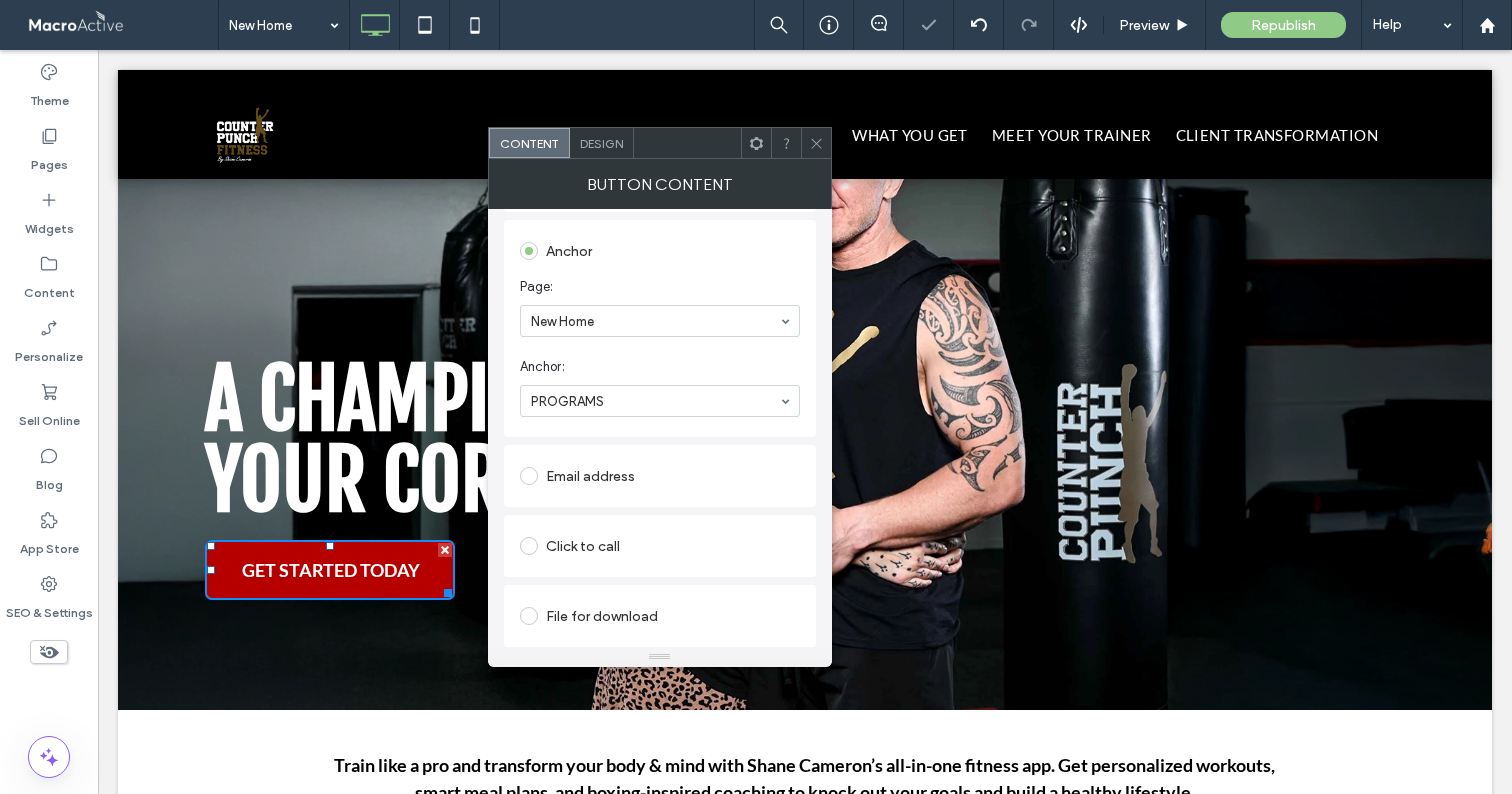 click 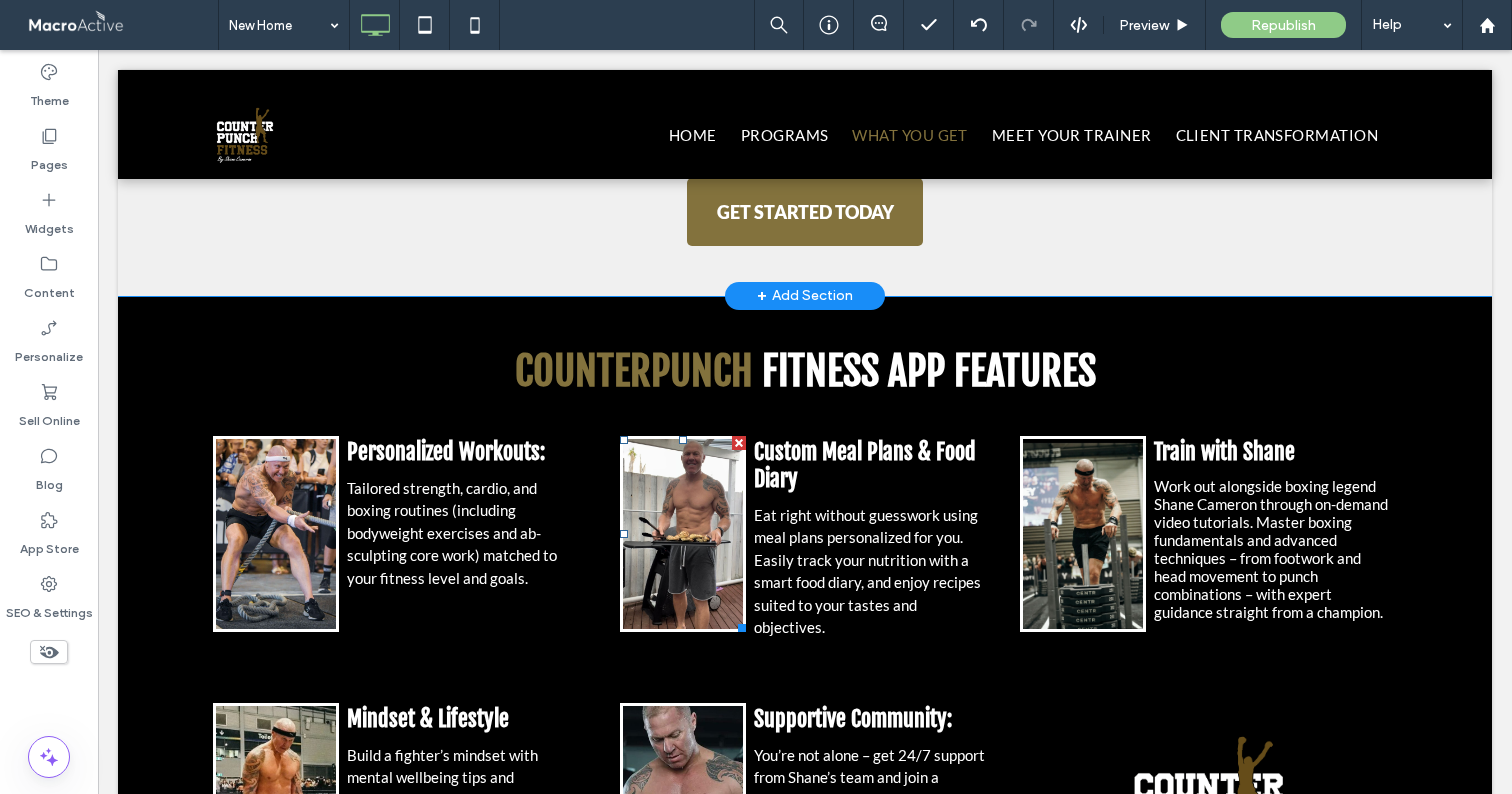 scroll, scrollTop: 2689, scrollLeft: 0, axis: vertical 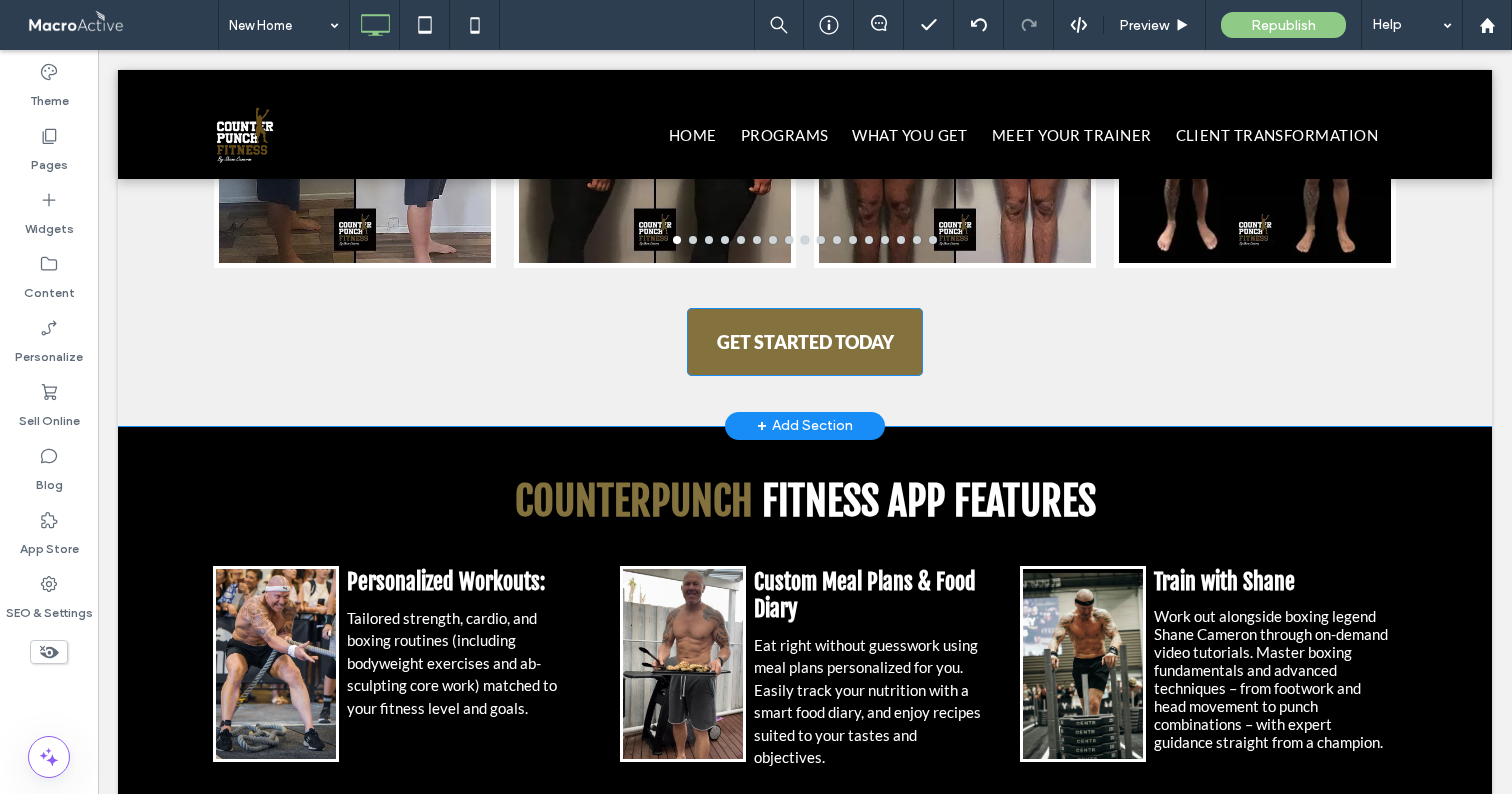 click on "GET STARTED TODAY" at bounding box center [805, 342] 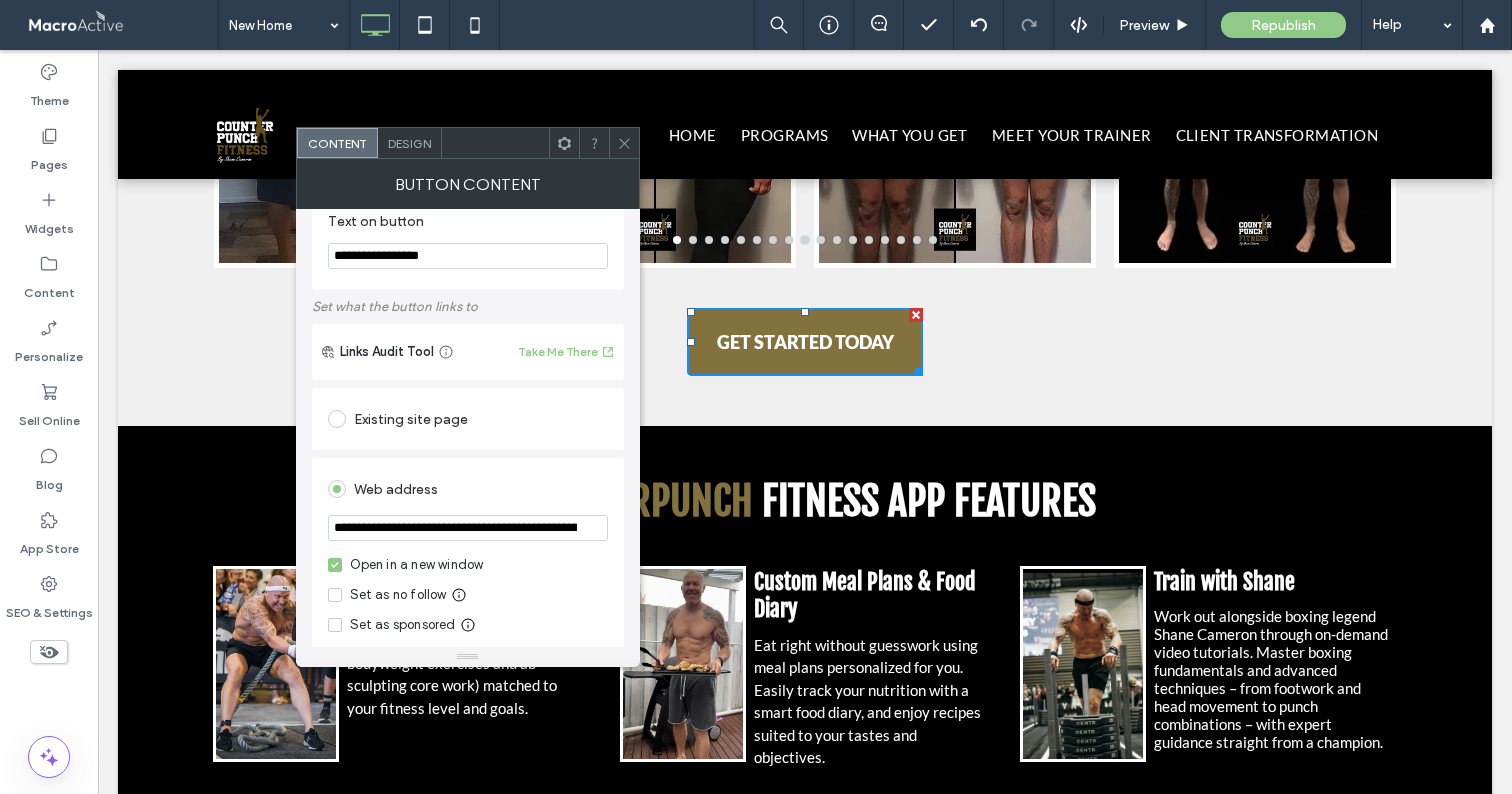 scroll, scrollTop: 161, scrollLeft: 0, axis: vertical 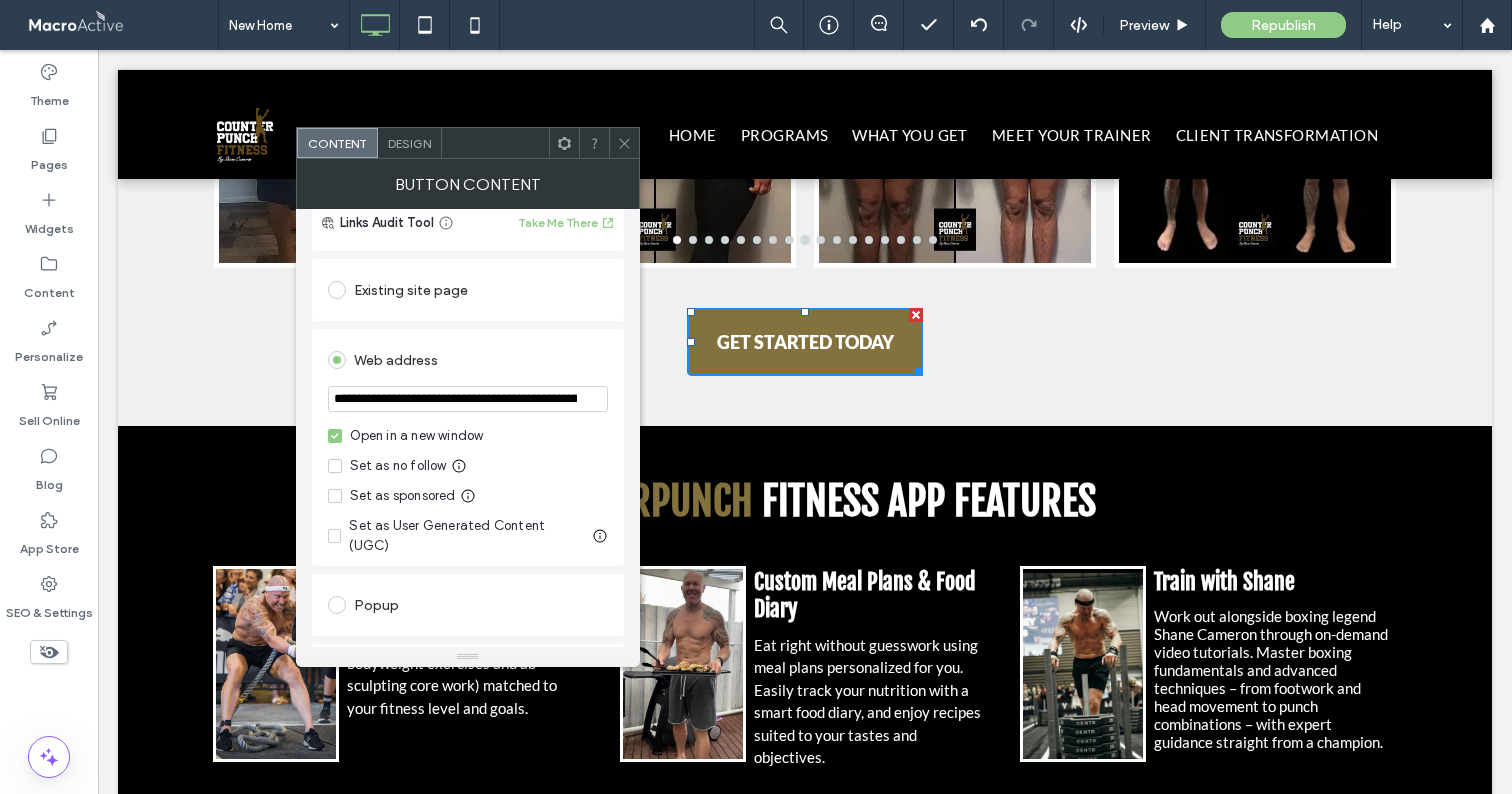 click on "**********" at bounding box center (468, 399) 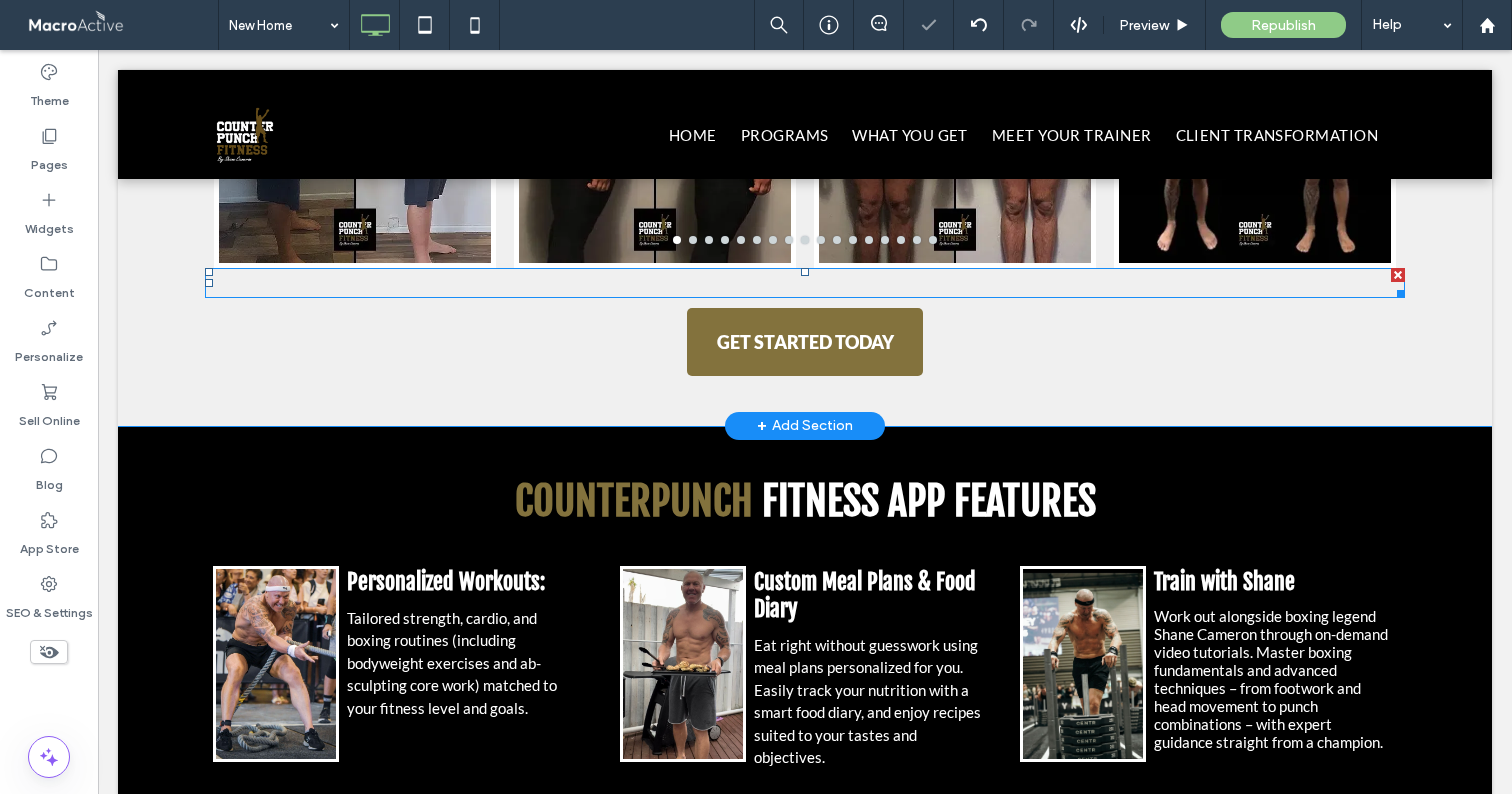 click on "GET STARTED TODAY" at bounding box center (805, 342) 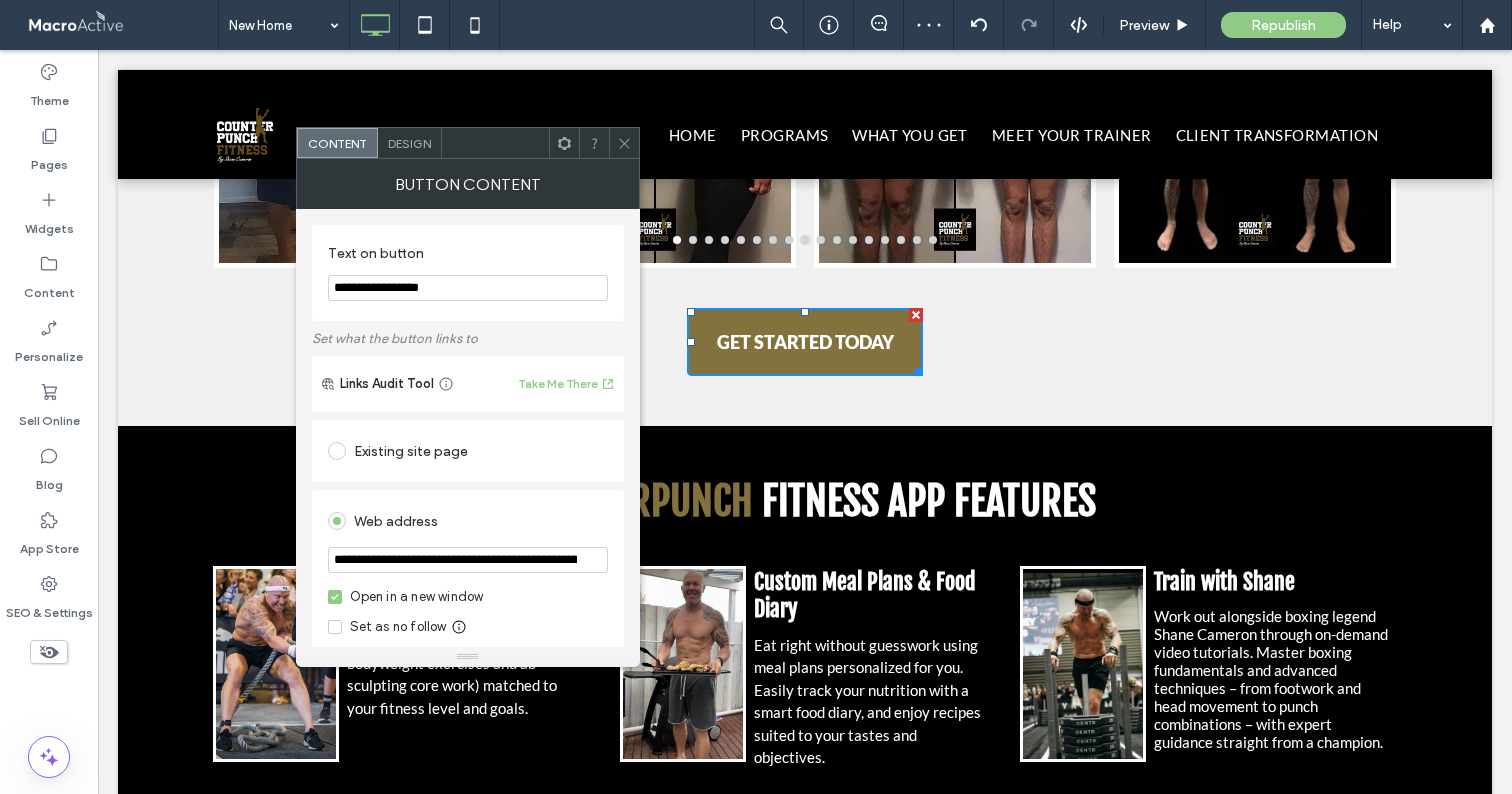 click on "**********" at bounding box center [468, 560] 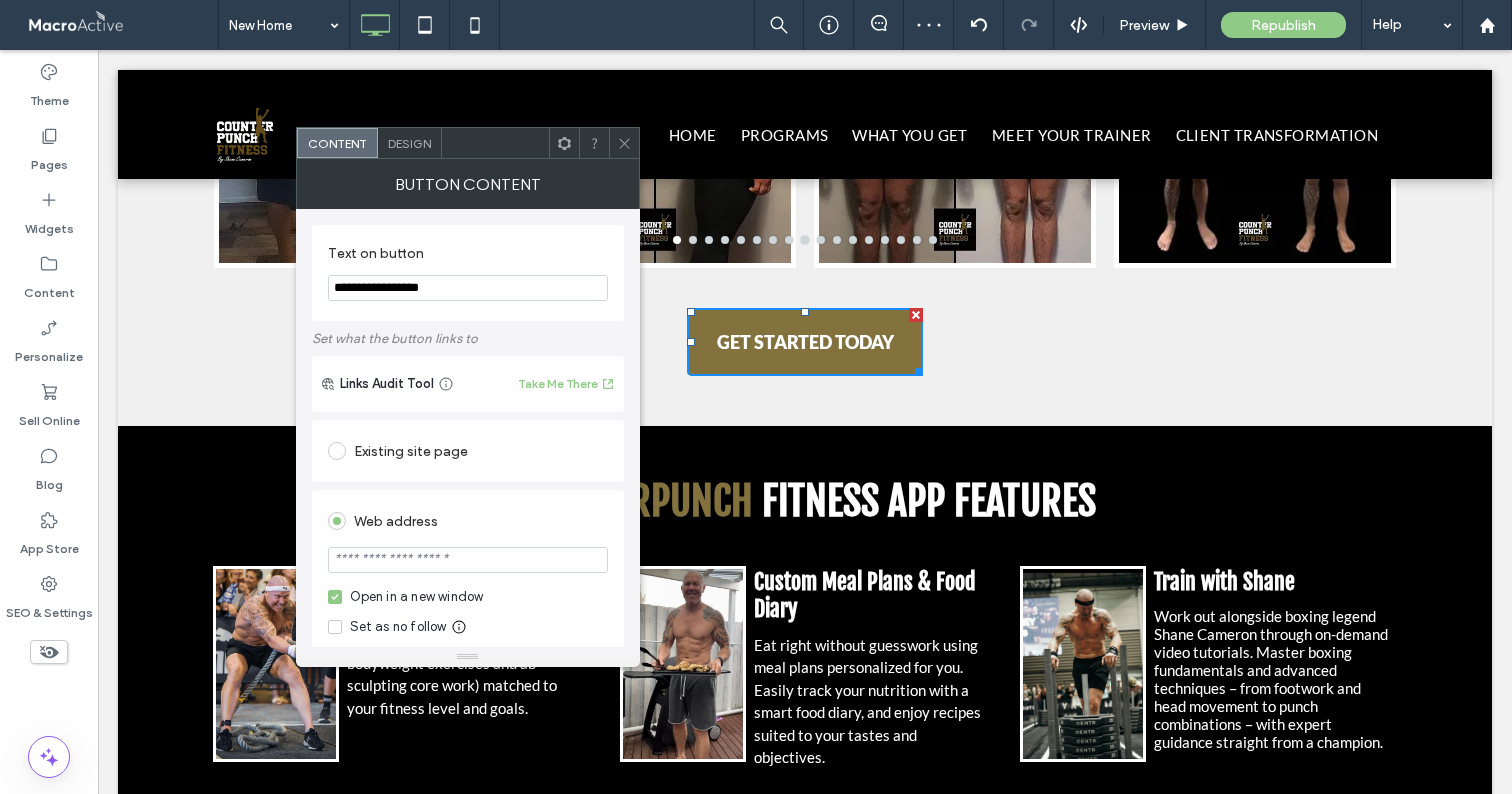 type on "*******" 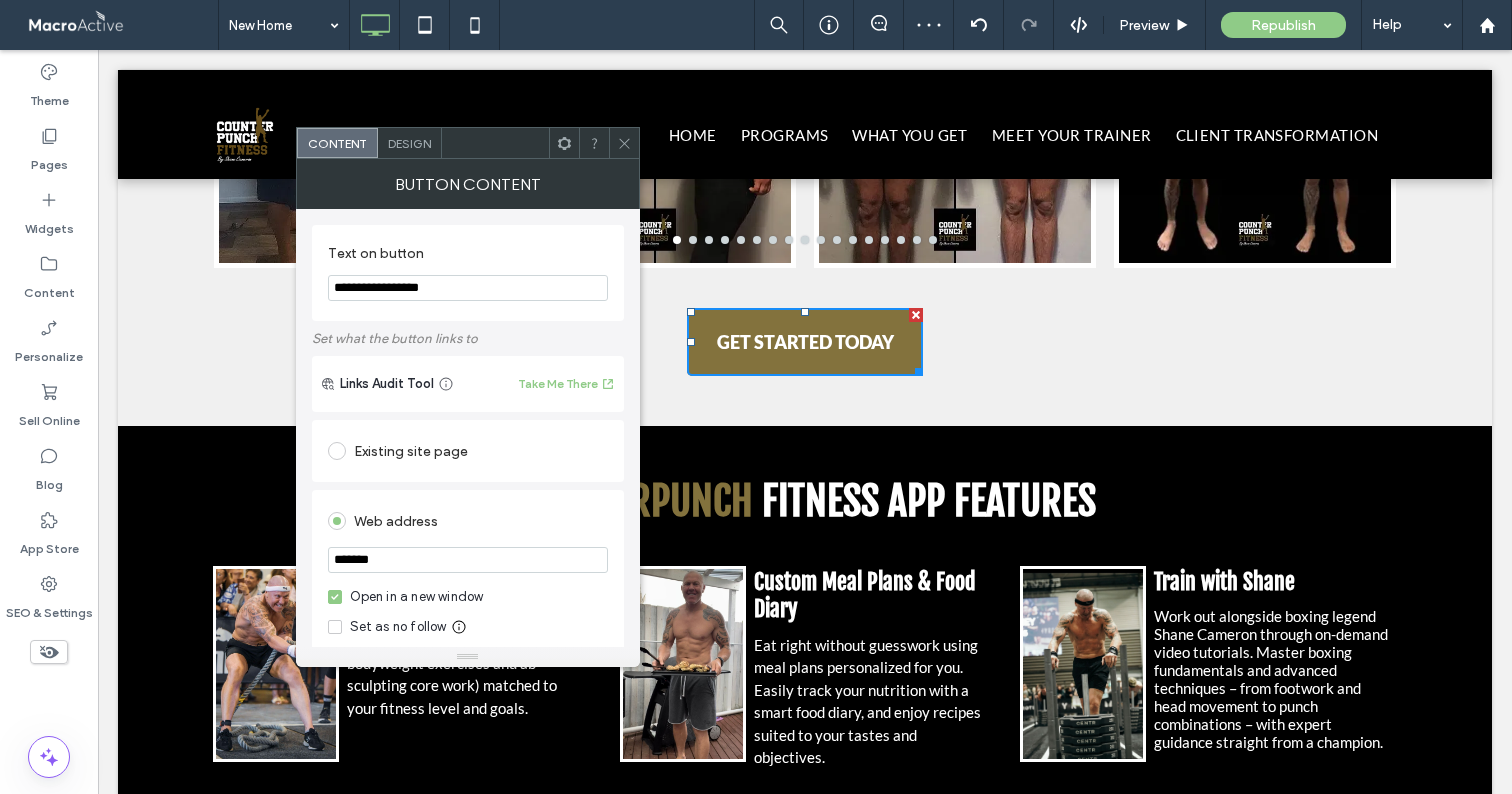 click on "Open in a new window" at bounding box center (417, 597) 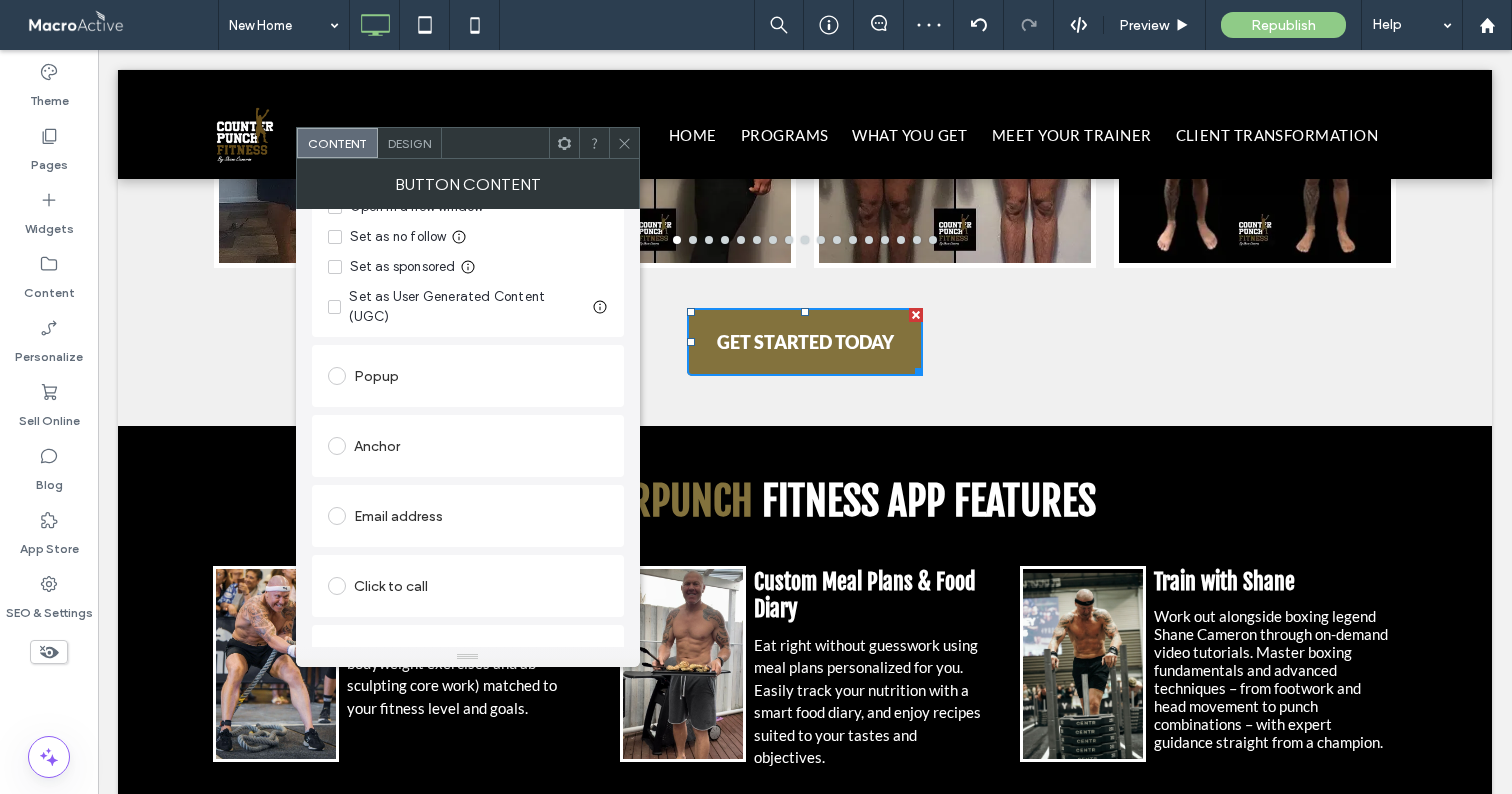 scroll, scrollTop: 394, scrollLeft: 0, axis: vertical 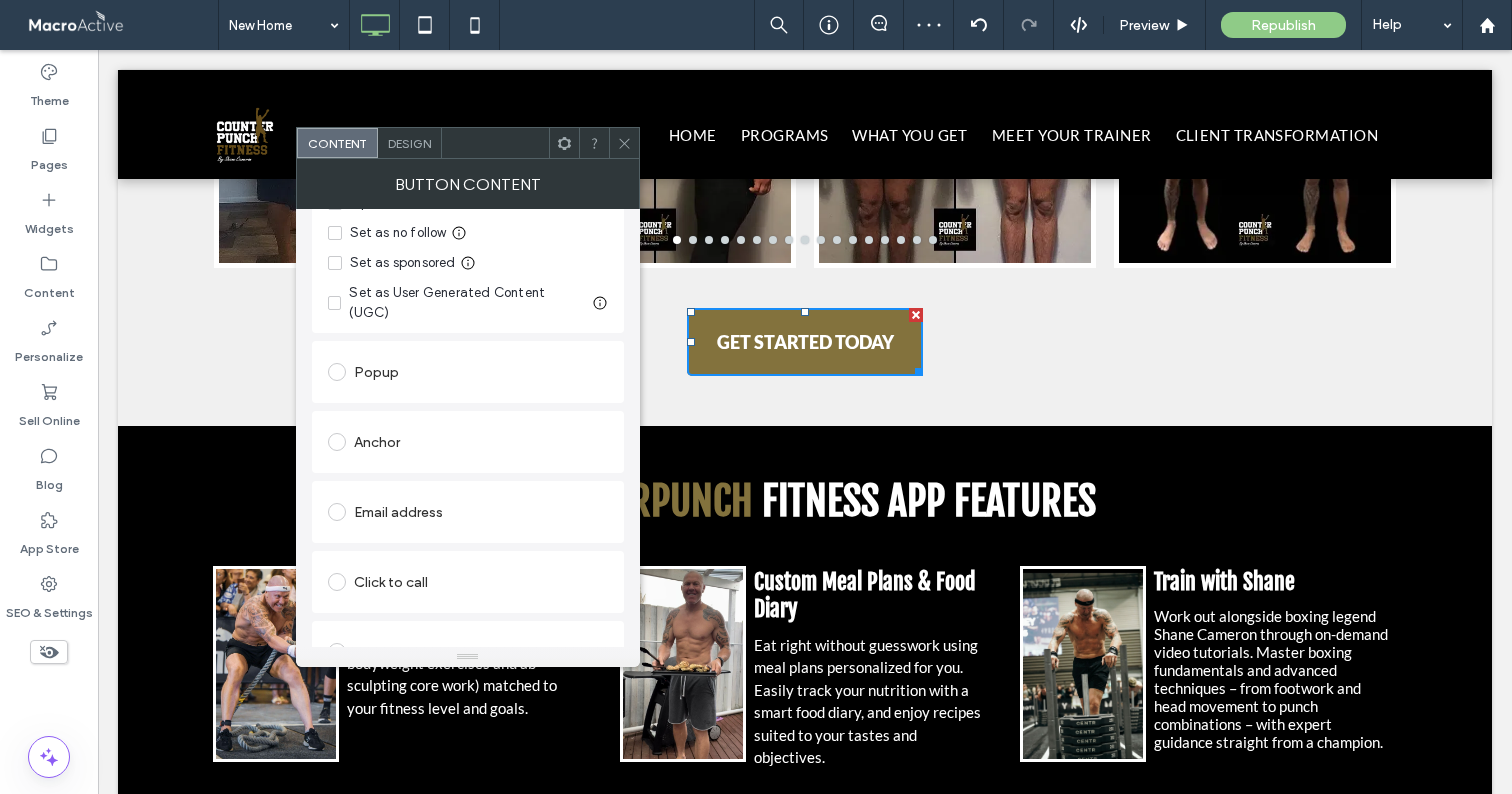 click on "Anchor" at bounding box center (468, 442) 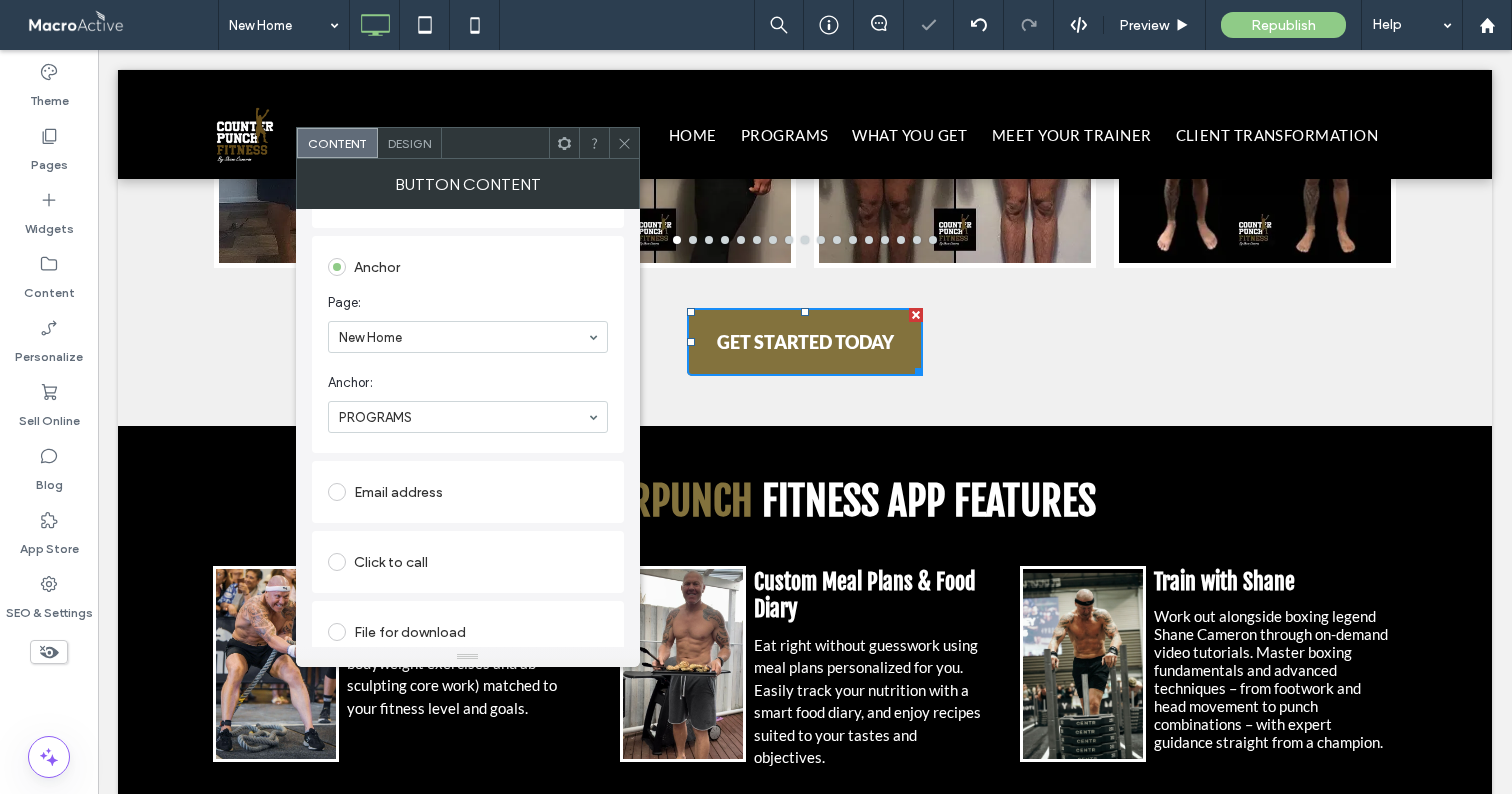 click 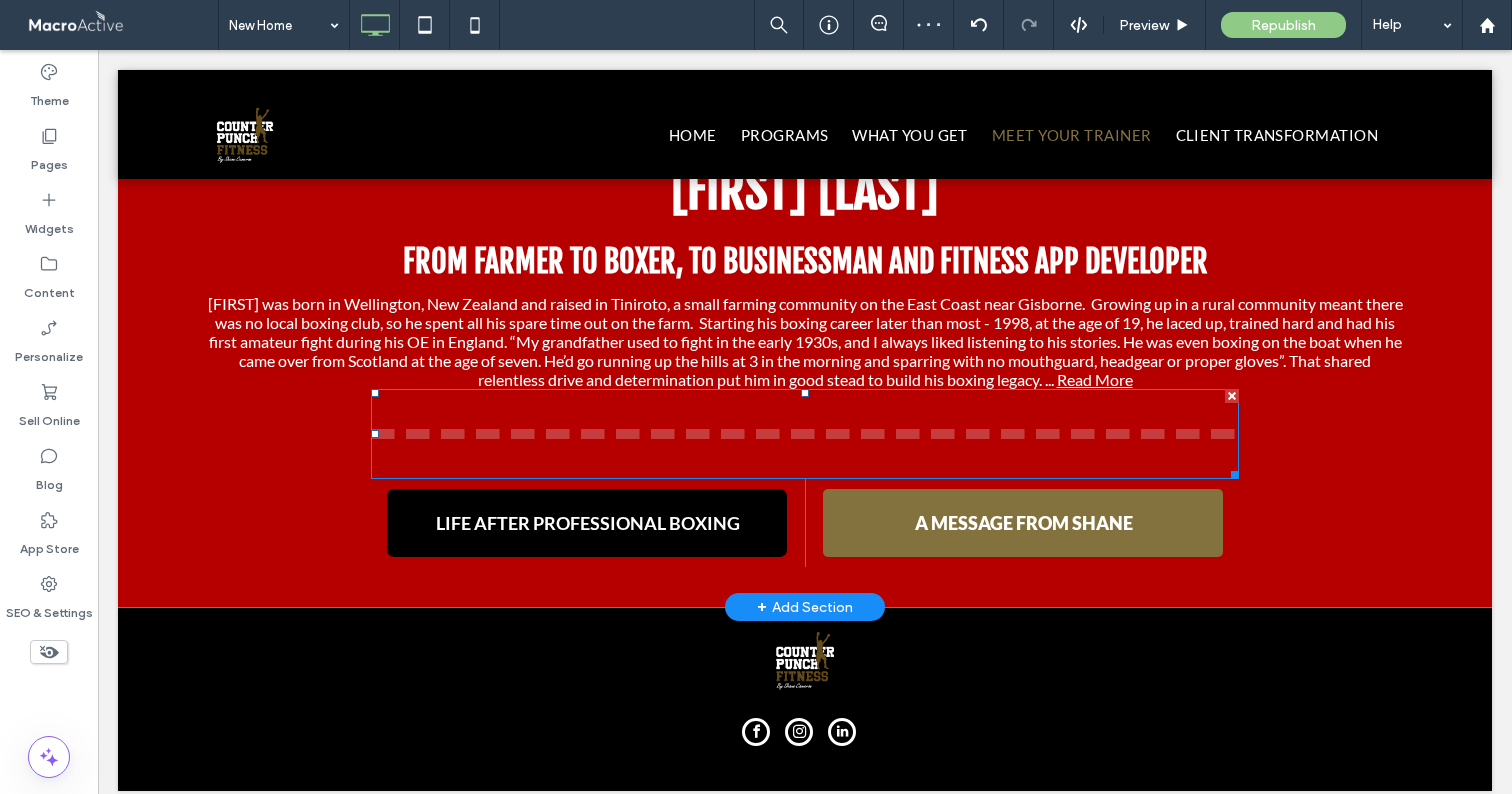 scroll, scrollTop: 4847, scrollLeft: 0, axis: vertical 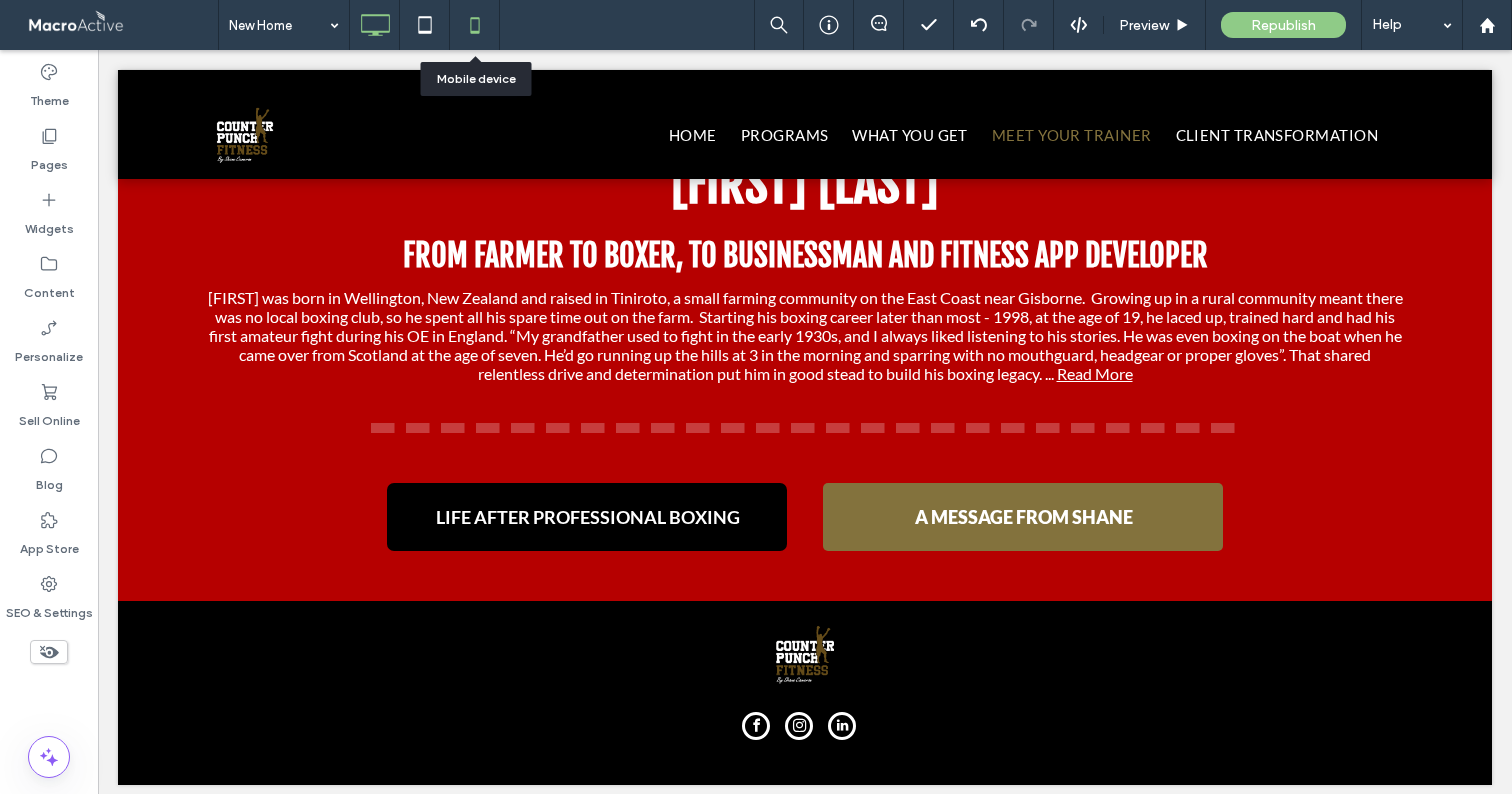 click 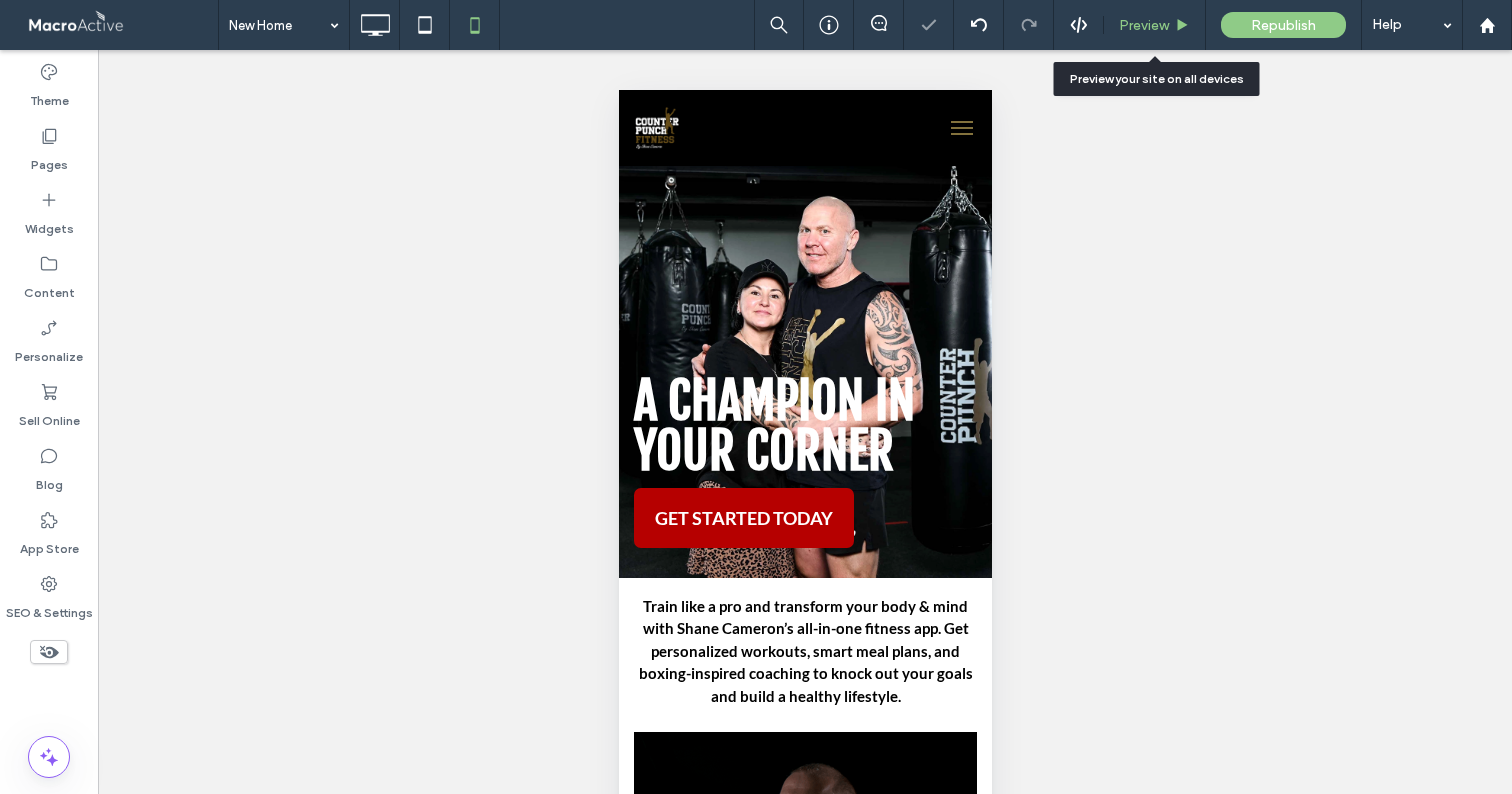 scroll, scrollTop: 0, scrollLeft: 0, axis: both 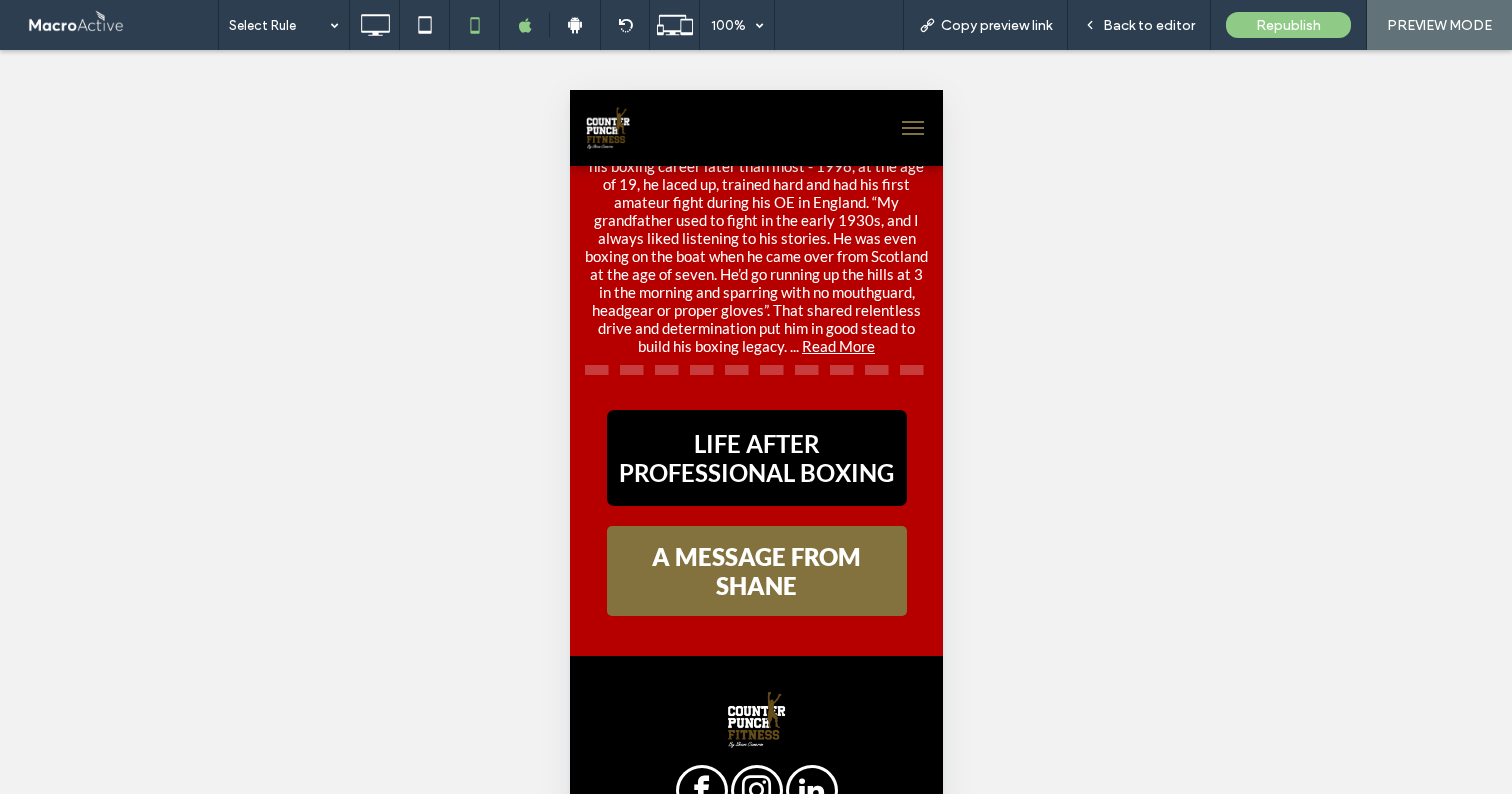 click on "LIFE AFTER PROFESSIONAL BOXING" at bounding box center (756, 458) 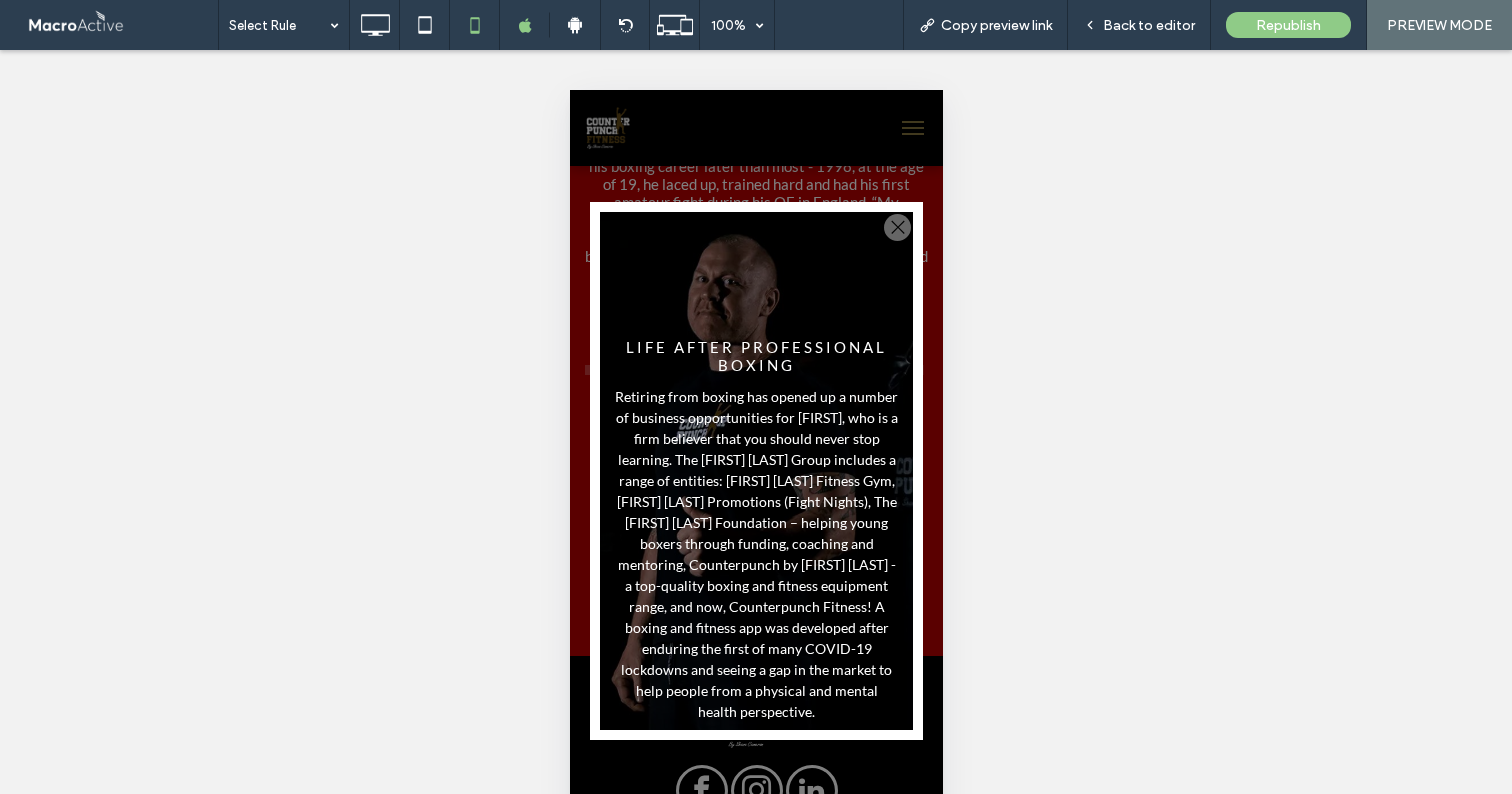 click at bounding box center [896, 227] 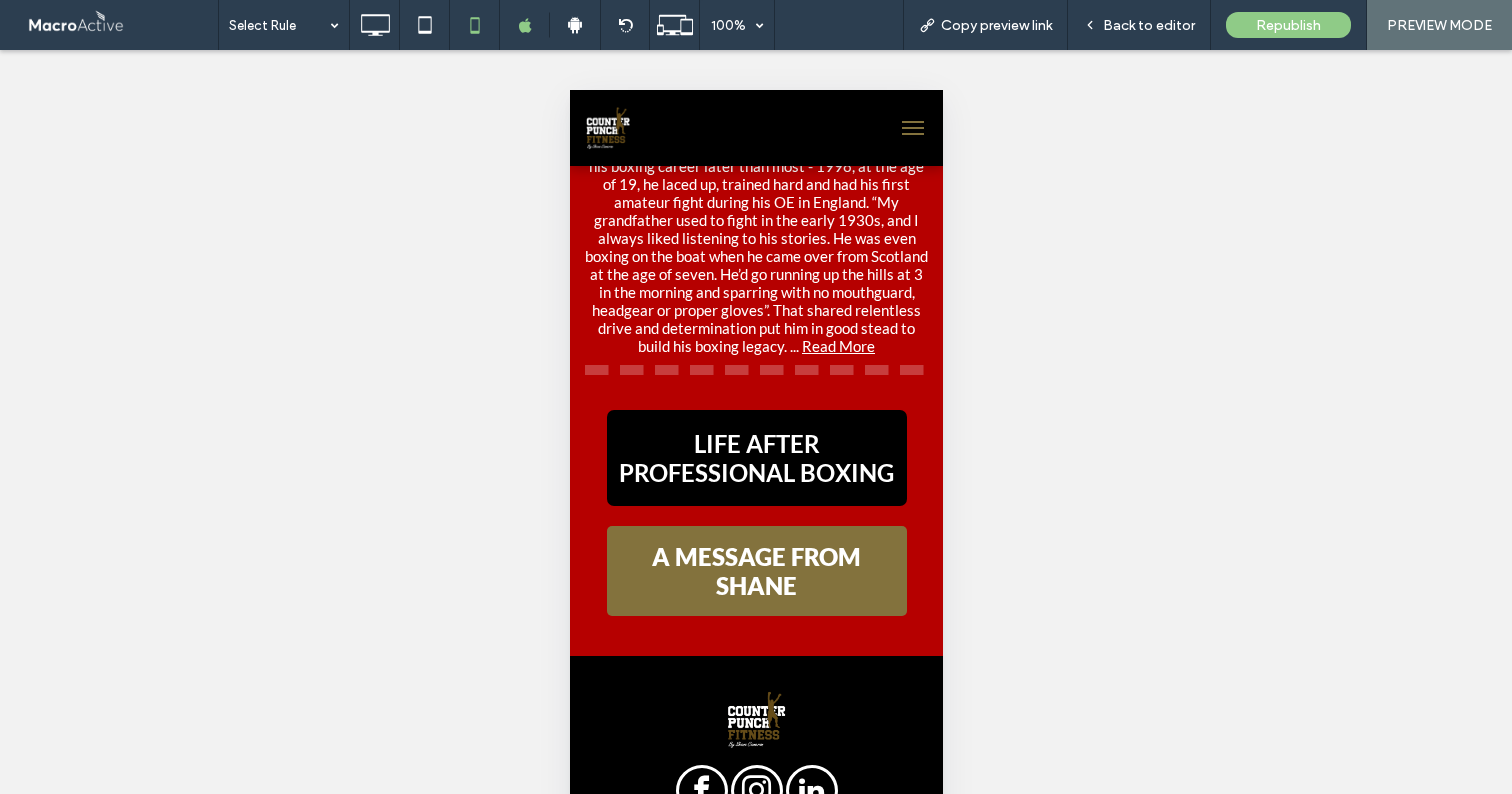 click on "A MESSAGE FROM SHANE" at bounding box center (756, 571) 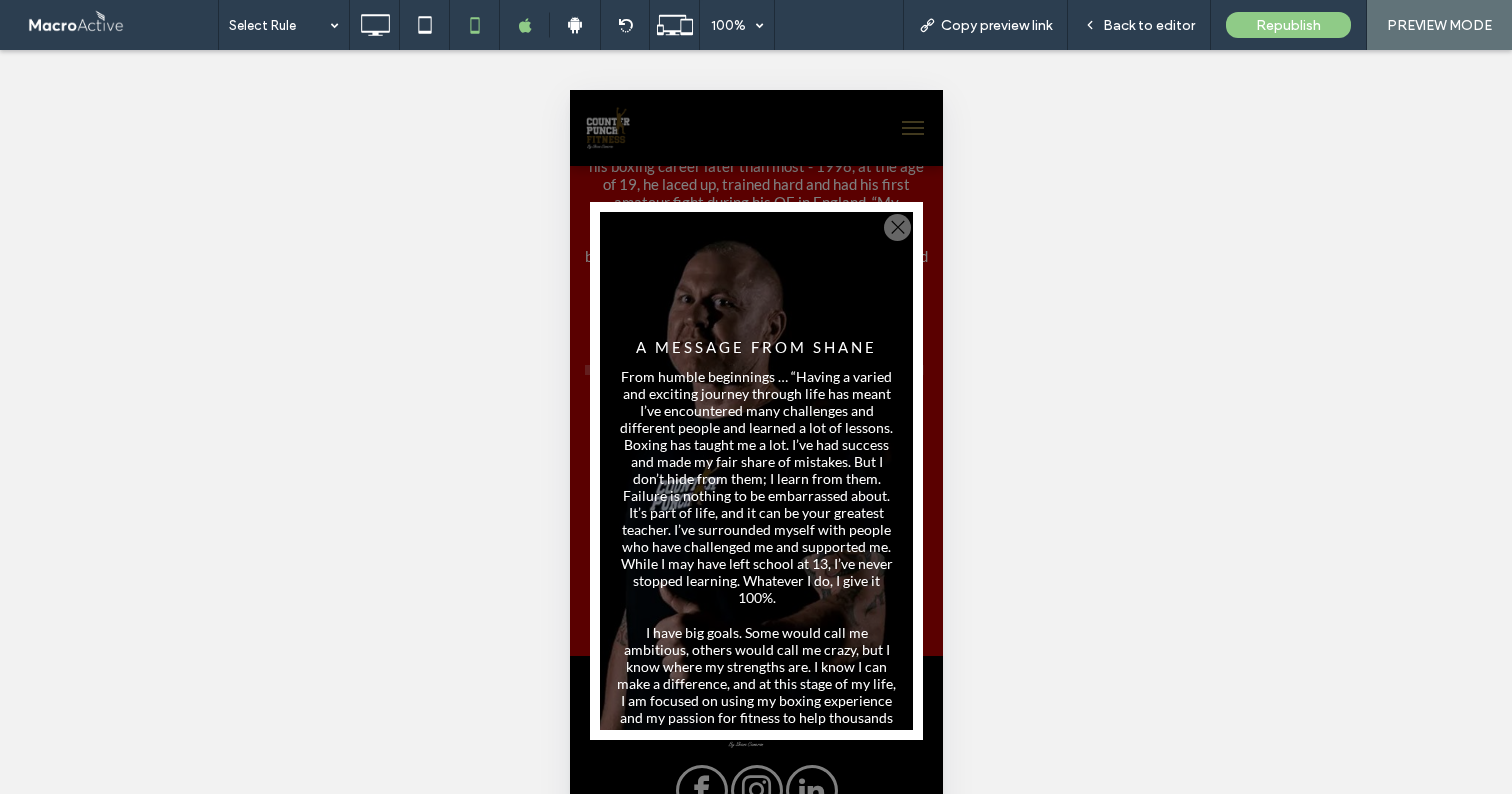 click at bounding box center (896, 227) 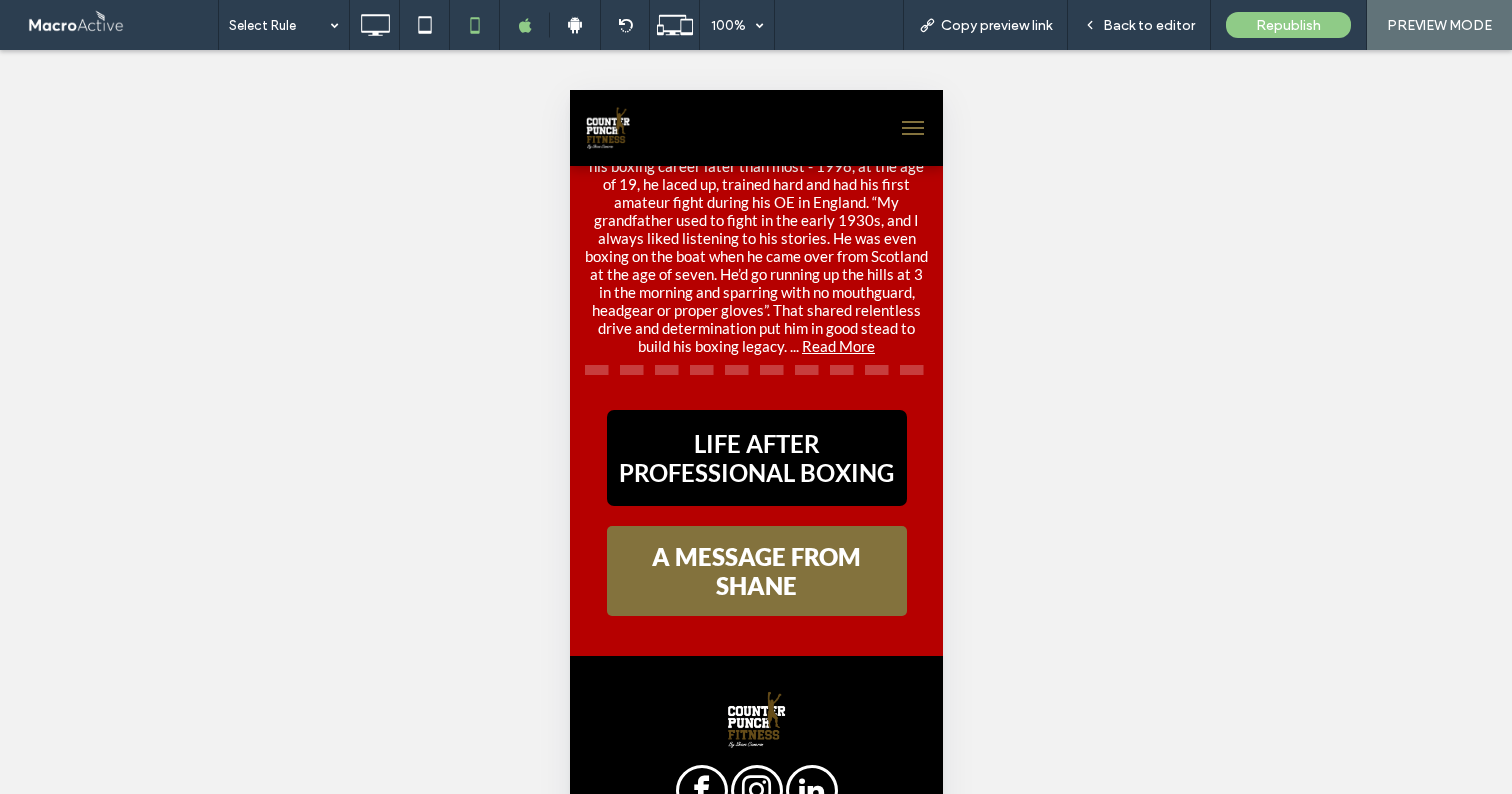 click on "LIFE AFTER PROFESSIONAL BOXING" at bounding box center (756, 458) 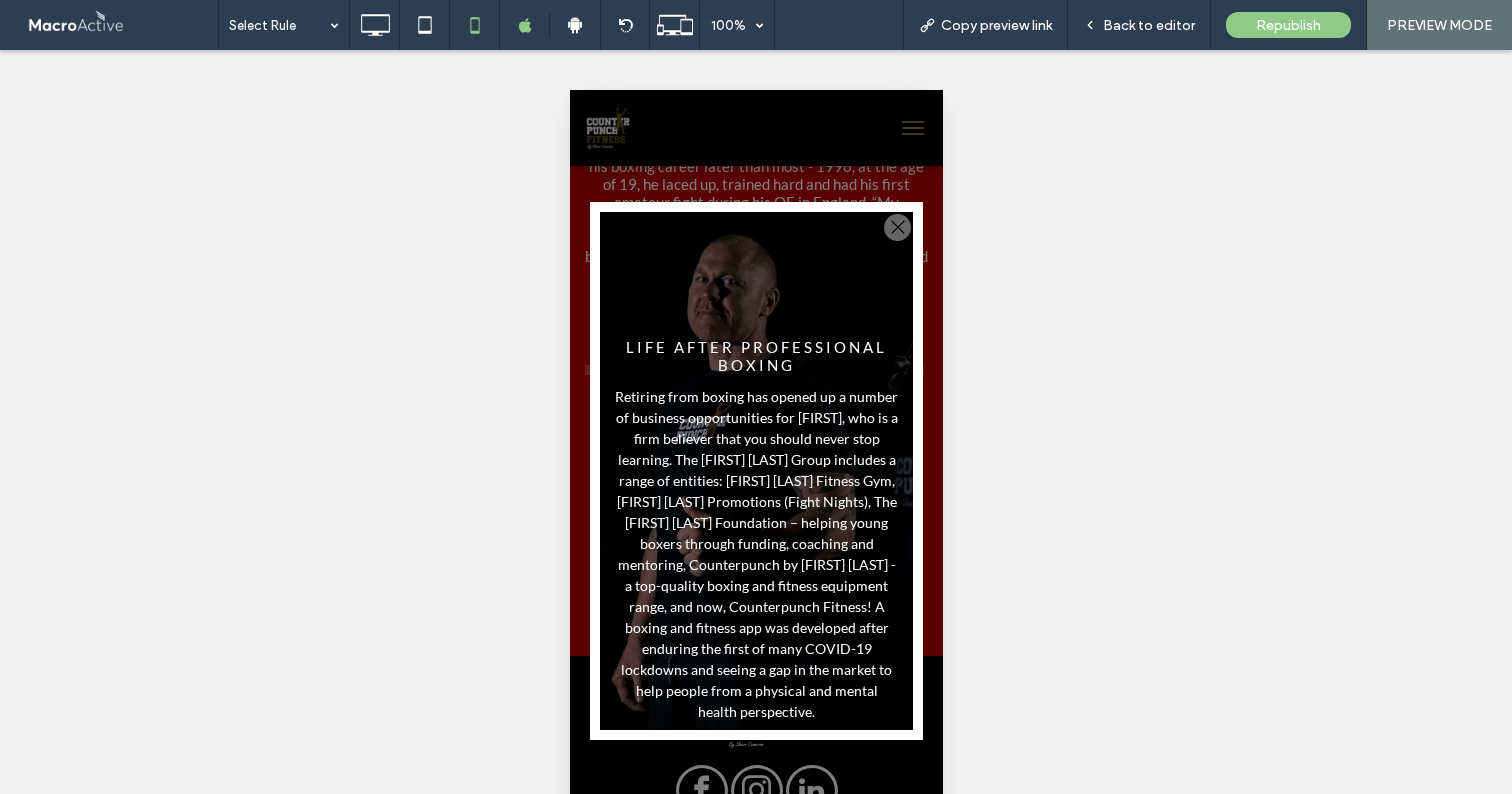 click at bounding box center [896, 227] 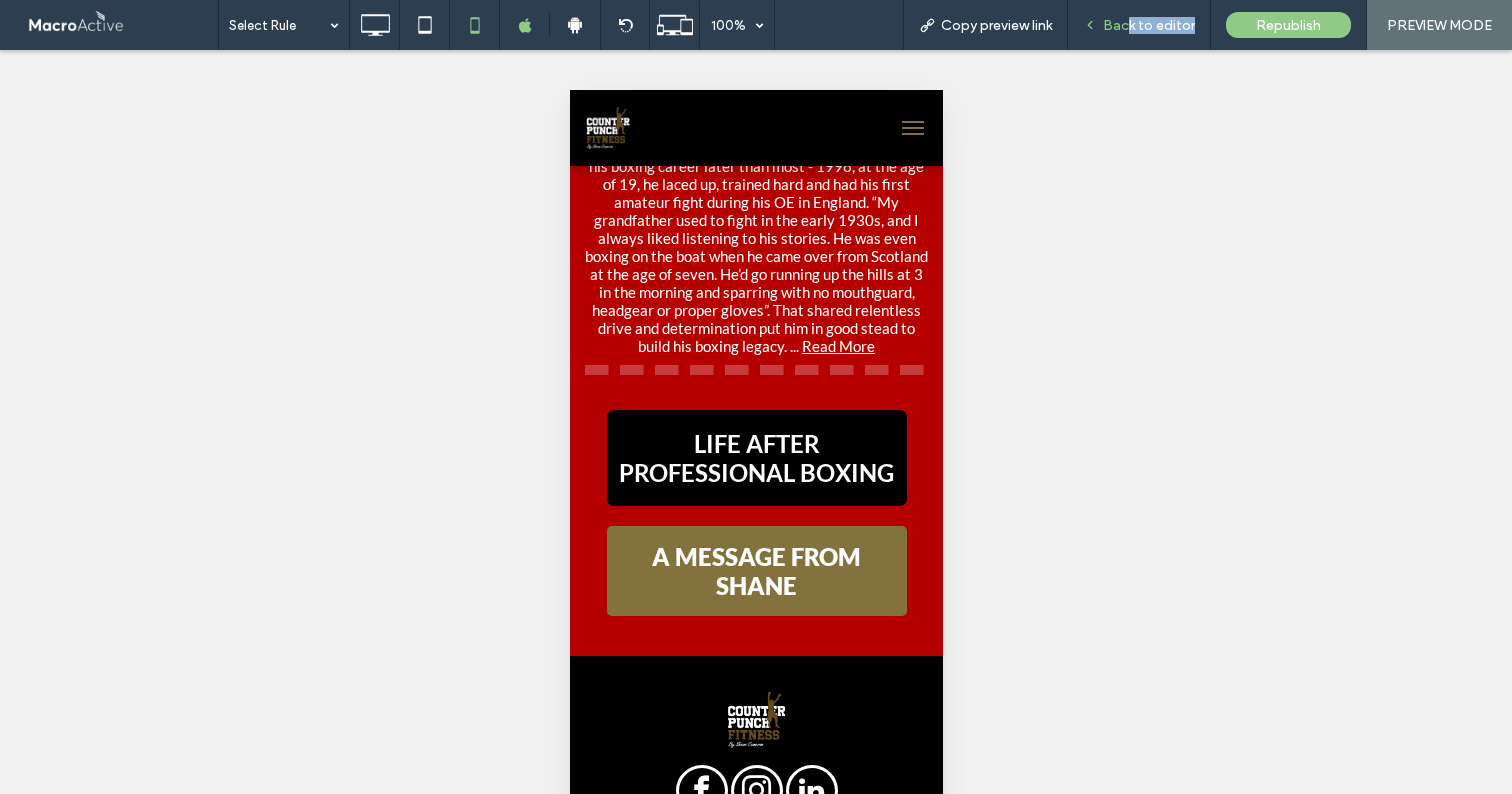 click on "Back to editor" at bounding box center (1139, 25) 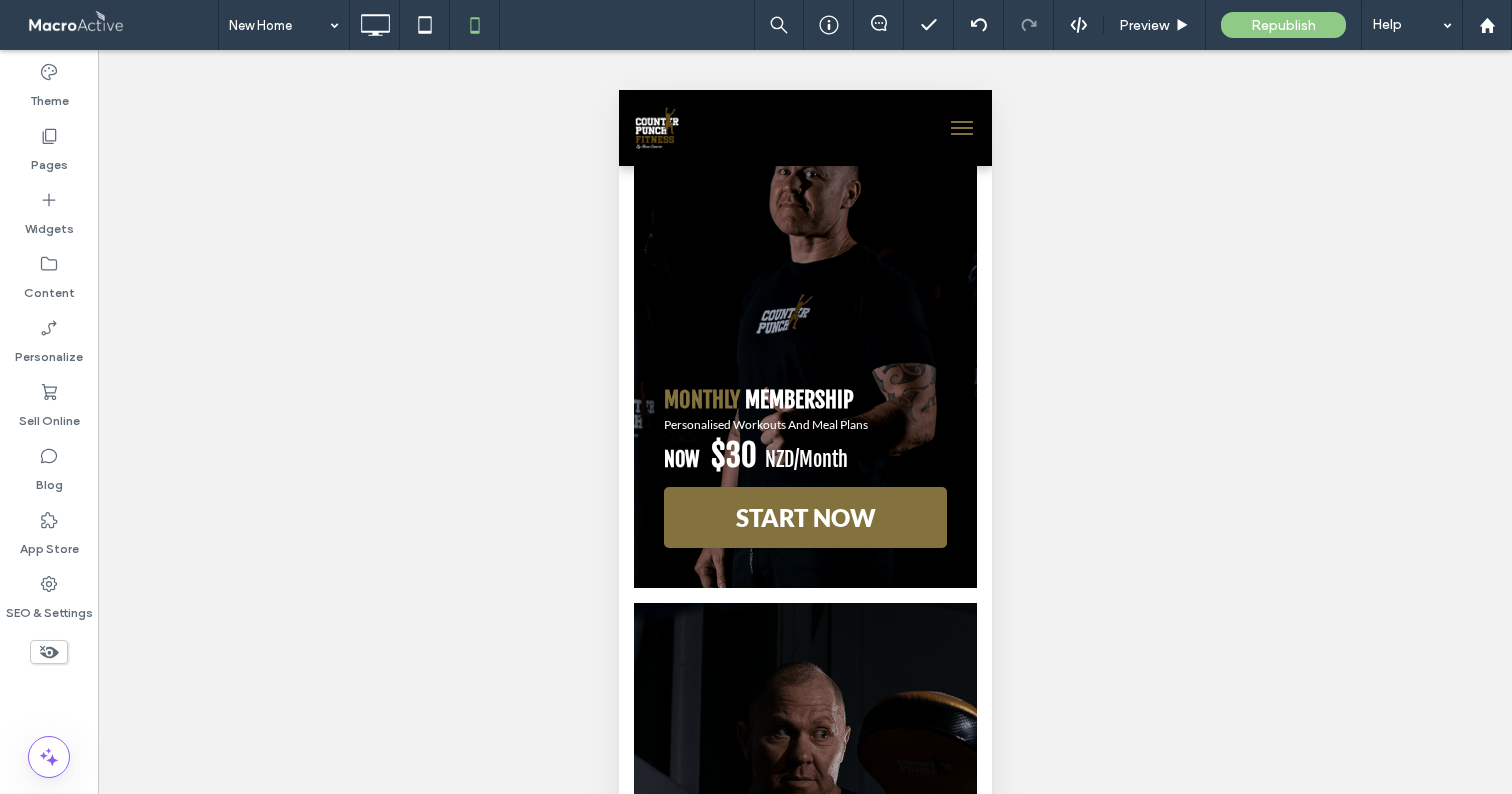 scroll, scrollTop: 0, scrollLeft: 0, axis: both 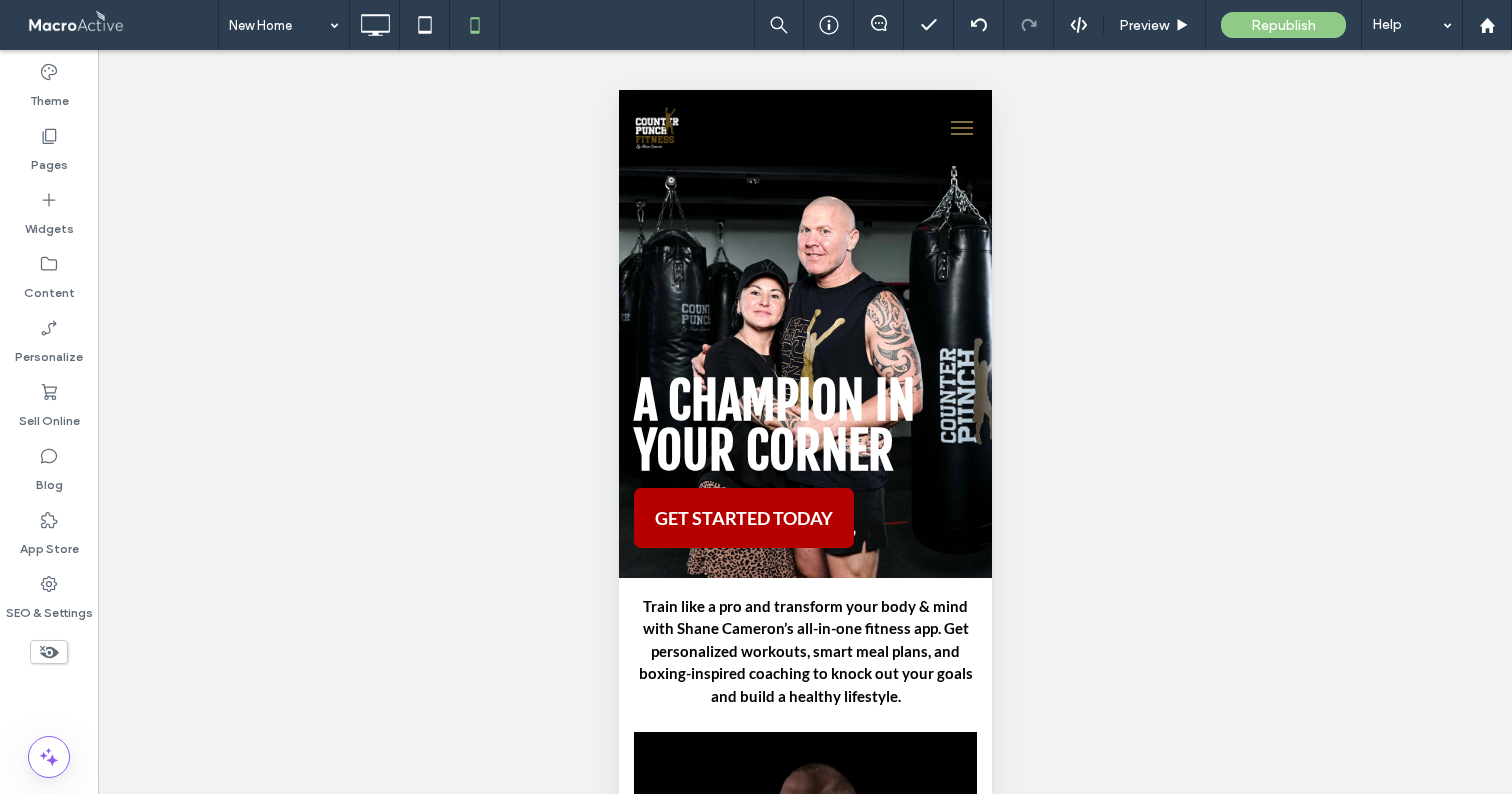 click at bounding box center (961, 128) 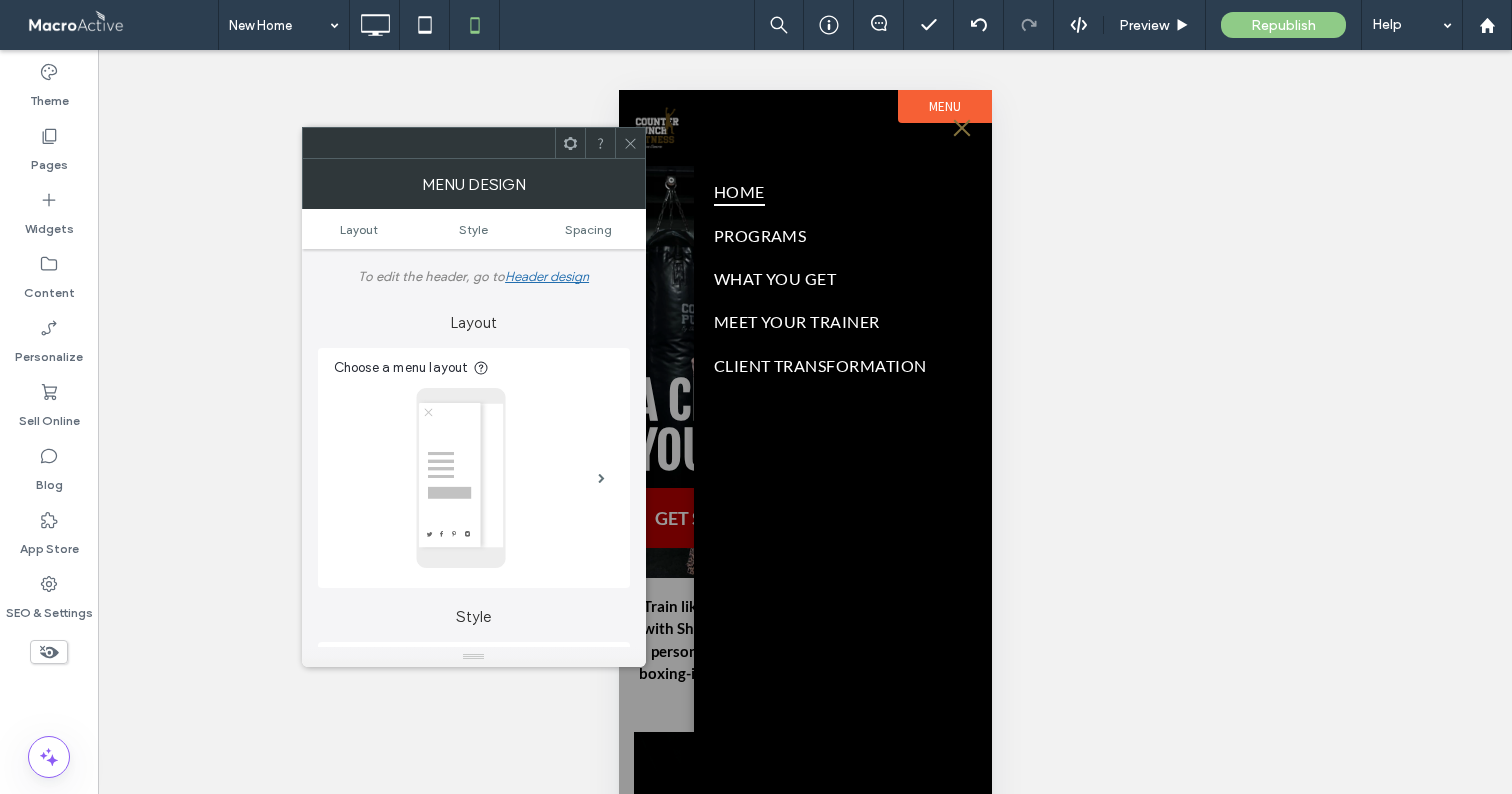 click 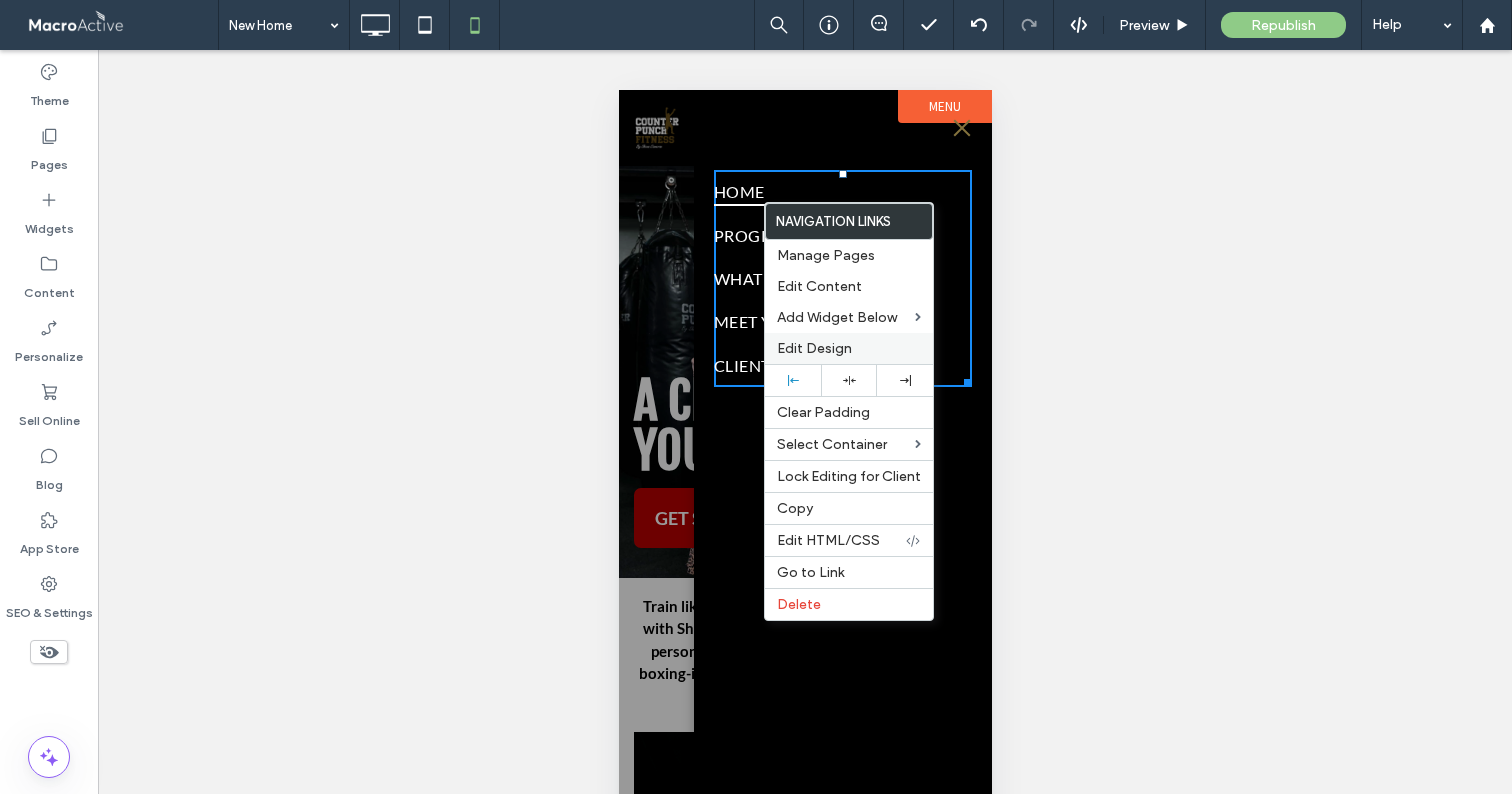 click on "Edit Design" at bounding box center (814, 348) 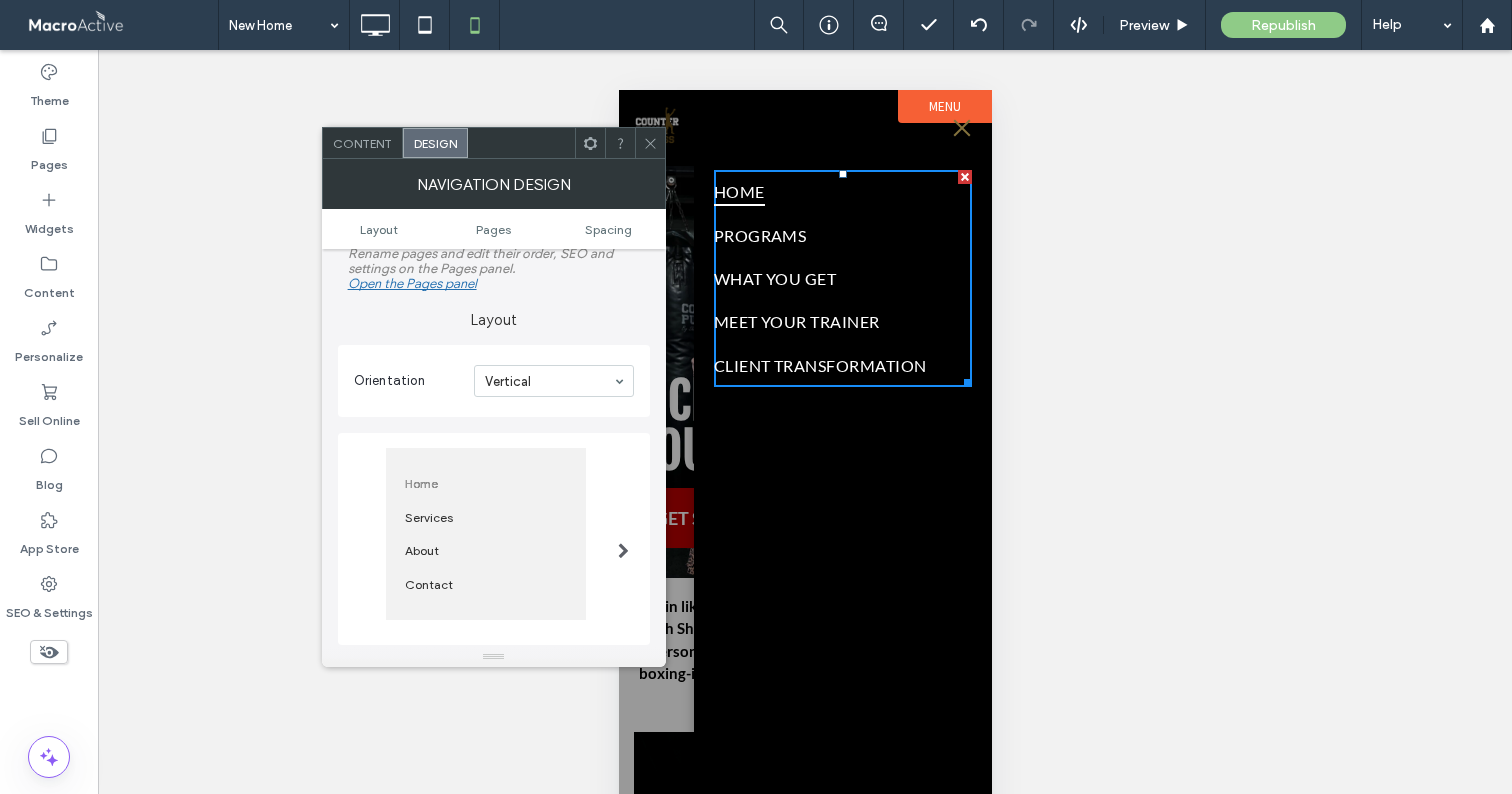 scroll, scrollTop: 330, scrollLeft: 0, axis: vertical 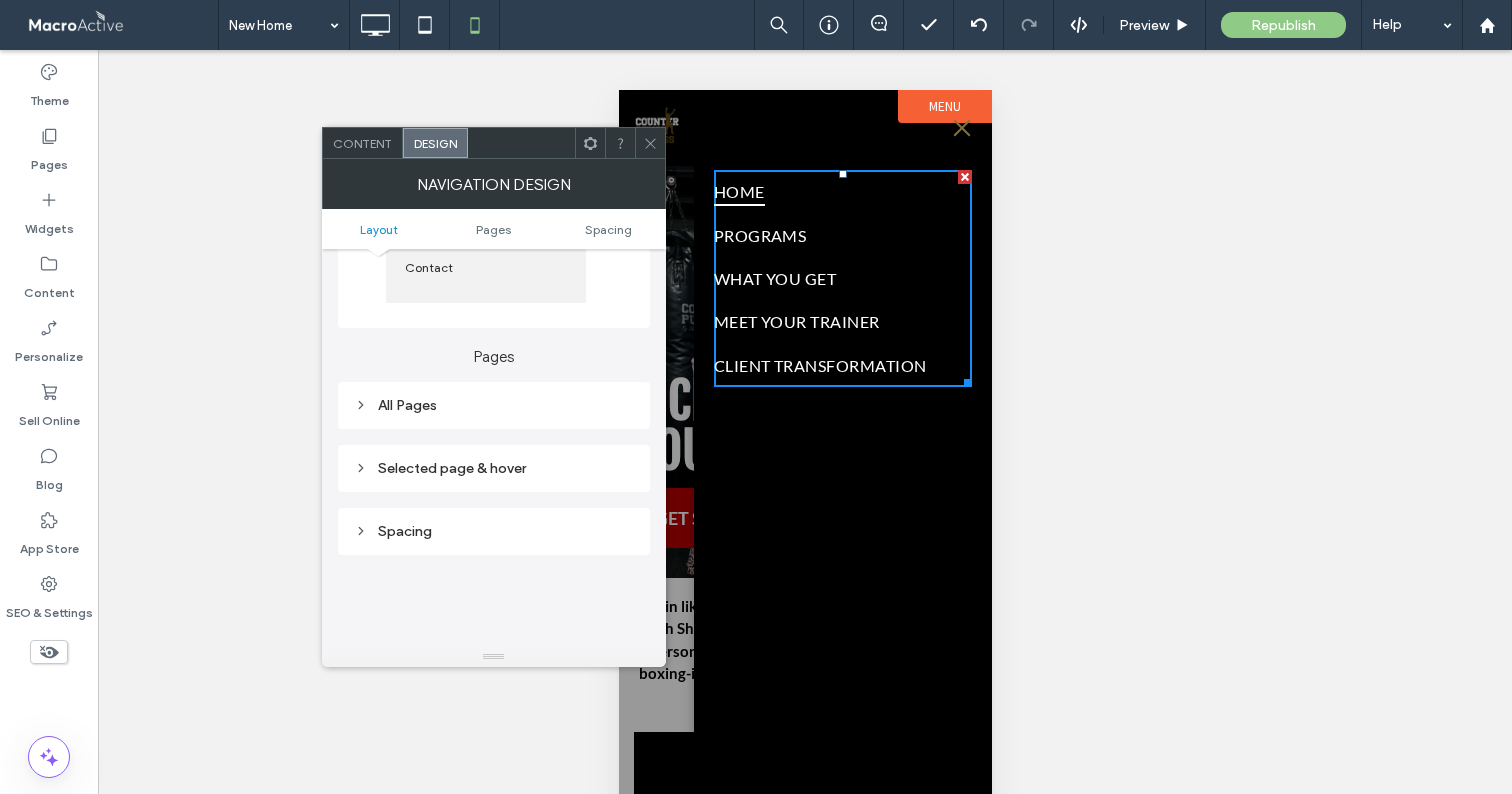 click on "All Pages" at bounding box center (494, 405) 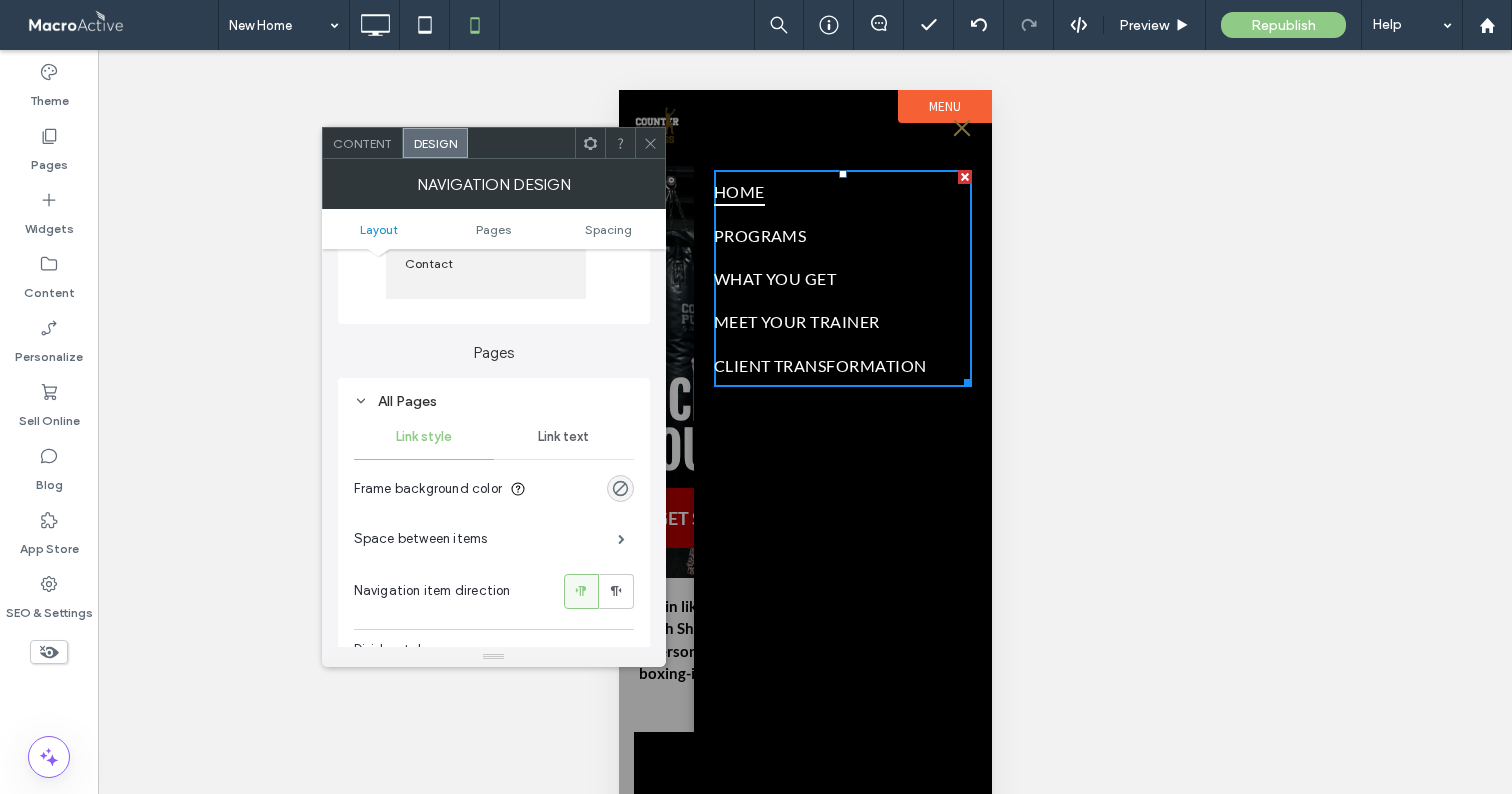 click on "Link text" at bounding box center [563, 437] 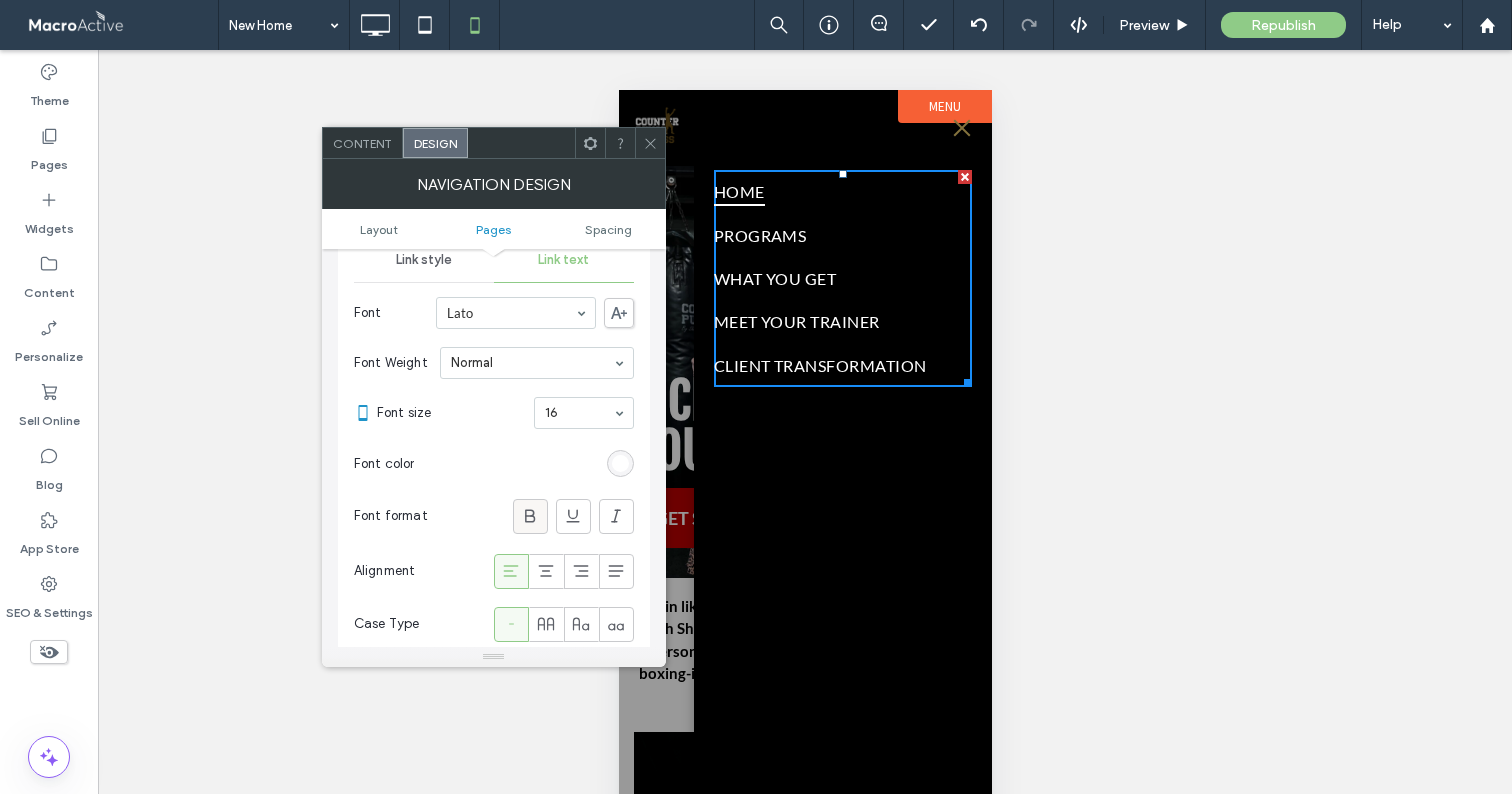 scroll, scrollTop: 525, scrollLeft: 0, axis: vertical 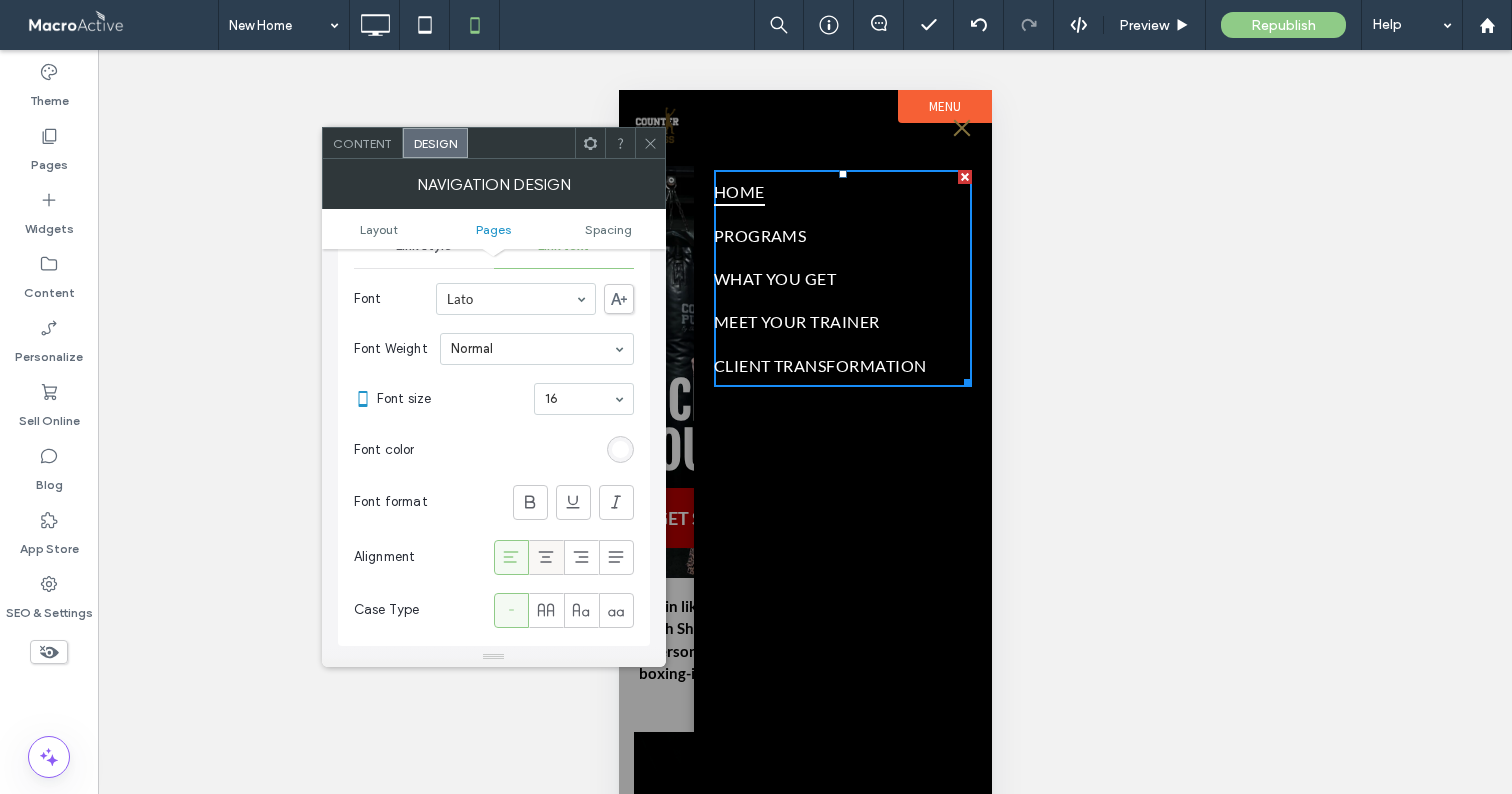 click 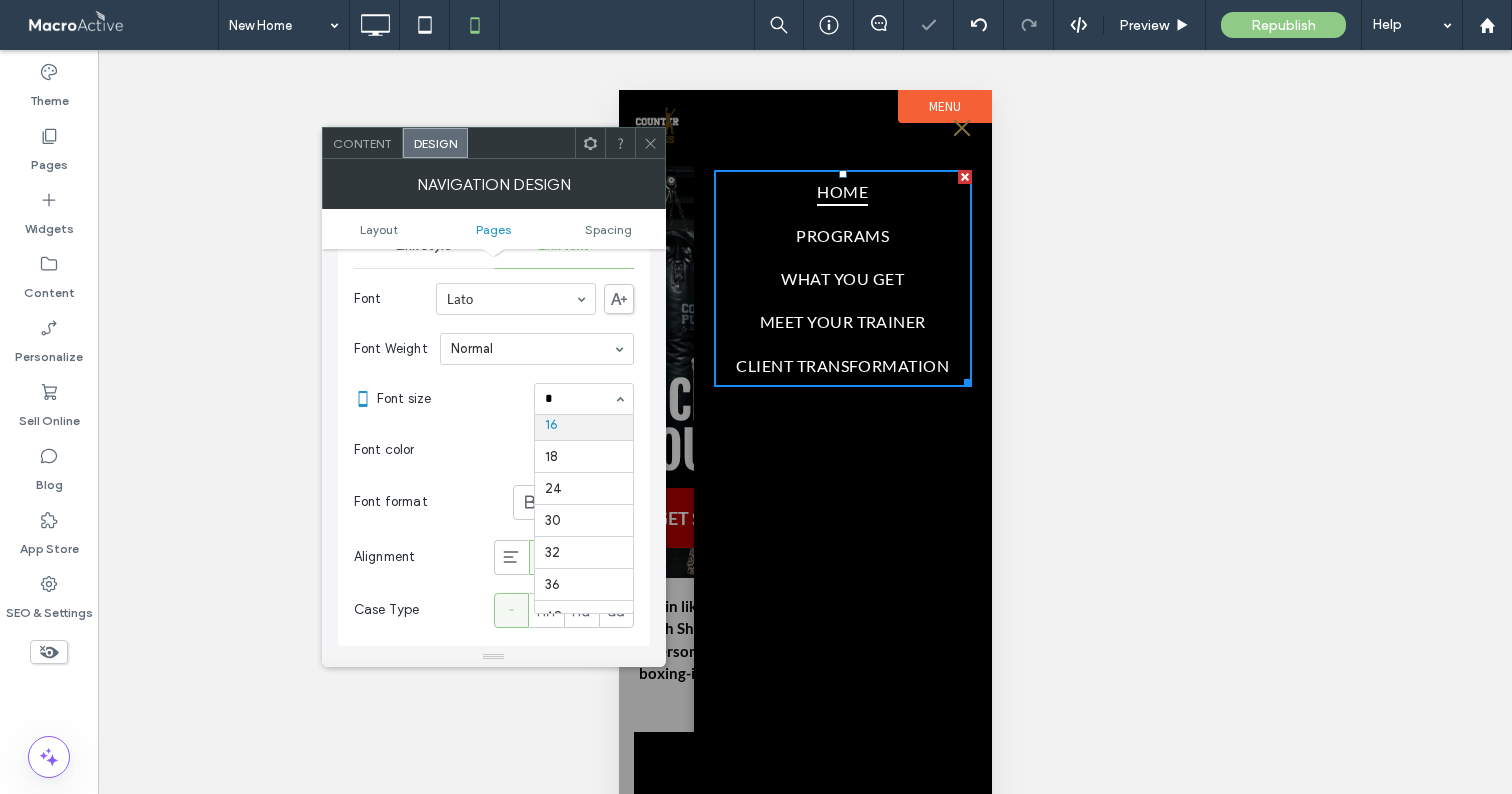 scroll, scrollTop: 0, scrollLeft: 0, axis: both 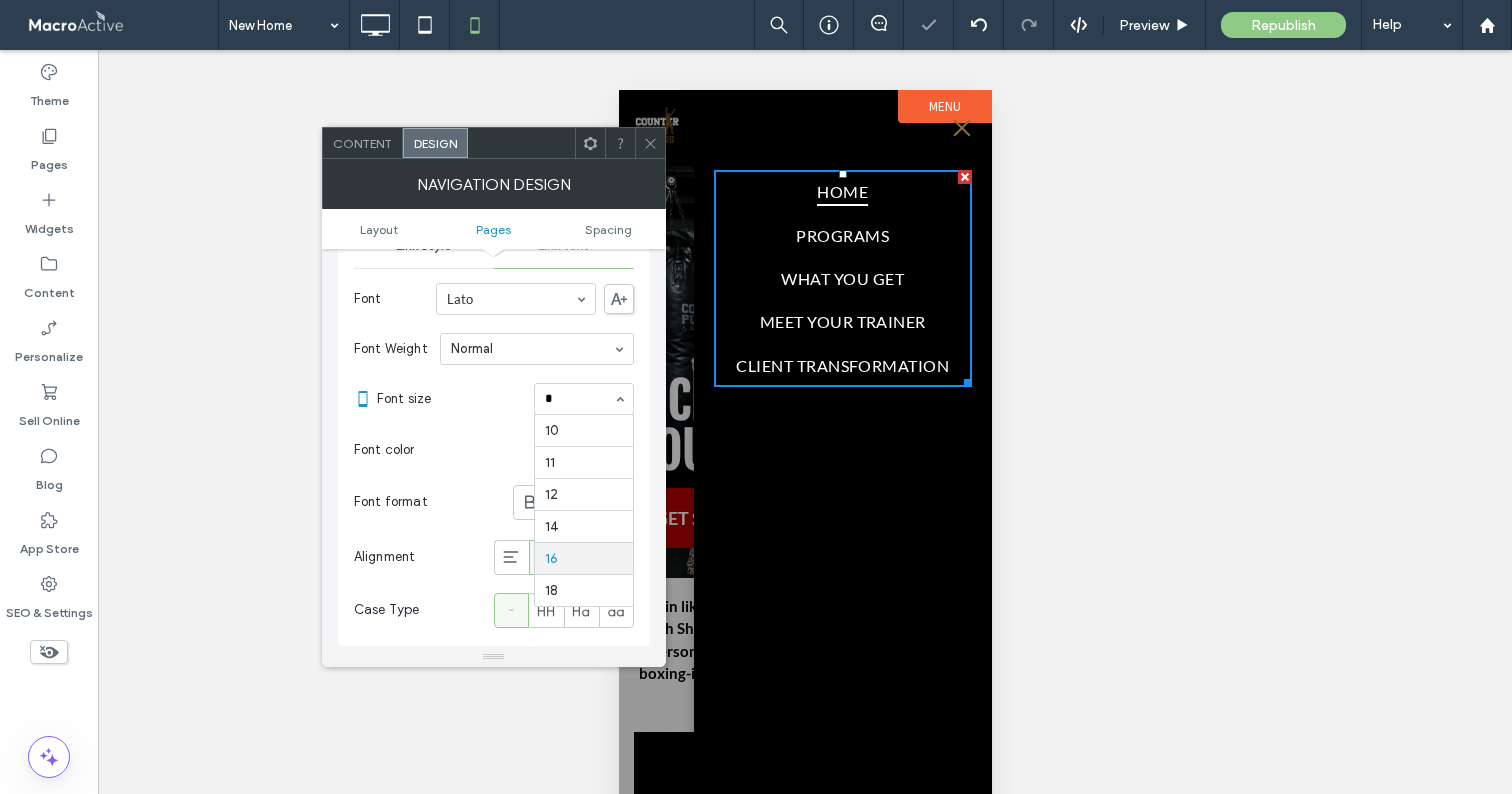 type on "**" 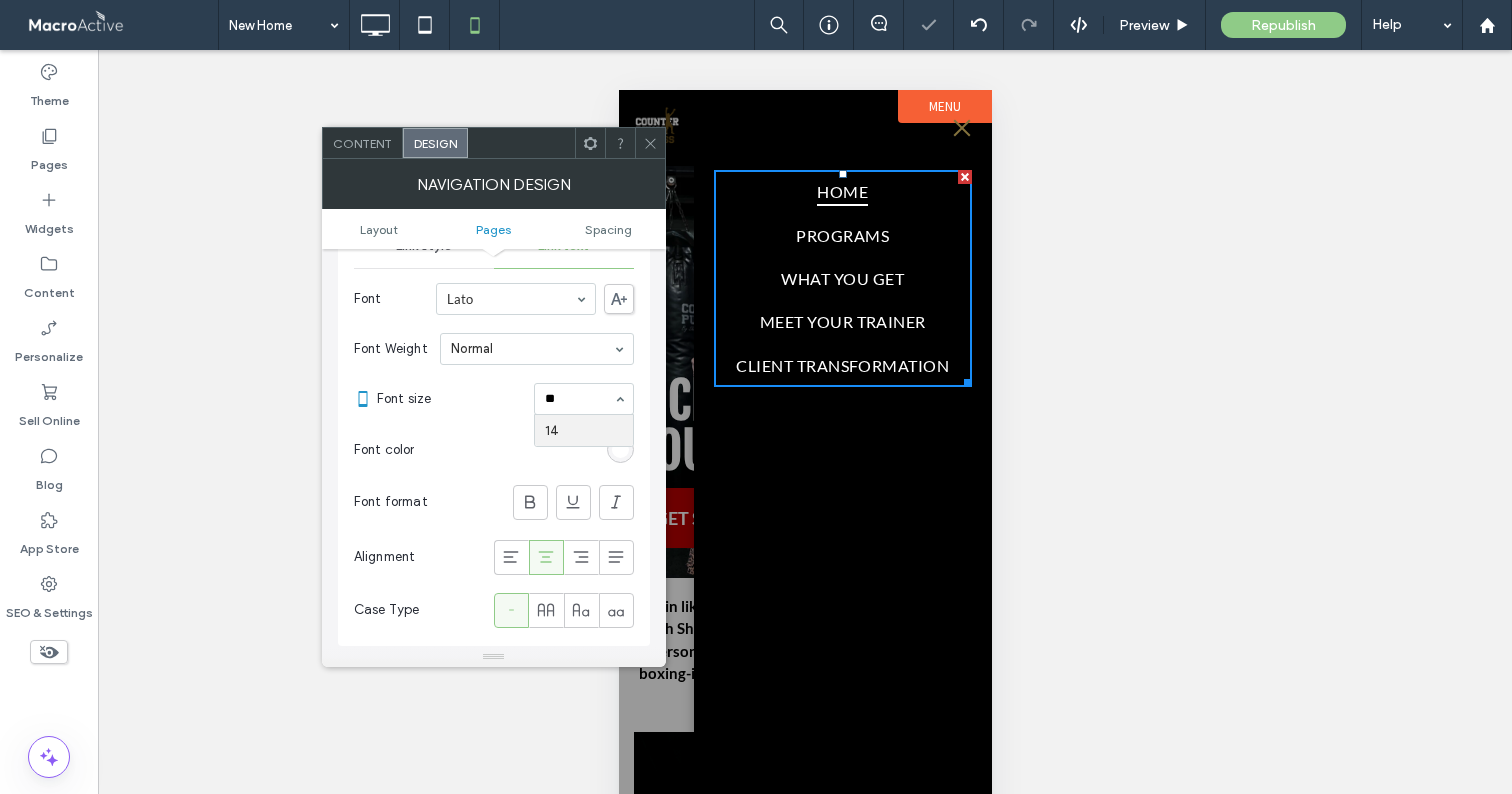 type 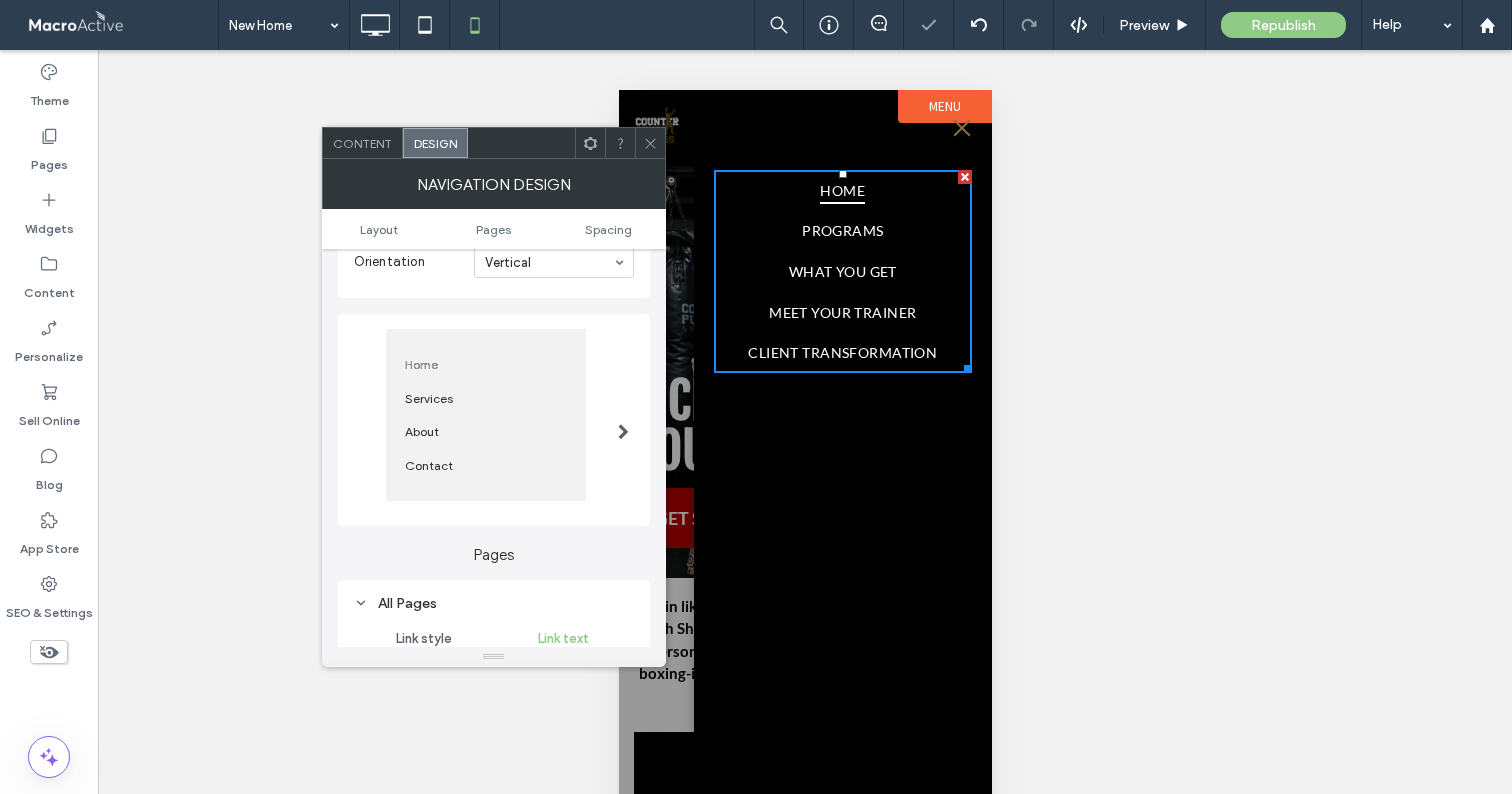 scroll, scrollTop: 0, scrollLeft: 0, axis: both 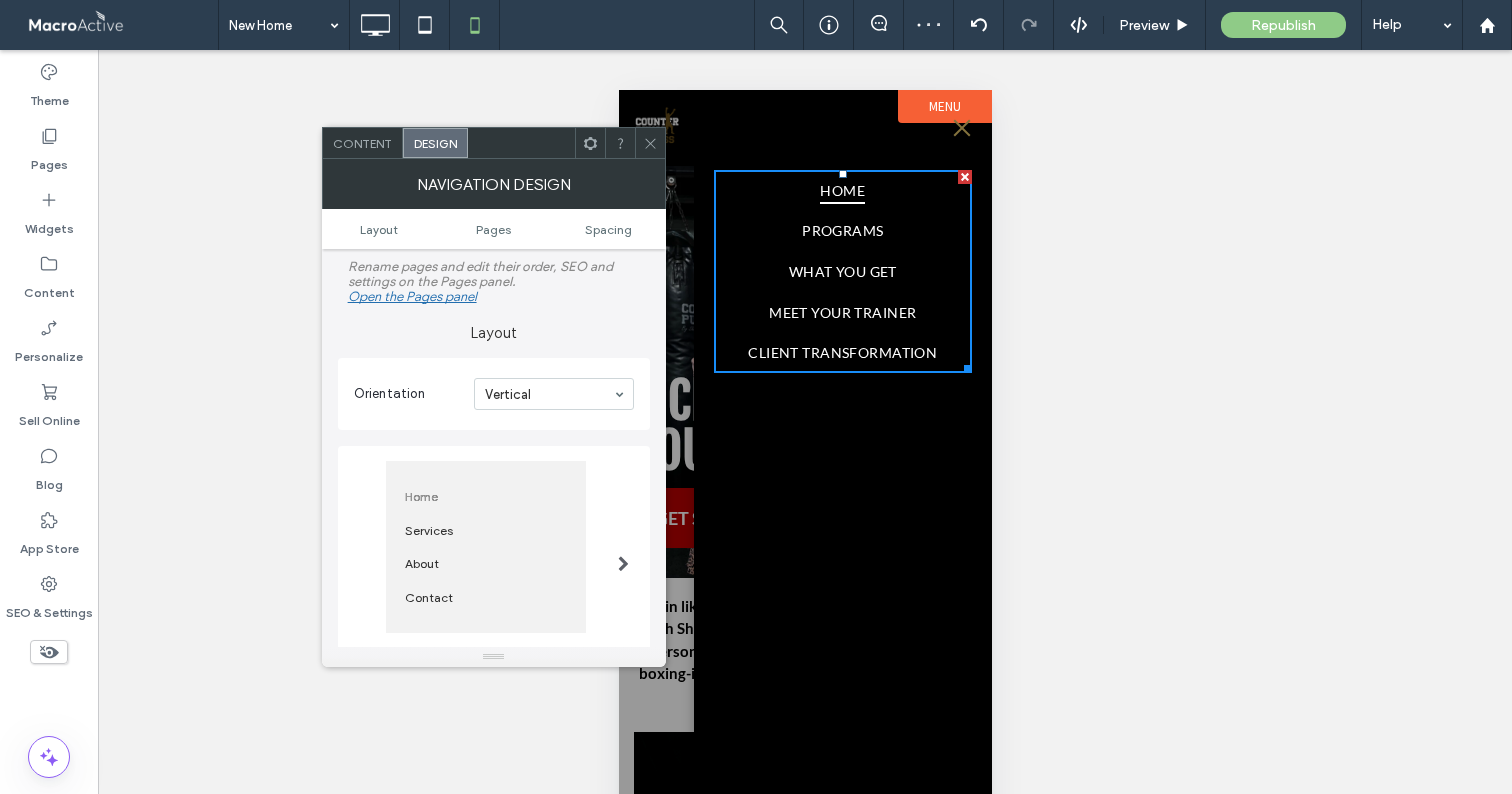 click at bounding box center [623, 552] 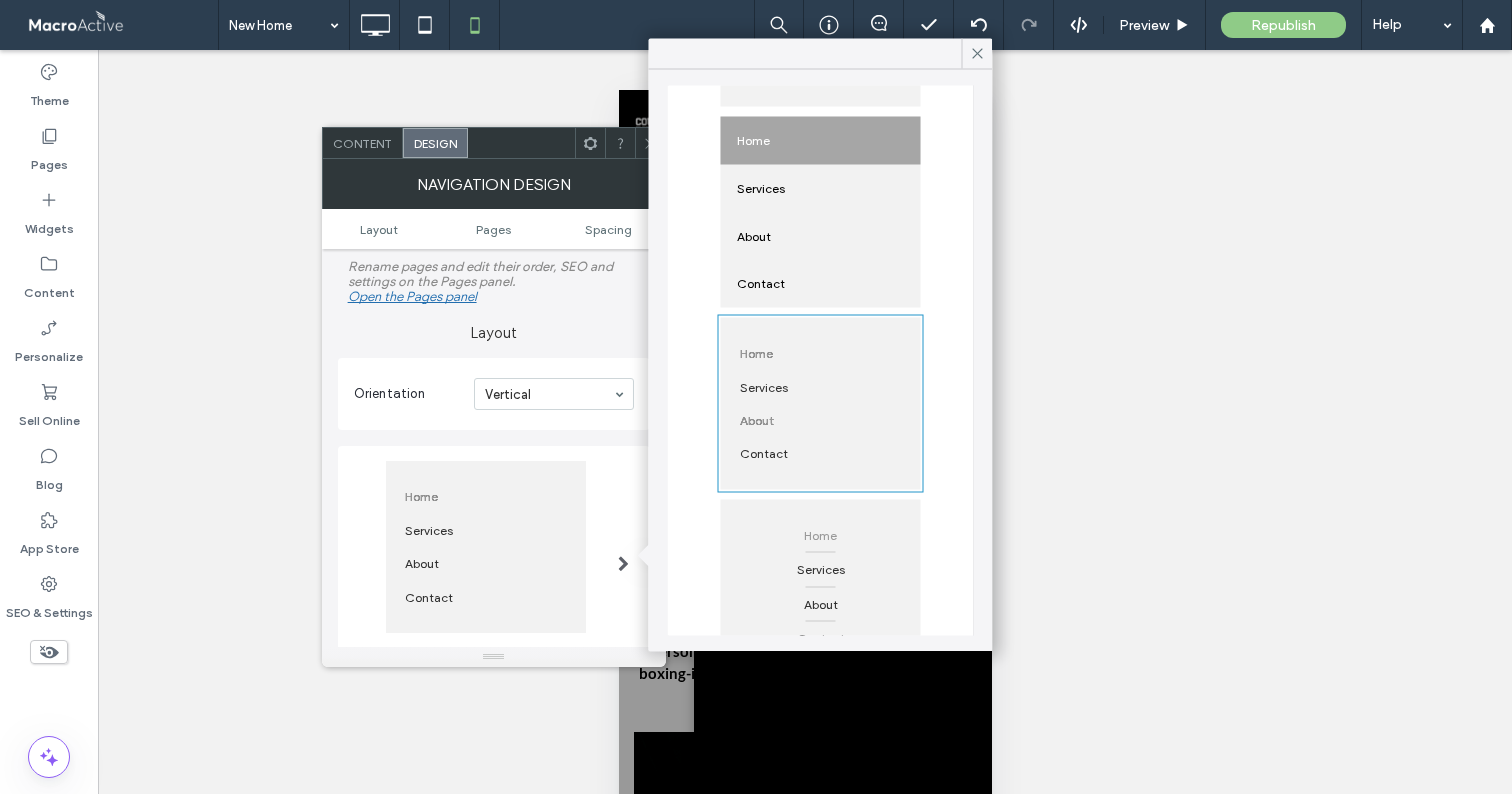 scroll, scrollTop: 333, scrollLeft: 0, axis: vertical 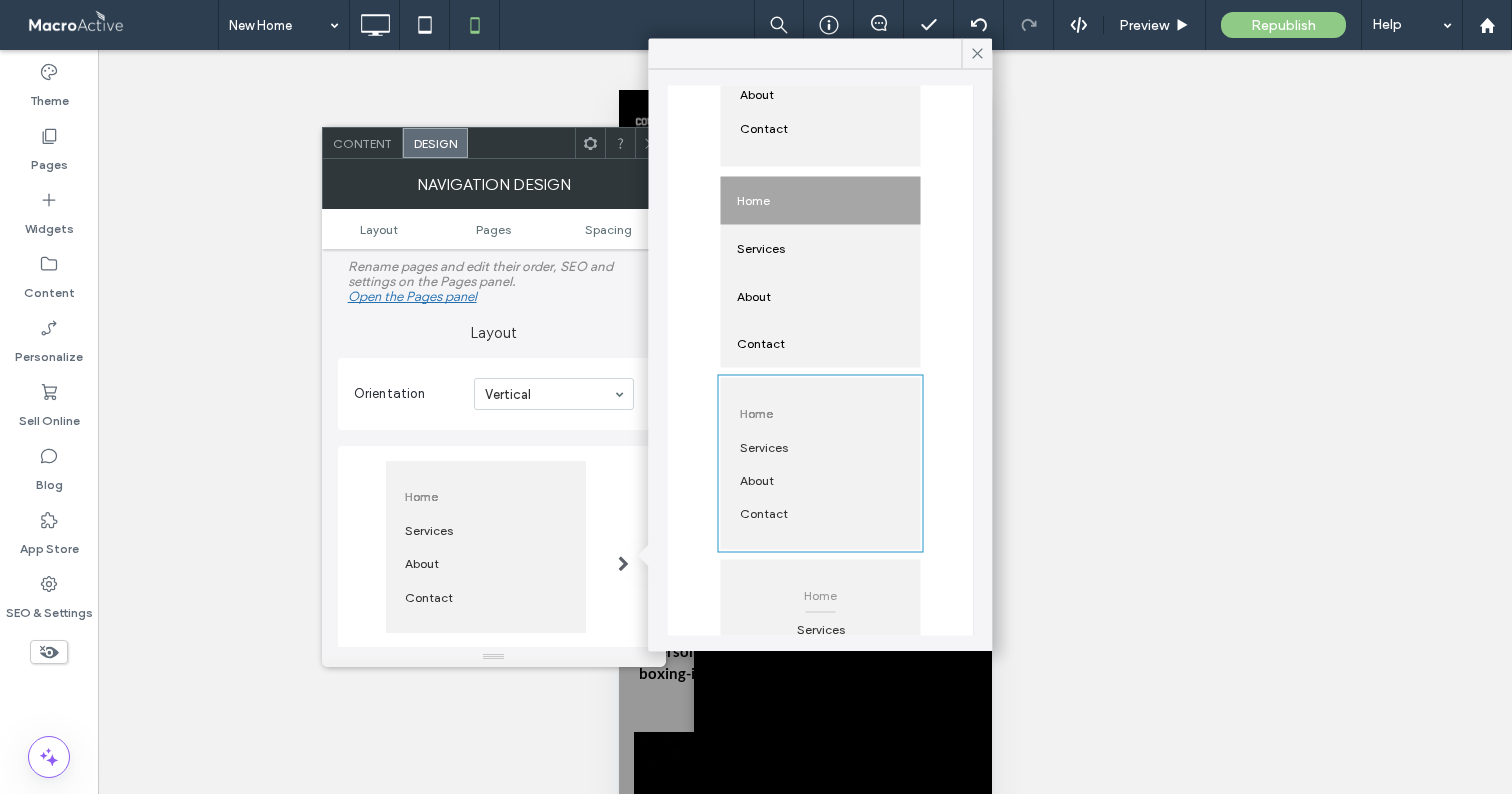click on "Home" at bounding box center (821, 412) 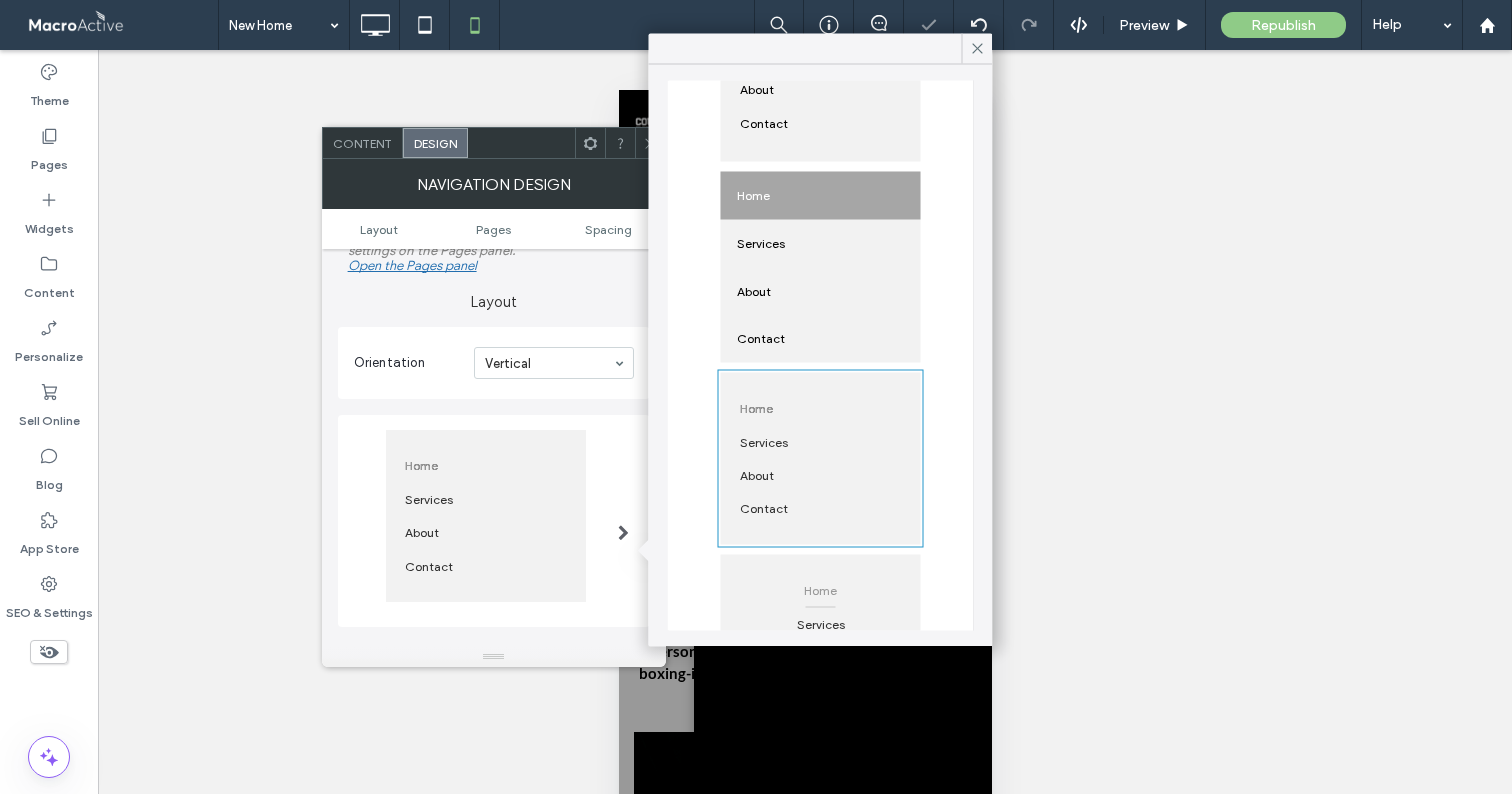 scroll, scrollTop: 309, scrollLeft: 0, axis: vertical 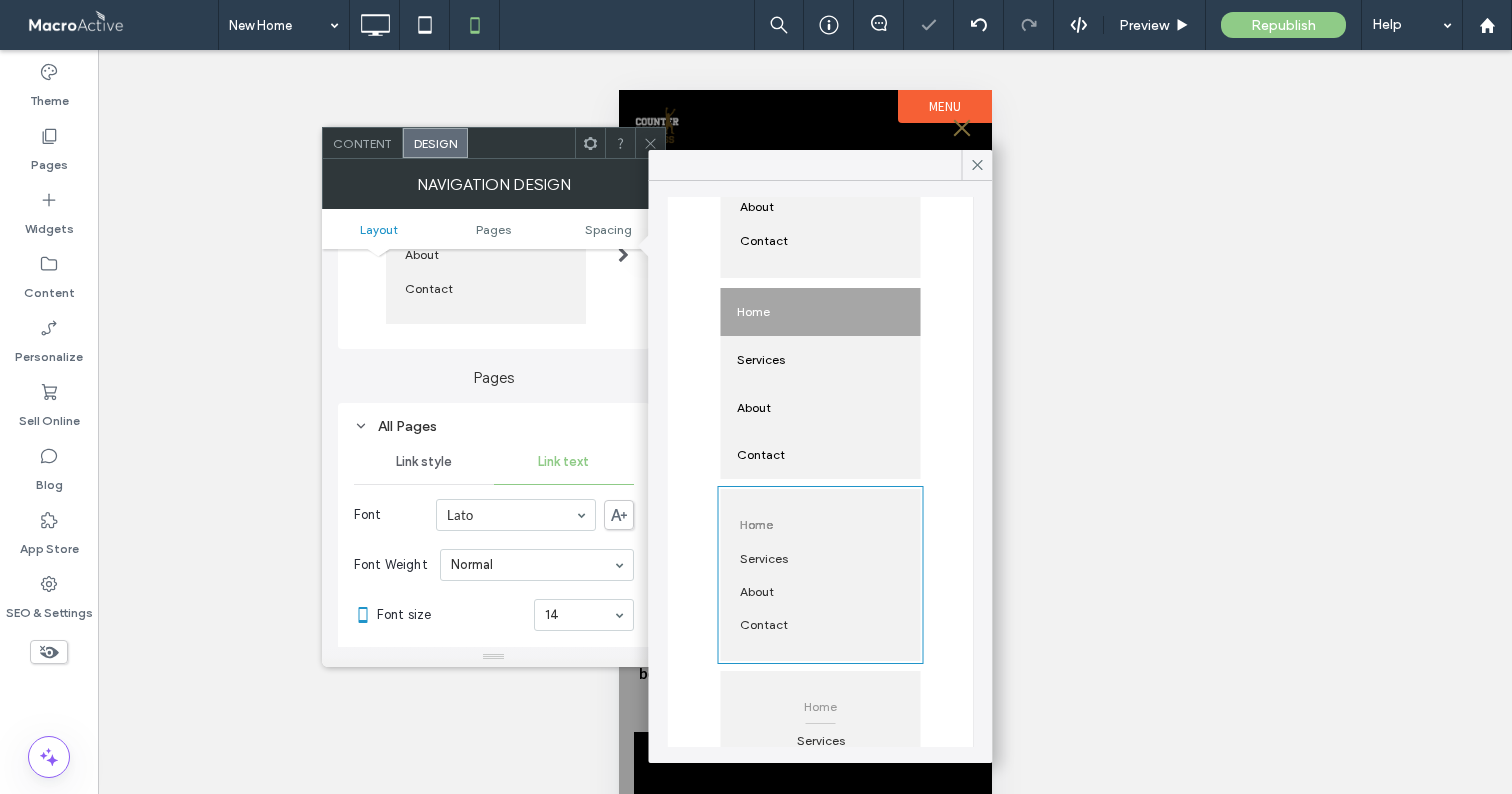 click 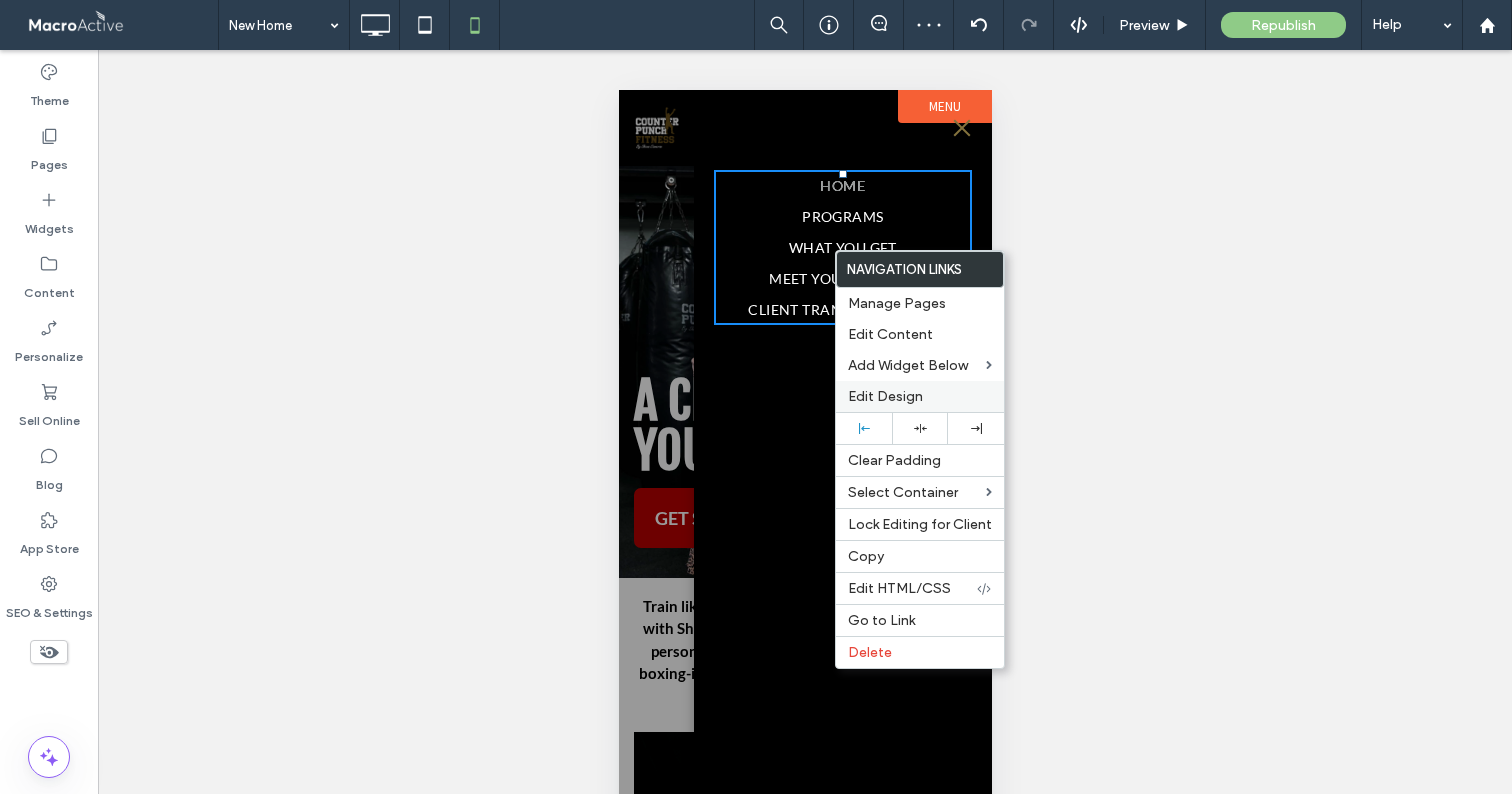 click on "Edit Design" at bounding box center [885, 396] 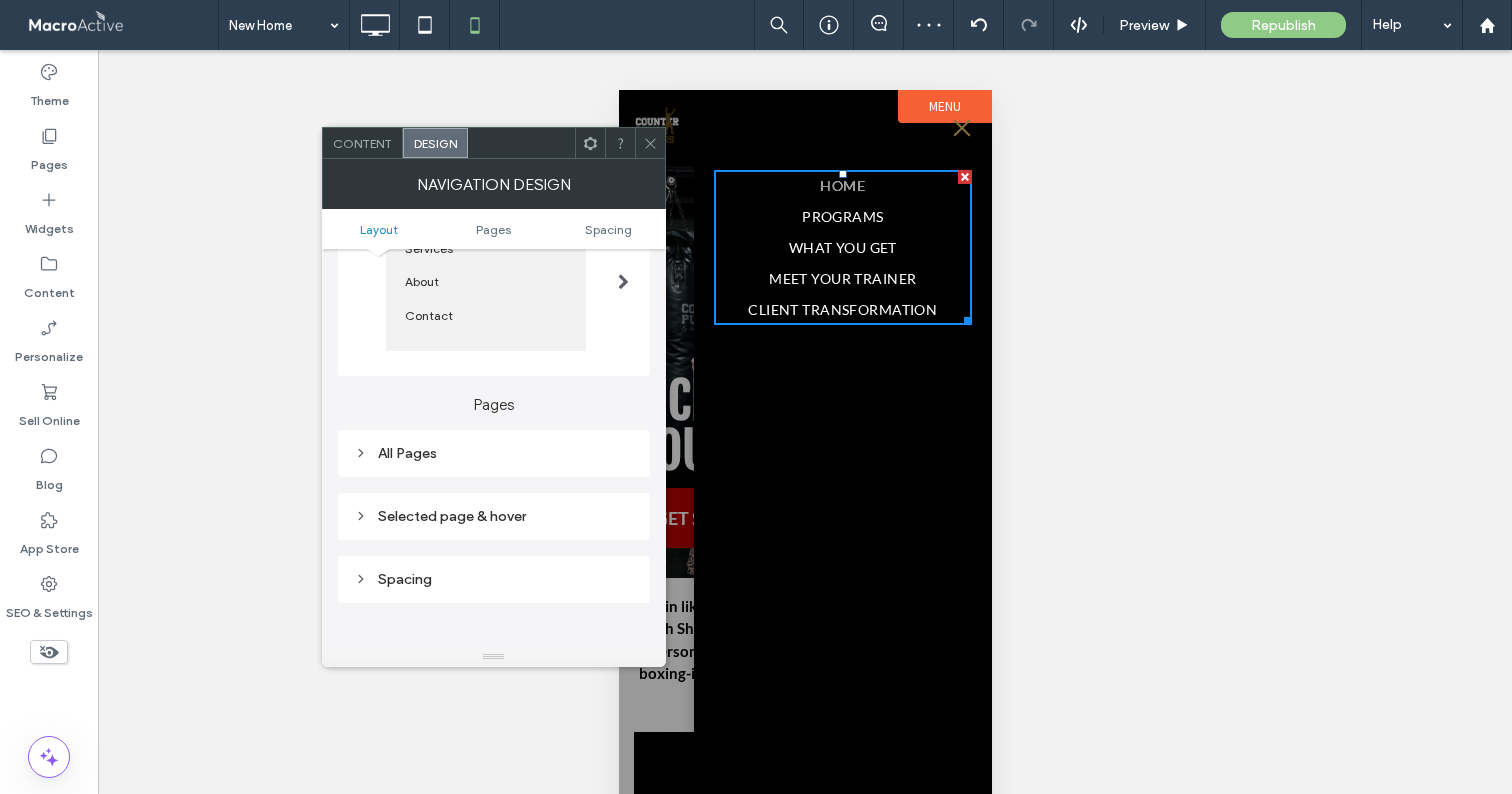 scroll, scrollTop: 322, scrollLeft: 0, axis: vertical 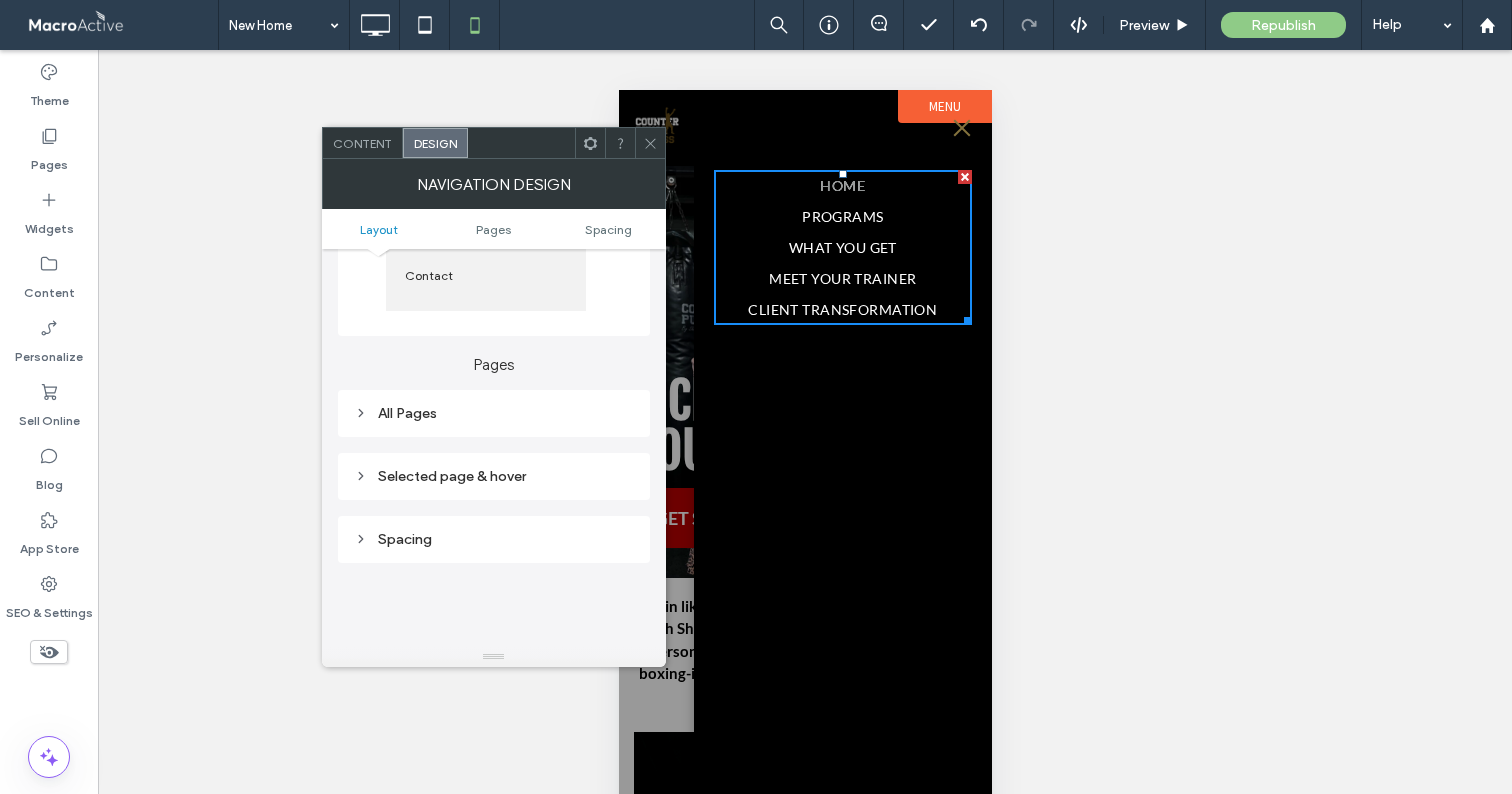 click on "Selected page & hover" at bounding box center [494, 476] 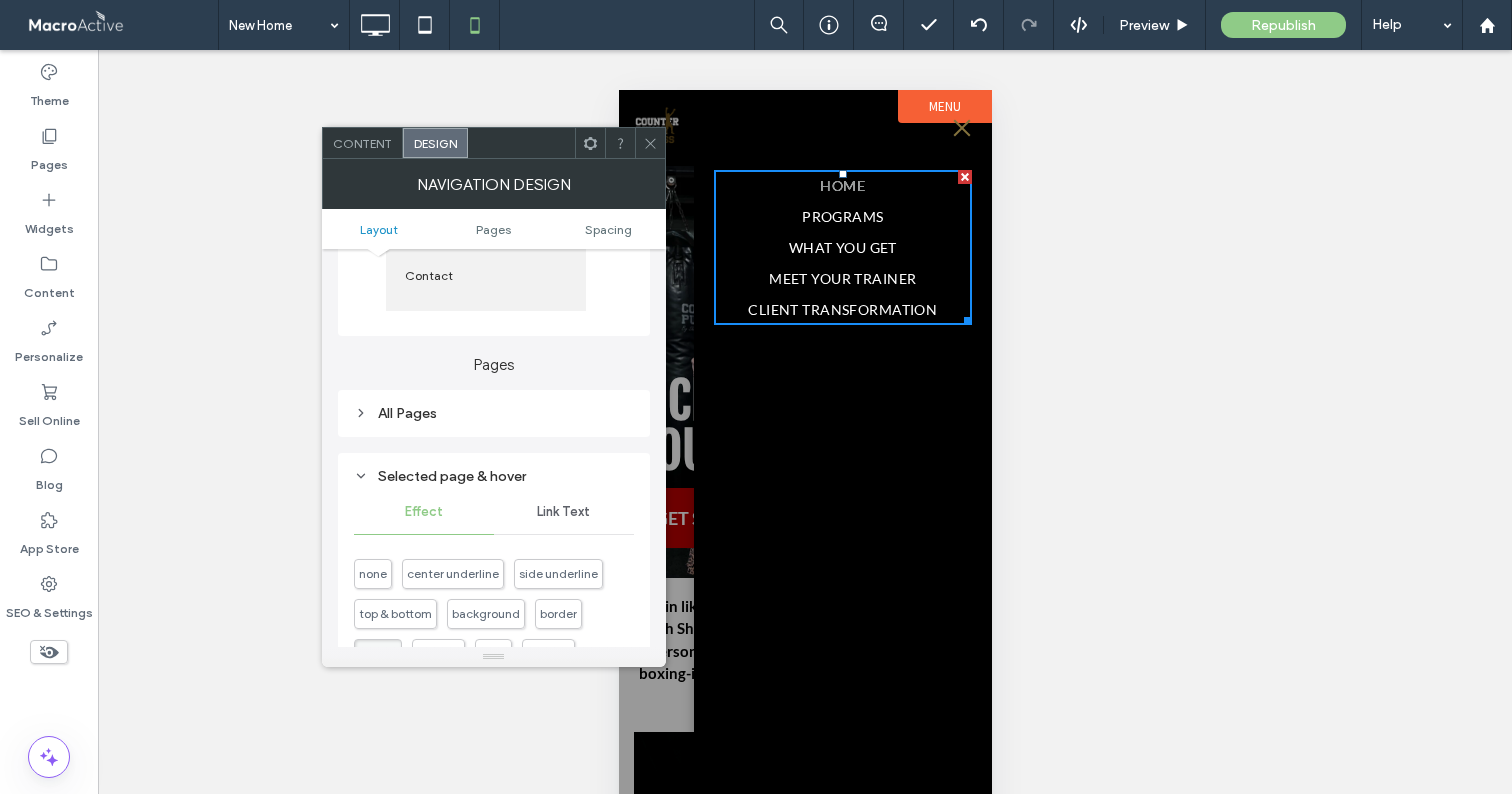 click on "Link Text" at bounding box center [564, 512] 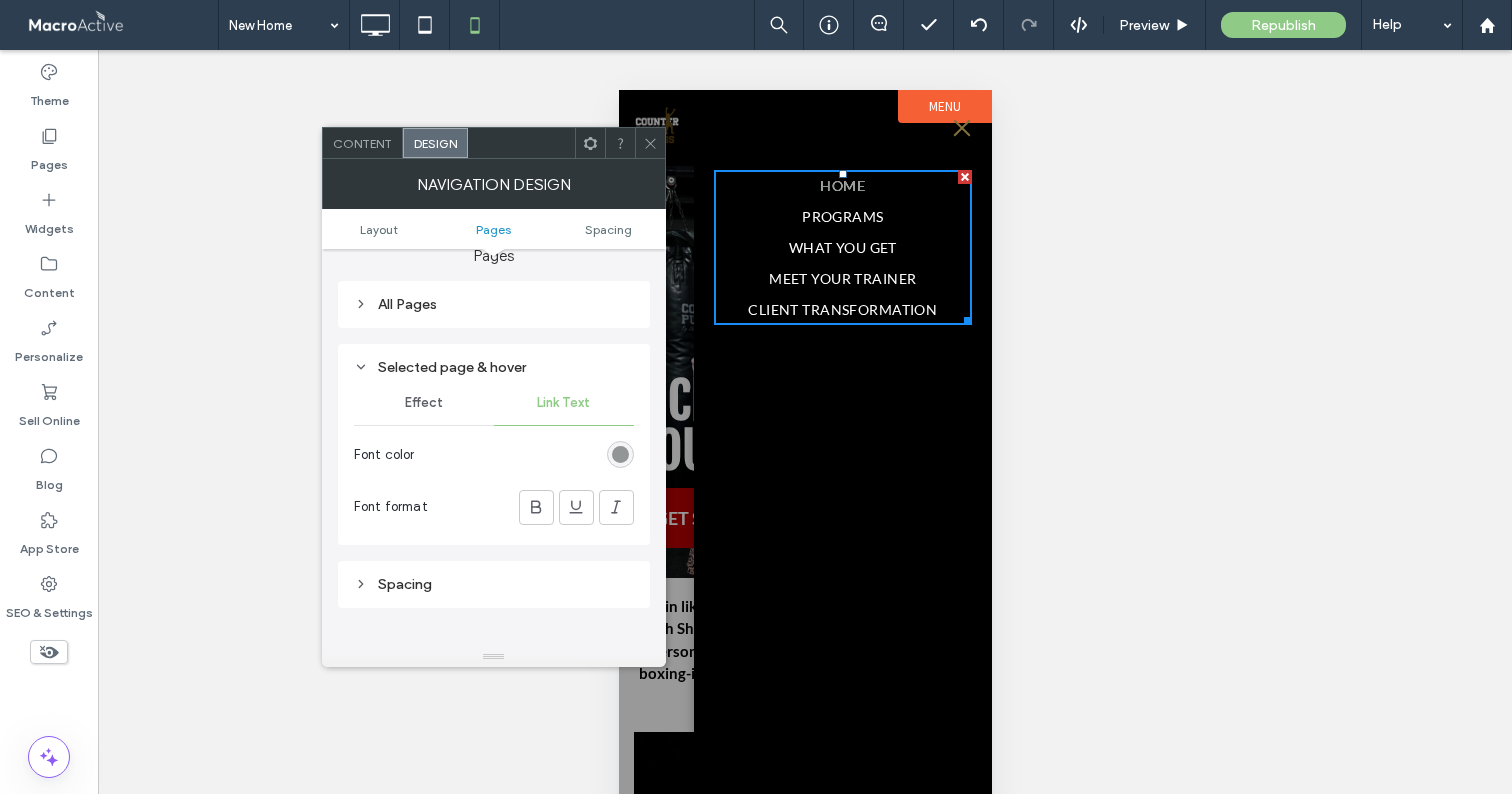 click on "Effect" at bounding box center (424, 403) 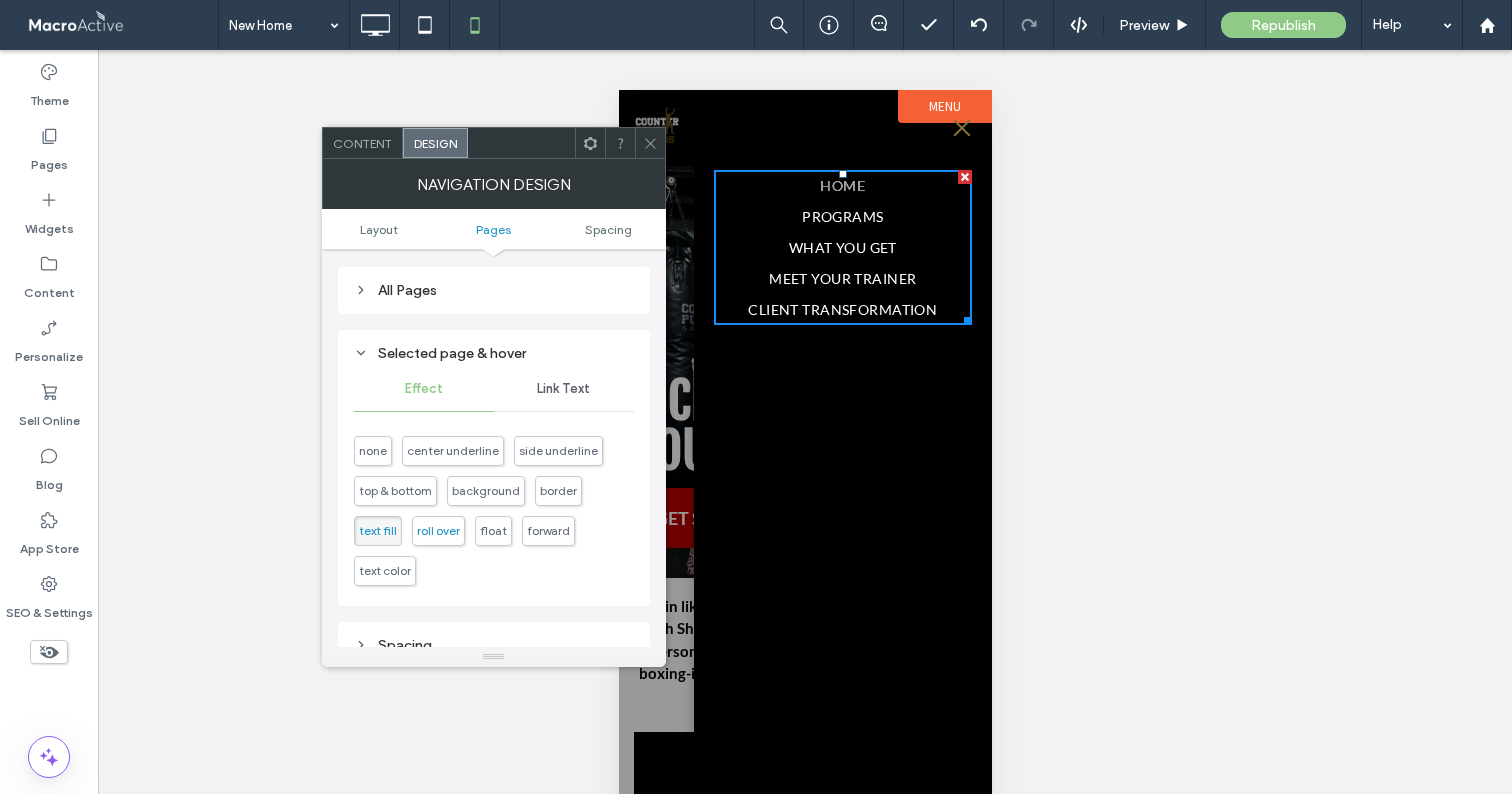 scroll, scrollTop: 501, scrollLeft: 0, axis: vertical 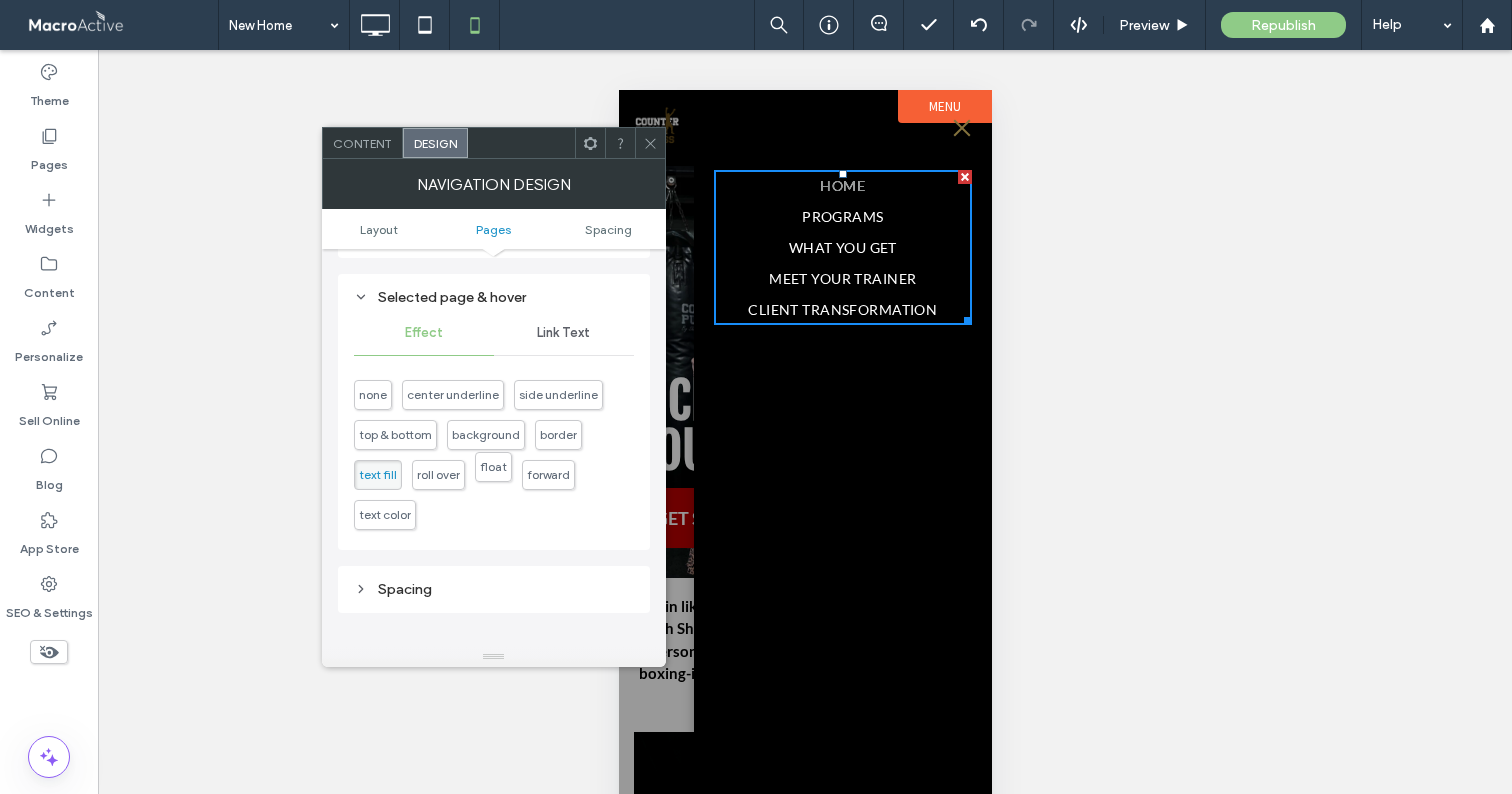 click on "float" at bounding box center [493, 467] 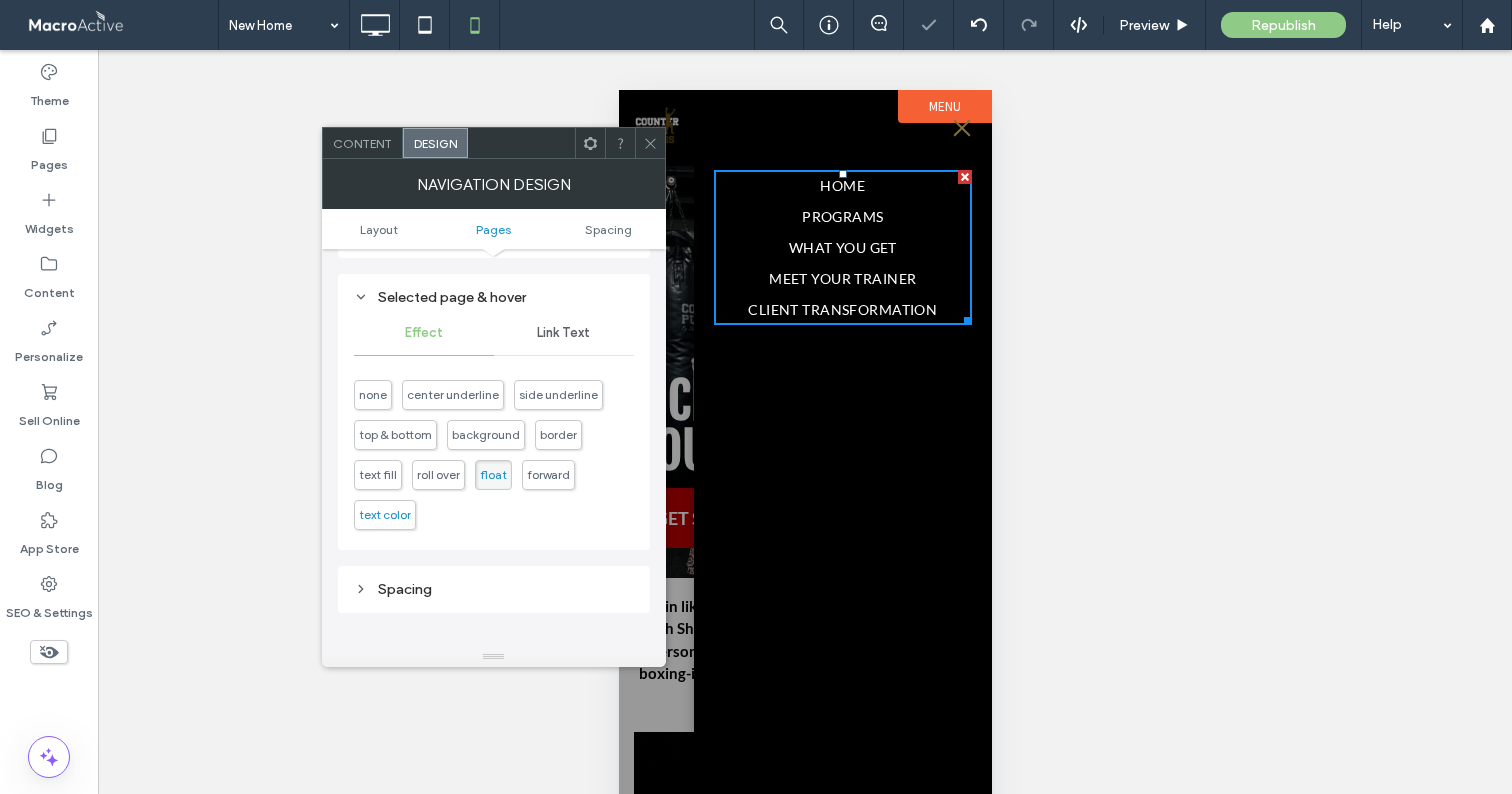 click on "text color" at bounding box center (385, 514) 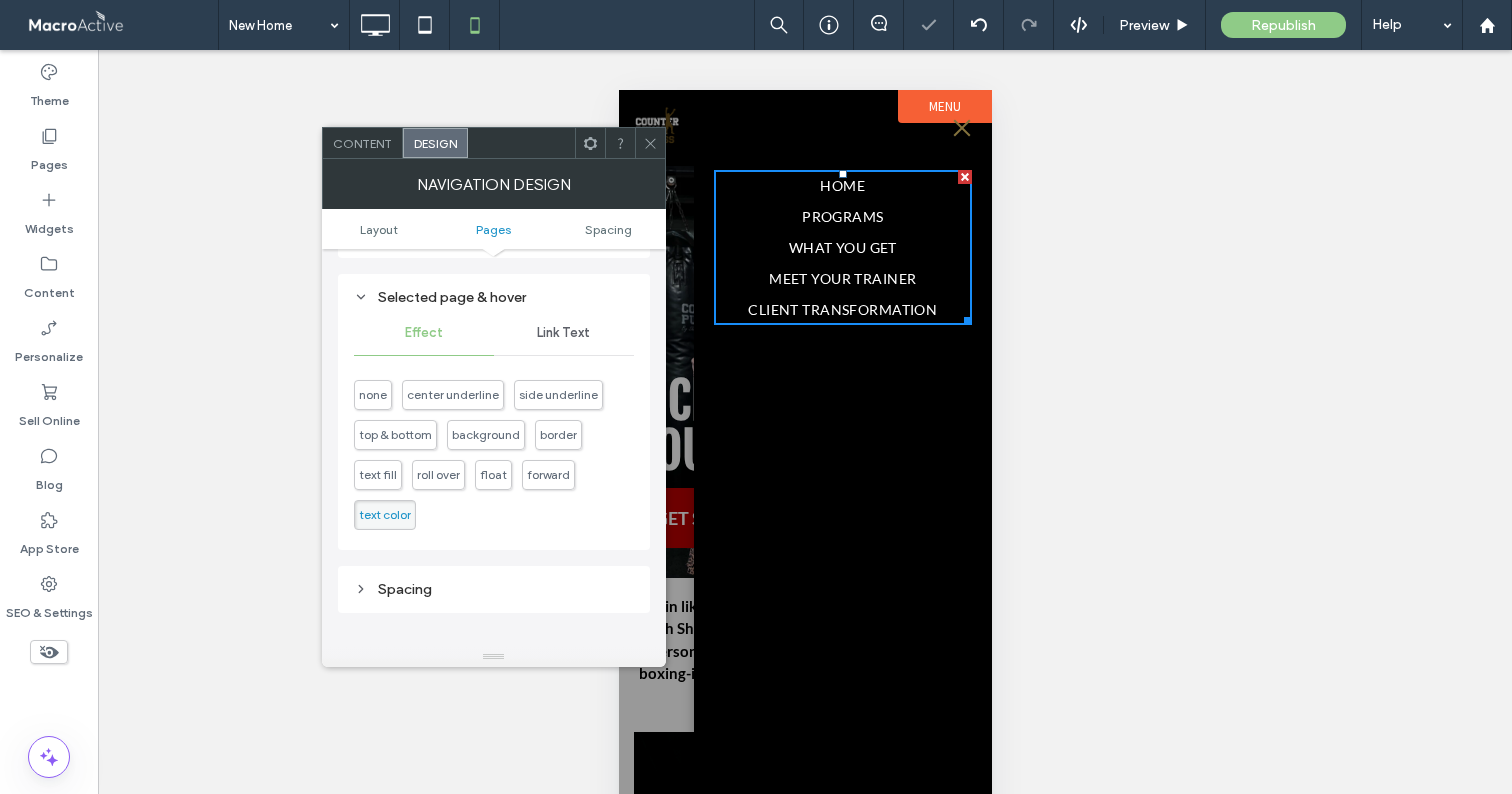 click on "Link Text" at bounding box center [564, 333] 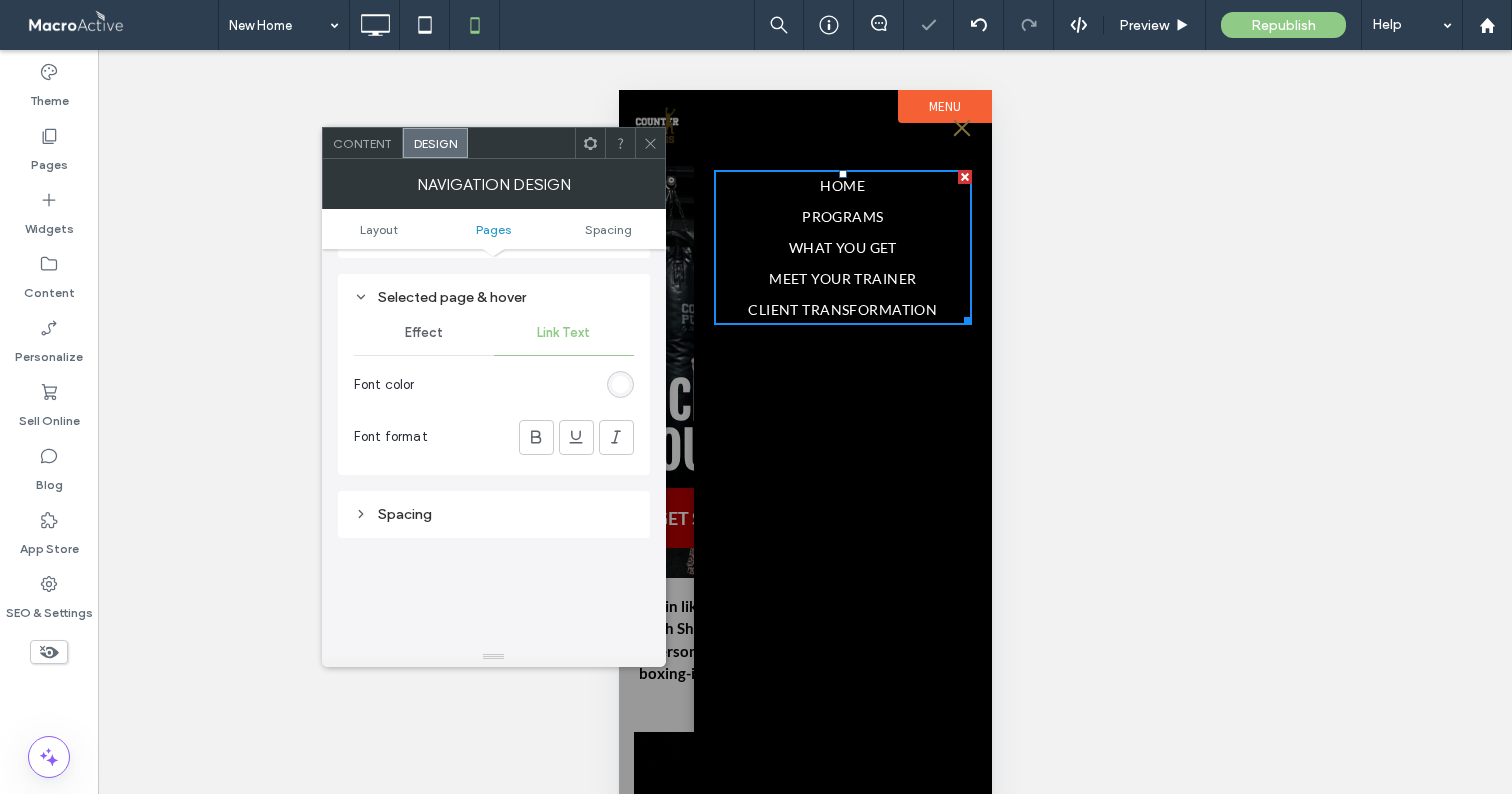 click at bounding box center (620, 384) 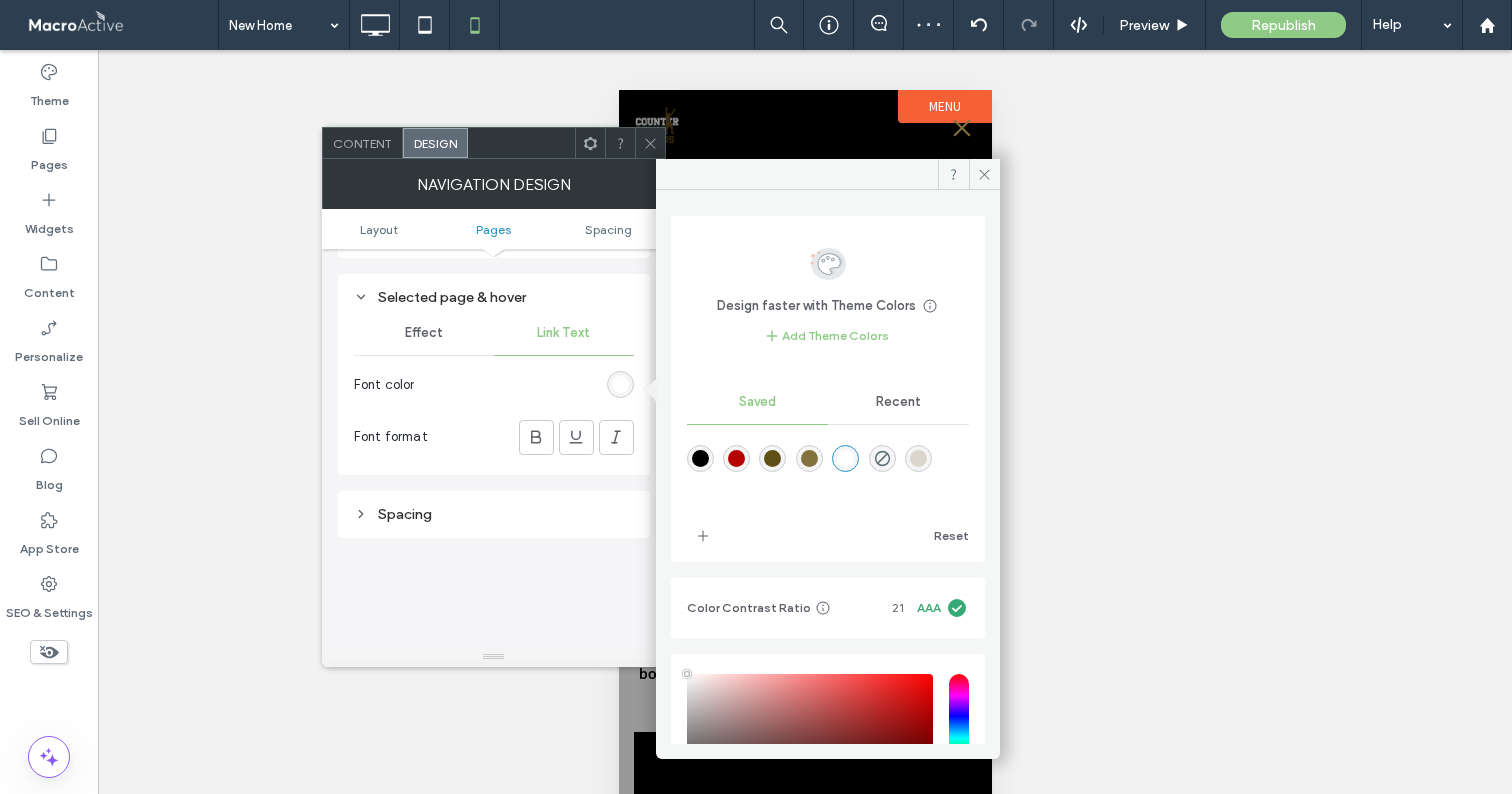 click at bounding box center [809, 458] 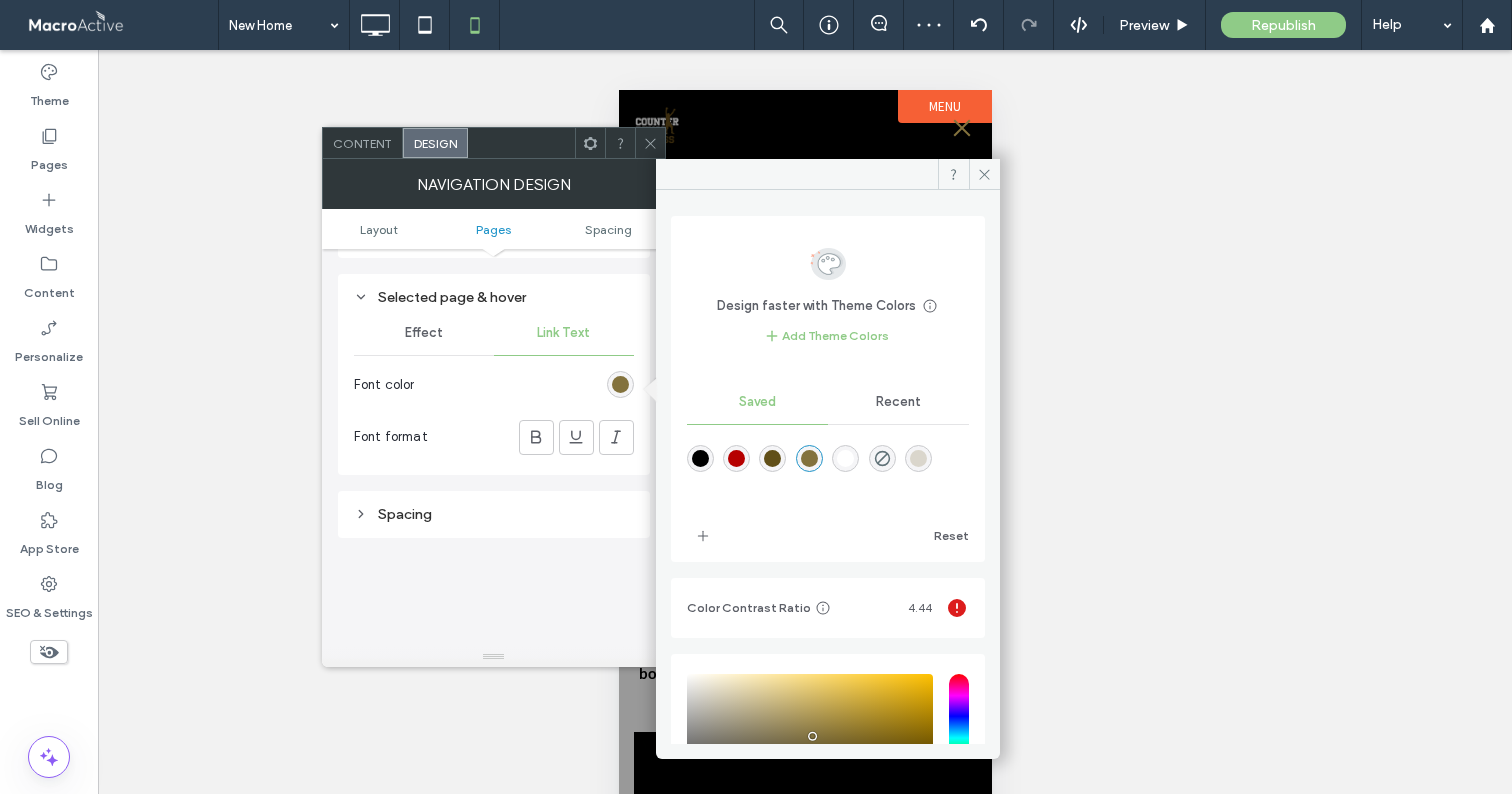 type on "*******" 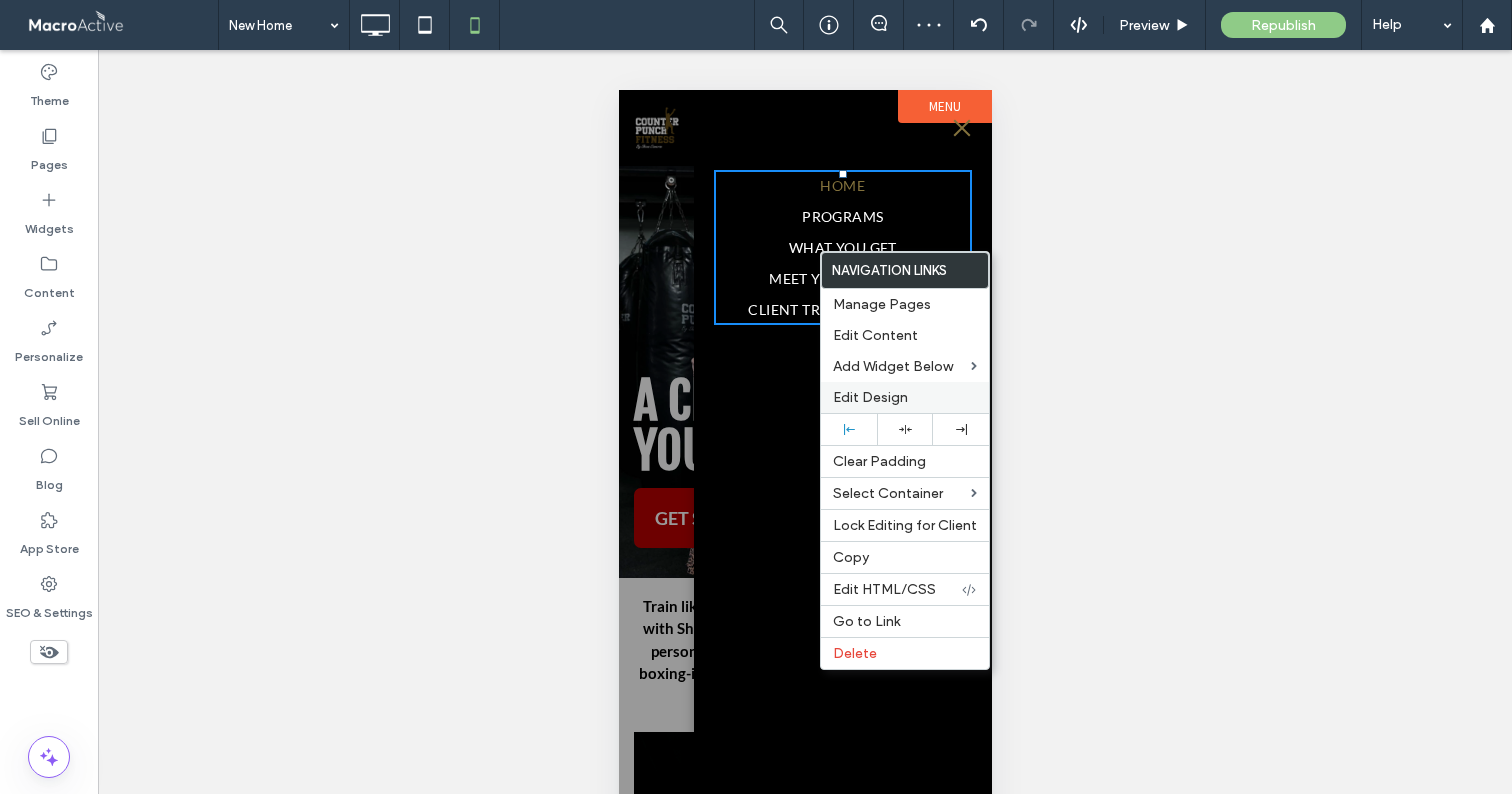 click on "Edit Design" at bounding box center [870, 397] 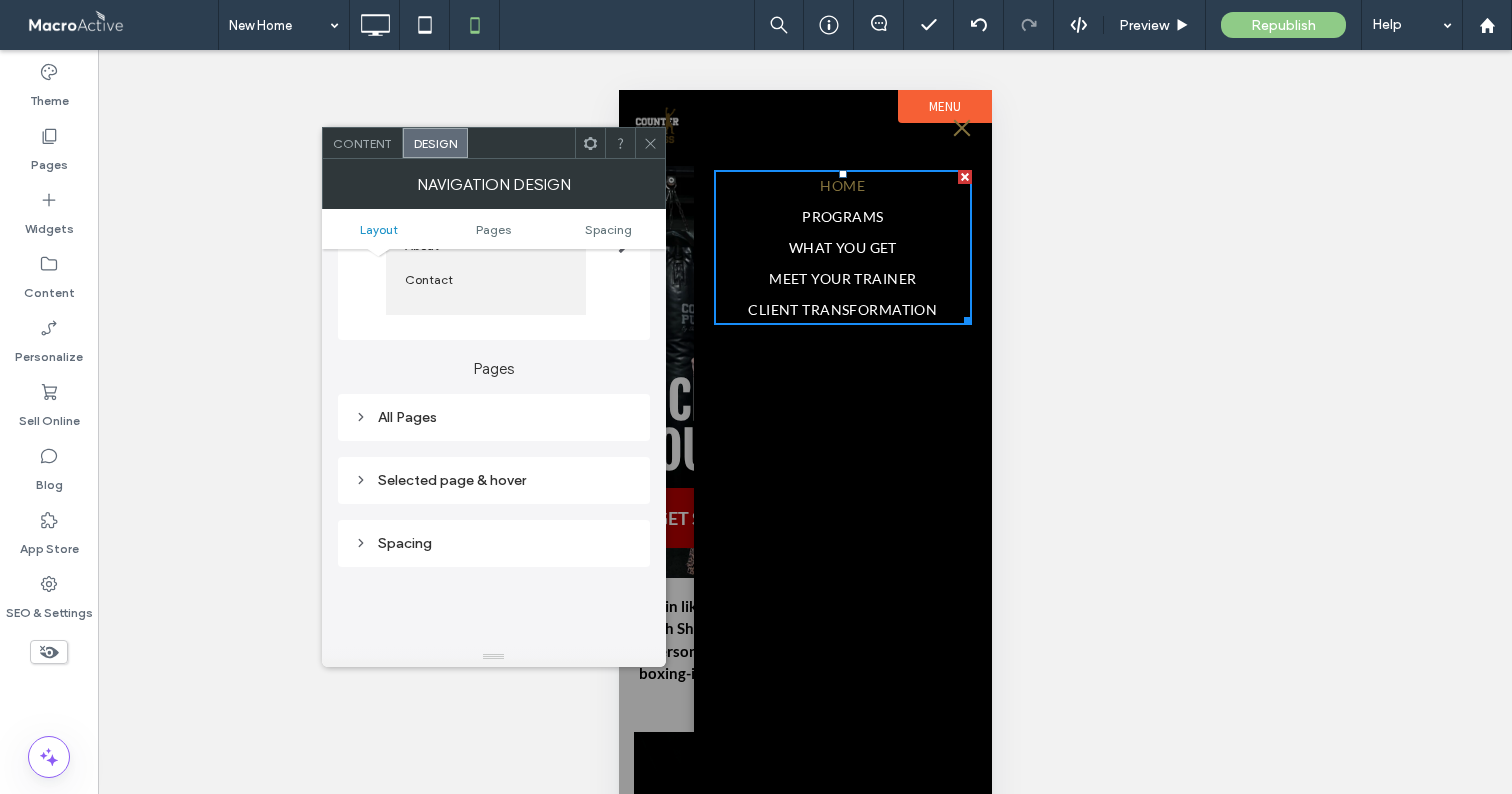 scroll, scrollTop: 328, scrollLeft: 0, axis: vertical 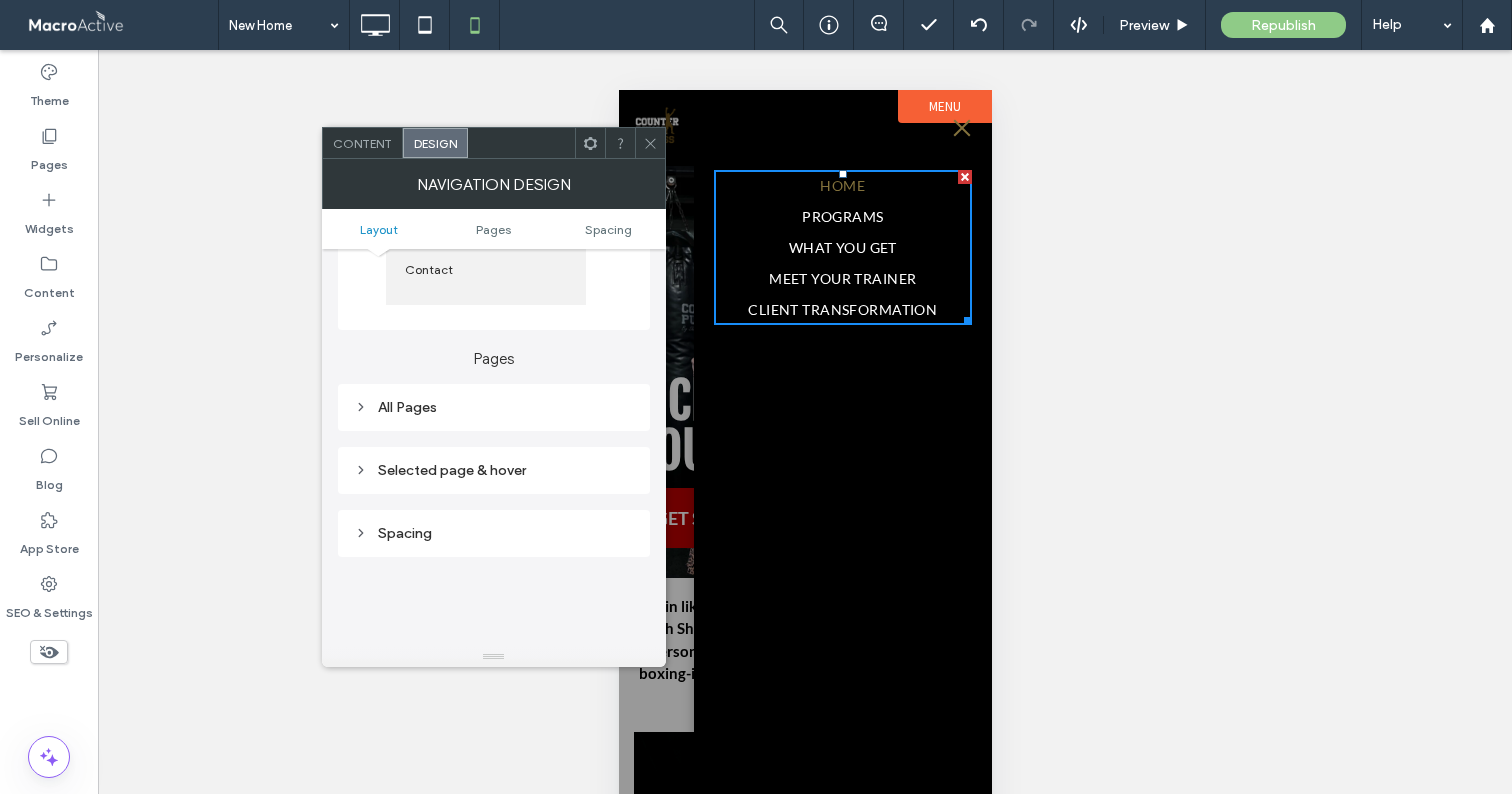 click on "All Pages" at bounding box center (494, 407) 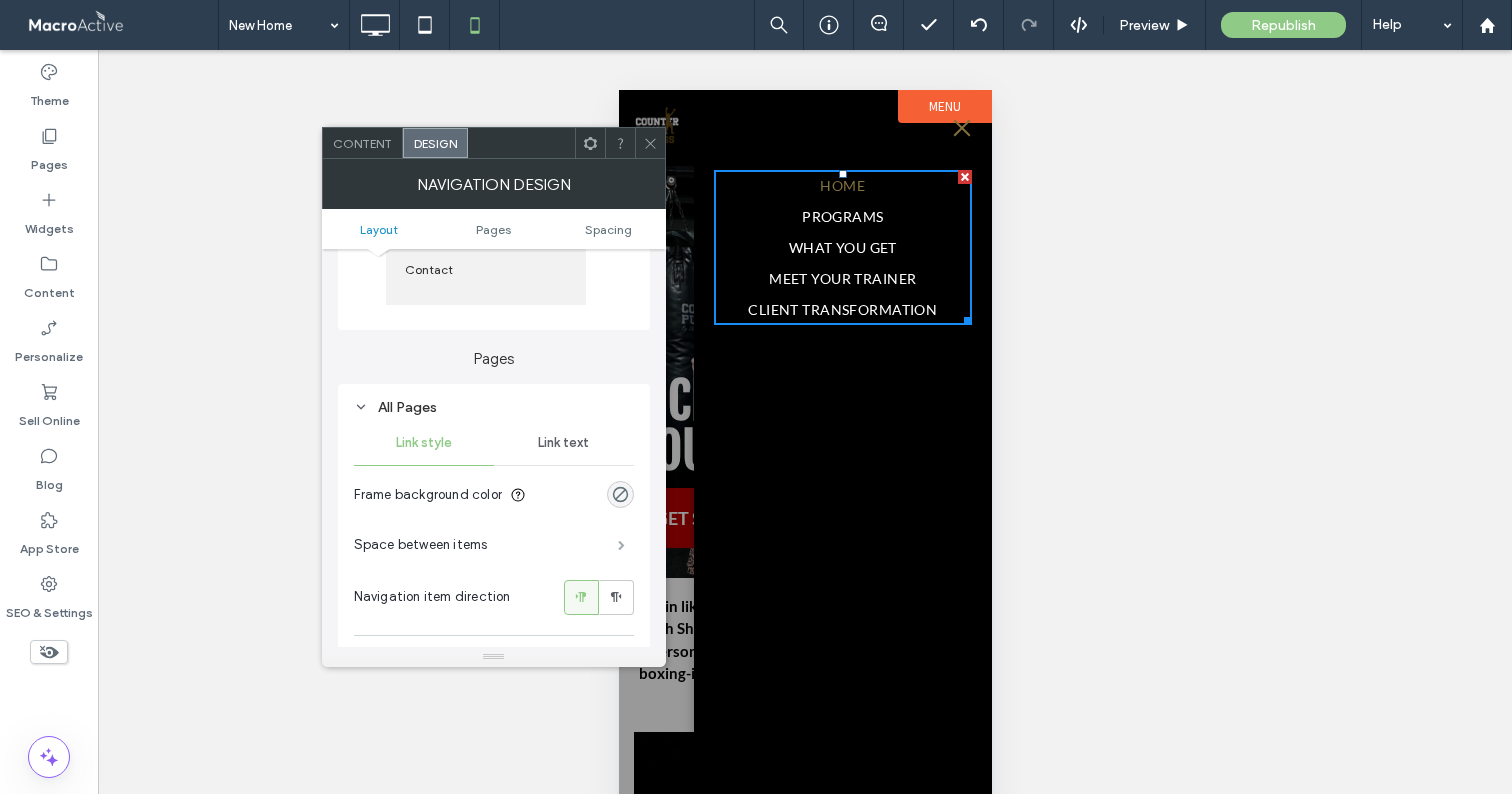 click at bounding box center [621, 545] 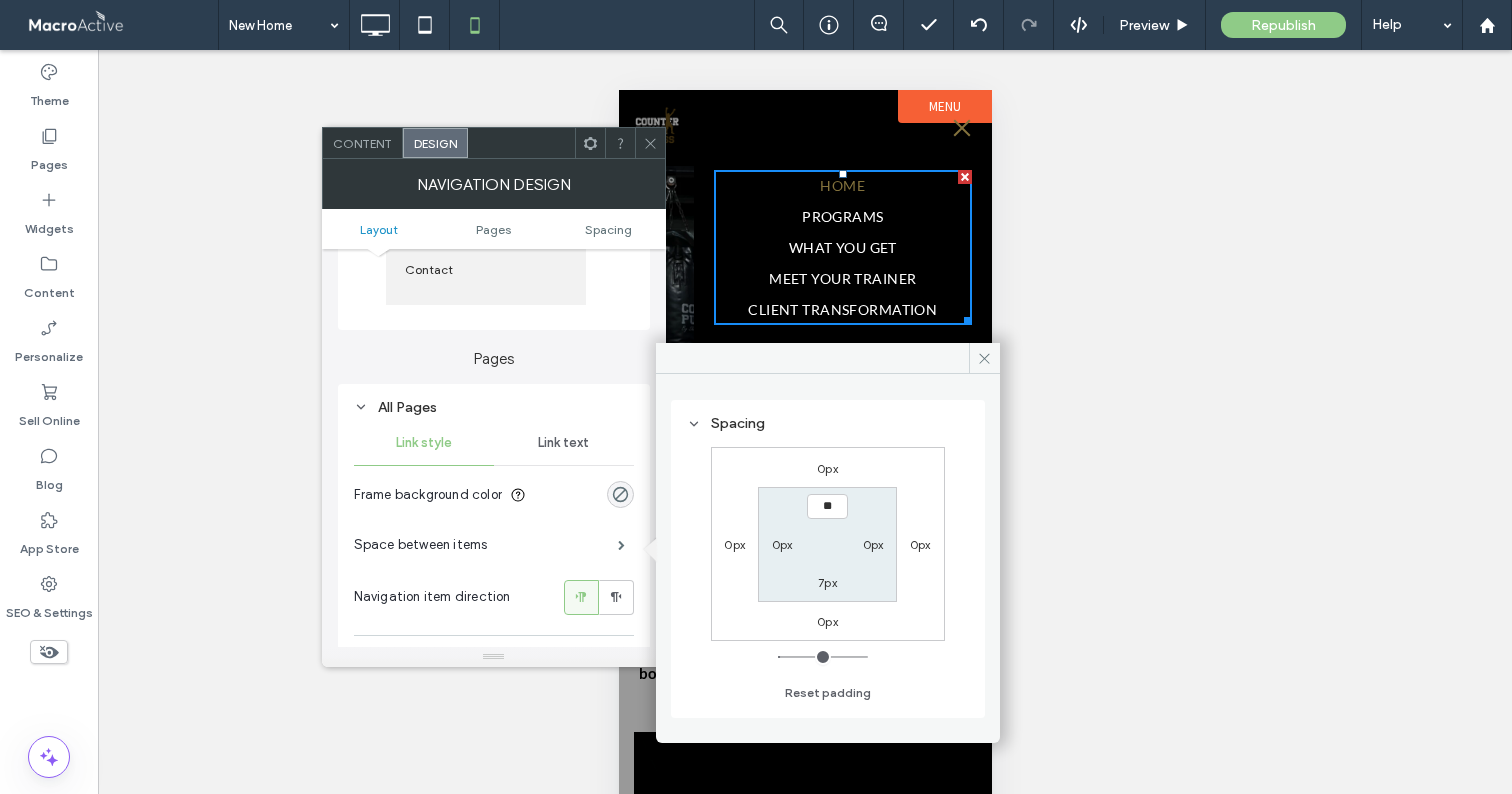 click on "**" at bounding box center (827, 506) 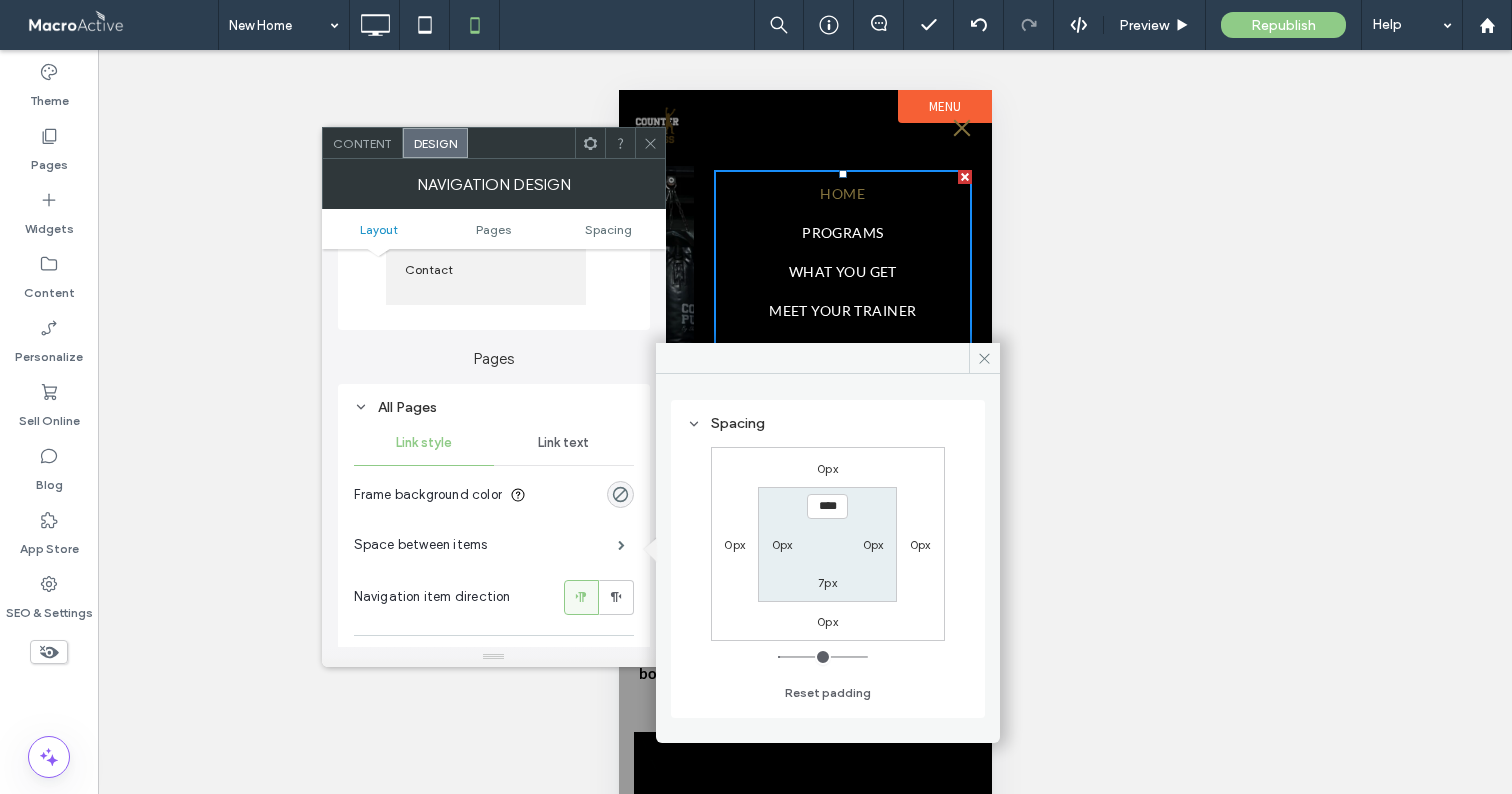 click on "7px" at bounding box center [827, 582] 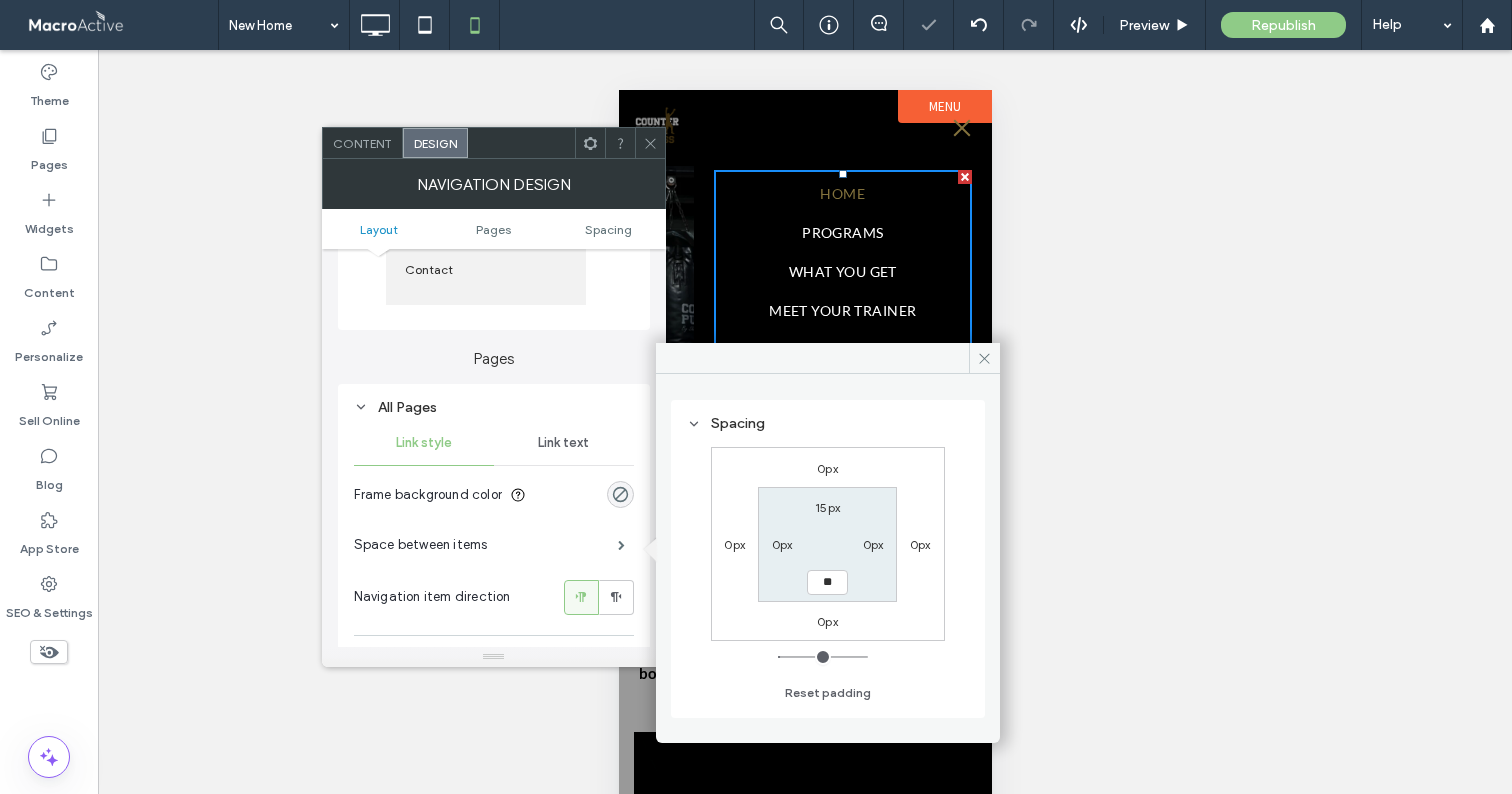 type on "**" 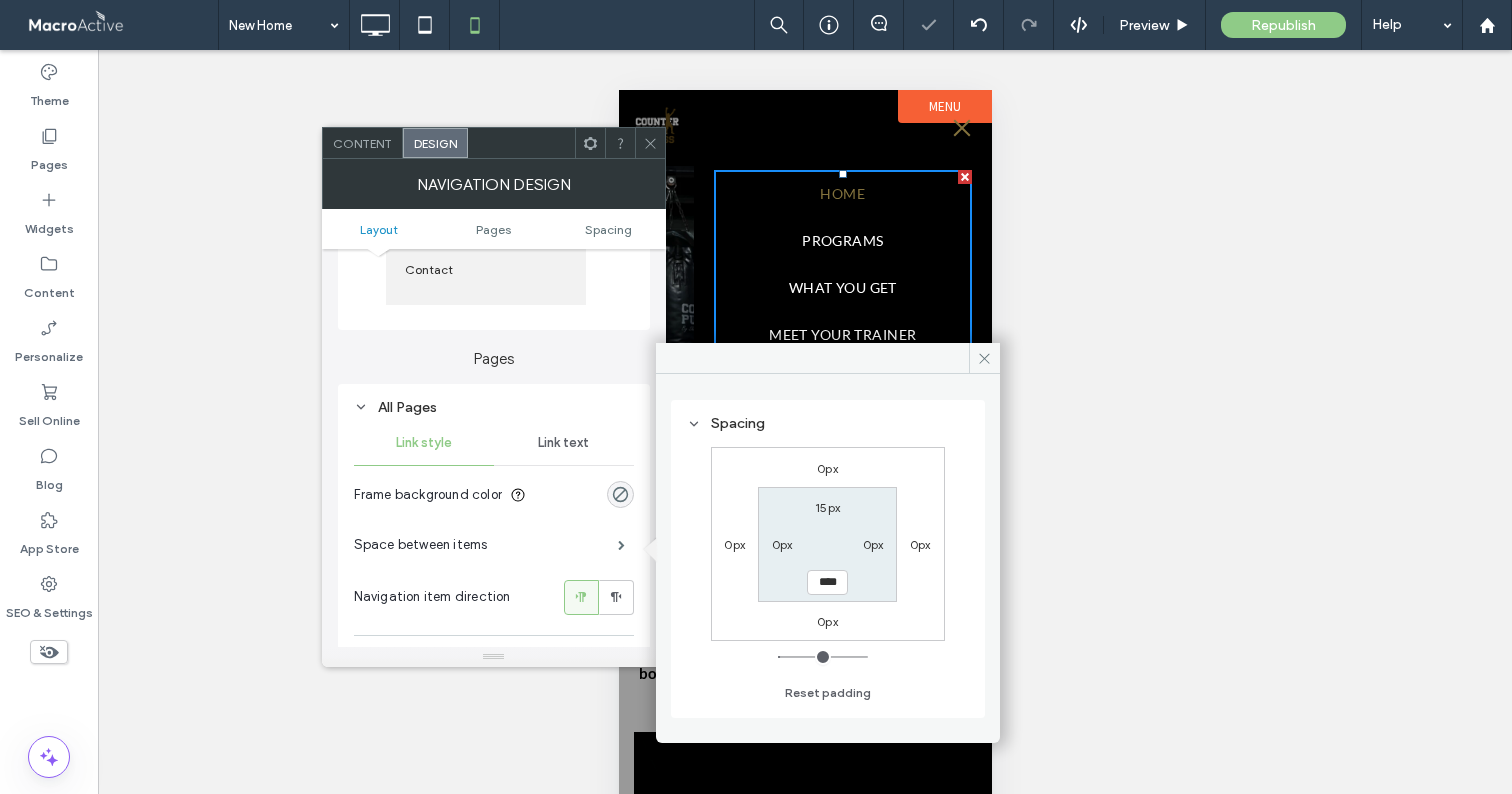 click on "15px 0px **** 0px" at bounding box center (827, 544) 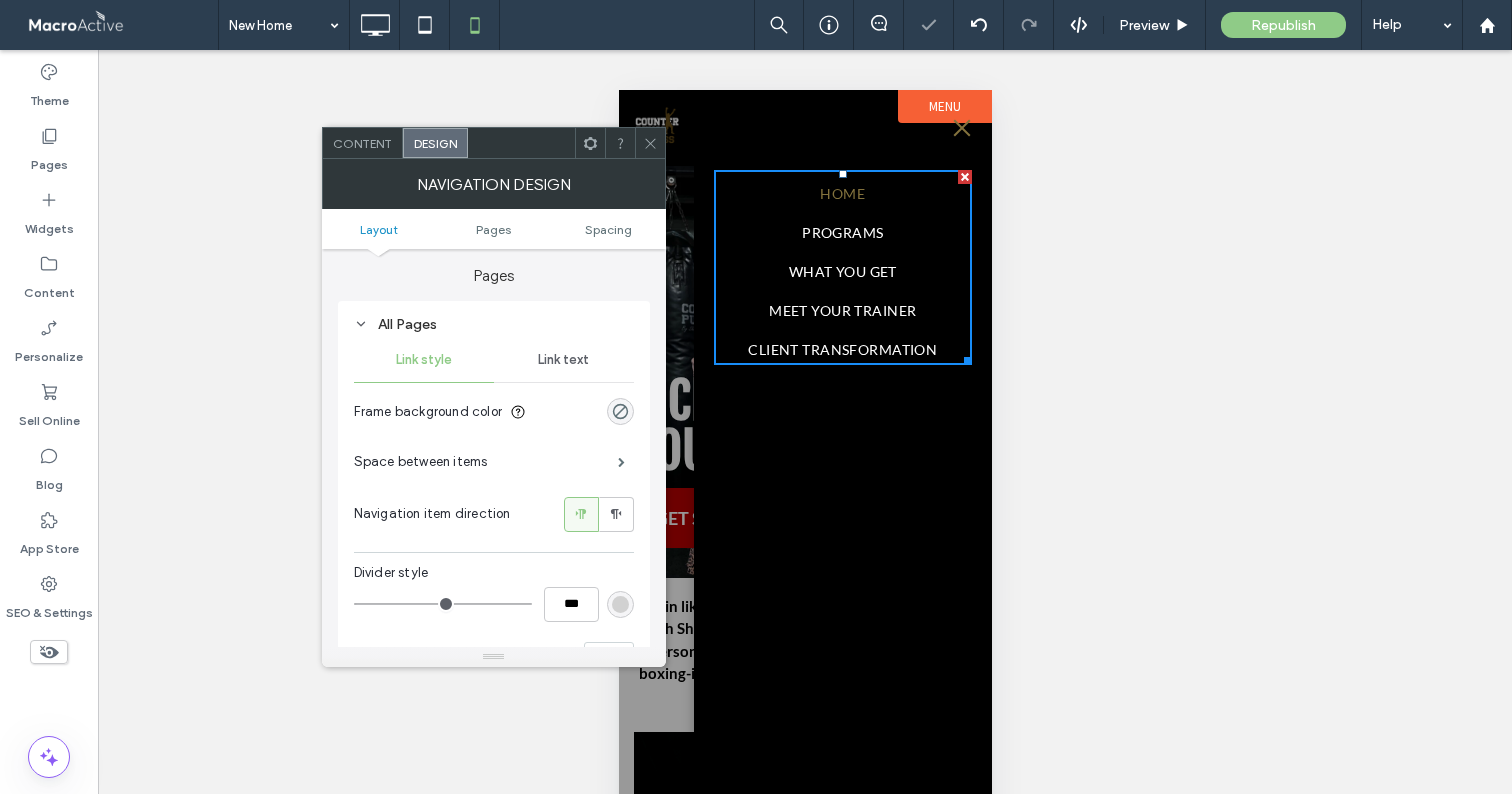 scroll, scrollTop: 478, scrollLeft: 0, axis: vertical 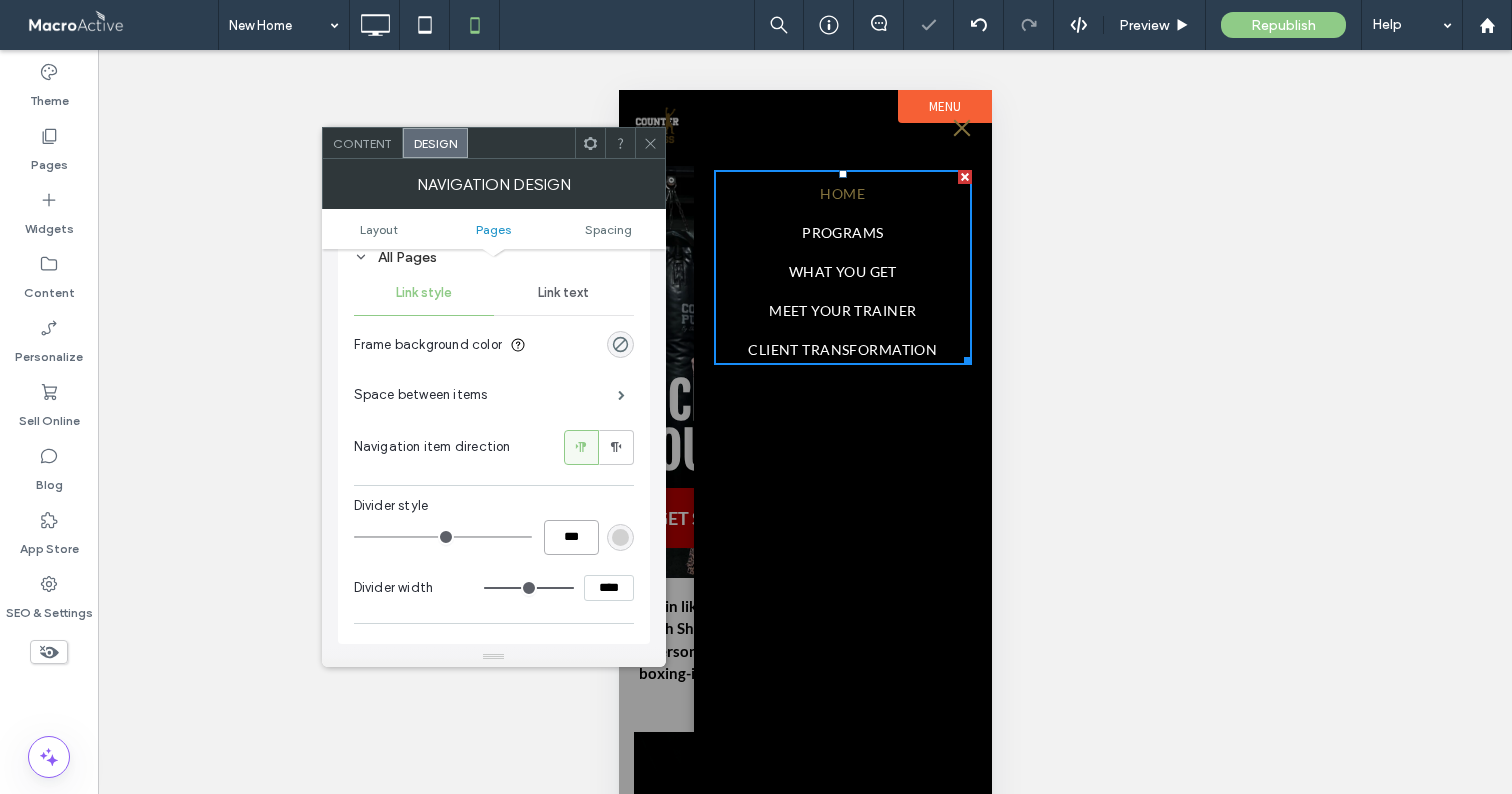 click on "***" at bounding box center (571, 537) 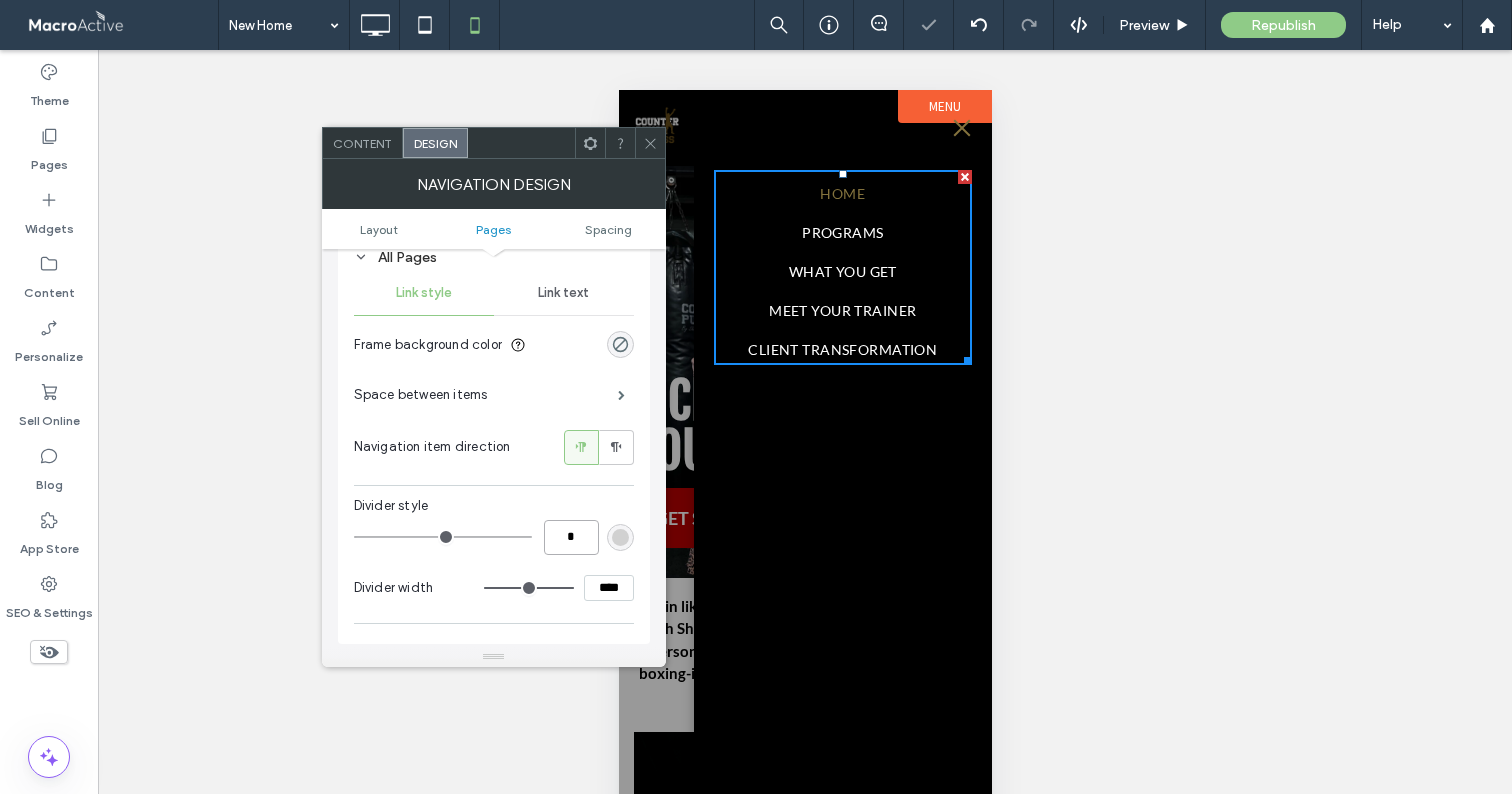type on "*" 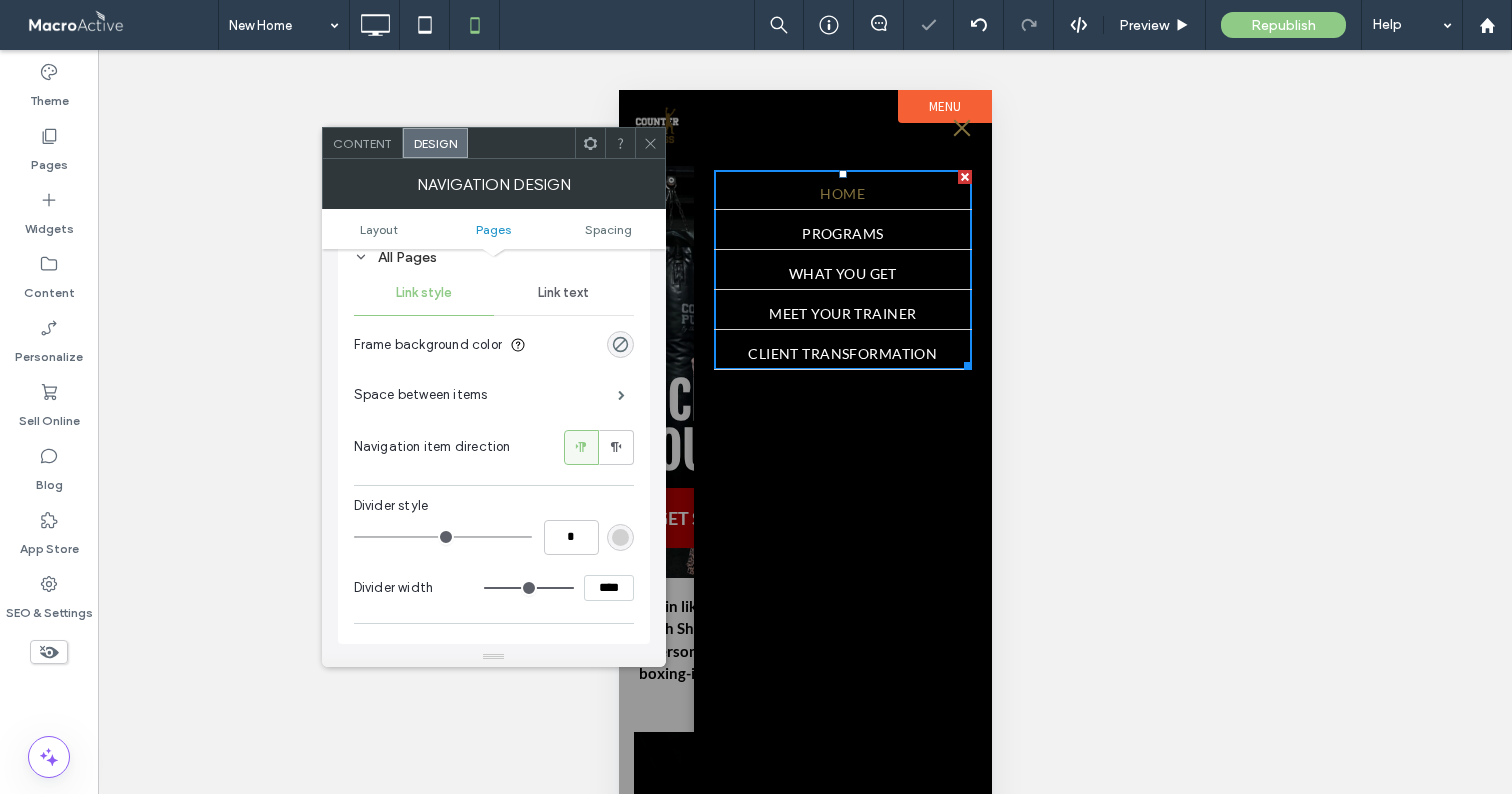 type on "*" 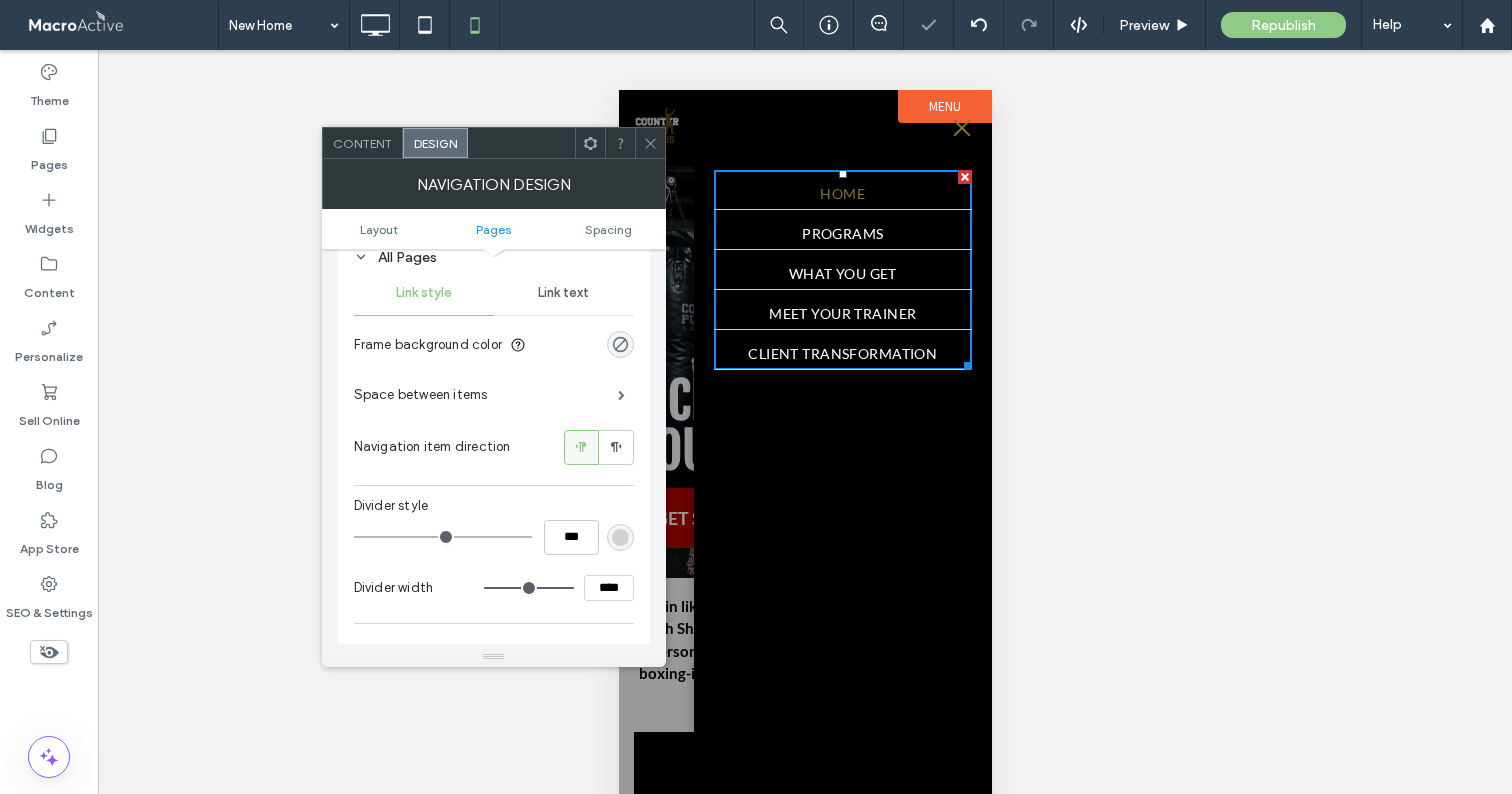 click on "Divider style" at bounding box center [494, 506] 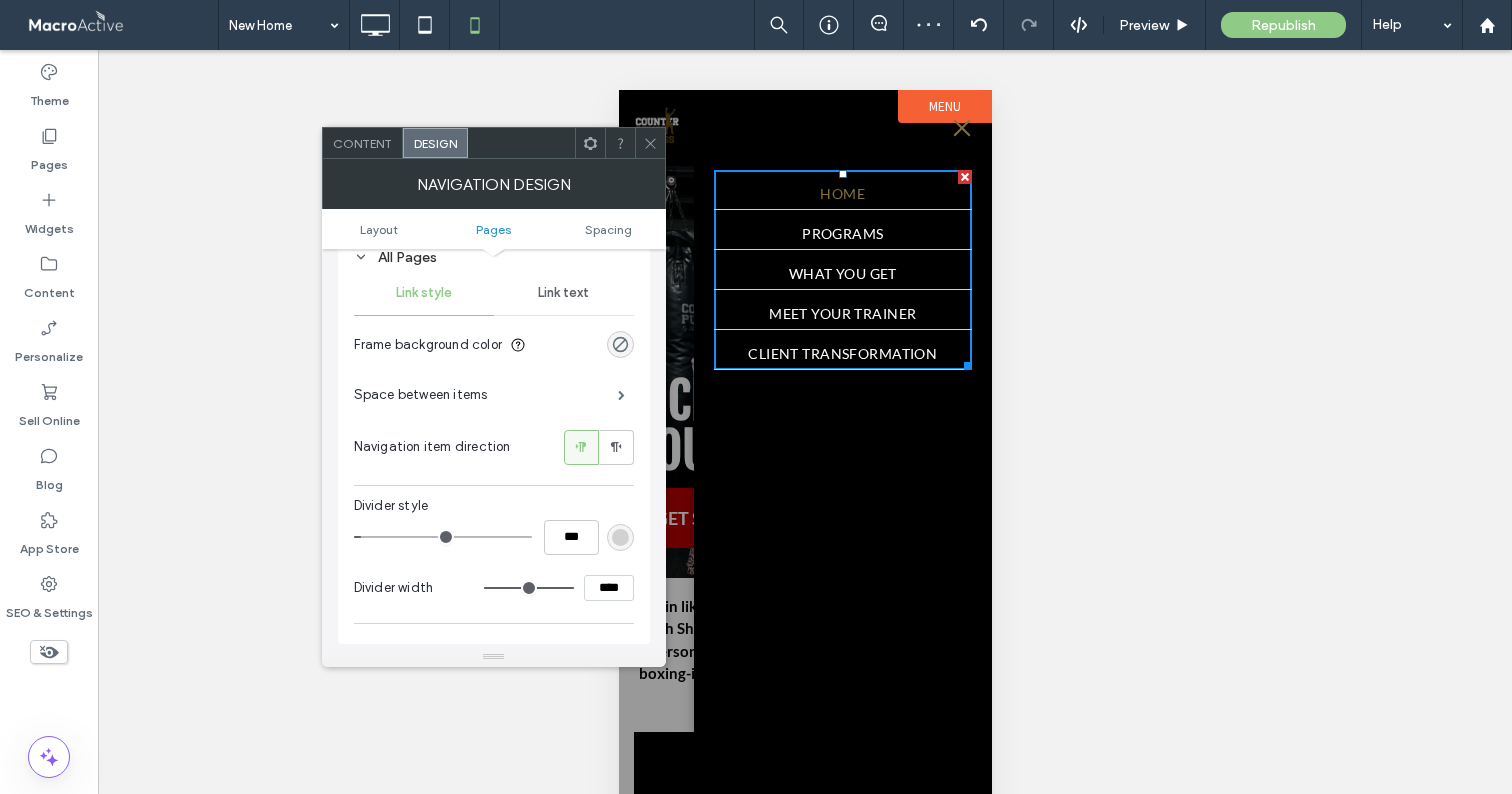 click at bounding box center [620, 537] 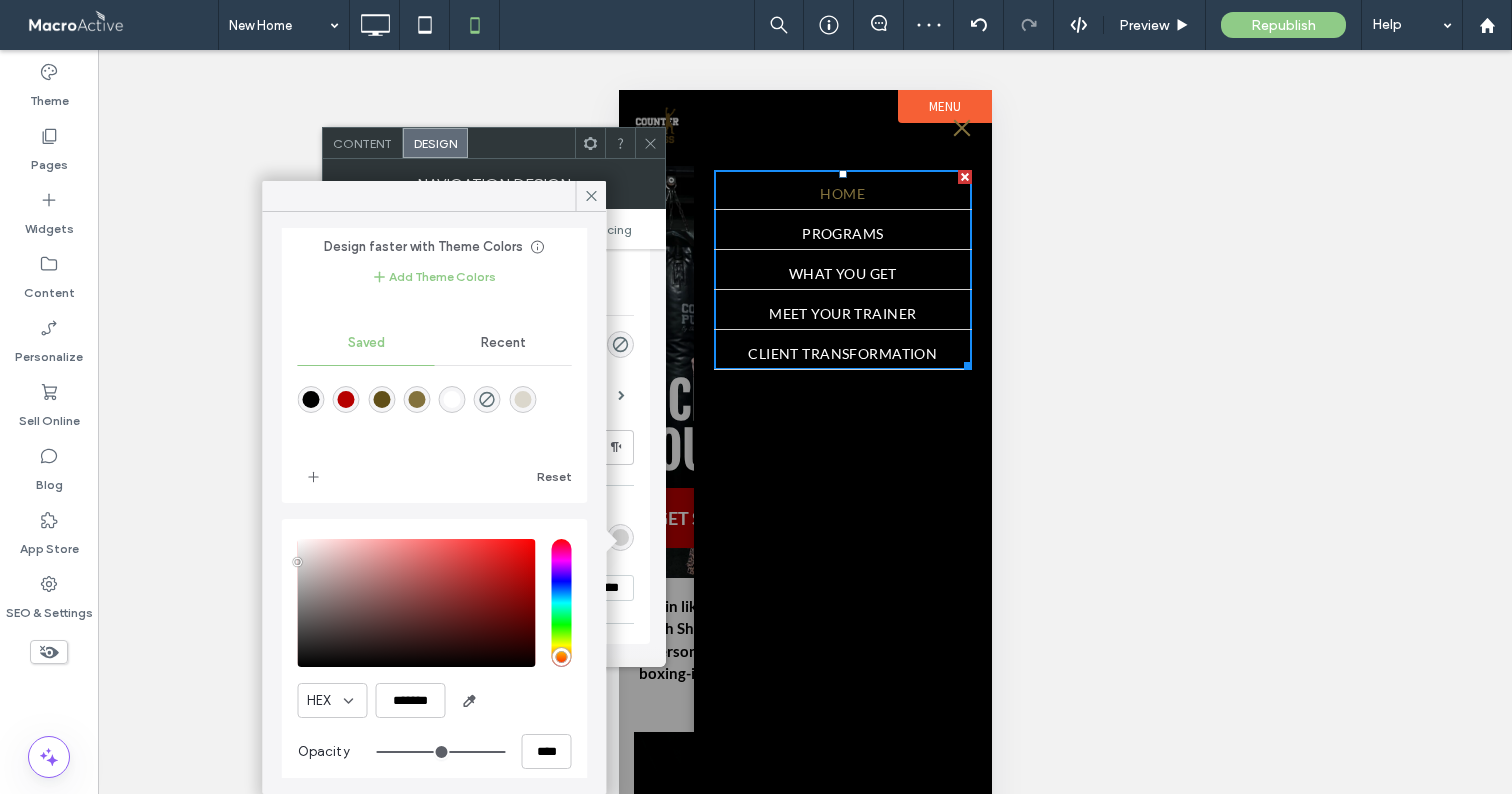 scroll, scrollTop: 103, scrollLeft: 0, axis: vertical 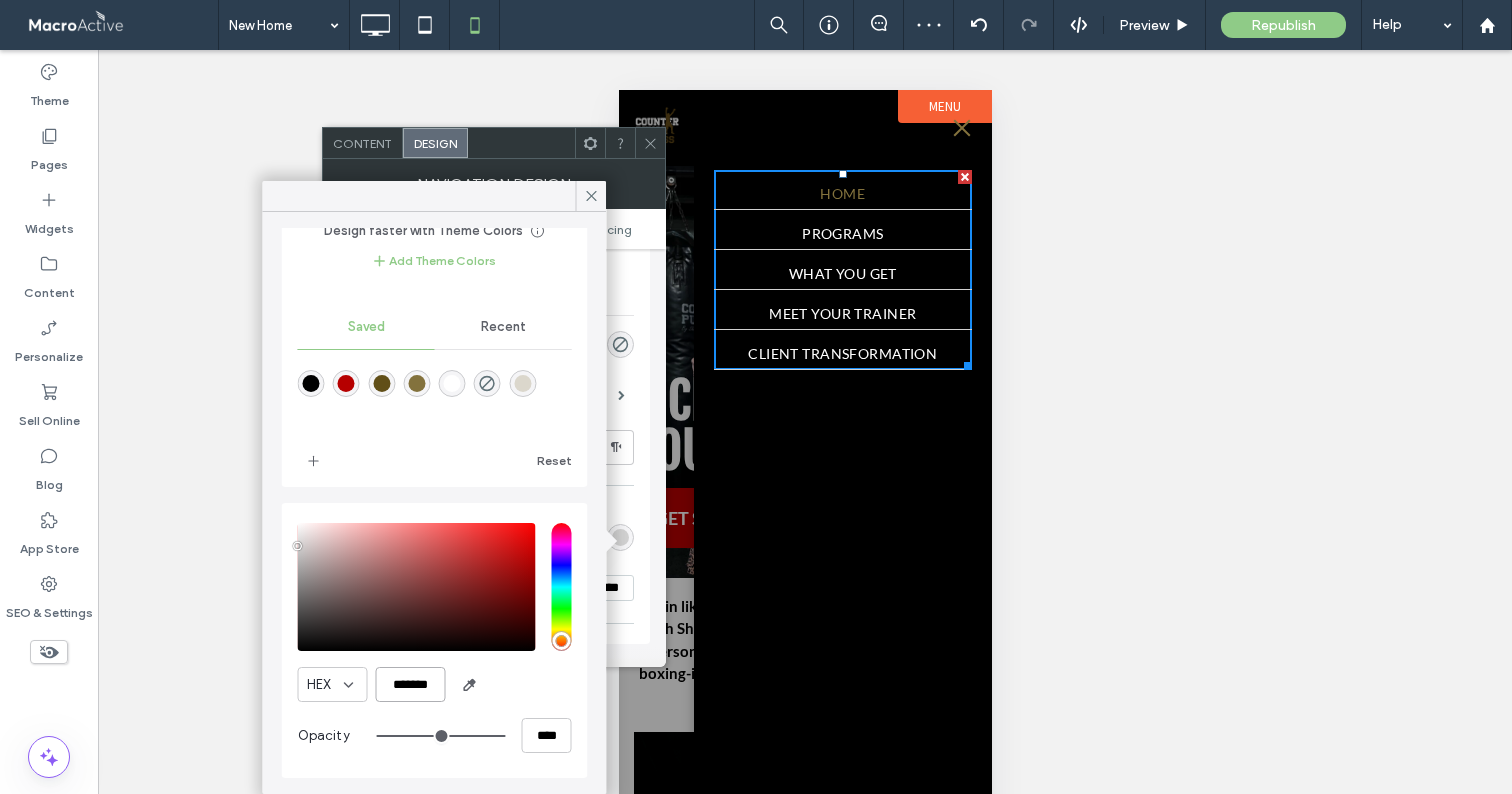 click on "*******" at bounding box center (411, 684) 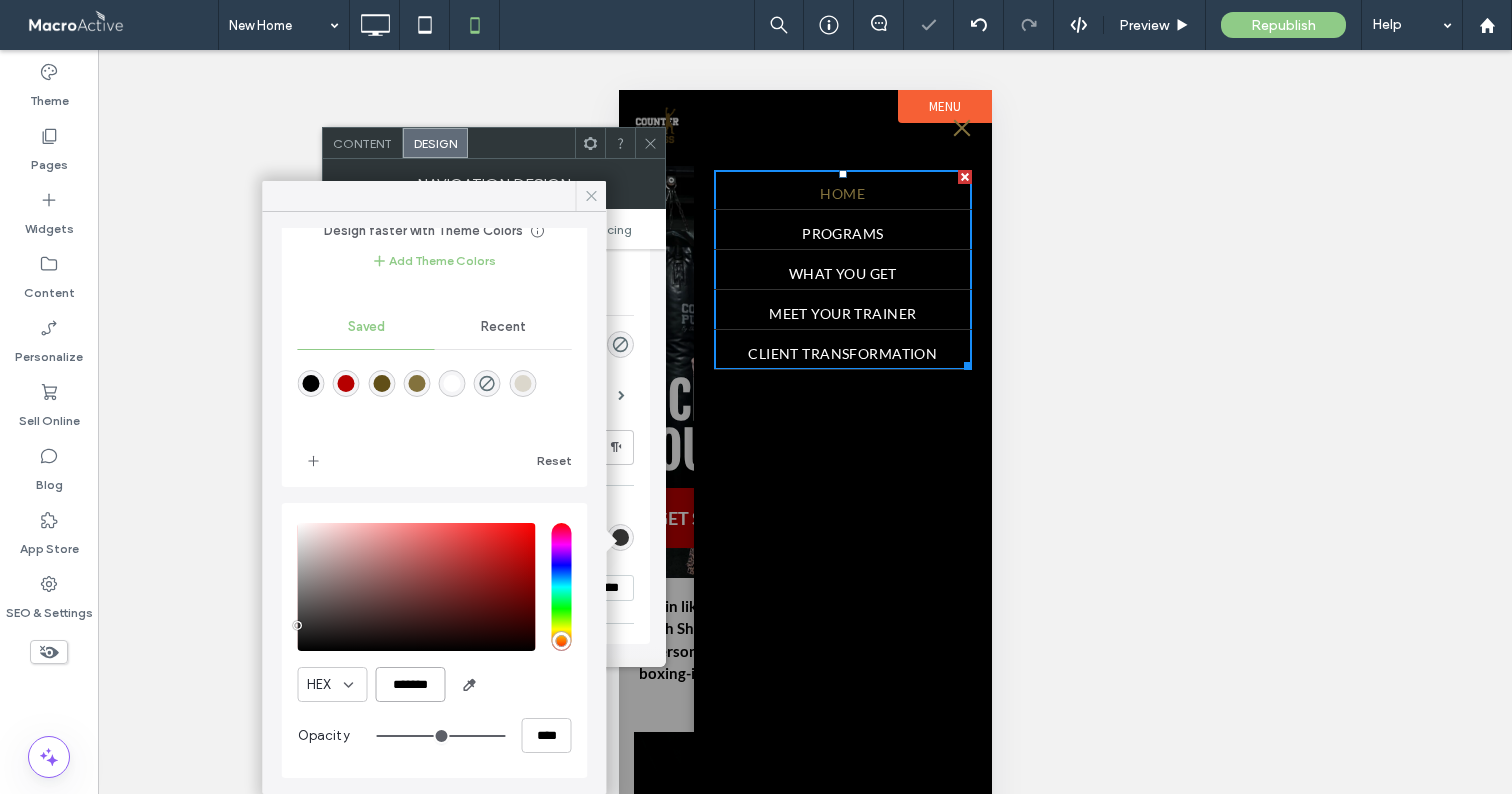 type on "*******" 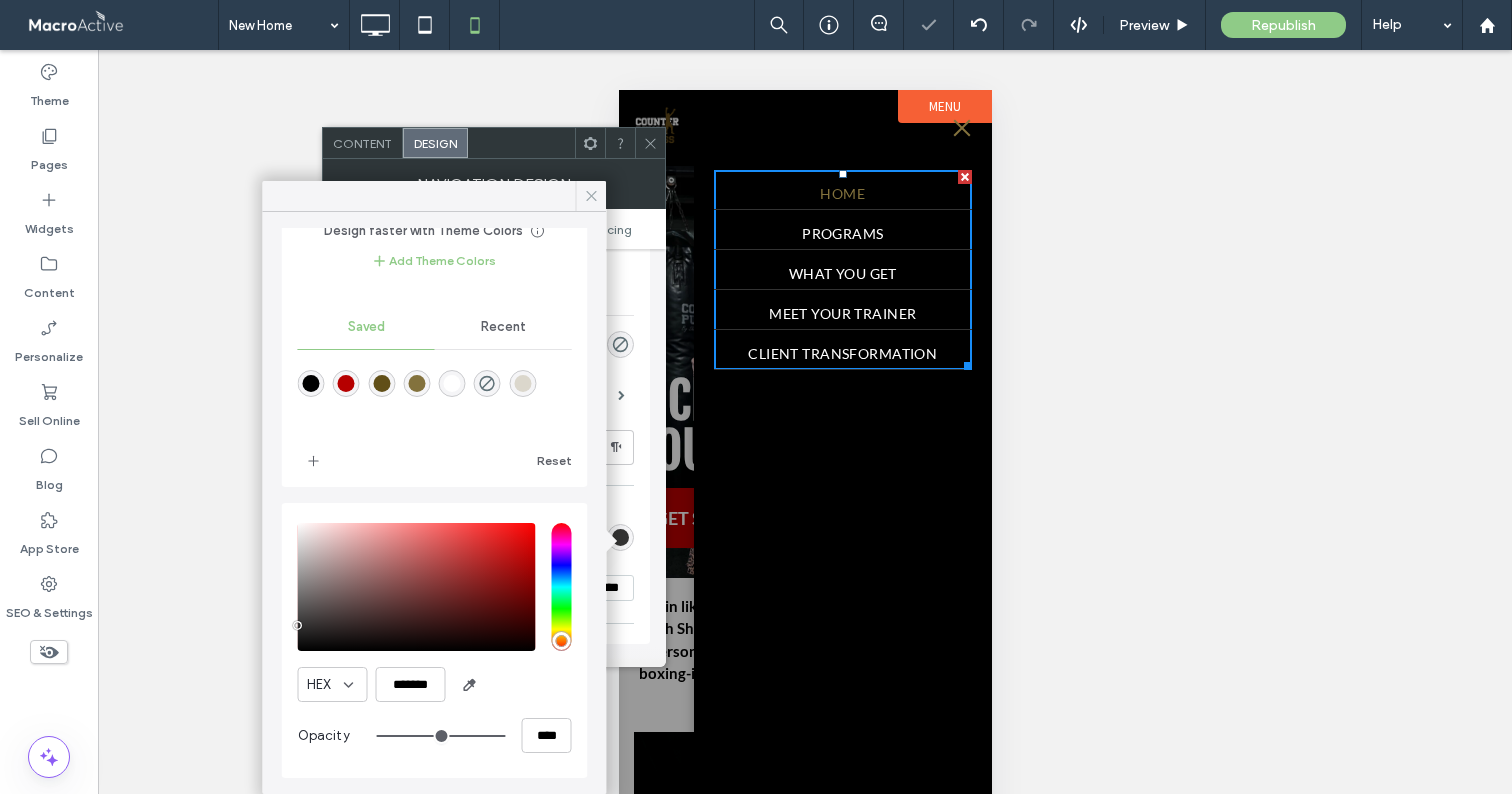 click 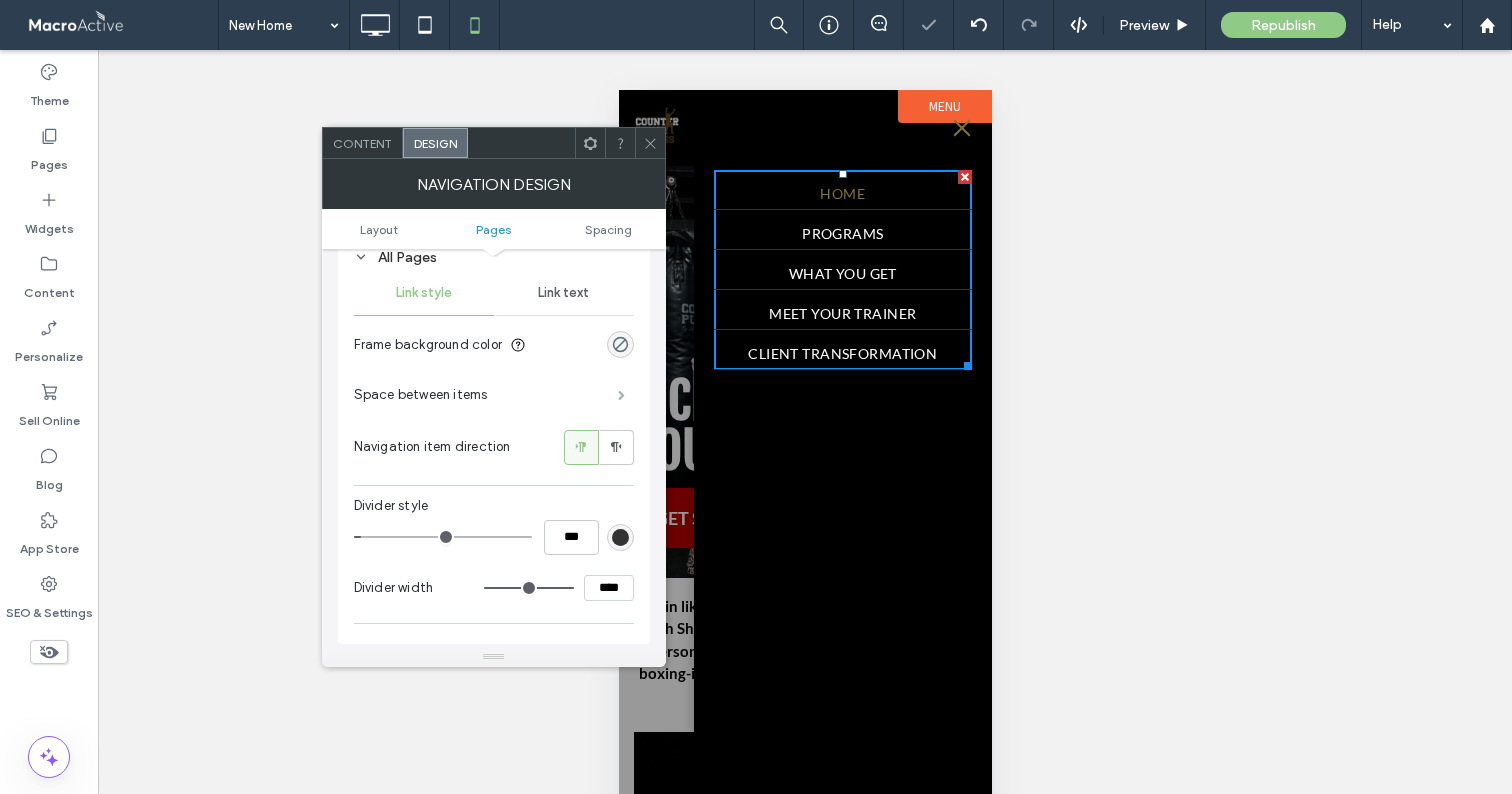 click at bounding box center [621, 395] 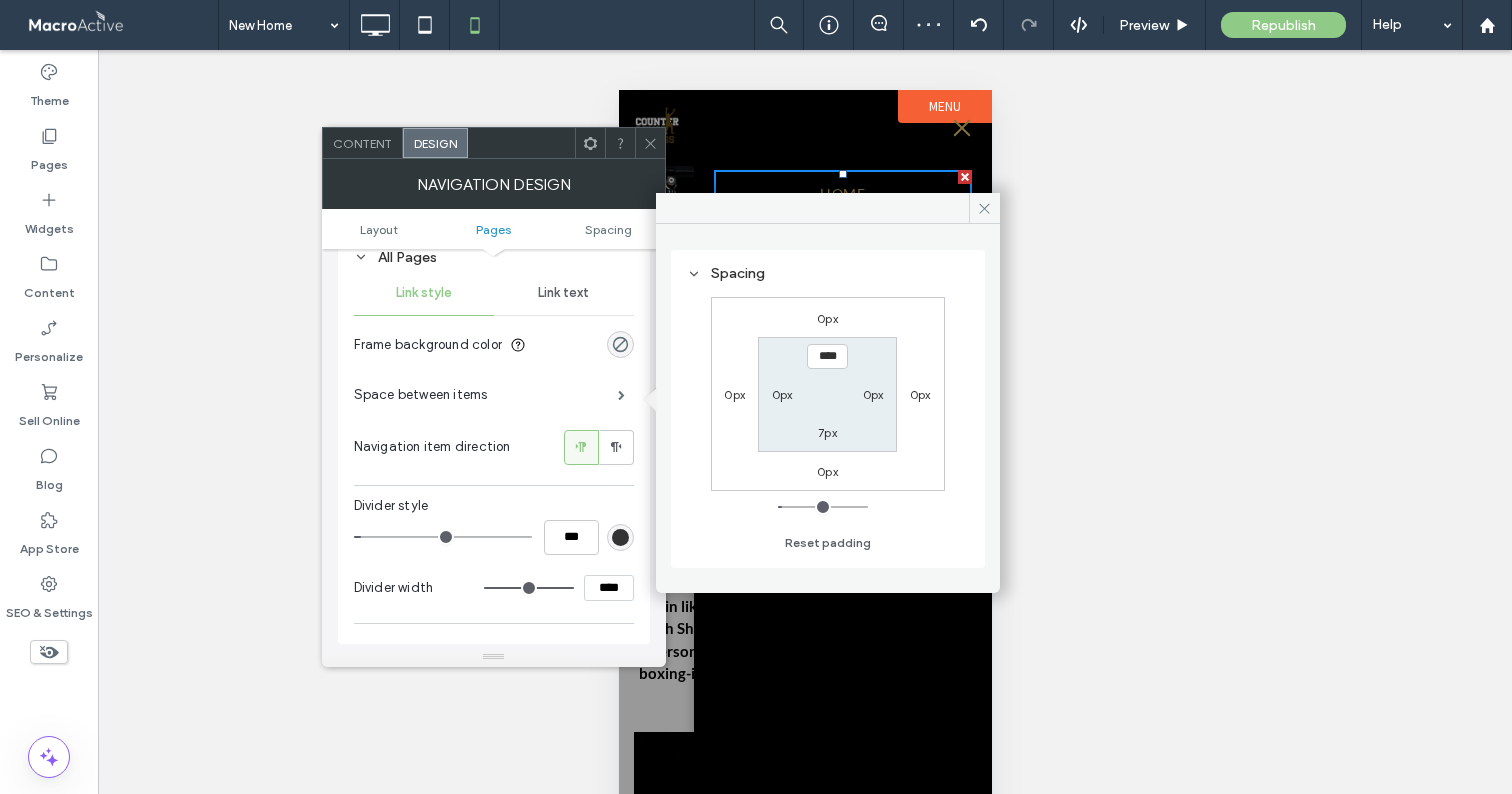 click on "7px" at bounding box center (827, 432) 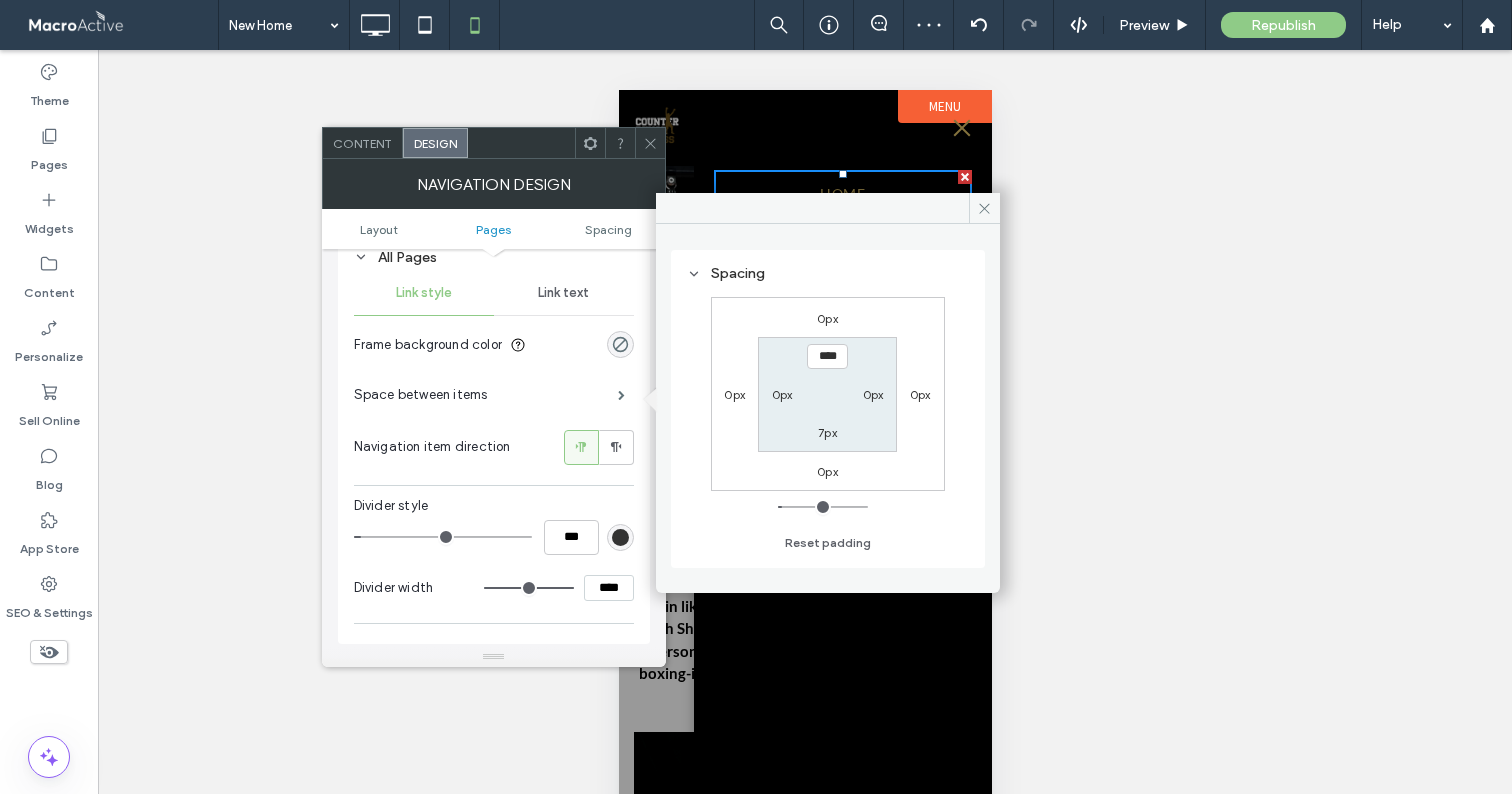 type on "*" 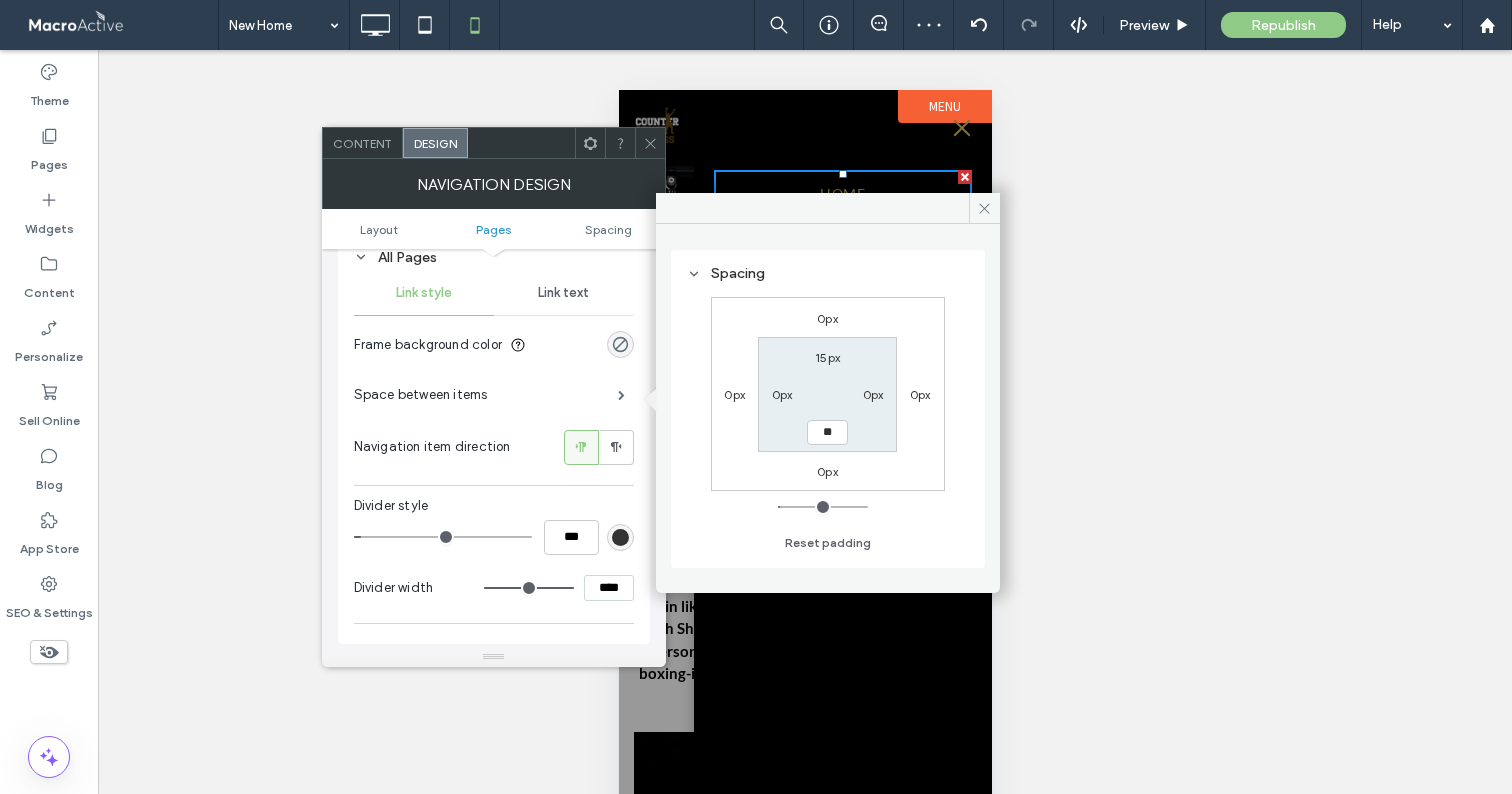 type on "**" 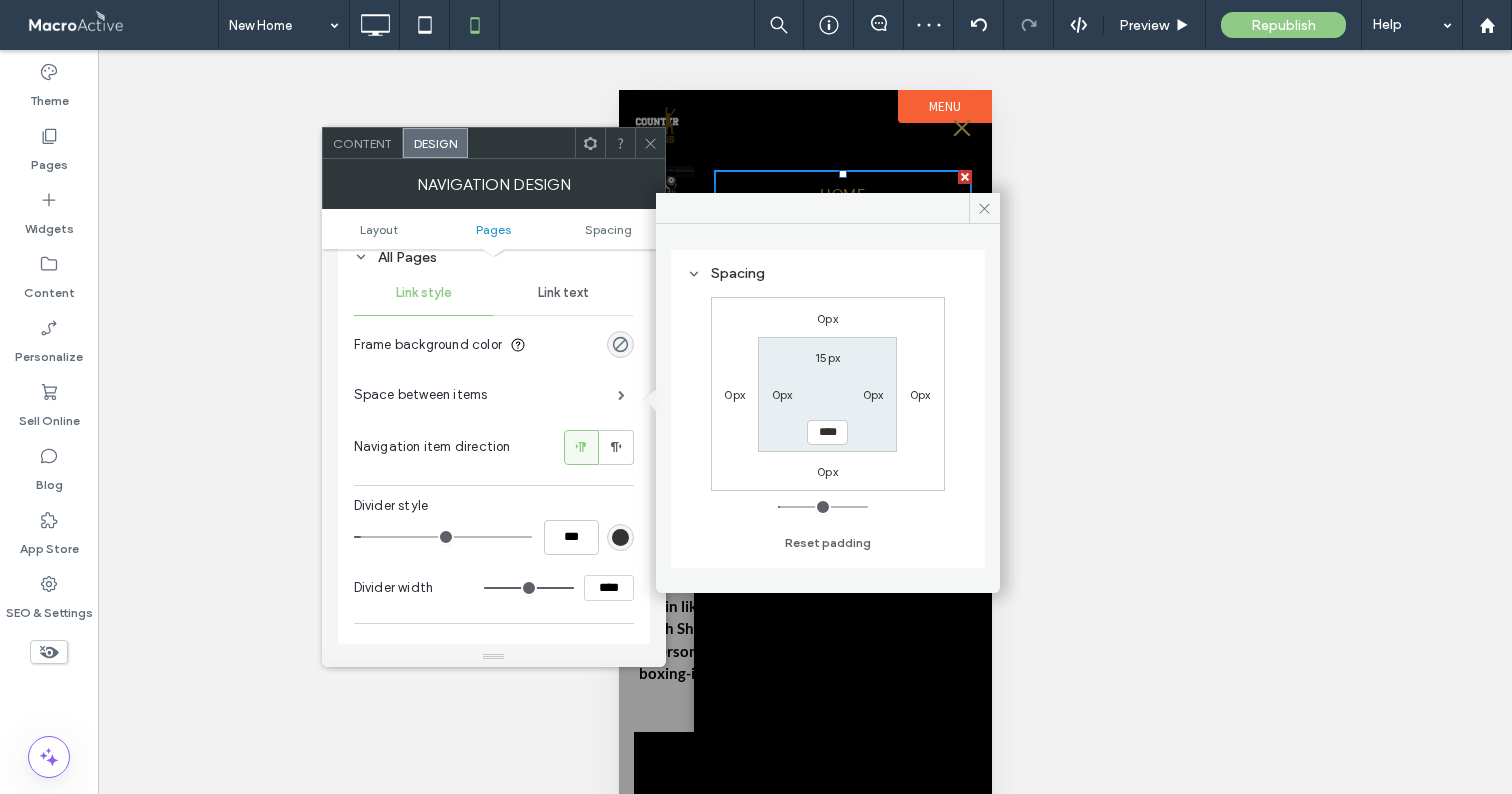 click on "15px 0px **** 0px" at bounding box center [827, 394] 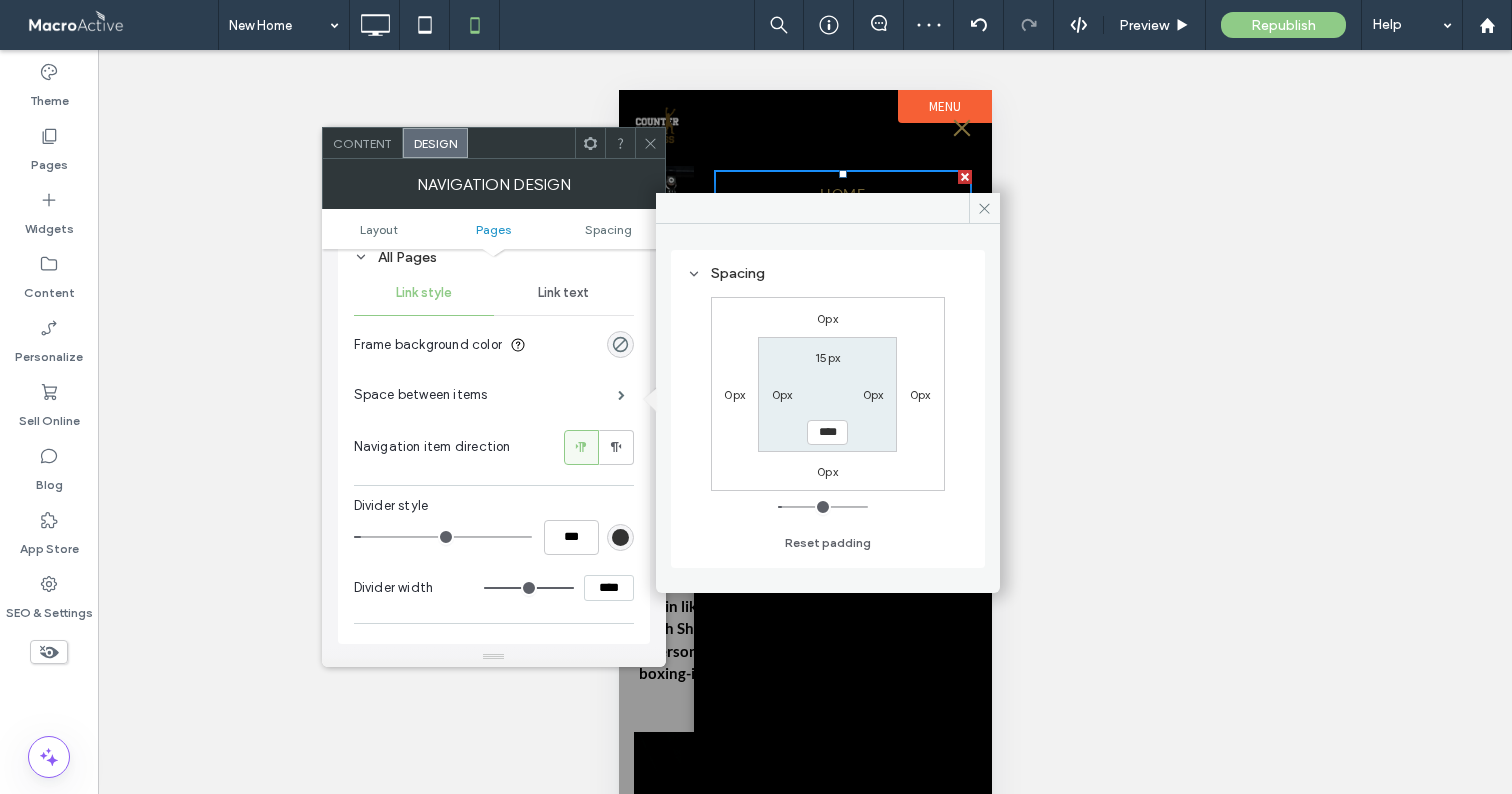 click 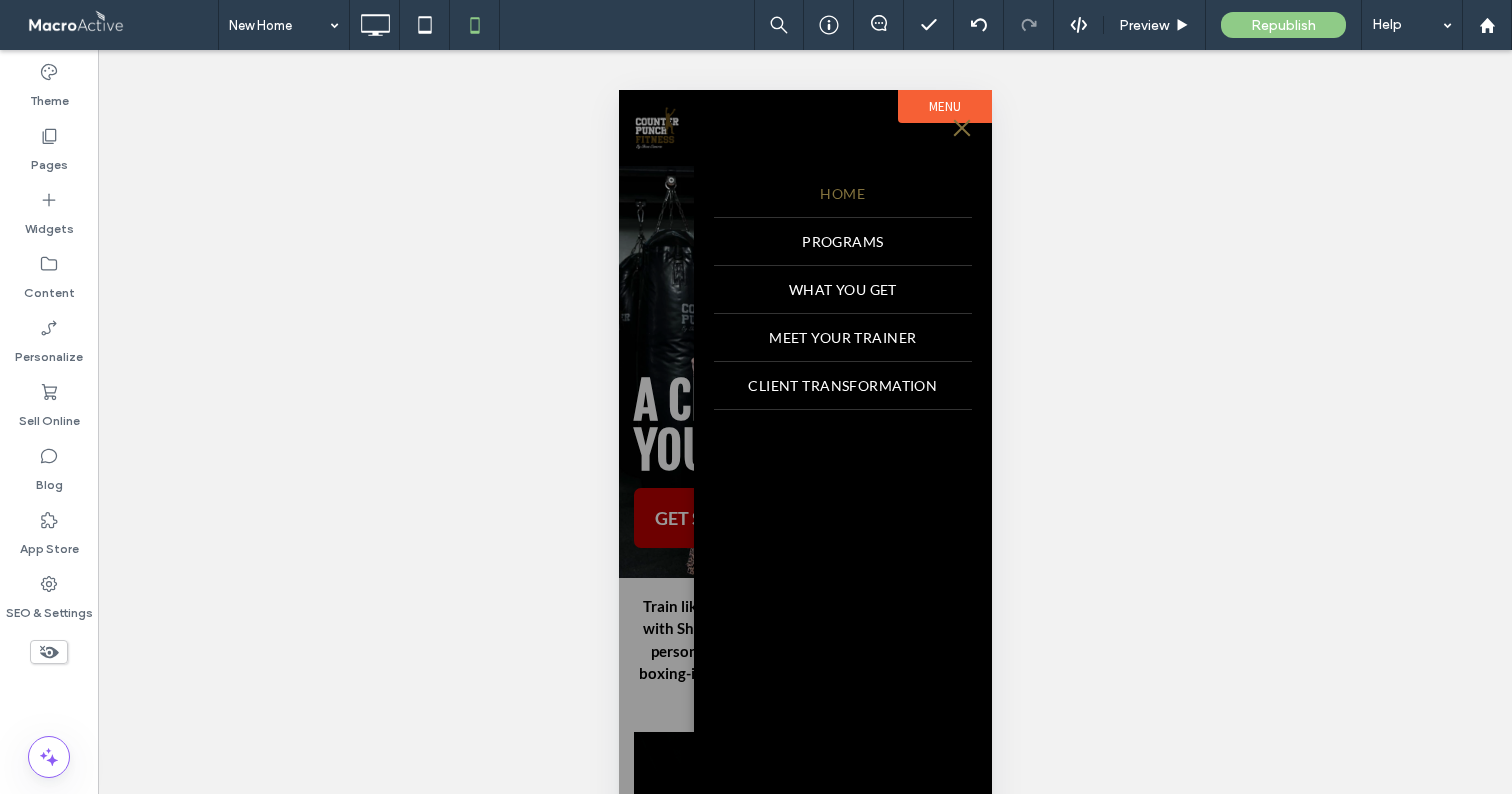 click at bounding box center (804, 471) 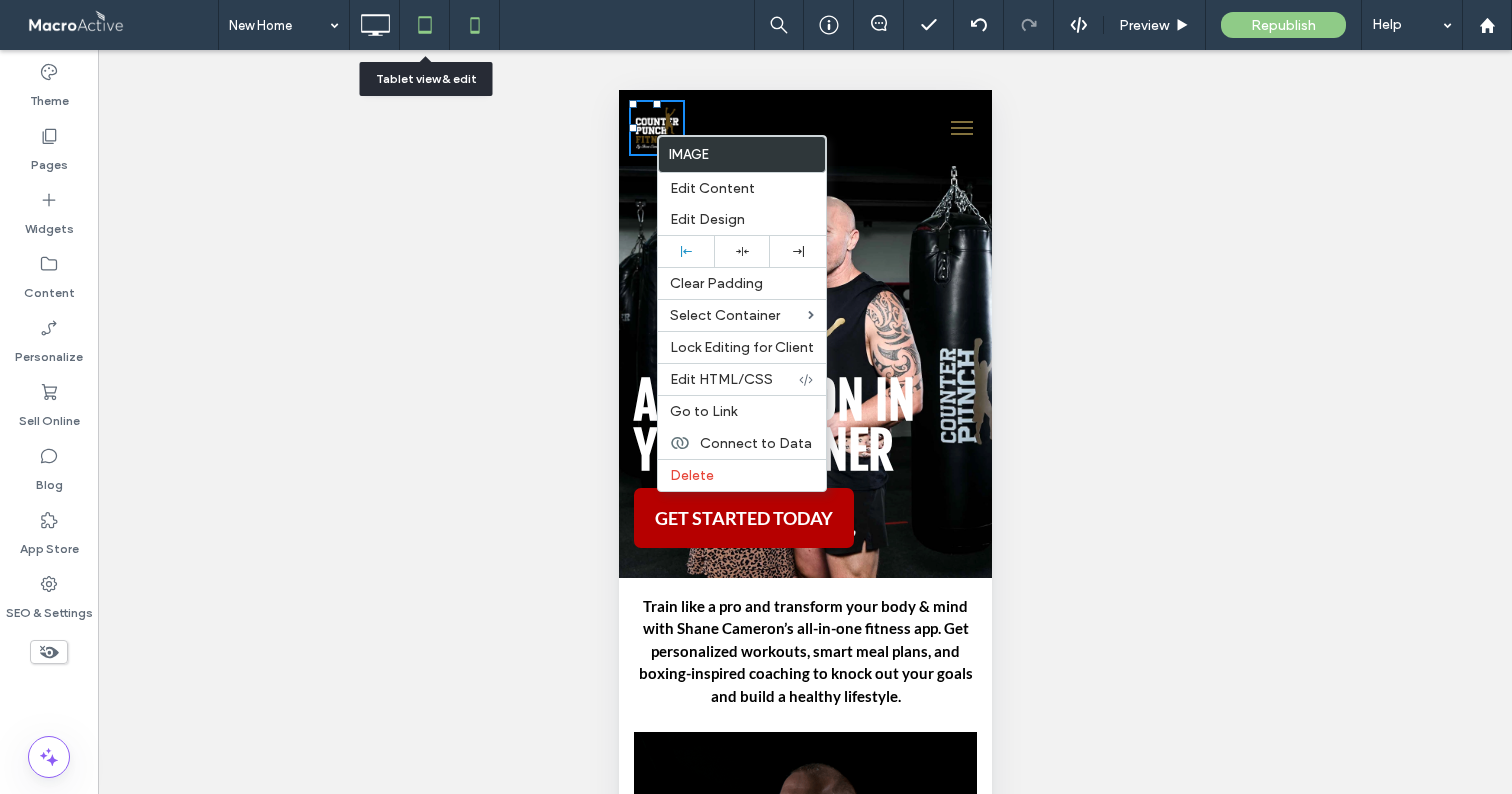 click at bounding box center (424, 25) 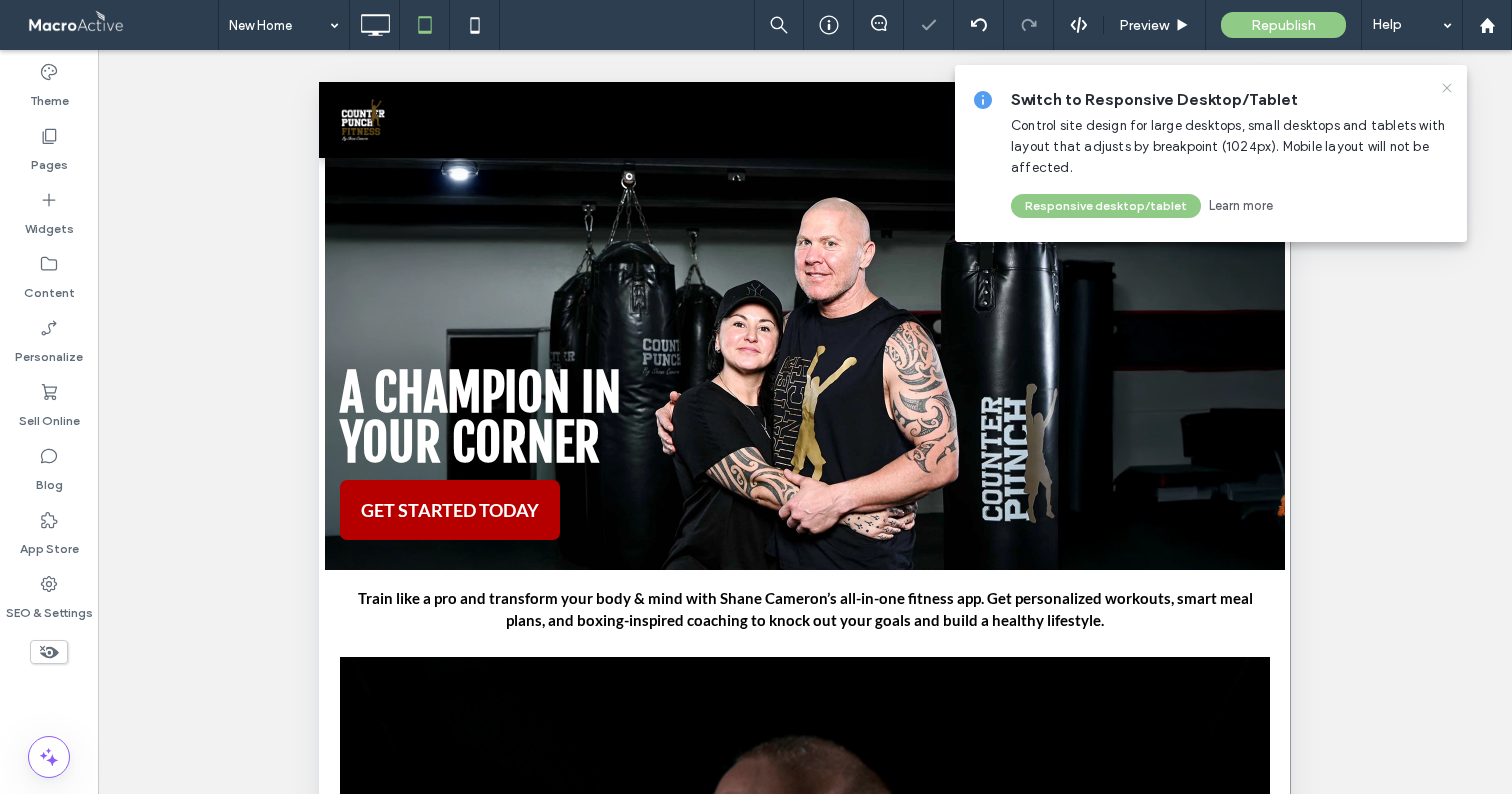 click 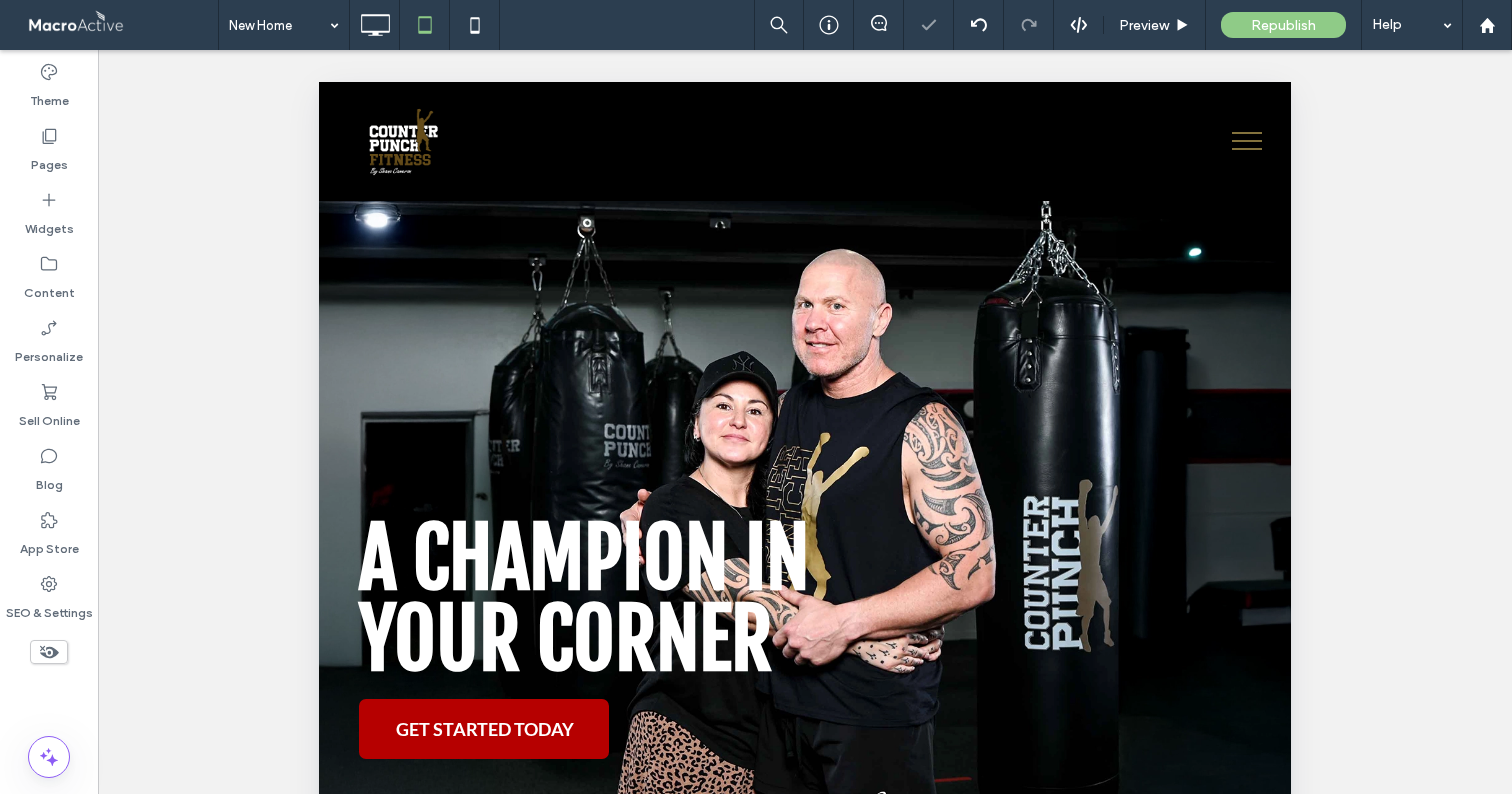 scroll, scrollTop: 0, scrollLeft: 0, axis: both 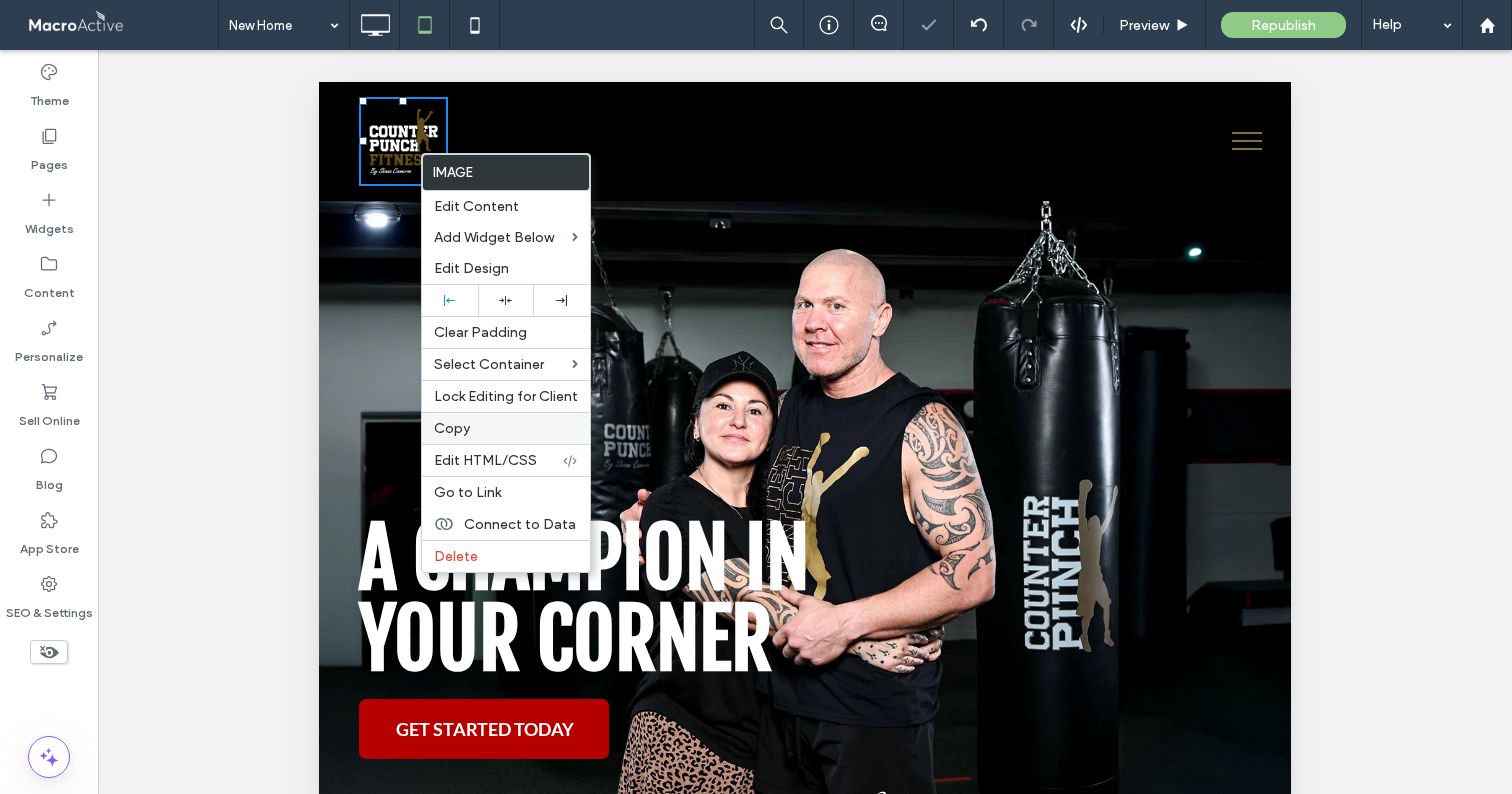 click on "Copy" at bounding box center [452, 428] 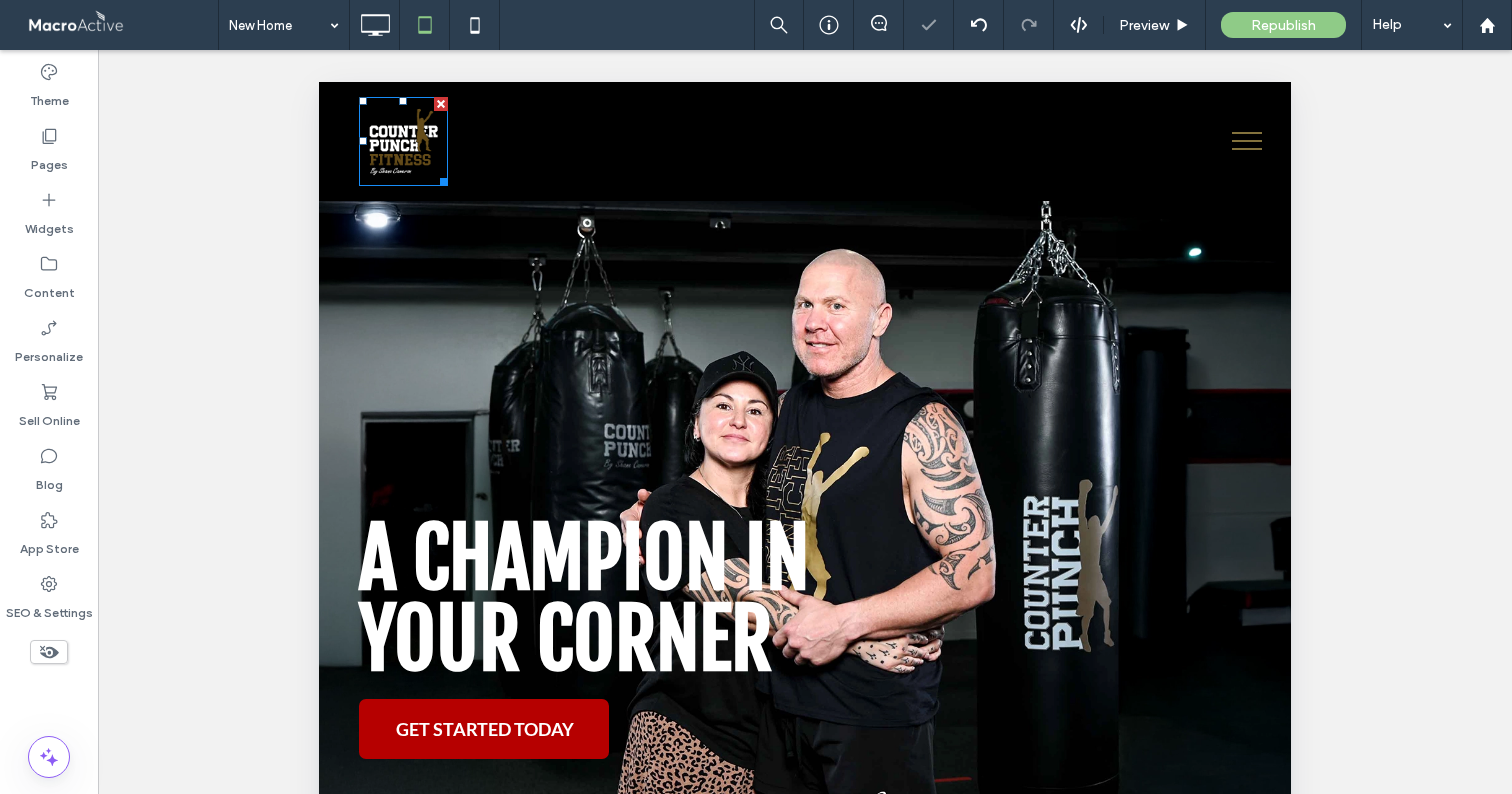 click at bounding box center (1247, 141) 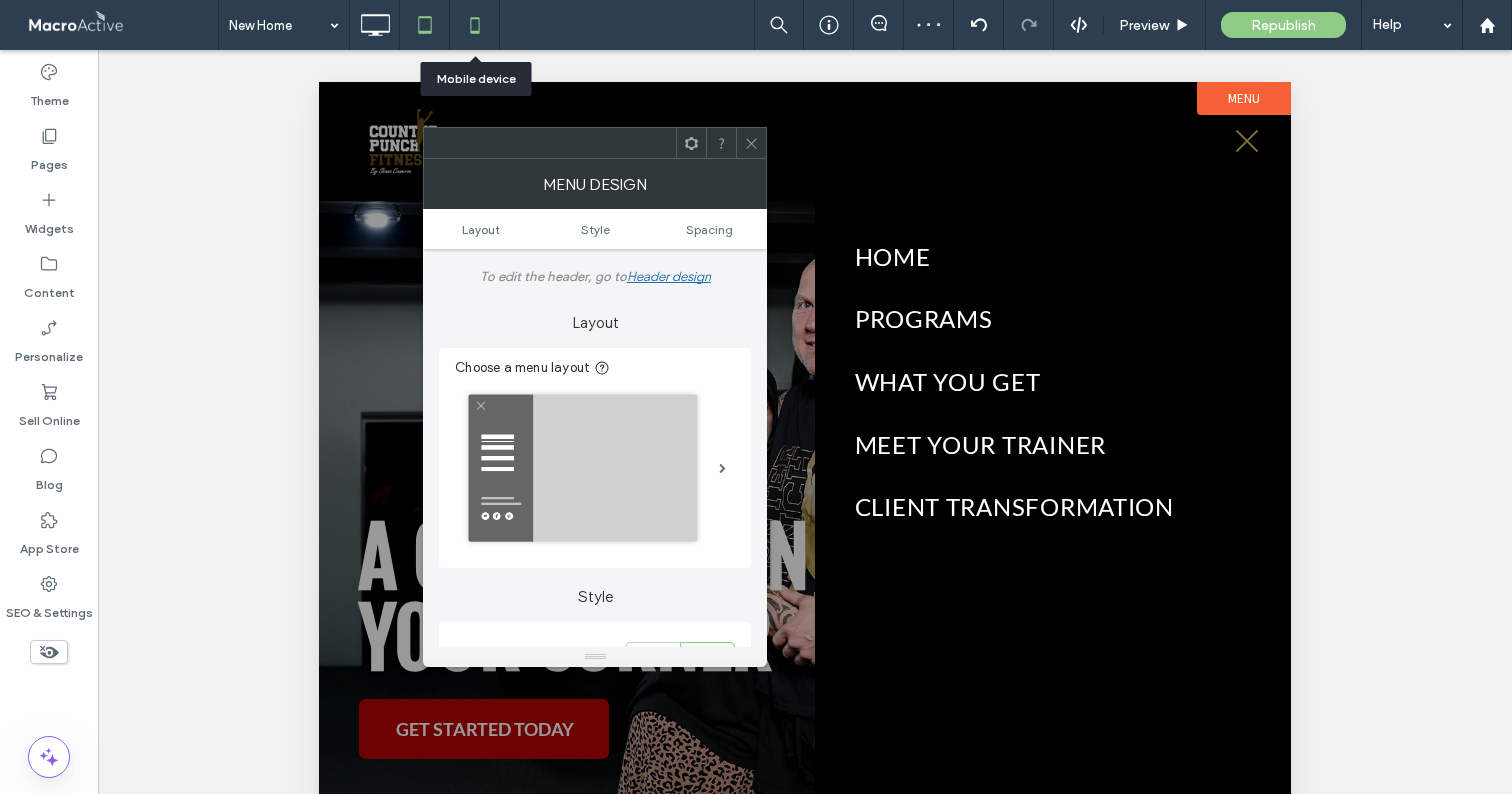 click 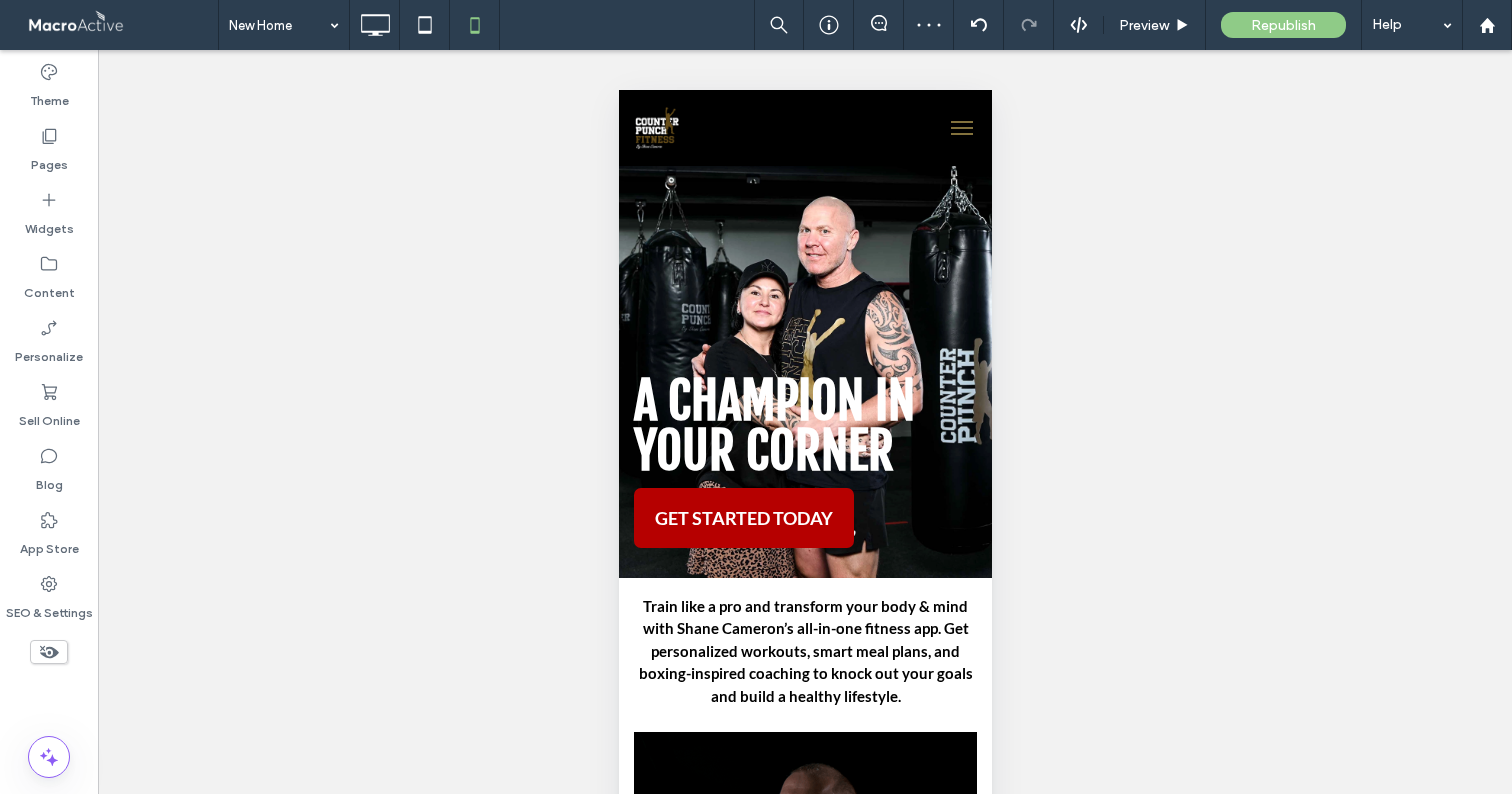scroll, scrollTop: 0, scrollLeft: 0, axis: both 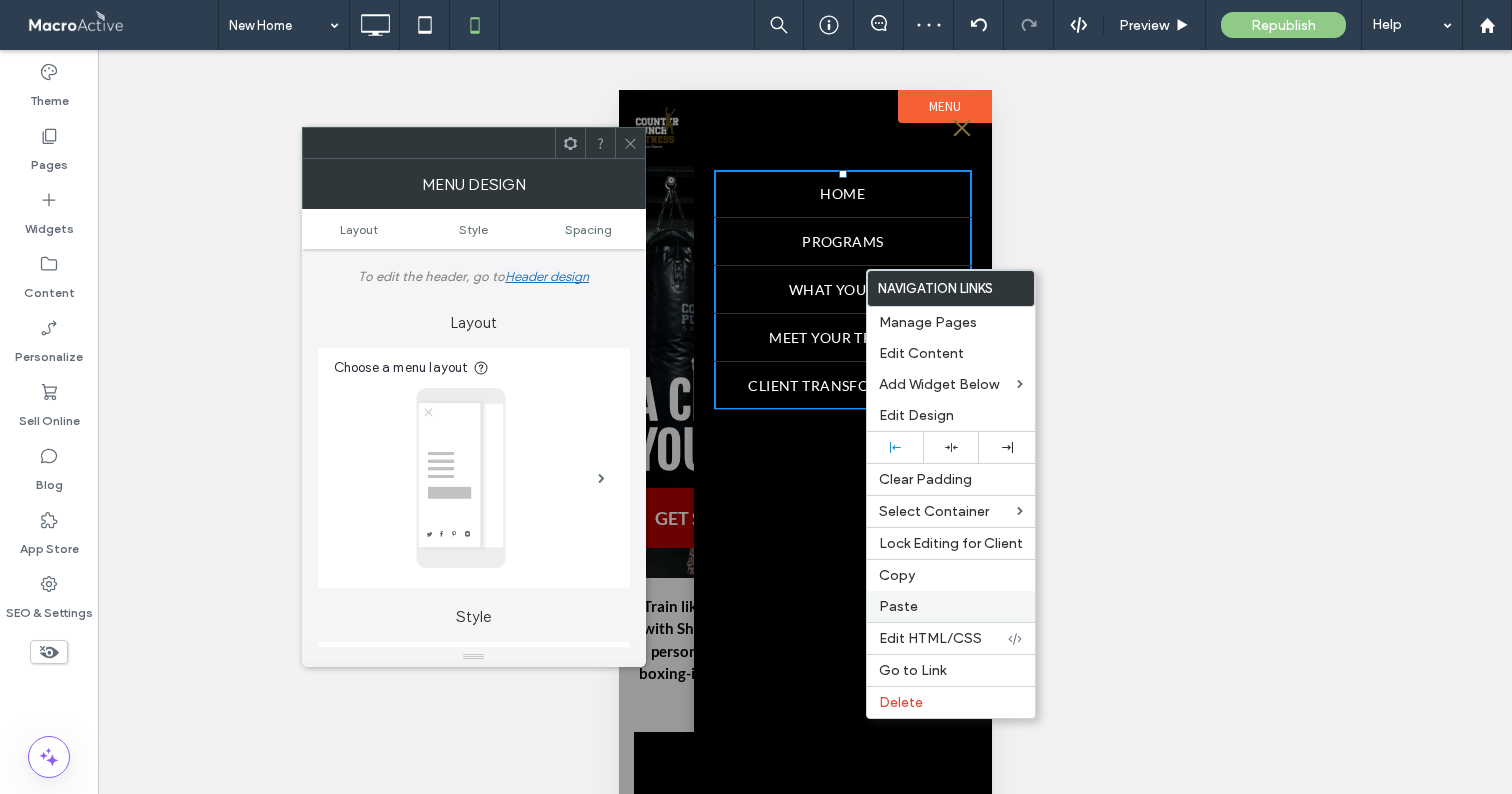 click on "Paste" at bounding box center [951, 606] 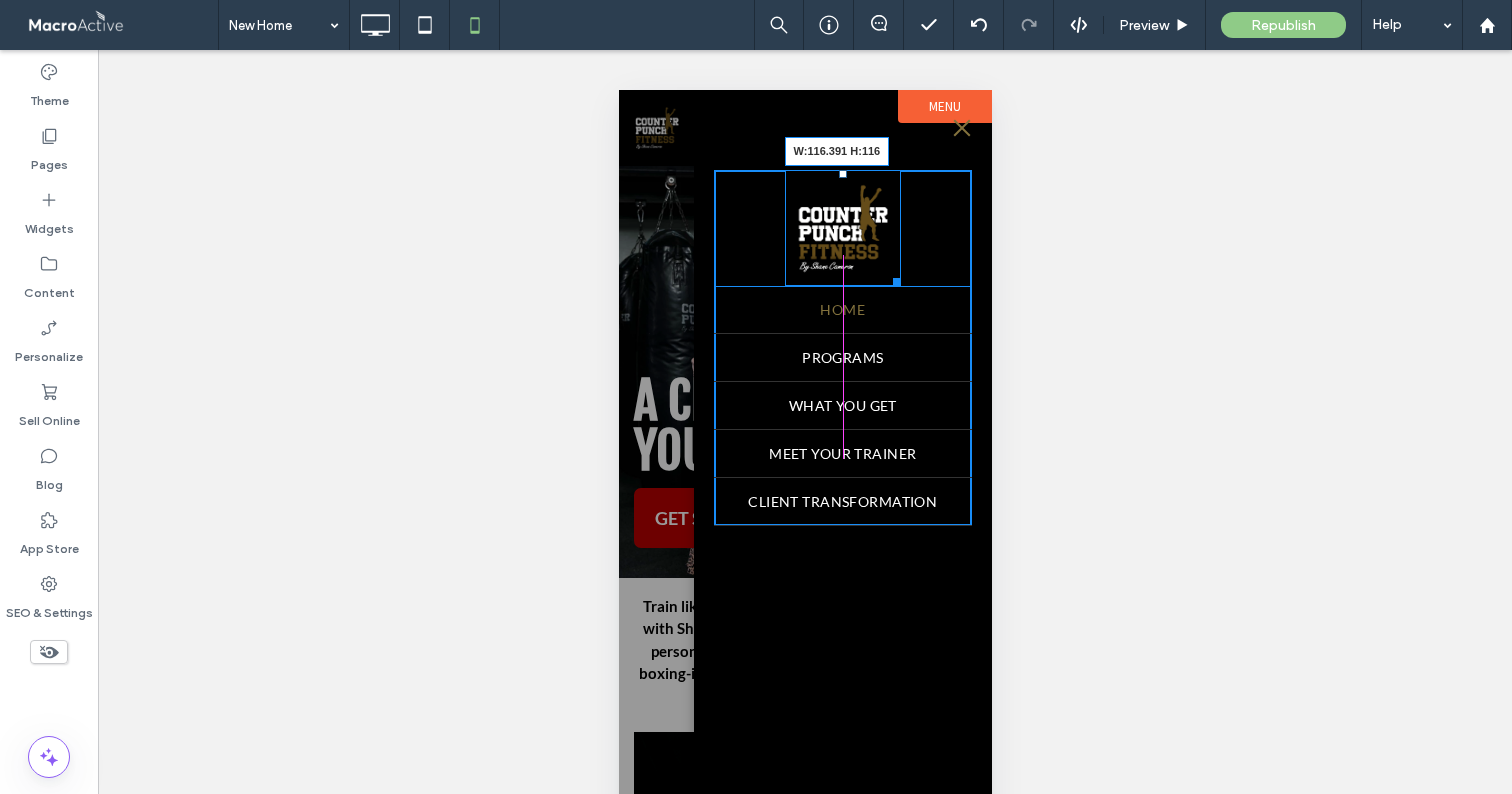 drag, startPoint x: 959, startPoint y: 418, endPoint x: 887, endPoint y: 329, distance: 114.47707 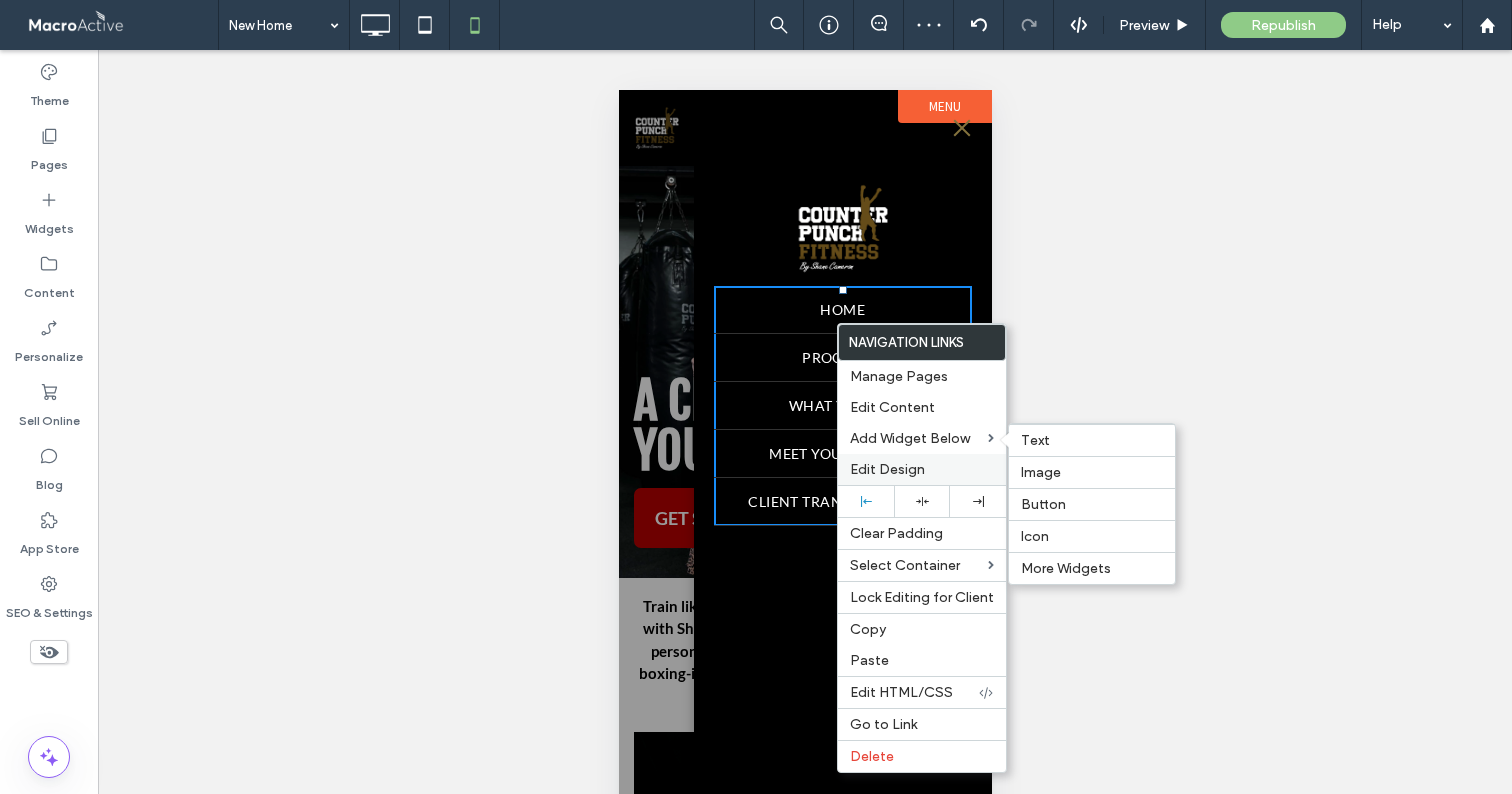 click on "Edit Design" at bounding box center [922, 469] 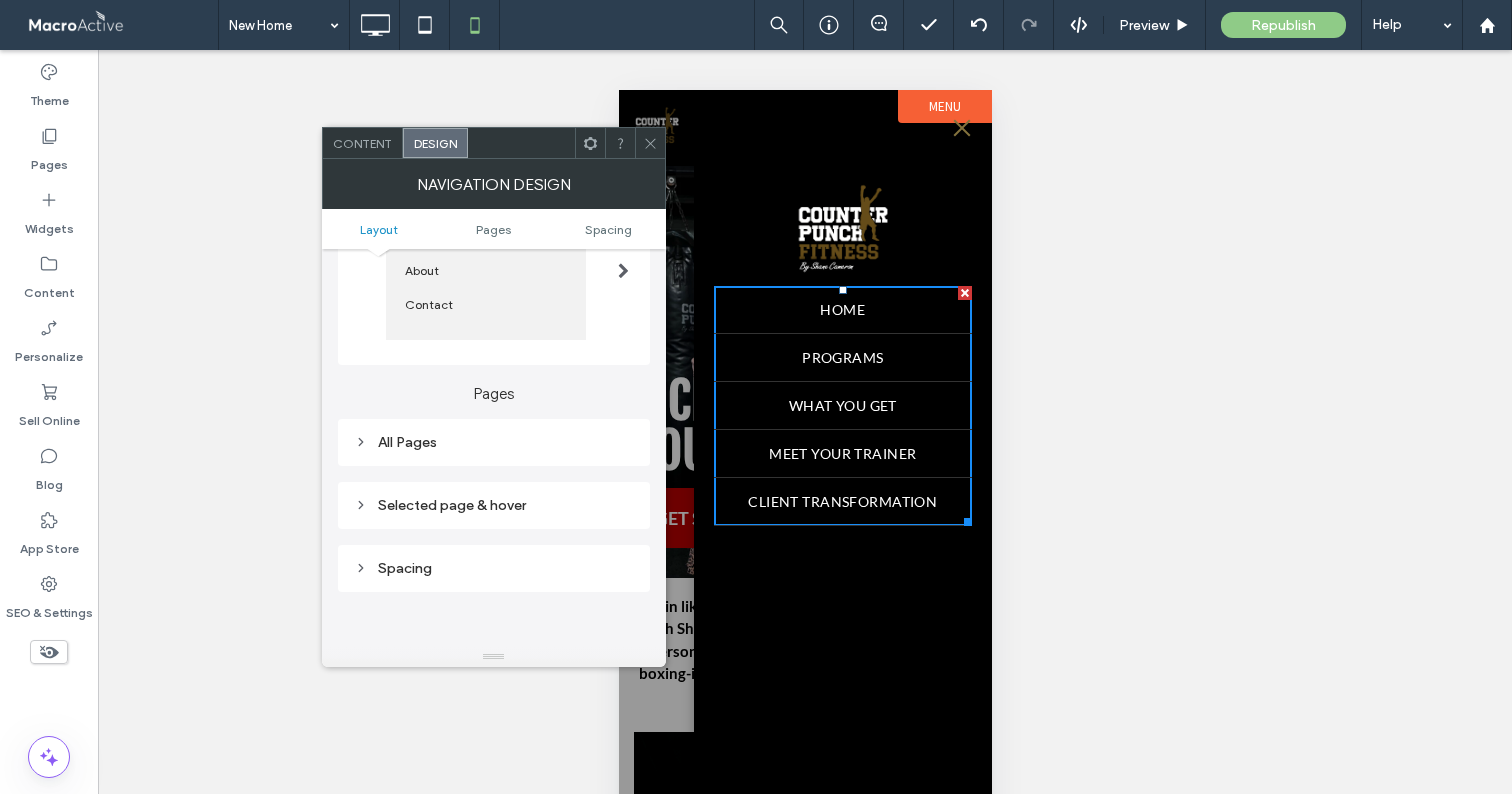 click on "All Pages" at bounding box center (494, 442) 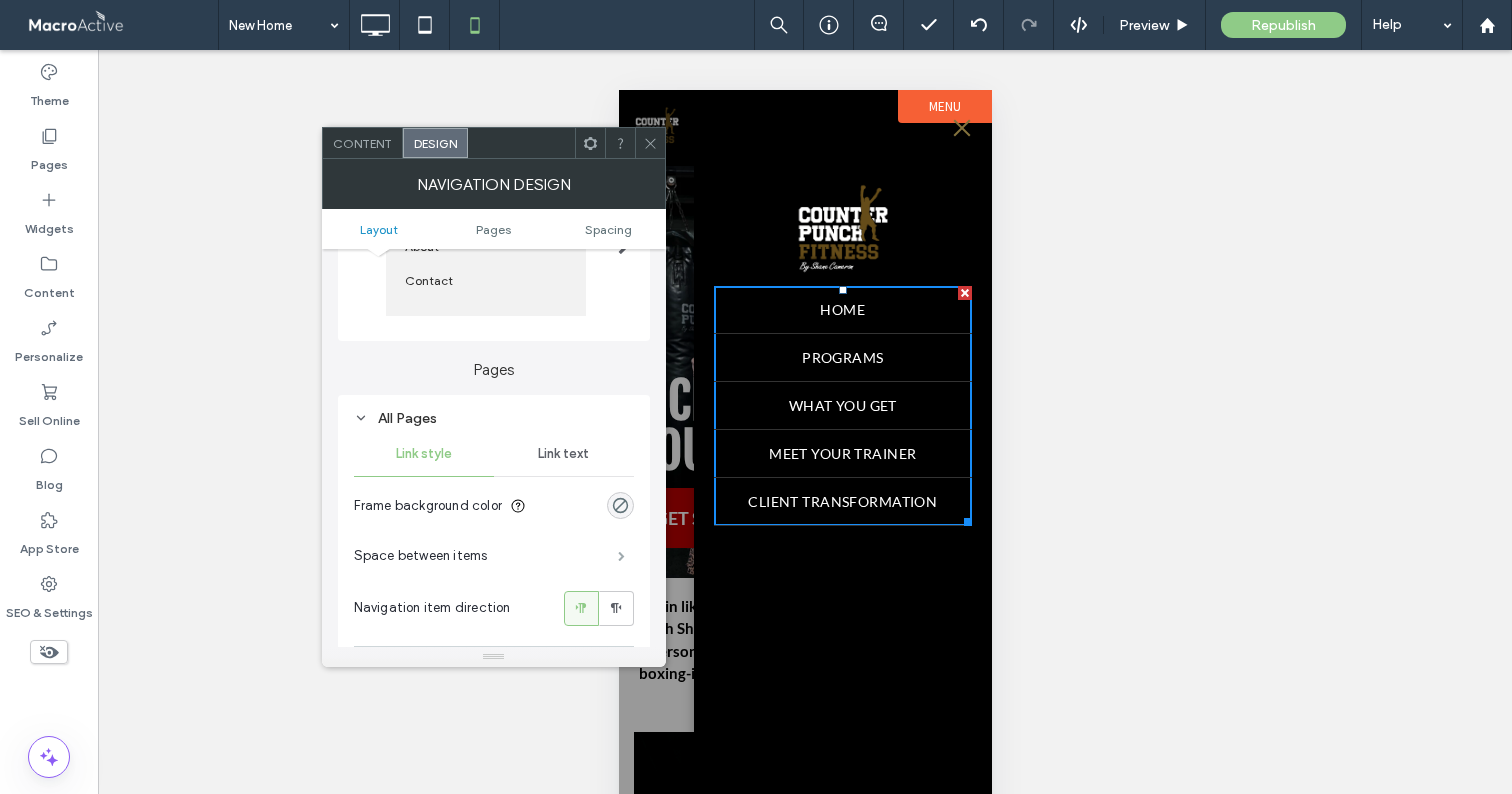 scroll, scrollTop: 326, scrollLeft: 0, axis: vertical 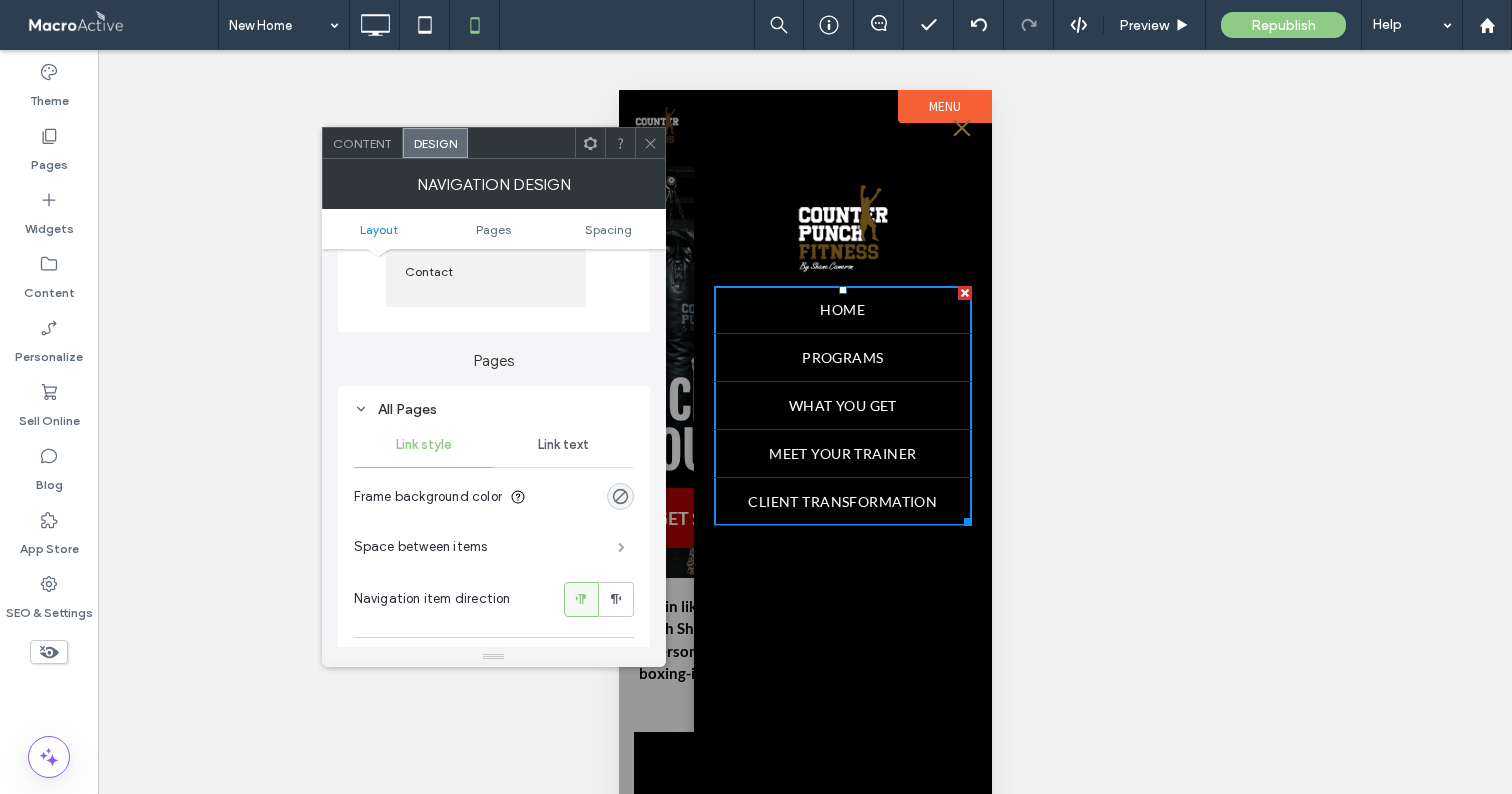 click at bounding box center [621, 547] 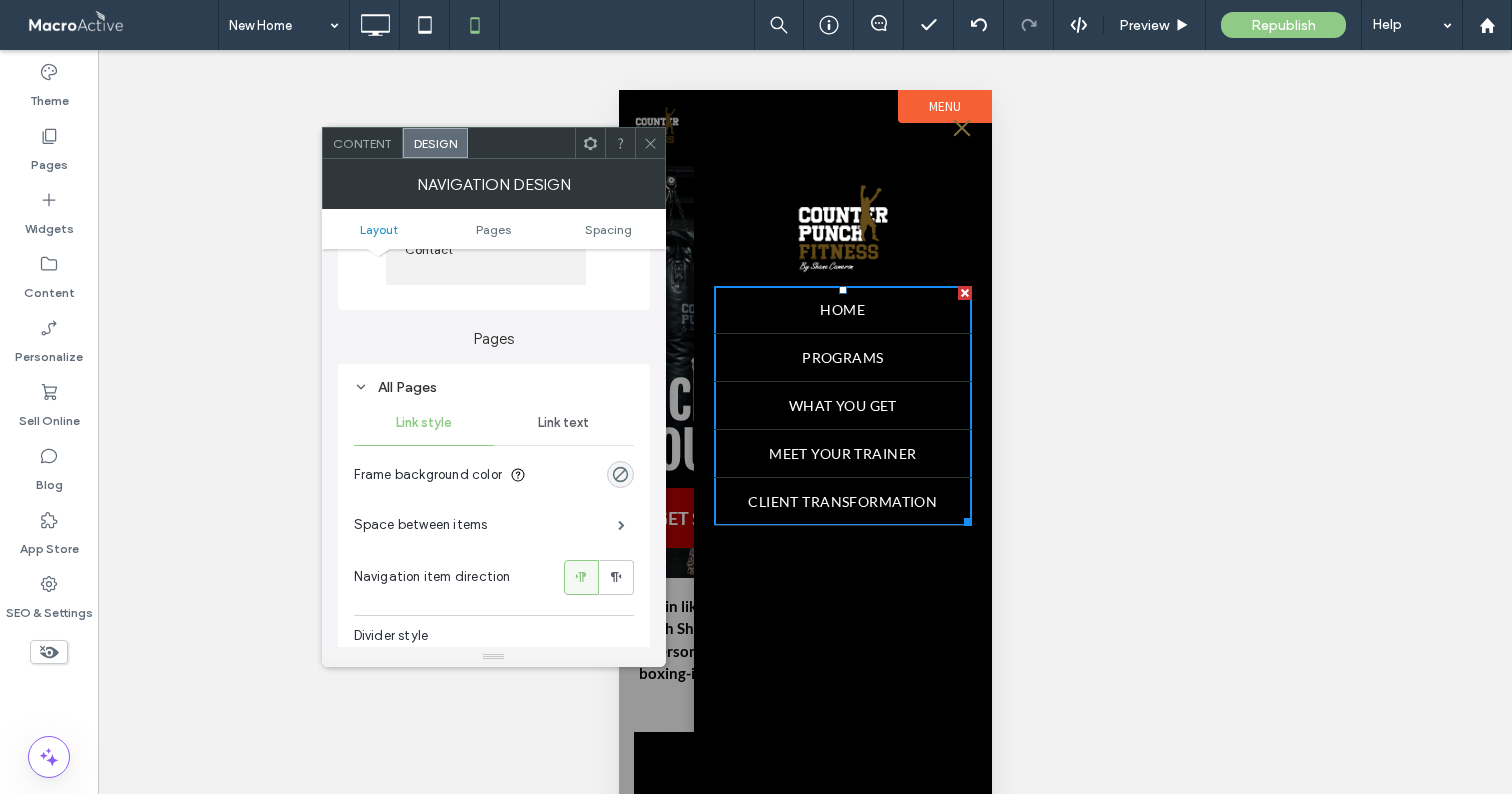 scroll, scrollTop: 480, scrollLeft: 0, axis: vertical 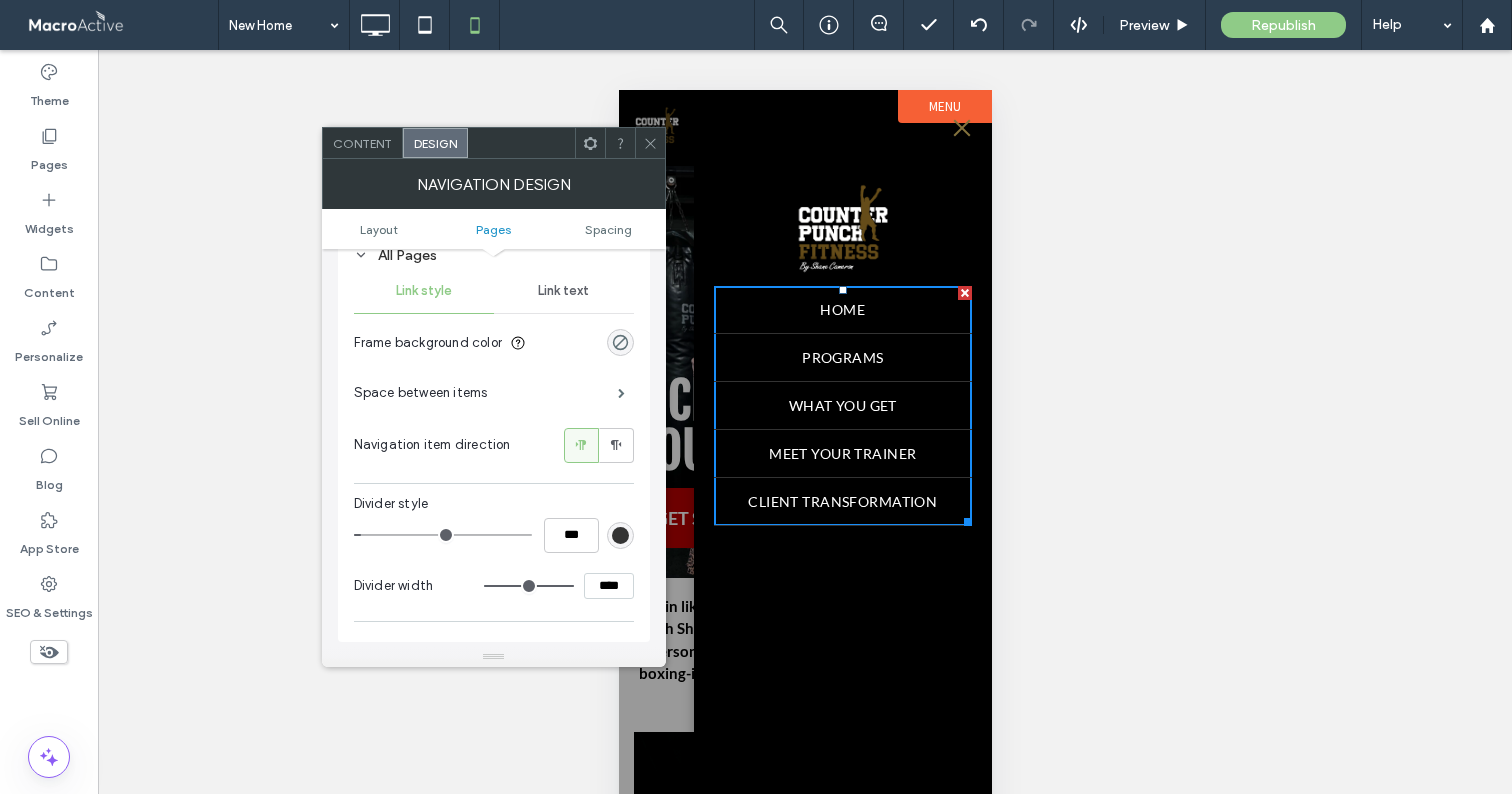 click on "Link text" at bounding box center (563, 291) 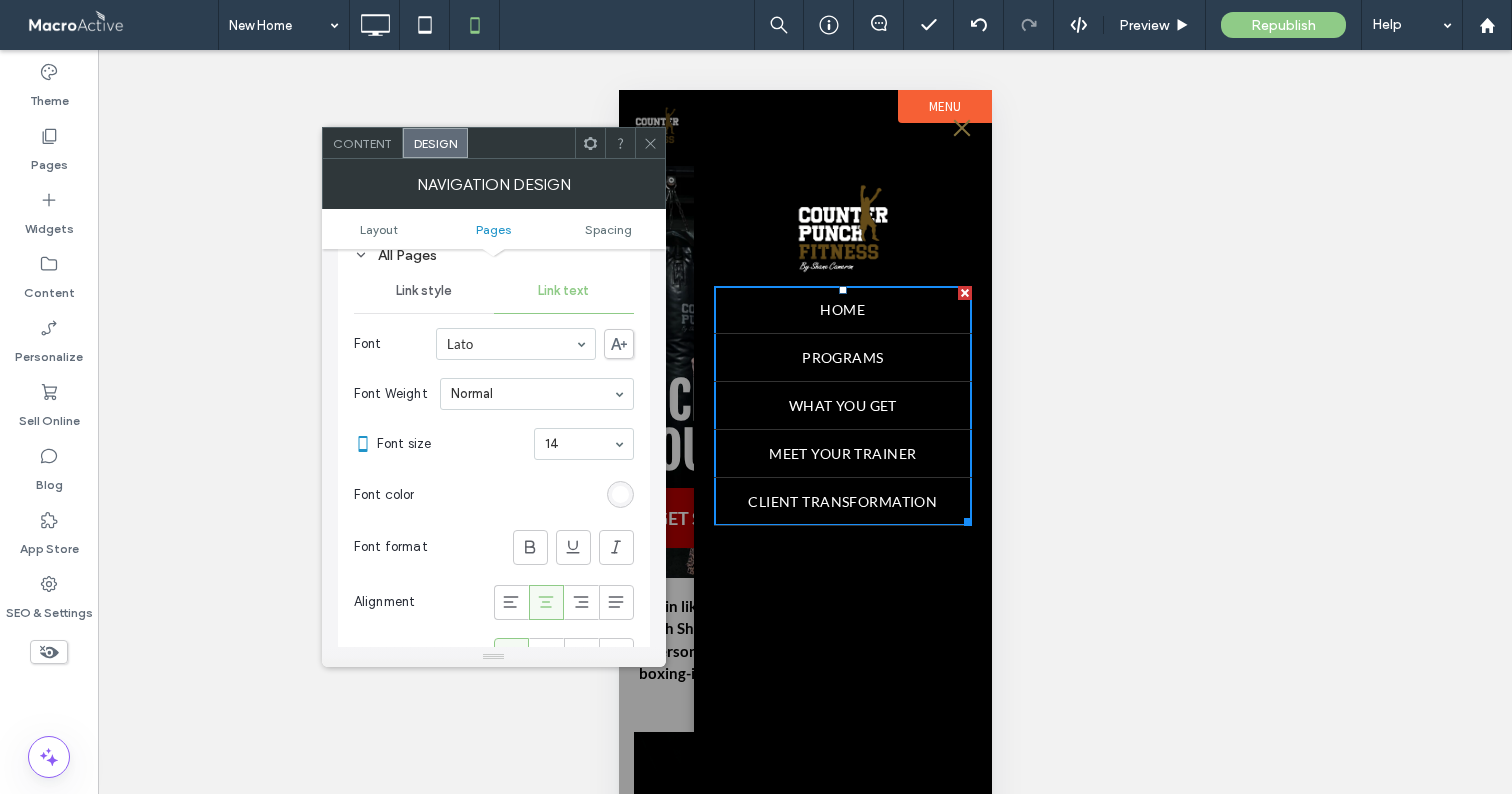 click on "Link style" at bounding box center (424, 291) 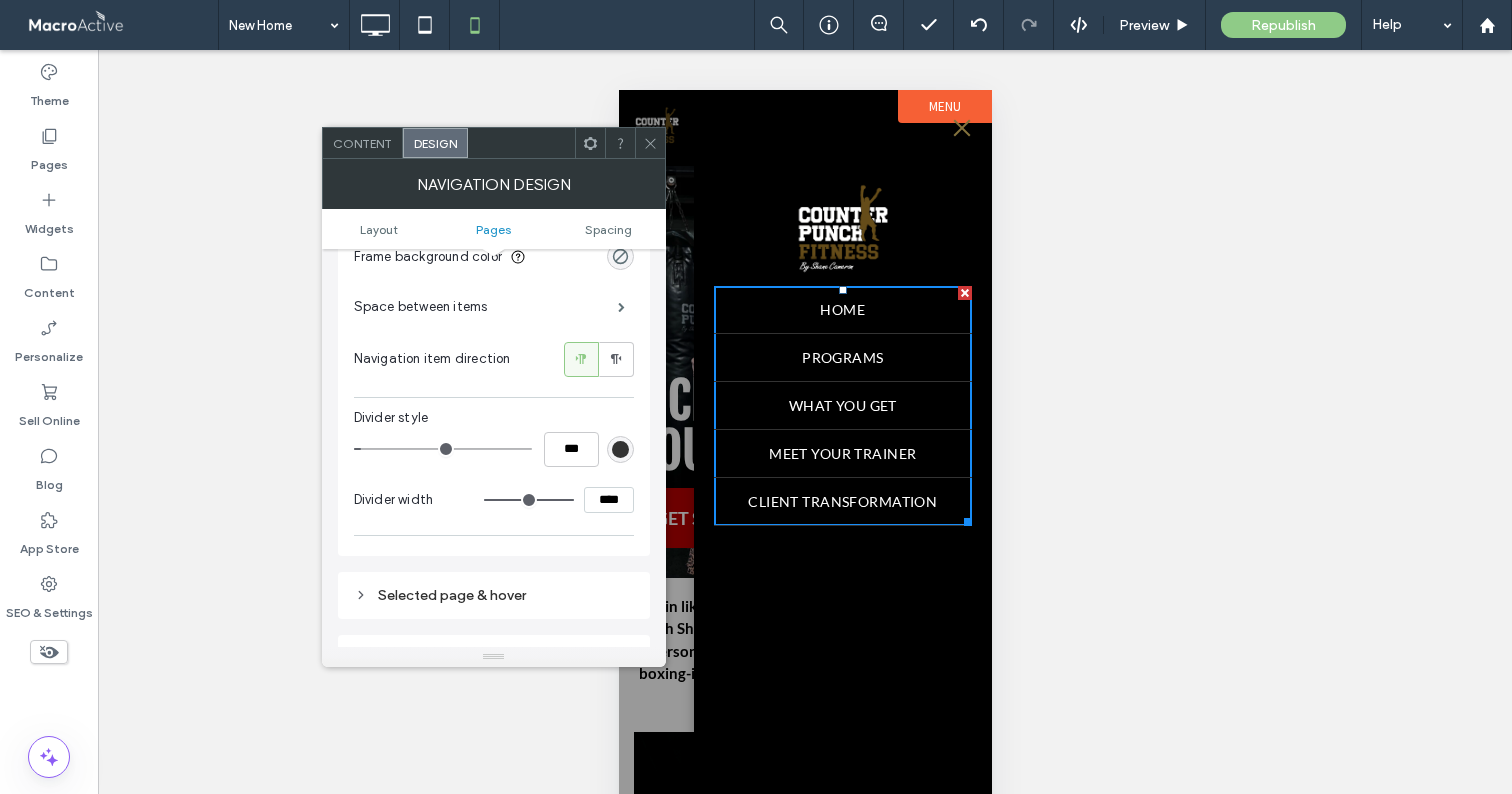 scroll, scrollTop: 558, scrollLeft: 0, axis: vertical 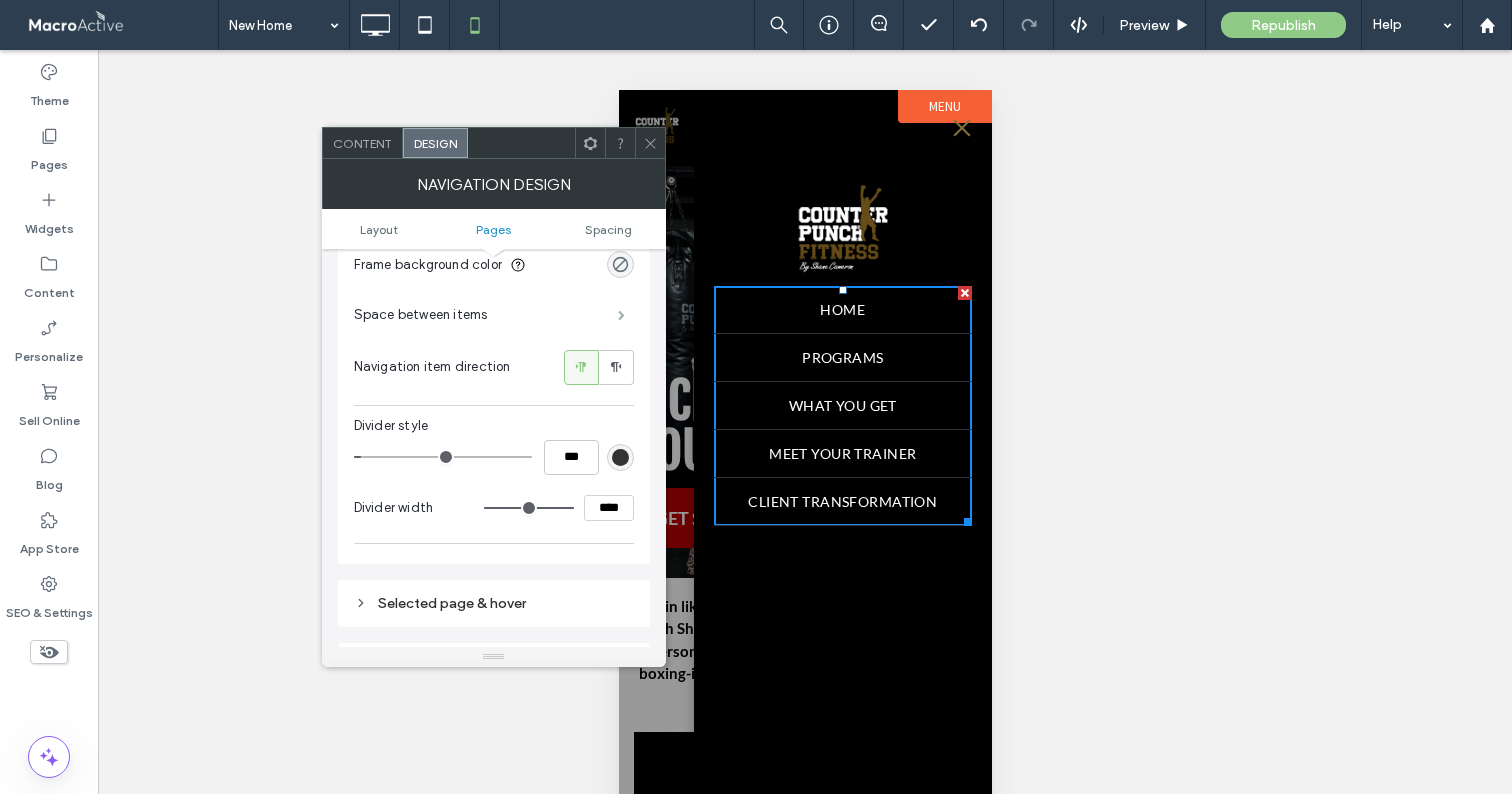 click at bounding box center (621, 315) 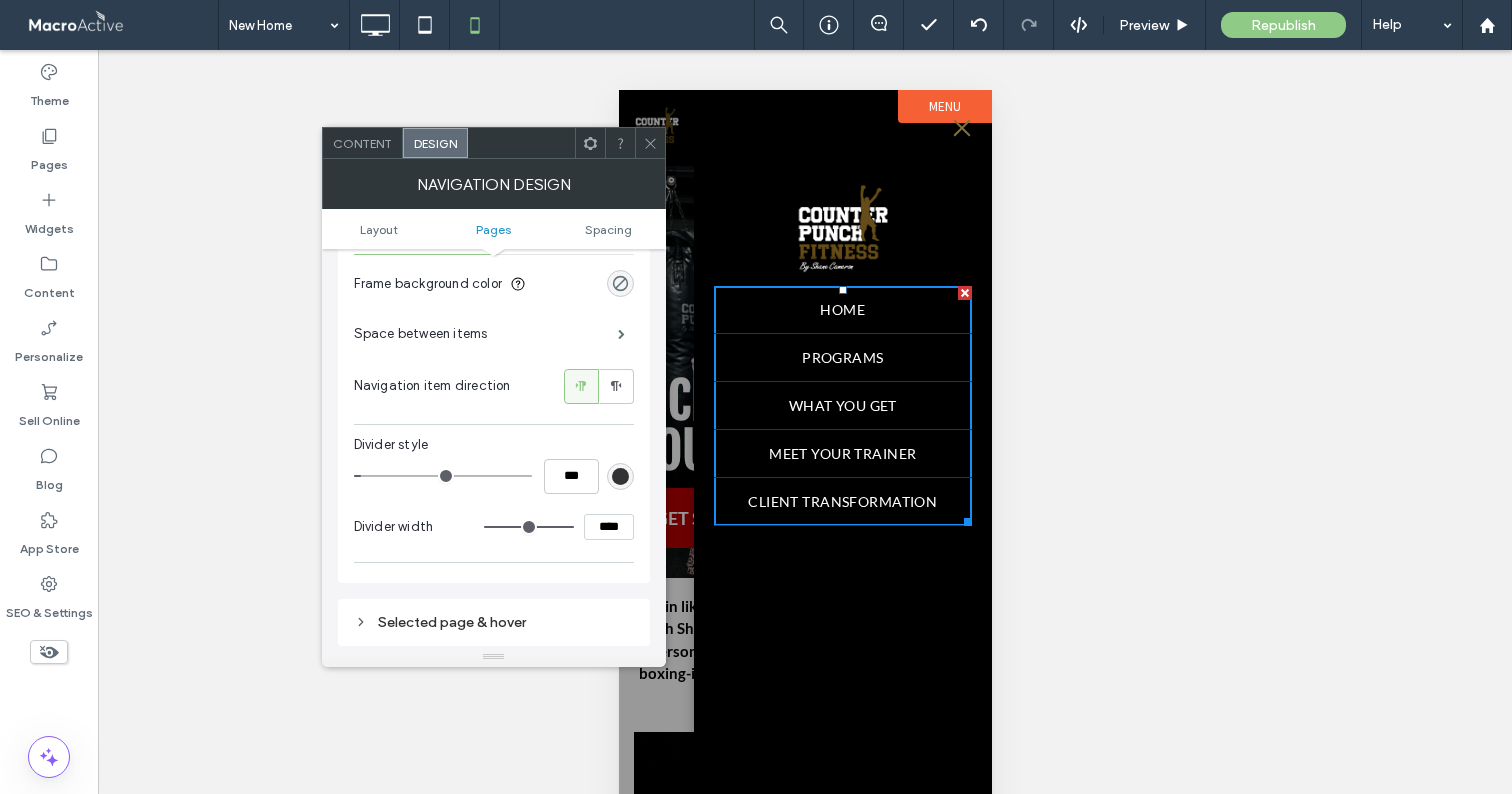 scroll, scrollTop: 543, scrollLeft: 0, axis: vertical 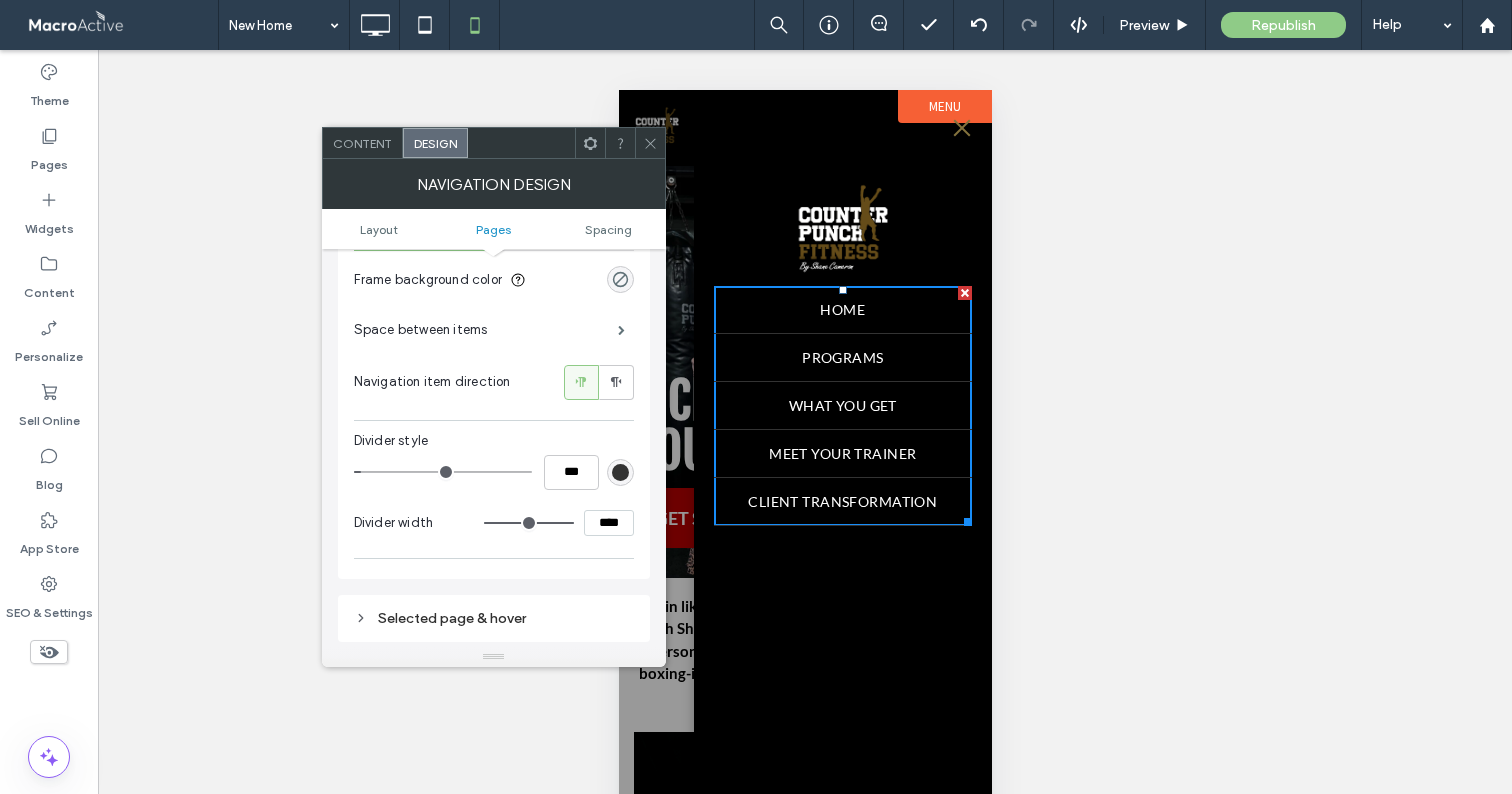 click at bounding box center (620, 472) 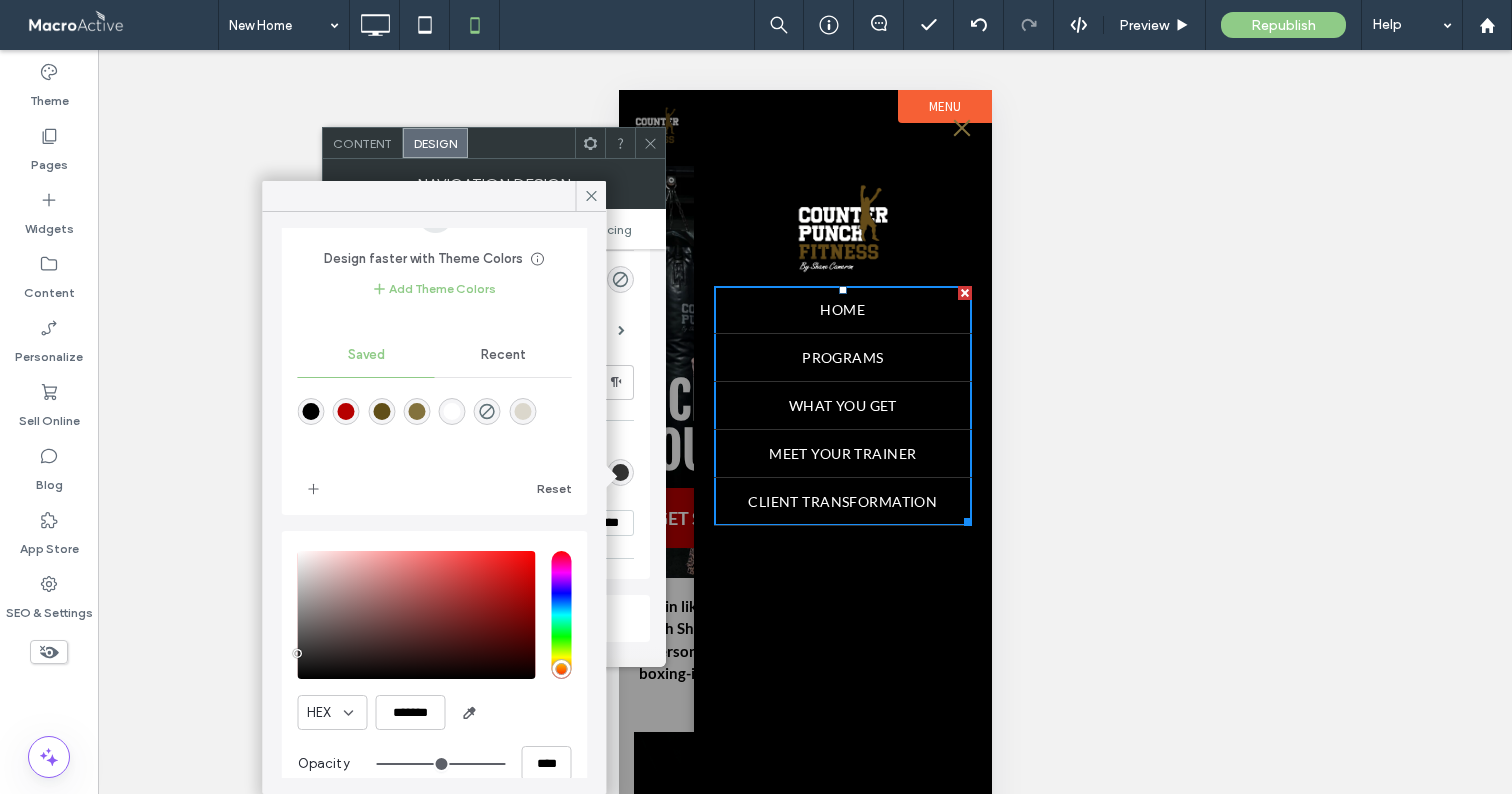 scroll, scrollTop: 103, scrollLeft: 0, axis: vertical 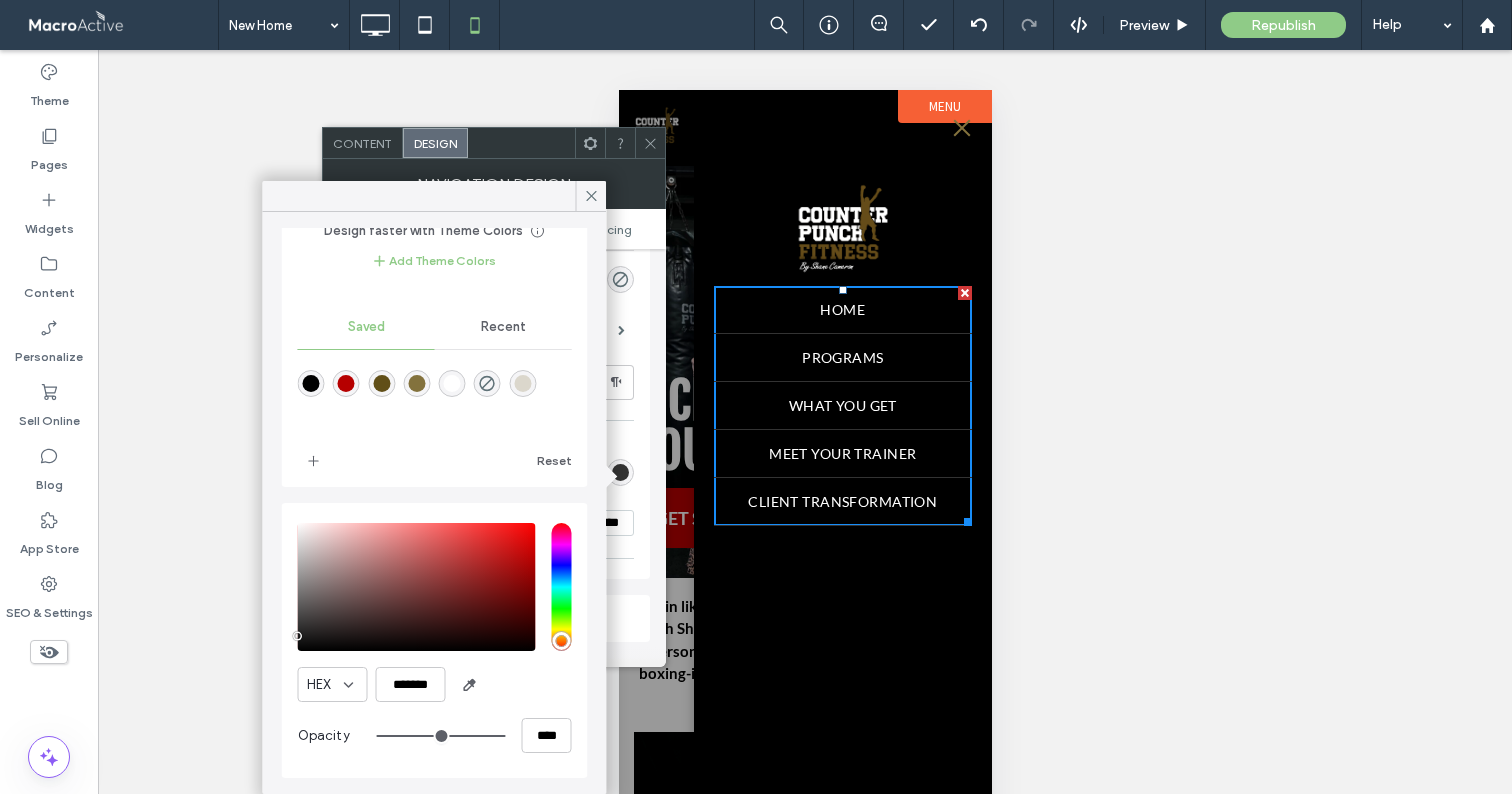 type on "*******" 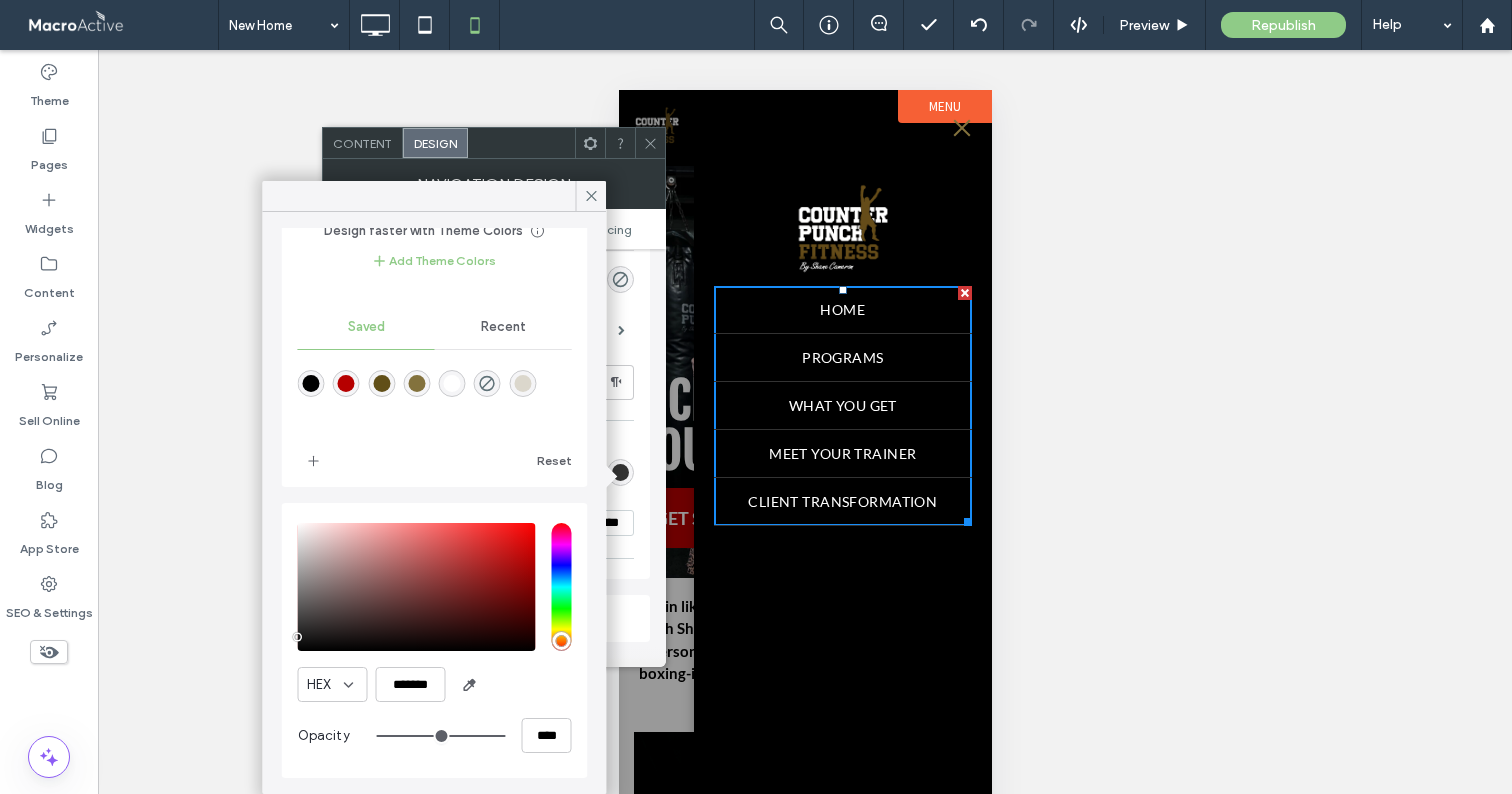 drag, startPoint x: 301, startPoint y: 630, endPoint x: 289, endPoint y: 637, distance: 13.892444 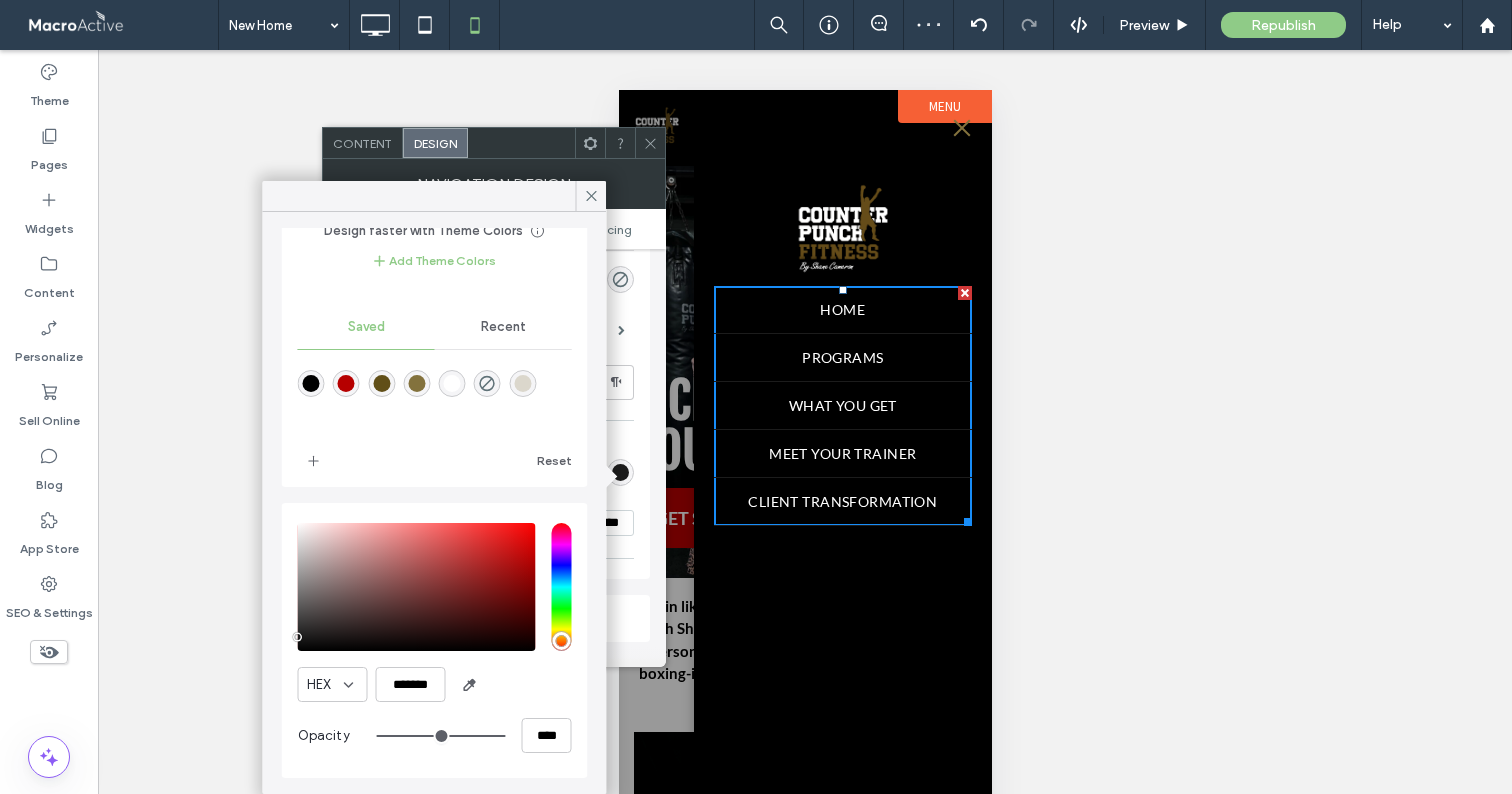 click 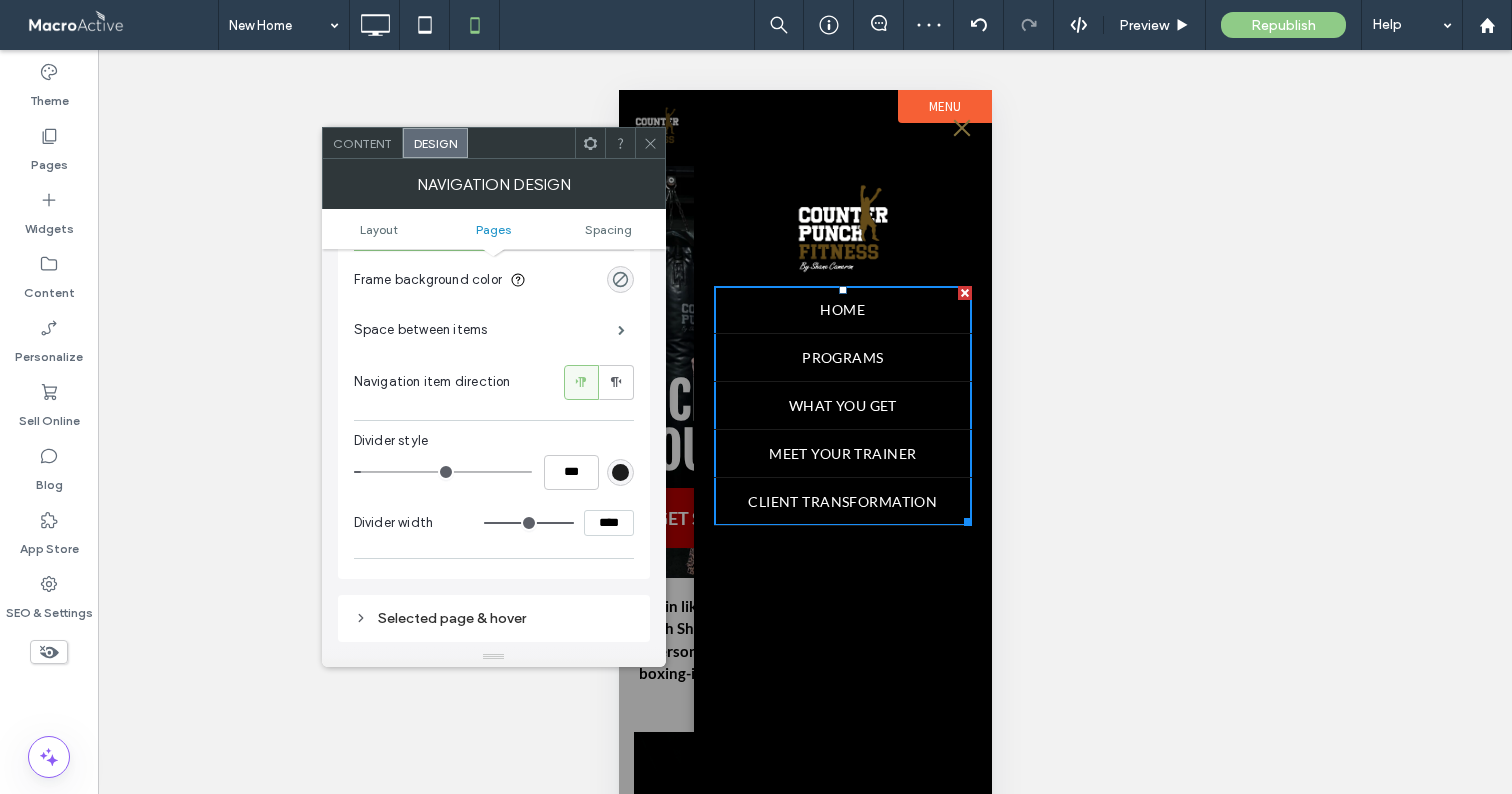 click 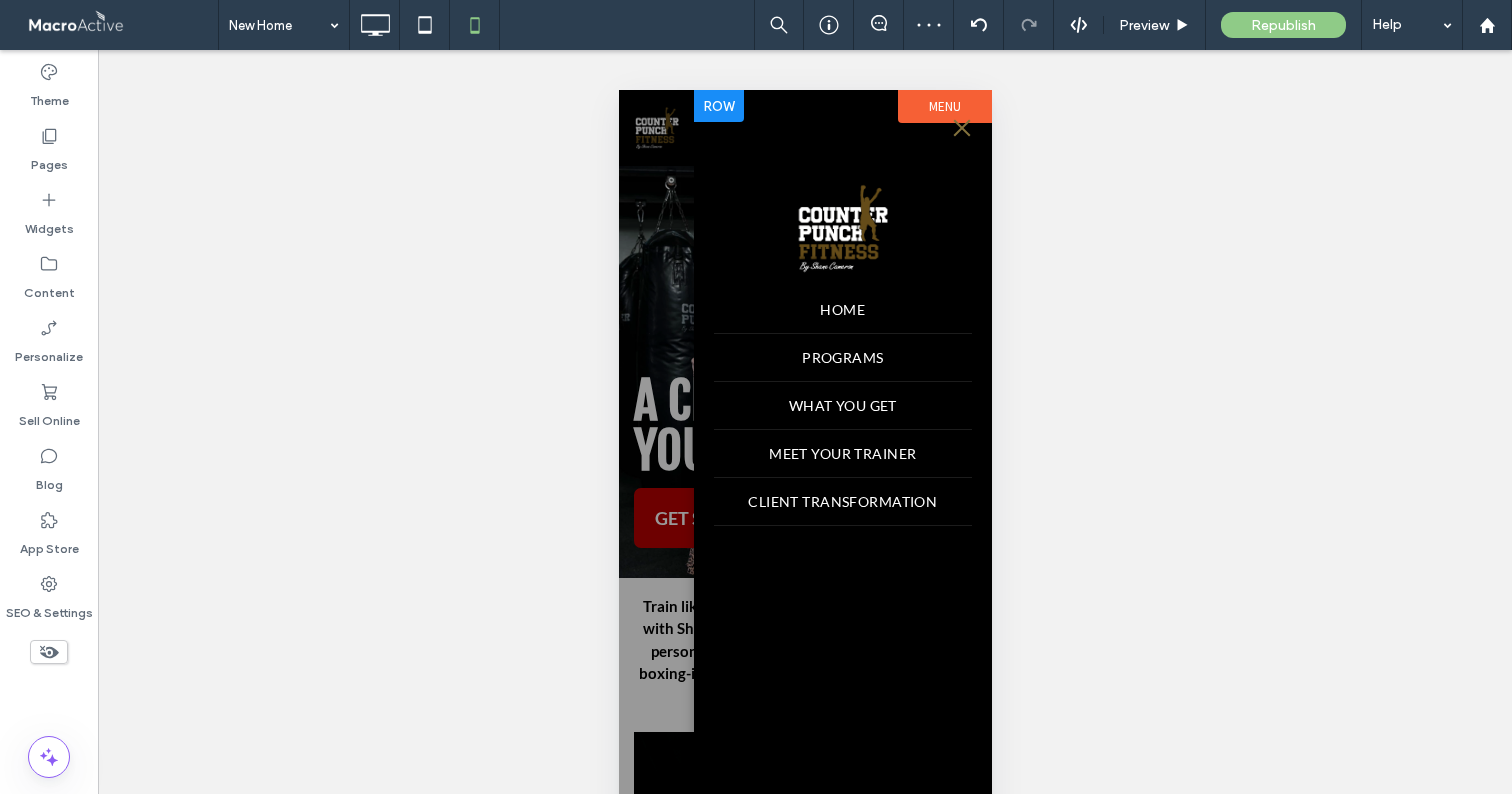 click on "HOME
PROGRAMS
WHAT YOU GET
MEET YOUR TRAINER
CLIENT TRANSFORMATION
Click To Paste" at bounding box center (842, 451) 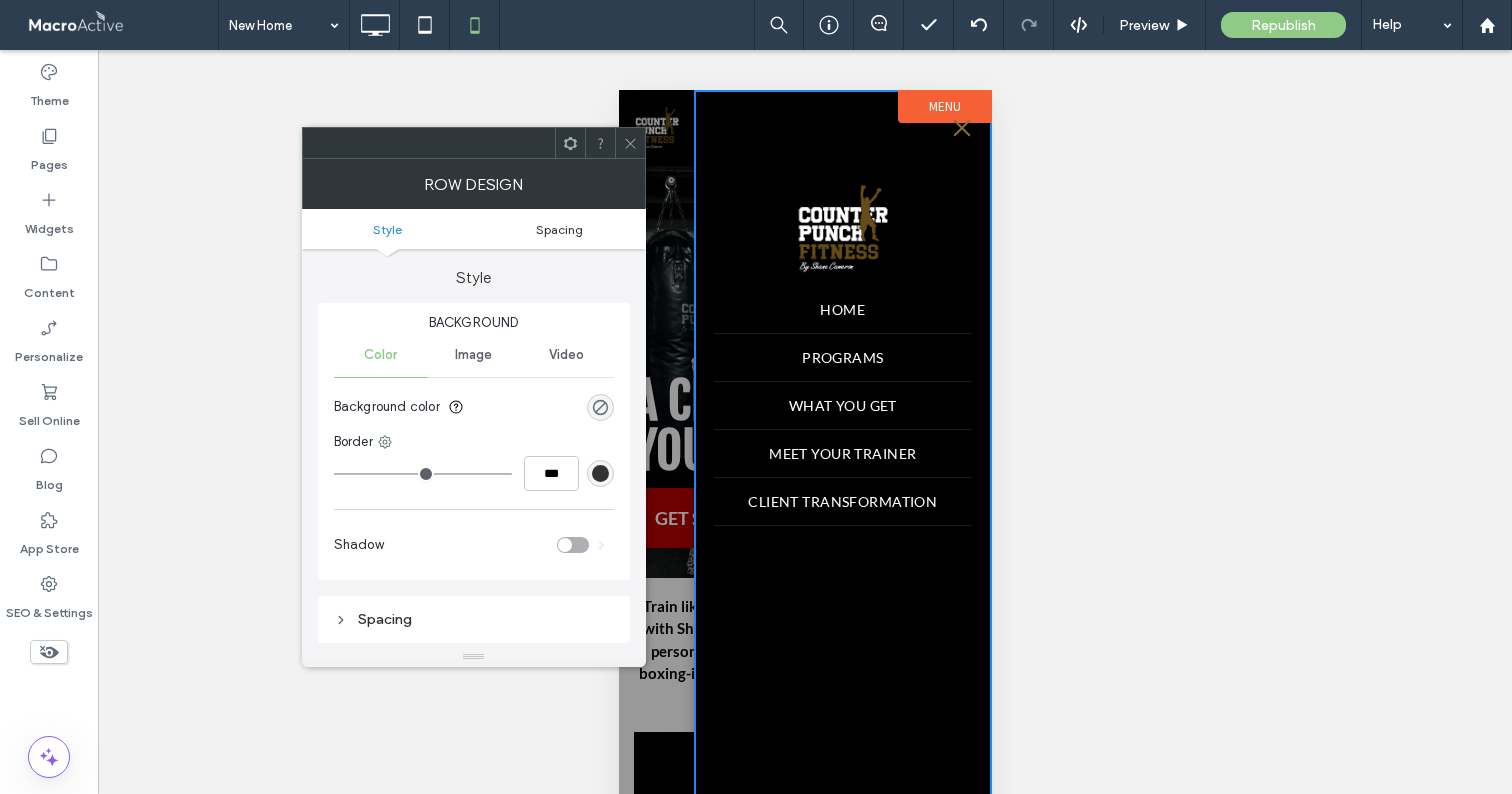 click on "Spacing" at bounding box center [559, 229] 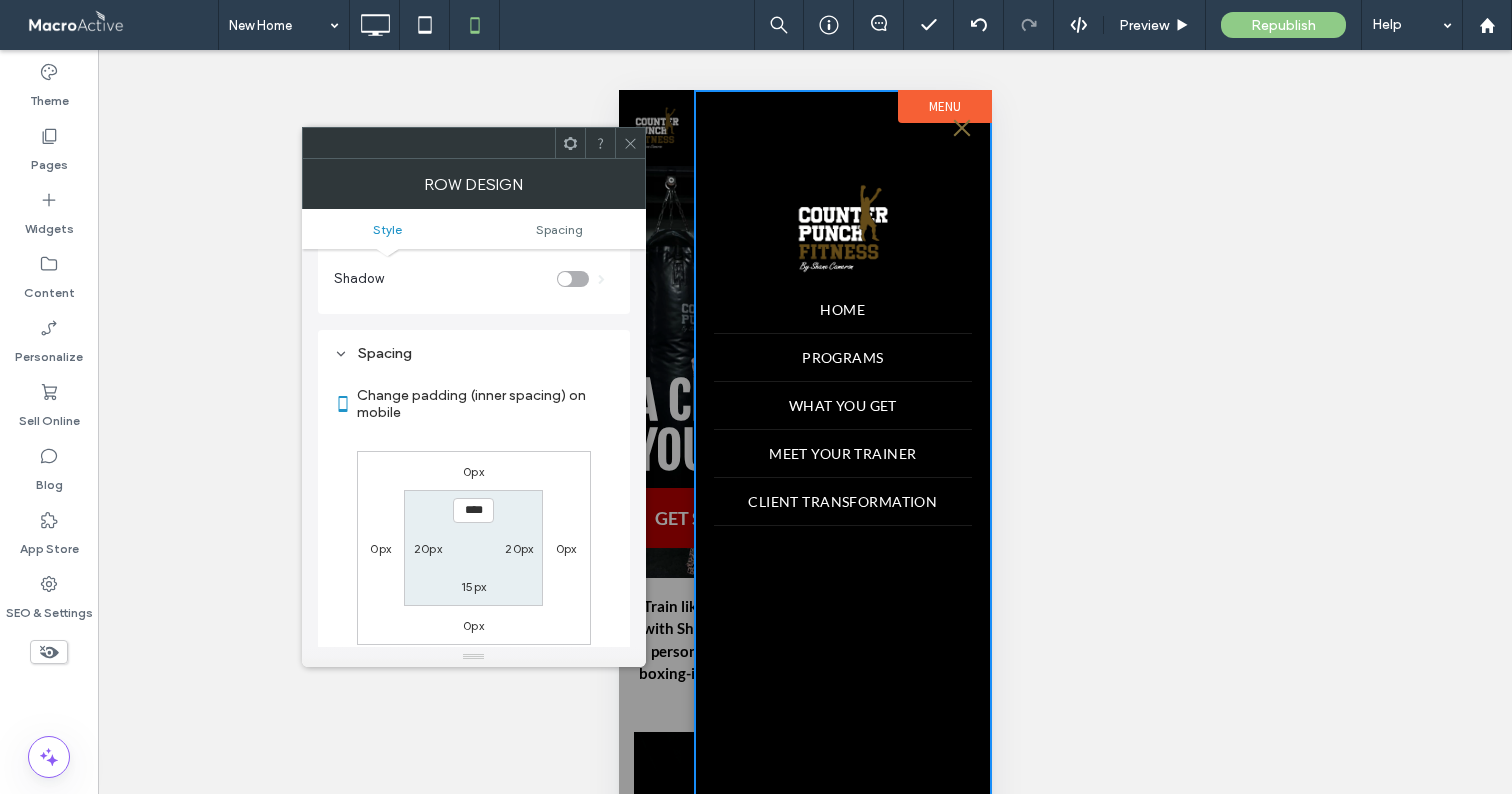 scroll, scrollTop: 332, scrollLeft: 0, axis: vertical 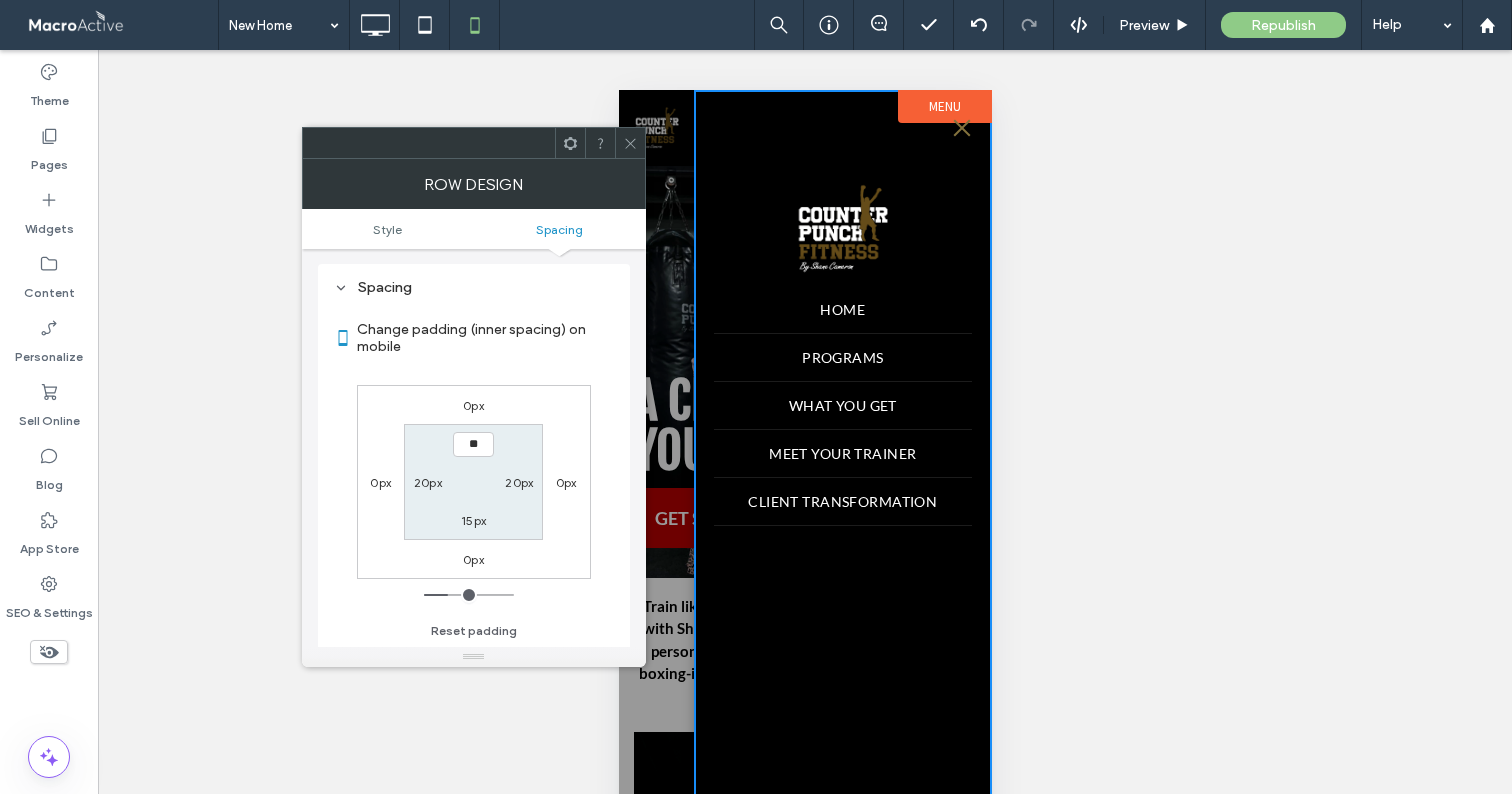 type on "****" 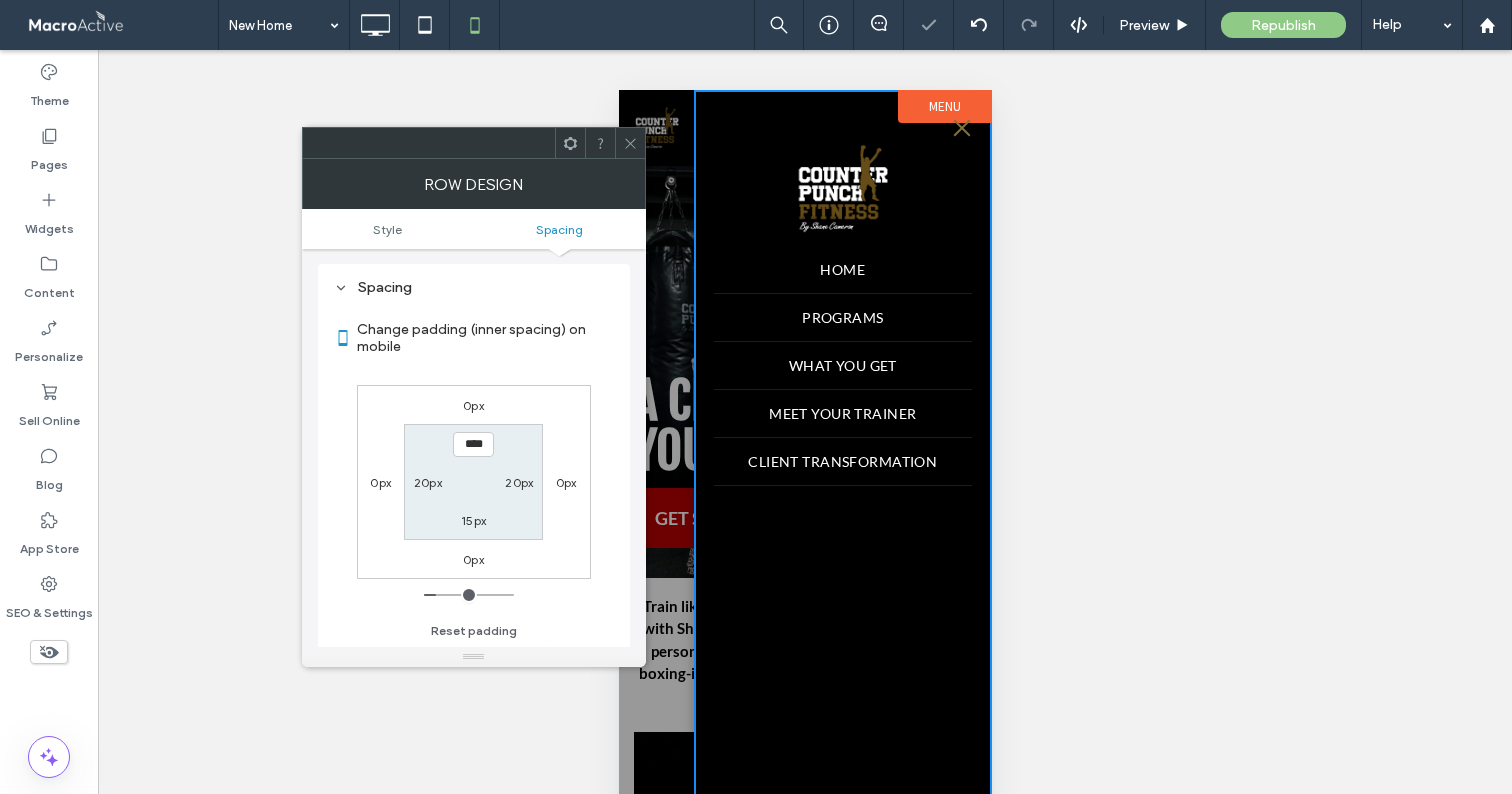 click at bounding box center (630, 143) 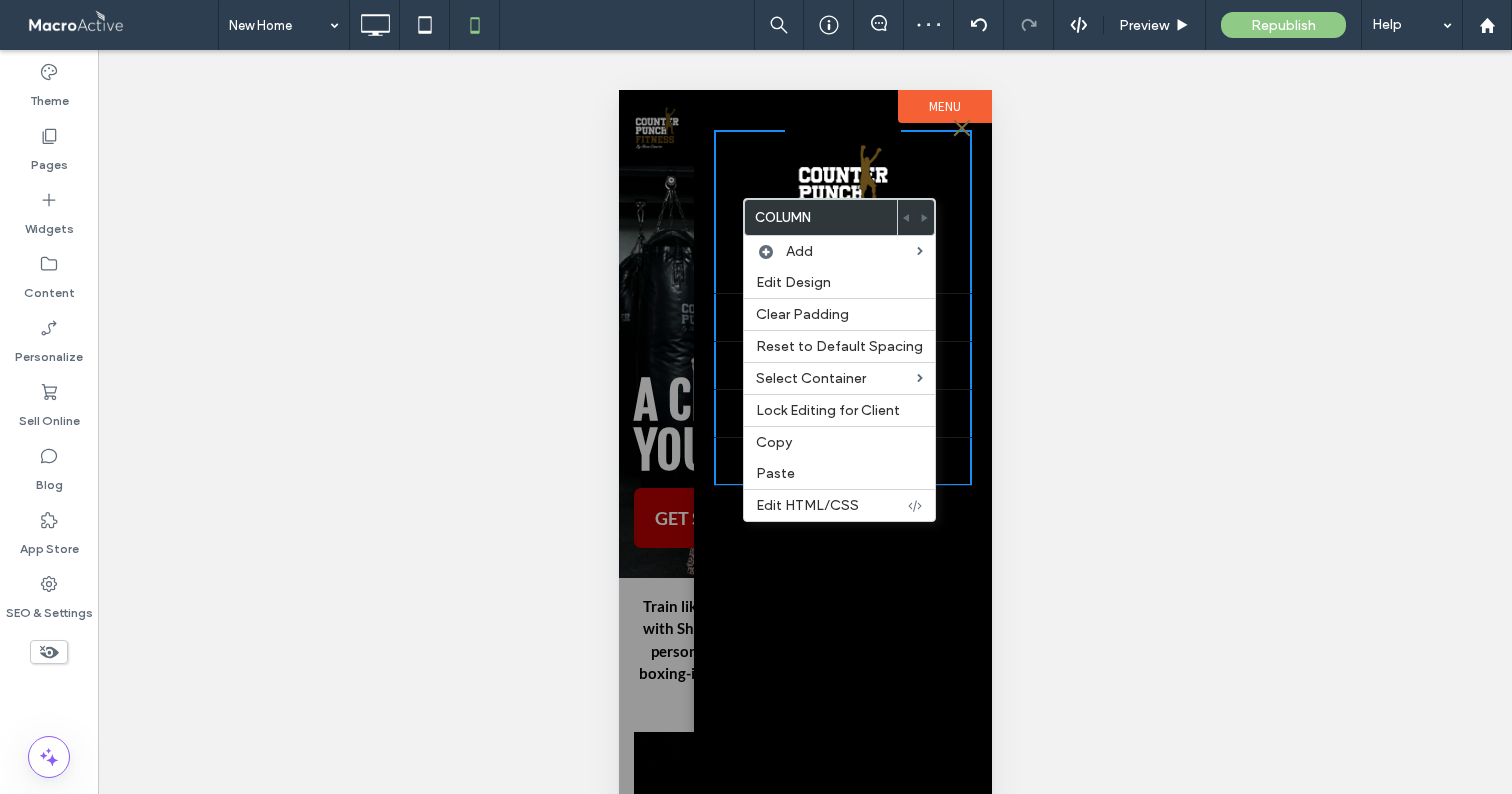 drag, startPoint x: 748, startPoint y: 198, endPoint x: 1437, endPoint y: 357, distance: 707.1082 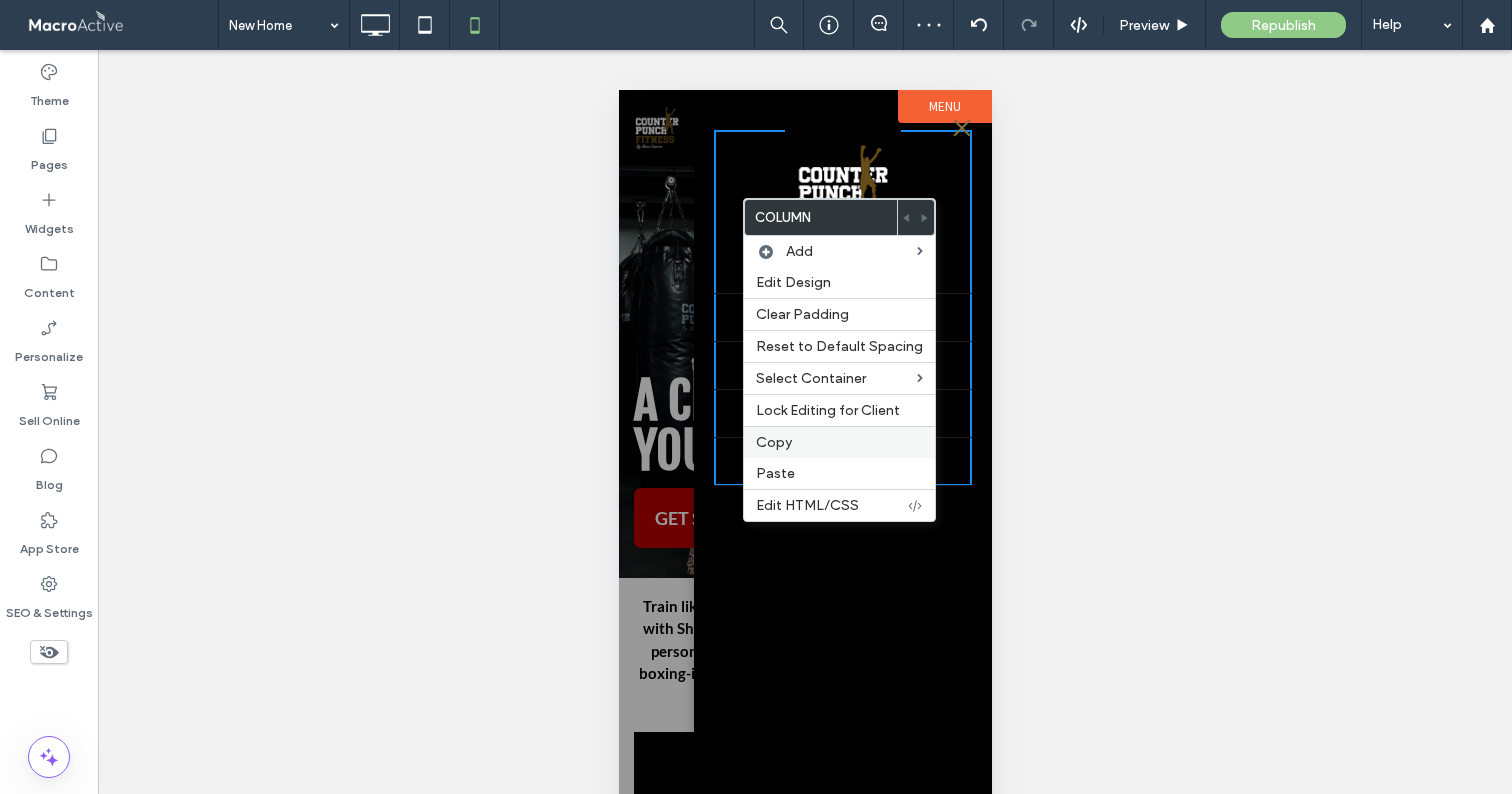 click on "Copy" at bounding box center (774, 442) 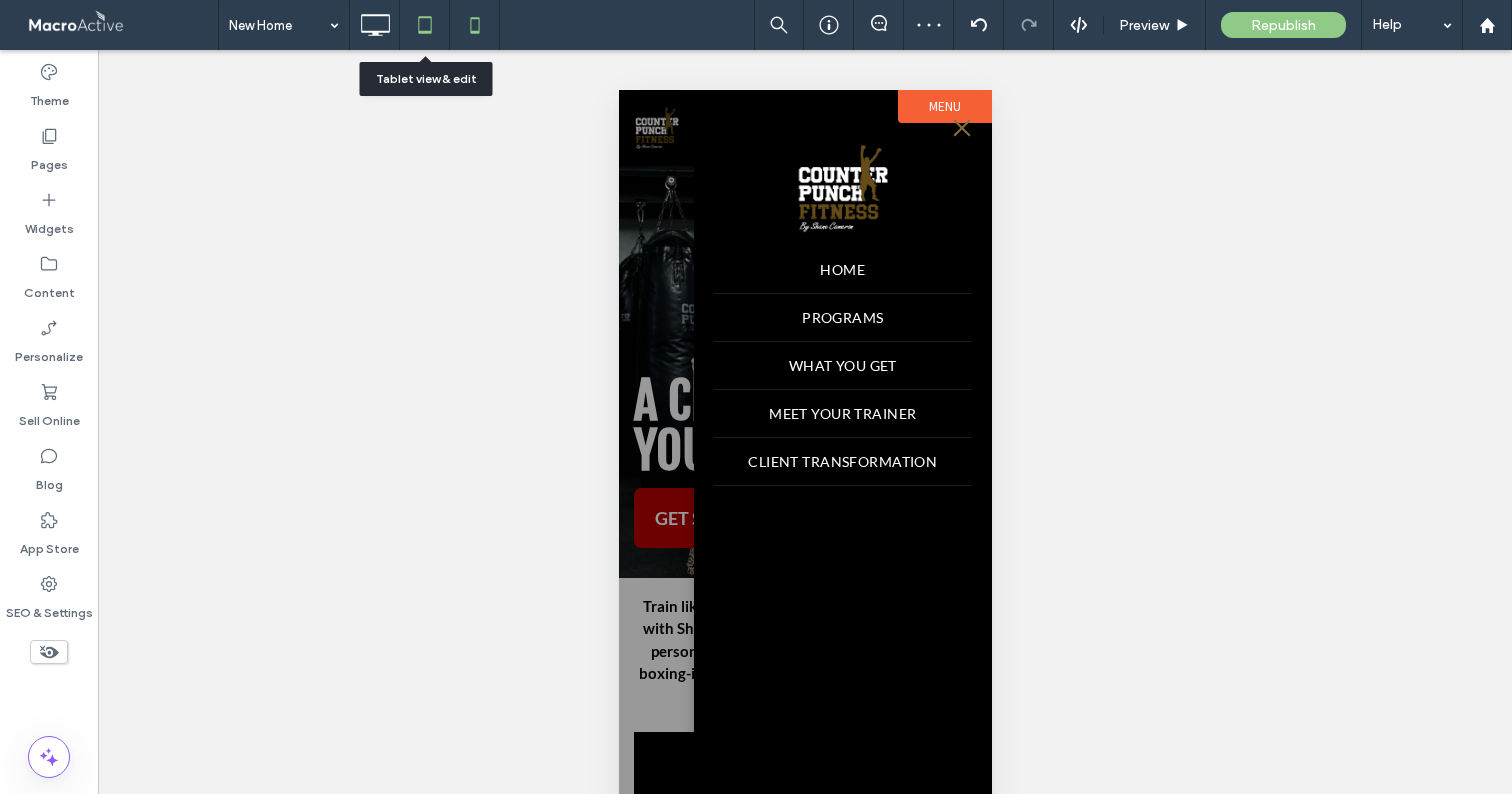 click 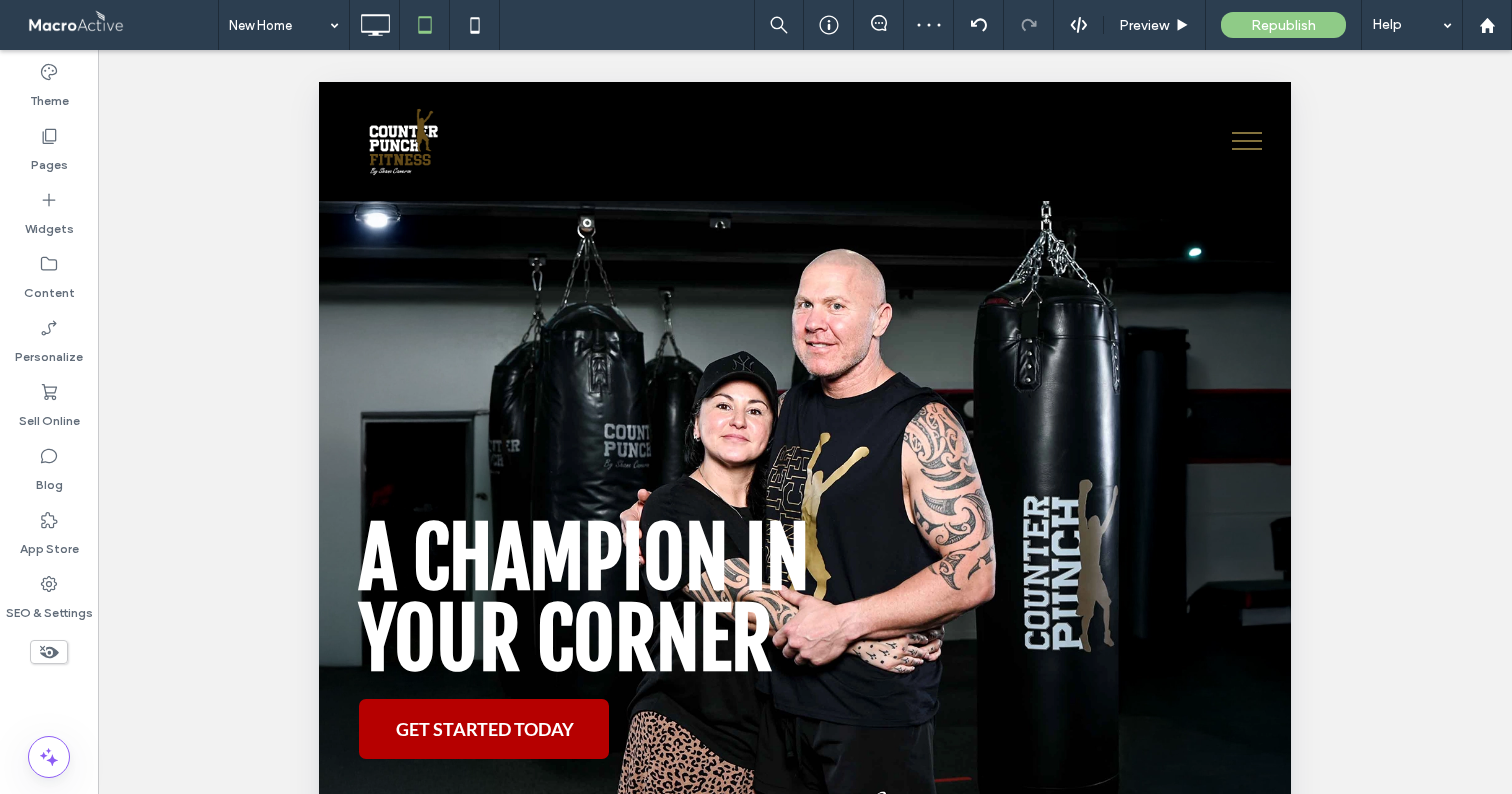 scroll, scrollTop: 0, scrollLeft: 0, axis: both 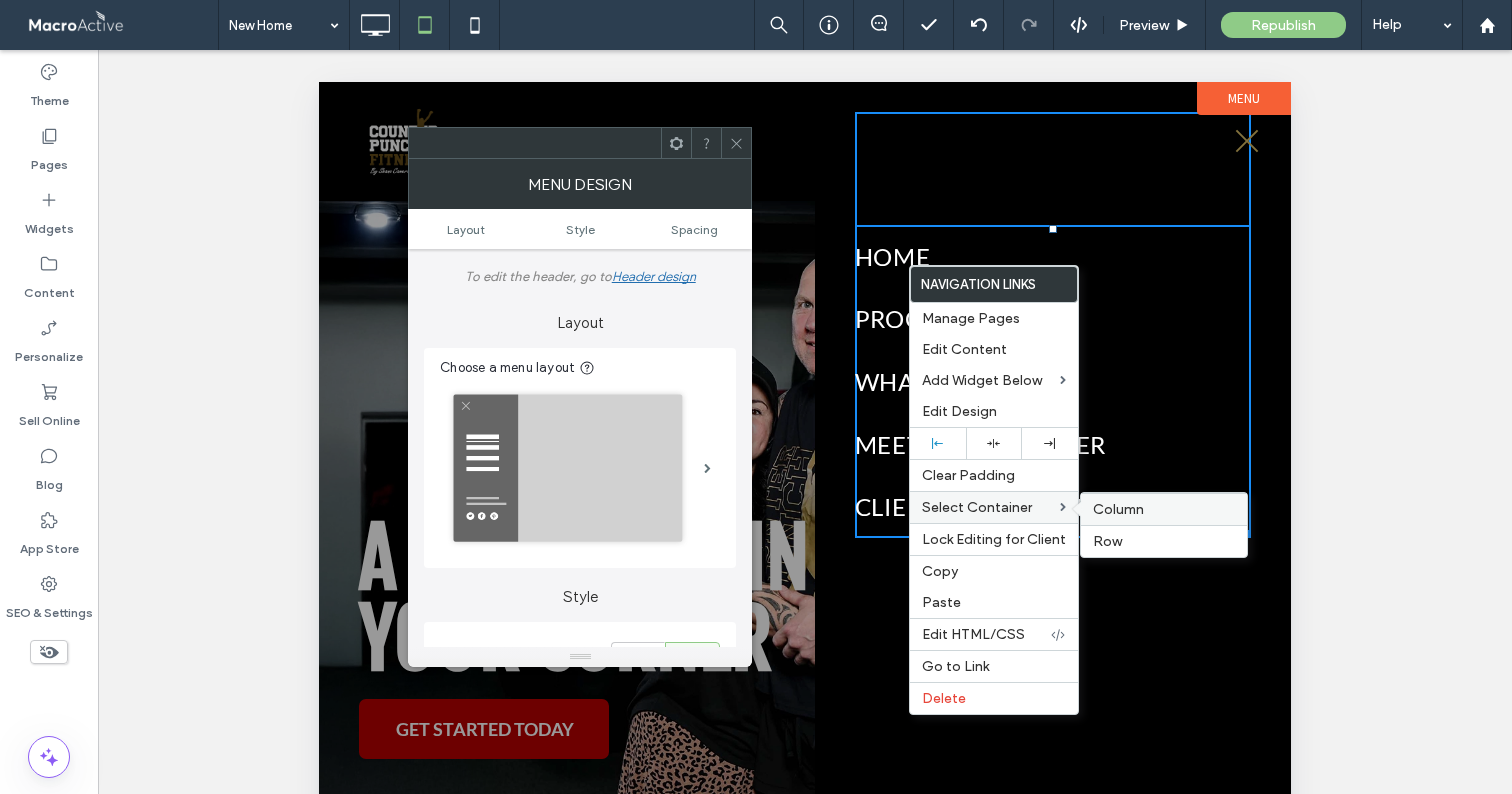 drag, startPoint x: 1116, startPoint y: 503, endPoint x: 789, endPoint y: 430, distance: 335.04926 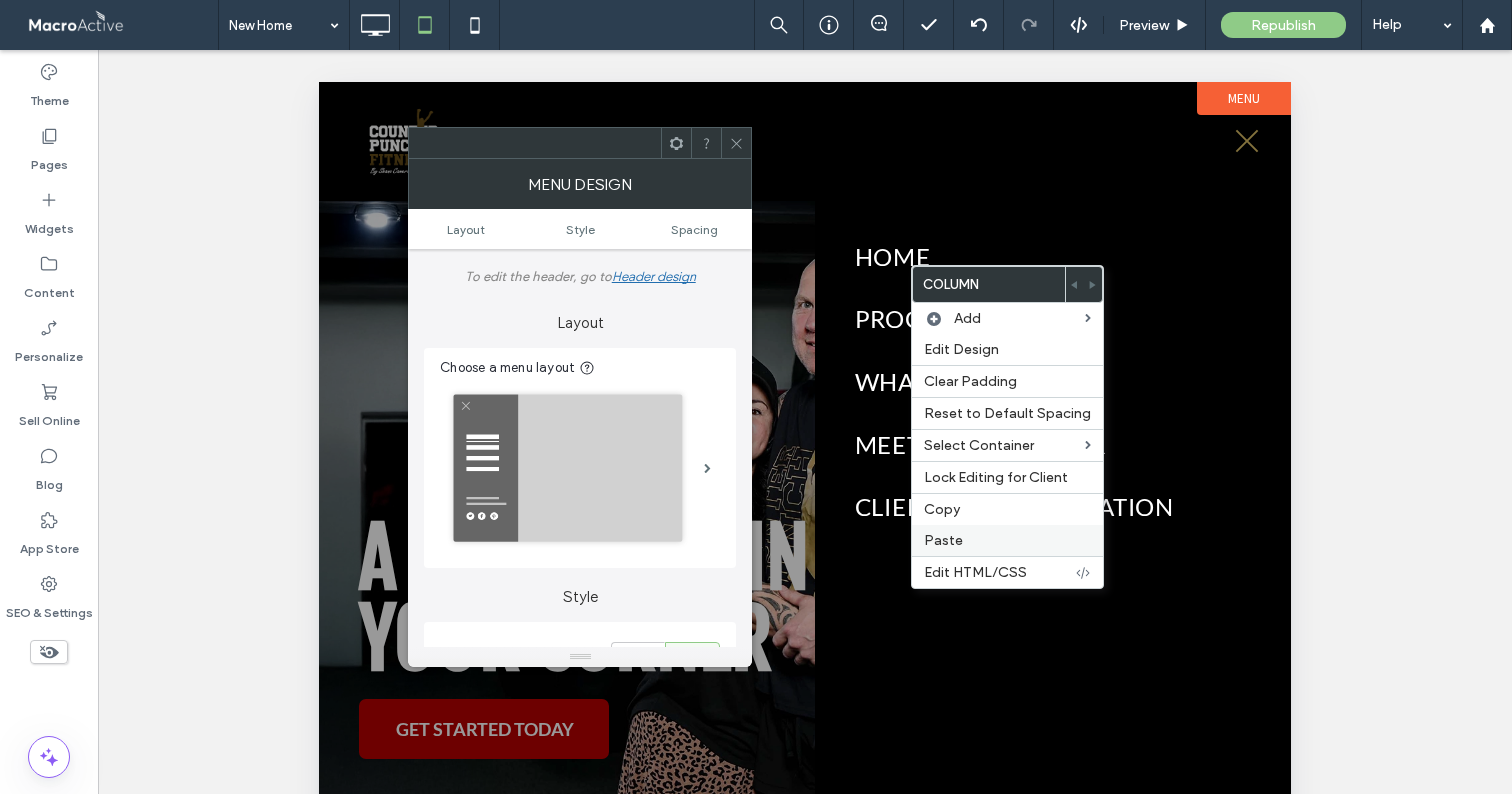 click on "Paste" at bounding box center (1007, 540) 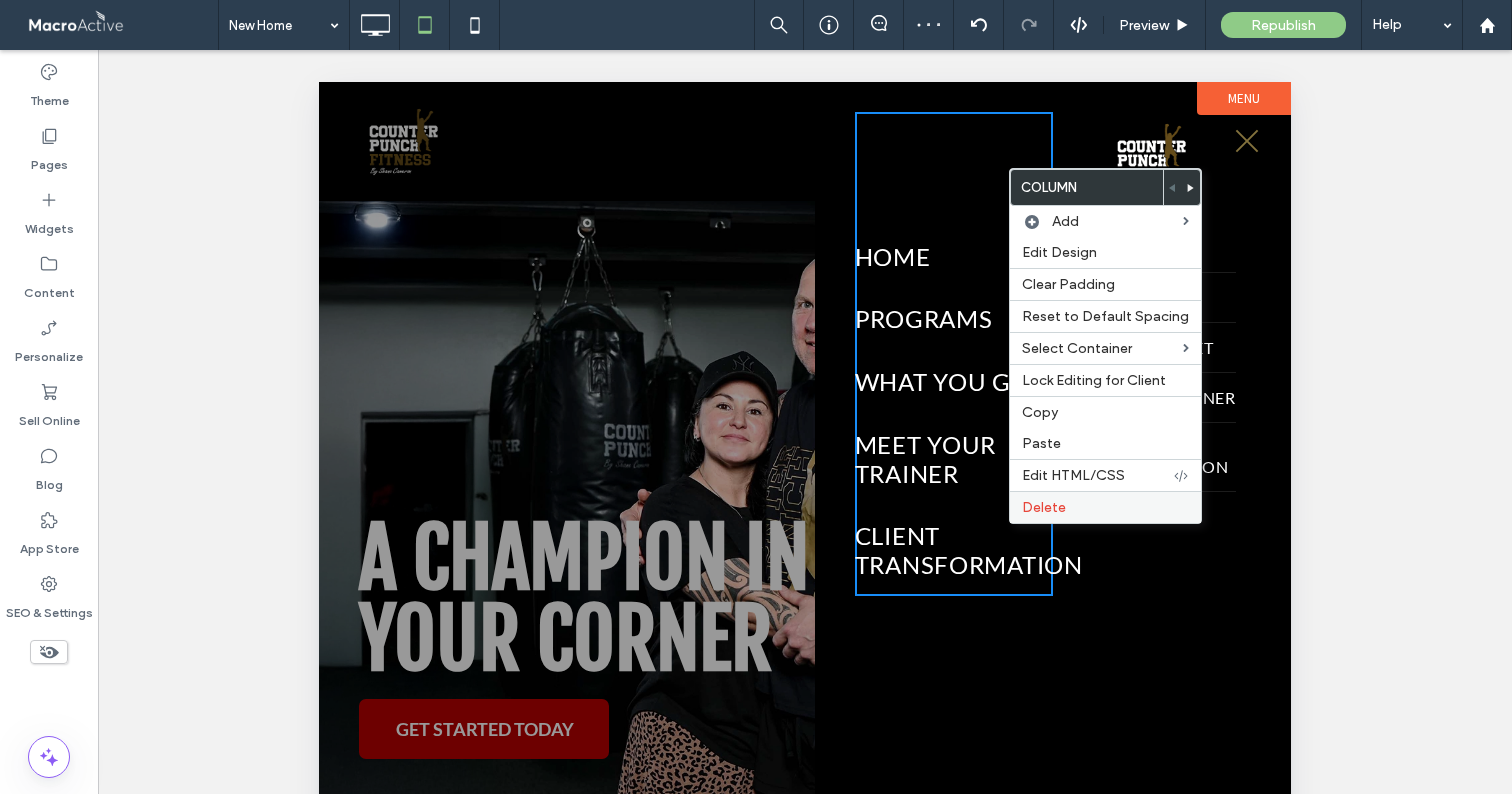 drag, startPoint x: 1071, startPoint y: 510, endPoint x: 1063, endPoint y: 499, distance: 13.601471 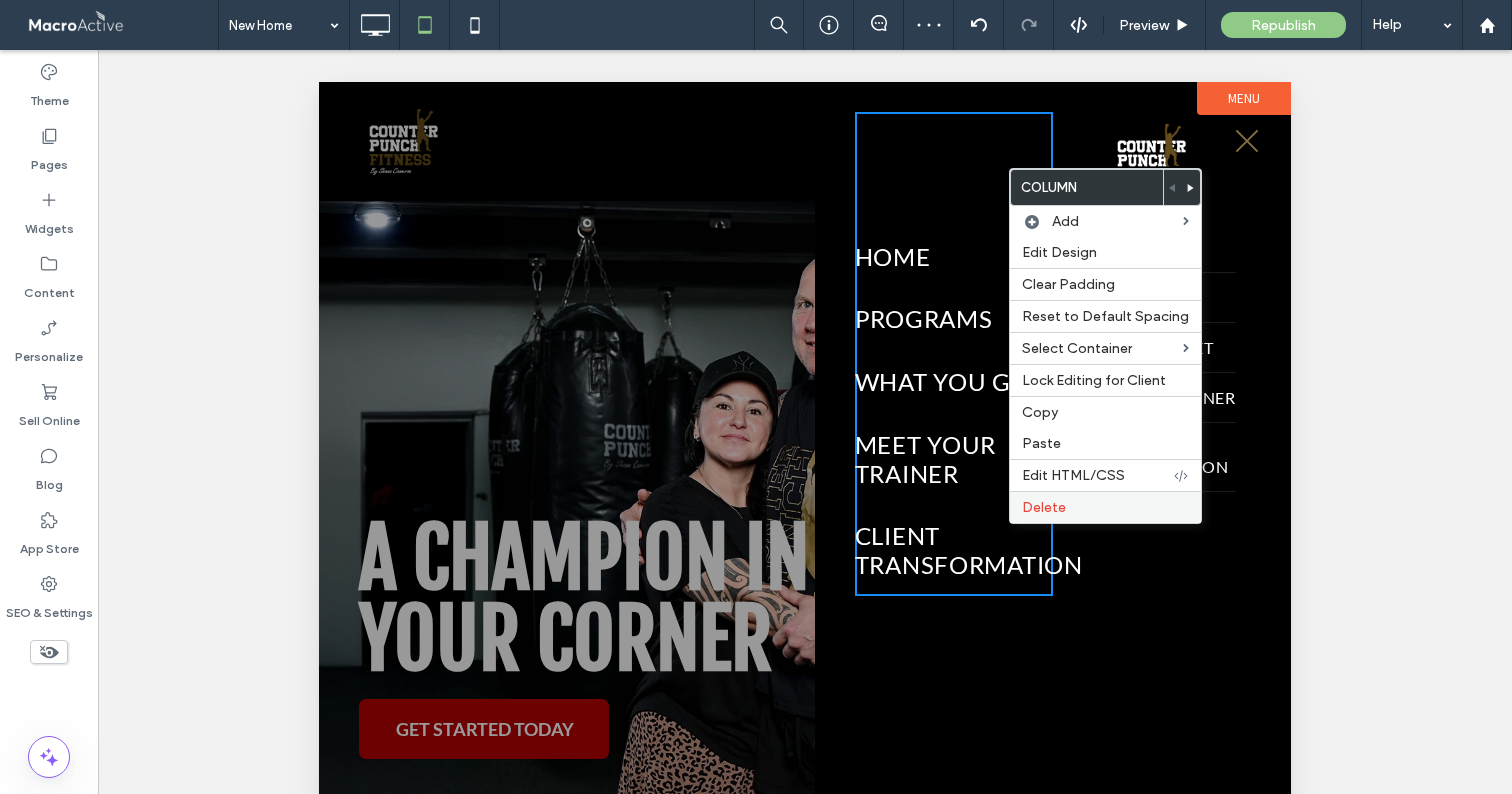 click on "Delete" at bounding box center [1105, 507] 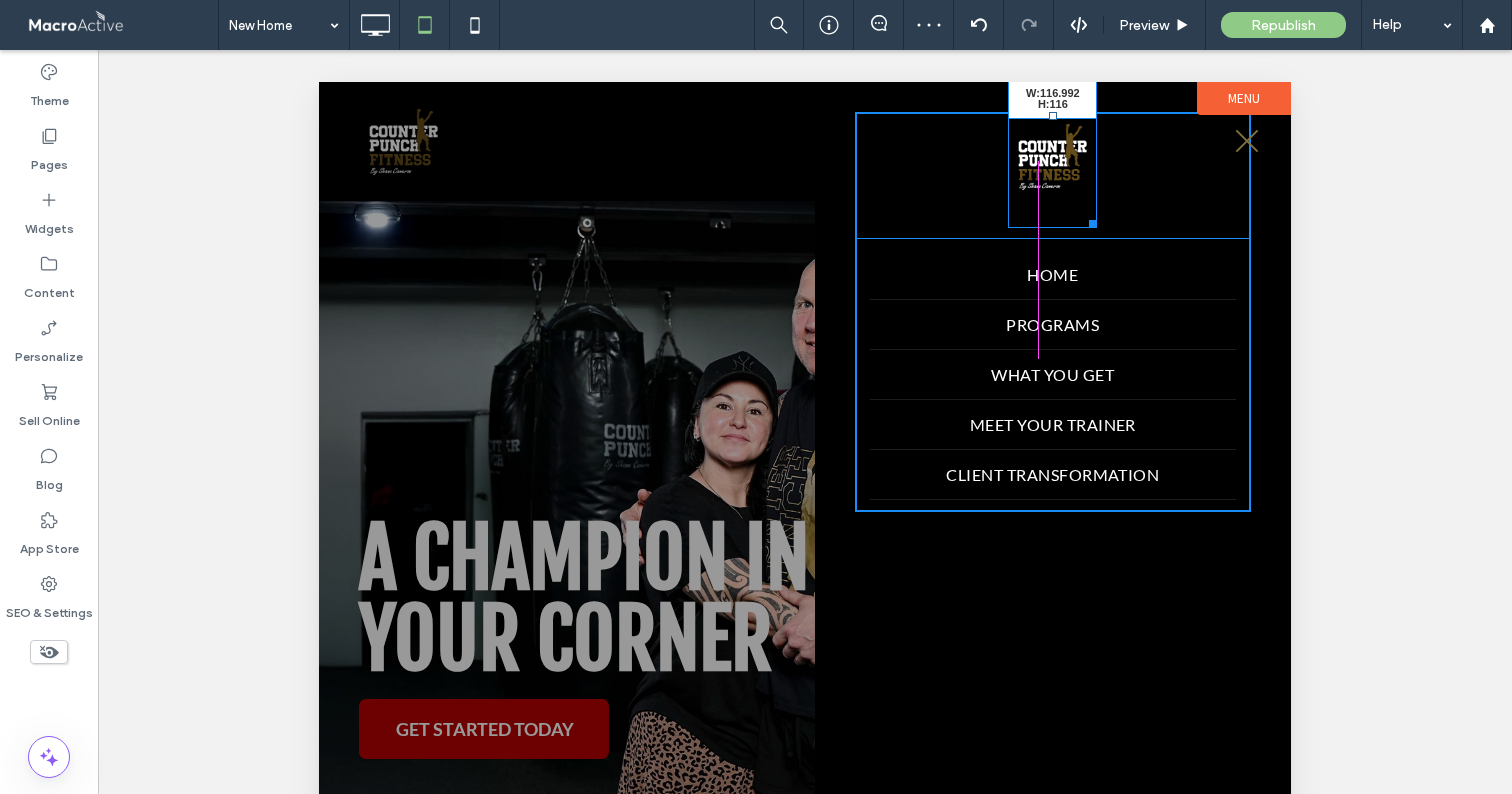 drag, startPoint x: 1078, startPoint y: 196, endPoint x: 1092, endPoint y: 206, distance: 17.20465 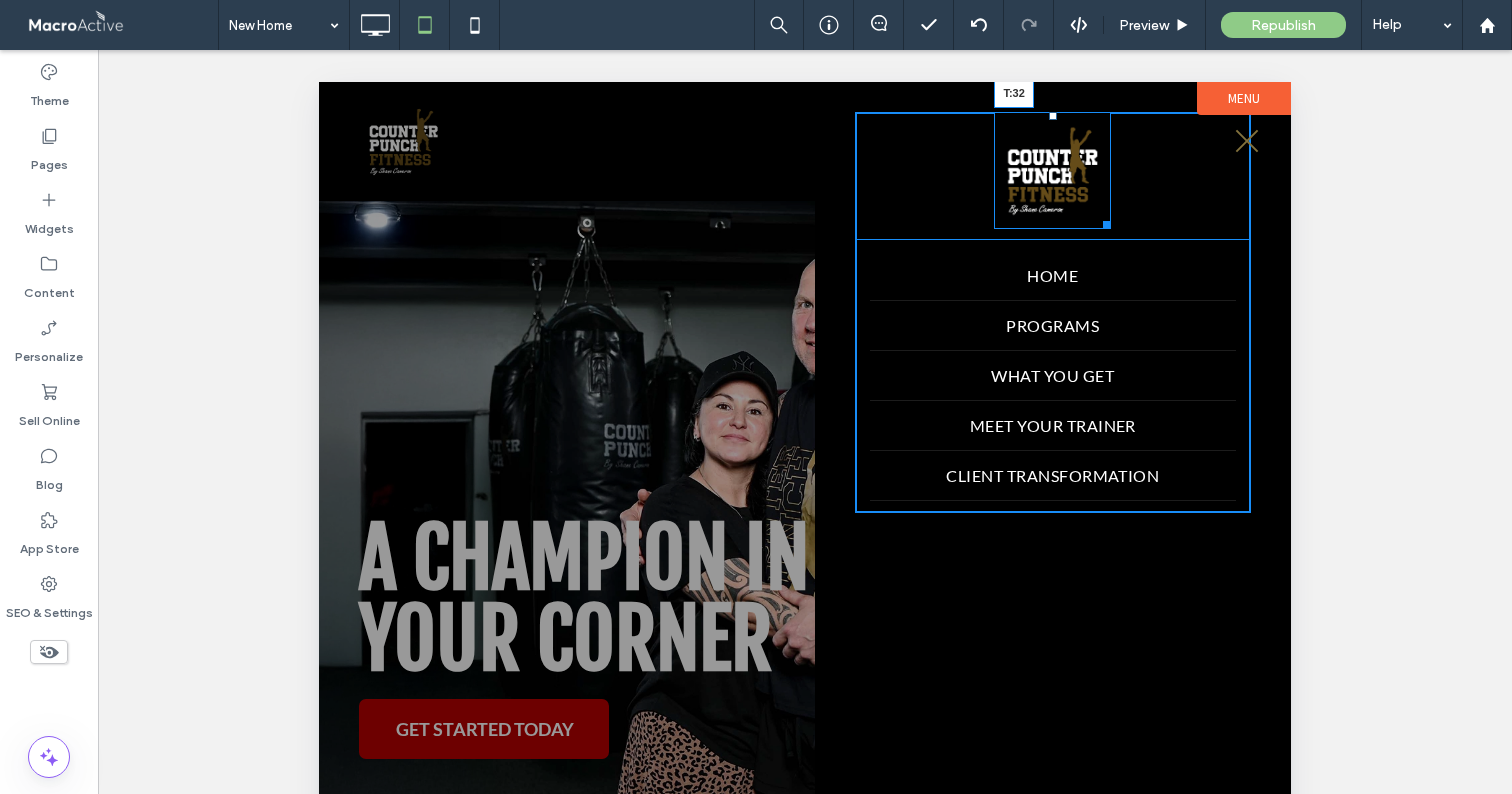 drag, startPoint x: 1037, startPoint y: 116, endPoint x: 1038, endPoint y: 148, distance: 32.01562 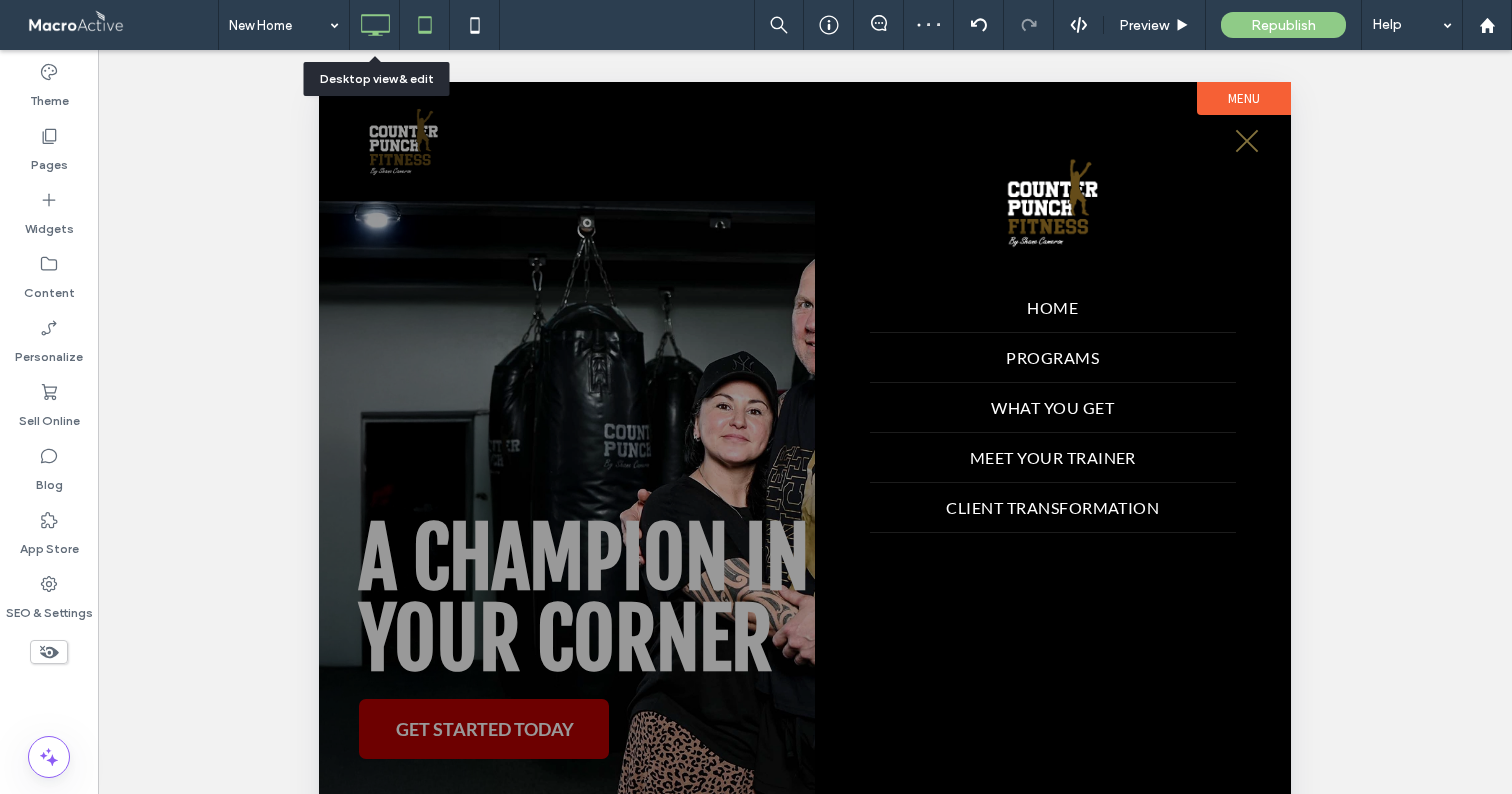 click 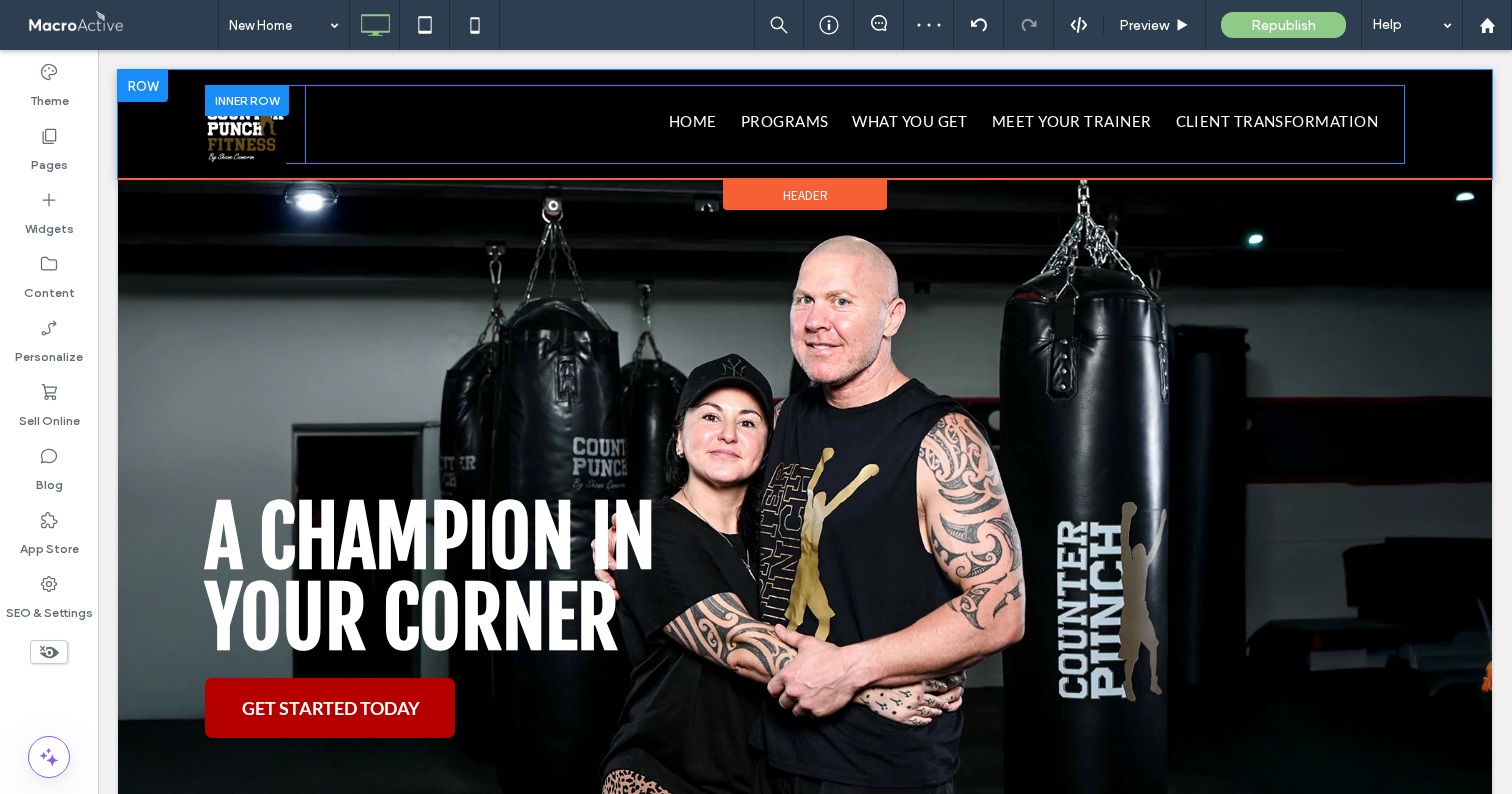 scroll, scrollTop: 0, scrollLeft: 0, axis: both 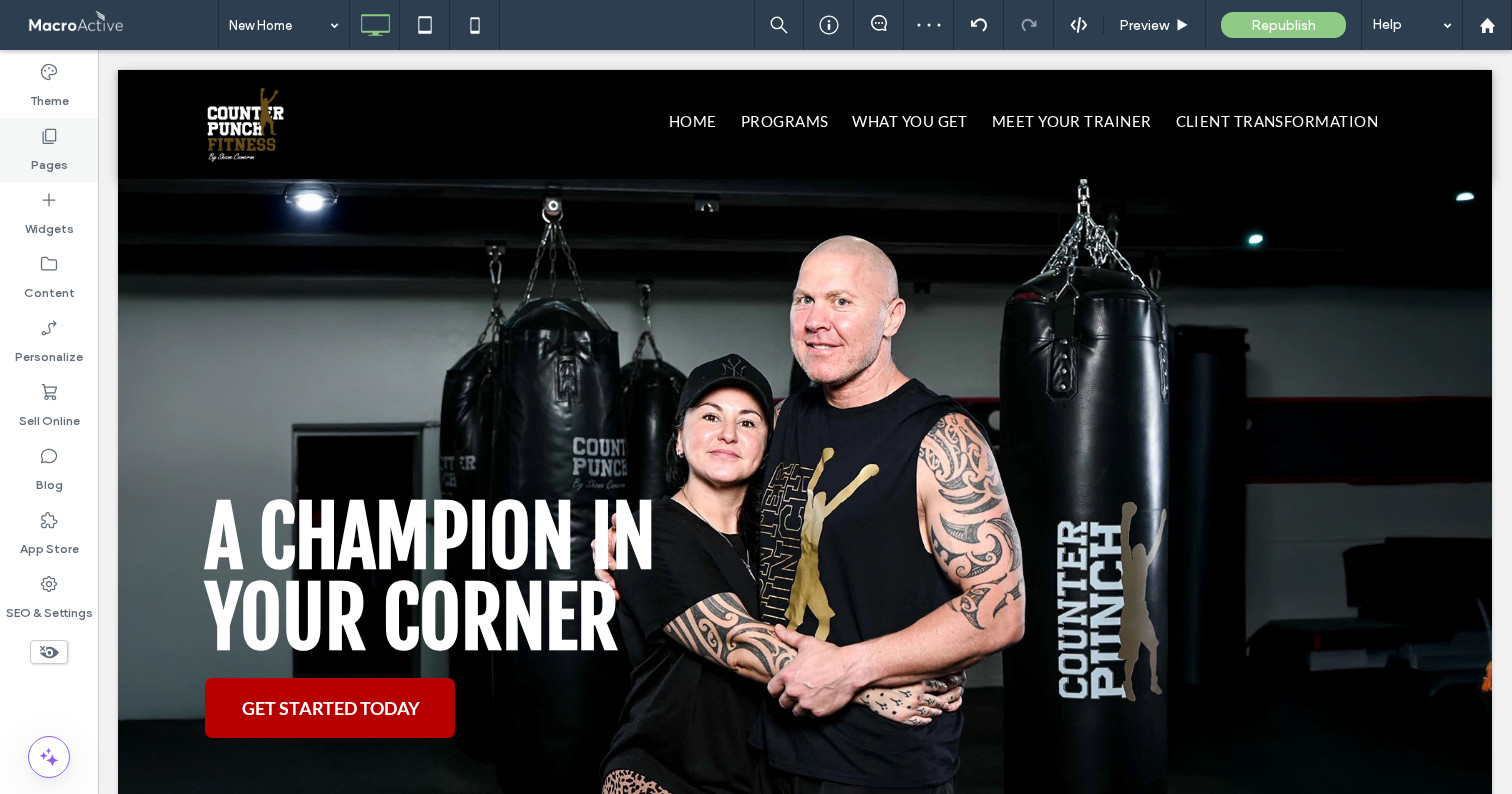 click on "Pages" at bounding box center (49, 150) 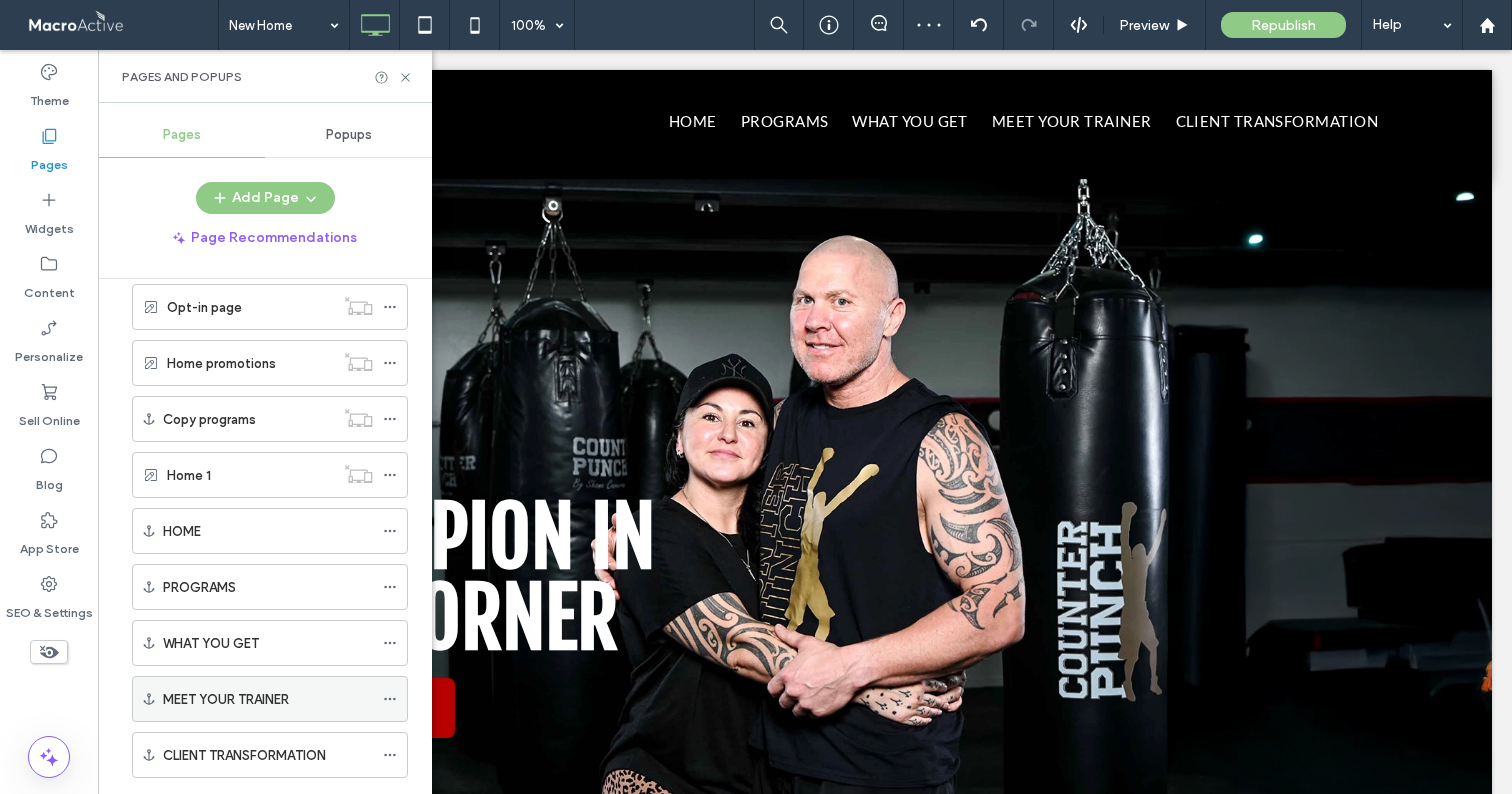 scroll, scrollTop: 241, scrollLeft: 0, axis: vertical 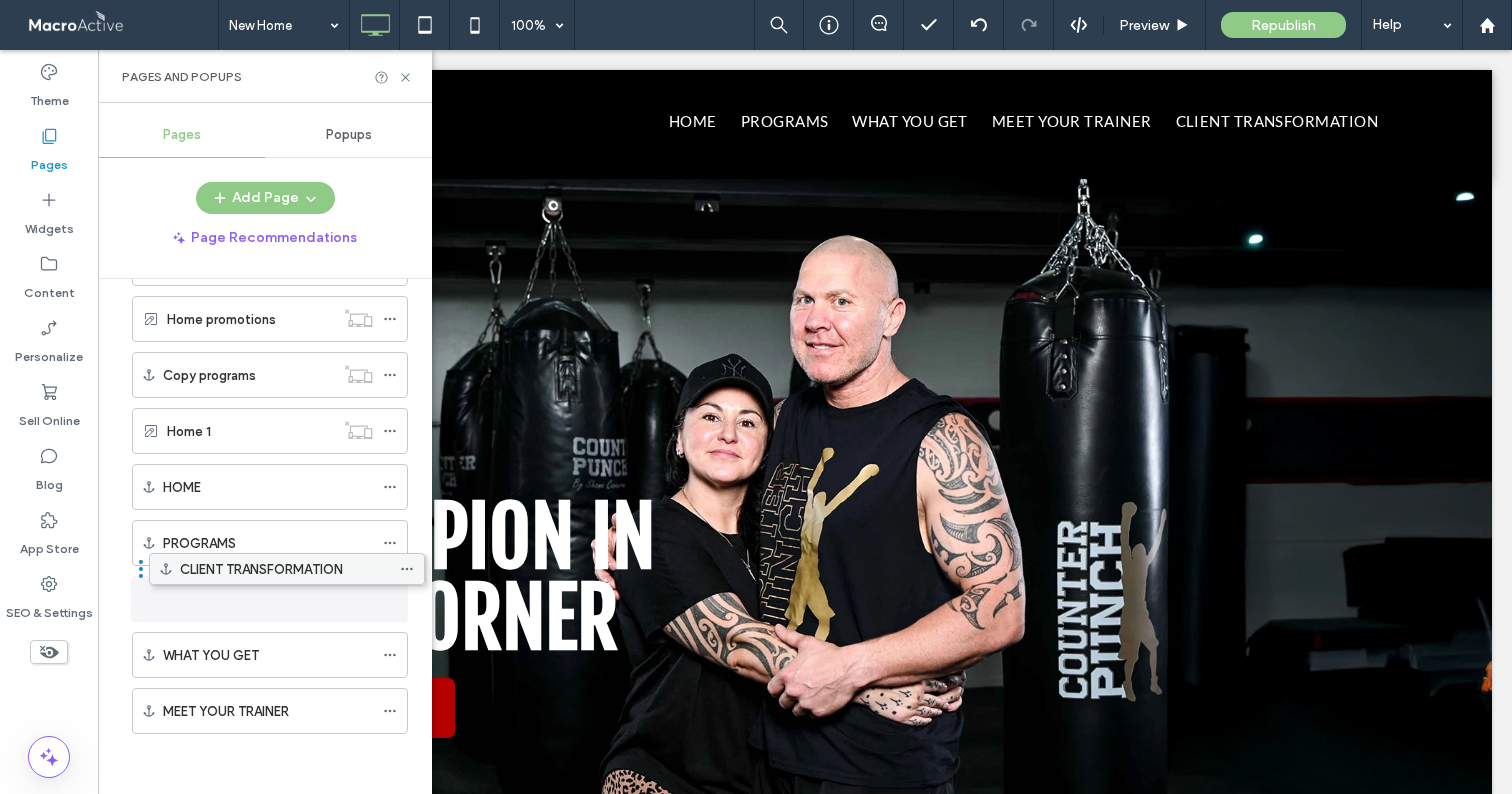 drag, startPoint x: 241, startPoint y: 681, endPoint x: 253, endPoint y: 572, distance: 109.65856 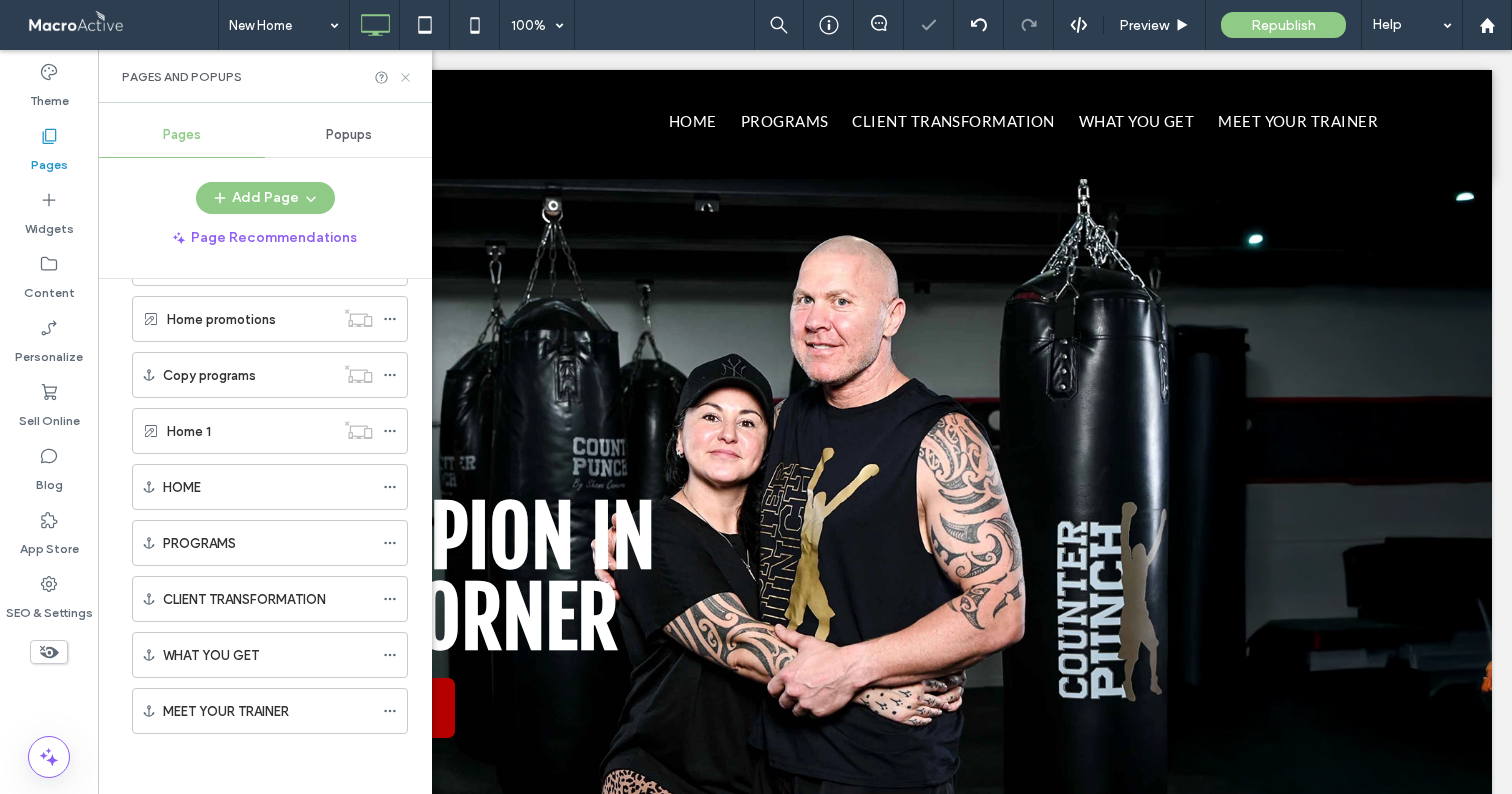 click 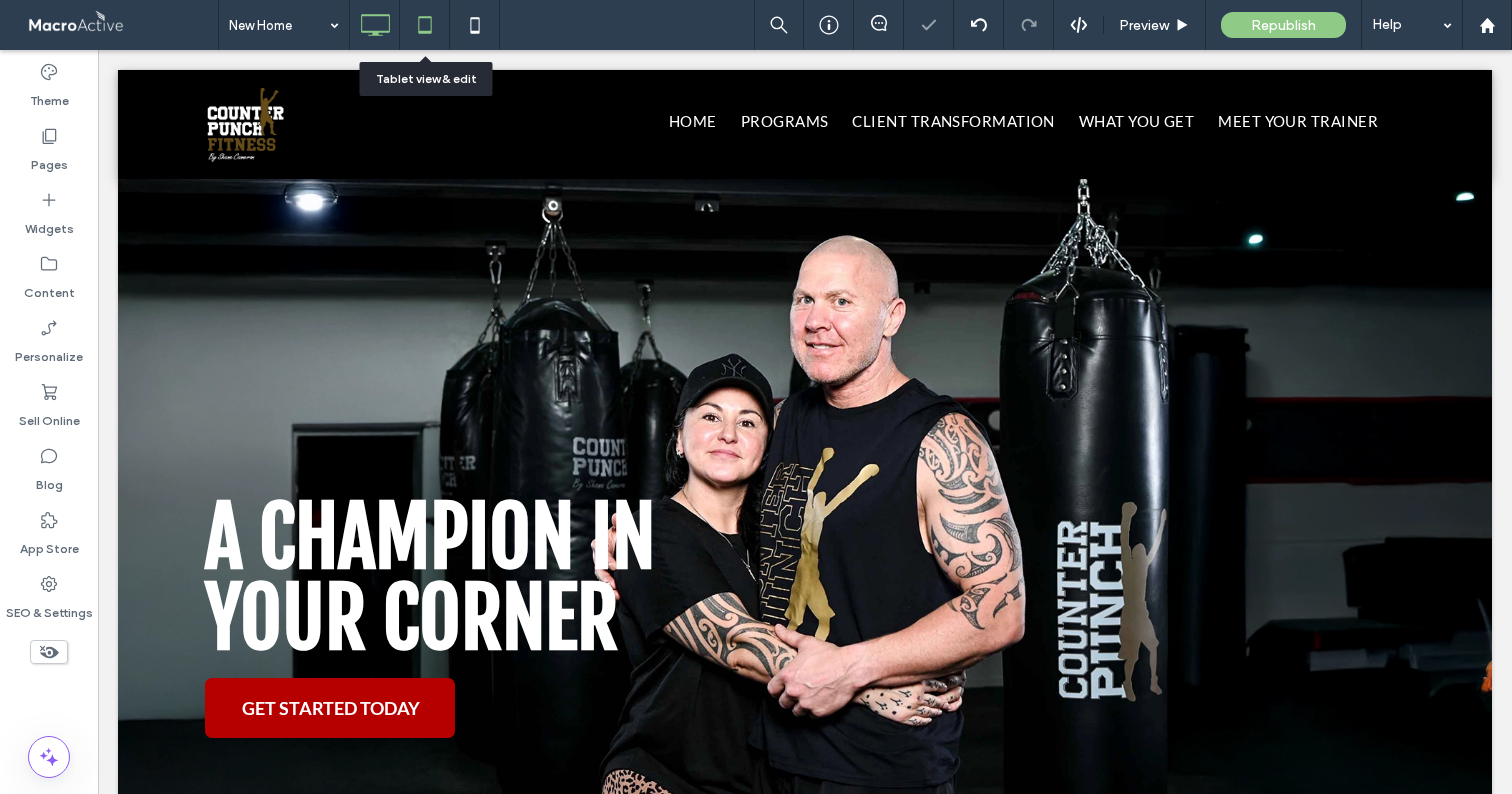 click 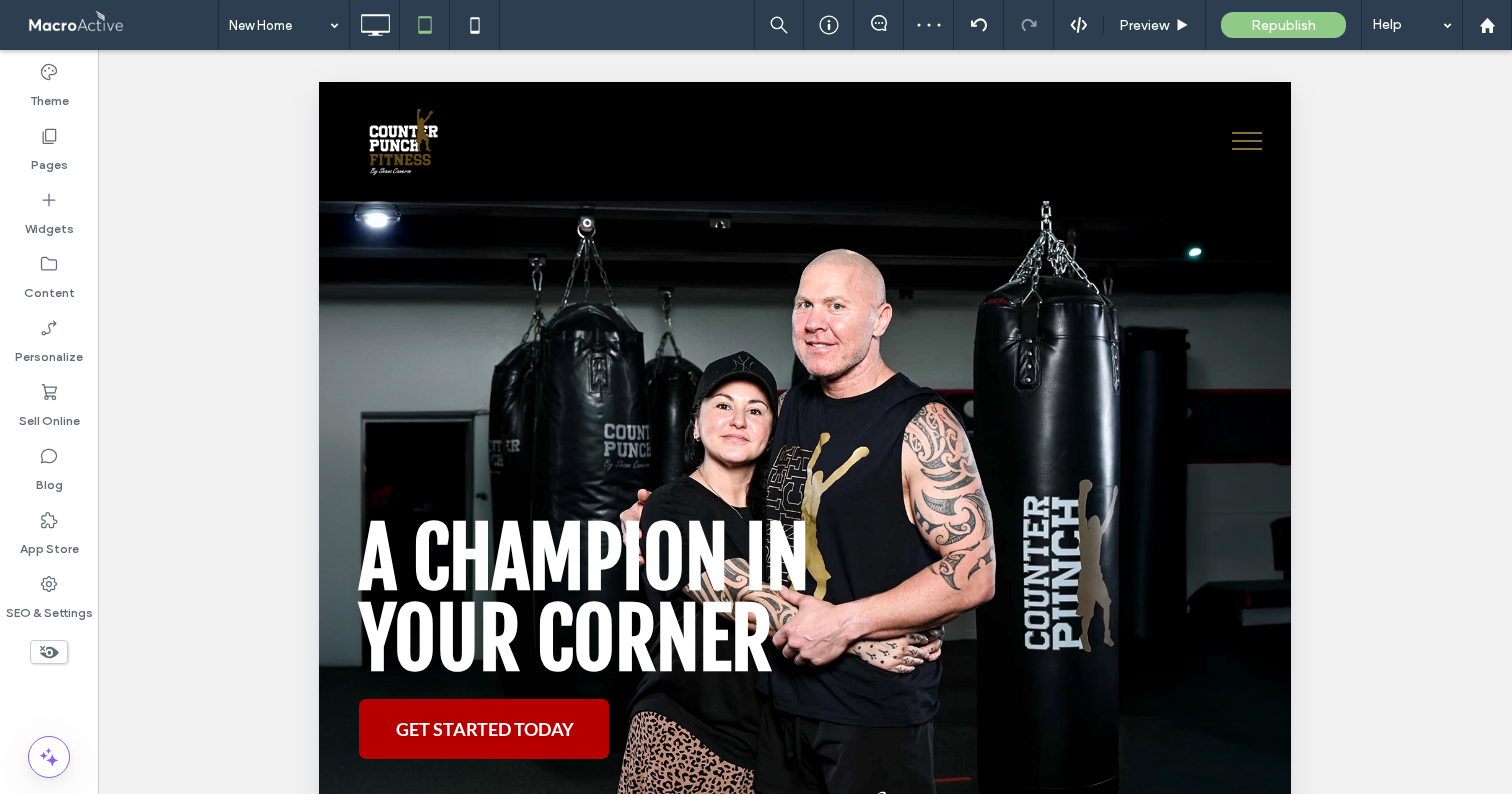 scroll, scrollTop: 0, scrollLeft: 0, axis: both 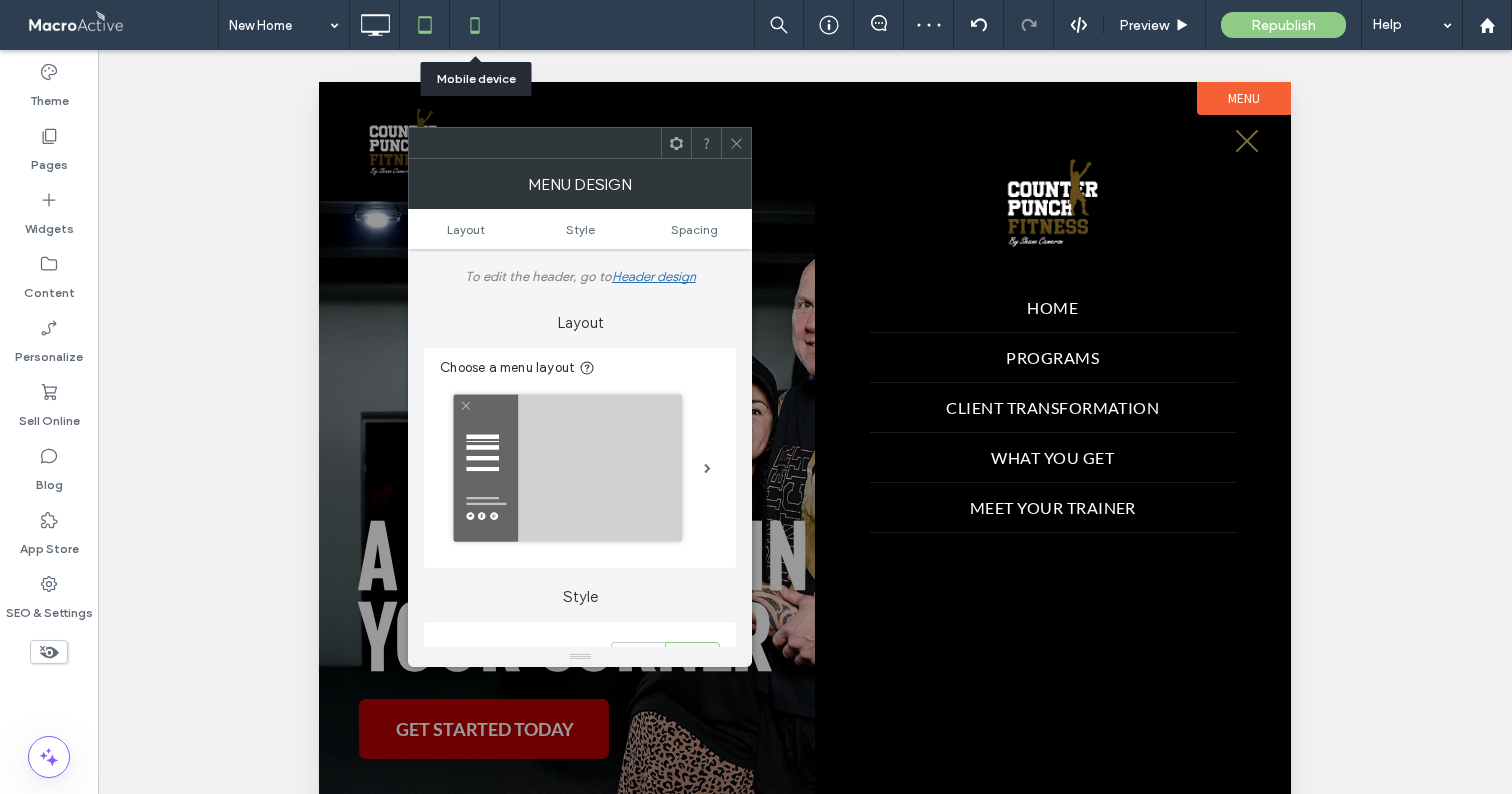 click 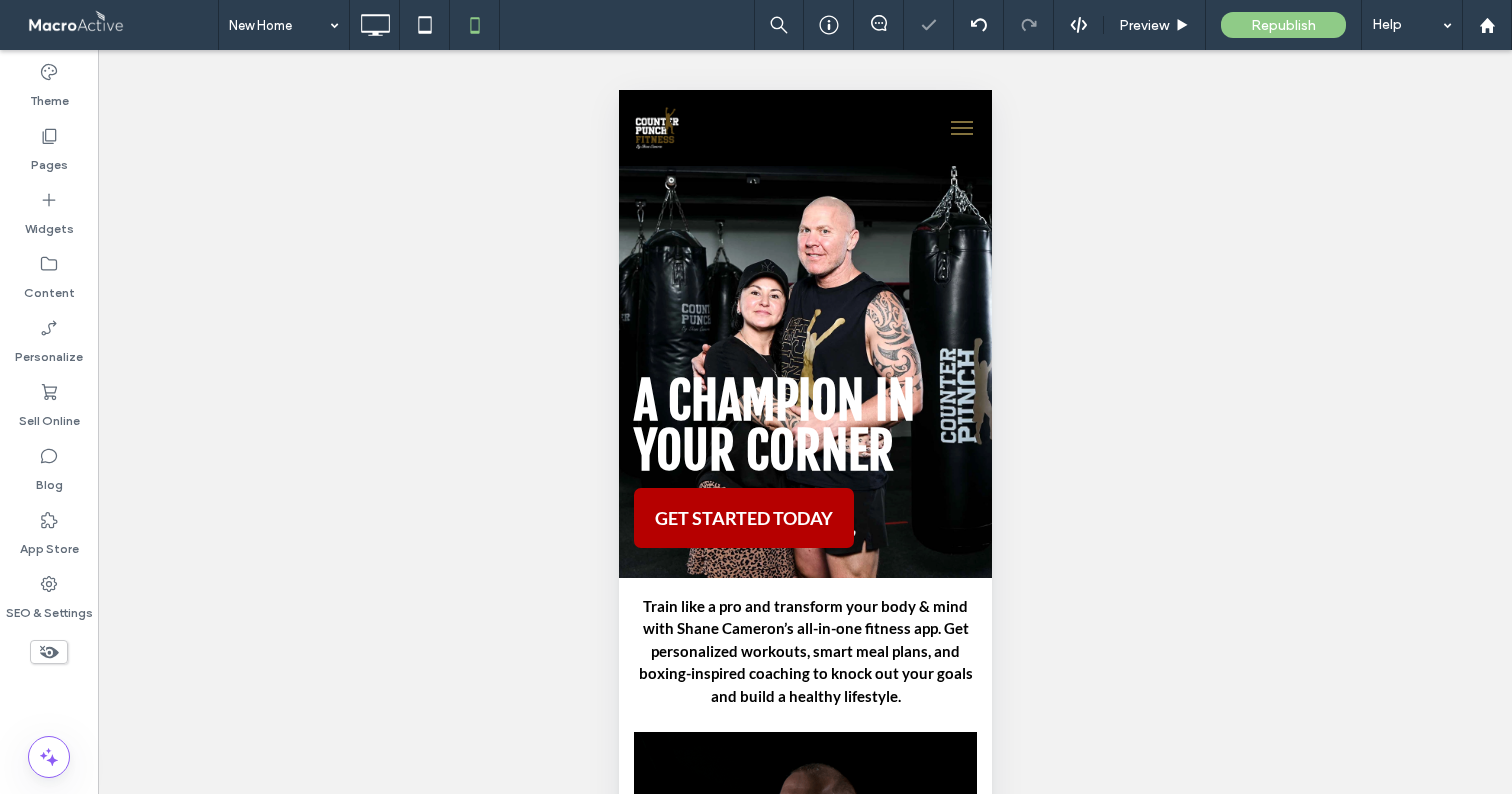 scroll, scrollTop: 0, scrollLeft: 0, axis: both 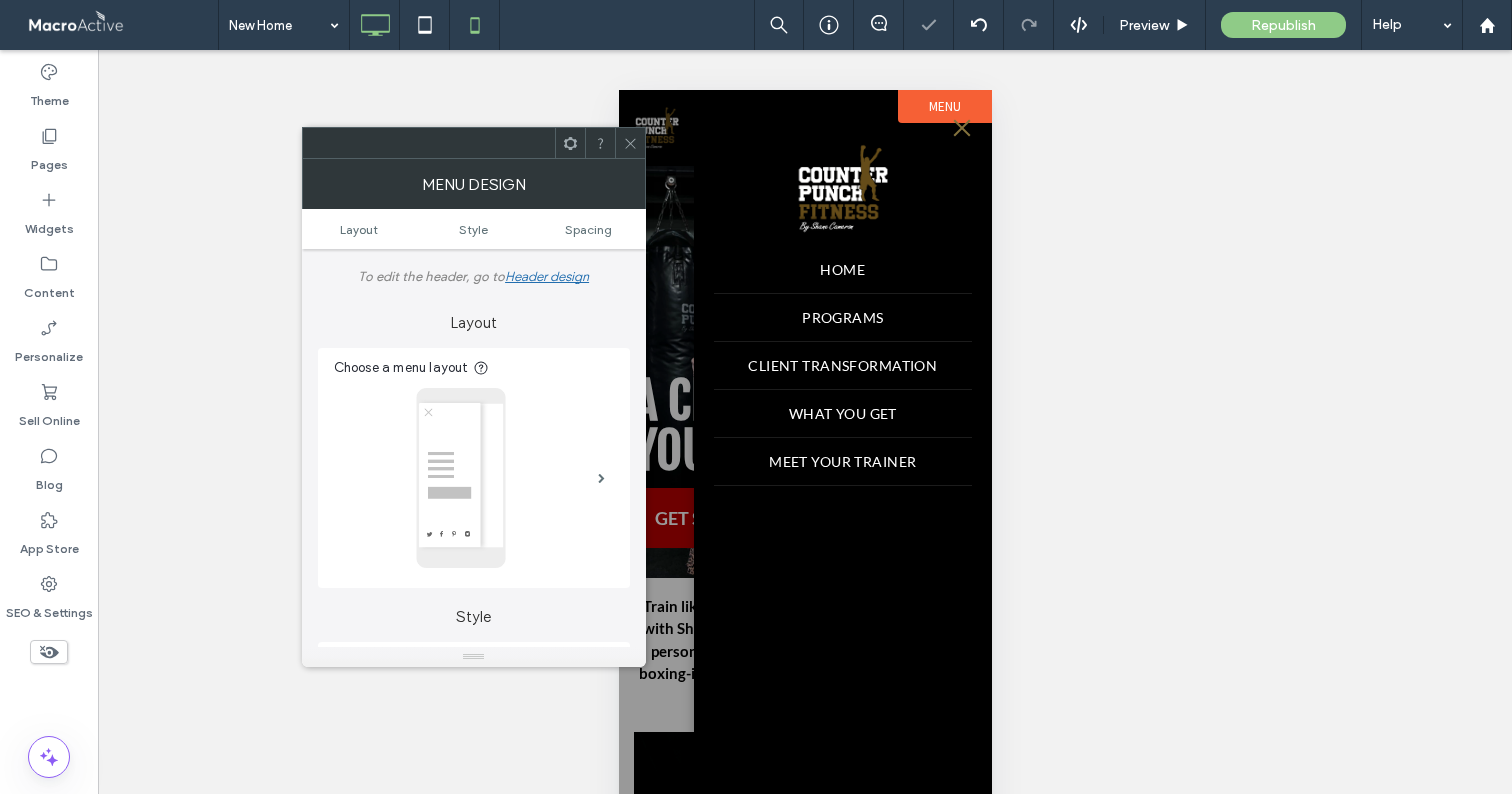 click 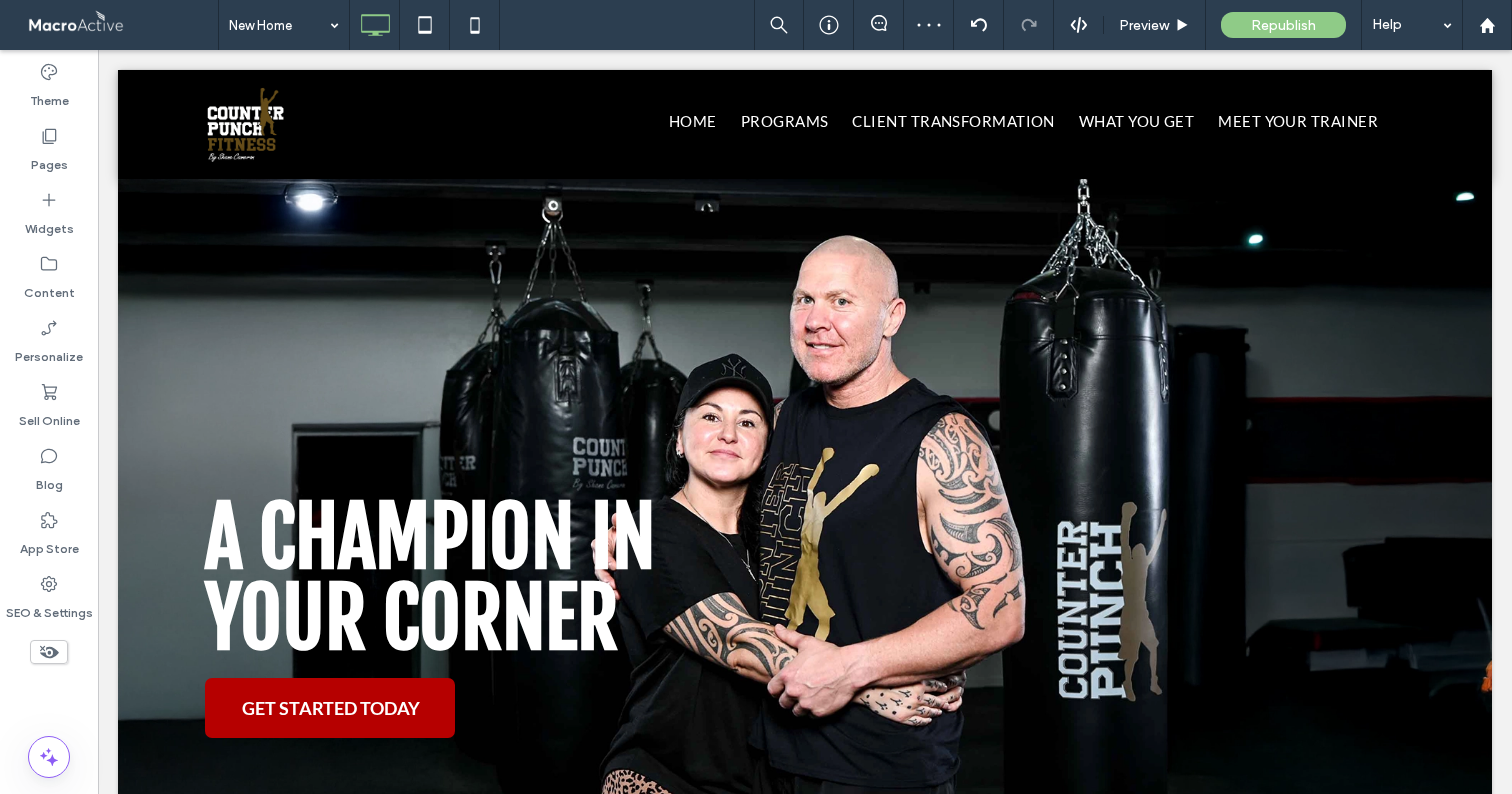 scroll, scrollTop: 0, scrollLeft: 0, axis: both 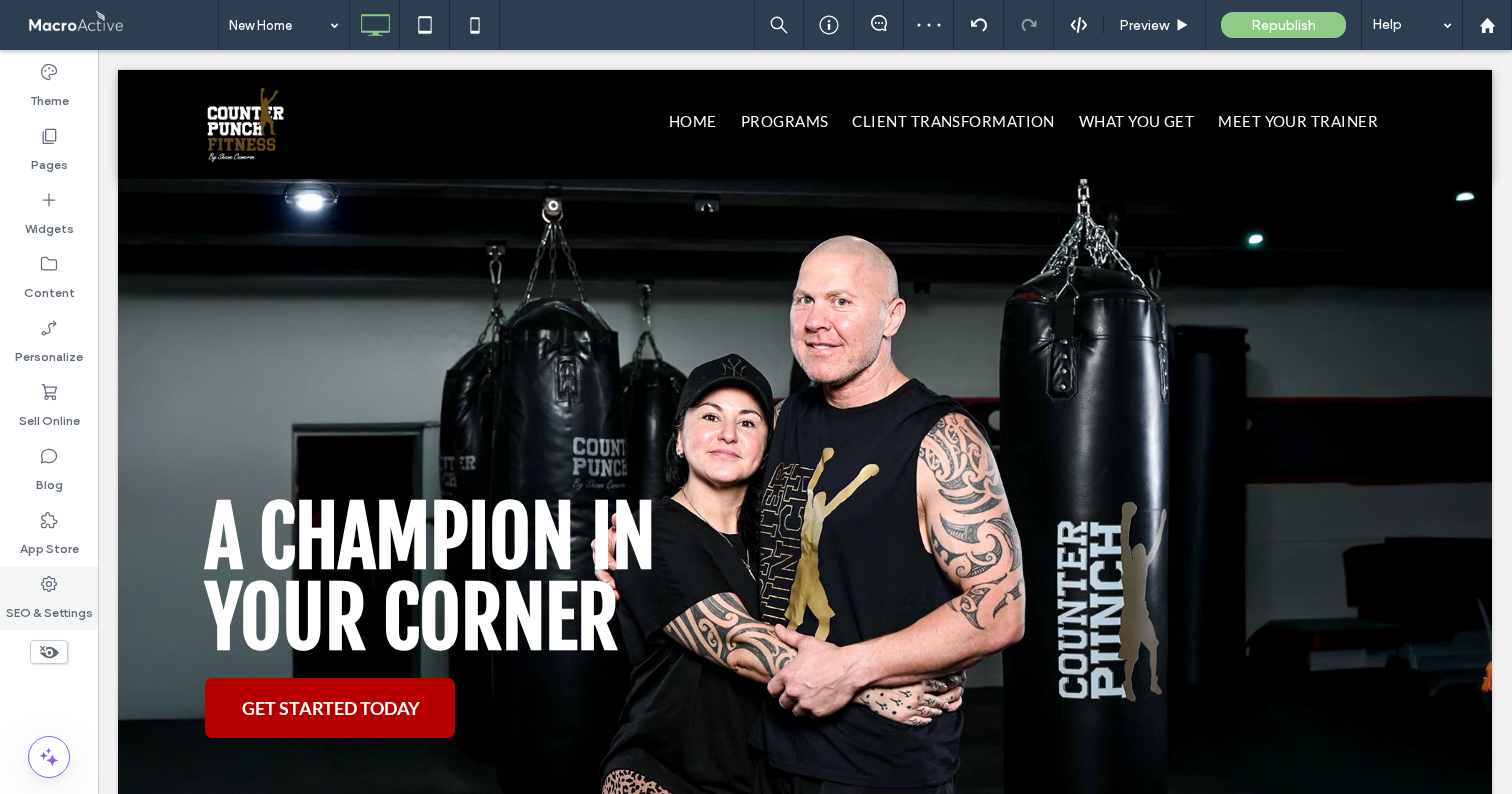 click on "SEO & Settings" at bounding box center [49, 608] 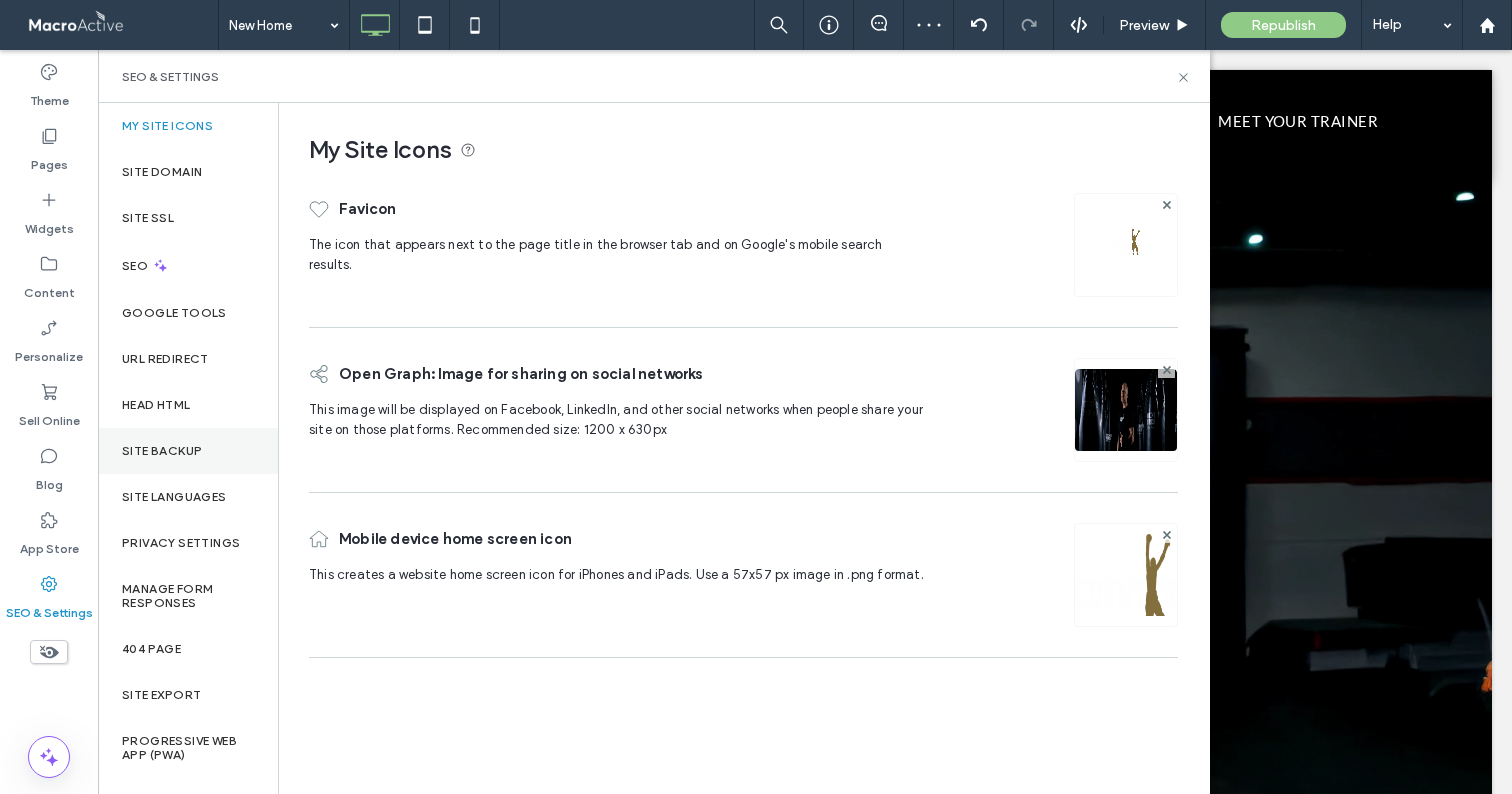 click on "Site Backup" at bounding box center (162, 451) 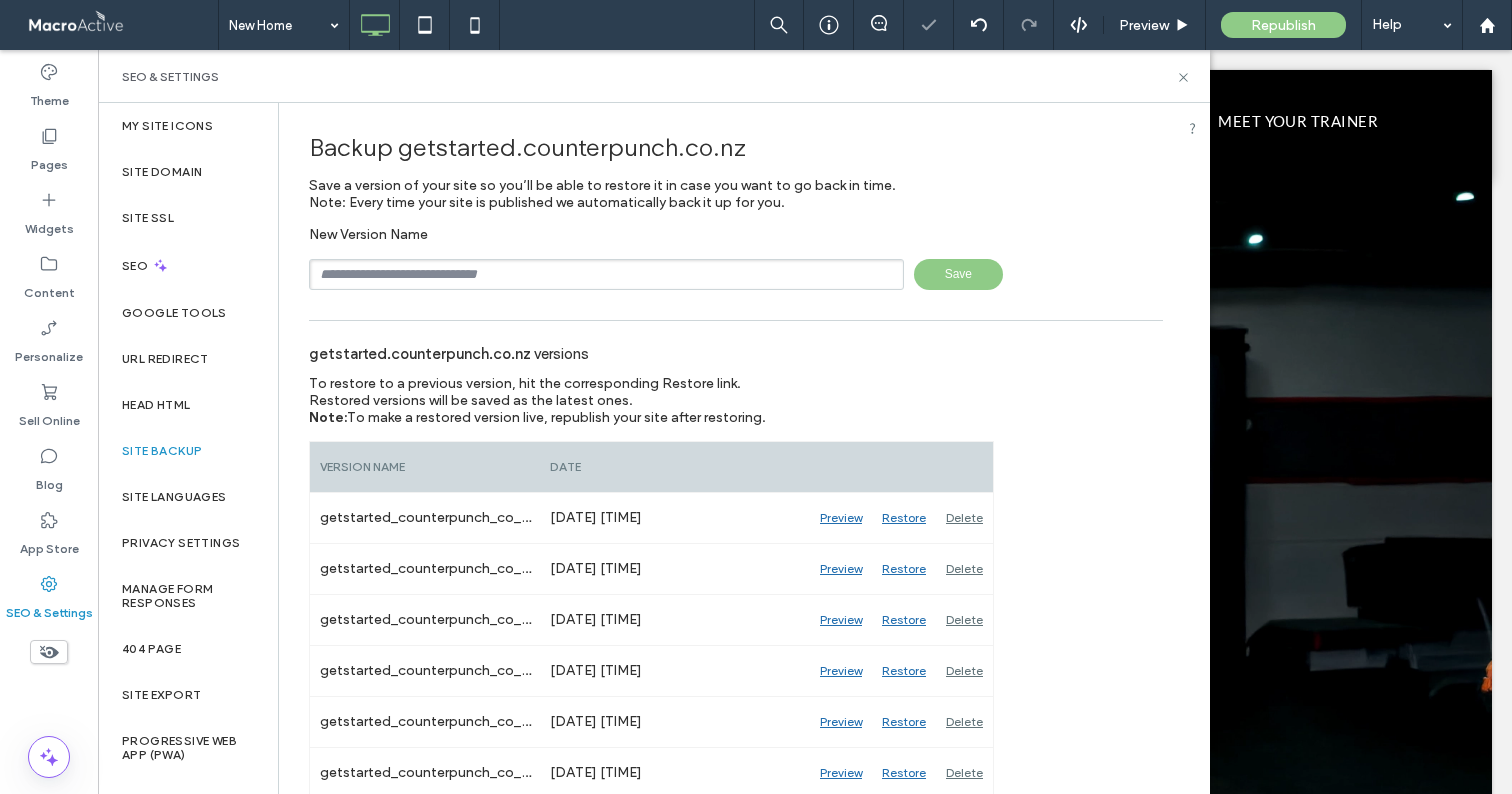 click at bounding box center [606, 274] 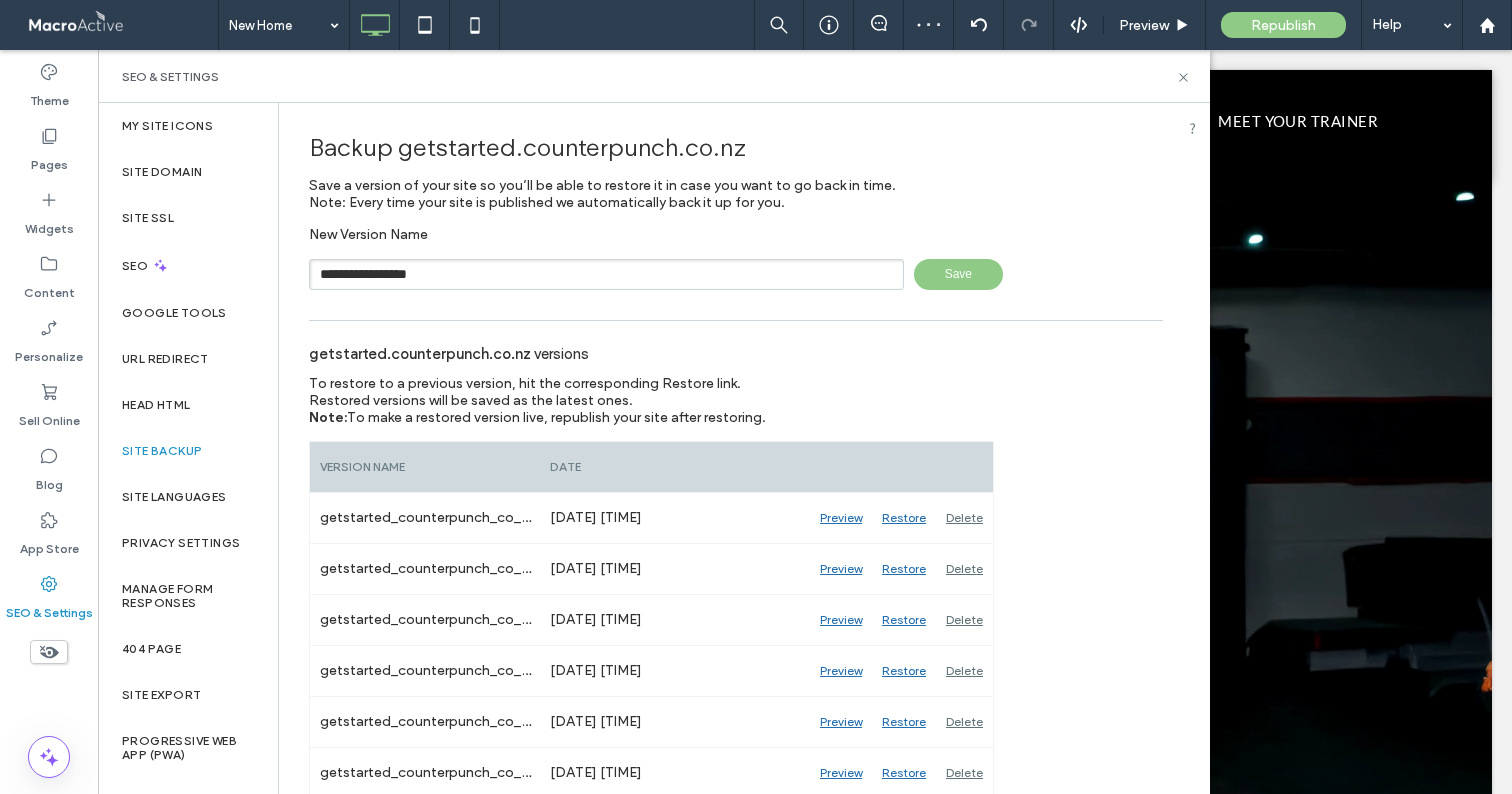 type on "**********" 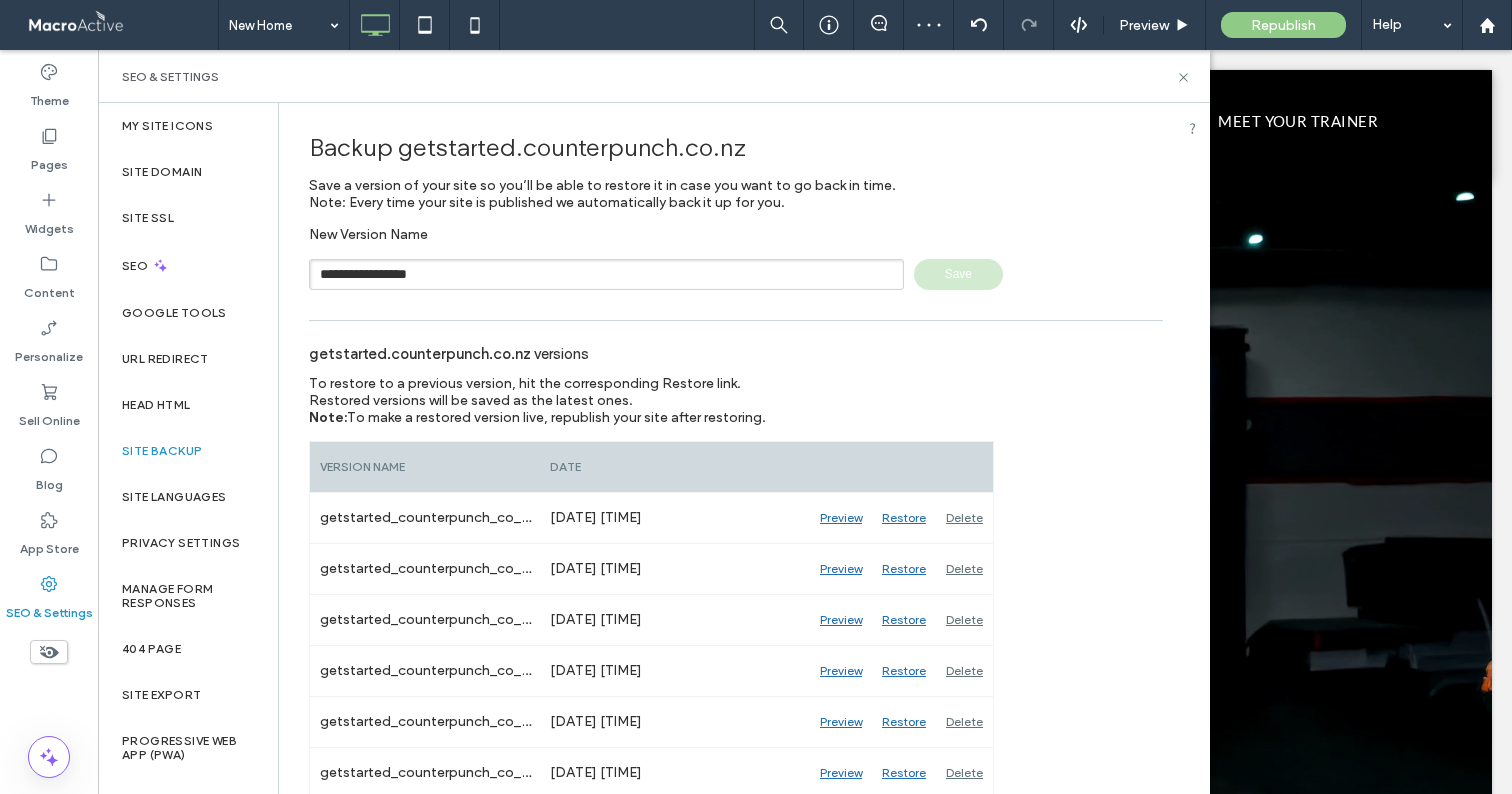 type 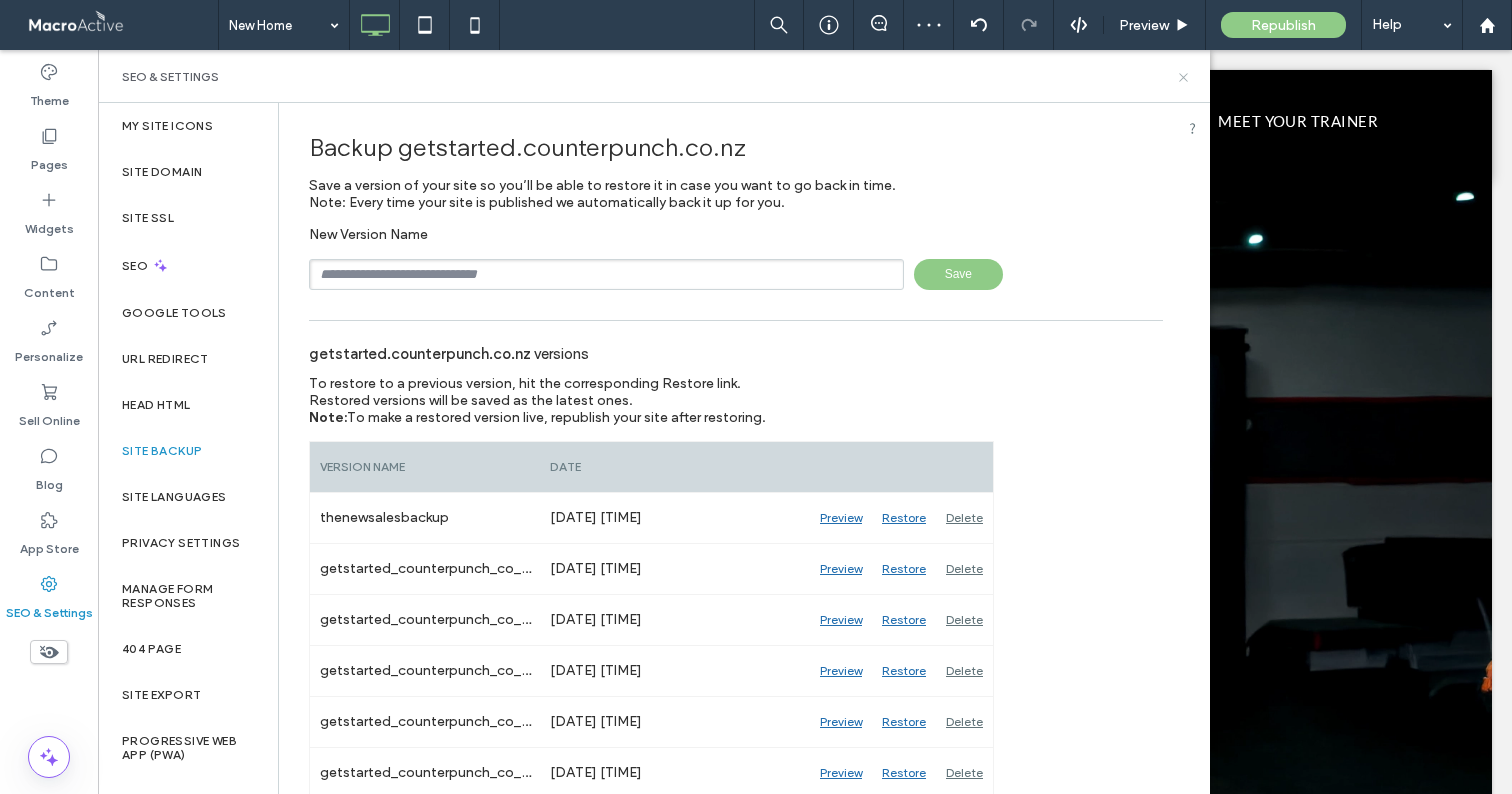 click 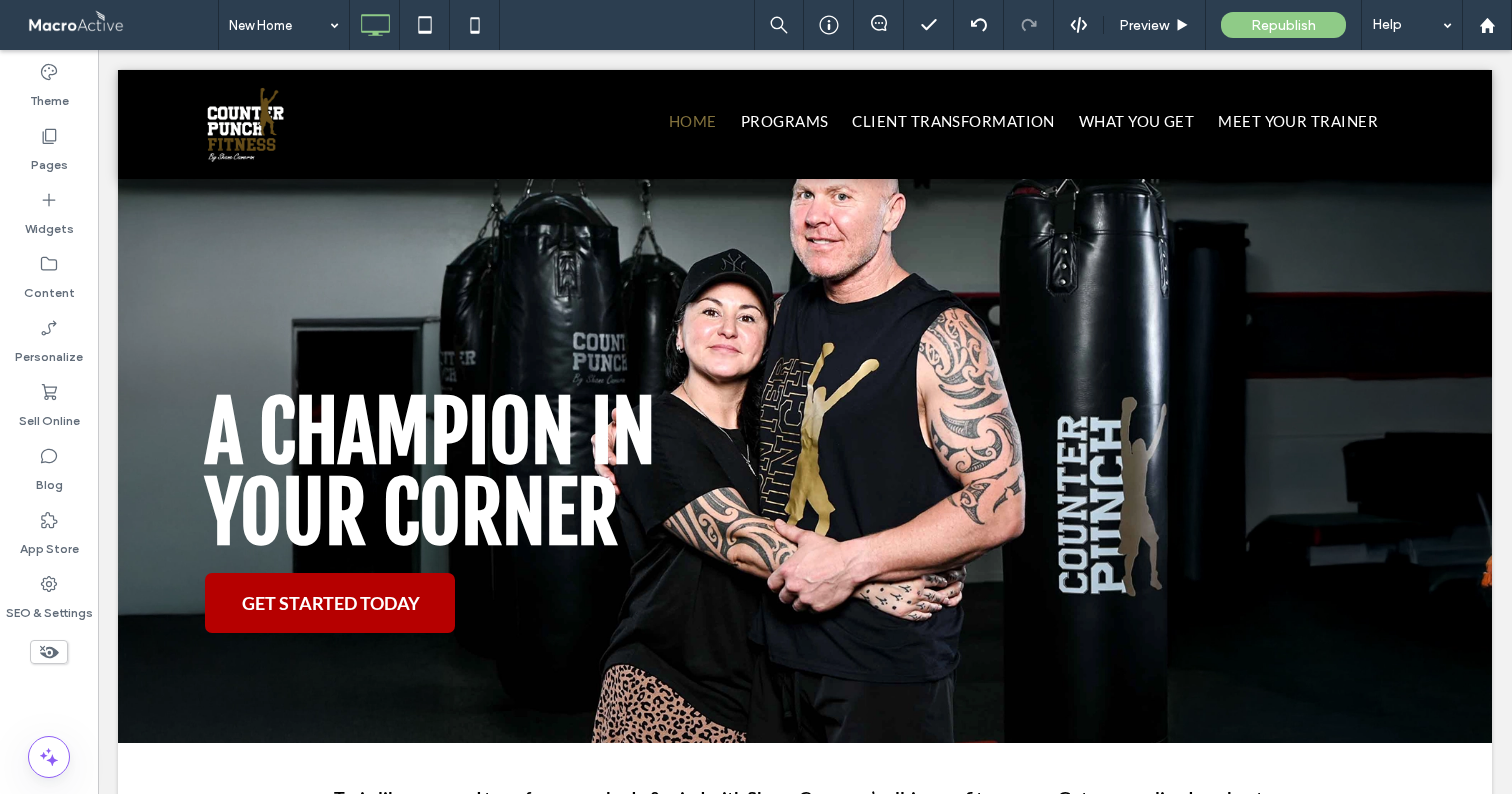 scroll, scrollTop: 0, scrollLeft: 0, axis: both 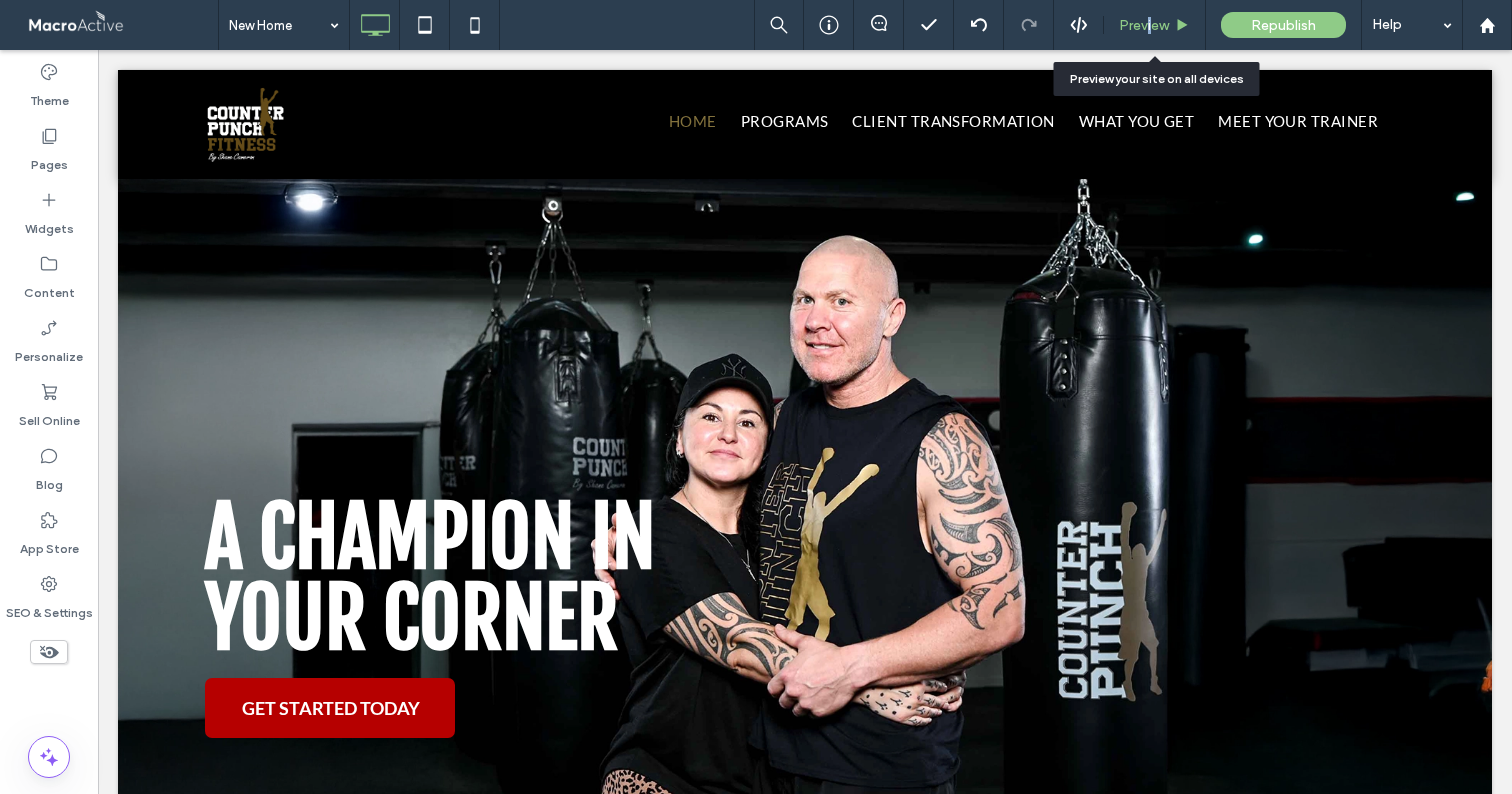 click on "Preview" at bounding box center (1144, 25) 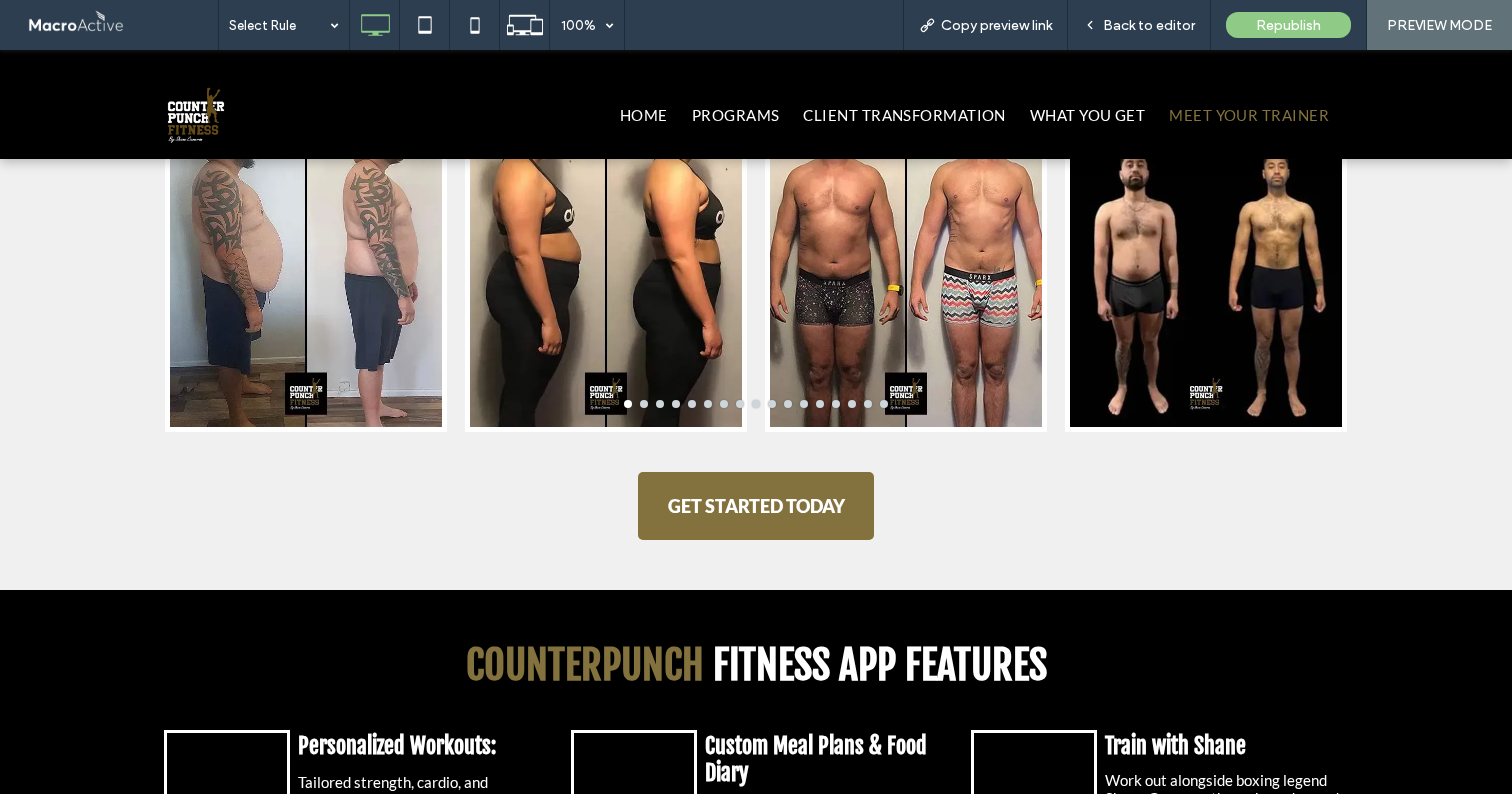 scroll, scrollTop: 4807, scrollLeft: 0, axis: vertical 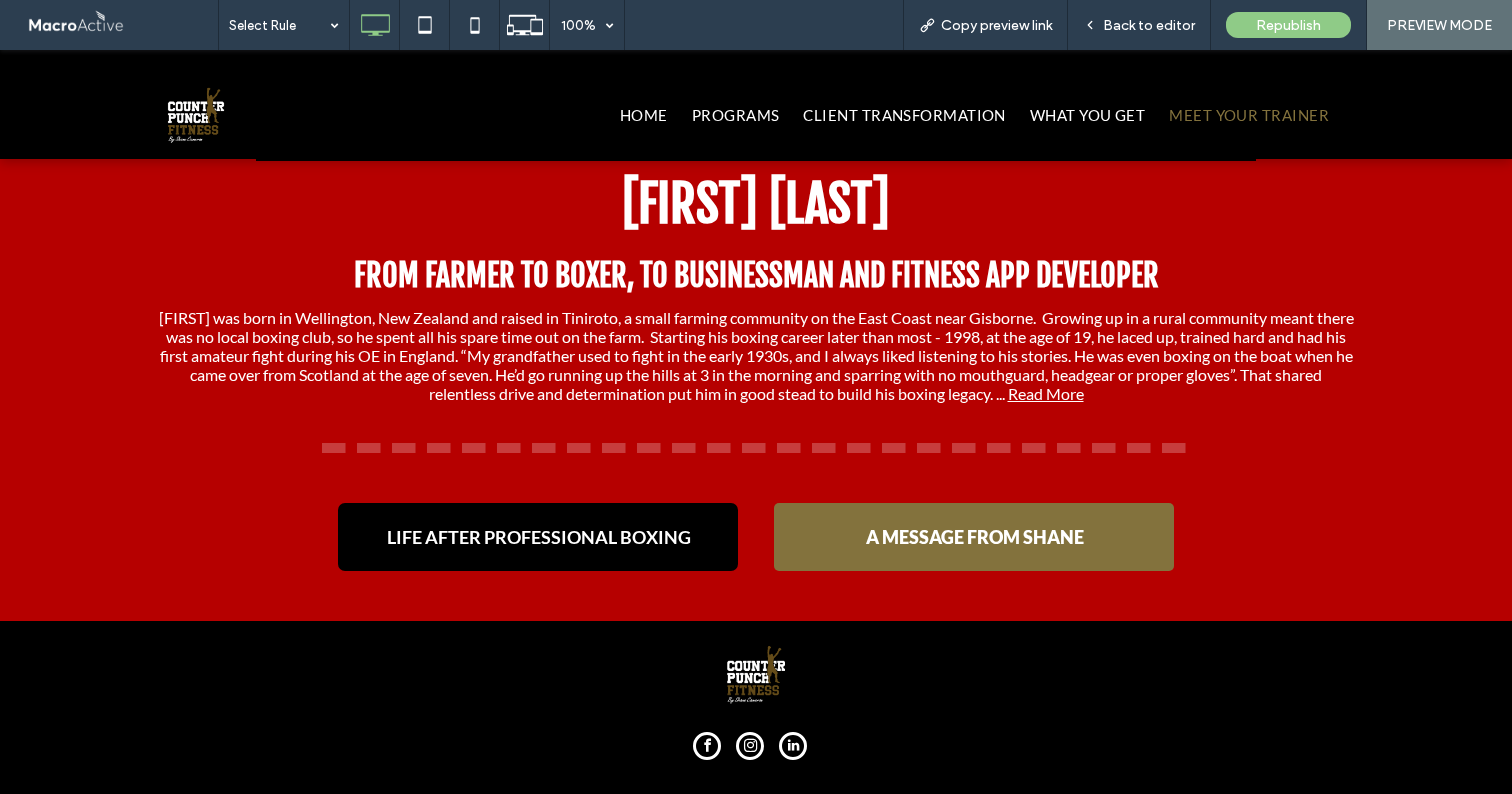 click on "LIFE AFTER PROFESSIONAL BOXING" at bounding box center [539, 537] 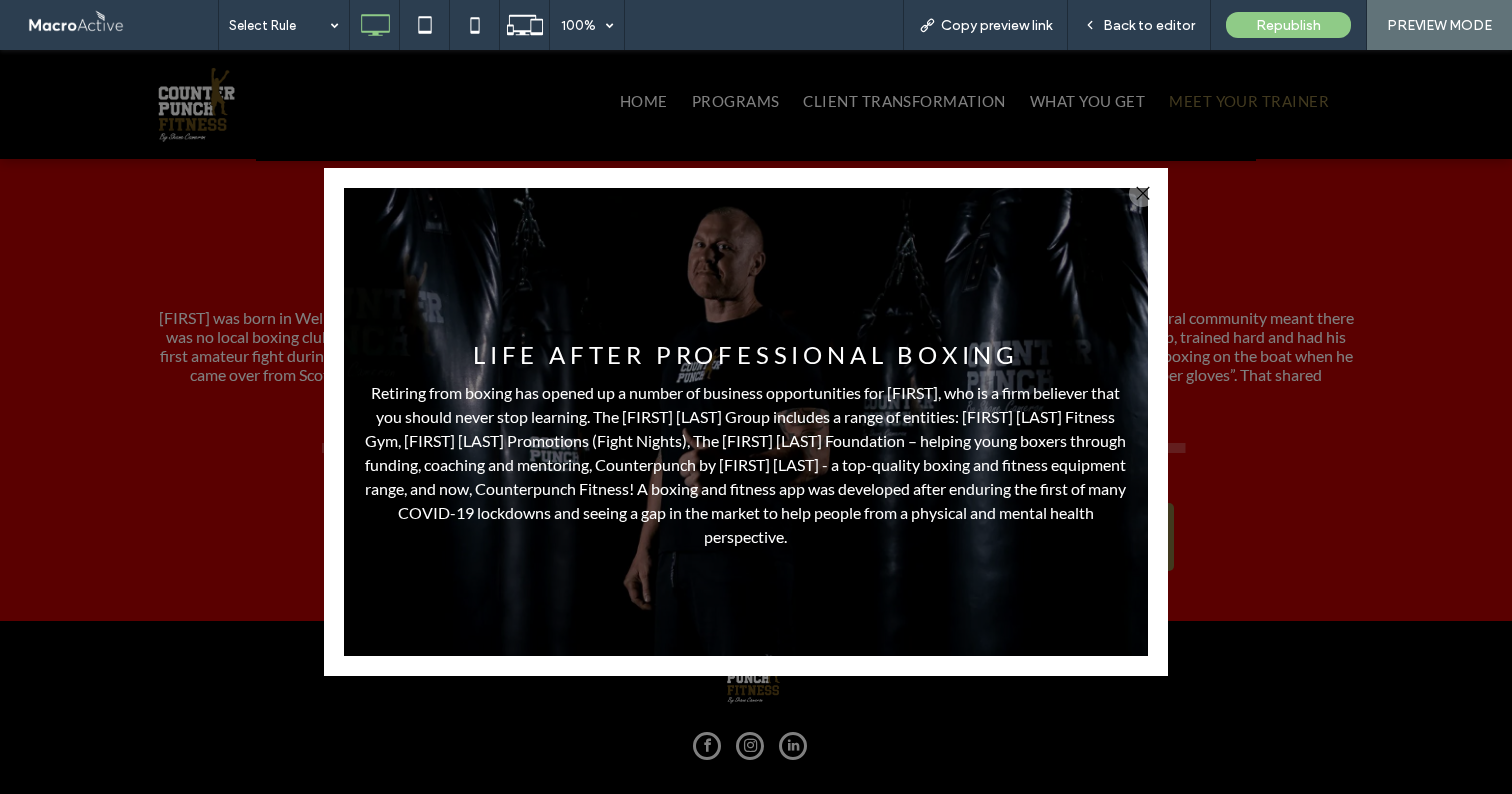 click at bounding box center (1142, 193) 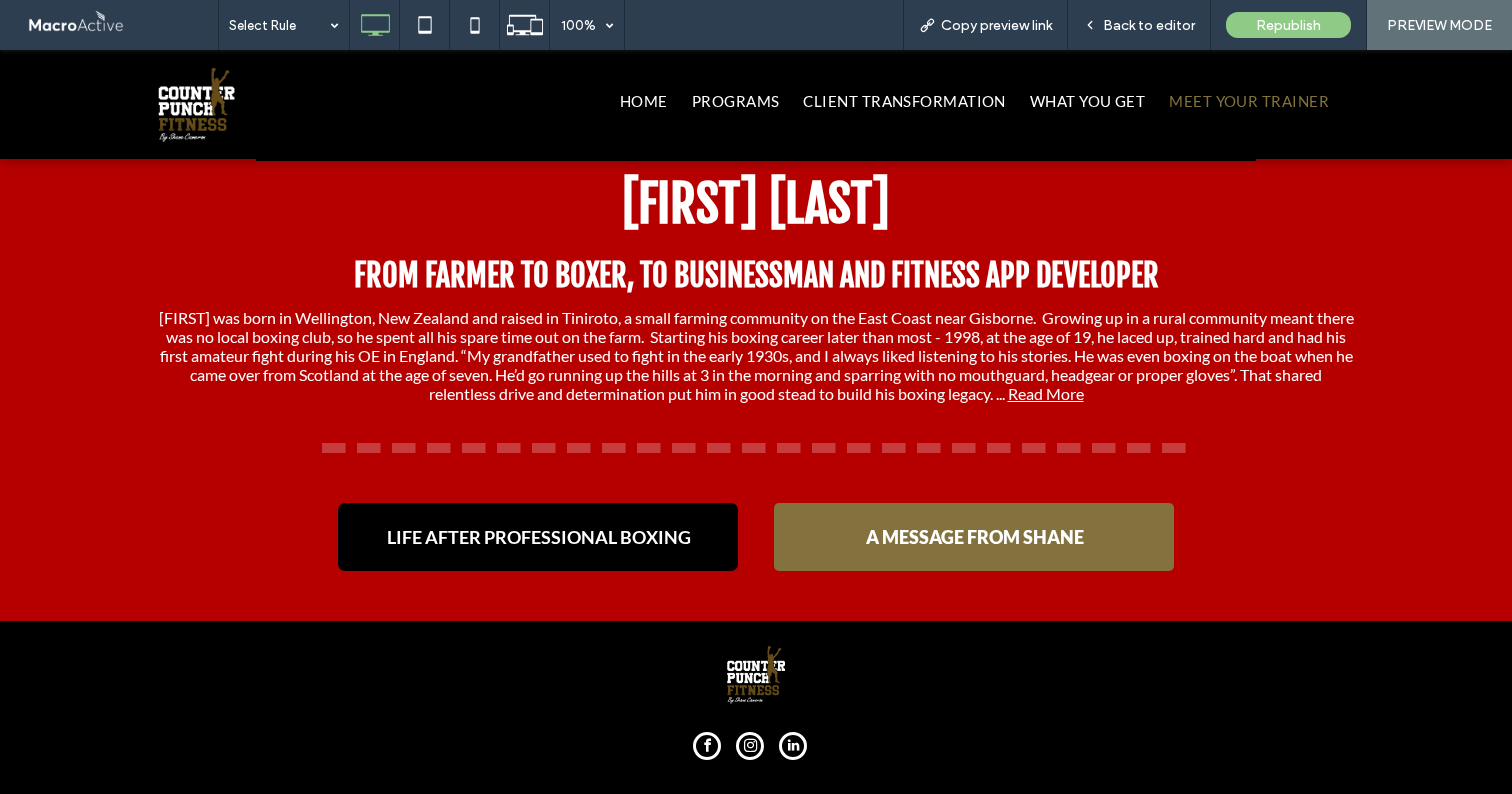 click on "A MESSAGE FROM SHANE" at bounding box center [975, 537] 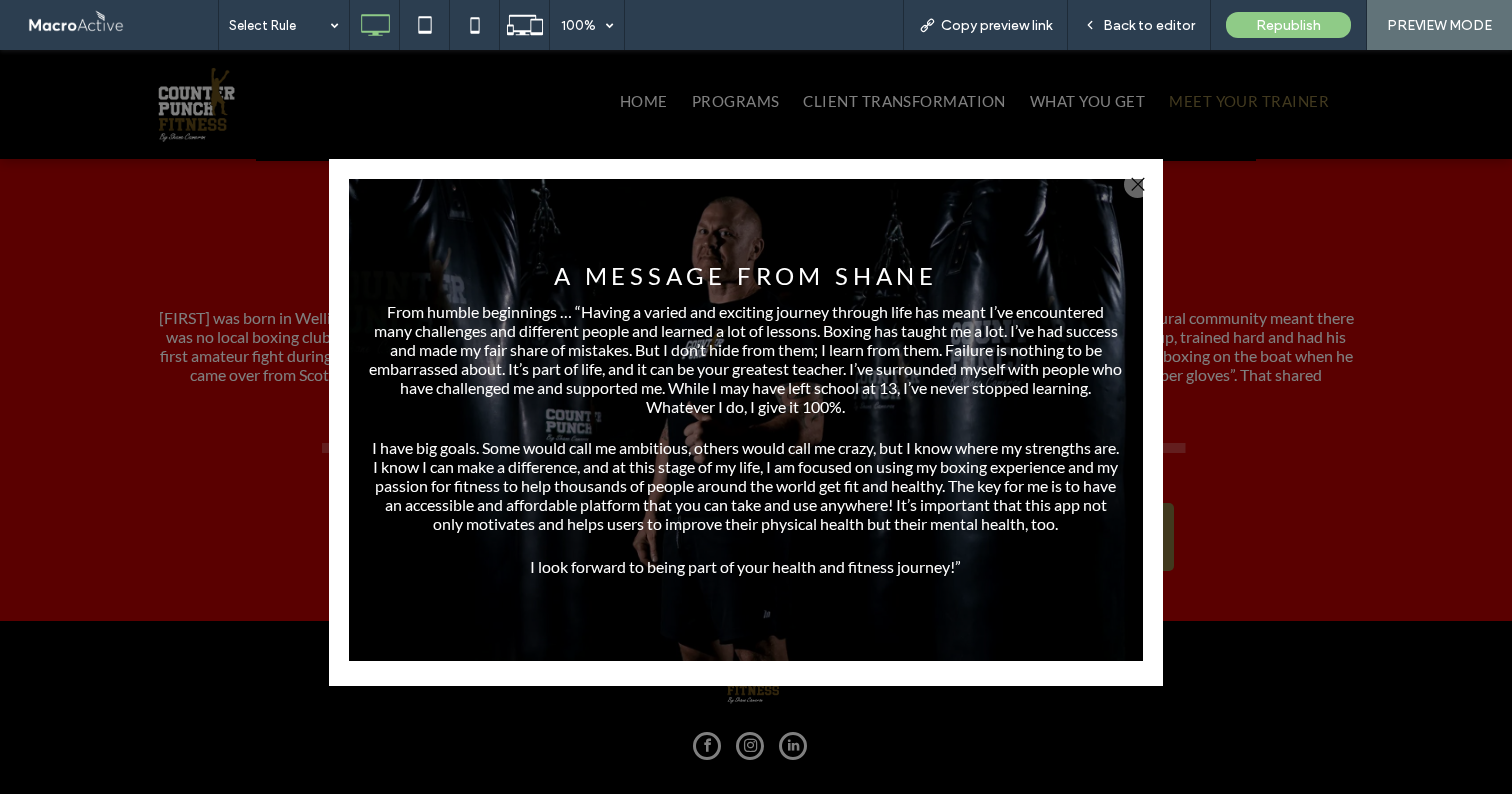 click at bounding box center [1137, 184] 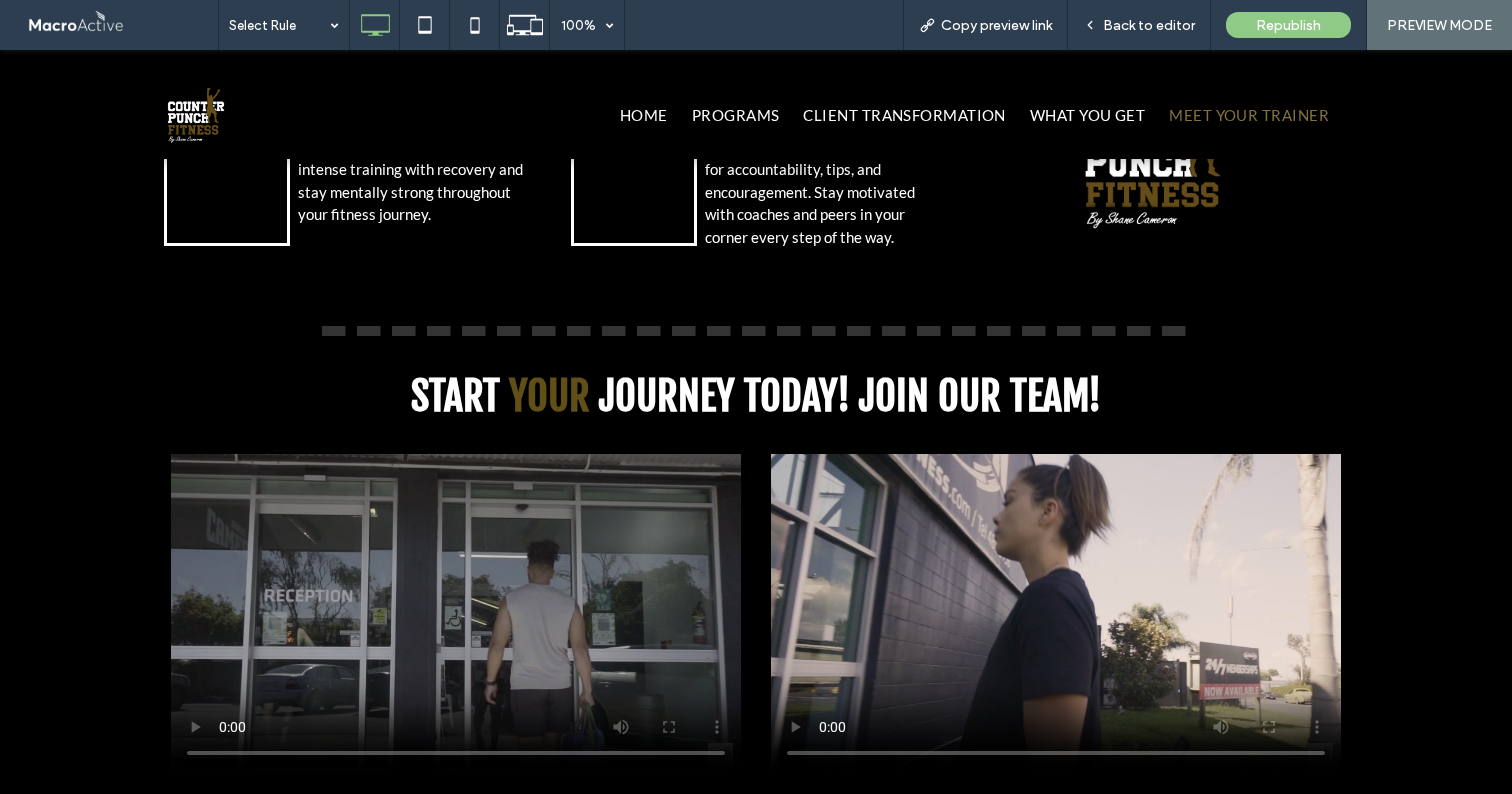 scroll, scrollTop: 4807, scrollLeft: 0, axis: vertical 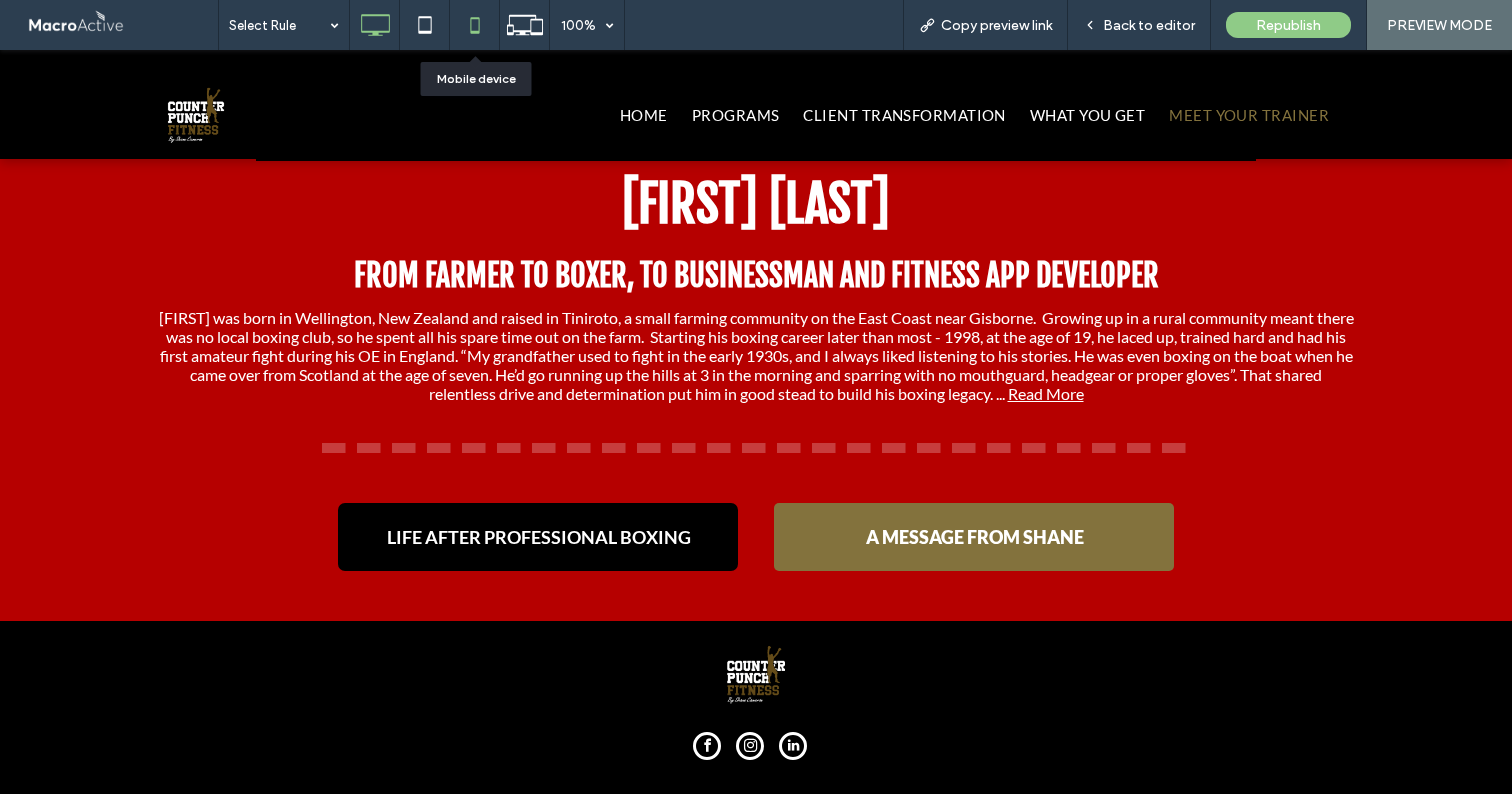 click 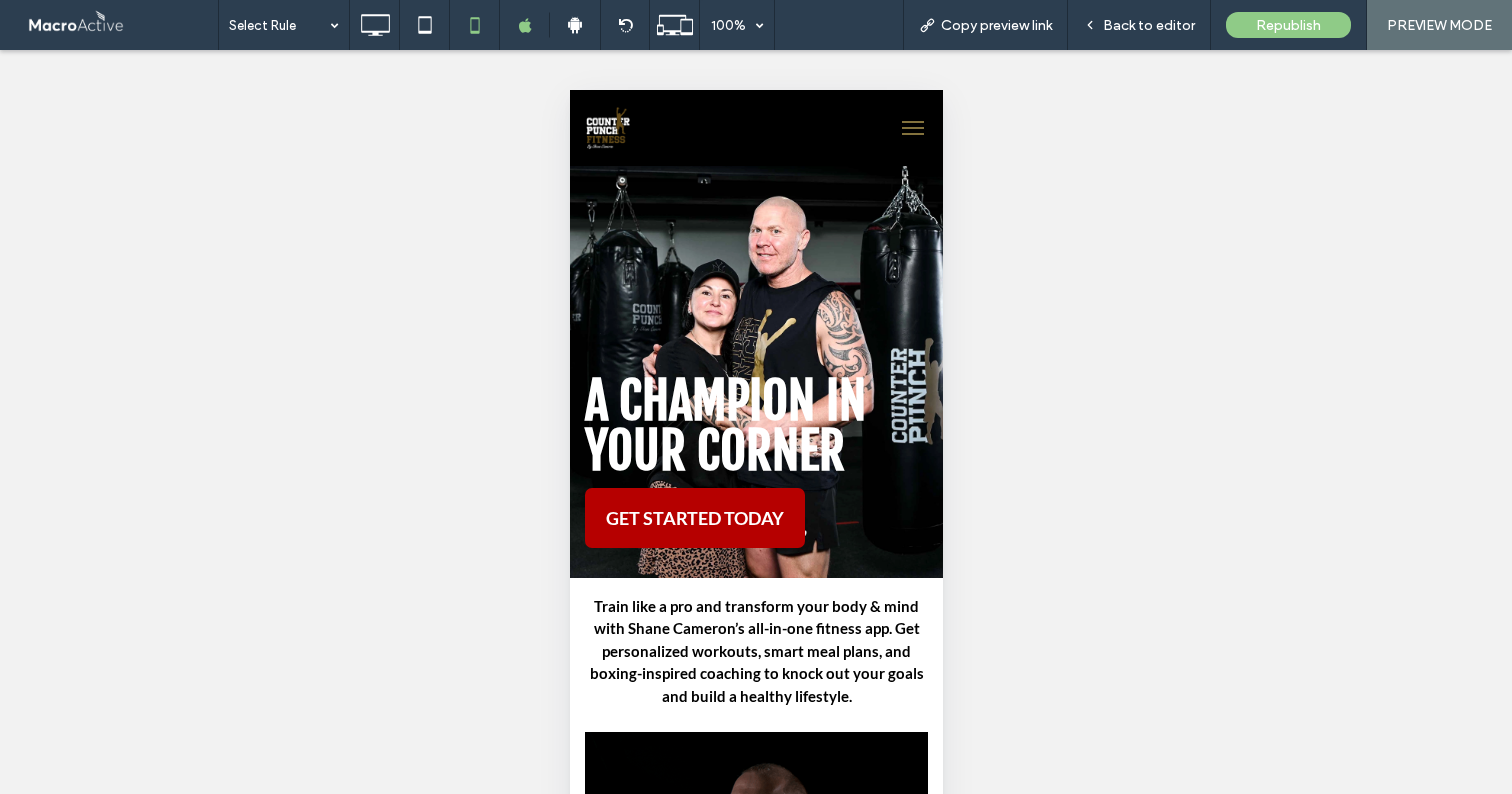scroll, scrollTop: 0, scrollLeft: 0, axis: both 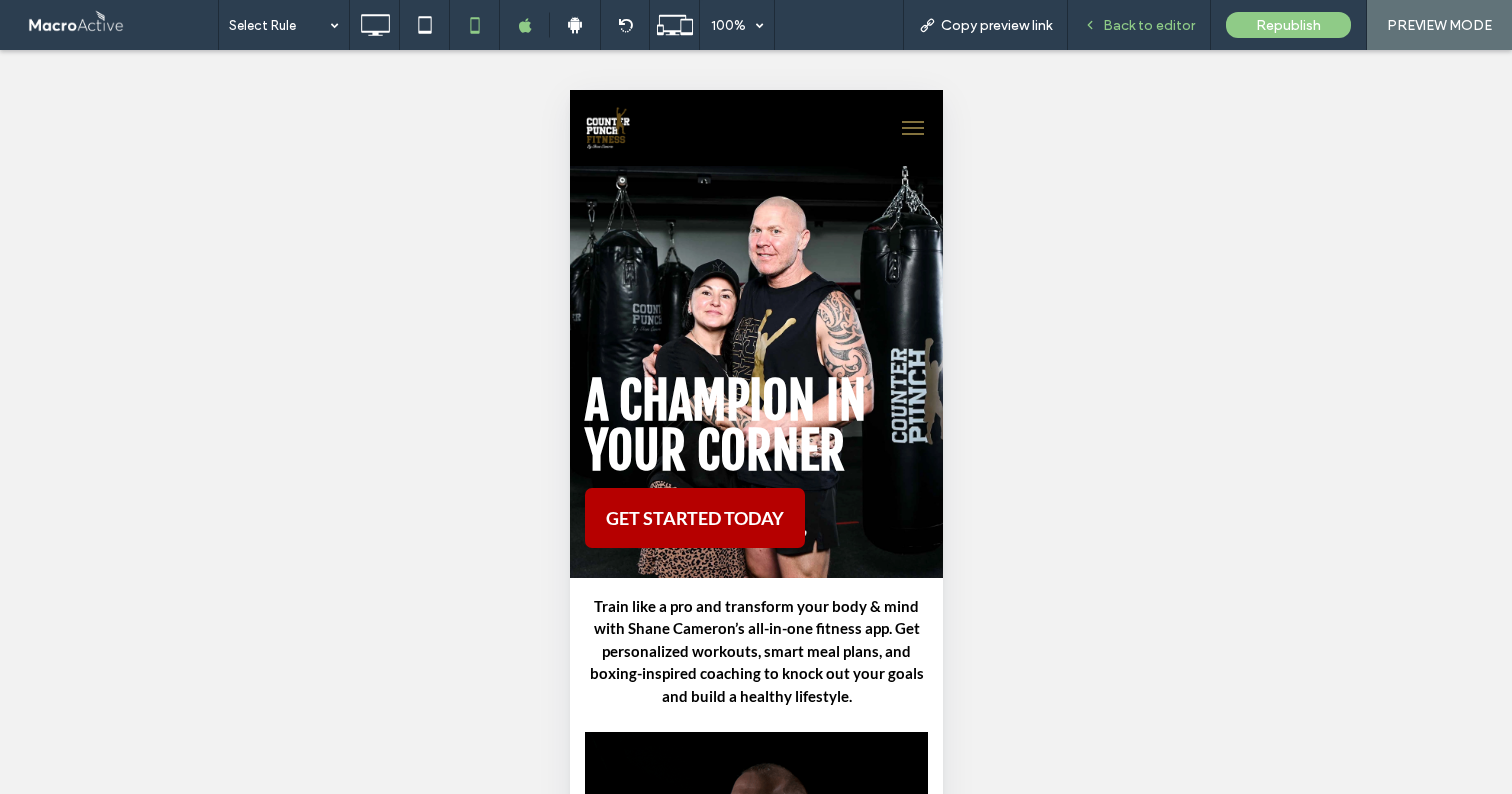 click on "Back to editor" at bounding box center [1149, 25] 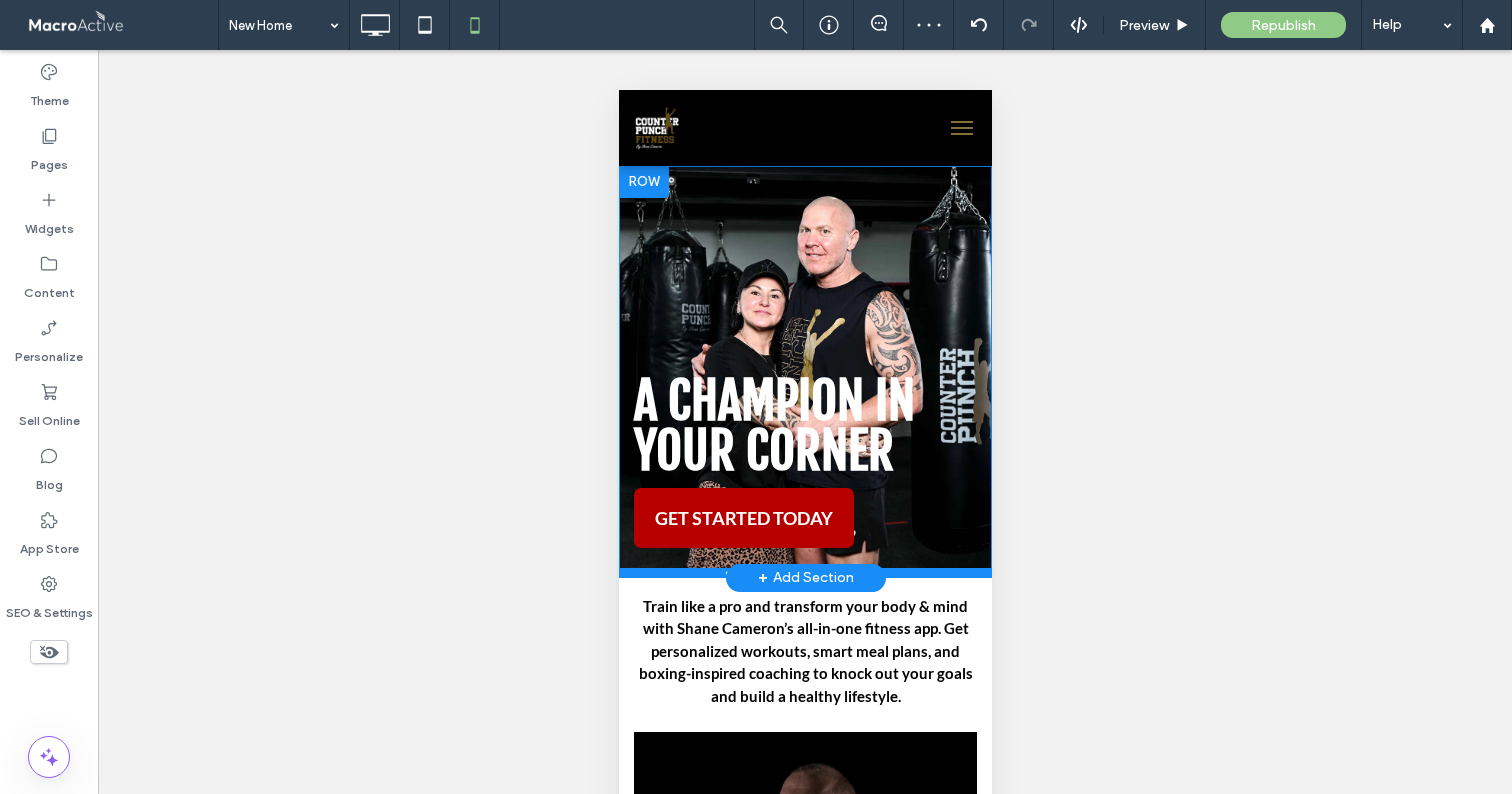 click at bounding box center (804, 573) 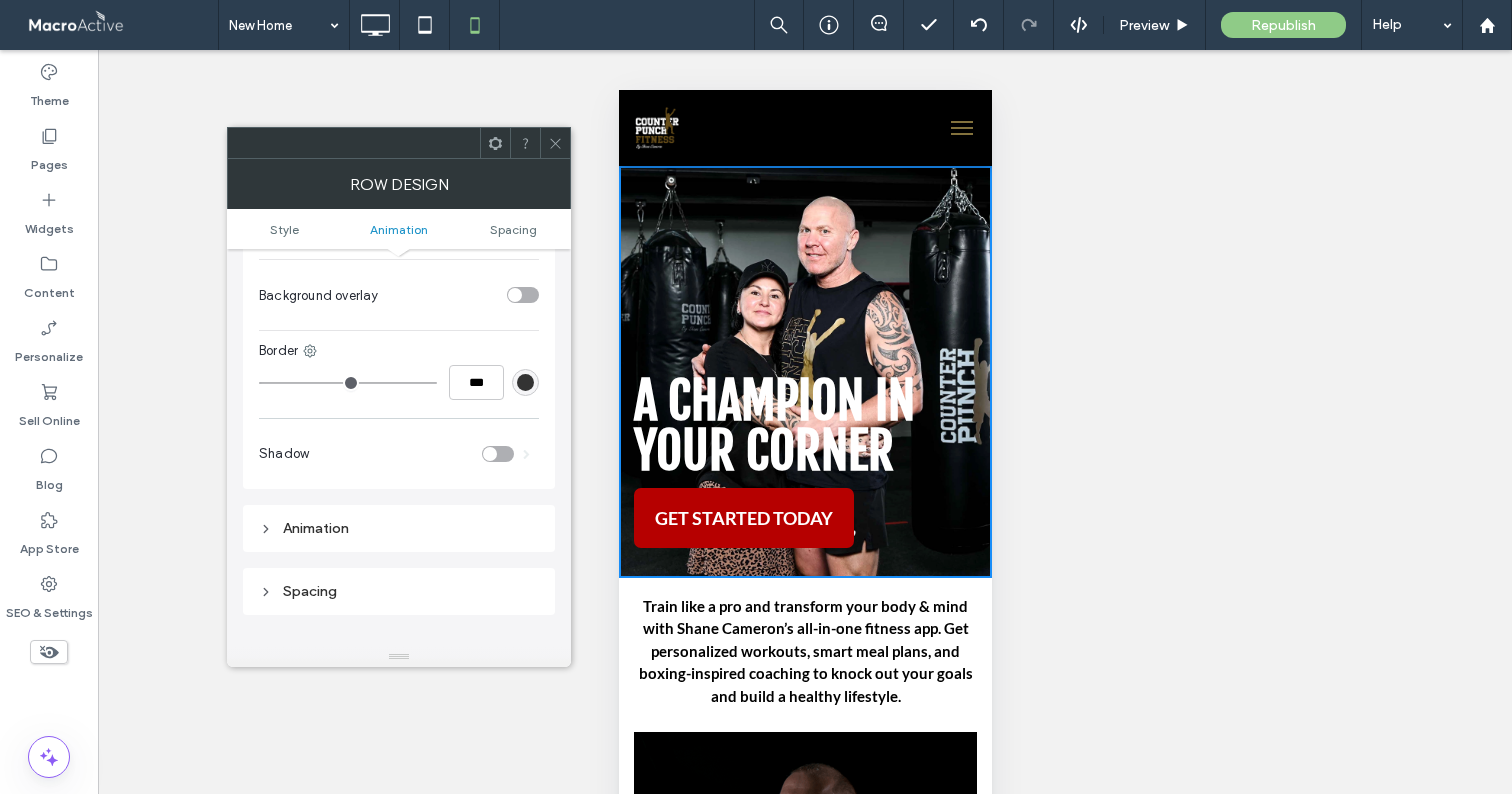 scroll, scrollTop: 611, scrollLeft: 0, axis: vertical 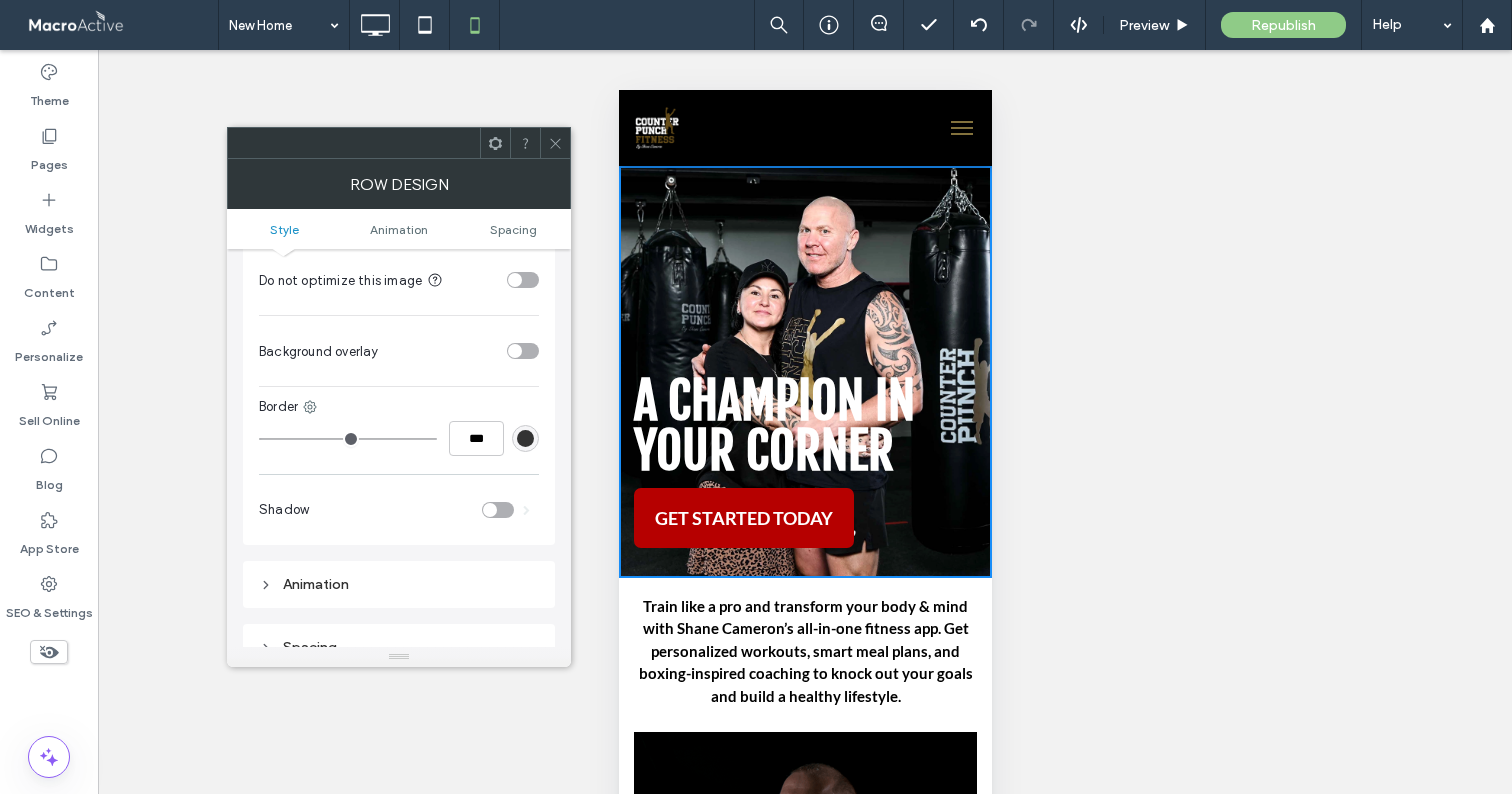 click at bounding box center [523, 351] 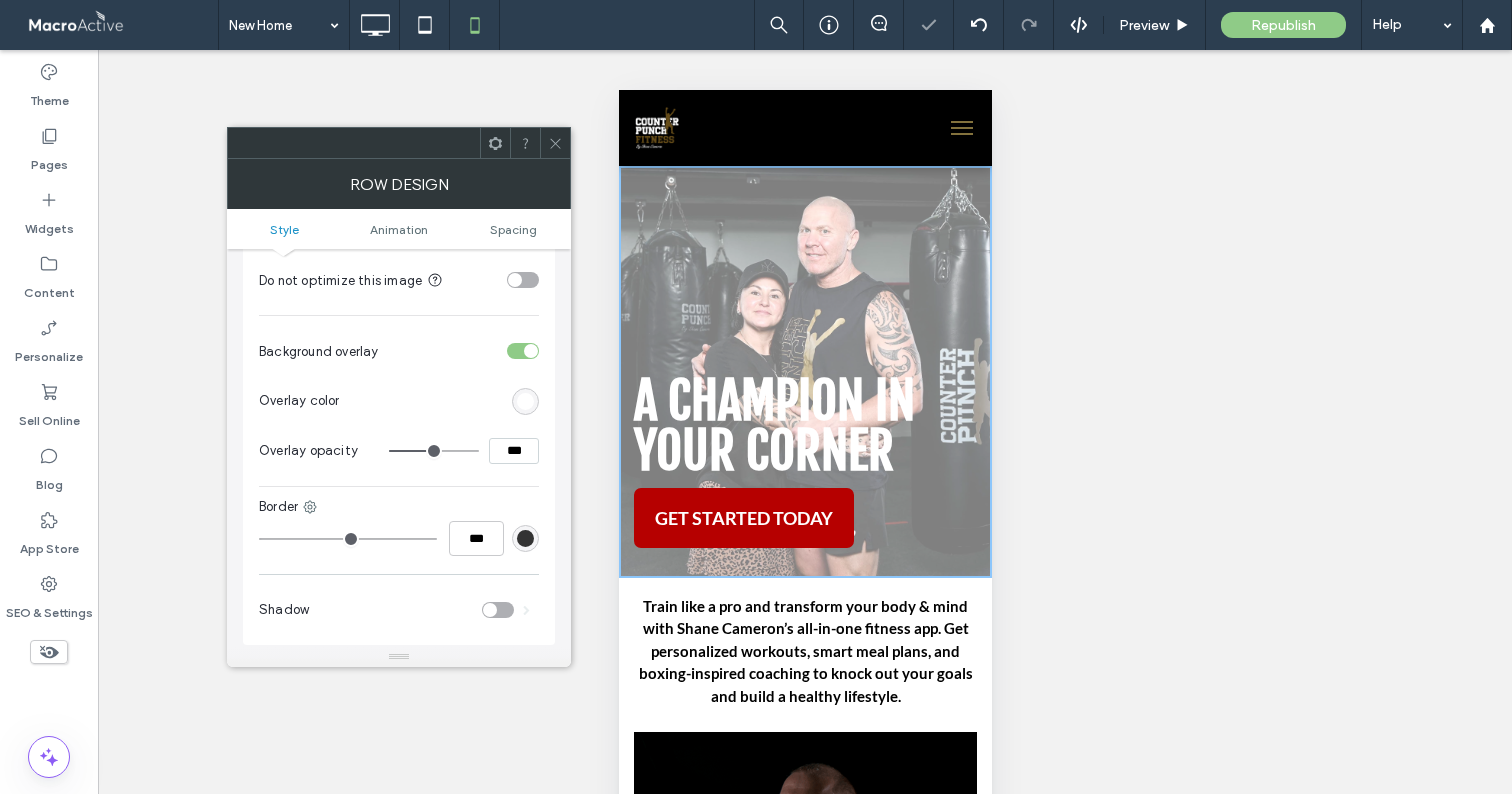 click on "Overlay color" at bounding box center (399, 401) 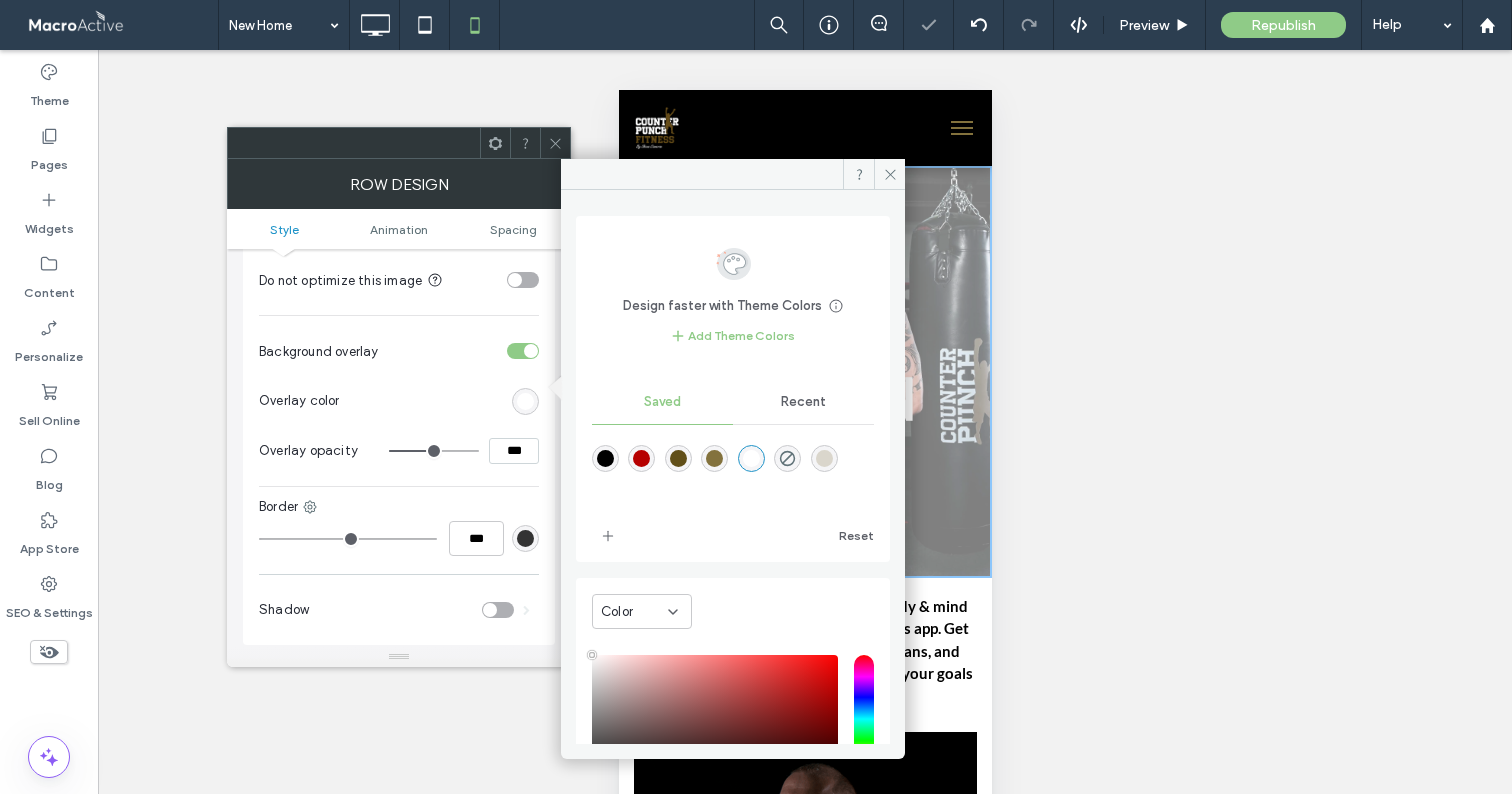 click at bounding box center [605, 458] 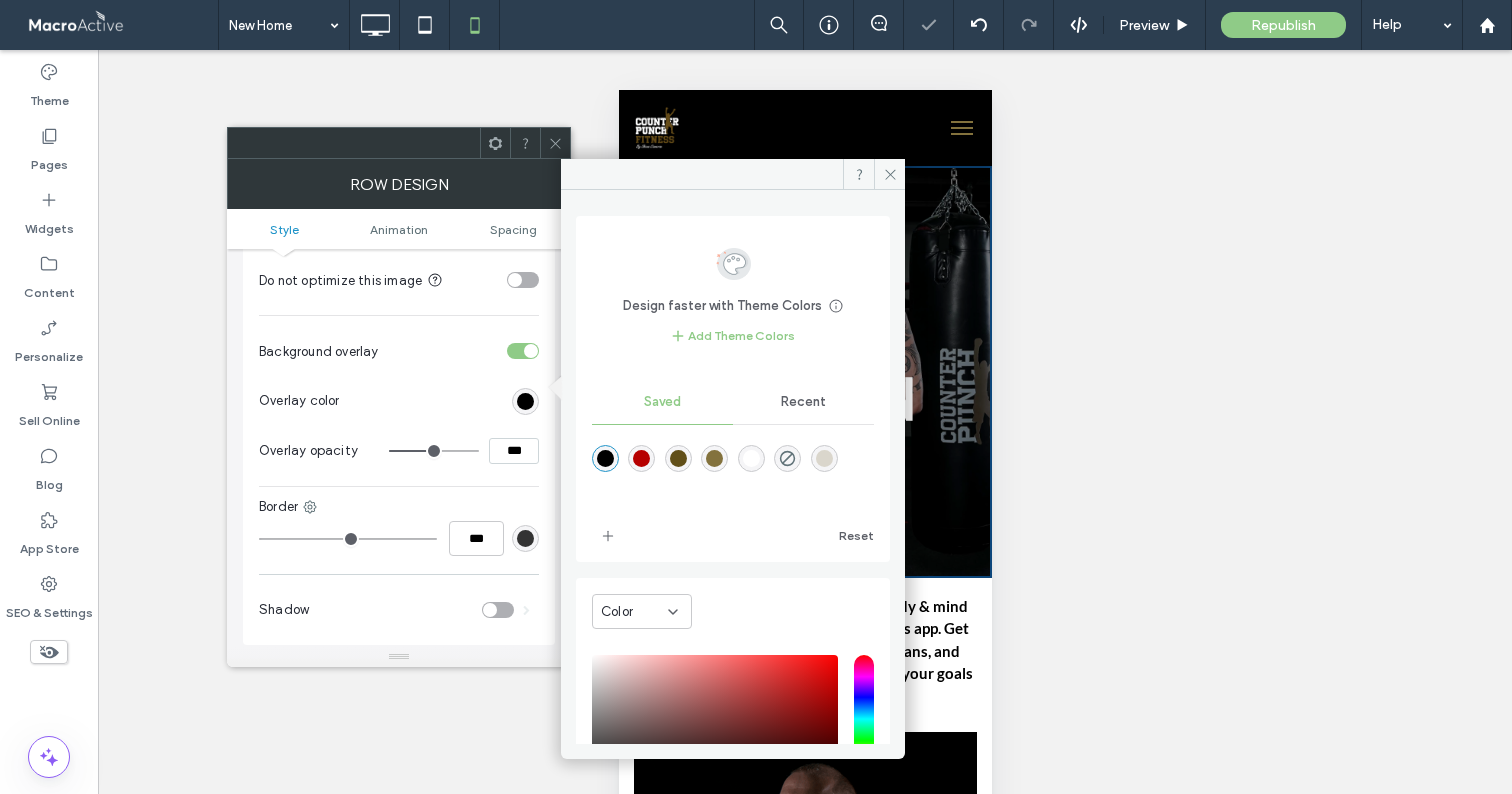 drag, startPoint x: 507, startPoint y: 436, endPoint x: 495, endPoint y: 435, distance: 12.0415945 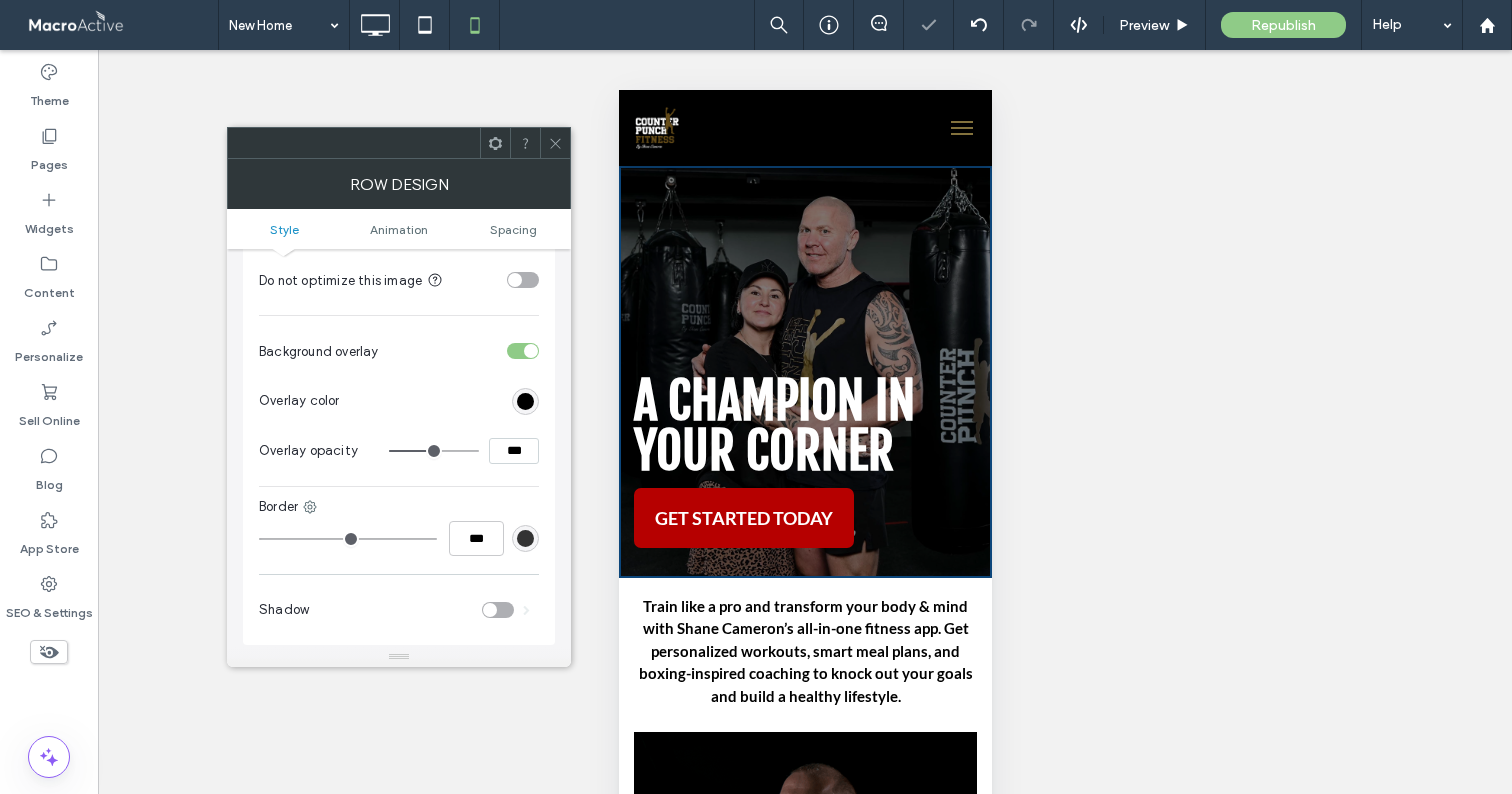 type on "***" 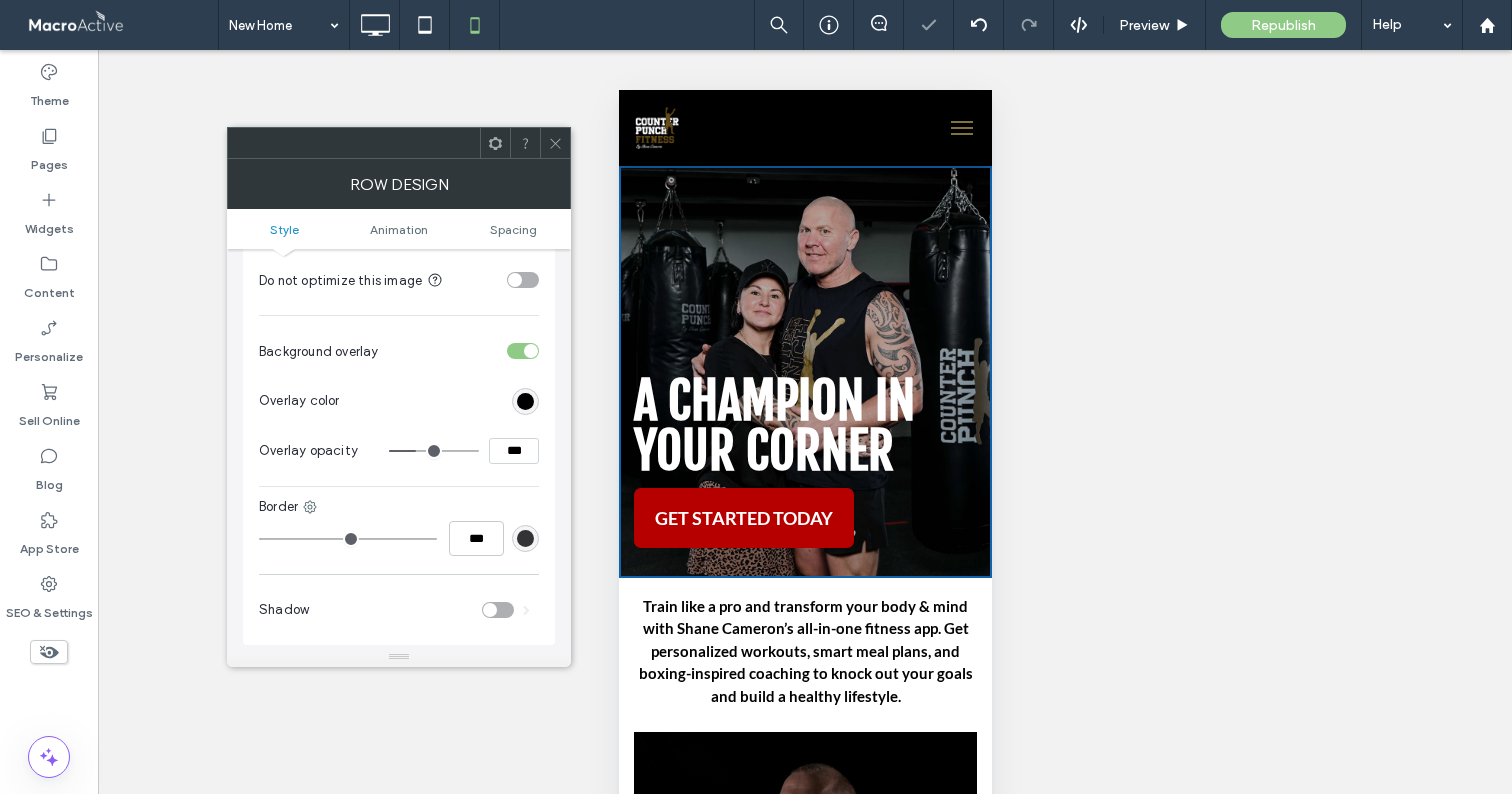 click 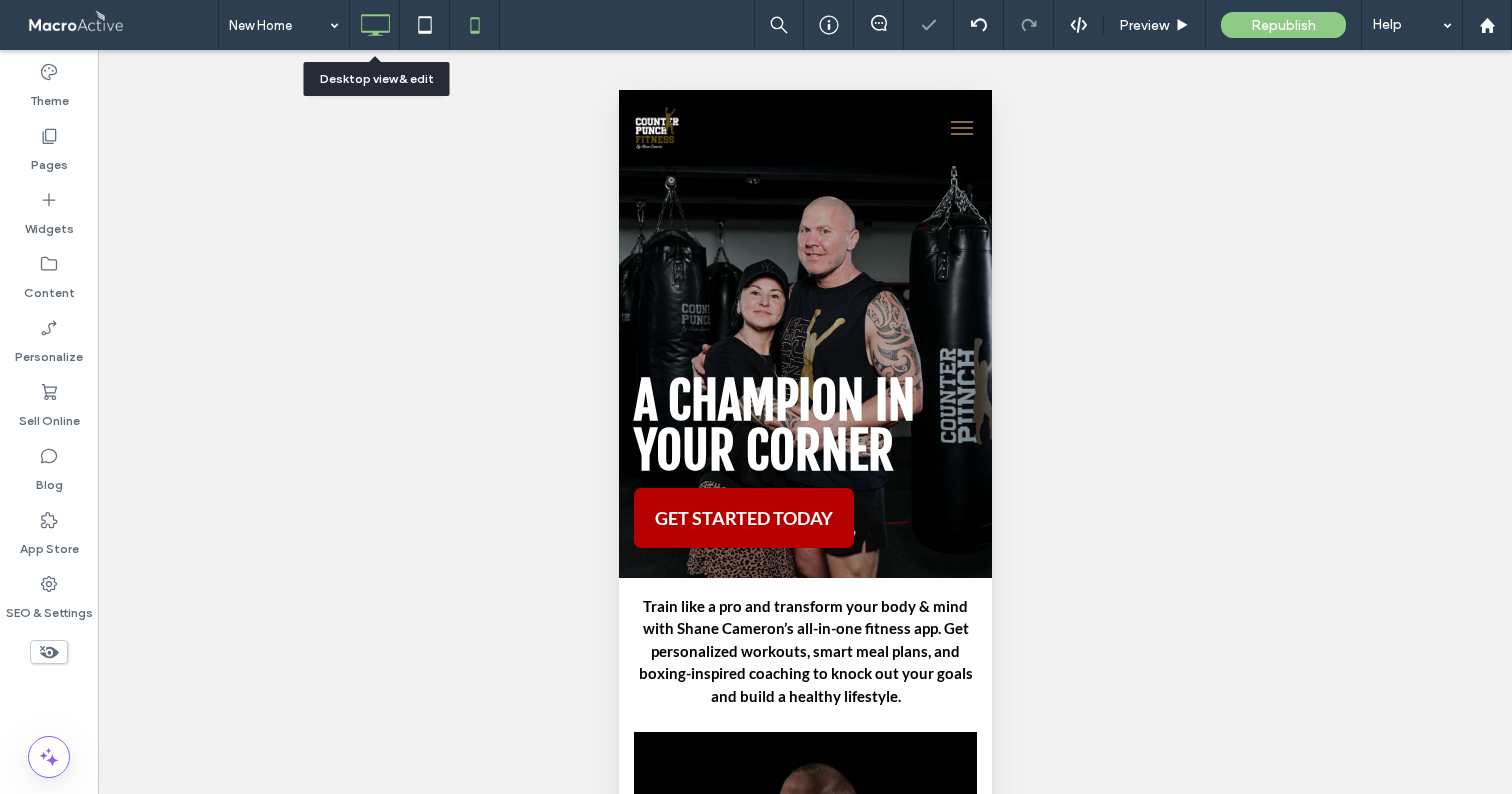 click 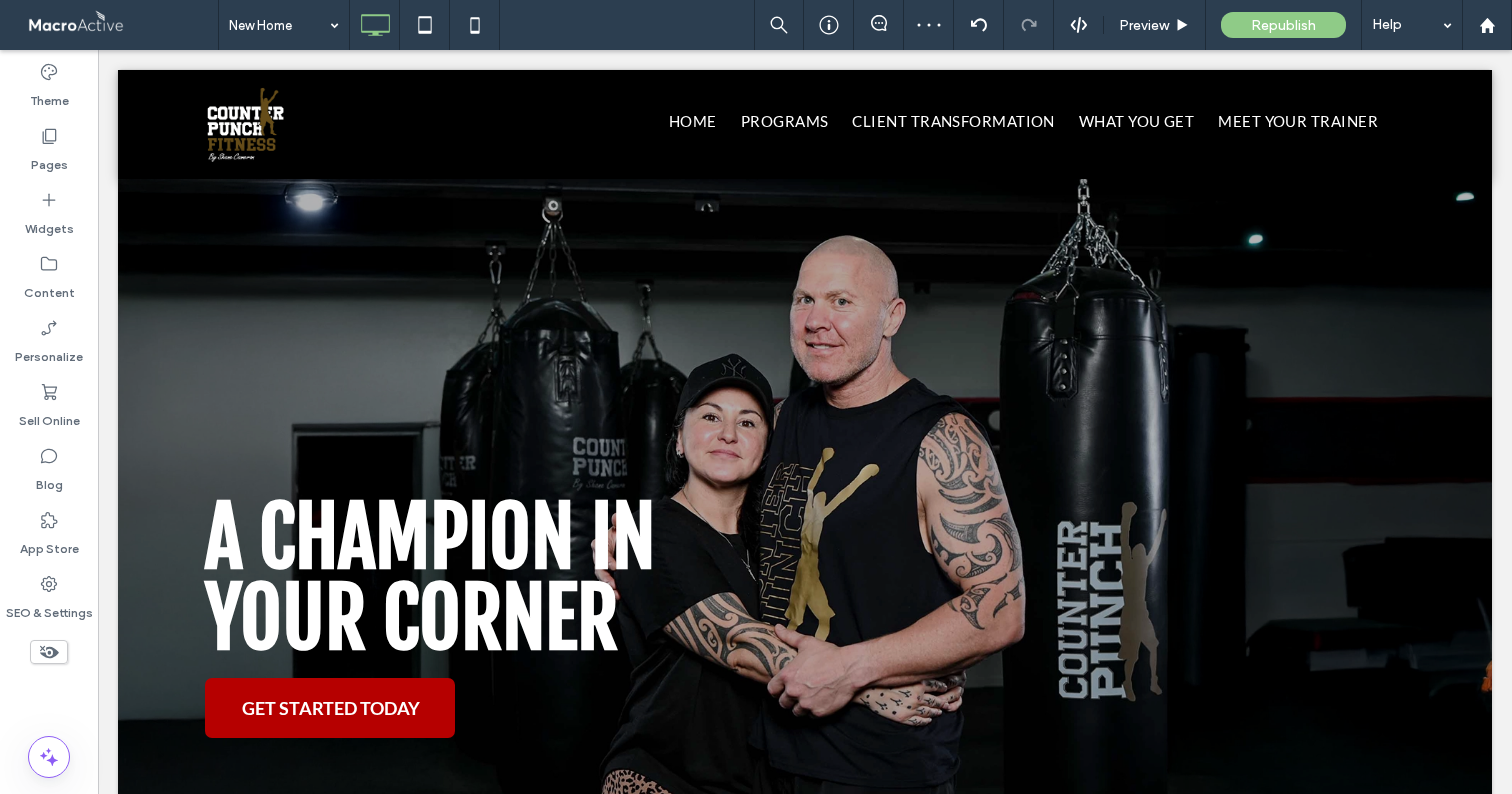scroll, scrollTop: 0, scrollLeft: 0, axis: both 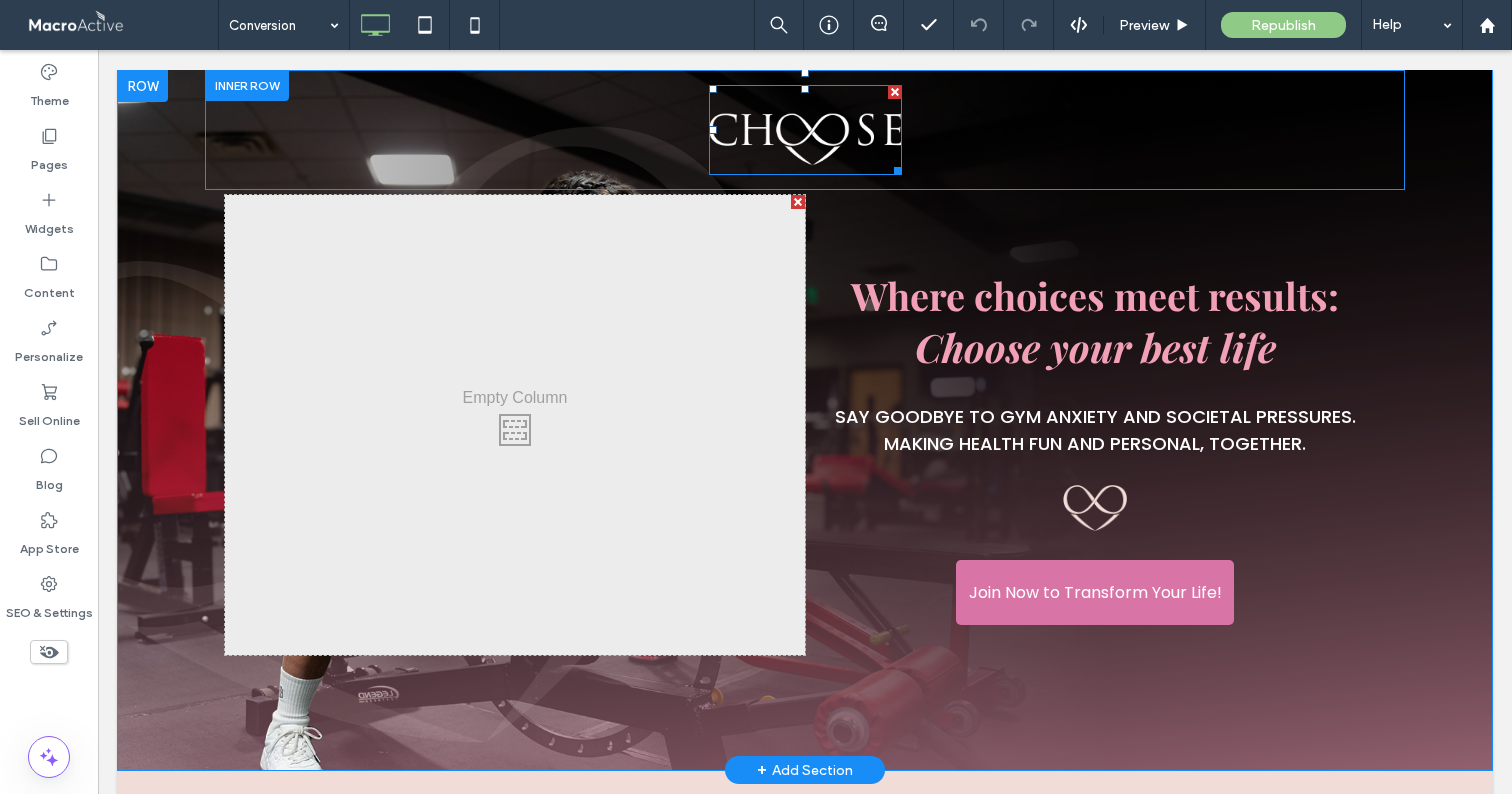 click at bounding box center (805, 130) 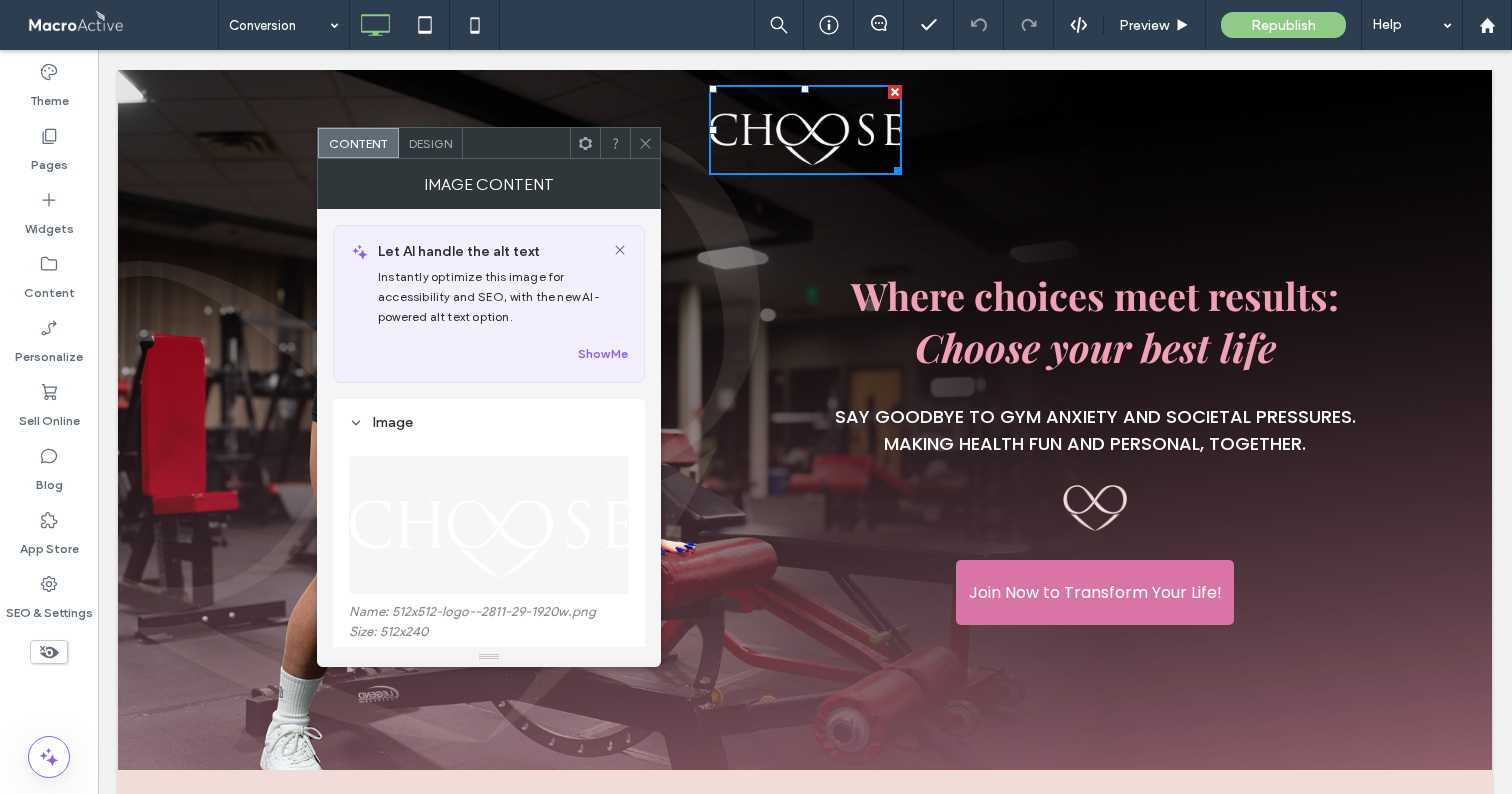click at bounding box center [645, 143] 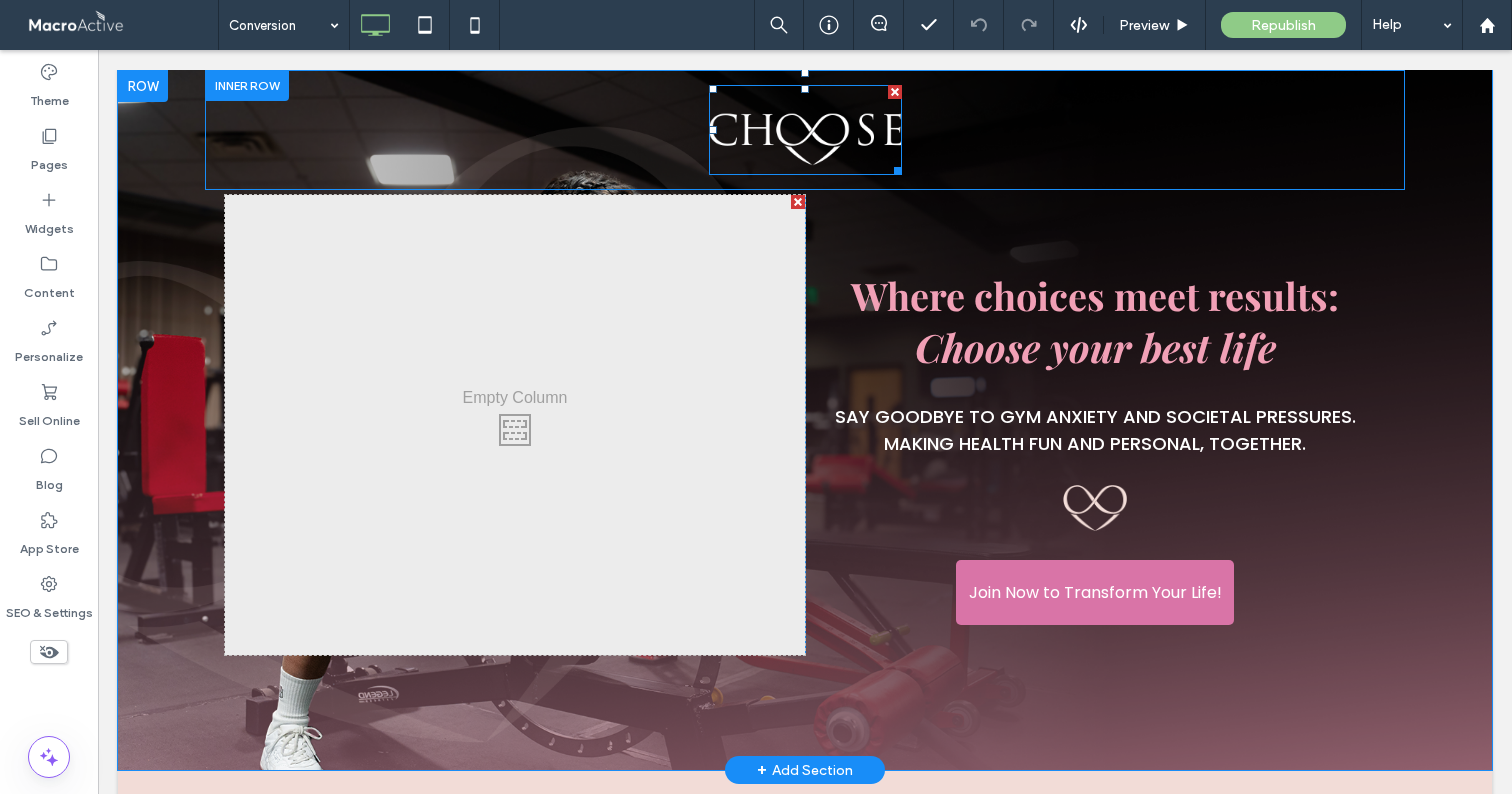 click at bounding box center [805, 130] 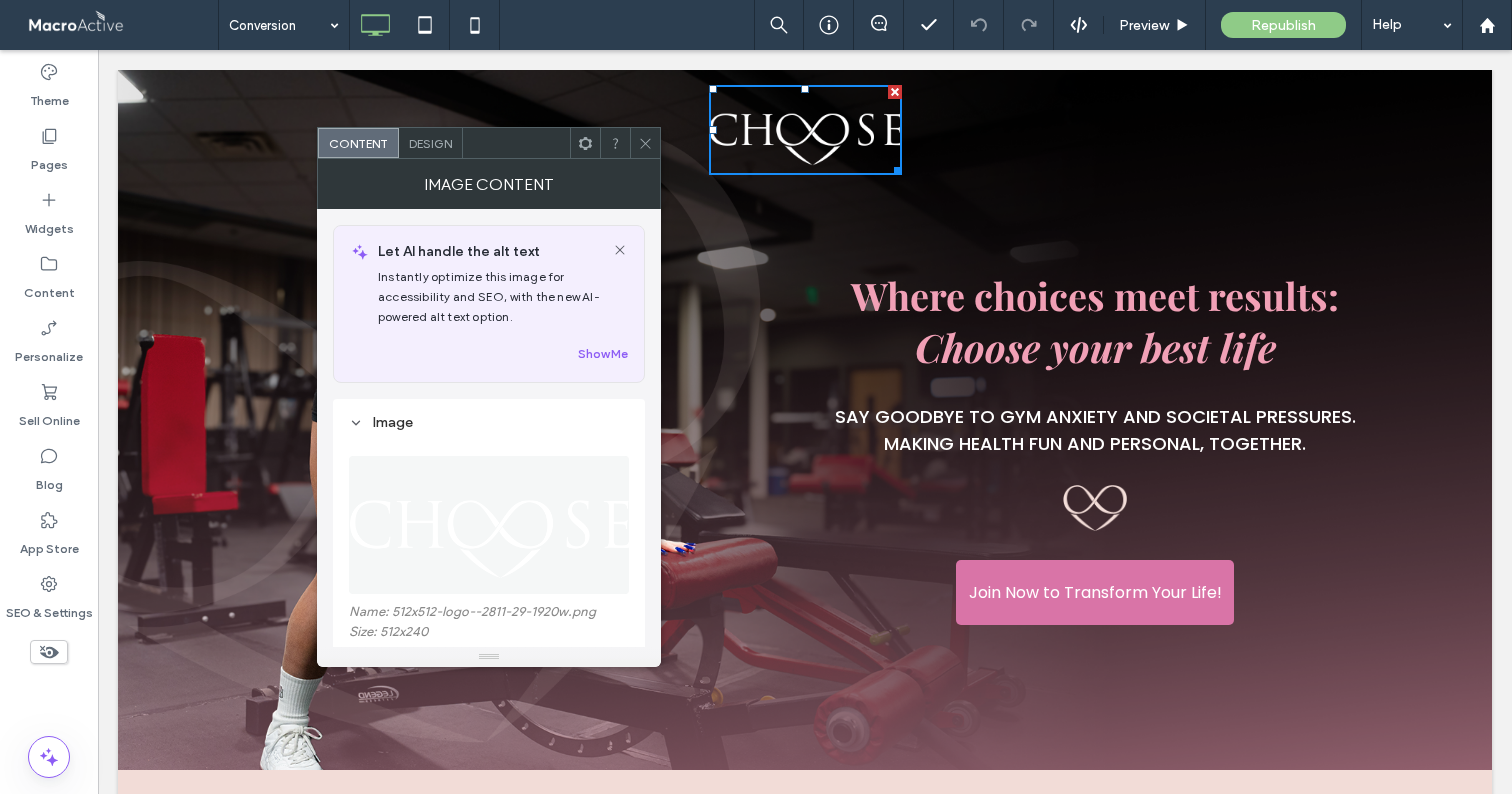 click at bounding box center (490, 525) 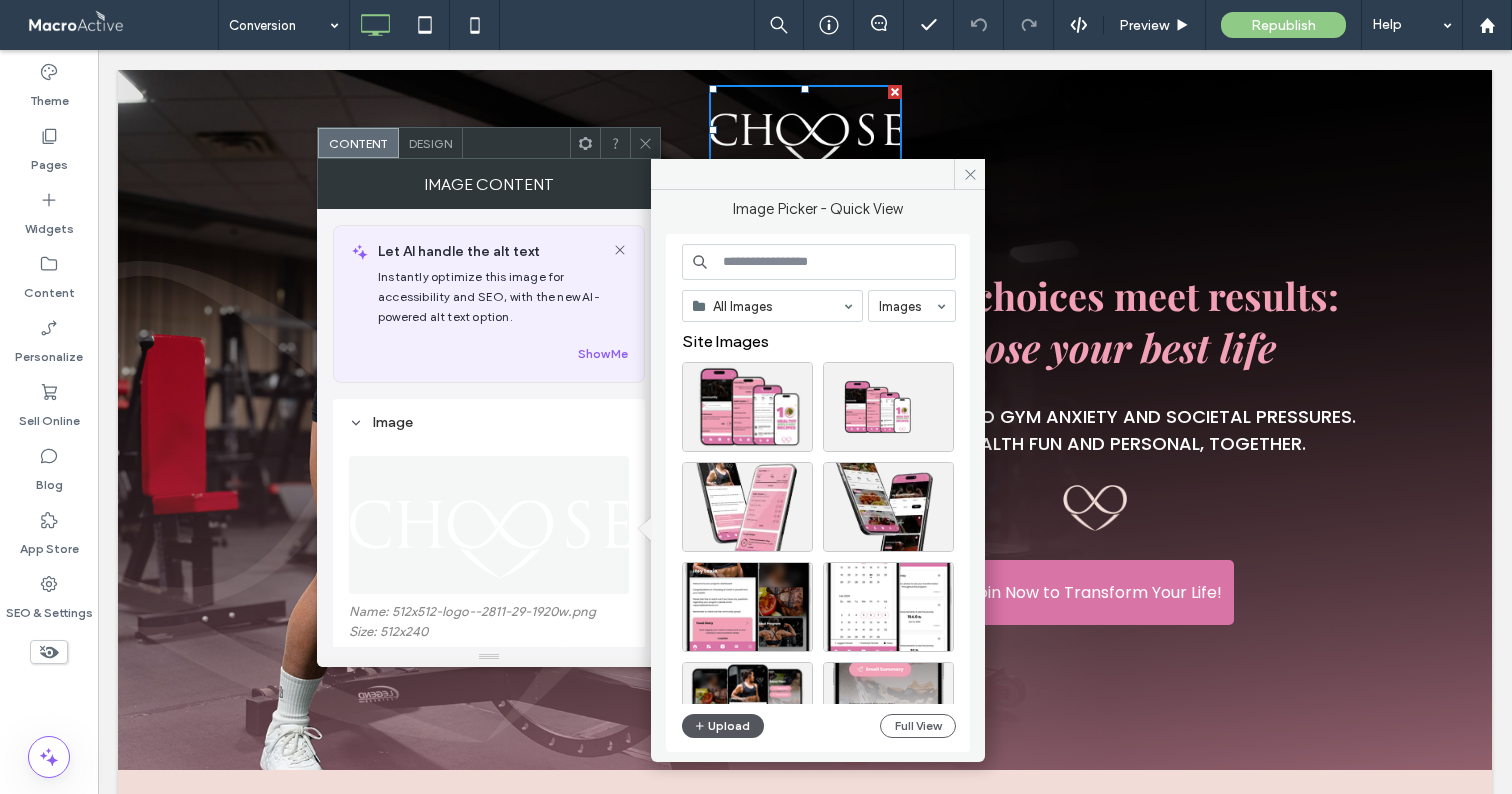 click 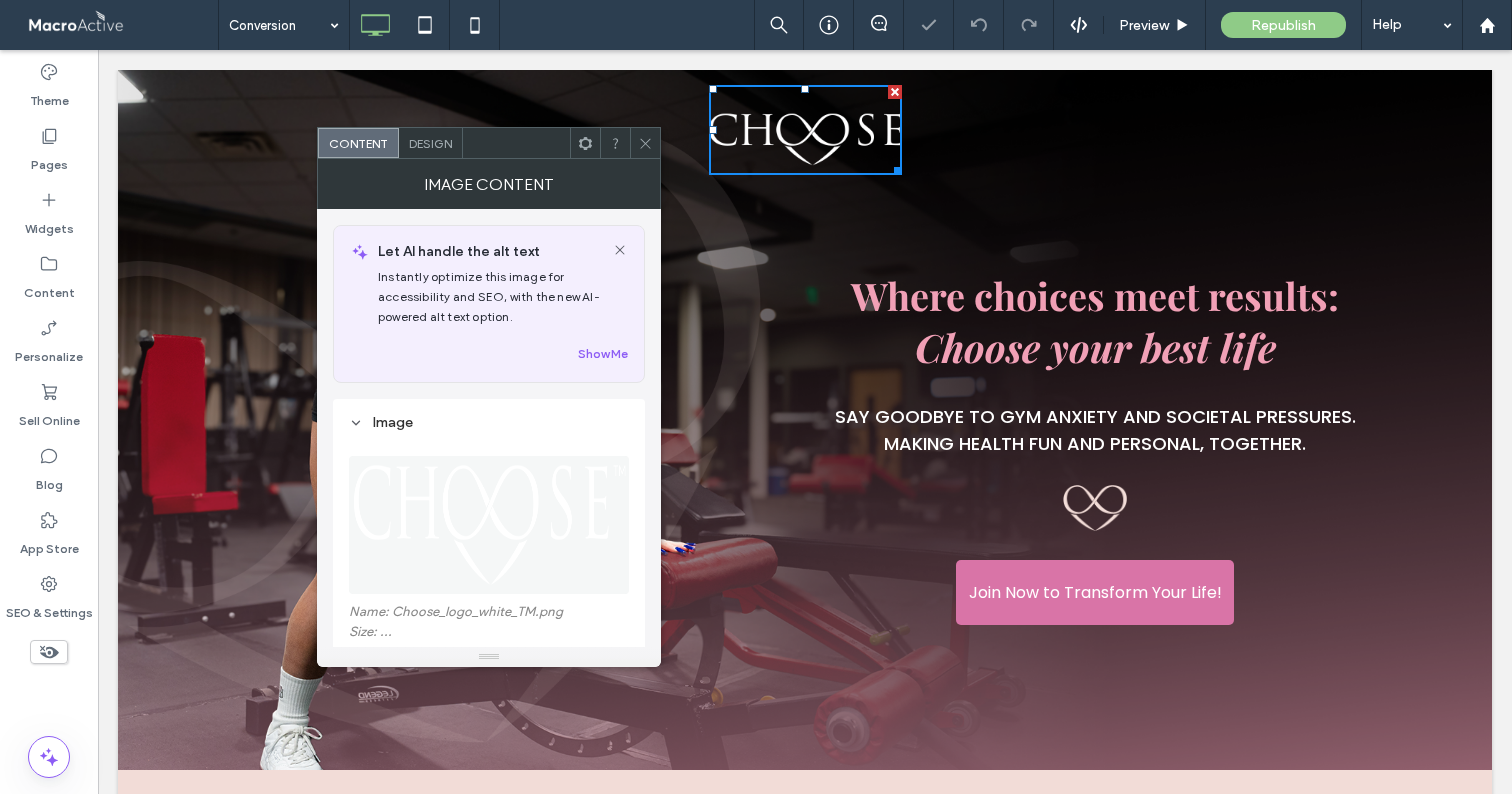 click 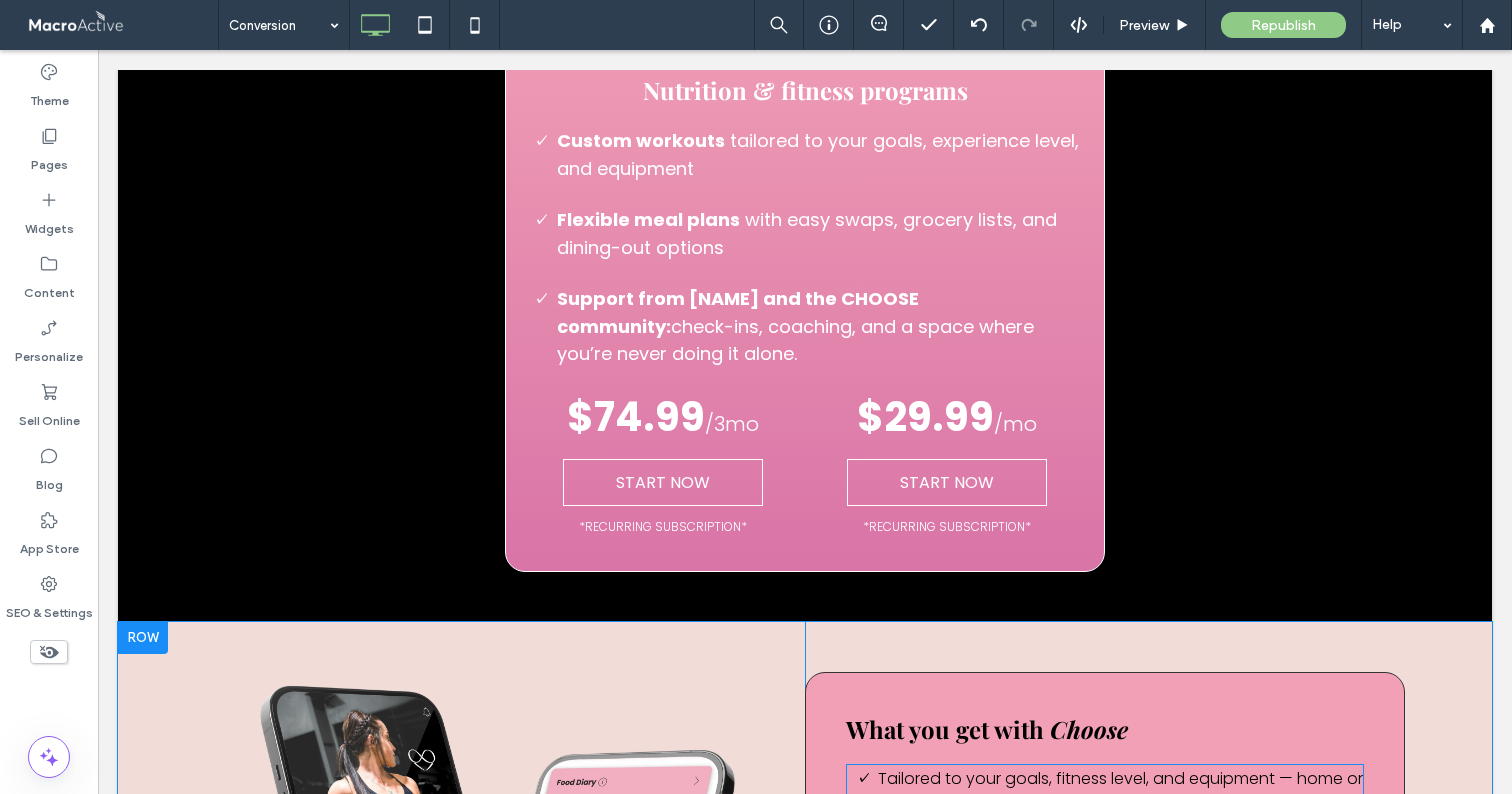 scroll, scrollTop: 4129, scrollLeft: 0, axis: vertical 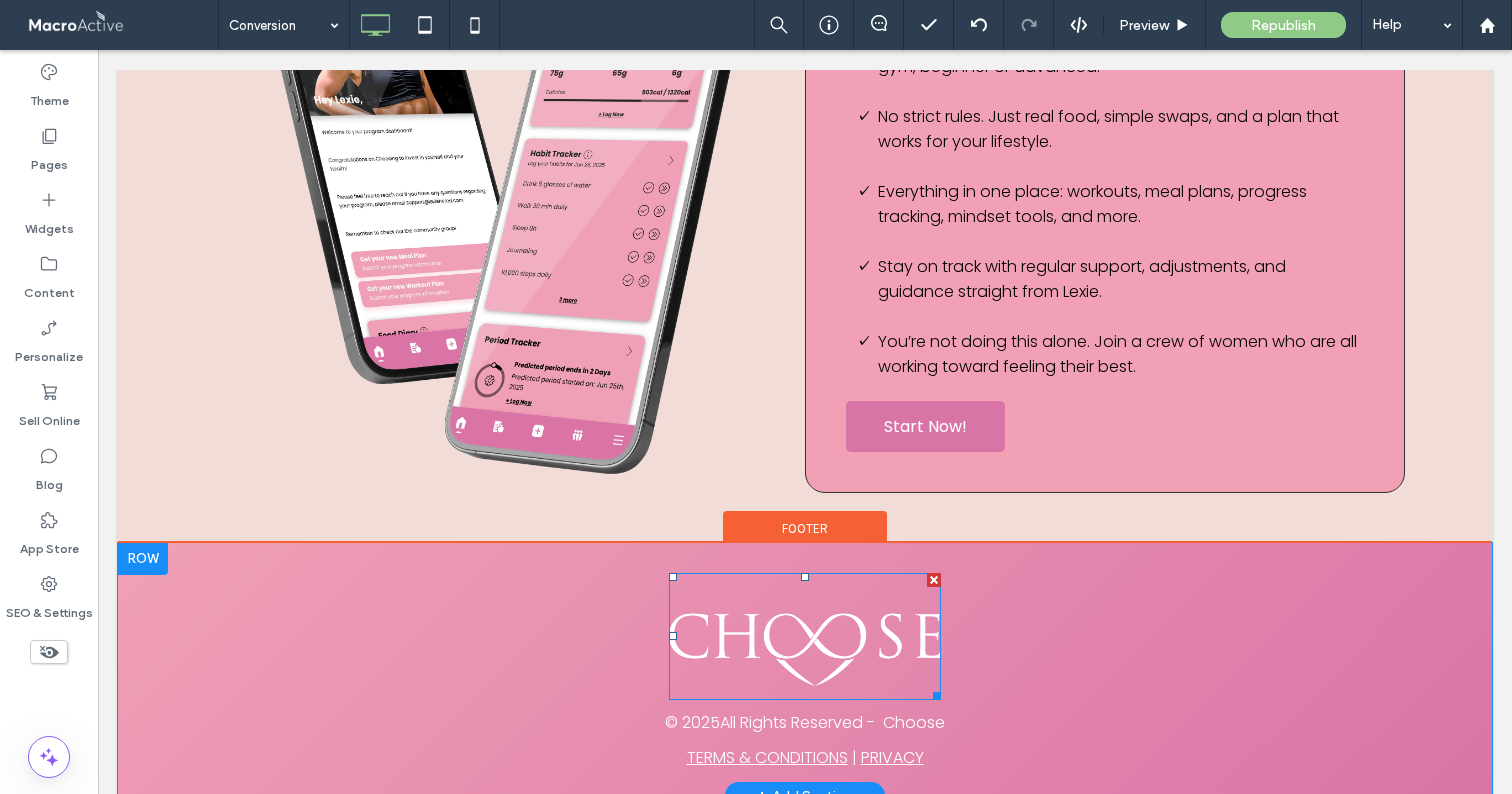 click at bounding box center [805, 637] 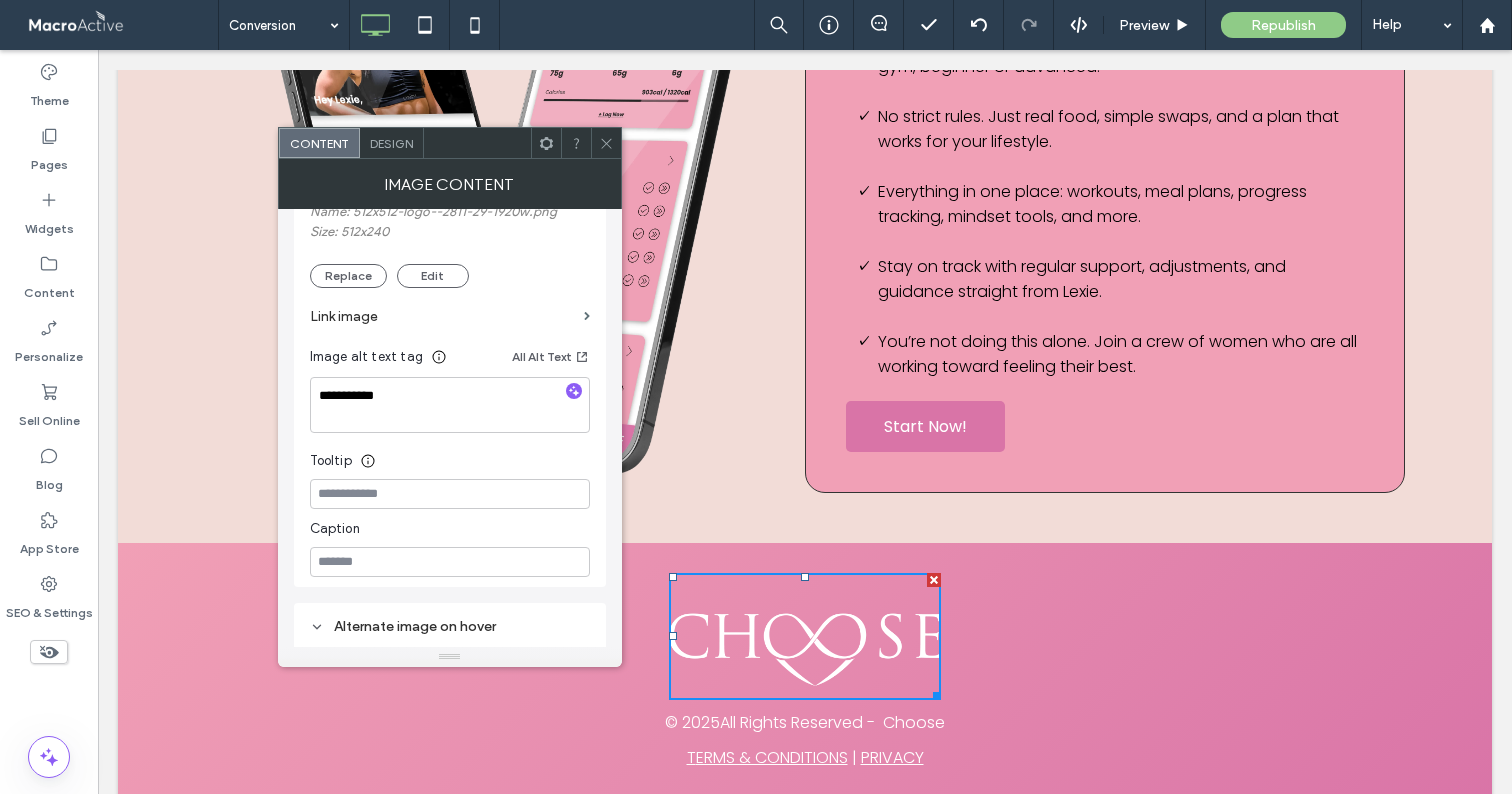 scroll, scrollTop: 554, scrollLeft: 0, axis: vertical 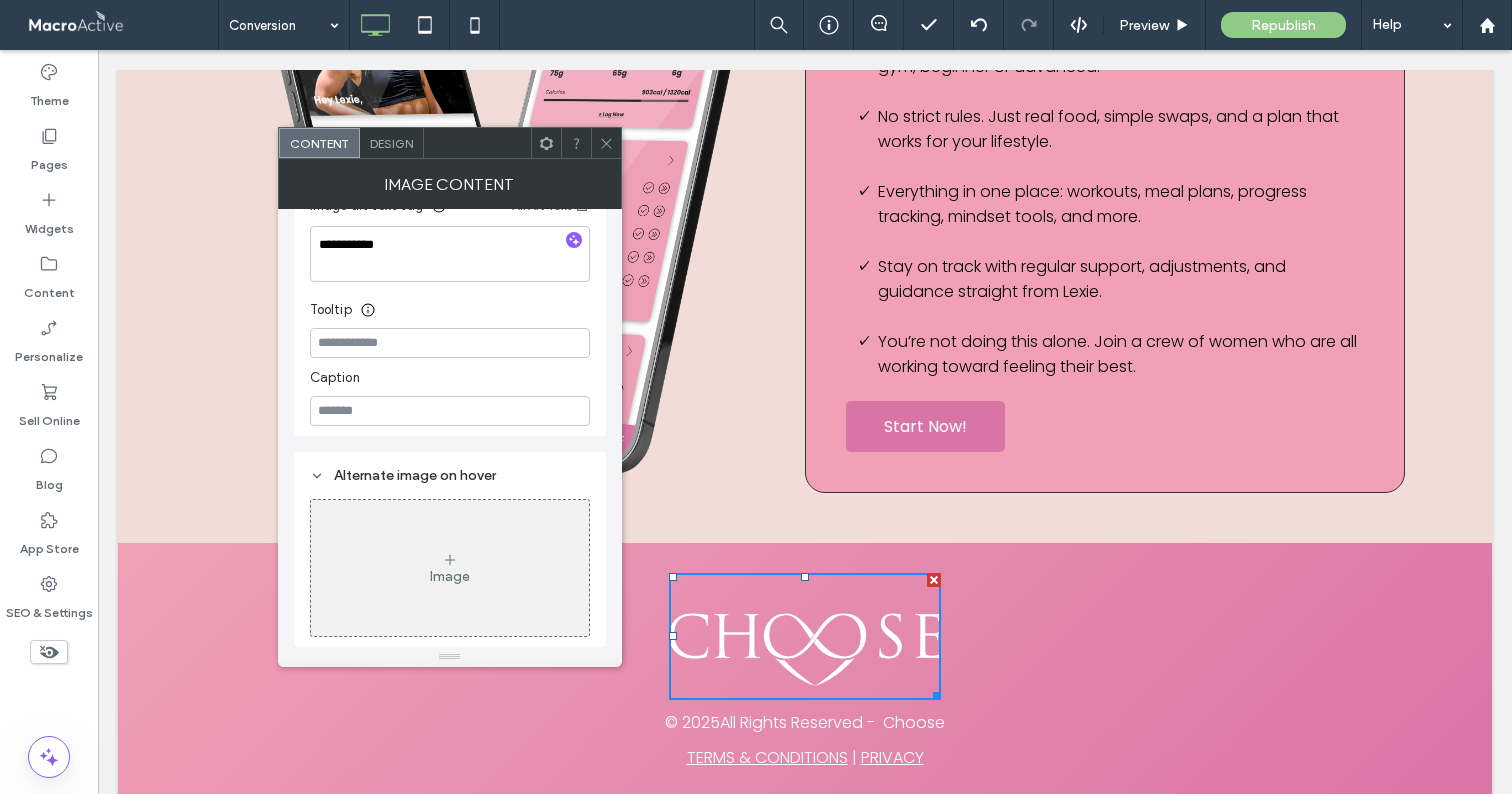 click on "Image" at bounding box center [450, 568] 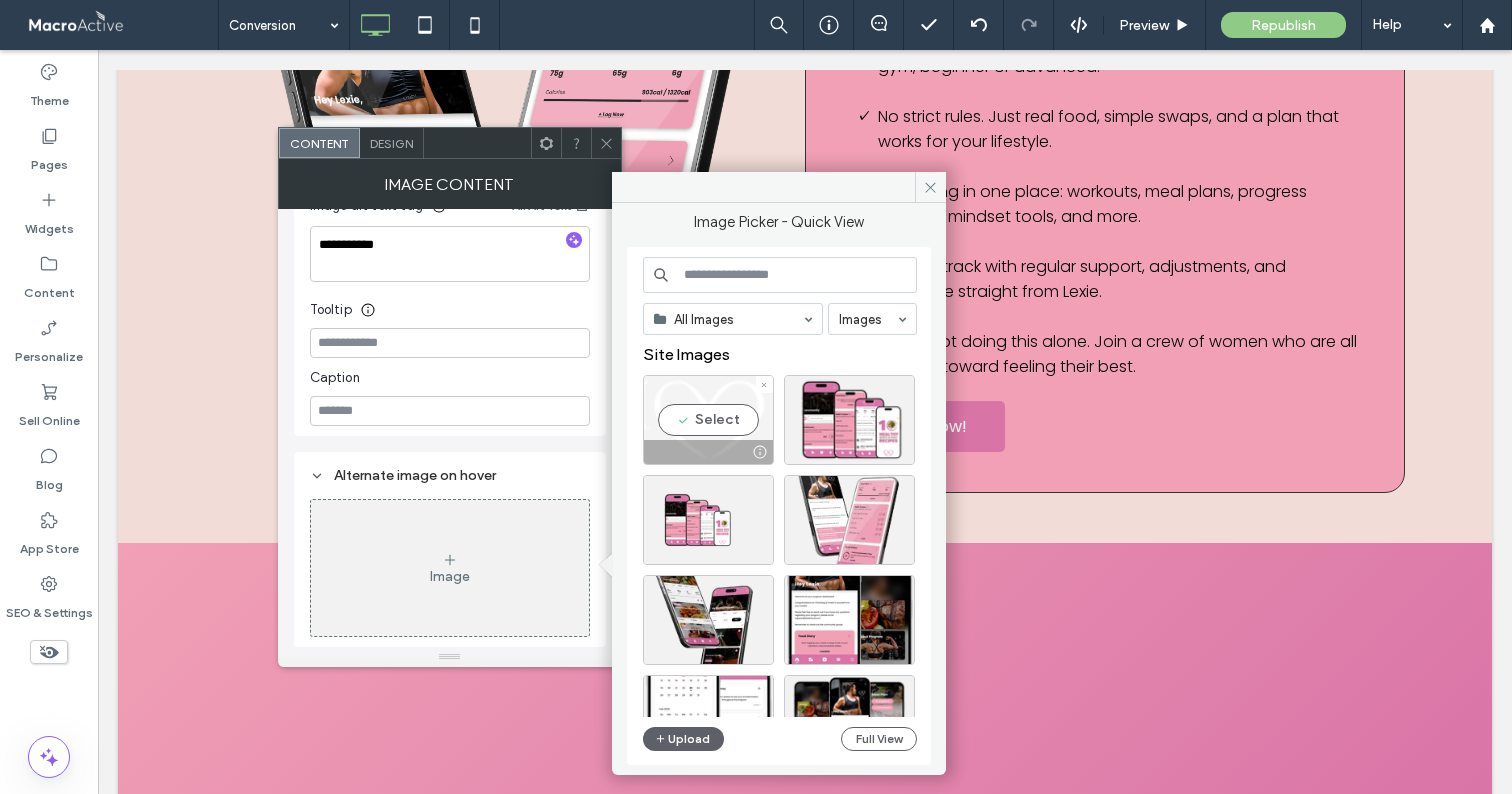 click on "Select" at bounding box center [708, 420] 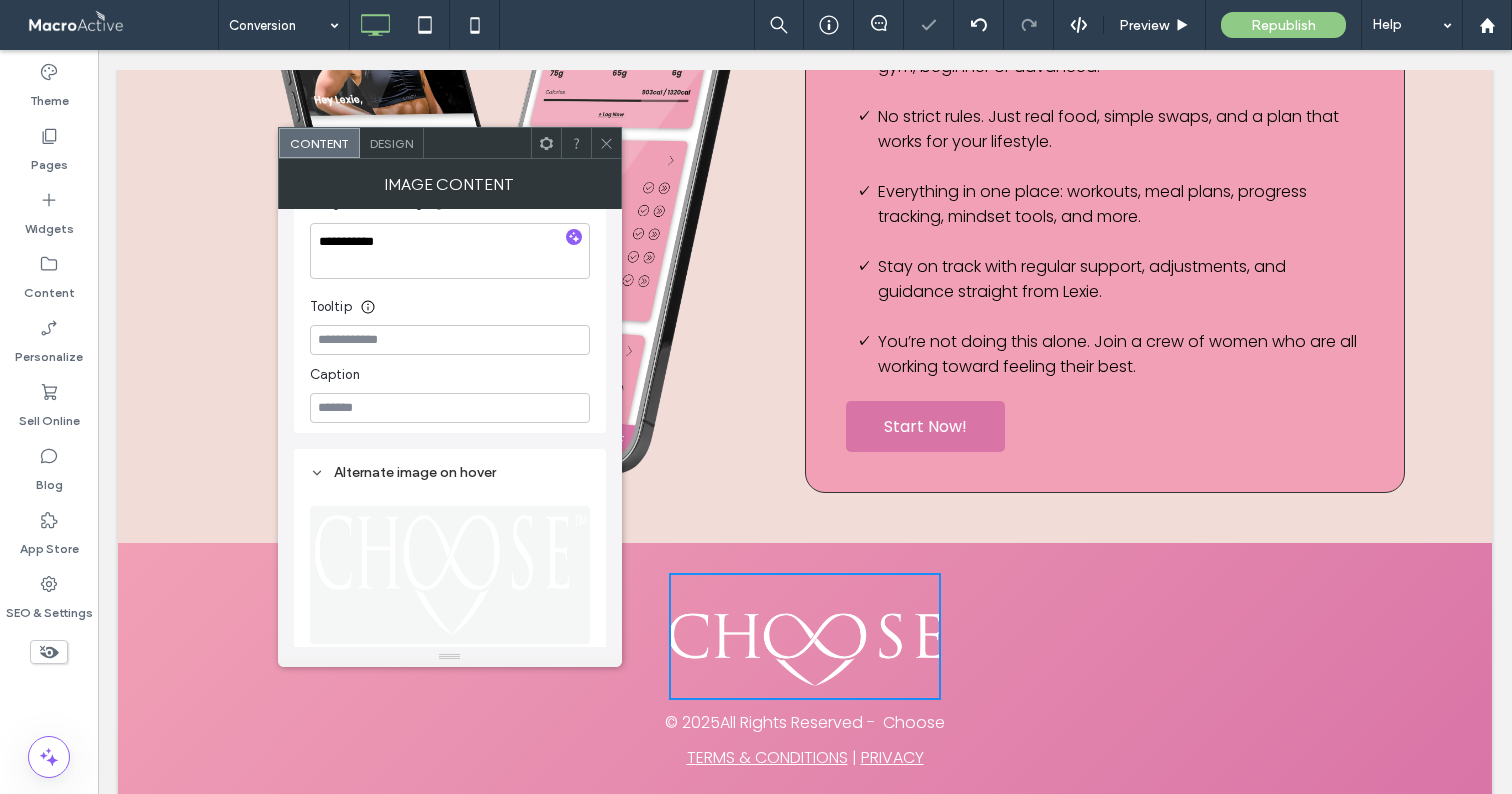 click 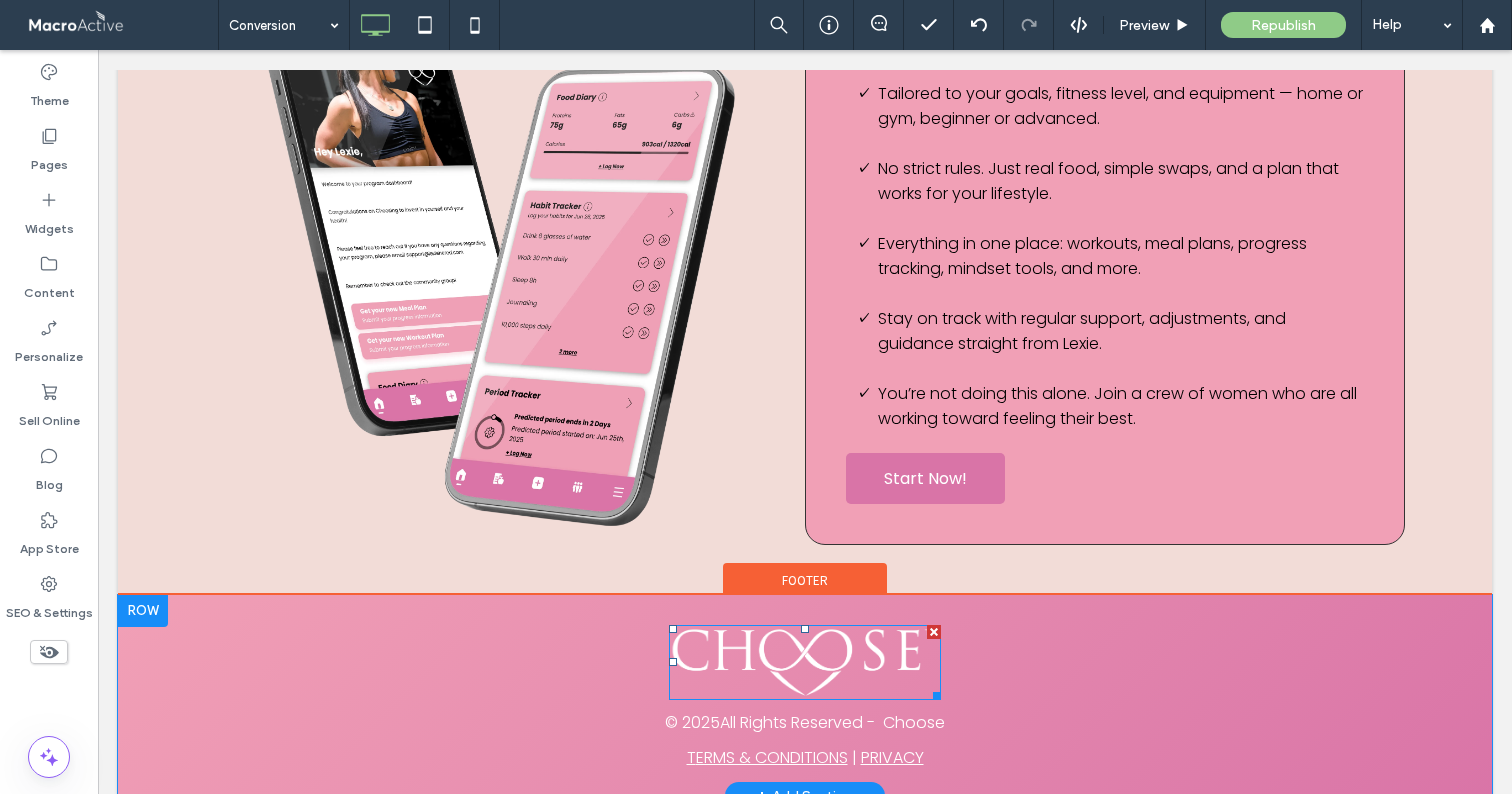 click at bounding box center [805, 662] 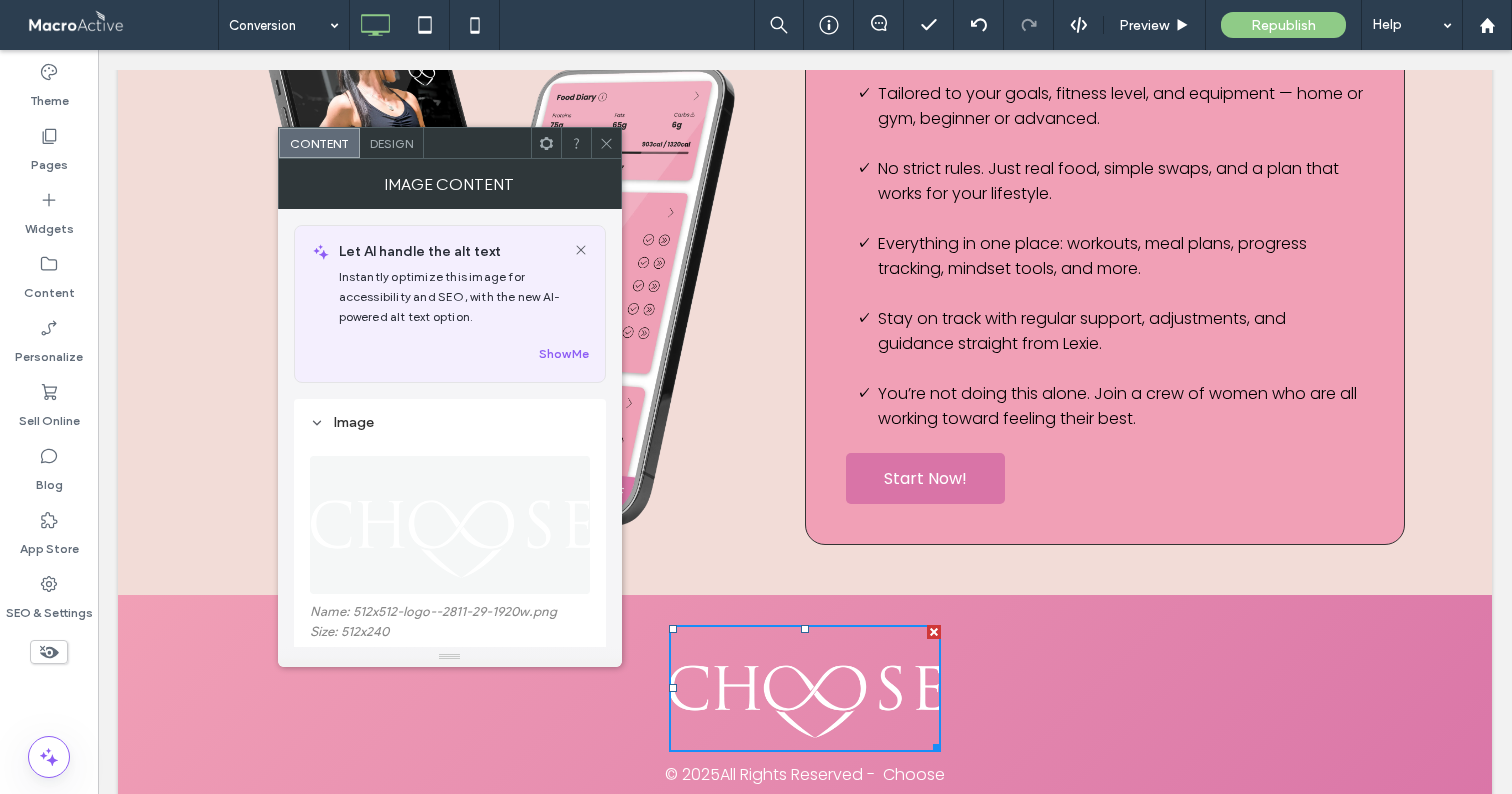 scroll, scrollTop: 4129, scrollLeft: 0, axis: vertical 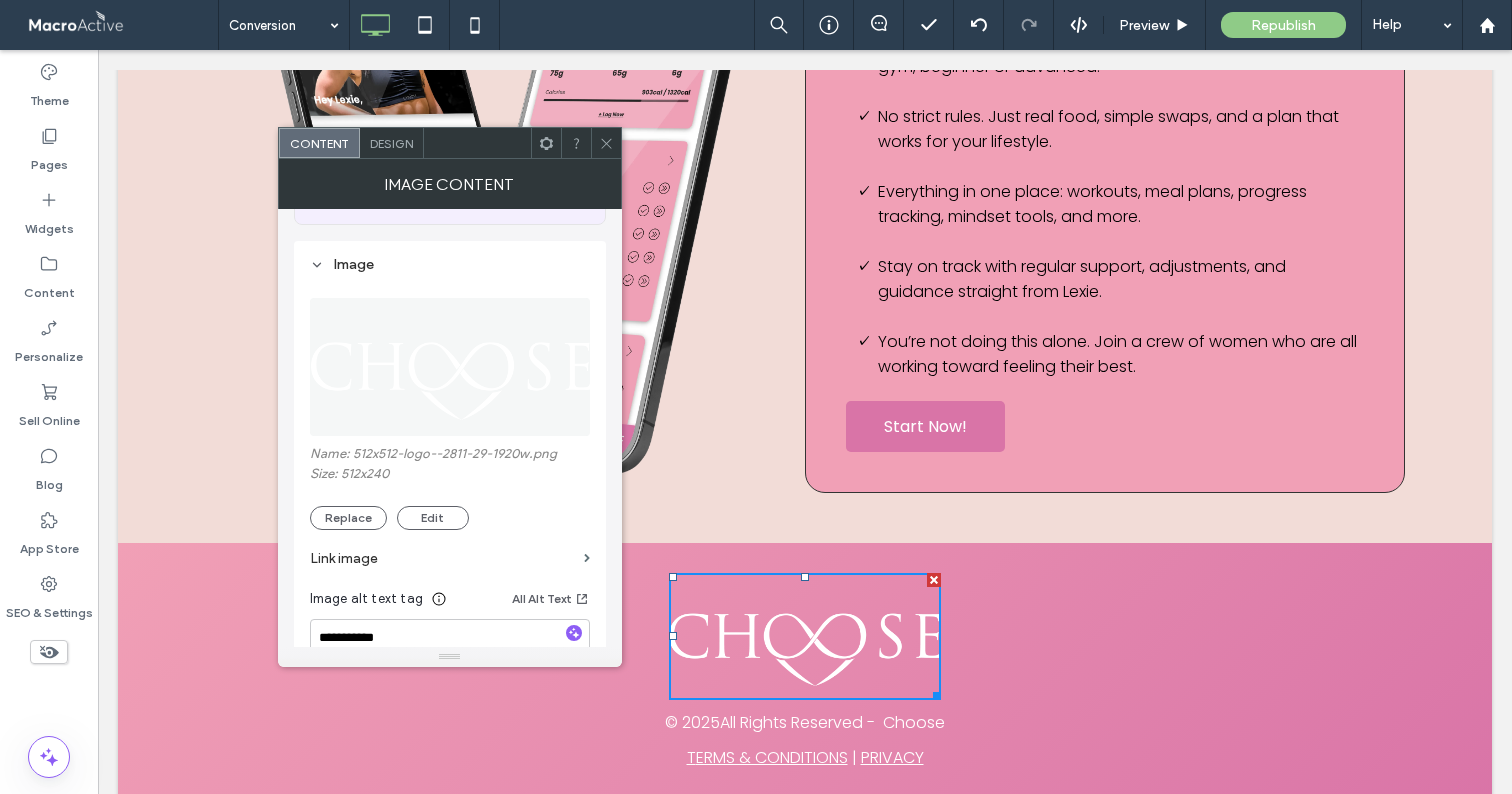 click at bounding box center (451, 367) 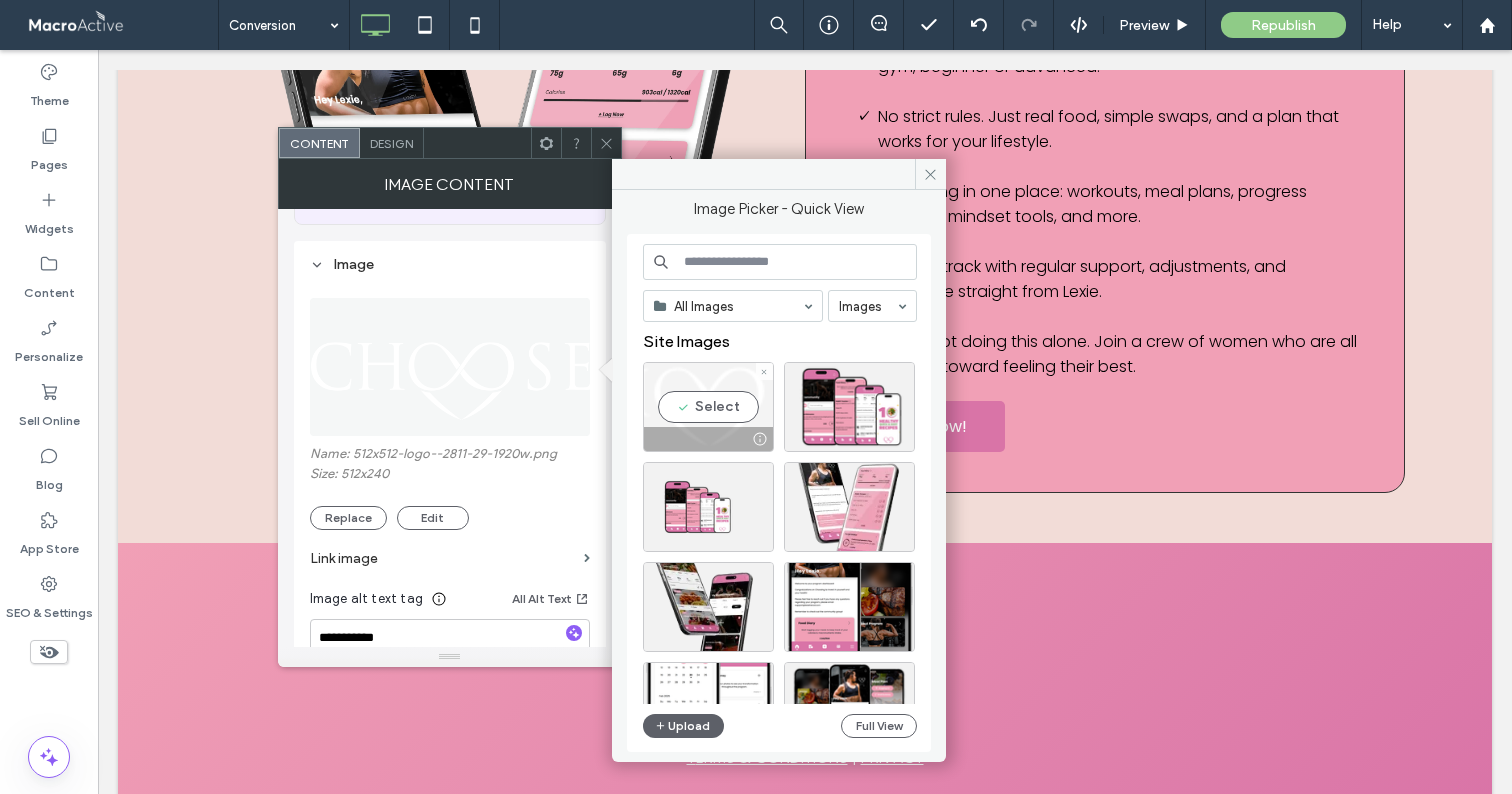 click on "Select" at bounding box center (708, 407) 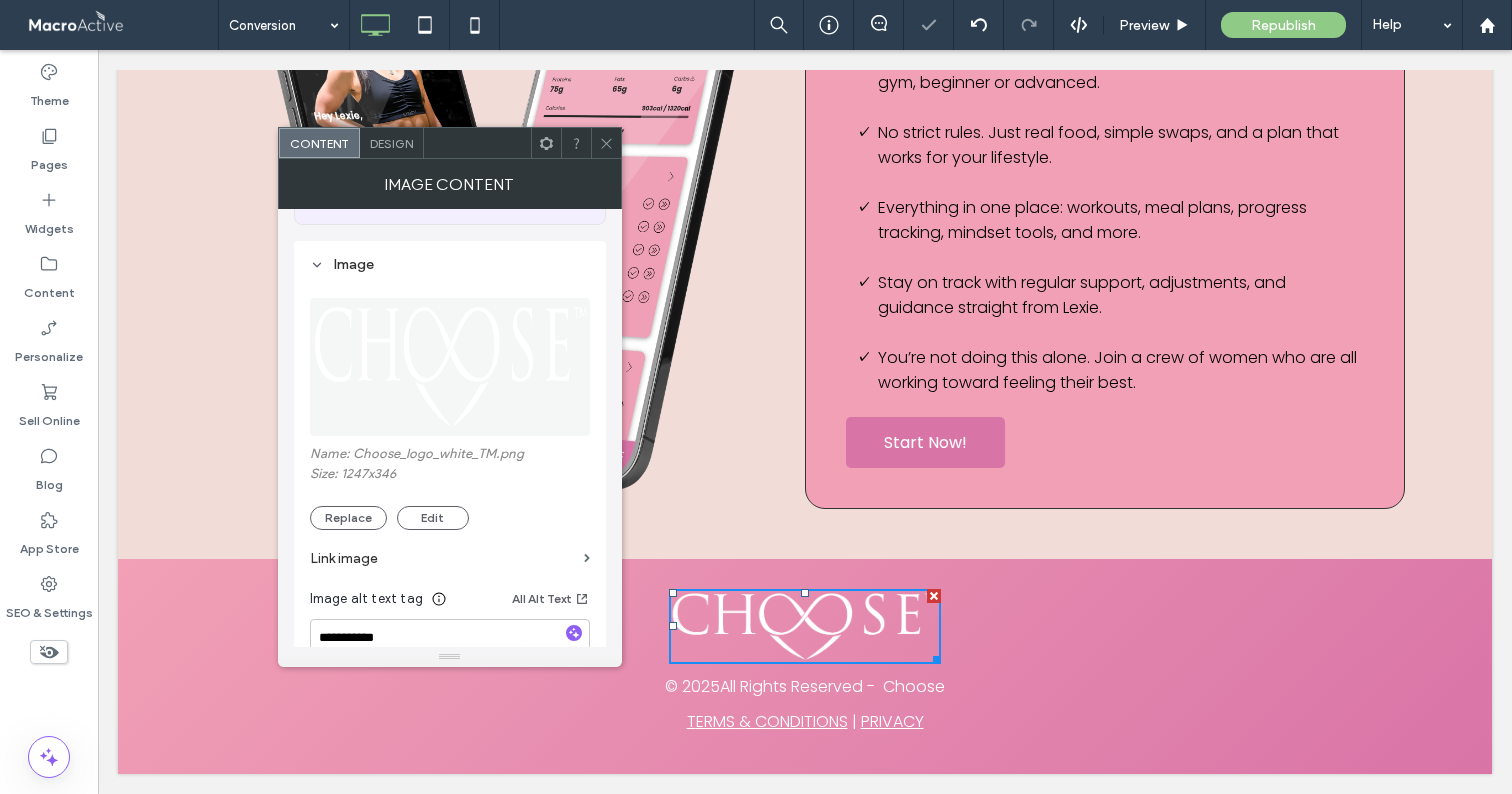 scroll, scrollTop: 4077, scrollLeft: 0, axis: vertical 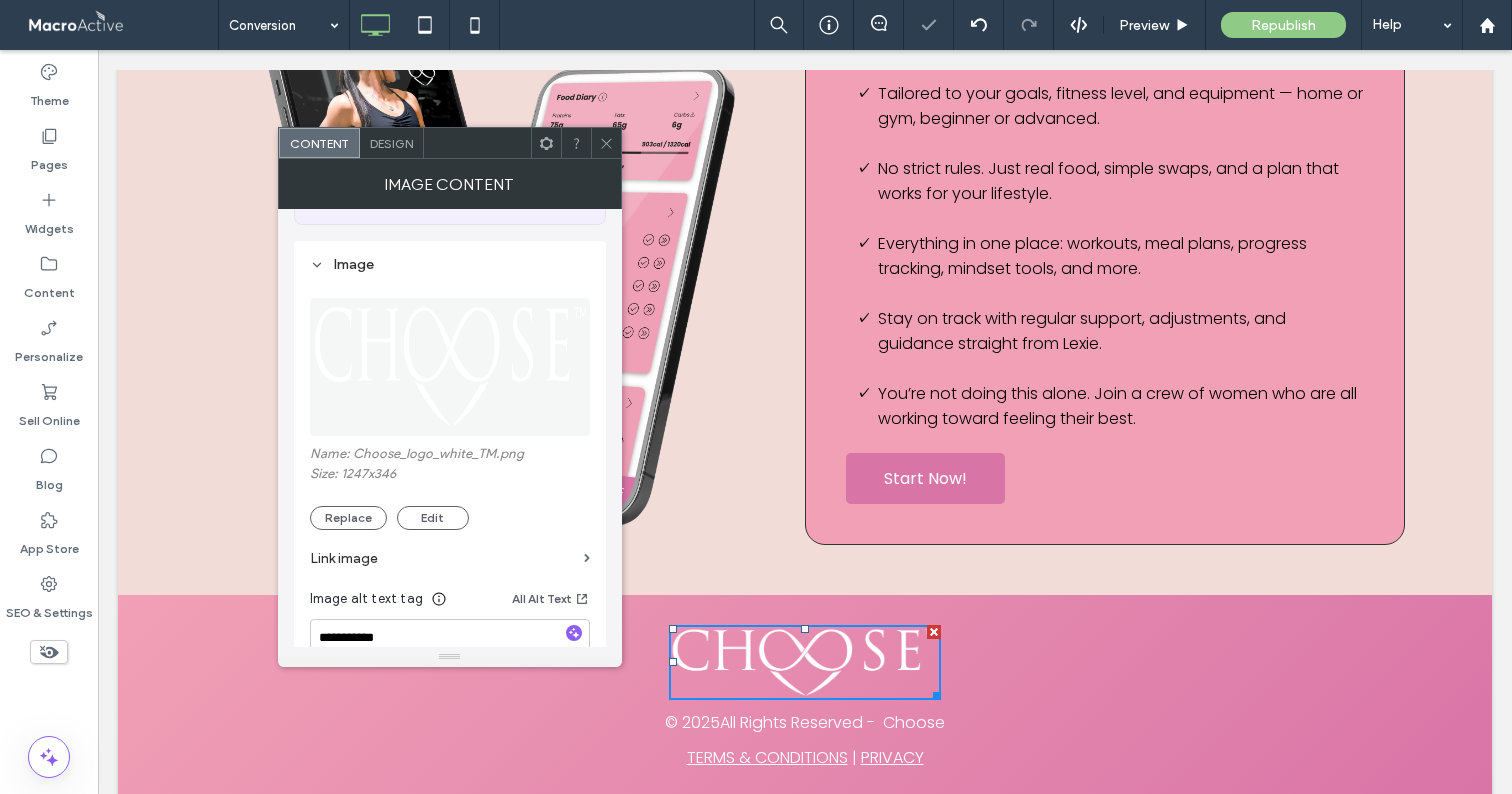 click at bounding box center [451, 367] 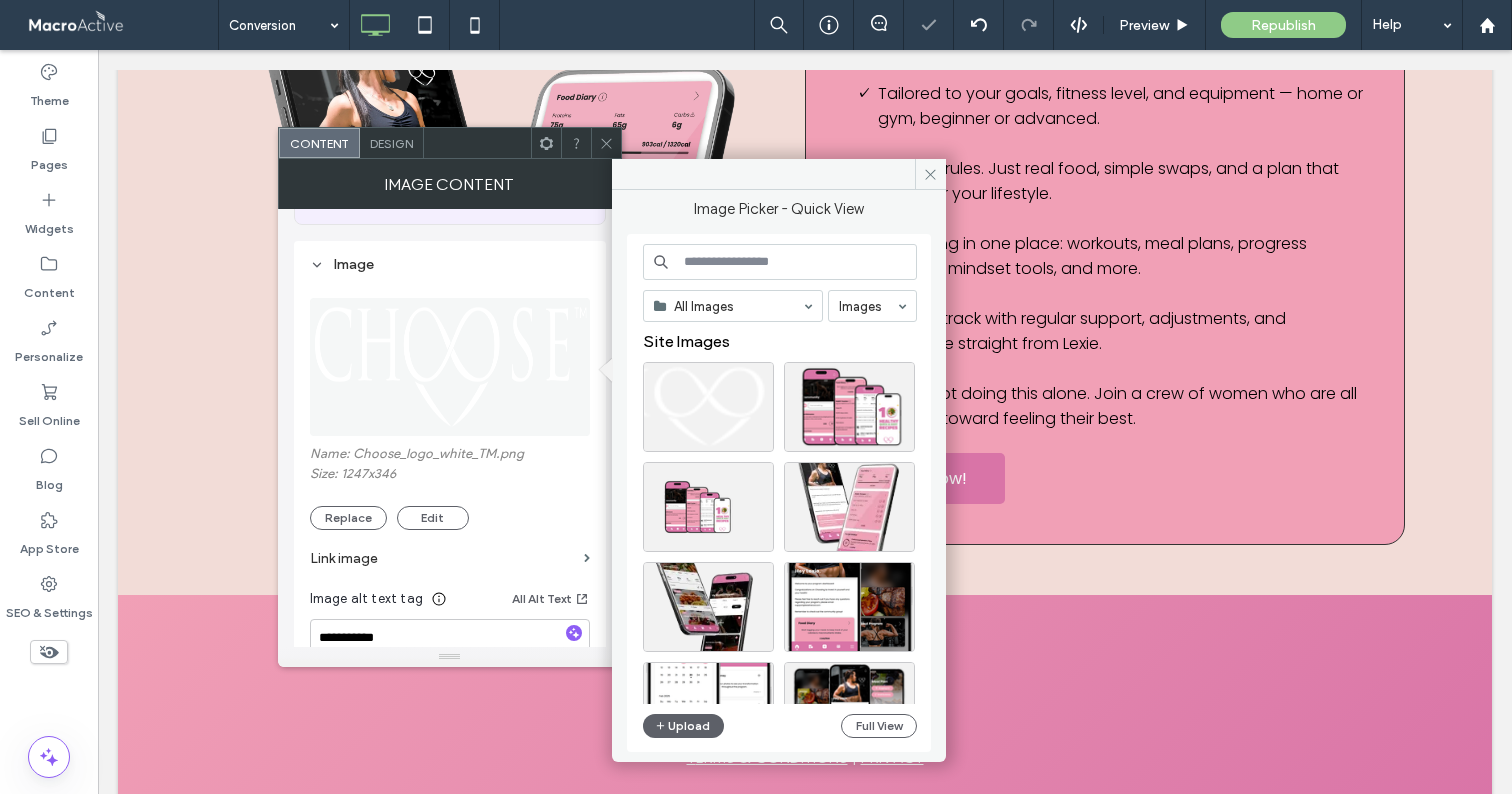 click 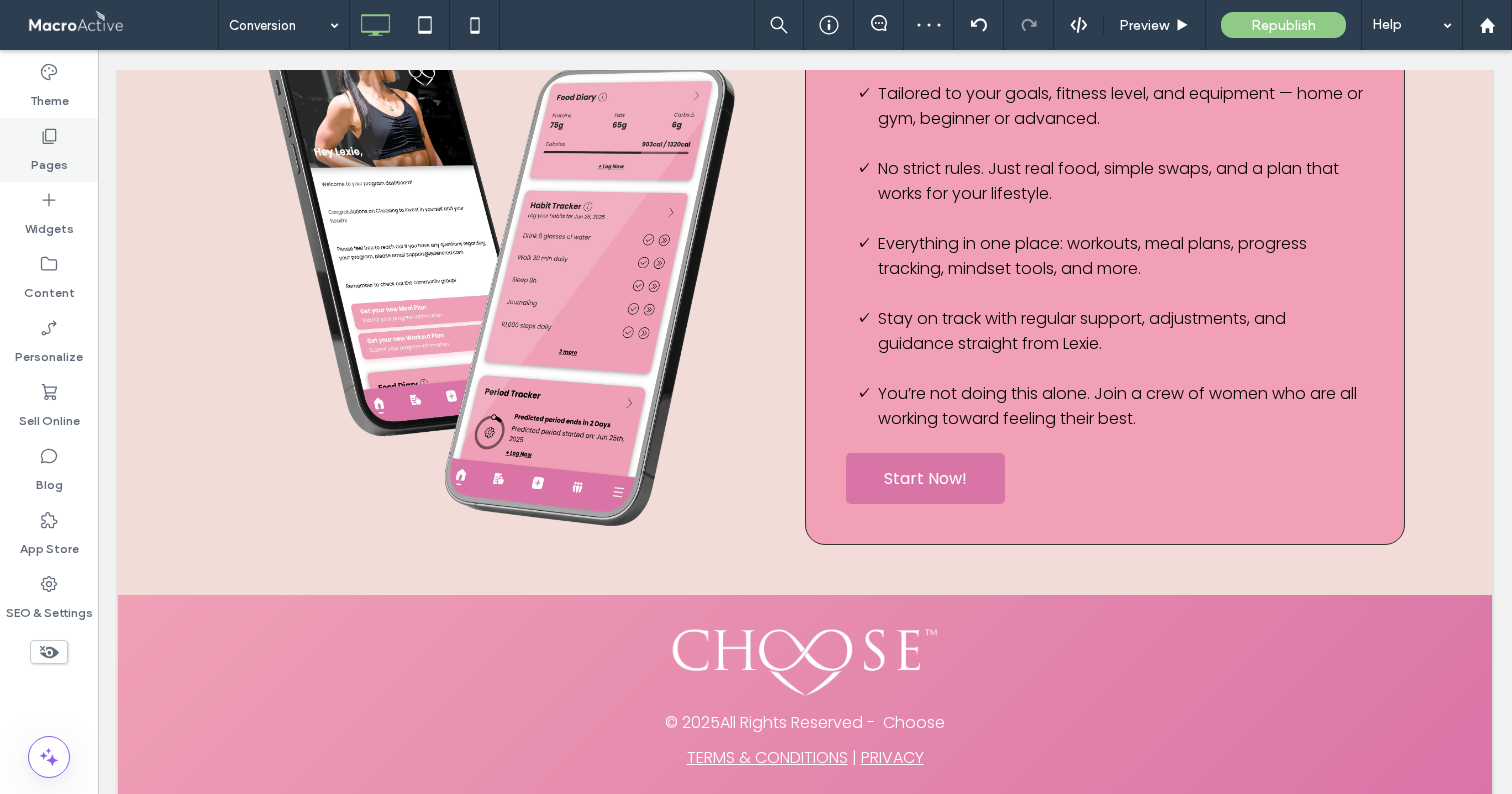click on "Pages" at bounding box center (49, 150) 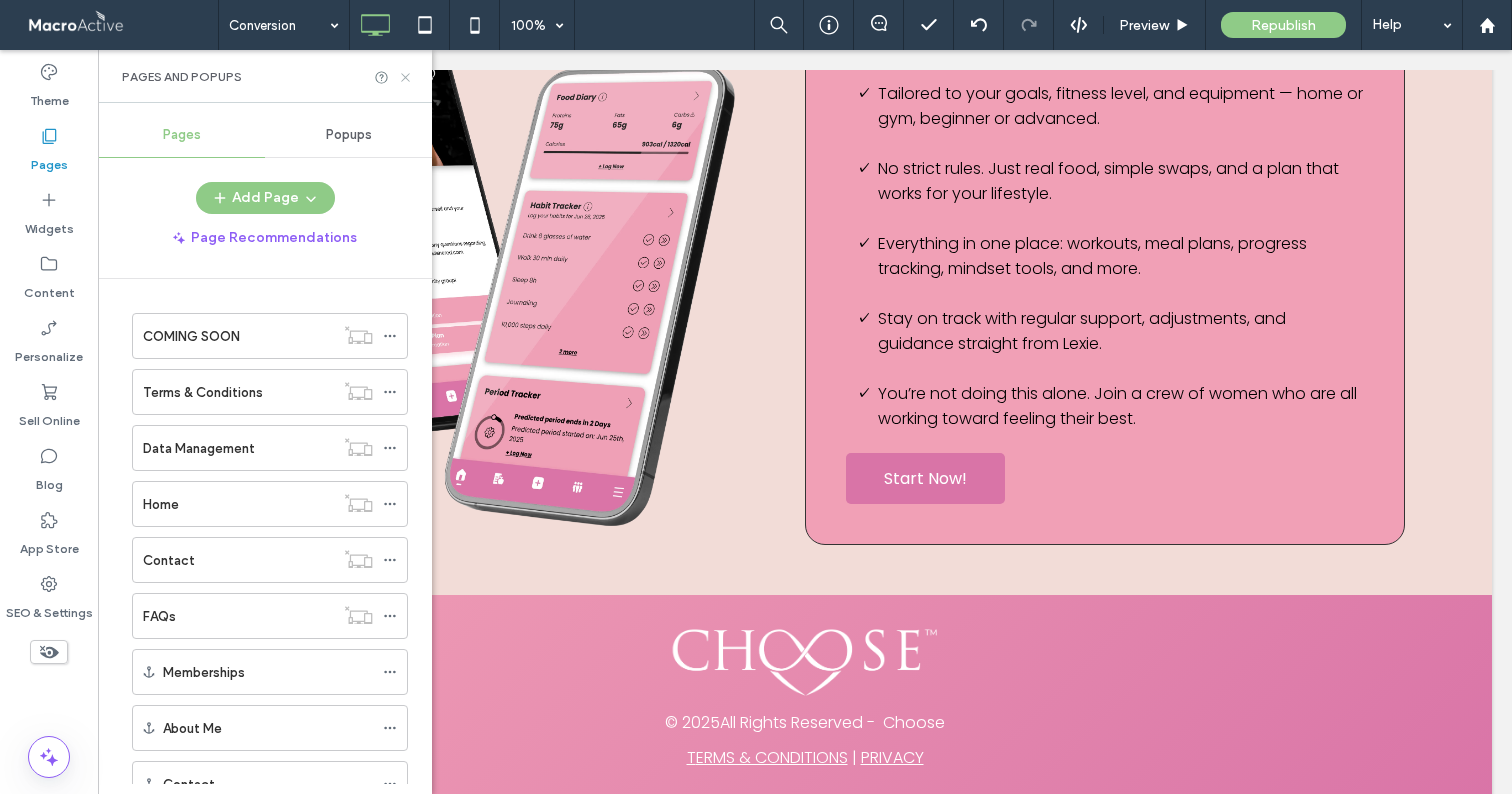 click 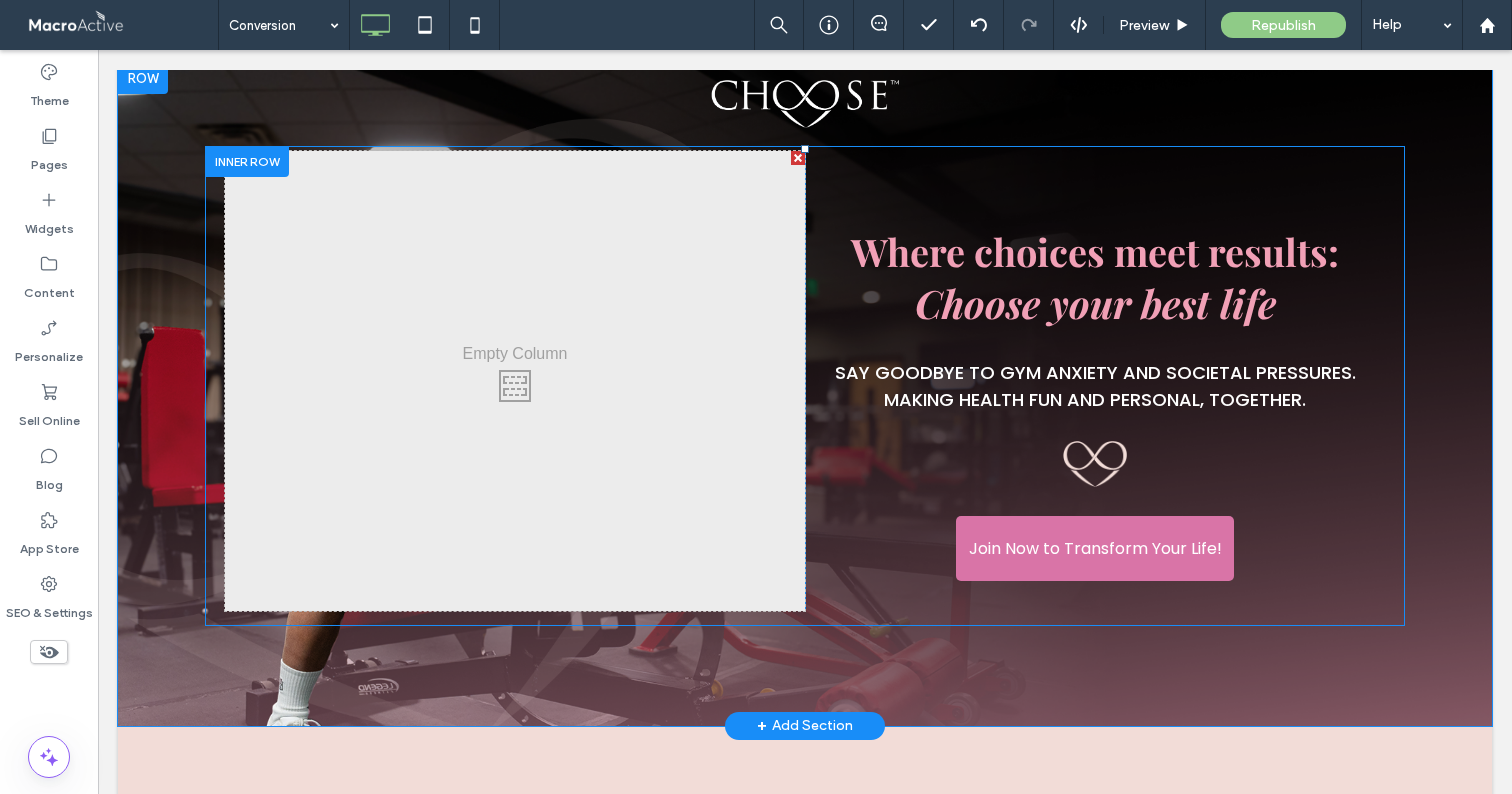 scroll, scrollTop: 0, scrollLeft: 0, axis: both 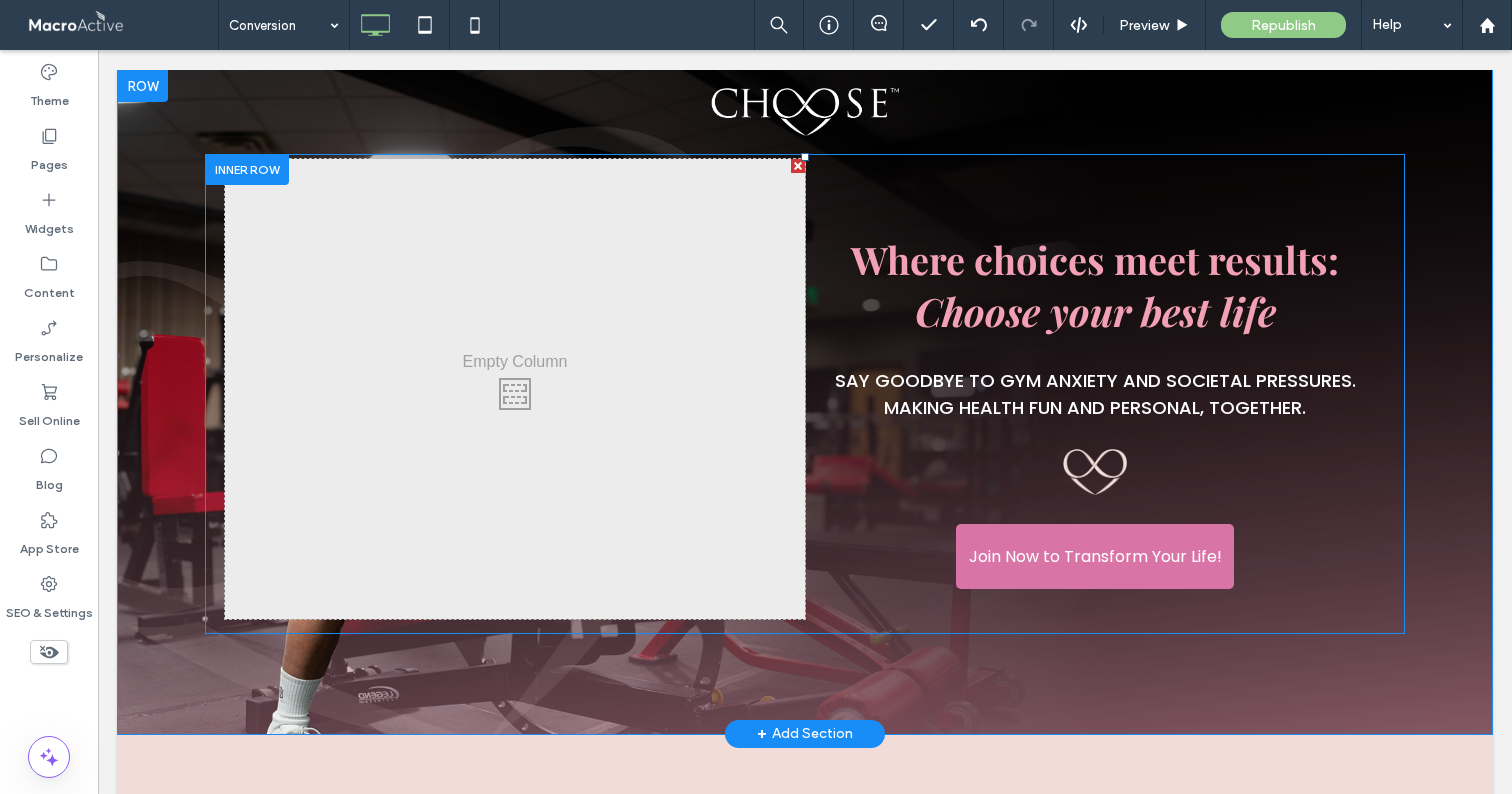 click at bounding box center [1095, 472] 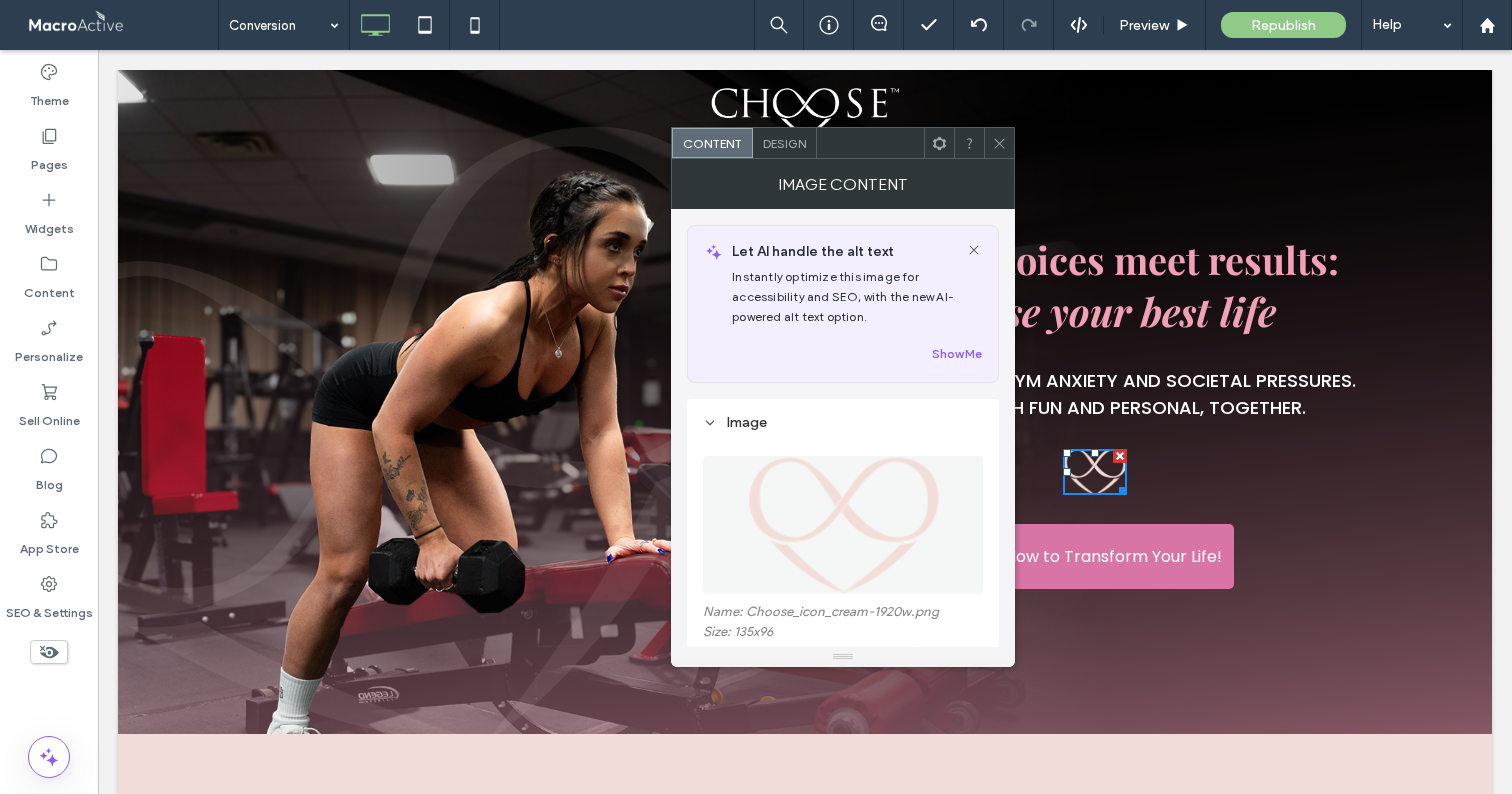 click at bounding box center (843, 525) 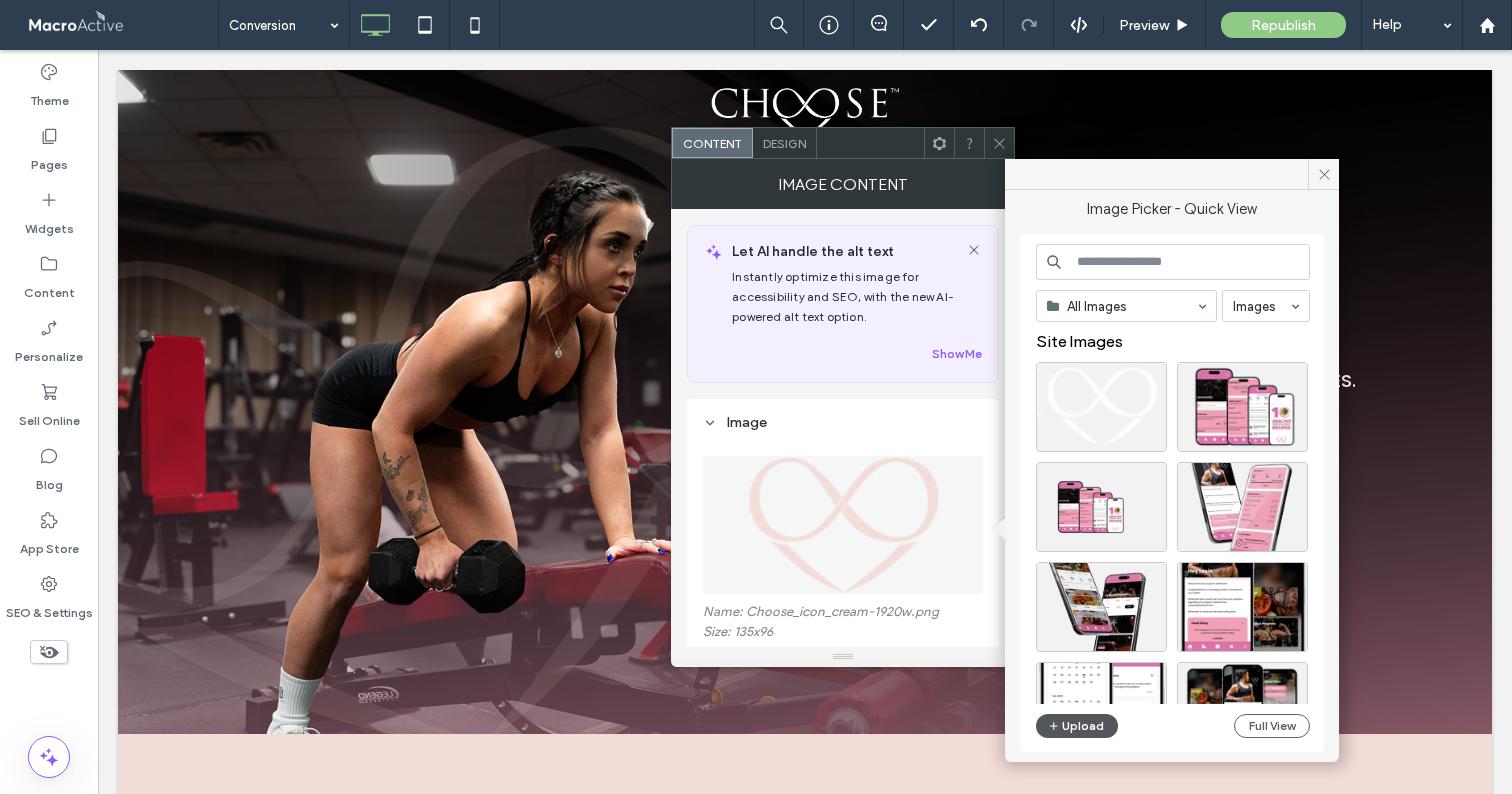 click on "Upload" at bounding box center [1077, 726] 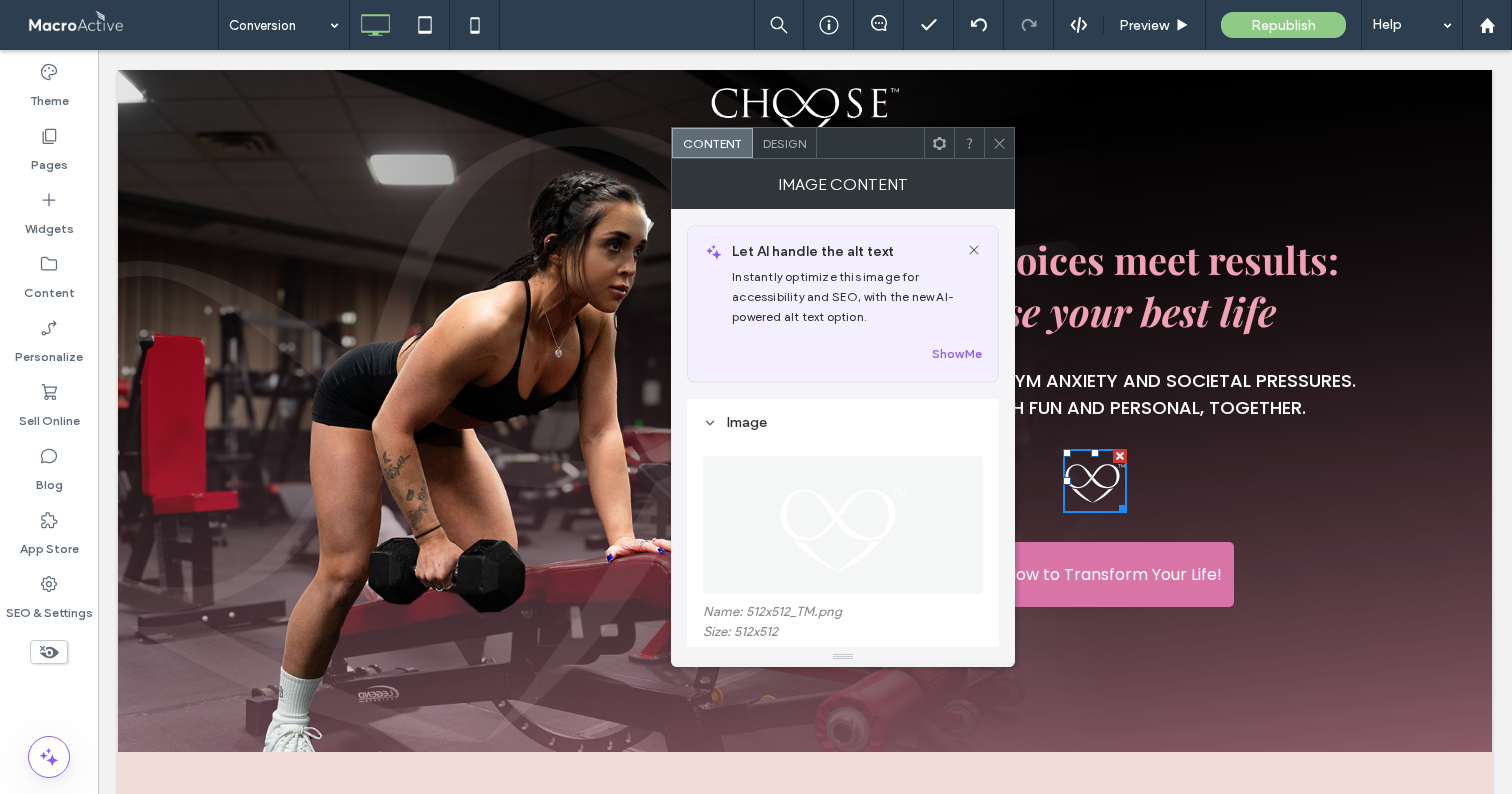 click 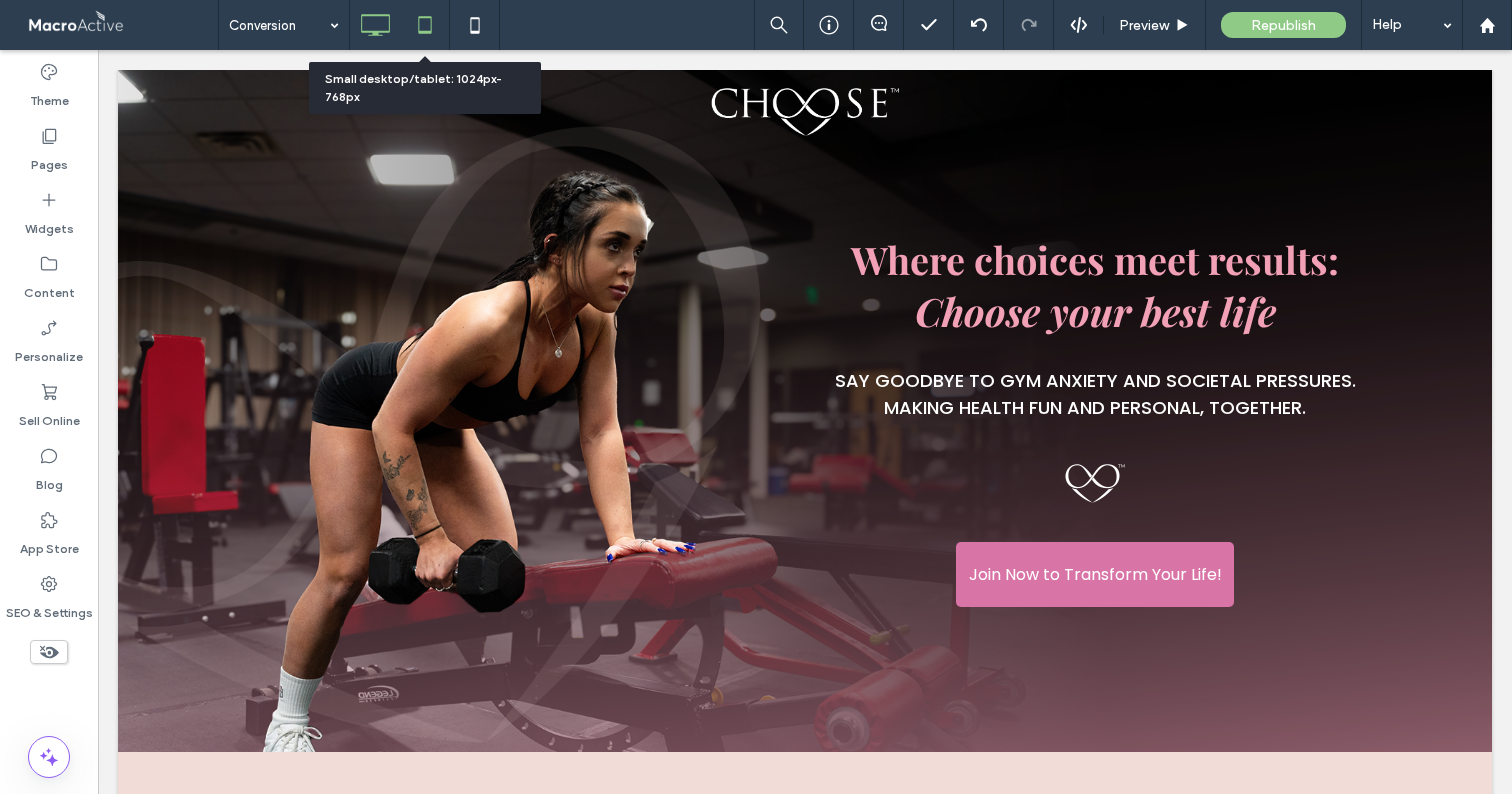 click 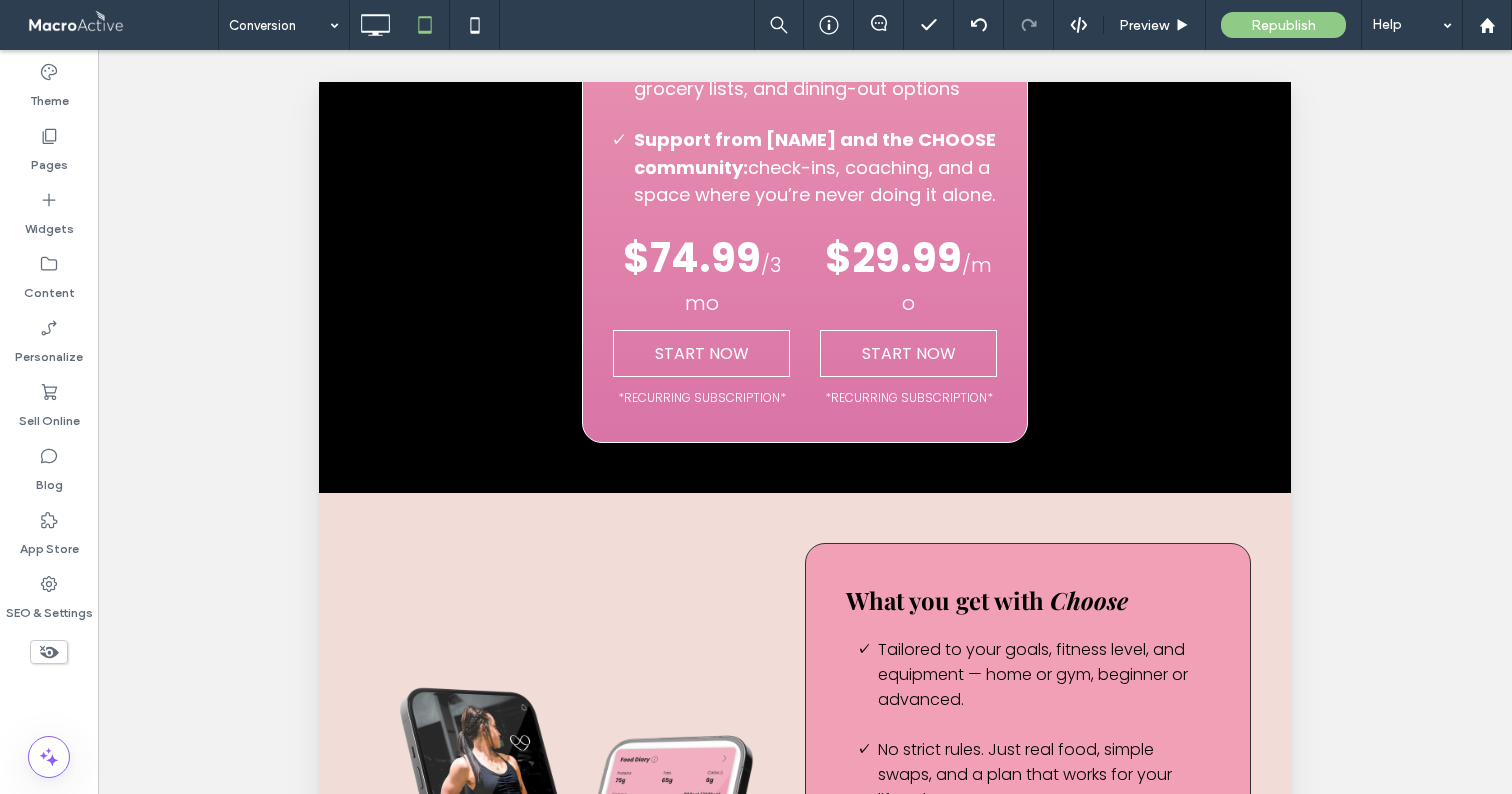scroll, scrollTop: 3131, scrollLeft: 0, axis: vertical 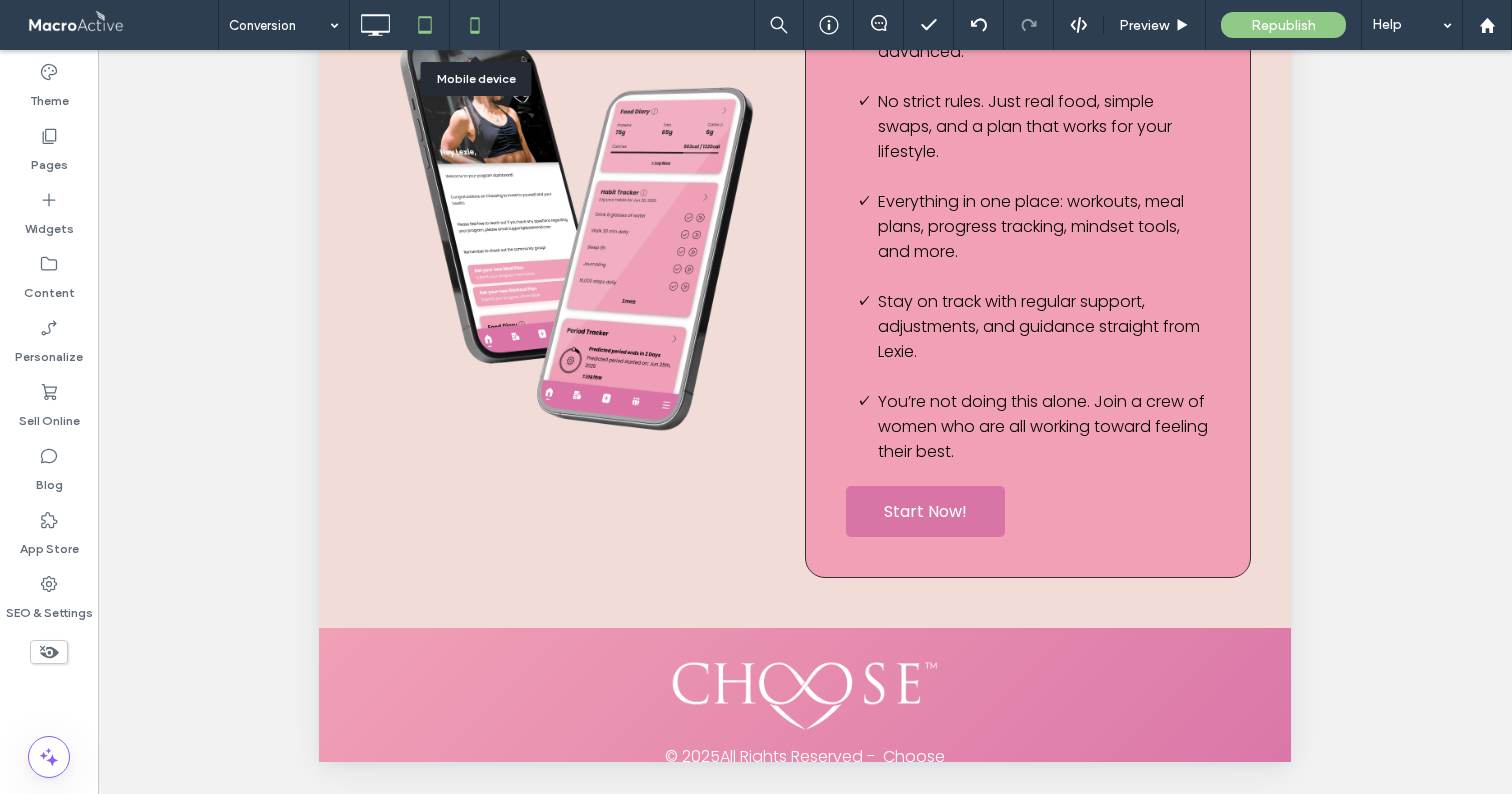 click 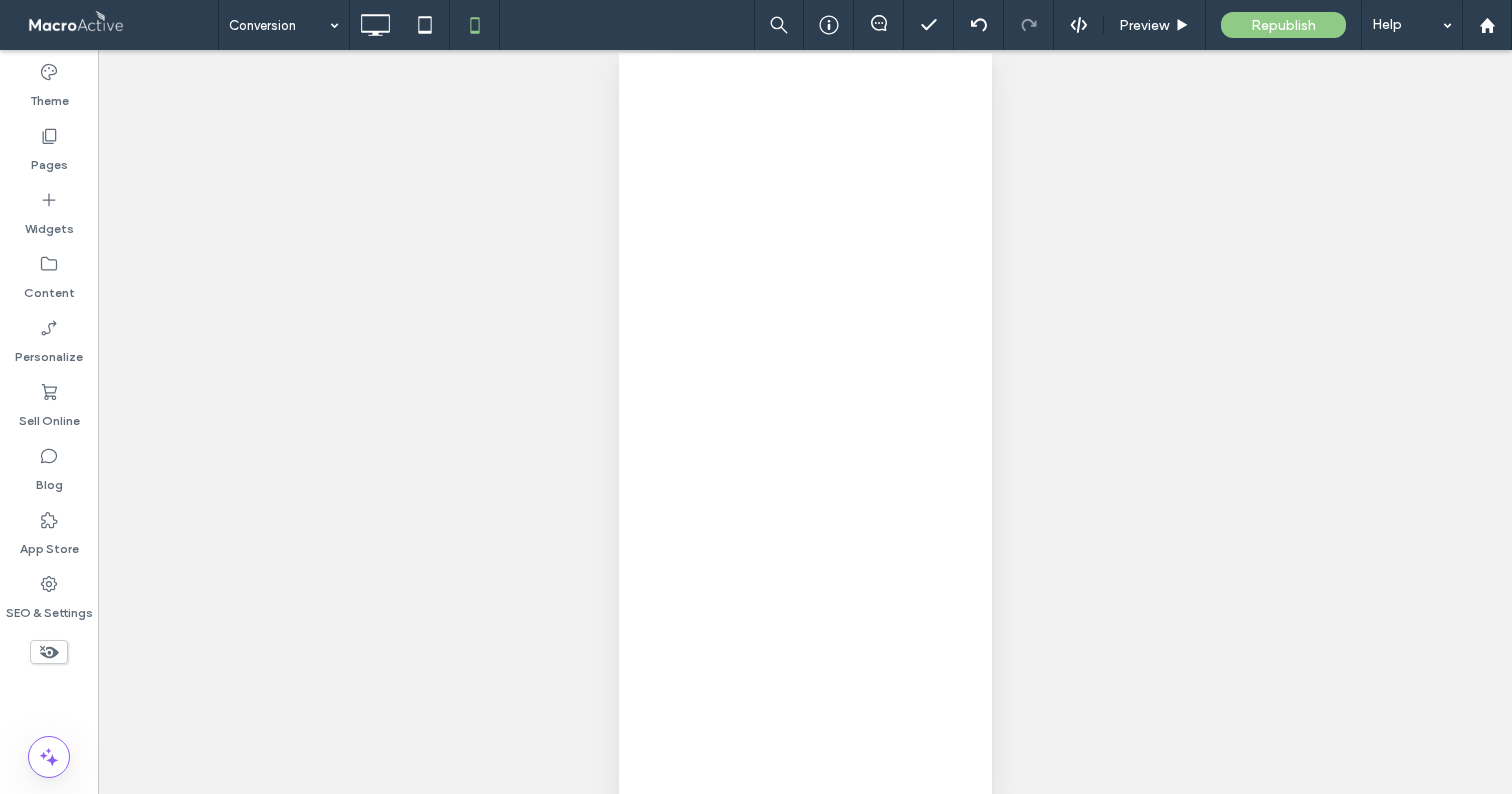 scroll, scrollTop: 0, scrollLeft: 0, axis: both 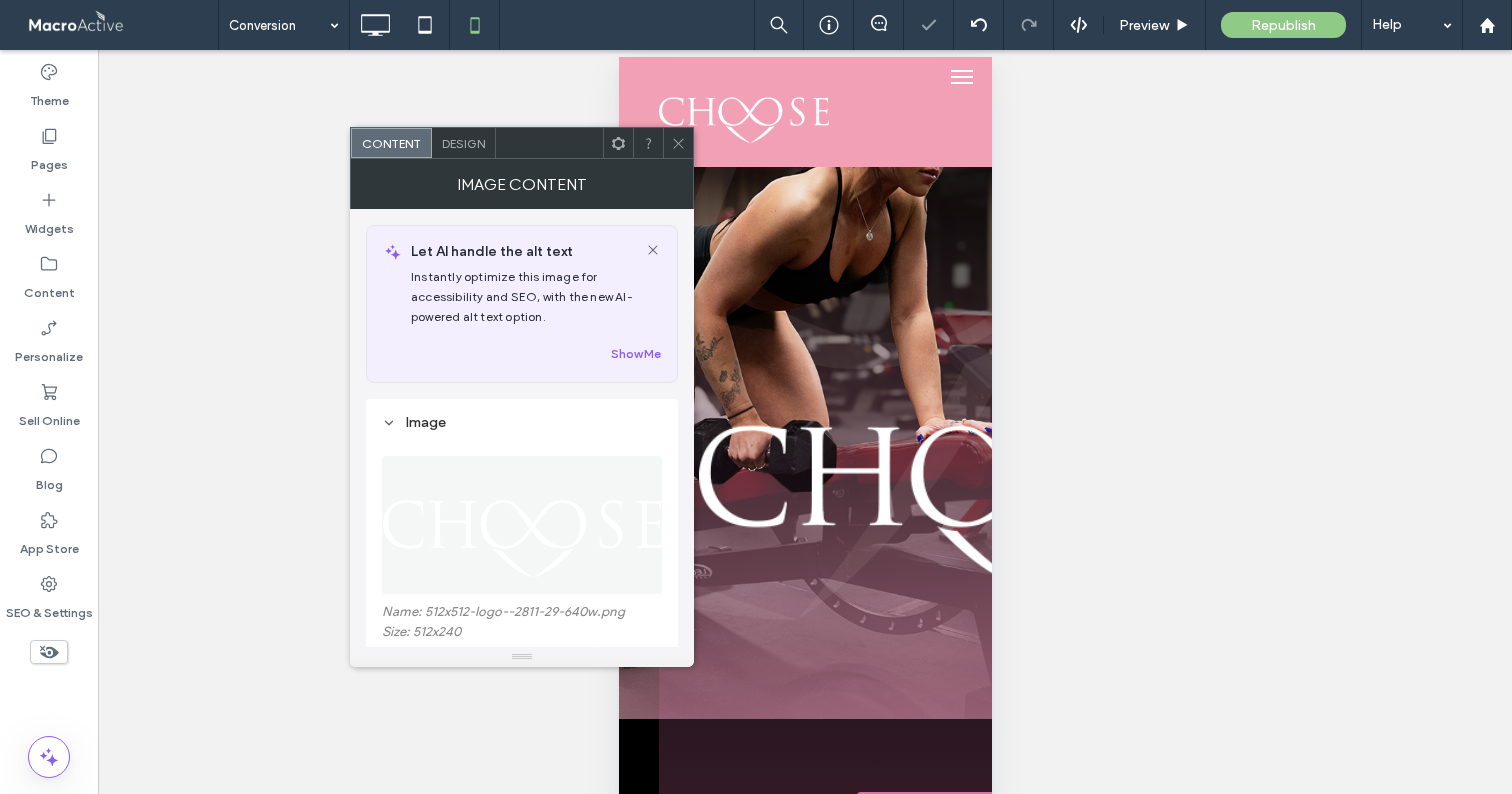 click at bounding box center [523, 525] 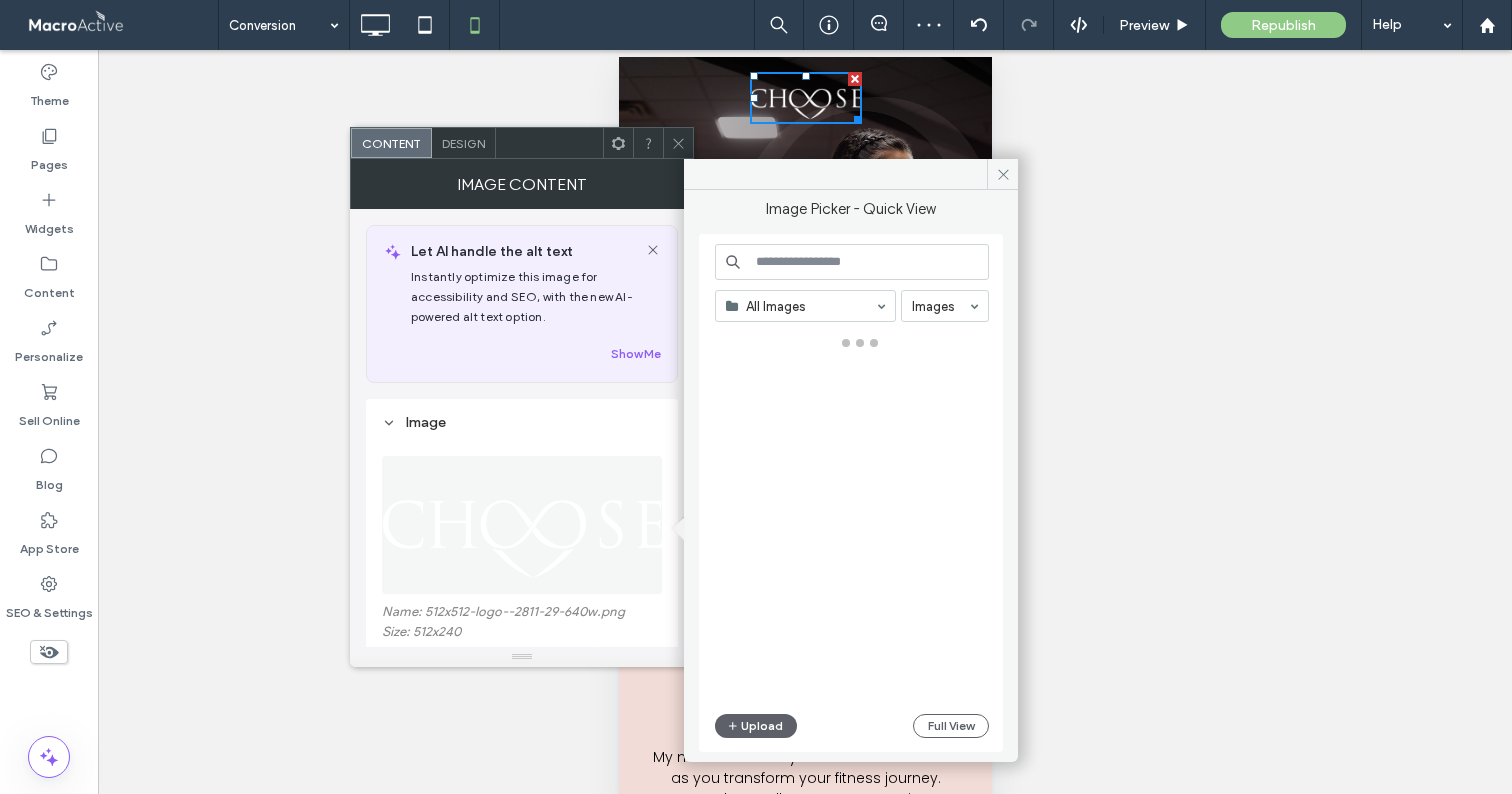 scroll, scrollTop: 0, scrollLeft: 0, axis: both 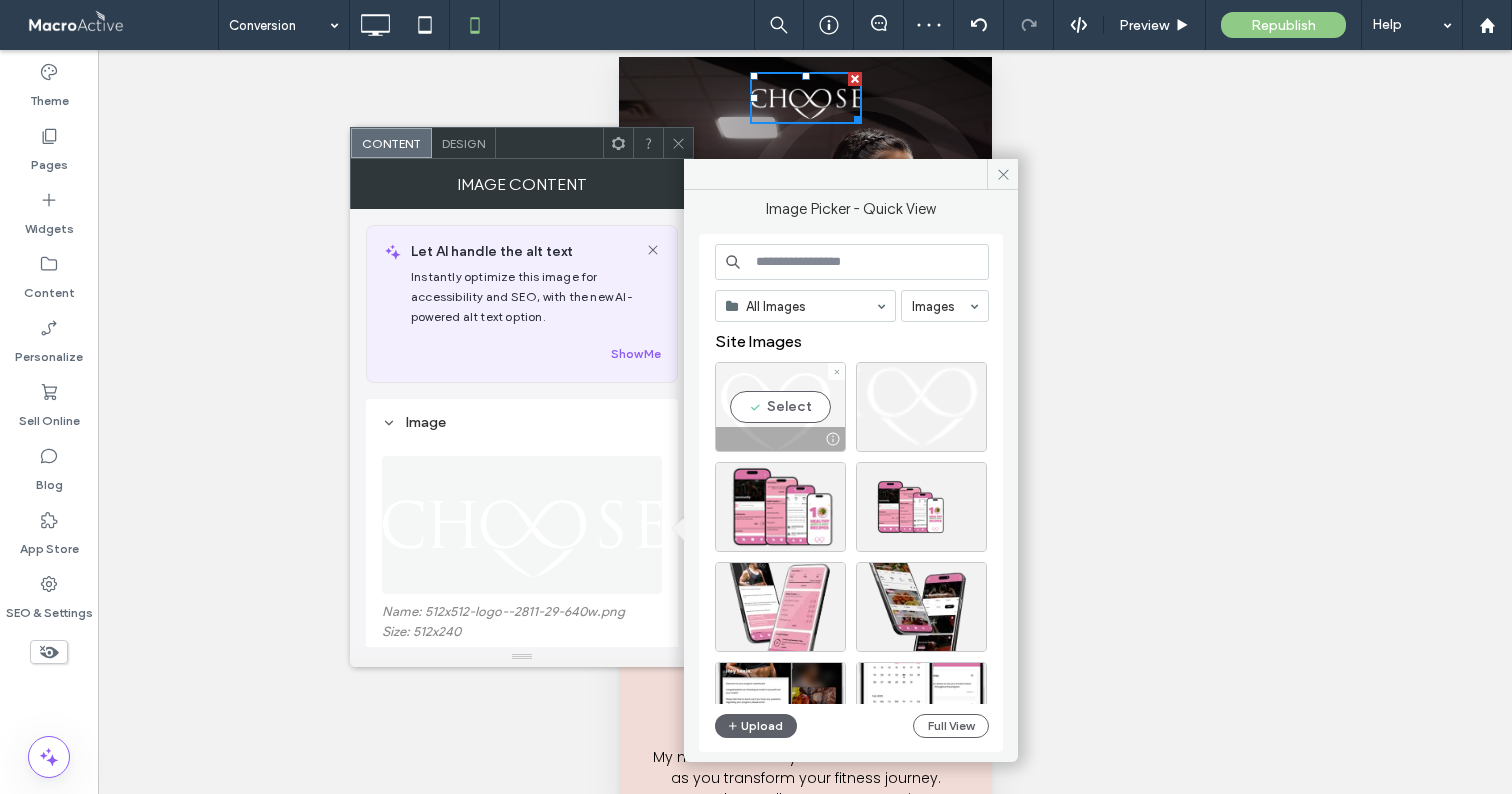 click on "Select" at bounding box center [780, 407] 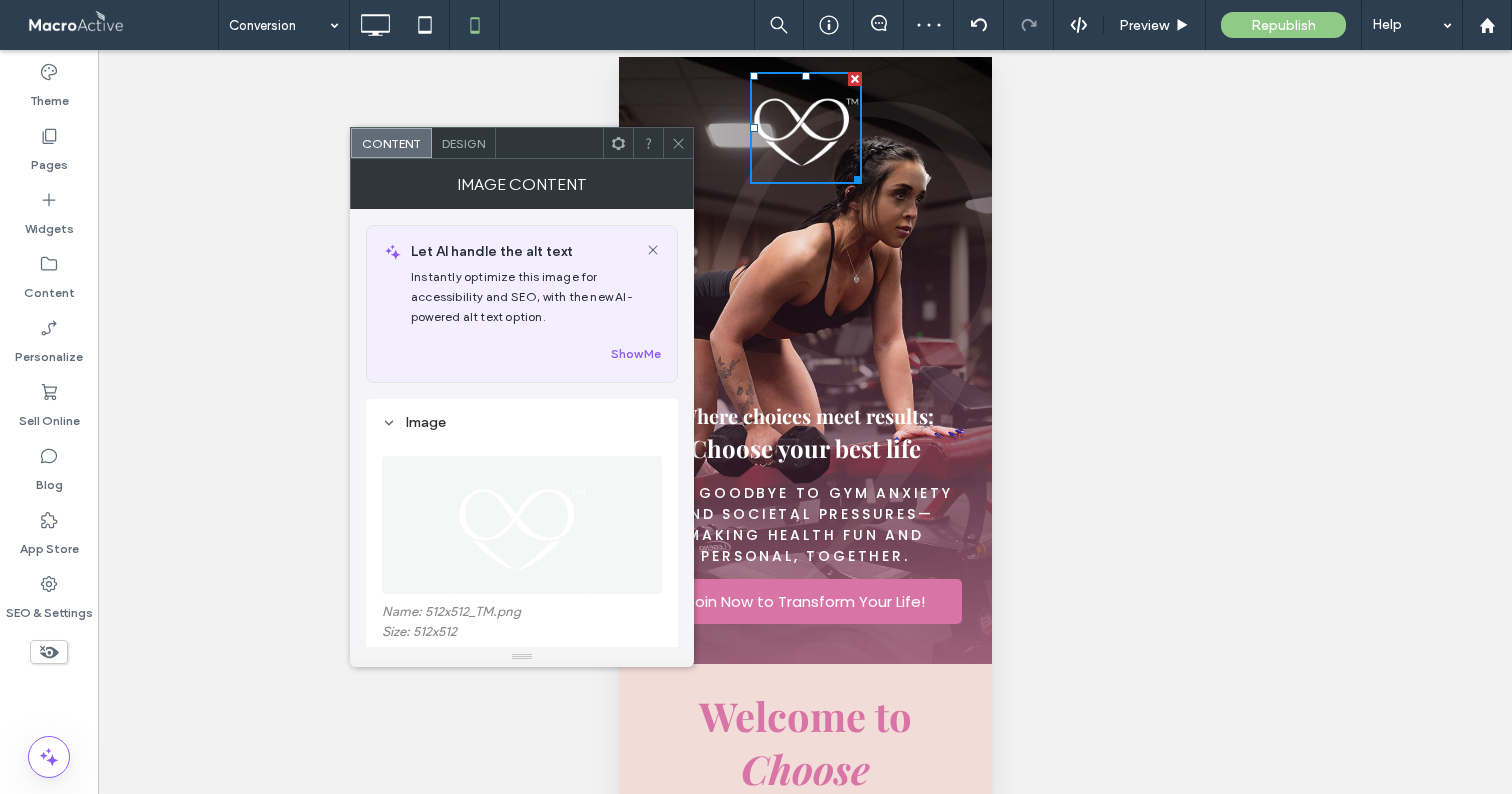 click at bounding box center [522, 525] 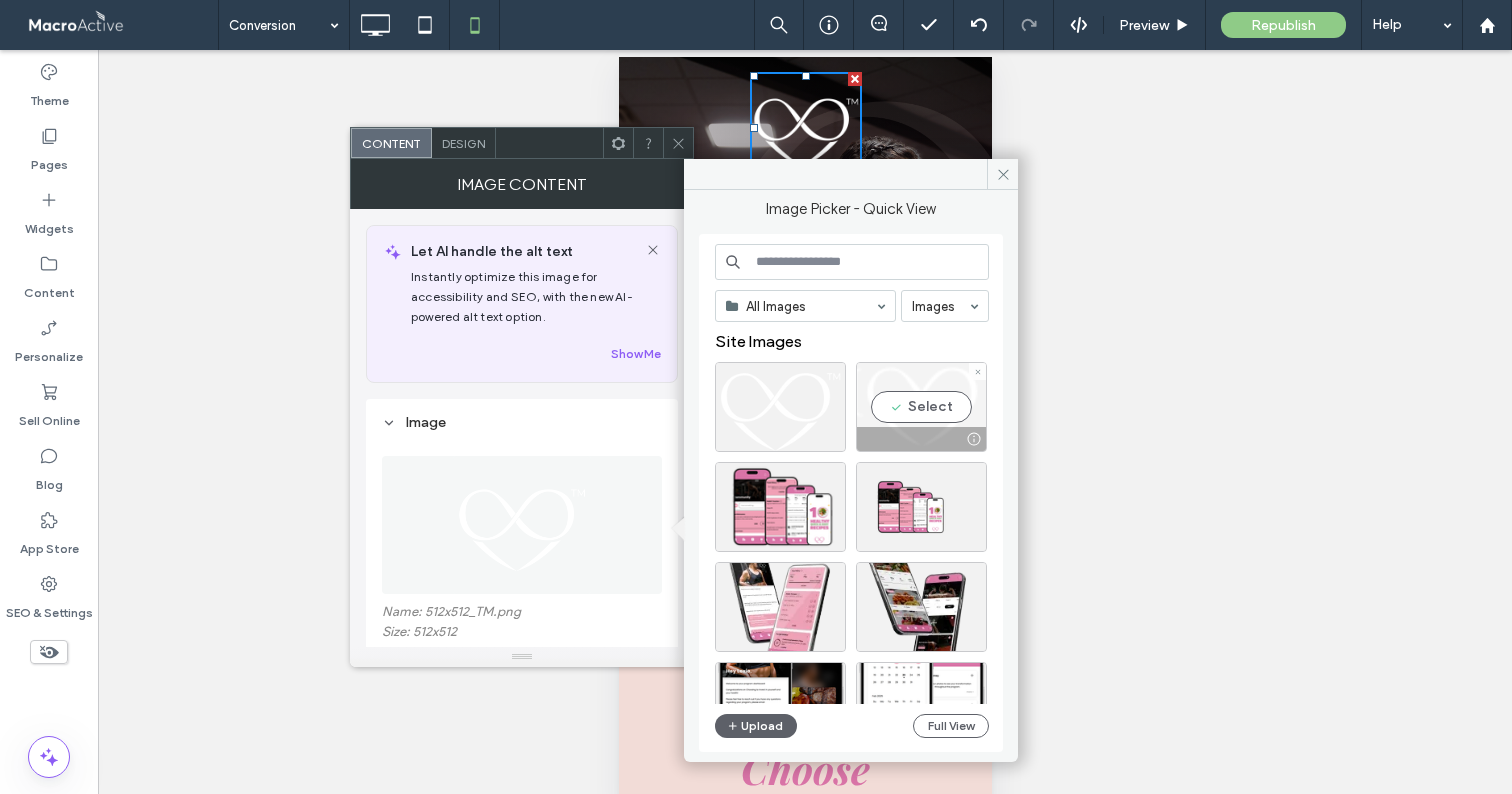 drag, startPoint x: 932, startPoint y: 398, endPoint x: 168, endPoint y: 205, distance: 788.0006 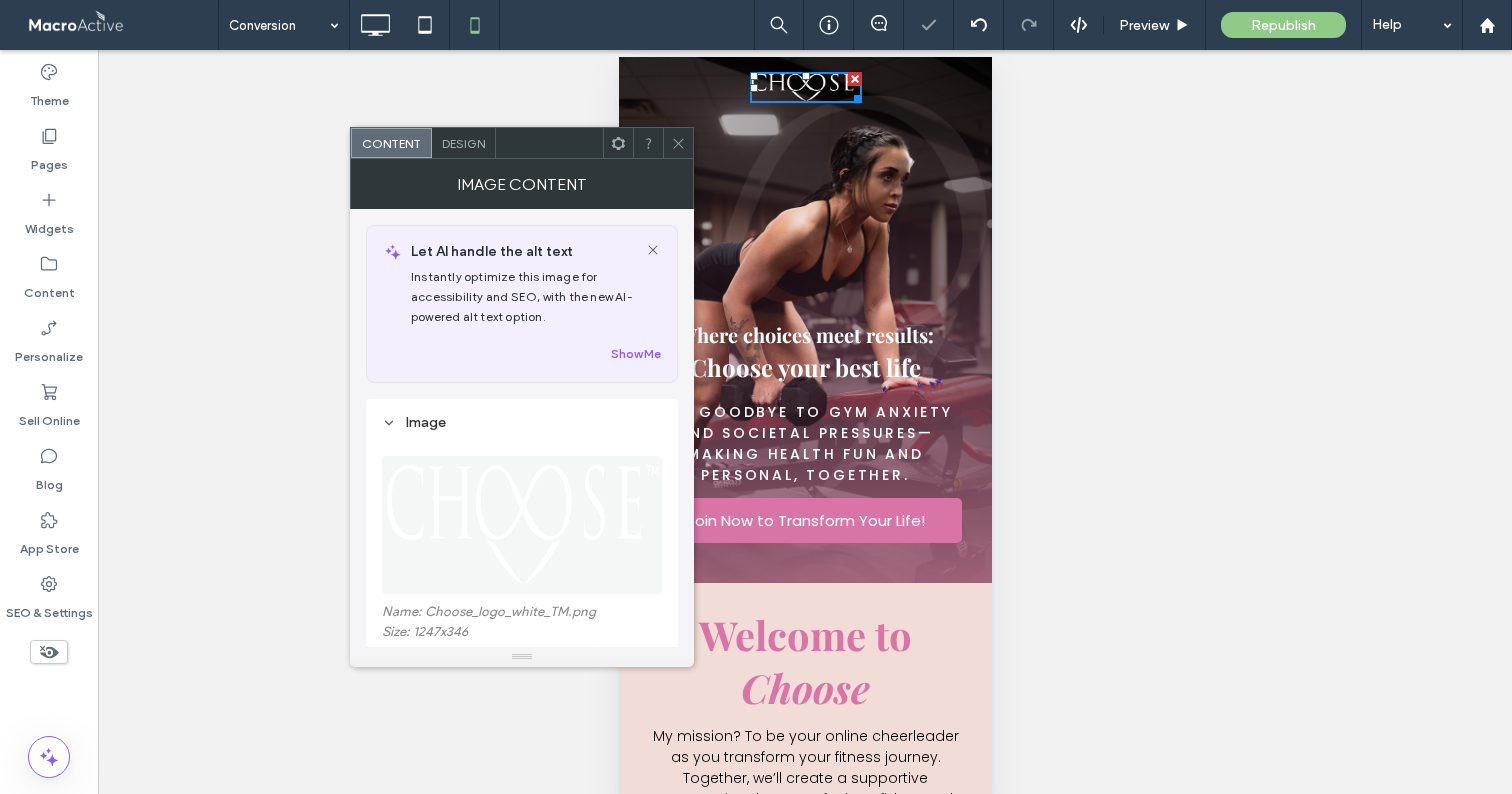click 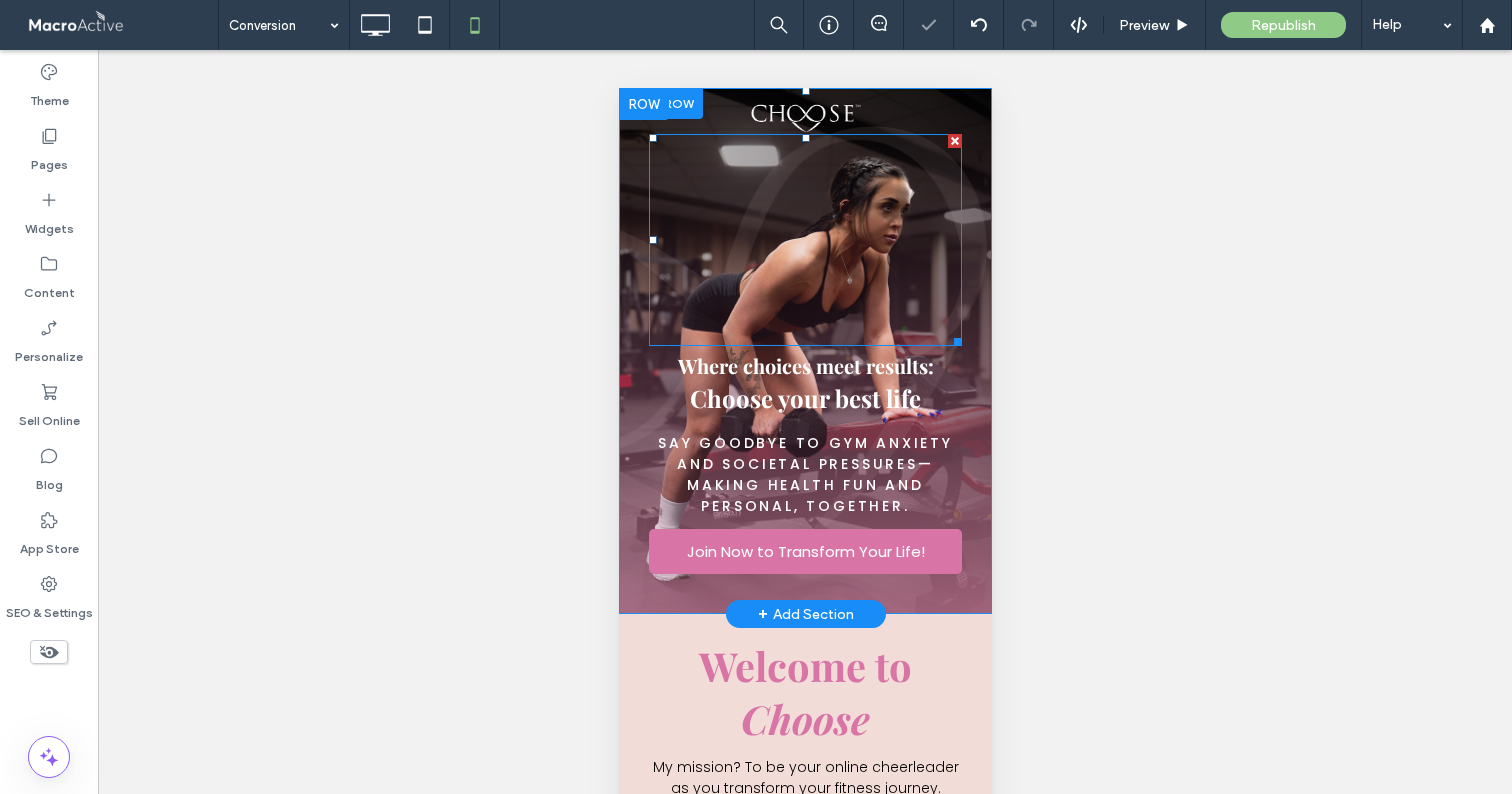 scroll, scrollTop: 0, scrollLeft: 0, axis: both 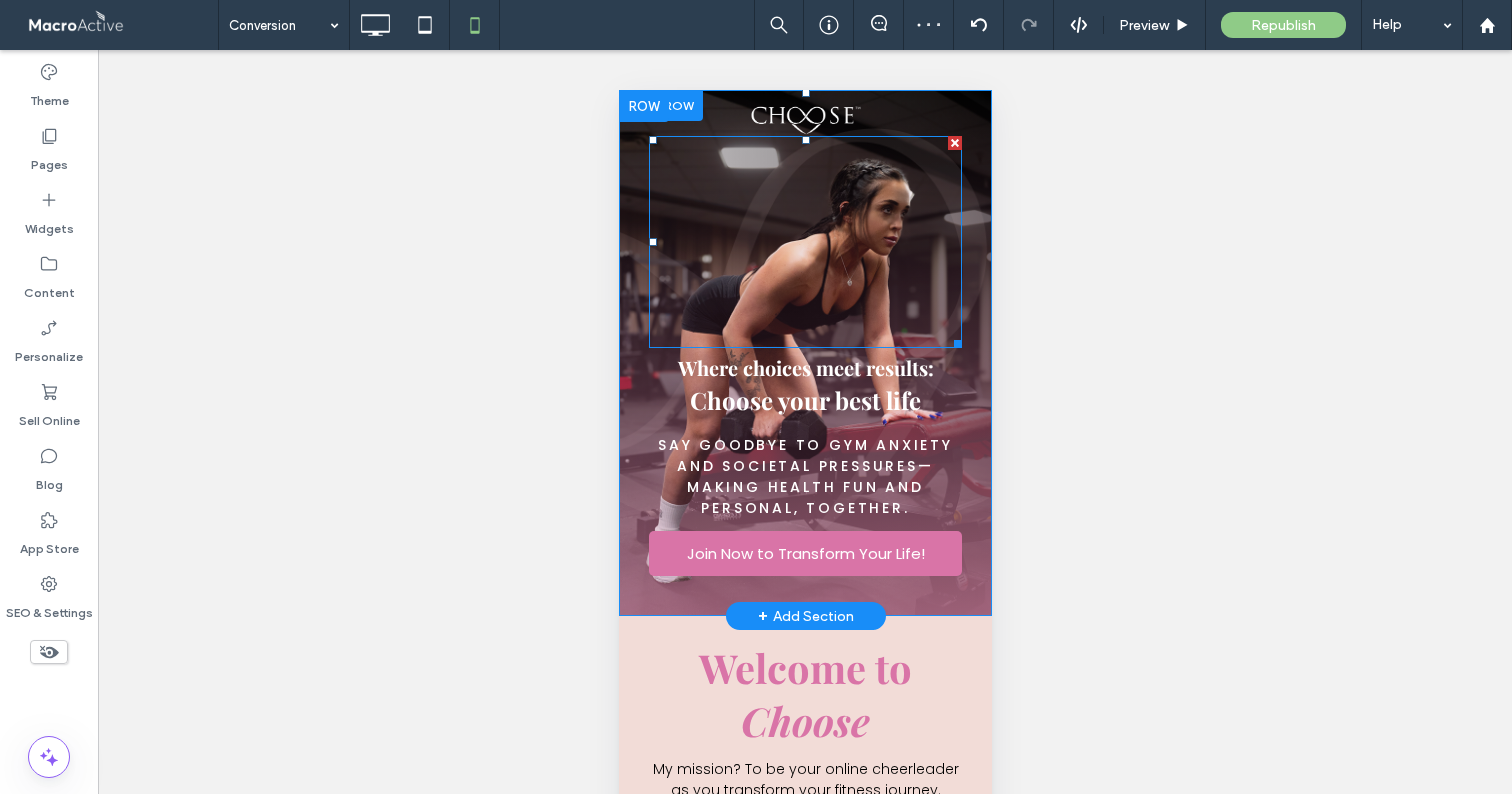 click at bounding box center [805, 120] 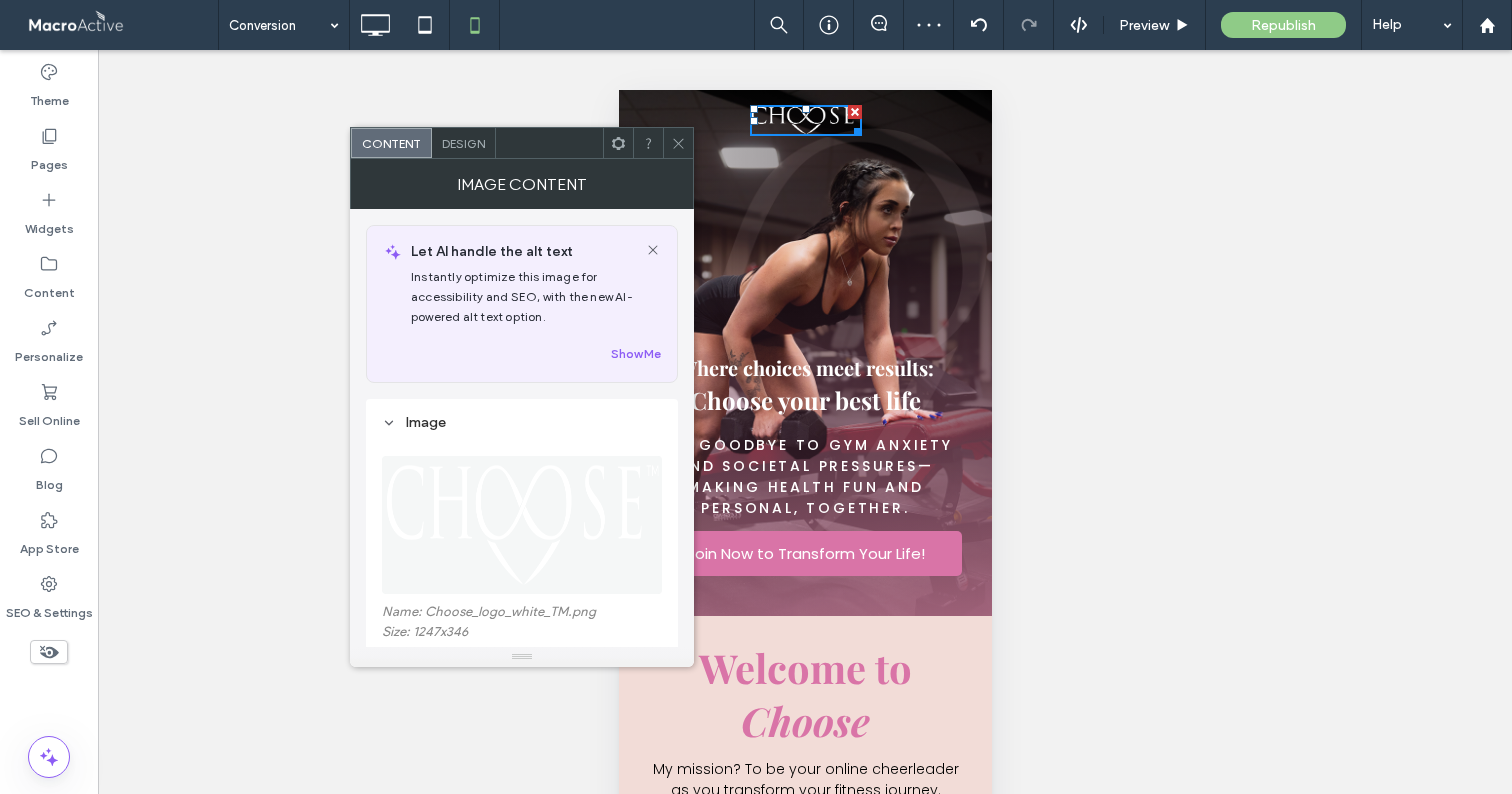 click on "Design" at bounding box center (463, 143) 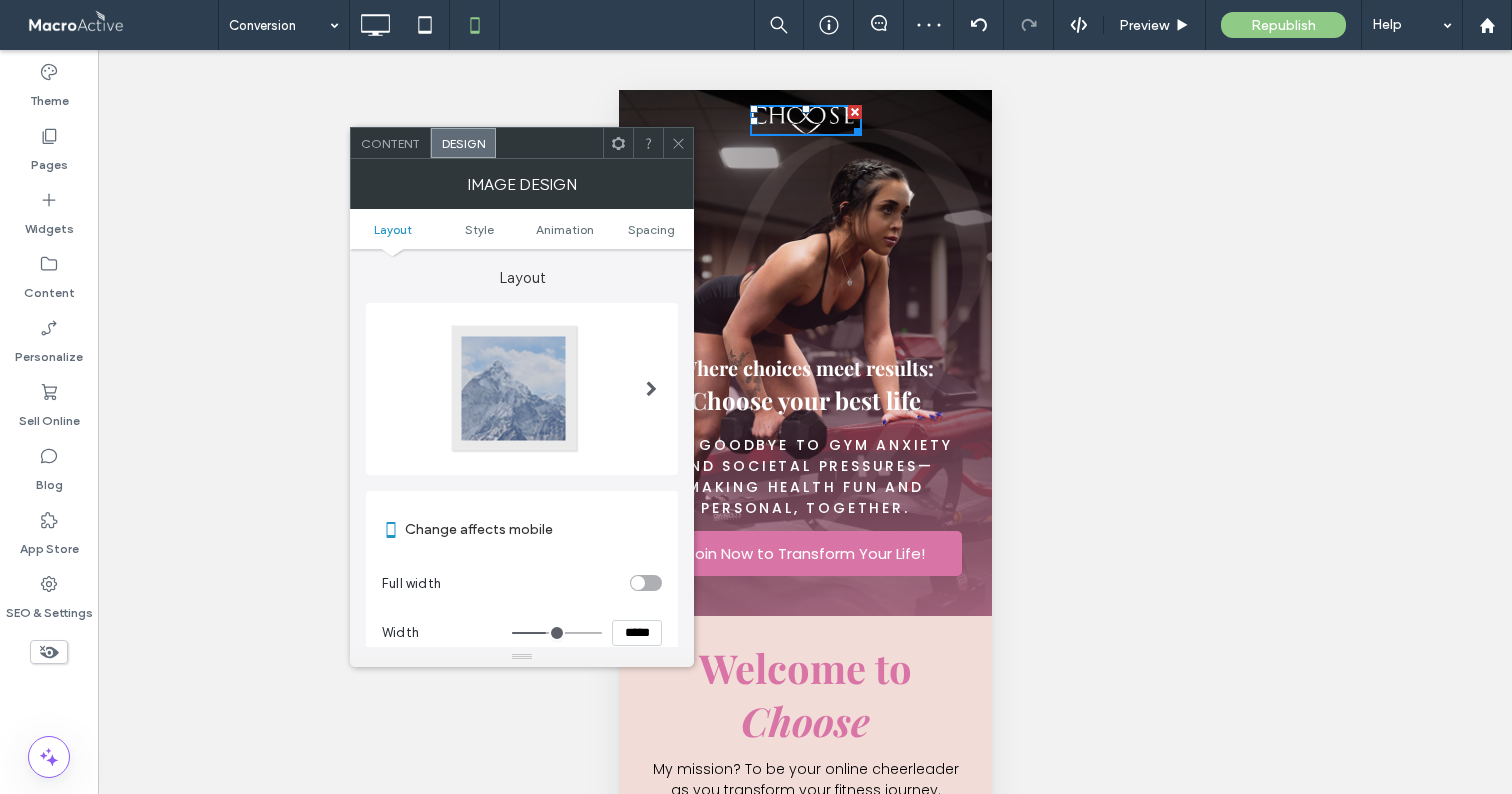 click on "*****" at bounding box center (637, 633) 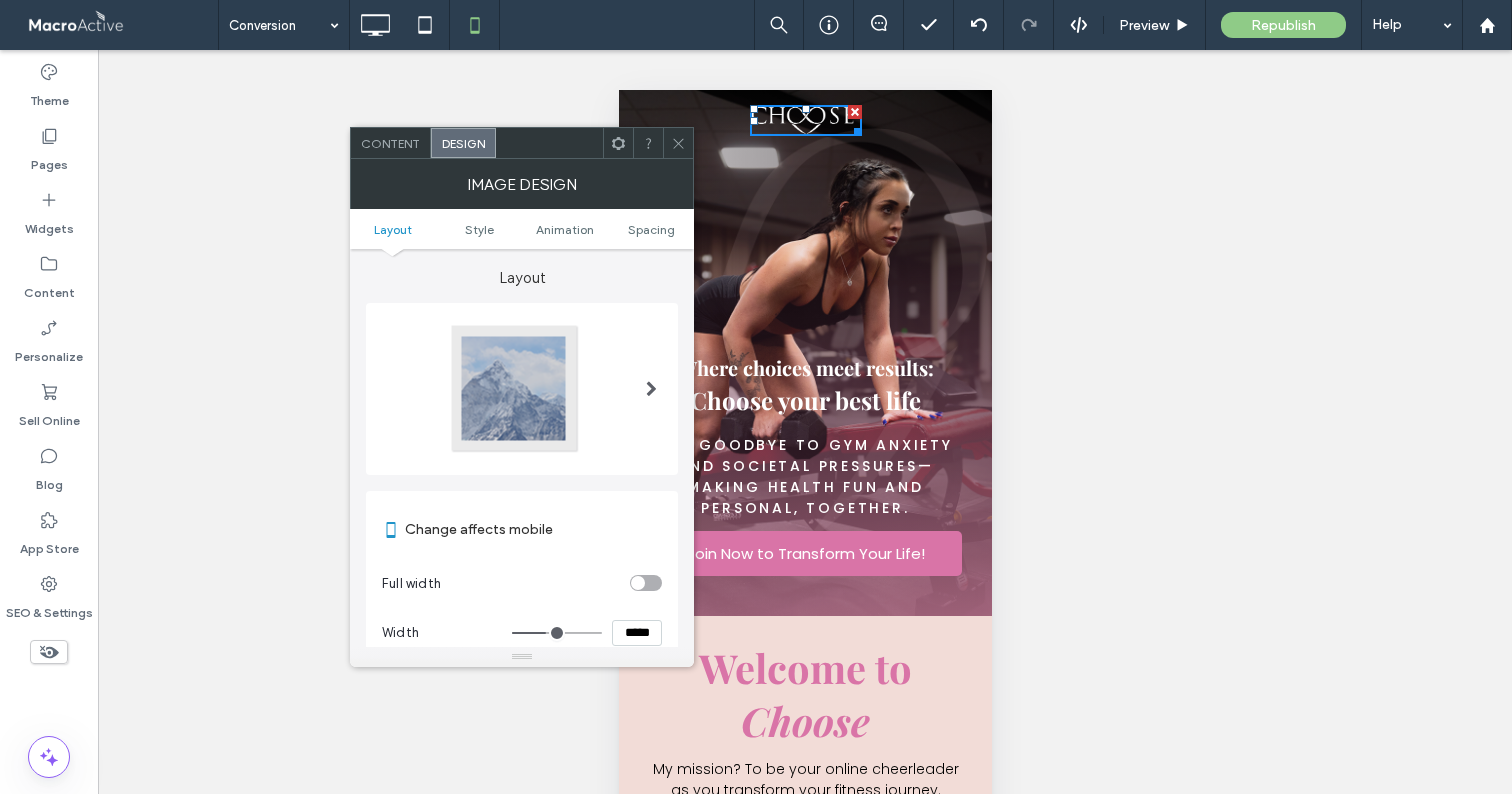click on "*****" at bounding box center [637, 633] 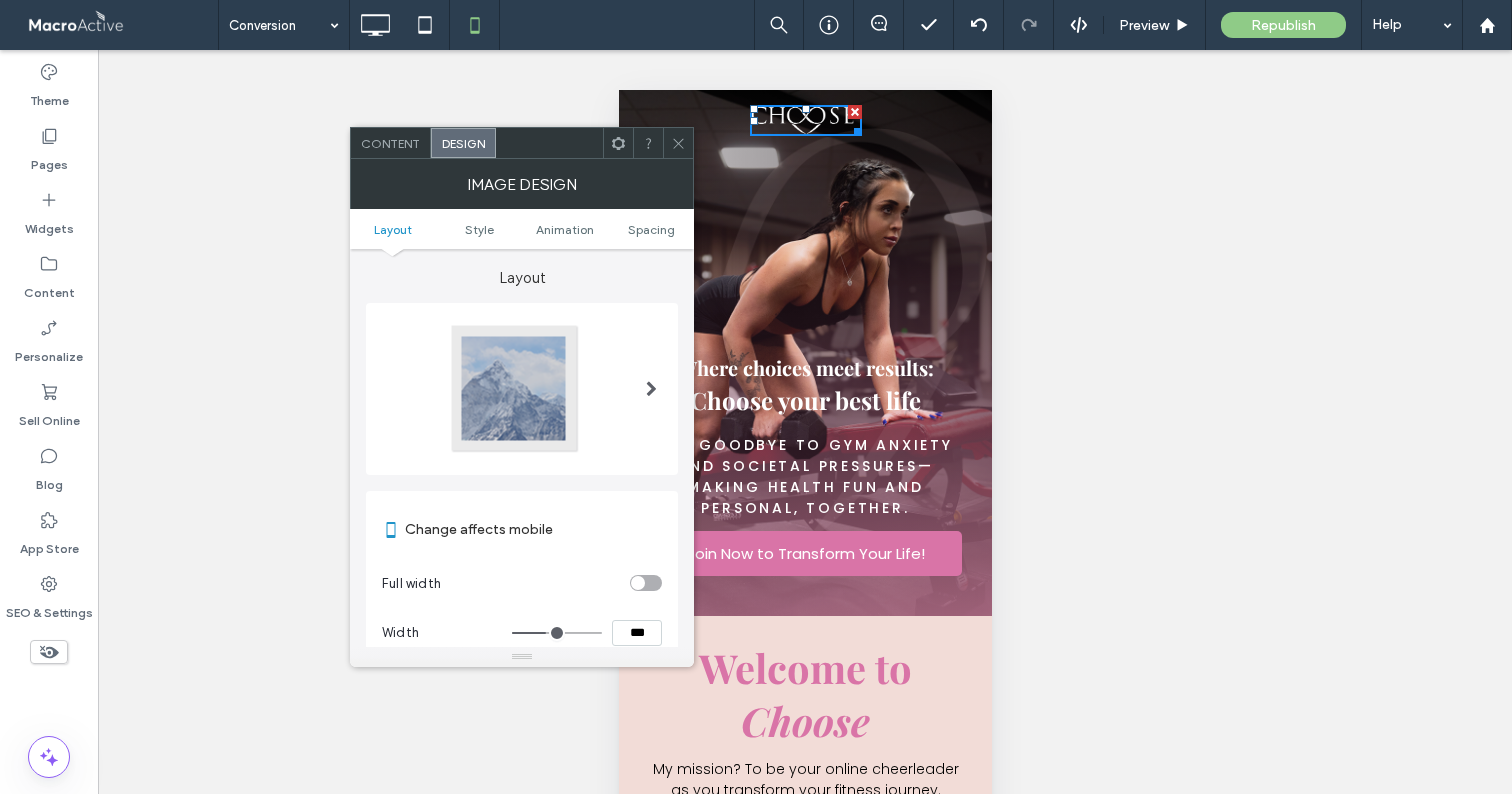 type on "*****" 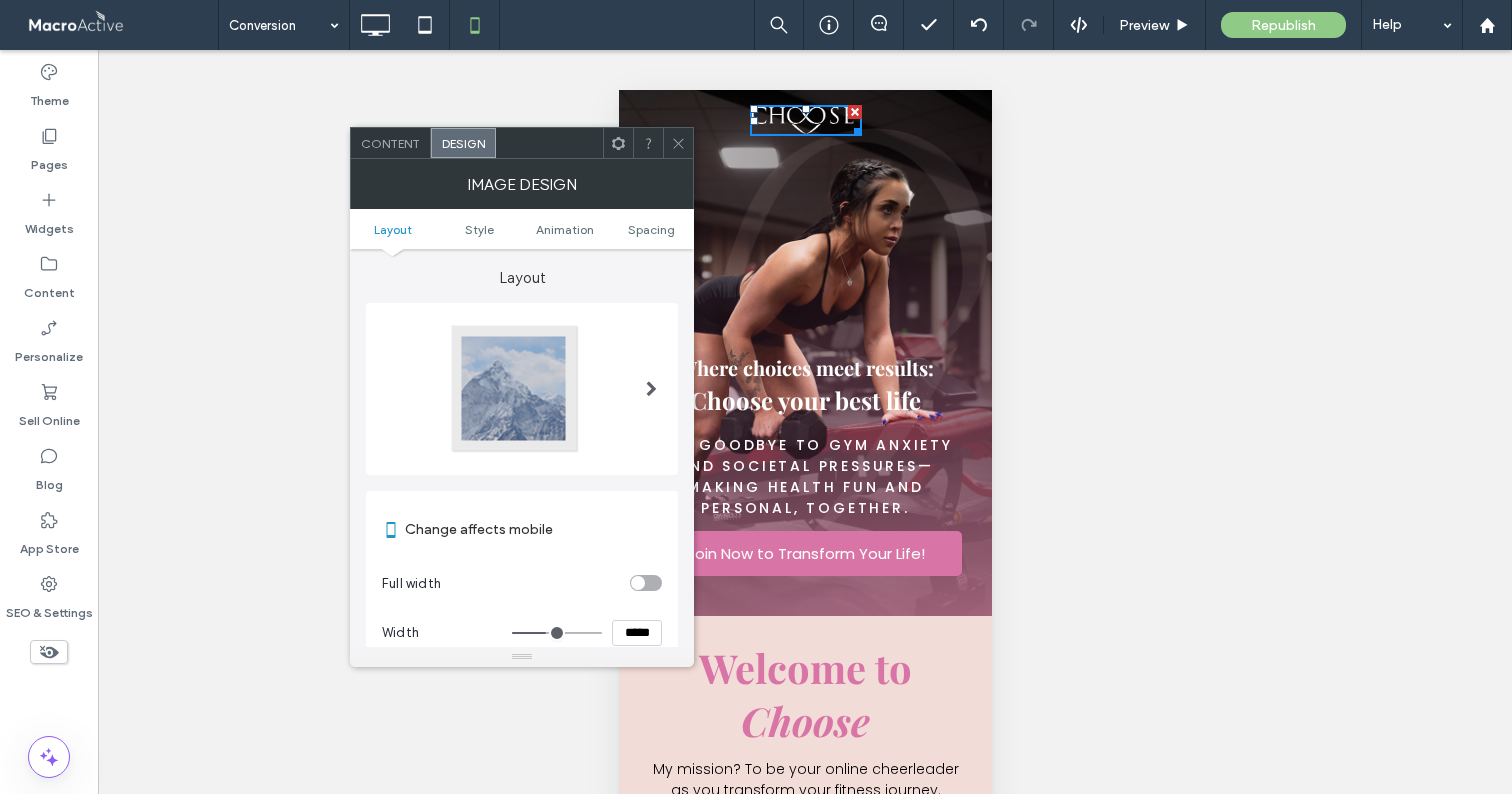 type on "***" 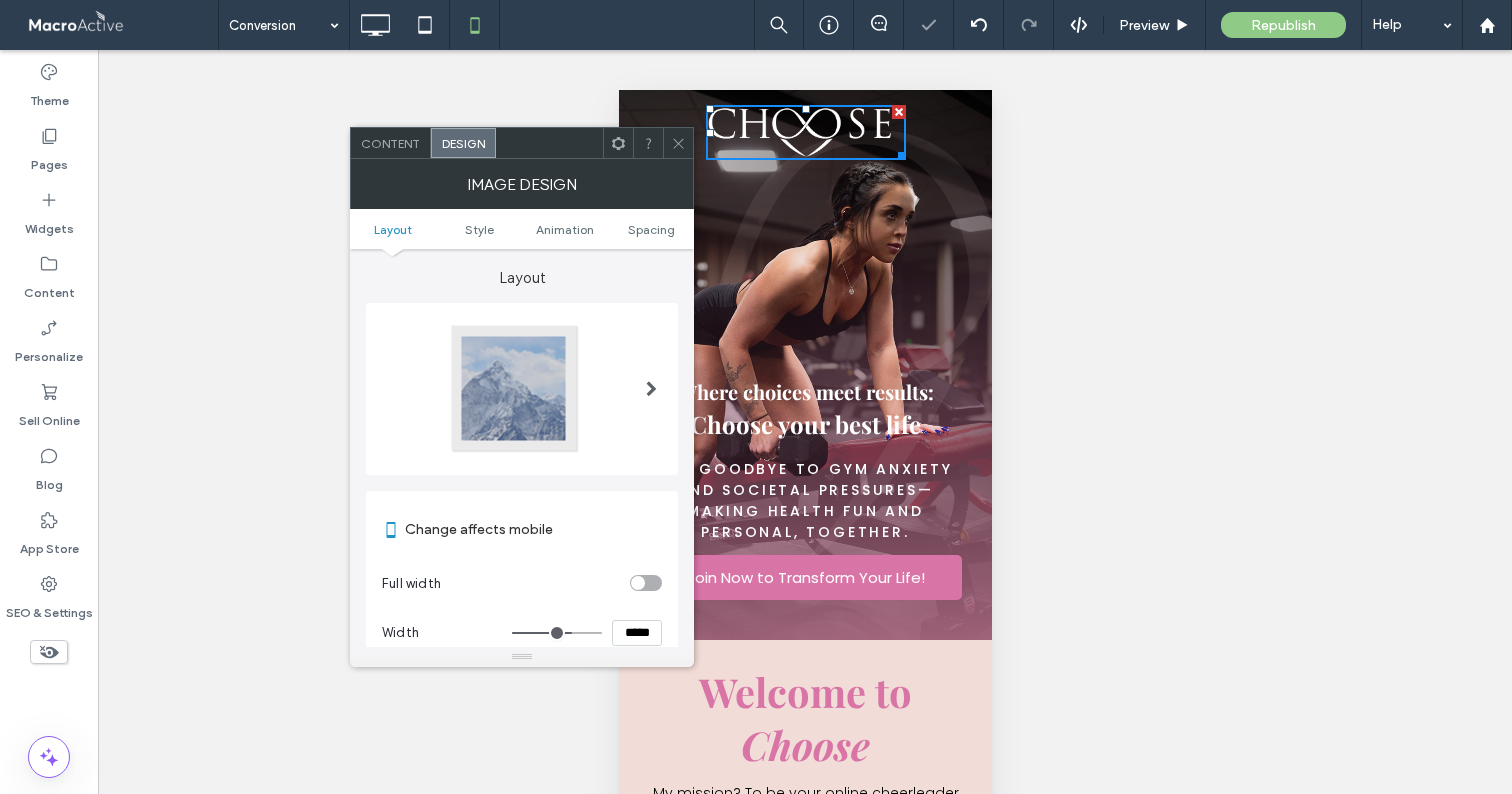 click 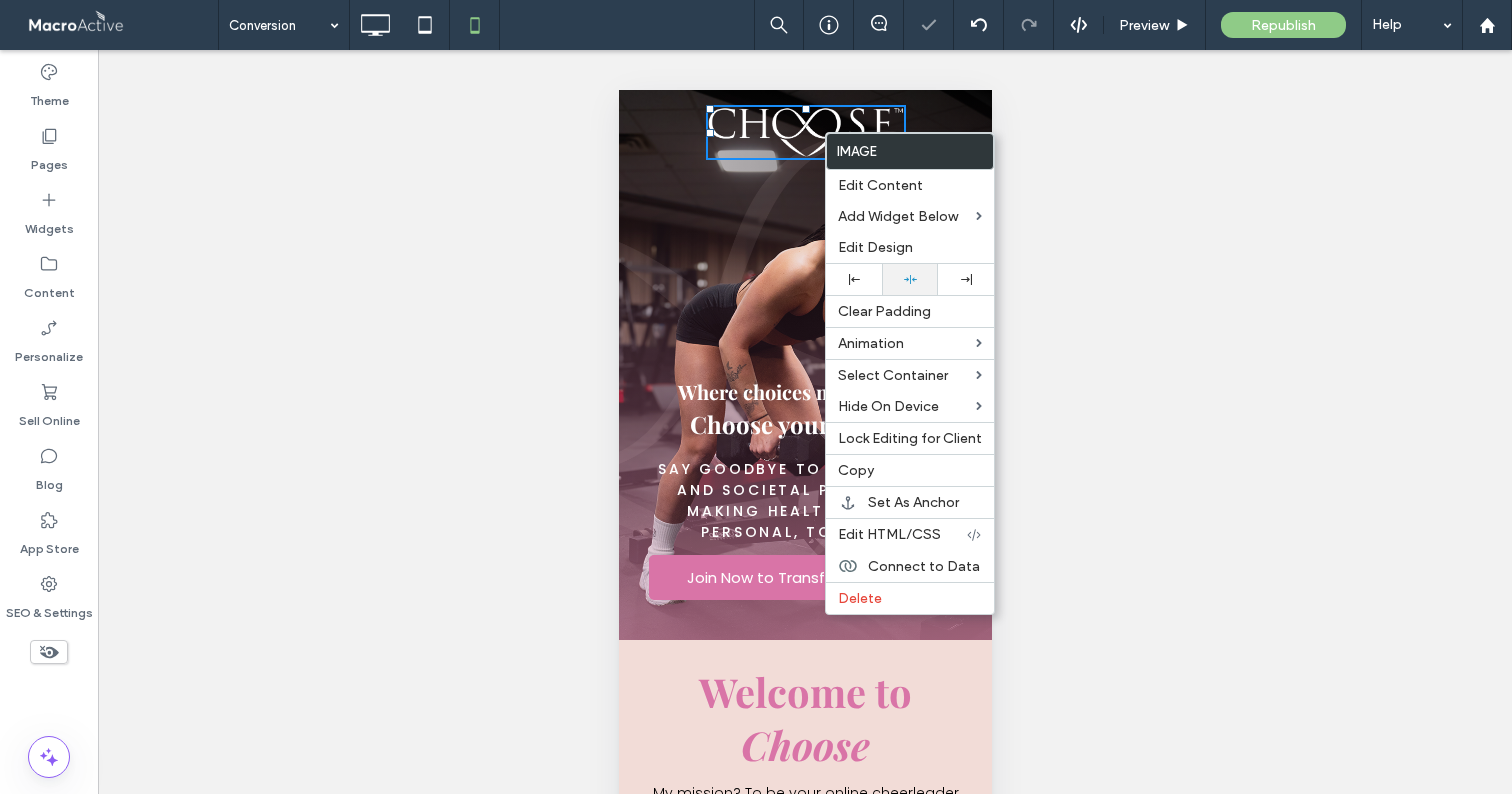 click 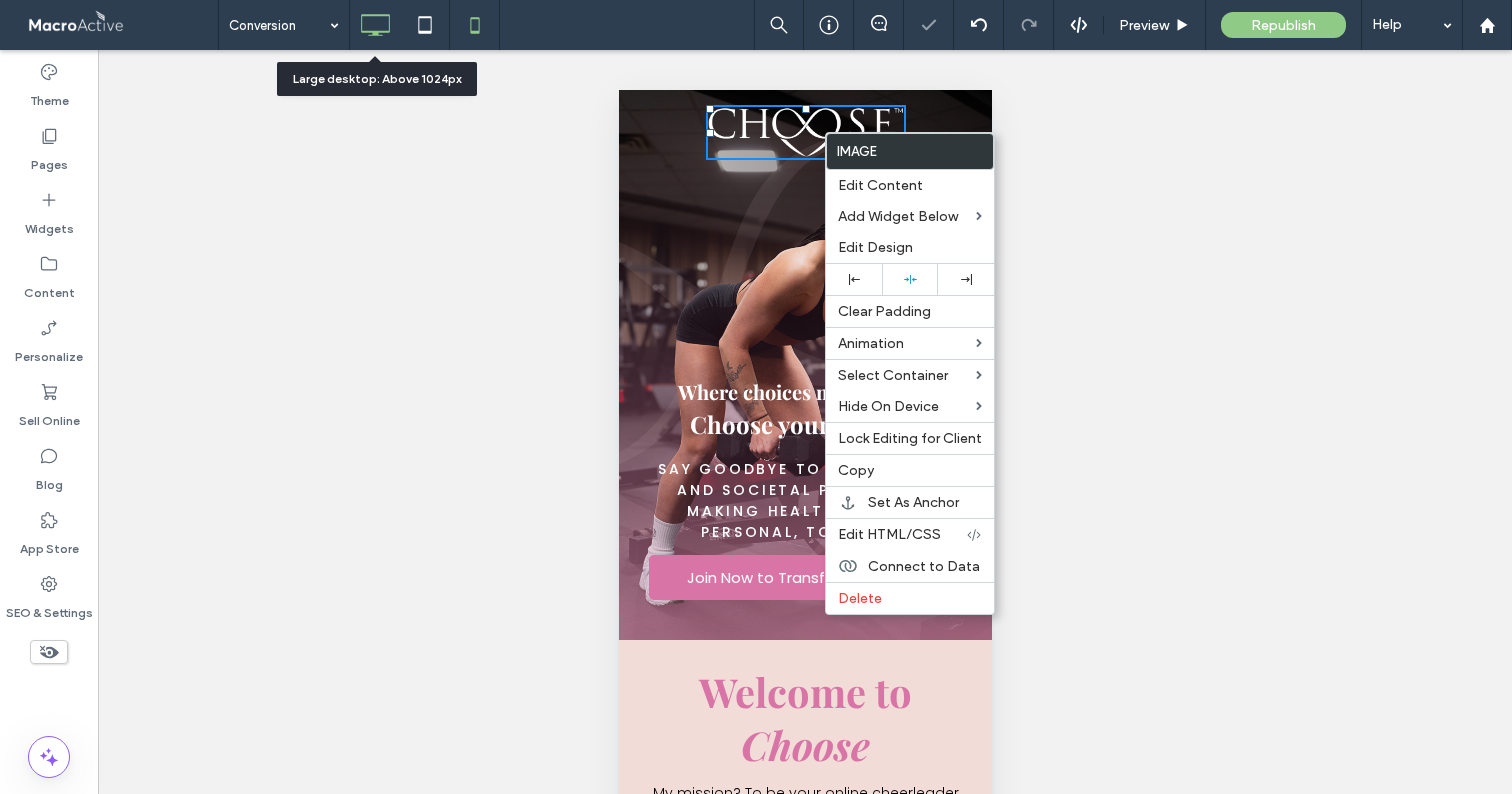 click 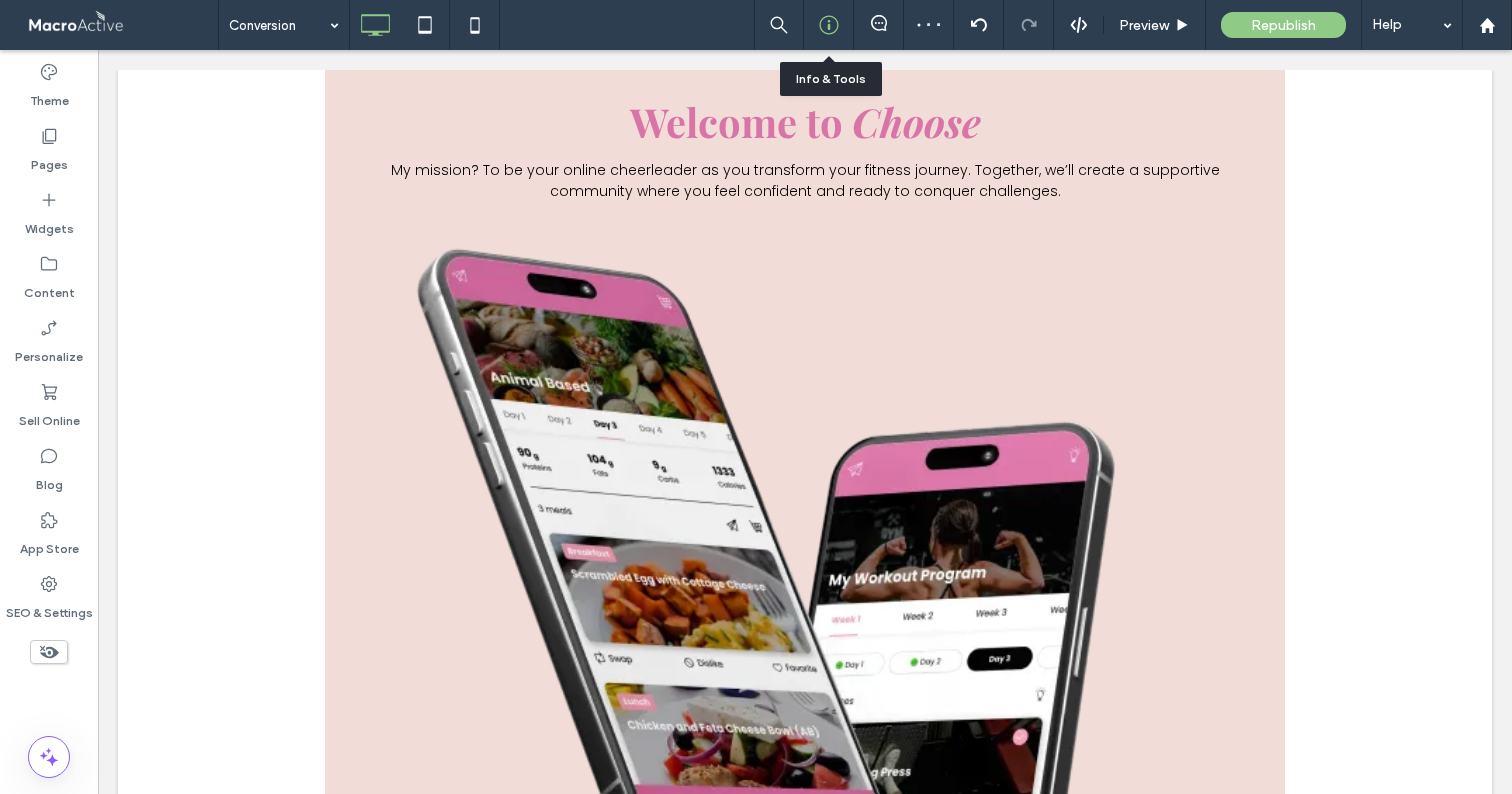 click 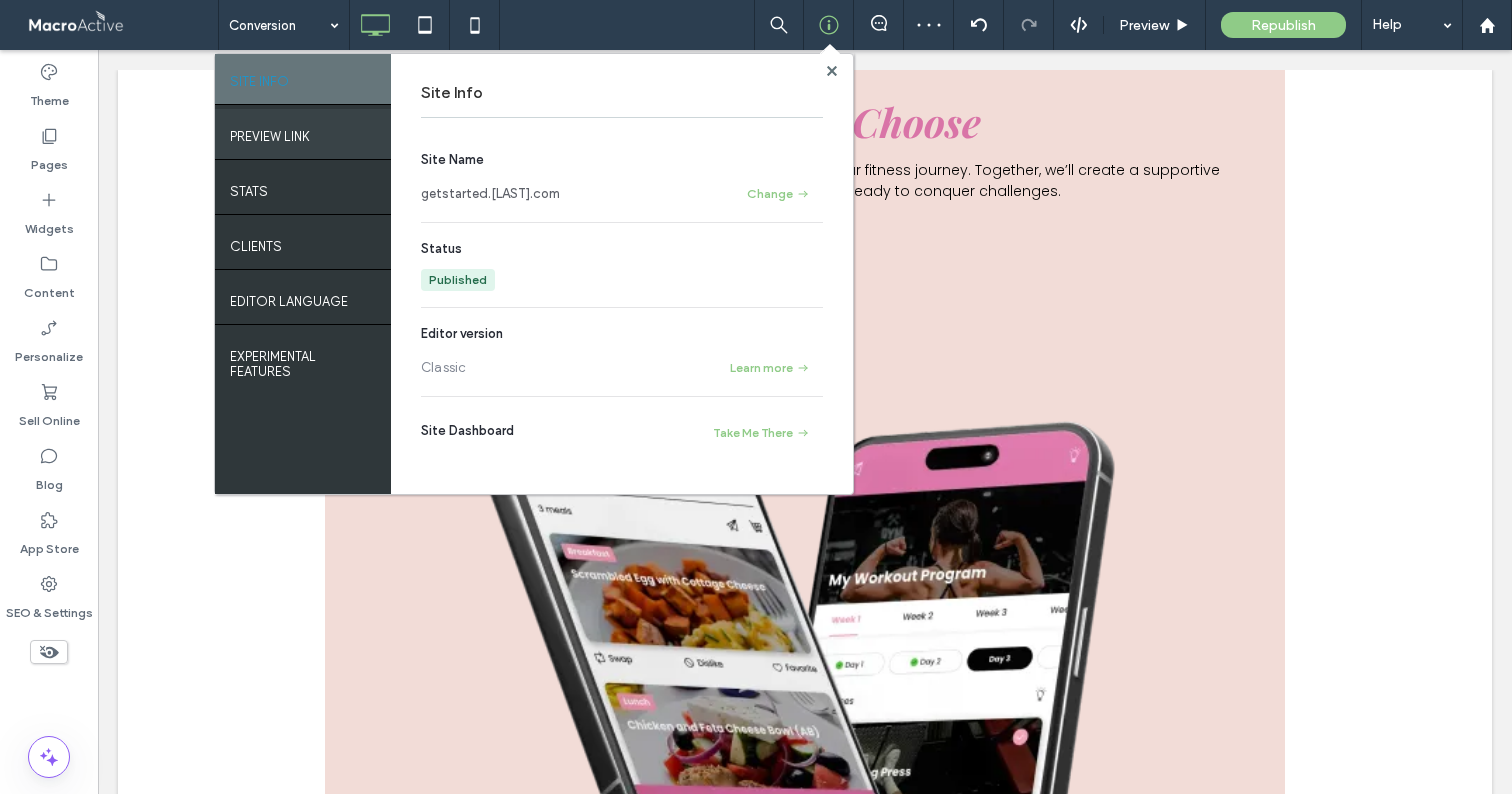click on "PREVIEW LINK" at bounding box center (303, 134) 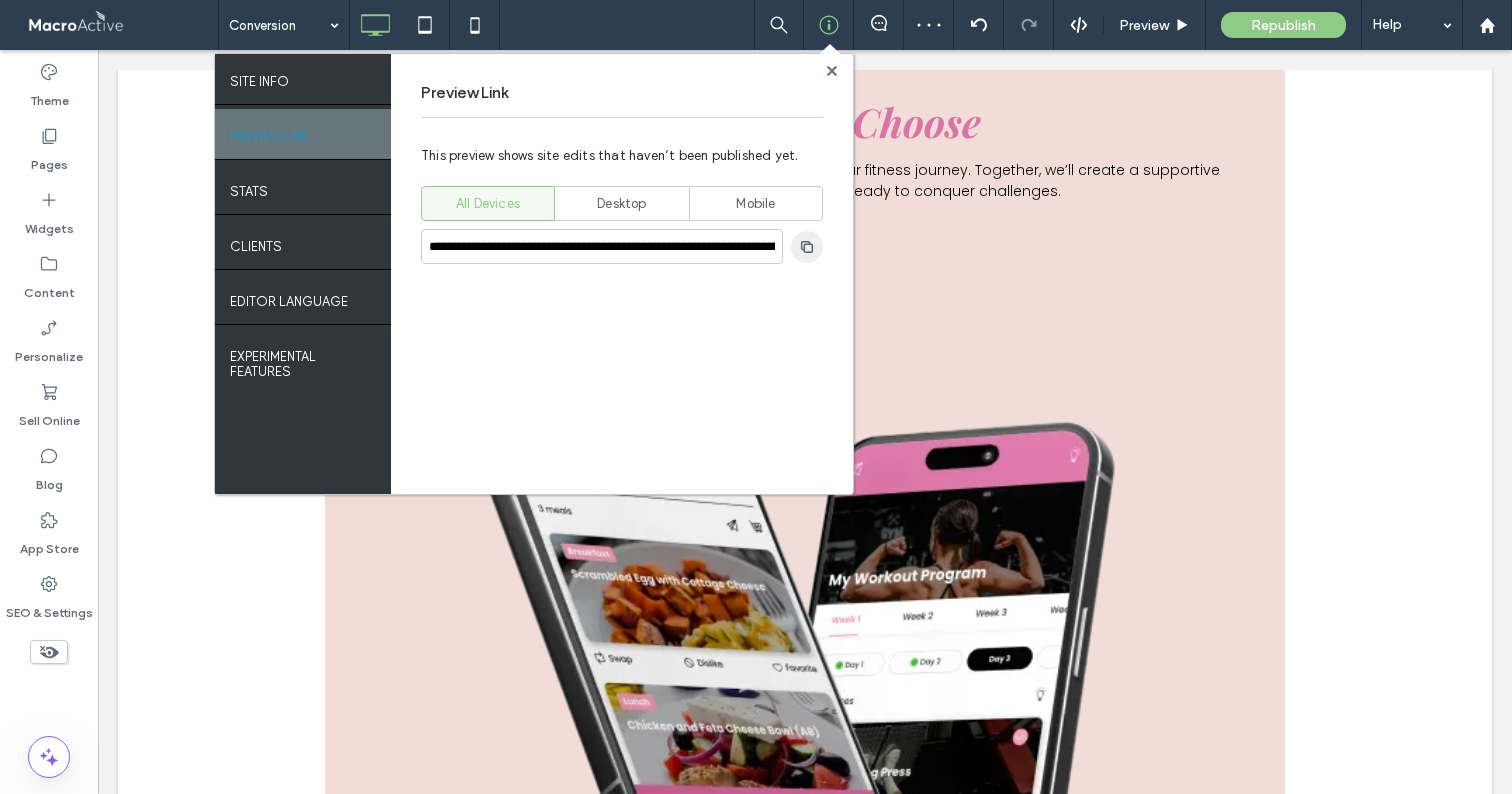 click 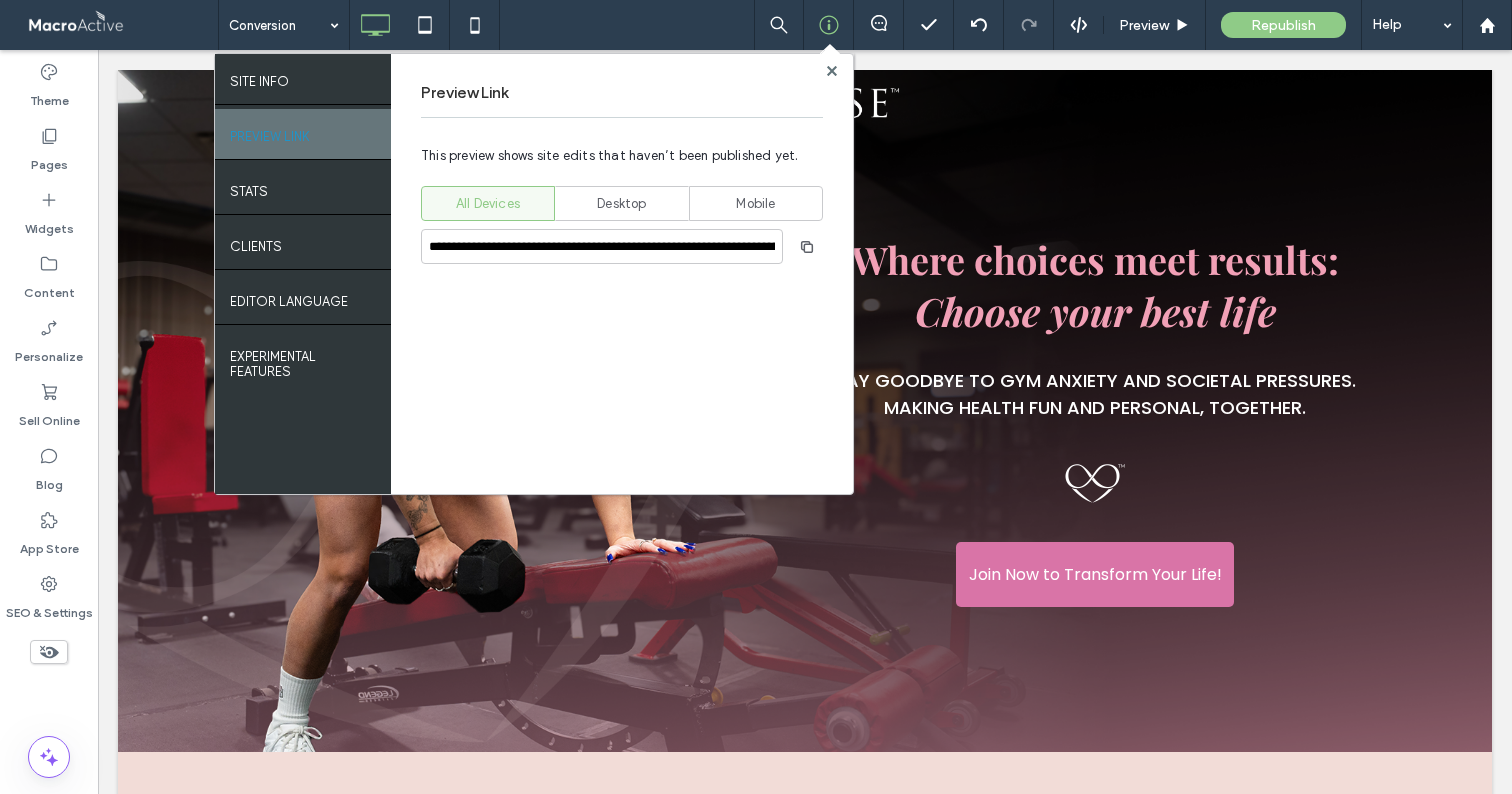 scroll, scrollTop: 0, scrollLeft: 0, axis: both 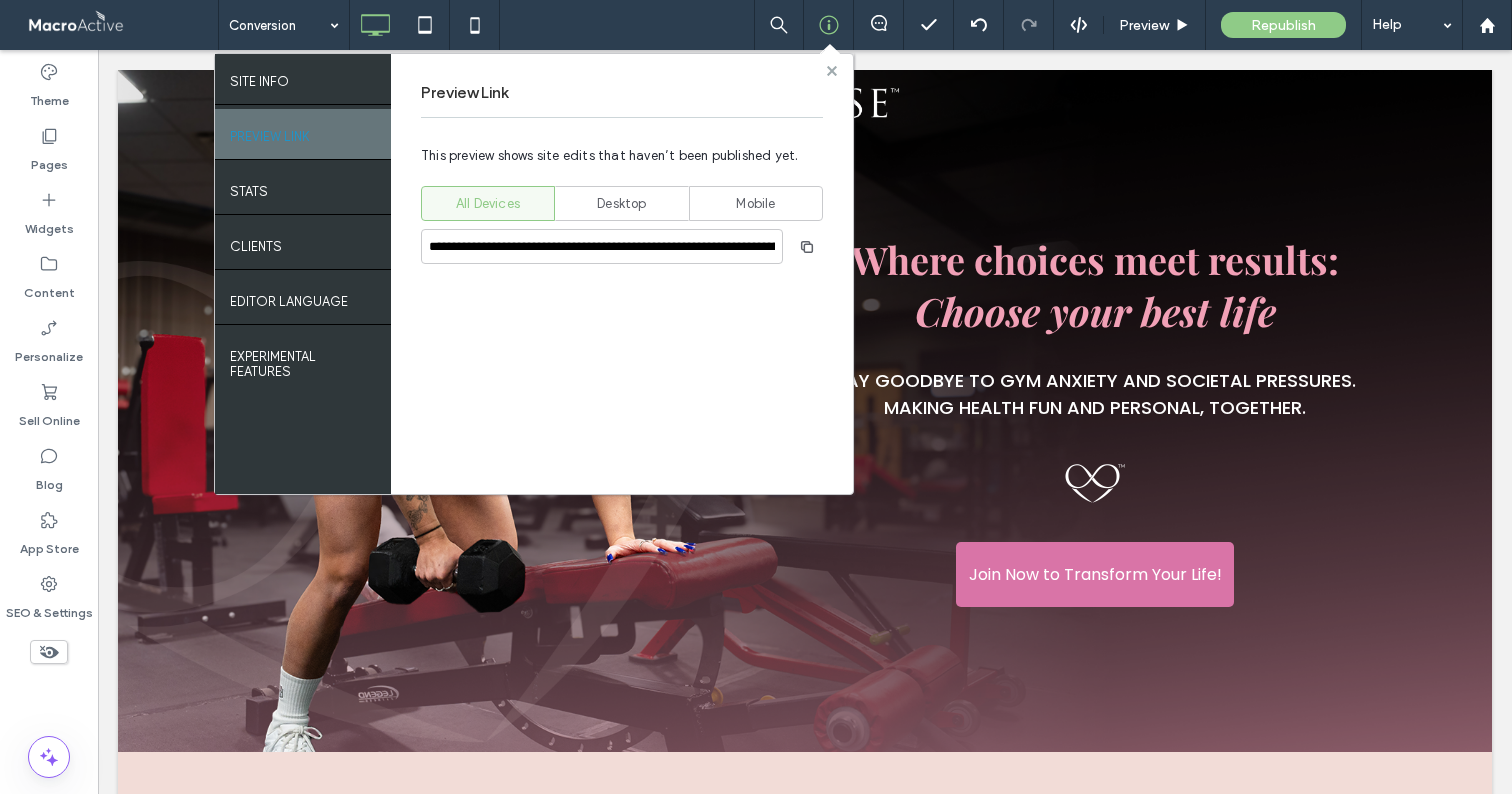 click 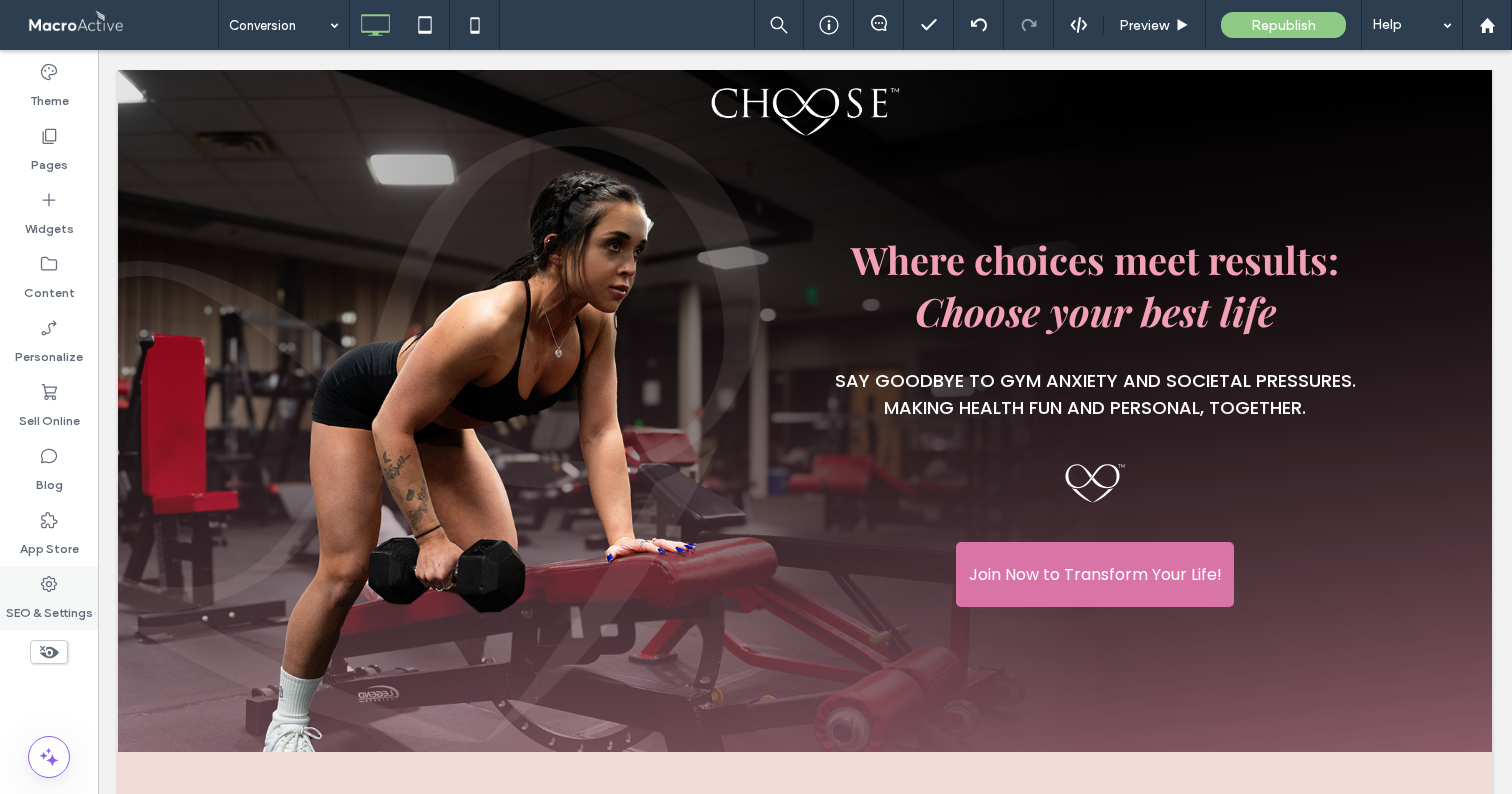 click on "SEO & Settings" at bounding box center [49, 598] 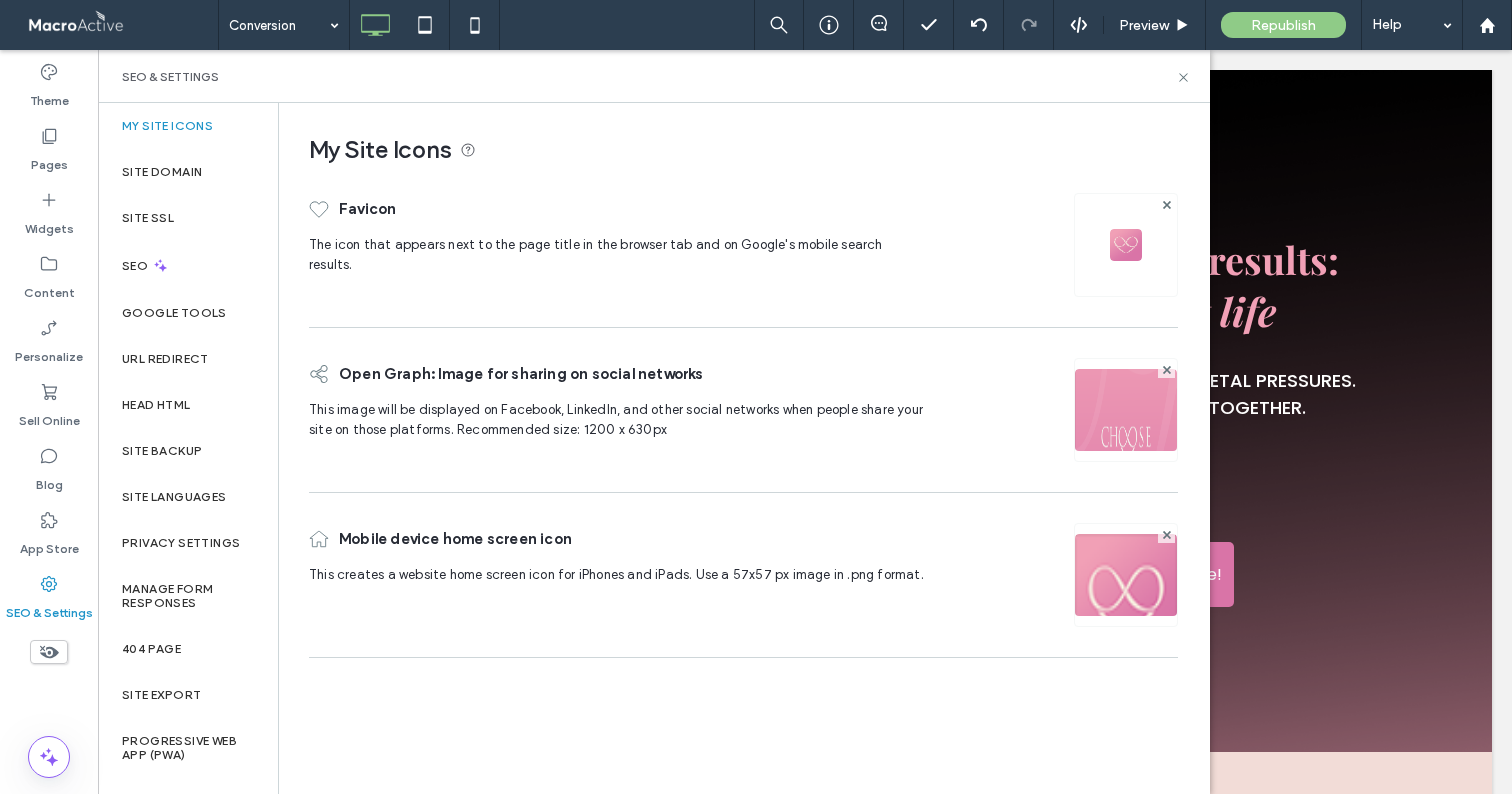 click at bounding box center (1126, 245) 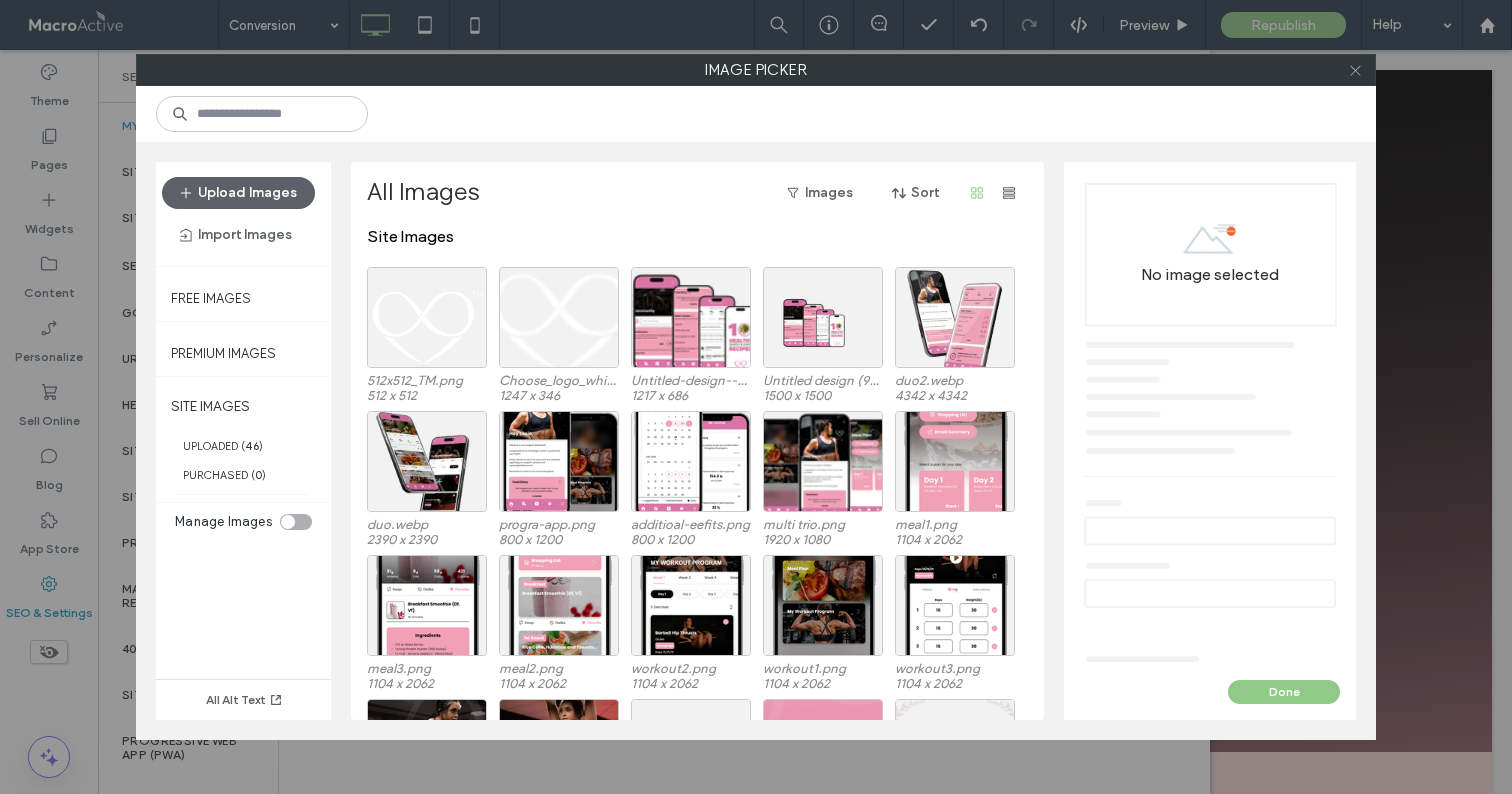 click 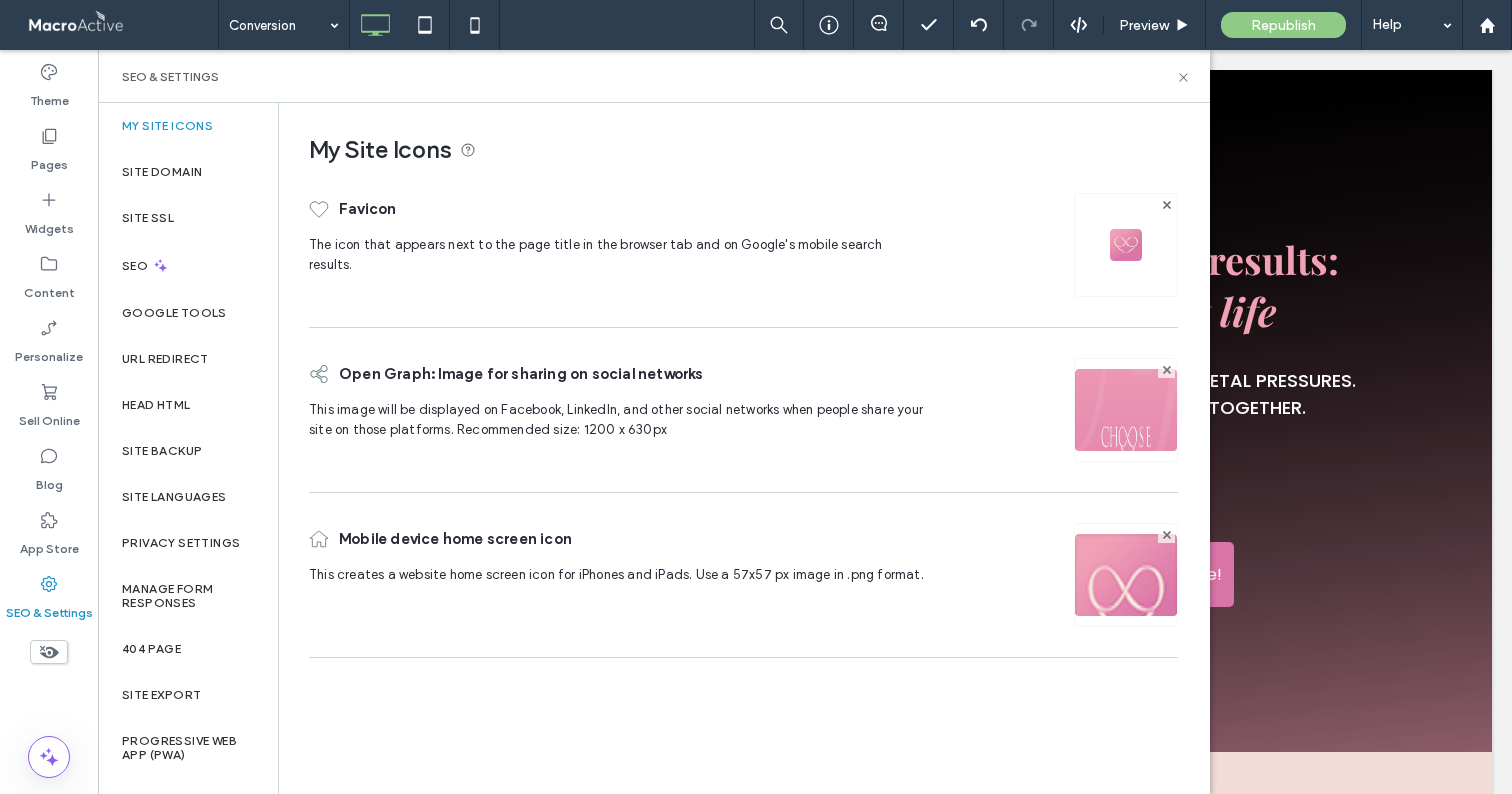 click at bounding box center [1126, 245] 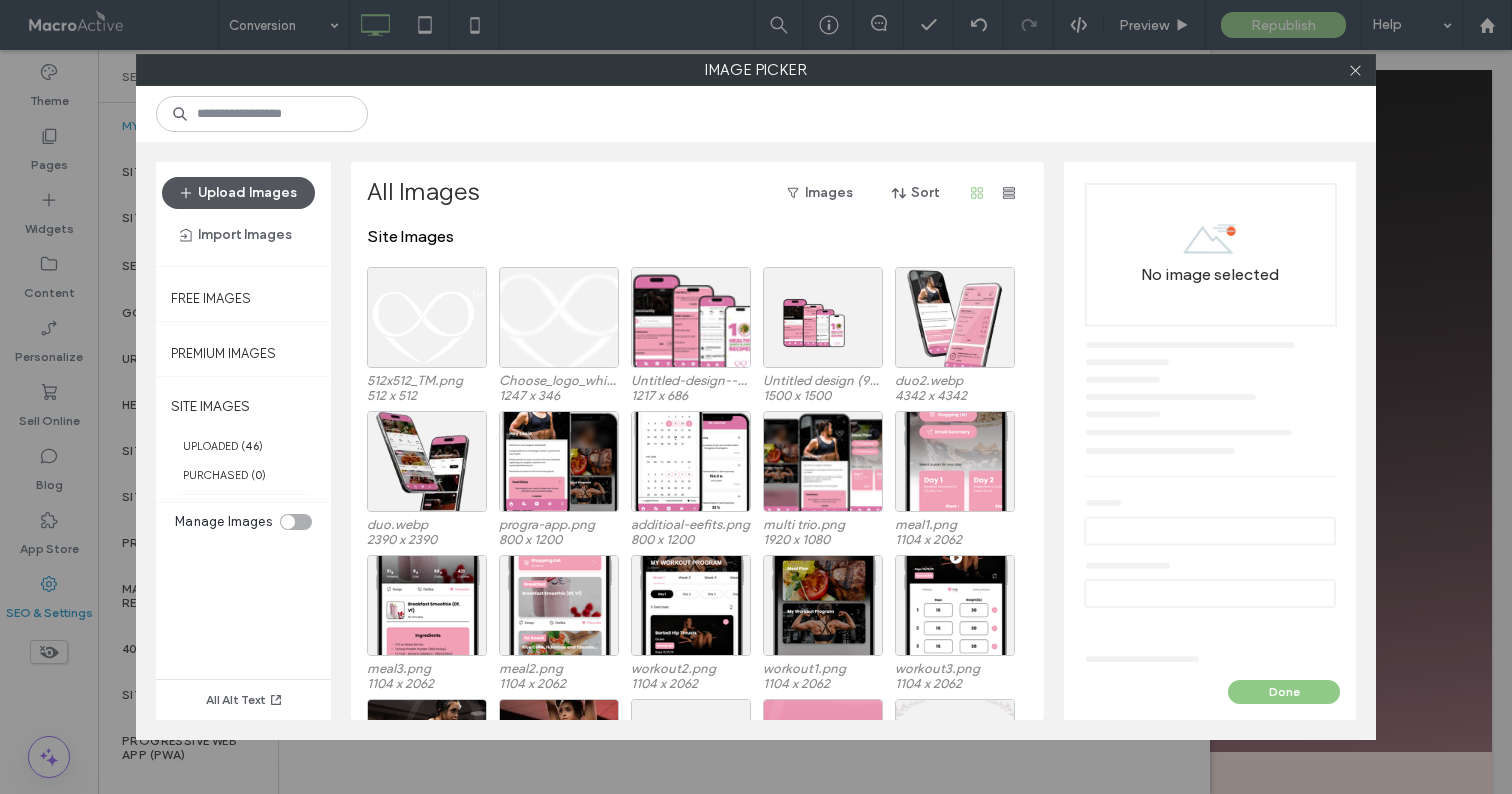 click on "Upload Images" at bounding box center (238, 193) 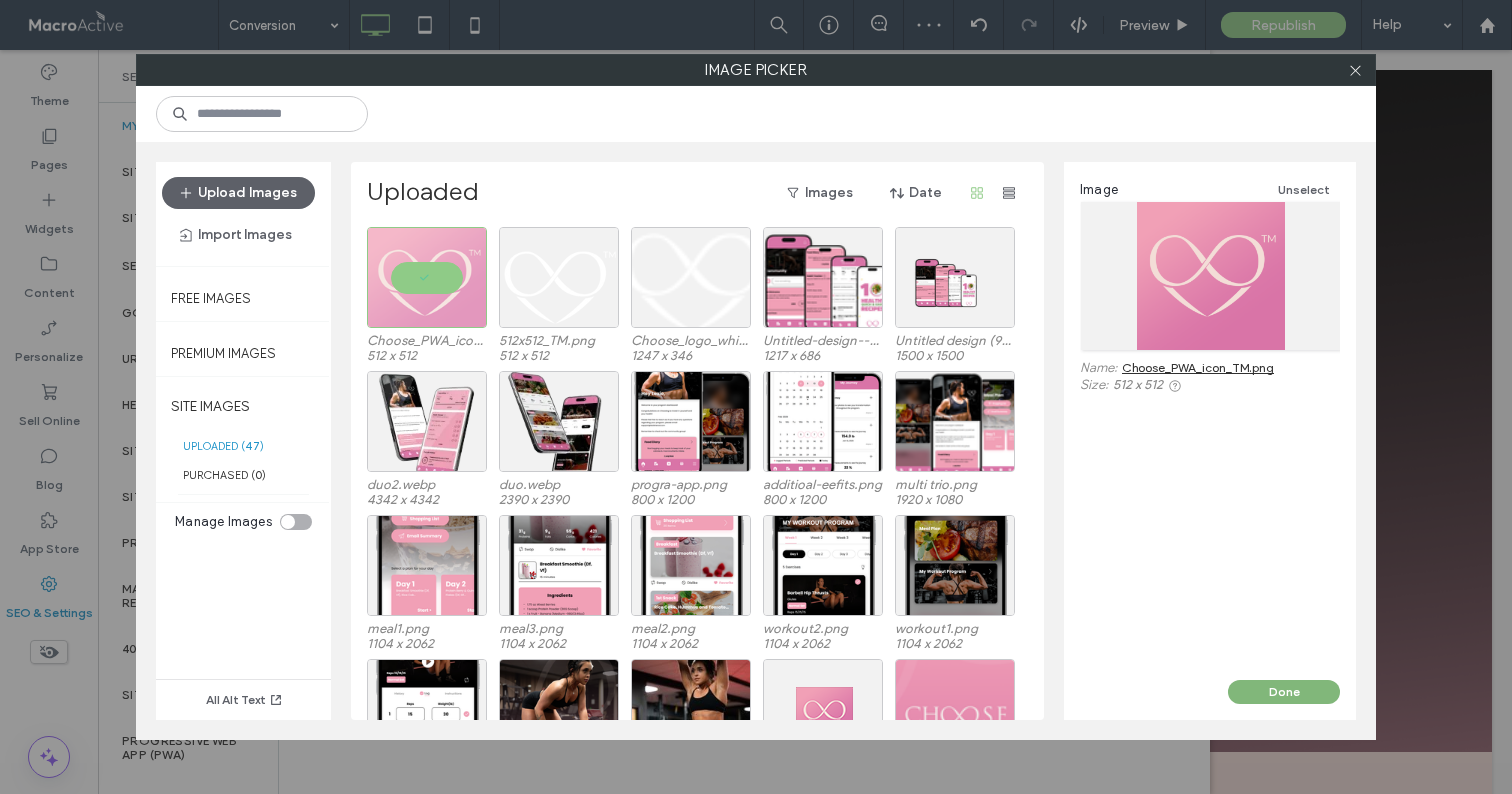 click on "Done" at bounding box center [1284, 692] 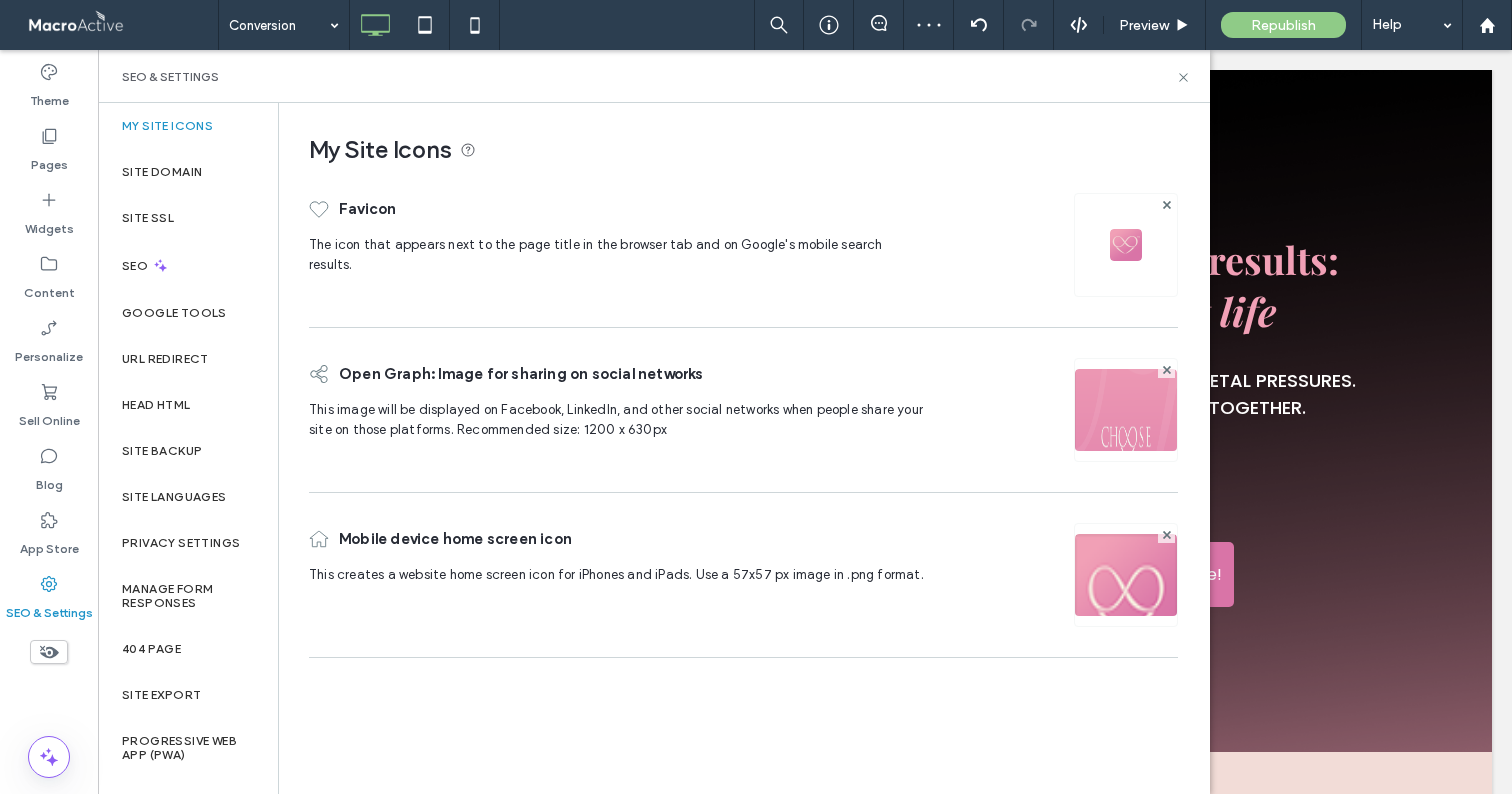 click at bounding box center (1126, 437) 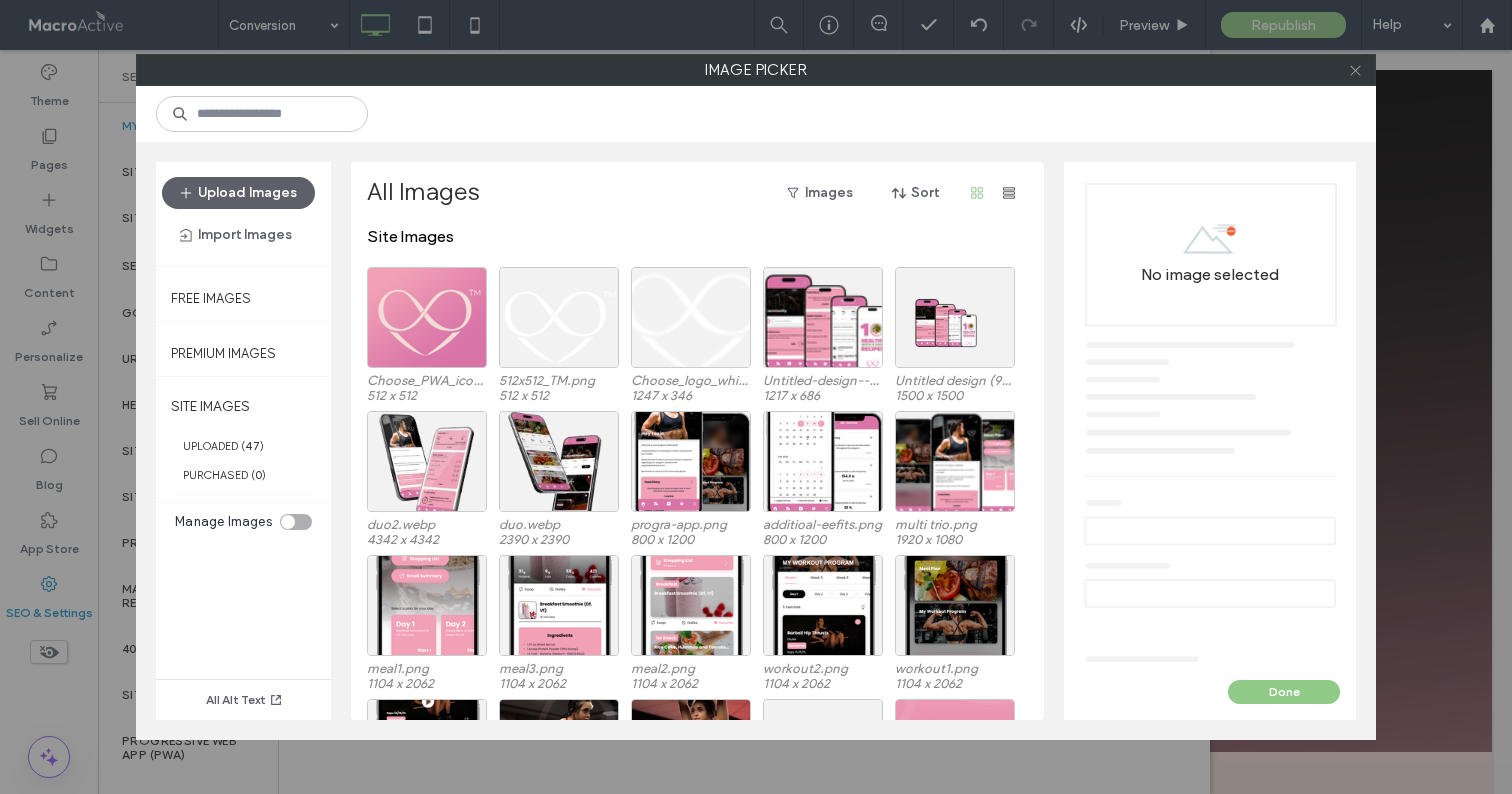 click 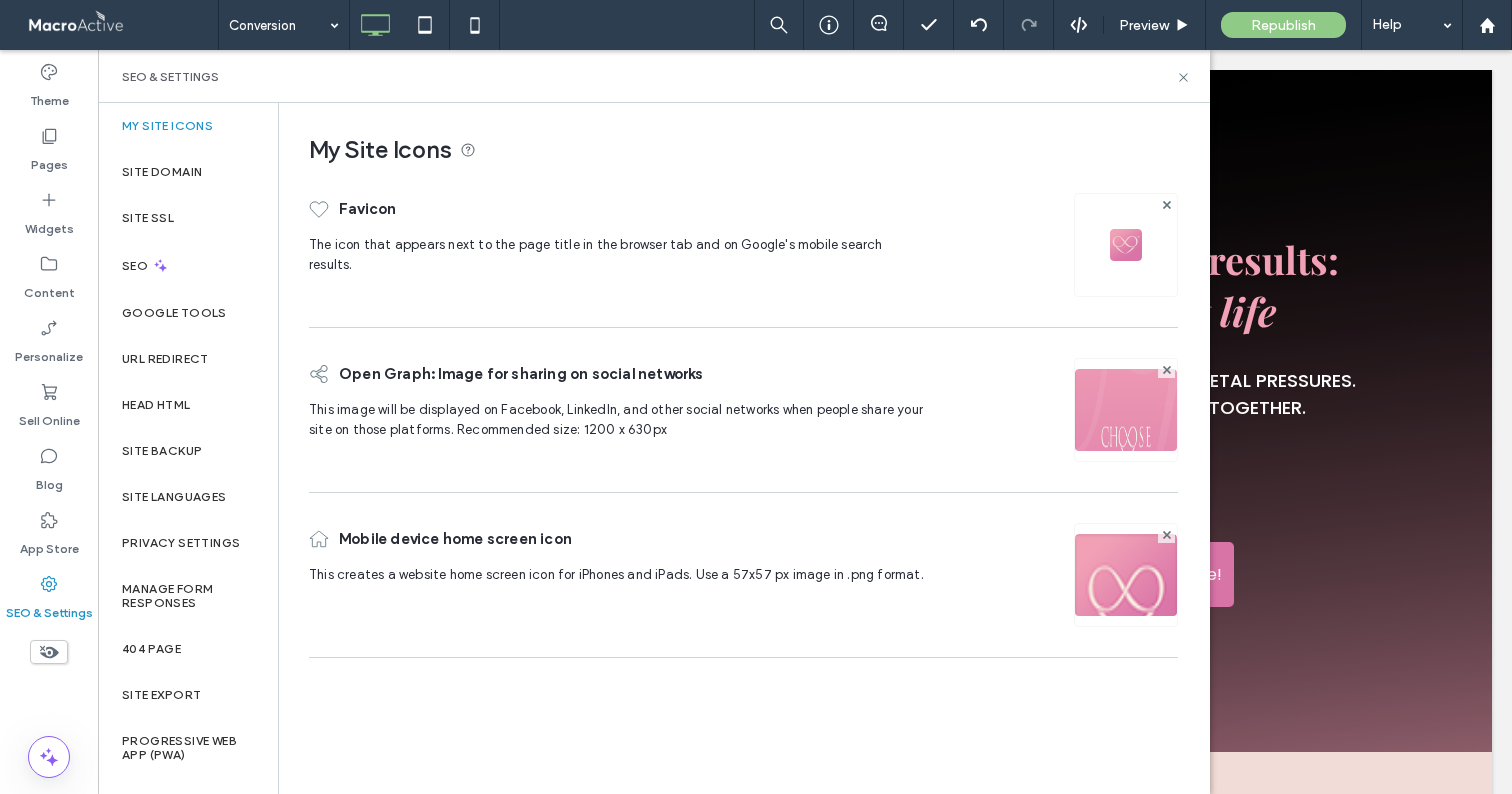 click at bounding box center (1126, 602) 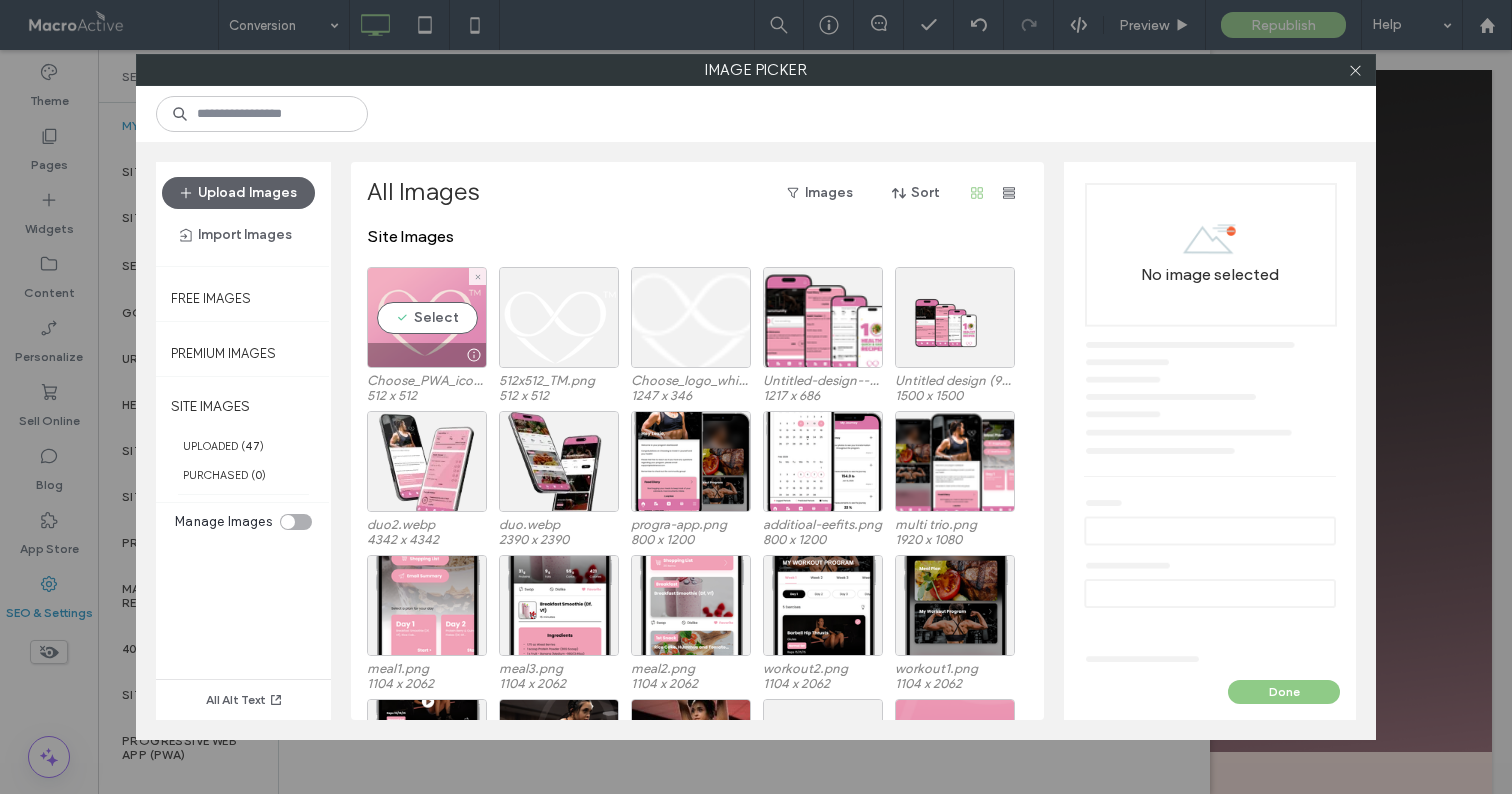 click on "Select" at bounding box center (427, 317) 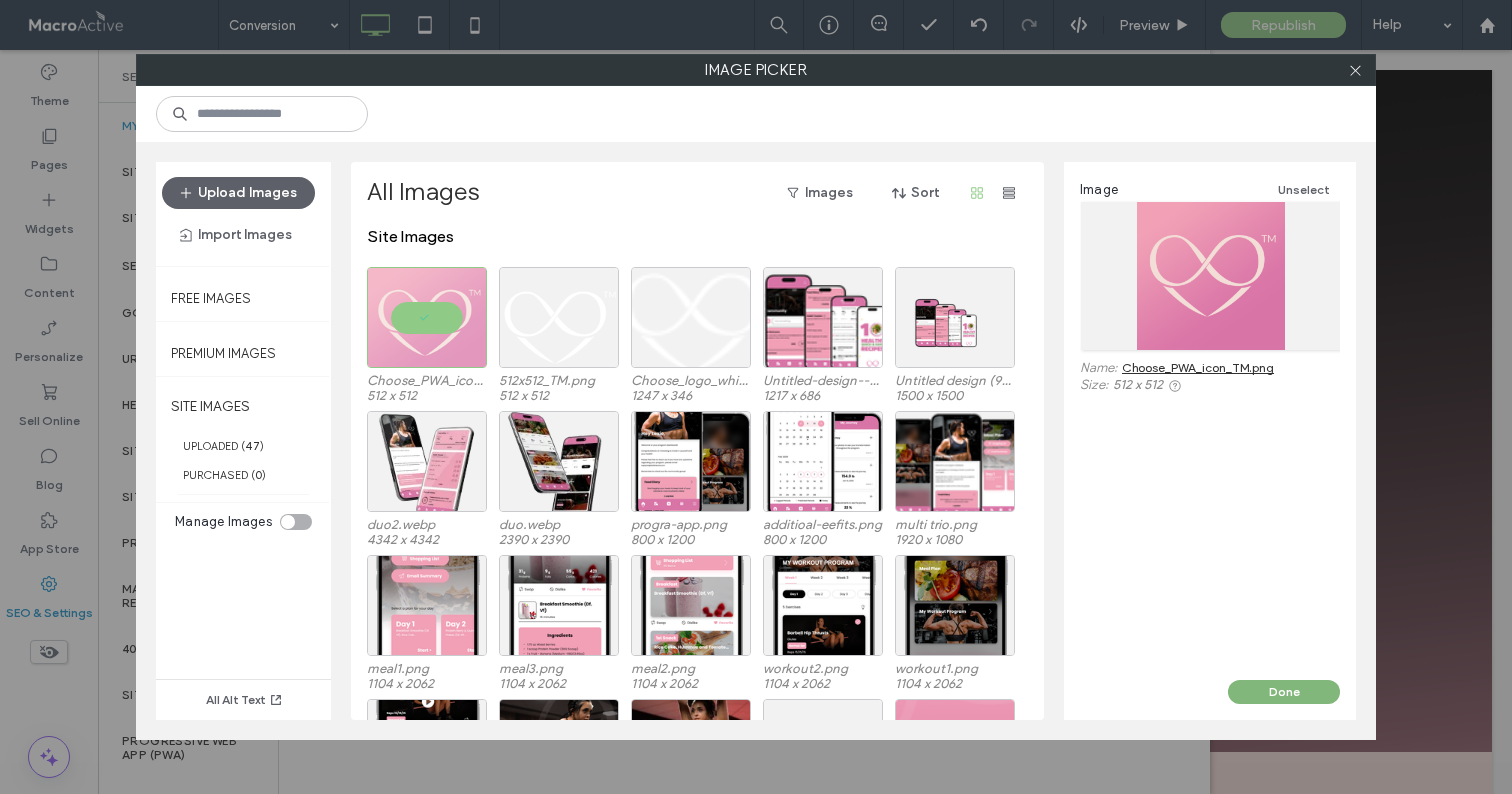 click on "Done" at bounding box center [1284, 692] 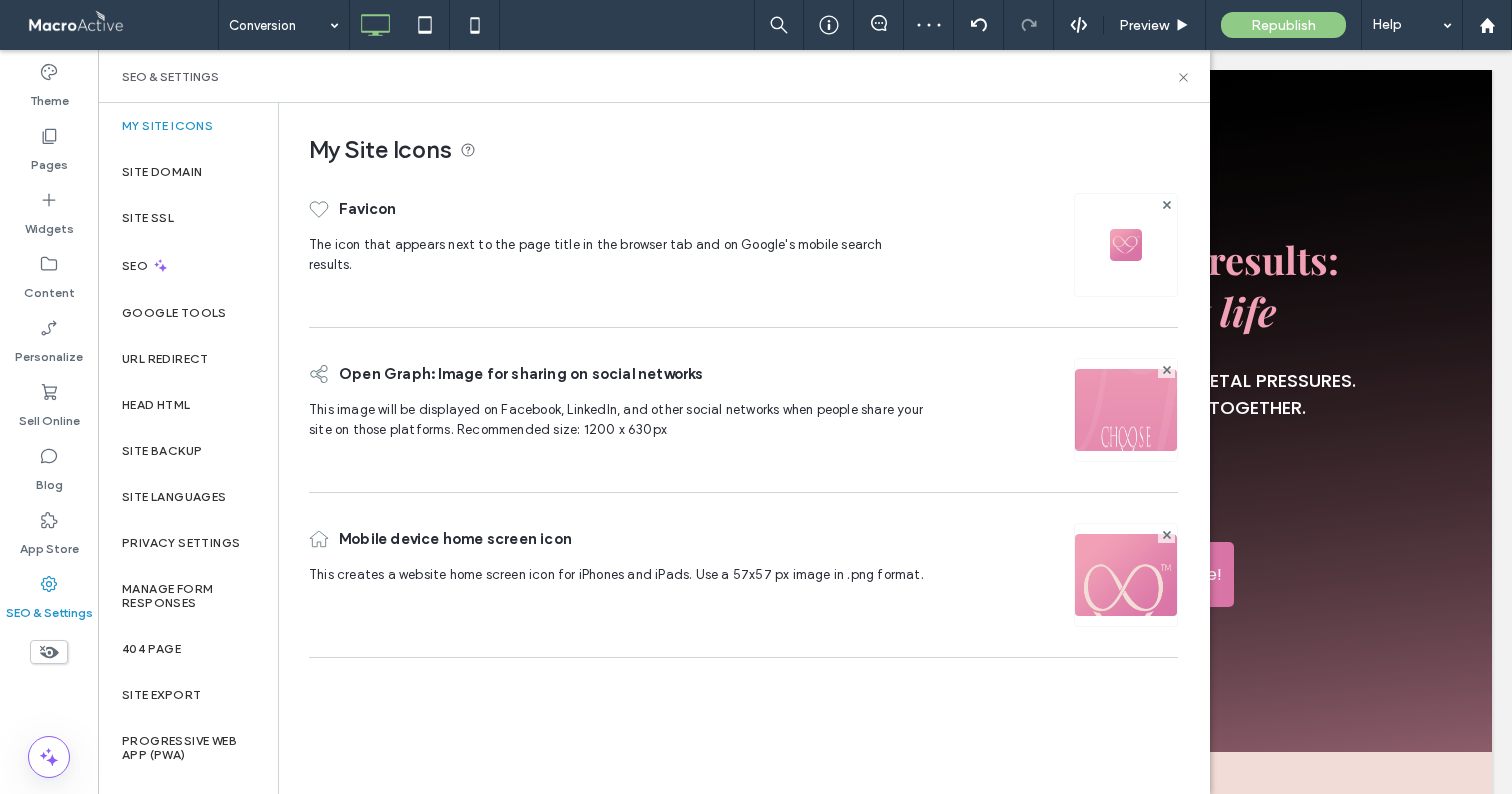 click at bounding box center (1126, 437) 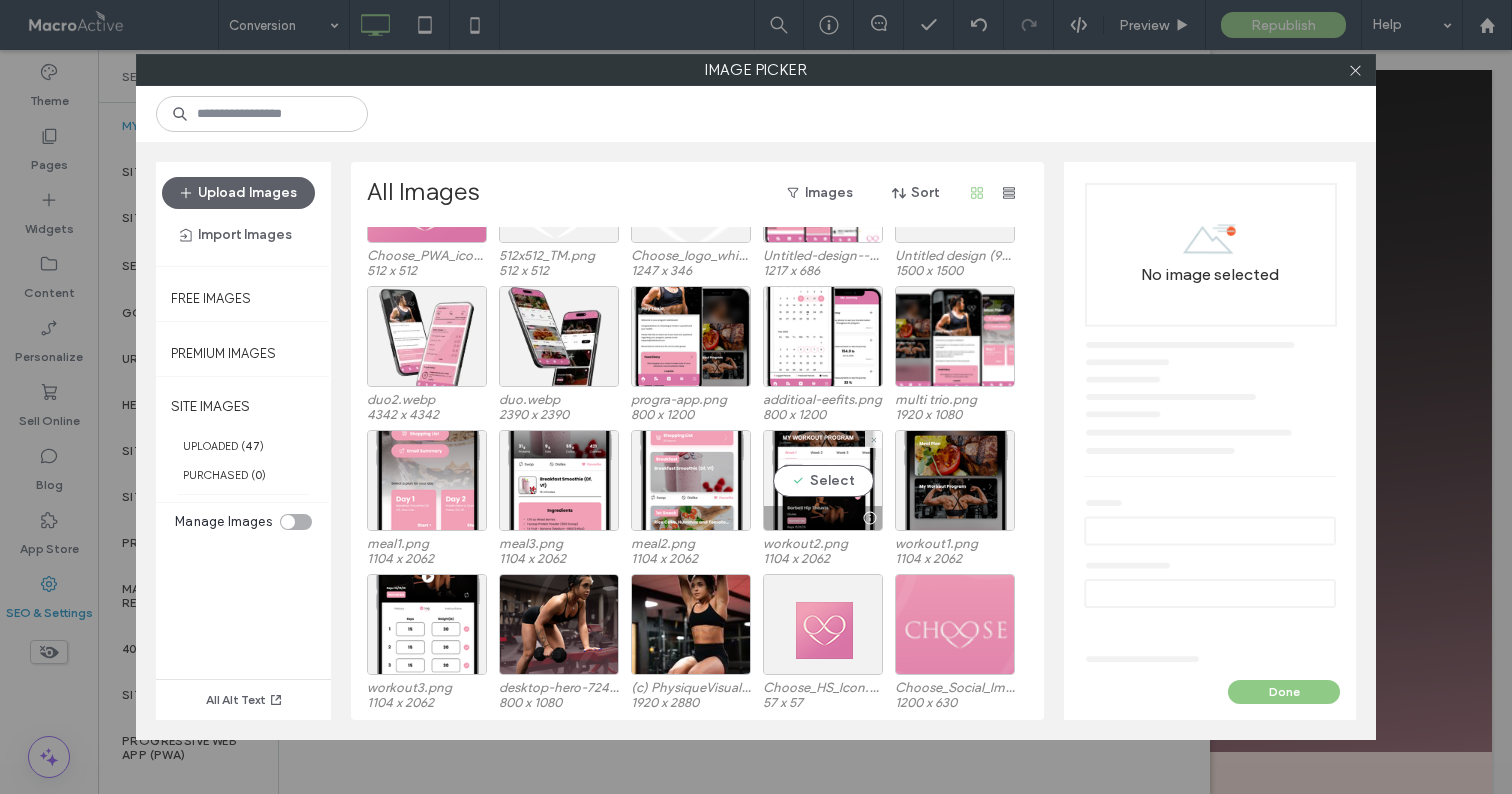 scroll, scrollTop: 127, scrollLeft: 0, axis: vertical 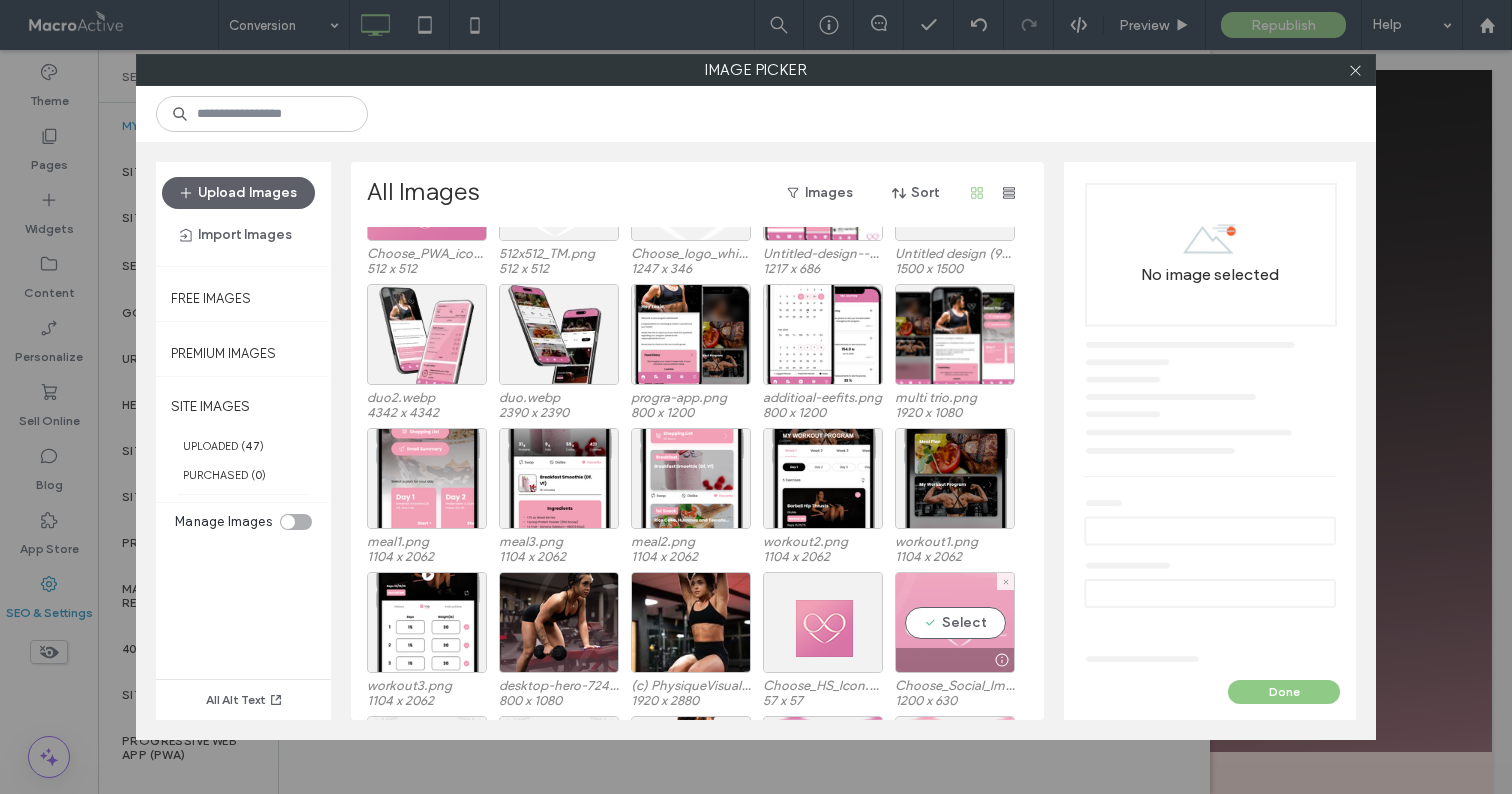 click on "Select" at bounding box center (955, 622) 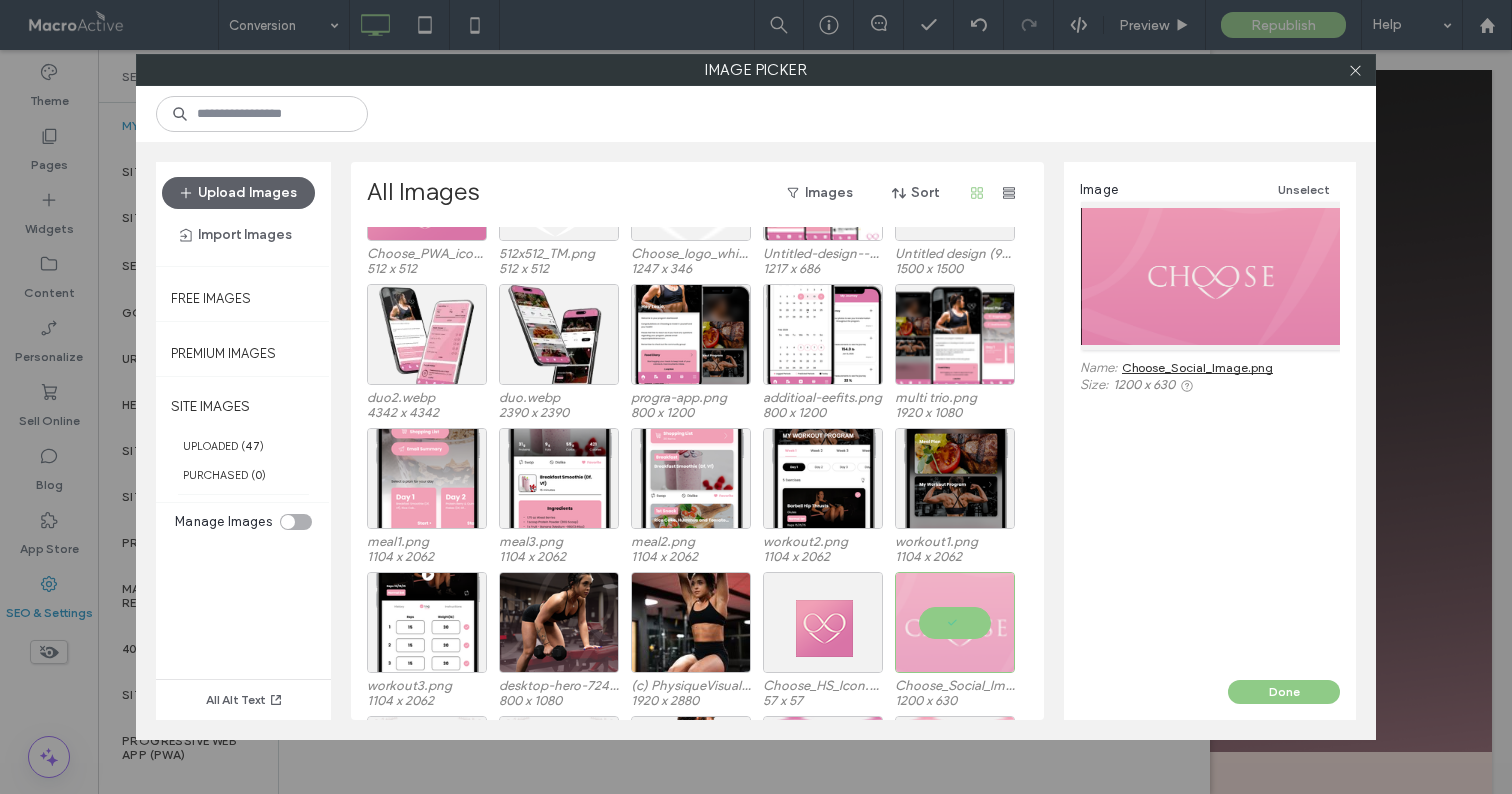 click on "Choose_Social_Image.png" at bounding box center (1197, 367) 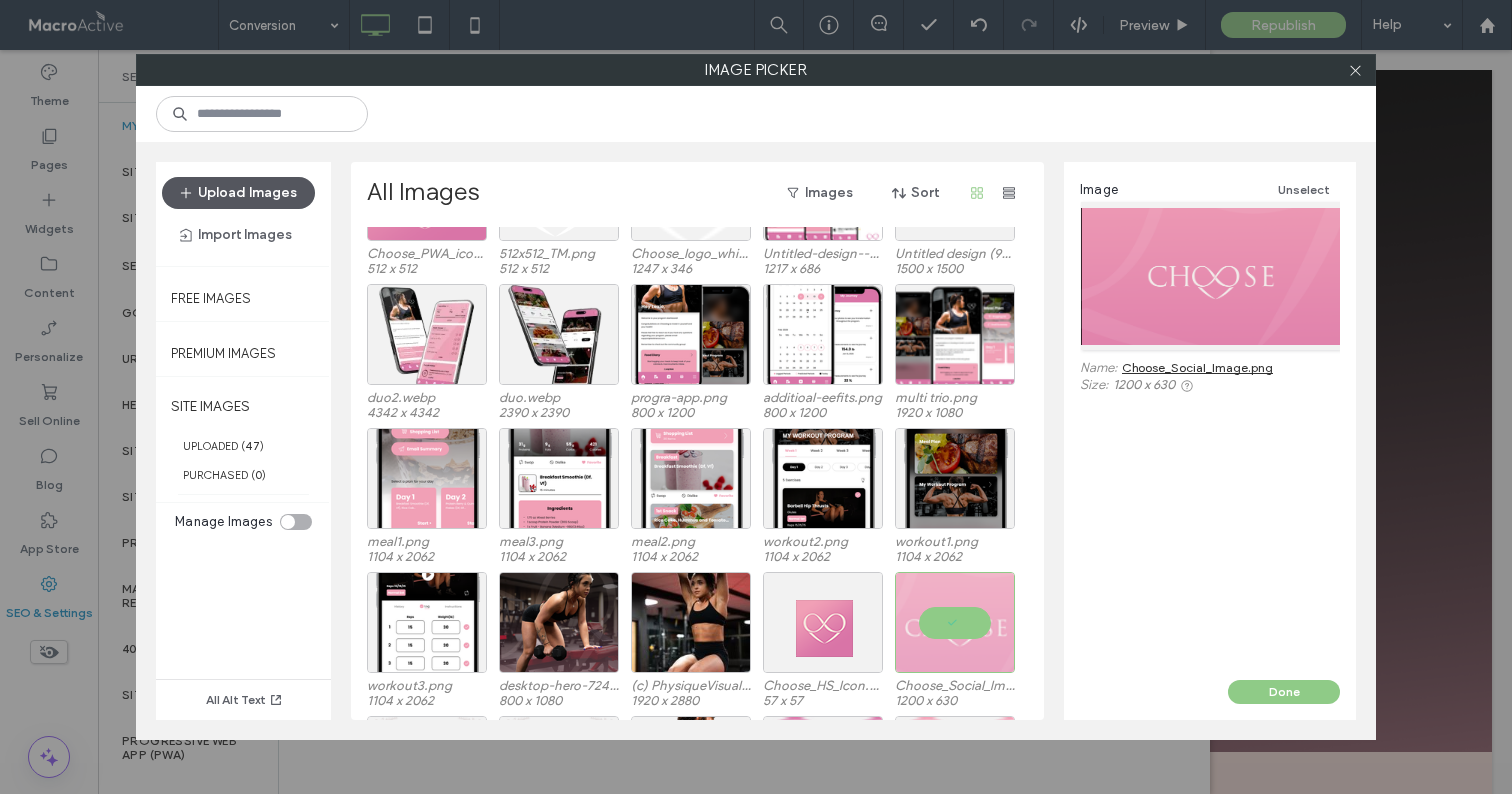 click on "Upload Images" at bounding box center (238, 193) 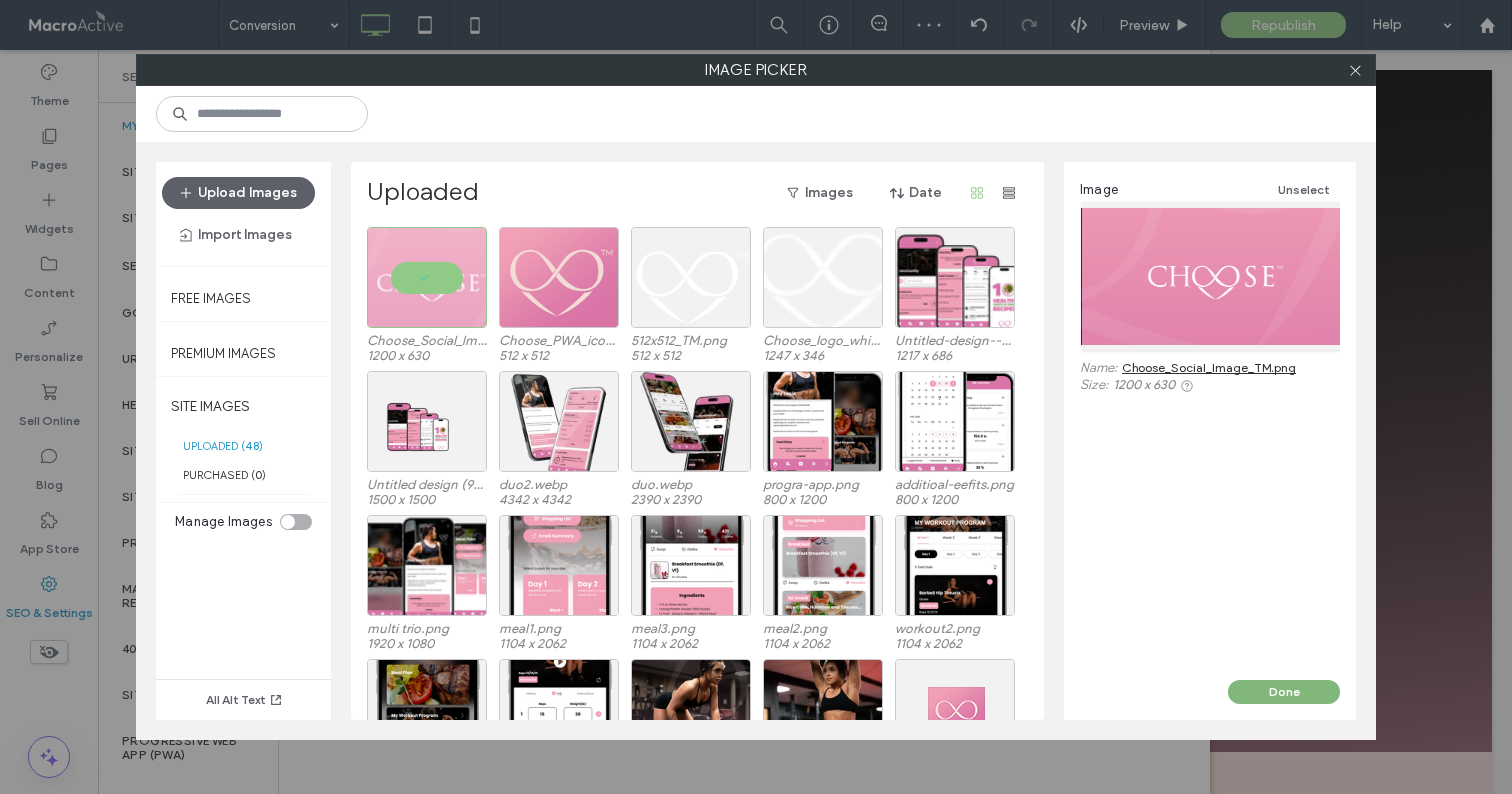 drag, startPoint x: 1292, startPoint y: 686, endPoint x: 1193, endPoint y: 636, distance: 110.909874 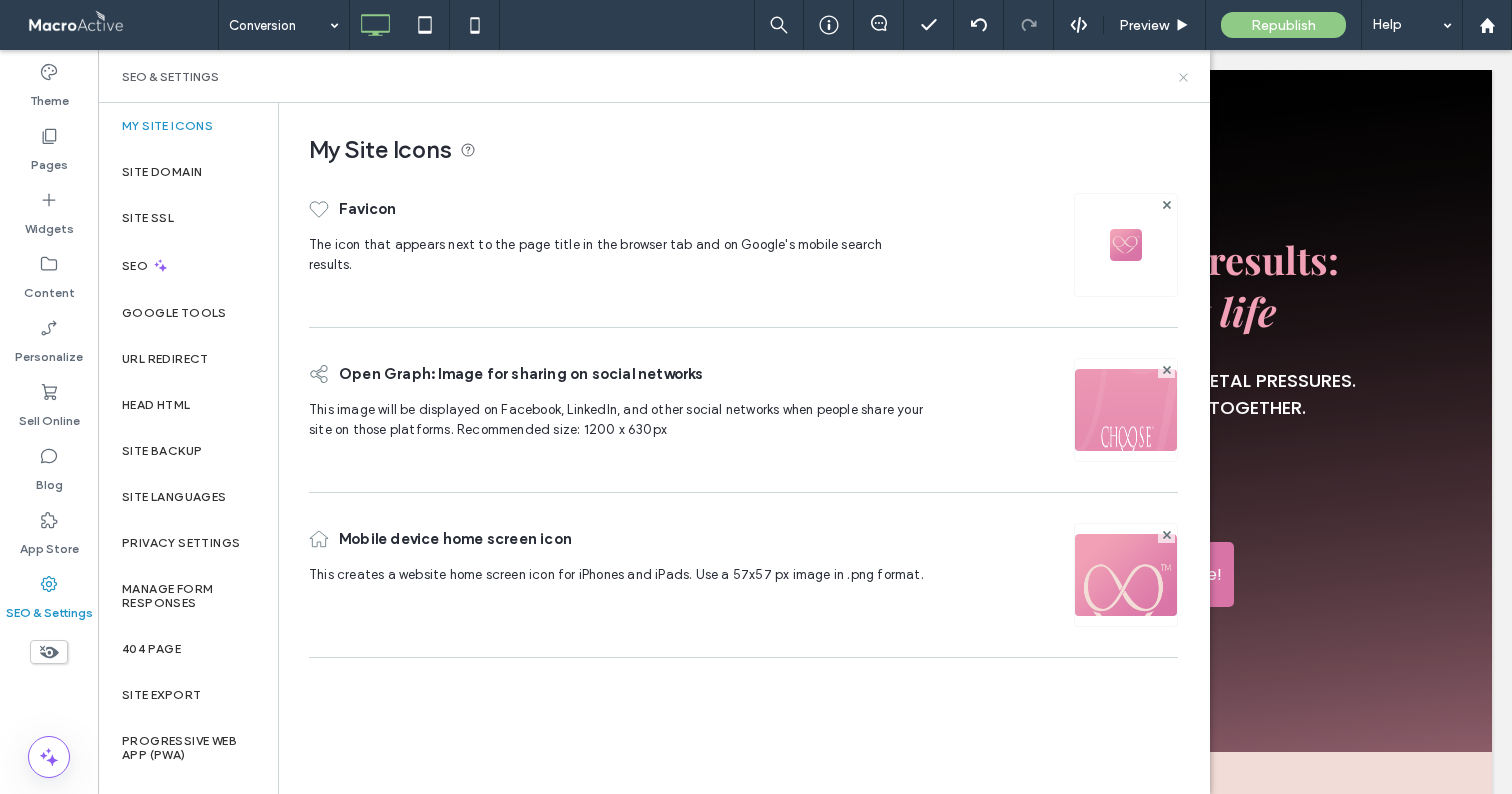 click 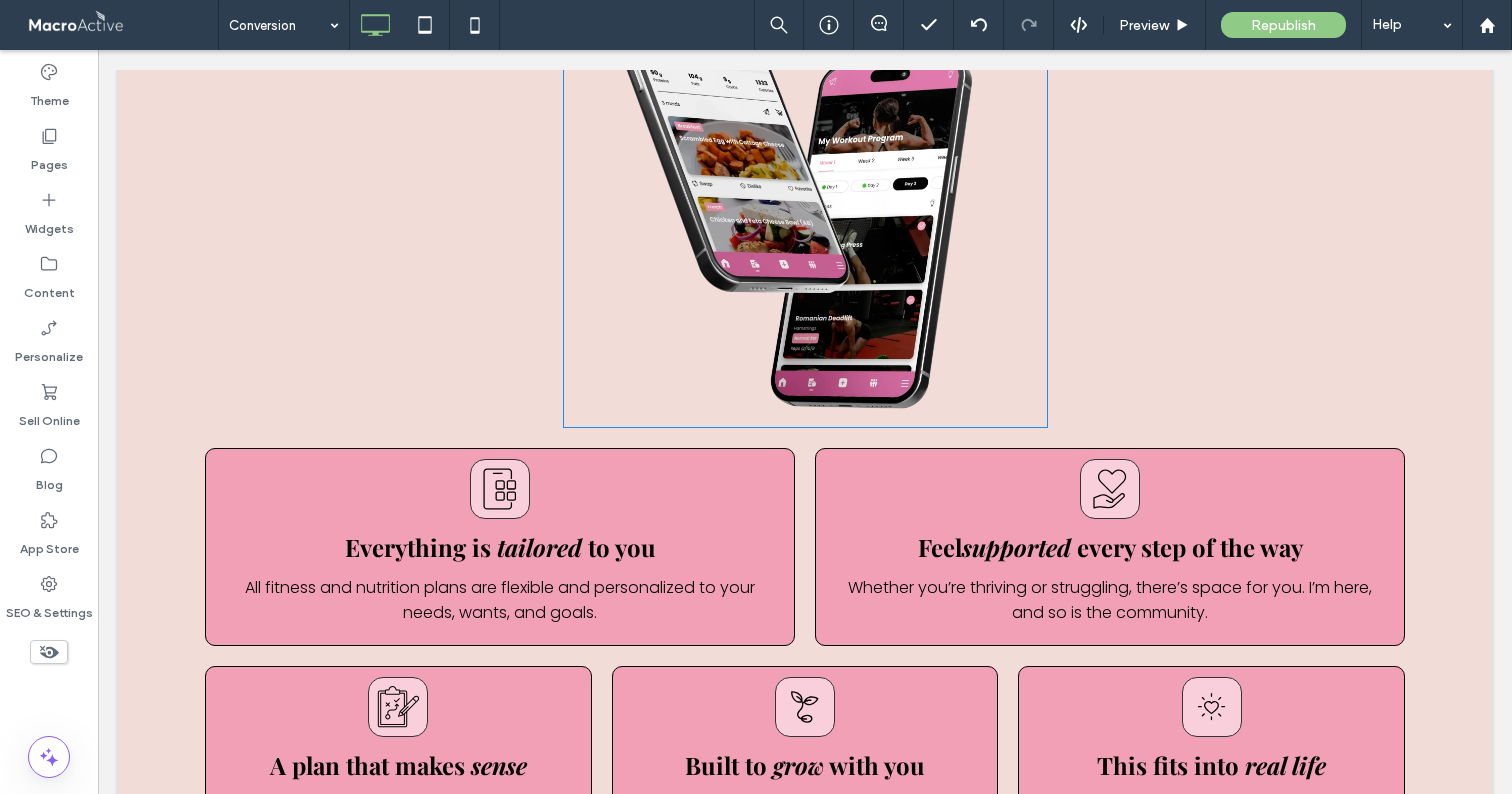 scroll, scrollTop: 0, scrollLeft: 0, axis: both 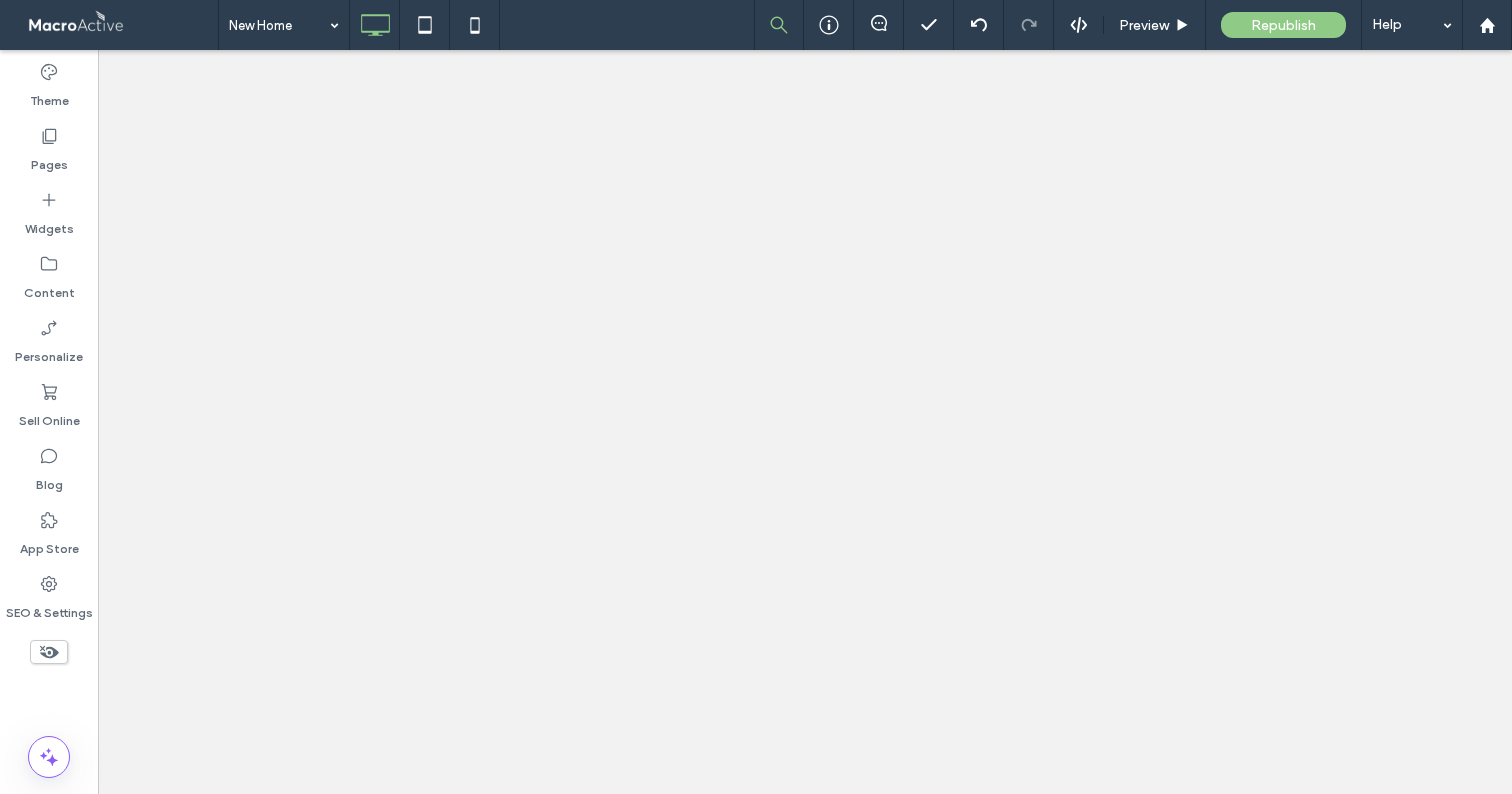 click 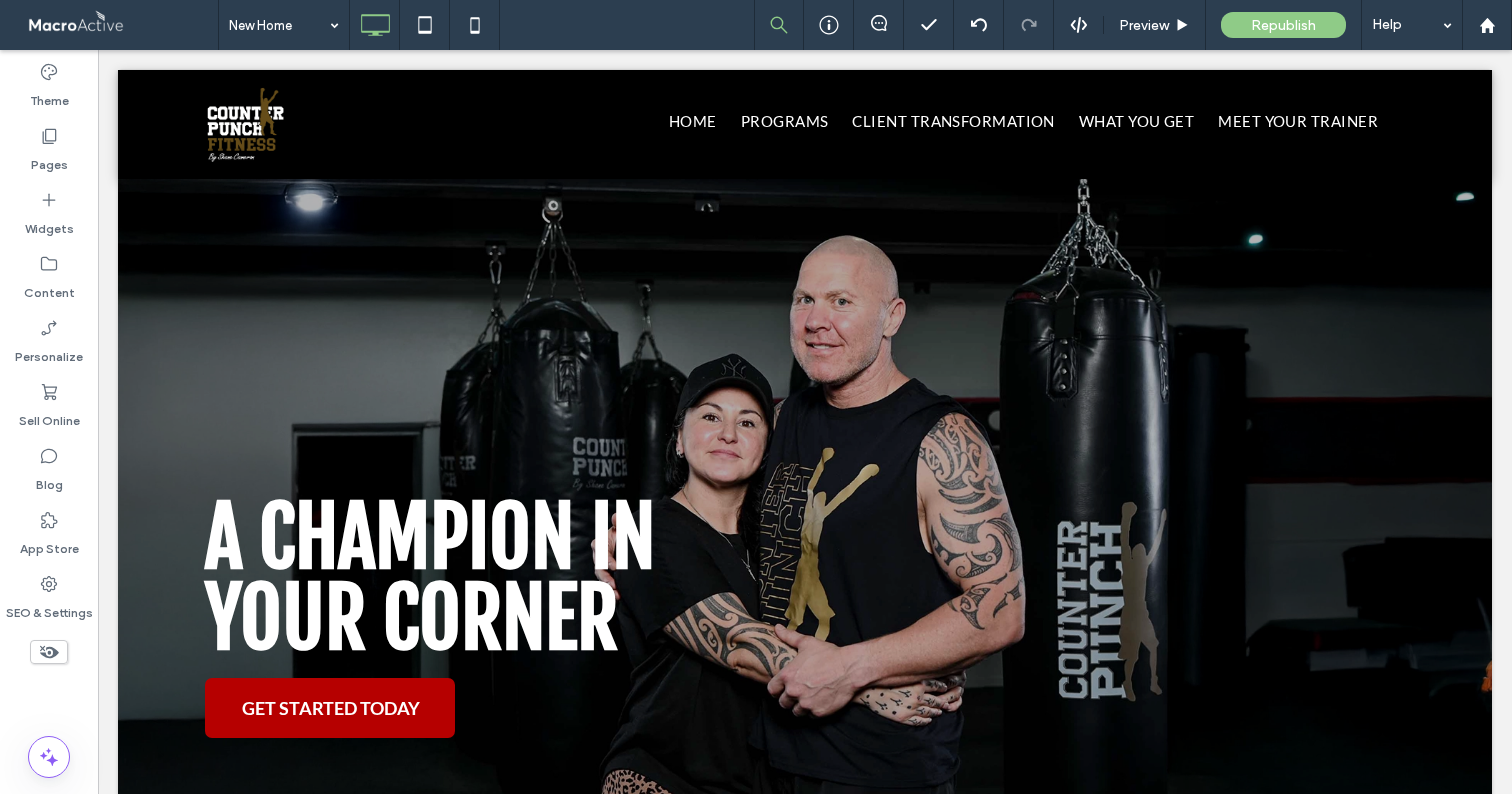 scroll, scrollTop: 0, scrollLeft: 0, axis: both 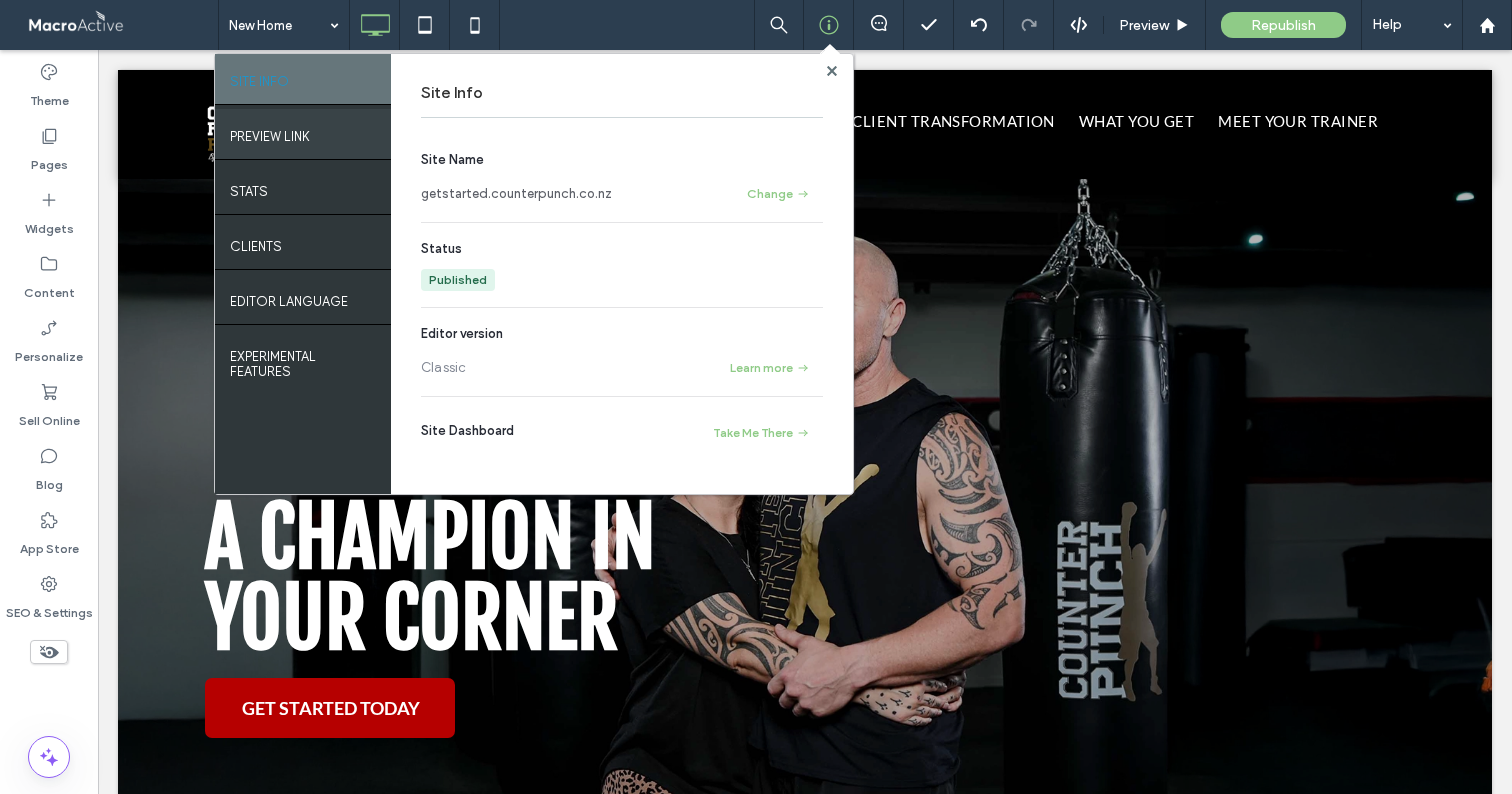 click on "PREVIEW LINK" at bounding box center [303, 134] 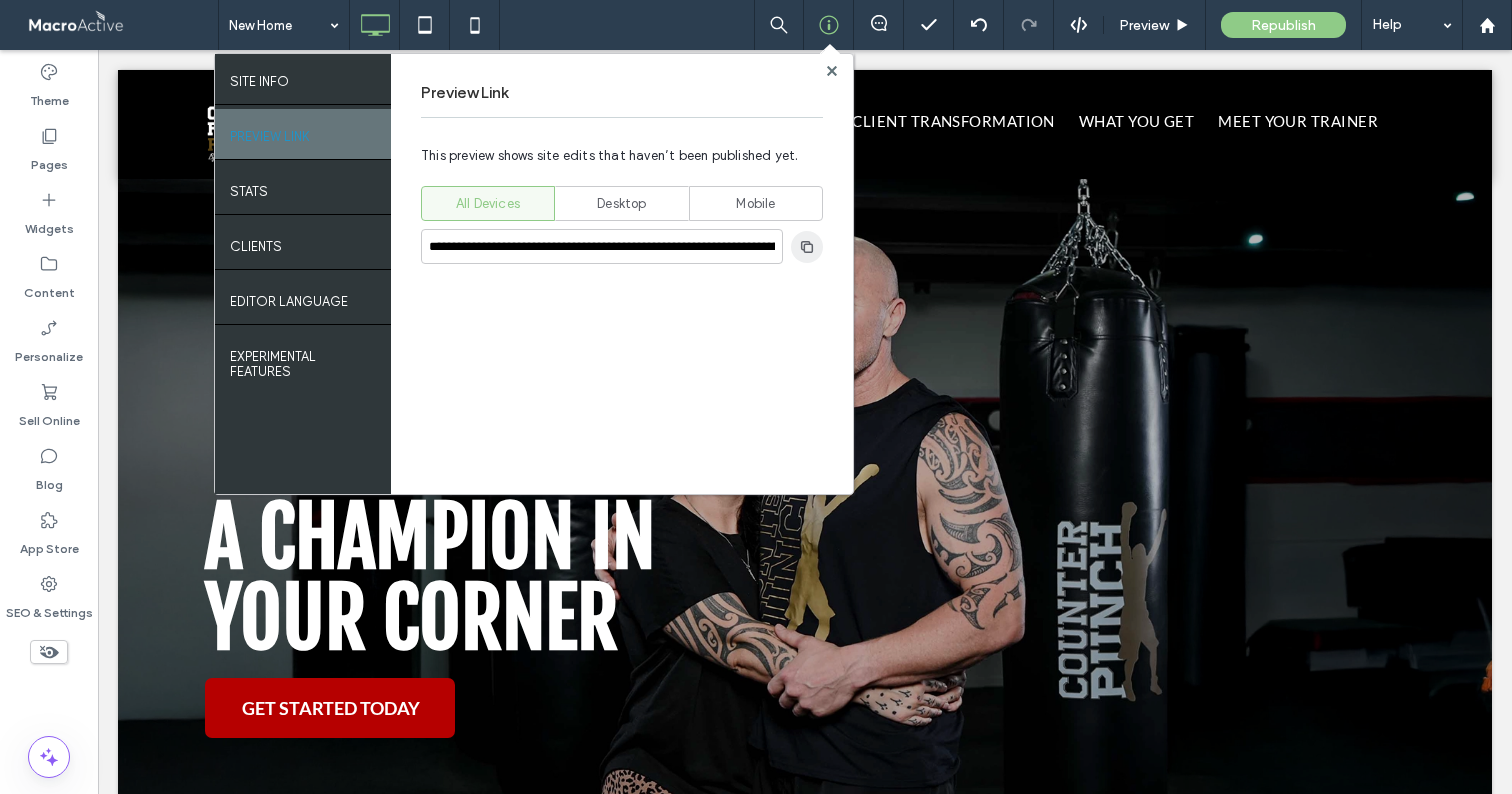 click 